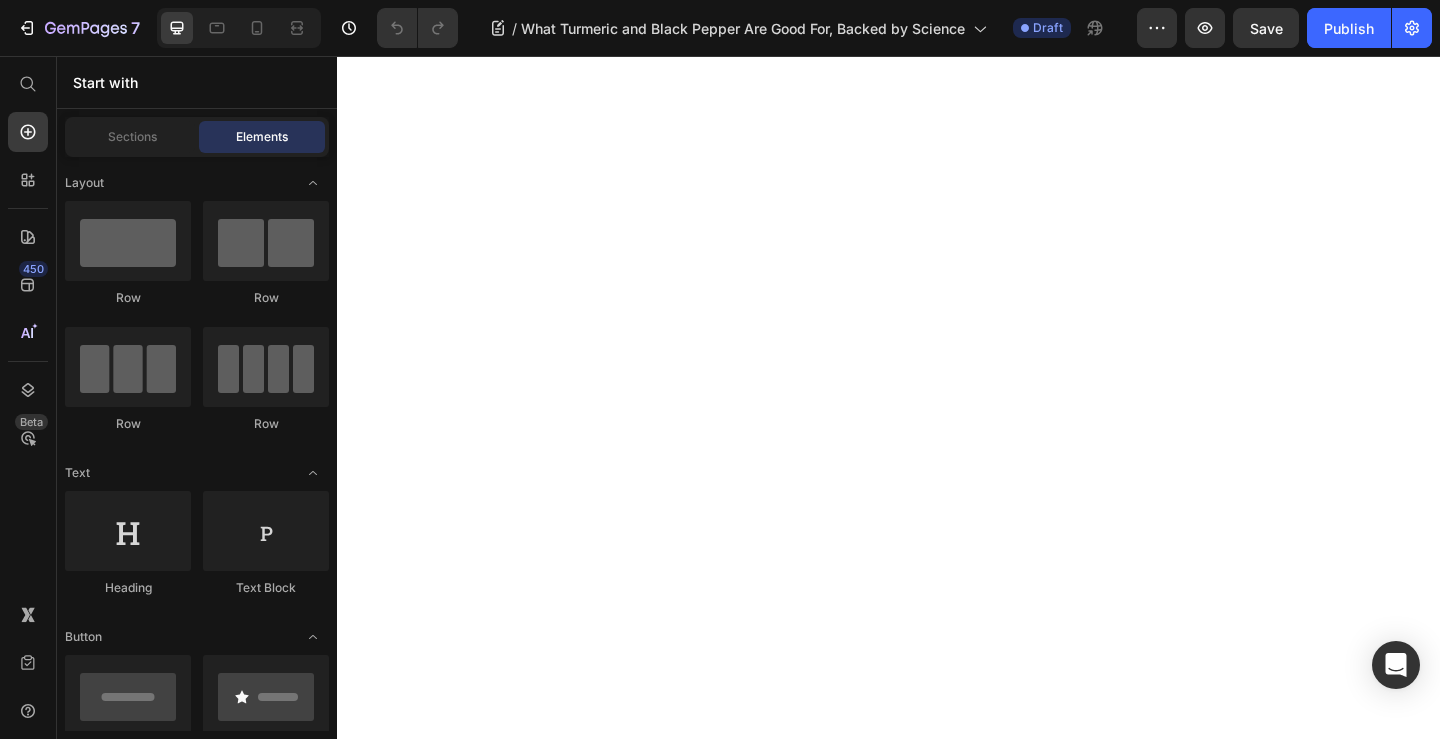 scroll, scrollTop: 0, scrollLeft: 0, axis: both 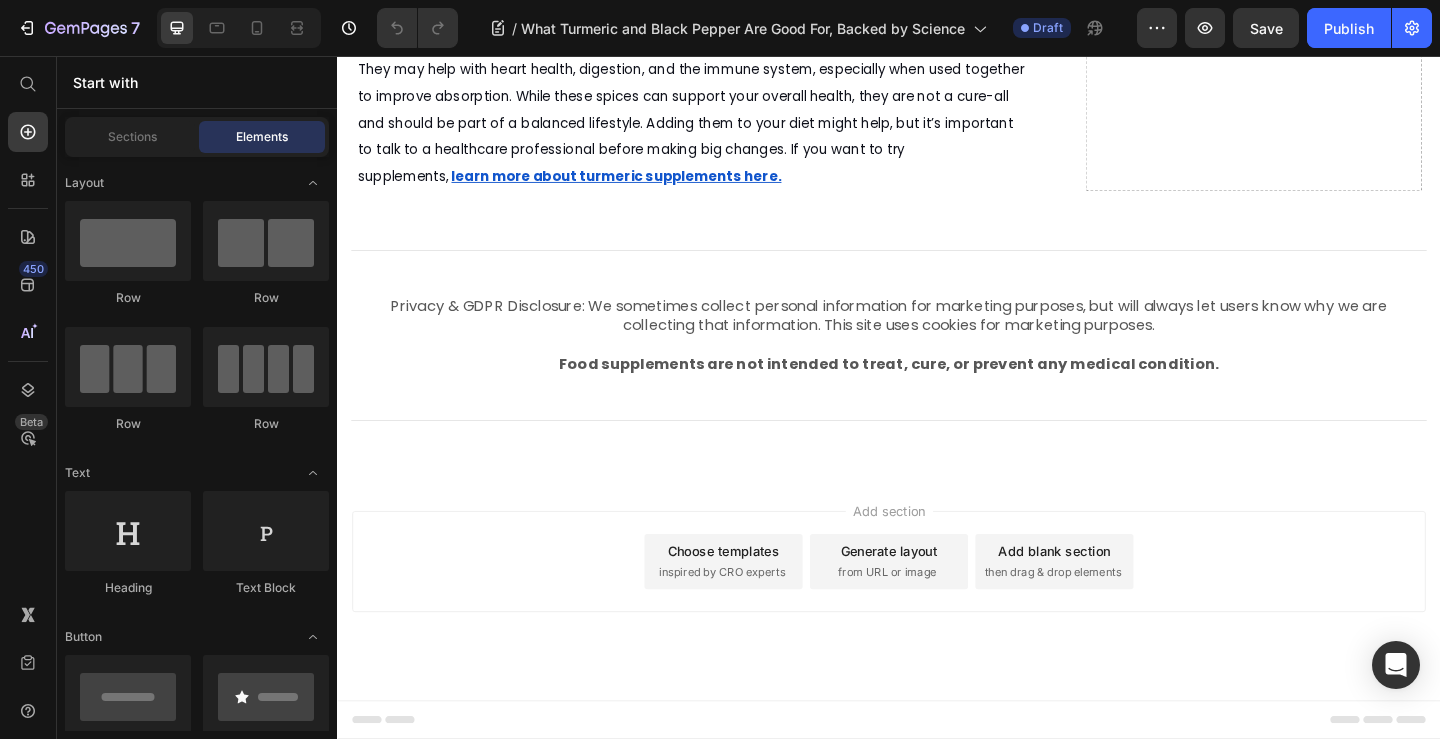 click on "I've been using the Turmeric and Black Pepper supplements from NTIURE for a few weeks now and can really feel the difference in my joints and overall energy. The combination seems to be well-formulated, with no aftertaste and easy-to-swallow capsules. Definitely a great addition to my daily wellness routine." at bounding box center [723, -202] 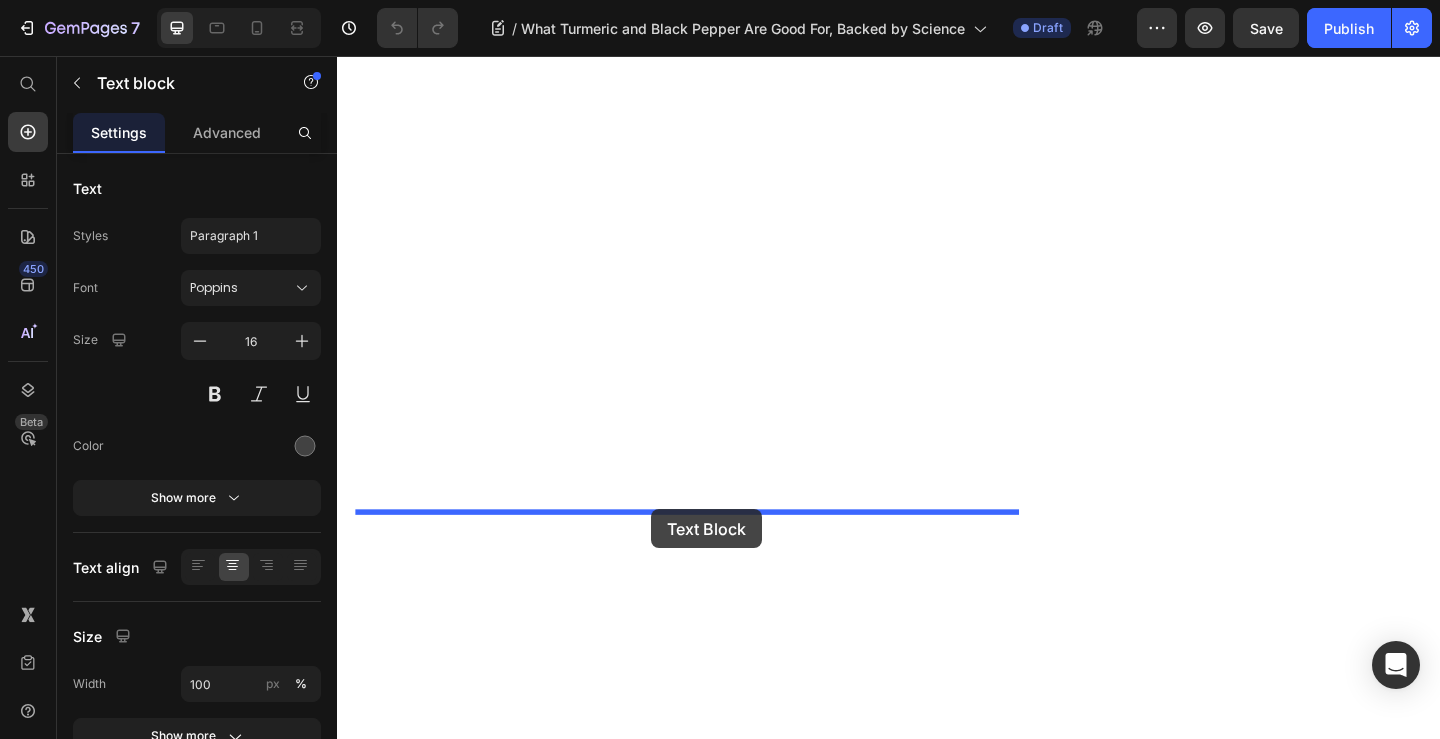 drag, startPoint x: 428, startPoint y: 268, endPoint x: 679, endPoint y: 549, distance: 376.77844 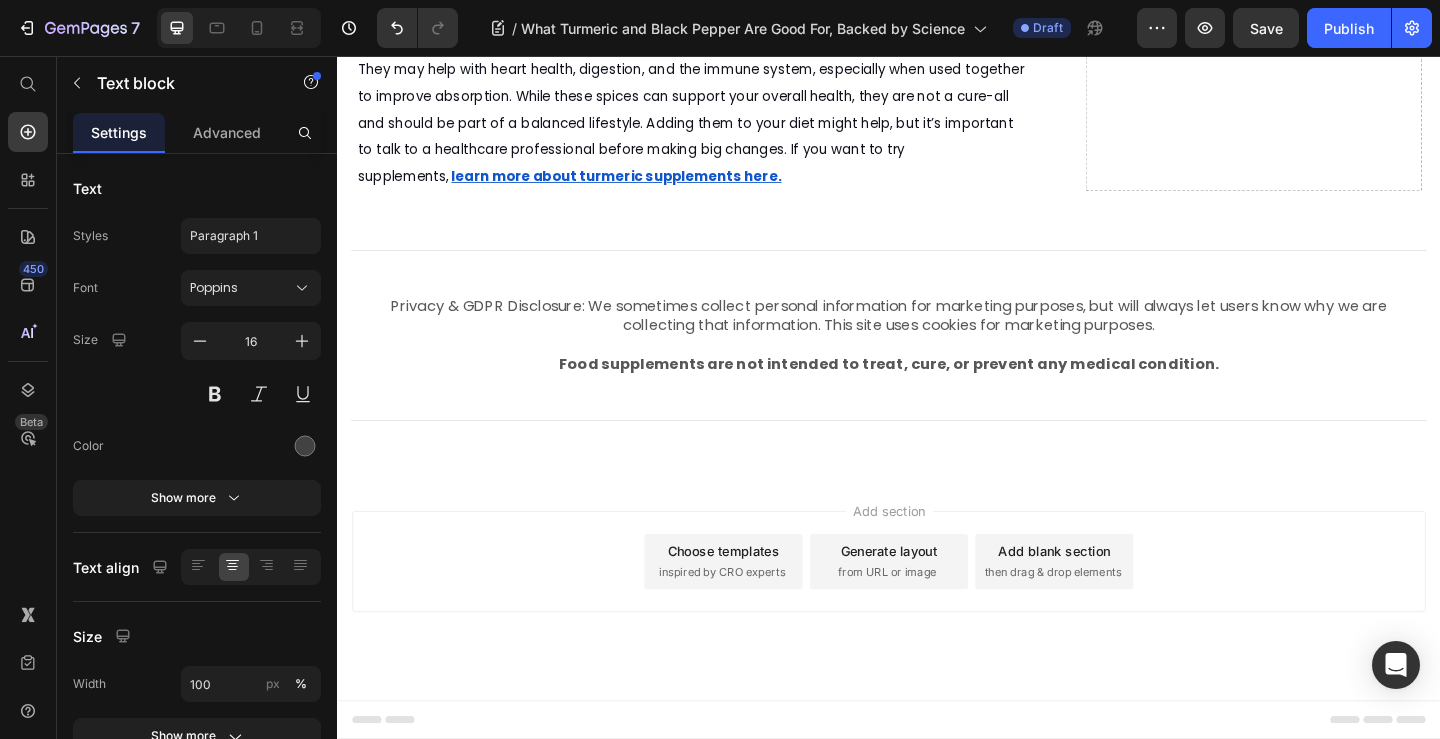 click at bounding box center (723, -262) 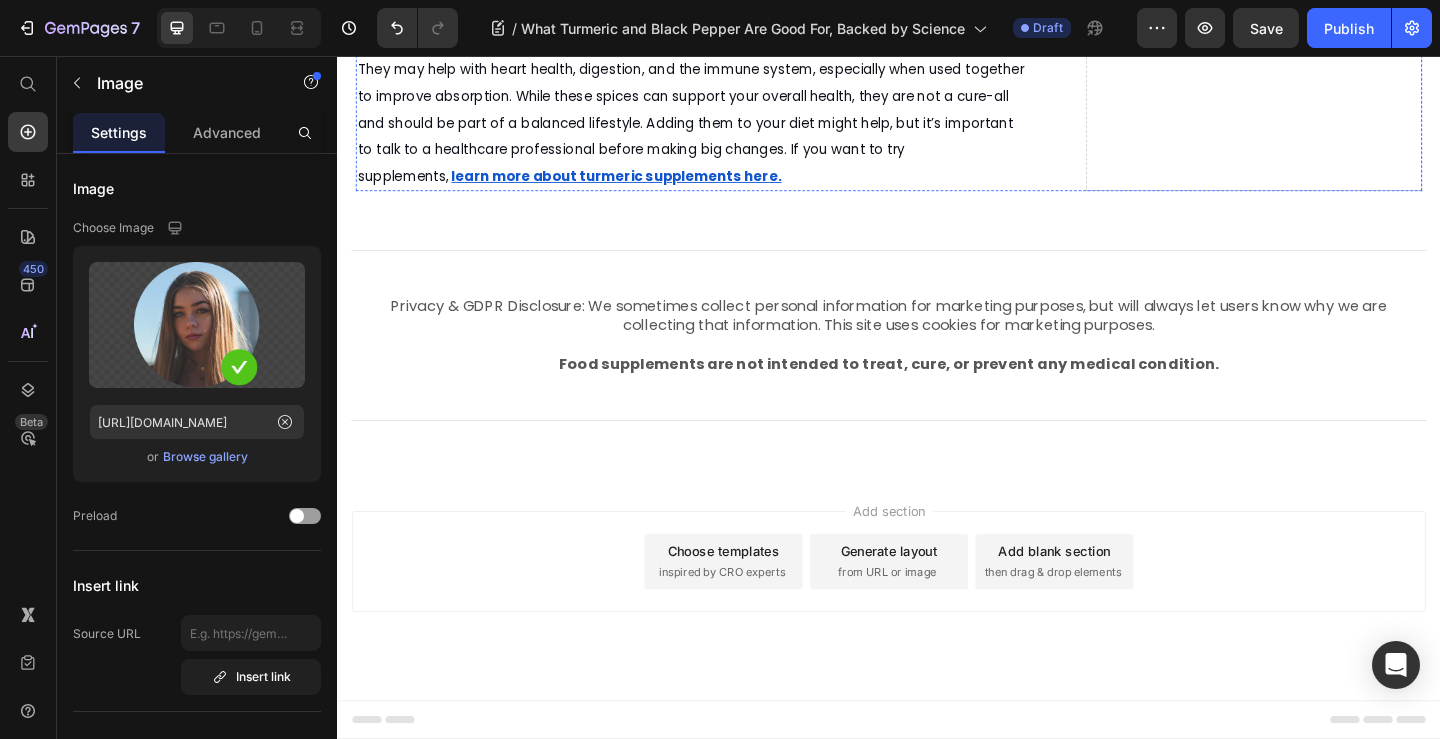 click on "10% off on your first order" at bounding box center [723, -22] 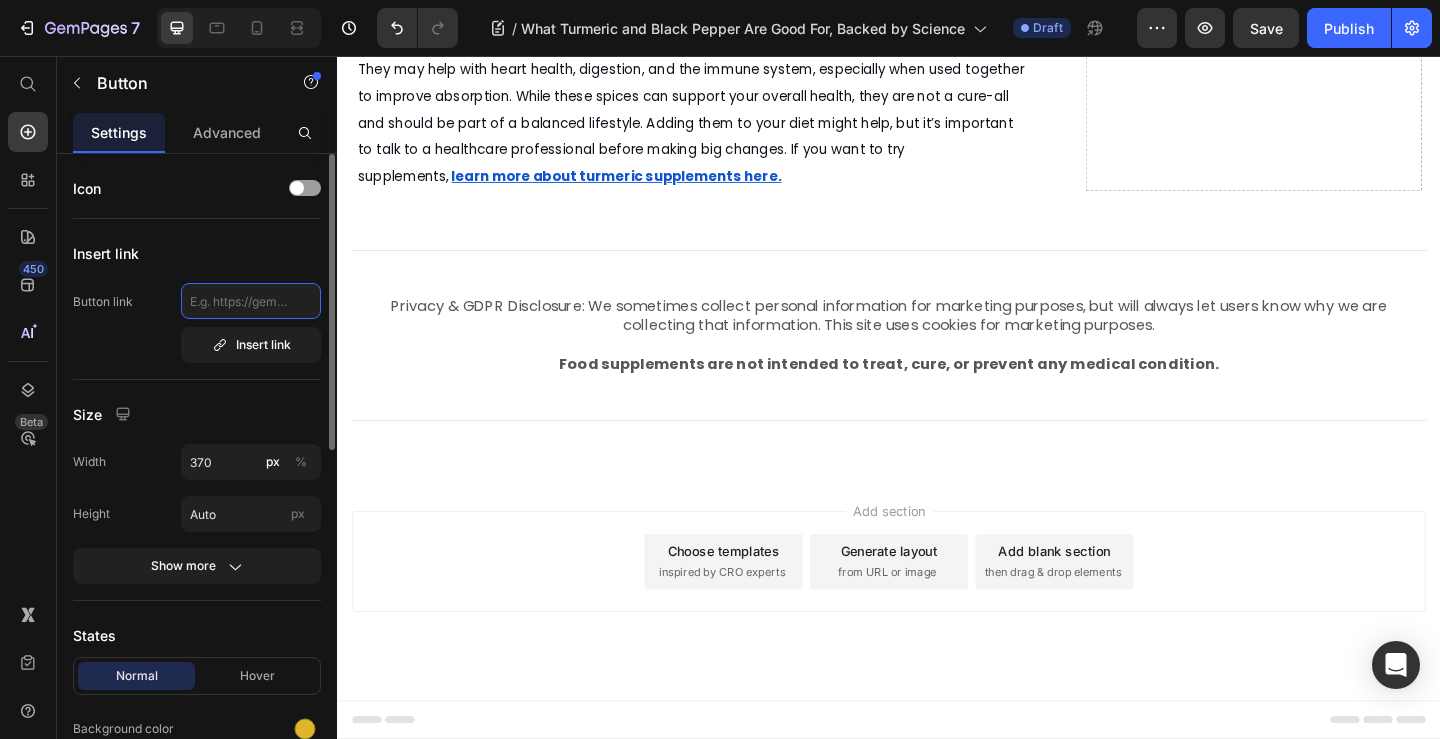 click 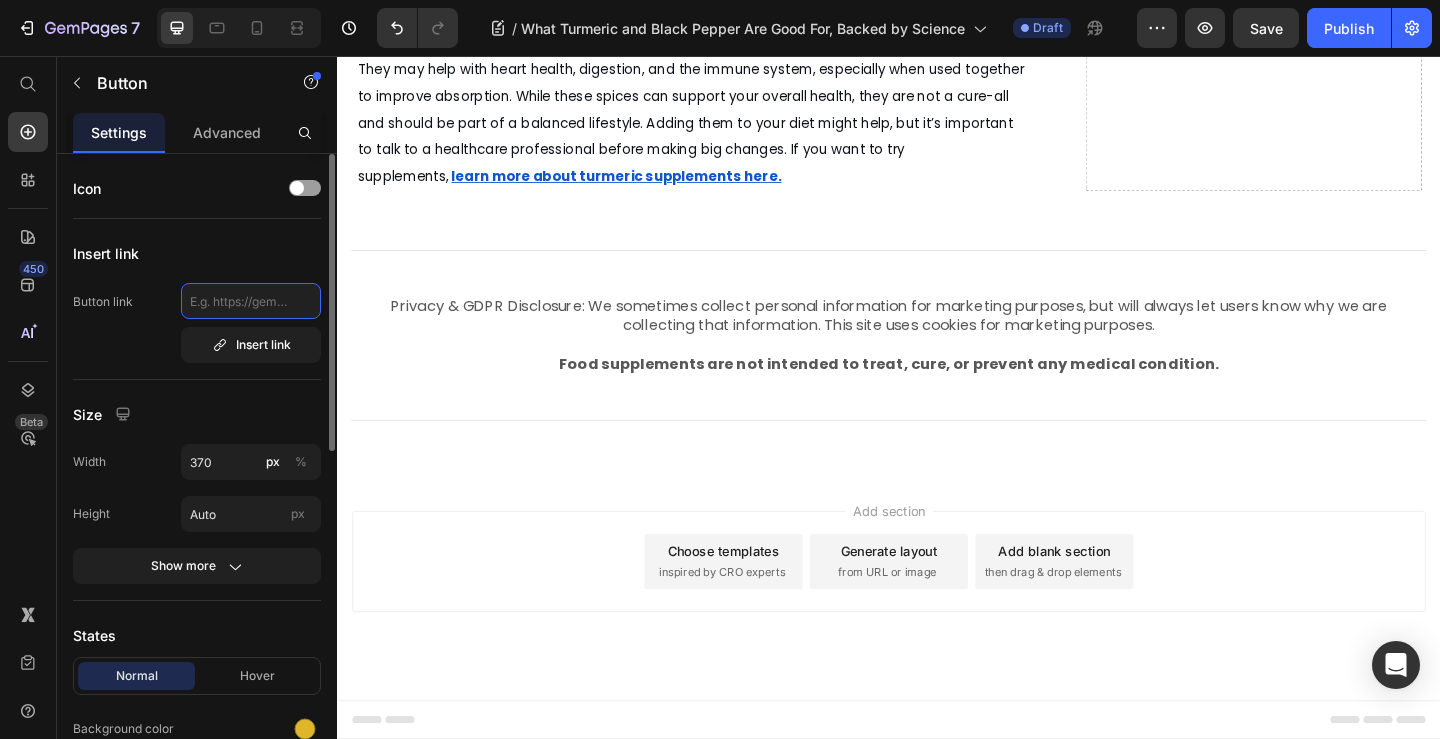 paste on "https://nture.co.uk/products/turmeric-curcumin-and-black-pepper-capsules-supplements" 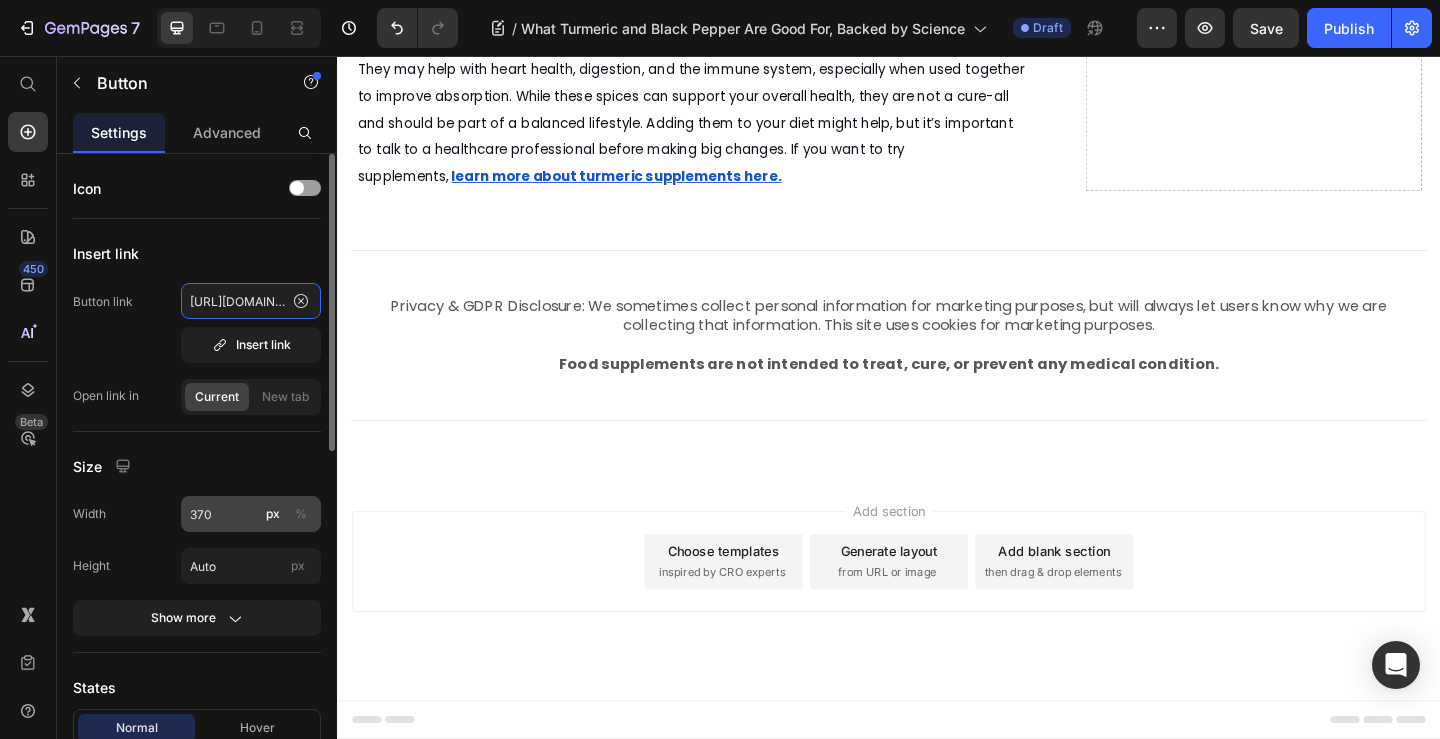 scroll, scrollTop: 0, scrollLeft: 413, axis: horizontal 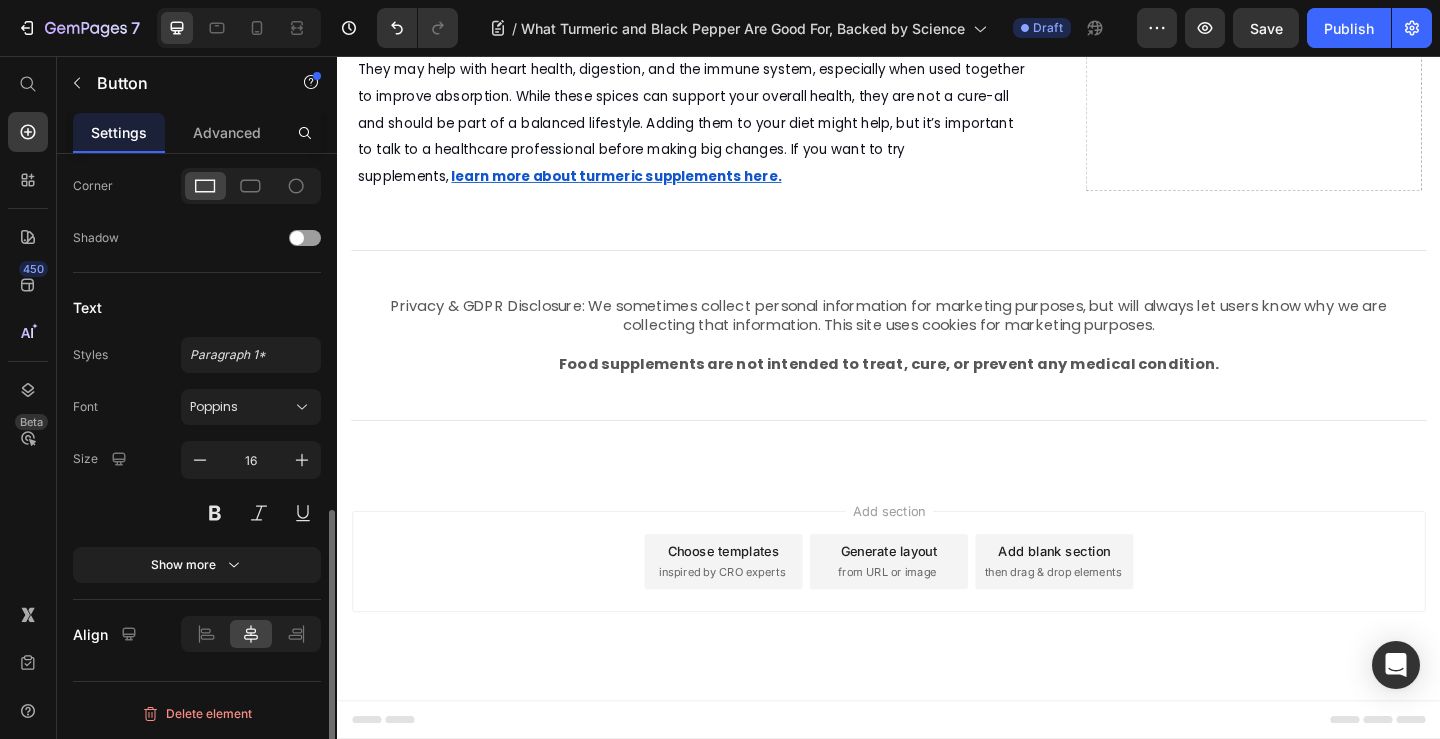 type on "https://nture.co.uk/products/turmeric-curcumin-and-black-pepper-capsules-supplements" 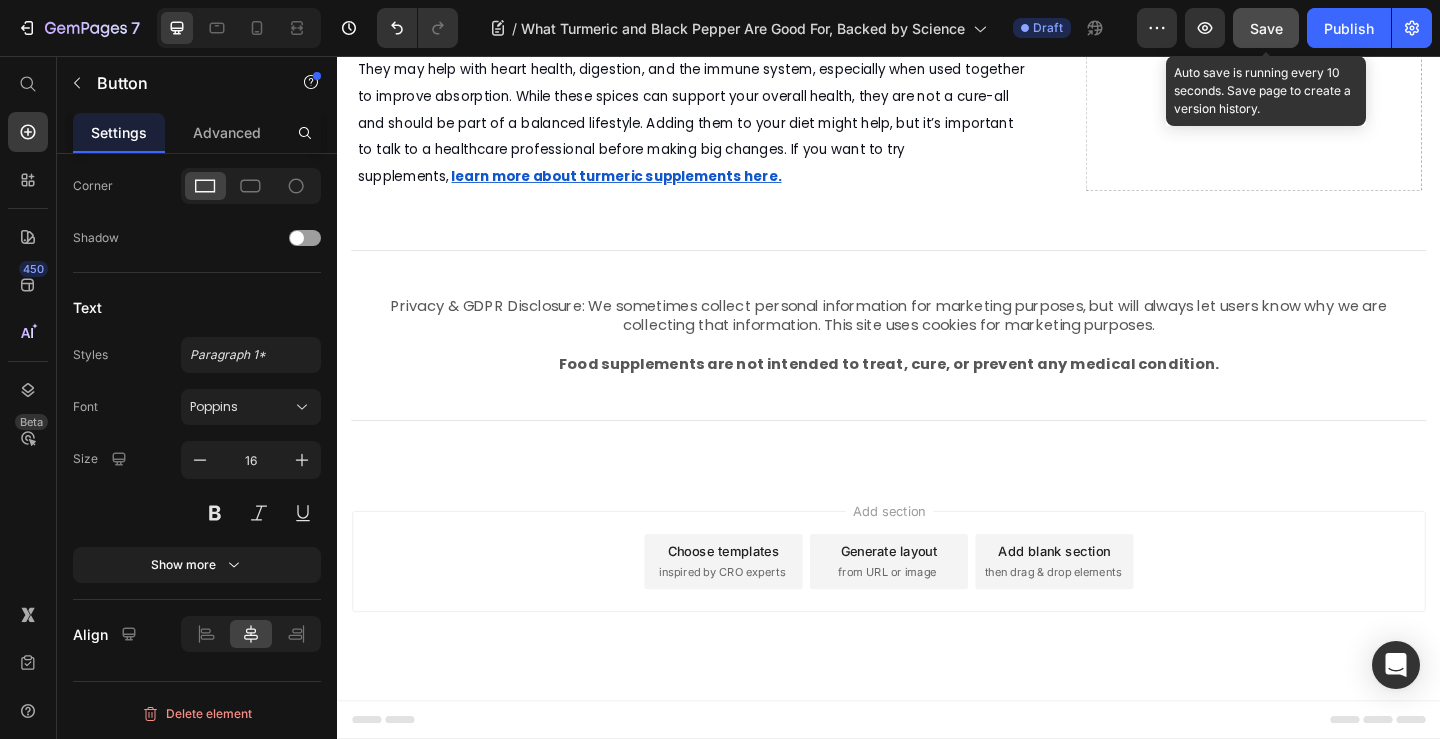 click on "Save" at bounding box center [1266, 28] 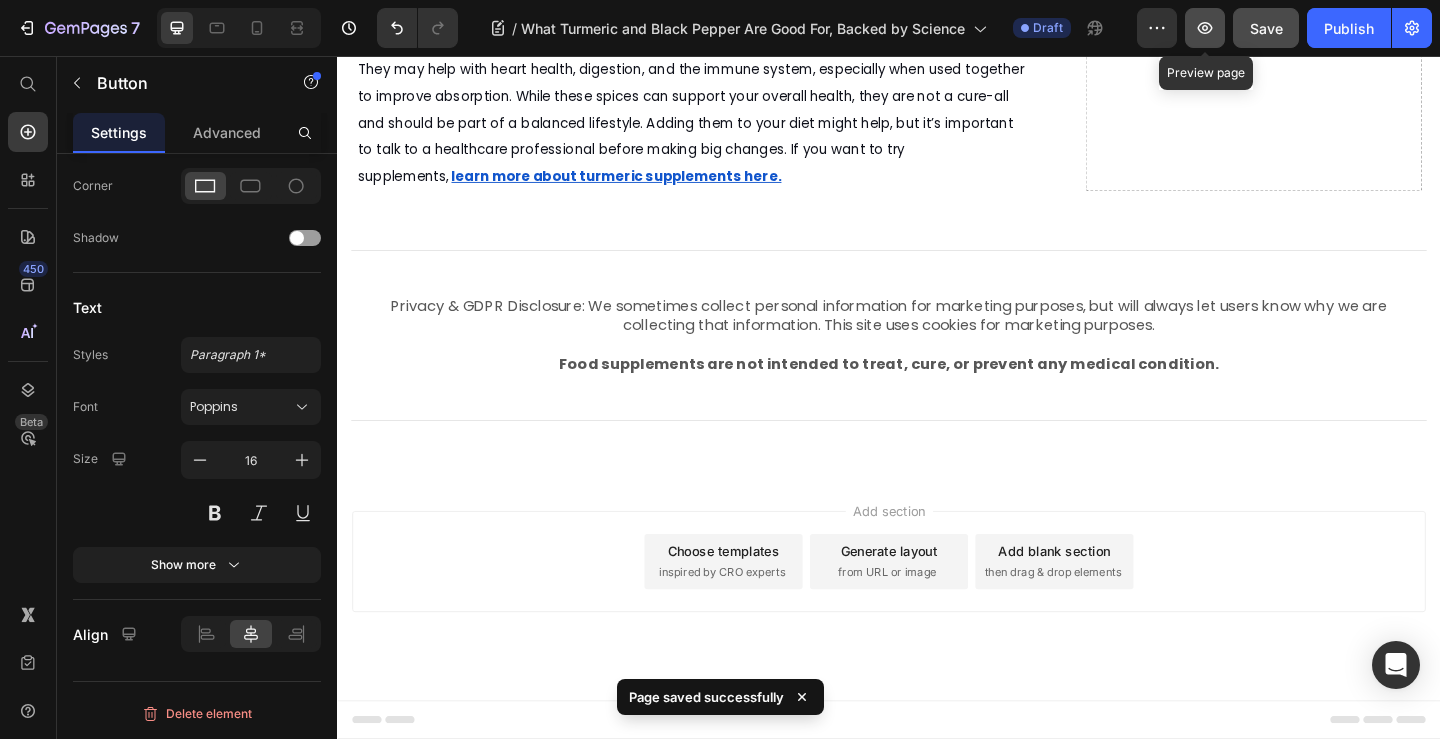 click 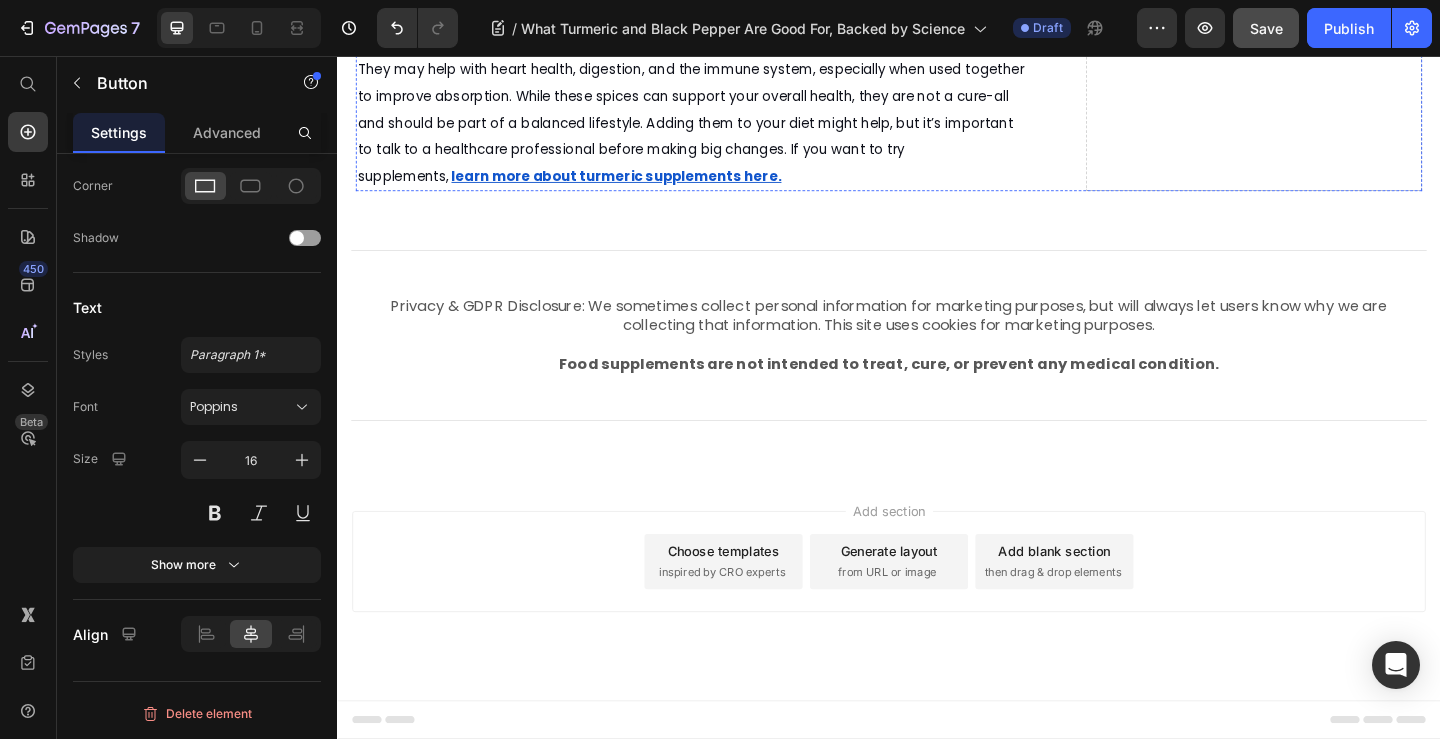 scroll, scrollTop: 8306, scrollLeft: 0, axis: vertical 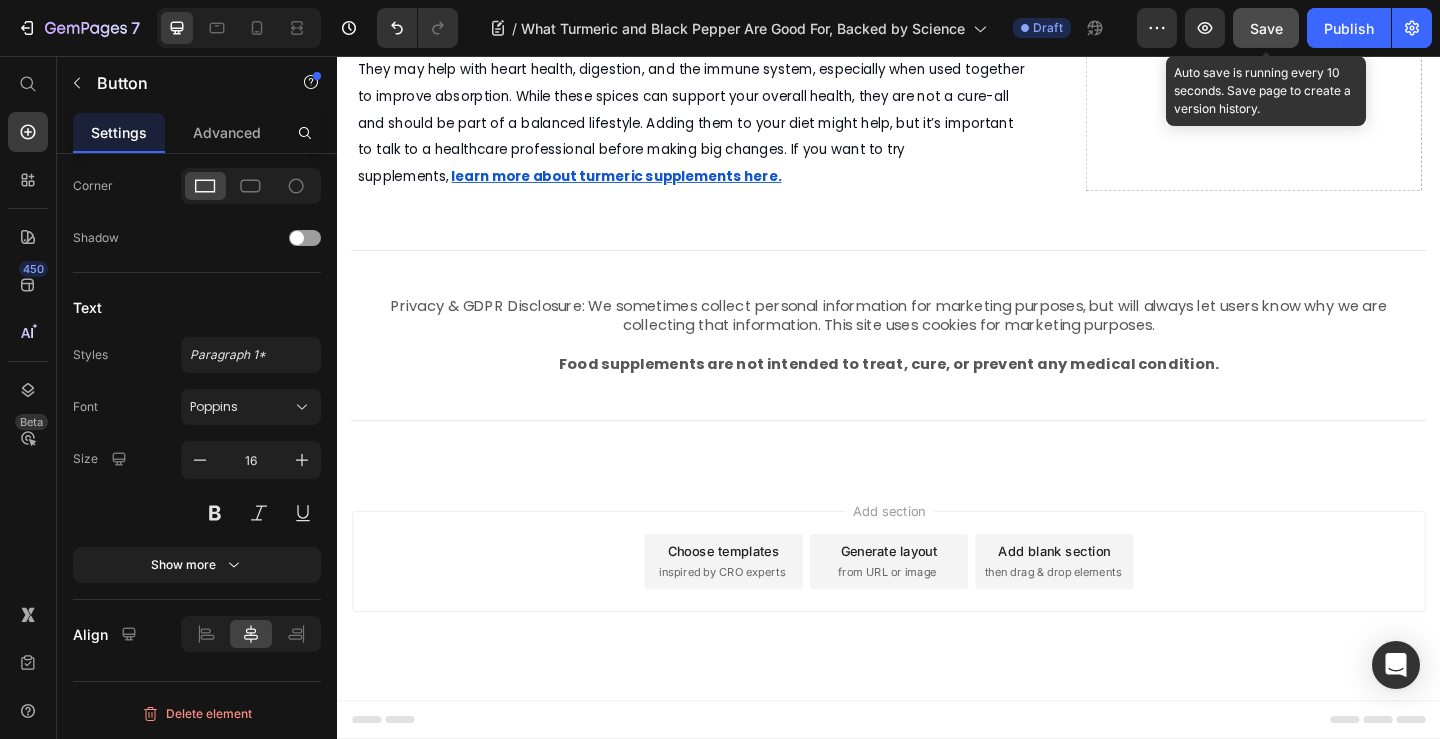 click on "Save" 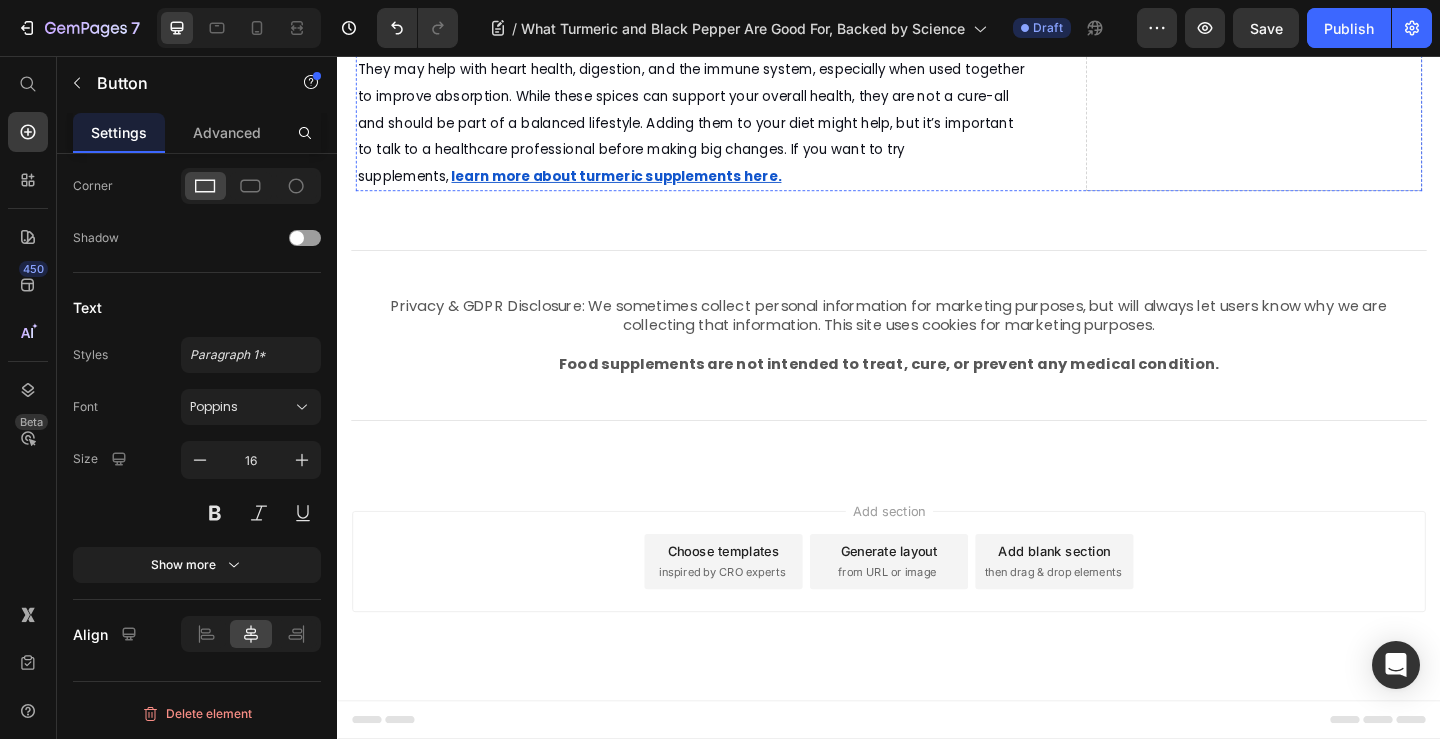 scroll, scrollTop: 8200, scrollLeft: 0, axis: vertical 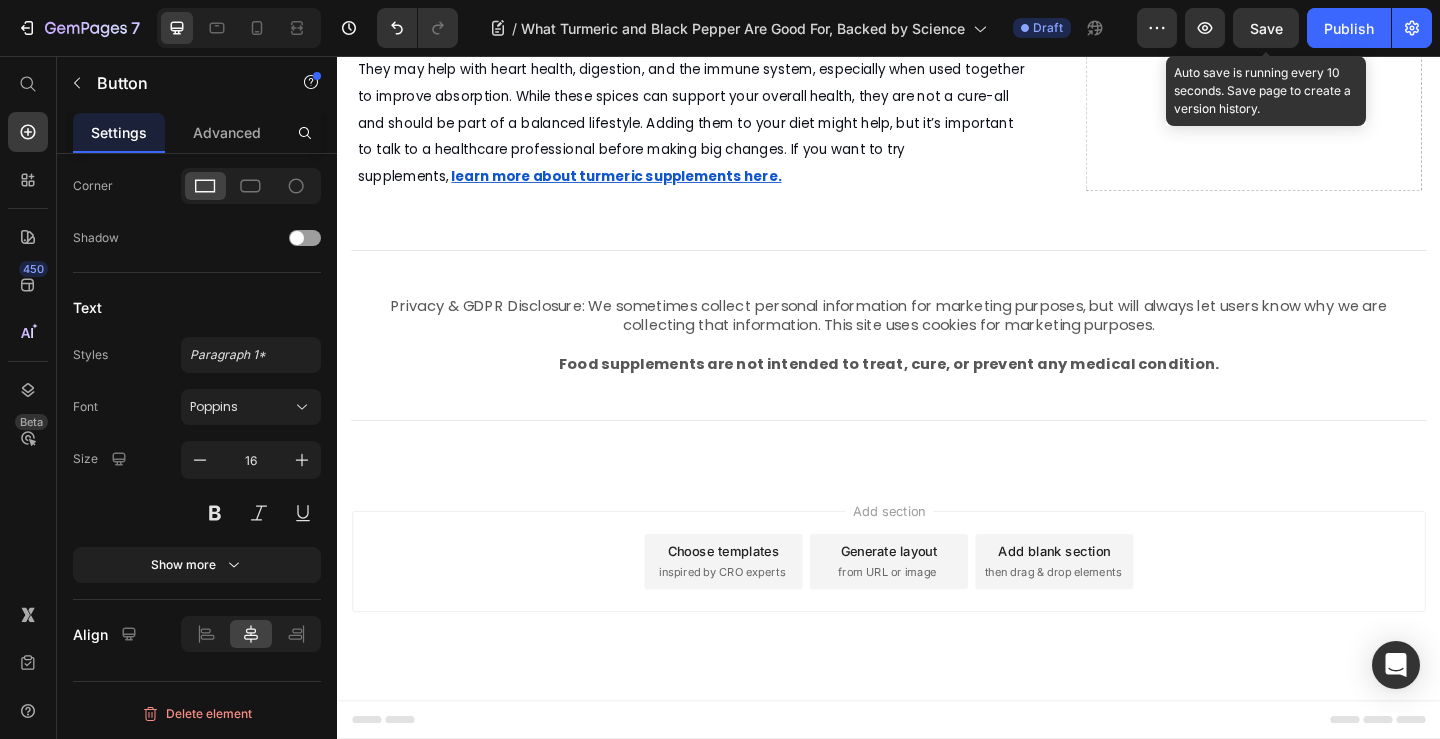 click on "Save" at bounding box center [1266, 28] 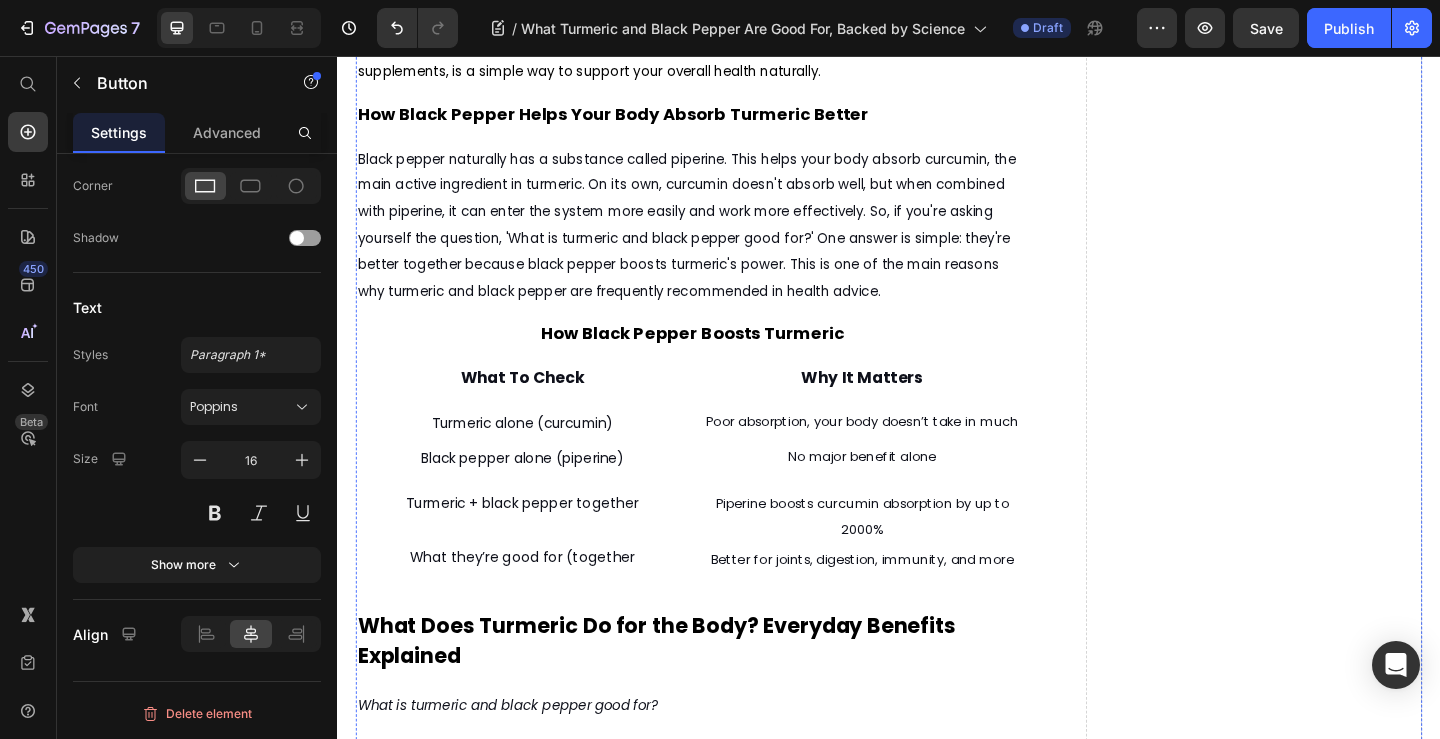 scroll, scrollTop: 2200, scrollLeft: 0, axis: vertical 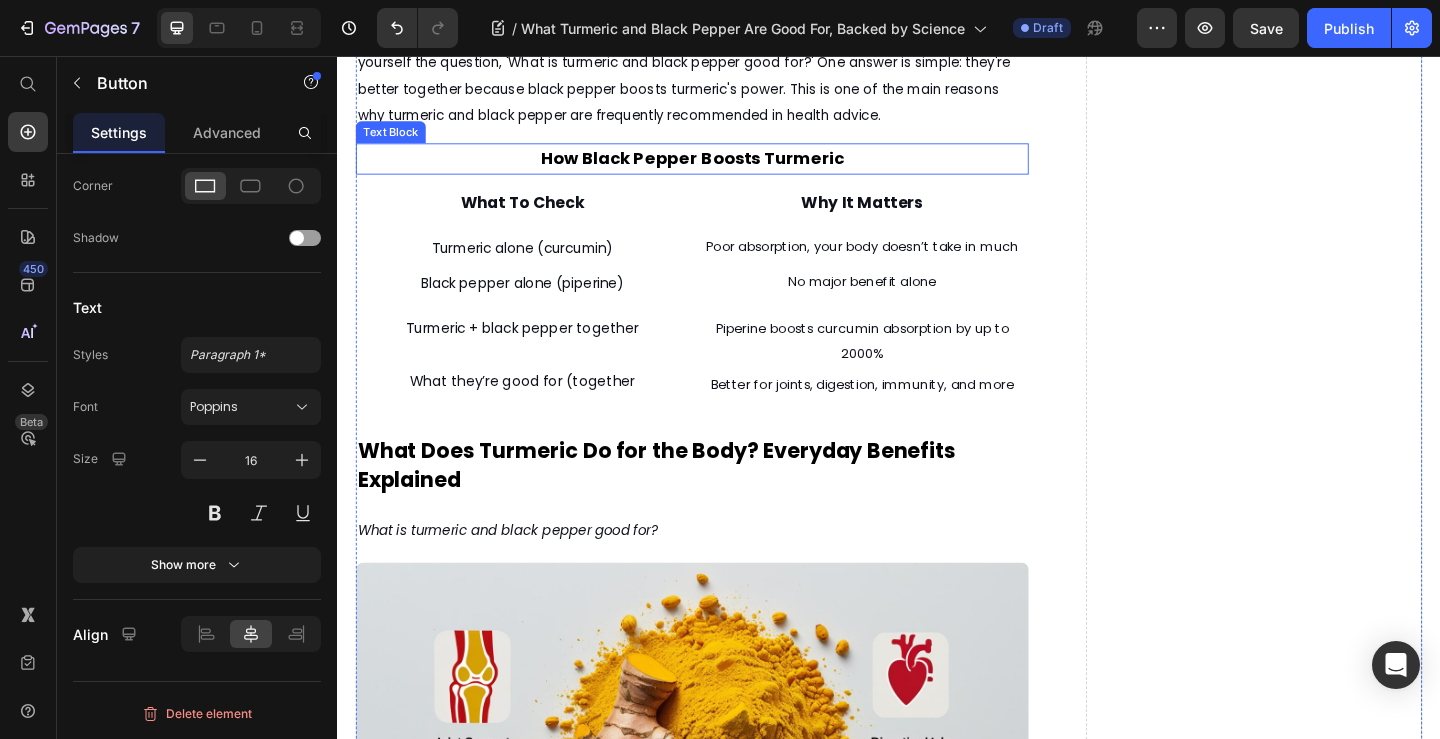 click on "How Black Pepper Boosts Turmeric" at bounding box center (723, 168) 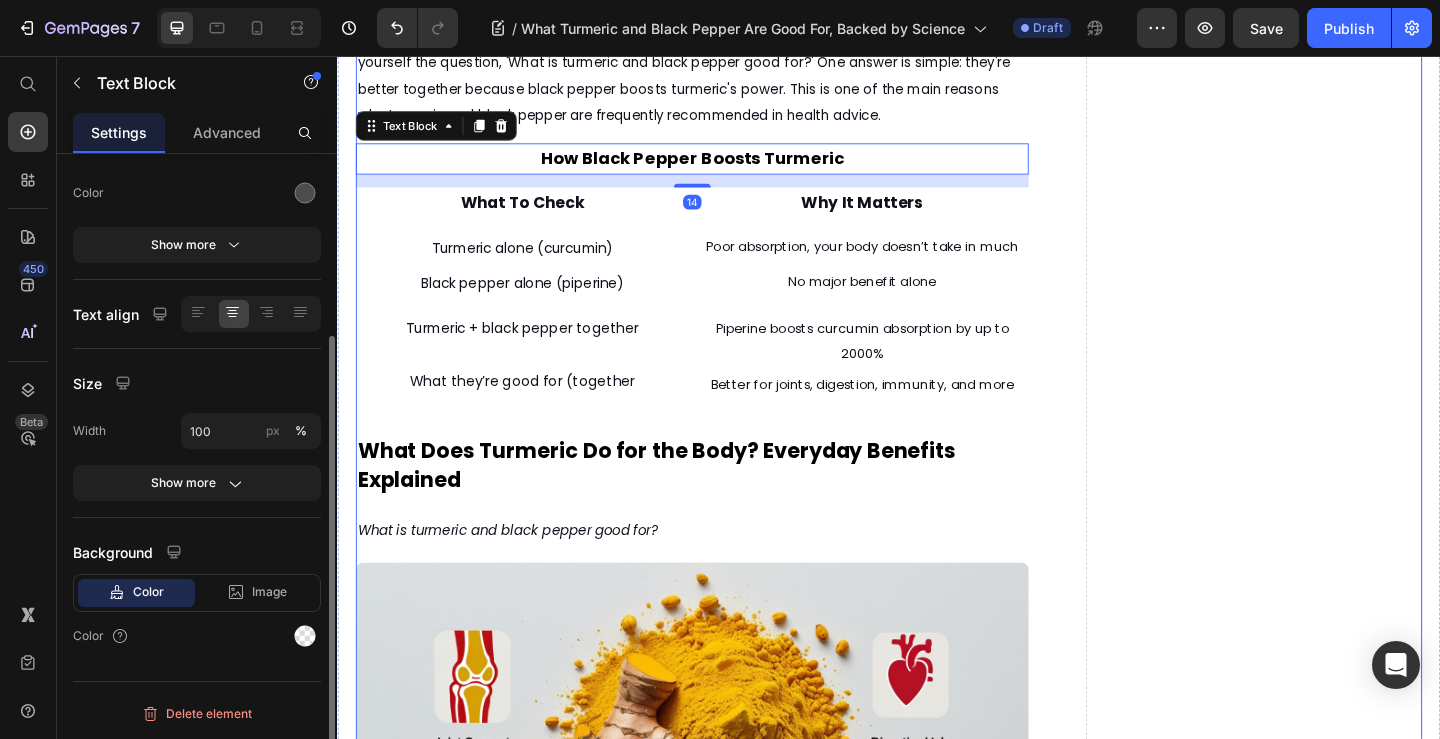 scroll, scrollTop: 0, scrollLeft: 0, axis: both 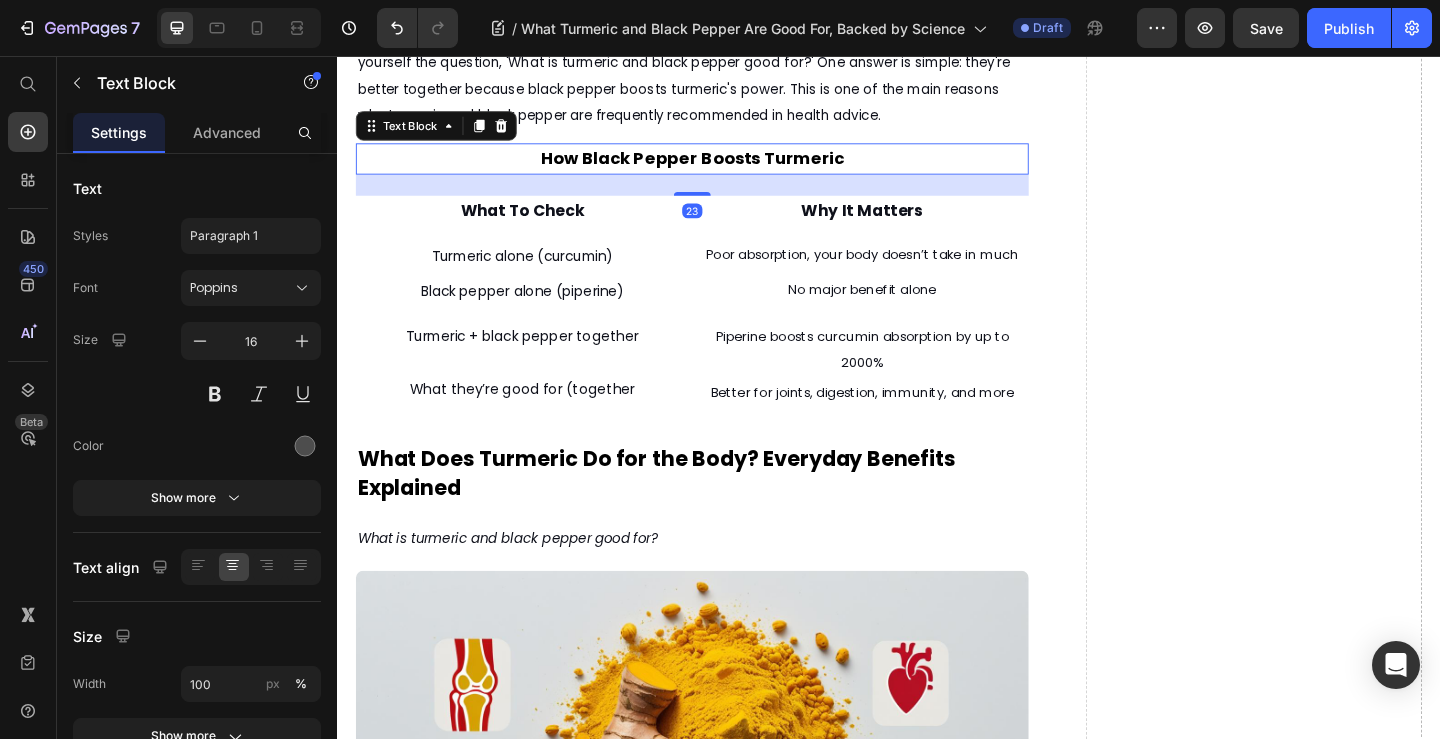 click at bounding box center [723, 206] 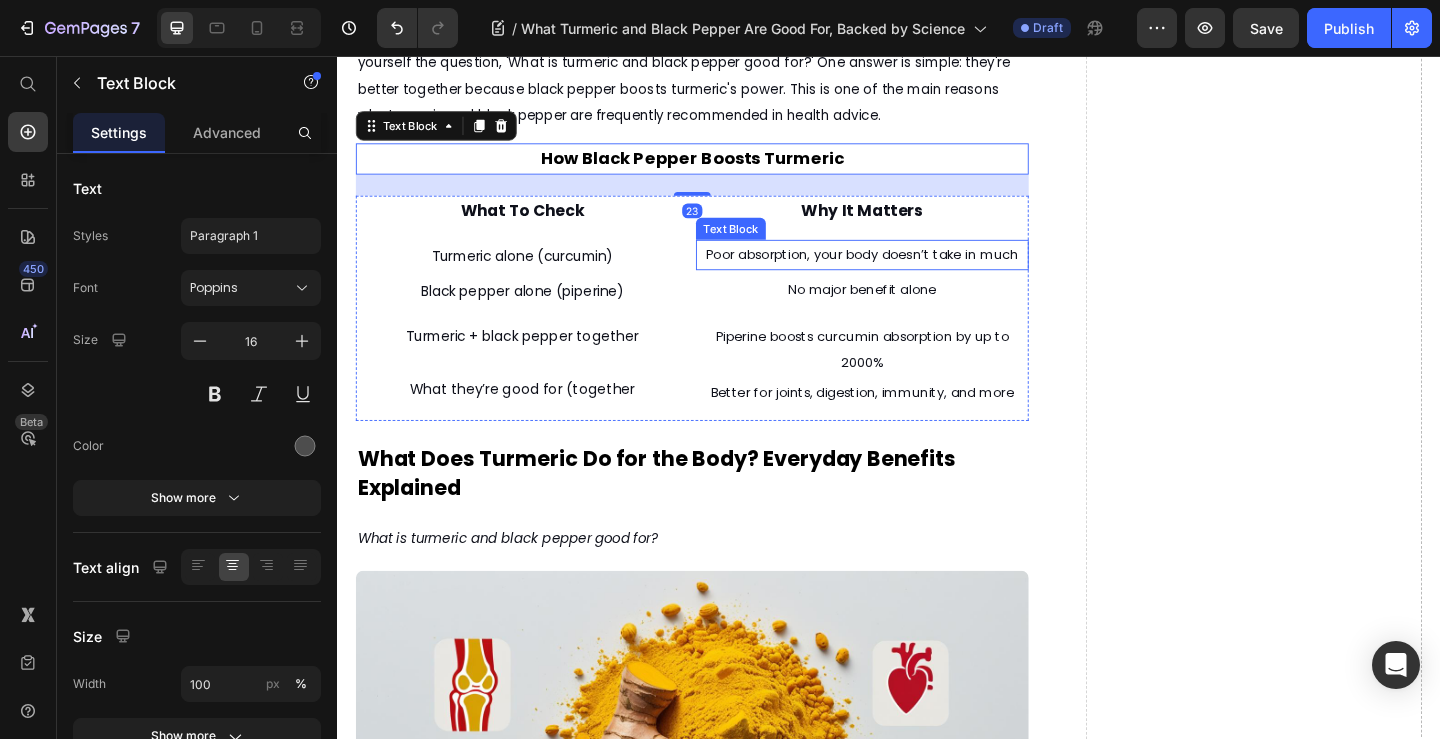 click on "Drop element here" at bounding box center [1334, 981] 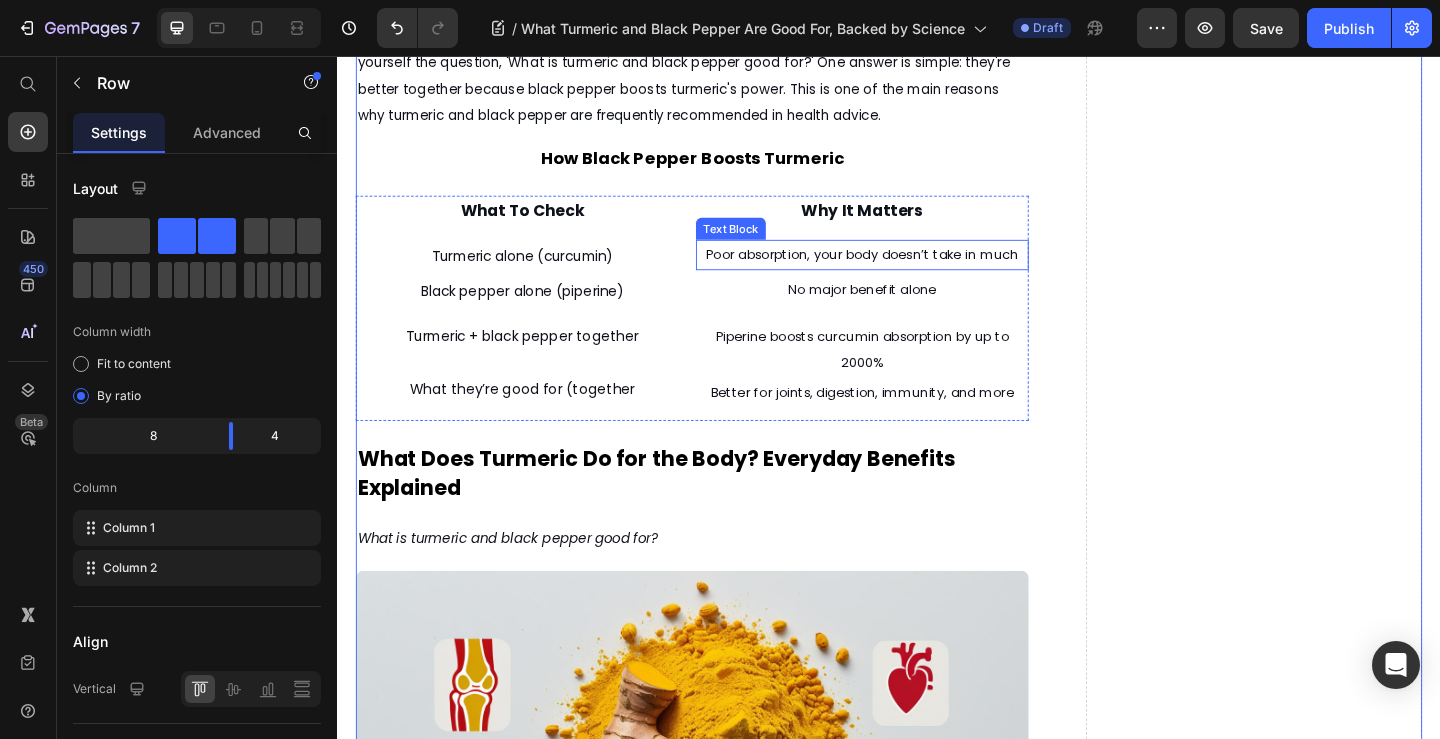 click on "Poor absorption, your body doesn’t take in much" at bounding box center (908, 272) 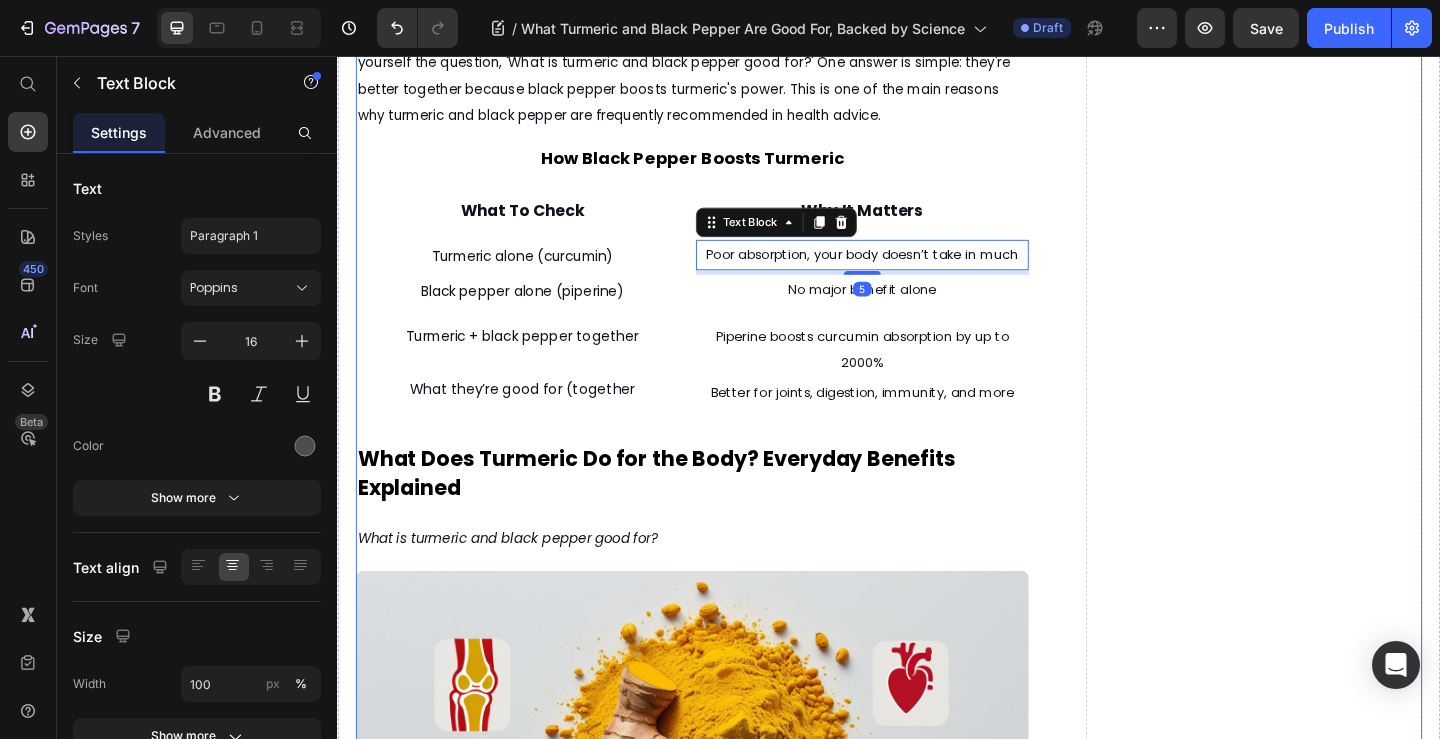 click on "Drop element here" at bounding box center (1334, 981) 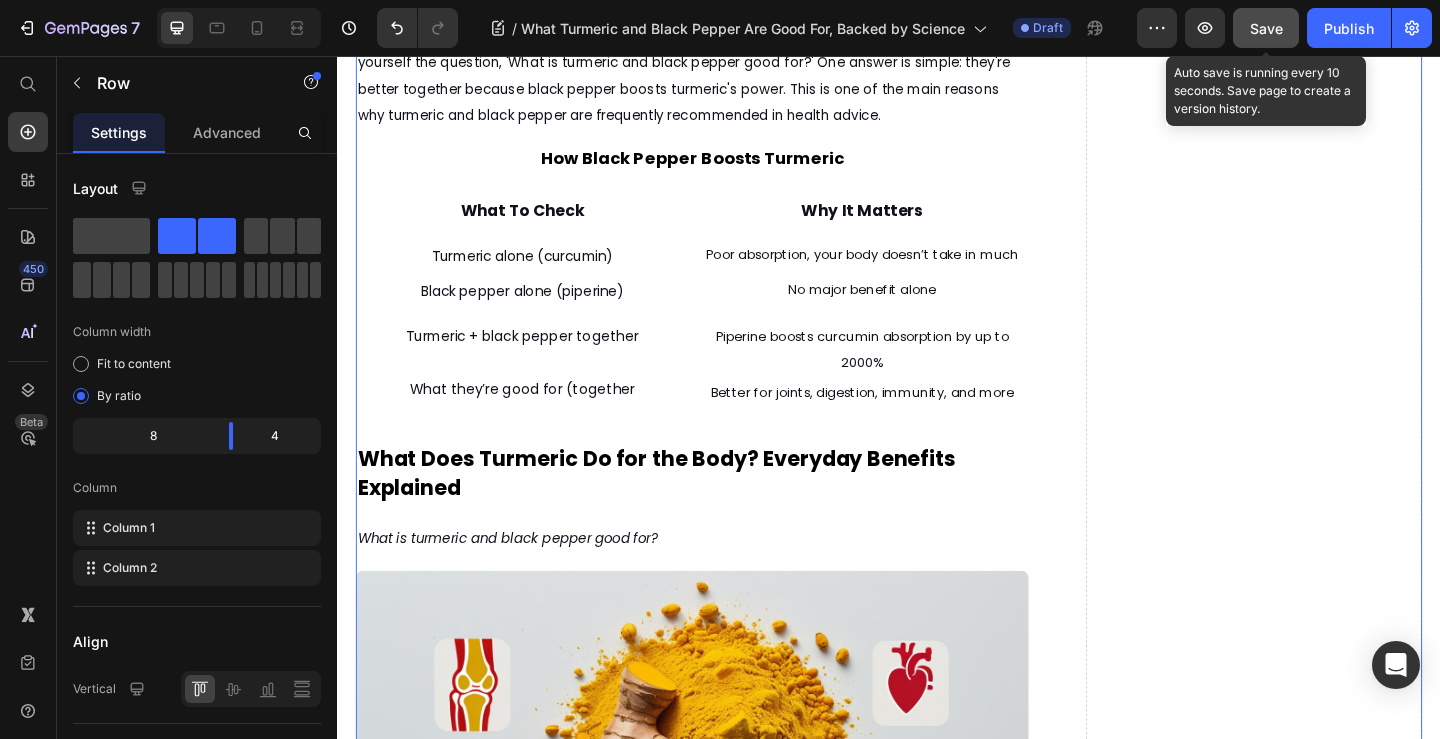 click on "Save" 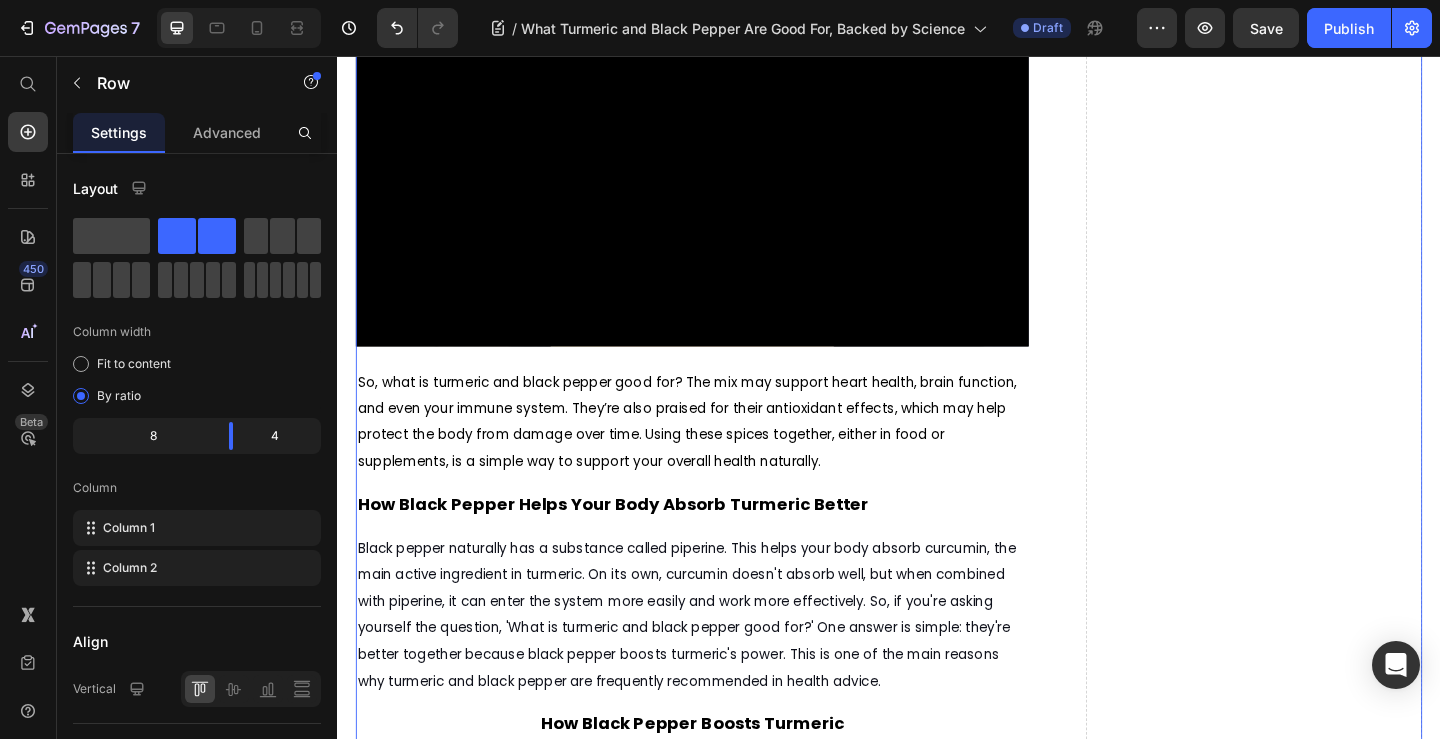 scroll, scrollTop: 2100, scrollLeft: 0, axis: vertical 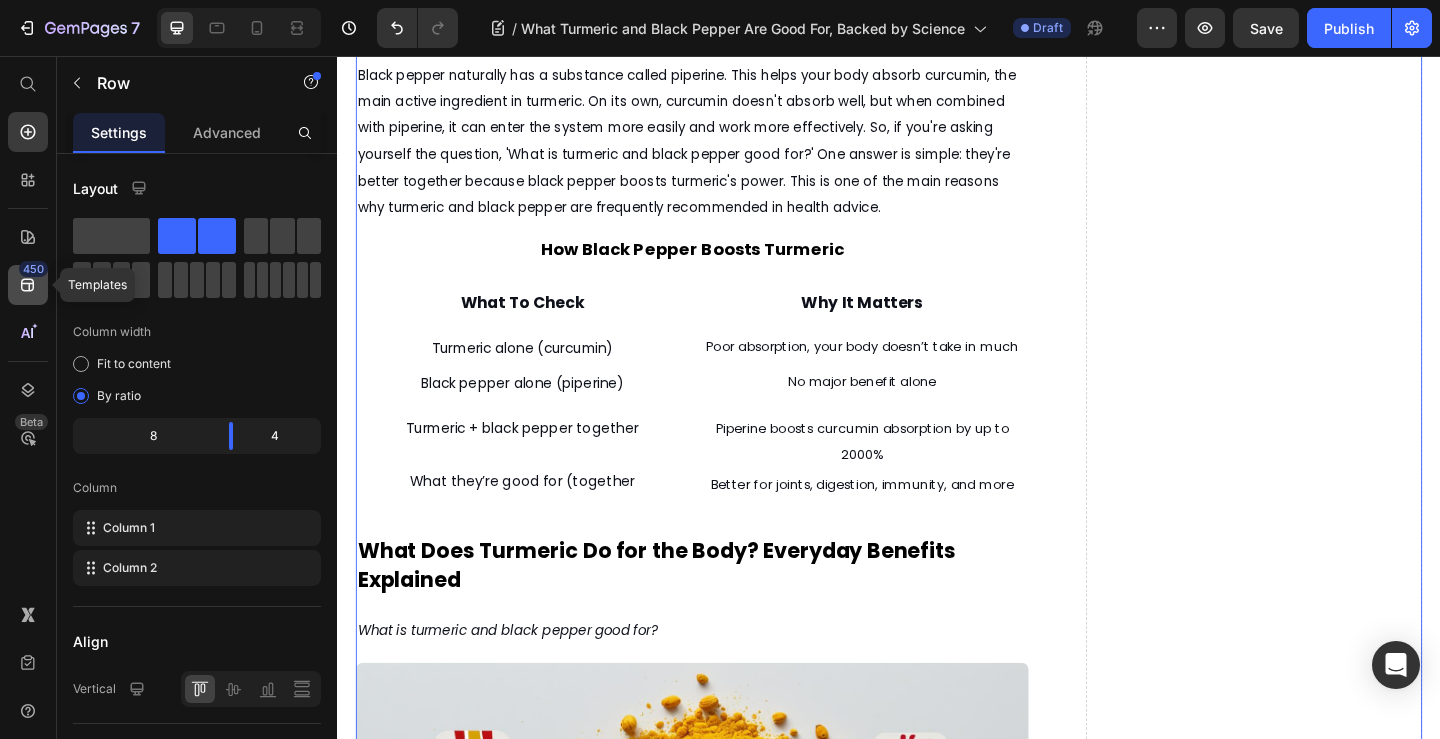 click on "450" at bounding box center (33, 269) 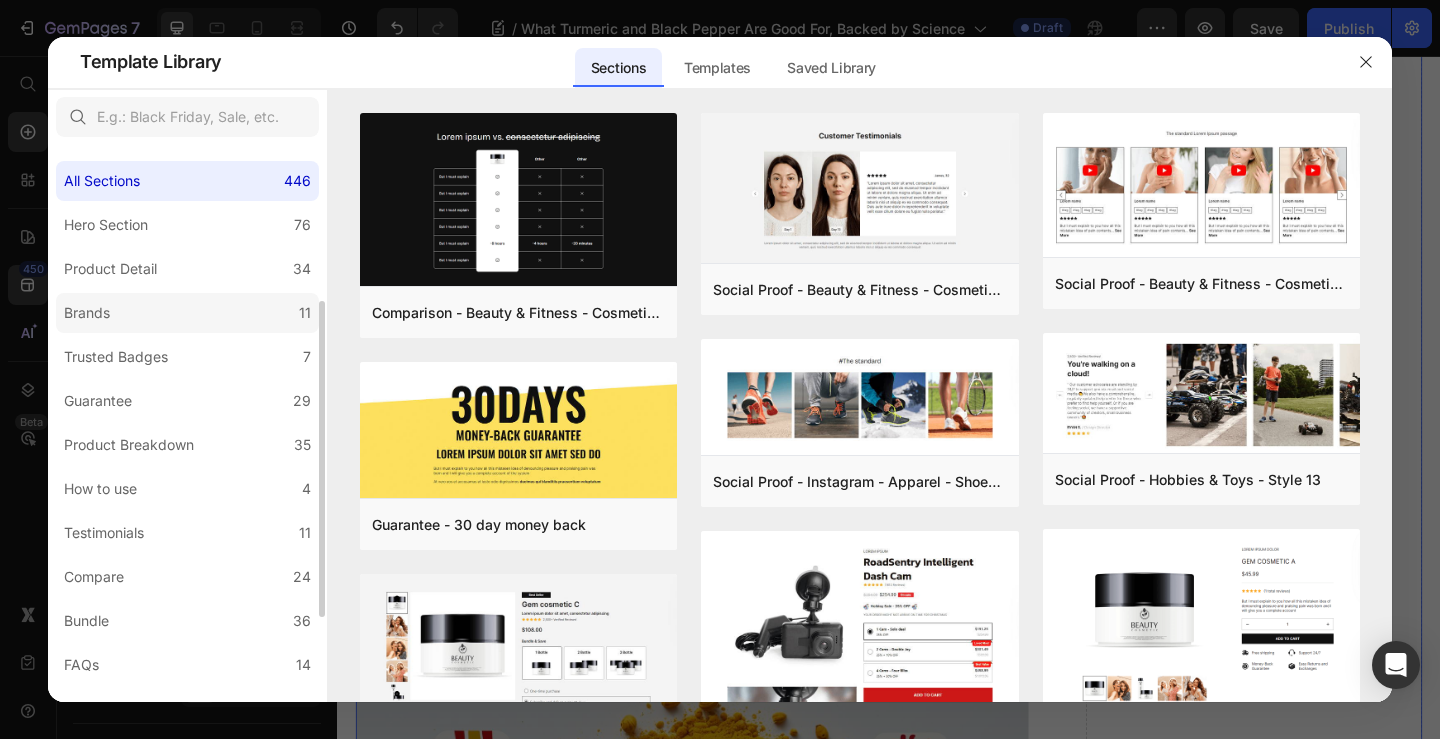 scroll, scrollTop: 300, scrollLeft: 0, axis: vertical 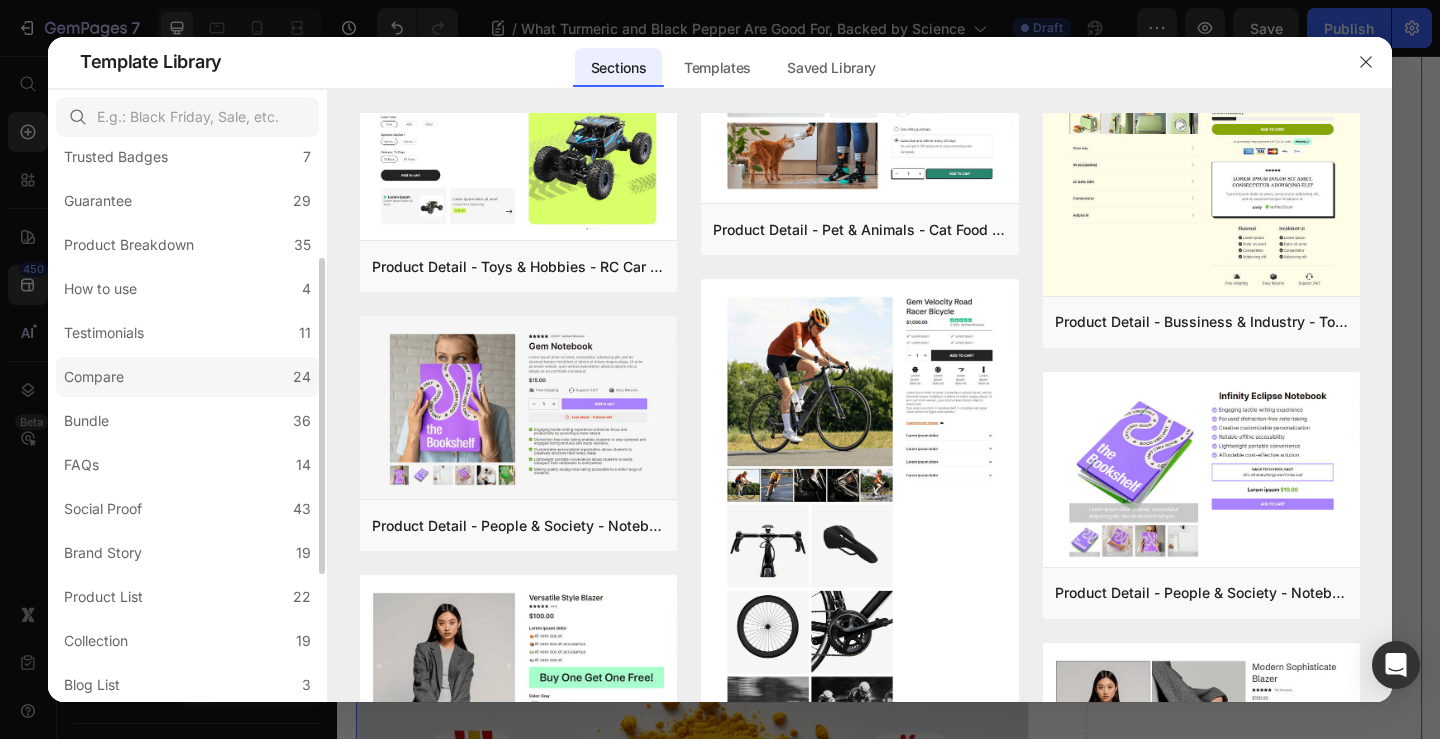 click on "Compare 24" 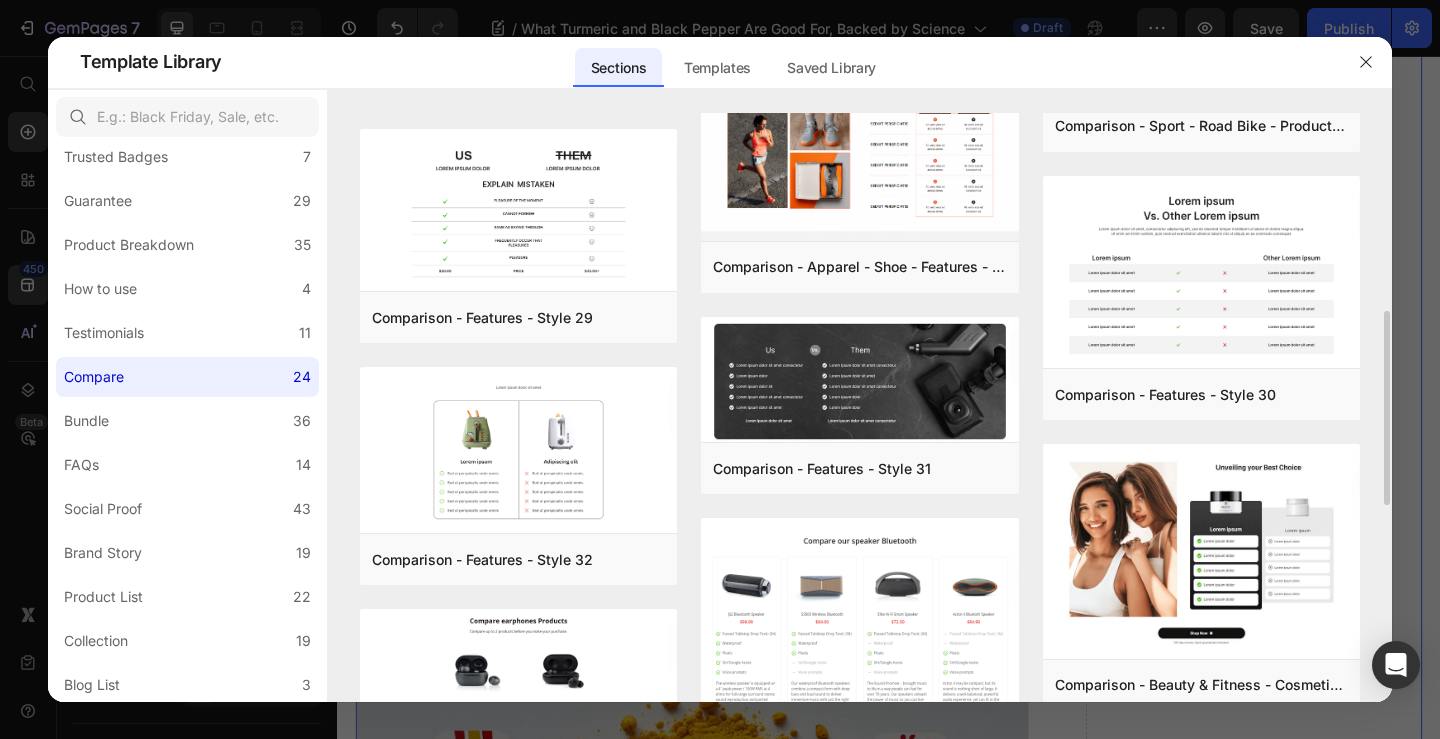 scroll, scrollTop: 500, scrollLeft: 0, axis: vertical 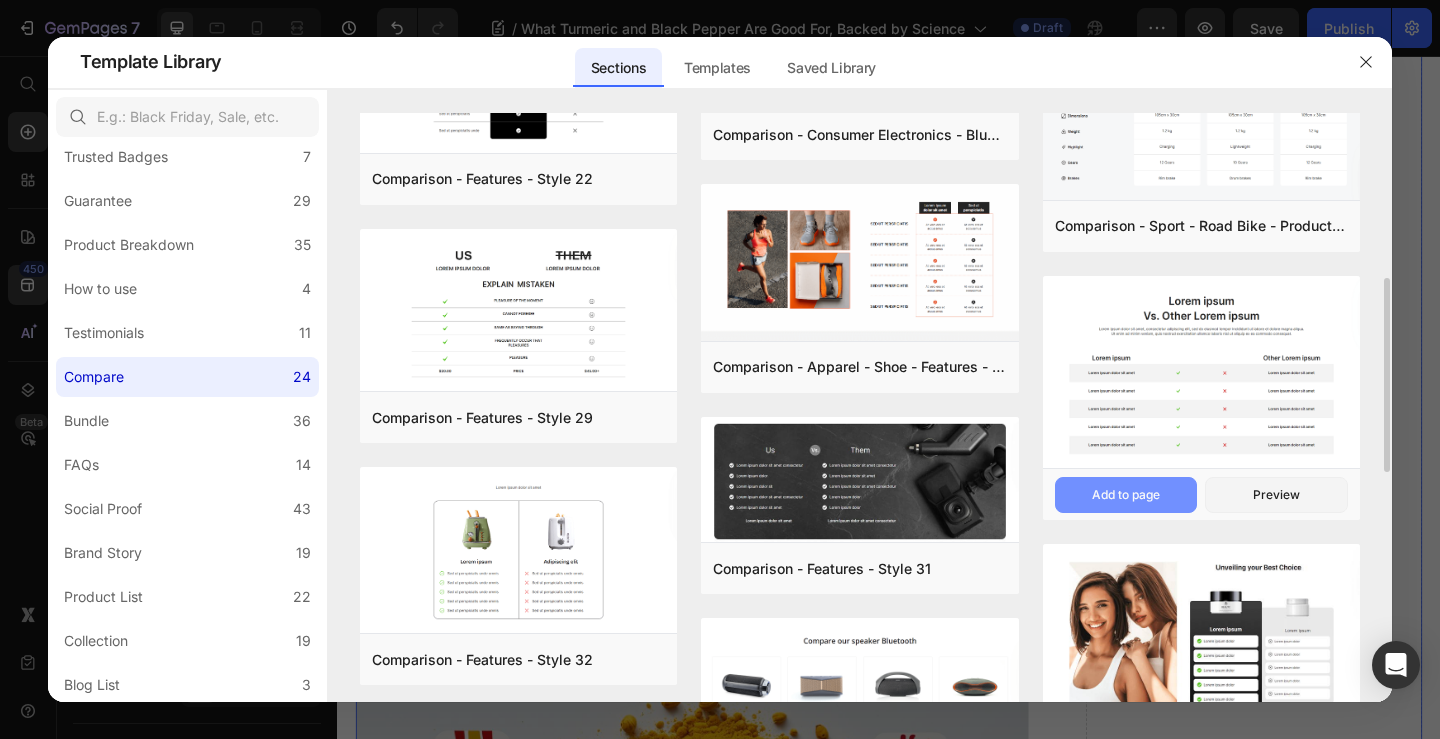click on "Add to page" at bounding box center (1126, 495) 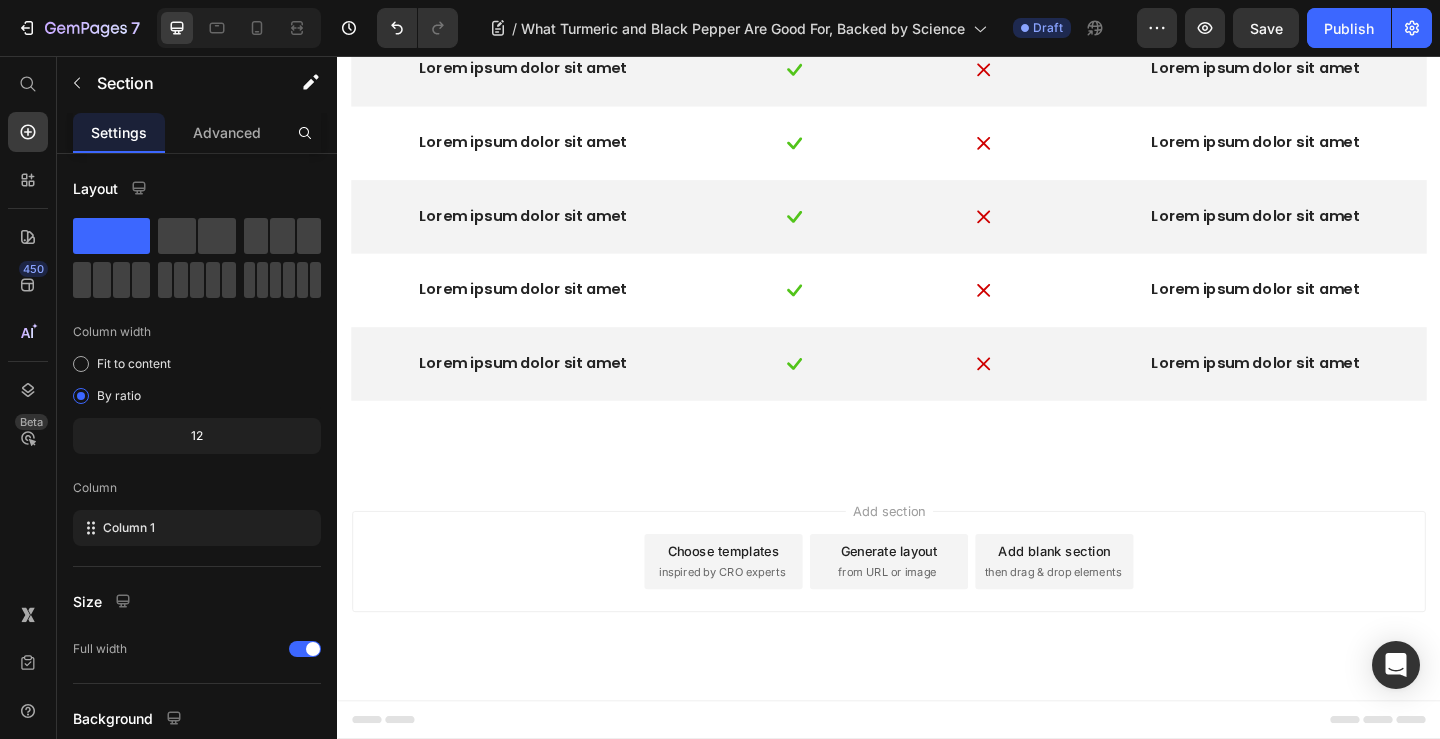 scroll, scrollTop: 8770, scrollLeft: 0, axis: vertical 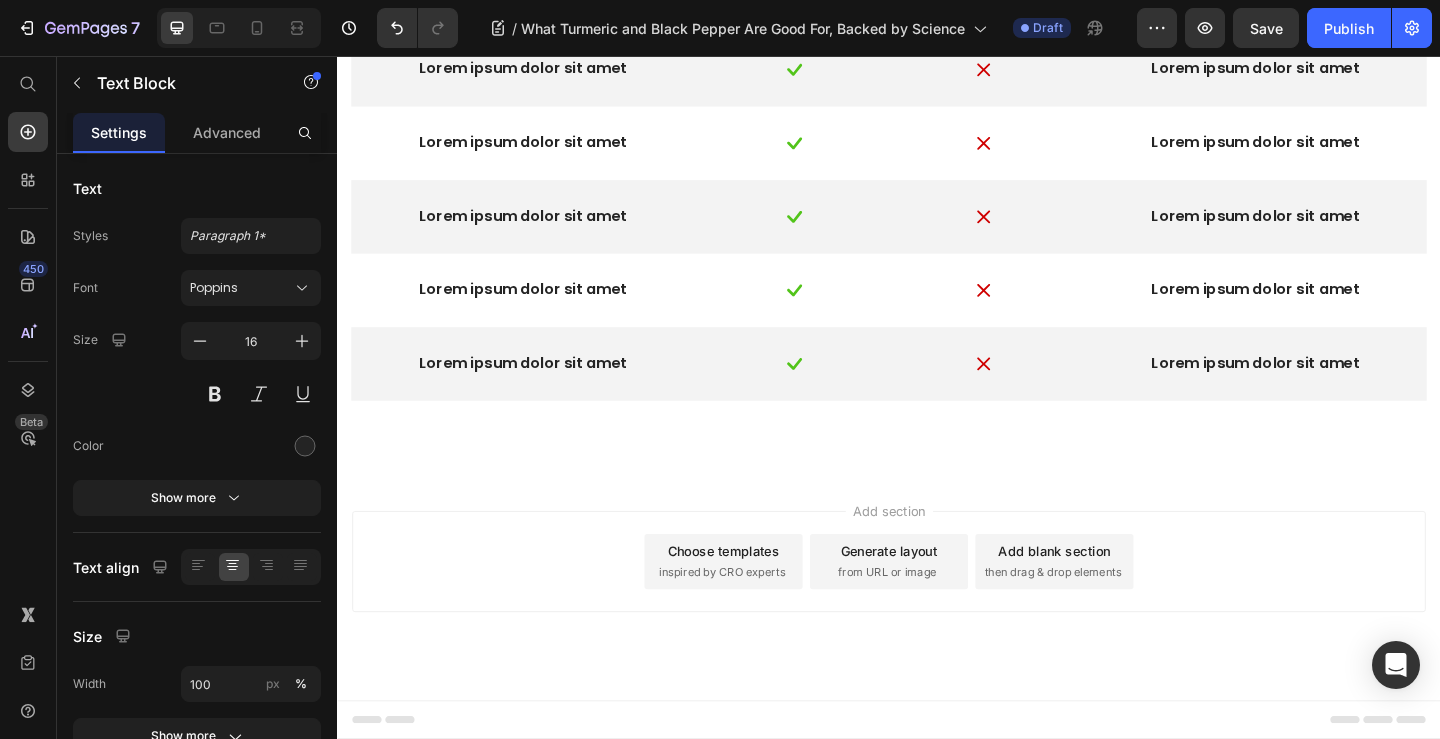 click at bounding box center (622, -182) 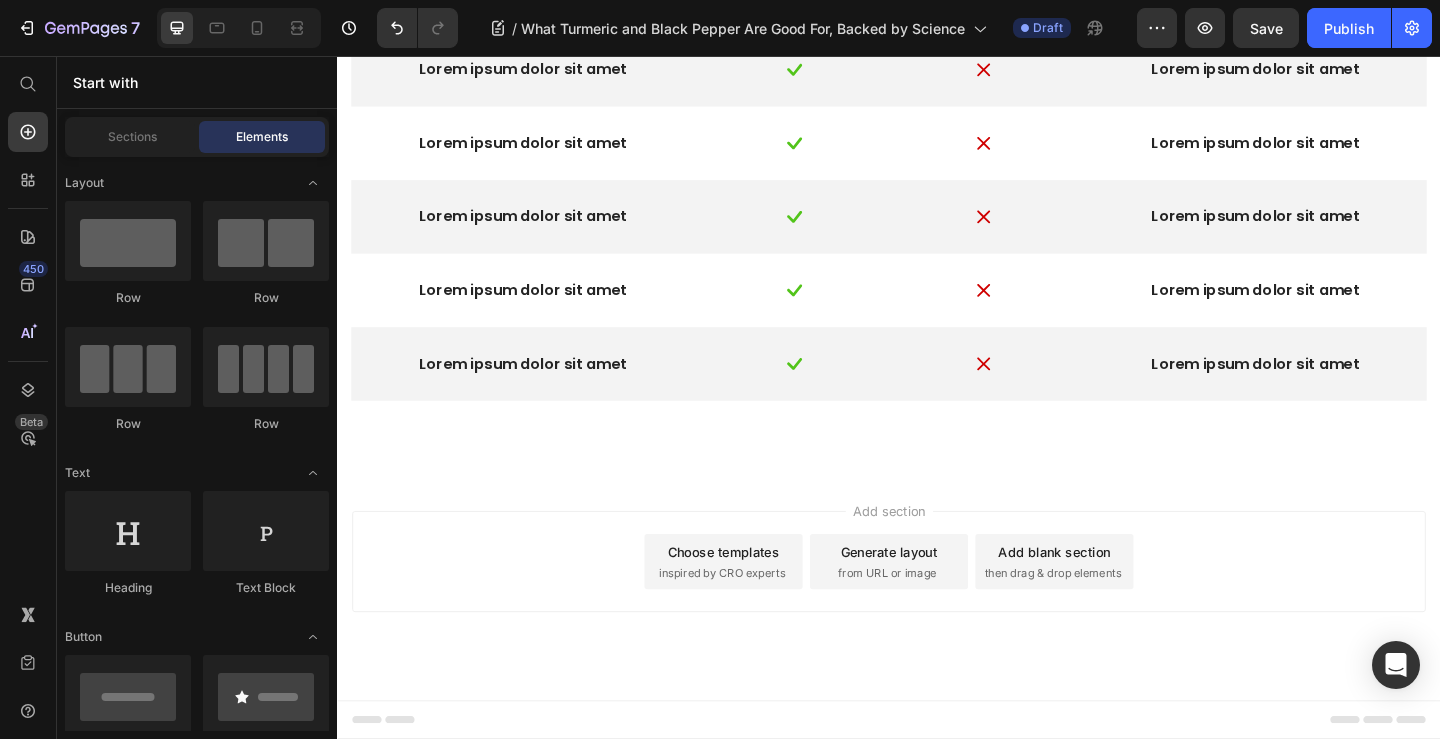 click on "Lorem ipsum" at bounding box center (937, -205) 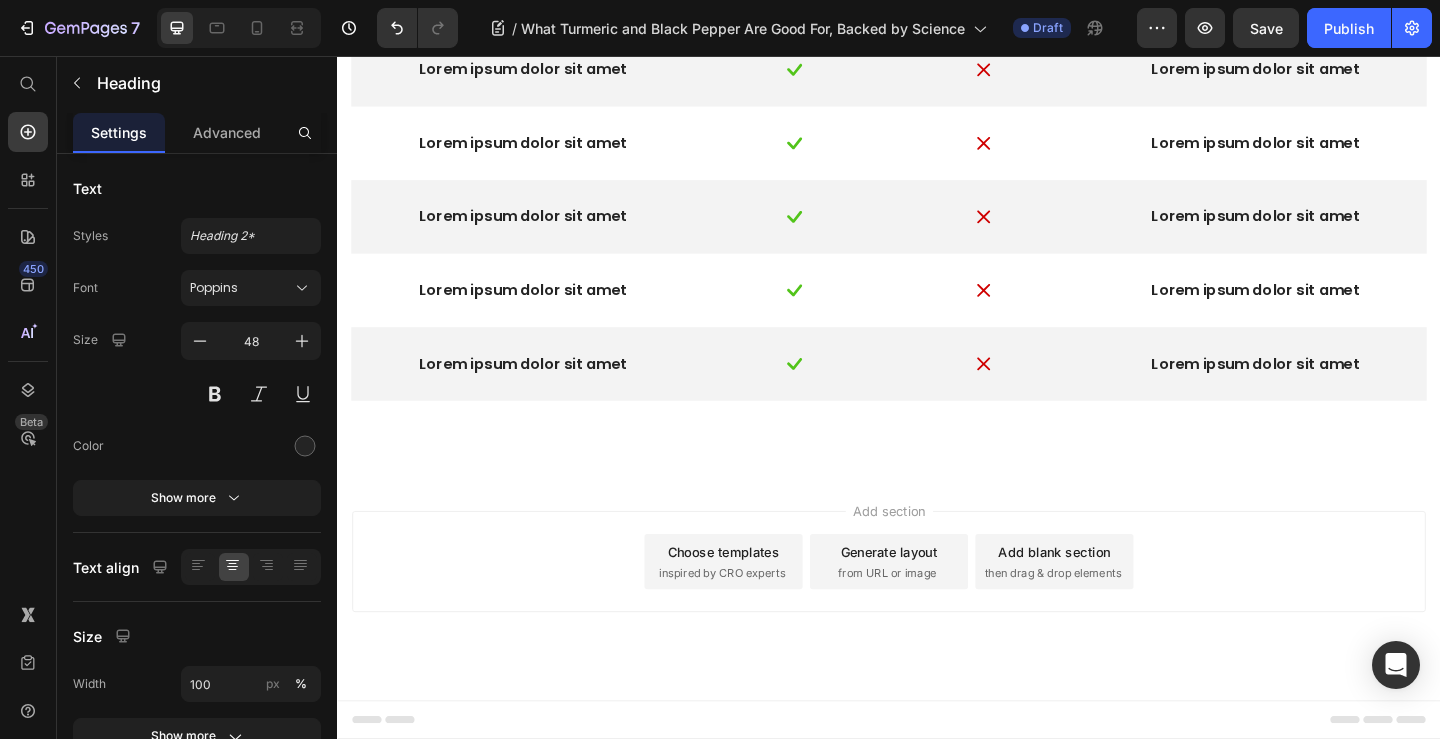 click 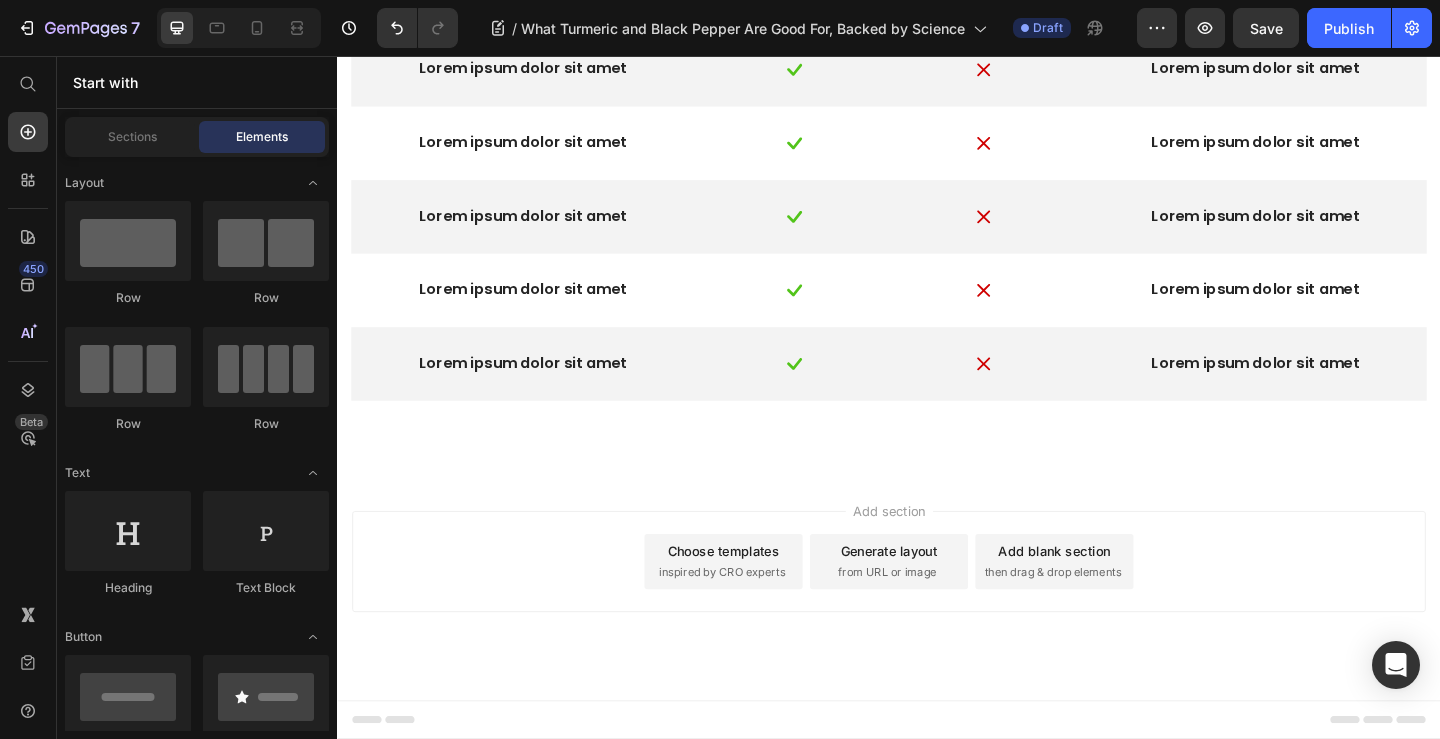 click on "Vs. Other Lorem ipsum" at bounding box center [937, -135] 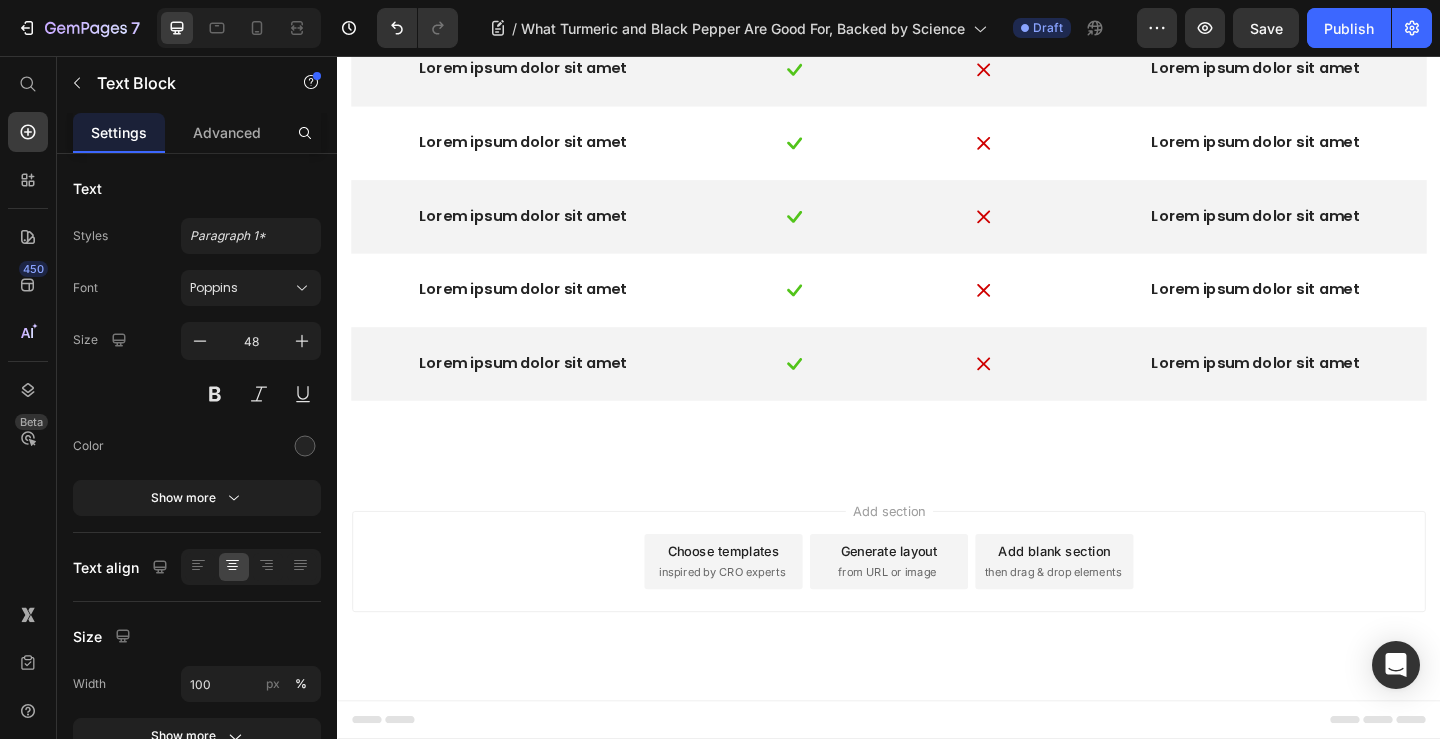 click 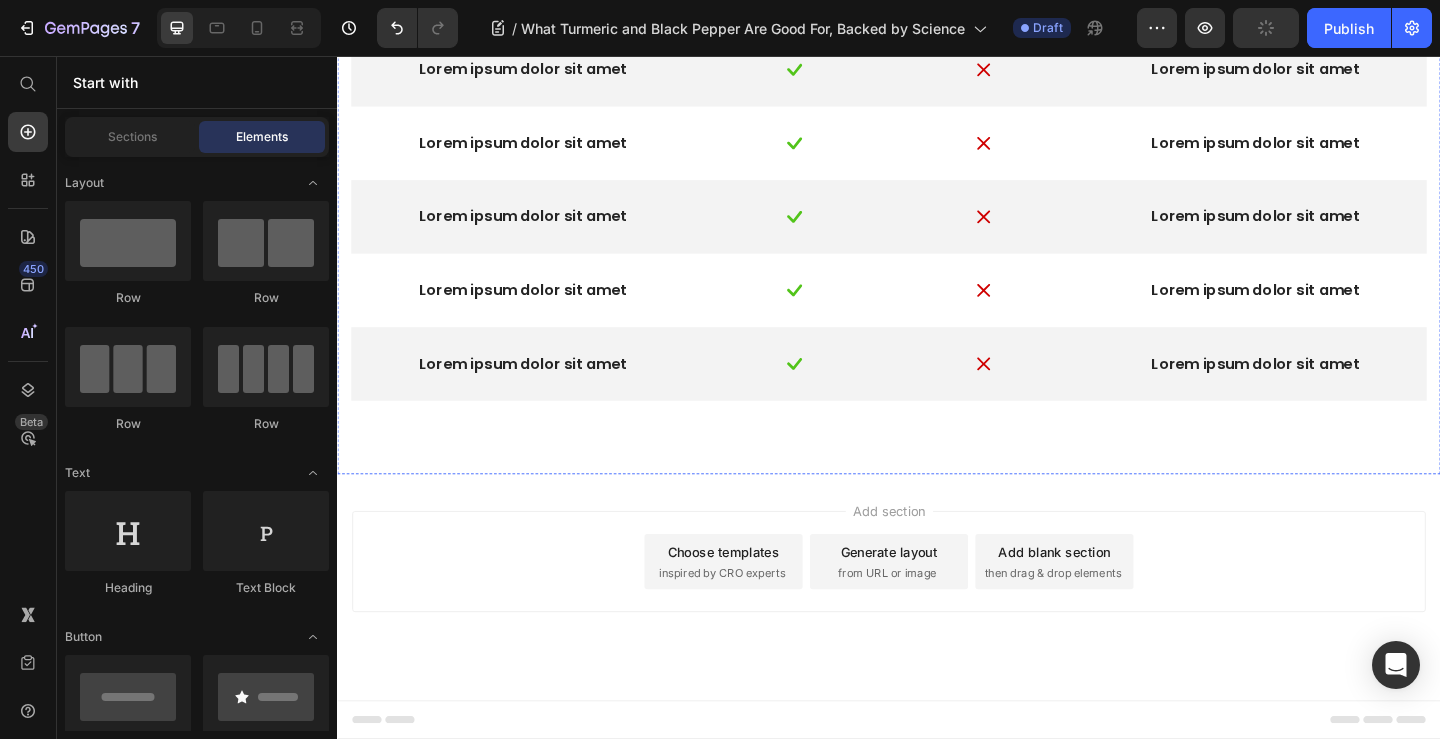 click on "Drop element here Row Lorem ipsum Text Block
Drop element here Other Lorem ipsum Text Block Row Lorem ipsum dolor sit amet Text Block Image Image Lorem ipsum dolor sit amet Text Block Row Lorem ipsum dolor sit amet Text Block Image Image Lorem ipsum dolor sit amet Text Block Row Lorem ipsum dolor sit amet Text Block Image Image Lorem ipsum dolor sit amet Text Block Row Lorem ipsum dolor sit amet Text Block Image Image Lorem ipsum dolor sit amet Text Block Row Lorem ipsum dolor sit amet Text Block Image Image Lorem ipsum dolor sit amet Text Block Row" at bounding box center [937, 143] 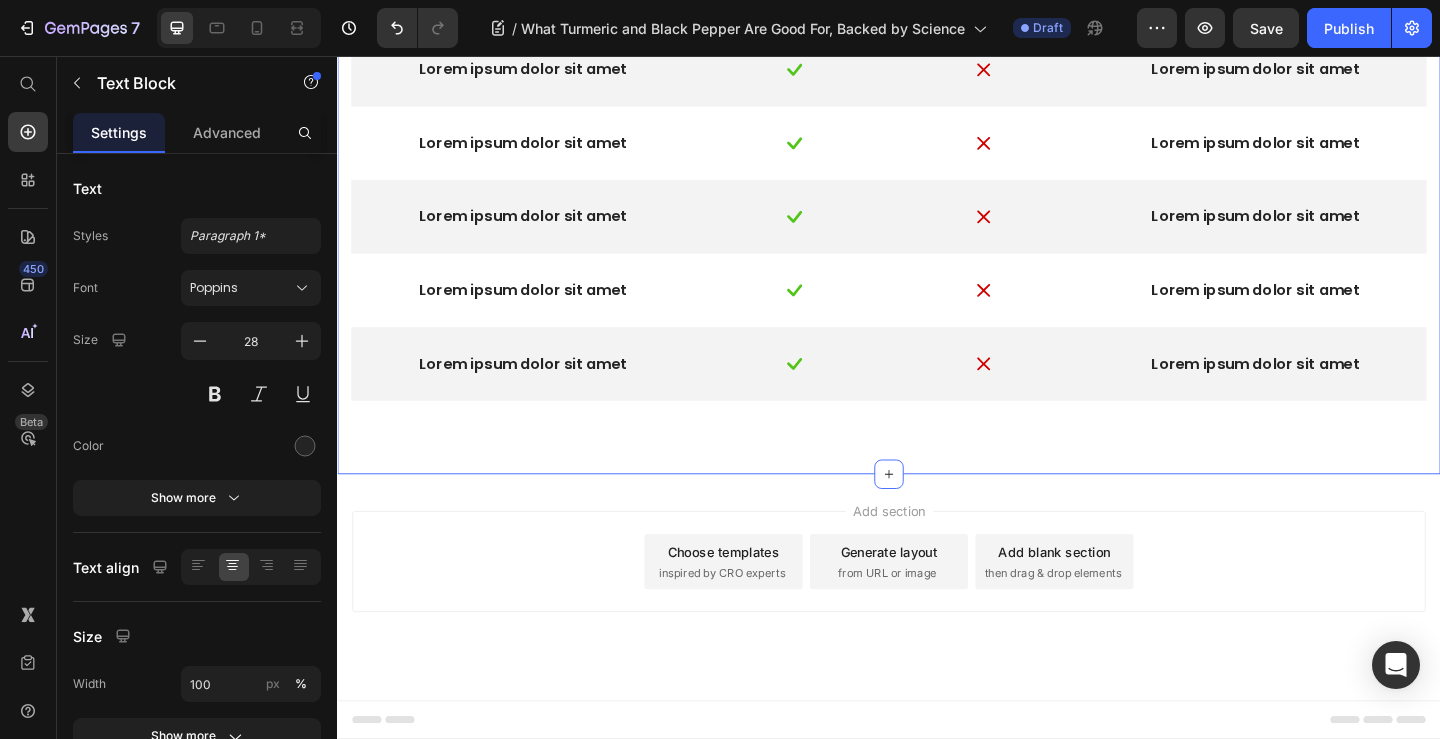 click on "Drop element here Row Lorem ipsum Text Block   0
Drop element here Other Lorem ipsum Text Block Row Lorem ipsum dolor sit amet Text Block Image Image Lorem ipsum dolor sit amet Text Block Row Lorem ipsum dolor sit amet Text Block Image Image Lorem ipsum dolor sit amet Text Block Row Lorem ipsum dolor sit amet Text Block Image Image Lorem ipsum dolor sit amet Text Block Row Lorem ipsum dolor sit amet Text Block Image Image Lorem ipsum dolor sit amet Text Block Row Lorem ipsum dolor sit amet Text Block Image Image Lorem ipsum dolor sit amet Text Block Row" at bounding box center (937, 143) 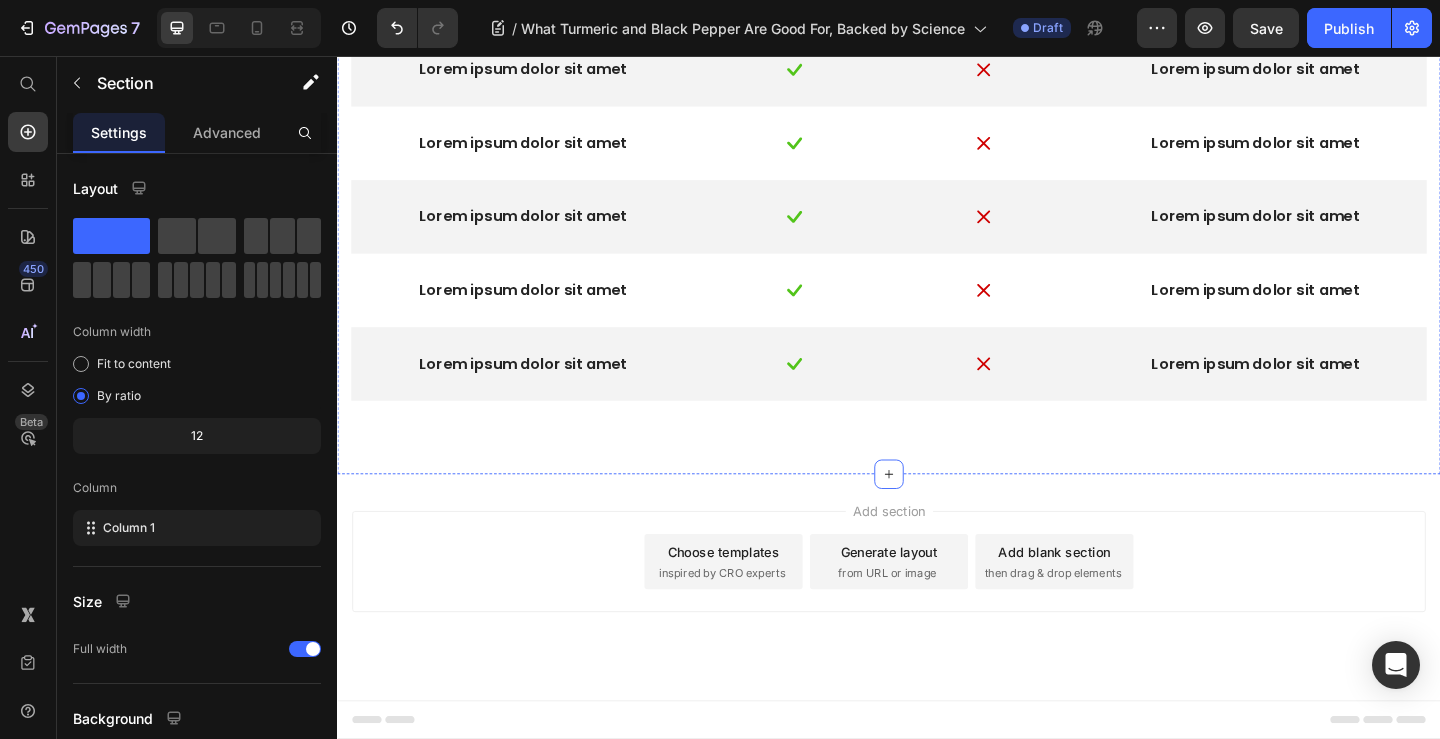 click on "Lorem ipsum Text Block
Drop element here Other Lorem ipsum Text Block Row" at bounding box center (937, -7) 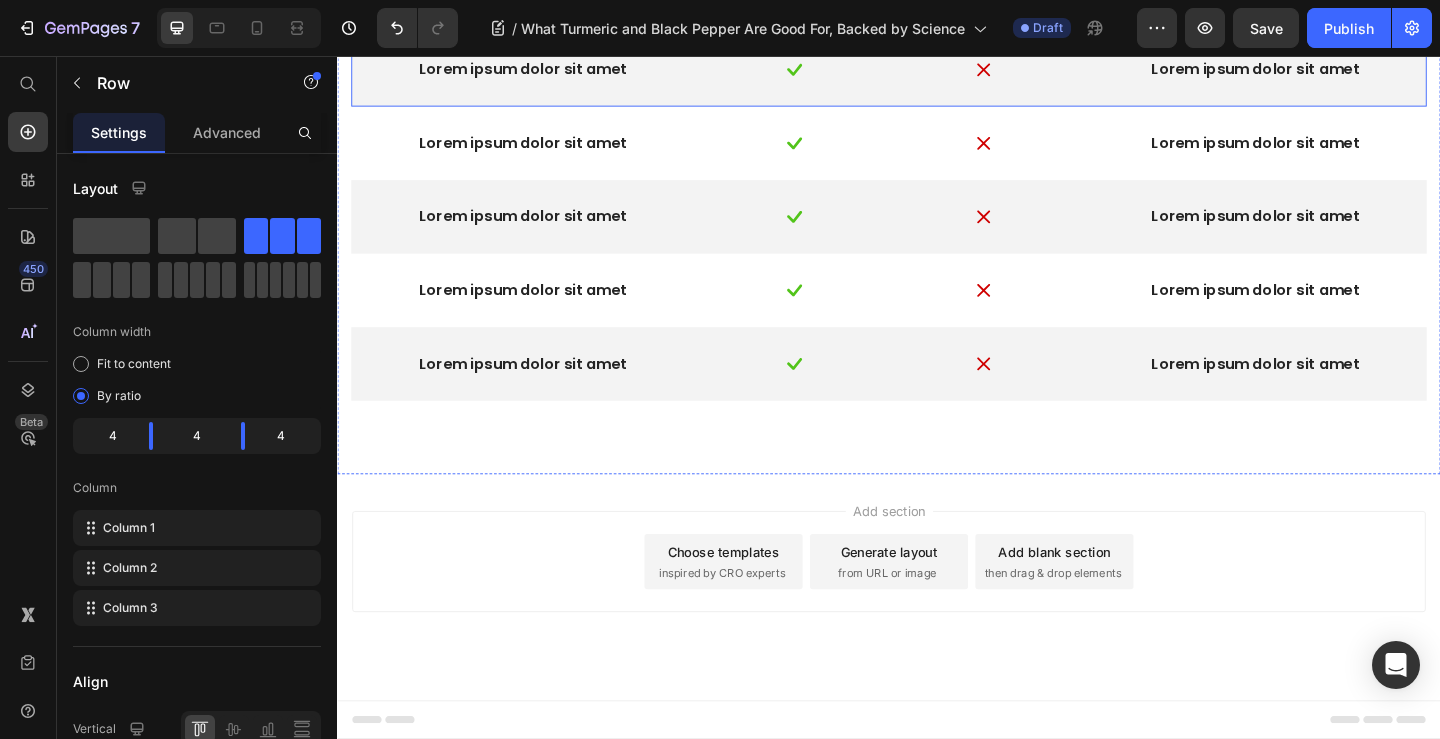 click on "Lorem ipsum dolor sit amet Text Block Image Image Lorem ipsum dolor sit amet Text Block Row" at bounding box center [937, 71] 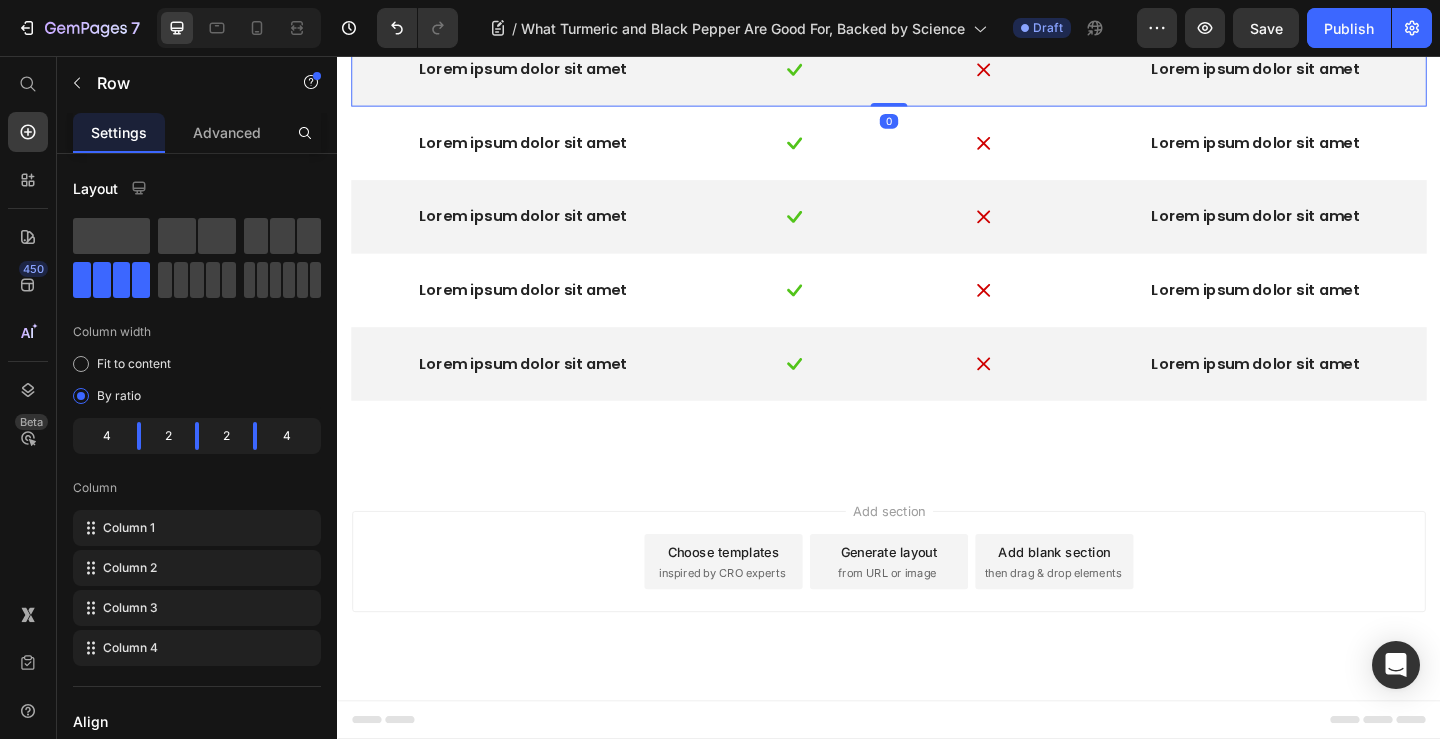 click on "Lorem ipsum" at bounding box center (537, -17) 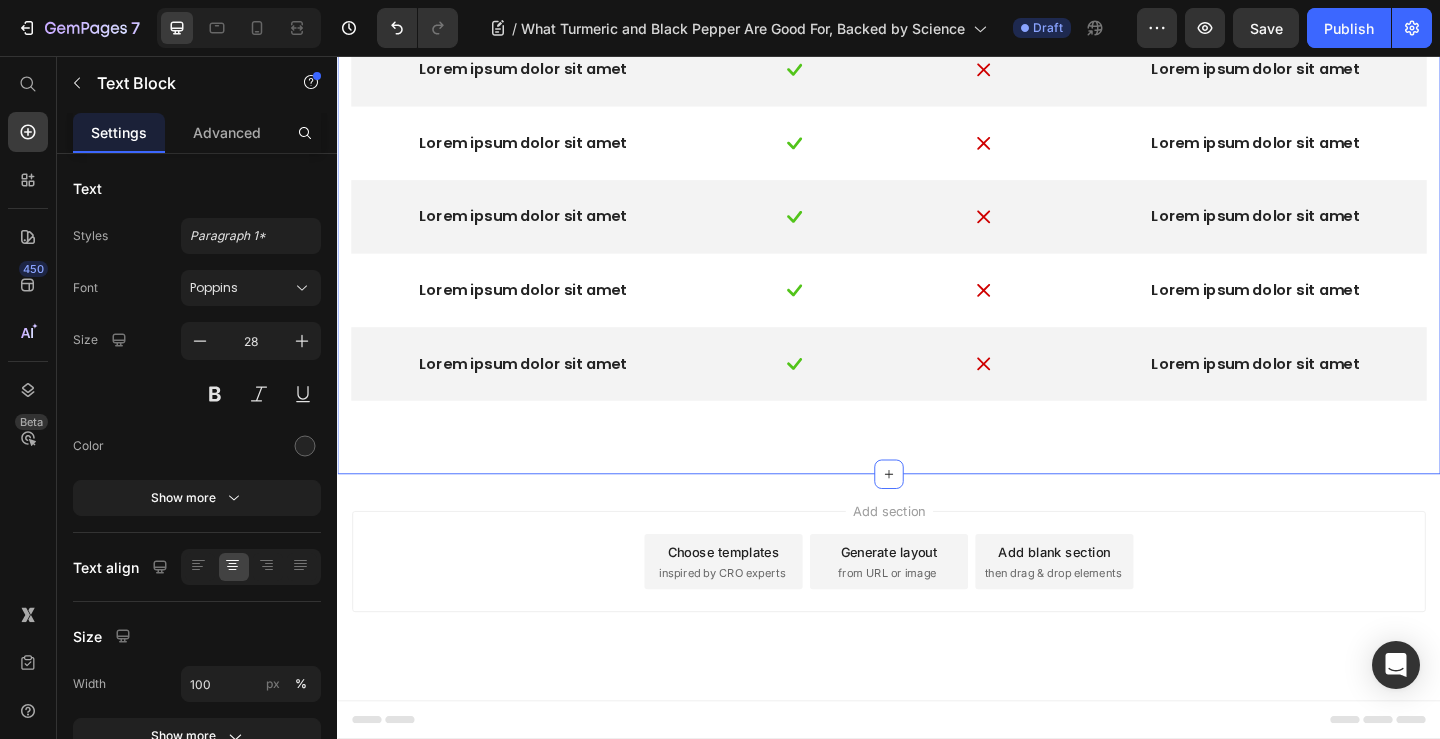 click on "Drop element here Row Lorem ipsum Text Block   0
Drop element here Other Lorem ipsum Text Block Row Lorem ipsum dolor sit amet Text Block Image Image Lorem ipsum dolor sit amet Text Block Row Lorem ipsum dolor sit amet Text Block Image Image Lorem ipsum dolor sit amet Text Block Row Lorem ipsum dolor sit amet Text Block Image Image Lorem ipsum dolor sit amet Text Block Row Lorem ipsum dolor sit amet Text Block Image Image Lorem ipsum dolor sit amet Text Block Row Lorem ipsum dolor sit amet Text Block Image Image Lorem ipsum dolor sit amet Text Block Row" at bounding box center [937, 143] 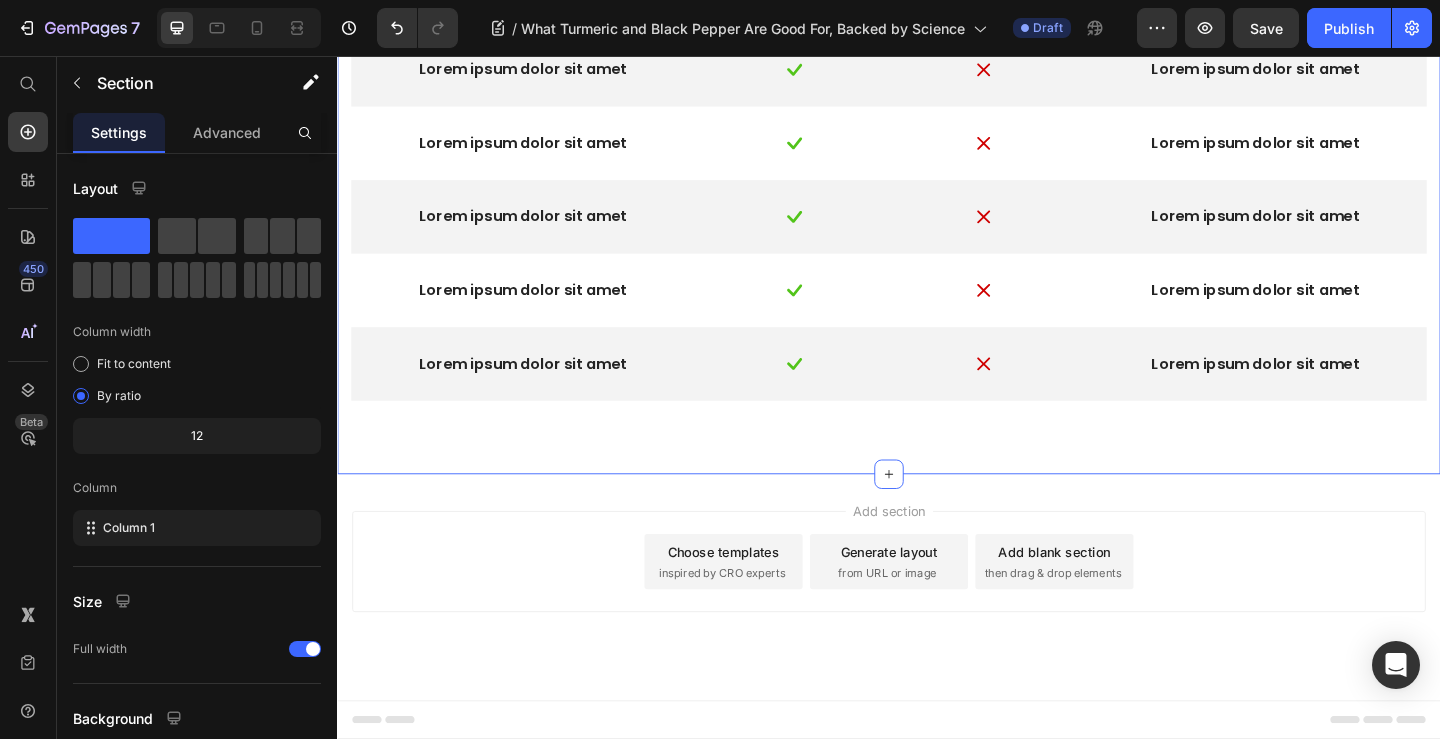 click on "Drop element here Row Lorem ipsum Text Block
Drop element here Other Lorem ipsum Text Block Row Lorem ipsum dolor sit amet Text Block Image Image Lorem ipsum dolor sit amet Text Block Row Lorem ipsum dolor sit amet Text Block Image Image Lorem ipsum dolor sit amet Text Block Row Lorem ipsum dolor sit amet Text Block Image Image Lorem ipsum dolor sit amet Text Block Row Lorem ipsum dolor sit amet Text Block Image Image Lorem ipsum dolor sit amet Text Block Row Lorem ipsum dolor sit amet Text Block Image Image Lorem ipsum dolor sit amet Text Block Row" at bounding box center [937, 143] 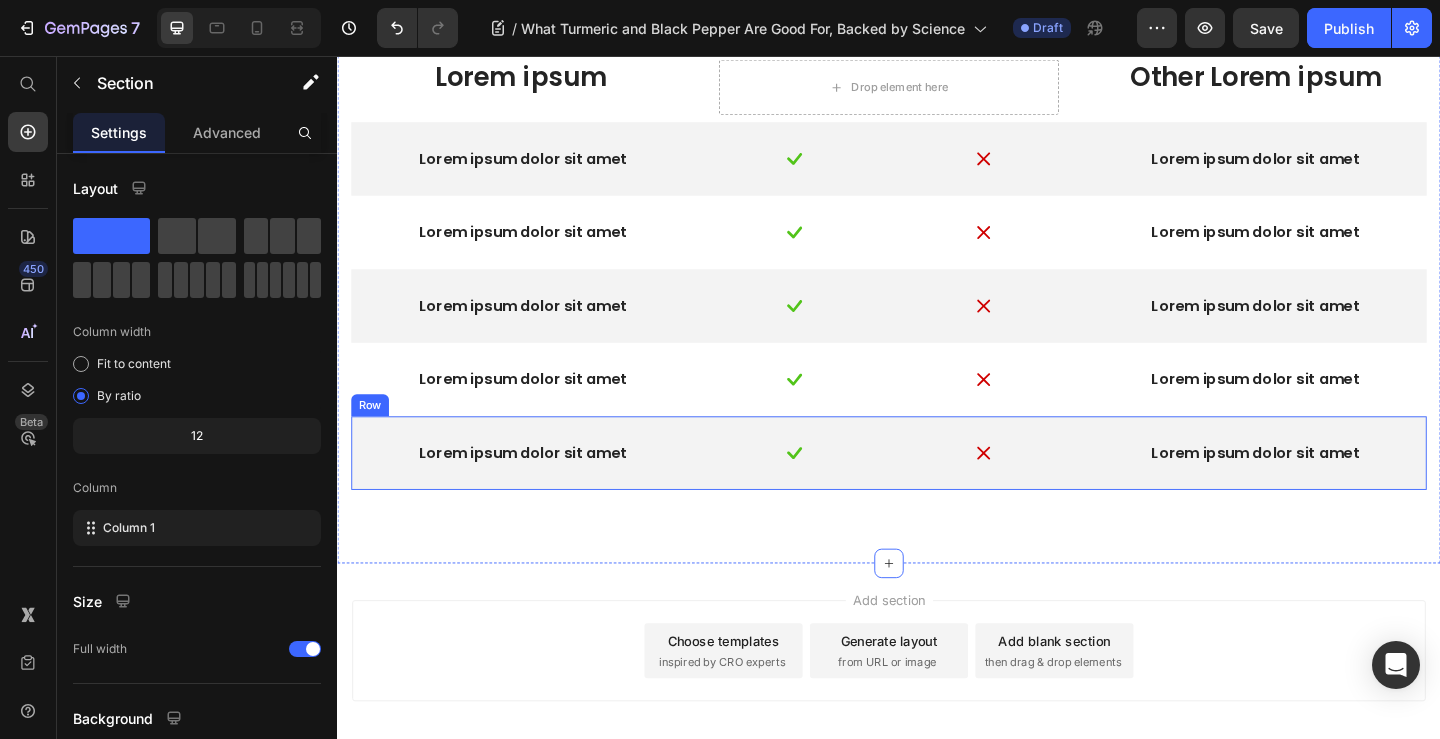 scroll, scrollTop: 9067, scrollLeft: 0, axis: vertical 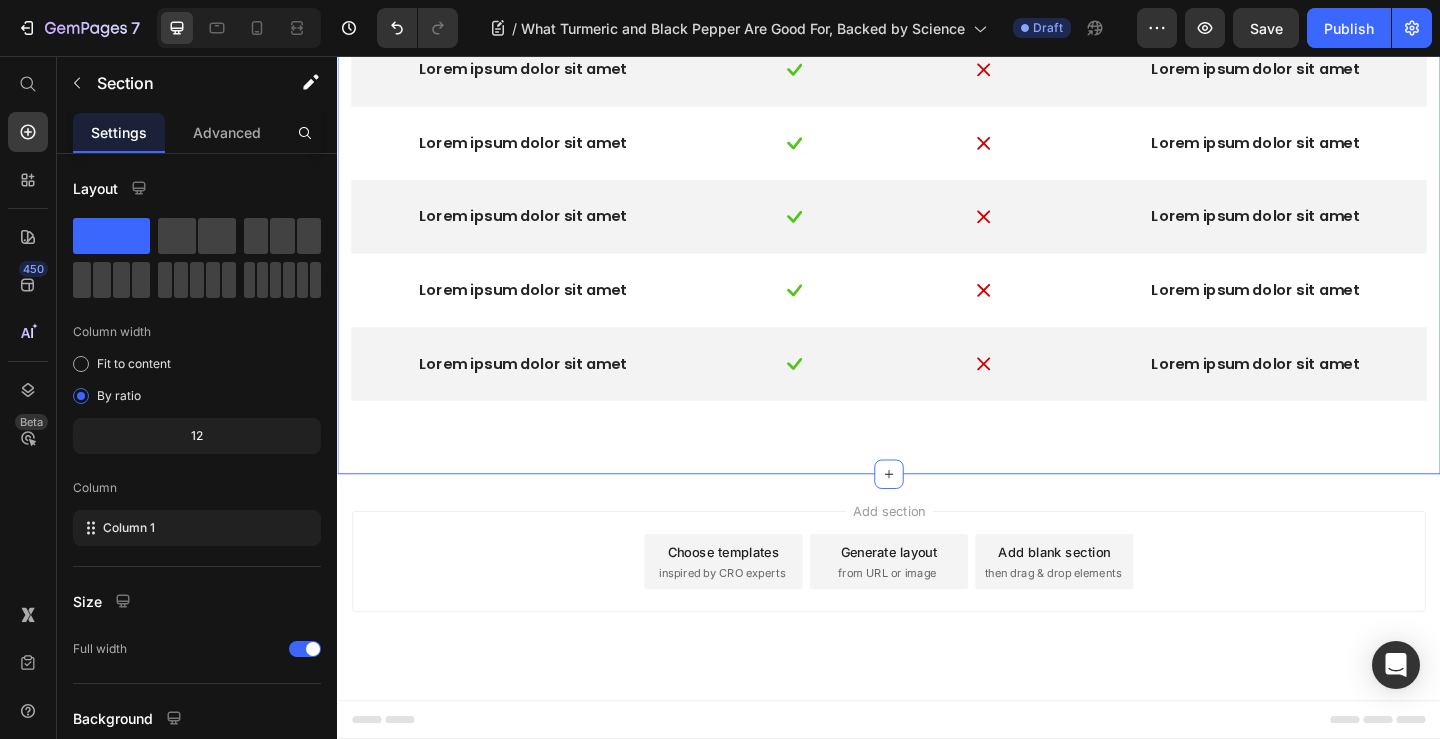 click on "Drop element here Row Lorem ipsum Text Block
Drop element here Other Lorem ipsum Text Block Row Lorem ipsum dolor sit amet Text Block Image Image Lorem ipsum dolor sit amet Text Block Row Lorem ipsum dolor sit amet Text Block Image Image Lorem ipsum dolor sit amet Text Block Row Lorem ipsum dolor sit amet Text Block Image Image Lorem ipsum dolor sit amet Text Block Row Lorem ipsum dolor sit amet Text Block Image Image Lorem ipsum dolor sit amet Text Block Row Lorem ipsum dolor sit amet Text Block Image Image Lorem ipsum dolor sit amet Text Block Row Section 4   You can create reusable sections Create Theme Section AI Content Write with GemAI What would you like to describe here? Tone and Voice Persuasive Product Tremella & Red Clover The Ultimate Women Bundle Show more Generate" at bounding box center (937, 135) 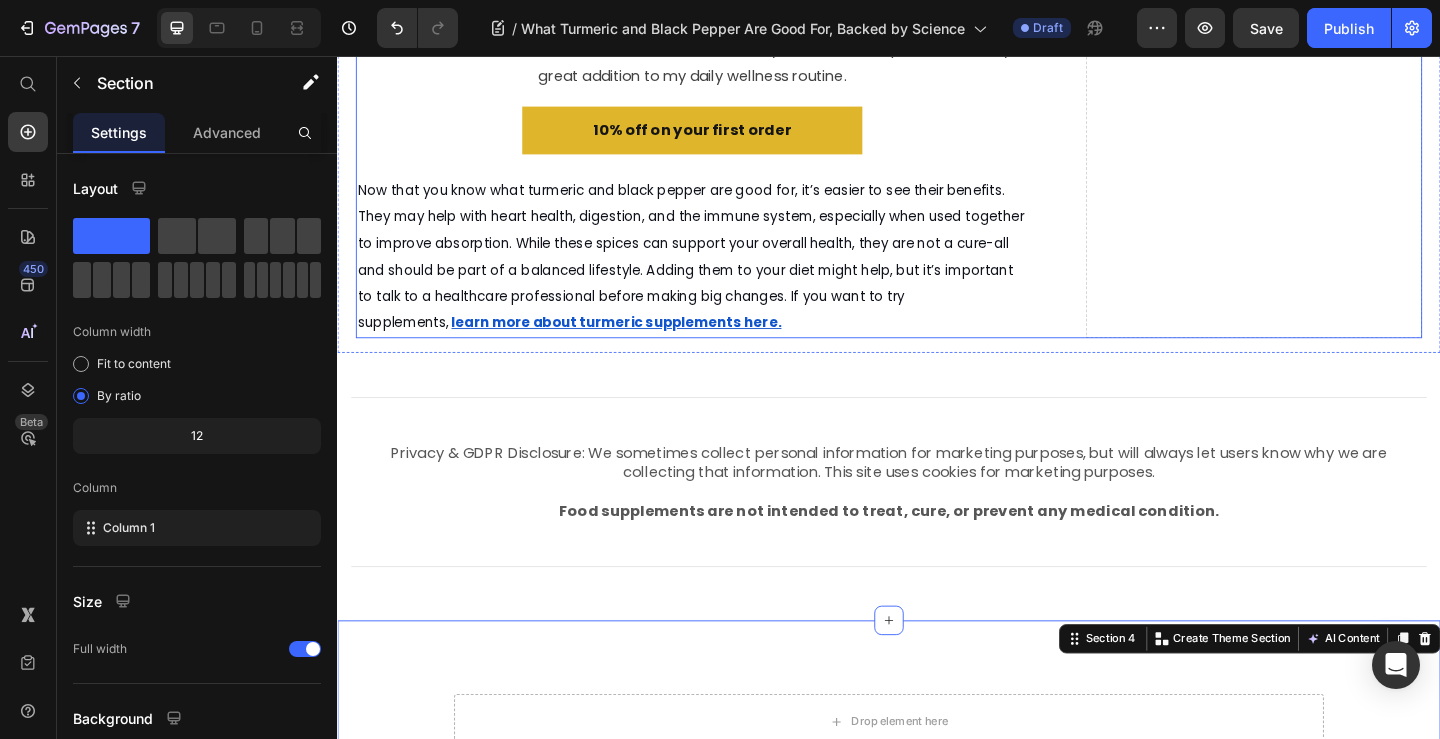 scroll, scrollTop: 5872, scrollLeft: 0, axis: vertical 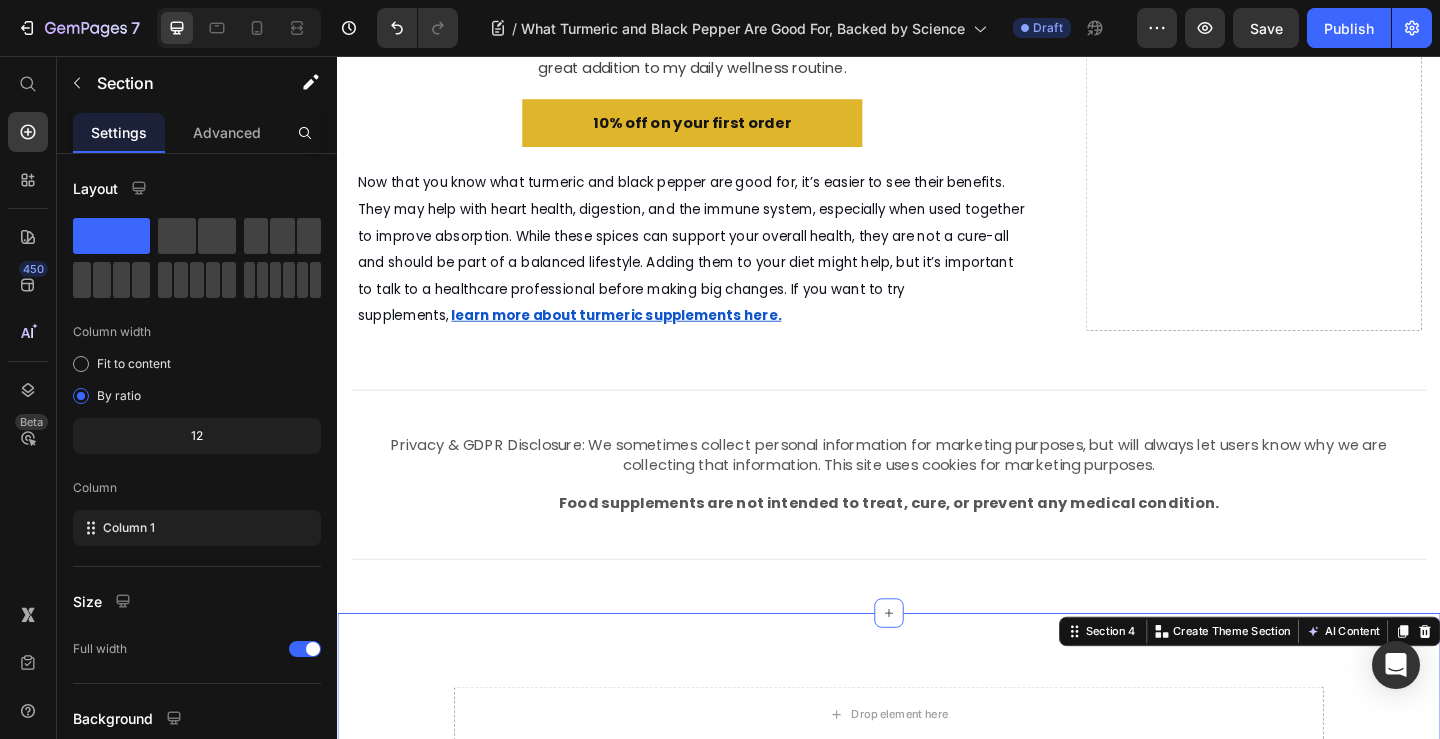 click on "Drop element here Row Lorem ipsum Text Block
Drop element here Other Lorem ipsum Text Block Row Lorem ipsum dolor sit amet Text Block Image Image Lorem ipsum dolor sit amet Text Block Row Lorem ipsum dolor sit amet Text Block Image Image Lorem ipsum dolor sit amet Text Block Row Lorem ipsum dolor sit amet Text Block Image Image Lorem ipsum dolor sit amet Text Block Row Lorem ipsum dolor sit amet Text Block Image Image Lorem ipsum dolor sit amet Text Block Row Lorem ipsum dolor sit amet Text Block Image Image Lorem ipsum dolor sit amet Text Block Row Section 4   You can create reusable sections Create Theme Section AI Content Write with GemAI What would you like to describe here? Tone and Voice Persuasive Product Tremella & Red Clover The Ultimate Women Bundle Show more Generate" at bounding box center [937, 1038] 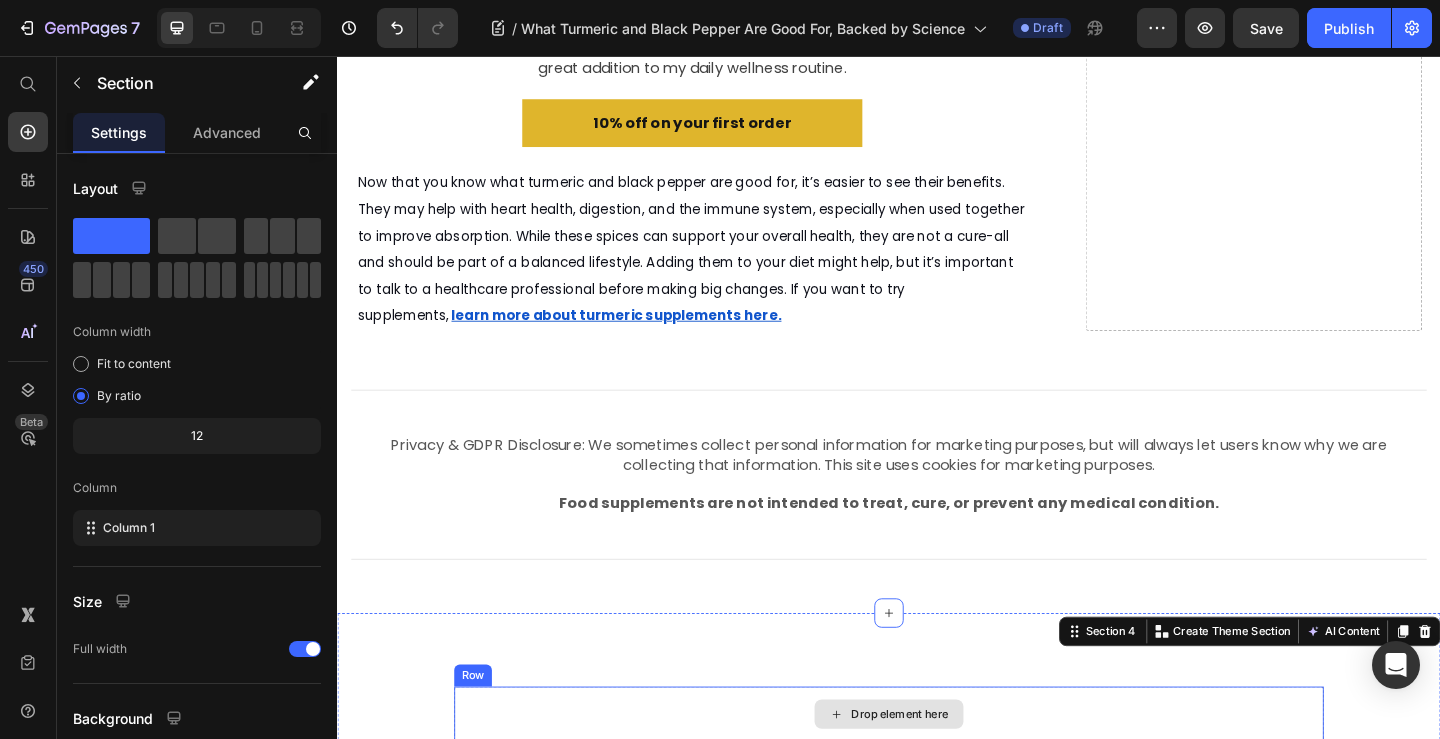 click on "Drop element here" at bounding box center [937, 772] 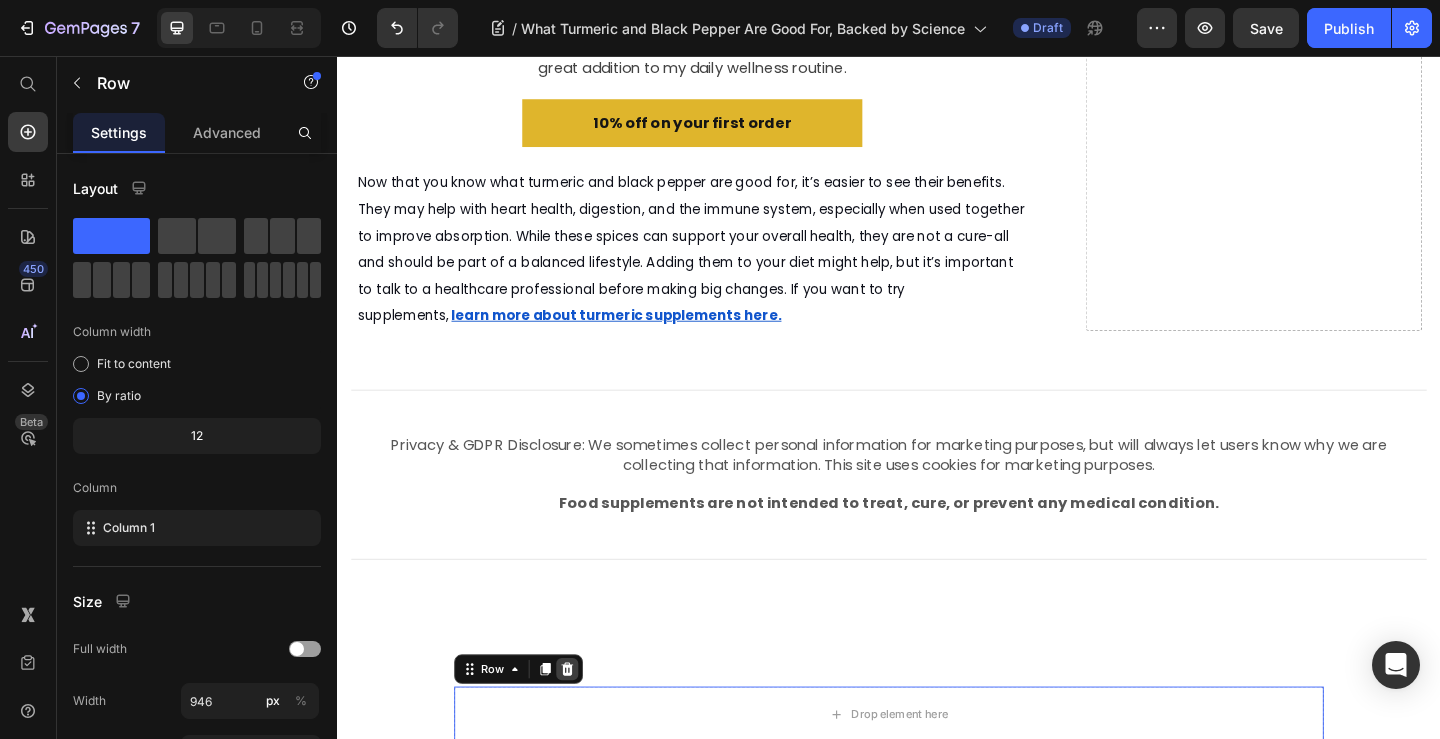 click 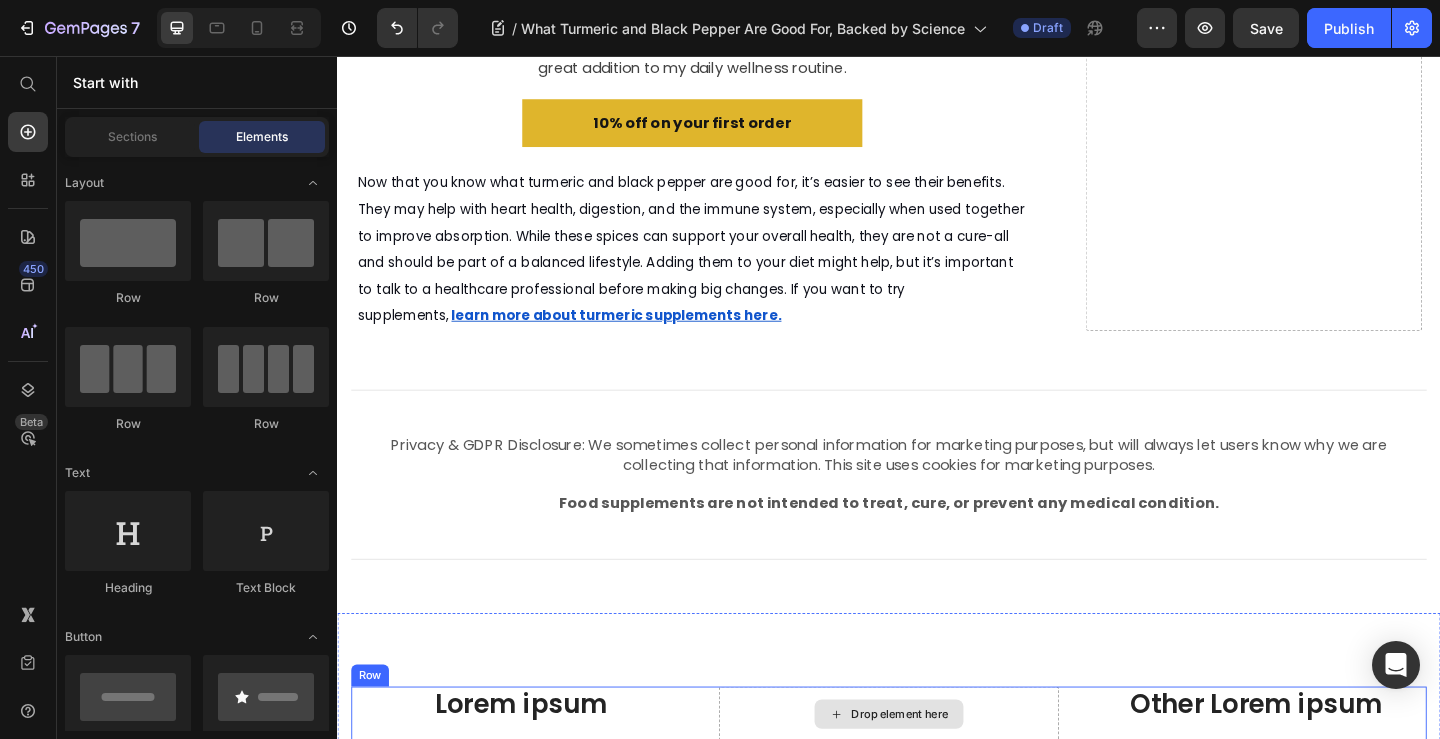 click on "Drop element here" at bounding box center (937, 772) 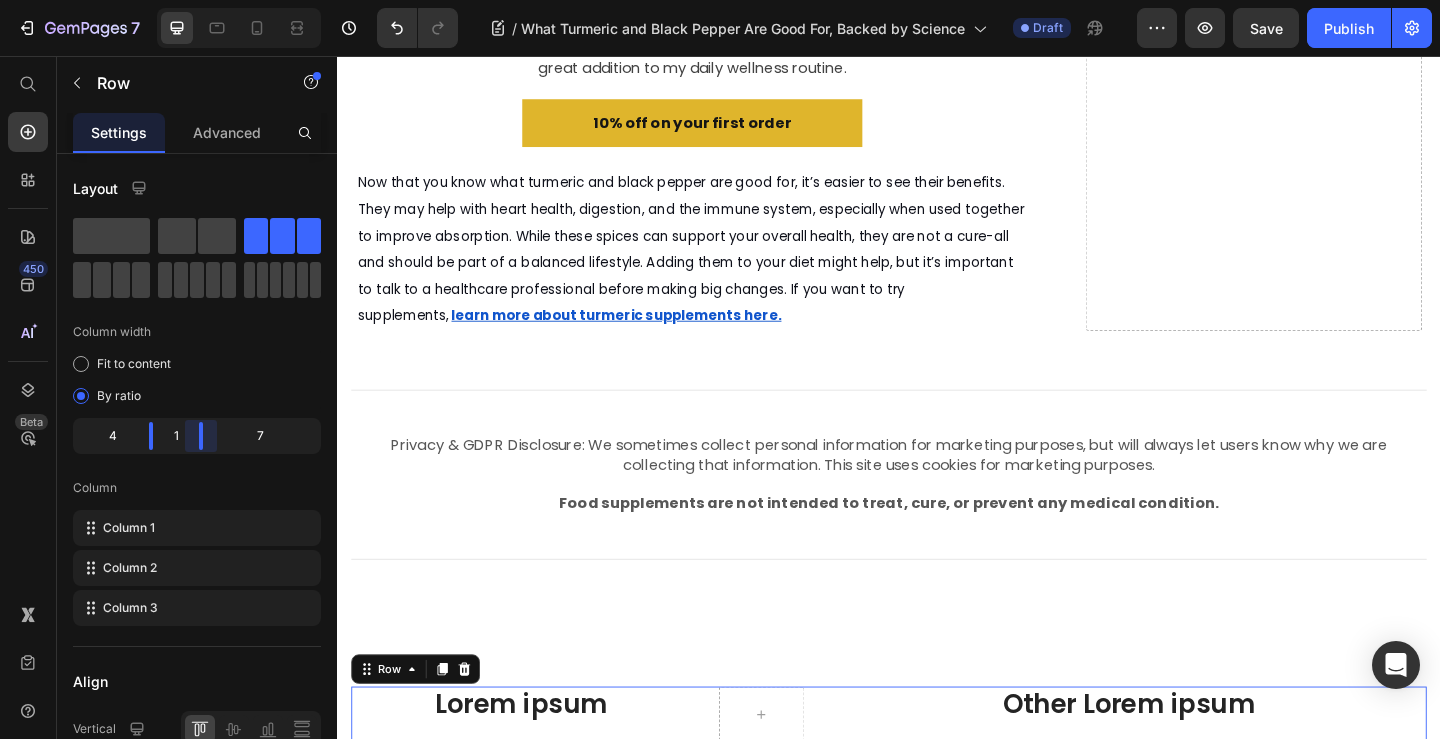 drag, startPoint x: 241, startPoint y: 433, endPoint x: 154, endPoint y: 435, distance: 87.02299 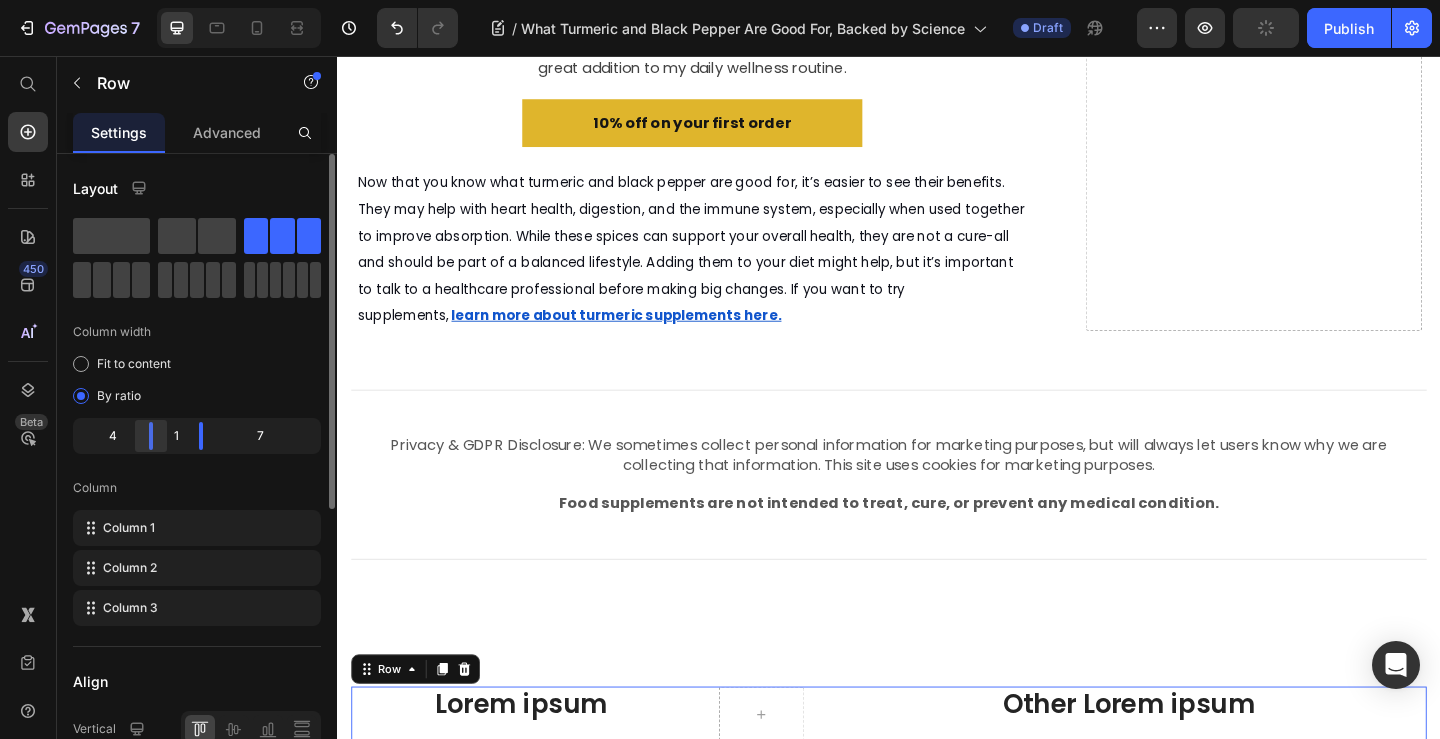 drag, startPoint x: 202, startPoint y: 442, endPoint x: 159, endPoint y: 438, distance: 43.185646 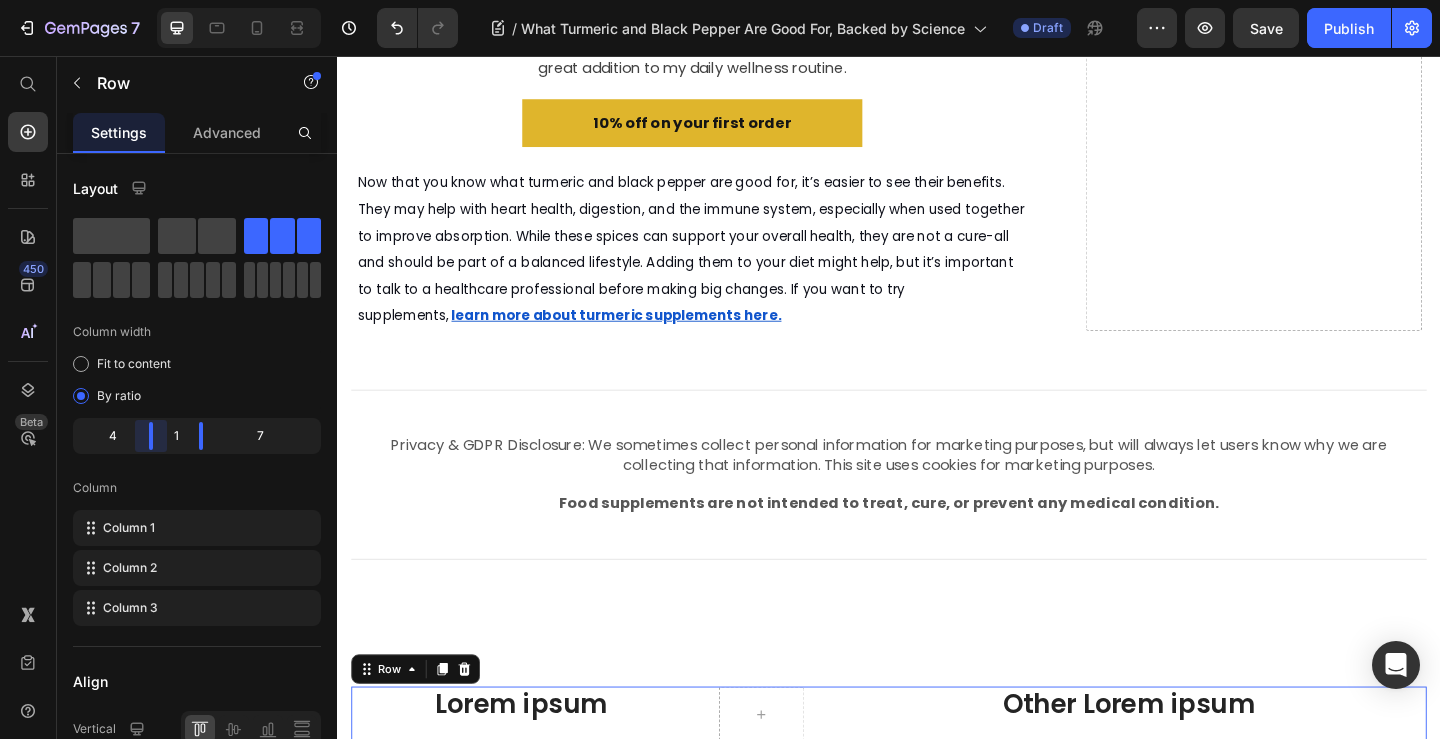 drag, startPoint x: 149, startPoint y: 436, endPoint x: 177, endPoint y: 435, distance: 28.01785 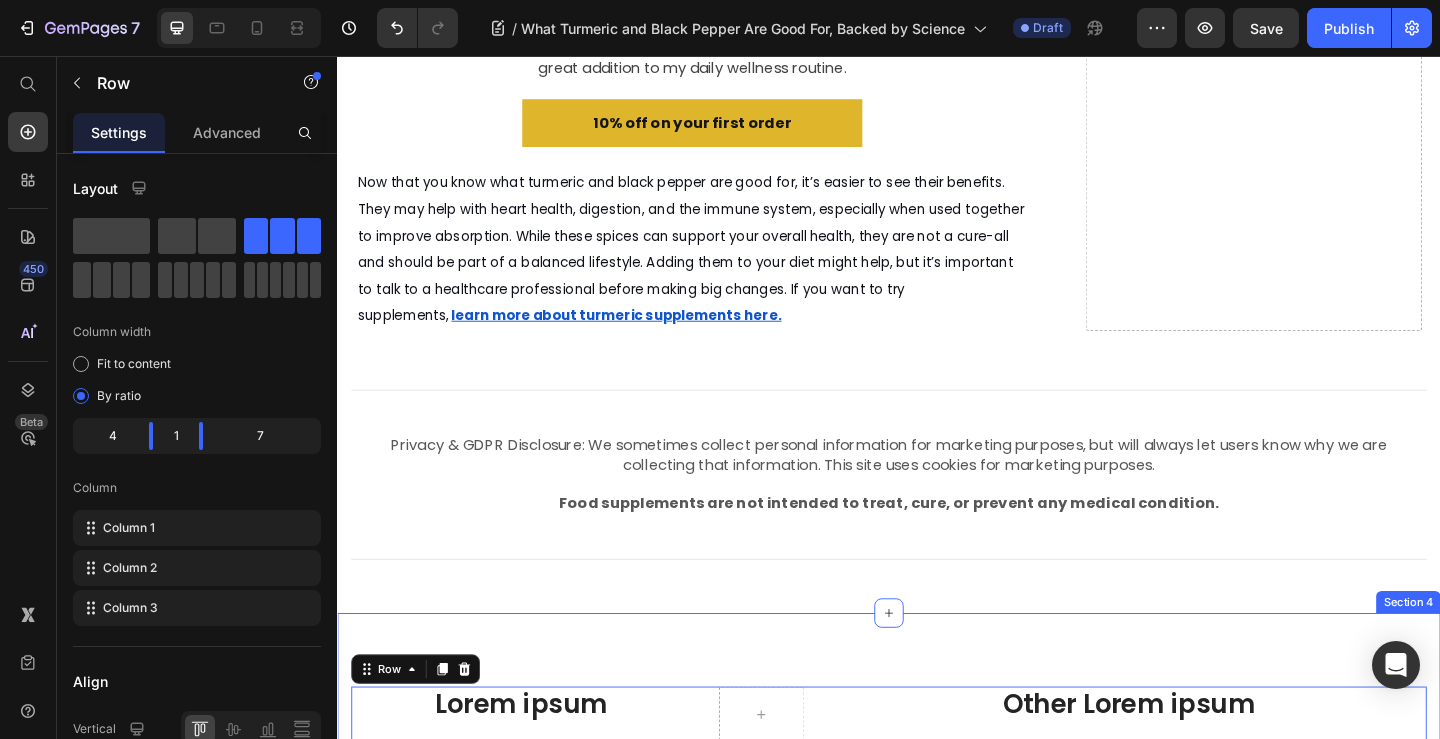 click on "Privacy & GDPR Disclosure: We sometimes collect personal information for marketing purposes, but will always let users know why we are collecting that information. This site uses cookies for marketing purposes.   Food supplements are not intended to treat, cure, or prevent any medical condition. Text Block Section 3" at bounding box center [937, 516] 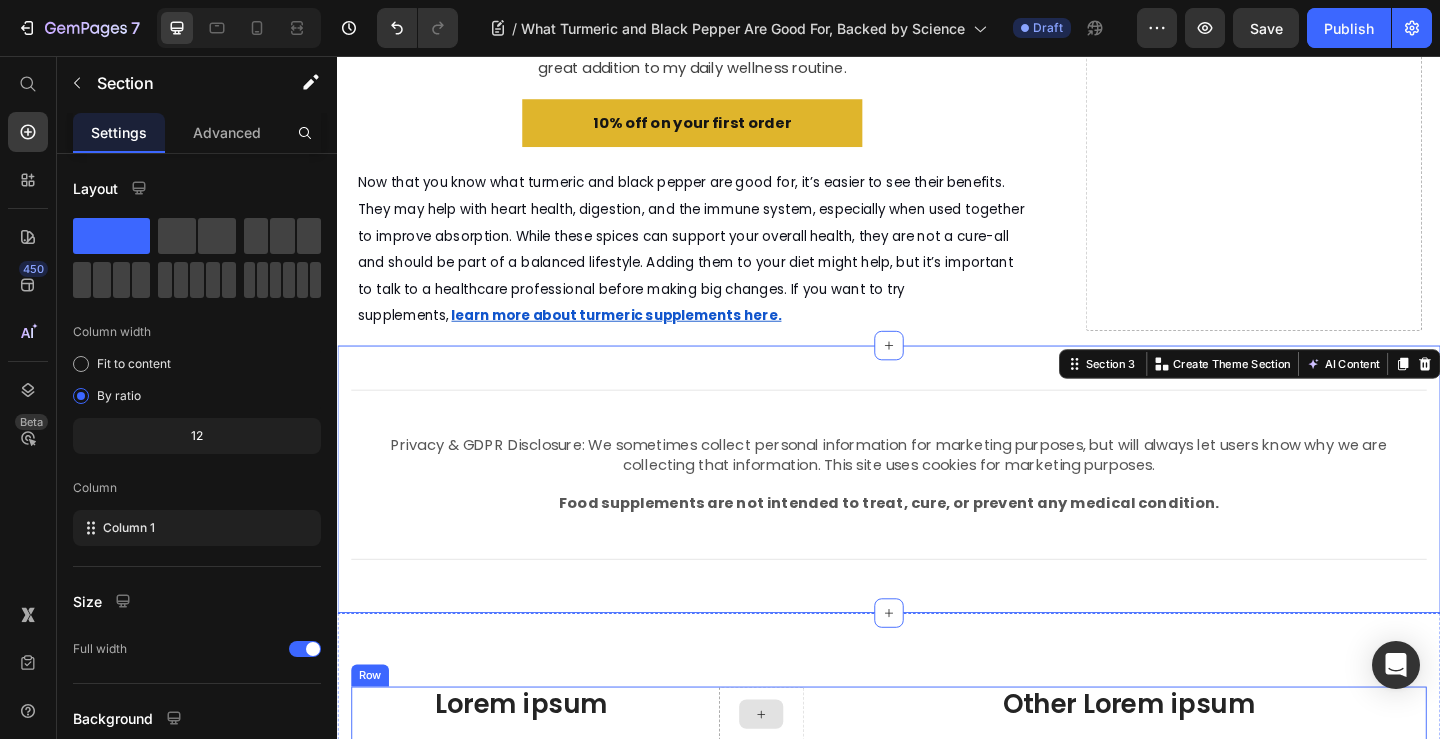 click at bounding box center (798, 772) 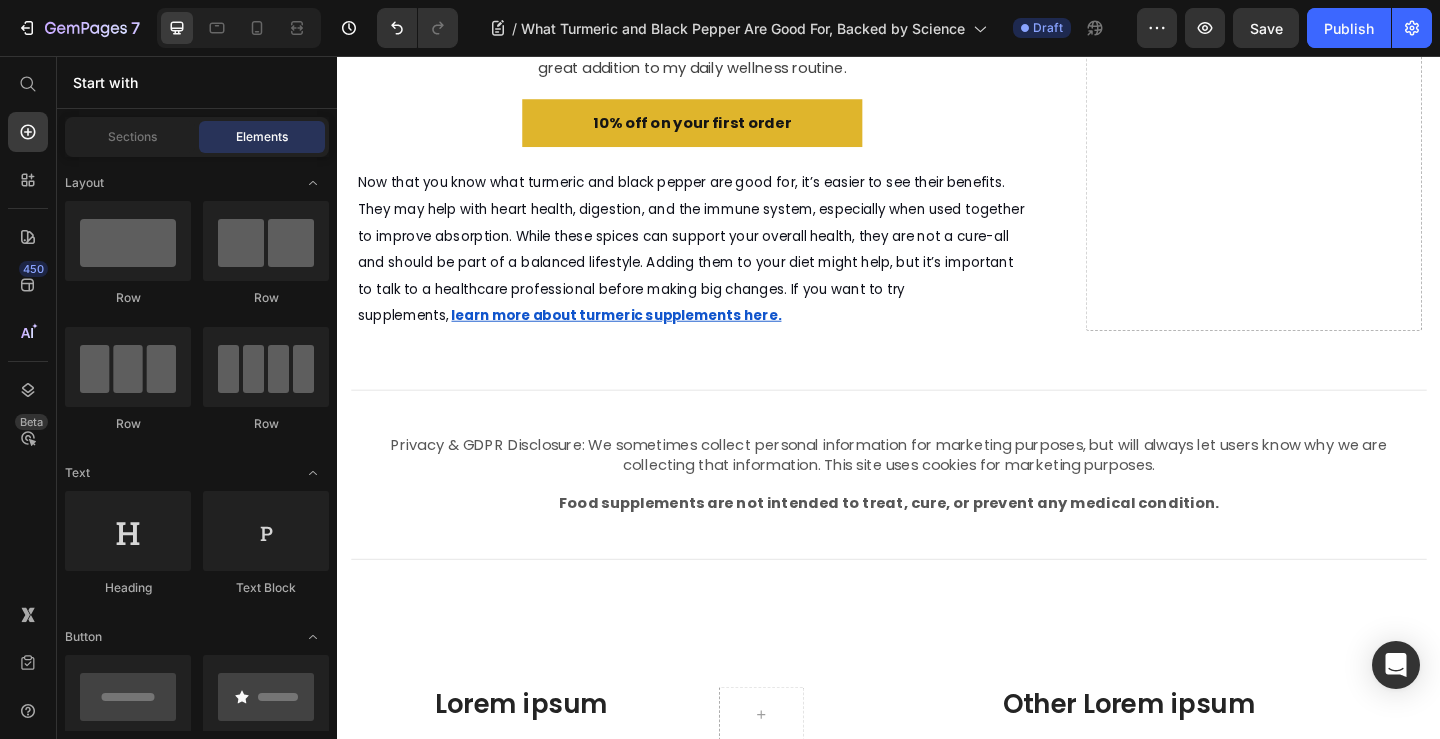 click at bounding box center (833, 850) 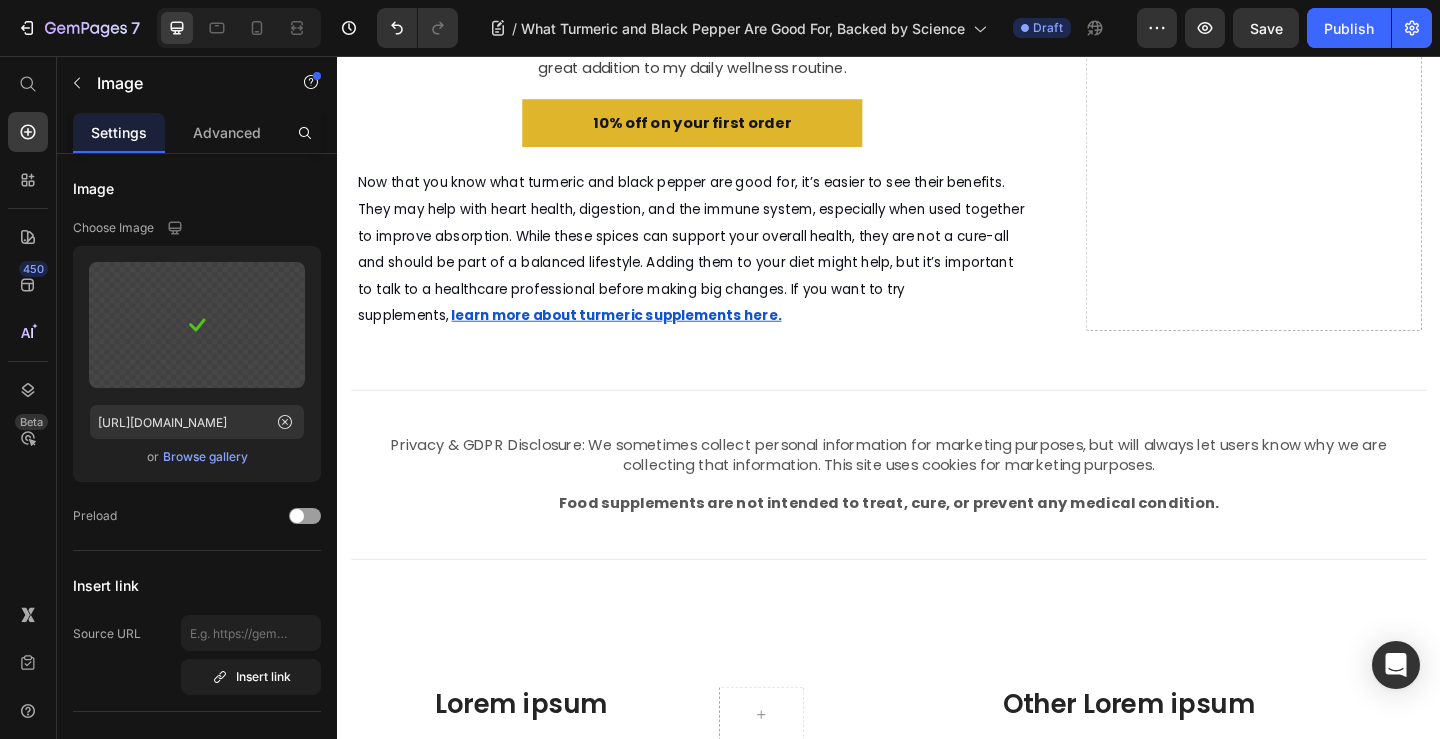 click 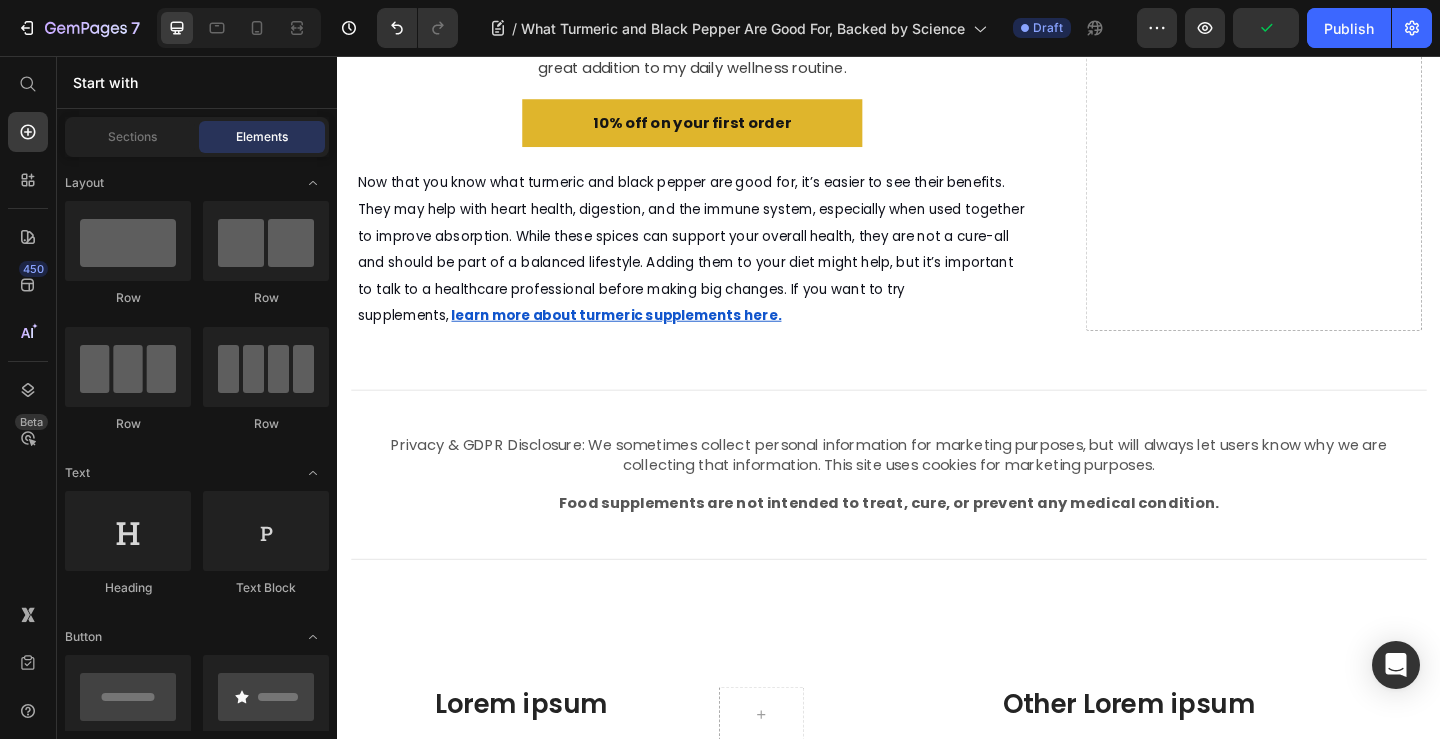 click at bounding box center [1040, 864] 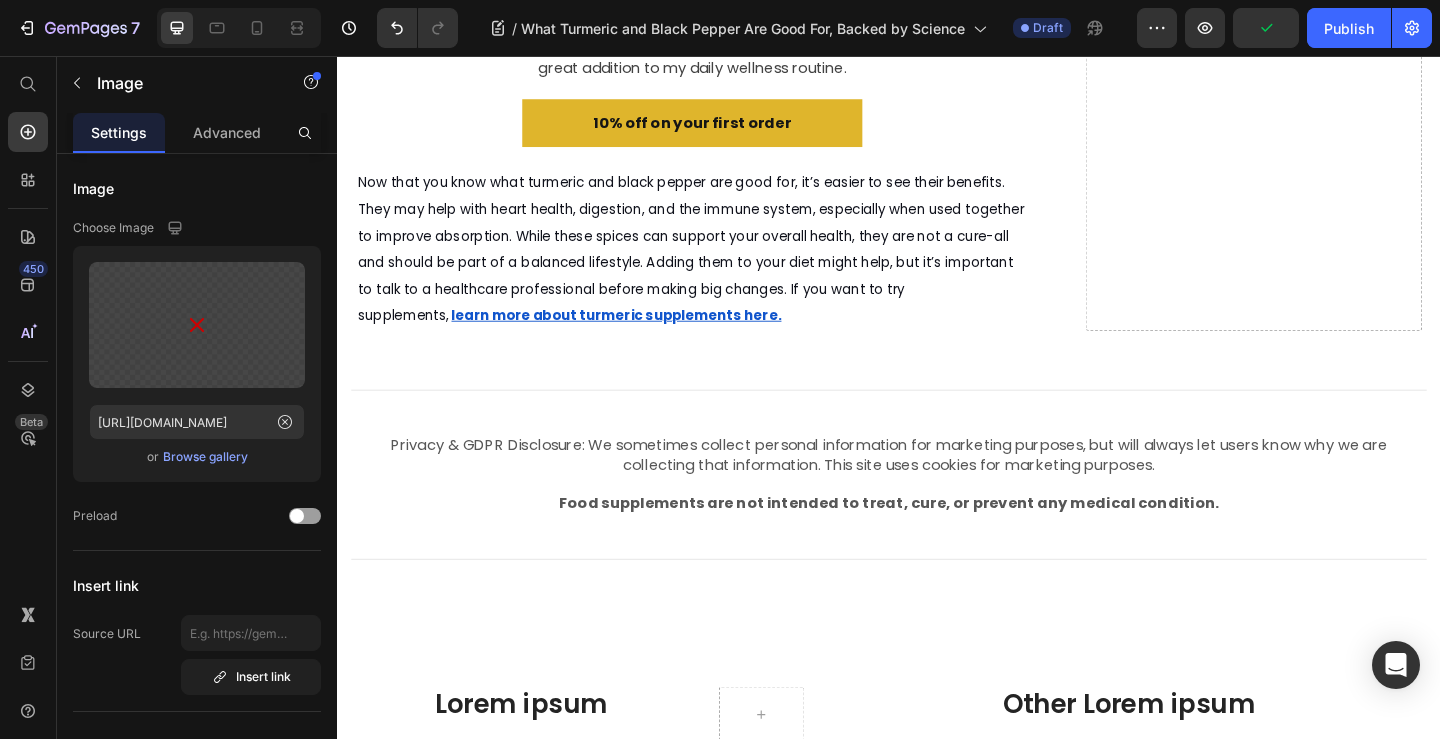 click 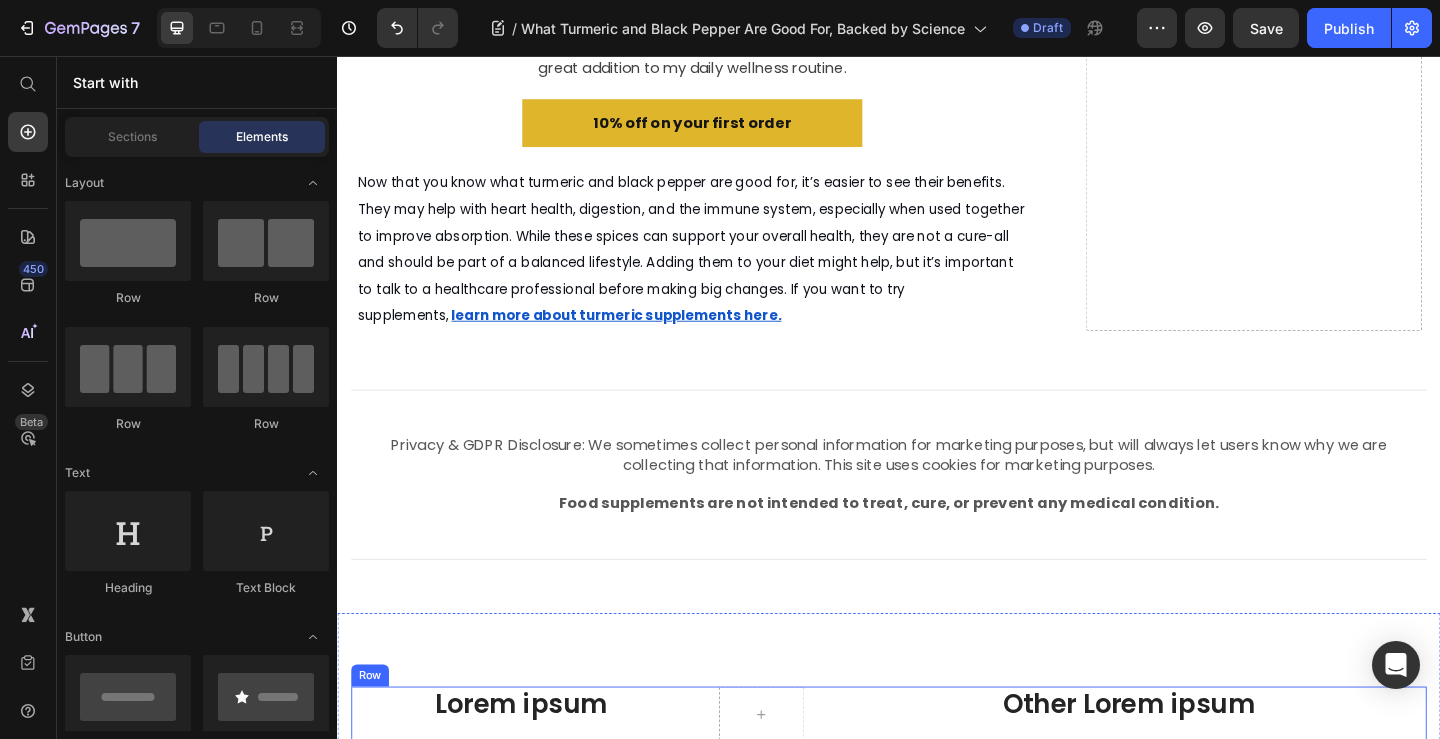 click on "Lorem ipsum Text Block
Other Lorem ipsum Text Block Row" at bounding box center (937, 772) 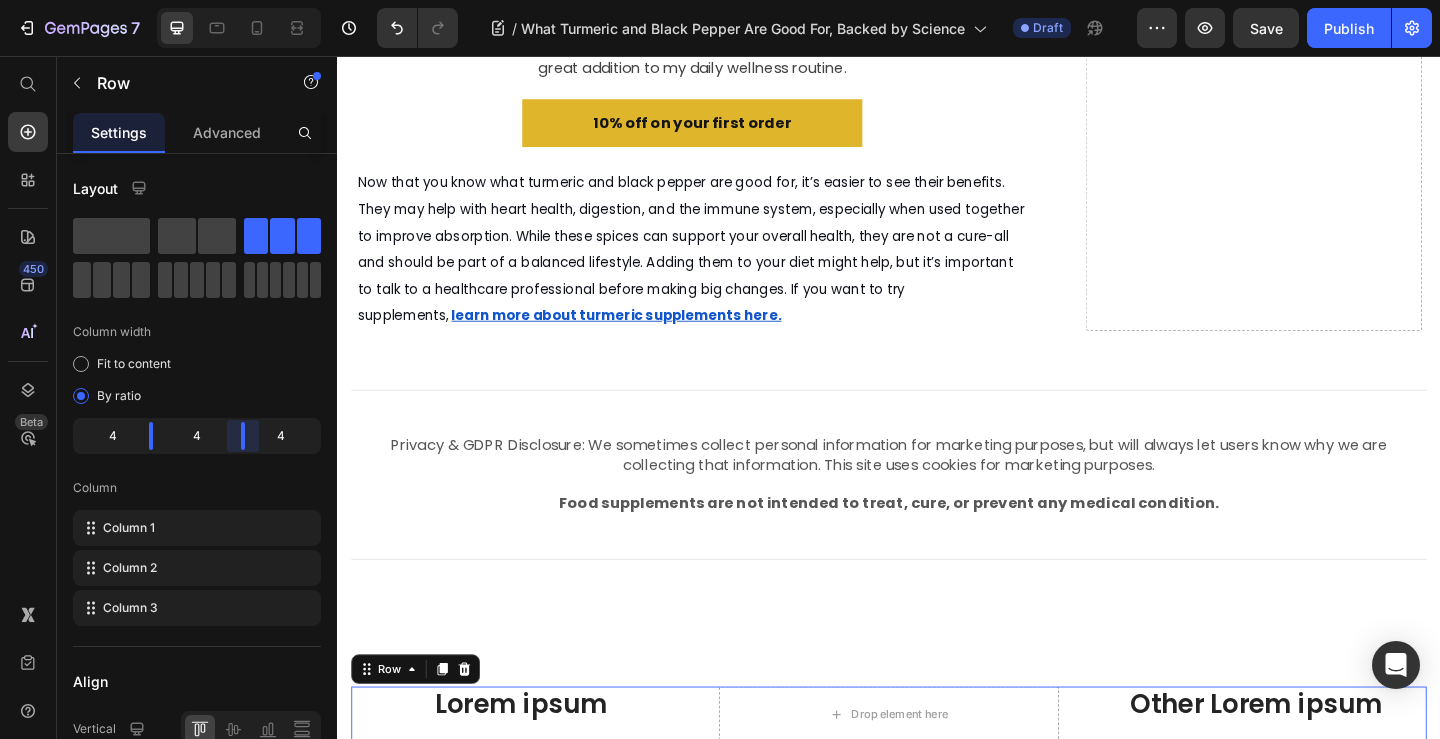drag, startPoint x: 204, startPoint y: 438, endPoint x: 243, endPoint y: 429, distance: 40.024994 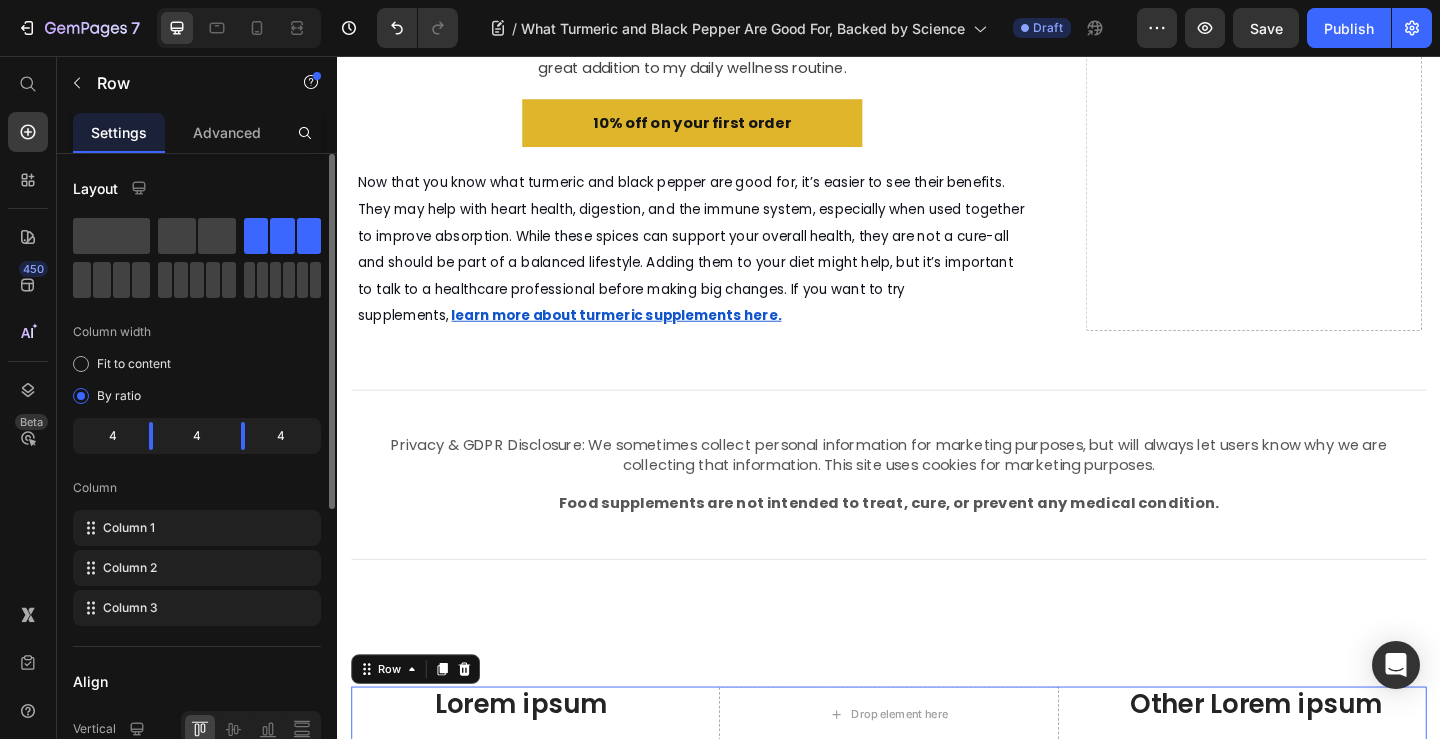 click on "4" 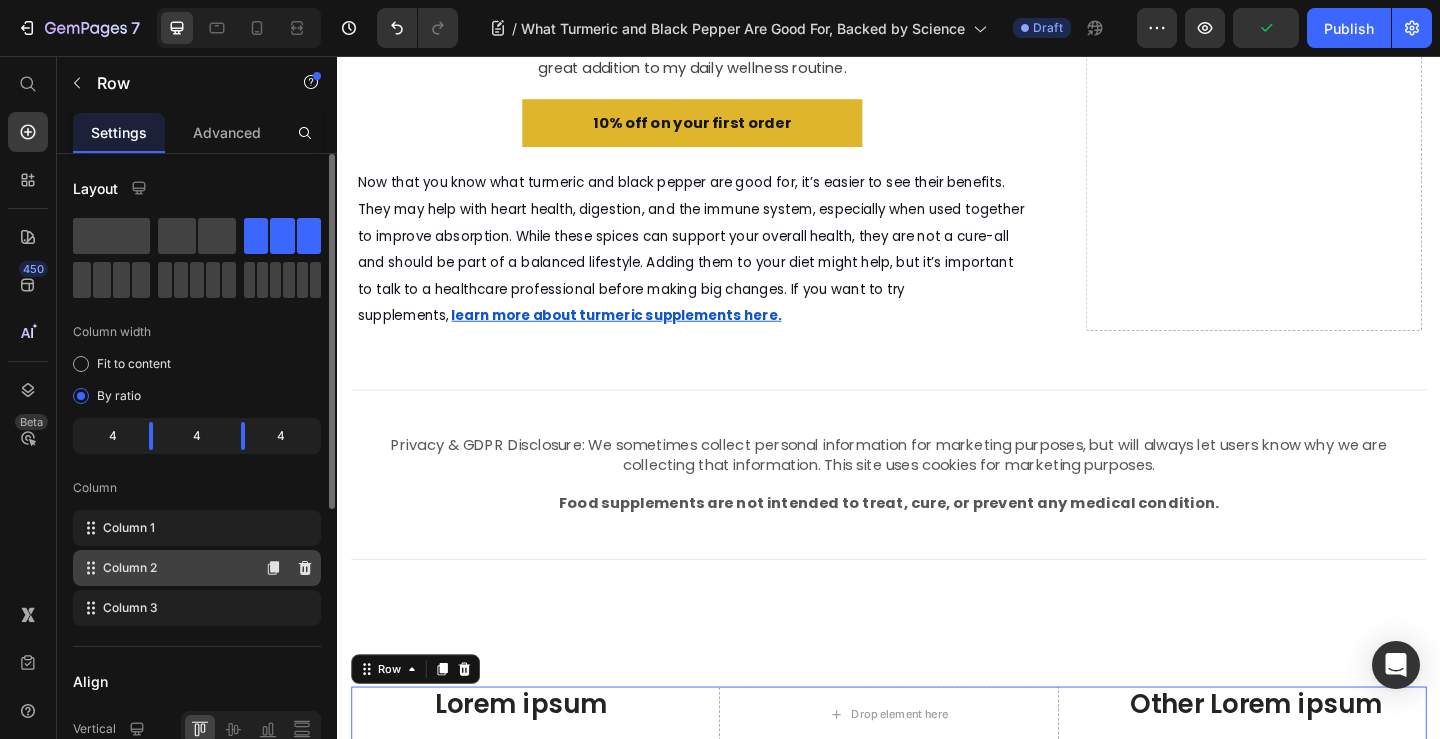 click on "Column 2" 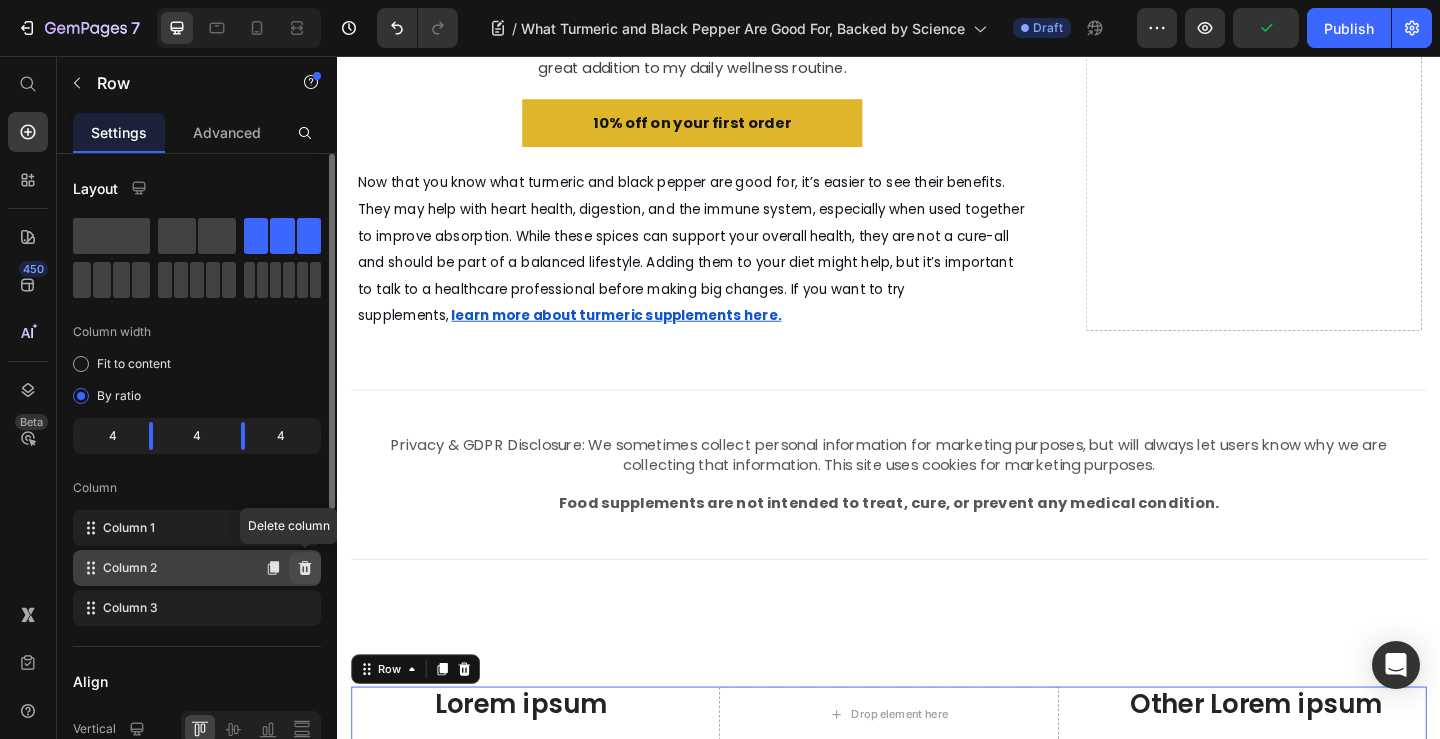 click 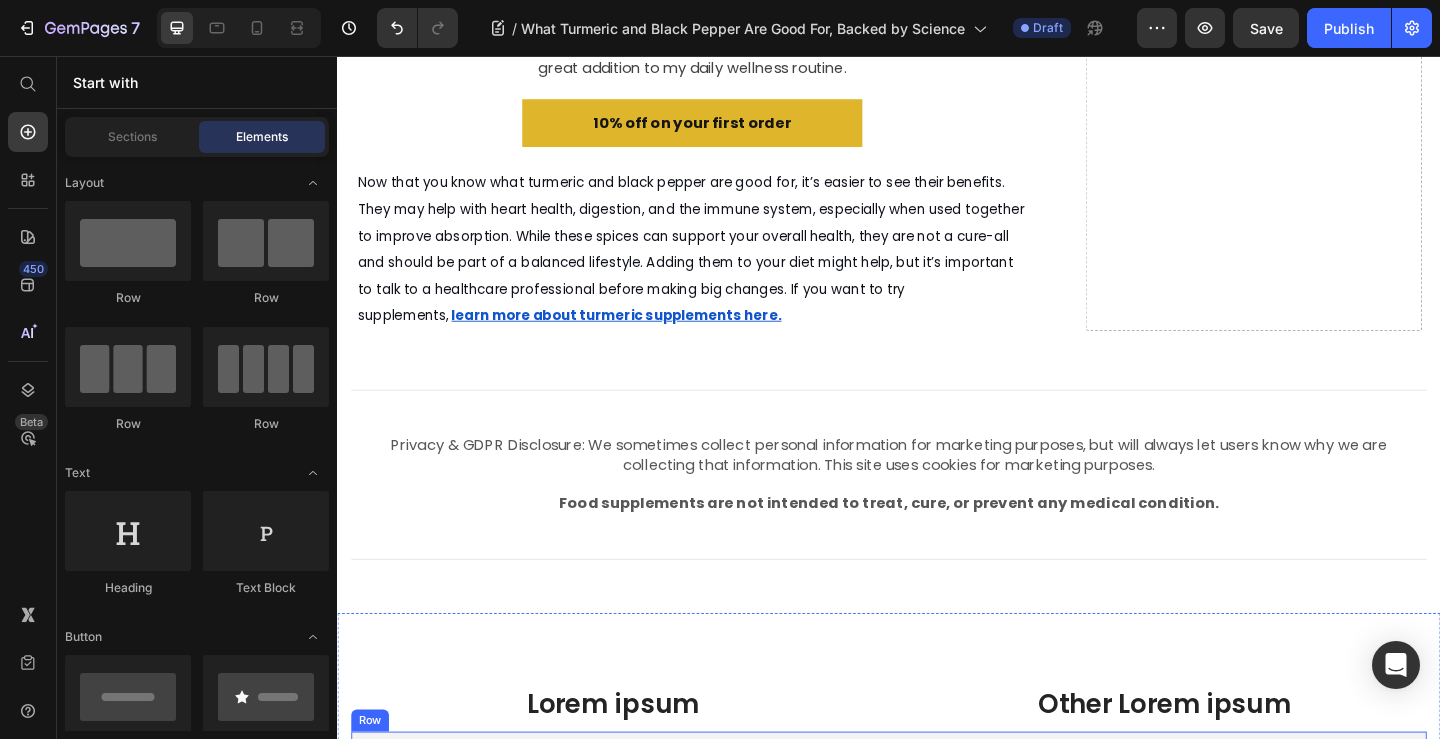 click on "Drop element here" at bounding box center (834, 845) 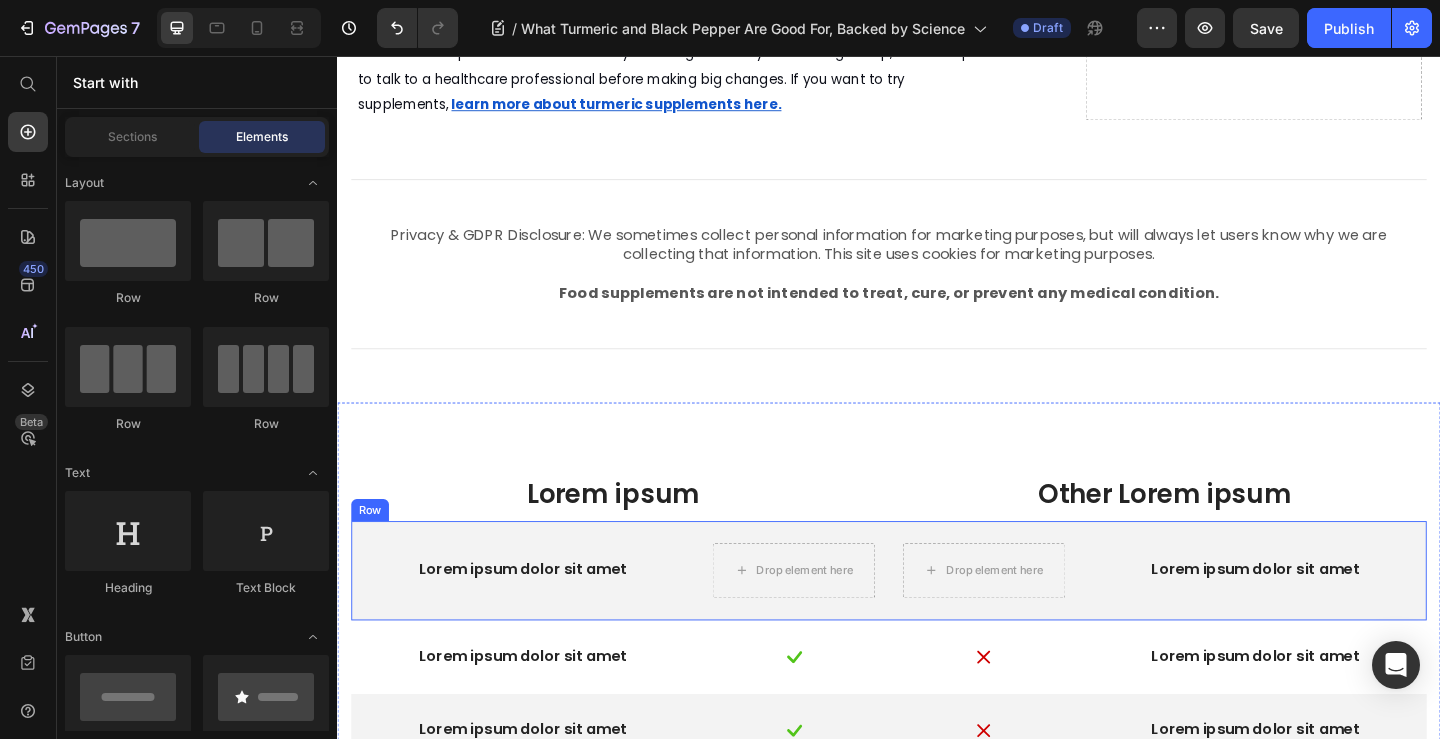 scroll, scrollTop: 6172, scrollLeft: 0, axis: vertical 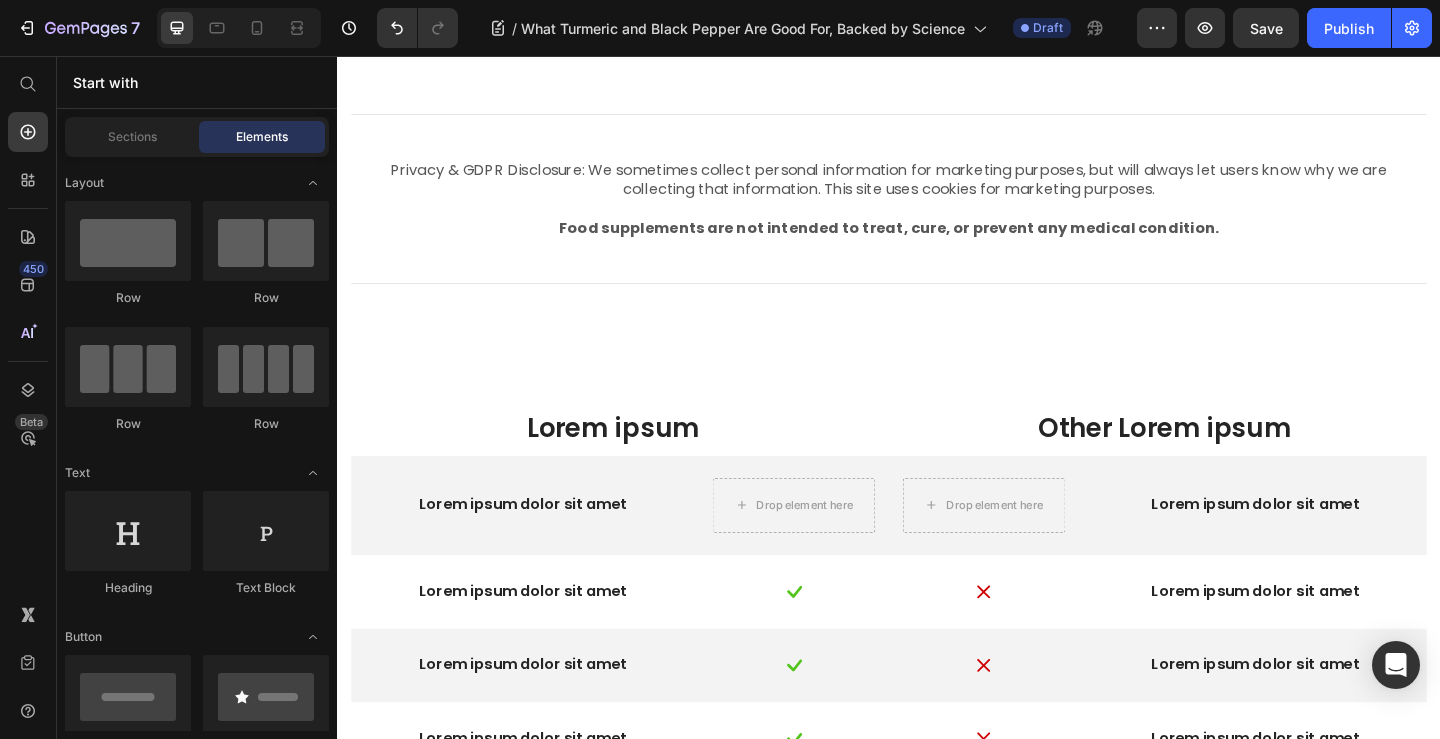 click at bounding box center (833, 879) 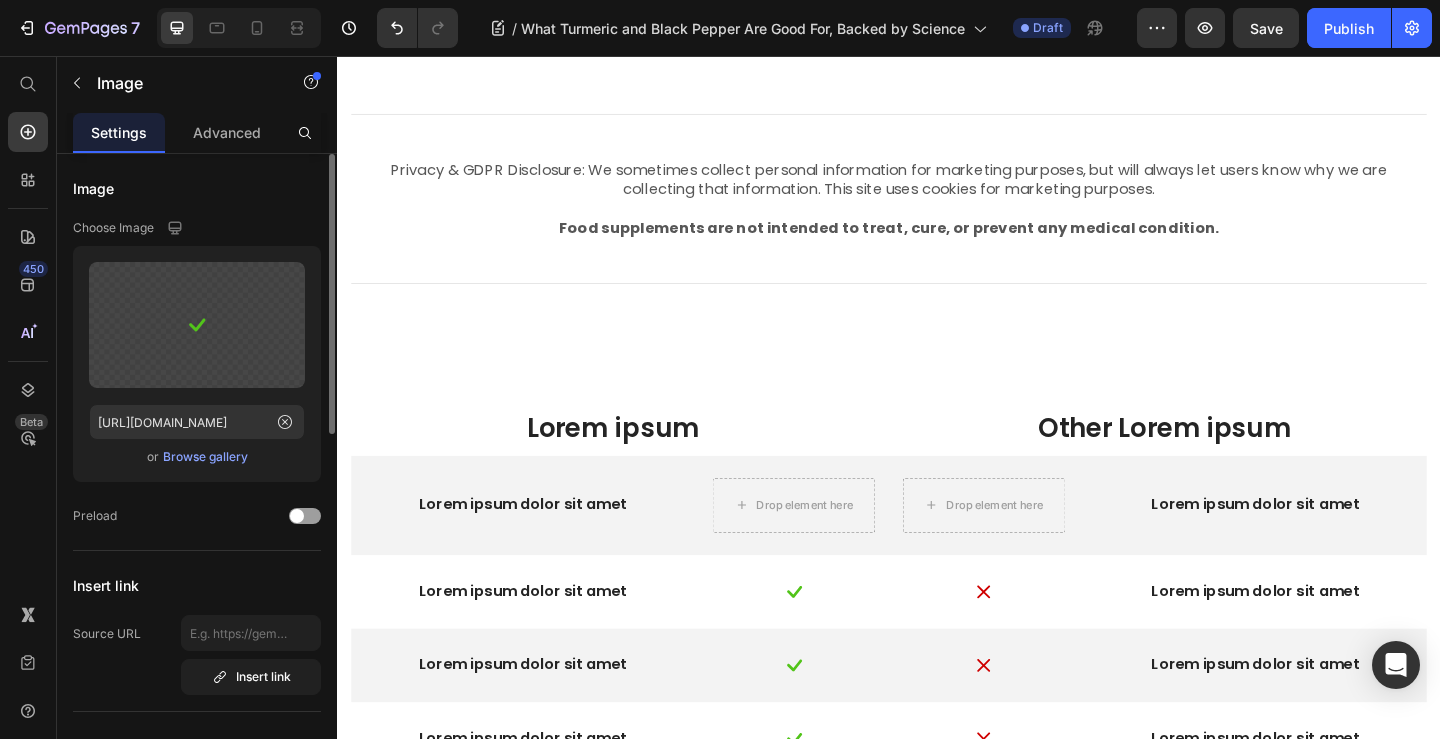 click 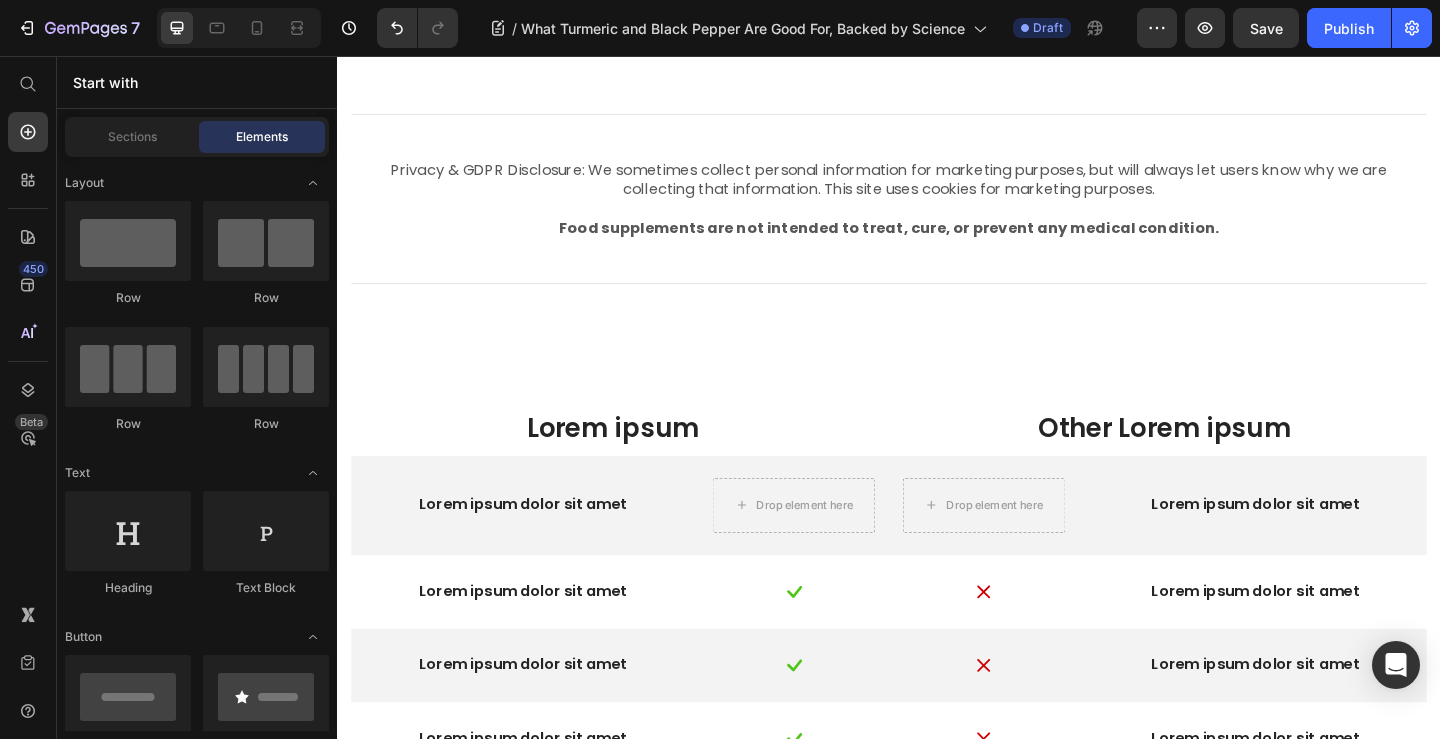 click at bounding box center [1040, 893] 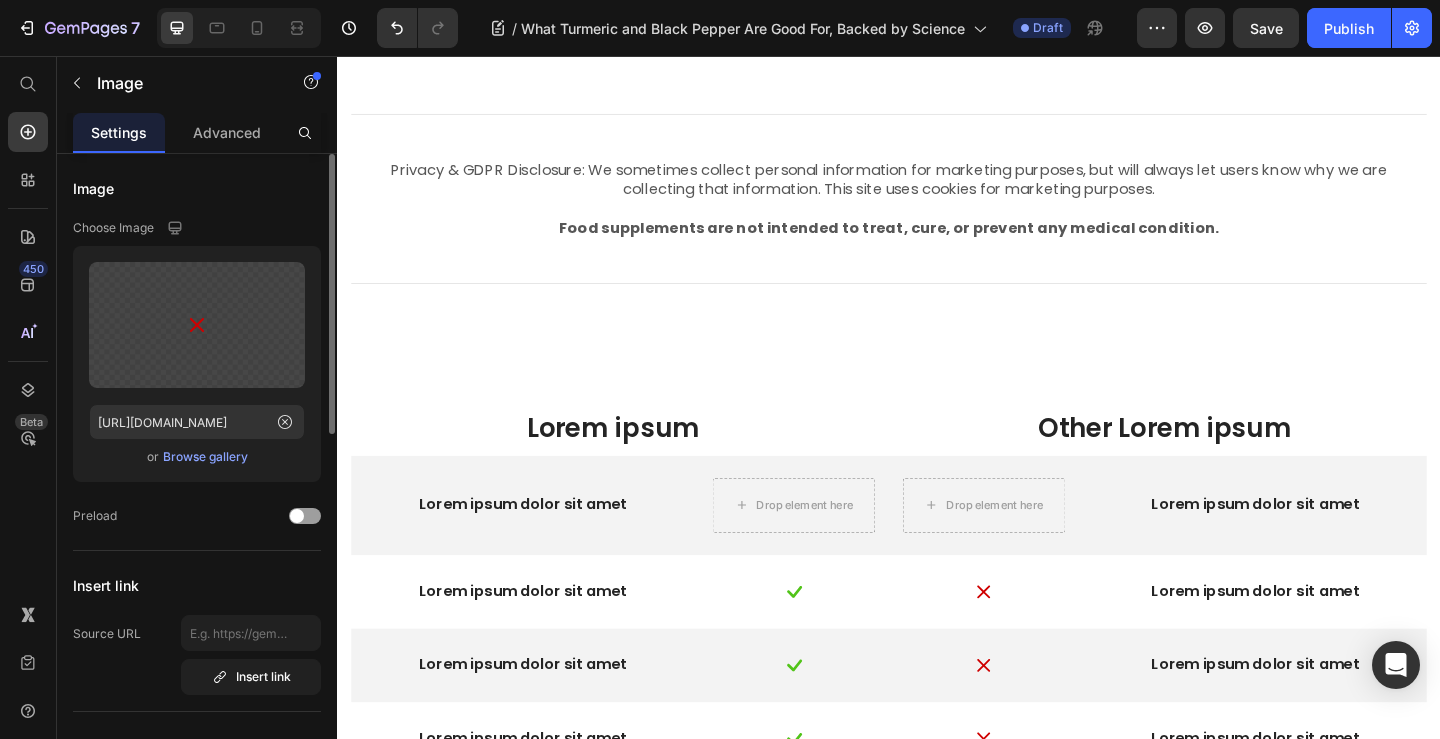 click 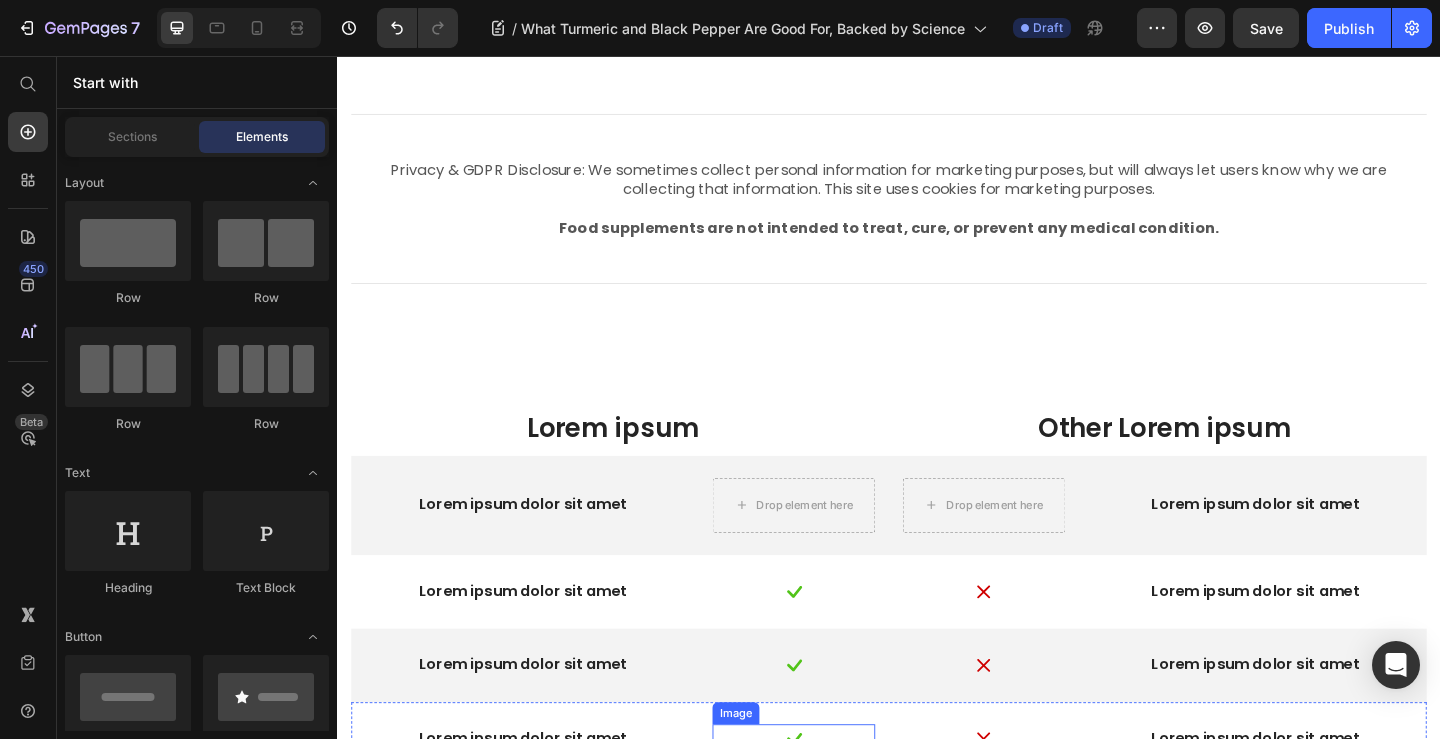 click at bounding box center [833, 799] 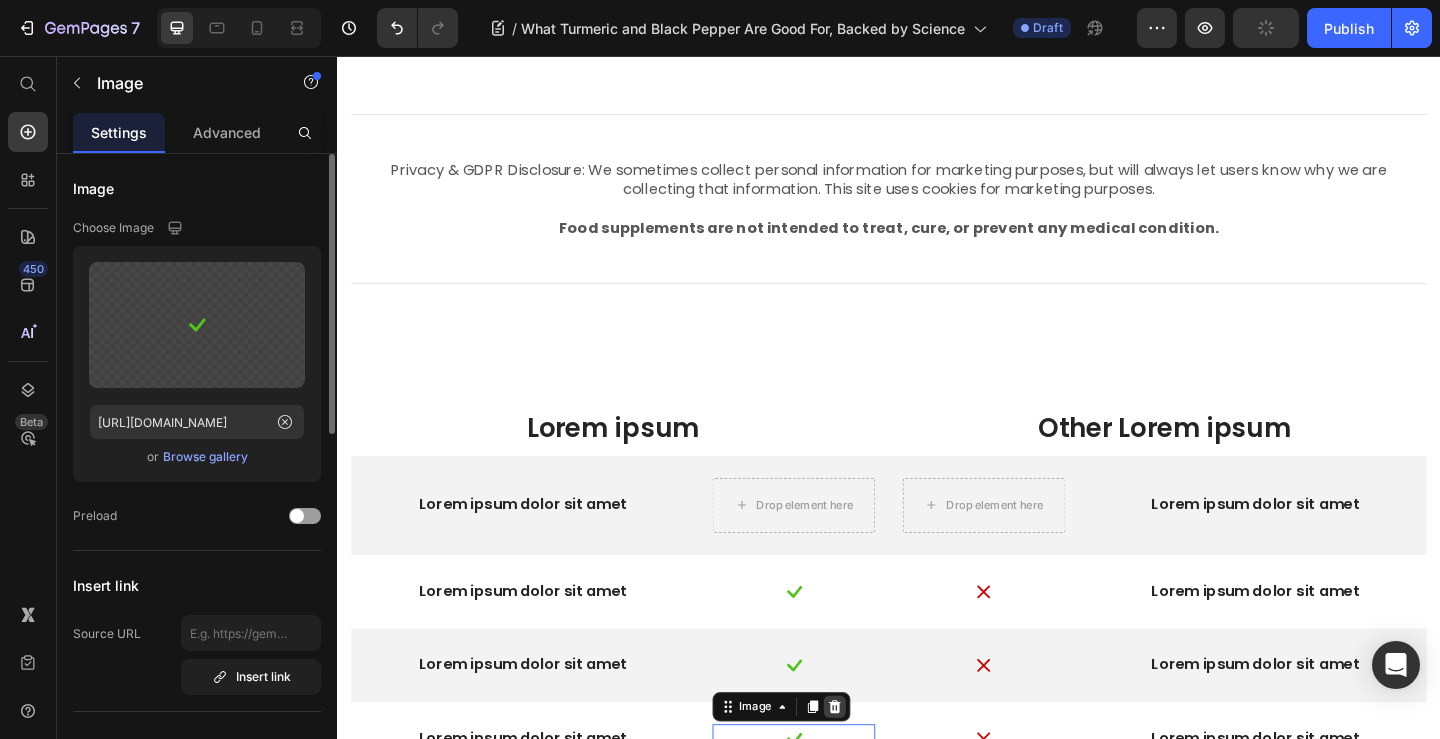 click 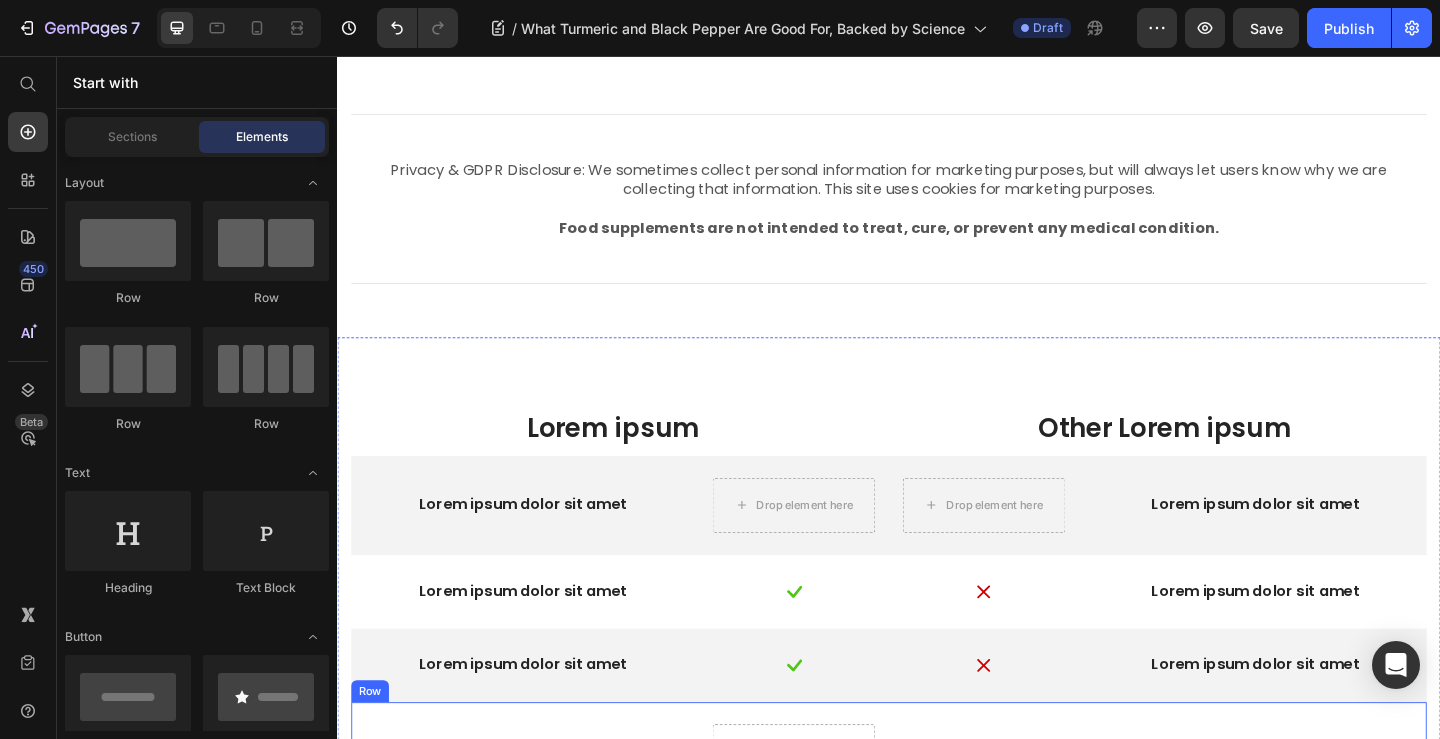 click at bounding box center (1040, 813) 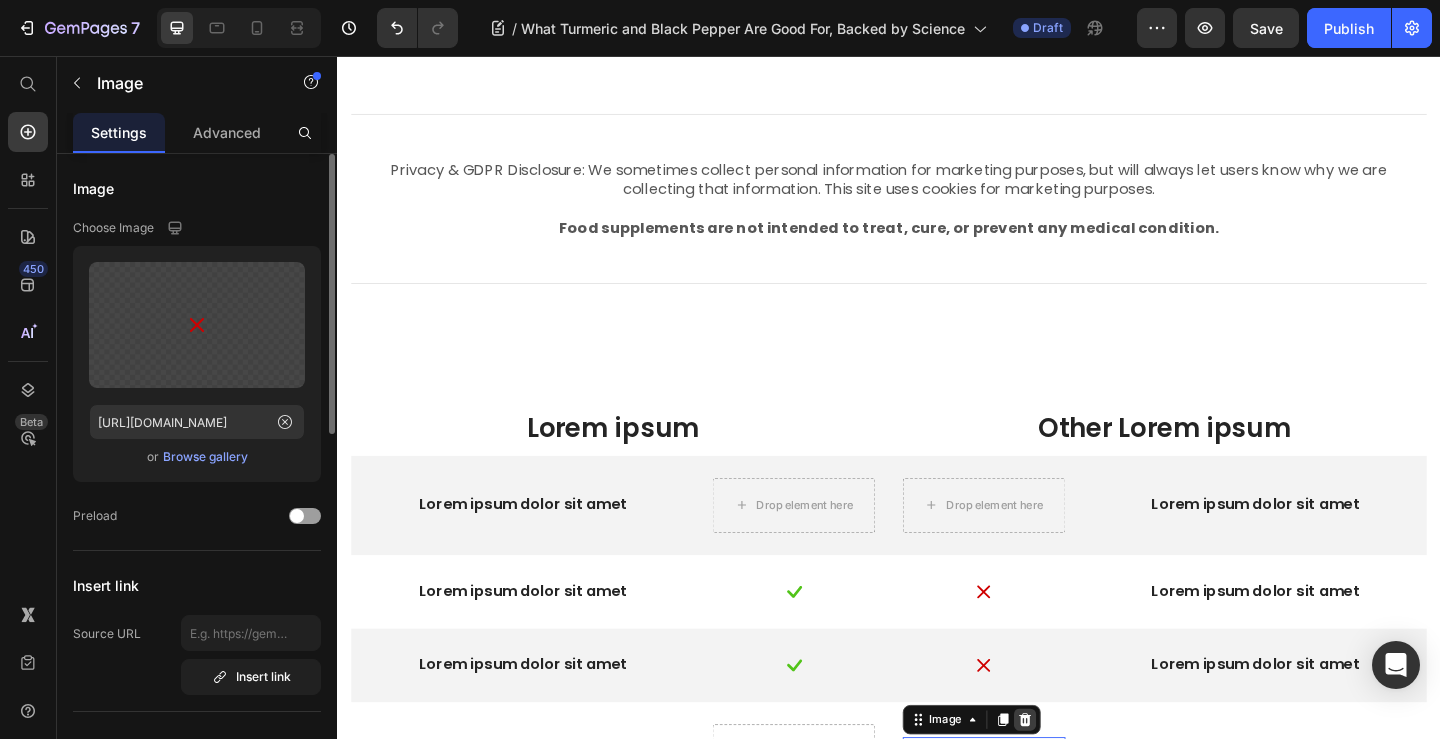 click 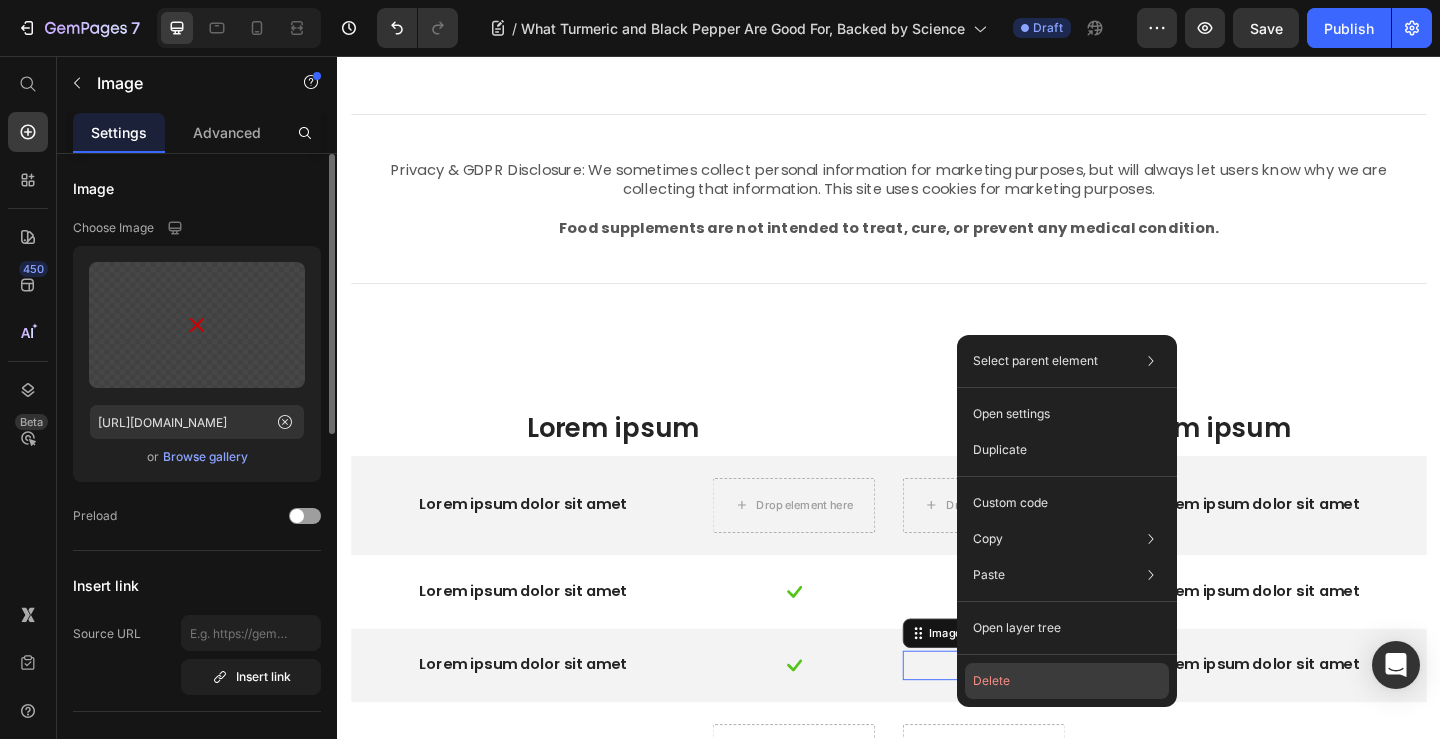 click on "Delete" 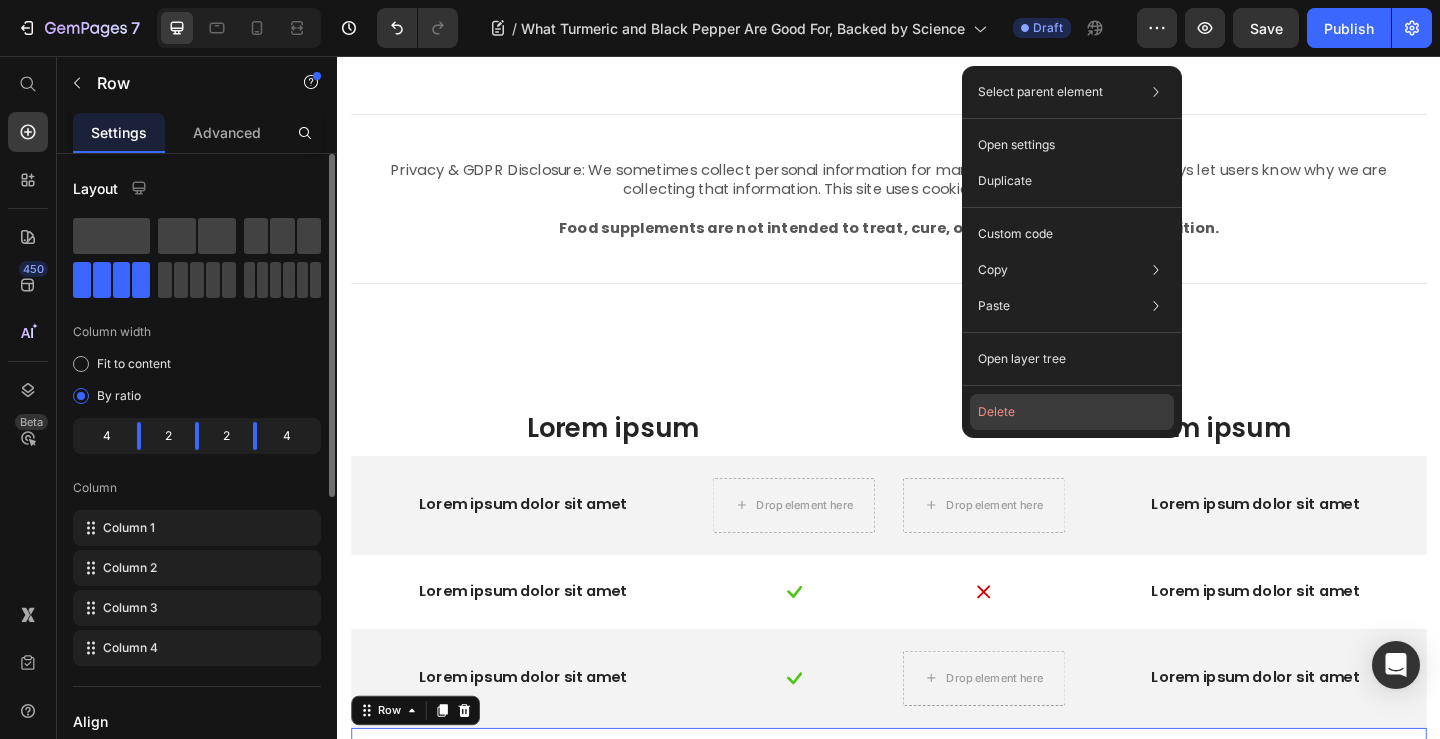 click on "Delete" 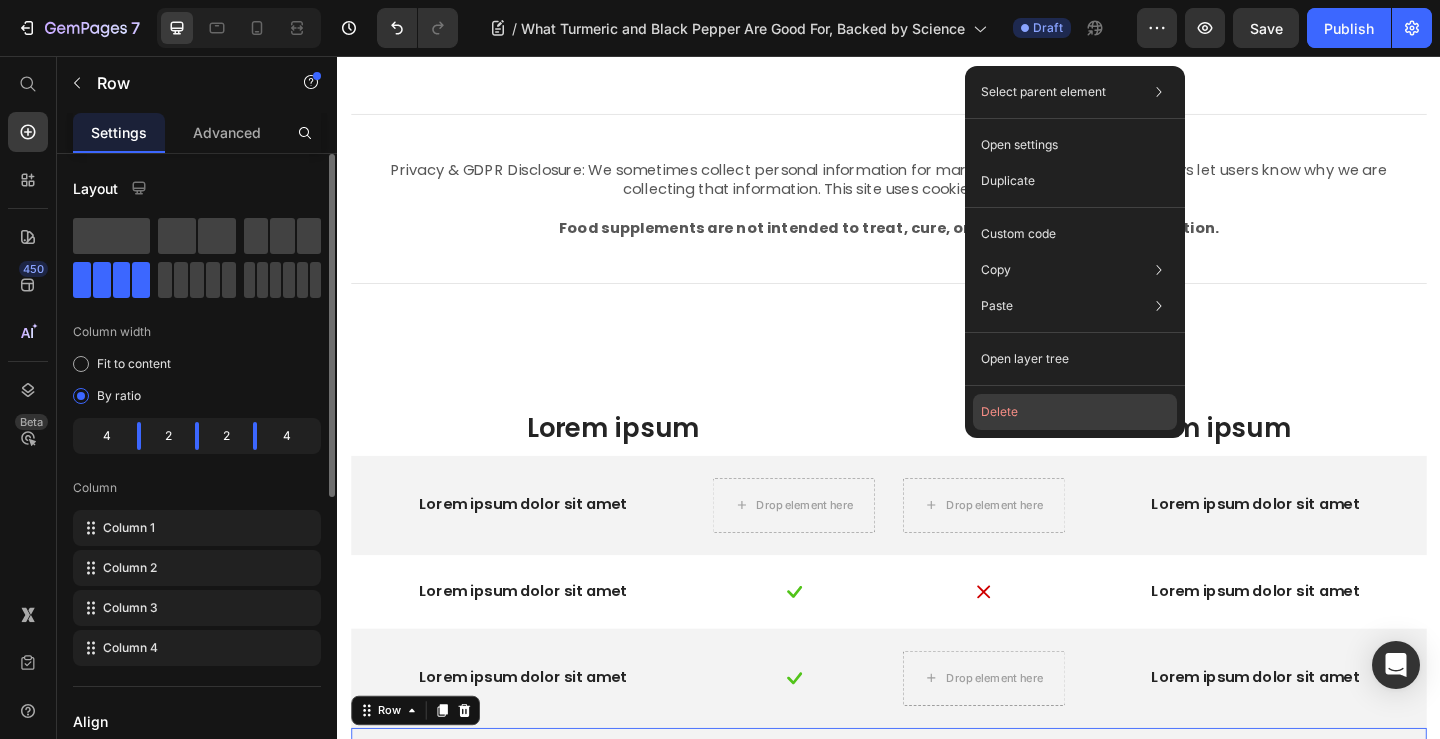 click on "Delete" 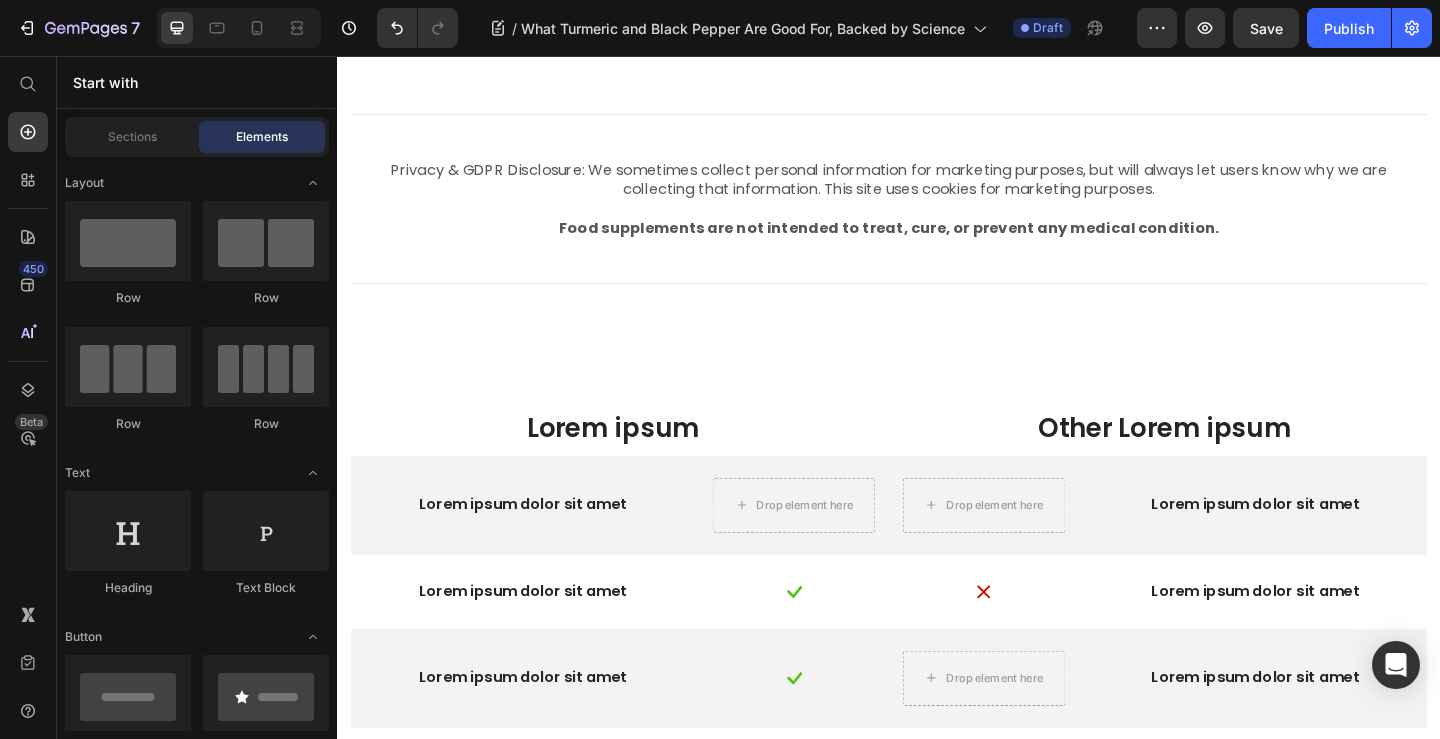 scroll, scrollTop: 6153, scrollLeft: 0, axis: vertical 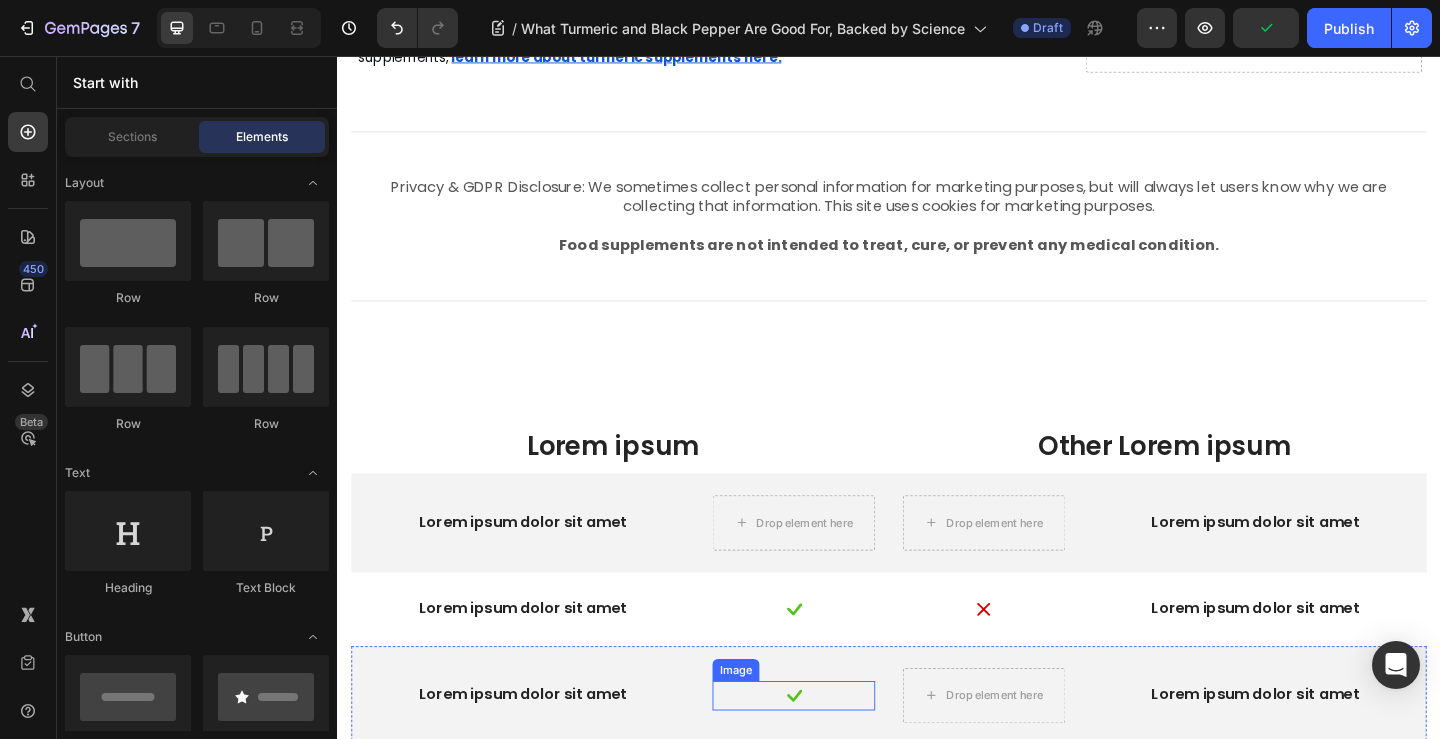 click at bounding box center [833, 752] 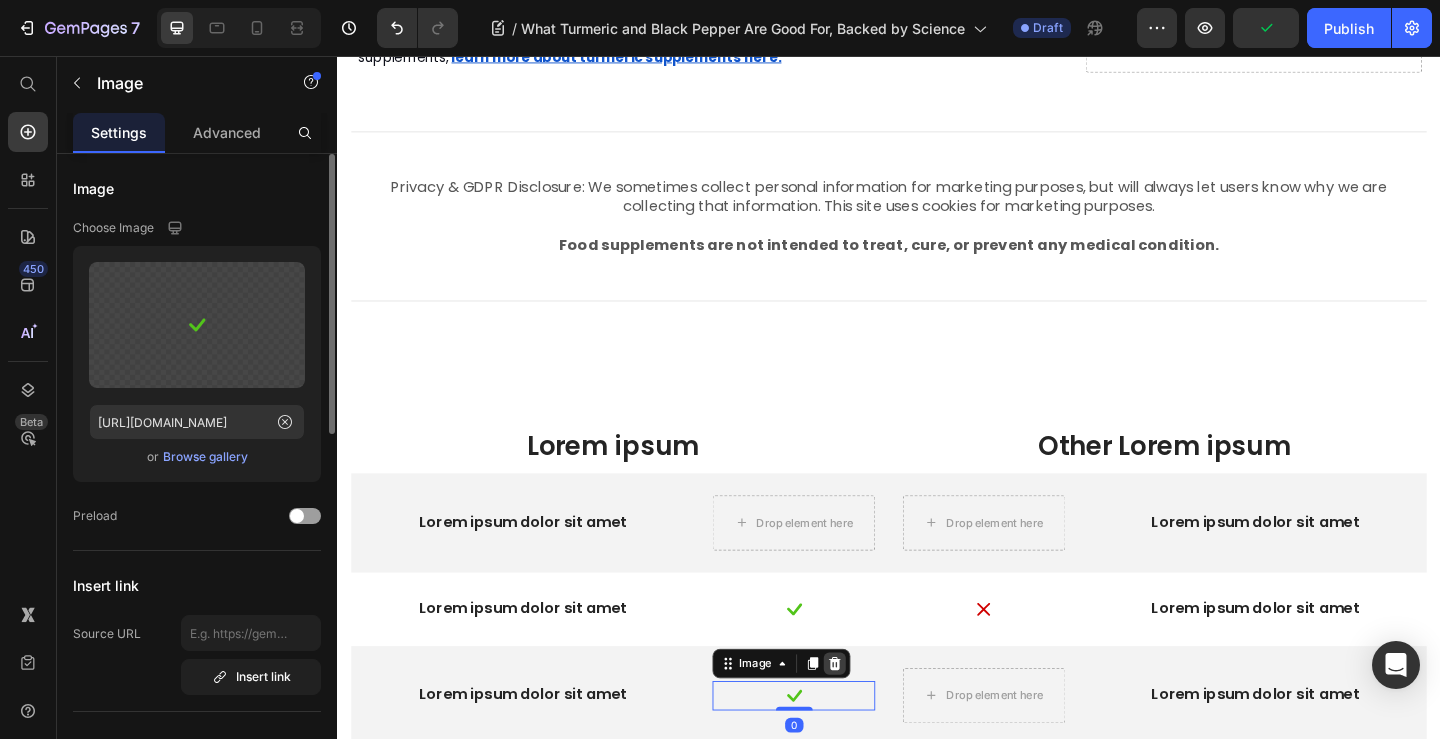 click 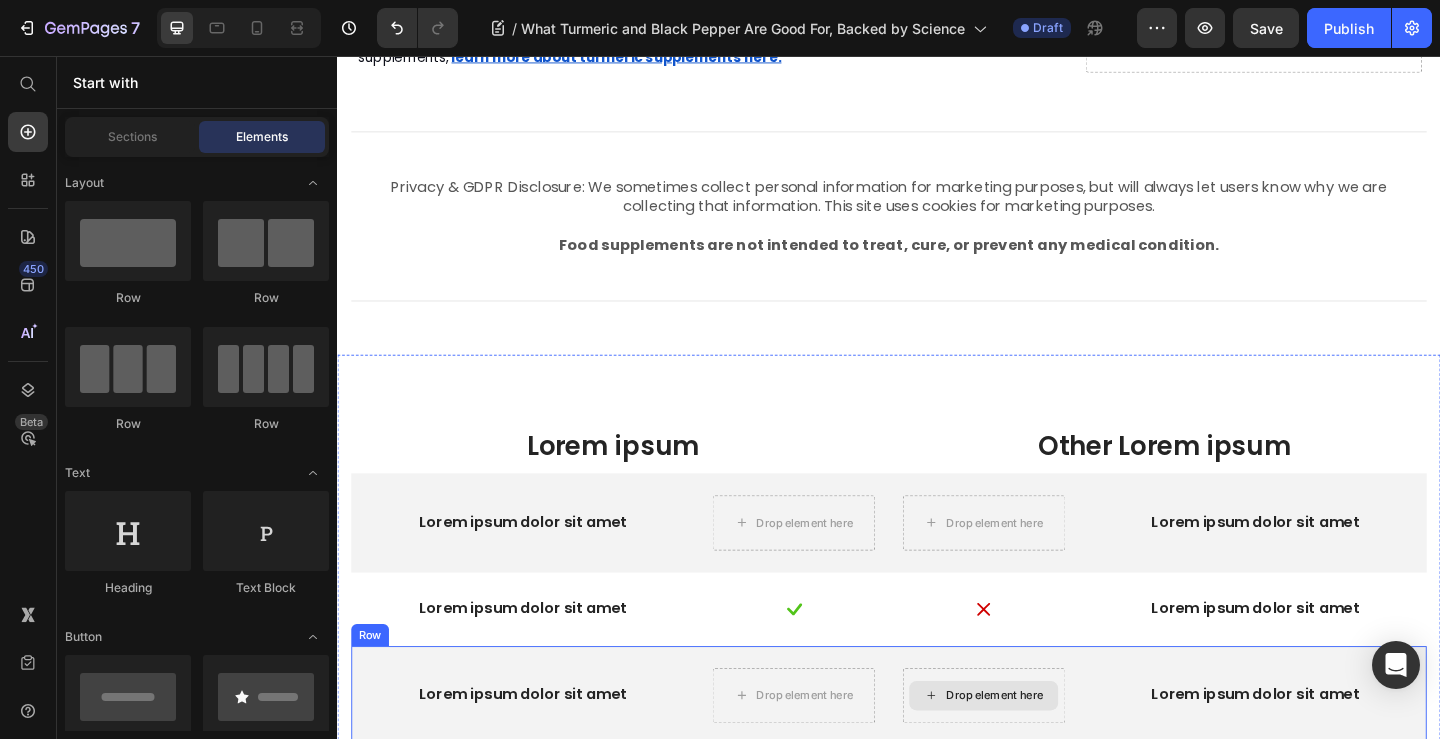 click at bounding box center [1040, 658] 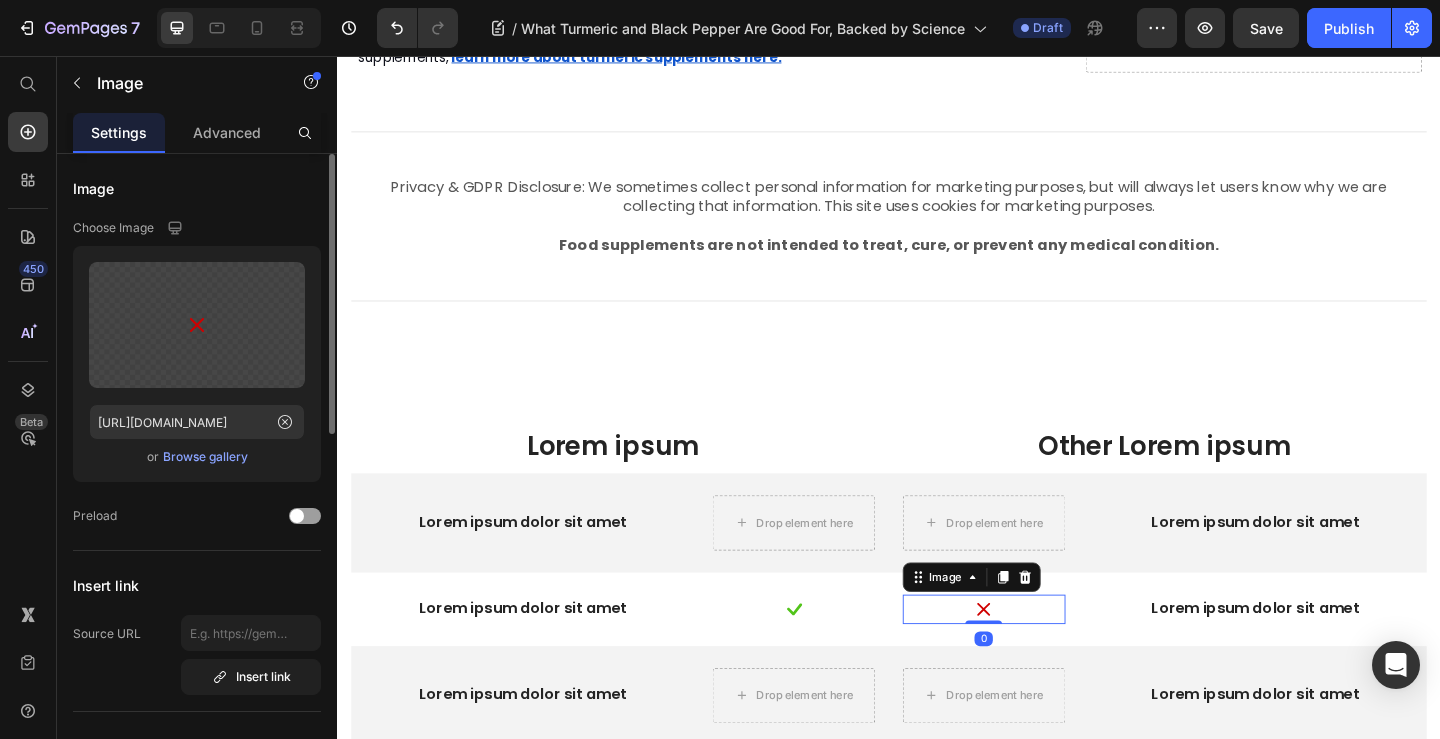 drag, startPoint x: 1084, startPoint y: 261, endPoint x: 897, endPoint y: 294, distance: 189.88943 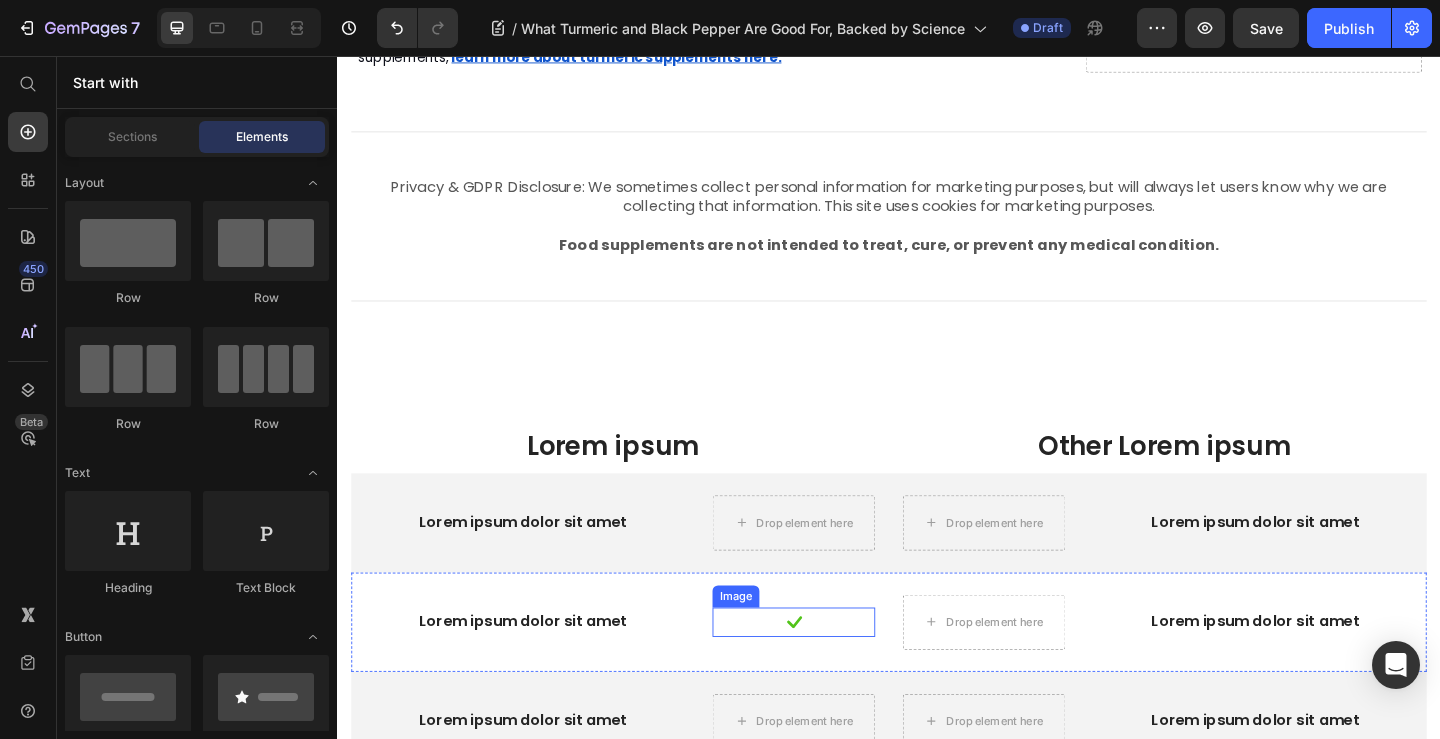 scroll, scrollTop: 6172, scrollLeft: 0, axis: vertical 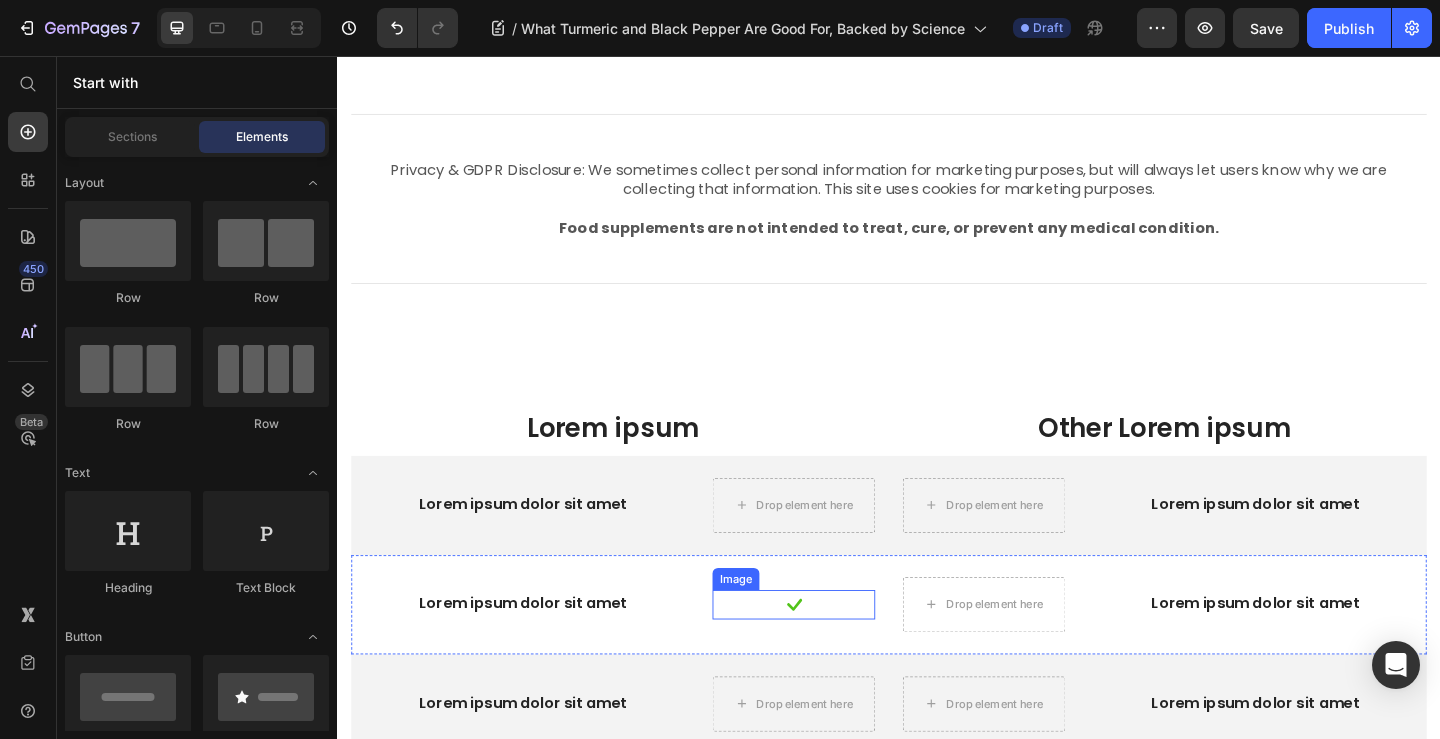 click at bounding box center (833, 653) 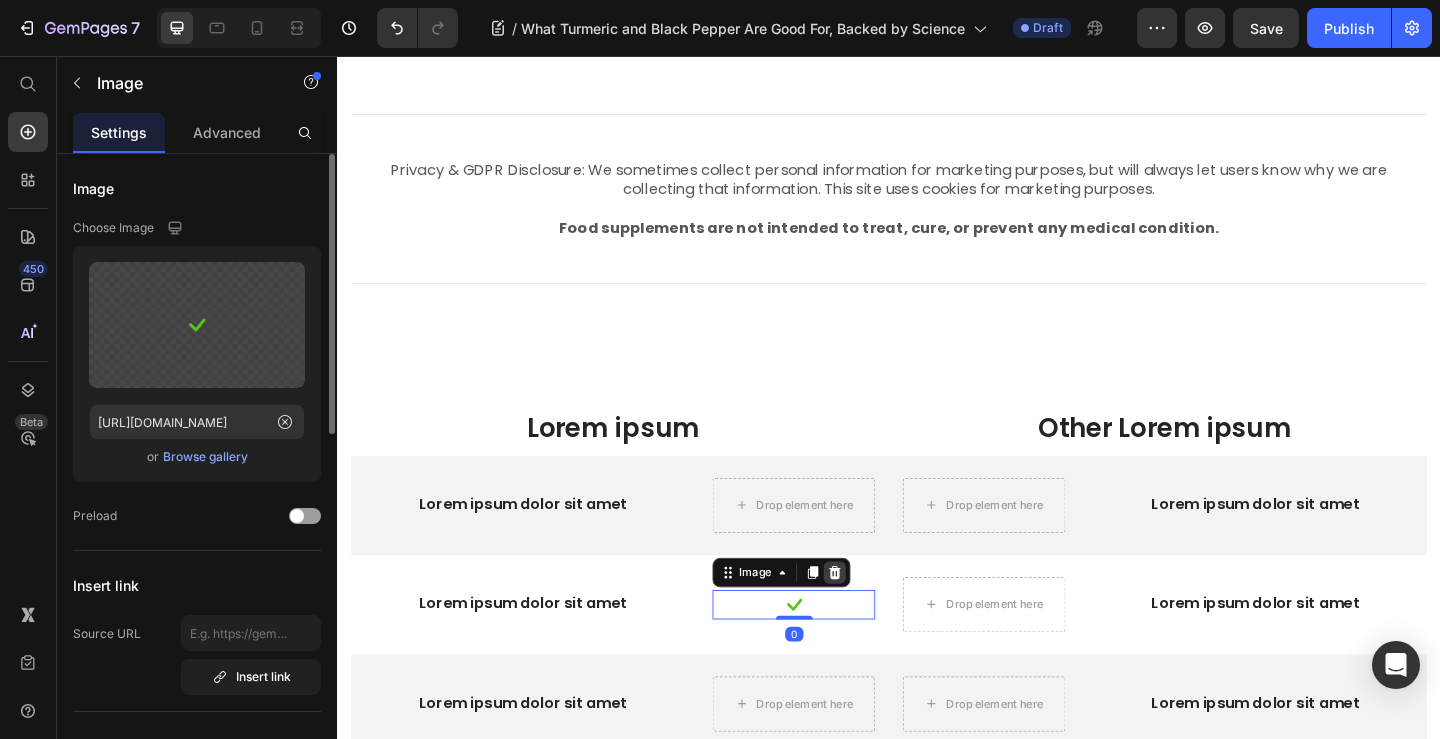 click at bounding box center (878, 618) 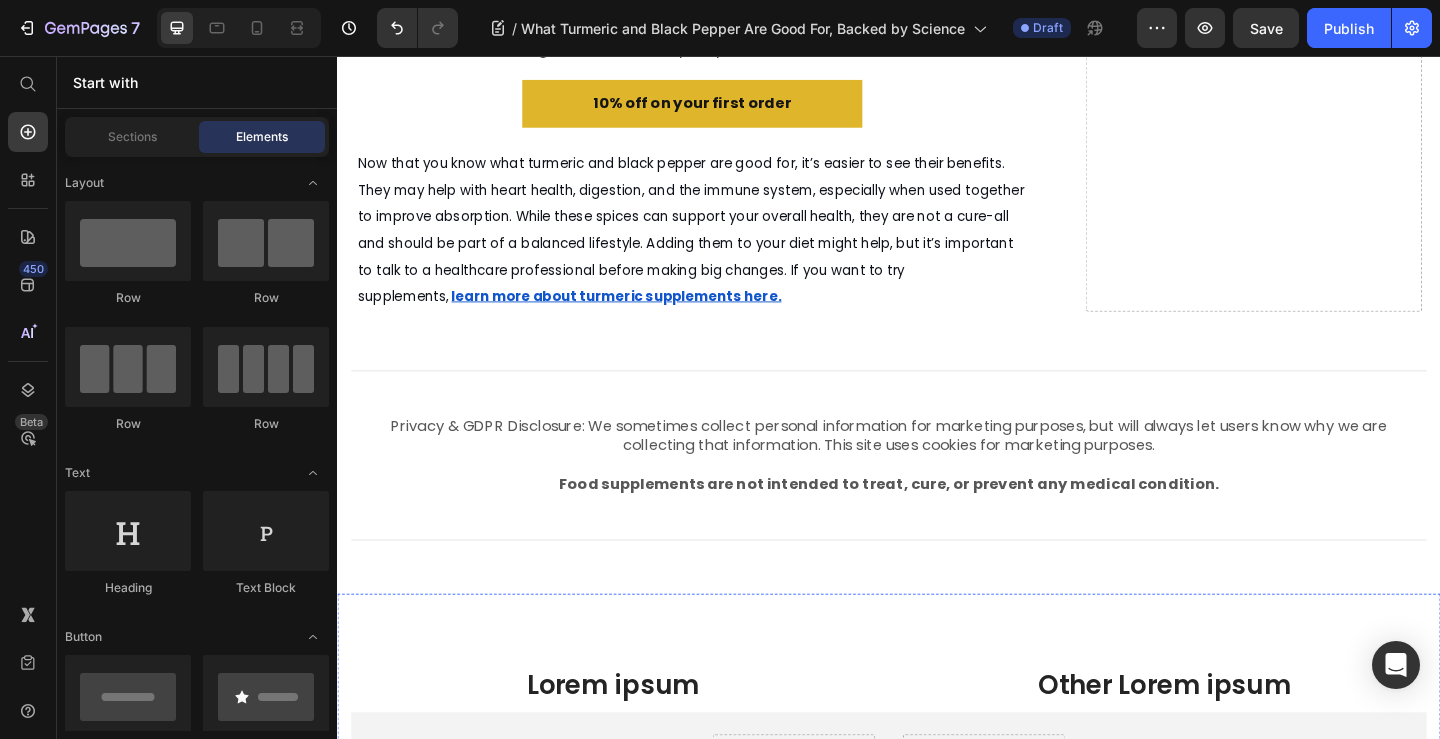 scroll, scrollTop: 5872, scrollLeft: 0, axis: vertical 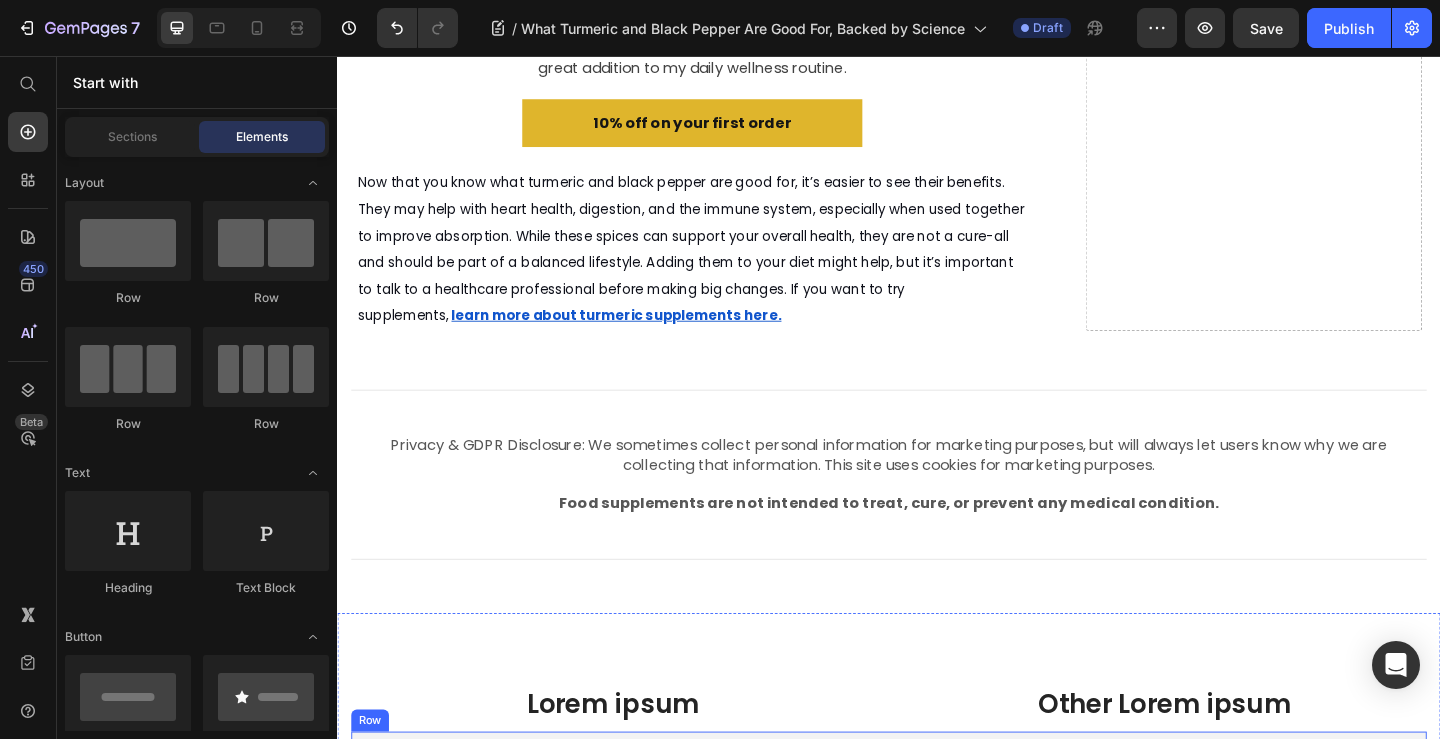 click on "Drop element here" at bounding box center (846, 845) 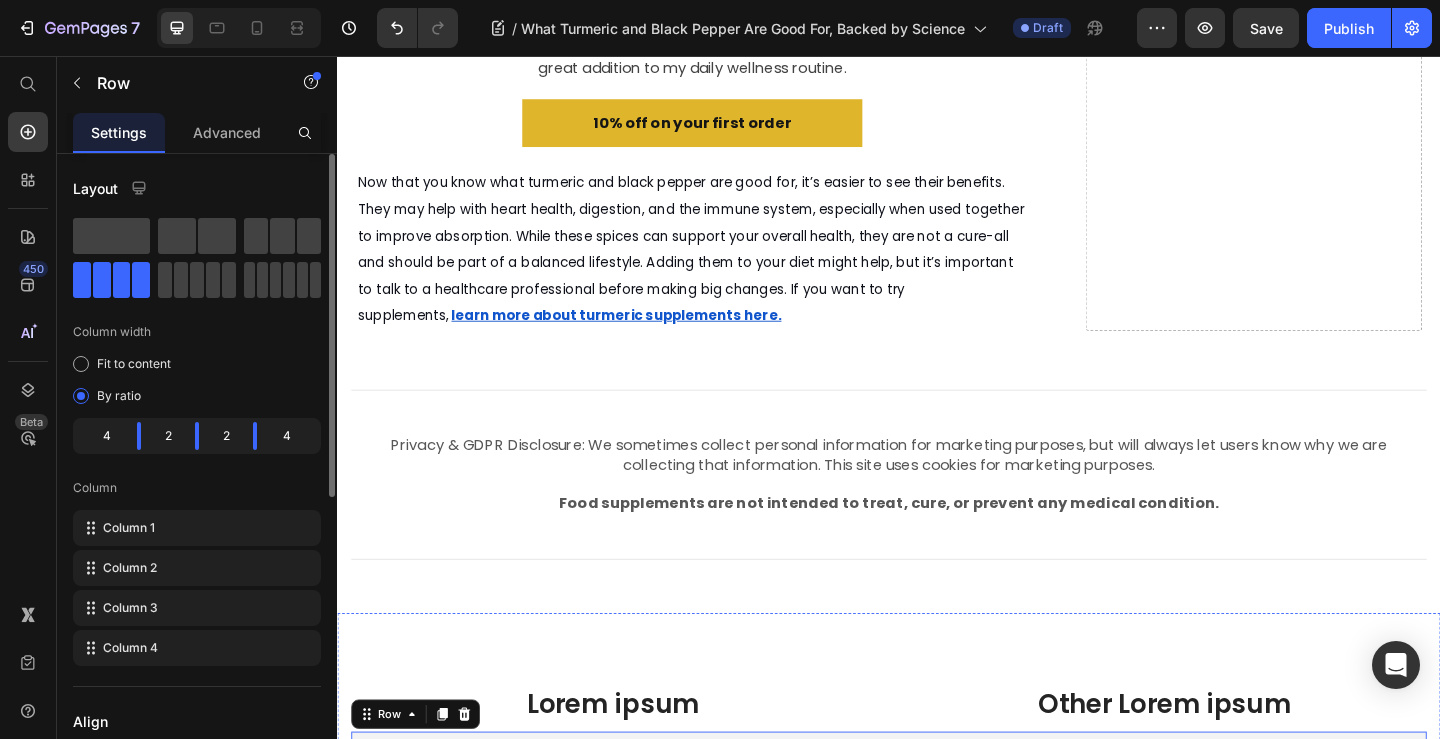click on "Drop element here" at bounding box center [834, 953] 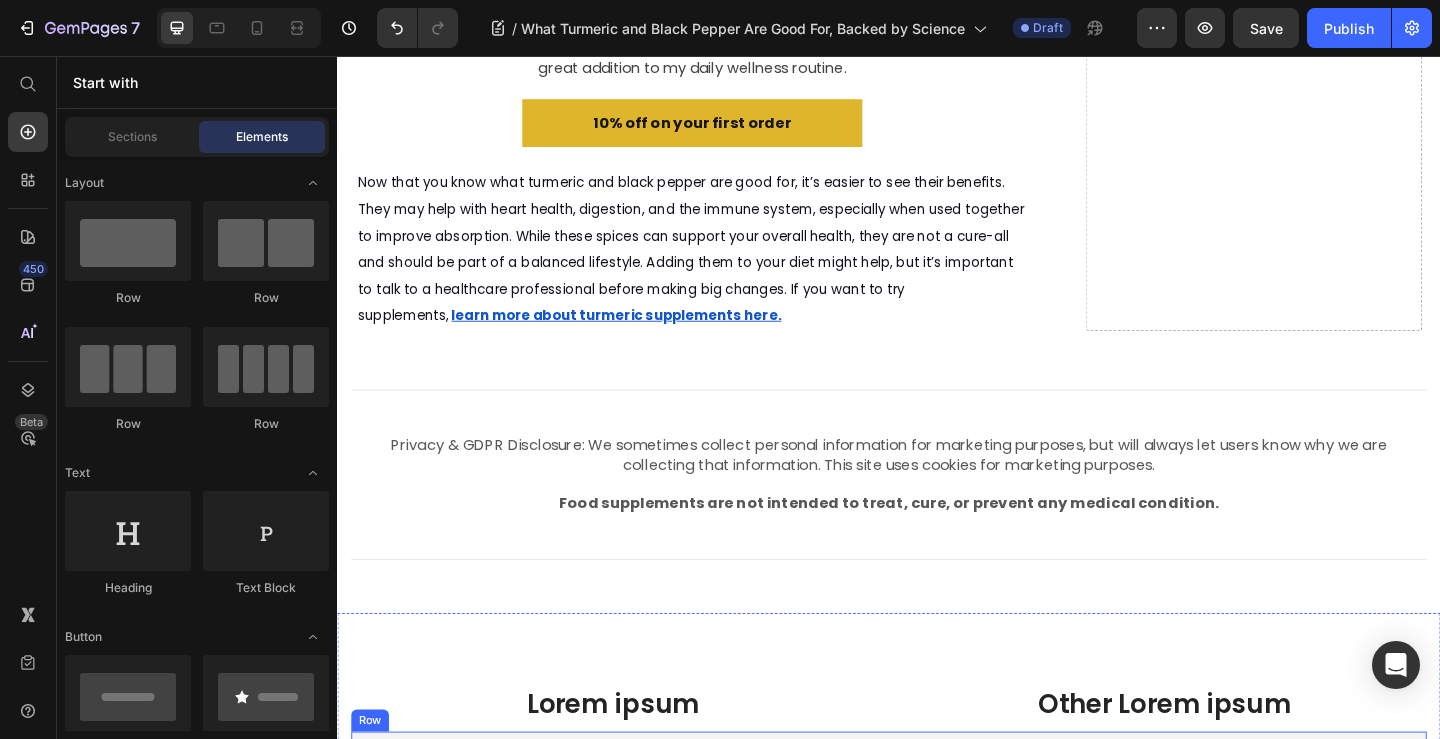click on "Drop element here" at bounding box center (833, 845) 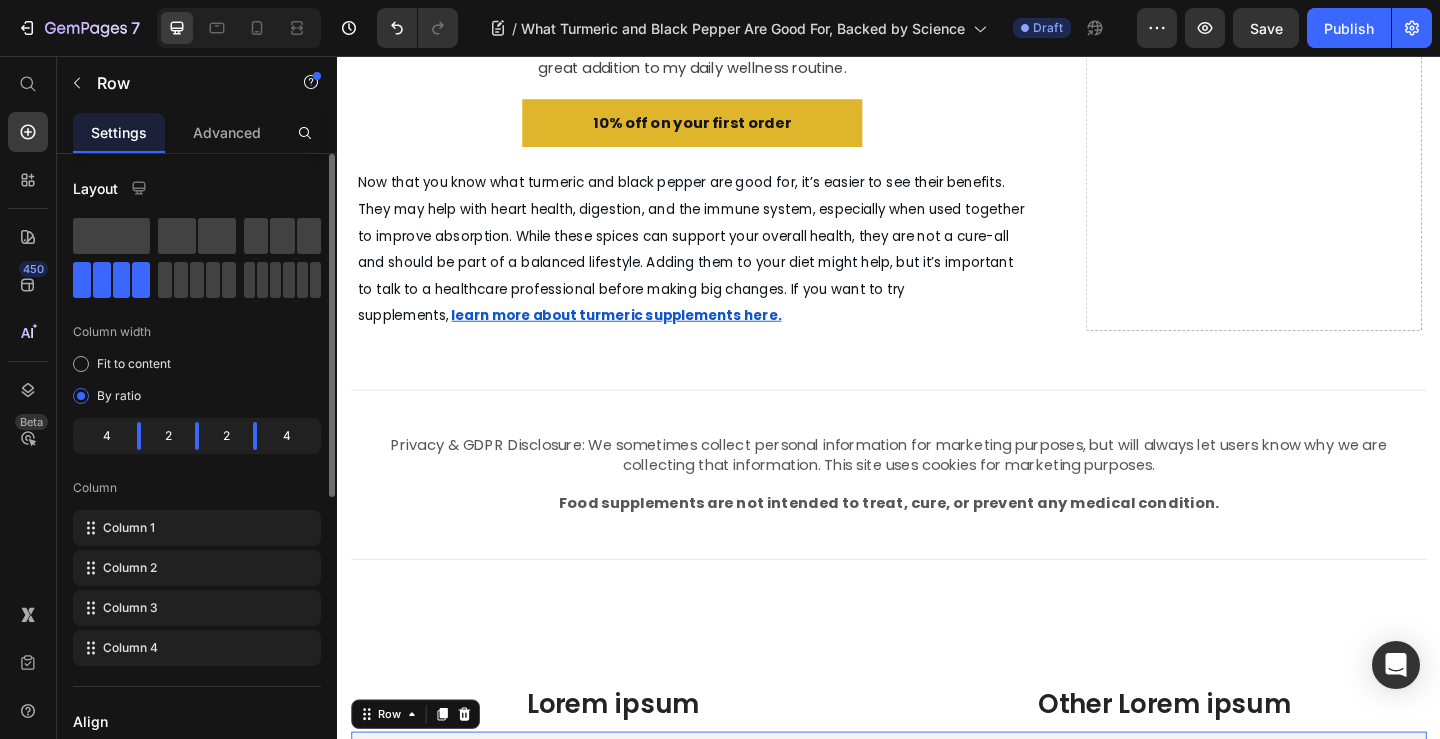 click on "Drop element here" at bounding box center [1040, 845] 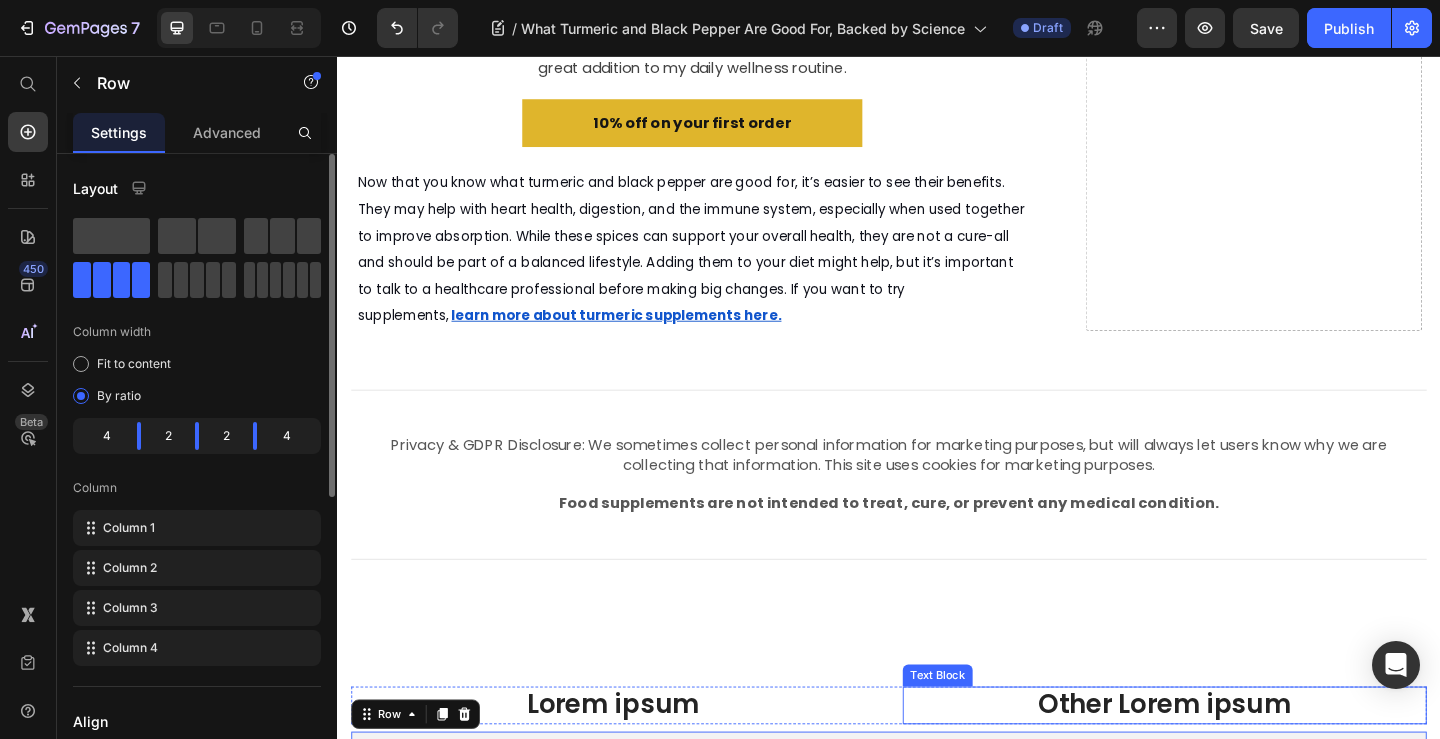click on "Other Lorem ipsum" at bounding box center (1237, 762) 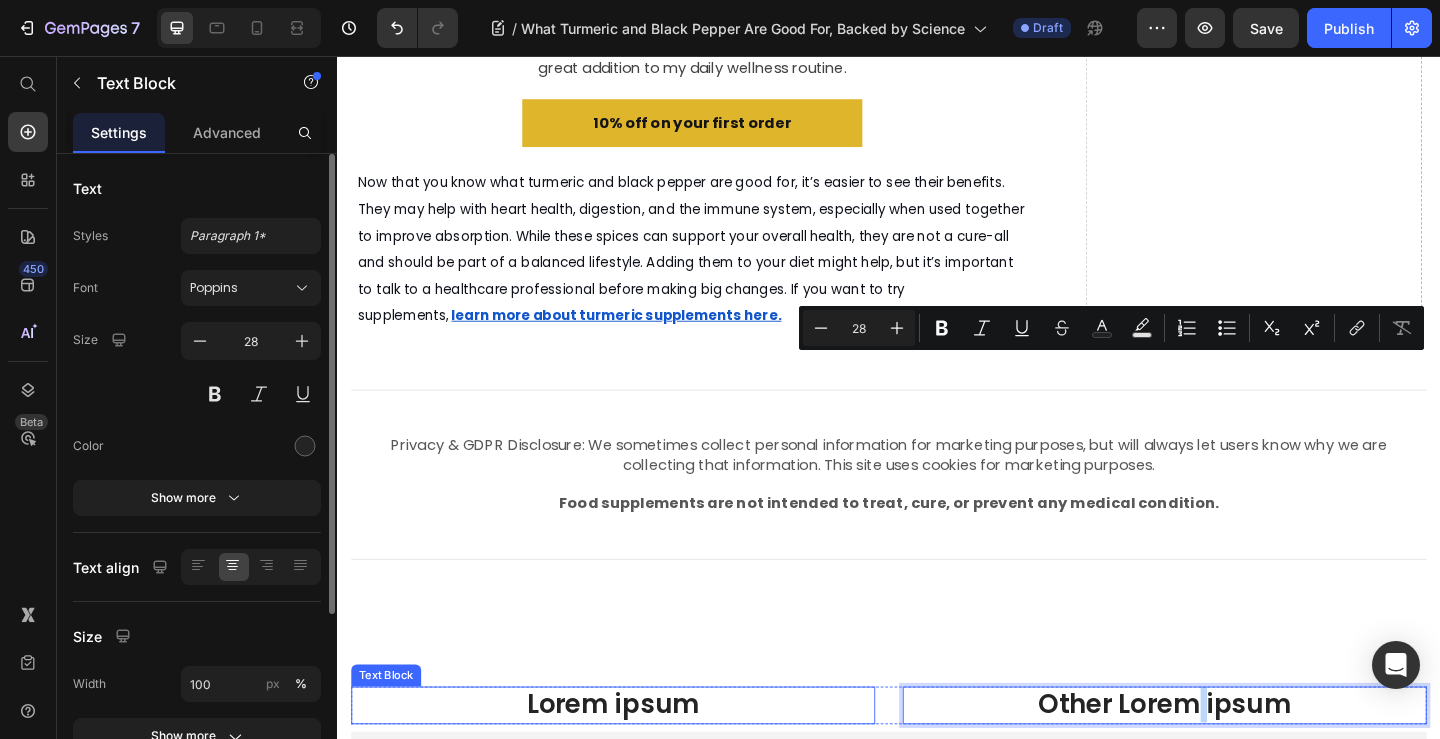 drag, startPoint x: 855, startPoint y: 410, endPoint x: 837, endPoint y: 349, distance: 63.600315 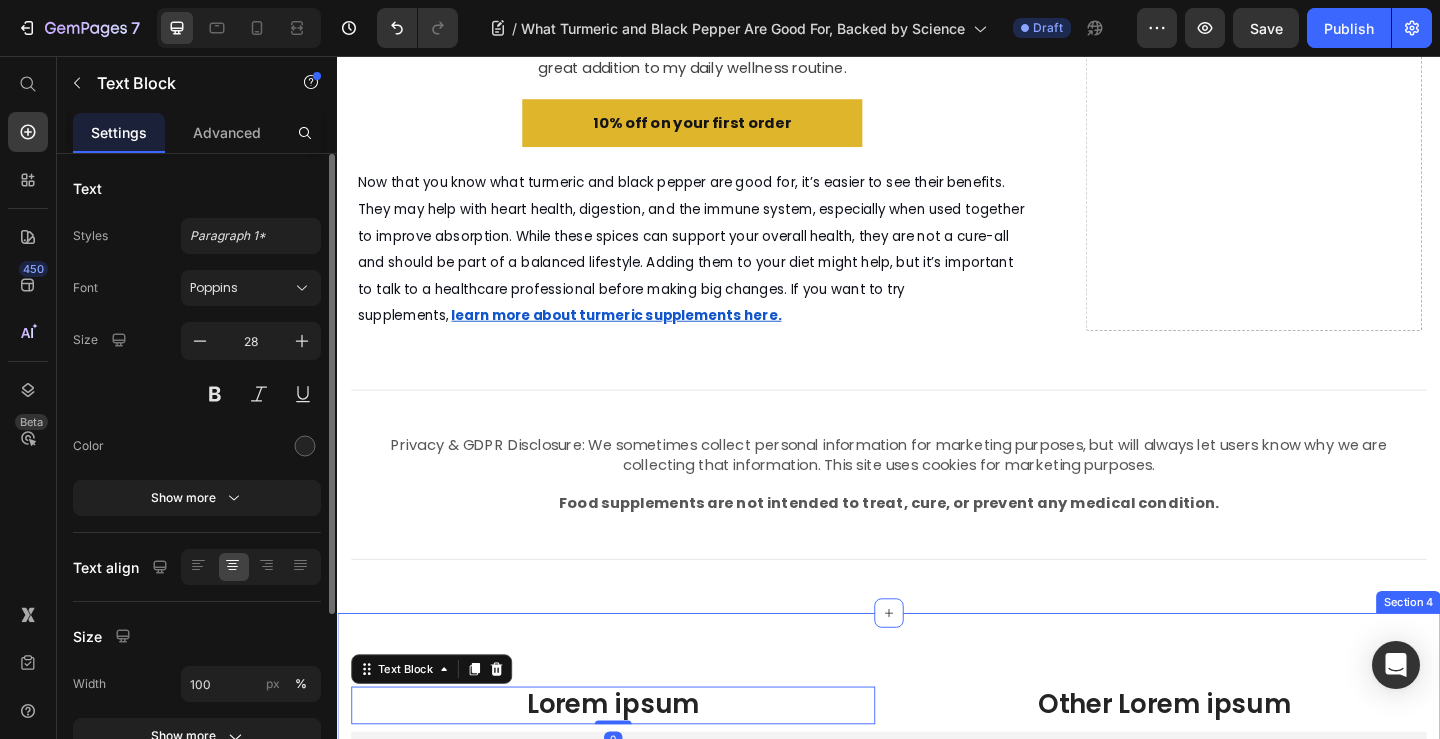 click on "Lorem ipsum Text Block   0 Other Lorem ipsum Text Block Row Lorem ipsum dolor sit amet Text Block
Drop element here
Drop element here Lorem ipsum dolor sit amet Text Block Row Lorem ipsum dolor sit amet Text Block
Drop element here
Drop element here Lorem ipsum dolor sit amet Text Block Row Lorem ipsum dolor sit amet Text Block
Drop element here
Drop element here Lorem ipsum dolor sit amet Text Block Row Section 4" at bounding box center (937, 920) 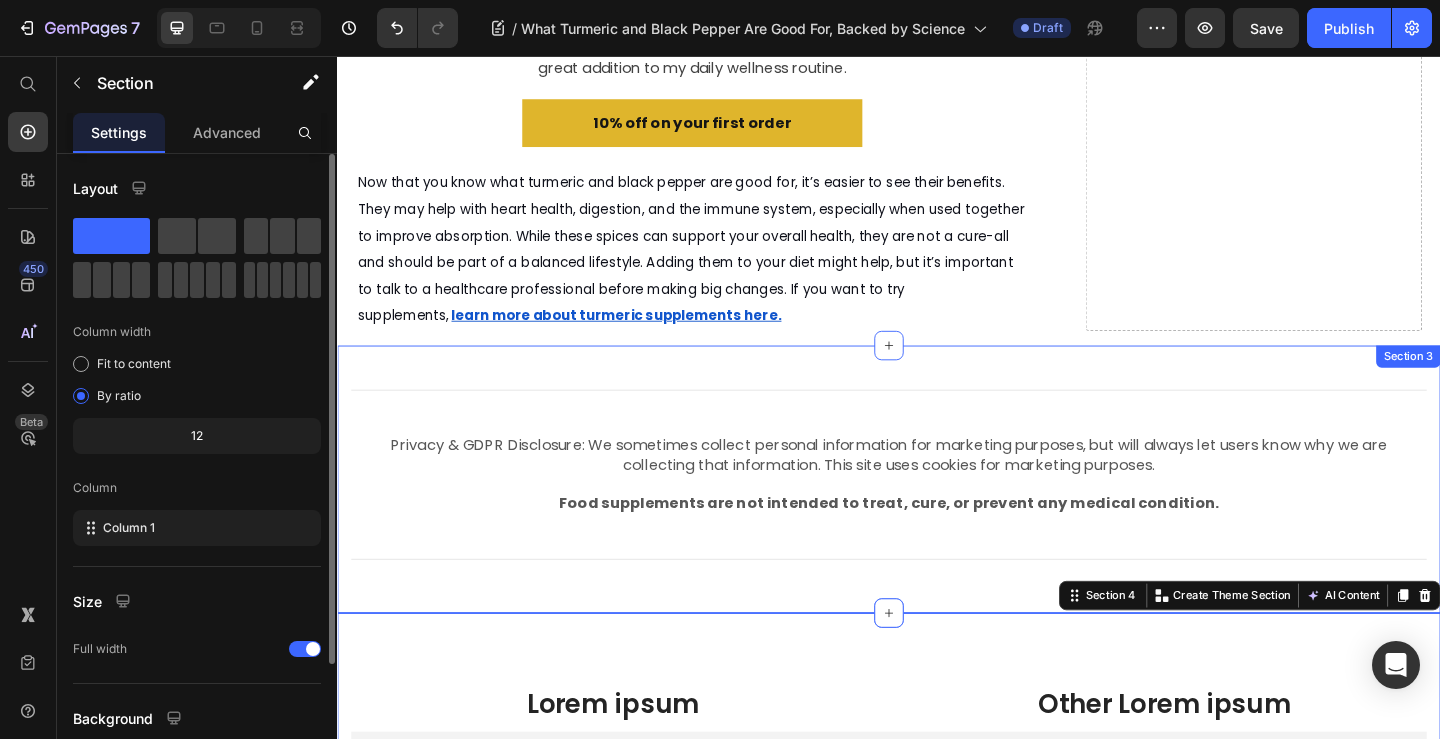 drag, startPoint x: 450, startPoint y: 294, endPoint x: 922, endPoint y: 270, distance: 472.60977 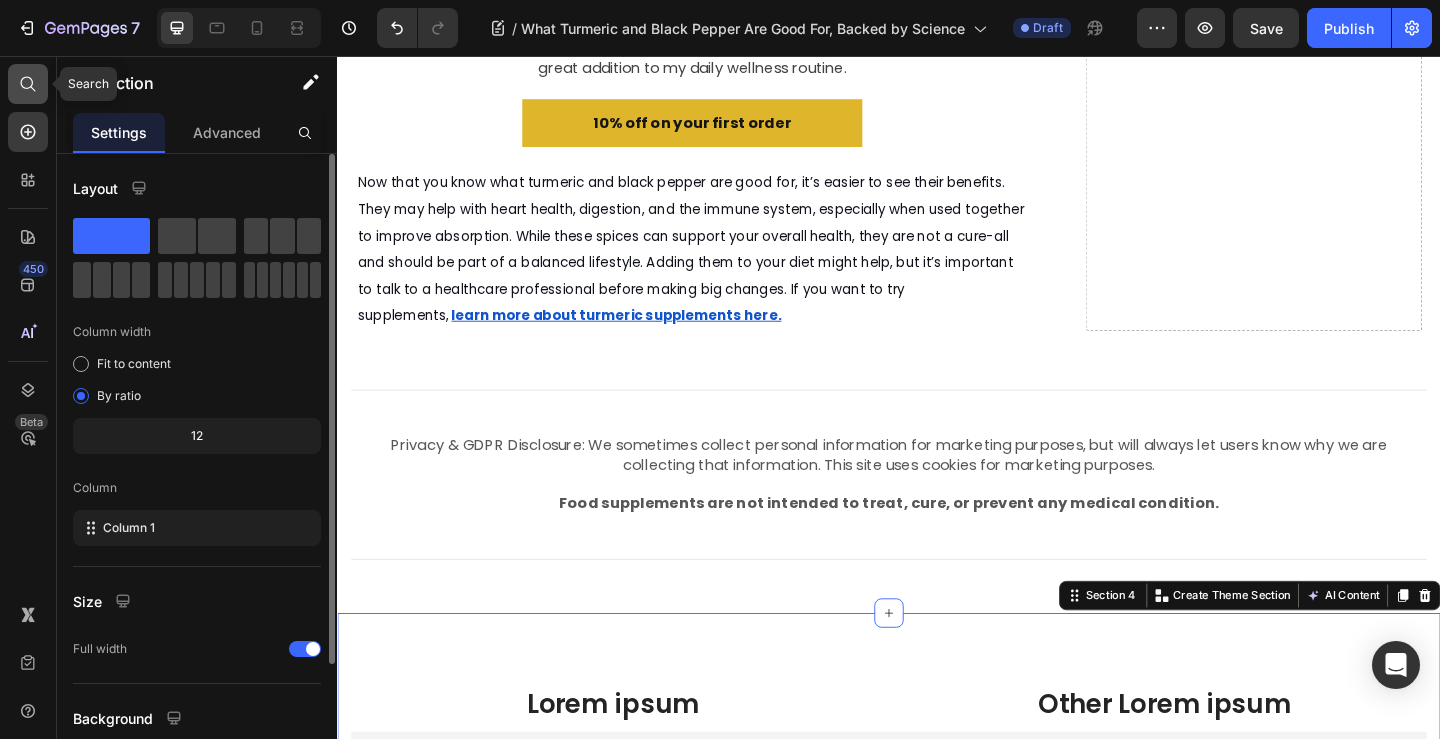 click 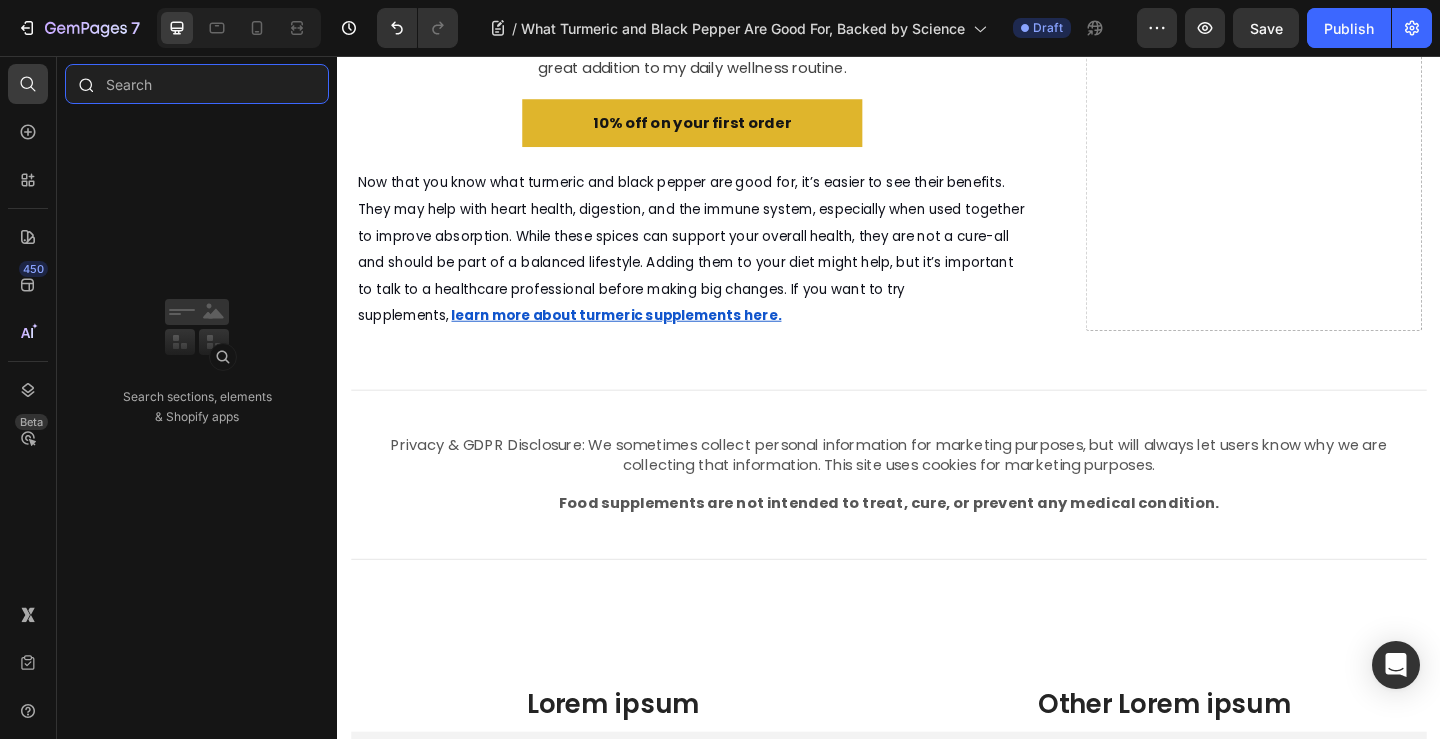 click at bounding box center [197, 84] 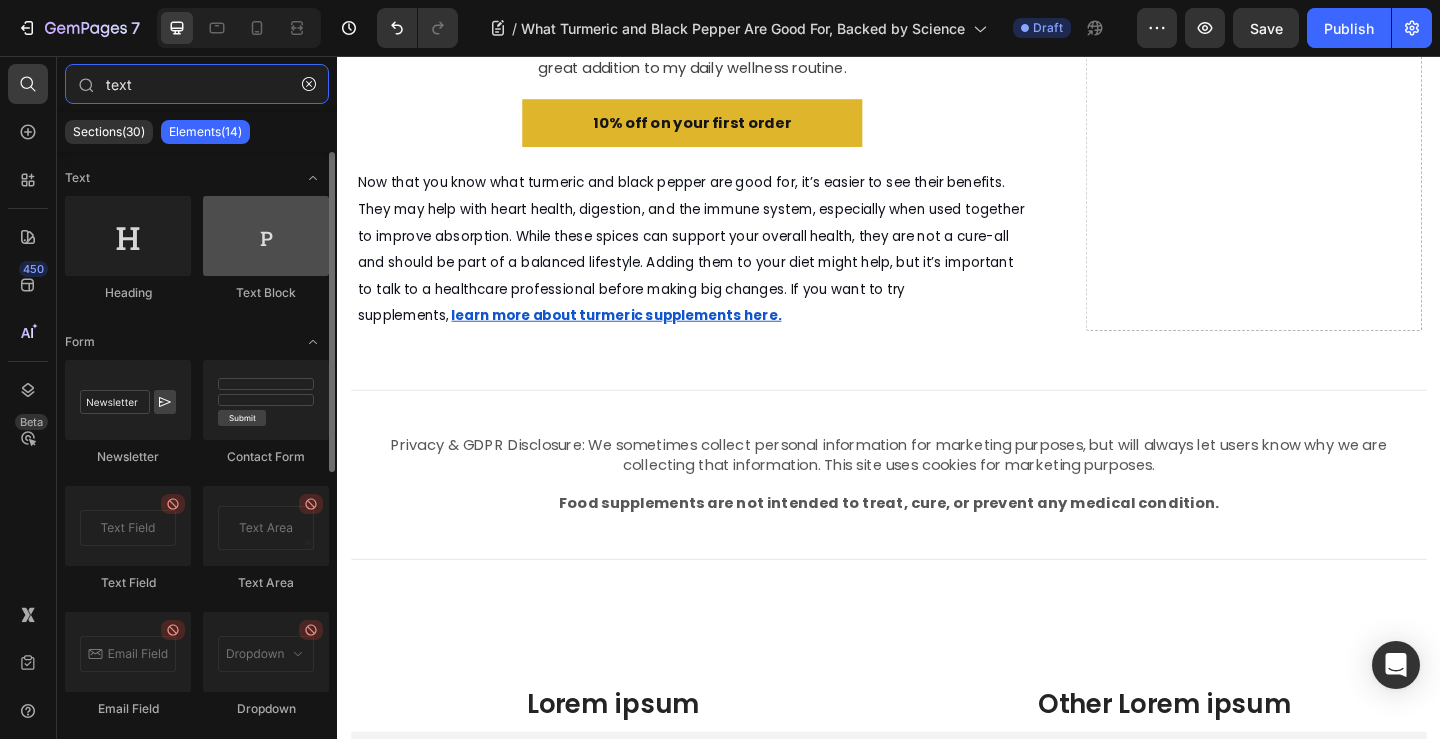 type on "text" 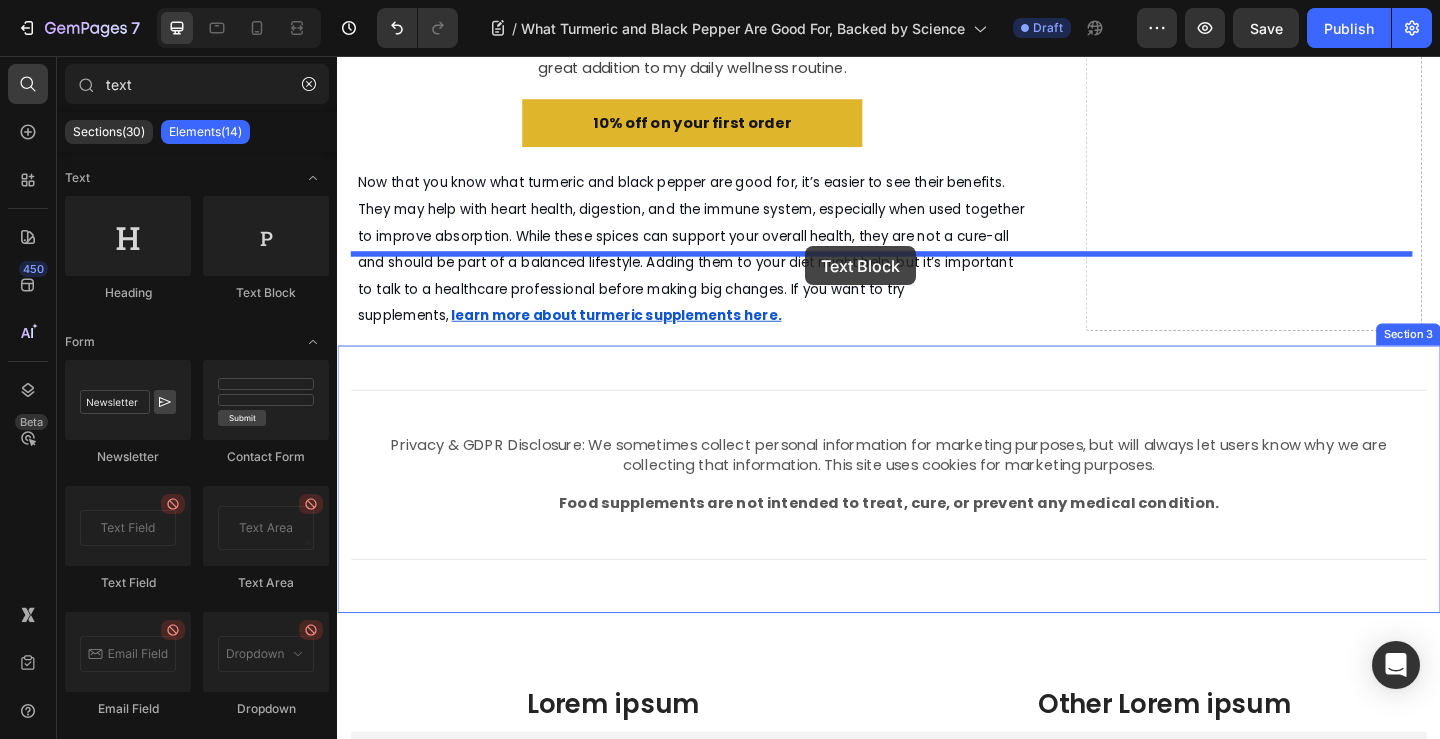 drag, startPoint x: 621, startPoint y: 327, endPoint x: 846, endPoint y: 263, distance: 233.9252 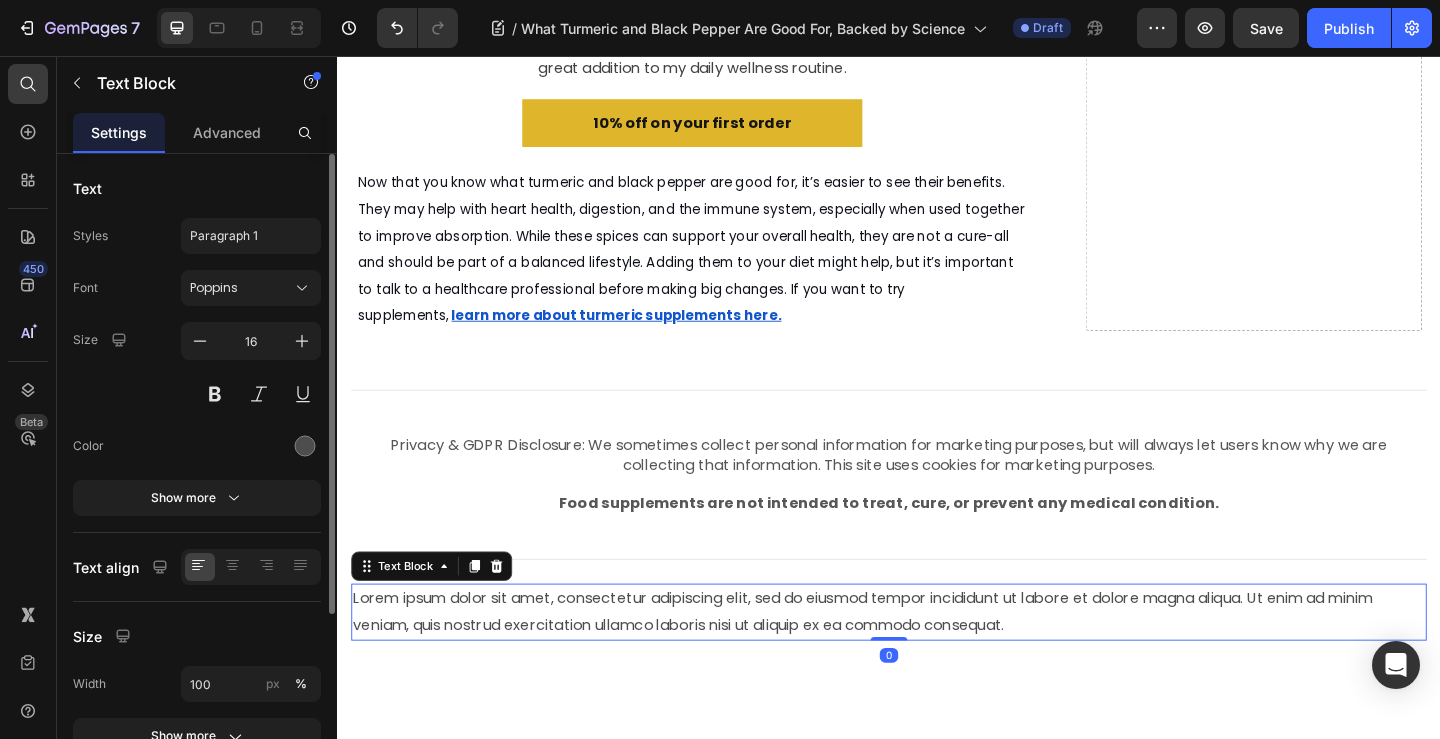 click on "Lorem ipsum dolor sit amet, consectetur adipiscing elit, sed do eiusmod tempor incididunt ut labore et dolore magna aliqua. Ut enim ad minim veniam, quis nostrud exercitation ullamco laboris nisi ut aliquip ex ea commodo consequat." at bounding box center [937, 661] 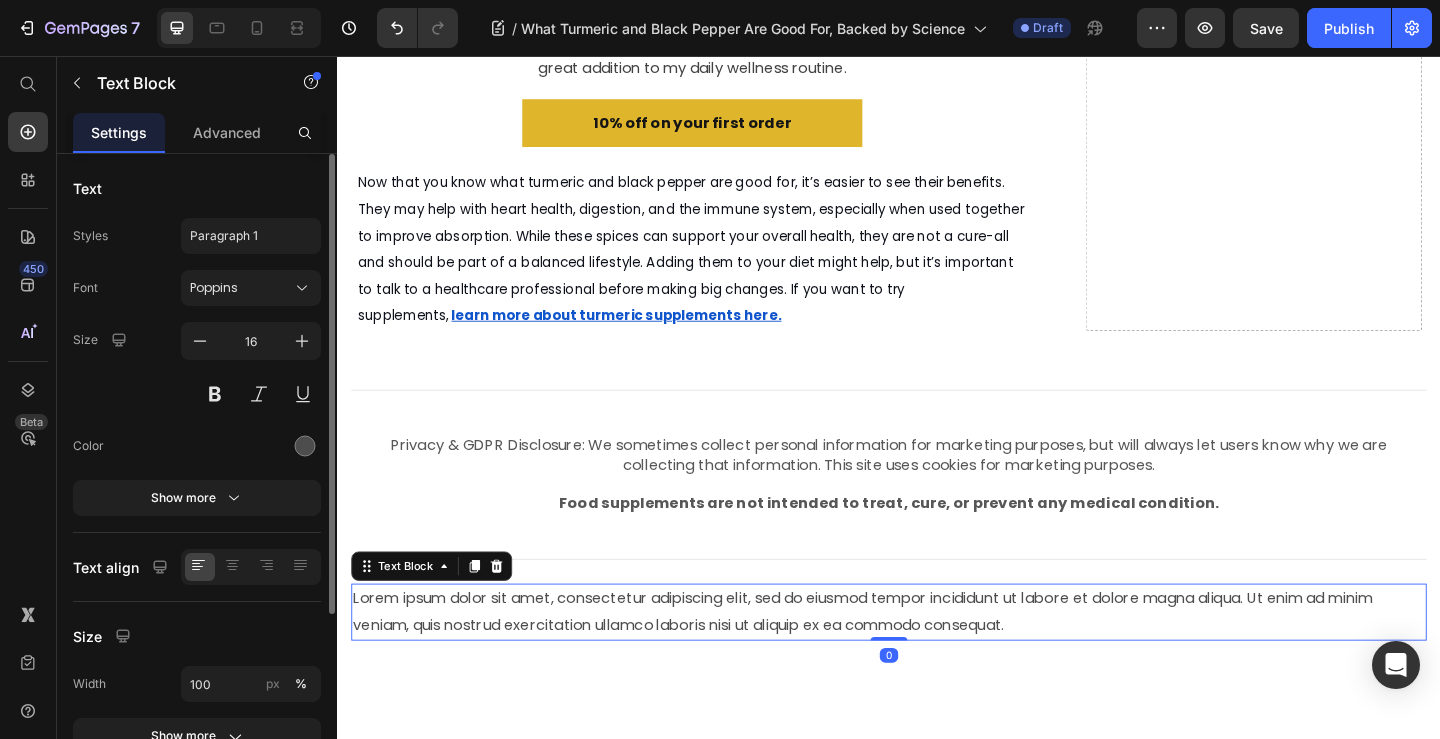 click on "Lorem ipsum dolor sit amet, consectetur adipiscing elit, sed do eiusmod tempor incididunt ut labore et dolore magna aliqua. Ut enim ad minim veniam, quis nostrud exercitation ullamco laboris nisi ut aliquip ex ea commodo consequat." at bounding box center (937, 661) 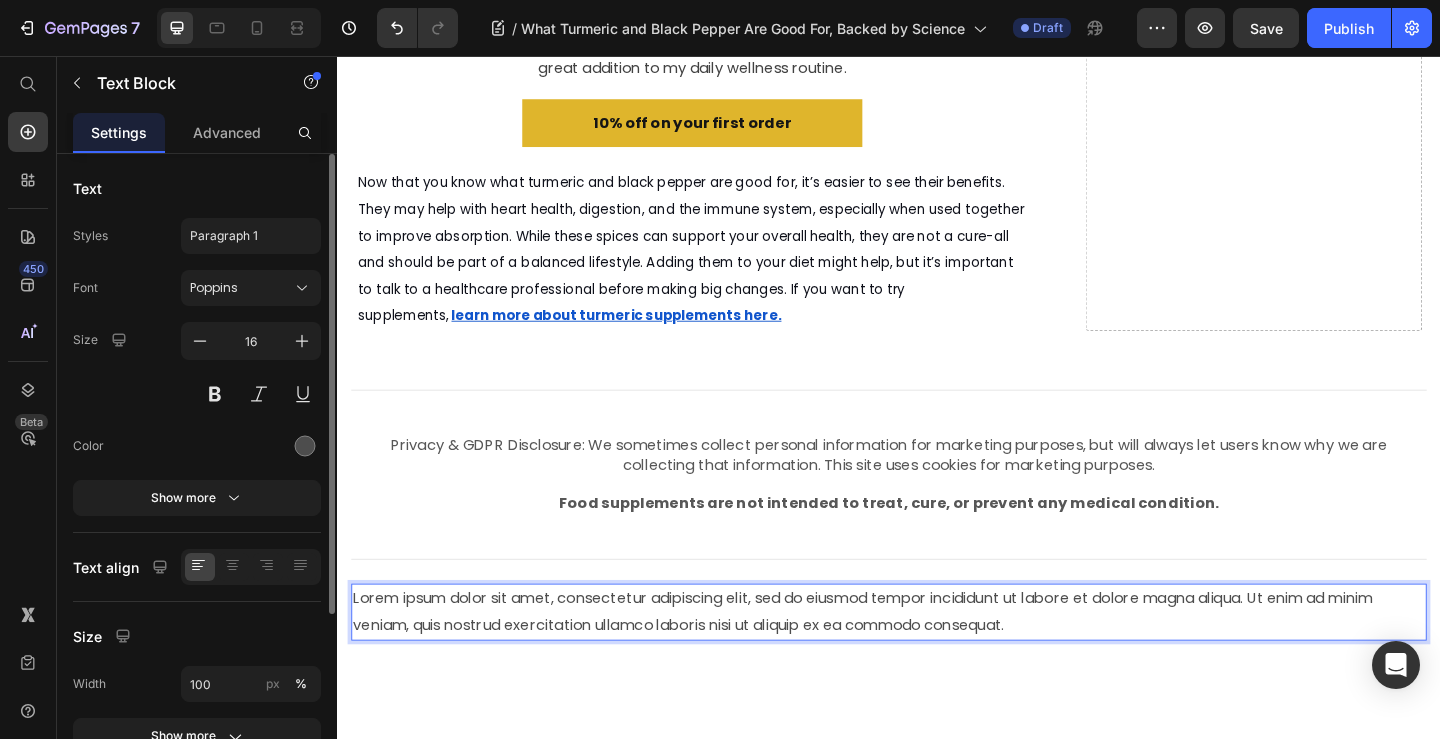 click on "Lorem ipsum dolor sit amet, consectetur adipiscing elit, sed do eiusmod tempor incididunt ut labore et dolore magna aliqua. Ut enim ad minim veniam, quis nostrud exercitation ullamco laboris nisi ut aliquip ex ea commodo consequat." at bounding box center [937, 661] 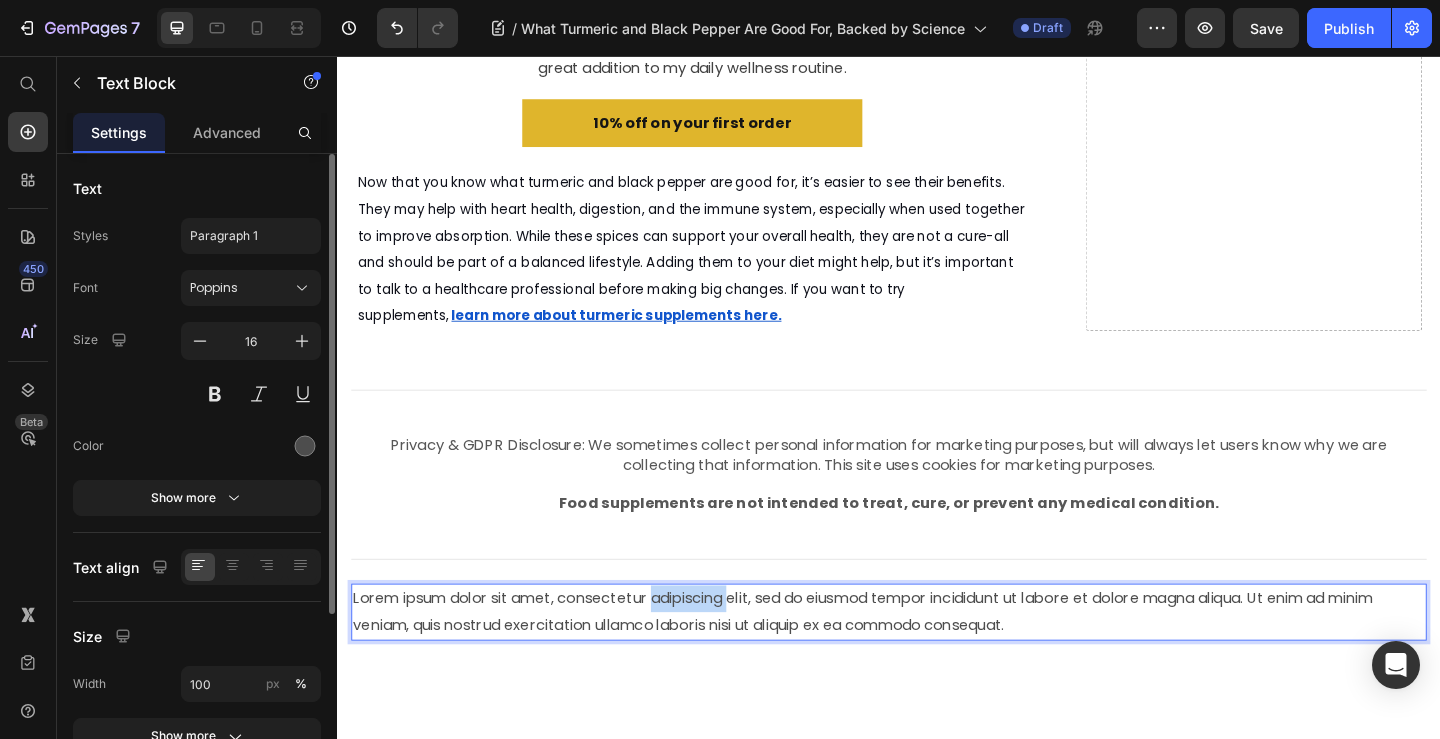 click on "Lorem ipsum dolor sit amet, consectetur adipiscing elit, sed do eiusmod tempor incididunt ut labore et dolore magna aliqua. Ut enim ad minim veniam, quis nostrud exercitation ullamco laboris nisi ut aliquip ex ea commodo consequat." at bounding box center [937, 661] 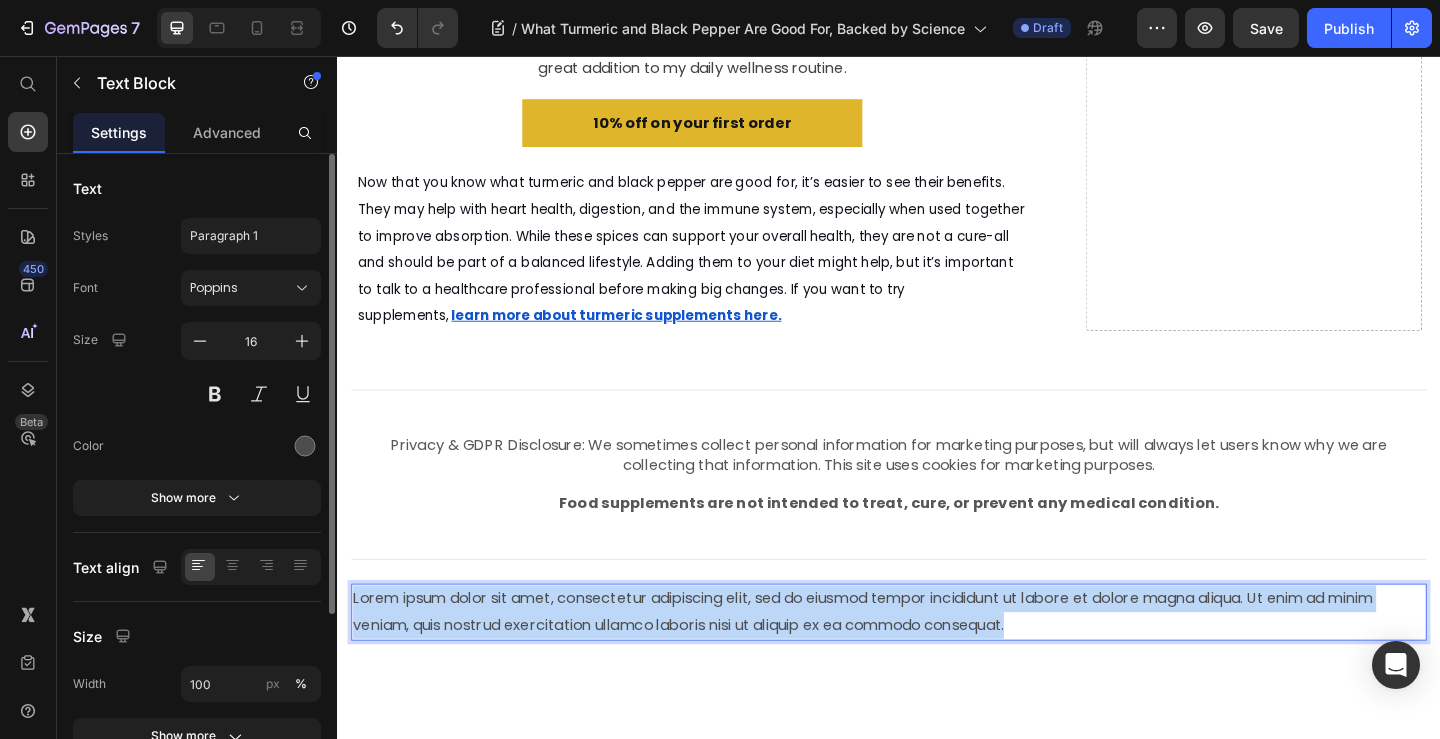 click on "Lorem ipsum dolor sit amet, consectetur adipiscing elit, sed do eiusmod tempor incididunt ut labore et dolore magna aliqua. Ut enim ad minim veniam, quis nostrud exercitation ullamco laboris nisi ut aliquip ex ea commodo consequat." at bounding box center (937, 661) 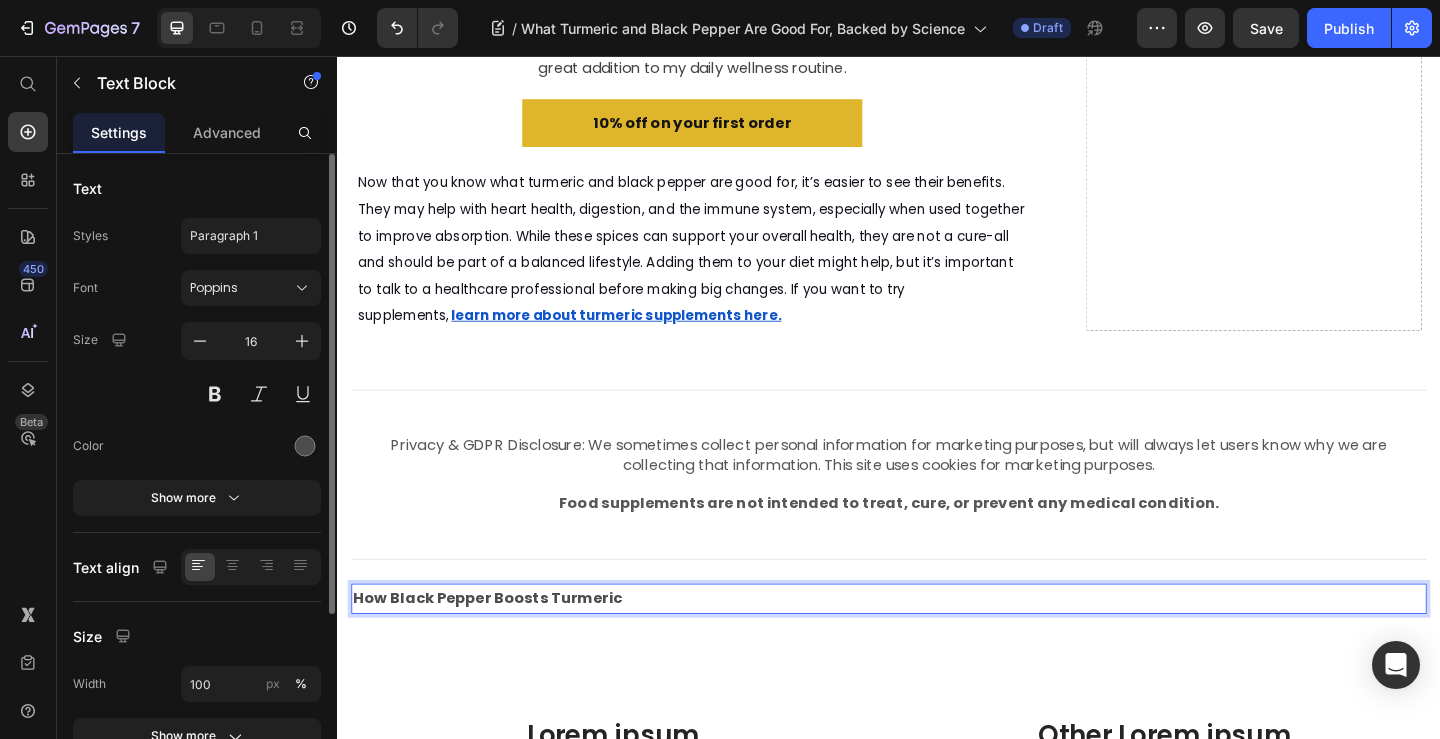 click on "How Black Pepper Boosts Turmeric" at bounding box center (500, 645) 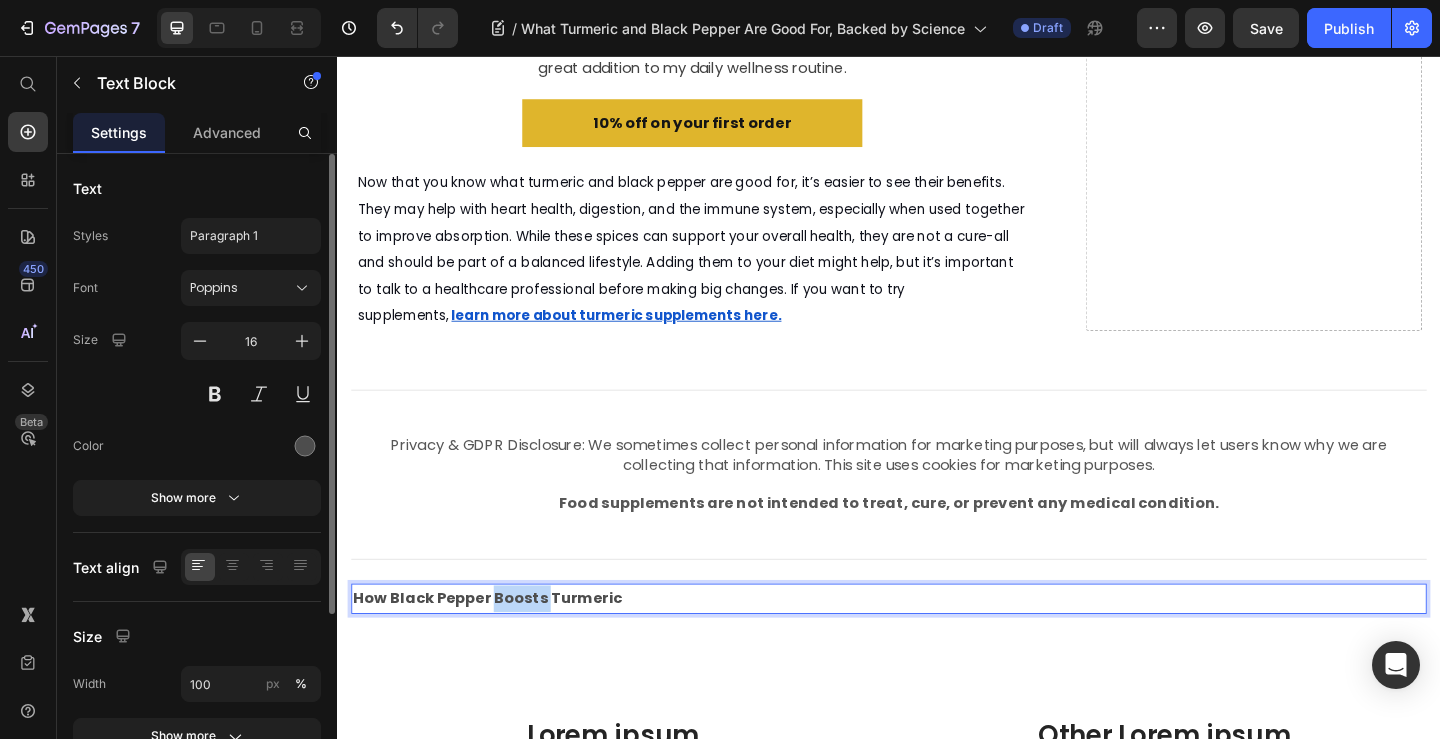 click on "How Black Pepper Boosts Turmeric" at bounding box center [500, 645] 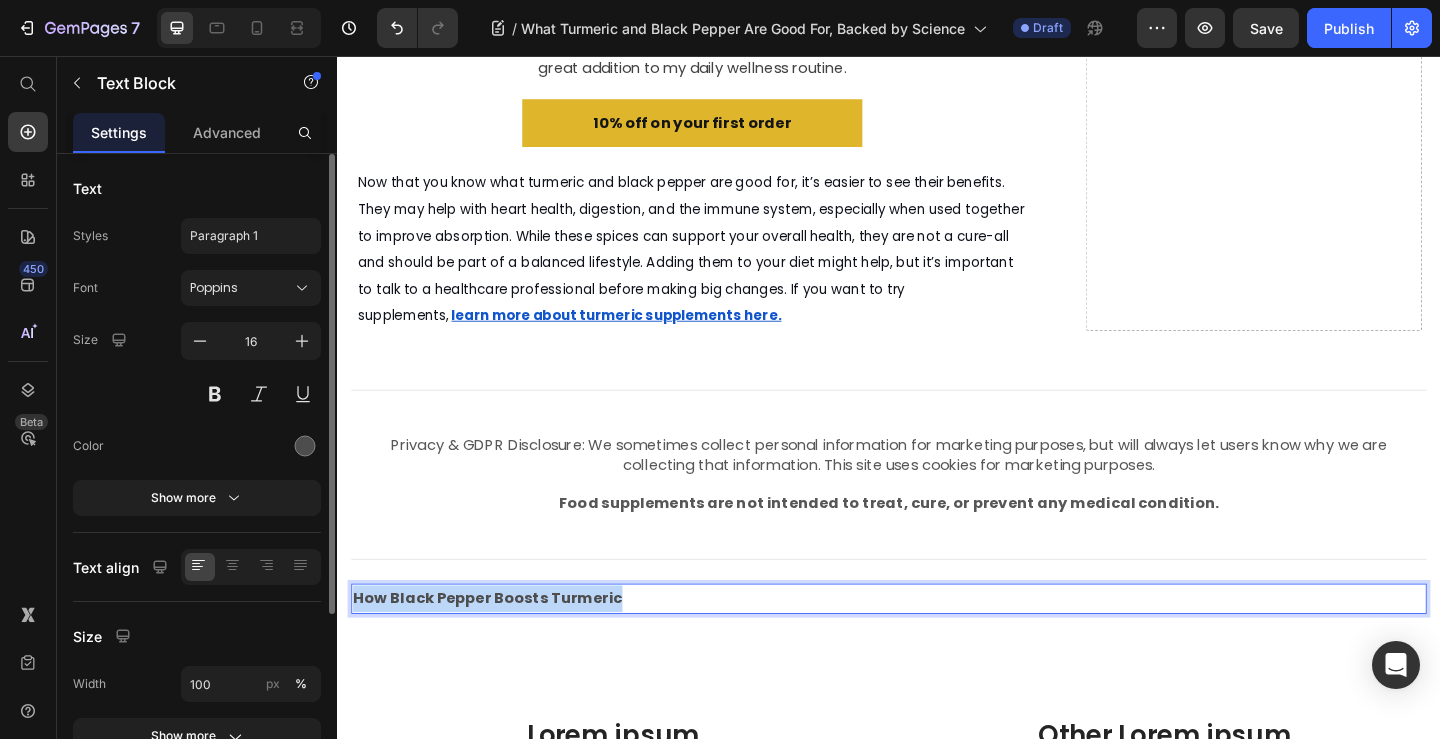 click on "How Black Pepper Boosts Turmeric" at bounding box center [500, 645] 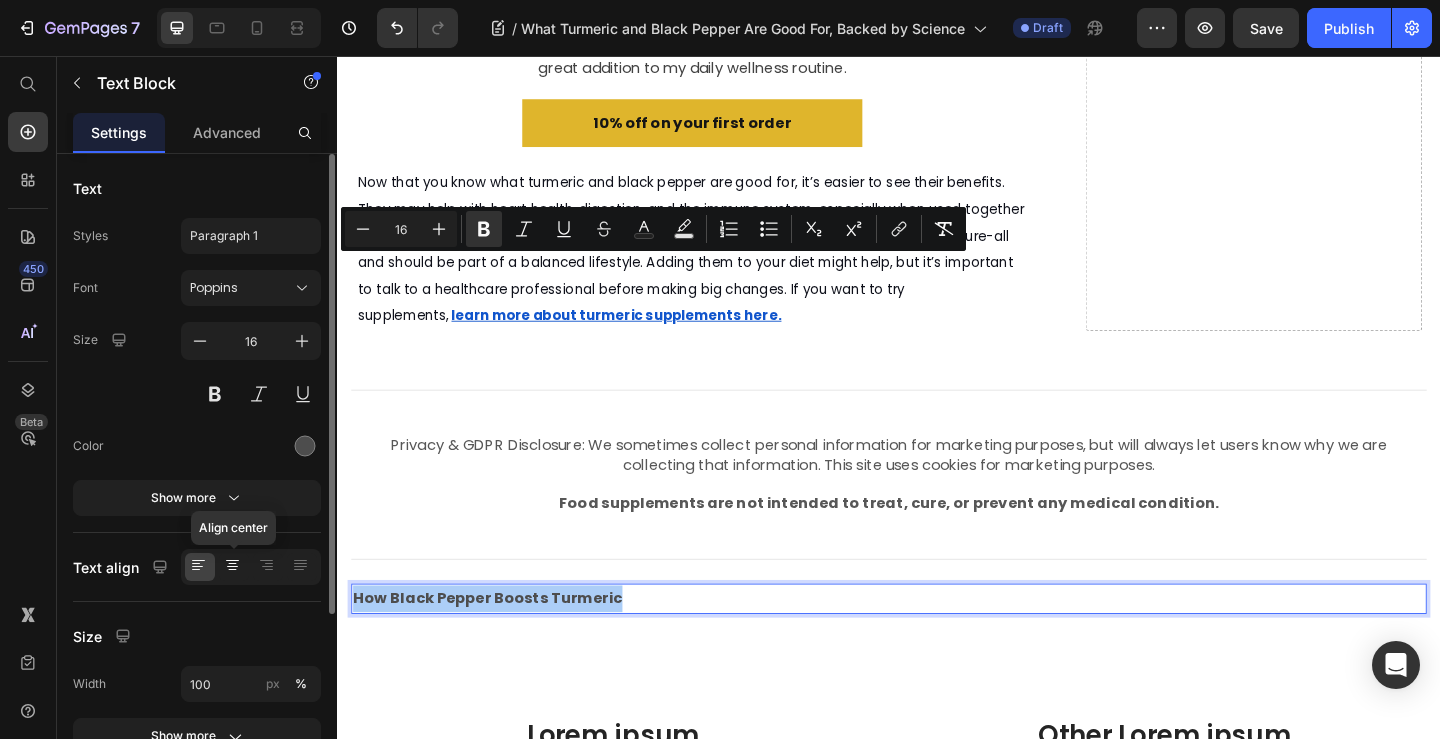 click 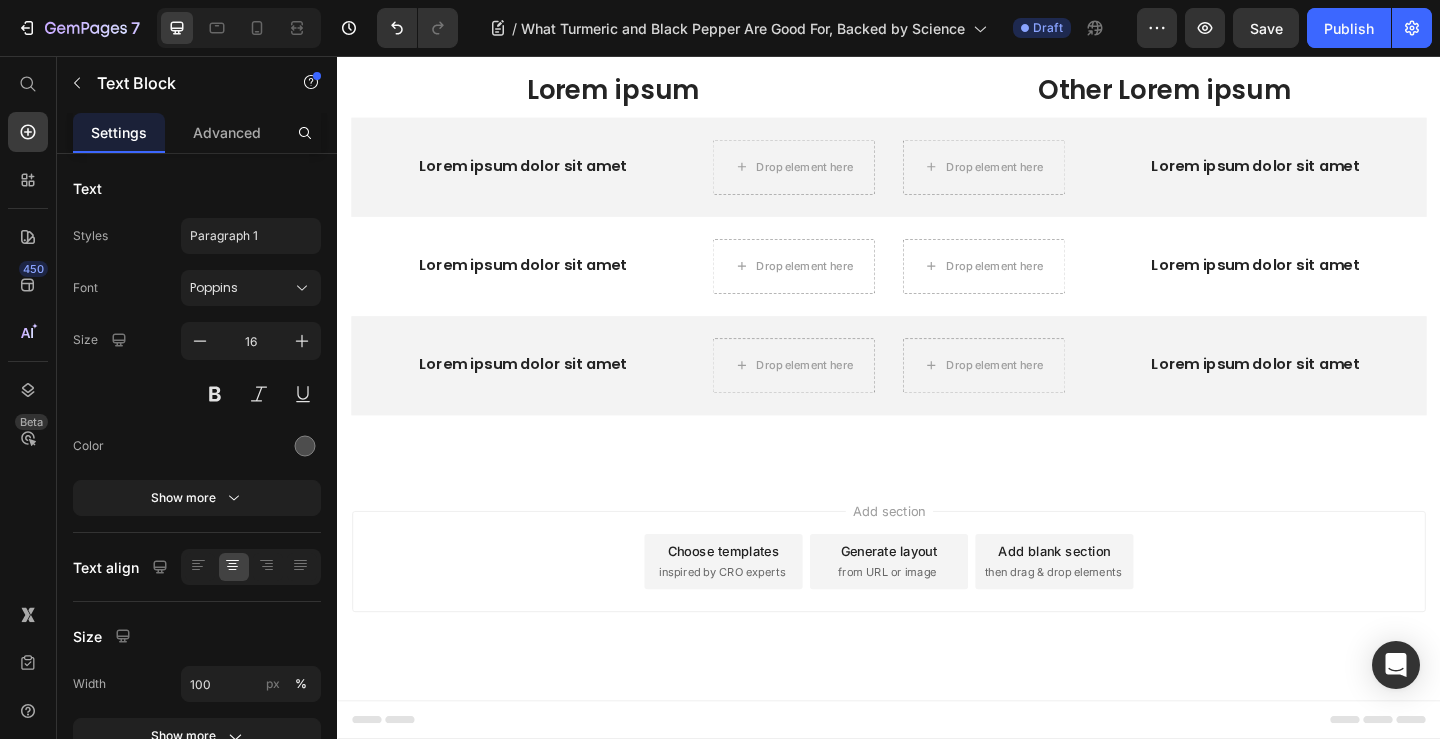 scroll, scrollTop: 6693, scrollLeft: 0, axis: vertical 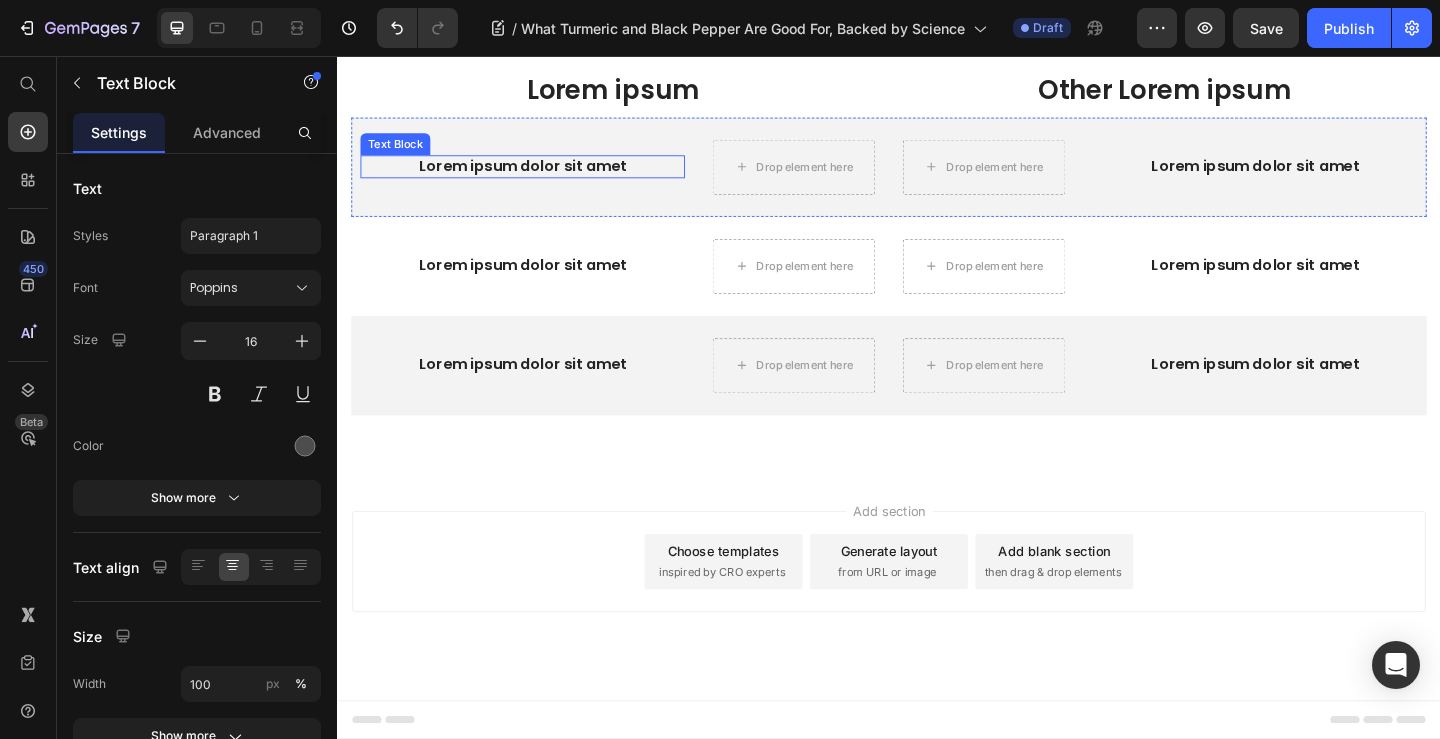 click on "Lorem ipsum dolor sit amet" at bounding box center (538, 176) 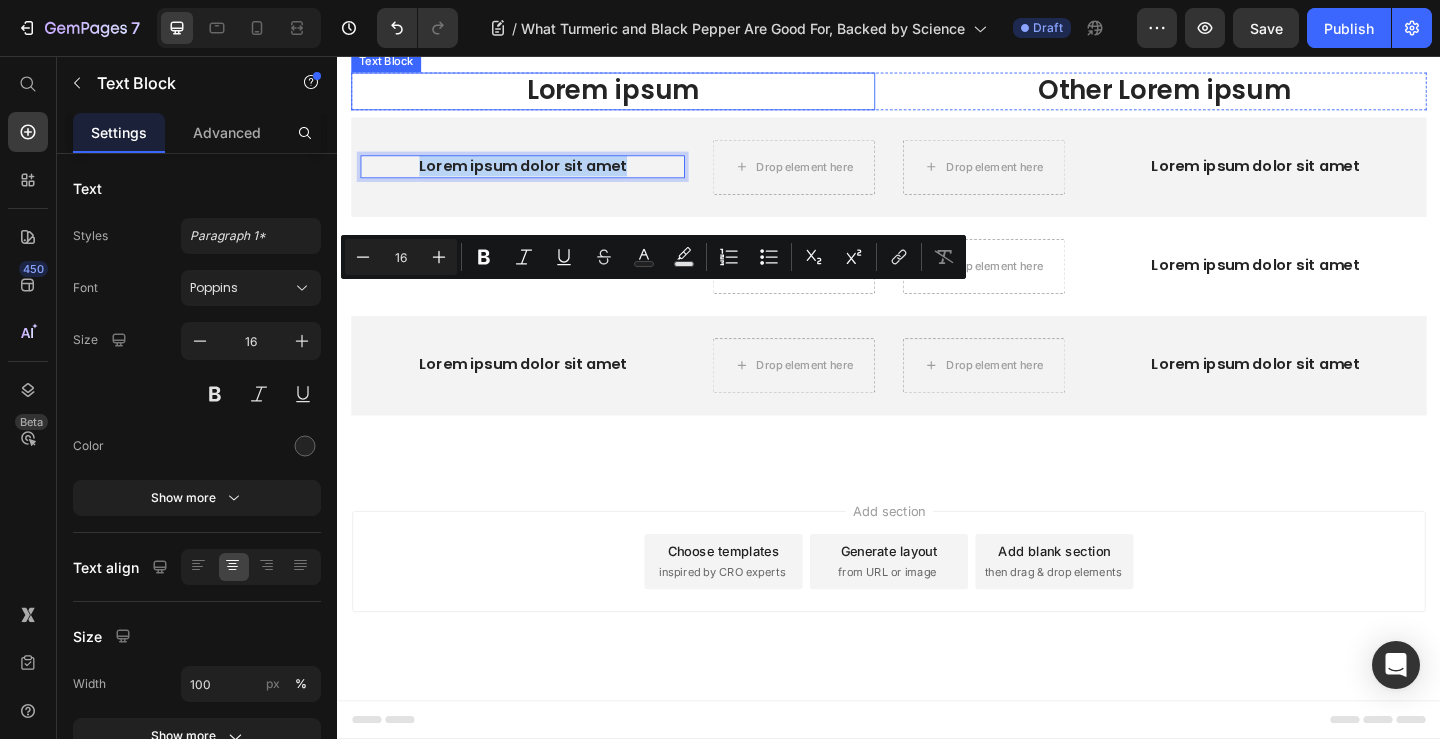 click on "Lorem ipsum" at bounding box center [637, 94] 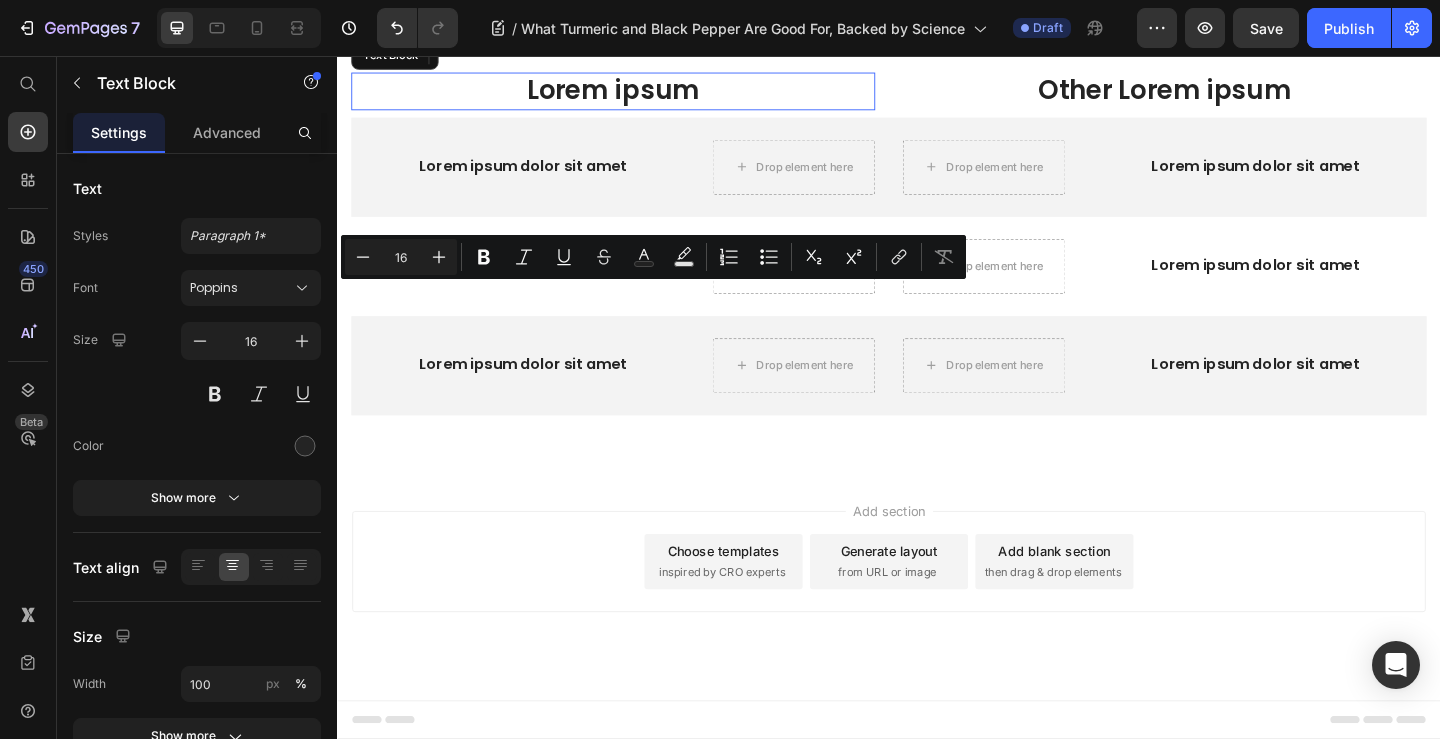 click on "Lorem ipsum" at bounding box center [637, 94] 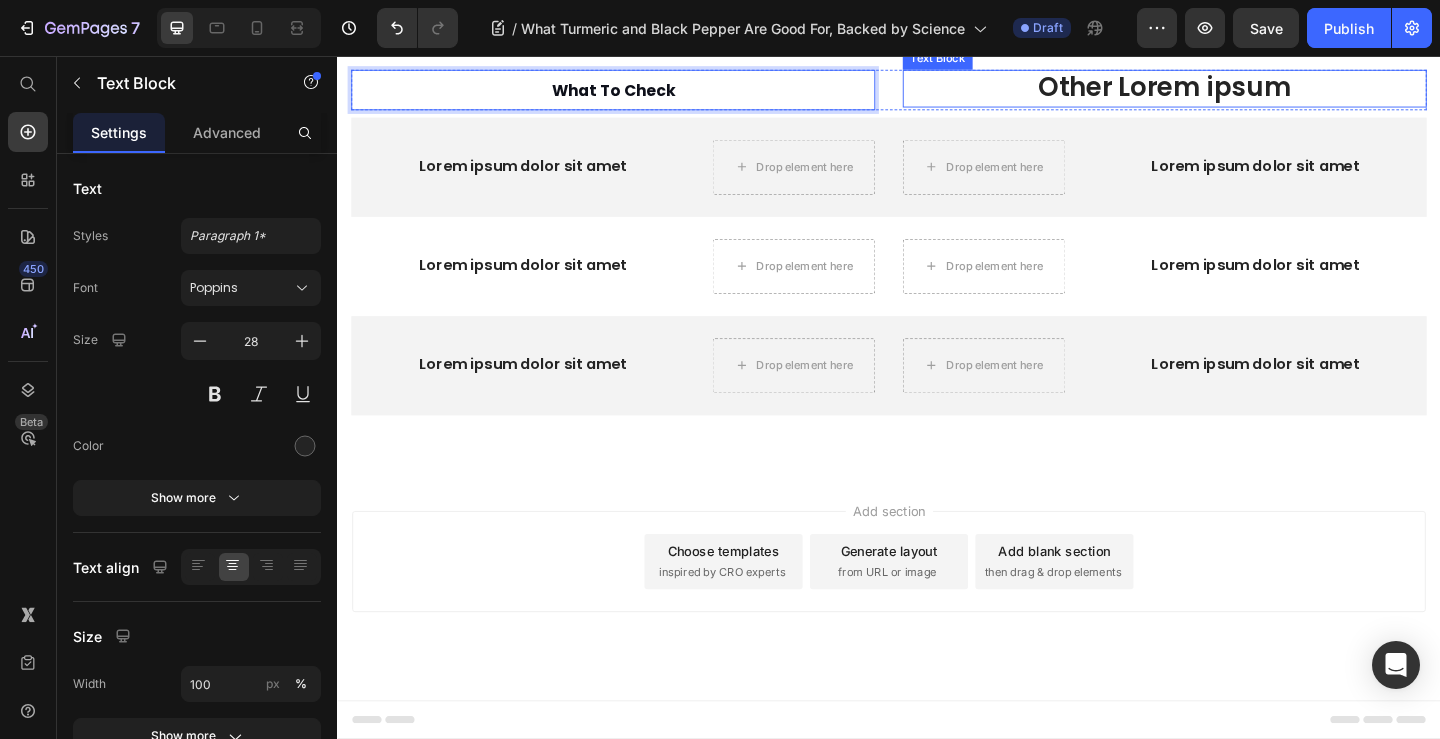 click on "Other Lorem ipsum" at bounding box center [1237, 91] 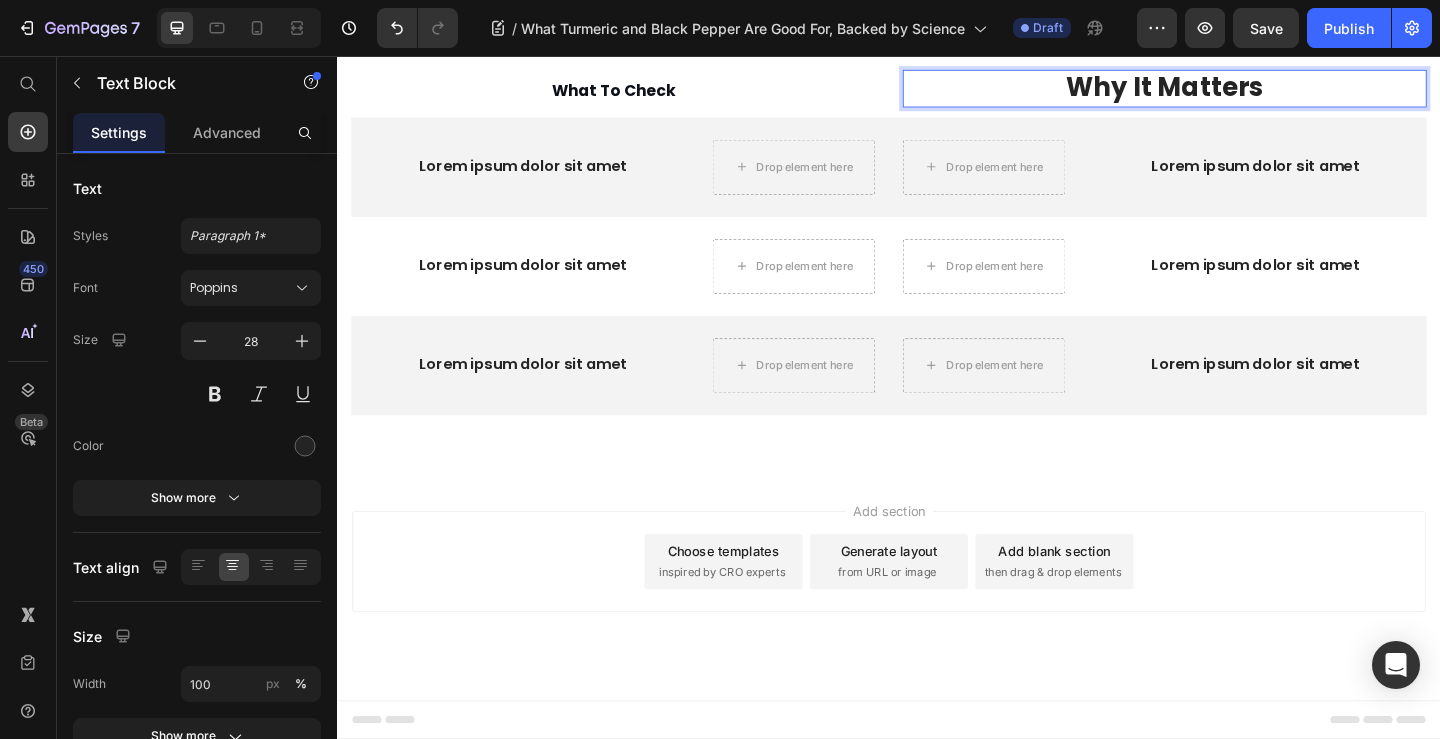 click on "Why It Matters" at bounding box center [1237, 90] 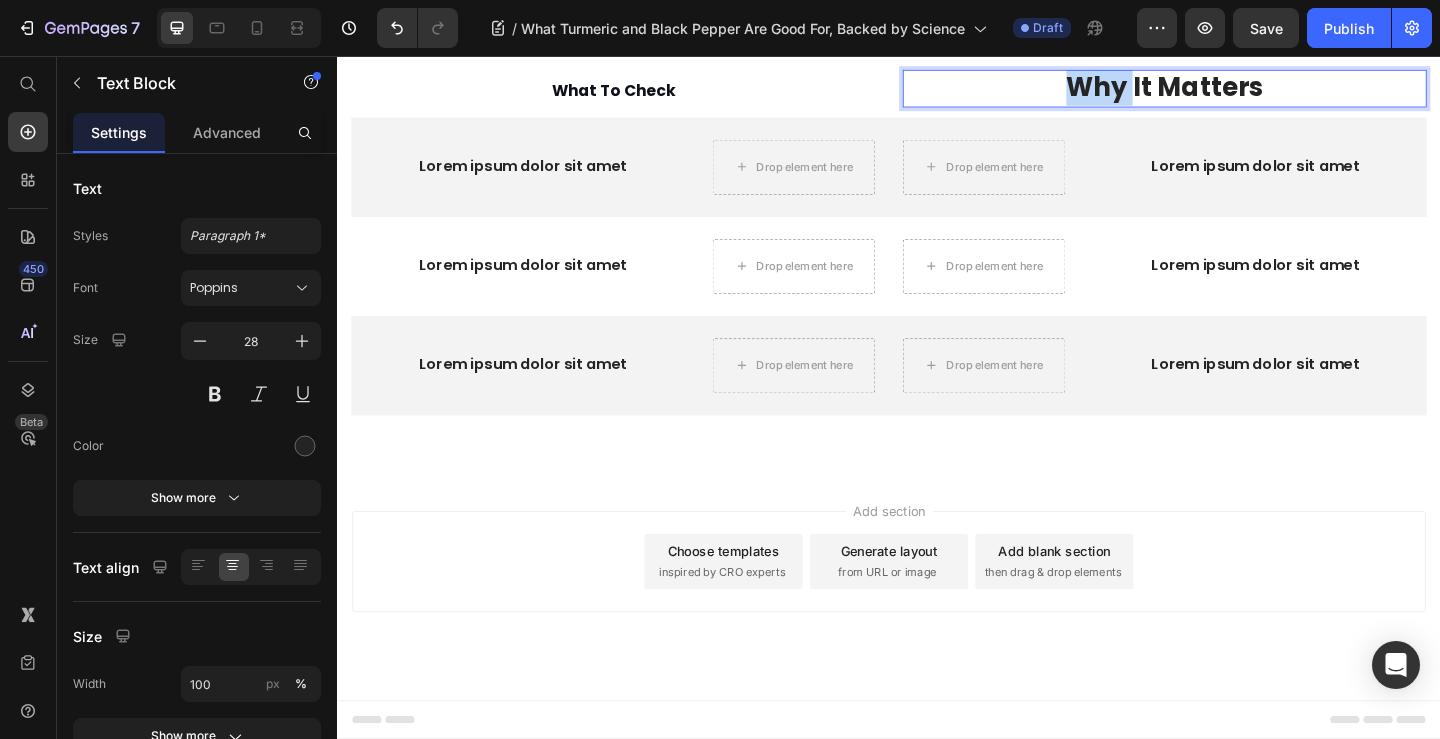 click on "Why It Matters" at bounding box center (1237, 90) 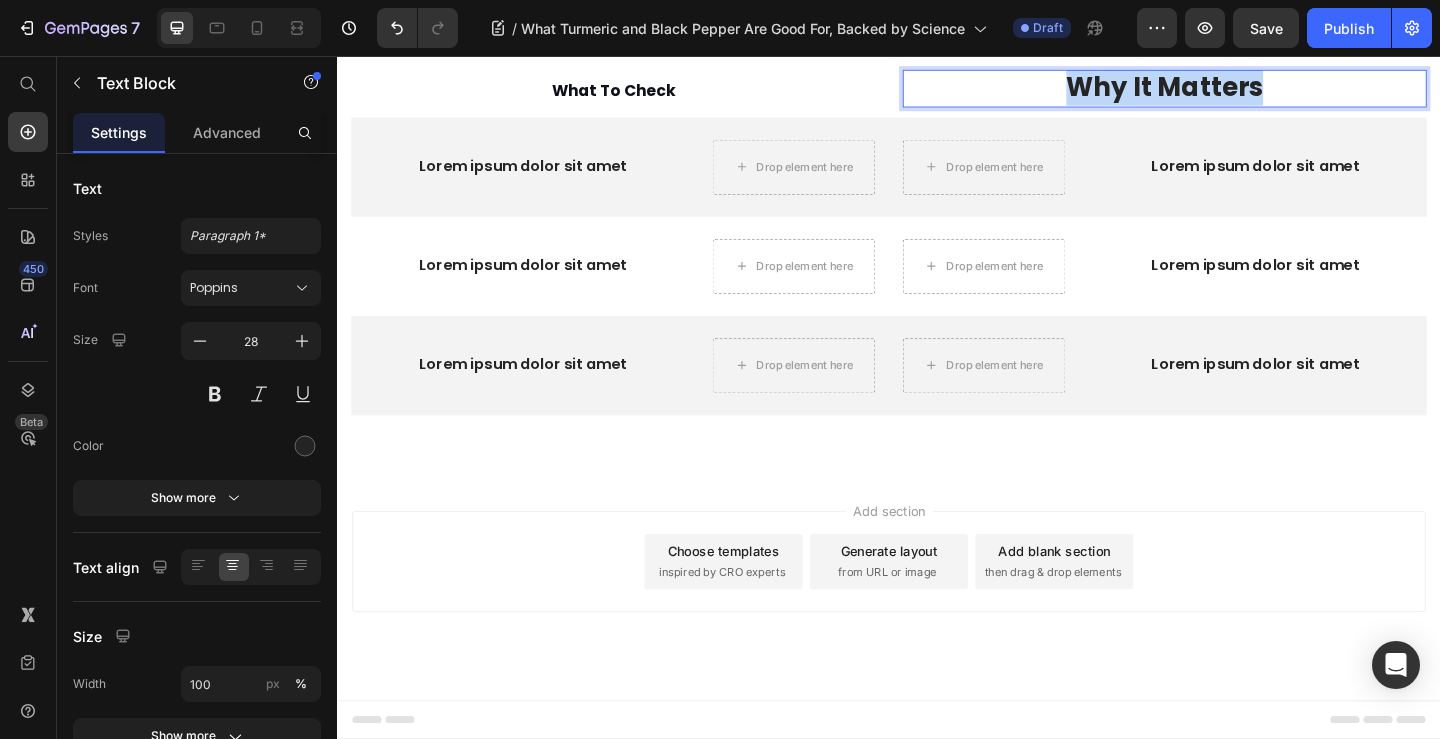 click on "Why It Matters" at bounding box center (1237, 90) 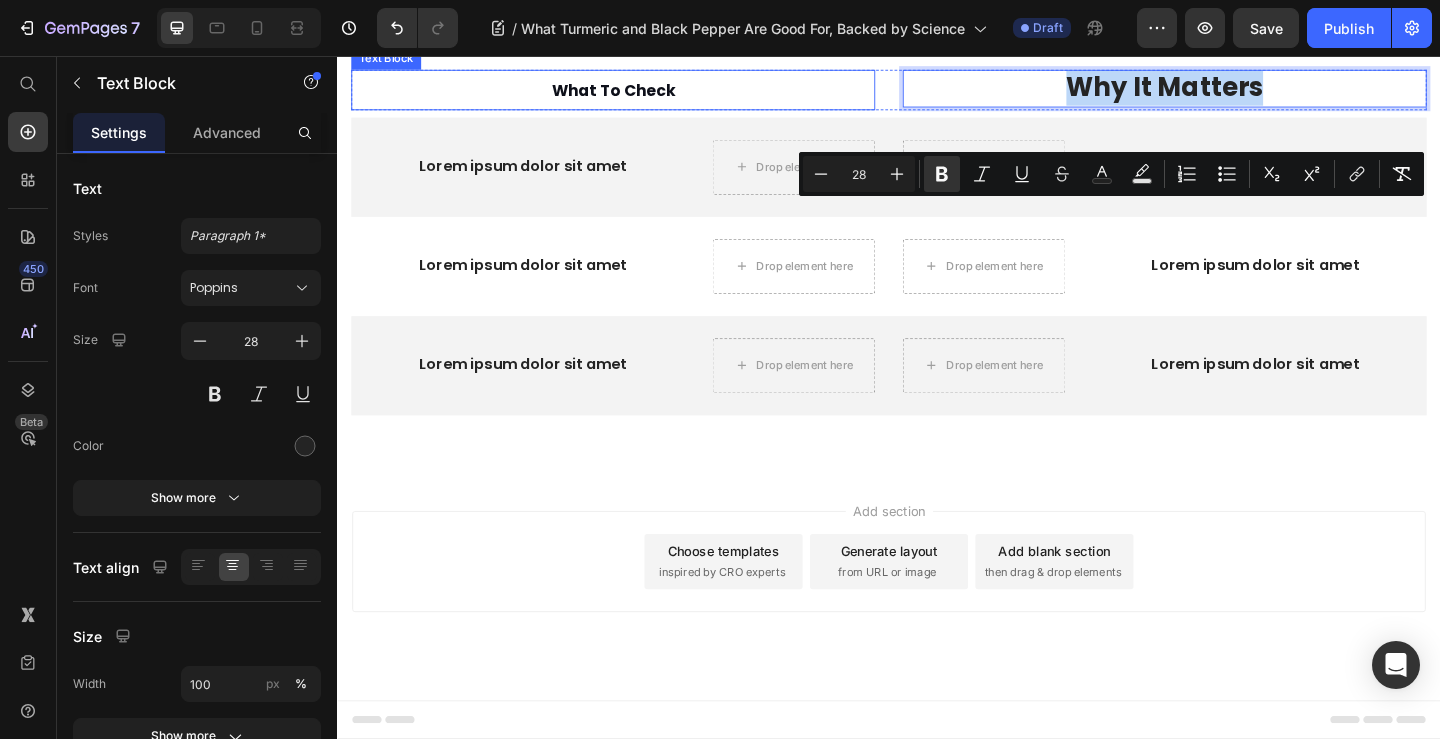 click on "What To Check" at bounding box center [637, 94] 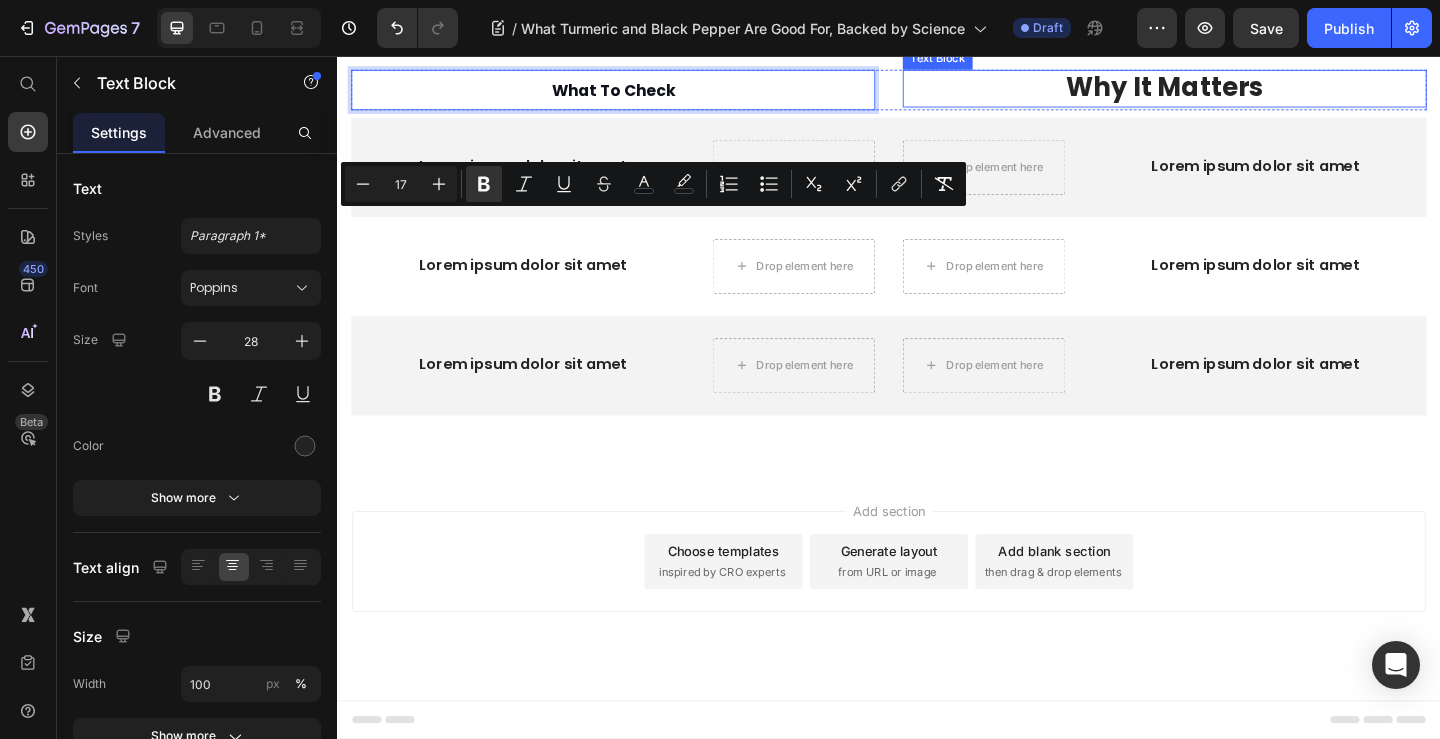 click on "Why It Matters" at bounding box center (1237, 90) 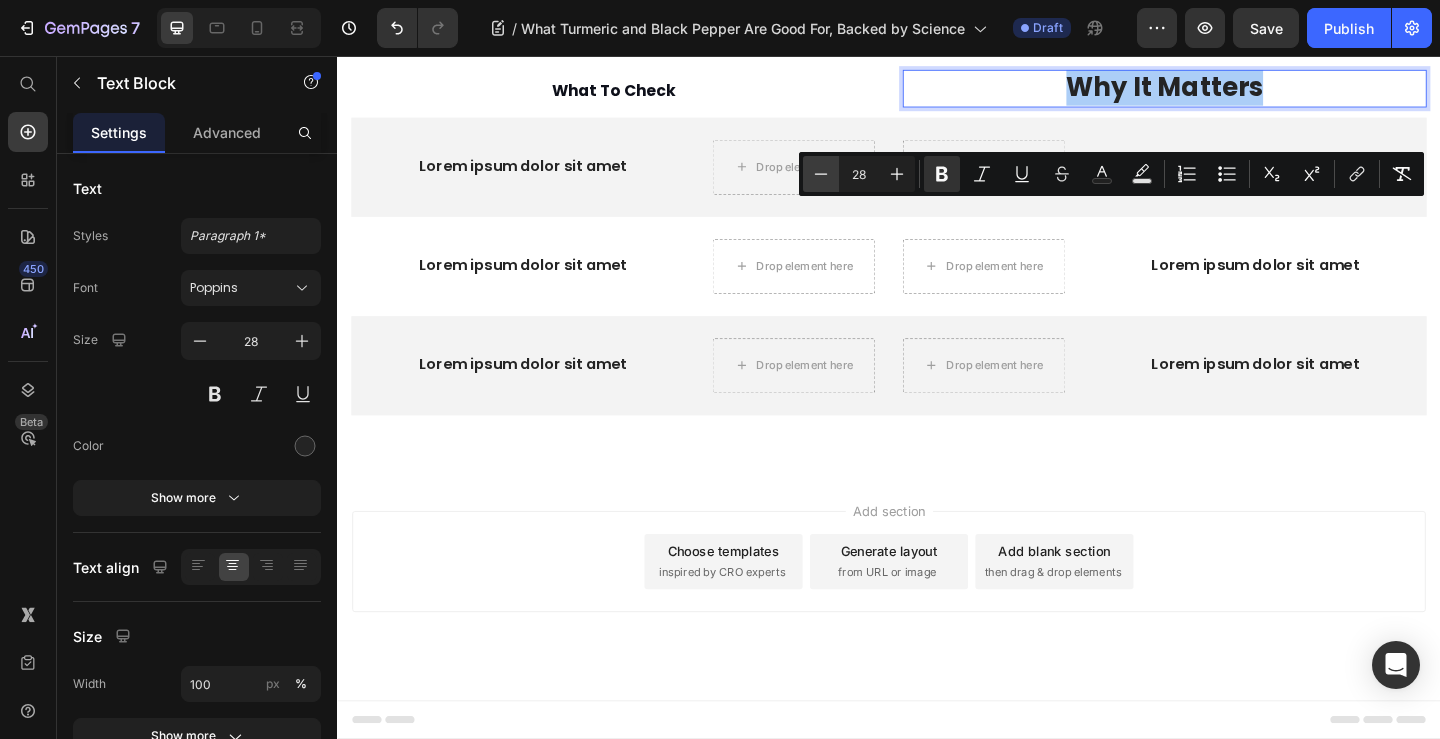 click 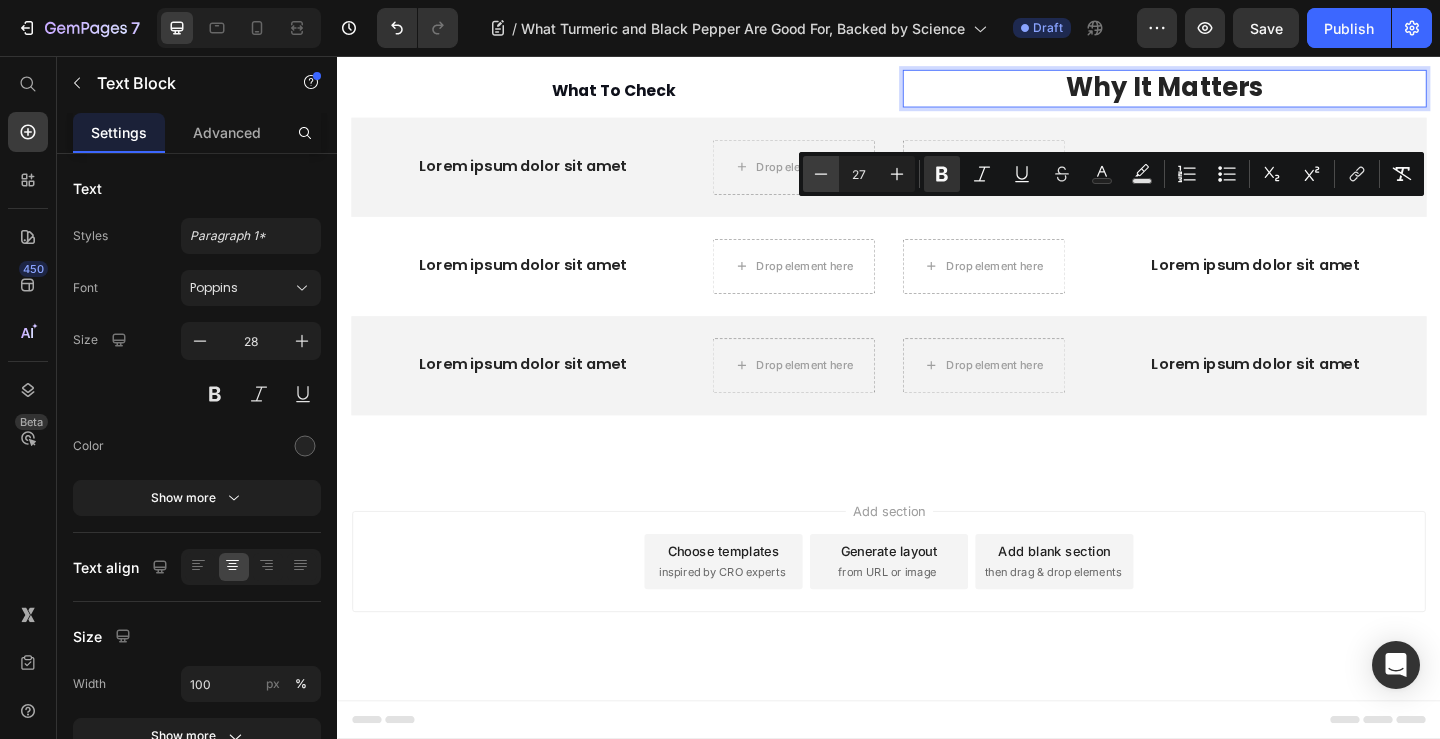 click 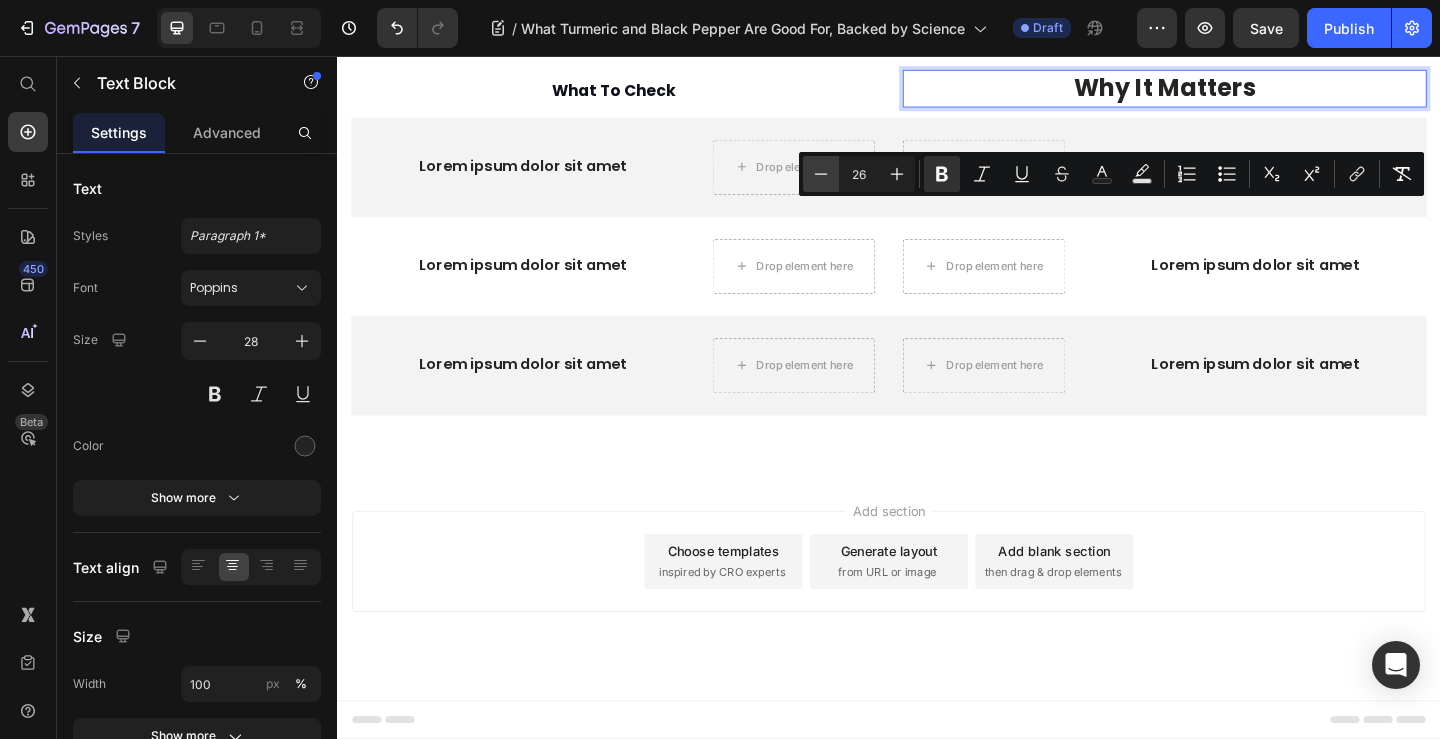 click 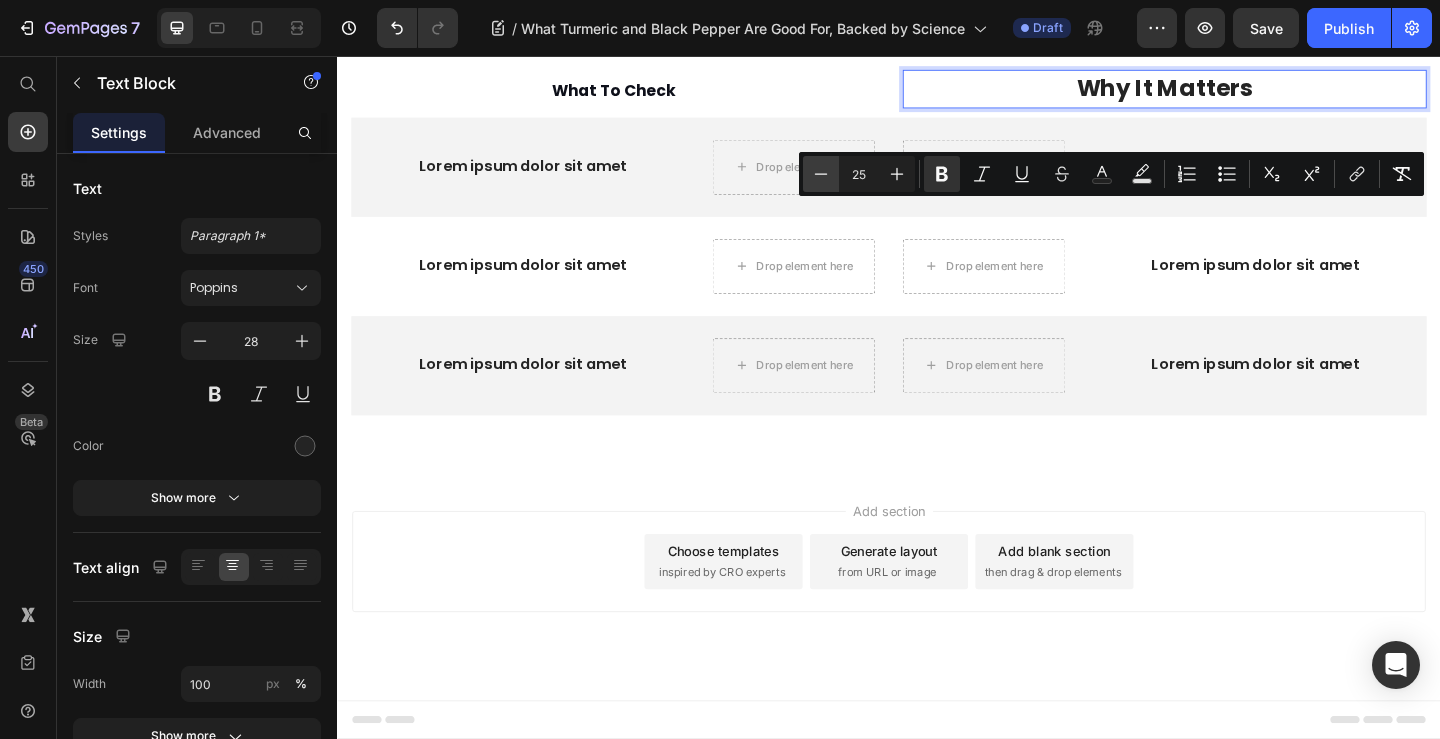 click 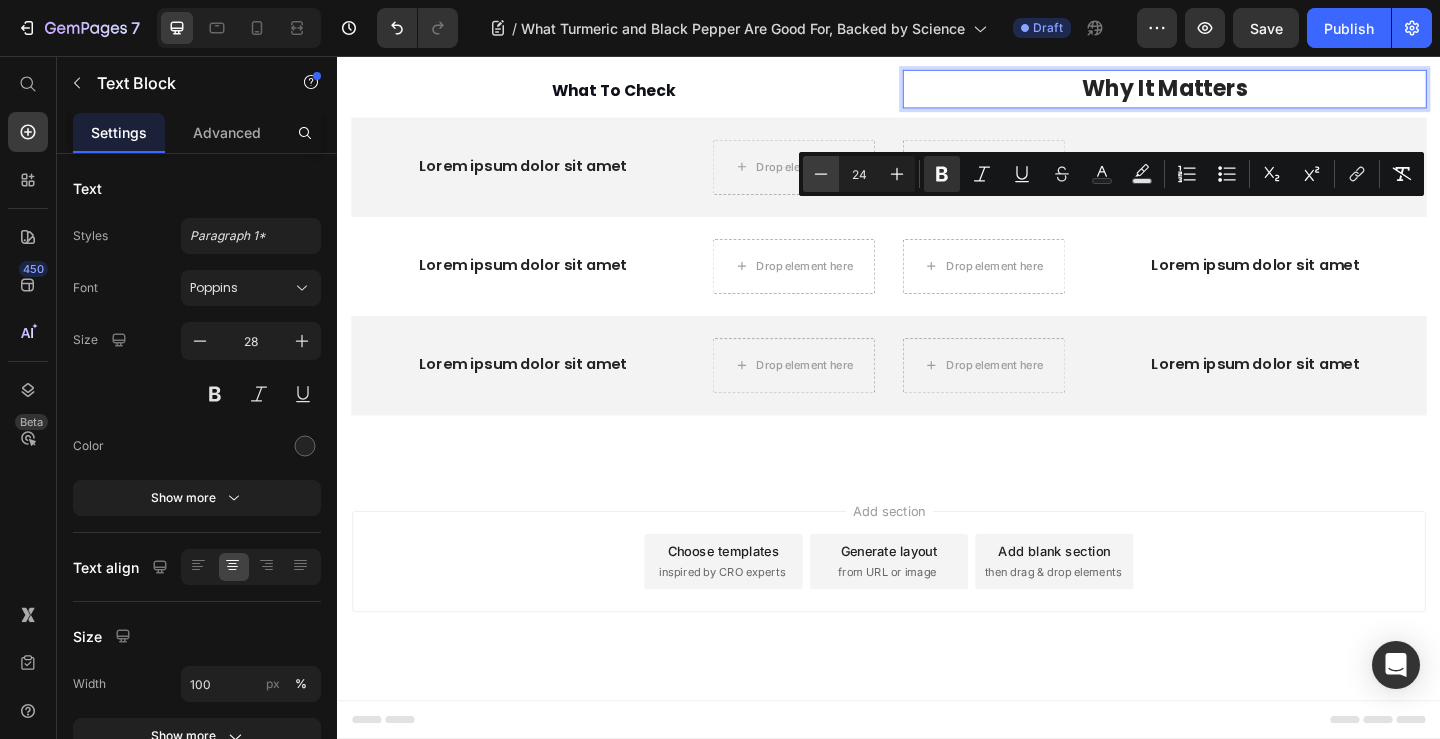 click 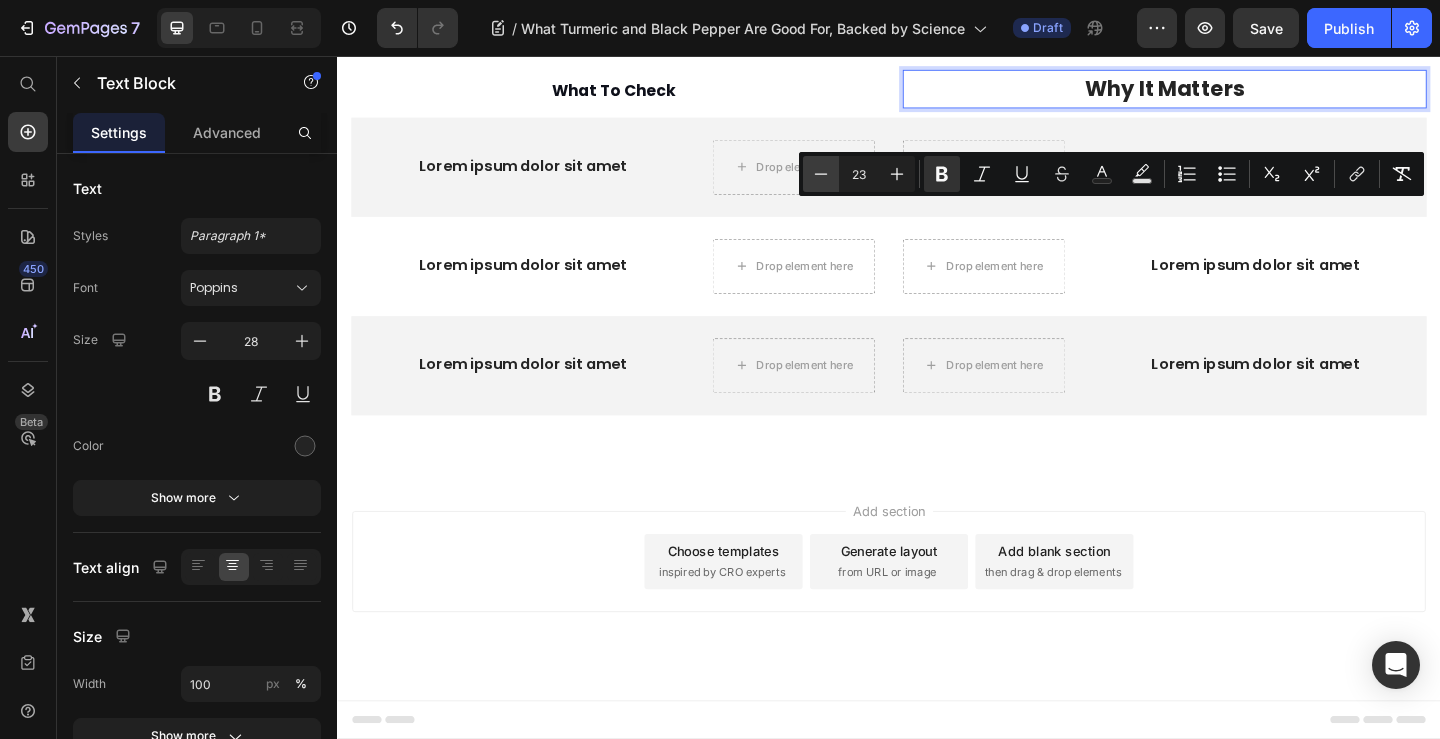click 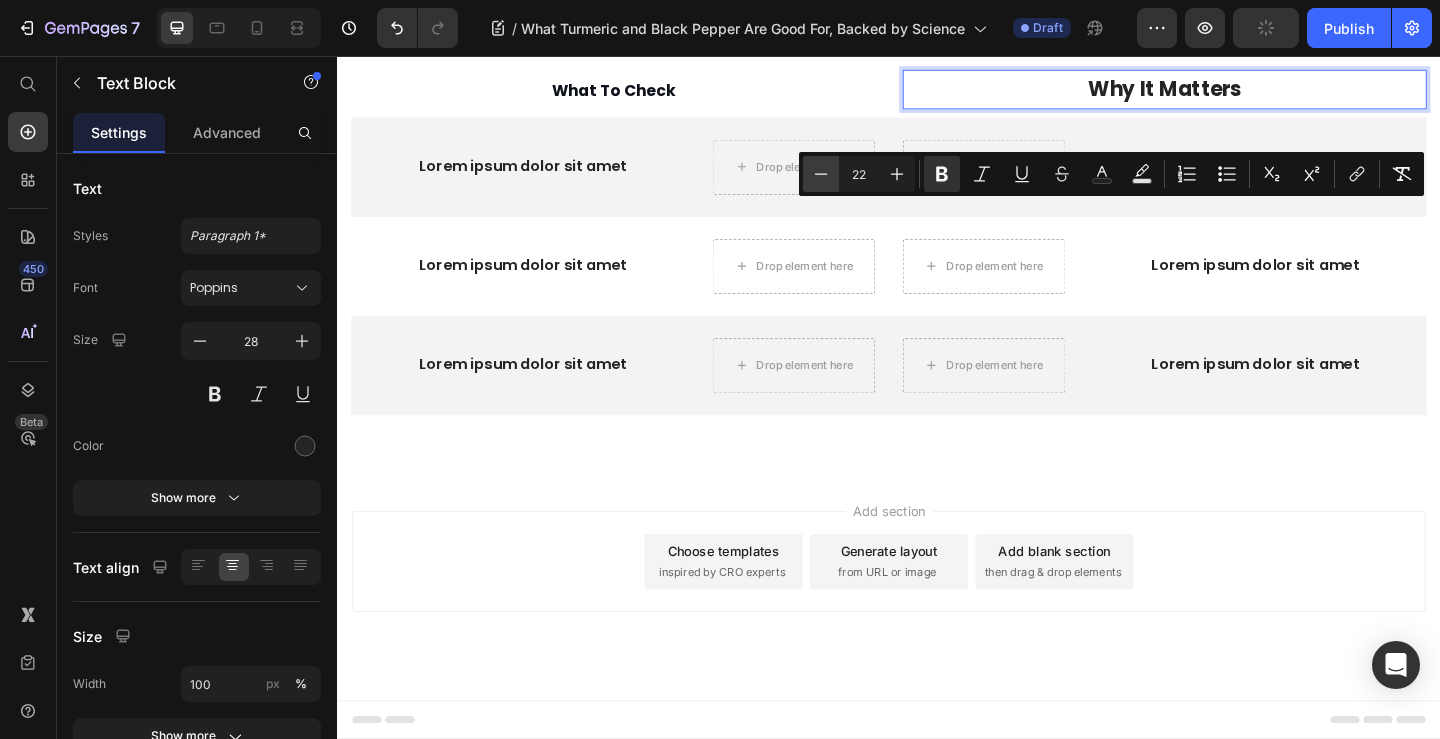 click 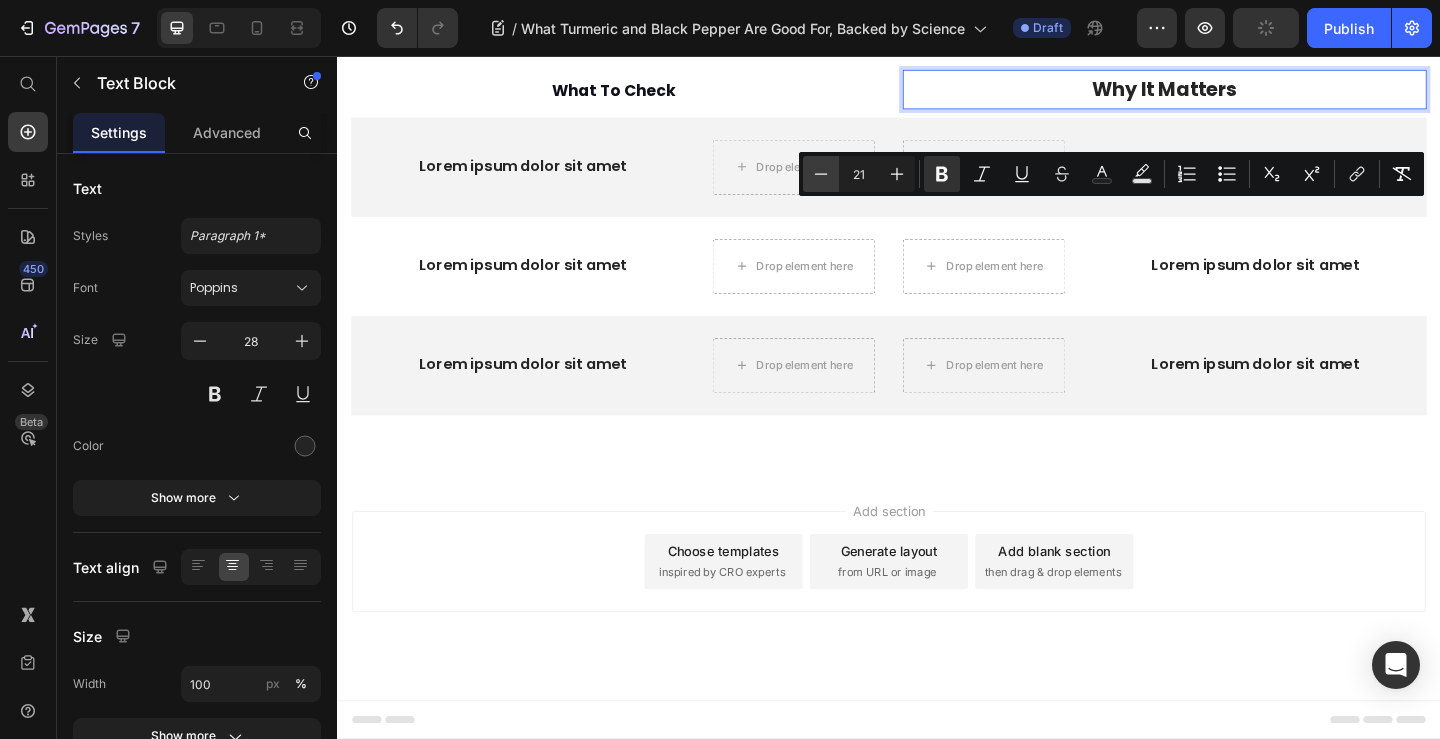 click 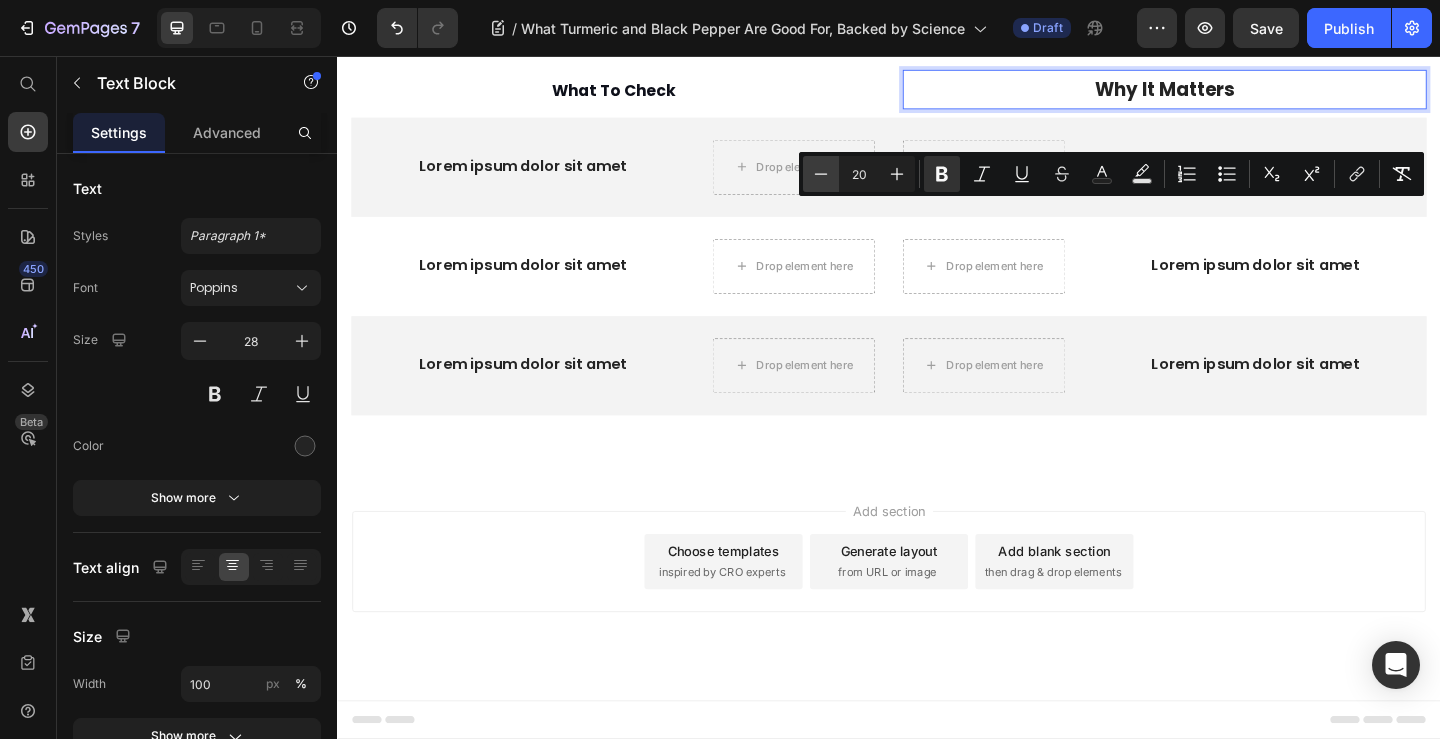 click 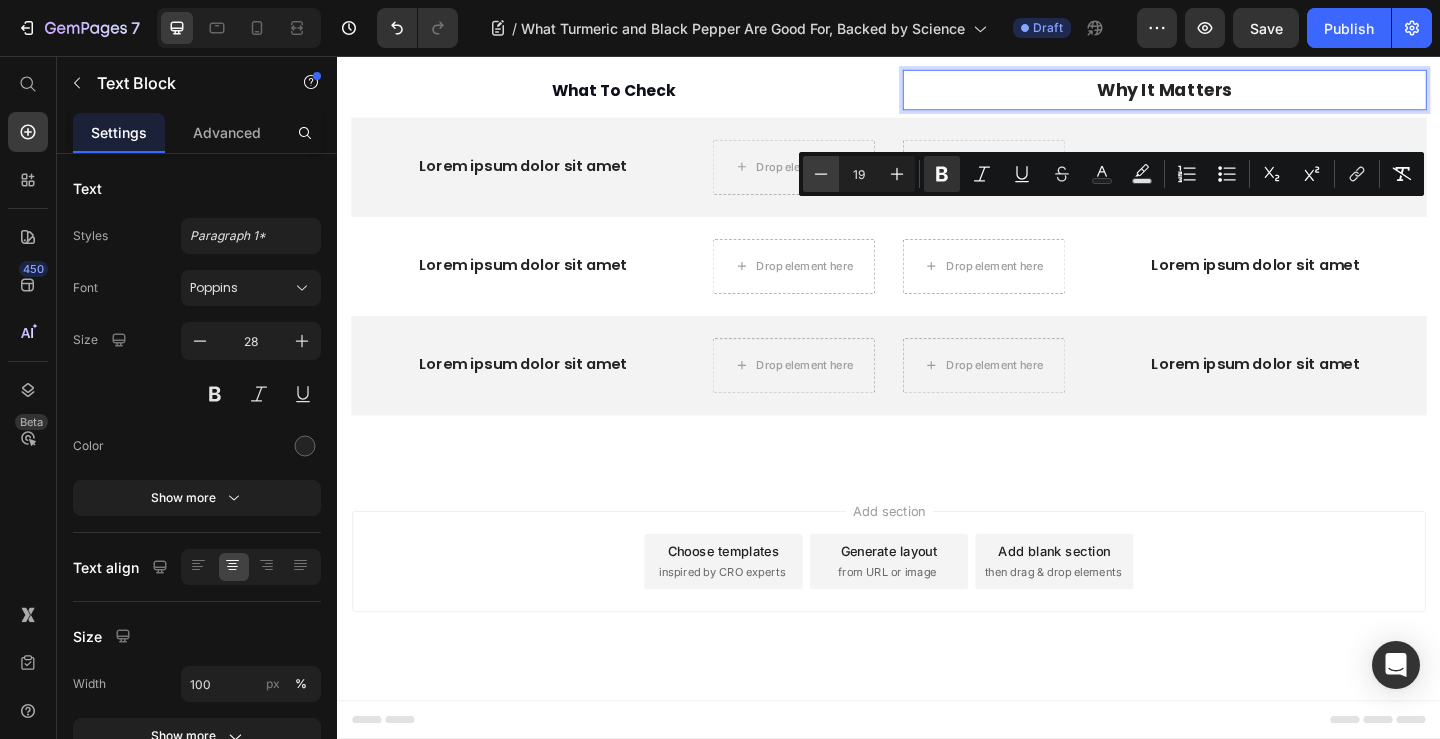 click 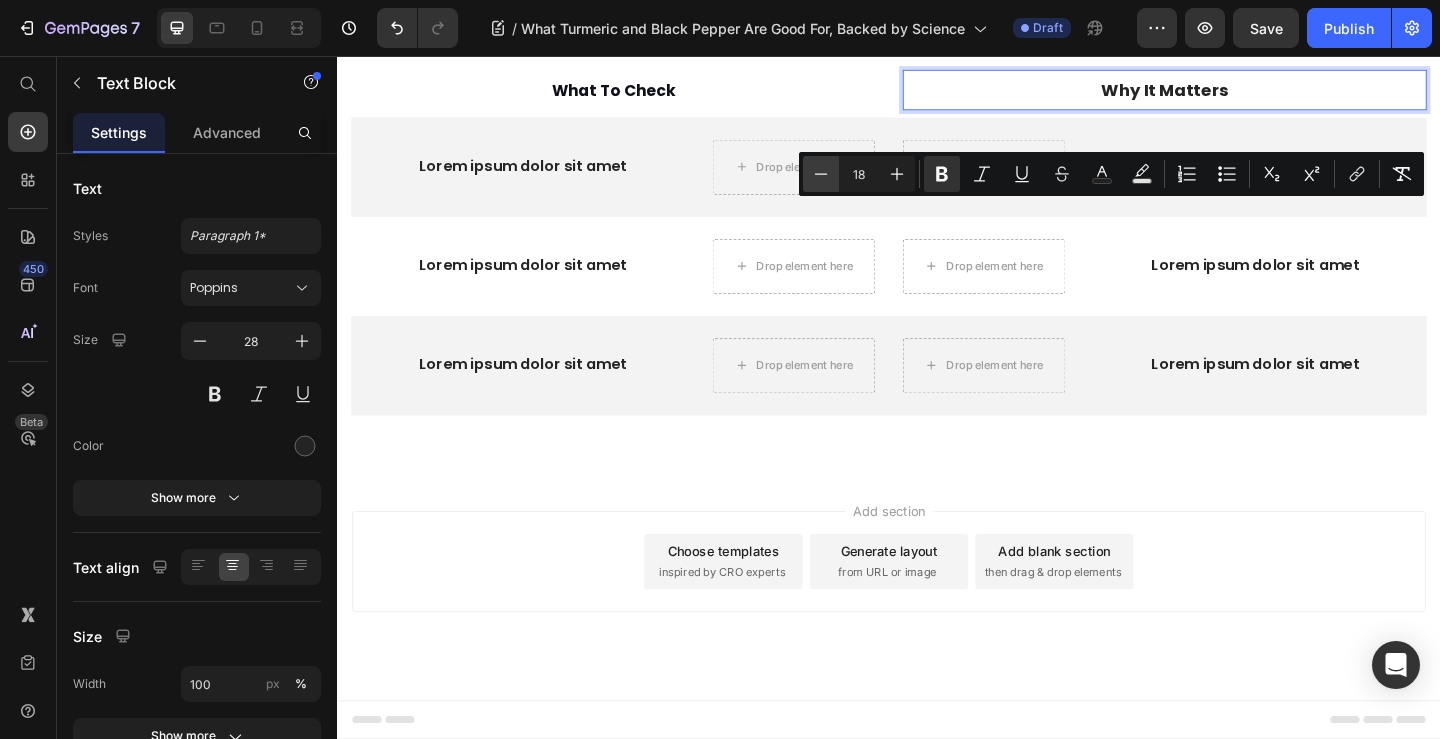 click 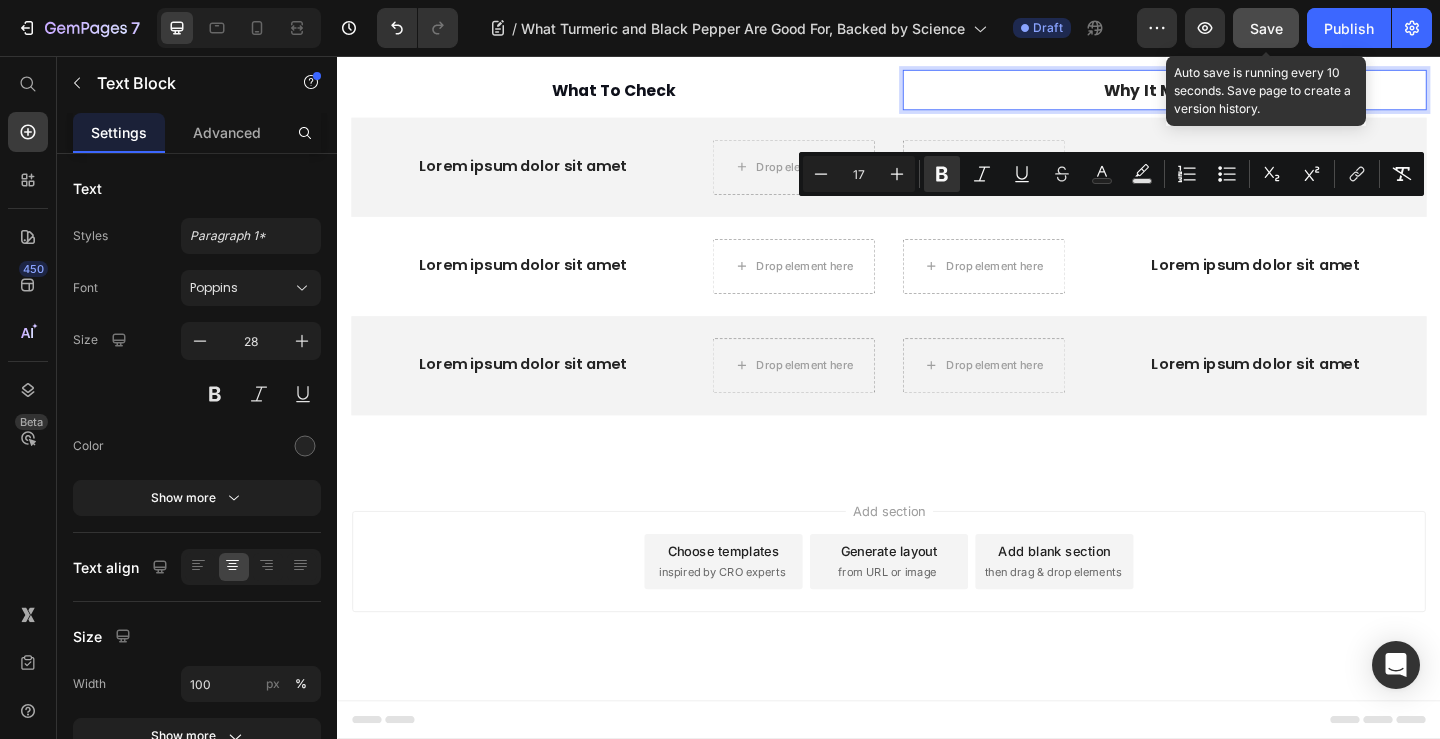 click on "Save" 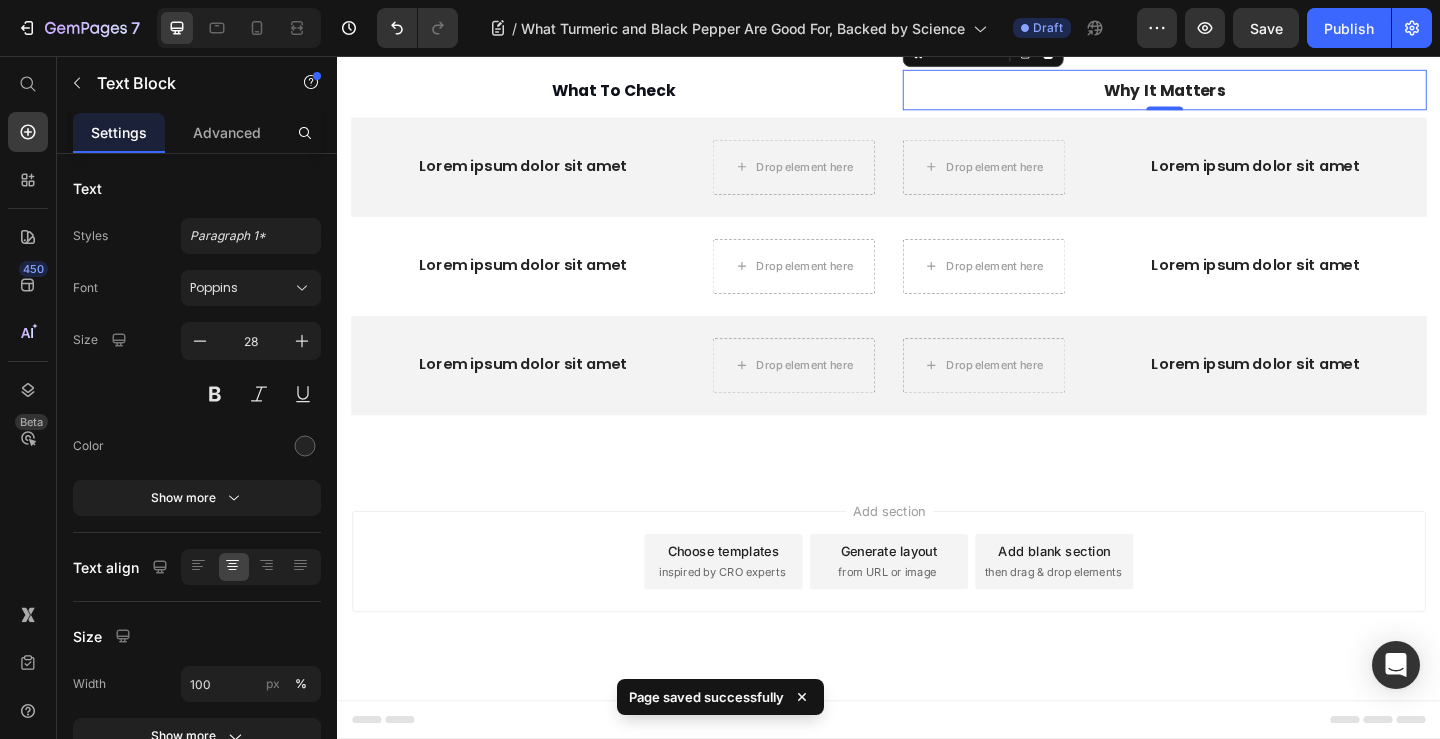 click on "Lorem ipsum dolor sit amet Text Block
Drop element here
Drop element here Lorem ipsum dolor sit amet Text Block Row" at bounding box center (937, 177) 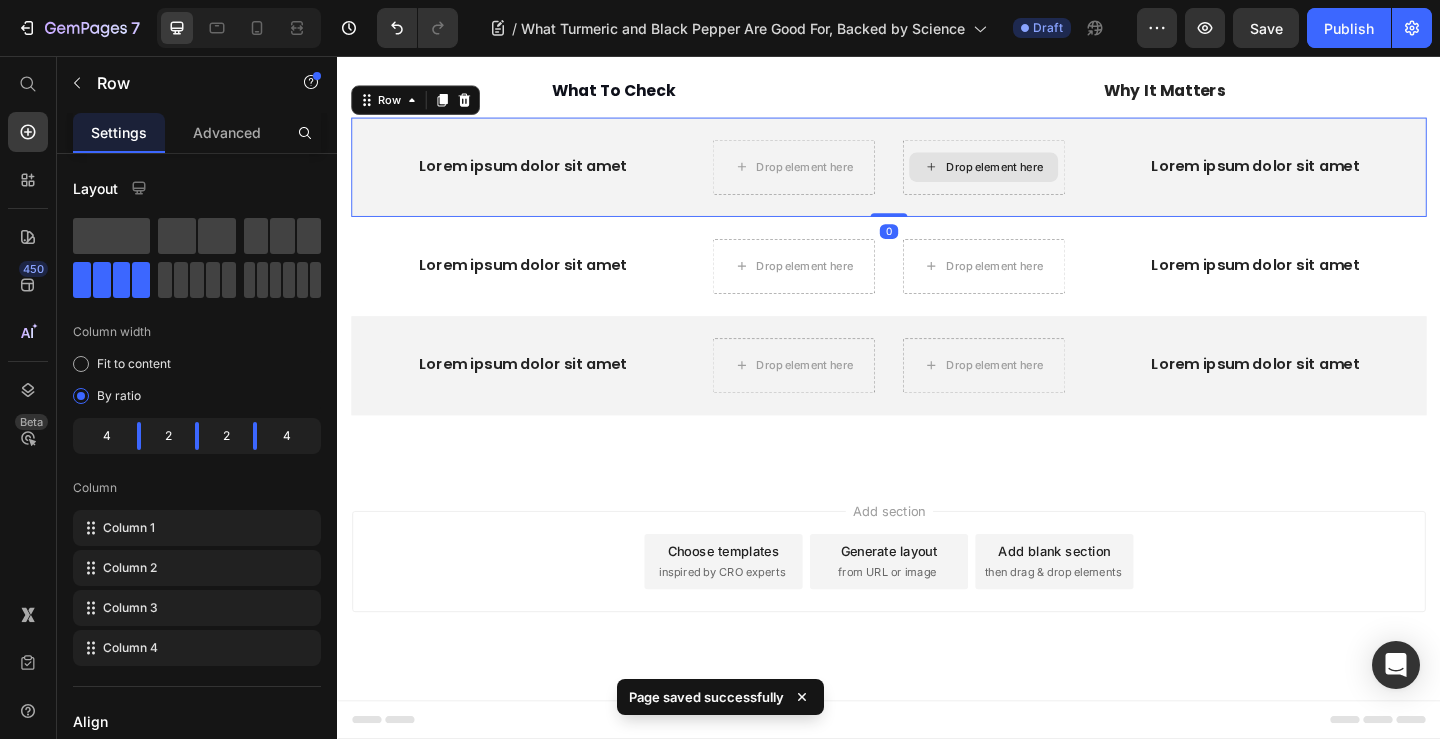 drag, startPoint x: 940, startPoint y: 370, endPoint x: 947, endPoint y: 334, distance: 36.67424 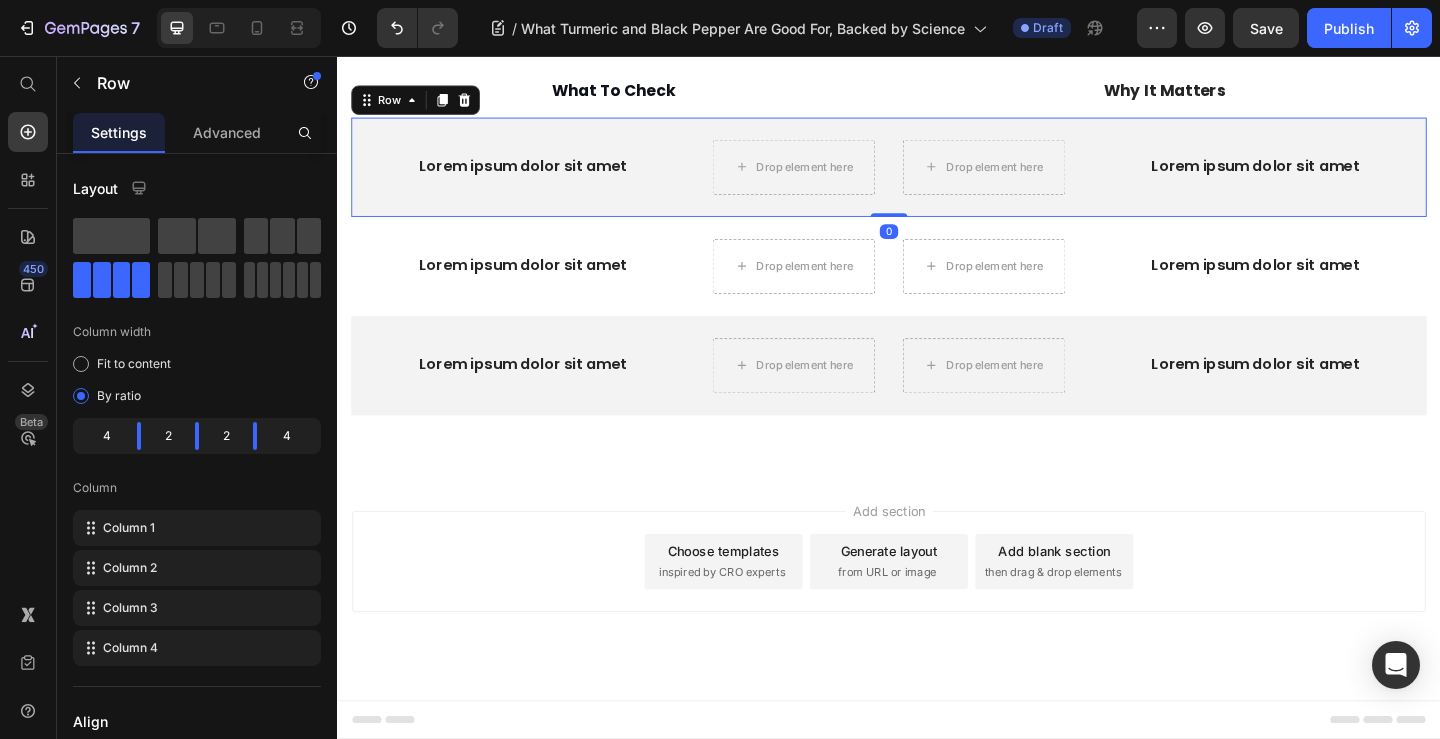 click on "Lorem ipsum dolor sit amet Text Block
Drop element here
Drop element here Lorem ipsum dolor sit amet Text Block Row   0" at bounding box center (937, 177) 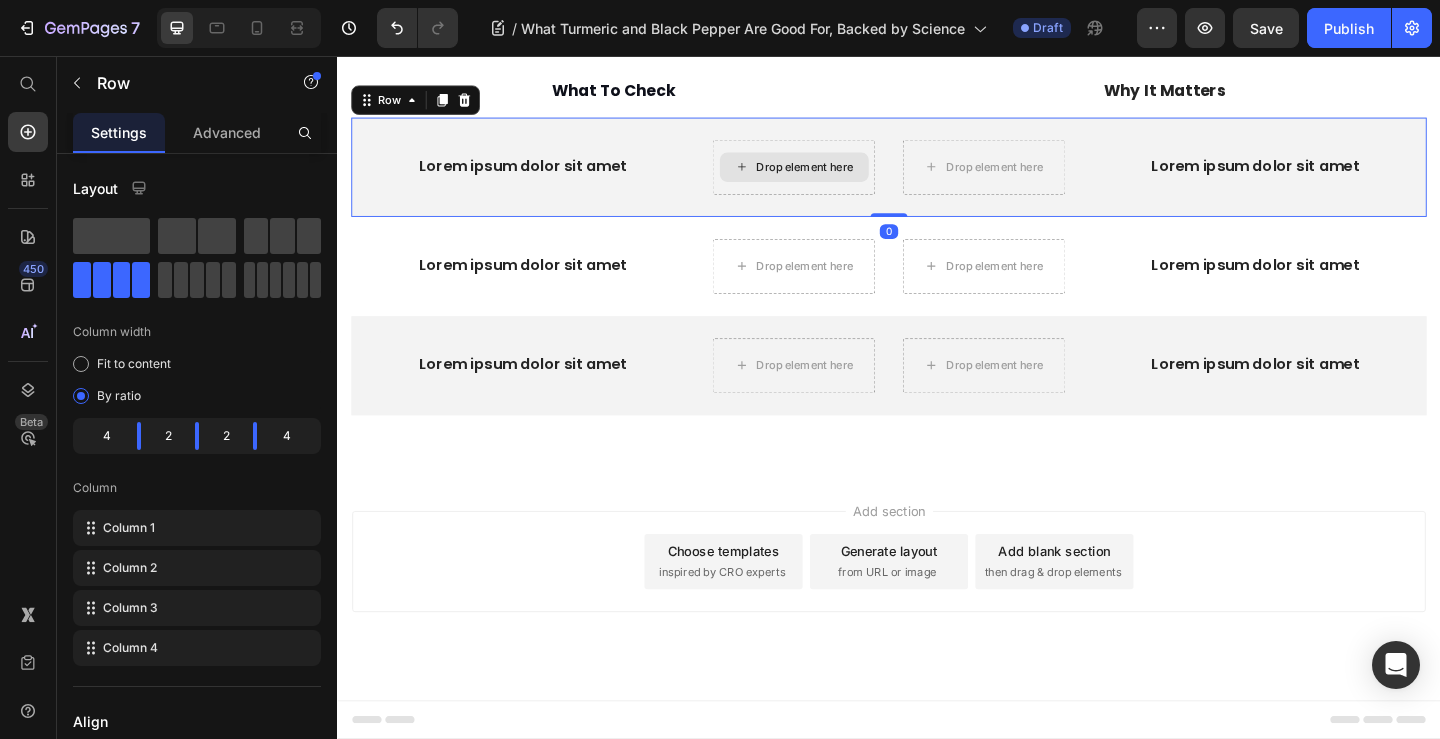 click on "Drop element here" at bounding box center (833, 177) 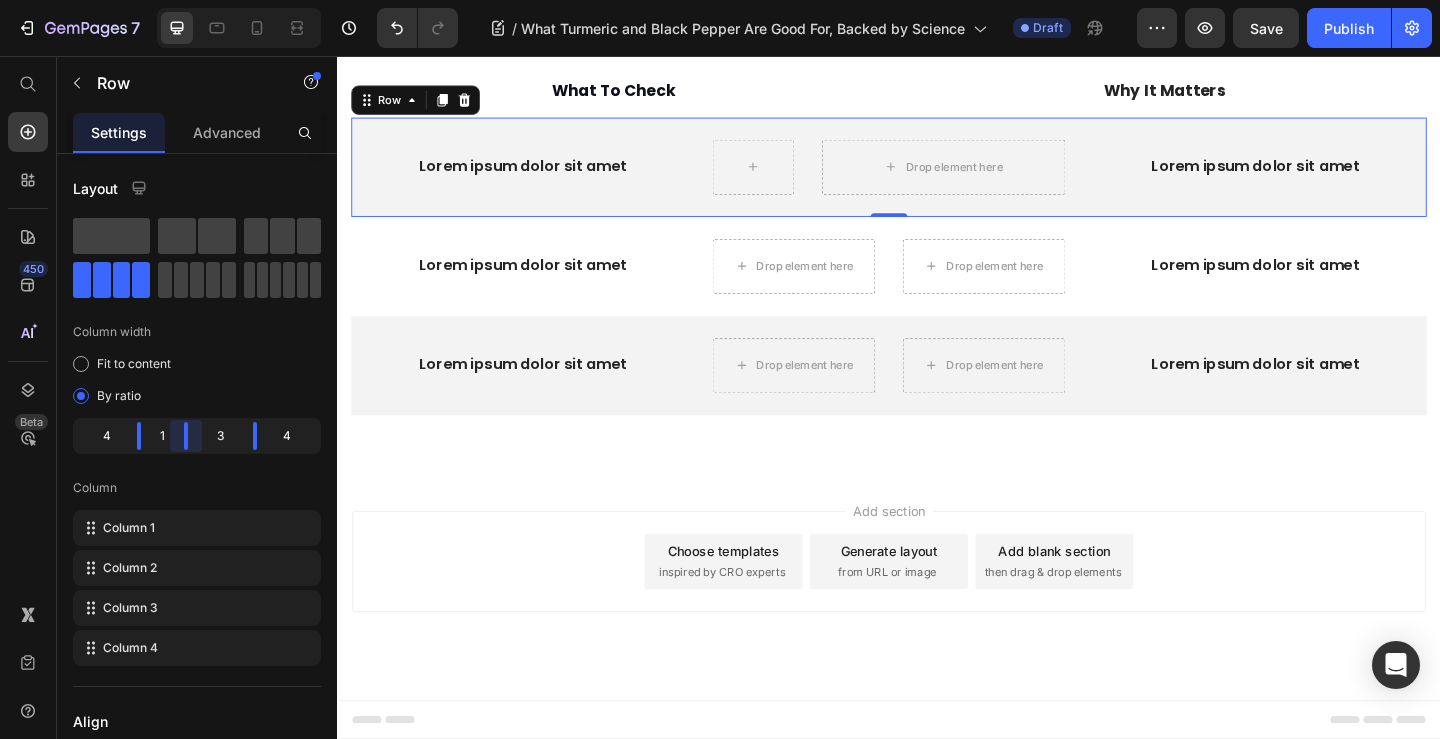 drag, startPoint x: 194, startPoint y: 443, endPoint x: 142, endPoint y: 432, distance: 53.15073 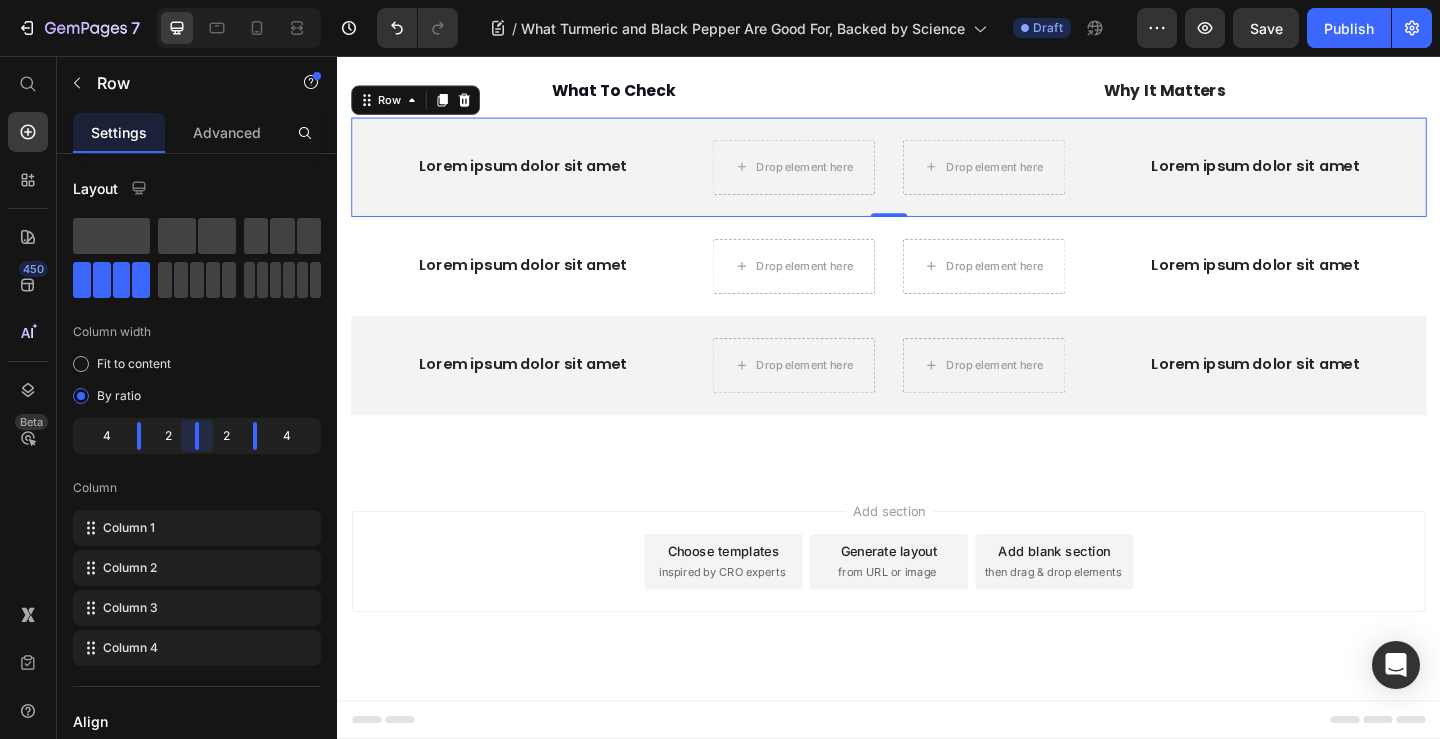 drag, startPoint x: 191, startPoint y: 434, endPoint x: 150, endPoint y: 428, distance: 41.4367 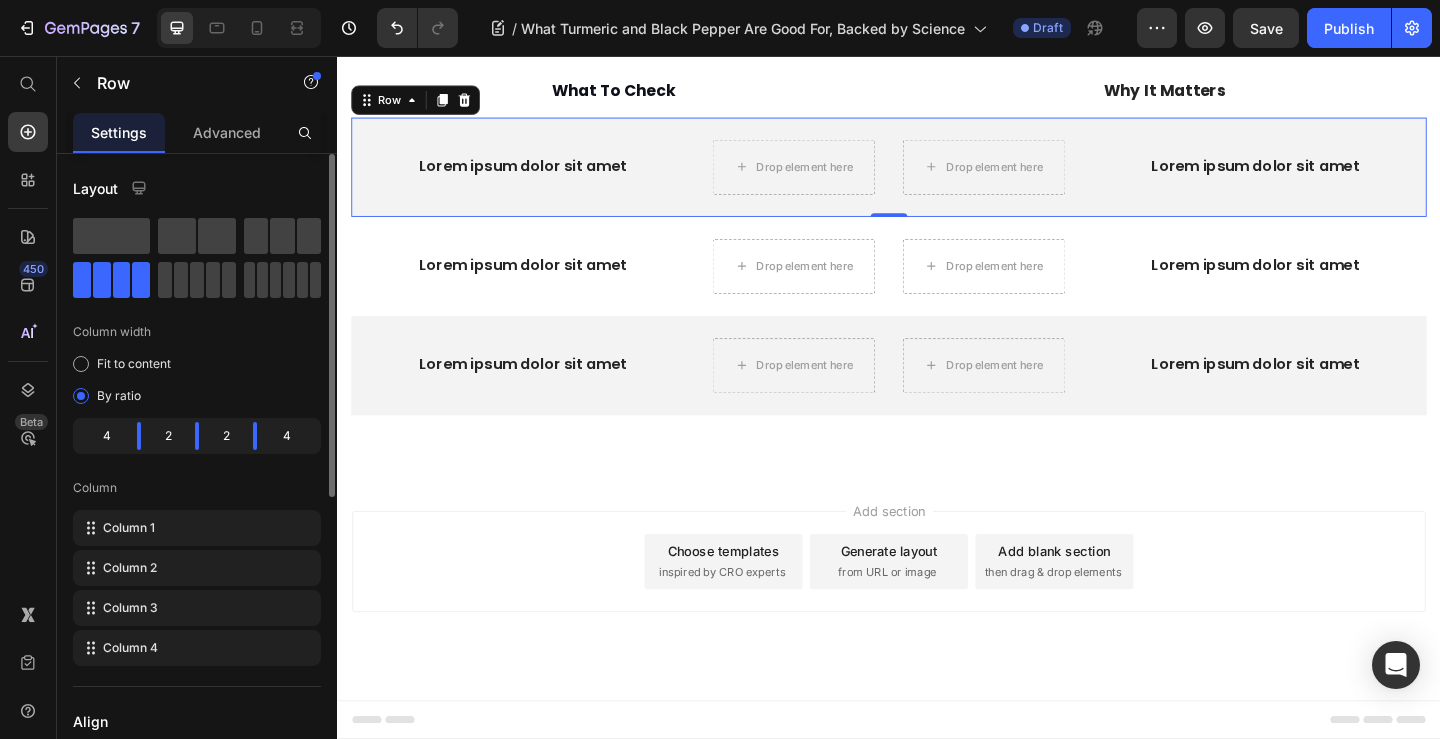 click on "2" 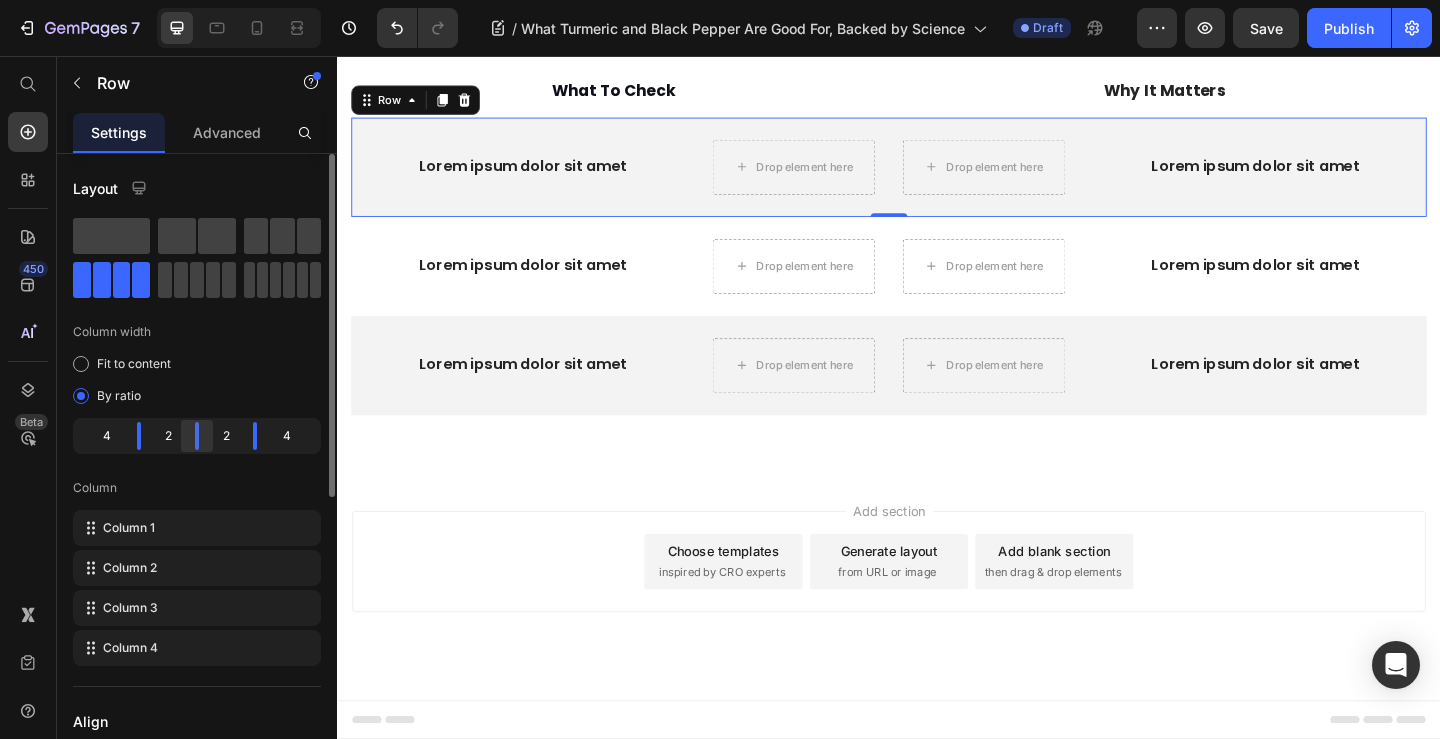 drag, startPoint x: 195, startPoint y: 433, endPoint x: 170, endPoint y: 433, distance: 25 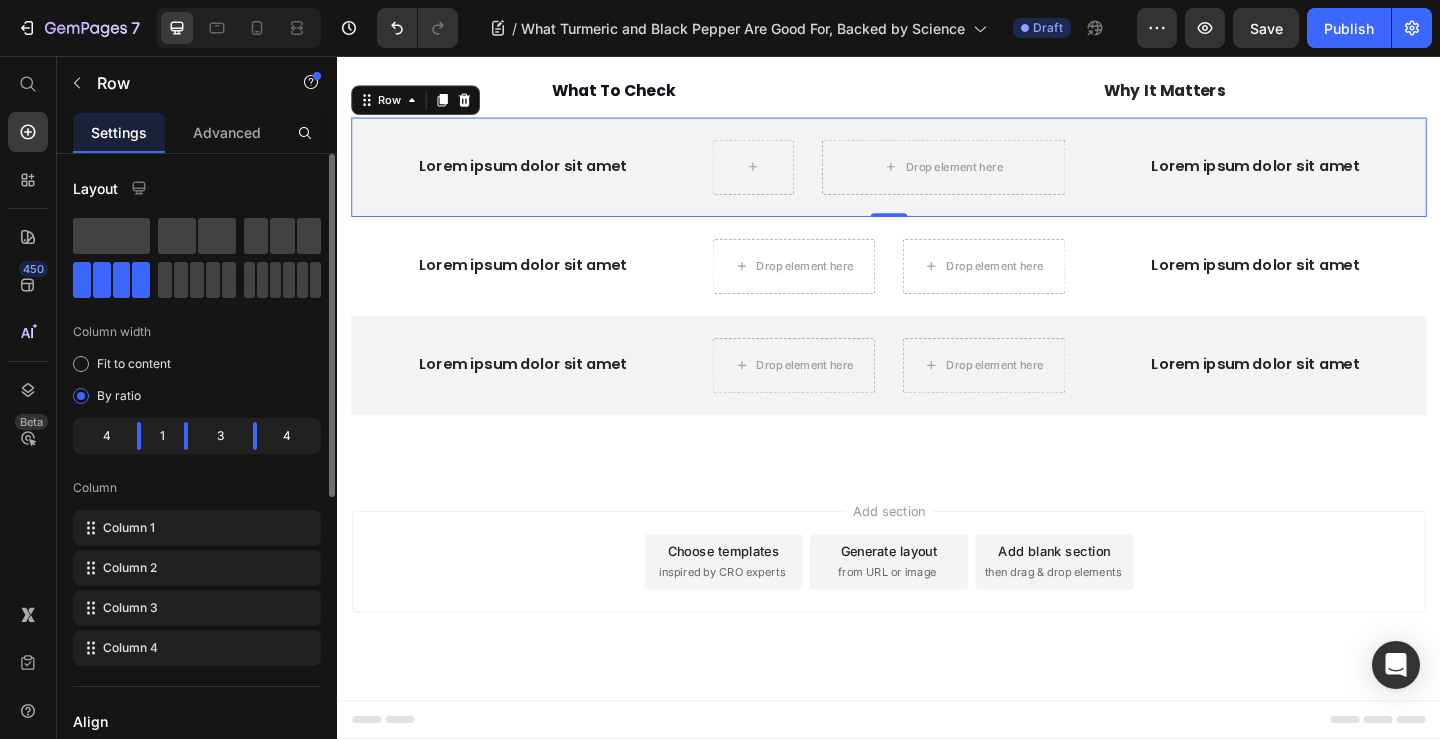 drag, startPoint x: 258, startPoint y: 436, endPoint x: 212, endPoint y: 431, distance: 46.270943 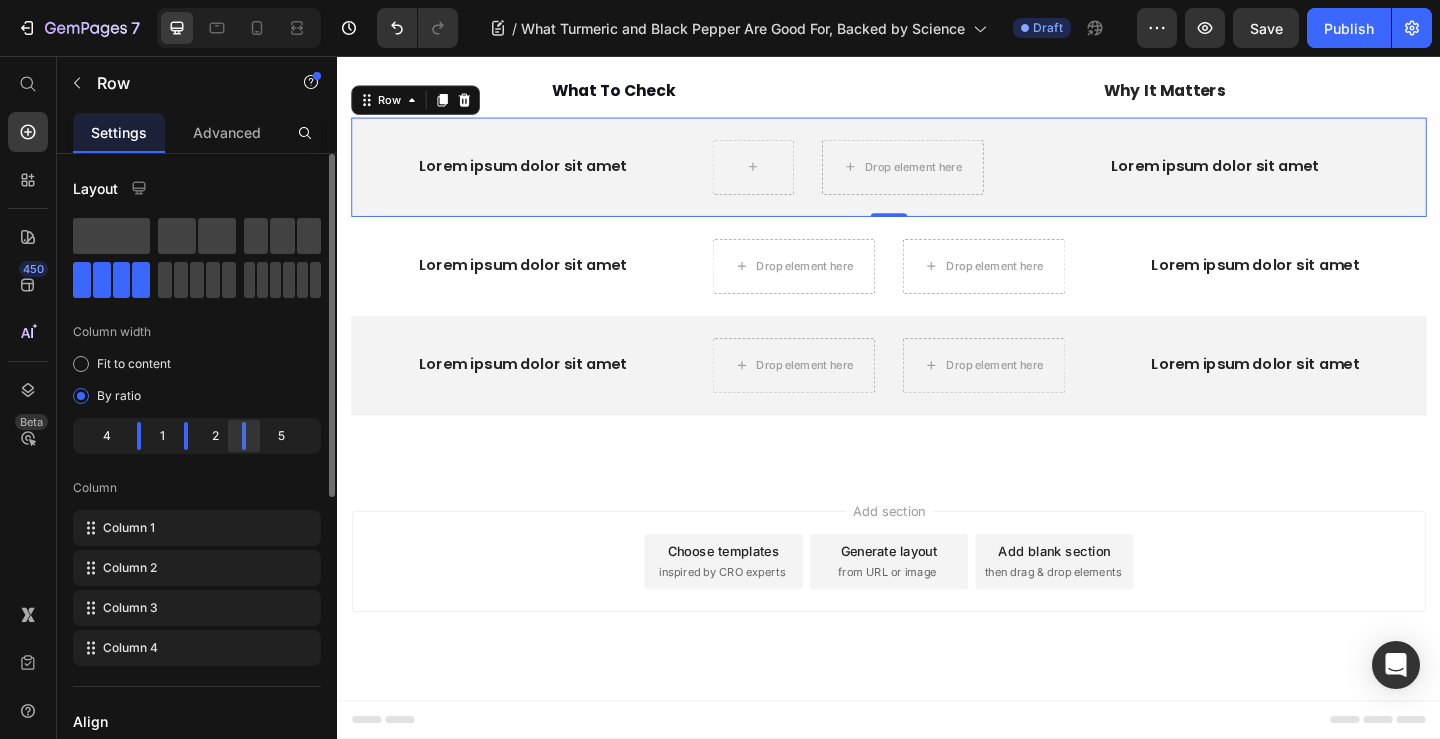 click on "7  Version history  /  What Turmeric and Black Pepper Are Good For, Backed by Science Draft Preview  Save   Publish  450 Beta Start with Sections Elements Hero Section Product Detail Brands Trusted Badges Guarantee Product Breakdown How to use Testimonials Compare Bundle FAQs Social Proof Brand Story Product List Collection Blog List Contact Sticky Add to Cart Custom Footer Browse Library 450 Layout
Row
Row
Row
Row Text
Heading
Text Block Button
Button
Button
Sticky Back to top Media
Image" at bounding box center (720, 0) 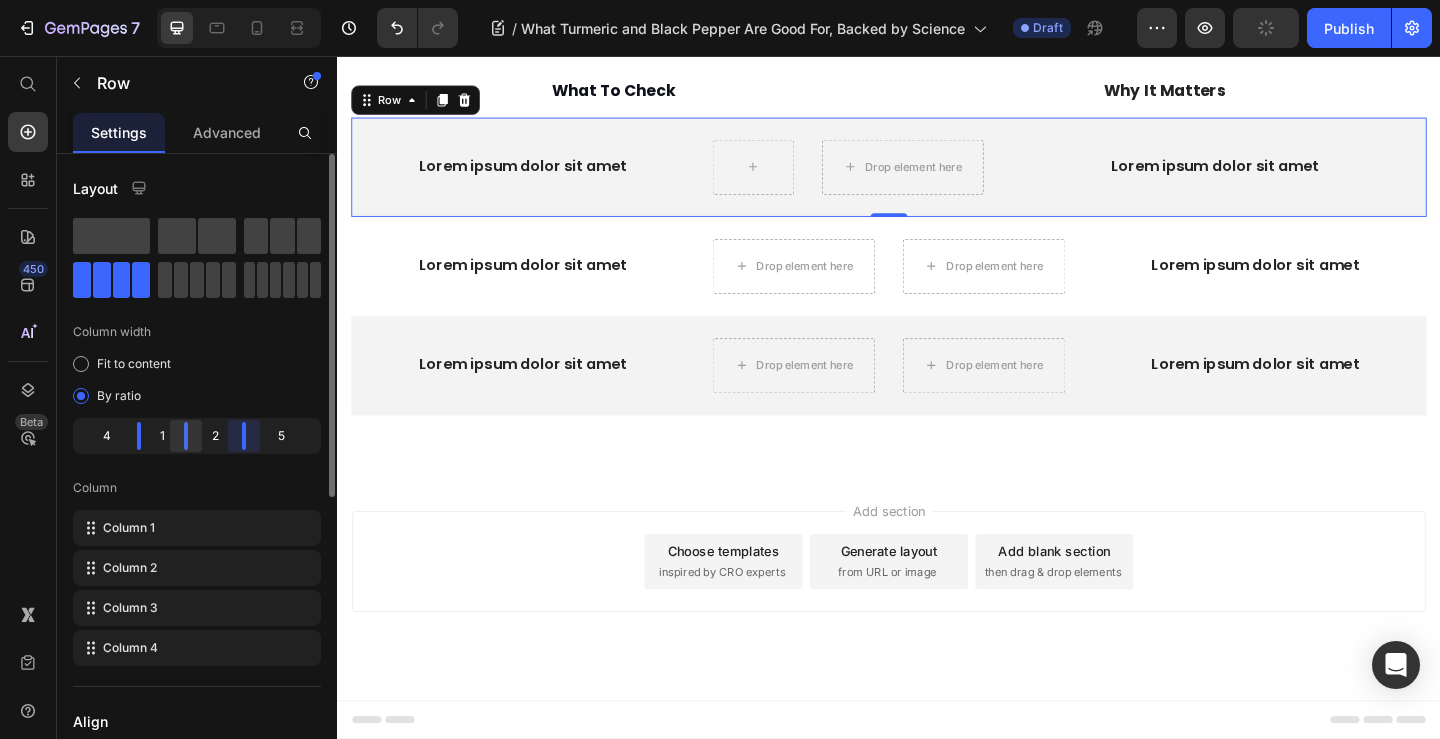 drag, startPoint x: 242, startPoint y: 438, endPoint x: 168, endPoint y: 437, distance: 74.00676 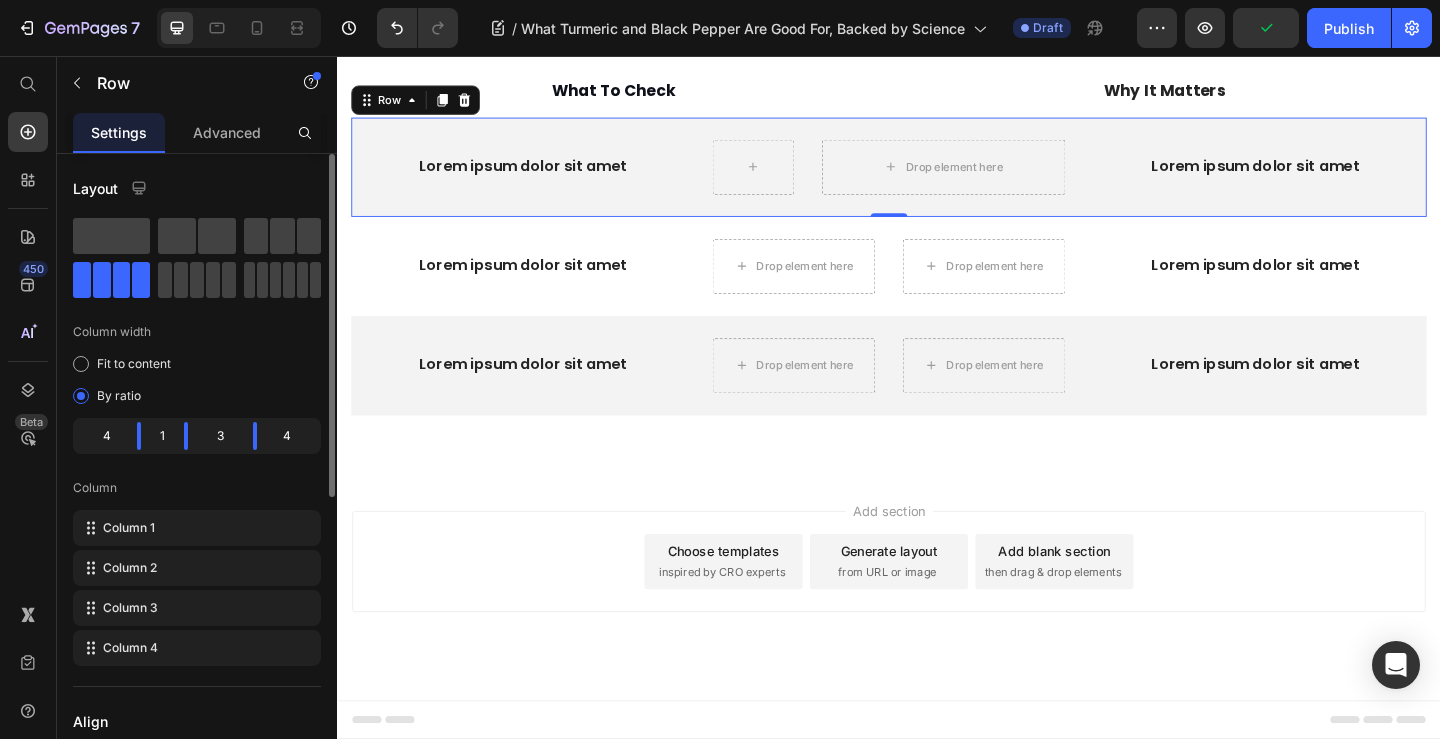 click on "3" 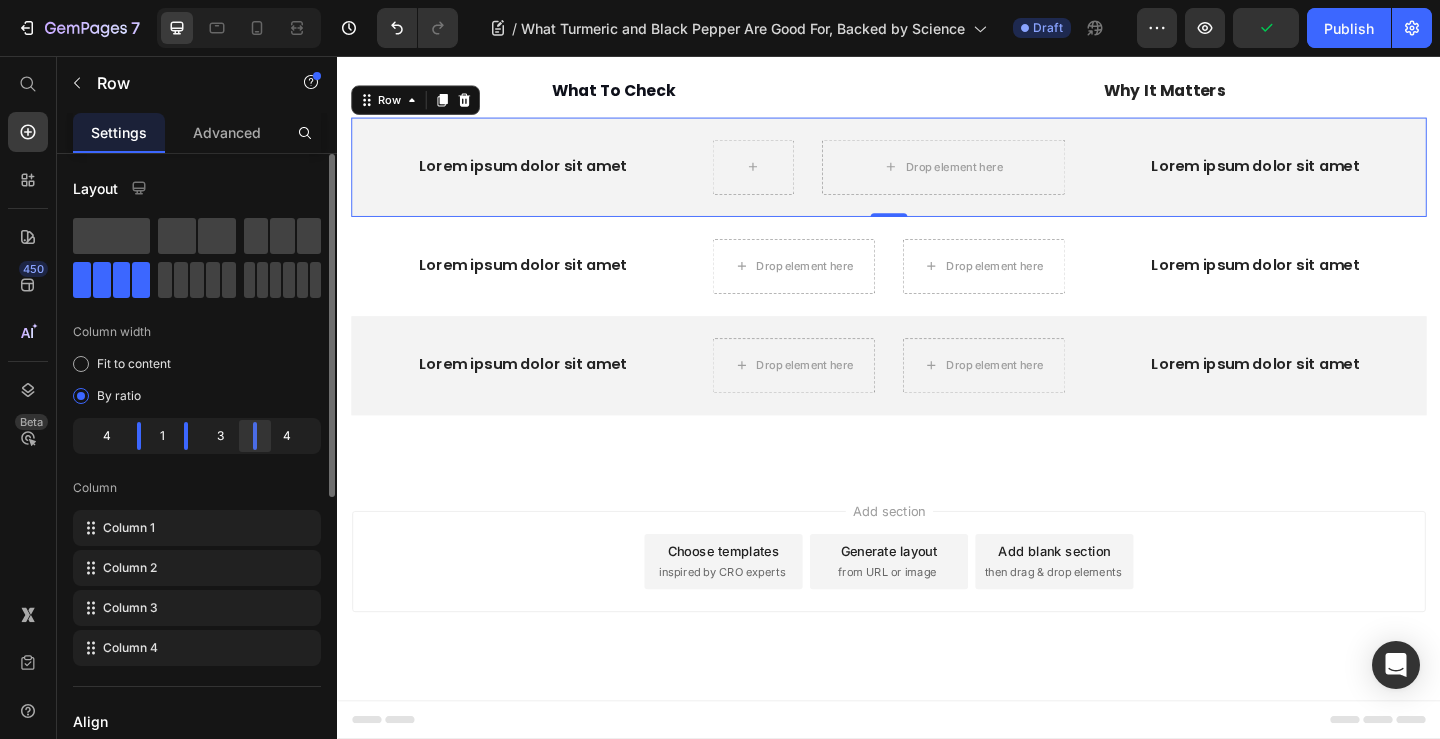 drag, startPoint x: 253, startPoint y: 431, endPoint x: 242, endPoint y: 433, distance: 11.18034 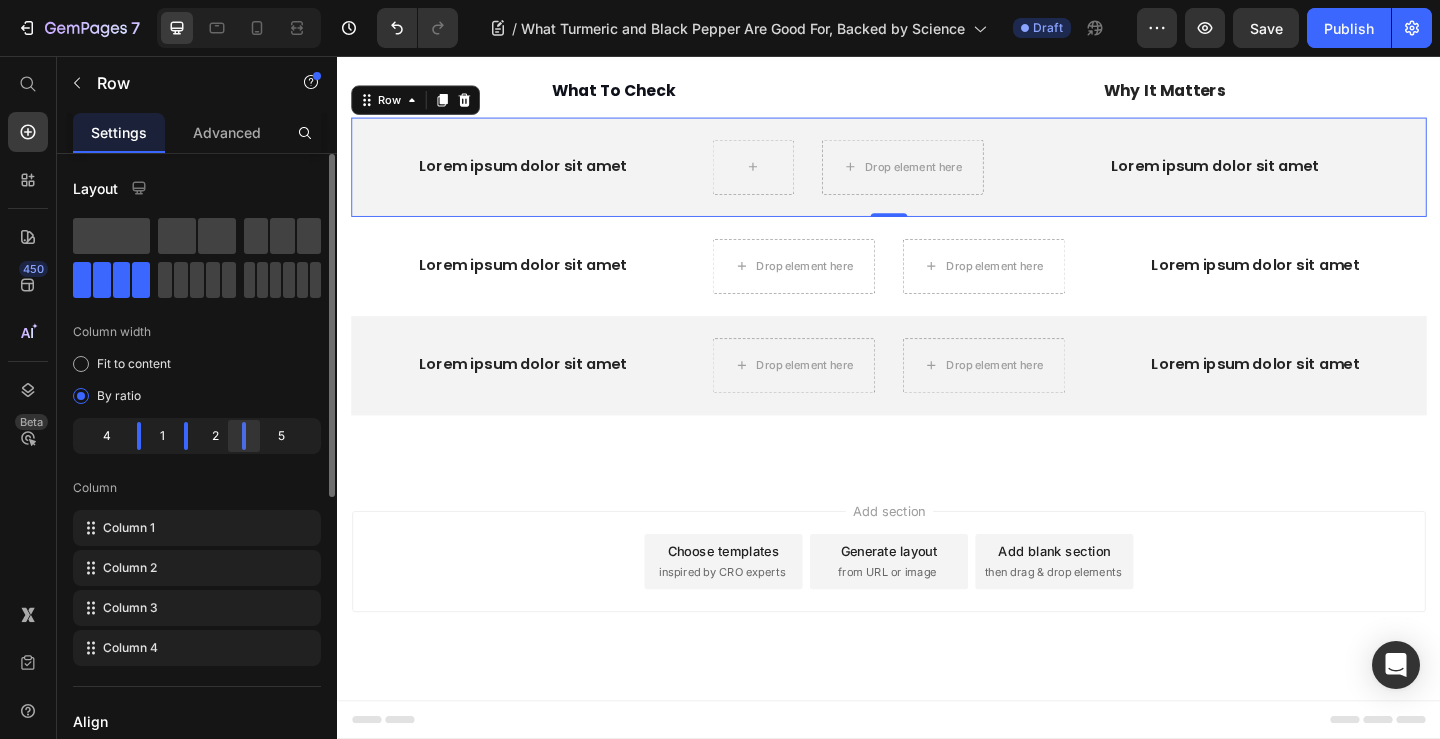 click on "7  Version history  /  What Turmeric and Black Pepper Are Good For, Backed by Science Draft Preview  Save   Publish  450 Beta Start with Sections Elements Hero Section Product Detail Brands Trusted Badges Guarantee Product Breakdown How to use Testimonials Compare Bundle FAQs Social Proof Brand Story Product List Collection Blog List Contact Sticky Add to Cart Custom Footer Browse Library 450 Layout
Row
Row
Row
Row Text
Heading
Text Block Button
Button
Button
Sticky Back to top Media
Image" at bounding box center (720, 0) 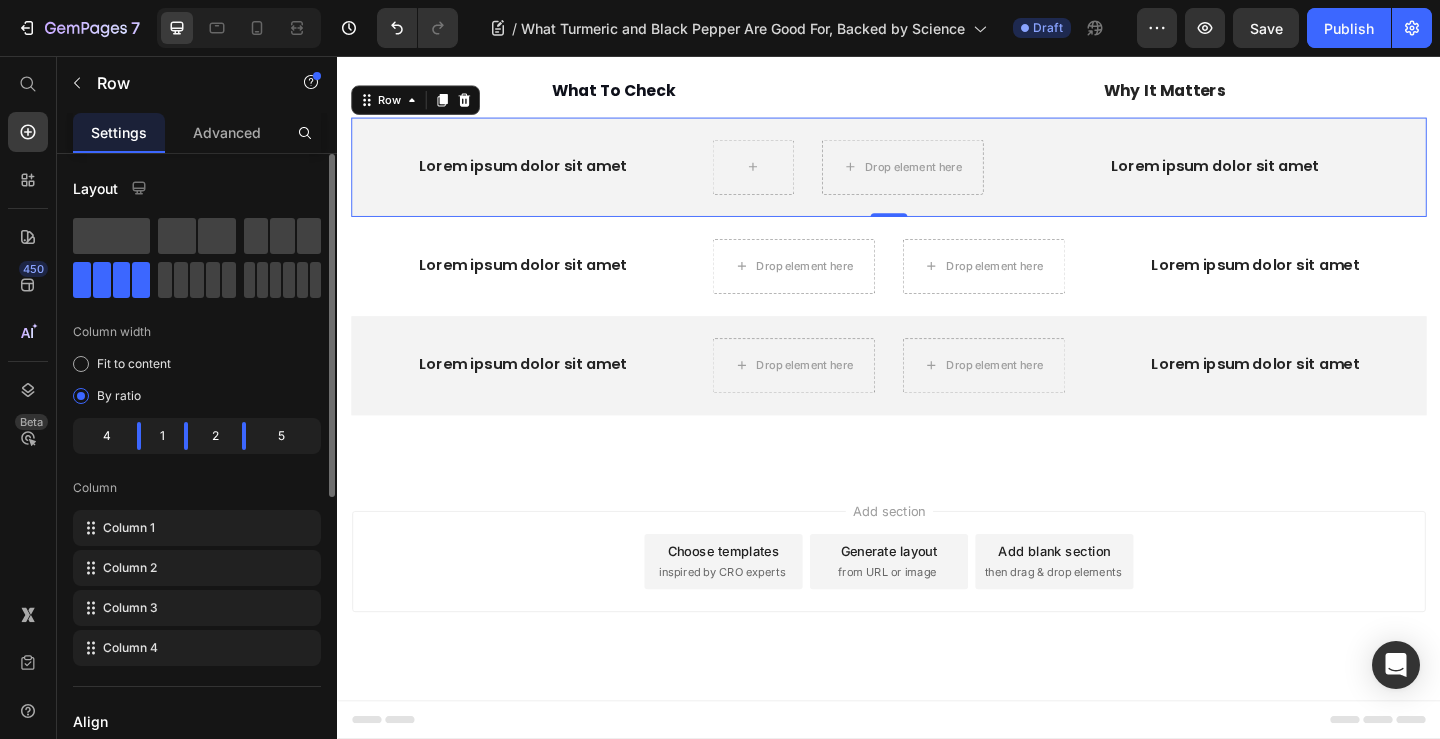 click on "2" 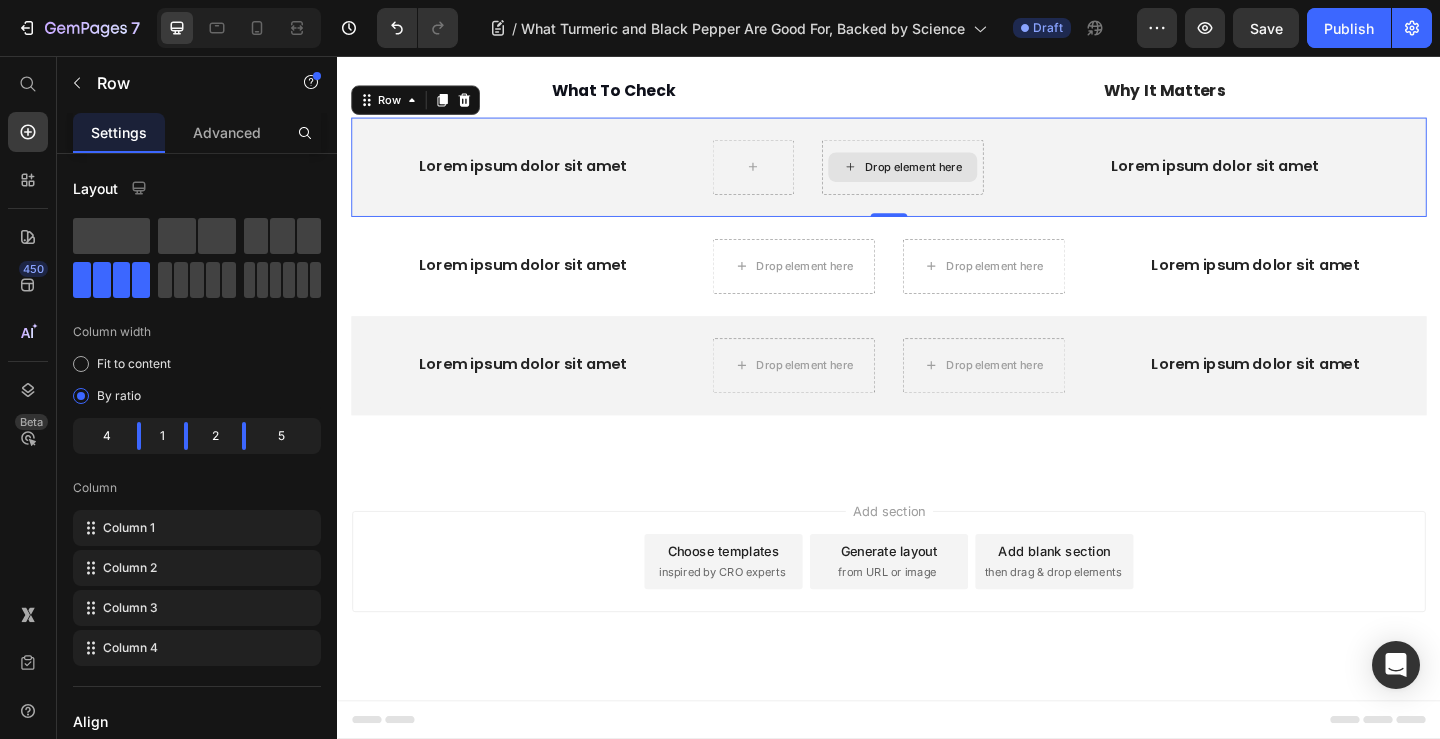 click on "Drop element here" at bounding box center [952, 177] 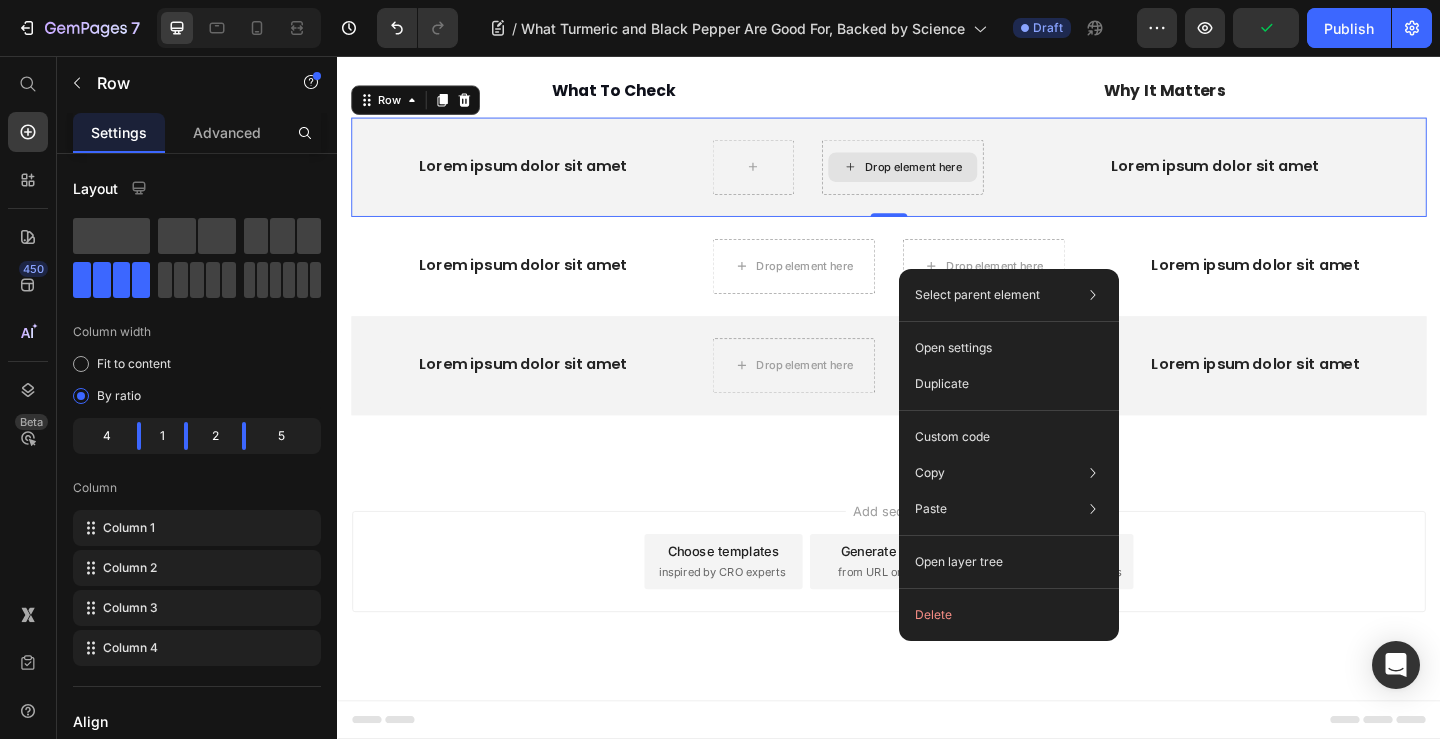 click 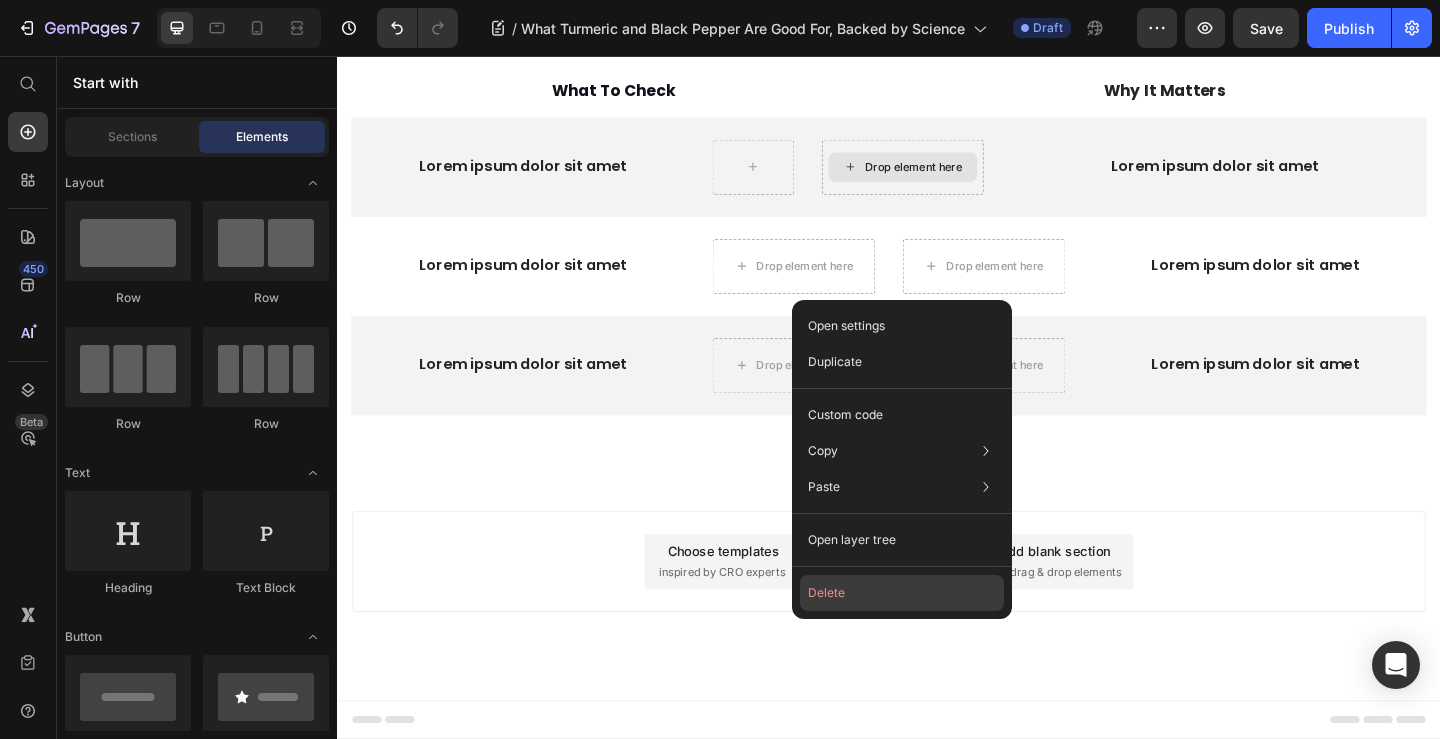 click on "Delete" 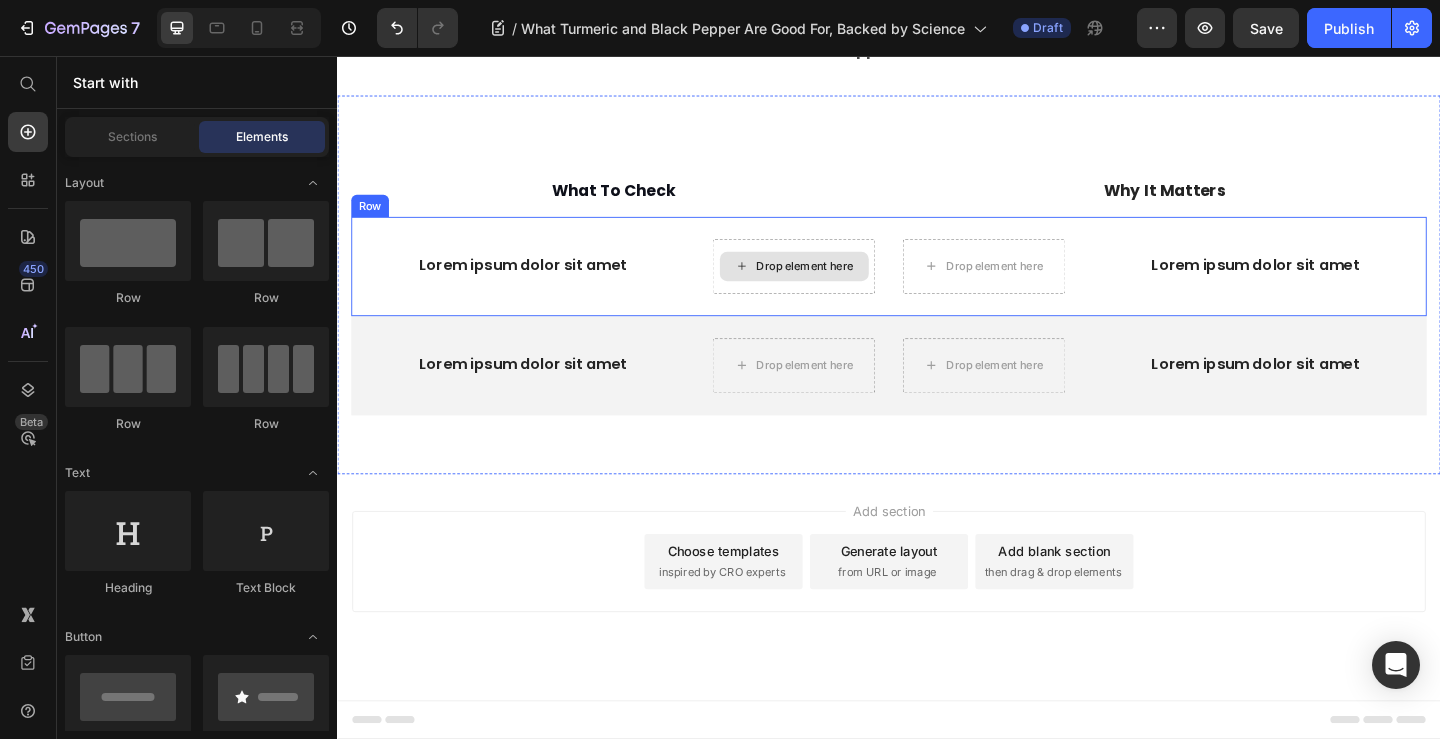 click on "What To Check  Text Block Why It Matters Text Block Row Lorem ipsum dolor sit amet Text Block
Drop element here
Drop element here Lorem ipsum dolor sit amet Text Block Row Lorem ipsum dolor sit amet Text Block
Drop element here
Drop element here Lorem ipsum dolor sit amet Text Block Row Section 4" at bounding box center (937, 304) 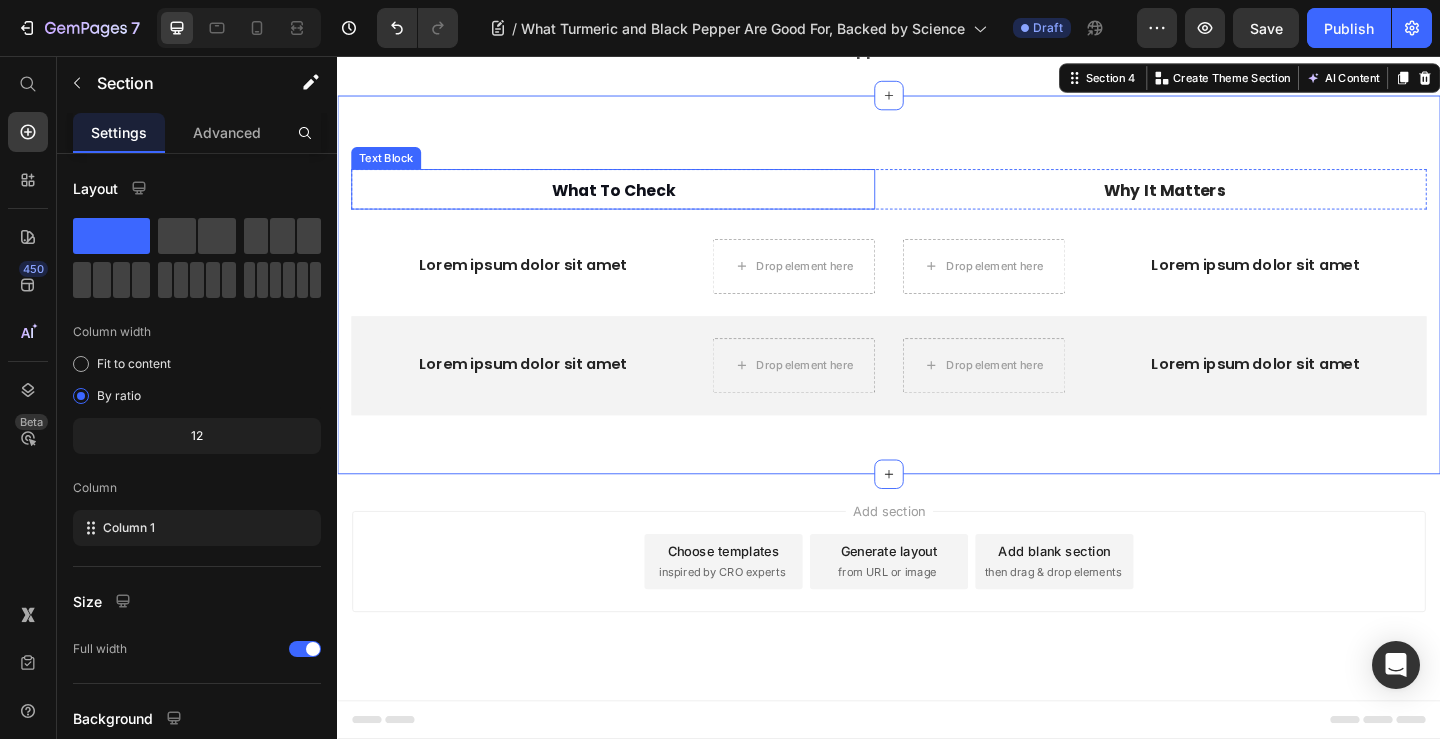 click on "What To Check" at bounding box center (637, 200) 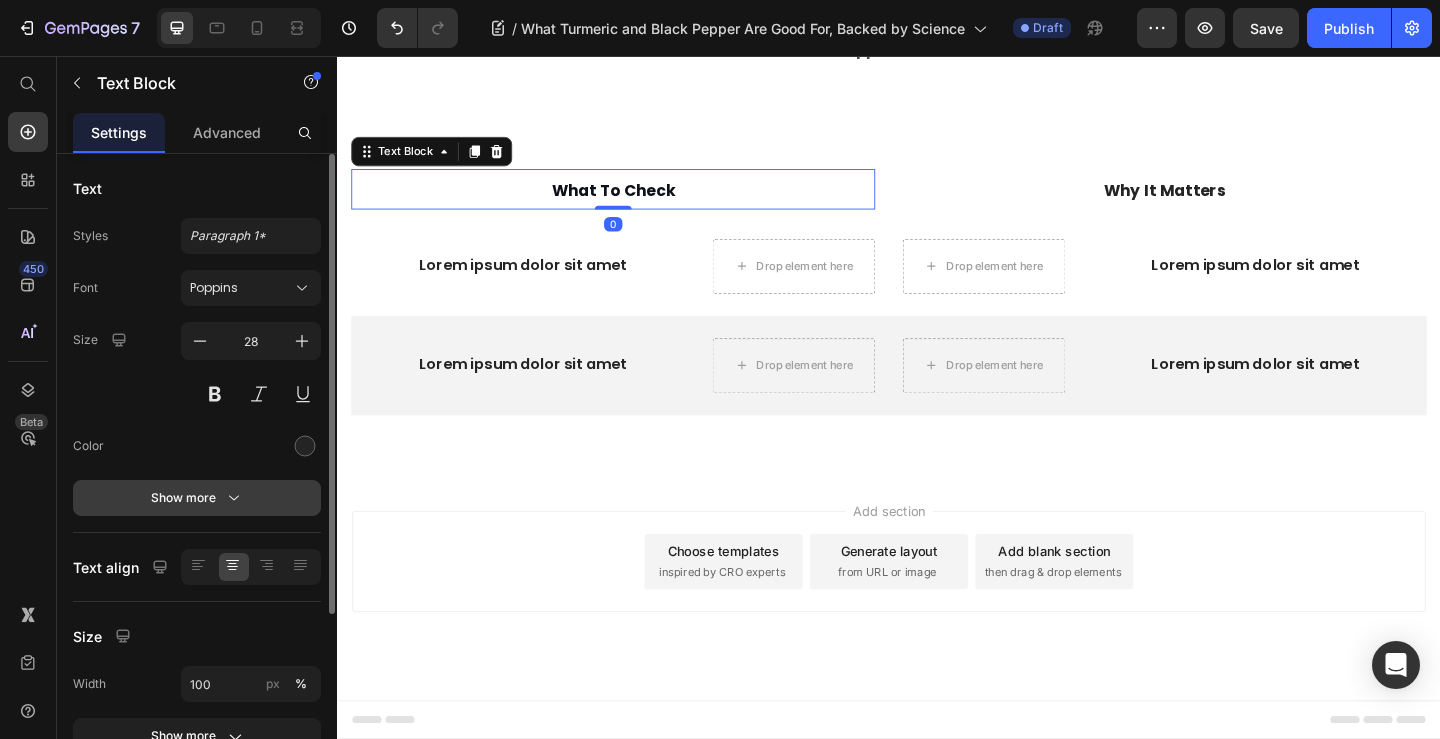 click 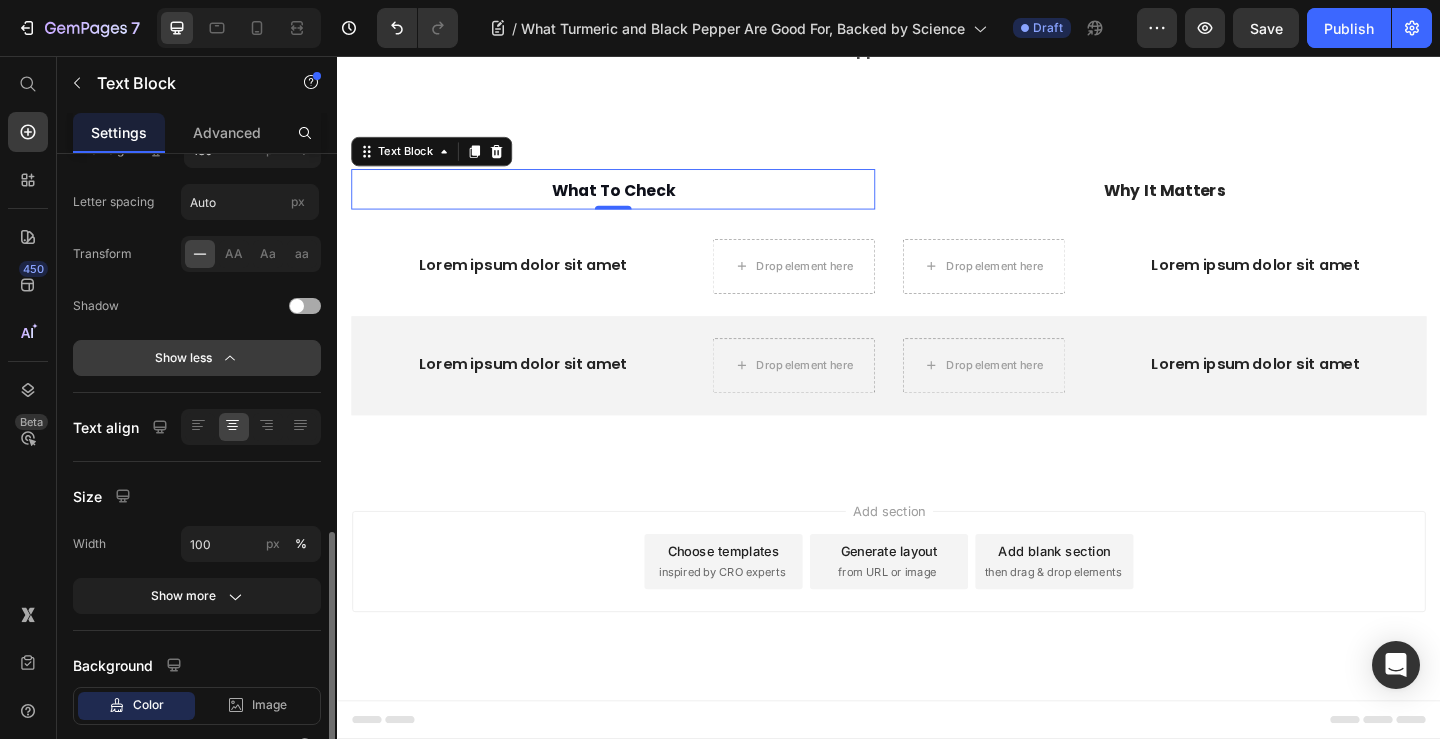 scroll, scrollTop: 513, scrollLeft: 0, axis: vertical 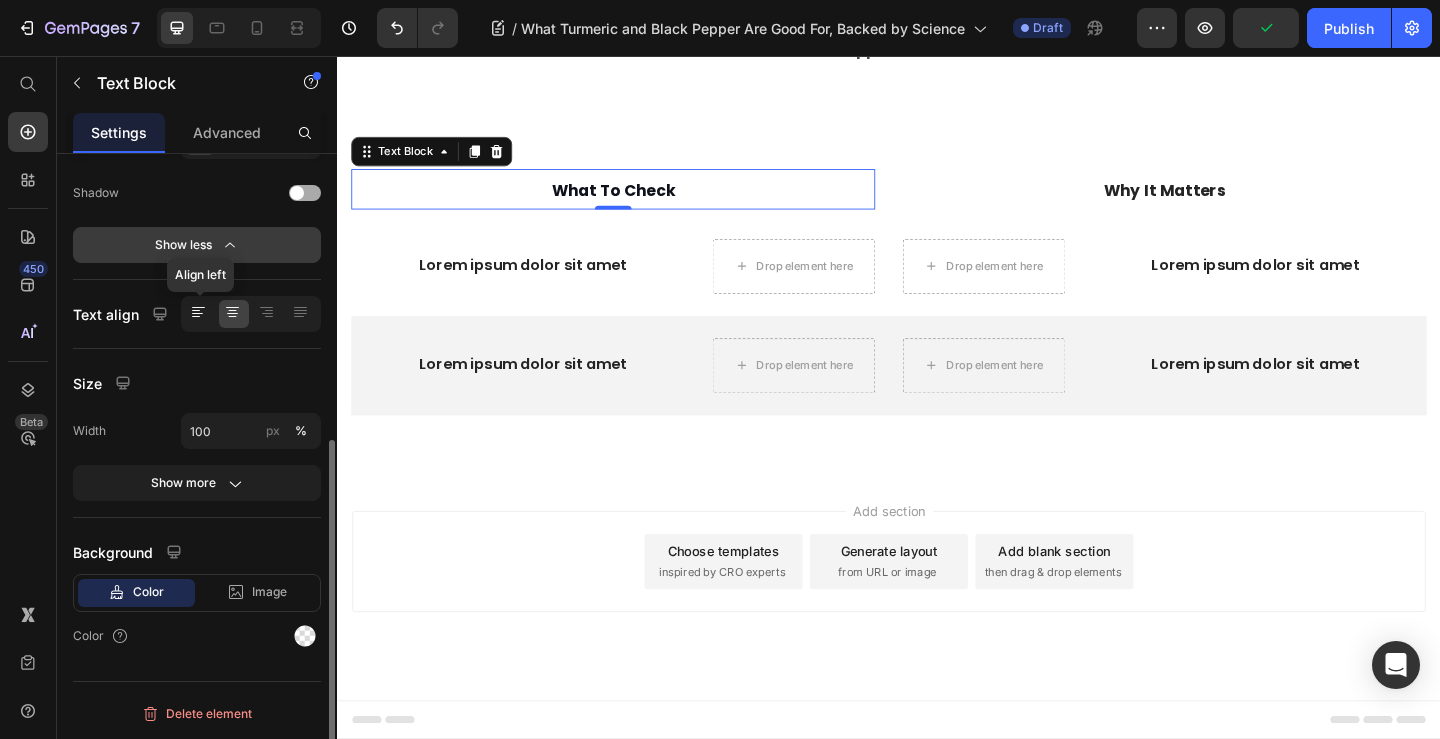 click 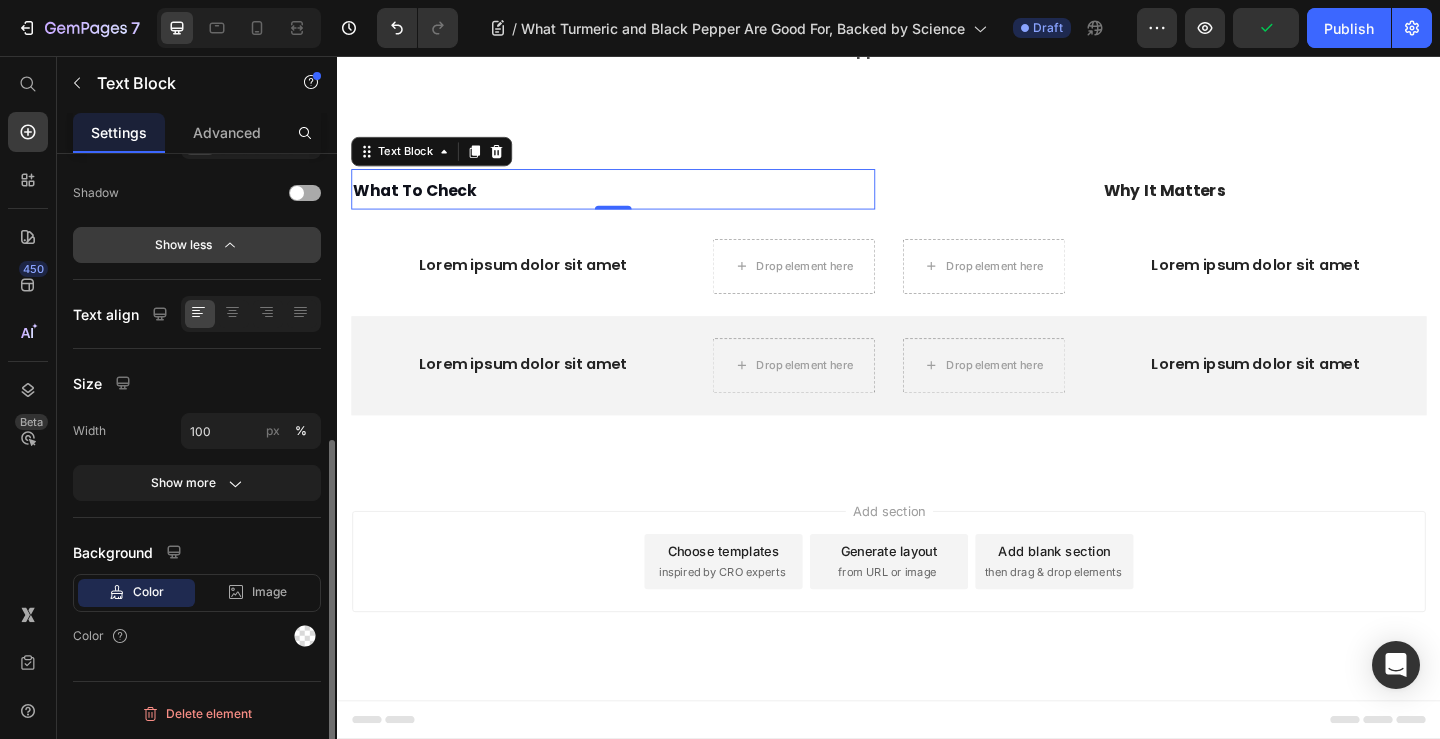 click 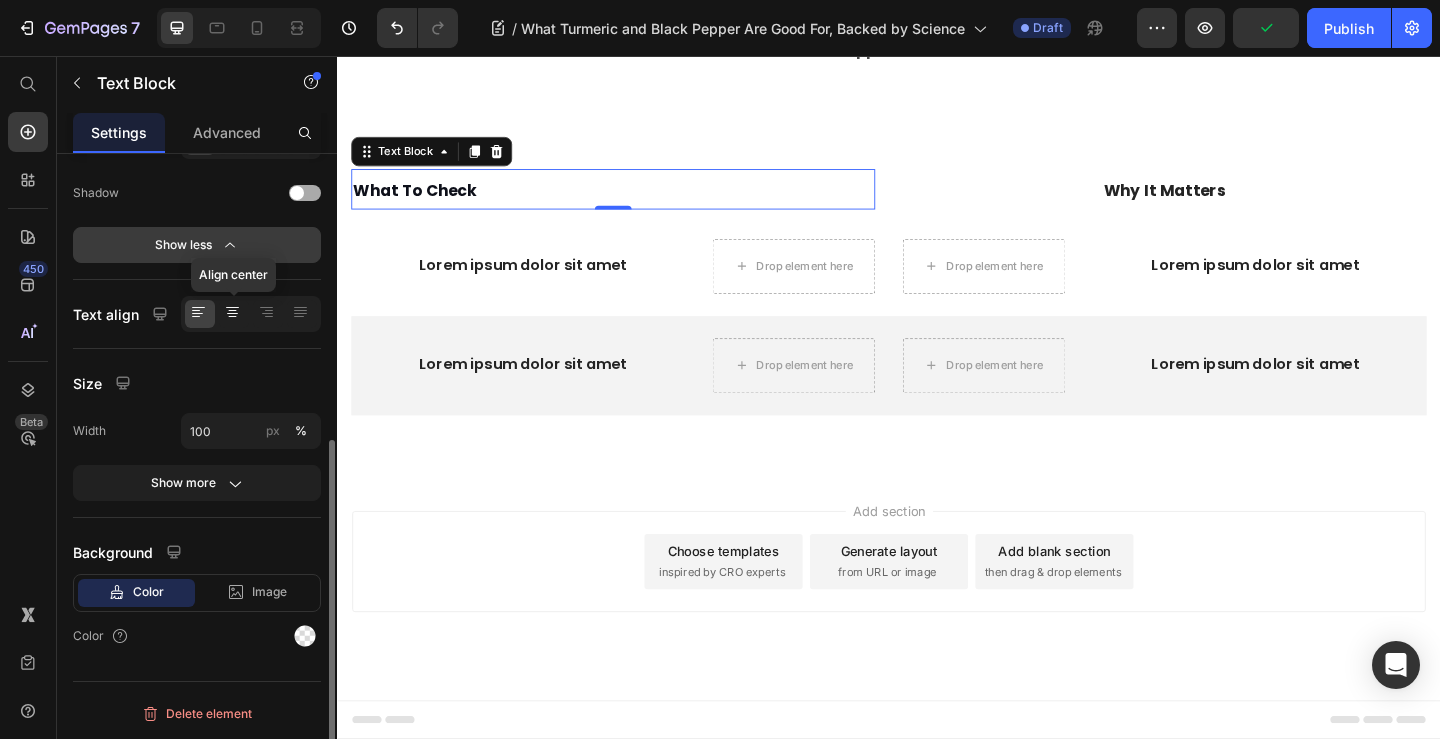 click 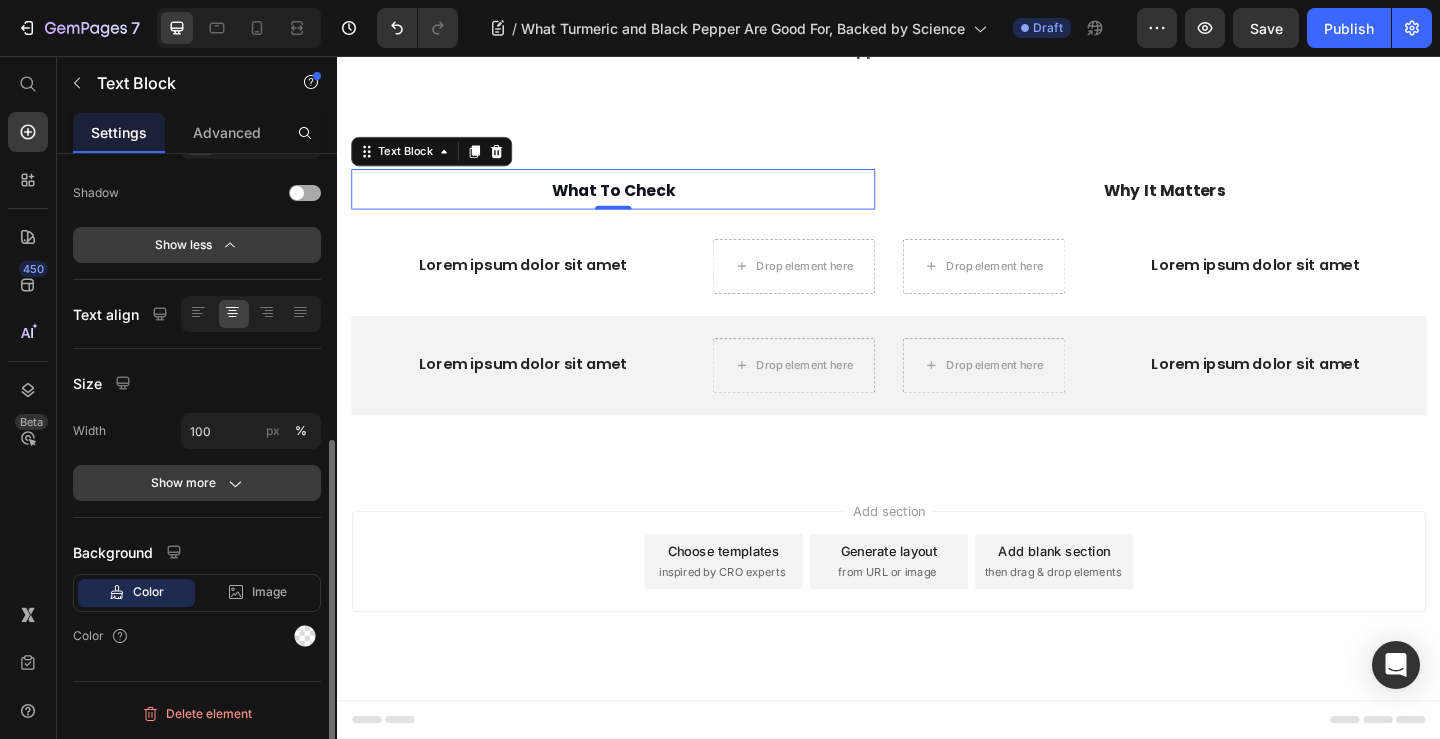 click on "Show more" 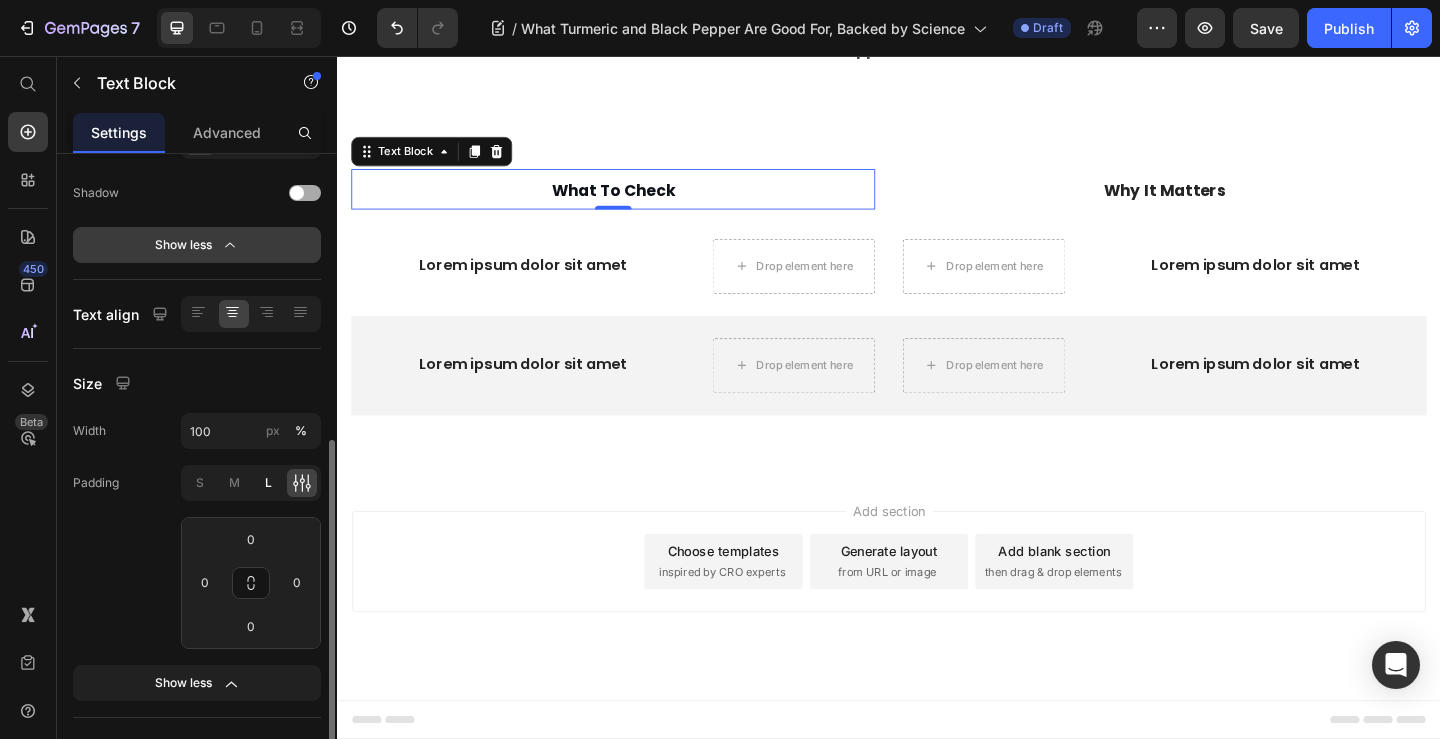 scroll, scrollTop: 713, scrollLeft: 0, axis: vertical 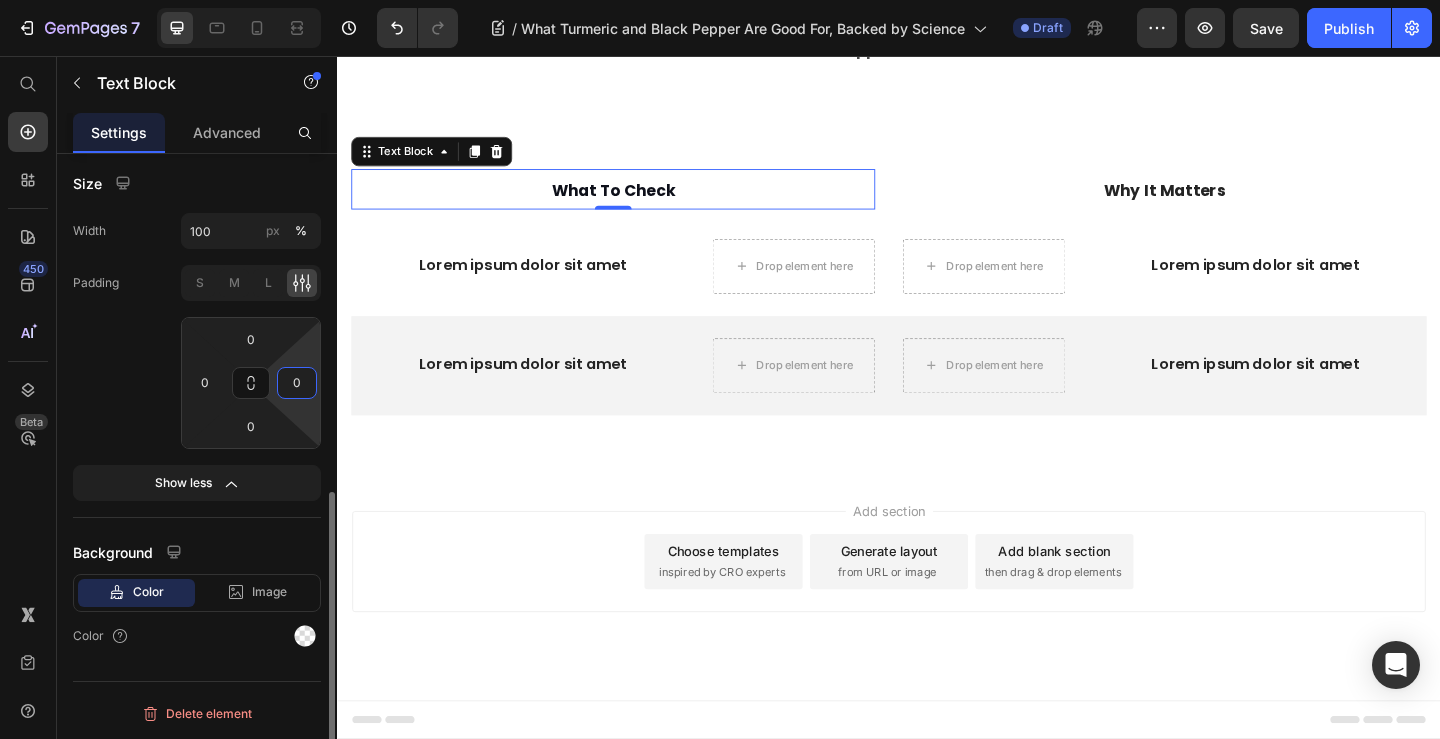 click on "0" at bounding box center [297, 383] 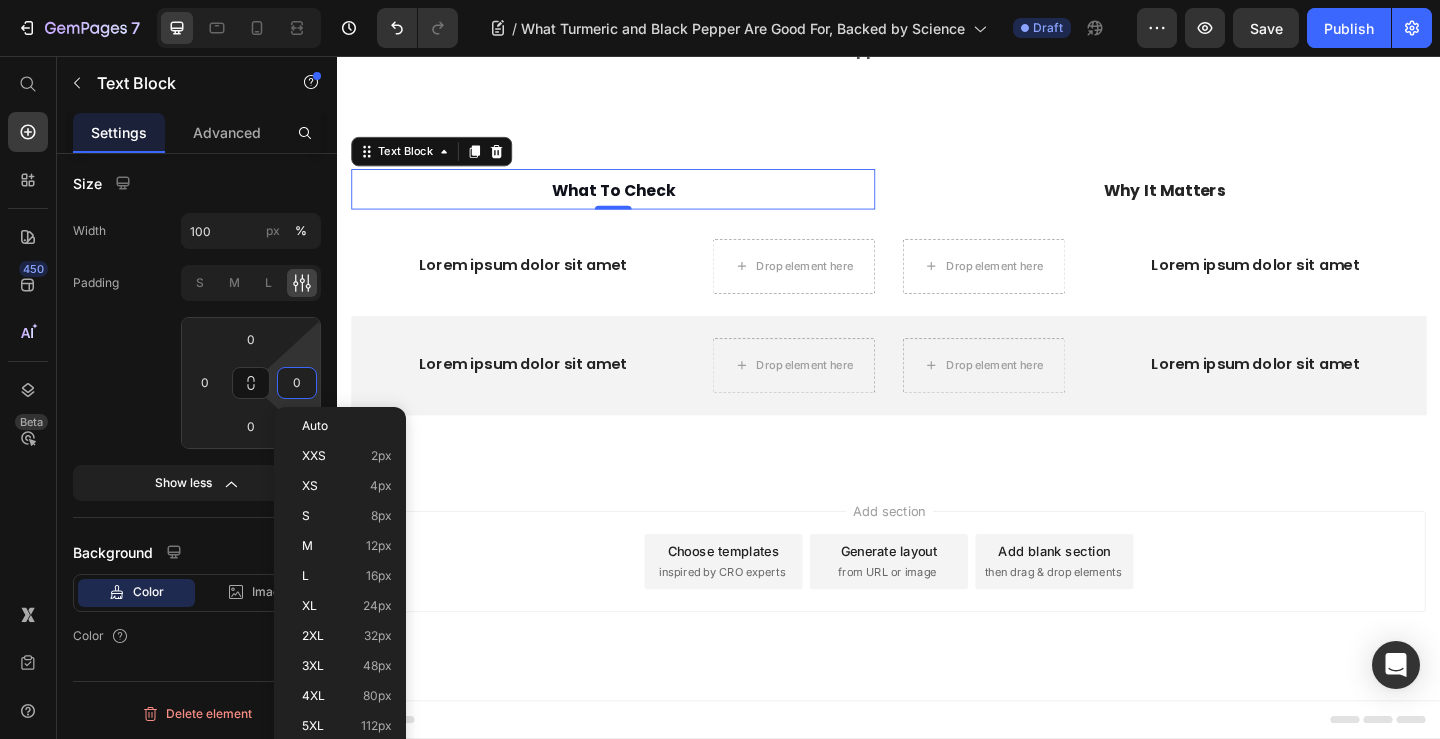 click on "0" at bounding box center (297, 383) 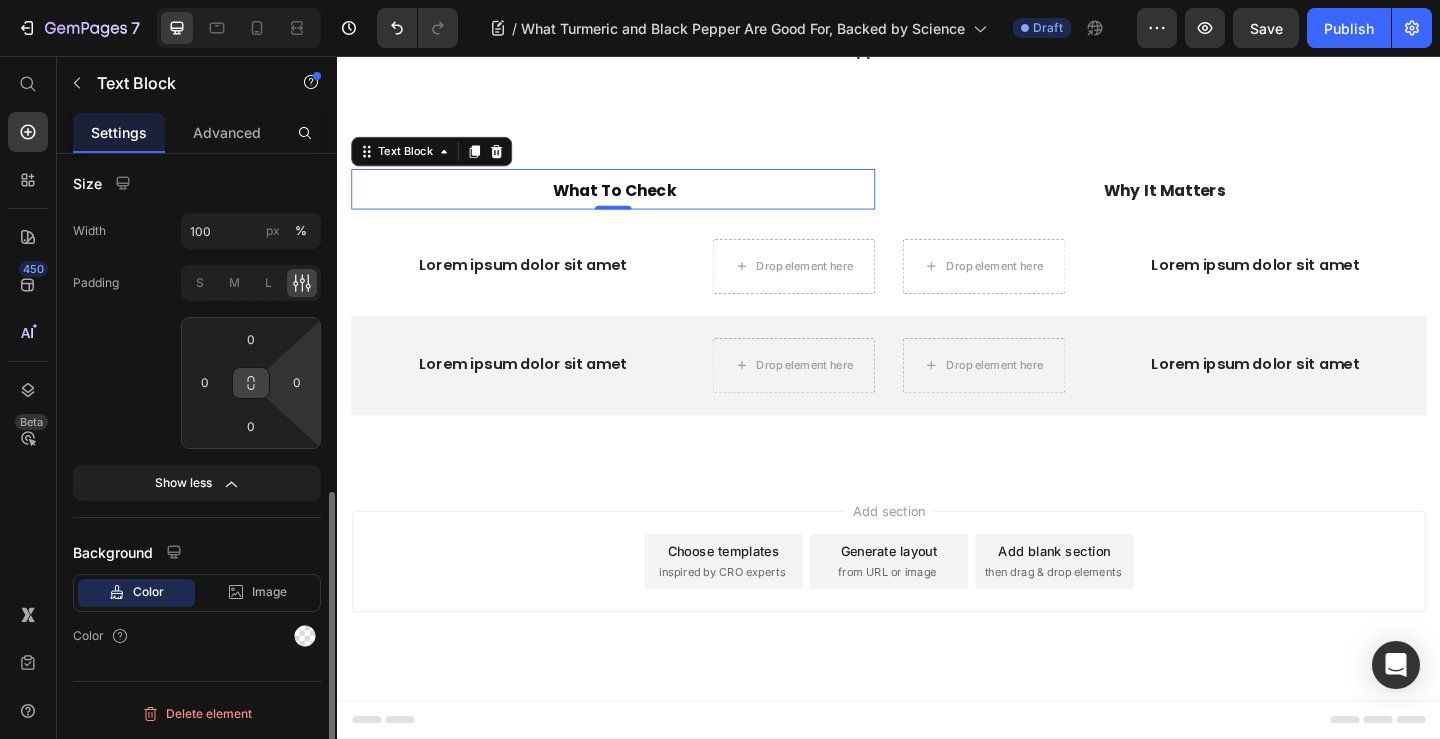 click at bounding box center [251, 383] 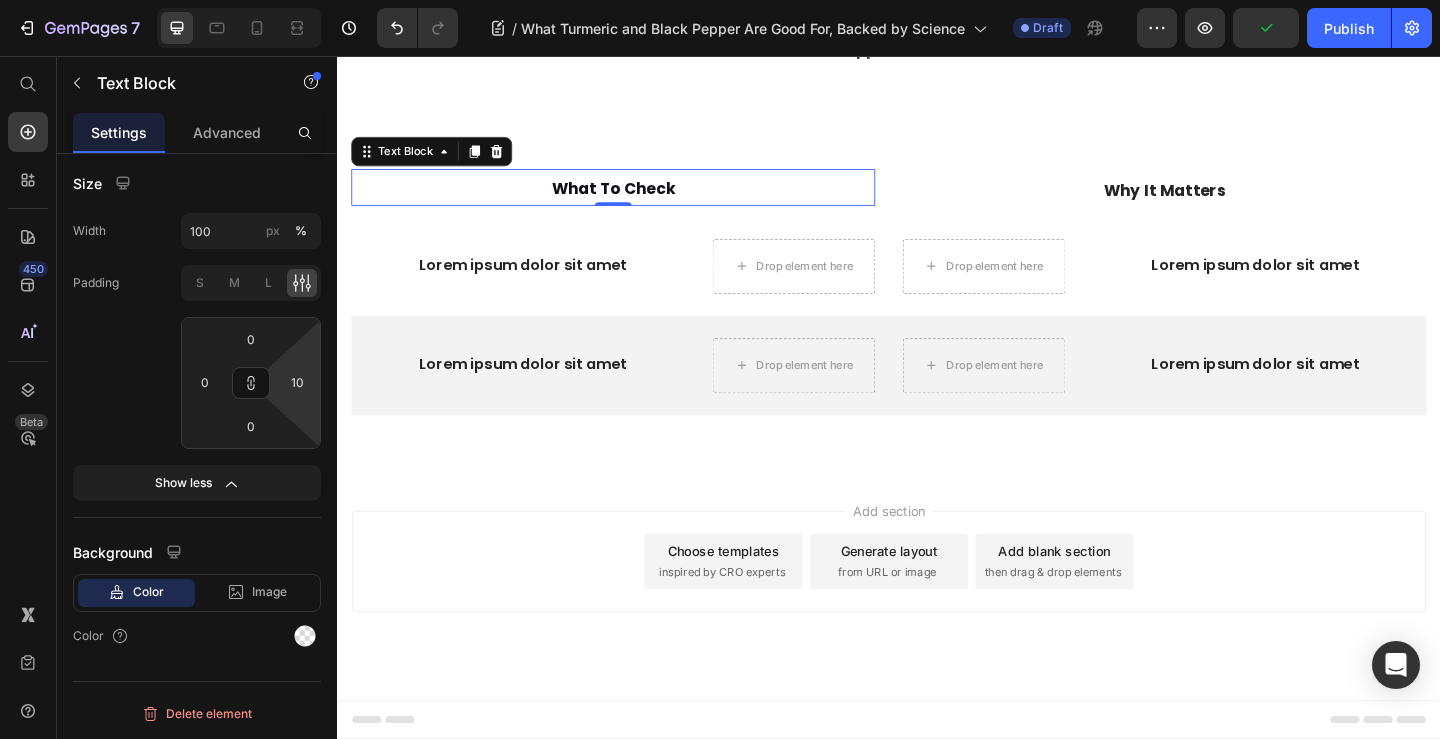 type on "0" 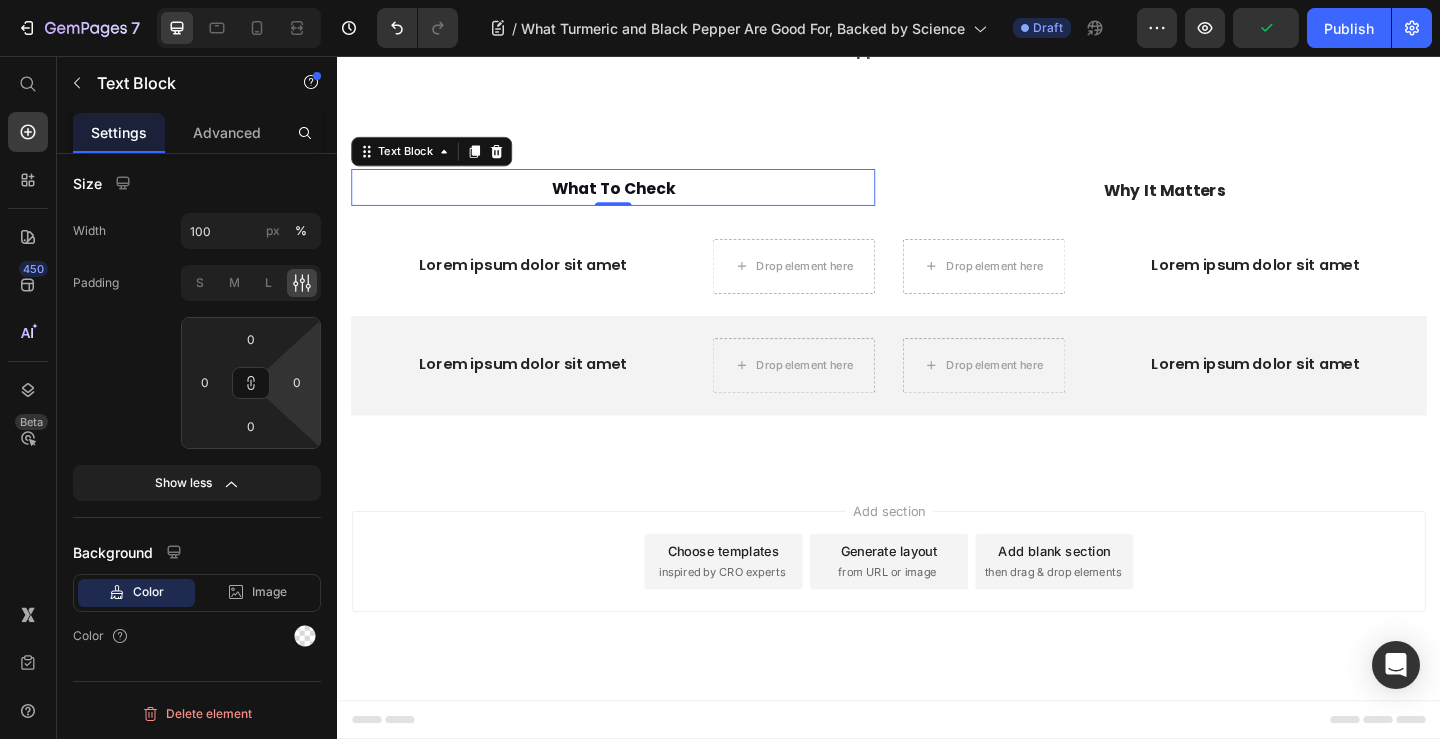 drag, startPoint x: 273, startPoint y: 380, endPoint x: 247, endPoint y: 410, distance: 39.698868 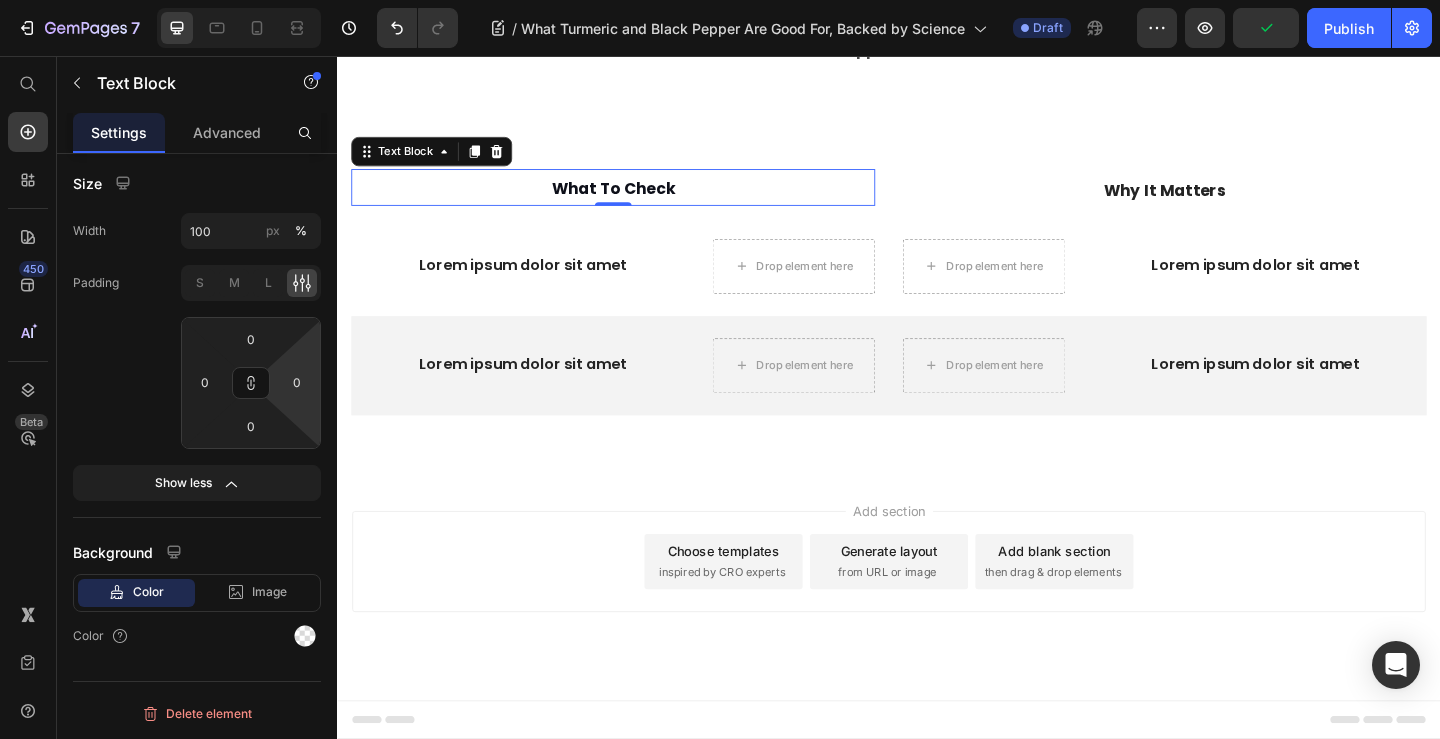 click on "7  Version history  /  What Turmeric and Black Pepper Are Good For, Backed by Science Draft Preview  Publish  450 Beta Start with Sections Elements Hero Section Product Detail Brands Trusted Badges Guarantee Product Breakdown How to use Testimonials Compare Bundle FAQs Social Proof Brand Story Product List Collection Blog List Contact Sticky Add to Cart Custom Footer Browse Library 450 Layout
Row
Row
Row
Row Text
Heading
Text Block Button
Button
Button
Sticky Back to top Media" at bounding box center (720, 0) 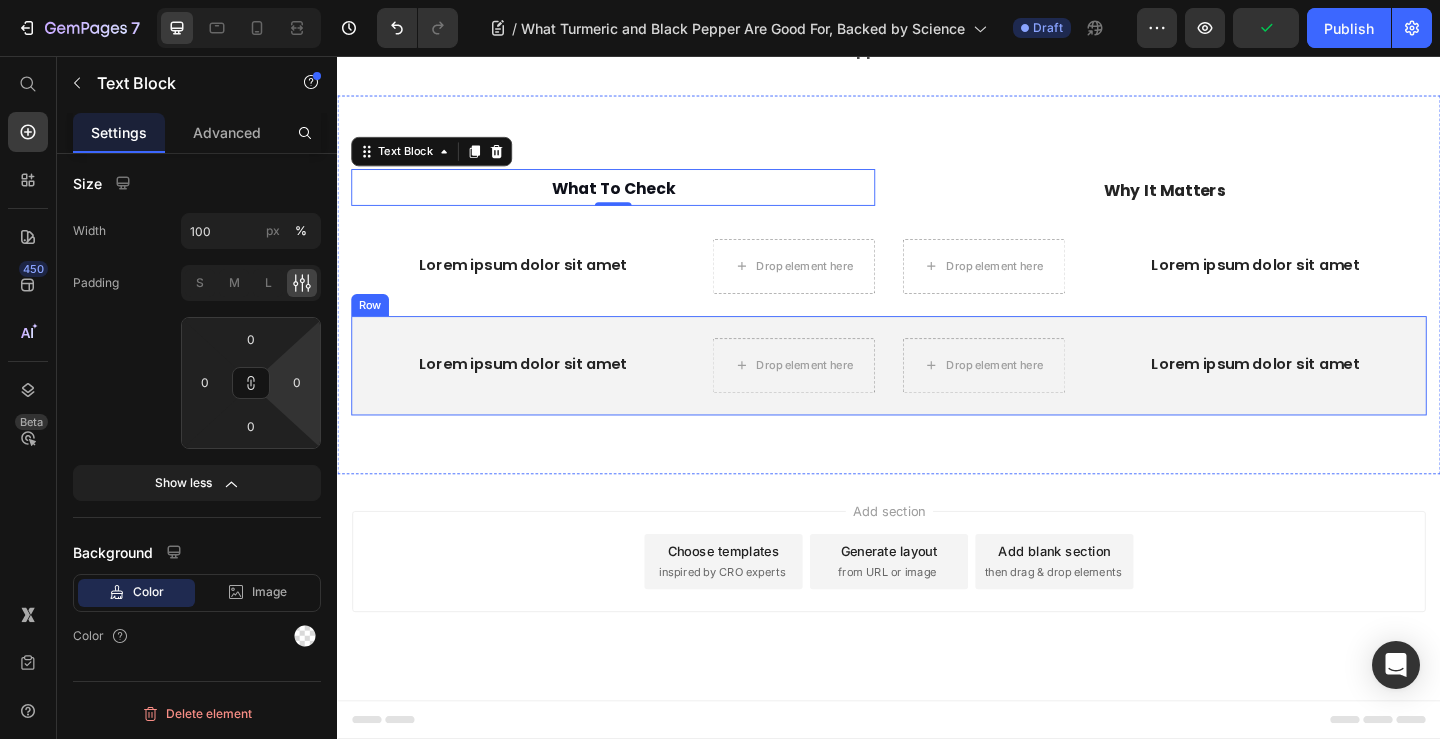 click on "What To Check  Text Block   0 Why It Matters Text Block Row Lorem ipsum dolor sit amet Text Block
Drop element here
Drop element here Lorem ipsum dolor sit amet Text Block Row Lorem ipsum dolor sit amet Text Block
Drop element here
Drop element here Lorem ipsum dolor sit amet Text Block Row Section 4" at bounding box center (937, 304) 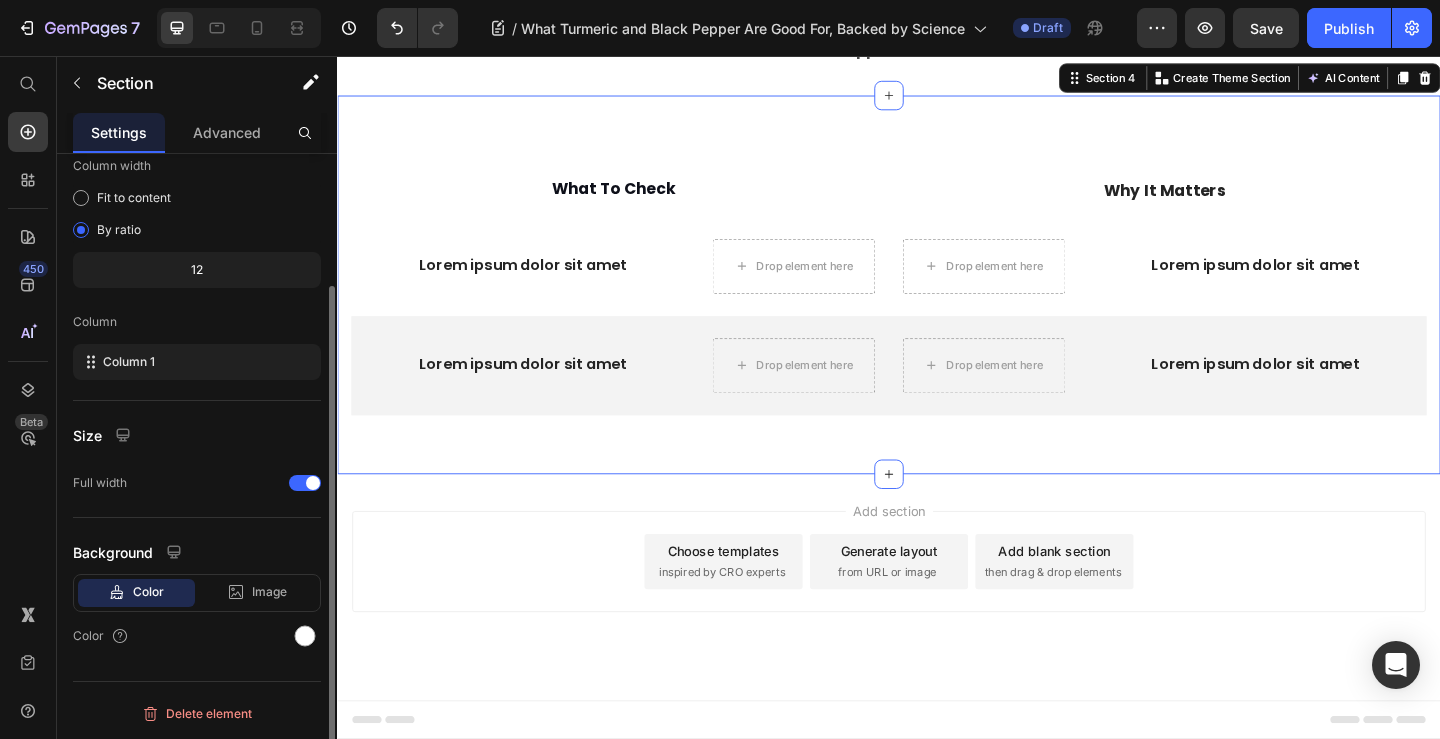 scroll, scrollTop: 0, scrollLeft: 0, axis: both 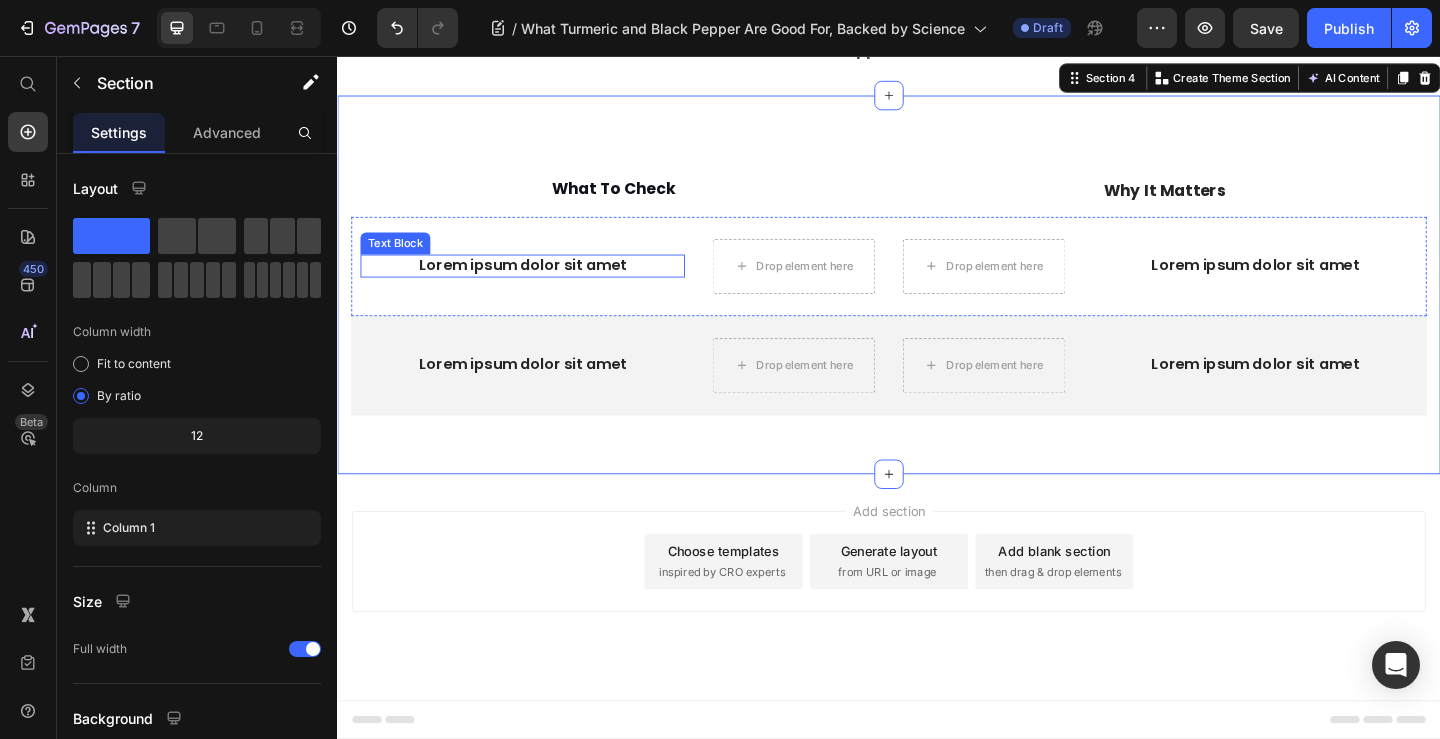 click on "Lorem ipsum dolor sit amet" at bounding box center (538, 284) 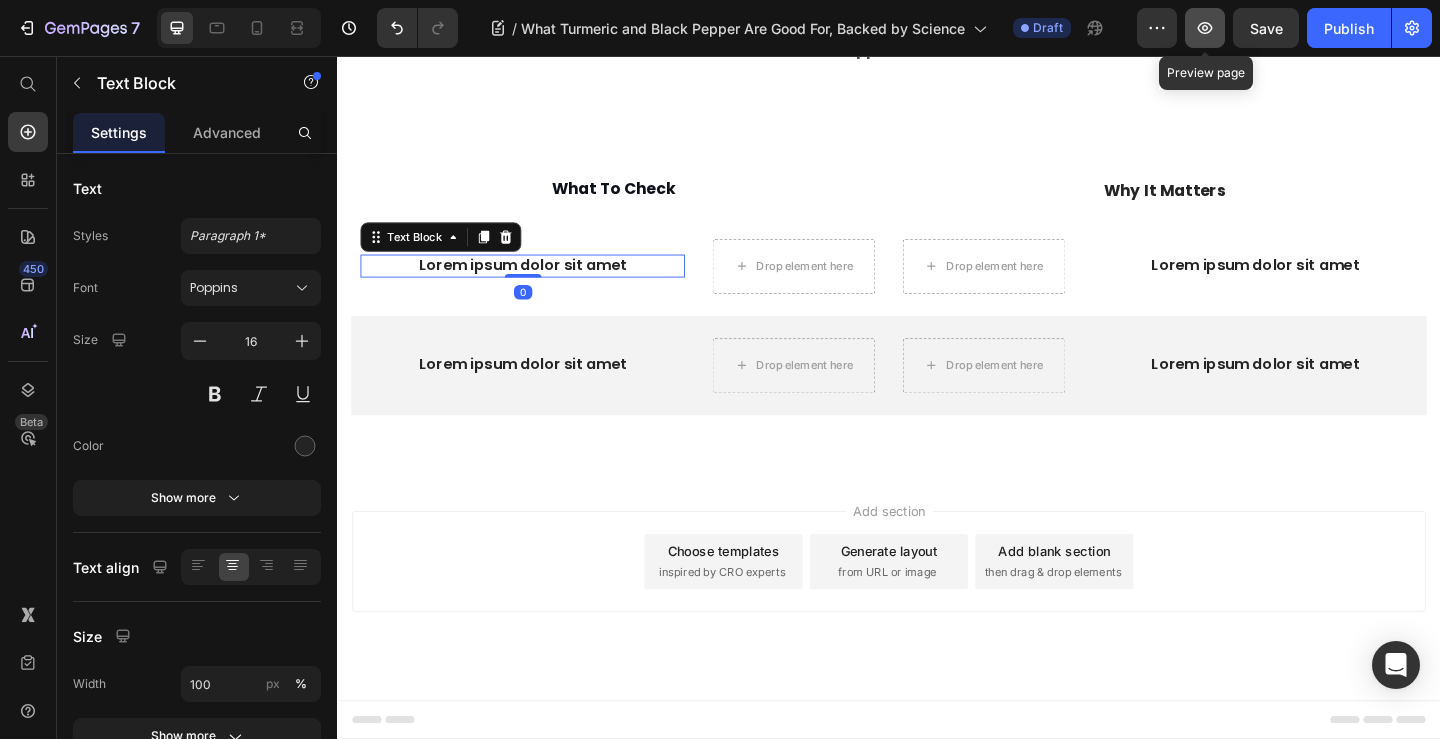 click 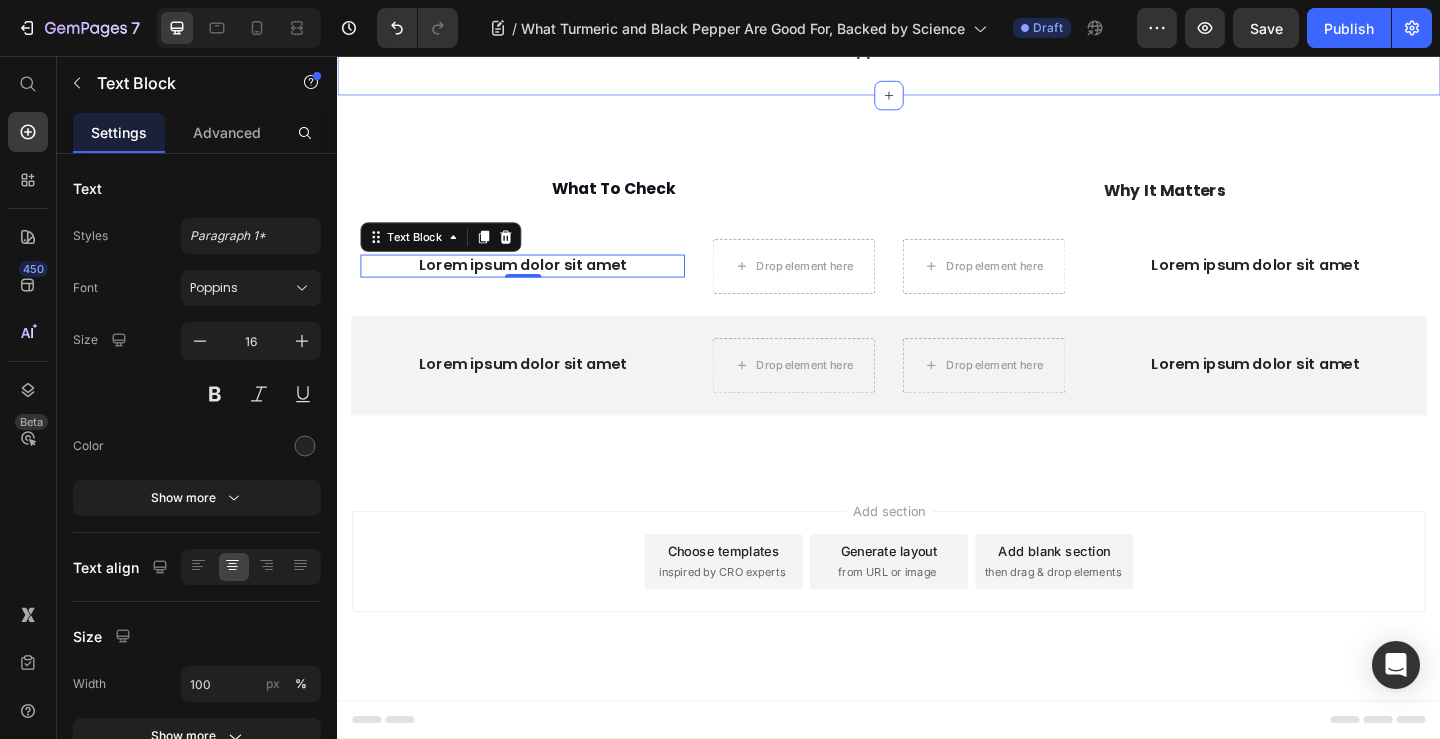 click on "Privacy & GDPR Disclosure: We sometimes collect personal information for marketing purposes, but will always let users know why we are collecting that information. This site uses cookies for marketing purposes.   Food supplements are not intended to treat, cure, or prevent any medical condition. Text Block How Black Pepper Boosts Turmeric Text Block" at bounding box center (937, -55) 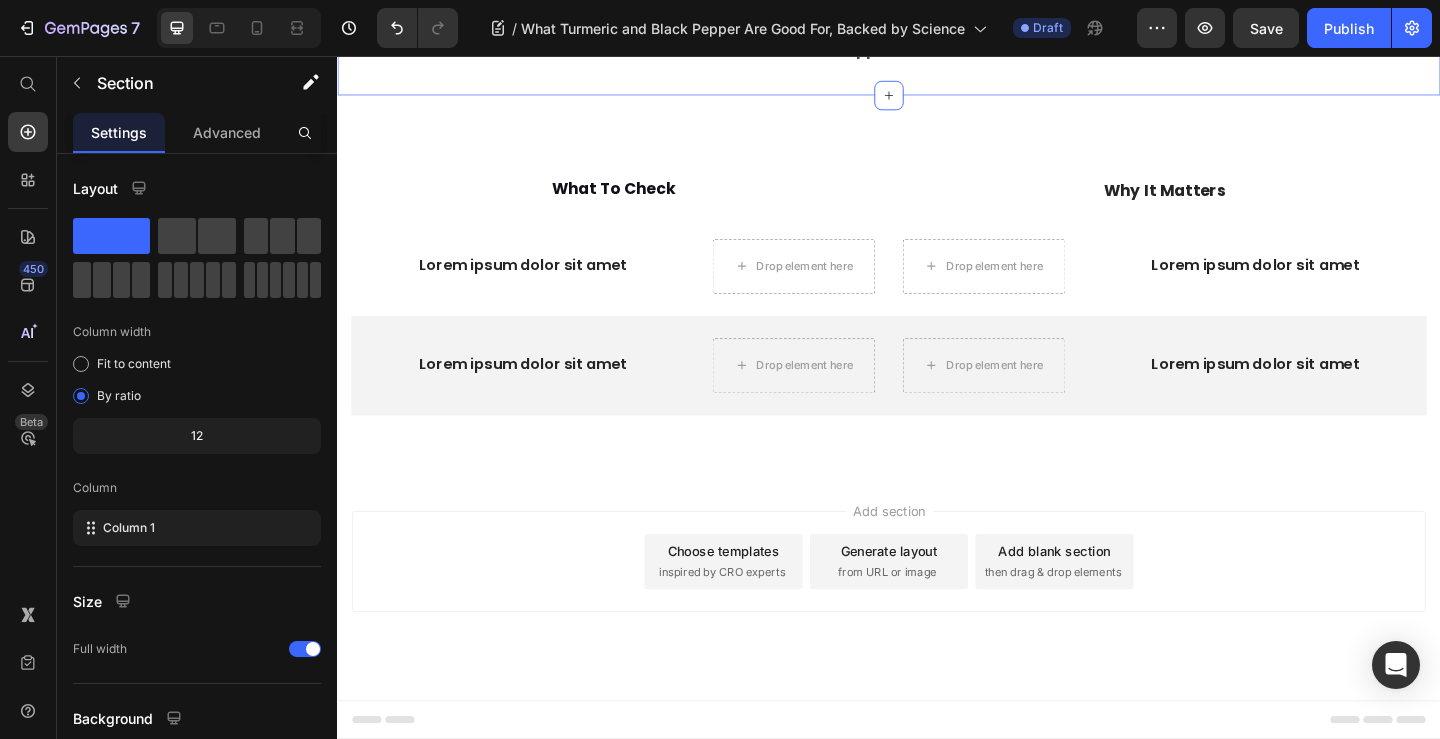 click on "What To Check  Text Block Why It Matters Text Block Row Lorem ipsum dolor sit amet Text Block
Drop element here
Drop element here Lorem ipsum dolor sit amet Text Block Row Lorem ipsum dolor sit amet Text Block
Drop element here
Drop element here Lorem ipsum dolor sit amet Text Block Row Section 4" at bounding box center [937, 304] 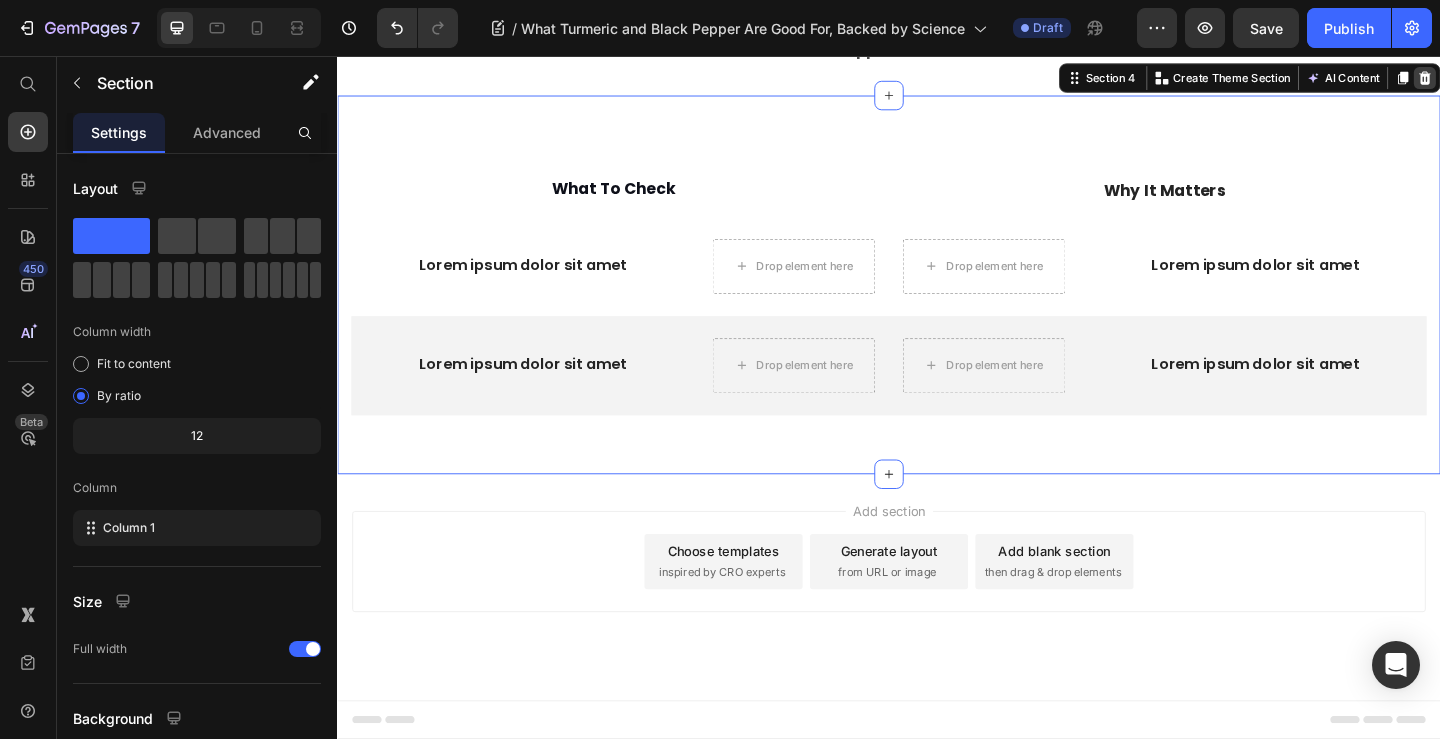 click 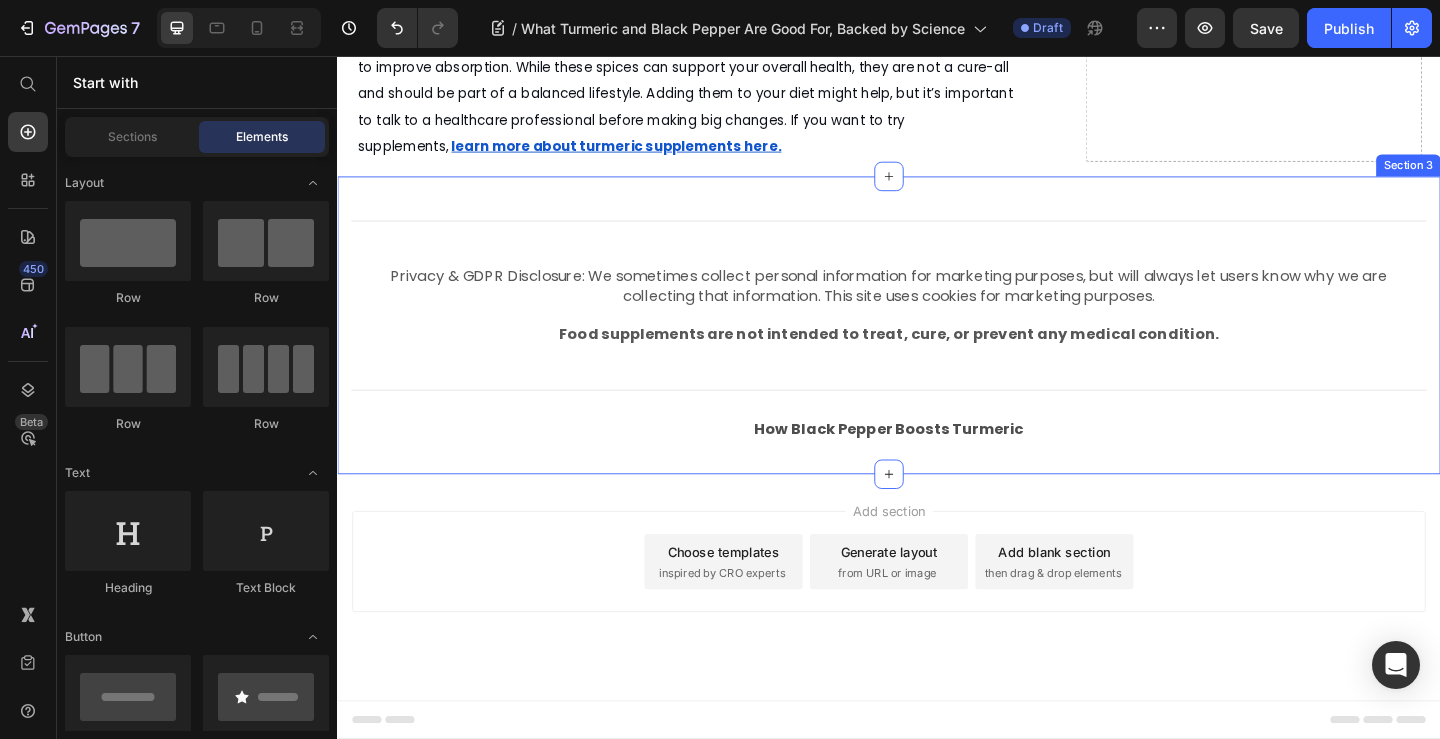 scroll, scrollTop: 6318, scrollLeft: 0, axis: vertical 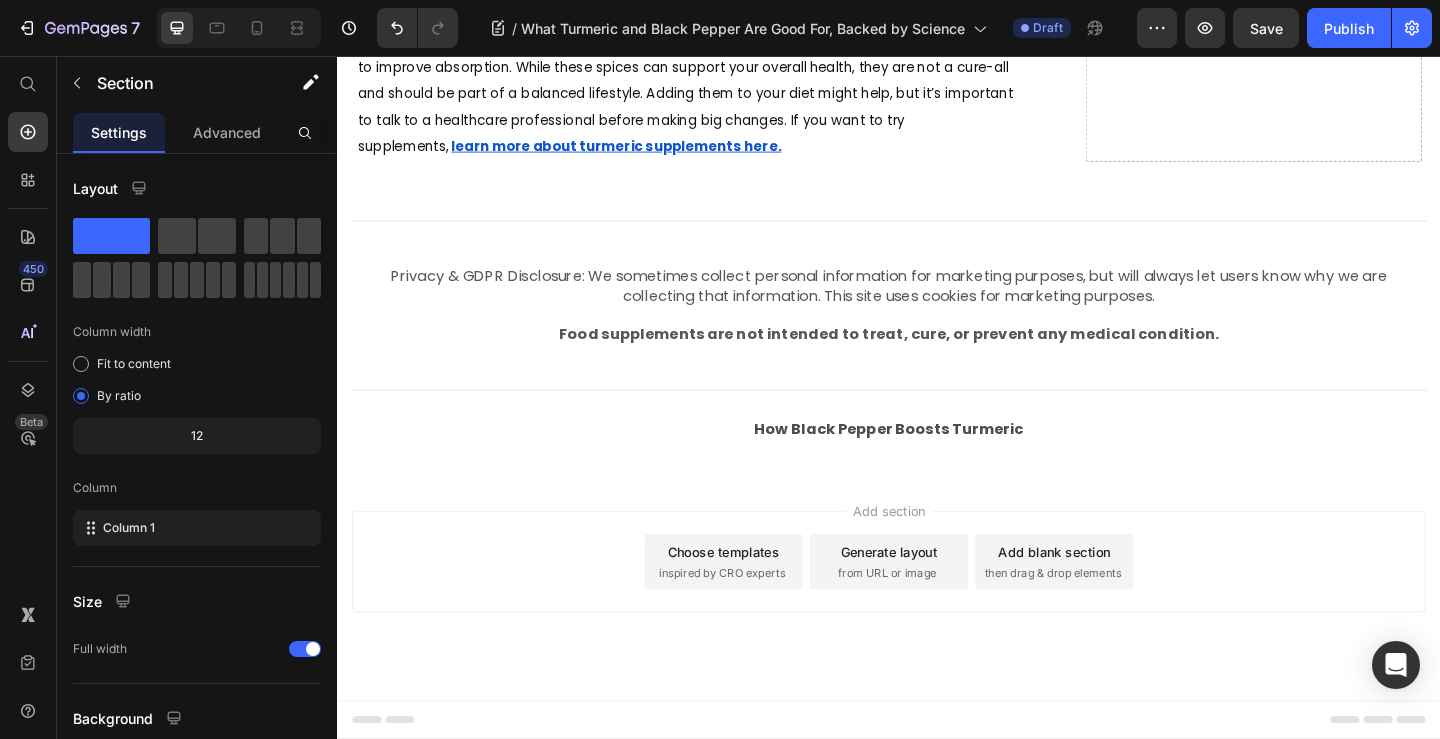 click on "Add section Choose templates inspired by CRO experts Generate layout from URL or image Add blank section then drag & drop elements" at bounding box center [937, 634] 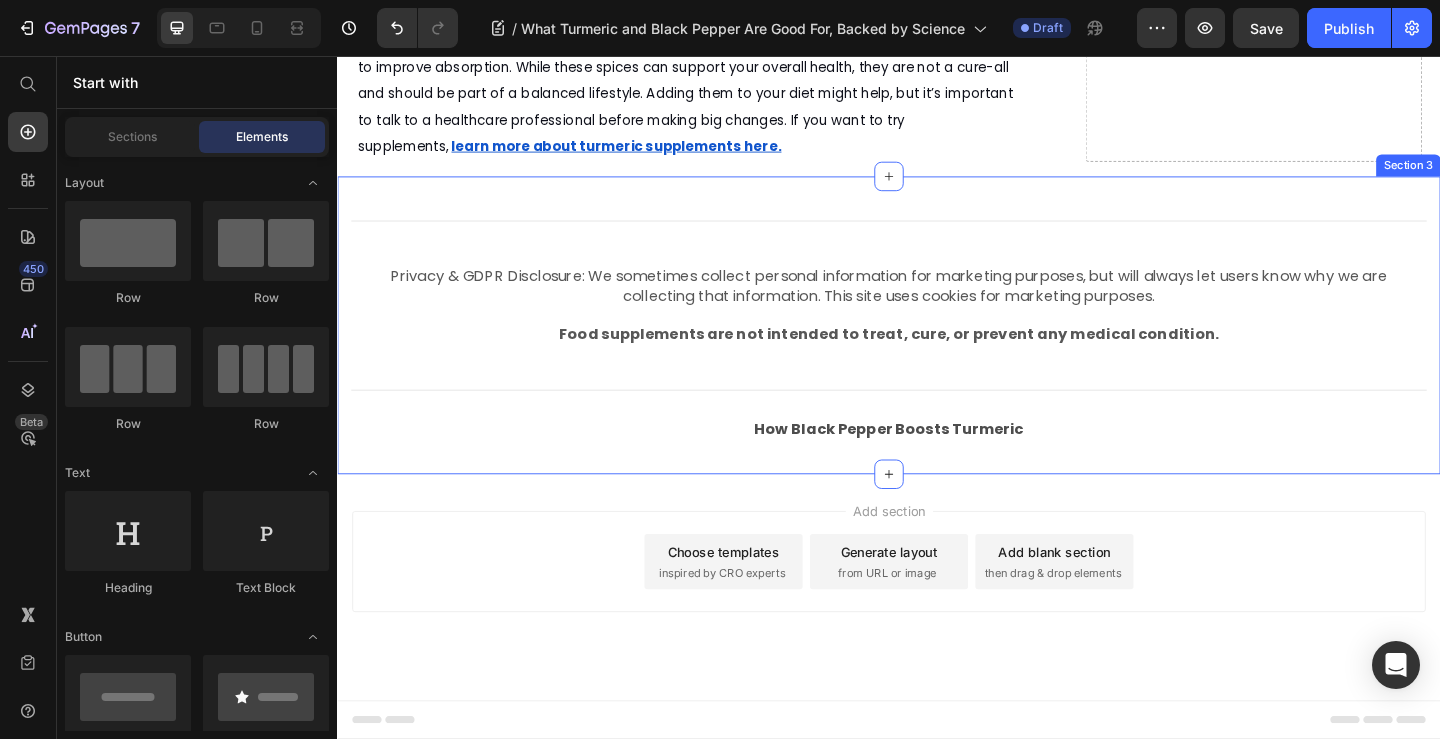 click on "How Black Pepper Boosts Turmeric" at bounding box center [937, 461] 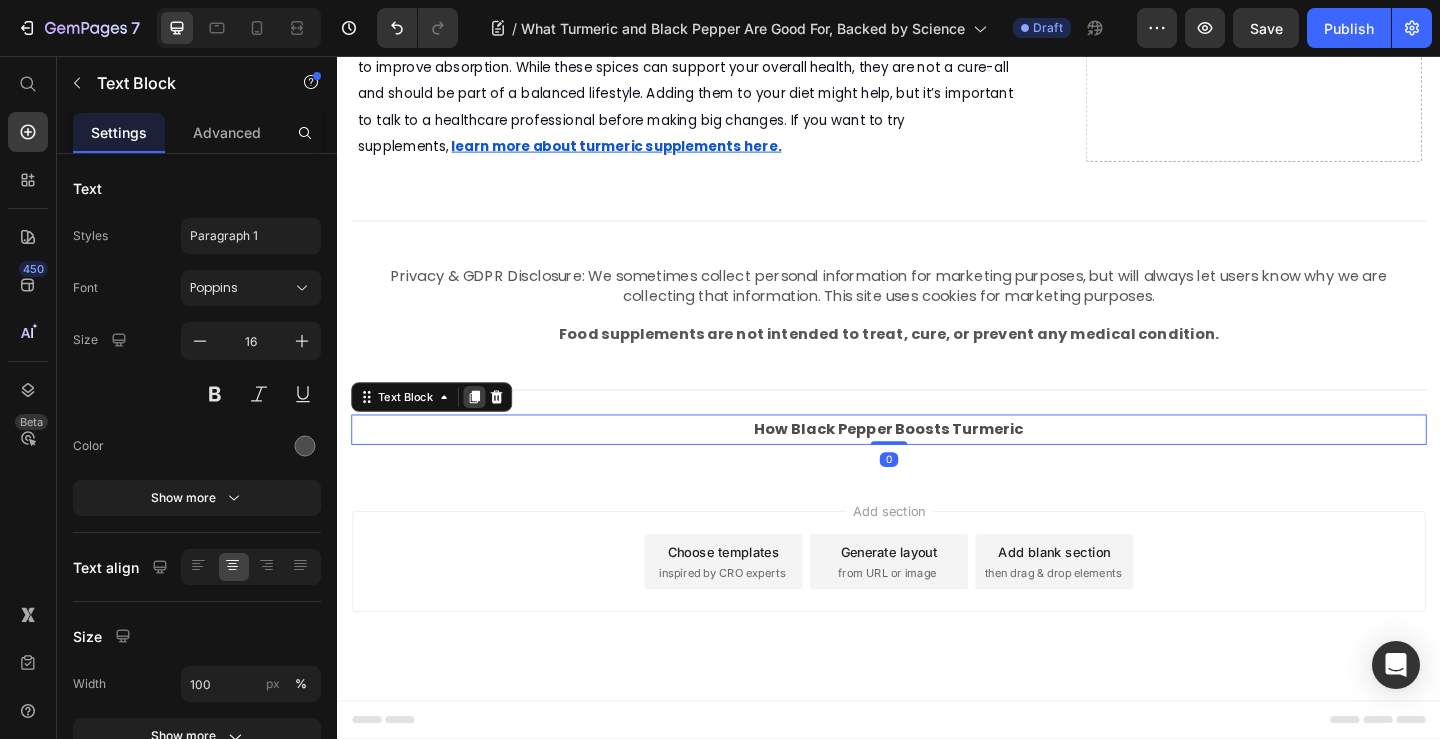 click at bounding box center (486, 427) 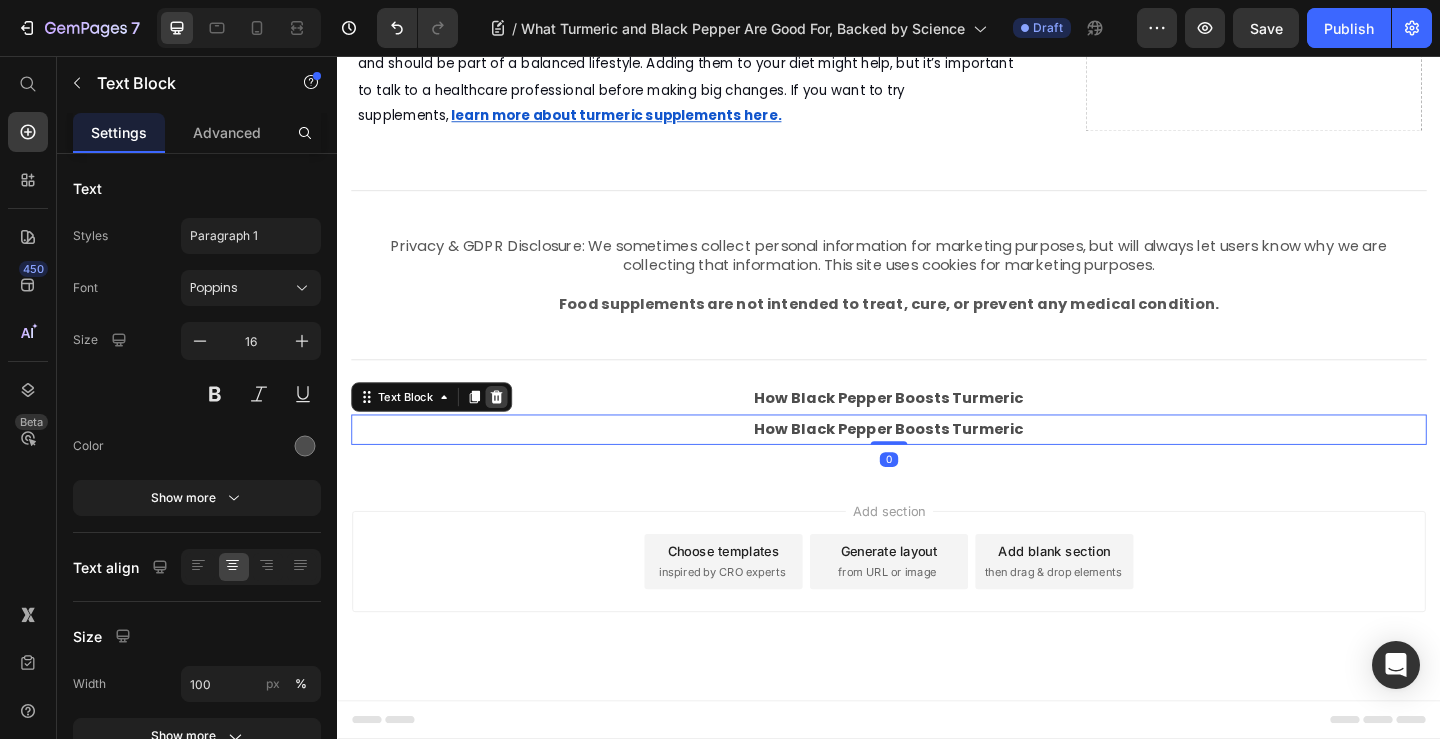 click at bounding box center [510, 427] 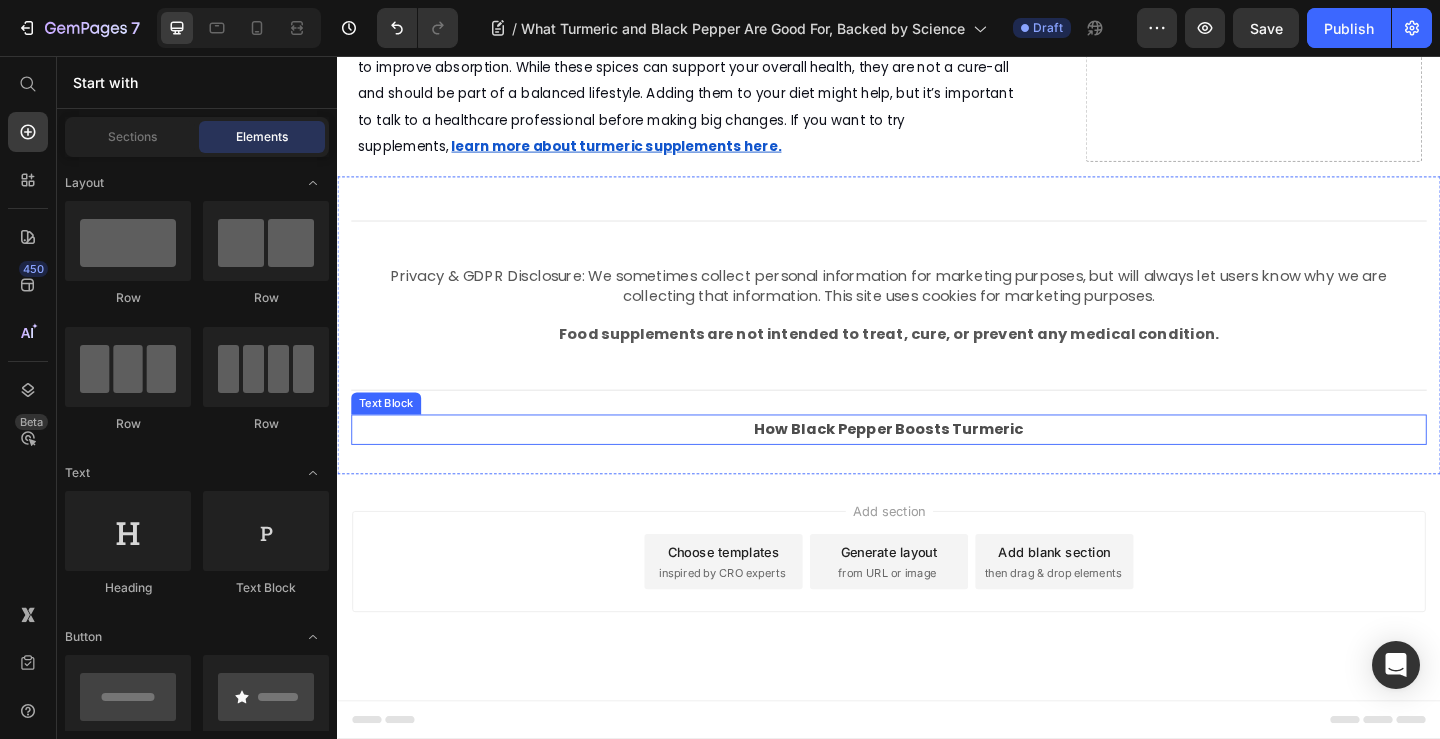 click on "How Black Pepper Boosts Turmeric" at bounding box center [937, 462] 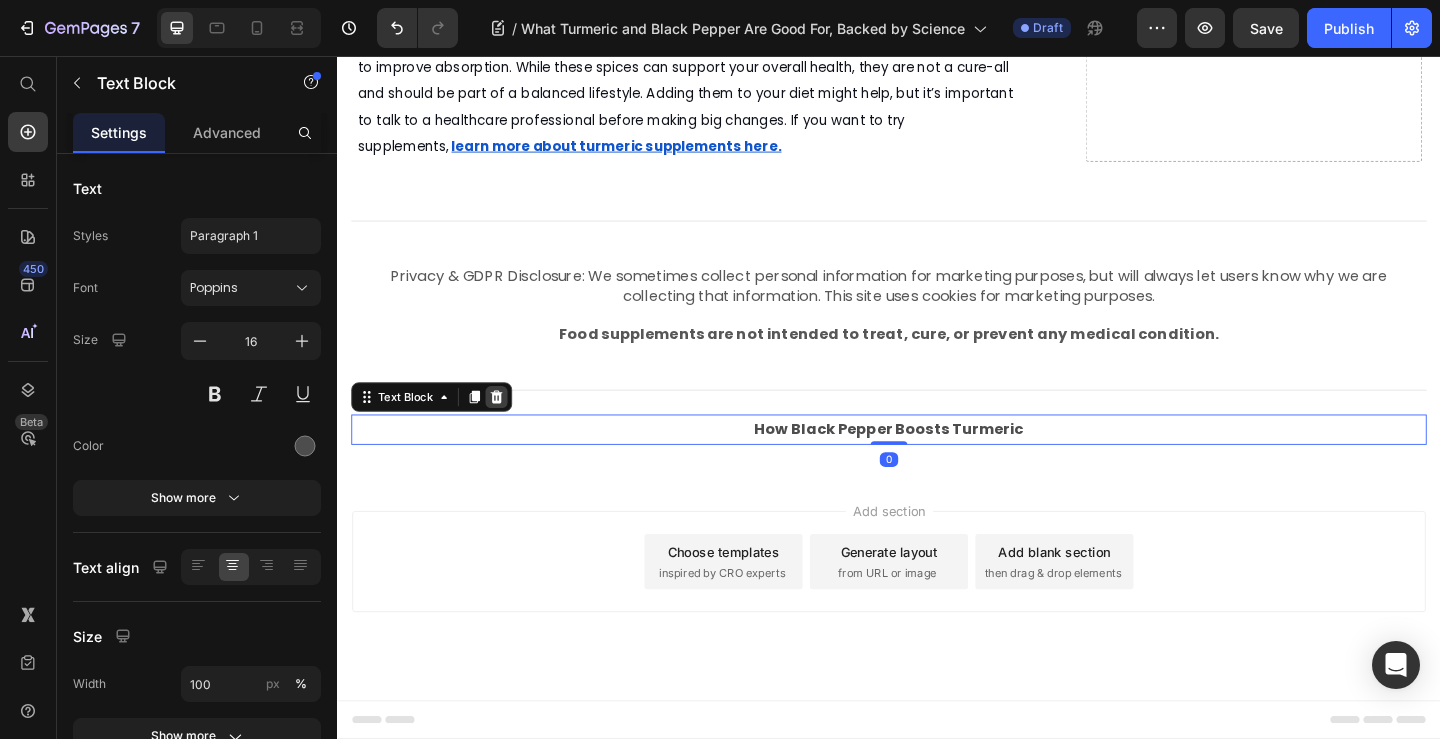 click 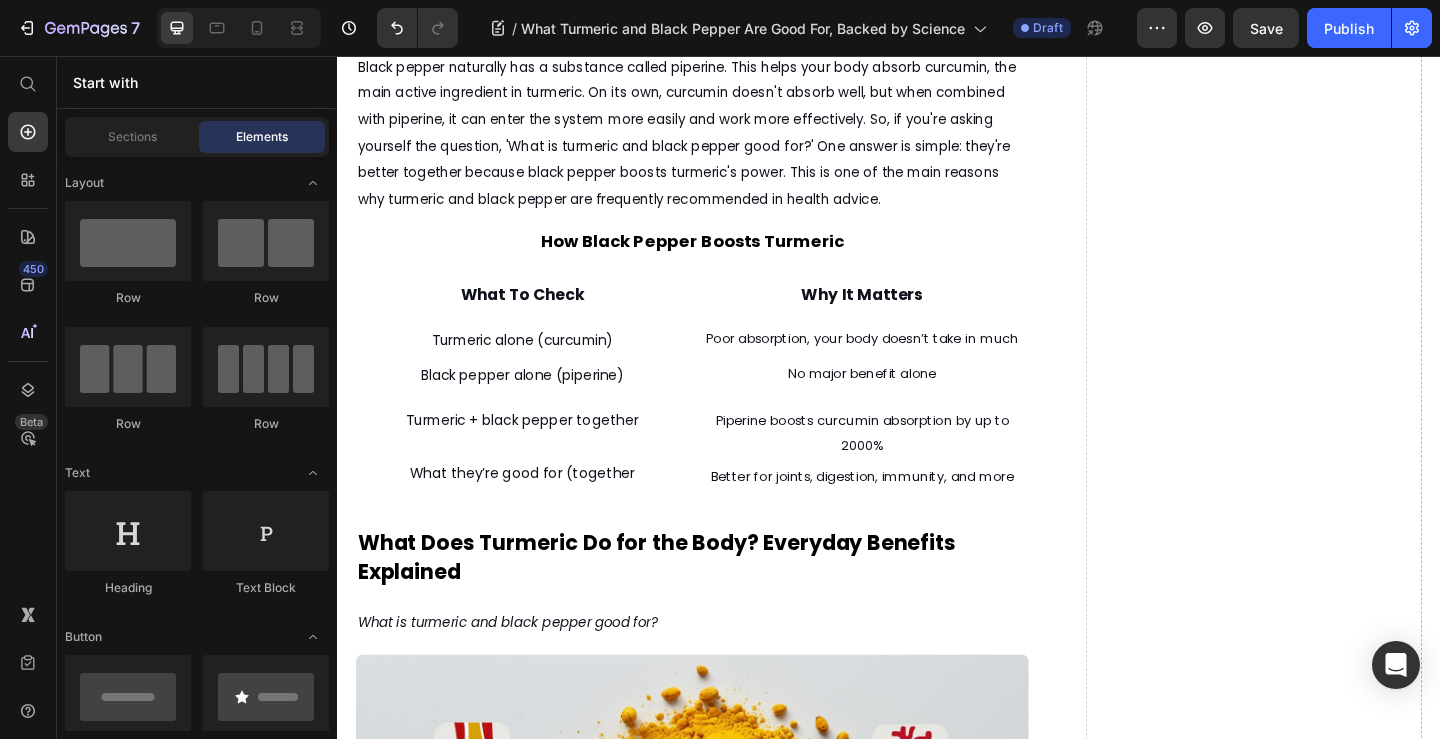scroll, scrollTop: 2115, scrollLeft: 0, axis: vertical 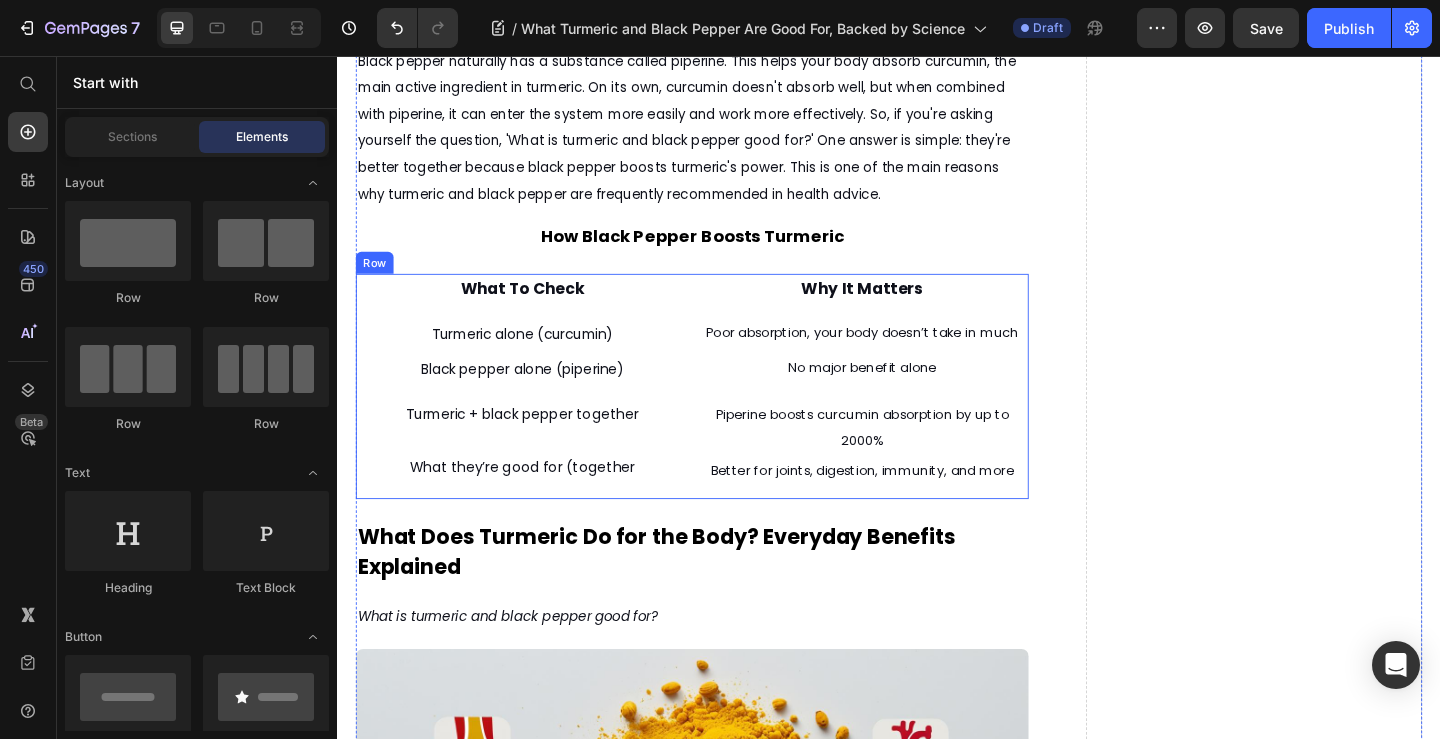 click on "What To Check  Text Block Turmeric alone (curcumin)  Text Block Black pepper alone (piperine) Text Block Turmeric + black pepper together Text Block What they’re good for (together Text Block" at bounding box center (538, 415) 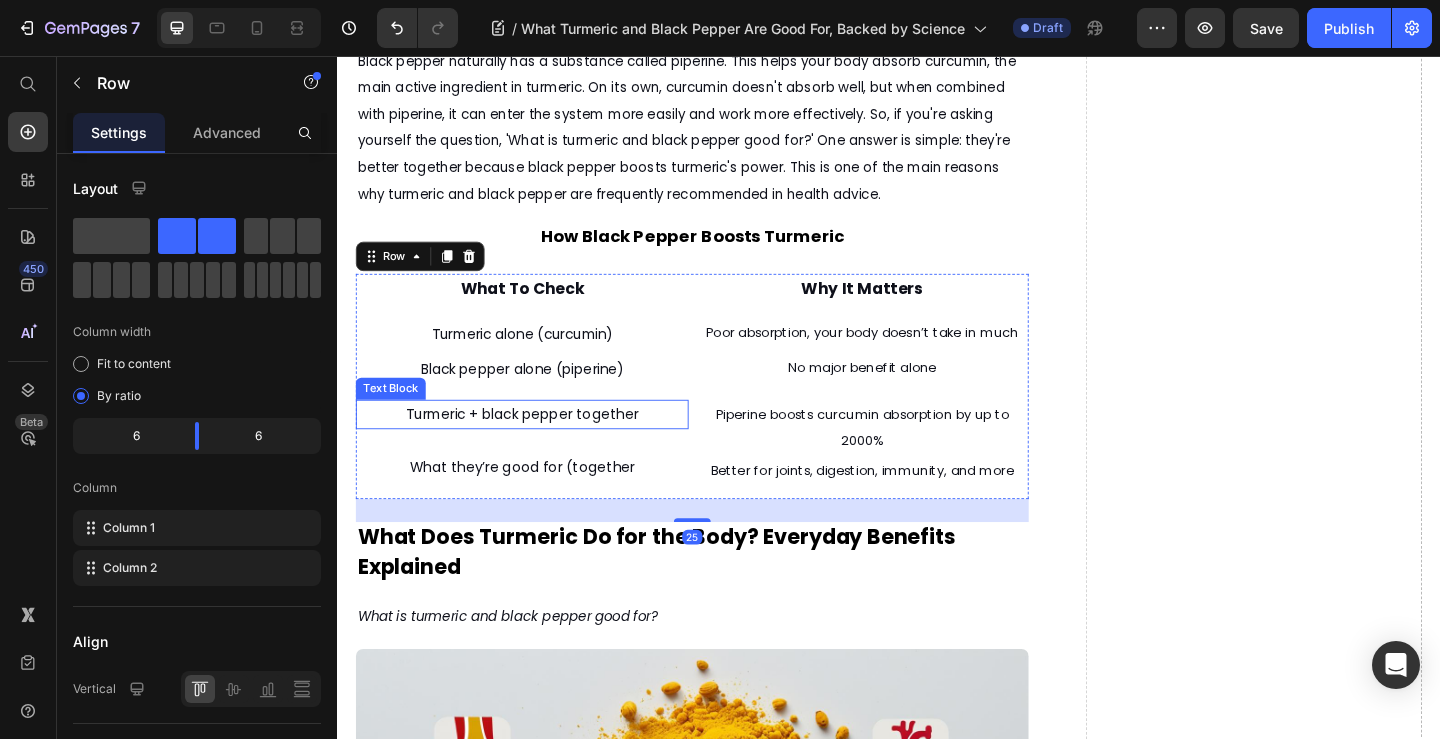 click on "Turmeric + black pepper together" at bounding box center [538, 445] 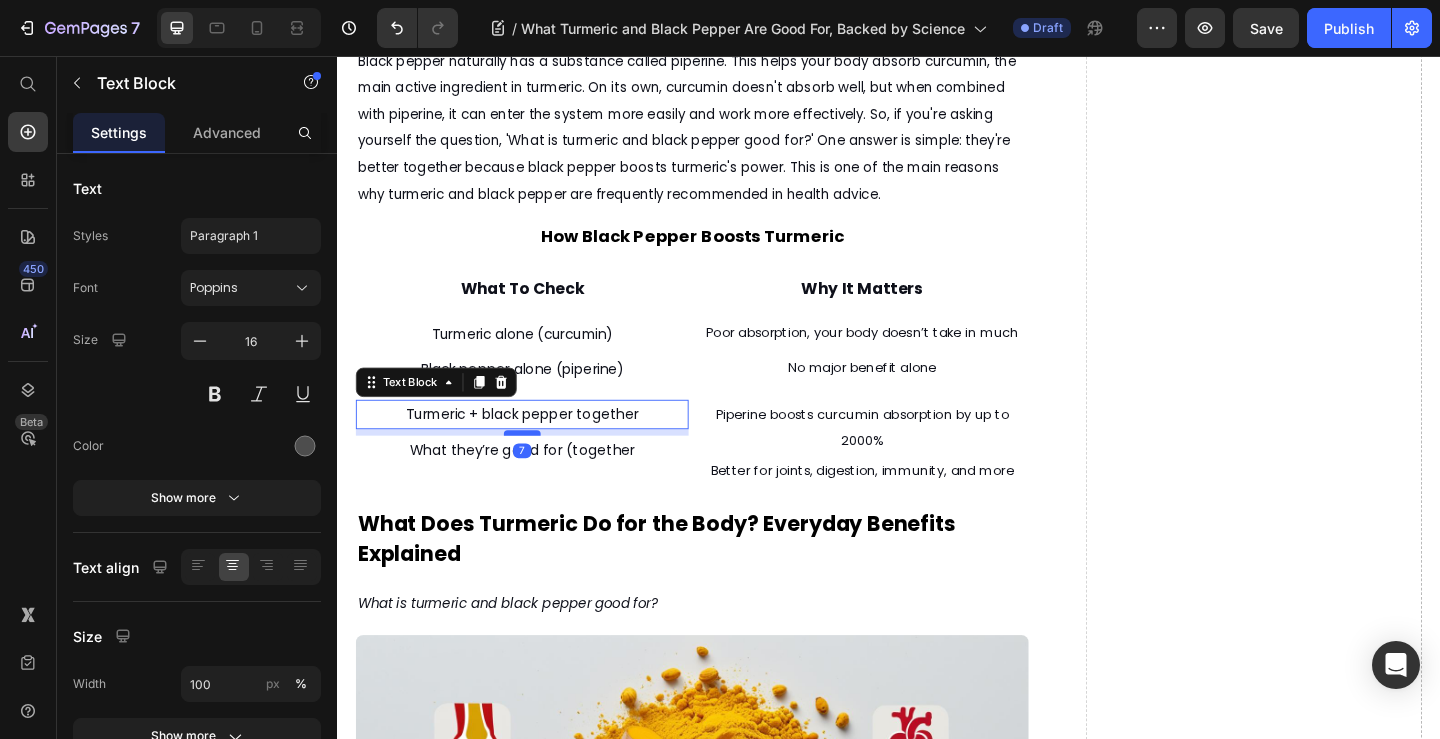 drag, startPoint x: 532, startPoint y: 474, endPoint x: 540, endPoint y: 455, distance: 20.615528 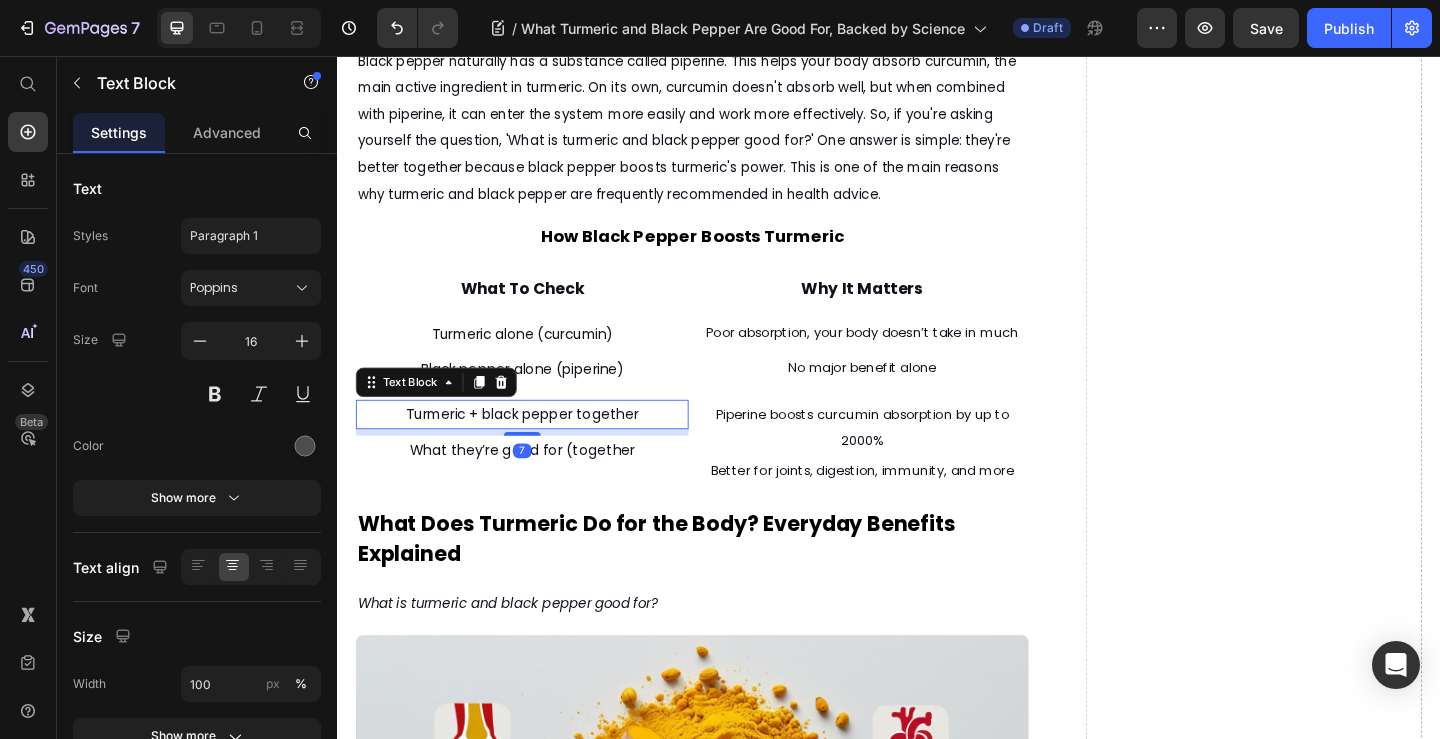 click on "Turmeric + black pepper together" at bounding box center (538, 445) 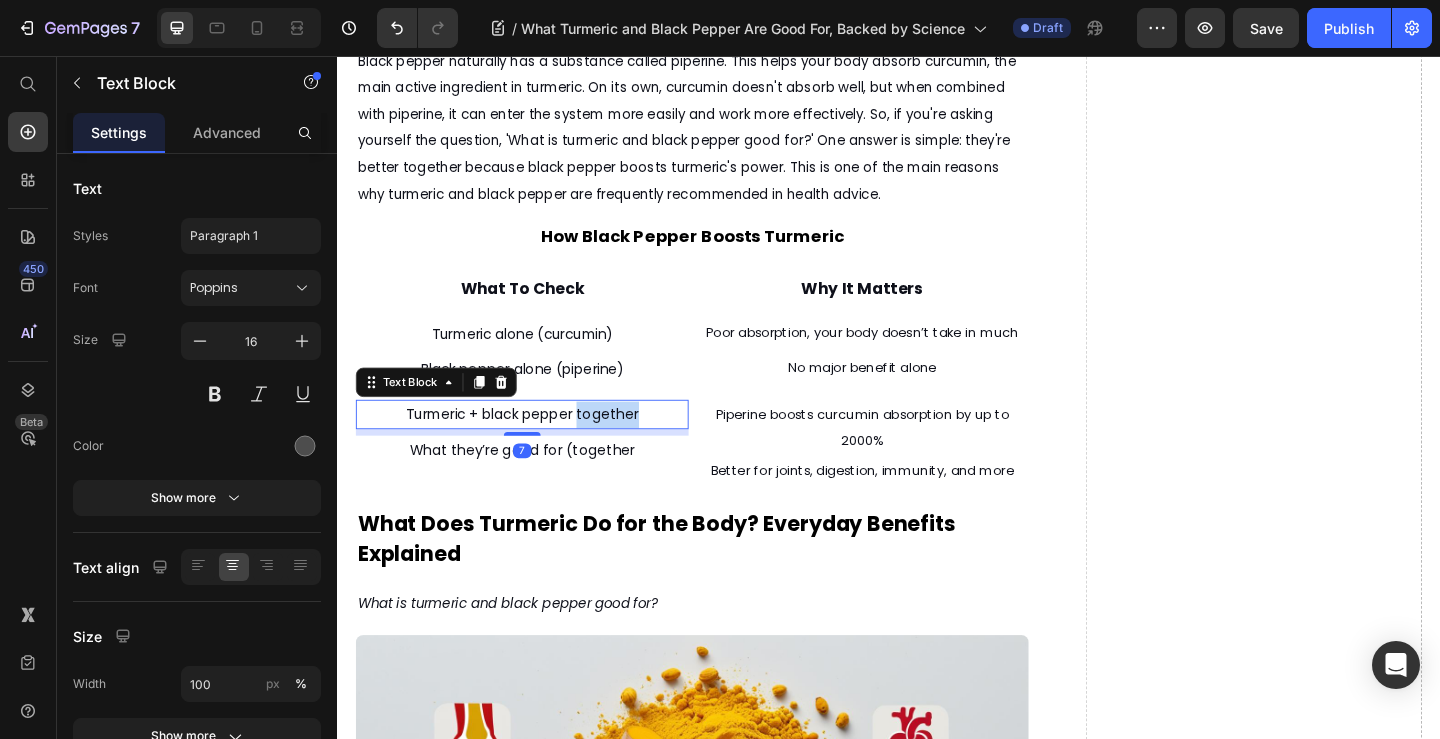click on "Turmeric + black pepper together" at bounding box center (538, 445) 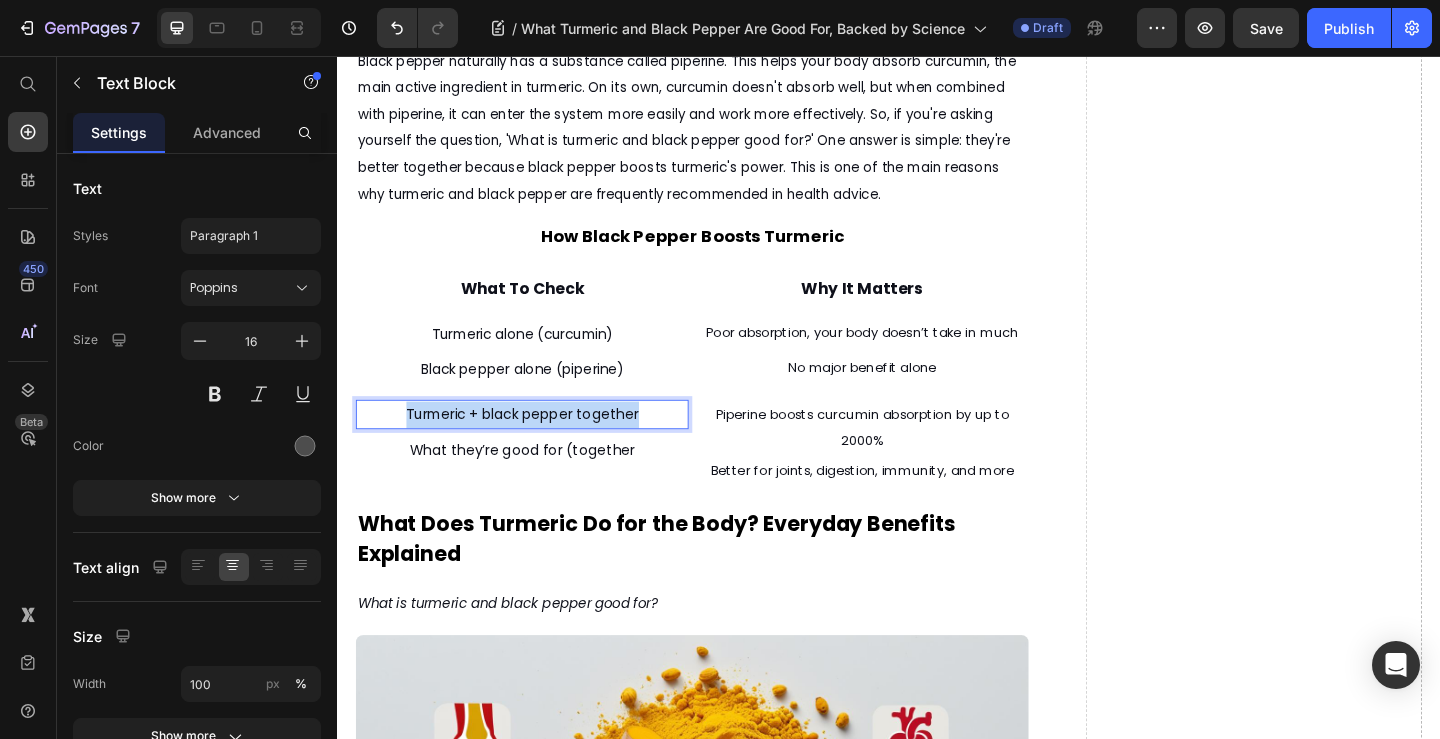click on "Turmeric + black pepper together" at bounding box center (538, 445) 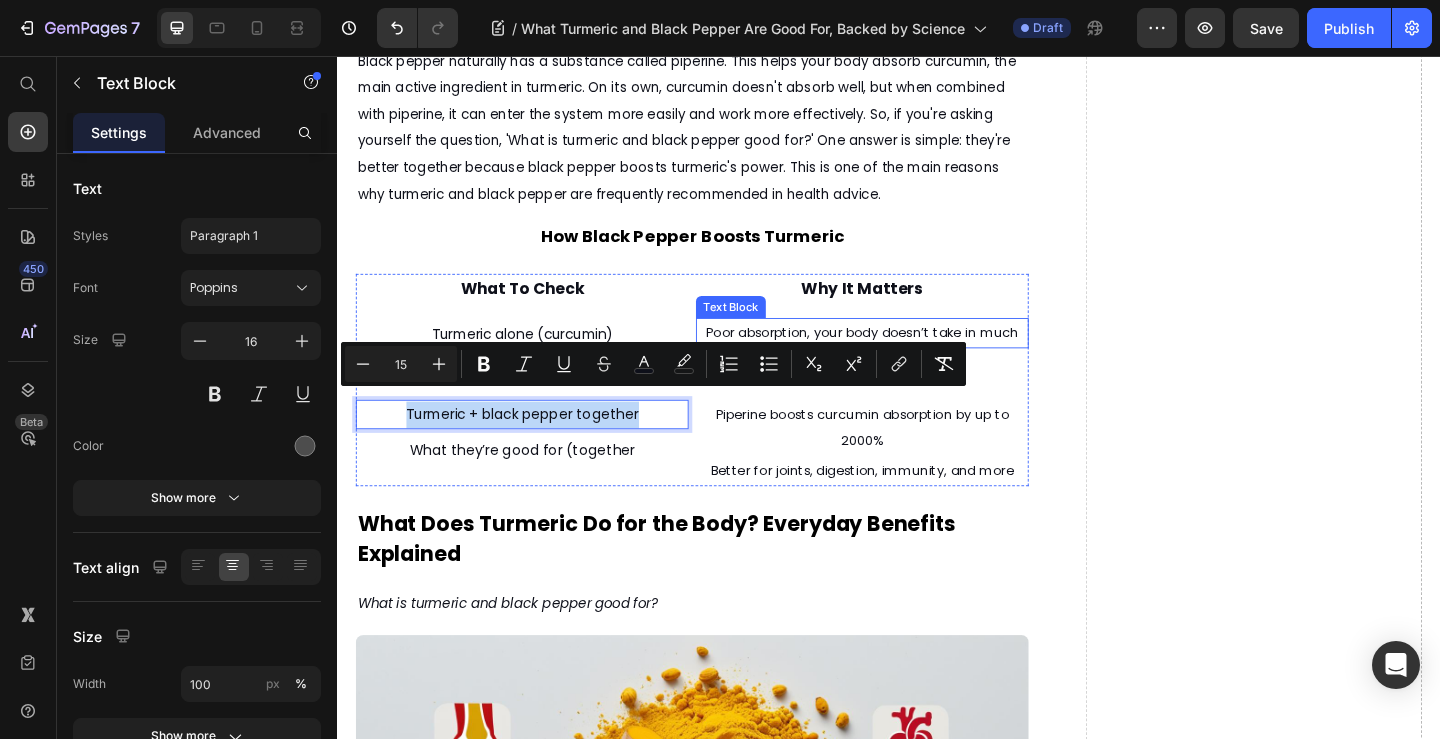 click on "Poor absorption, your body doesn’t take in much" at bounding box center [908, 357] 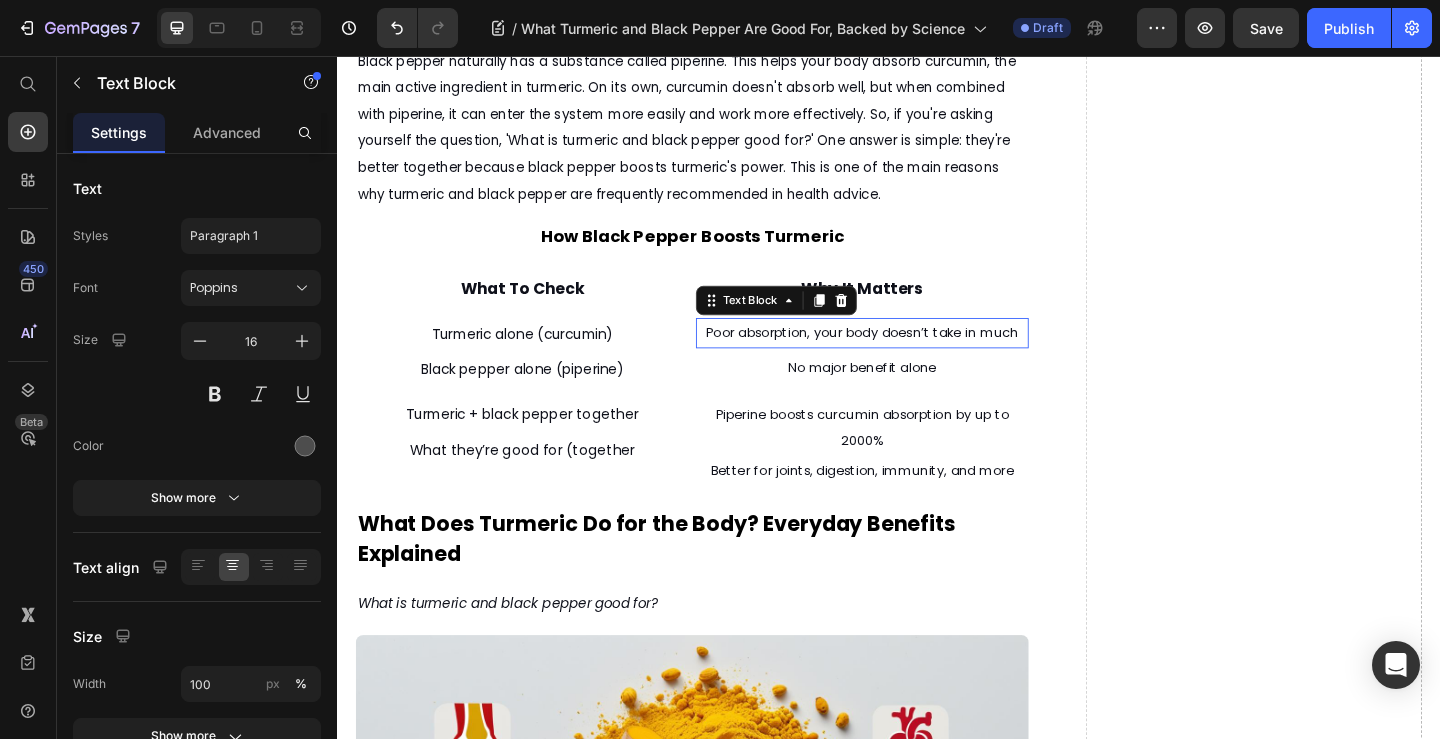 click on "Poor absorption, your body doesn’t take in much" at bounding box center [908, 357] 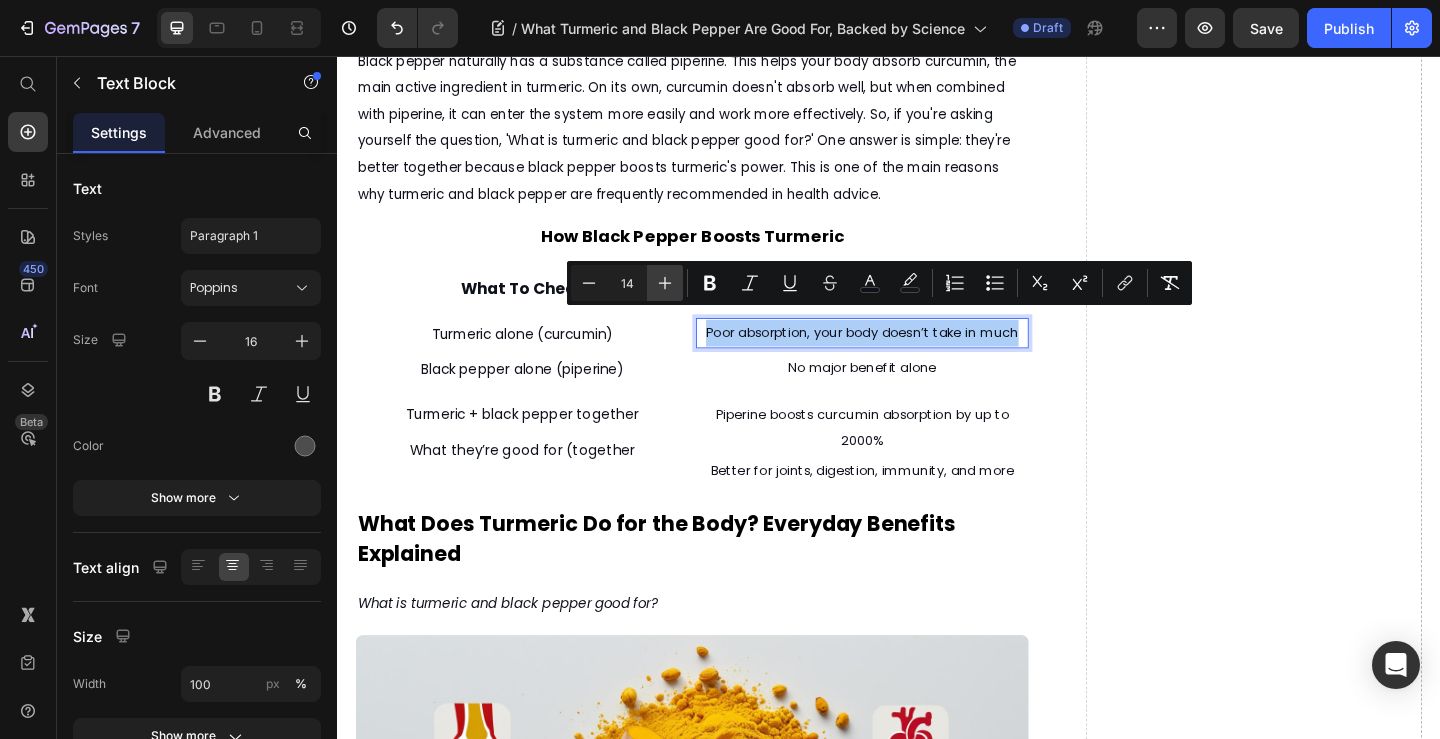 click 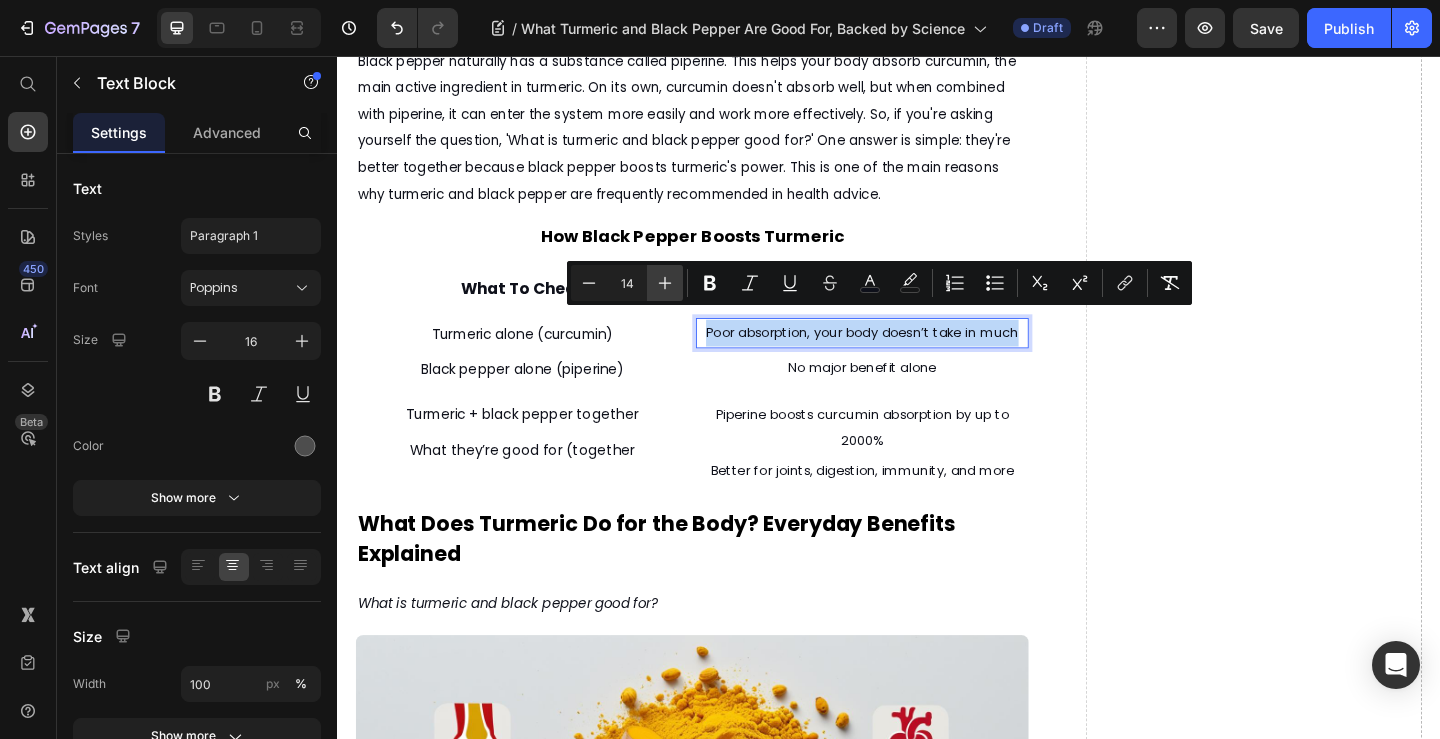 type on "15" 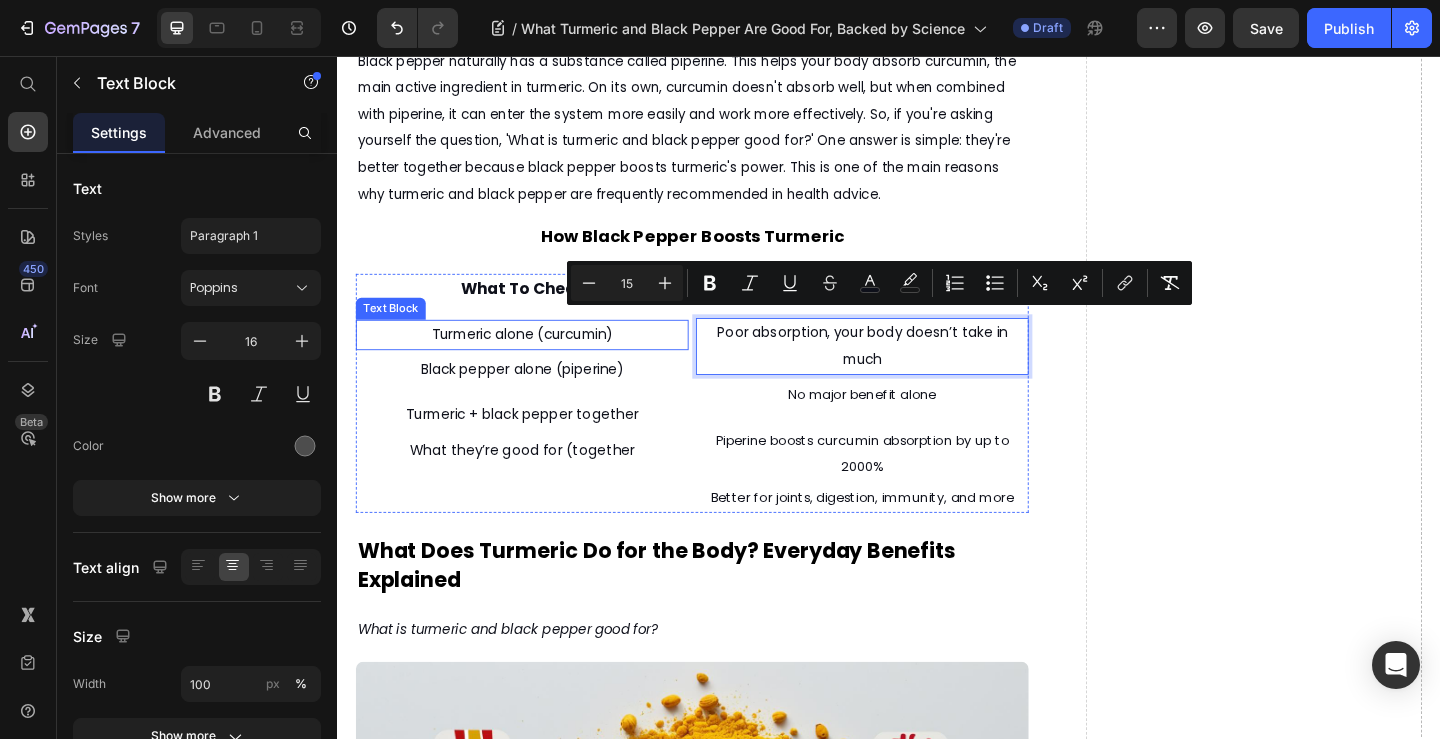 click on "Turmeric alone (curcumin)" at bounding box center [538, 358] 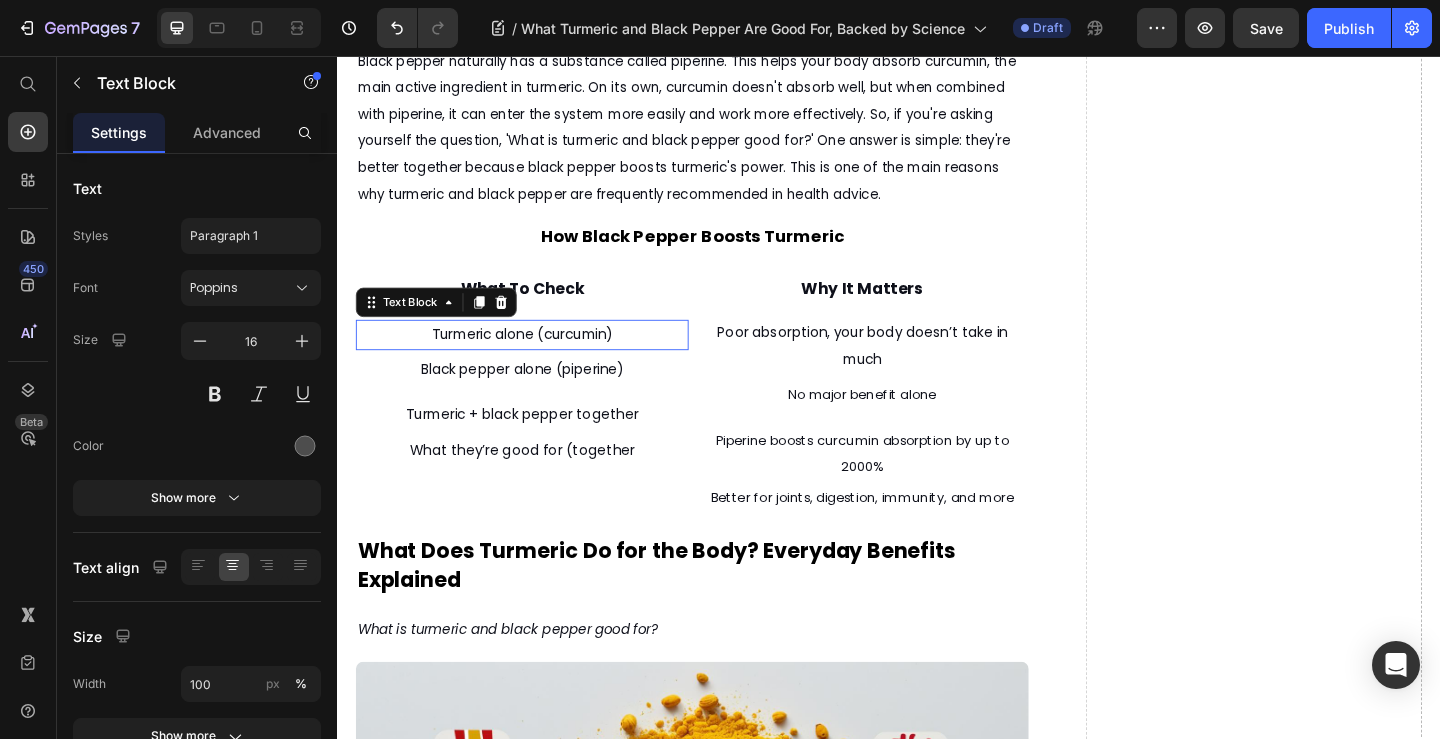 click on "Turmeric alone (curcumin)" at bounding box center (538, 358) 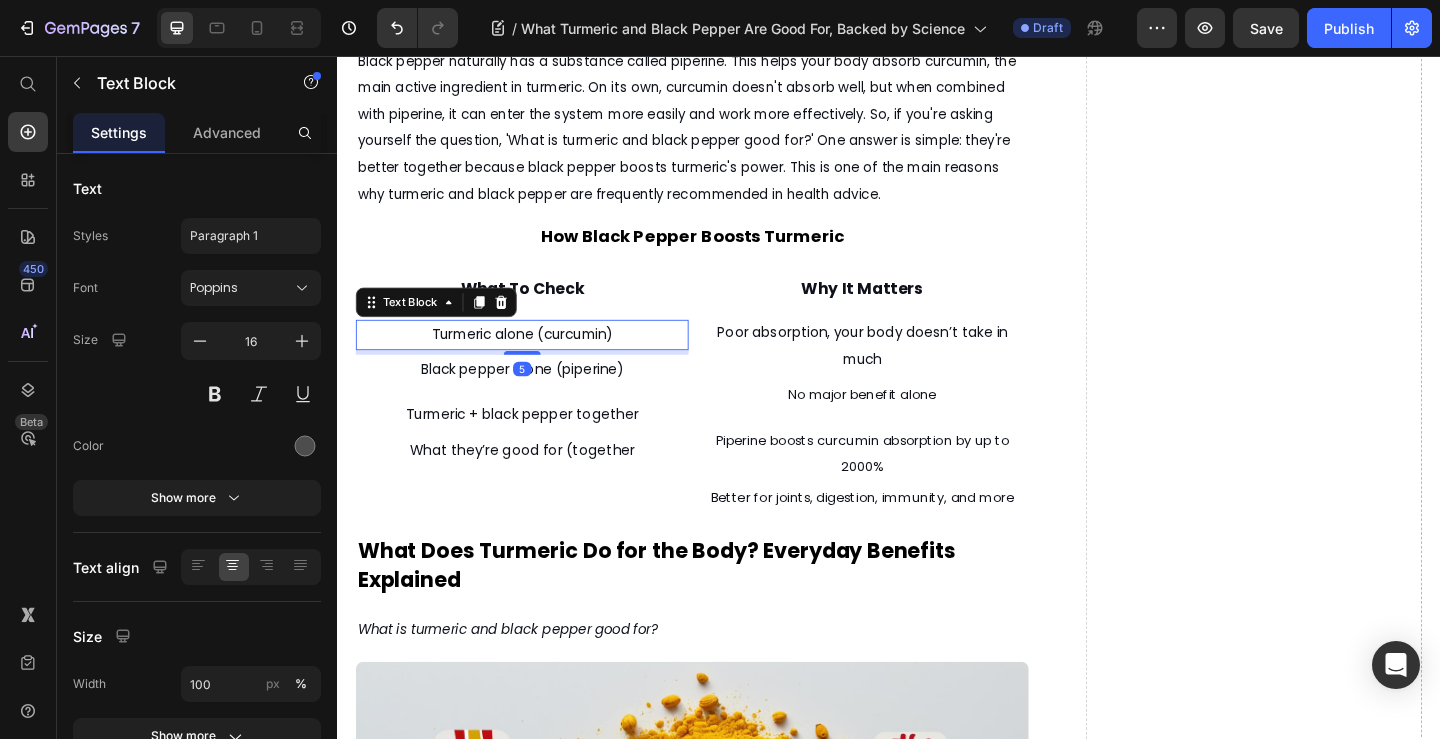 click on "Turmeric alone (curcumin)" at bounding box center (538, 358) 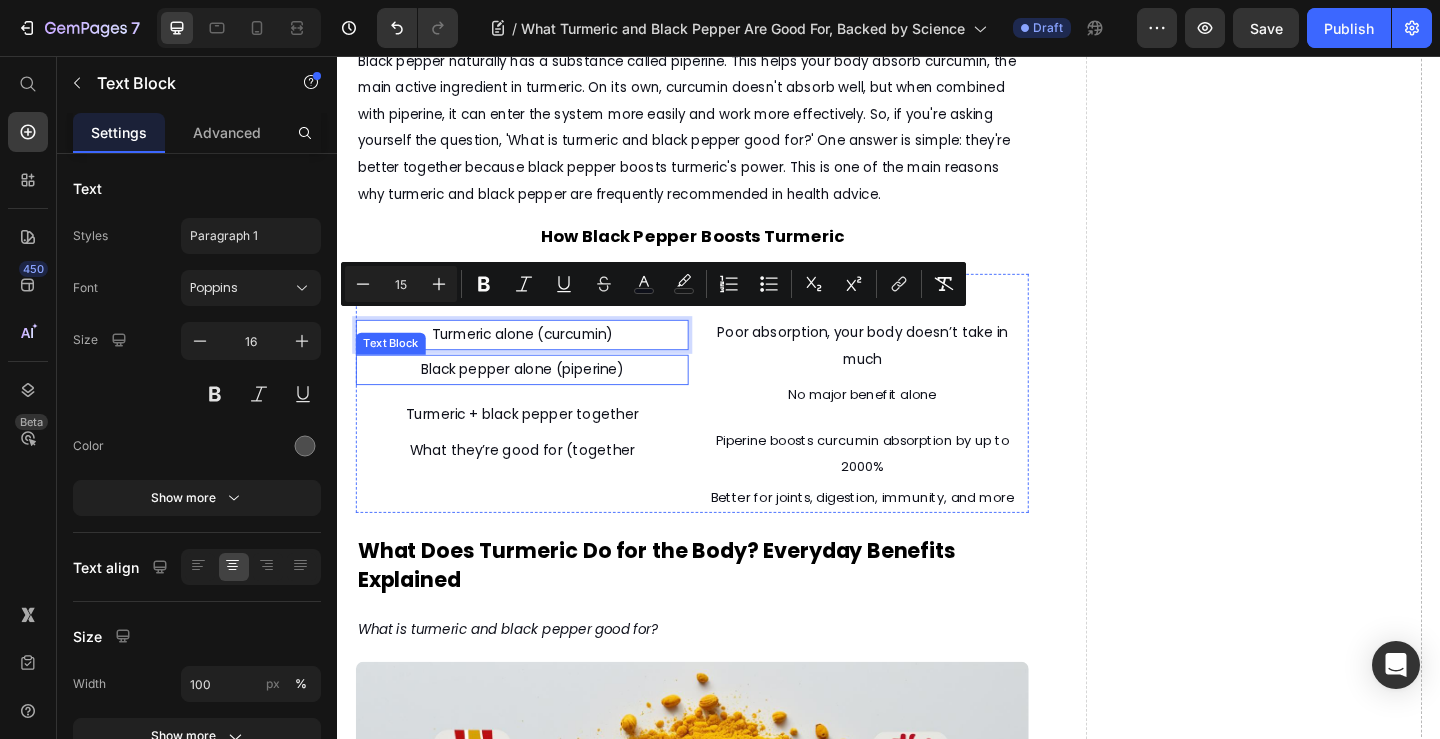 click on "Black pepper alone (piperine)" at bounding box center [538, 396] 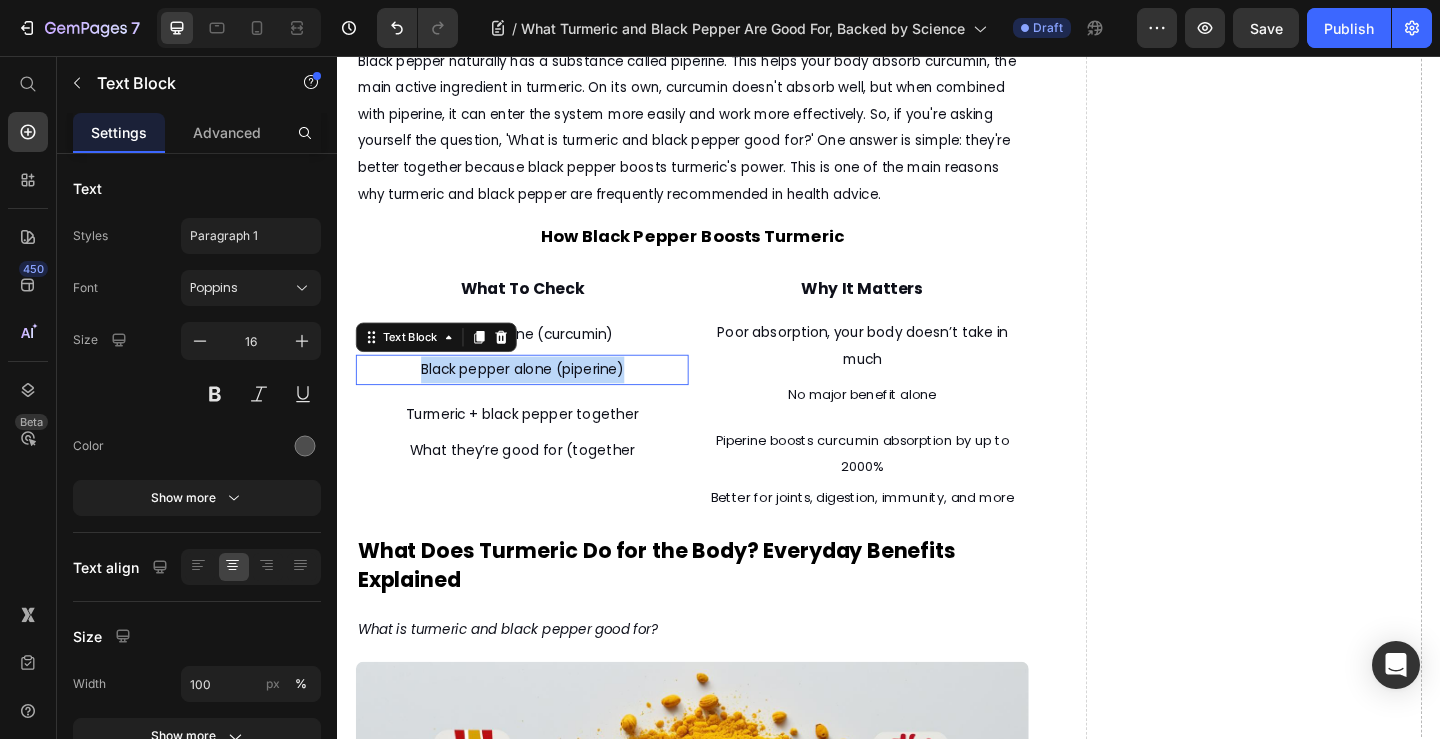 click on "Black pepper alone (piperine)" at bounding box center (538, 396) 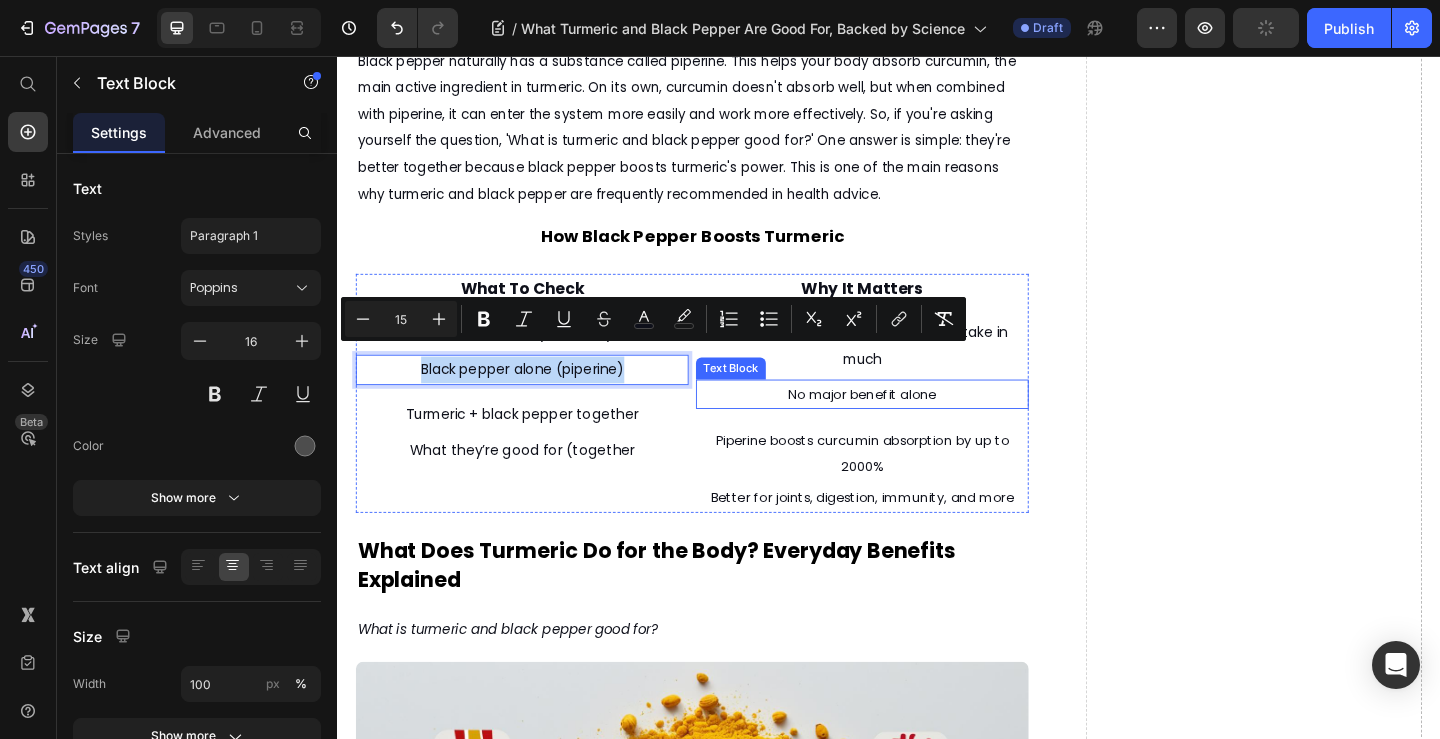 click on "No major benefit alone" at bounding box center [908, 424] 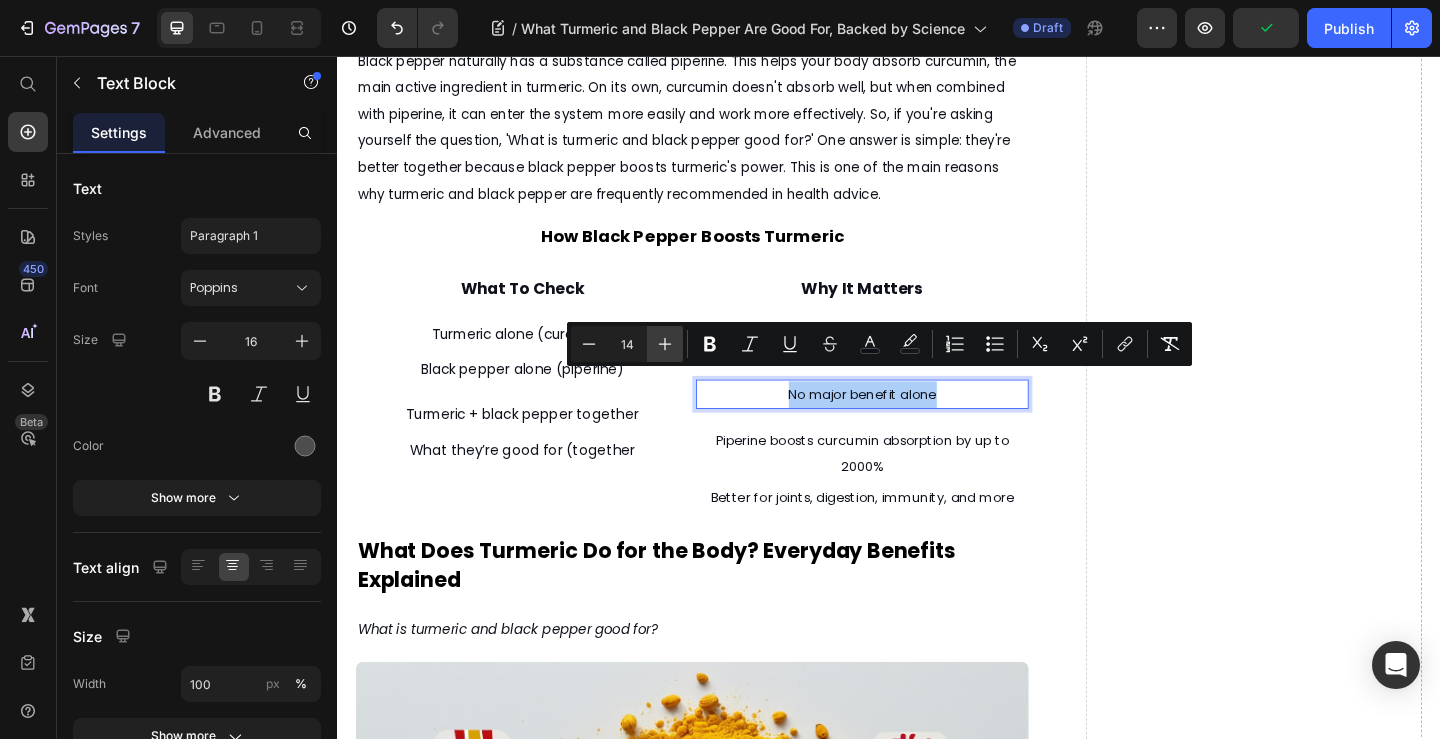 click on "Plus" at bounding box center [665, 344] 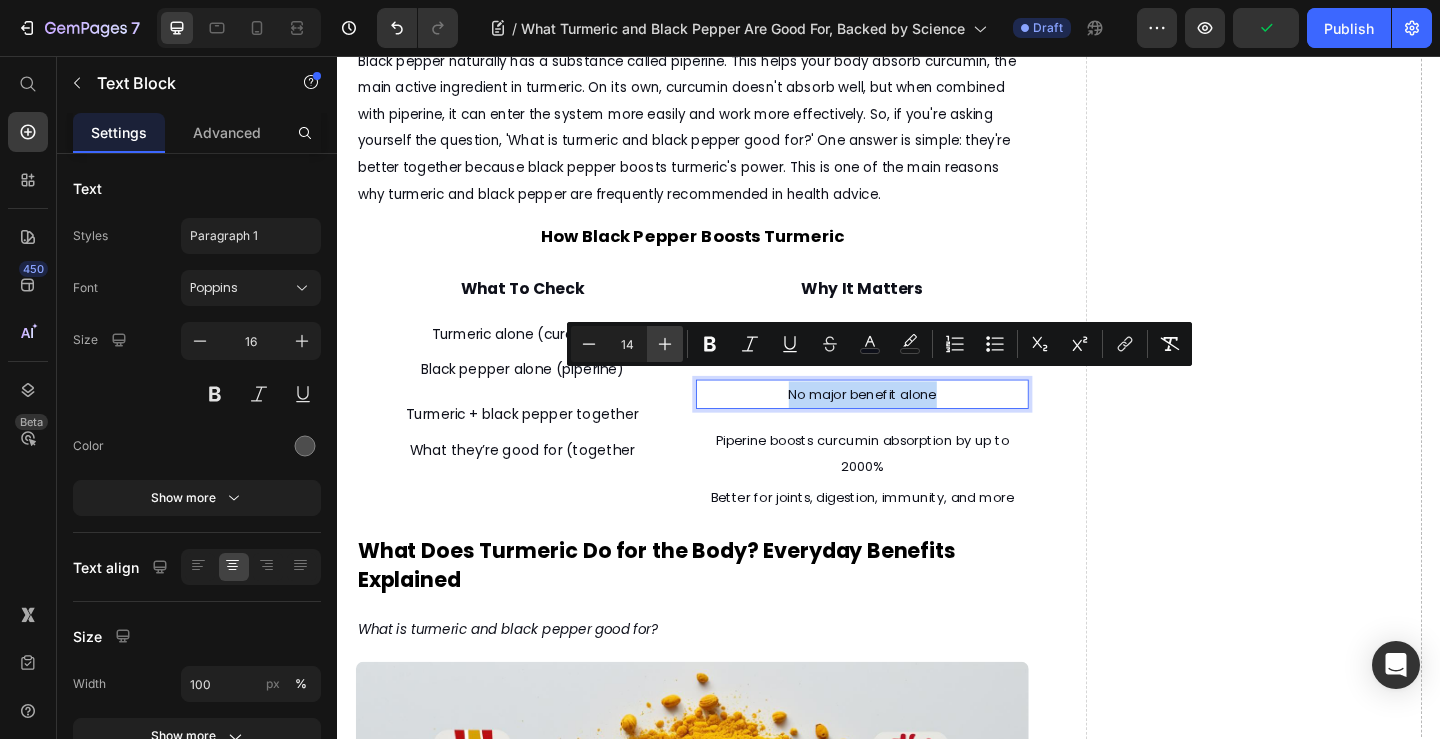type on "15" 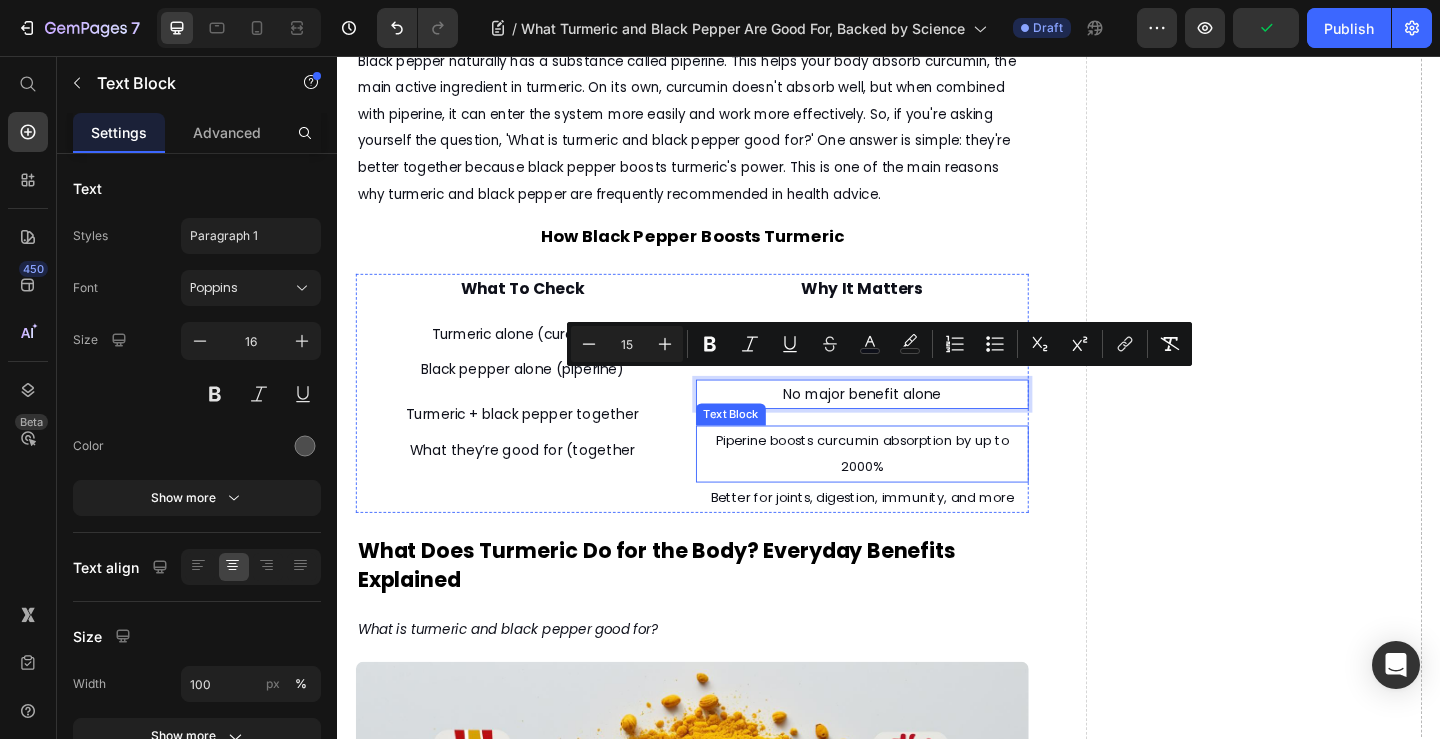 click on "Piperine boosts curcumin absorption by up to 2000%" at bounding box center [908, 489] 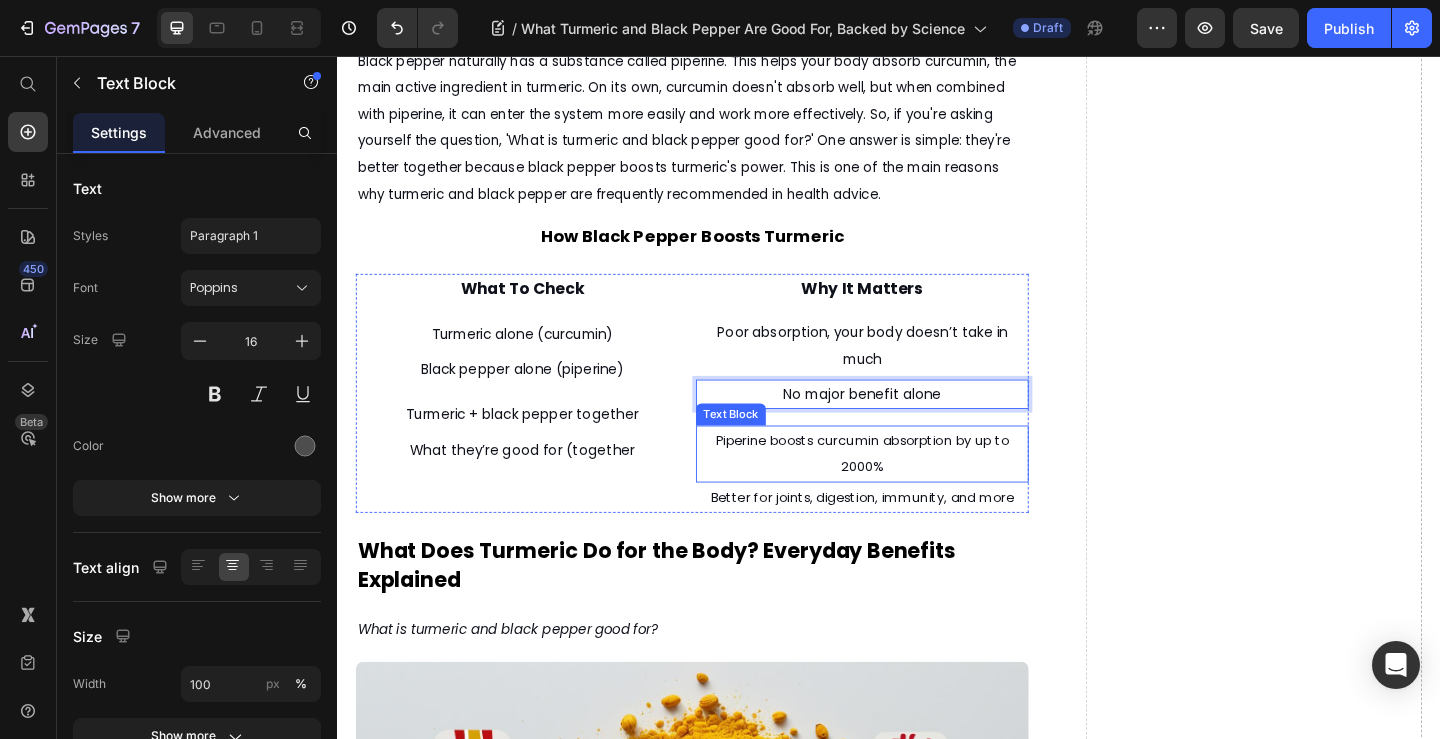 click on "Piperine boosts curcumin absorption by up to 2000%" at bounding box center (908, 489) 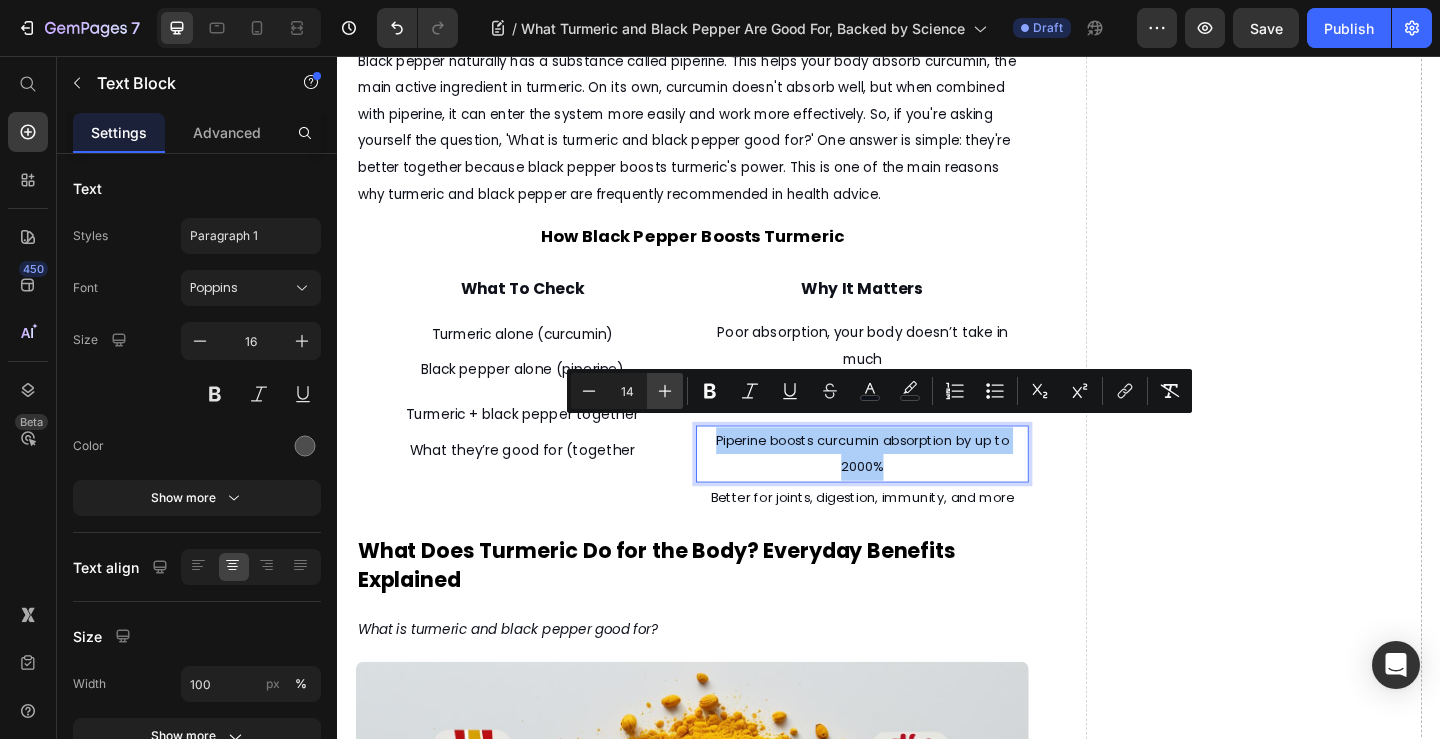 click 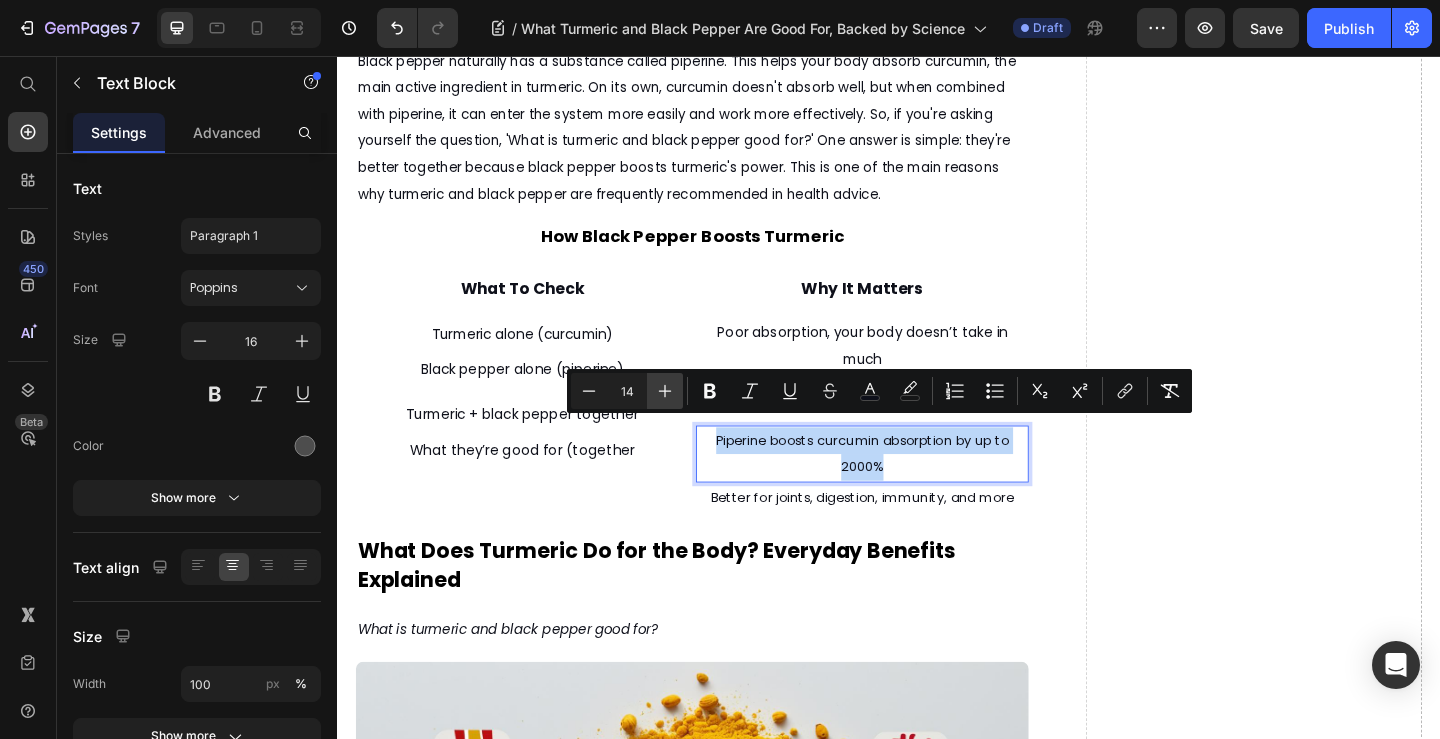 type on "15" 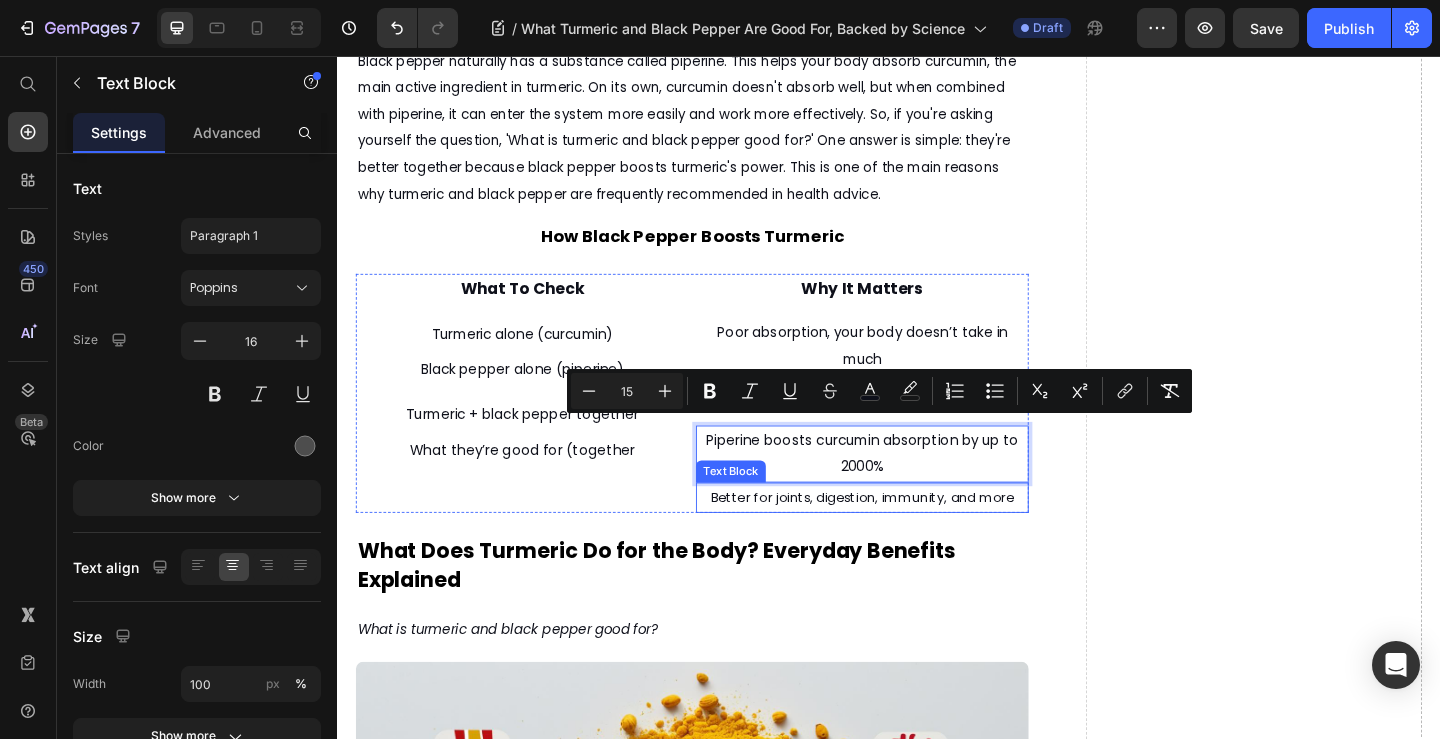click on "Better for joints, digestion, immunity, and more" at bounding box center [908, 536] 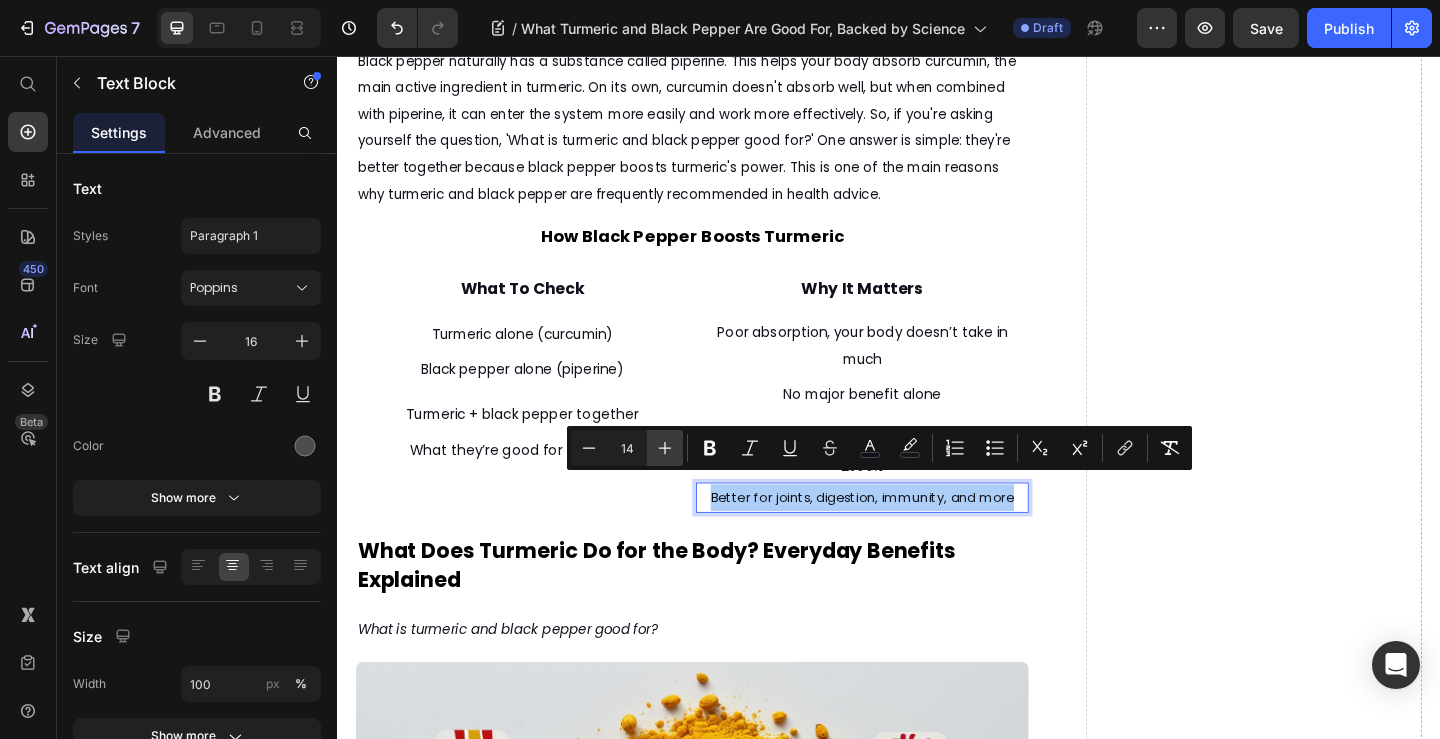 click 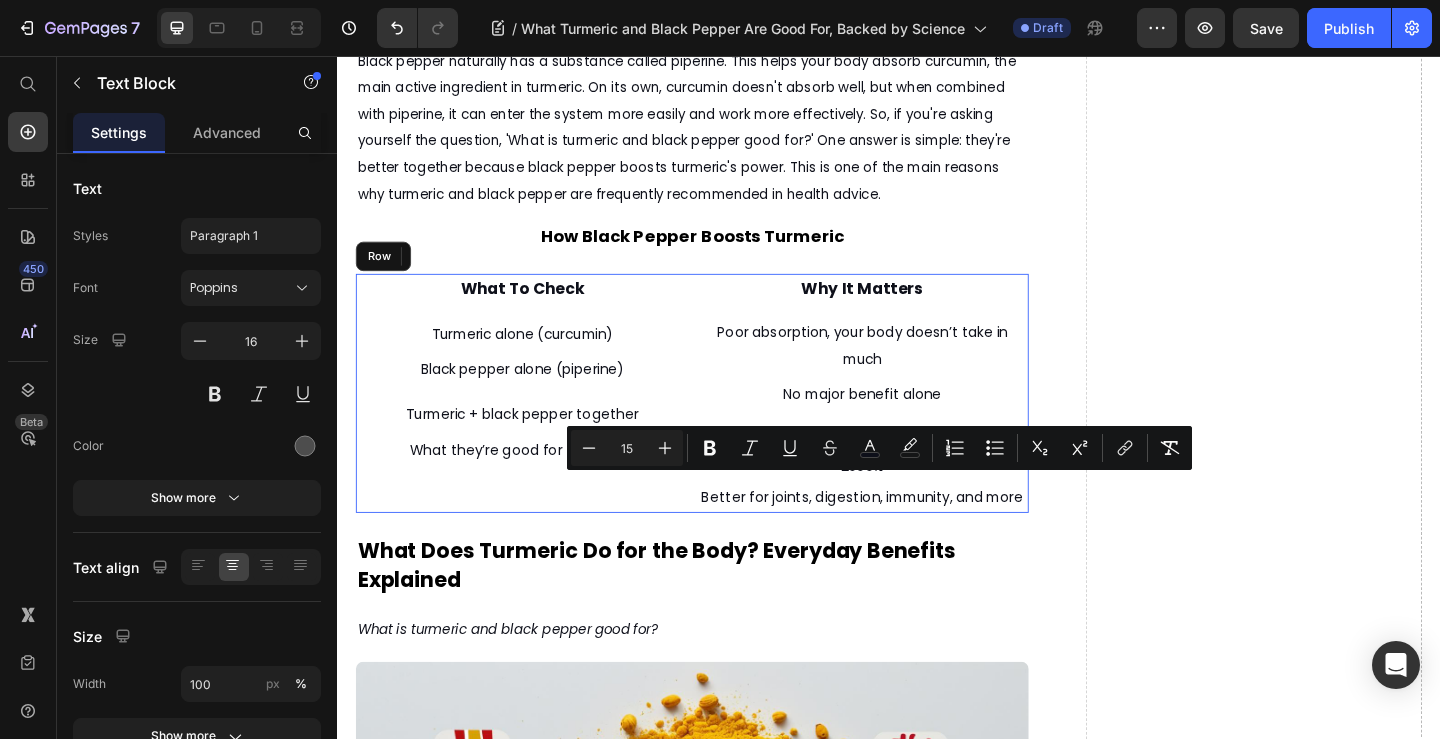 click on "What To Check  Text Block Turmeric alone (curcumin)  Text Block Black pepper alone (piperine) Text Block Turmeric + black pepper together Text Block What they’re good for (together Text Block" at bounding box center (538, 423) 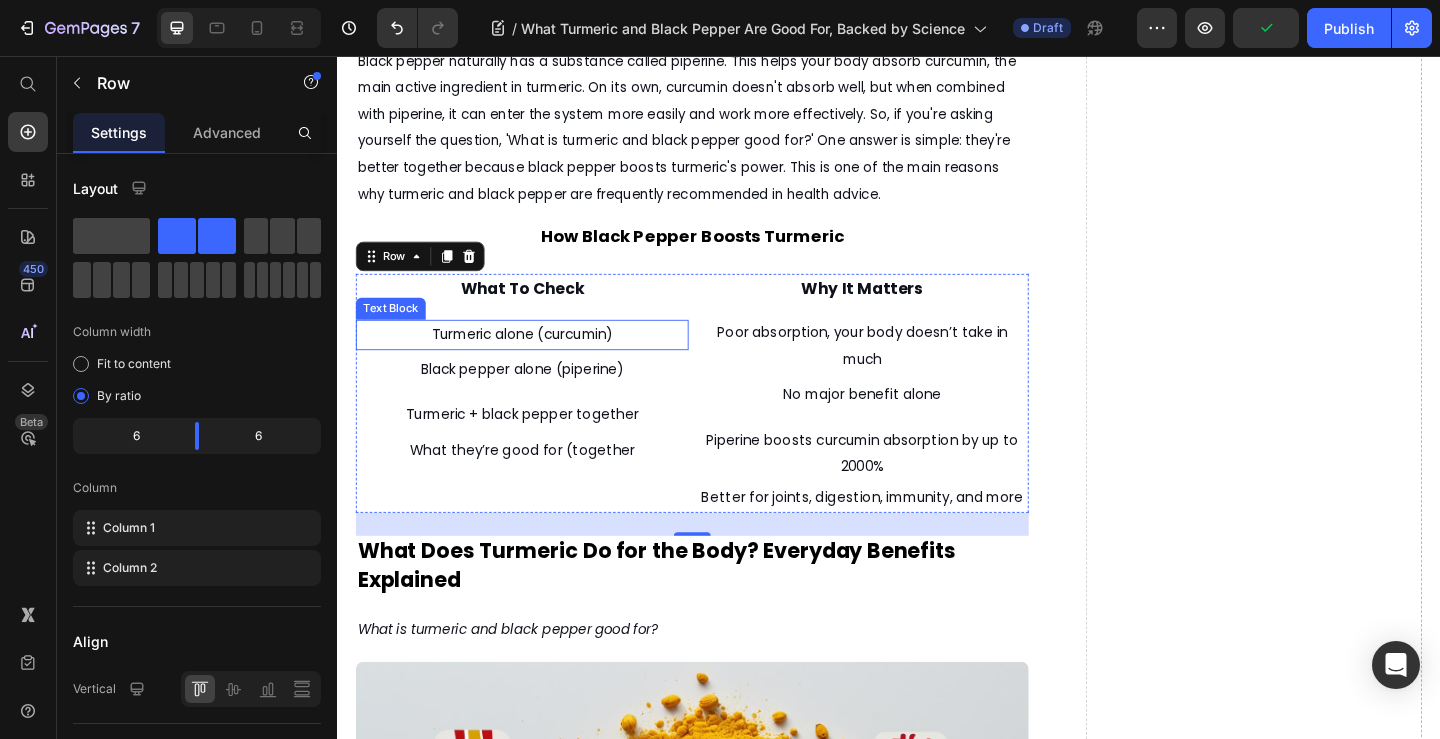click on "Turmeric alone (curcumin)" at bounding box center (538, 358) 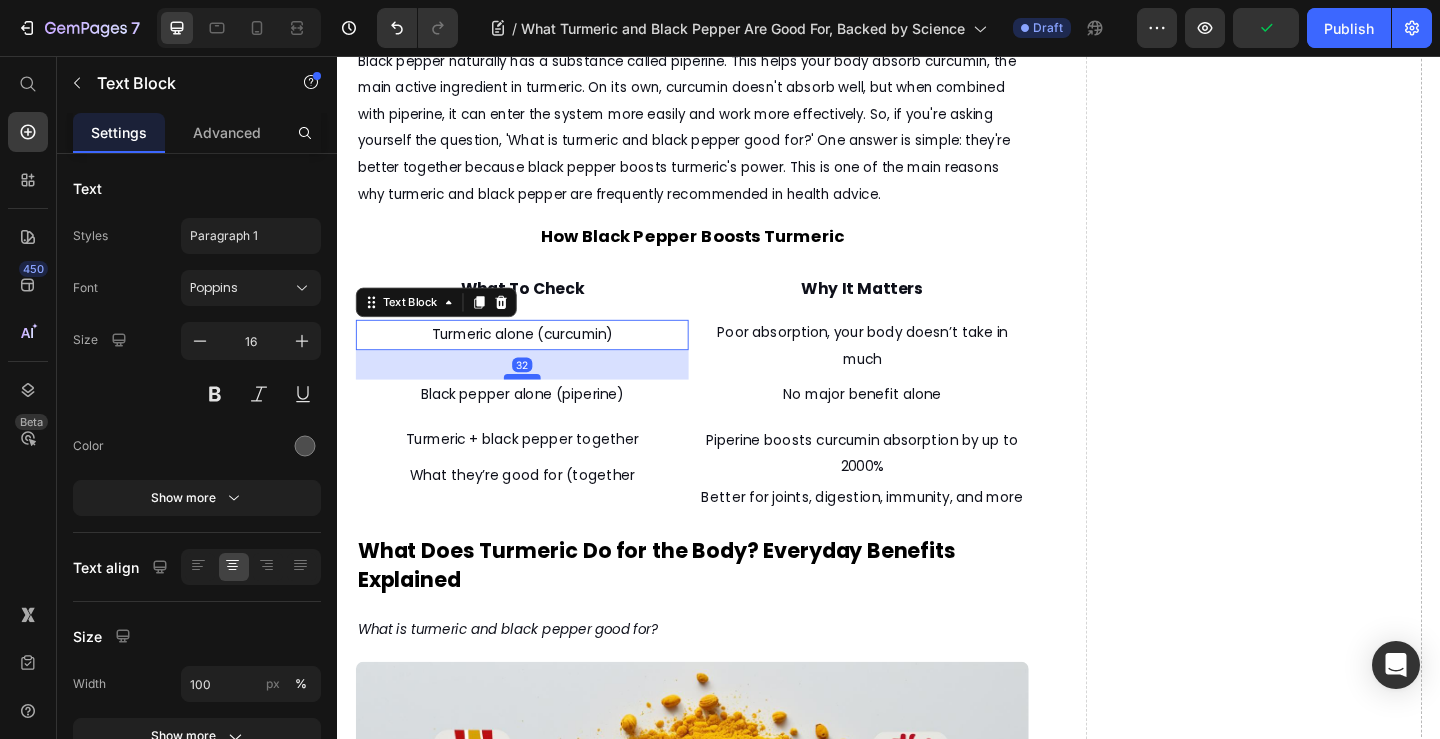 drag, startPoint x: 533, startPoint y: 364, endPoint x: 532, endPoint y: 391, distance: 27.018513 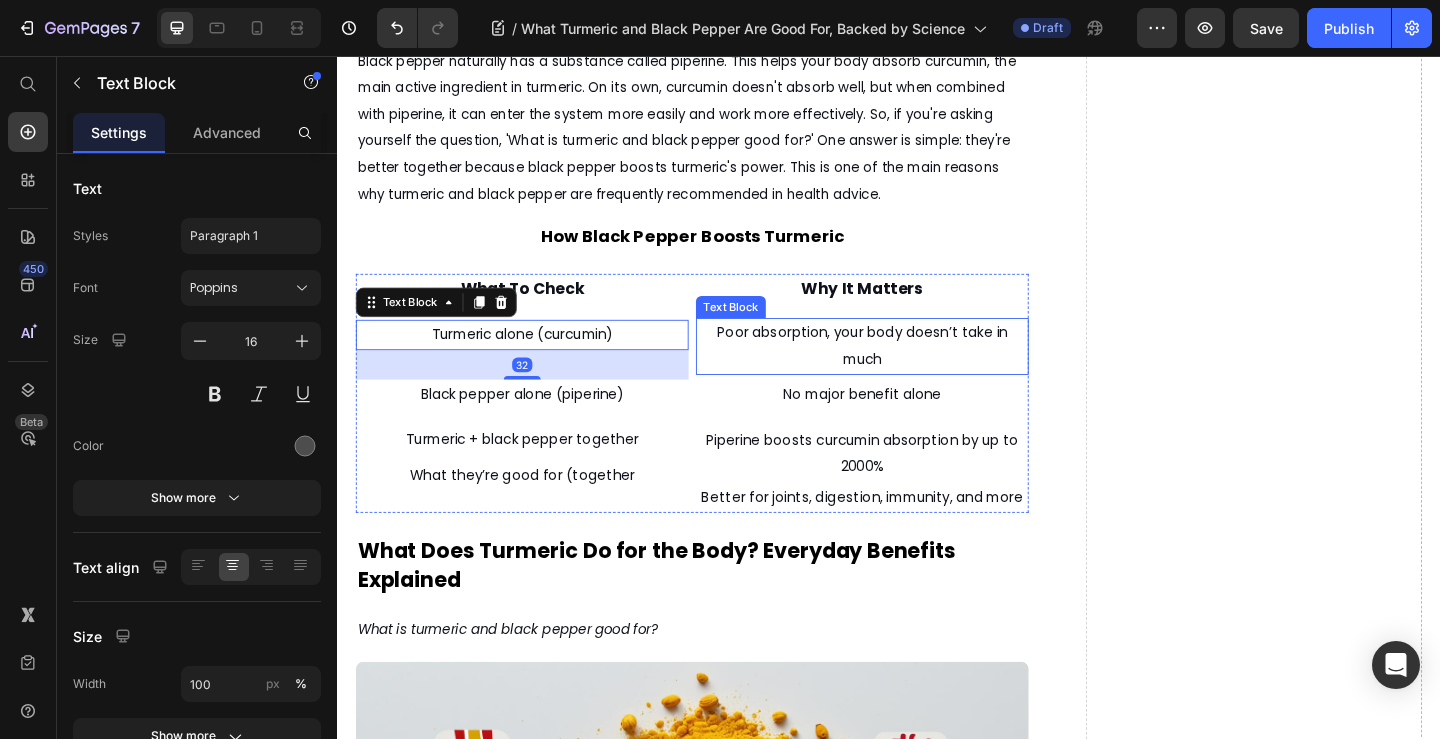 click on "Poor absorption, your body doesn’t take in much" at bounding box center (908, 371) 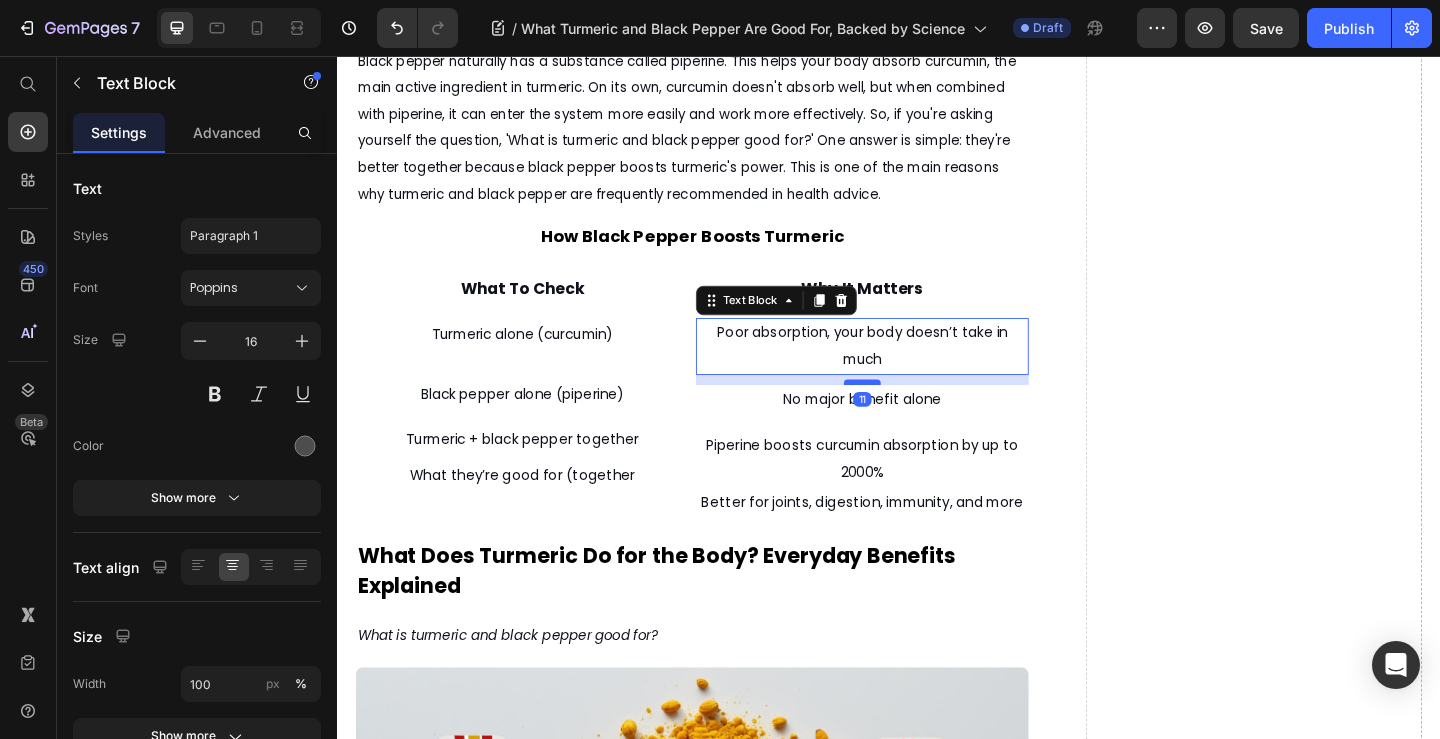 click at bounding box center (908, 411) 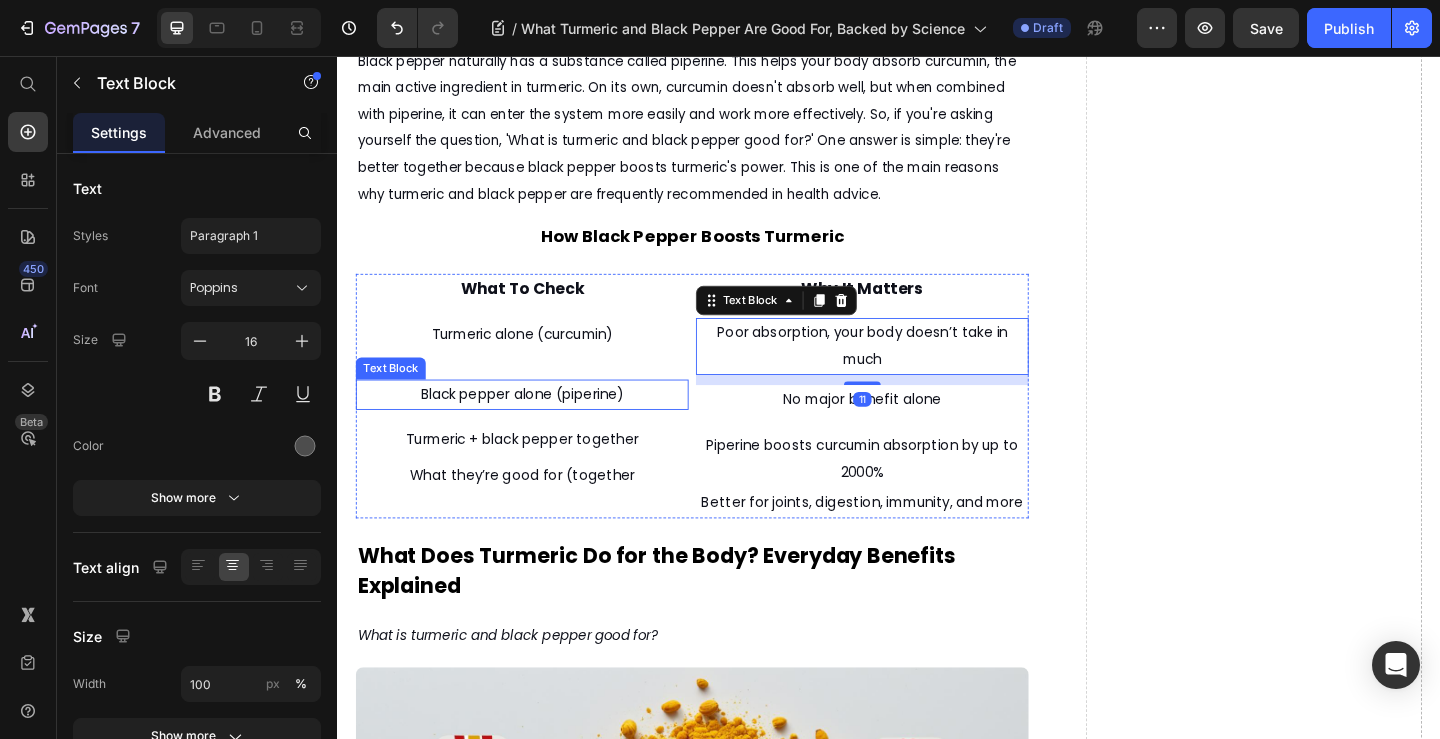 click on "Black pepper alone (piperine)" at bounding box center (538, 424) 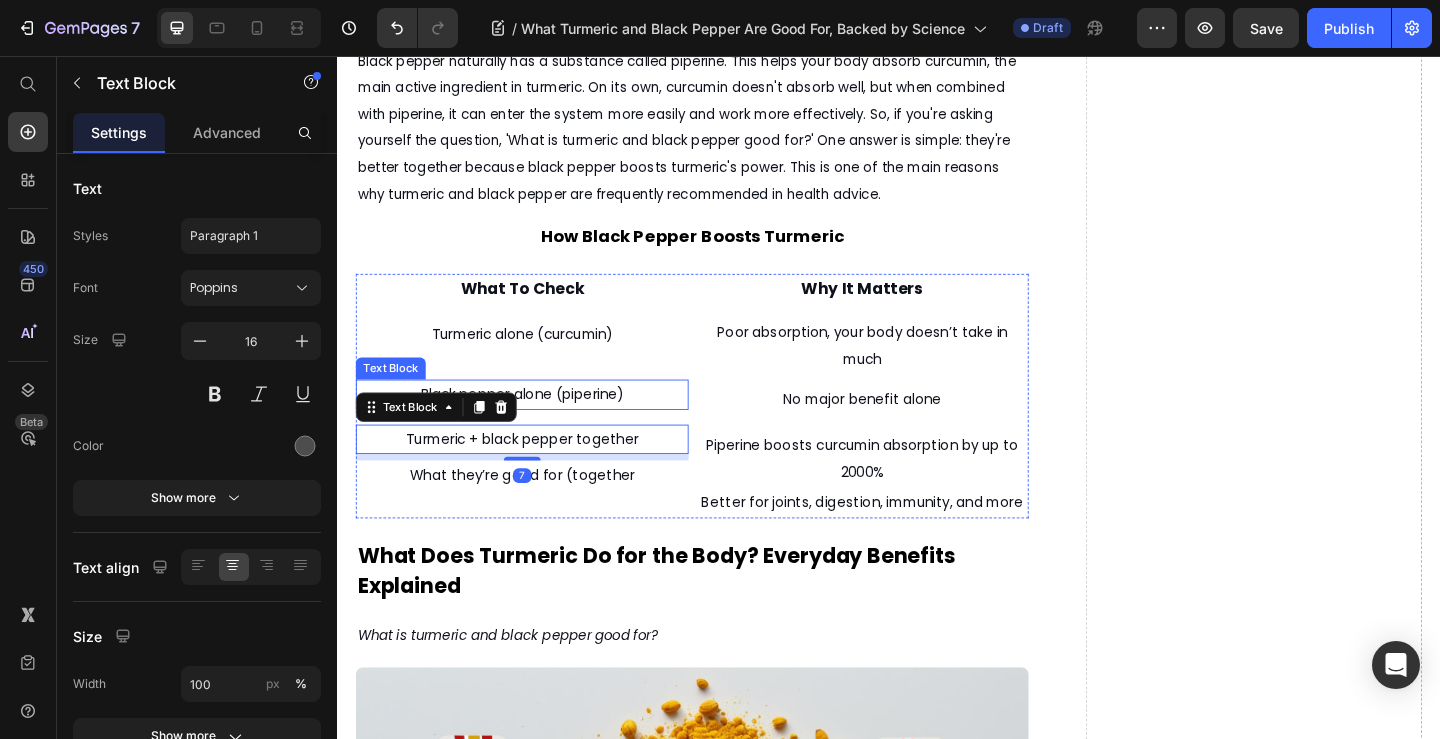 click on "Black pepper alone (piperine)" at bounding box center [538, 423] 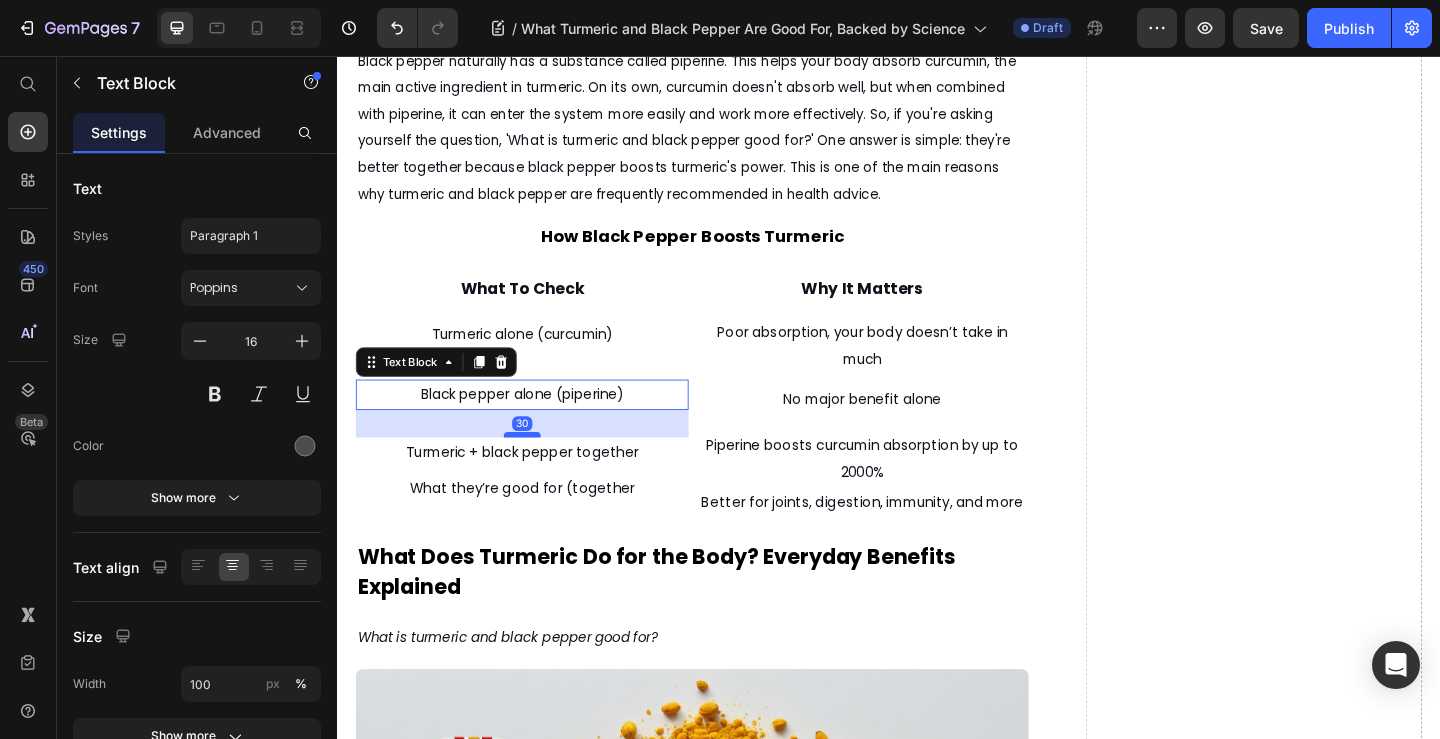 drag, startPoint x: 542, startPoint y: 442, endPoint x: 544, endPoint y: 456, distance: 14.142136 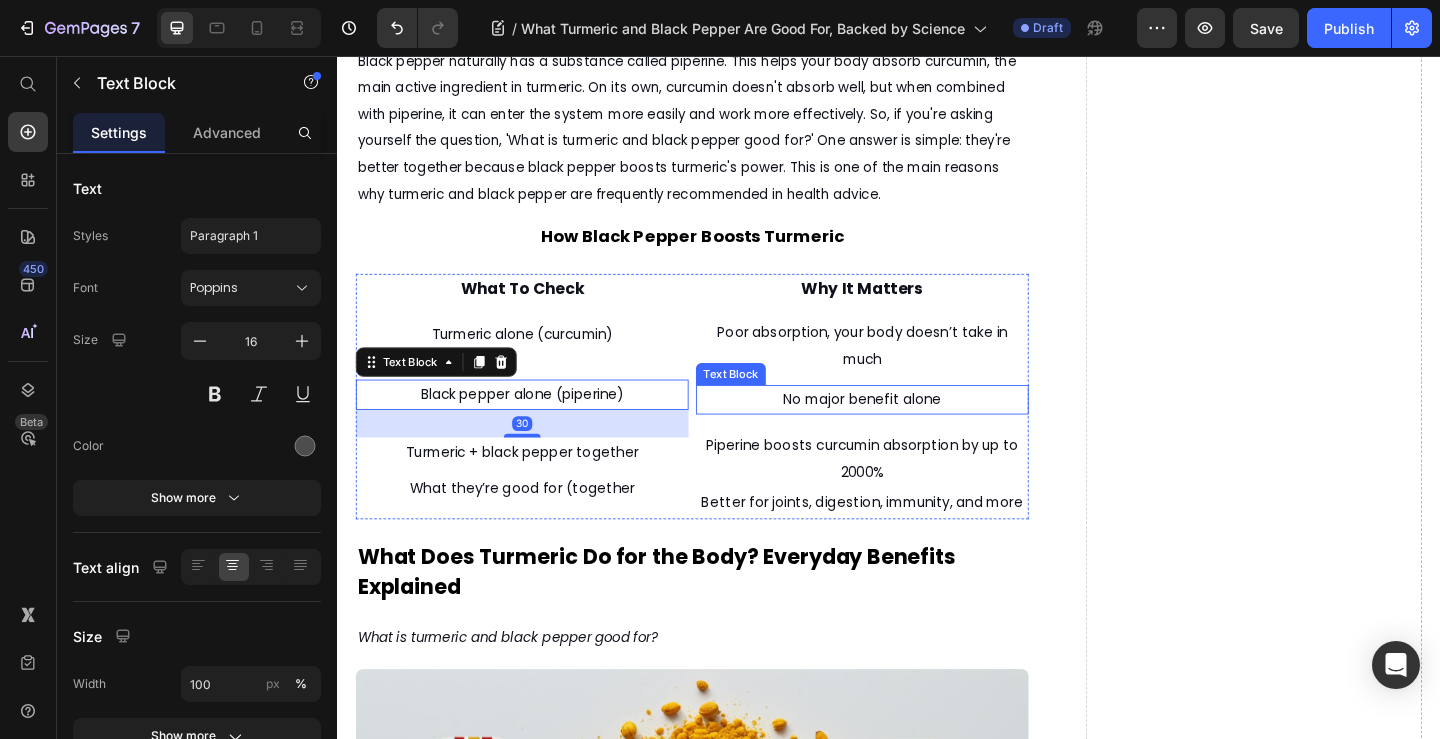 click on "No major benefit alone" at bounding box center (908, 430) 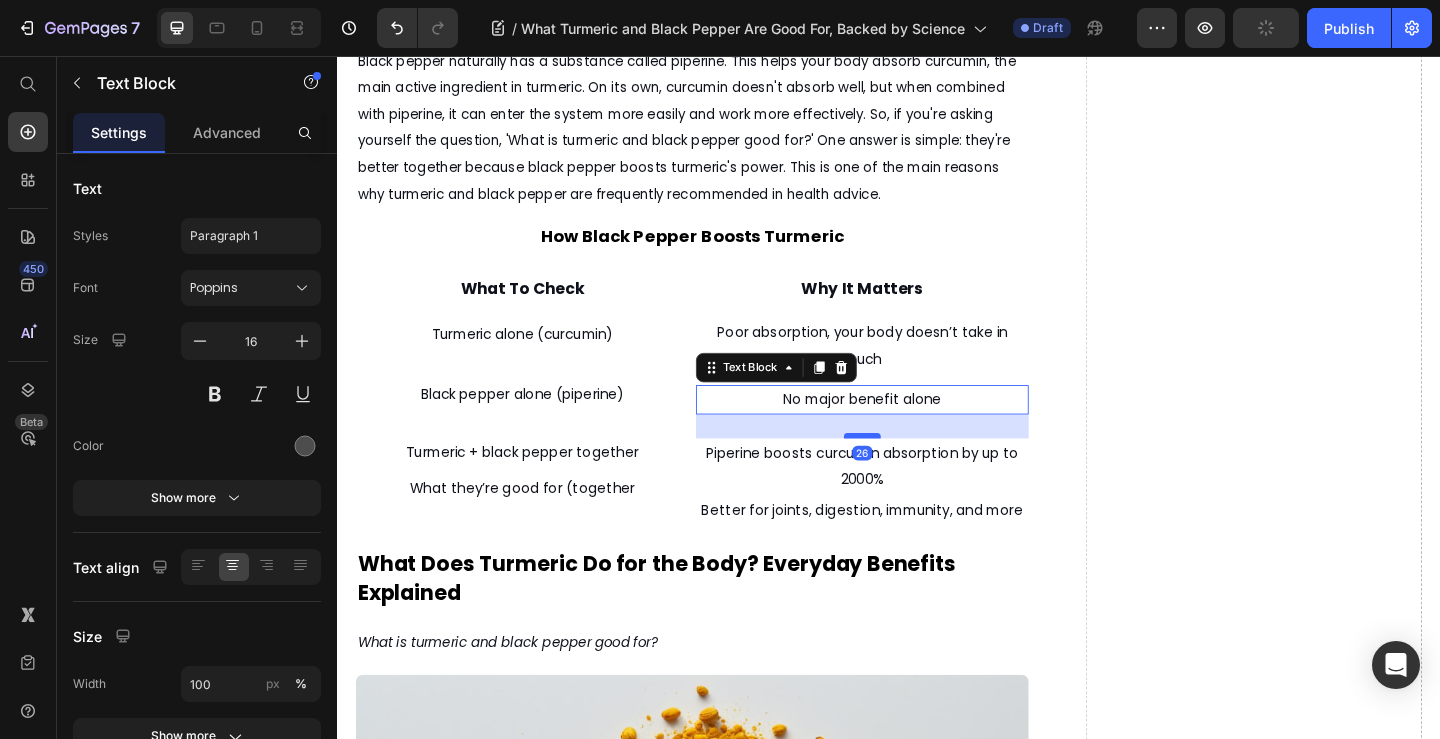 click at bounding box center [908, 469] 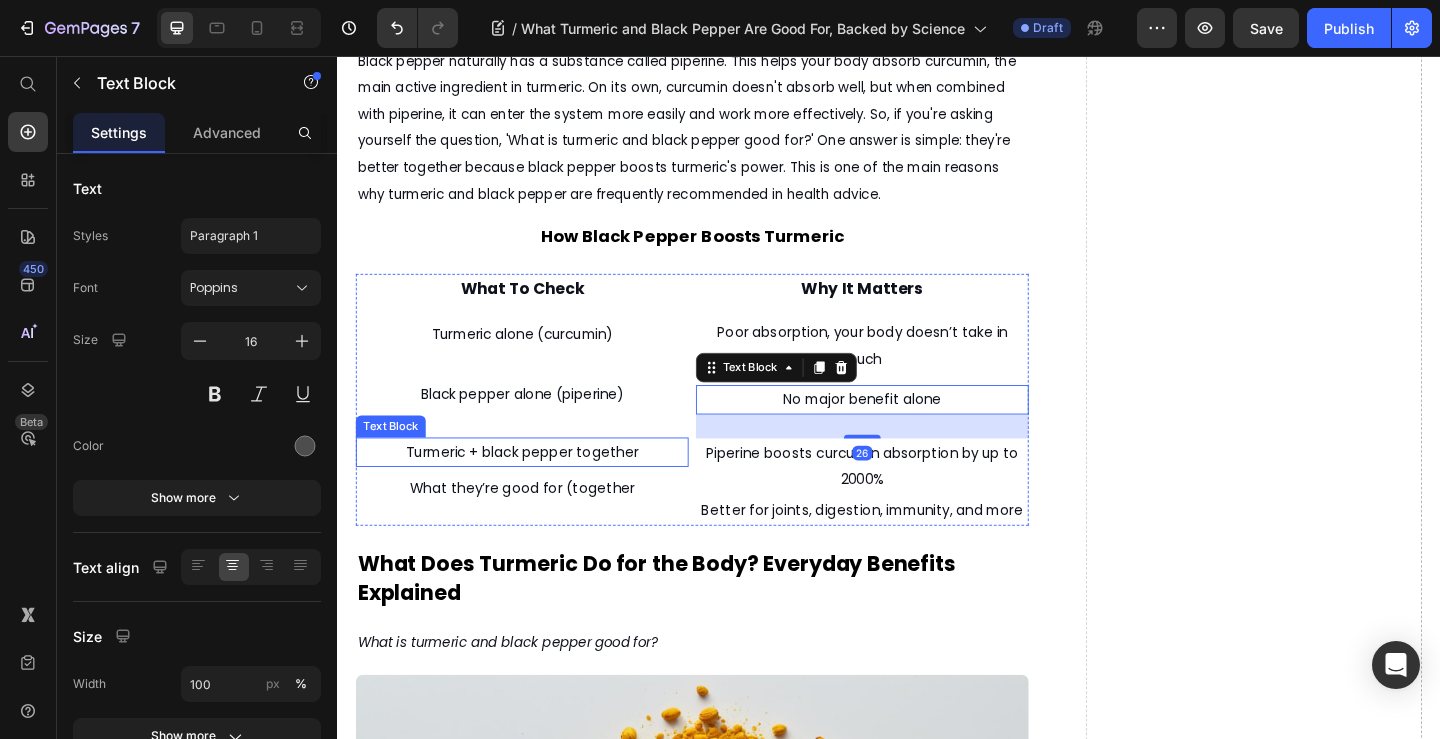 click on "Turmeric + black pepper together" at bounding box center (538, 486) 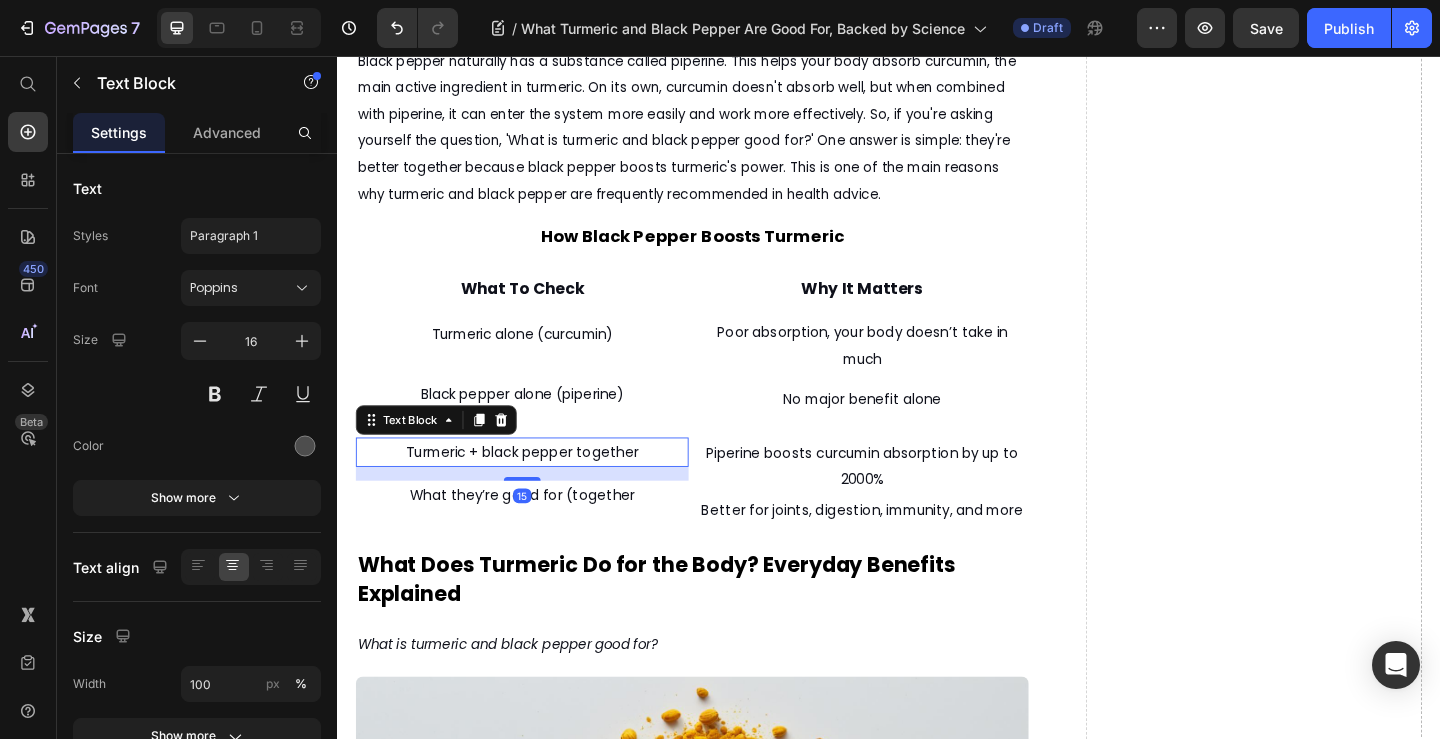 click at bounding box center [538, 516] 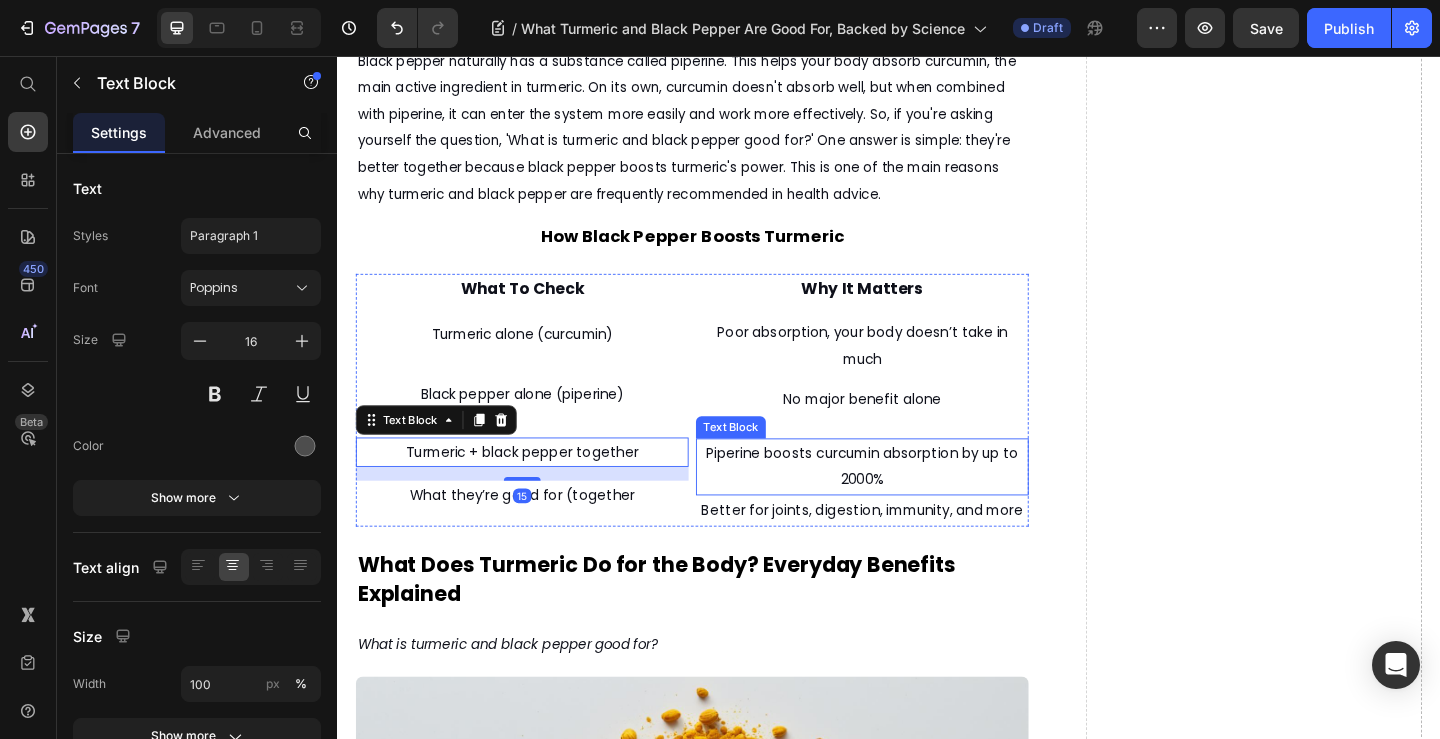 click on "Piperine boosts curcumin absorption by up to 2000%" at bounding box center [908, 503] 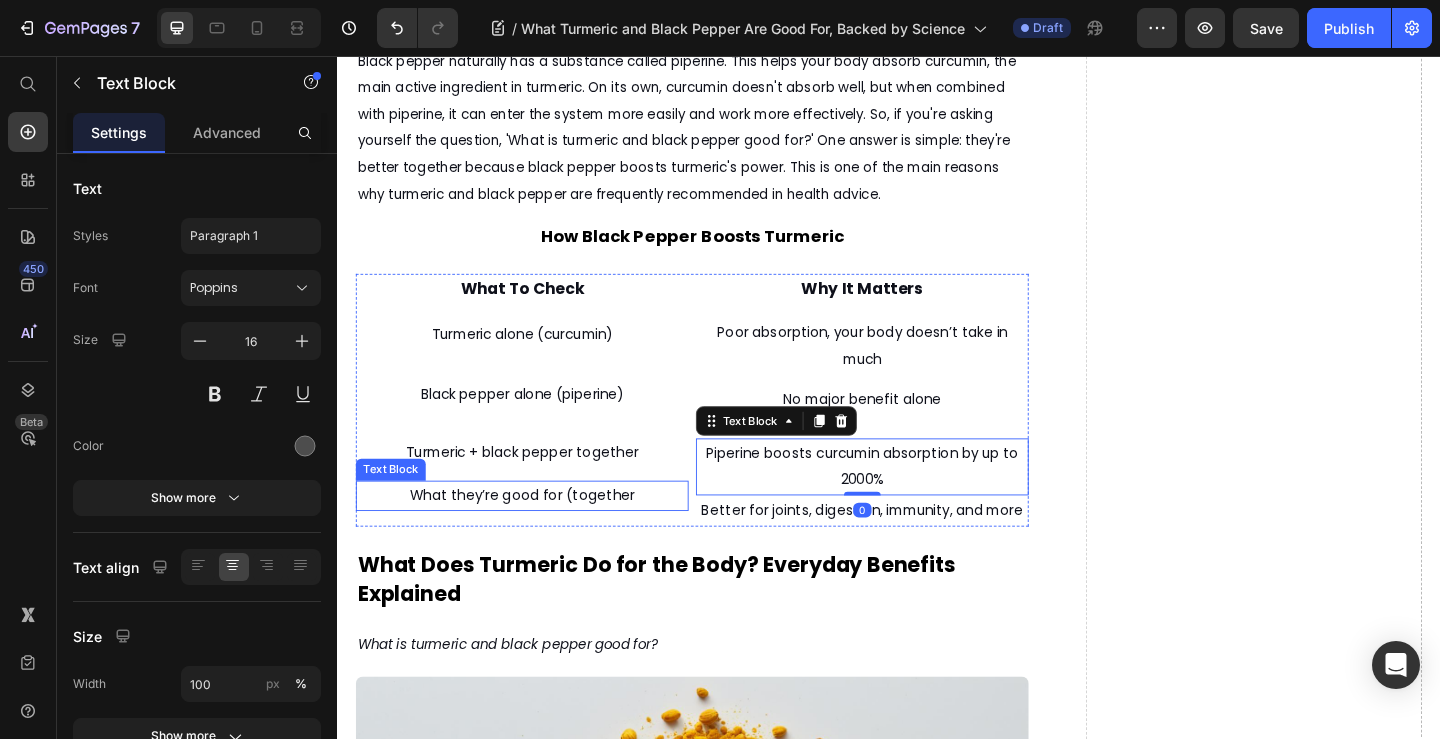 click on "What they’re good for (together" at bounding box center (538, 533) 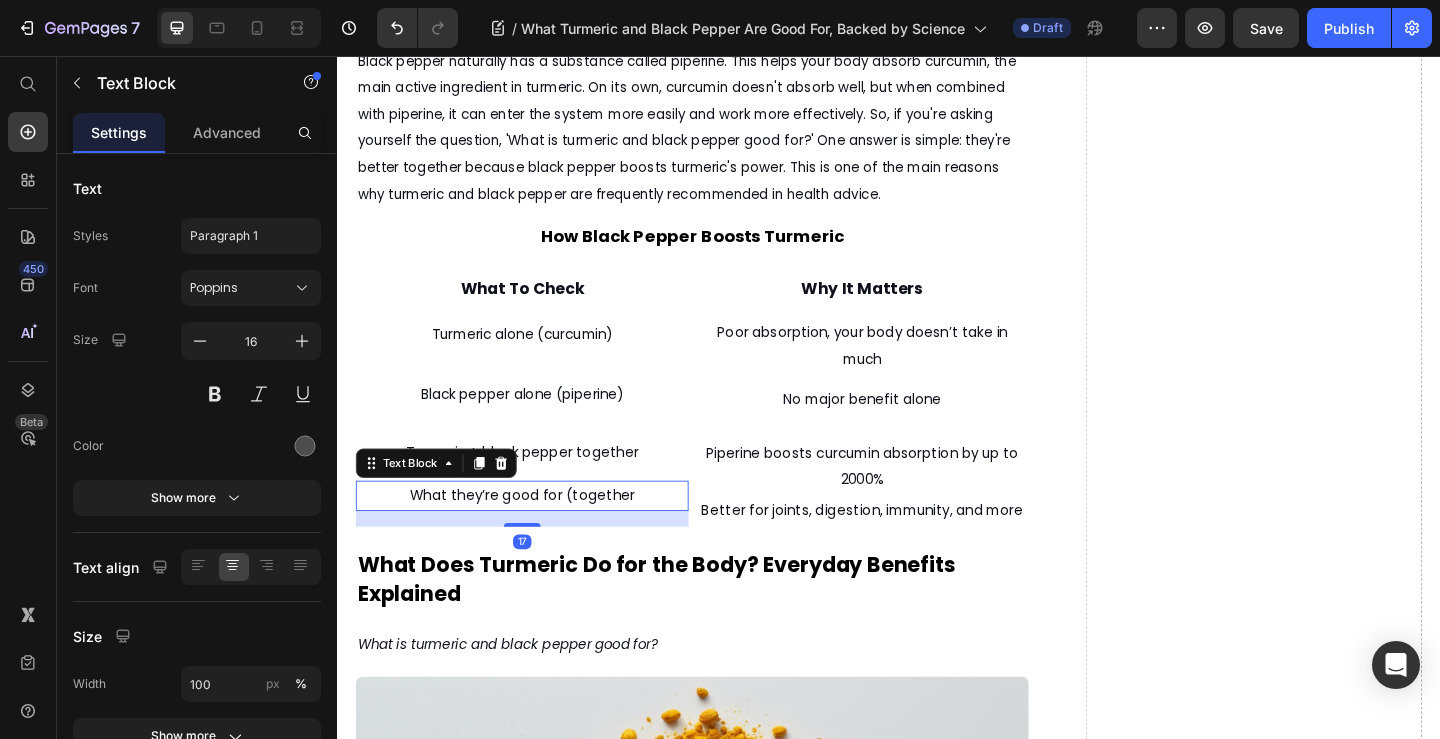 click on "Turmeric + black pepper together" at bounding box center (538, 487) 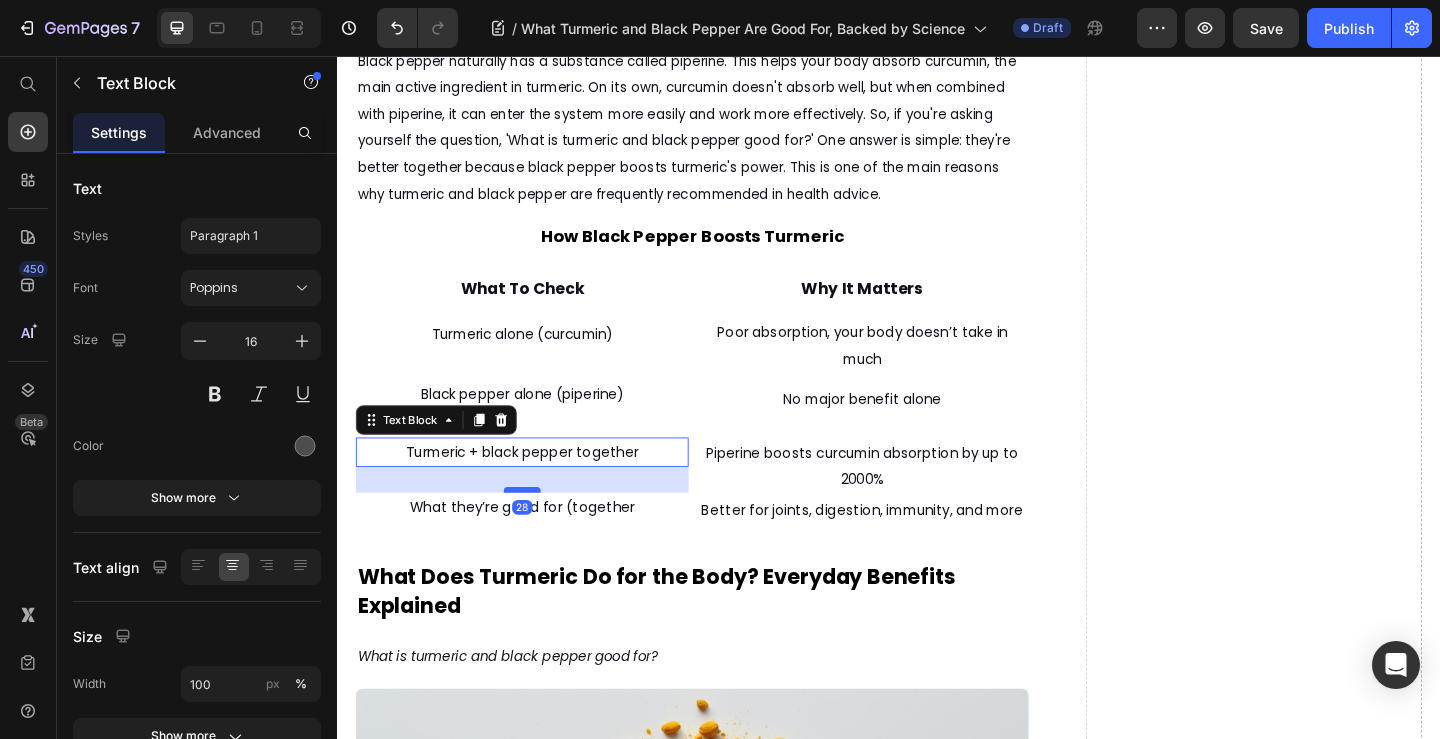 click at bounding box center [538, 528] 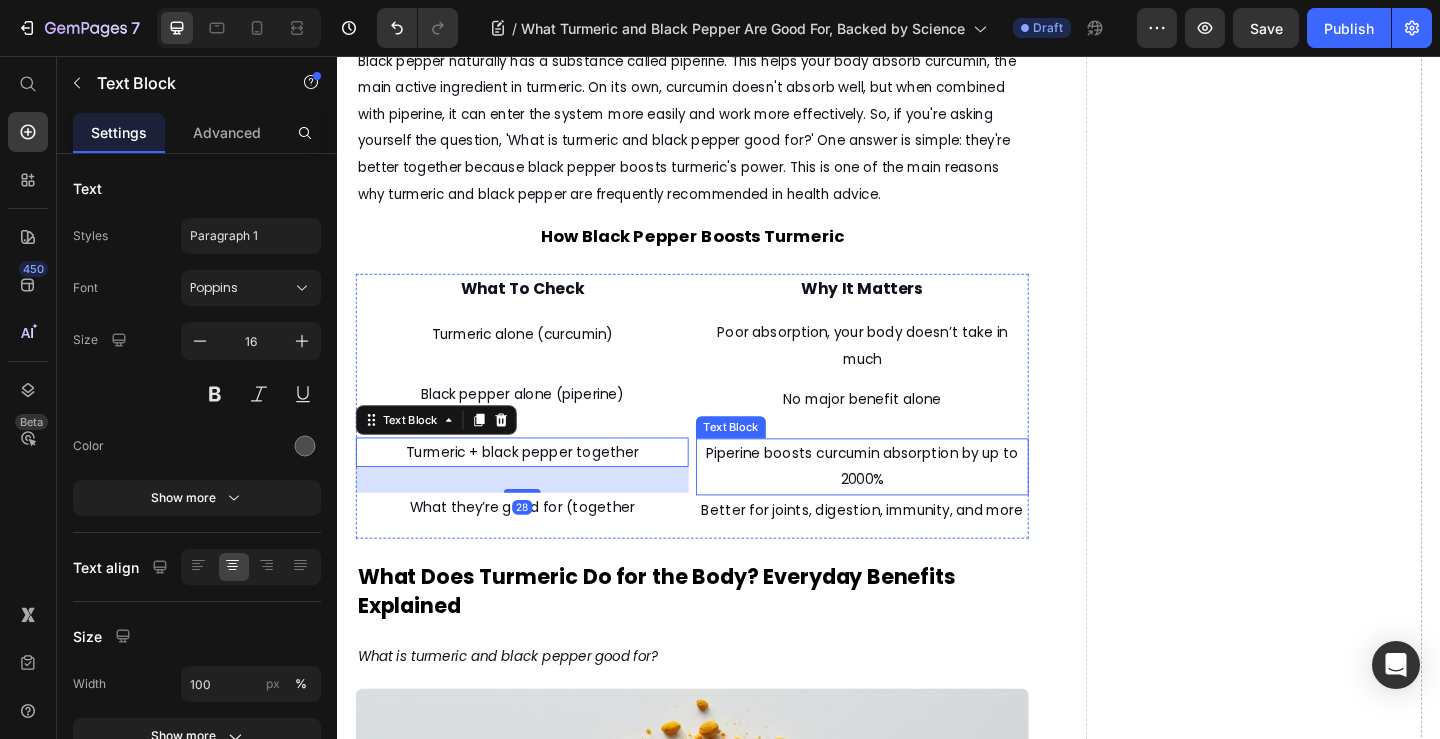 click on "Piperine boosts curcumin absorption by up to 2000%" at bounding box center [908, 502] 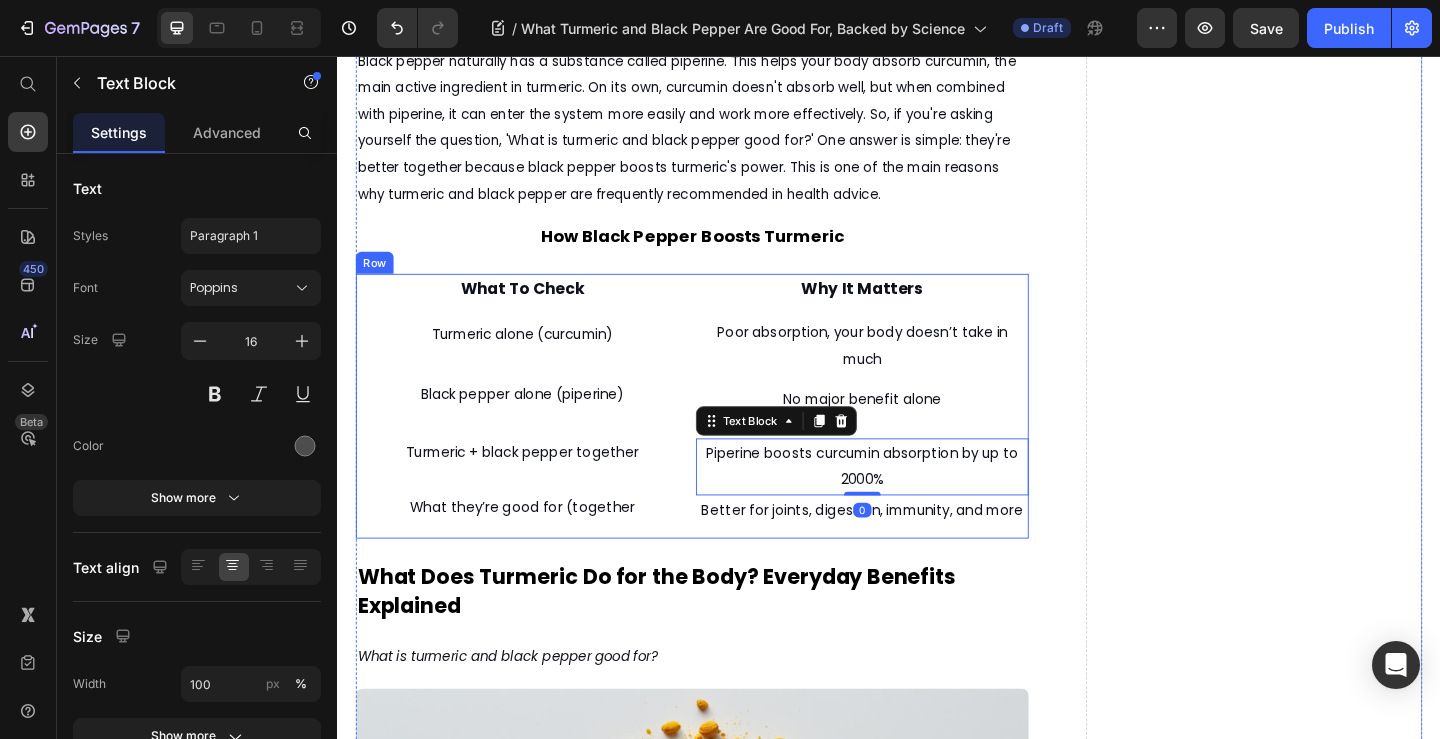 click on "Why It Matters Text Block Poor absorption, your body doesn’t take in much Text Block No major benefit alone Text Block Piperine boosts curcumin absorption by up to 2000% Text Block   0 Better for joints, digestion, immunity, and more Text Block" at bounding box center [908, 437] 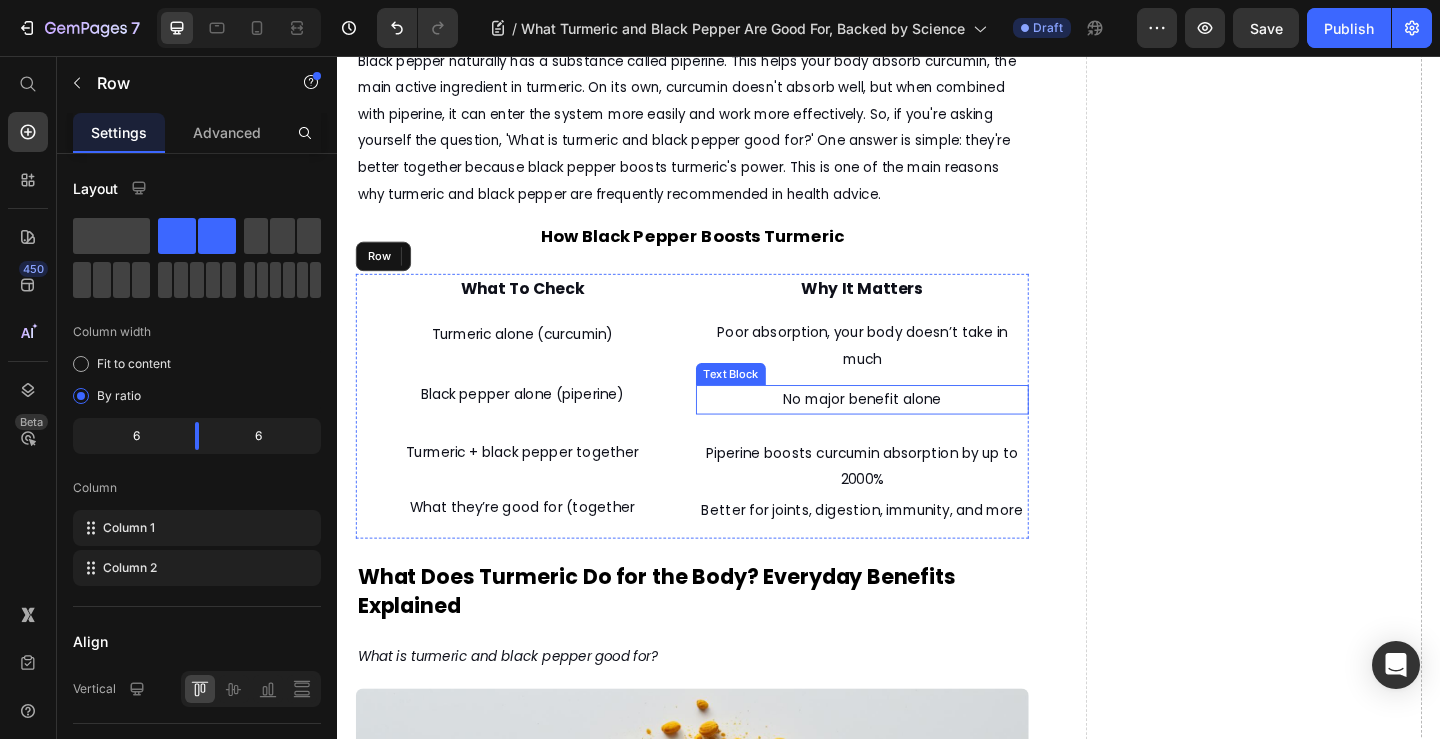 click on "No major benefit alone" at bounding box center [908, 429] 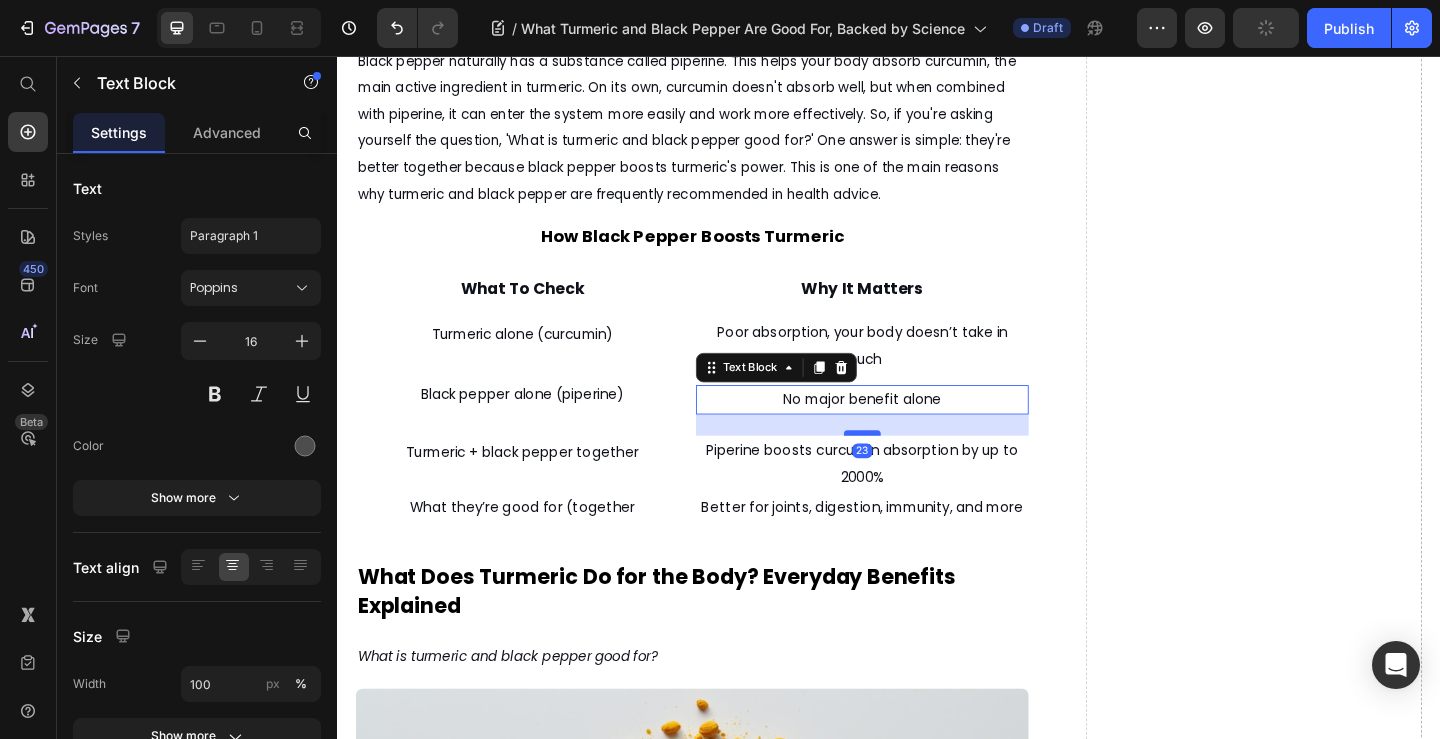 click at bounding box center [908, 466] 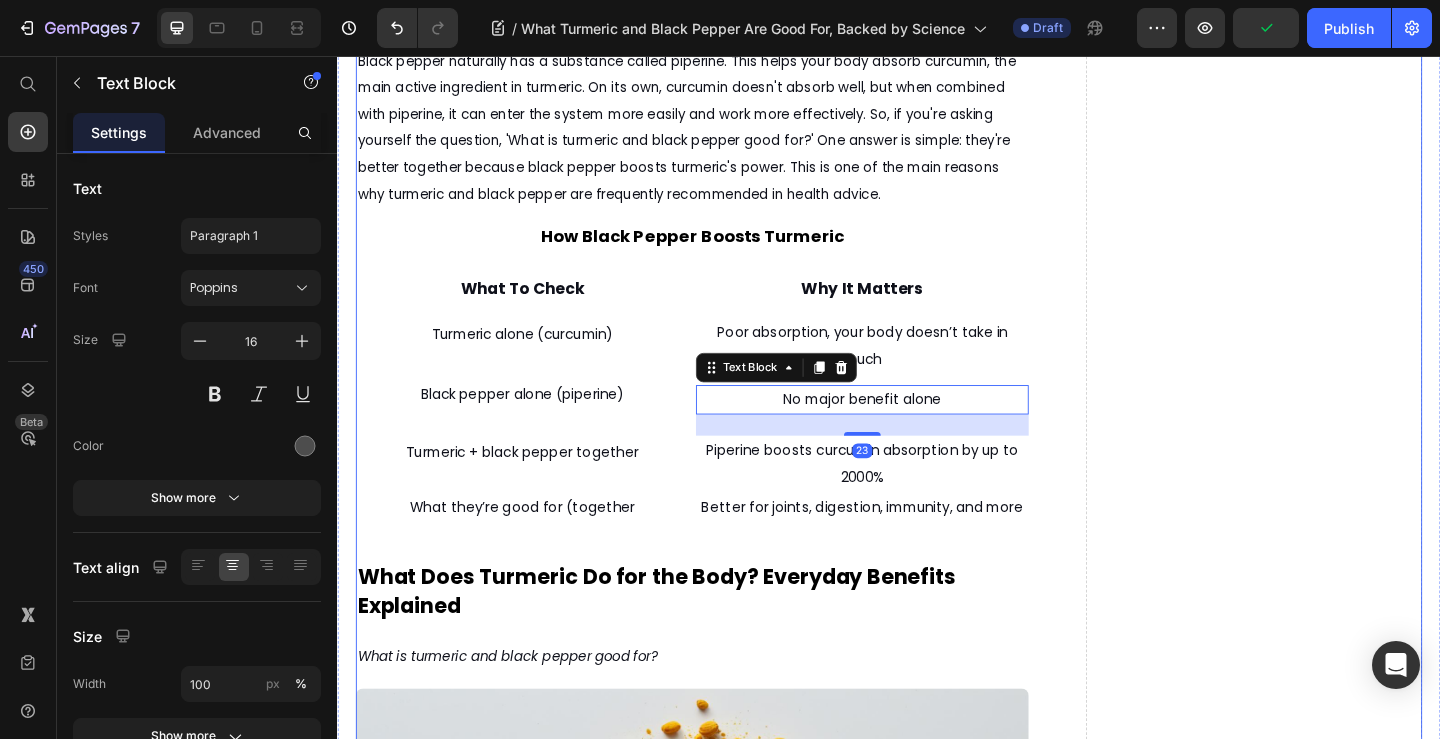 click on "Drop element here" at bounding box center (1334, 1088) 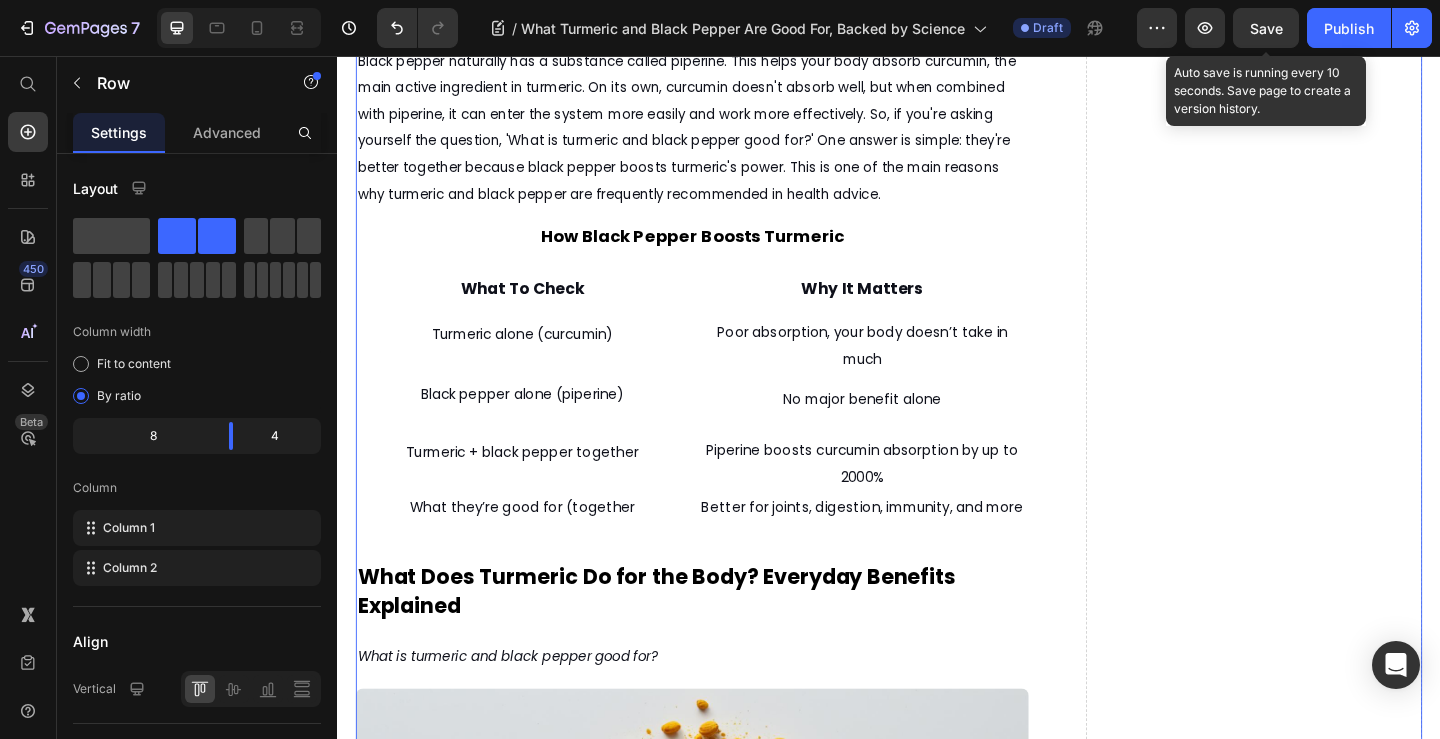 click on "Save" at bounding box center (1266, 28) 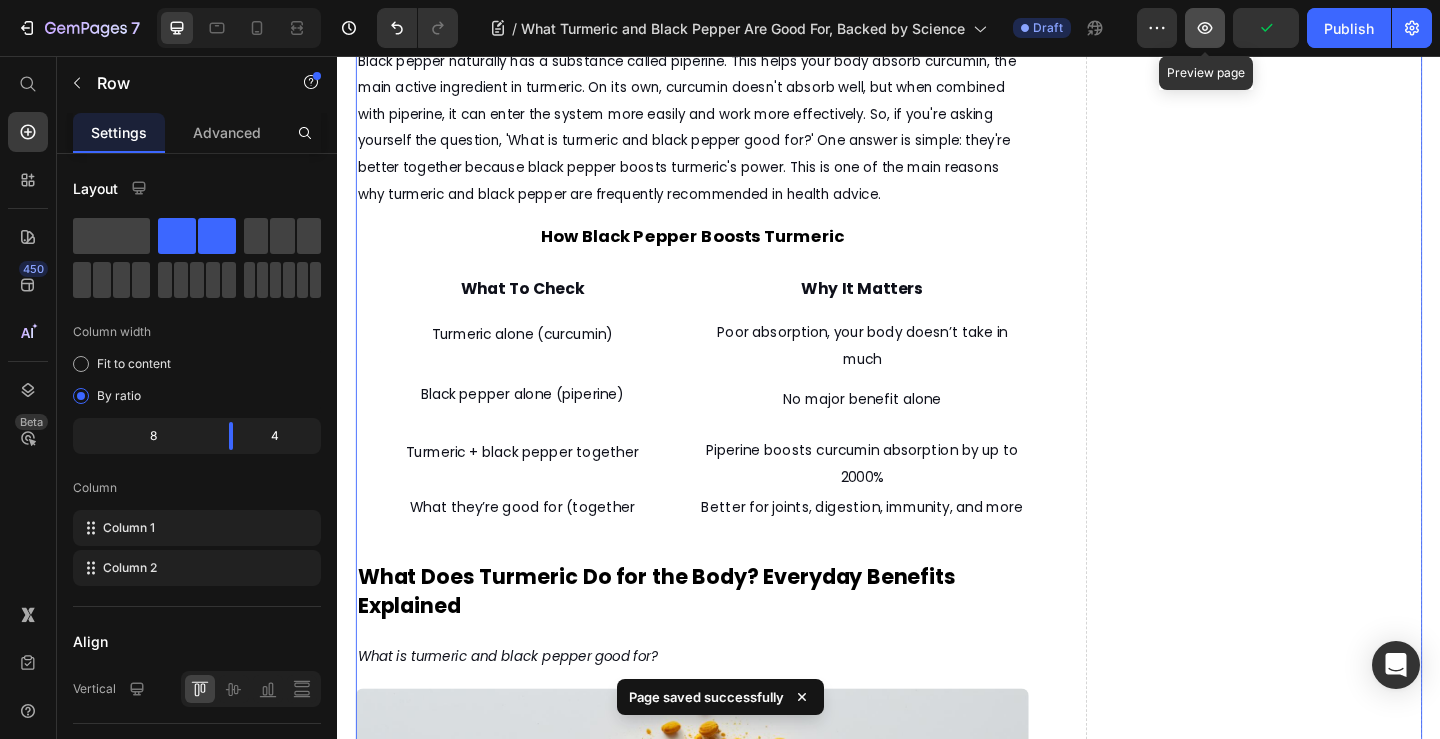 drag, startPoint x: 1216, startPoint y: 30, endPoint x: 1204, endPoint y: 28, distance: 12.165525 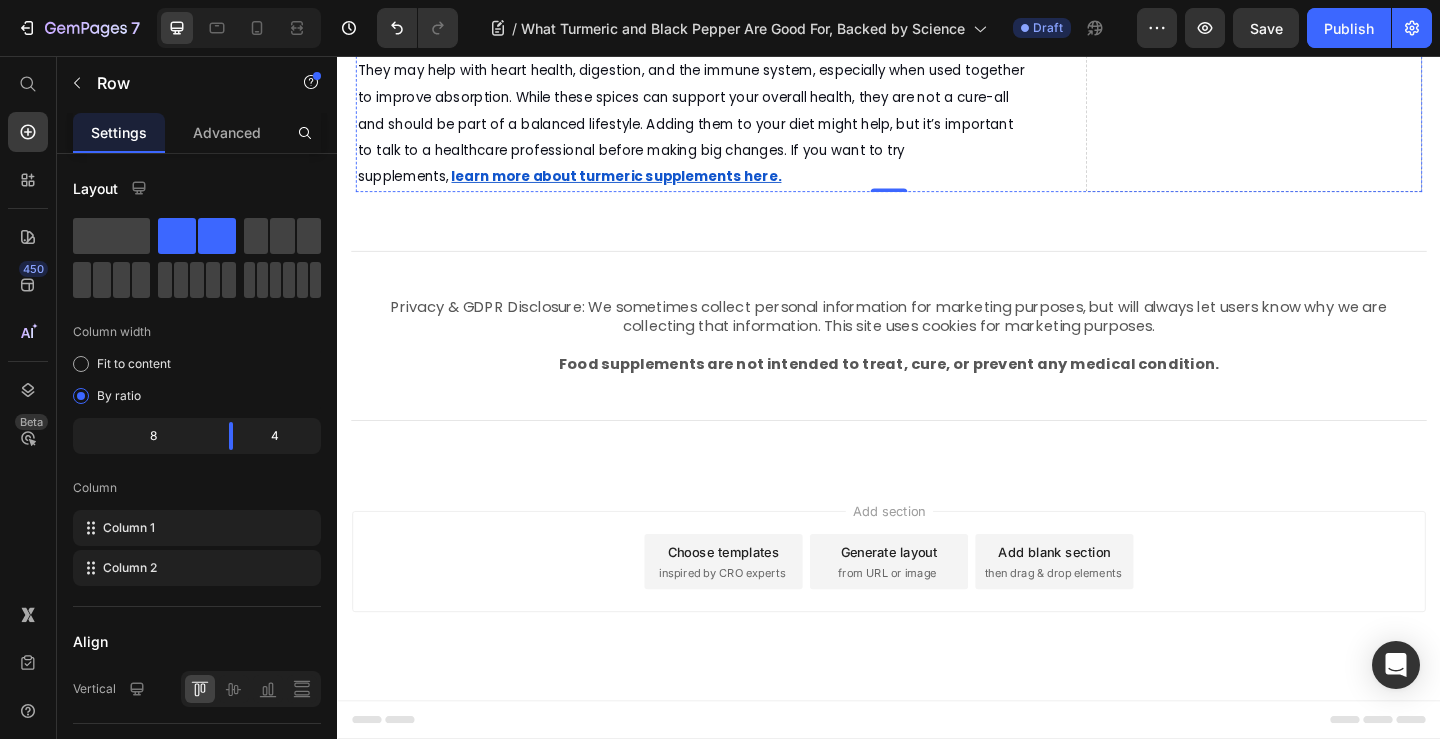 scroll, scrollTop: 7958, scrollLeft: 0, axis: vertical 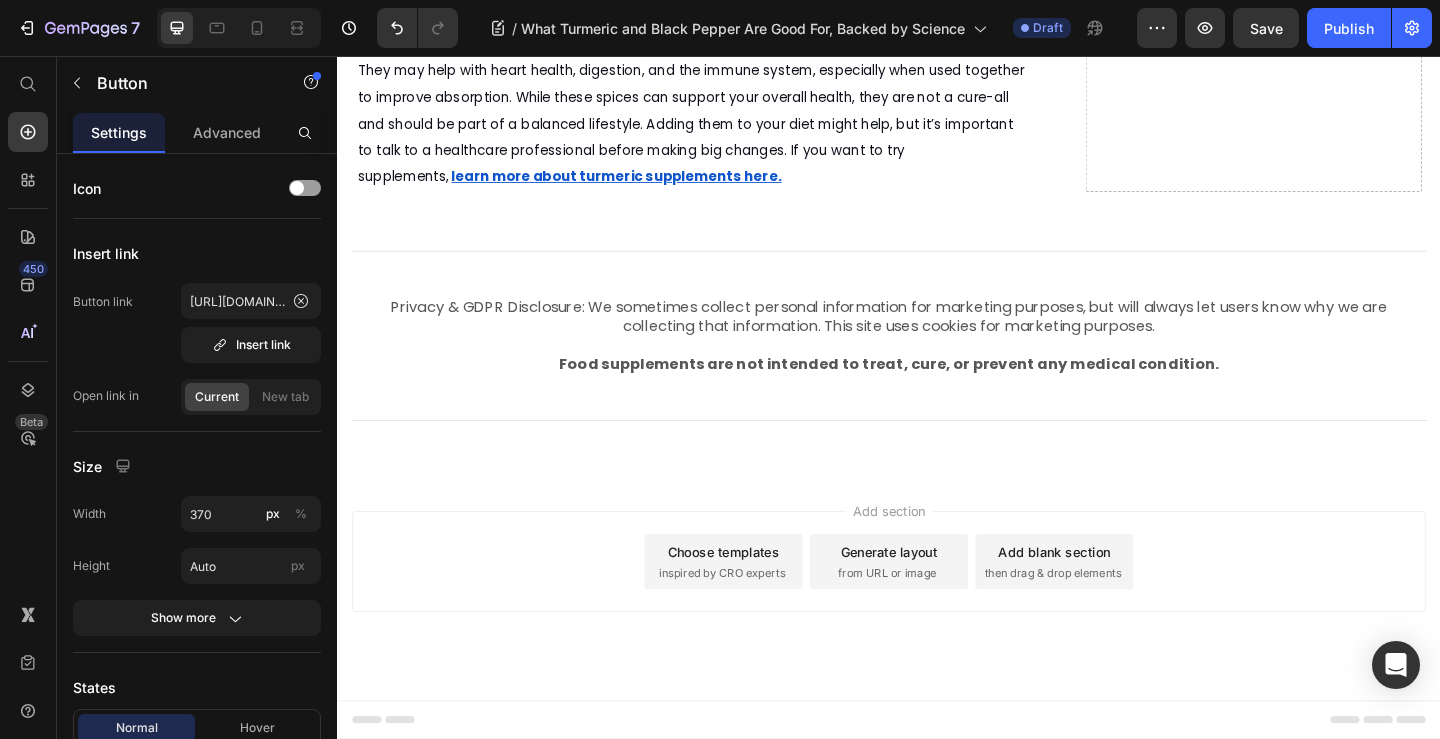 drag, startPoint x: 714, startPoint y: 423, endPoint x: 714, endPoint y: 435, distance: 12 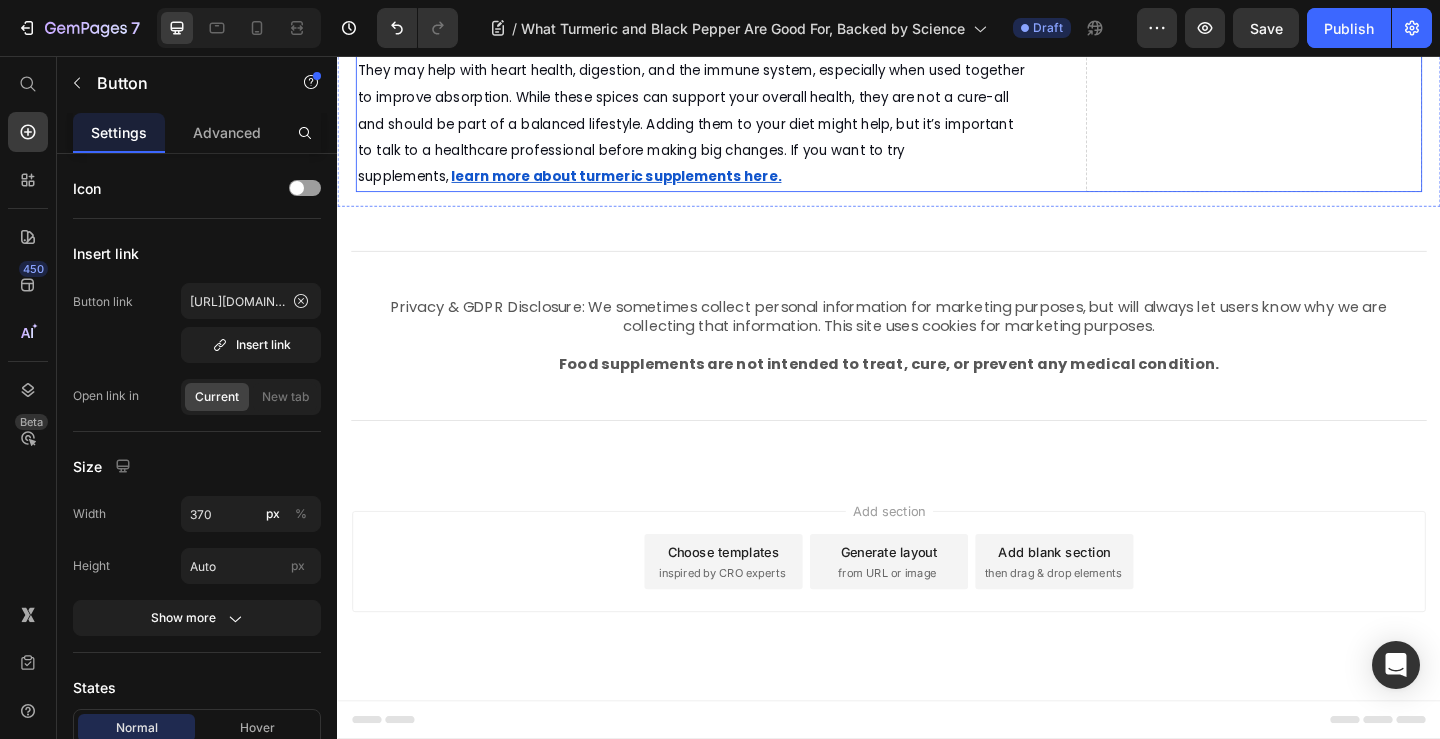 click on "I've been using the Turmeric and Black Pepper supplements from NTIURE for a few weeks now and can really feel the difference in my joints and overall energy. The combination seems to be well-formulated, with no aftertaste and easy-to-swallow capsules. Definitely a great addition to my daily wellness routine." at bounding box center (723, -137) 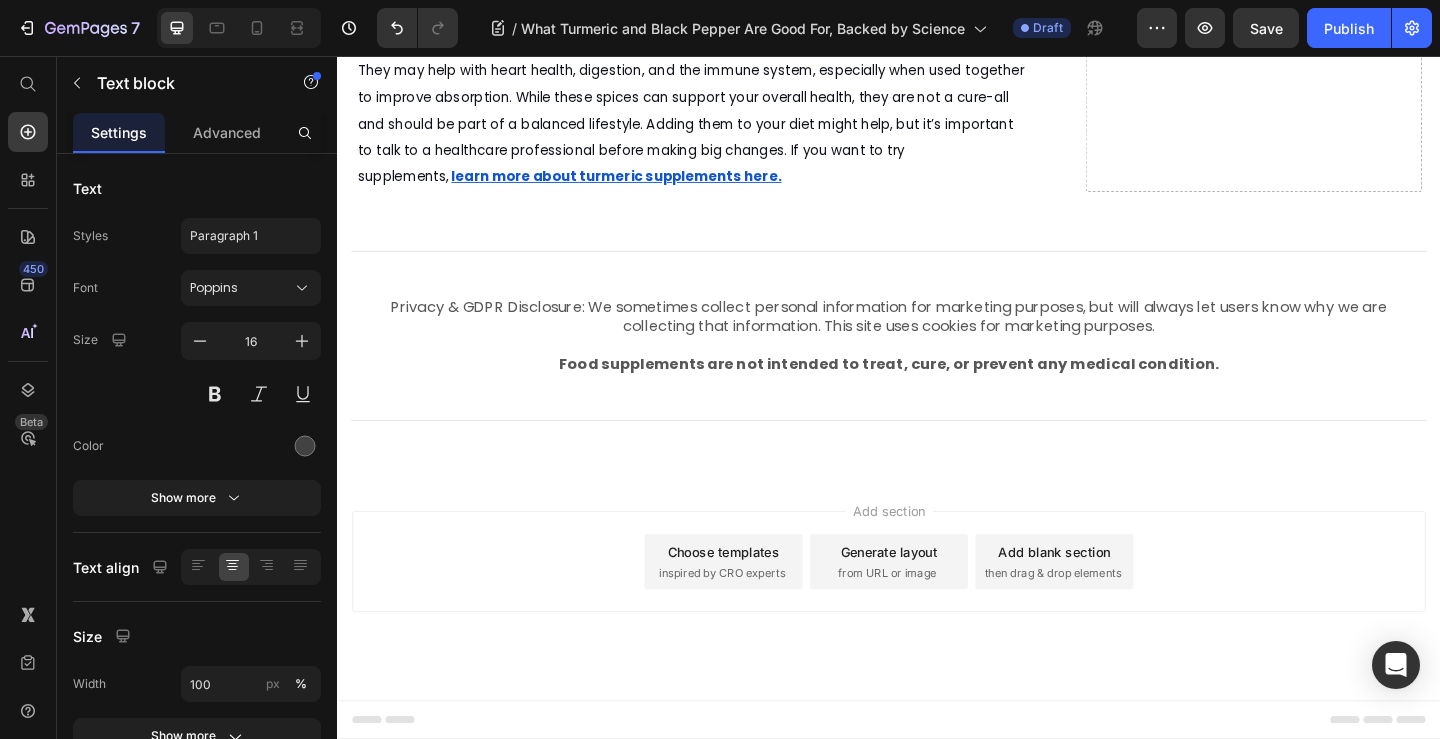 drag, startPoint x: 714, startPoint y: 349, endPoint x: 717, endPoint y: 363, distance: 14.3178215 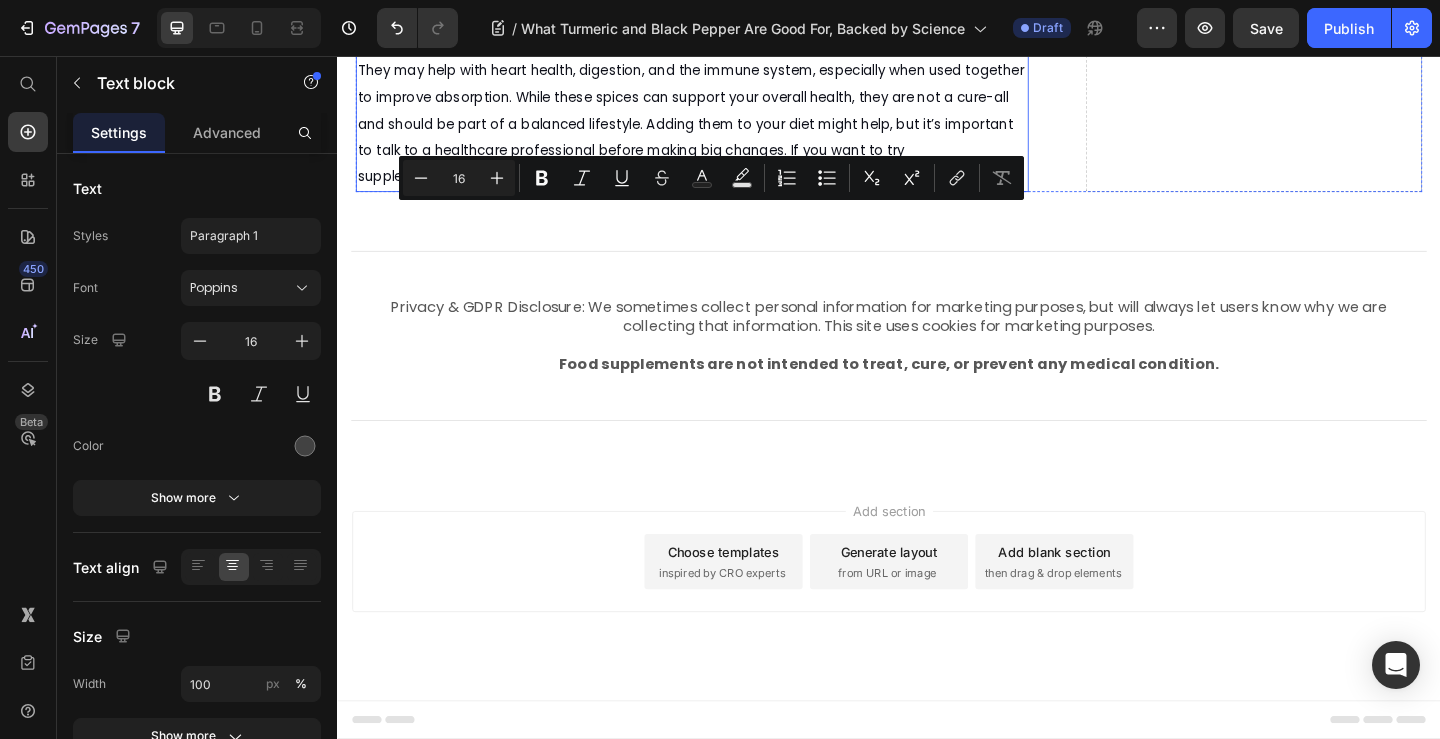 click on "Now that you know what turmeric and black pepper are good for, it’s easier to see their benefits. They may help with heart health, digestion, and the immune system, especially when used together to improve absorption. While these spices can support your overall health, they are not a cure-all and should be part of a balanced lifestyle. Adding them to your diet might help, but it’s important to talk to a healthcare professional before making big changes. If you want to try supplements,   learn more about turmeric supplements here." at bounding box center (723, 115) 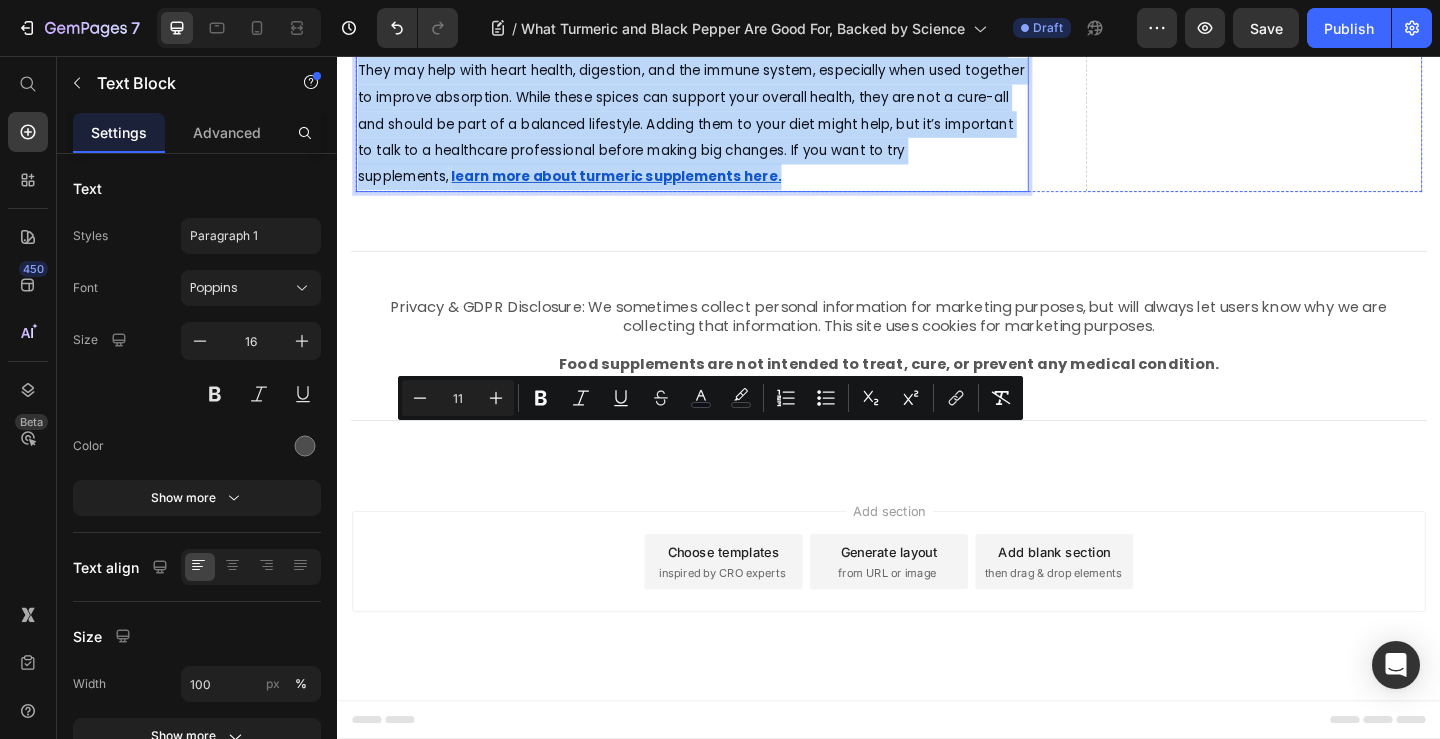 click on "I've been using the Turmeric and Black Pepper supplements from NTIURE for a few weeks now and can really feel the difference in my joints and overall energy. The combination seems to be well-formulated, with no aftertaste and easy-to-swallow capsules. Definitely a great addition to my daily wellness routine." at bounding box center (723, -151) 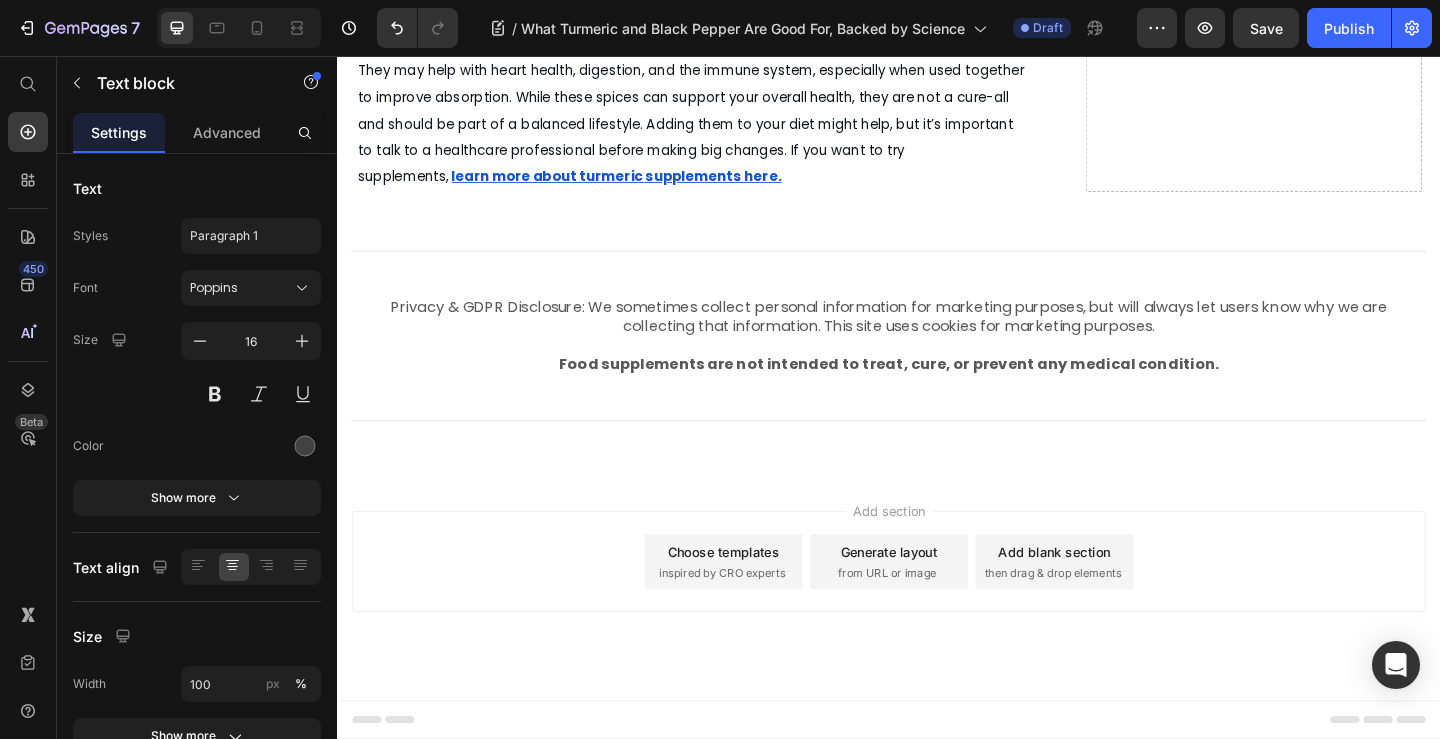click on "I've been using the Turmeric and Black Pepper supplements from NTIURE for a few weeks now and can really feel the difference in my joints and overall energy. The combination seems to be well-formulated, with no aftertaste and easy-to-swallow capsules. Definitely a great addition to my daily wellness routine." at bounding box center [723, -151] 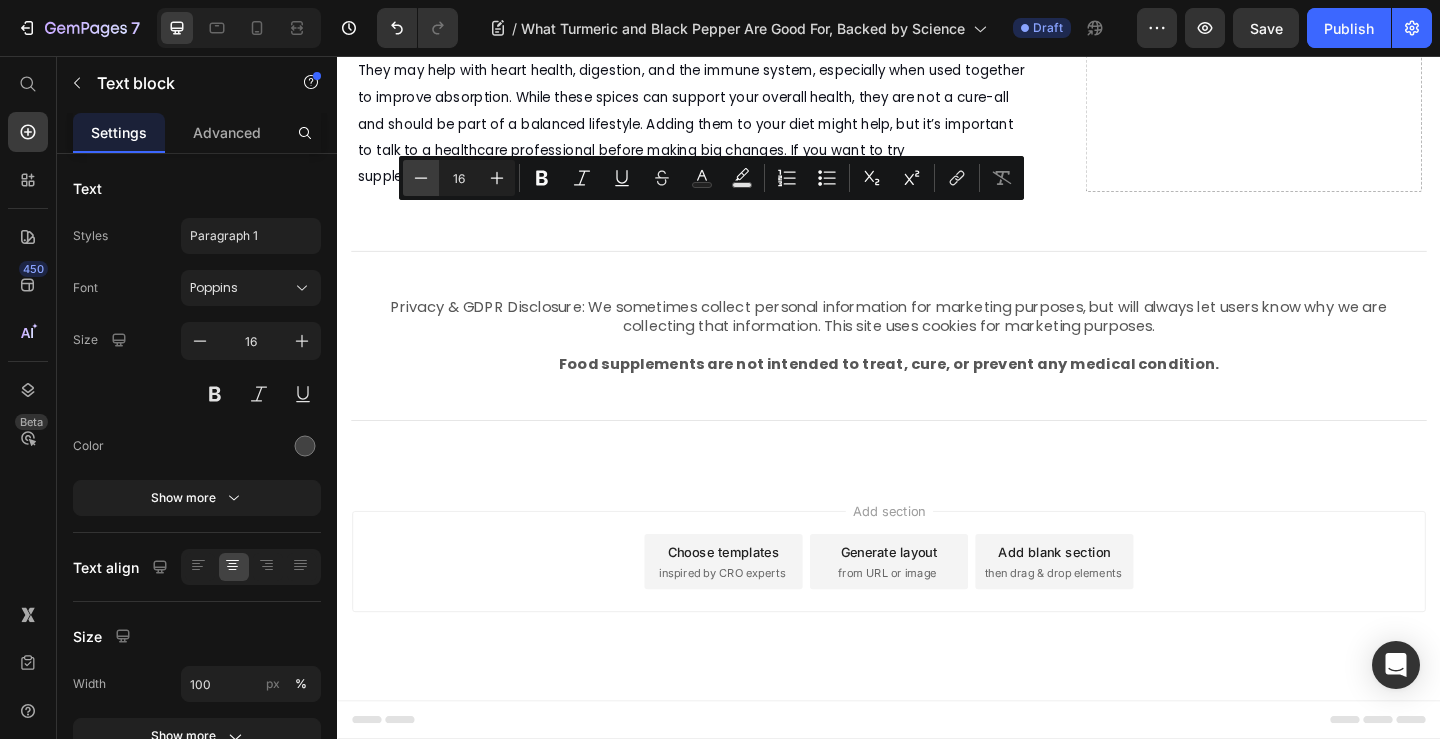 click on "Minus" at bounding box center (421, 178) 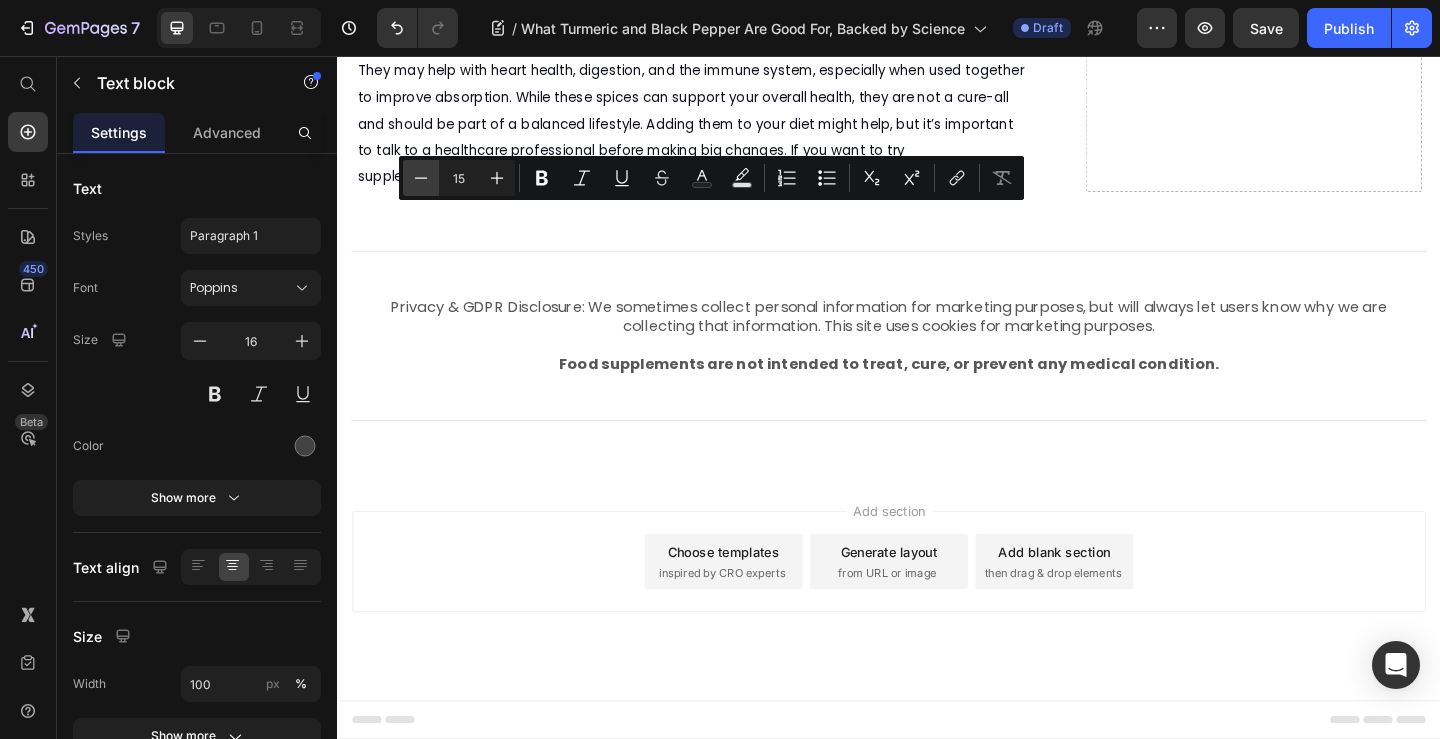 click on "Minus" at bounding box center [421, 178] 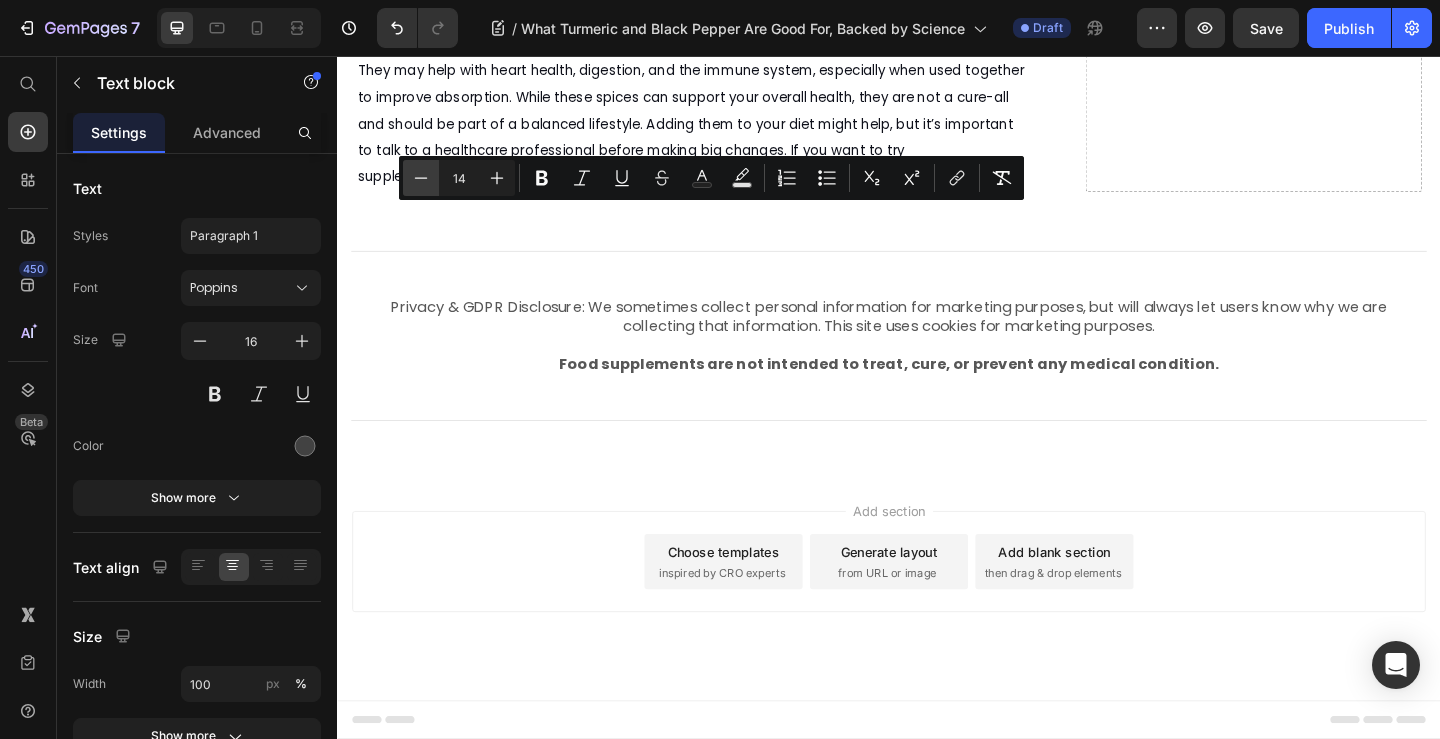 click on "Minus" at bounding box center (421, 178) 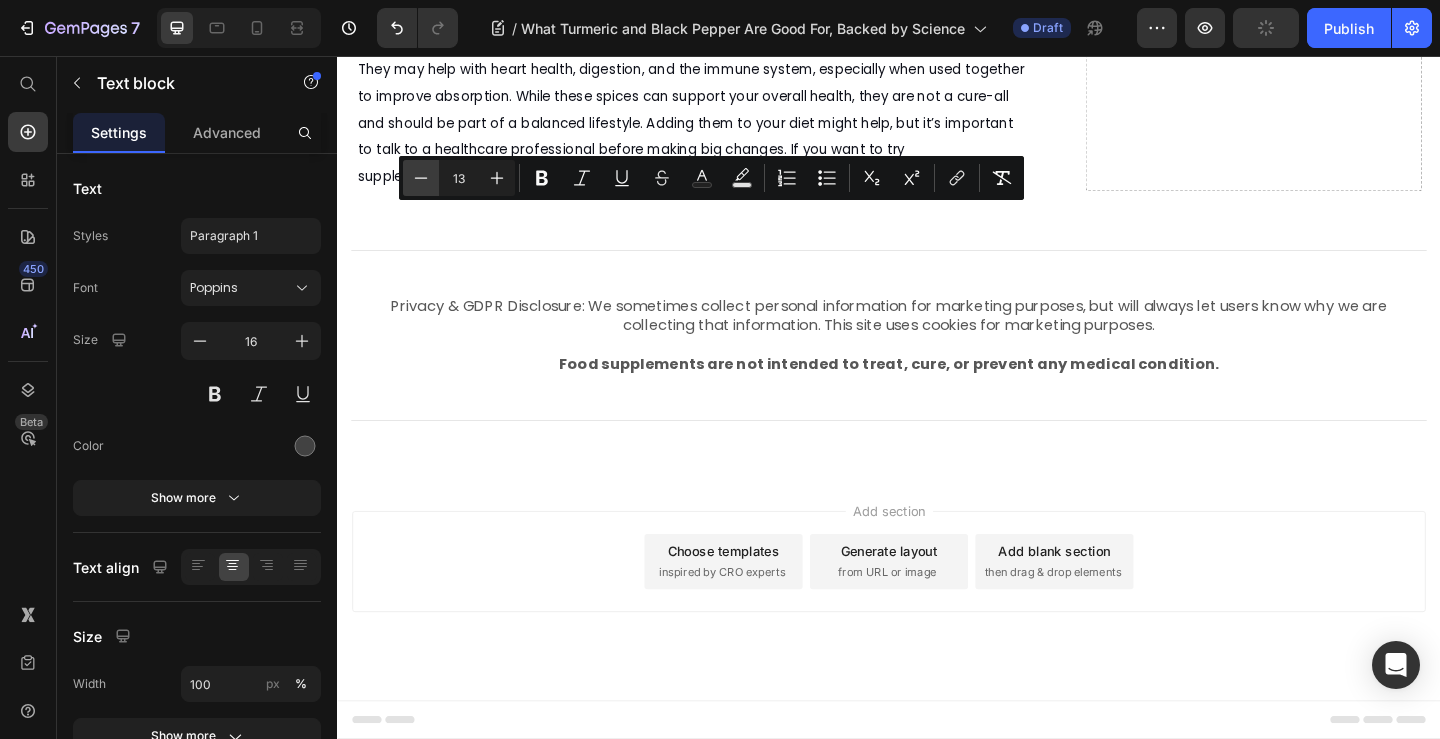 click on "Minus" at bounding box center [421, 178] 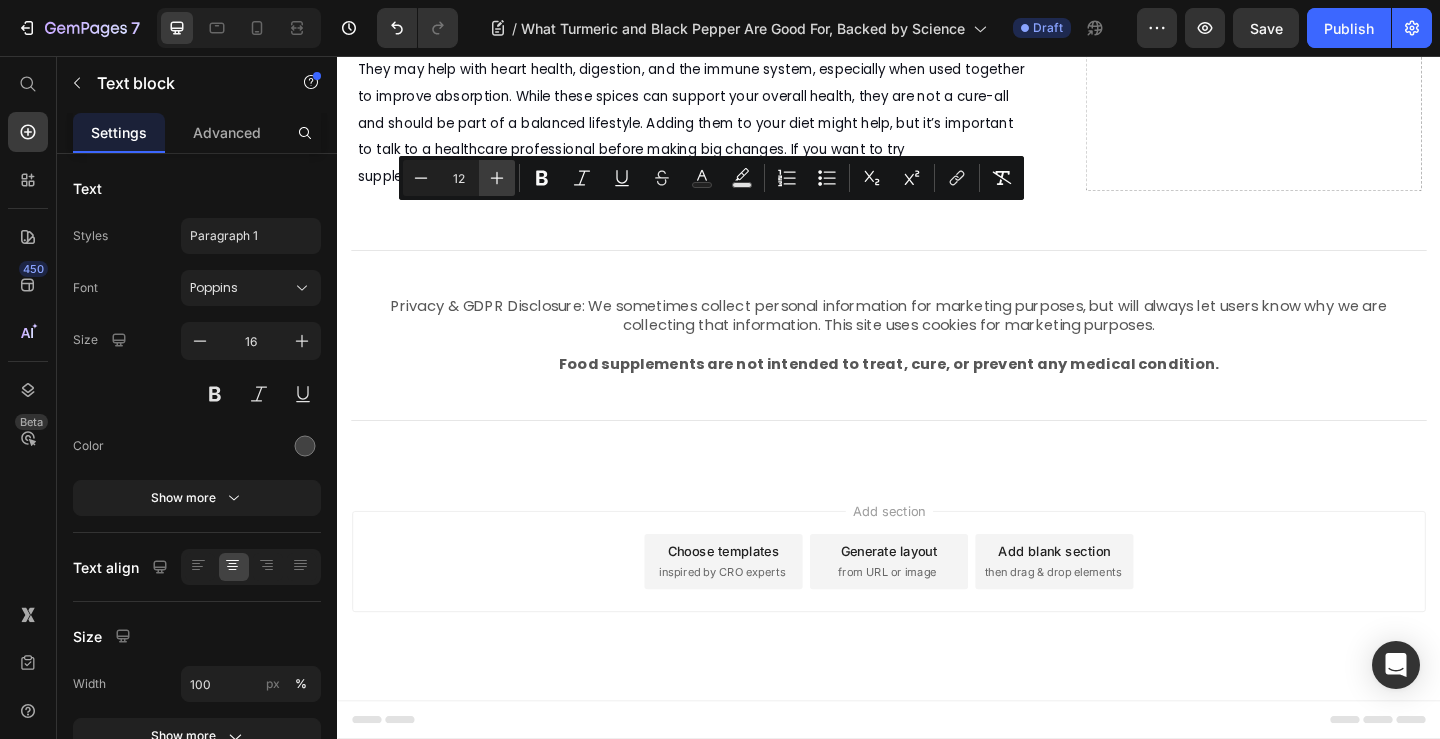click 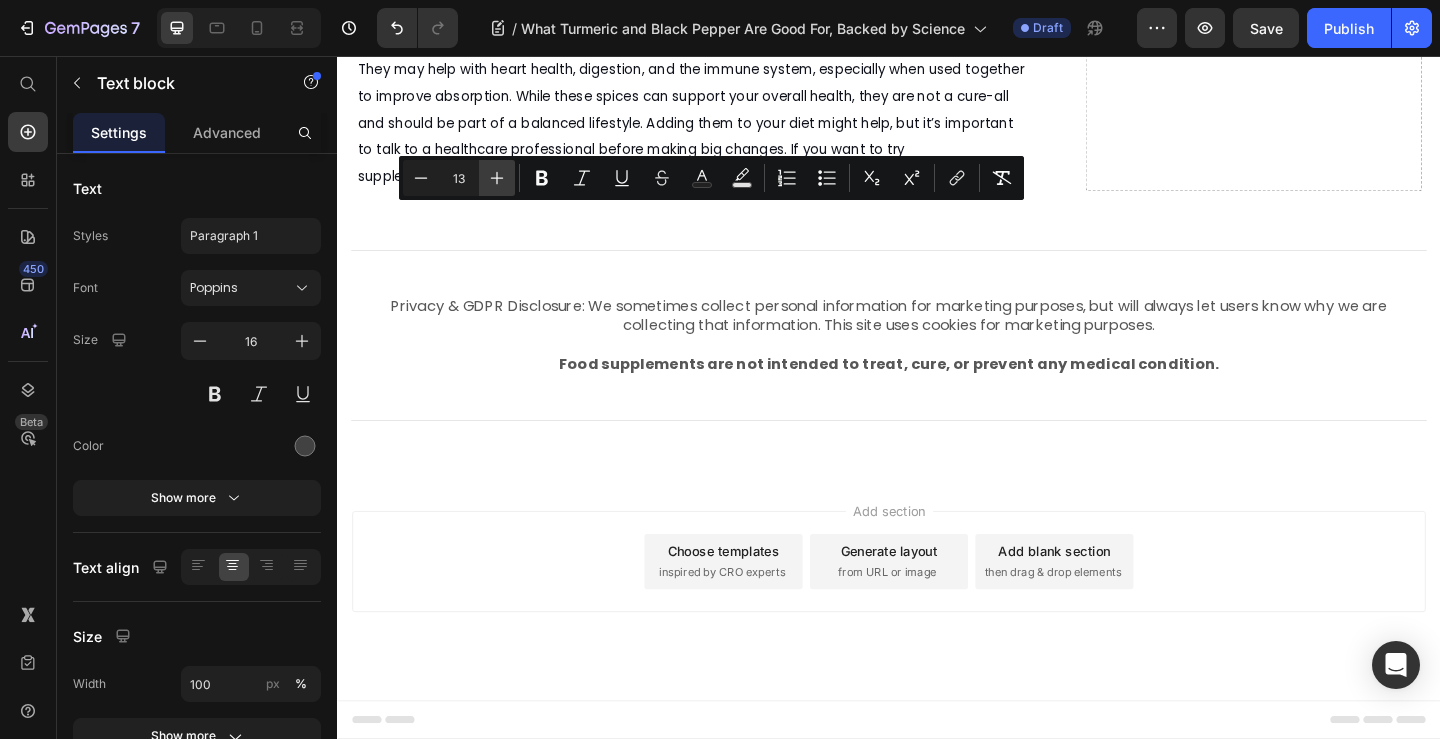 click 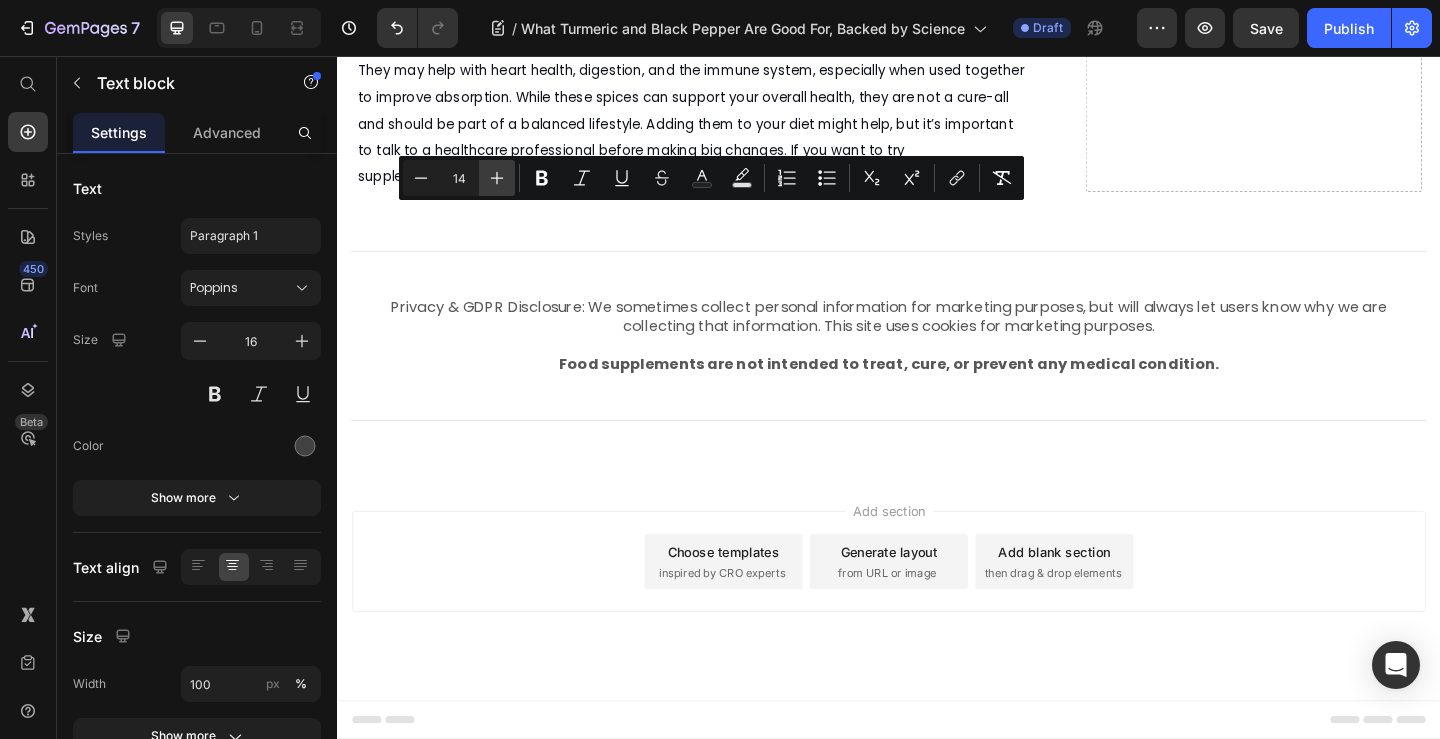 click 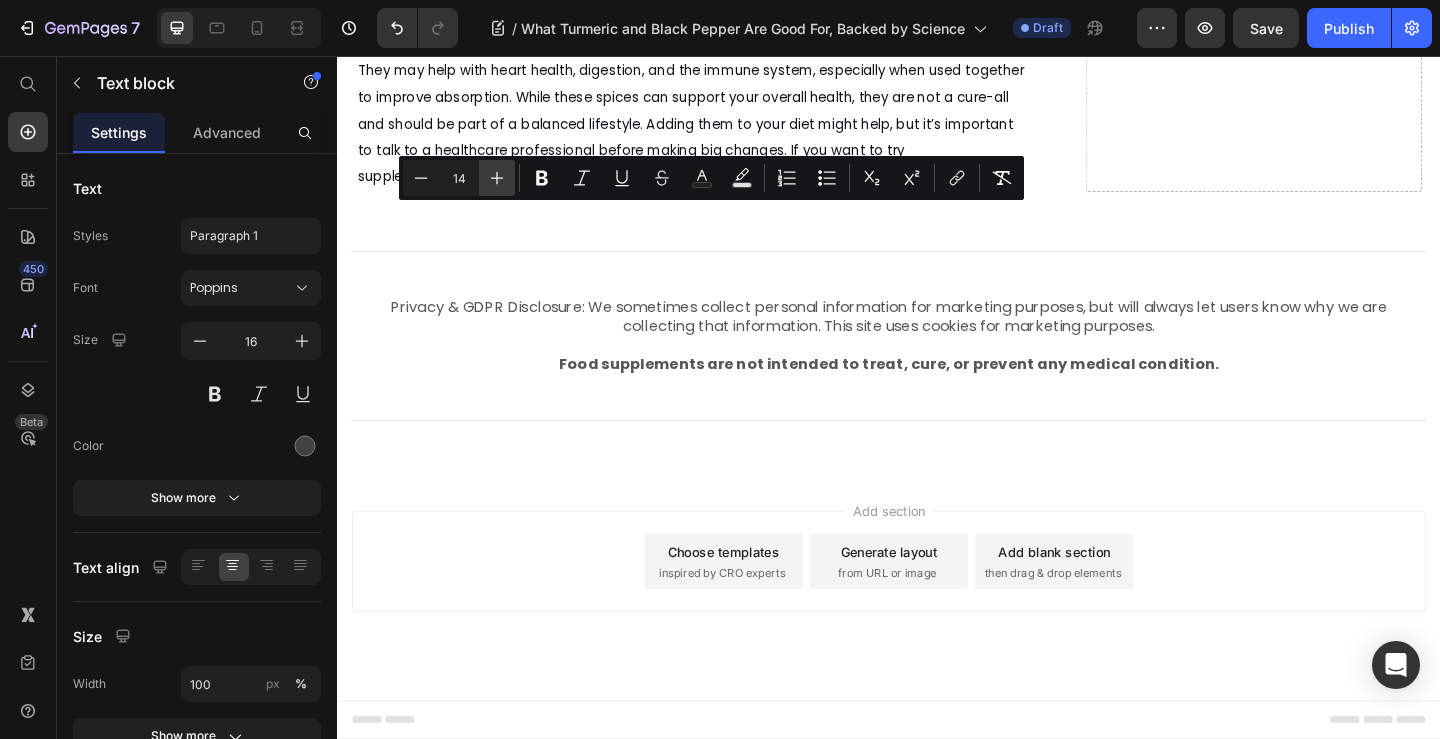 type on "15" 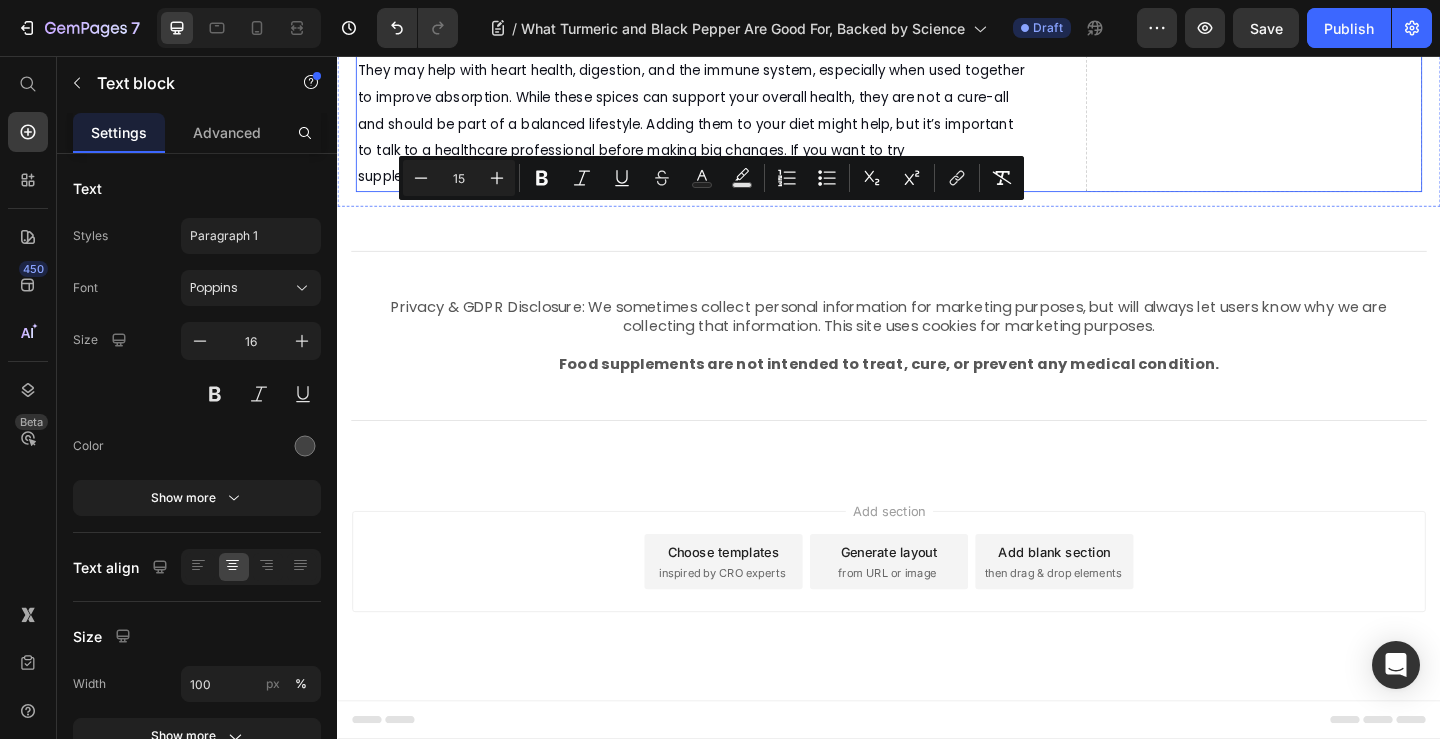 click on "10% off on your first order Button" at bounding box center (723, -34) 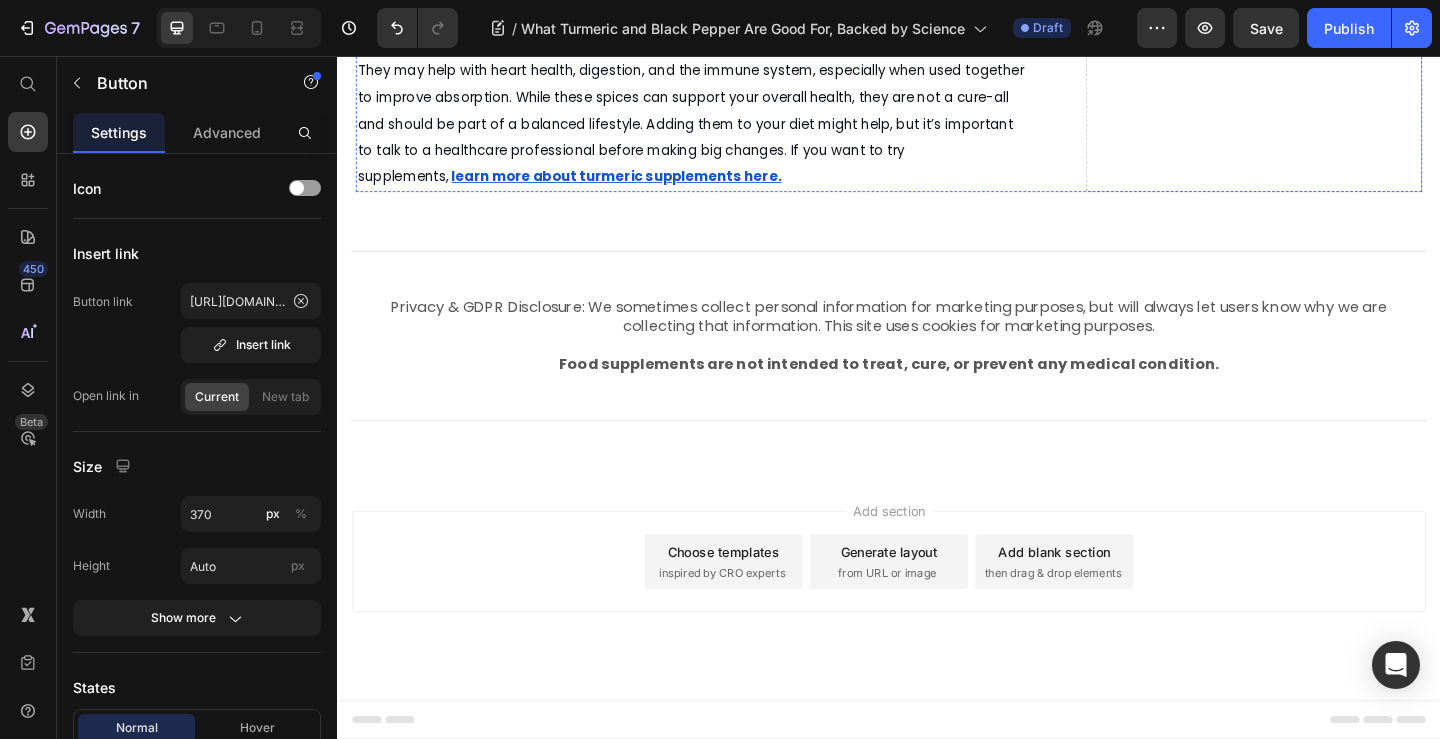 click on "I've been using the Turmeric and Black Pepper supplements from NTIURE for a few weeks now and can really feel the difference in my joints and overall energy. The combination seems to be well-formulated, with no aftertaste and easy-to-swallow capsules. Definitely a great addition to my daily wellness routine." at bounding box center [723, -152] 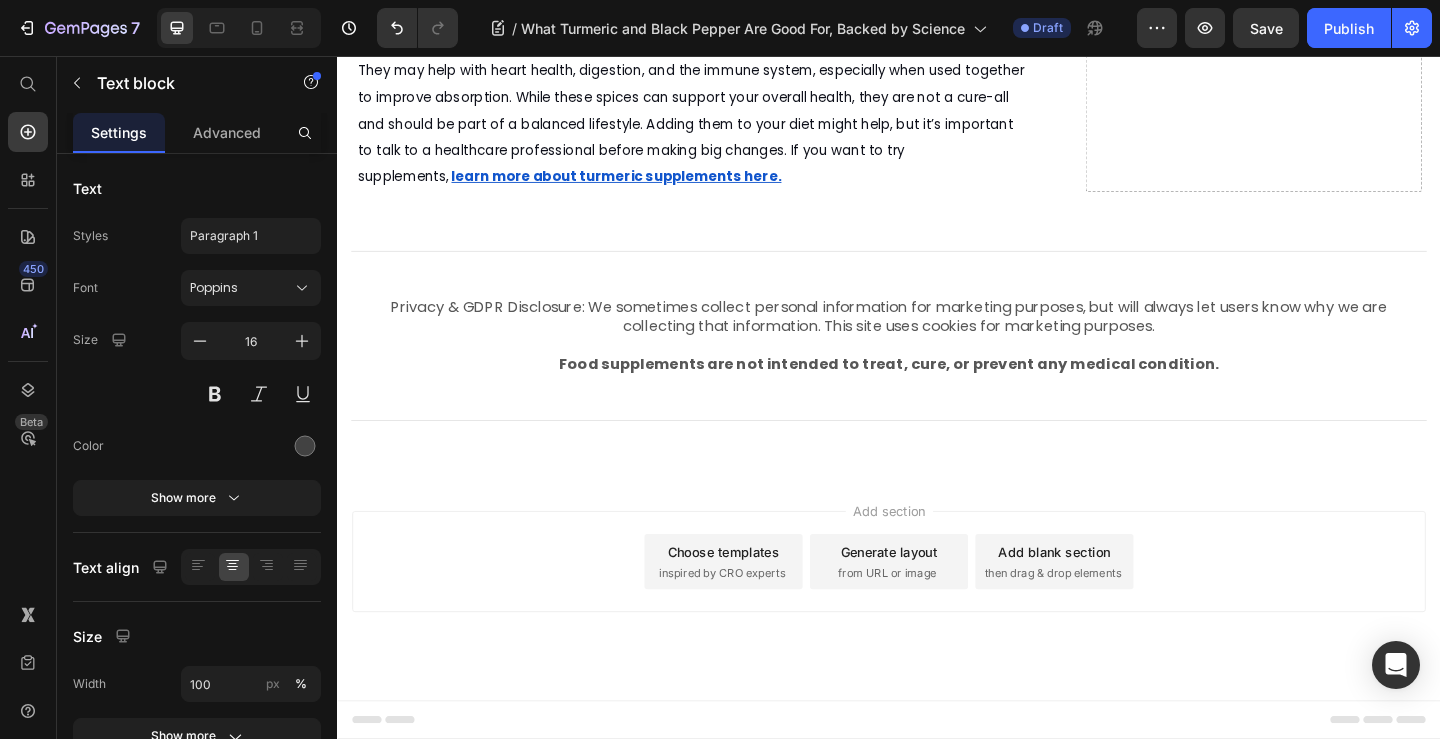 click on "I've been using the Turmeric and Black Pepper supplements from NTIURE for a few weeks now and can really feel the difference in my joints and overall energy. The combination seems to be well-formulated, with no aftertaste and easy-to-swallow capsules. Definitely a great addition to my daily wellness routine." at bounding box center [723, -152] 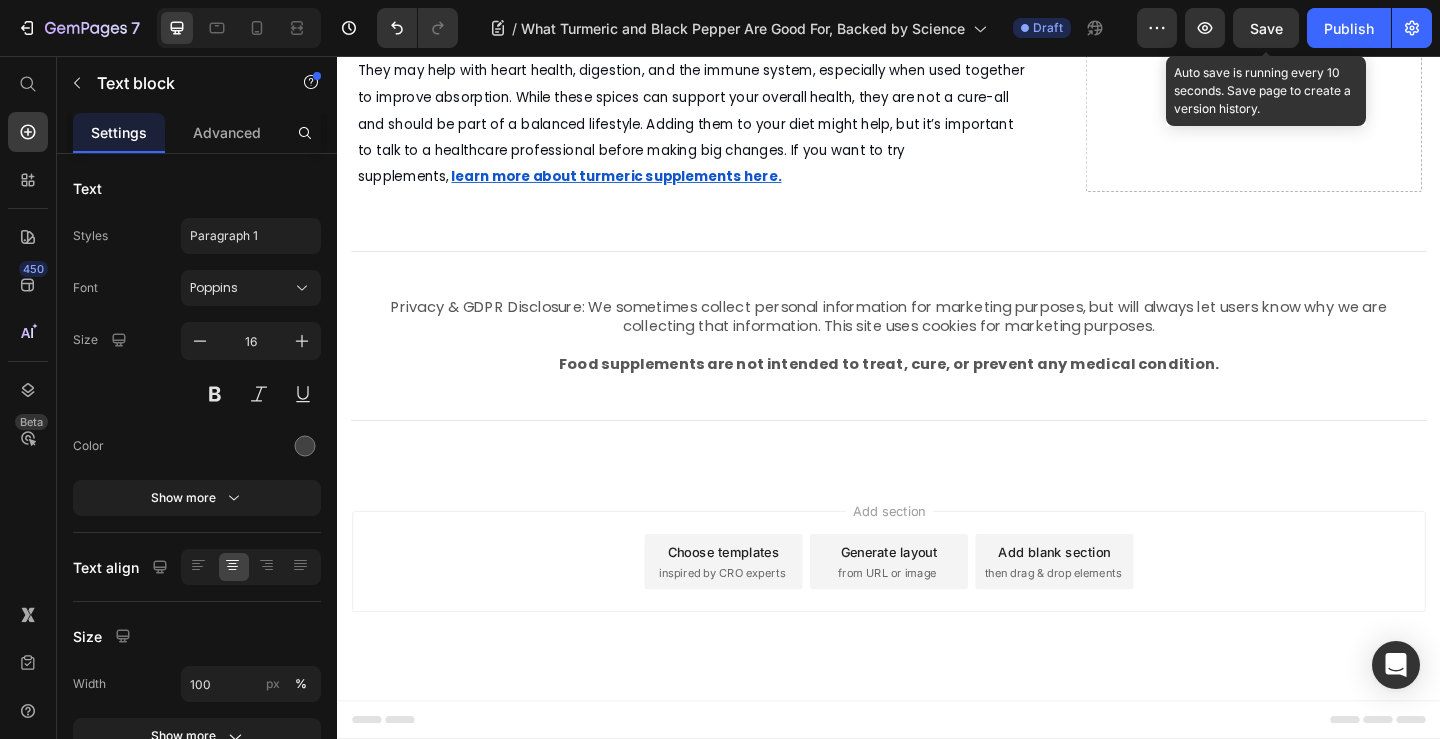 click on "Save" at bounding box center (1266, 28) 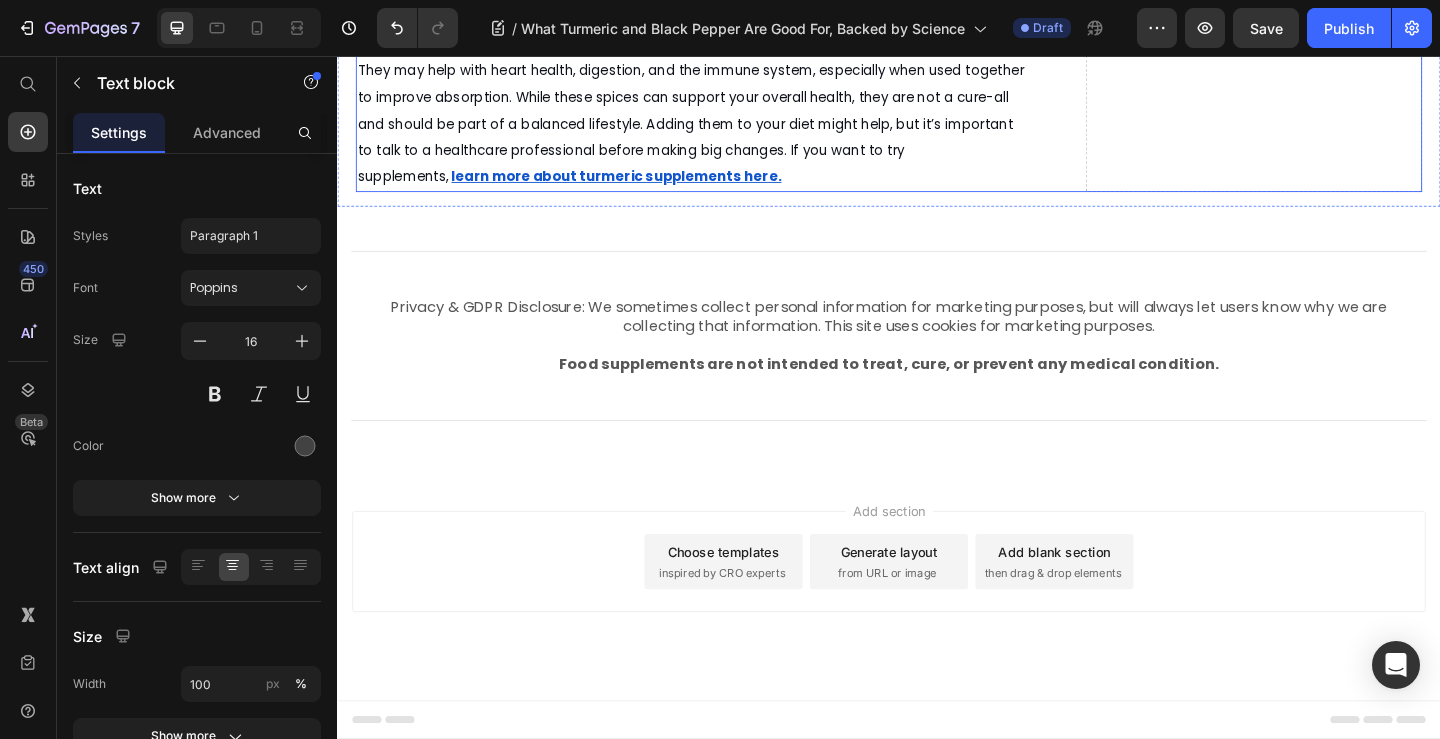 scroll, scrollTop: 8058, scrollLeft: 0, axis: vertical 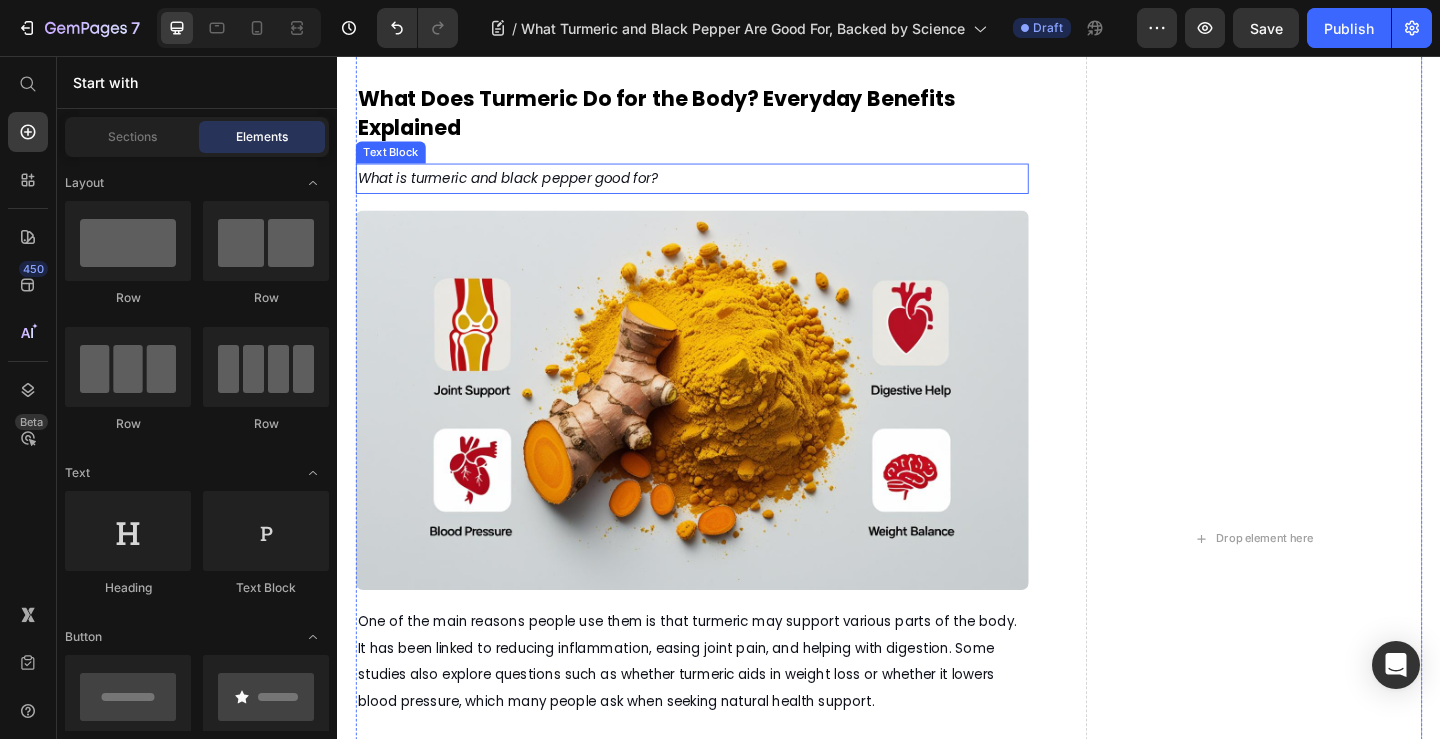 click on "What is turmeric and black pepper good for?" at bounding box center (522, 189) 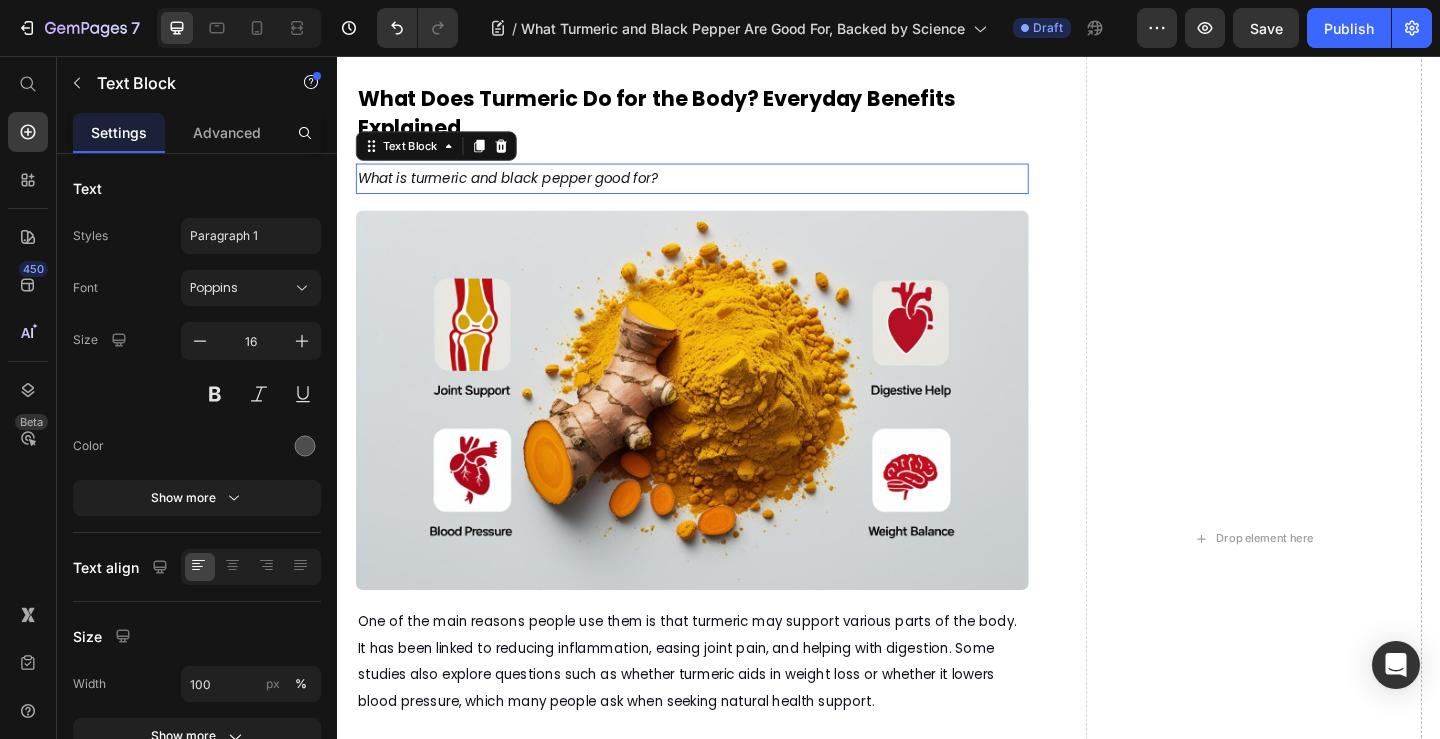 click on "What is turmeric and black pepper good for?" at bounding box center [522, 189] 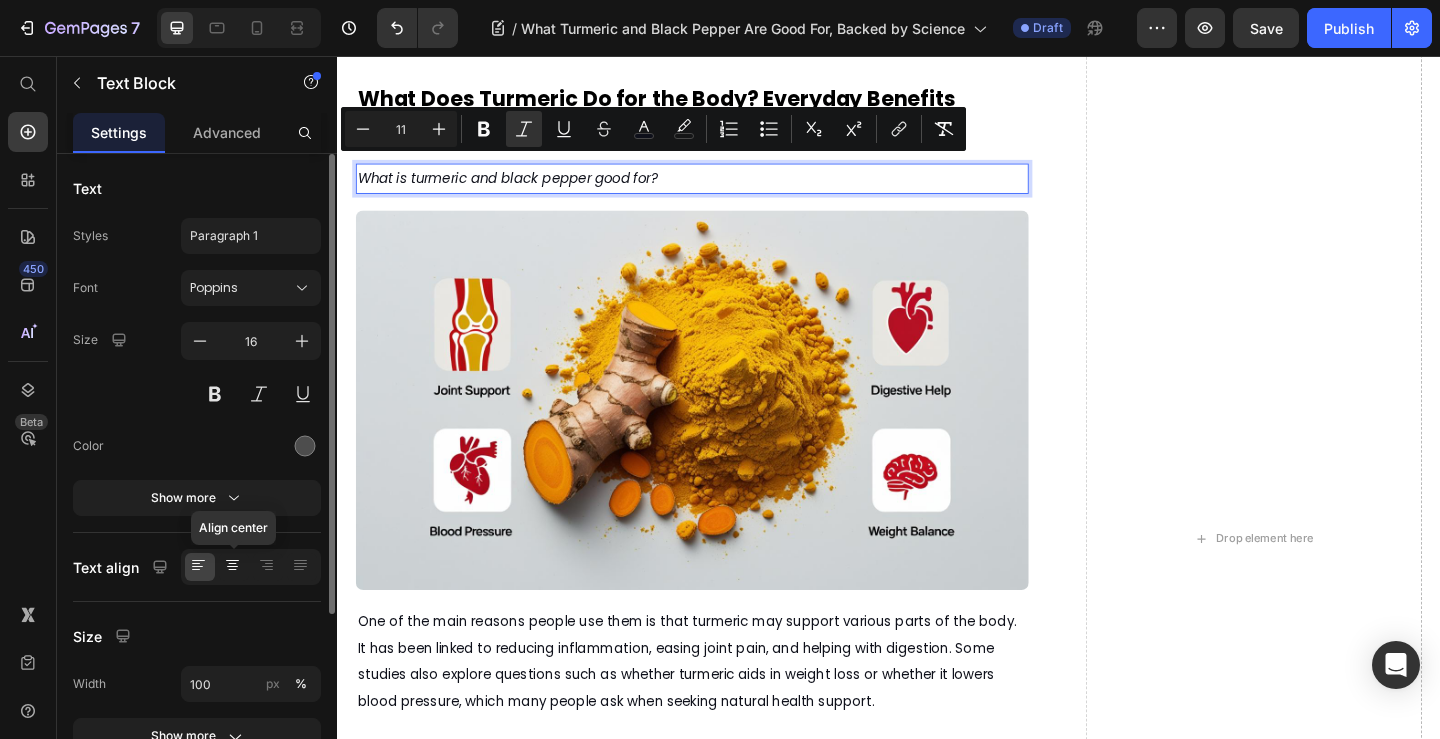 click 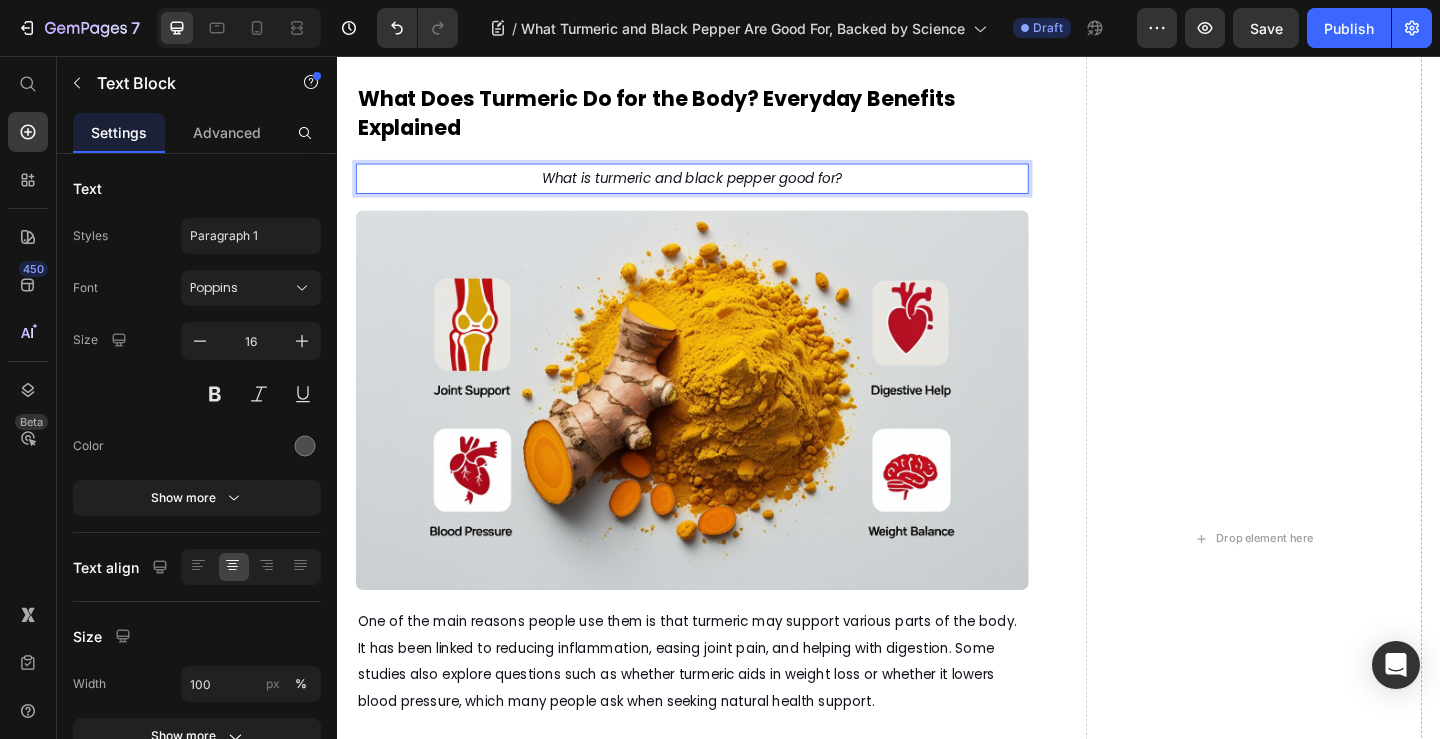 click on "What is turmeric and black pepper good for?" at bounding box center (723, 189) 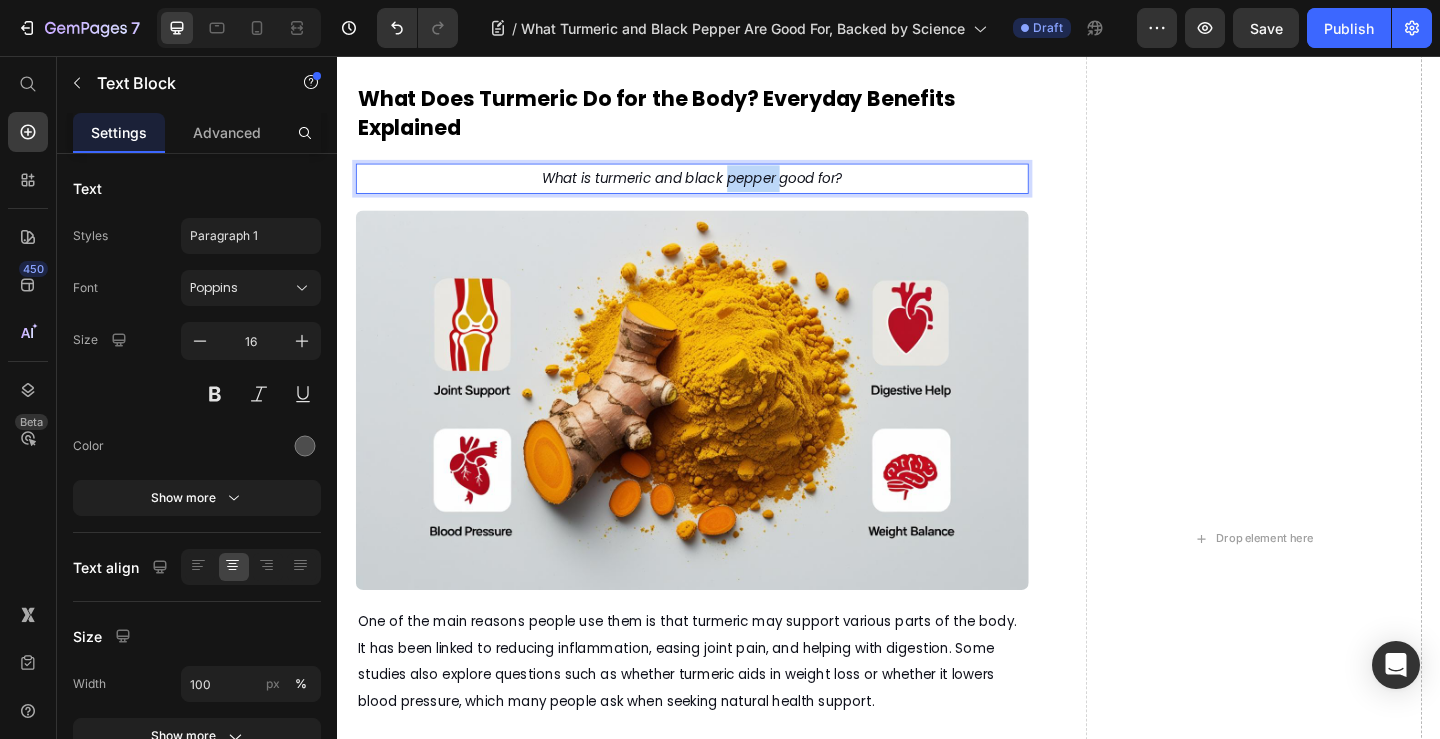 click on "What is turmeric and black pepper good for?" at bounding box center (723, 189) 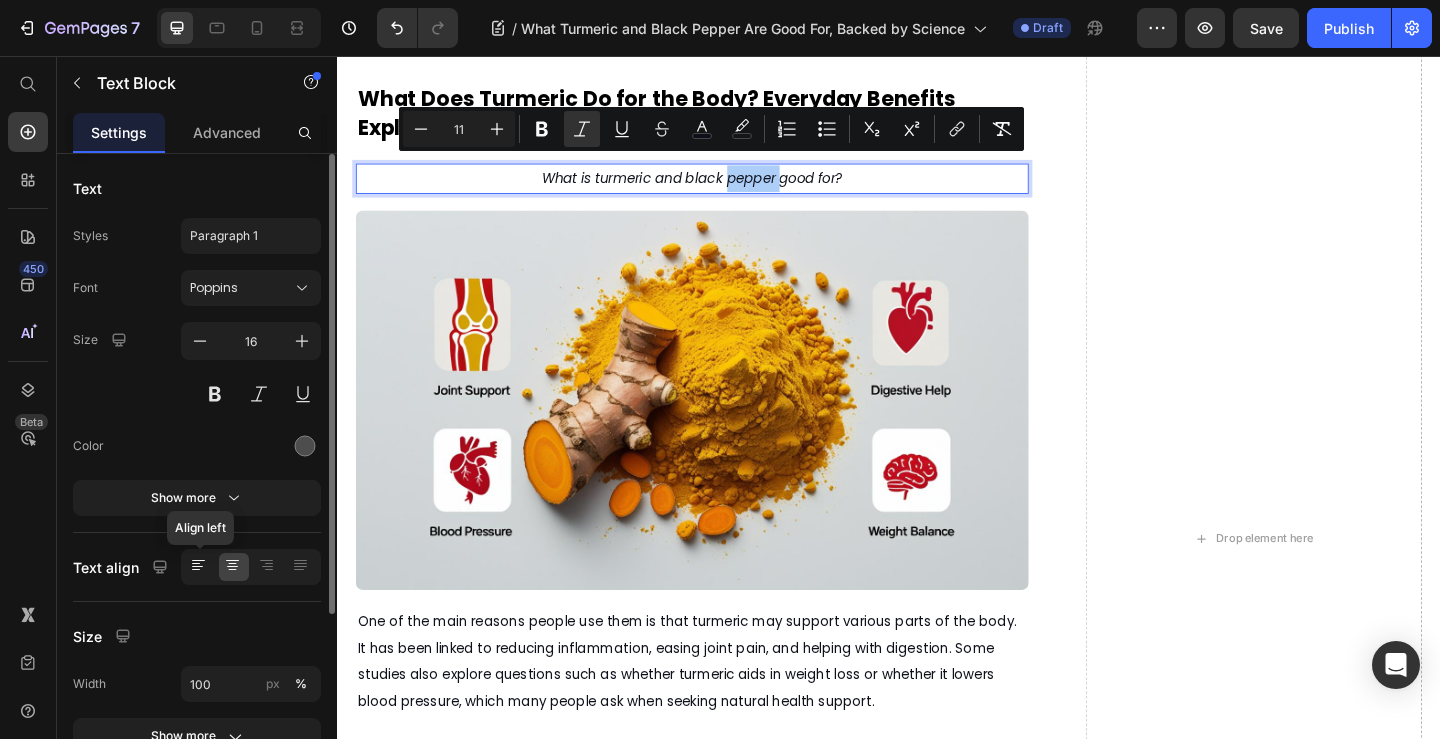 click 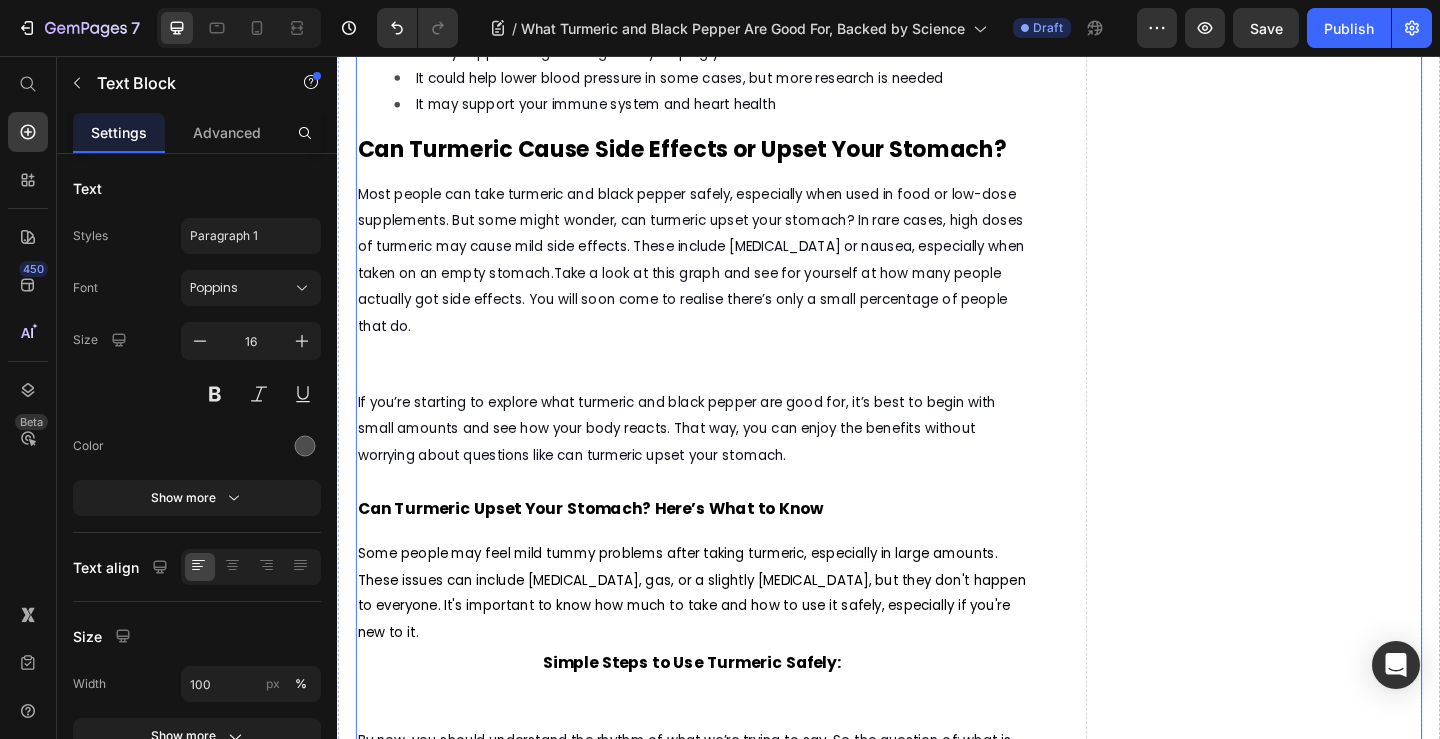 scroll, scrollTop: 3535, scrollLeft: 0, axis: vertical 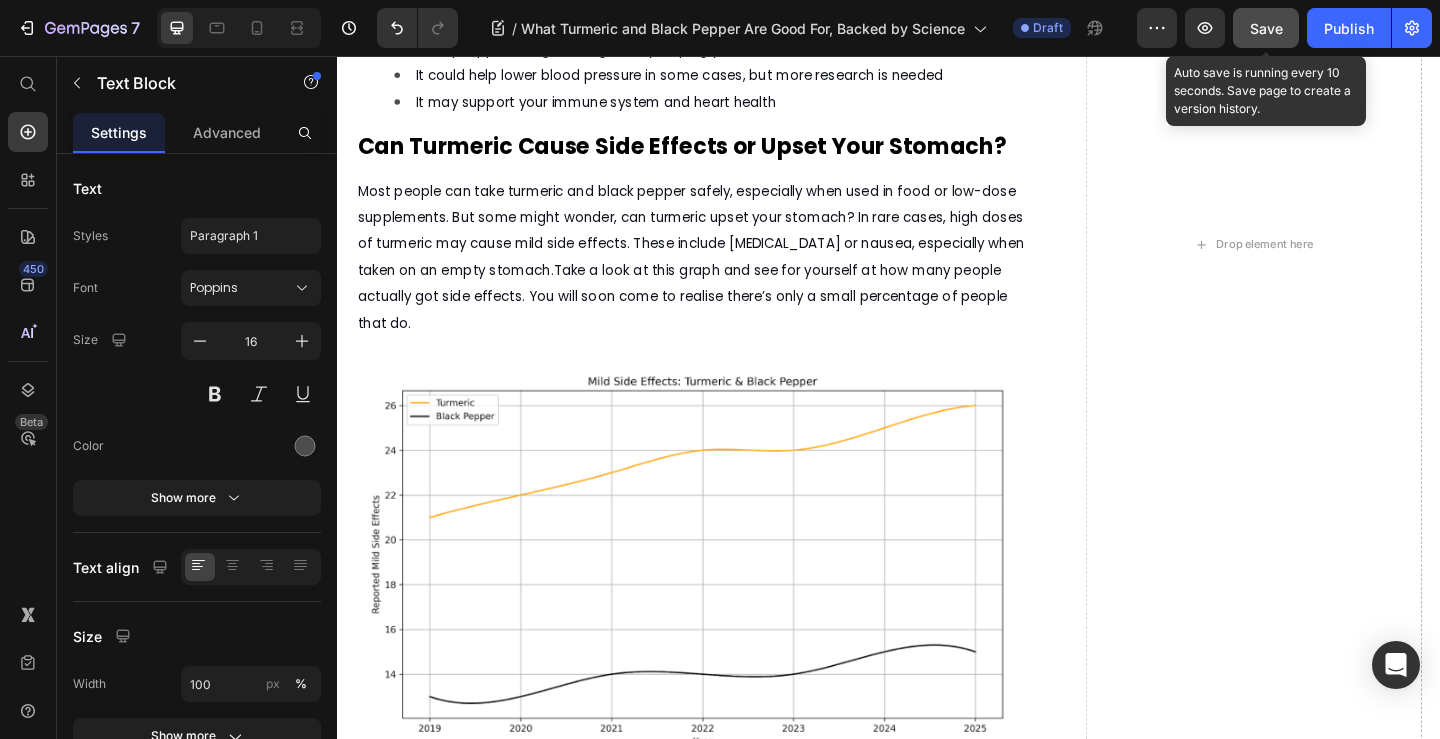 click on "Save" 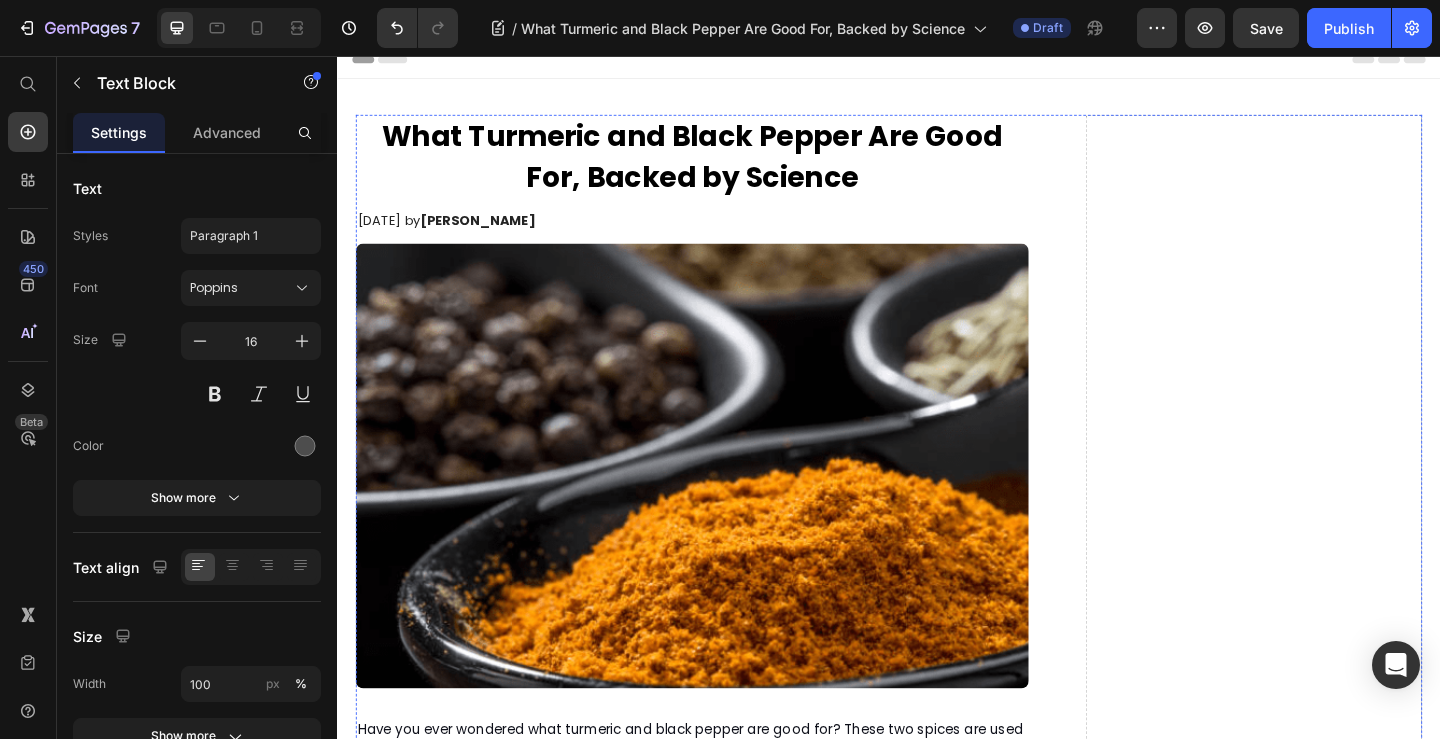 scroll, scrollTop: 0, scrollLeft: 0, axis: both 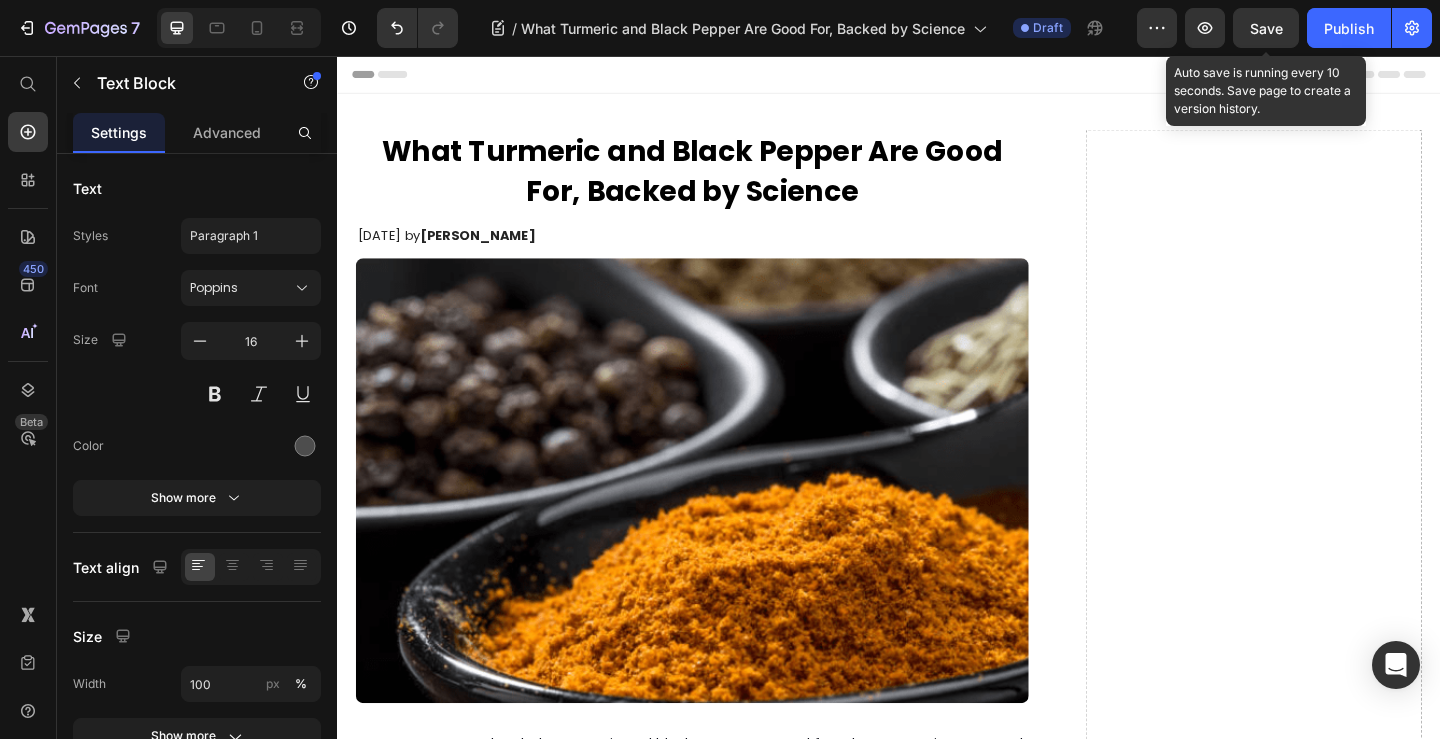 click on "Save" 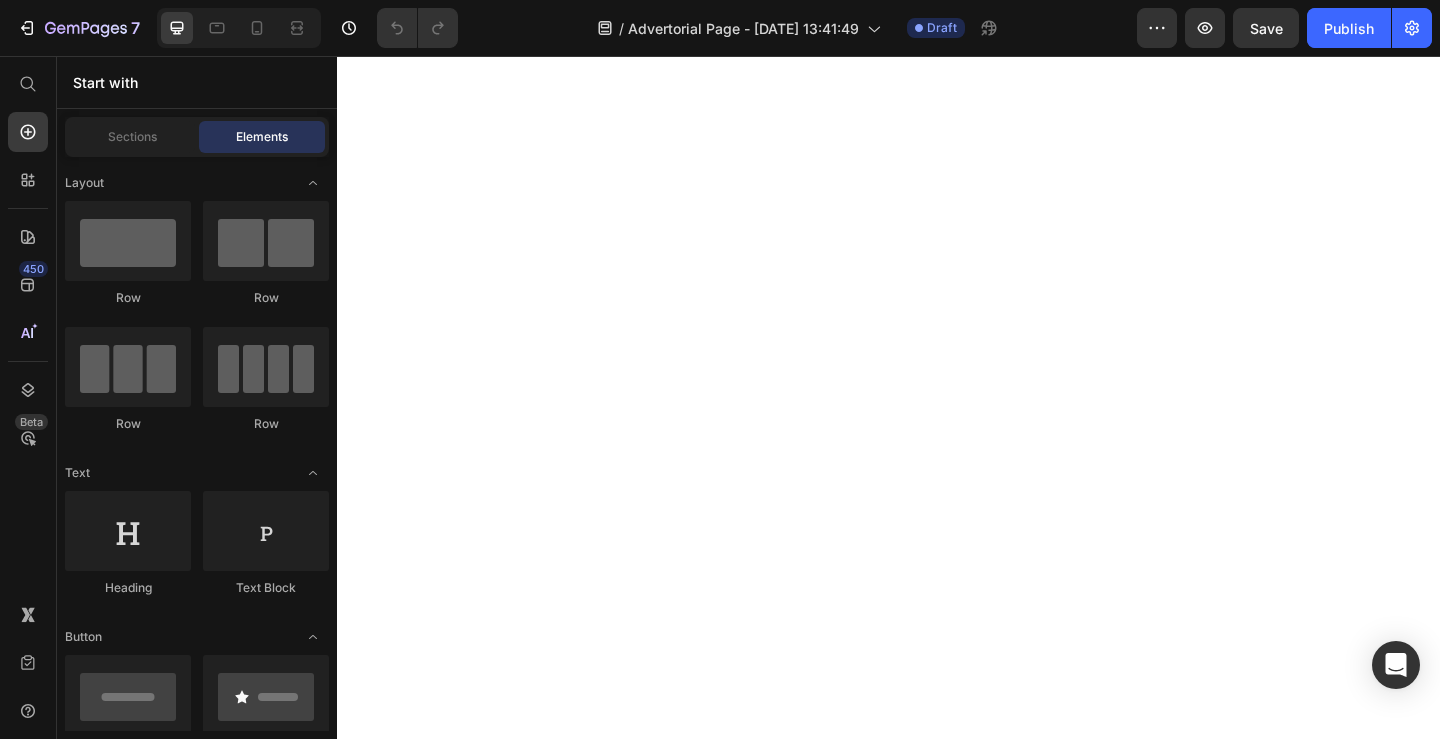 scroll, scrollTop: 0, scrollLeft: 0, axis: both 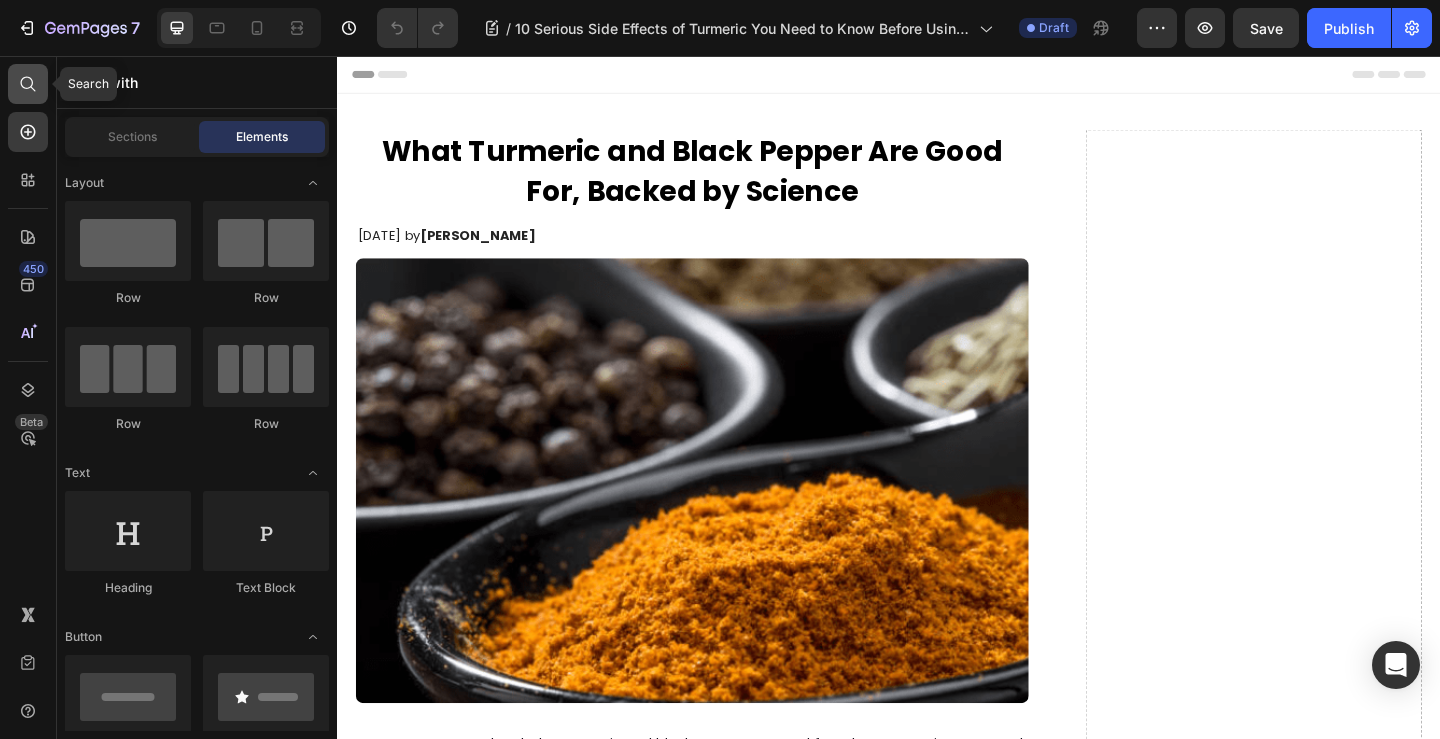 click 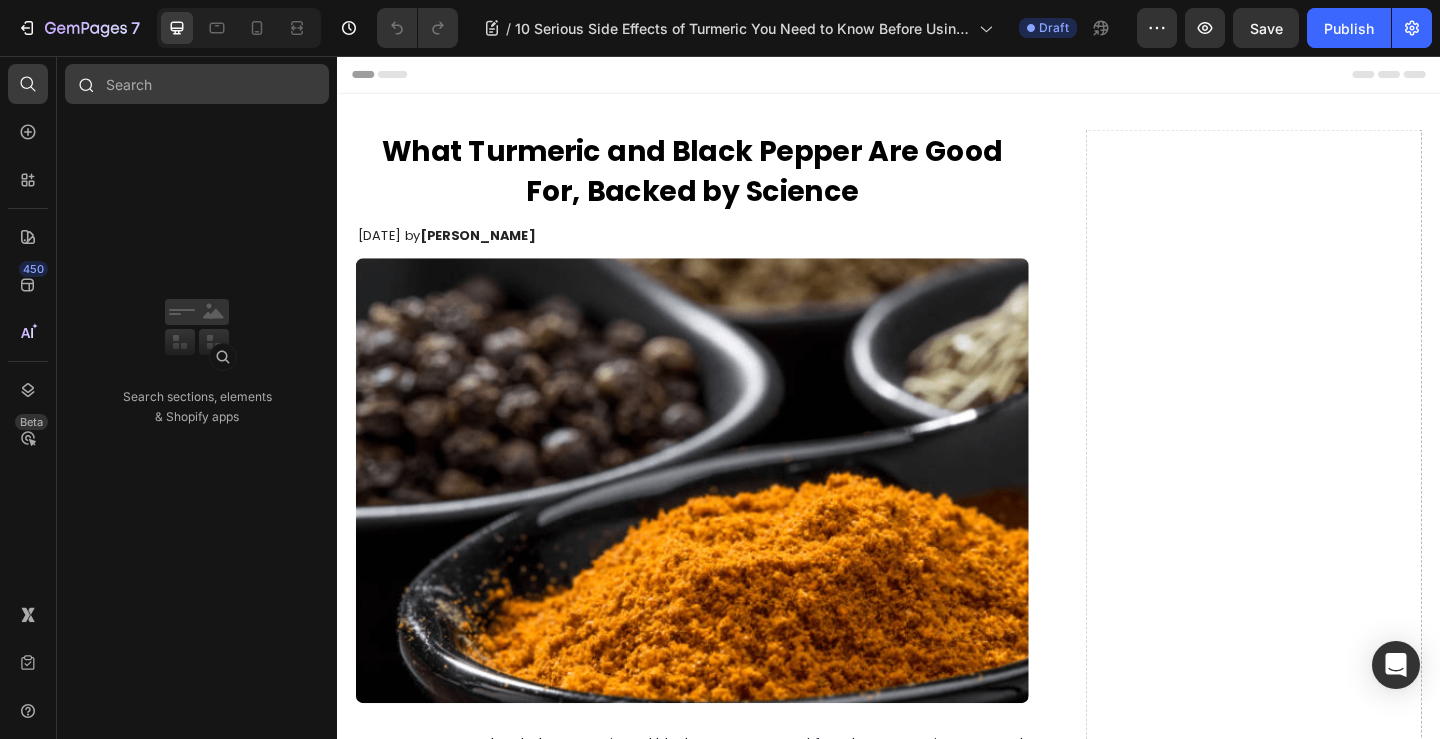 click at bounding box center (197, 84) 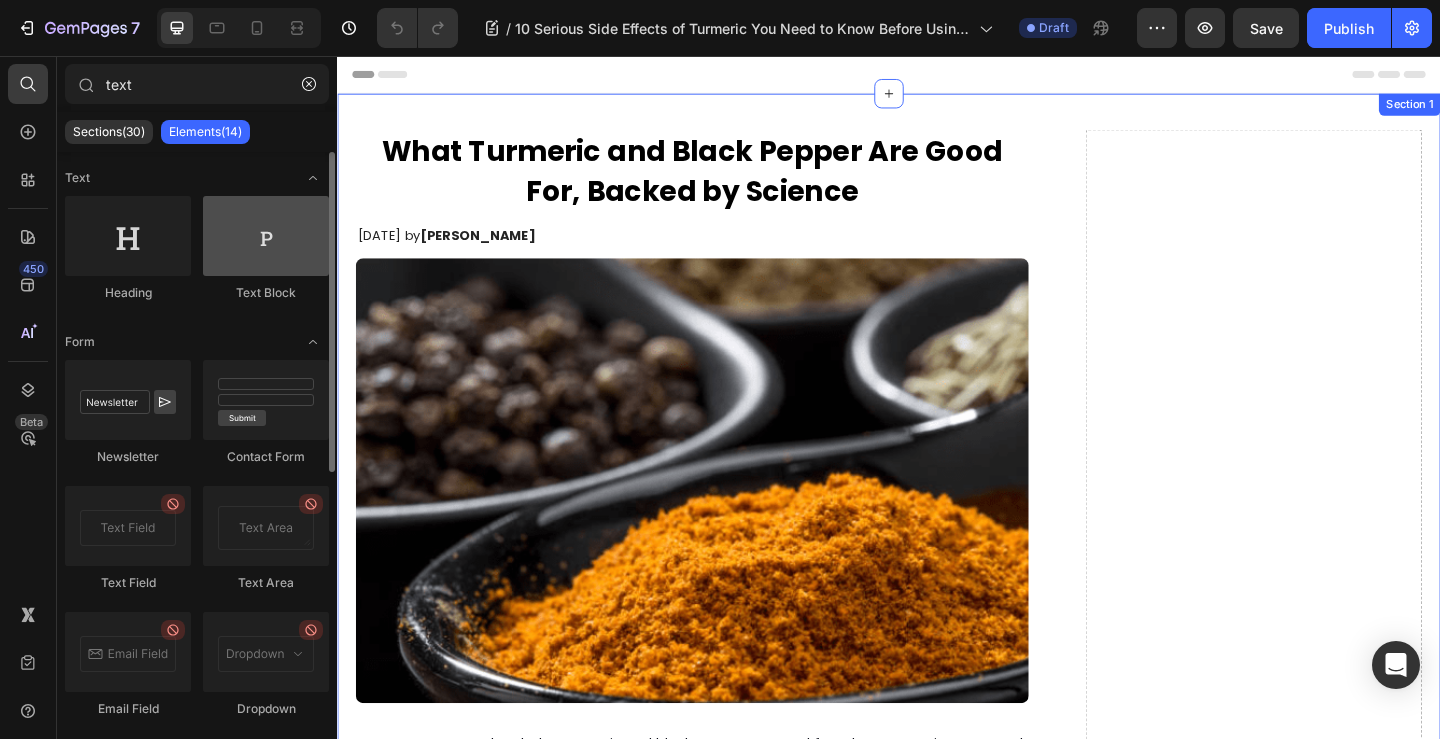 type on "text" 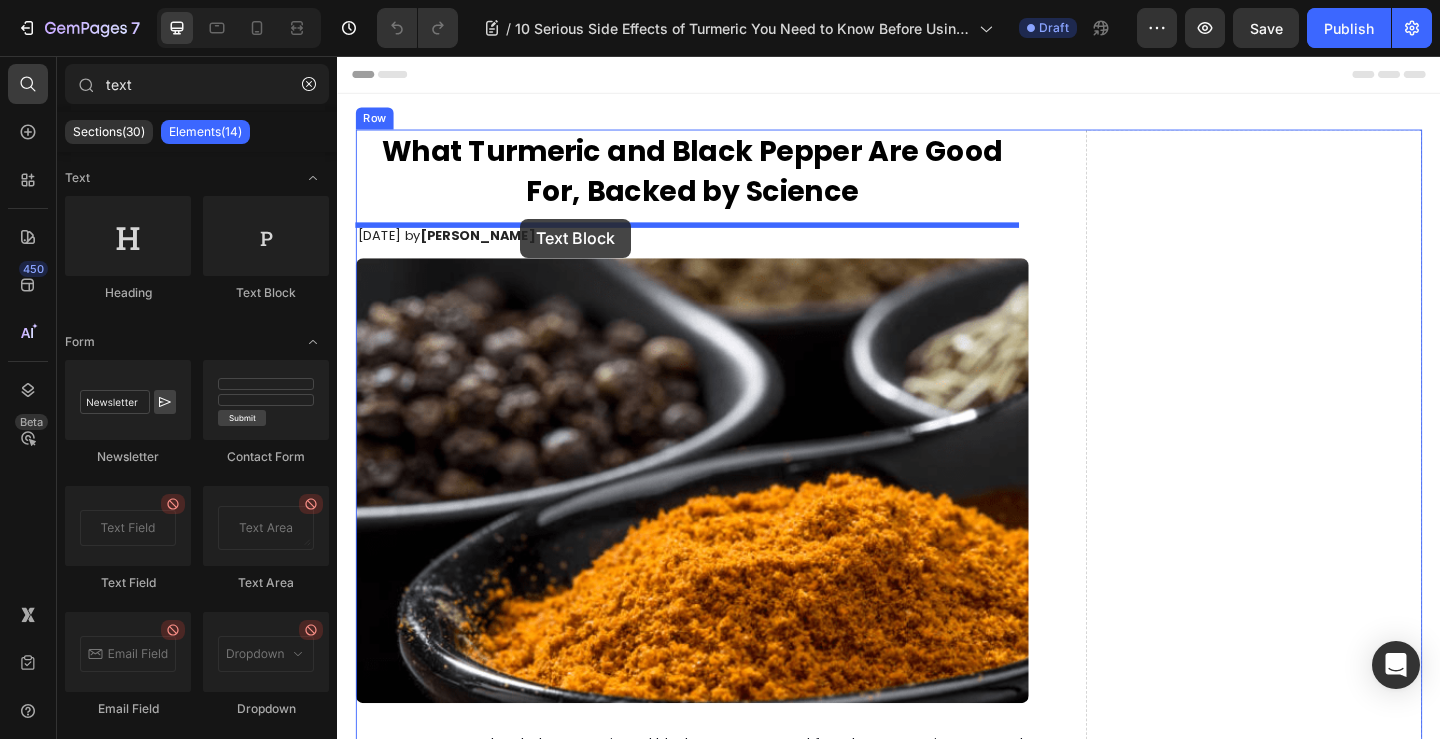 drag, startPoint x: 612, startPoint y: 297, endPoint x: 536, endPoint y: 233, distance: 99.35794 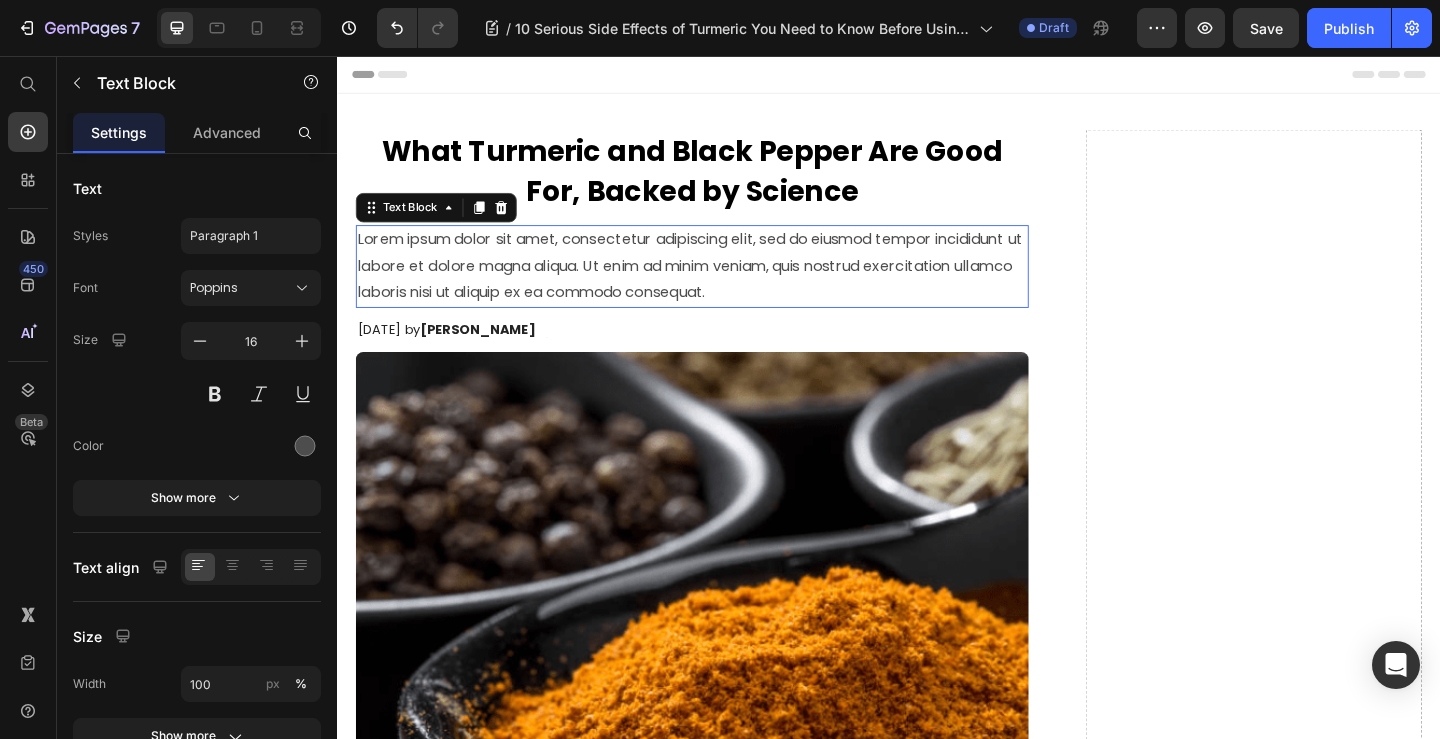 click on "Lorem ipsum dolor sit amet, consectetur adipiscing elit, sed do eiusmod tempor incididunt ut labore et dolore magna aliqua. Ut enim ad minim veniam, quis nostrud exercitation ullamco laboris nisi ut aliquip ex ea commodo consequat." at bounding box center [723, 285] 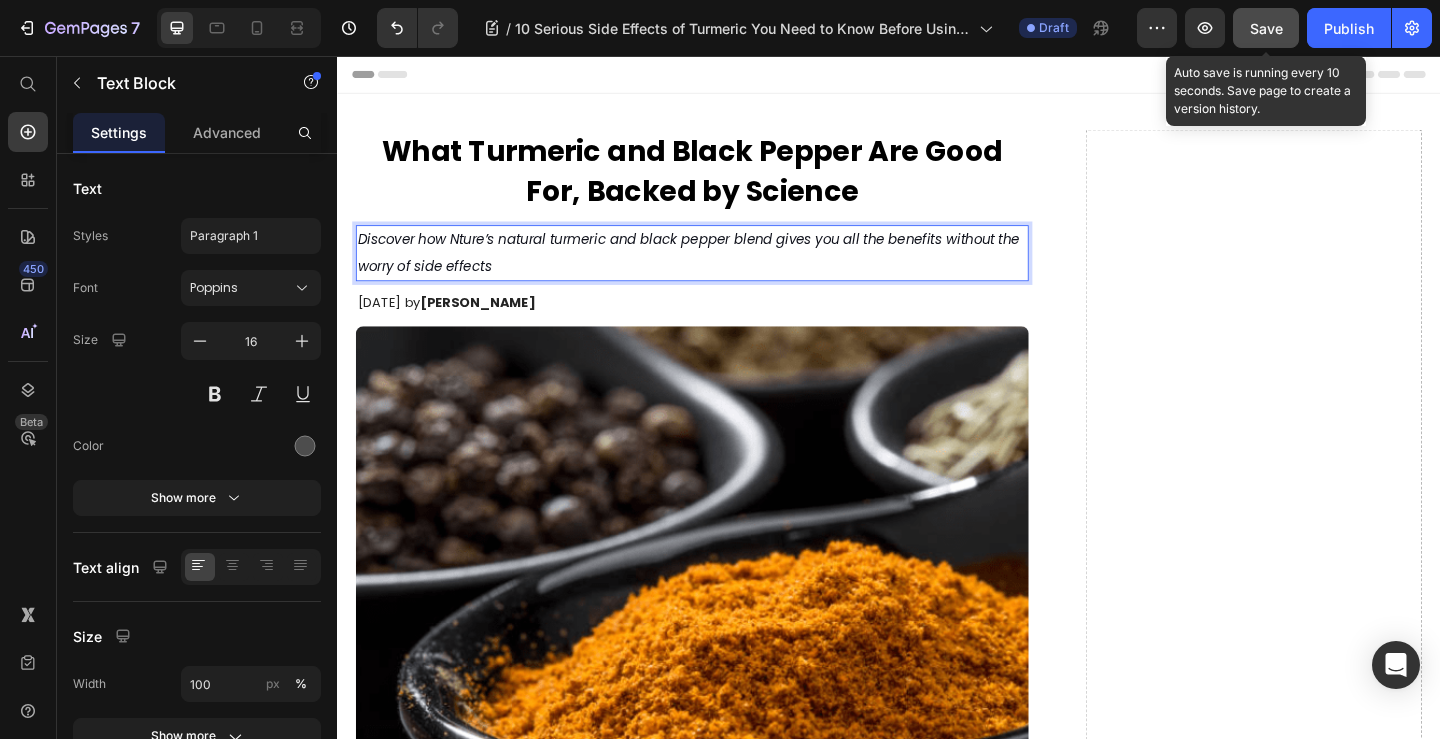 drag, startPoint x: 1279, startPoint y: 33, endPoint x: 923, endPoint y: 39, distance: 356.05057 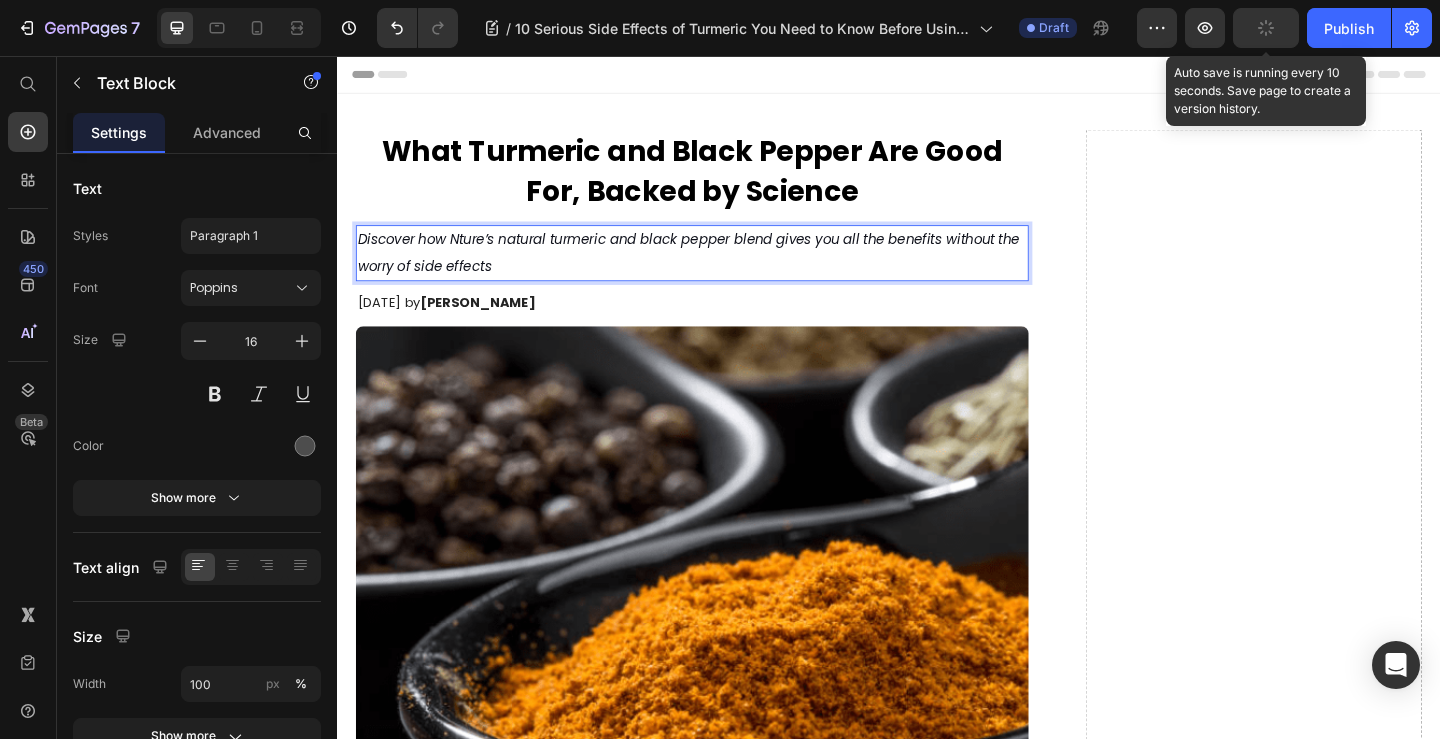 click on "Discover how Nture’s natural turmeric and black pepper blend gives you all the benefits without the worry of side effects" at bounding box center (719, 270) 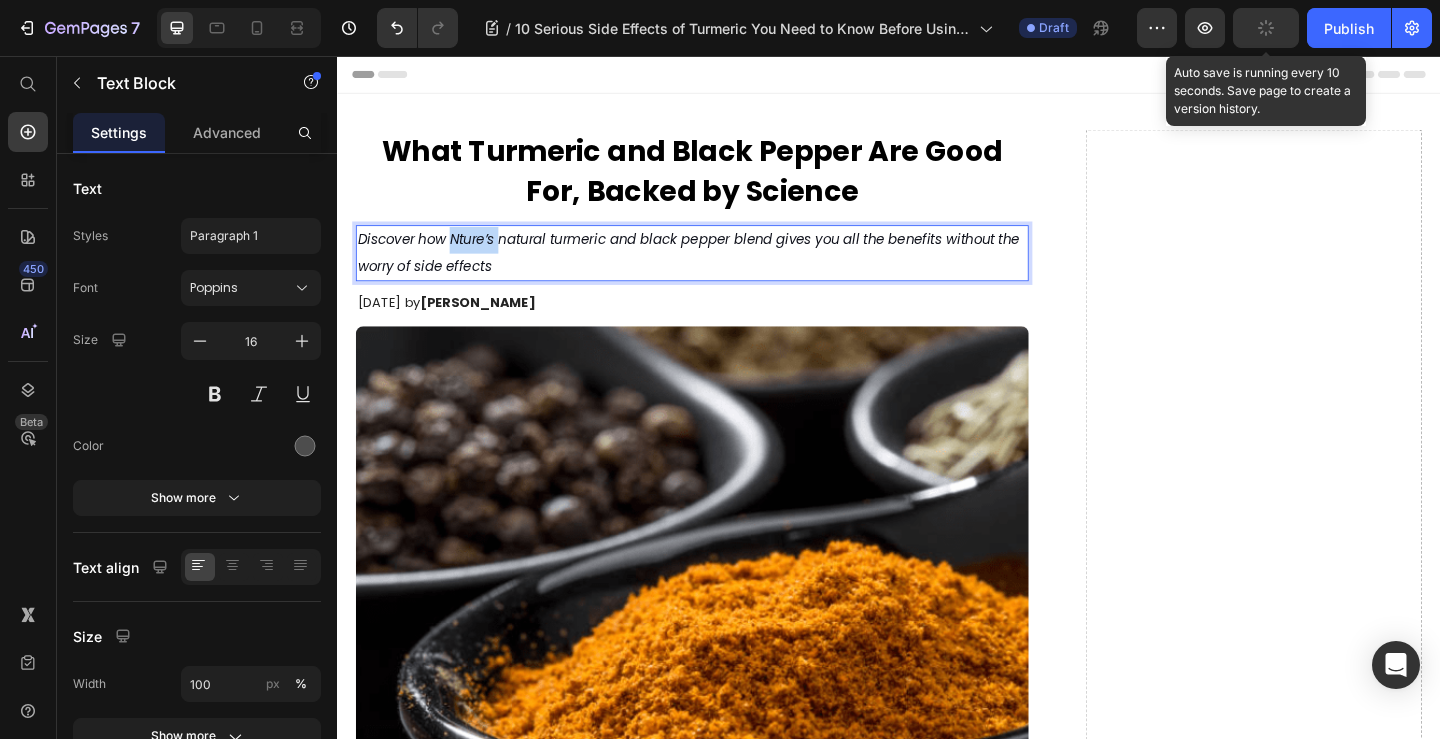 click on "Discover how Nture’s natural turmeric and black pepper blend gives you all the benefits without the worry of side effects" at bounding box center (719, 270) 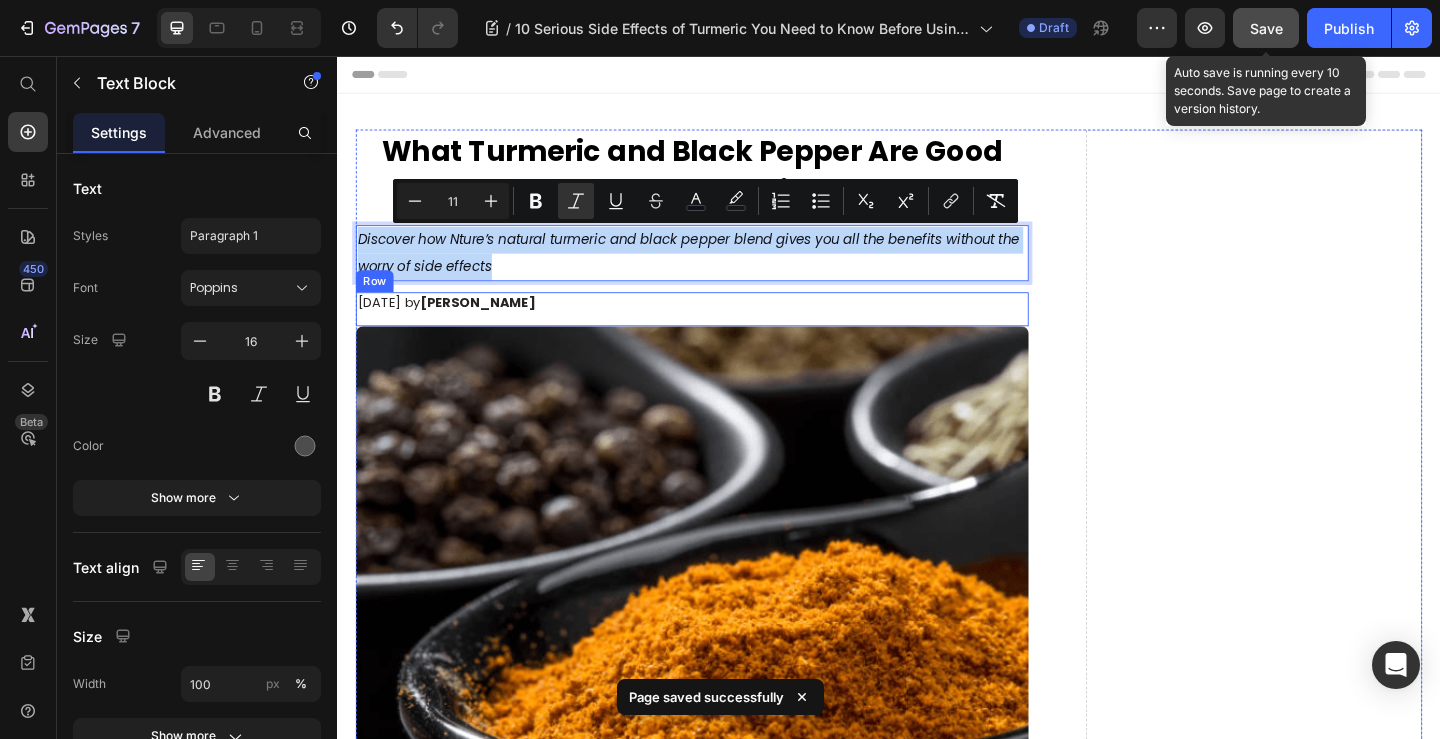 click on "July 9, 2025 by  Amina Mughal Text Block Text Block Row" at bounding box center [723, 331] 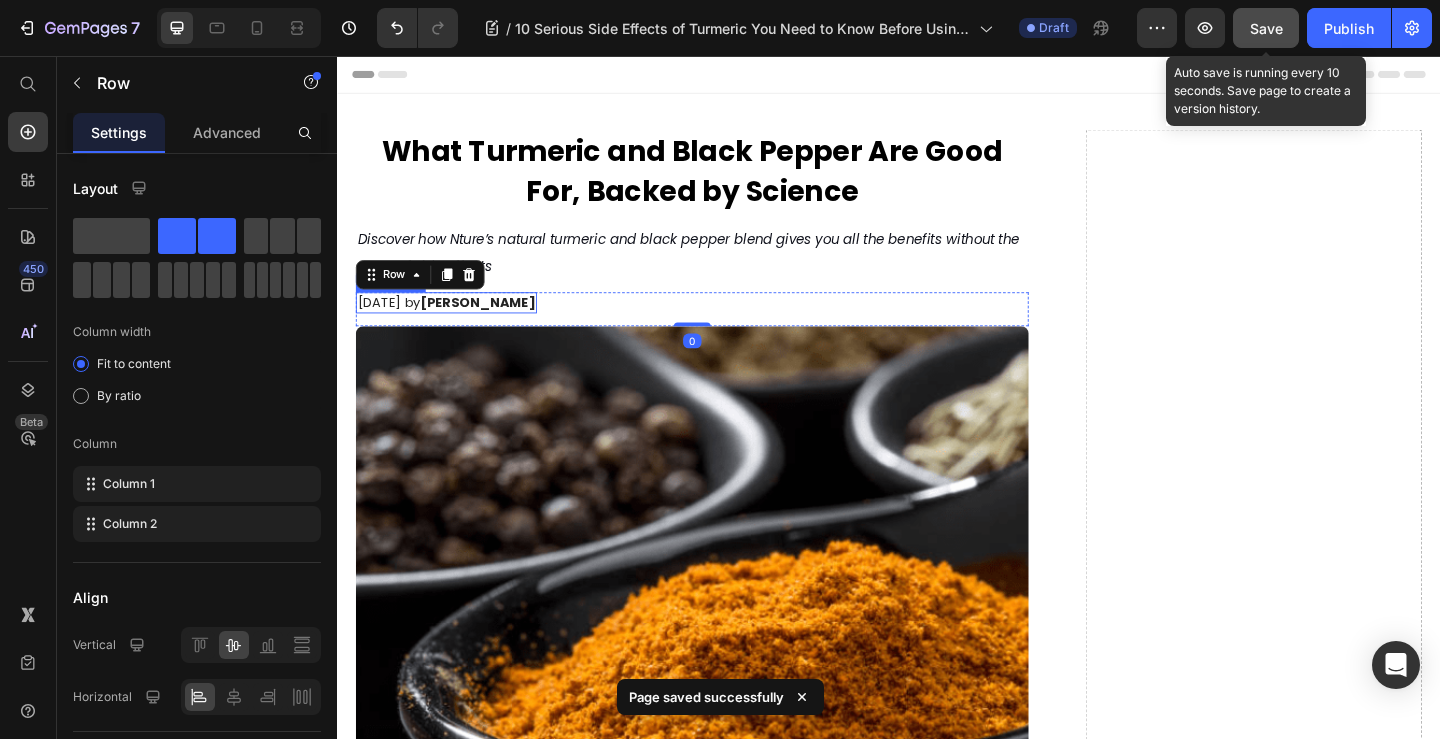 click on "July 9, 2025 by  Amina Mughal" at bounding box center [455, 324] 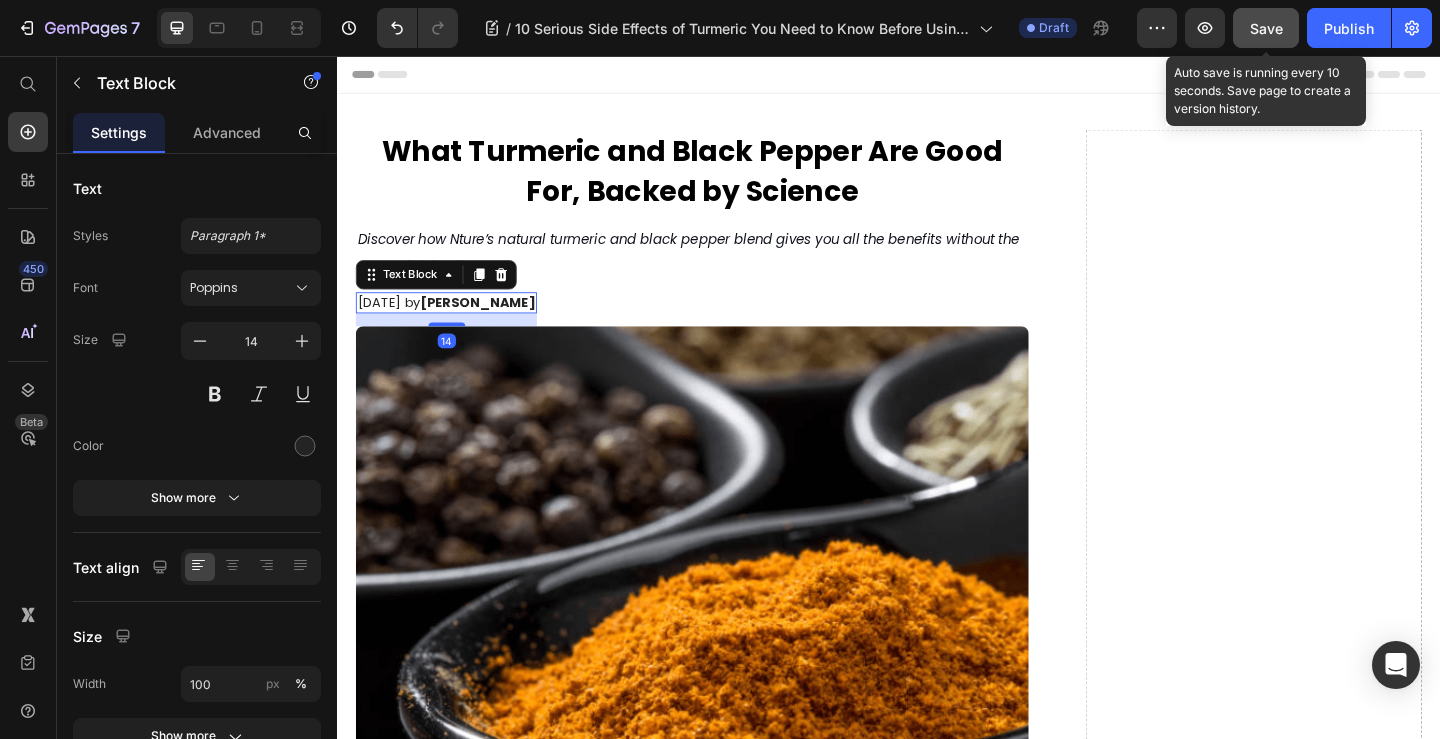 click on "July 9, 2025 by  Amina Mughal" at bounding box center [455, 324] 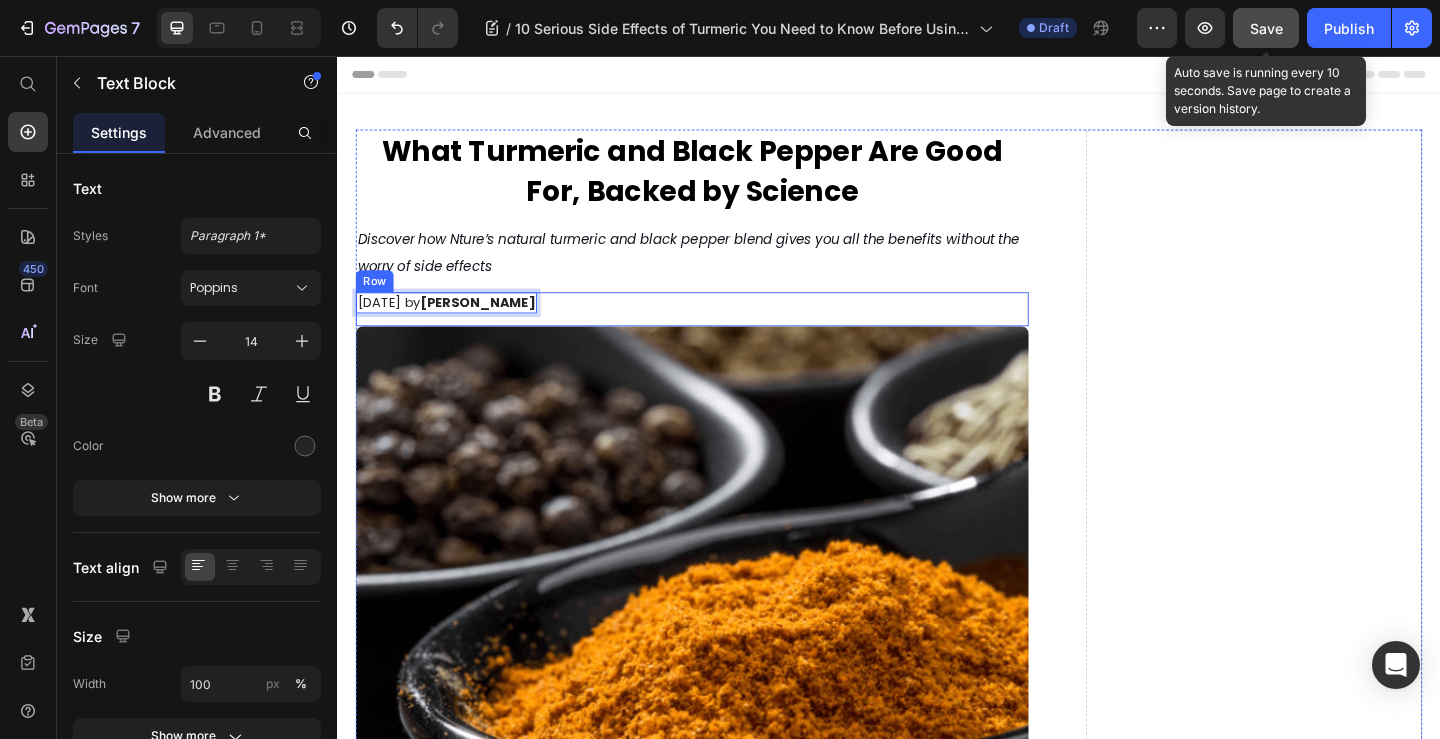 click on "July 10, 2025 by  Amina Mughal Text Block   14 Text Block Row" at bounding box center (723, 331) 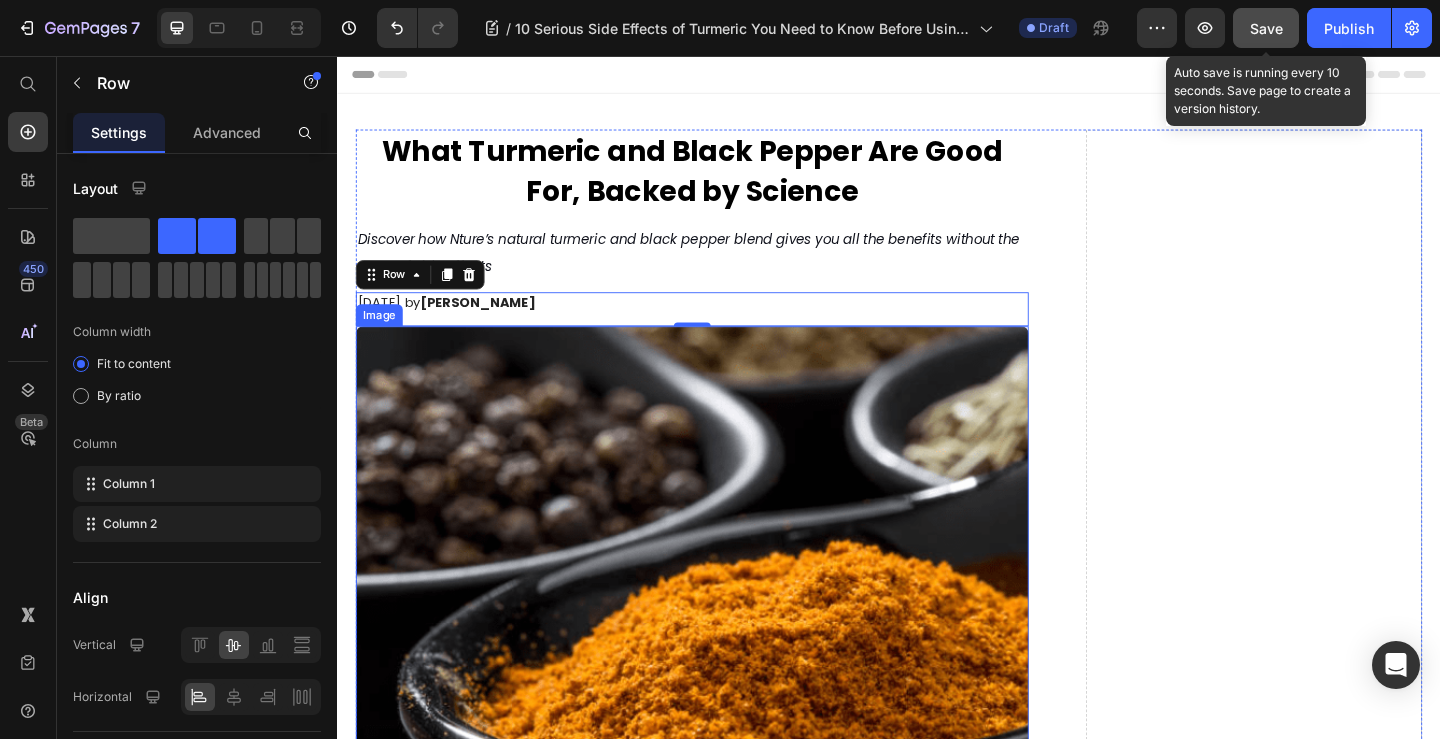 scroll, scrollTop: 600, scrollLeft: 0, axis: vertical 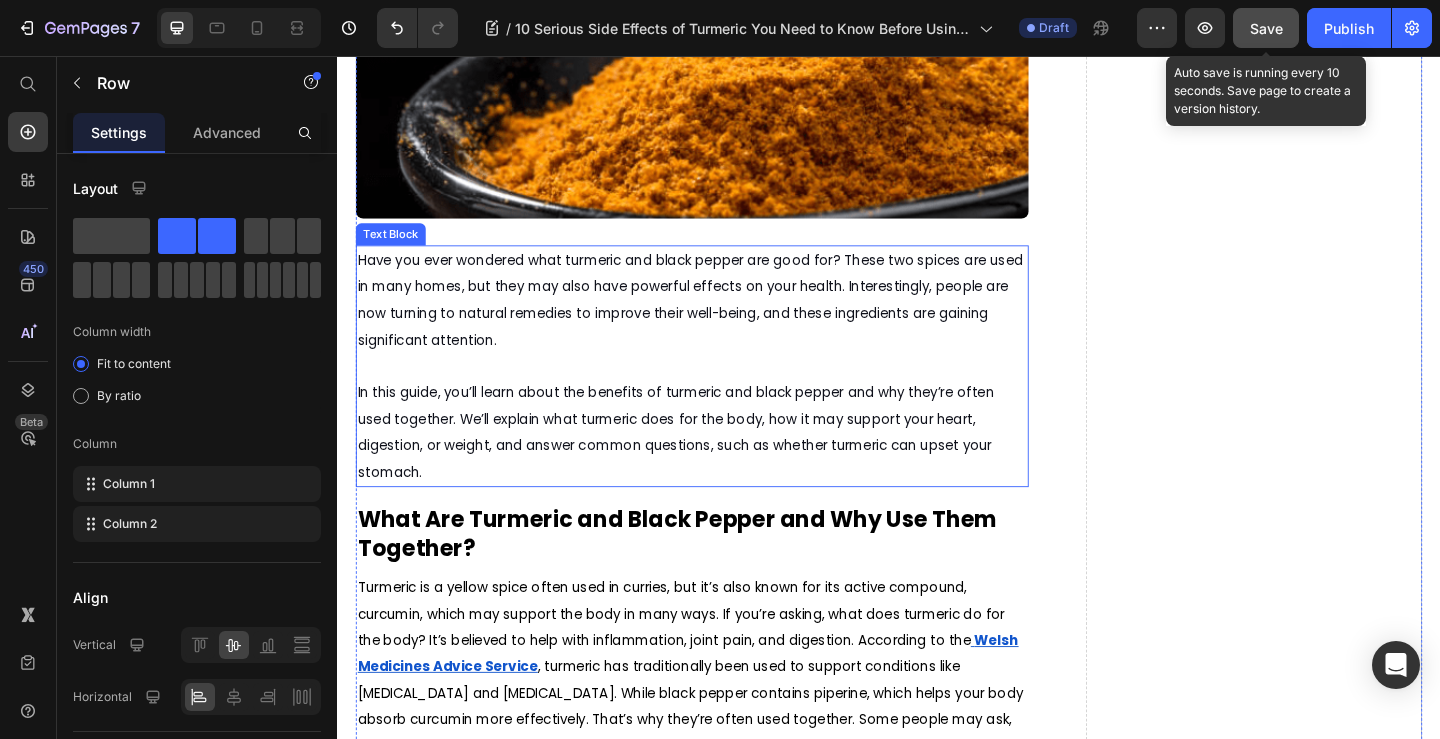 click on "Have you ever wondered what turmeric and black pepper are good for? These two spices are used in many homes, but they may also have powerful effects on your health. Interestingly, people are now turning to natural remedies to improve their well-being, and these ingredients are gaining significant attention." at bounding box center (721, 321) 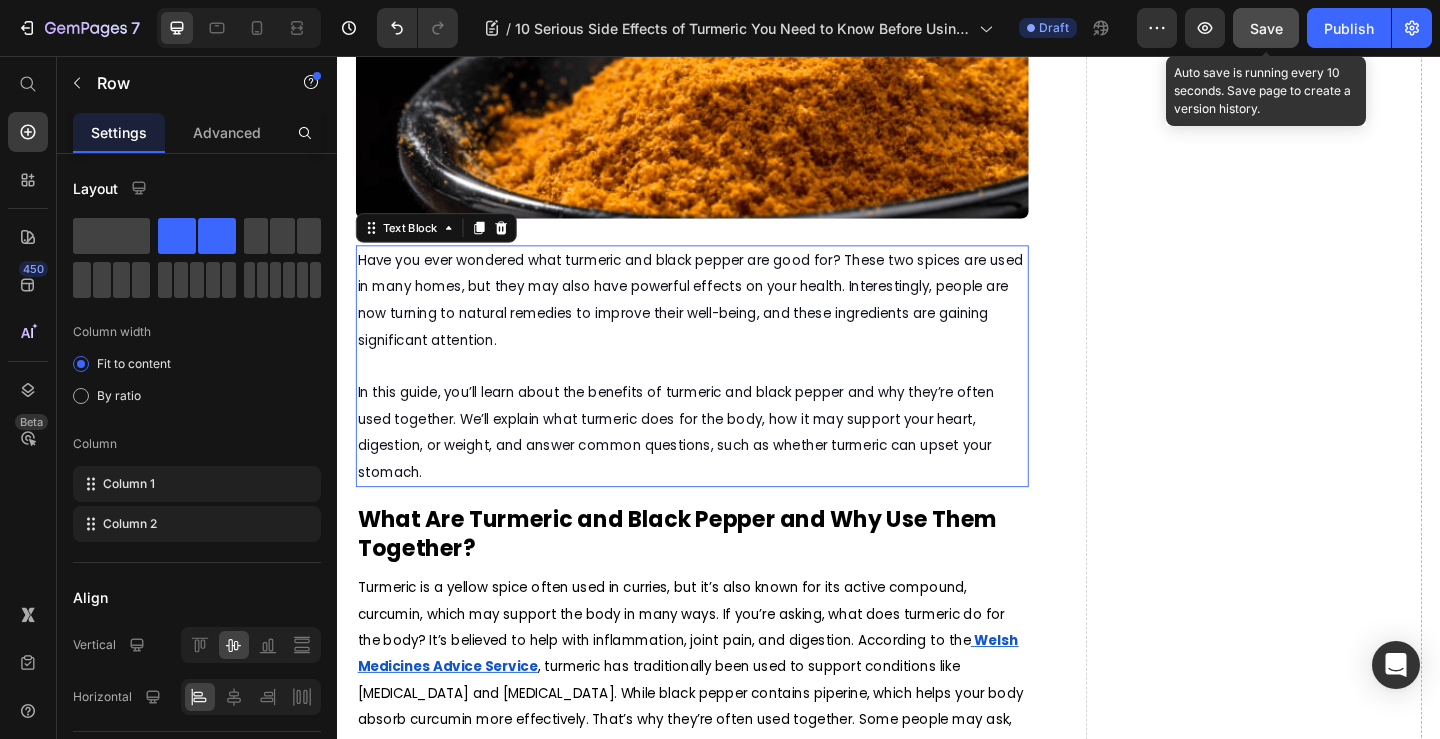 click on "Have you ever wondered what turmeric and black pepper are good for? These two spices are used in many homes, but they may also have powerful effects on your health. Interestingly, people are now turning to natural remedies to improve their well-being, and these ingredients are gaining significant attention." at bounding box center (721, 321) 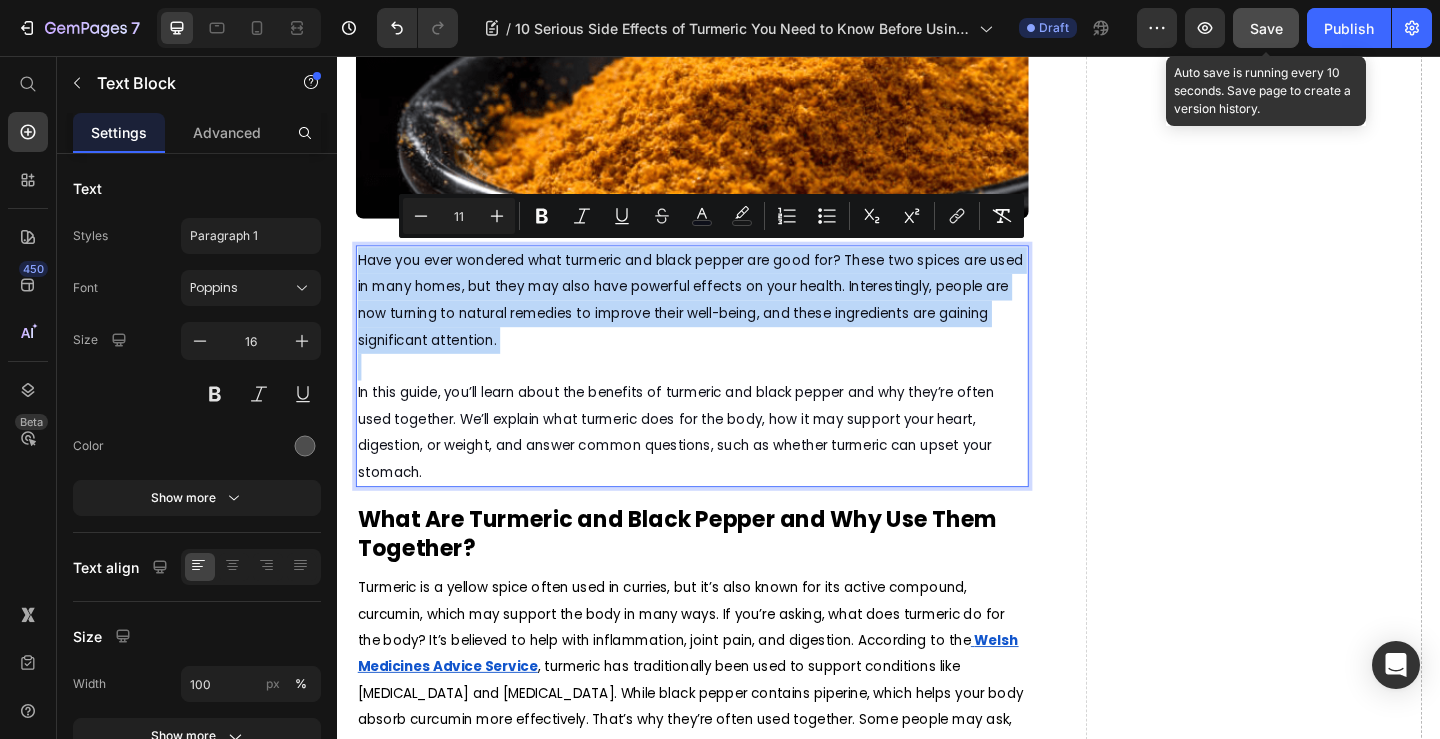 click on "Have you ever wondered what turmeric and black pepper are good for? These two spices are used in many homes, but they may also have powerful effects on your health. Interestingly, people are now turning to natural remedies to improve their well-being, and these ingredients are gaining significant attention." at bounding box center (723, 321) 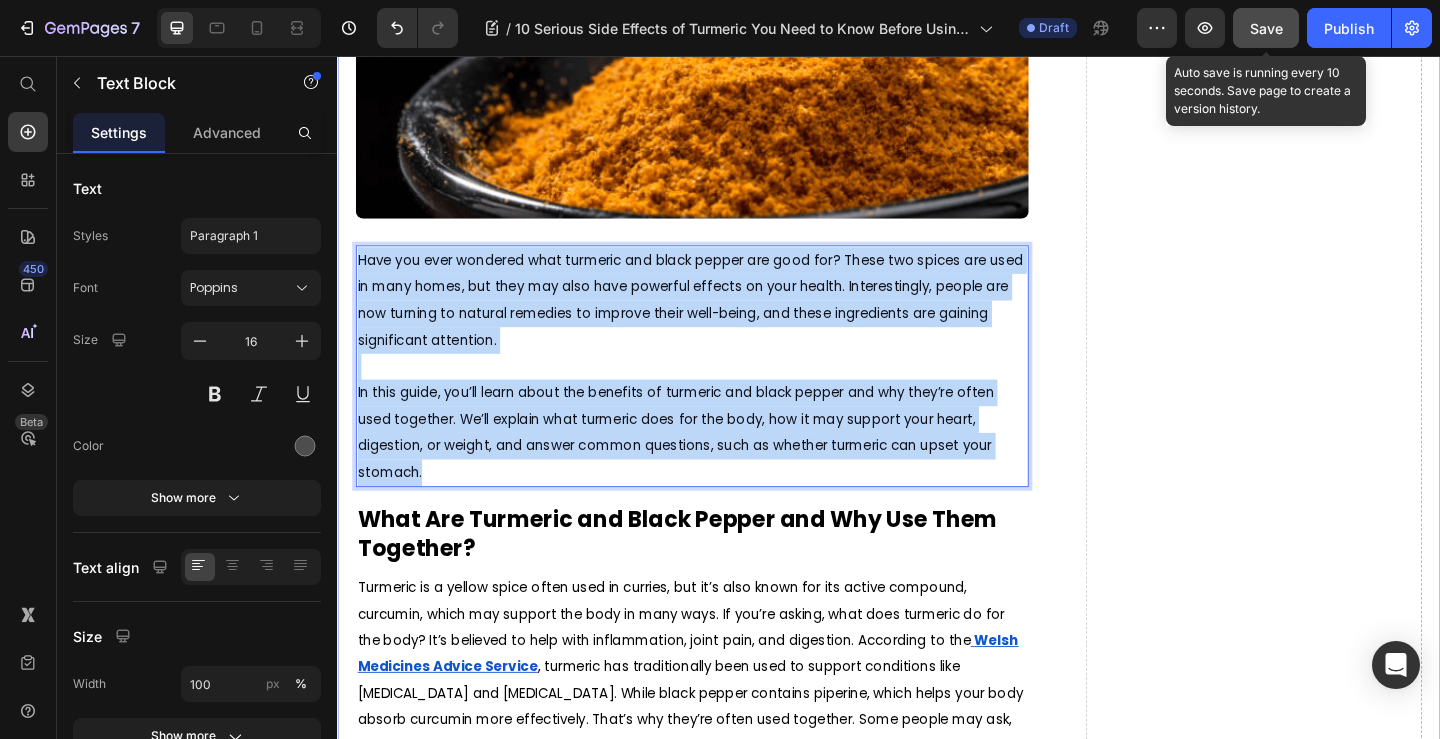 drag, startPoint x: 498, startPoint y: 497, endPoint x: 355, endPoint y: 270, distance: 268.28717 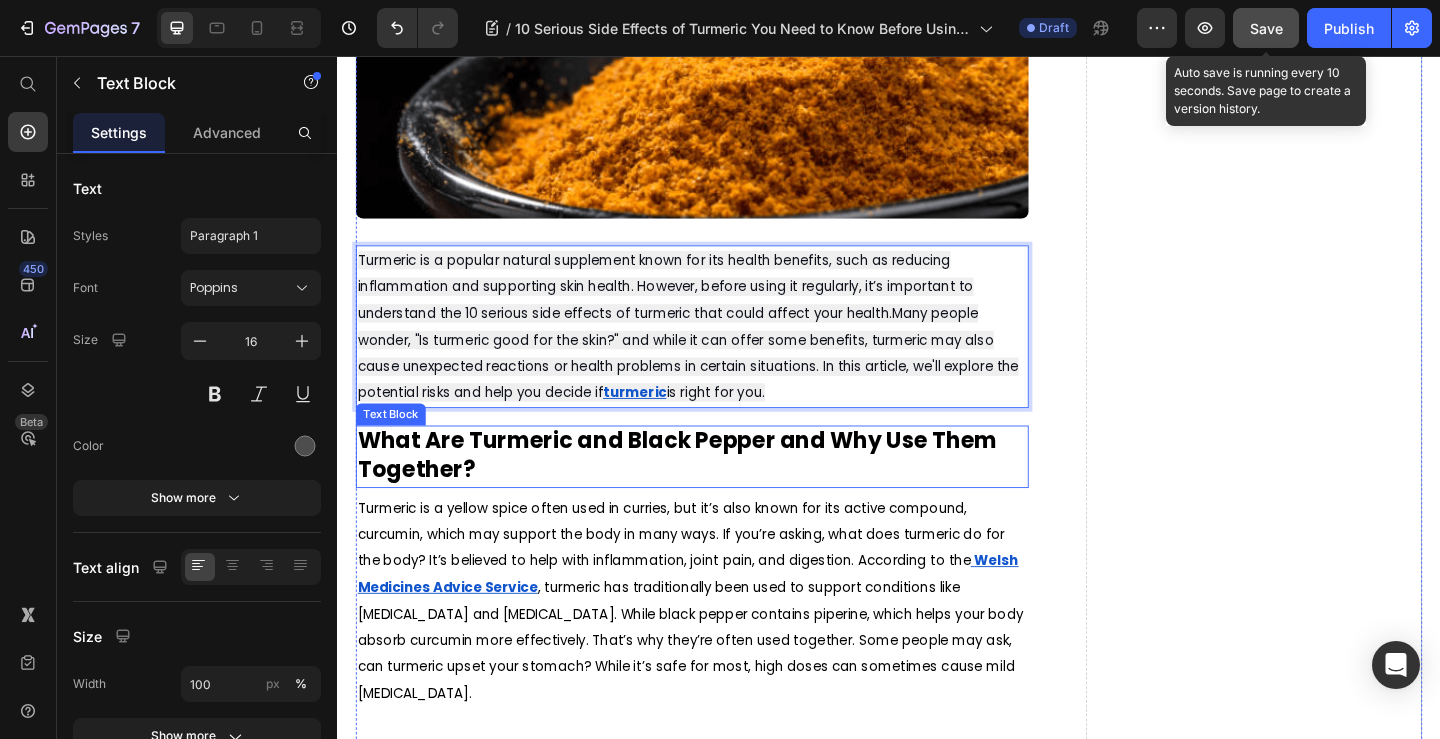click on "What Are Turmeric and Black Pepper and Why Use Them Together?" at bounding box center [707, 489] 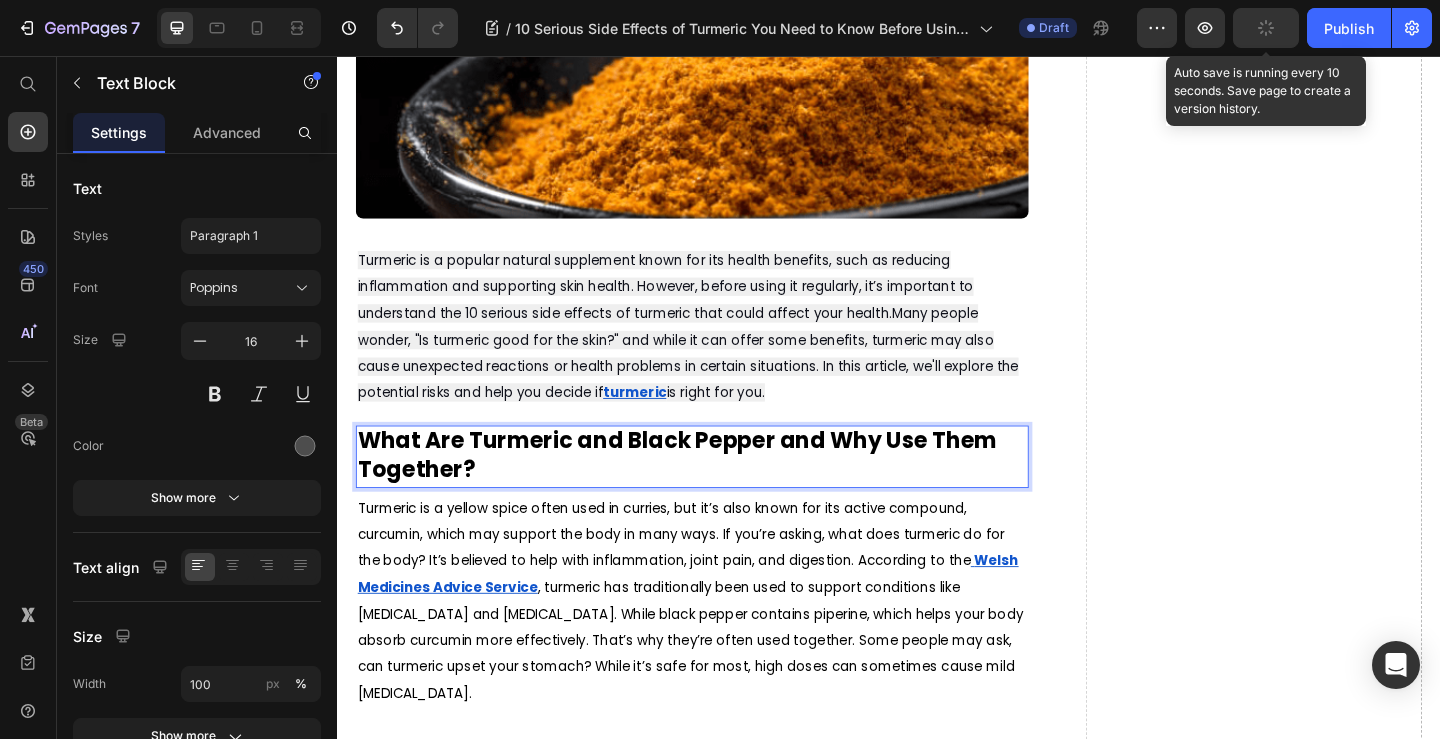 click on "What Are Turmeric and Black Pepper and Why Use Them Together?" at bounding box center (707, 489) 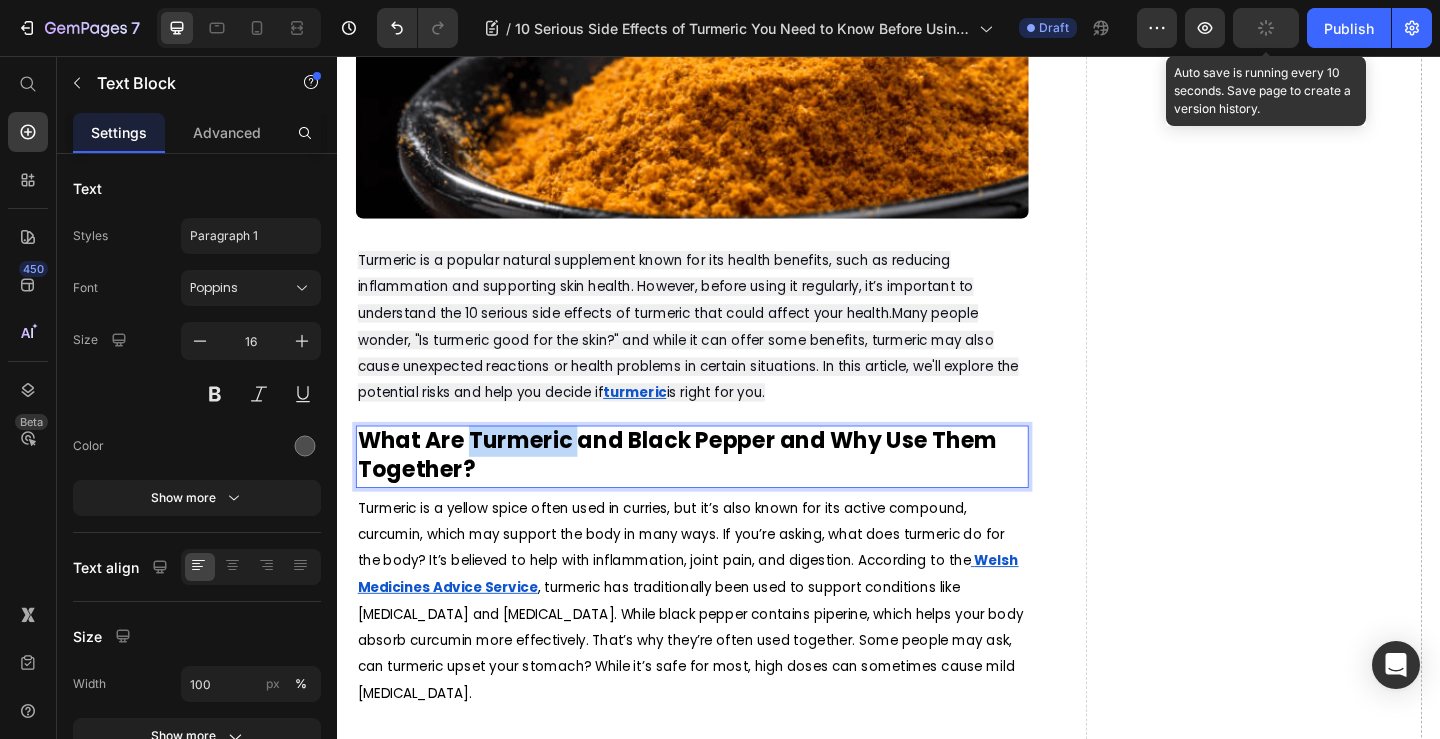 click on "What Are Turmeric and Black Pepper and Why Use Them Together?" at bounding box center [707, 489] 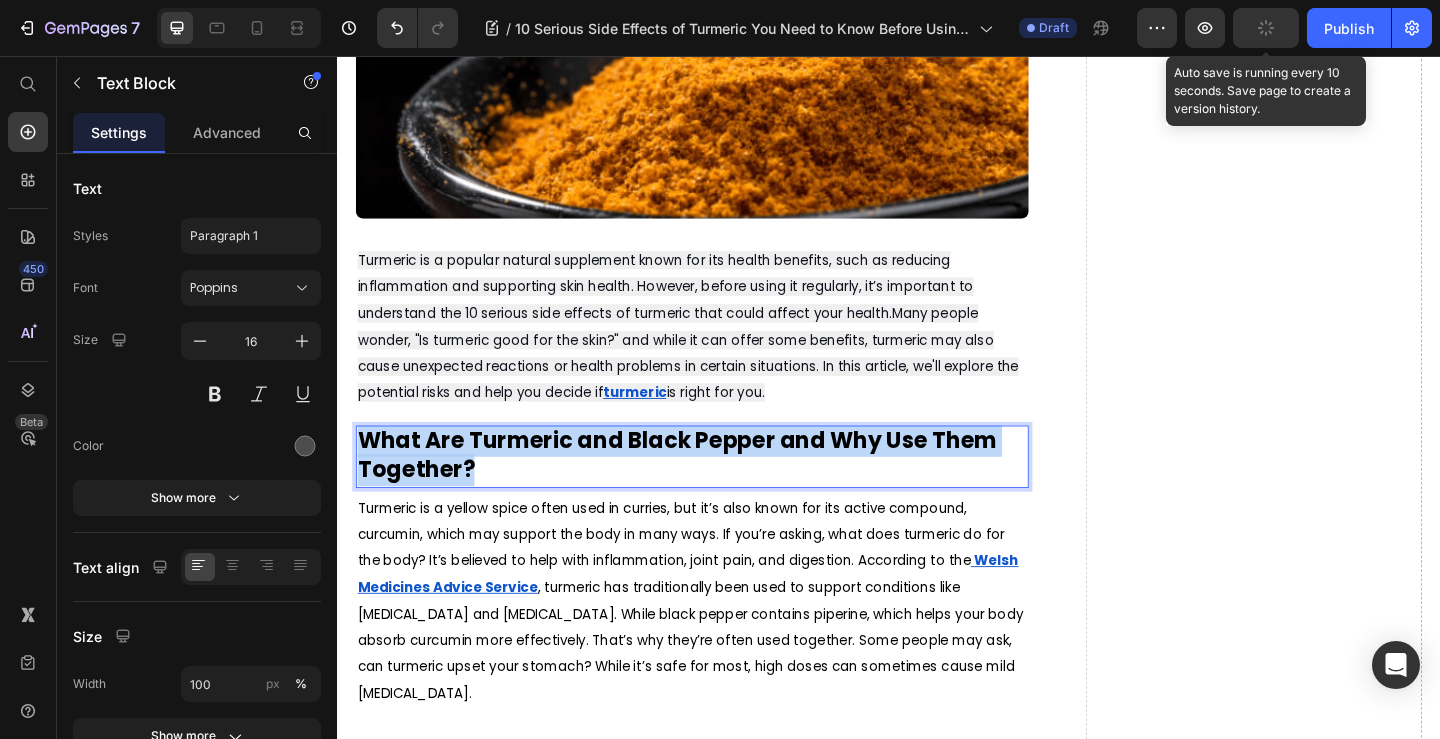 click on "What Are Turmeric and Black Pepper and Why Use Them Together?" at bounding box center (707, 489) 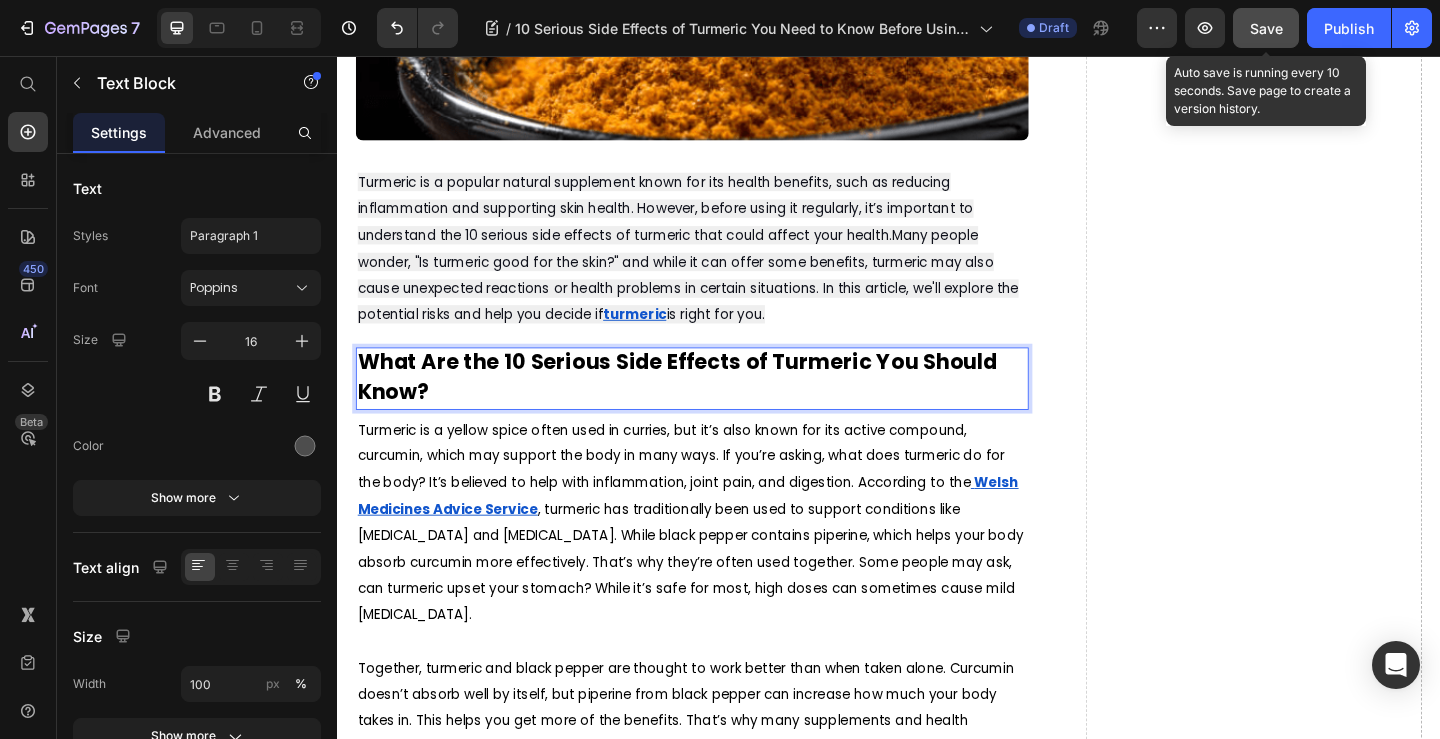scroll, scrollTop: 800, scrollLeft: 0, axis: vertical 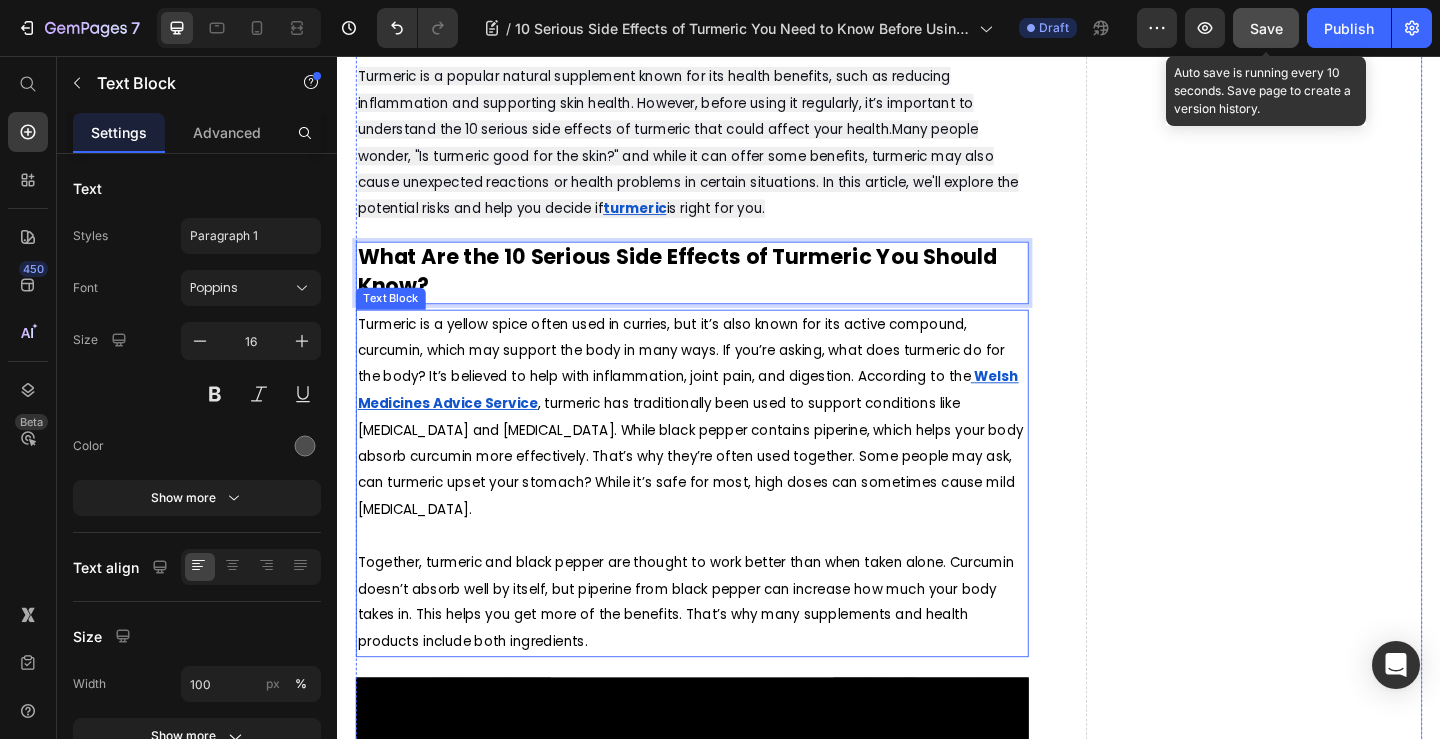 click on "Turmeric is a yellow spice often used in curries, but it’s also known for its active compound, curcumin, which may support the body in many ways. If you’re asking, what does turmeric do for the body? It’s believed to help with inflammation, joint pain, and digestion. According to the" at bounding box center [711, 377] 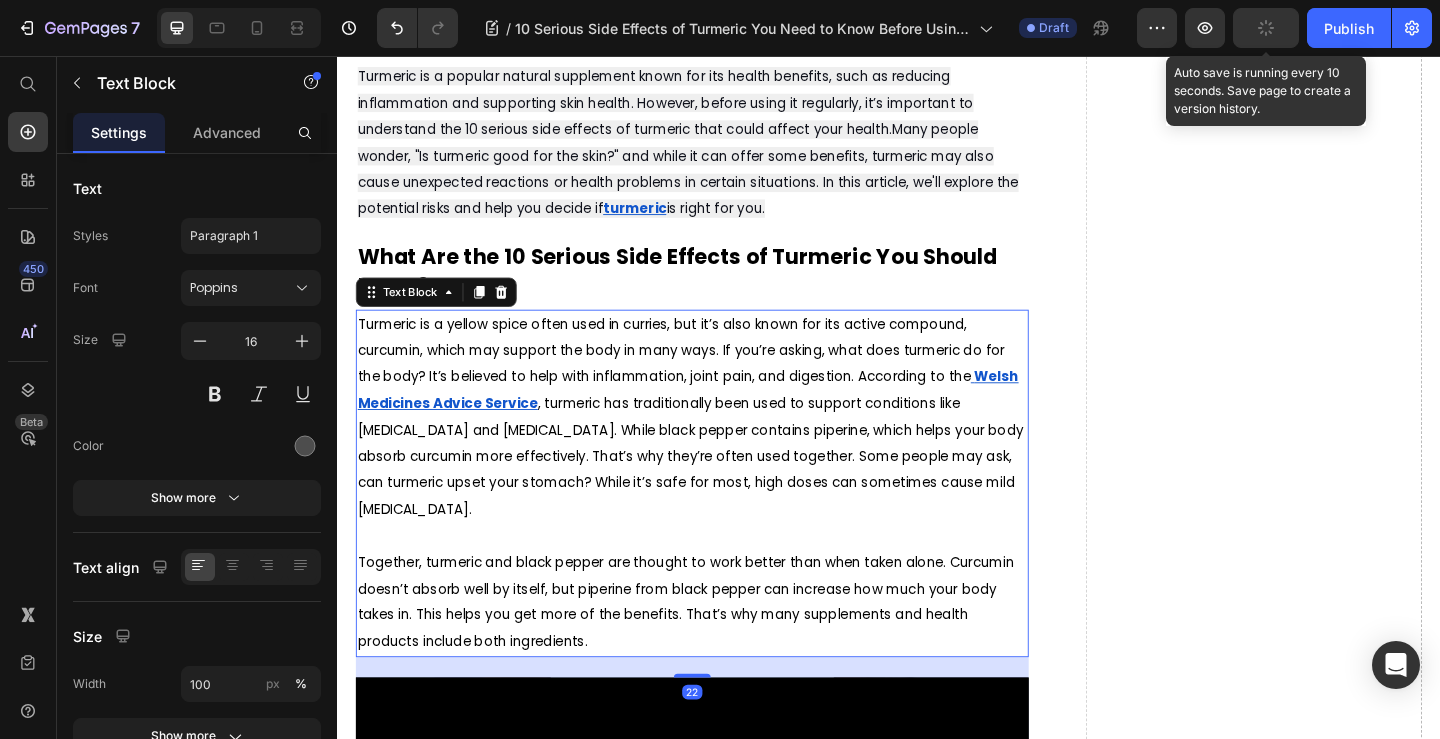 click on "Turmeric is a yellow spice often used in curries, but it’s also known for its active compound, curcumin, which may support the body in many ways. If you’re asking, what does turmeric do for the body? It’s believed to help with inflammation, joint pain, and digestion. According to the   Welsh Medicines Advice Service , turmeric has traditionally been used to support conditions like rheumatoid arthritis and colitis. While black pepper contains piperine, which helps your body absorb curcumin more effectively. That’s why they’re often used together. Some people may ask, can turmeric upset your stomach? While it’s safe for most, high doses can sometimes cause mild stomach discomfort." at bounding box center (723, 449) 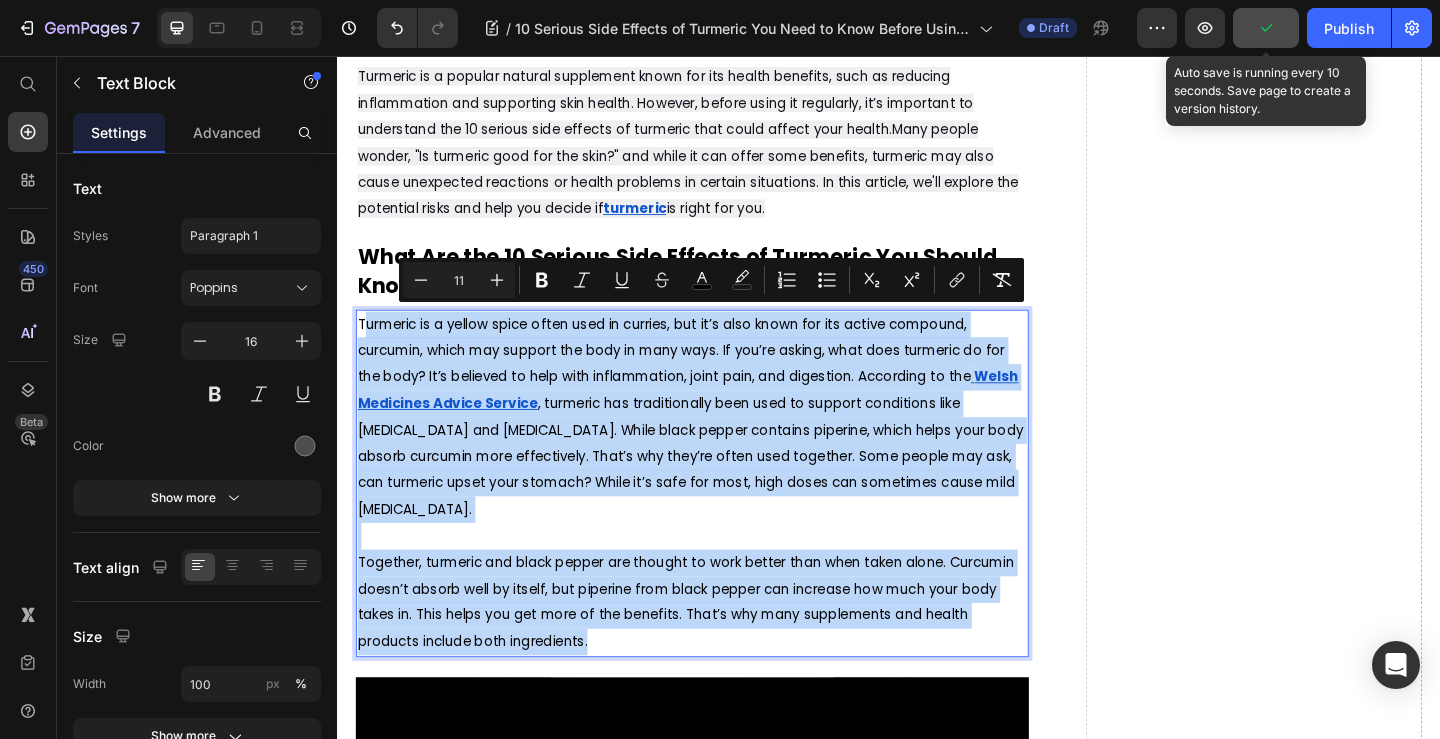 drag, startPoint x: 363, startPoint y: 341, endPoint x: 648, endPoint y: 687, distance: 448.26443 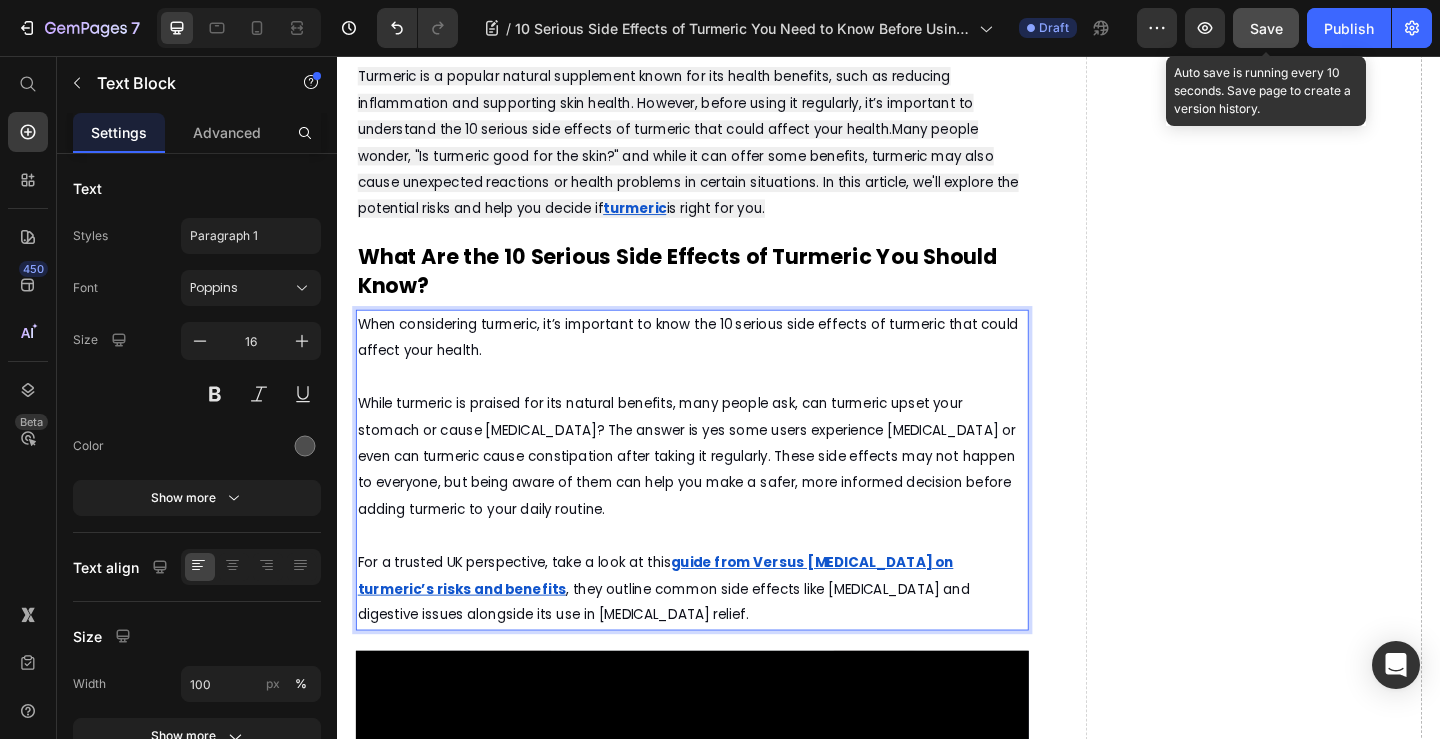 click on "Save" 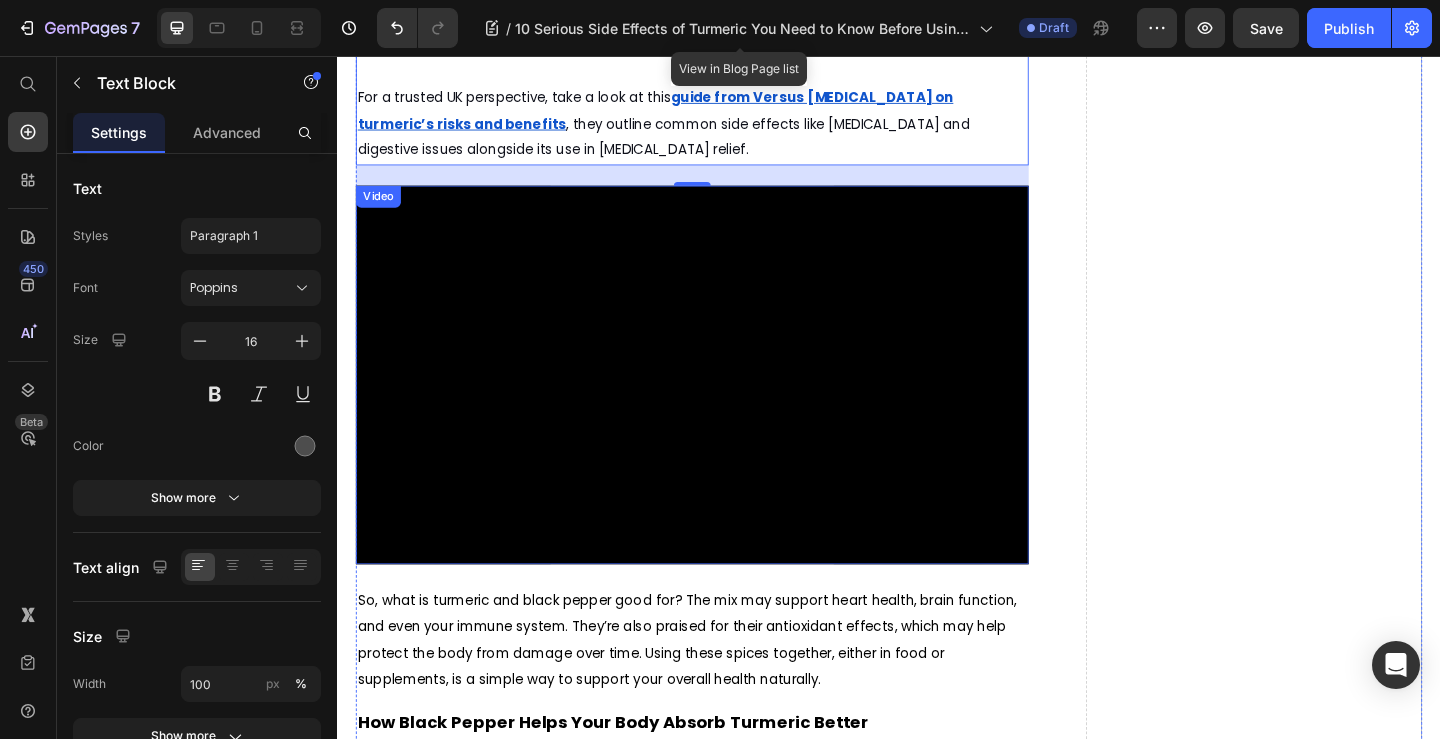 scroll, scrollTop: 1300, scrollLeft: 0, axis: vertical 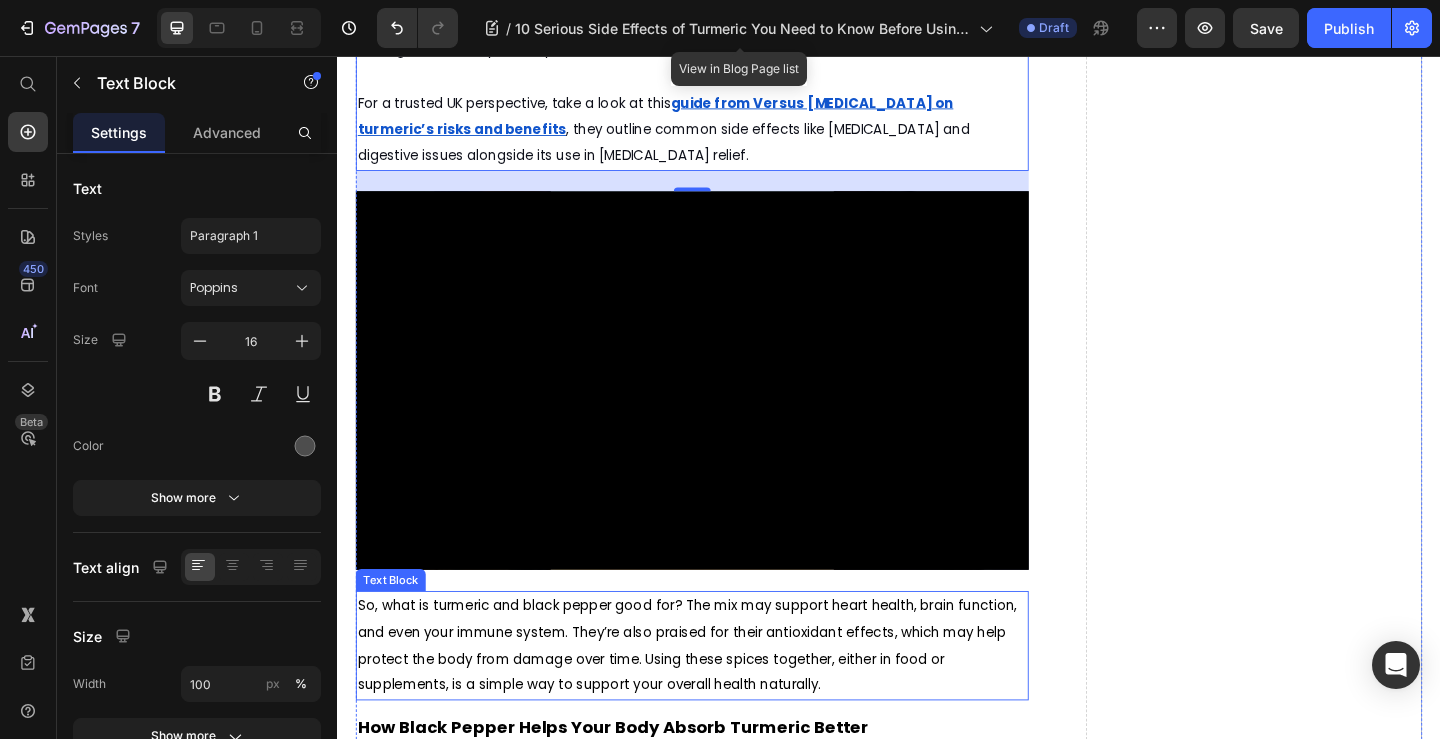 click on "So, what is turmeric and black pepper good for? The mix may support heart health, brain function, and even your immune system. They’re also praised for their antioxidant effects, which may help protect the body from damage over time. Using these spices together, either in food or supplements, is a simple way to support your overall health naturally." at bounding box center (717, 697) 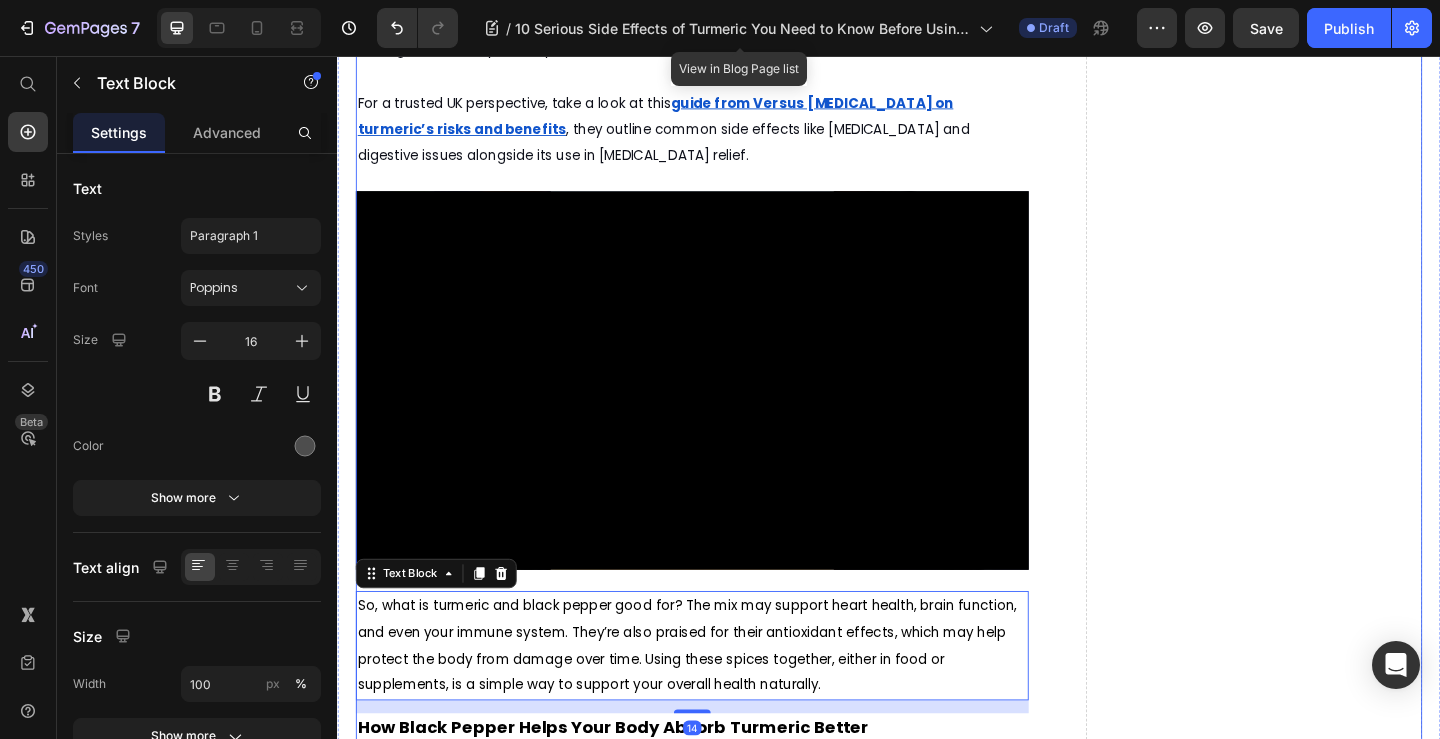 click on "What Turmeric and Black Pepper Are Good For, Backed by Science Heading Discover how Nture’s natural turmeric and black pepper blend gives you all the benefits without the worry of side effects Text Block July 10, 2025 by  Amina Mughal Text Block Text Block Row Image Turmeric is a popular natural supplement known for its health benefits, such as reducing inflammation and supporting skin health. However, before using it regularly, it’s important to understand the 10 serious side effects of turmeric that could affect your health.Many people wonder, "Is turmeric good for the skin?" and while it can offer some benefits, turmeric may also cause unexpected reactions or health problems in certain situations. In this article, we'll explore the potential risks and help you decide if  turmeric  is right for you. Text Block What Are the 10 Serious Side Effects of Turmeric You Should Know? Text Block For a trusted UK perspective, take a look at this  guide from Versus Arthritis on turmeric’s risks and benefits" at bounding box center (937, 1688) 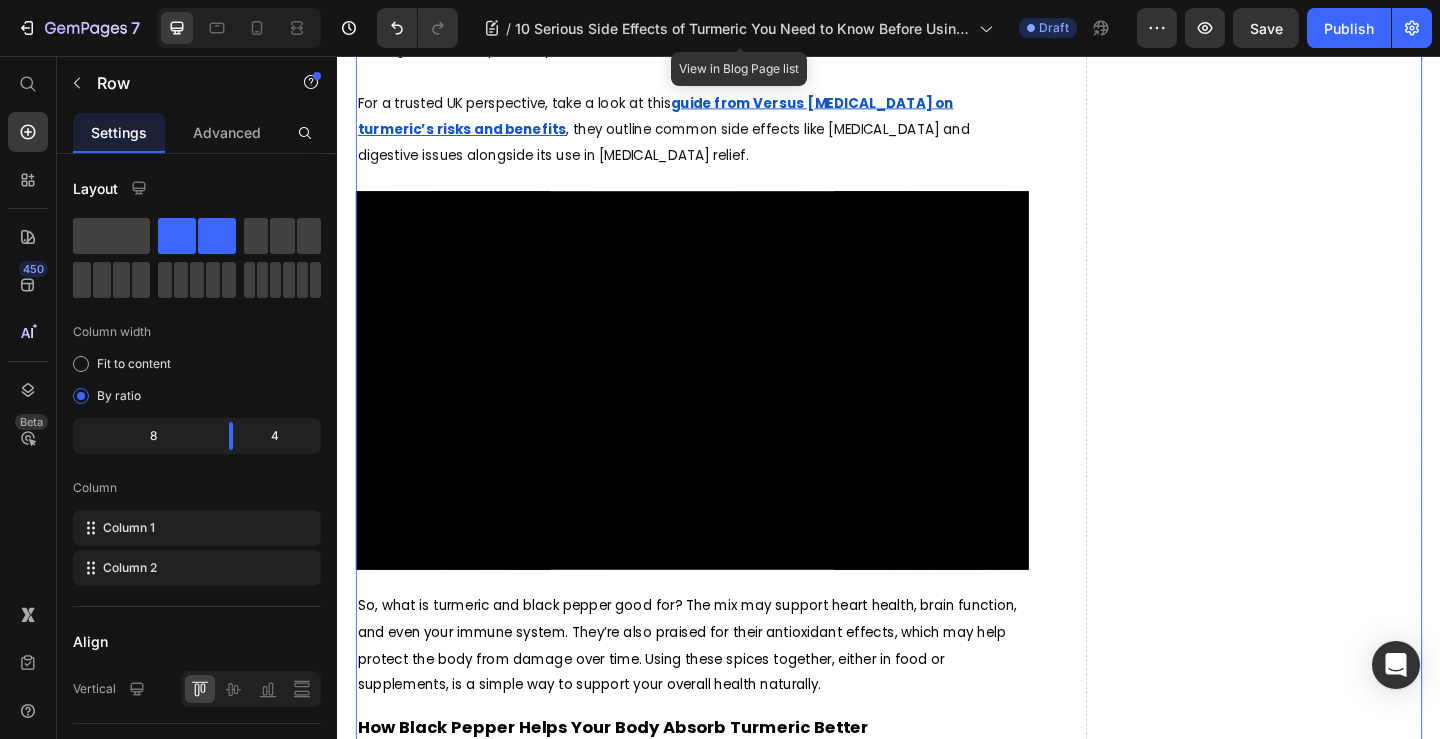 click on "What Turmeric and Black Pepper Are Good For, Backed by Science Heading Discover how Nture’s natural turmeric and black pepper blend gives you all the benefits without the worry of side effects Text Block July 10, 2025 by  Amina Mughal Text Block Text Block Row Image Turmeric is a popular natural supplement known for its health benefits, such as reducing inflammation and supporting skin health. However, before using it regularly, it’s important to understand the 10 serious side effects of turmeric that could affect your health.Many people wonder, "Is turmeric good for the skin?" and while it can offer some benefits, turmeric may also cause unexpected reactions or health problems in certain situations. In this article, we'll explore the potential risks and help you decide if  turmeric  is right for you. Text Block What Are the 10 Serious Side Effects of Turmeric You Should Know? Text Block For a trusted UK perspective, take a look at this  guide from Versus Arthritis on turmeric’s risks and benefits" at bounding box center (937, 1688) 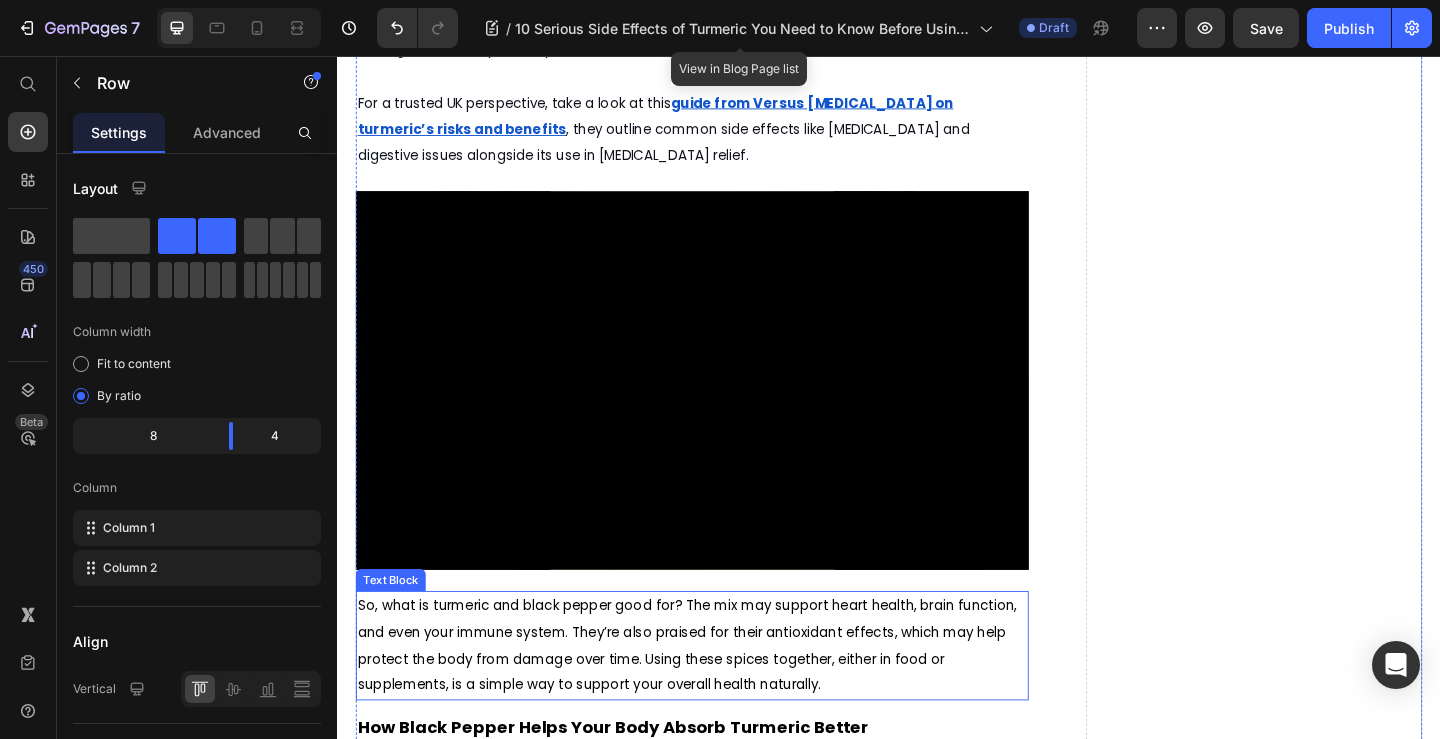 click on "So, what is turmeric and black pepper good for? The mix may support heart health, brain function, and even your immune system. They’re also praised for their antioxidant effects, which may help protect the body from damage over time. Using these spices together, either in food or supplements, is a simple way to support your overall health naturally." at bounding box center (717, 697) 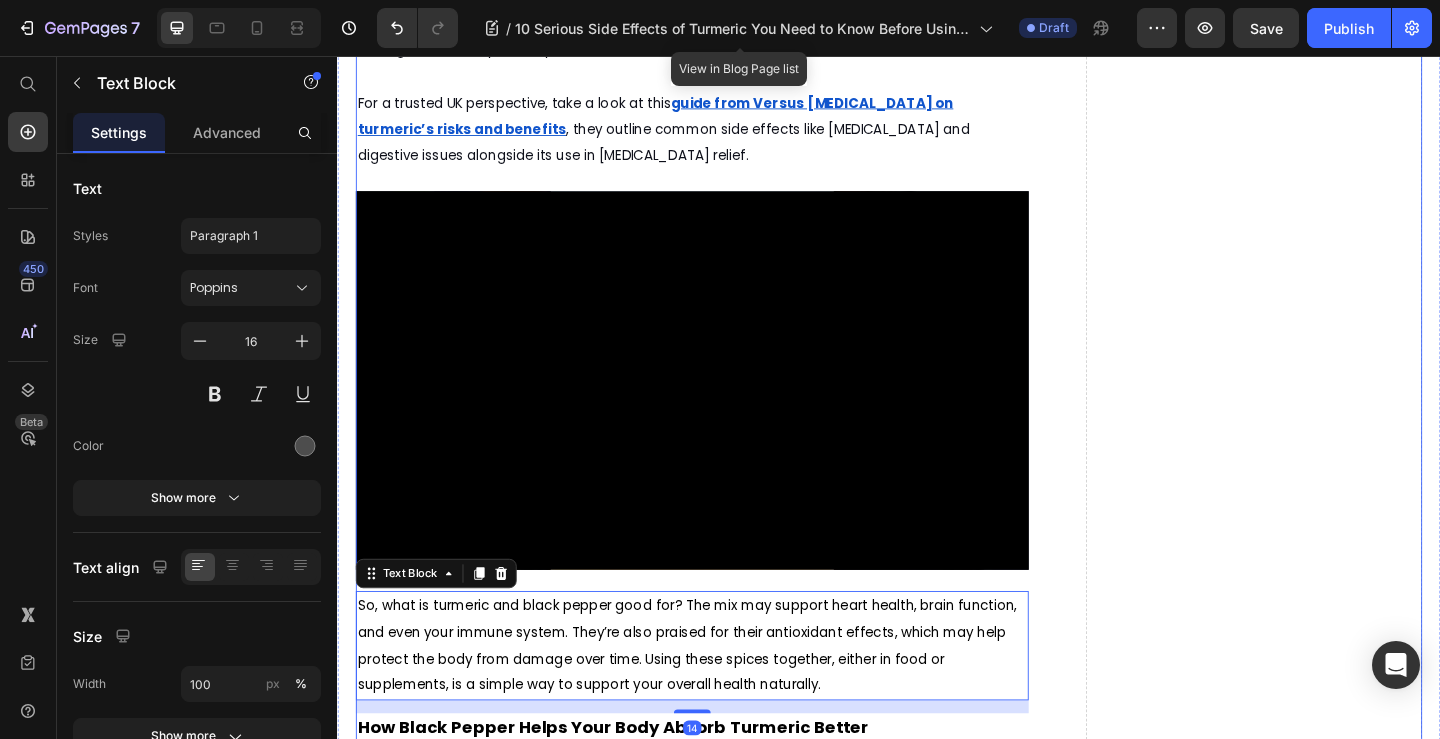 drag, startPoint x: 494, startPoint y: 594, endPoint x: 766, endPoint y: 602, distance: 272.1176 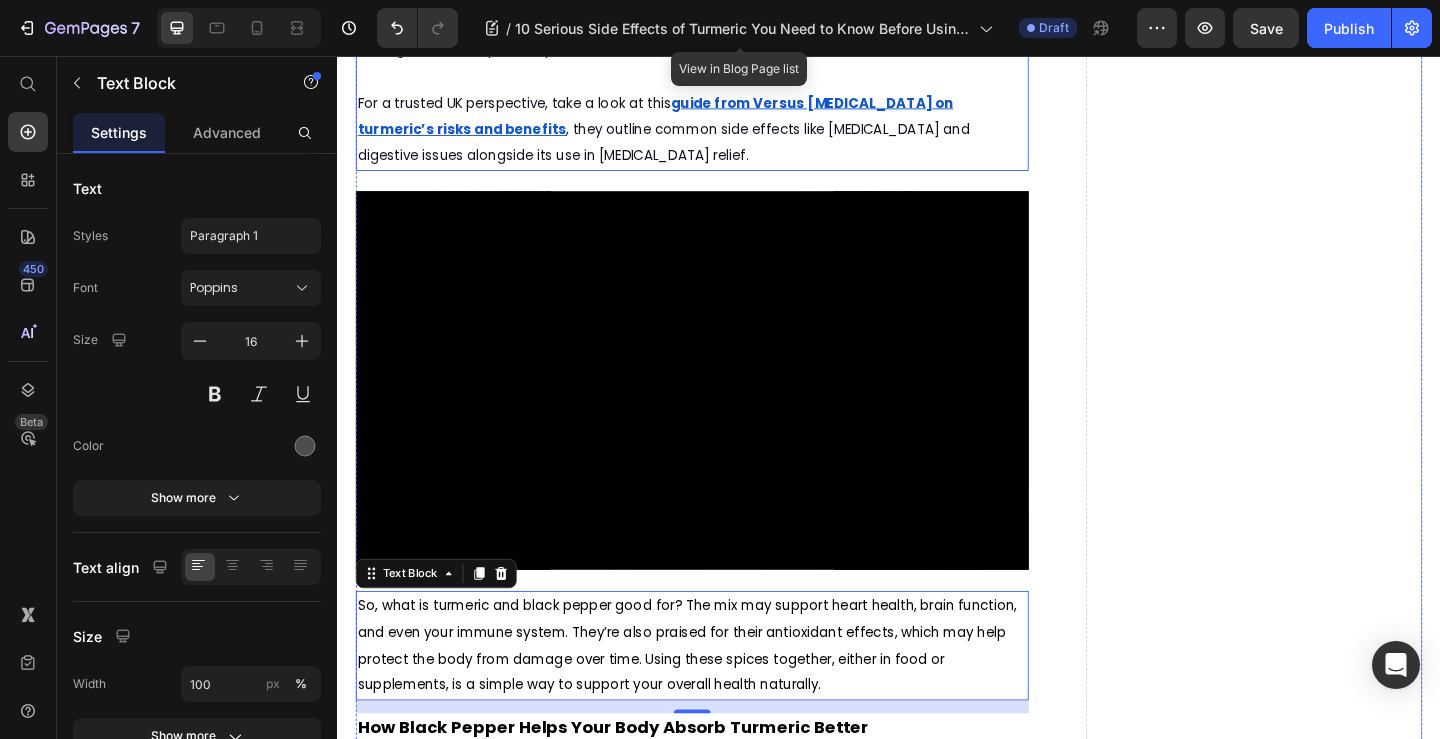 click on "For a trusted UK perspective, take a look at this  guide from Versus Arthritis on turmeric’s risks and benefits , they outline common side effects like heartburn and digestive issues alongside its use in arthritis relief." at bounding box center (723, 136) 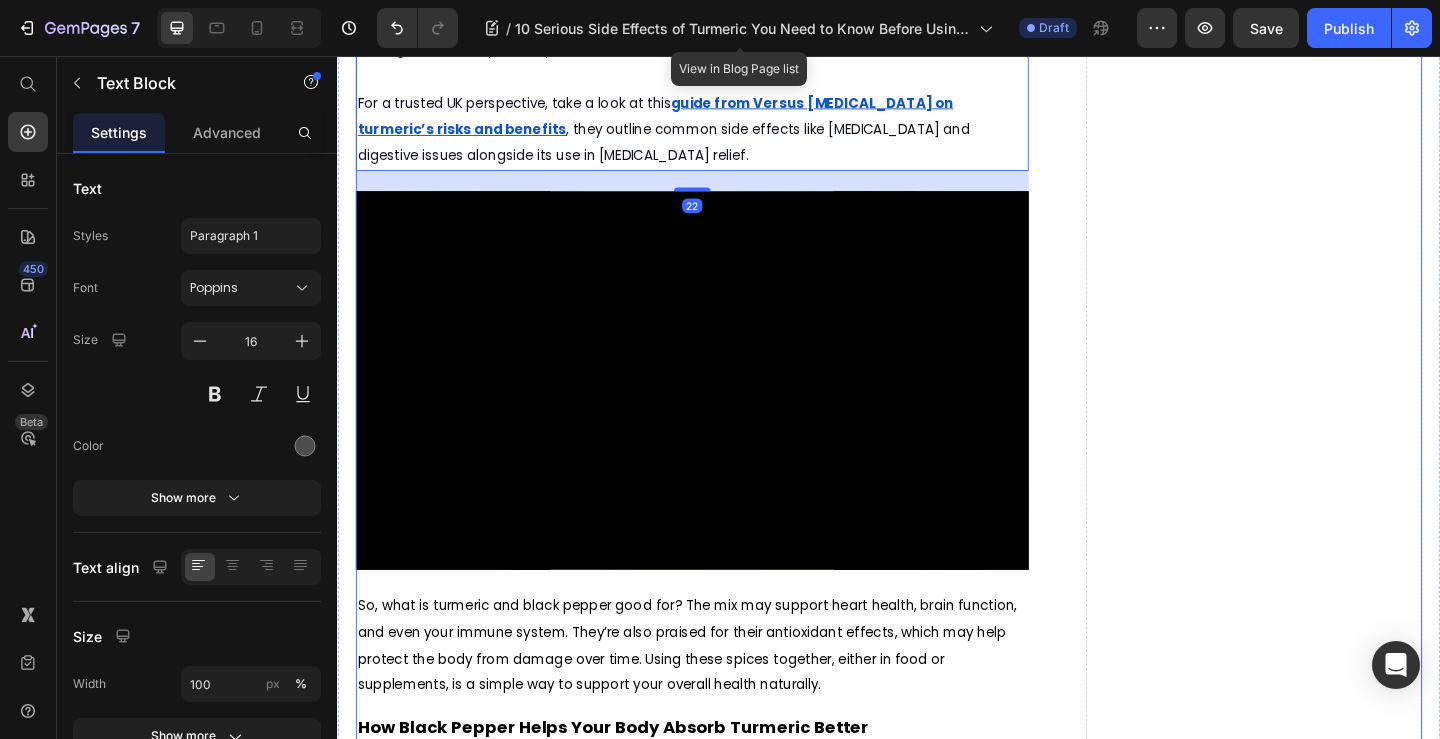 click on "What Turmeric and Black Pepper Are Good For, Backed by Science Heading Discover how Nture’s natural turmeric and black pepper blend gives you all the benefits without the worry of side effects Text Block July 10, 2025 by  Amina Mughal Text Block Text Block Row Image Turmeric is a popular natural supplement known for its health benefits, such as reducing inflammation and supporting skin health. However, before using it regularly, it’s important to understand the 10 serious side effects of turmeric that could affect your health.Many people wonder, "Is turmeric good for the skin?" and while it can offer some benefits, turmeric may also cause unexpected reactions or health problems in certain situations. In this article, we'll explore the potential risks and help you decide if  turmeric  is right for you. Text Block What Are the 10 Serious Side Effects of Turmeric You Should Know? Text Block For a trusted UK perspective, take a look at this  guide from Versus Arthritis on turmeric’s risks and benefits" at bounding box center (937, 1688) 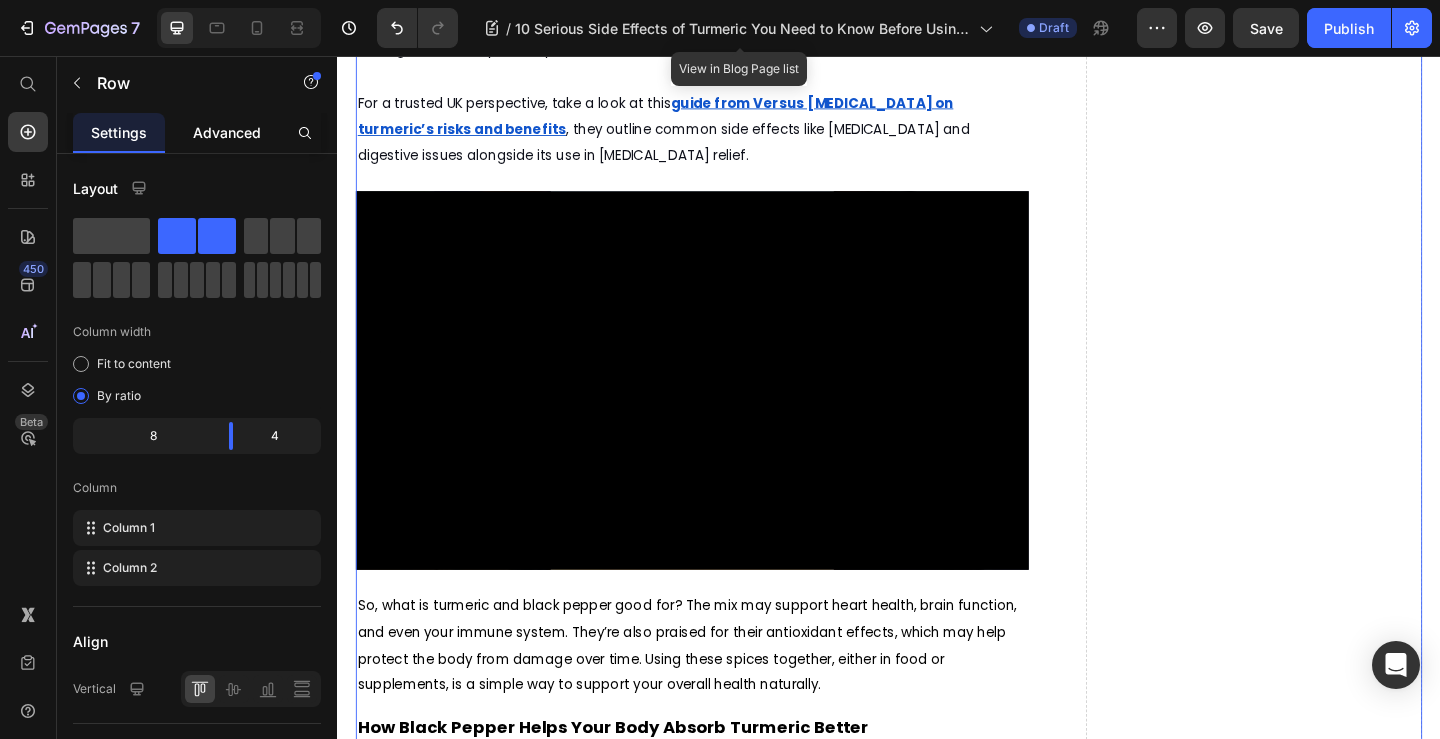 click on "Advanced" at bounding box center [227, 132] 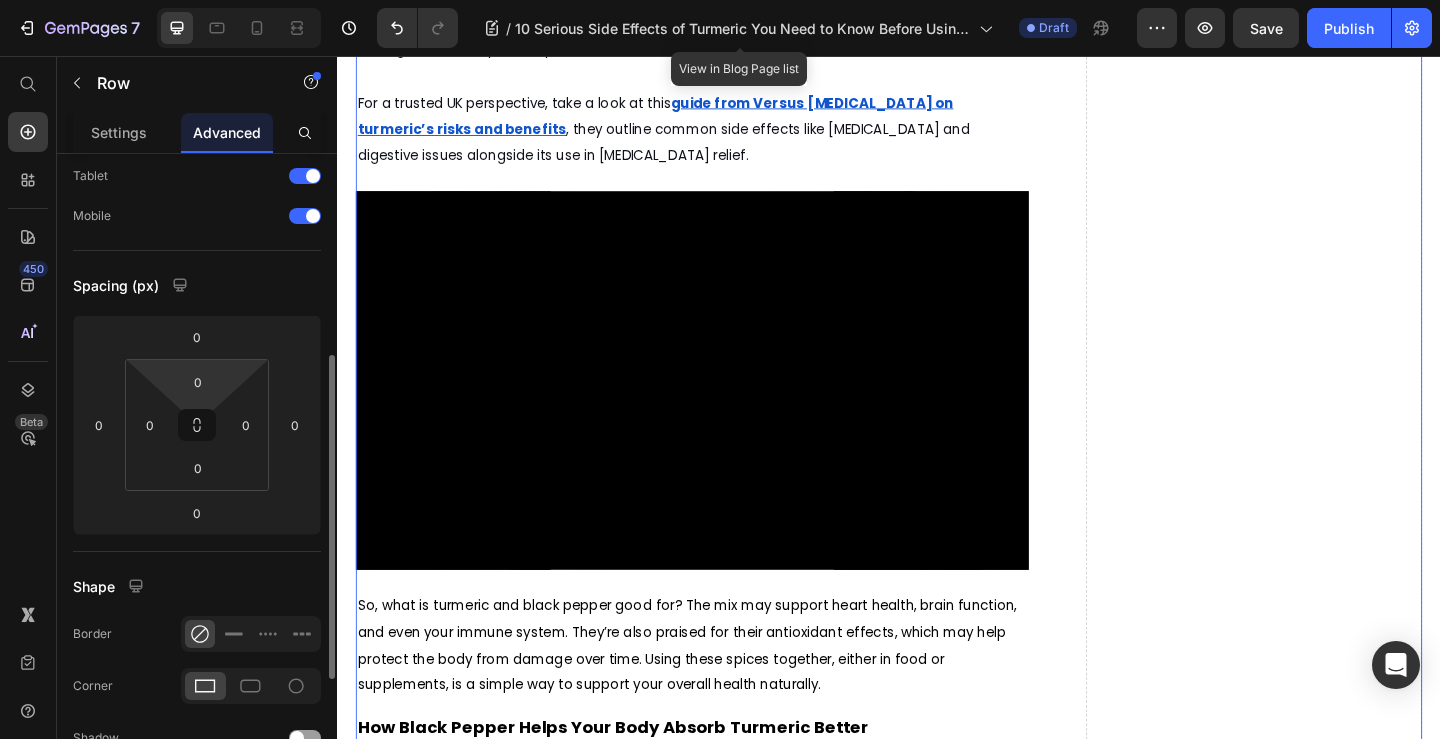 scroll, scrollTop: 200, scrollLeft: 0, axis: vertical 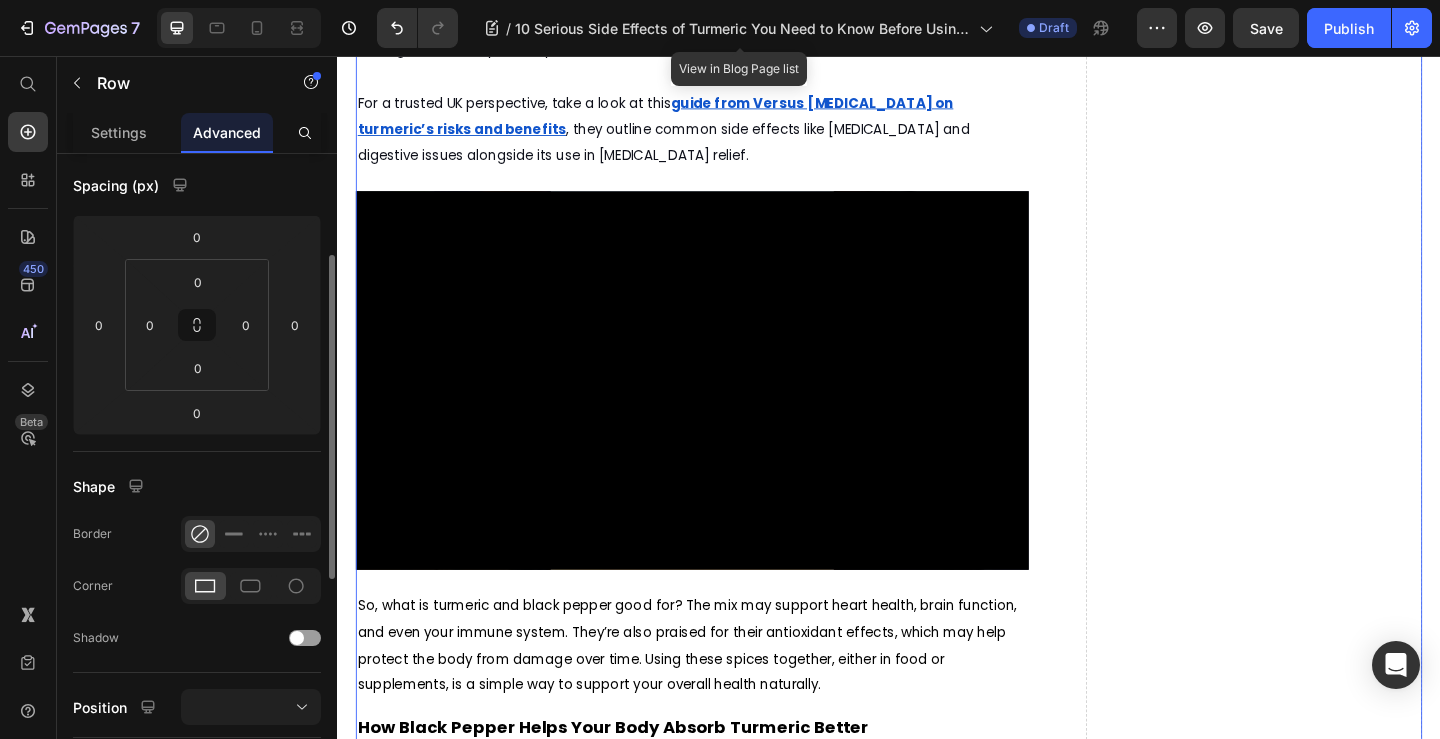 click on "What Turmeric and Black Pepper Are Good For, Backed by Science Heading Discover how Nture’s natural turmeric and black pepper blend gives you all the benefits without the worry of side effects Text Block July 10, 2025 by  Amina Mughal Text Block Text Block Row Image Turmeric is a popular natural supplement known for its health benefits, such as reducing inflammation and supporting skin health. However, before using it regularly, it’s important to understand the 10 serious side effects of turmeric that could affect your health.Many people wonder, "Is turmeric good for the skin?" and while it can offer some benefits, turmeric may also cause unexpected reactions or health problems in certain situations. In this article, we'll explore the potential risks and help you decide if  turmeric  is right for you. Text Block What Are the 10 Serious Side Effects of Turmeric You Should Know? Text Block For a trusted UK perspective, take a look at this  guide from Versus Arthritis on turmeric’s risks and benefits" at bounding box center (723, 1688) 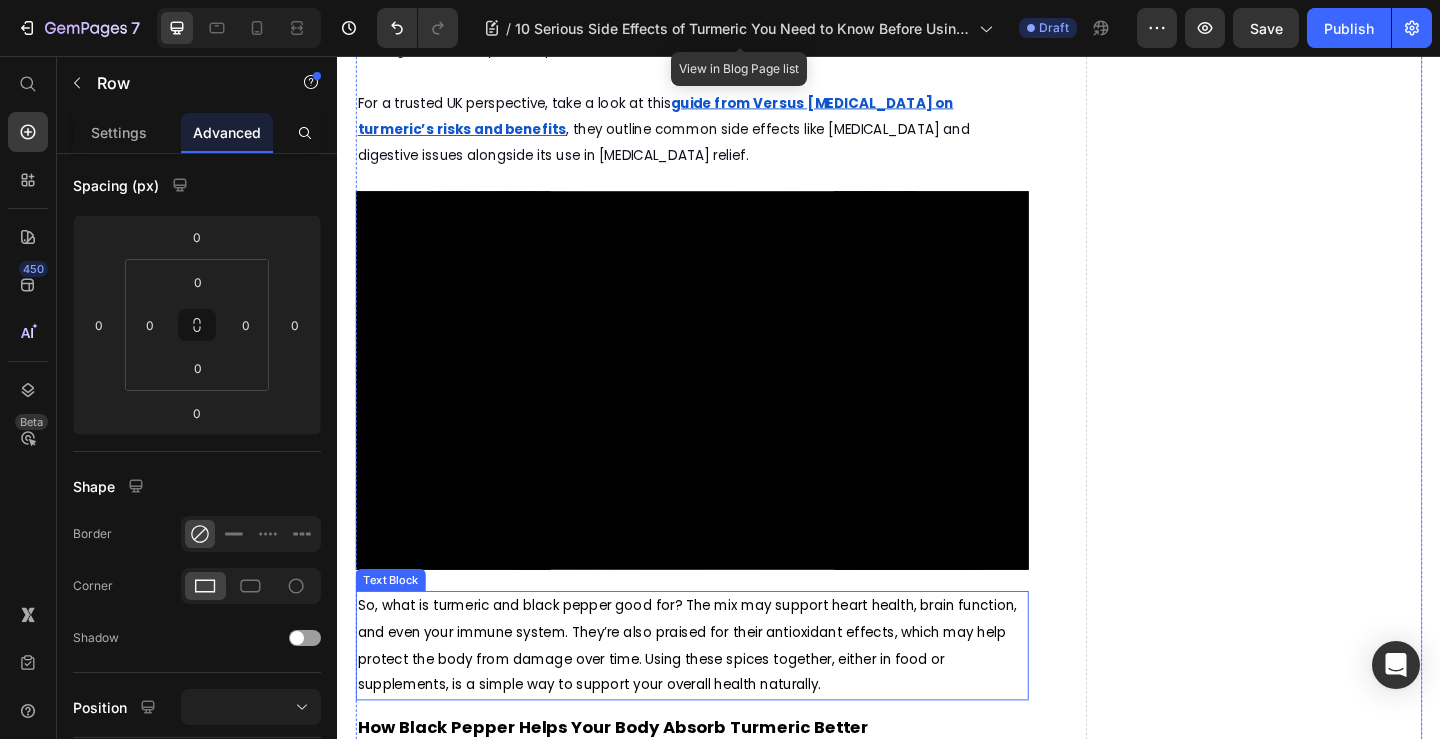 click on "So, what is turmeric and black pepper good for? The mix may support heart health, brain function, and even your immune system. They’re also praised for their antioxidant effects, which may help protect the body from damage over time. Using these spices together, either in food or supplements, is a simple way to support your overall health naturally." at bounding box center [717, 697] 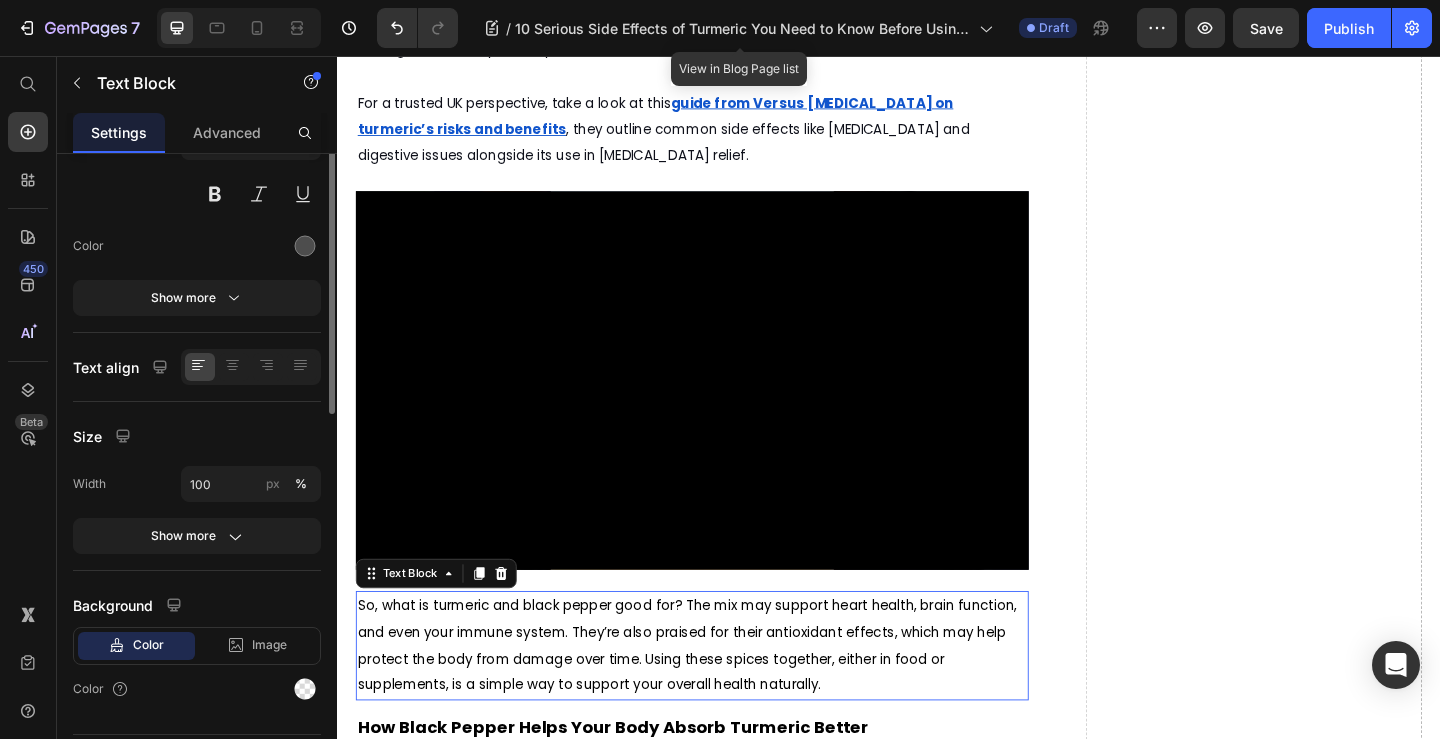 scroll, scrollTop: 0, scrollLeft: 0, axis: both 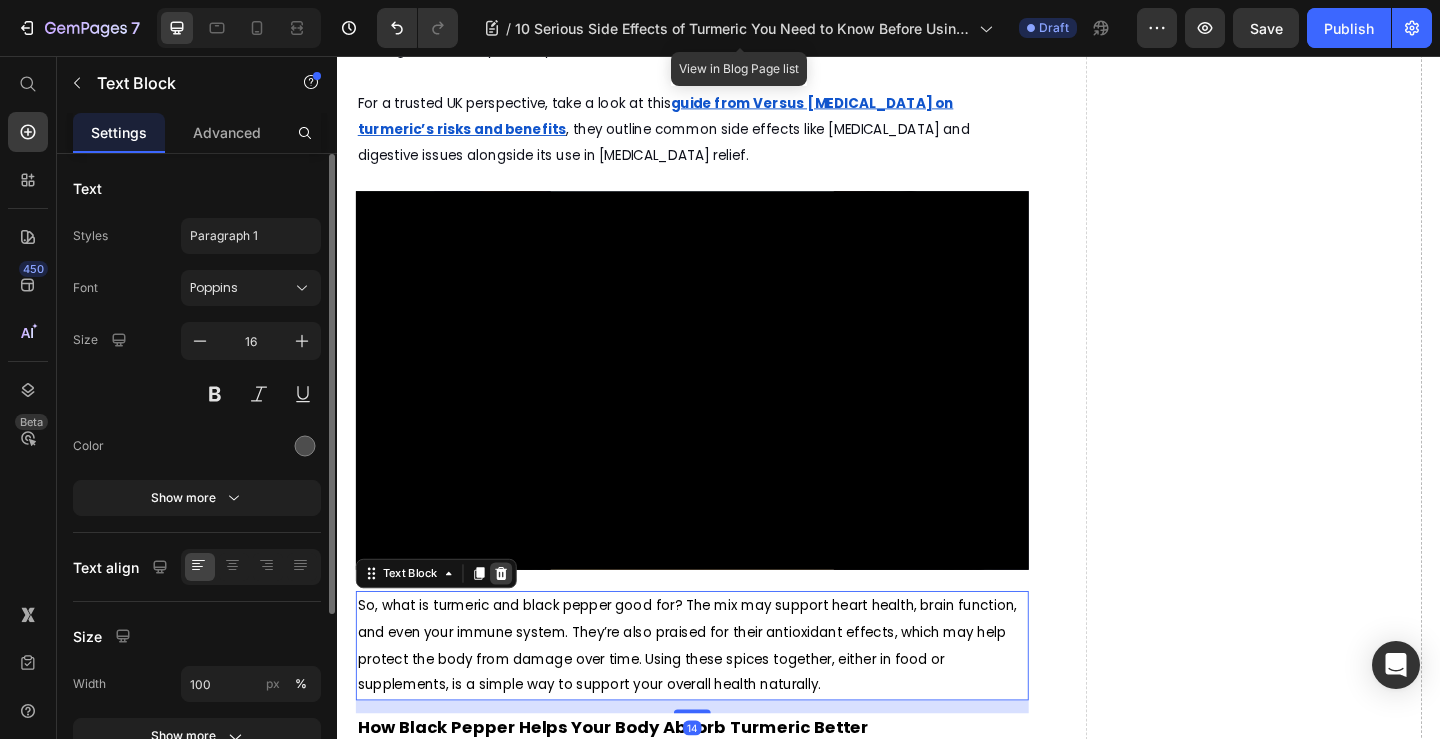 click 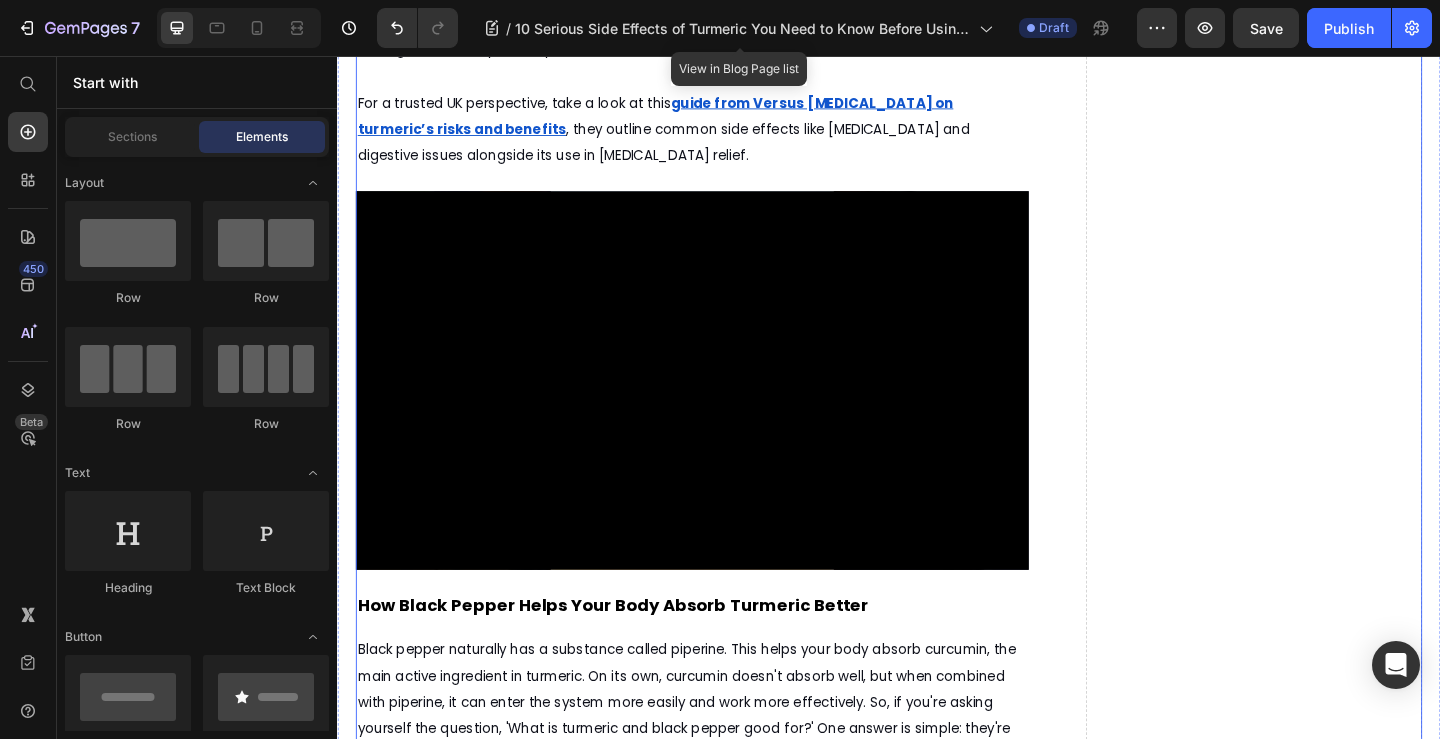 click on "What Turmeric and Black Pepper Are Good For, Backed by Science Heading Discover how Nture’s natural turmeric and black pepper blend gives you all the benefits without the worry of side effects Text Block July 10, 2025 by  Amina Mughal Text Block Text Block Row Image Turmeric is a popular natural supplement known for its health benefits, such as reducing inflammation and supporting skin health. However, before using it regularly, it’s important to understand the 10 serious side effects of turmeric that could affect your health.Many people wonder, "Is turmeric good for the skin?" and while it can offer some benefits, turmeric may also cause unexpected reactions or health problems in certain situations. In this article, we'll explore the potential risks and help you decide if  turmeric  is right for you. Text Block What Are the 10 Serious Side Effects of Turmeric You Should Know? Text Block For a trusted UK perspective, take a look at this  guide from Versus Arthritis on turmeric’s risks and benefits" at bounding box center (723, 1622) 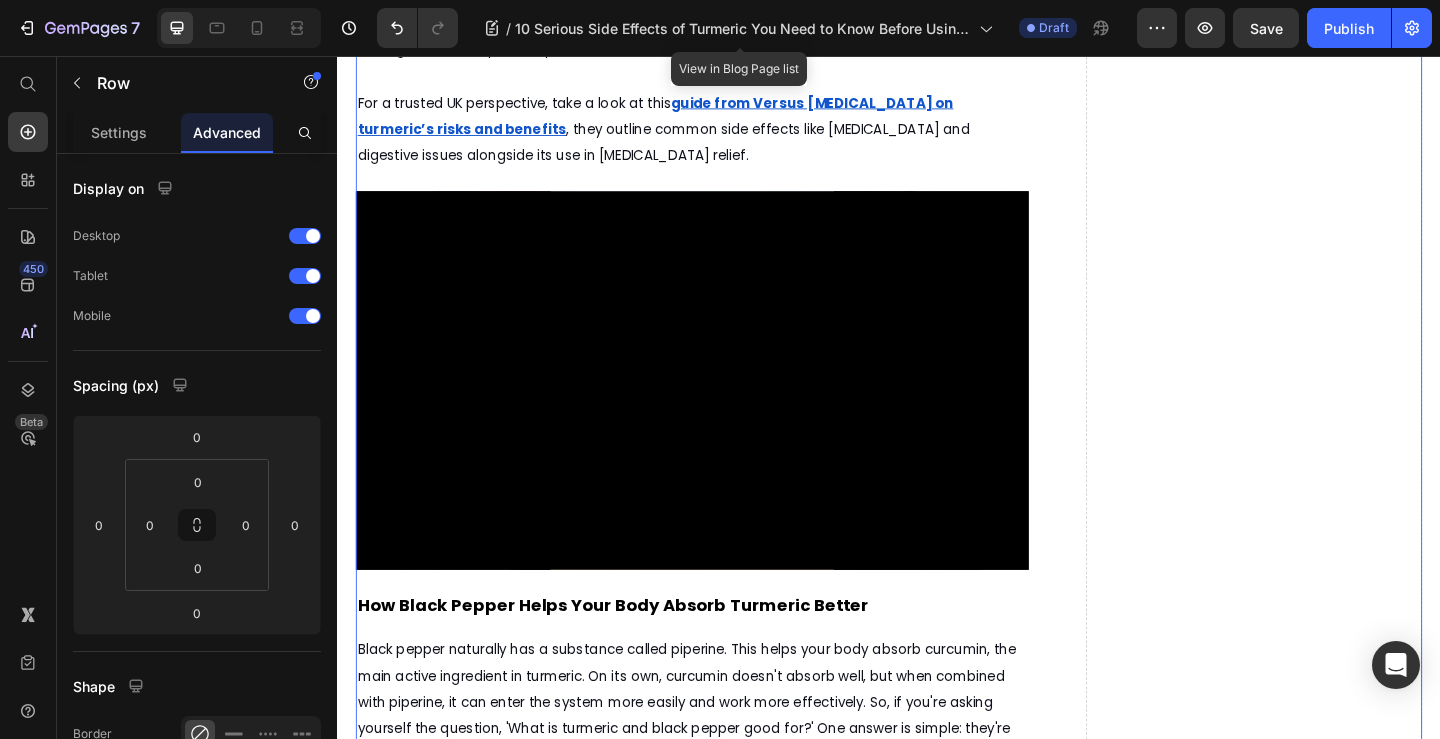 click on "What Turmeric and Black Pepper Are Good For, Backed by Science Heading Discover how Nture’s natural turmeric and black pepper blend gives you all the benefits without the worry of side effects Text Block July 10, 2025 by  Amina Mughal Text Block Text Block Row Image Turmeric is a popular natural supplement known for its health benefits, such as reducing inflammation and supporting skin health. However, before using it regularly, it’s important to understand the 10 serious side effects of turmeric that could affect your health.Many people wonder, "Is turmeric good for the skin?" and while it can offer some benefits, turmeric may also cause unexpected reactions or health problems in certain situations. In this article, we'll explore the potential risks and help you decide if  turmeric  is right for you. Text Block What Are the 10 Serious Side Effects of Turmeric You Should Know? Text Block For a trusted UK perspective, take a look at this  guide from Versus Arthritis on turmeric’s risks and benefits" at bounding box center [723, 1622] 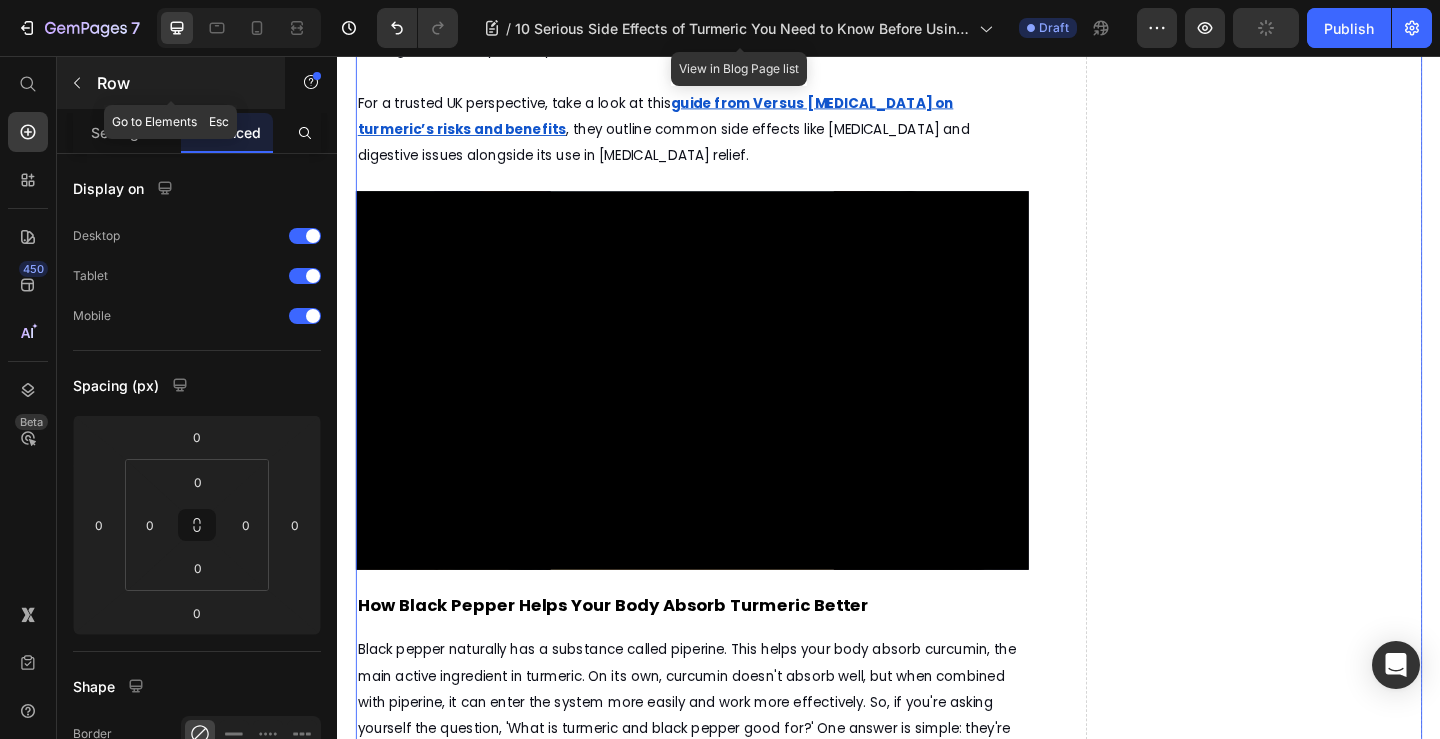 click 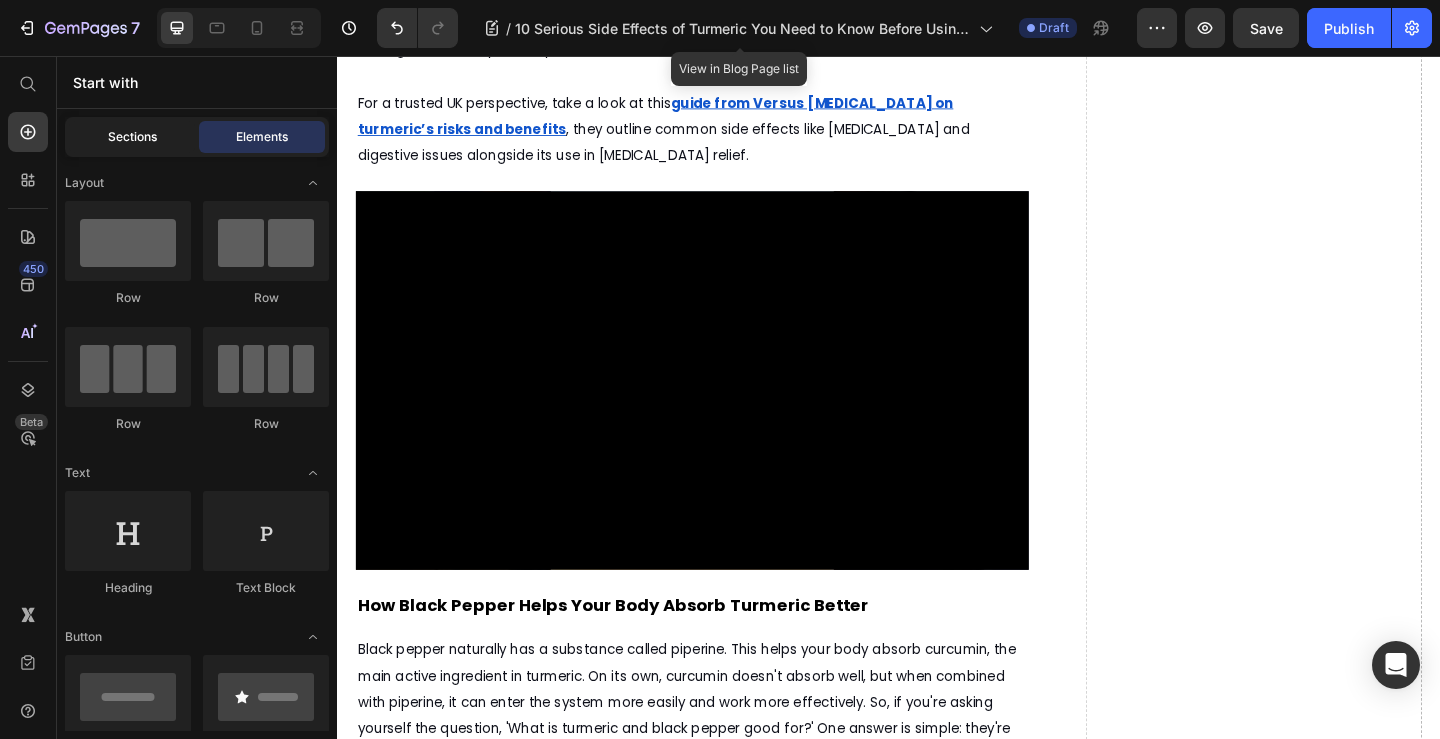 click on "Sections" at bounding box center [132, 137] 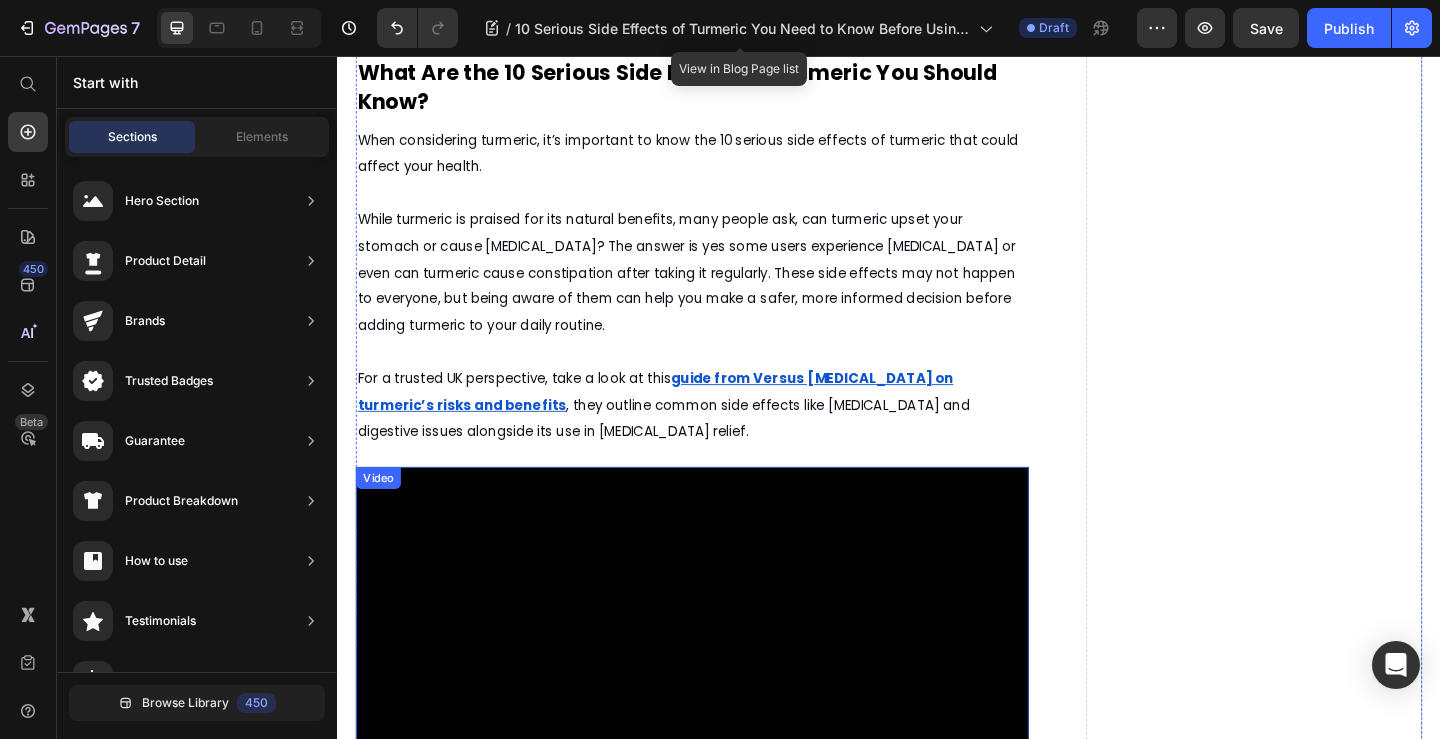 scroll, scrollTop: 1100, scrollLeft: 0, axis: vertical 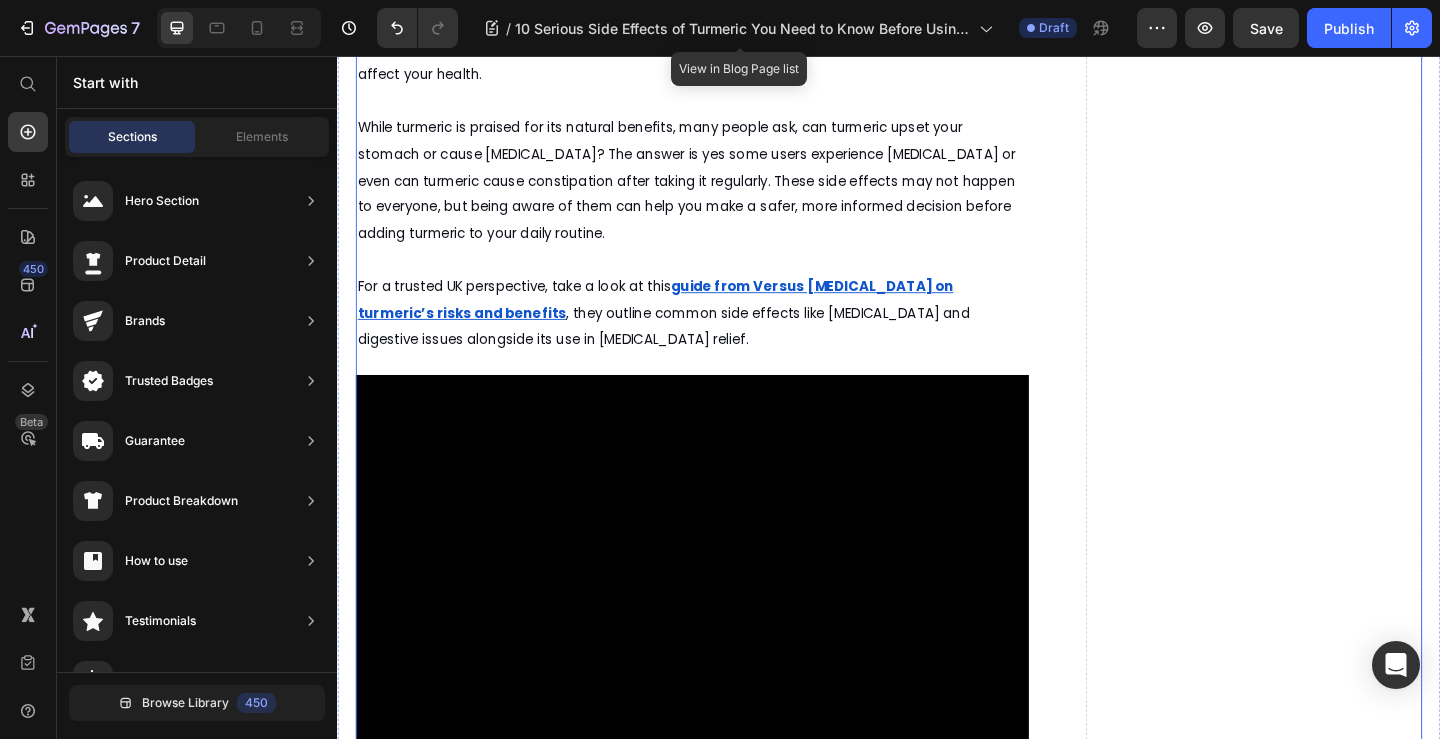 click on "What Turmeric and Black Pepper Are Good For, Backed by Science Heading Discover how Nture’s natural turmeric and black pepper blend gives you all the benefits without the worry of side effects Text Block July 10, 2025 by  Amina Mughal Text Block Text Block Row Image Turmeric is a popular natural supplement known for its health benefits, such as reducing inflammation and supporting skin health. However, before using it regularly, it’s important to understand the 10 serious side effects of turmeric that could affect your health.Many people wonder, "Is turmeric good for the skin?" and while it can offer some benefits, turmeric may also cause unexpected reactions or health problems in certain situations. In this article, we'll explore the potential risks and help you decide if  turmeric  is right for you. Text Block What Are the 10 Serious Side Effects of Turmeric You Should Know? Text Block For a trusted UK perspective, take a look at this  guide from Versus Arthritis on turmeric’s risks and benefits" at bounding box center [723, 1822] 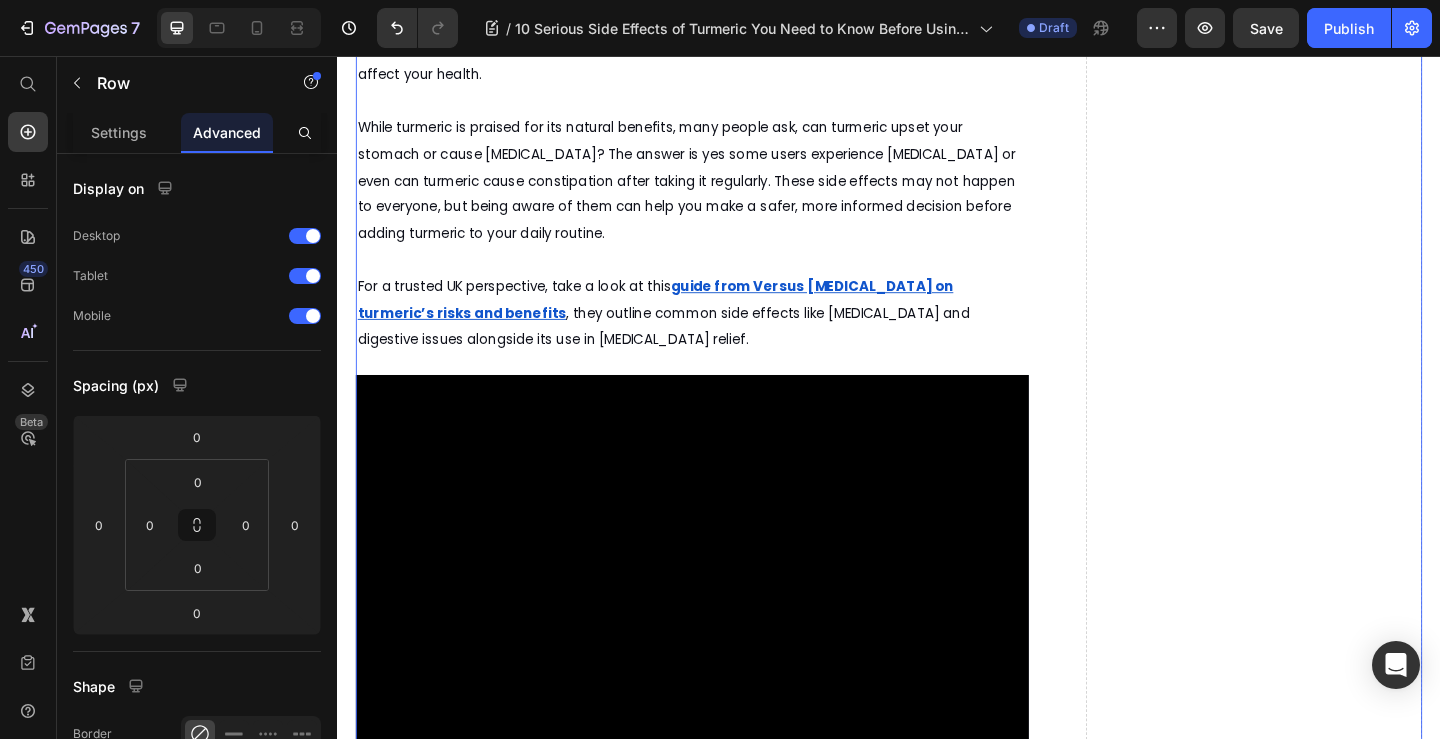 click on "What Turmeric and Black Pepper Are Good For, Backed by Science Heading Discover how Nture’s natural turmeric and black pepper blend gives you all the benefits without the worry of side effects Text Block July 10, 2025 by  Amina Mughal Text Block Text Block Row Image Turmeric is a popular natural supplement known for its health benefits, such as reducing inflammation and supporting skin health. However, before using it regularly, it’s important to understand the 10 serious side effects of turmeric that could affect your health.Many people wonder, "Is turmeric good for the skin?" and while it can offer some benefits, turmeric may also cause unexpected reactions or health problems in certain situations. In this article, we'll explore the potential risks and help you decide if  turmeric  is right for you. Text Block What Are the 10 Serious Side Effects of Turmeric You Should Know? Text Block For a trusted UK perspective, take a look at this  guide from Versus Arthritis on turmeric’s risks and benefits" at bounding box center (723, 1822) 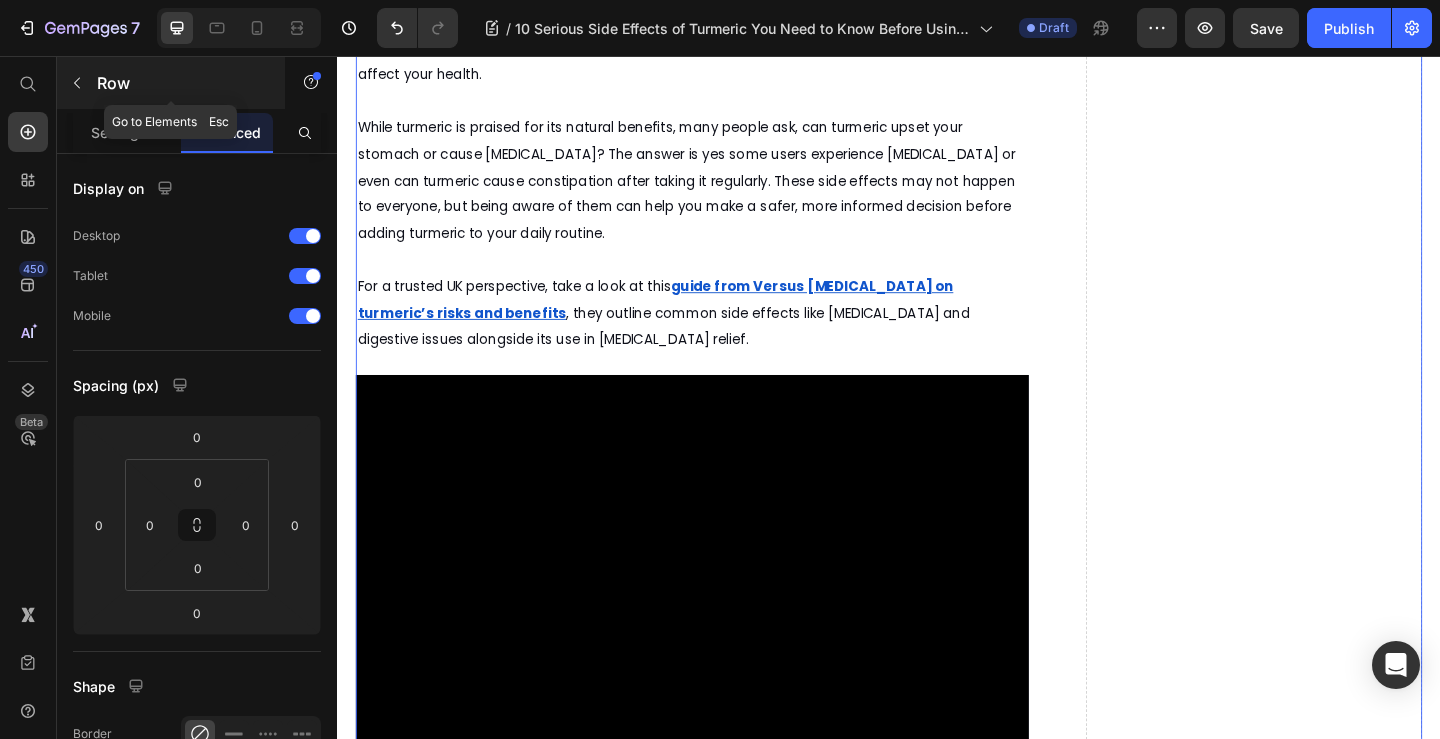 click 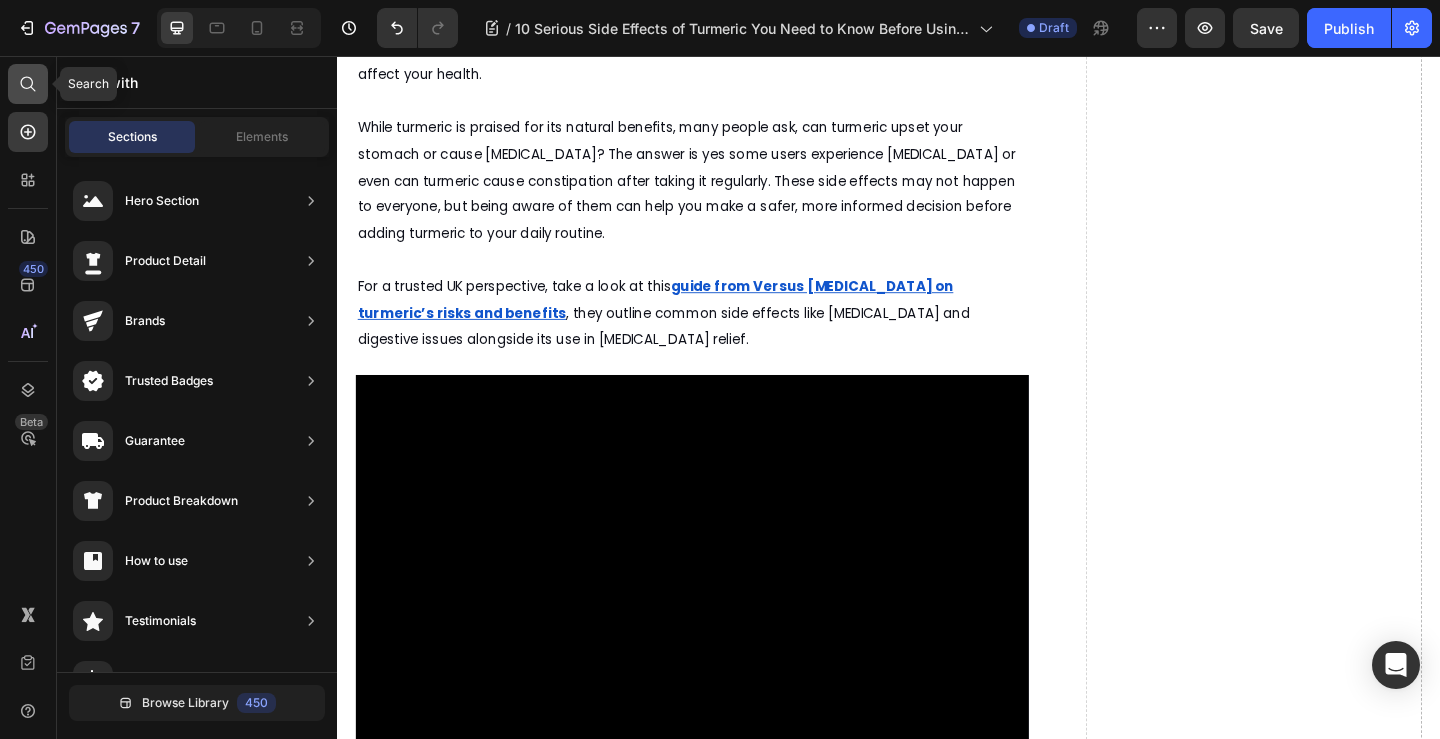 click 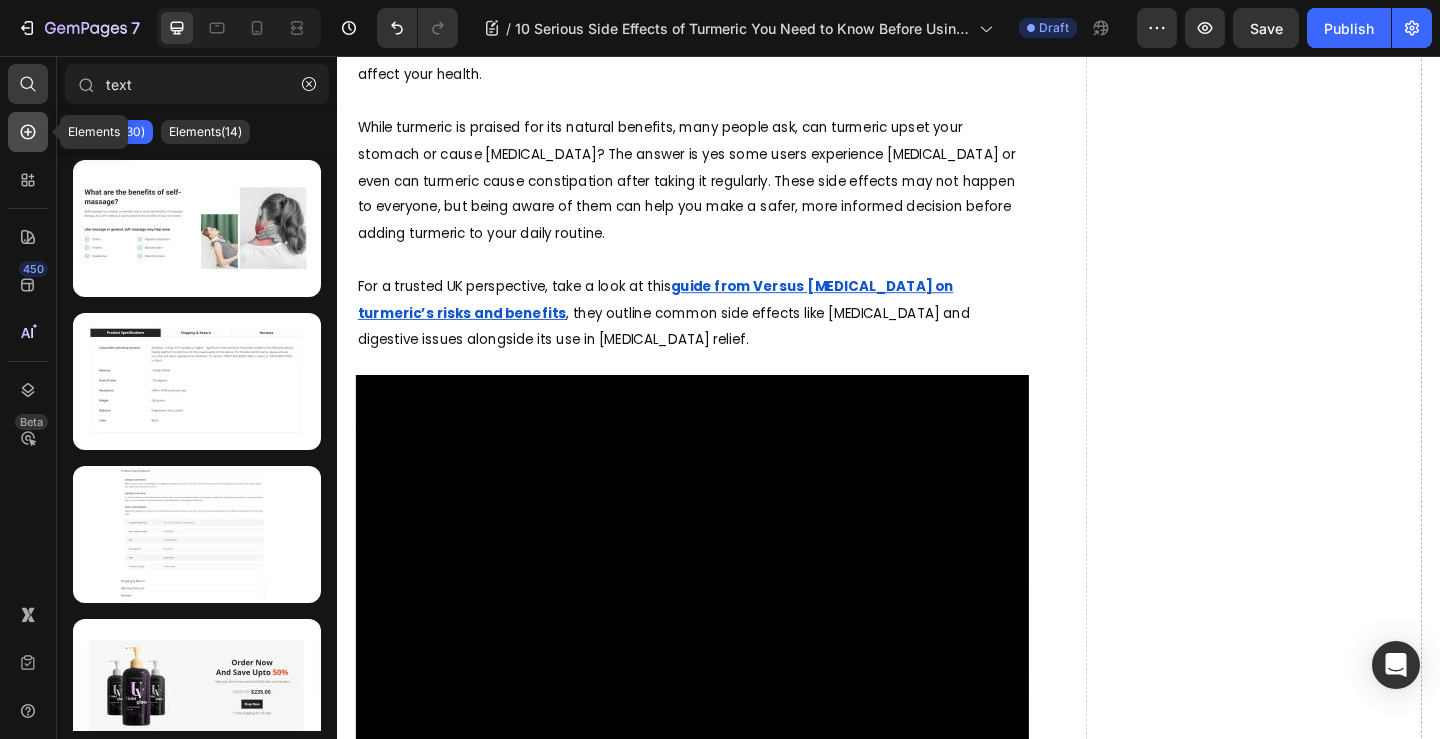 click 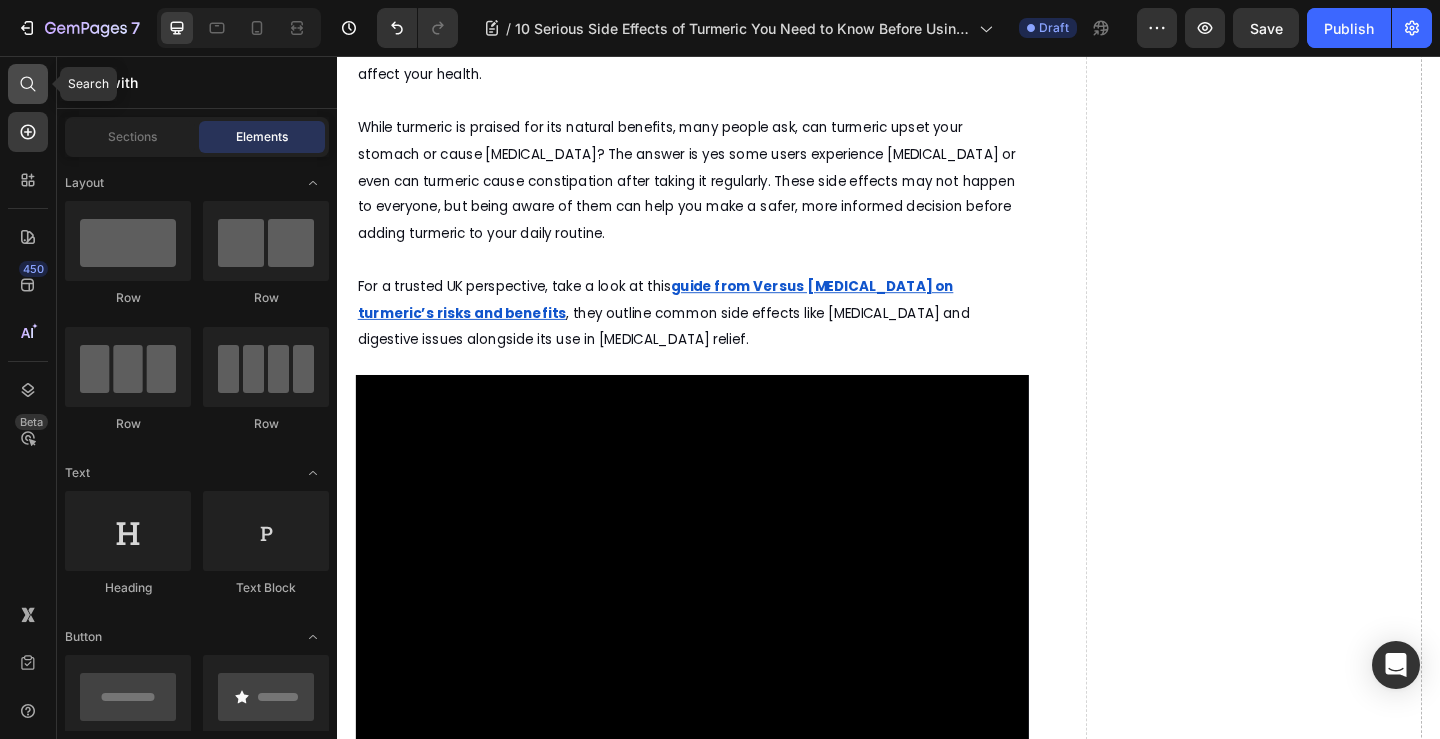 click 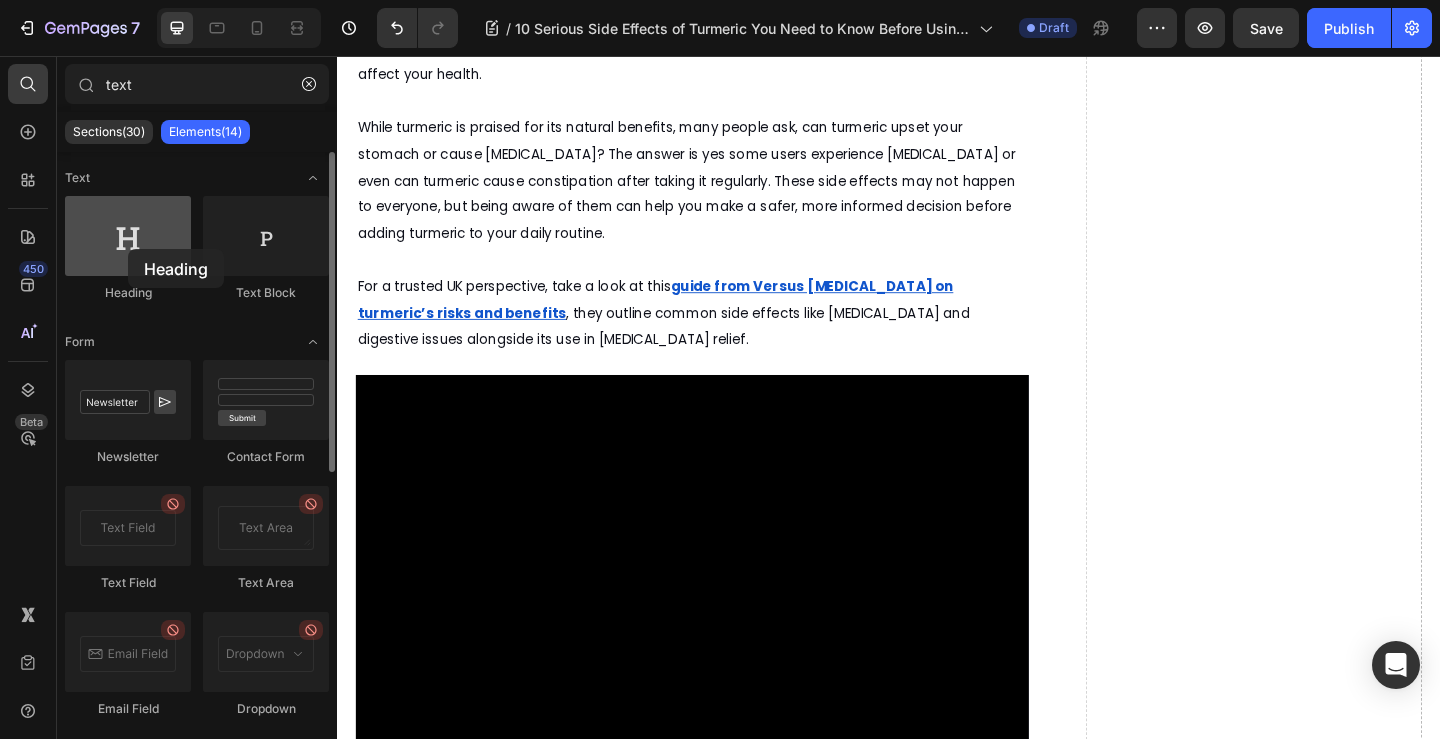 drag, startPoint x: 138, startPoint y: 239, endPoint x: 128, endPoint y: 249, distance: 14.142136 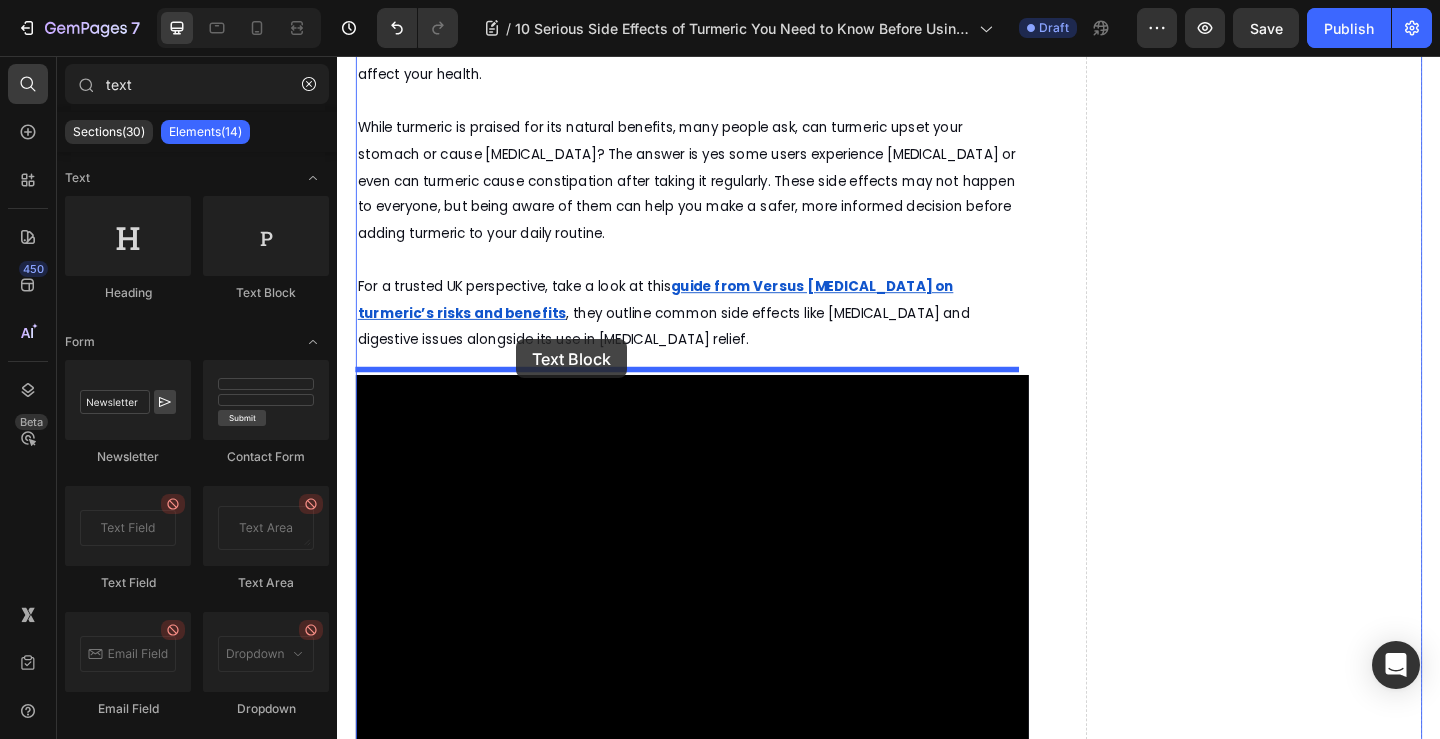 drag, startPoint x: 597, startPoint y: 313, endPoint x: 532, endPoint y: 364, distance: 82.61961 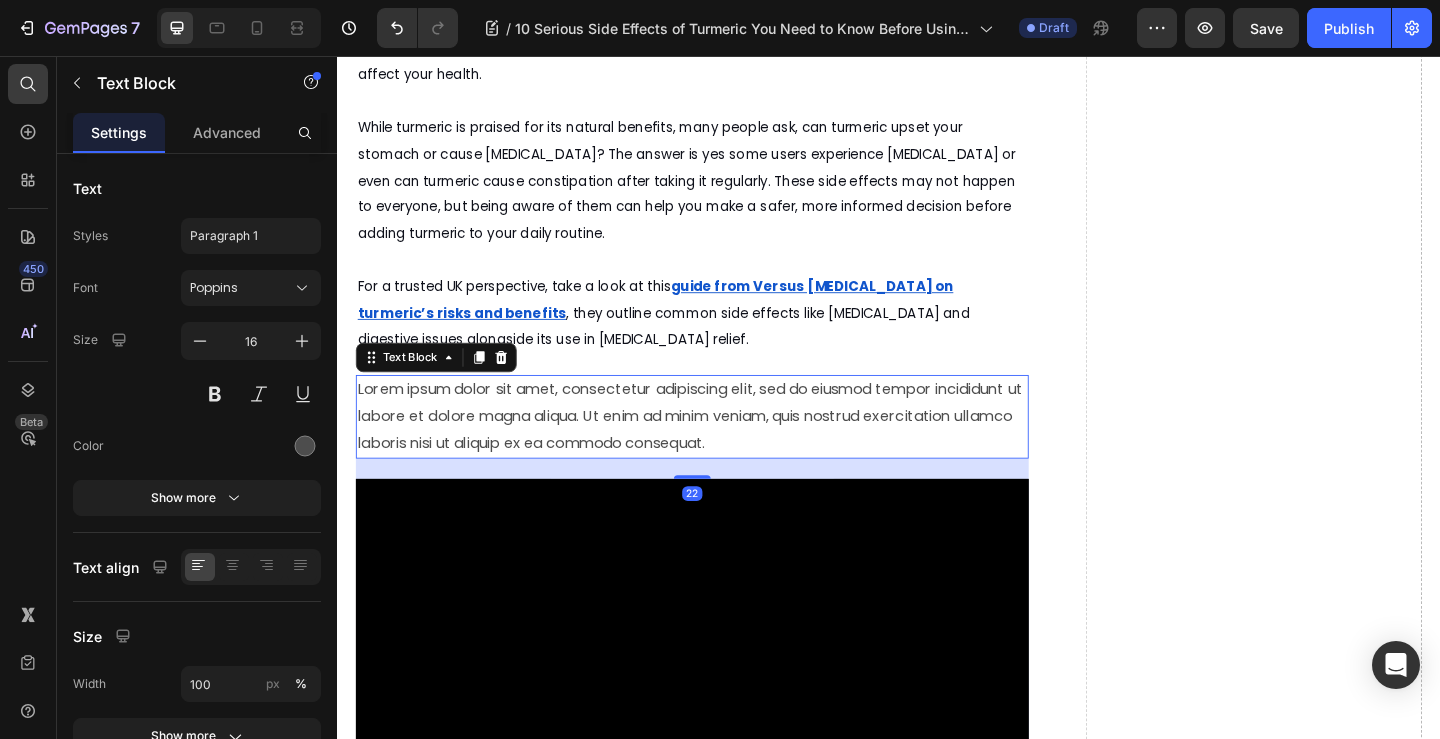 click on "Lorem ipsum dolor sit amet, consectetur adipiscing elit, sed do eiusmod tempor incididunt ut labore et dolore magna aliqua. Ut enim ad minim veniam, quis nostrud exercitation ullamco laboris nisi ut aliquip ex ea commodo consequat." at bounding box center (723, 448) 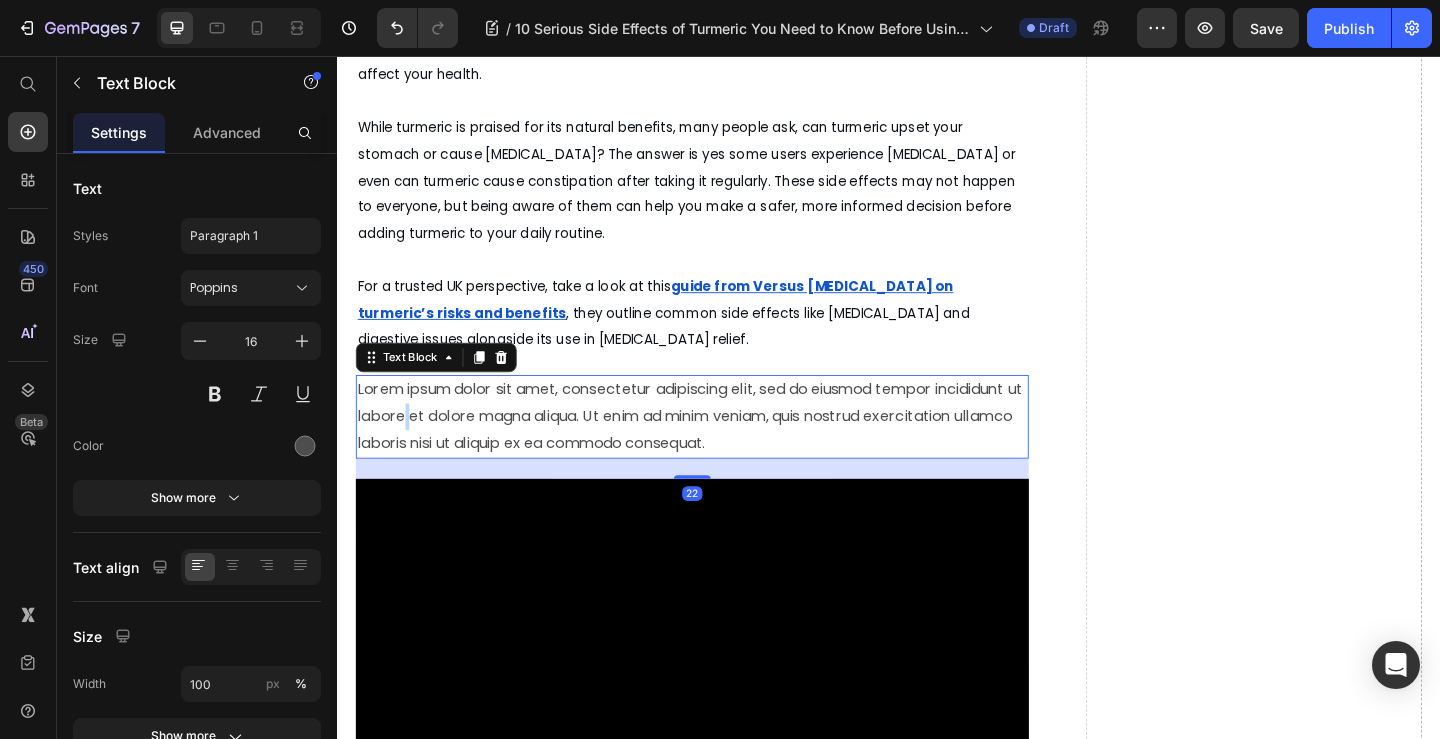click on "Lorem ipsum dolor sit amet, consectetur adipiscing elit, sed do eiusmod tempor incididunt ut labore et dolore magna aliqua. Ut enim ad minim veniam, quis nostrud exercitation ullamco laboris nisi ut aliquip ex ea commodo consequat." at bounding box center (723, 448) 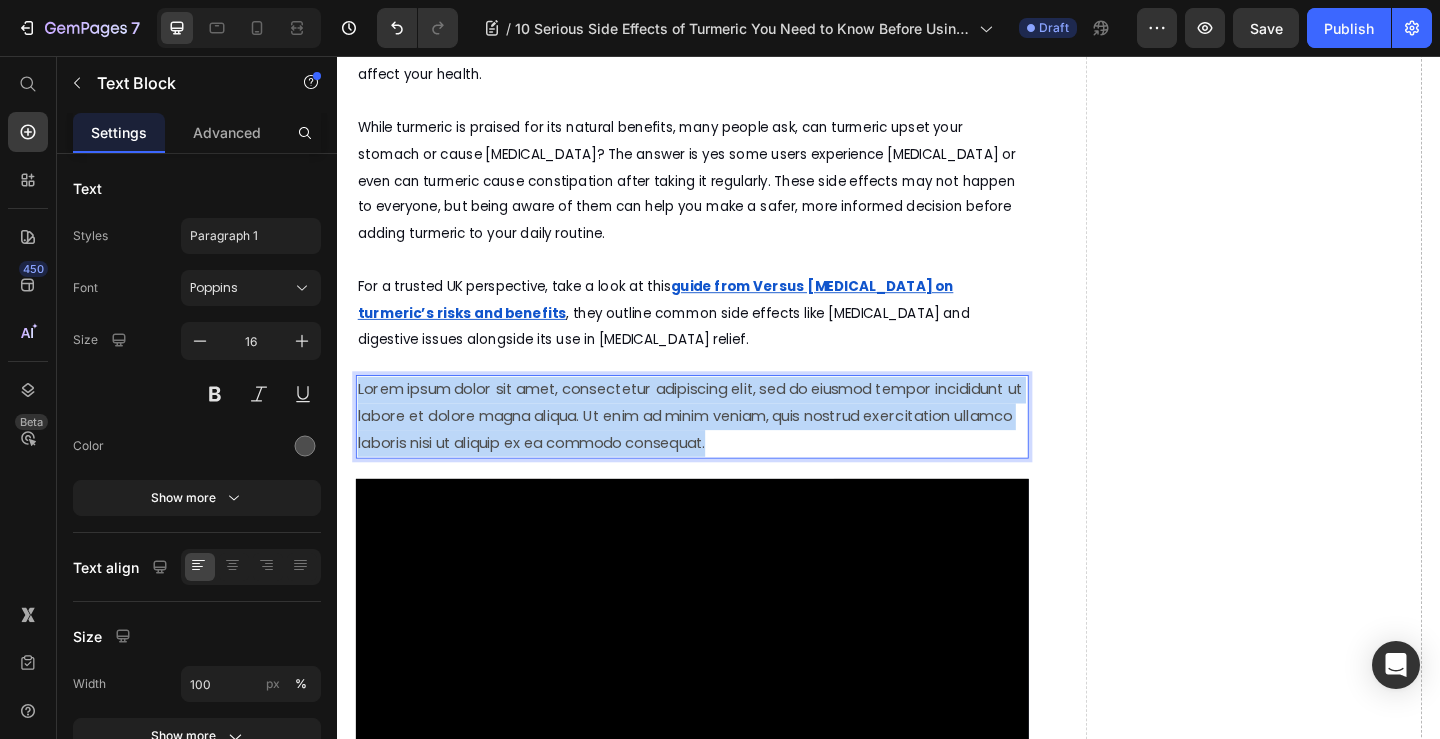 click on "Lorem ipsum dolor sit amet, consectetur adipiscing elit, sed do eiusmod tempor incididunt ut labore et dolore magna aliqua. Ut enim ad minim veniam, quis nostrud exercitation ullamco laboris nisi ut aliquip ex ea commodo consequat." at bounding box center [723, 448] 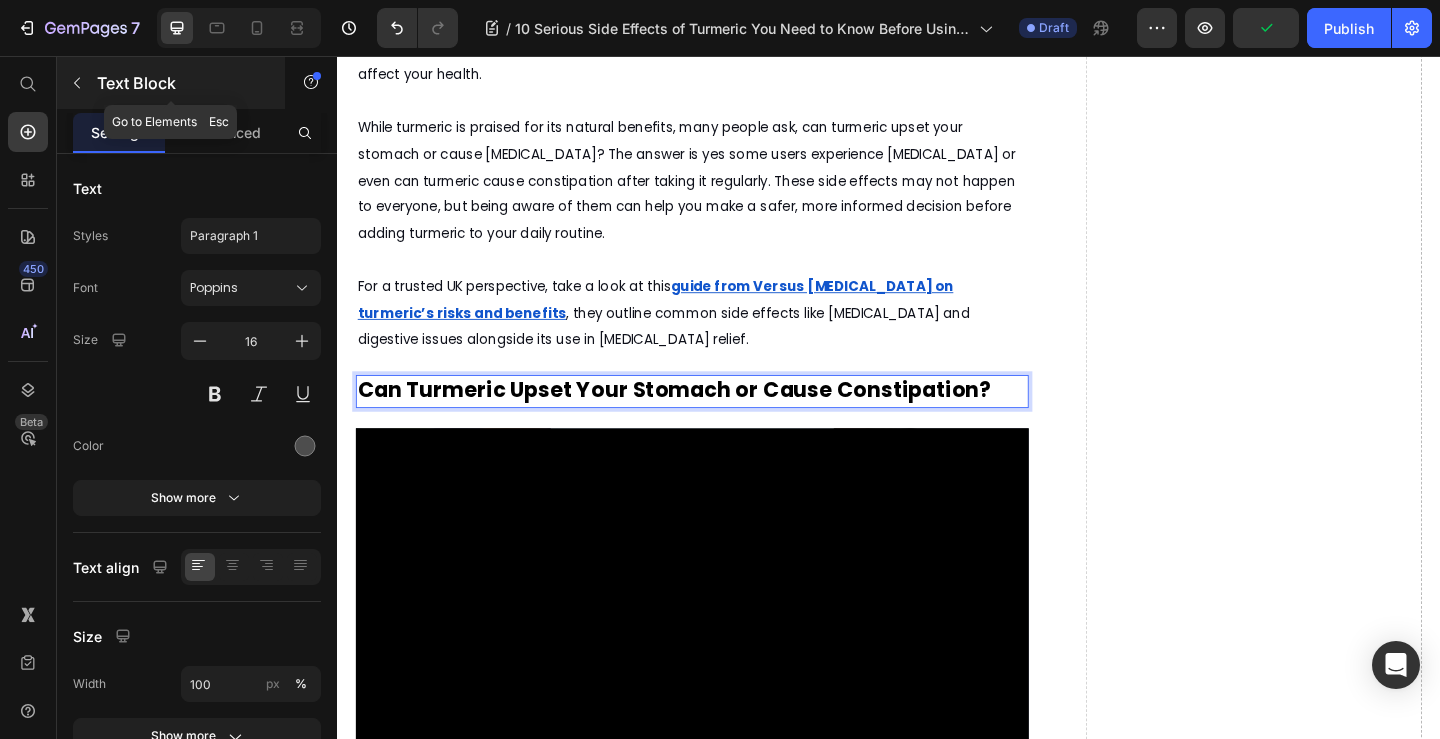 click 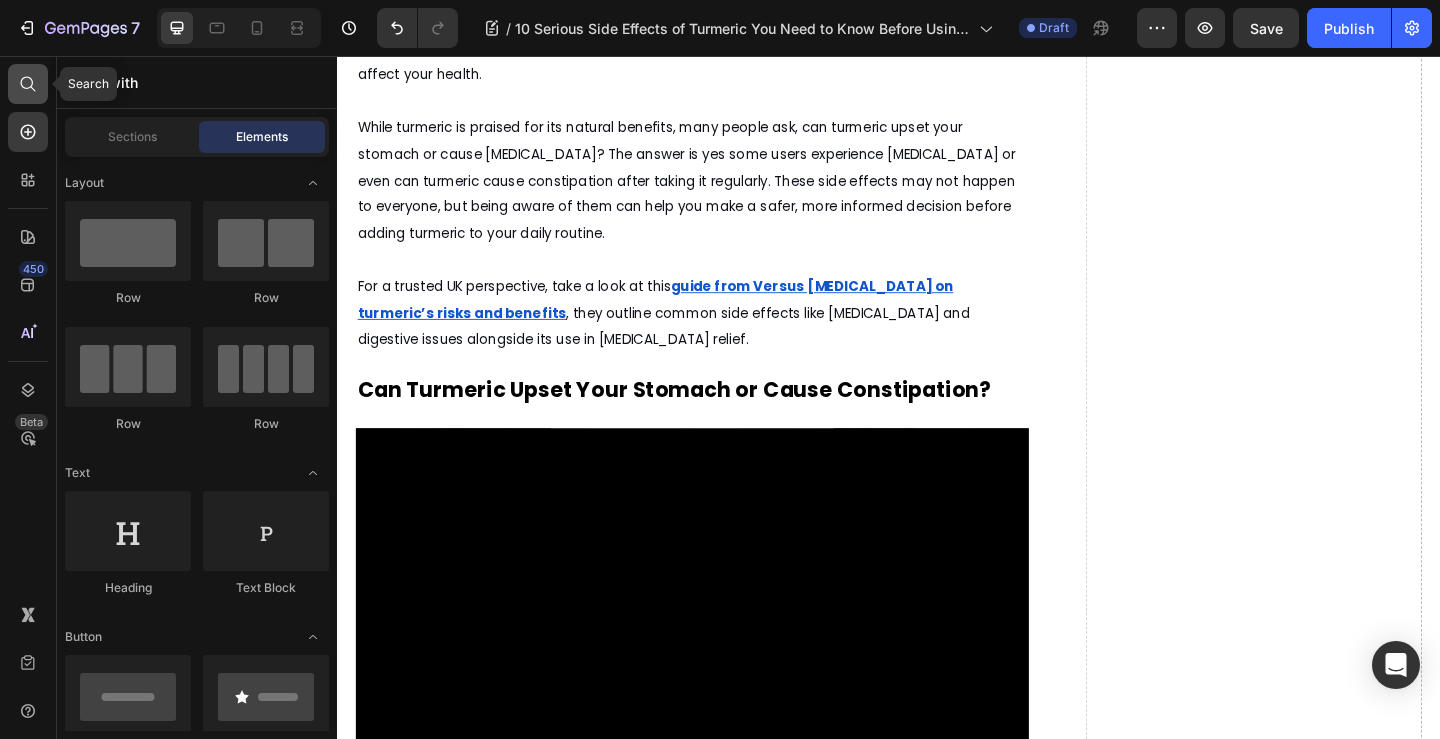 click 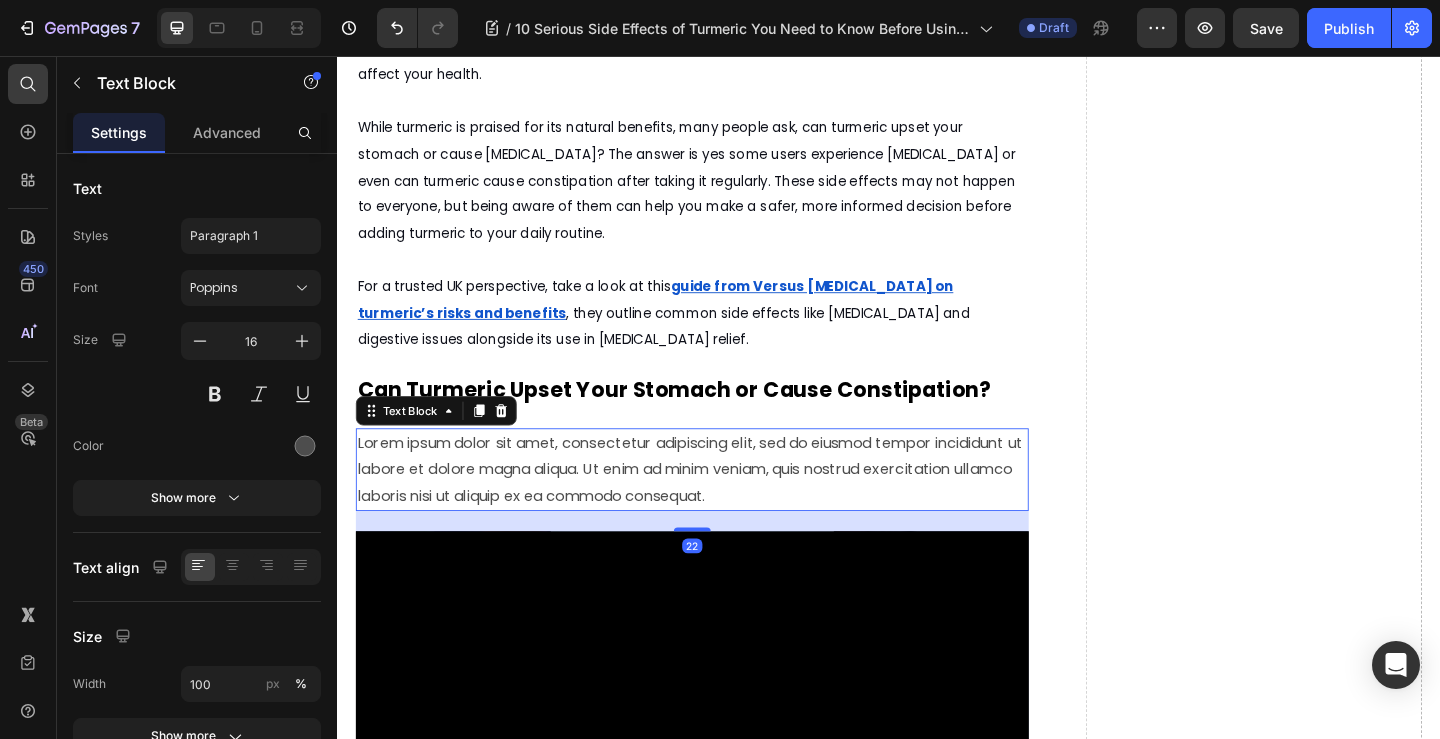 click on "Lorem ipsum dolor sit amet, consectetur adipiscing elit, sed do eiusmod tempor incididunt ut labore et dolore magna aliqua. Ut enim ad minim veniam, quis nostrud exercitation ullamco laboris nisi ut aliquip ex ea commodo consequat." at bounding box center [723, 506] 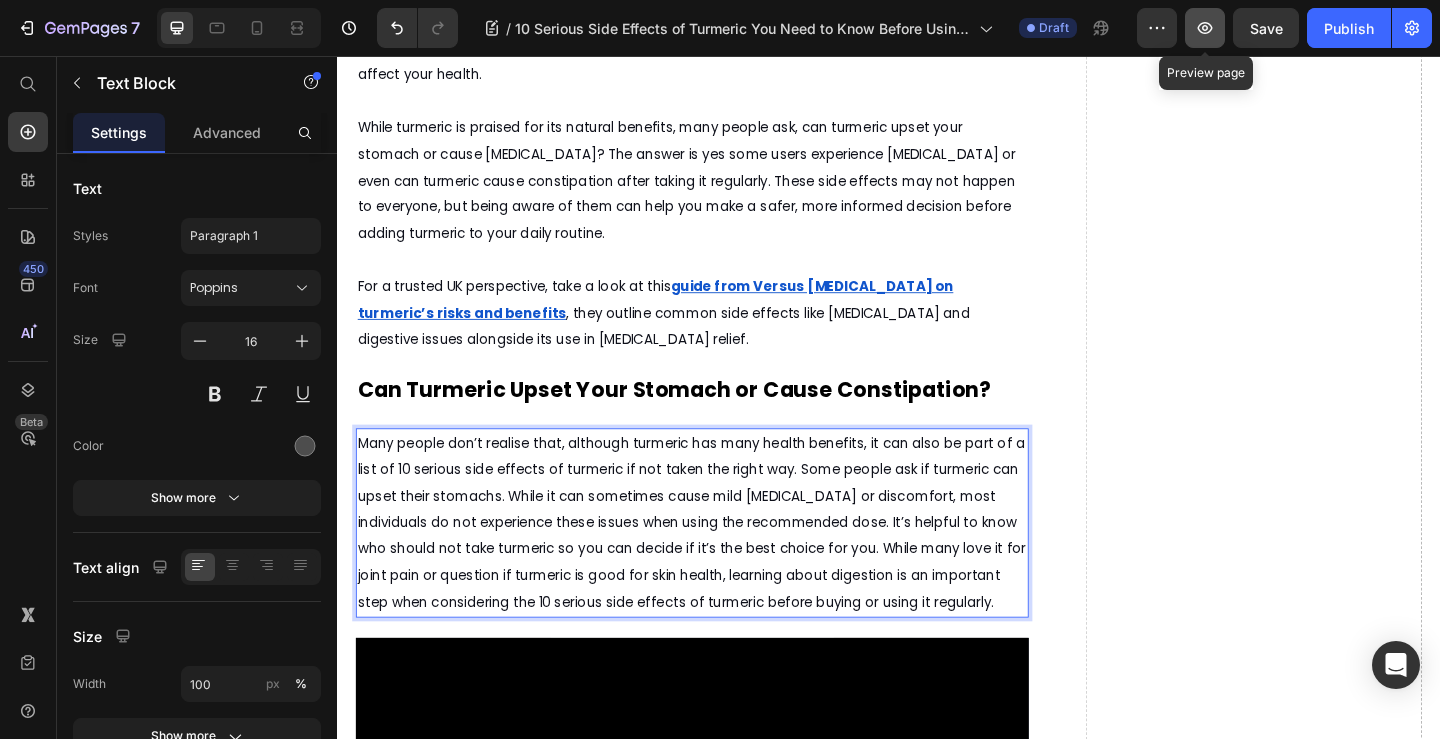 click 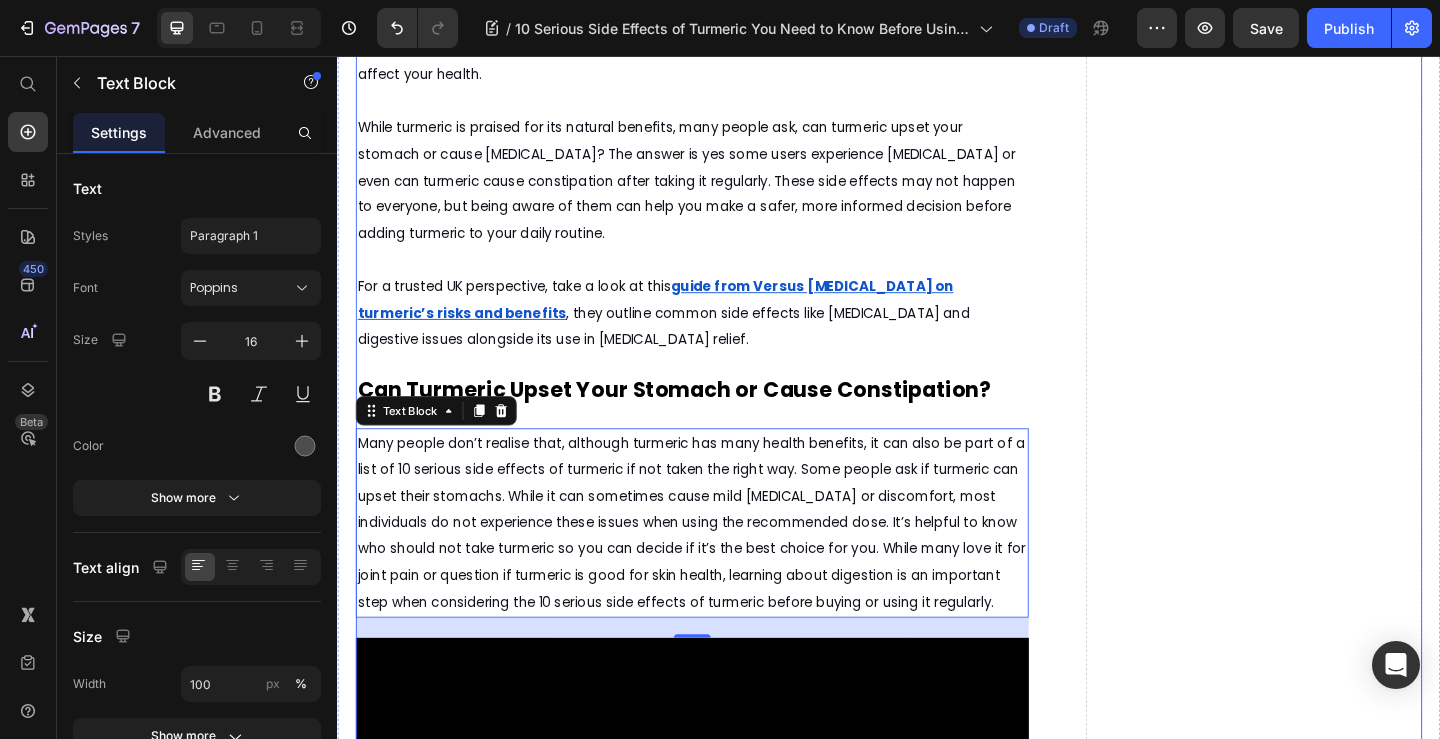 scroll, scrollTop: 1200, scrollLeft: 0, axis: vertical 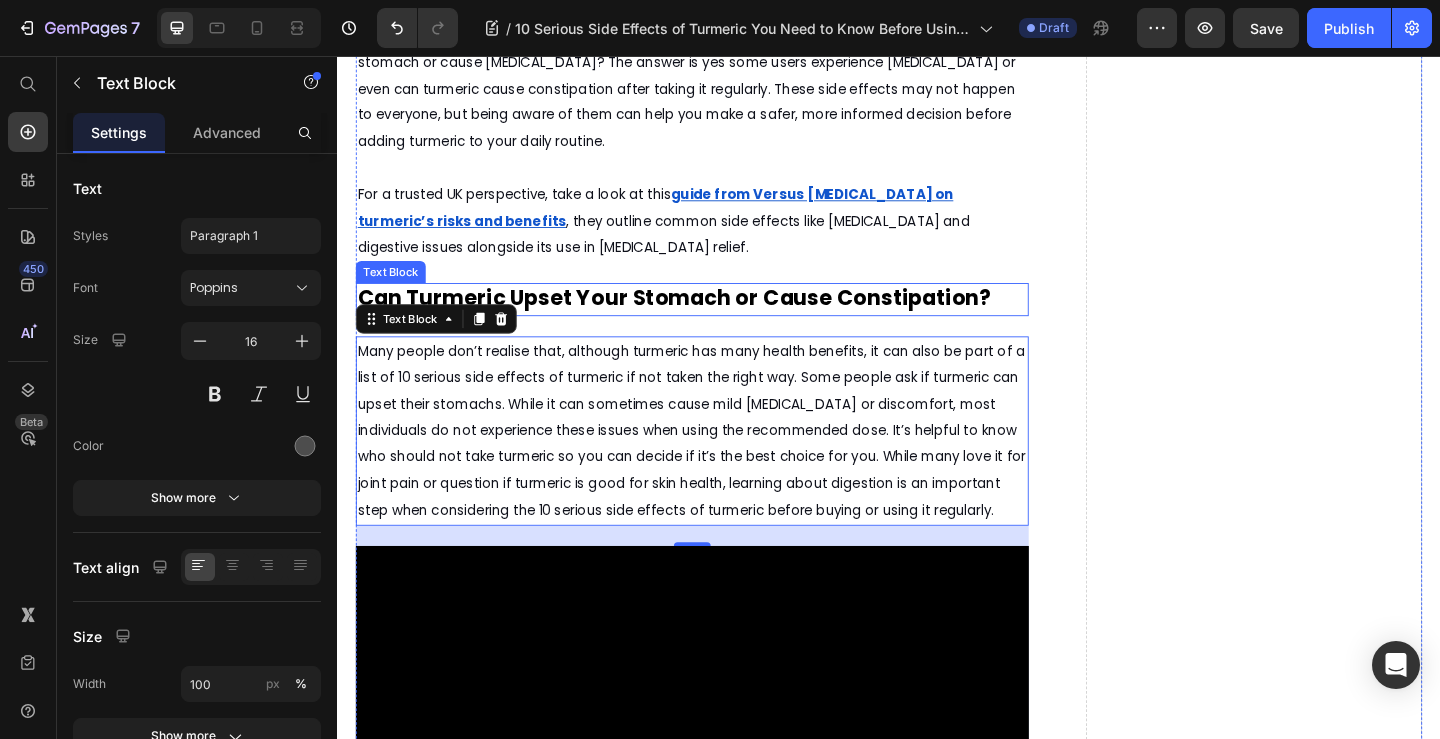 click on "Can Turmeric Upset Your Stomach or Cause Constipation?" at bounding box center [703, 319] 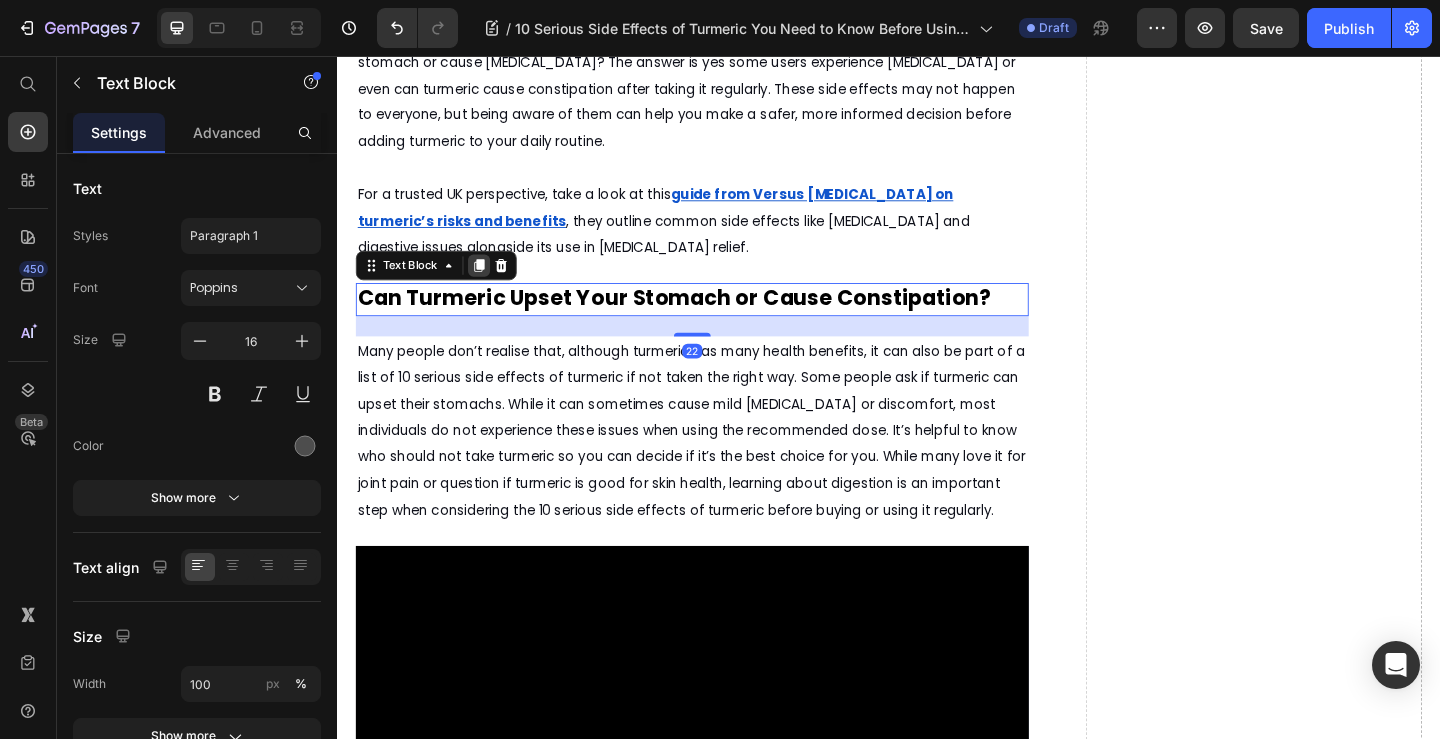 click 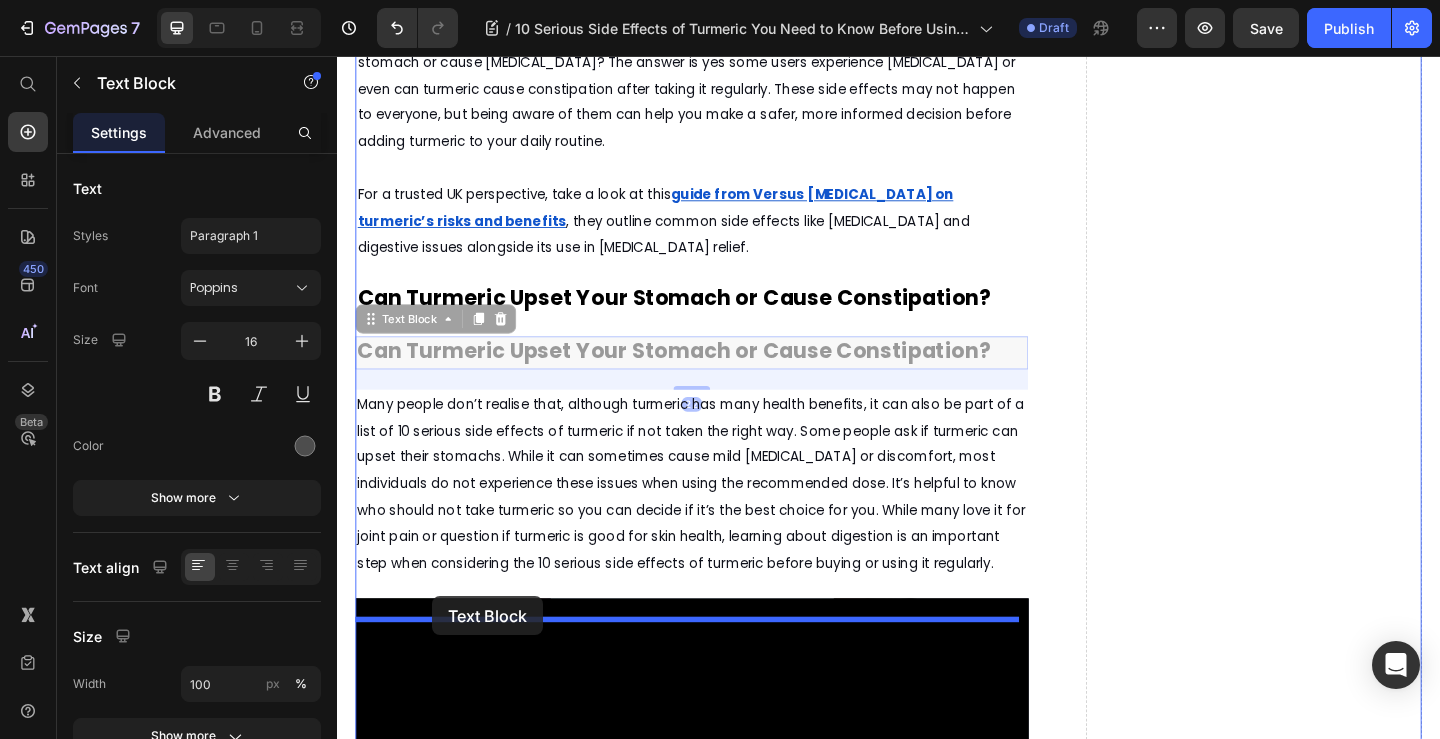 drag, startPoint x: 400, startPoint y: 341, endPoint x: 440, endPoint y: 644, distance: 305.62885 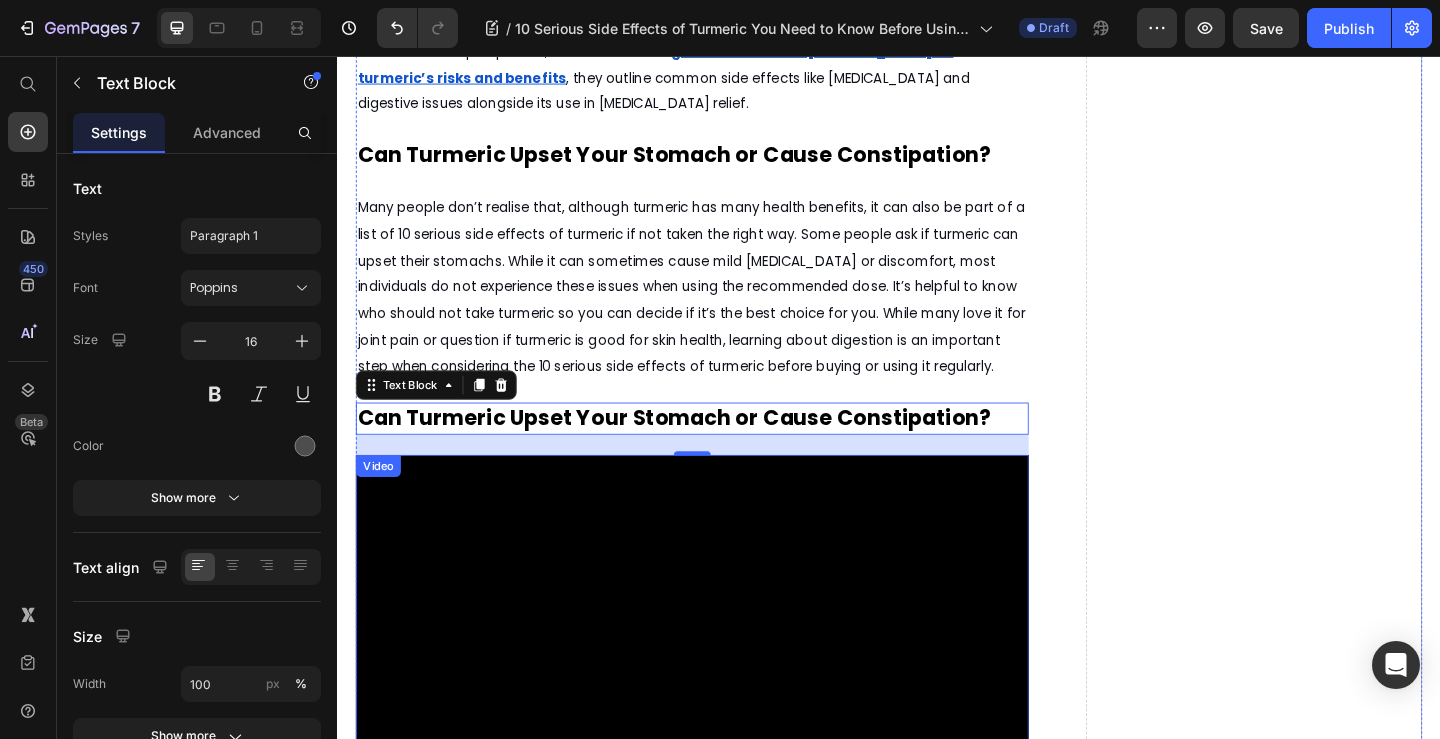 scroll, scrollTop: 1400, scrollLeft: 0, axis: vertical 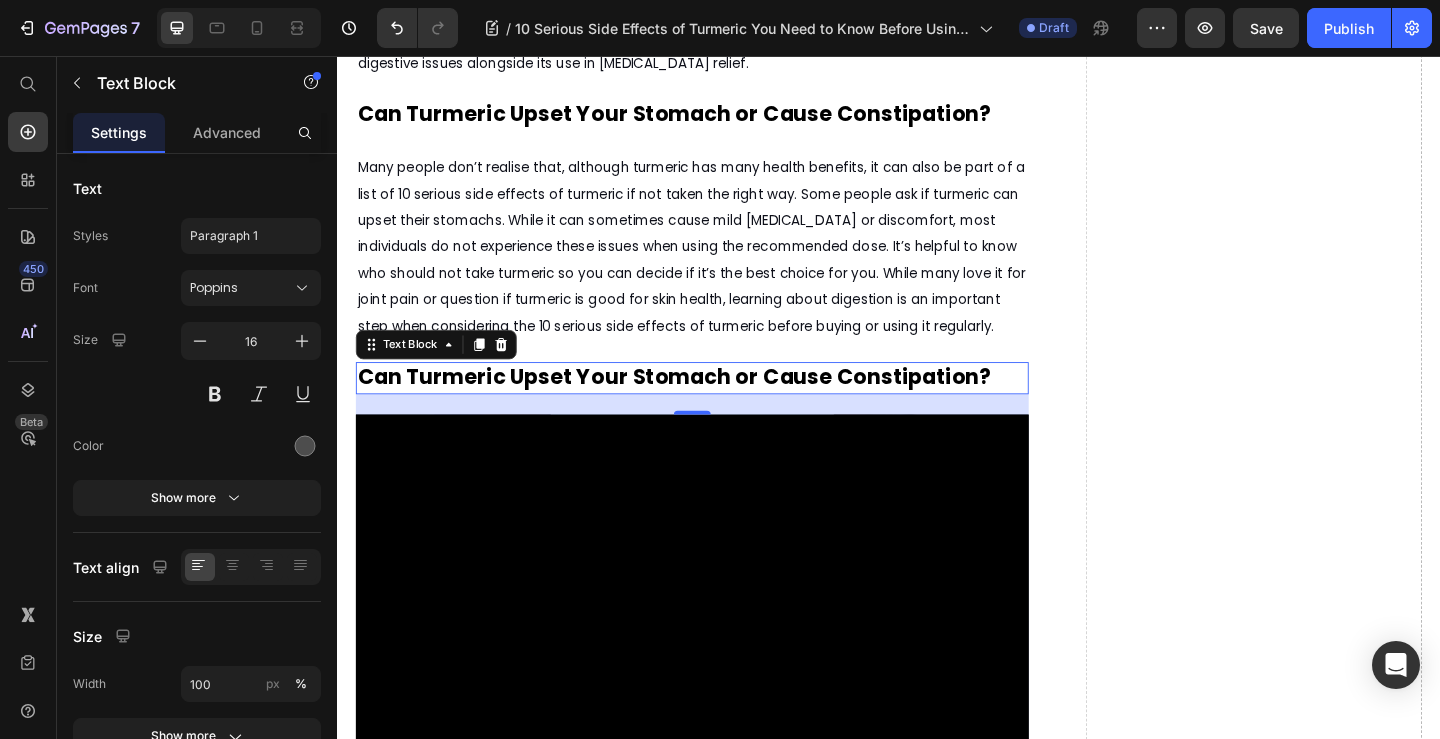 click on "Can Turmeric Upset Your Stomach or Cause Constipation?" at bounding box center [703, 405] 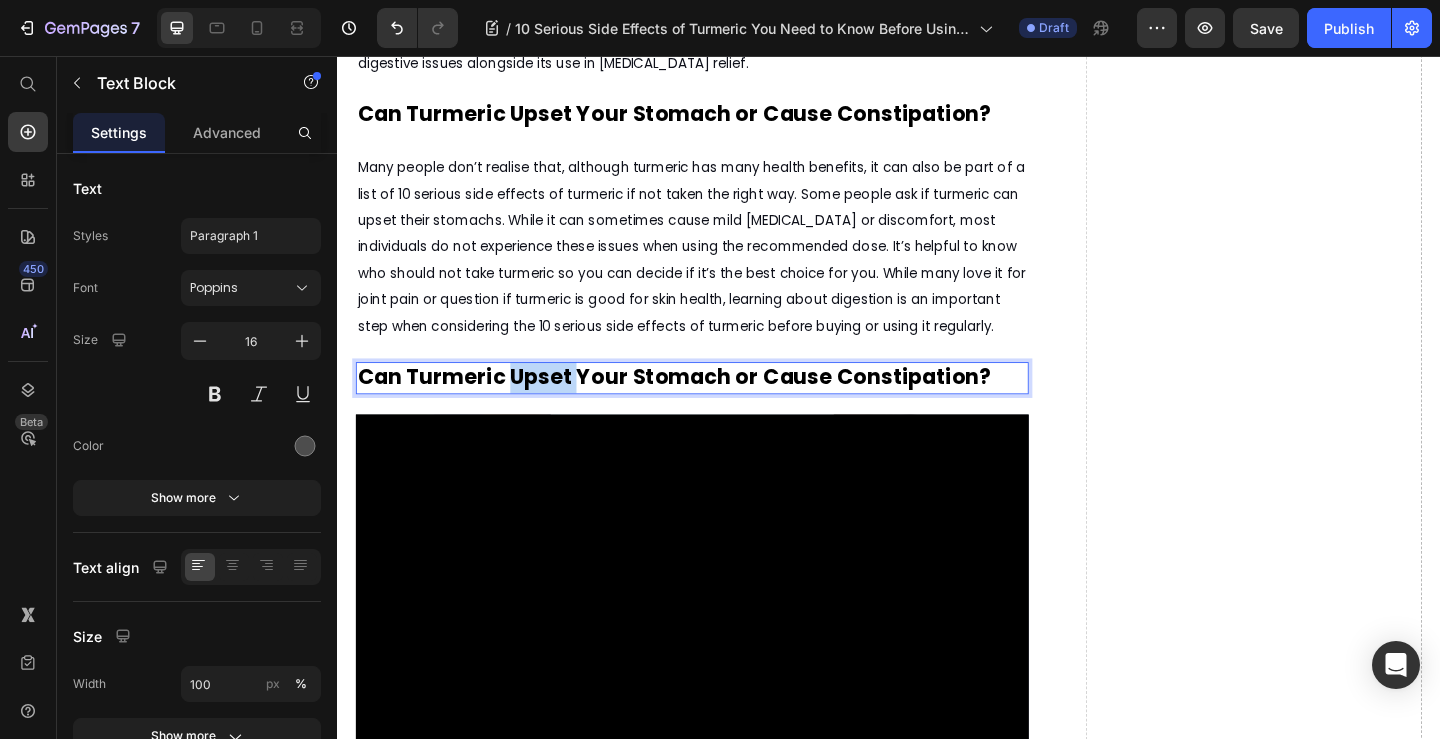 click on "Can Turmeric Upset Your Stomach or Cause Constipation?" at bounding box center [703, 405] 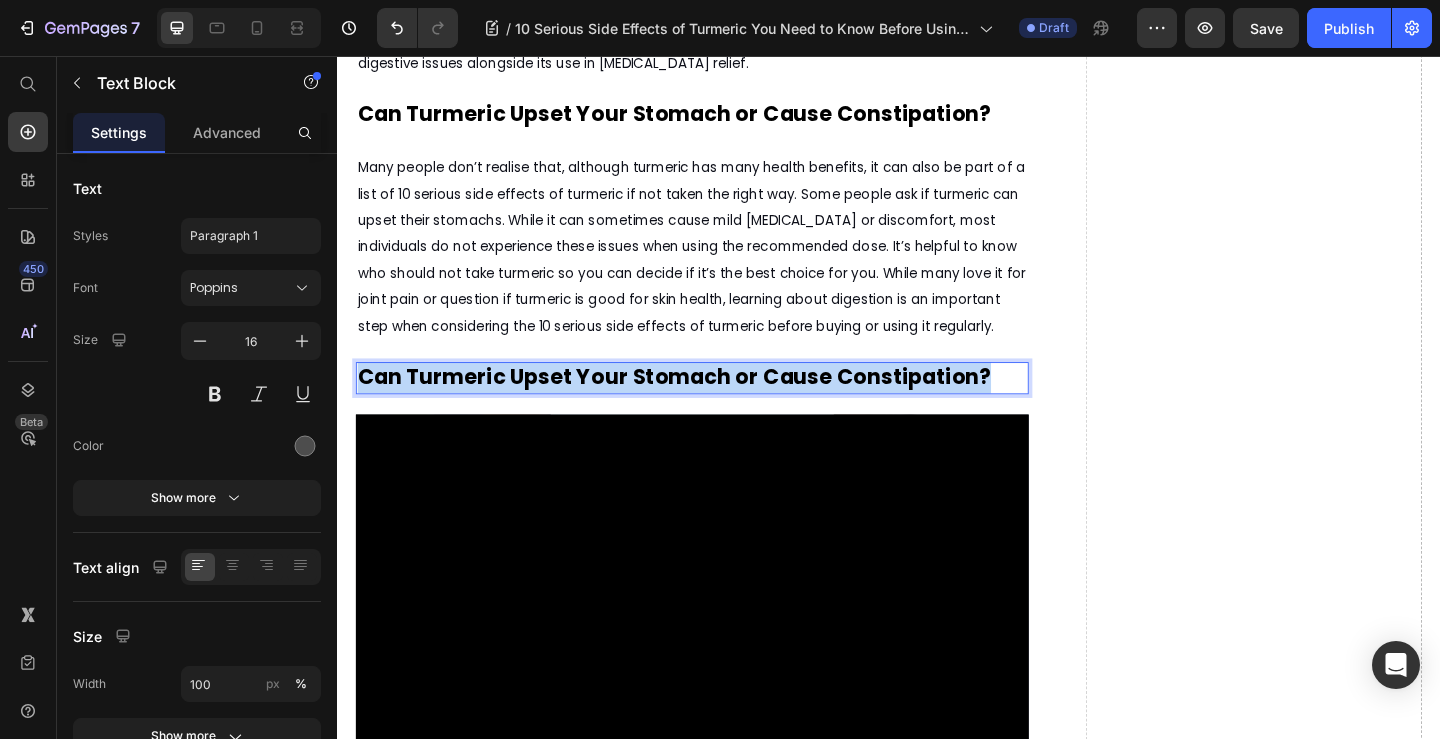 click on "Can Turmeric Upset Your Stomach or Cause Constipation?" at bounding box center (703, 405) 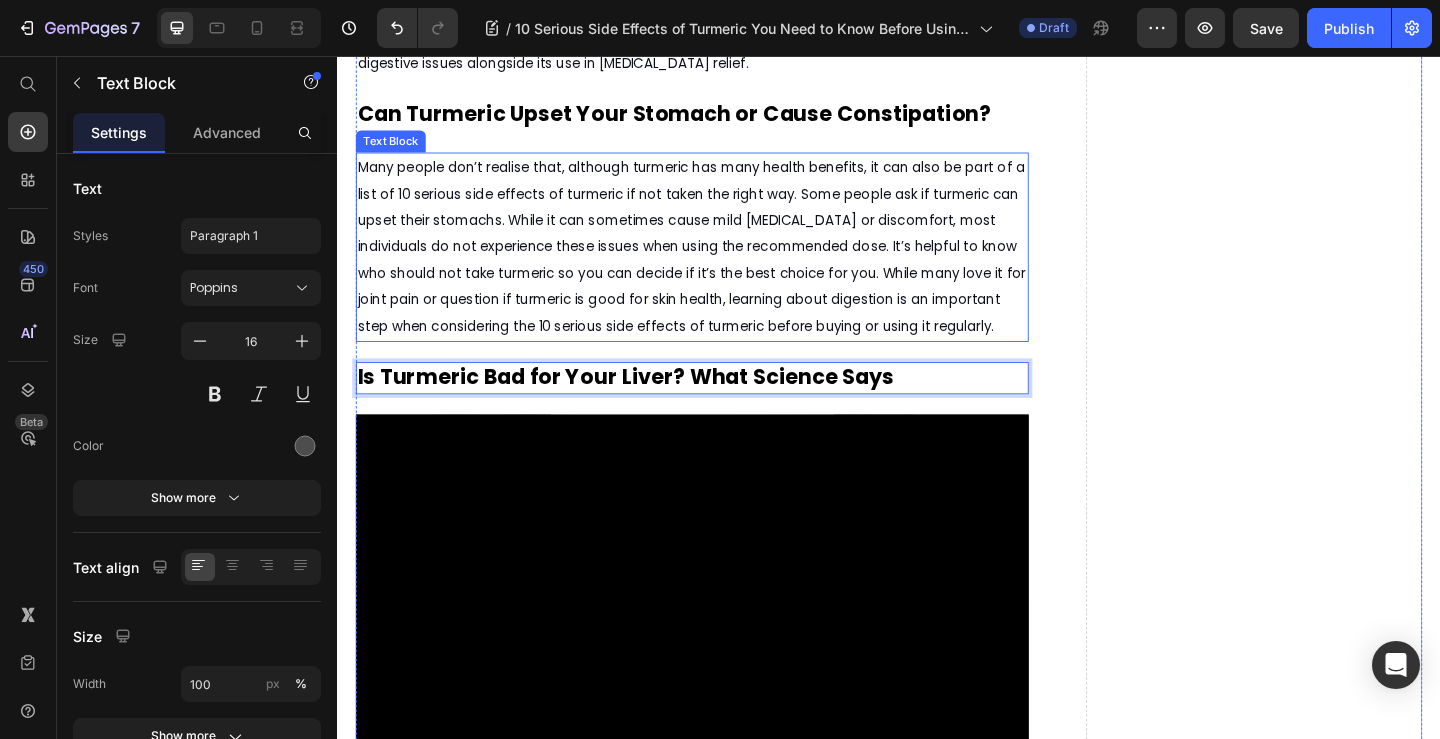 click on "Many people don’t realise that, although turmeric has many health benefits, it can also be part of a list of 10 serious side effects of turmeric if not taken the right way. Some people ask if turmeric can upset their stomachs. While it can sometimes cause mild [MEDICAL_DATA] or discomfort, most individuals do not experience these issues when using the recommended dose. It’s helpful to know who should not take turmeric so you can decide if it’s the best choice for you. While many love it for joint pain or question if turmeric is good for skin health, learning about digestion is an important step when considering the 10 serious side effects of turmeric before buying or using it regularly." at bounding box center (722, 263) 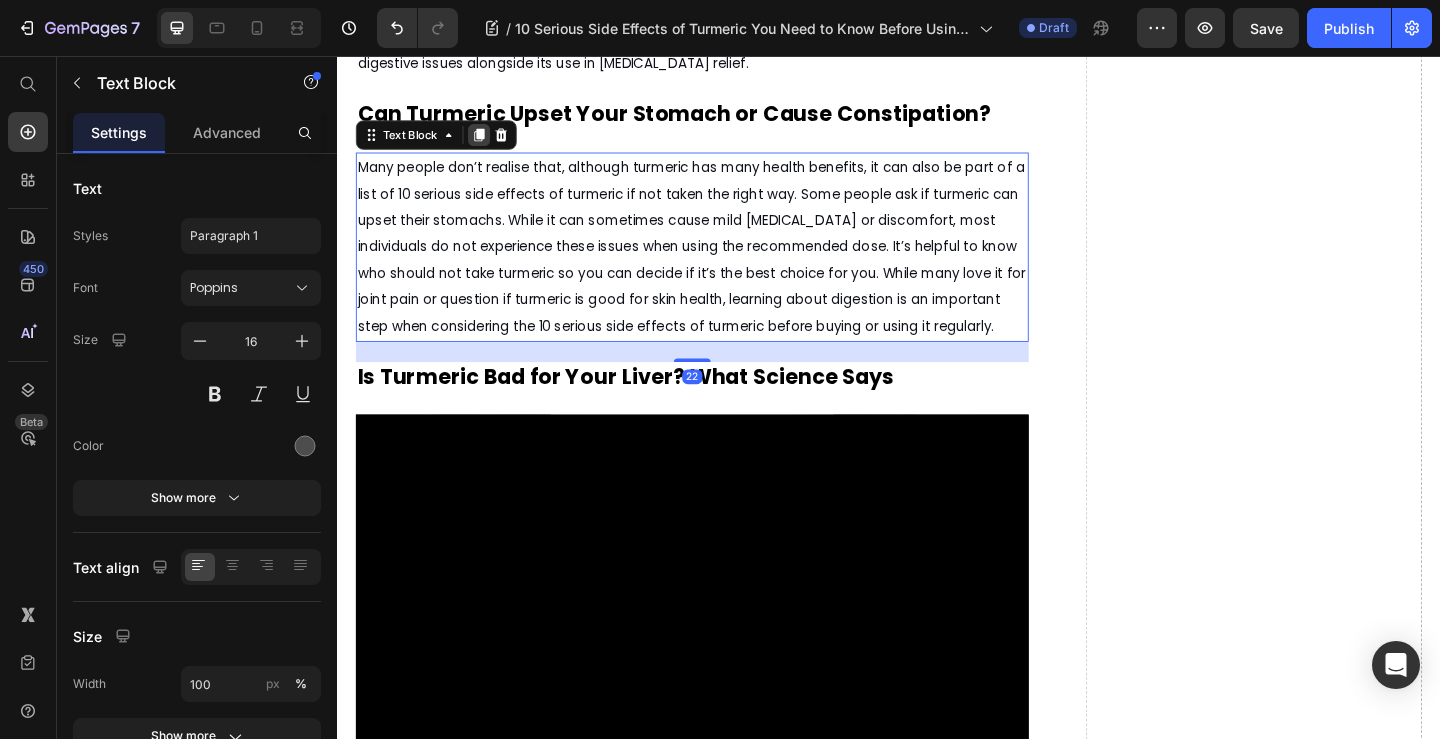 click at bounding box center (491, 142) 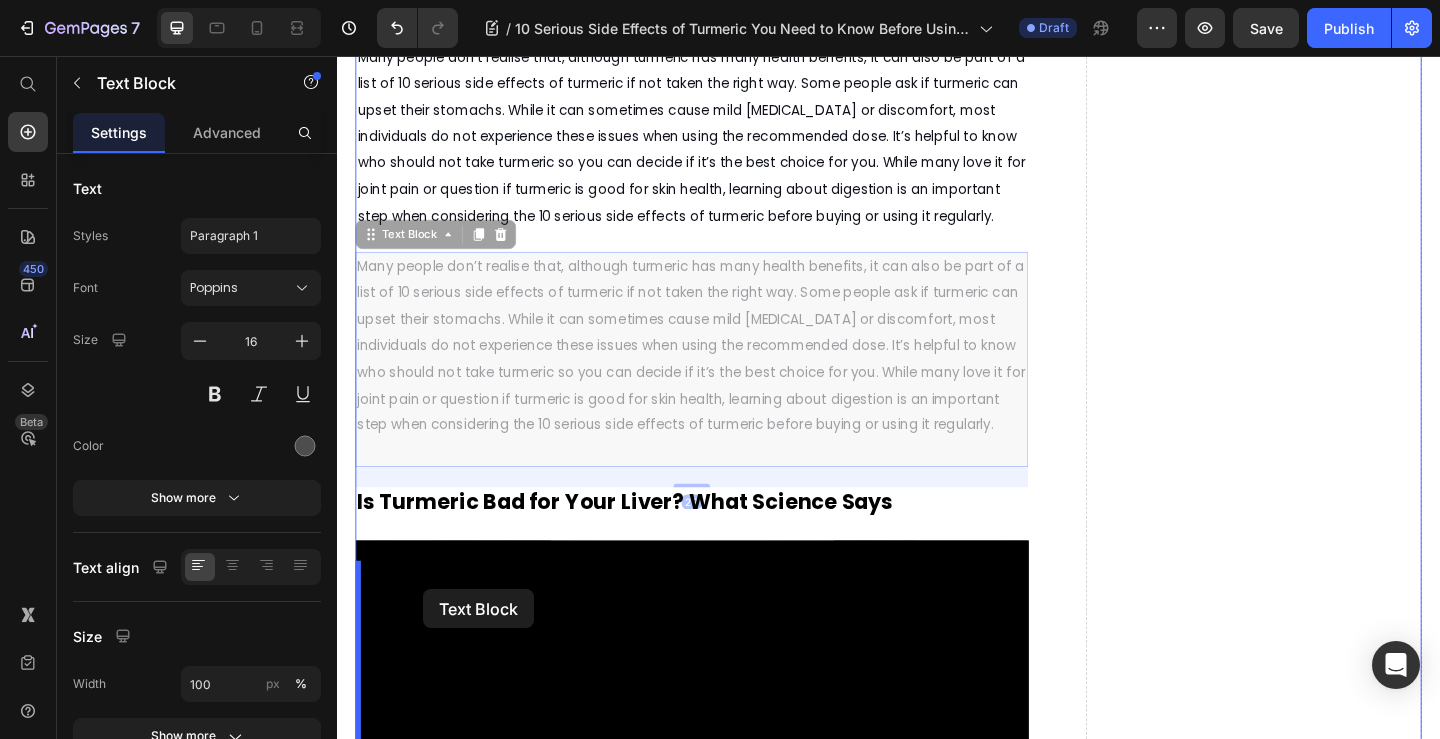 scroll, scrollTop: 1535, scrollLeft: 0, axis: vertical 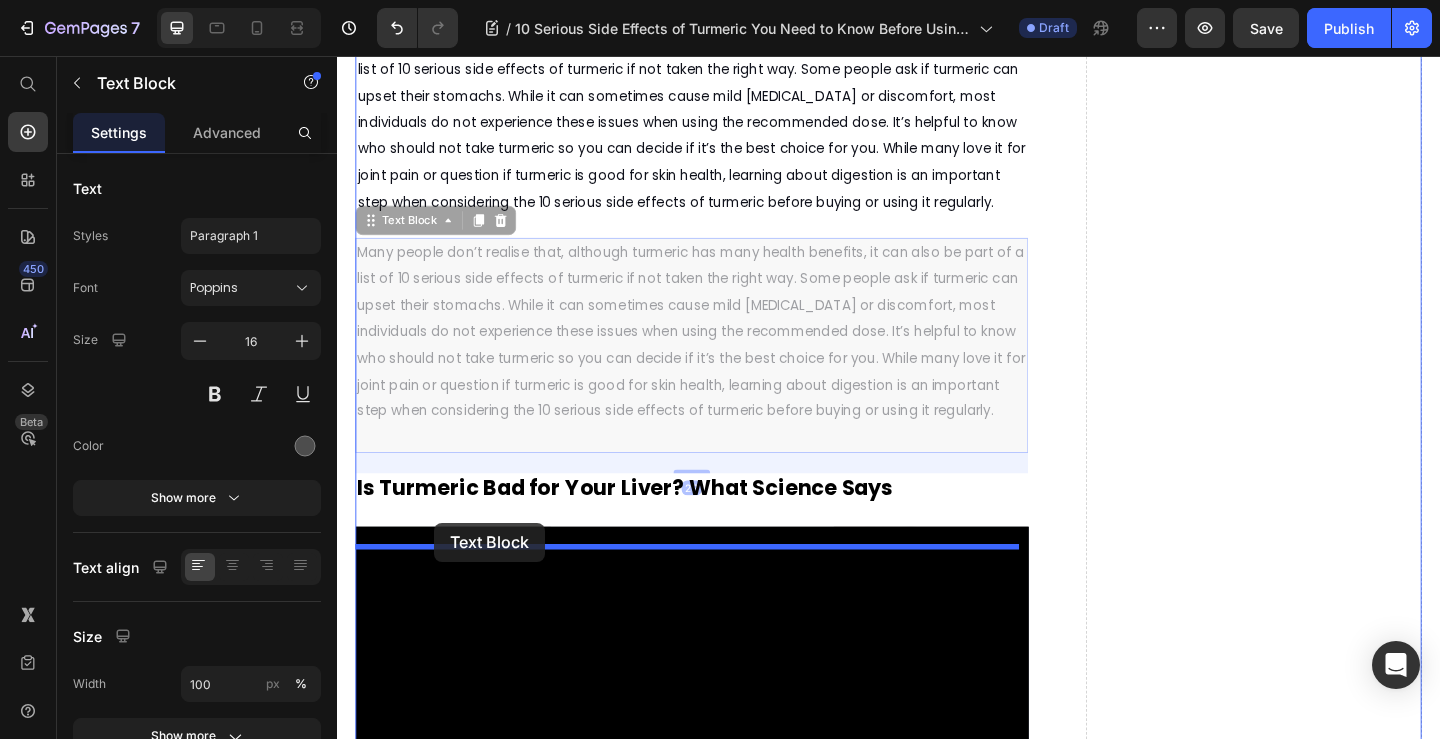 drag, startPoint x: 412, startPoint y: 394, endPoint x: 443, endPoint y: 564, distance: 172.80336 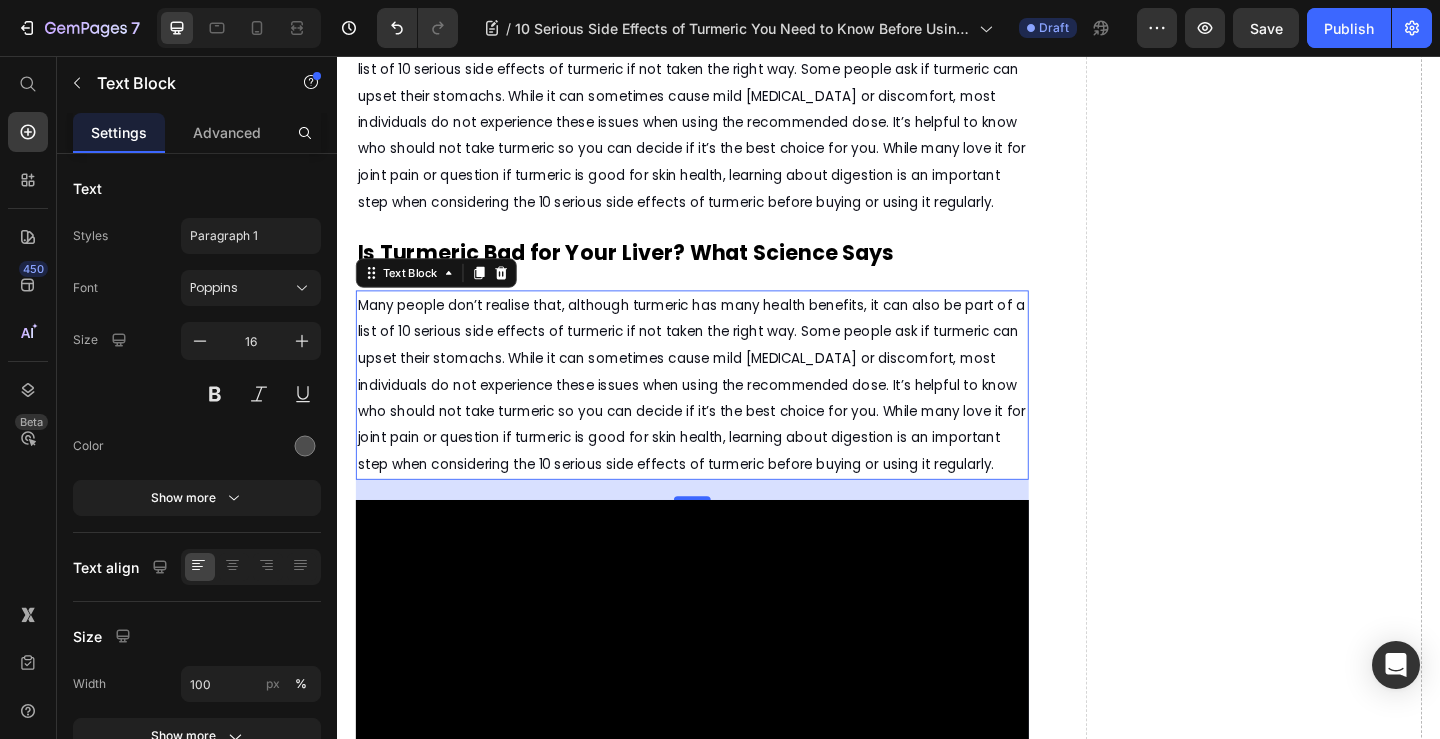 click on "Many people don’t realise that, although turmeric has many health benefits, it can also be part of a list of 10 serious side effects of turmeric if not taken the right way. Some people ask if turmeric can upset their stomachs. While it can sometimes cause mild [MEDICAL_DATA] or discomfort, most individuals do not experience these issues when using the recommended dose. It’s helpful to know who should not take turmeric so you can decide if it’s the best choice for you. While many love it for joint pain or question if turmeric is good for skin health, learning about digestion is an important step when considering the 10 serious side effects of turmeric before buying or using it regularly." at bounding box center (722, 413) 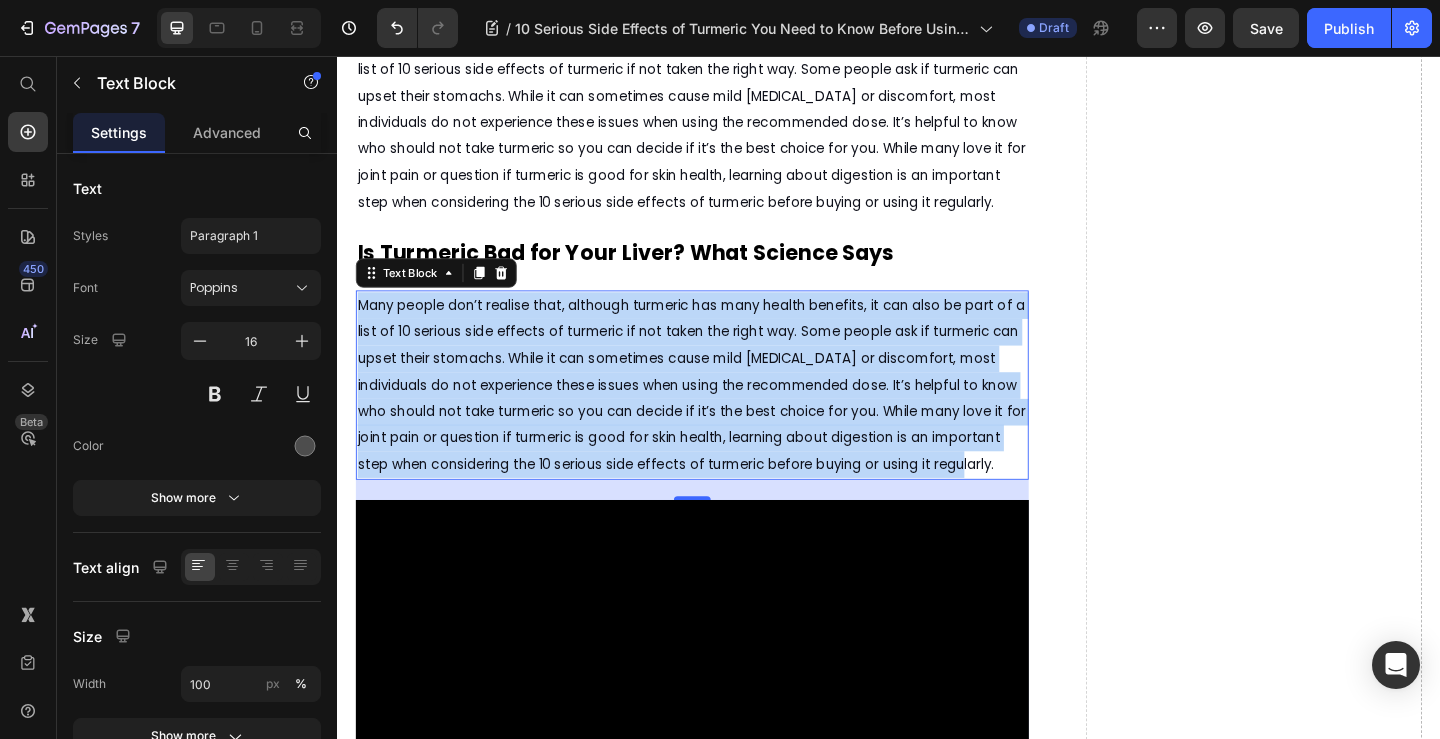 click on "Many people don’t realise that, although turmeric has many health benefits, it can also be part of a list of 10 serious side effects of turmeric if not taken the right way. Some people ask if turmeric can upset their stomachs. While it can sometimes cause mild [MEDICAL_DATA] or discomfort, most individuals do not experience these issues when using the recommended dose. It’s helpful to know who should not take turmeric so you can decide if it’s the best choice for you. While many love it for joint pain or question if turmeric is good for skin health, learning about digestion is an important step when considering the 10 serious side effects of turmeric before buying or using it regularly." at bounding box center [722, 413] 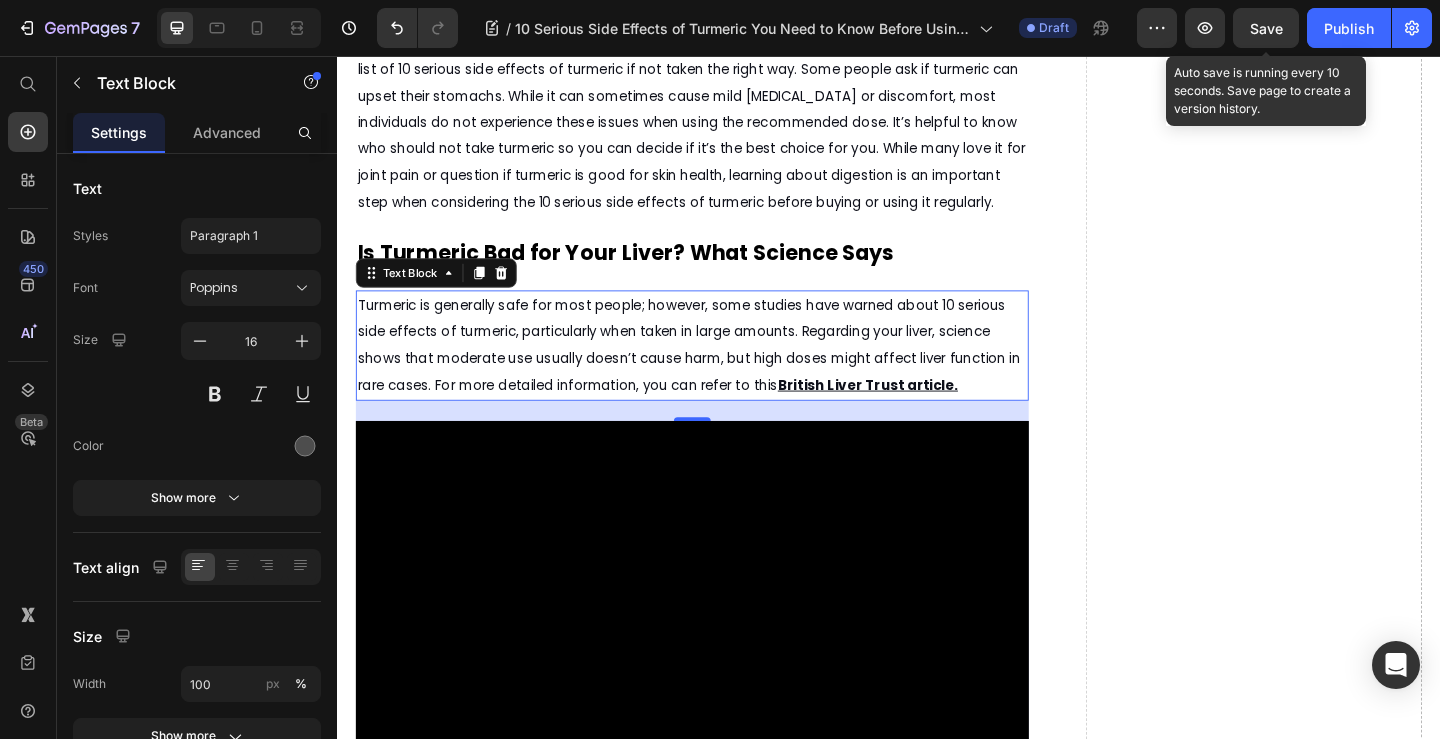 click on "Save" at bounding box center (1266, 28) 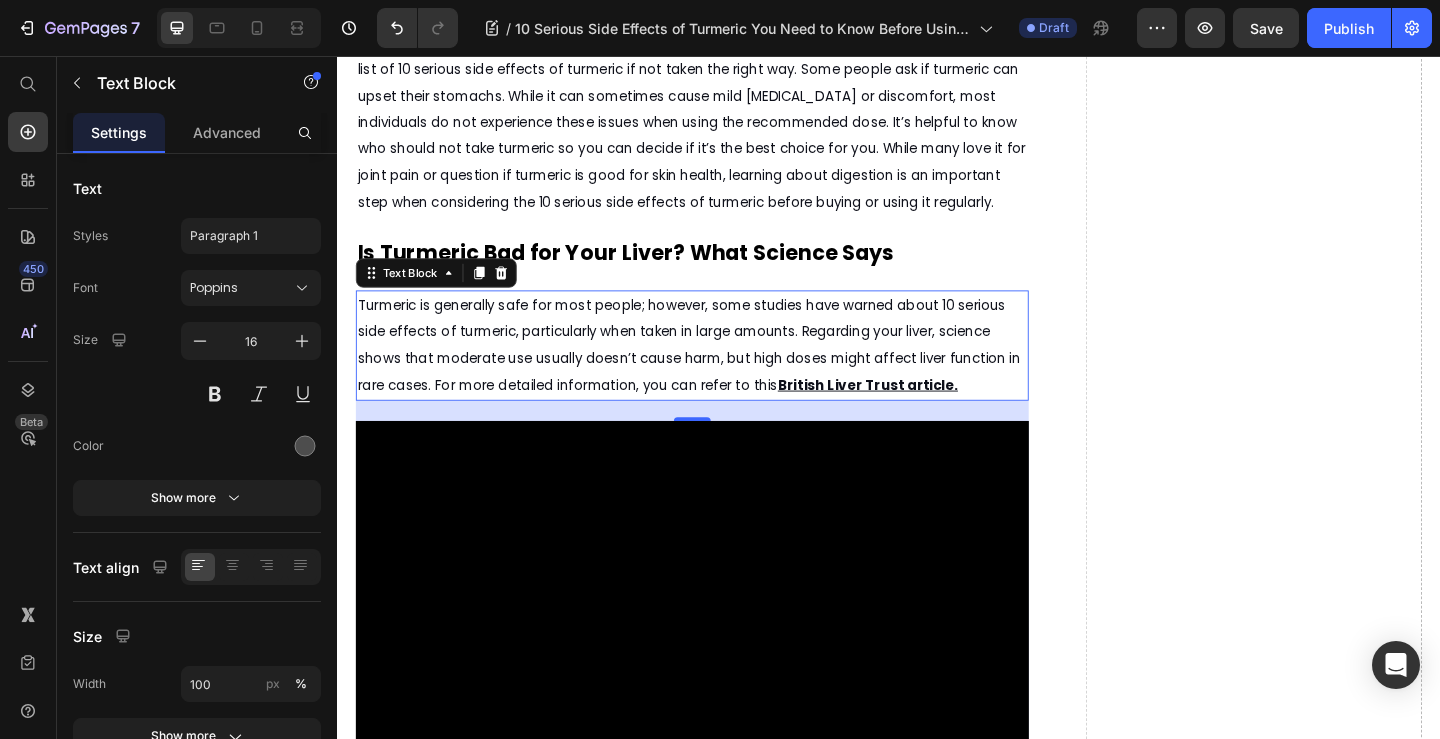 click on "Turmeric is generally safe for most people; however, some studies have warned about 10 serious side effects of turmeric, particularly when taken in large amounts. Regarding your liver, science shows that moderate use usually doesn’t cause harm, but high doses might affect liver function in rare cases. For more detailed information, you can refer to this" at bounding box center [719, 370] 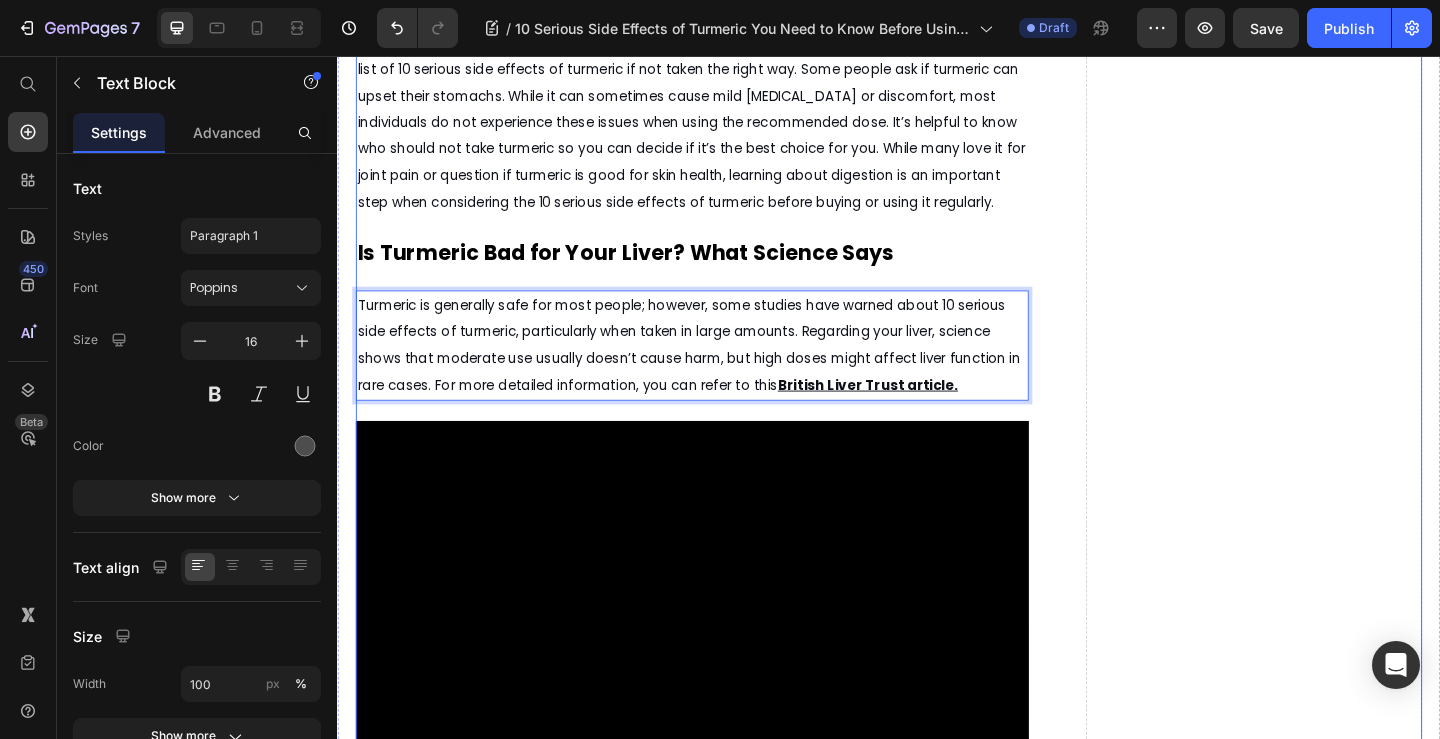 click on "What Turmeric and Black Pepper Are Good For, Backed by Science Heading Discover how Nture’s natural turmeric and black pepper blend gives you all the benefits without the worry of side effects Text Block July 10, 2025 by  Amina Mughal Text Block Text Block Row Image Turmeric is a popular natural supplement known for its health benefits, such as reducing inflammation and supporting skin health. However, before using it regularly, it’s important to understand the 10 serious side effects of turmeric that could affect your health.Many people wonder, "Is turmeric good for the skin?" and while it can offer some benefits, turmeric may also cause unexpected reactions or health problems in certain situations. In this article, we'll explore the potential risks and help you decide if  turmeric  is right for you. Text Block What Are the 10 Serious Side Effects of Turmeric You Should Know? Text Block For a trusted UK perspective, take a look at this  guide from Versus Arthritis on turmeric’s risks and benefits" at bounding box center [937, 1629] 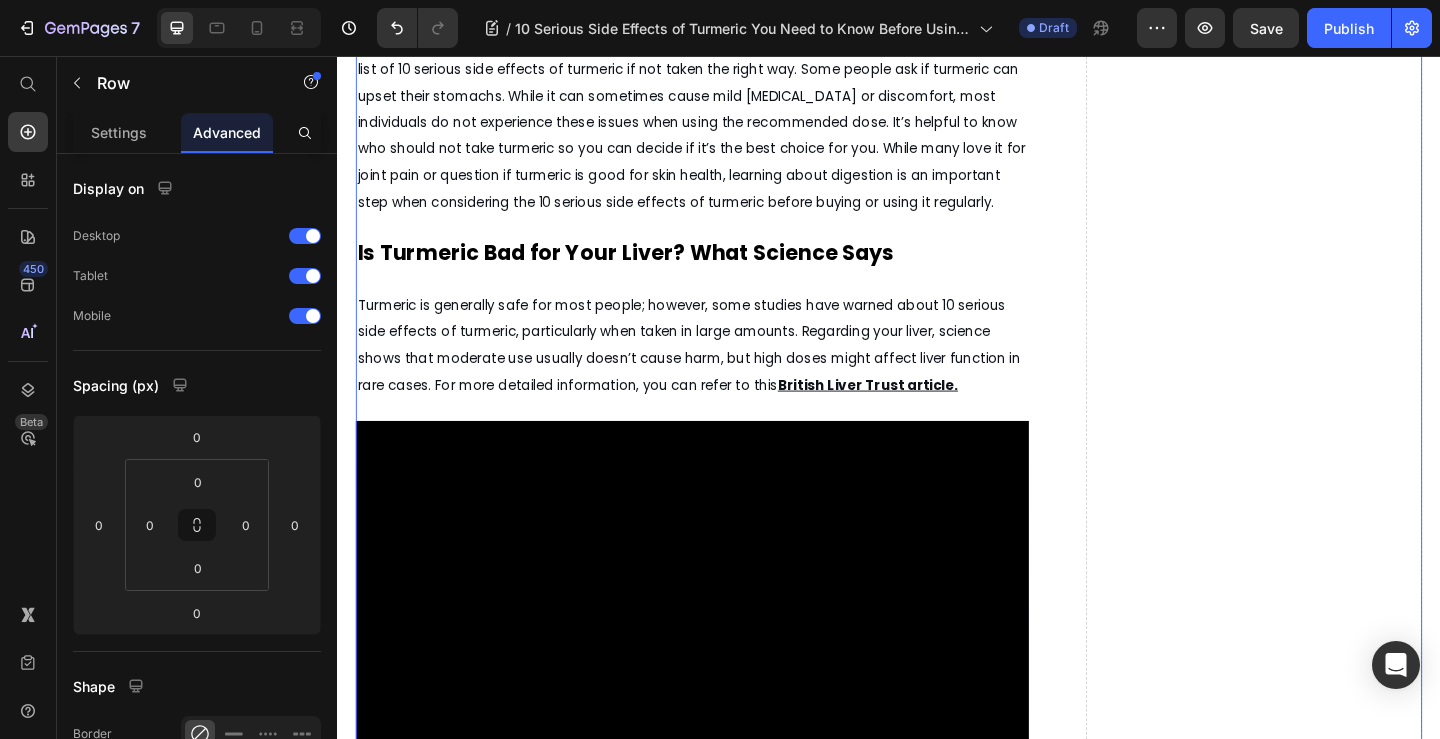 click on "What Turmeric and Black Pepper Are Good For, Backed by Science Heading Discover how Nture’s natural turmeric and black pepper blend gives you all the benefits without the worry of side effects Text Block July 10, 2025 by  Amina Mughal Text Block Text Block Row Image Turmeric is a popular natural supplement known for its health benefits, such as reducing inflammation and supporting skin health. However, before using it regularly, it’s important to understand the 10 serious side effects of turmeric that could affect your health.Many people wonder, "Is turmeric good for the skin?" and while it can offer some benefits, turmeric may also cause unexpected reactions or health problems in certain situations. In this article, we'll explore the potential risks and help you decide if  turmeric  is right for you. Text Block What Are the 10 Serious Side Effects of Turmeric You Should Know? Text Block For a trusted UK perspective, take a look at this  guide from Versus Arthritis on turmeric’s risks and benefits" at bounding box center [723, 1629] 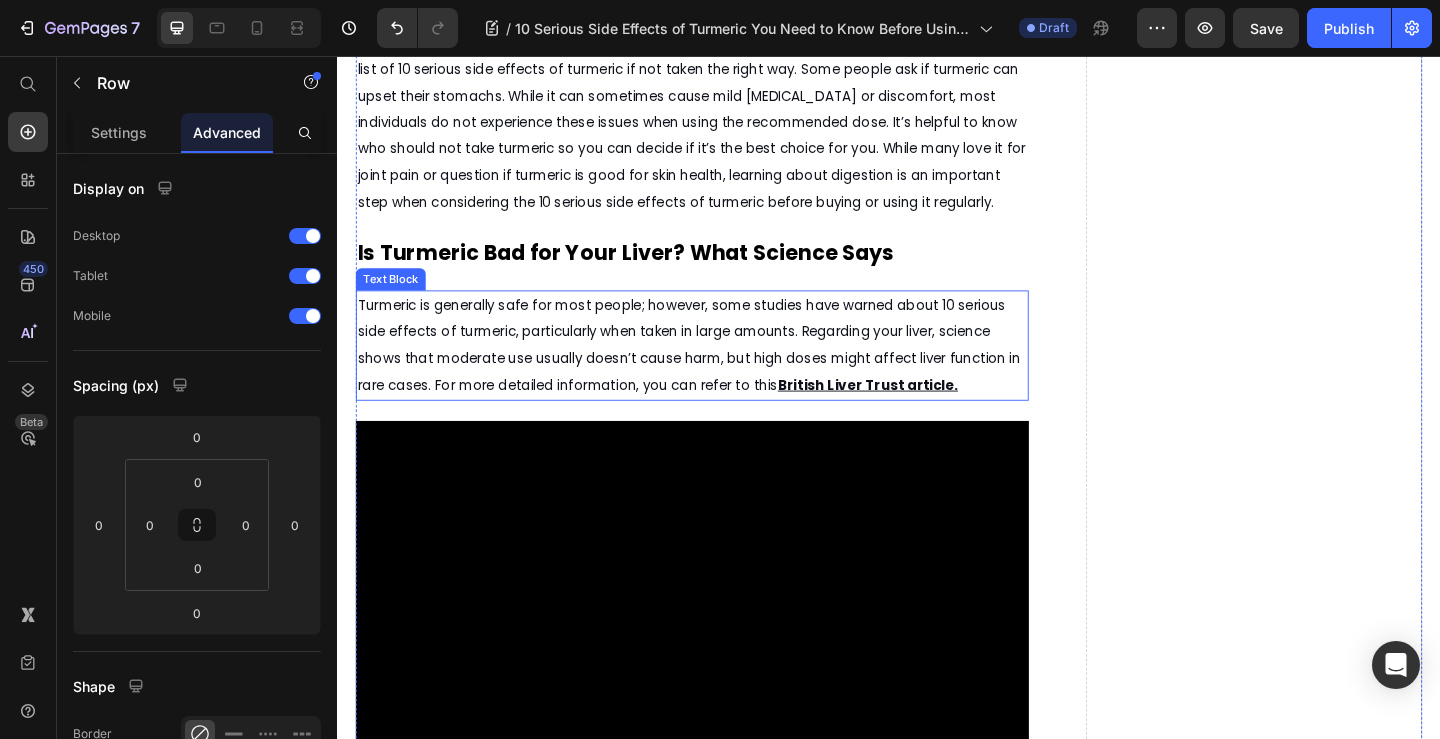 click on "Turmeric is generally safe for most people; however, some studies have warned about 10 serious side effects of turmeric, particularly when taken in large amounts. Regarding your liver, science shows that moderate use usually doesn’t cause harm, but high doses might affect liver function in rare cases. For more detailed information, you can refer to this" at bounding box center [719, 370] 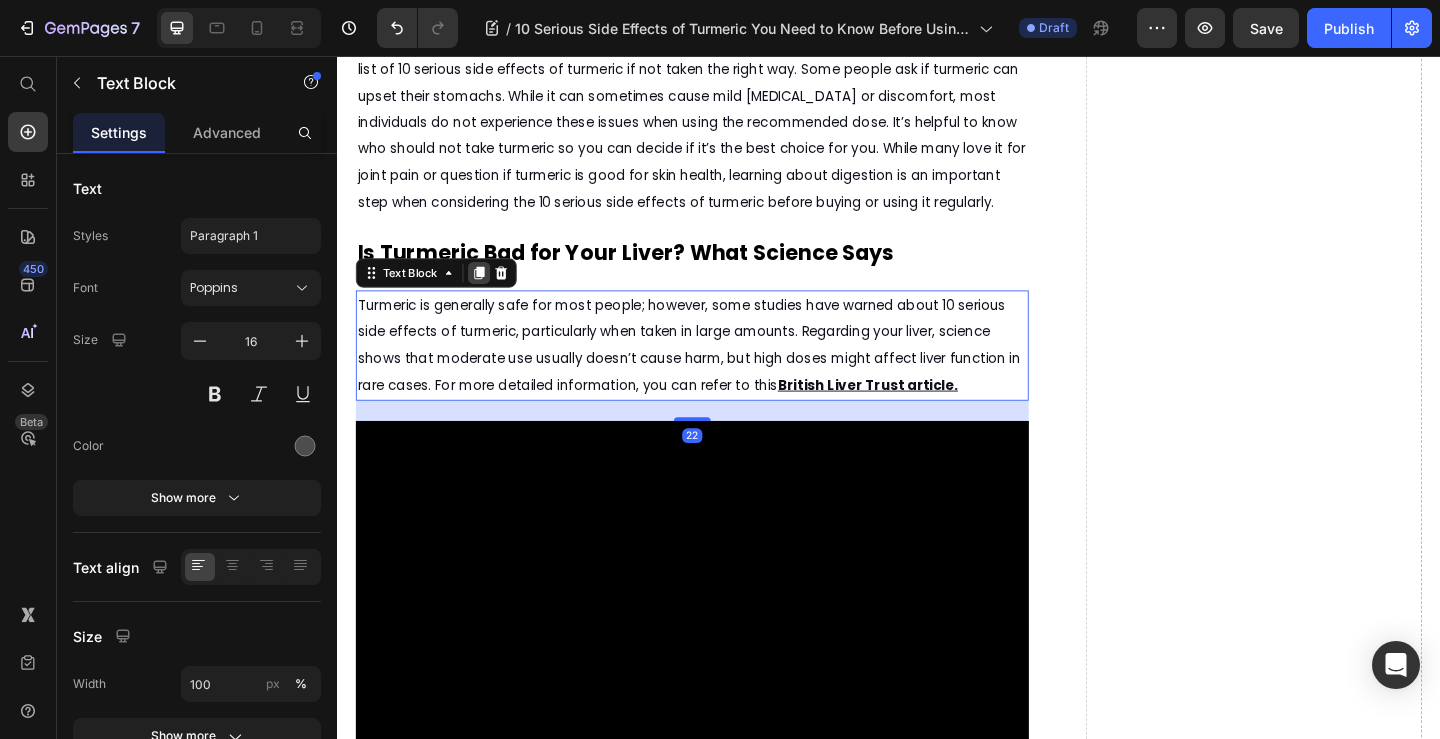 click 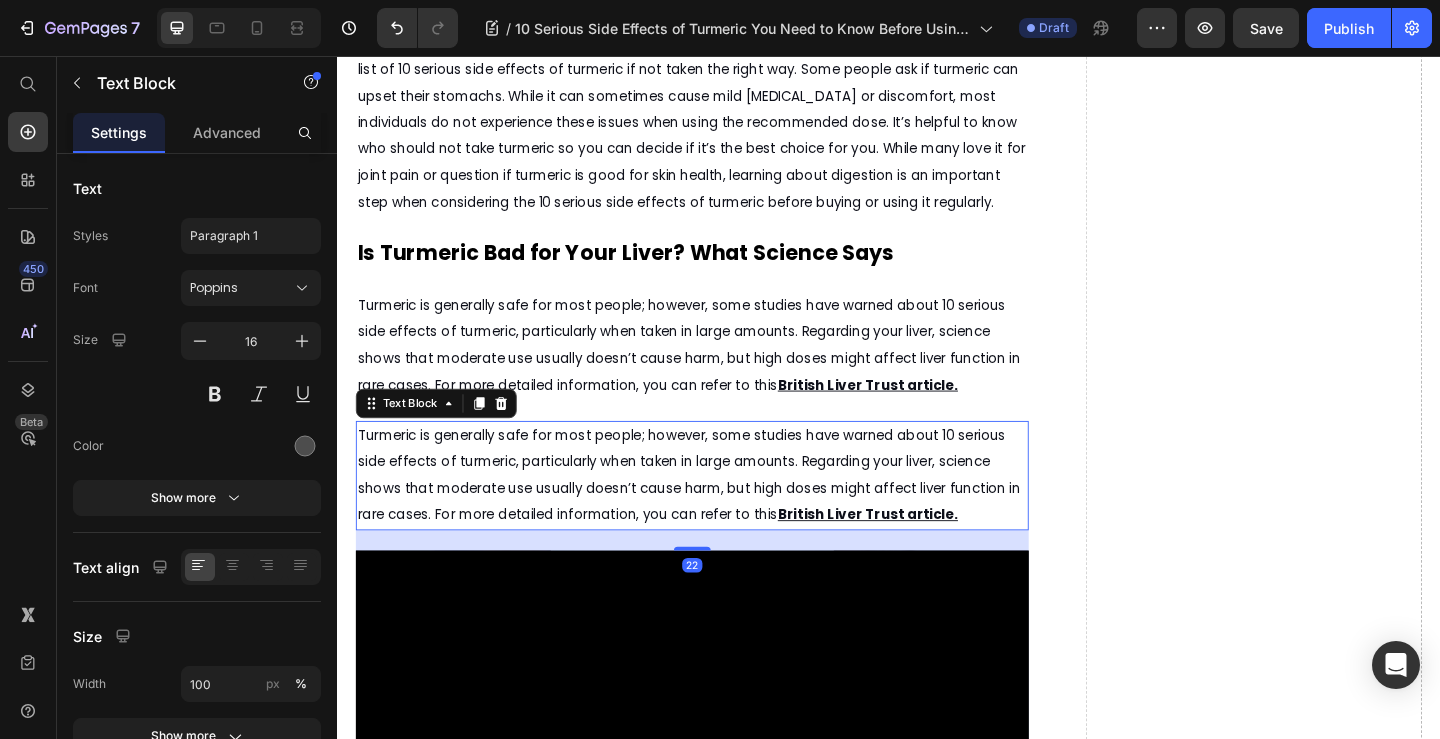 click on "Turmeric is generally safe for most people; however, some studies have warned about 10 serious side effects of turmeric, particularly when taken in large amounts. Regarding your liver, science shows that moderate use usually doesn’t cause harm, but high doses might affect liver function in rare cases. For more detailed information, you can refer to this" at bounding box center [719, 512] 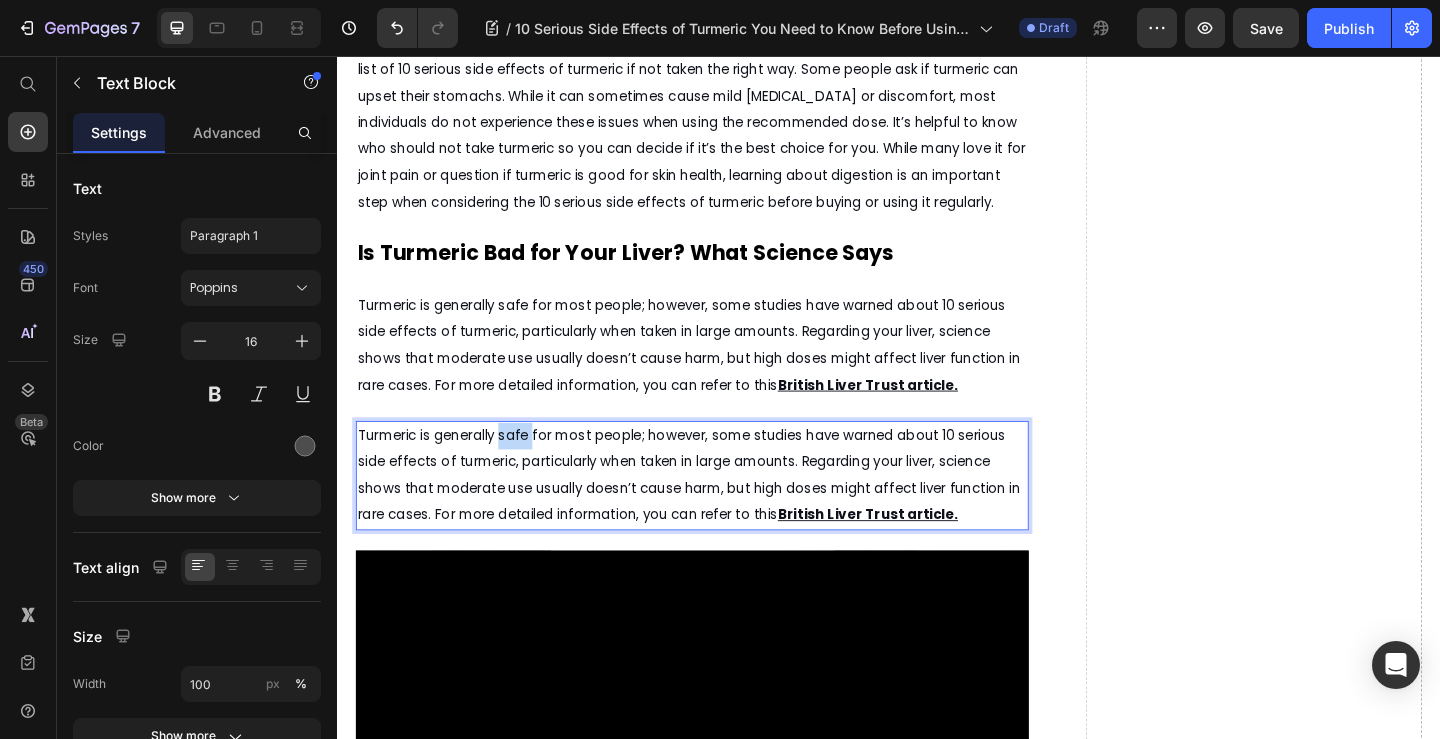 click on "Turmeric is generally safe for most people; however, some studies have warned about 10 serious side effects of turmeric, particularly when taken in large amounts. Regarding your liver, science shows that moderate use usually doesn’t cause harm, but high doses might affect liver function in rare cases. For more detailed information, you can refer to this" at bounding box center (719, 512) 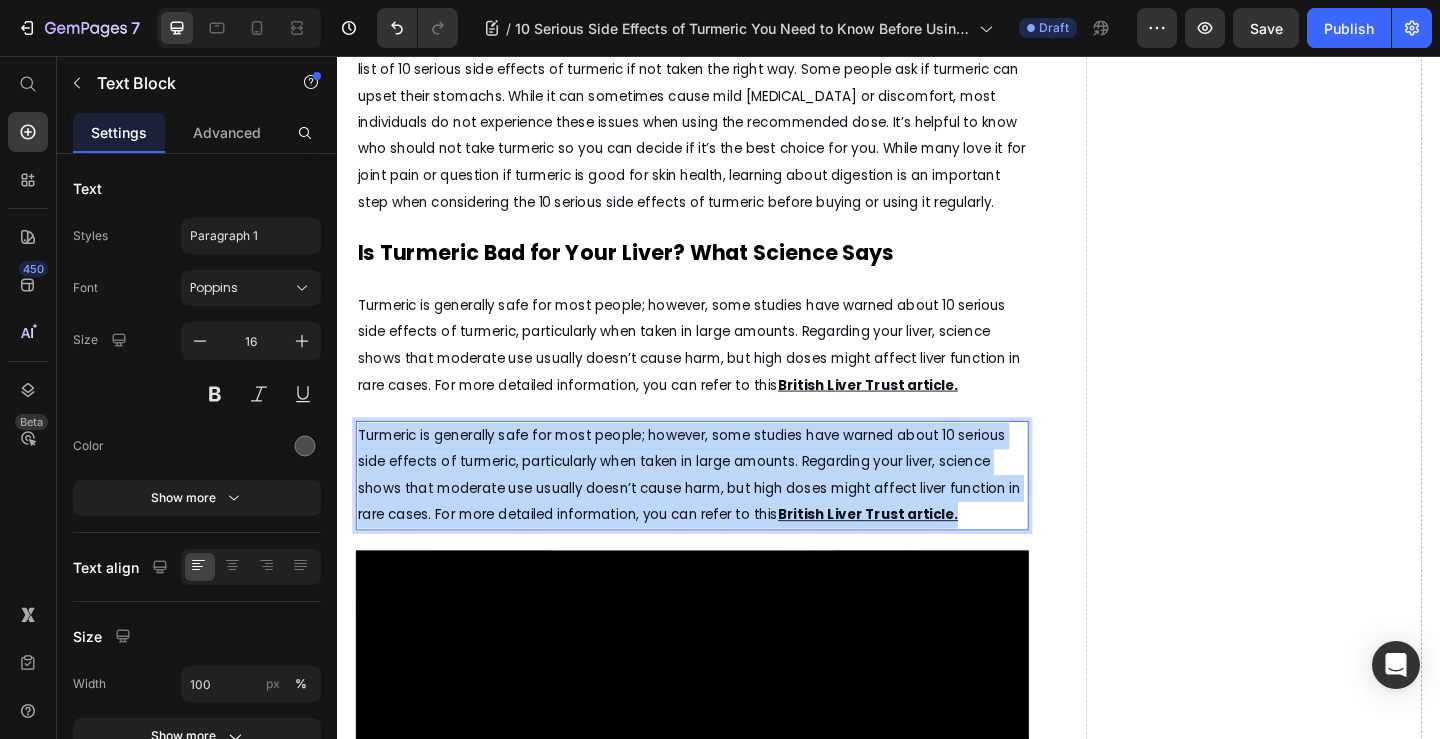 click on "Turmeric is generally safe for most people; however, some studies have warned about 10 serious side effects of turmeric, particularly when taken in large amounts. Regarding your liver, science shows that moderate use usually doesn’t cause harm, but high doses might affect liver function in rare cases. For more detailed information, you can refer to this" at bounding box center (719, 512) 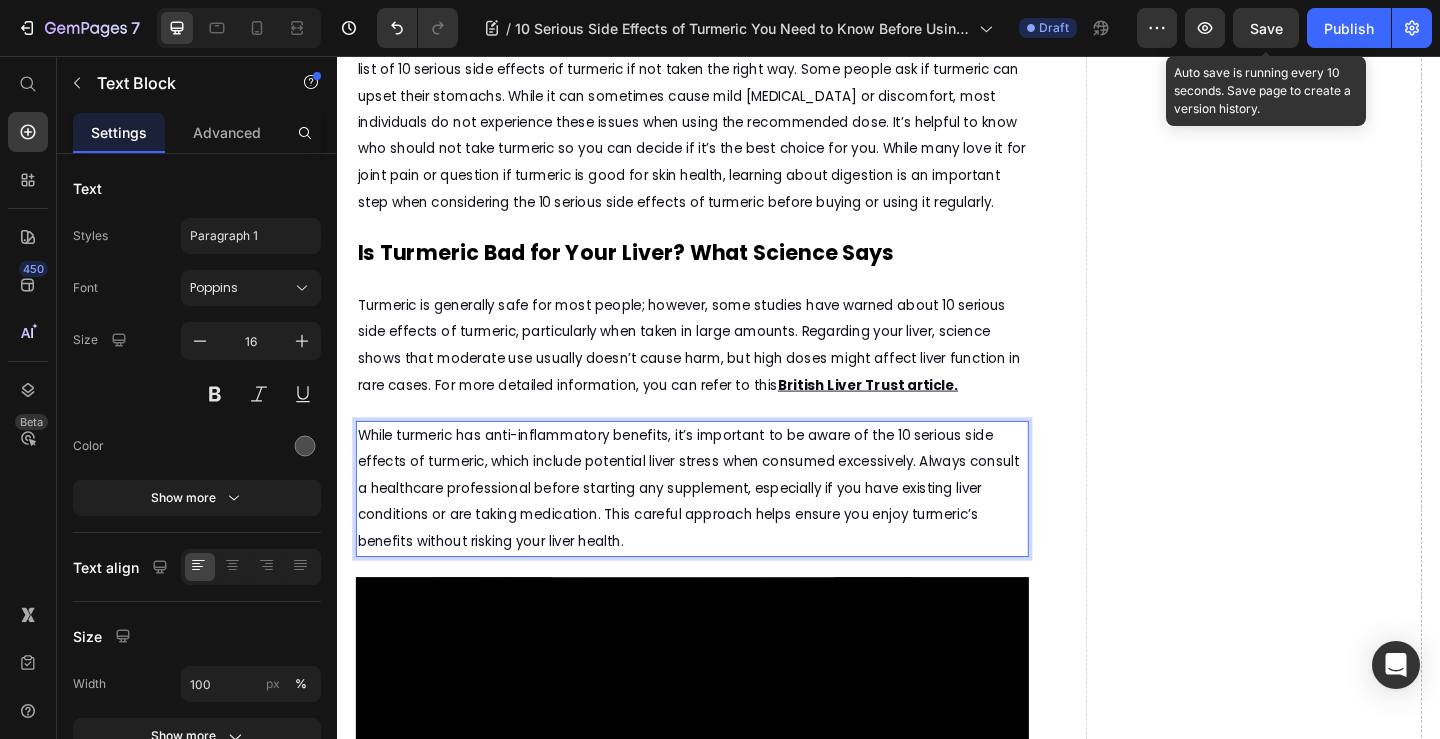 click on "Save" at bounding box center [1266, 28] 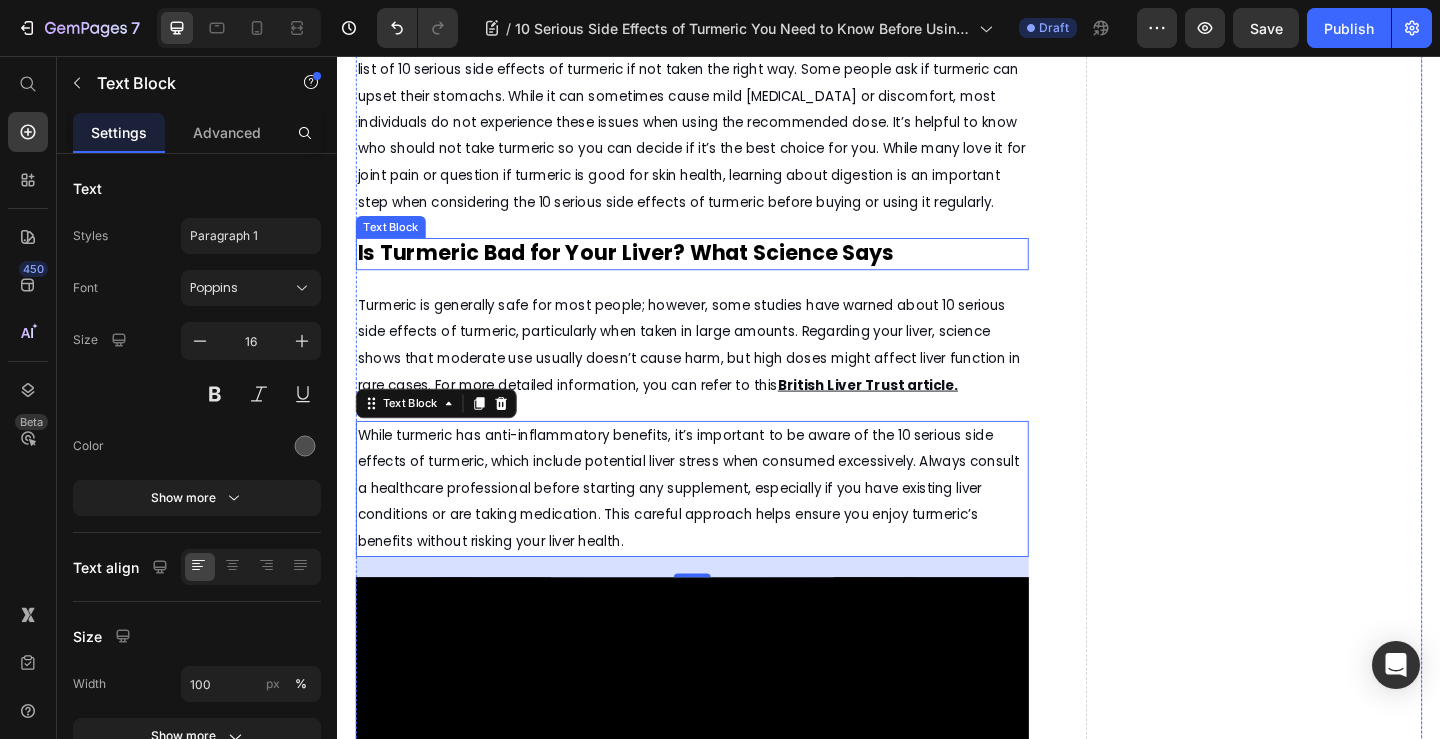 click on "Is Turmeric Bad for Your Liver? What Science Says" at bounding box center (650, 270) 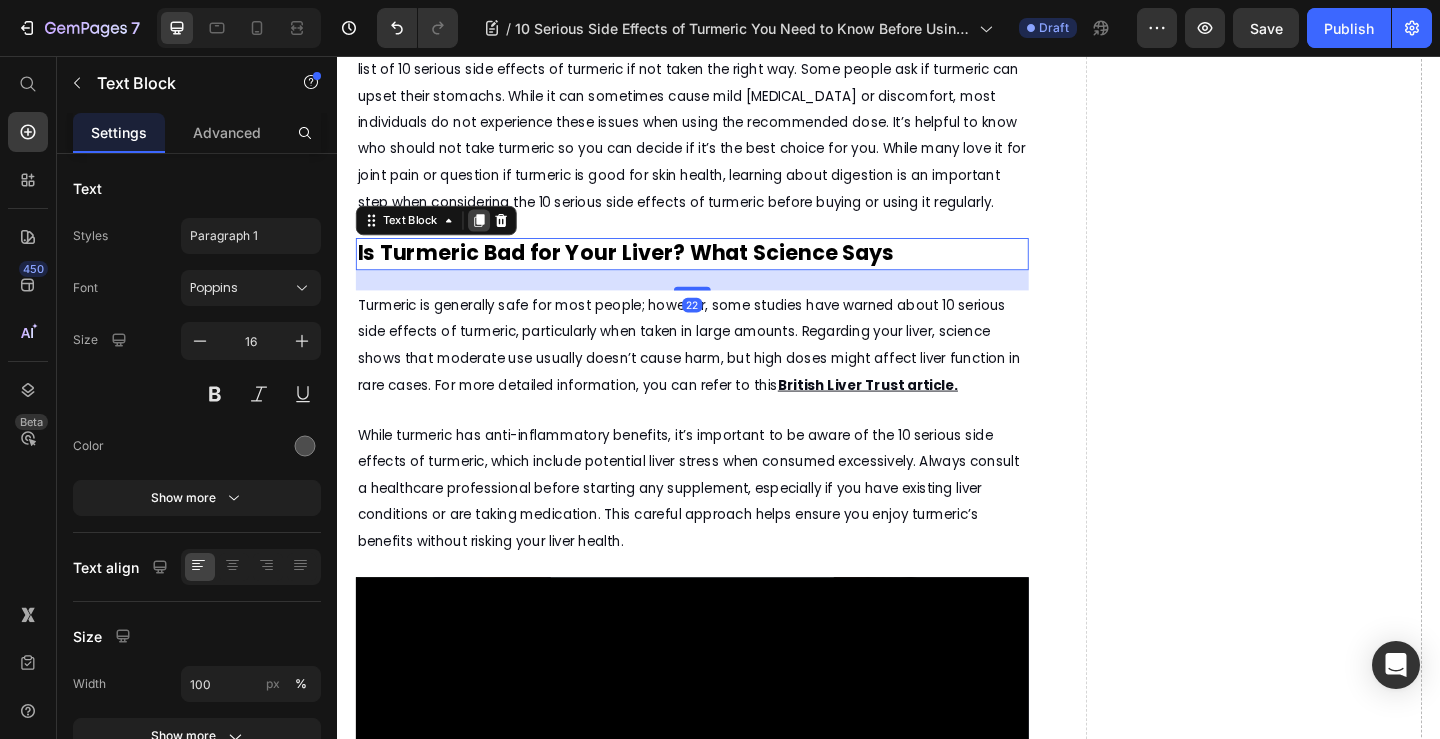 click 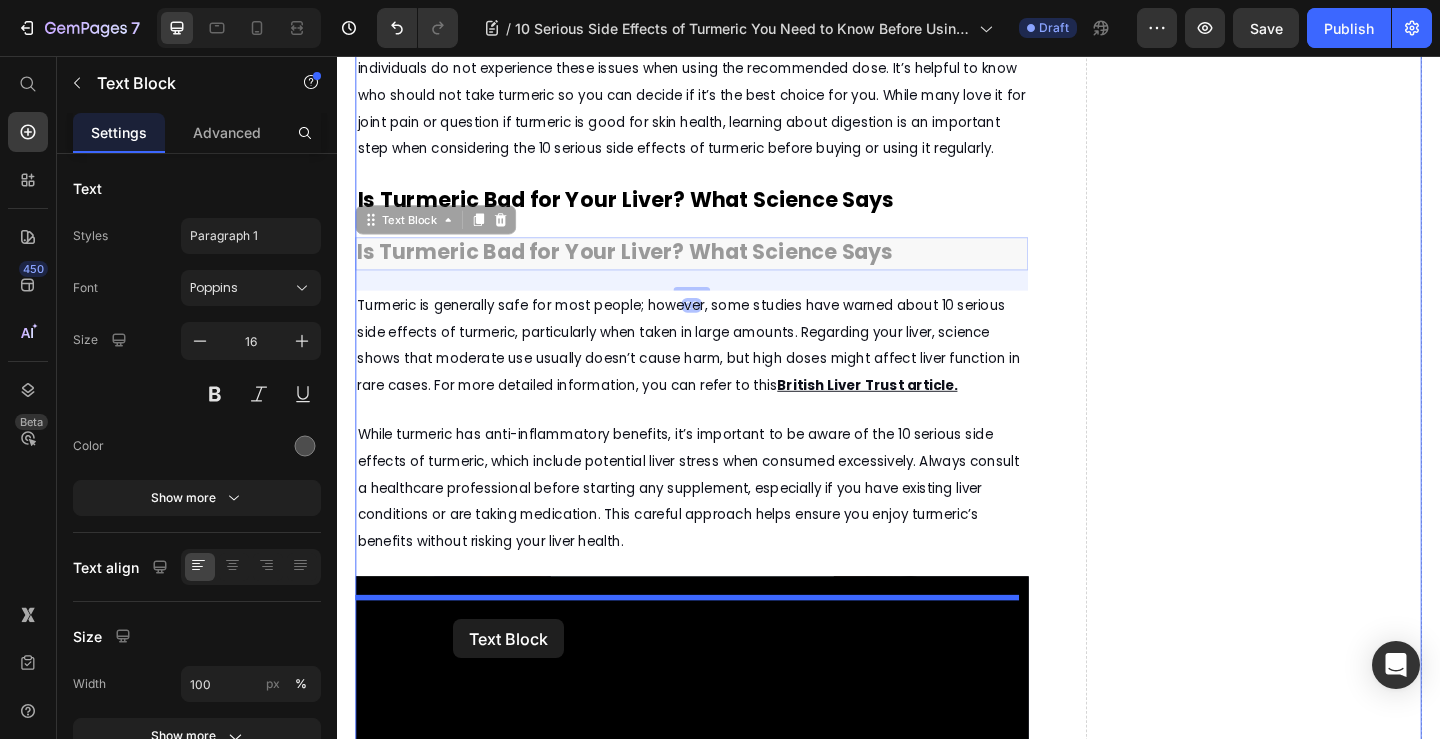 scroll, scrollTop: 1603, scrollLeft: 0, axis: vertical 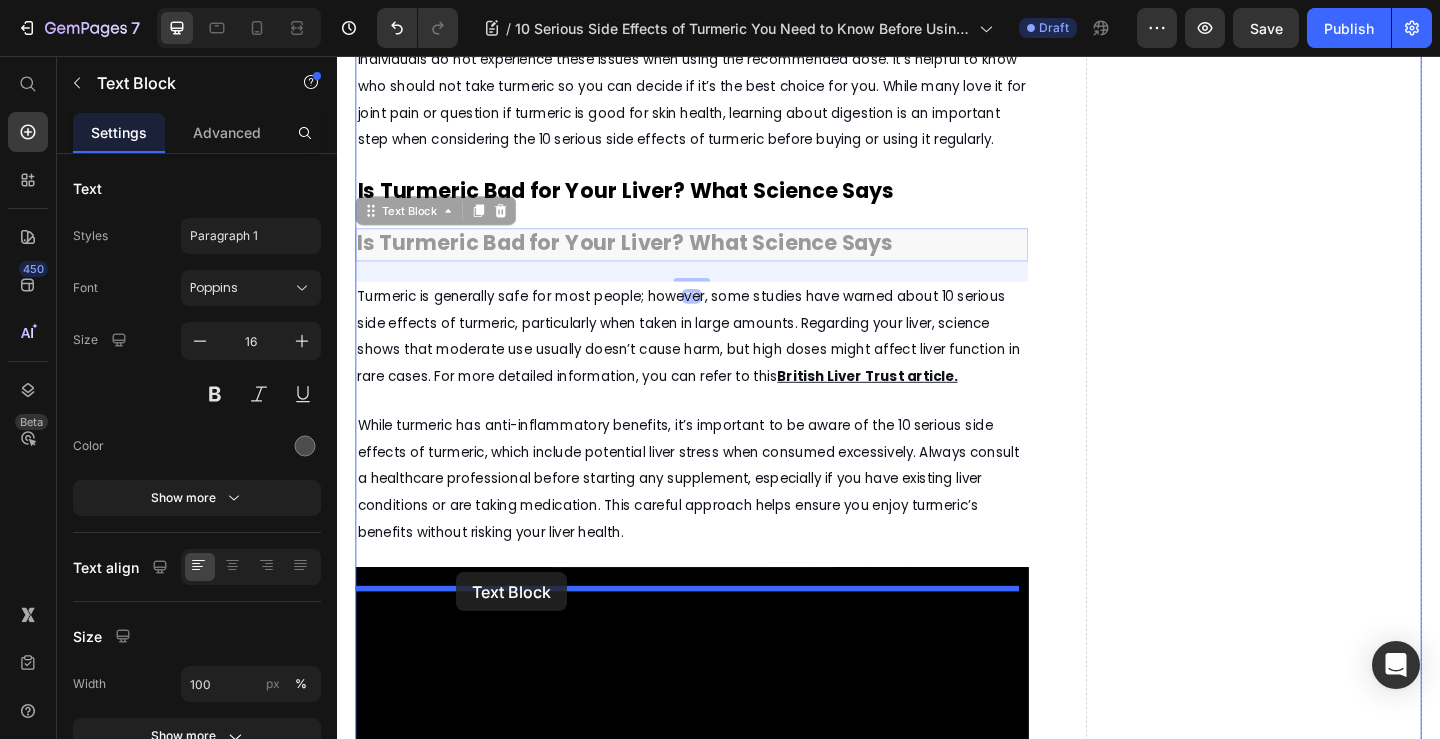 drag, startPoint x: 414, startPoint y: 323, endPoint x: 466, endPoint y: 617, distance: 298.56323 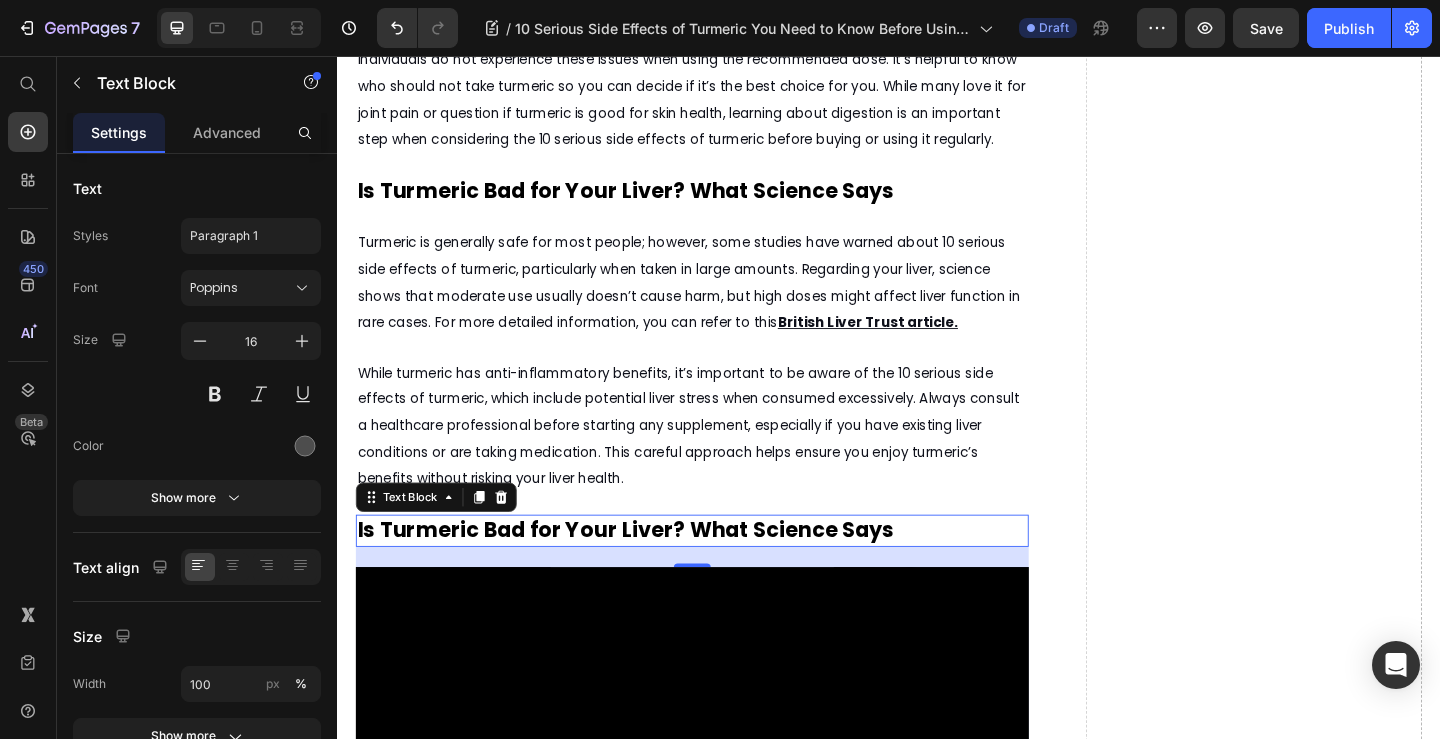 click on "Is Turmeric Bad for Your Liver? What Science Says" at bounding box center (650, 571) 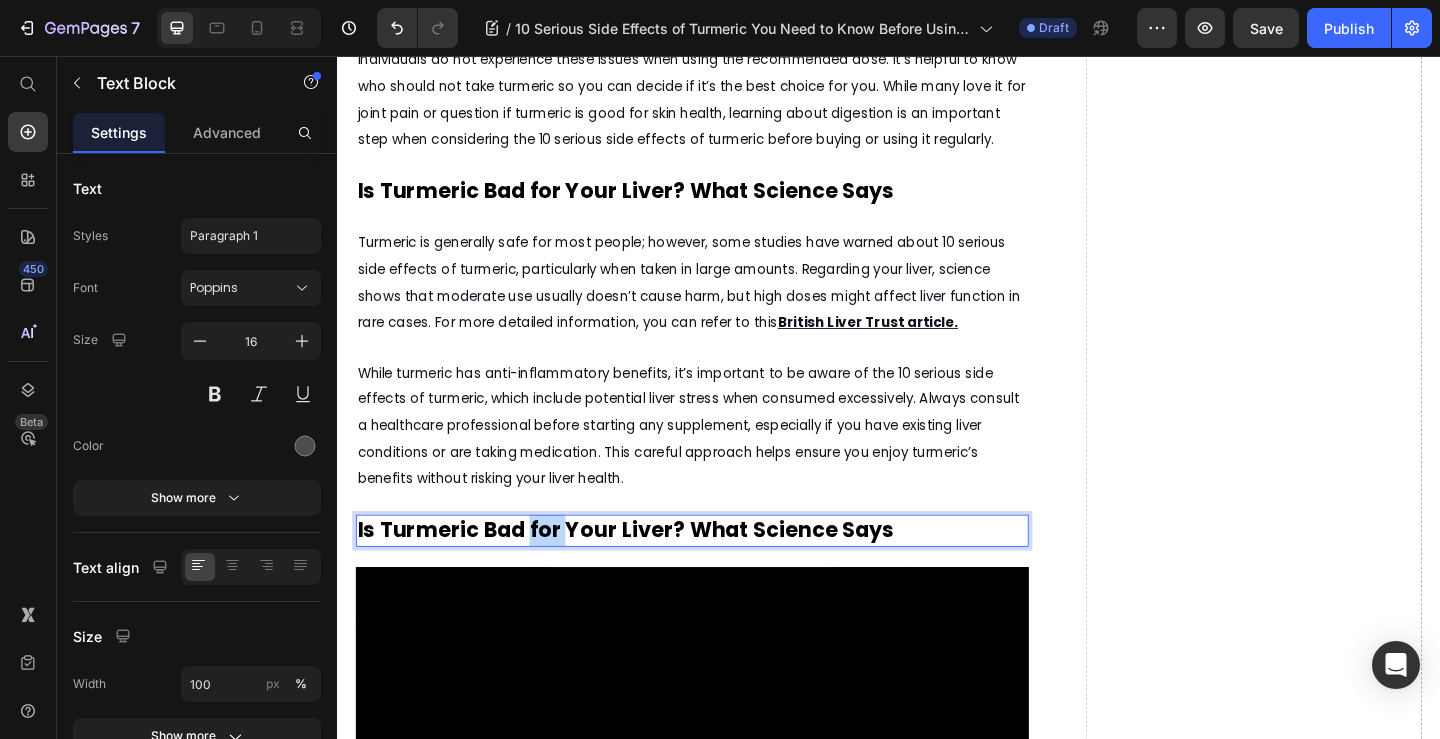 click on "Is Turmeric Bad for Your Liver? What Science Says" at bounding box center (650, 571) 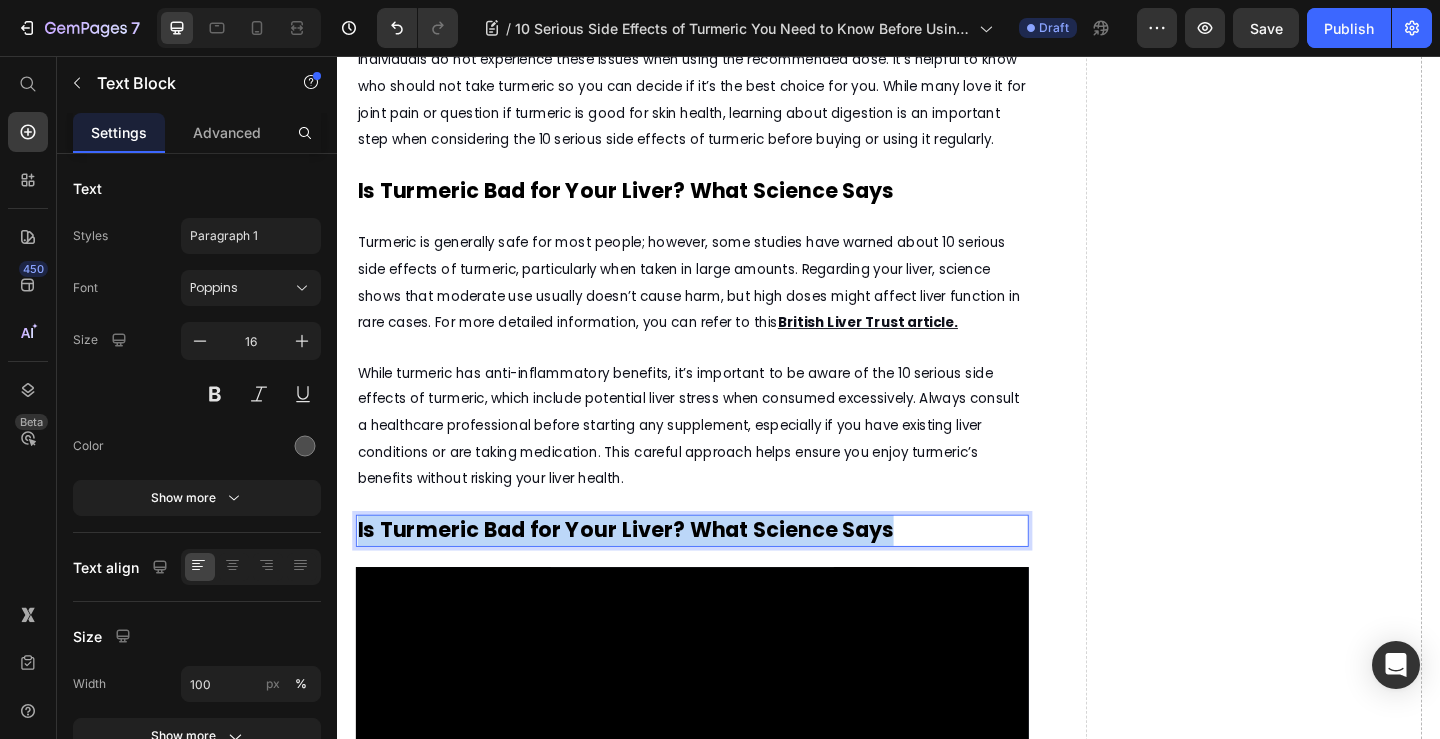 click on "Is Turmeric Bad for Your Liver? What Science Says" at bounding box center (650, 571) 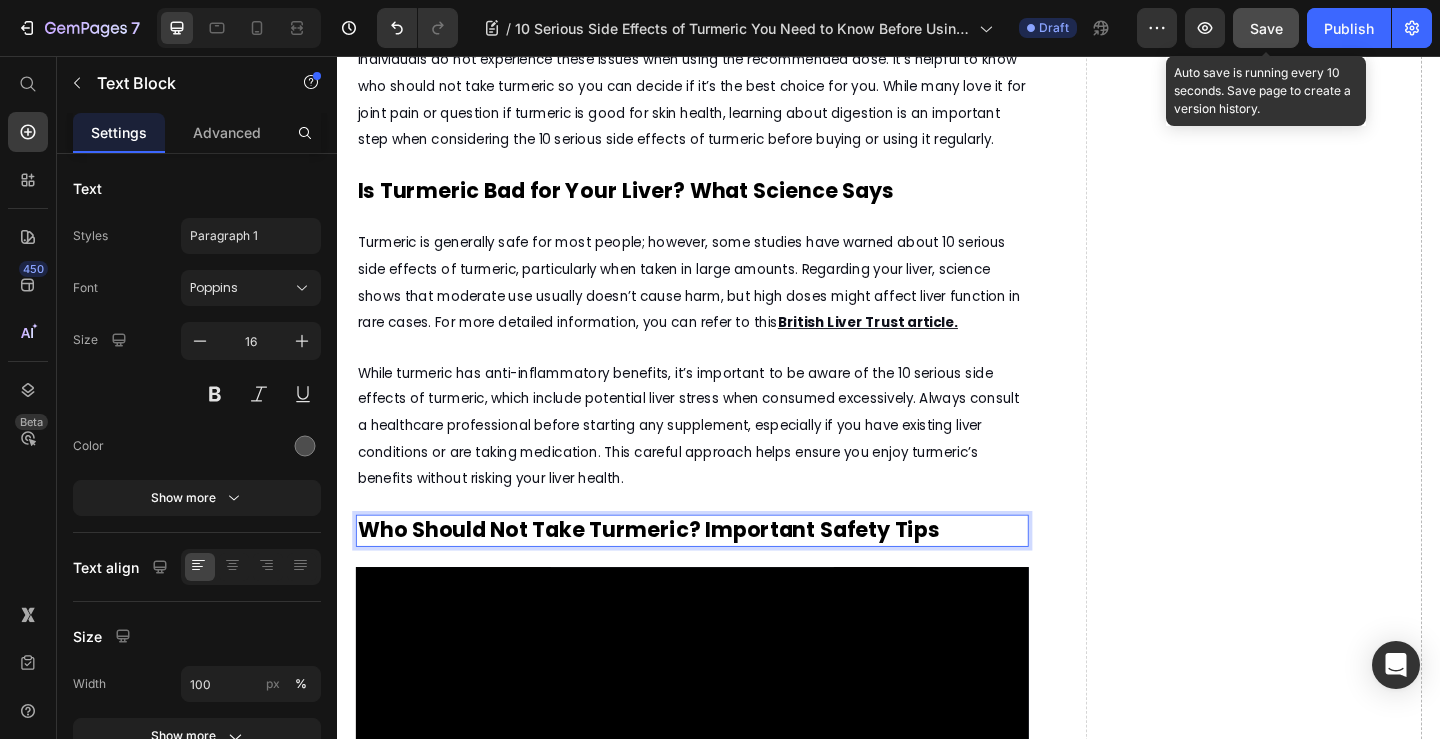 click on "Save" 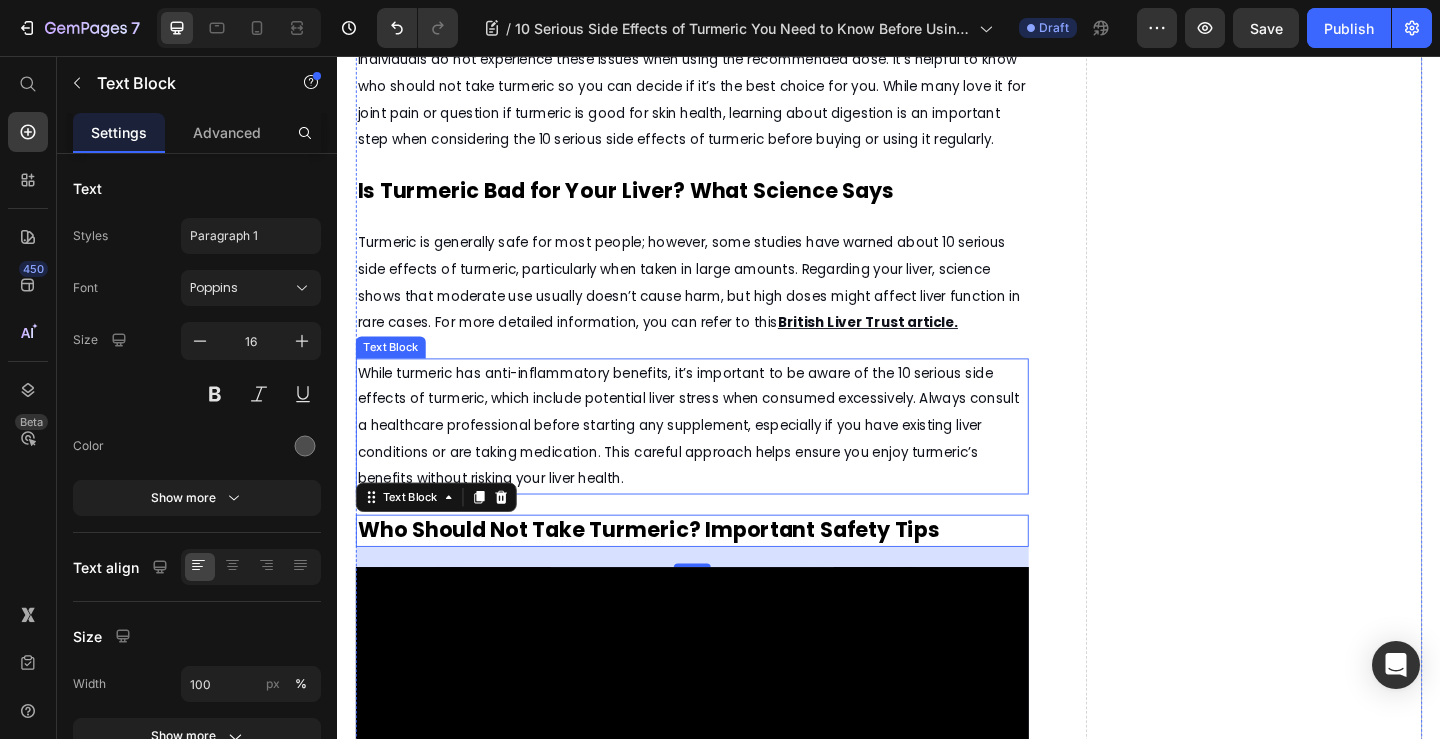 click on "While turmeric has anti-inflammatory benefits, it’s important to be aware of the 10 serious side effects of turmeric, which include potential liver stress when consumed excessively. Always consult a healthcare professional before starting any supplement, especially if you have existing liver conditions or are taking medication. This careful approach helps ensure you enjoy turmeric’s benefits without risking your liver health." at bounding box center (719, 458) 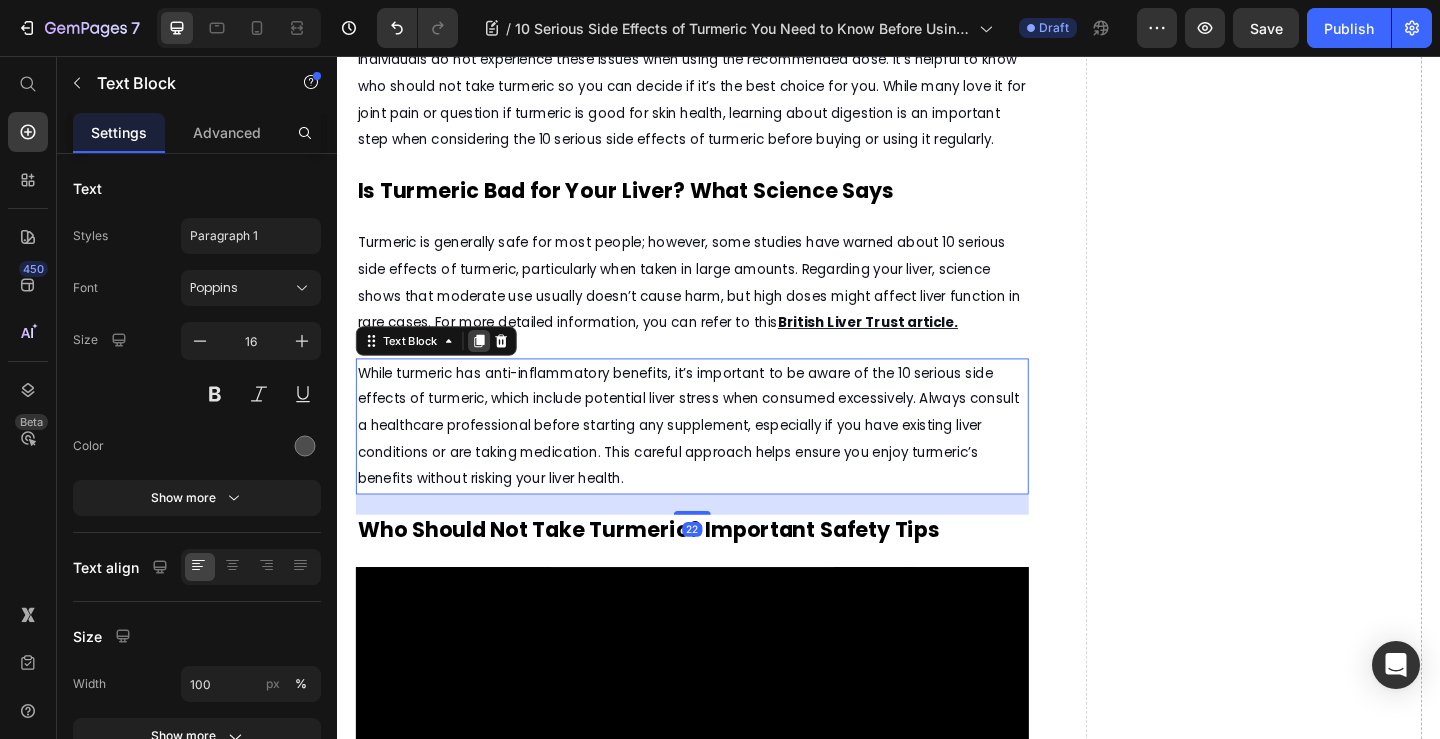 click 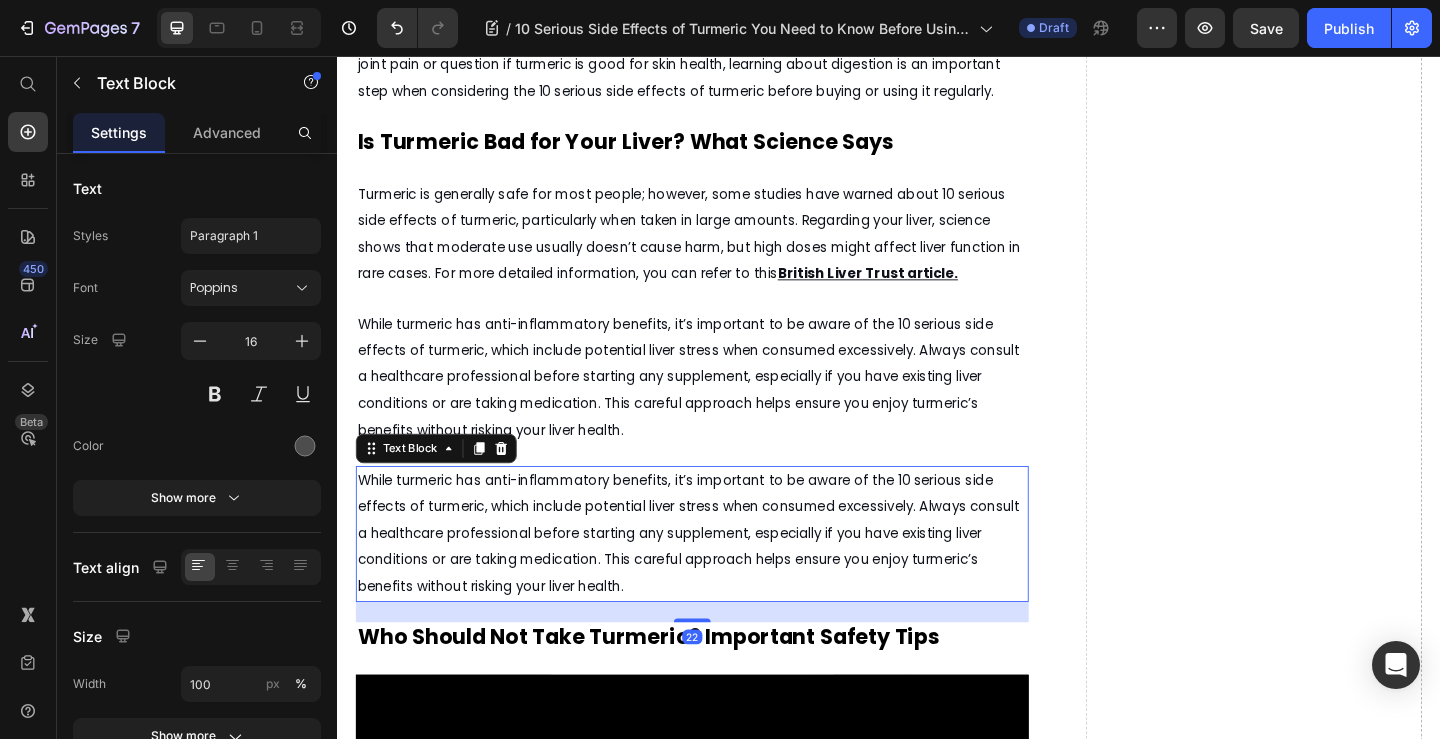scroll, scrollTop: 1903, scrollLeft: 0, axis: vertical 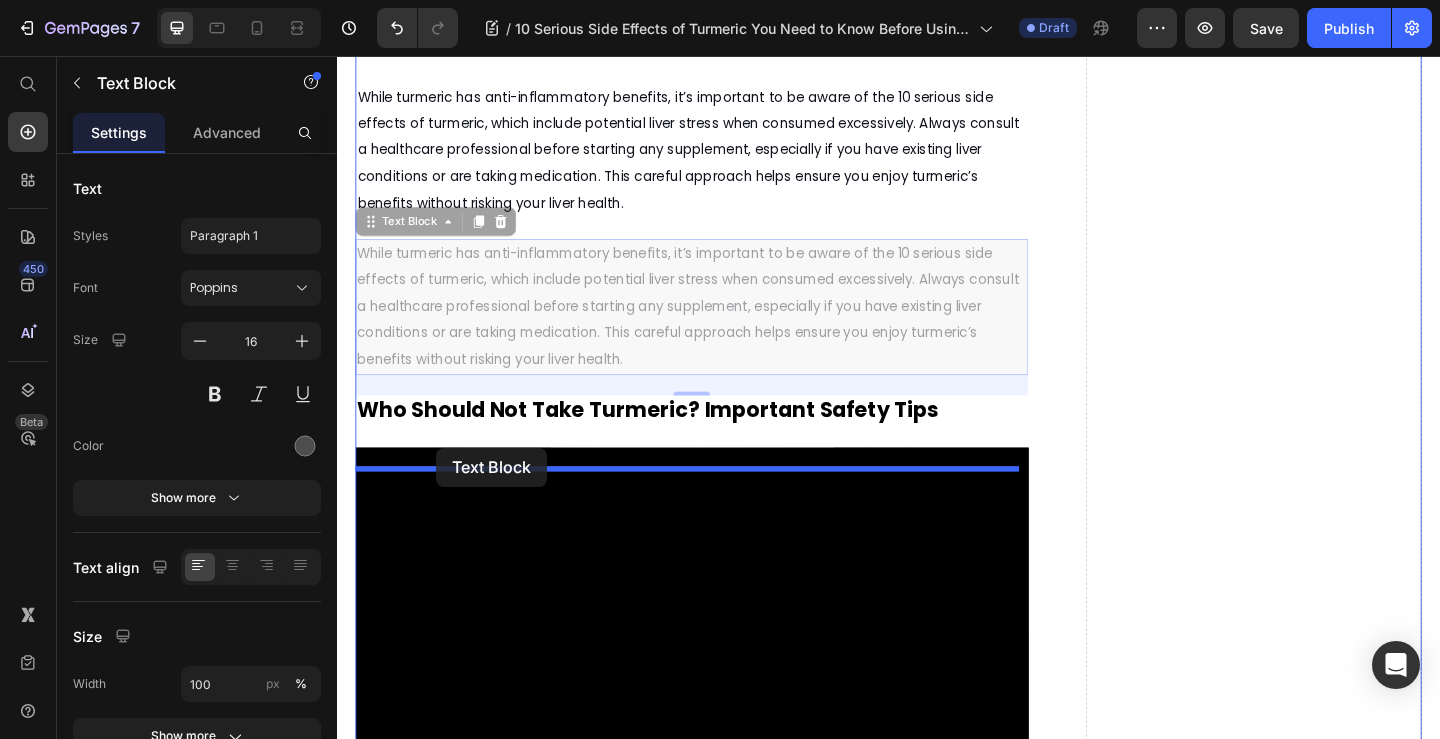 drag, startPoint x: 402, startPoint y: 264, endPoint x: 445, endPoint y: 482, distance: 222.20036 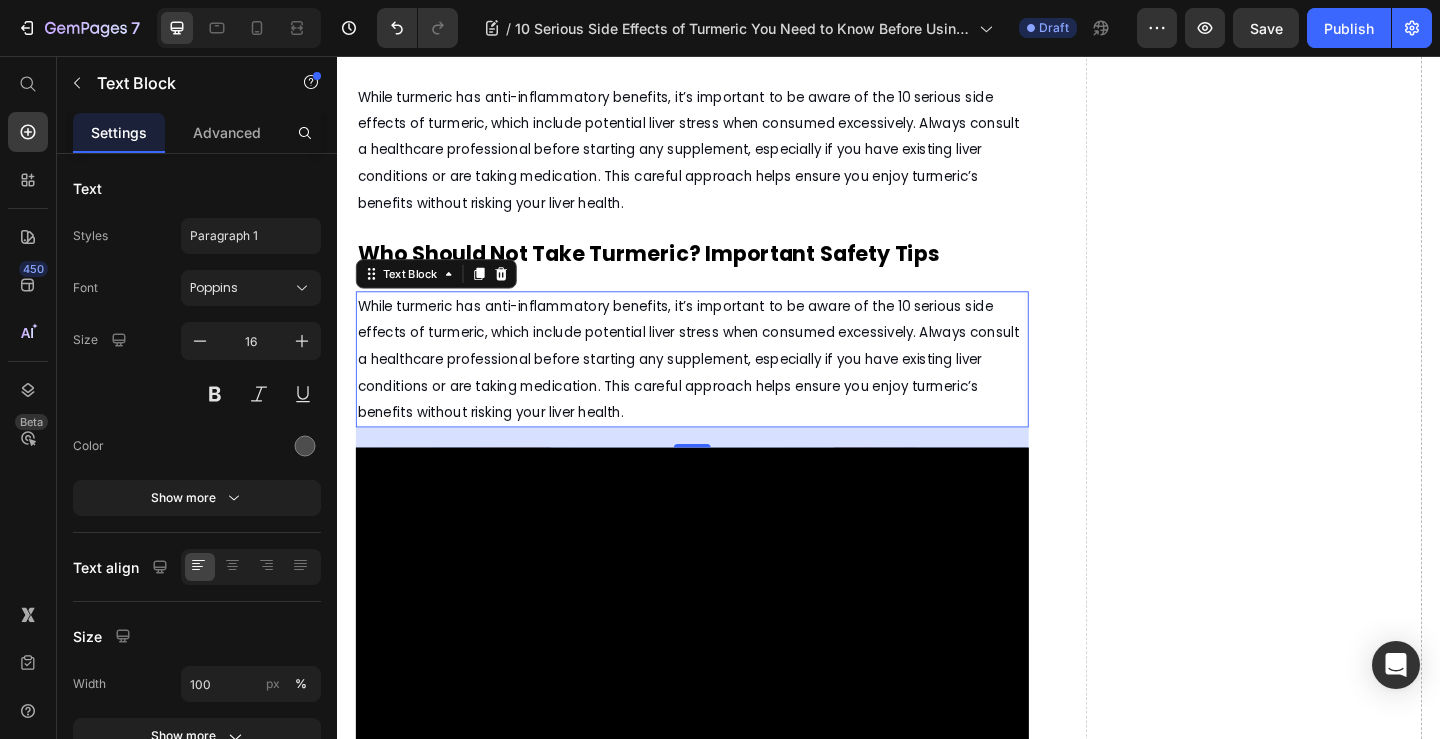 click on "While turmeric has anti-inflammatory benefits, it’s important to be aware of the 10 serious side effects of turmeric, which include potential liver stress when consumed excessively. Always consult a healthcare professional before starting any supplement, especially if you have existing liver conditions or are taking medication. This careful approach helps ensure you enjoy turmeric’s benefits without risking your liver health." at bounding box center (719, 385) 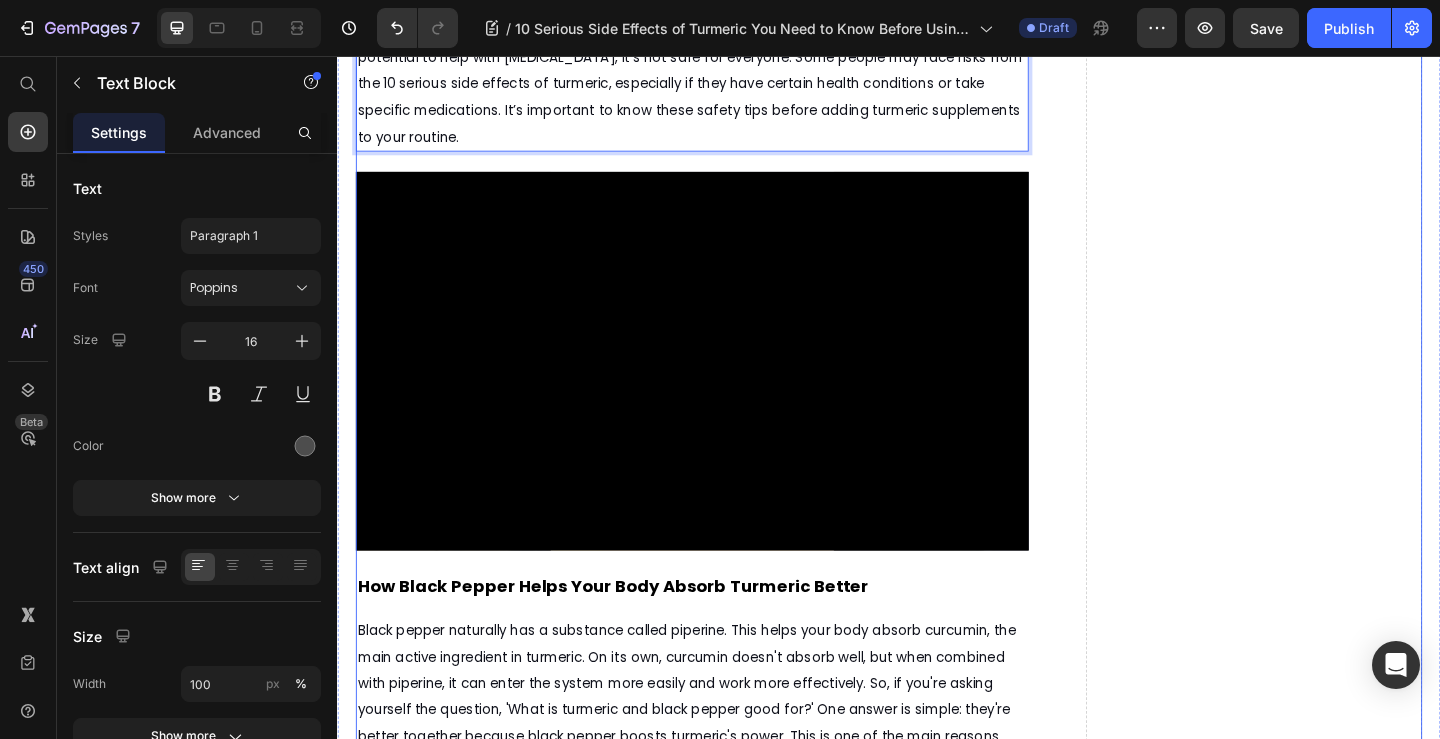 scroll, scrollTop: 2103, scrollLeft: 0, axis: vertical 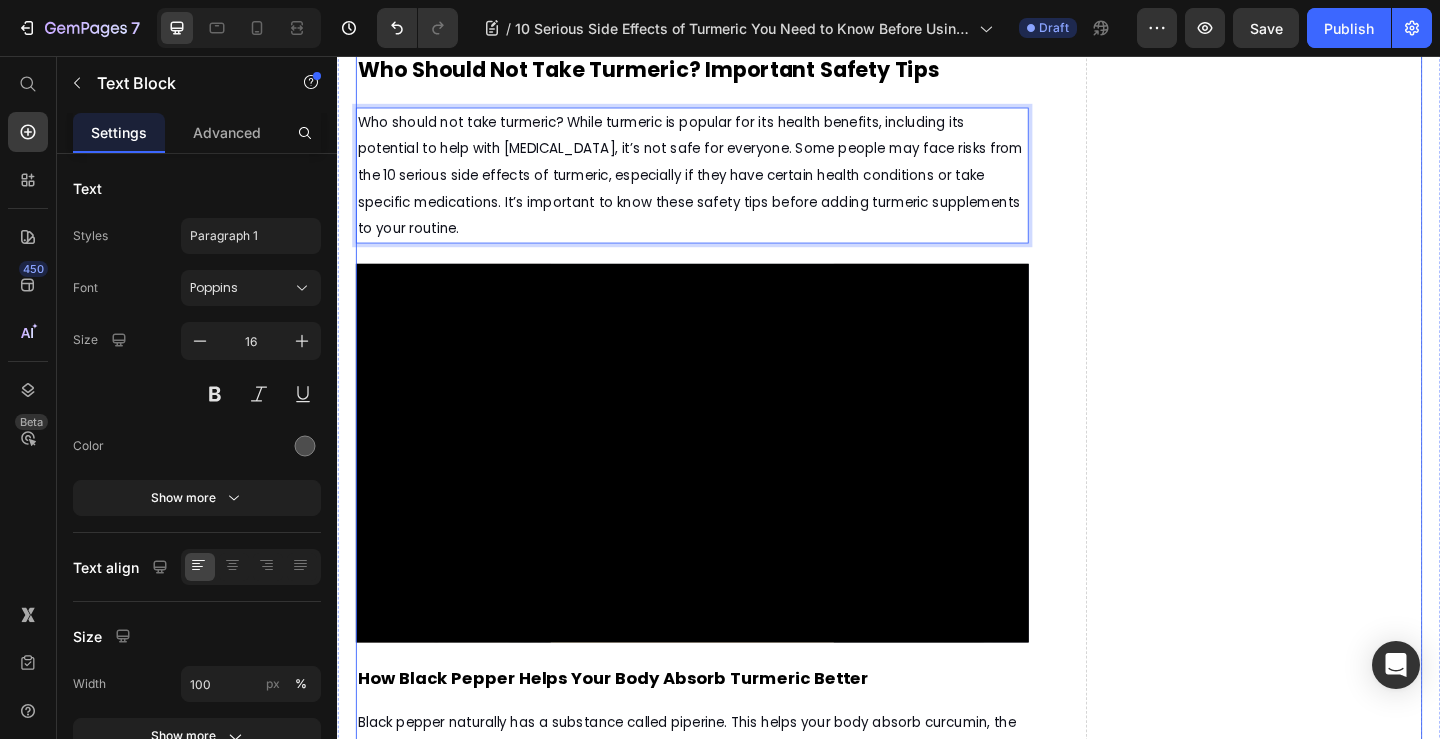 click on "What Turmeric and Black Pepper Are Good For, Backed by Science Heading Discover how Nture’s natural turmeric and black pepper blend gives you all the benefits without the worry of side effects Text Block July 10, 2025 by  Amina Mughal Text Block Text Block Row Image Turmeric is a popular natural supplement known for its health benefits, such as reducing inflammation and supporting skin health. However, before using it regularly, it’s important to understand the 10 serious side effects of turmeric that could affect your health.Many people wonder, "Is turmeric good for the skin?" and while it can offer some benefits, turmeric may also cause unexpected reactions or health problems in certain situations. In this article, we'll explore the potential risks and help you decide if  turmeric  is right for you. Text Block What Are the 10 Serious Side Effects of Turmeric You Should Know? Text Block For a trusted UK perspective, take a look at this  guide from Versus Arthritis on turmeric’s risks and benefits" at bounding box center [937, 1260] 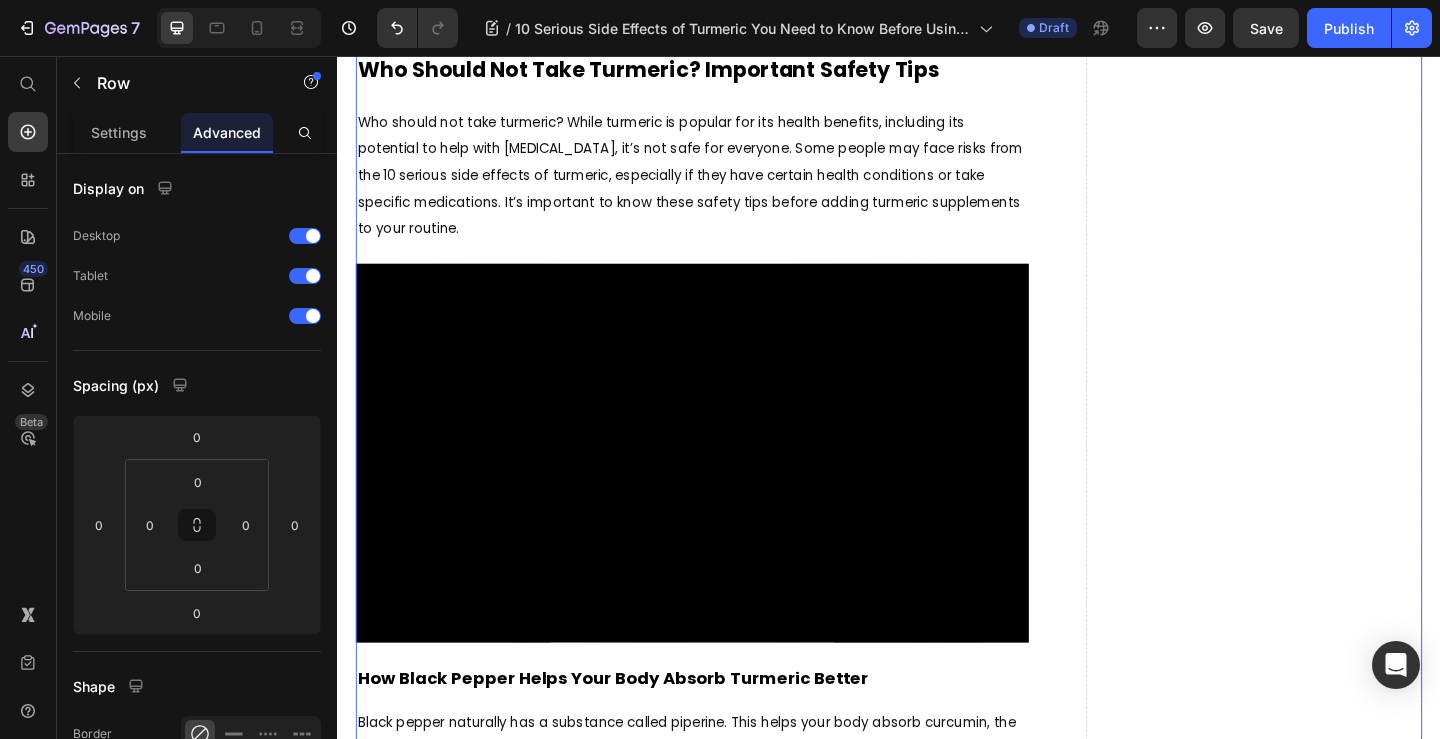 click on "What Turmeric and Black Pepper Are Good For, Backed by Science Heading Discover how Nture’s natural turmeric and black pepper blend gives you all the benefits without the worry of side effects Text Block July 10, 2025 by  Amina Mughal Text Block Text Block Row Image Turmeric is a popular natural supplement known for its health benefits, such as reducing inflammation and supporting skin health. However, before using it regularly, it’s important to understand the 10 serious side effects of turmeric that could affect your health.Many people wonder, "Is turmeric good for the skin?" and while it can offer some benefits, turmeric may also cause unexpected reactions or health problems in certain situations. In this article, we'll explore the potential risks and help you decide if  turmeric  is right for you. Text Block What Are the 10 Serious Side Effects of Turmeric You Should Know? Text Block For a trusted UK perspective, take a look at this  guide from Versus Arthritis on turmeric’s risks and benefits" at bounding box center [937, 1260] 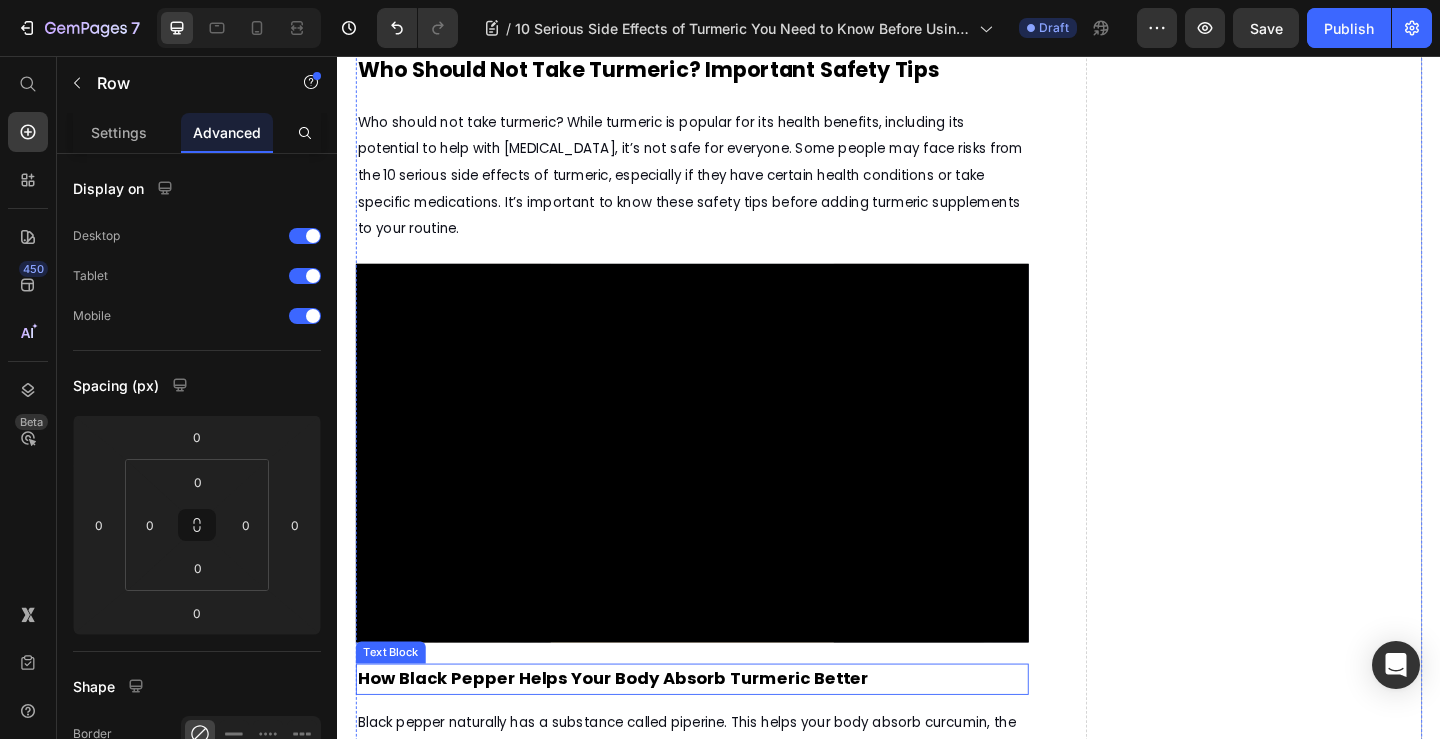 click on "How Black Pepper Helps Your Body Absorb Turmeric Better" at bounding box center (723, 734) 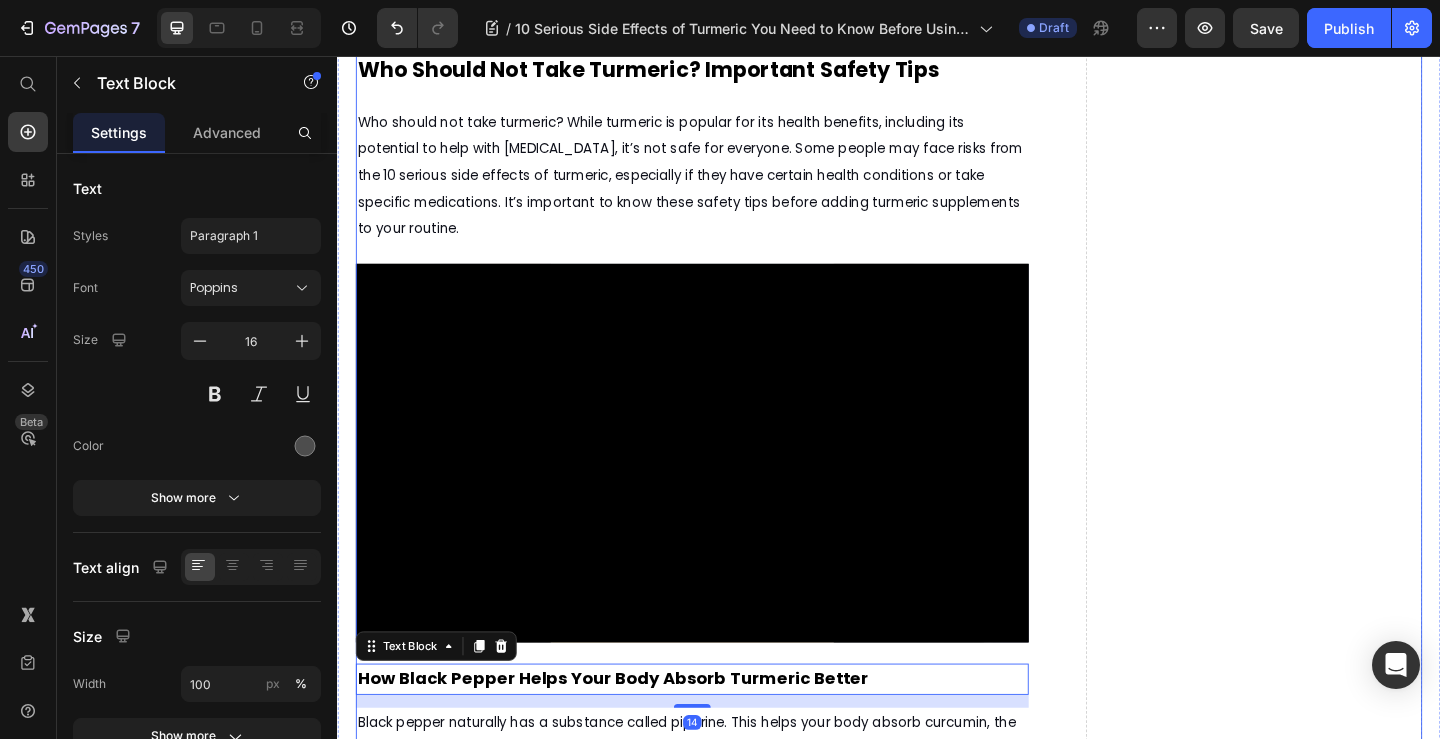 click on "What Turmeric and Black Pepper Are Good For, Backed by Science Heading Discover how Nture’s natural turmeric and black pepper blend gives you all the benefits without the worry of side effects Text Block July 10, 2025 by  Amina Mughal Text Block Text Block Row Image Turmeric is a popular natural supplement known for its health benefits, such as reducing inflammation and supporting skin health. However, before using it regularly, it’s important to understand the 10 serious side effects of turmeric that could affect your health.Many people wonder, "Is turmeric good for the skin?" and while it can offer some benefits, turmeric may also cause unexpected reactions or health problems in certain situations. In this article, we'll explore the potential risks and help you decide if  turmeric  is right for you. Text Block What Are the 10 Serious Side Effects of Turmeric You Should Know? Text Block For a trusted UK perspective, take a look at this  guide from Versus Arthritis on turmeric’s risks and benefits" at bounding box center [723, 1260] 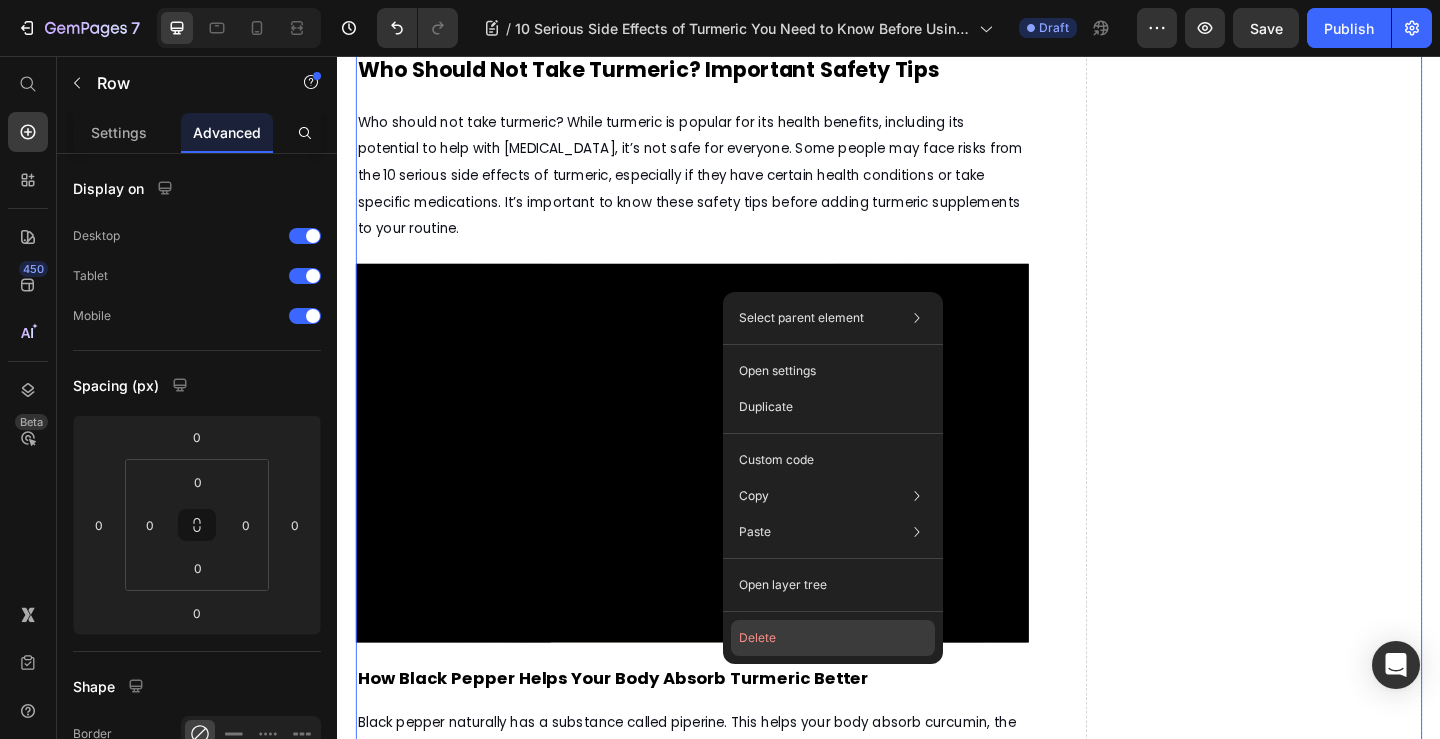 click on "Delete" 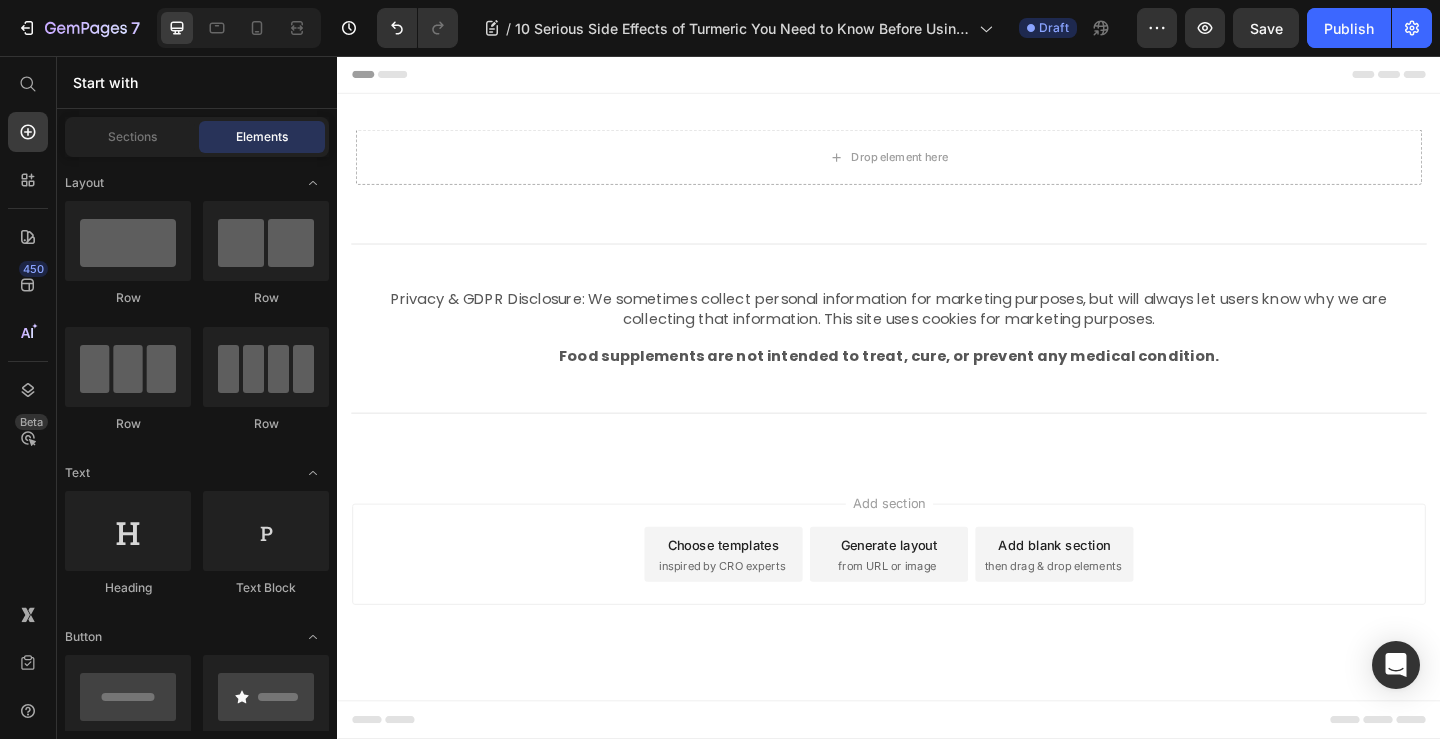 scroll, scrollTop: 0, scrollLeft: 0, axis: both 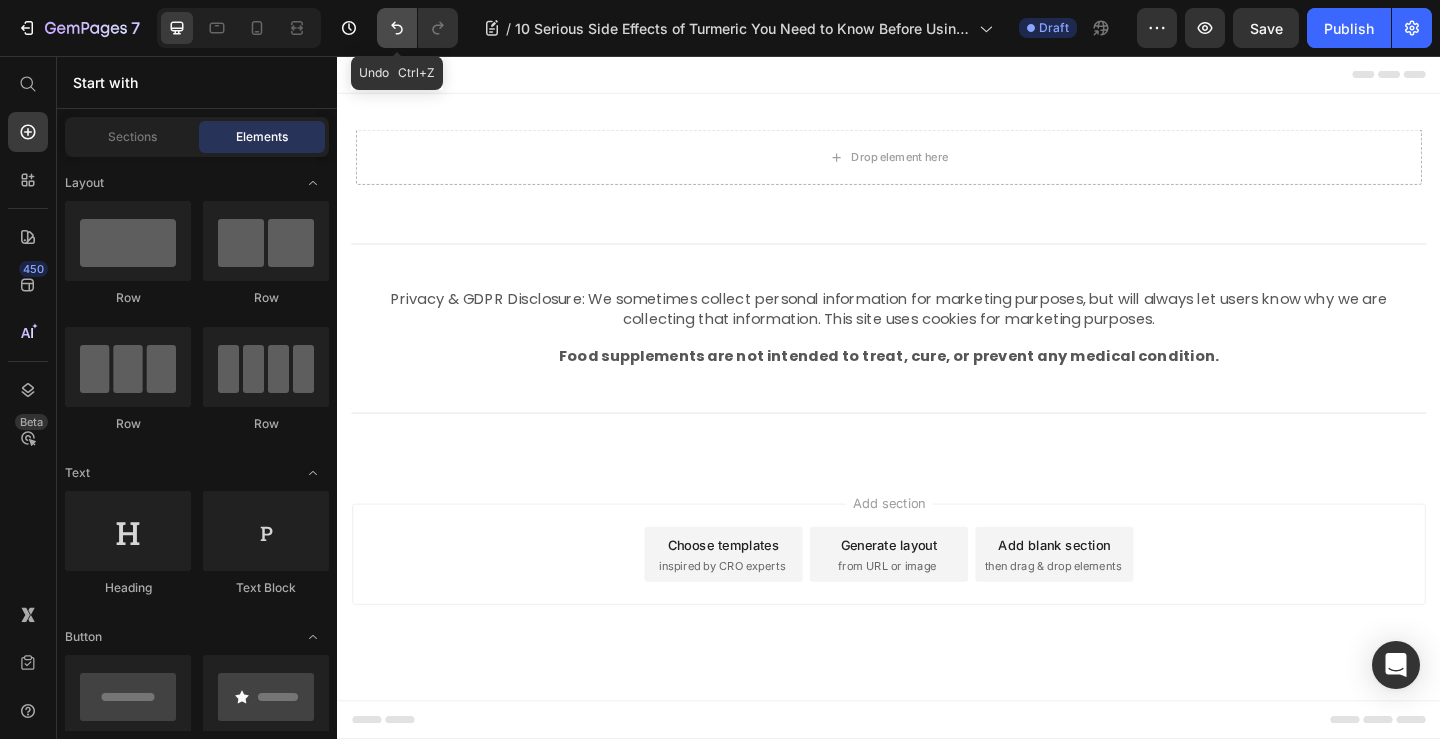 click 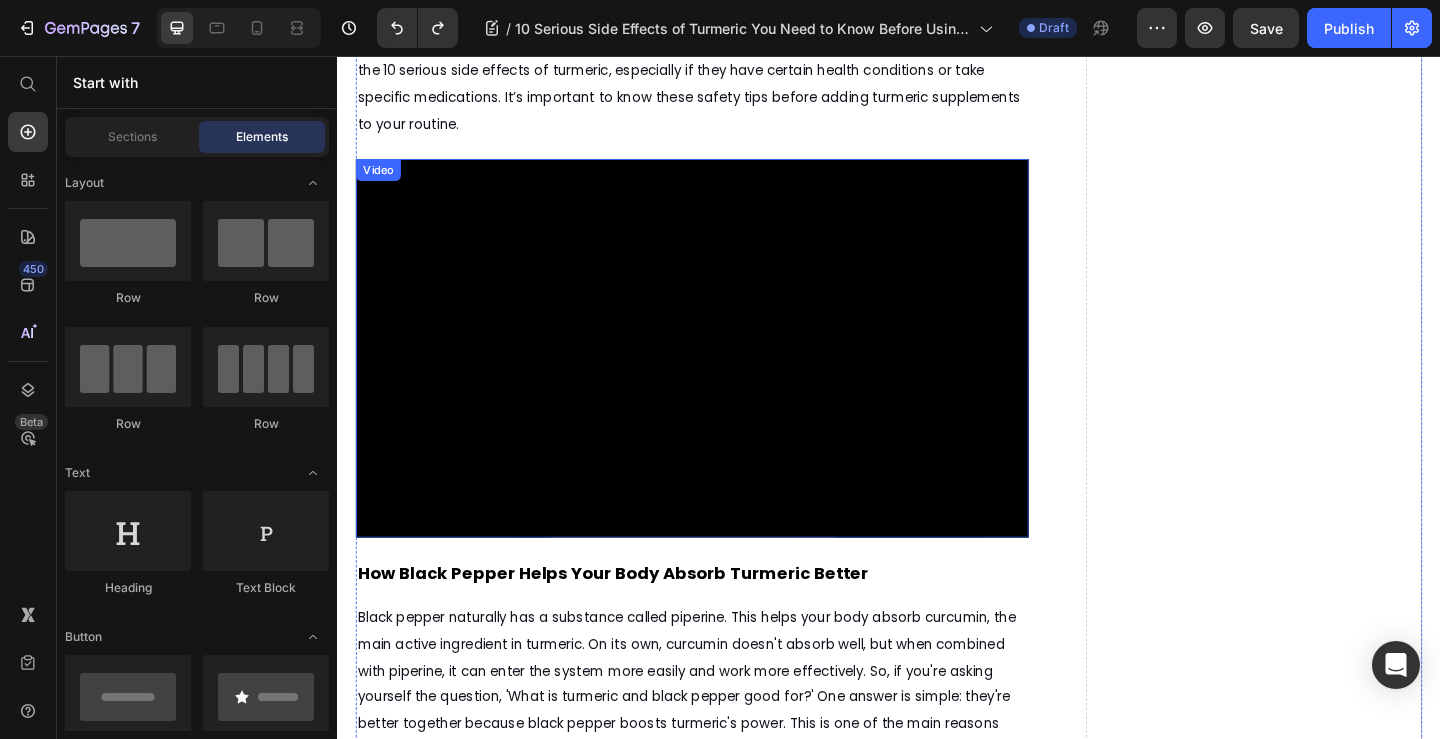 scroll, scrollTop: 2200, scrollLeft: 0, axis: vertical 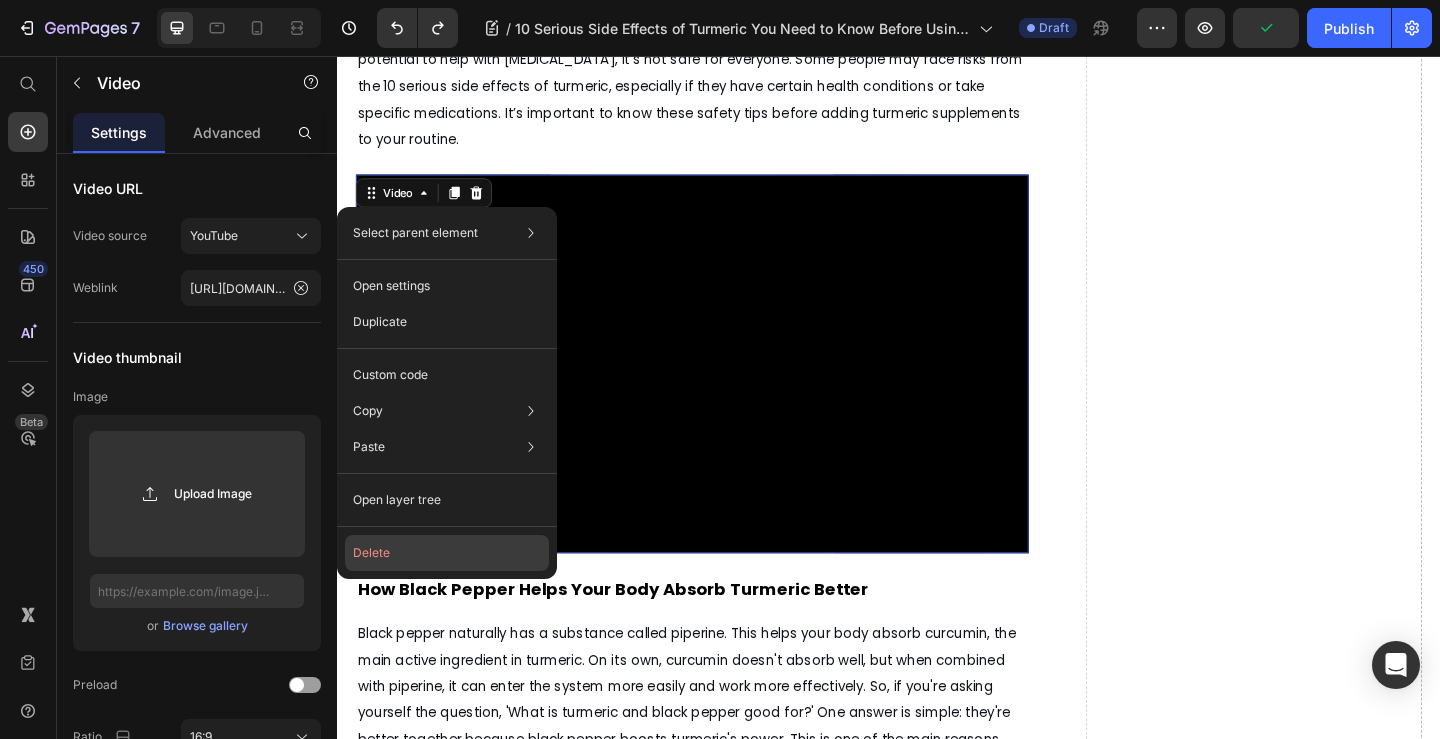 click on "Delete" 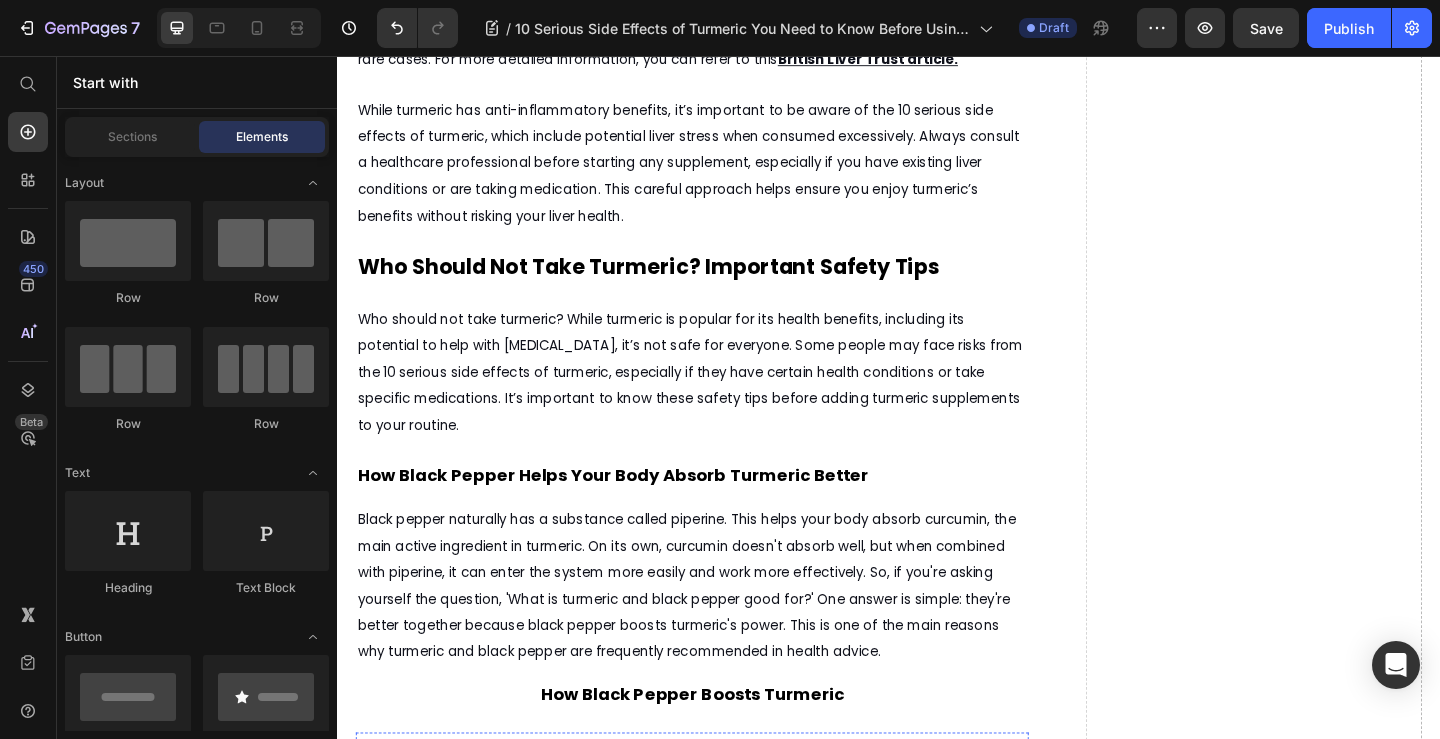 scroll, scrollTop: 1800, scrollLeft: 0, axis: vertical 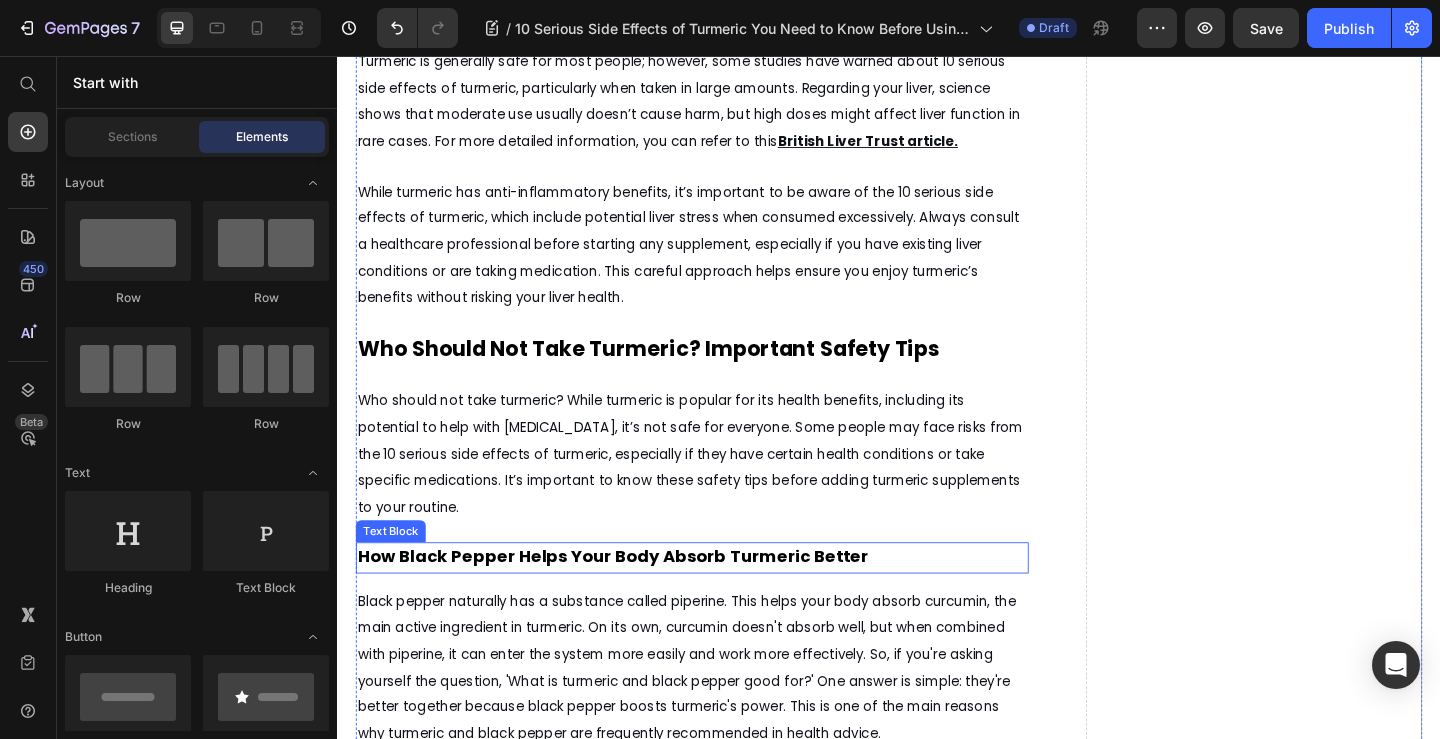 click on "How Black Pepper Helps Your Body Absorb Turmeric Better" at bounding box center [637, 600] 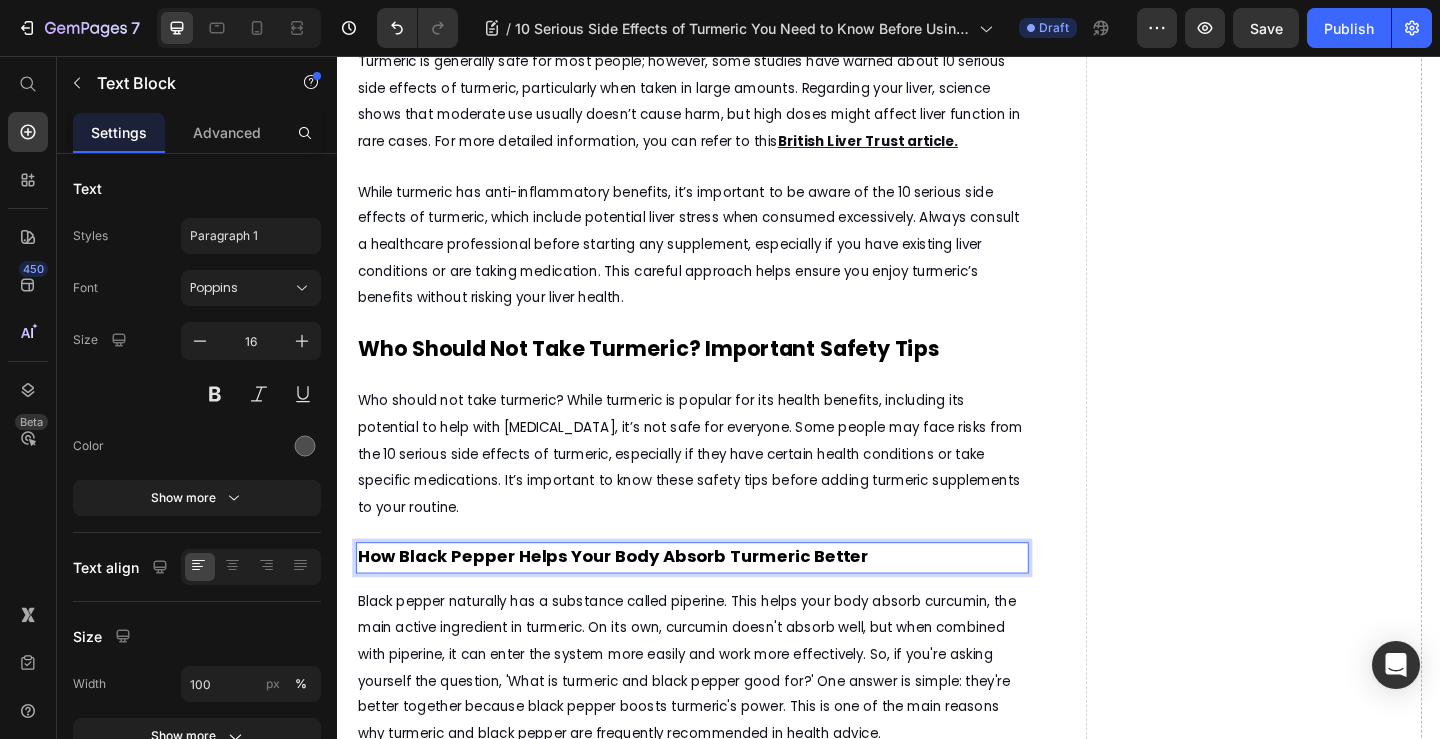click on "How Black Pepper Helps Your Body Absorb Turmeric Better" at bounding box center [637, 600] 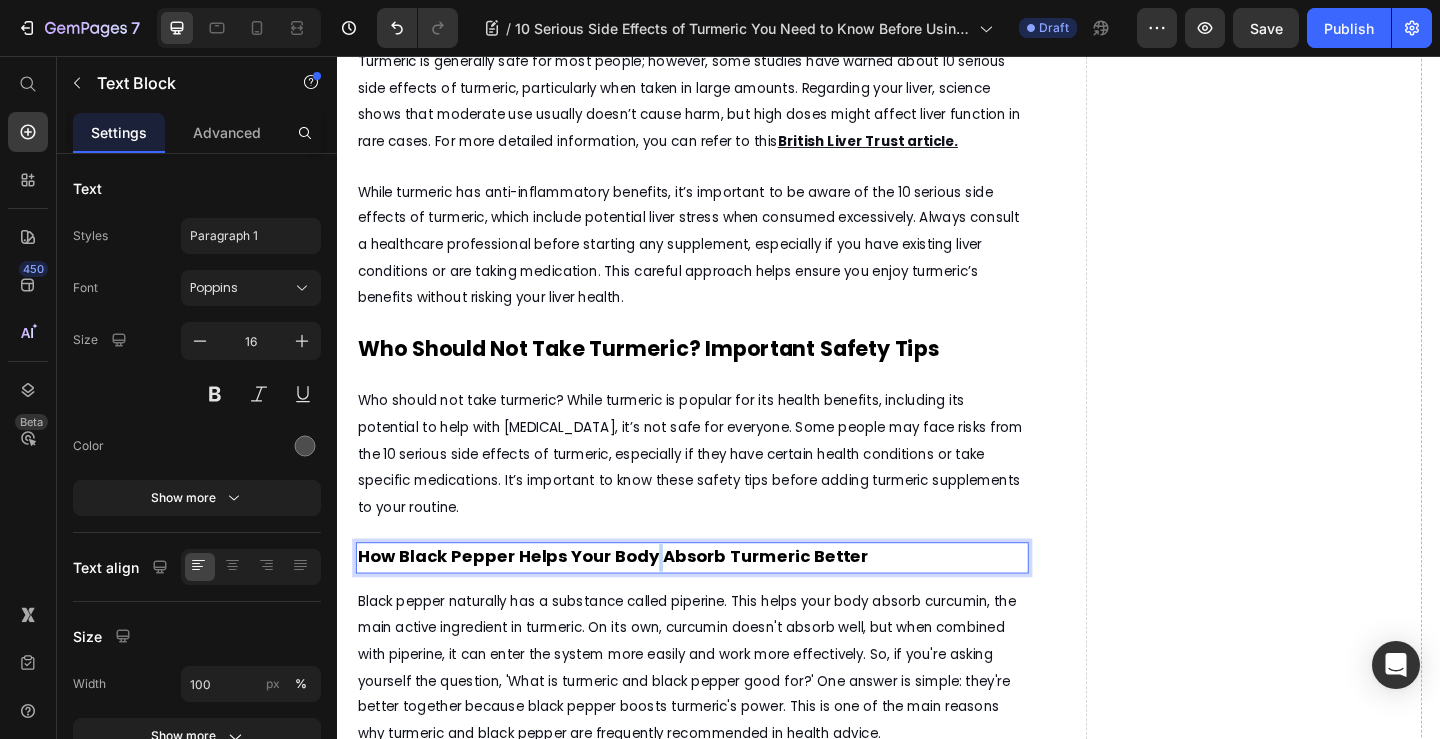 click on "How Black Pepper Helps Your Body Absorb Turmeric Better" at bounding box center (637, 600) 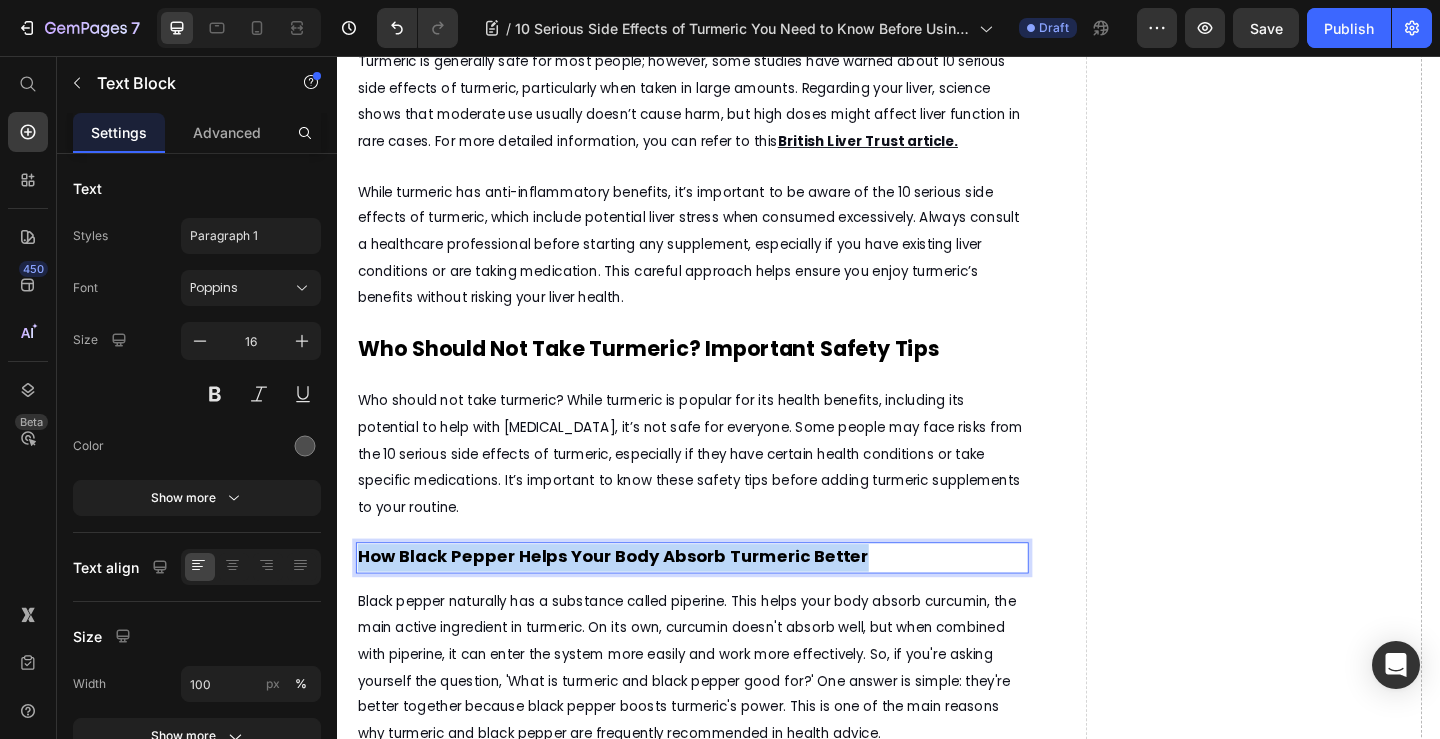 click on "How Black Pepper Helps Your Body Absorb Turmeric Better" at bounding box center [637, 600] 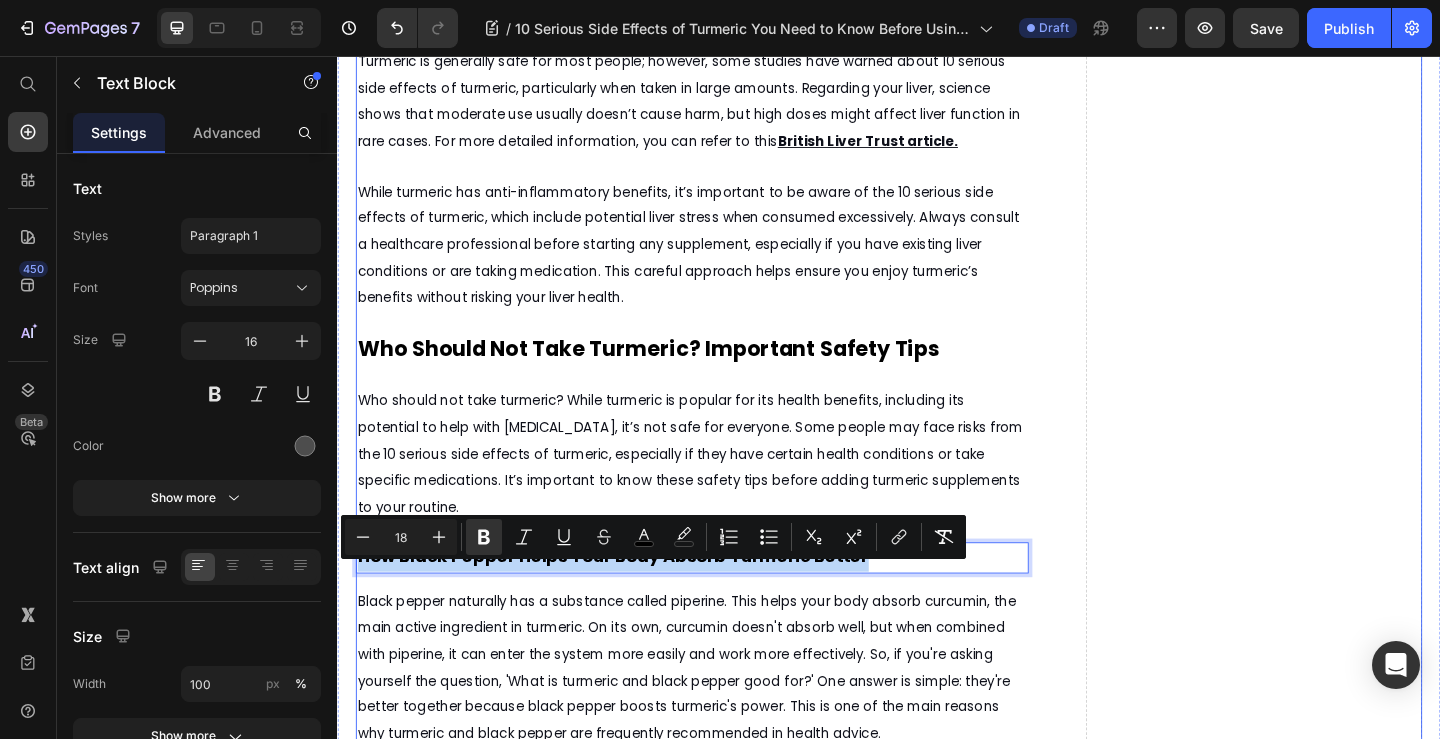 click on "What Turmeric and Black Pepper Are Good For, Backed by Science Heading Discover how Nture’s natural turmeric and black pepper blend gives you all the benefits without the worry of side effects Text Block July 10, 2025 by  Amina Mughal Text Block Text Block Row Image Turmeric is a popular natural supplement known for its health benefits, such as reducing inflammation and supporting skin health. However, before using it regularly, it’s important to understand the 10 serious side effects of turmeric that could affect your health.Many people wonder, "Is turmeric good for the skin?" and while it can offer some benefits, turmeric may also cause unexpected reactions or health problems in certain situations. In this article, we'll explore the potential risks and help you decide if  turmeric  is right for you. Text Block What Are the 10 Serious Side Effects of Turmeric You Should Know? Text Block     For a trusted UK perspective, take a look at this  Text Block Text Block Text Block Text Block Text Block   14" at bounding box center (723, 1345) 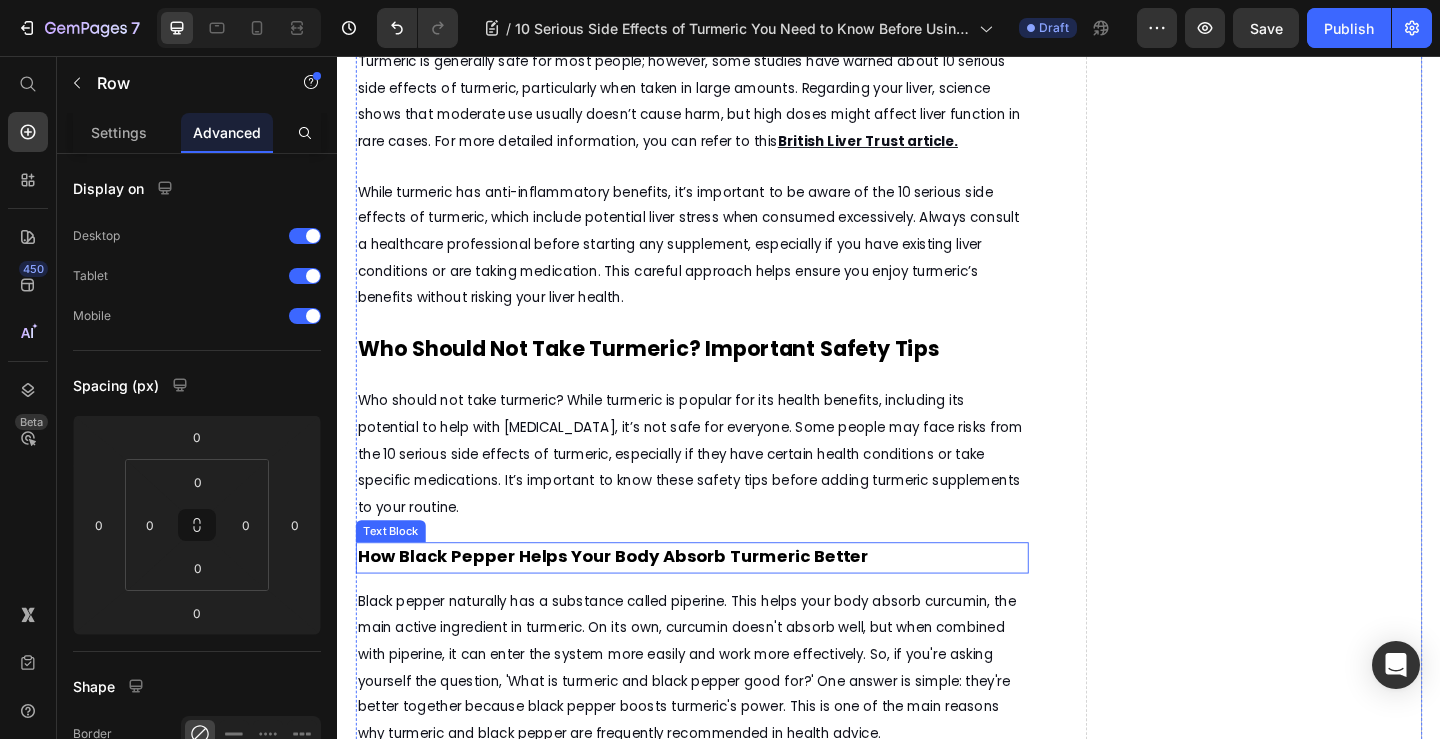 click on "How Black Pepper Helps Your Body Absorb Turmeric Better" at bounding box center (723, 602) 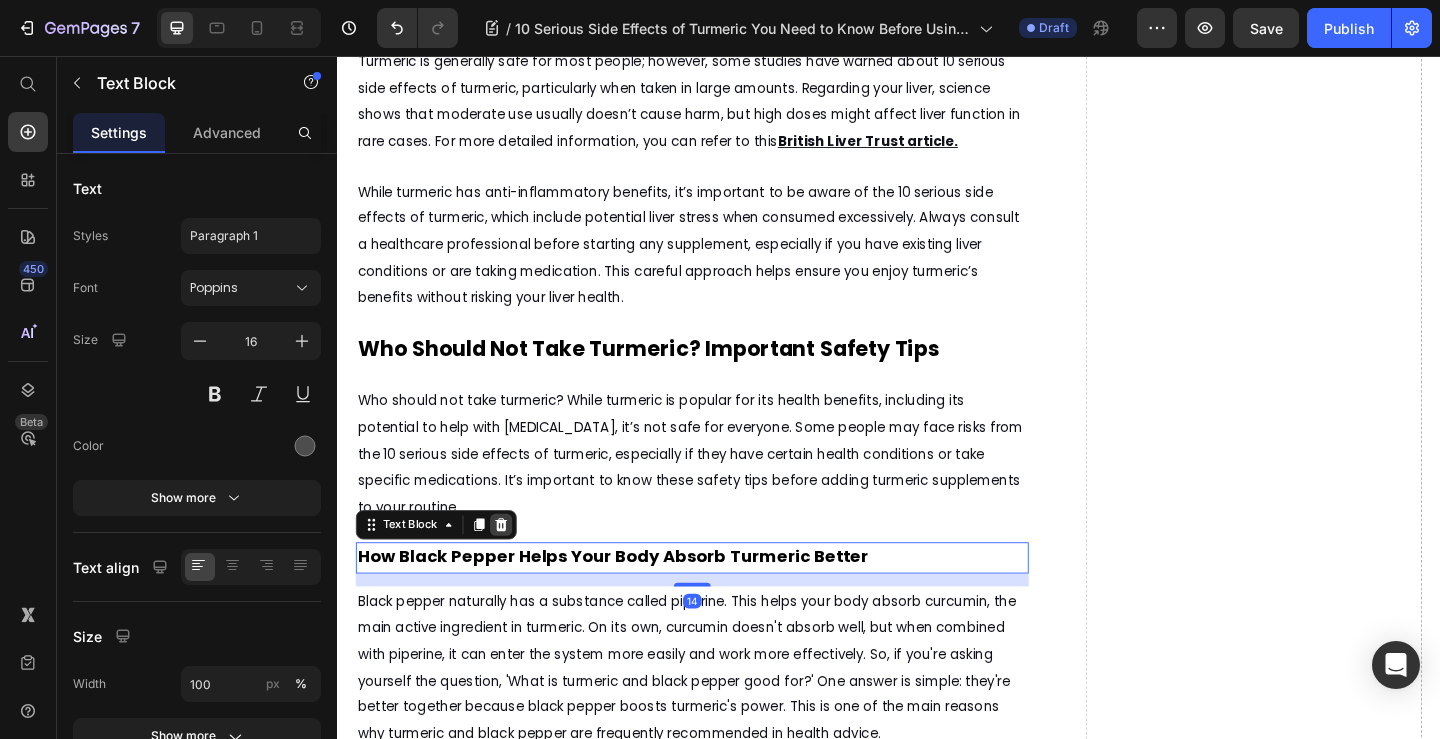 click 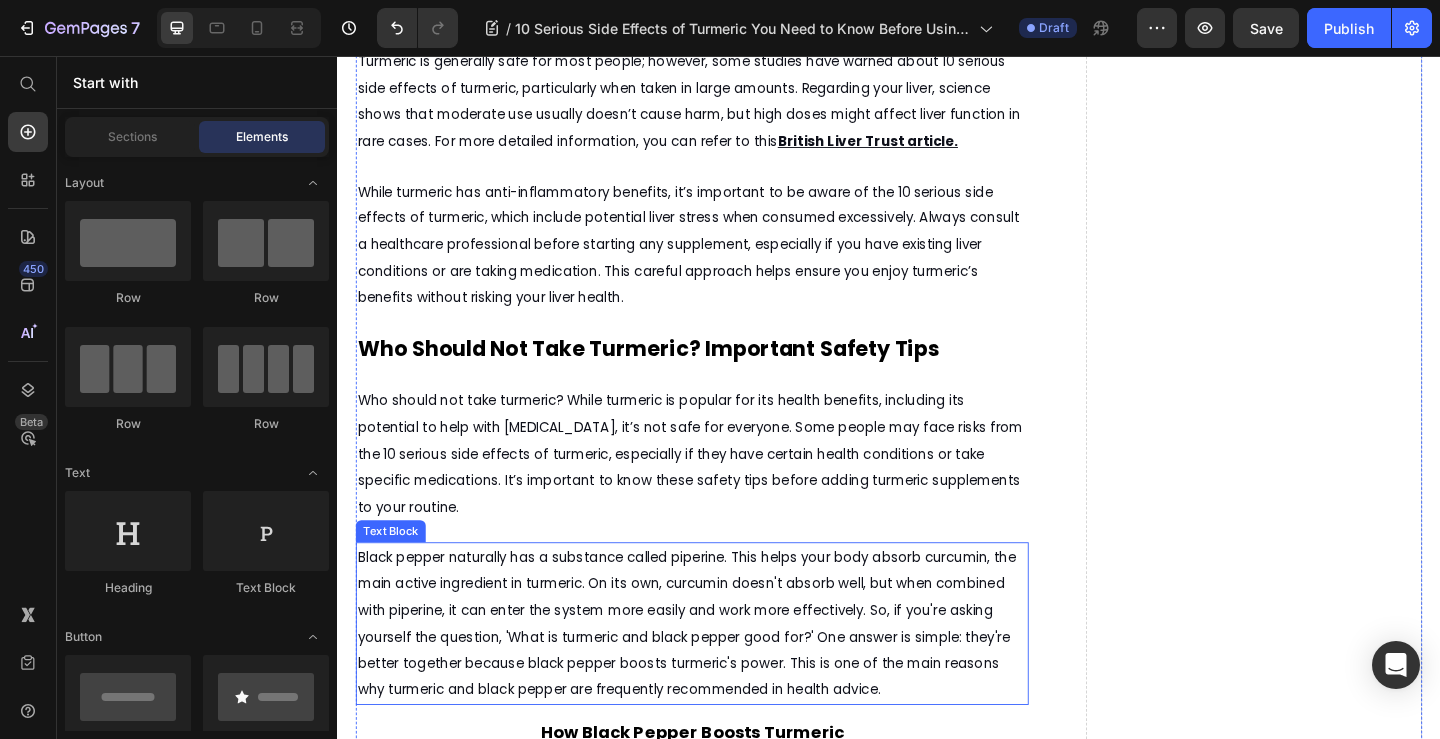 click on "Black pepper naturally has a substance called piperine. This helps your body absorb curcumin, the main active ingredient in turmeric. On its own, curcumin doesn't absorb well, but when combined with piperine, it can enter the system more easily and work more effectively. So, if you're asking yourself the question, 'What is turmeric and black pepper good for?' One answer is simple: they're better together because black pepper boosts turmeric's power. This is one of the main reasons why turmeric and black pepper are frequently recommended in health advice." at bounding box center (717, 673) 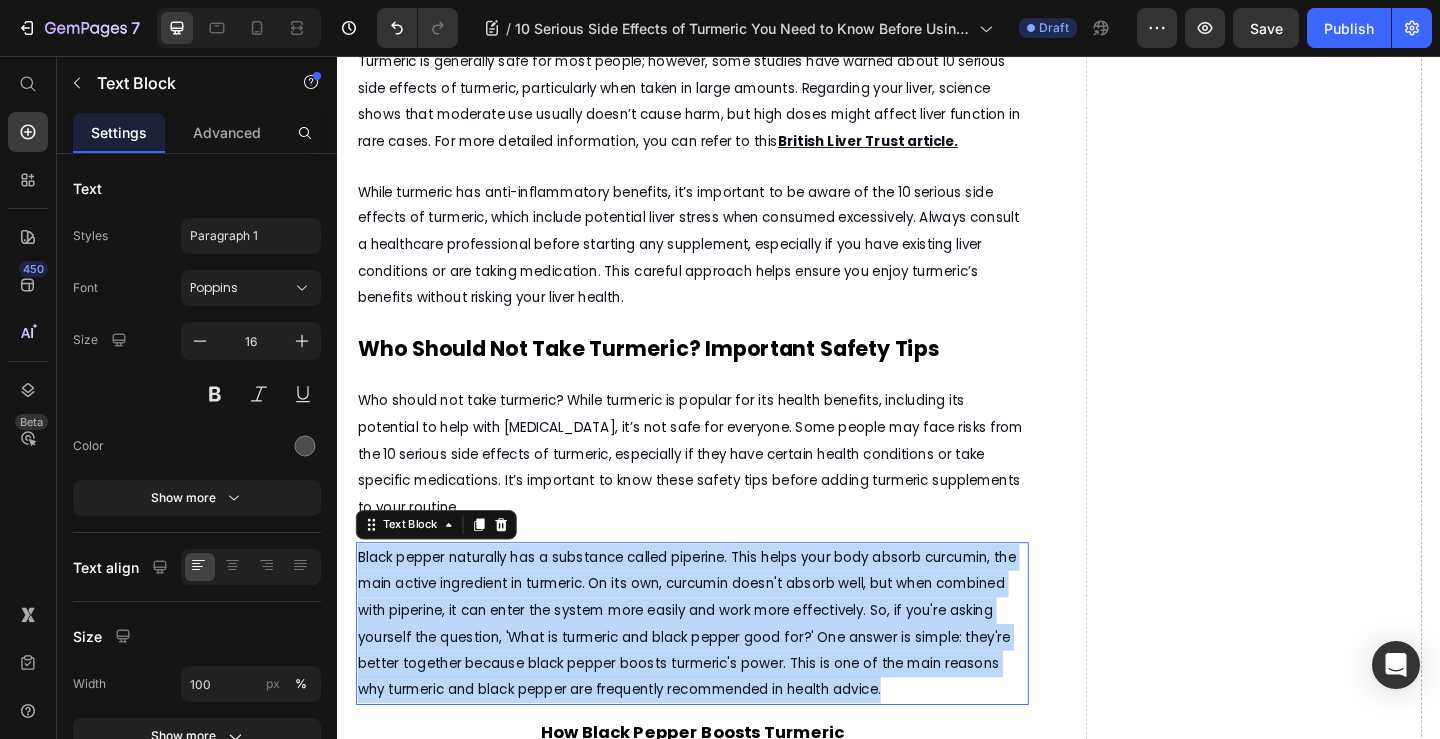 click on "Black pepper naturally has a substance called piperine. This helps your body absorb curcumin, the main active ingredient in turmeric. On its own, curcumin doesn't absorb well, but when combined with piperine, it can enter the system more easily and work more effectively. So, if you're asking yourself the question, 'What is turmeric and black pepper good for?' One answer is simple: they're better together because black pepper boosts turmeric's power. This is one of the main reasons why turmeric and black pepper are frequently recommended in health advice." at bounding box center [717, 673] 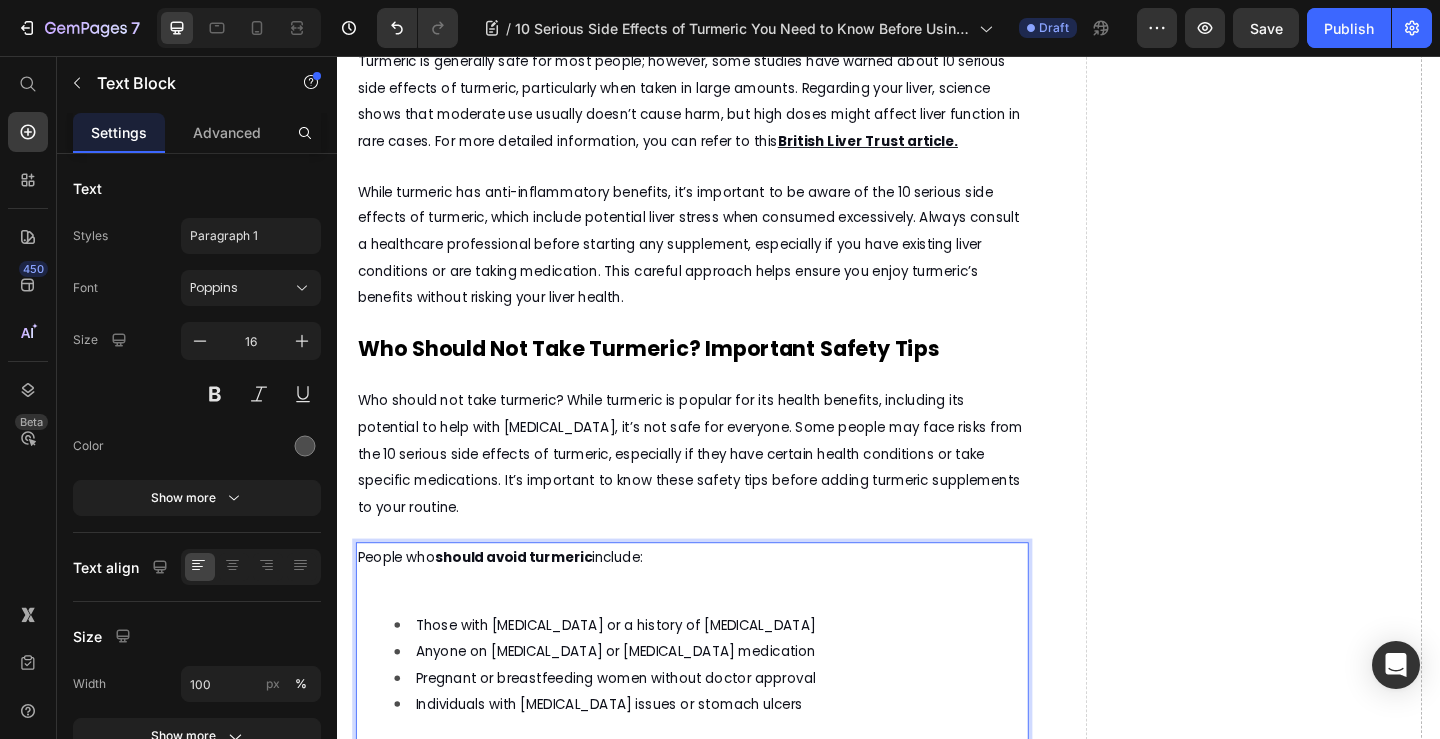scroll, scrollTop: 1917, scrollLeft: 0, axis: vertical 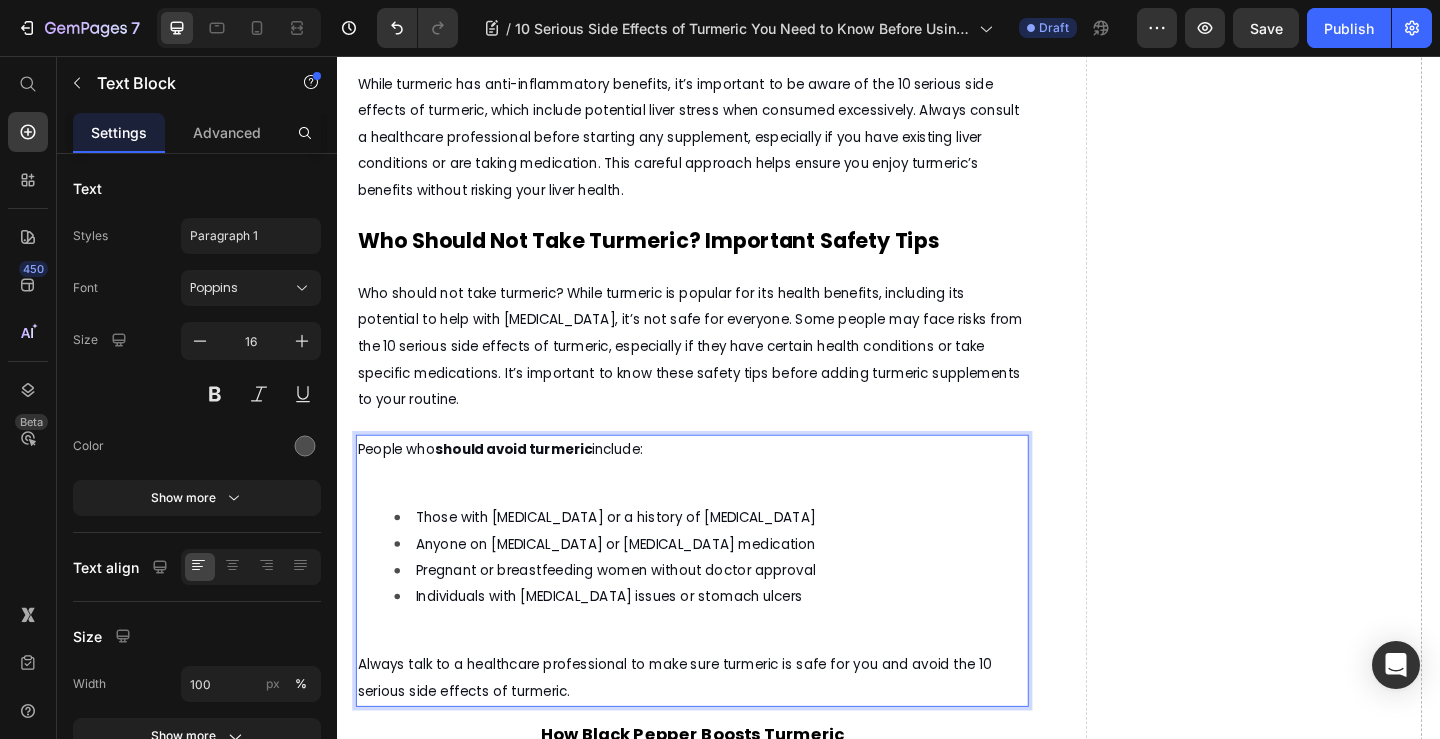 click at bounding box center [723, 689] 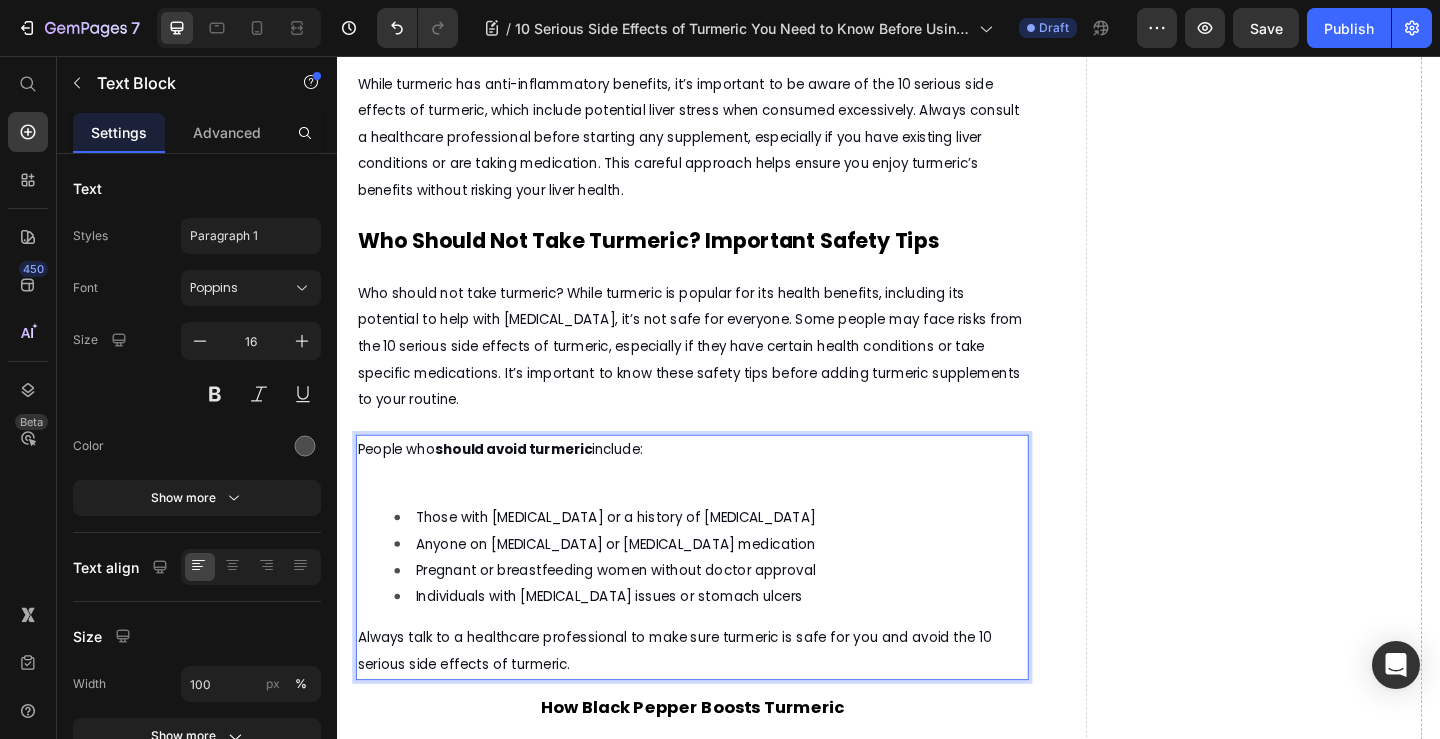 click at bounding box center (723, 513) 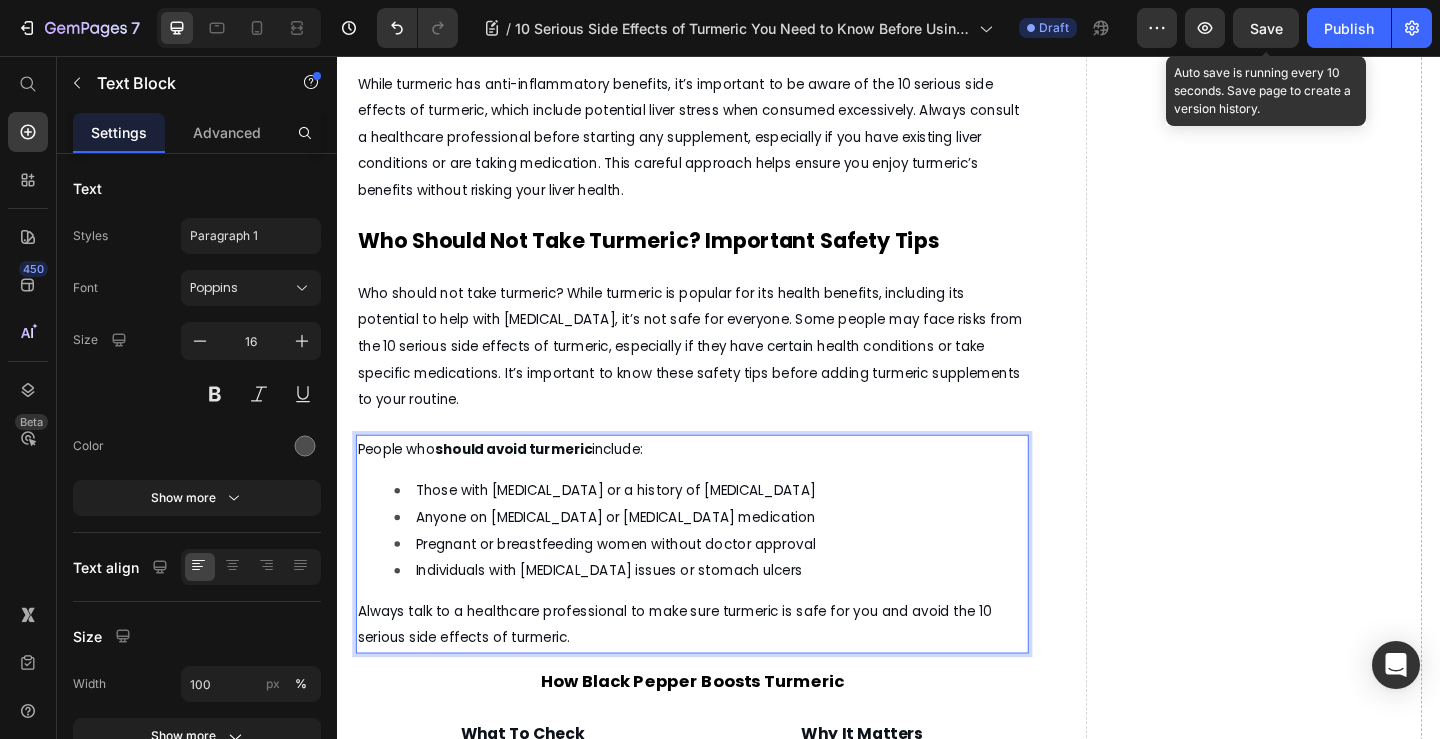 click on "Save" 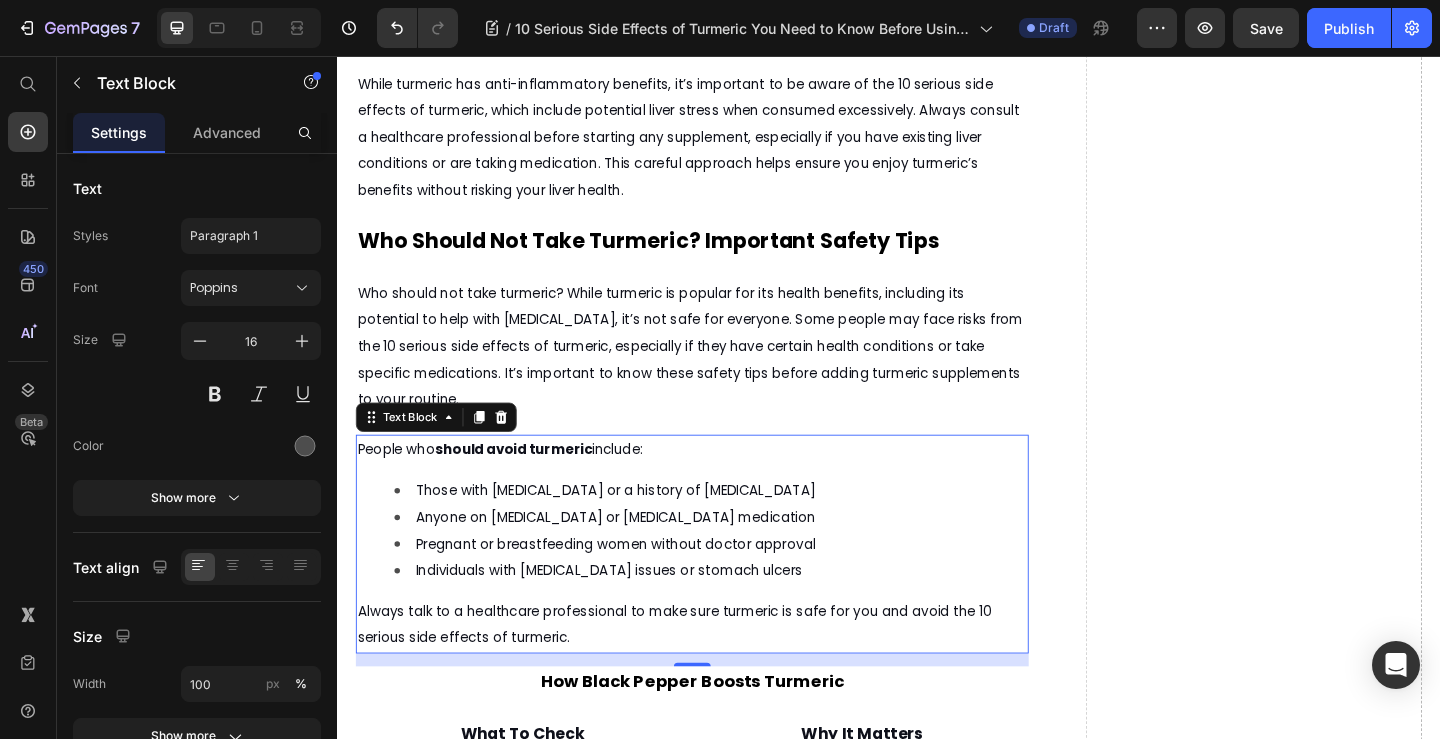 scroll, scrollTop: 2317, scrollLeft: 0, axis: vertical 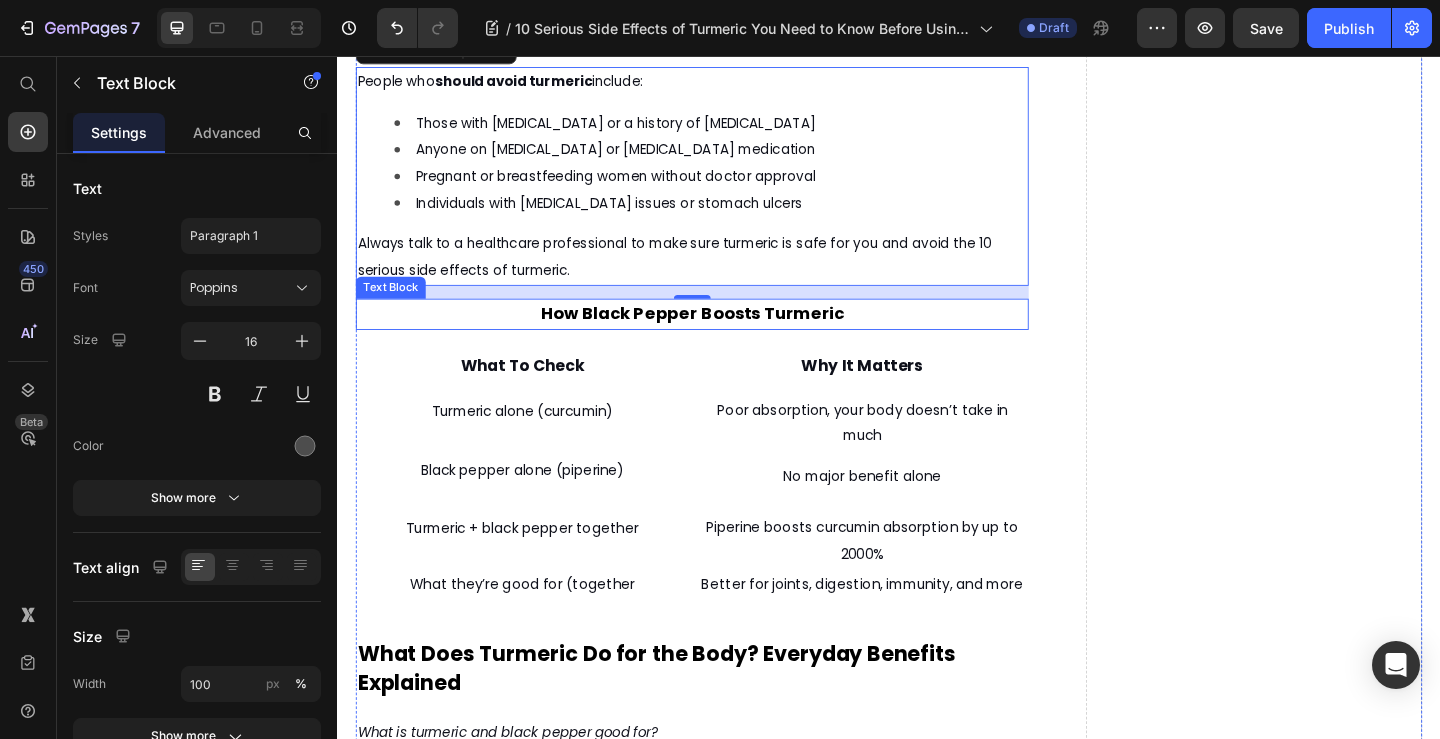 click on "How Black Pepper Boosts Turmeric" at bounding box center (723, 335) 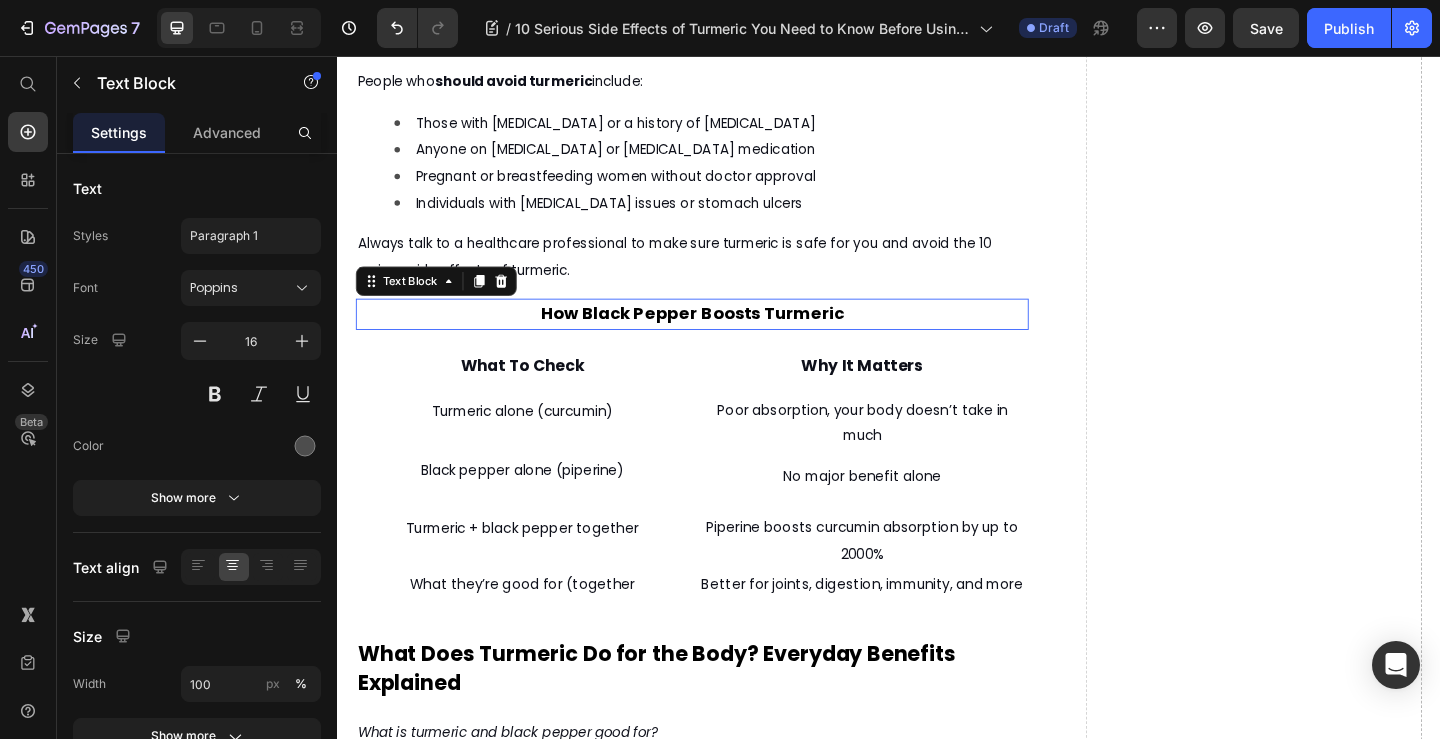 scroll, scrollTop: 0, scrollLeft: 0, axis: both 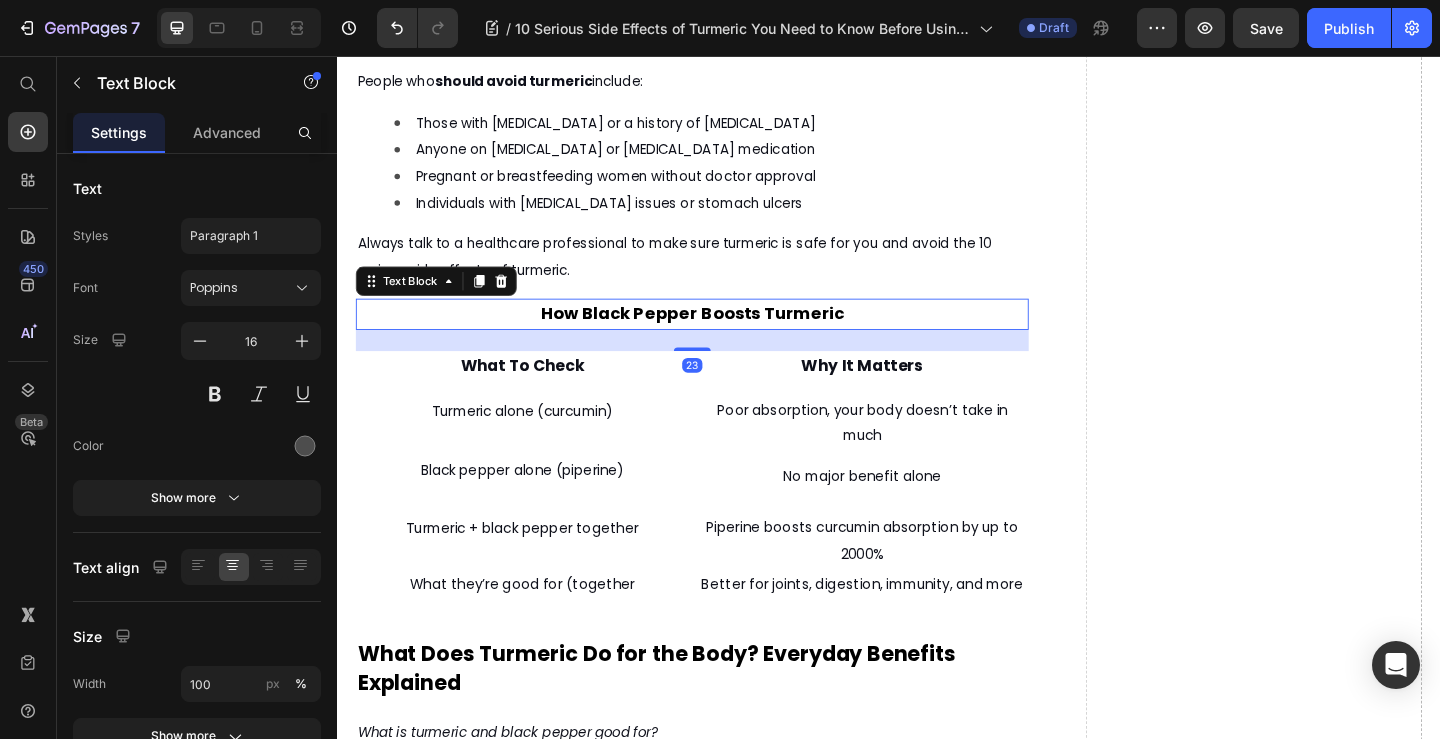 drag, startPoint x: 514, startPoint y: 320, endPoint x: 712, endPoint y: 374, distance: 205.23158 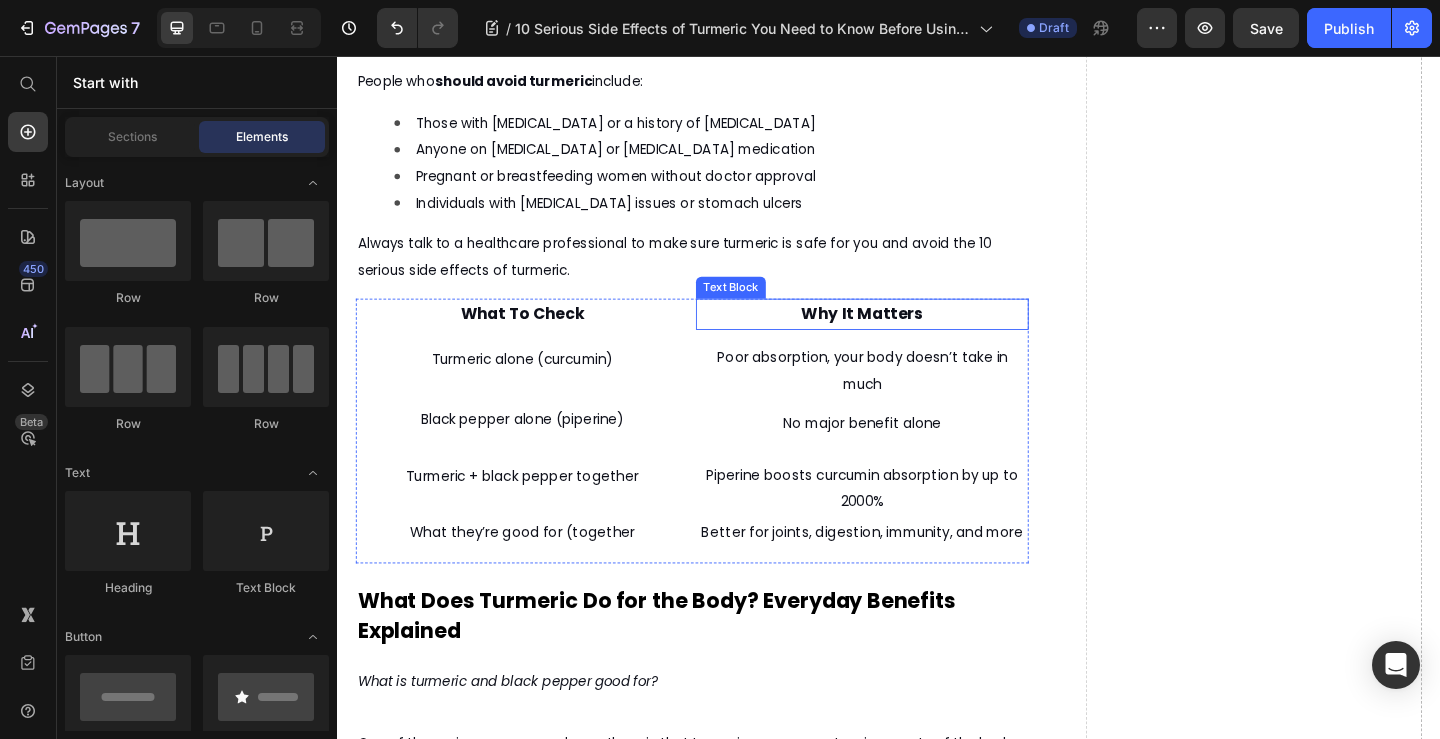 click on "Why It Matters" at bounding box center [908, 337] 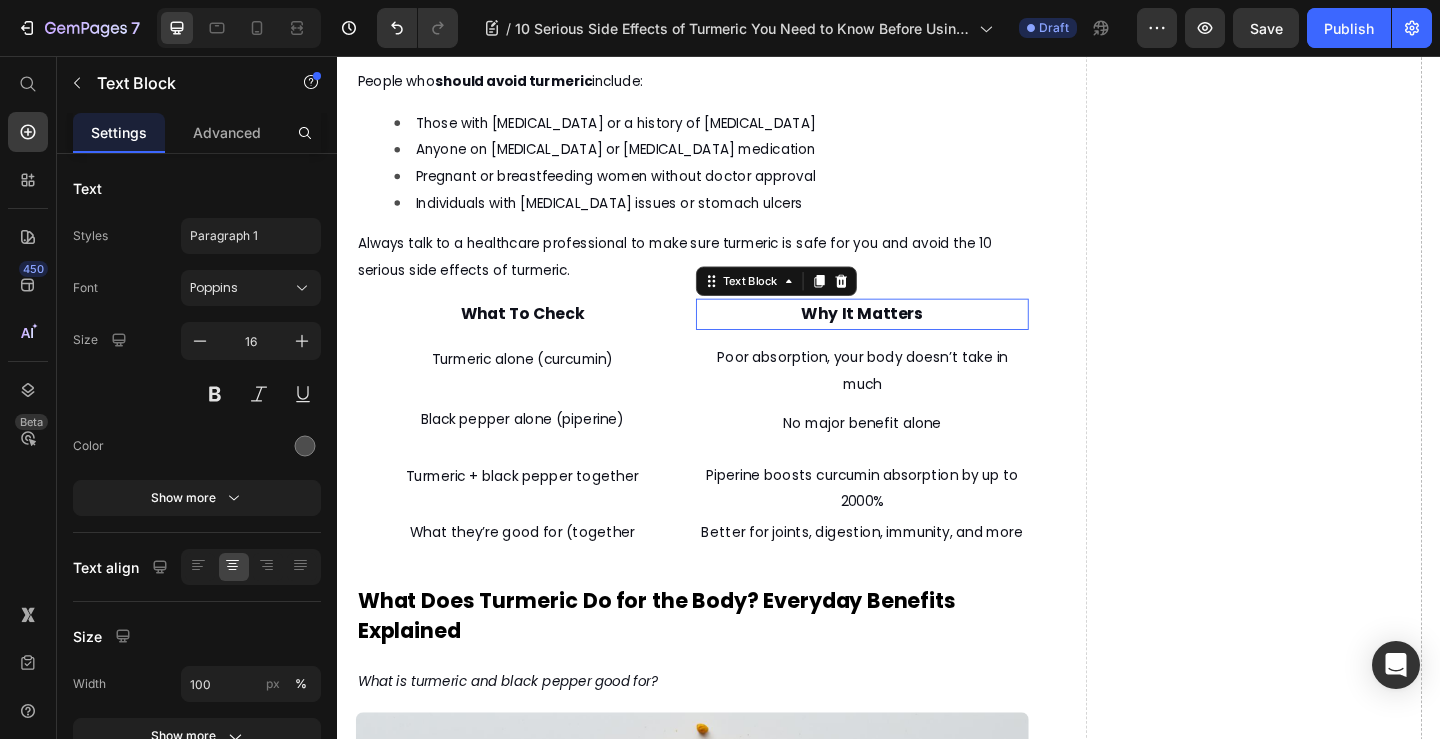 click on "What To Check" at bounding box center [538, 337] 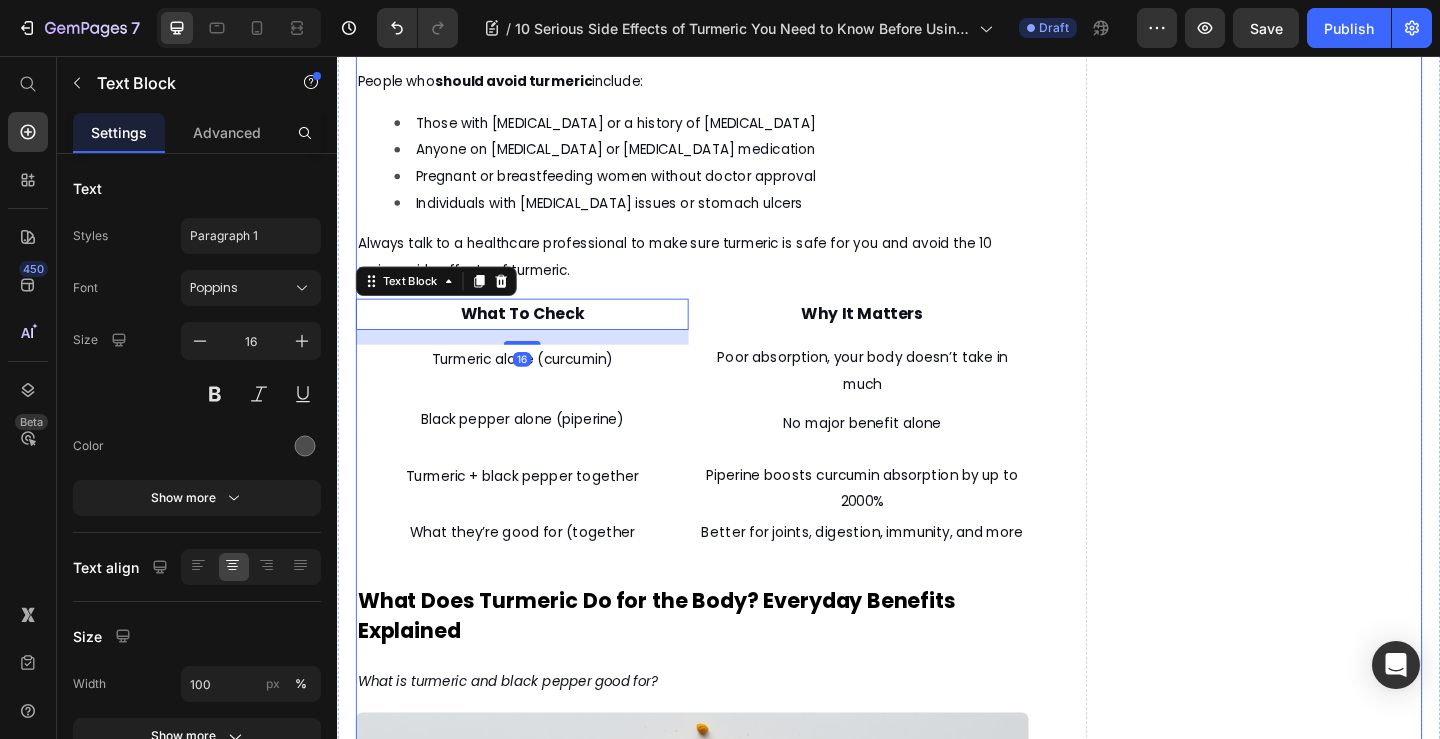 click on "What Turmeric and Black Pepper Are Good For, Backed by Science Heading Discover how Nture’s natural turmeric and black pepper blend gives you all the benefits without the worry of side effects Text Block July 10, 2025 by  Amina Mughal Text Block Text Block Row Image Turmeric is a popular natural supplement known for its health benefits, such as reducing inflammation and supporting skin health. However, before using it regularly, it’s important to understand the 10 serious side effects of turmeric that could affect your health.Many people wonder, "Is turmeric good for the skin?" and while it can offer some benefits, turmeric may also cause unexpected reactions or health problems in certain situations. In this article, we'll explore the potential risks and help you decide if  turmeric  is right for you. Text Block What Are the 10 Serious Side Effects of Turmeric You Should Know? Text Block     For a trusted UK perspective, take a look at this  Text Block Text Block Text Block Text Block Text Block   16" at bounding box center (723, 1013) 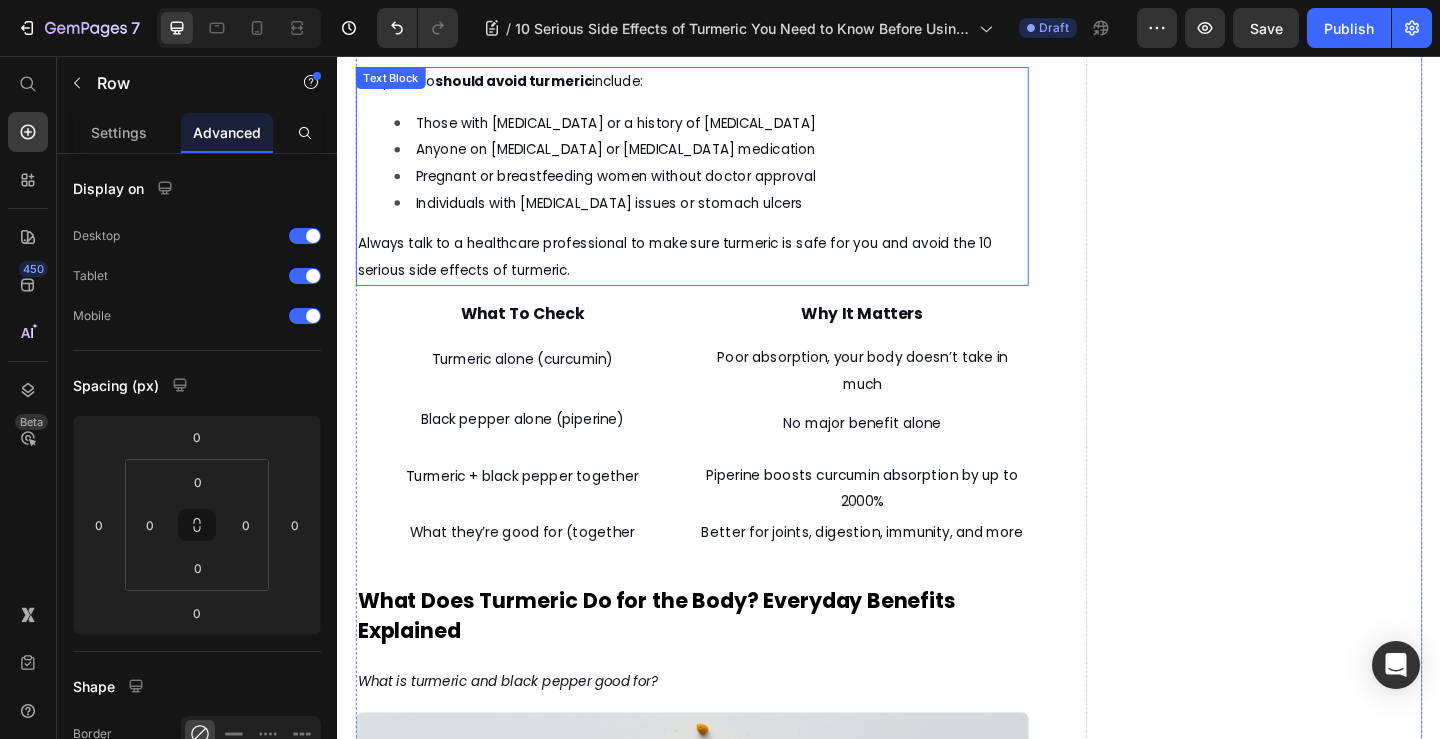 click on "Always talk to a healthcare professional to make sure turmeric is safe for you and avoid the 10 serious side effects of turmeric." at bounding box center [723, 275] 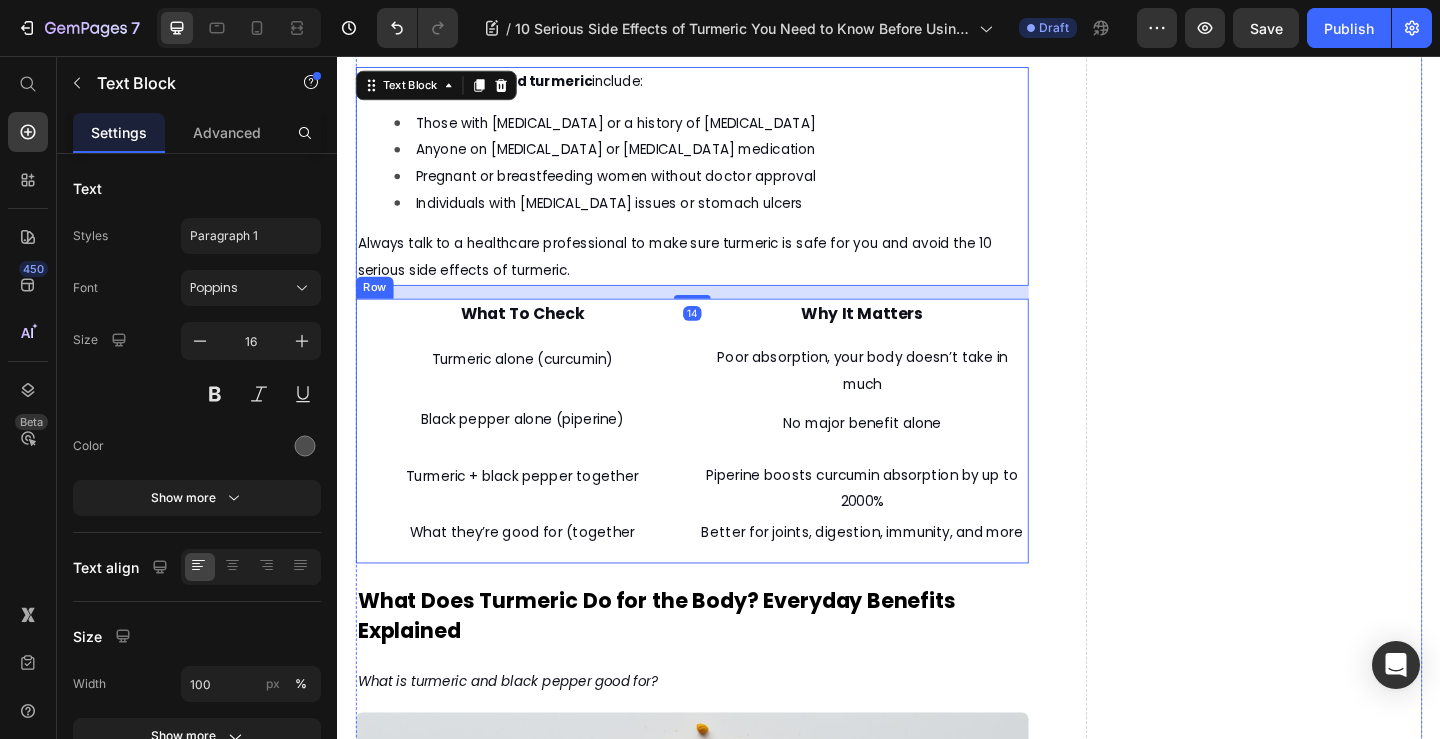 click on "Why It Matters Text Block Poor absorption, your body doesn’t take in much Text Block No major benefit alone Text Block Piperine boosts curcumin absorption by up to 2000% Text Block Better for joints, digestion, immunity, and more Text Block" at bounding box center [908, 464] 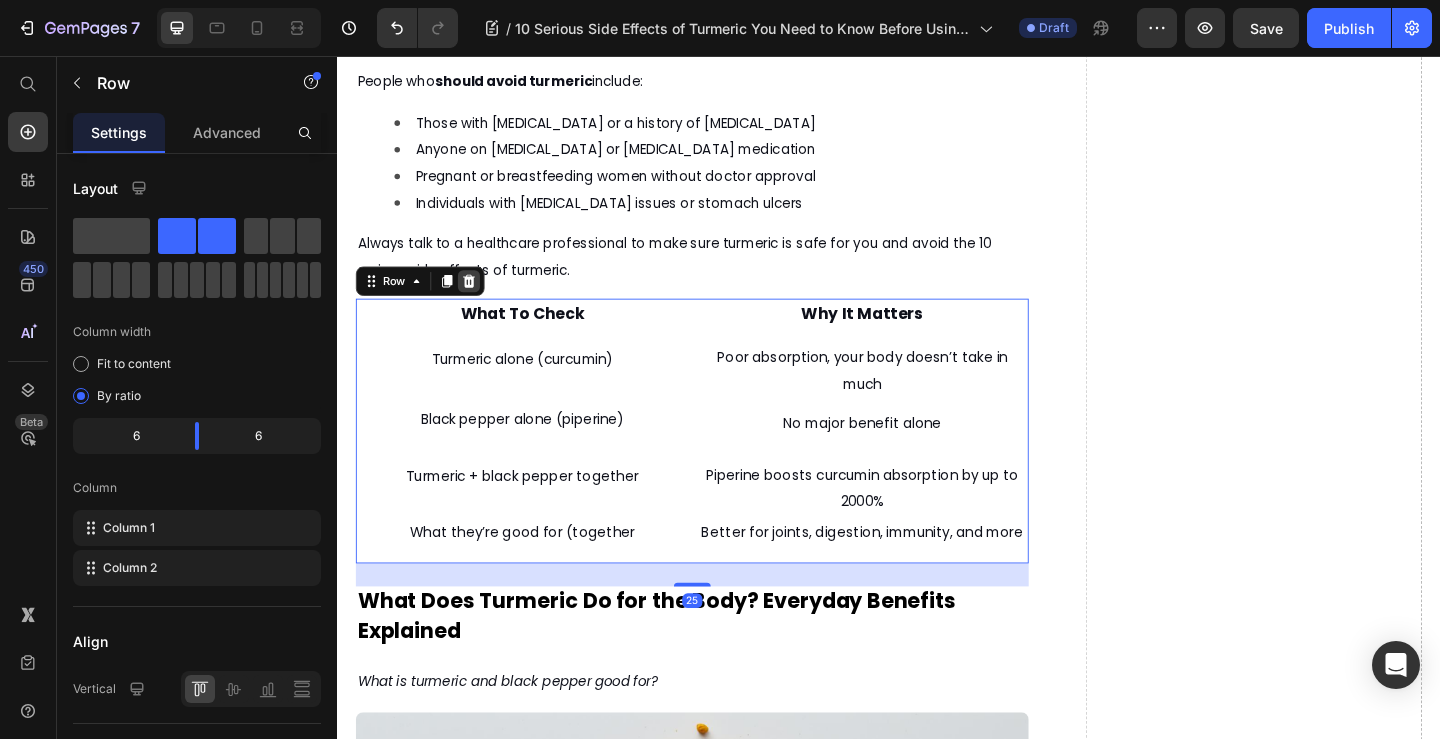 click 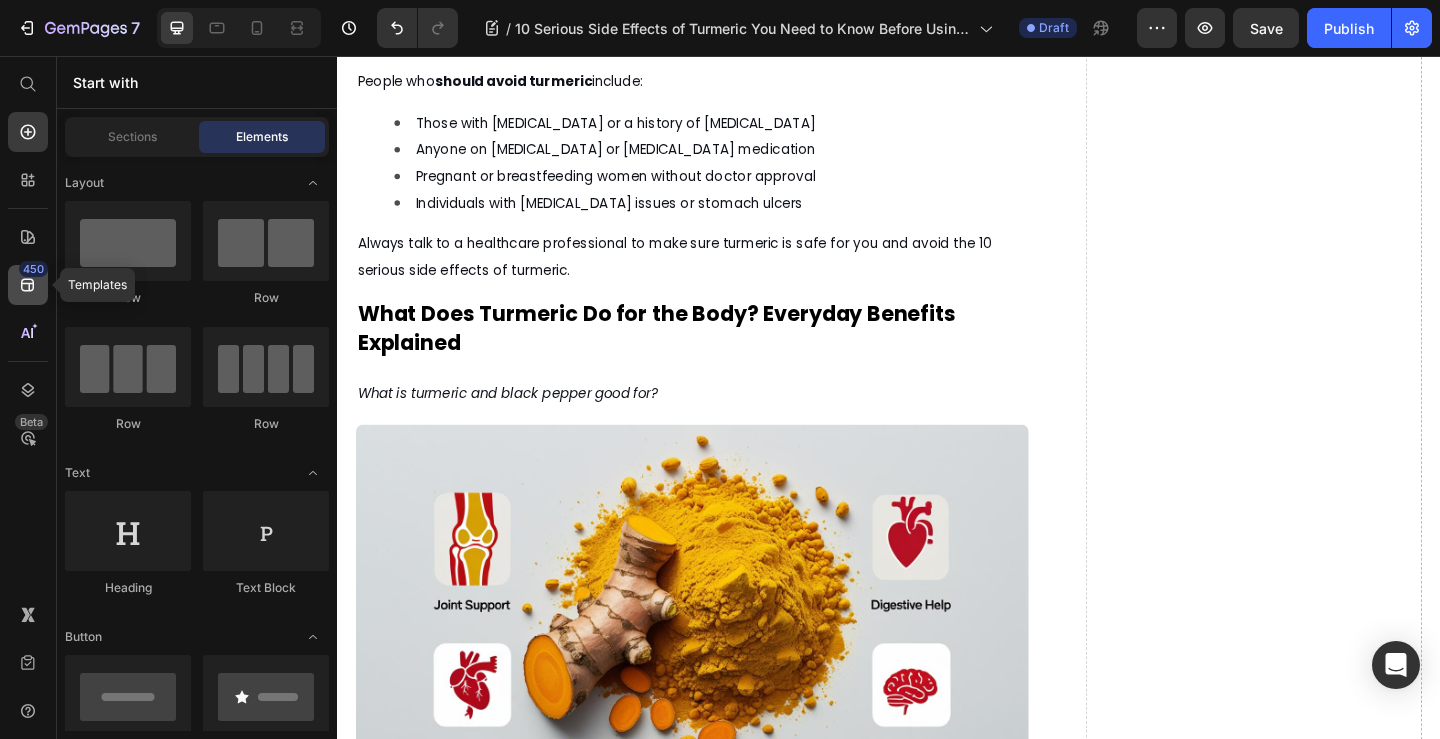 click 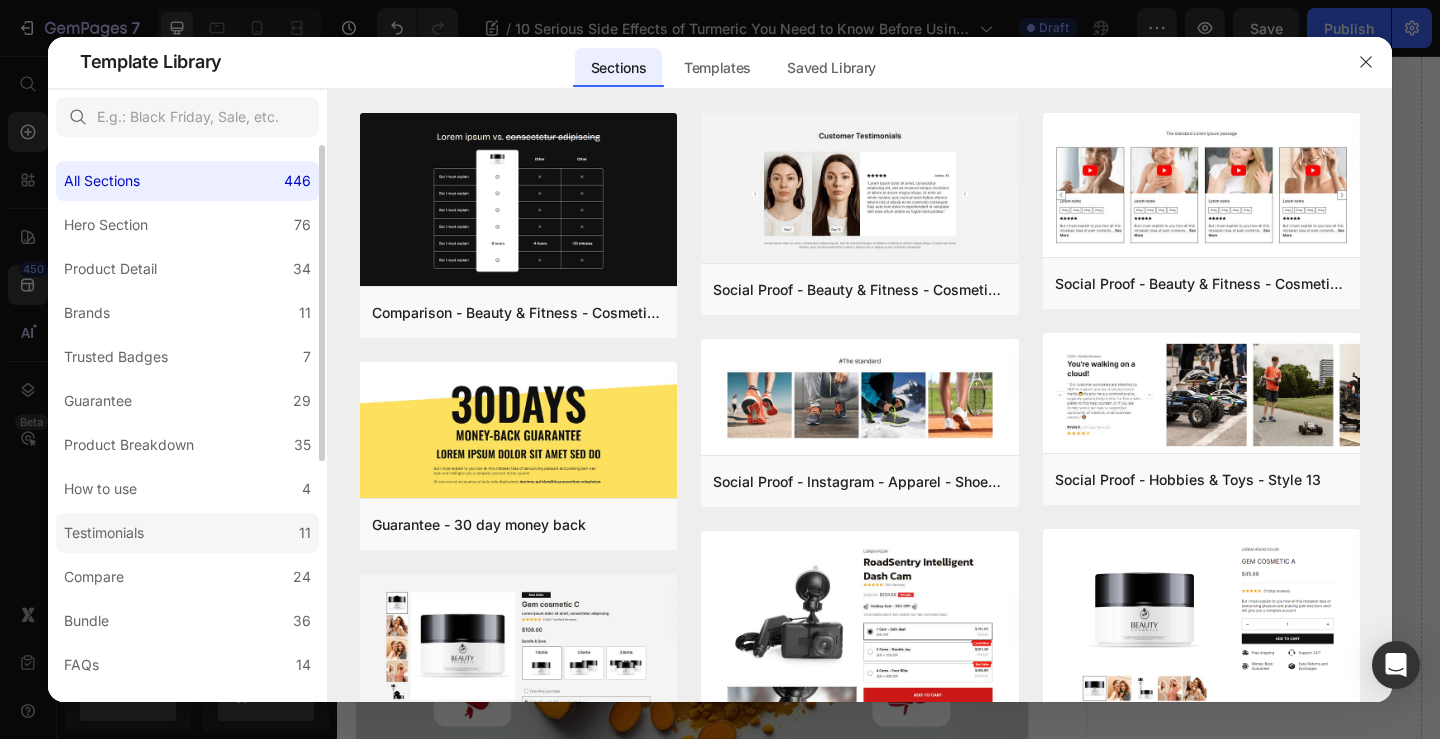 click on "Testimonials" at bounding box center [108, 533] 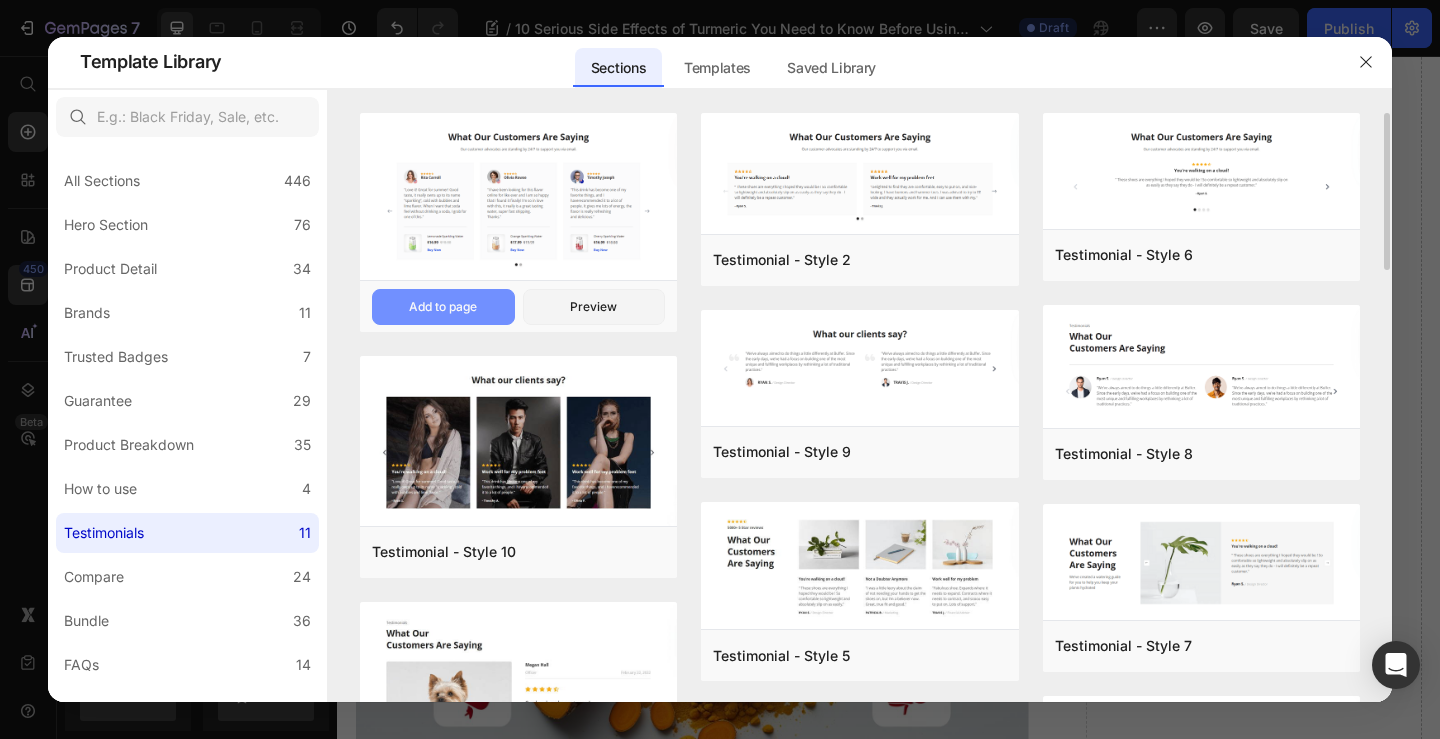 click on "Add to page" at bounding box center (443, 307) 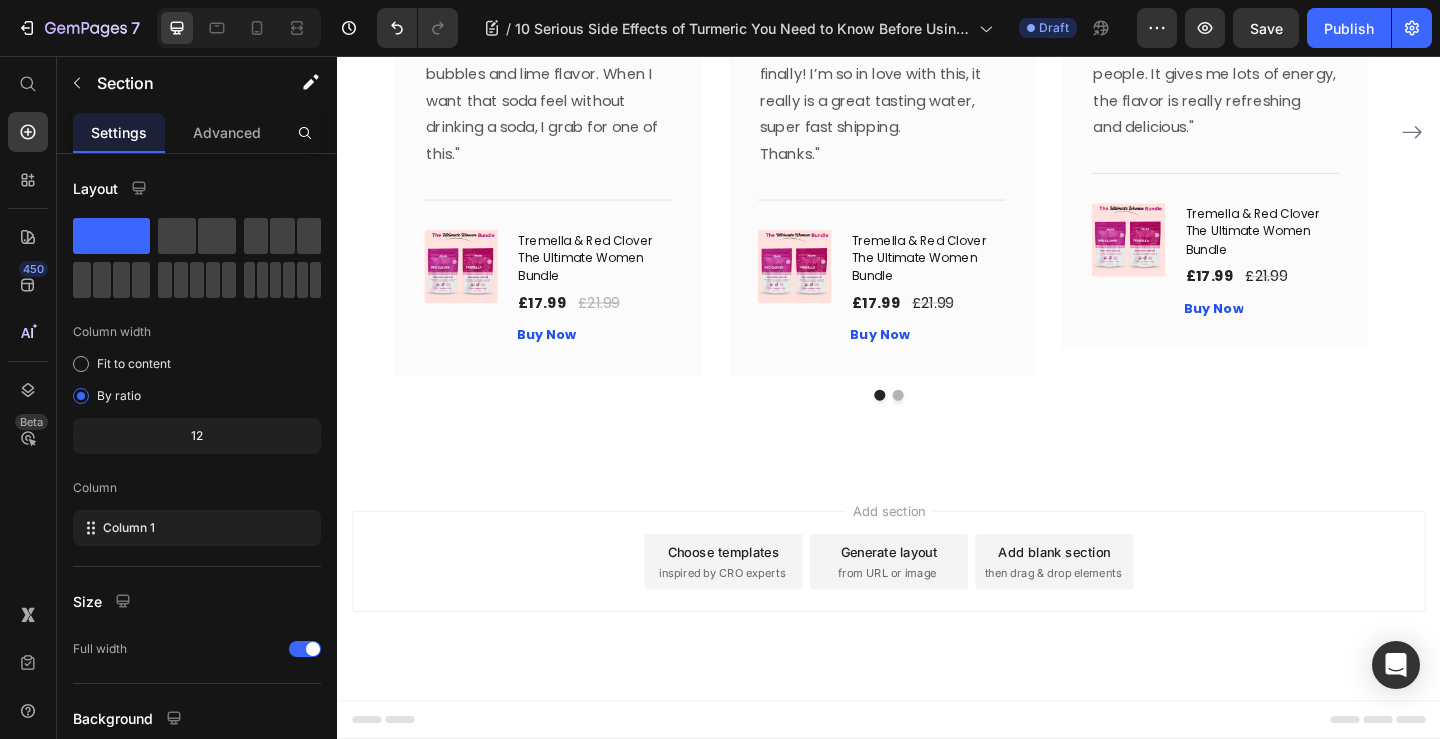 scroll, scrollTop: 8913, scrollLeft: 0, axis: vertical 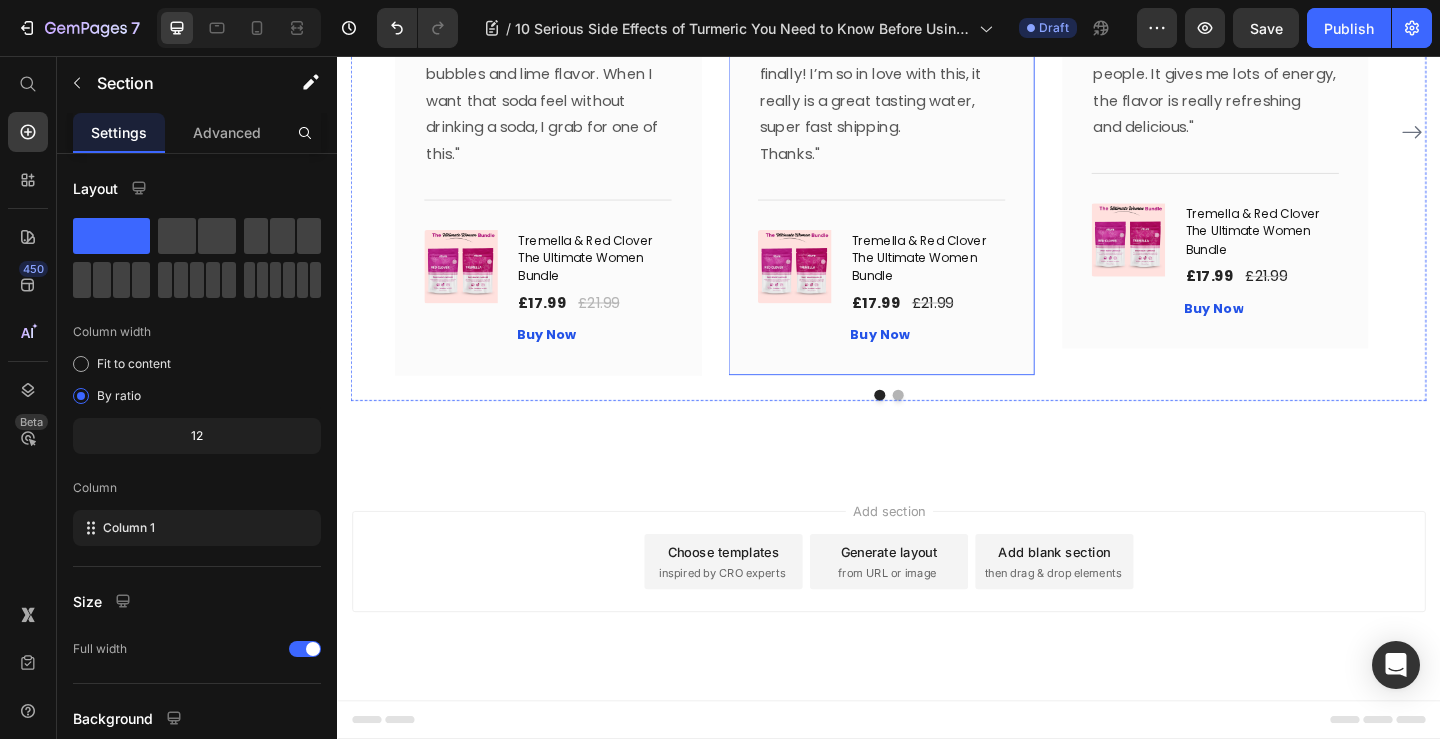 click on "Image
Icon
Icon
Icon
Icon
Icon Row Olivia Rowse Text block Row "I have been looking for this flavor online for like ever and I am so happy that I found it finally! I’m so in love with this, it really is a great tasting water, super fast shipping.  Thanks." Text block                Title Line (P) Images & Gallery Tremella & Red Clover The Ultimate Women Bundle (P) Title £17.99 (P) Price £21.99 (P) Price Row Buy Now (P) Cart Button Product Row" at bounding box center (929, 139) 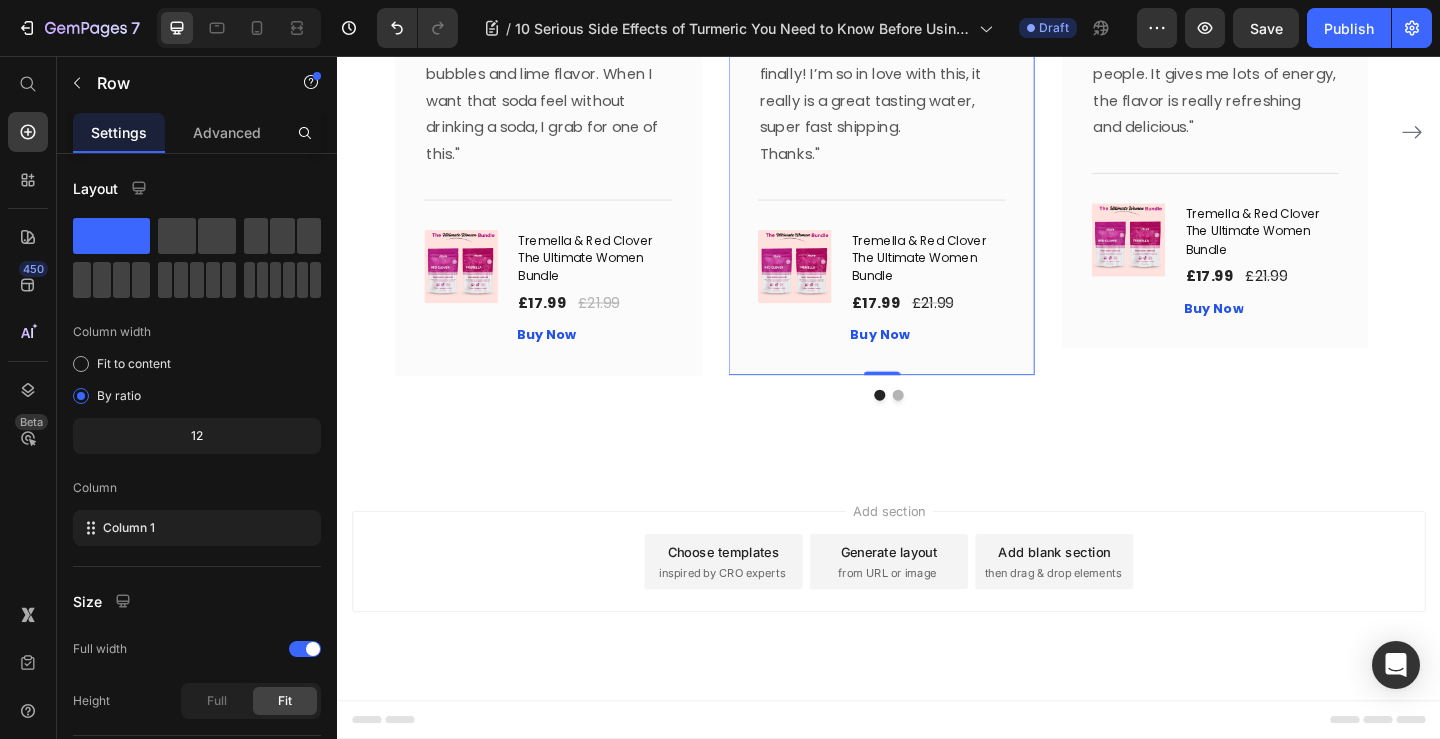 click on "Image
Icon
Icon
Icon
Icon
Icon Row Rita Carroll Text block Row "Love it! Great for summer! Good taste, it really owns up to its name “sparkling”, cold with bubbles and lime flavor. When I want that soda feel without drinking a soda, I grab for one of this." Text block                Title Line (P) Images & Gallery Tremella & Red Clover The Ultimate Women Bundle (P) Title £17.99 (P) Price £21.99 (P) Price Row Buy Now (P) Cart Button Product Row Image
Icon
Icon
Icon
Icon
Icon Row Olivia Rowse Text block Row "I have been looking for this flavor online for like ever and I am so happy that I found it finally! I’m so in love with this, it really is a great tasting water, super fast shipping.  Thanks." Text block                Title Line (P) Images & Gallery Tremella & Red Clover The Ultimate Women Bundle (P) Title £17.99 (P) Price £21.99 Row Row" at bounding box center (937, 139) 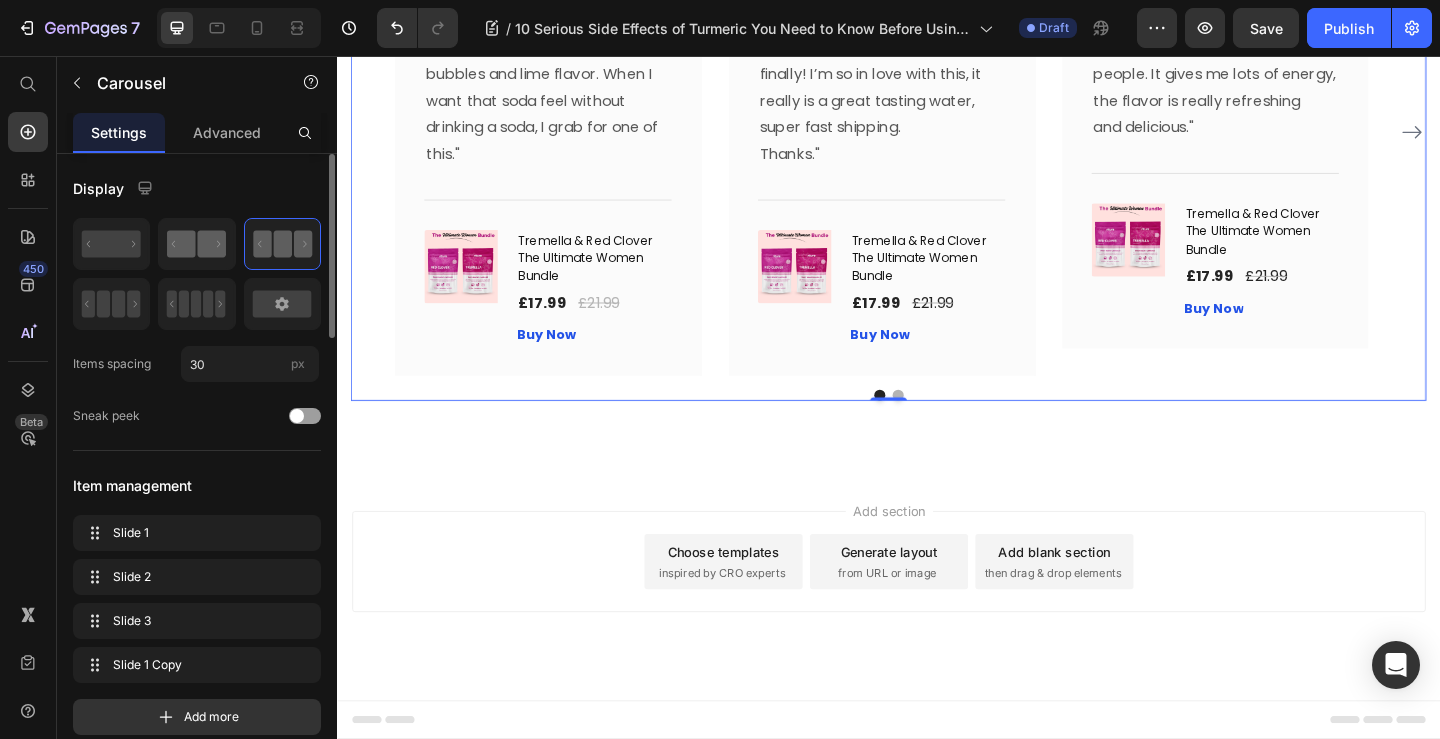 click 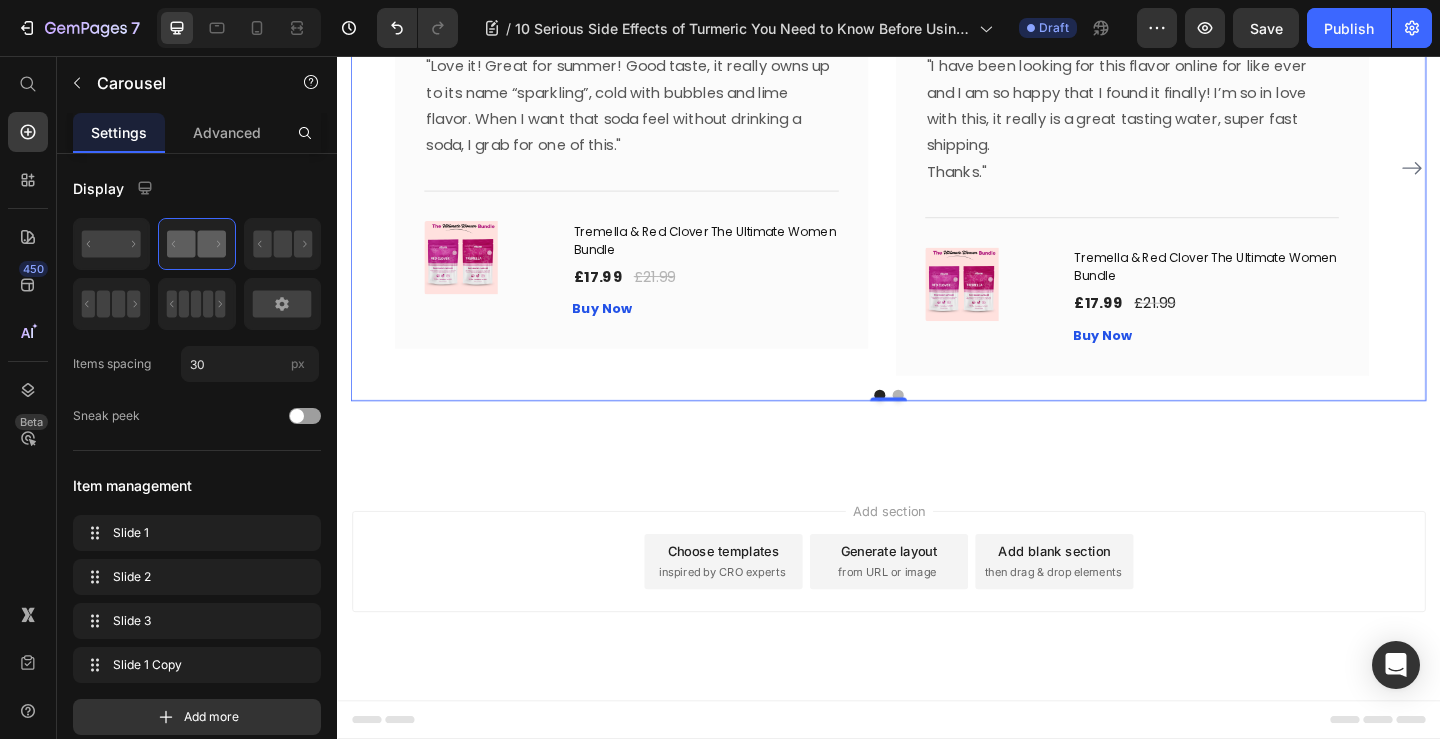 click 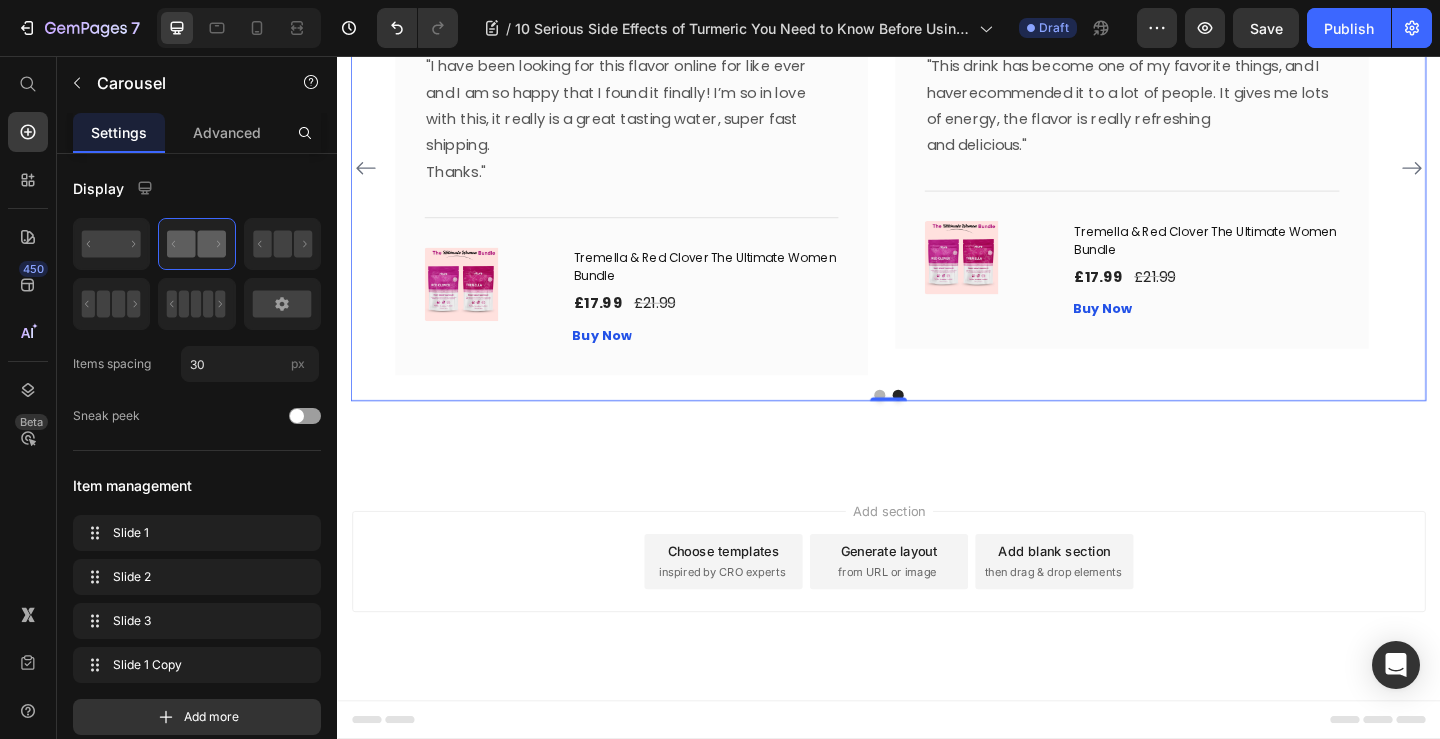 click 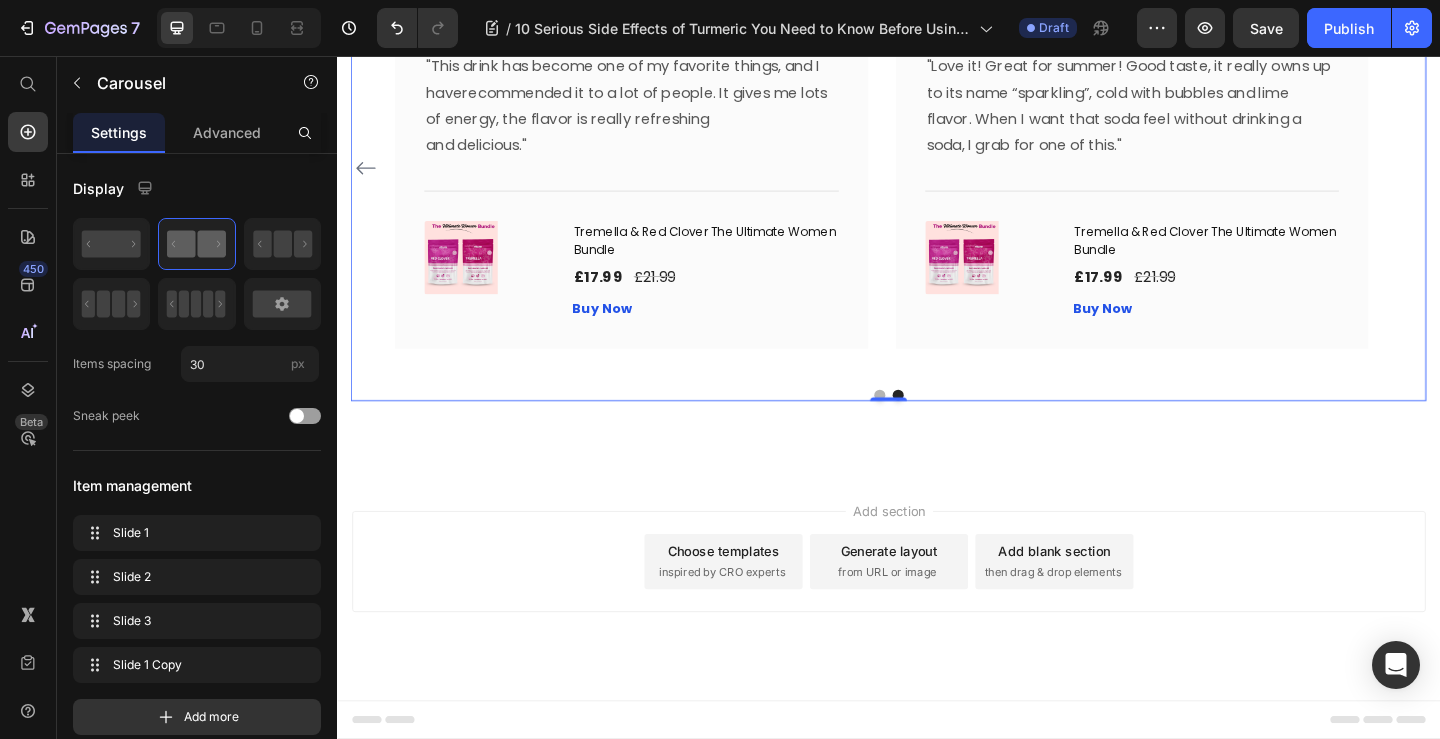 click on "Image
Icon
Icon
Icon
Icon
Icon Row Rita Carroll Text block Row "Love it! Great for summer! Good taste, it really owns up to its name “sparkling”, cold with bubbles and lime flavor. When I want that soda feel without drinking a soda, I grab for one of this." Text block                Title Line (P) Images & Gallery Tremella & Red Clover The Ultimate Women Bundle (P) Title £17.99 (P) Price £21.99 (P) Price Row Buy Now (P) Cart Button Product Row Image
Icon
Icon
Icon
Icon
Icon Row Olivia Rowse Text block Row "I have been looking for this flavor online for like ever and I am so happy that I found it finally! I’m so in love with this, it really is a great tasting water, super fast shipping.  Thanks." Text block                Title Line (P) Images & Gallery Tremella & Red Clover The Ultimate Women Bundle (P) Title £17.99 (P) Price" at bounding box center [937, 178] 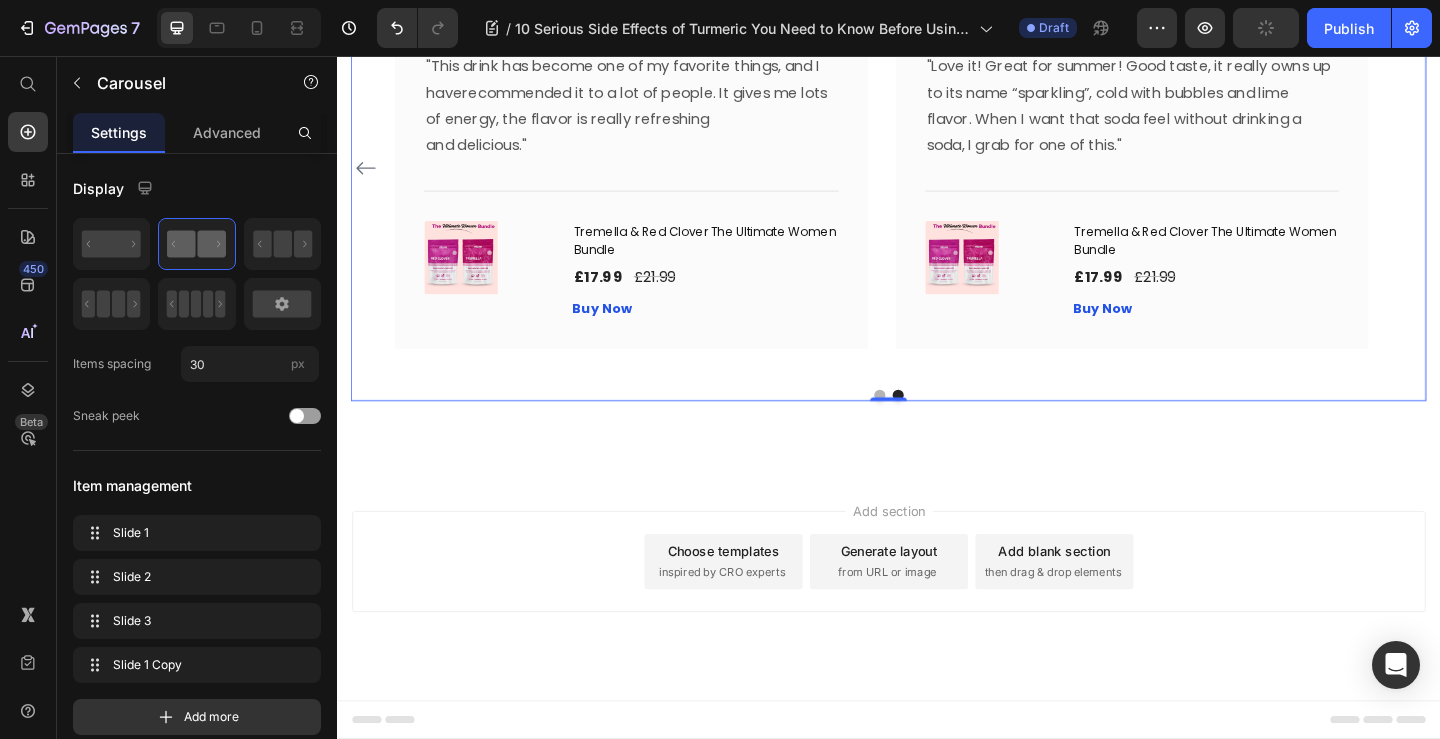 click at bounding box center [368, 178] 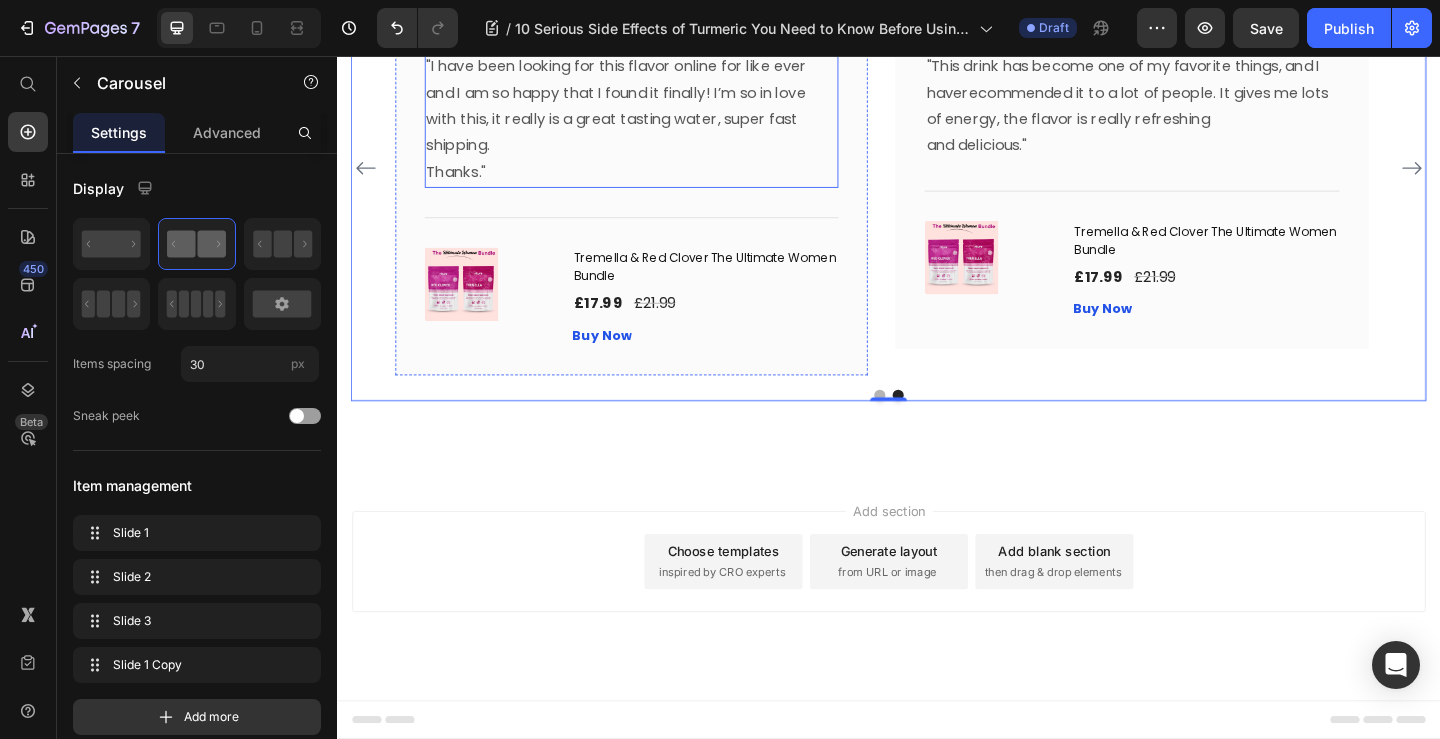 scroll, scrollTop: 8813, scrollLeft: 0, axis: vertical 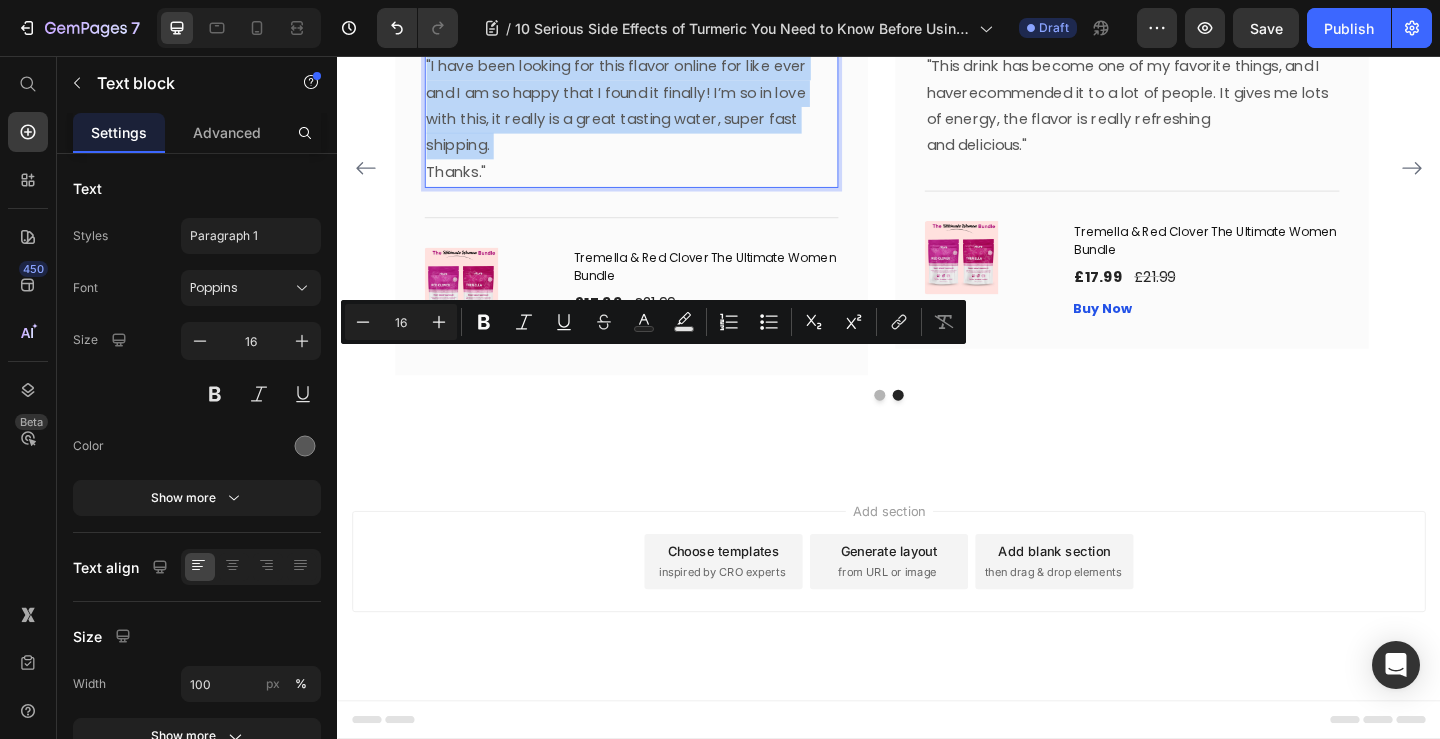 click on ""I have been looking for this flavor online for like ever and I am so happy that I found it finally! I’m so in love with this, it really is a great tasting water, super fast shipping." at bounding box center [657, 110] 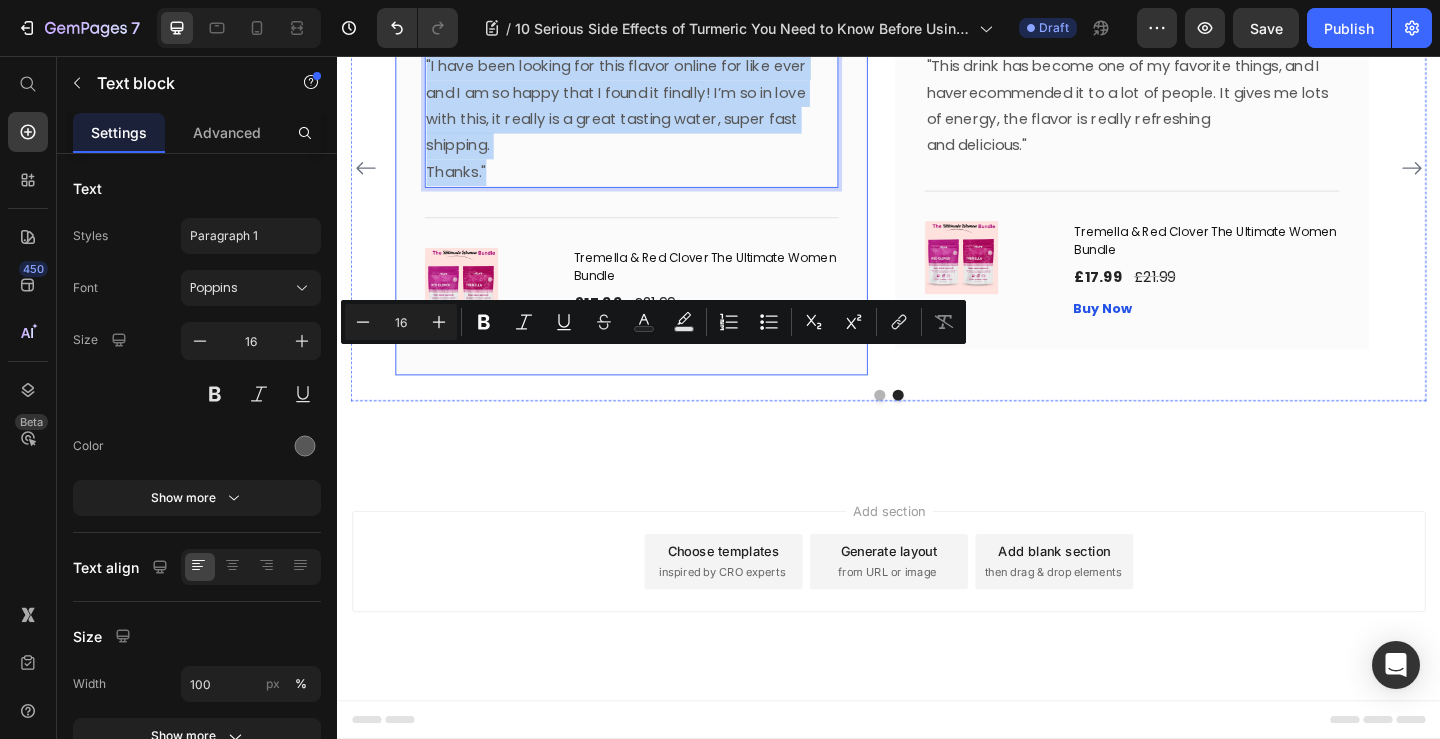 drag, startPoint x: 518, startPoint y: 499, endPoint x: 429, endPoint y: 394, distance: 137.64447 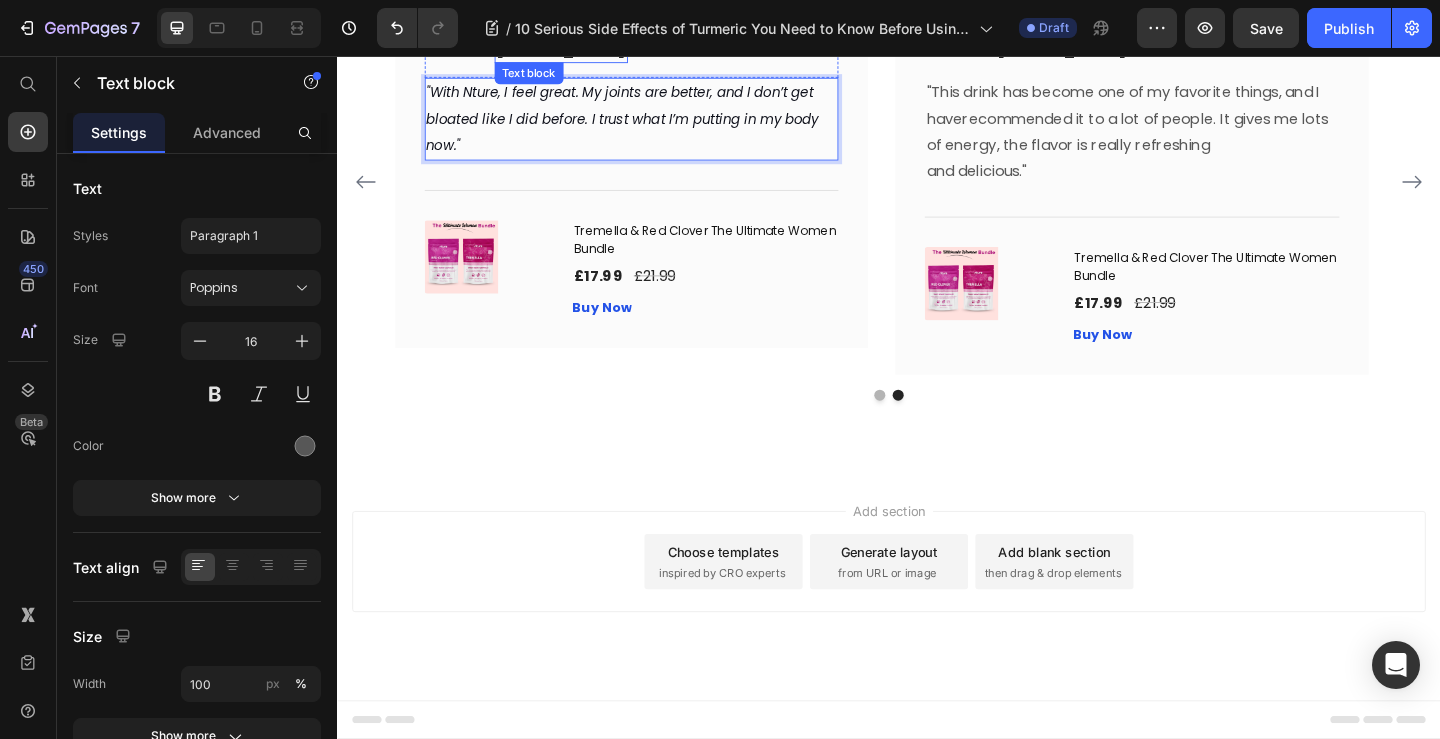 click on "Olivia Rowse" at bounding box center (580, 50) 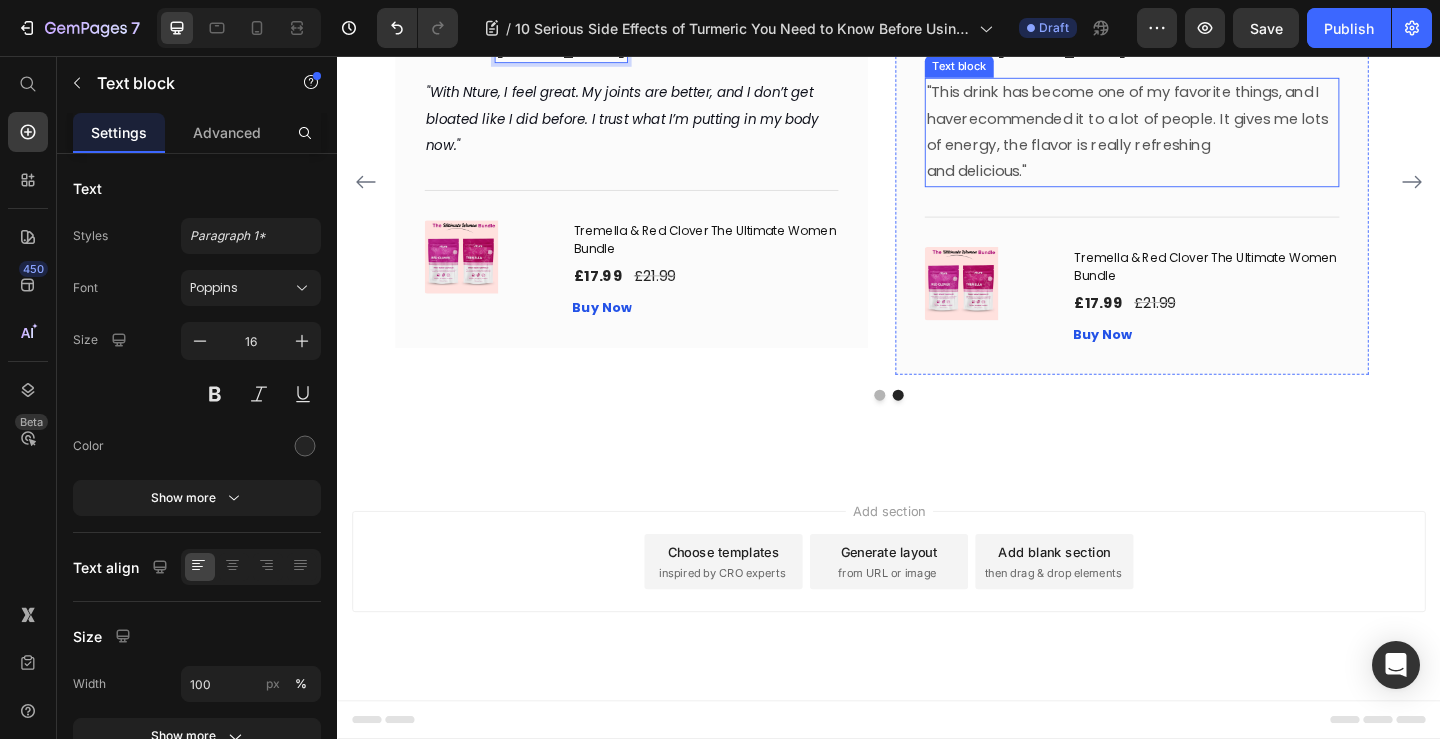 click on ""This drink has become one of my favorite things, and I haverecommended it to a lot of people. It gives me lots of energy, the flavor is really refreshing  and delicious."" at bounding box center [1202, 139] 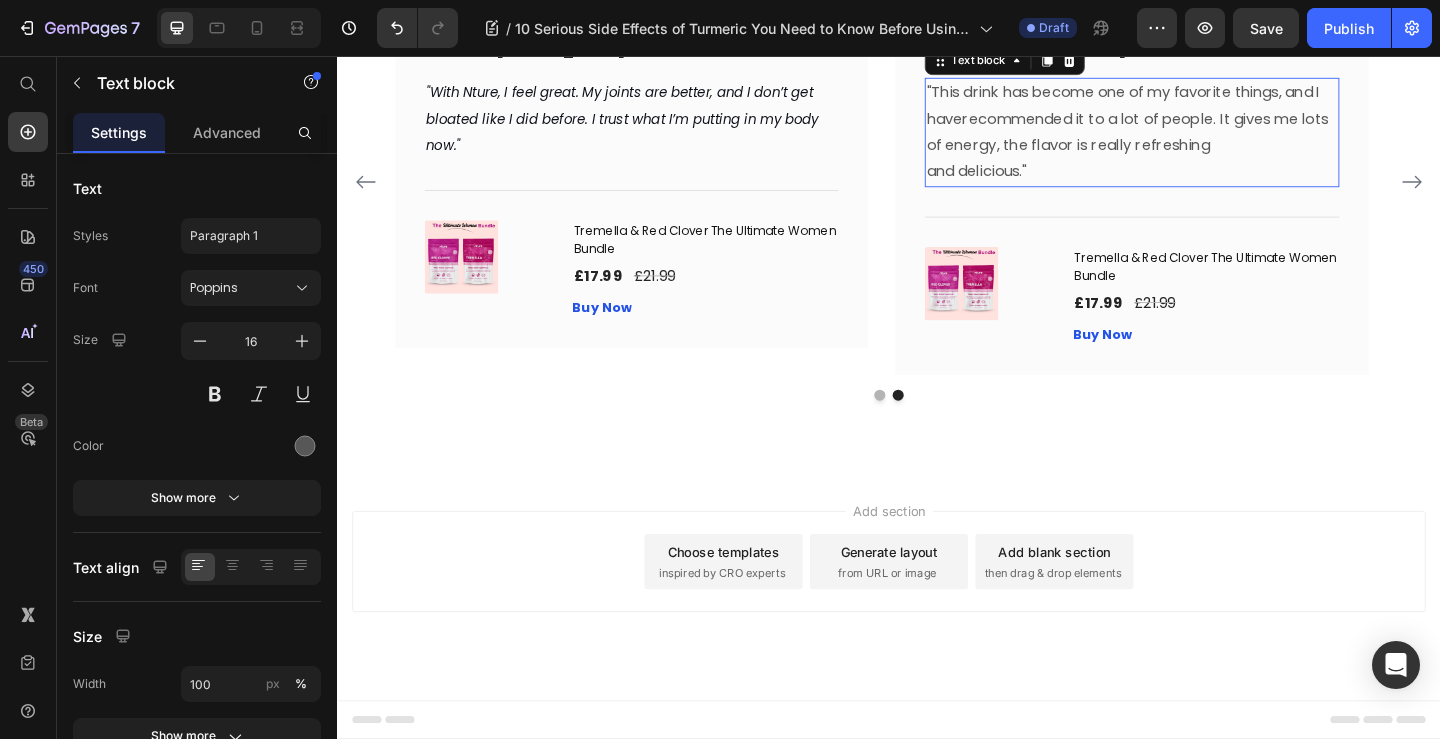 click on ""This drink has become one of my favorite things, and I haverecommended it to a lot of people. It gives me lots of energy, the flavor is really refreshing  and delicious."" at bounding box center (1202, 139) 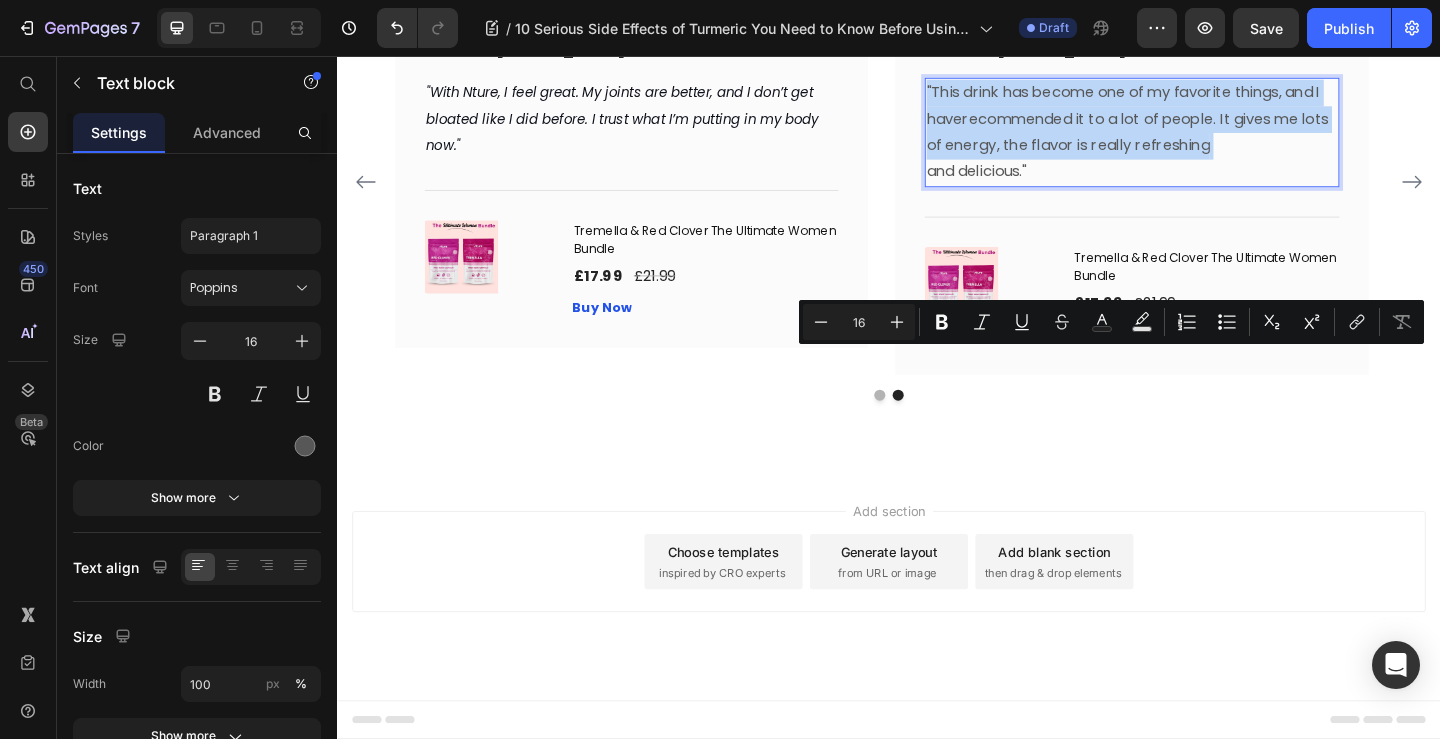 click on ""This drink has become one of my favorite things, and I haverecommended it to a lot of people. It gives me lots of energy, the flavor is really refreshing  and delicious."" at bounding box center [1202, 139] 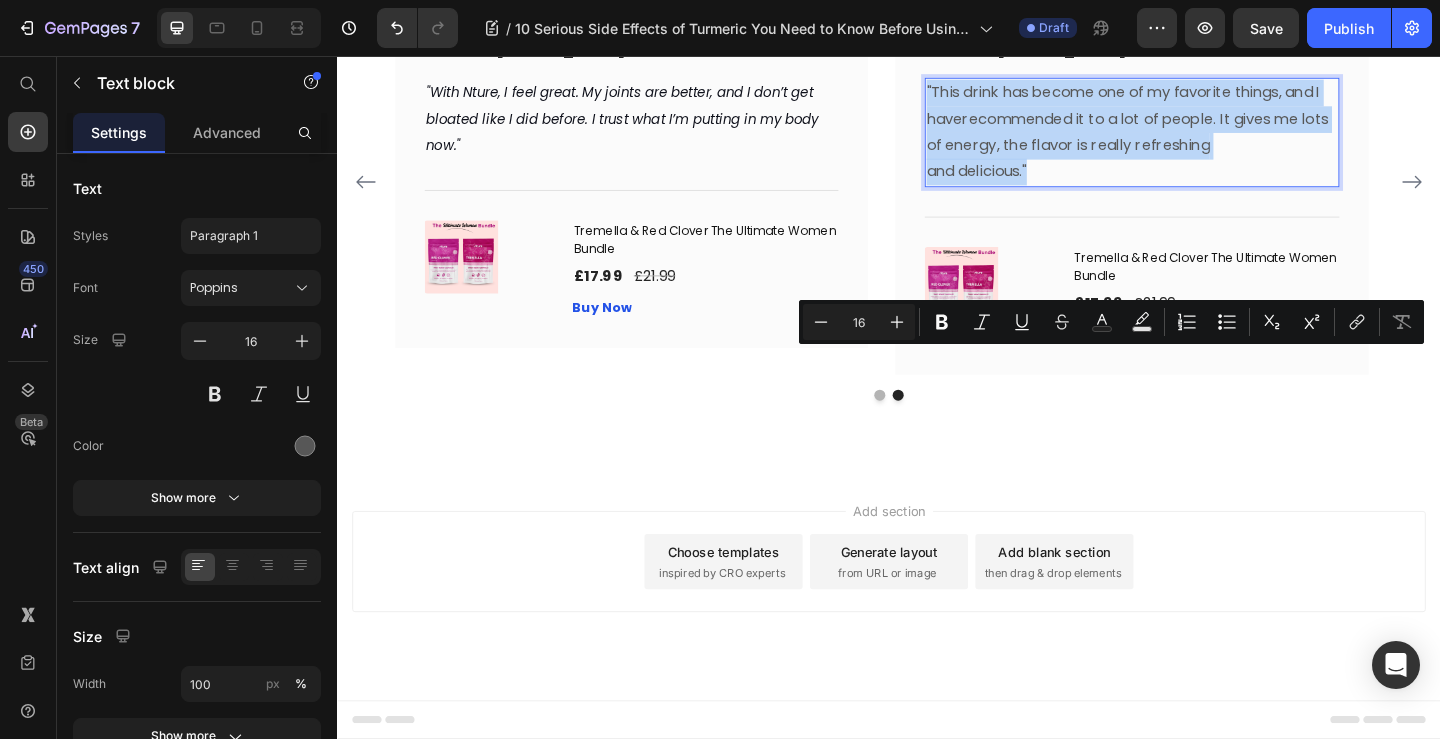 drag, startPoint x: 1103, startPoint y: 478, endPoint x: 975, endPoint y: 392, distance: 154.20766 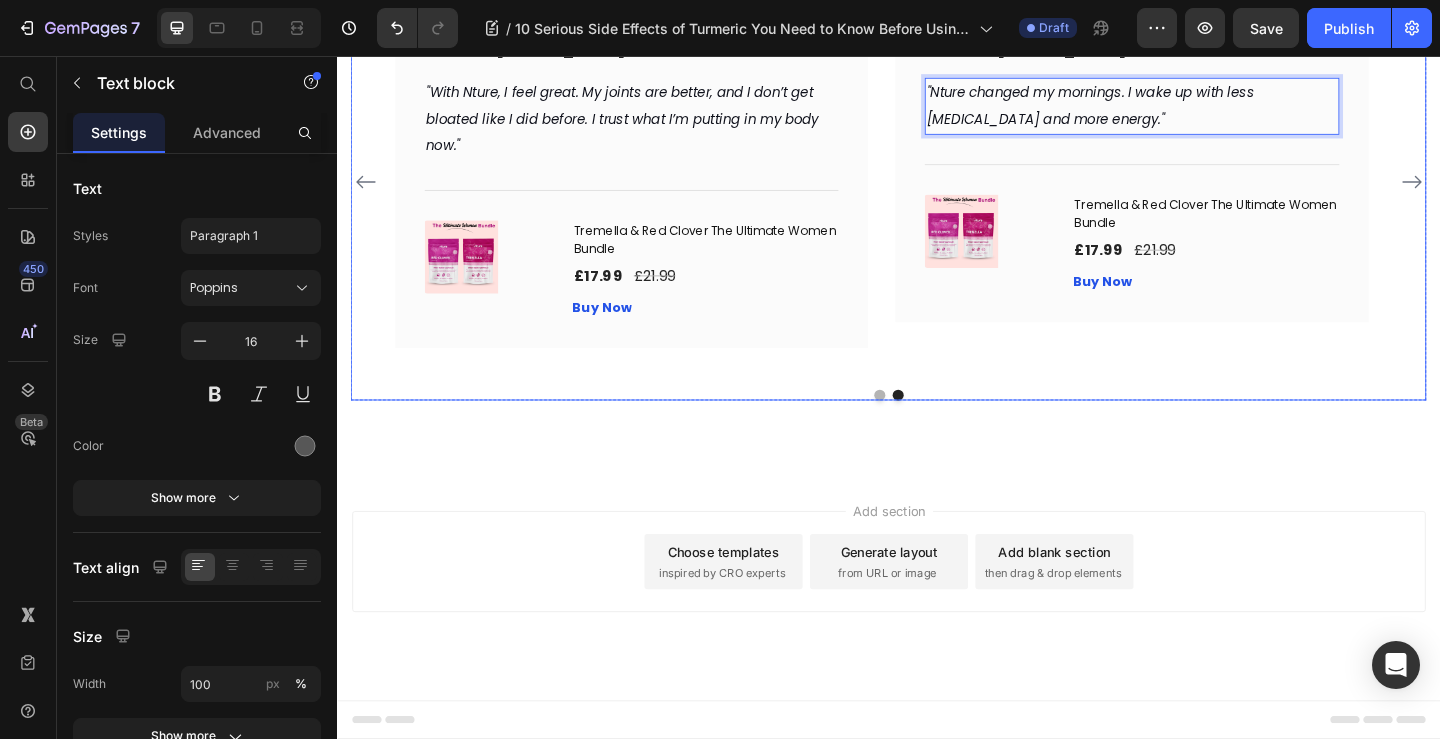 click 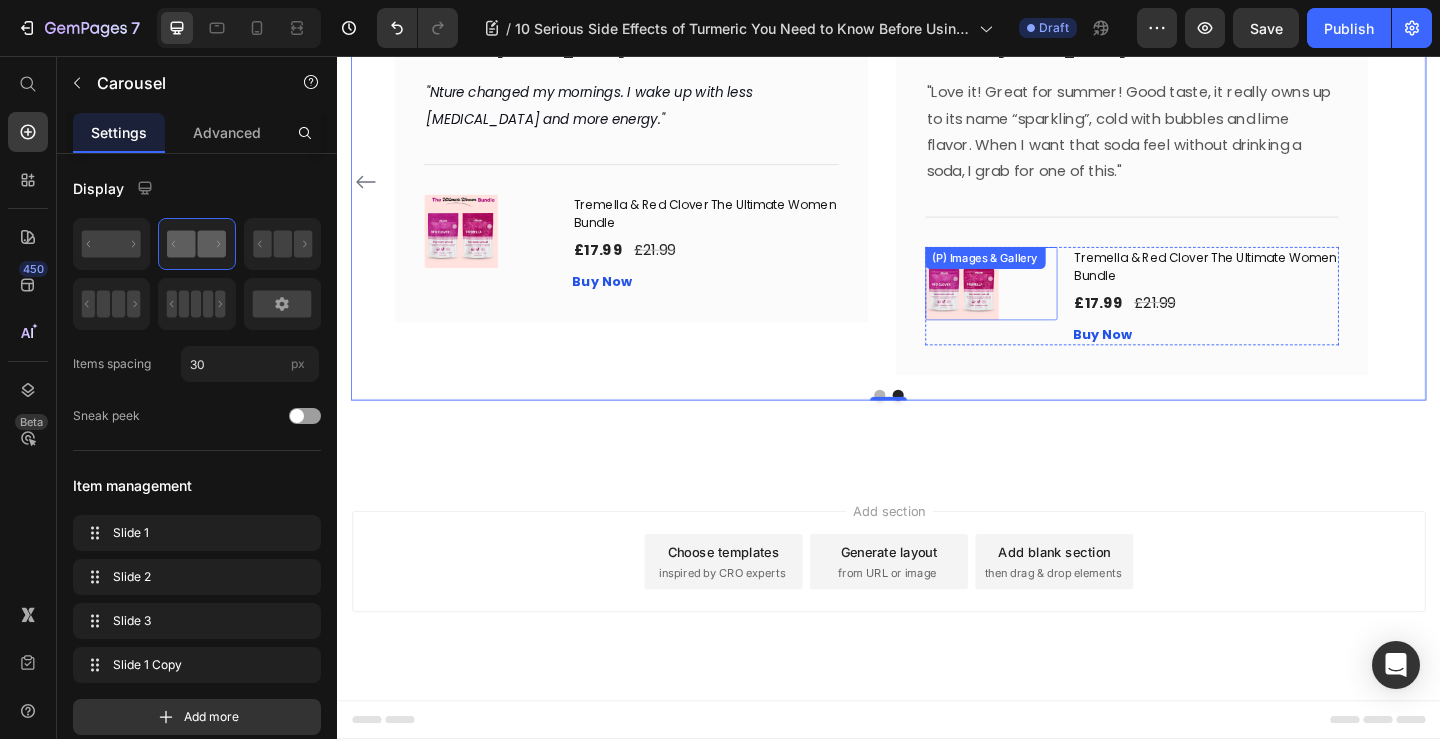 click on "(P) Images & Gallery" at bounding box center [1049, 304] 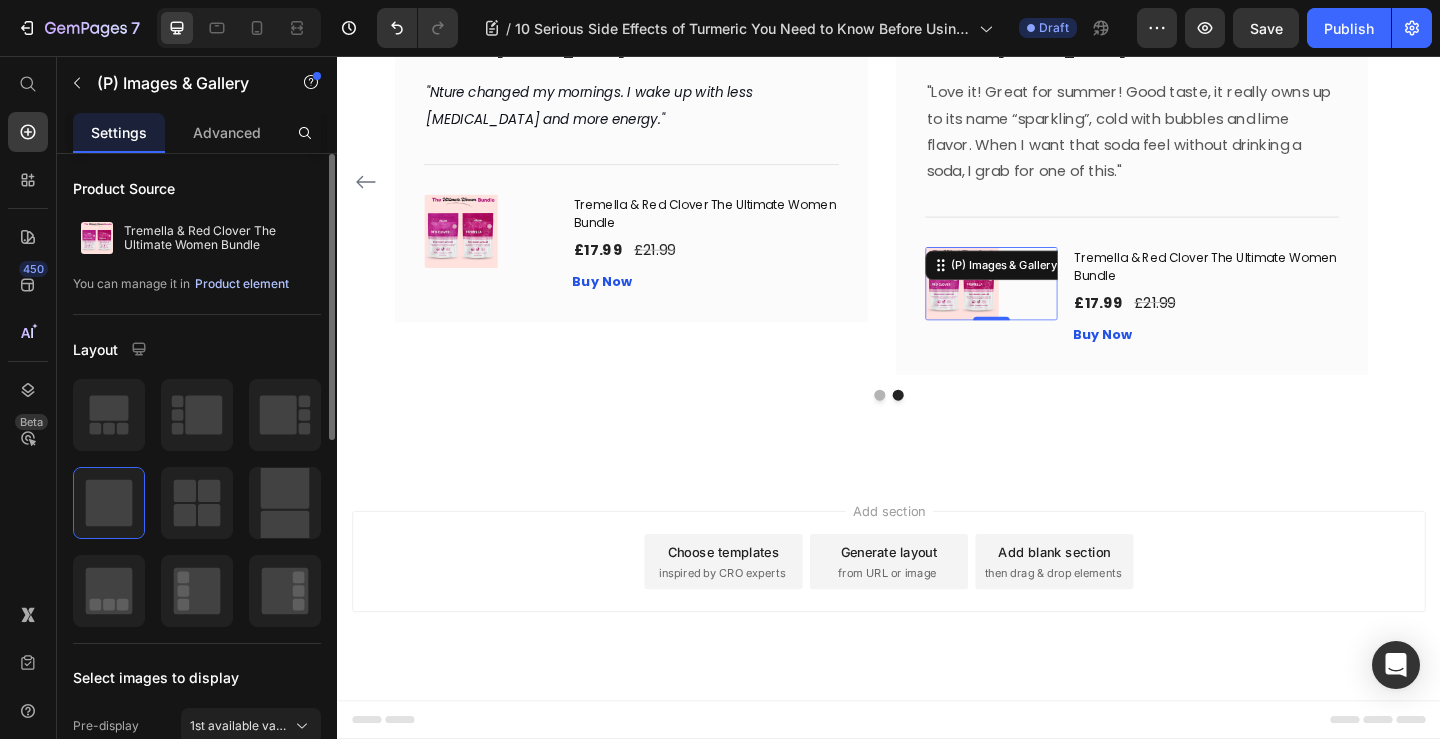 click on "Product element" at bounding box center (242, 284) 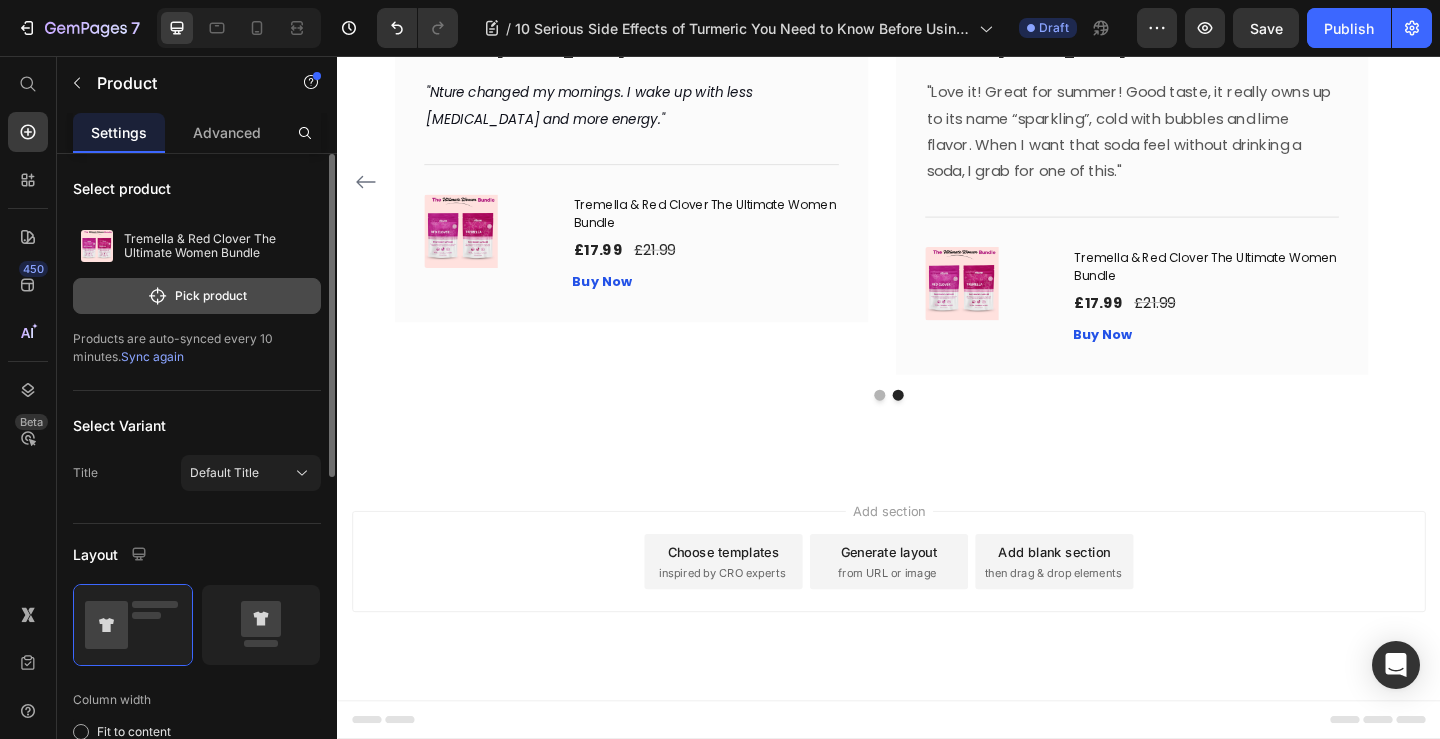 click on "Pick product" at bounding box center (197, 296) 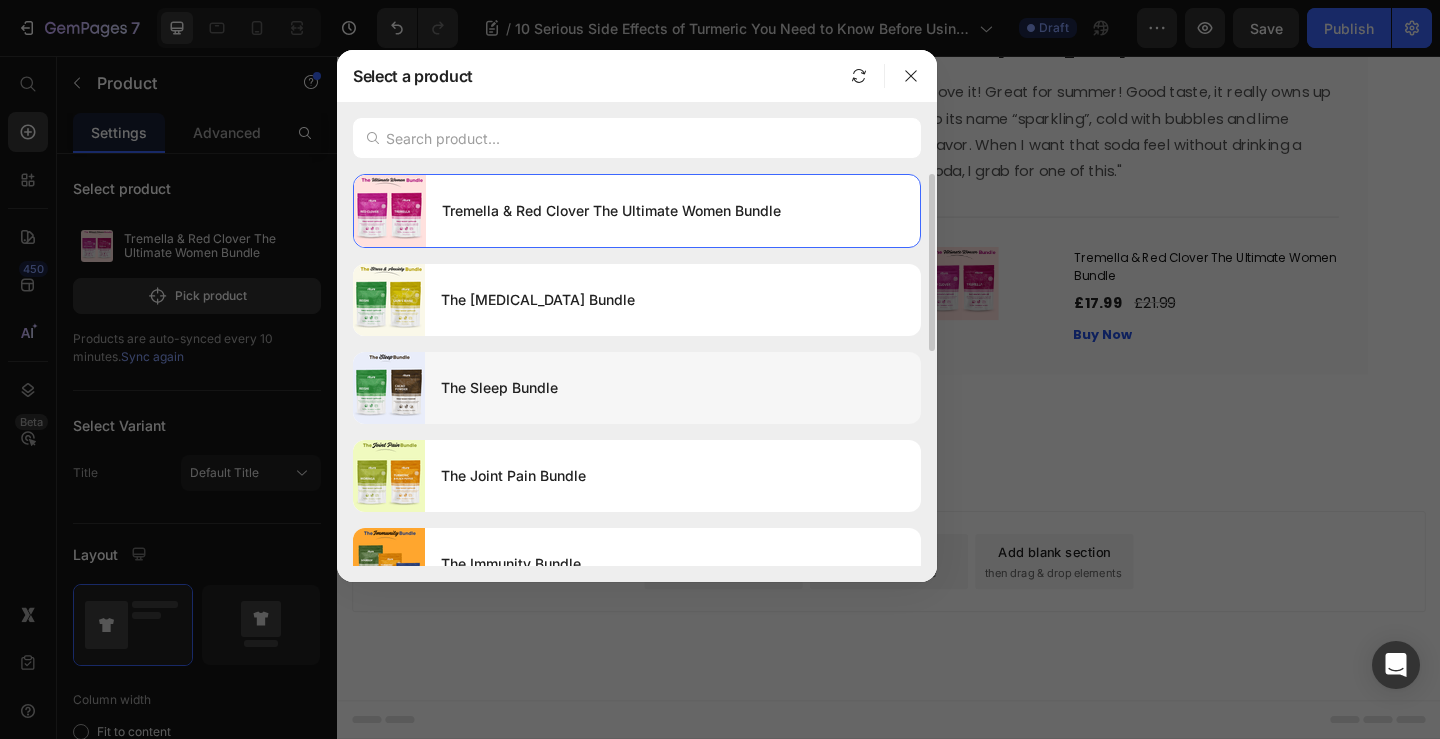 scroll, scrollTop: 100, scrollLeft: 0, axis: vertical 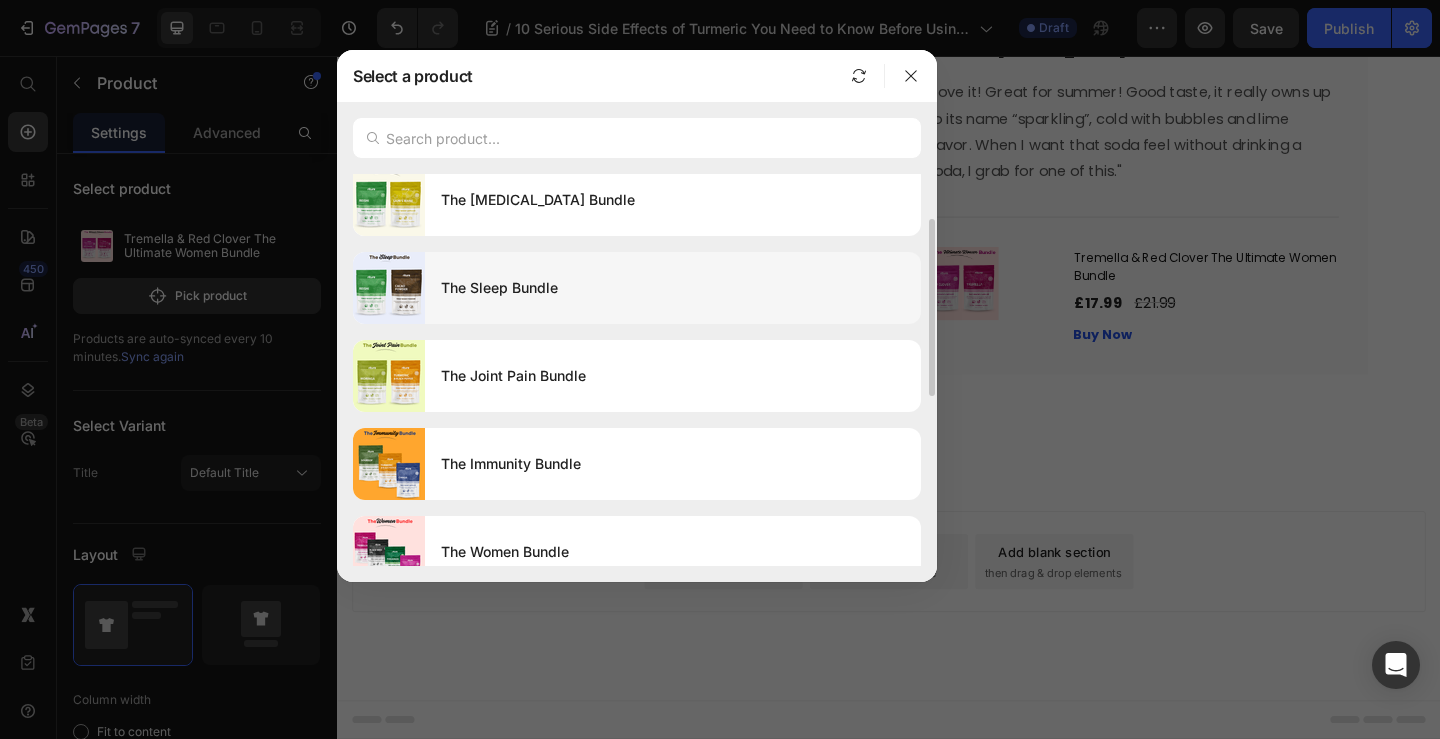 click on "The Joint Pain Bundle" at bounding box center [673, 376] 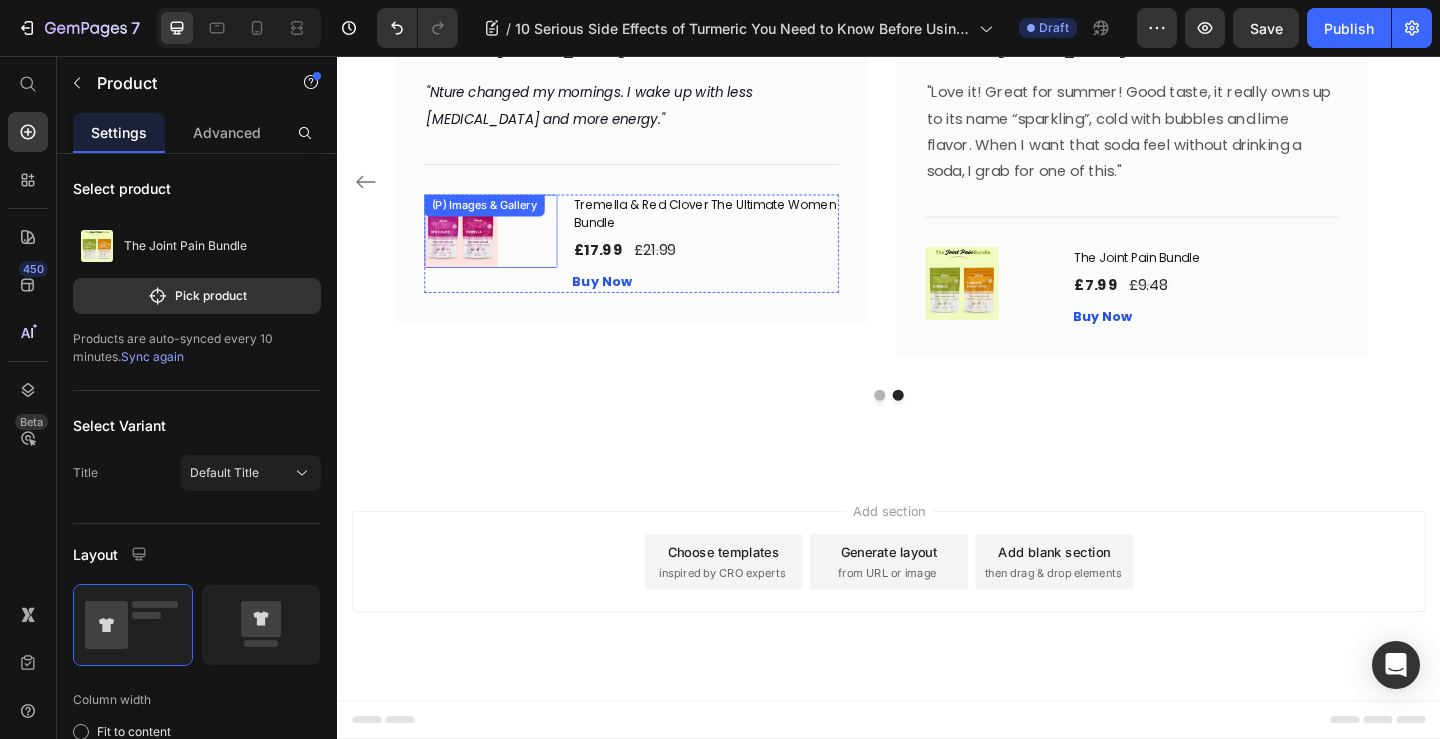 click at bounding box center [504, 247] 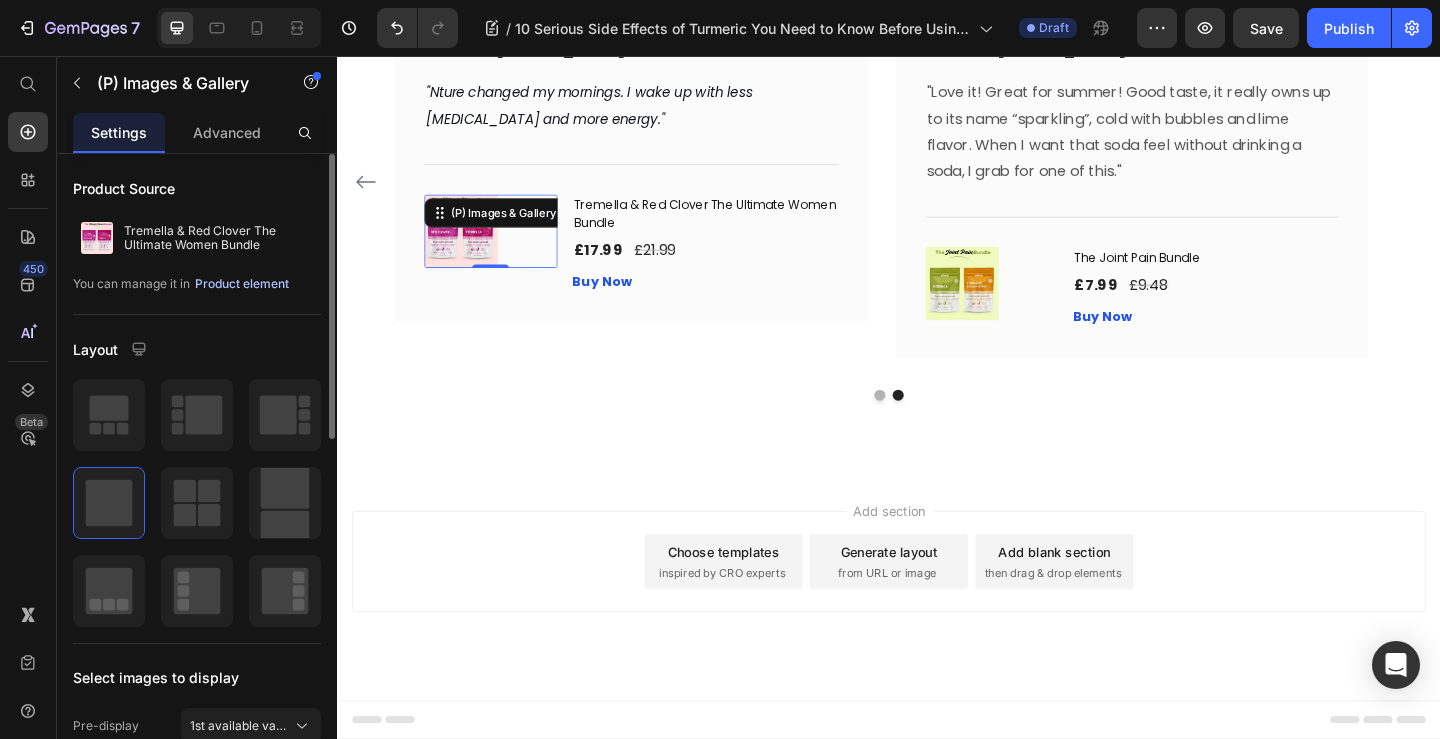 click on "Product element" at bounding box center (242, 284) 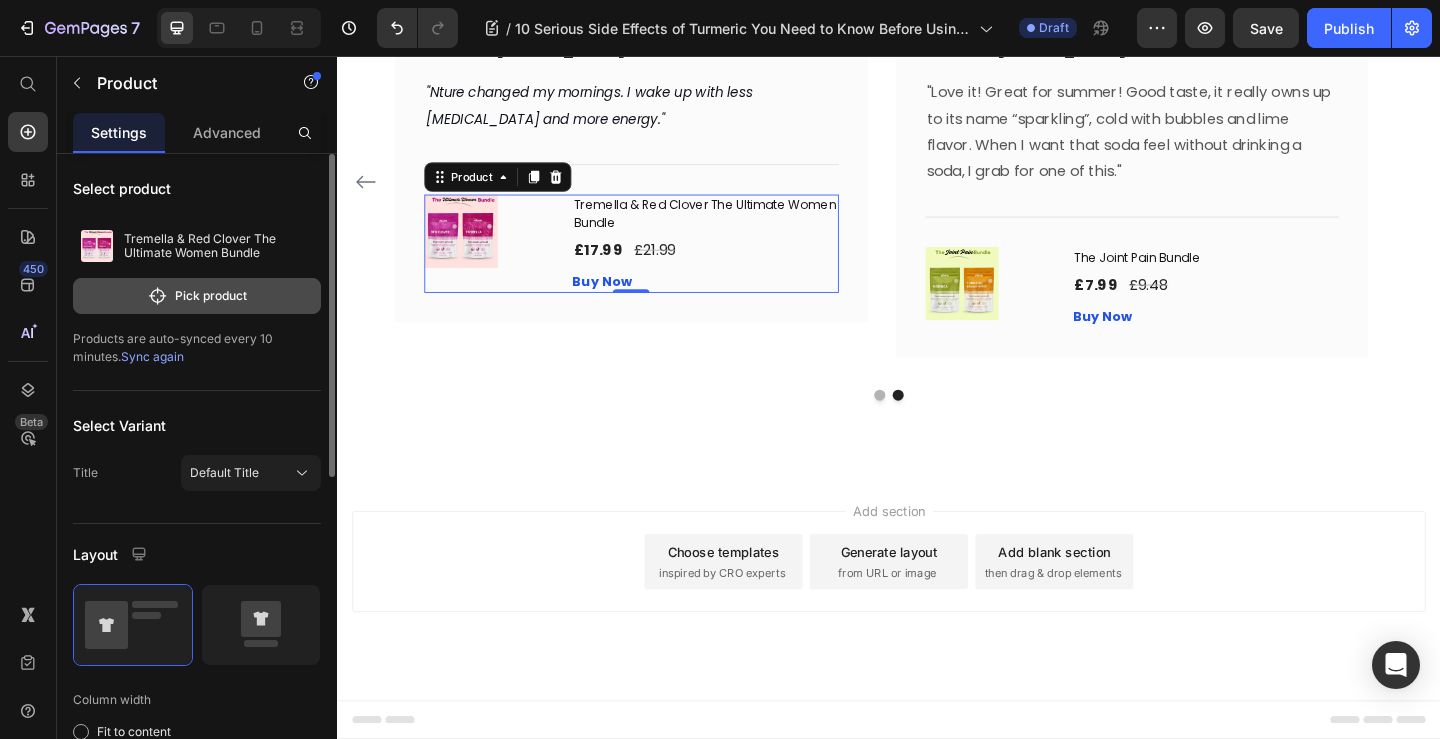 click on "Pick product" at bounding box center [197, 296] 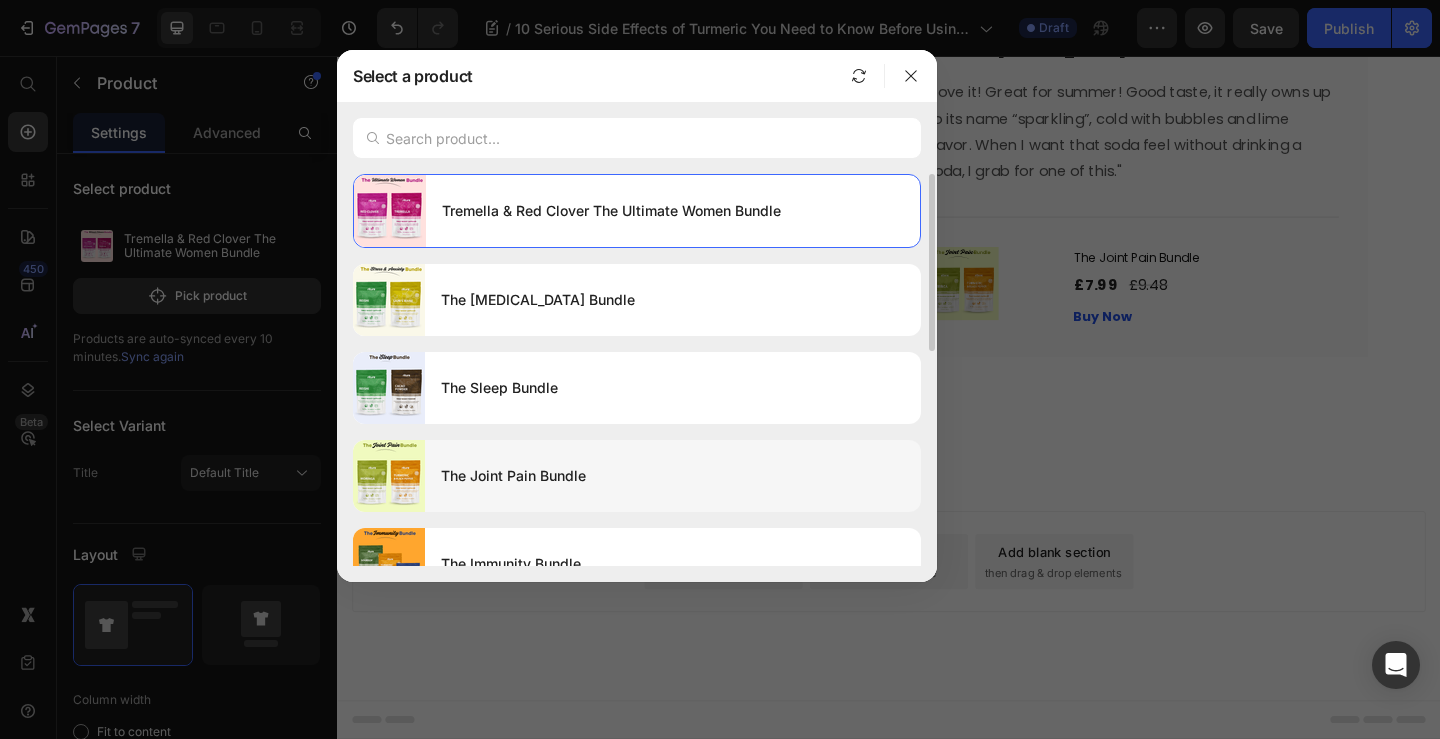 click on "The Joint Pain Bundle" at bounding box center [673, 476] 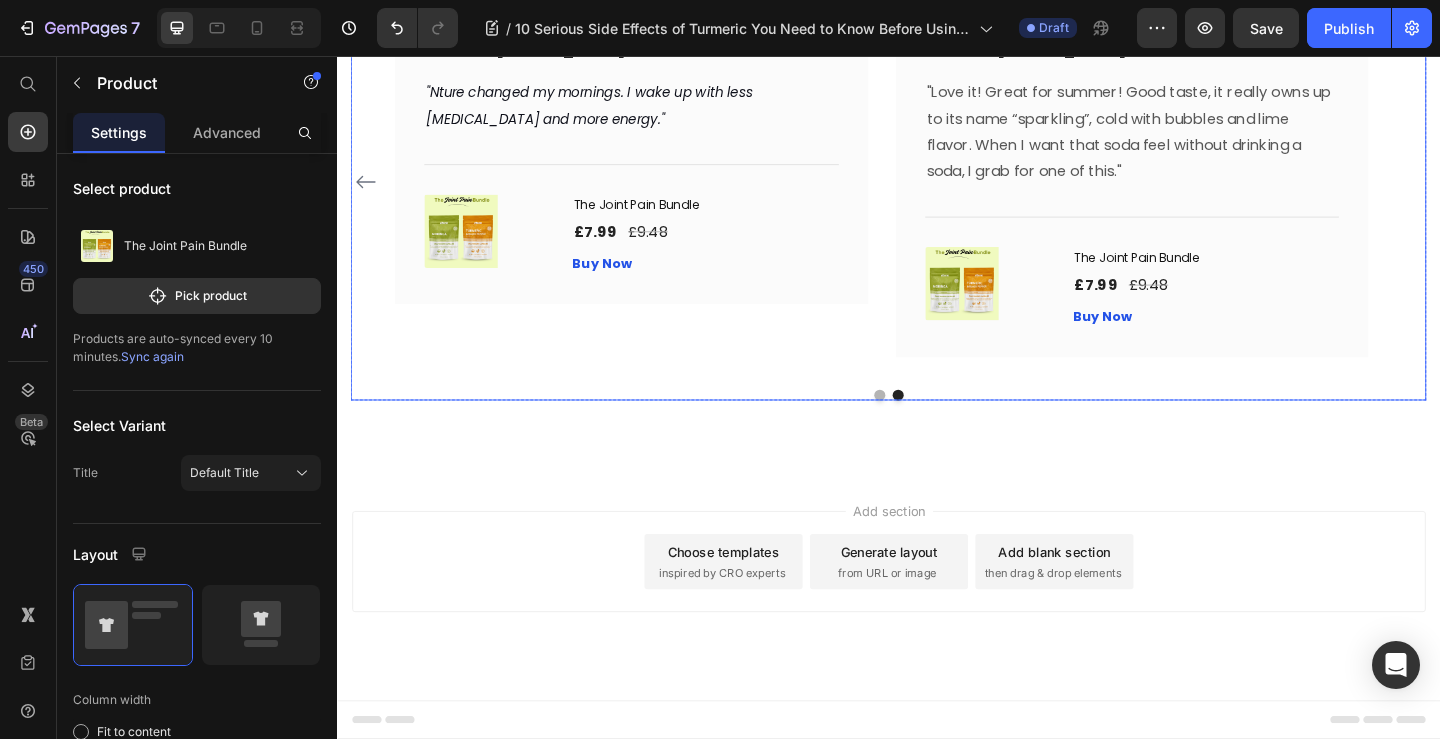 click 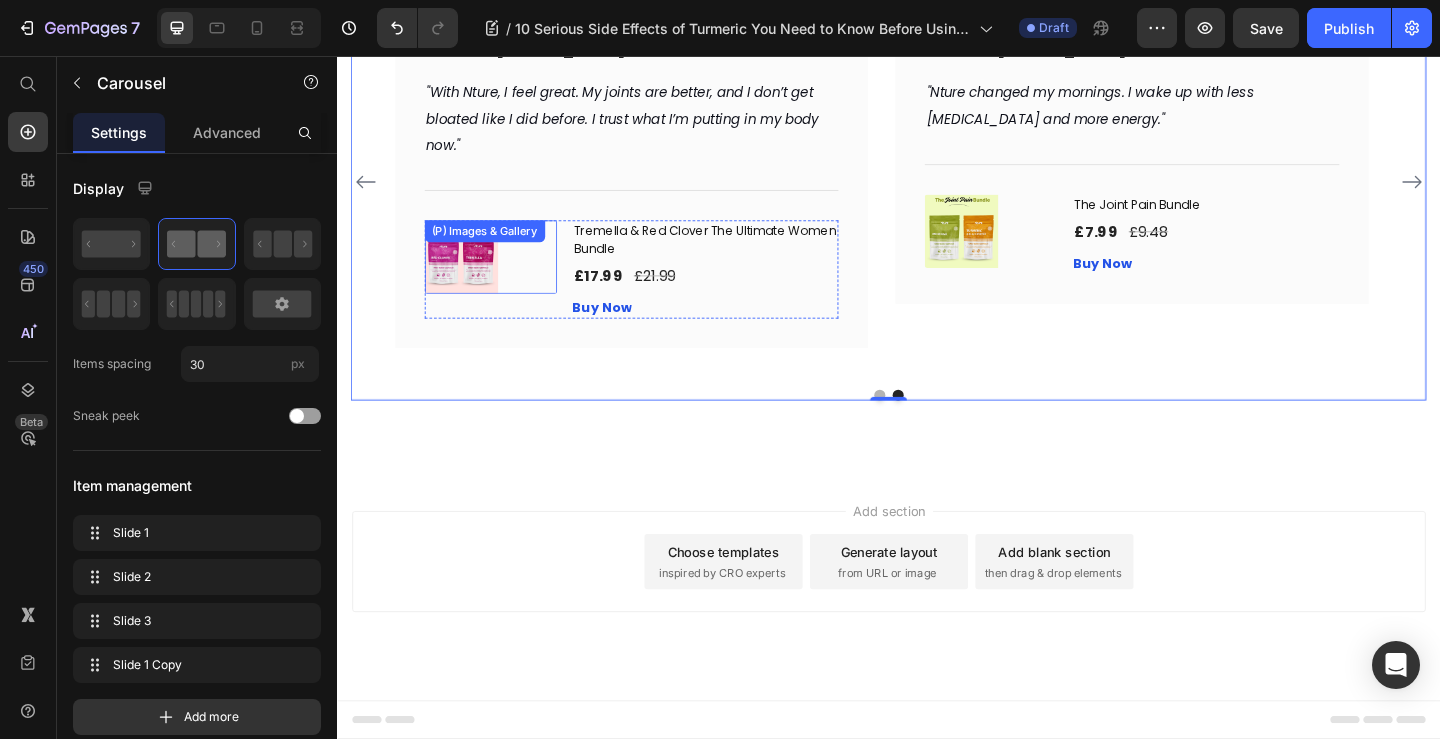 click at bounding box center [504, 275] 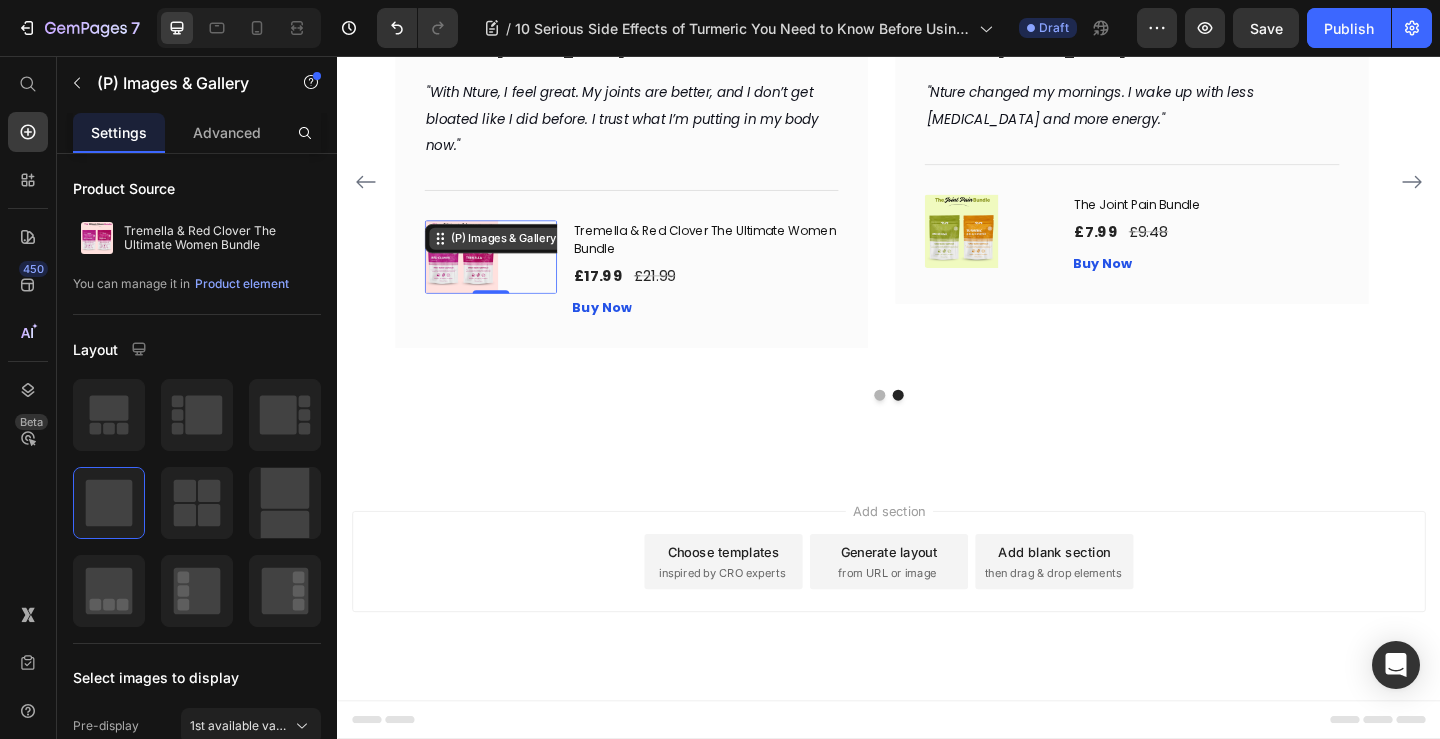 click on "(P) Images & Gallery" at bounding box center (518, 255) 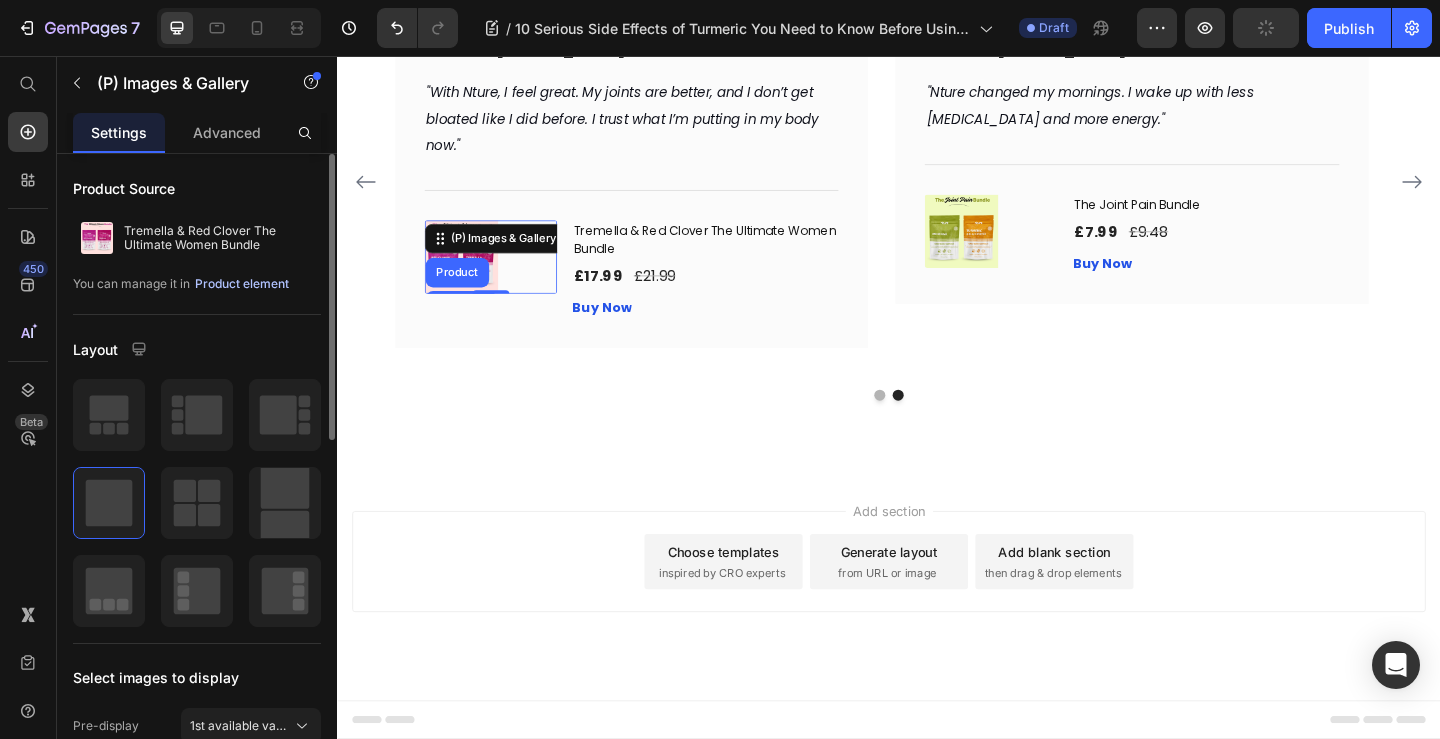 click on "Product element" at bounding box center (242, 284) 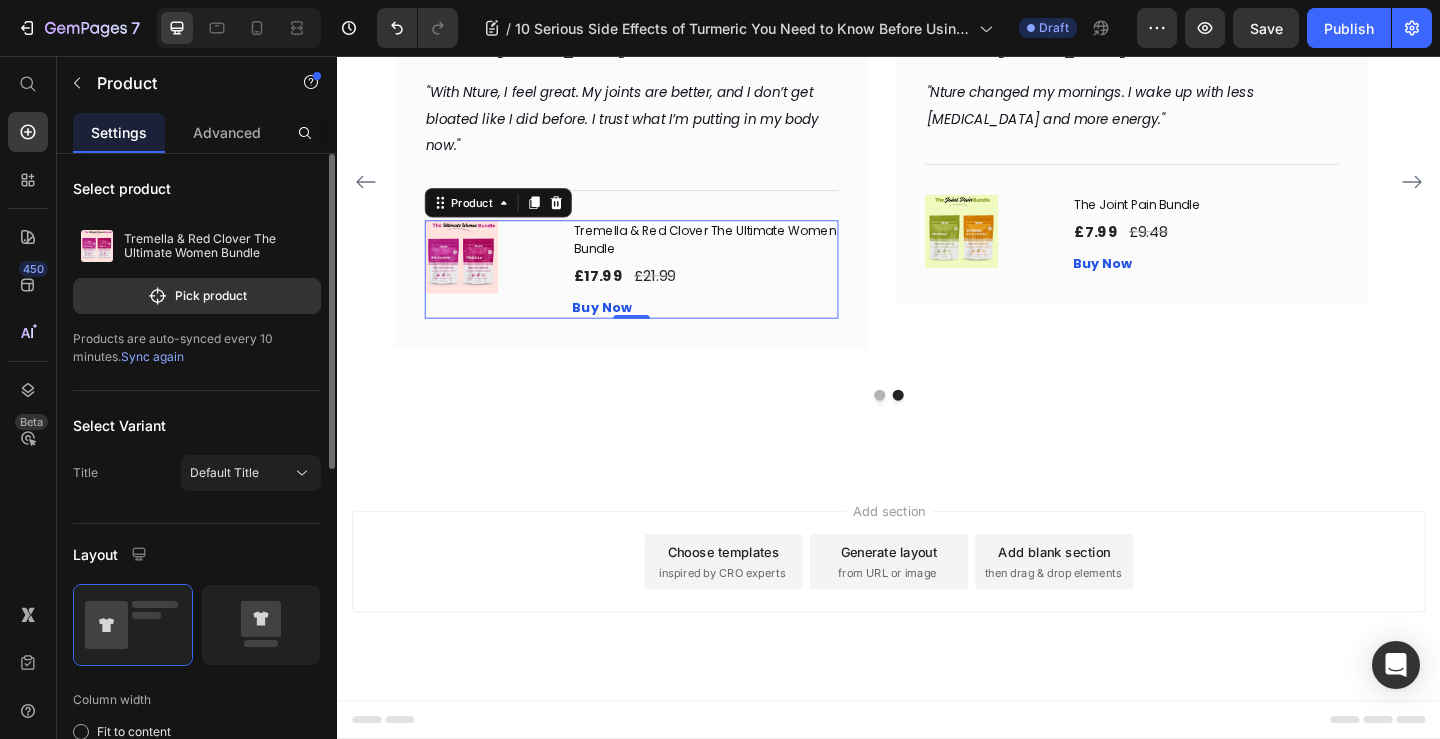 click on "Pick product" 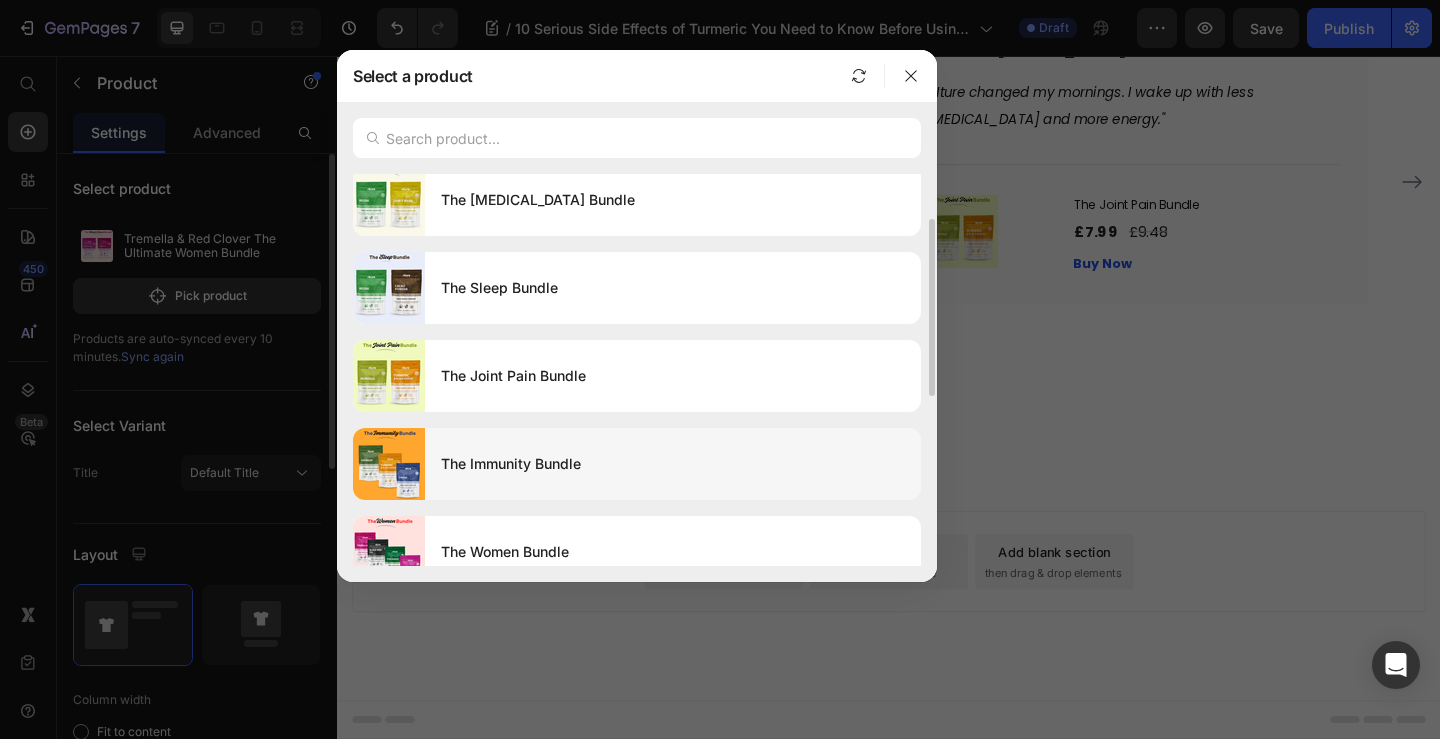 scroll, scrollTop: 200, scrollLeft: 0, axis: vertical 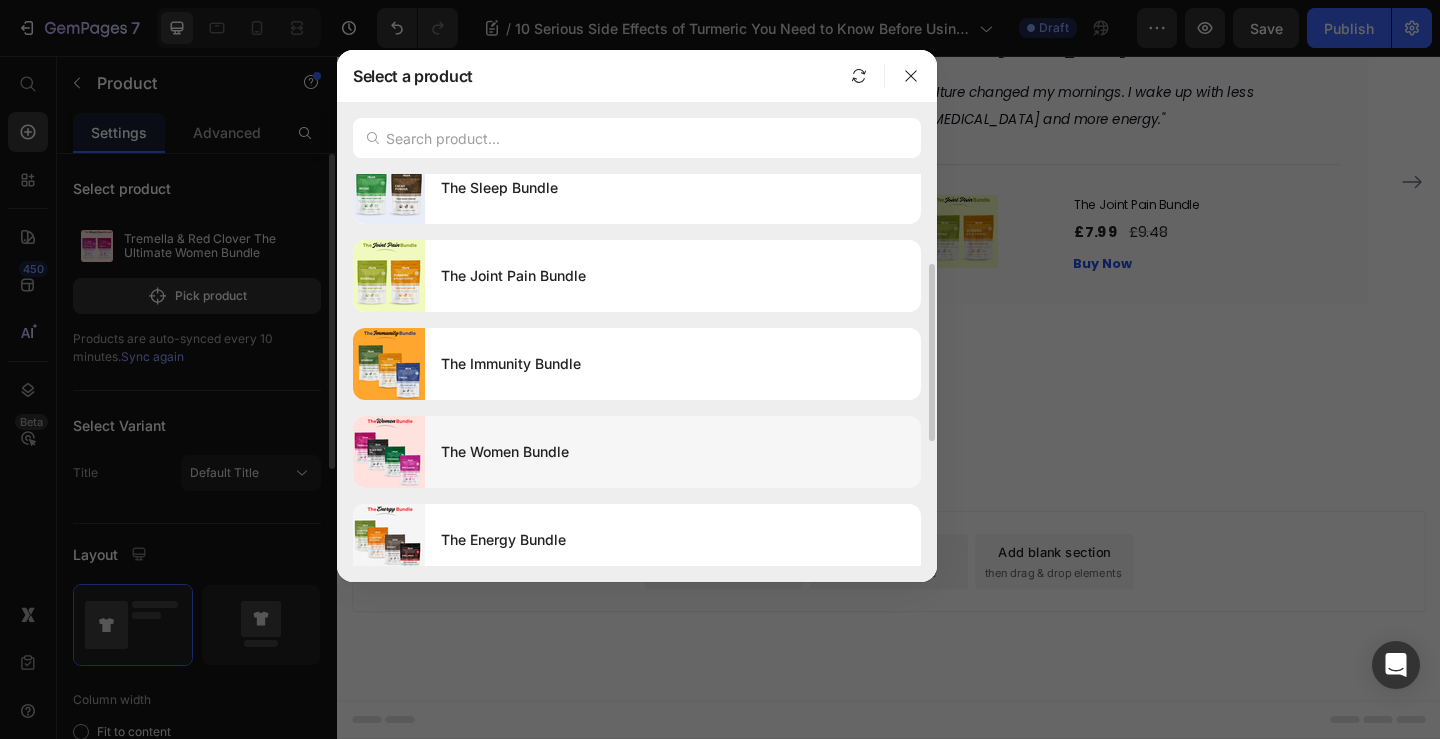 click on "The Women Bundle" at bounding box center [673, 452] 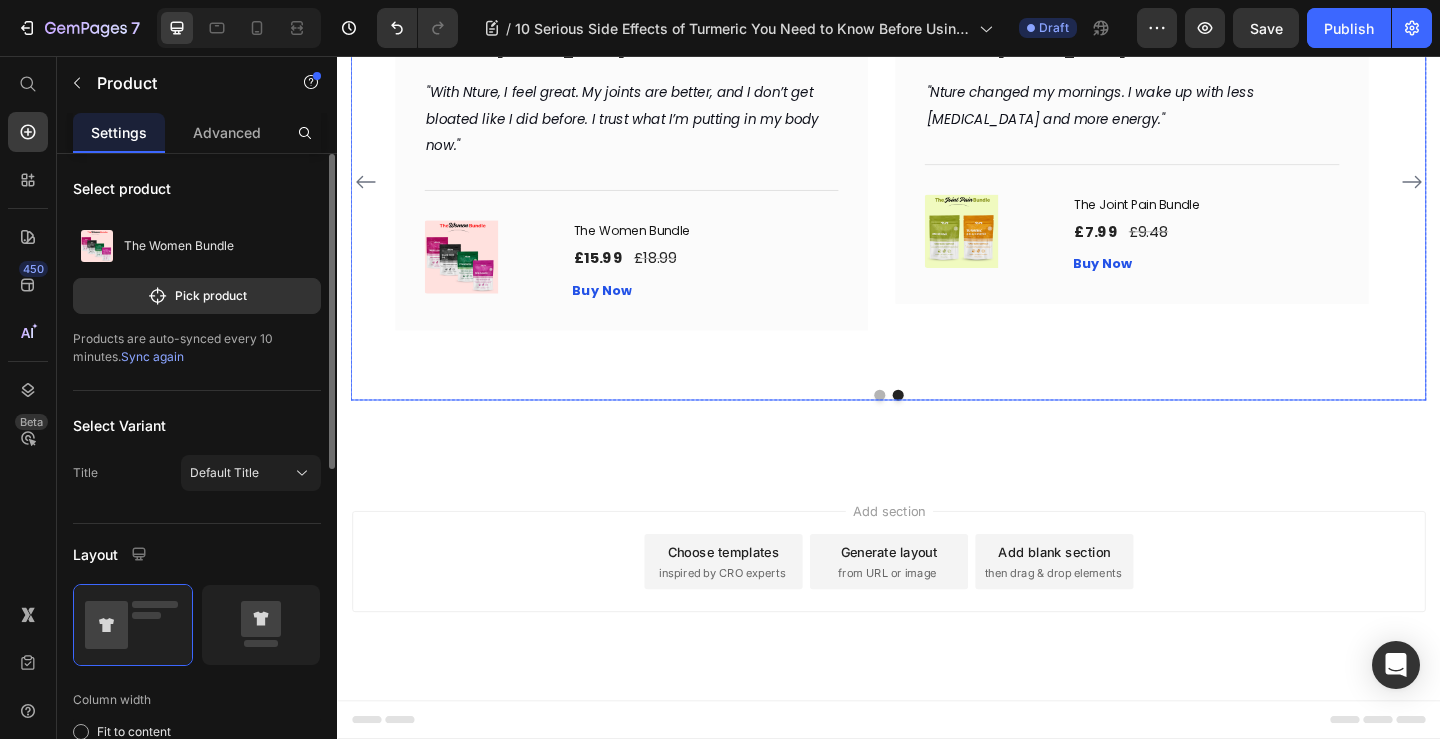 click 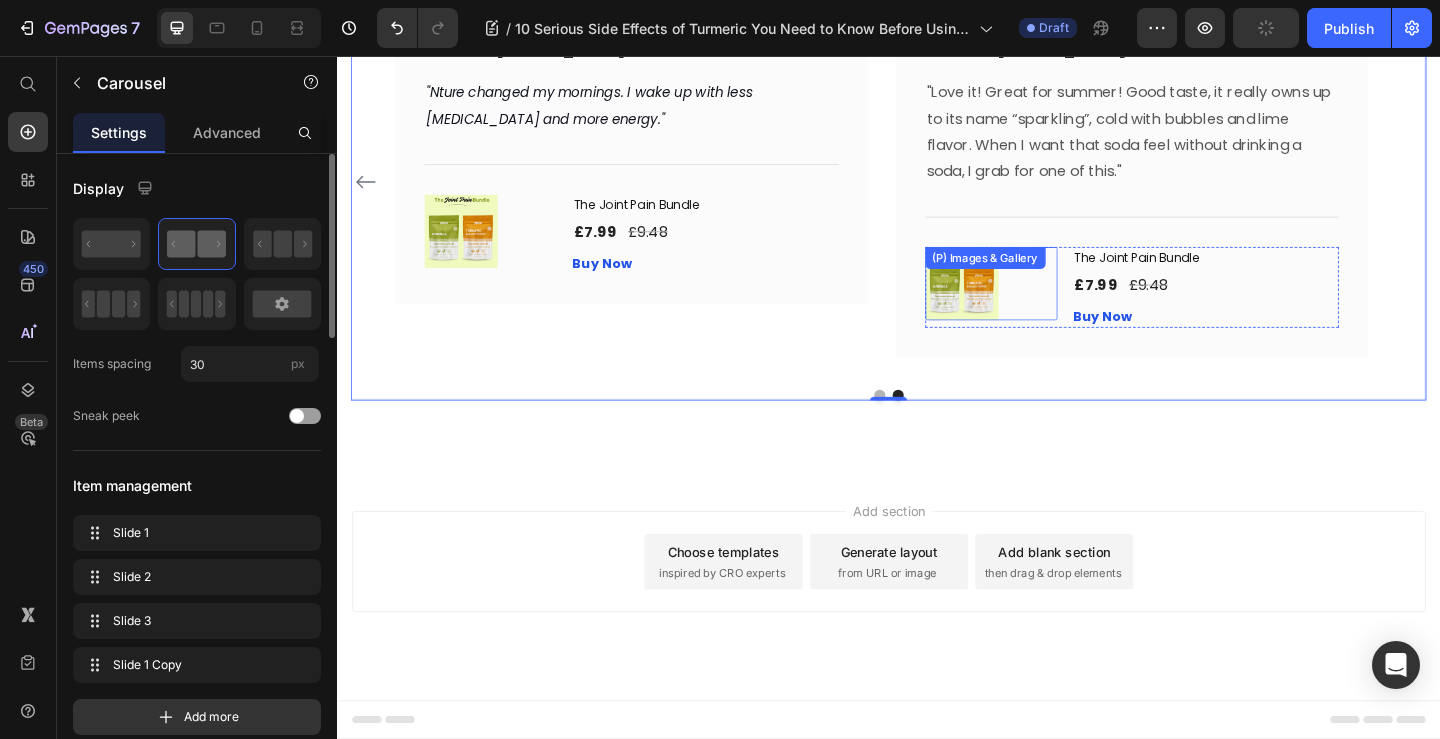 click at bounding box center (1017, 304) 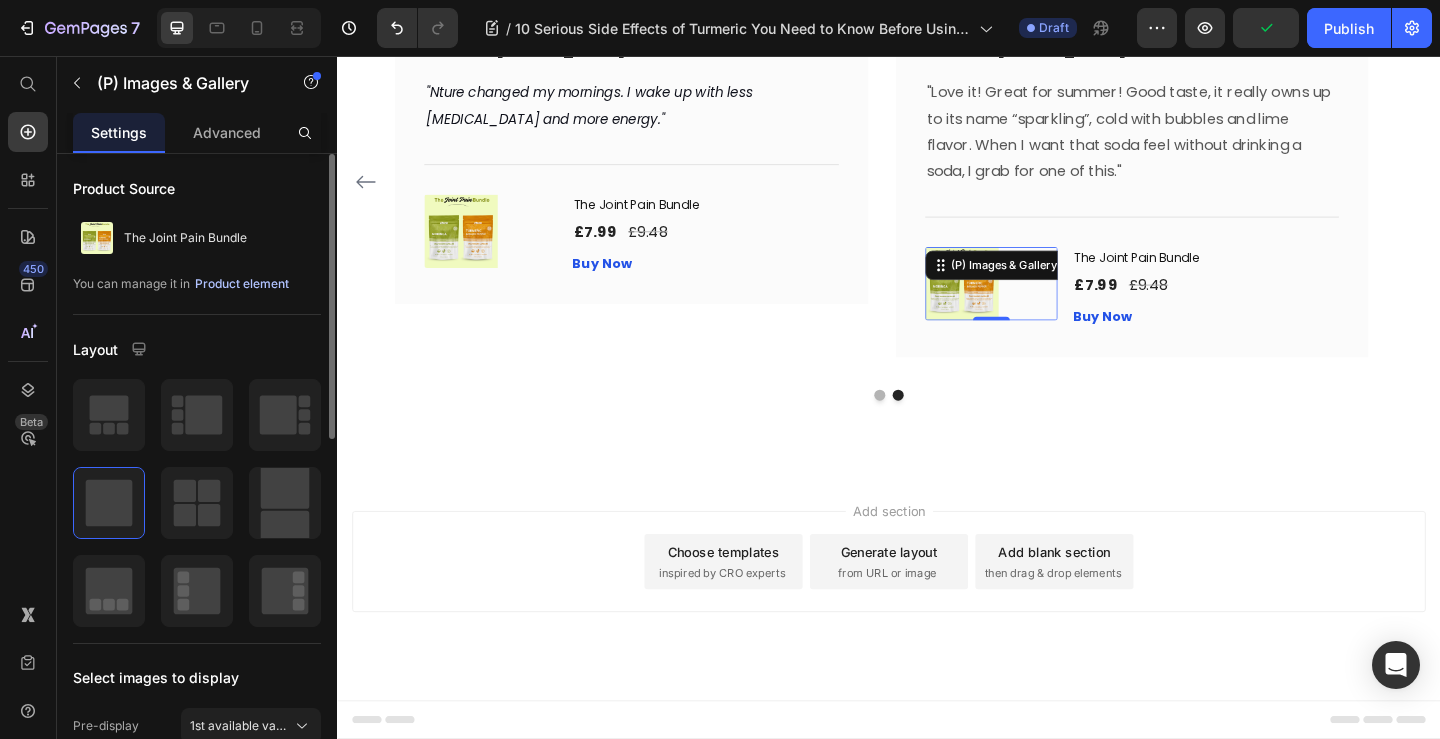 click on "Product element" at bounding box center (242, 284) 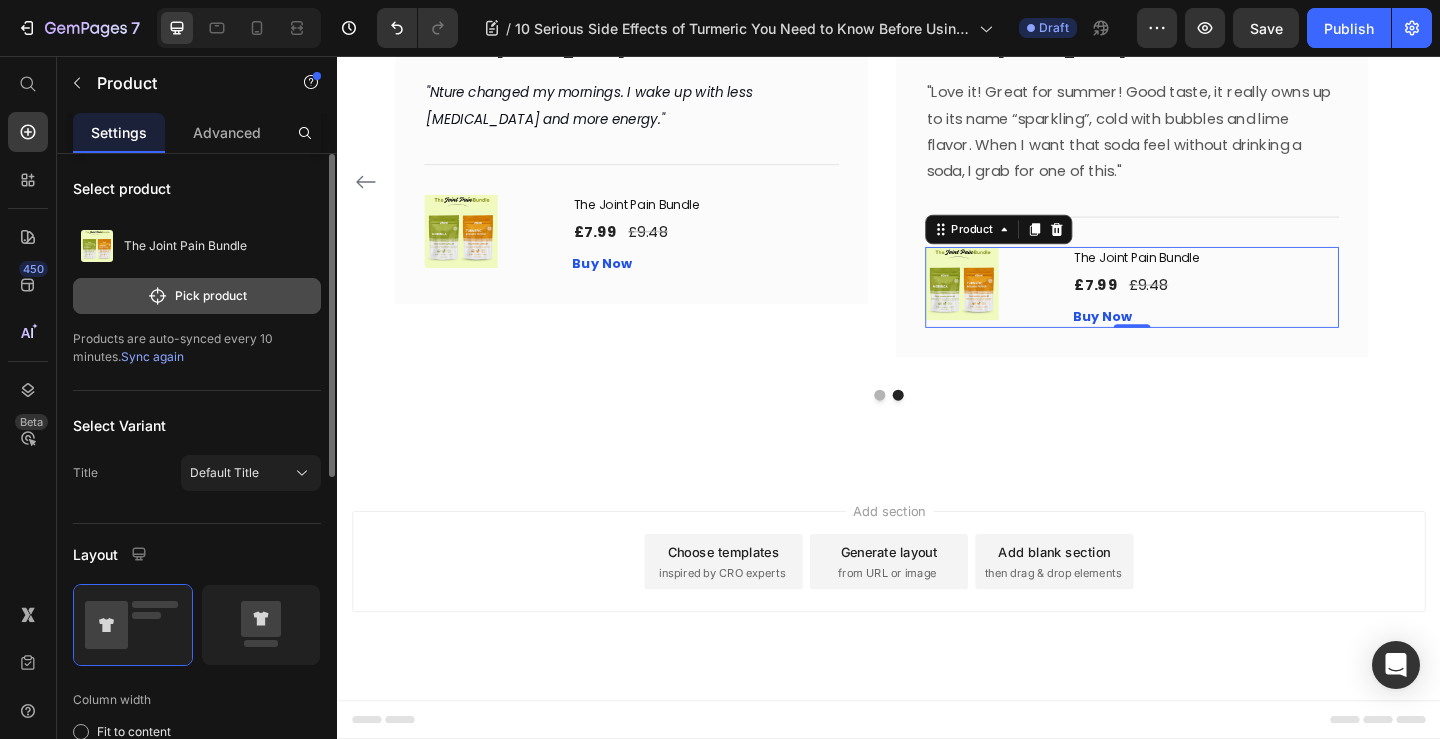 click on "Pick product" at bounding box center [197, 296] 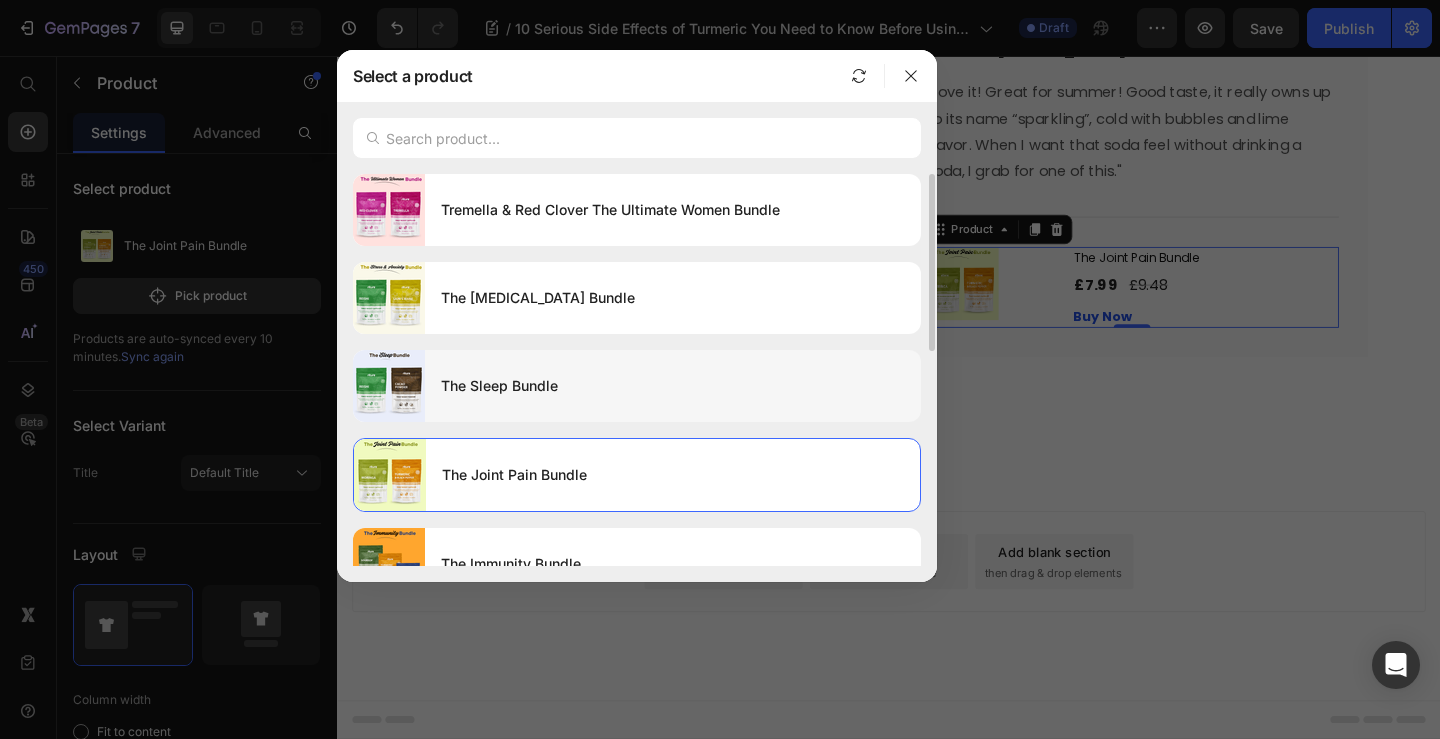 click on "The Sleep Bundle" at bounding box center [673, 386] 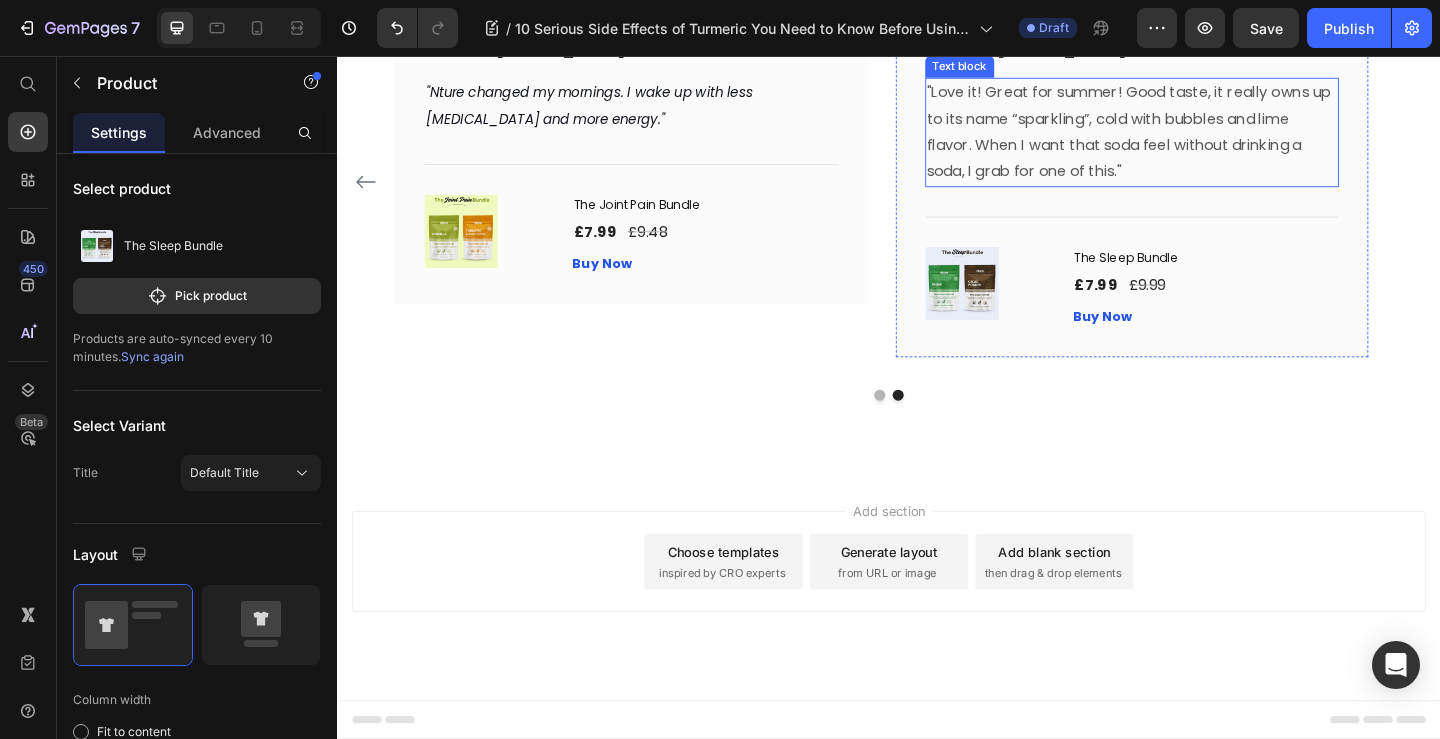 click on ""Love it! Great for summer! Good taste, it really owns up to its name “sparkling”, cold with bubbles and lime flavor. When I want that soda feel without drinking a soda, I grab for one of this."" at bounding box center (1202, 139) 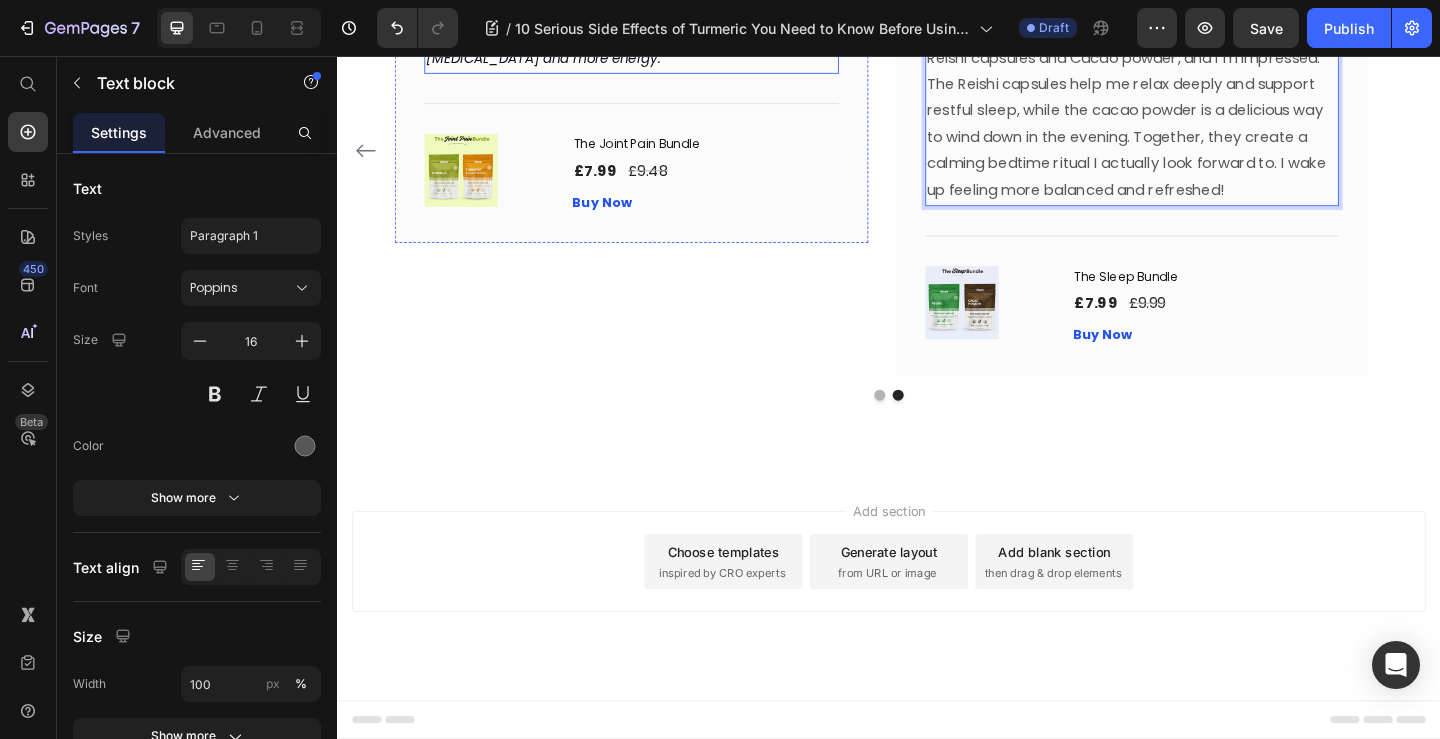 click on ""Nture changed my mornings. I wake up with less [MEDICAL_DATA] and more energy."" at bounding box center [612, 43] 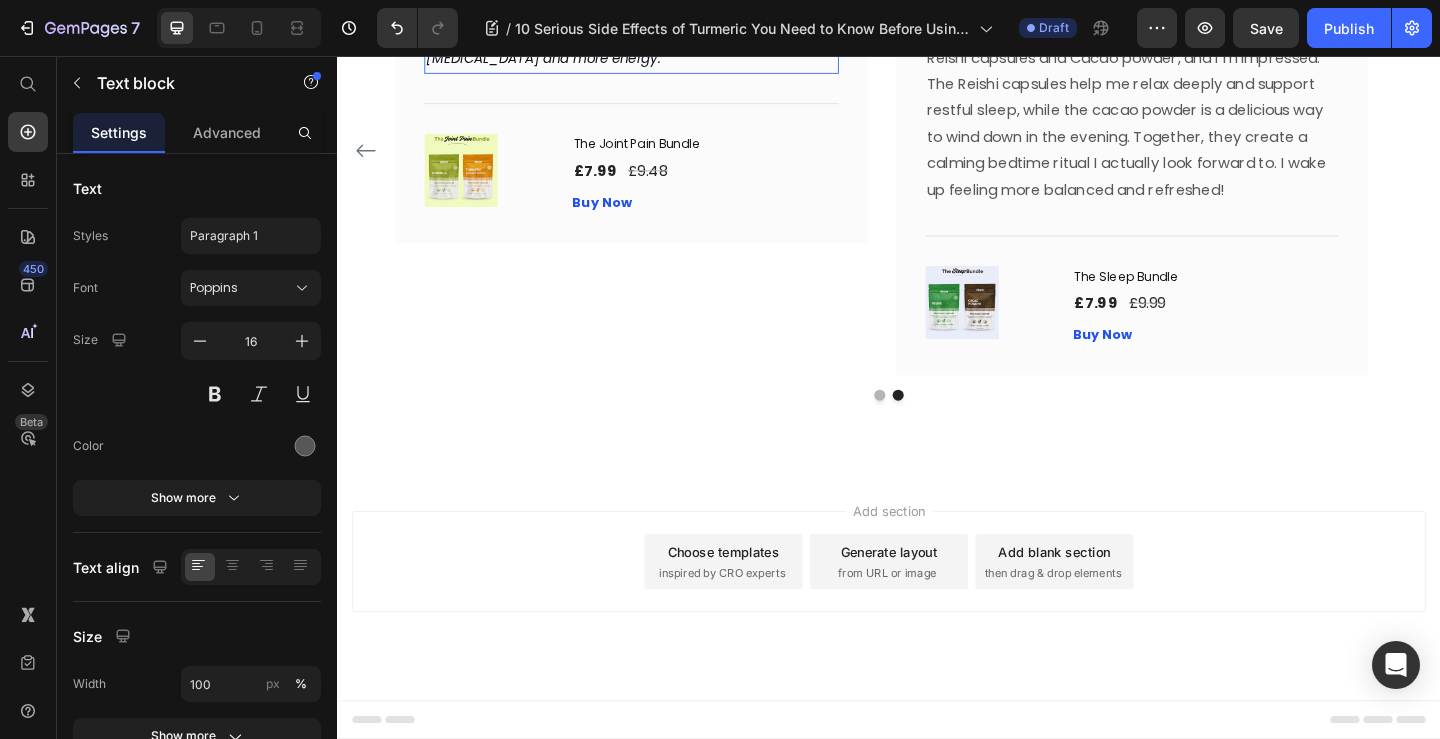 click on ""Nture changed my mornings. I wake up with less [MEDICAL_DATA] and more energy."" at bounding box center [612, 43] 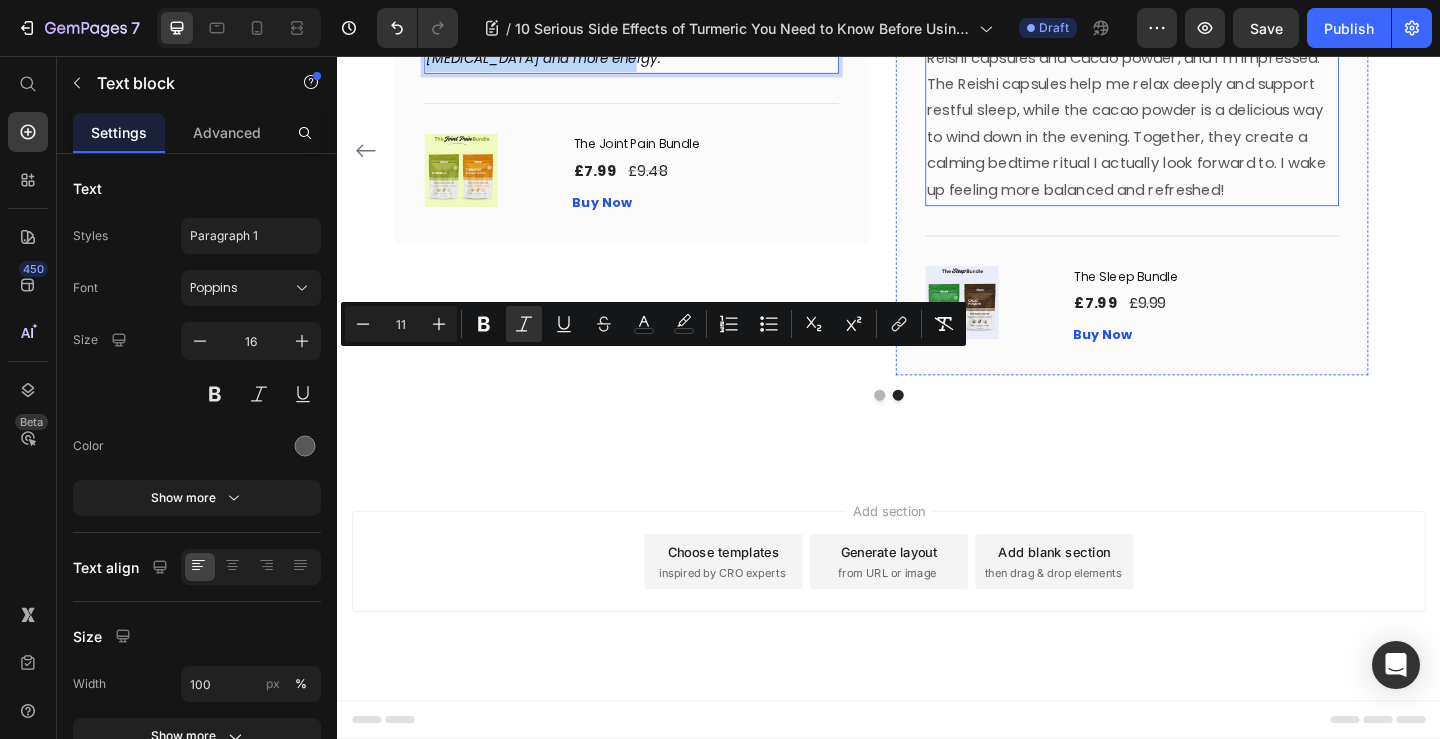 click on "I recently tried Nature’s Sleep Bundle, which includes Reishi capsules and Cacao powder, and I’m impressed. The Reishi capsules help me relax deeply and support restful sleep, while the cacao powder is a delicious way to wind down in the evening. Together, they create a calming bedtime ritual I actually look forward to. I wake up feeling more balanced and refreshed!" at bounding box center [1202, 116] 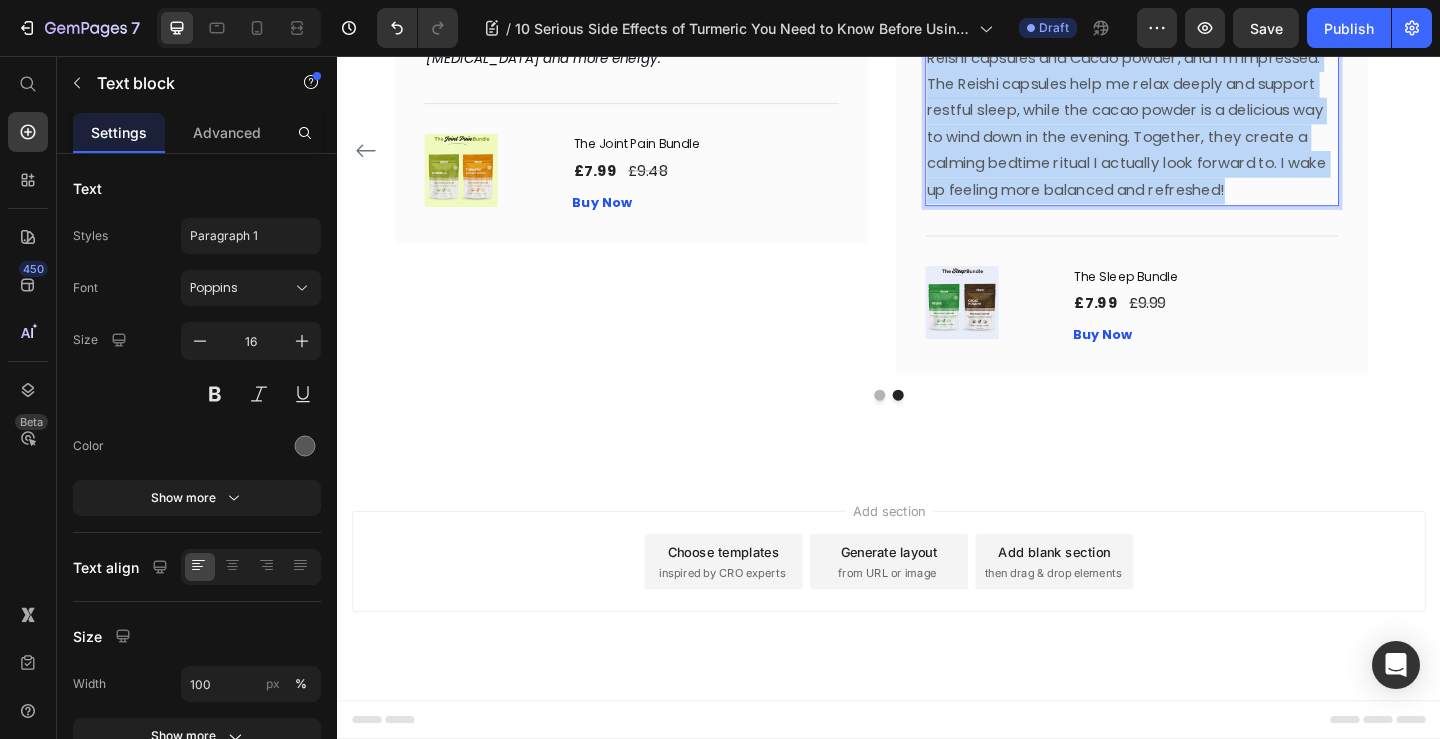 click on "I recently tried Nature’s Sleep Bundle, which includes Reishi capsules and Cacao powder, and I’m impressed. The Reishi capsules help me relax deeply and support restful sleep, while the cacao powder is a delicious way to wind down in the evening. Together, they create a calming bedtime ritual I actually look forward to. I wake up feeling more balanced and refreshed!" at bounding box center [1202, 116] 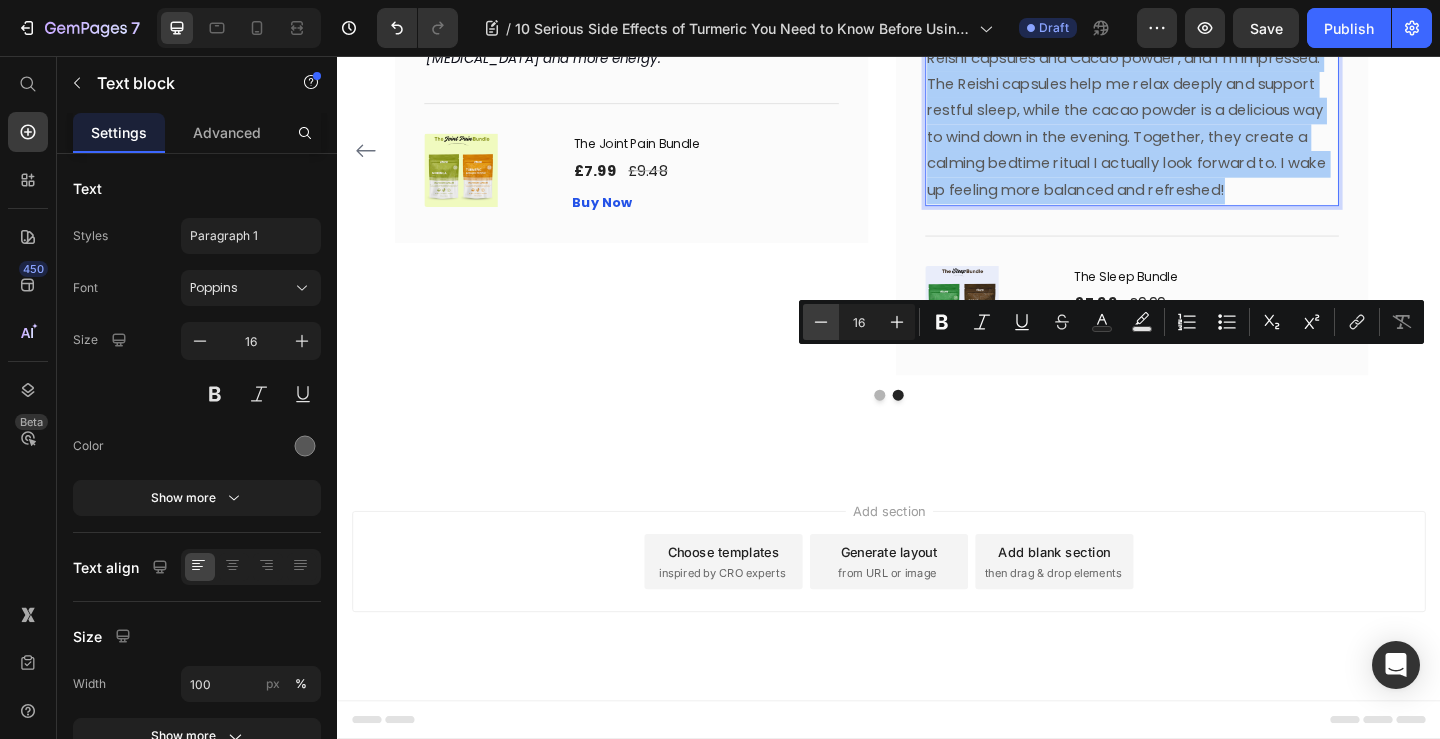 click 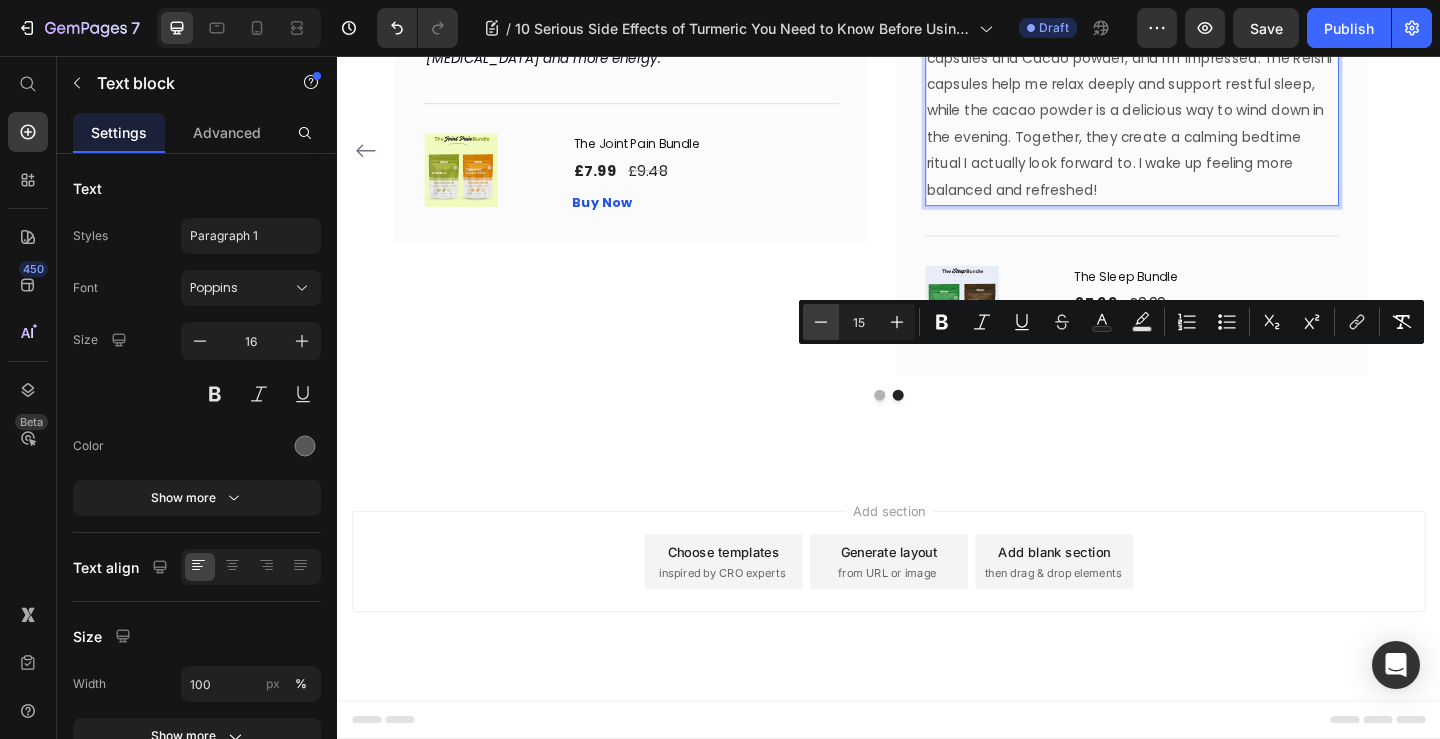 click 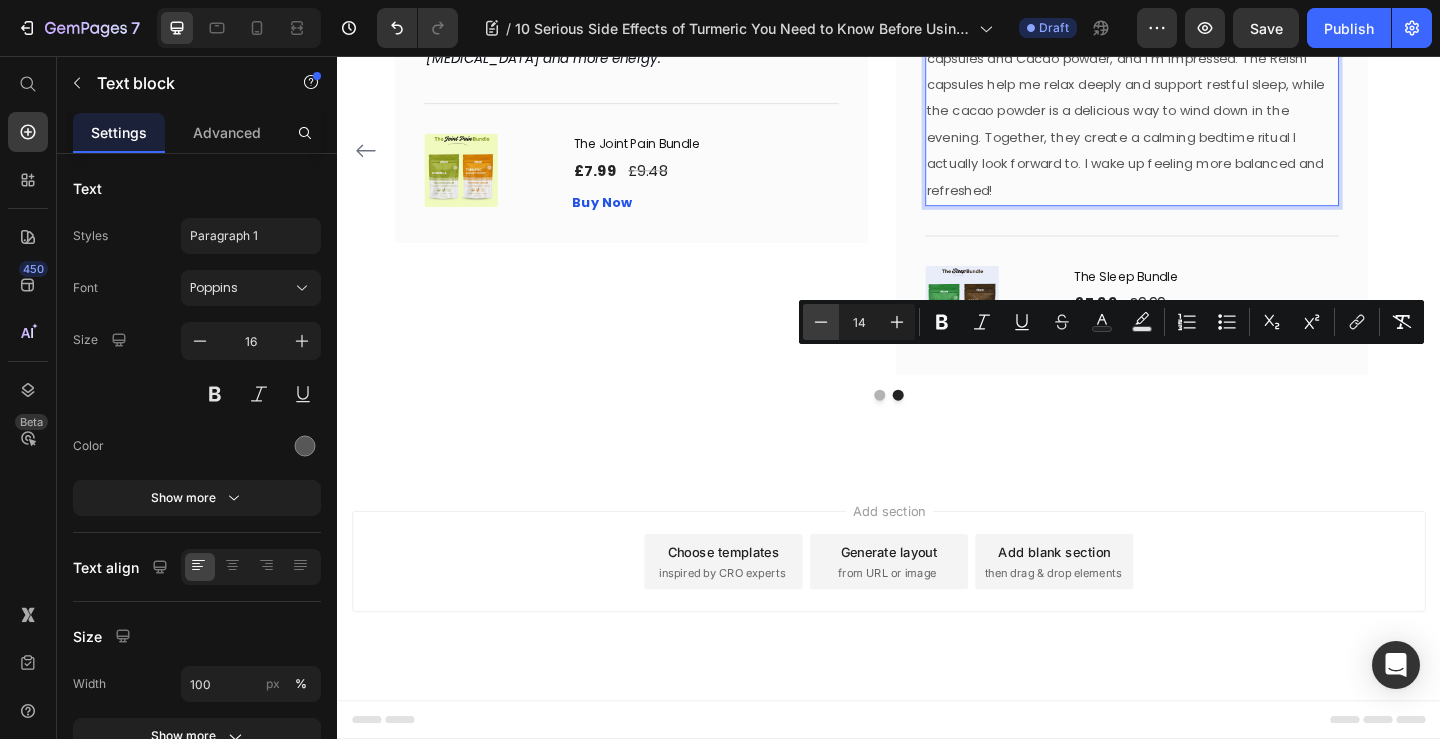 click 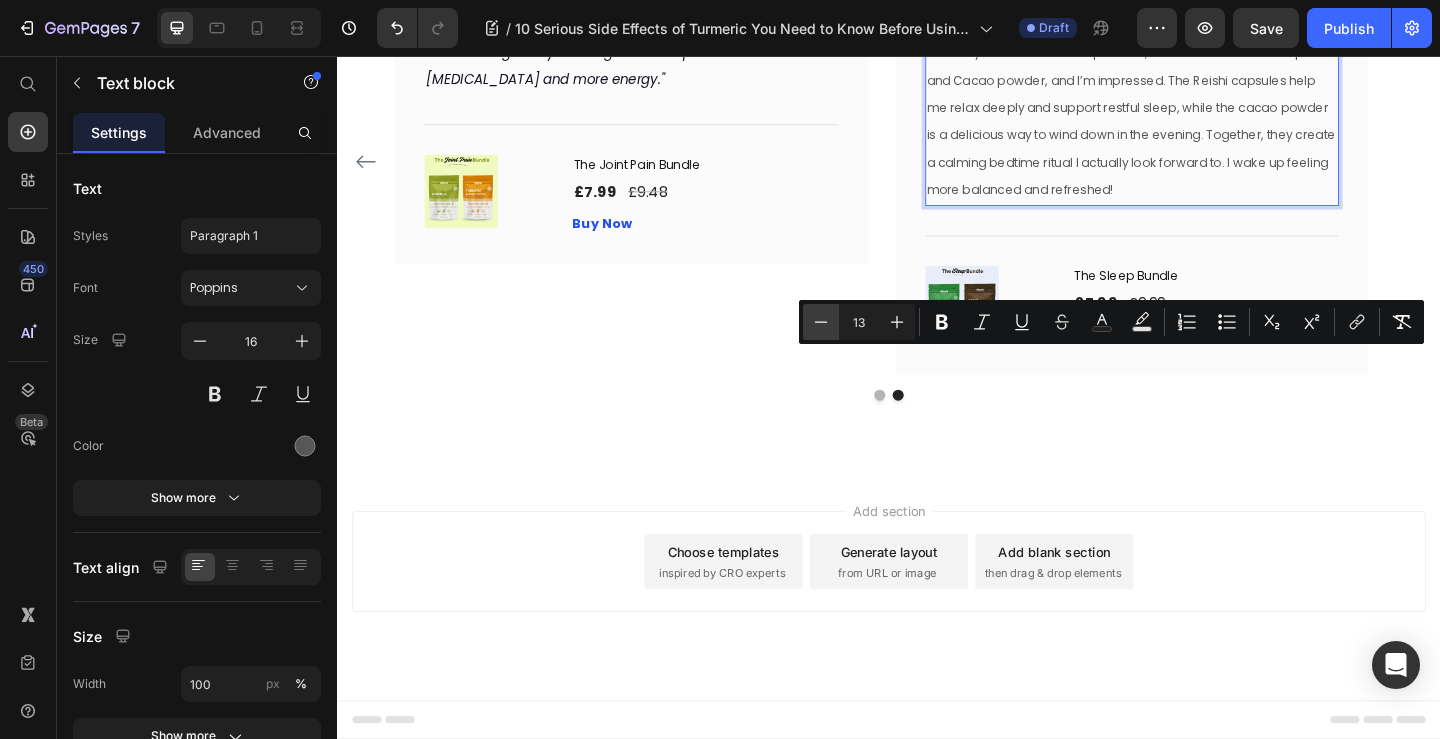 click 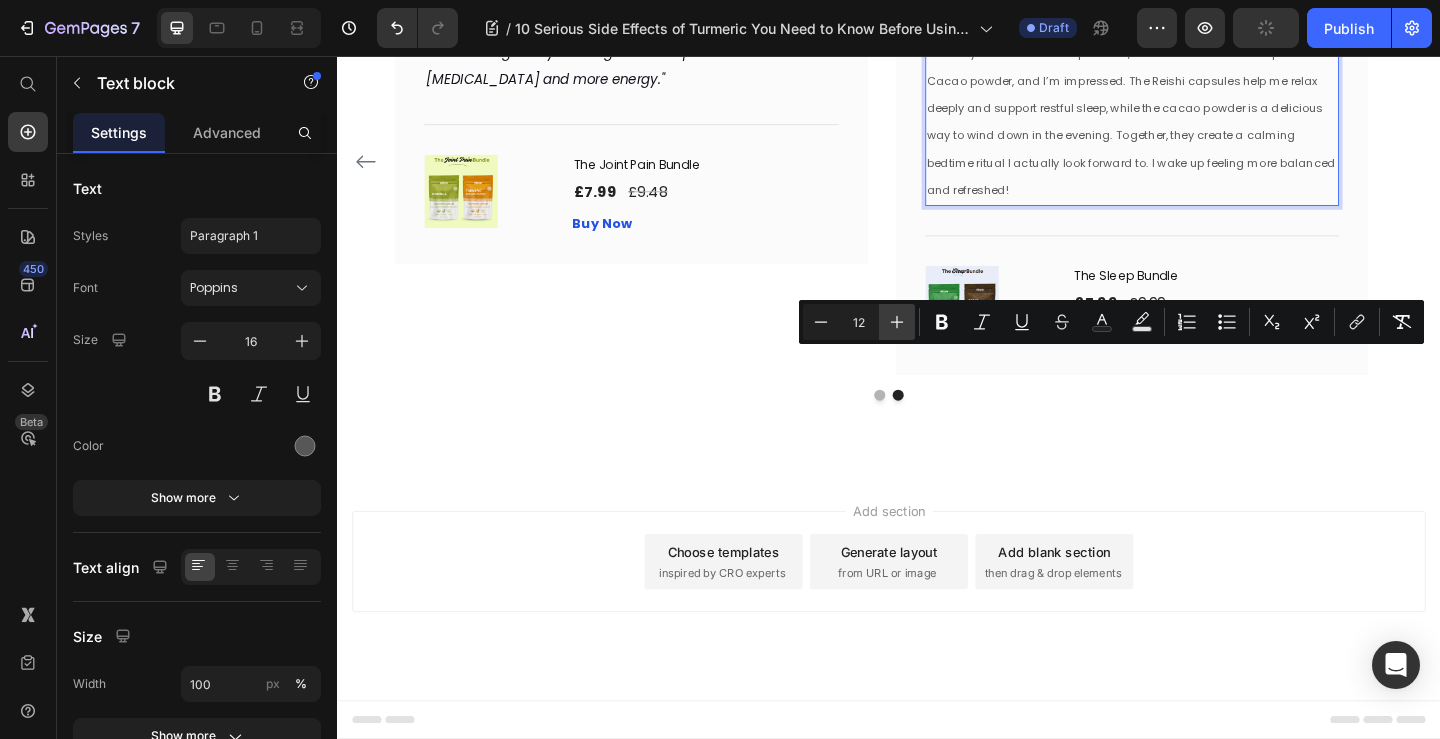click 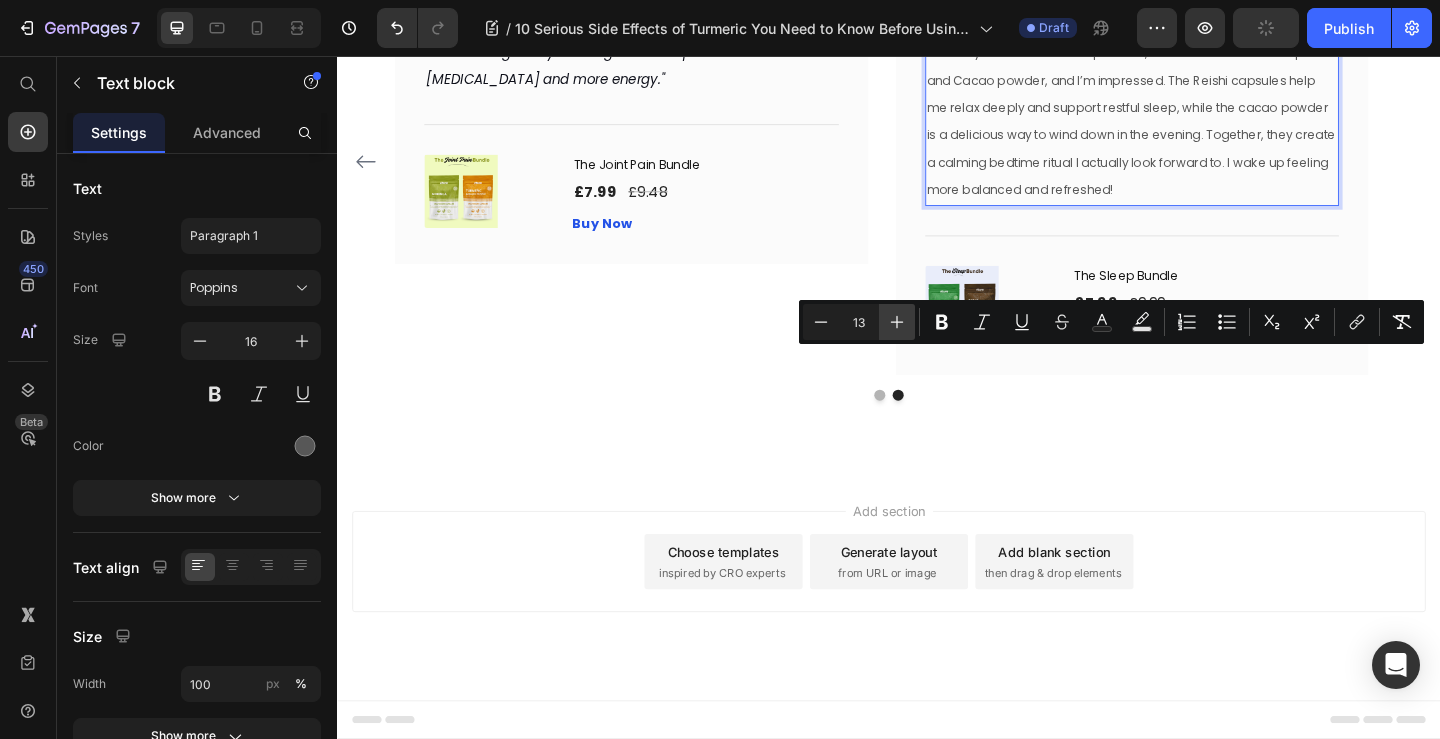 click 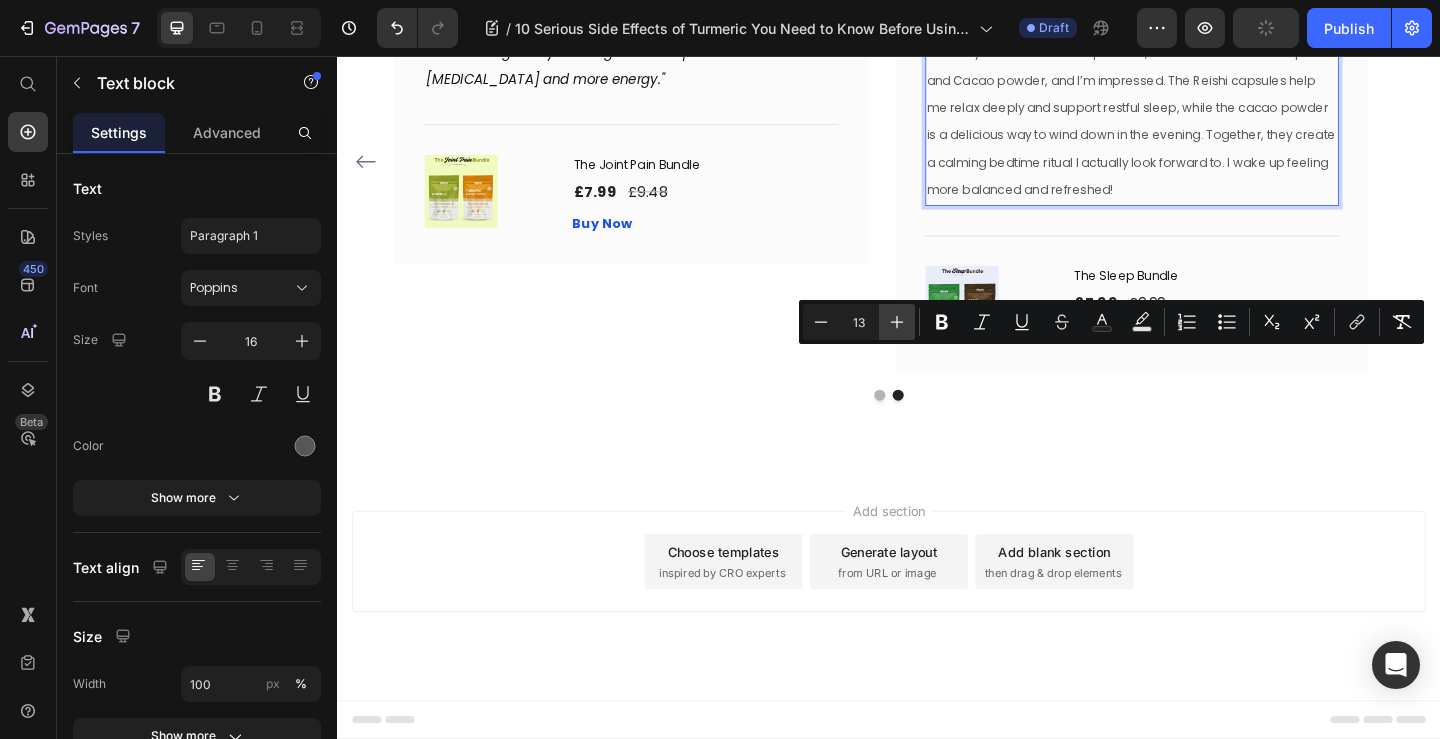 type on "14" 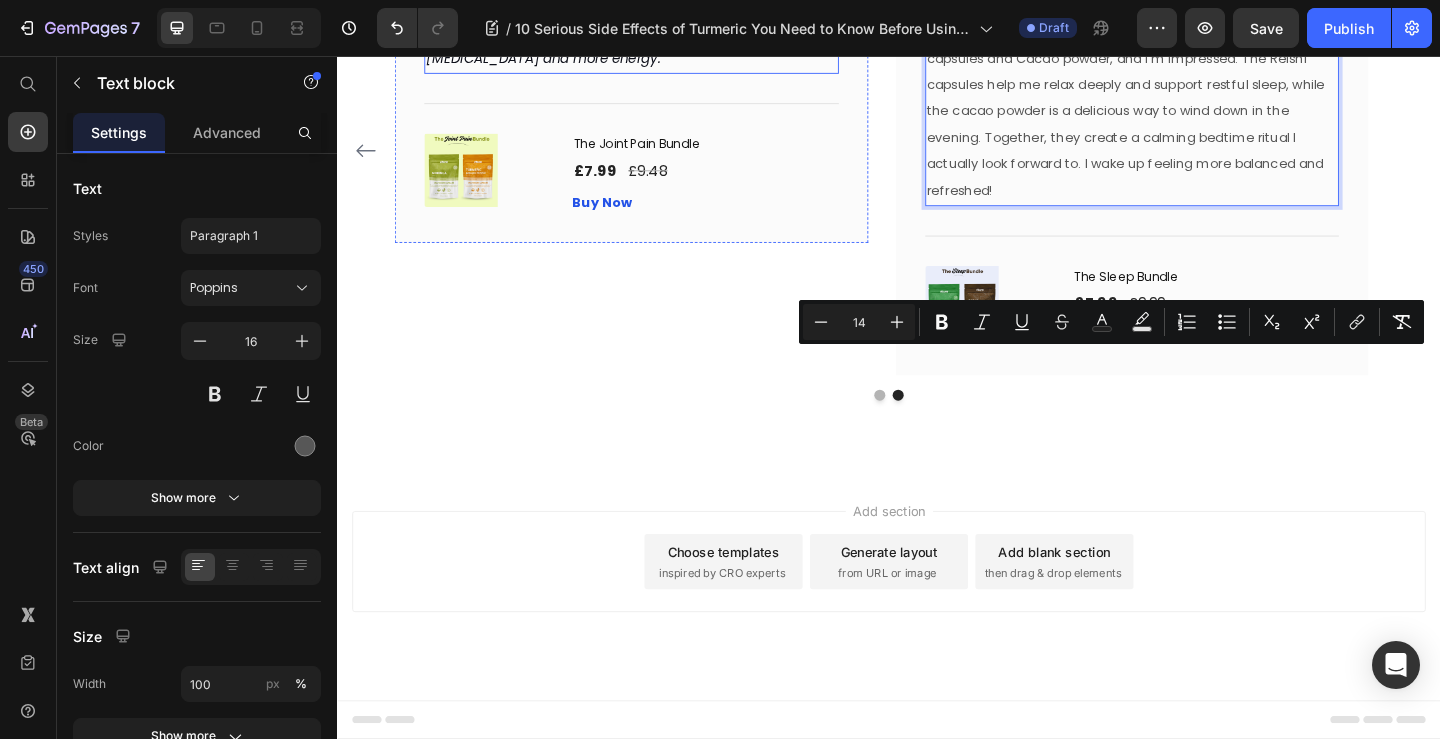 click on ""Nture changed my mornings. I wake up with less [MEDICAL_DATA] and more energy."" at bounding box center (612, 43) 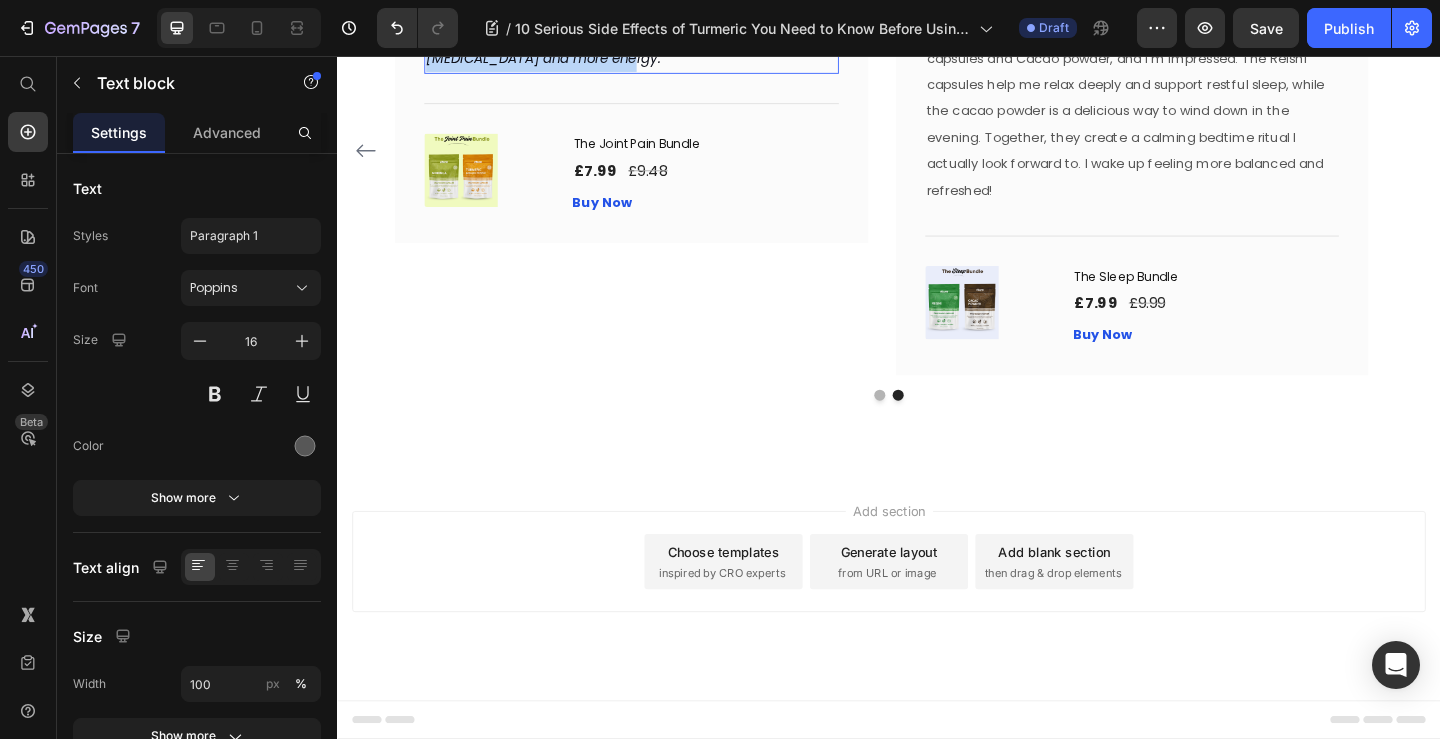 click on ""Nture changed my mornings. I wake up with less [MEDICAL_DATA] and more energy."" at bounding box center [612, 43] 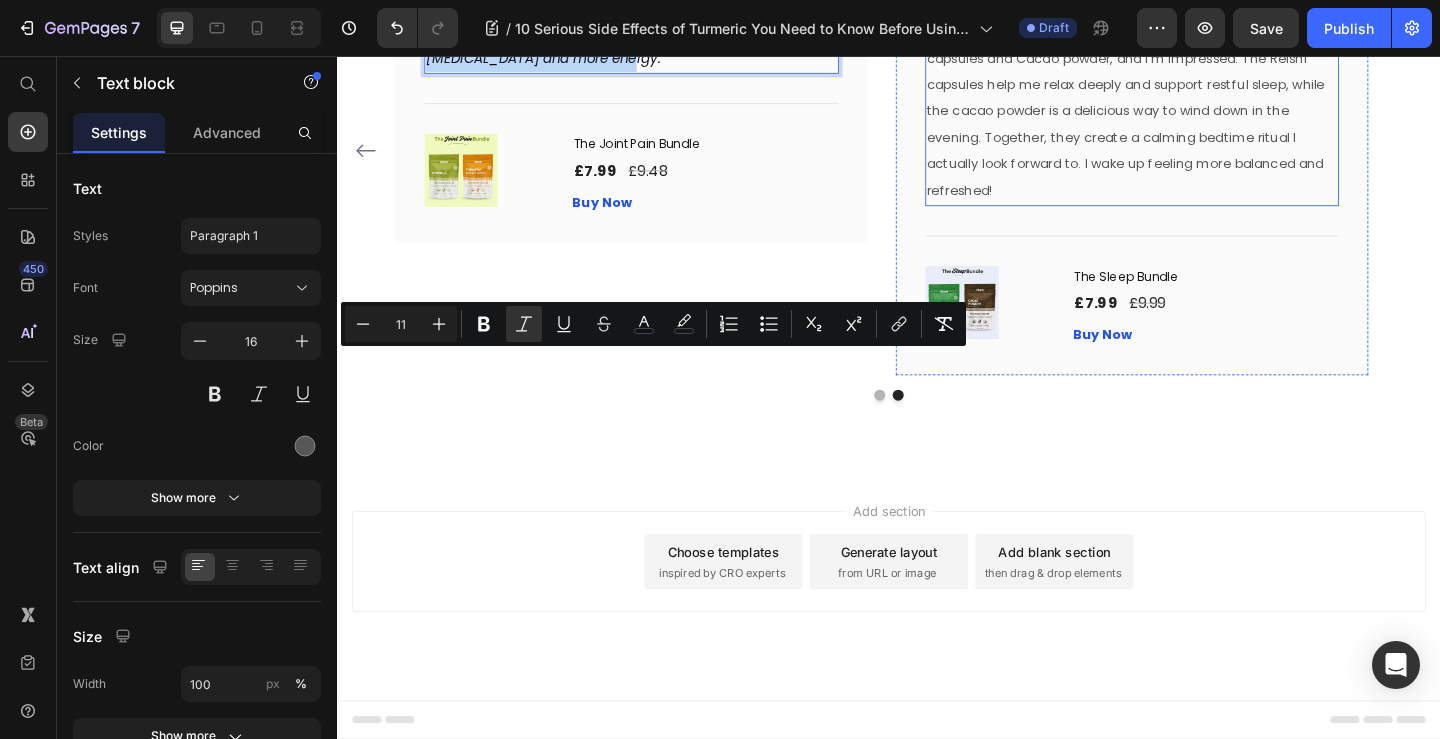 click on "I recently tried Nature’s Sleep Bundle, which includes Reishi capsules and Cacao powder, and I’m impressed. The Reishi capsules help me relax deeply and support restful sleep, while the cacao powder is a delicious way to wind down in the evening. Together, they create a calming bedtime ritual I actually look forward to. I wake up feeling more balanced and refreshed!" at bounding box center (1195, 115) 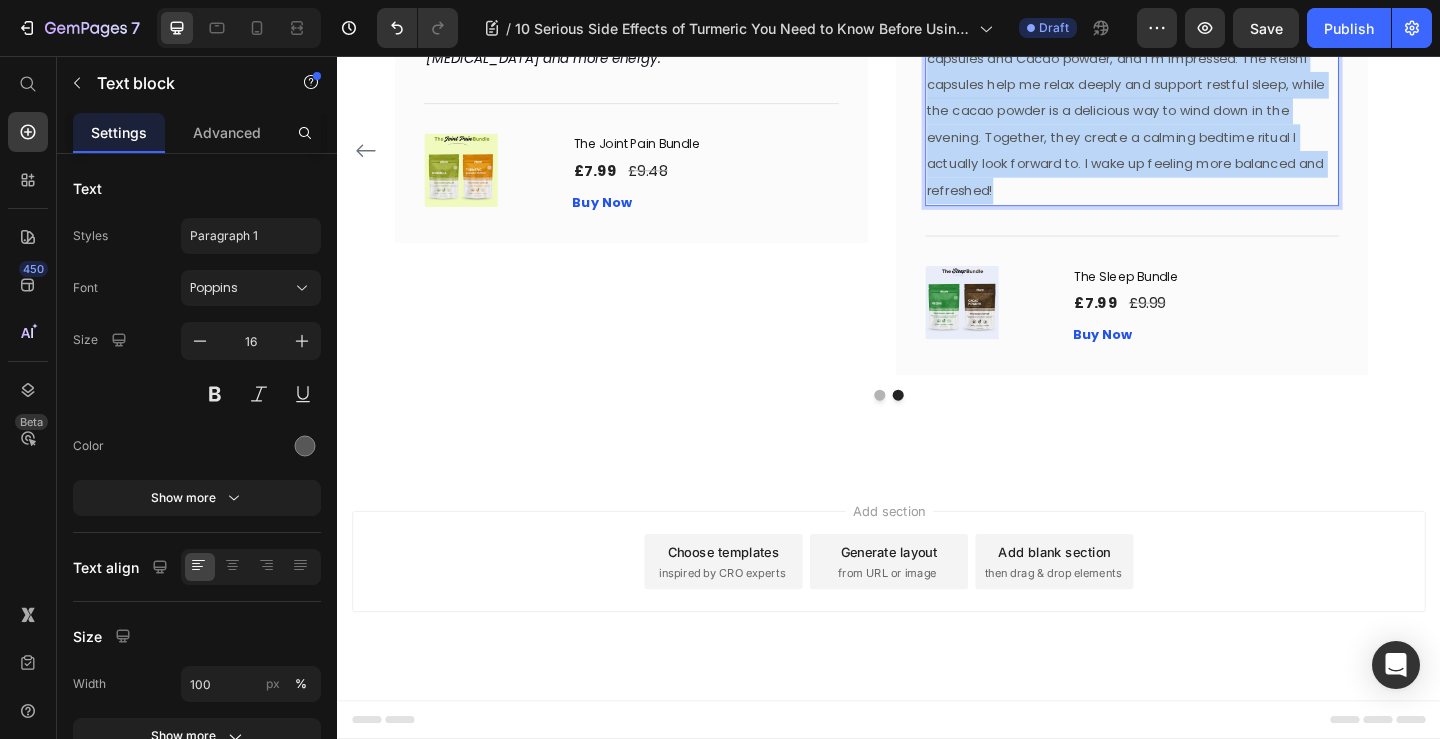 click on "I recently tried Nature’s Sleep Bundle, which includes Reishi capsules and Cacao powder, and I’m impressed. The Reishi capsules help me relax deeply and support restful sleep, while the cacao powder is a delicious way to wind down in the evening. Together, they create a calming bedtime ritual I actually look forward to. I wake up feeling more balanced and refreshed!" at bounding box center (1195, 115) 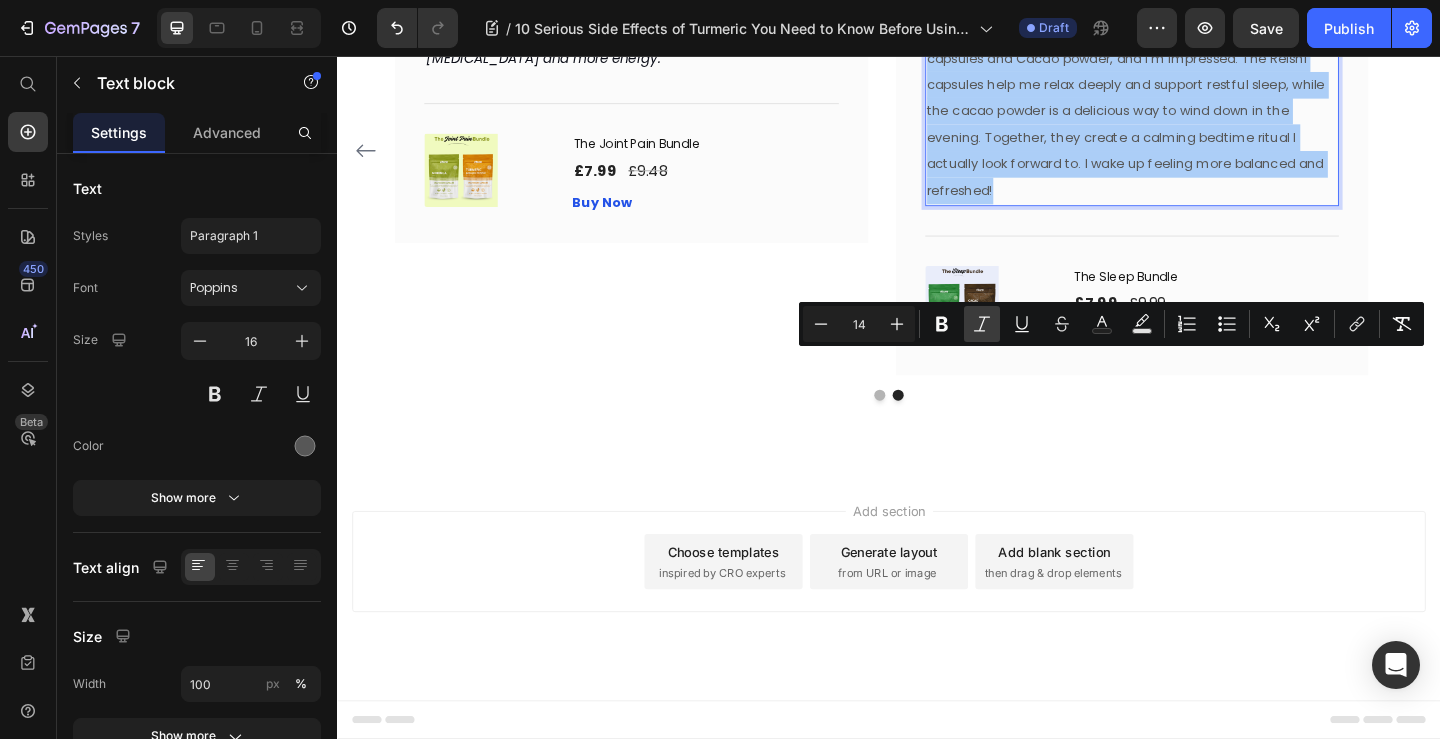 click on "Italic" at bounding box center [982, 324] 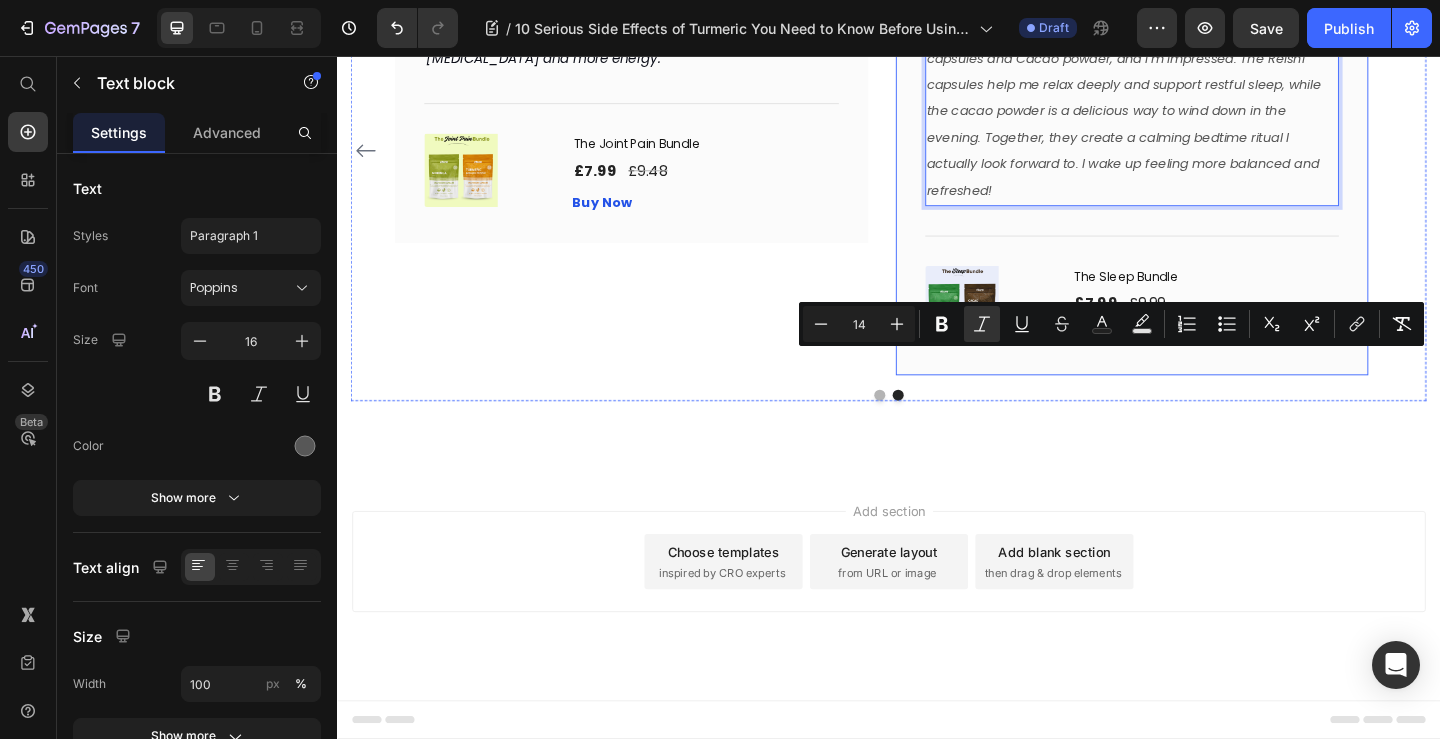 click on "Image
Icon
Icon
Icon
Icon
Icon Row Rita Carroll Text block Row "Love it! Great for summer! Good taste, it really owns up to its name “sparkling”, cold with bubbles and lime flavor. When I want that soda feel without drinking a soda, I grab for one of this." Text block                Title Line (P) Images & Gallery Tremella & Red Clover The Ultimate Women Bundle (P) Title £17.99 (P) Price £21.99 (P) Price Row Buy Now (P) Cart Button Product Row Image
Icon
Icon
Icon
Icon
Icon Row Amy Rowse Text block Row "With Nture, I feel great. My joints are better, and I don’t get bloated like I did before. I trust what I’m putting in my body now." Text block                Title Line (P) Images & Gallery The Women Bundle (P) Title £15.99 (P) Price £18.99 (P) Price Row Buy Now (P) Cart Button Product Row Image
Icon Icon Row" at bounding box center [937, 159] 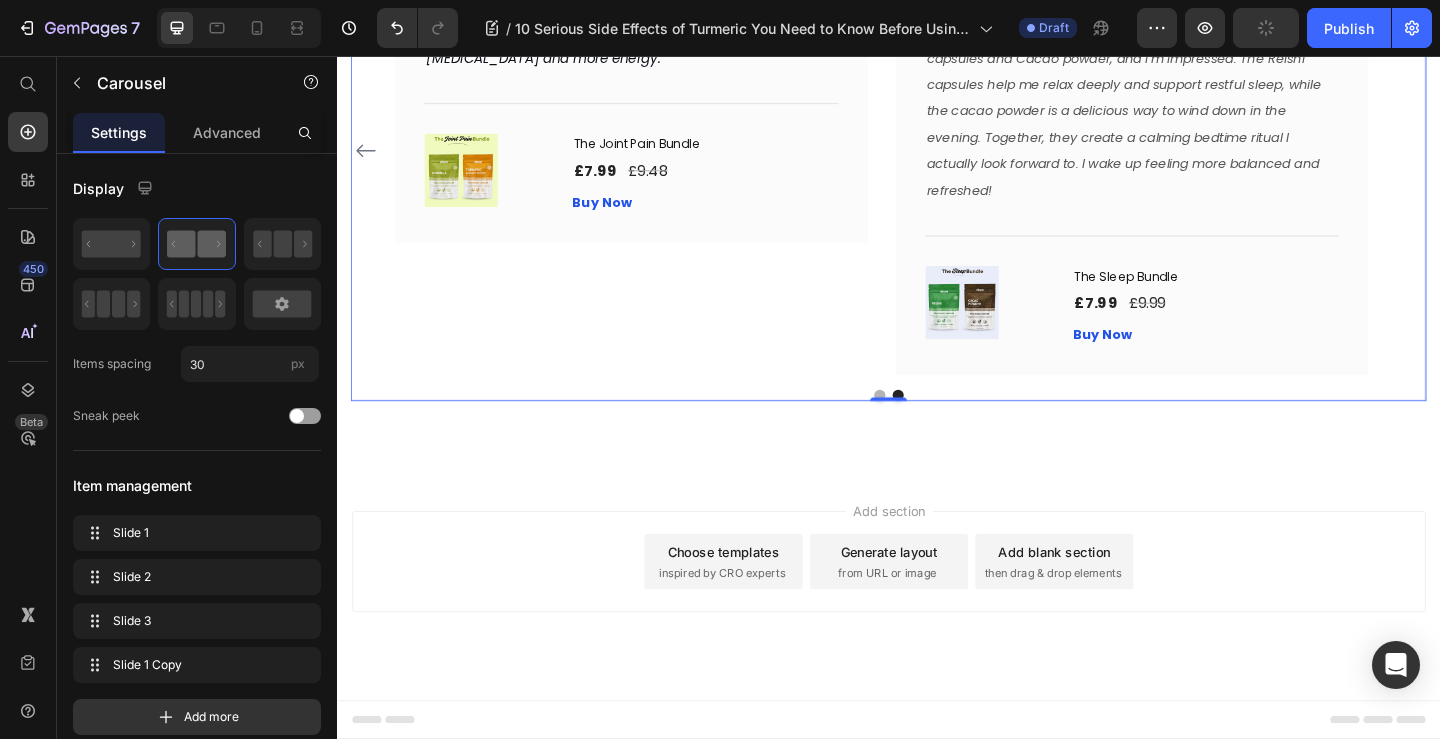 click 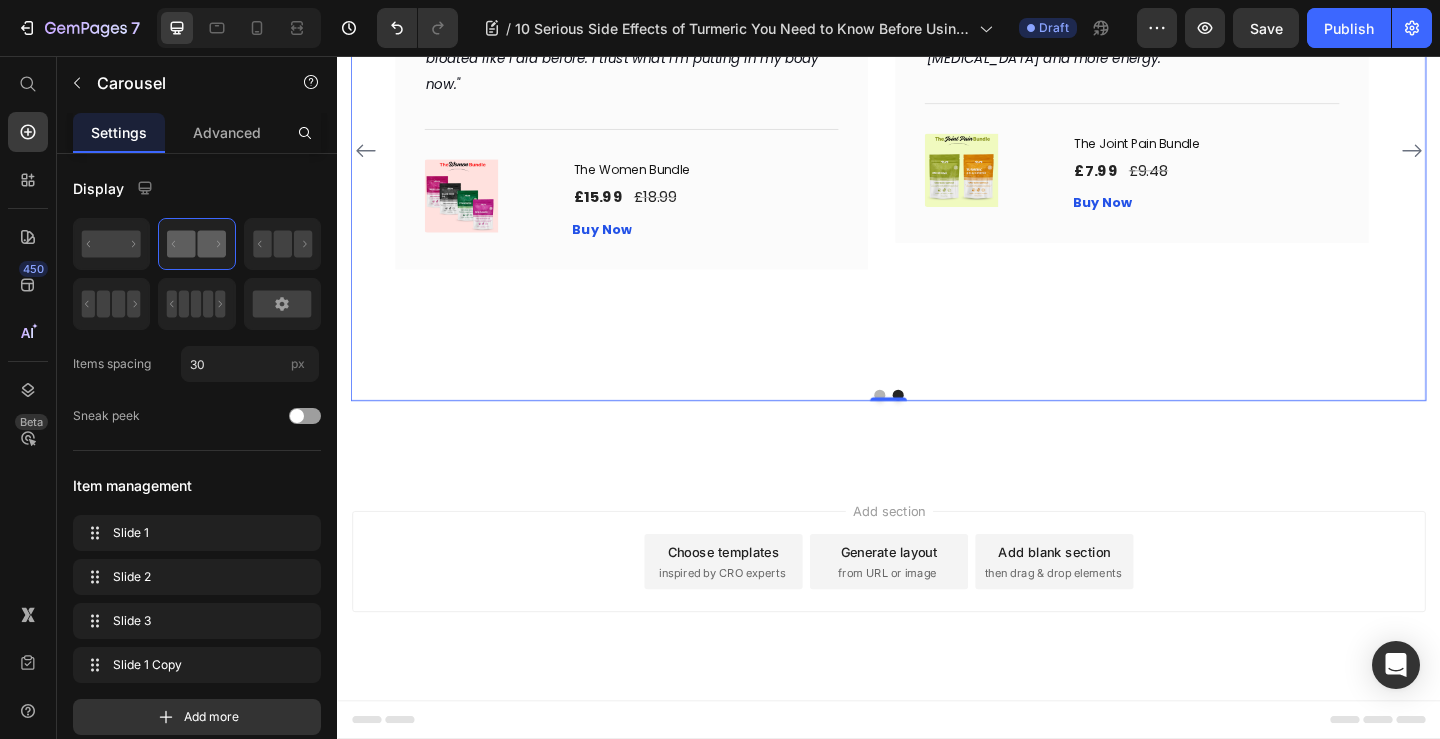 click at bounding box center [462, -53] 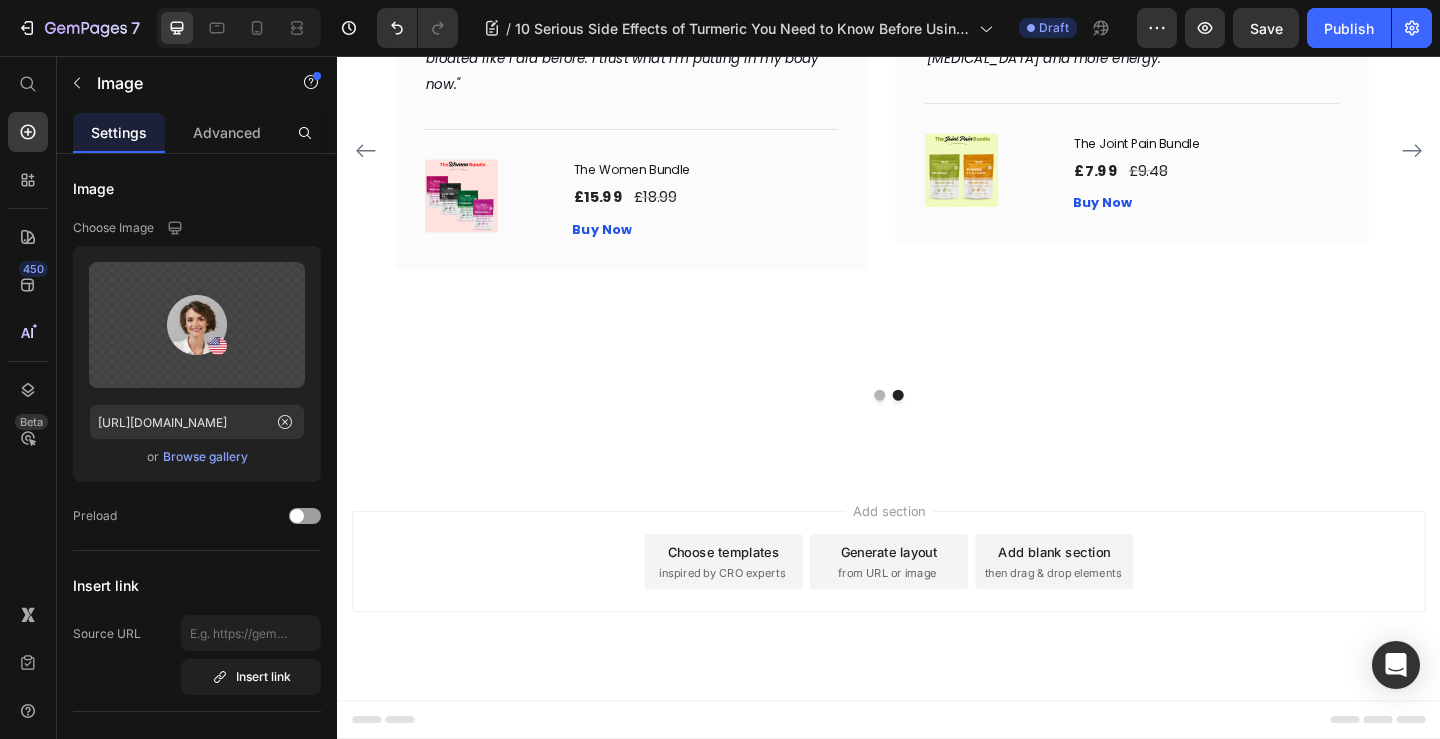 click at bounding box center (462, -53) 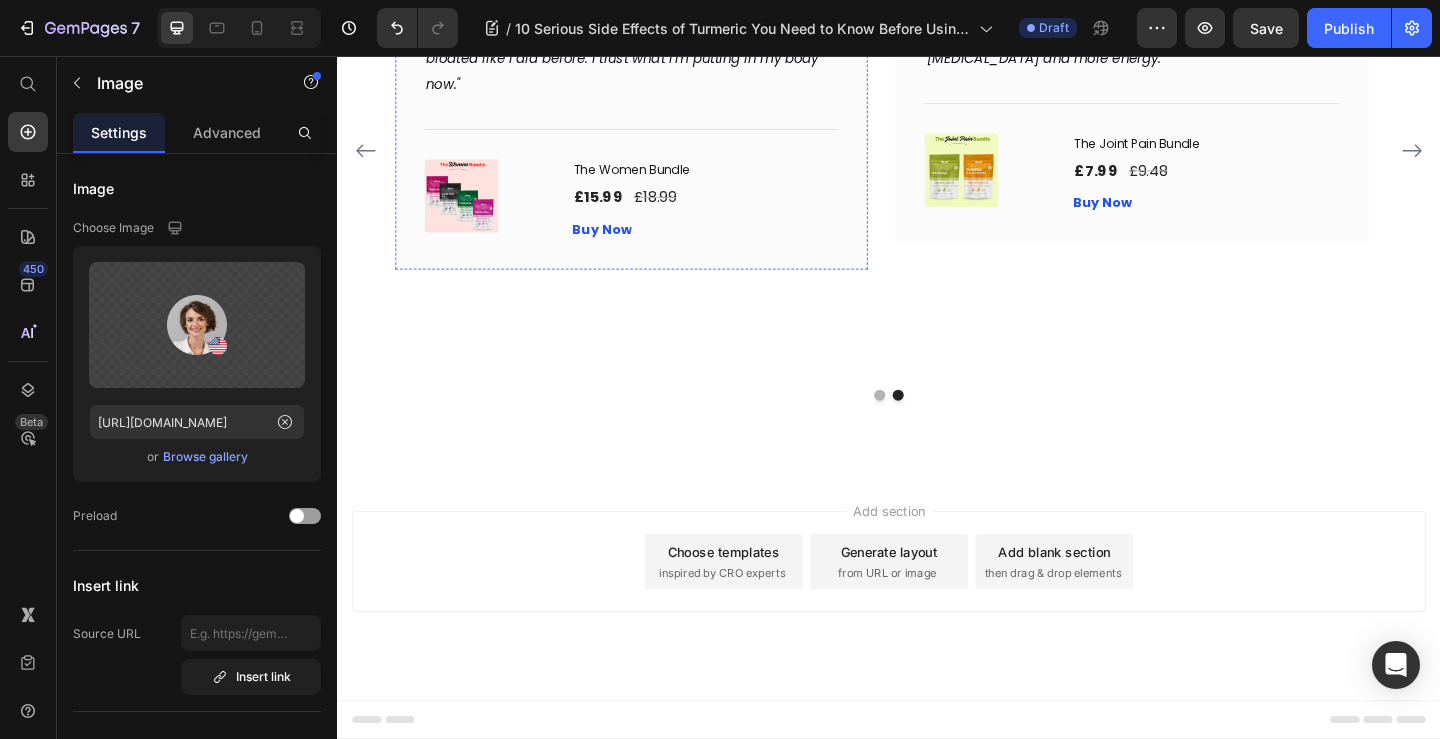 click on "Image   0
Icon
Icon
Icon
Icon
Icon Row Amy Rowse Text block Row" at bounding box center [657, -20] 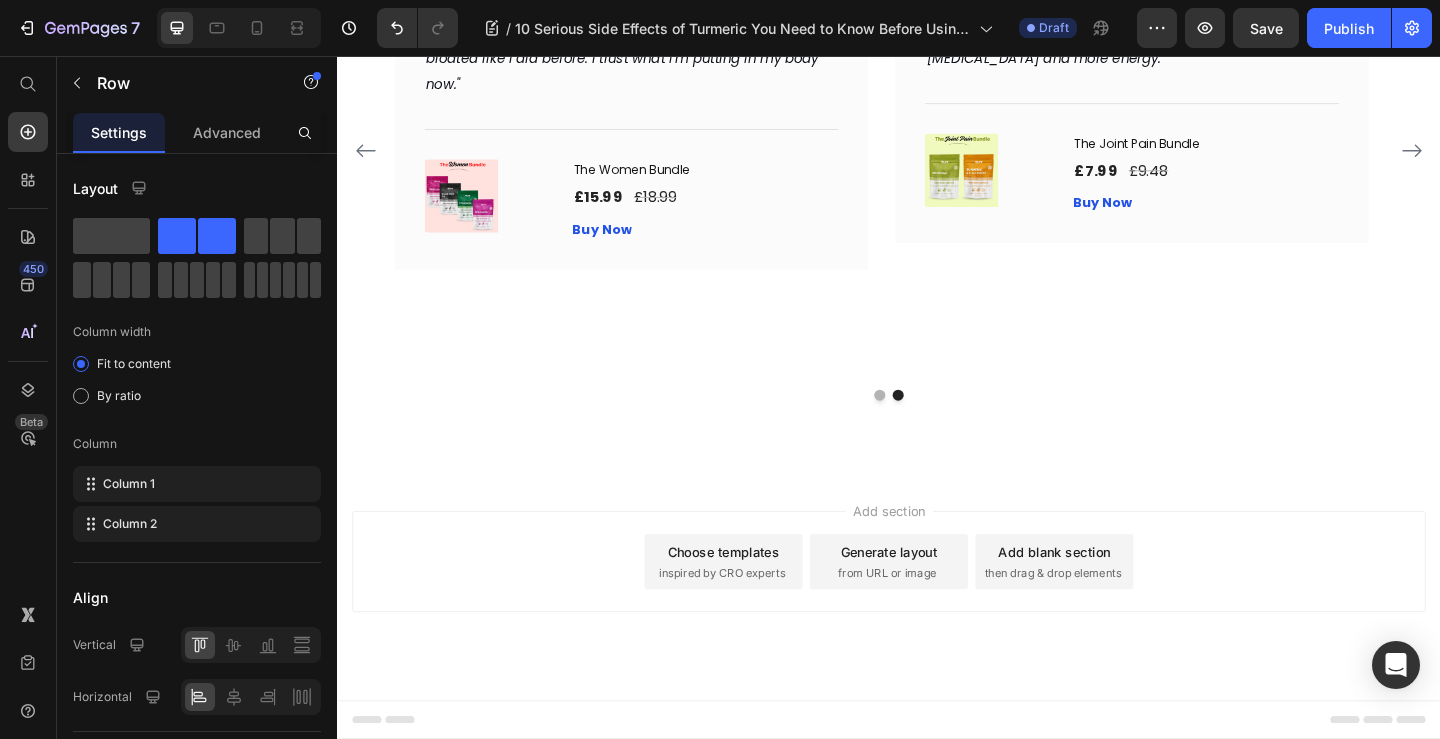 click at bounding box center (1007, -53) 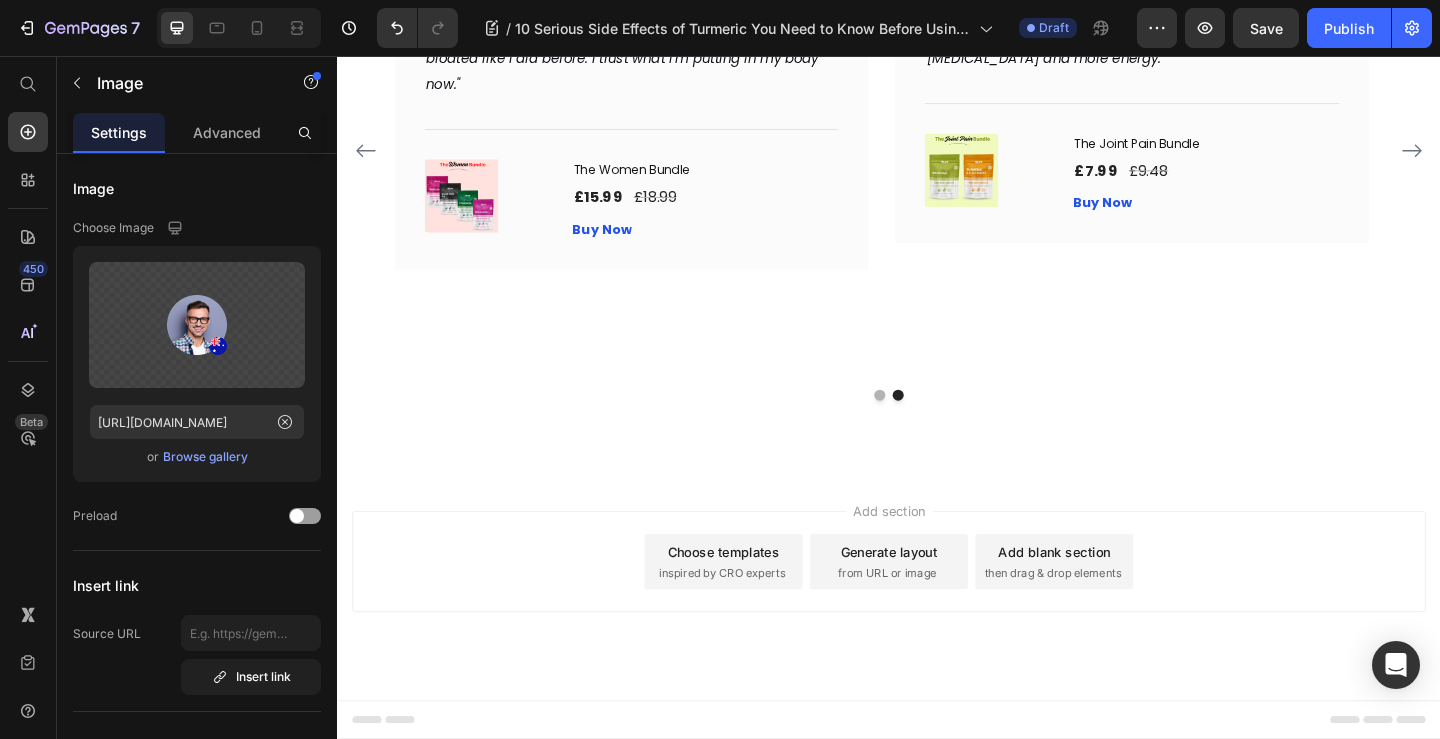 drag, startPoint x: 995, startPoint y: 355, endPoint x: 996, endPoint y: 332, distance: 23.021729 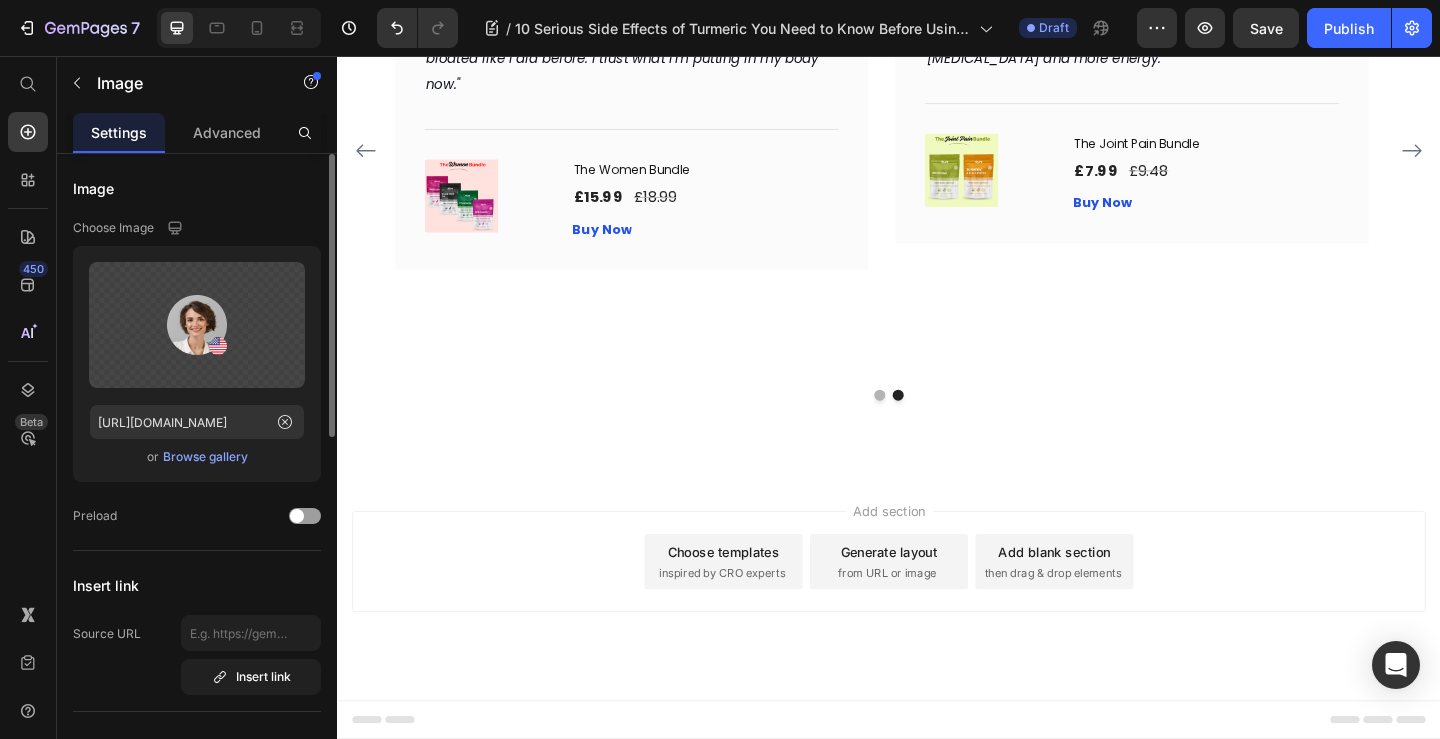 click on "Browse gallery" at bounding box center [205, 457] 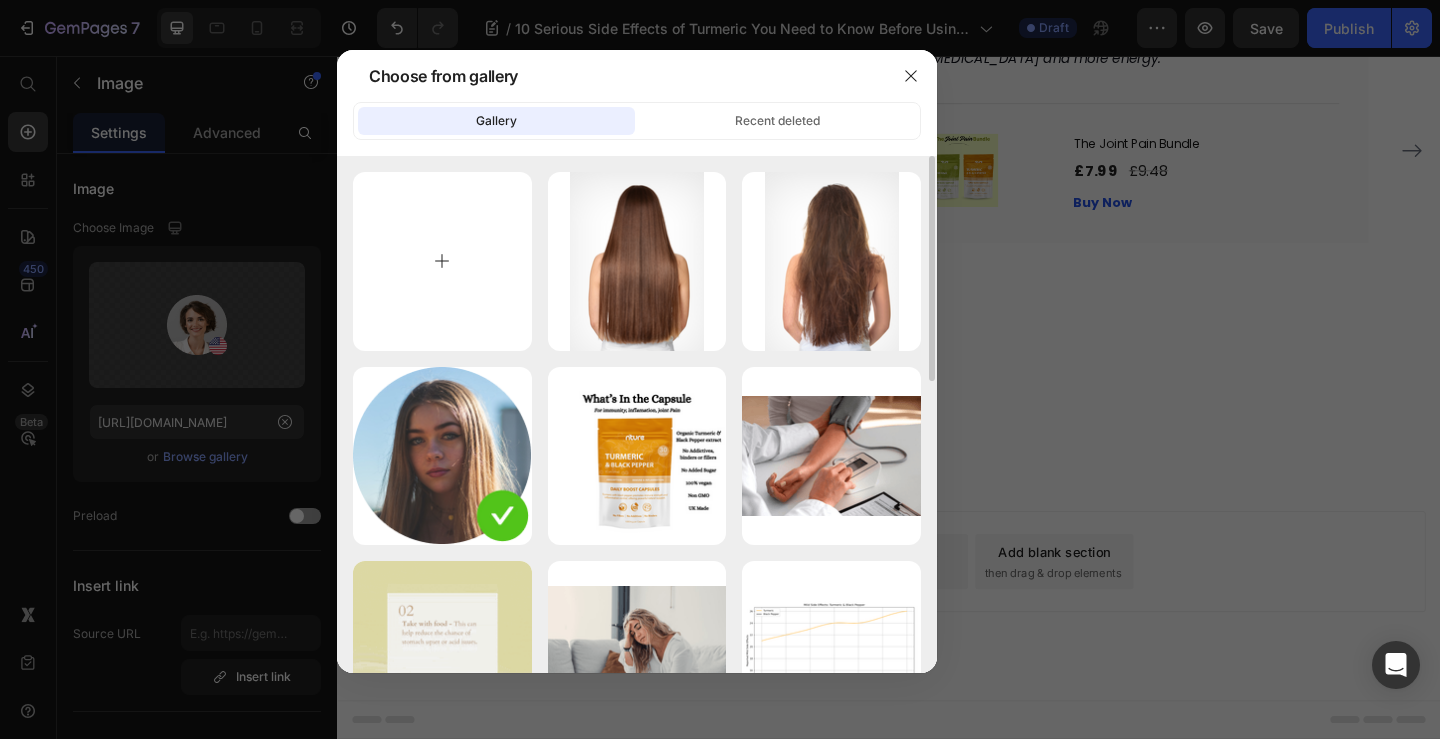 click at bounding box center [442, 261] 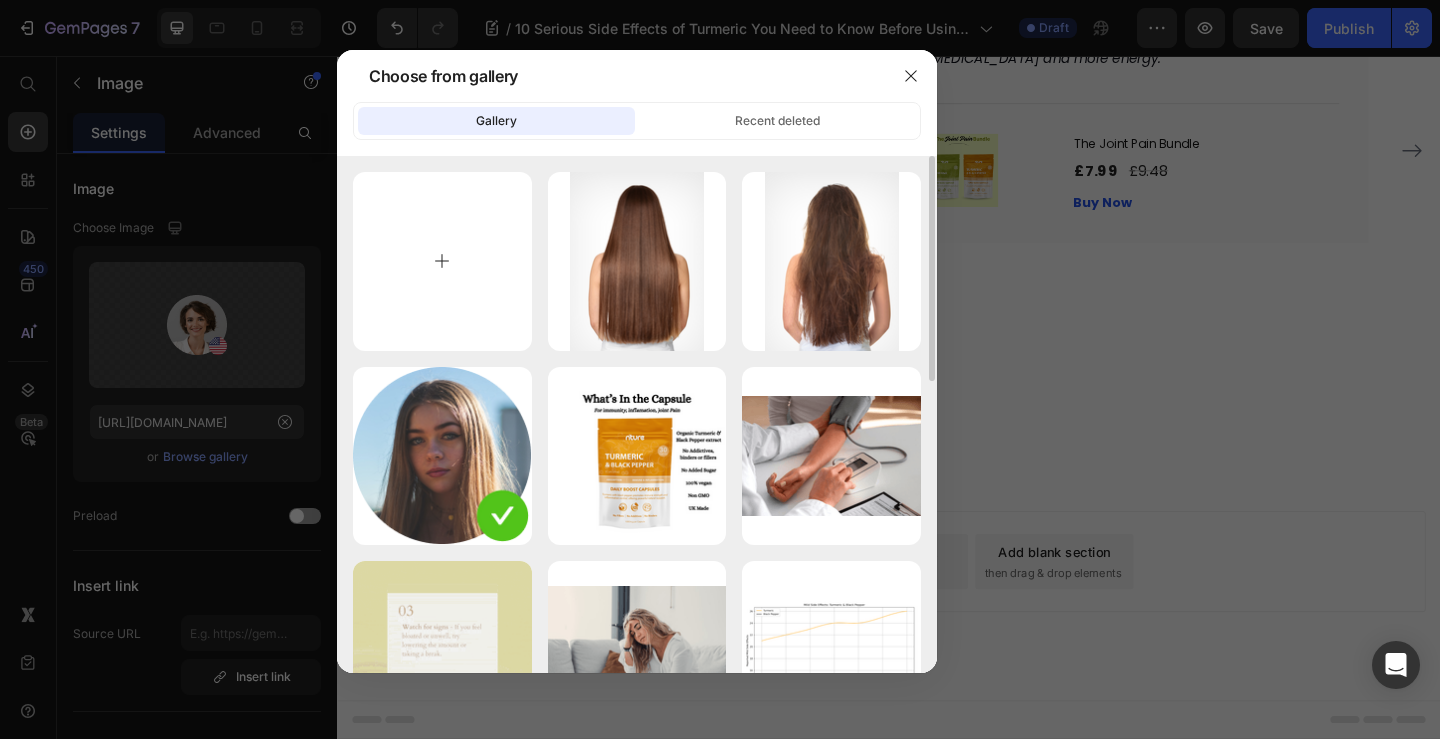 type on "C:\fakepath\attractive-young-female-with-black-hat-sitting-cafe-glass-wall.jpg" 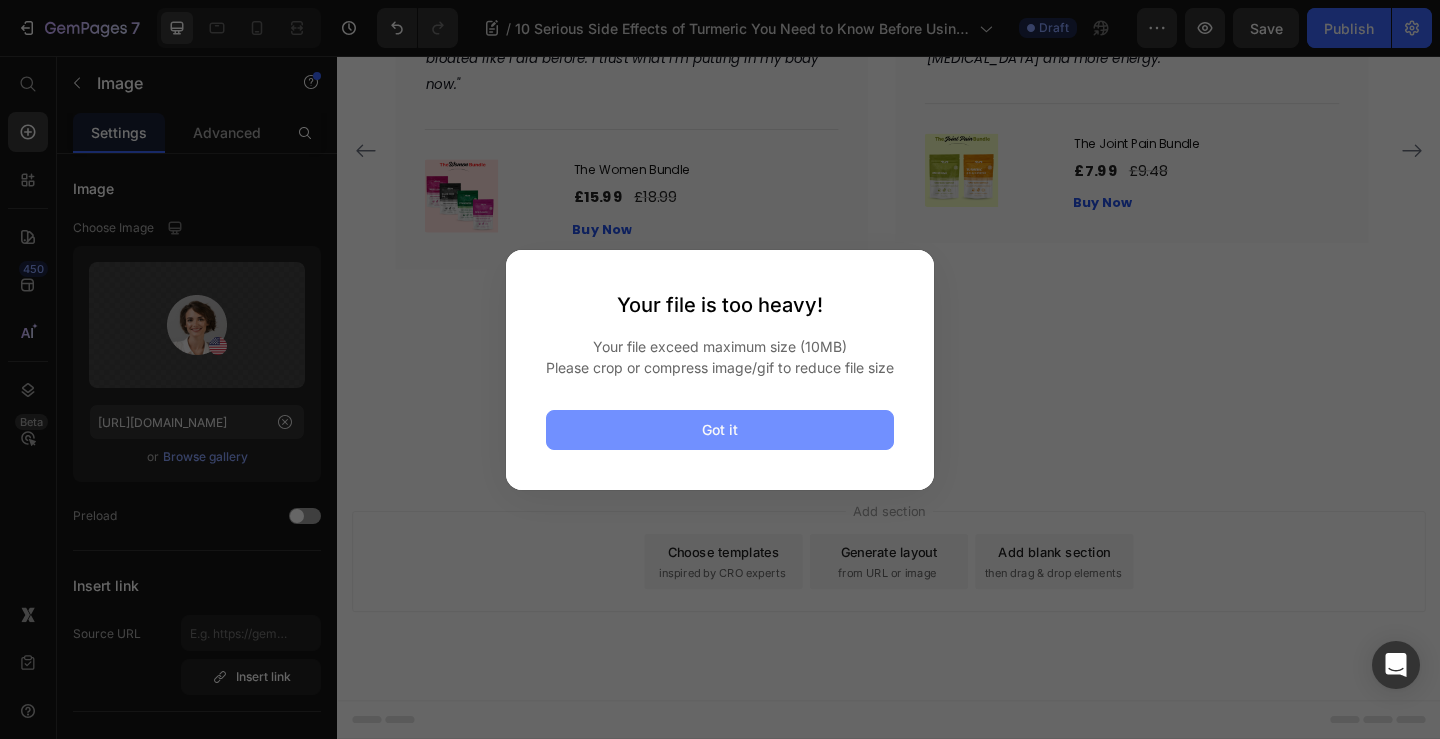 click on "Got it" at bounding box center [720, 430] 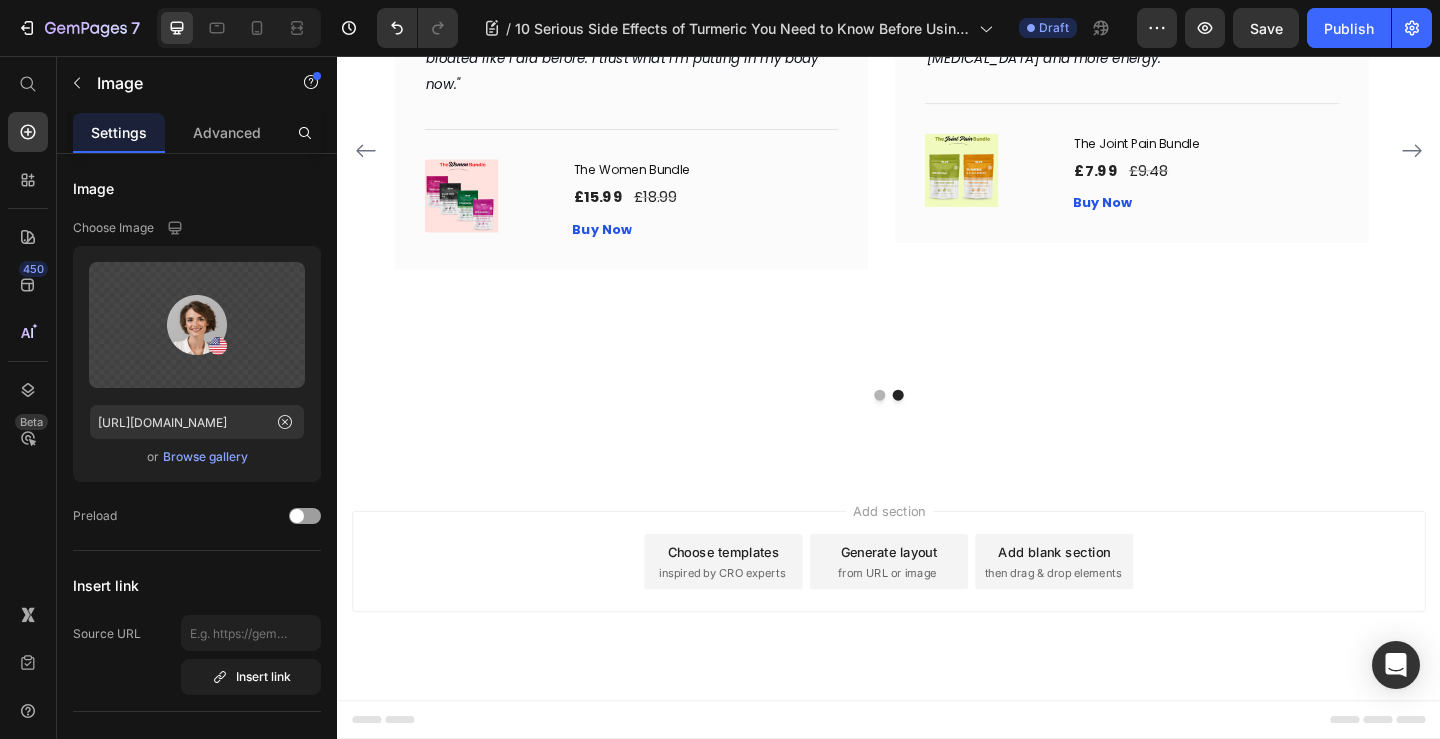 click 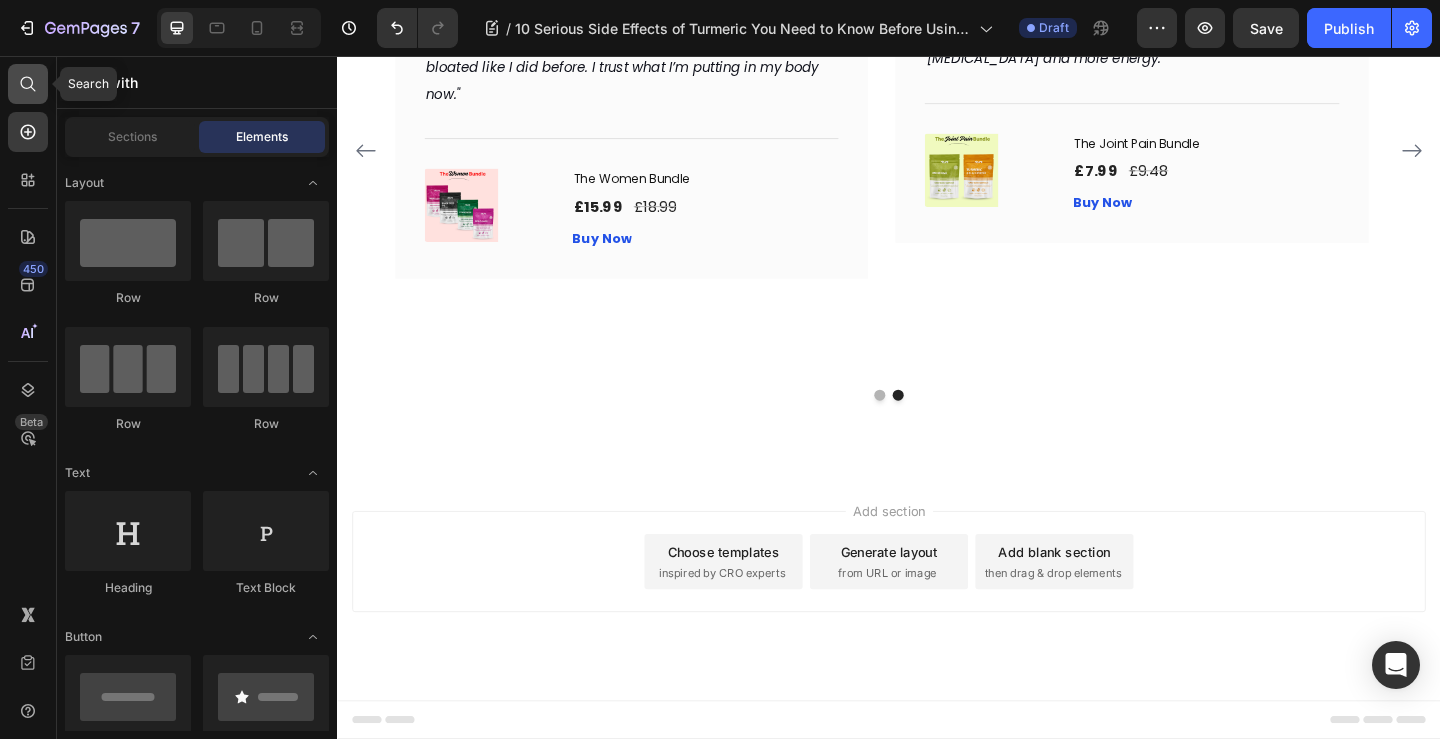 click 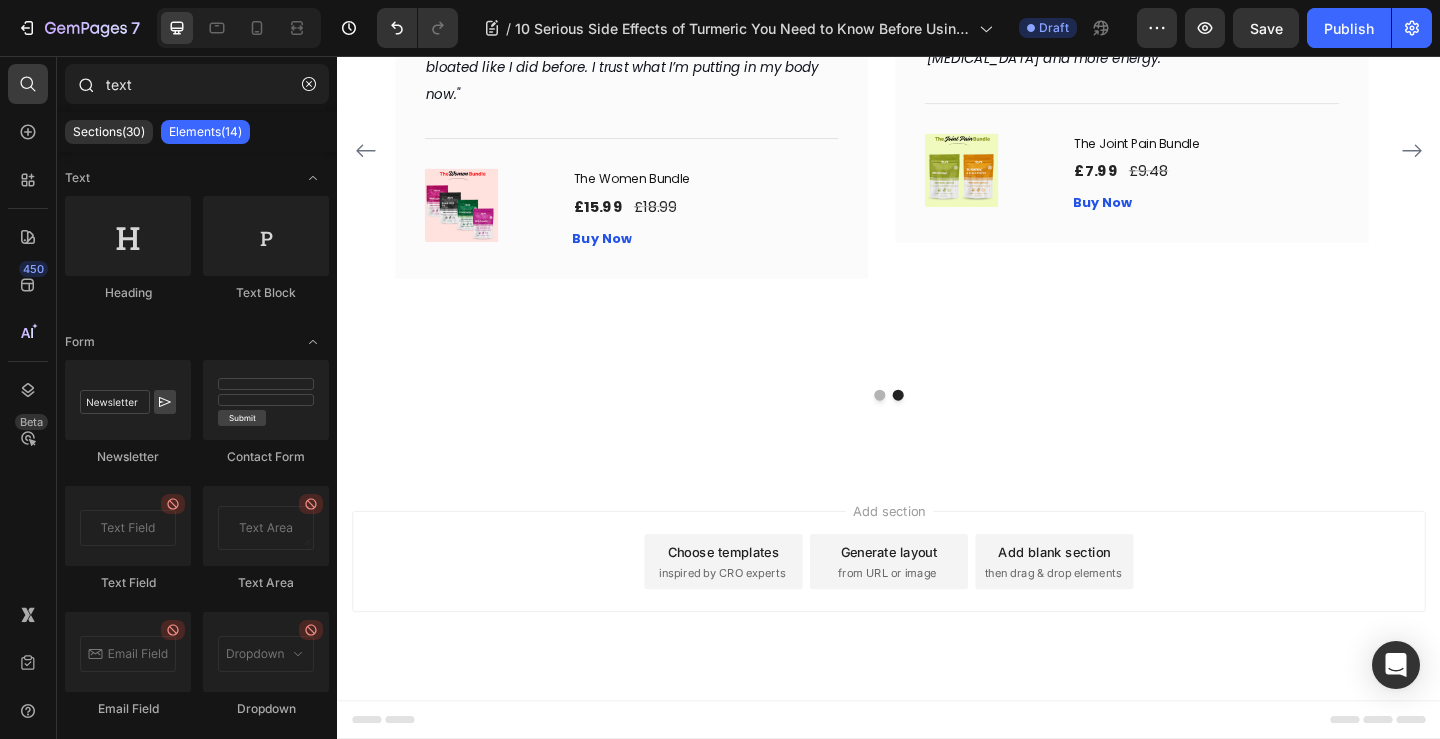 drag, startPoint x: 141, startPoint y: 88, endPoint x: 60, endPoint y: 79, distance: 81.49847 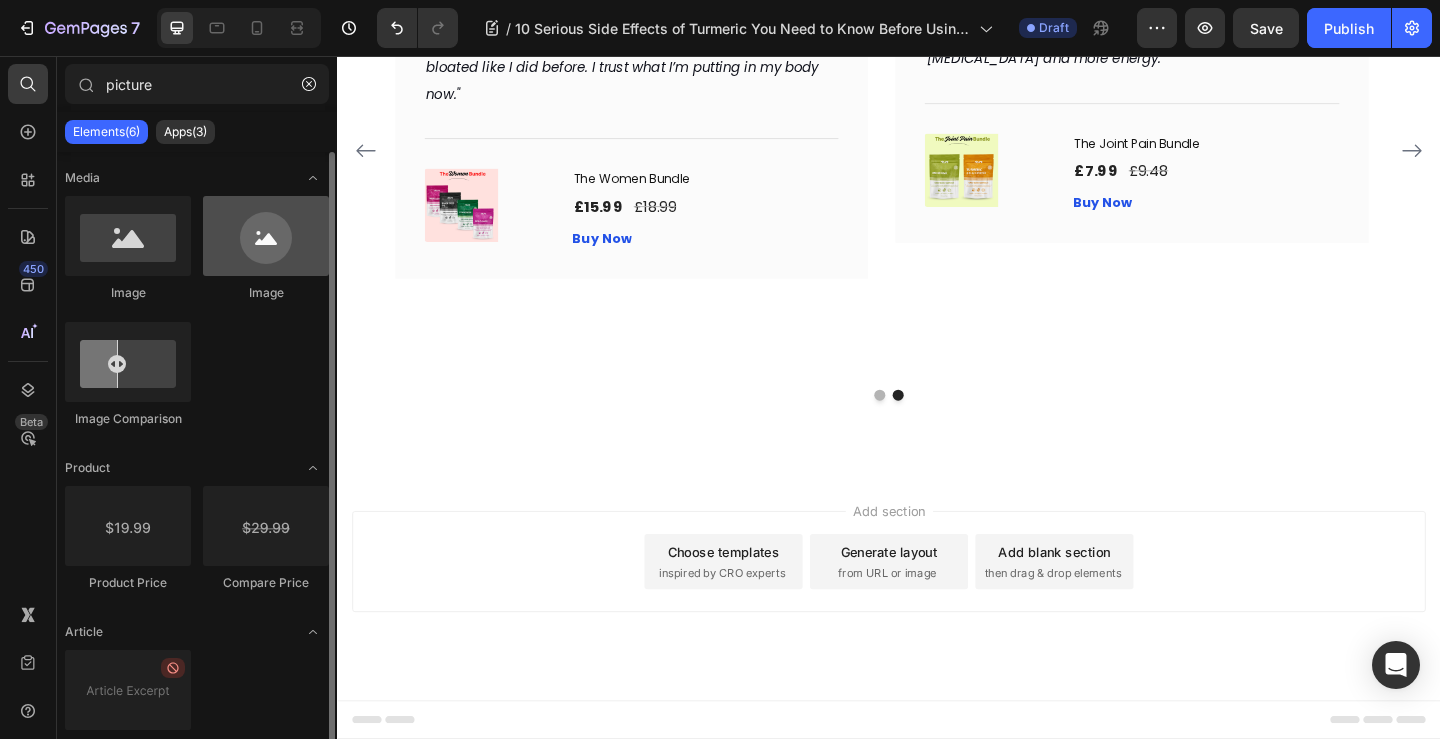 type on "picture" 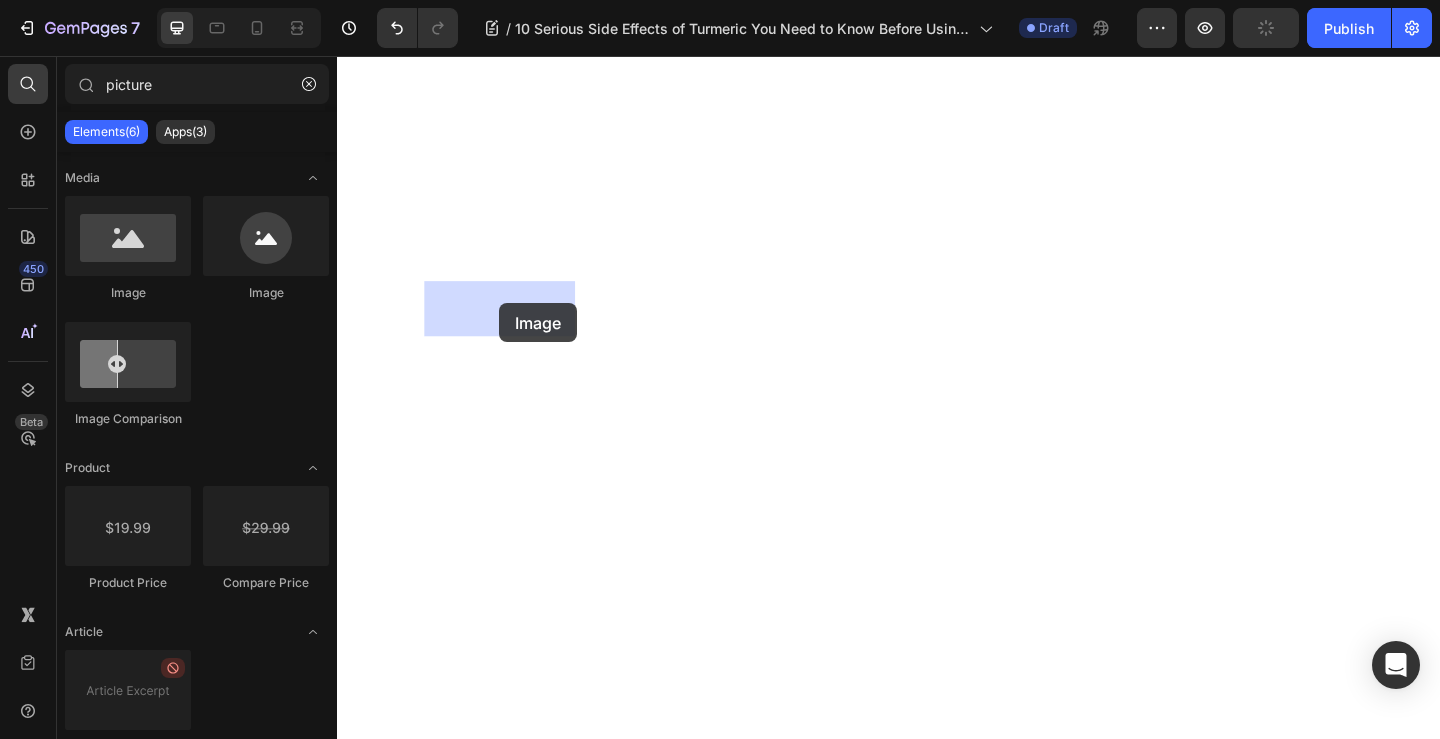 drag, startPoint x: 610, startPoint y: 317, endPoint x: 513, endPoint y: 325, distance: 97.32934 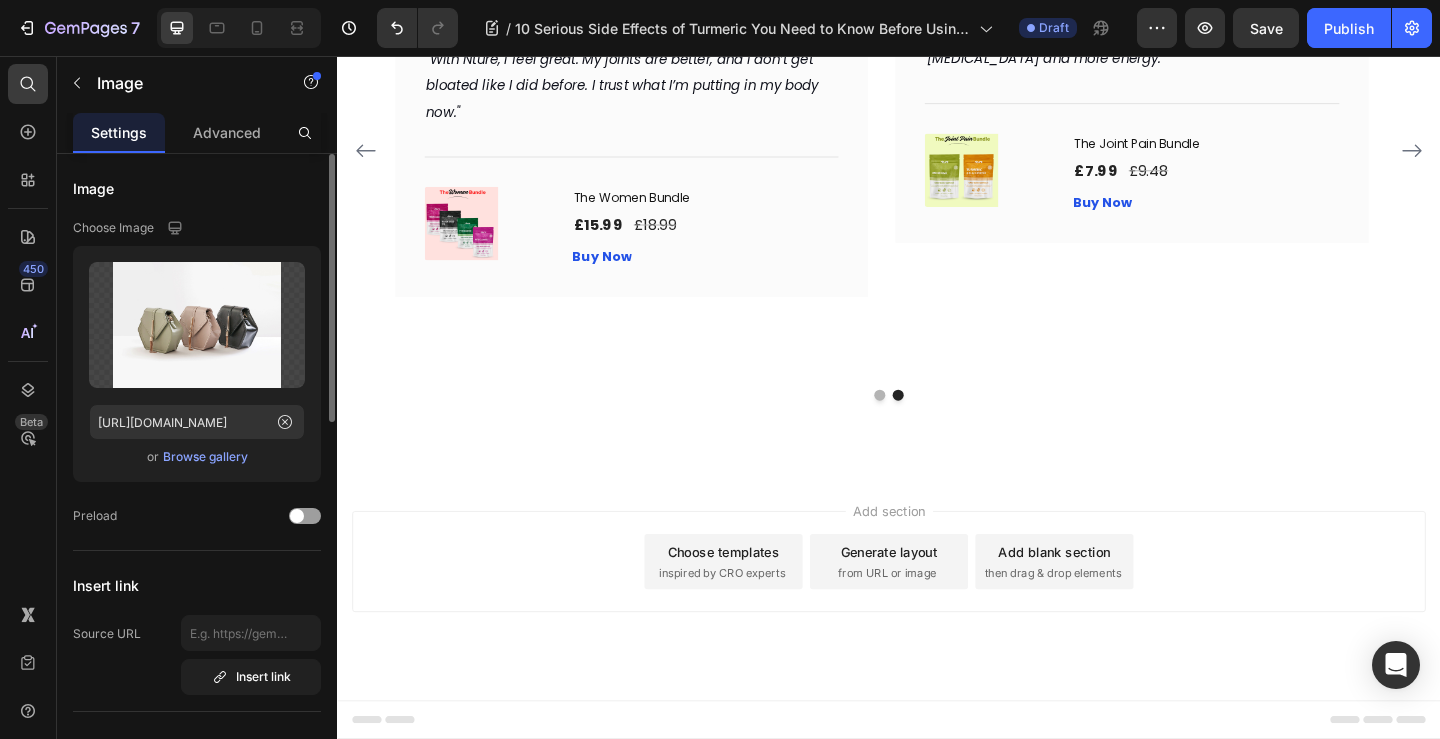 click on "Browse gallery" at bounding box center (205, 457) 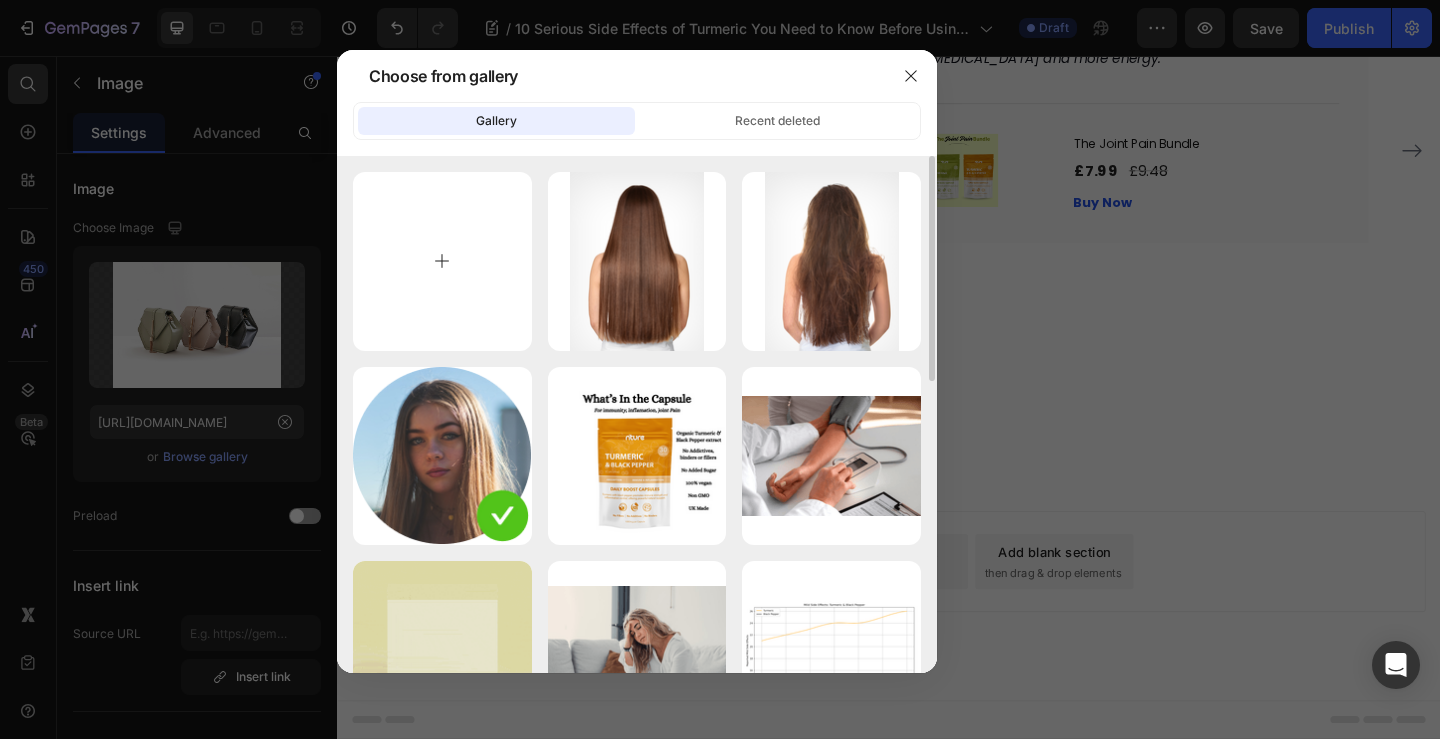click at bounding box center [442, 261] 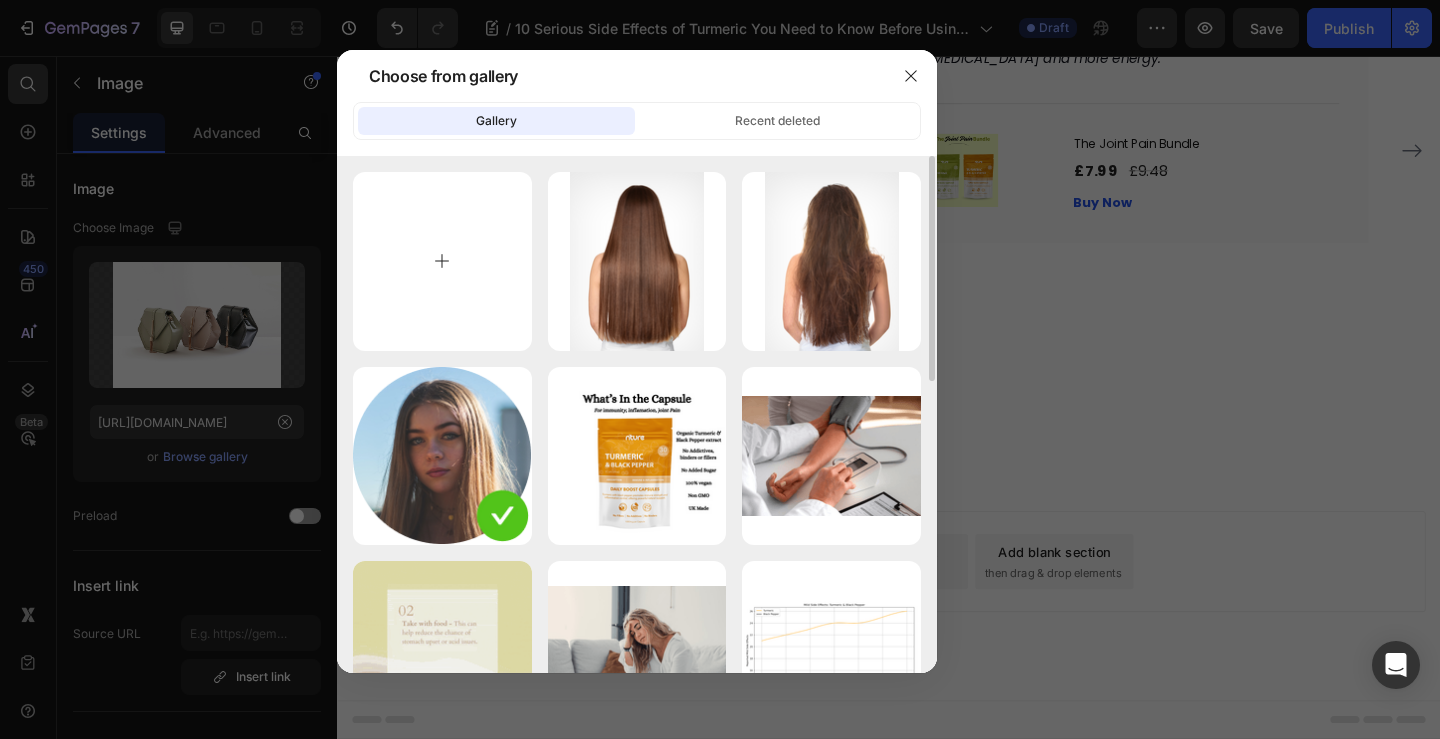 type on "C:\fakepath\attractive-young-female-with-black-hat-sitting-cafe-glass-wall.jpg" 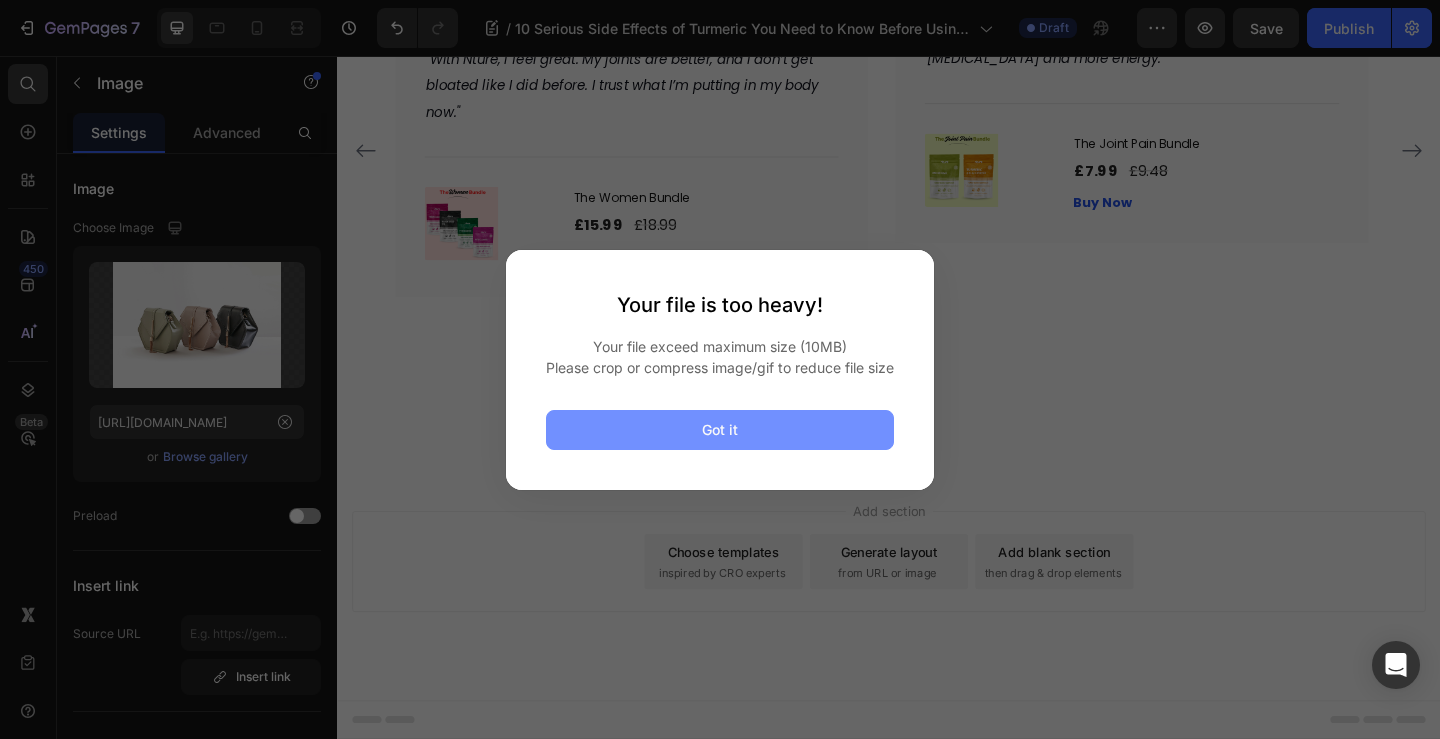 click on "Got it" at bounding box center (720, 430) 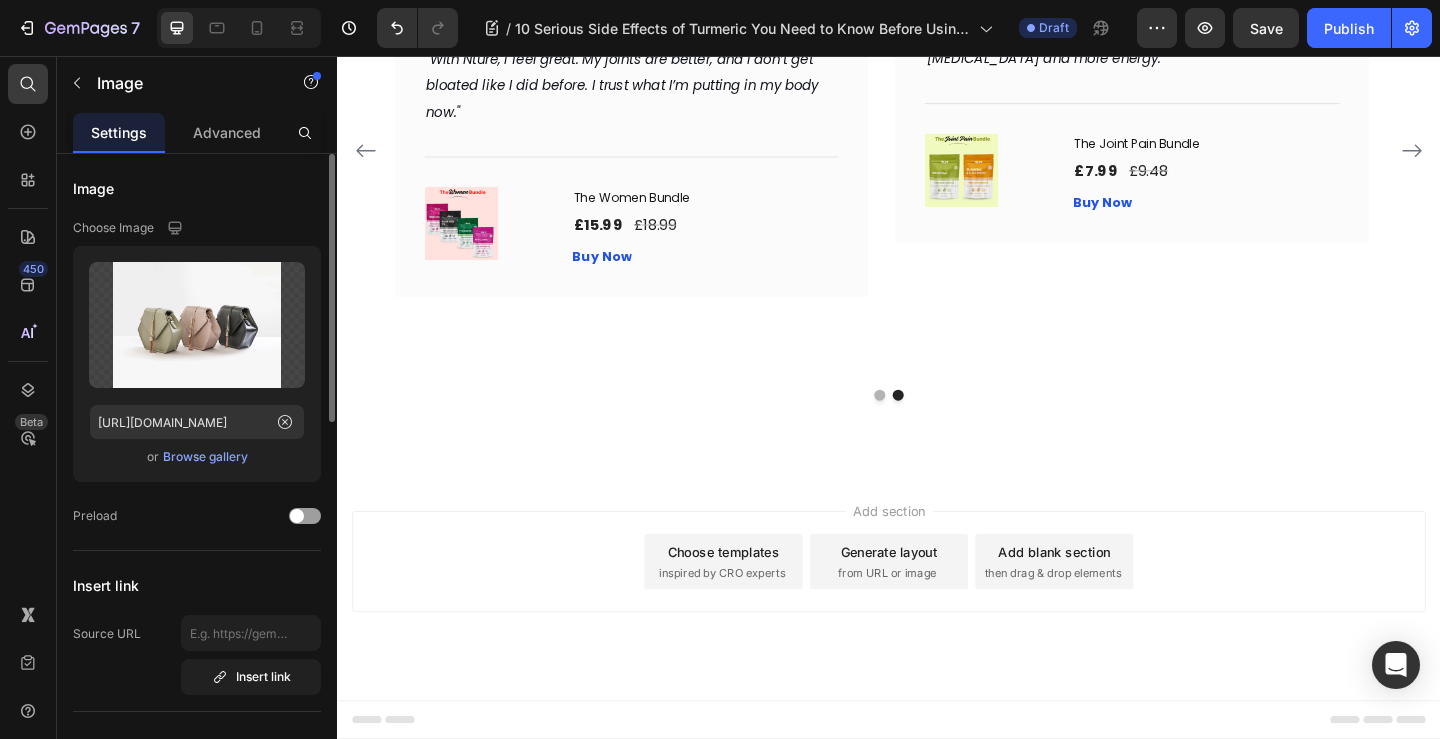 click on "Browse gallery" at bounding box center [205, 457] 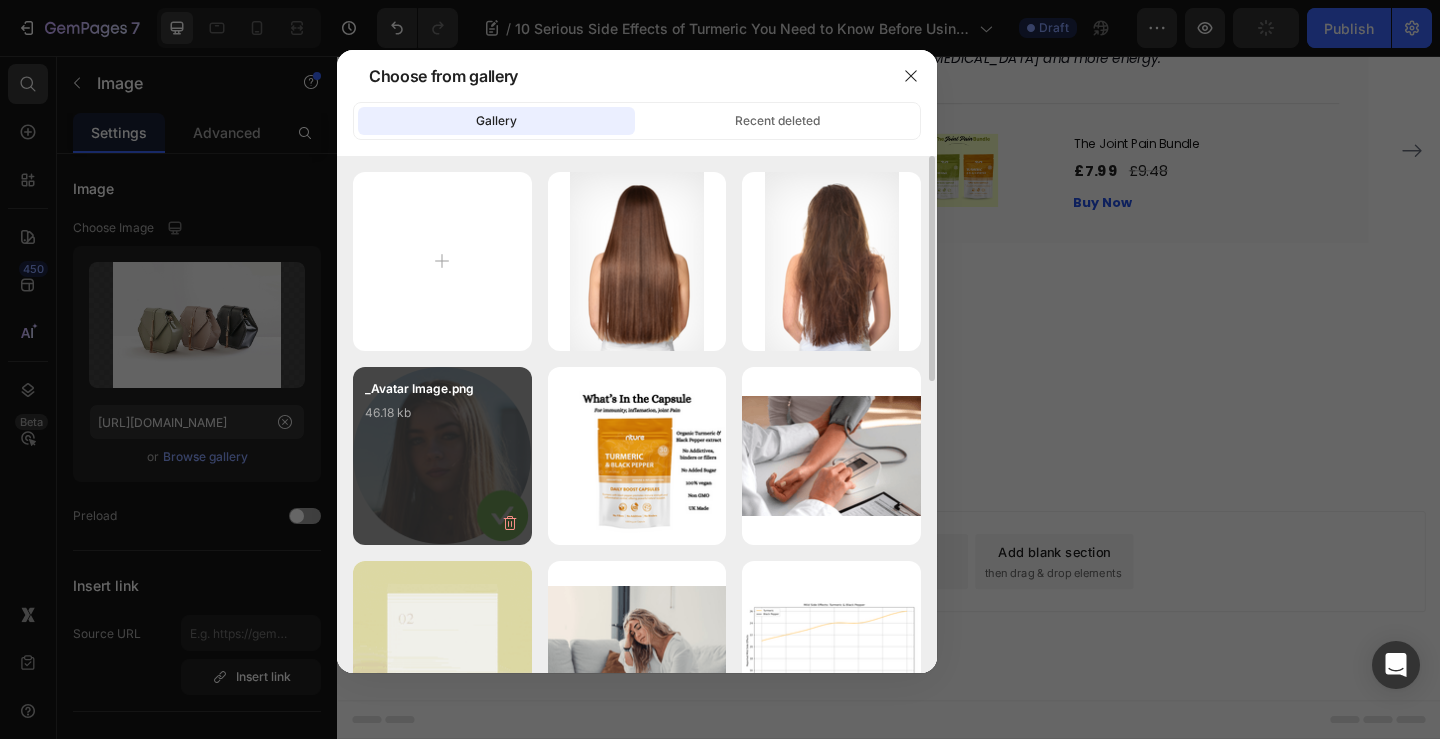 click on "_Avatar Image.png 46.18 kb" at bounding box center [442, 419] 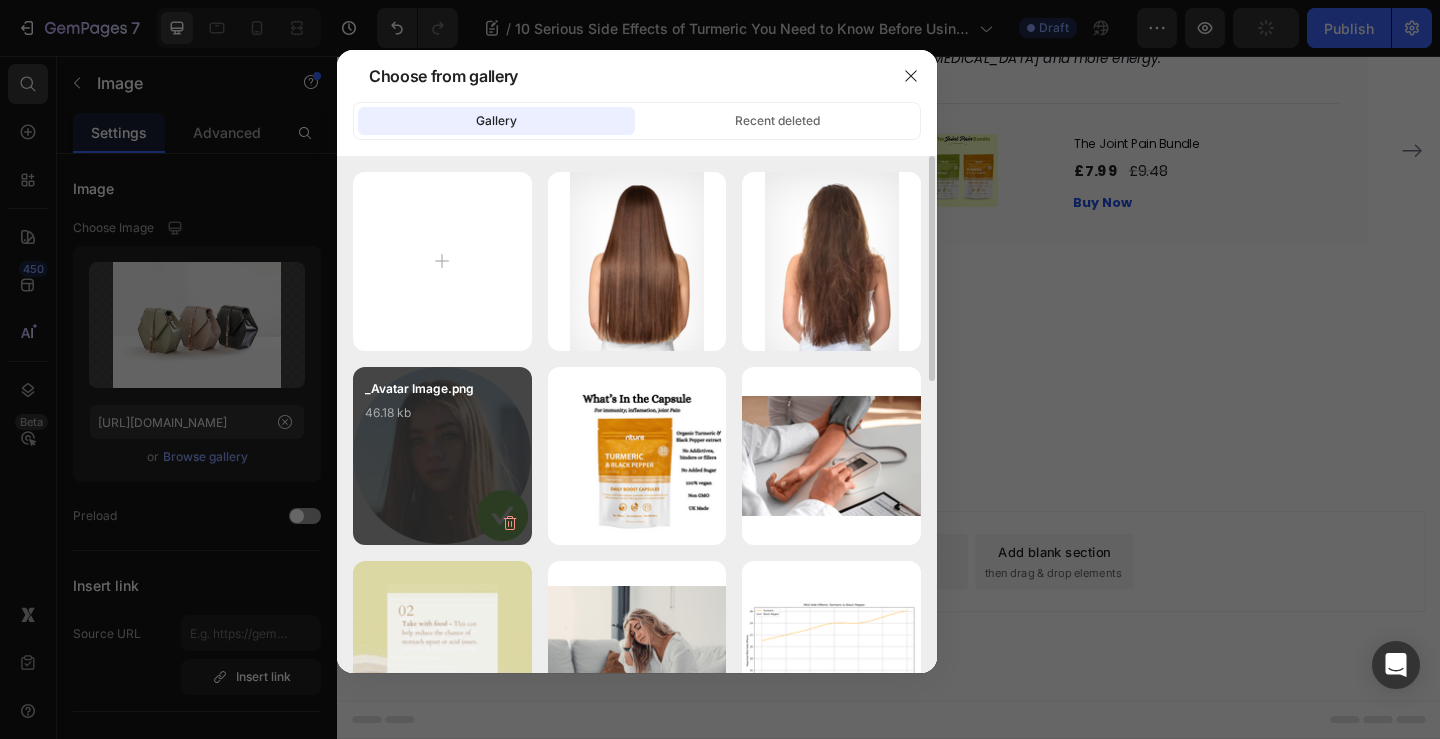 type on "https://cdn.shopify.com/s/files/1/0915/8138/3005/files/gempages_544224374513730654-f9248ed8-131c-4fe0-b5ab-93dcebb8f5cb.png" 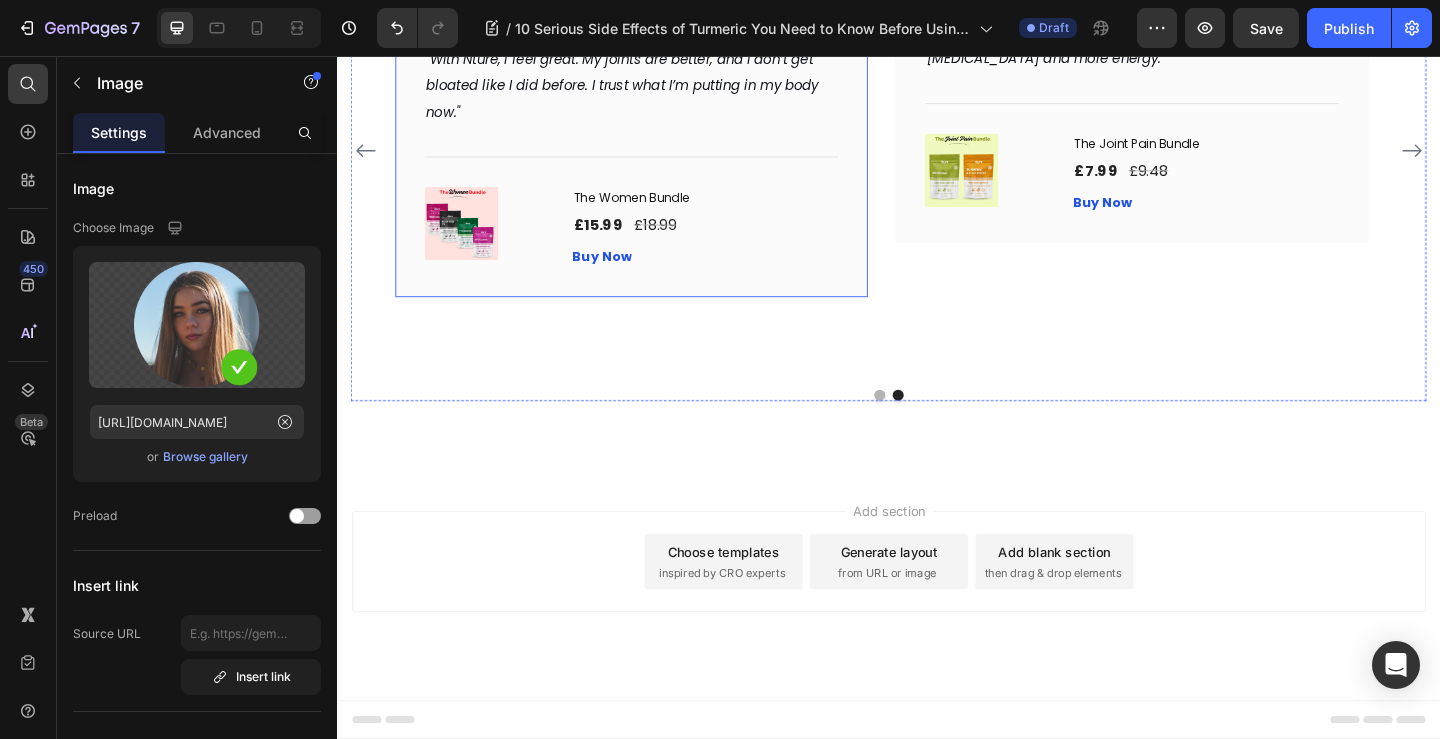 click on "What Our Customers Are Saying Heading Our customer advocates are standing by 24/7 to support you via email. Text block
Image
Icon
Icon
Icon
Icon
Icon Row Rita Carroll Text block Row "Love it! Great for summer! Good taste, it really owns up to its name “sparkling”, cold with bubbles and lime flavor. When I want that soda feel without drinking a soda, I grab for one of this." Text block                Title Line (P) Images & Gallery Tremella & Red Clover The Ultimate Women Bundle (P) Title £17.99 (P) Price £21.99 (P) Price Row Buy Now (P) Cart Button Product Row Image   0
Icon
Icon
Icon
Icon
Icon Row Amy Rowse Text block Row "With Nture, I feel great. My joints are better, and I don’t get bloated like I did before. I trust what I’m putting in my body now." Text block                Title Line (P) Images & Gallery (P) Title Row" at bounding box center (937, 96) 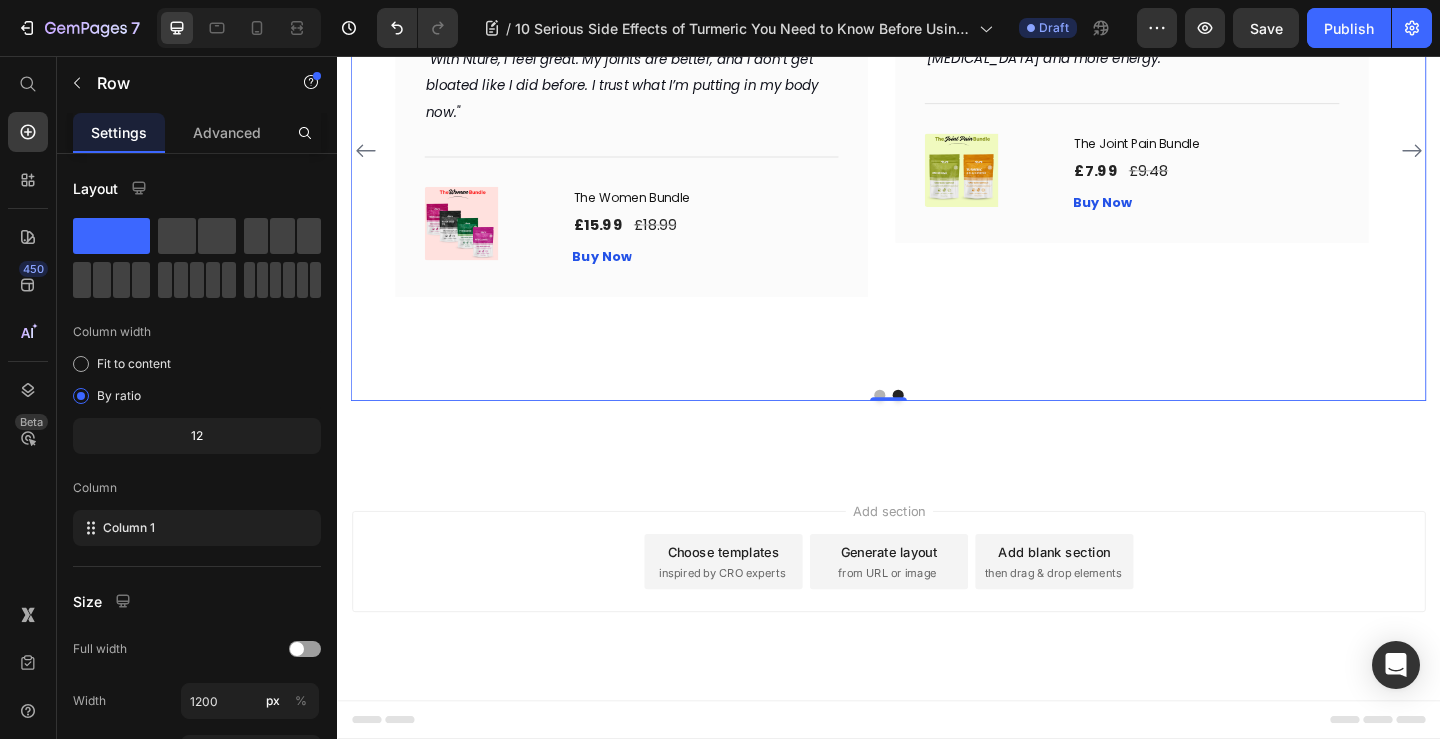 click on "Image" at bounding box center [472, -13] 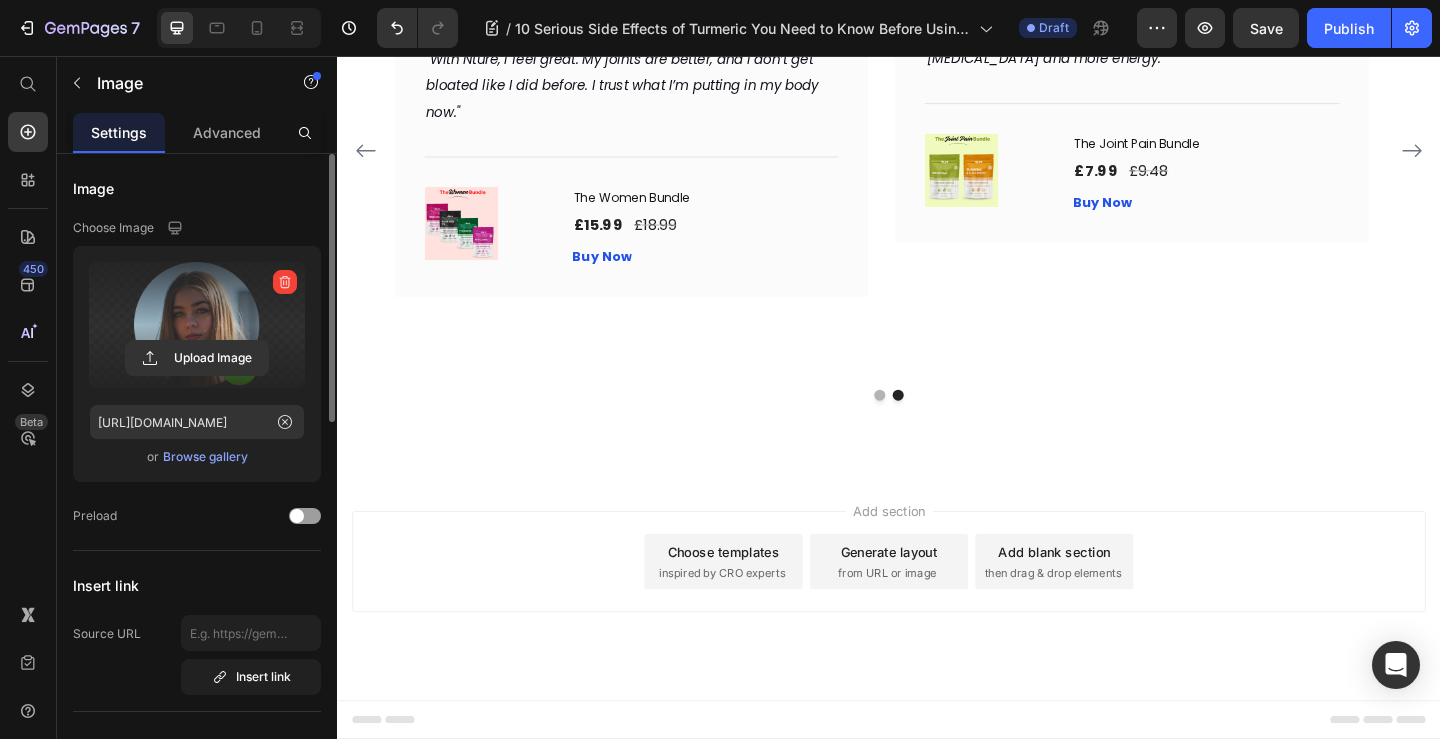 click at bounding box center [197, 325] 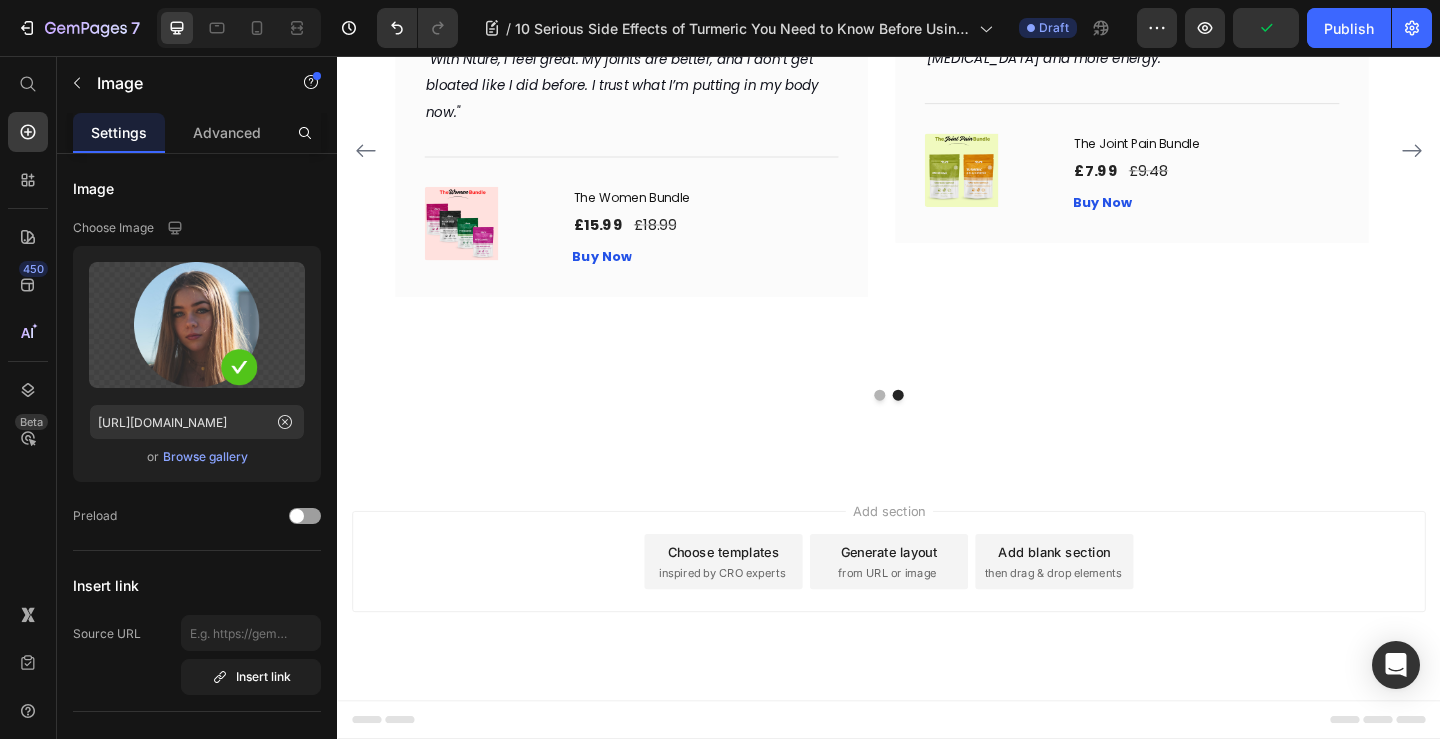 click at bounding box center (1007, -53) 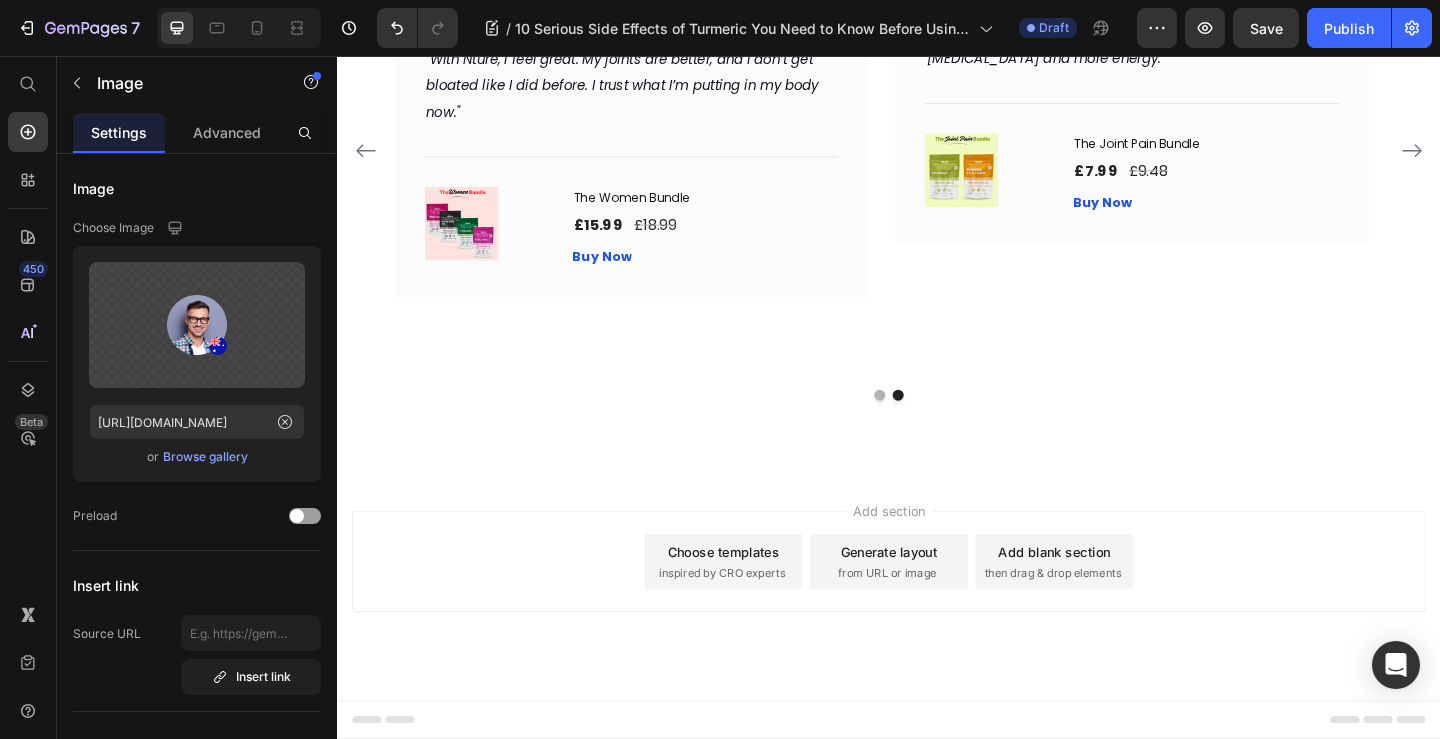 click 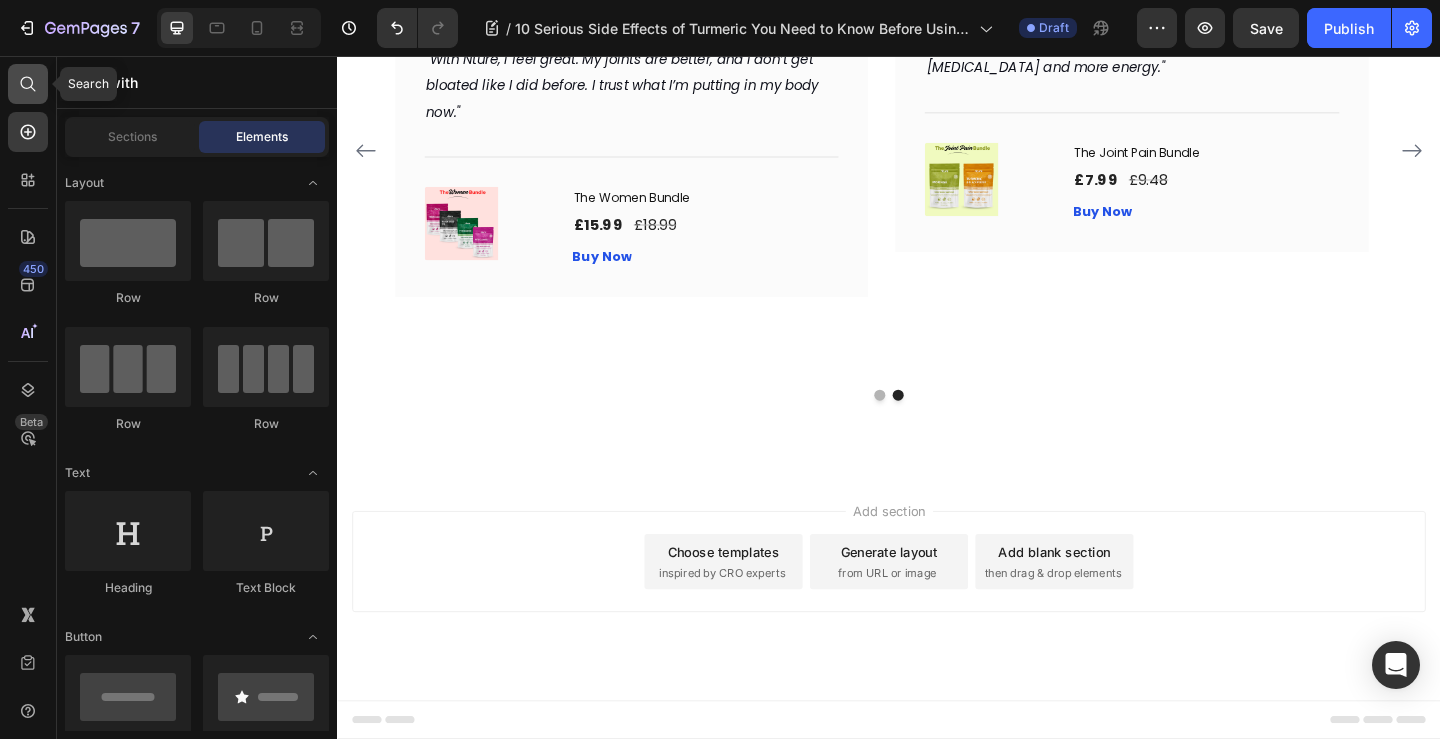 click 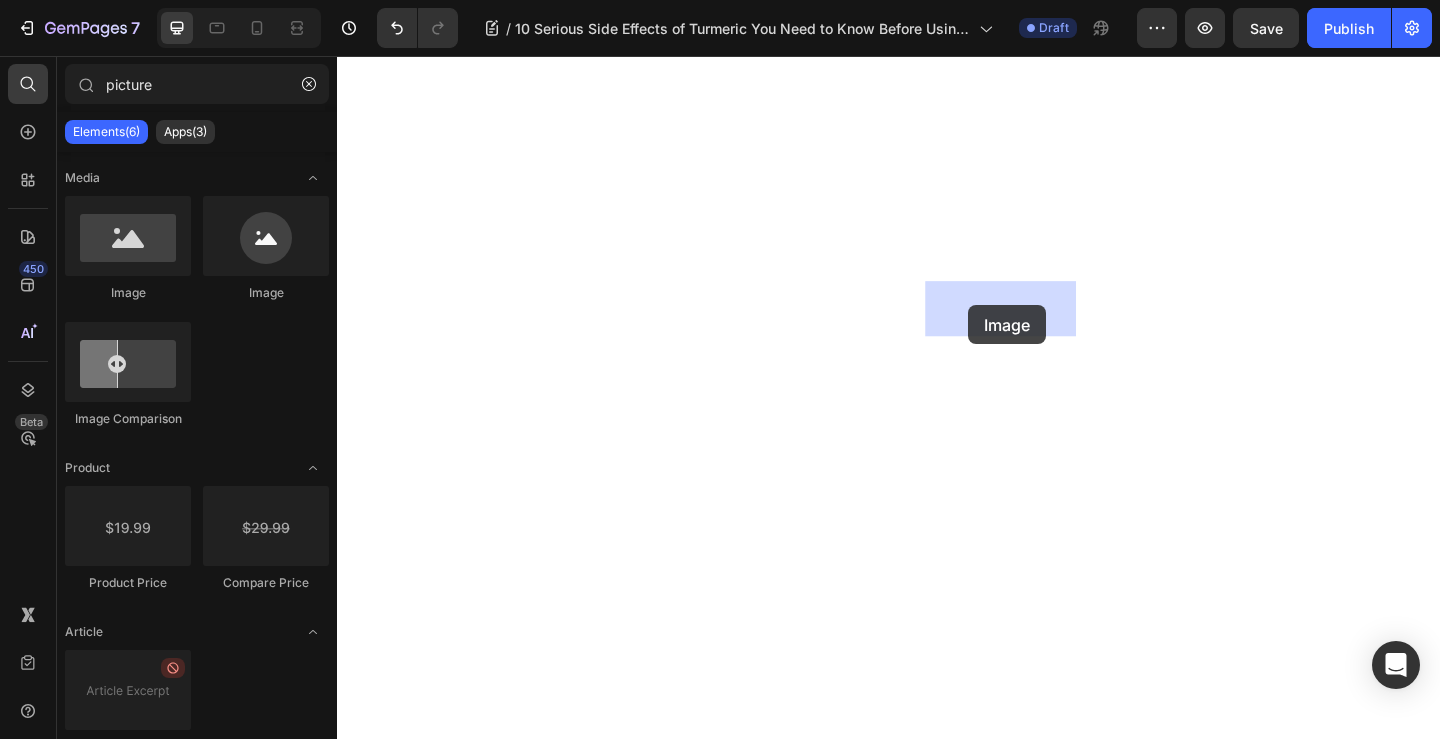 drag, startPoint x: 613, startPoint y: 318, endPoint x: 1024, endPoint y: 327, distance: 411.09854 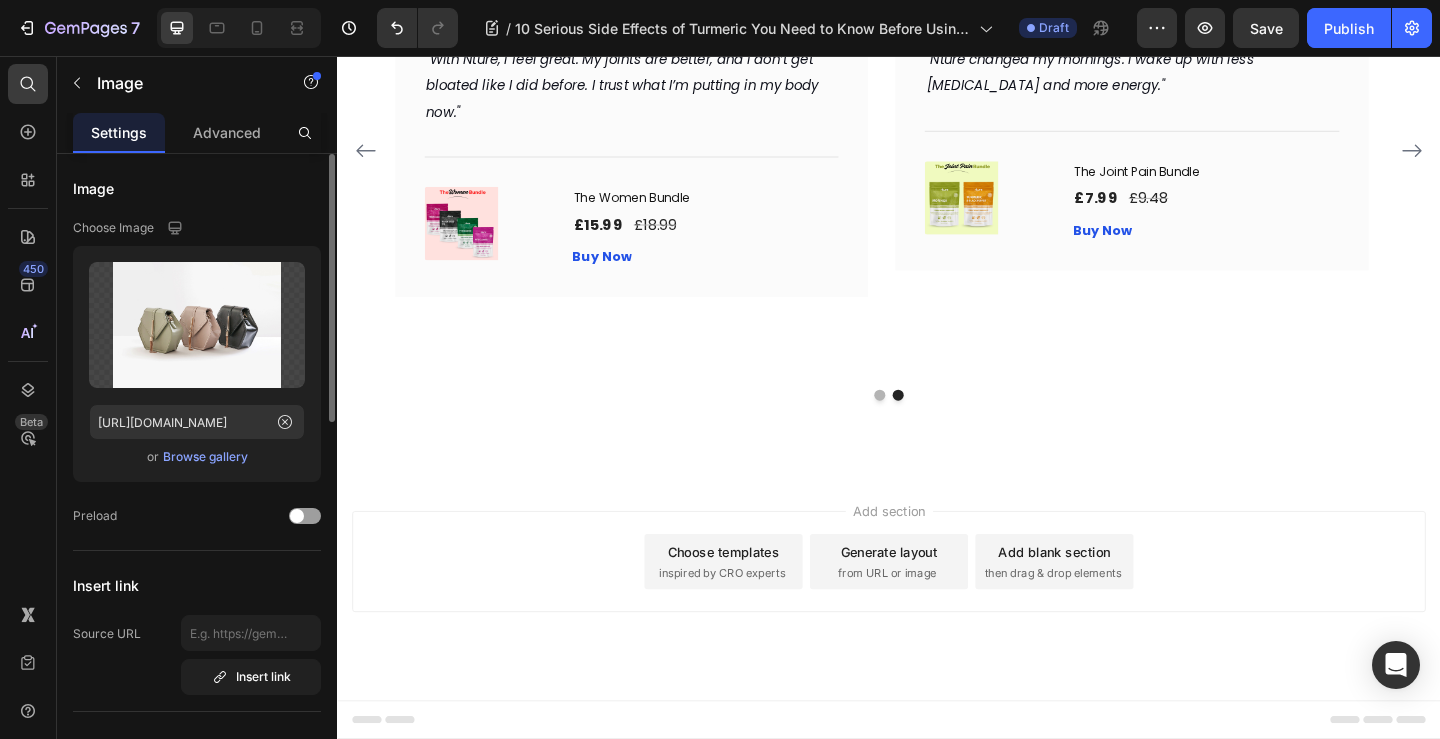 click on "Browse gallery" at bounding box center (205, 457) 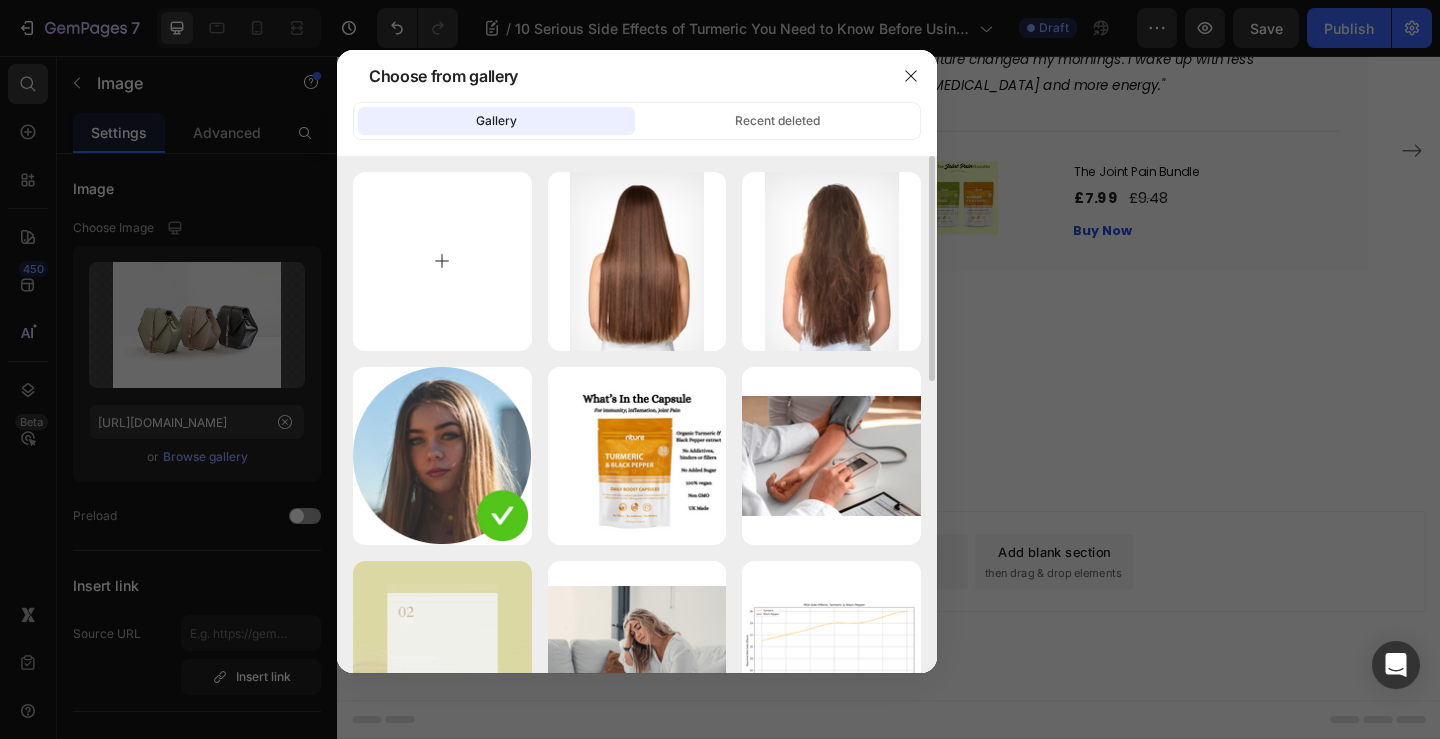click at bounding box center [442, 261] 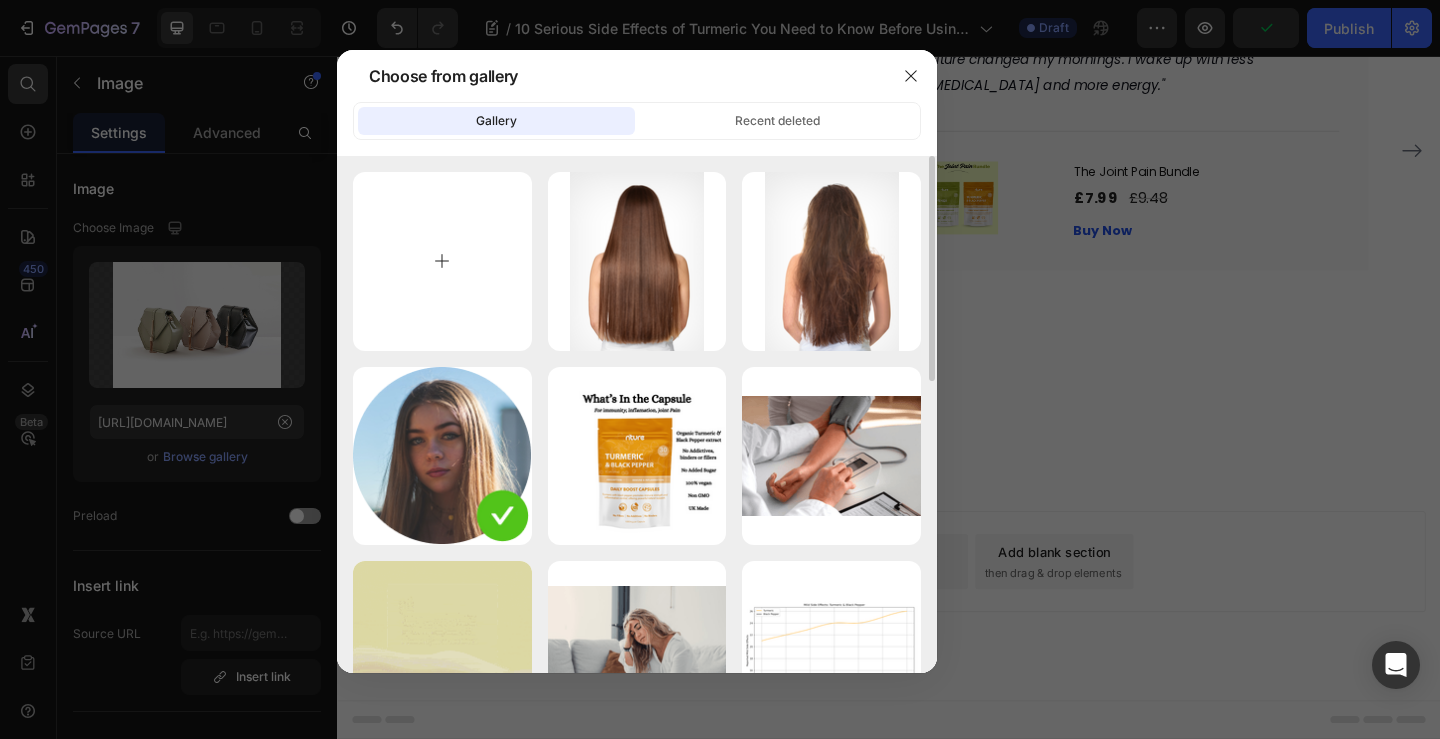 type on "C:\fakepath\close-up-smiley-man-taking-selfie.jpg" 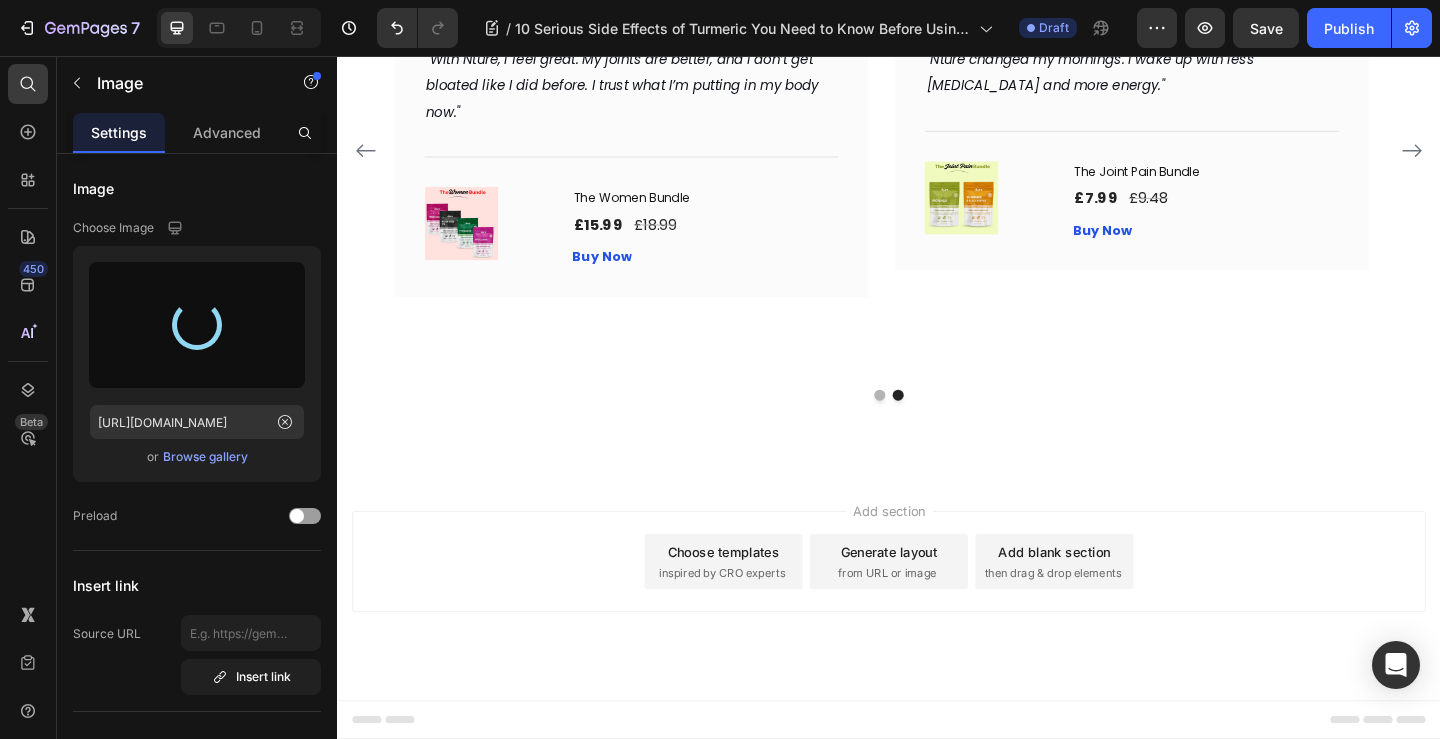 type on "https://cdn.shopify.com/s/files/1/0915/8138/3005/files/gempages_544224374513730654-84fbffbf-8e73-45a2-8229-f73080ef46fb.jpg" 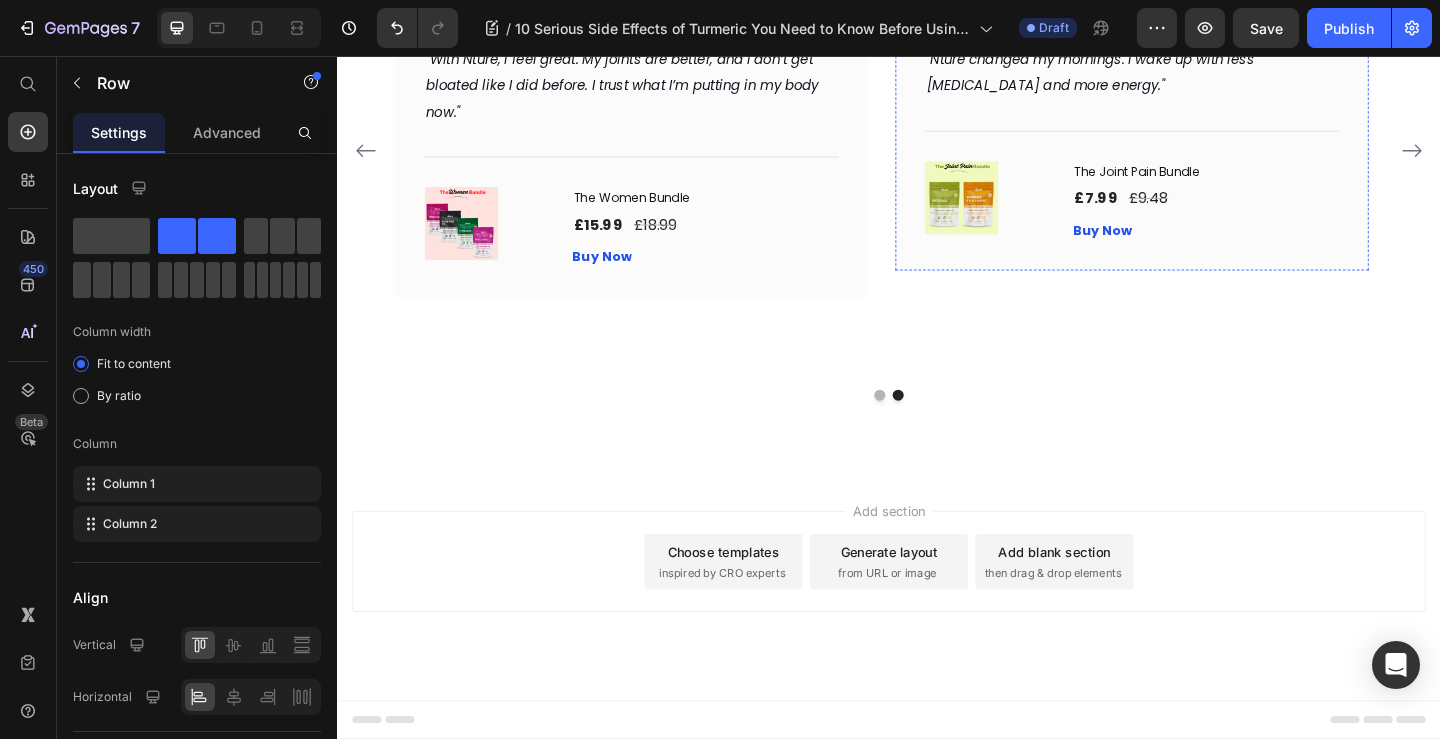 click on "Image   0
Icon
Icon
Icon
Icon
Icon Row Timothy Joseph Text block Row" at bounding box center [1202, -5] 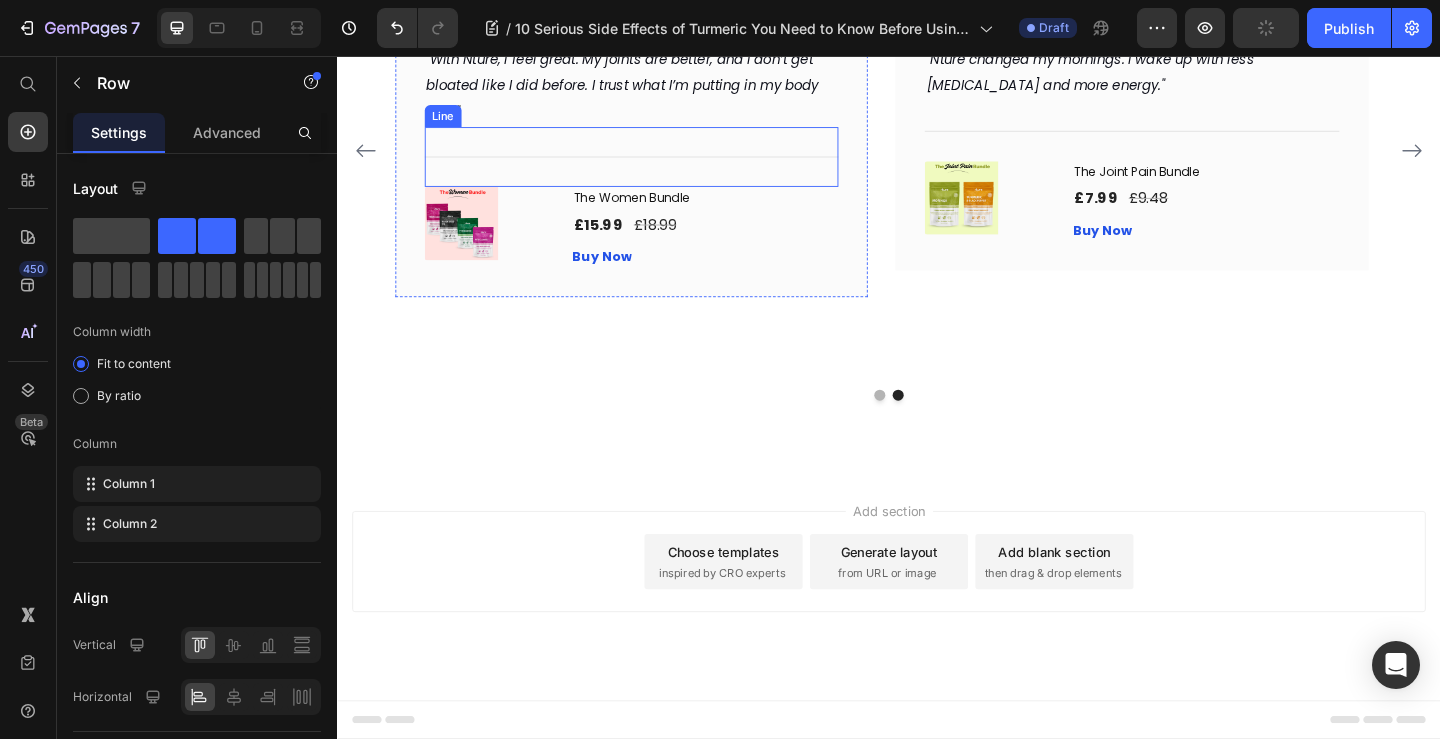 click on "Title Line" at bounding box center (657, 165) 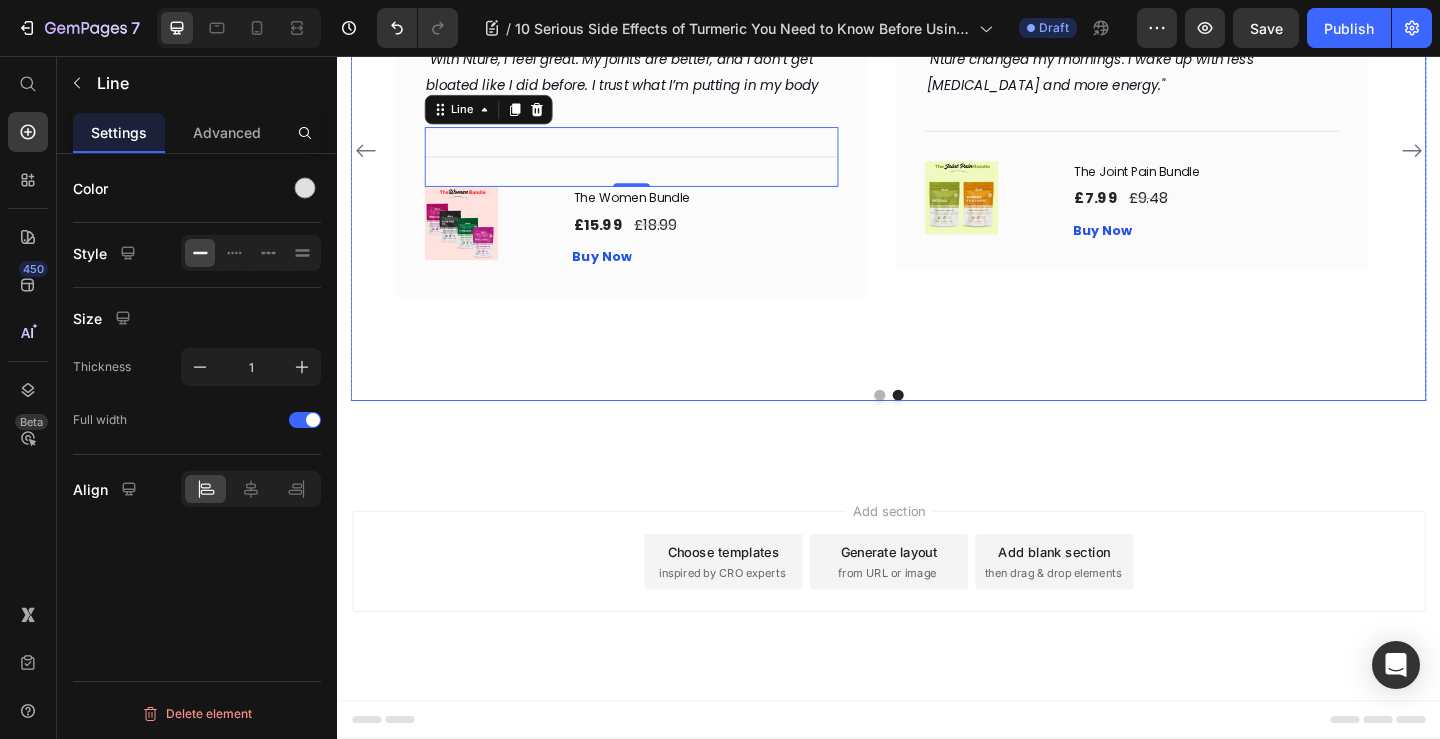 click 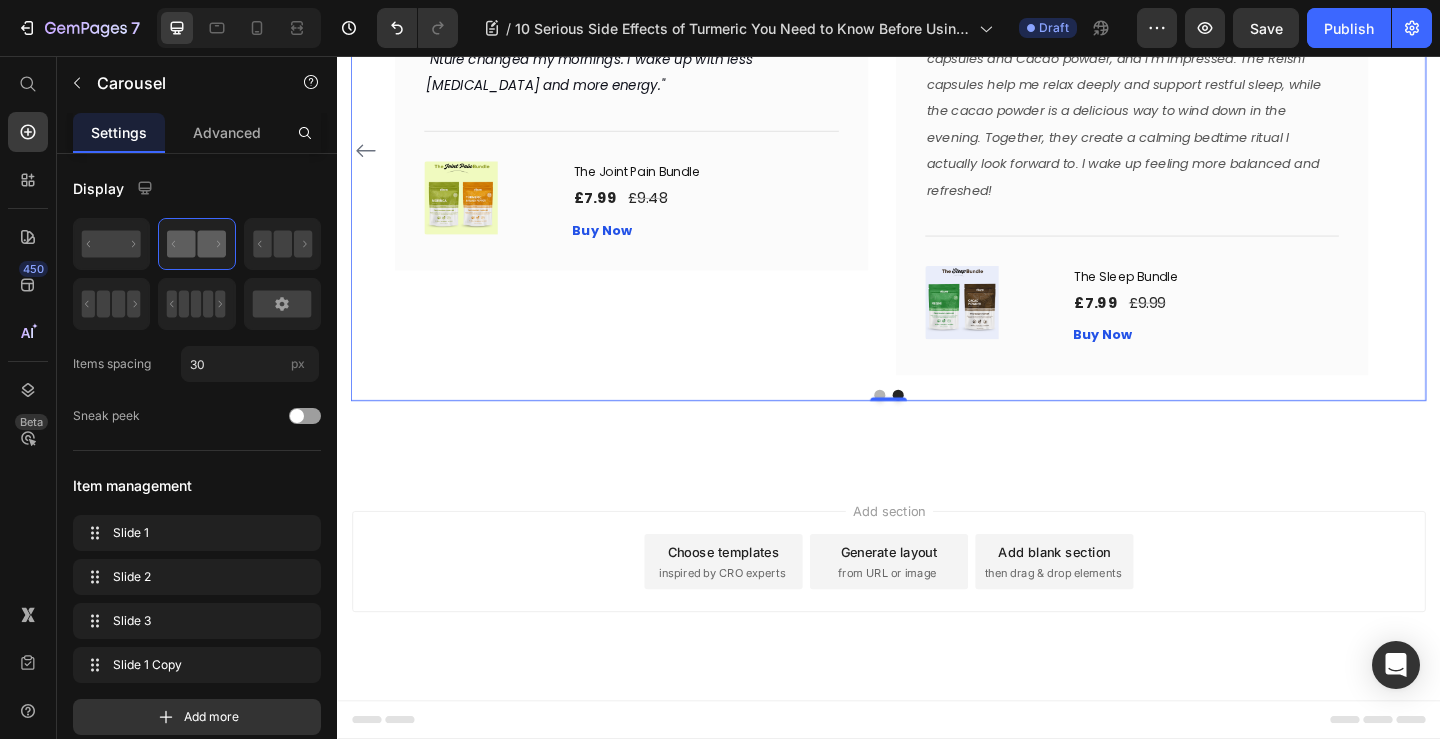 click 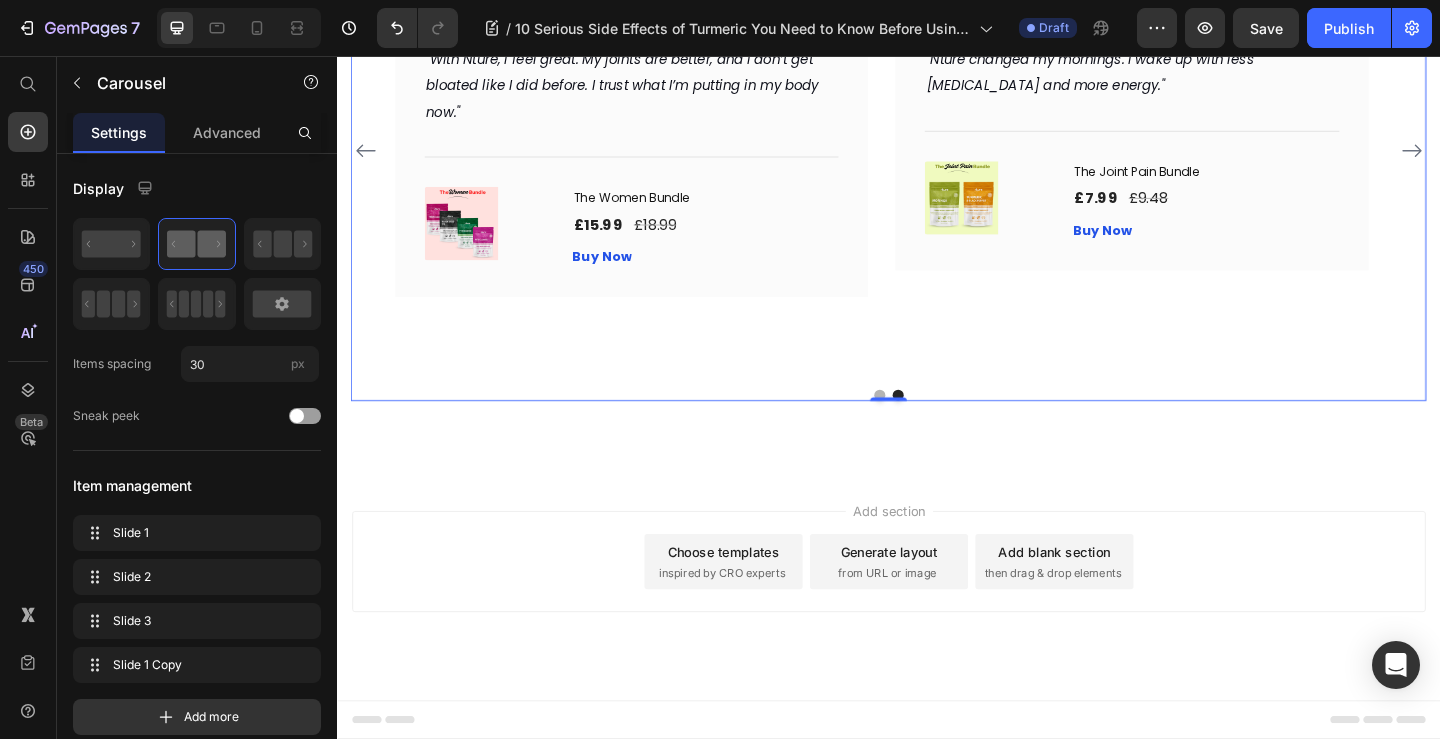 click on "Image" at bounding box center (472, -13) 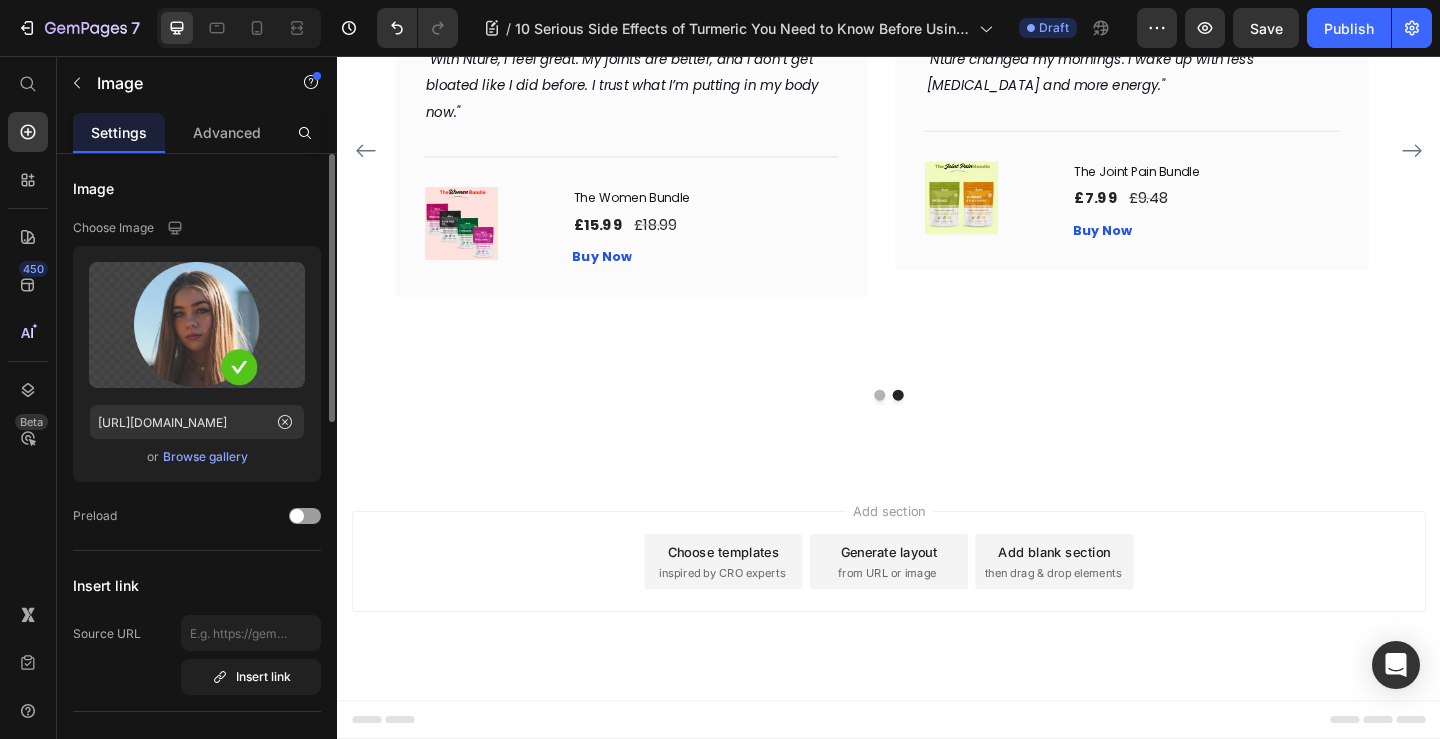 click on "Browse gallery" at bounding box center (205, 457) 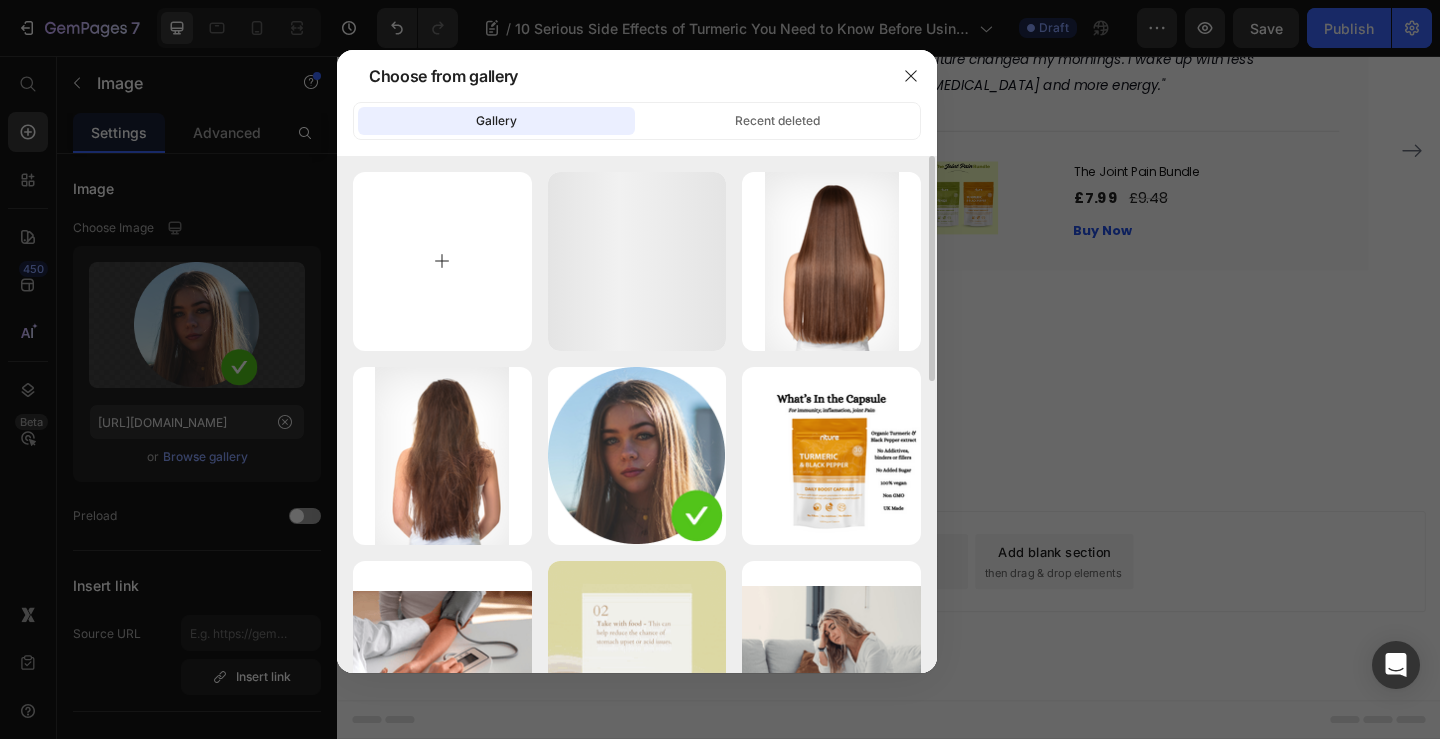 click at bounding box center [442, 261] 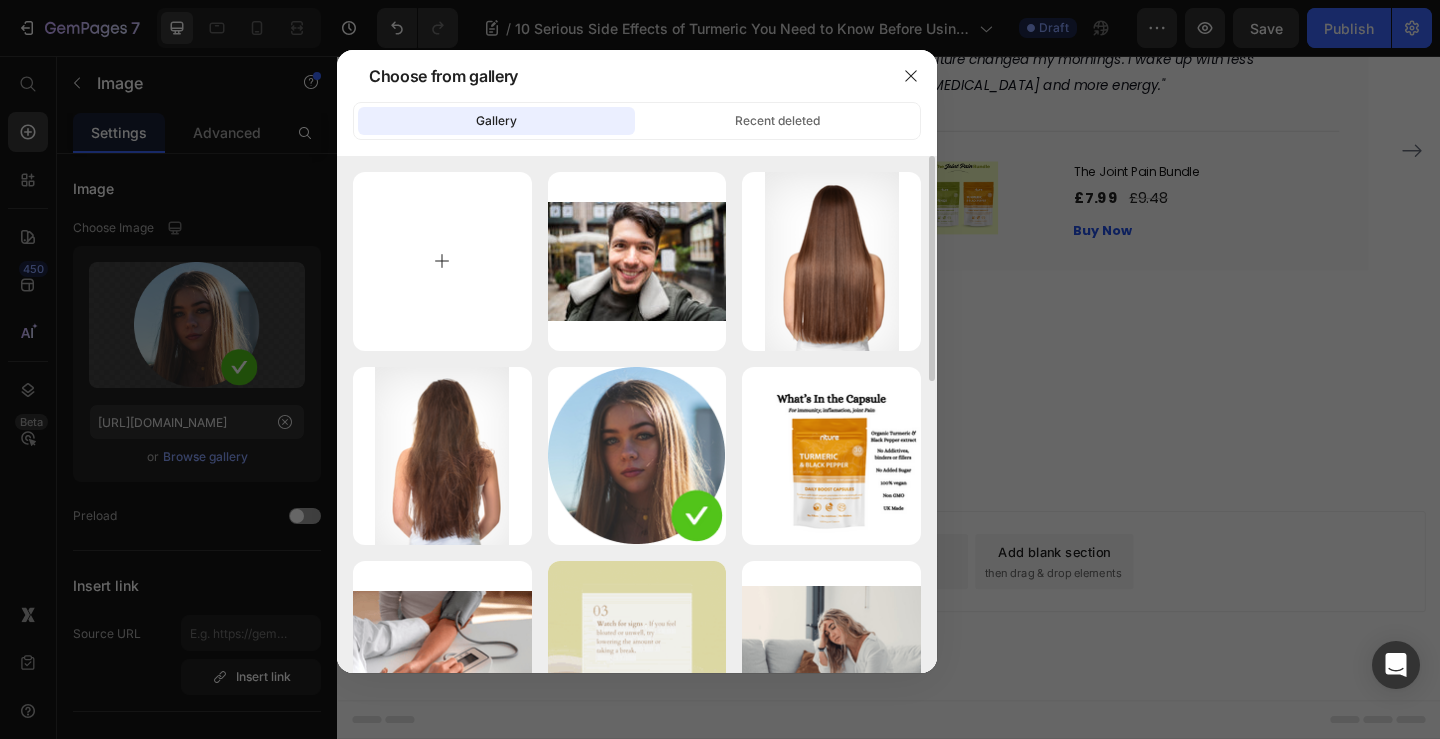 type on "C:\fakepath\portrait-millennial-woman-living-country-side-after-moving-from-city.jpg" 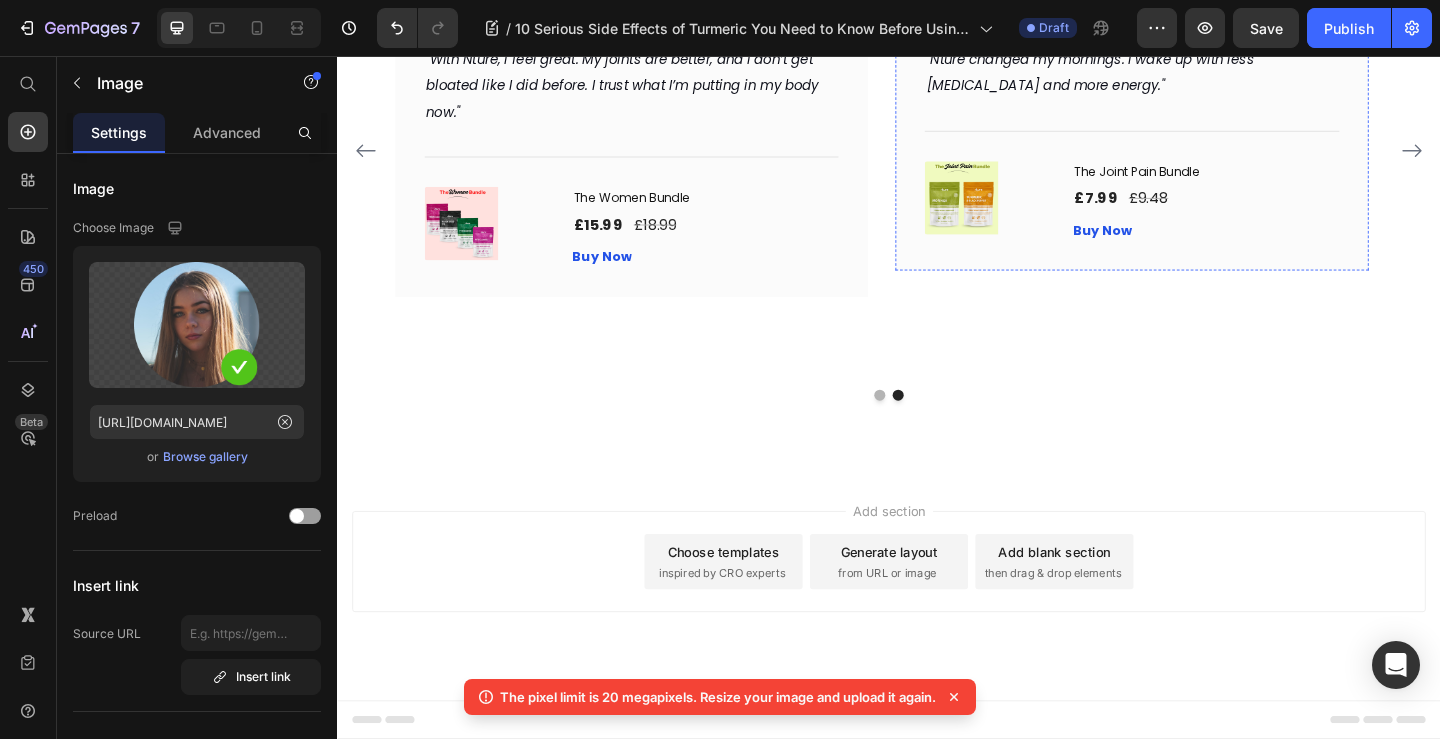 click at bounding box center [1017, -13] 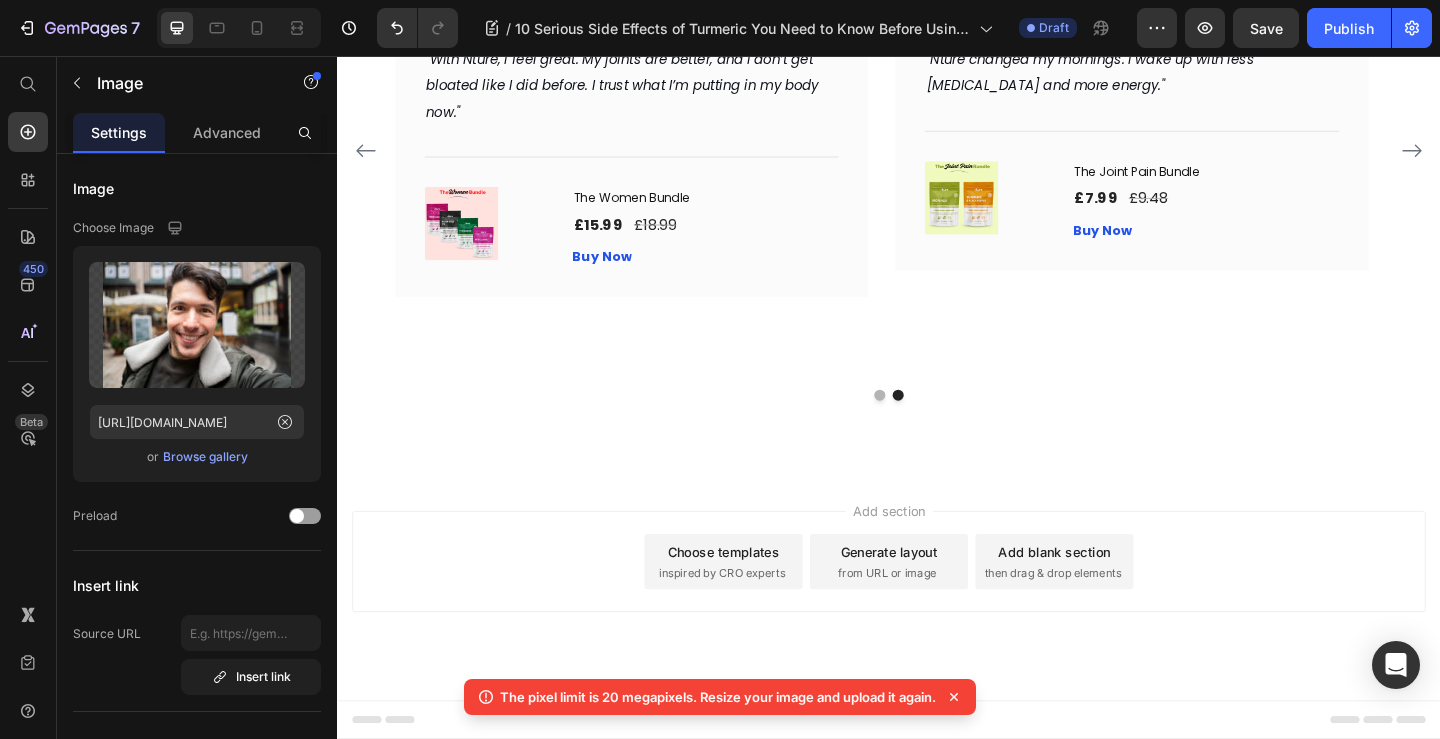 drag, startPoint x: 471, startPoint y: 325, endPoint x: 470, endPoint y: 342, distance: 17.029387 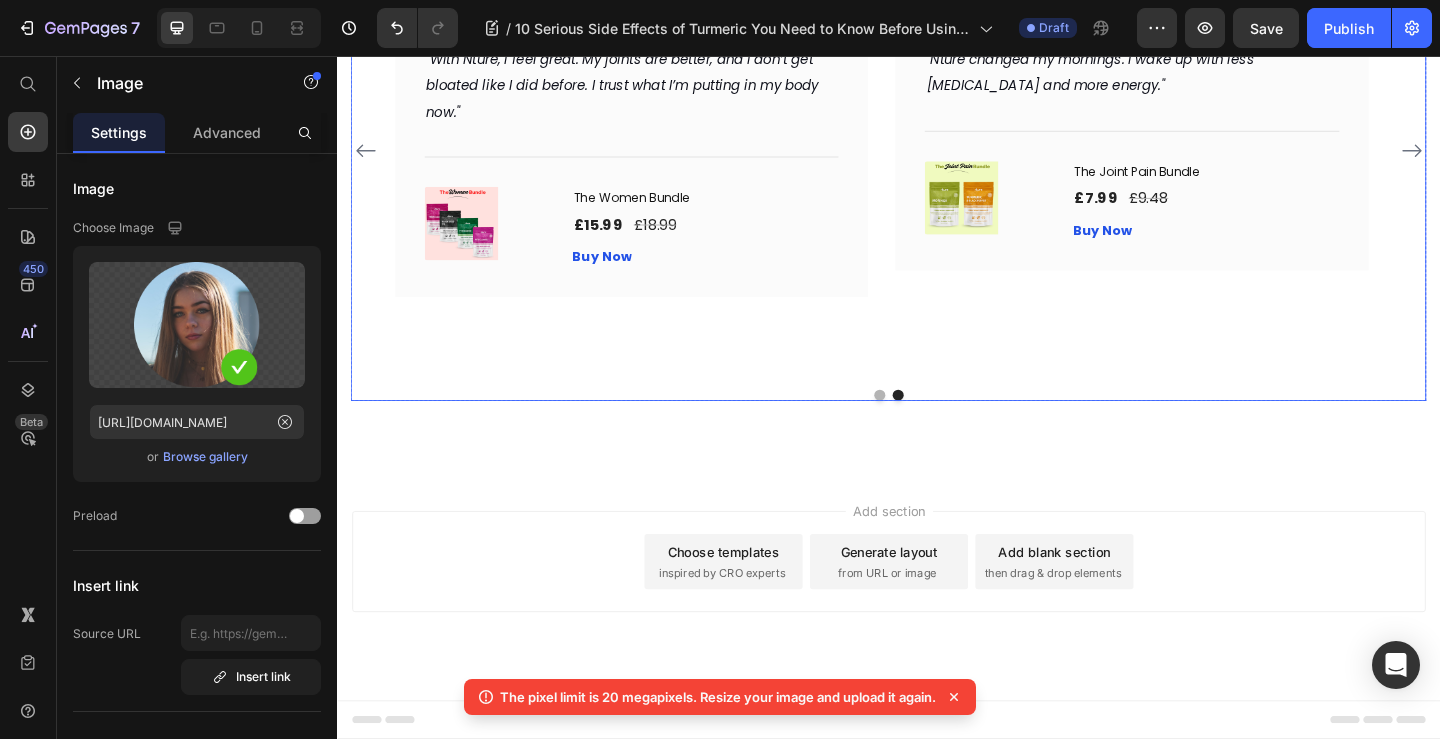 click 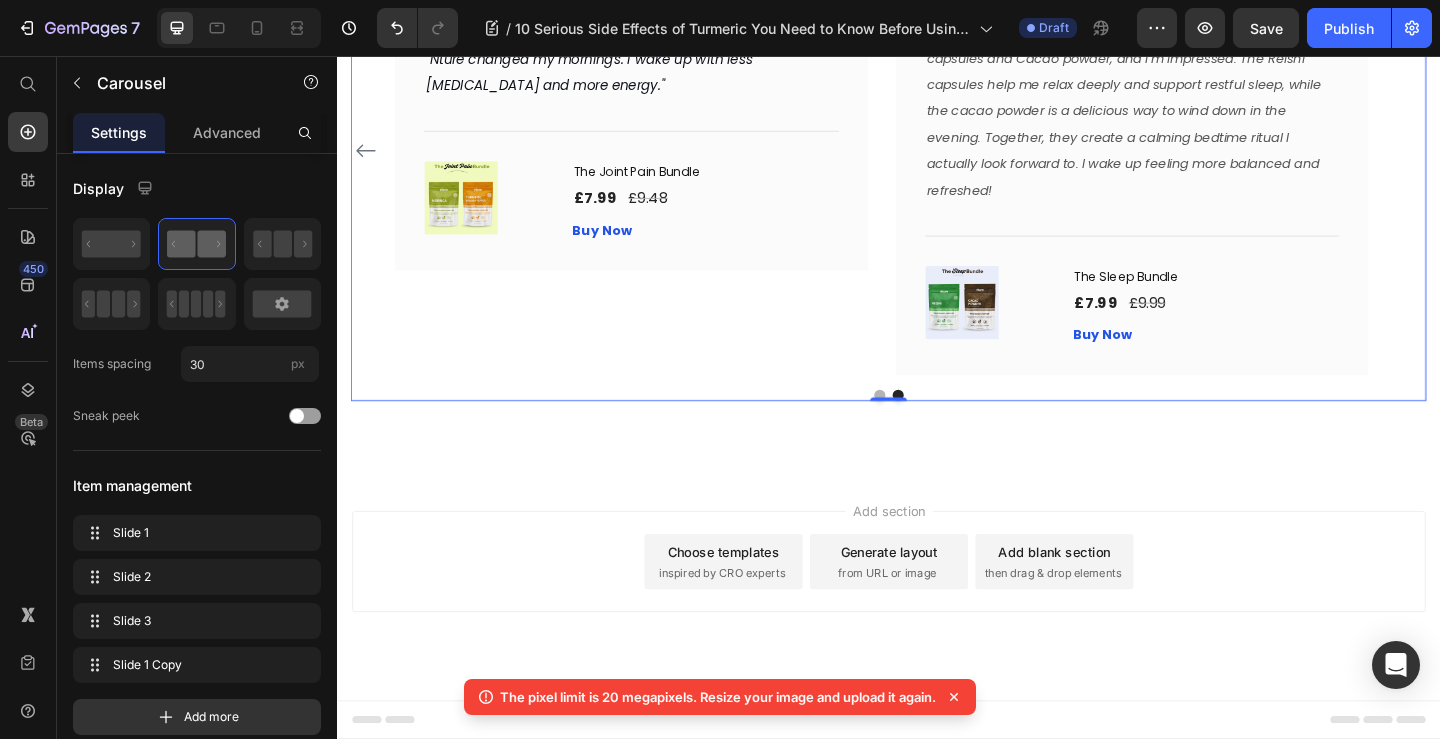 click at bounding box center [1007, -53] 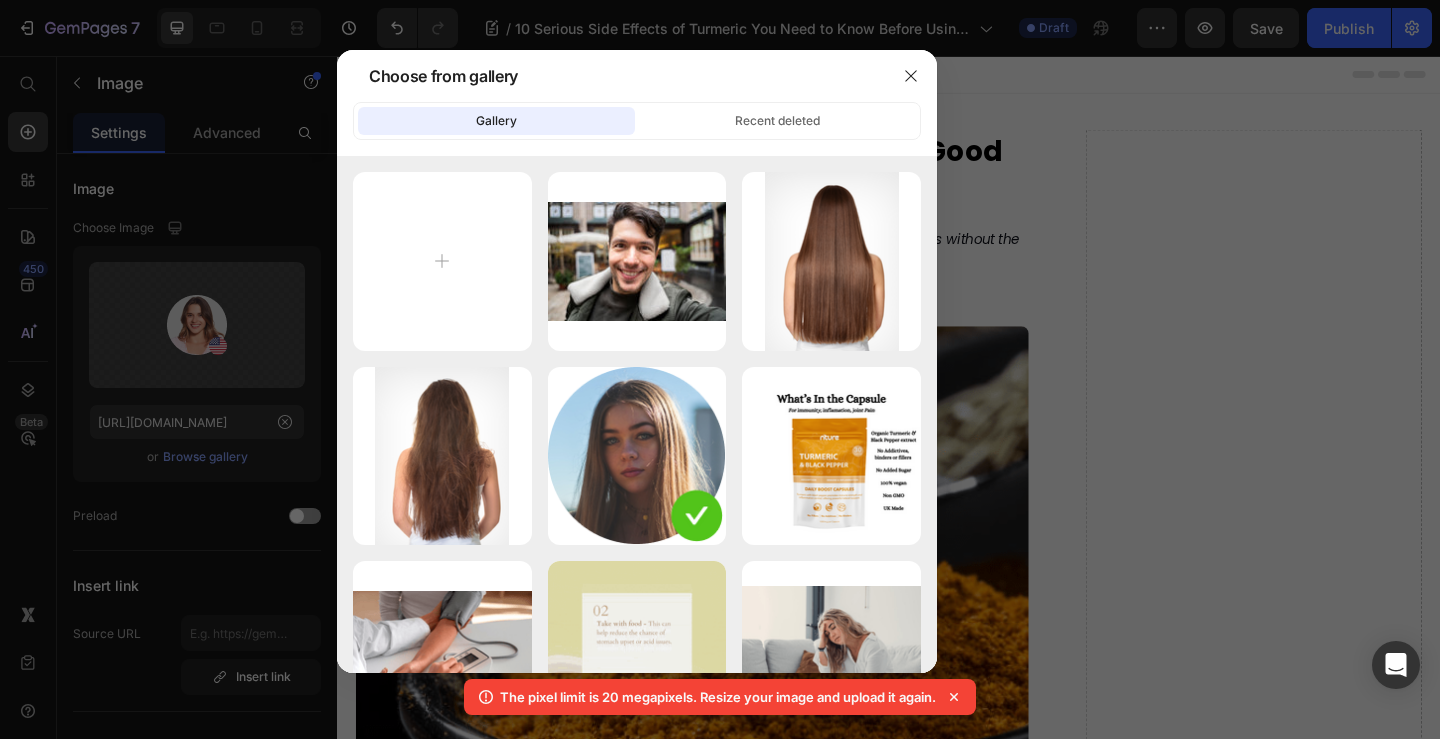 scroll, scrollTop: 8813, scrollLeft: 0, axis: vertical 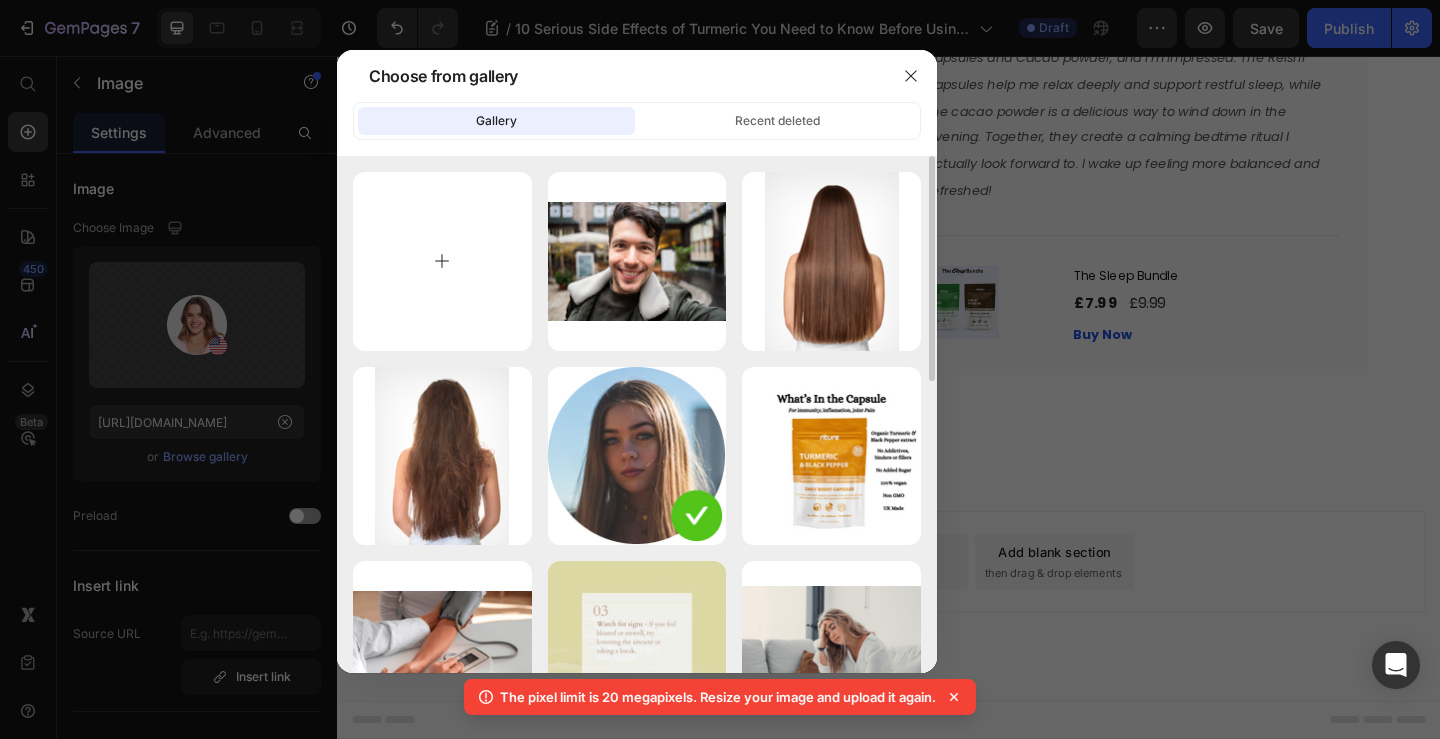 click at bounding box center [442, 261] 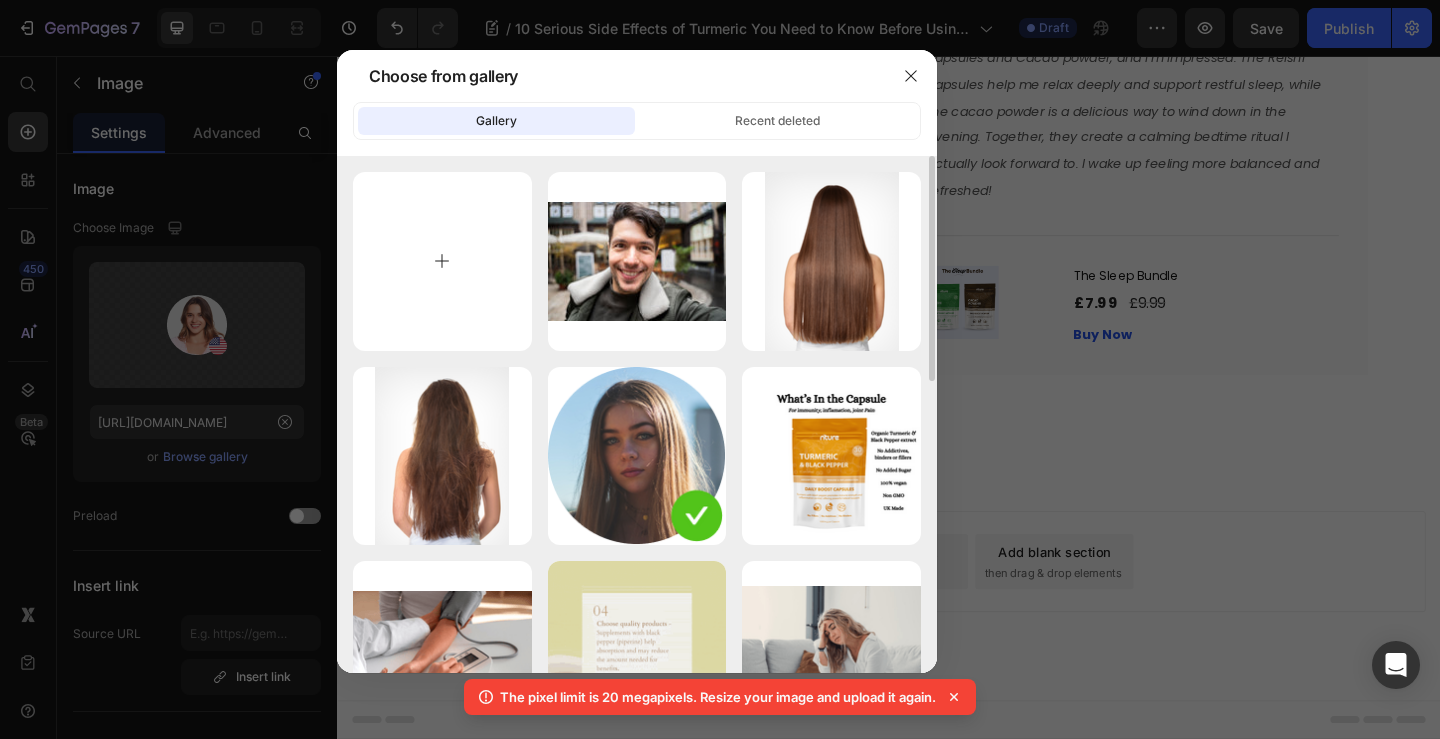 type on "C:\fakepath\close-up-woman-taking-selfie.jpg" 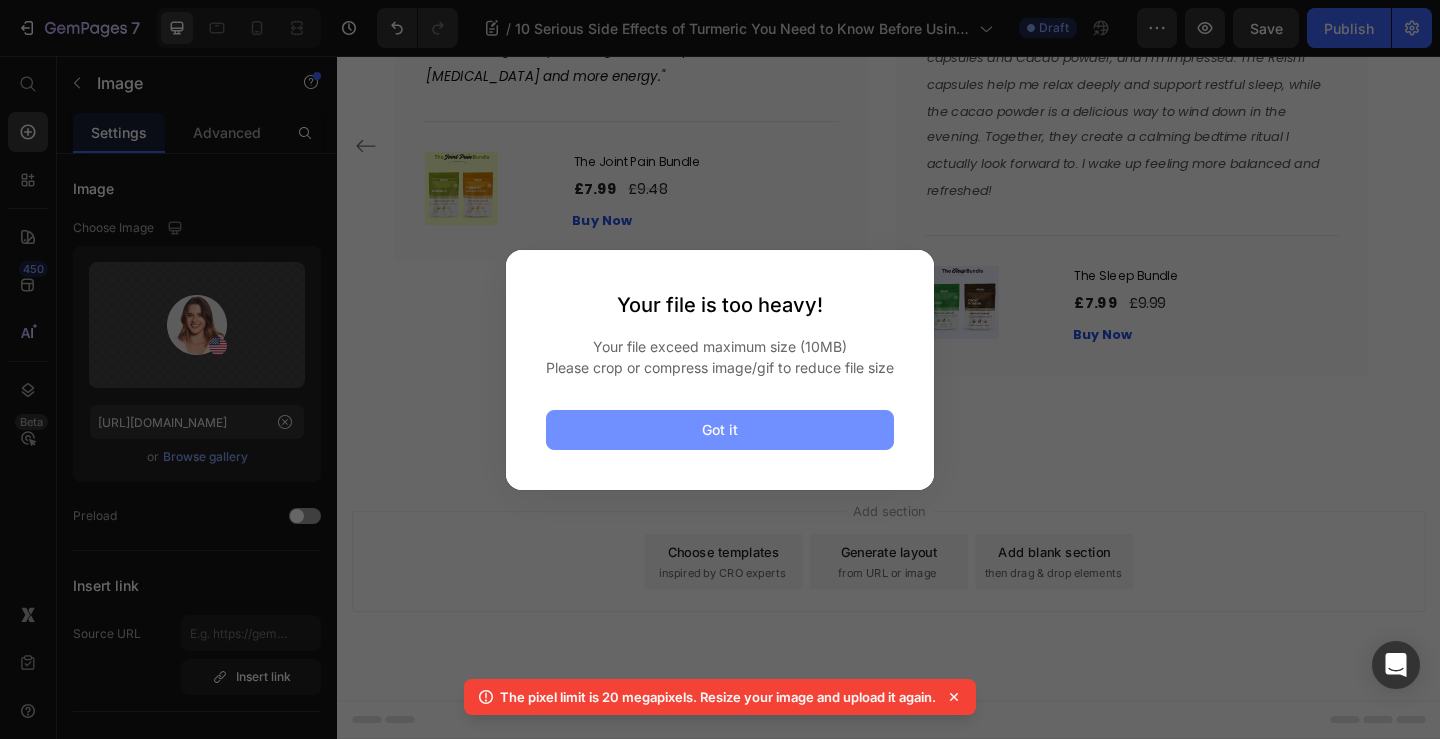 click on "Got it" at bounding box center (720, 430) 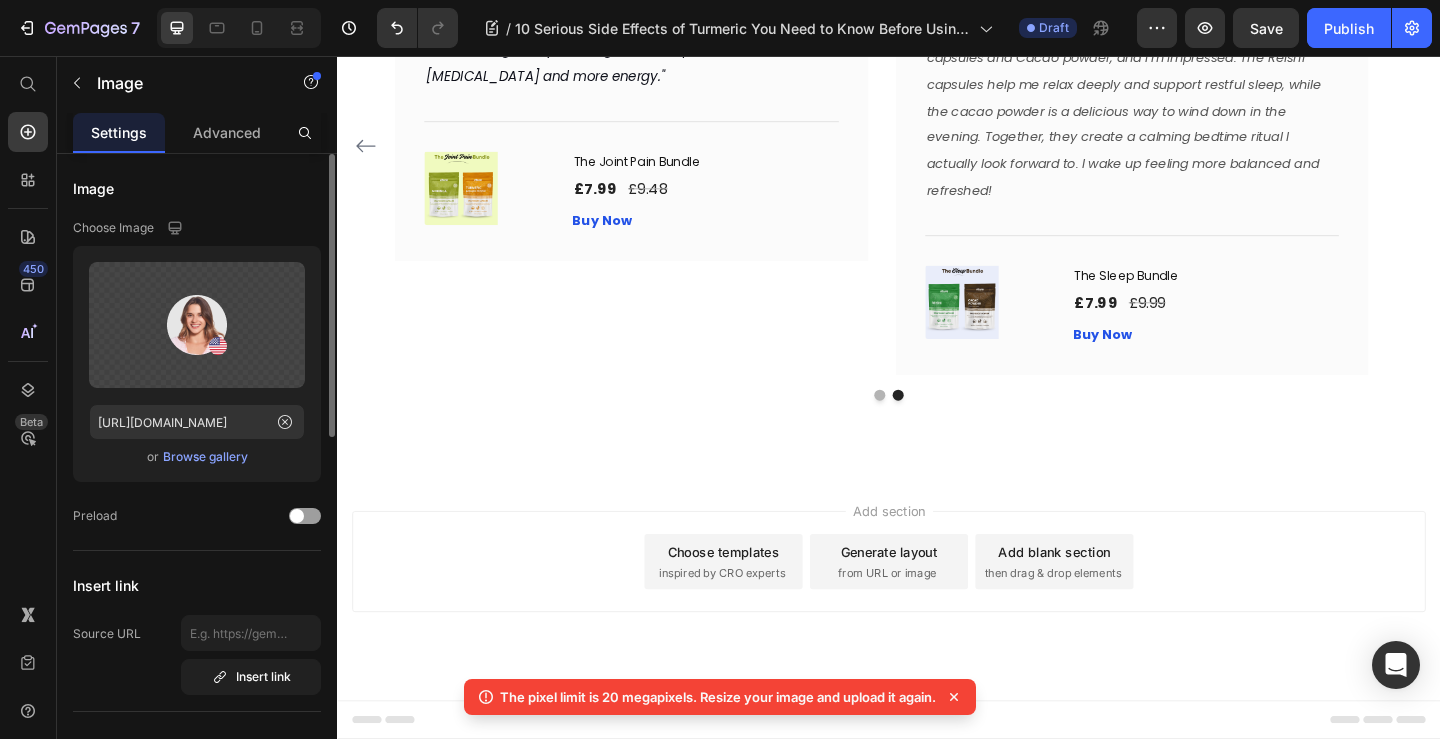 click on "Browse gallery" at bounding box center (205, 457) 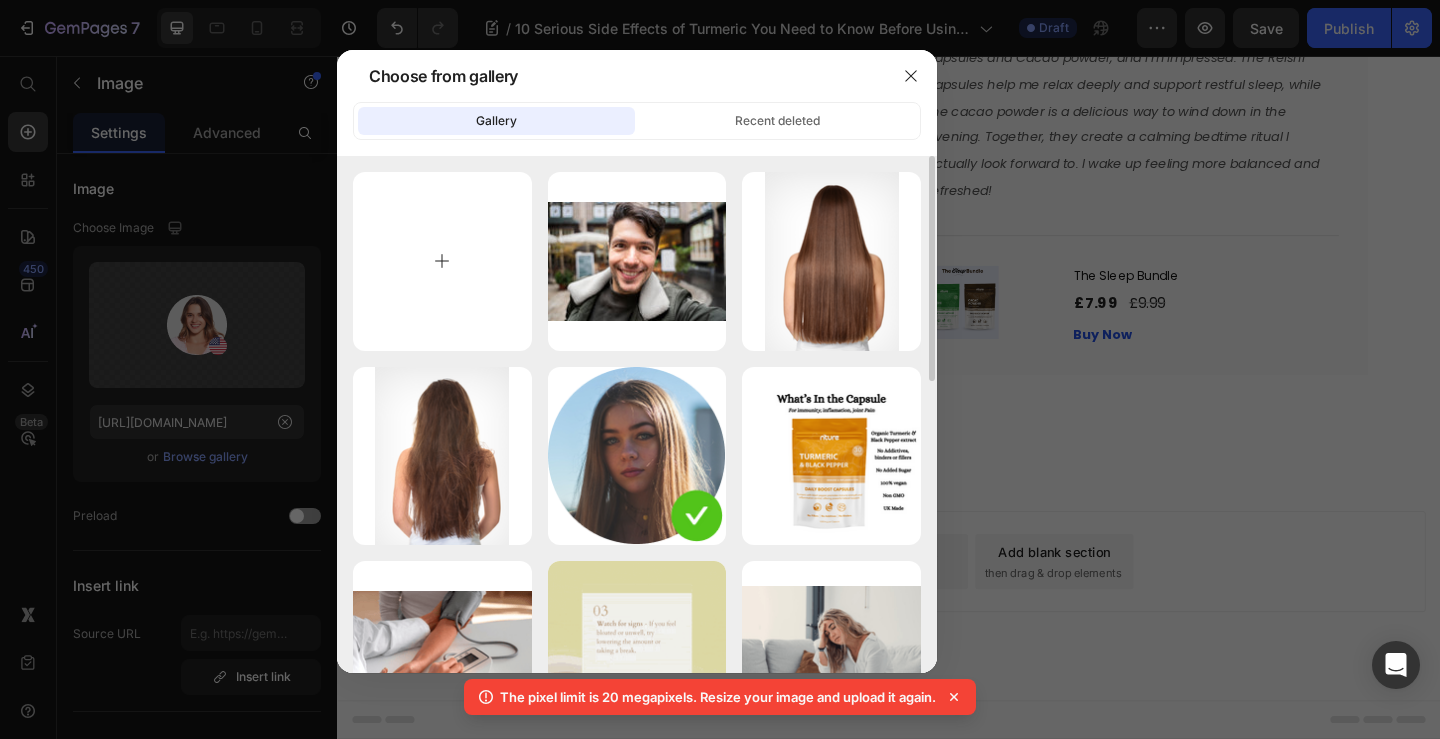 click at bounding box center (442, 261) 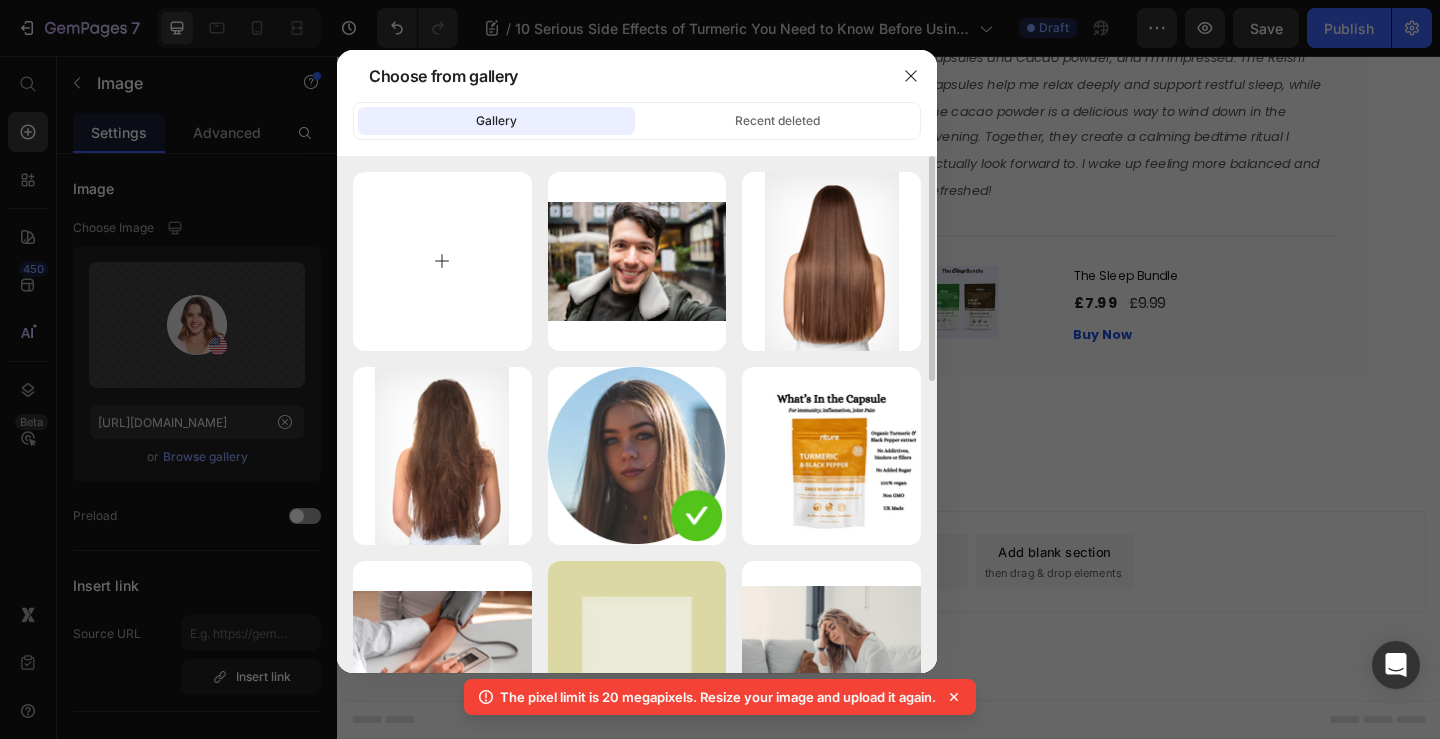 type on "C:\fakepath\cute-young-[DEMOGRAPHIC_DATA]-park.jpg" 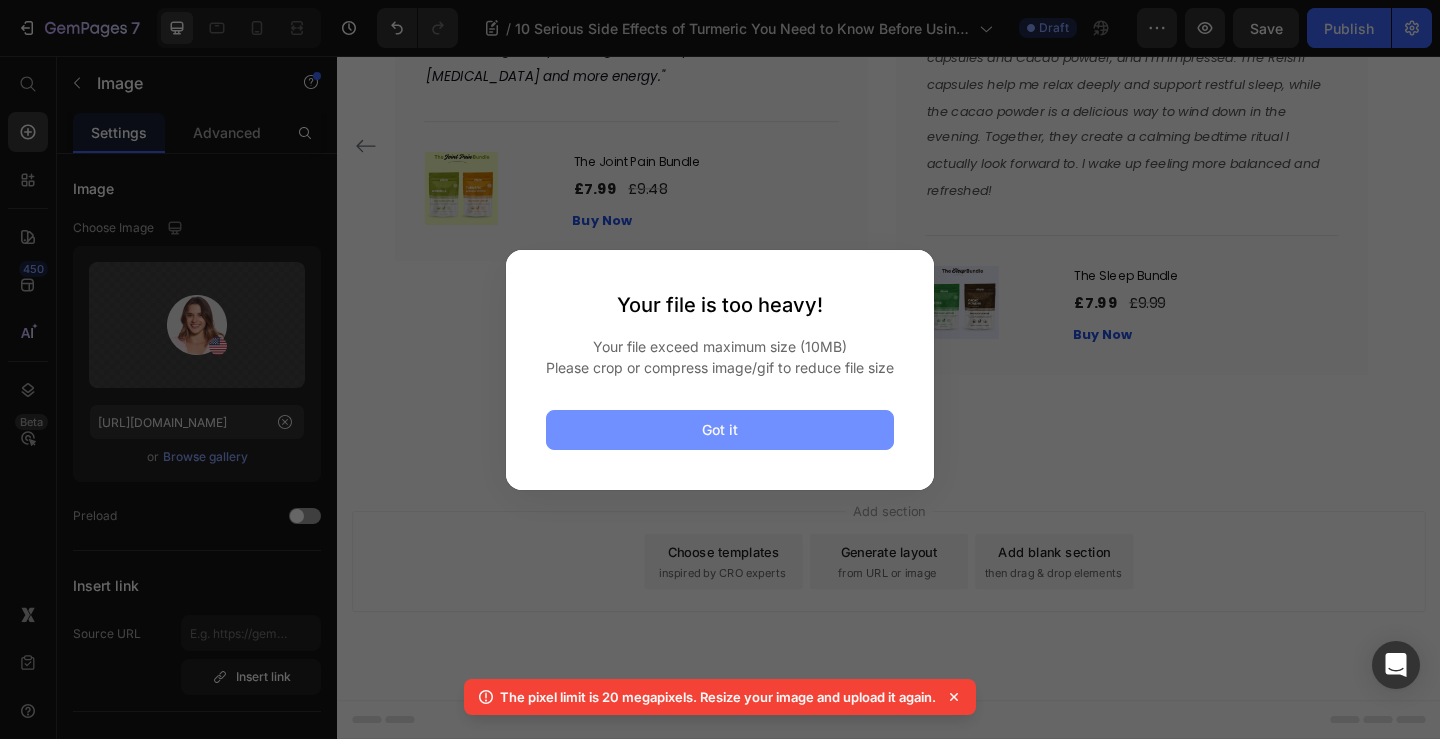 click on "Got it" at bounding box center [720, 429] 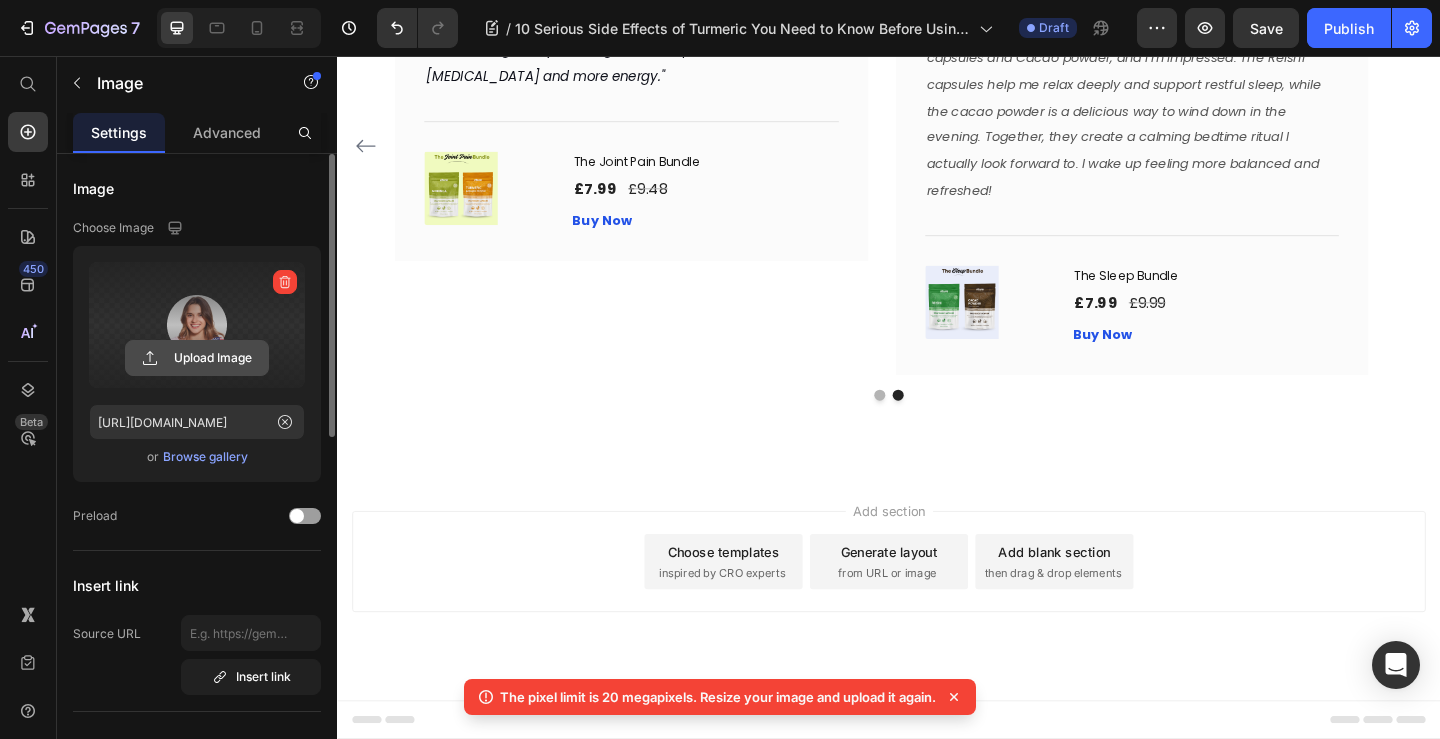 click 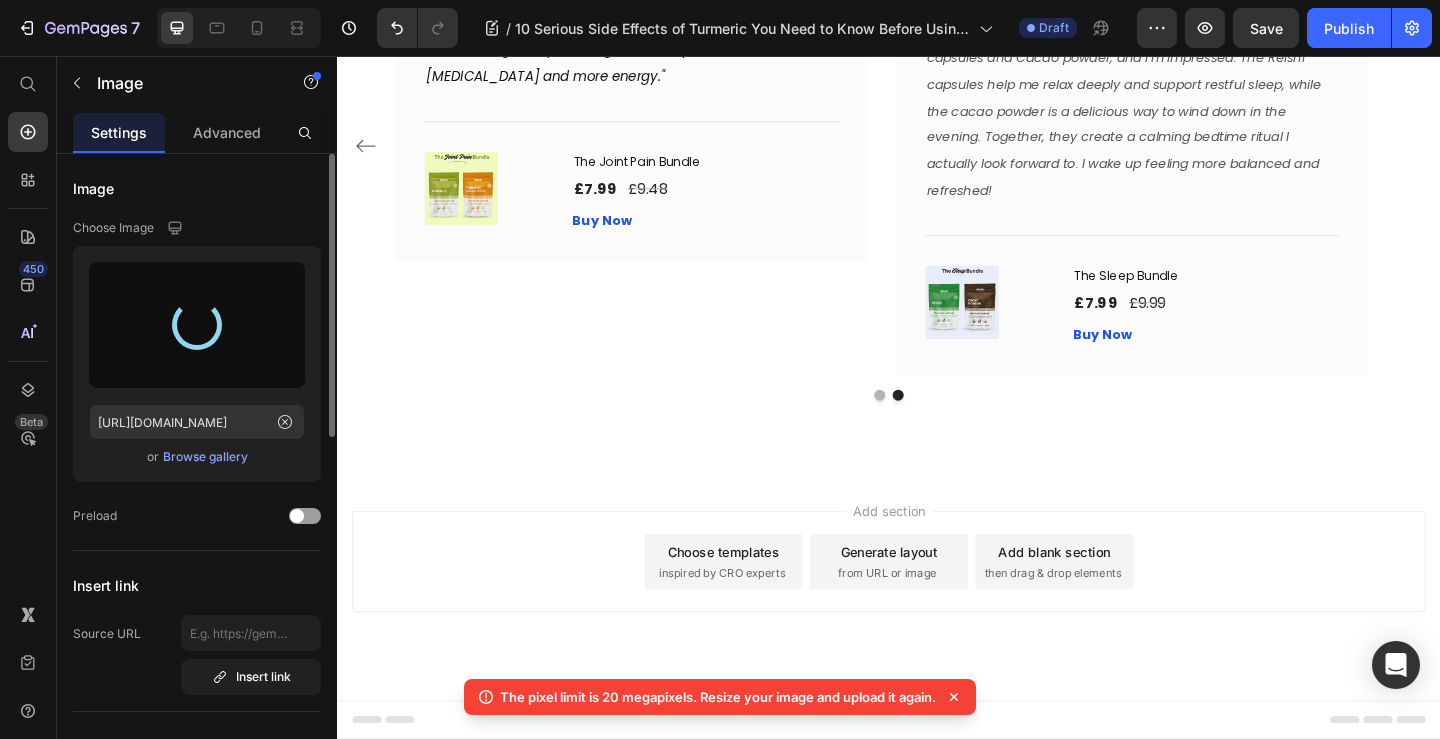 click 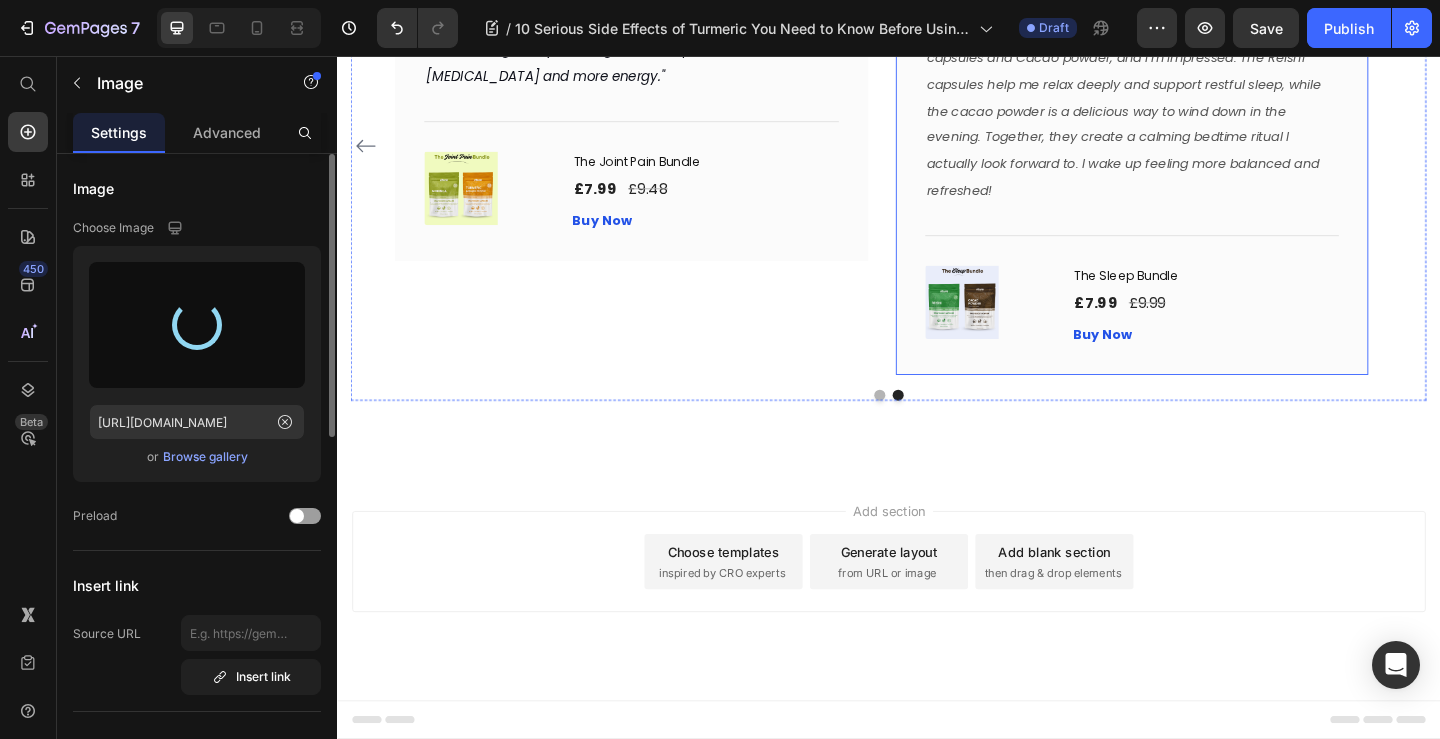 scroll, scrollTop: 8313, scrollLeft: 0, axis: vertical 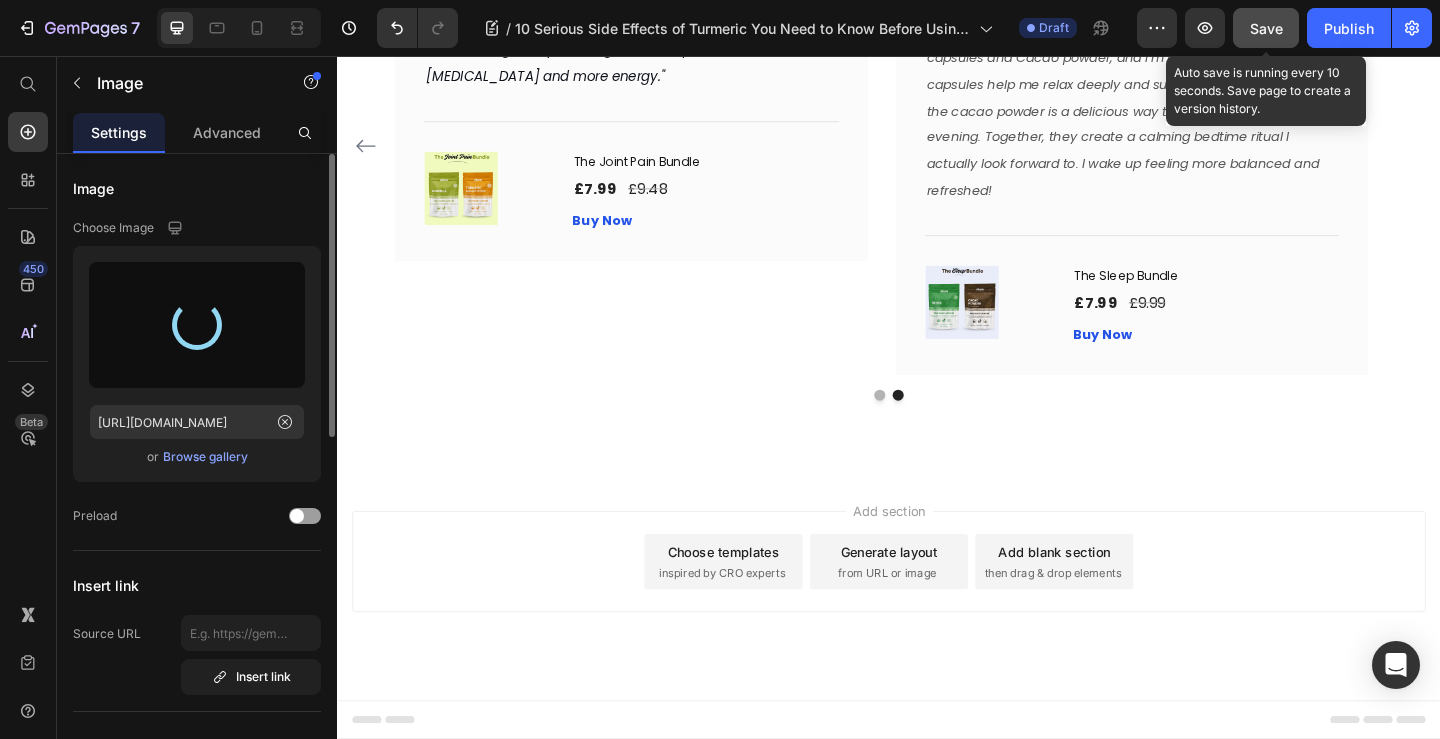 drag, startPoint x: 1264, startPoint y: 25, endPoint x: 948, endPoint y: 57, distance: 317.61612 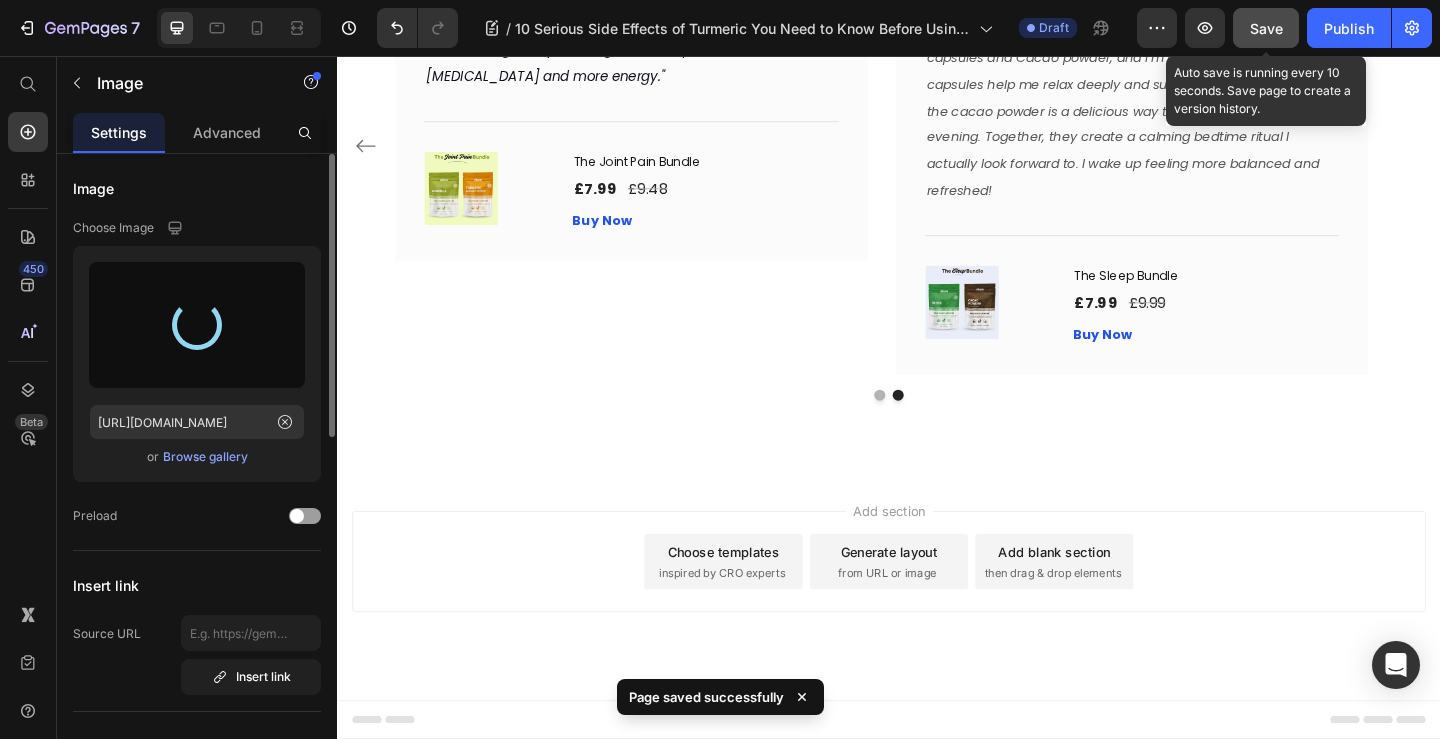 scroll, scrollTop: 8874, scrollLeft: 0, axis: vertical 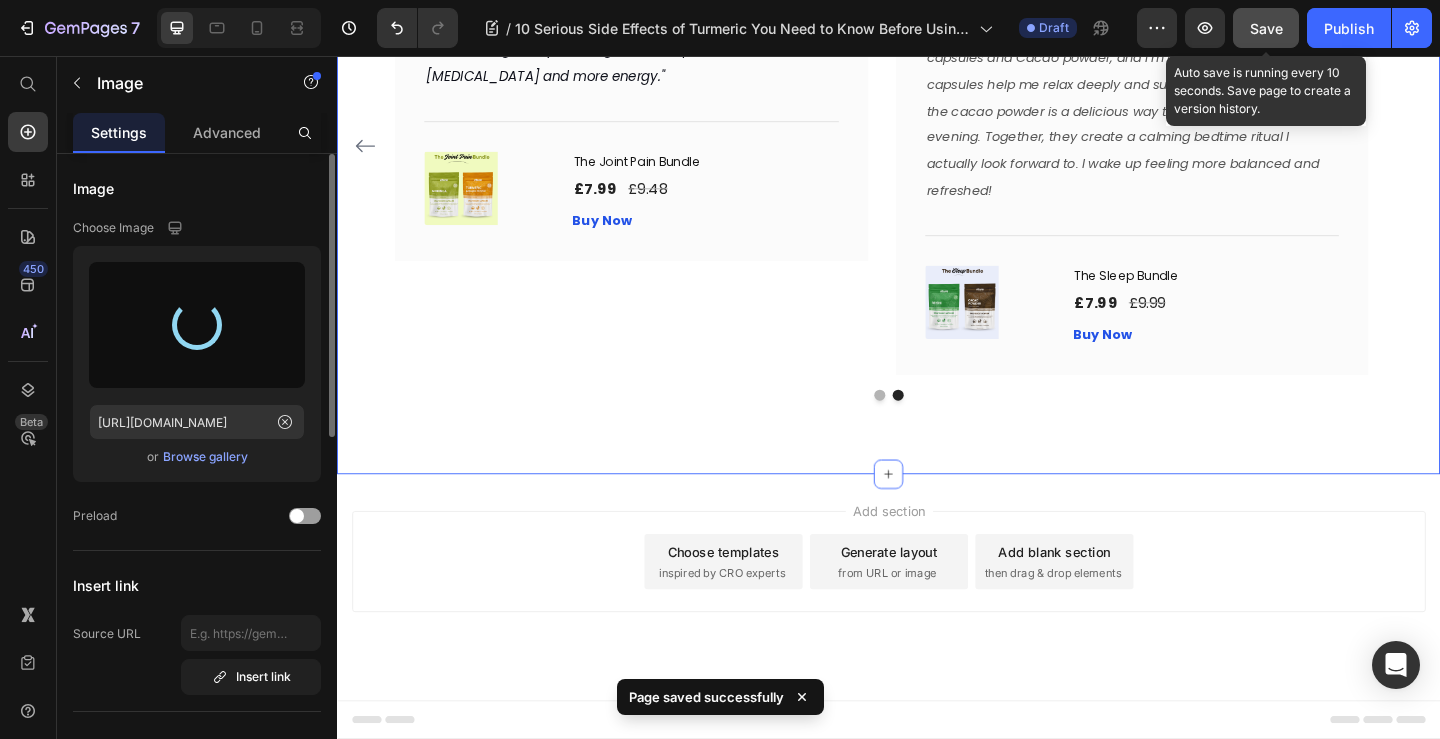 click 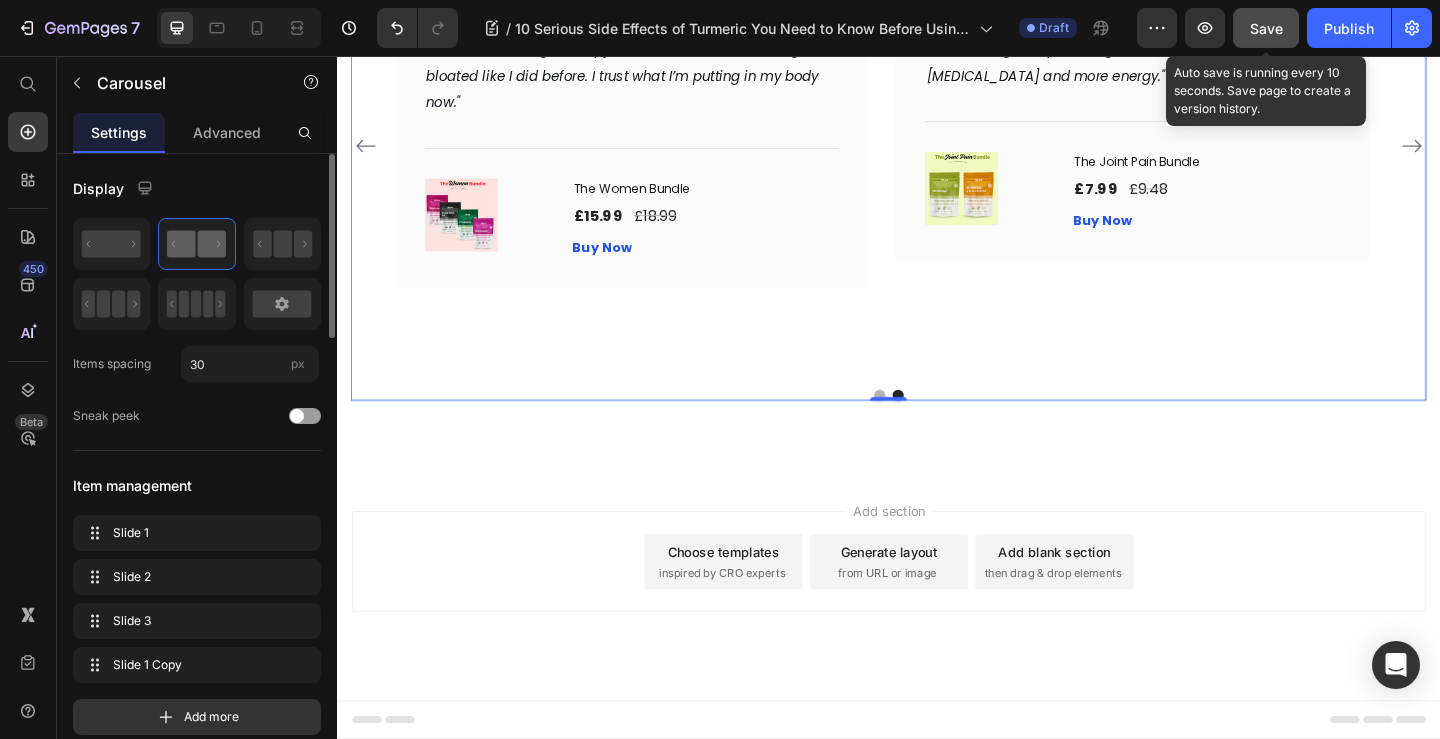 click 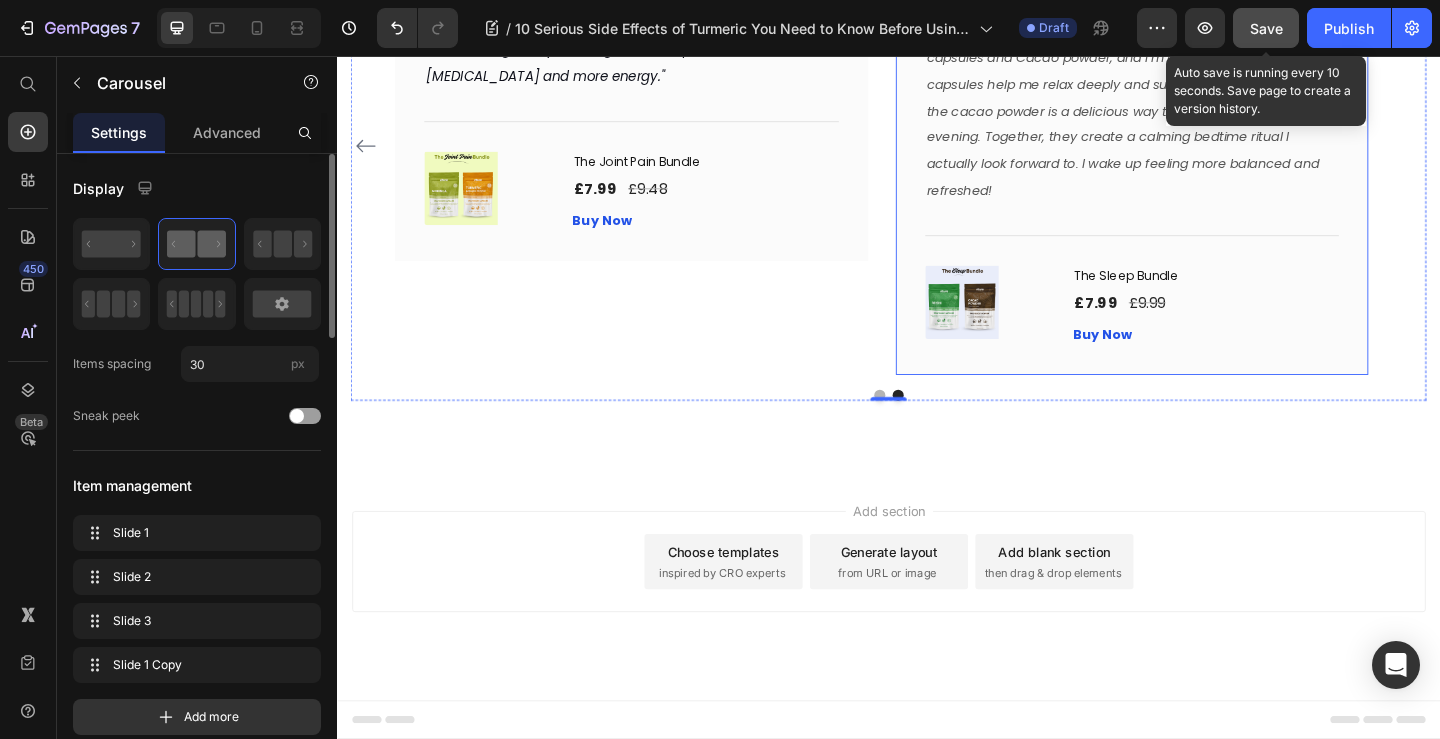 click at bounding box center (1007, -33) 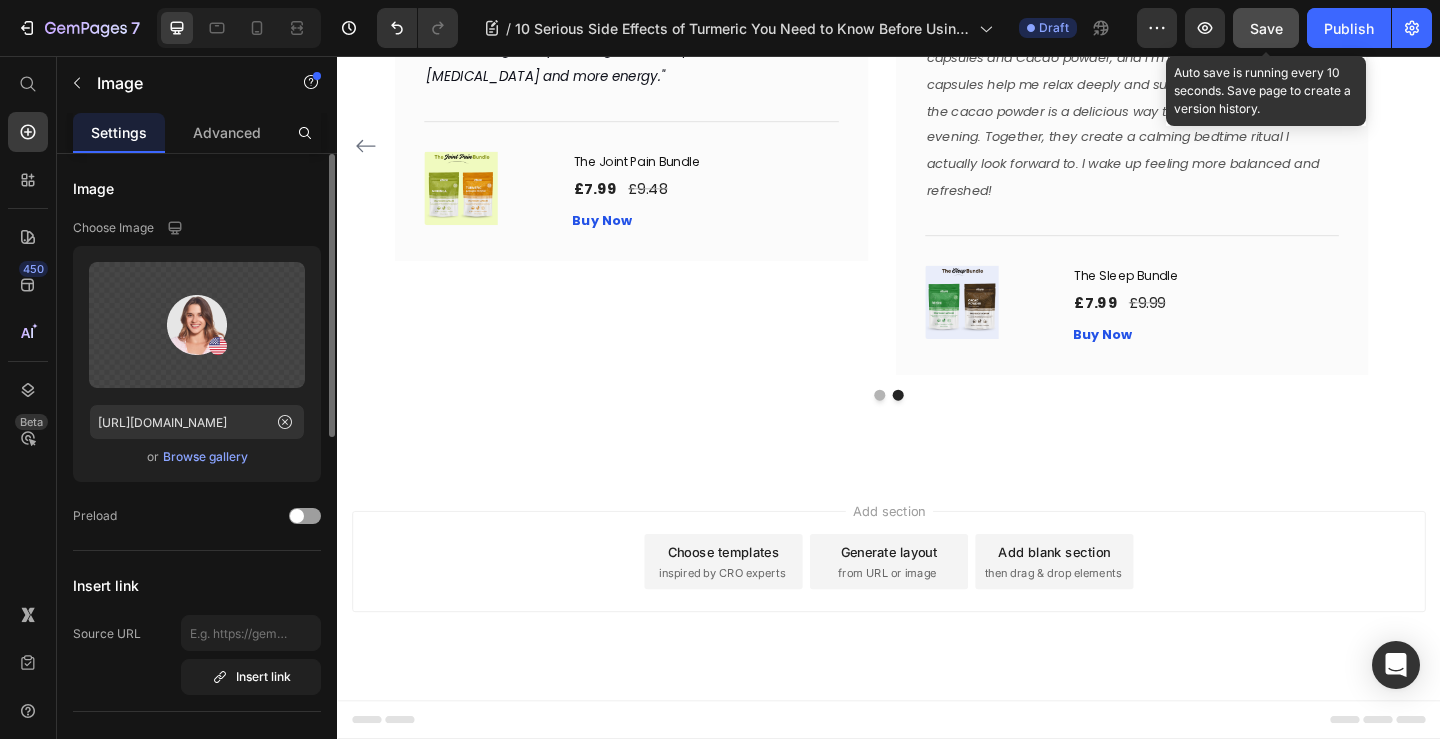 click on "Browse gallery" at bounding box center (205, 457) 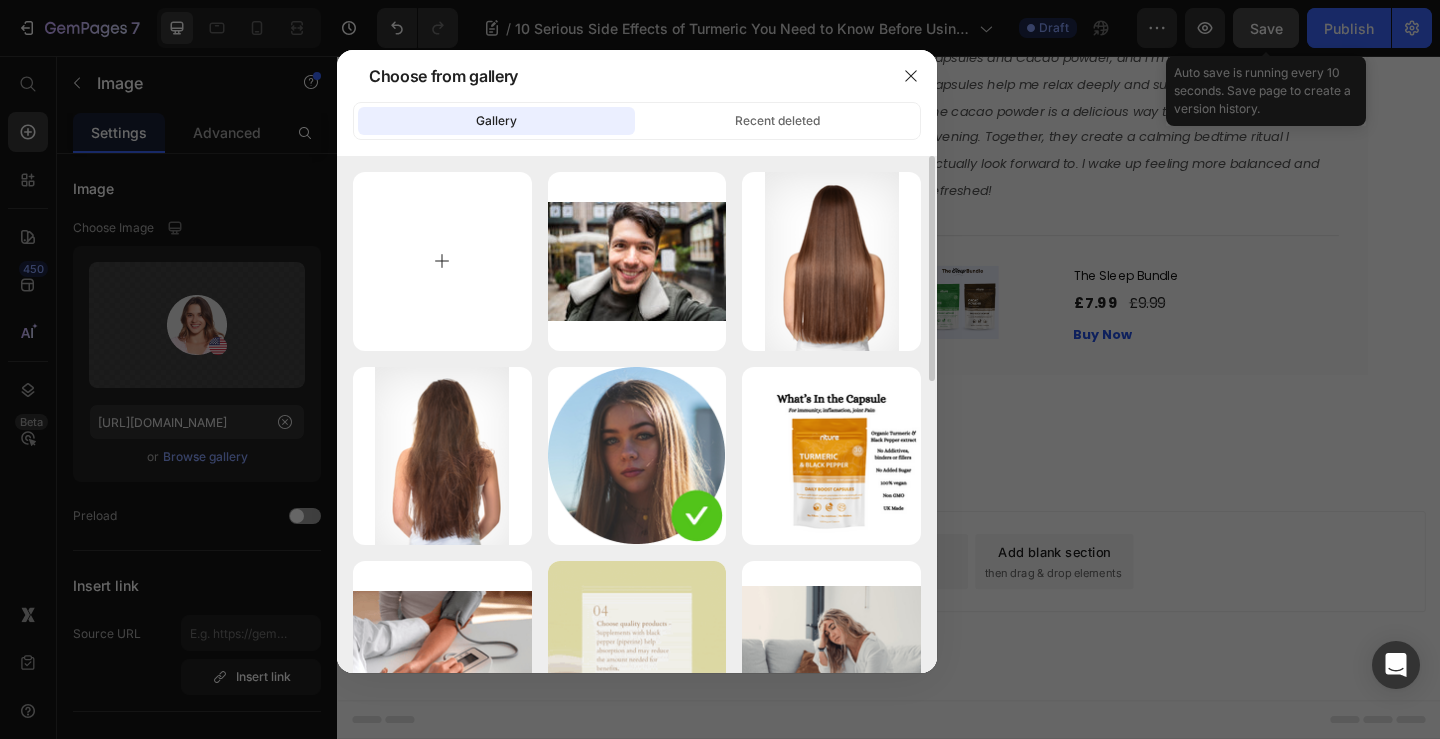 click at bounding box center [442, 261] 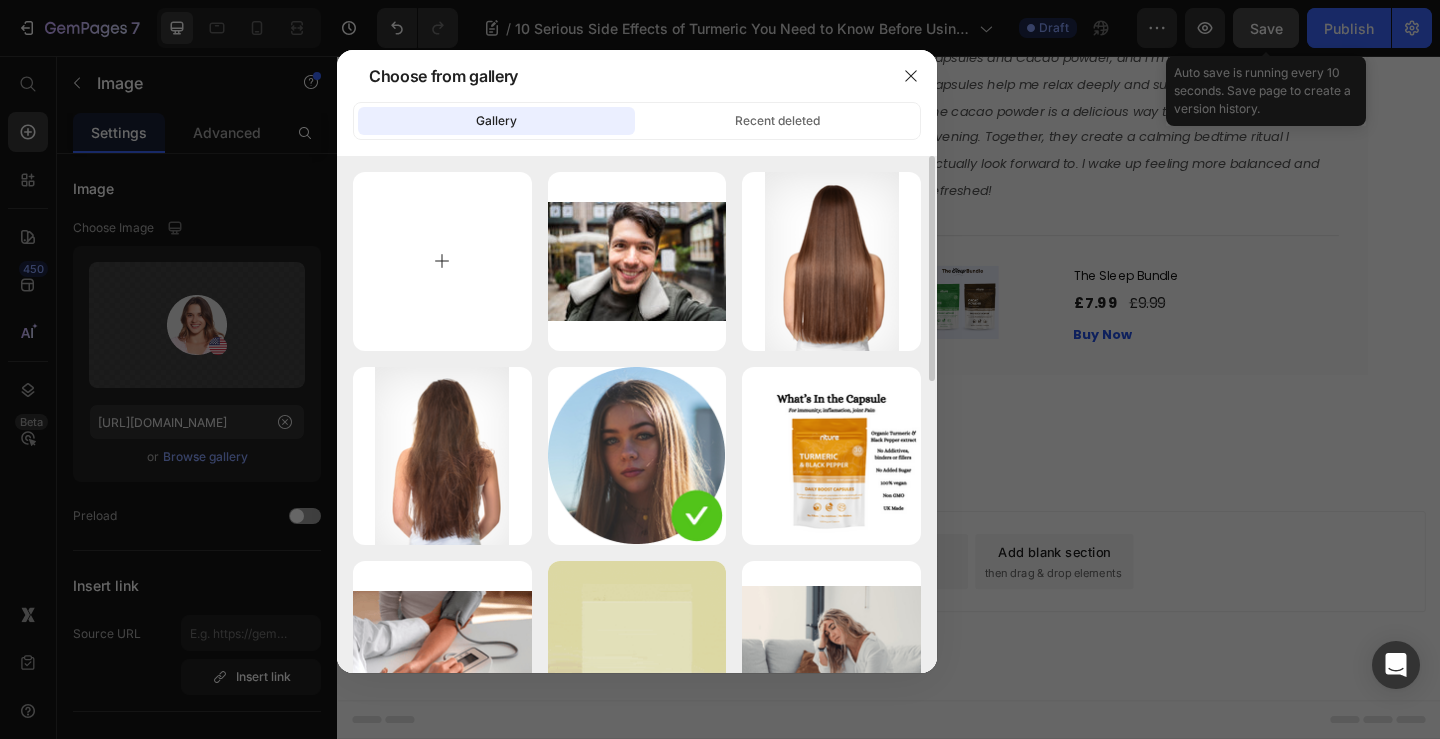 type on "C:\fakepath\beautiful-woman-street.jpg" 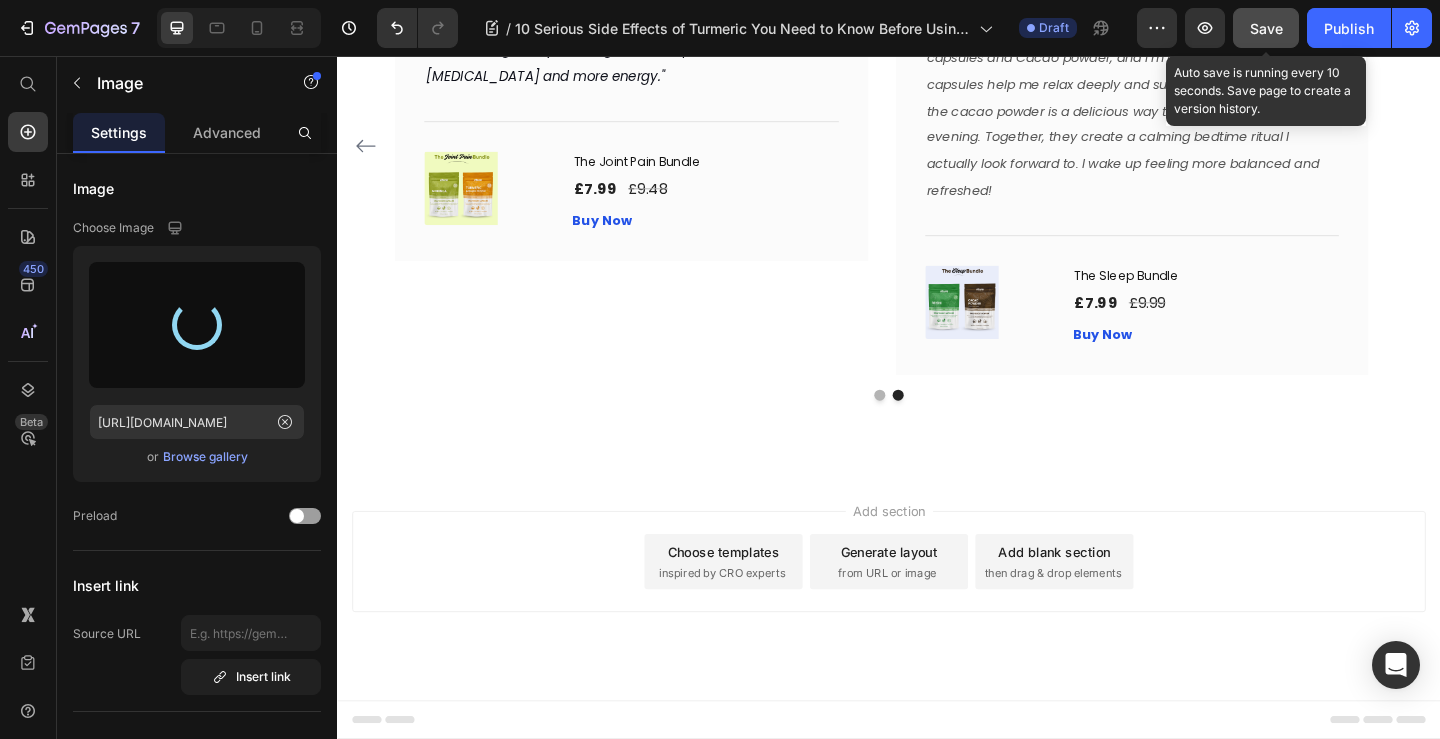 type on "https://cdn.shopify.com/s/files/1/0915/8138/3005/files/gempages_544224374513730654-8d282399-f288-47f4-9383-bfcaa2f2ebed.jpg" 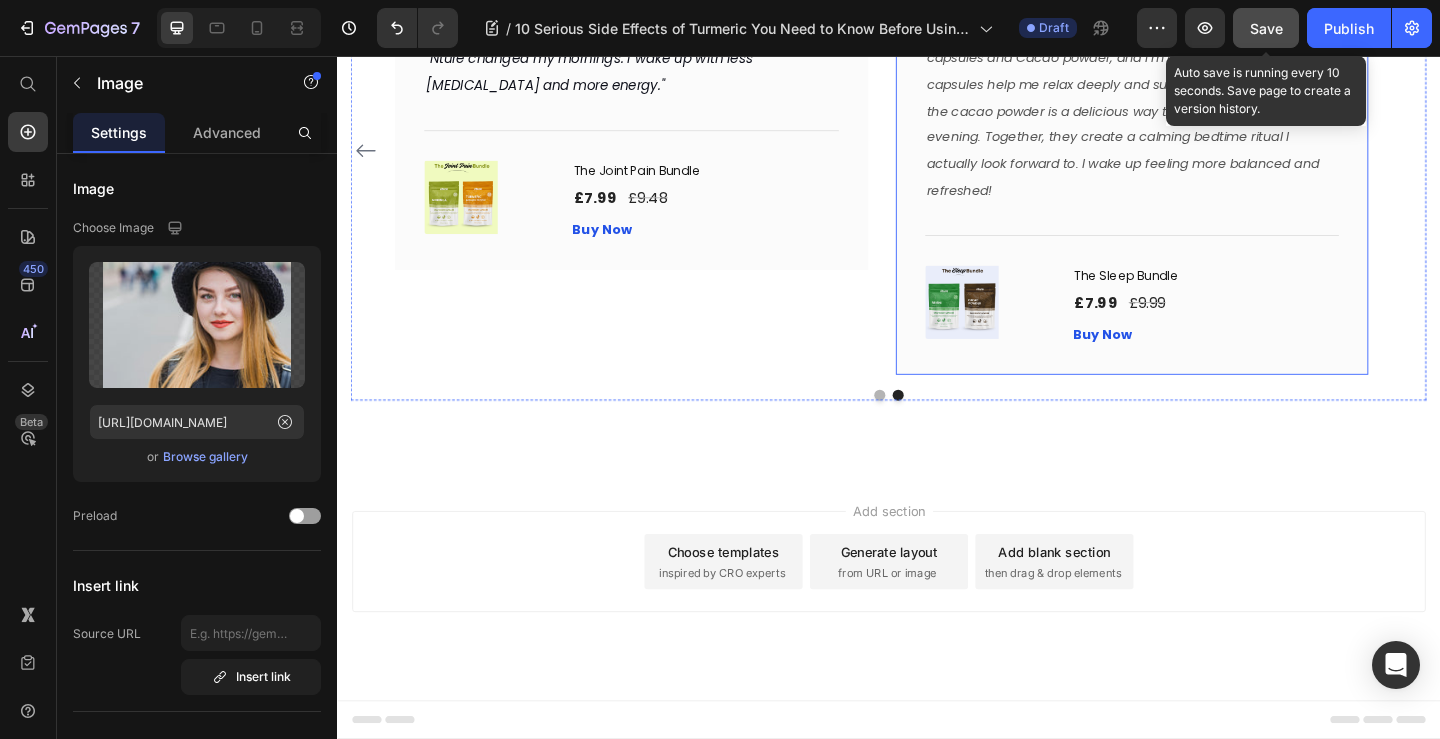 click on "Image   0
Icon
Icon
Icon
Icon
Icon Row Rita Carroll Text block Row I recently tried Nature’s Sleep Bundle, which includes Reishi capsules and Cacao powder, and I’m impressed. The Reishi capsules help me relax deeply and support restful sleep, while the cacao powder is a delicious way to wind down in the evening. Together, they create a calming bedtime ritual I actually look forward to. I wake up feeling more balanced and refreshed! Text block                Title Line (P) Images & Gallery The Sleep Bundle (P) Title £7.99 (P) Price £9.99 (P) Price Row Buy Now (P) Cart Button Product Row" at bounding box center (1202, 159) 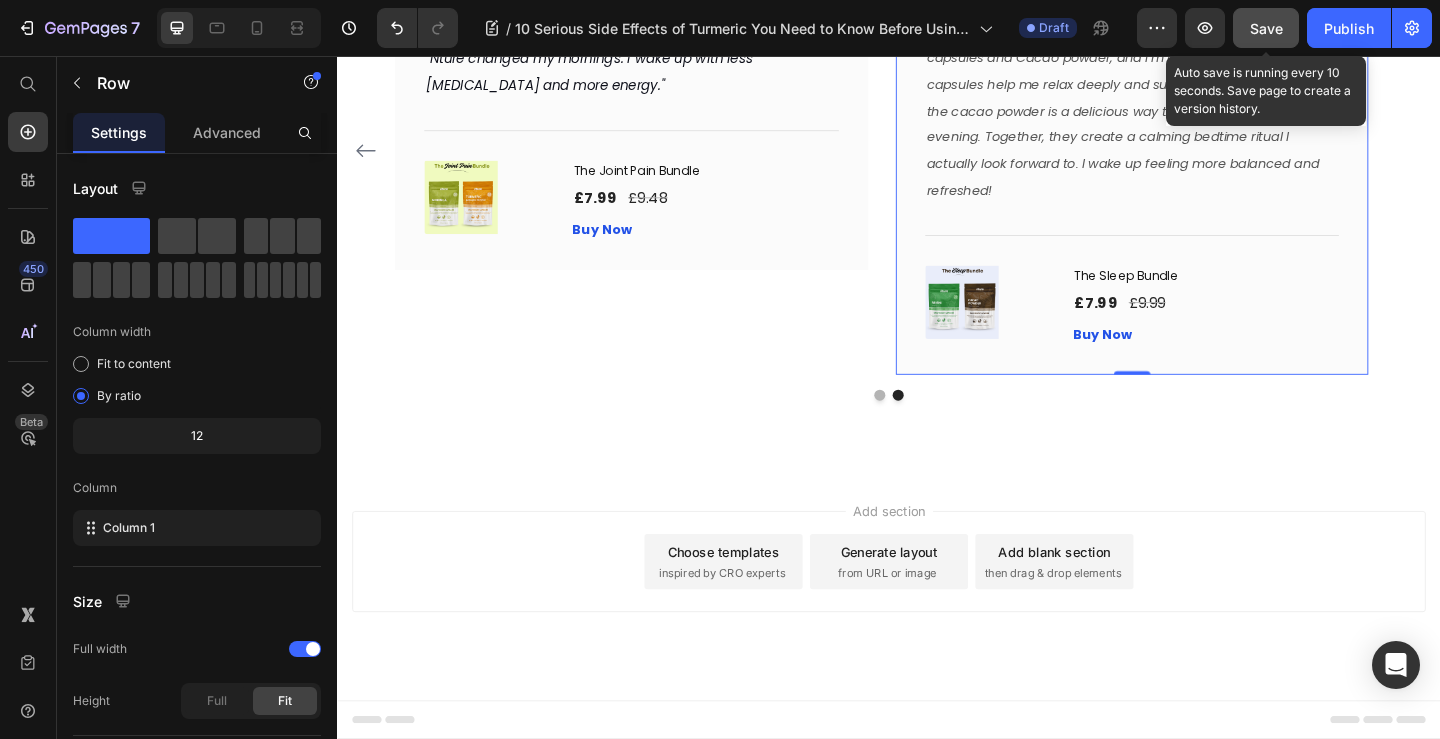 click at bounding box center [1007, -33] 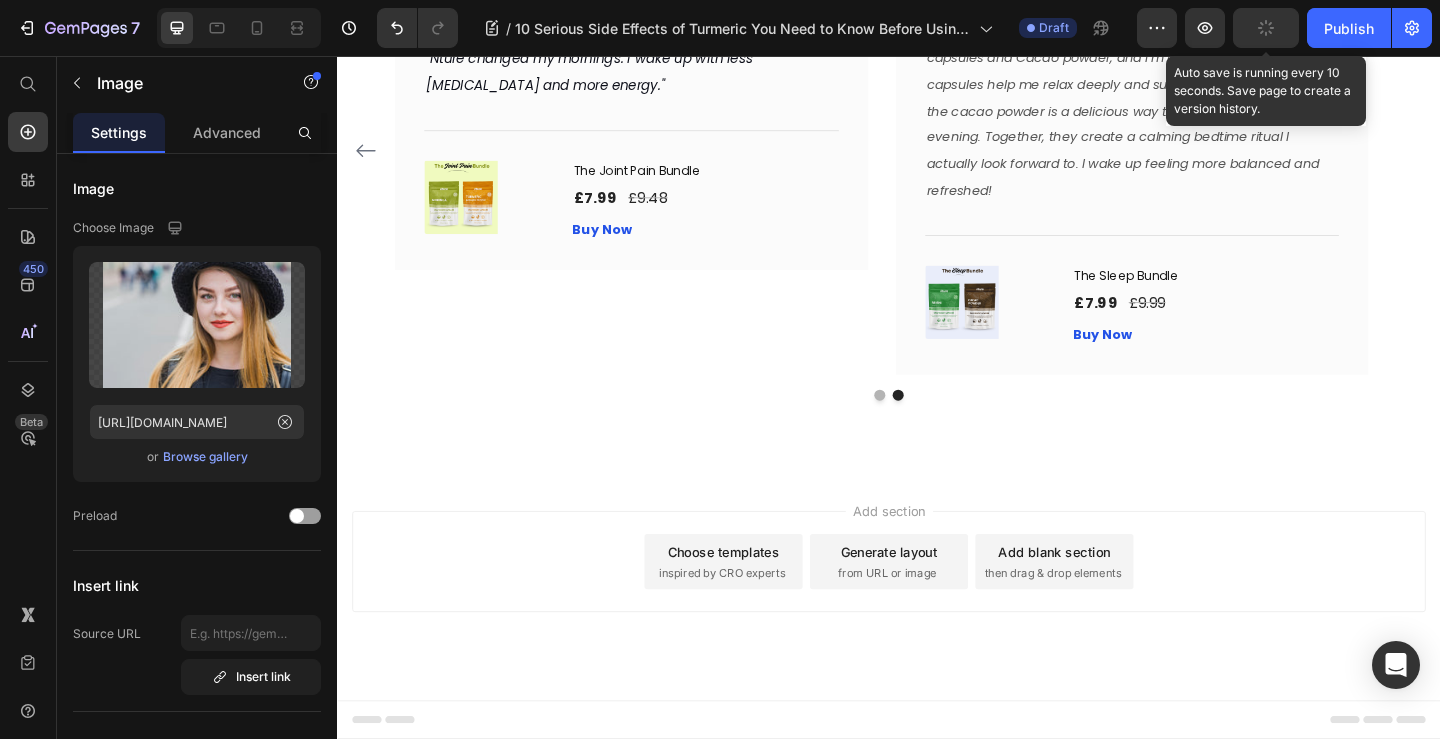 click 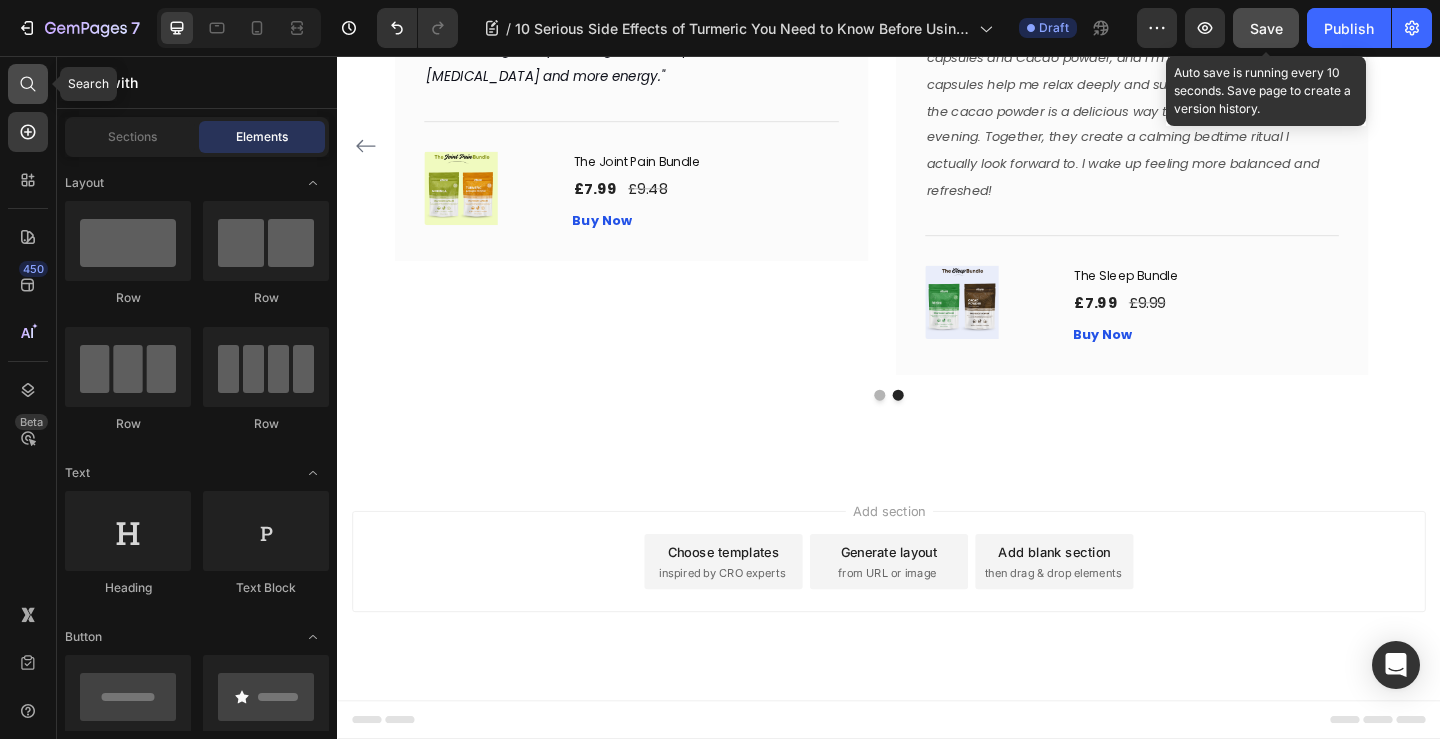 click 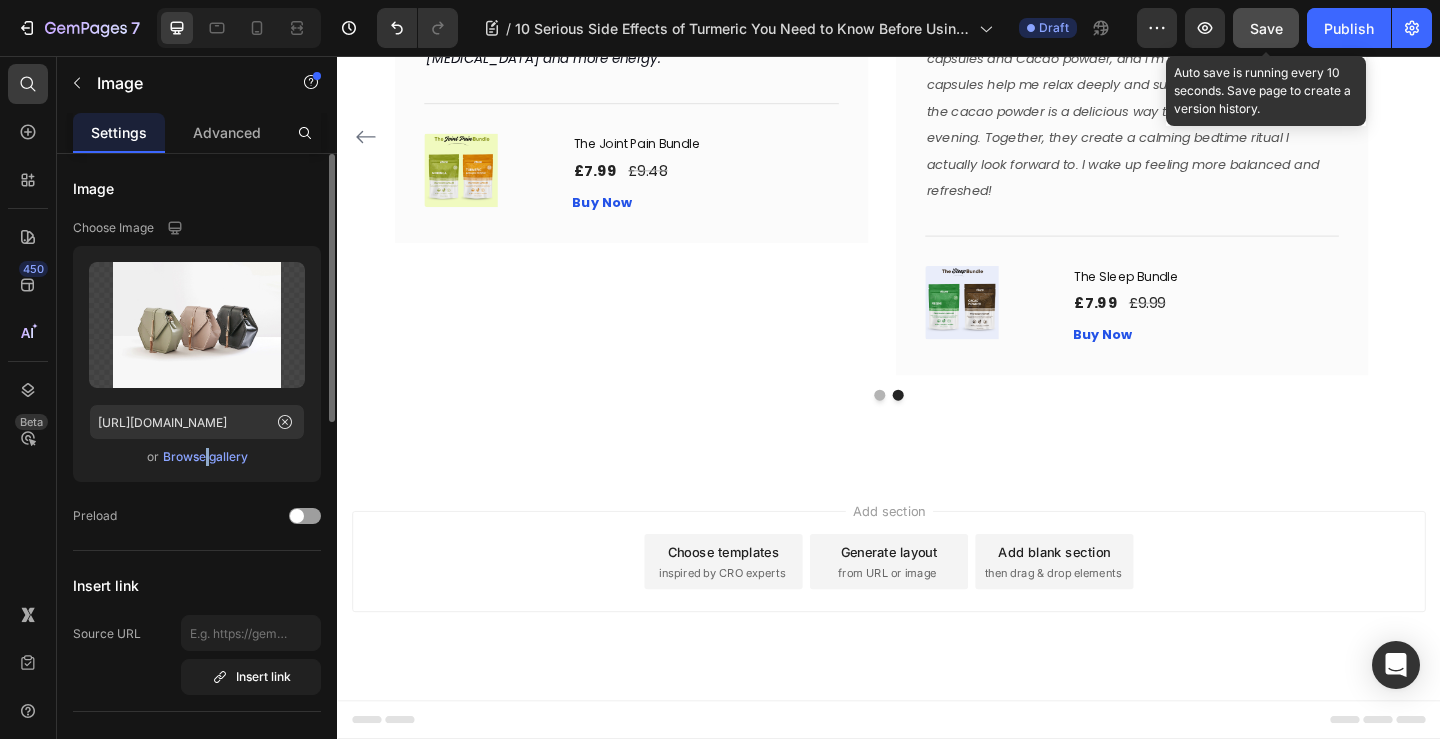 click on "Browse gallery" at bounding box center [205, 457] 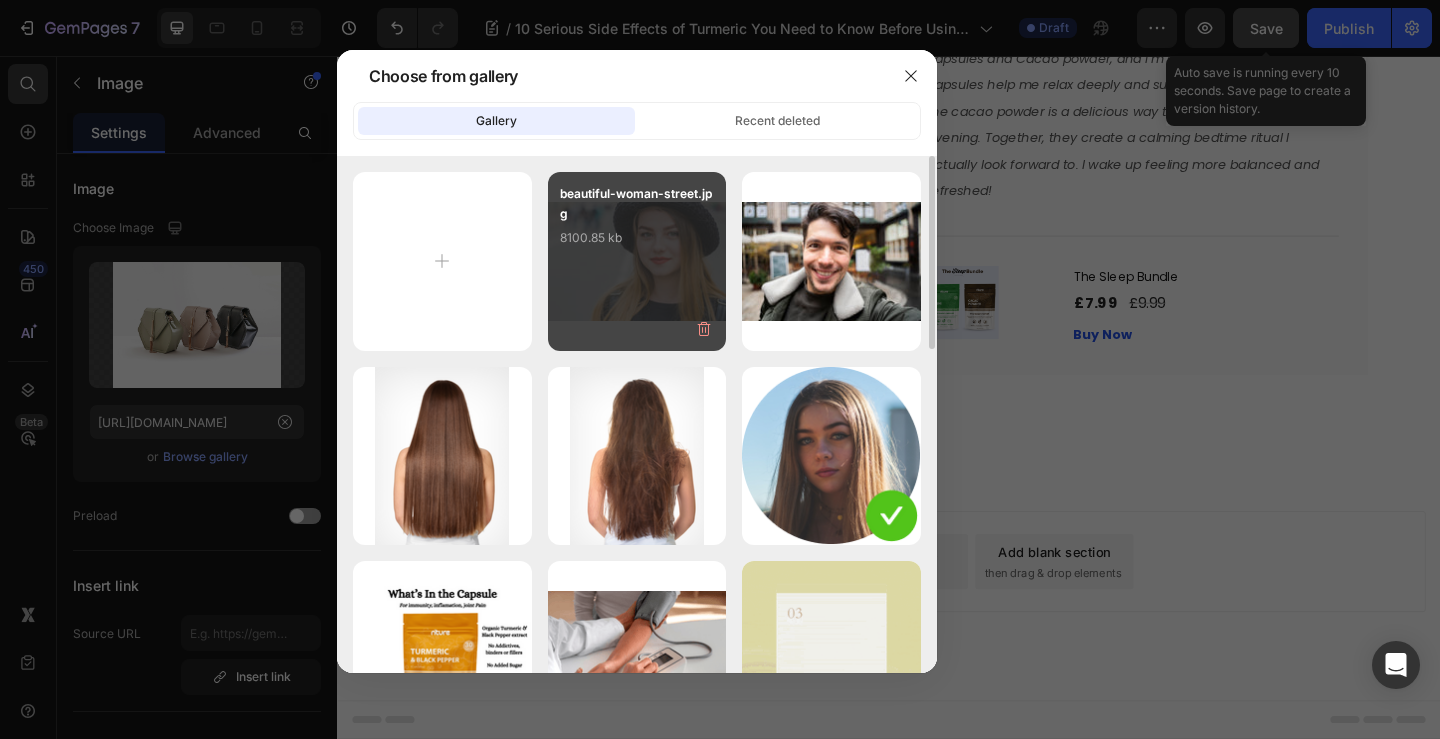 click on "beautiful-woman-street.jpg 8100.85 kb" at bounding box center (637, 224) 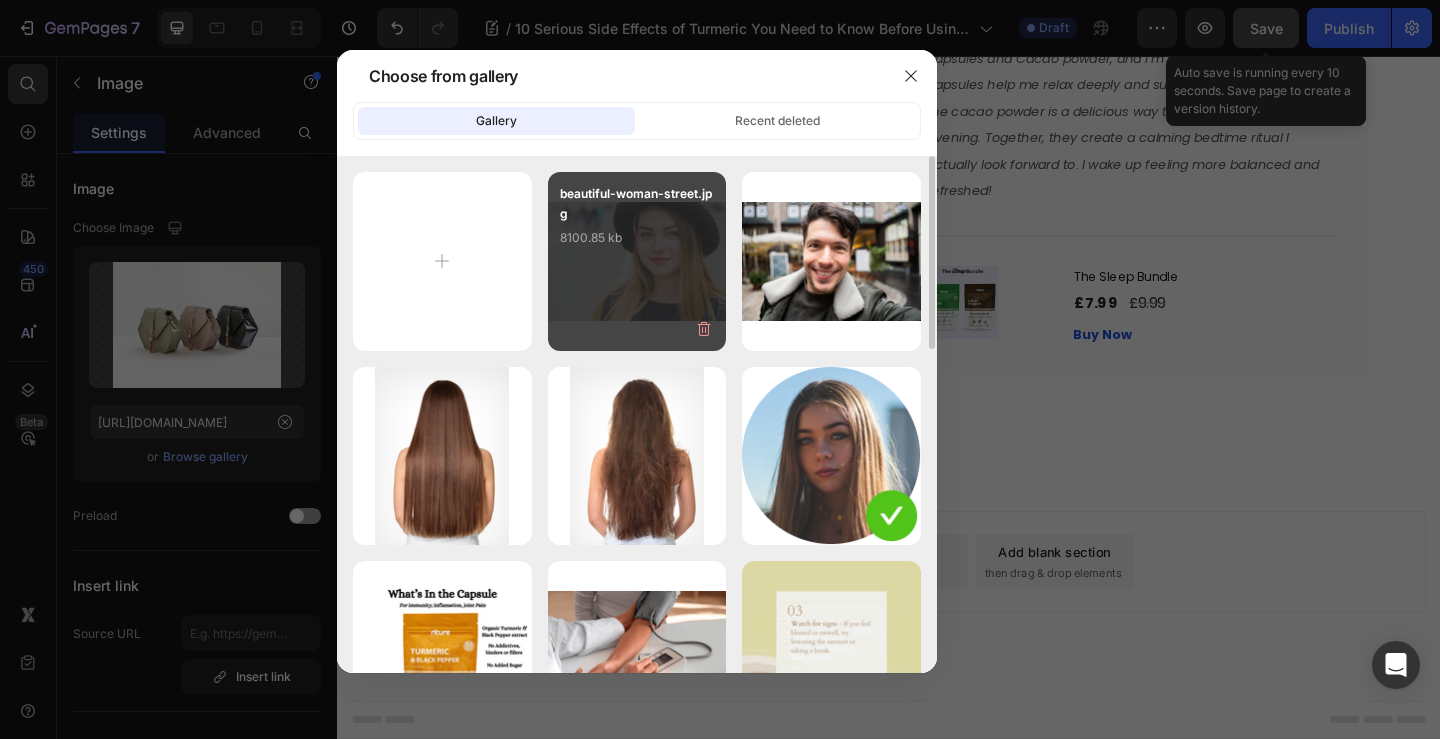 type on "https://cdn.shopify.com/s/files/1/0915/8138/3005/files/gempages_544224374513730654-8d282399-f288-47f4-9383-bfcaa2f2ebed.jpg" 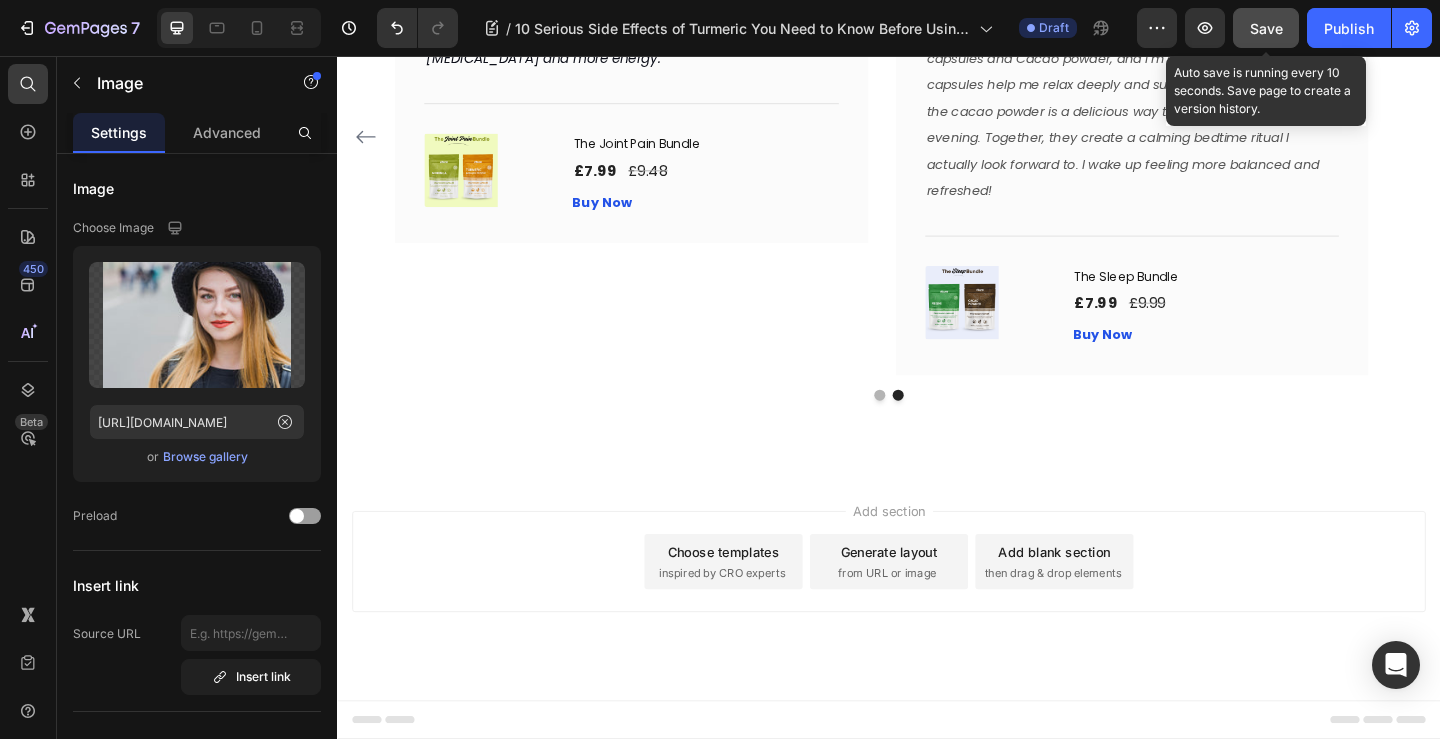 click on "Image
Icon
Icon
Icon
Icon
Icon Row Timothy Joseph Text block Row" at bounding box center (657, -35) 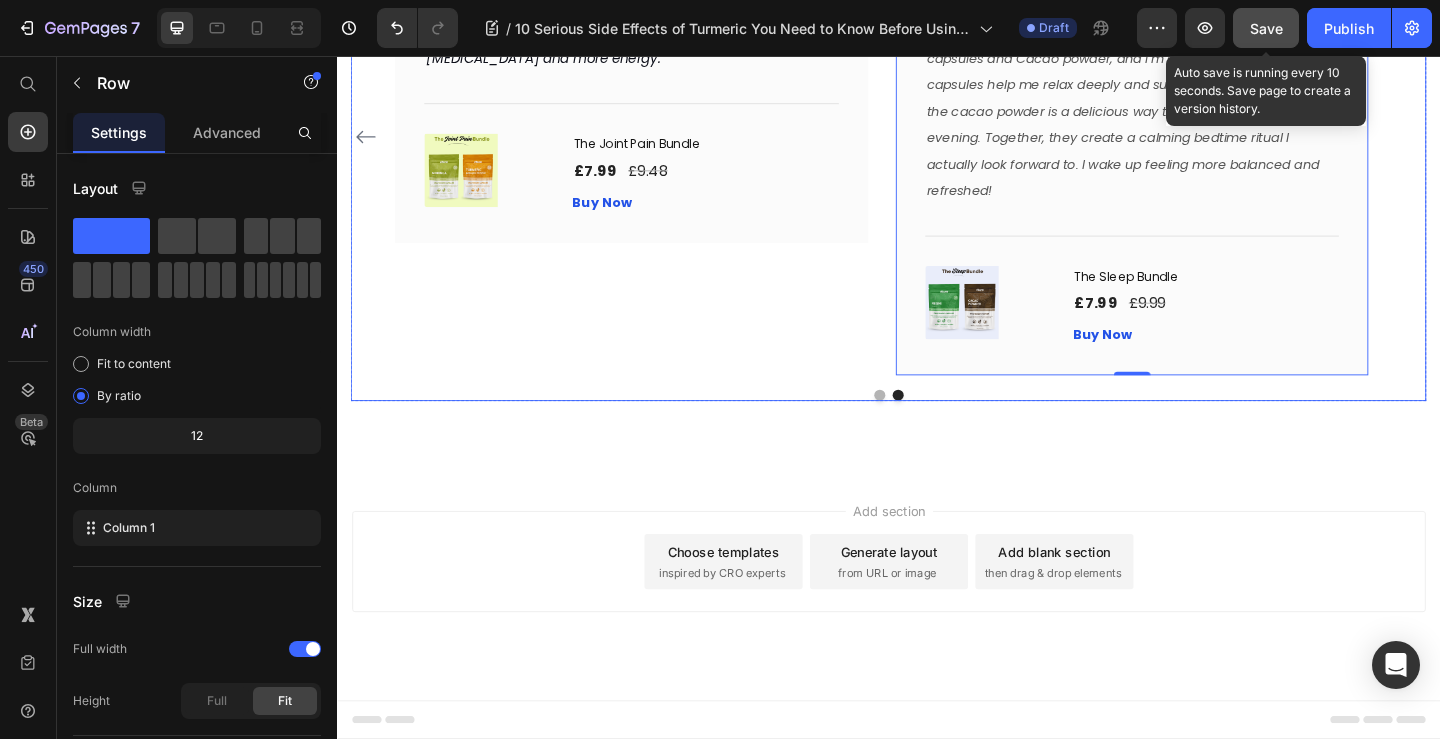 click 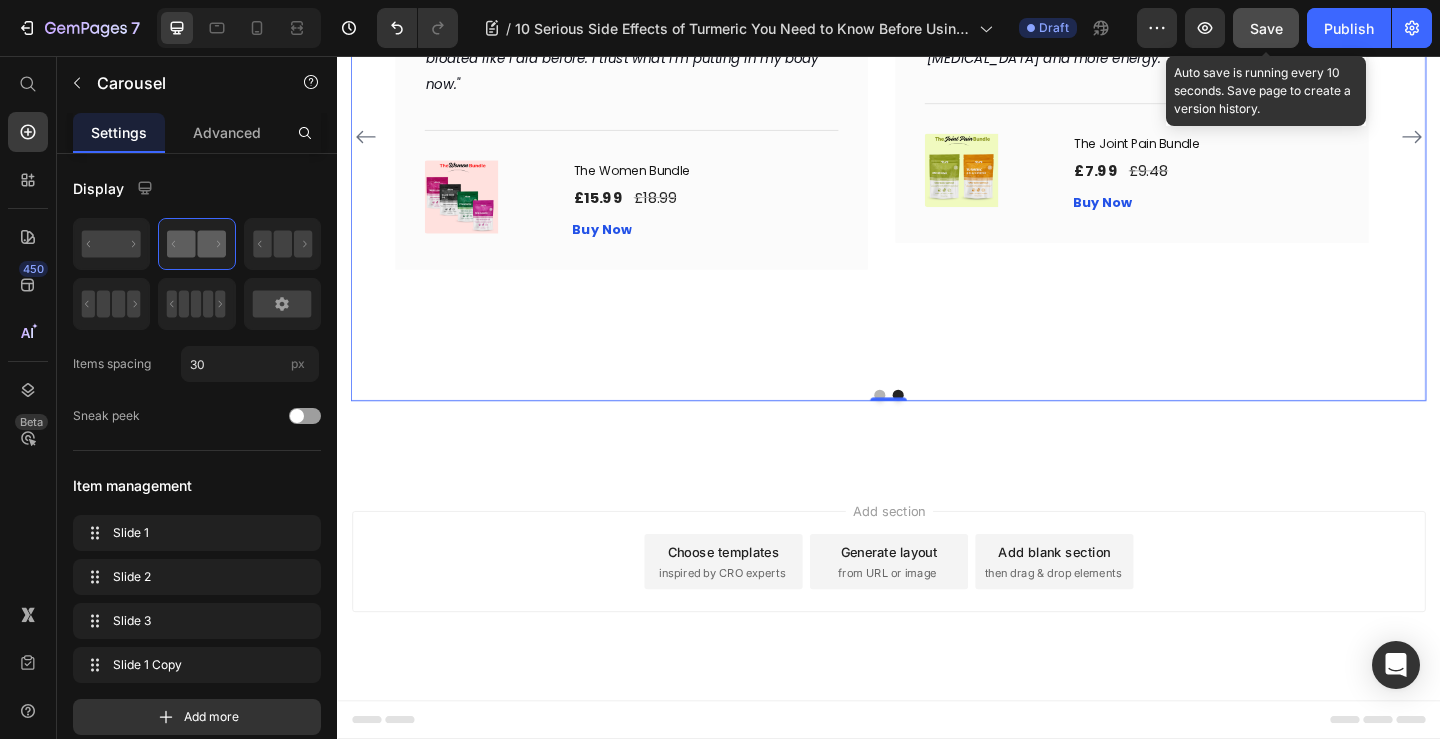 click at bounding box center (472, -43) 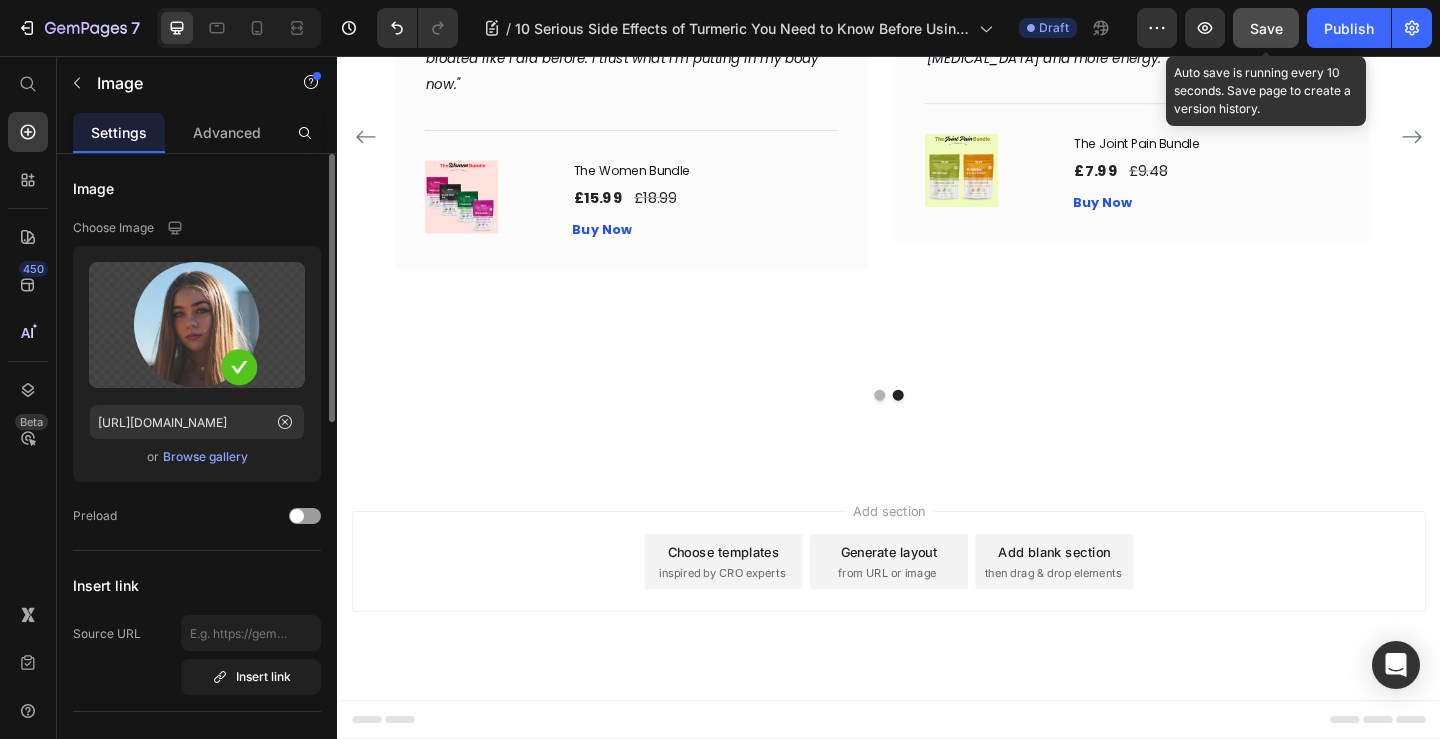 click on "Browse gallery" at bounding box center (205, 457) 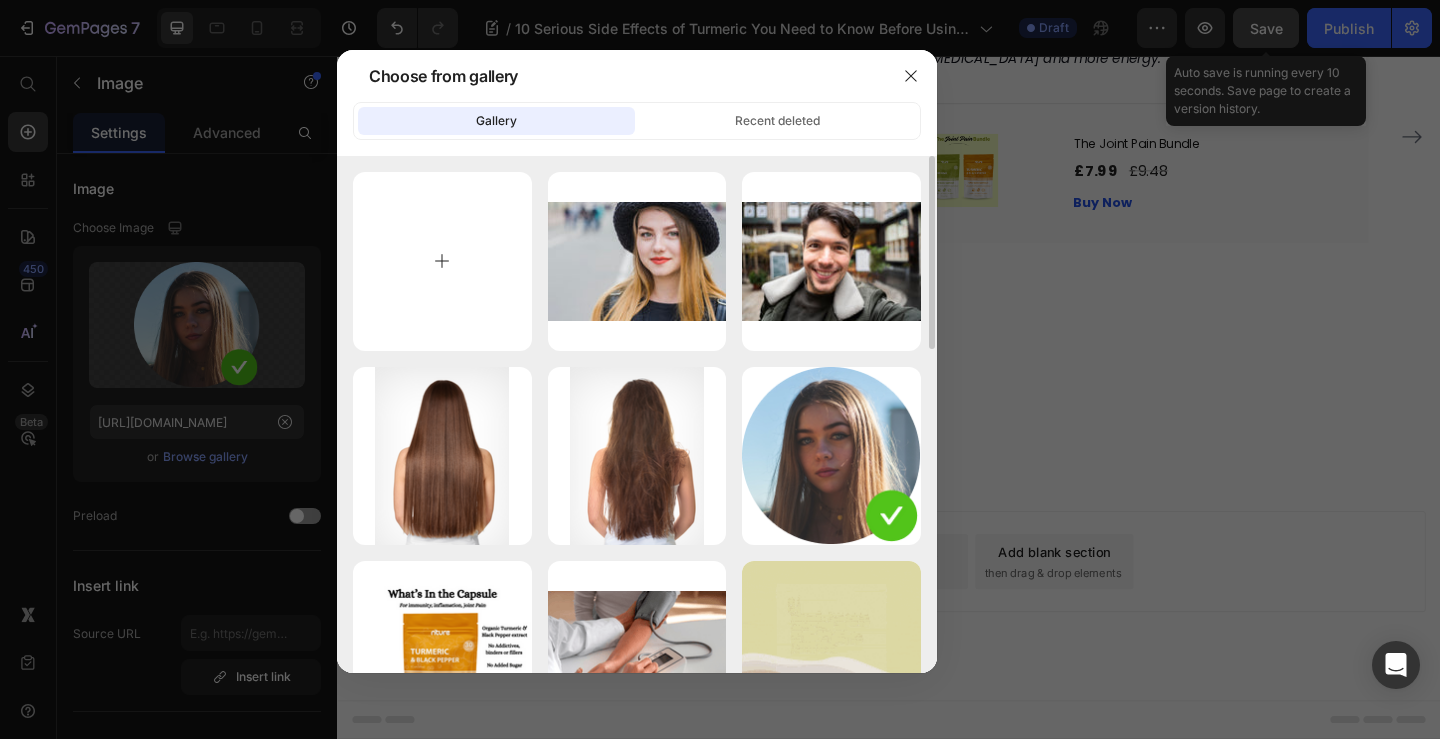 click at bounding box center (442, 261) 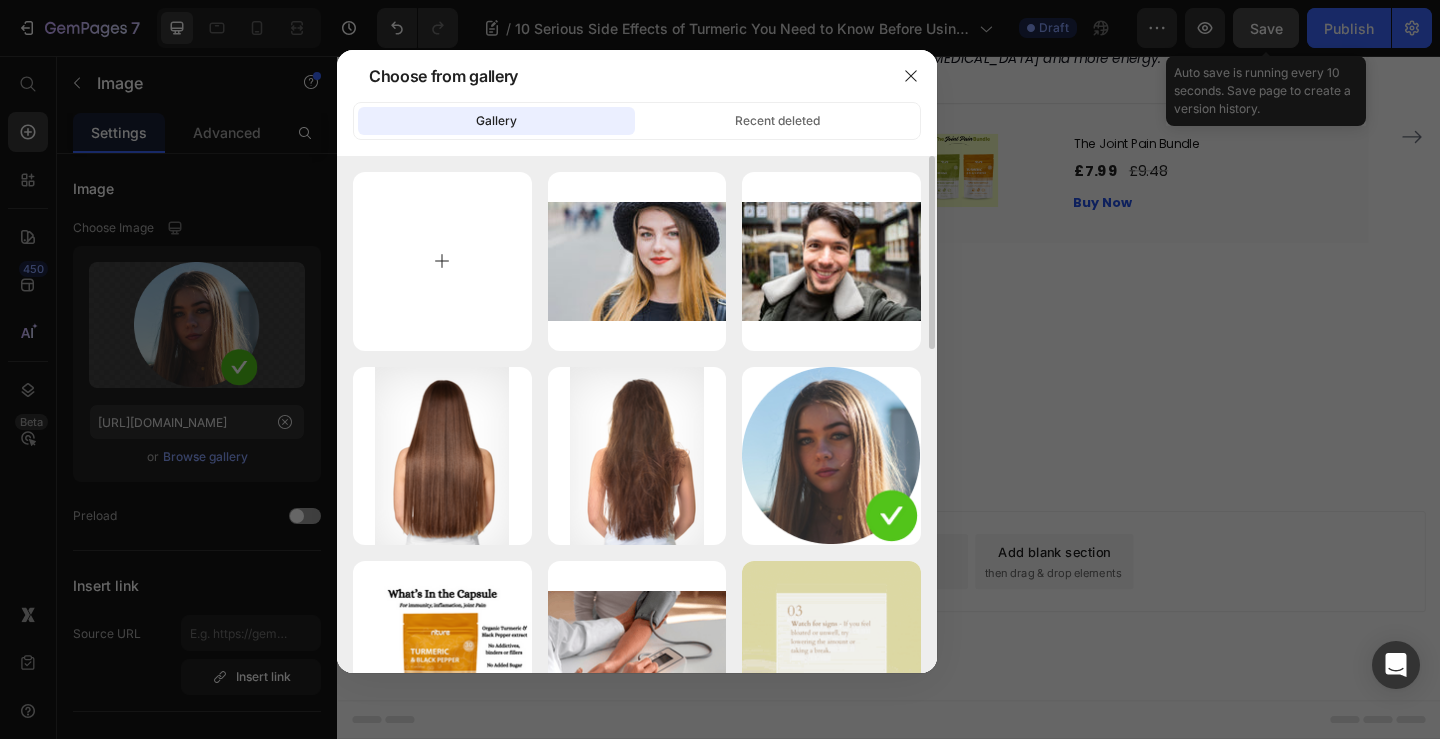 type on "C:\fakepath\portrait-female-tourist-visiting-great-wall-china.jpg" 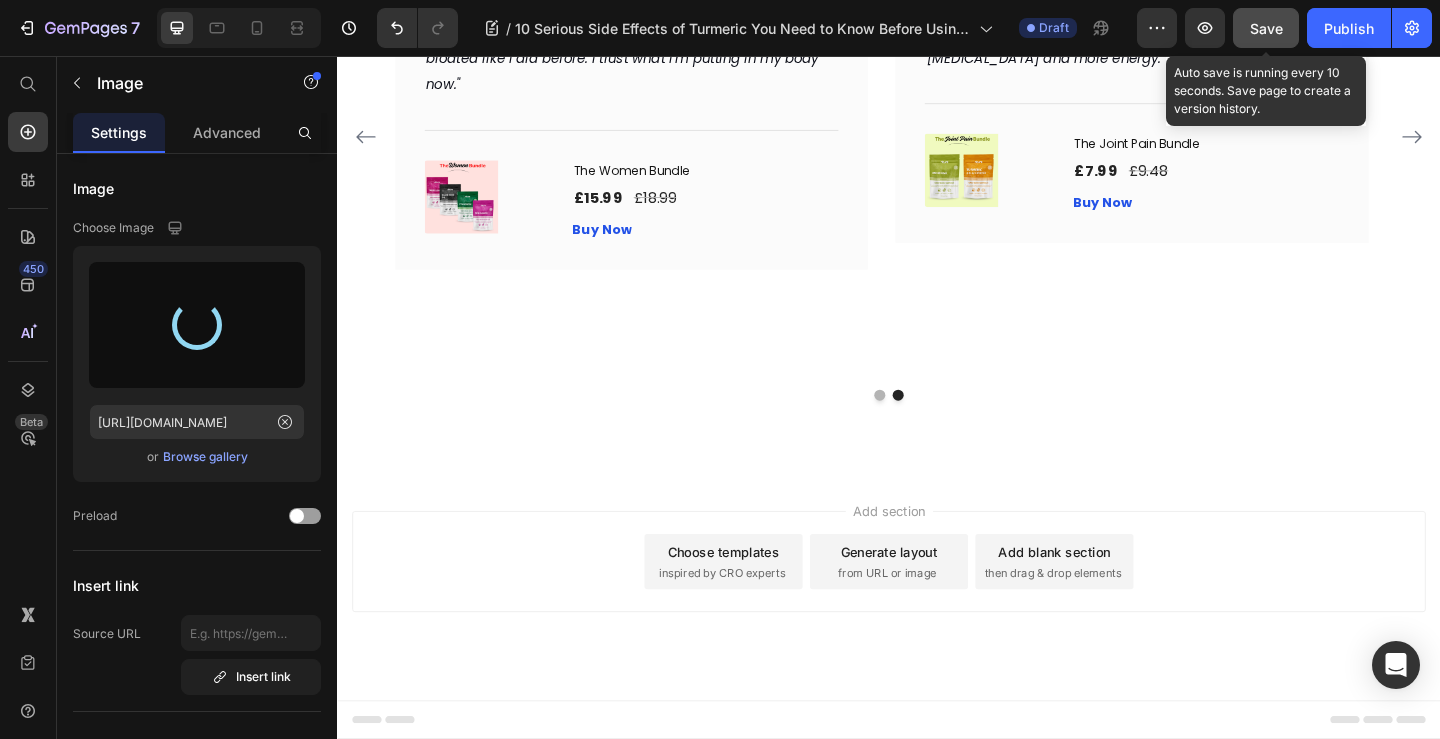type on "https://cdn.shopify.com/s/files/1/0915/8138/3005/files/gempages_544224374513730654-4d428c2e-b77f-43d5-8f64-832079ad52f2.jpg" 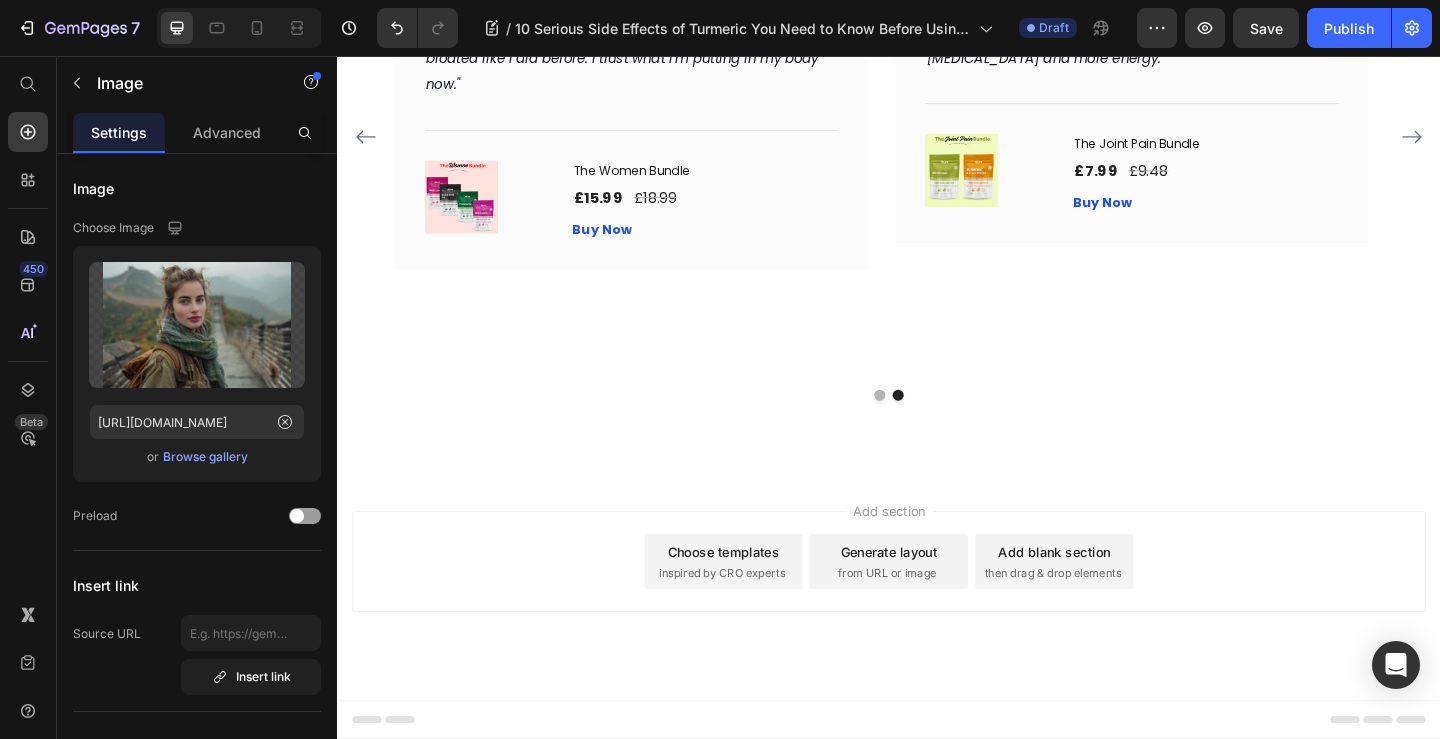 click on "Image   0
Icon
Icon
Icon
Icon
Icon Row Amy Rowse Text block Row "With Nture, I feel great. My joints are better, and I don’t get bloated like I did before. I trust what I’m putting in my body now." Text block                Title Line (P) Images & Gallery The Women Bundle (P) Title £15.99 (P) Price £18.99 (P) Price Row Buy Now (P) Cart Button Product Row" at bounding box center [657, 86] 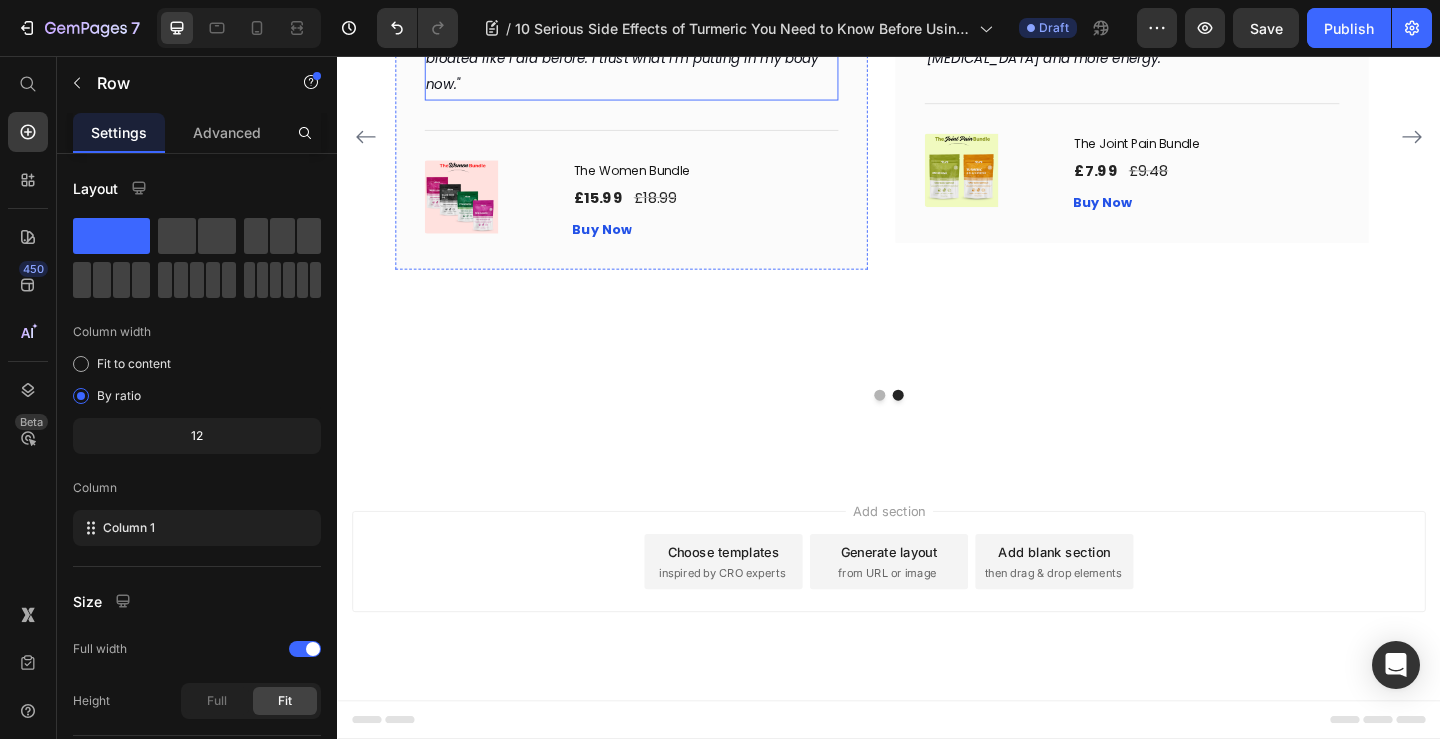 click on ""With Nture, I feel great. My joints are better, and I don’t get bloated like I did before. I trust what I’m putting in my body now."" at bounding box center [647, 58] 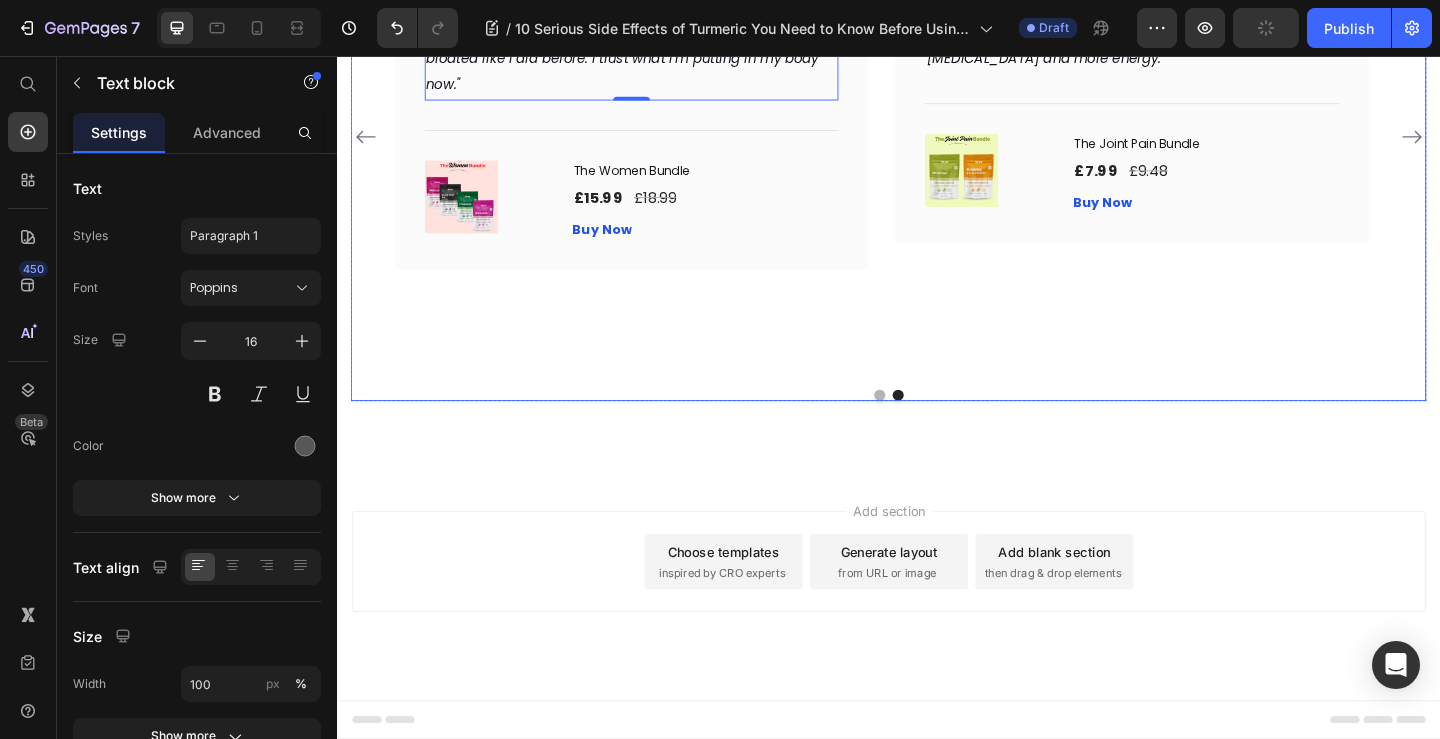 click 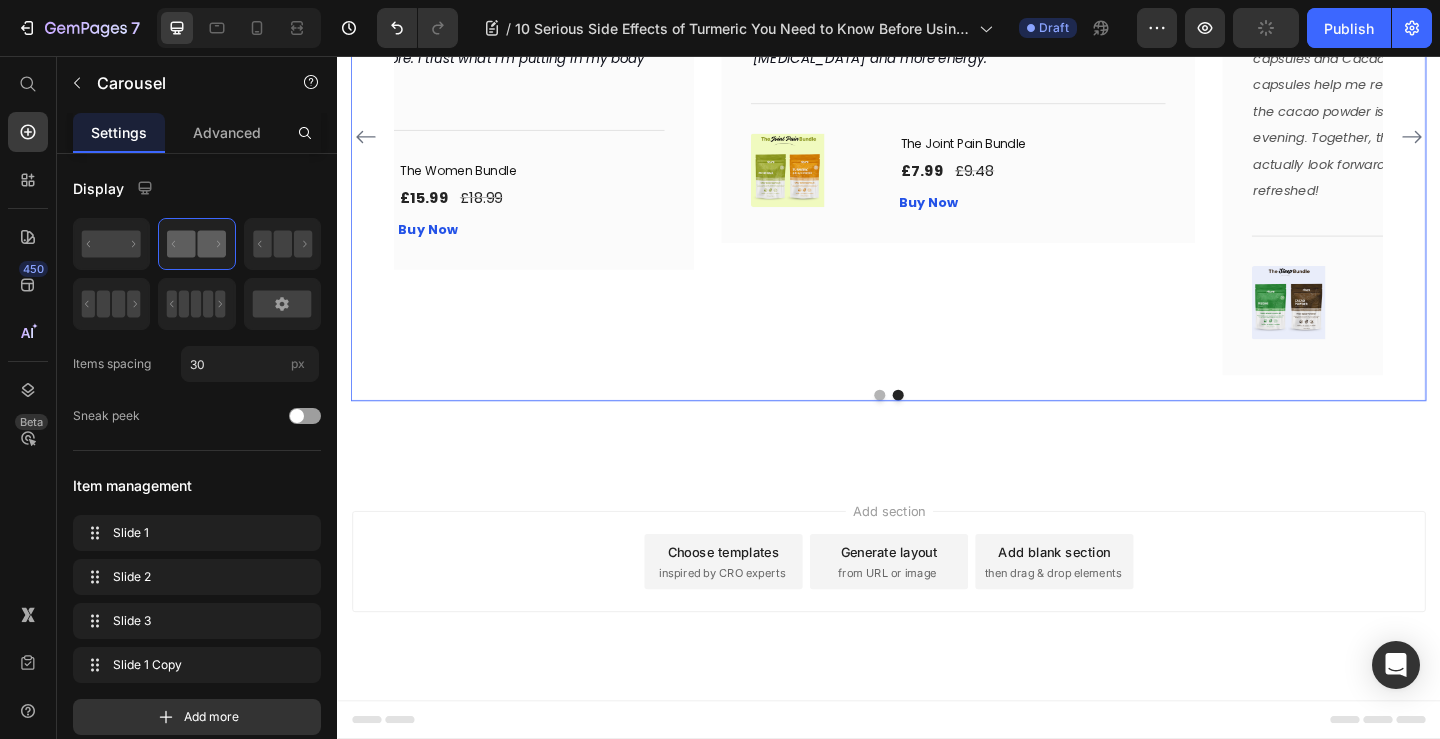 click at bounding box center [1372, -43] 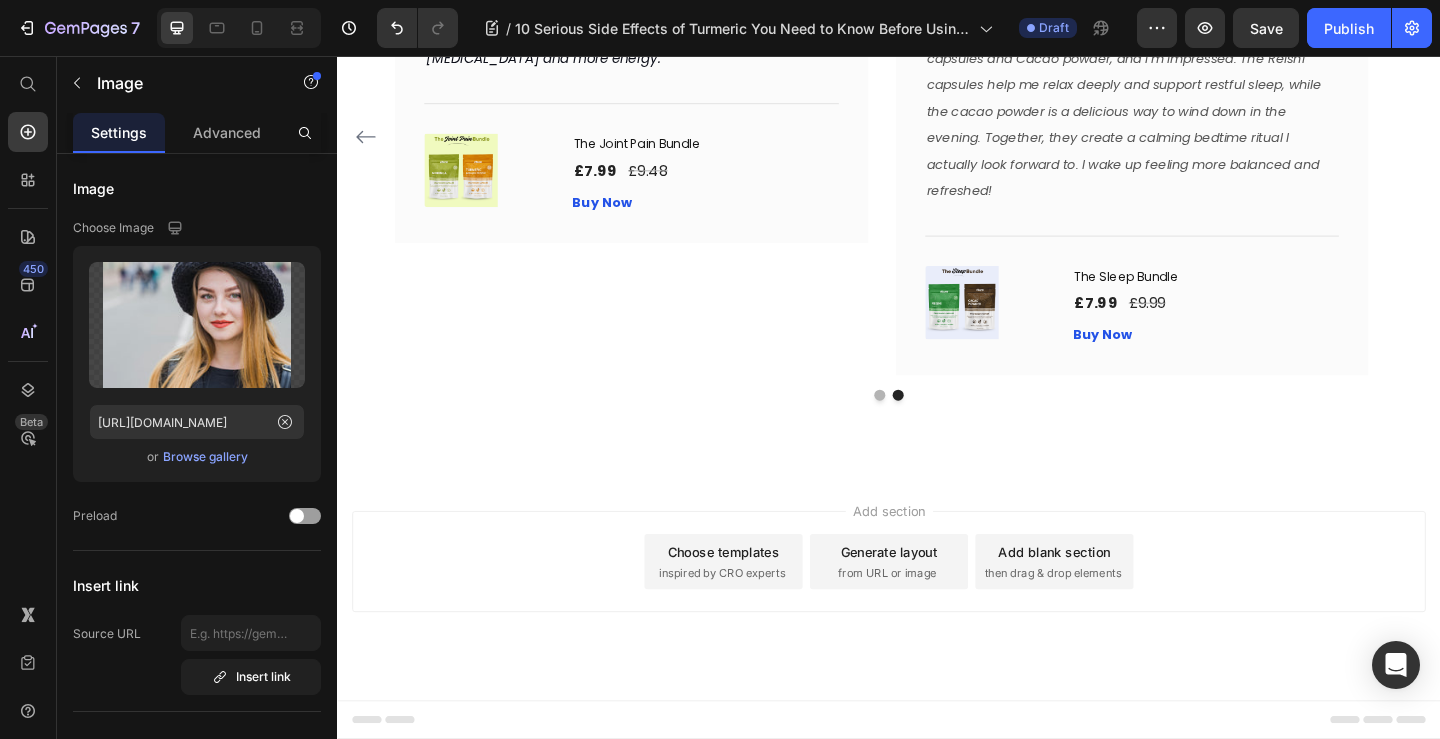 scroll, scrollTop: 8594, scrollLeft: 0, axis: vertical 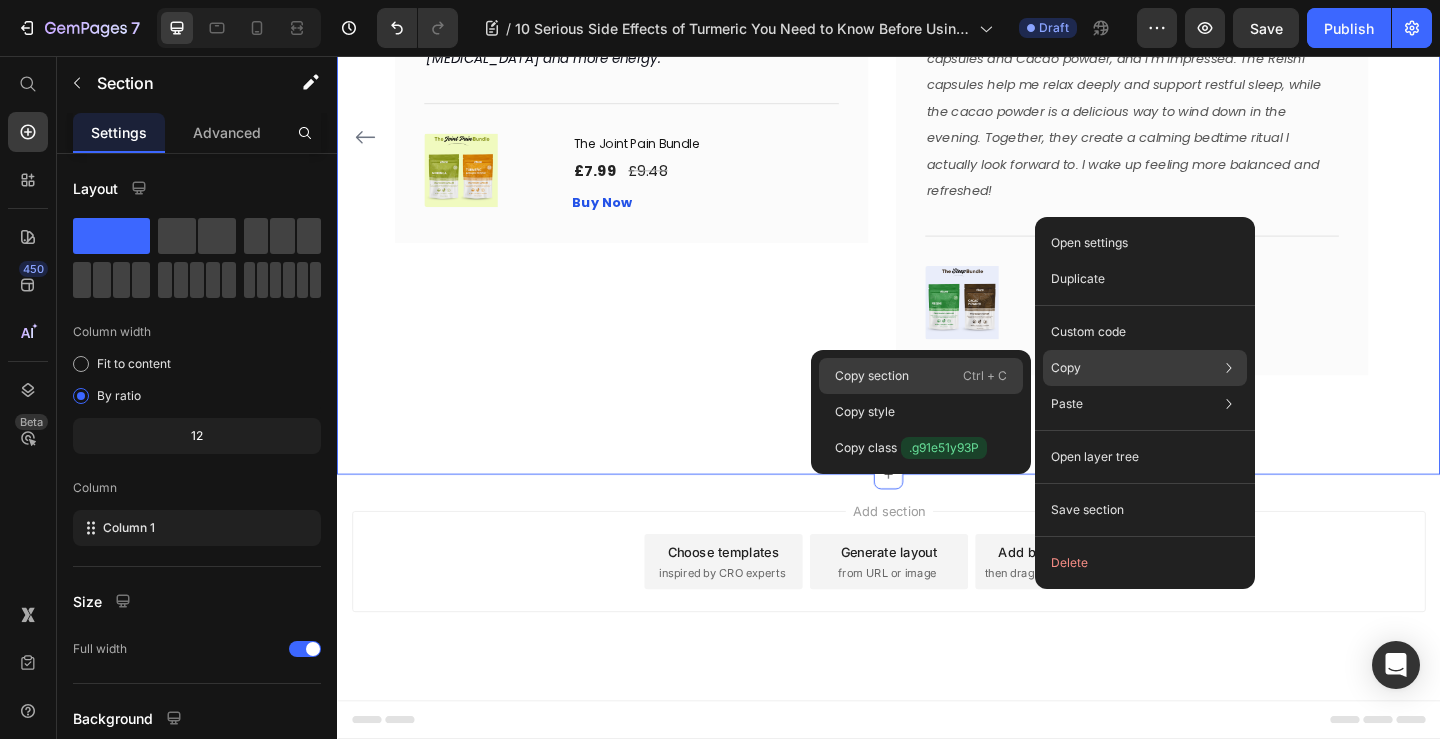 click on "Copy section  Ctrl + C" 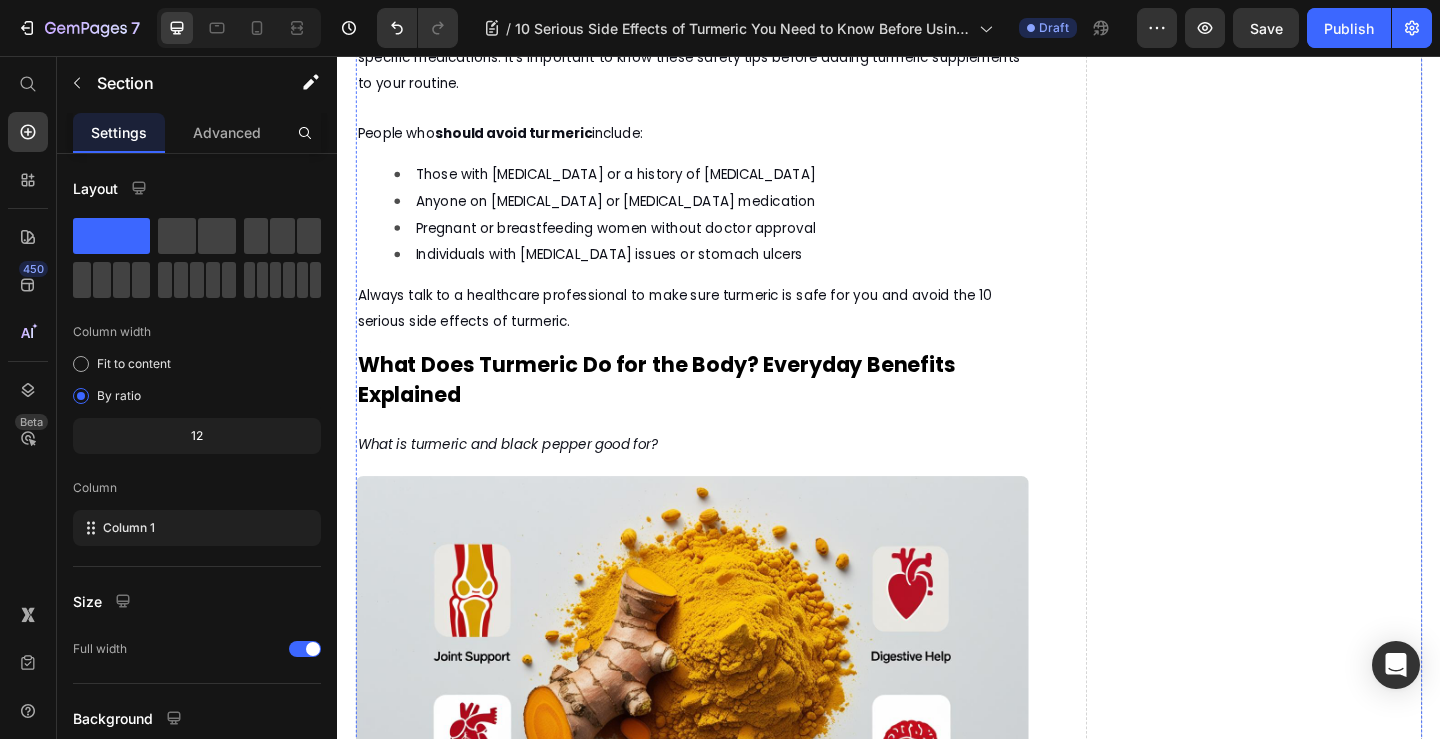scroll, scrollTop: 2294, scrollLeft: 0, axis: vertical 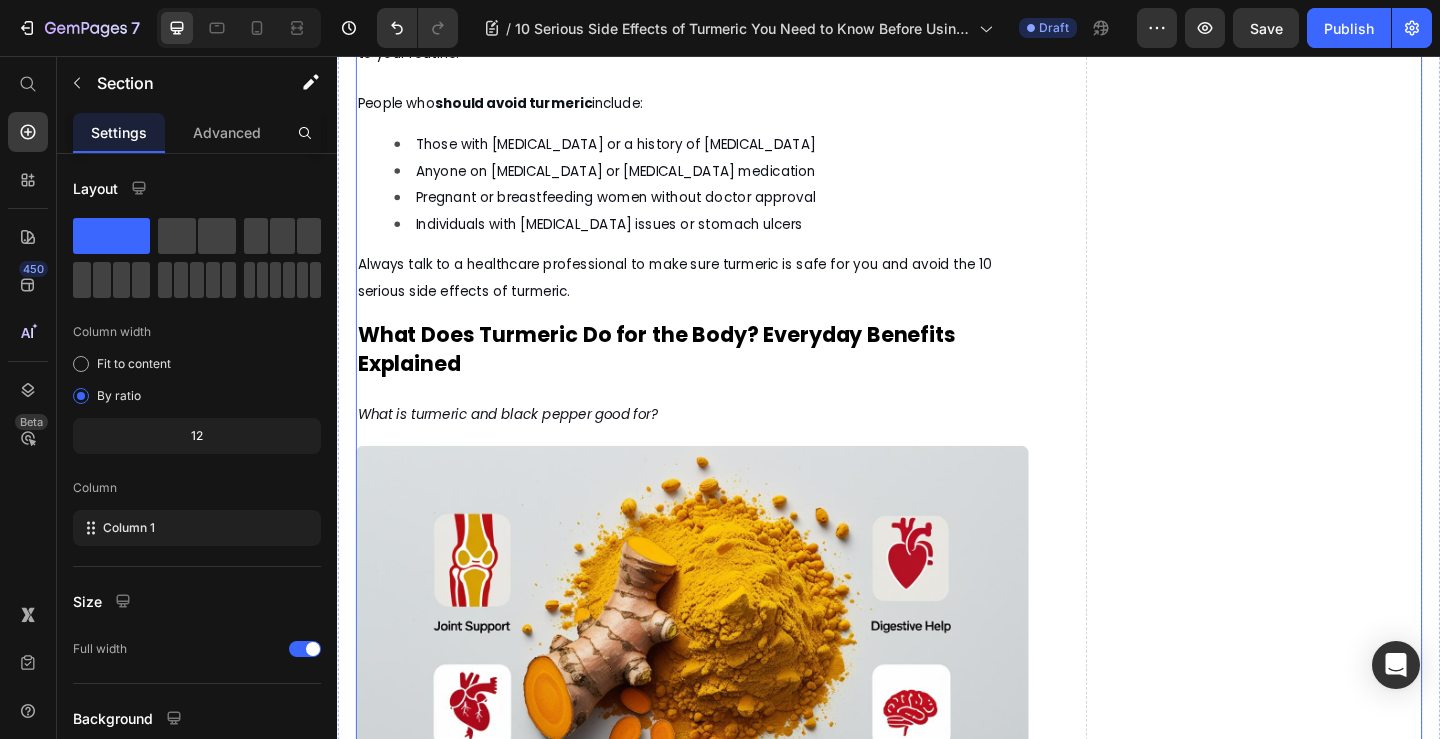 click on "What Turmeric and Black Pepper Are Good For, Backed by Science Heading Discover how Nture’s natural turmeric and black pepper blend gives you all the benefits without the worry of side effects Text Block July 10, 2025 by  Amina Mughal Text Block Text Block Row Image Turmeric is a popular natural supplement known for its health benefits, such as reducing inflammation and supporting skin health. However, before using it regularly, it’s important to understand the 10 serious side effects of turmeric that could affect your health.Many people wonder, "Is turmeric good for the skin?" and while it can offer some benefits, turmeric may also cause unexpected reactions or health problems in certain situations. In this article, we'll explore the potential risks and help you decide if  turmeric  is right for you. Text Block What Are the 10 Serious Side Effects of Turmeric You Should Know? Text Block     For a trusted UK perspective, take a look at this  Text Block Text Block Text Block Text Block Text Block" at bounding box center (723, 880) 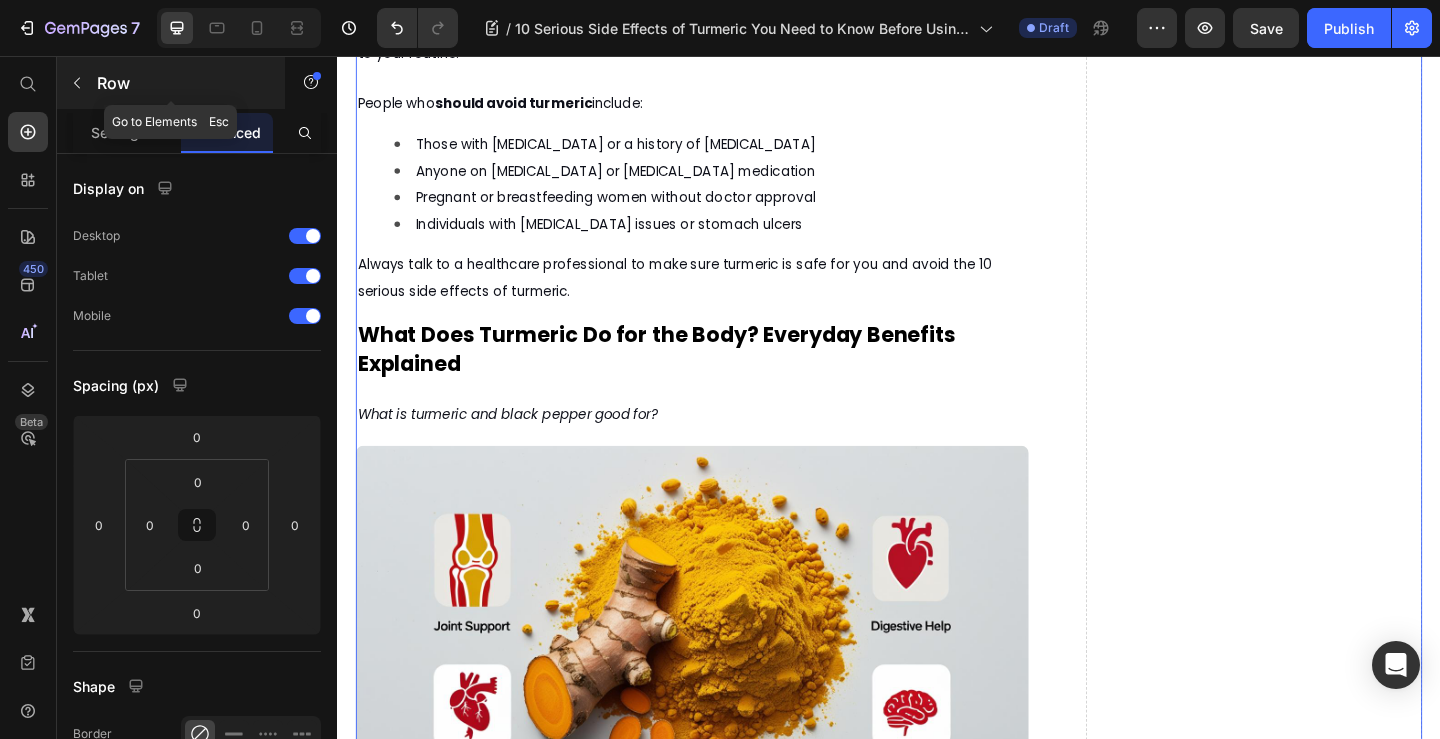 click 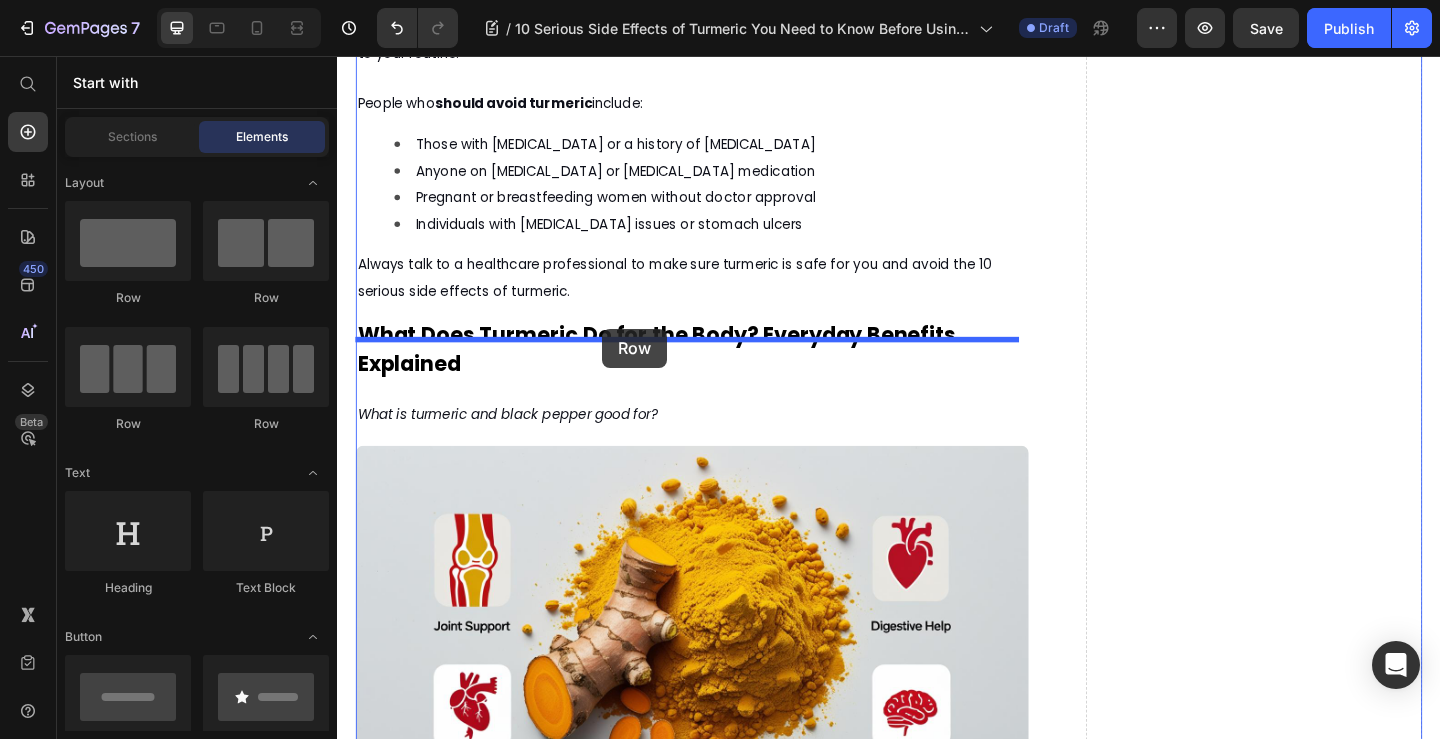 drag, startPoint x: 481, startPoint y: 312, endPoint x: 625, endPoint y: 353, distance: 149.72308 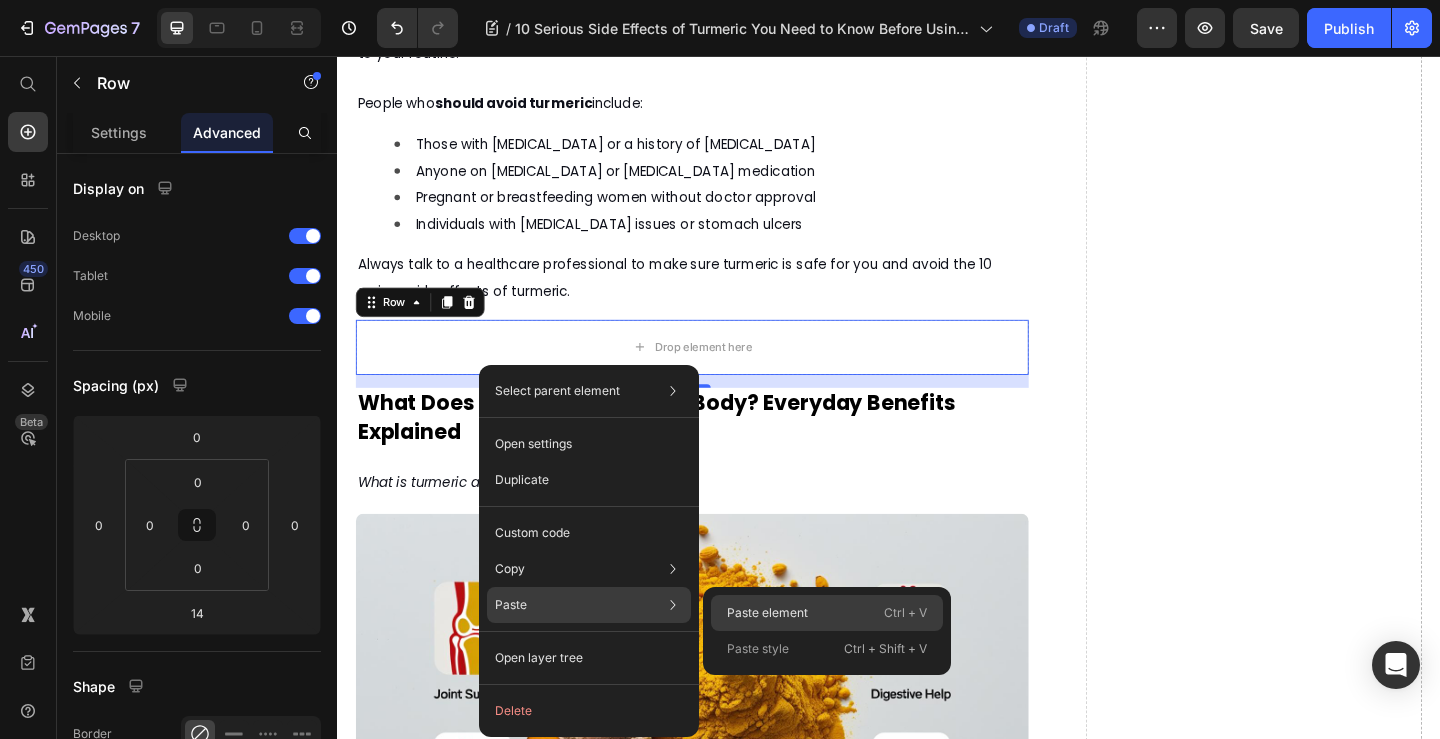 click on "Paste element" at bounding box center (767, 613) 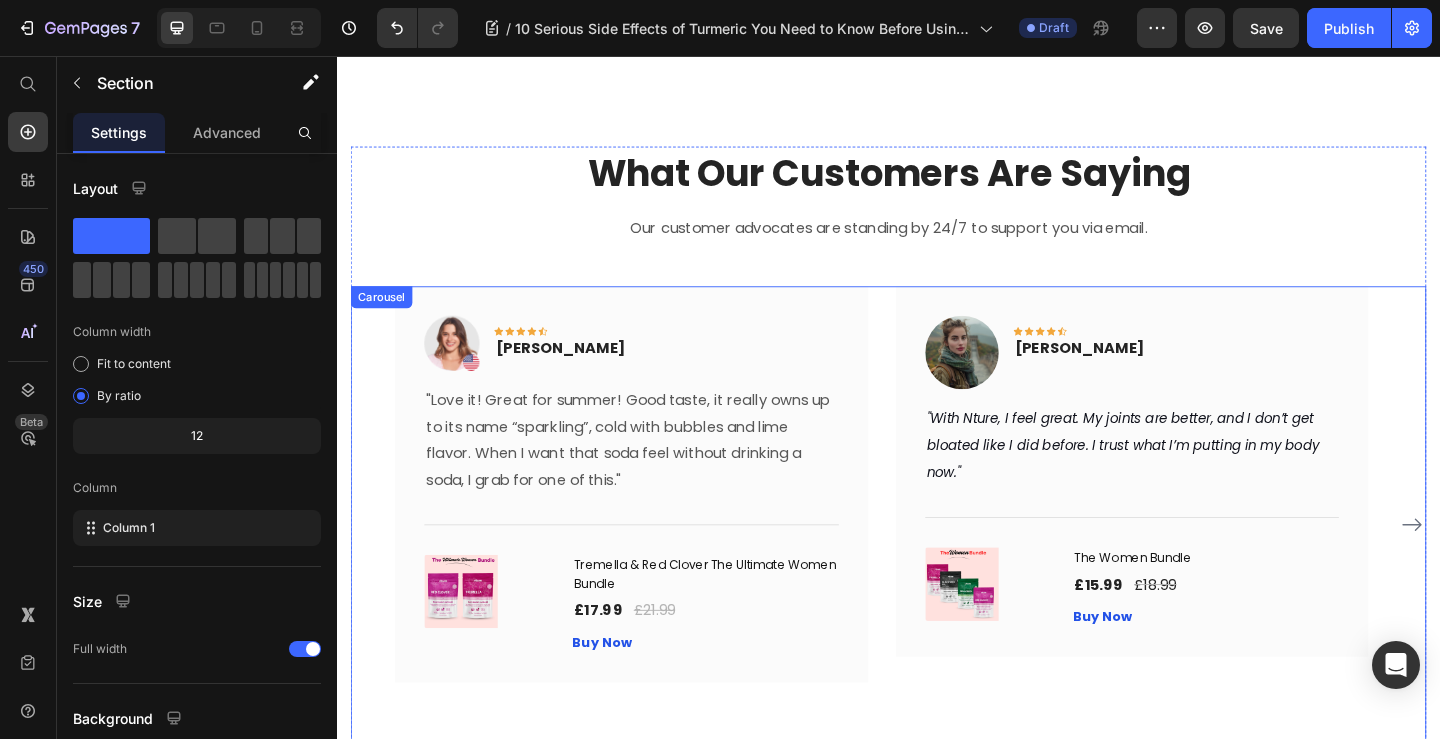 scroll, scrollTop: 9726, scrollLeft: 0, axis: vertical 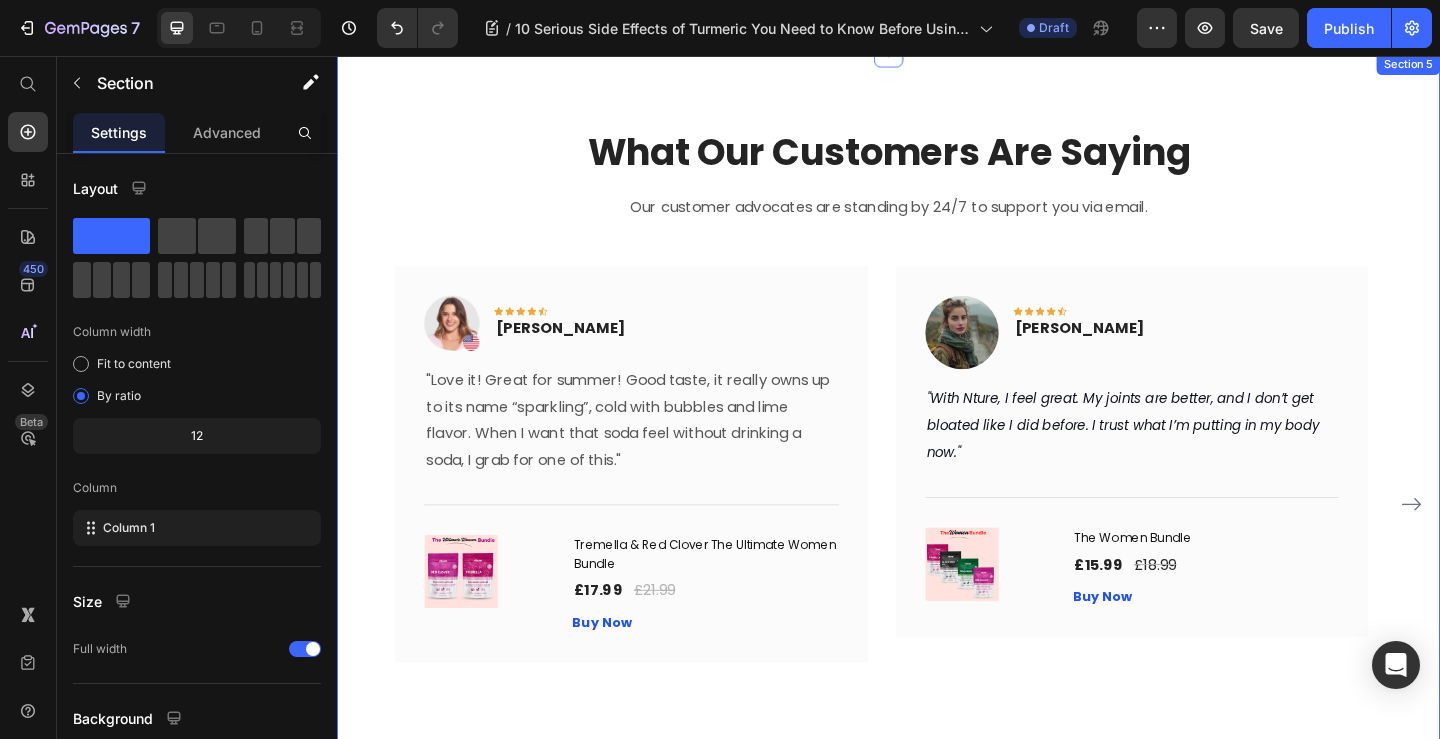 click 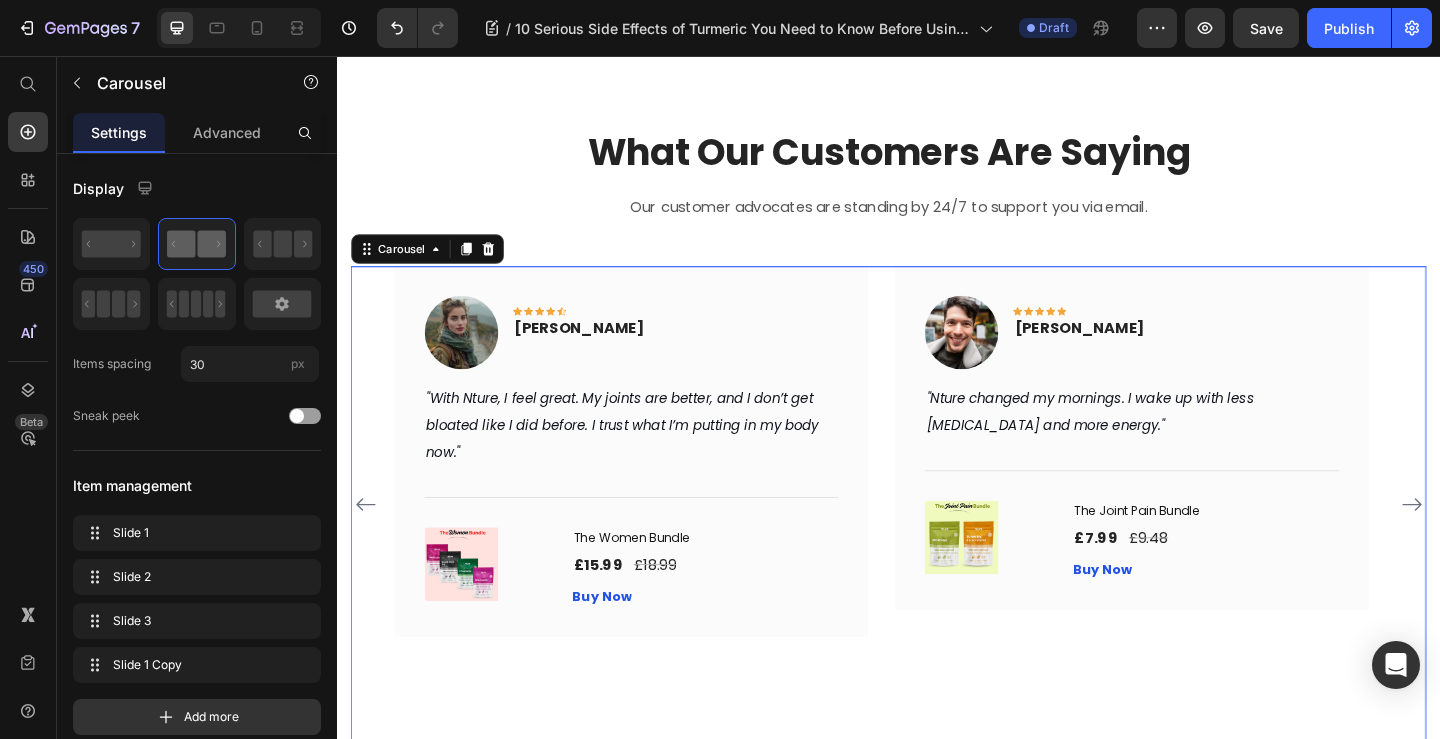 click 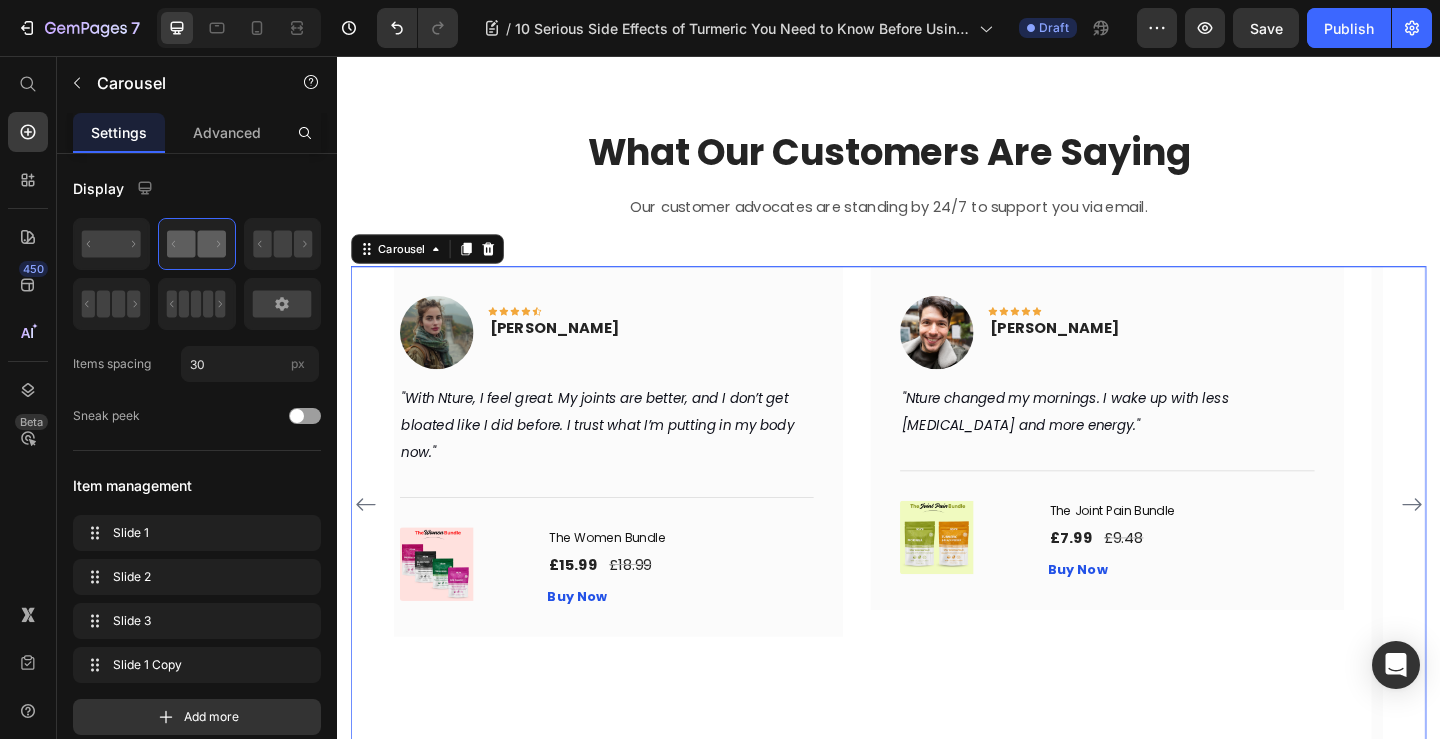 click 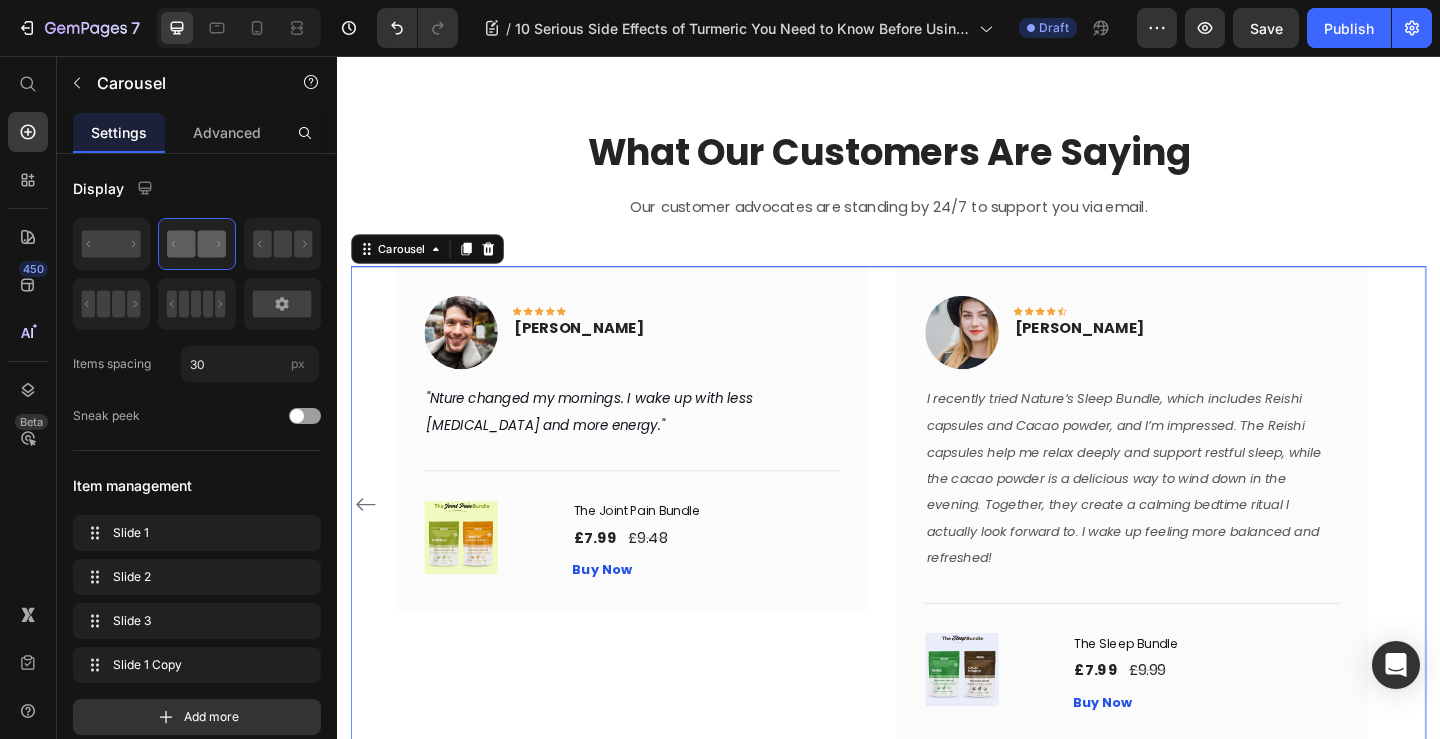 click 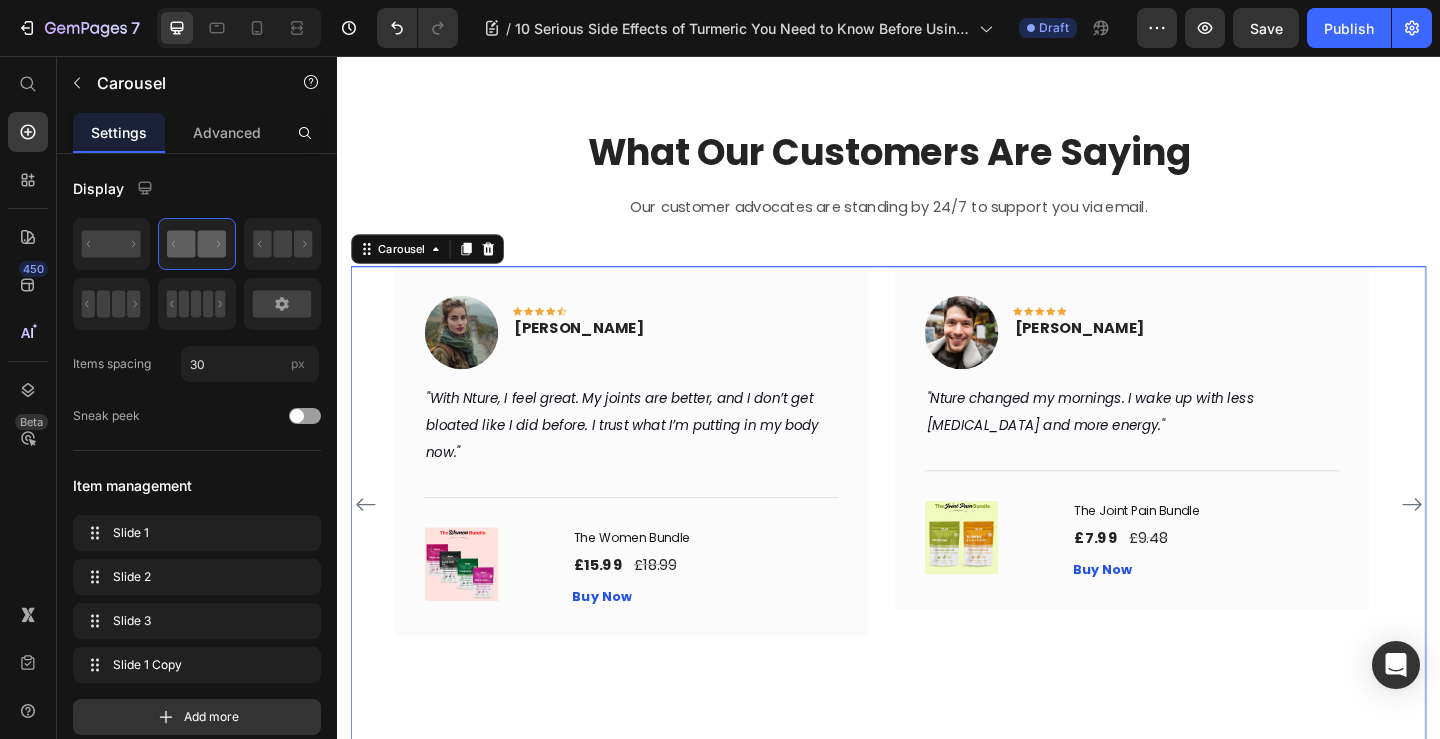 click 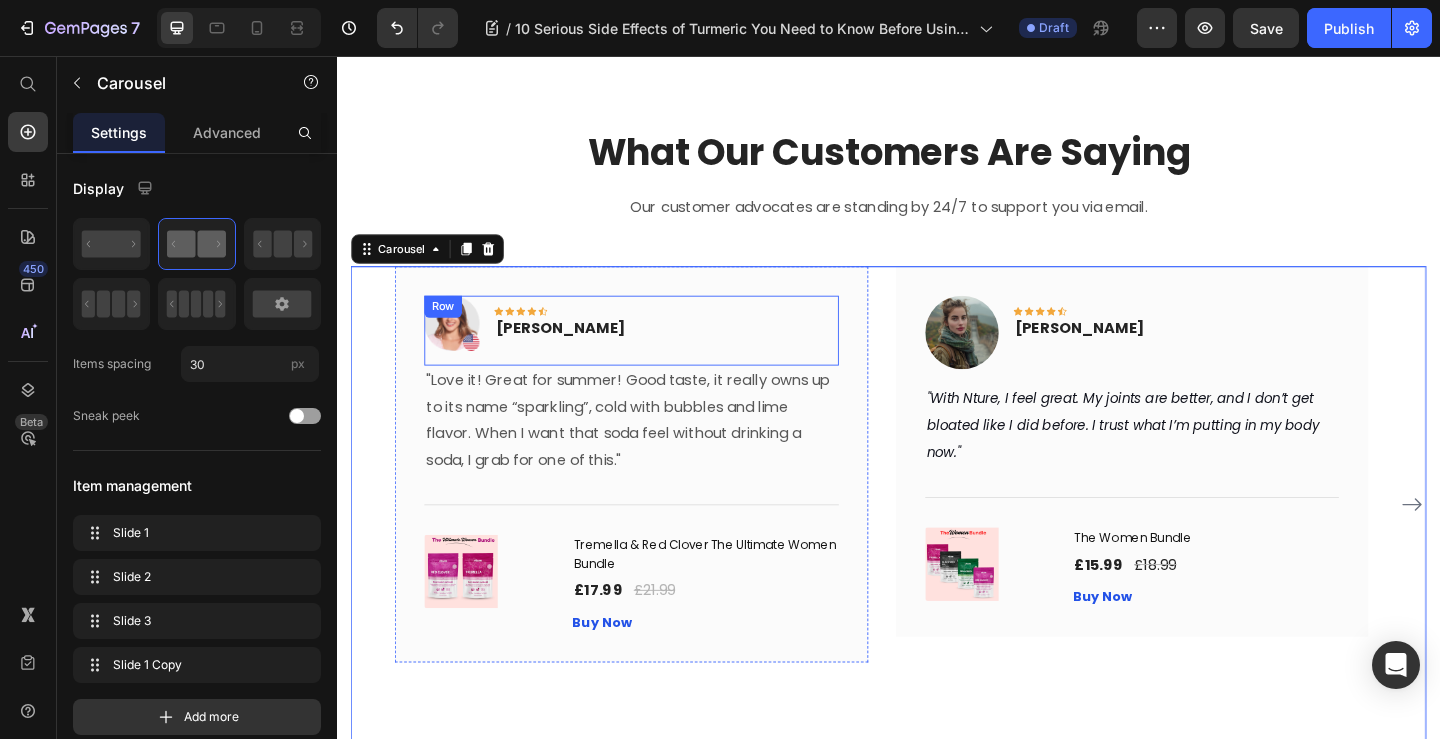 click on "Image
Icon
Icon
Icon
Icon
Icon Row Rita Carroll Text block Row" at bounding box center (657, 355) 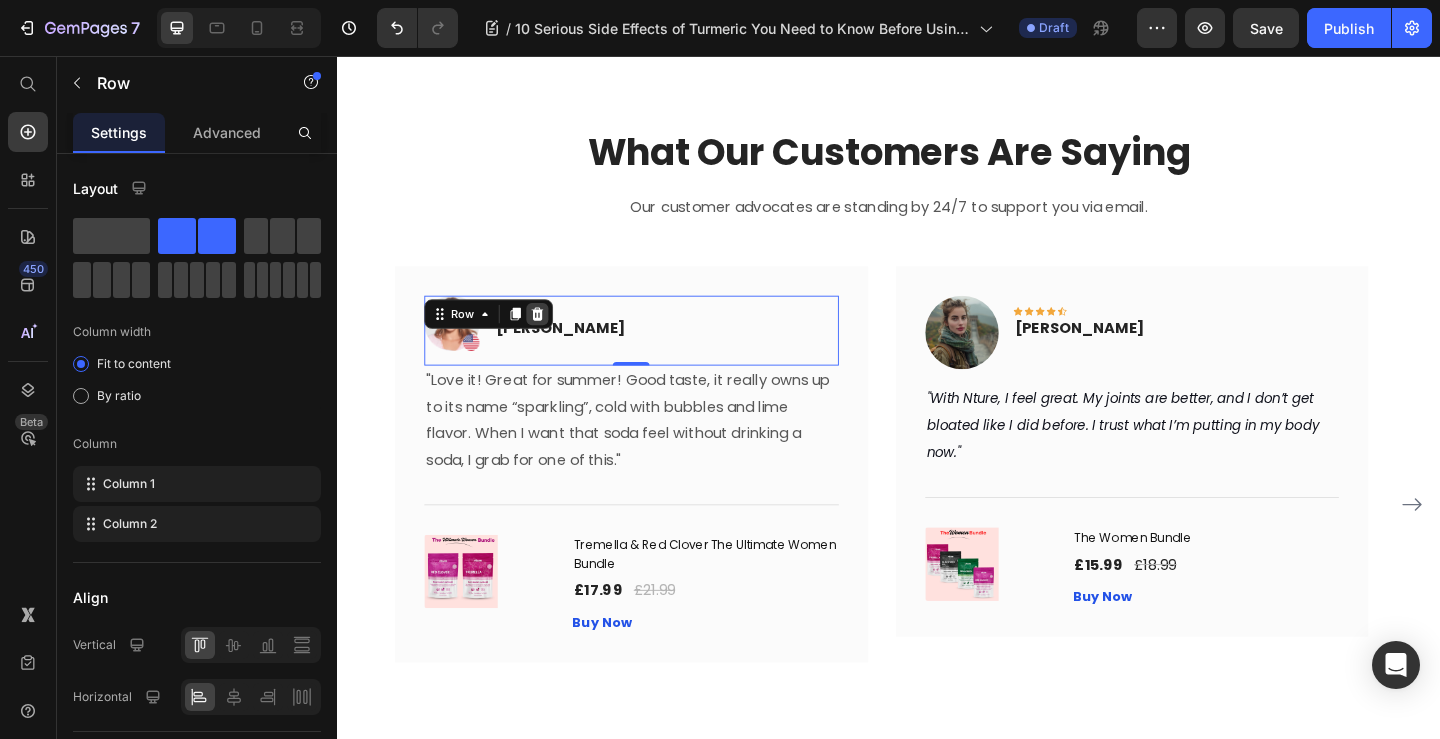 click at bounding box center (555, 337) 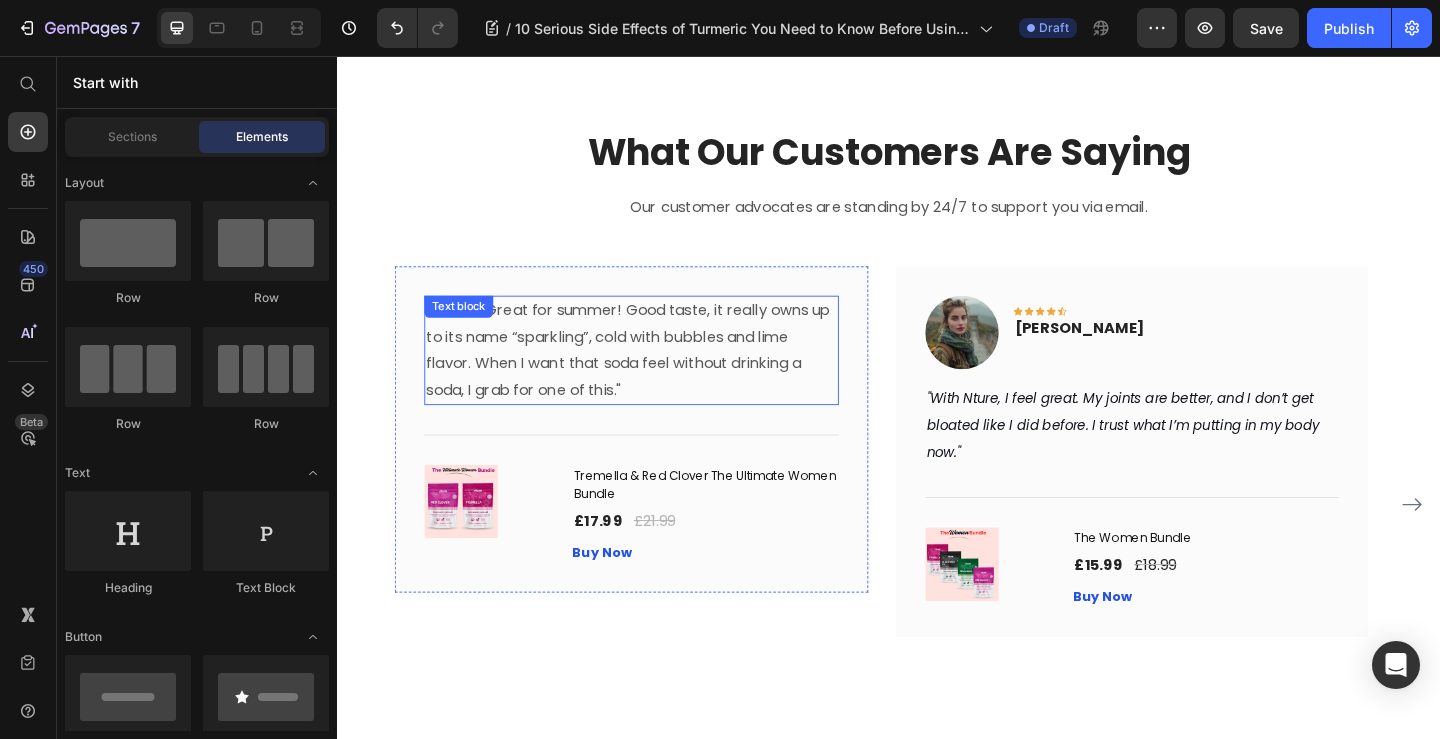 click on ""Love it! Great for summer! Good taste, it really owns up to its name “sparkling”, cold with bubbles and lime flavor. When I want that soda feel without drinking a soda, I grab for one of this."" at bounding box center [657, 376] 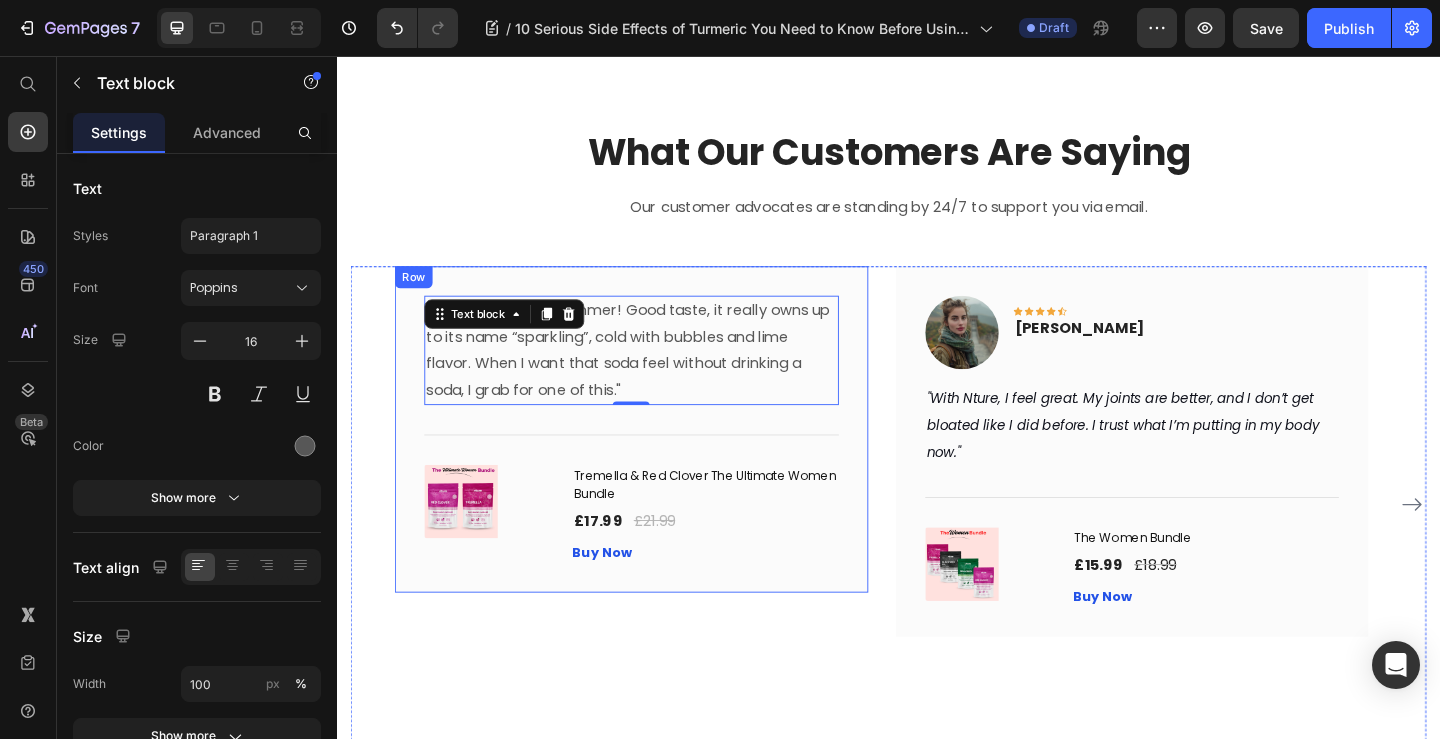 click on ""Love it! Great for summer! Good taste, it really owns up to its name “sparkling”, cold with bubbles and lime flavor. When I want that soda feel without drinking a soda, I grab for one of this." Text block   0                Title Line (P) Images & Gallery Tremella & Red Clover The Ultimate Women Bundle (P) Title £17.99 (P) Price £21.99 (P) Price Row Buy Now (P) Cart Button Product Row" at bounding box center (657, 462) 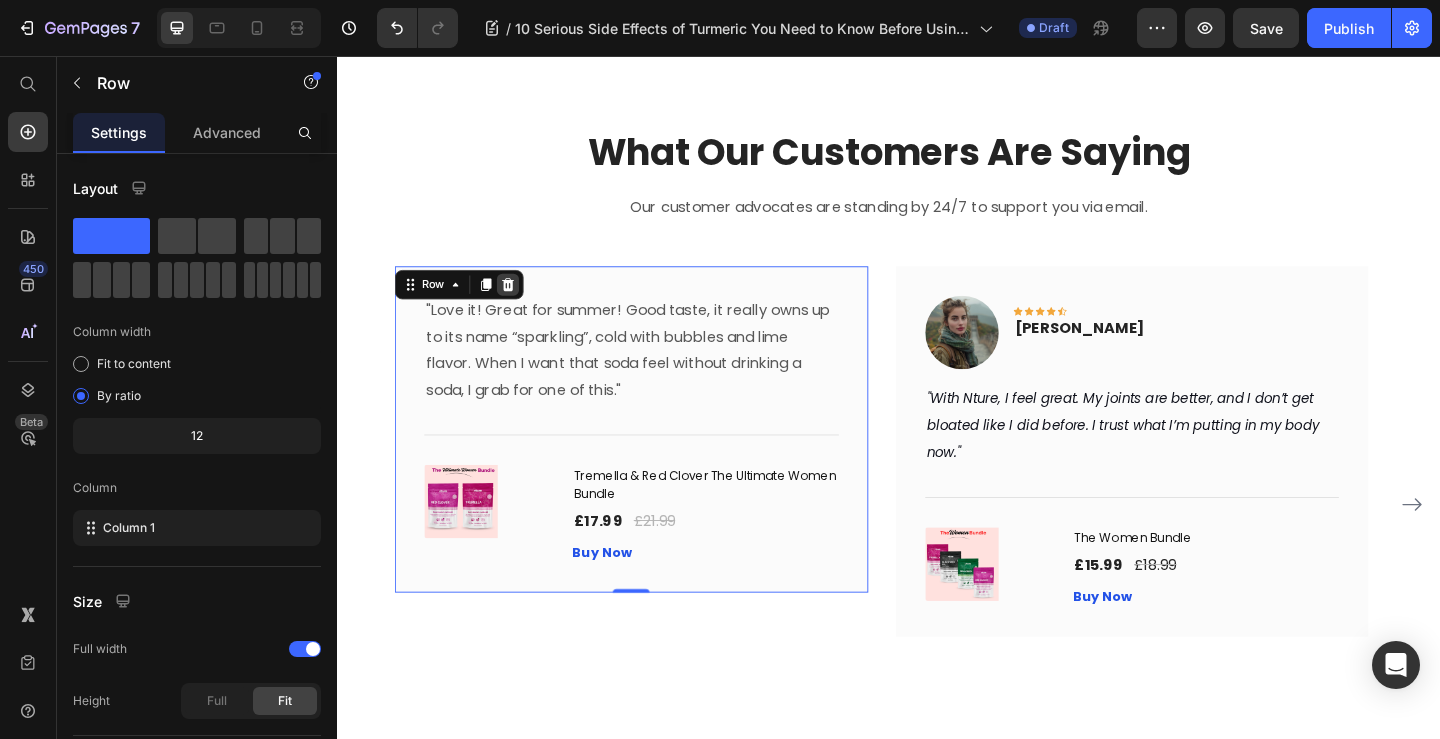 click 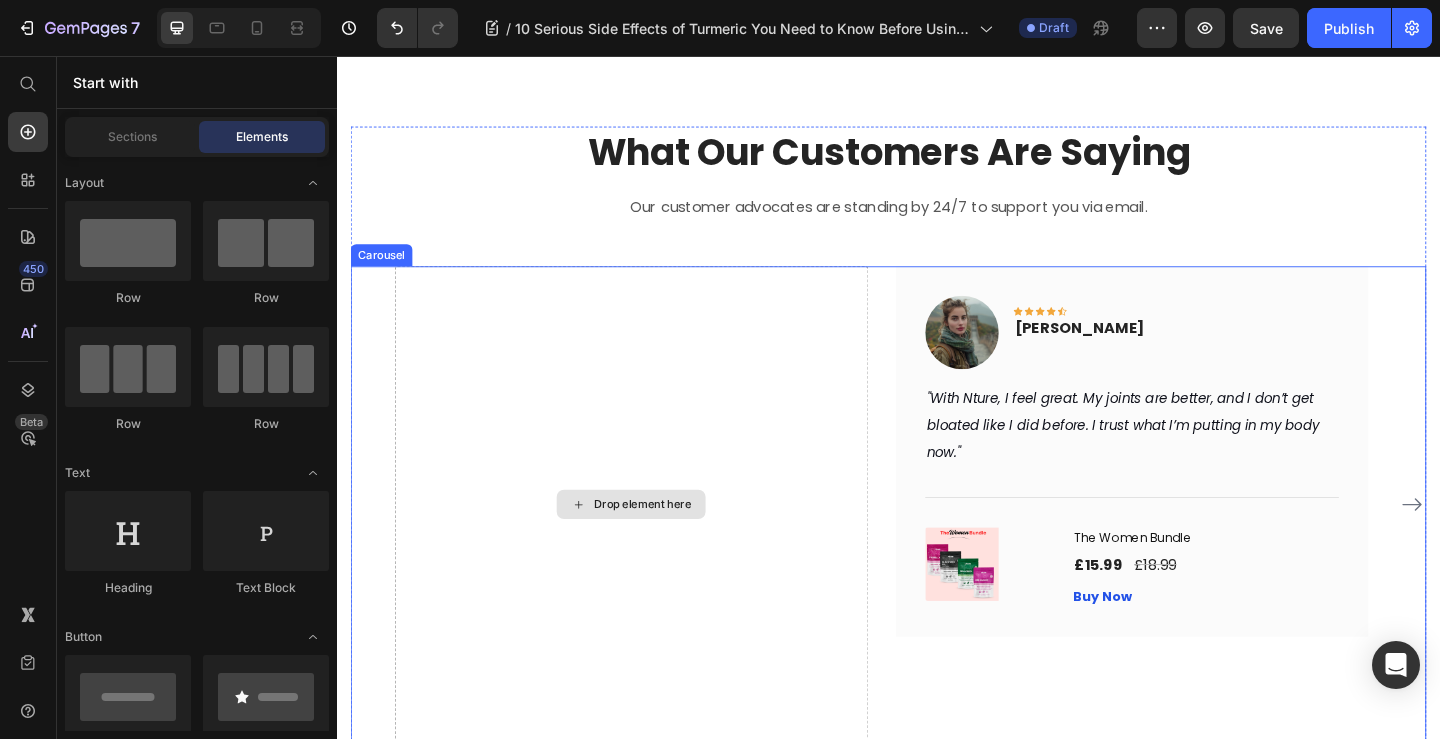 click on "Drop element here" at bounding box center [657, 544] 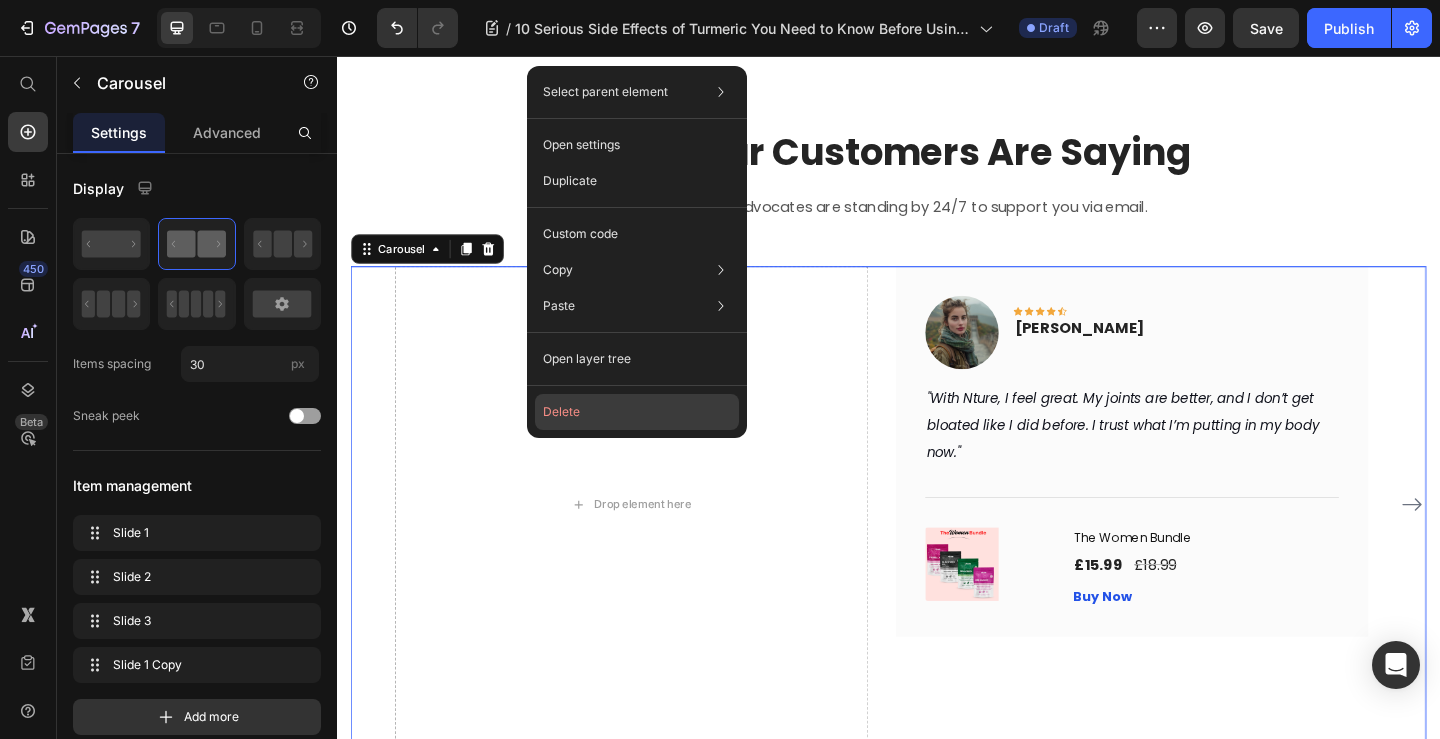 click on "Delete" 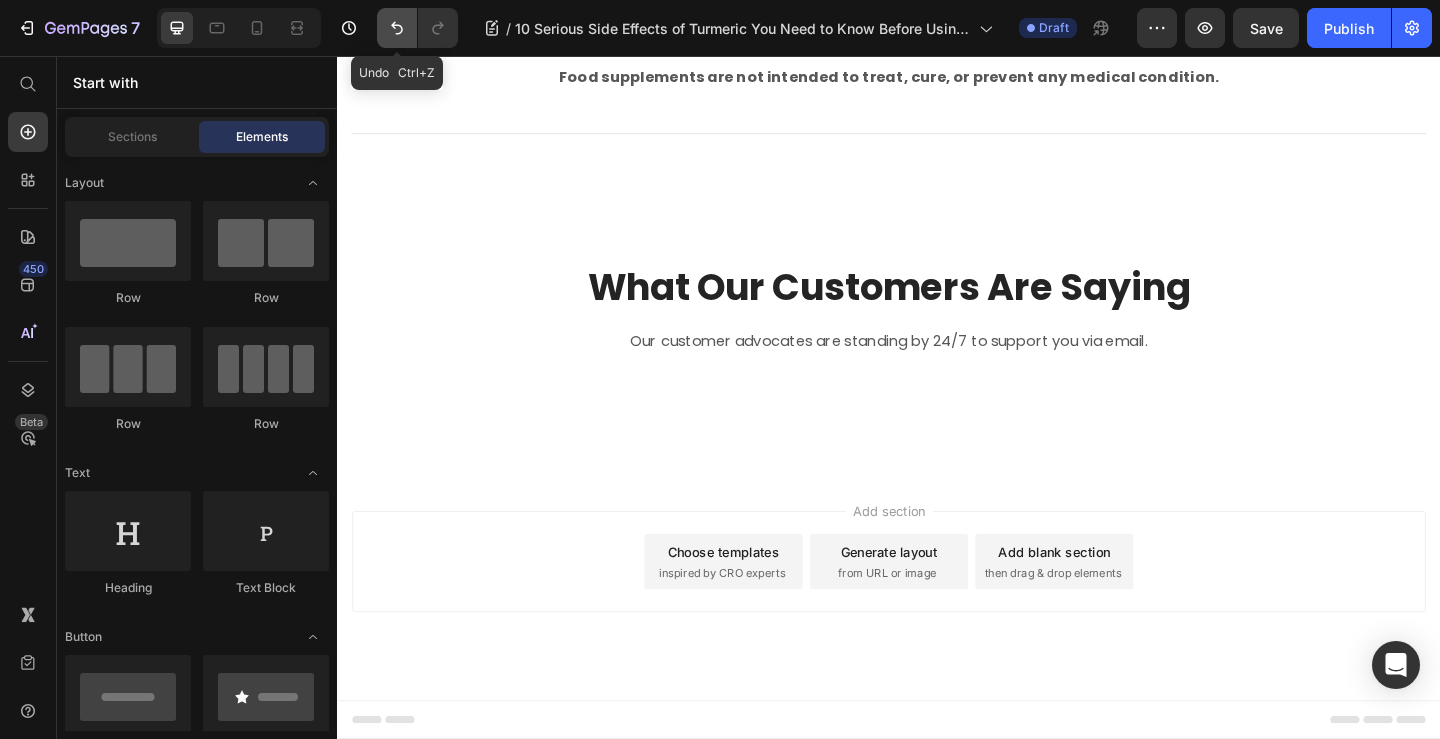 click 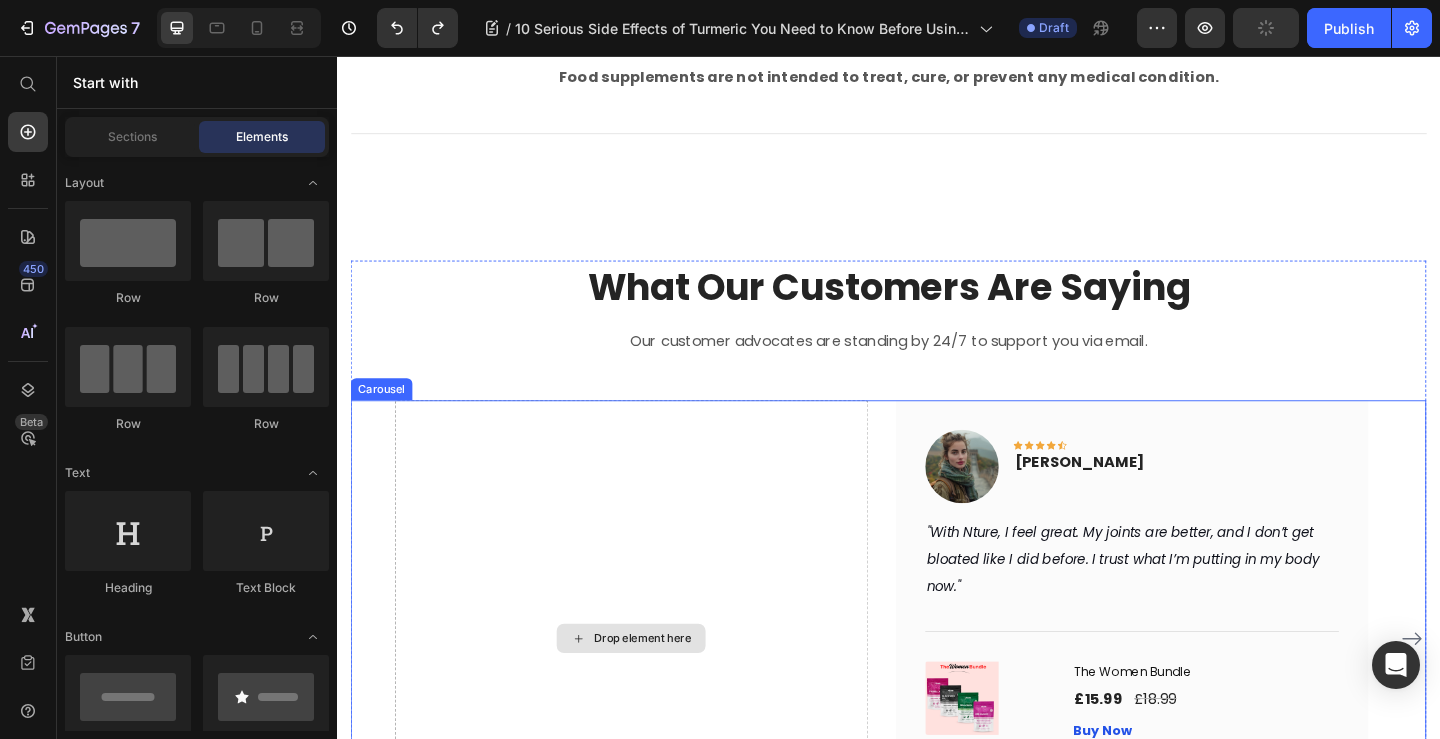 scroll, scrollTop: 9726, scrollLeft: 0, axis: vertical 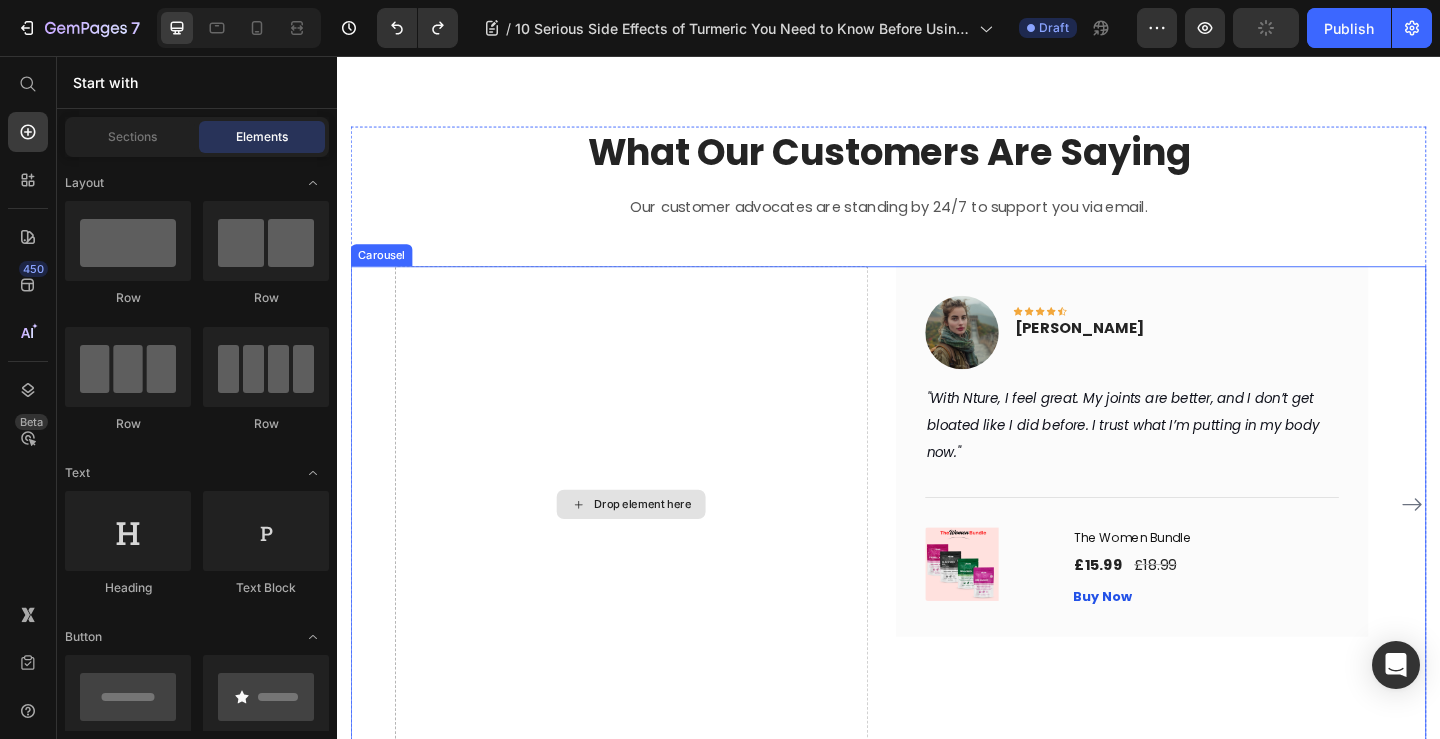 click on "Drop element here" at bounding box center (657, 544) 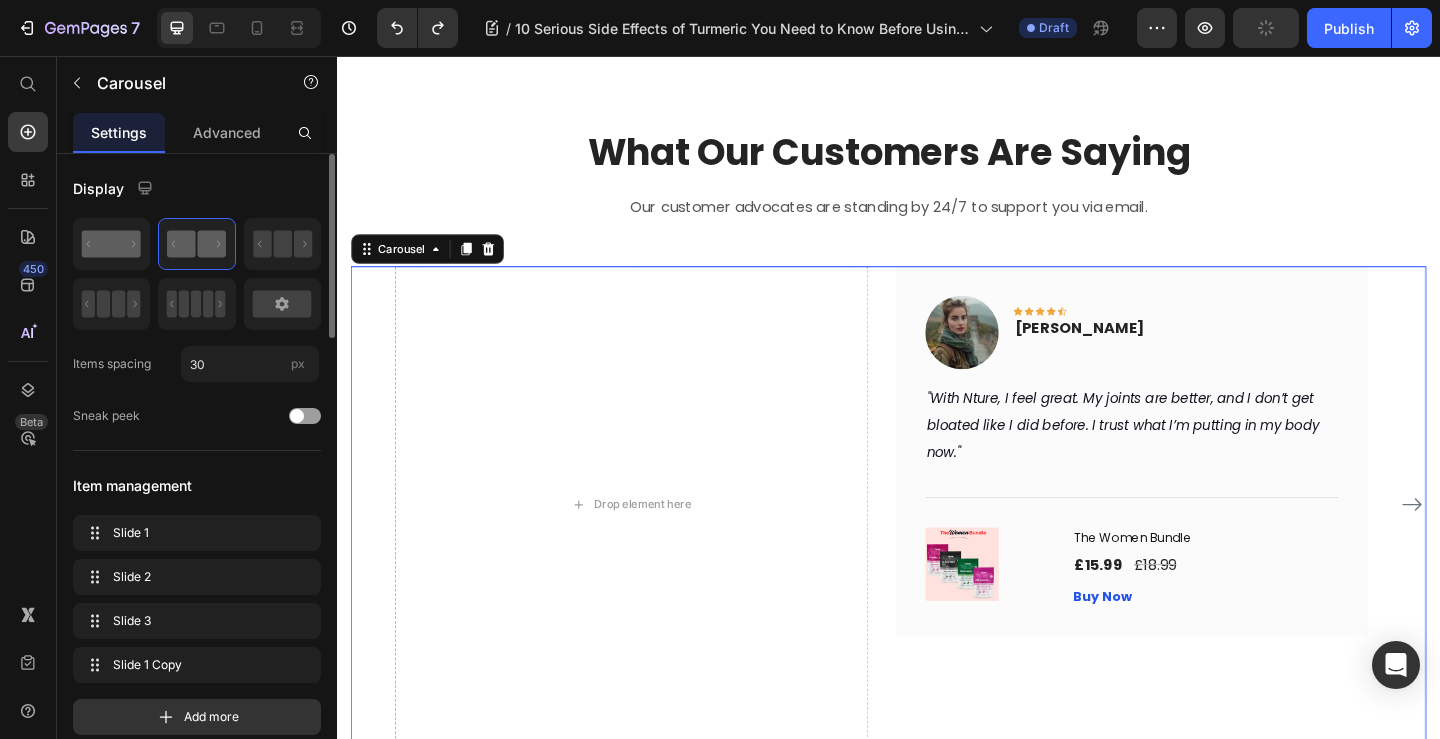 click 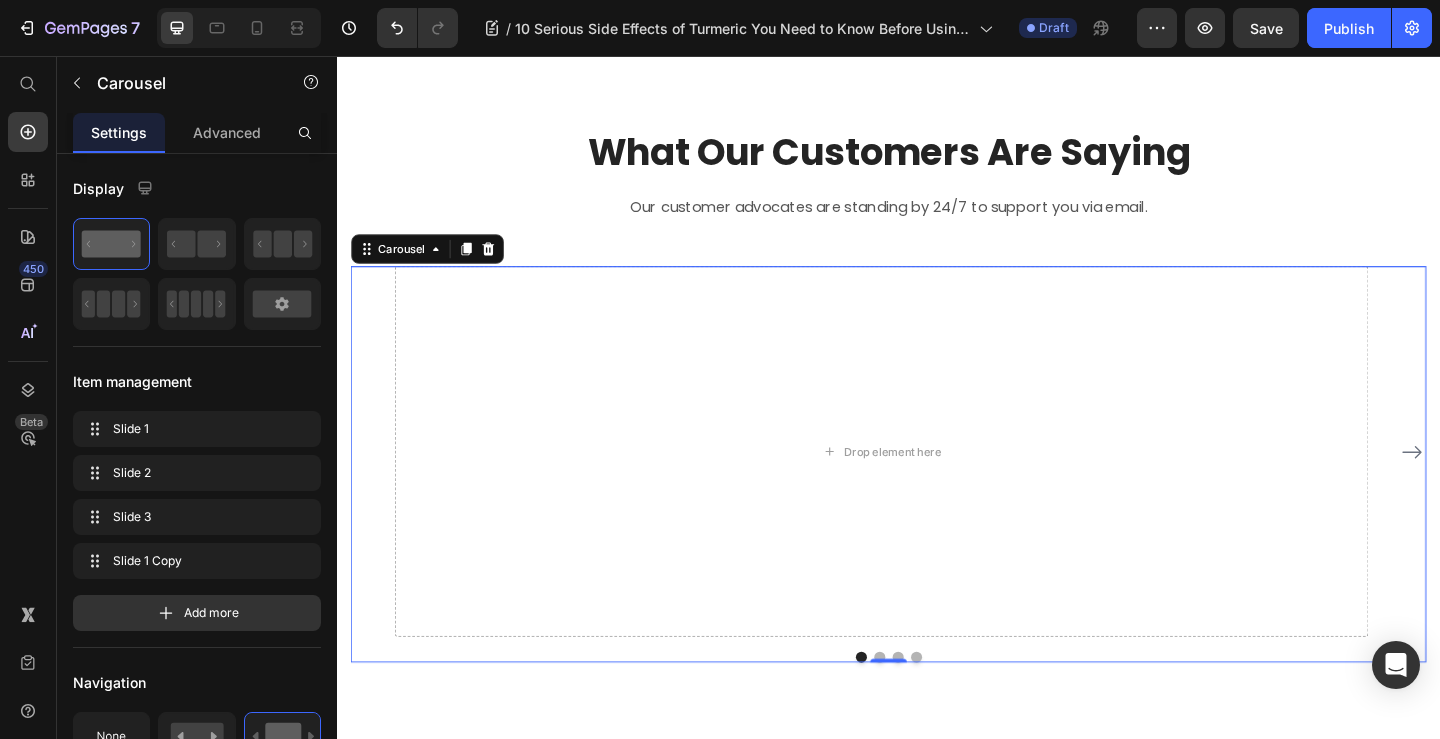 click 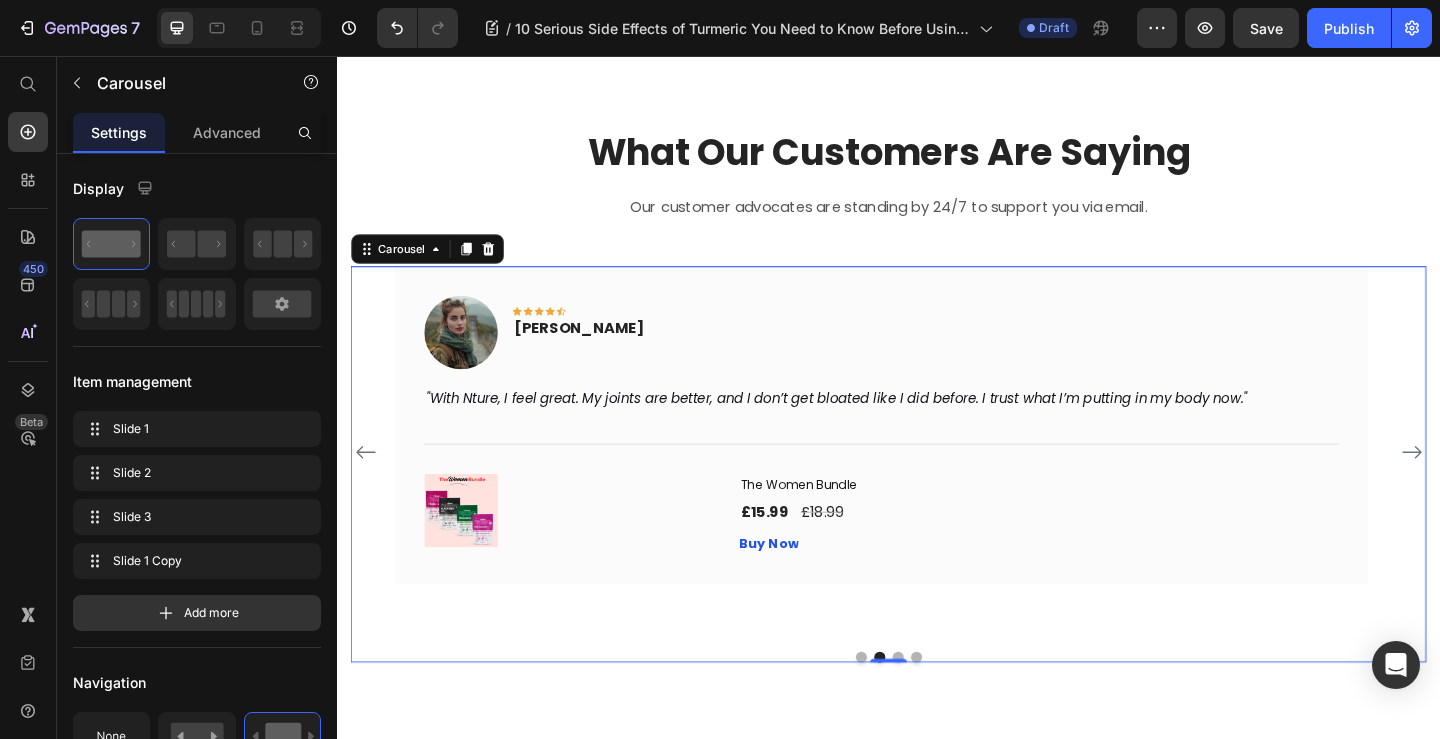 click 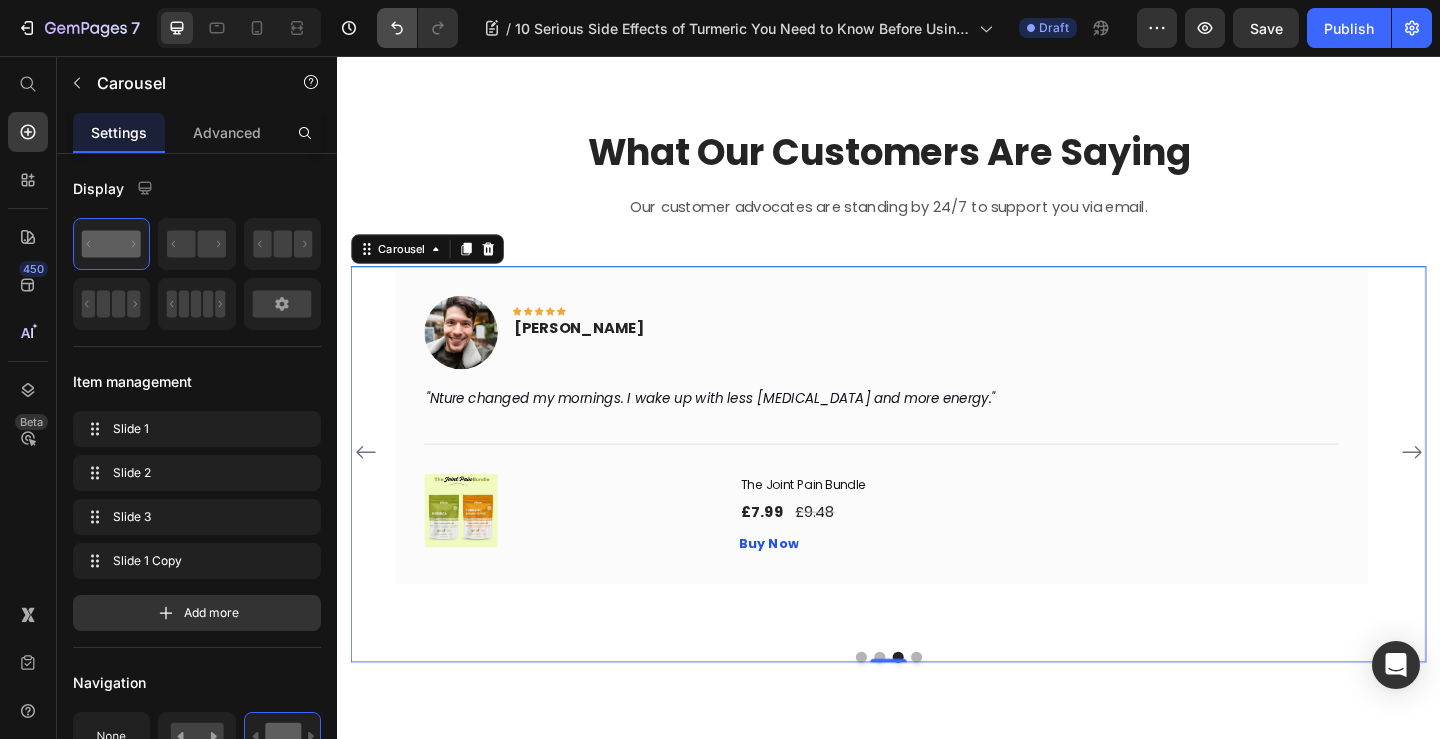 click 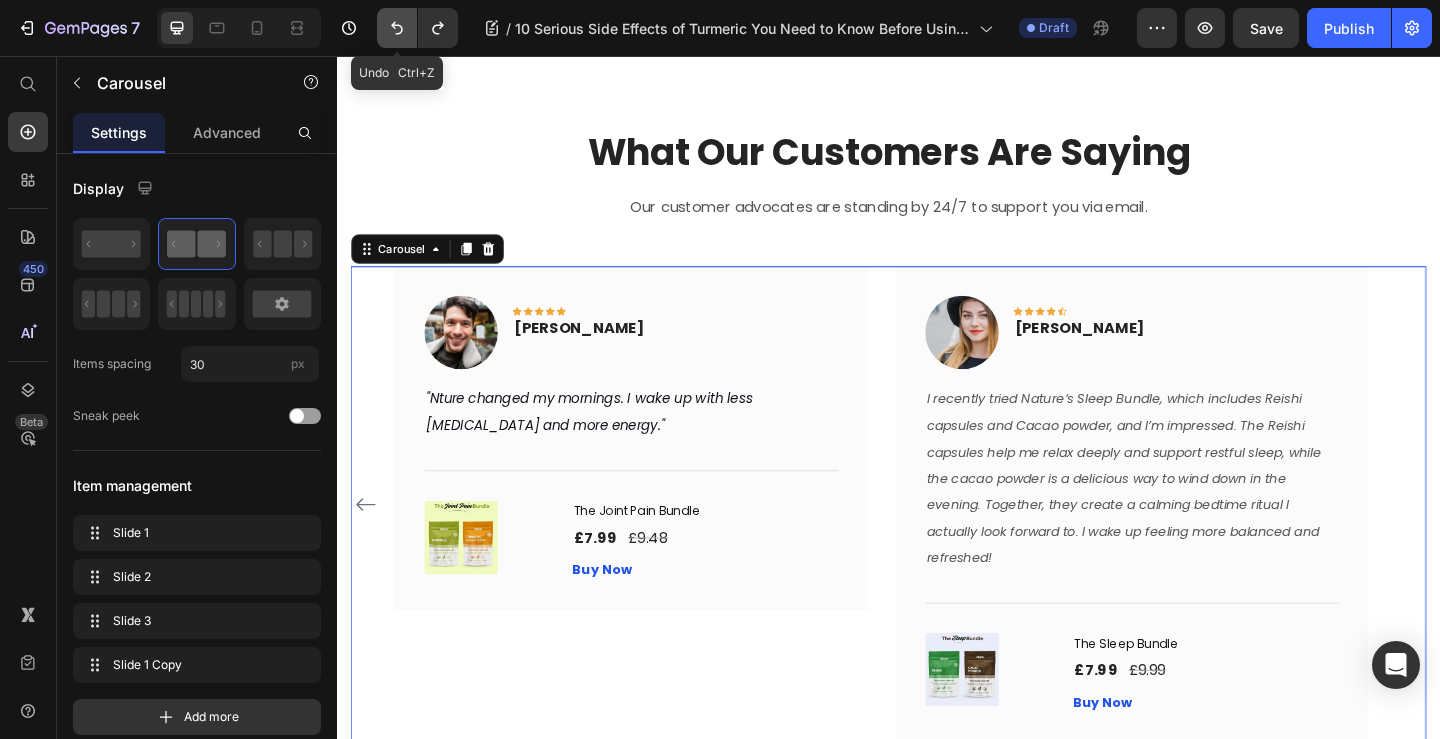 click 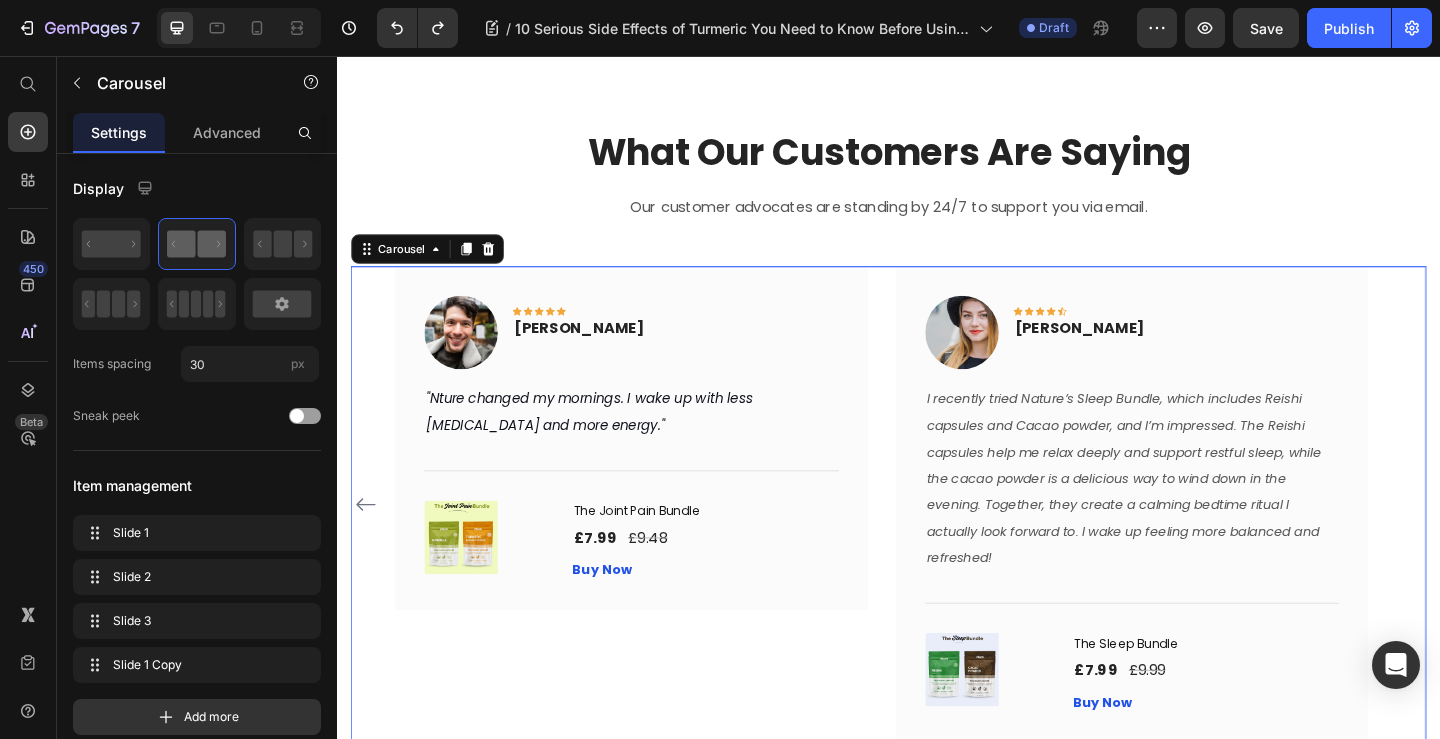 click 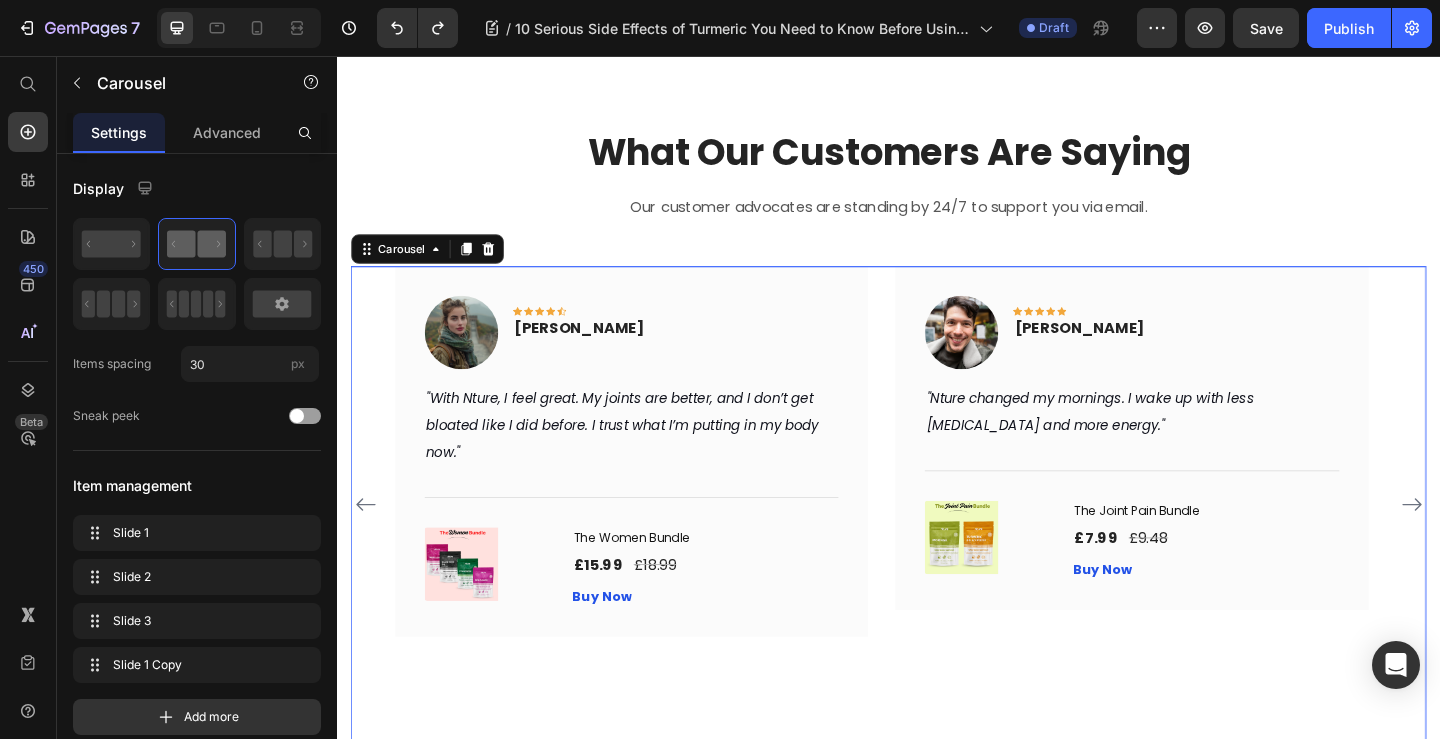 click at bounding box center [368, 544] 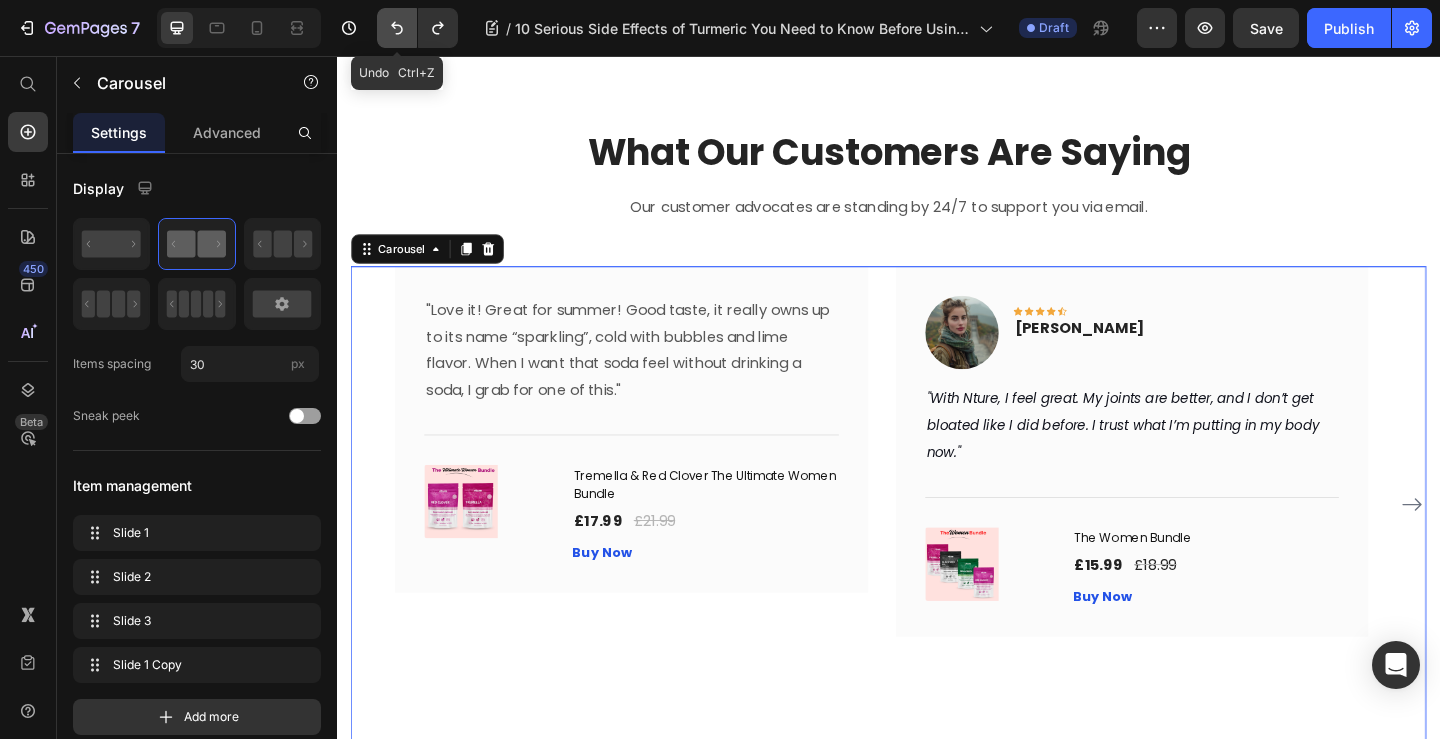 click 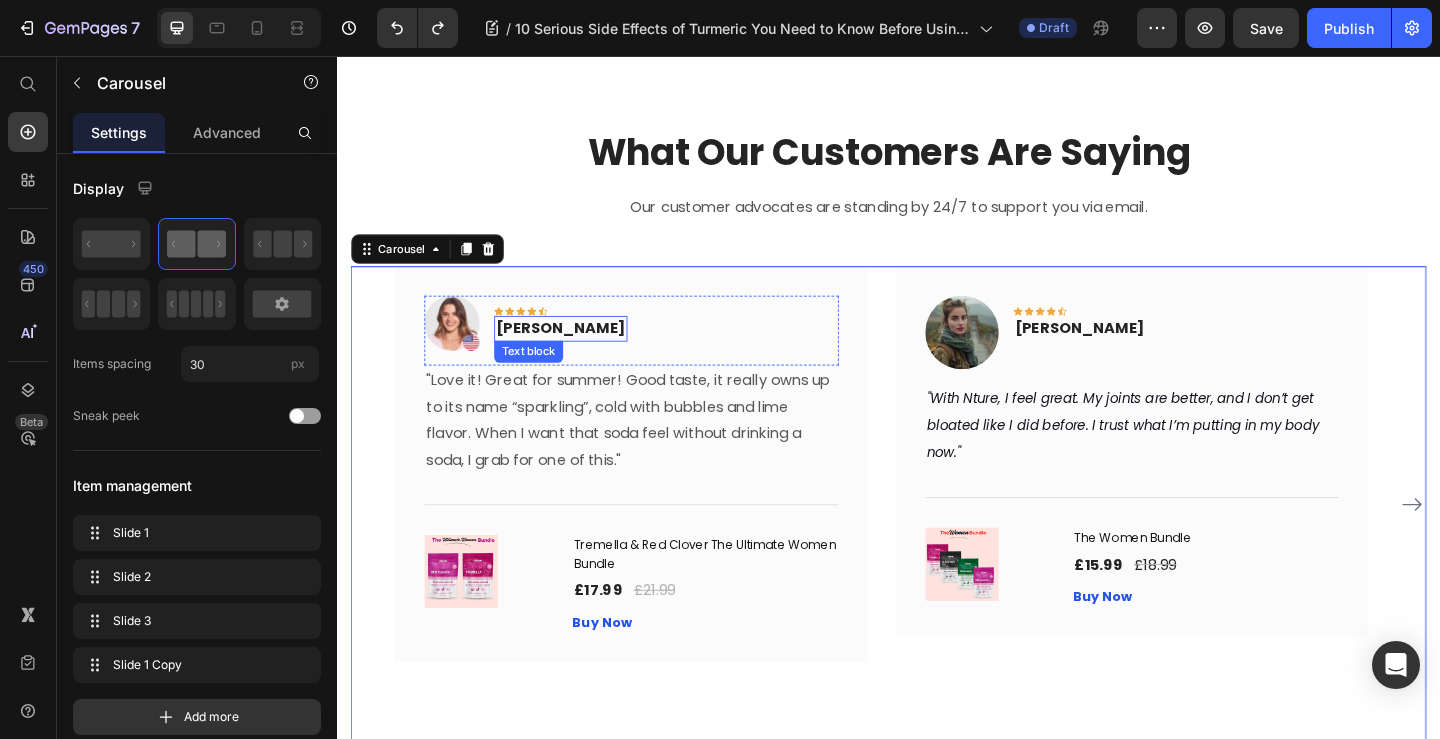click on "[PERSON_NAME]" at bounding box center [580, 353] 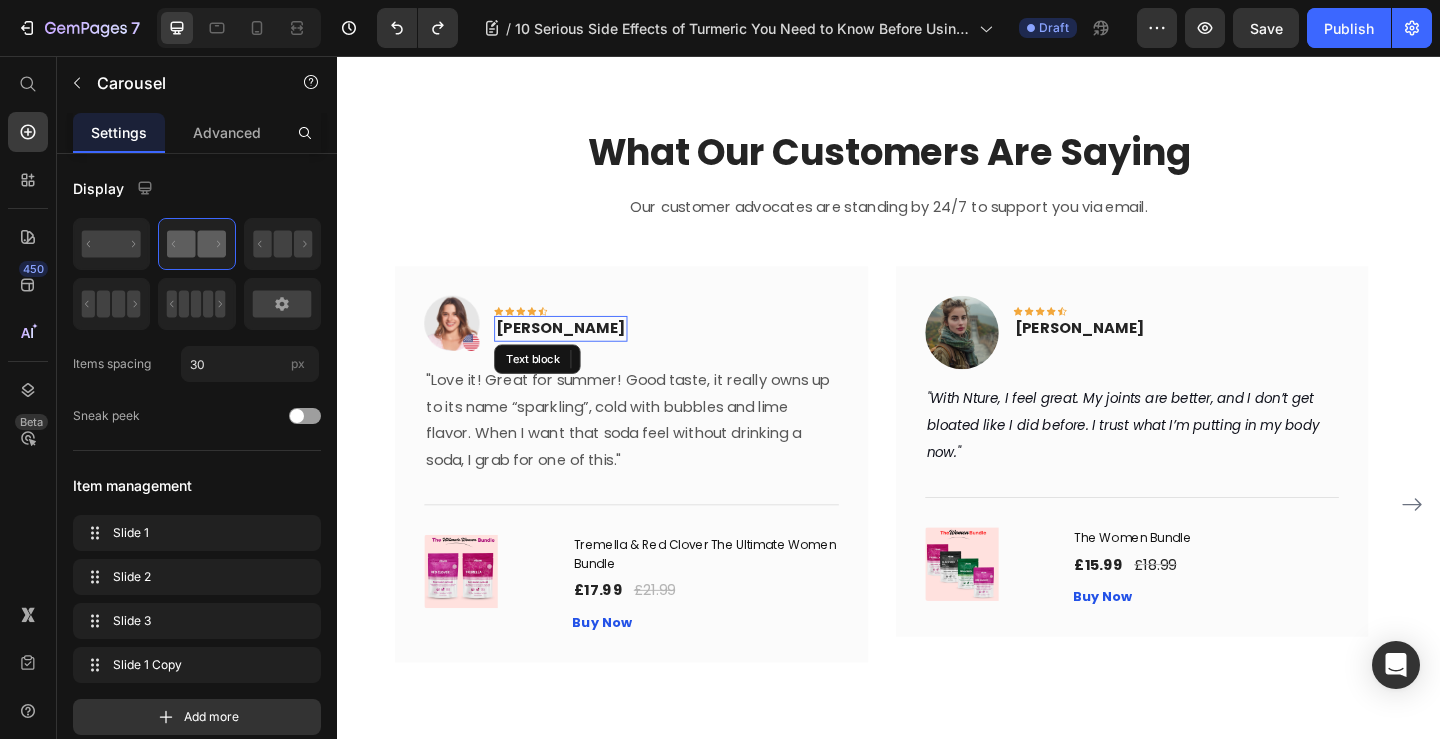 click on "[PERSON_NAME]" at bounding box center [580, 353] 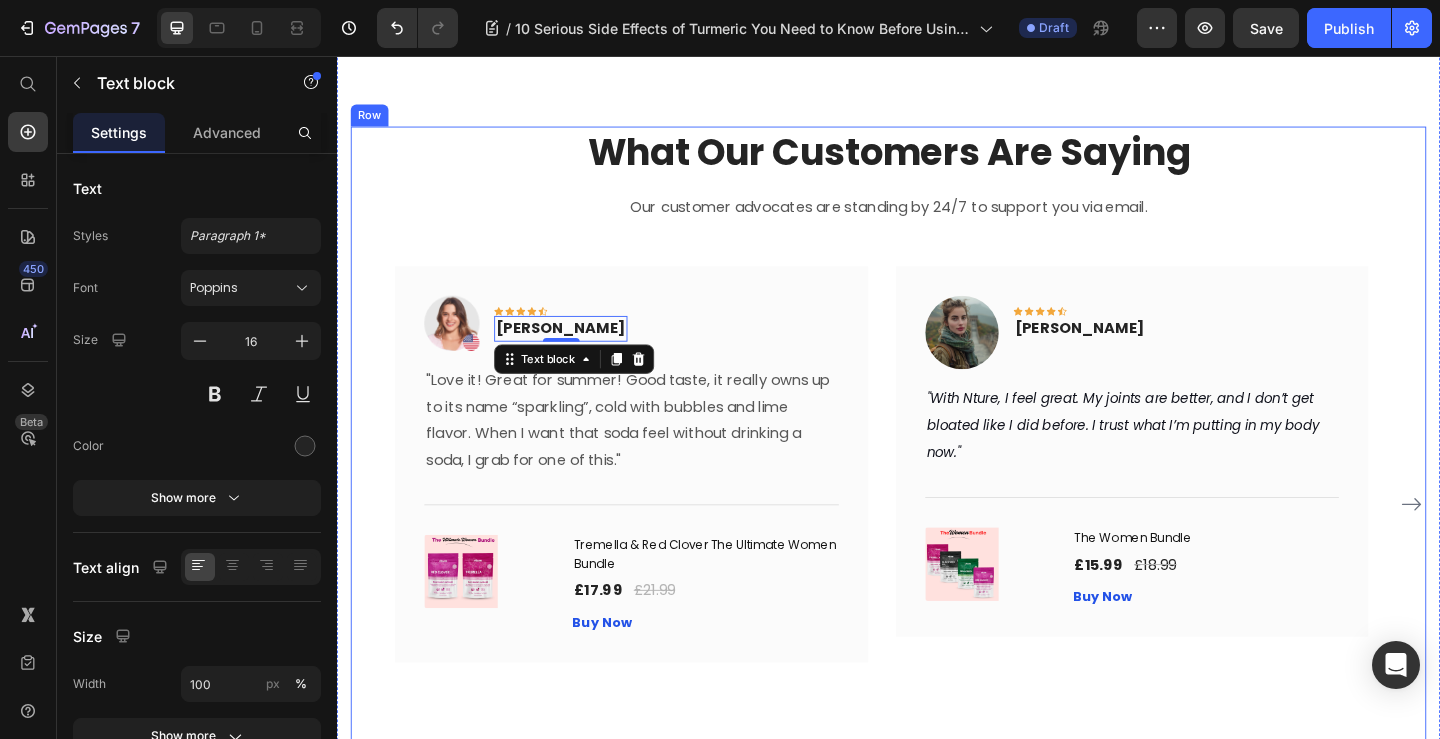 click at bounding box center (462, 347) 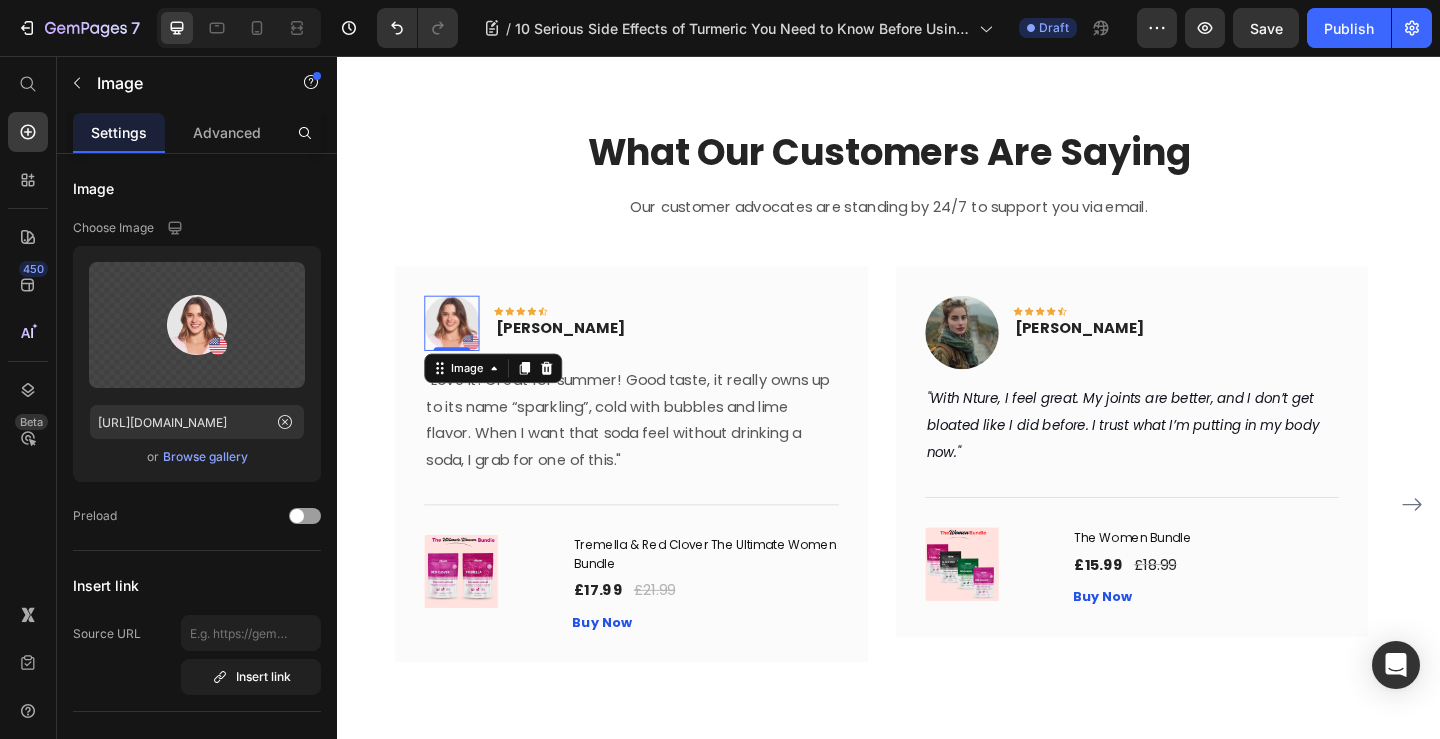 click at bounding box center [462, 347] 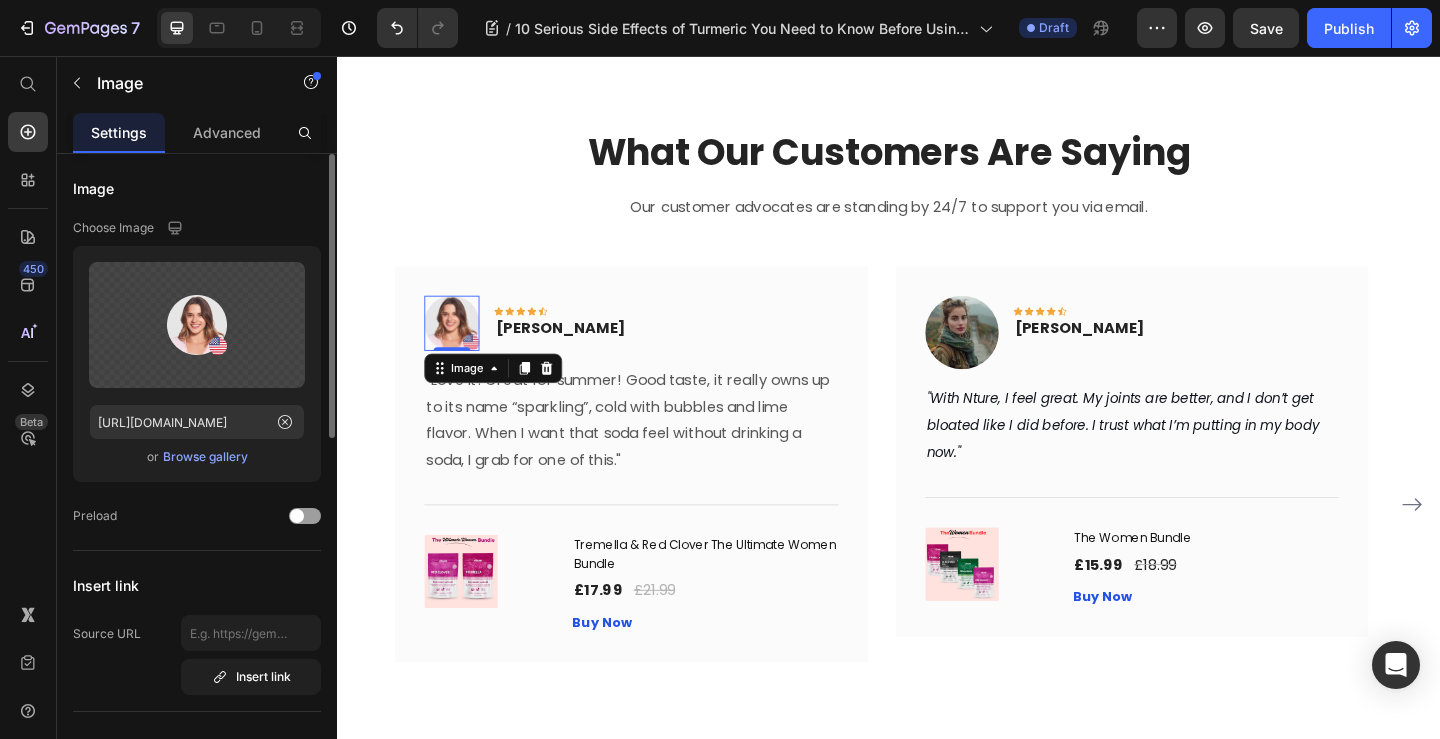 click on "Browse gallery" at bounding box center [205, 457] 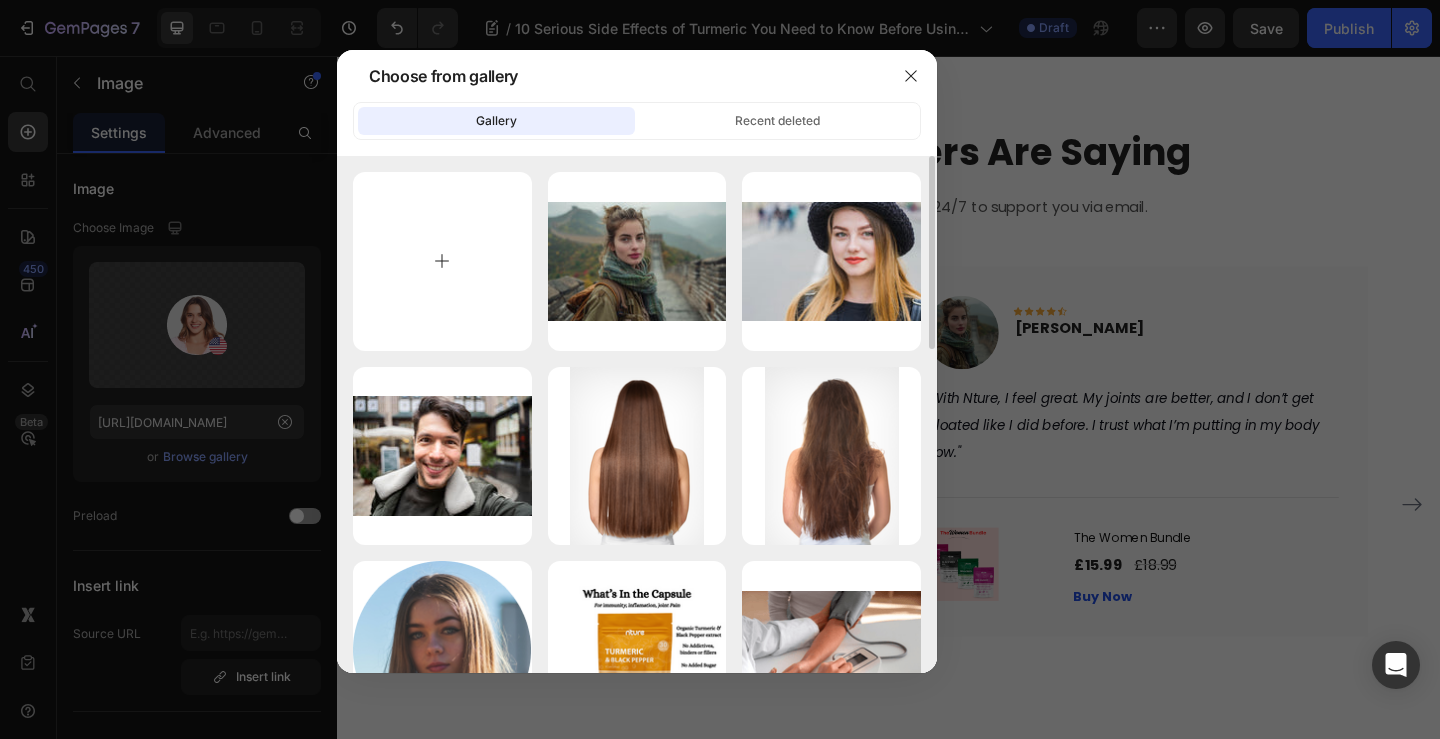 click at bounding box center (442, 261) 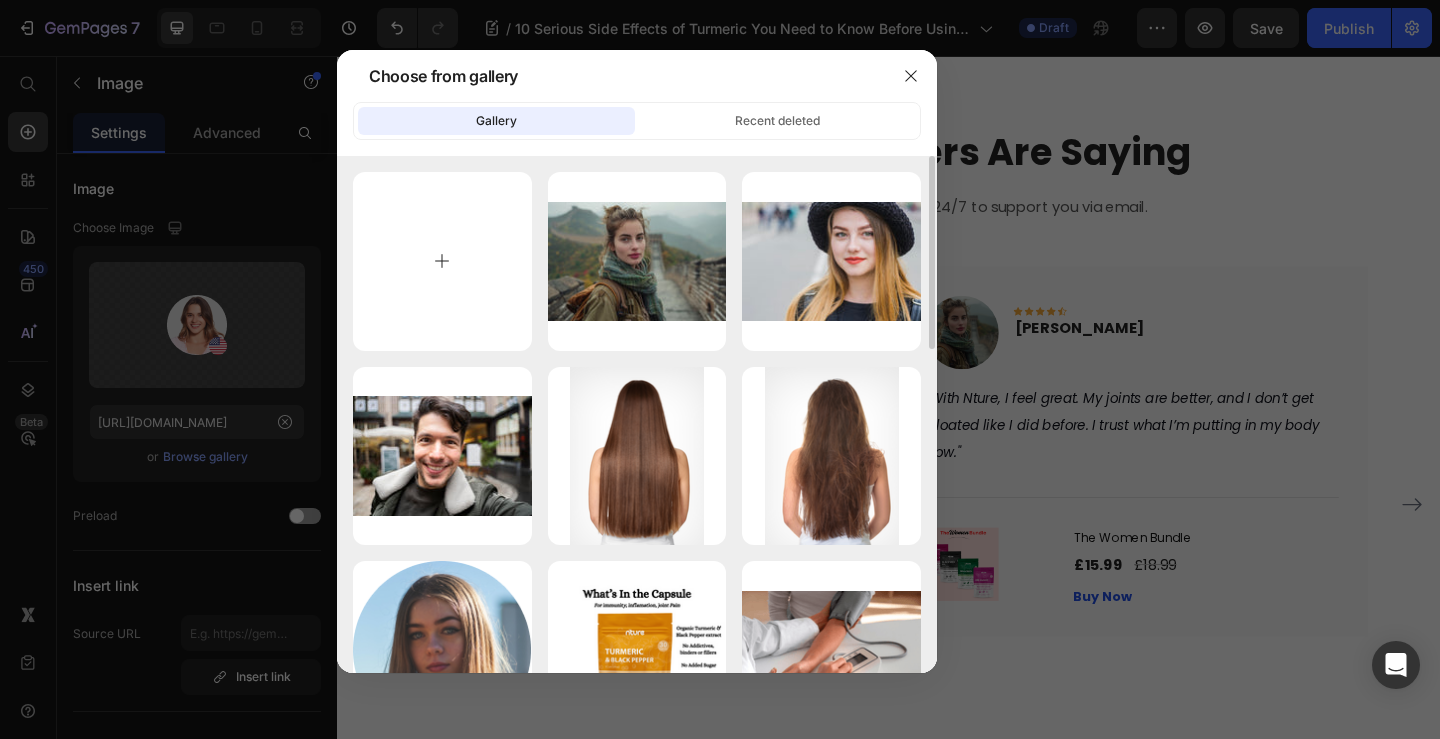 type on "C:\fakepath\picture-fashionable-young-brunette-european-lady-wearing-stylish-red-dress-with-white-stripes-posing-outdoors-wooden-door-with-mirrored-surface-looking-away-with-positive-happy-smile.jpg" 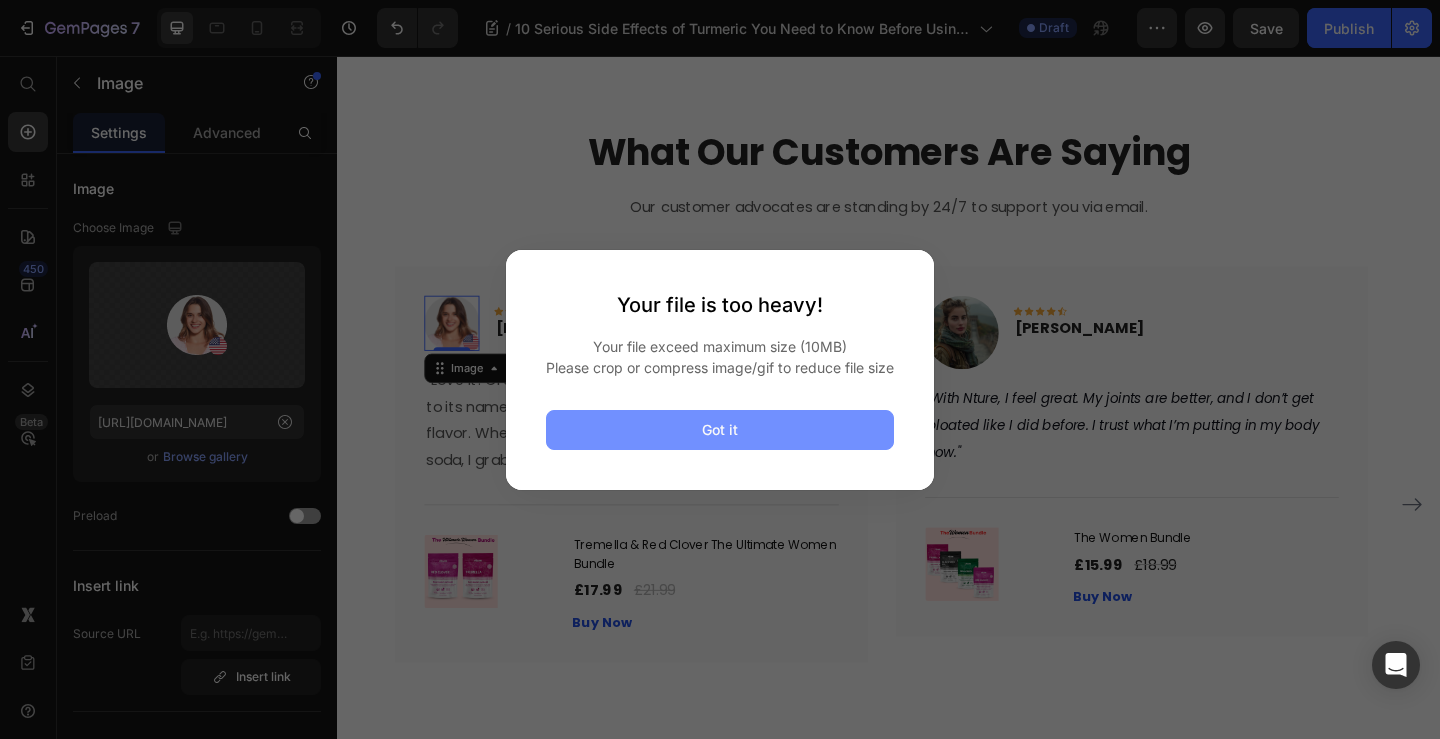 click on "Got it" at bounding box center [720, 430] 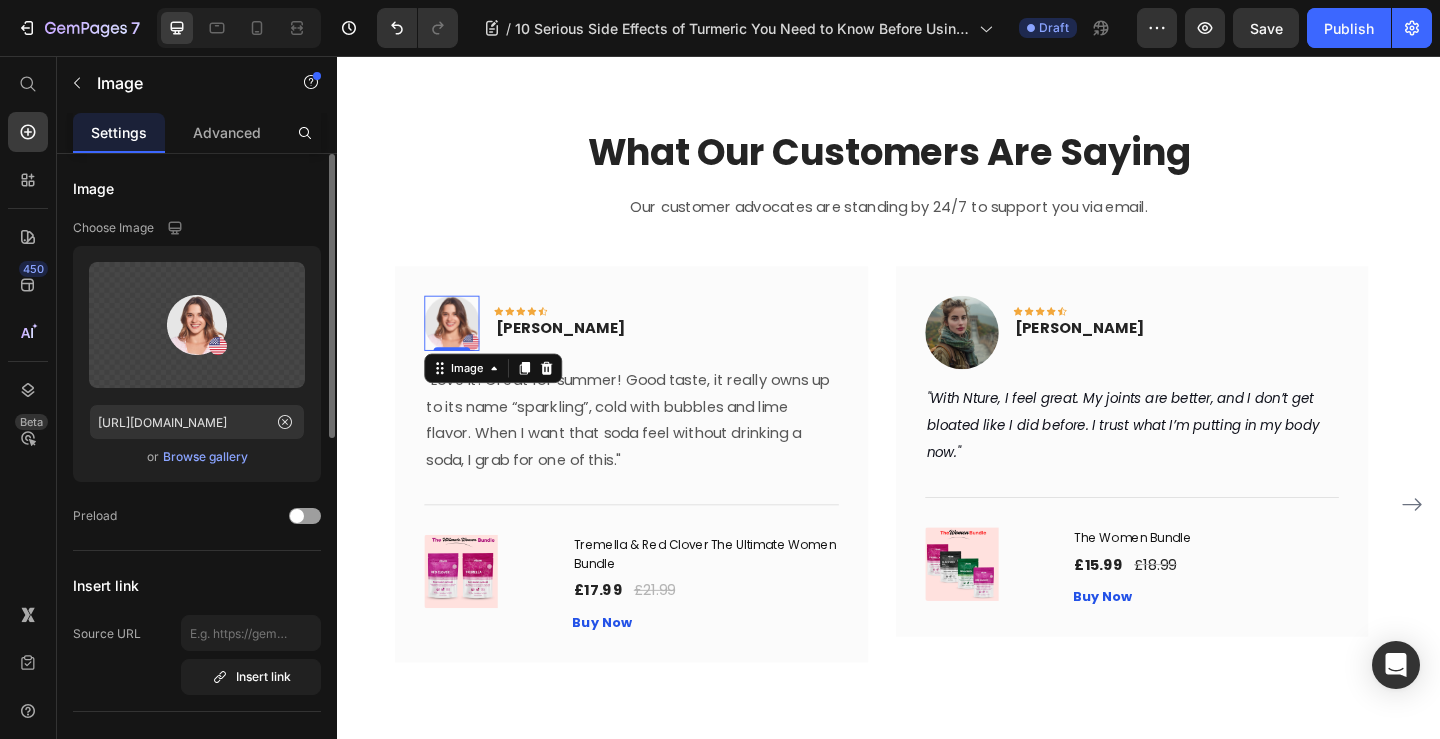 click on "Browse gallery" at bounding box center (205, 457) 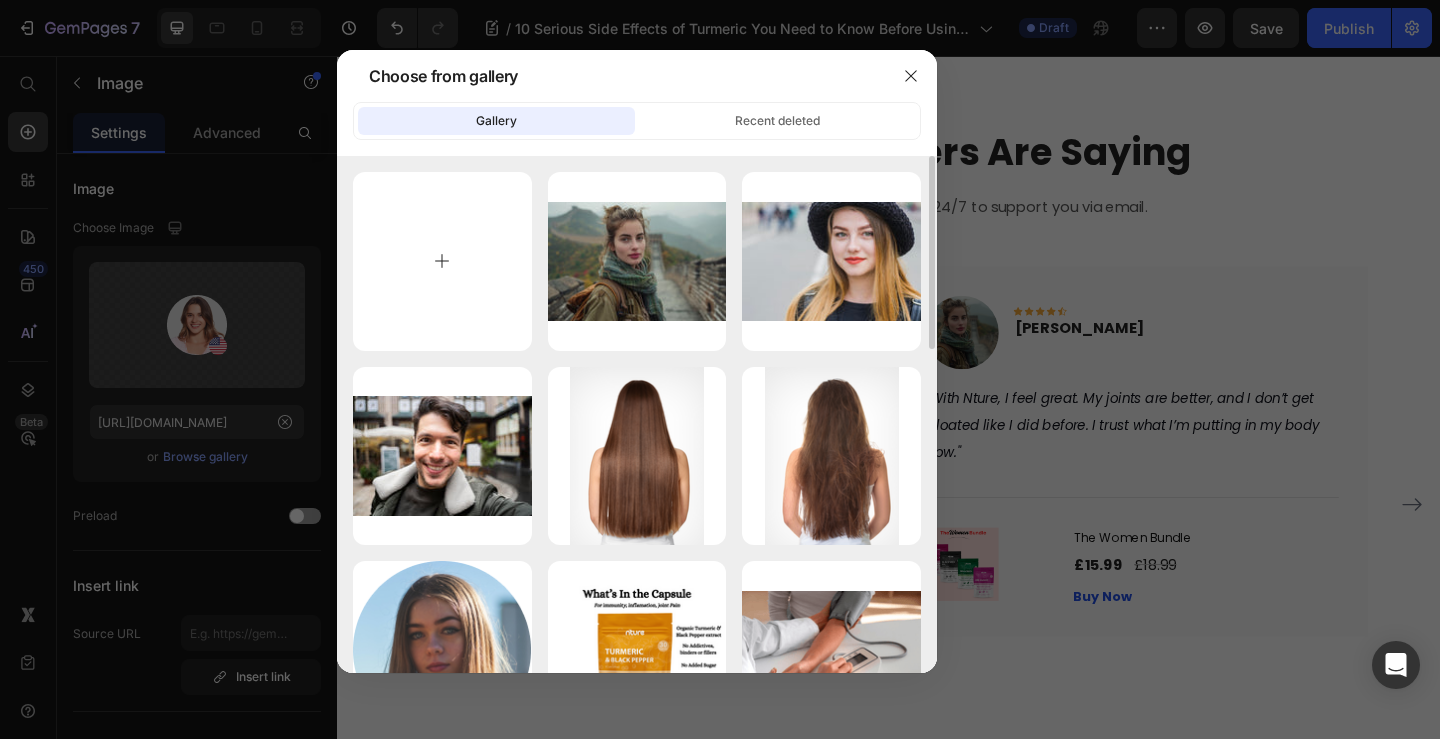 click at bounding box center (442, 261) 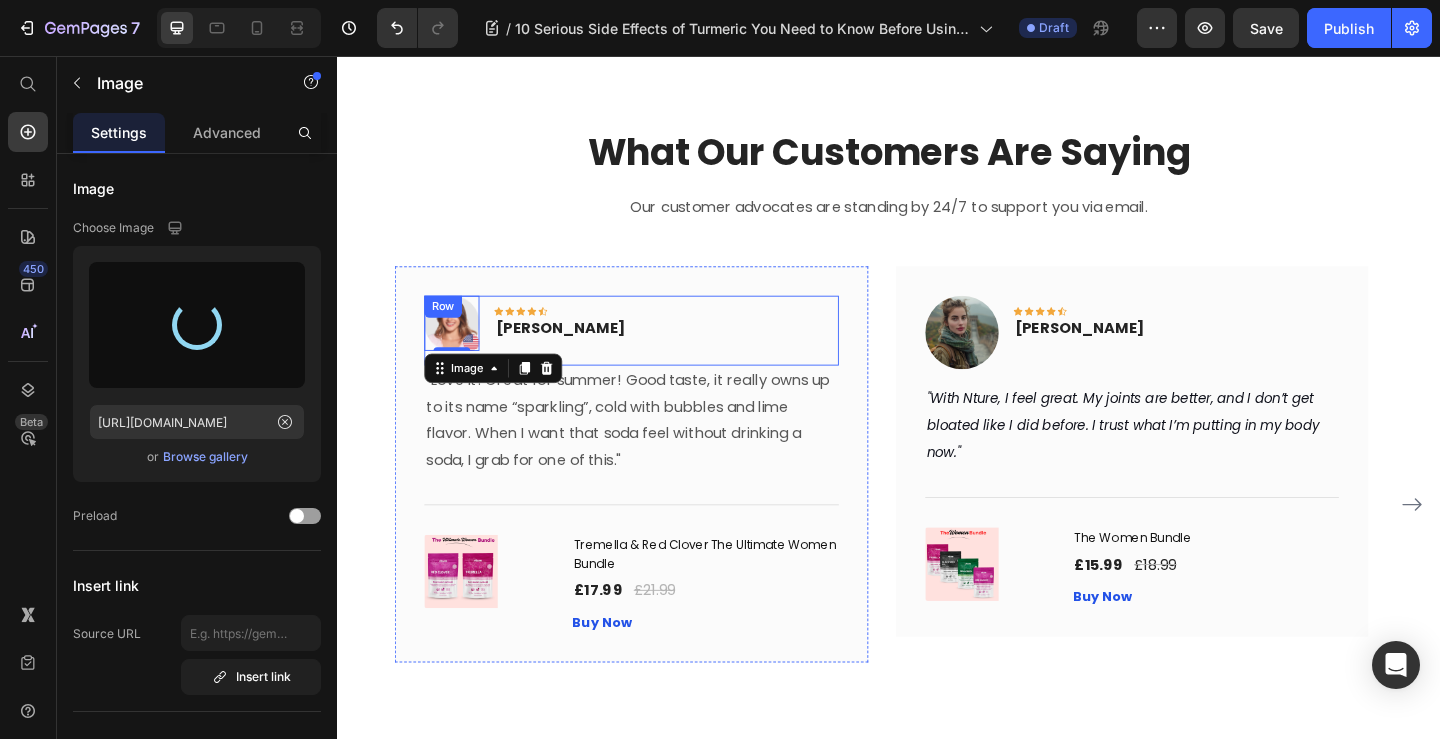 type on "https://cdn.shopify.com/s/files/1/0915/8138/3005/files/gempages_544224374513730654-c7fea042-4bbc-4c21-afb9-4e67f880bd11.png" 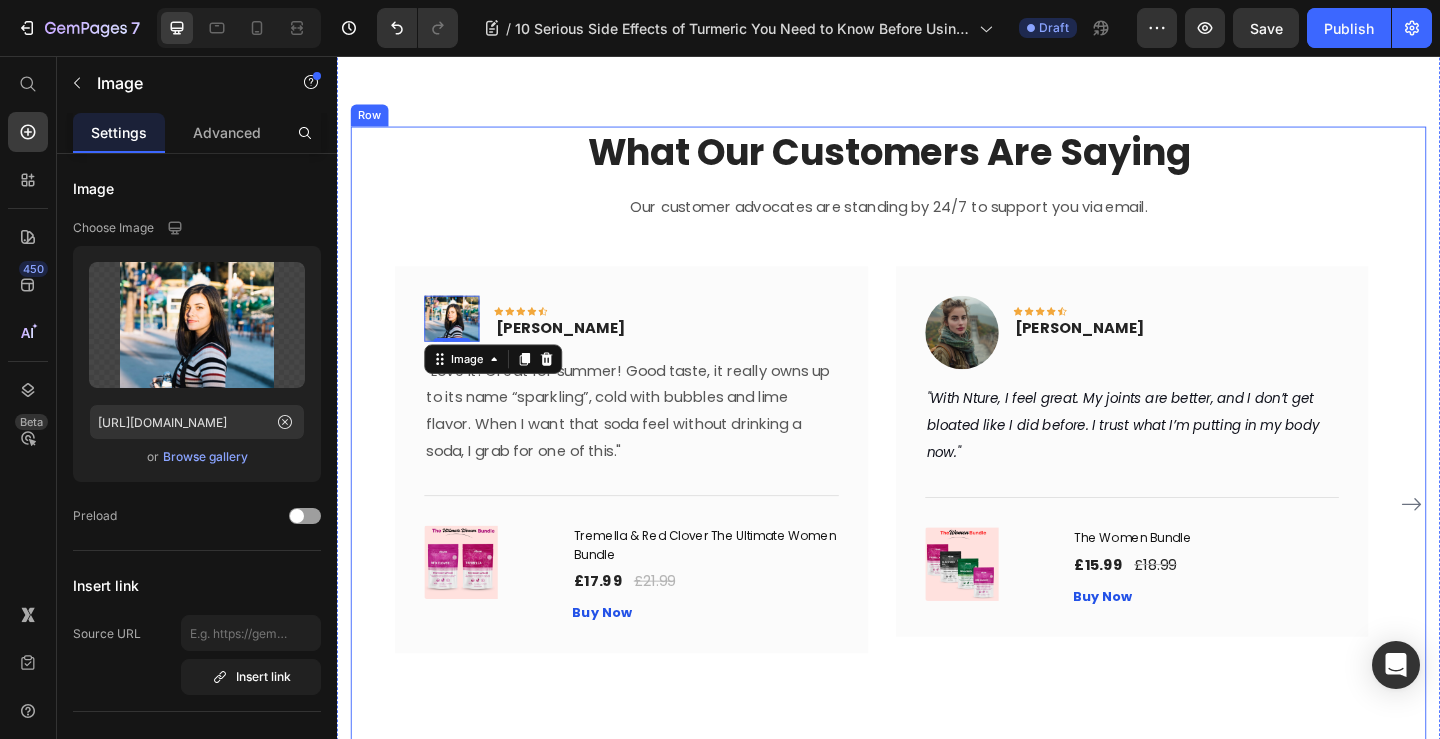click on "What Our Customers Are Saying Heading Our customer advocates are standing by 24/7 to support you via email. Text block
Image   0
Icon
Icon
Icon
Icon
Icon Row Nita Patel  Text block Row "Love it! Great for summer! Good taste, it really owns up to its name “sparkling”, cold with bubbles and lime flavor. When I want that soda feel without drinking a soda, I grab for one of this." Text block                Title Line (P) Images & Gallery Tremella & Red Clover The Ultimate Women Bundle (P) Title £17.99 (P) Price £21.99 (P) Price Row Buy Now (P) Cart Button Product Row Image
Icon
Icon
Icon
Icon
Icon Row Amy Rowse Text block Row "With Nture, I feel great. My joints are better, and I don’t get bloated like I did before. I trust what I’m putting in my body now." Text block                Title Line (P) Images & Gallery (P) Title Row" at bounding box center (937, 482) 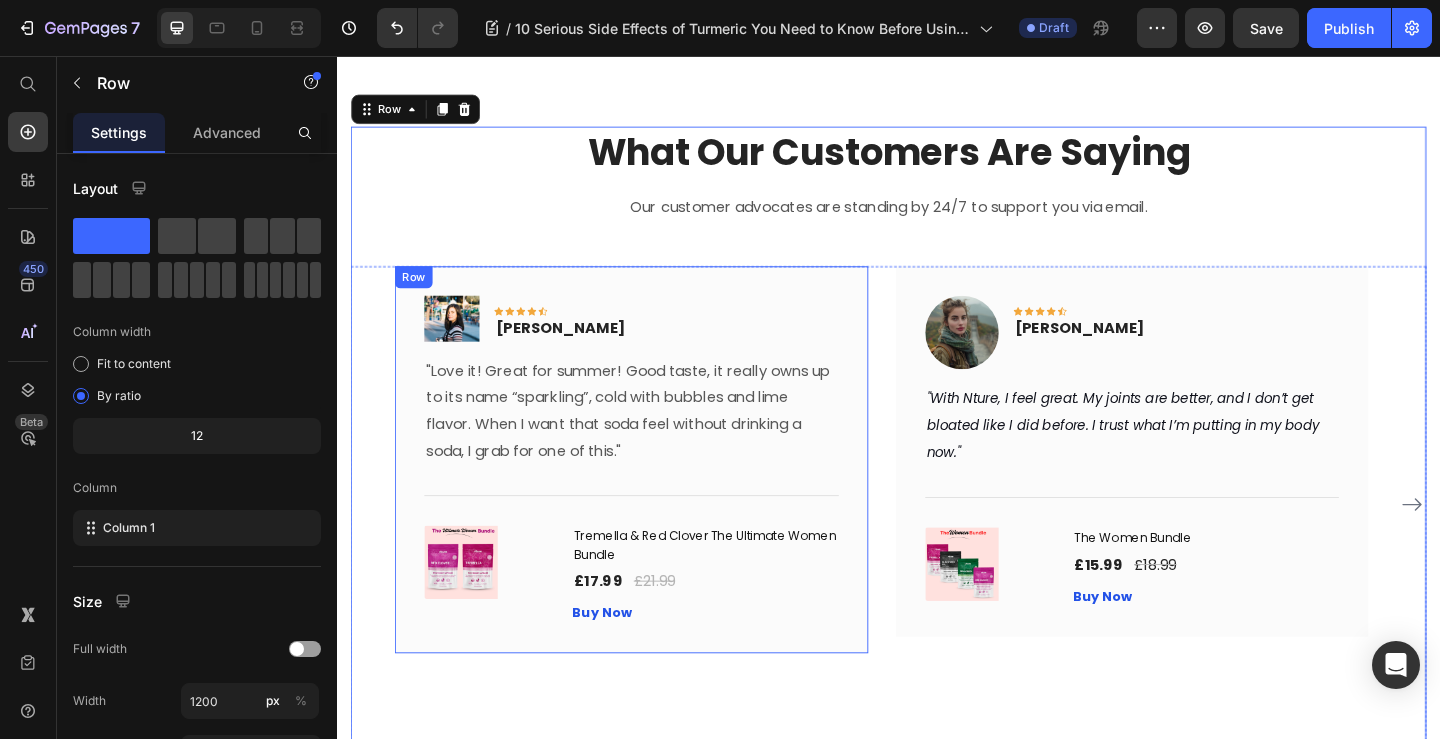 click at bounding box center [462, 341] 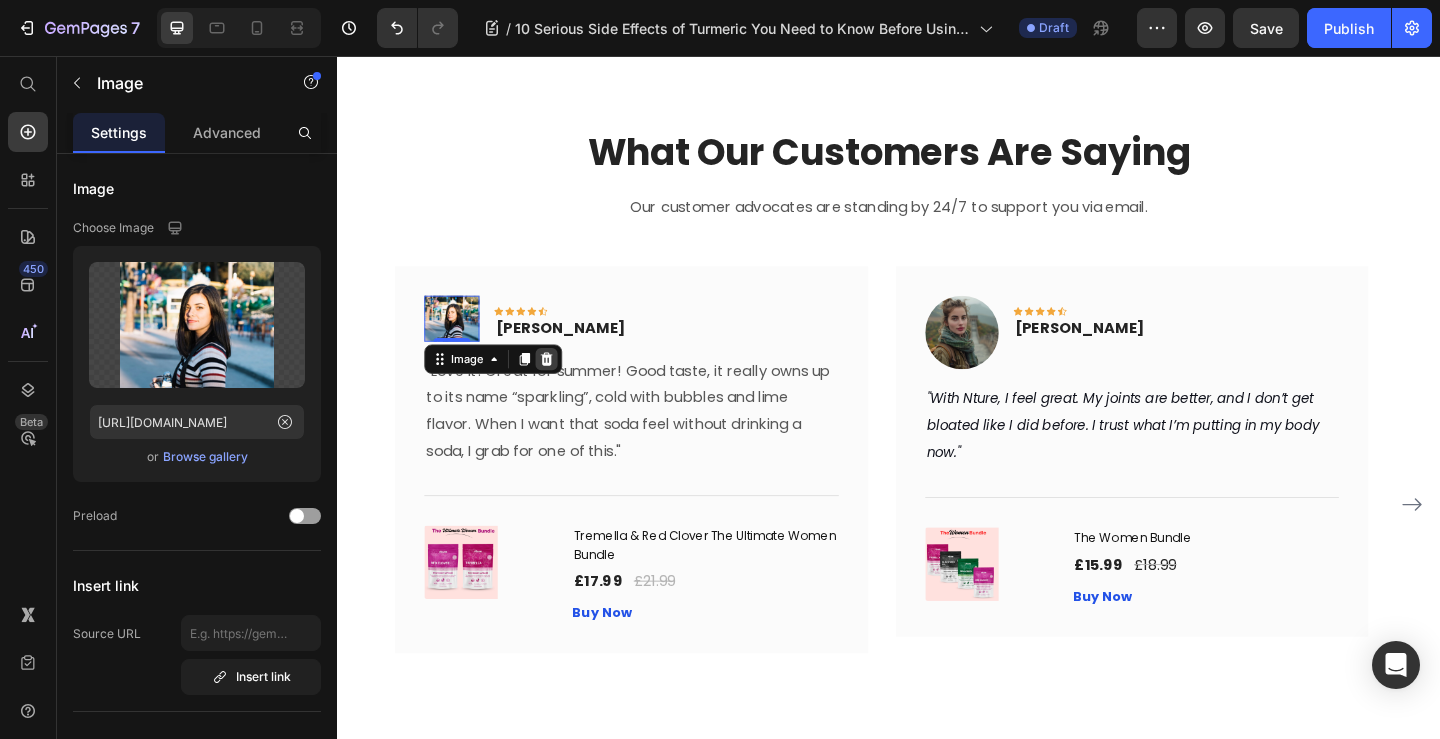 click at bounding box center (565, 386) 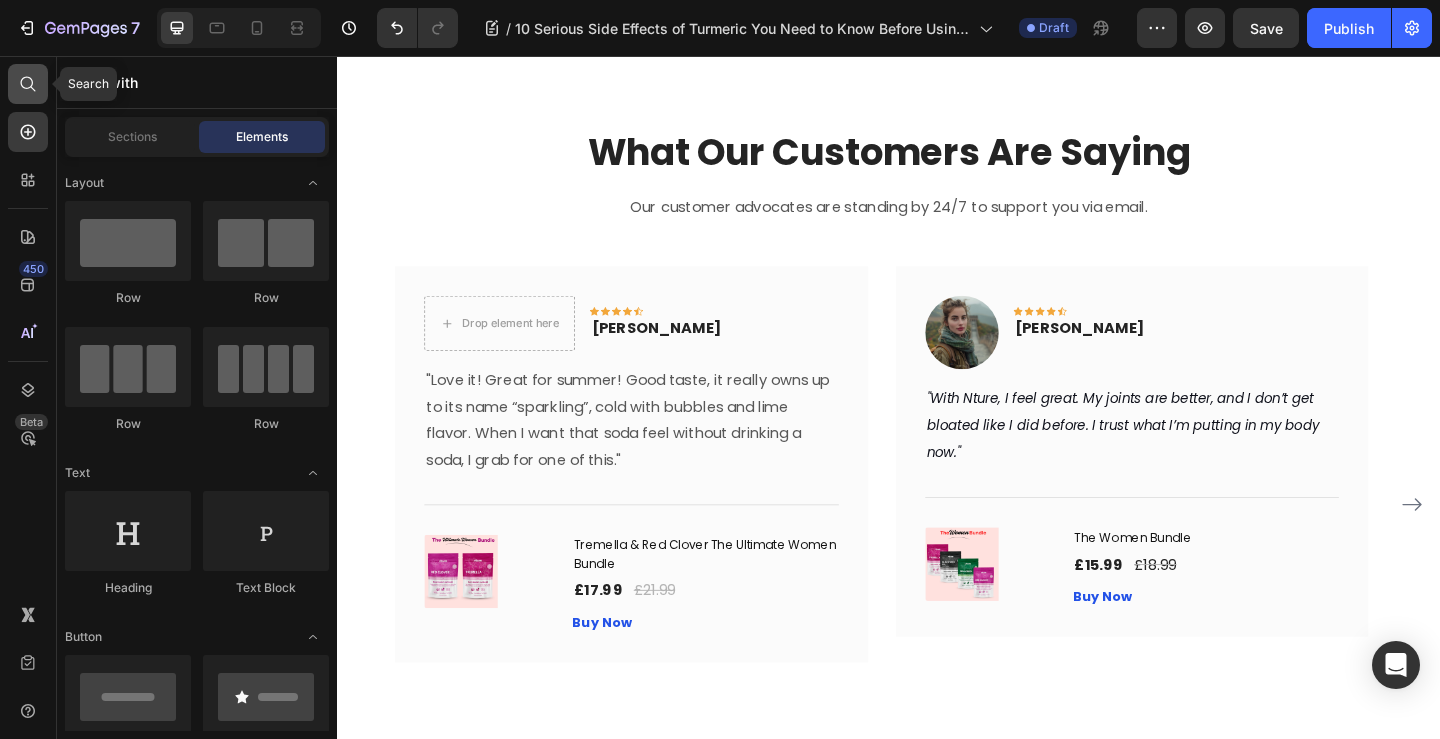 click 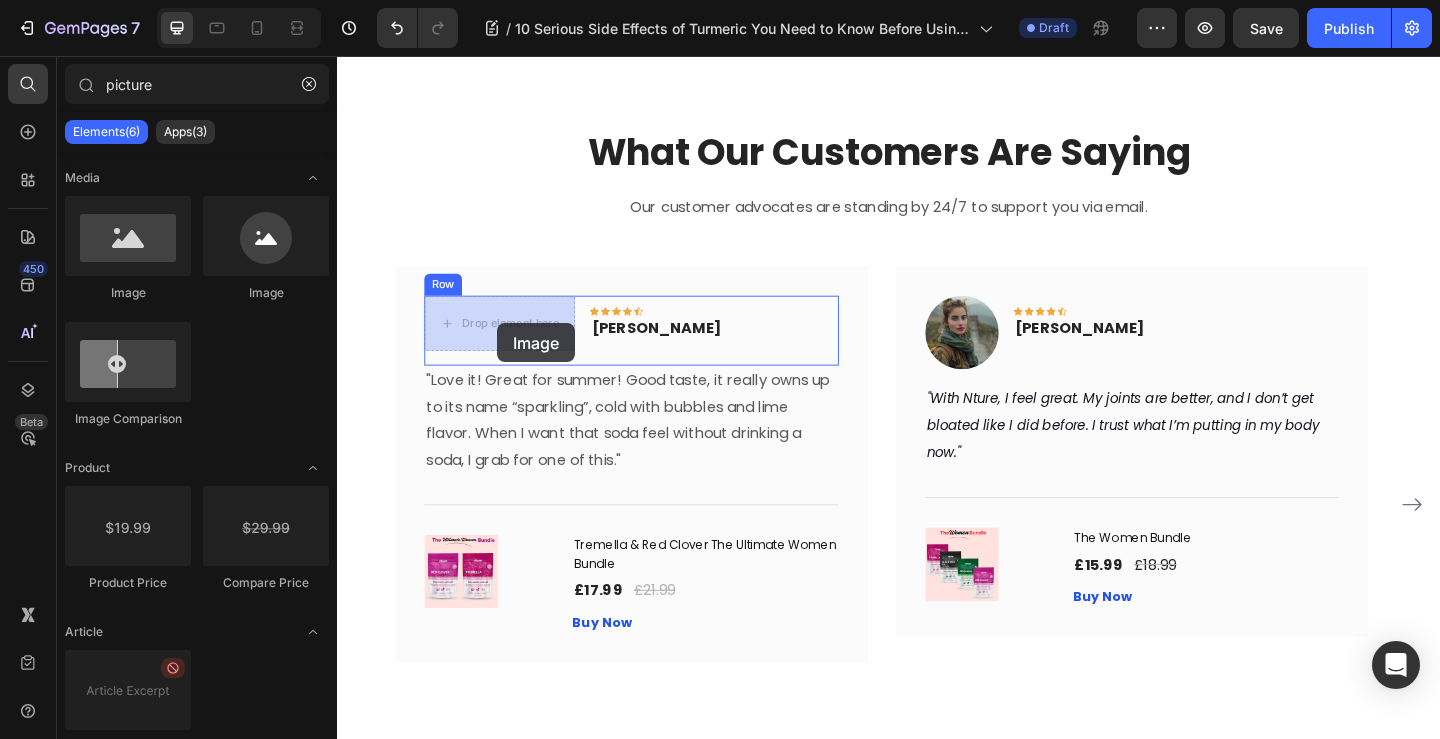 drag, startPoint x: 611, startPoint y: 292, endPoint x: 428, endPoint y: 224, distance: 195.22551 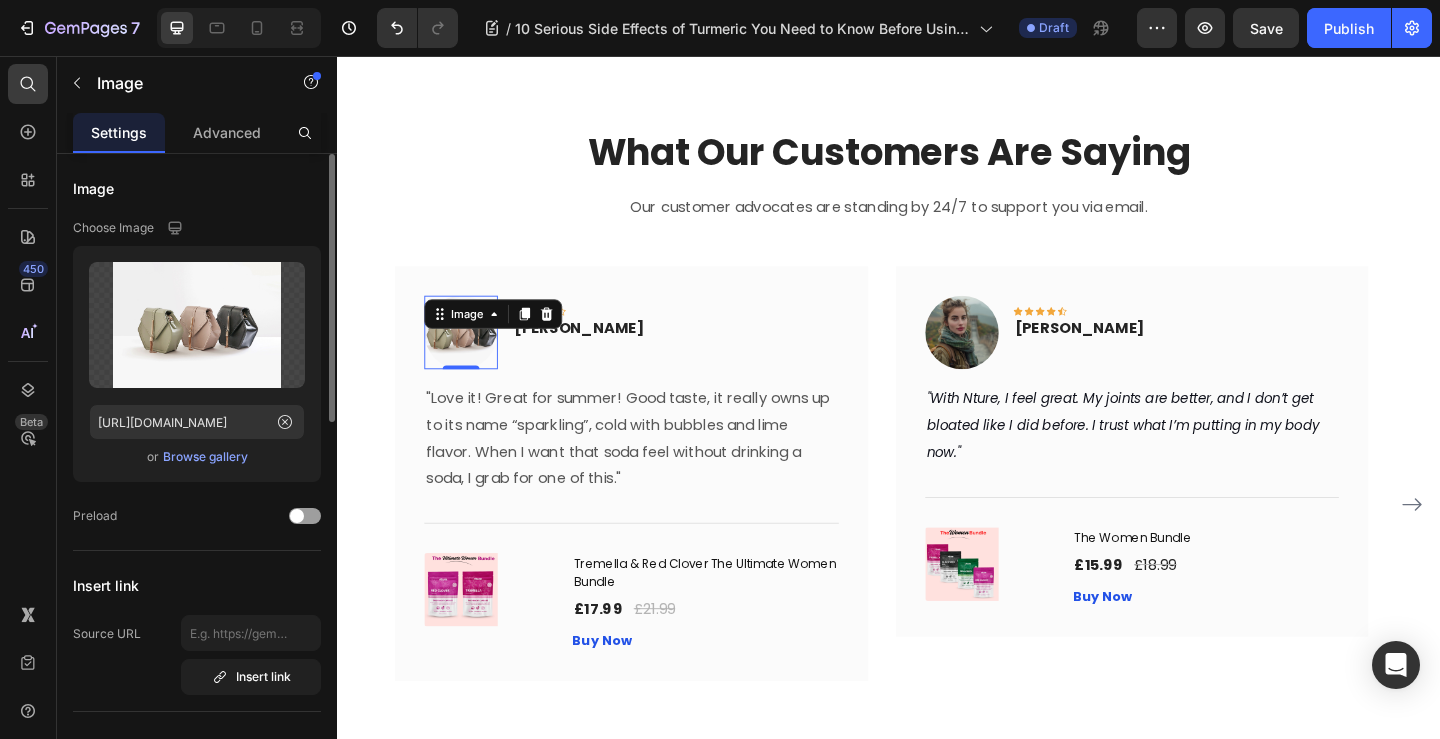 click on "Browse gallery" at bounding box center (205, 457) 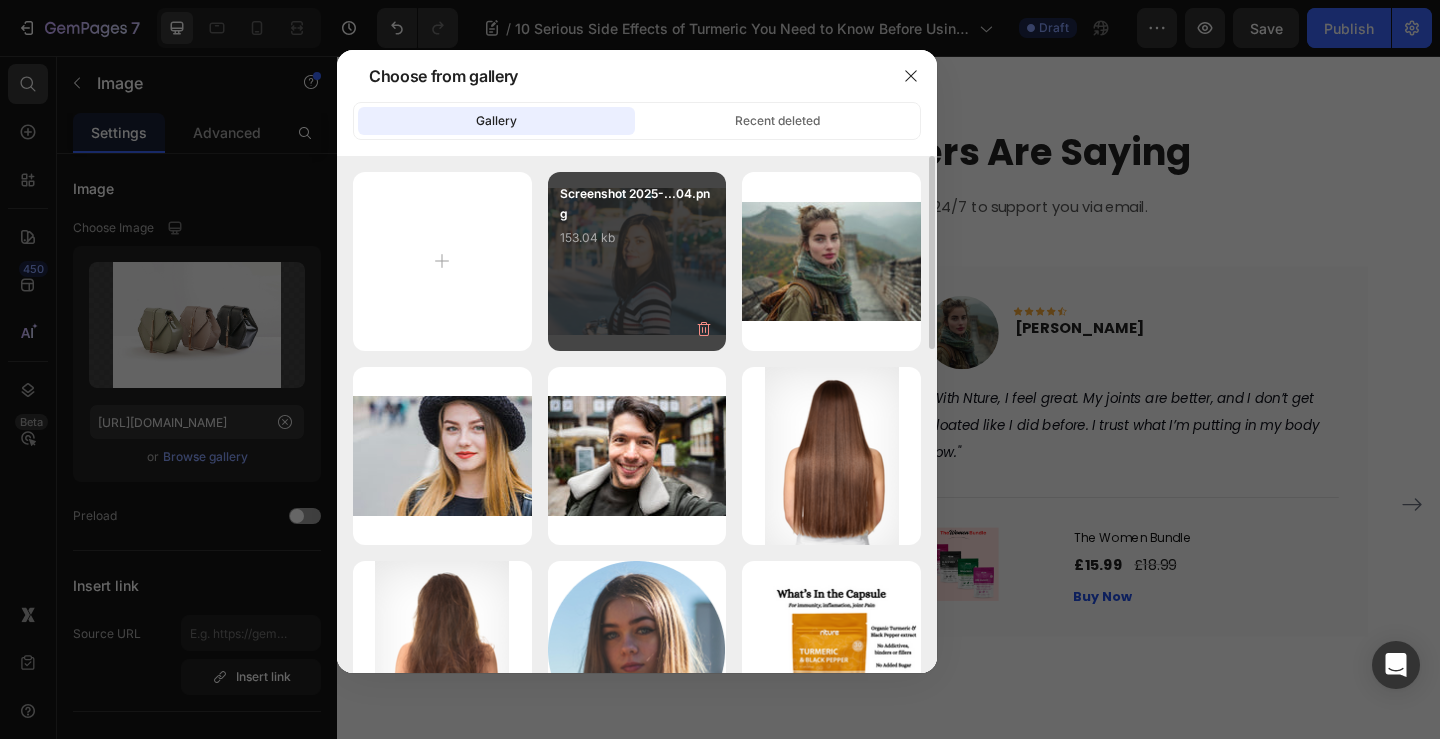 click on "Screenshot 2025-...04.png 153.04 kb" at bounding box center (637, 224) 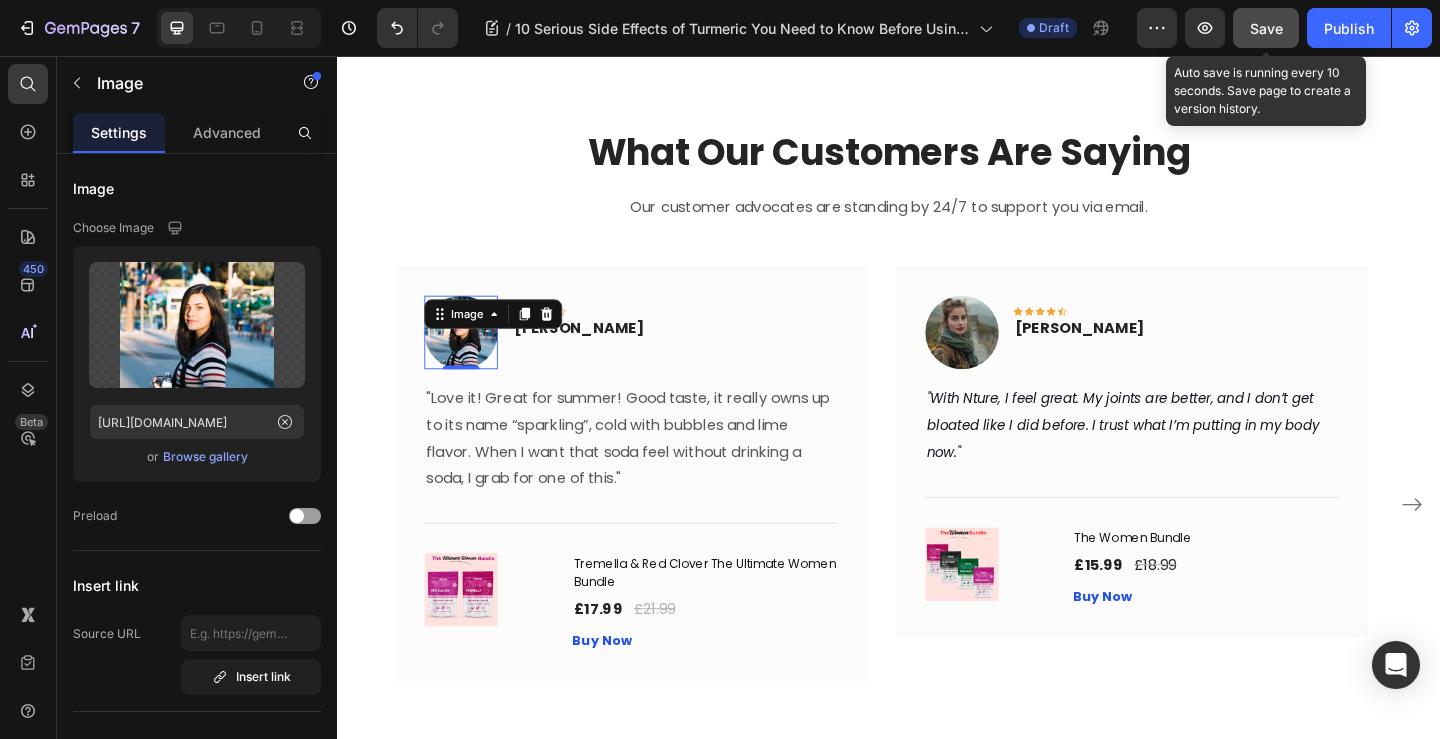click on "Save" 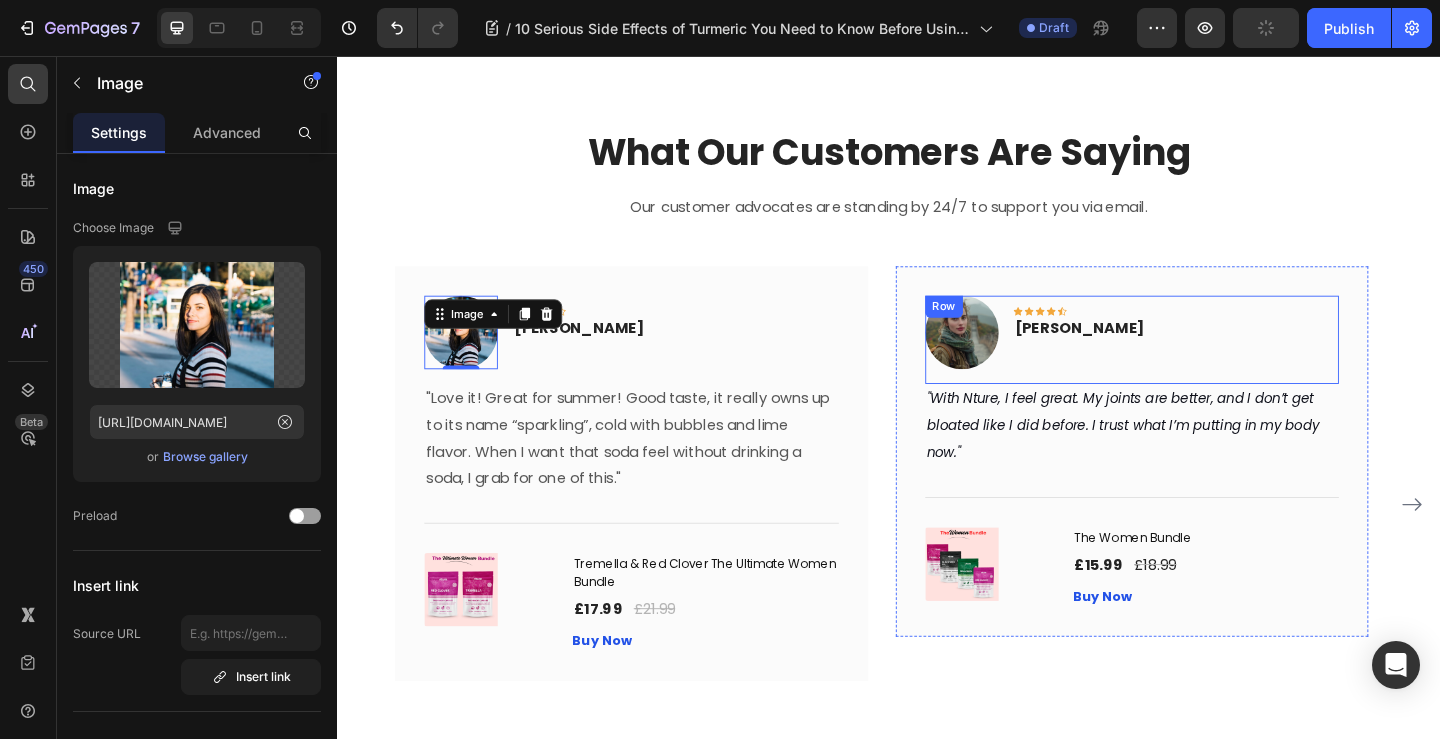 scroll, scrollTop: 9826, scrollLeft: 0, axis: vertical 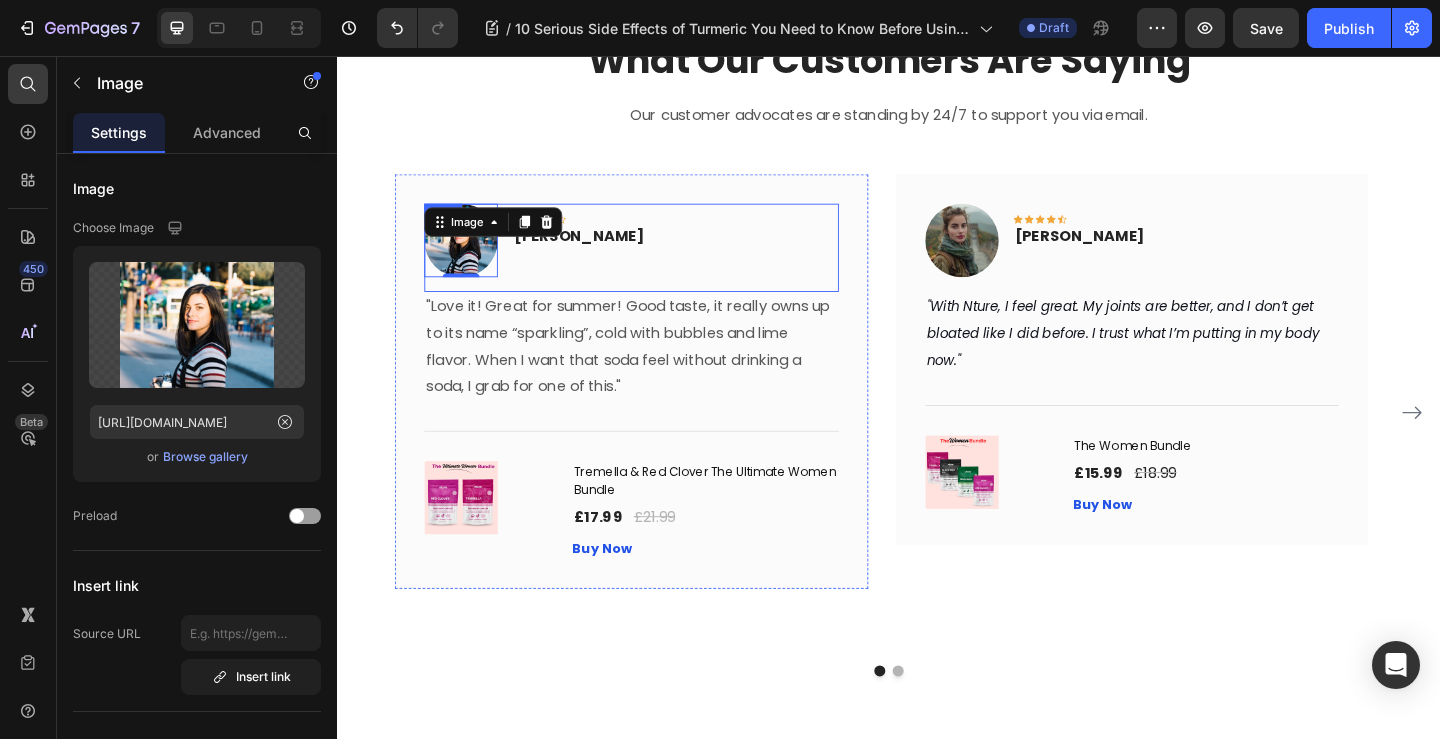 click on "Image   0
Icon
Icon
Icon
Icon
Icon Row Nita Patel  Text block Row" at bounding box center [657, 265] 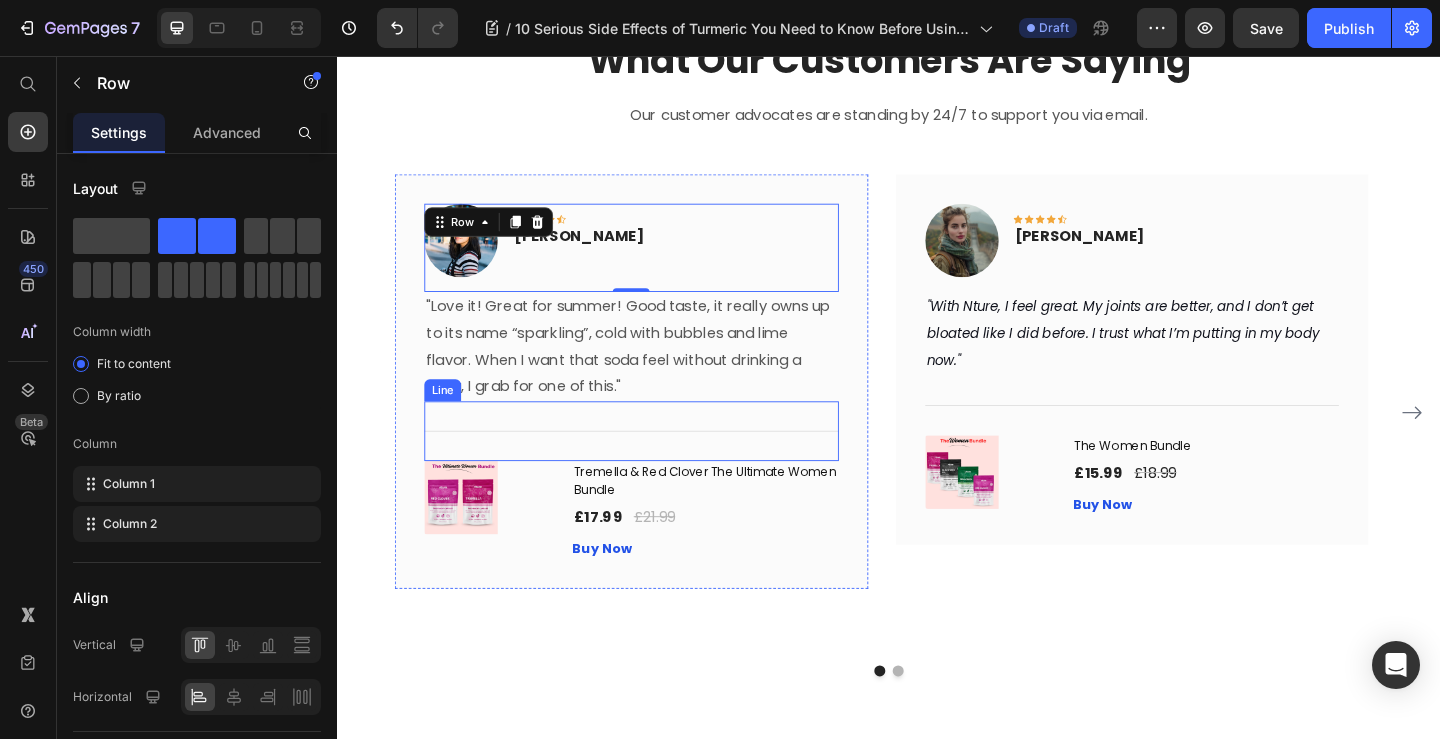 click on "(P) Images & Gallery" at bounding box center [498, 485] 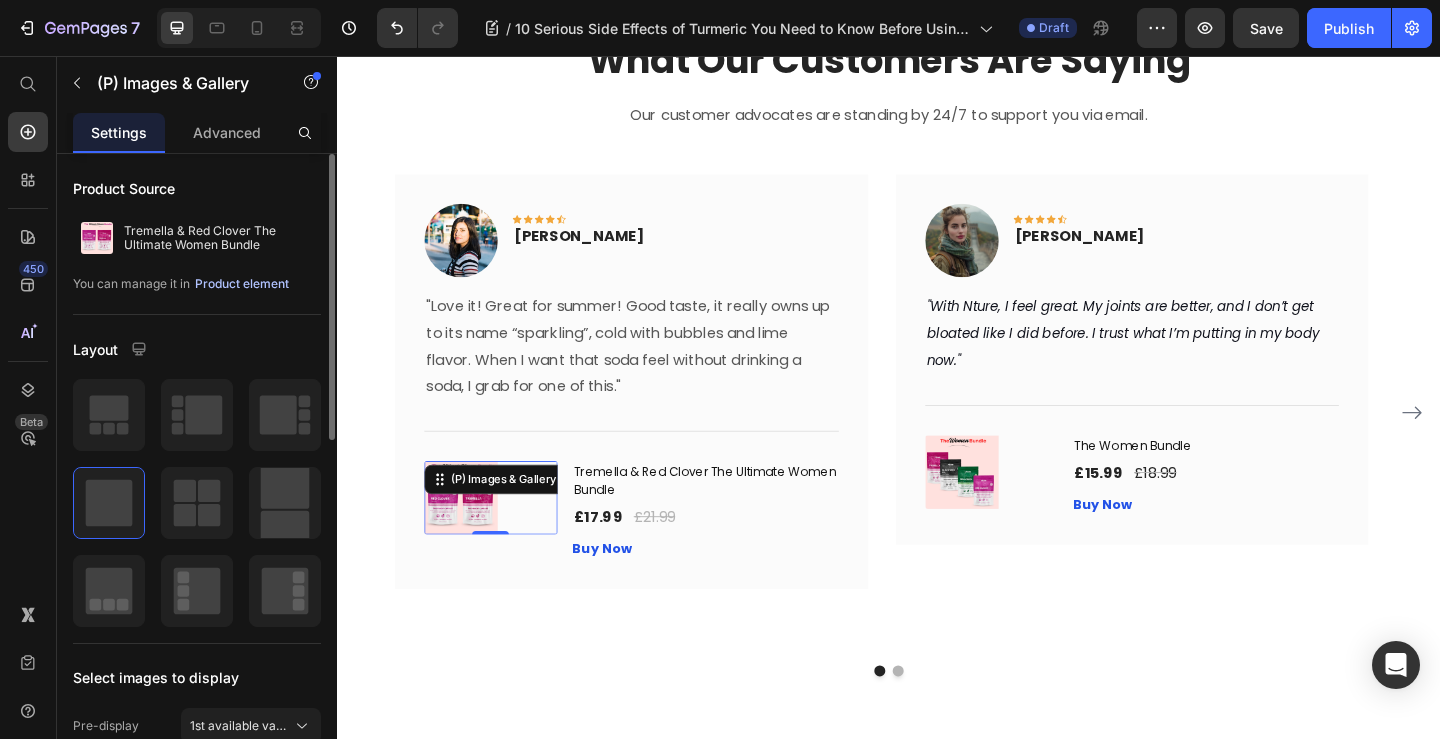 click on "Product element" at bounding box center [242, 284] 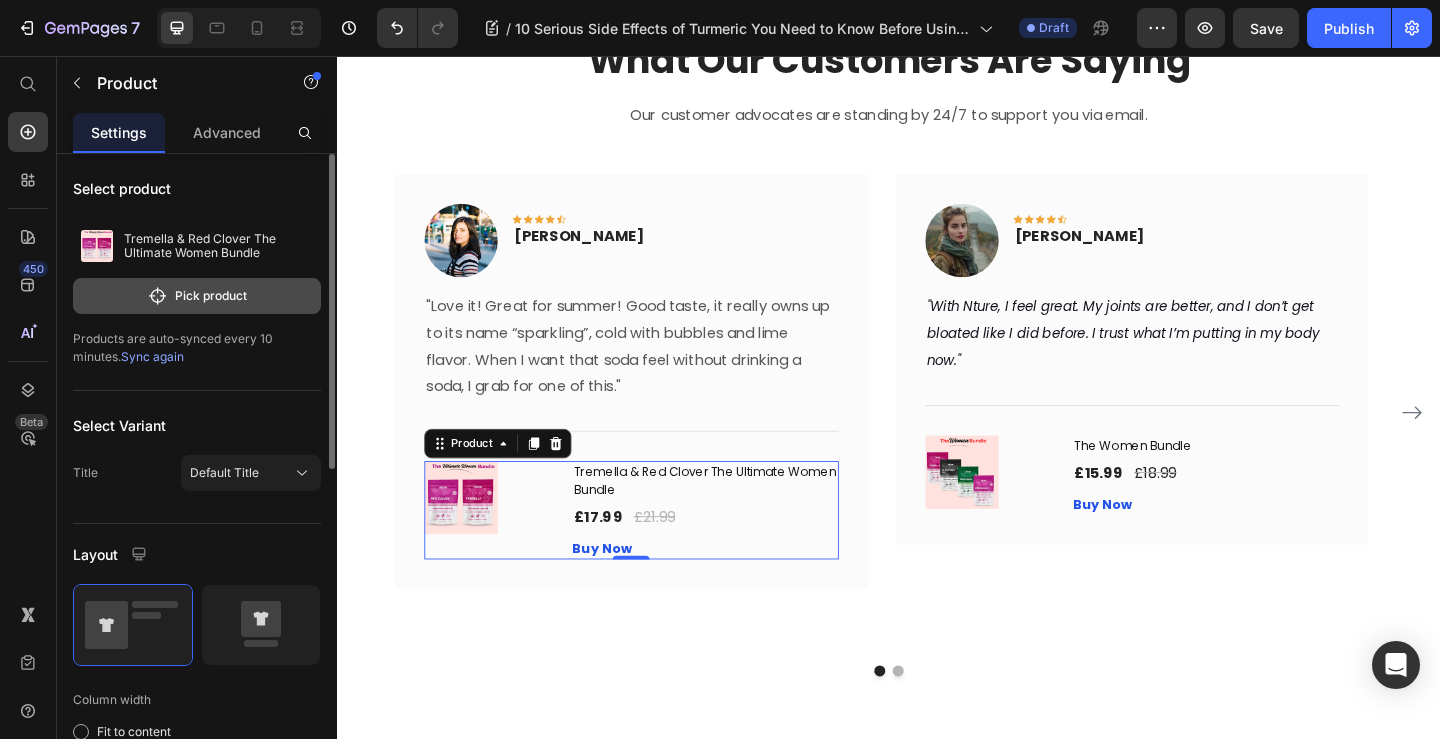 click on "Pick product" at bounding box center (197, 296) 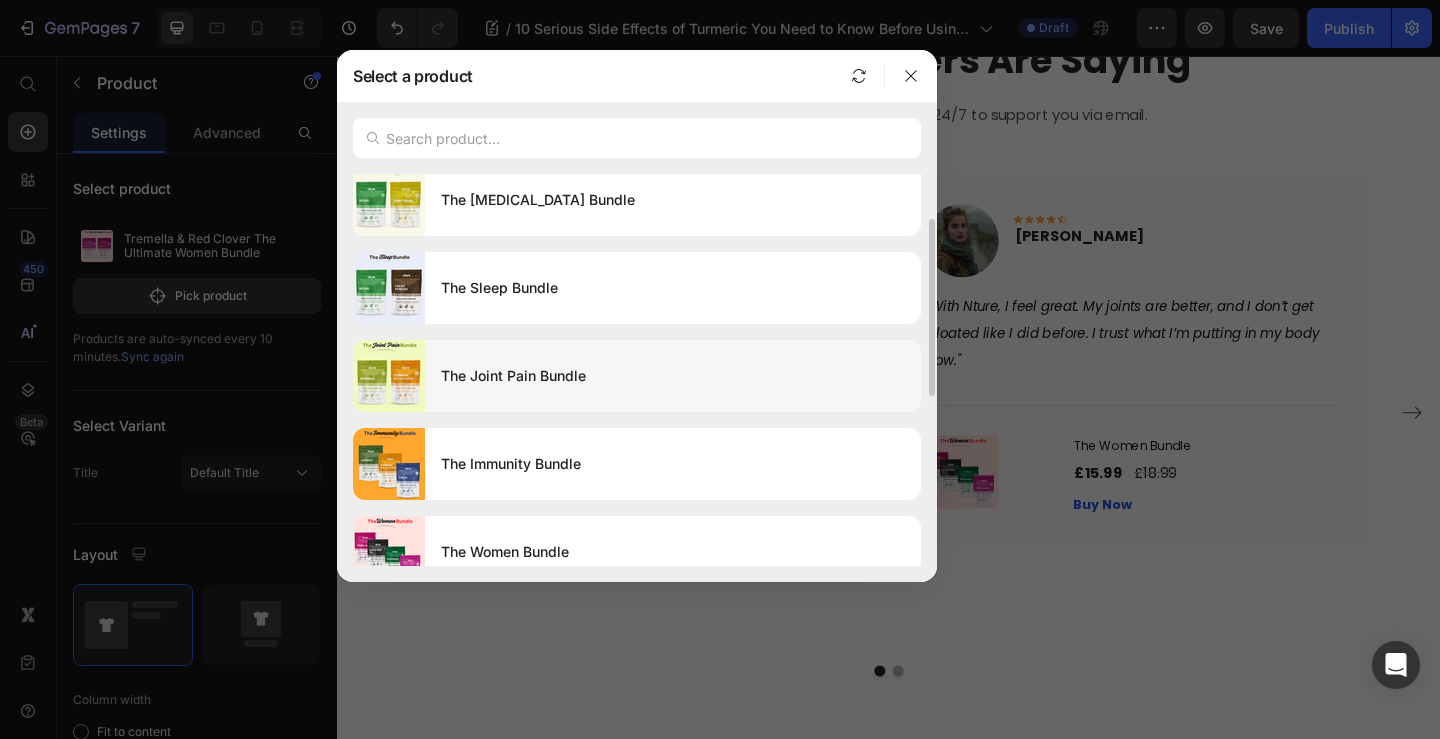 scroll, scrollTop: 200, scrollLeft: 0, axis: vertical 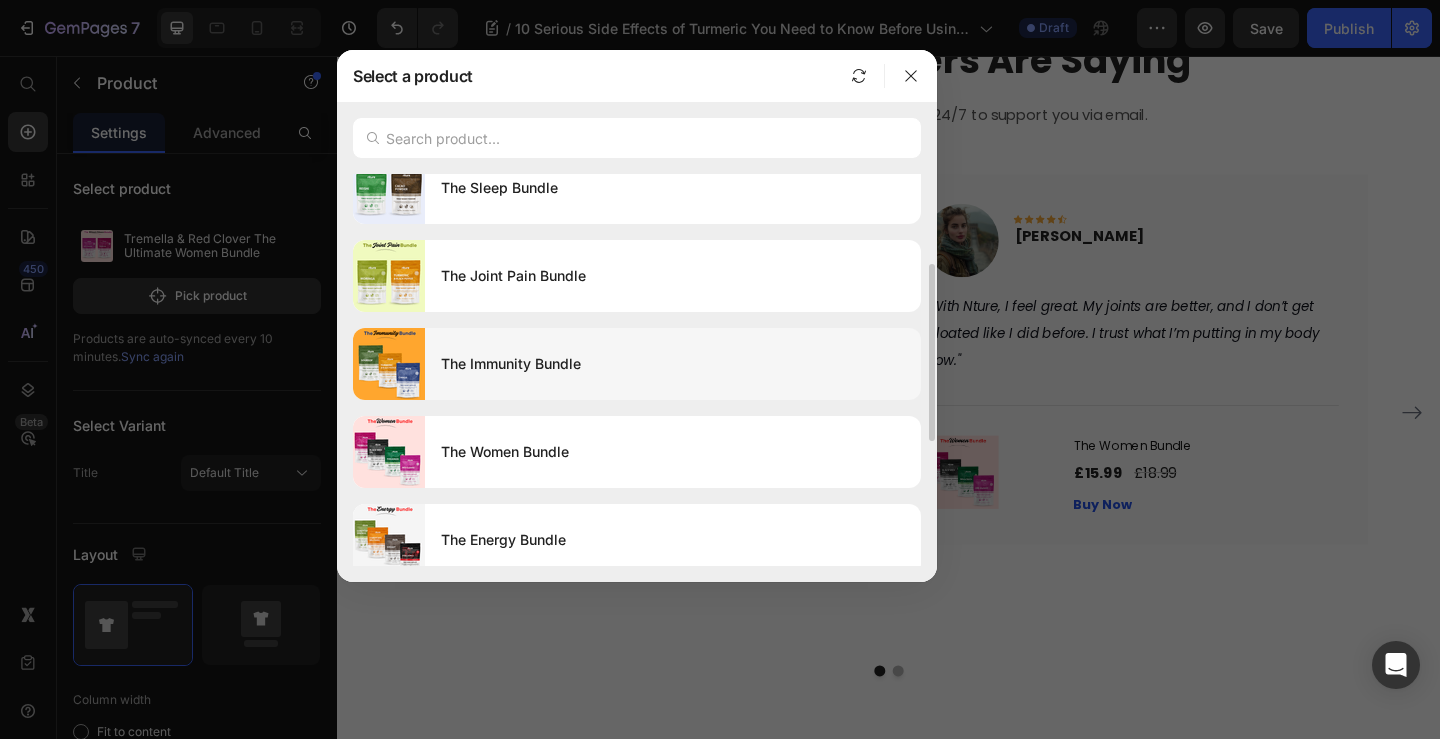 click on "The Immunity Bundle" at bounding box center (673, 364) 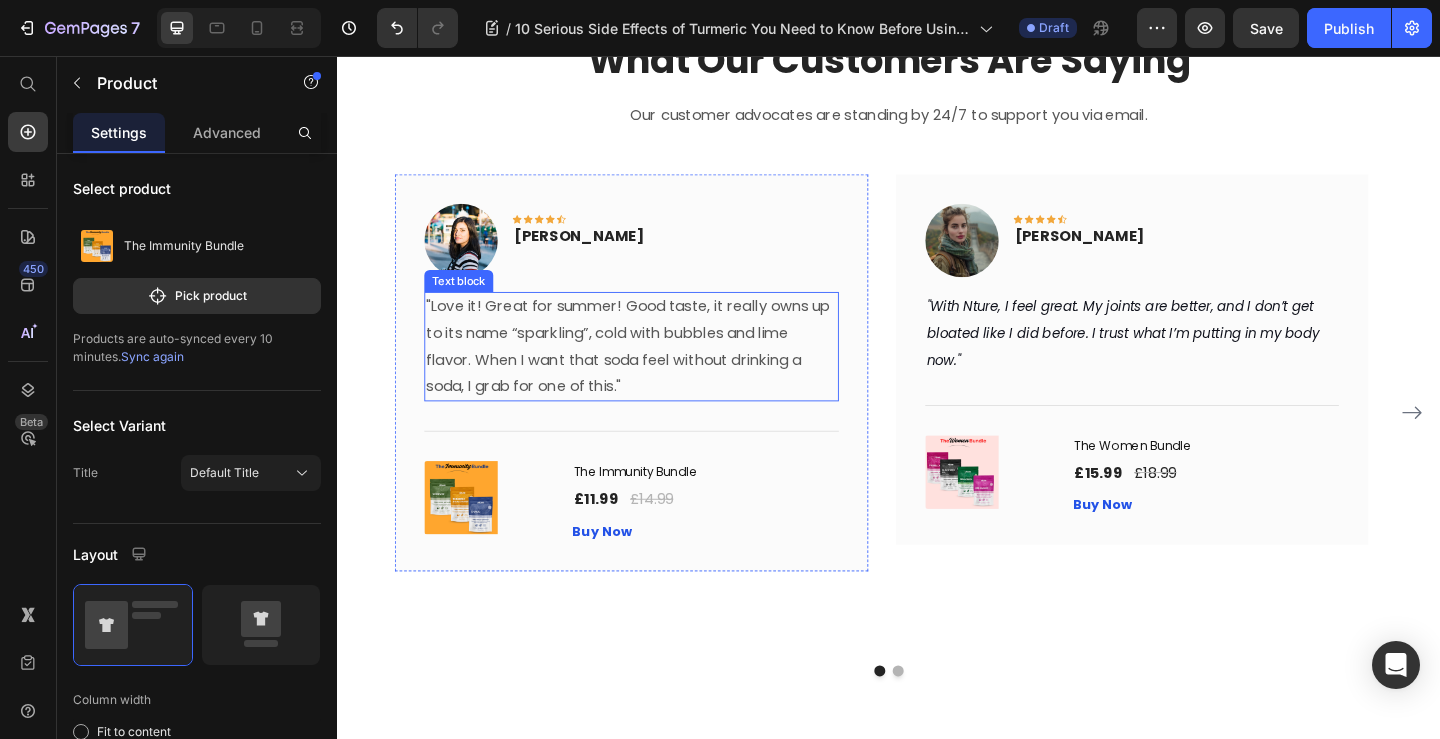 click on ""Love it! Great for summer! Good taste, it really owns up to its name “sparkling”, cold with bubbles and lime flavor. When I want that soda feel without drinking a soda, I grab for one of this."" at bounding box center (657, 372) 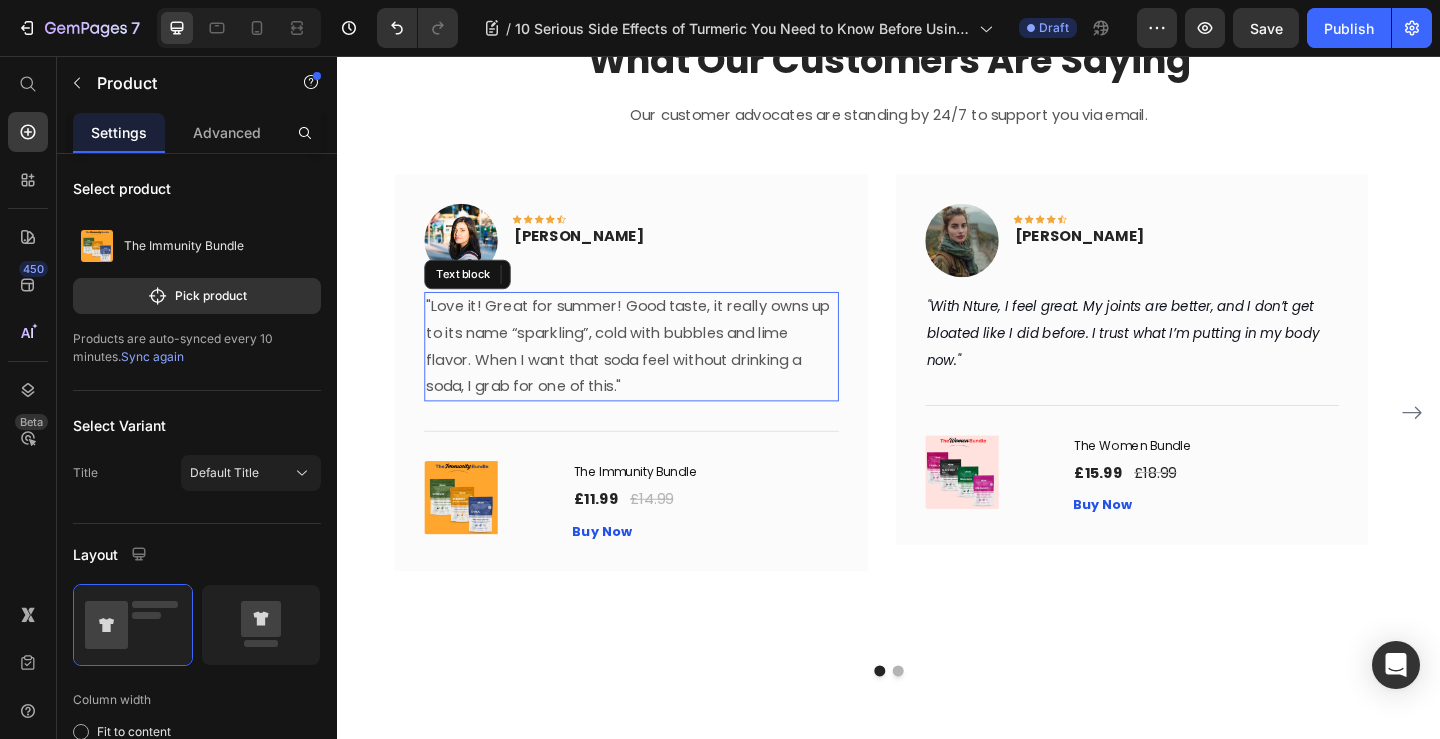 click on ""Love it! Great for summer! Good taste, it really owns up to its name “sparkling”, cold with bubbles and lime flavor. When I want that soda feel without drinking a soda, I grab for one of this."" at bounding box center [657, 372] 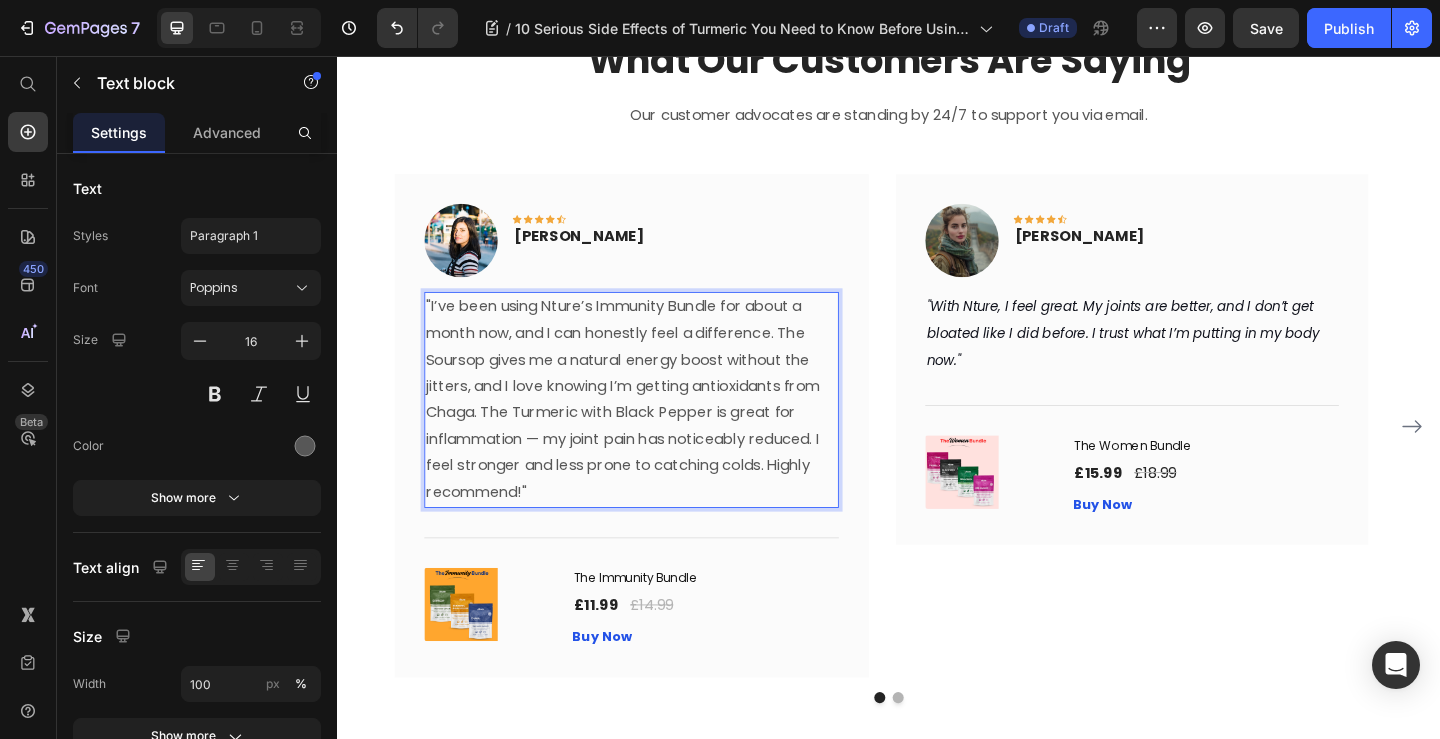click on ""I’ve been using Nture’s Immunity Bundle for about a month now, and I can honestly feel a difference. The Soursop gives me a natural energy boost without the jitters, and I love knowing I’m getting antioxidants from Chaga. The Turmeric with Black Pepper is great for inflammation — my joint pain has noticeably reduced. I feel stronger and less prone to catching colds. Highly recommend!"" at bounding box center (657, 430) 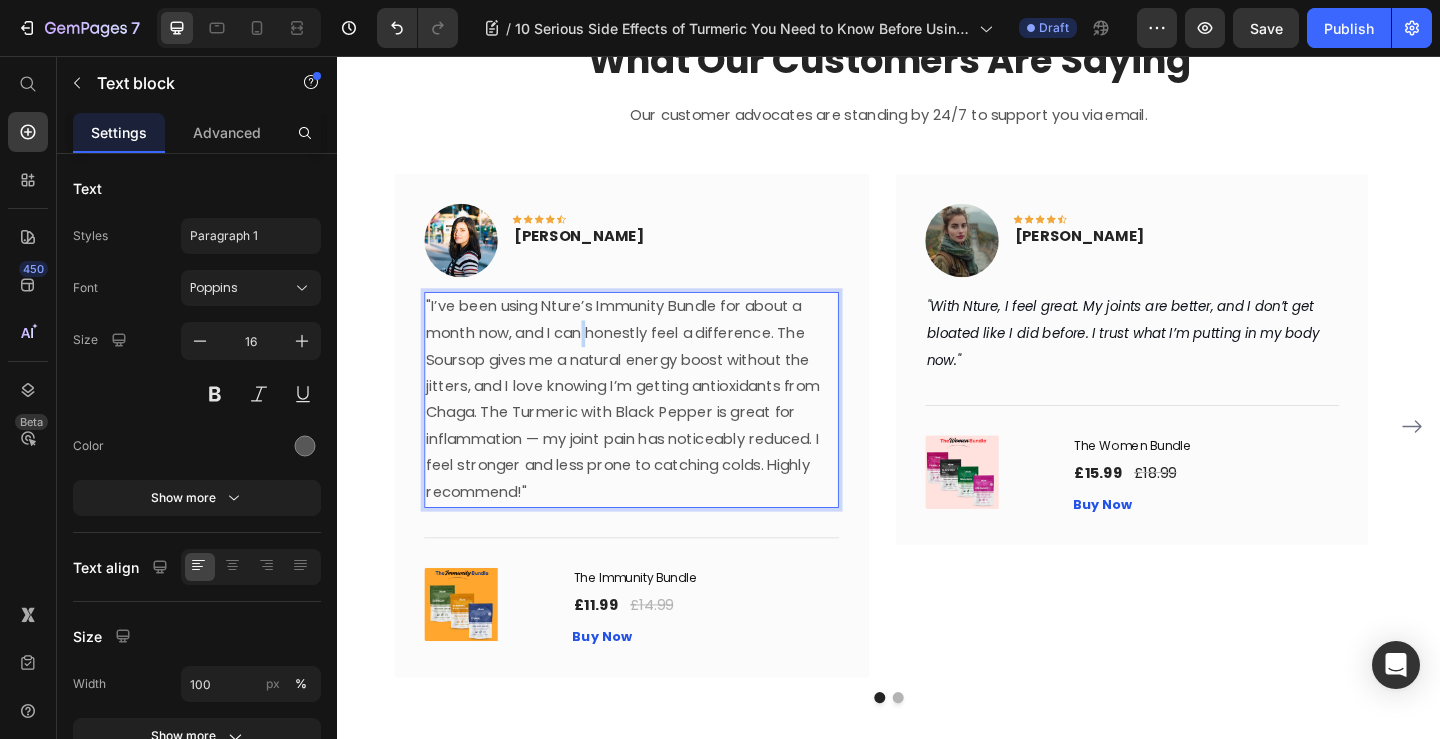 click on ""I’ve been using Nture’s Immunity Bundle for about a month now, and I can honestly feel a difference. The Soursop gives me a natural energy boost without the jitters, and I love knowing I’m getting antioxidants from Chaga. The Turmeric with Black Pepper is great for inflammation — my joint pain has noticeably reduced. I feel stronger and less prone to catching colds. Highly recommend!"" at bounding box center (657, 430) 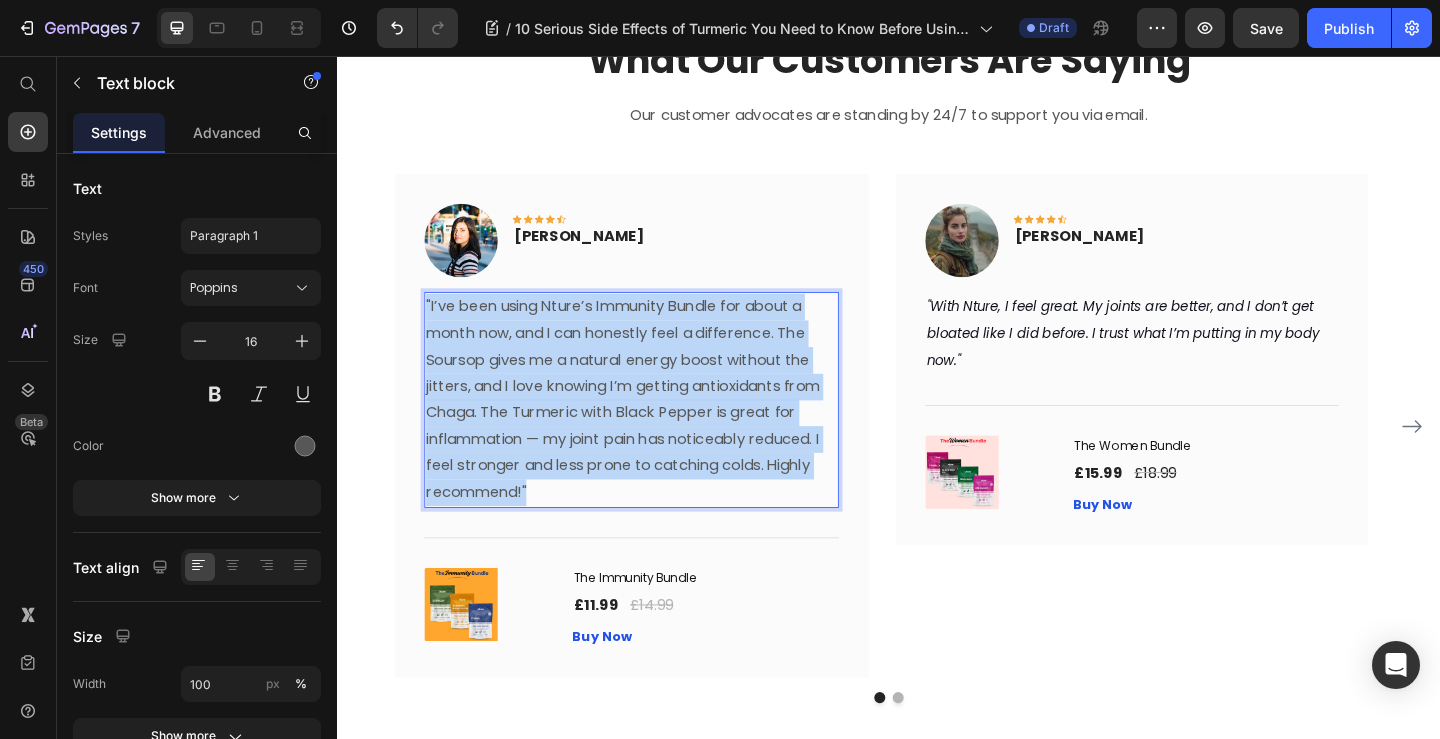 click on ""I’ve been using Nture’s Immunity Bundle for about a month now, and I can honestly feel a difference. The Soursop gives me a natural energy boost without the jitters, and I love knowing I’m getting antioxidants from Chaga. The Turmeric with Black Pepper is great for inflammation — my joint pain has noticeably reduced. I feel stronger and less prone to catching colds. Highly recommend!"" at bounding box center (657, 430) 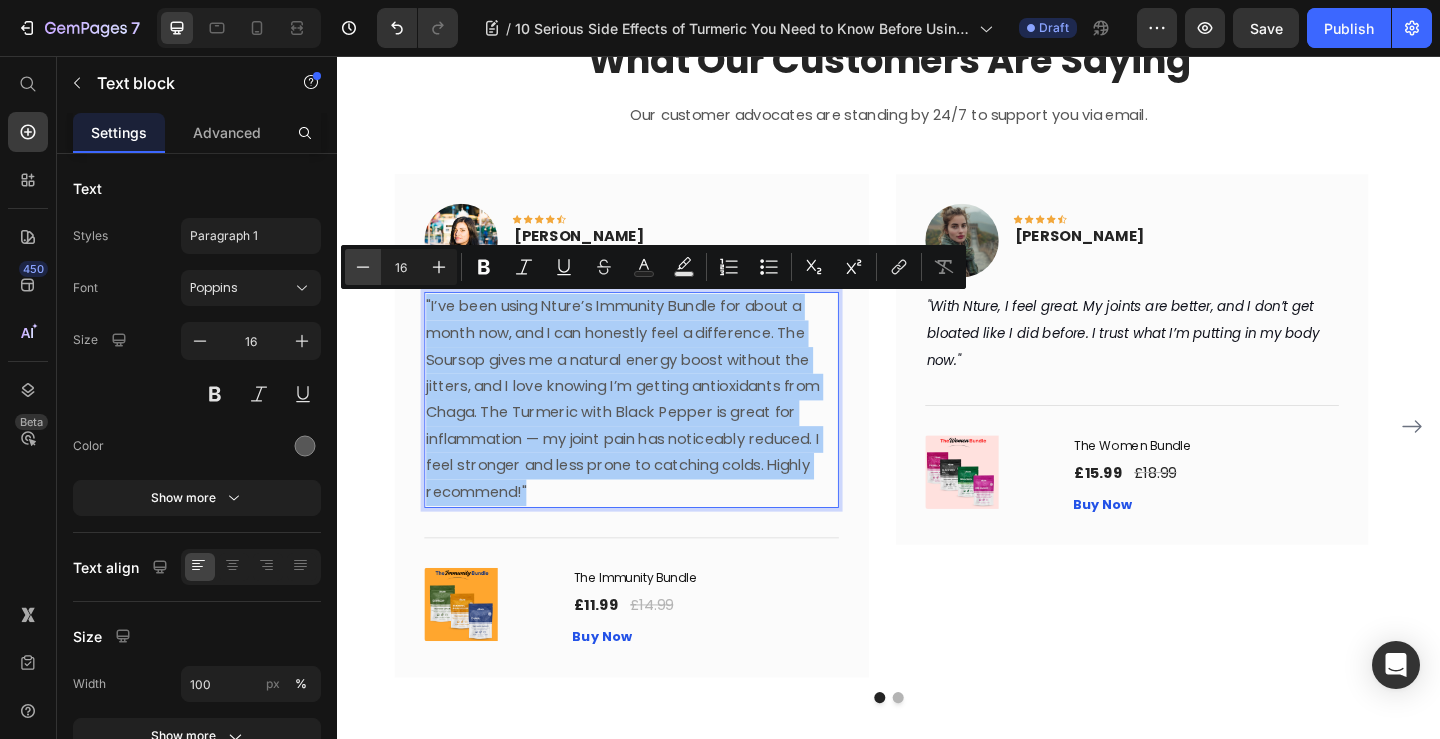 click 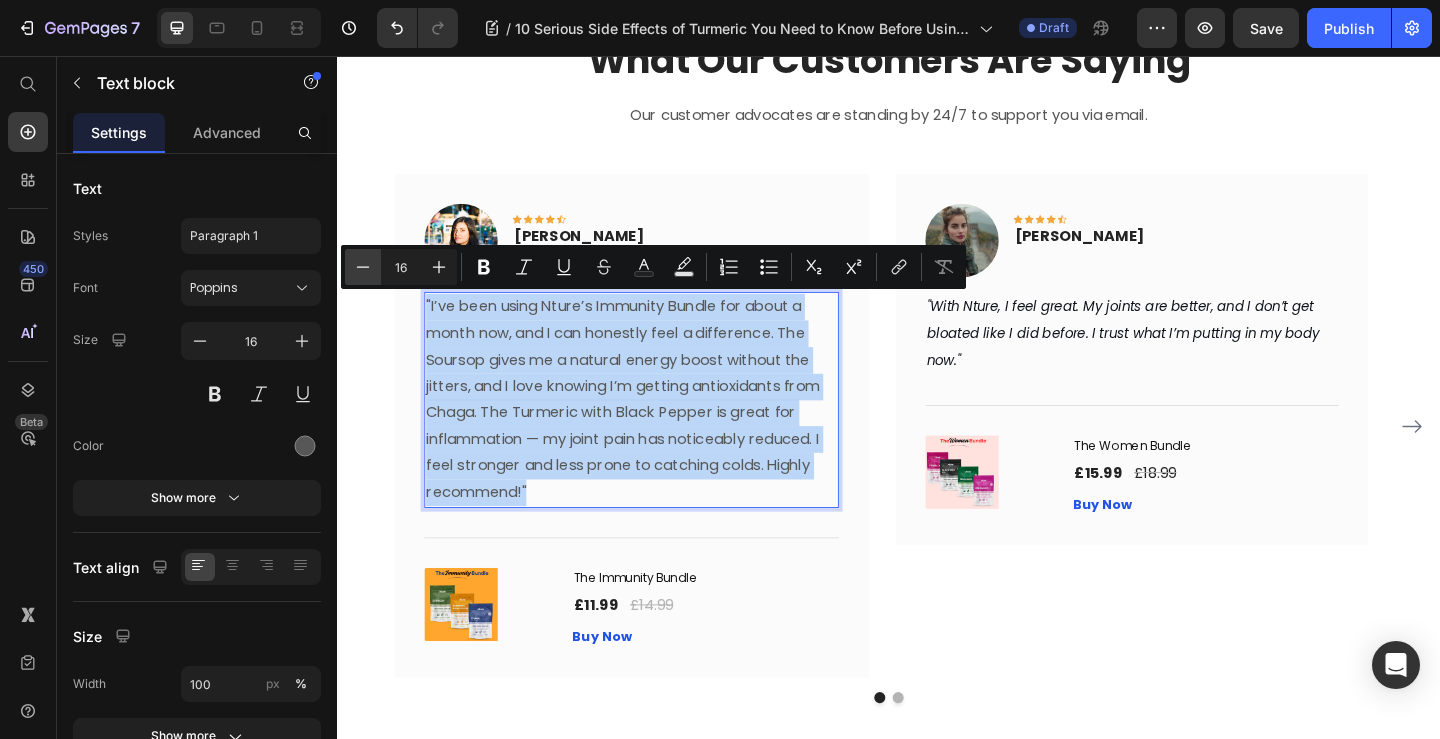 type on "15" 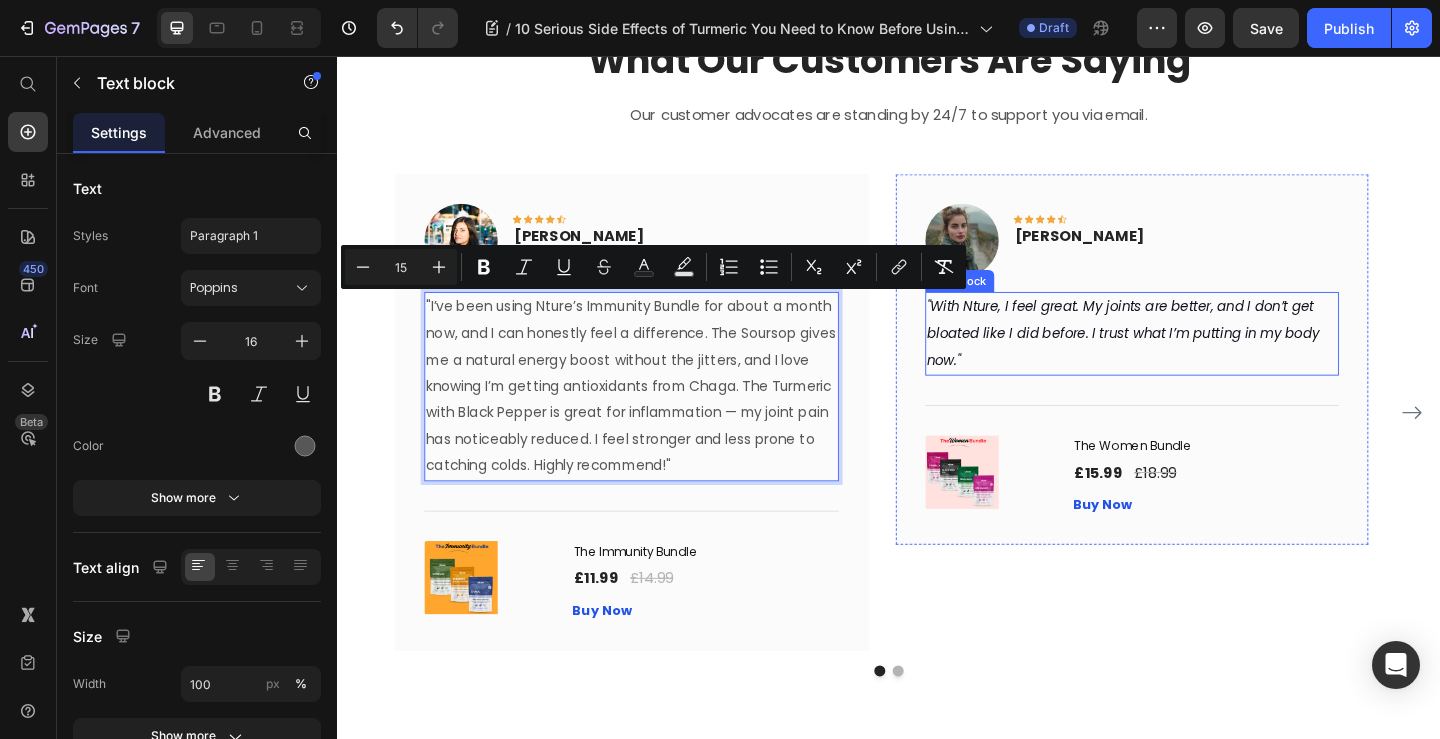 click on ""With Nture, I feel great. My joints are better, and I don’t get bloated like I did before. I trust what I’m putting in my body now."" at bounding box center [1202, 358] 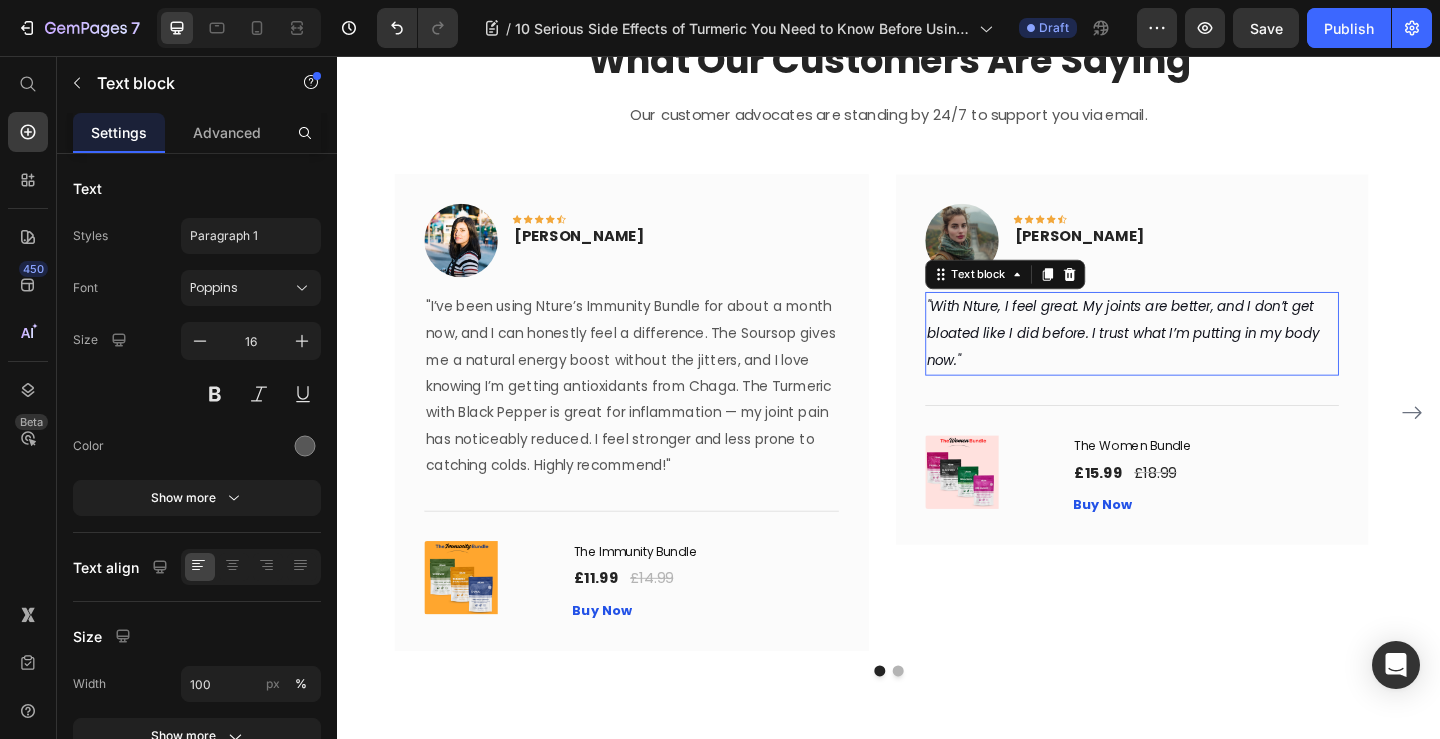 click on ""With Nture, I feel great. My joints are better, and I don’t get bloated like I did before. I trust what I’m putting in my body now."" at bounding box center (1202, 358) 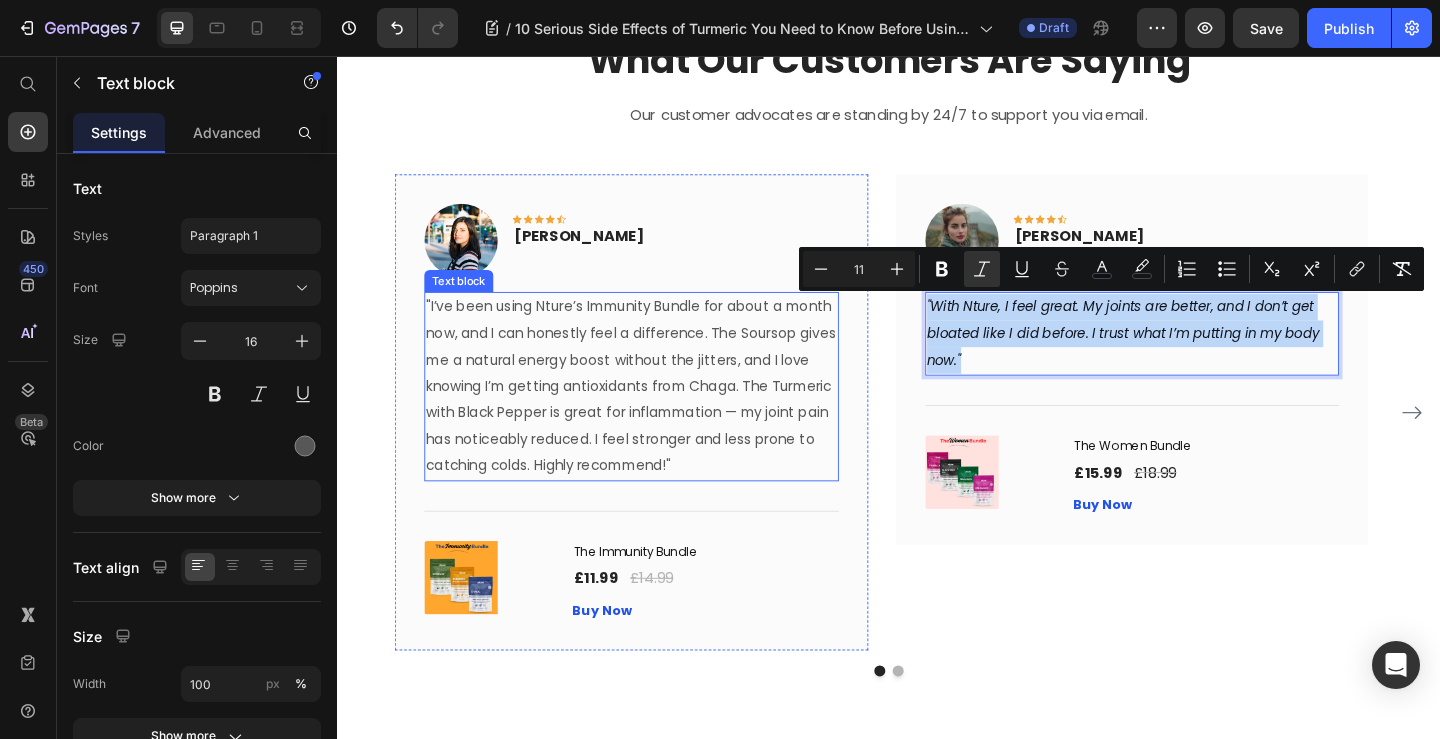 click on ""I’ve been using Nture’s Immunity Bundle for about a month now, and I can honestly feel a difference. The Soursop gives me a natural energy boost without the jitters, and I love knowing I’m getting antioxidants from Chaga. The Turmeric with Black Pepper is great for inflammation — my joint pain has noticeably reduced. I feel stronger and less prone to catching colds. Highly recommend!"" at bounding box center (657, 415) 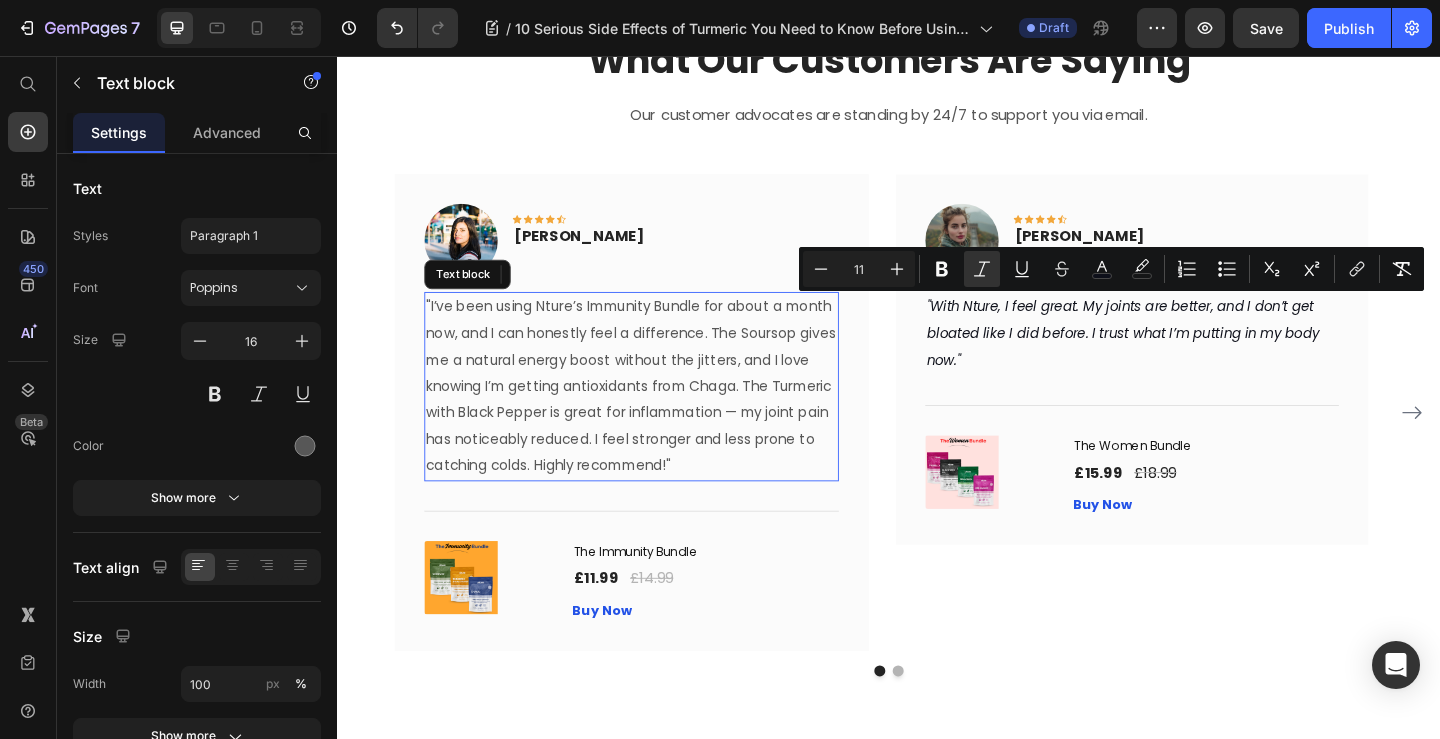 click on ""I’ve been using Nture’s Immunity Bundle for about a month now, and I can honestly feel a difference. The Soursop gives me a natural energy boost without the jitters, and I love knowing I’m getting antioxidants from Chaga. The Turmeric with Black Pepper is great for inflammation — my joint pain has noticeably reduced. I feel stronger and less prone to catching colds. Highly recommend!"" at bounding box center [657, 415] 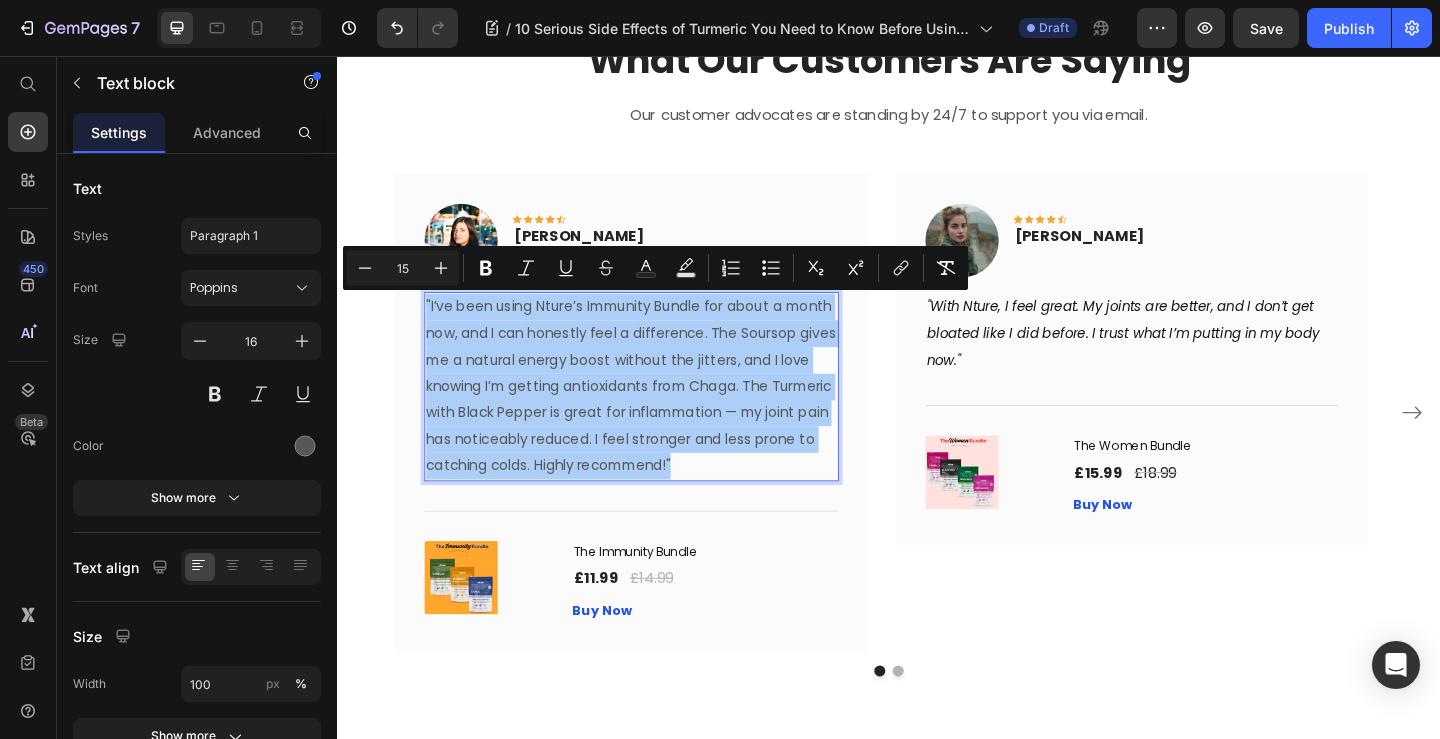 click on "15" at bounding box center (403, 268) 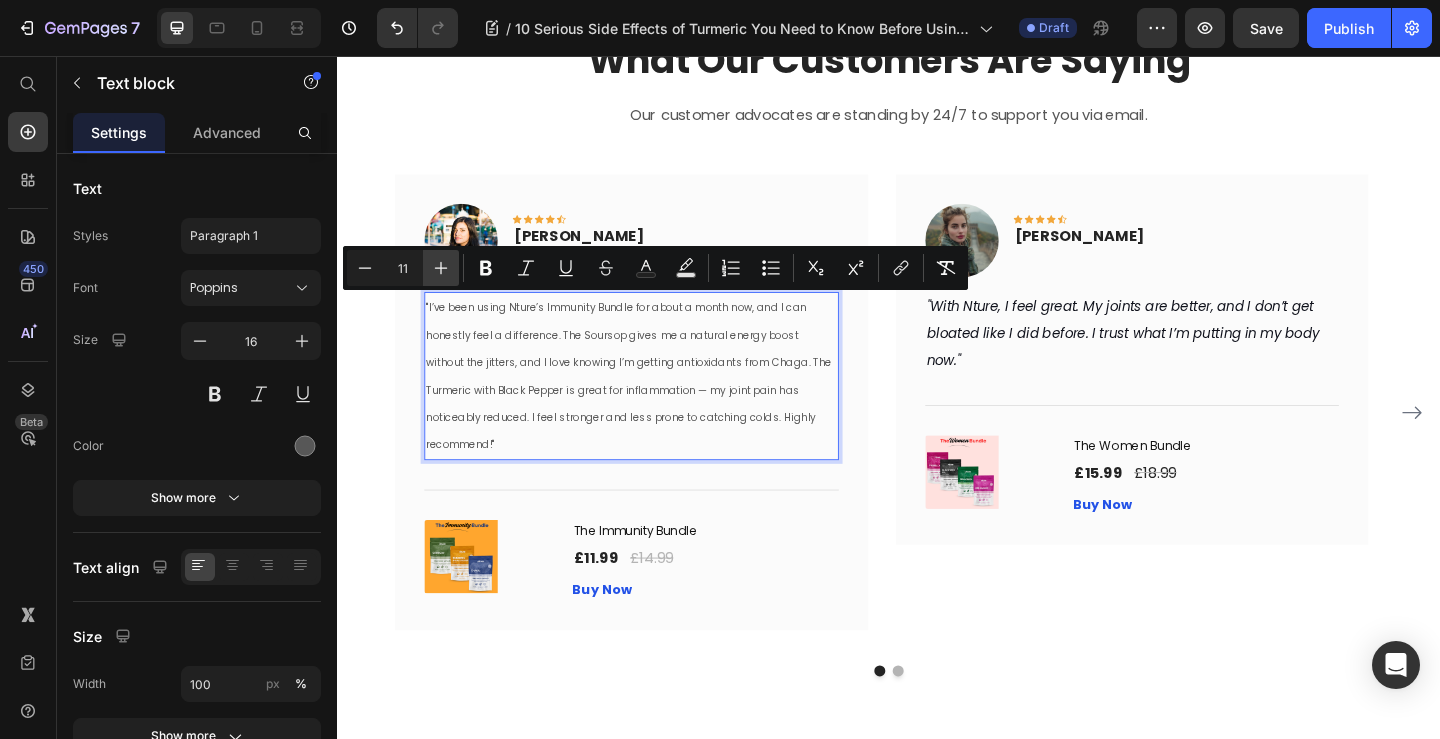 click on "Plus" at bounding box center (441, 268) 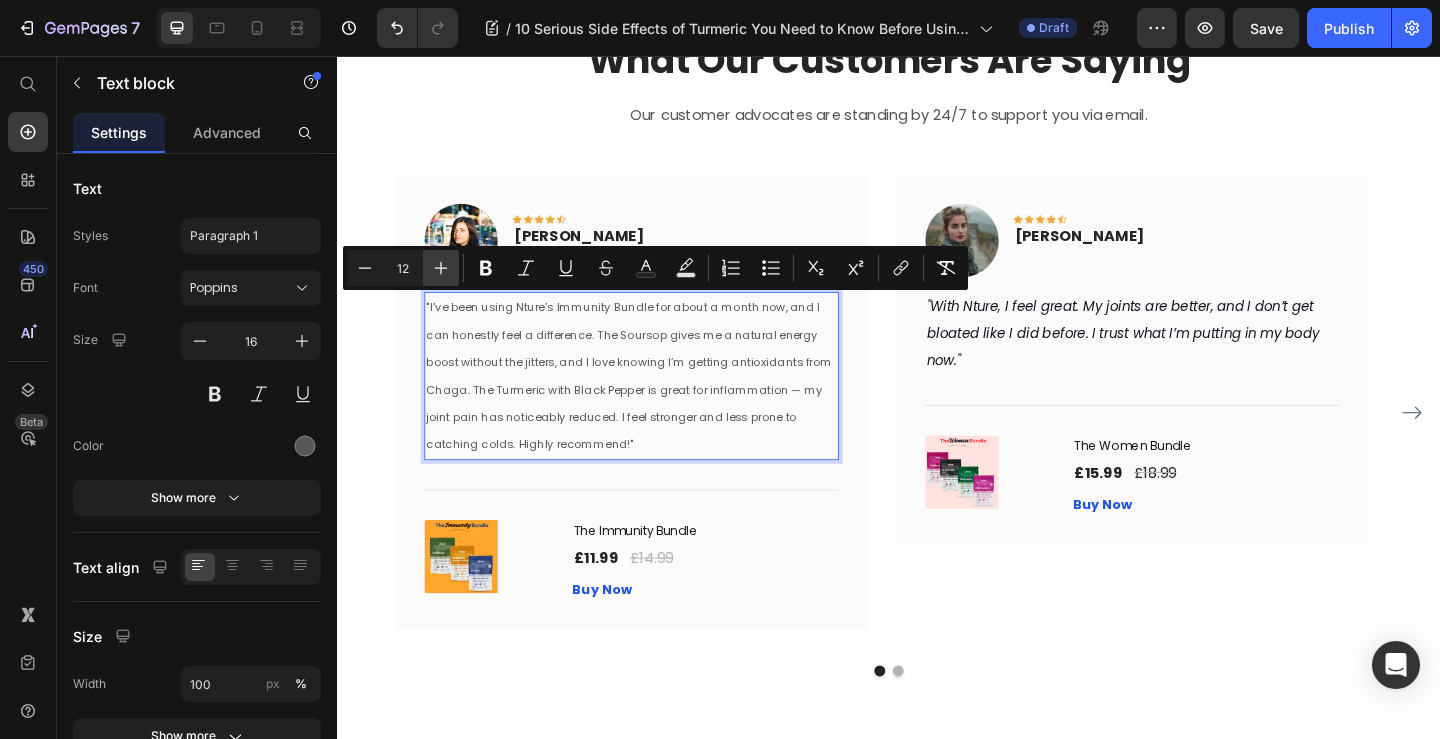click on "Plus" at bounding box center (441, 268) 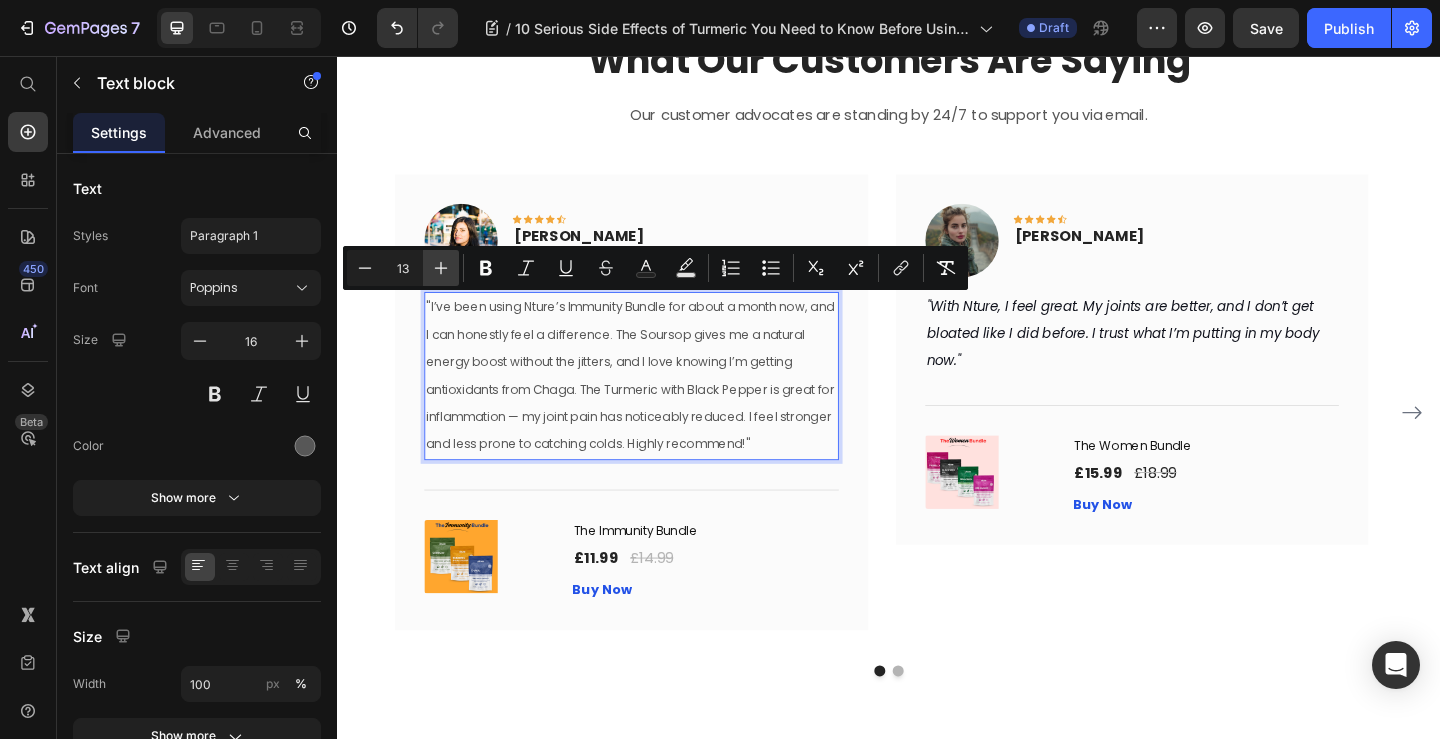 click on "Plus" at bounding box center (441, 268) 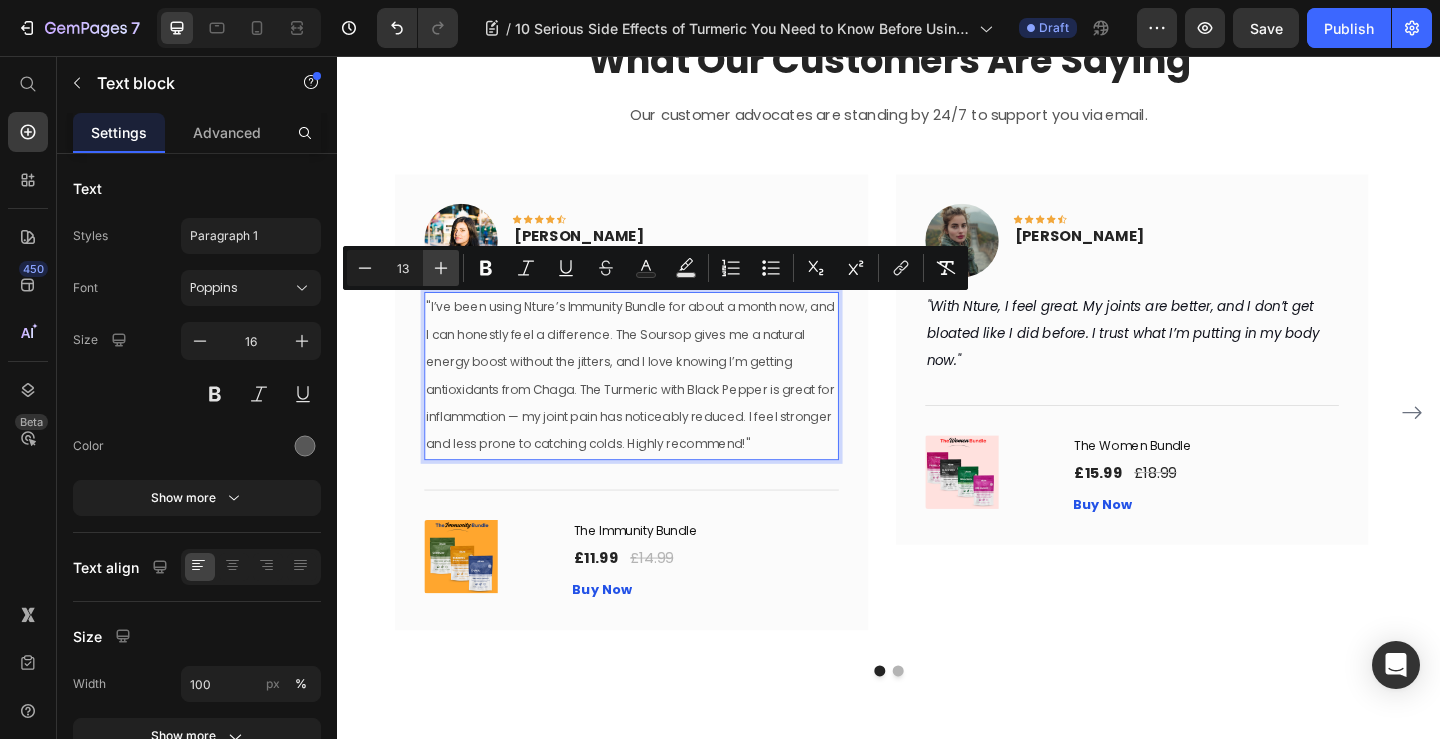 type on "14" 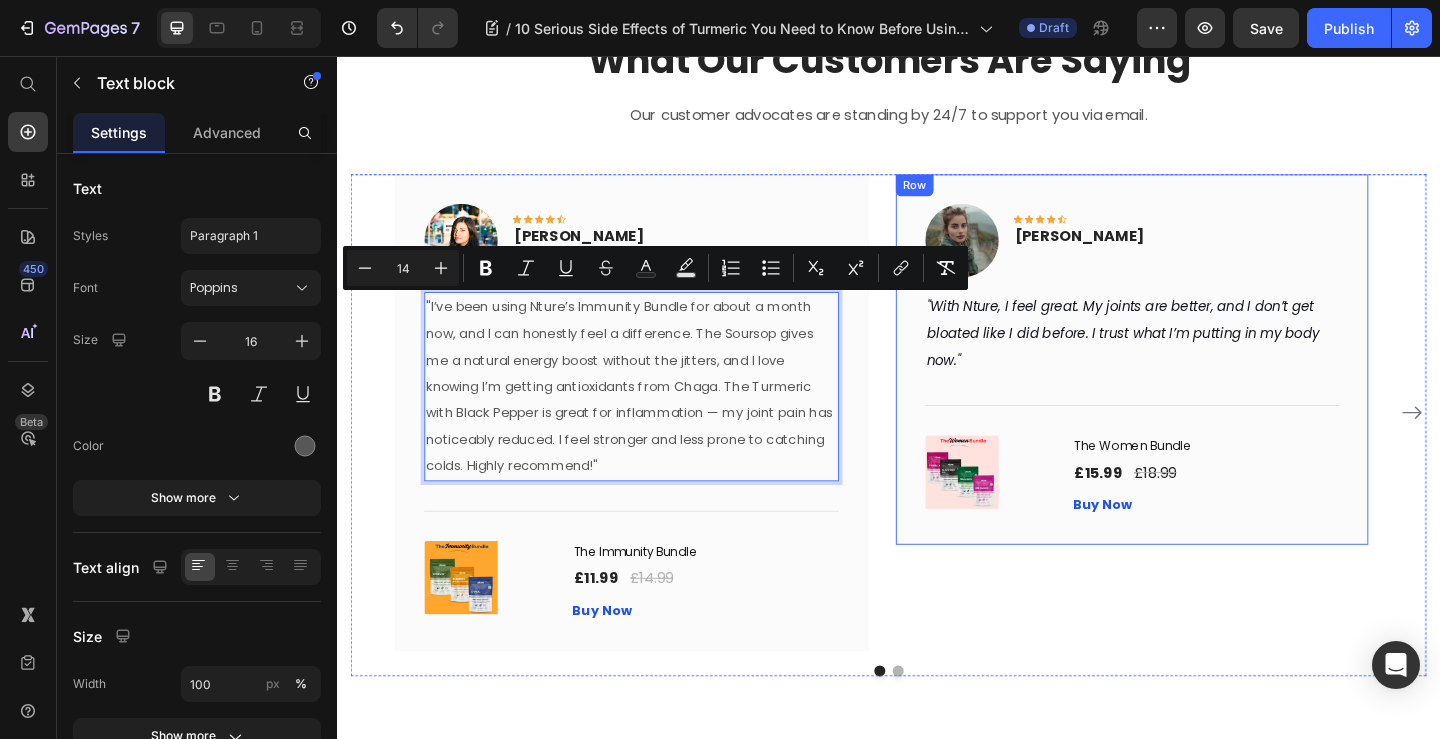 click on "Image
Icon
Icon
Icon
Icon
Icon Row Amy Rowse Text block Row "With Nture, I feel great. My joints are better, and I don’t get bloated like I did before. I trust what I’m putting in my body now." Text block                Title Line (P) Images & Gallery The Women Bundle (P) Title £15.99 (P) Price £18.99 (P) Price Row Buy Now (P) Cart Button Product Row" at bounding box center [1202, 386] 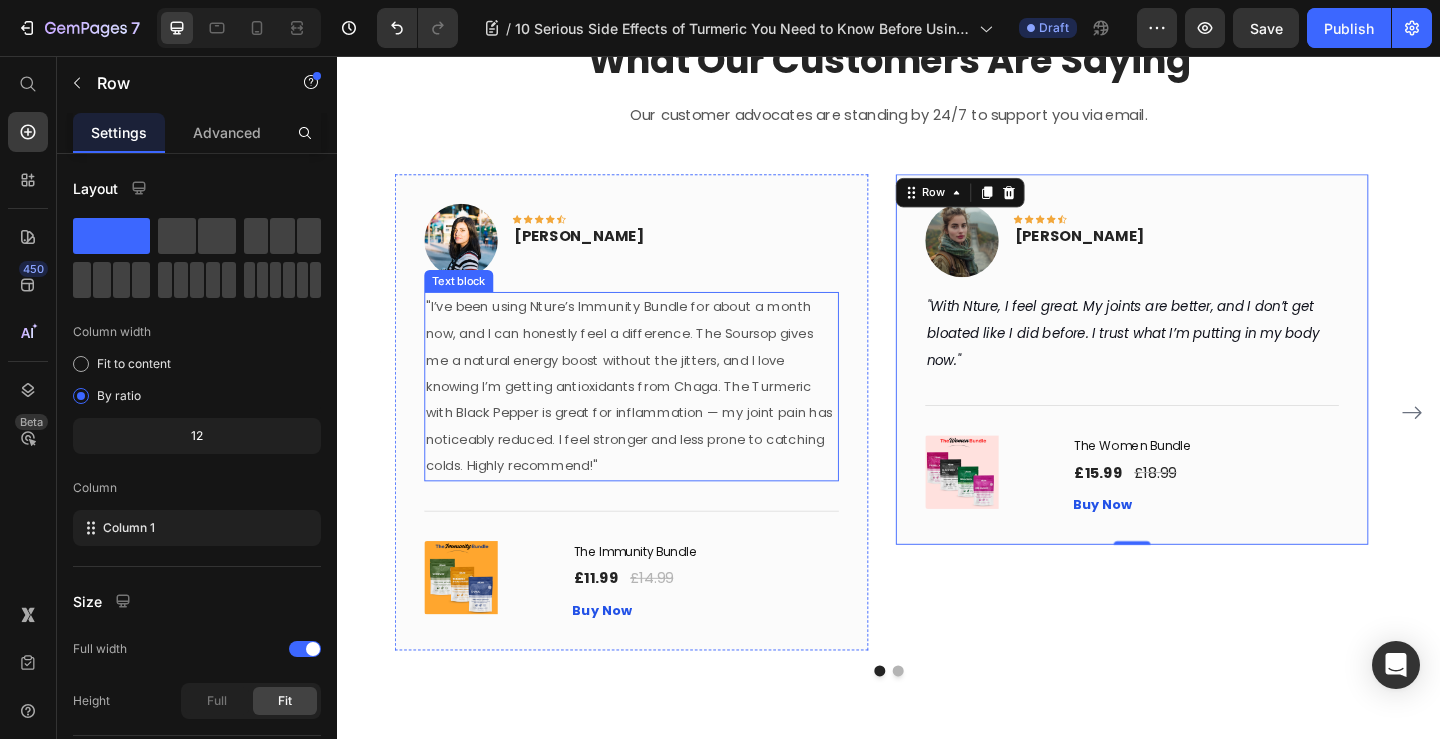 click on ""I’ve been using Nture’s Immunity Bundle for about a month now, and I can honestly feel a difference. The Soursop gives me a natural energy boost without the jitters, and I love knowing I’m getting antioxidants from Chaga. The Turmeric with Black Pepper is great for inflammation — my joint pain has noticeably reduced. I feel stronger and less prone to catching colds. Highly recommend!"" at bounding box center (655, 415) 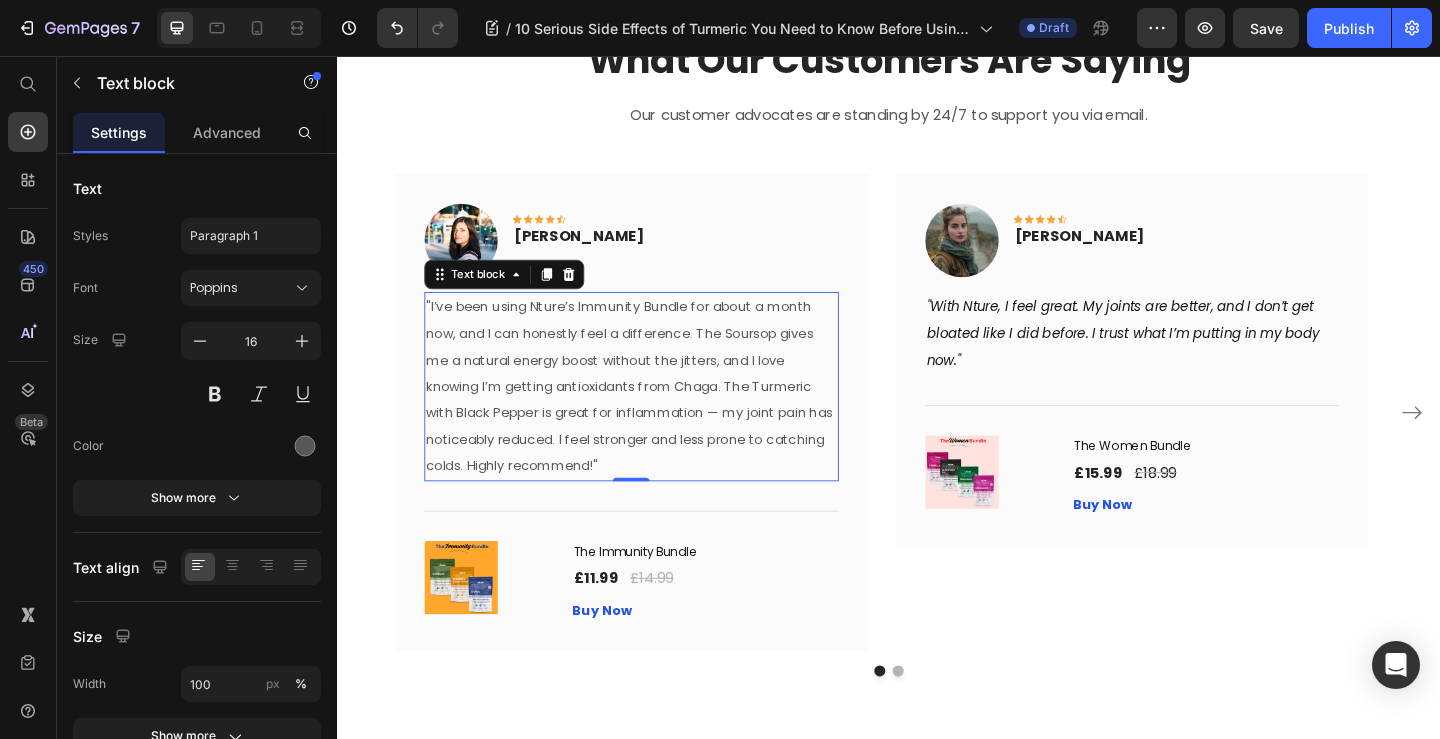 click on ""I’ve been using Nture’s Immunity Bundle for about a month now, and I can honestly feel a difference. The Soursop gives me a natural energy boost without the jitters, and I love knowing I’m getting antioxidants from Chaga. The Turmeric with Black Pepper is great for inflammation — my joint pain has noticeably reduced. I feel stronger and less prone to catching colds. Highly recommend!"" at bounding box center [655, 415] 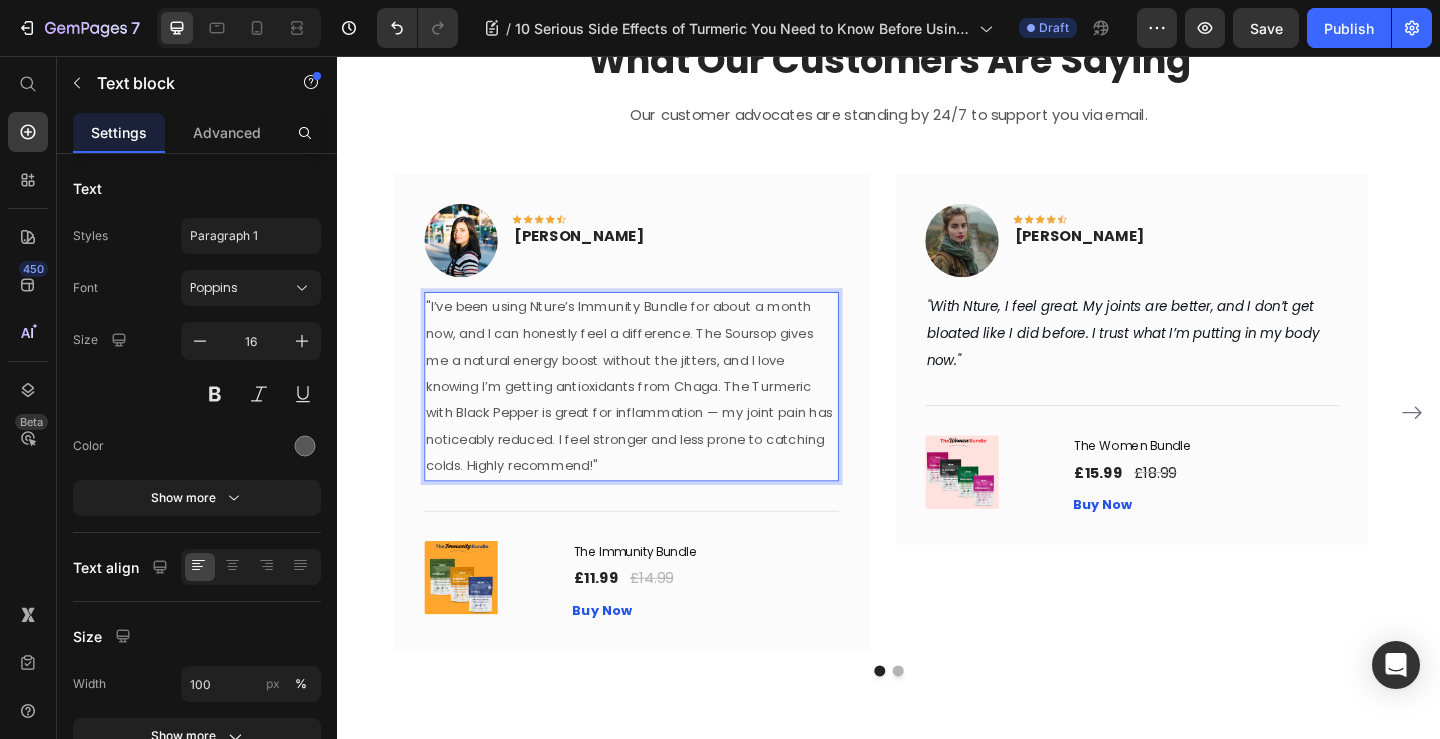 click on ""I’ve been using Nture’s Immunity Bundle for about a month now, and I can honestly feel a difference. The Soursop gives me a natural energy boost without the jitters, and I love knowing I’m getting antioxidants from Chaga. The Turmeric with Black Pepper is great for inflammation — my joint pain has noticeably reduced. I feel stronger and less prone to catching colds. Highly recommend!"" at bounding box center (655, 415) 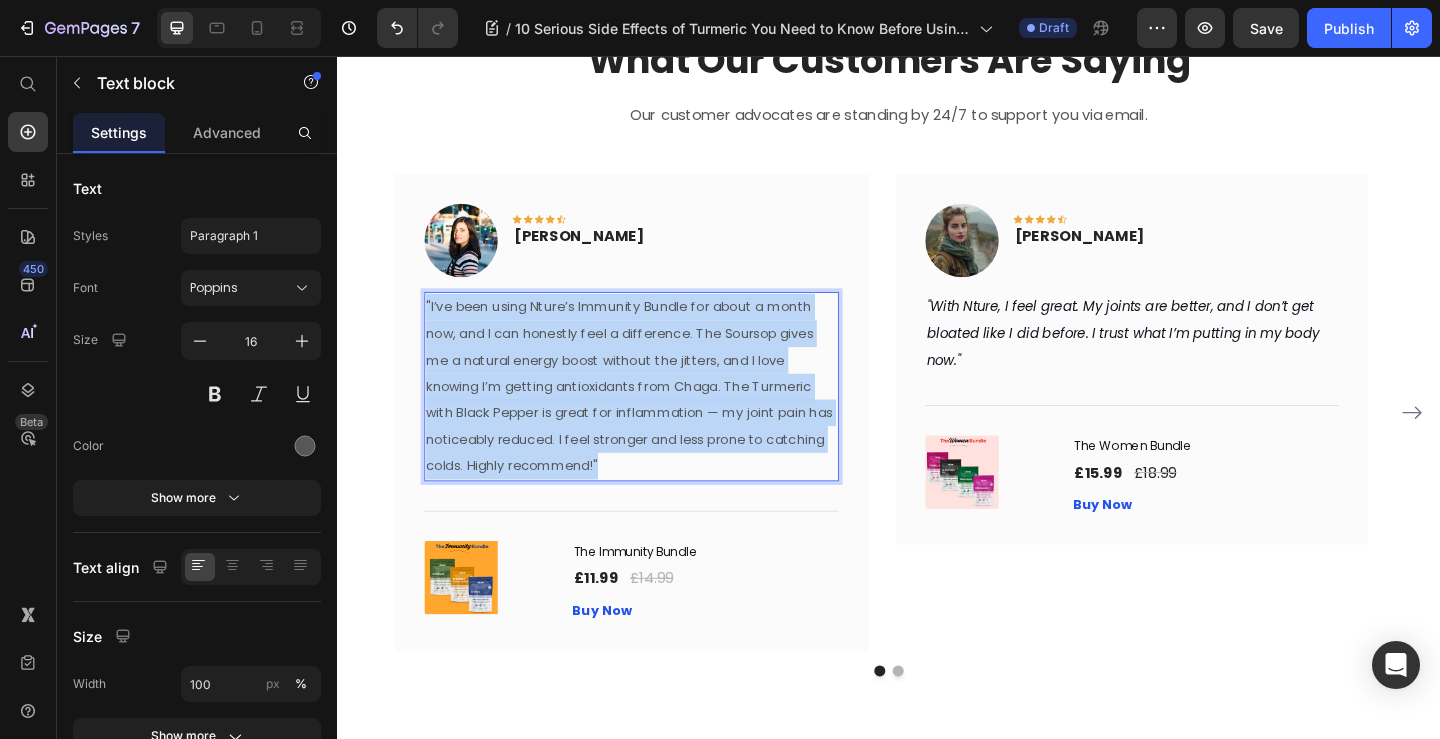 click on ""I’ve been using Nture’s Immunity Bundle for about a month now, and I can honestly feel a difference. The Soursop gives me a natural energy boost without the jitters, and I love knowing I’m getting antioxidants from Chaga. The Turmeric with Black Pepper is great for inflammation — my joint pain has noticeably reduced. I feel stronger and less prone to catching colds. Highly recommend!"" at bounding box center (655, 415) 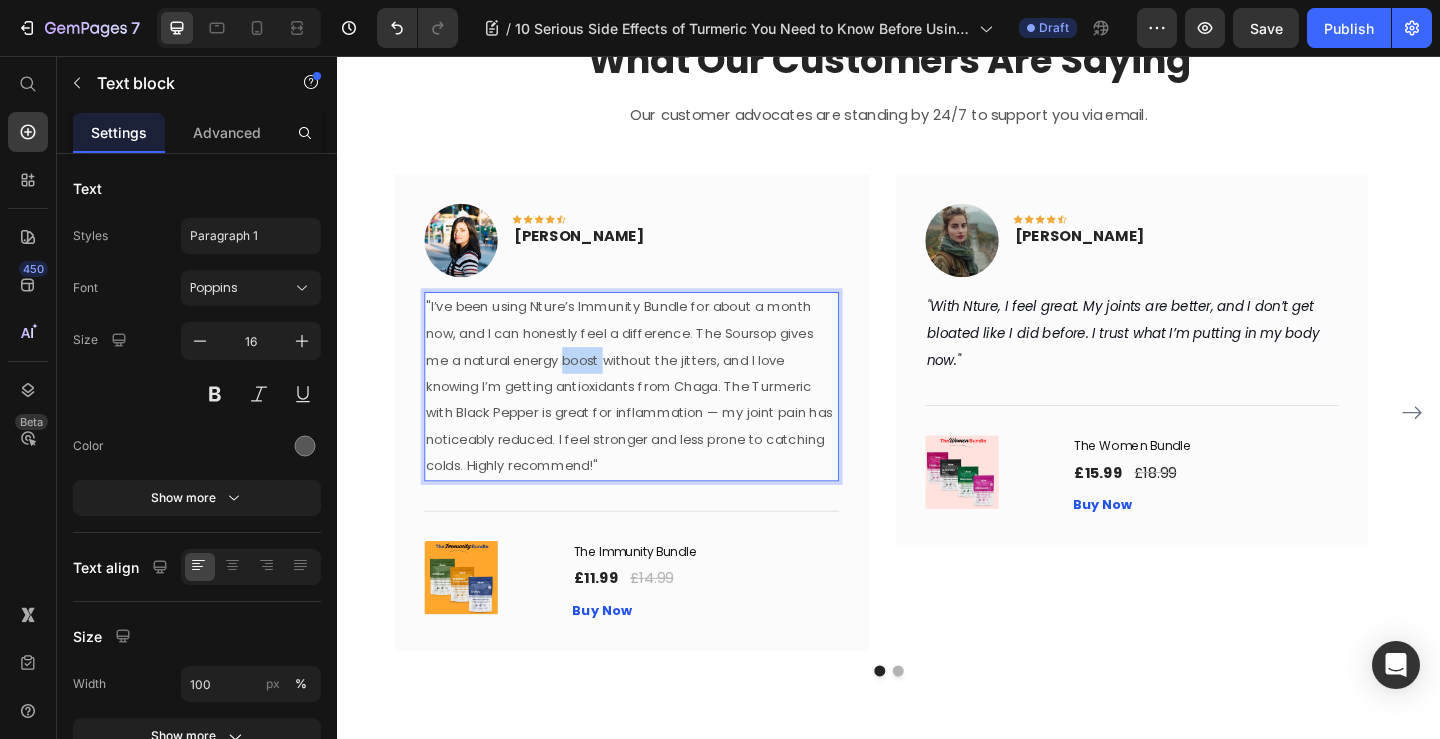 click on ""I’ve been using Nture’s Immunity Bundle for about a month now, and I can honestly feel a difference. The Soursop gives me a natural energy boost without the jitters, and I love knowing I’m getting antioxidants from Chaga. The Turmeric with Black Pepper is great for inflammation — my joint pain has noticeably reduced. I feel stronger and less prone to catching colds. Highly recommend!"" at bounding box center [655, 415] 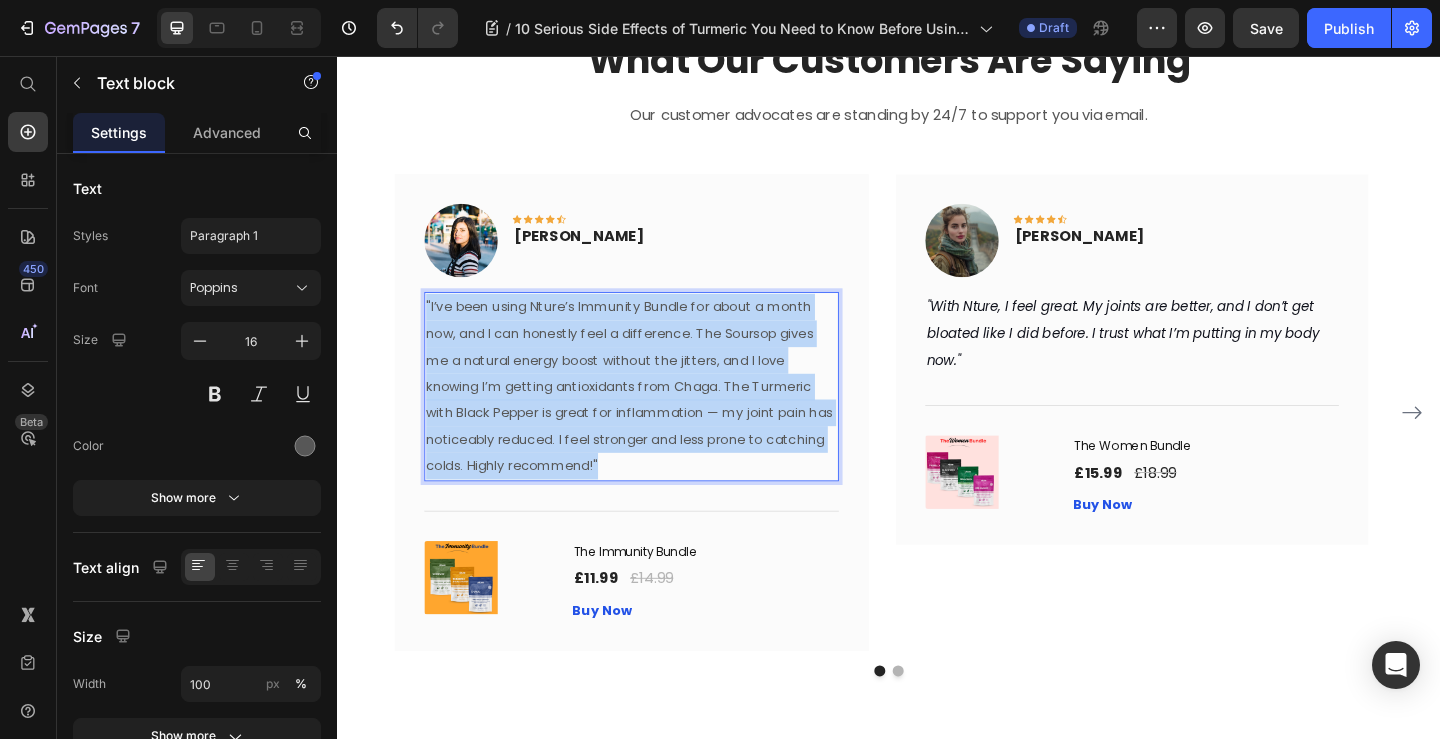 click on ""I’ve been using Nture’s Immunity Bundle for about a month now, and I can honestly feel a difference. The Soursop gives me a natural energy boost without the jitters, and I love knowing I’m getting antioxidants from Chaga. The Turmeric with Black Pepper is great for inflammation — my joint pain has noticeably reduced. I feel stronger and less prone to catching colds. Highly recommend!"" at bounding box center (655, 415) 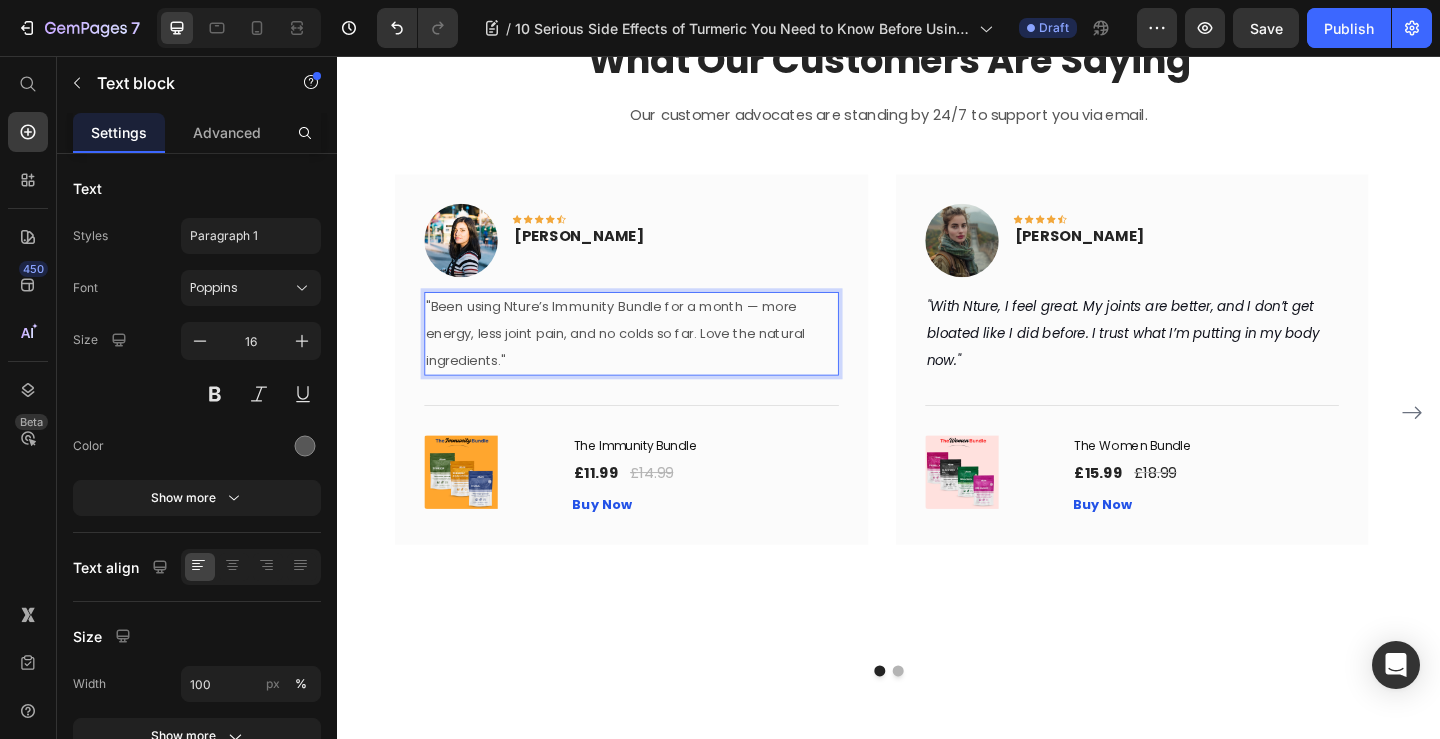 click on ""Been using Nture’s Immunity Bundle for a month — more energy, less joint pain, and no colds so far. Love the natural ingredients."" at bounding box center (640, 358) 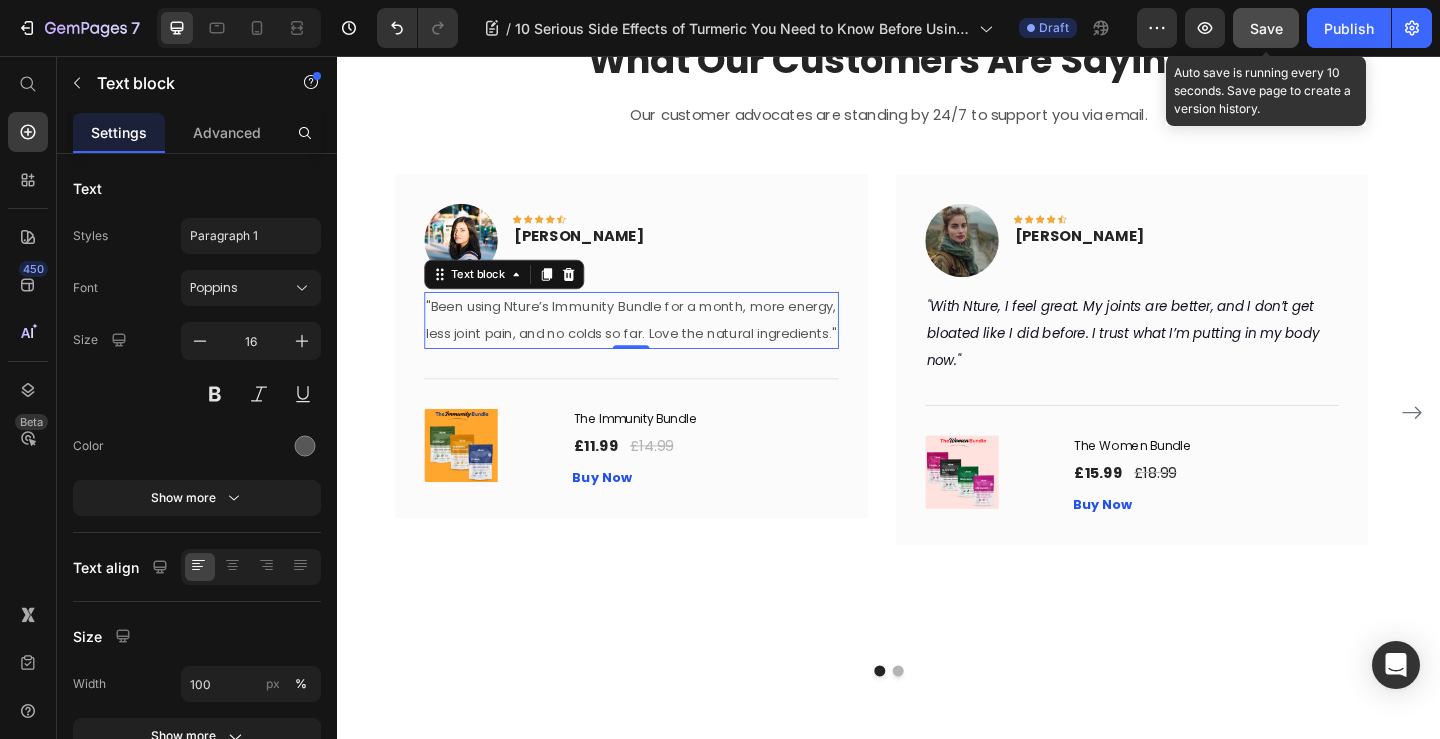 click on "Save" at bounding box center (1266, 28) 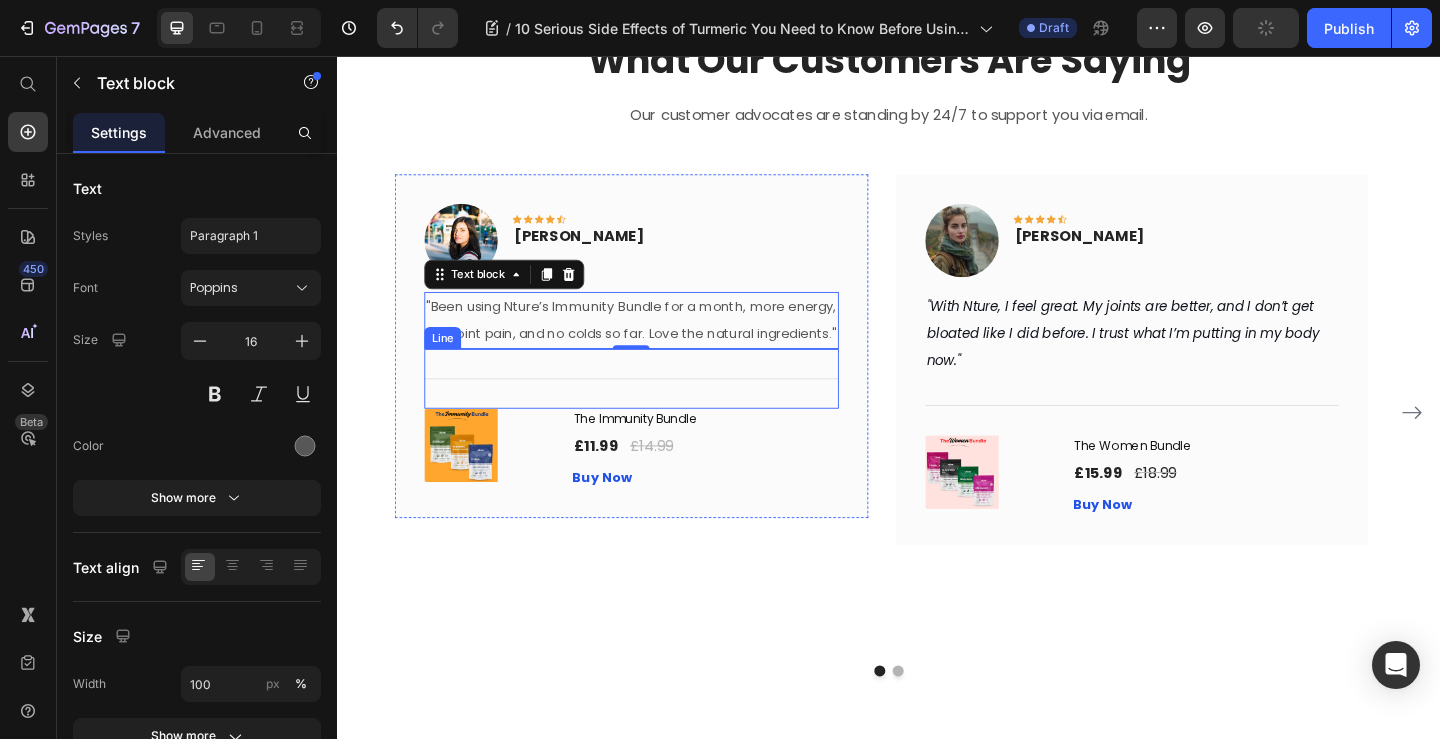 click on "Title Line" at bounding box center (657, 407) 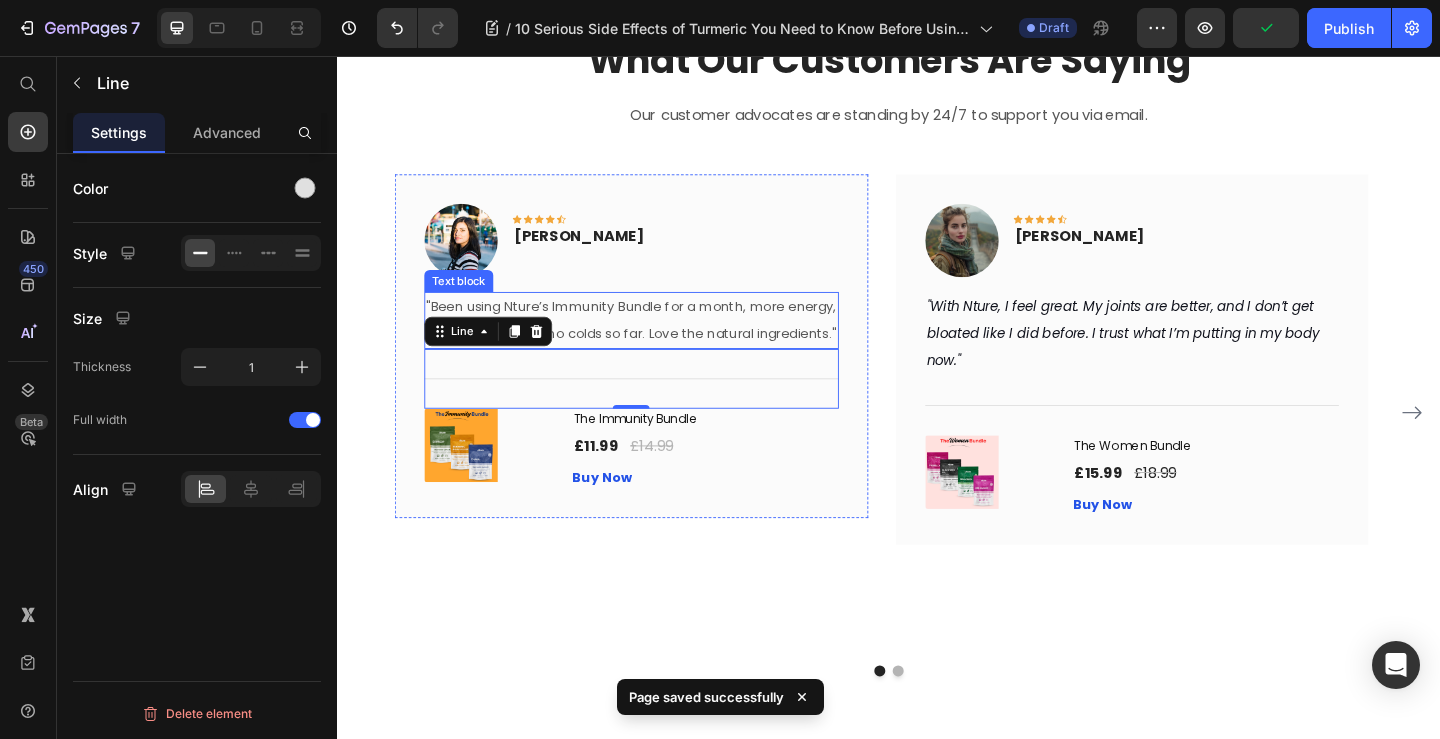 click on ""Been using Nture’s Immunity Bundle for a month, more energy, less joint pain, and no colds so far. Love the natural ingredients."" at bounding box center [657, 343] 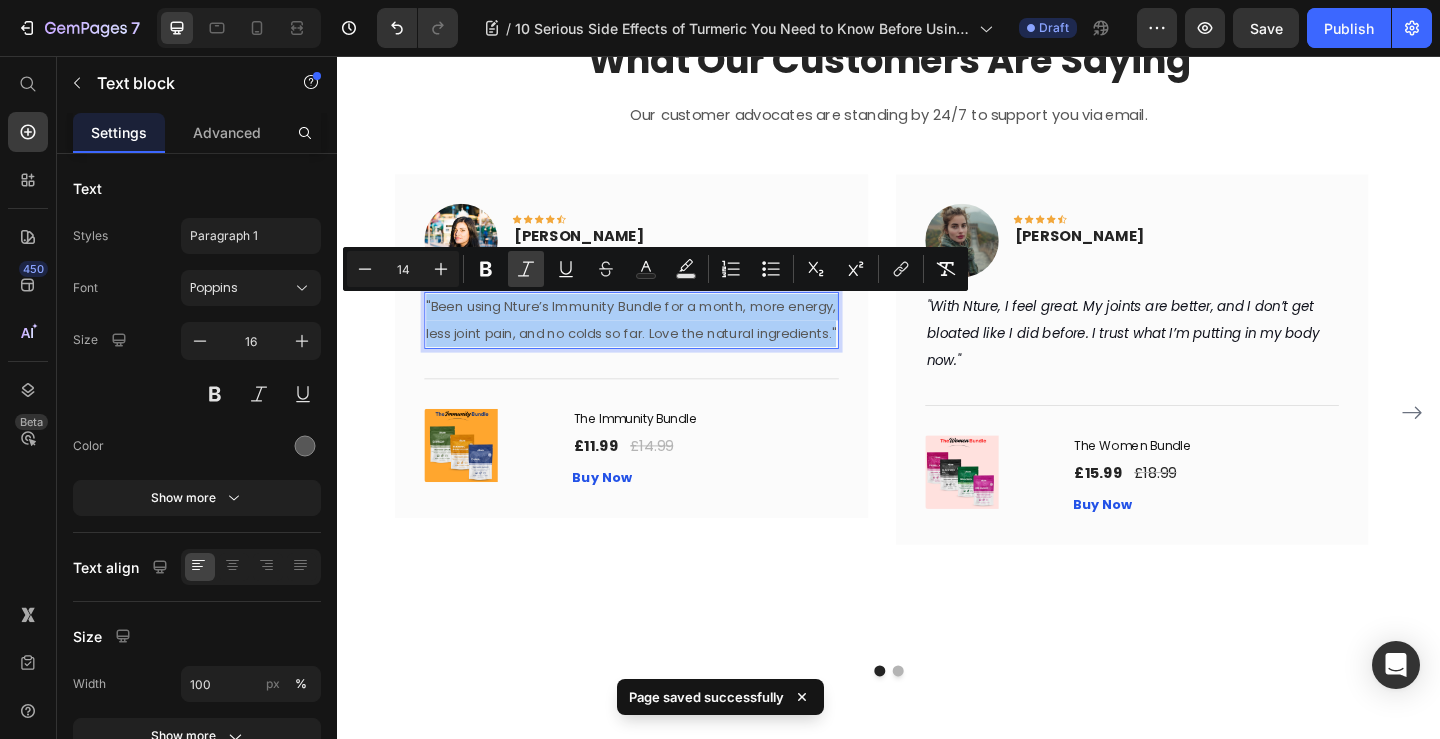 drag, startPoint x: 522, startPoint y: 267, endPoint x: 488, endPoint y: 283, distance: 37.576588 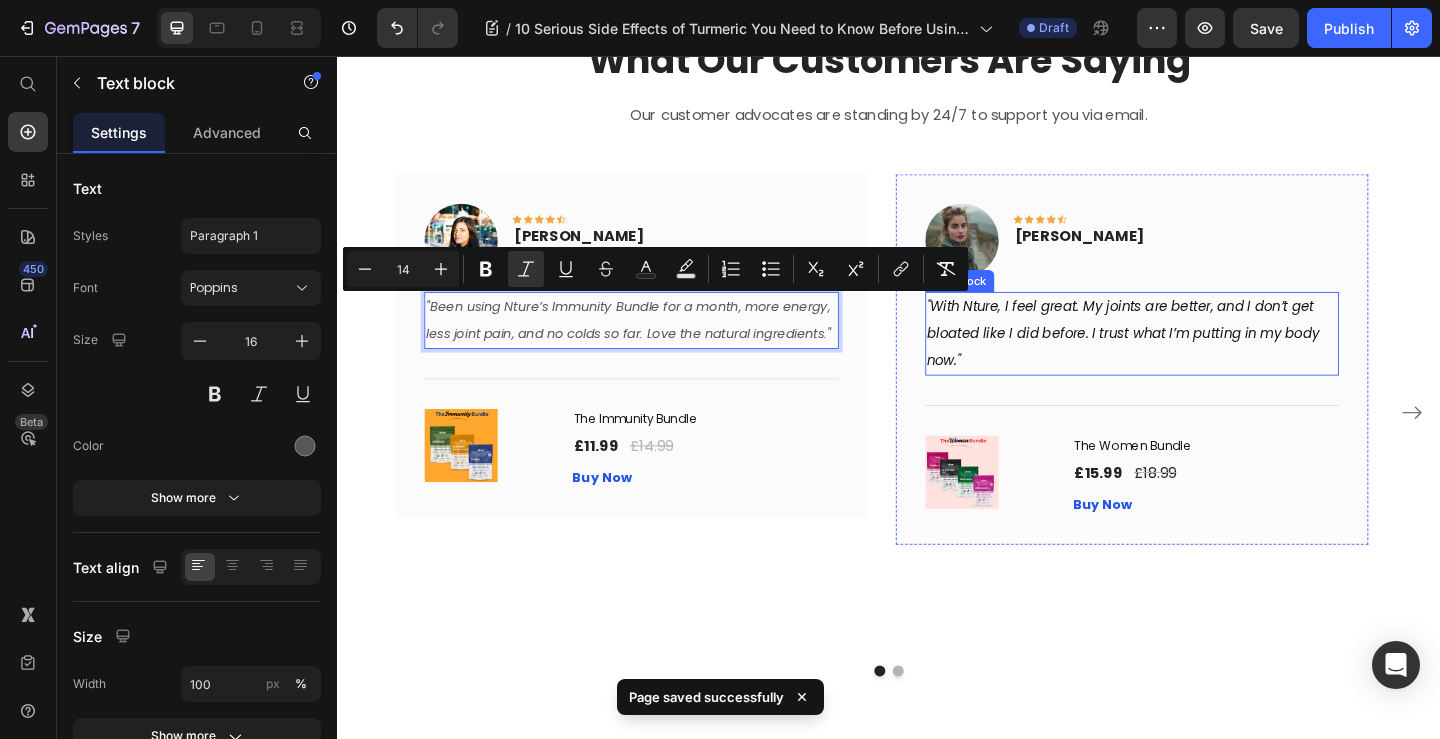 click on ""With Nture, I feel great. My joints are better, and I don’t get bloated like I did before. I trust what I’m putting in my body now."" at bounding box center (1202, 358) 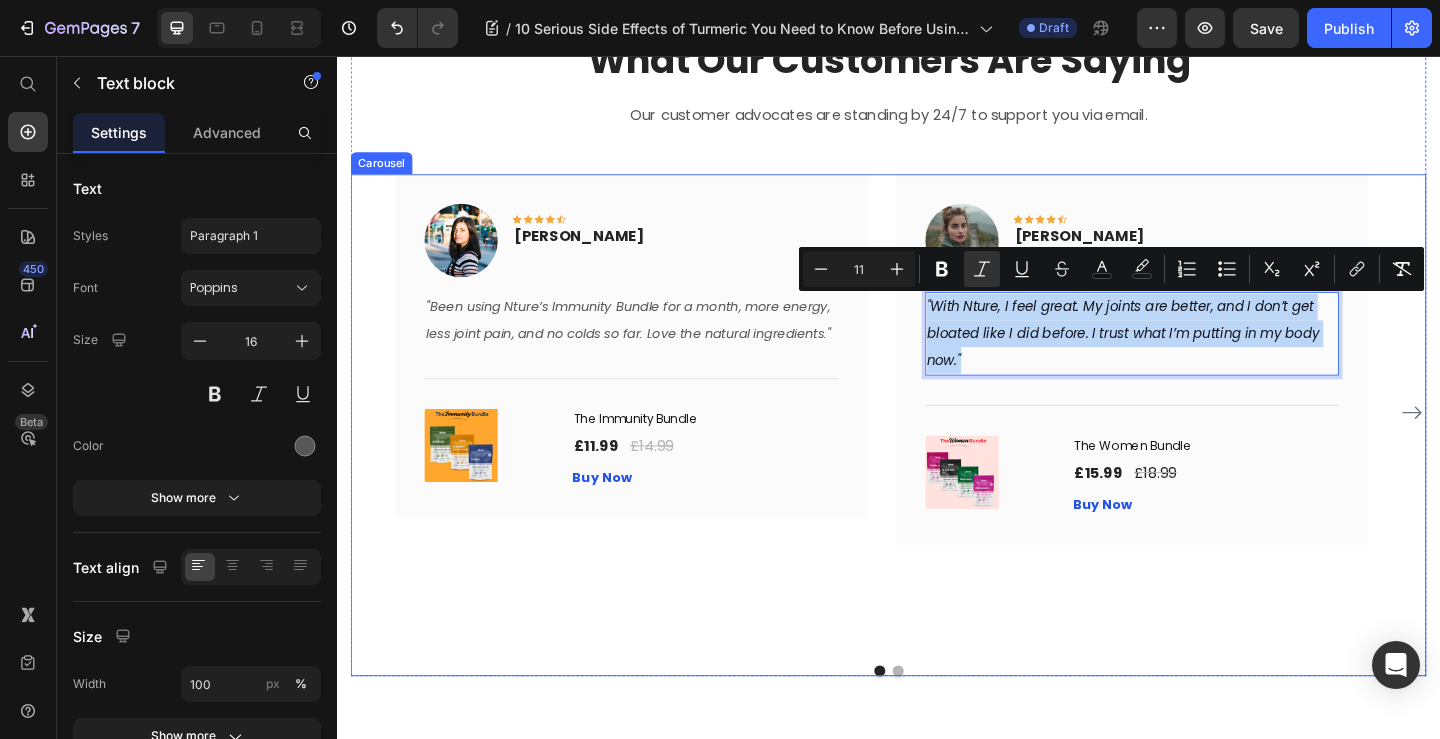 click on "Image
Icon
Icon
Icon
Icon
Icon Row Nita Patel  Text block Row "Been using Nture’s Immunity Bundle for a month, more energy, less joint pain, and no colds so far. Love the natural ingredients." Text block                Title Line (P) Images & Gallery The Immunity Bundle (P) Title £11.99 (P) Price £14.99 (P) Price Row Buy Now (P) Cart Button Product Row Image
Icon
Icon
Icon
Icon
Icon Row Amy Rowse Text block Row "With Nture, I feel great. My joints are better, and I don’t get bloated like I did before. I trust what I’m putting in my body now." Text block   0                Title Line (P) Images & Gallery The Women Bundle (P) Title £15.99 (P) Price £18.99 (P) Price Row Buy Now (P) Cart Button Product Row Image
Icon
Icon
Icon
Icon
Icon Row Timothy Joseph Text block" at bounding box center [937, 444] 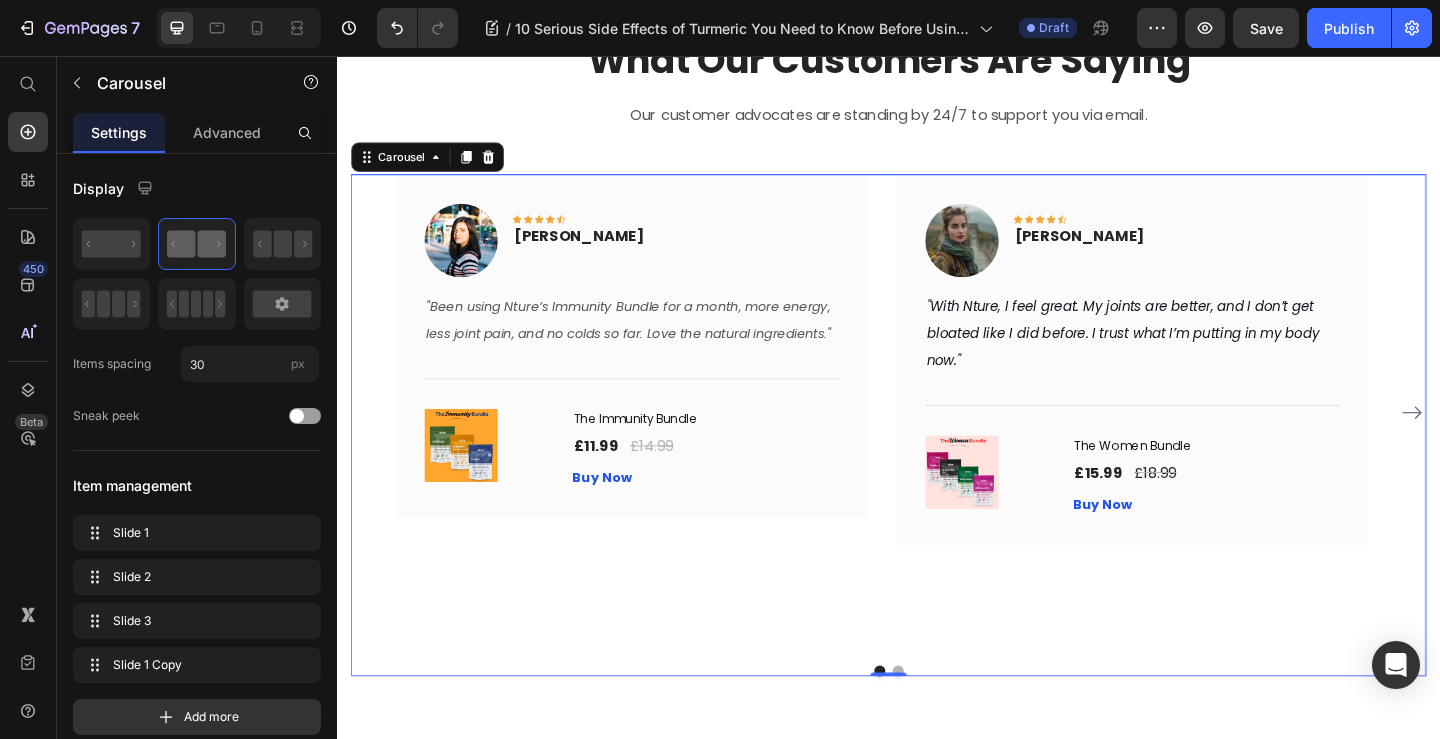 click 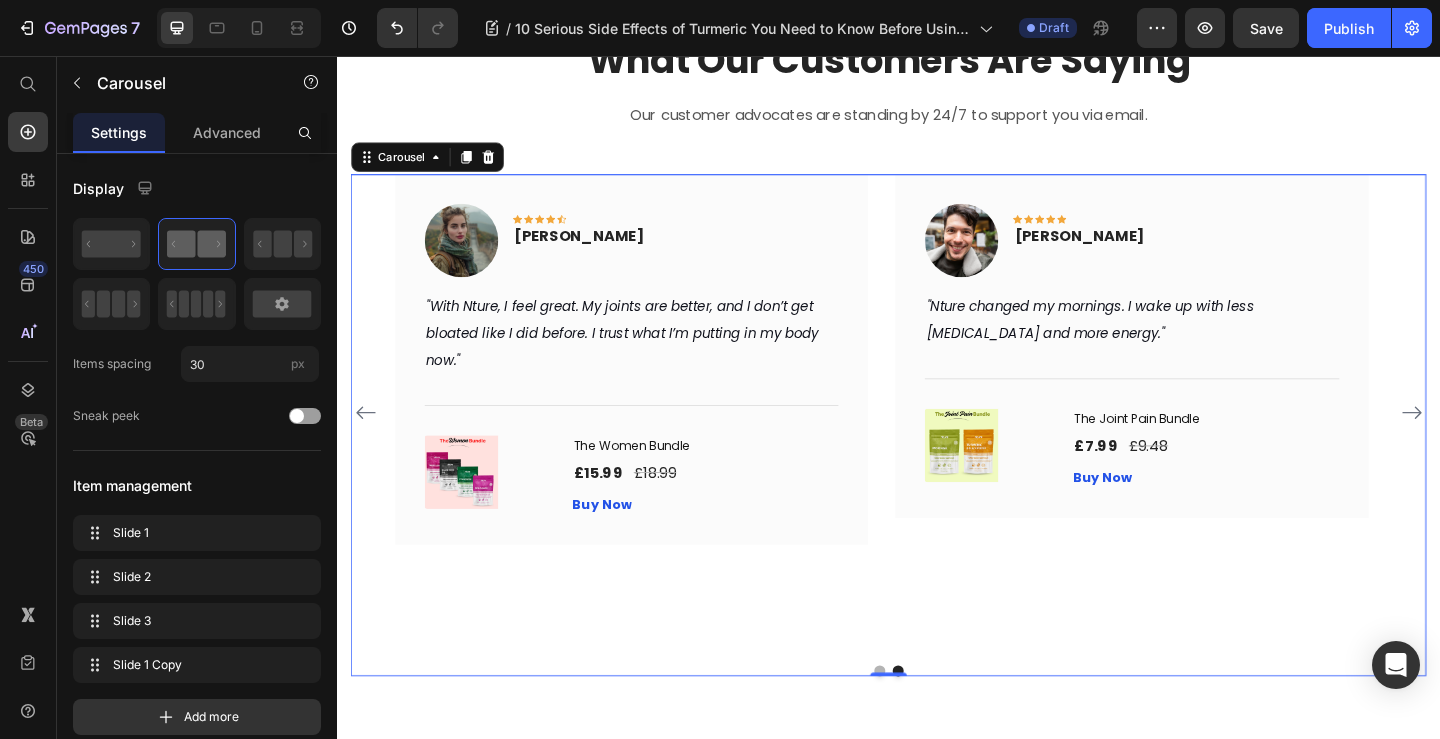 click 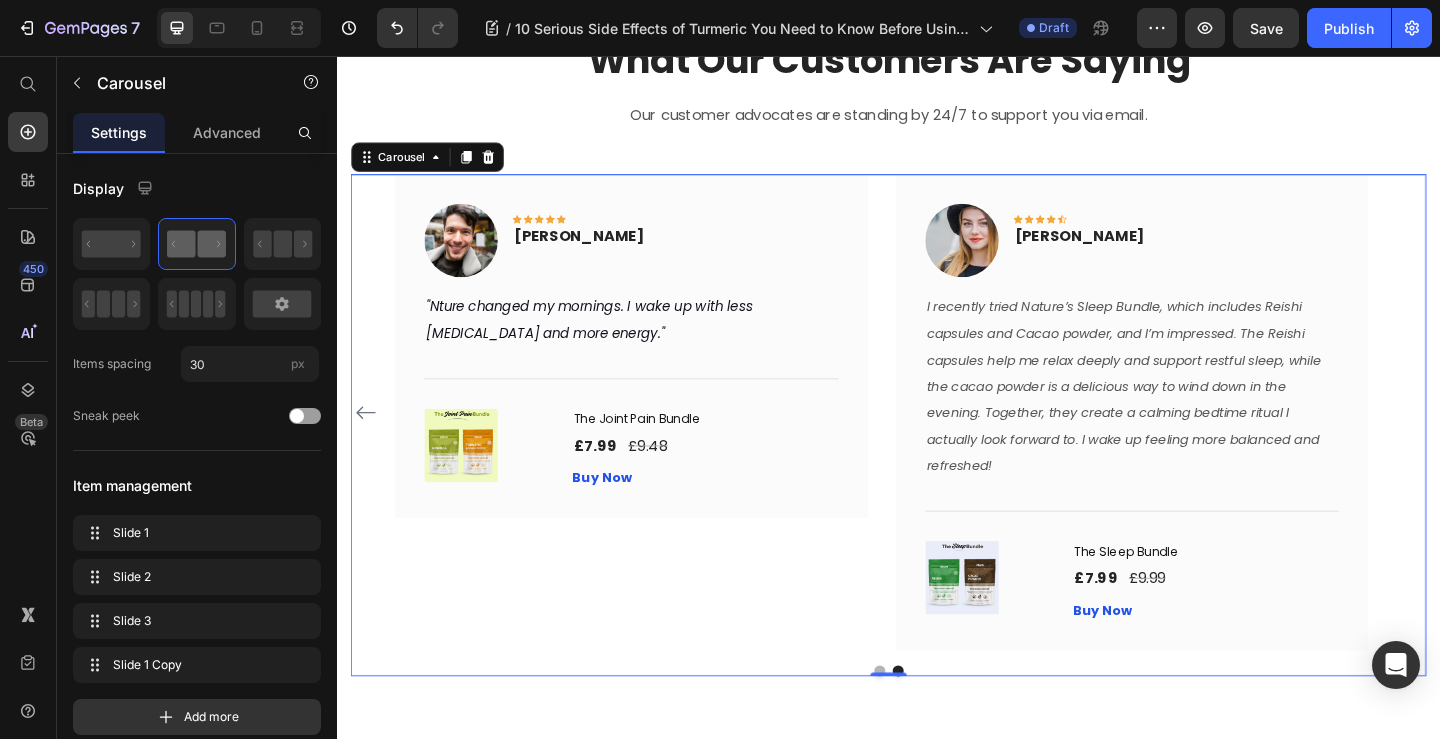 click on "Image
Icon
Icon
Icon
Icon
Icon Row Nita Patel  Text block Row "Been using Nture’s Immunity Bundle for a month, more energy, less joint pain, and no colds so far. Love the natural ingredients." Text block                Title Line (P) Images & Gallery The Immunity Bundle (P) Title £11.99 (P) Price £14.99 (P) Price Row Buy Now (P) Cart Button Product Row Image
Icon
Icon
Icon
Icon
Icon Row Amy Rowse Text block Row "With Nture, I feel great. My joints are better, and I don’t get bloated like I did before. I trust what I’m putting in my body now." Text block                Title Line (P) Images & Gallery The Women Bundle (P) Title £15.99 (P) Price £18.99 (P) Price Row Buy Now (P) Cart Button Product Row Image
Icon
Icon
Icon
Icon
Icon Row Timothy Joseph" at bounding box center [937, 444] 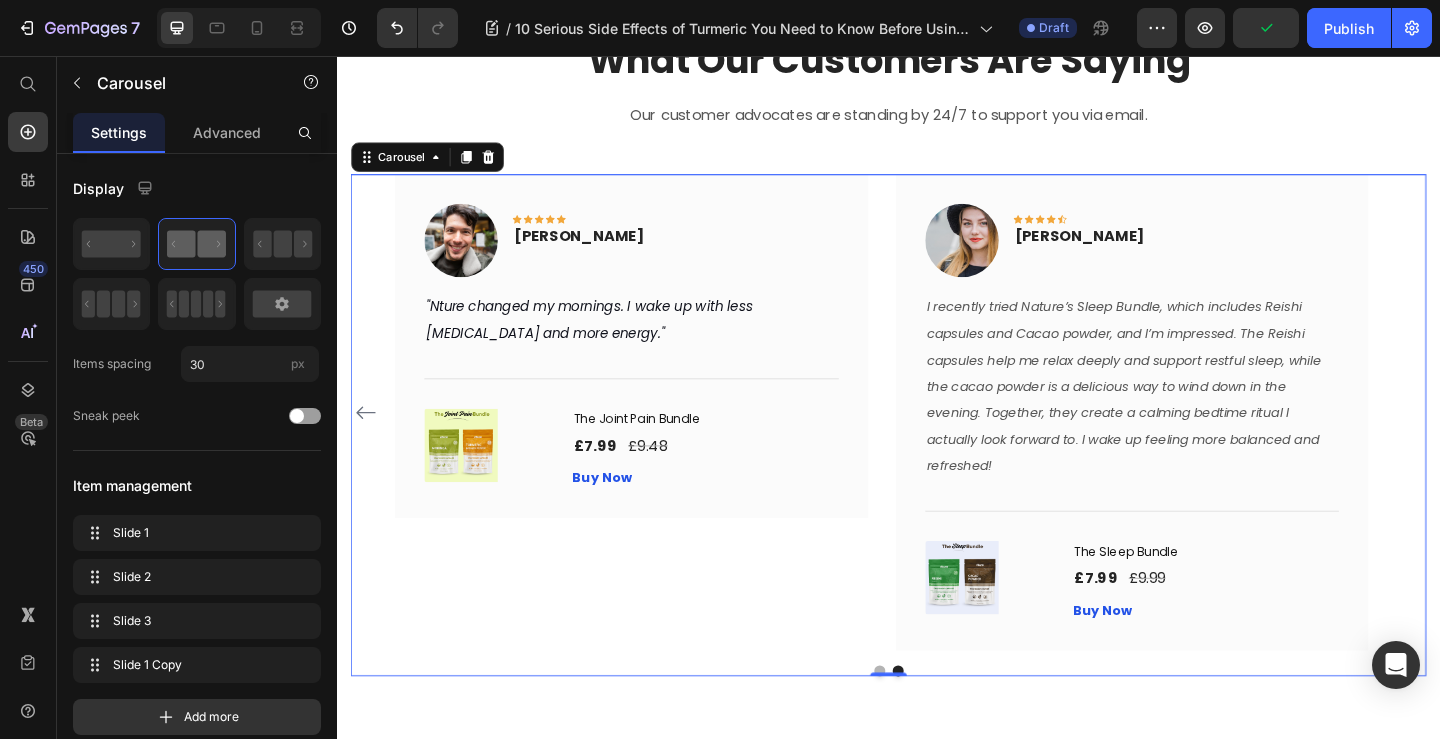 click 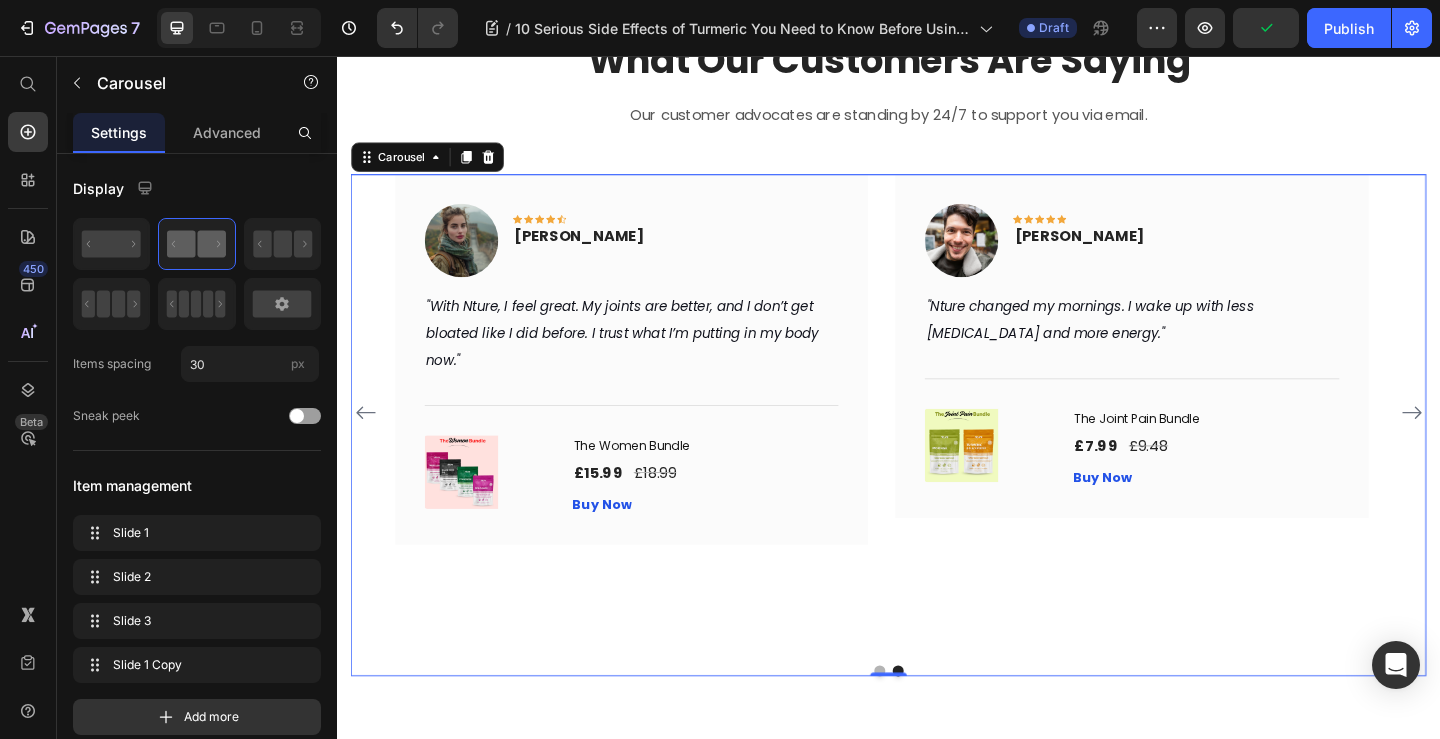 click 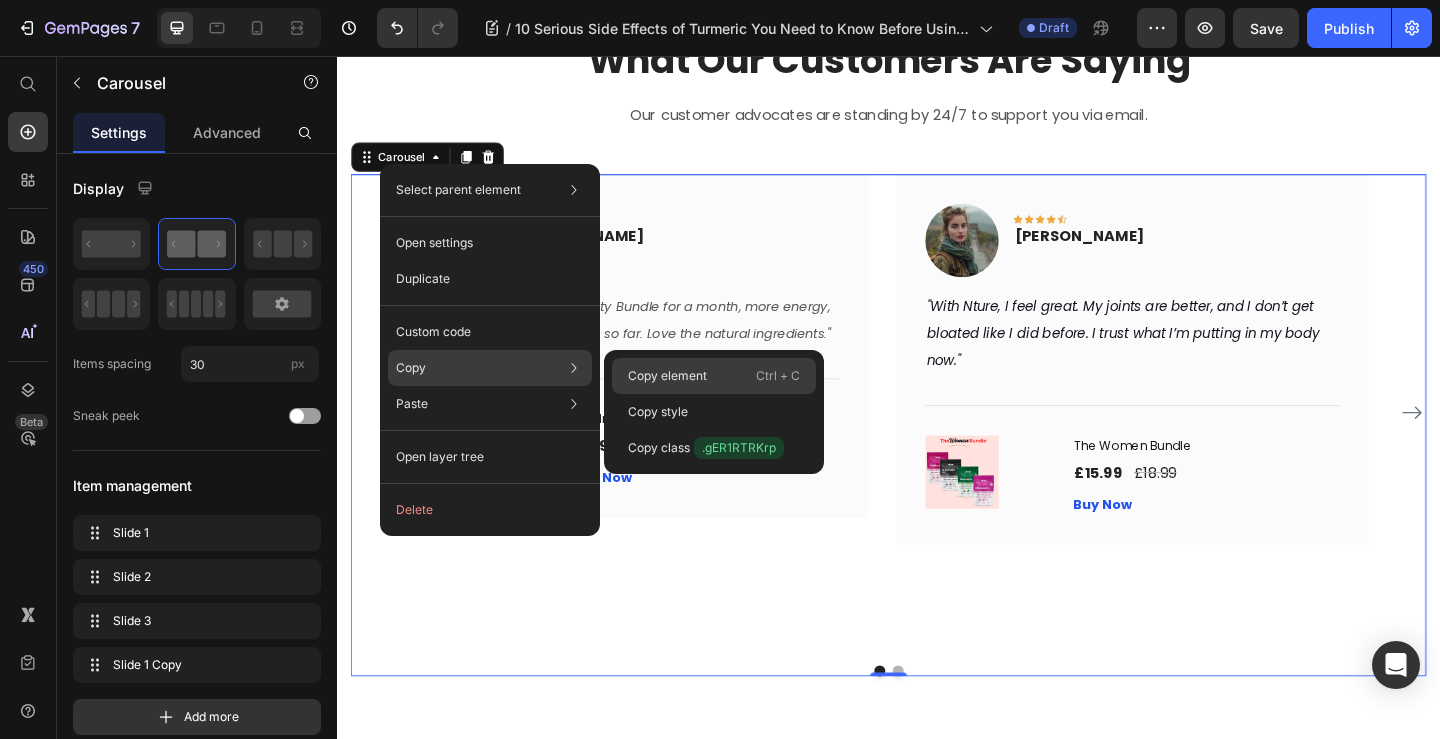 click on "Copy element" at bounding box center [667, 376] 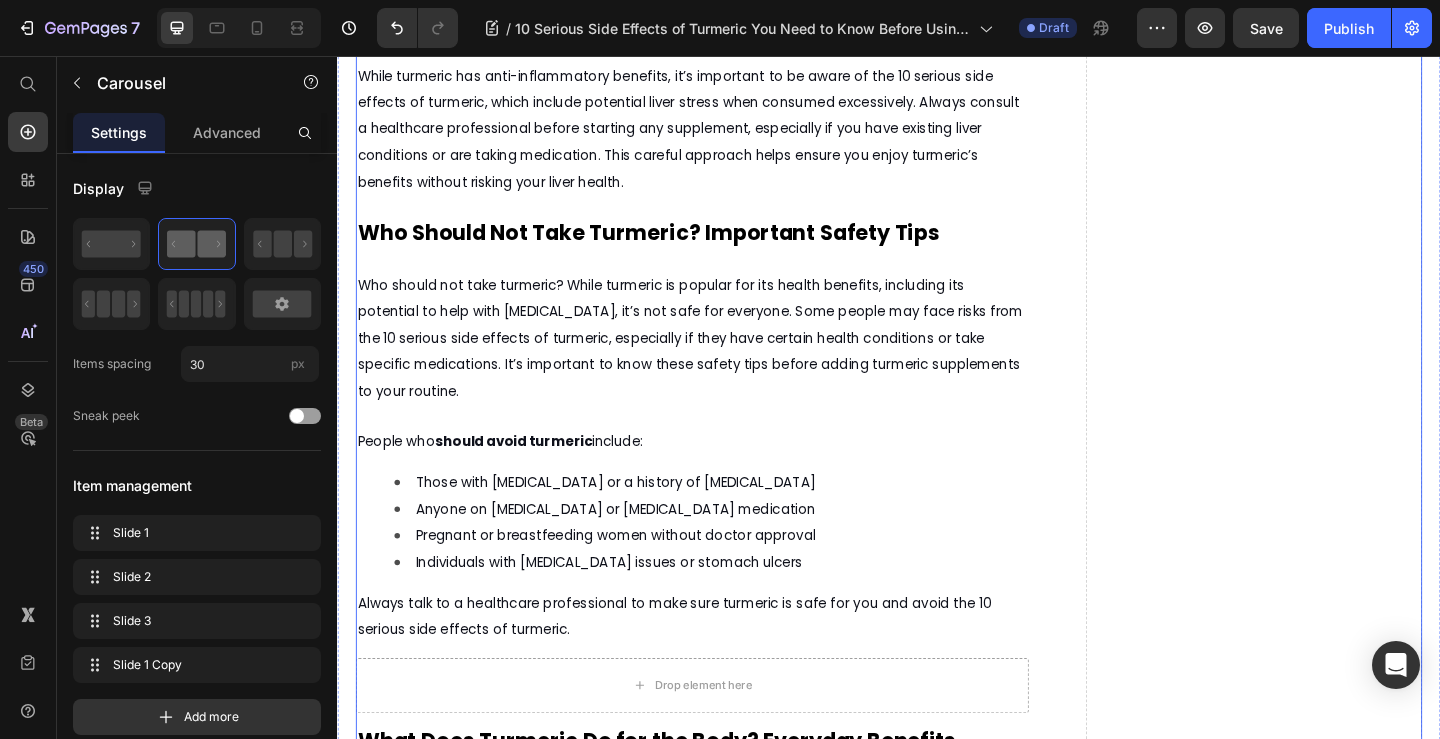 scroll, scrollTop: 2326, scrollLeft: 0, axis: vertical 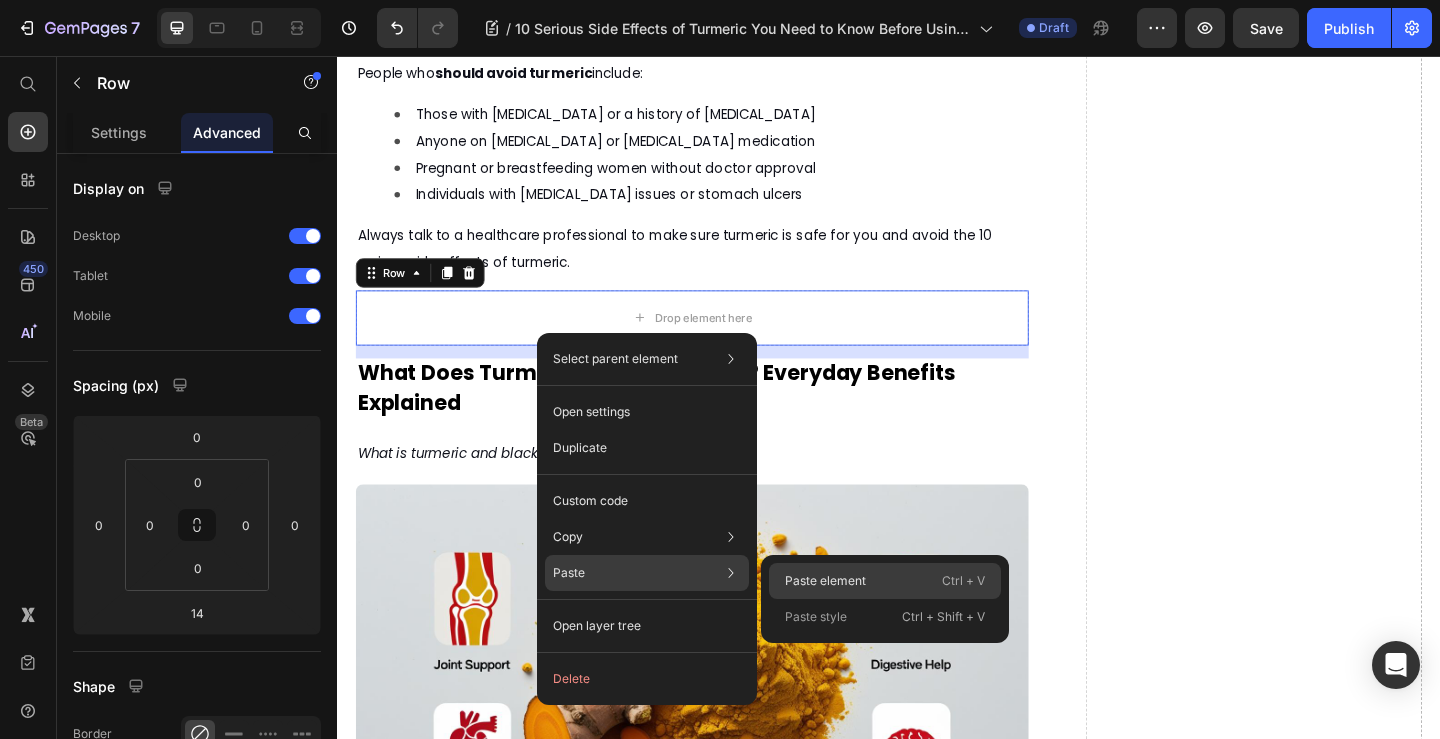 click on "Paste element" at bounding box center (825, 581) 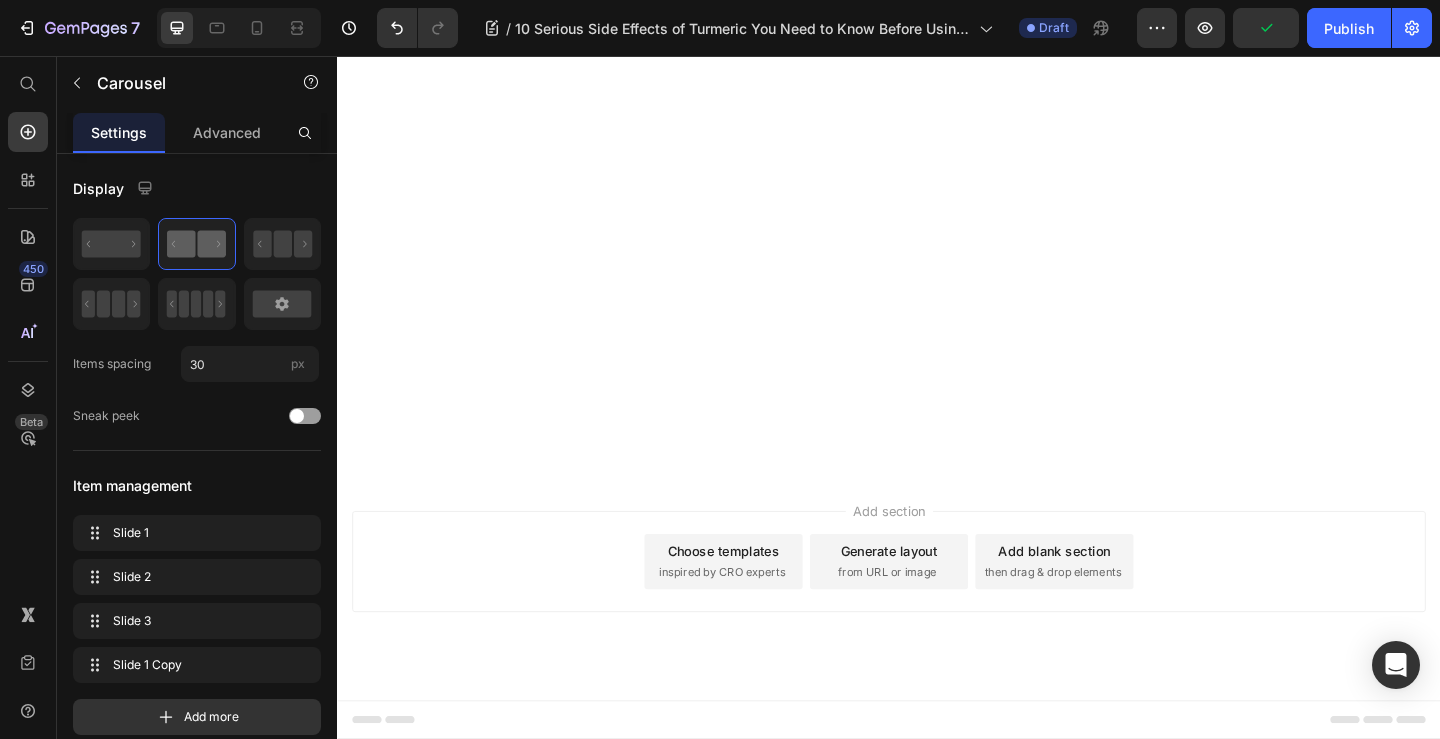 scroll, scrollTop: 9159, scrollLeft: 0, axis: vertical 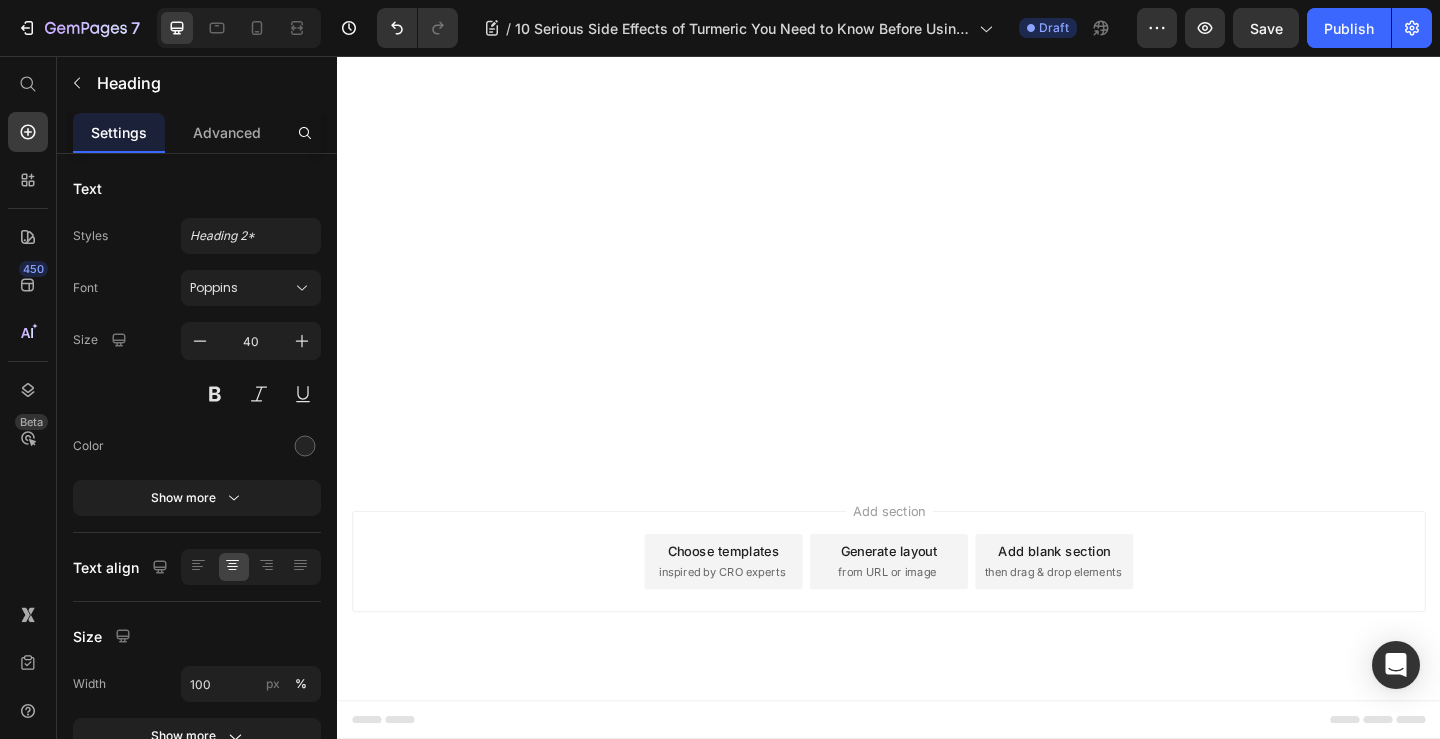 click on "What Our Customers Are Saying" at bounding box center (937, -1390) 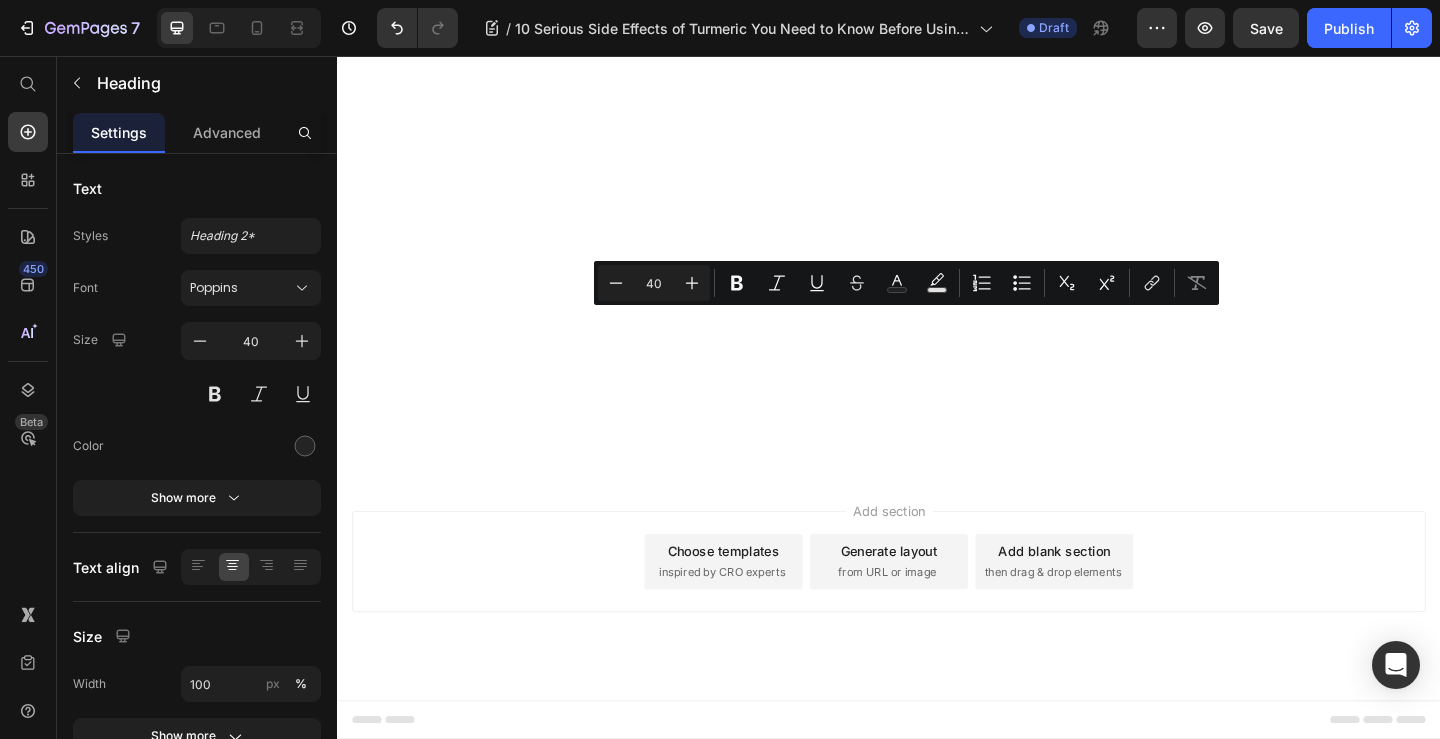 copy on "What Our Customers Are Saying" 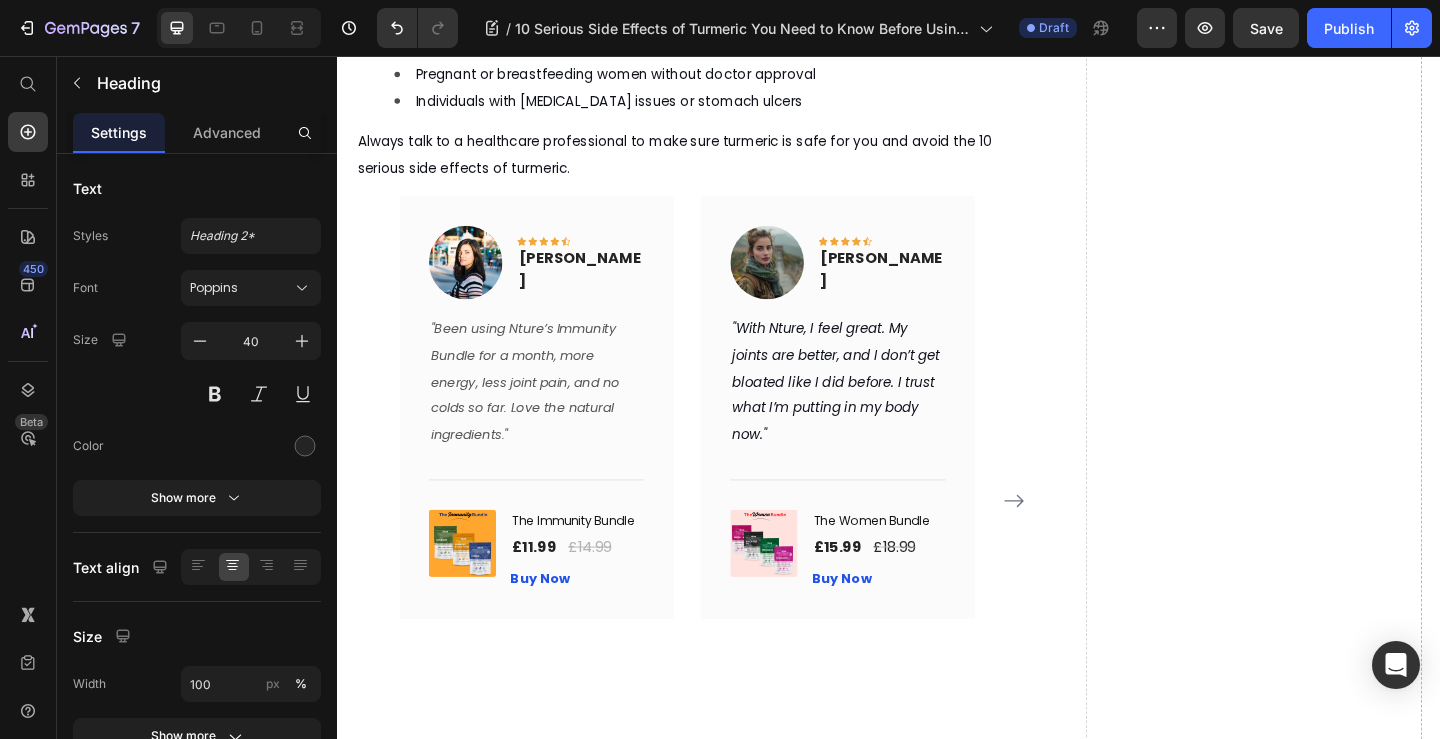 scroll, scrollTop: 2433, scrollLeft: 0, axis: vertical 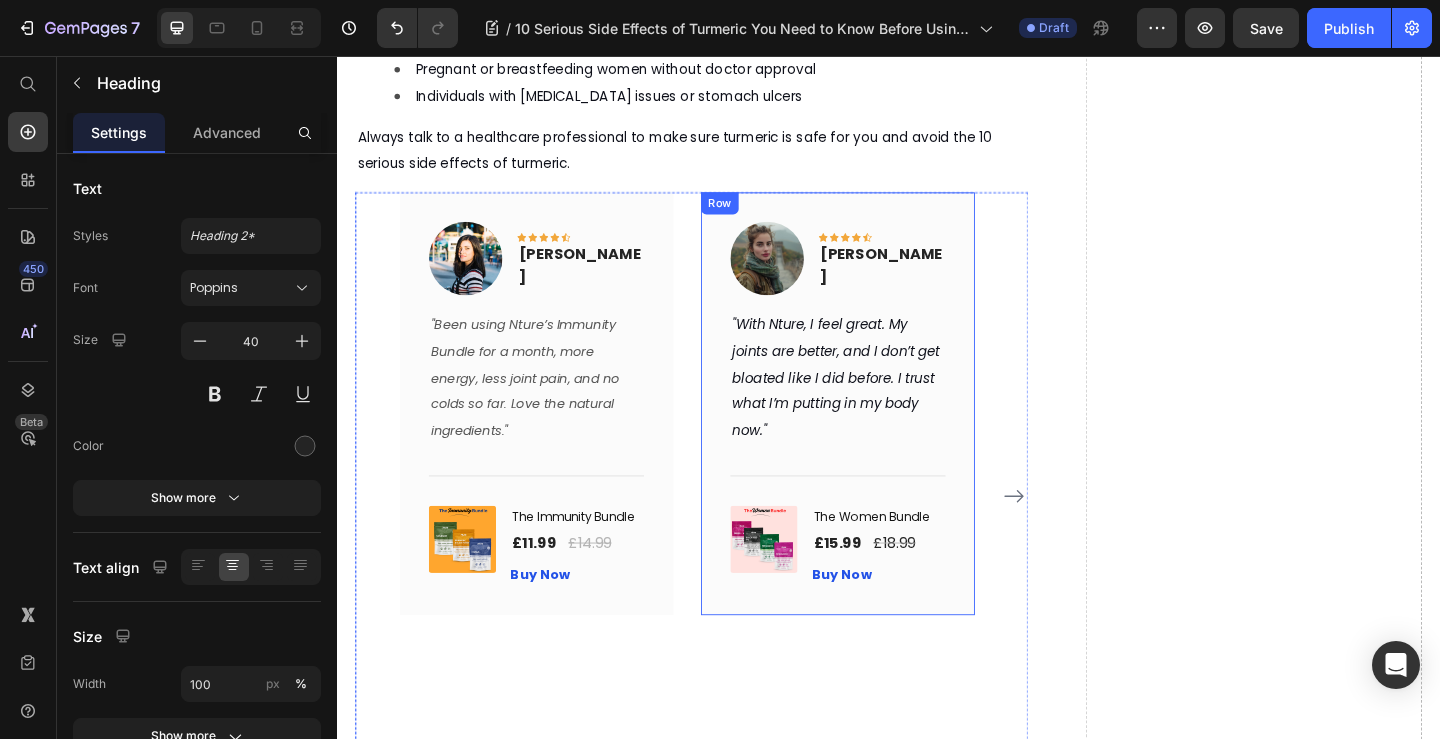 click on "Always talk to a healthcare professional to make sure turmeric is safe for you and avoid the 10 serious side effects of turmeric." at bounding box center (703, 158) 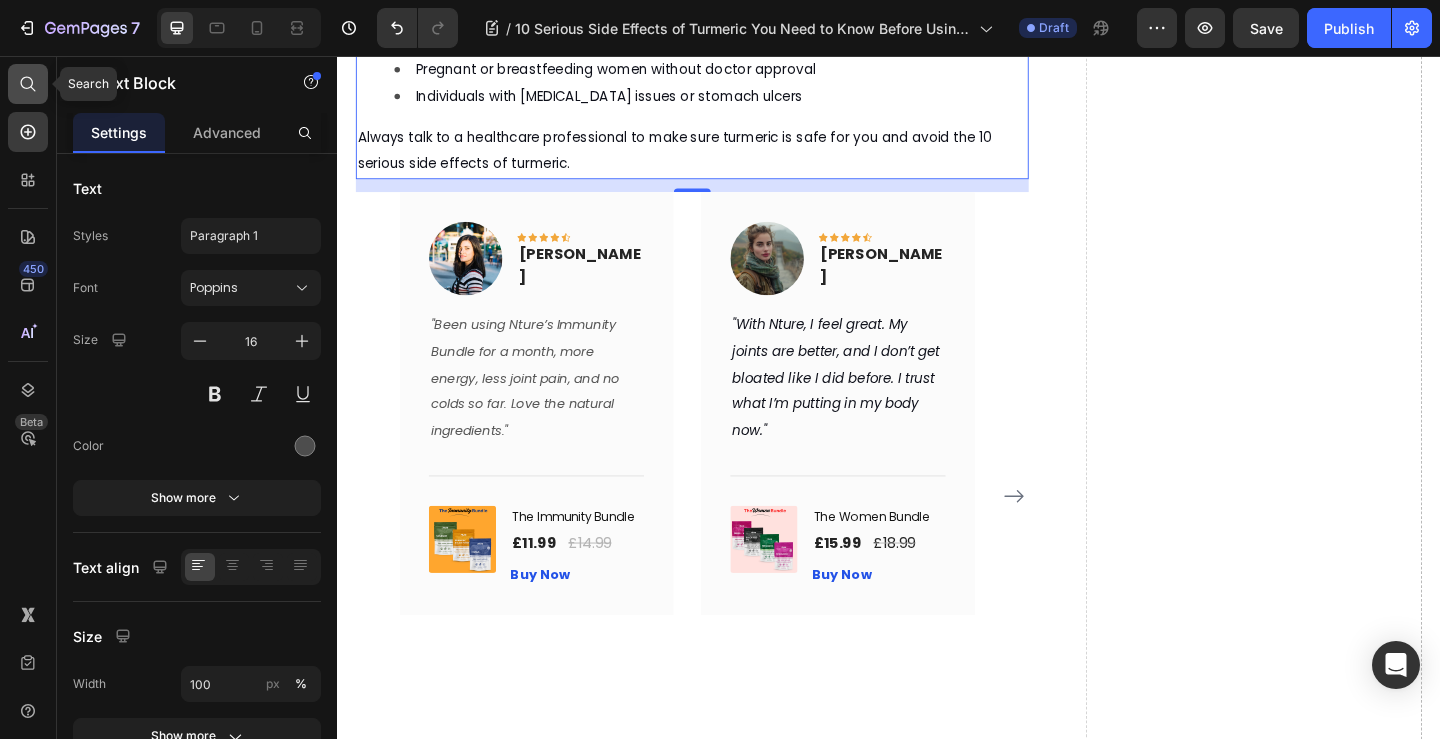 click 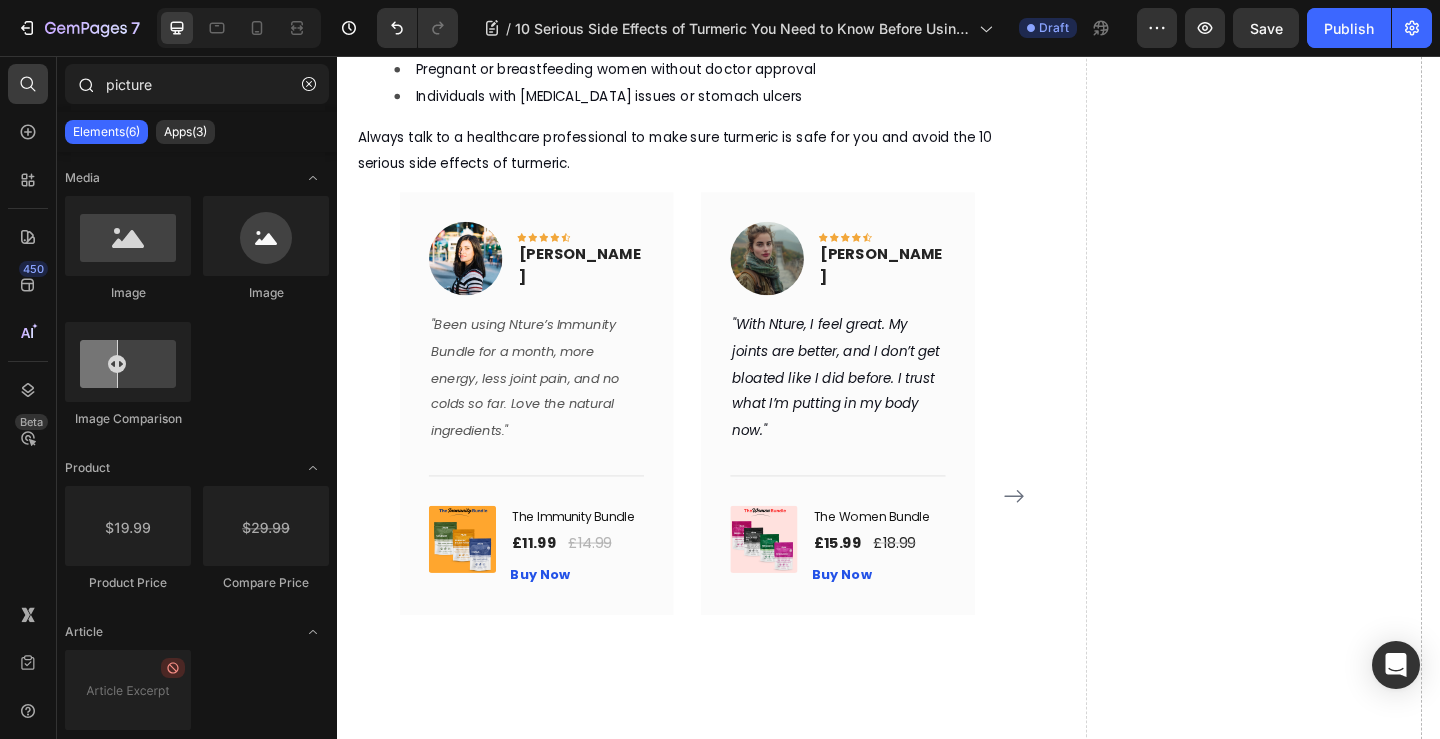 click at bounding box center [85, 84] 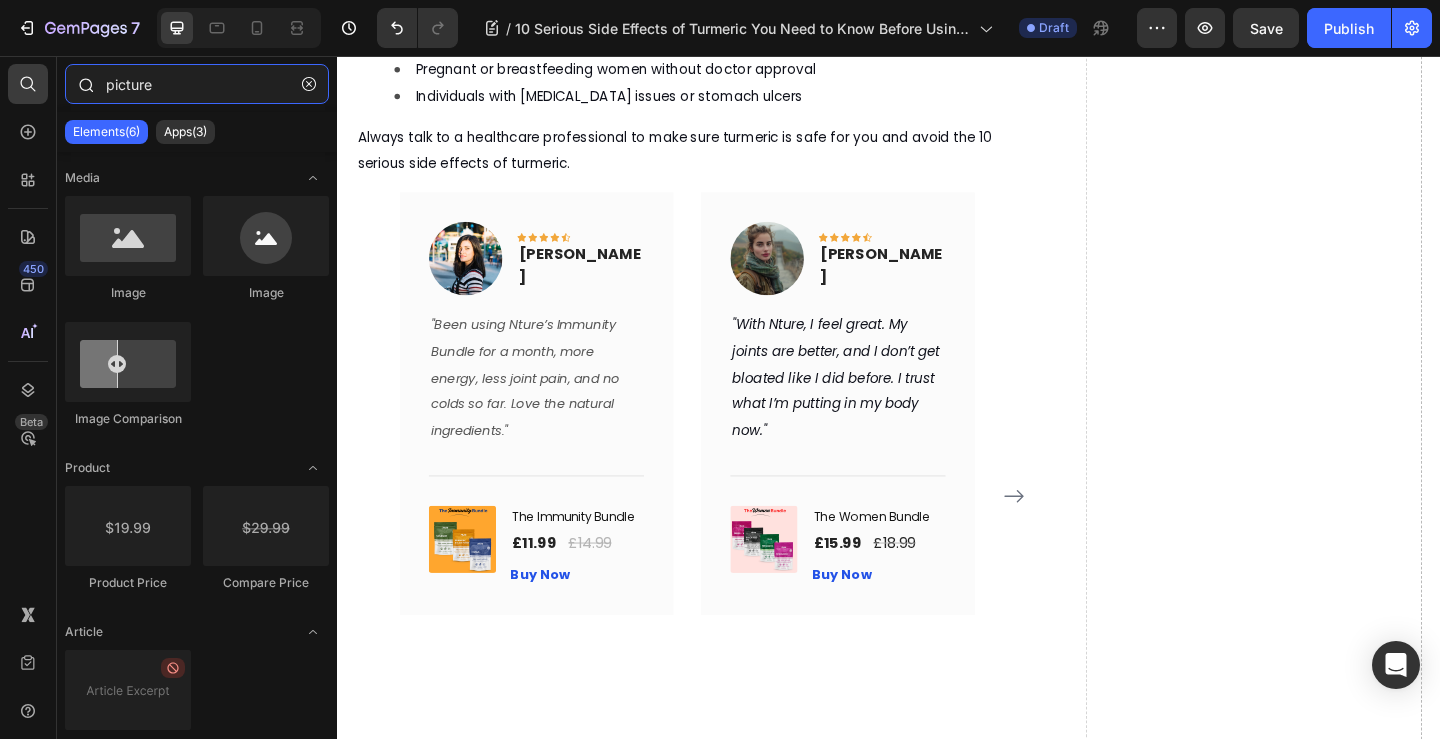 click on "picture" at bounding box center [197, 84] 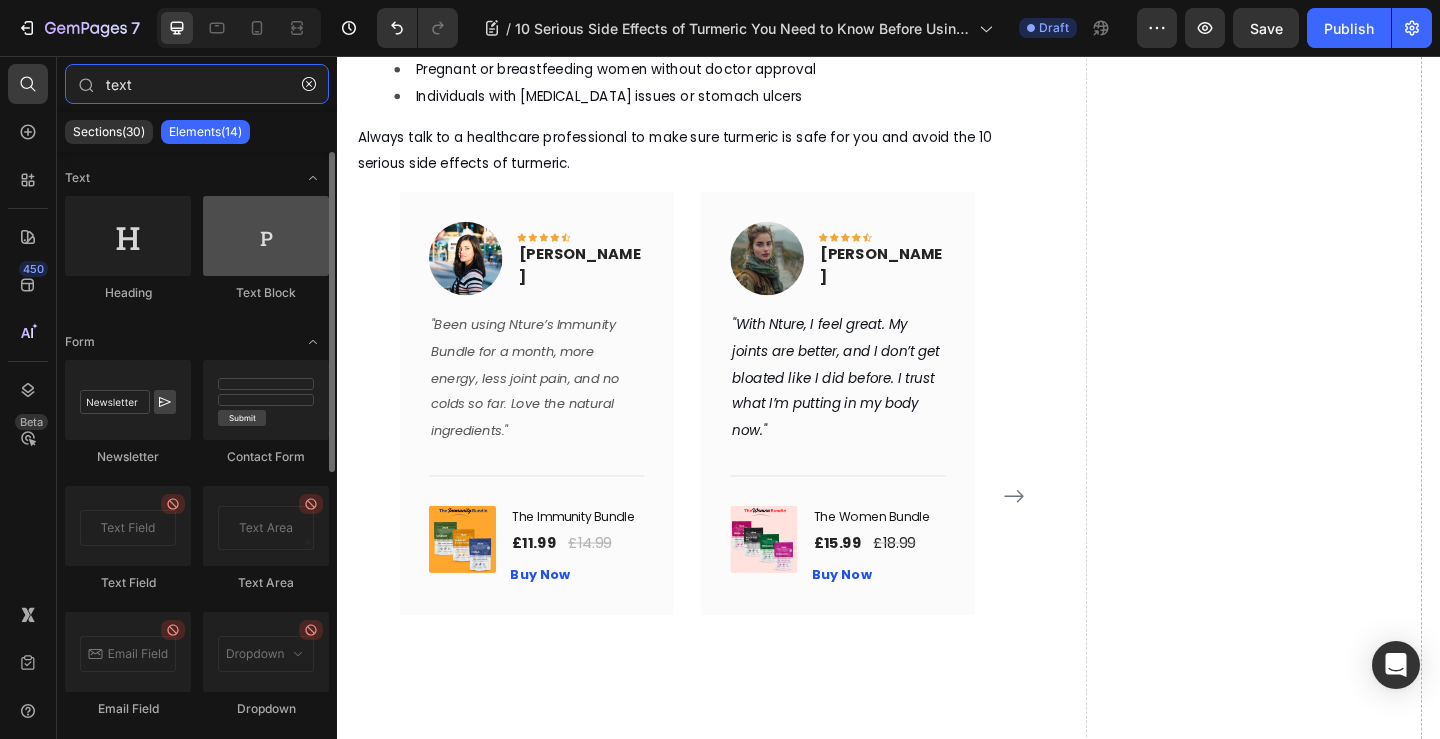 type on "text" 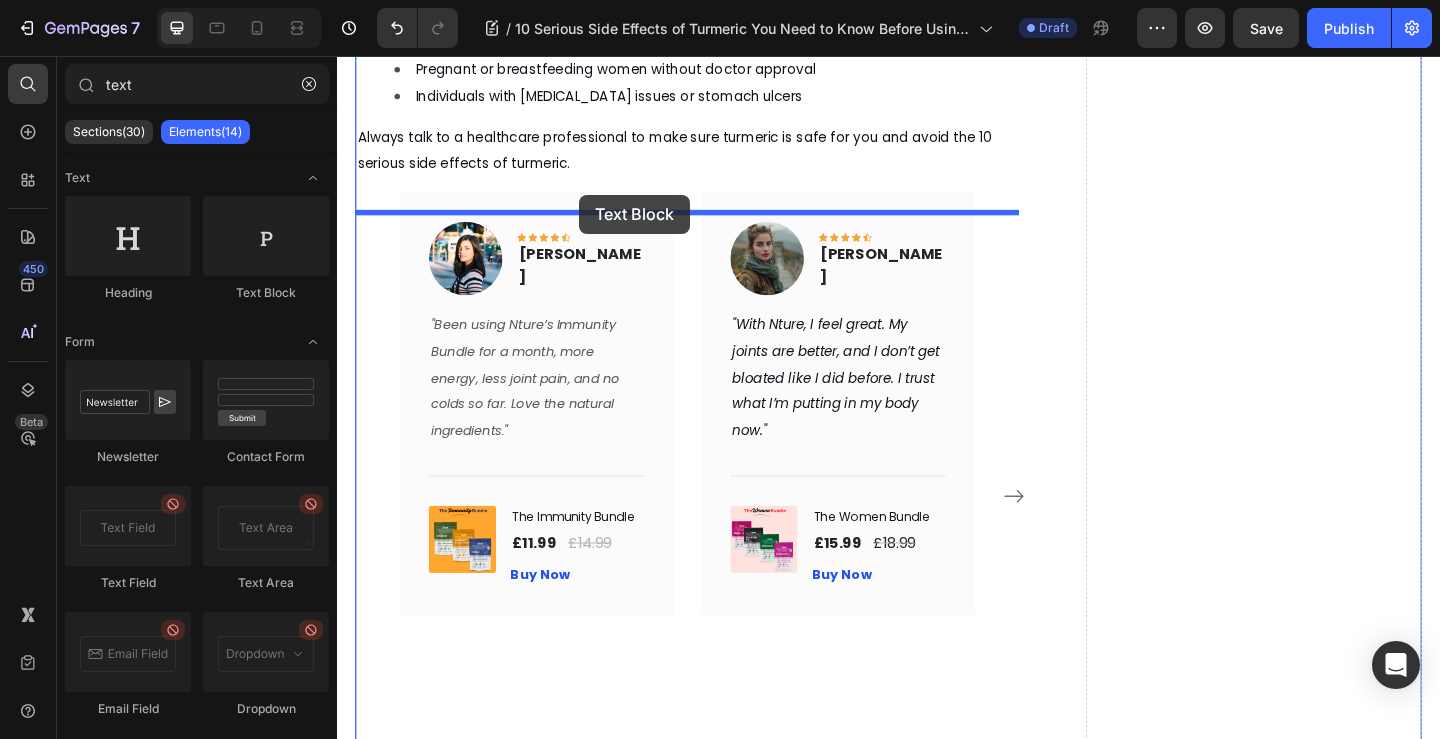 drag, startPoint x: 598, startPoint y: 318, endPoint x: 600, endPoint y: 207, distance: 111.01801 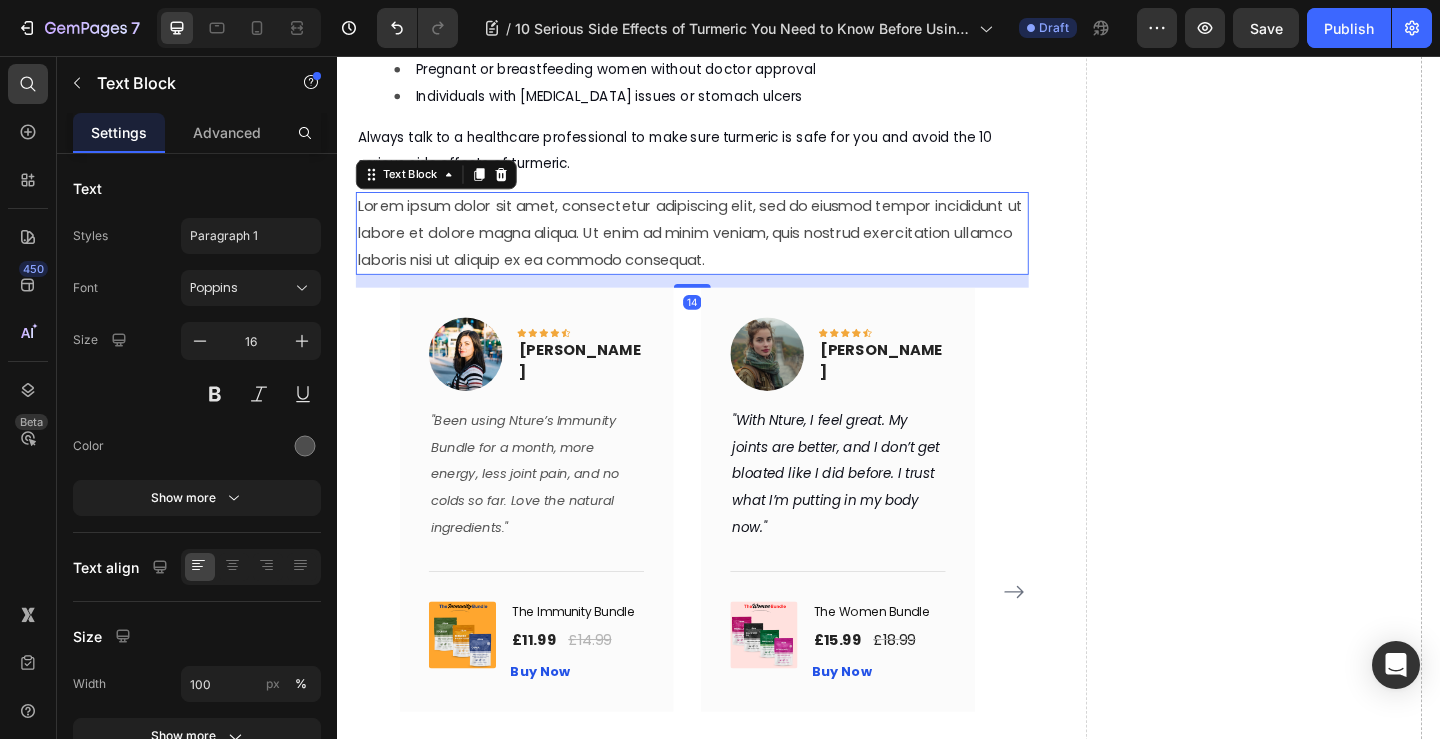 click on "Lorem ipsum dolor sit amet, consectetur adipiscing elit, sed do eiusmod tempor incididunt ut labore et dolore magna aliqua. Ut enim ad minim veniam, quis nostrud exercitation ullamco laboris nisi ut aliquip ex ea commodo consequat." at bounding box center [723, 249] 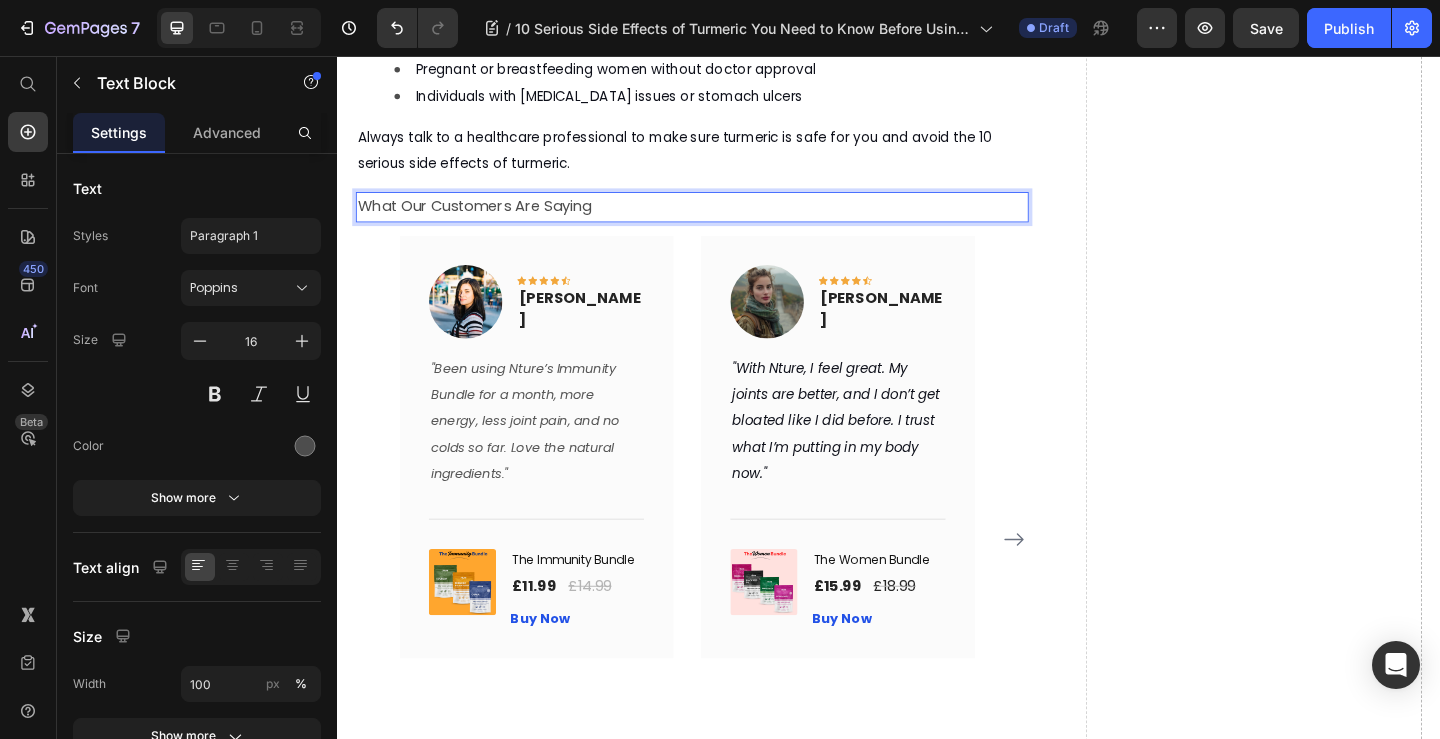 click on "What Our Customers Are Saying" at bounding box center (723, 220) 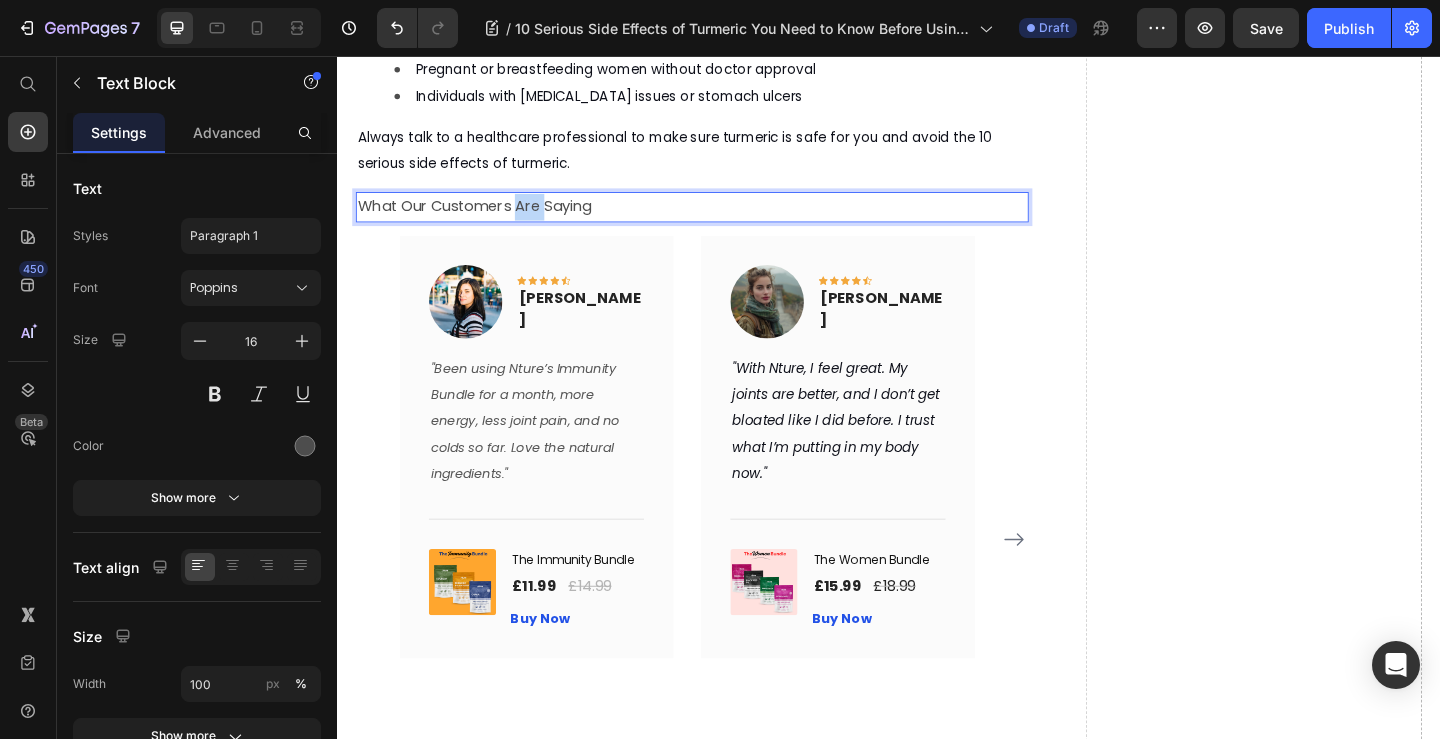 click on "What Our Customers Are Saying" at bounding box center (723, 220) 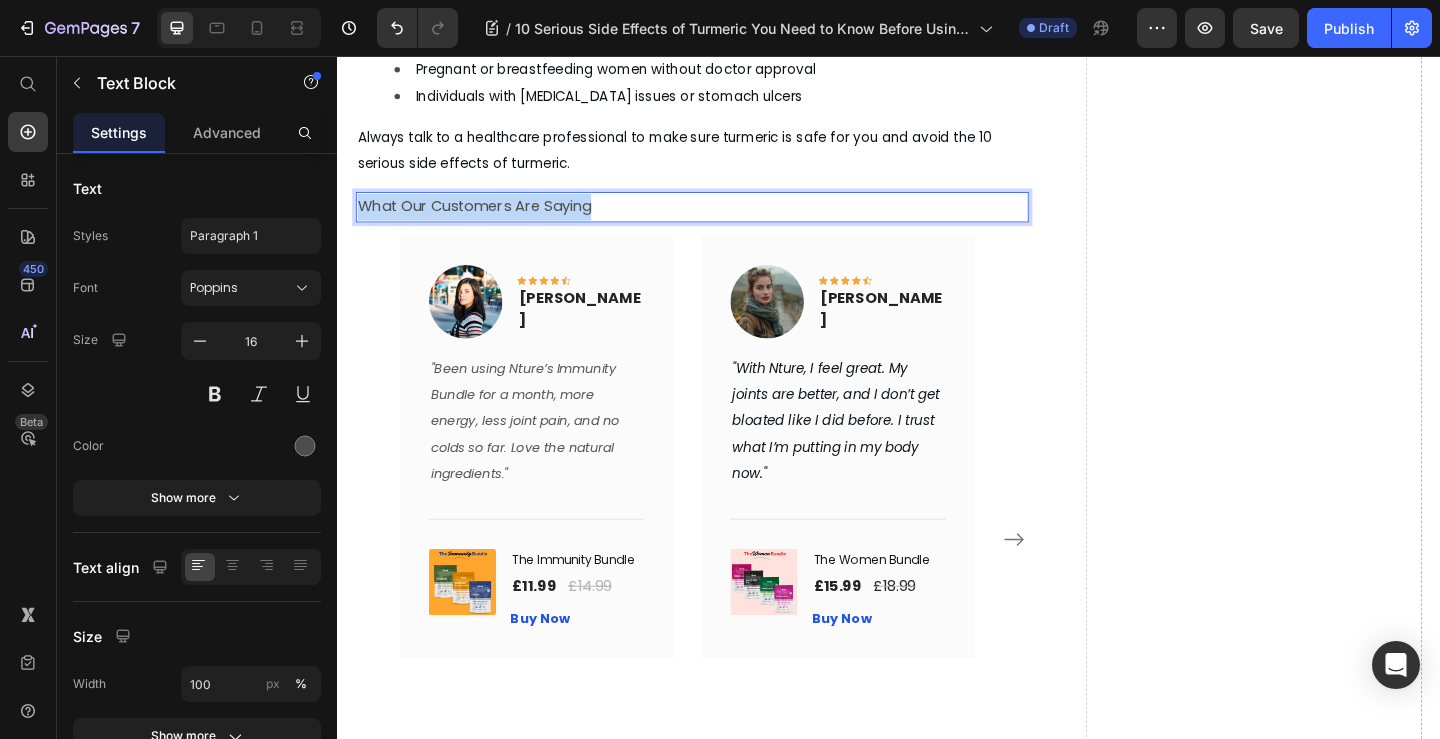click on "What Our Customers Are Saying" at bounding box center [723, 220] 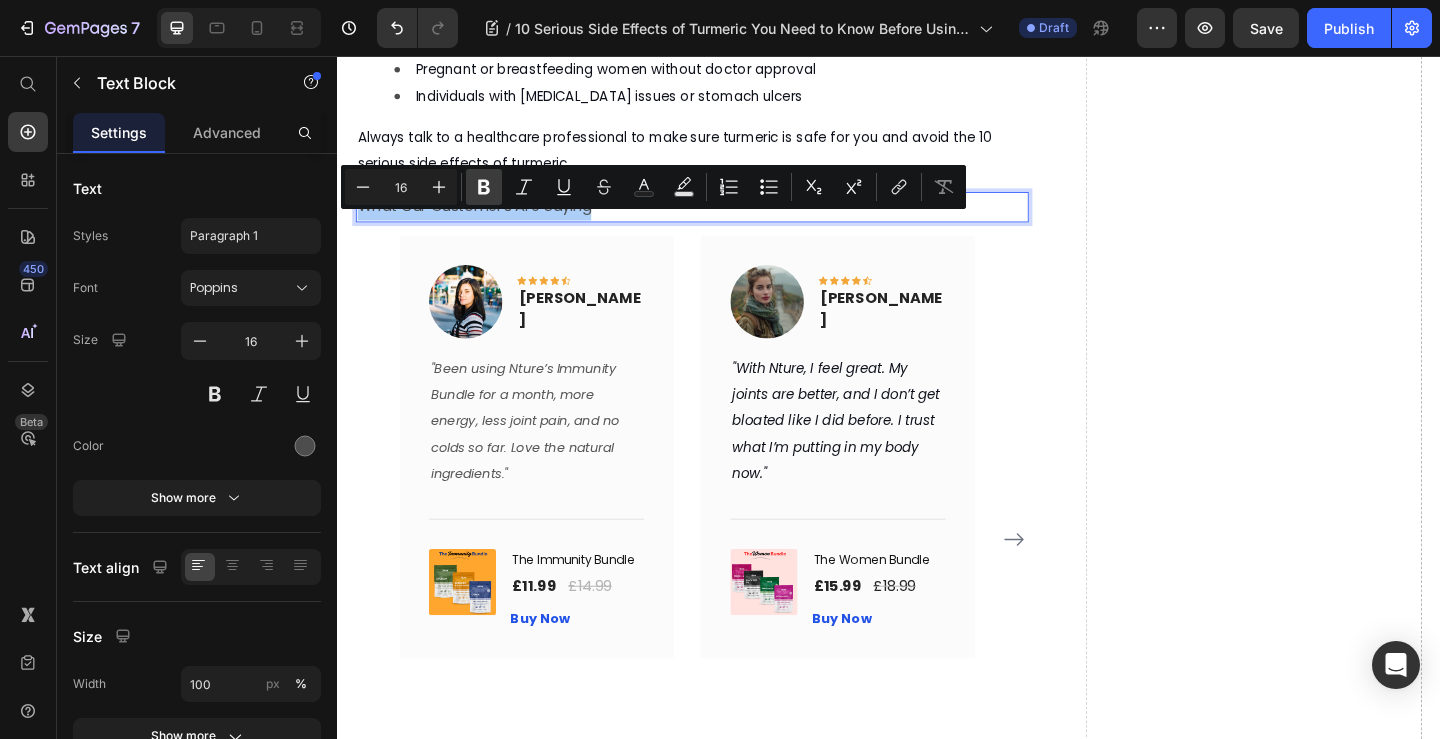 click 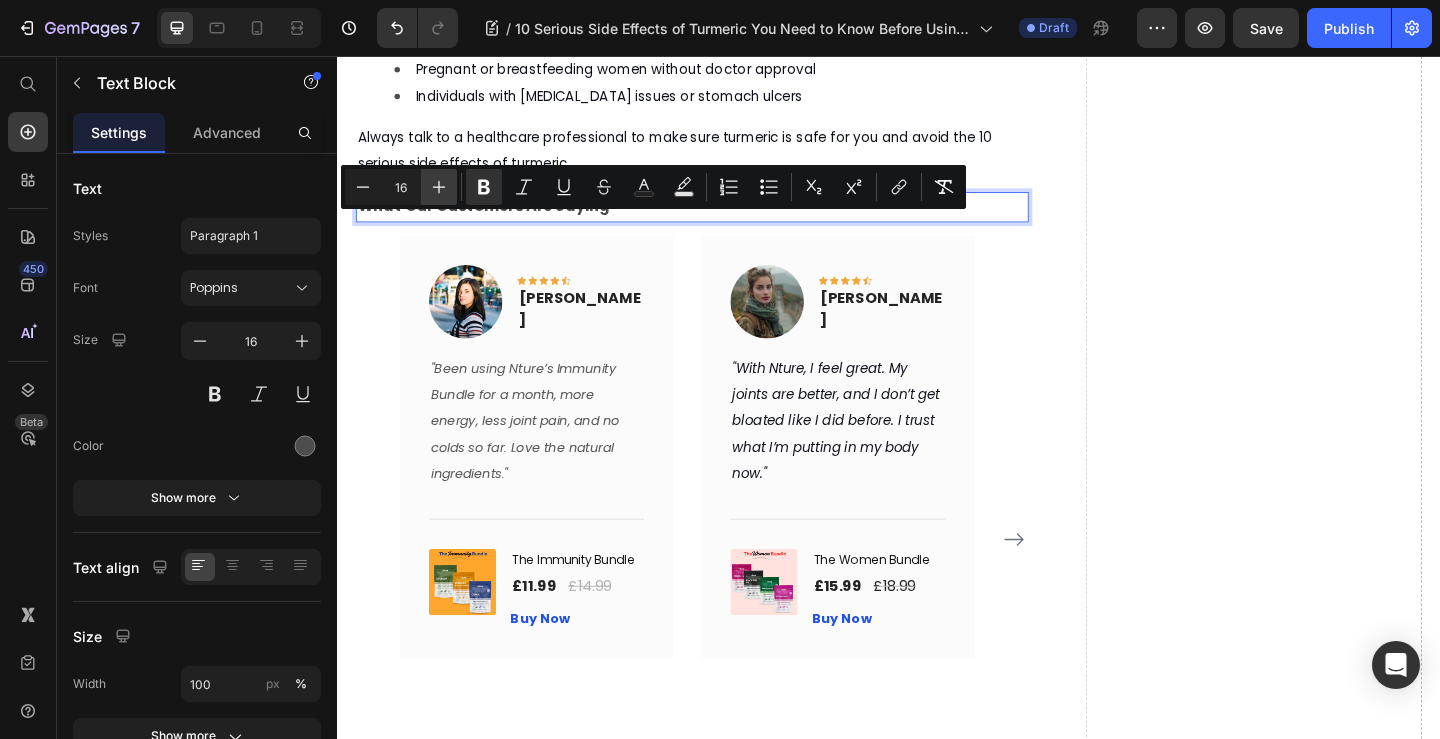 click 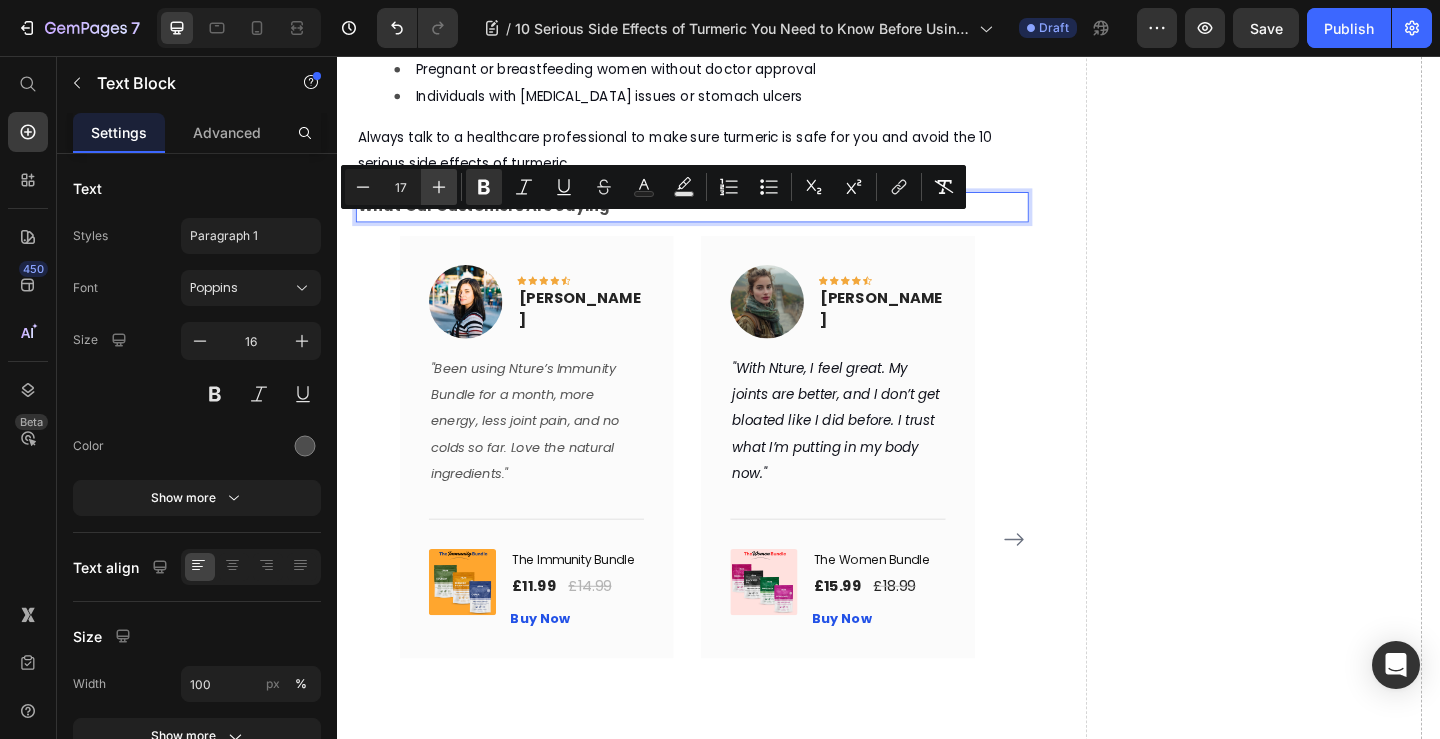 click 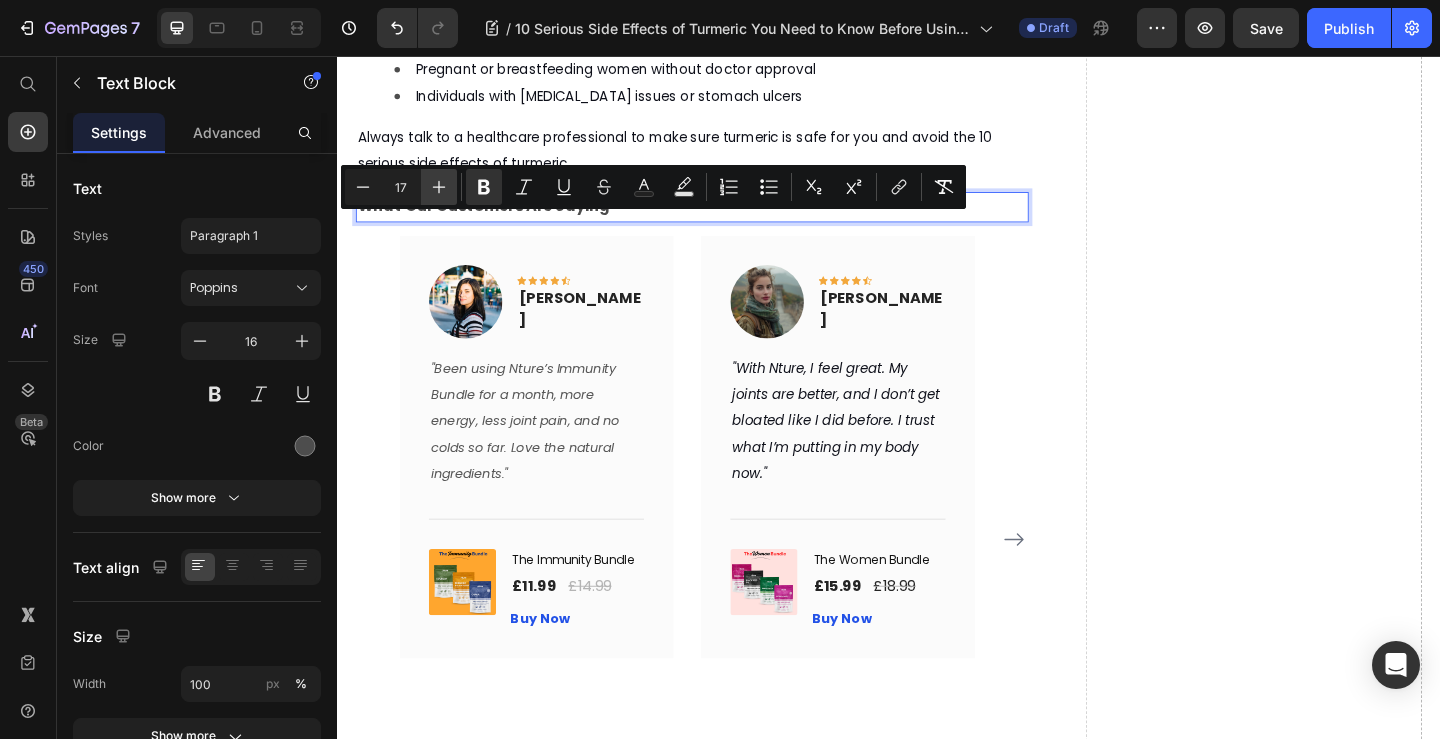 click 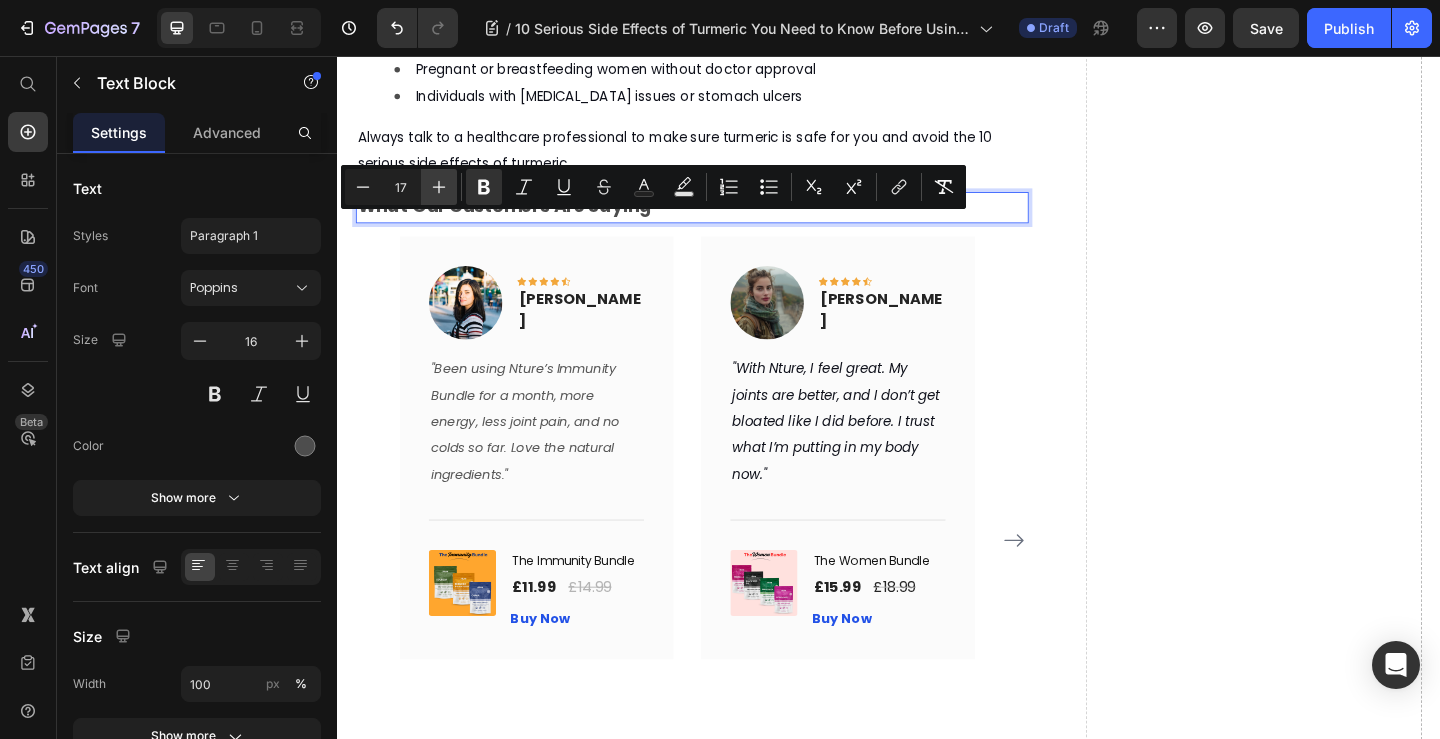 type on "19" 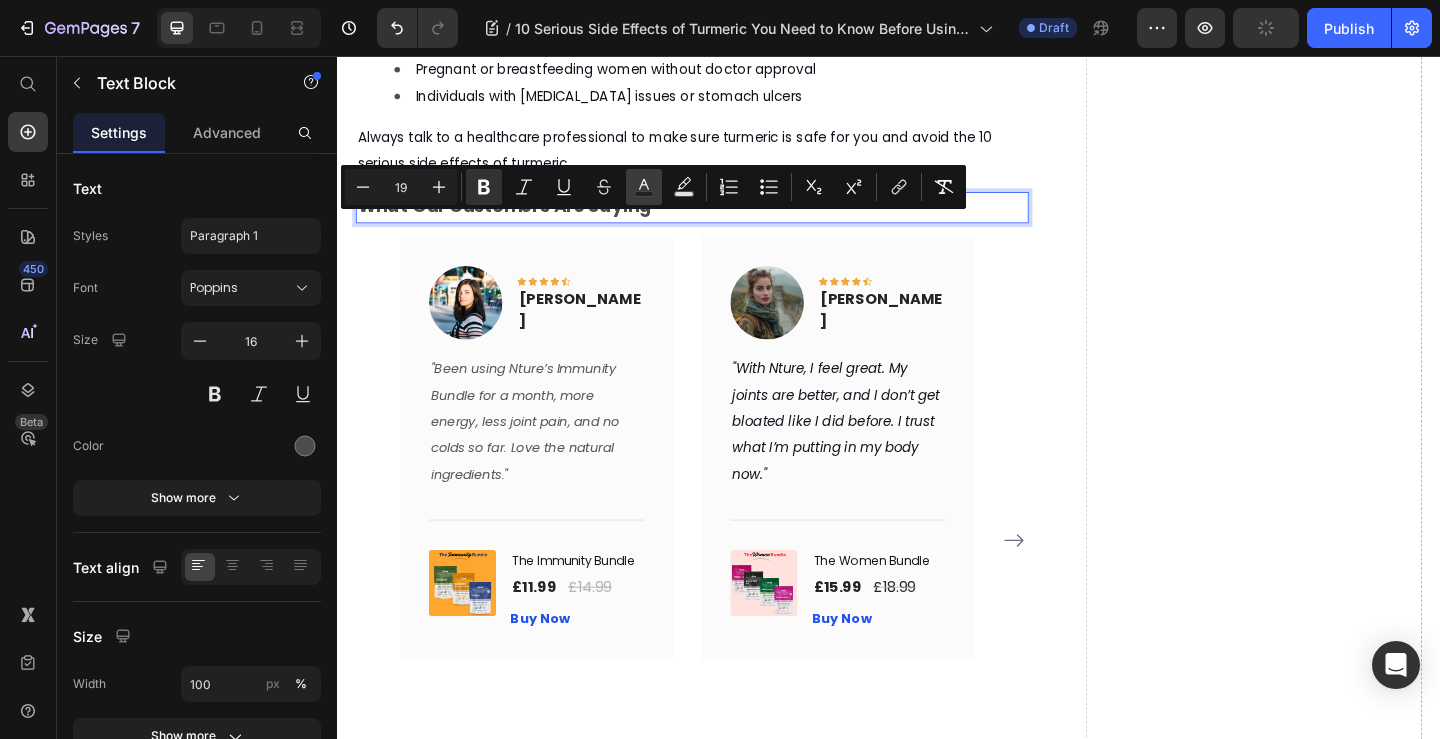 click on "Text Color" at bounding box center (644, 187) 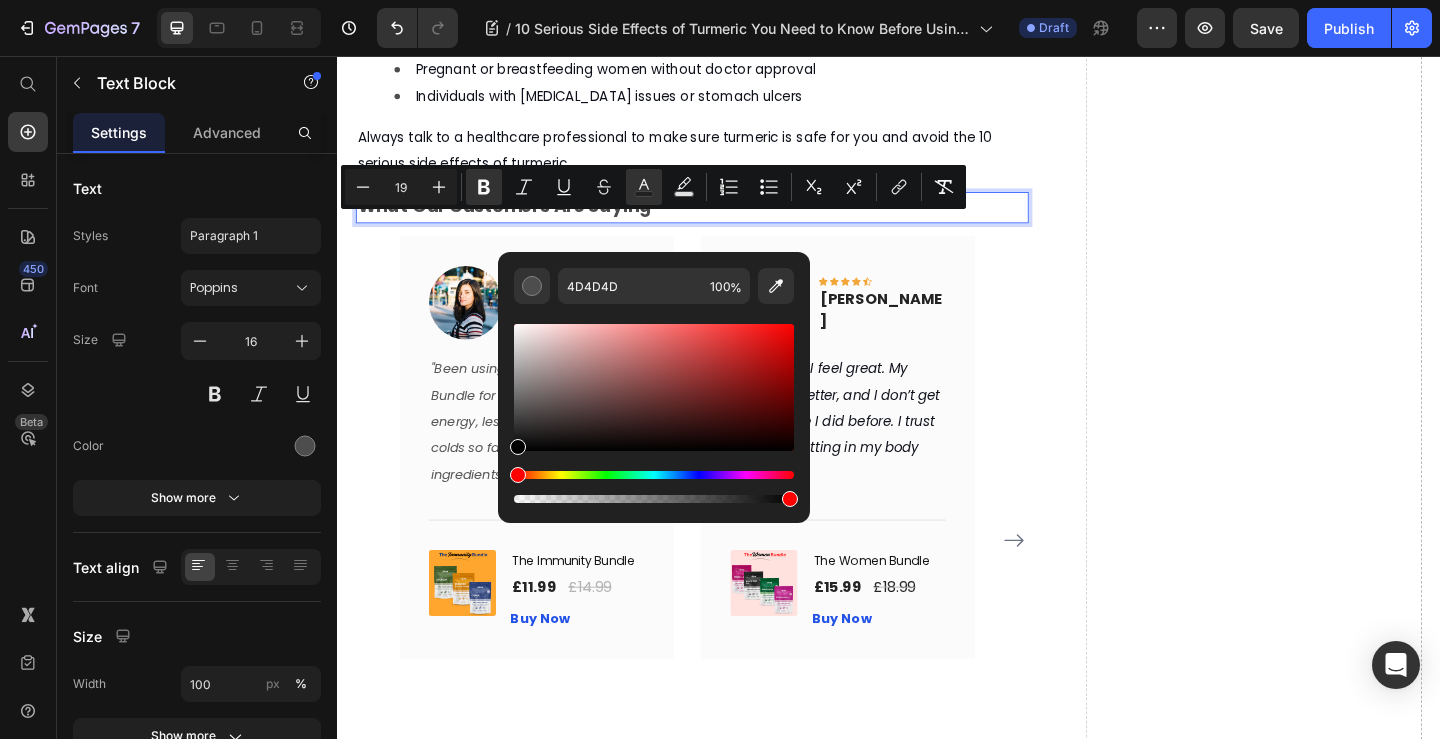 drag, startPoint x: 522, startPoint y: 417, endPoint x: 512, endPoint y: 462, distance: 46.09772 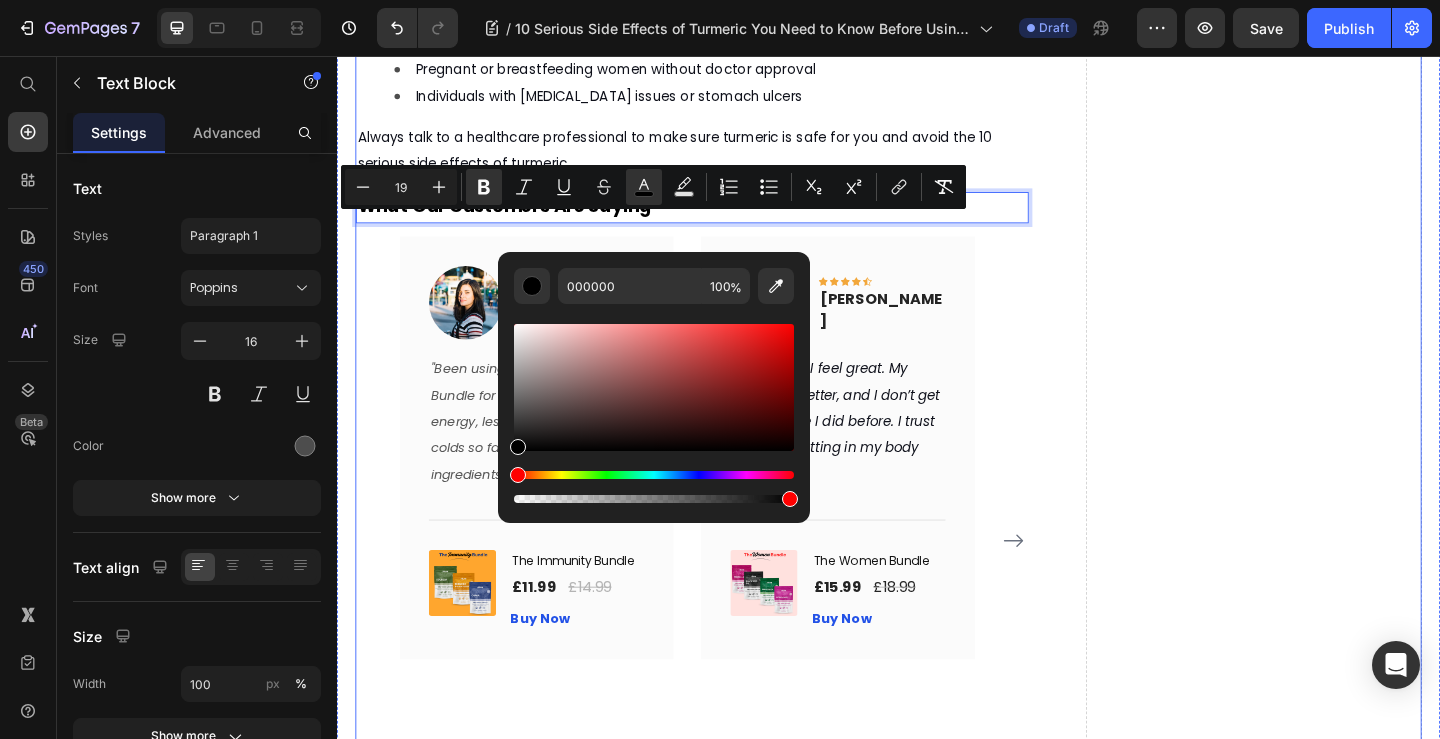 click on "Drop element here" at bounding box center (1334, 1117) 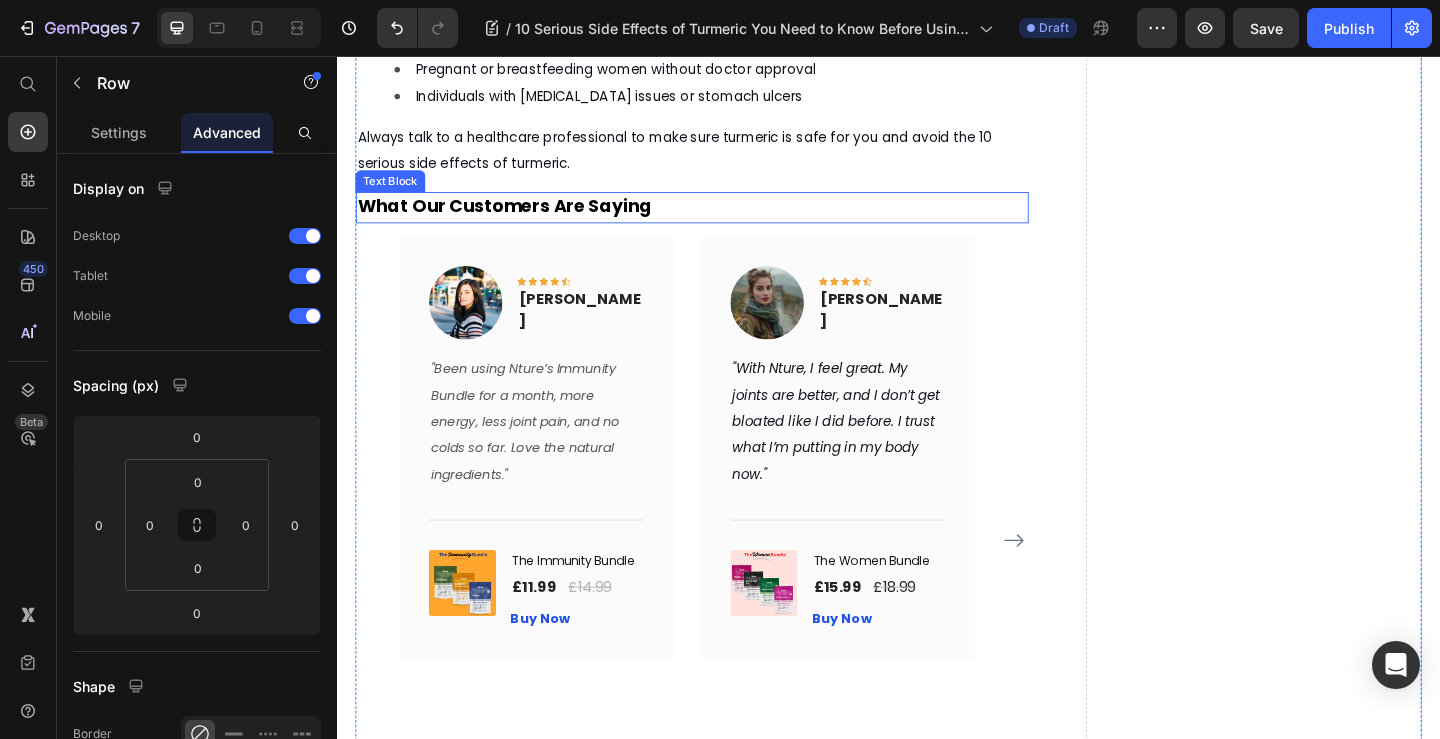 click on "What Our Customers Are Saying" at bounding box center [519, 219] 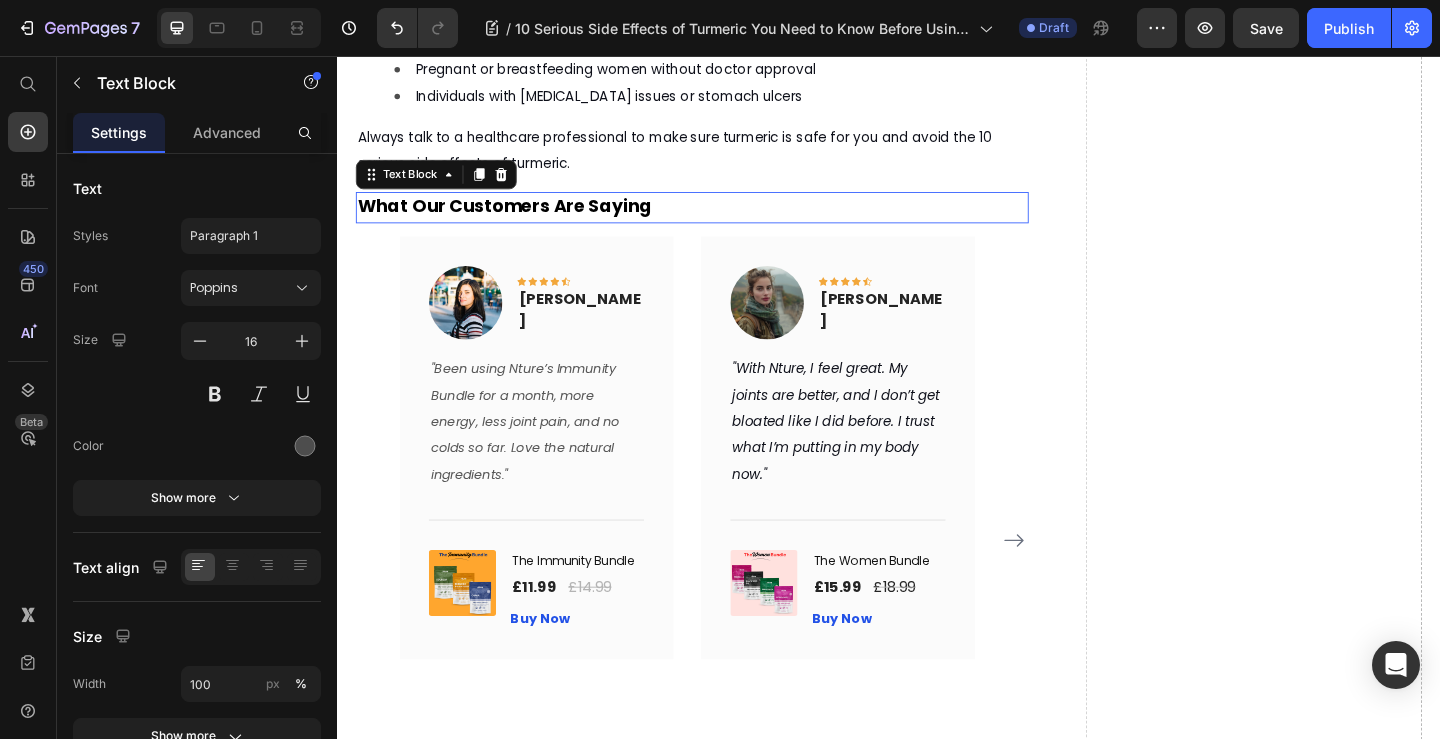 click on "What Our Customers Are Saying" at bounding box center (519, 219) 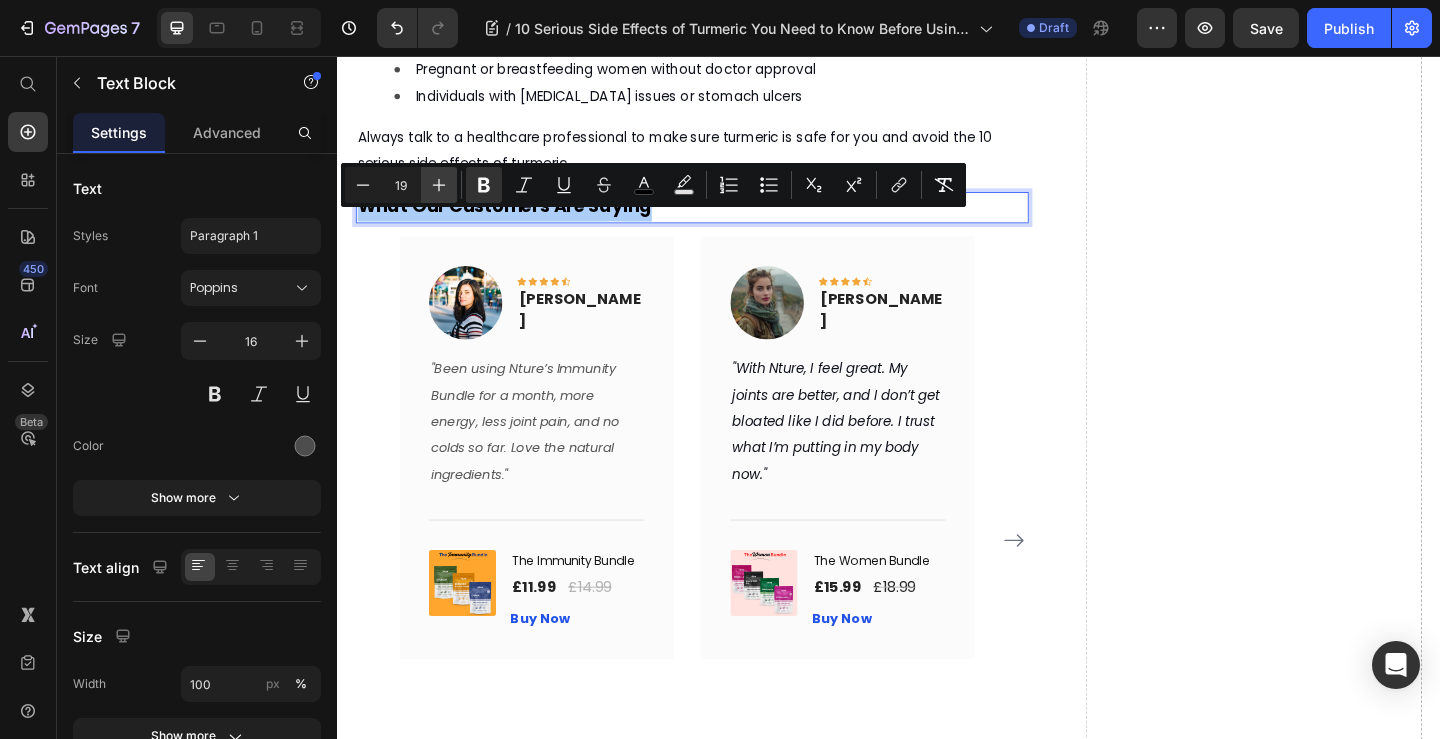 click 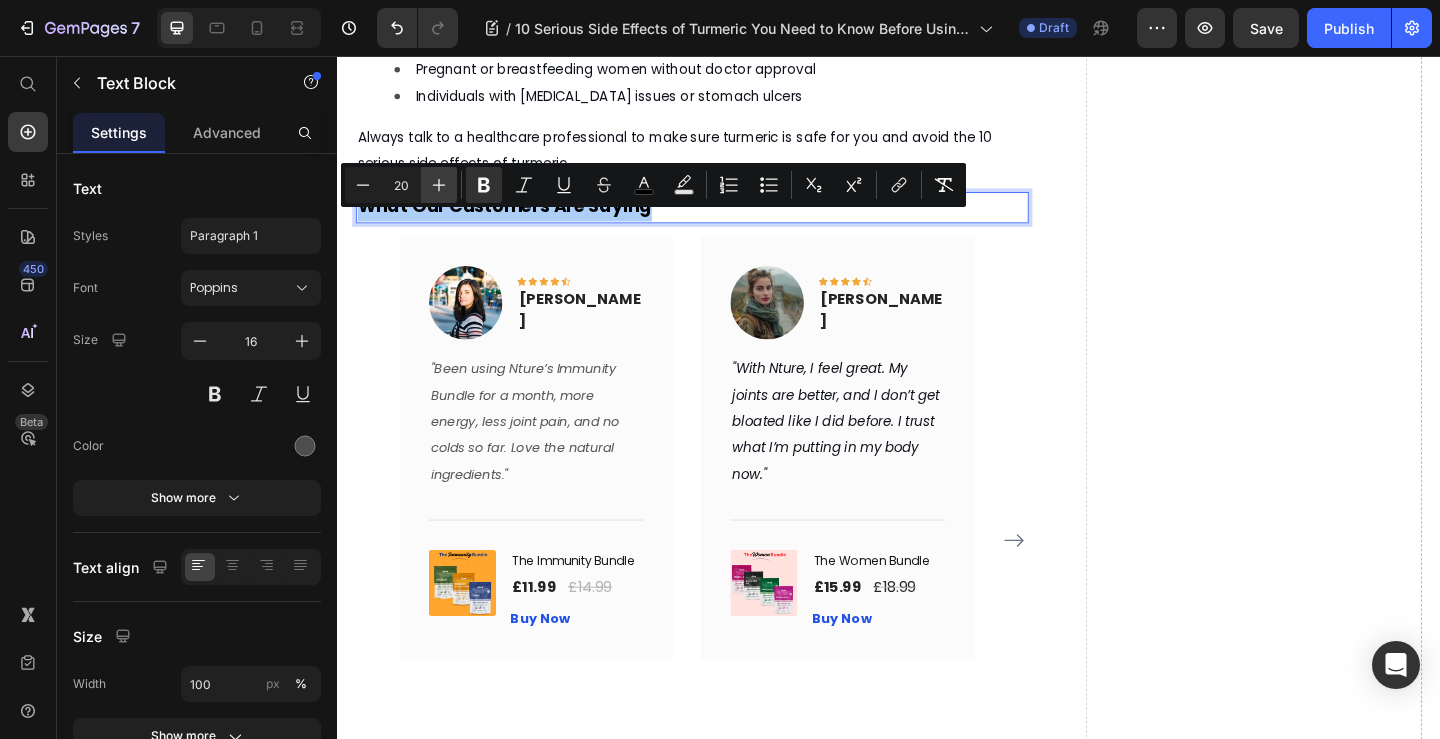 click 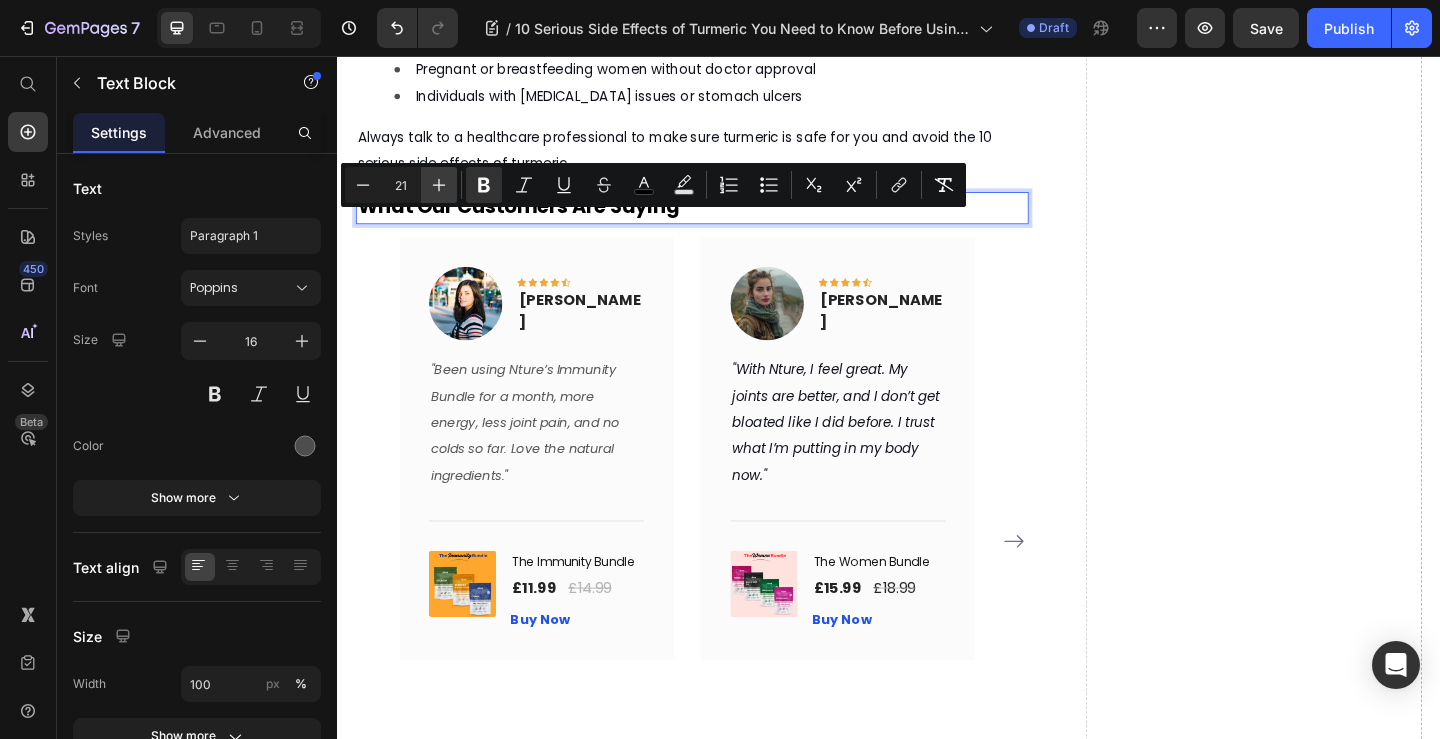 click 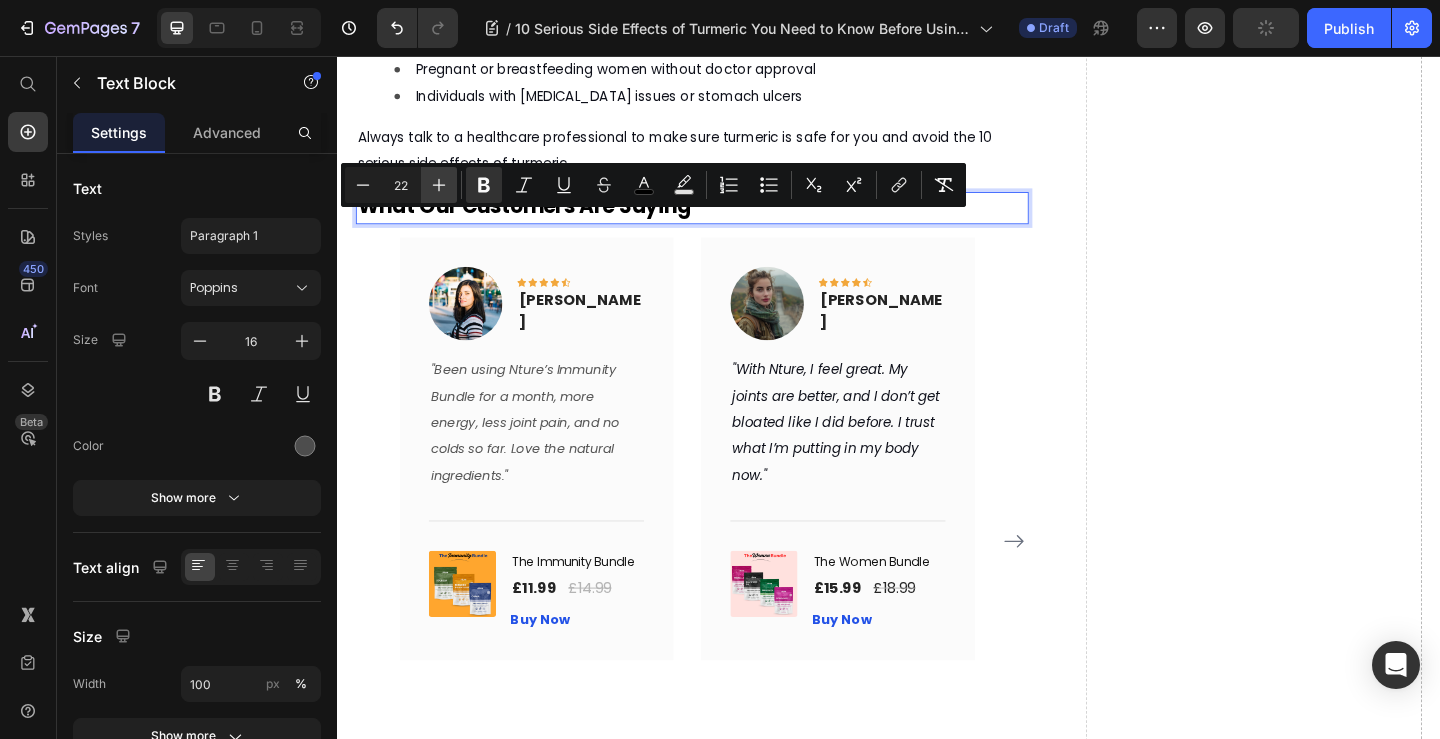 click 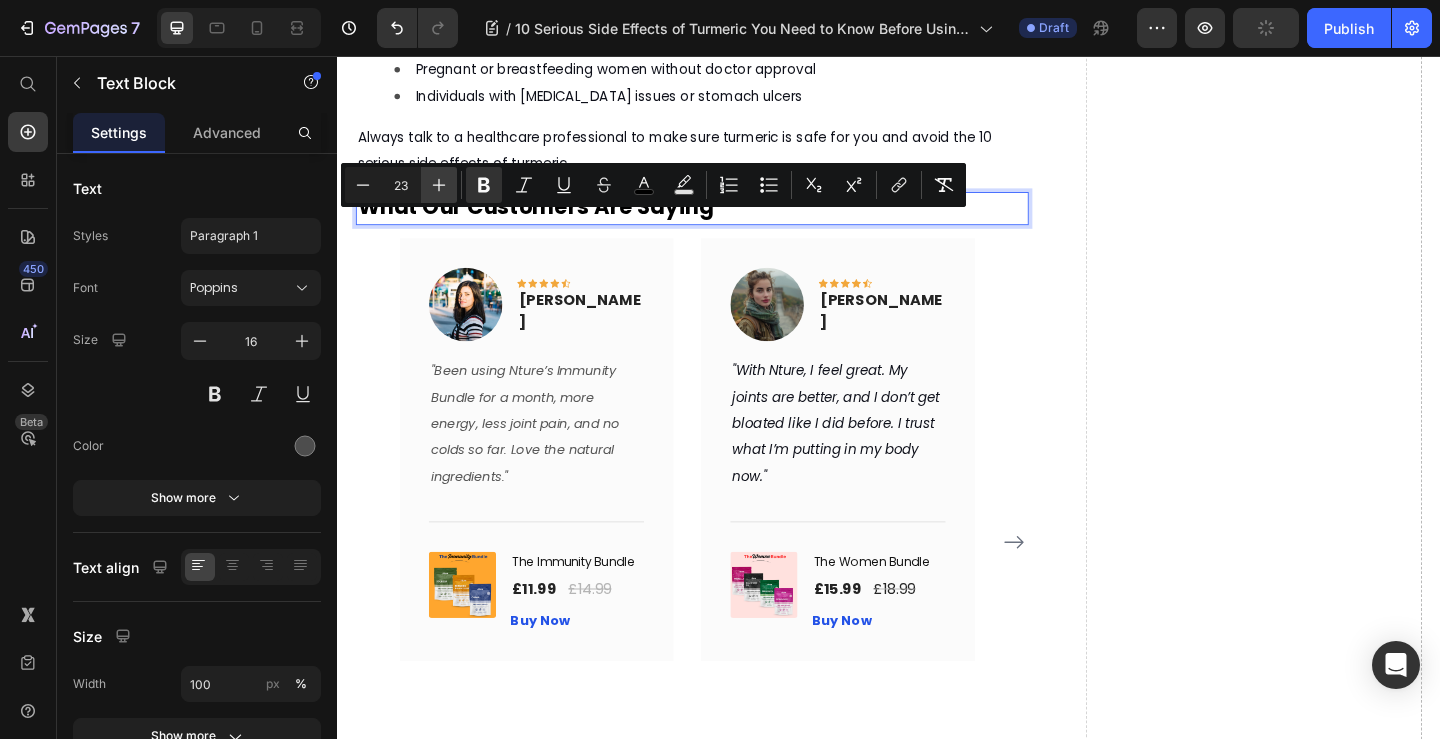 click 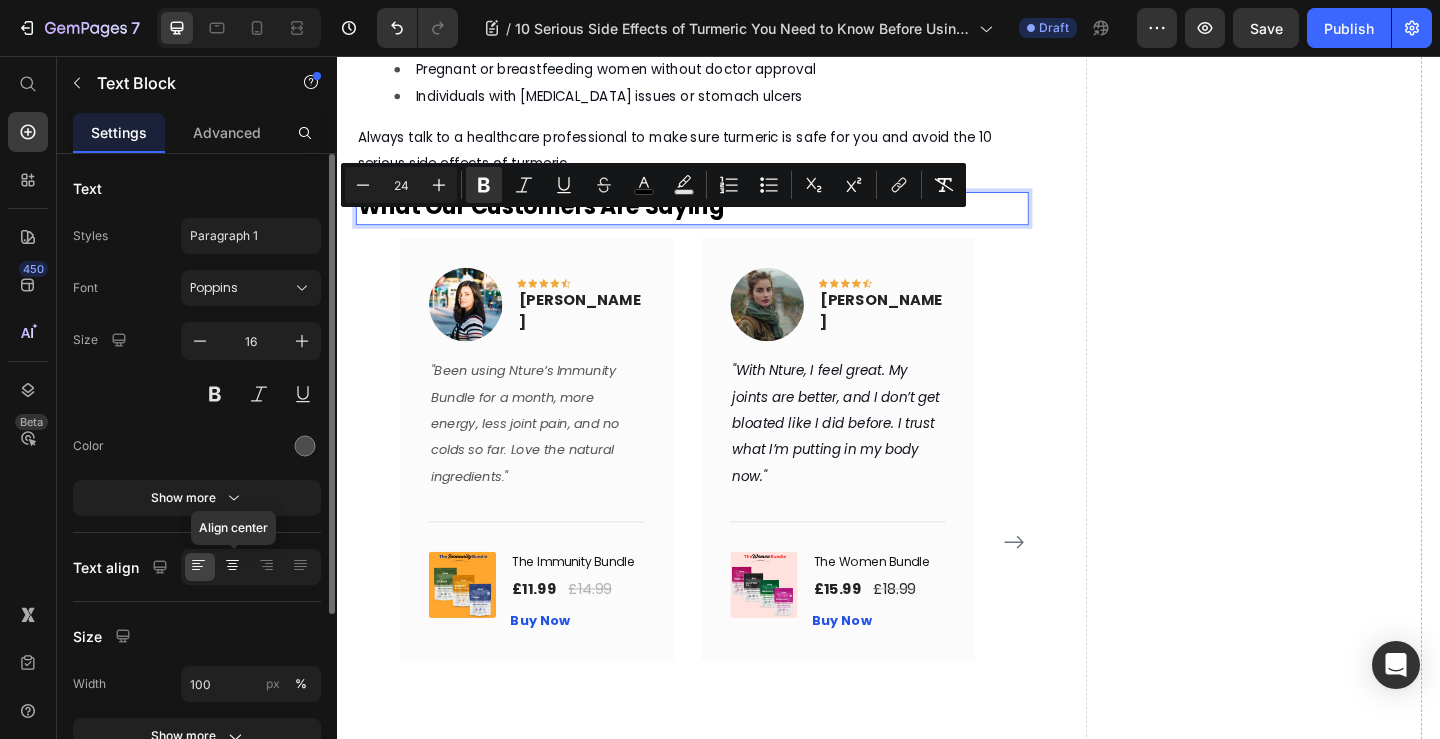 click 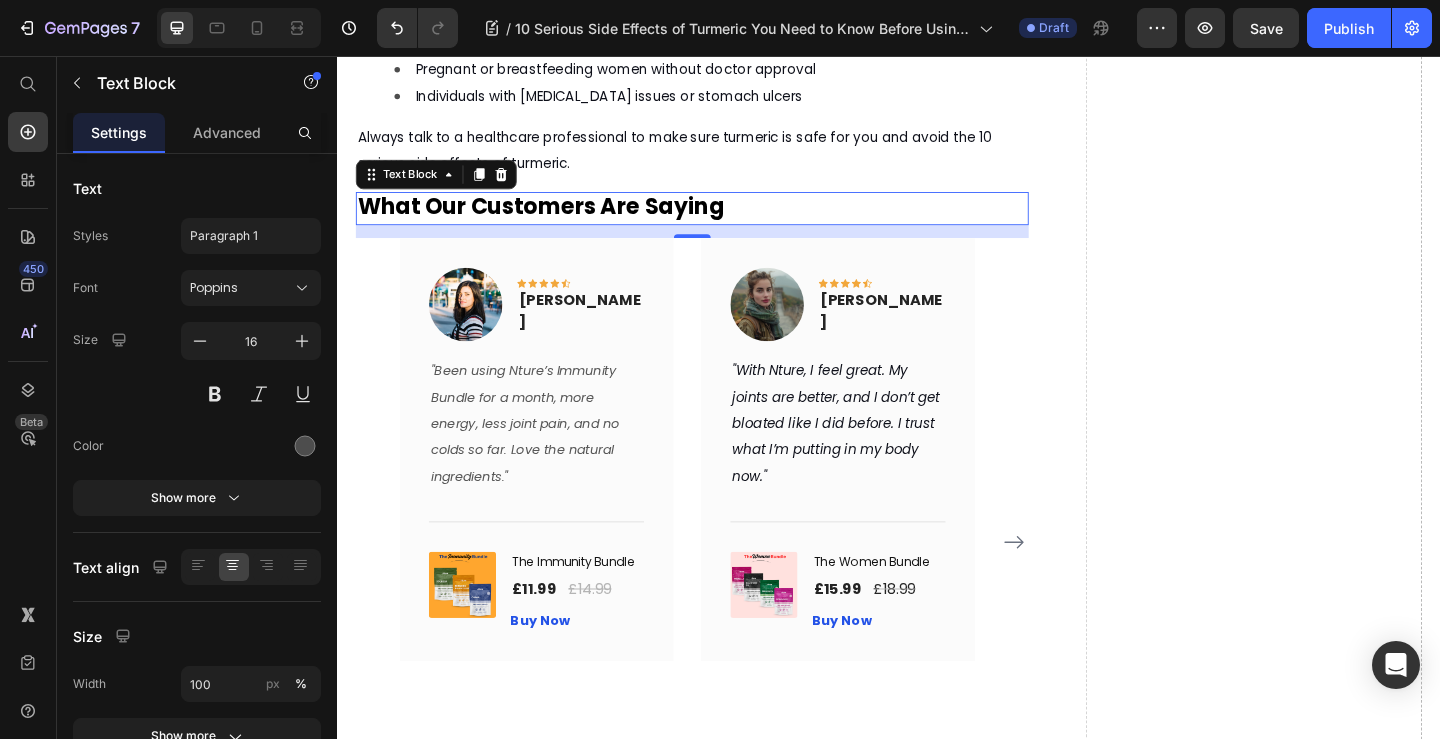 click on "What Our Customers Are Saying" at bounding box center [558, 219] 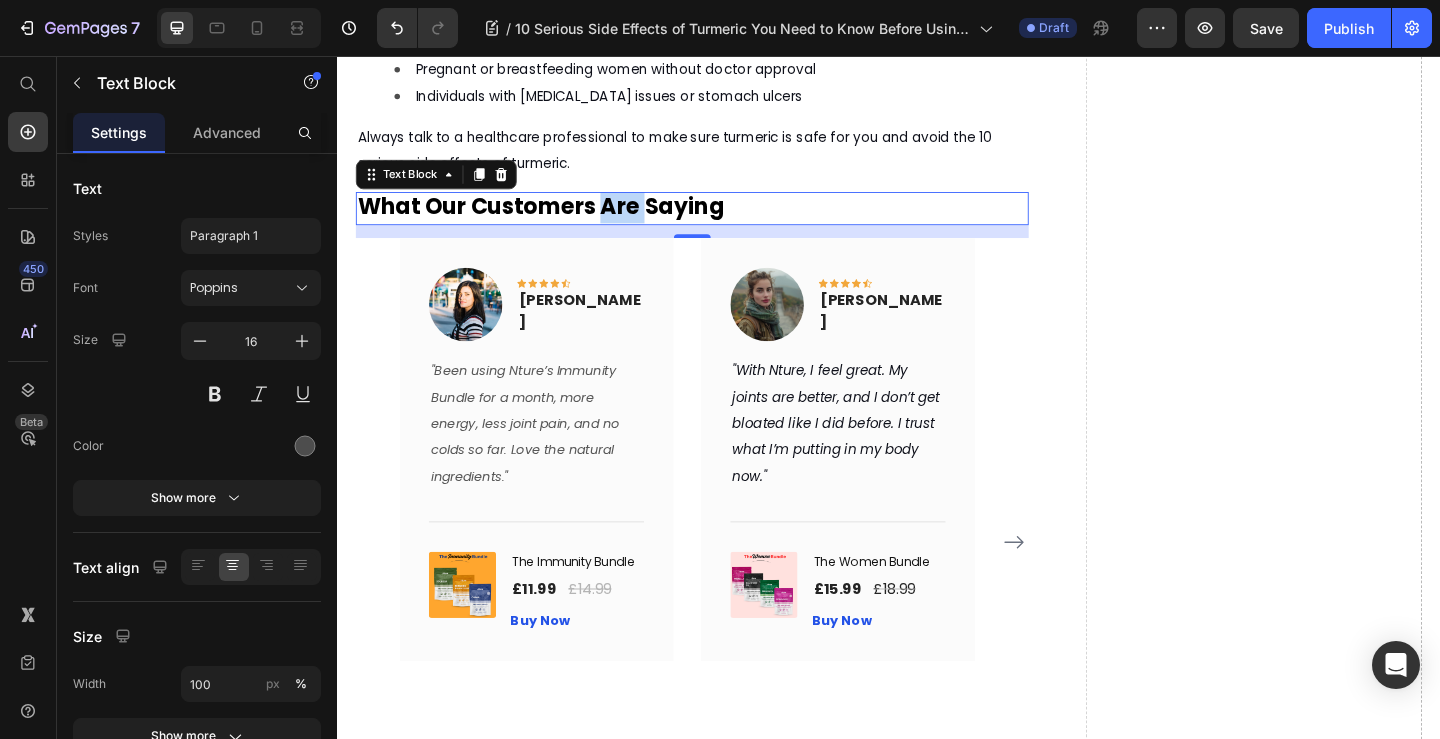click on "What Our Customers Are Saying" at bounding box center [558, 219] 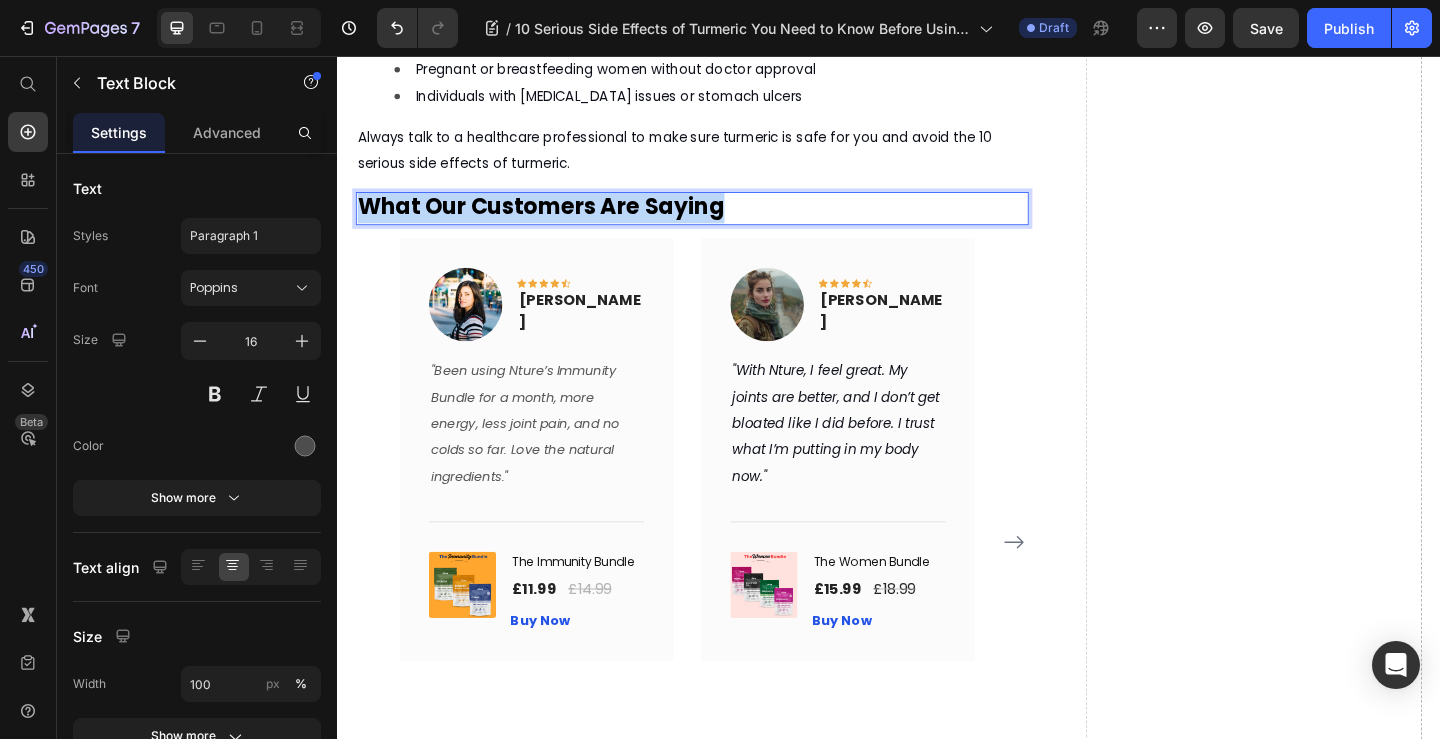 click on "What Our Customers Are Saying" at bounding box center (558, 219) 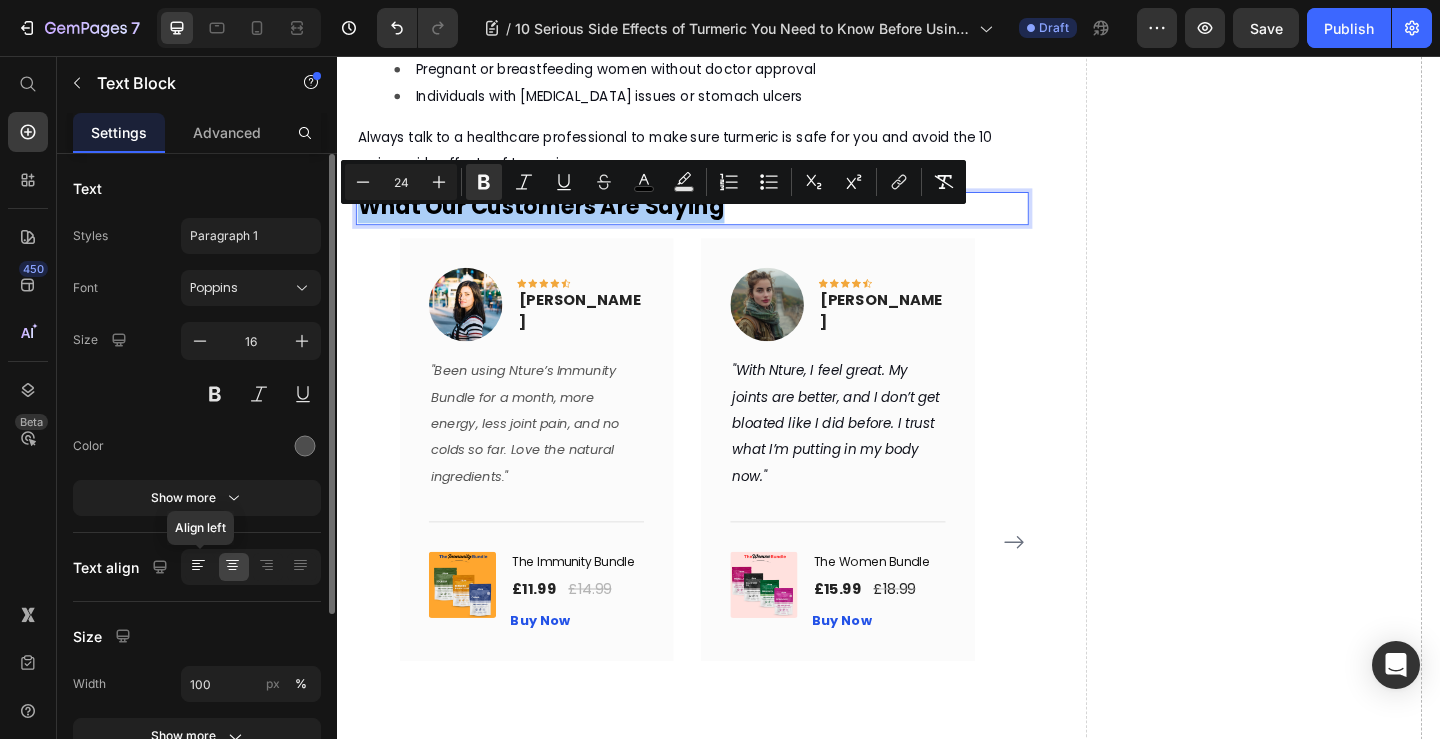 click 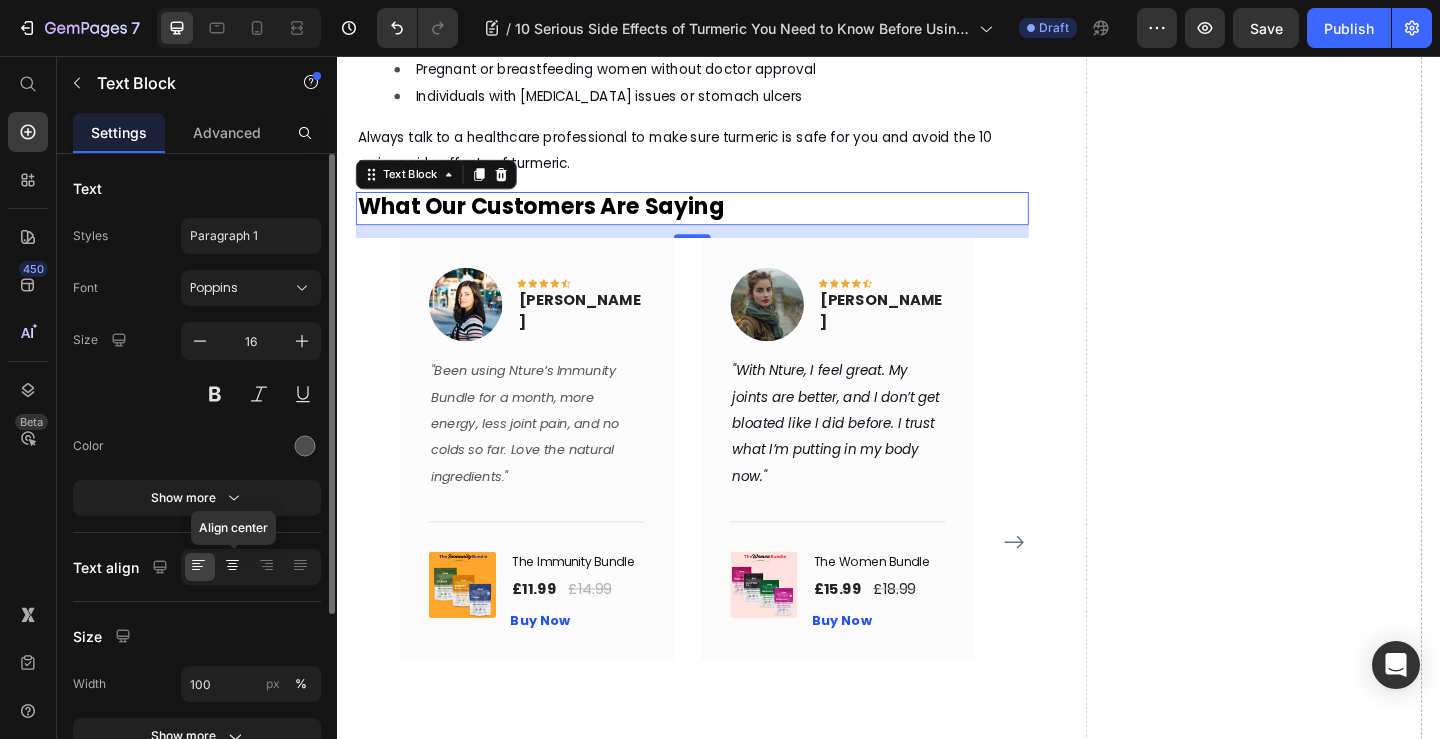click 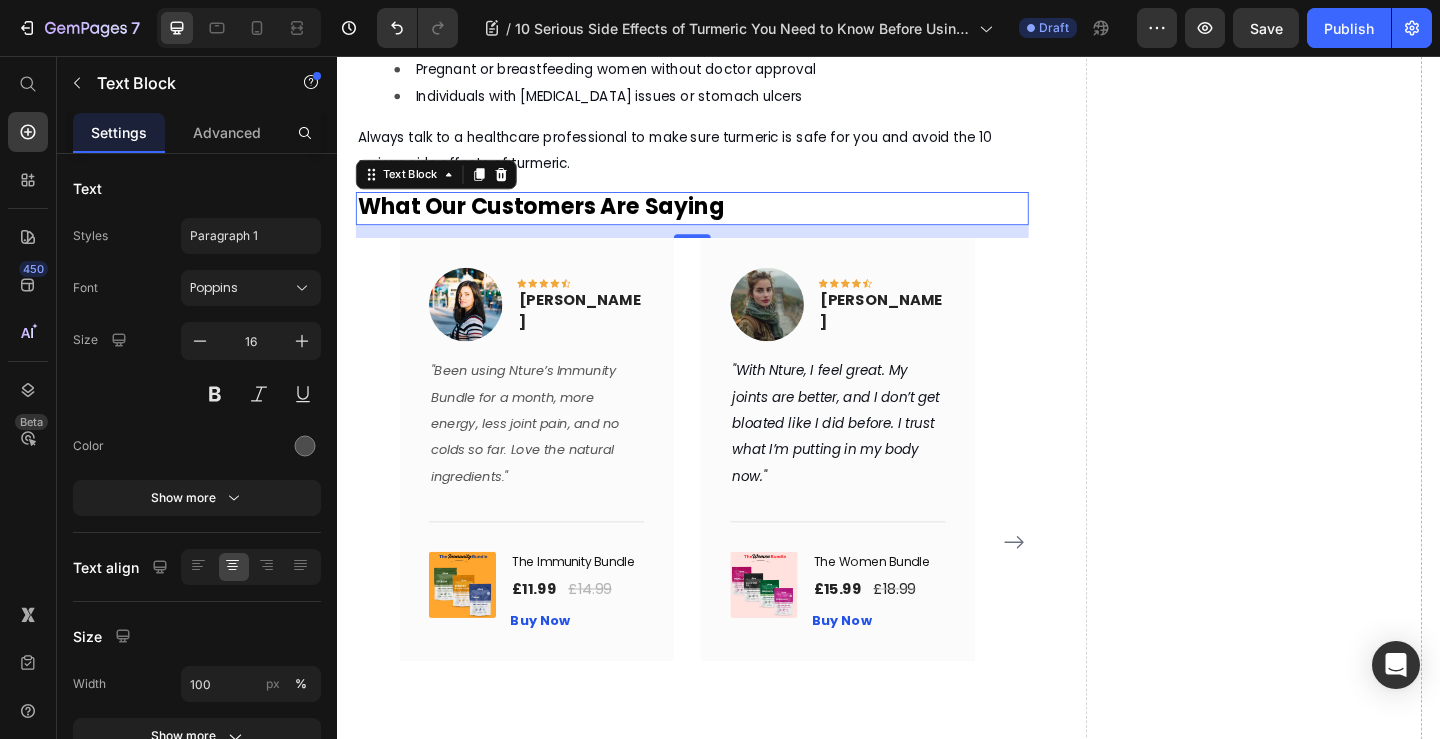 click on "What Our Customers Are Saying" at bounding box center (558, 219) 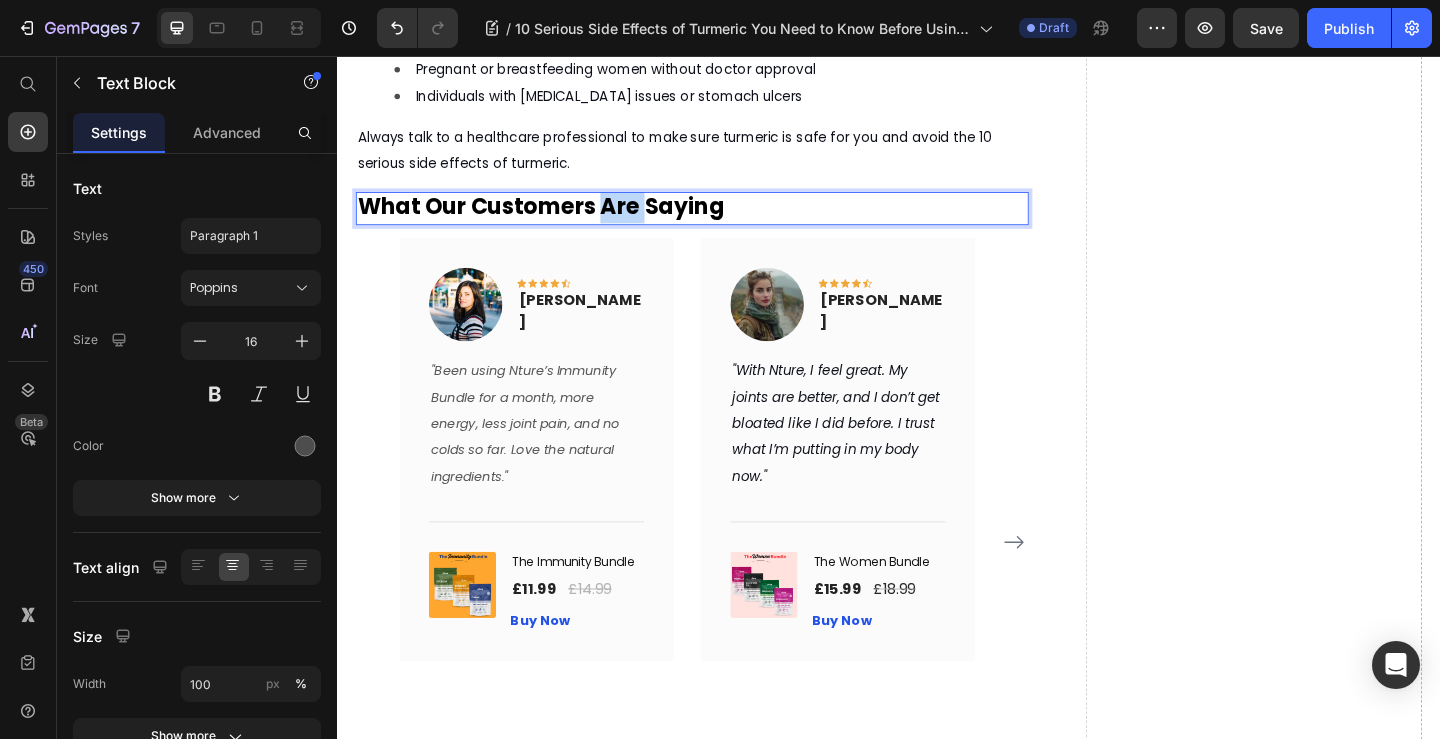 click on "What Our Customers Are Saying" at bounding box center (558, 219) 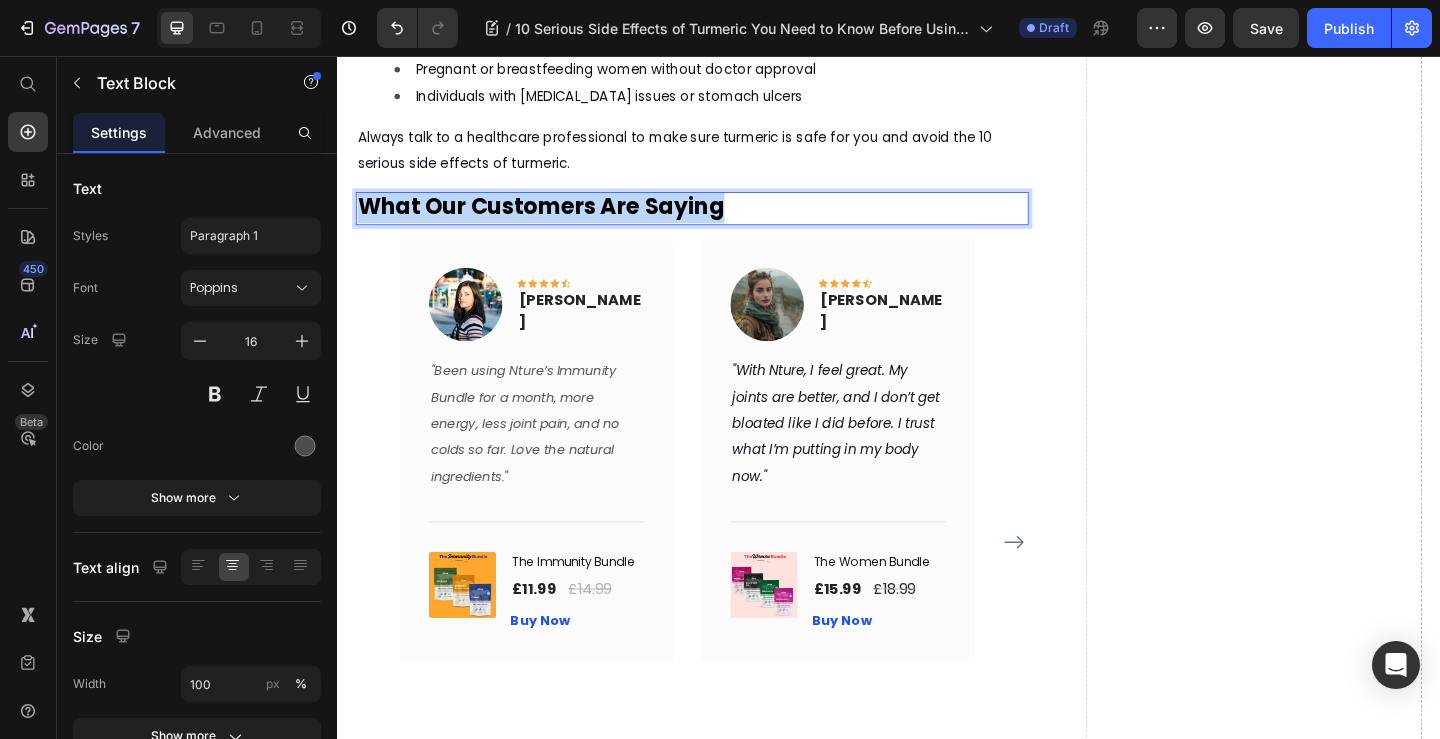 click on "What Our Customers Are Saying" at bounding box center (558, 219) 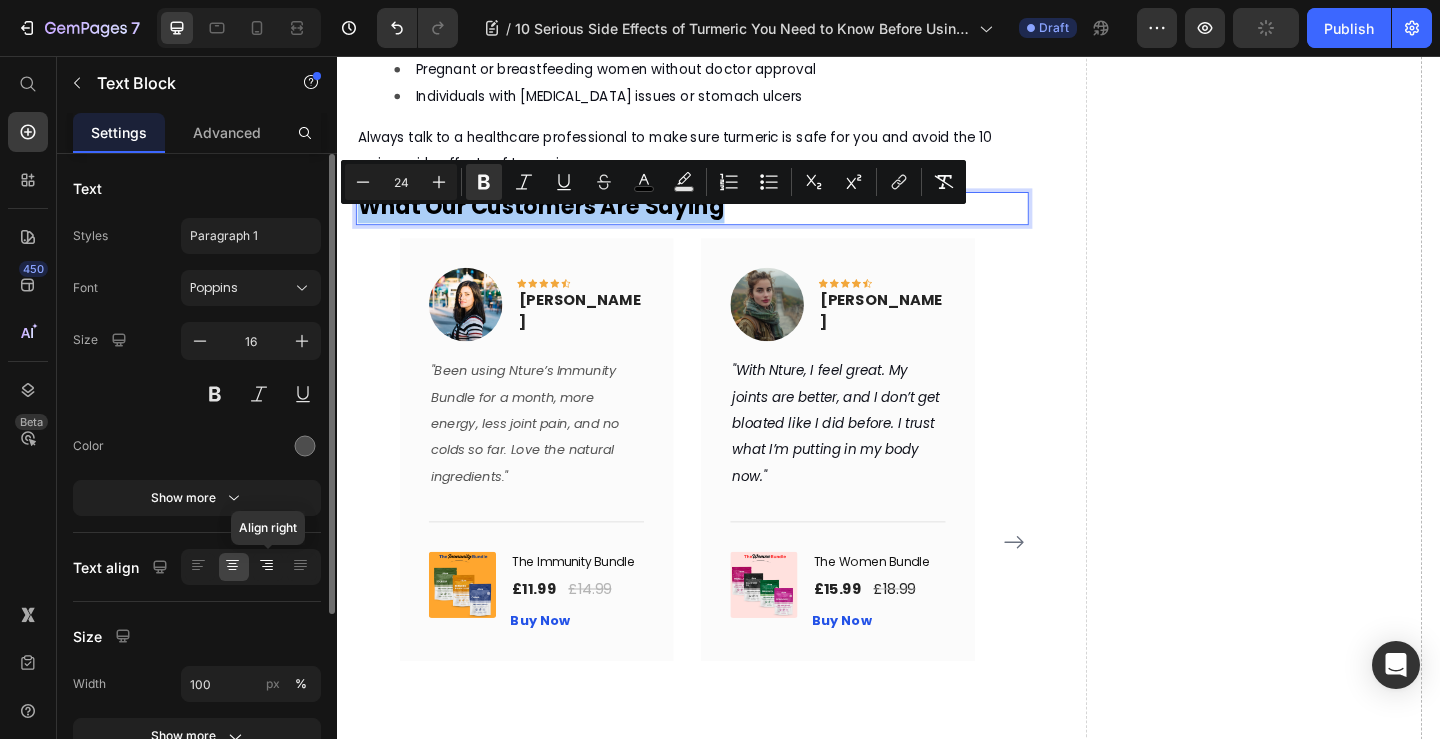 click 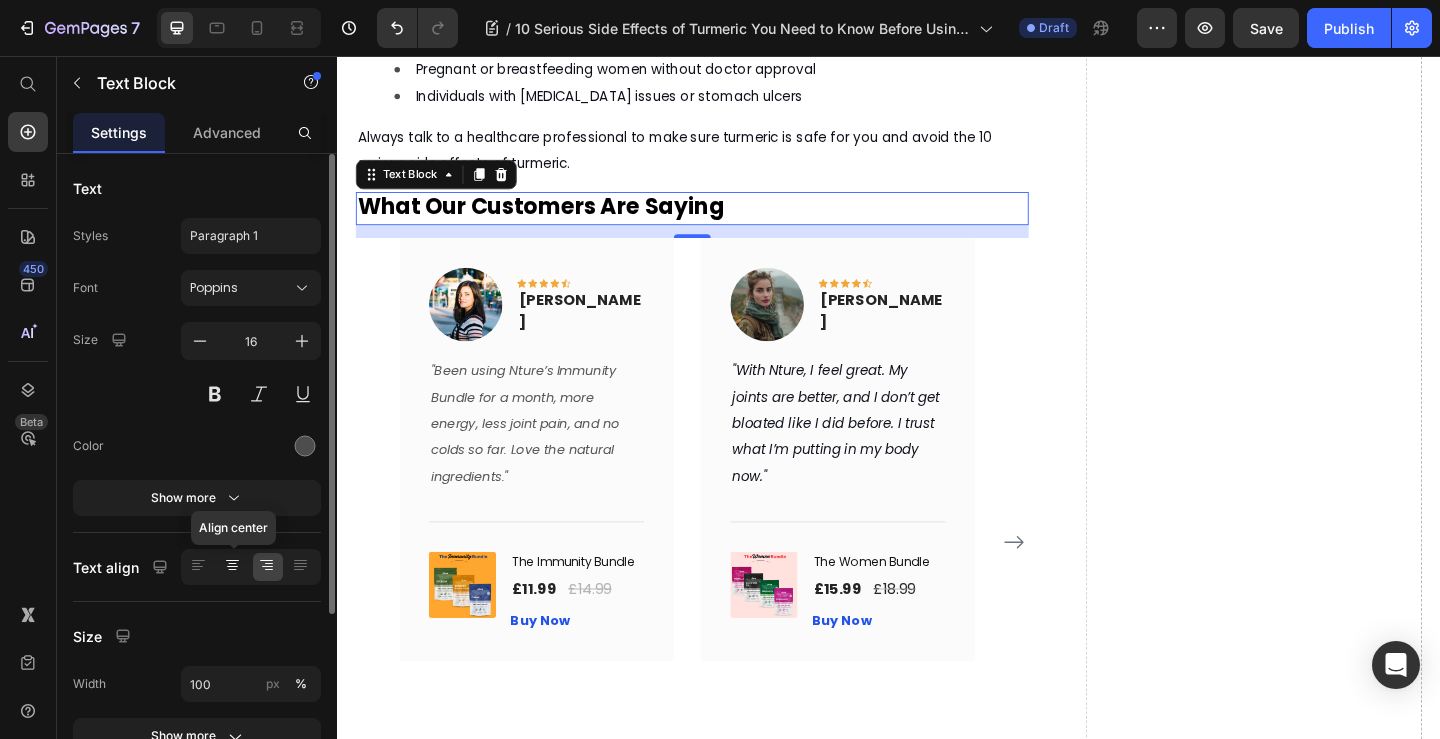click 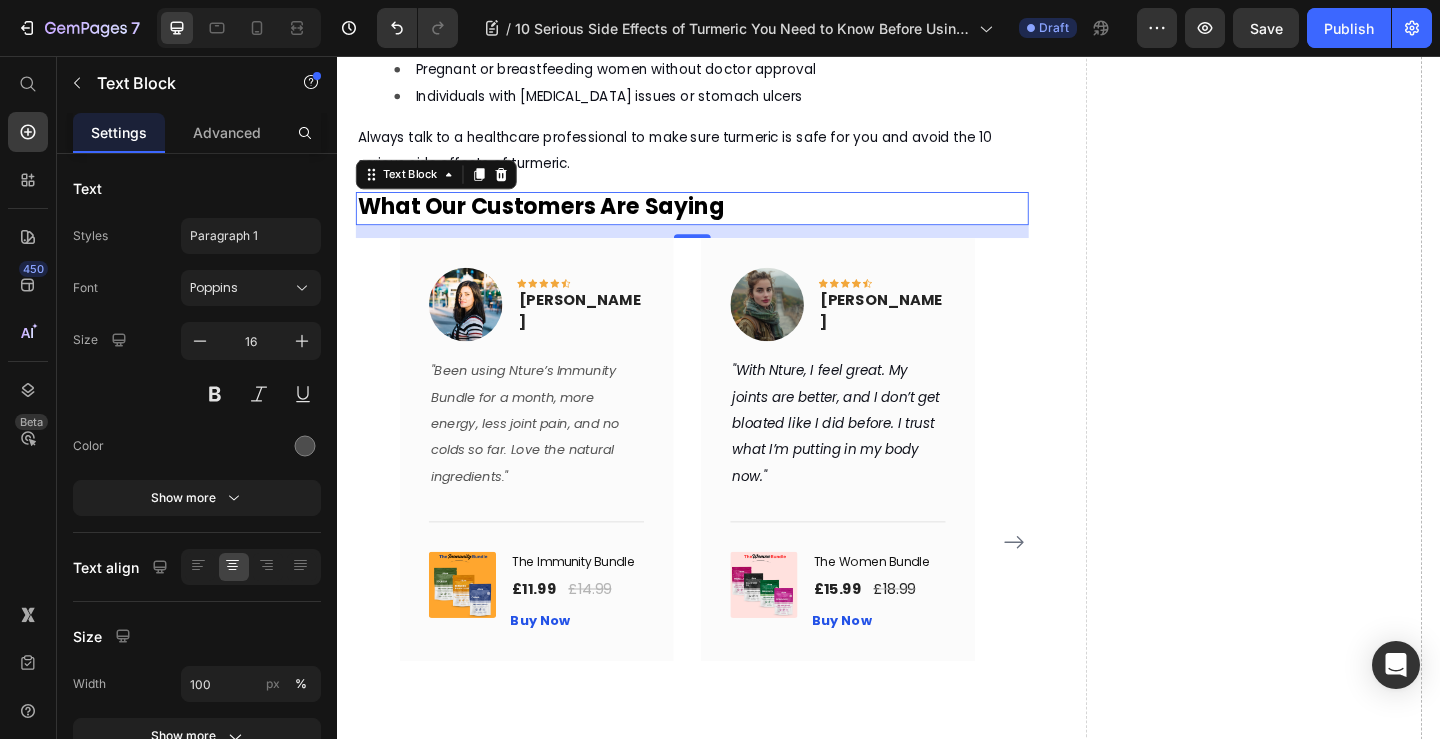 click on "What Our Customers Are Saying" at bounding box center [558, 219] 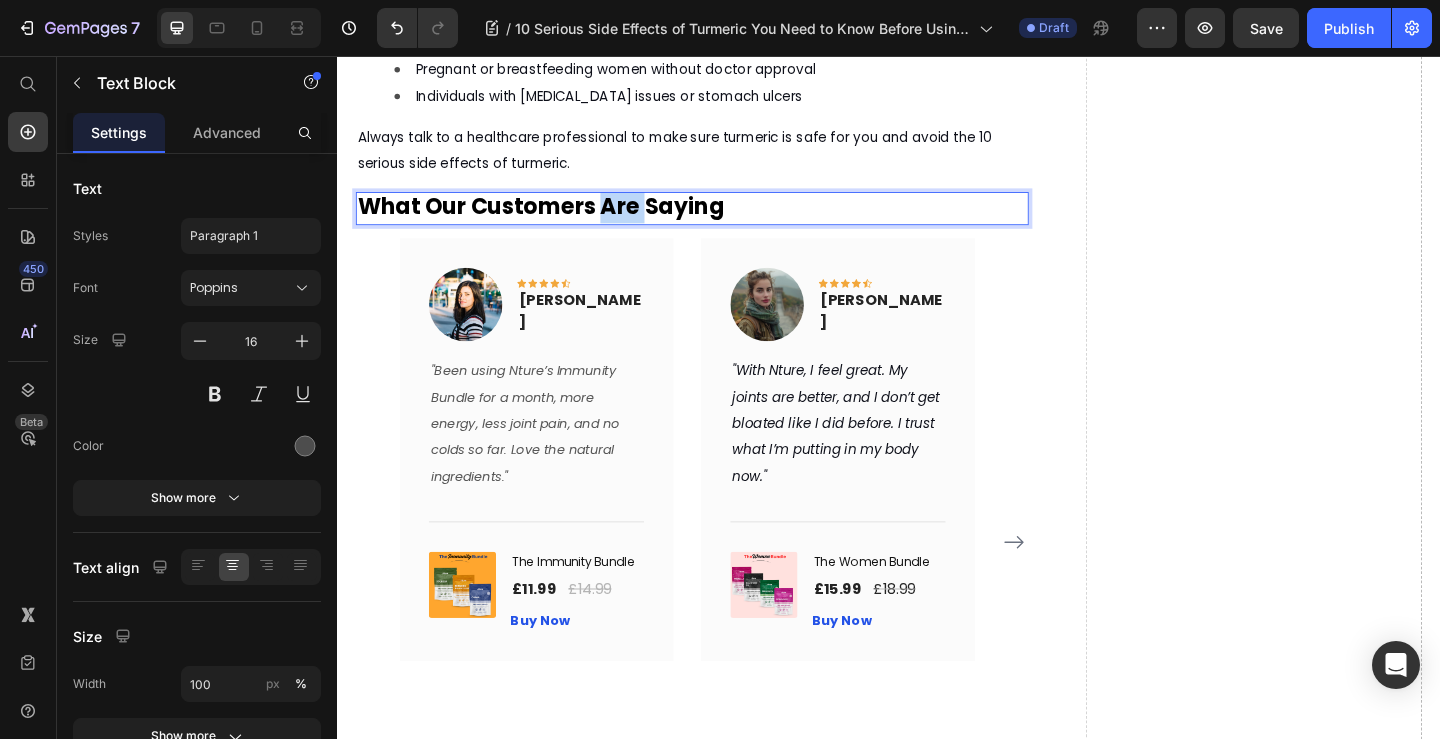 click on "What Our Customers Are Saying" at bounding box center (558, 219) 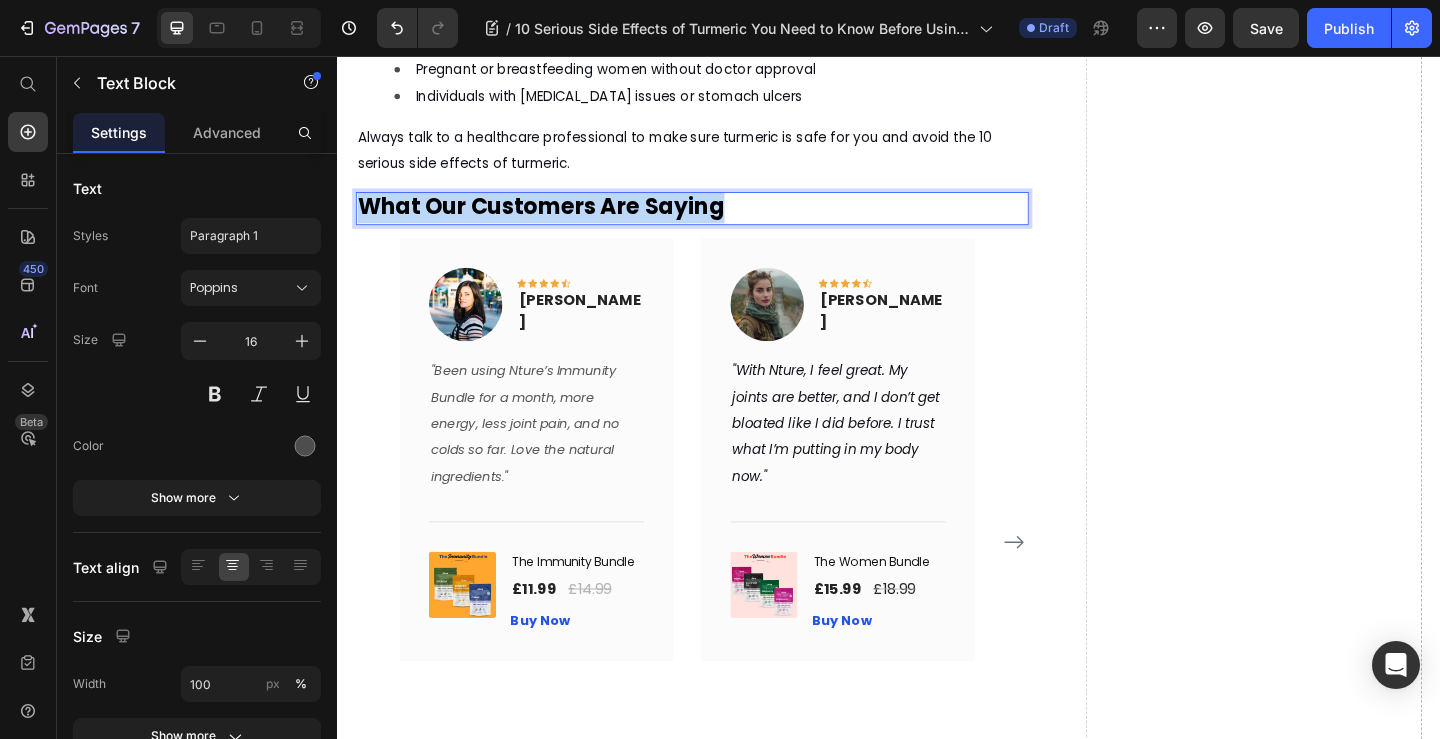 click on "What Our Customers Are Saying" at bounding box center [558, 219] 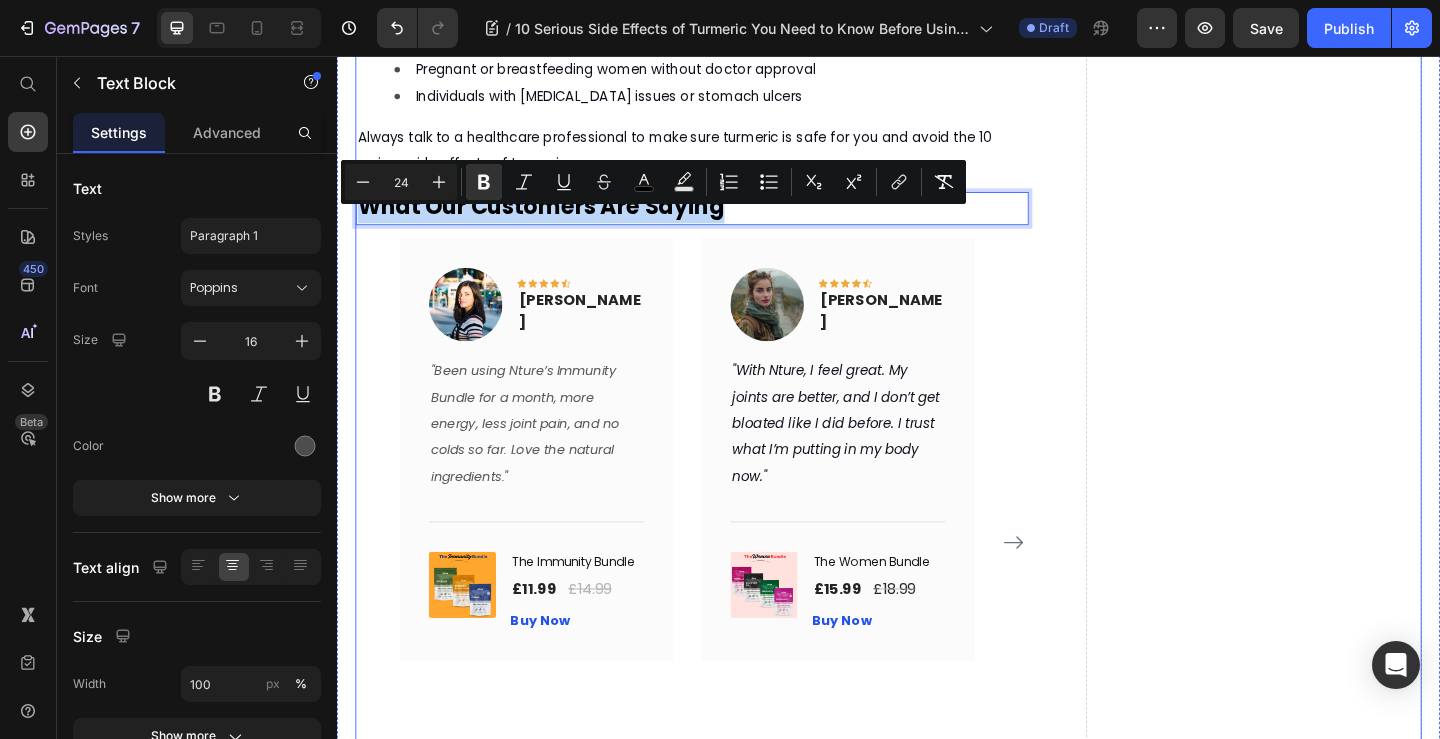 click on "Drop element here" at bounding box center [1334, 1118] 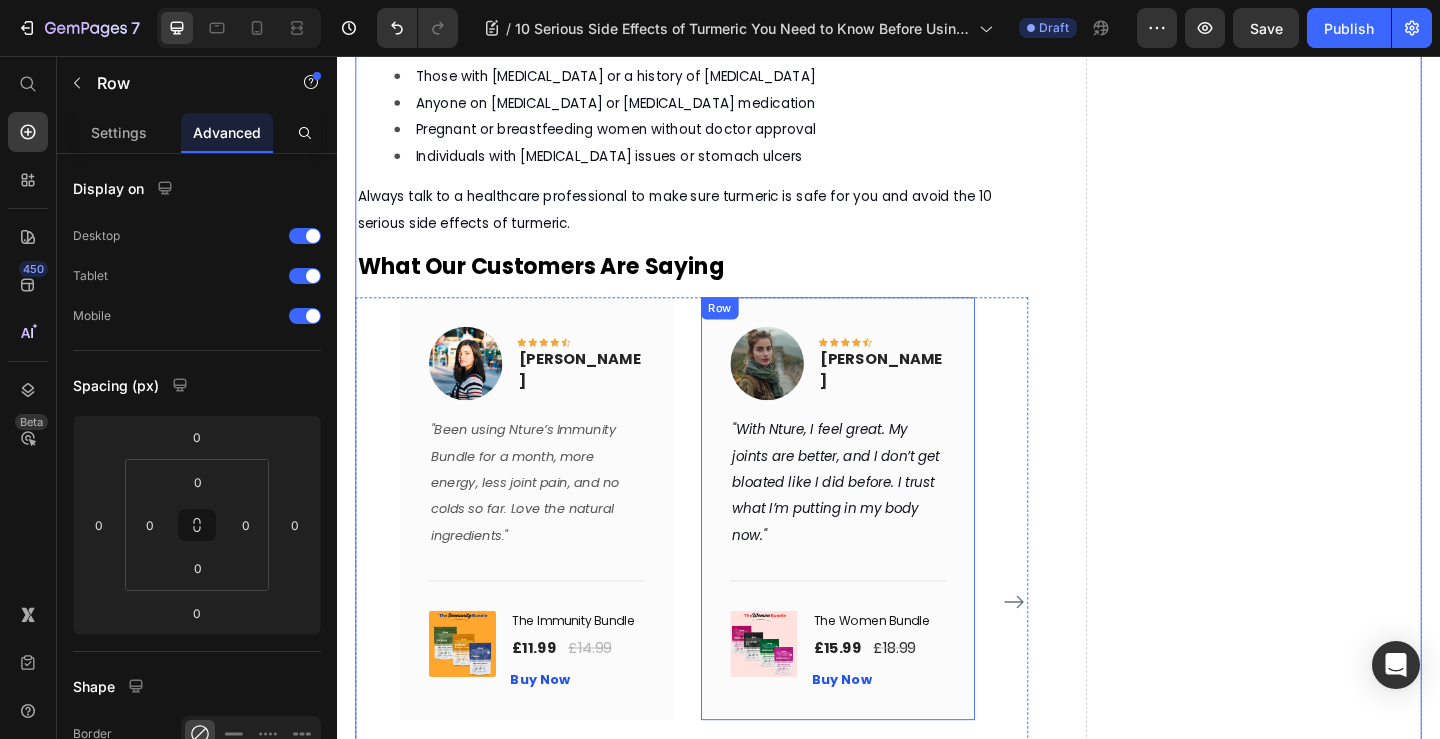 scroll, scrollTop: 2333, scrollLeft: 0, axis: vertical 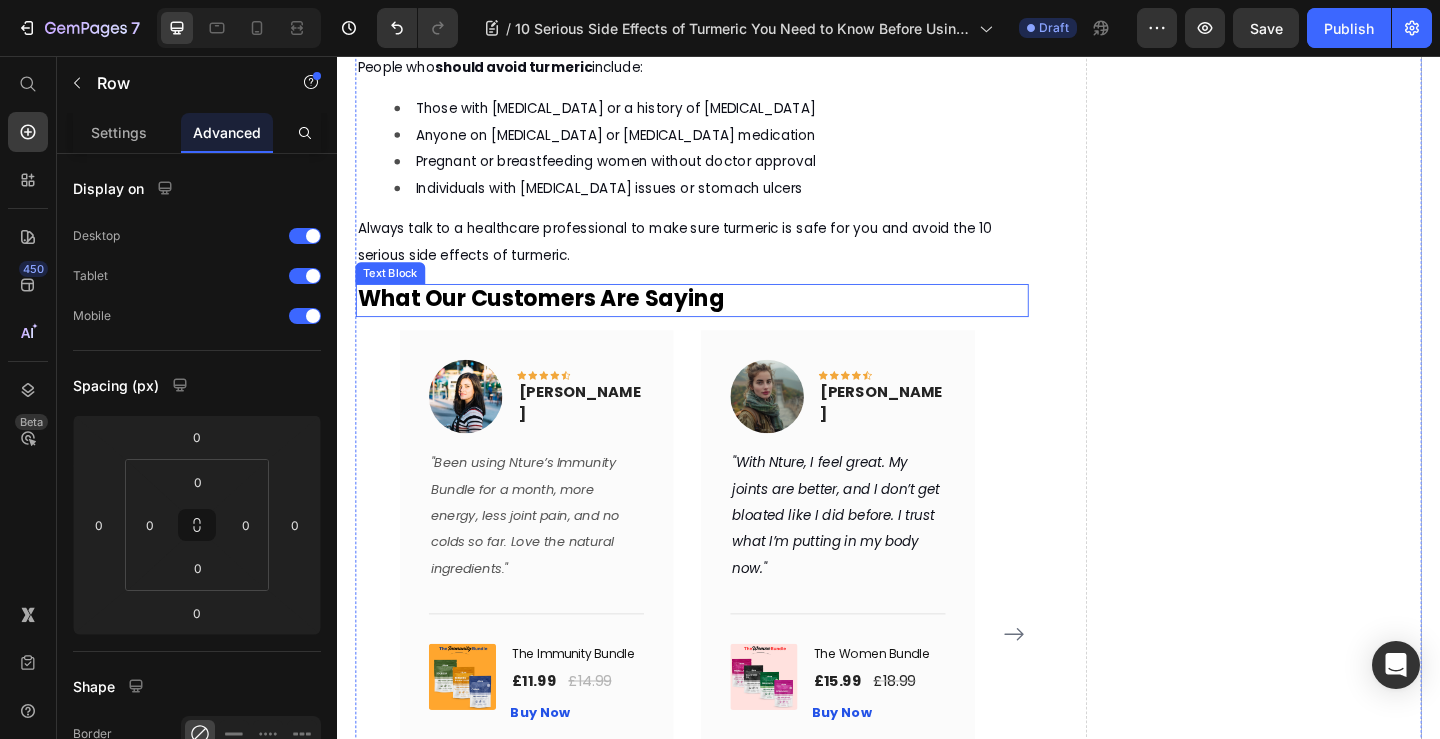 click on "What Our Customers Are Saying" at bounding box center [558, 319] 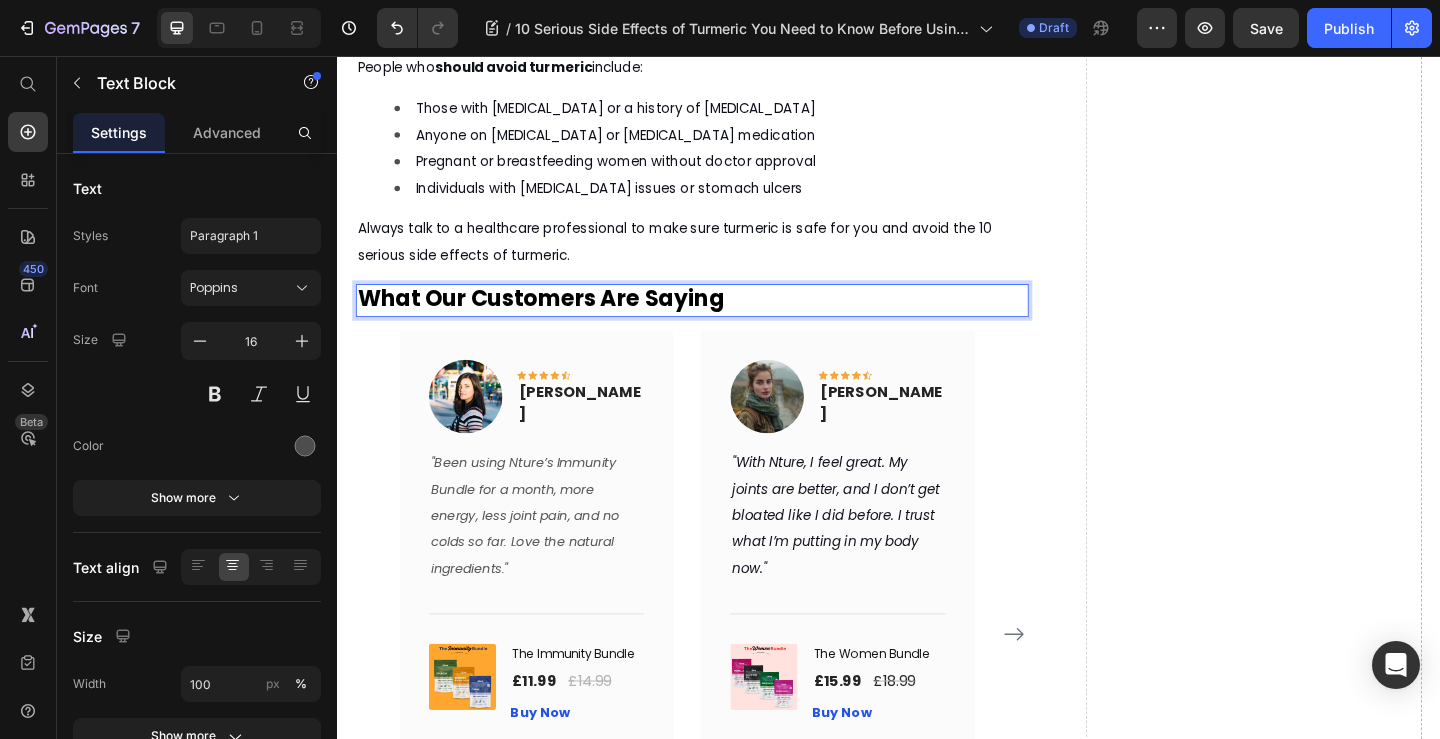 click on "What Our Customers Are Saying" at bounding box center (558, 319) 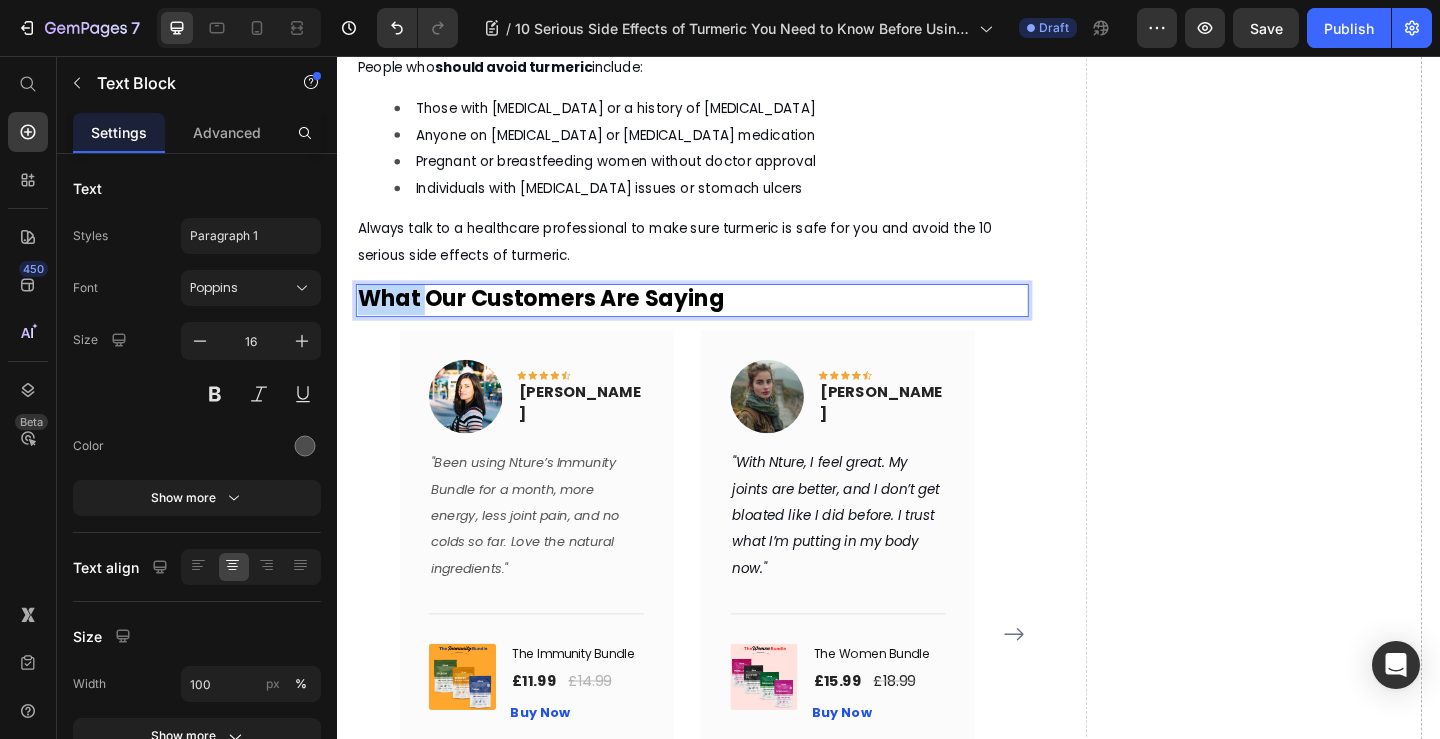 click on "What Our Customers Are Saying" at bounding box center [558, 319] 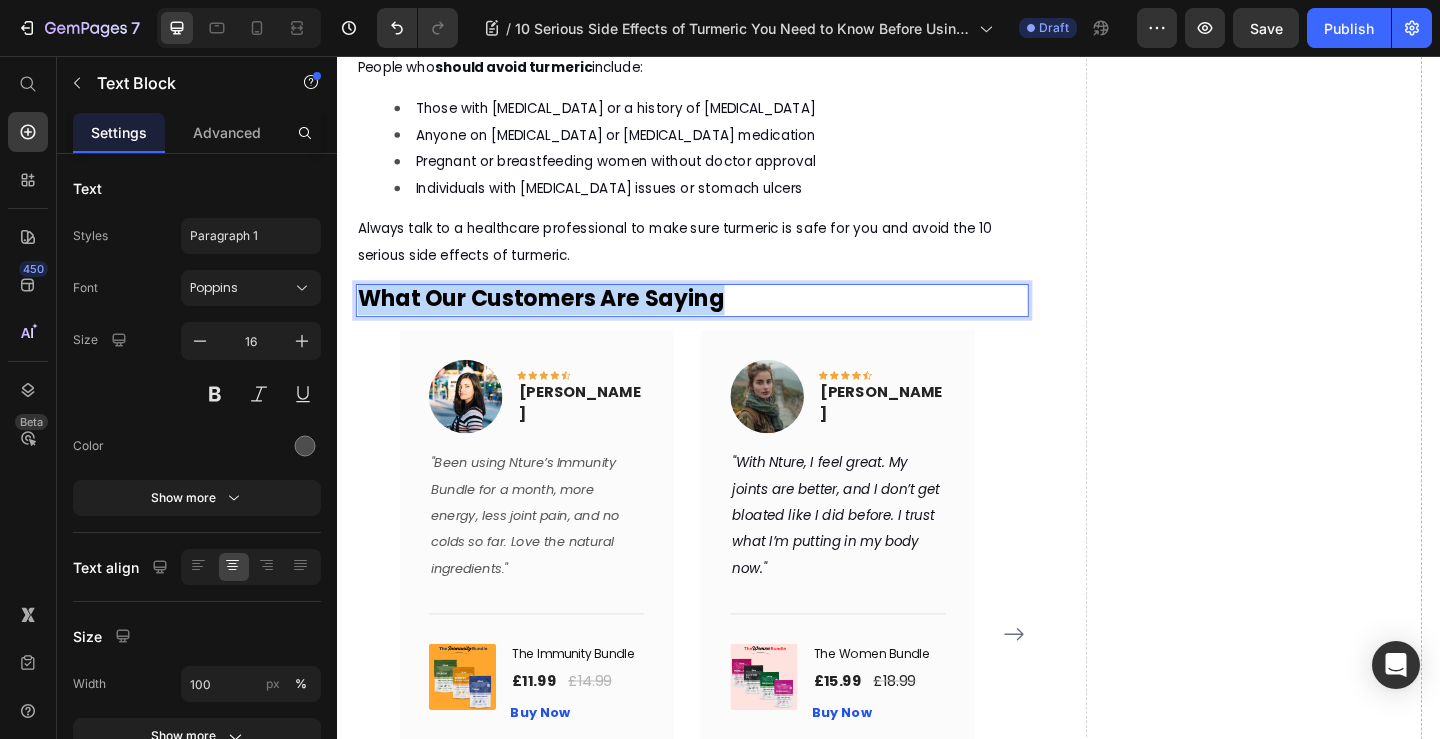 click on "What Our Customers Are Saying" at bounding box center (558, 319) 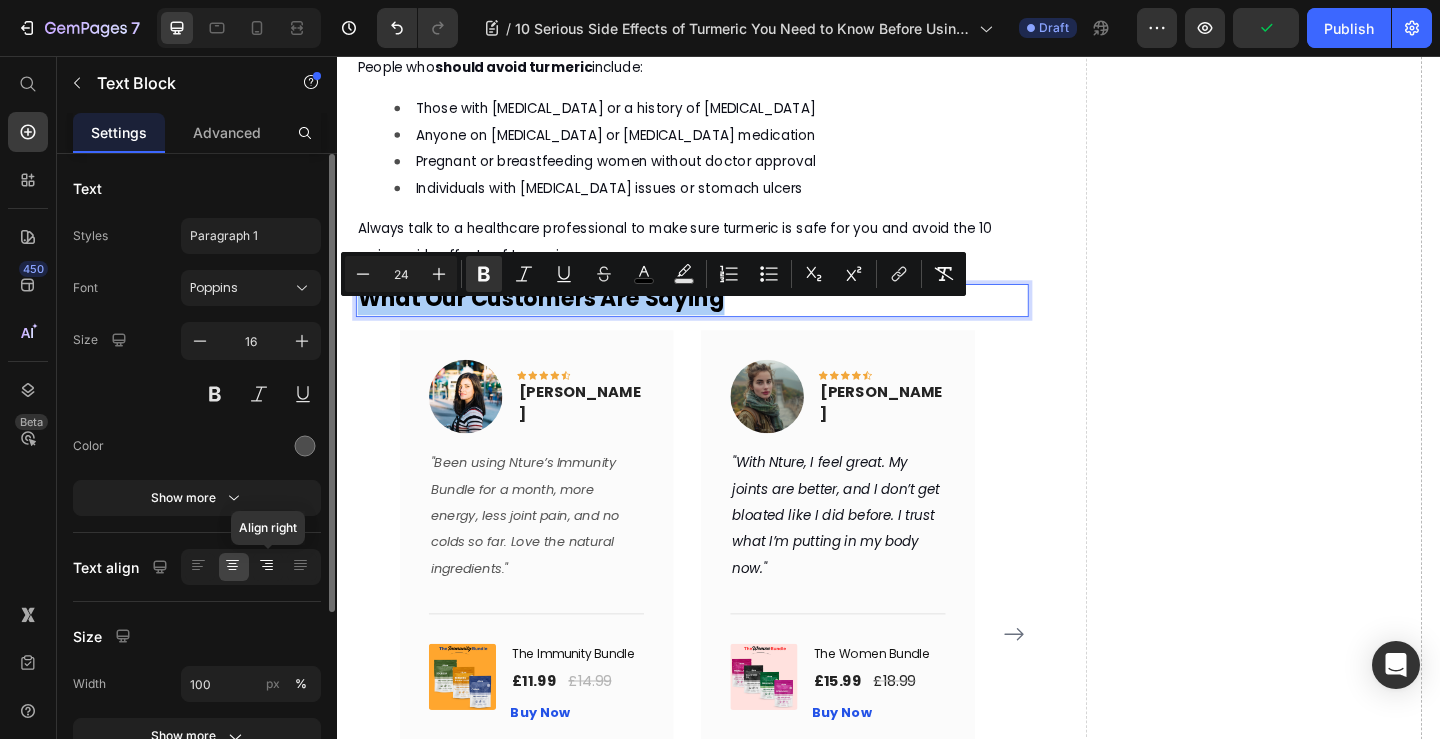 click 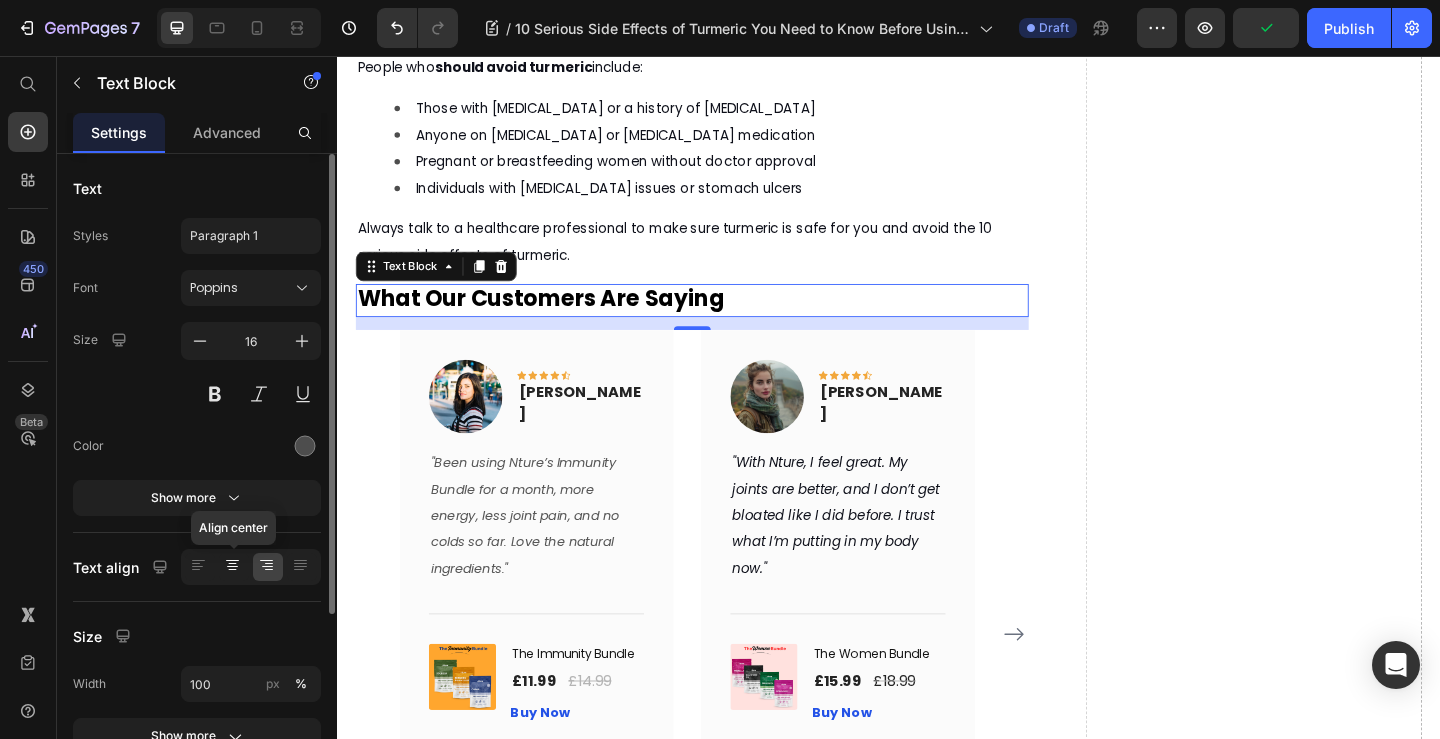 click 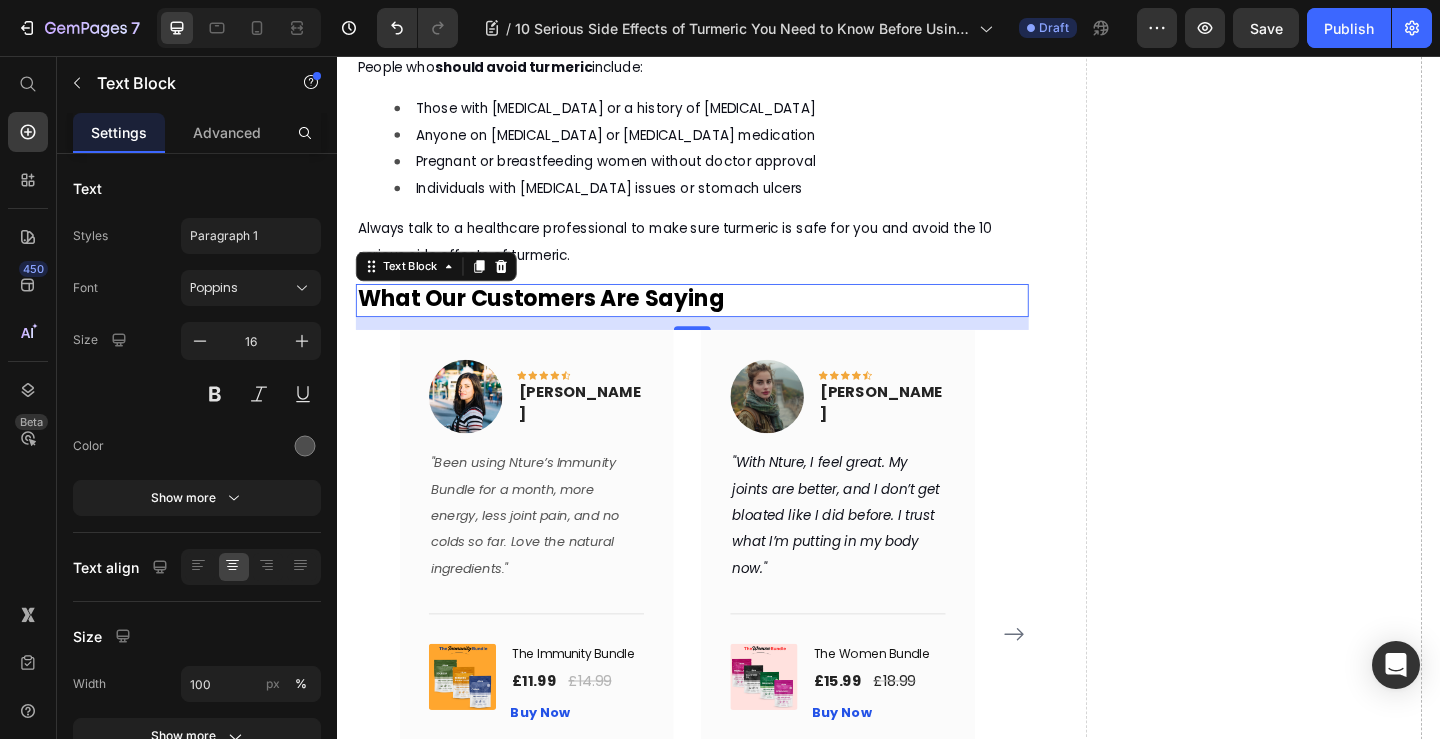 click on "What Our Customers Are Saying" at bounding box center [723, 322] 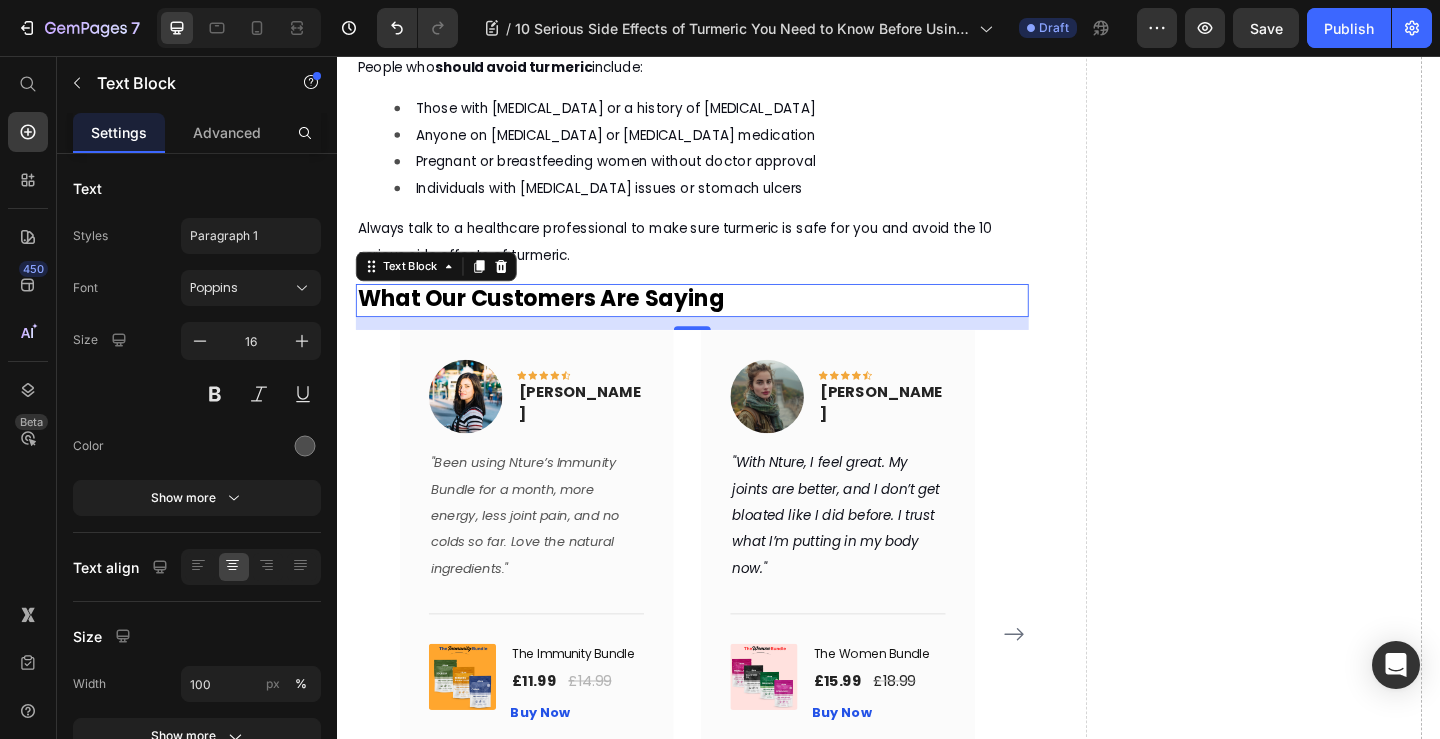 click on "What Our Customers Are Saying" at bounding box center (558, 319) 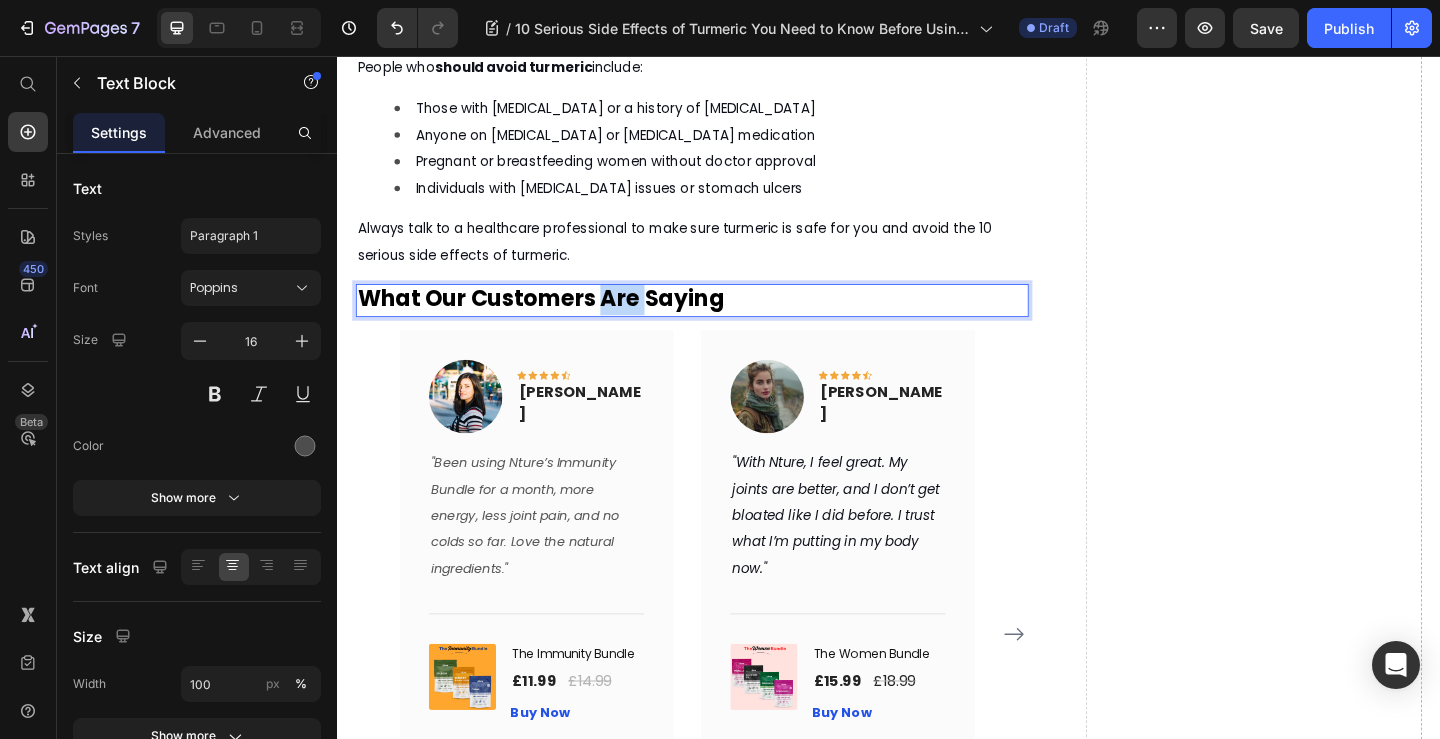 click on "What Our Customers Are Saying" at bounding box center (558, 319) 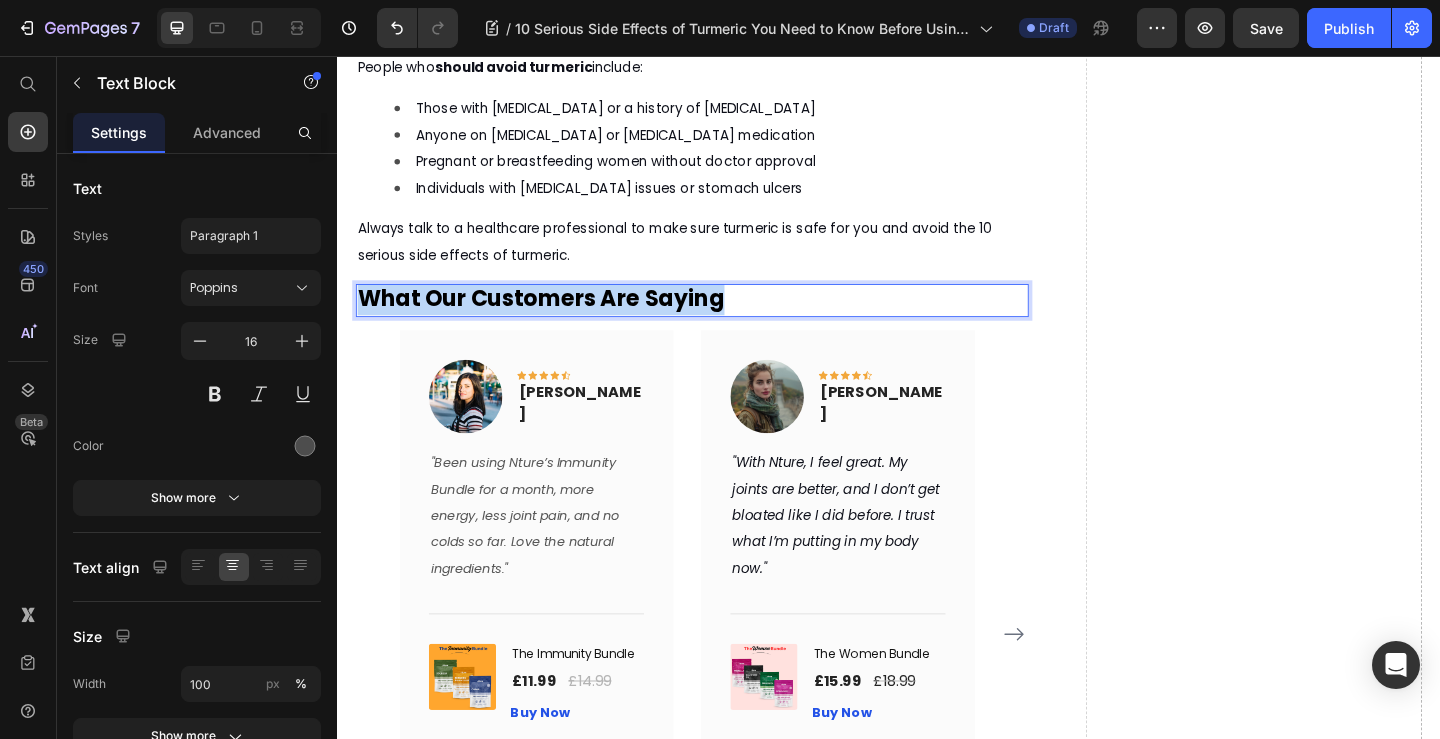 click on "What Our Customers Are Saying" at bounding box center (558, 319) 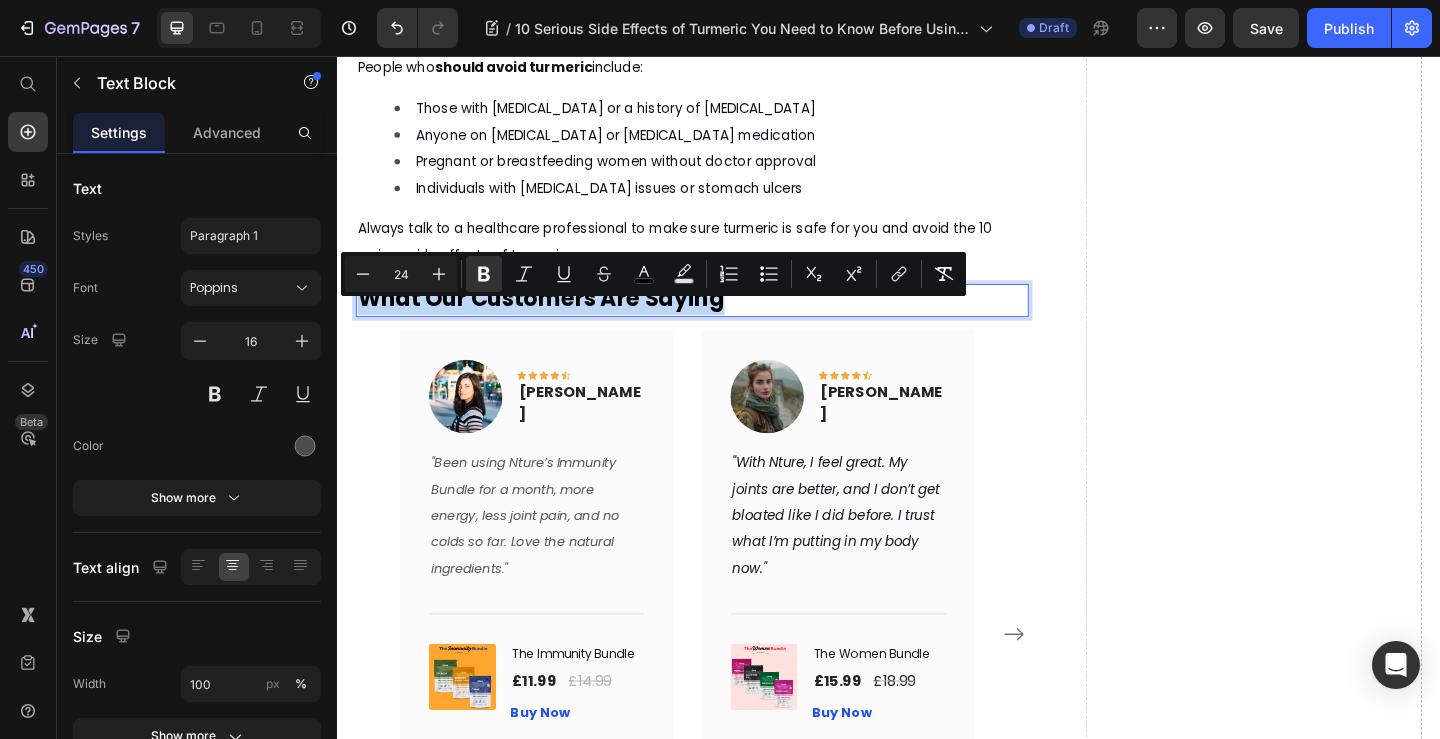 copy on "What Our Customers Are Saying" 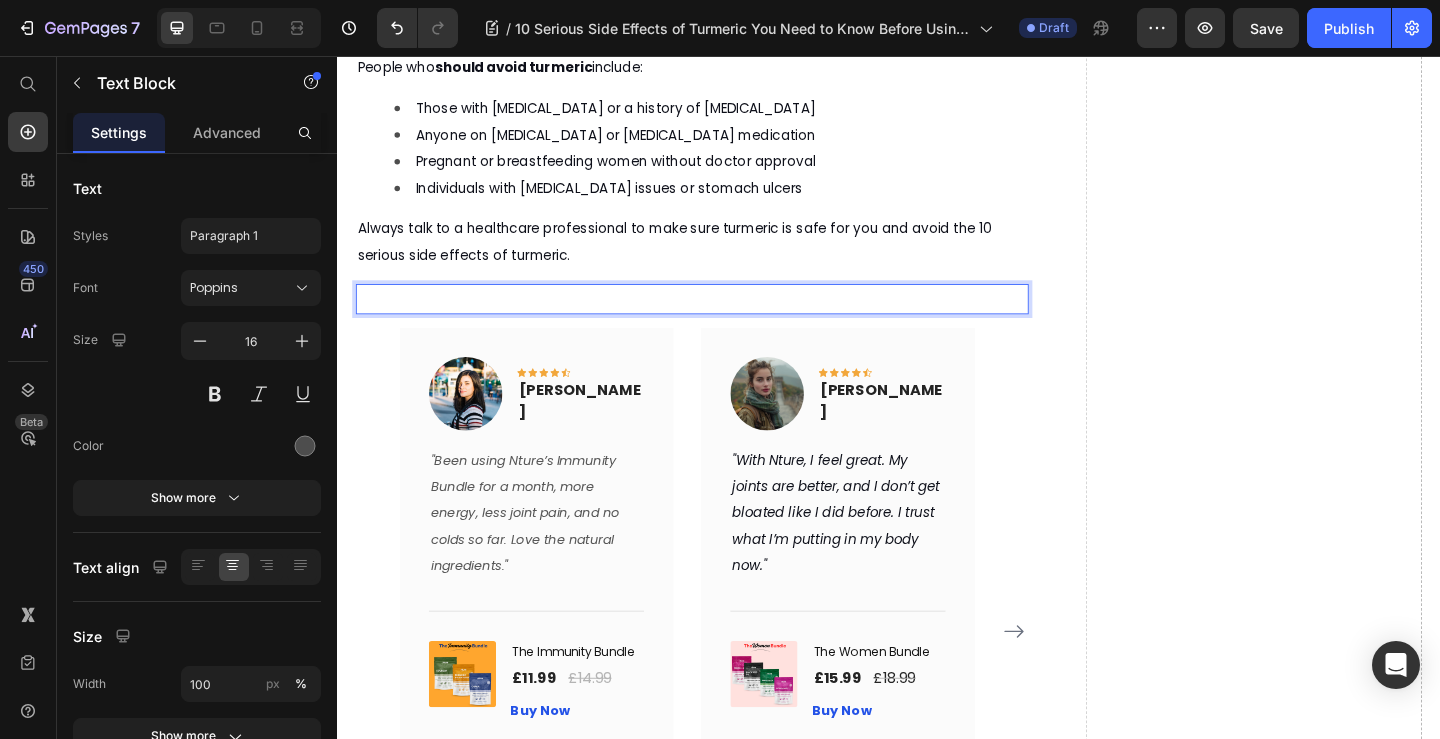 click at bounding box center (723, 320) 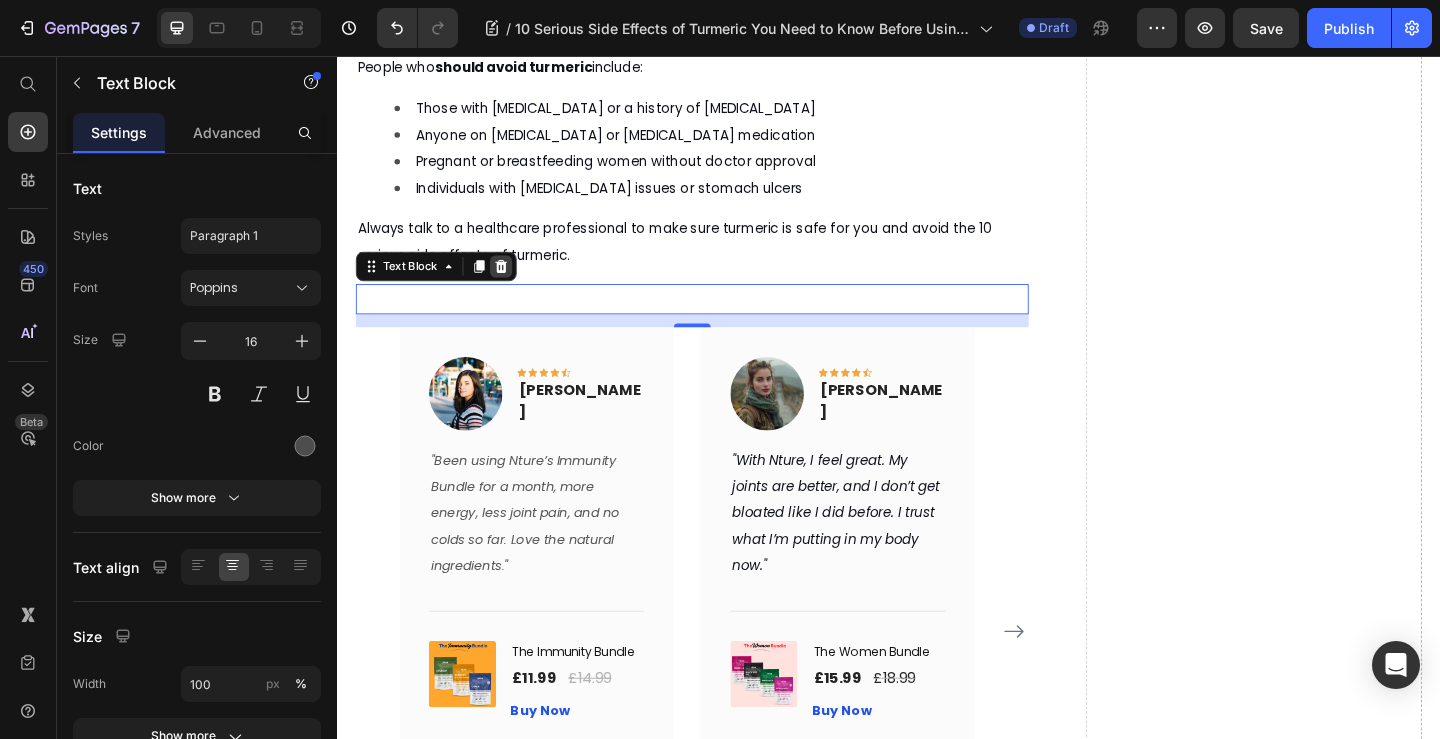click 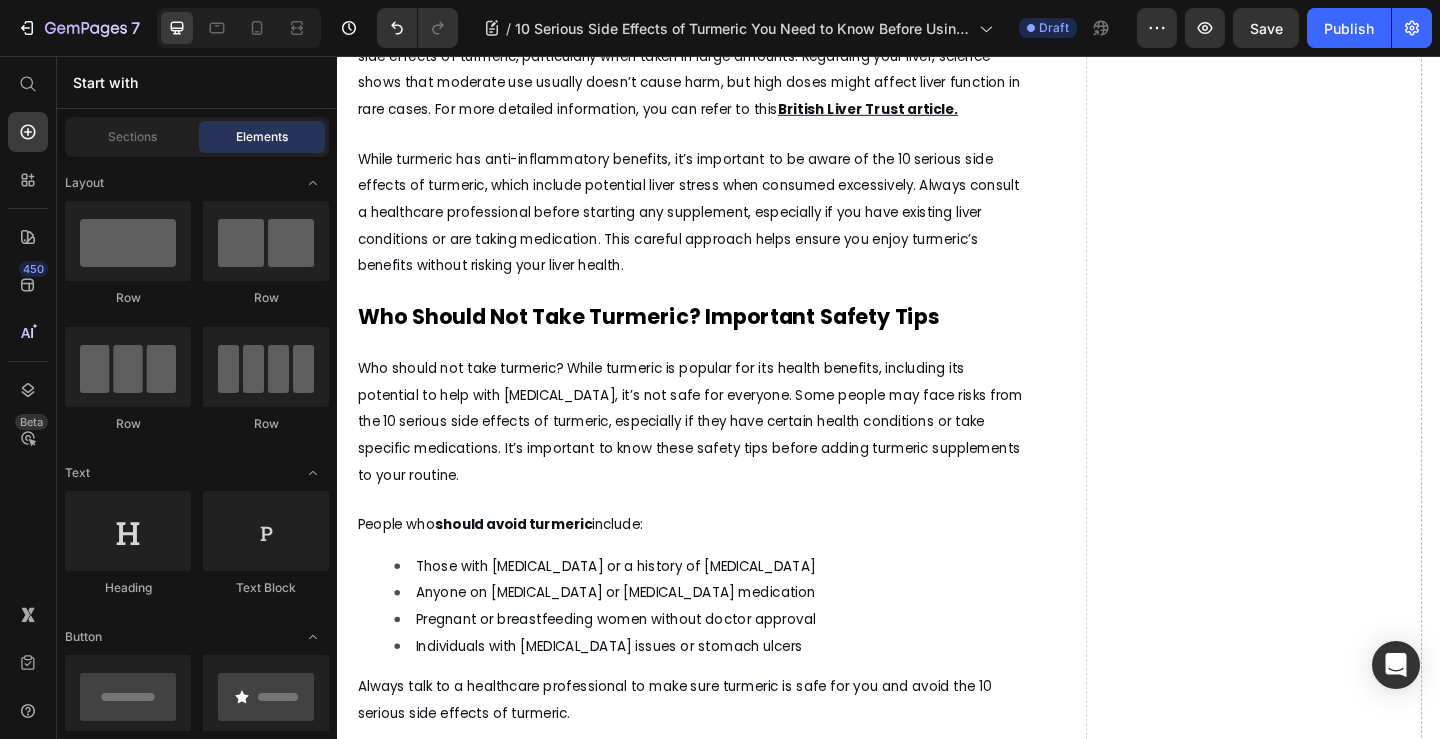 scroll, scrollTop: 1833, scrollLeft: 0, axis: vertical 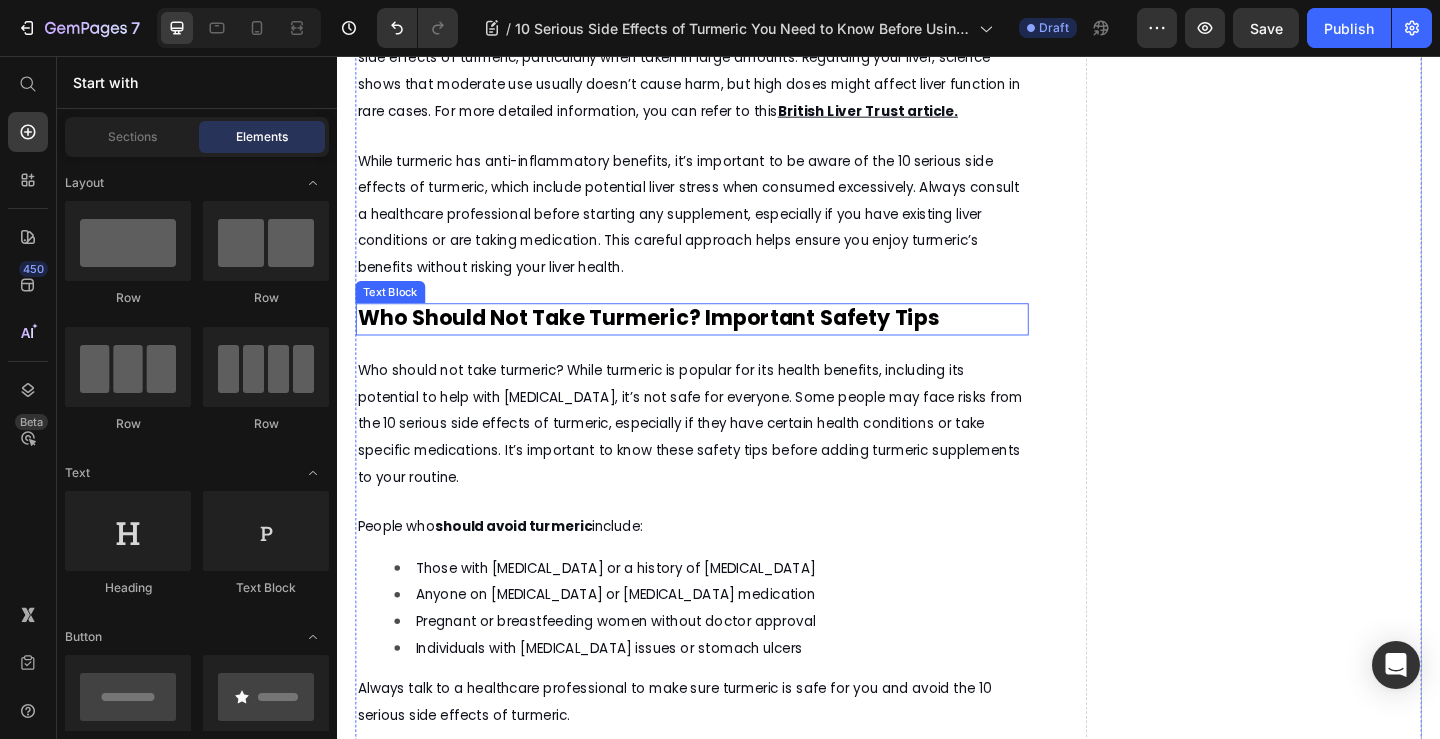 click on "Who Should Not Take Turmeric? Important Safety Tips" at bounding box center [675, 341] 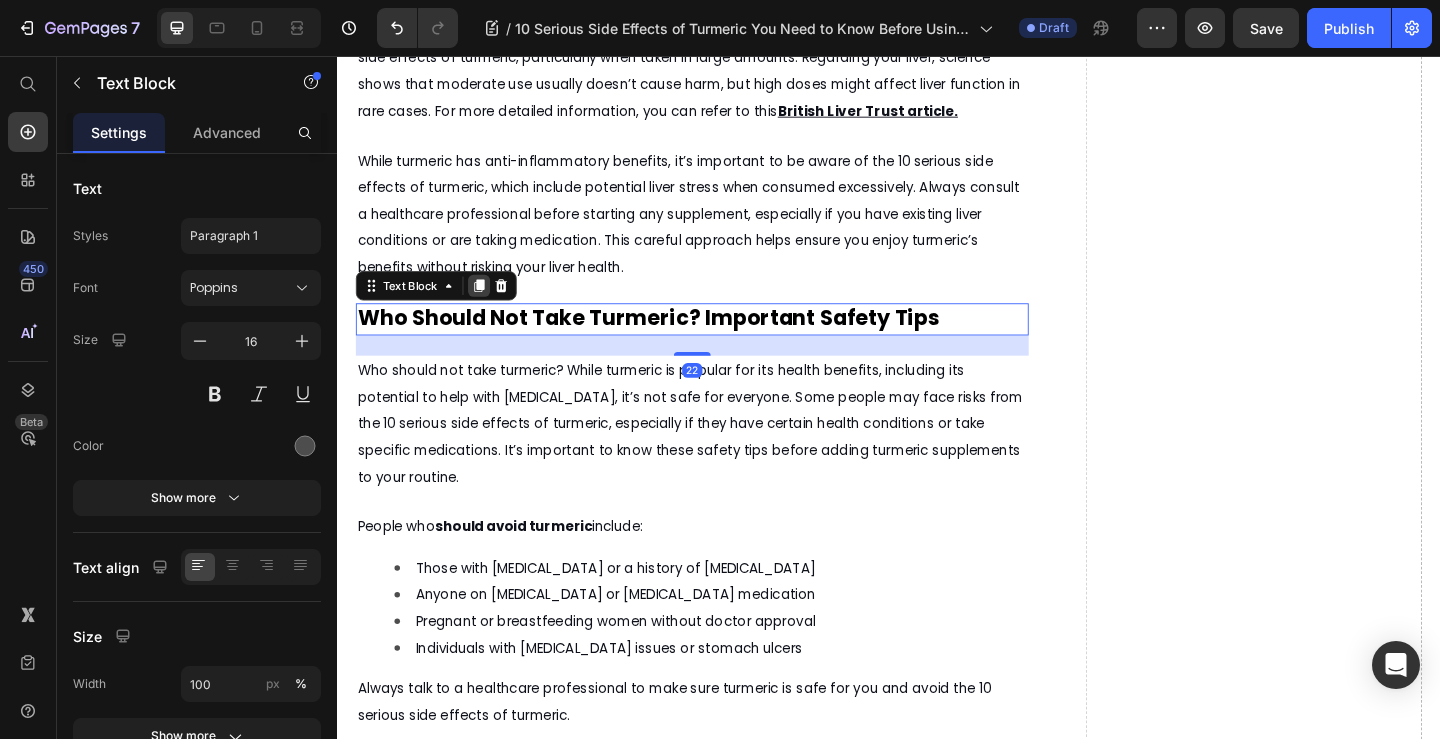 click 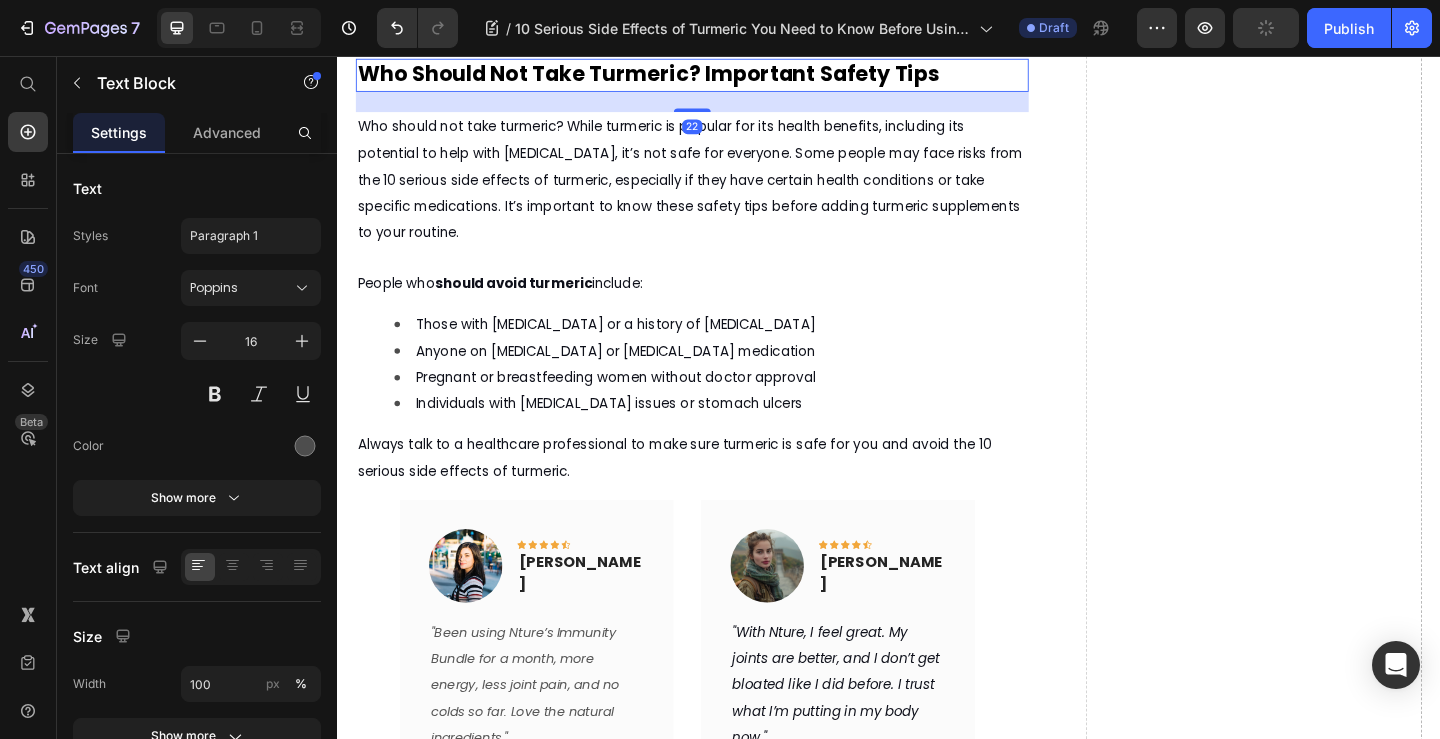 scroll, scrollTop: 2133, scrollLeft: 0, axis: vertical 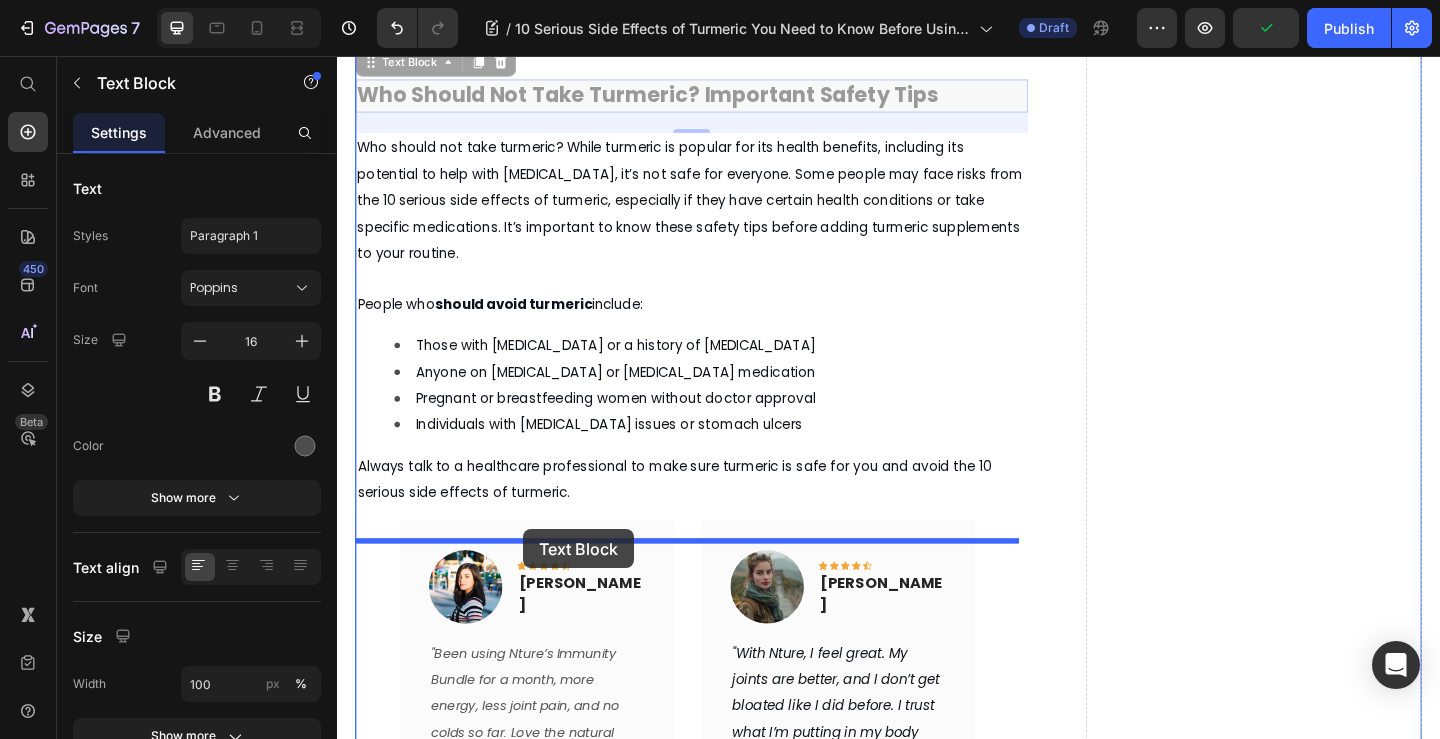 drag, startPoint x: 395, startPoint y: 86, endPoint x: 539, endPoint y: 571, distance: 505.92587 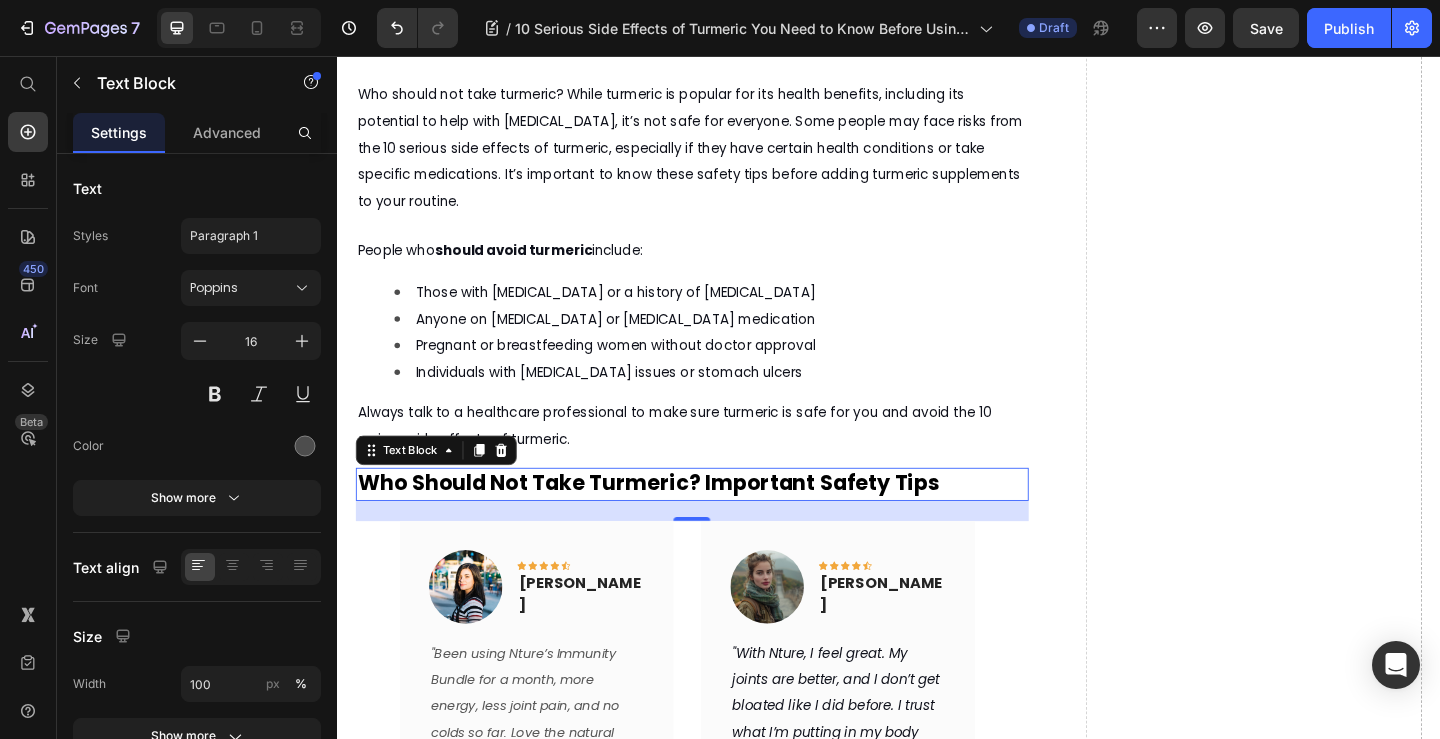 click on "Who Should Not Take Turmeric? Important Safety Tips" at bounding box center (675, 520) 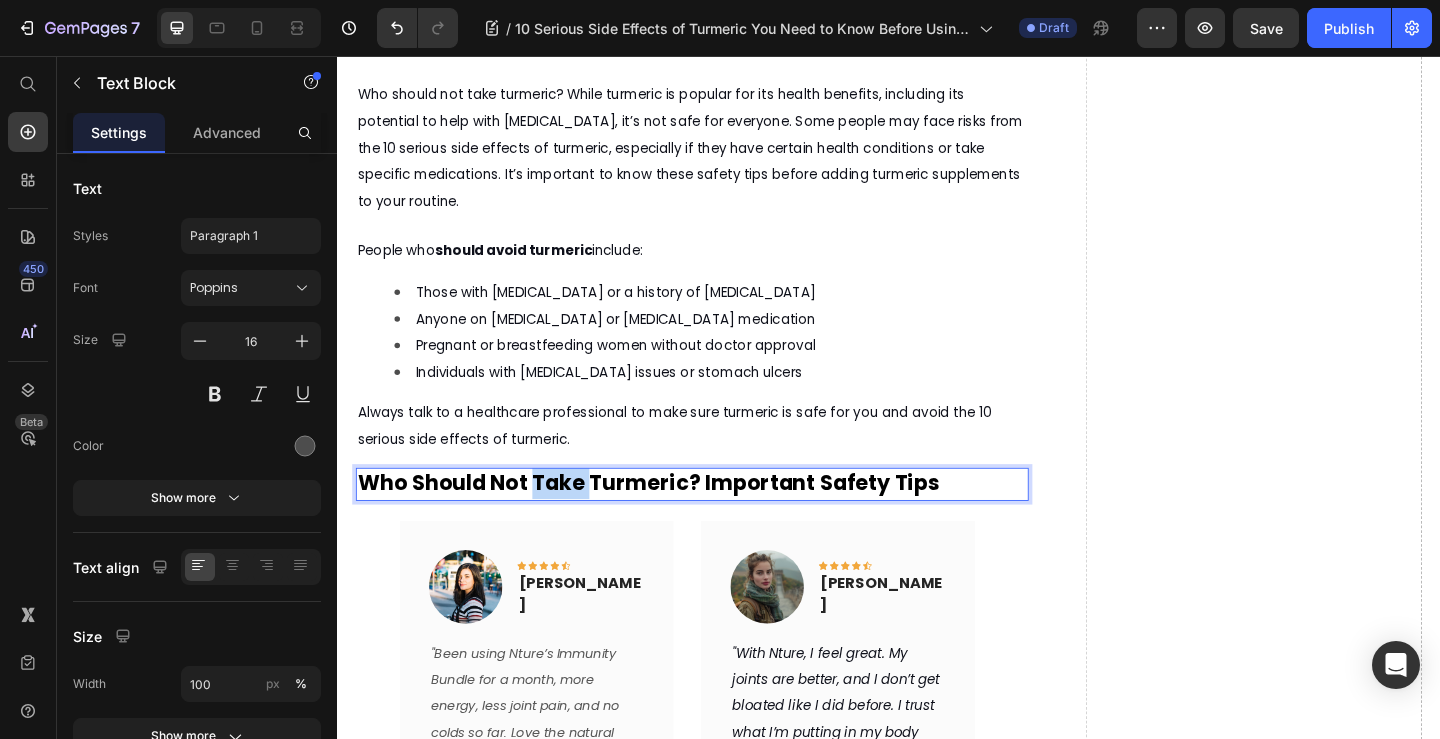click on "Who Should Not Take Turmeric? Important Safety Tips" at bounding box center (675, 520) 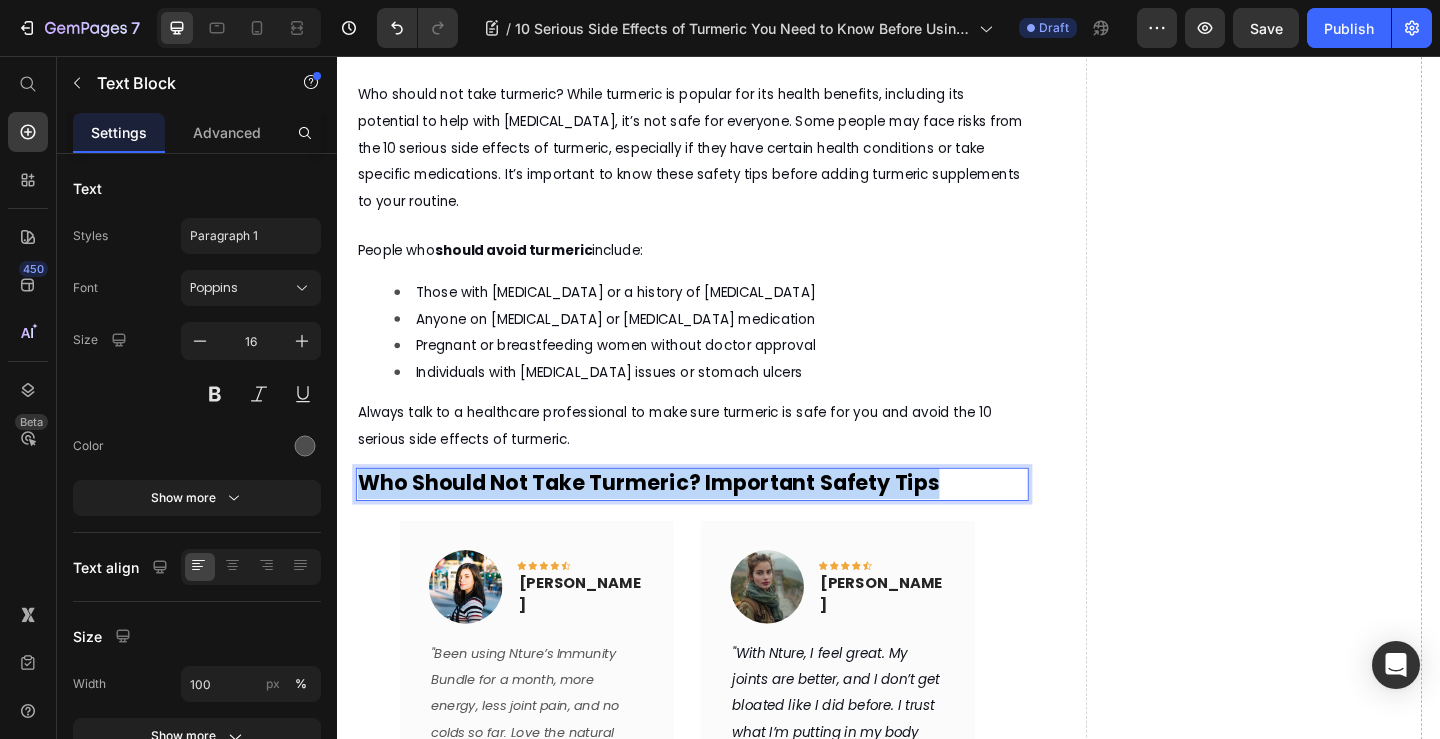 click on "Who Should Not Take Turmeric? Important Safety Tips" at bounding box center [675, 520] 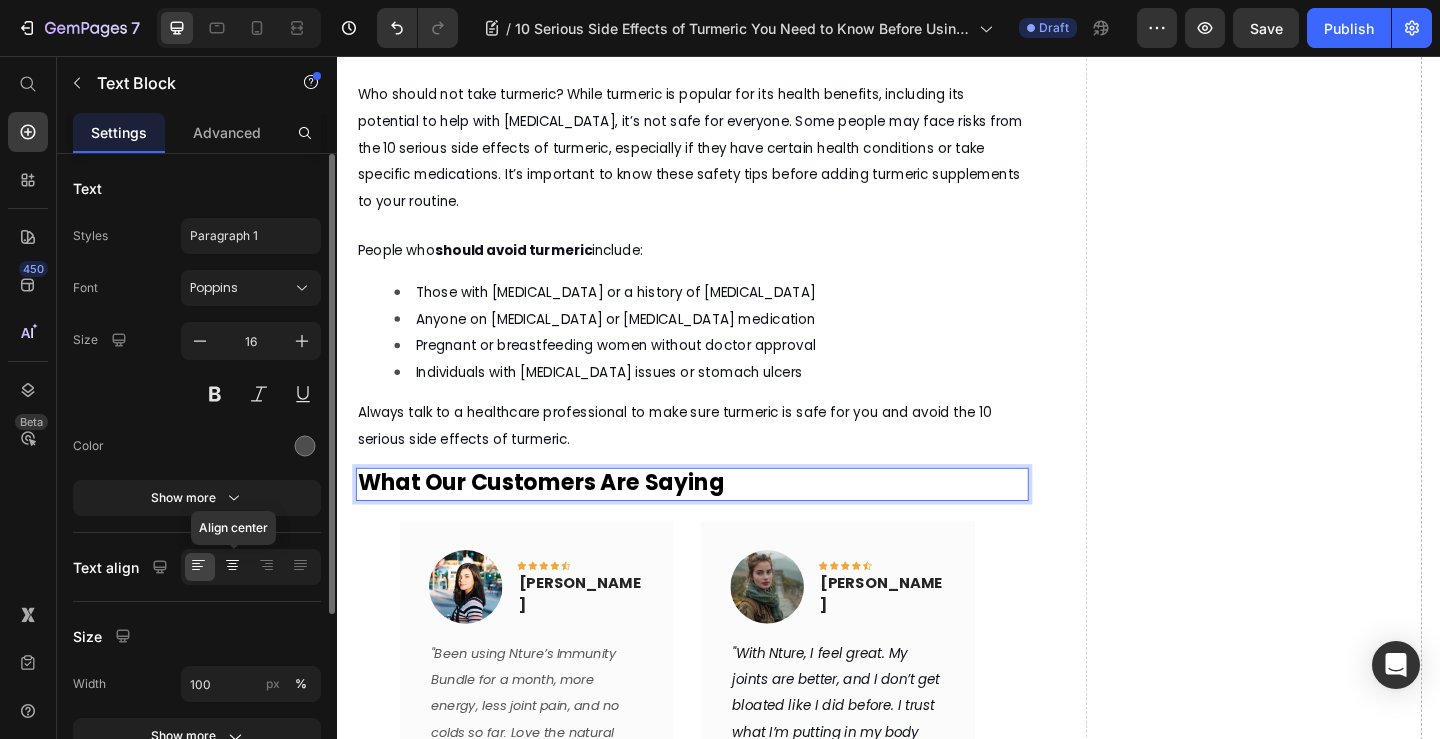 click 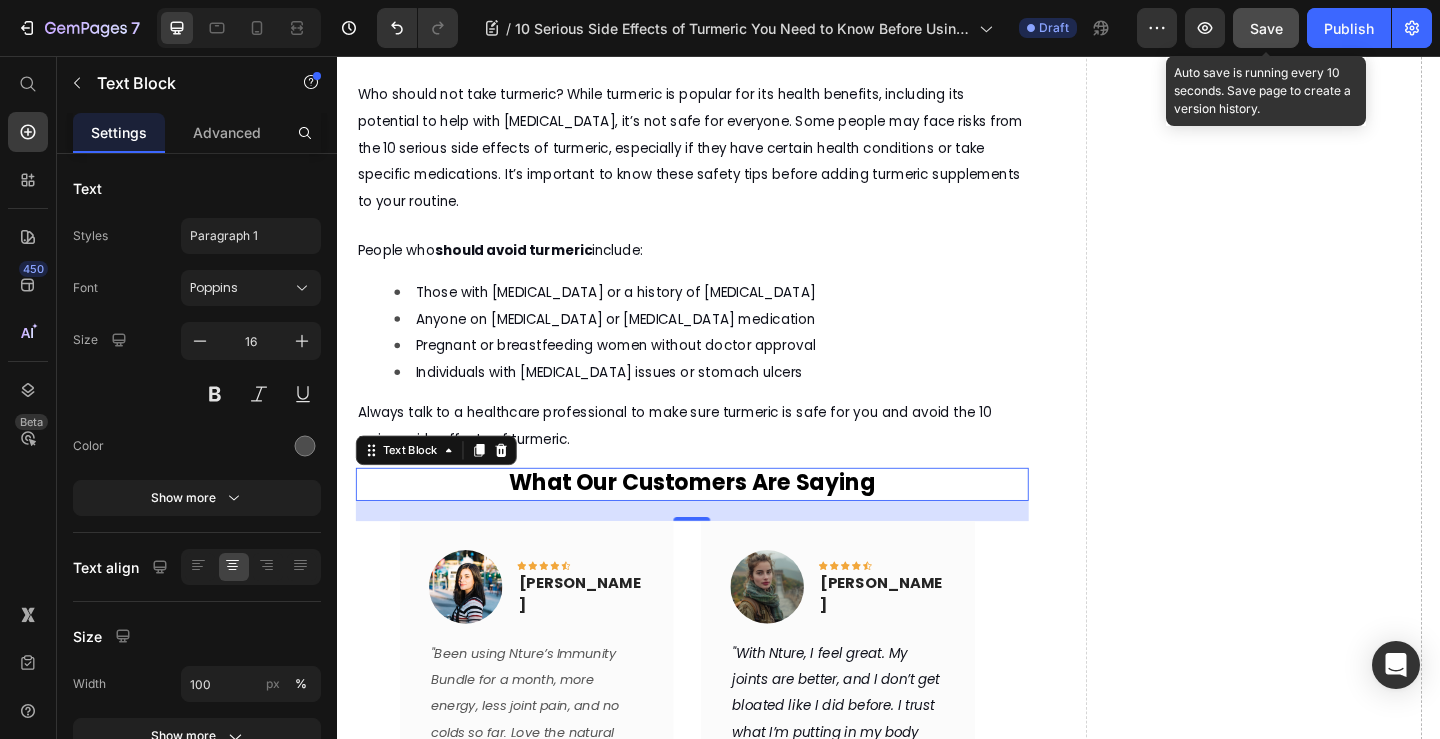 click on "Save" at bounding box center (1266, 28) 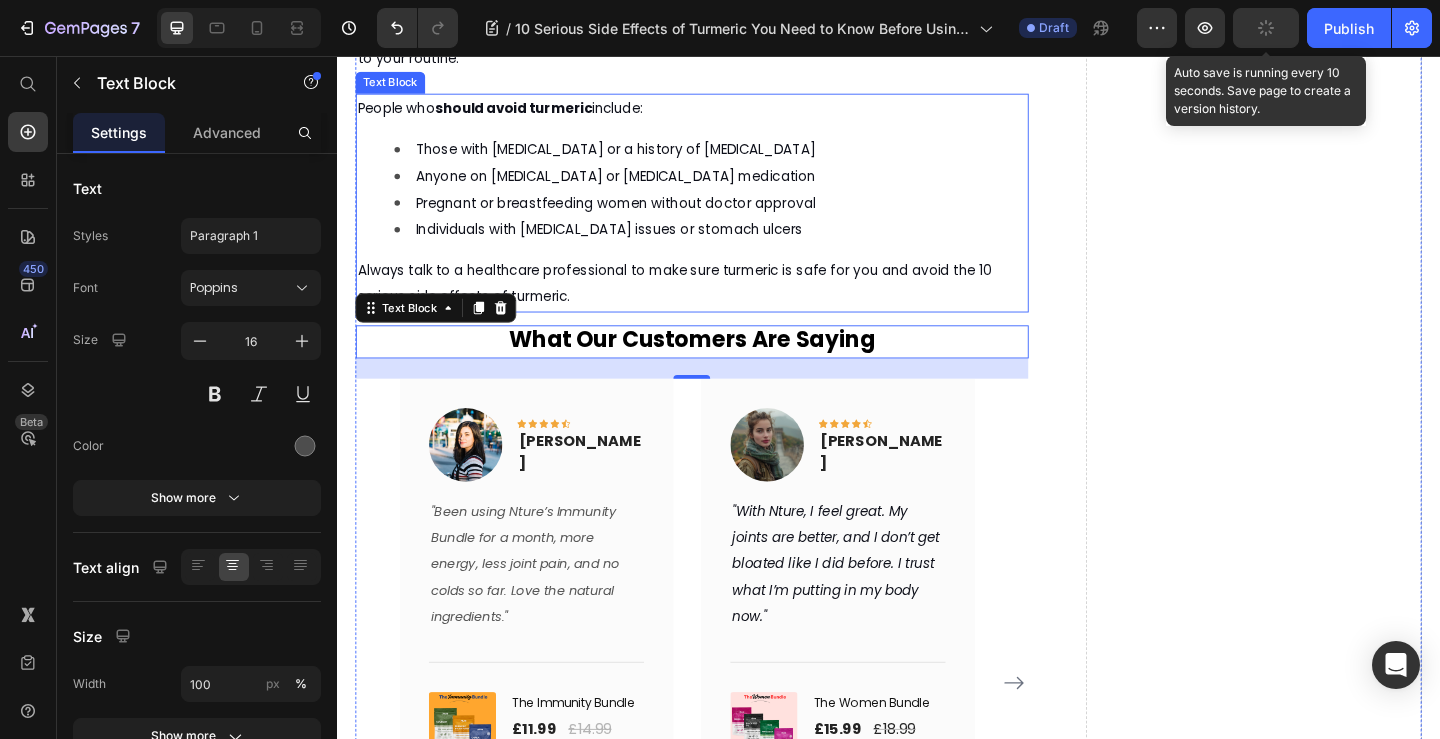 scroll, scrollTop: 2433, scrollLeft: 0, axis: vertical 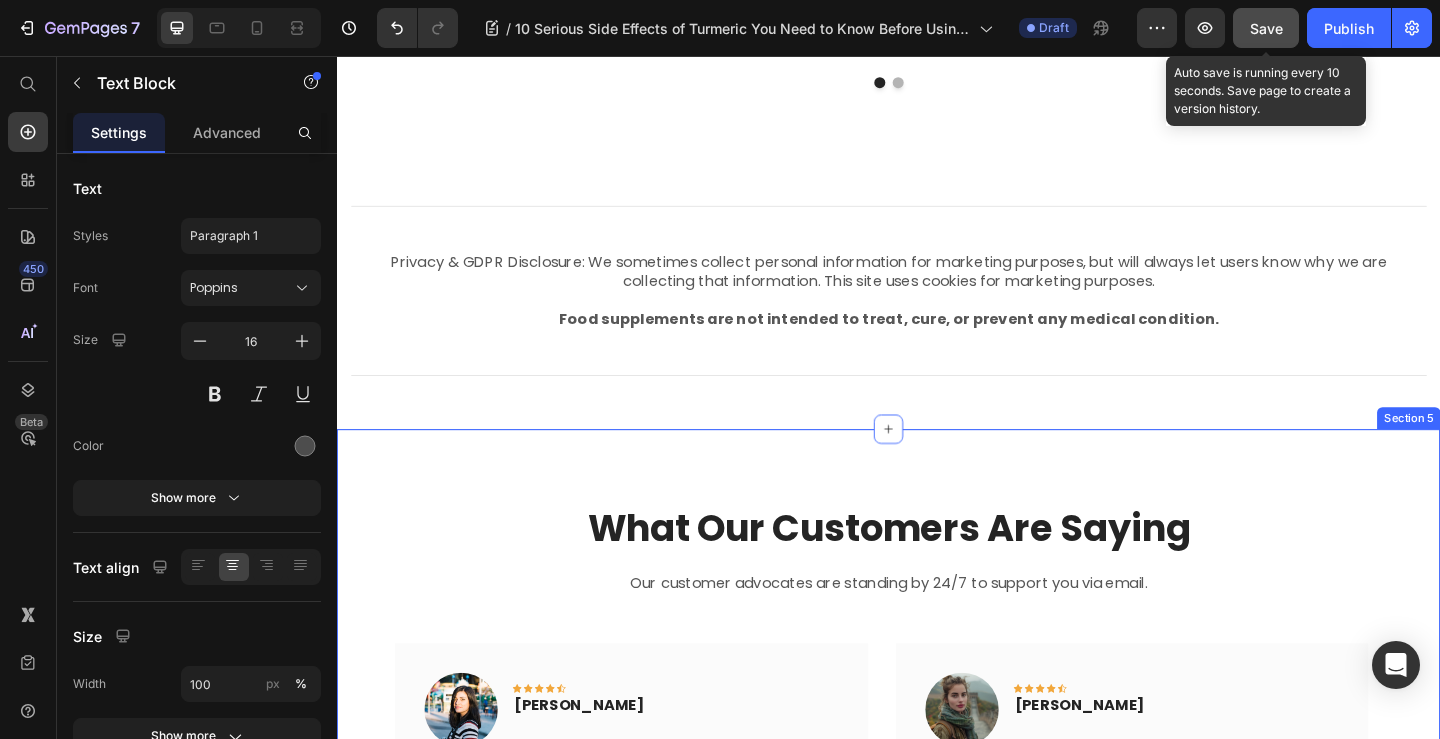 click on "What Our Customers Are Saying Heading Our customer advocates are standing by 24/7 to support you via email. Text block
Image
Icon
Icon
Icon
Icon
Icon Row Nita Patel  Text block Row "Been using Nture’s Immunity Bundle for a month, more energy, less joint pain, and no colds so far. Love the natural ingredients." Text block                Title Line (P) Images & Gallery The Immunity Bundle (P) Title £11.99 (P) Price £14.99 (P) Price Row Buy Now (P) Cart Button Product Row Image
Icon
Icon
Icon
Icon
Icon Row Amy Rowse Text block Row "With Nture, I feel great. My joints are better, and I don’t get bloated like I did before. I trust what I’m putting in my body now." Text block                Title Line (P) Images & Gallery The Women Bundle (P) Title £15.99 (P) Price £18.99 (P) Price Row Buy Now (P) Cart Button Product Row Image Icon" at bounding box center (937, 891) 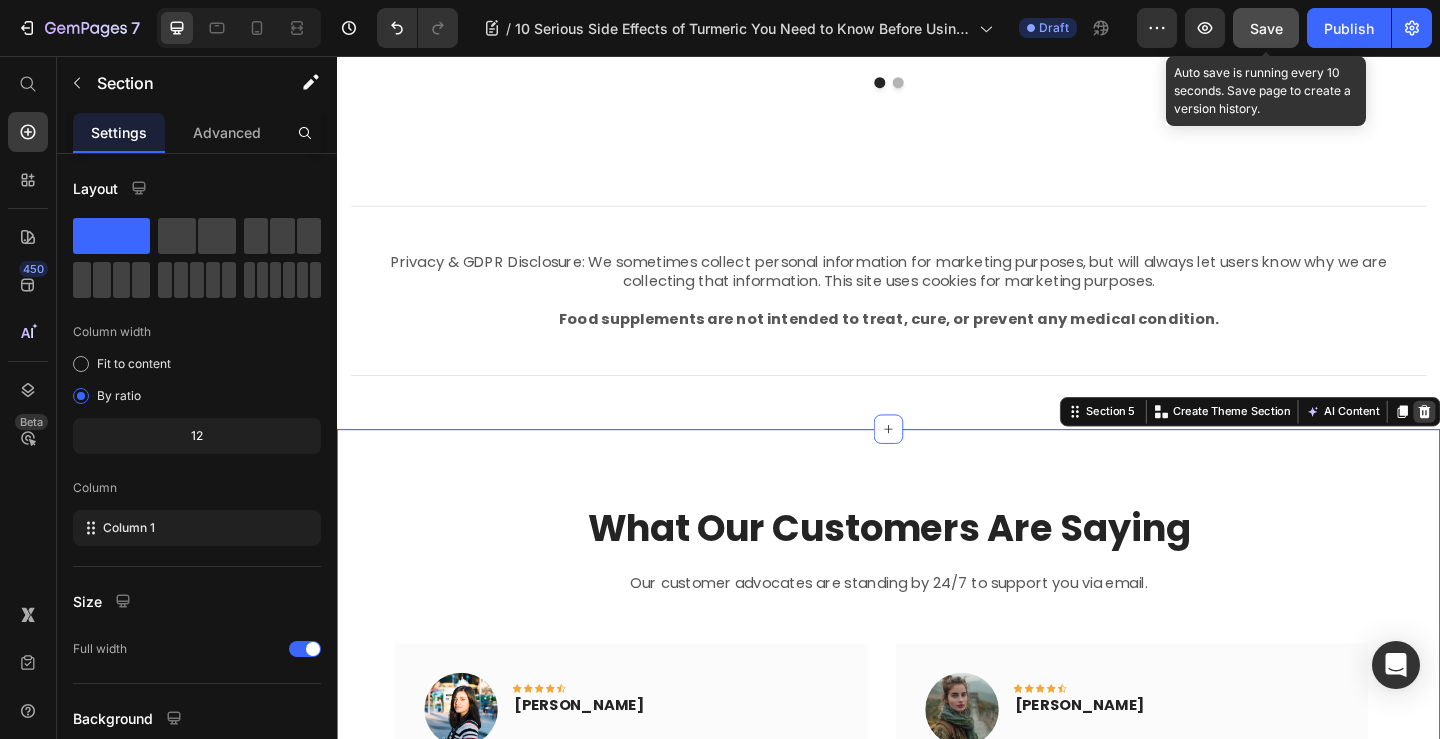 click 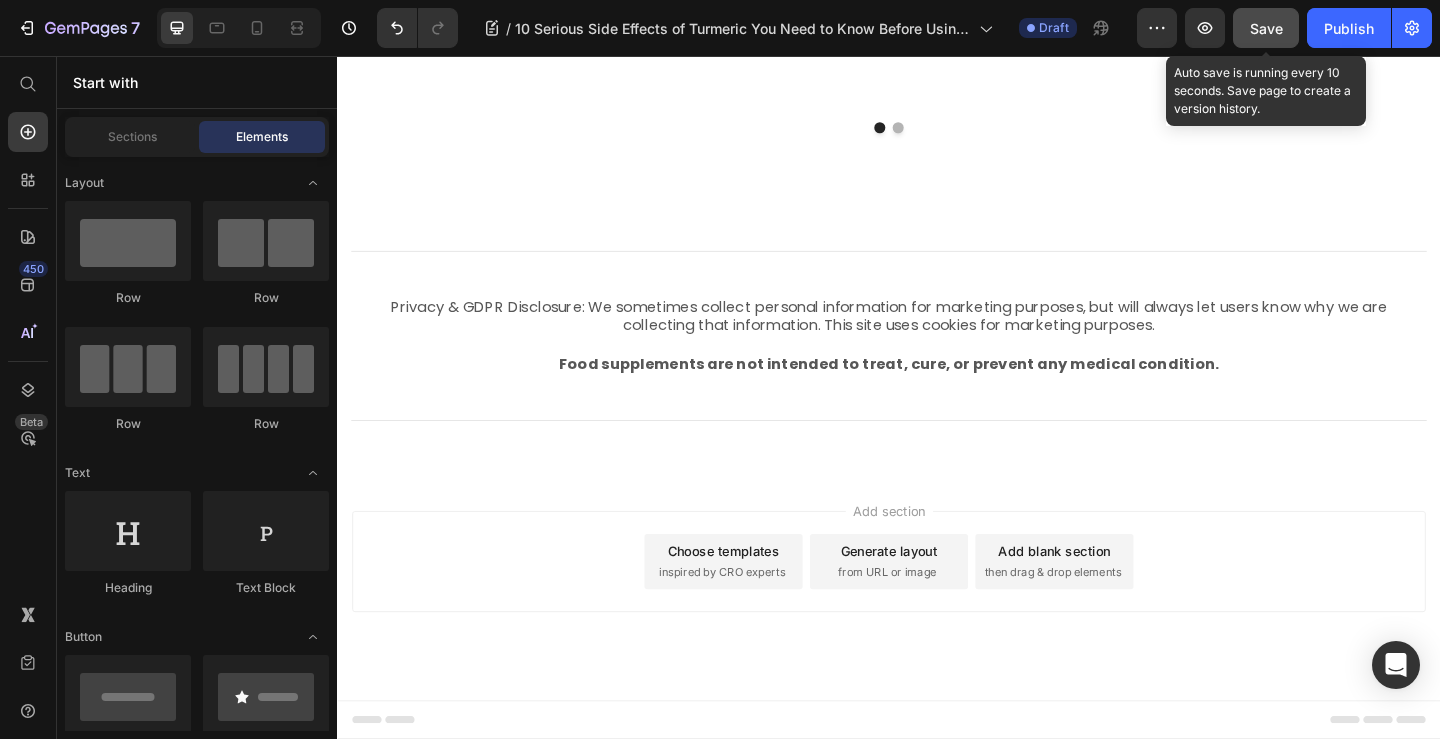scroll, scrollTop: 9184, scrollLeft: 0, axis: vertical 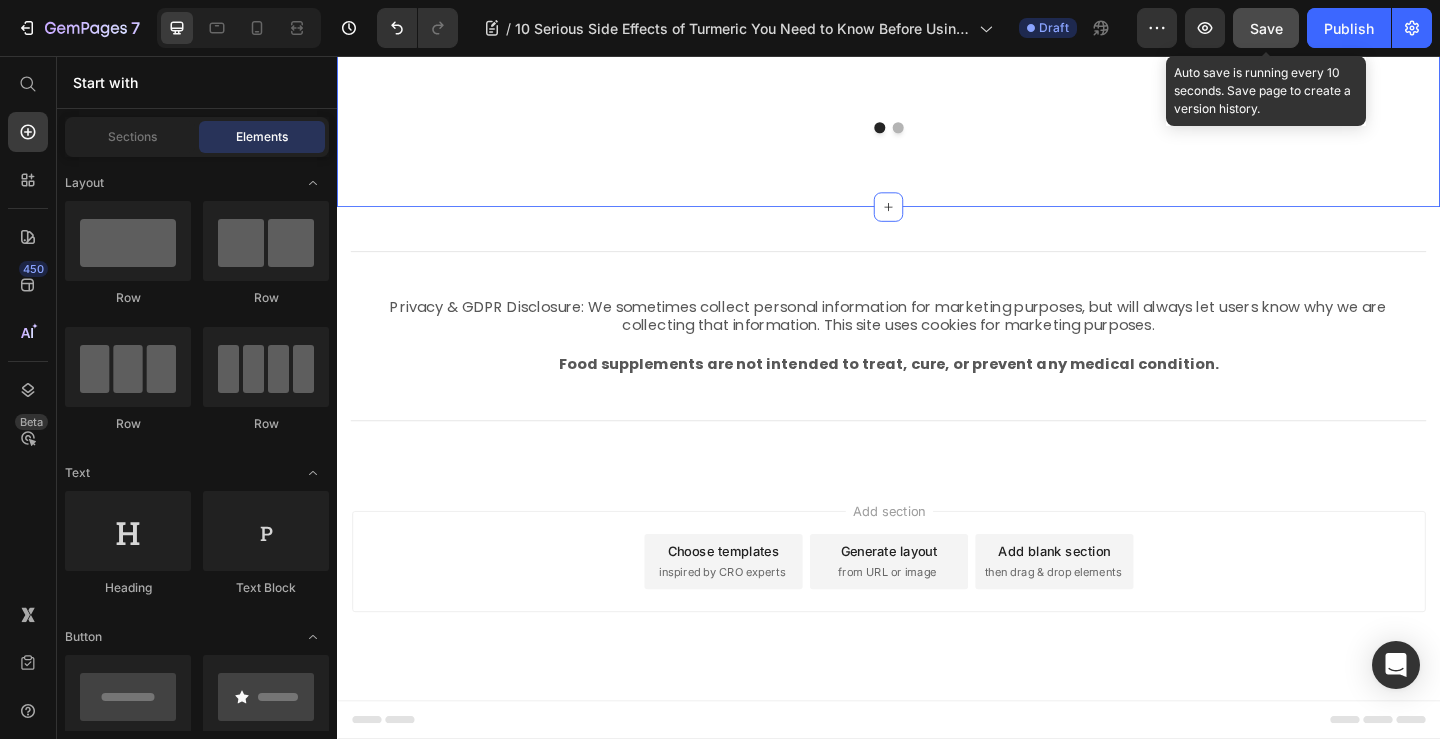 click on "What Our Customers Are Saying Heading Our customer advocates are standing by 24/7 to support you via email. Text block
Image
Icon
Icon
Icon
Icon
Icon Row Rita Carroll Text block Row "Love it! Great for summer! Good taste, it really owns up to its name “sparkling”, cold with bubbles and lime flavor. When I want that soda feel without drinking a soda, I grab for one of this." Text block                Title Line (P) Images & Gallery Tremella & Red Clover The Ultimate Women Bundle (P) Title £17.99 (P) Price £21.99 (P) Price Row Buy Now (P) Cart Button Product Row Image
Icon
Icon
Icon
Icon
Icon Row Amy Rowse Text block Row "With Nture, I feel great. My joints are better, and I don’t get bloated like I did before. I trust what I’m putting in my body now." Text block                Title Line (P) Images & Gallery The Women Bundle" at bounding box center [937, -210] 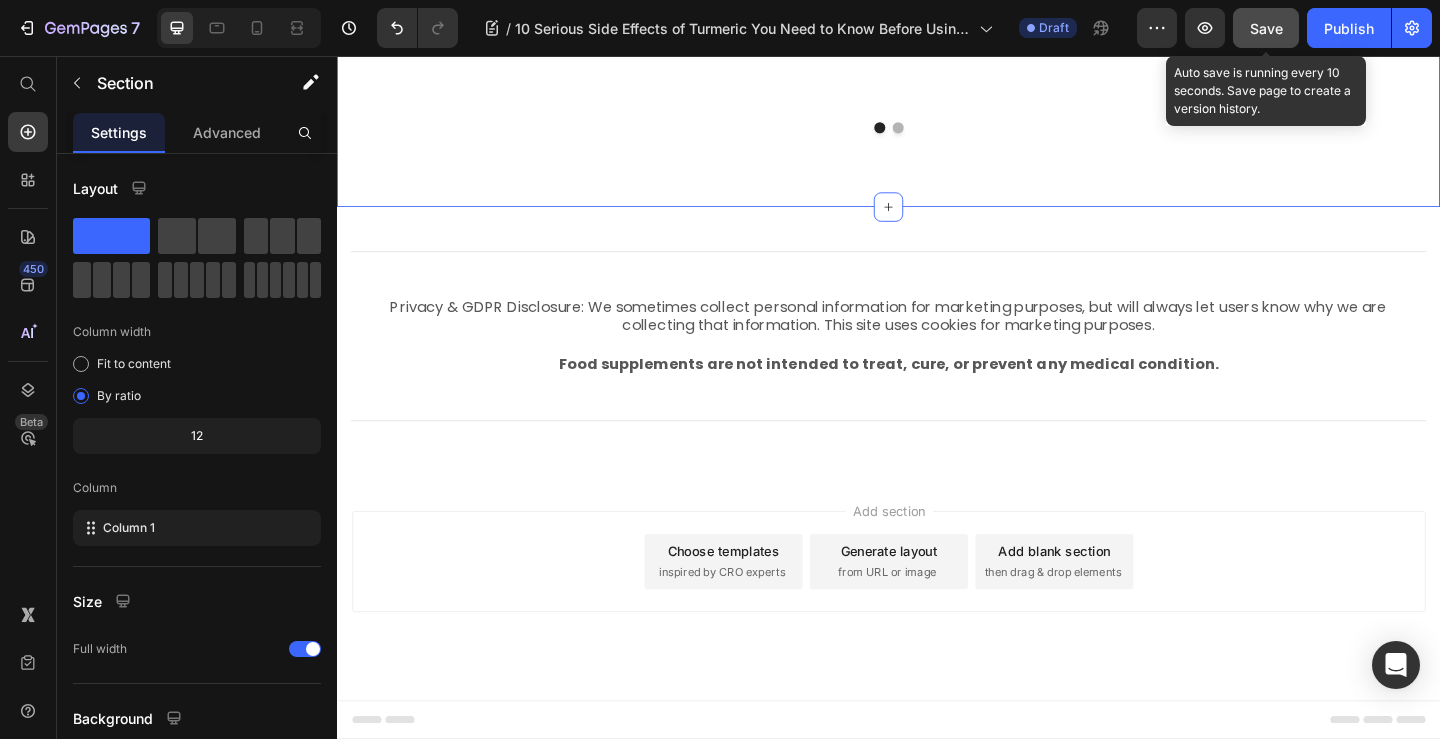click 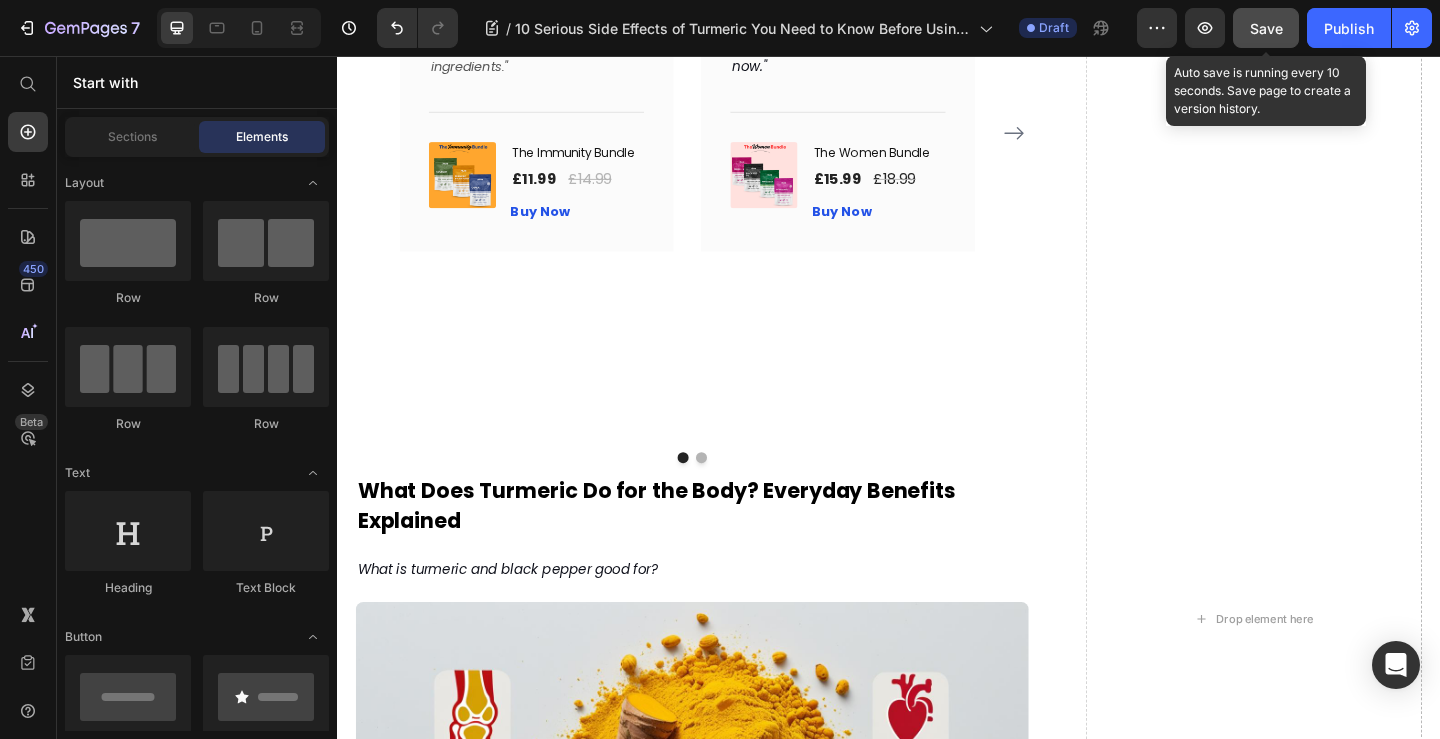 scroll, scrollTop: 2925, scrollLeft: 0, axis: vertical 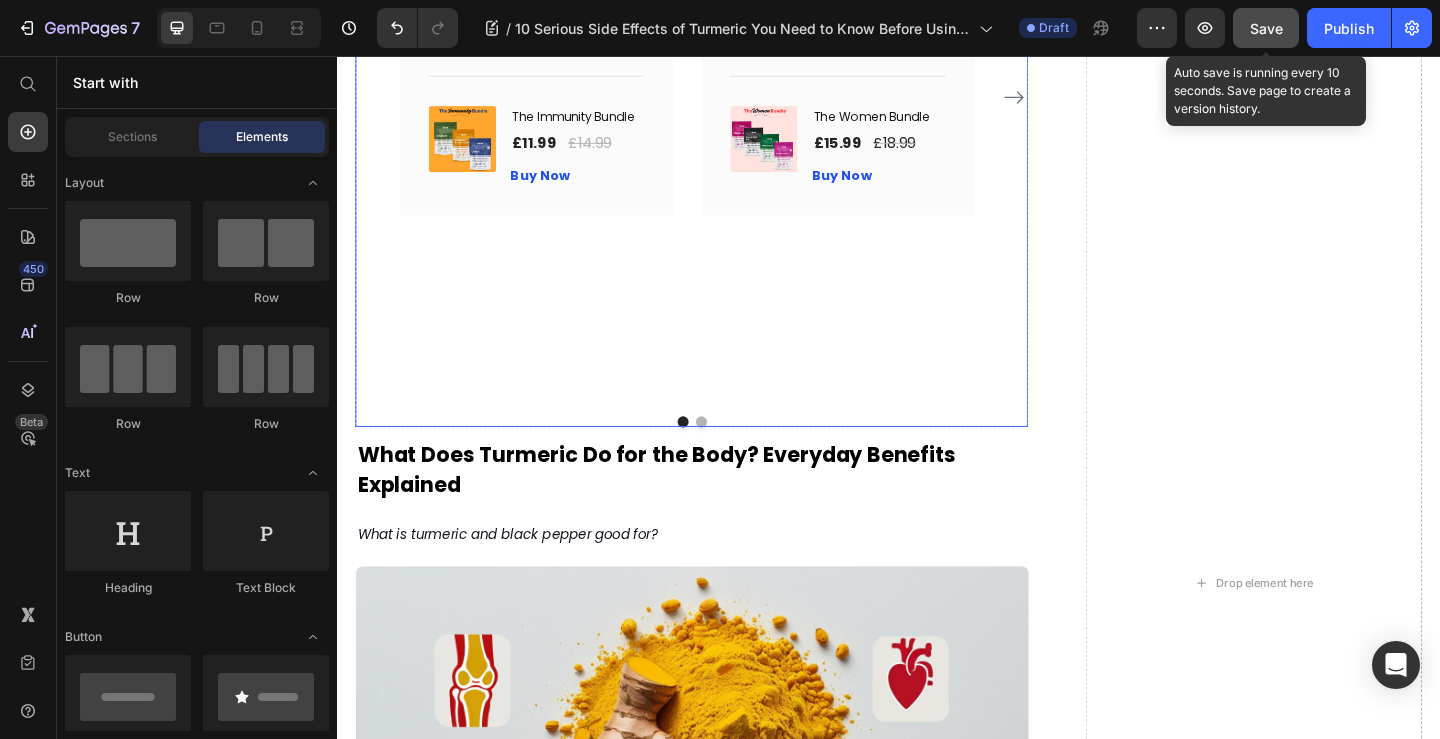 click on "Image
Icon
Icon
Icon
Icon
Icon Row Amy Rowse Text block Row "With Nture, I feel great. My joints are better, and I don’t get bloated like I did before. I trust what I’m putting in my body now." Text block                Title Line (P) Images & Gallery The Women Bundle (P) Title £15.99 (P) Price £18.99 (P) Price Row Buy Now (P) Cart Button Product Row" at bounding box center (882, 101) 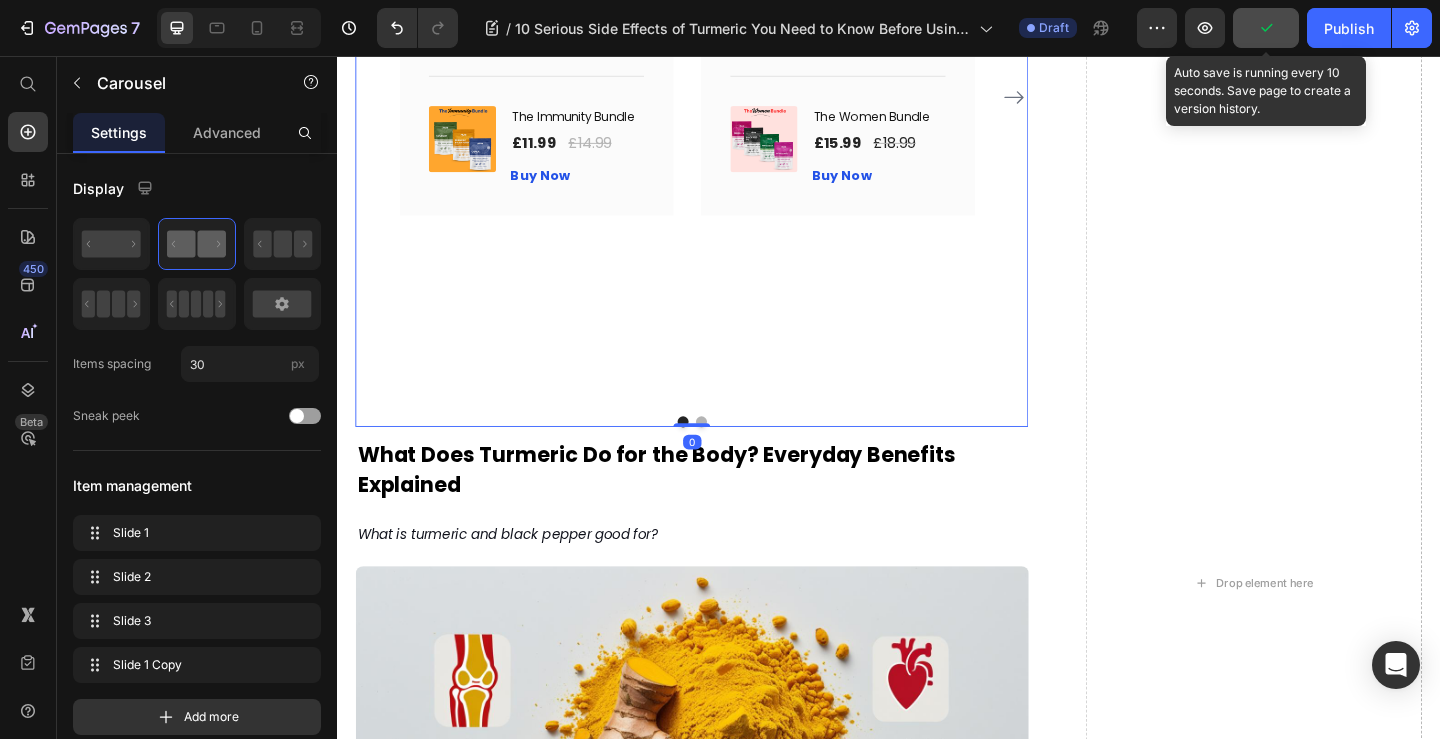drag, startPoint x: 719, startPoint y: 506, endPoint x: 739, endPoint y: 230, distance: 276.7237 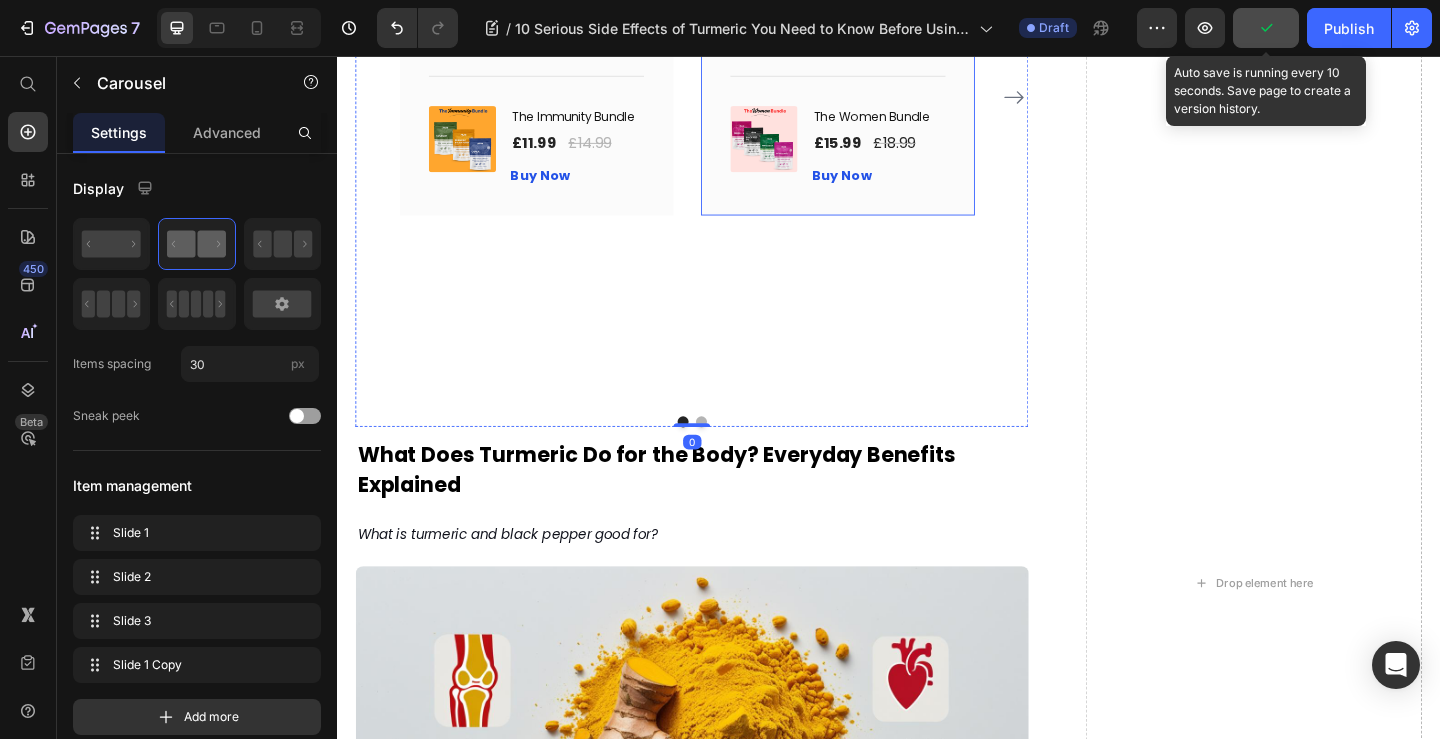 click on "Buy Now (P) Cart Button" at bounding box center (598, 186) 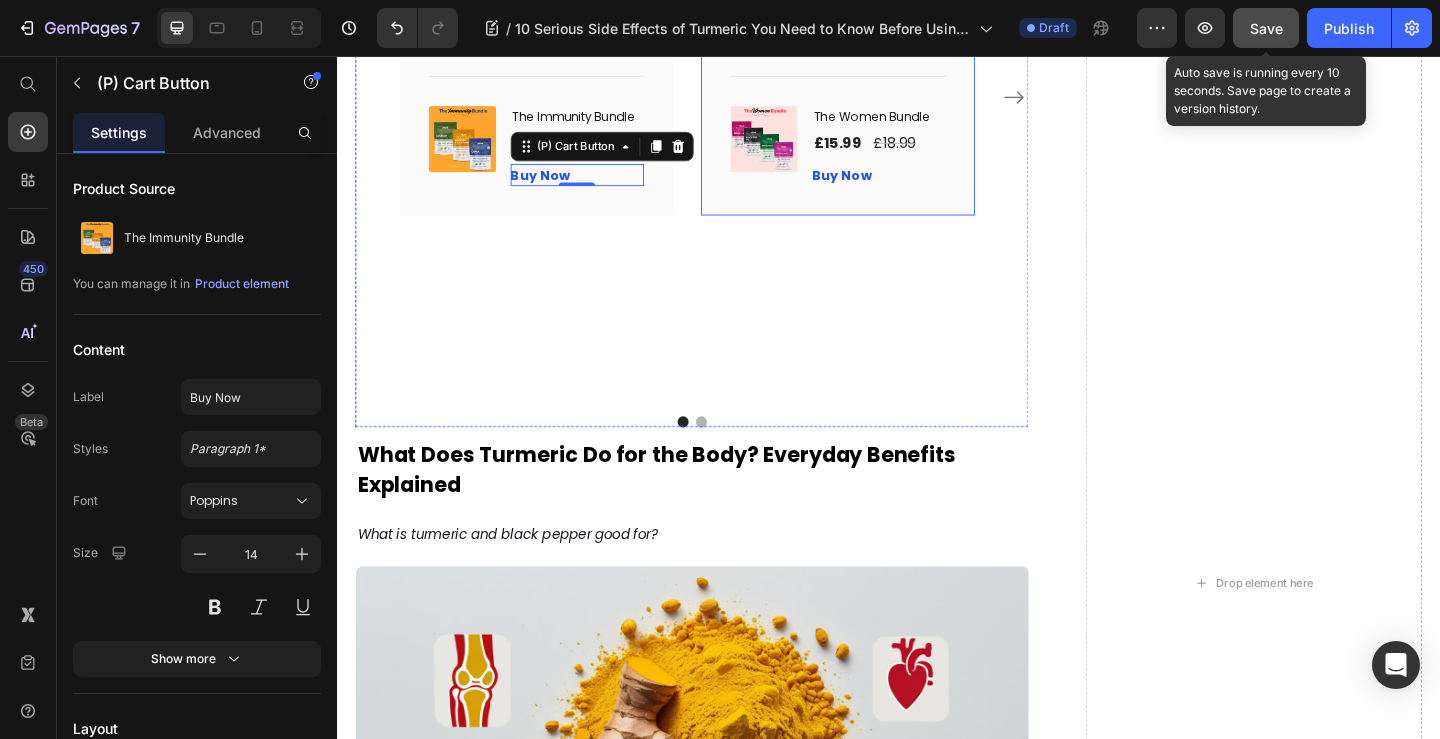 click on "Image
Icon
Icon
Icon
Icon
Icon Row Amy Rowse Text block Row "With Nture, I feel great. My joints are better, and I don’t get bloated like I did before. I trust what I’m putting in my body now." Text block                Title Line (P) Images & Gallery The Women Bundle (P) Title £15.99 (P) Price £18.99 (P) Price Row Buy Now (P) Cart Button Product Row" at bounding box center (882, 0) 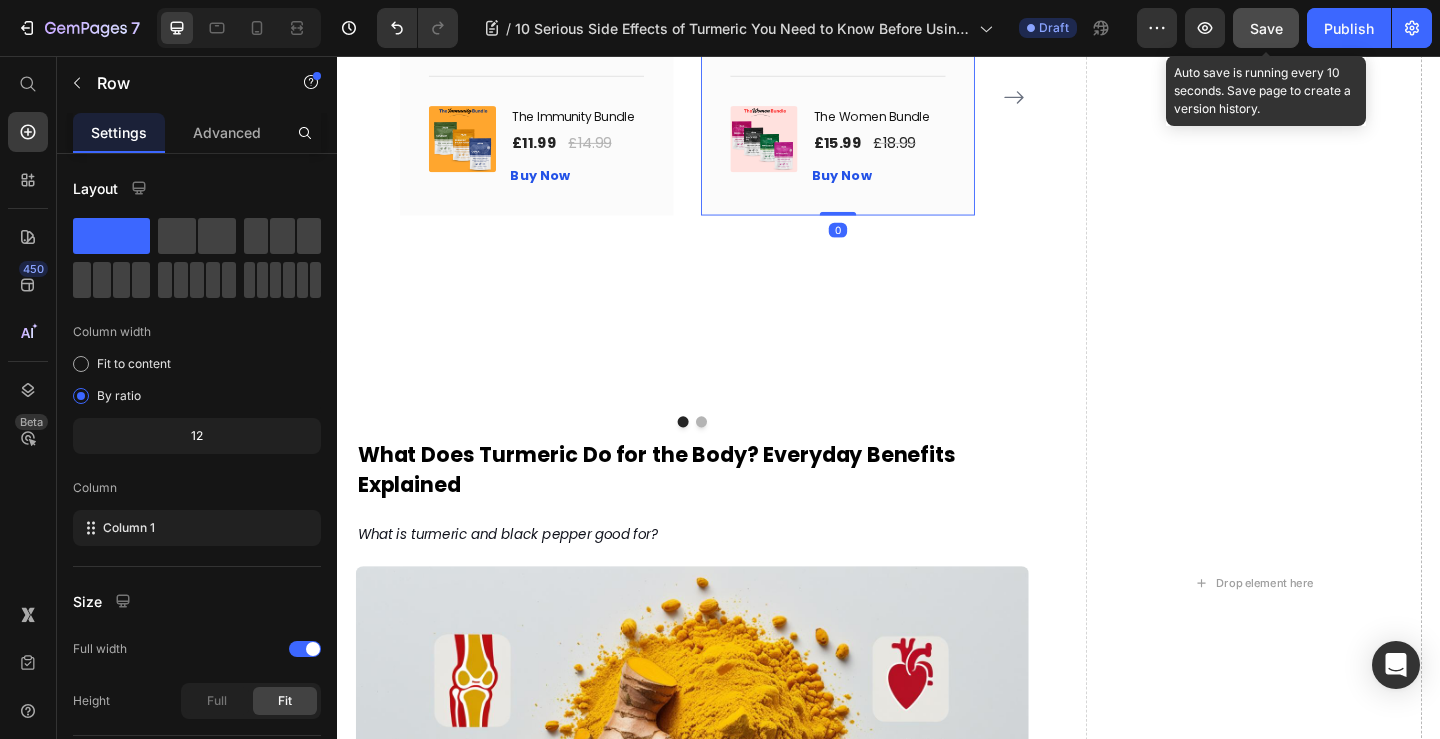 drag, startPoint x: 891, startPoint y: 250, endPoint x: 894, endPoint y: 225, distance: 25.179358 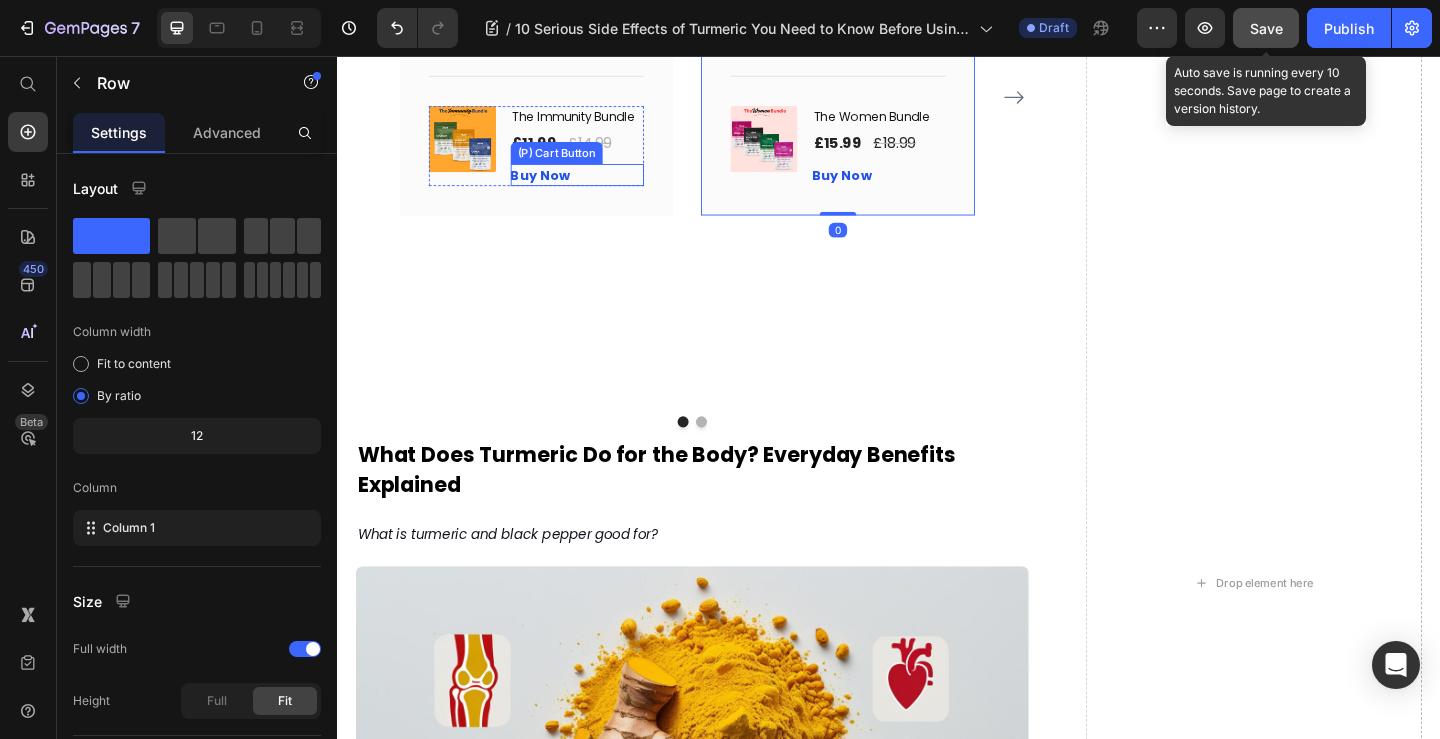 click on "Buy Now (P) Cart Button" at bounding box center (598, 186) 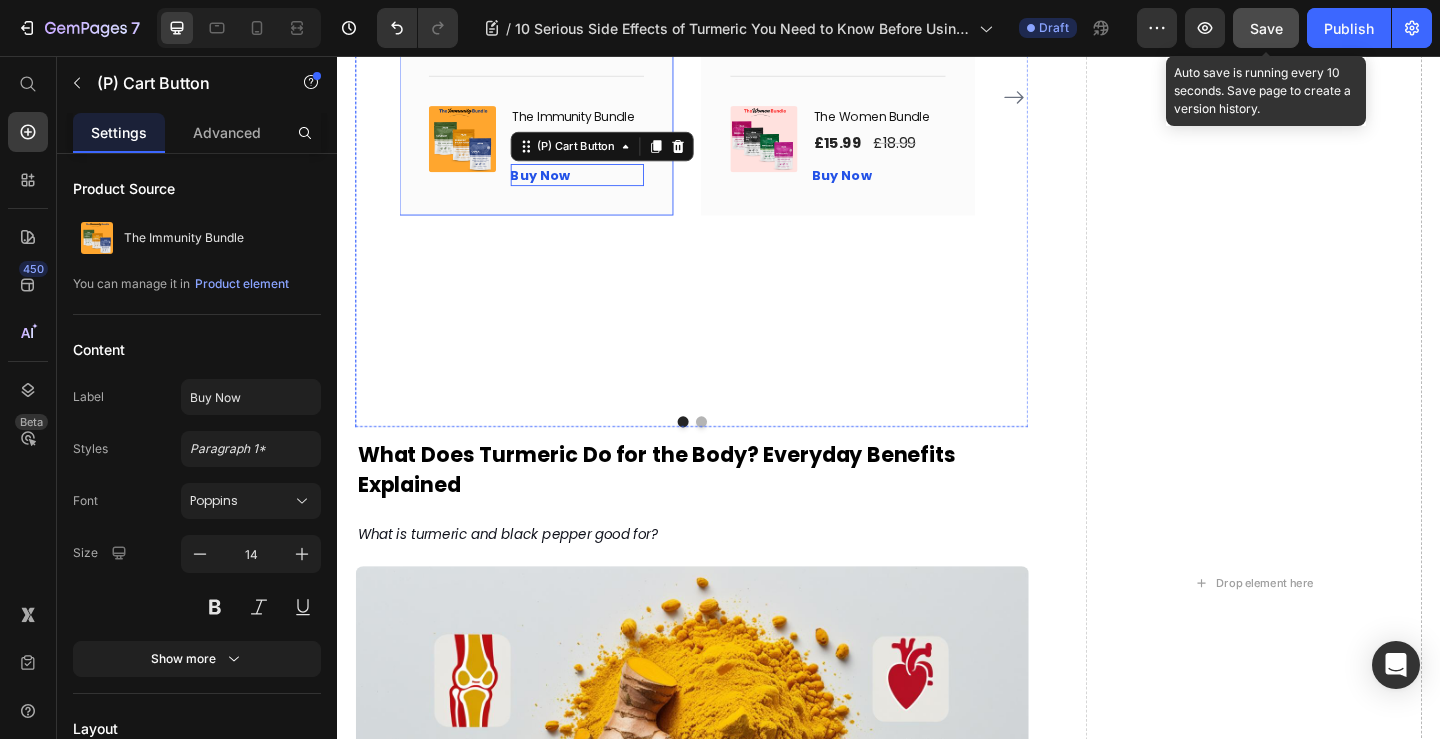 scroll, scrollTop: 2625, scrollLeft: 0, axis: vertical 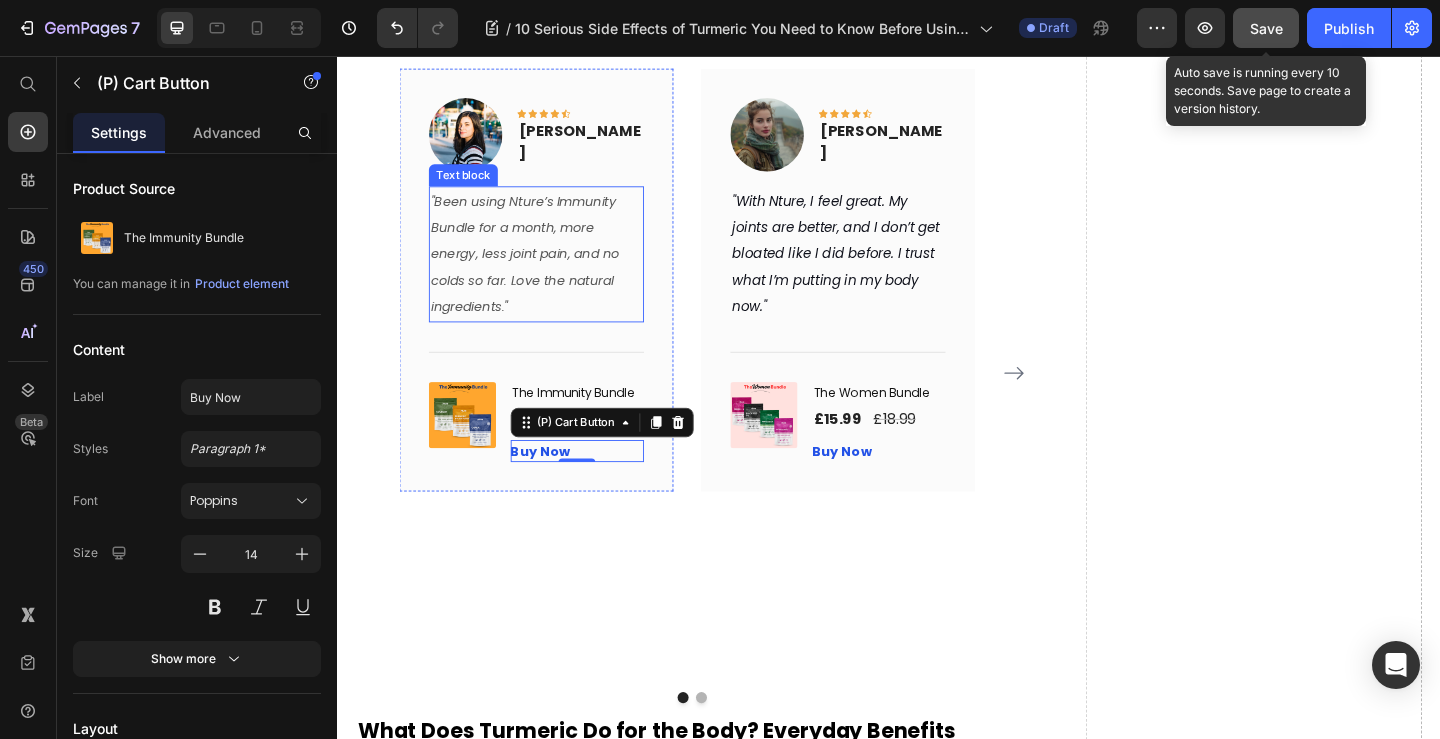 click on ""Been using Nture’s Immunity Bundle for a month, more energy, less joint pain, and no colds so far. Love the natural ingredients."" at bounding box center [554, 272] 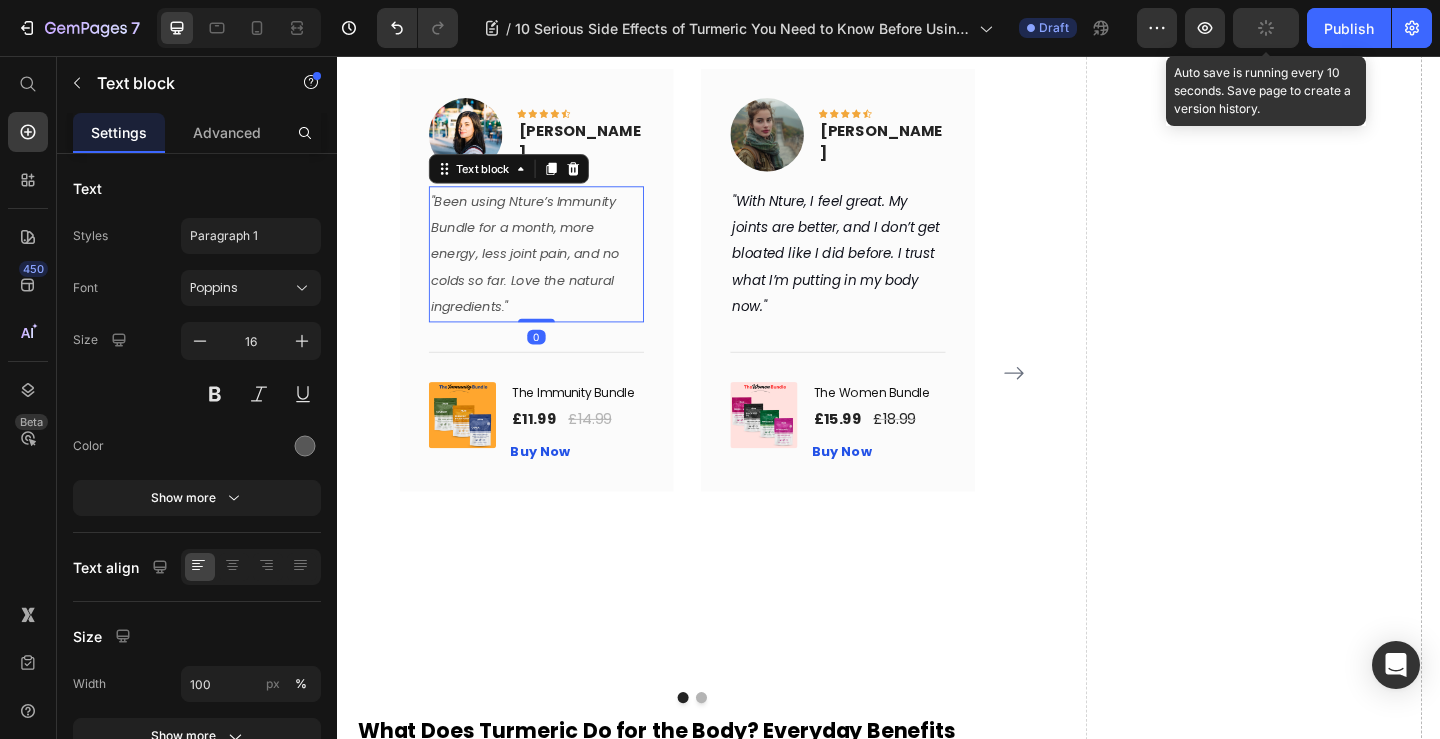 drag, startPoint x: 555, startPoint y: 364, endPoint x: 557, endPoint y: 346, distance: 18.110771 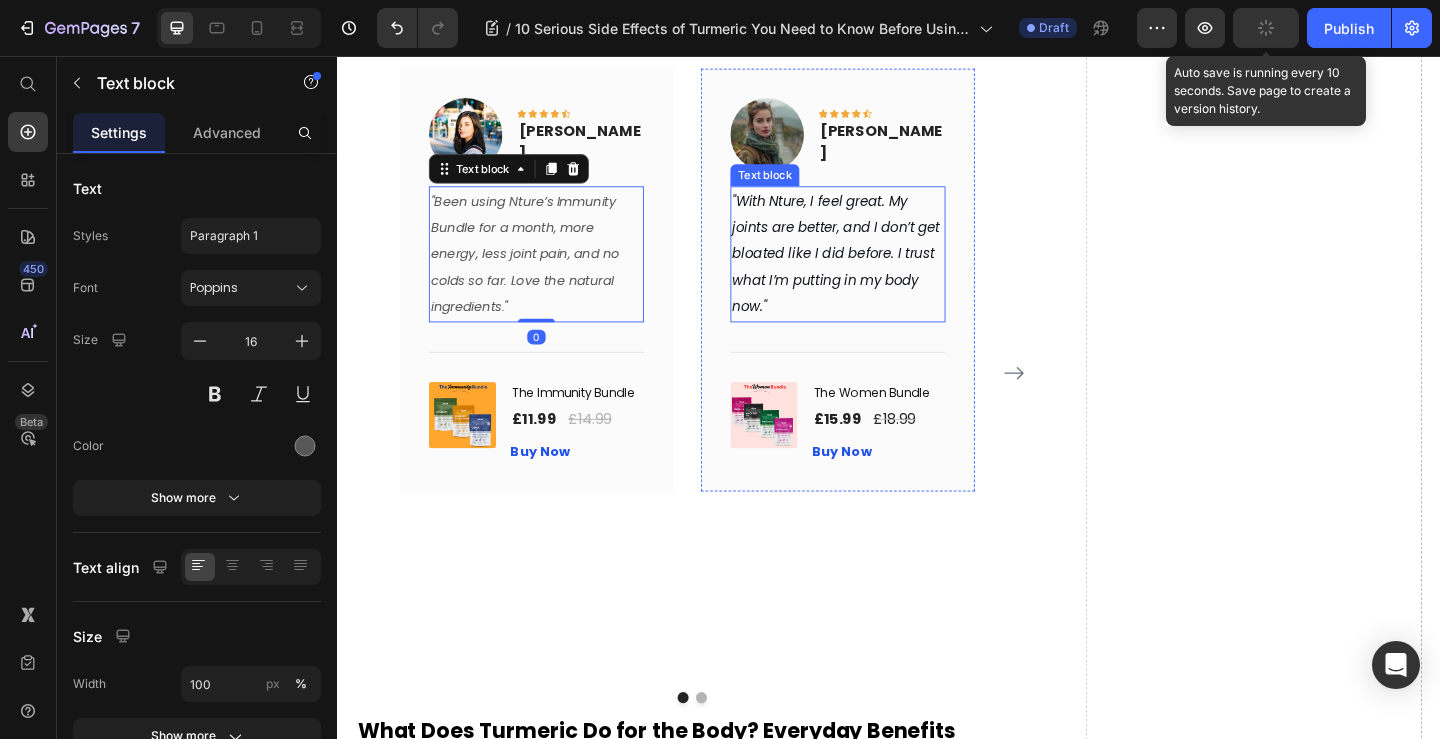 click on ""With Nture, I feel great. My joints are better, and I don’t get bloated like I did before. I trust what I’m putting in my body now."" at bounding box center (882, 272) 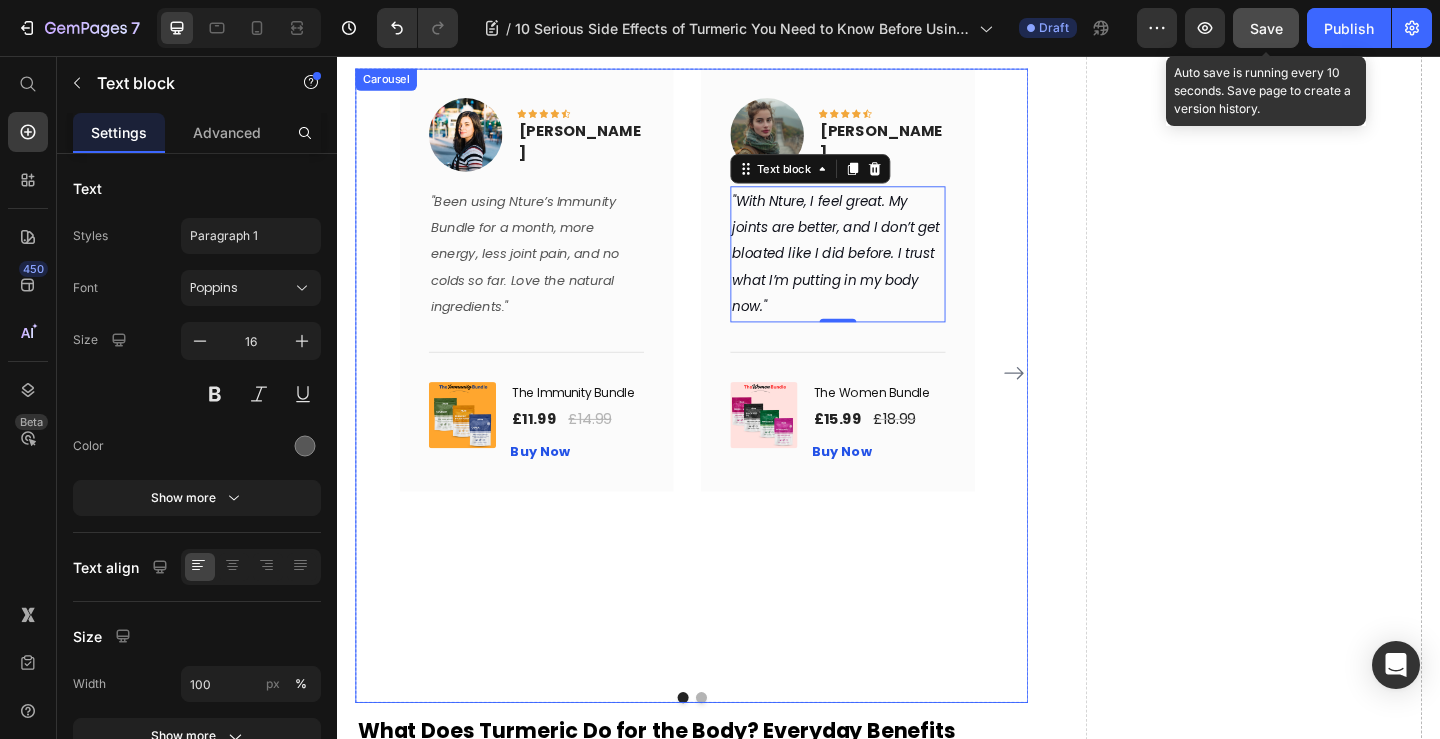 click 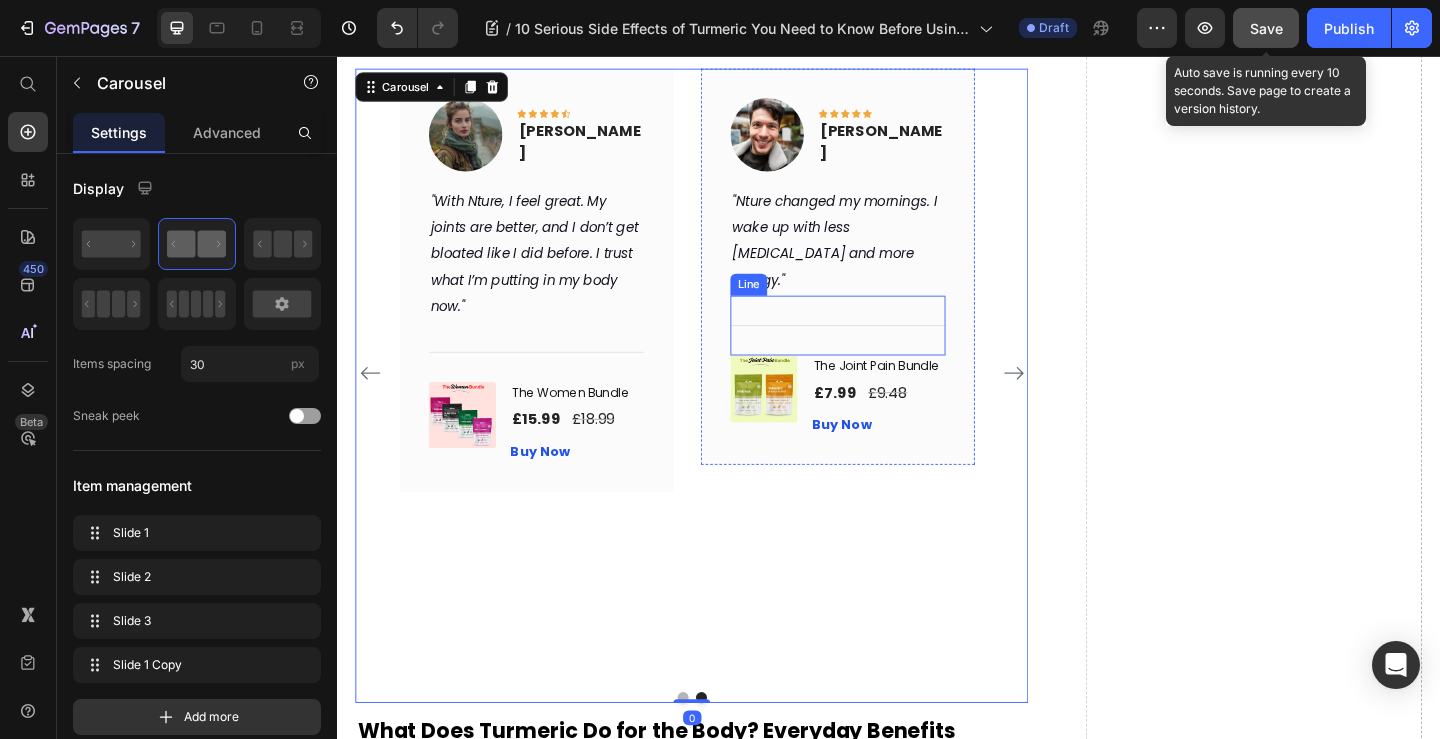 click on "Title Line" at bounding box center (882, 349) 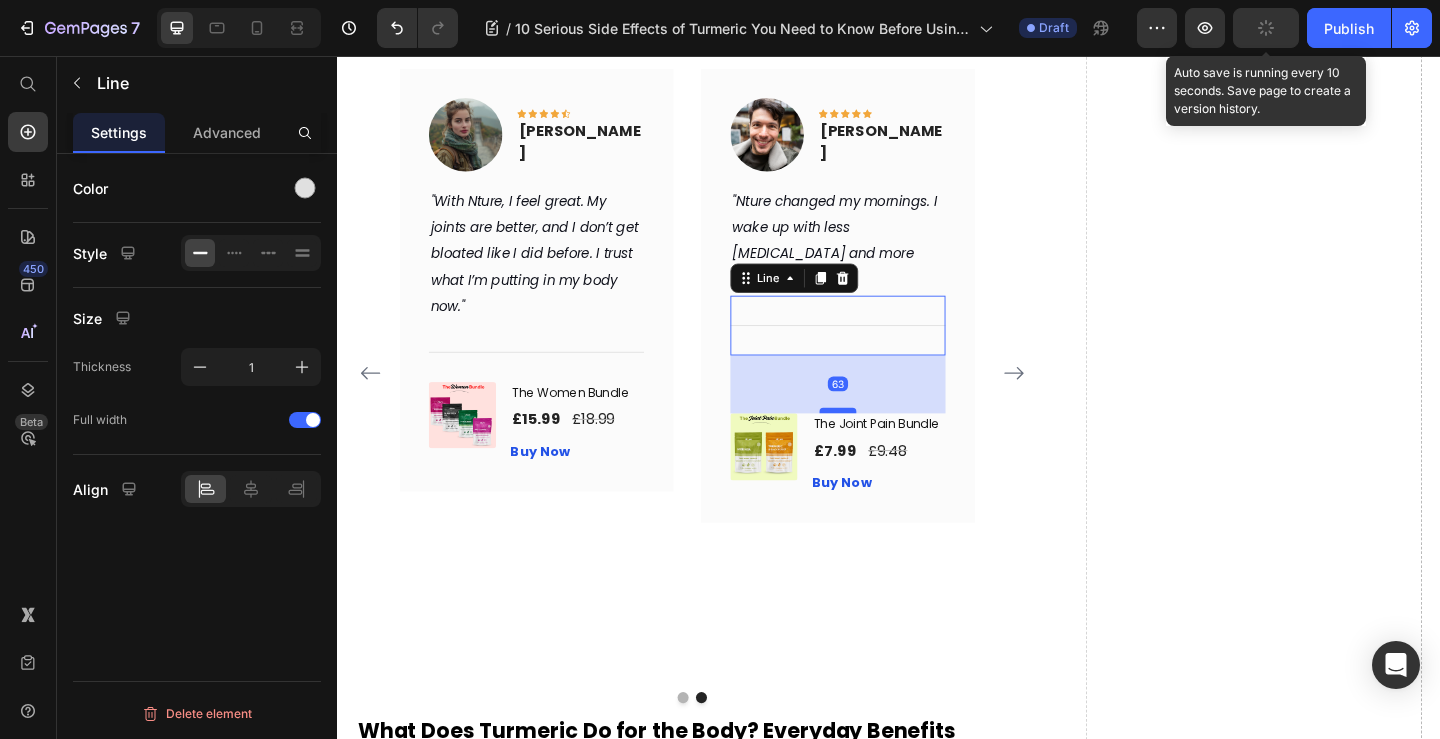 drag, startPoint x: 876, startPoint y: 371, endPoint x: 867, endPoint y: 434, distance: 63.63961 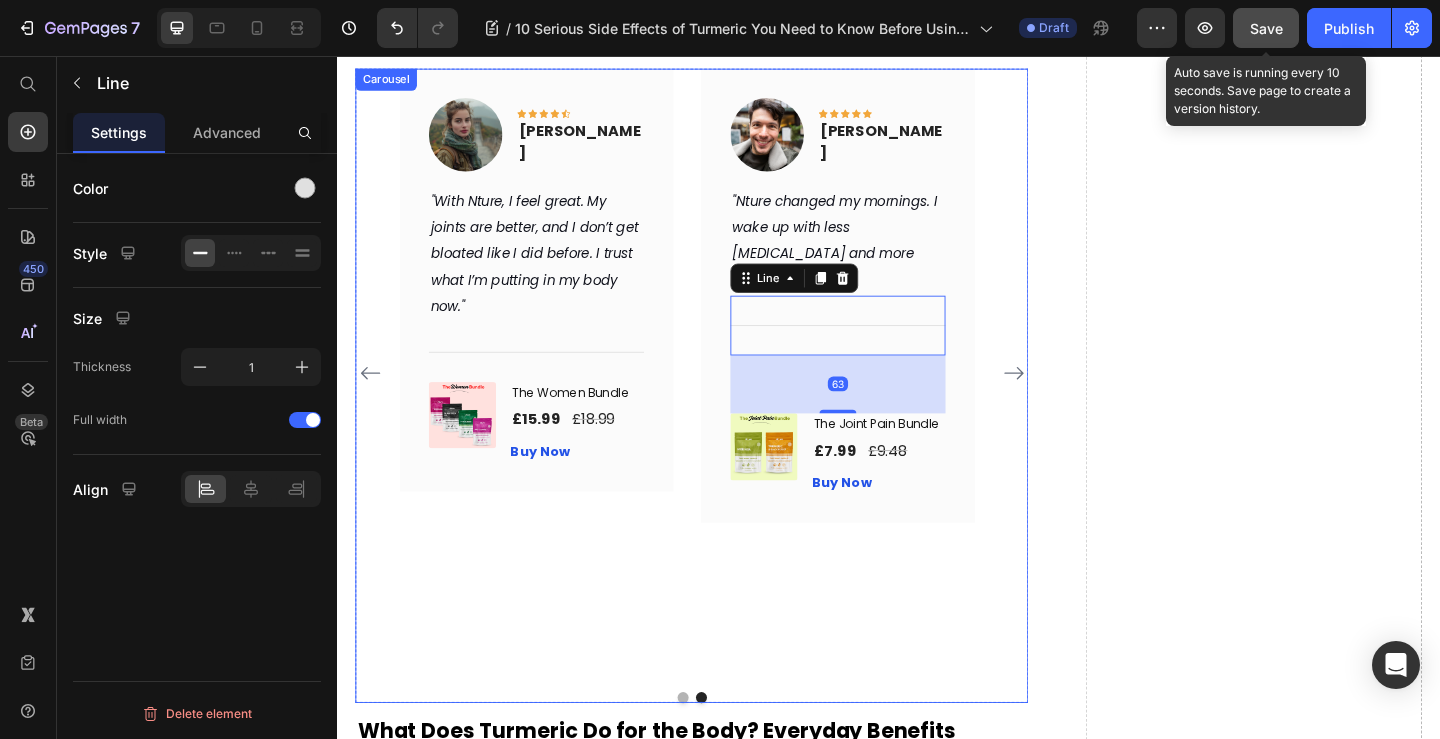 click on "Image
Icon
Icon
Icon
Icon
Icon Row Nita Patel  Text block Row "Been using Nture’s Immunity Bundle for a month, more energy, less joint pain, and no colds so far. Love the natural ingredients." Text block                Title Line (P) Images & Gallery The Immunity Bundle (P) Title £11.99 (P) Price £14.99 (P) Price Row Buy Now (P) Cart Button Product Row Image
Icon
Icon
Icon
Icon
Icon Row Amy Rowse Text block Row "With Nture, I feel great. My joints are better, and I don’t get bloated like I did before. I trust what I’m putting in my body now." Text block                Title Line (P) Images & Gallery The Women Bundle (P) Title £15.99 (P) Price £18.99 (P) Price Row Buy Now (P) Cart Button Product Row Image
Icon
Icon
Icon
Icon
Icon Row Timothy Joseph" at bounding box center (723, 401) 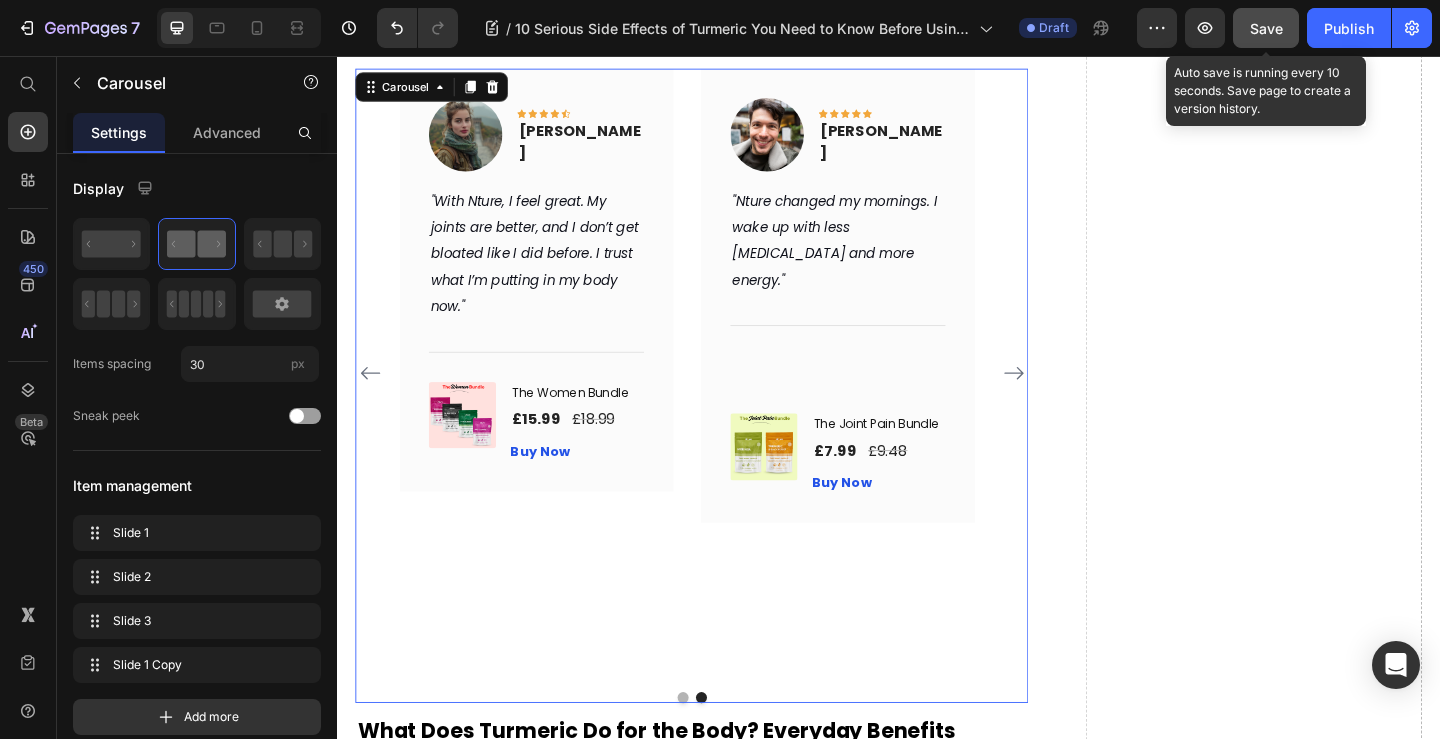 click 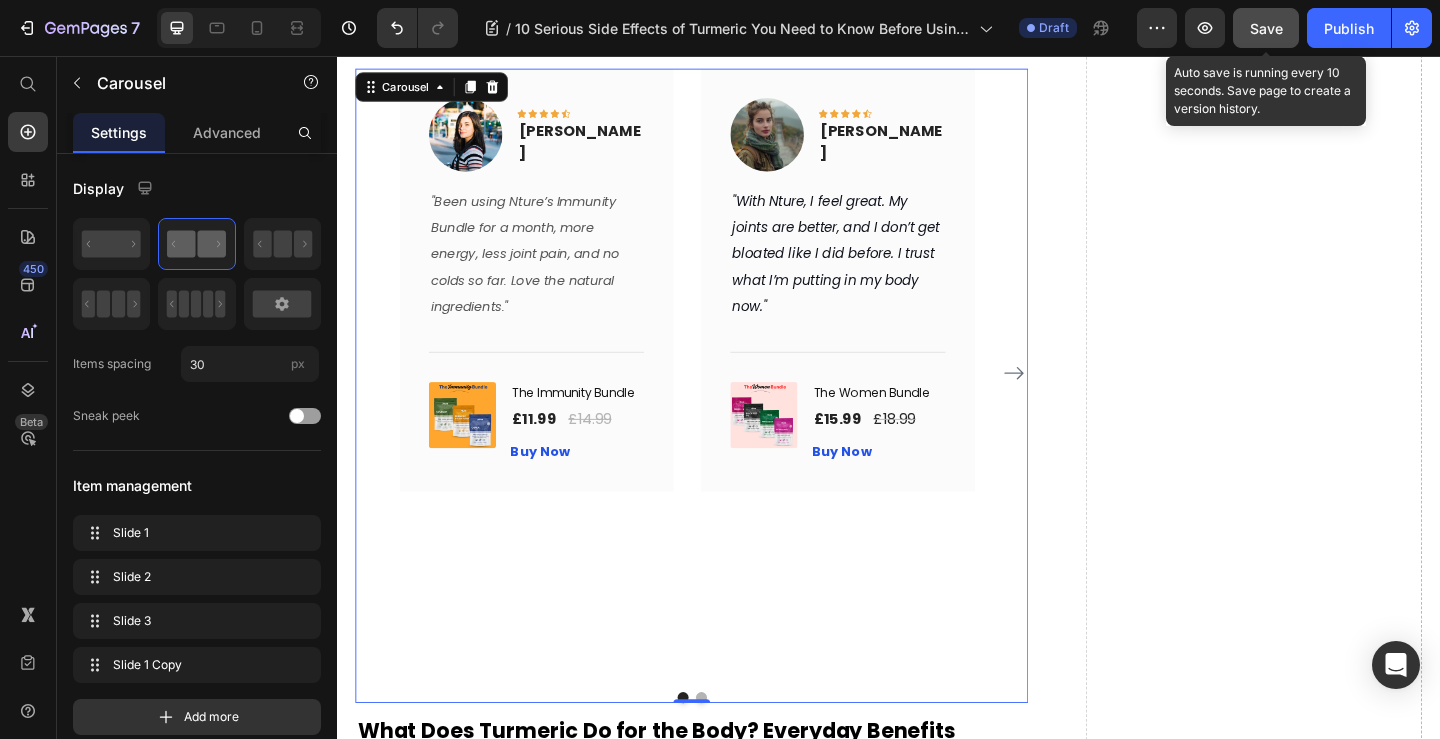 click at bounding box center (1073, 401) 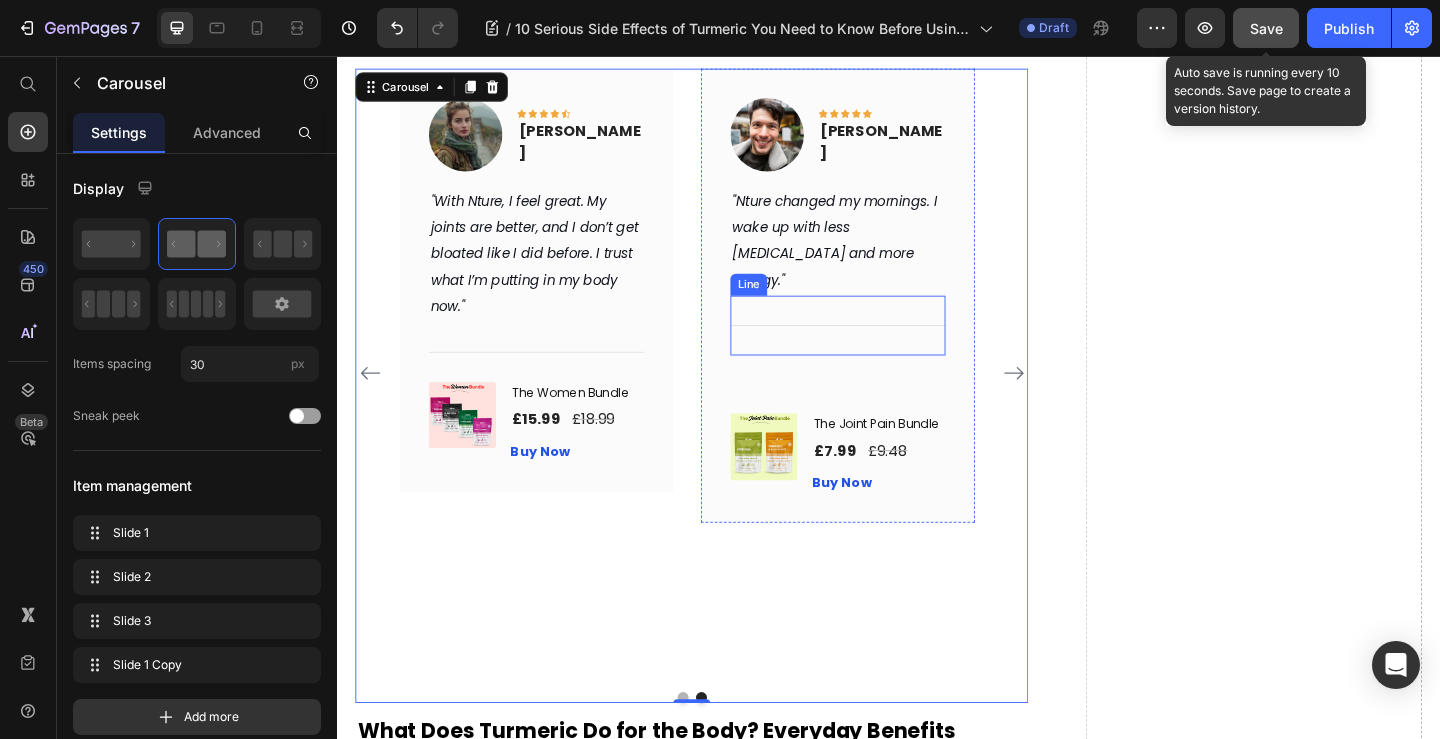 click on "Title Line" at bounding box center [882, 349] 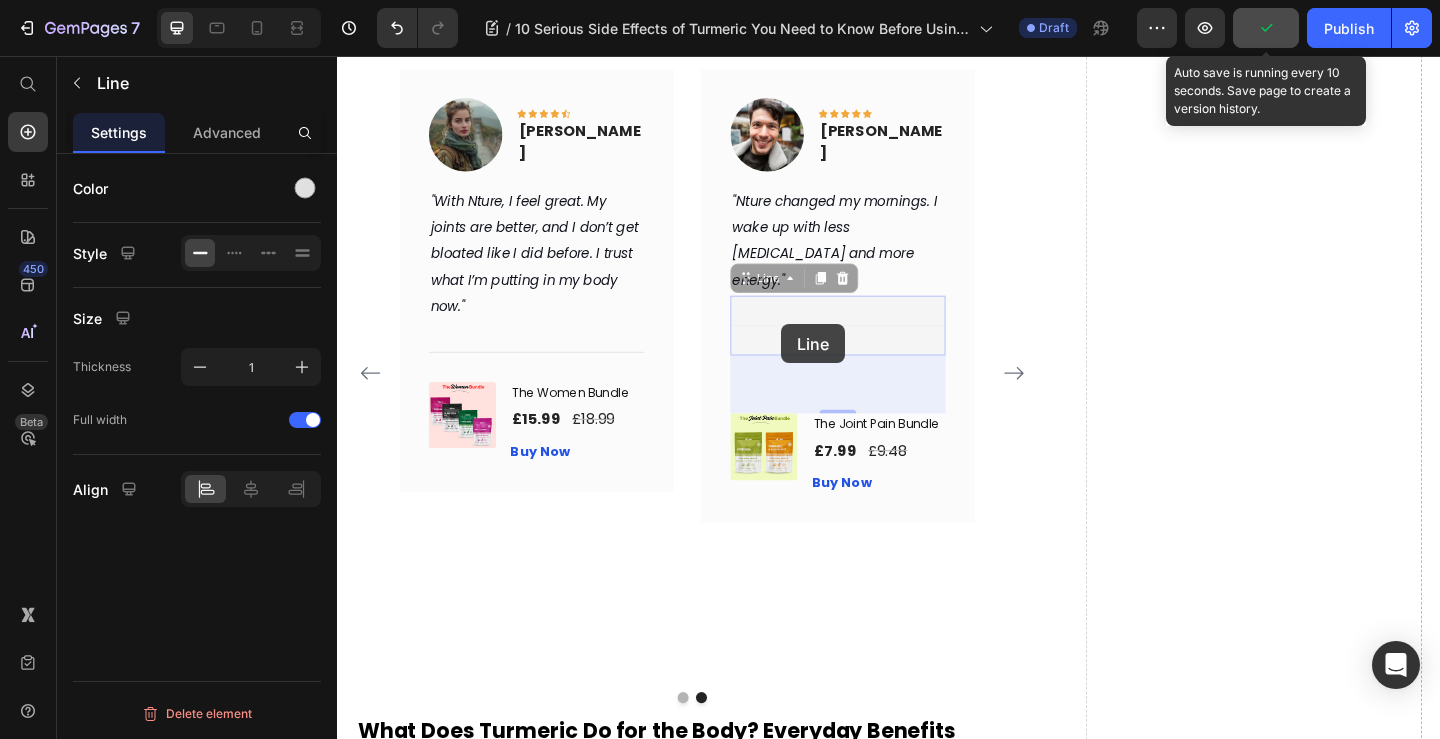 drag, startPoint x: 821, startPoint y: 292, endPoint x: 799, endPoint y: 392, distance: 102.3914 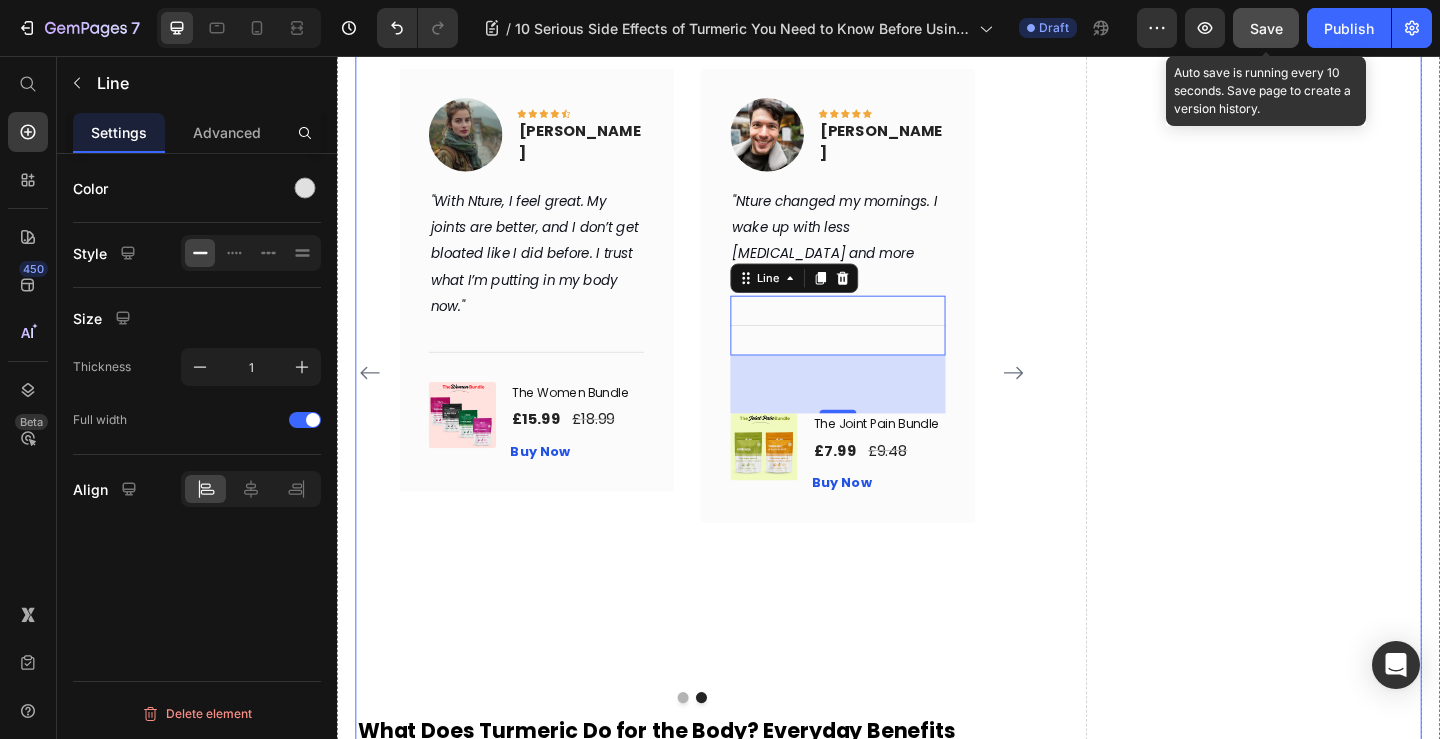 click on "Drop element here" at bounding box center (1334, 930) 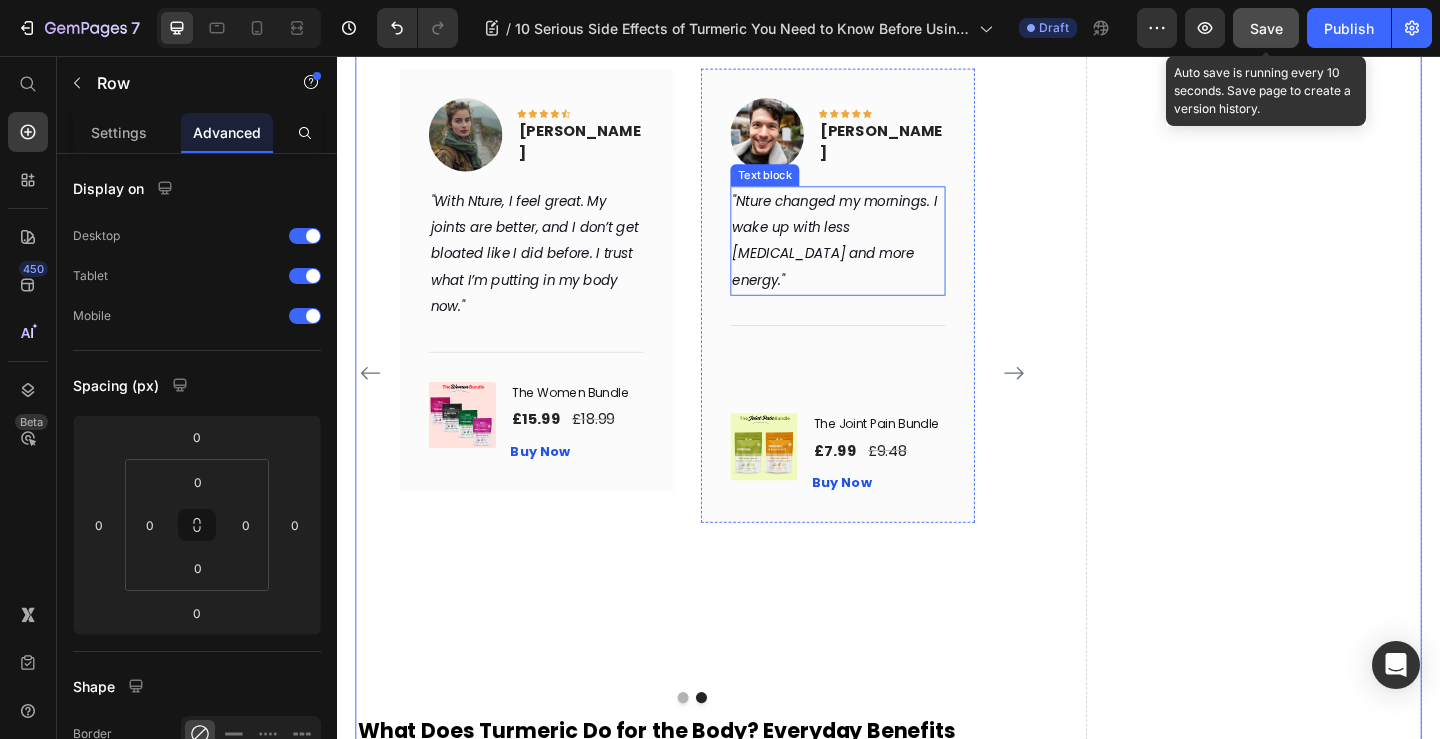 click on ""Nture changed my mornings. I wake up with less [MEDICAL_DATA] and more energy."" at bounding box center [878, 257] 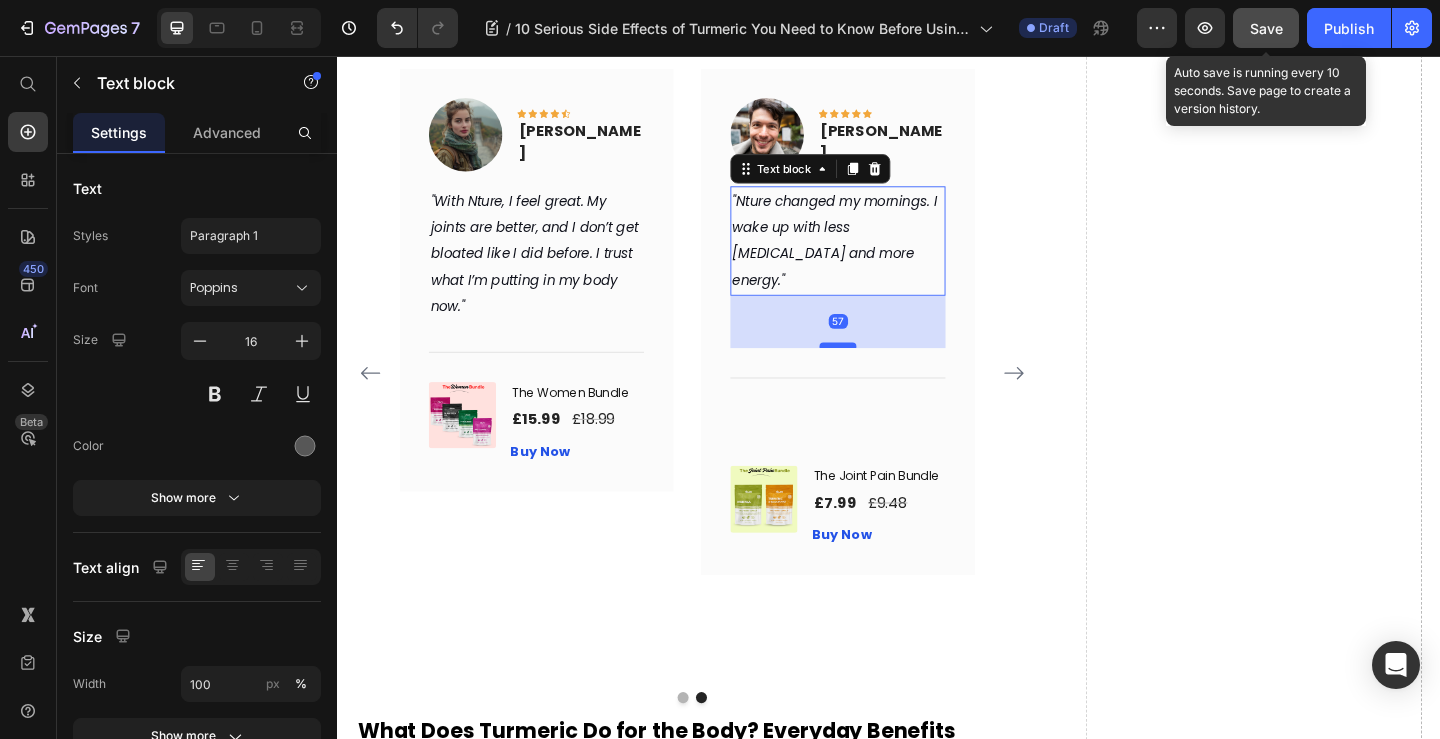 drag, startPoint x: 889, startPoint y: 306, endPoint x: 878, endPoint y: 363, distance: 58.0517 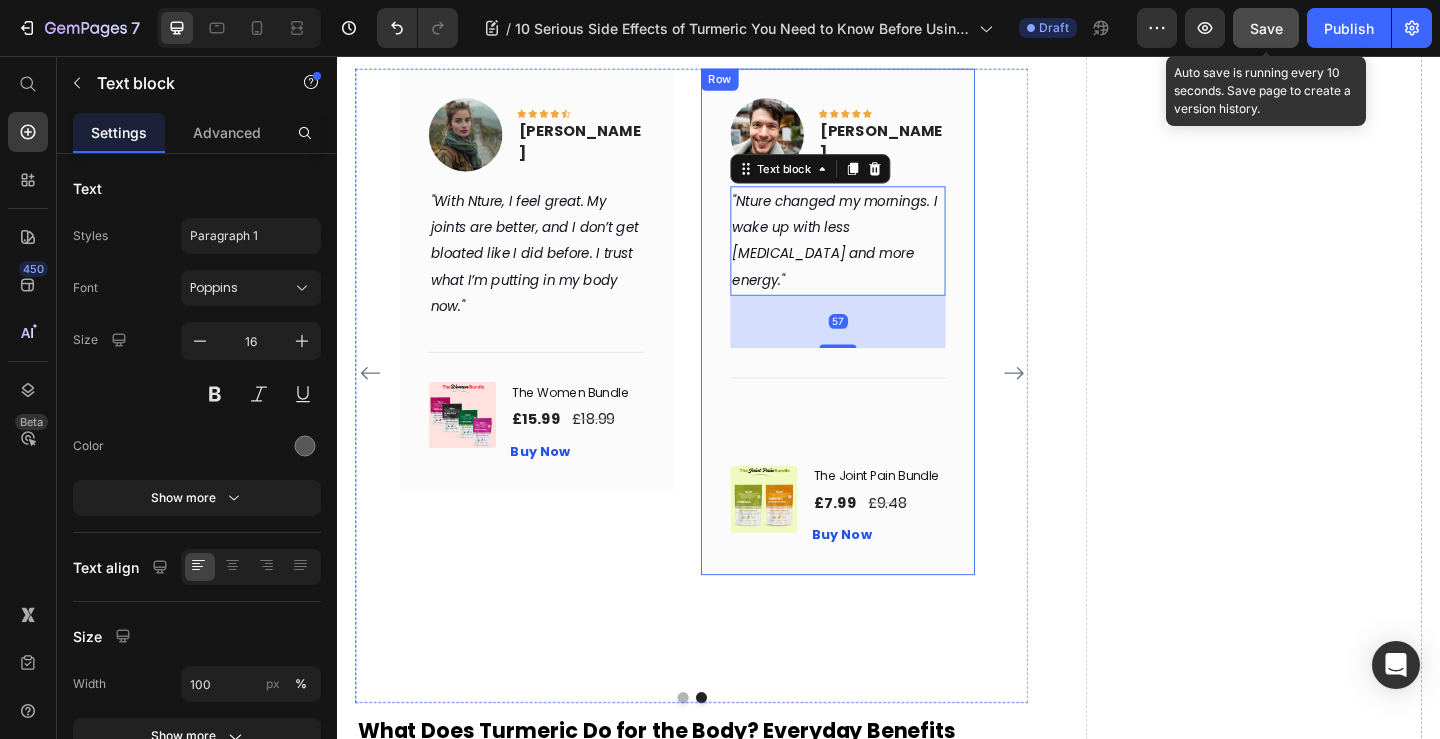 click on "Image
Icon
Icon
Icon
Icon
Icon Row Timothy Joseph Text block Row "Nture changed my mornings. I wake up with less stiffness and more energy." Text block   57                Title Line (P) Images & Gallery The Joint Pain Bundle (P) Title £7.99 (P) Price £9.48 (P) Price Row Buy Now (P) Cart Button Product" at bounding box center [882, 346] 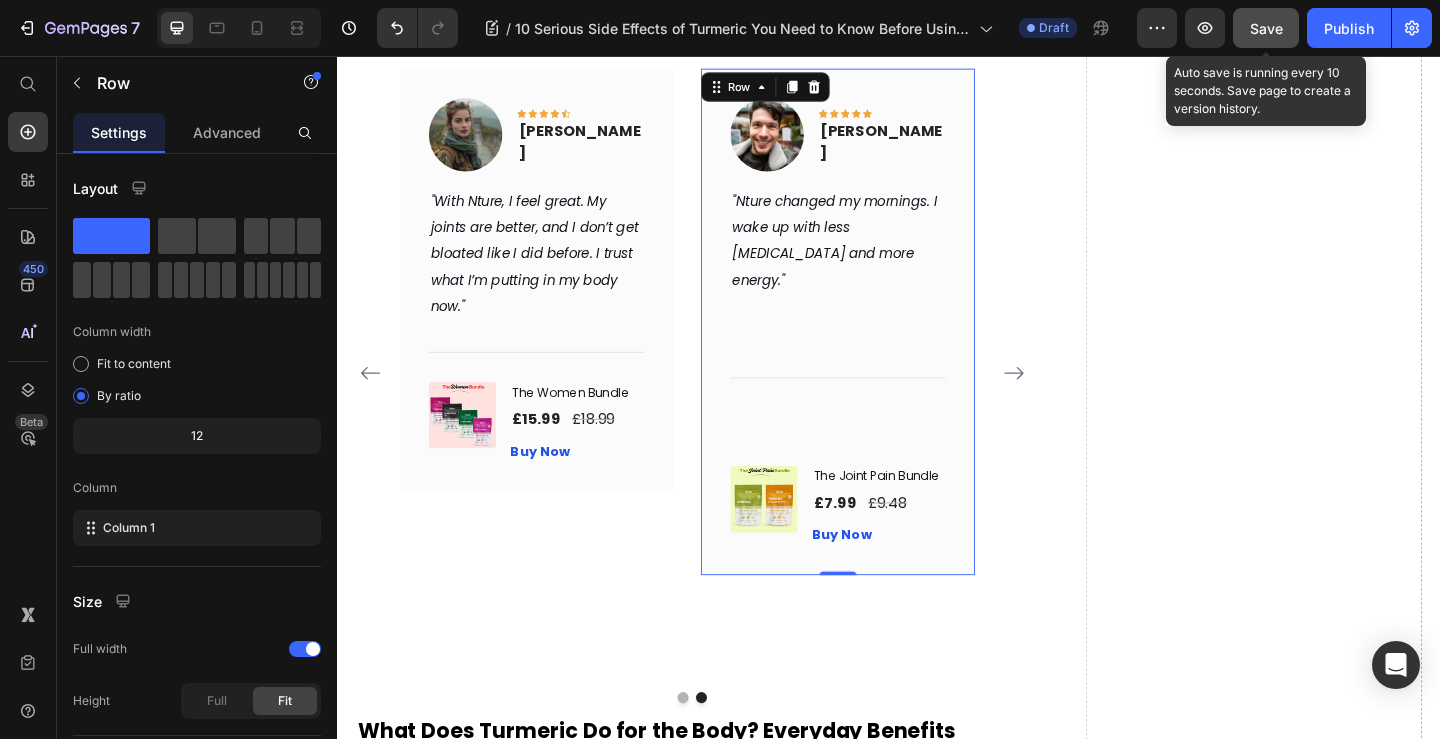 click on "Image
Icon
Icon
Icon
Icon
Icon Row Timothy Joseph Text block Row "Nture changed my mornings. I wake up with less stiffness and more energy." Text block                Title Line (P) Images & Gallery The Joint Pain Bundle (P) Title £7.99 (P) Price £9.48 (P) Price Row Buy Now (P) Cart Button Product" at bounding box center (882, 346) 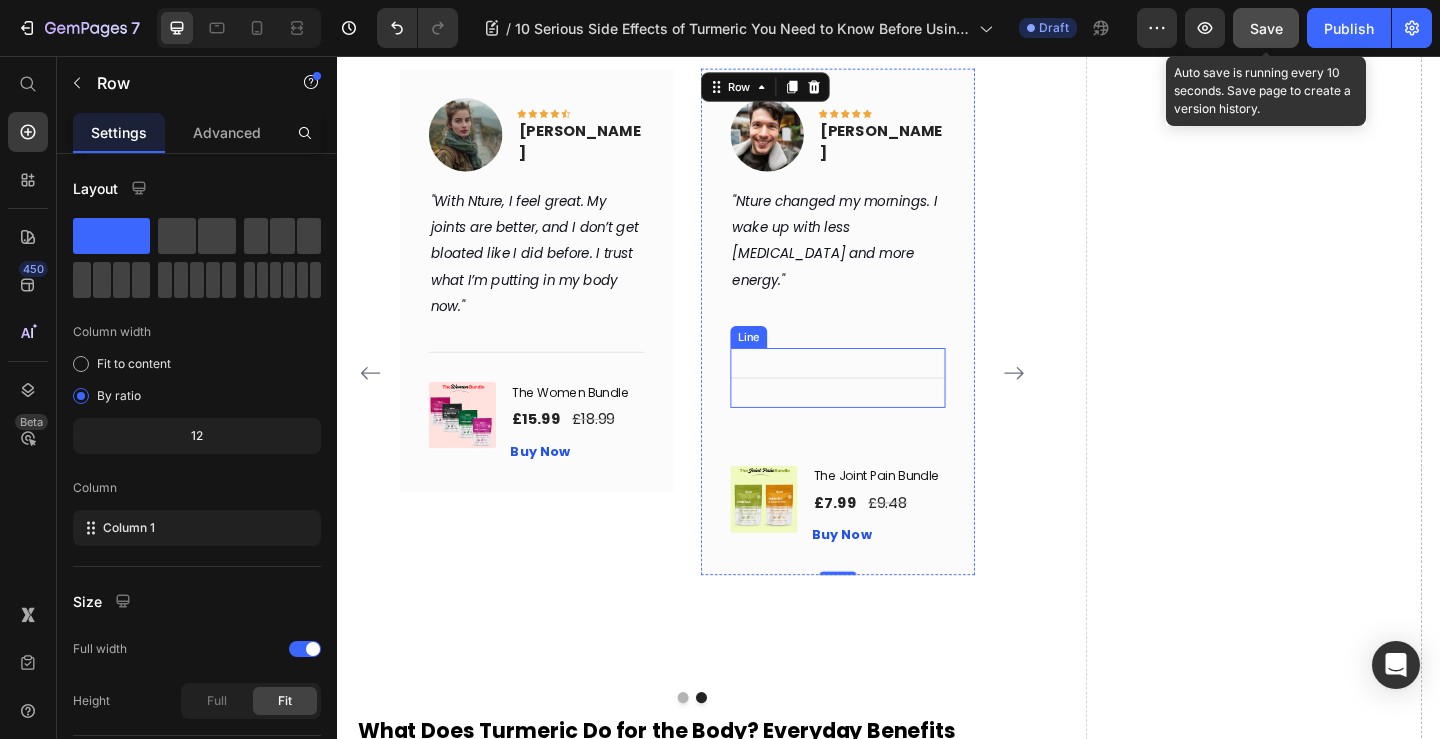 click on "Title Line" at bounding box center (882, 406) 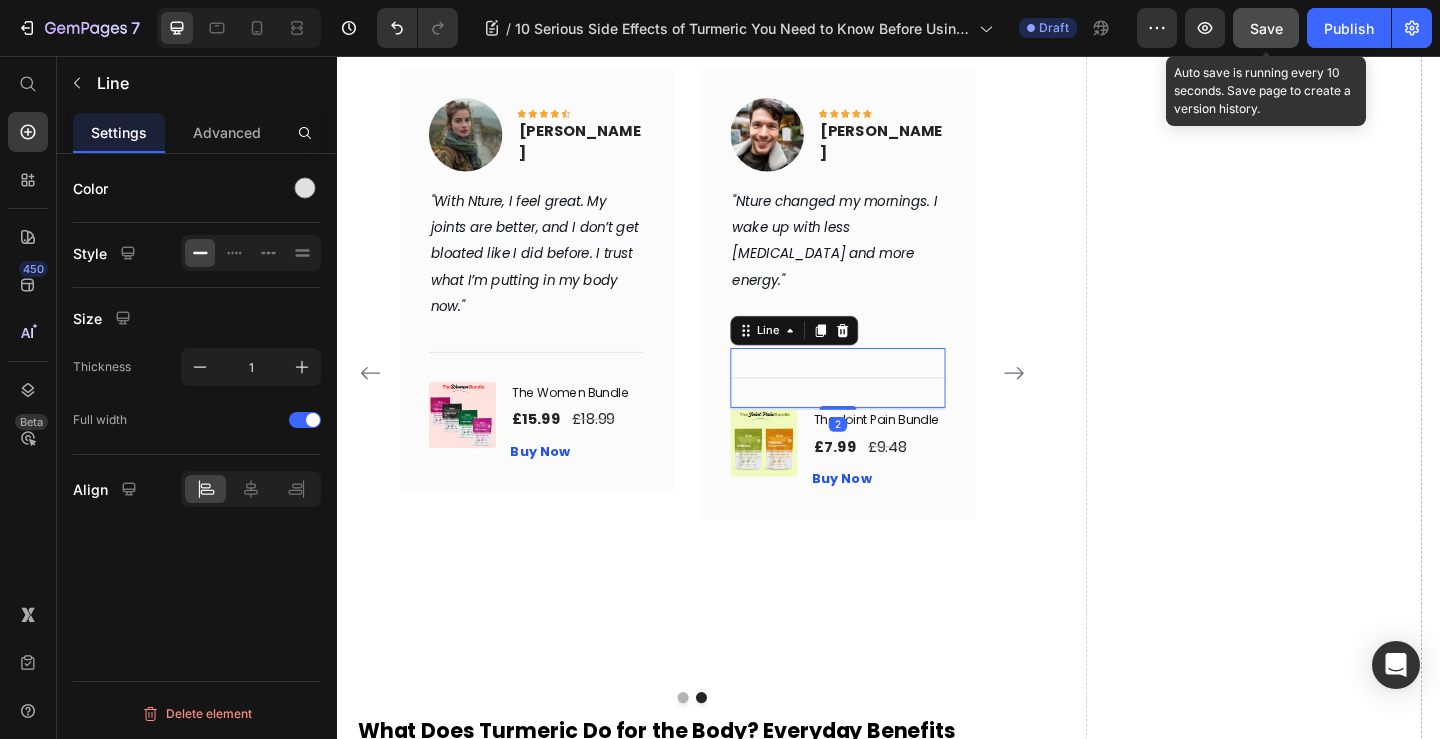 drag, startPoint x: 892, startPoint y: 491, endPoint x: 915, endPoint y: 430, distance: 65.192024 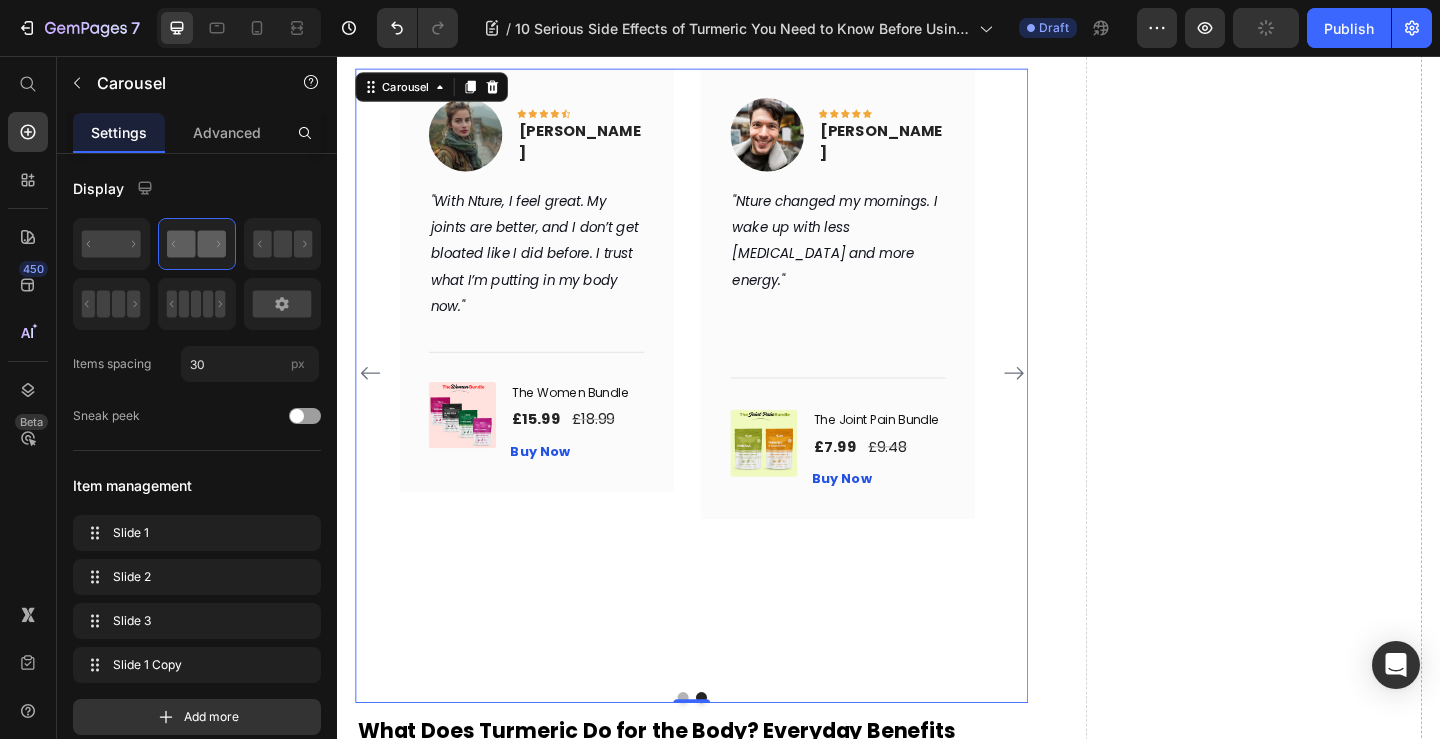 click 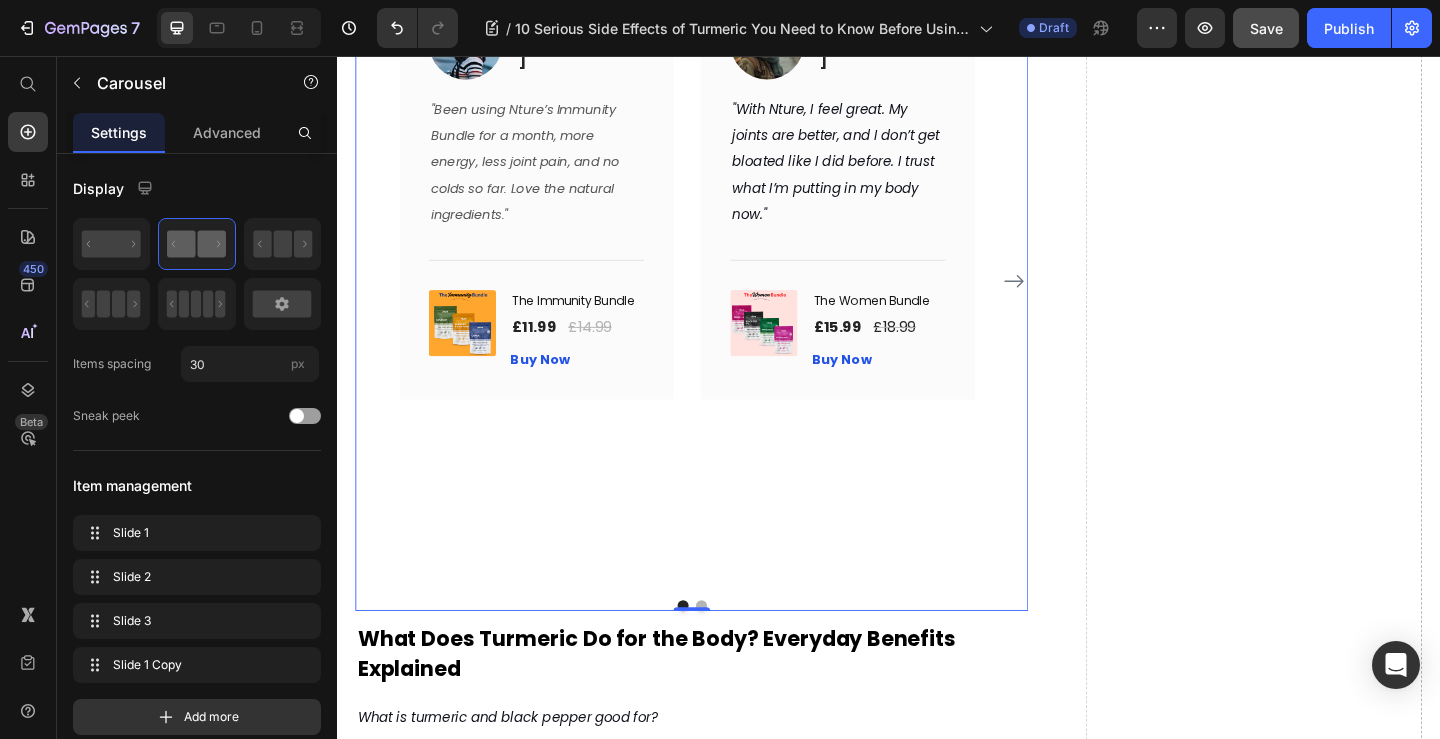 scroll, scrollTop: 3125, scrollLeft: 0, axis: vertical 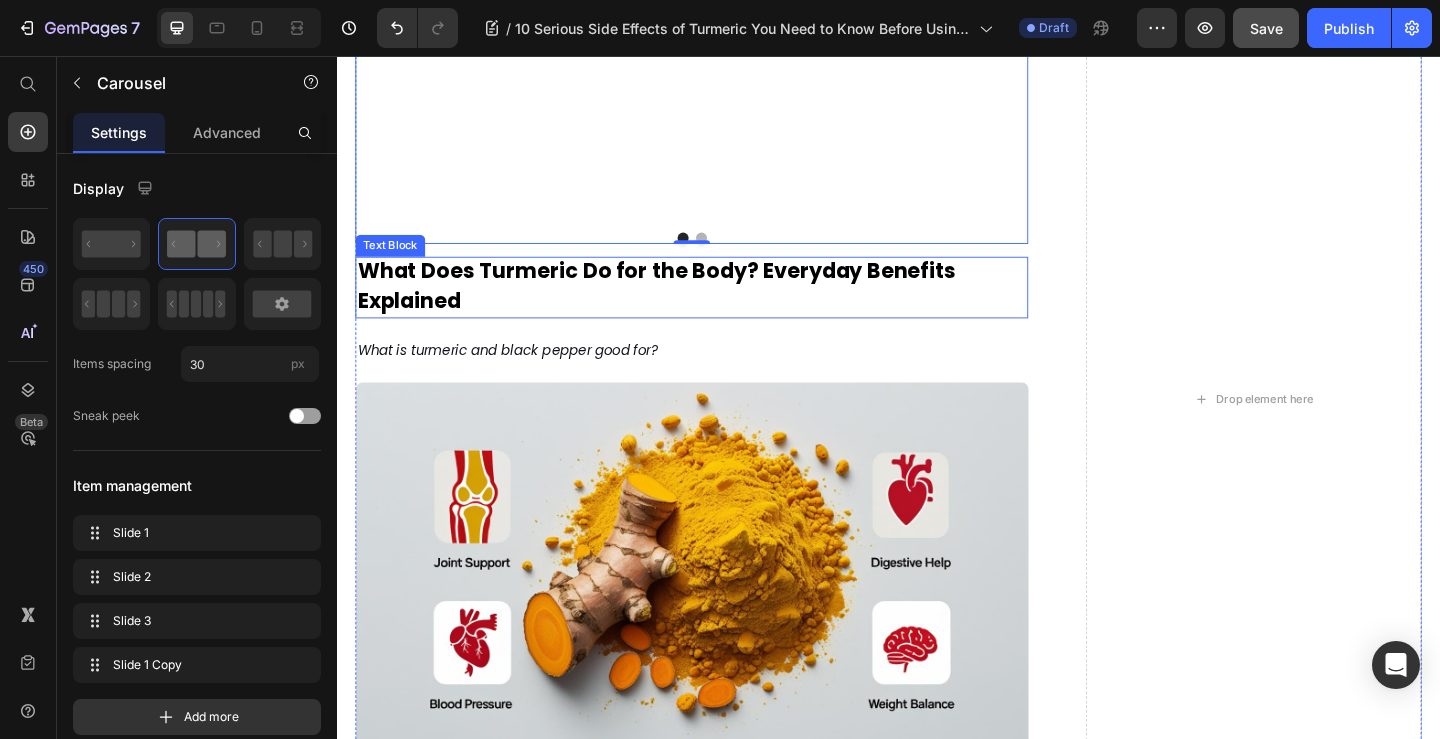 click on "What Does Turmeric Do for the Body? Everyday Benefits Explained" at bounding box center [684, 306] 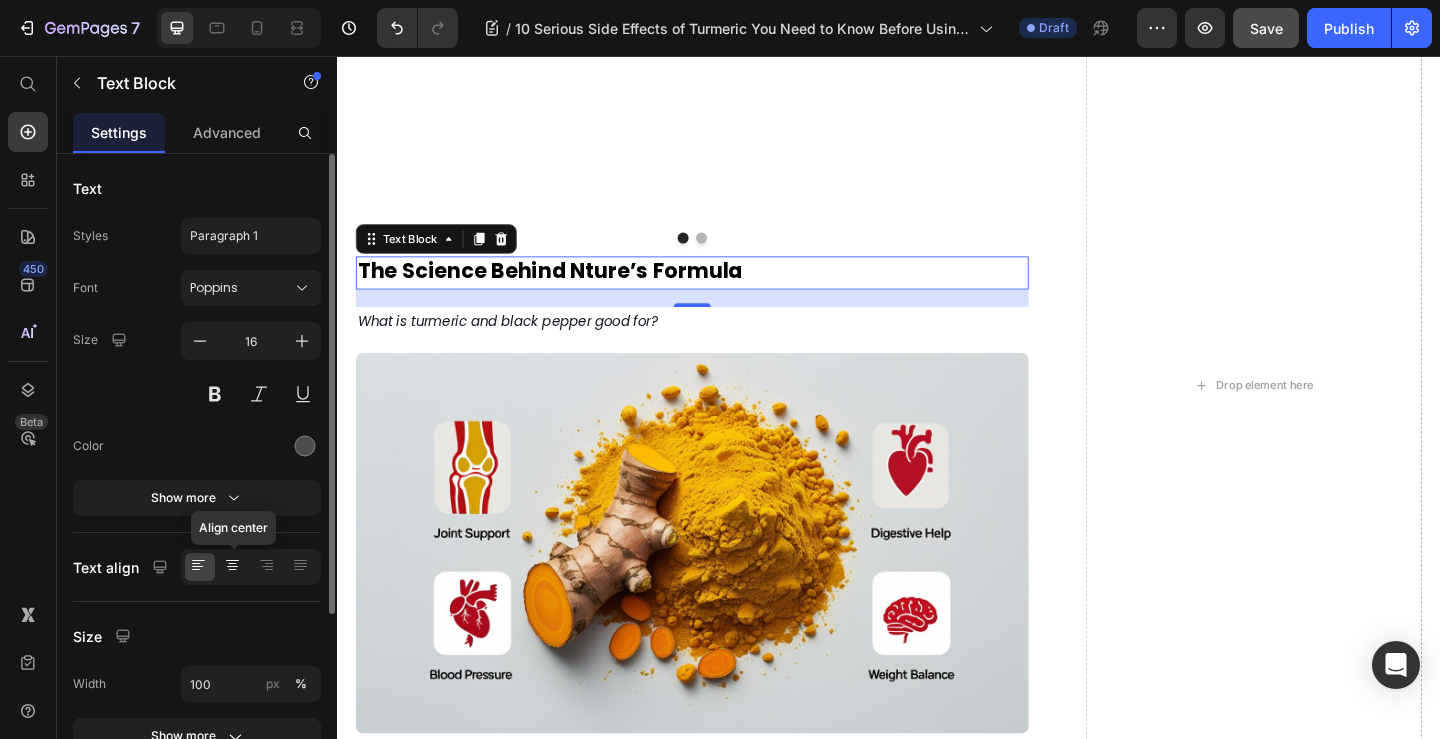 click 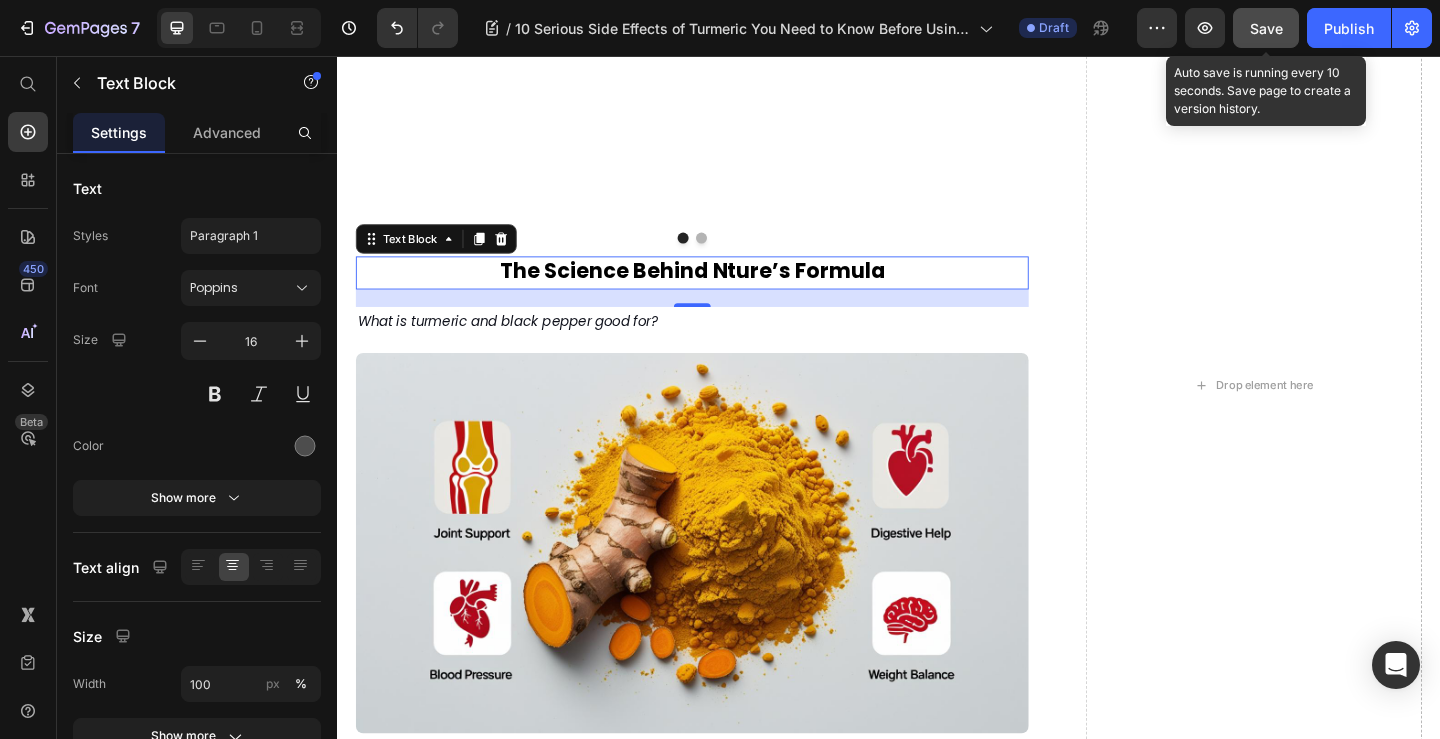 drag, startPoint x: 1262, startPoint y: 18, endPoint x: 540, endPoint y: 23, distance: 722.01733 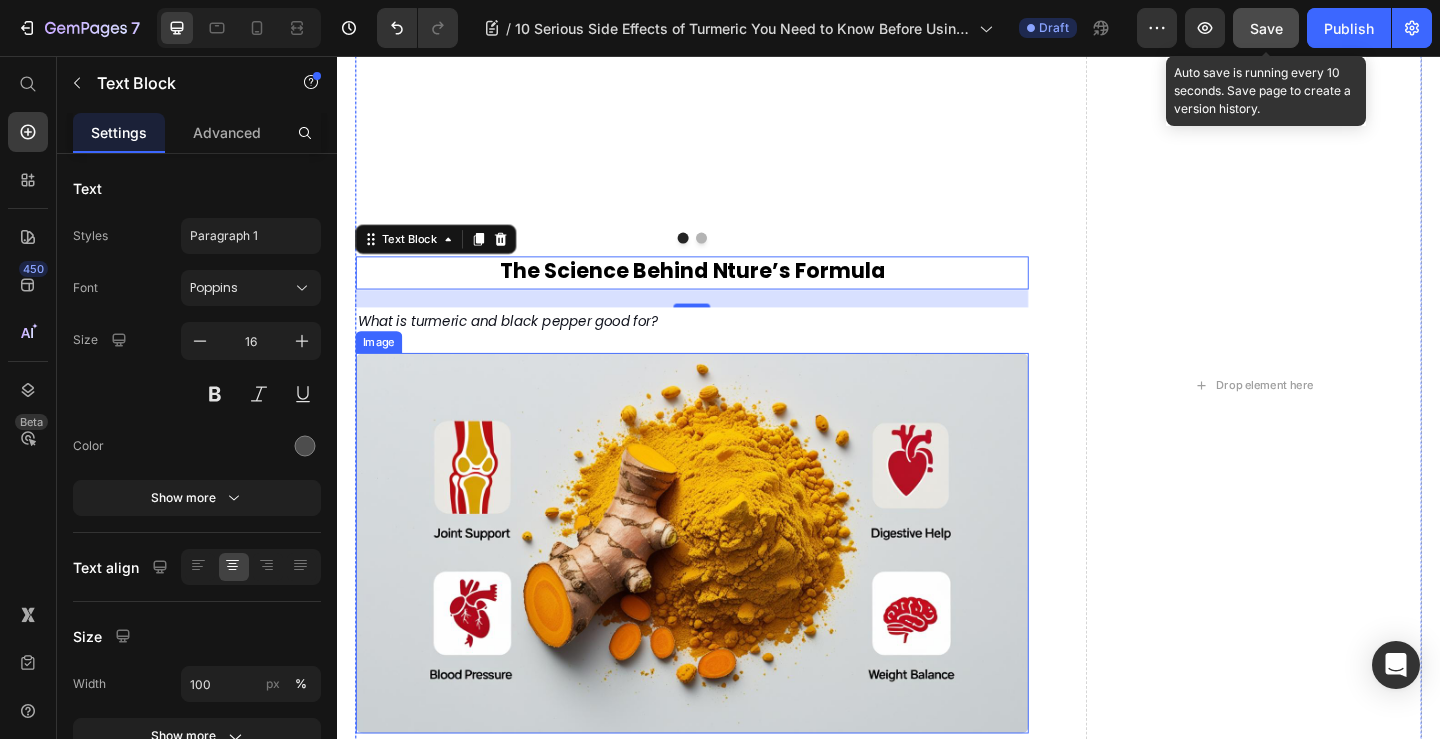 scroll, scrollTop: 3325, scrollLeft: 0, axis: vertical 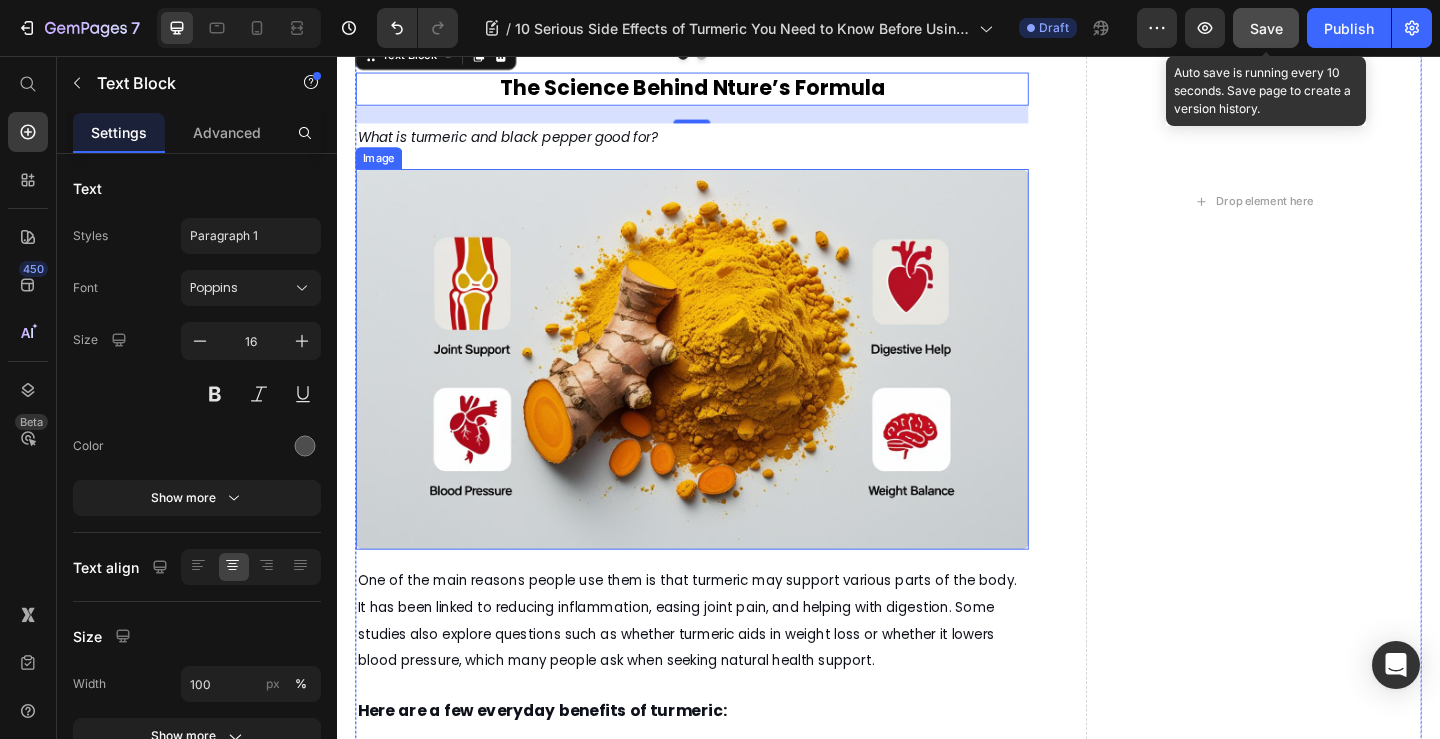 click at bounding box center (723, 386) 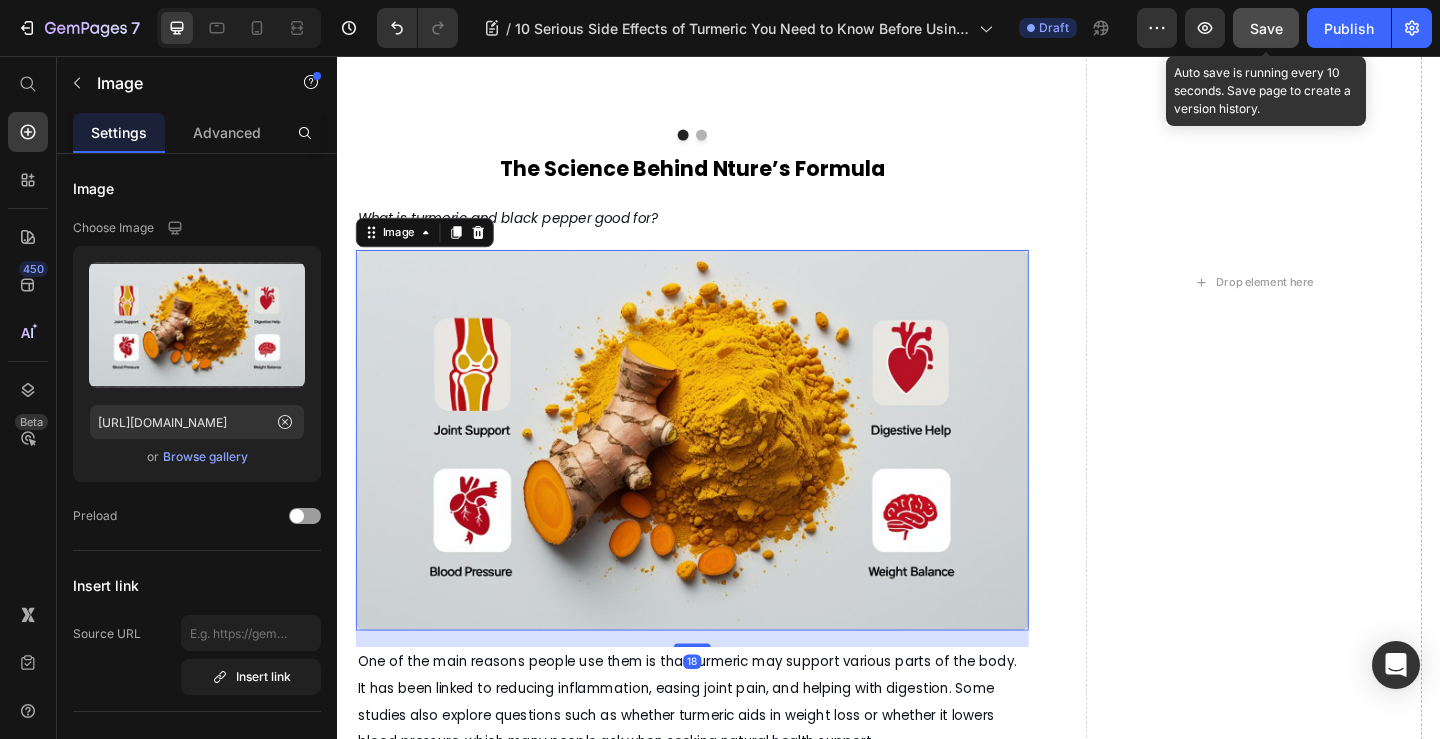 scroll, scrollTop: 3225, scrollLeft: 0, axis: vertical 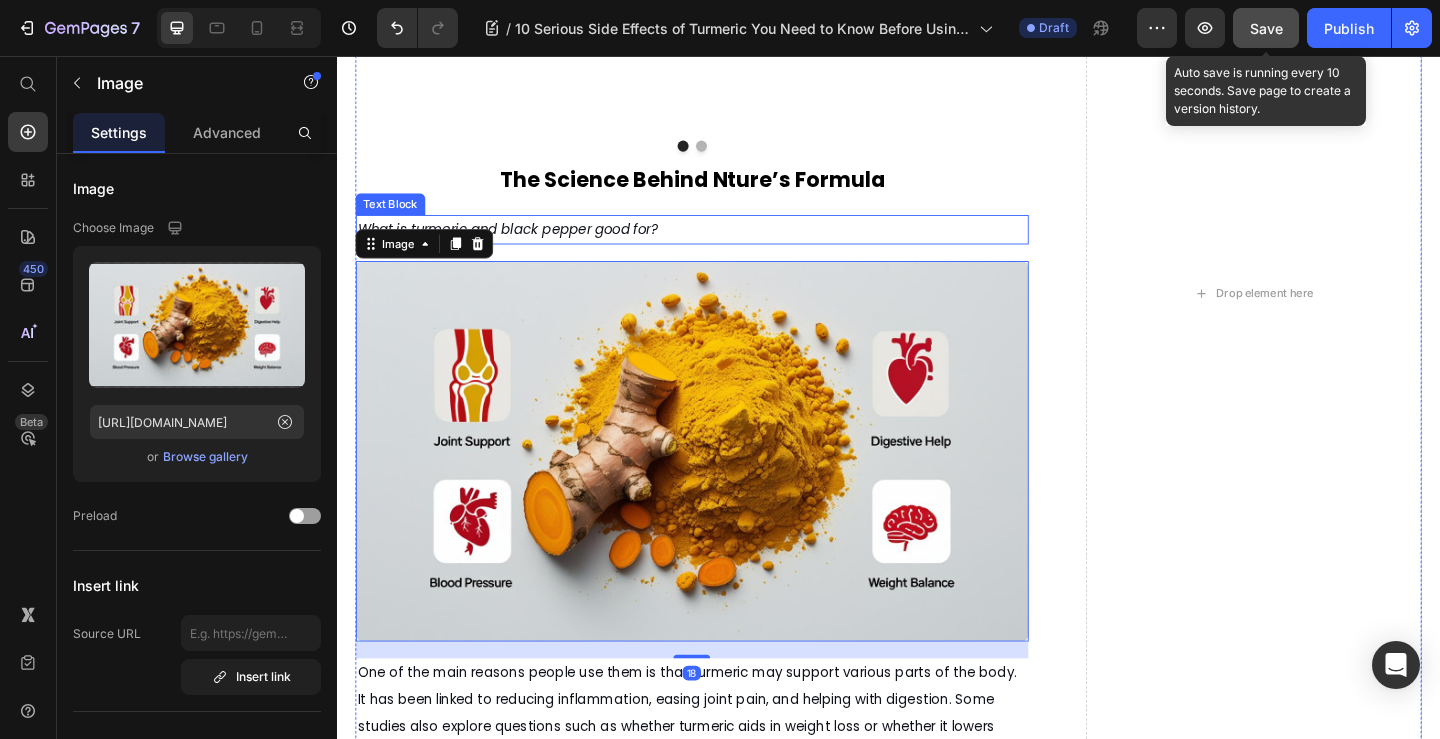 click on "What is turmeric and black pepper good for?" at bounding box center (522, 245) 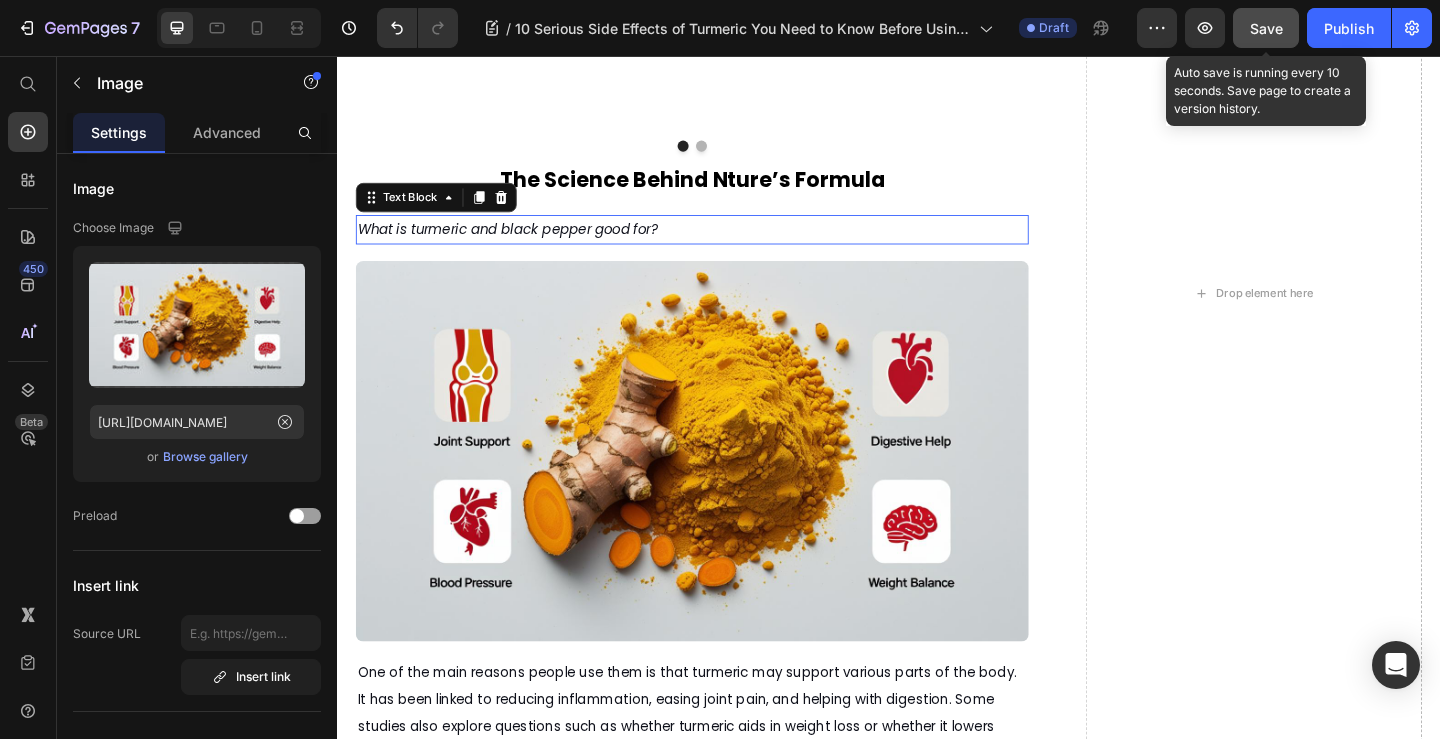 click on "What is turmeric and black pepper good for?" at bounding box center (522, 245) 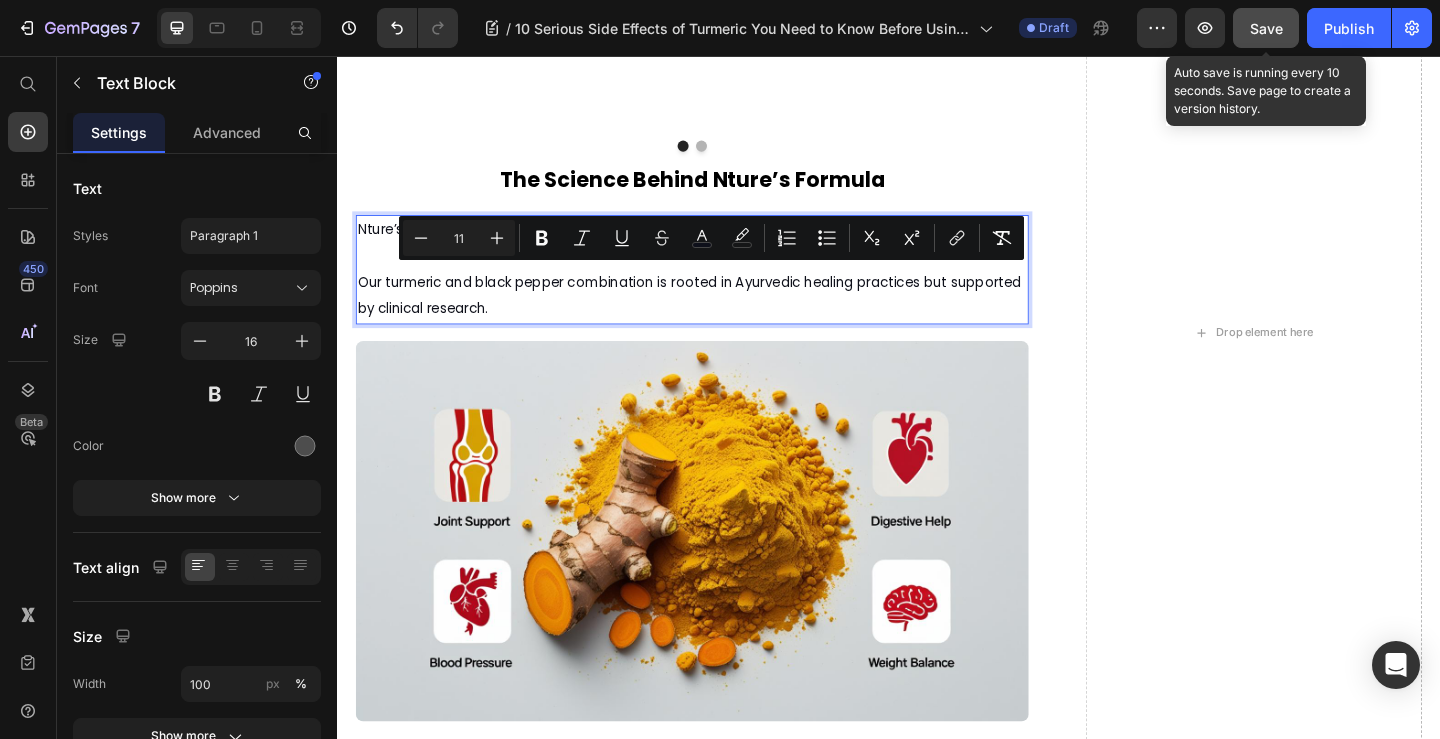 drag, startPoint x: 608, startPoint y: 380, endPoint x: 357, endPoint y: 287, distance: 267.67517 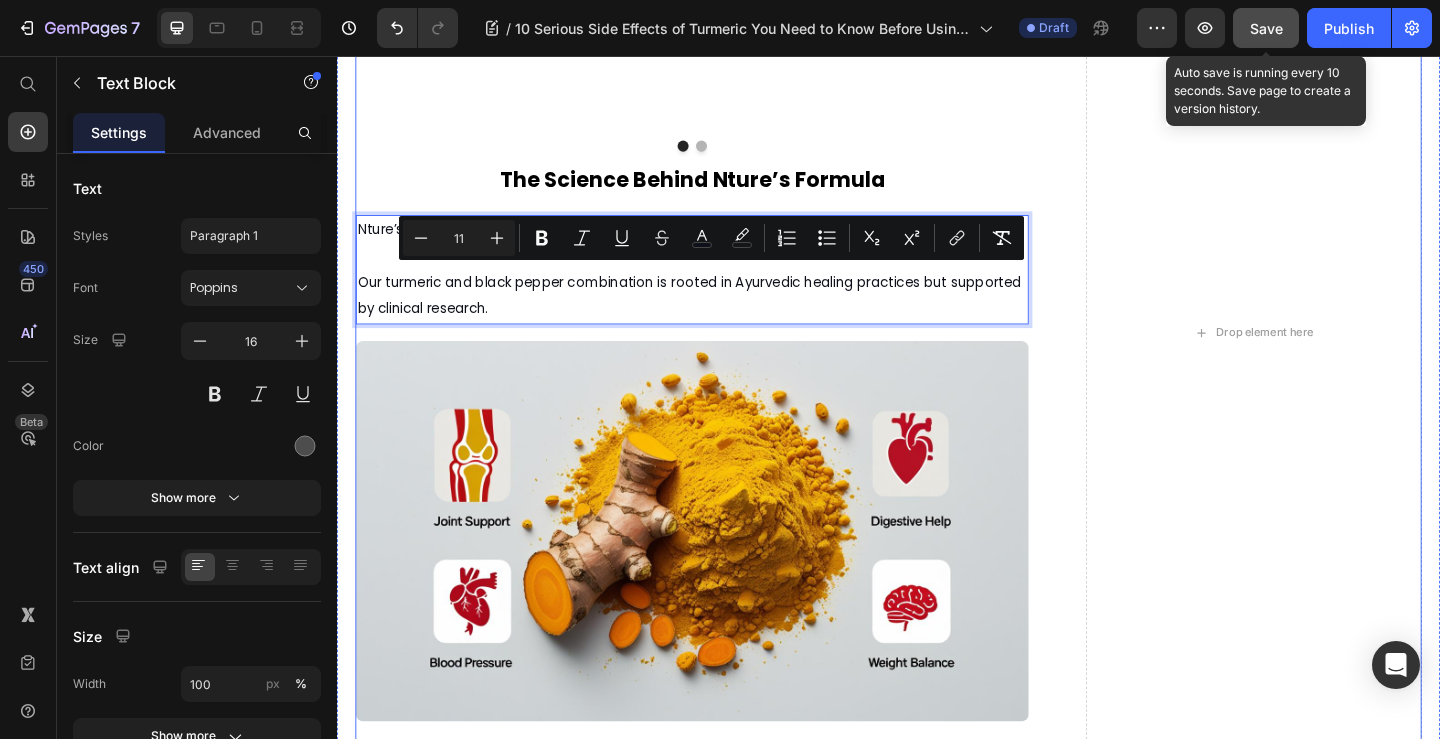 click on "What Turmeric and Black Pepper Are Good For, Backed by Science Heading Discover how Nture’s natural turmeric and black pepper blend gives you all the benefits without the worry of side effects Text Block July 10, 2025 by  Amina Mughal Text Block Text Block Row Image Turmeric is a popular natural supplement known for its health benefits, such as reducing inflammation and supporting skin health. However, before using it regularly, it’s important to understand the 10 serious side effects of turmeric that could affect your health.Many people wonder, "Is turmeric good for the skin?" and while it can offer some benefits, turmeric may also cause unexpected reactions or health problems in certain situations. In this article, we'll explore the potential risks and help you decide if  turmeric  is right for you. Text Block What Are the 10 Serious Side Effects of Turmeric You Should Know? Text Block     For a trusted UK perspective, take a look at this  Text Block Text Block Text Block Text Block Text Block Icon" at bounding box center (937, 357) 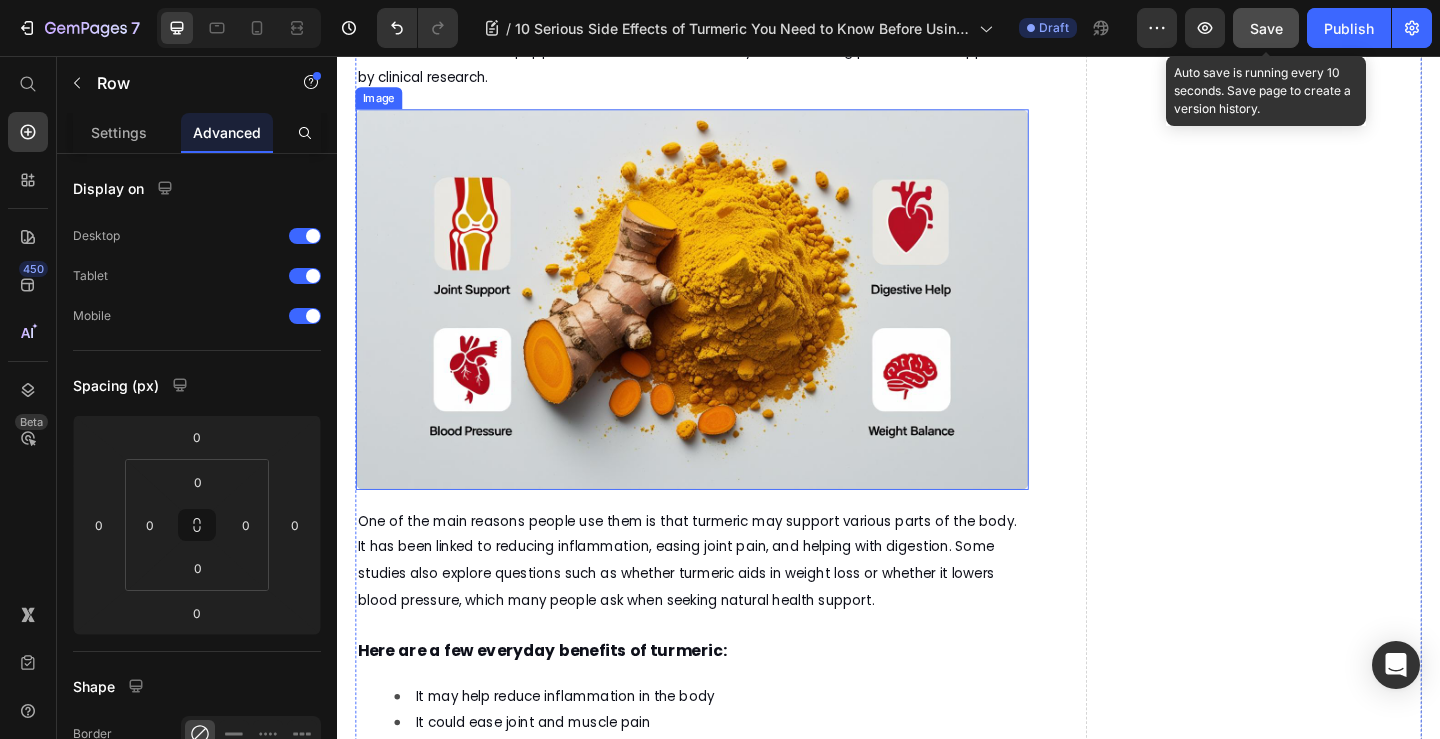 scroll, scrollTop: 3525, scrollLeft: 0, axis: vertical 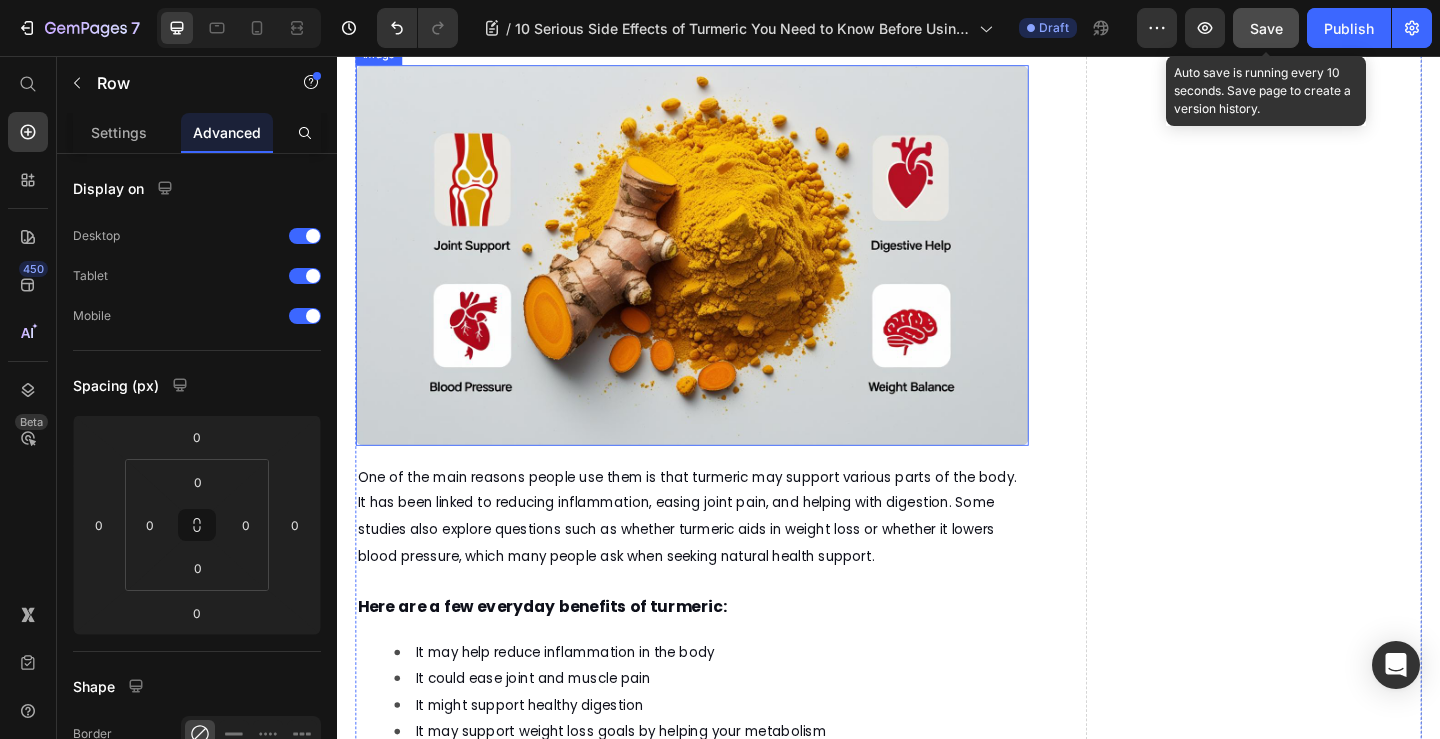 click at bounding box center [723, 273] 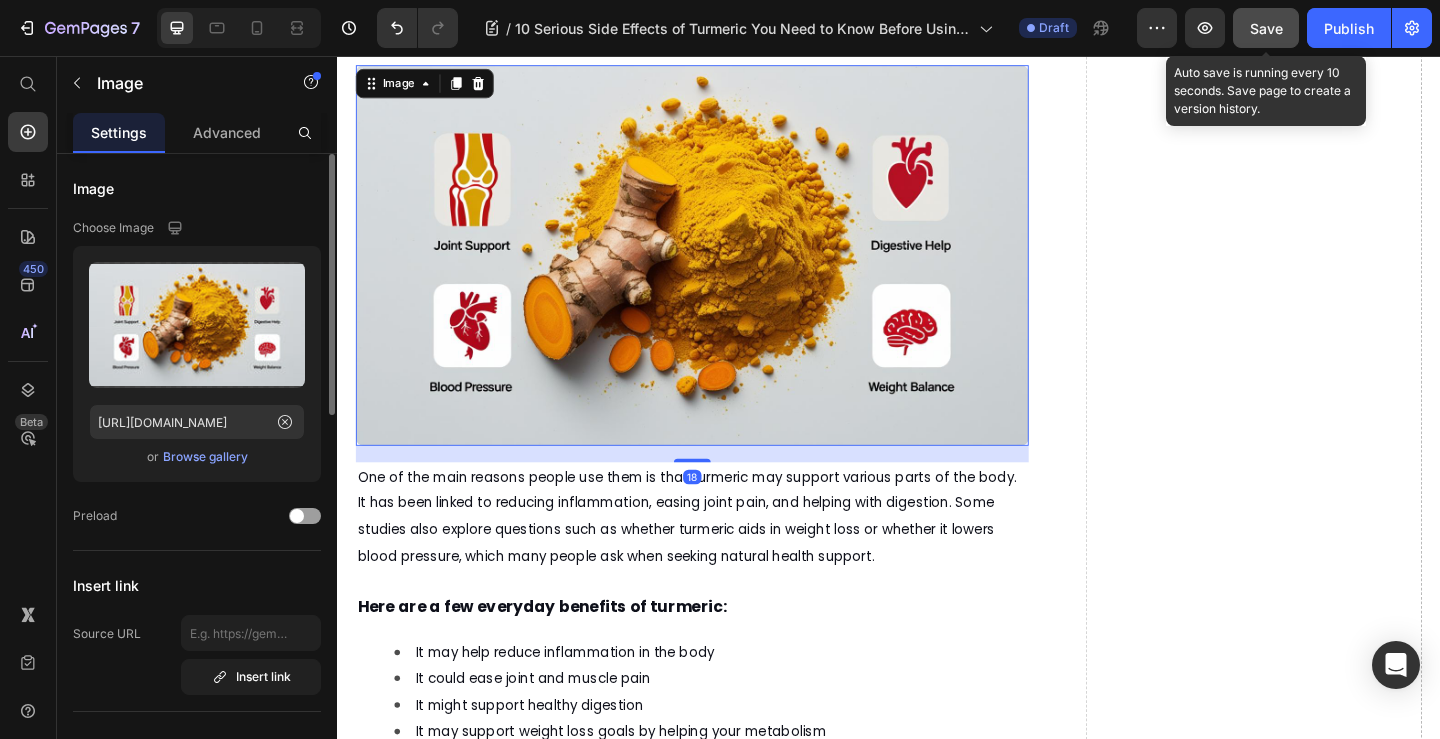 click on "Browse gallery" at bounding box center [205, 457] 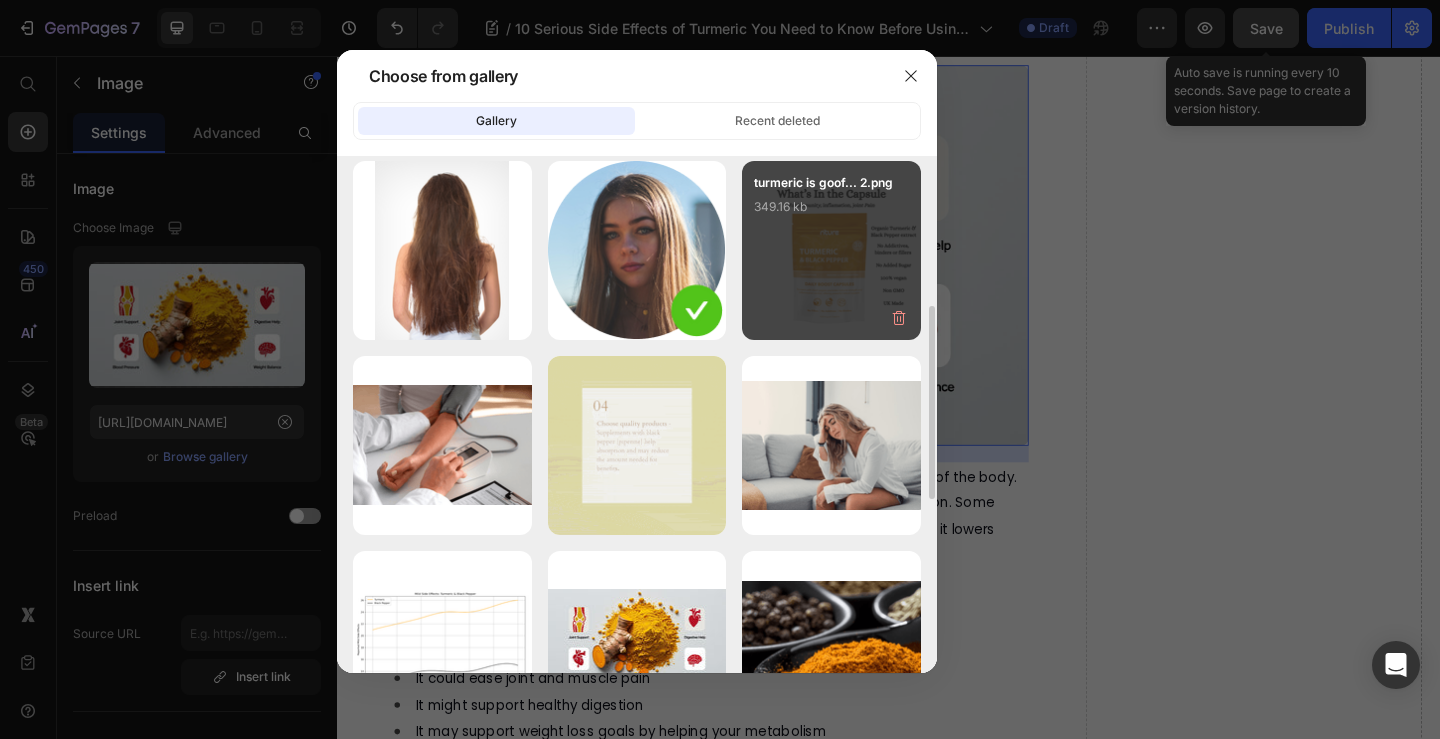 scroll, scrollTop: 300, scrollLeft: 0, axis: vertical 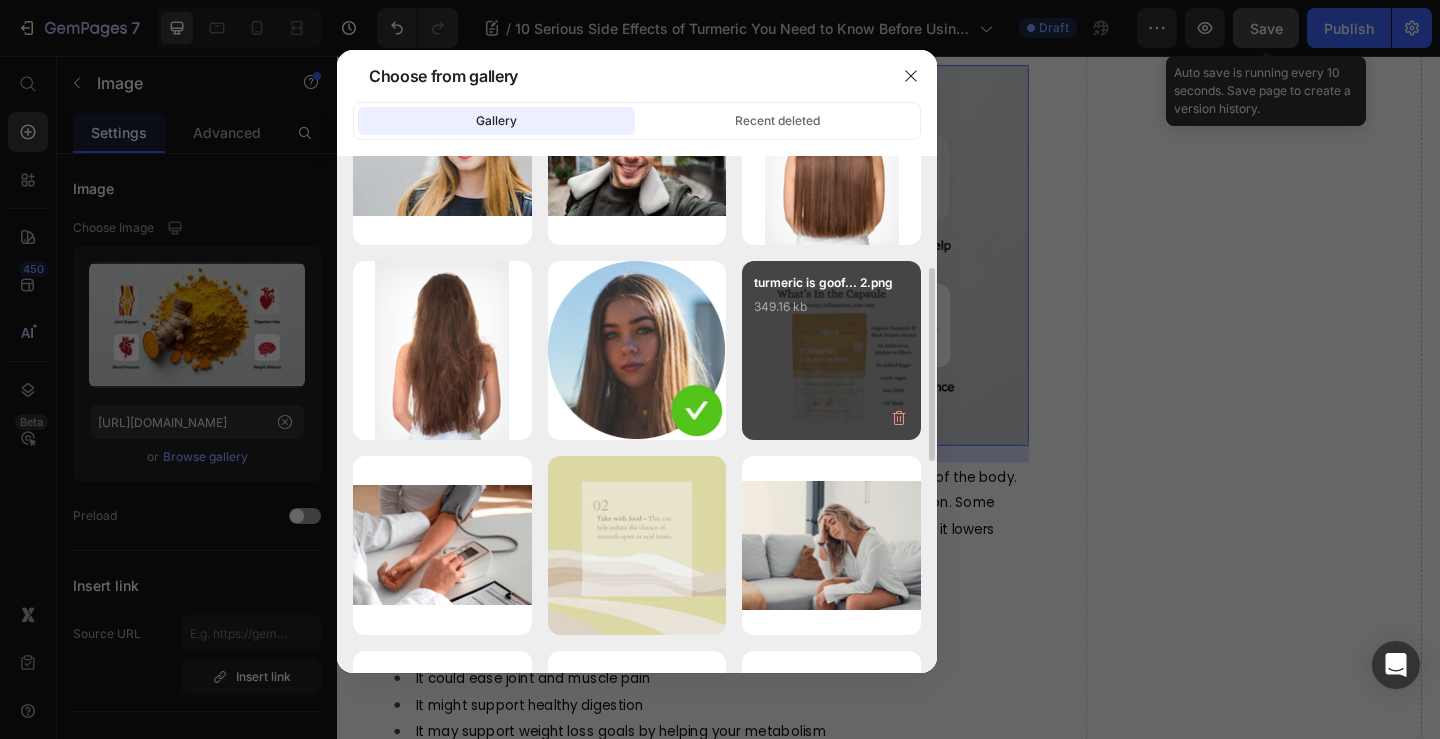 click on "turmeric is goof... 2.png 349.16 kb" at bounding box center (831, 313) 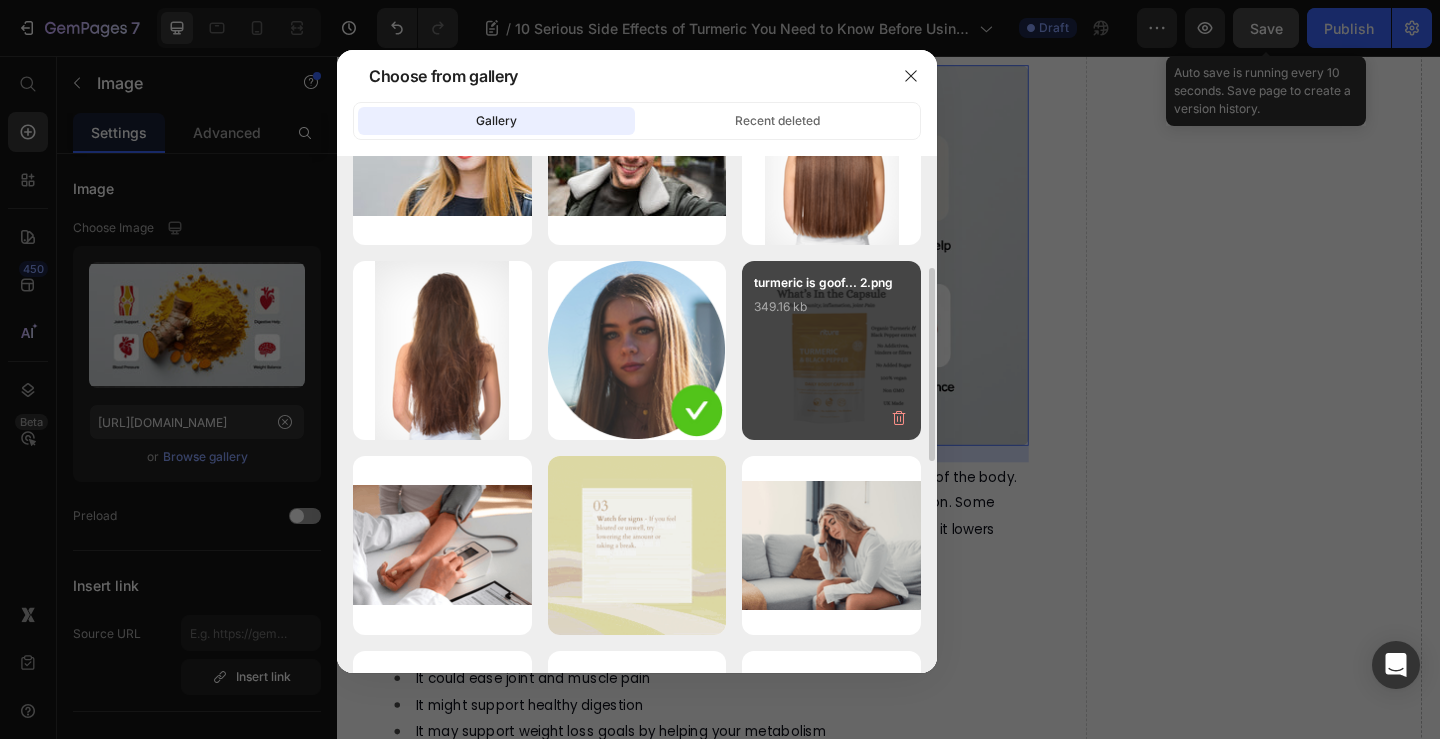 type on "https://cdn.shopify.com/s/files/1/0915/8138/3005/files/gempages_544224374513730654-9319da3b-d239-4864-80c5-484c6d4a05ef.png" 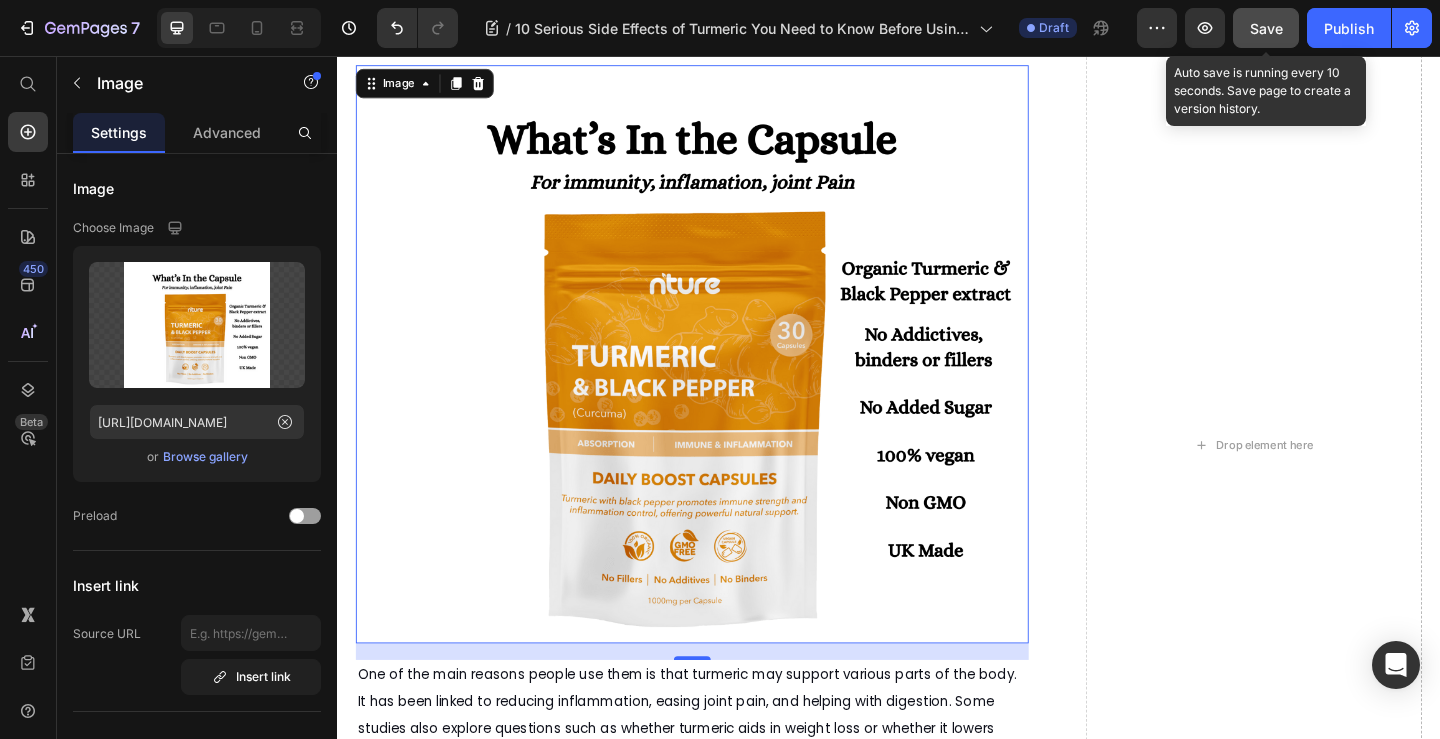 click on "Save" at bounding box center (1266, 28) 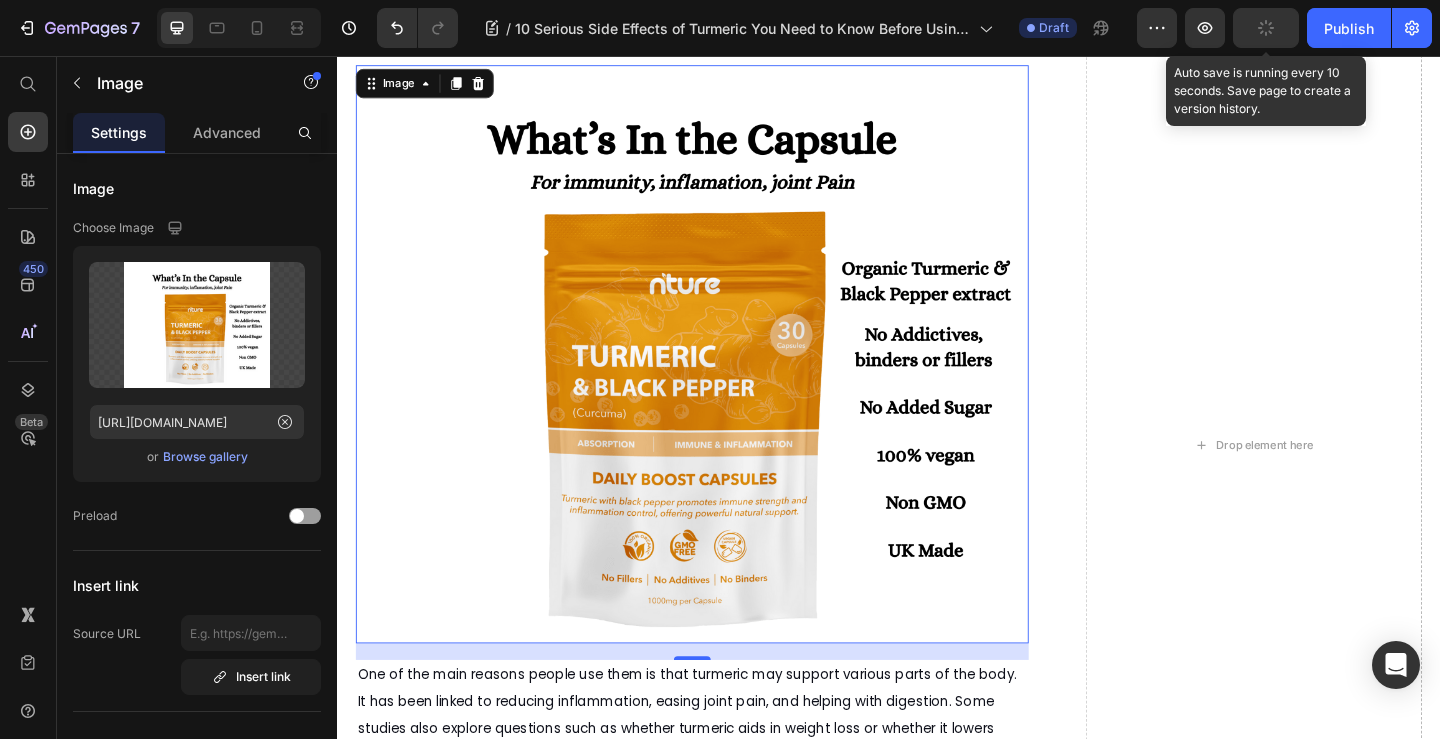 scroll, scrollTop: 3825, scrollLeft: 0, axis: vertical 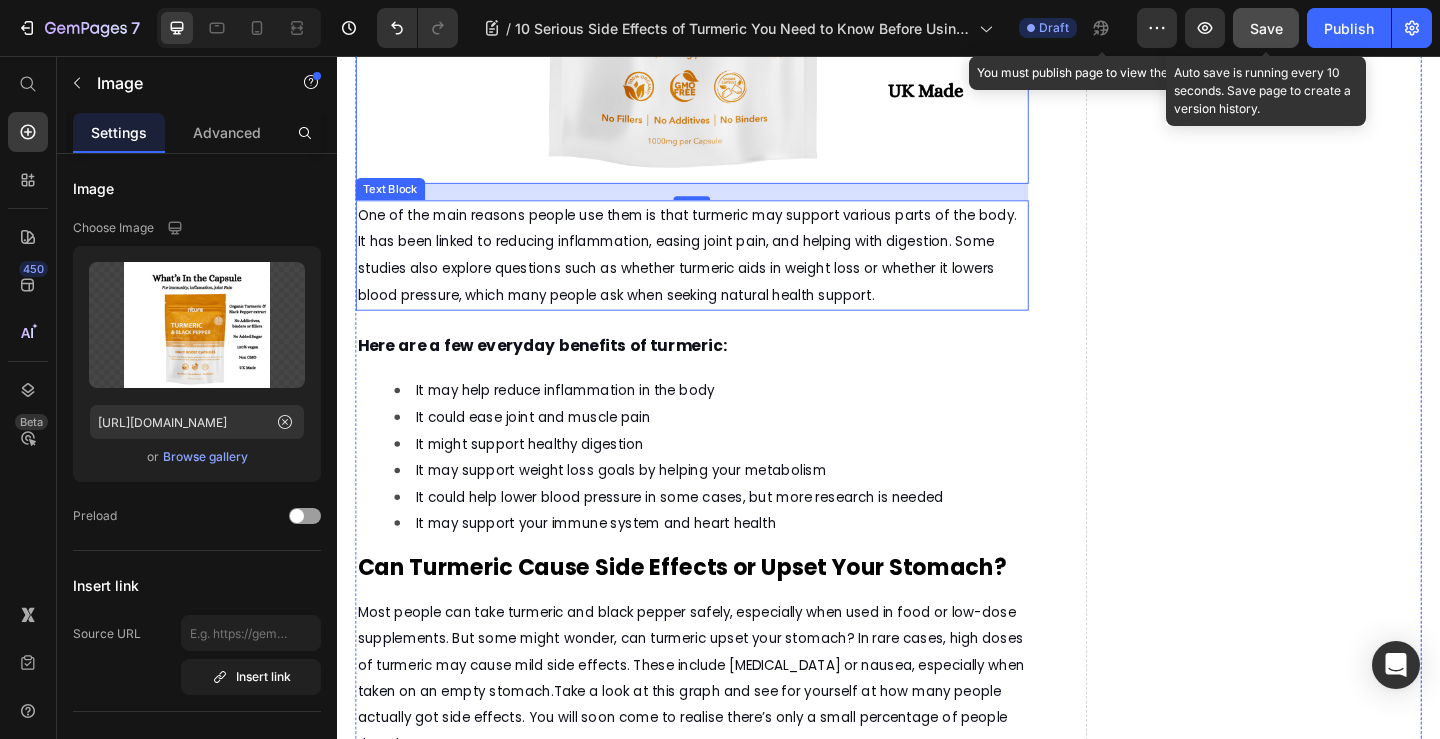 click on "One of the main reasons people use them is that turmeric may support various parts of the body. It has been linked to reducing inflammation, easing joint pain, and helping with digestion. Some studies also explore questions such as whether turmeric aids in weight loss or whether it lowers blood pressure, which many people ask when seeking natural health support." at bounding box center (717, 272) 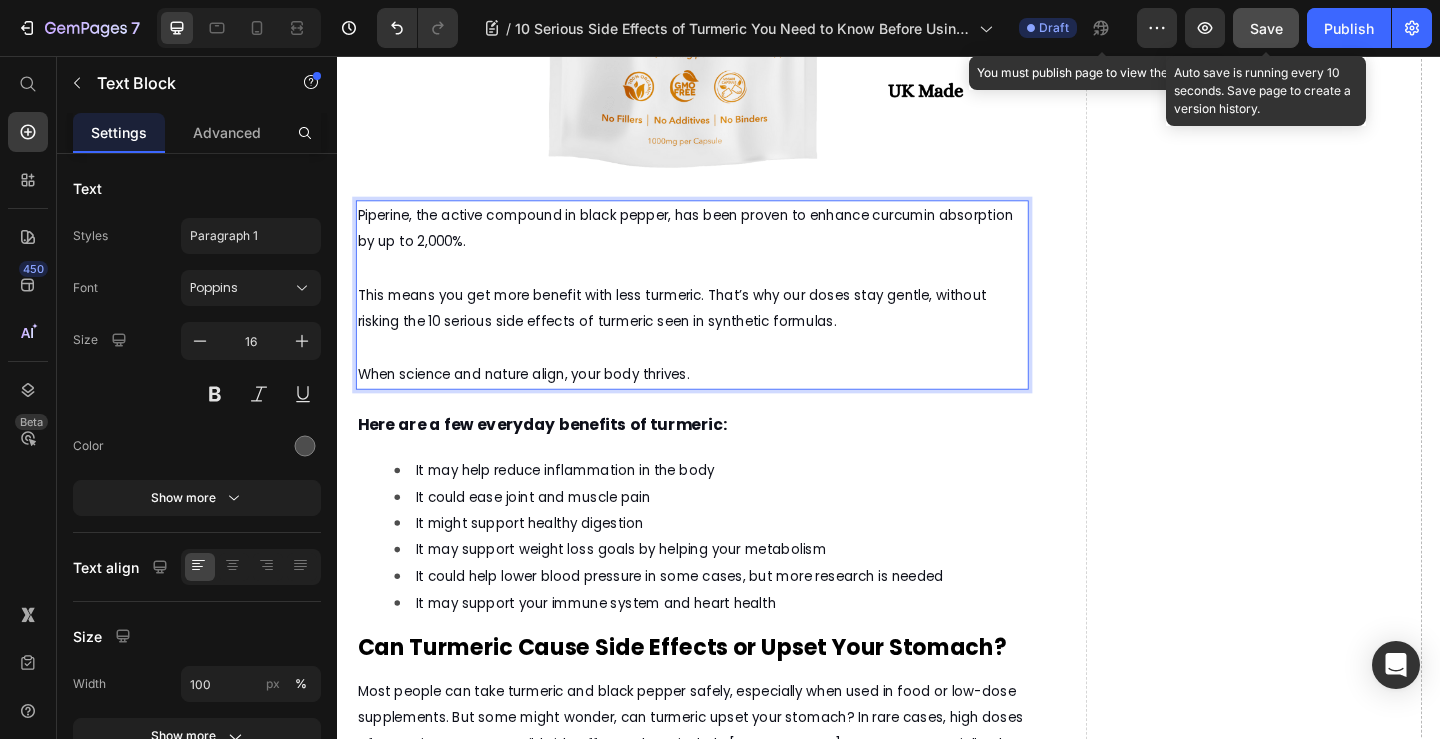 click on "Save" 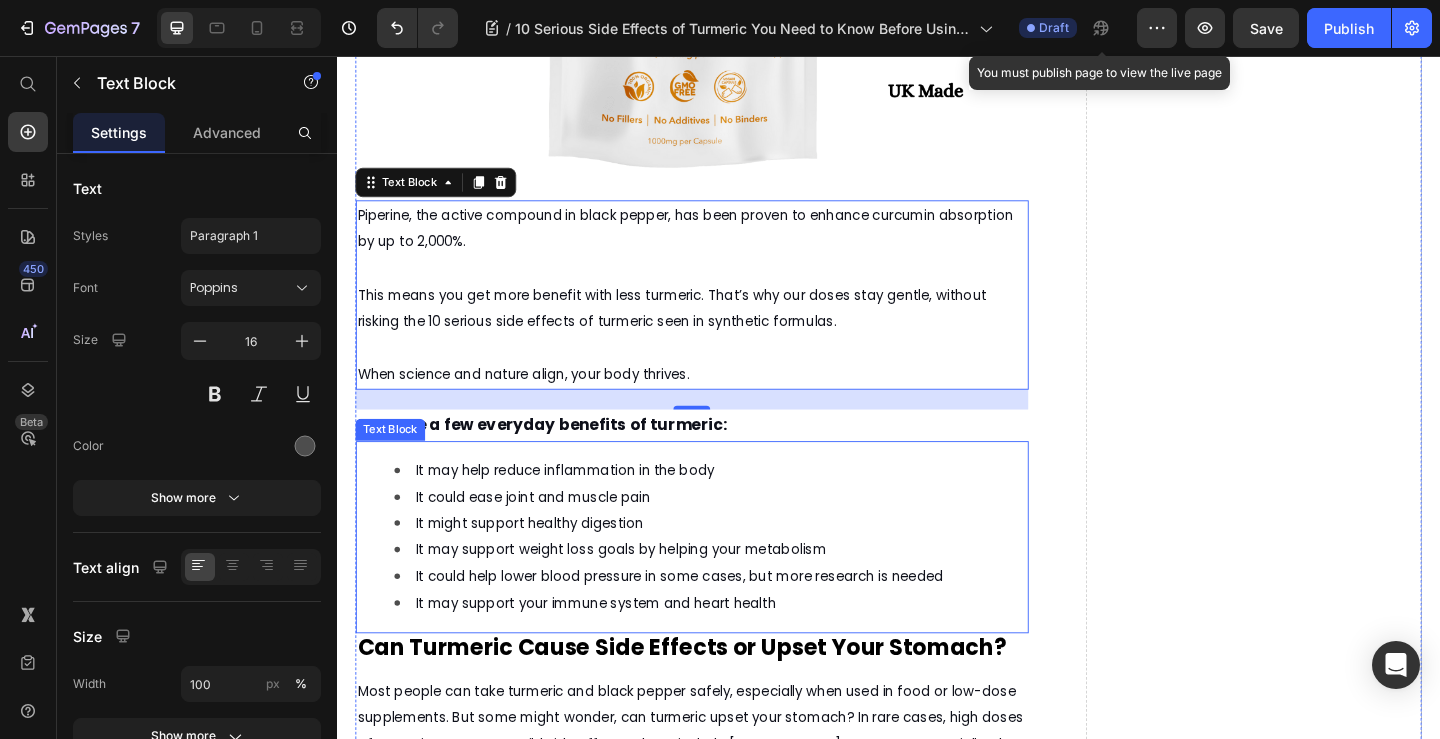 scroll, scrollTop: 4125, scrollLeft: 0, axis: vertical 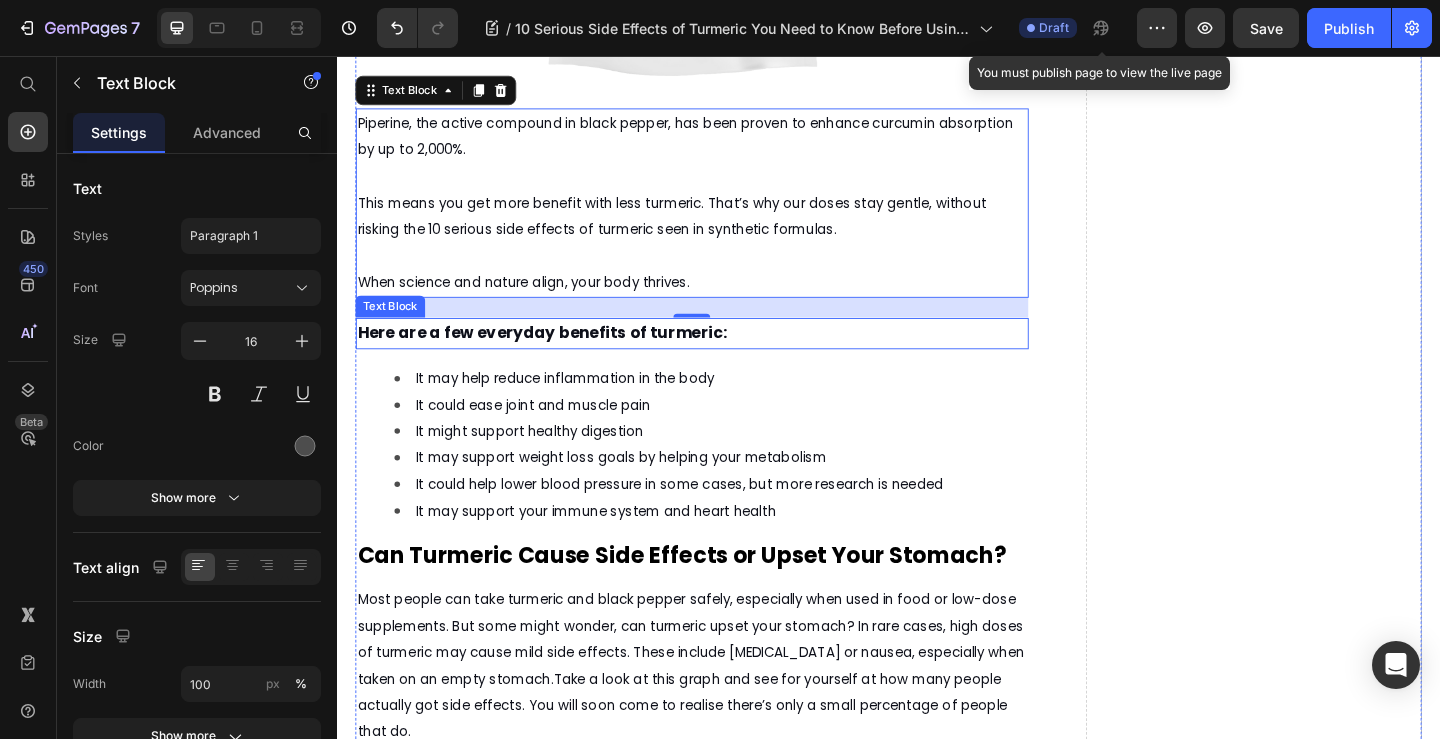 click on "Here are a few everyday benefits of turmeric:" at bounding box center [560, 357] 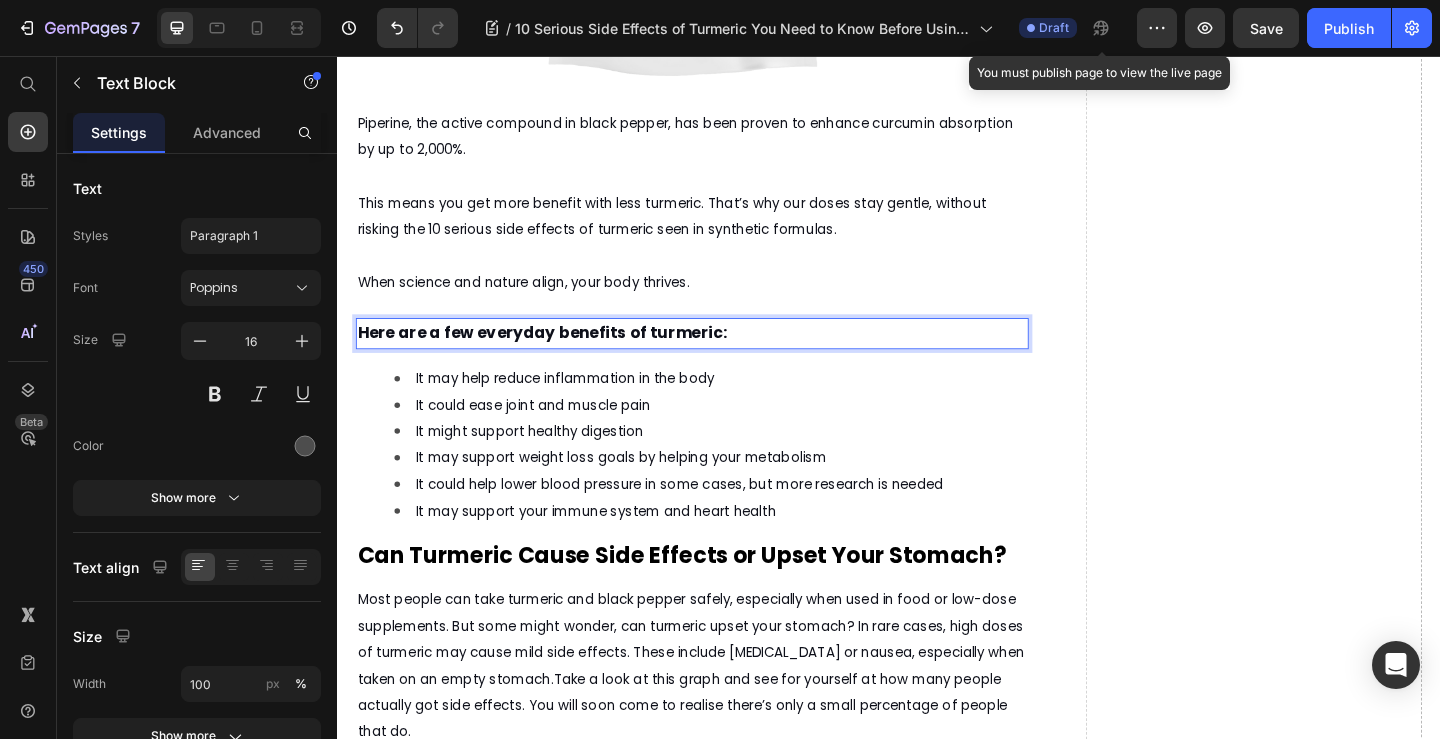 click on "Here are a few everyday benefits of turmeric:" at bounding box center [560, 357] 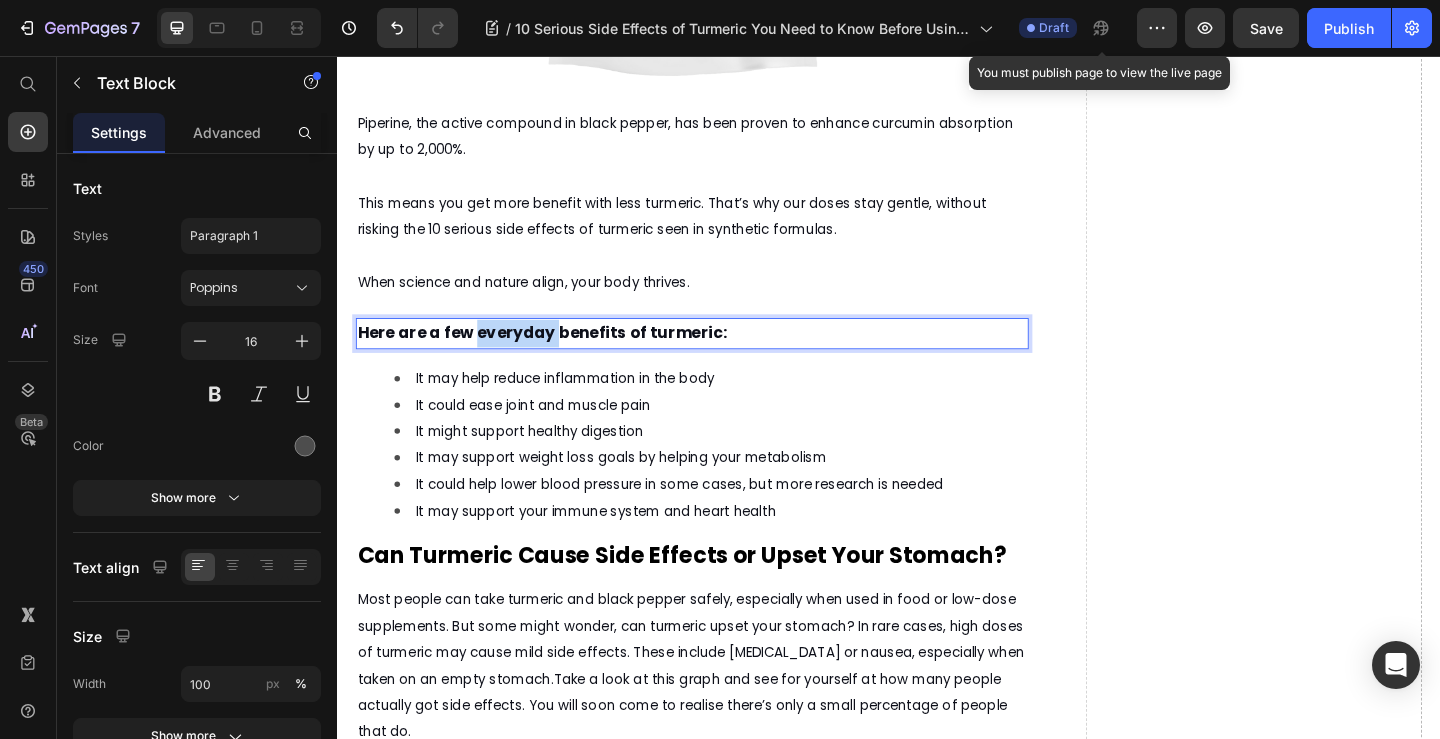 click on "Here are a few everyday benefits of turmeric:" at bounding box center (560, 357) 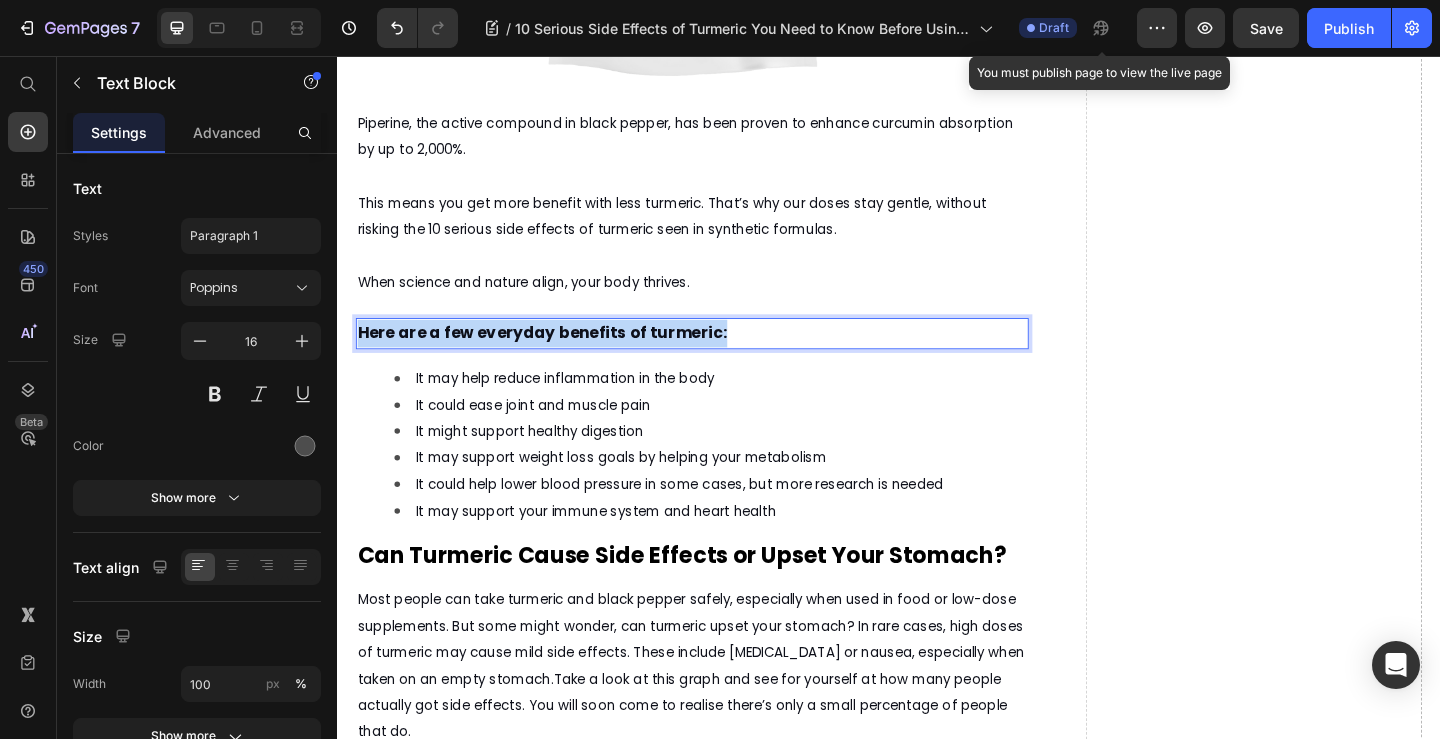 click on "Here are a few everyday benefits of turmeric:" at bounding box center (560, 357) 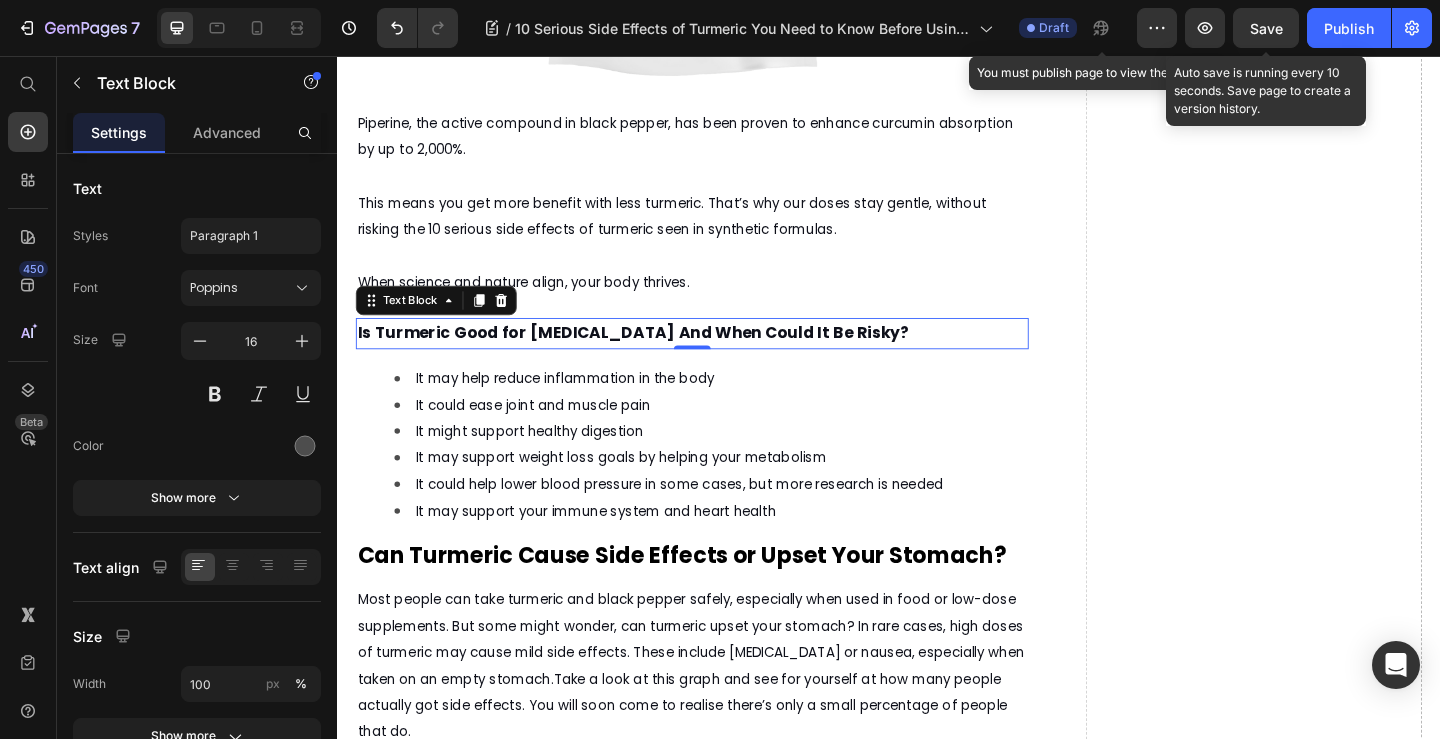 drag, startPoint x: 1256, startPoint y: 22, endPoint x: 725, endPoint y: 143, distance: 544.6118 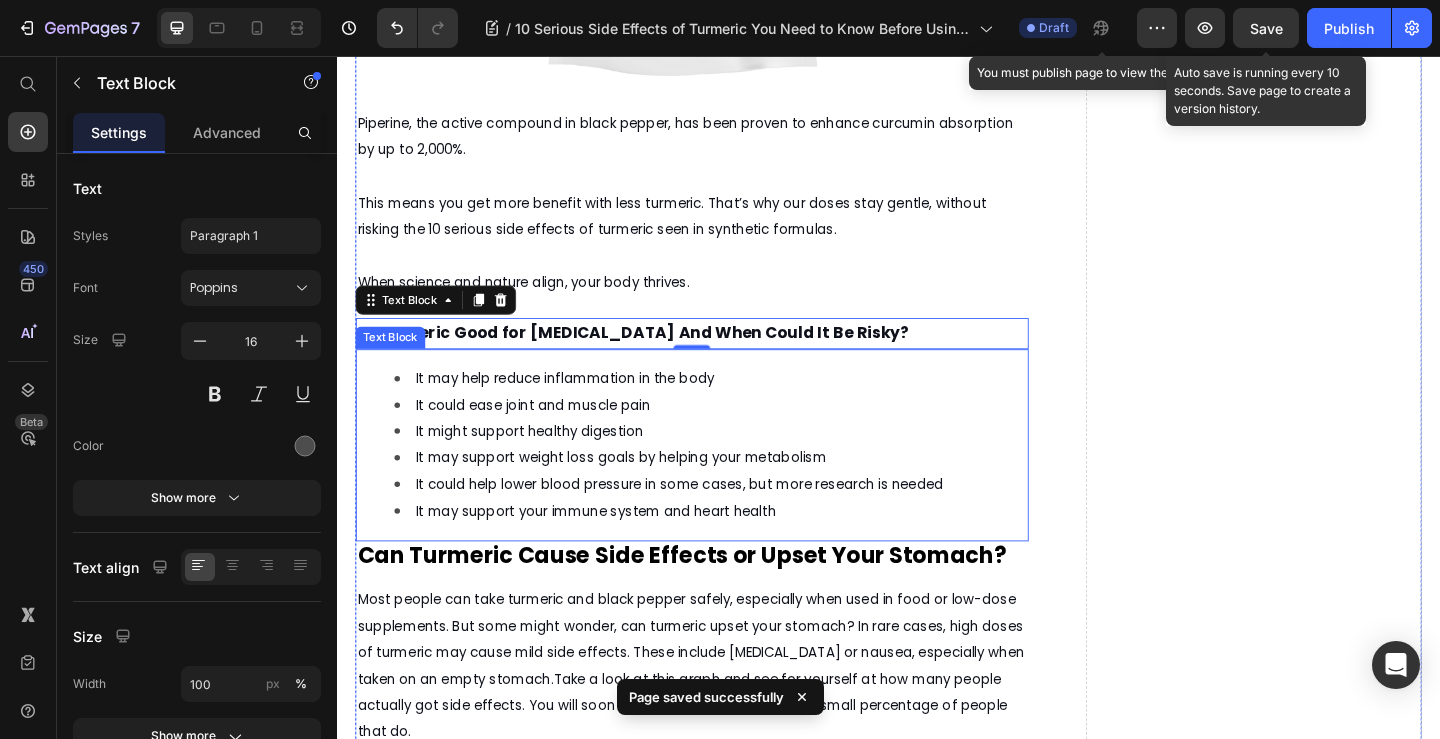 click on "It could ease joint and muscle pain" at bounding box center [549, 436] 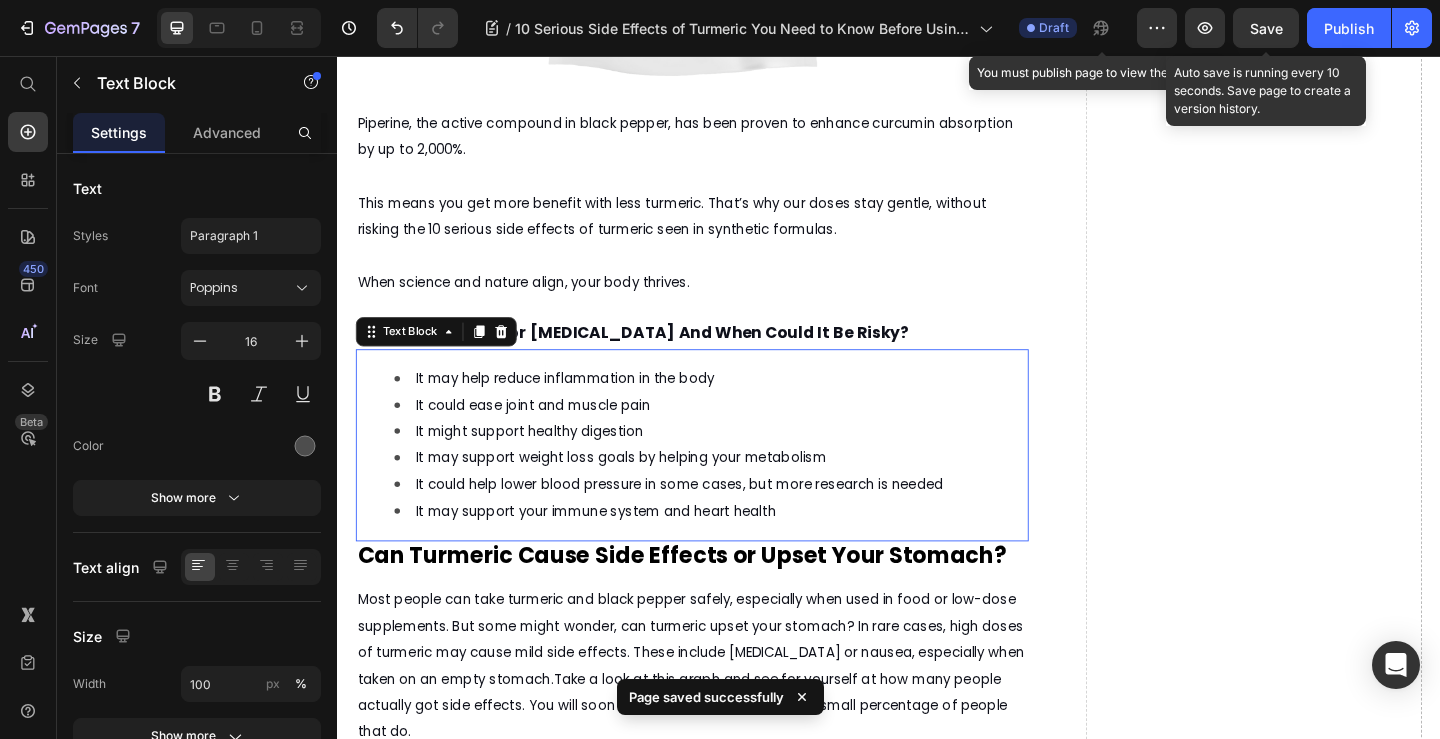 click on "It could ease joint and muscle pain" at bounding box center [549, 436] 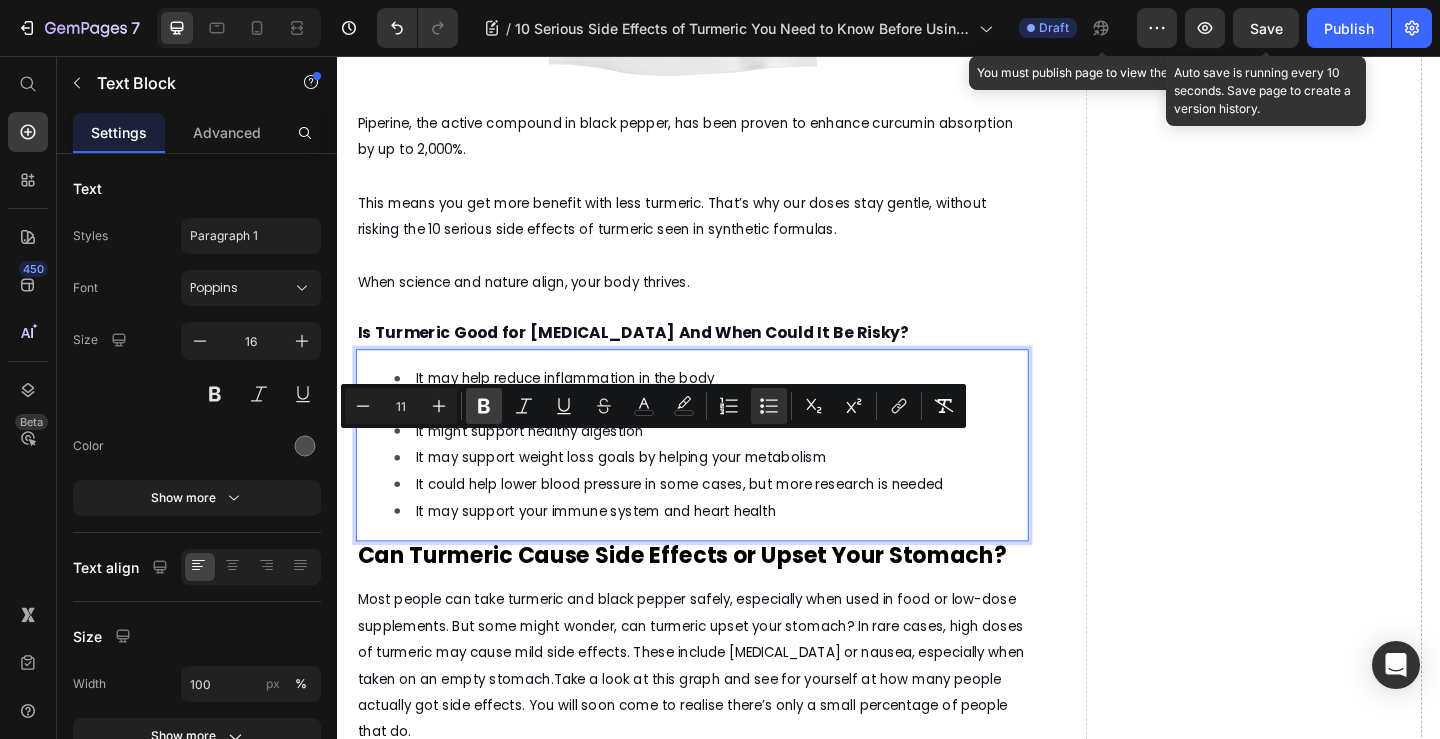click on "Bold" at bounding box center [484, 406] 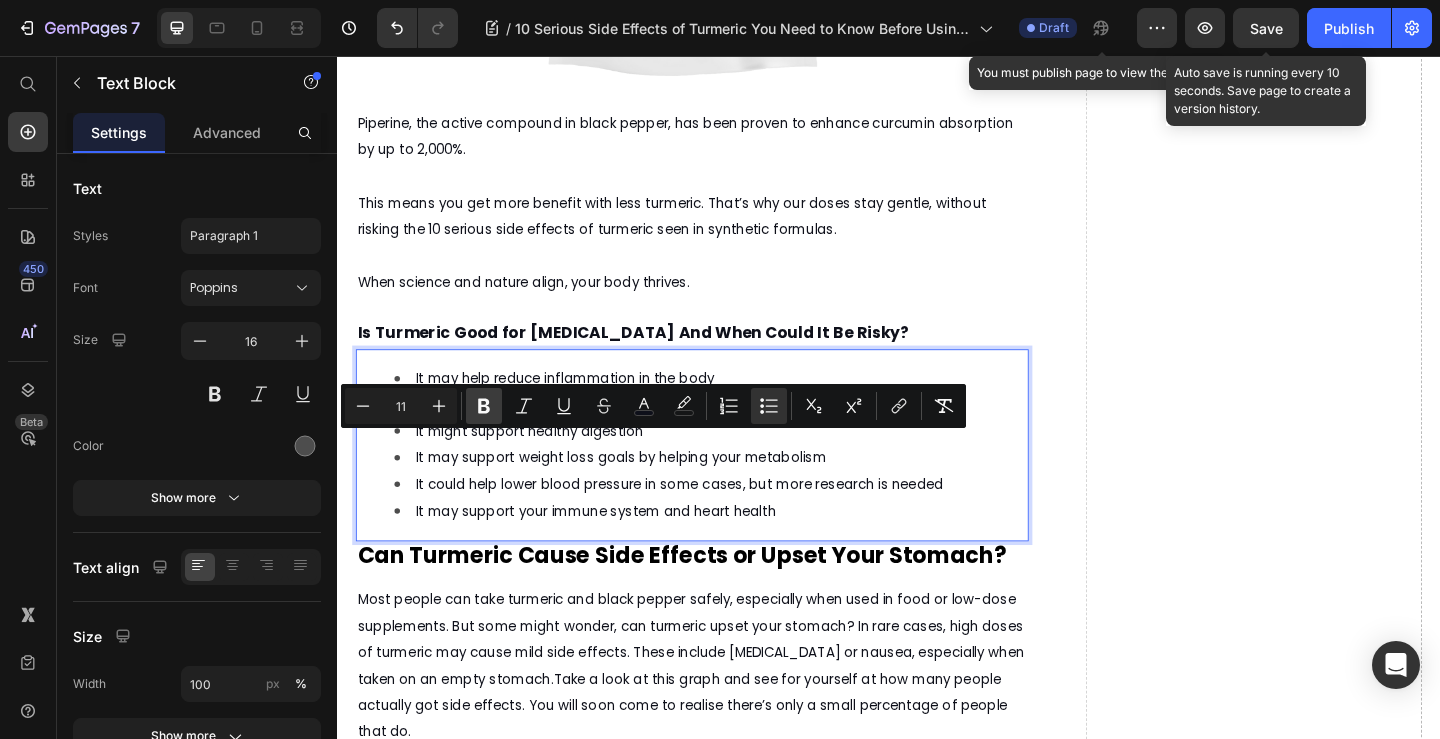 click on "Bold" at bounding box center (484, 406) 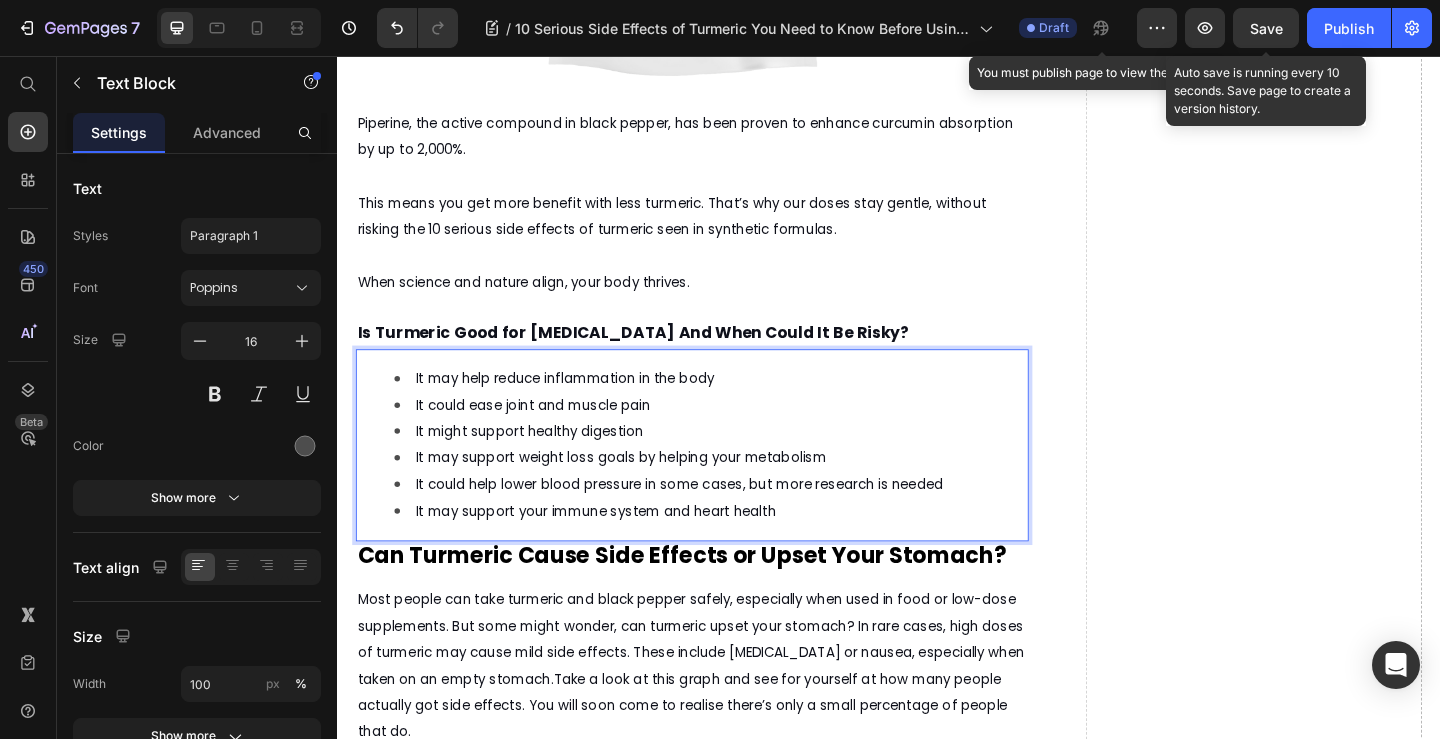 click on "It might support healthy digestion" at bounding box center (743, 464) 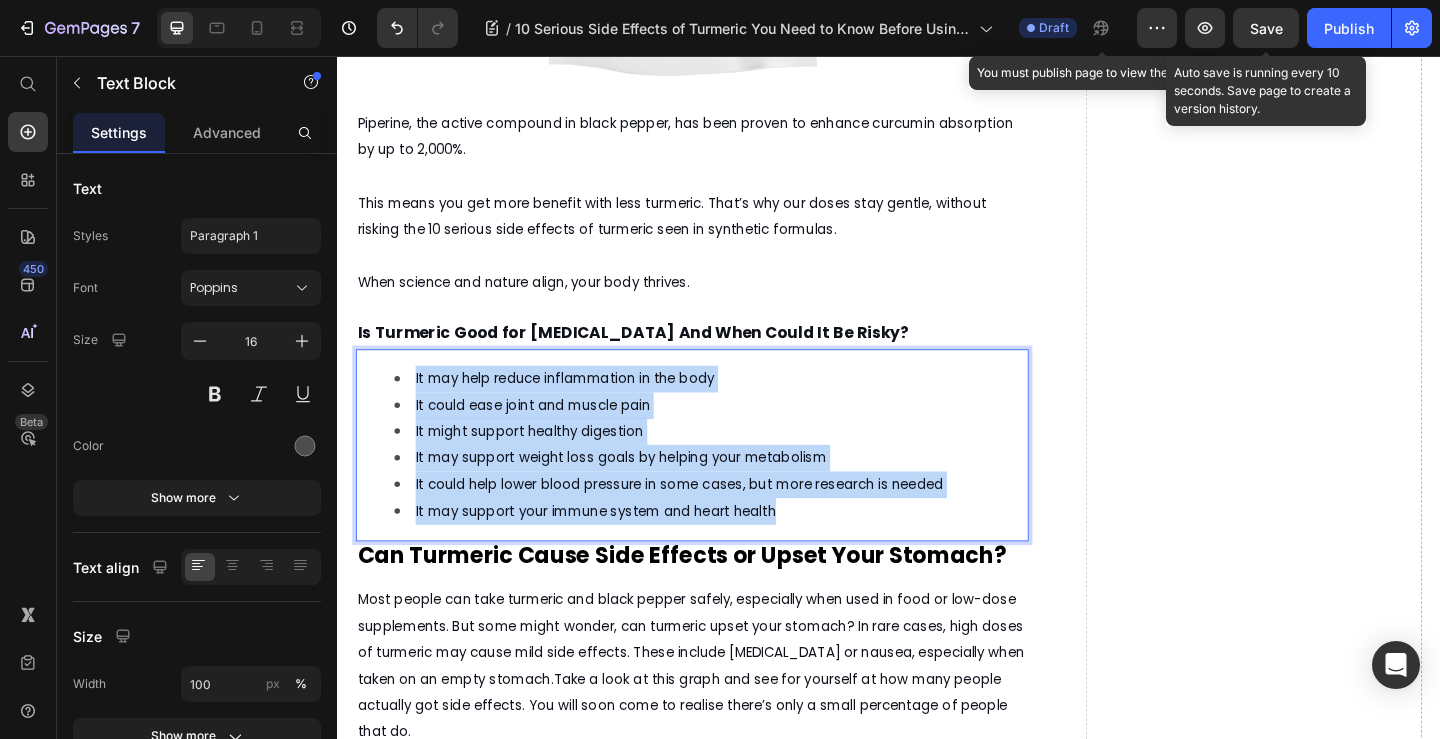 drag, startPoint x: 419, startPoint y: 443, endPoint x: 851, endPoint y: 596, distance: 458.29358 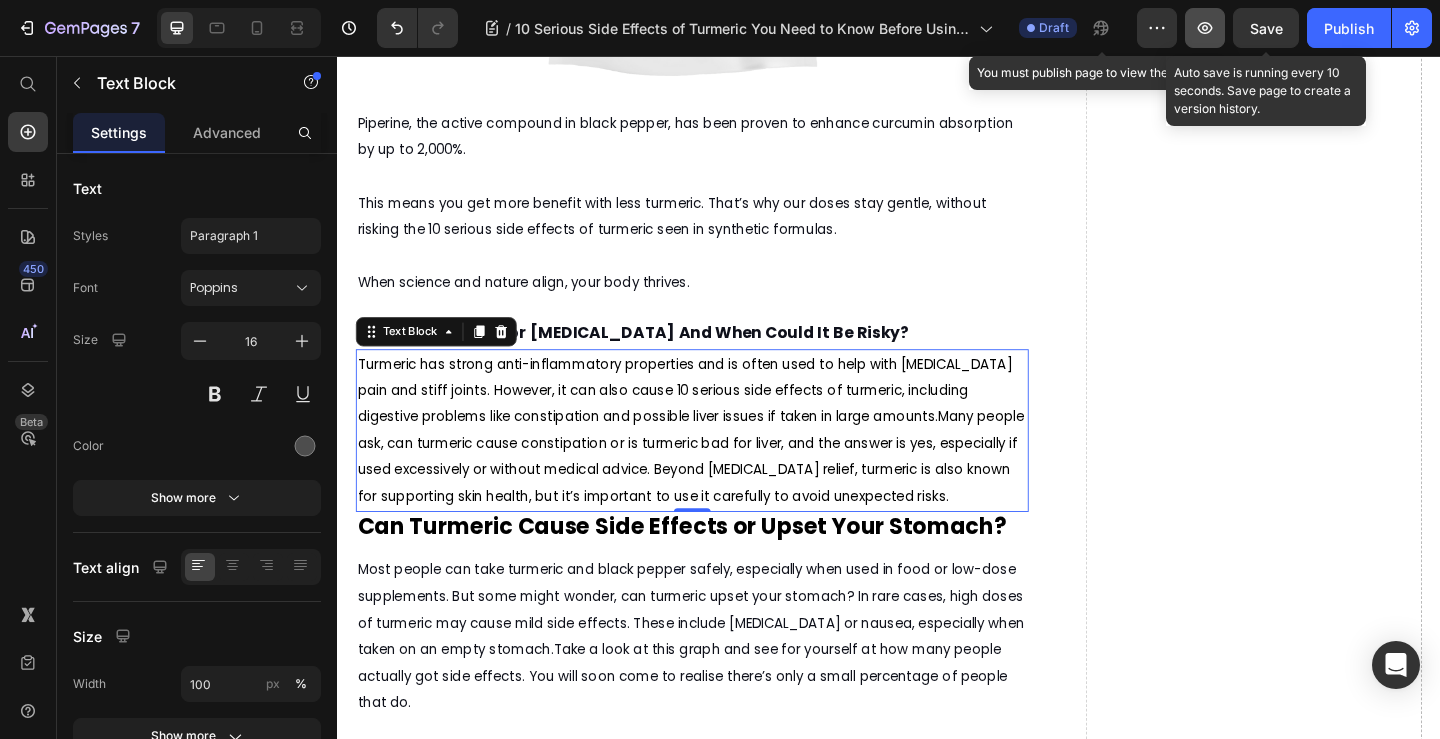 drag, startPoint x: 1261, startPoint y: 24, endPoint x: 1224, endPoint y: 38, distance: 39.56008 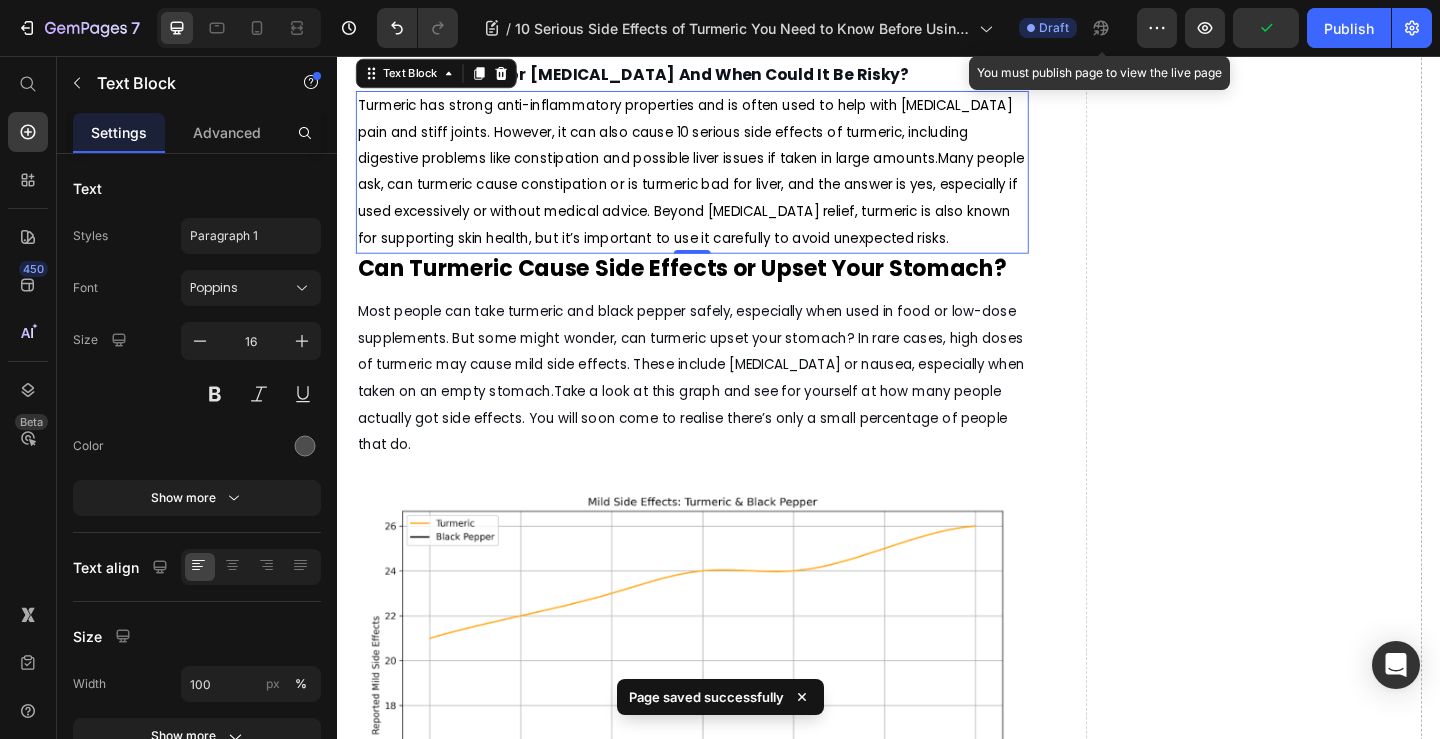 scroll, scrollTop: 4425, scrollLeft: 0, axis: vertical 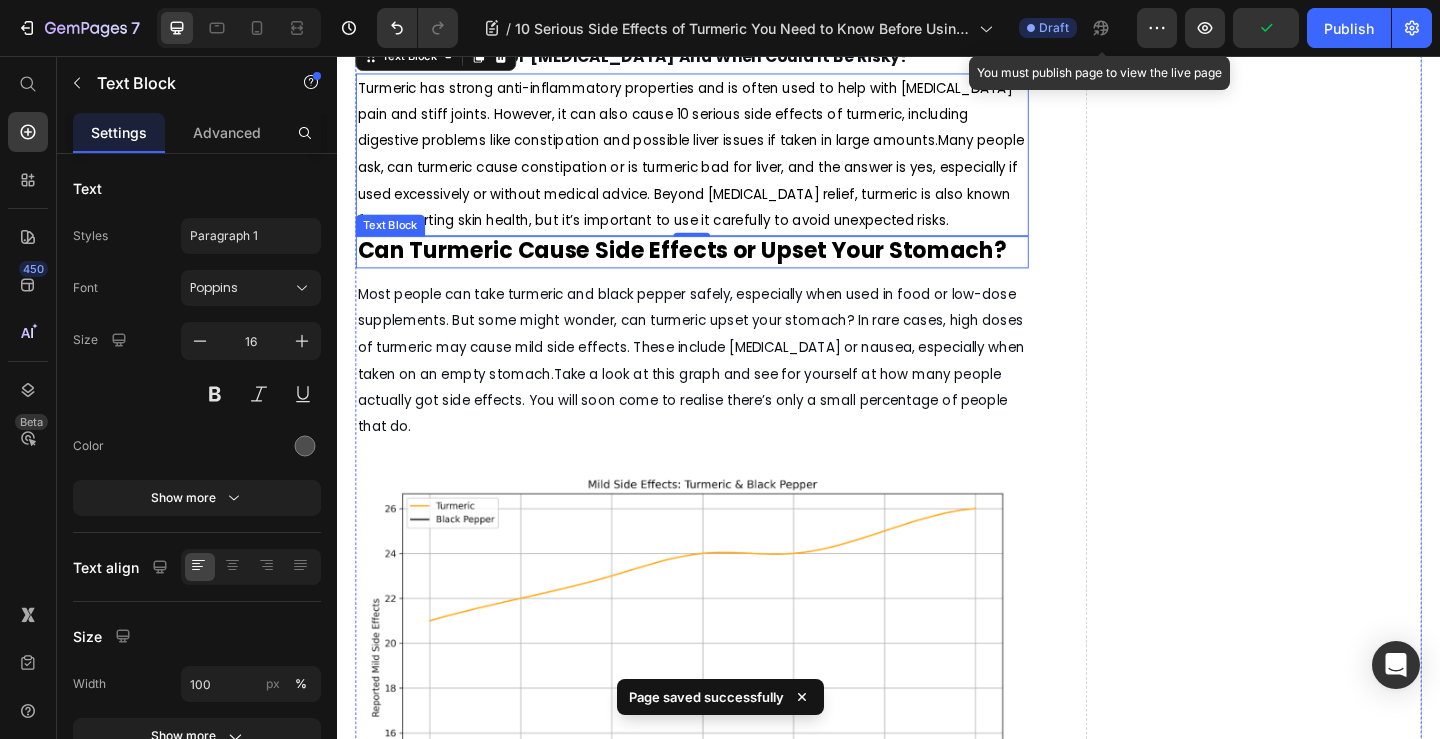 click on "Can Turmeric Cause Side Effects or Upset Your Stomach?" at bounding box center [711, 267] 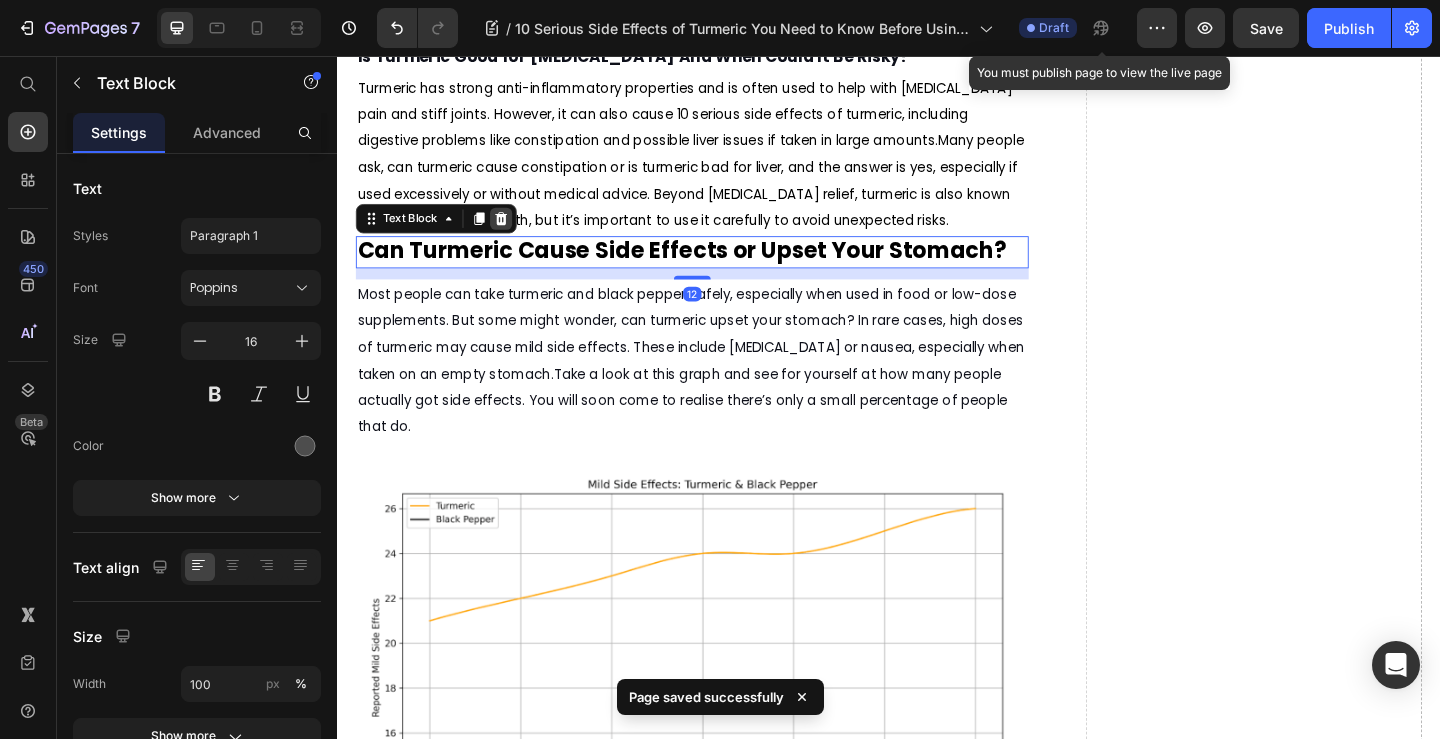 click 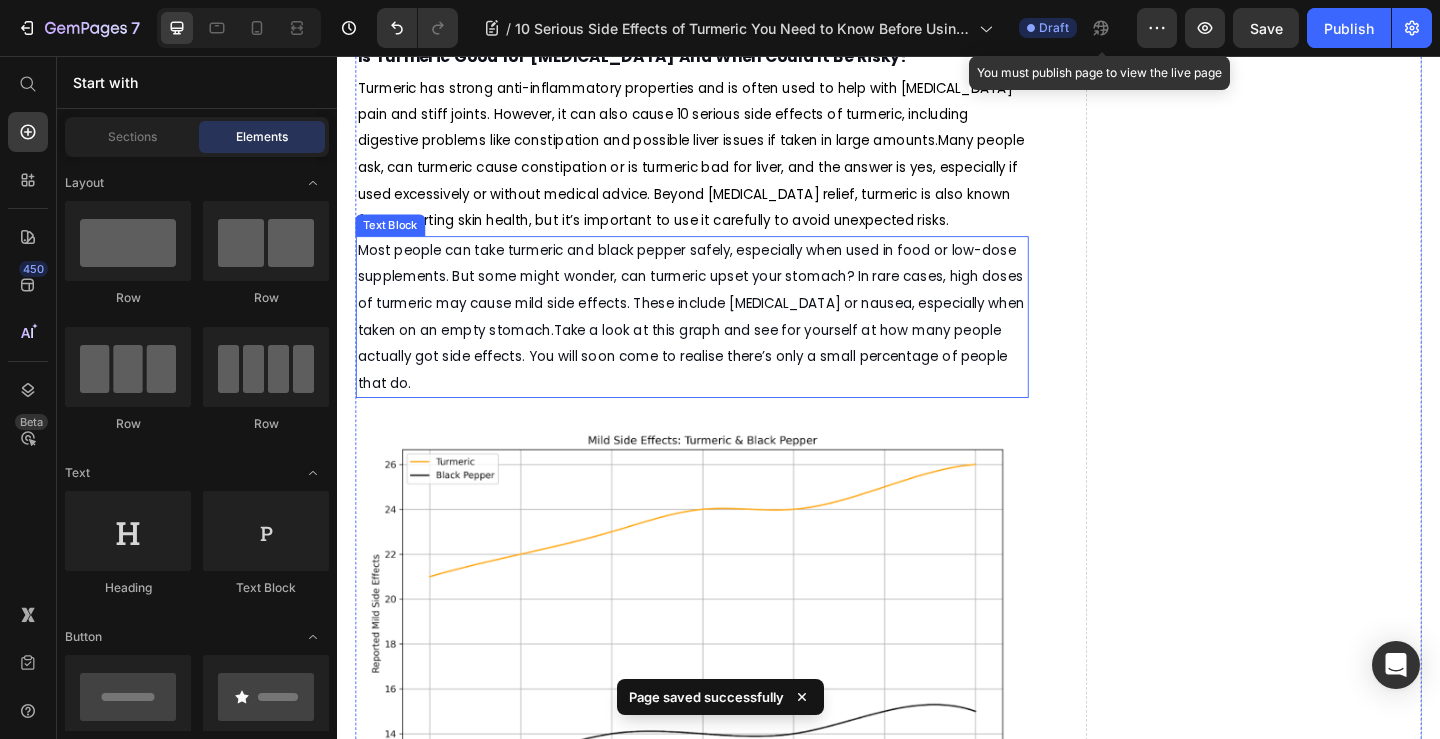 click on "Most people can take turmeric and black pepper safely, especially when used in food or low-dose supplements. But some might wonder, can turmeric upset your stomach? In rare cases, high doses of turmeric may cause mild side effects. These include bloating or nausea, especially when taken on an empty stomach.Take a look at this graph and see for yourself at how many people actually got side effects. You will soon come to realise there’s only a small percentage of people that do." at bounding box center (723, 340) 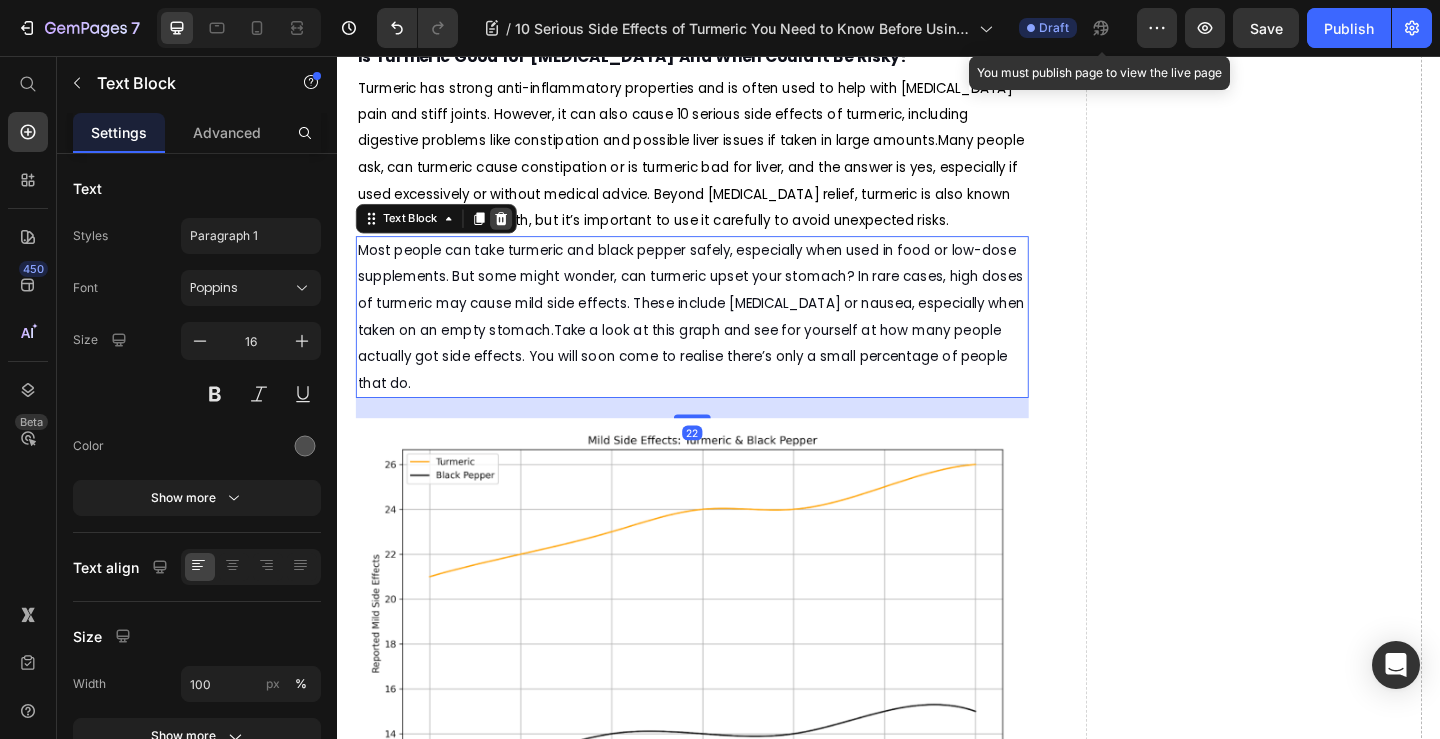 click 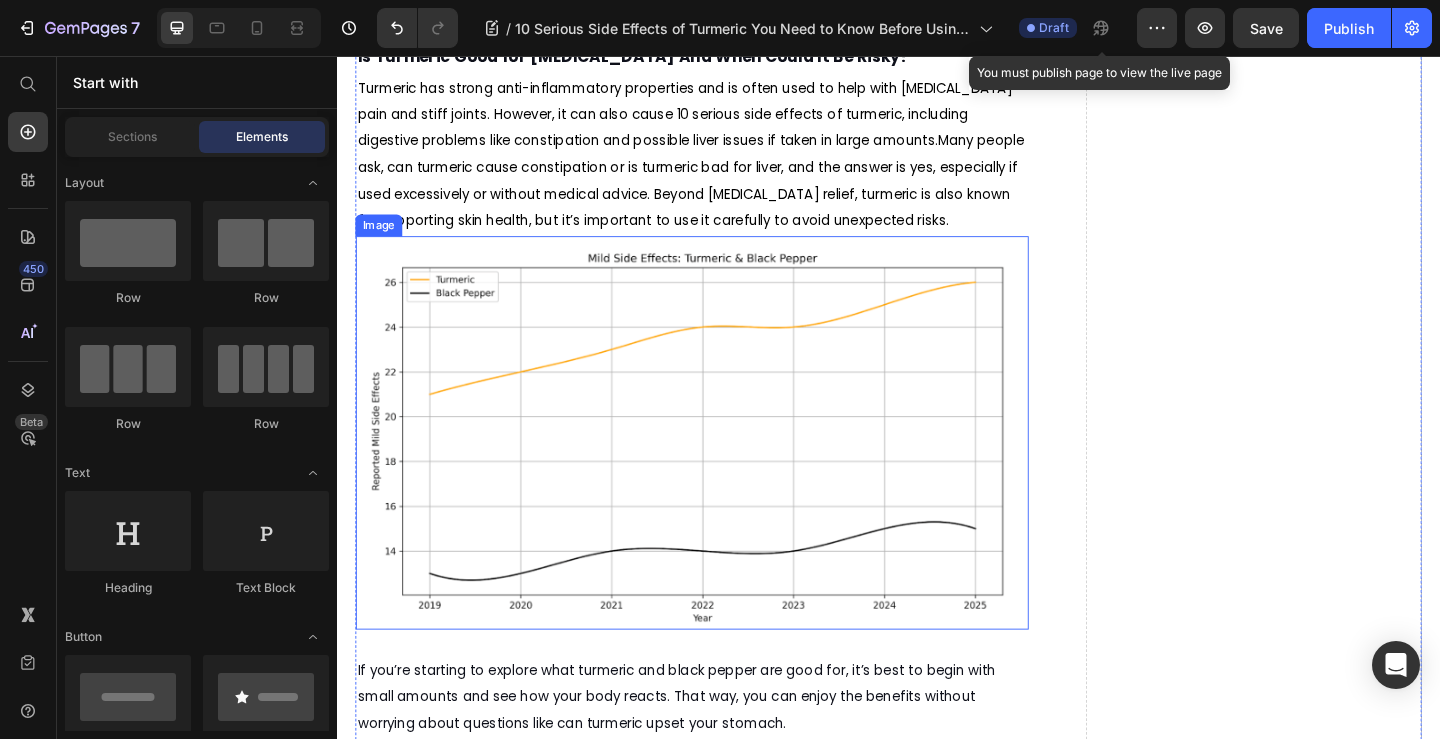 click at bounding box center (723, 466) 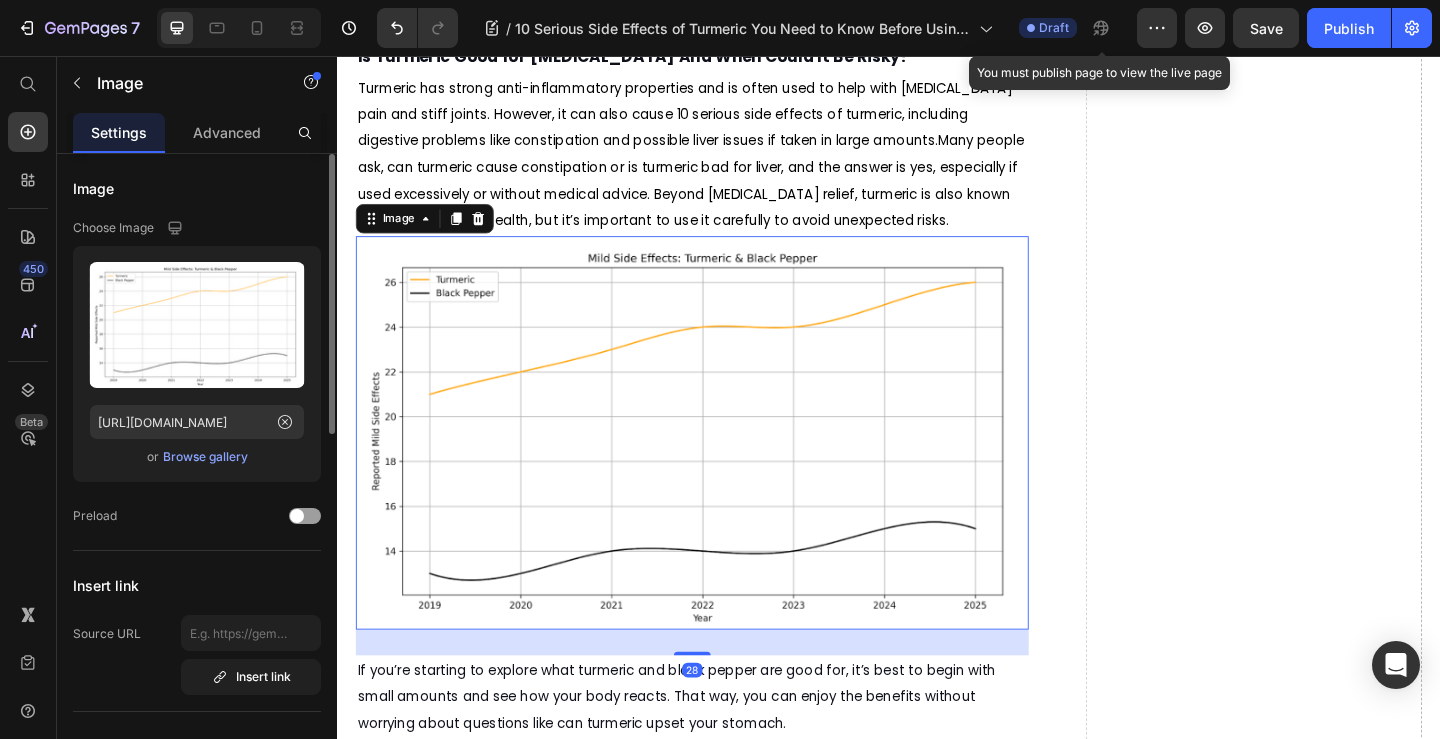click on "Browse gallery" at bounding box center [205, 457] 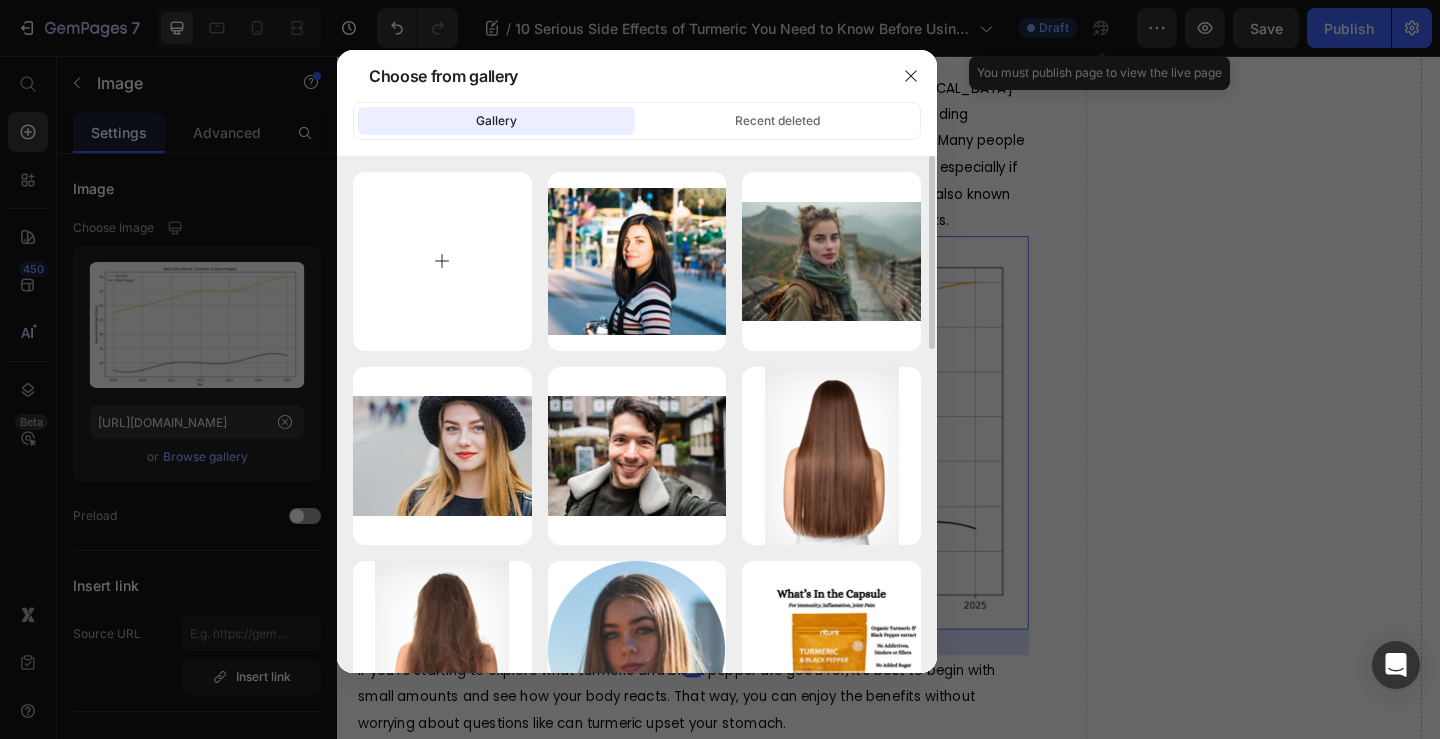 click at bounding box center (442, 261) 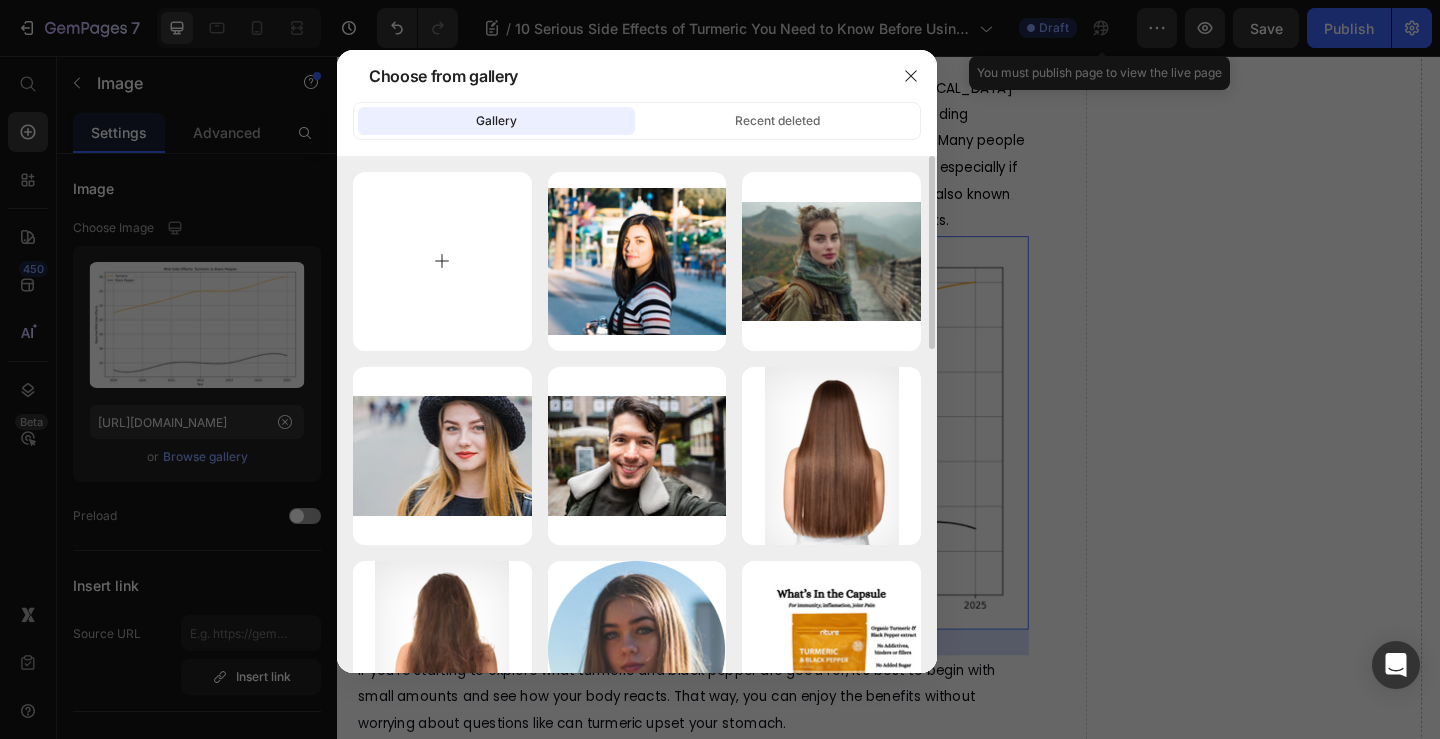 click at bounding box center [442, 261] 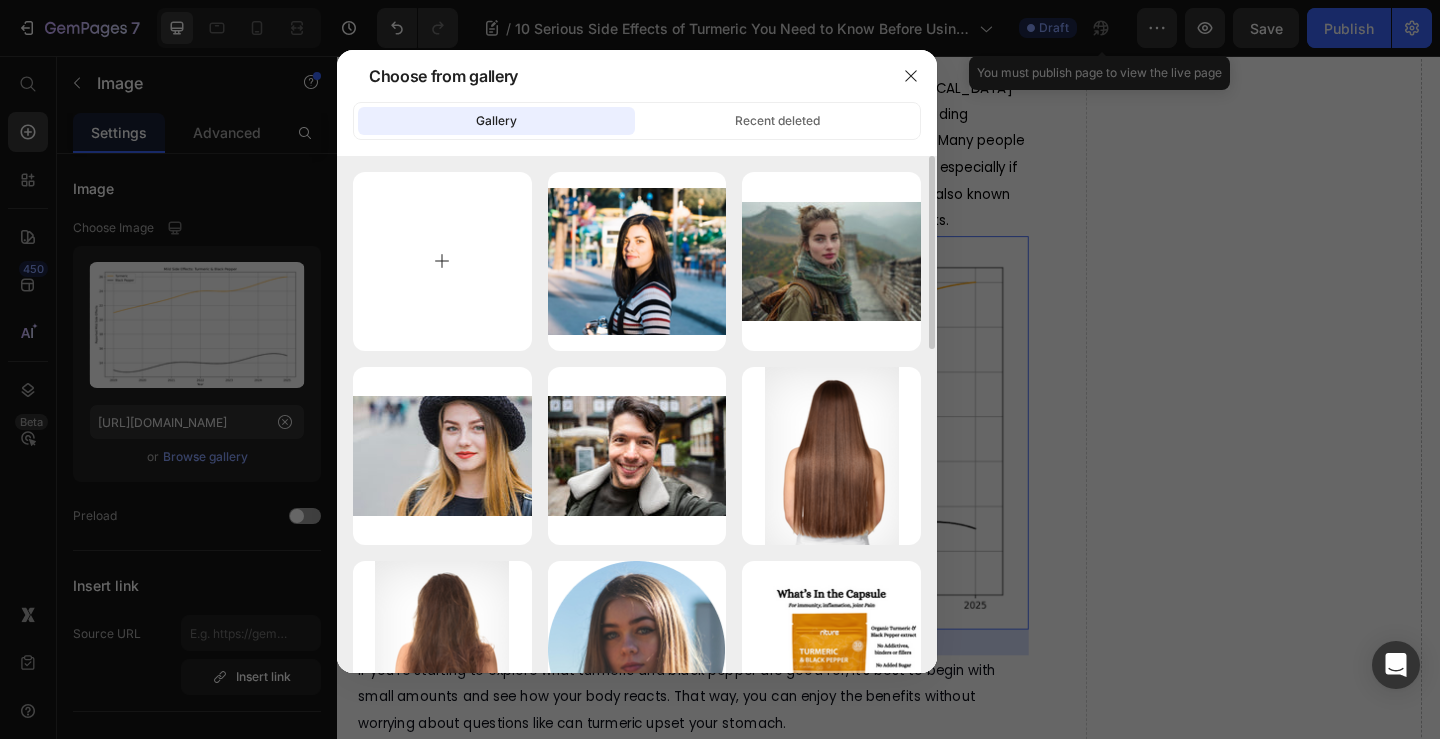 click at bounding box center (442, 261) 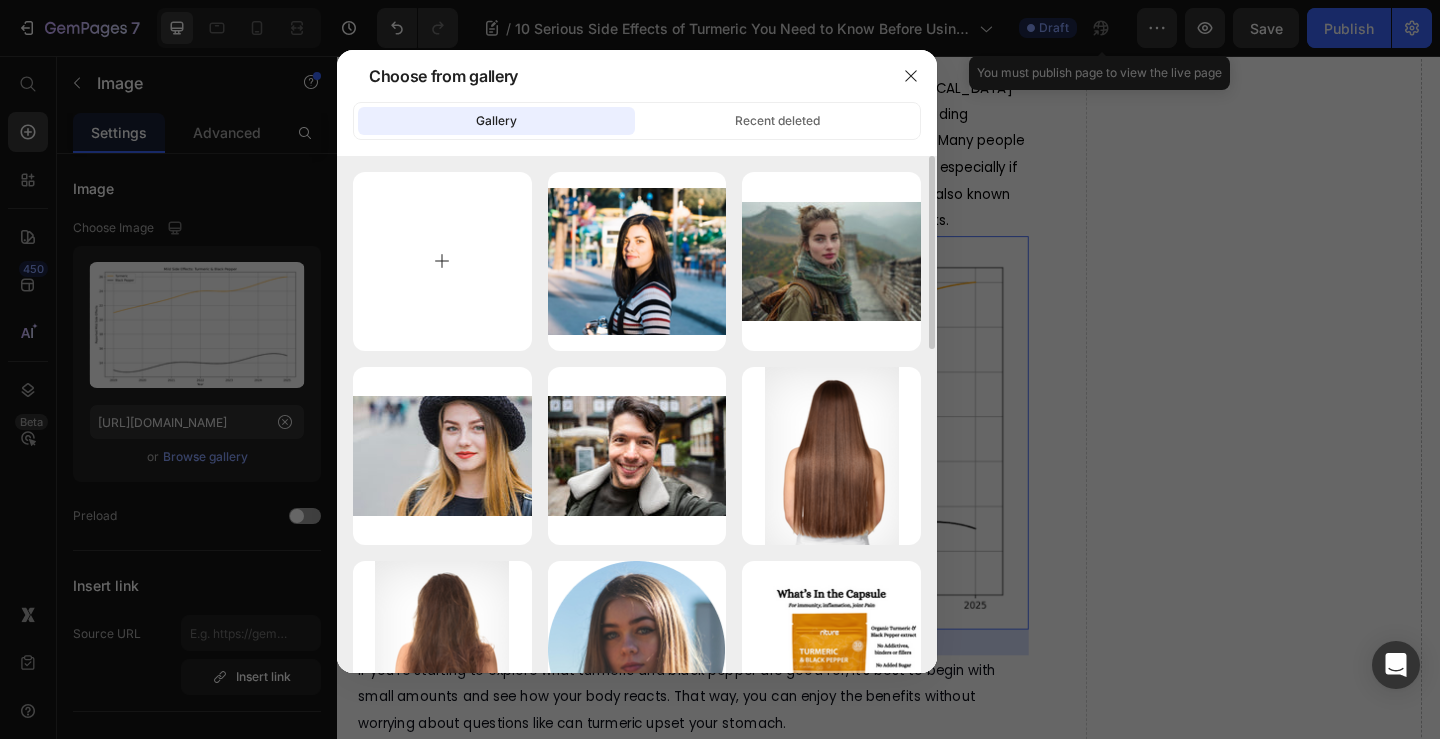 type on "C:\fakepath\is turmeric good for arthritis.png" 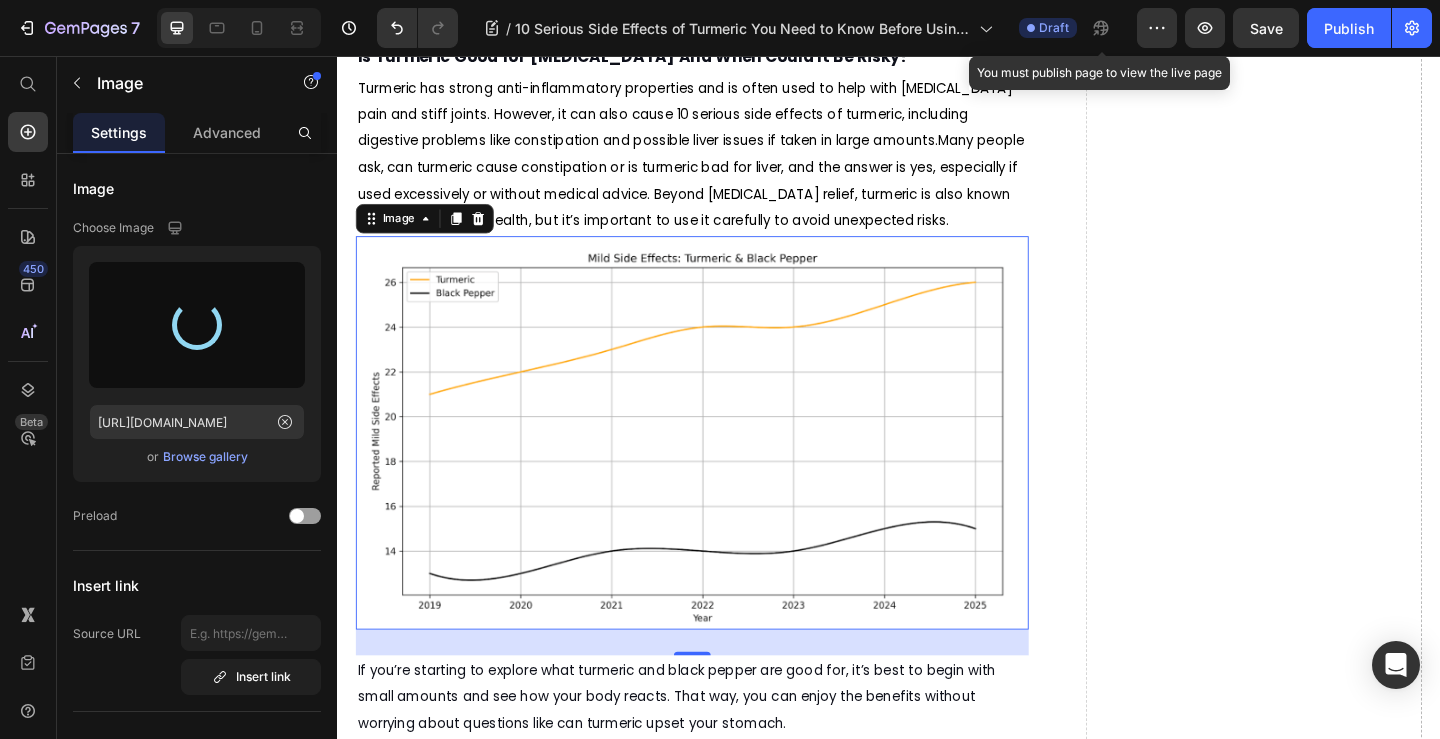 type on "https://cdn.shopify.com/s/files/1/0915/8138/3005/files/gempages_544224374513730654-a1fc56ea-bede-4b49-9cf9-e6b711f54513.png" 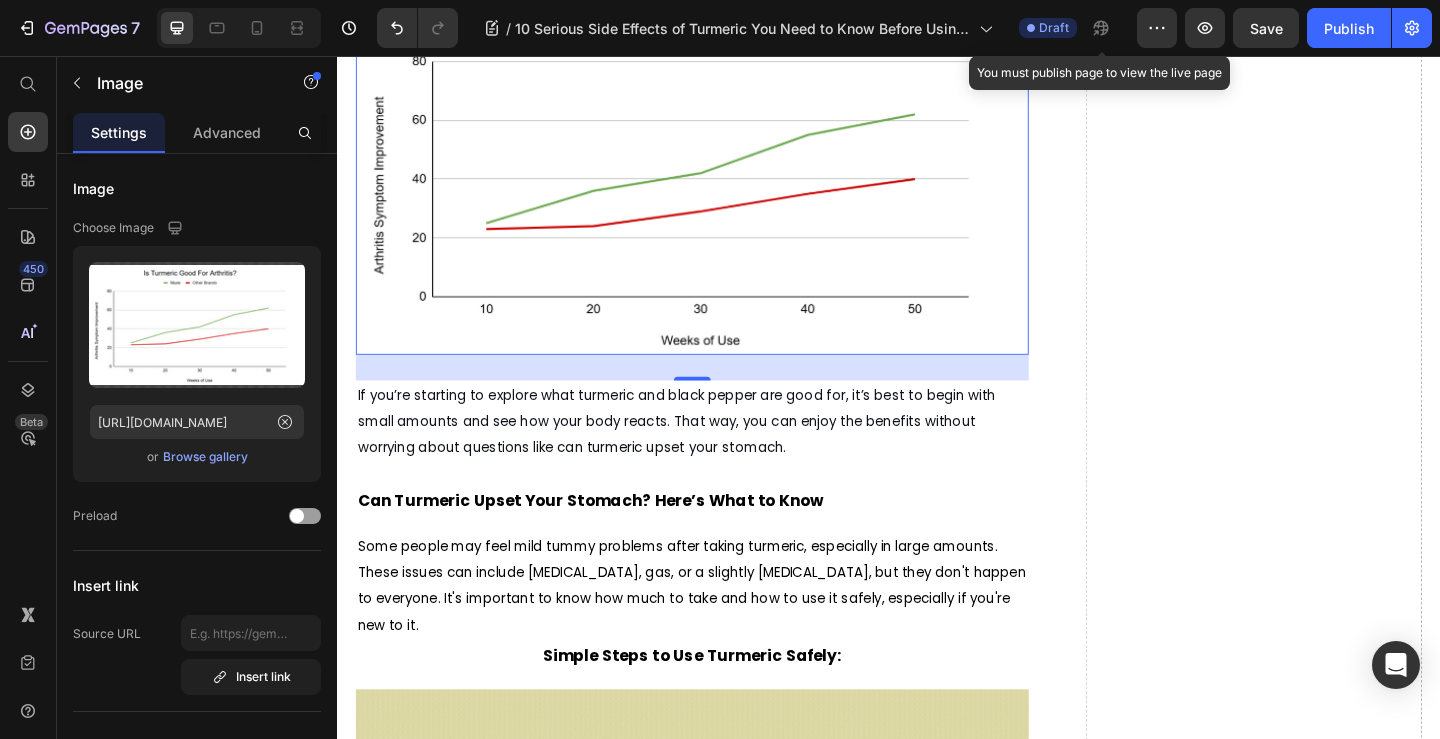 scroll, scrollTop: 4725, scrollLeft: 0, axis: vertical 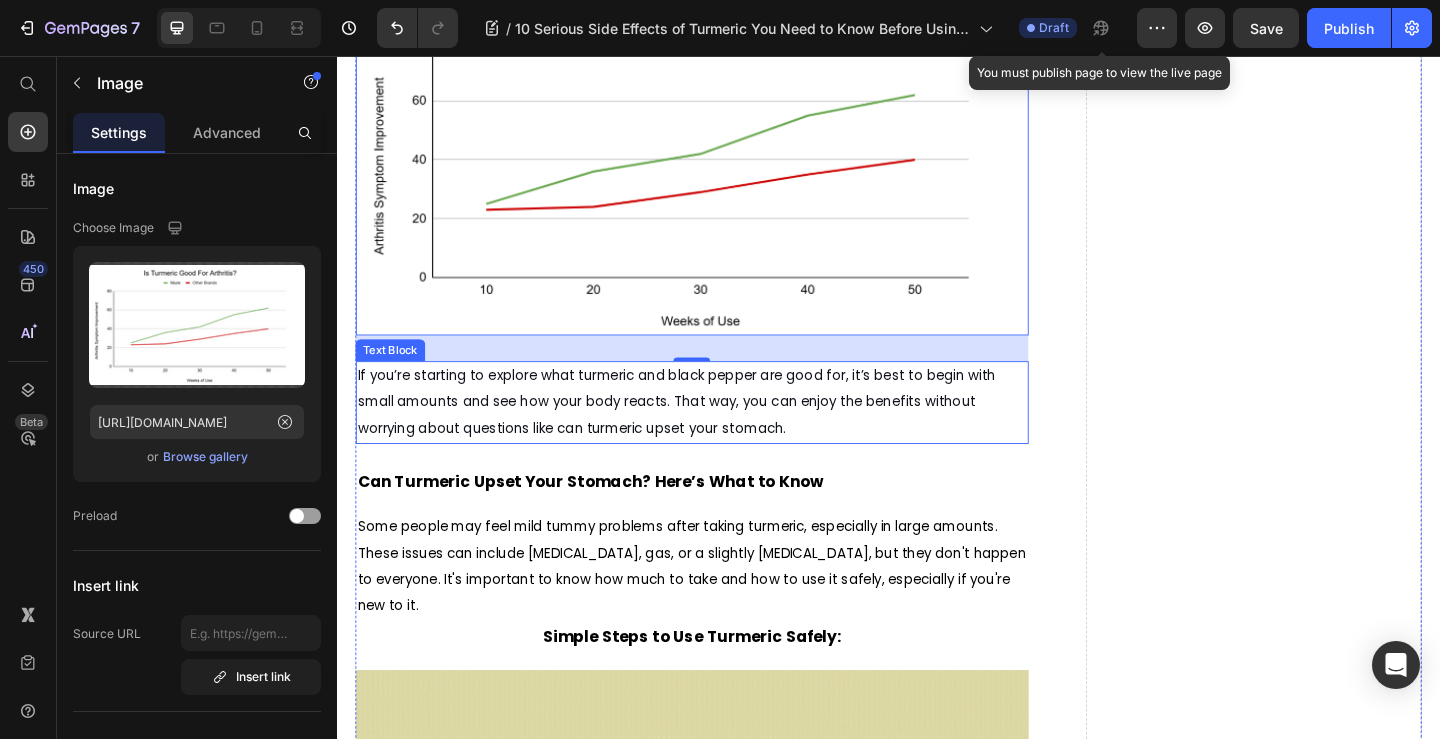 click on "If you’re starting to explore what turmeric and black pepper are good for, it’s best to begin with small amounts and see how your body reacts. That way, you can enjoy the benefits without worrying about questions like can turmeric upset your stomach." at bounding box center [706, 433] 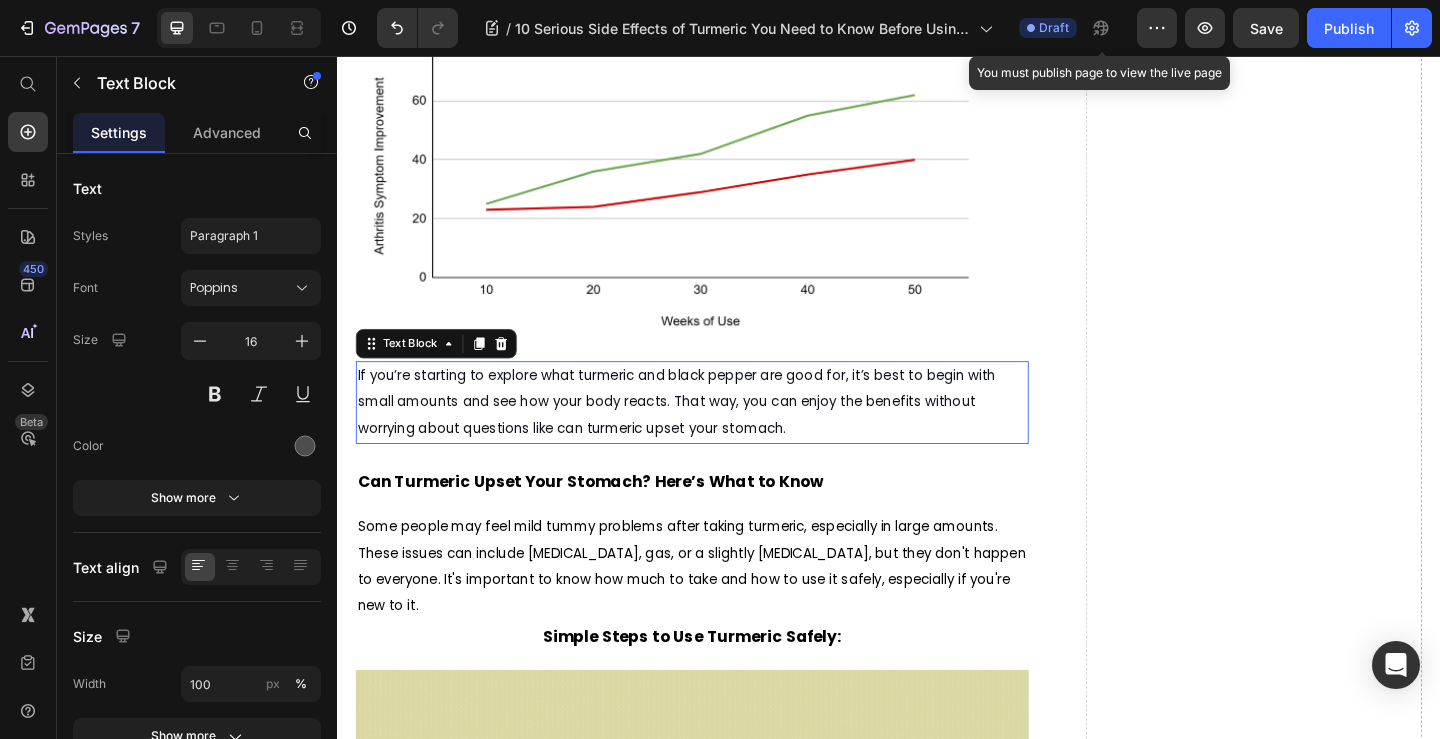 click on "If you’re starting to explore what turmeric and black pepper are good for, it’s best to begin with small amounts and see how your body reacts. That way, you can enjoy the benefits without worrying about questions like can turmeric upset your stomach." at bounding box center (706, 433) 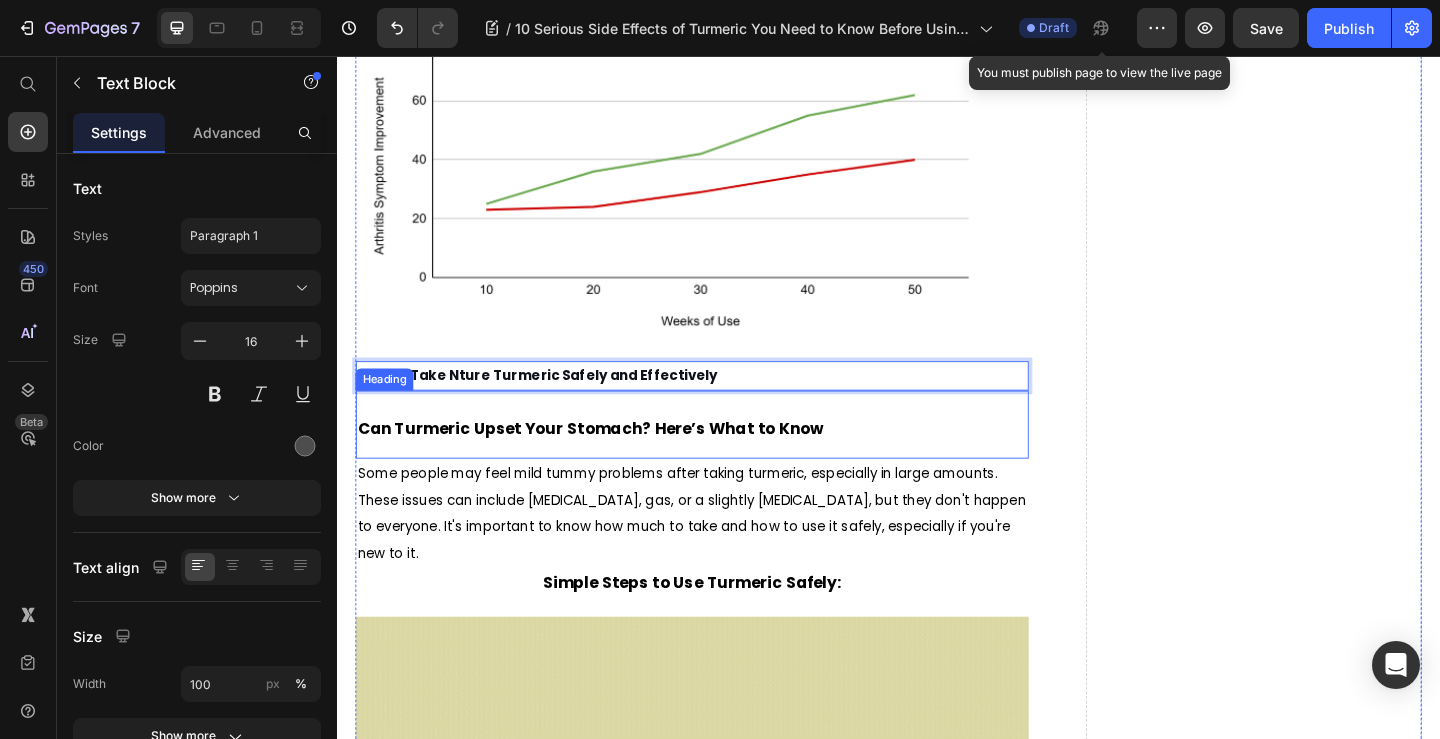 click on "Can Turmeric Upset Your Stomach? Here’s What to Know" at bounding box center [612, 461] 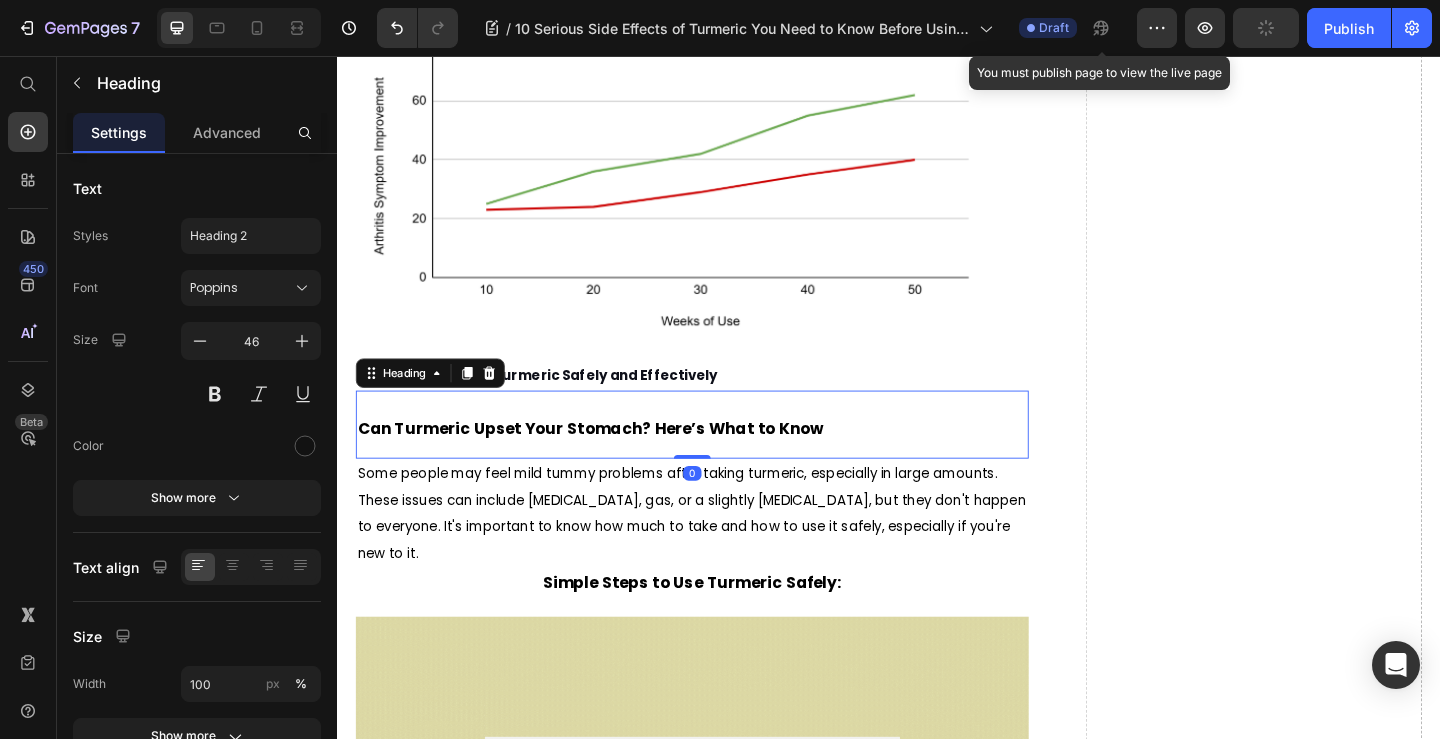 click 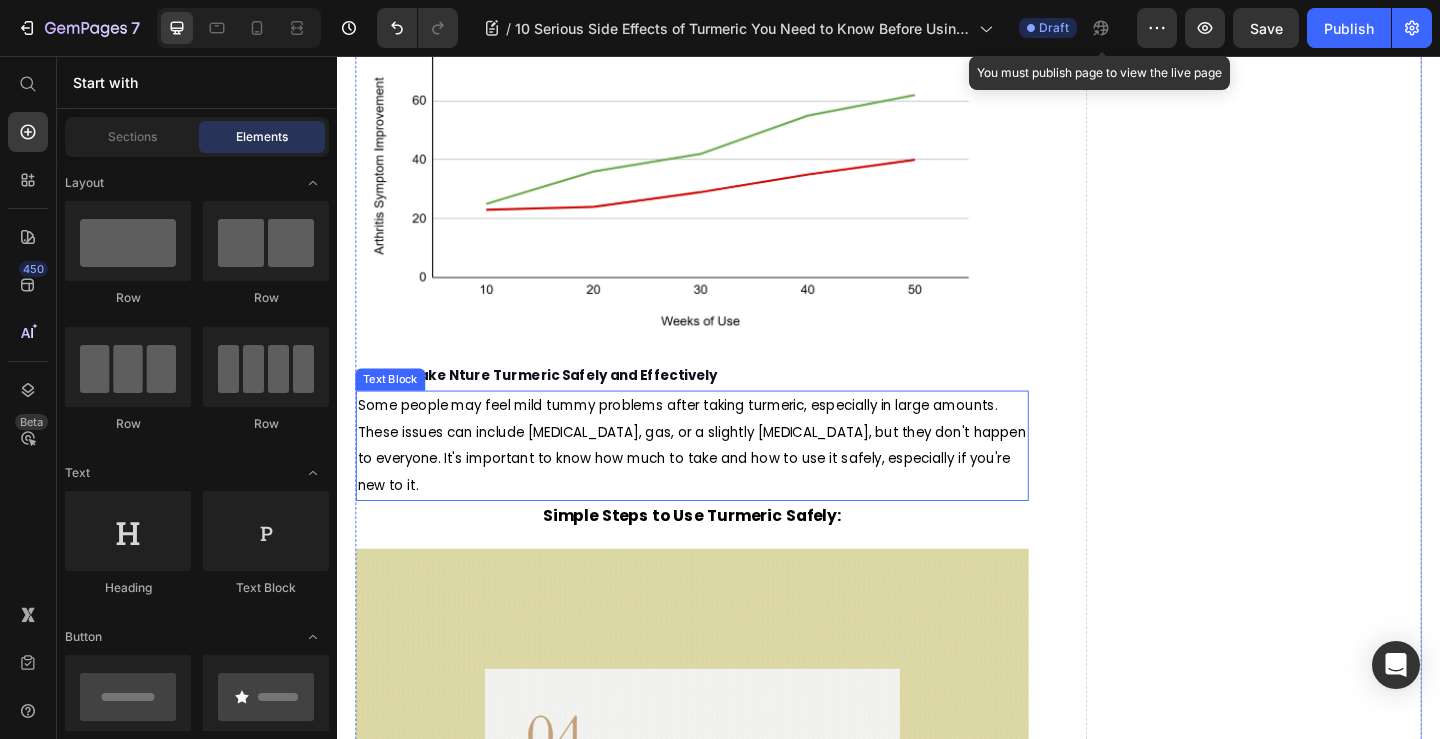 click on "Some people may feel mild tummy problems after taking turmeric, especially in large amounts. These issues can include bloating, gas, or a slightly upset stomach, but they don't happen to everyone. It's important to know how much to take and how to use it safely, especially if you're new to it." at bounding box center [723, 479] 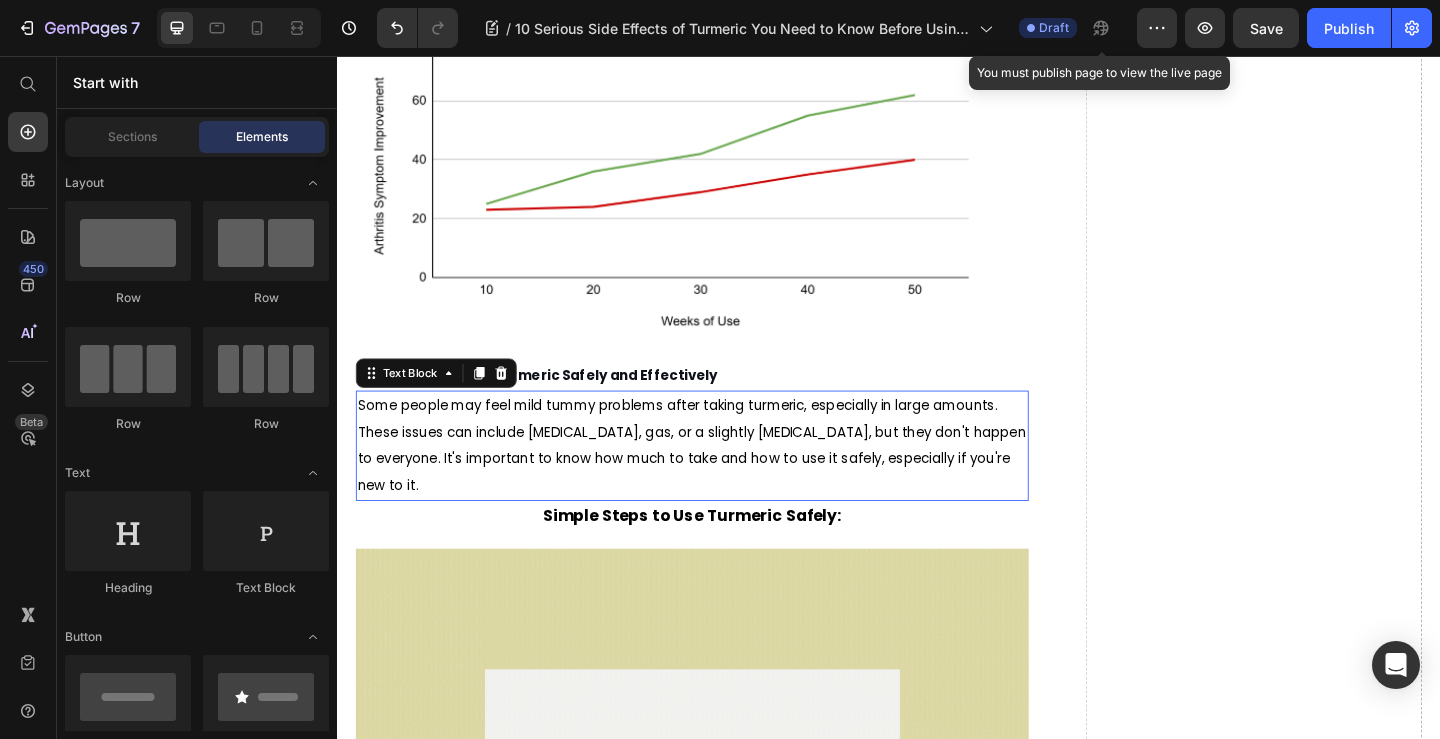 click on "Some people may feel mild tummy problems after taking turmeric, especially in large amounts. These issues can include bloating, gas, or a slightly upset stomach, but they don't happen to everyone. It's important to know how much to take and how to use it safely, especially if you're new to it." at bounding box center [723, 479] 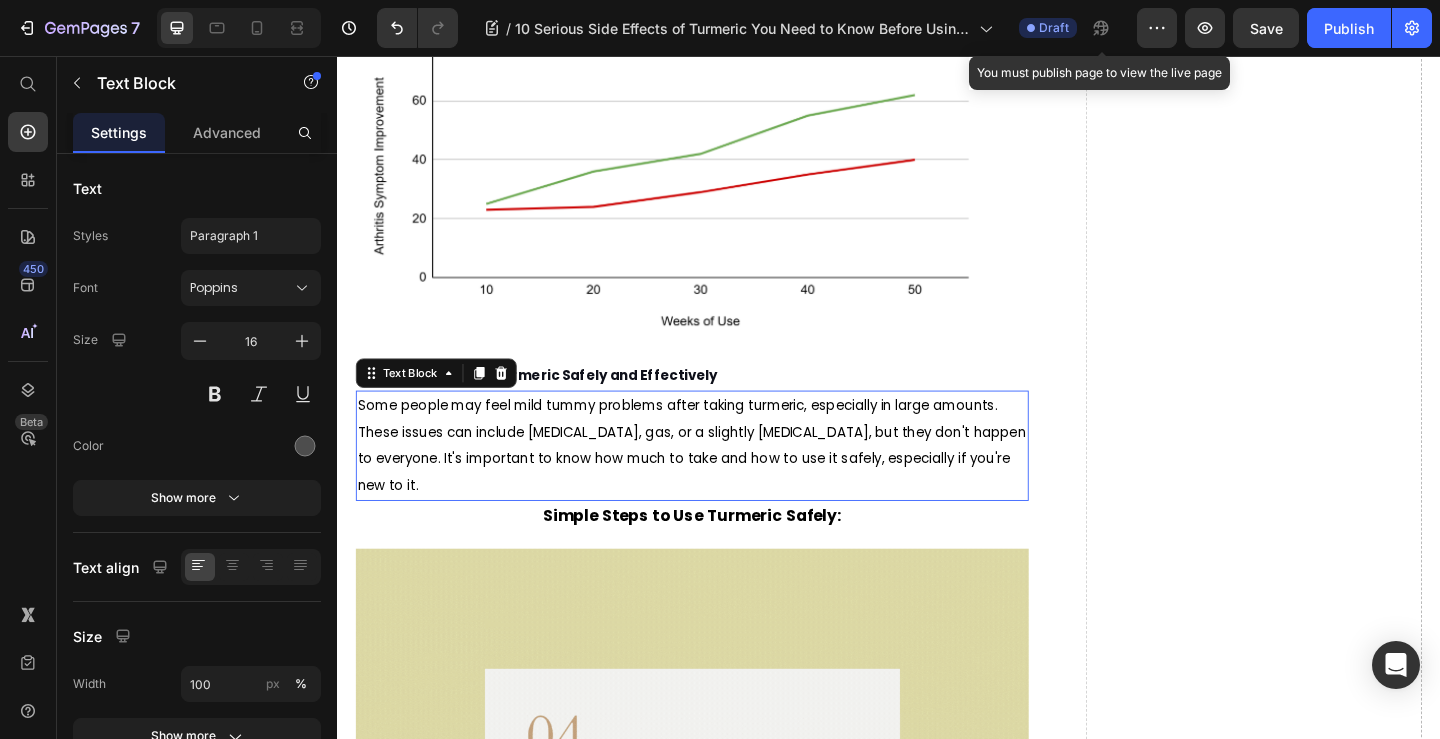 click on "Some people may feel mild tummy problems after taking turmeric, especially in large amounts. These issues can include bloating, gas, or a slightly upset stomach, but they don't happen to everyone. It's important to know how much to take and how to use it safely, especially if you're new to it." at bounding box center [723, 479] 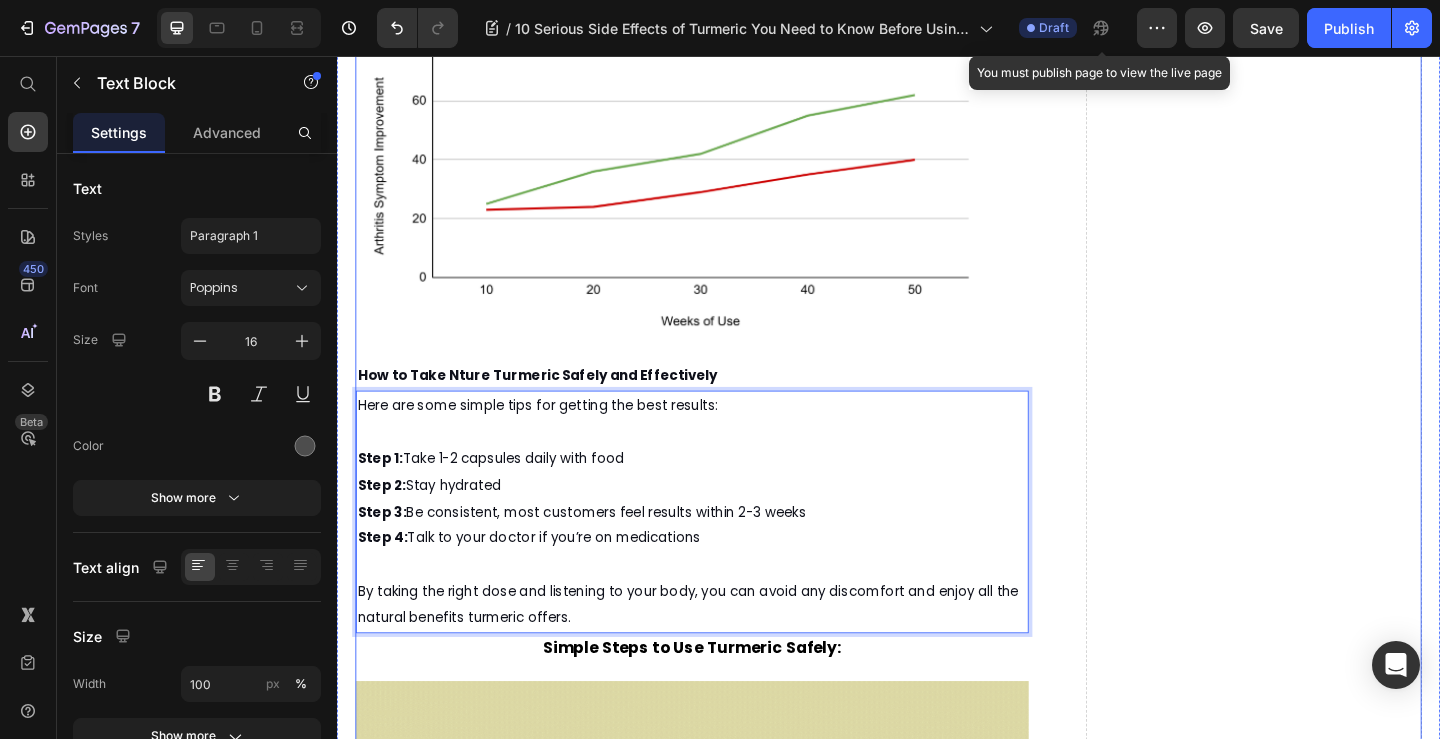 click on "Drop element here" at bounding box center (1334, -240) 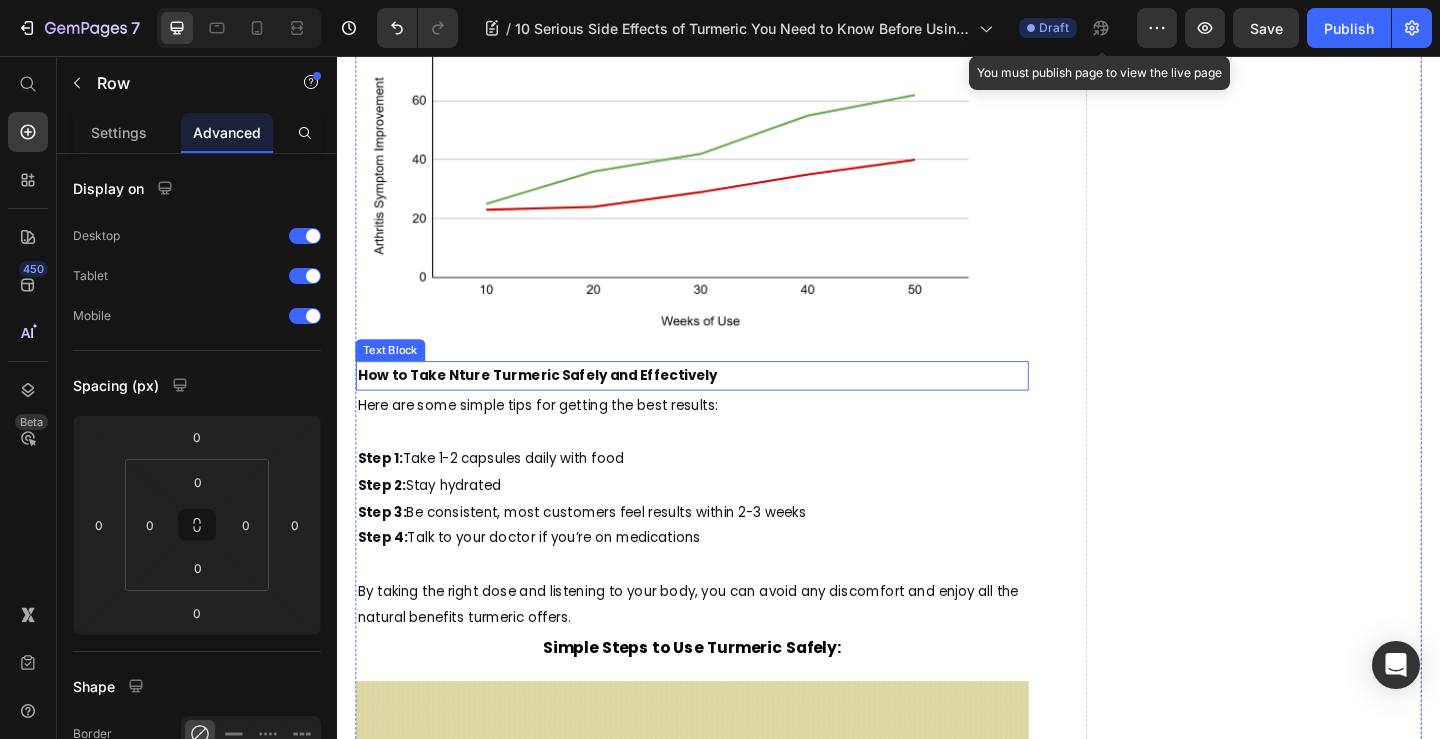 click on "How to Take Nture Turmeric Safely and Effectively" at bounding box center (723, 404) 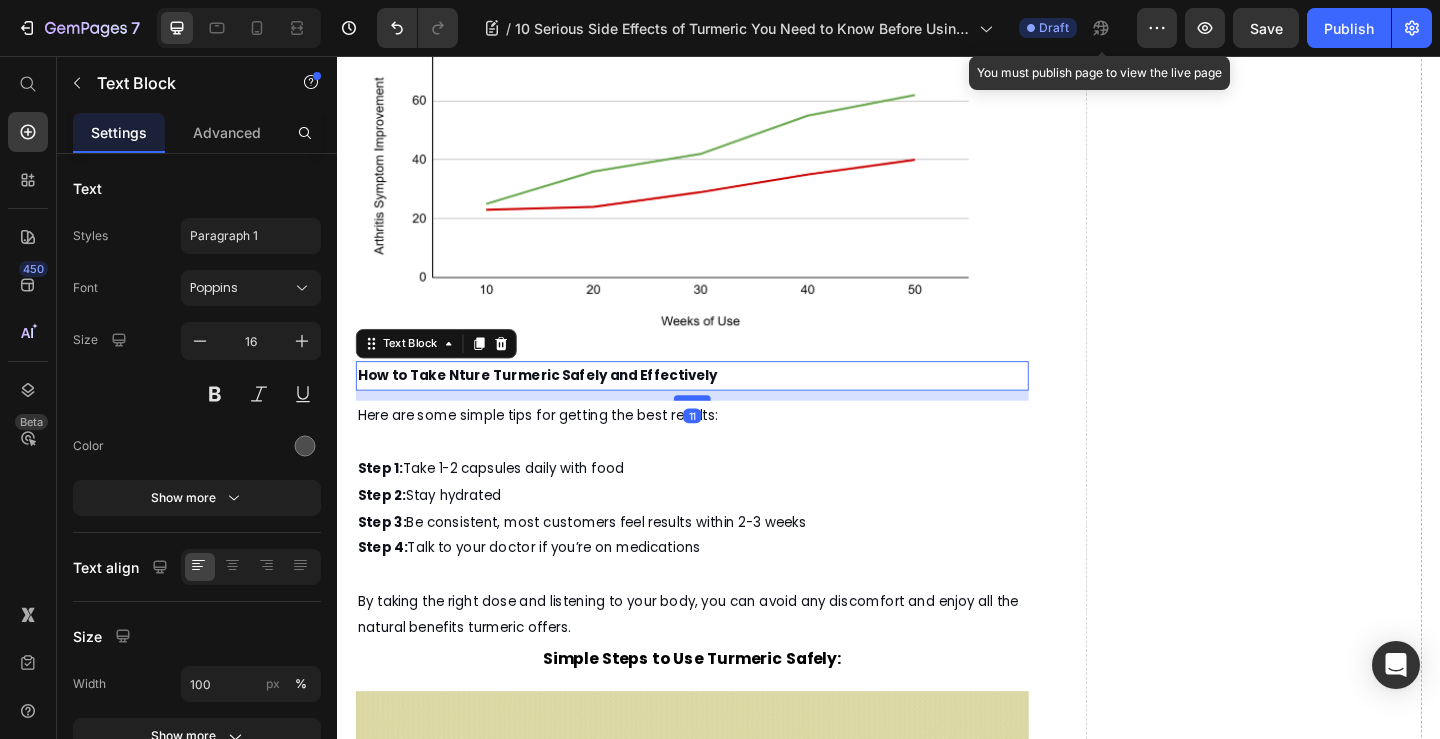 drag, startPoint x: 721, startPoint y: 450, endPoint x: 721, endPoint y: 461, distance: 11 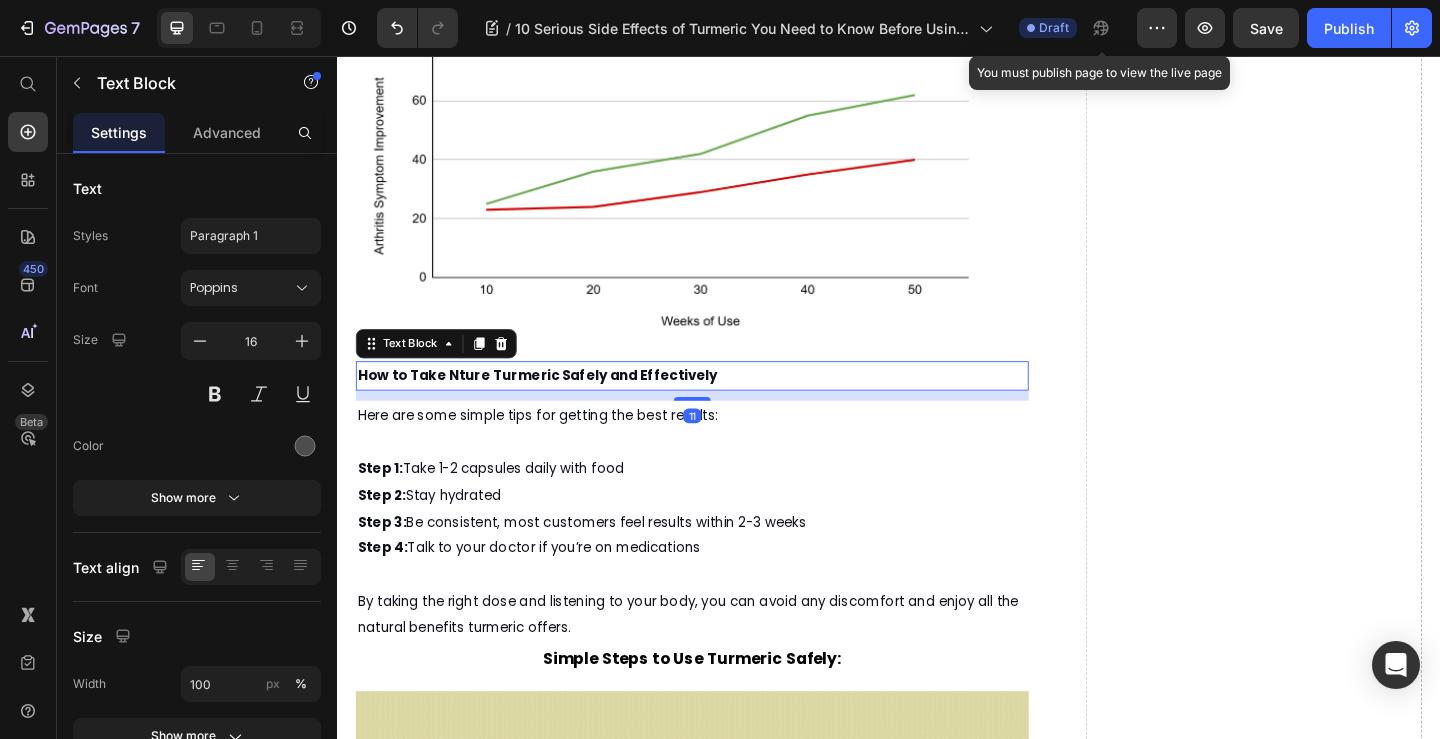 click at bounding box center (723, 476) 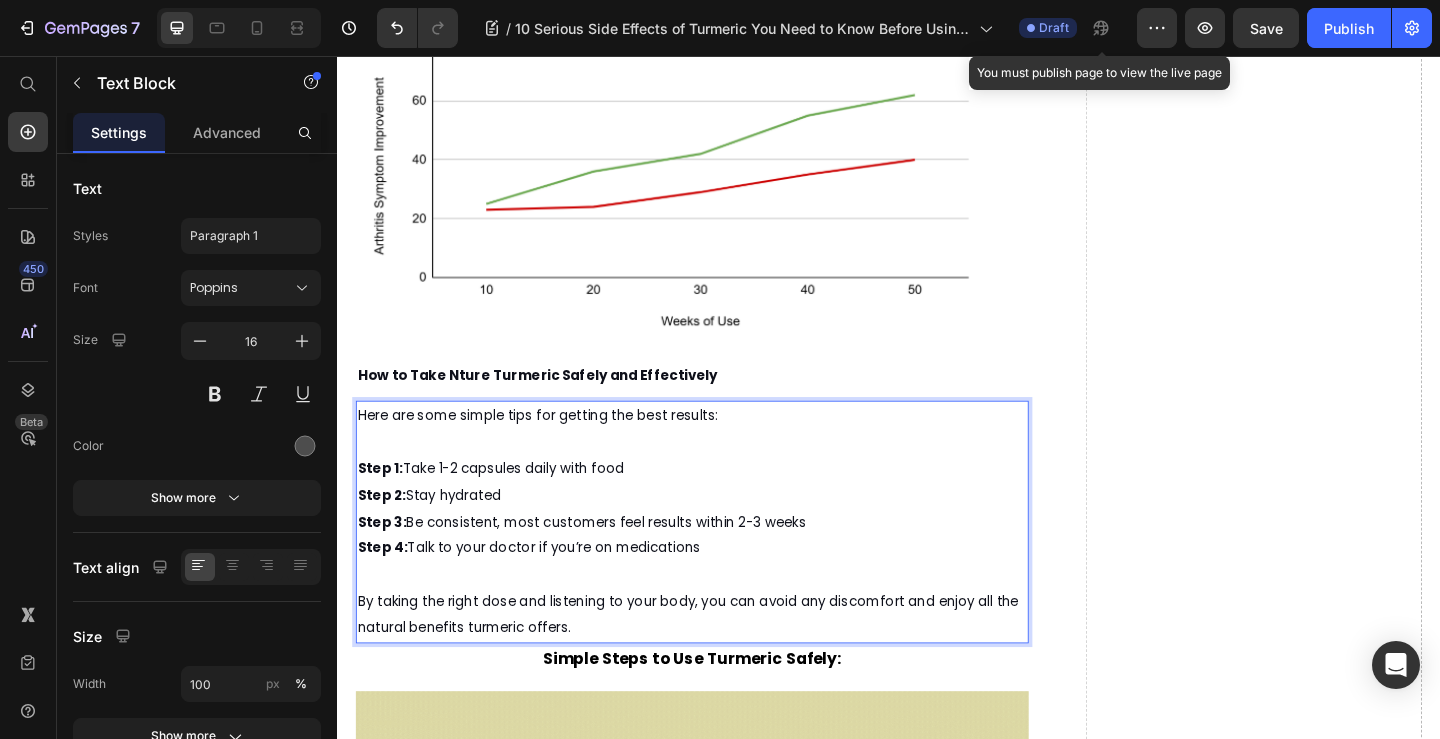 click at bounding box center (723, 476) 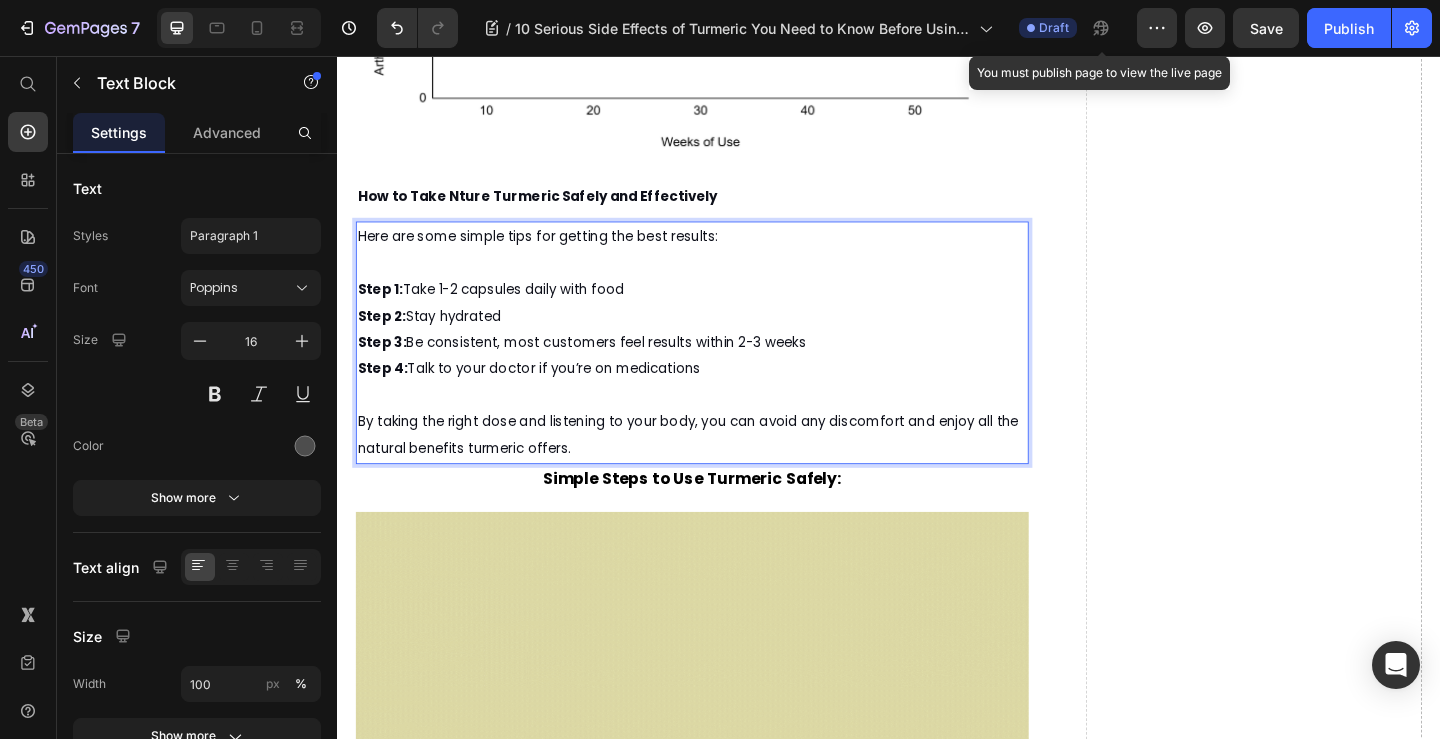 scroll, scrollTop: 4925, scrollLeft: 0, axis: vertical 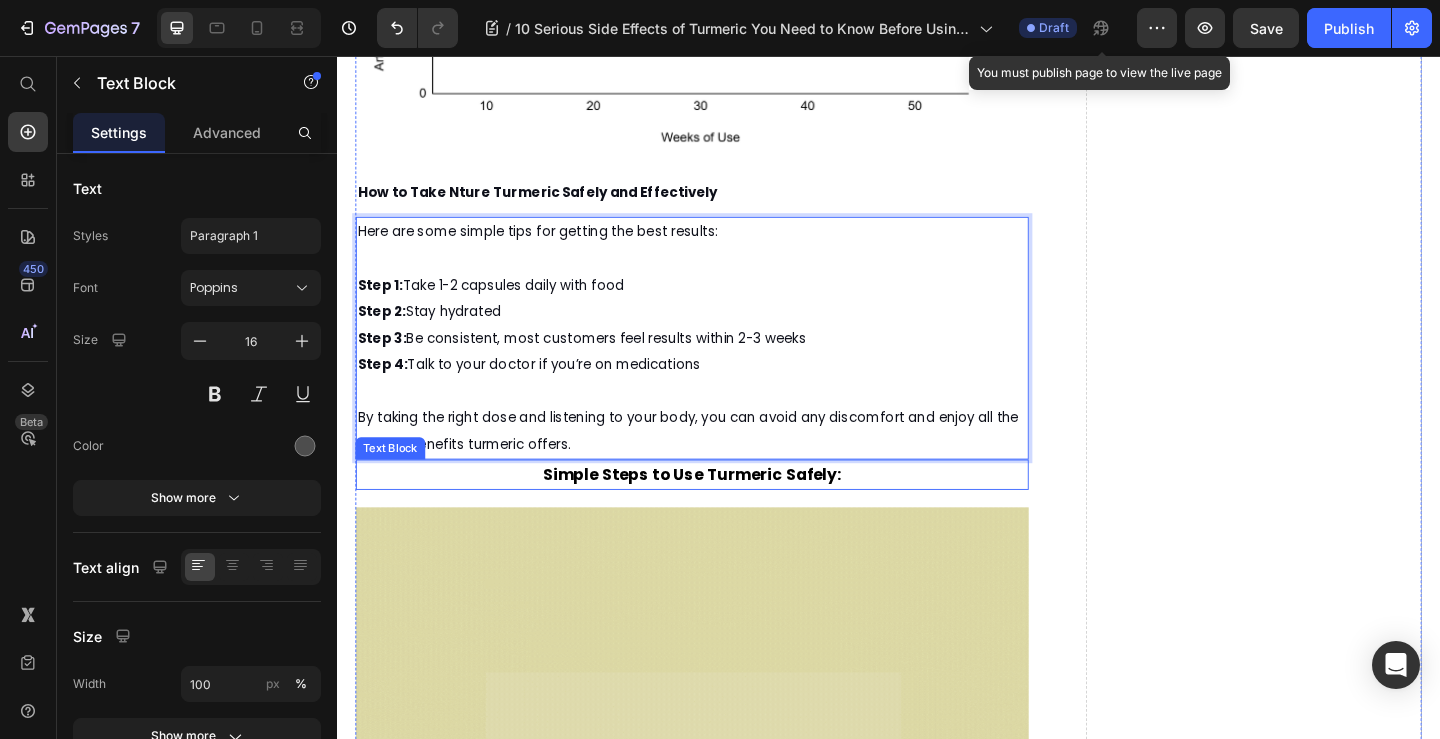 click on "Simple Steps to Use Turmeric Safely:" at bounding box center [723, 512] 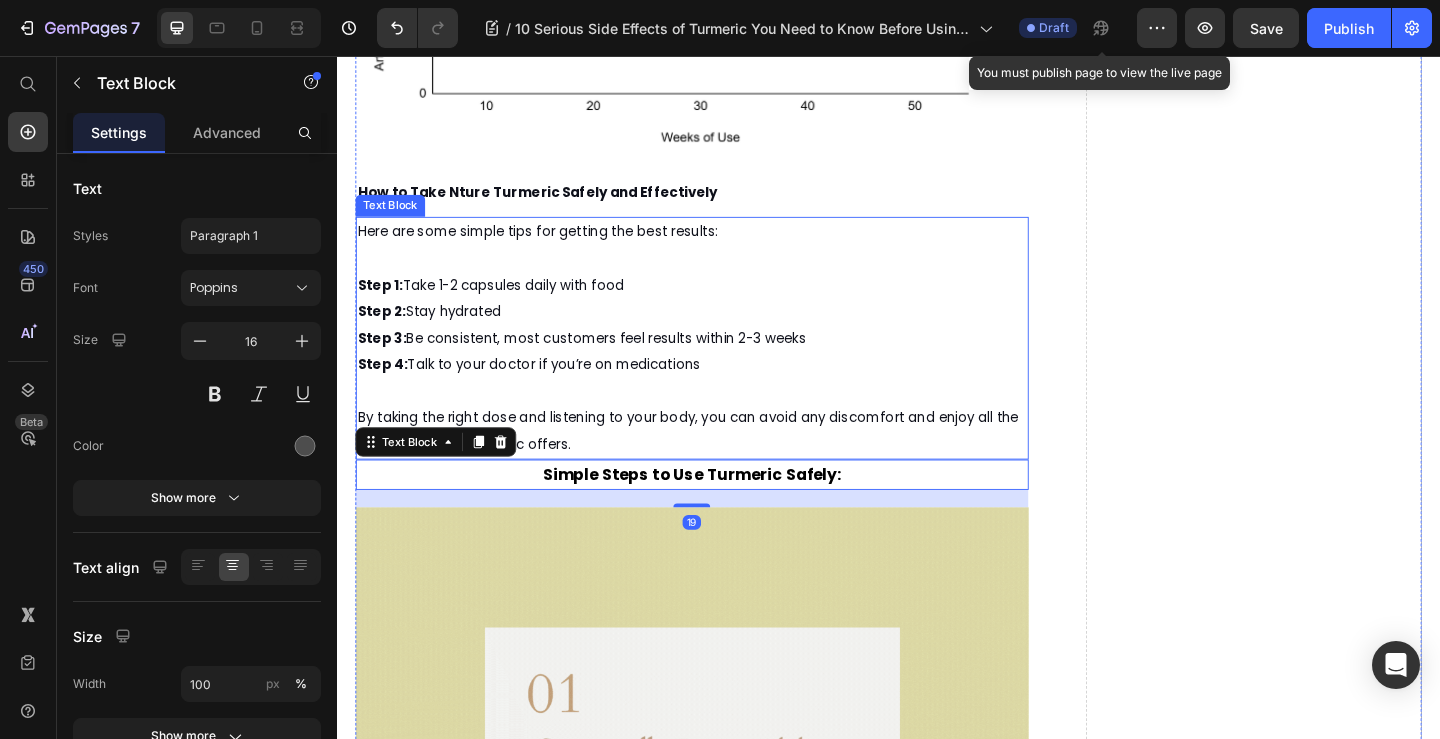 click at bounding box center (723, 420) 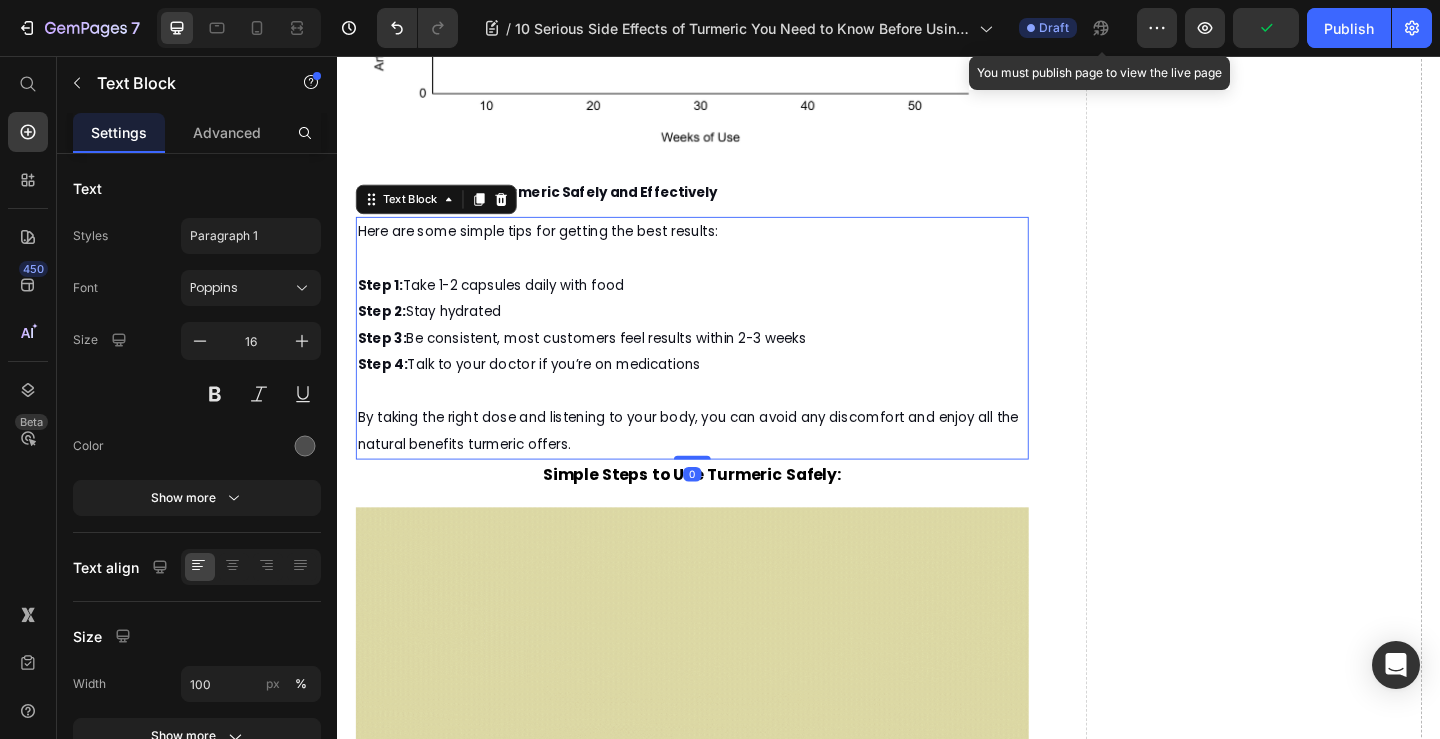 drag, startPoint x: 716, startPoint y: 525, endPoint x: 725, endPoint y: 500, distance: 26.57066 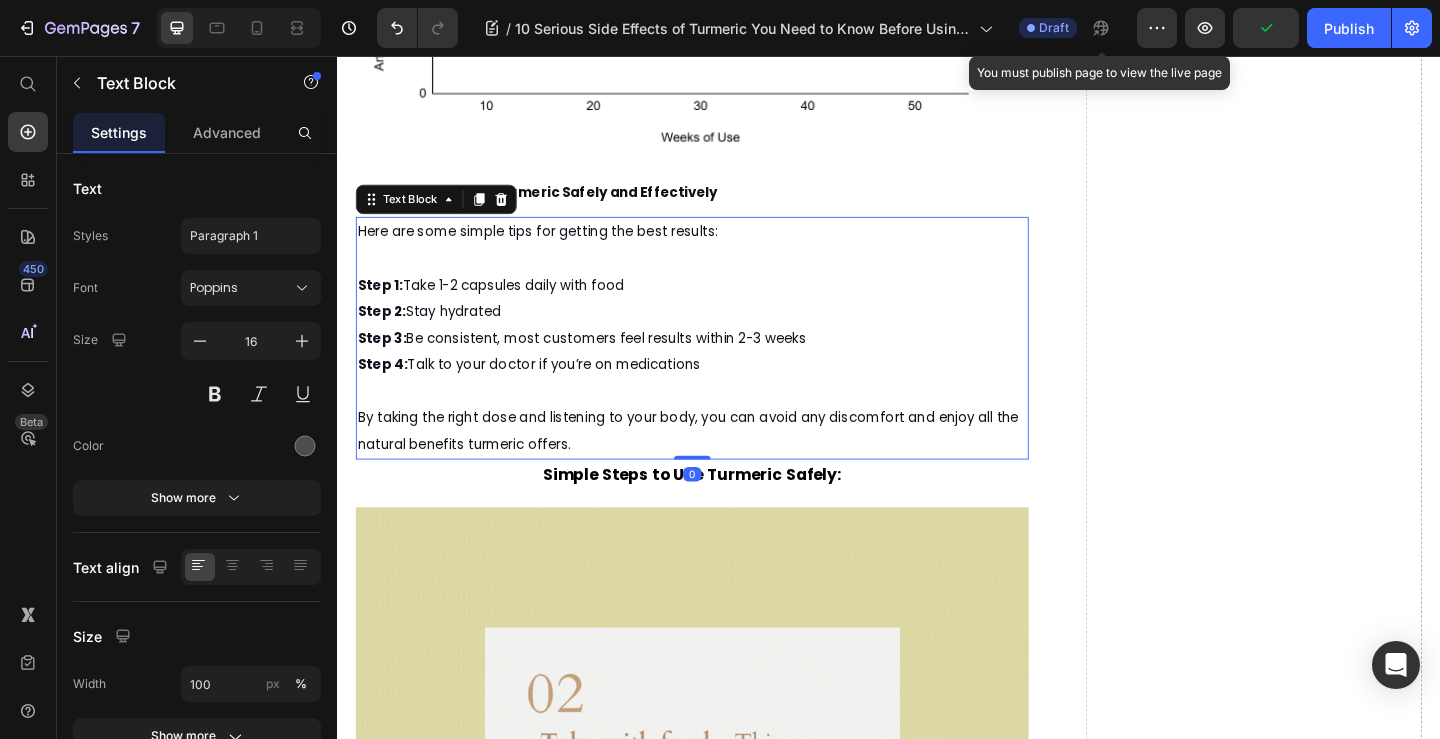 click on "Here are some simple tips for getting the best results: Step 1:  Take 1-2 capsules daily with food Step 2:  Stay hydrated Step 3:  Be consistent, most customers feel results within 2-3 weeks Step 4:  Talk to your doctor if you’re on medications By taking the right dose and listening to your body, you can avoid any discomfort and enjoy all the natural benefits turmeric offers. Text Block   0" at bounding box center [723, 362] 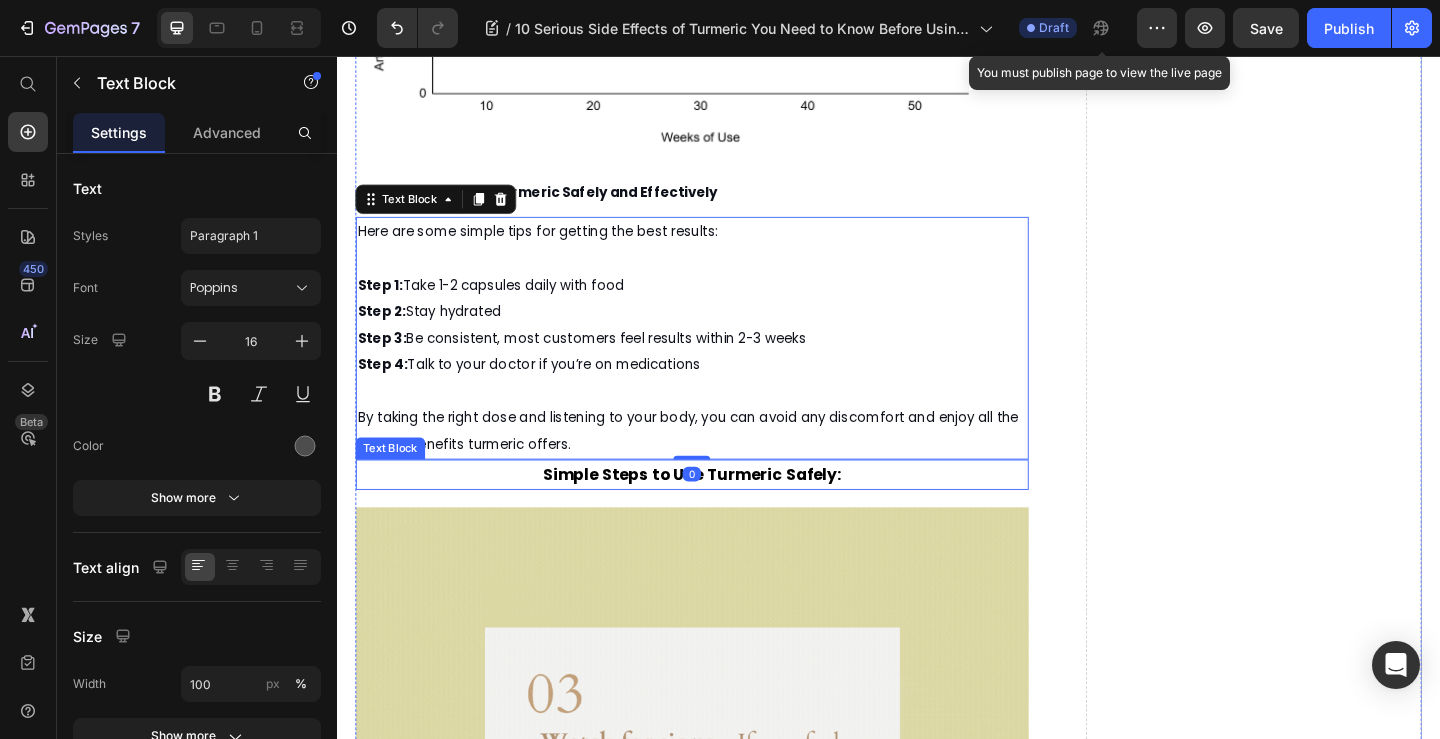 click on "Simple Steps to Use Turmeric Safely:" at bounding box center (723, 511) 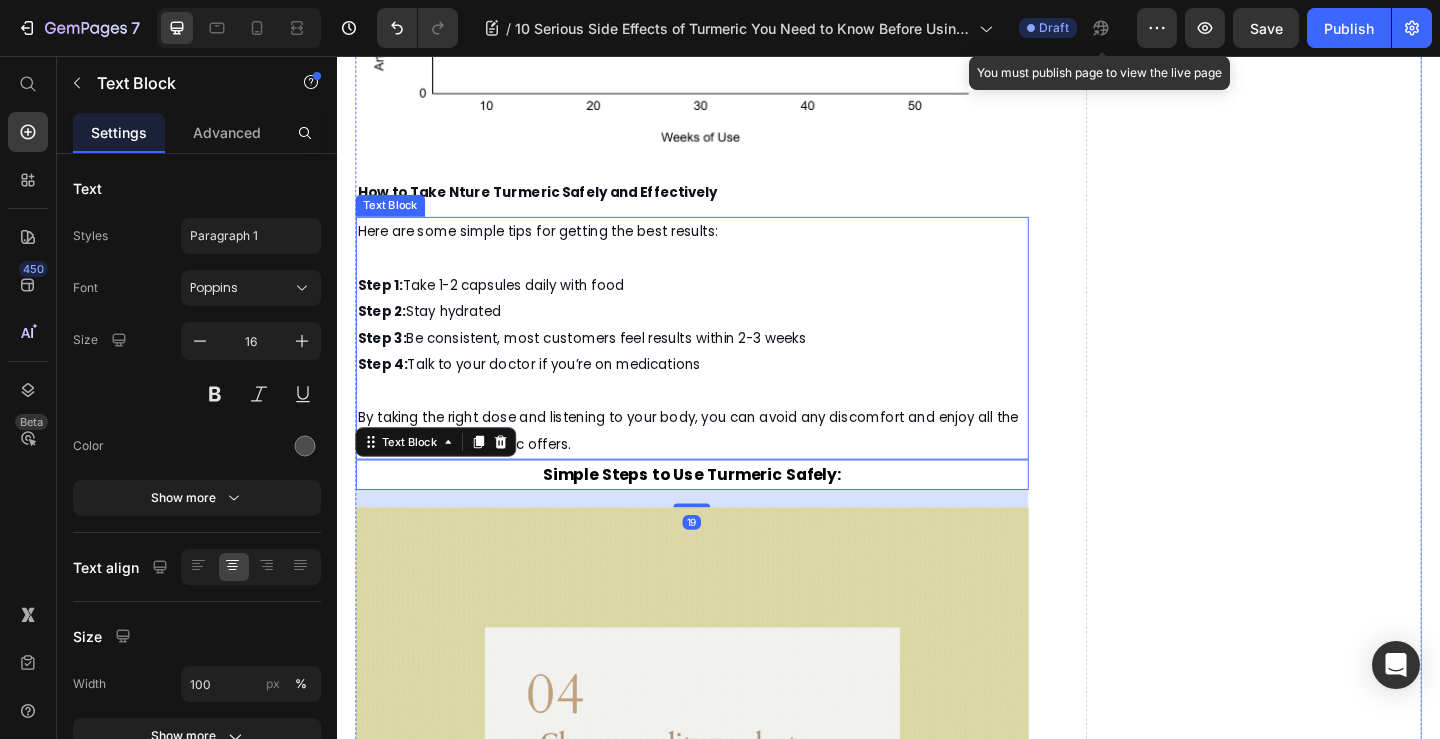 click on "By taking the right dose and listening to your body, you can avoid any discomfort and enjoy all the natural benefits turmeric offers." at bounding box center [718, 463] 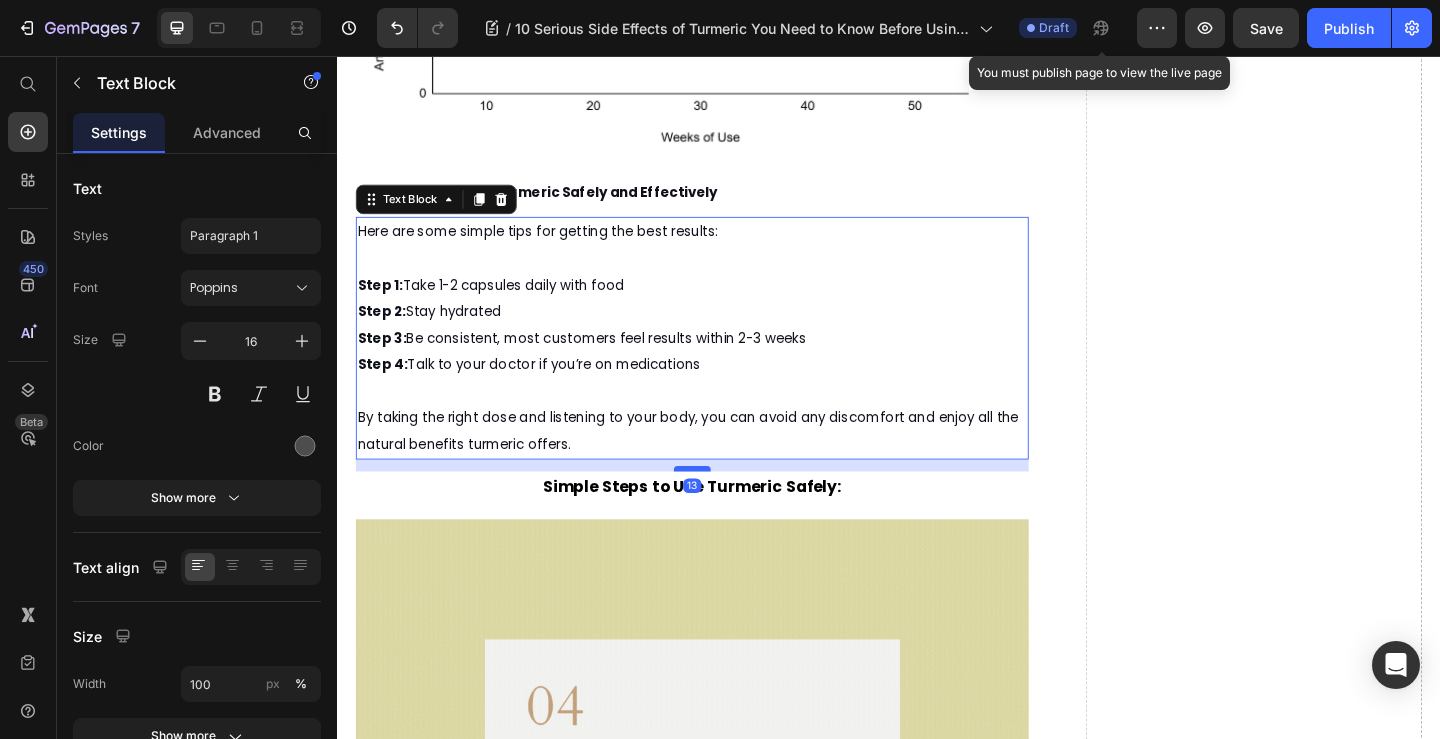 drag, startPoint x: 725, startPoint y: 528, endPoint x: 726, endPoint y: 541, distance: 13.038404 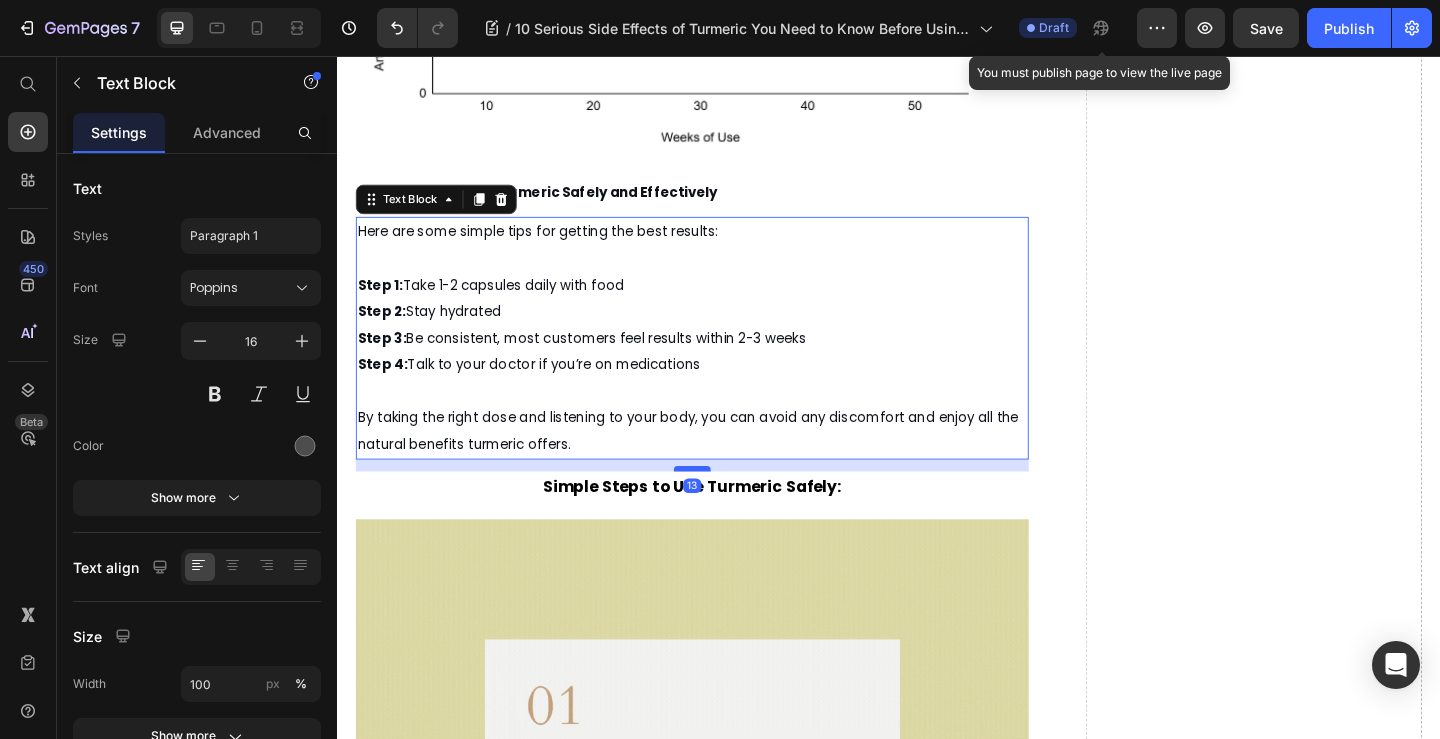click at bounding box center [723, 505] 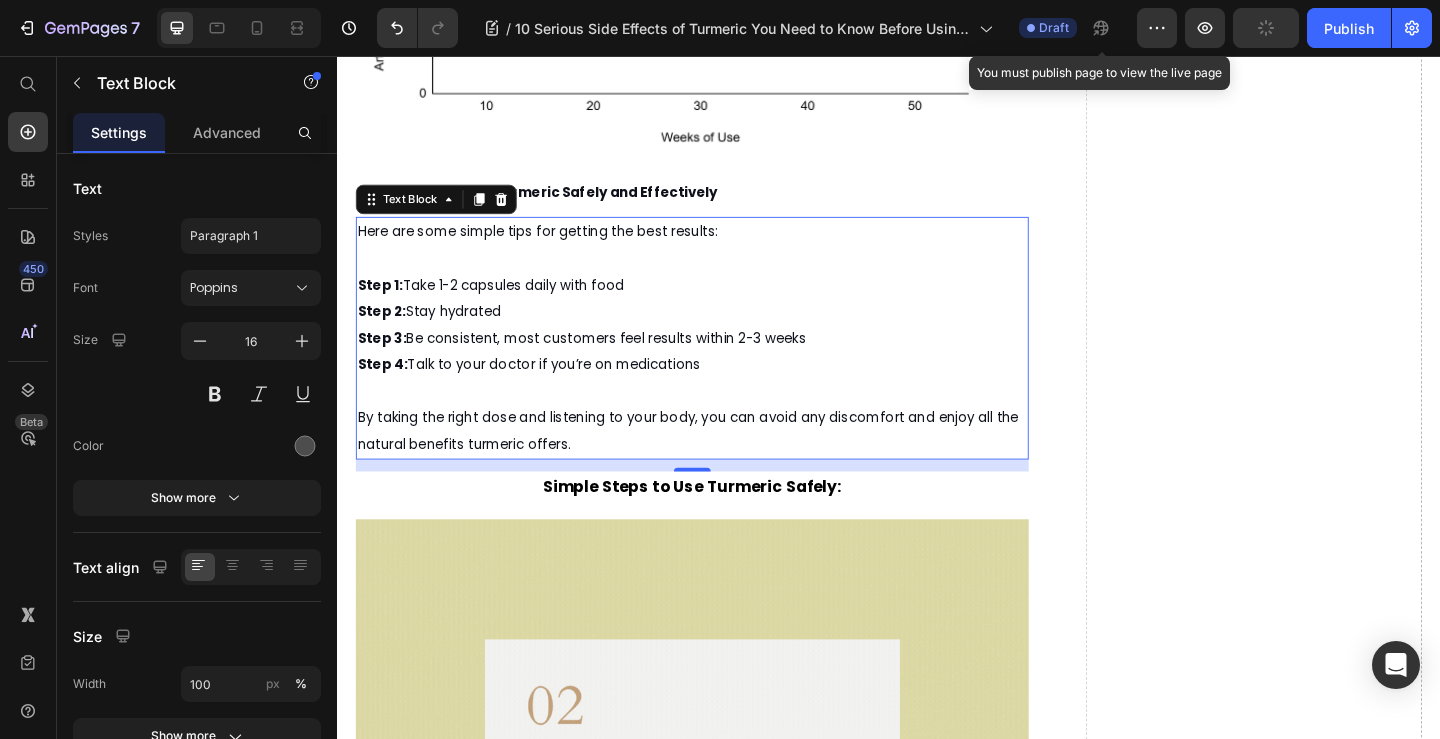 click on "Simple Steps to Use Turmeric Safely:" at bounding box center [723, 524] 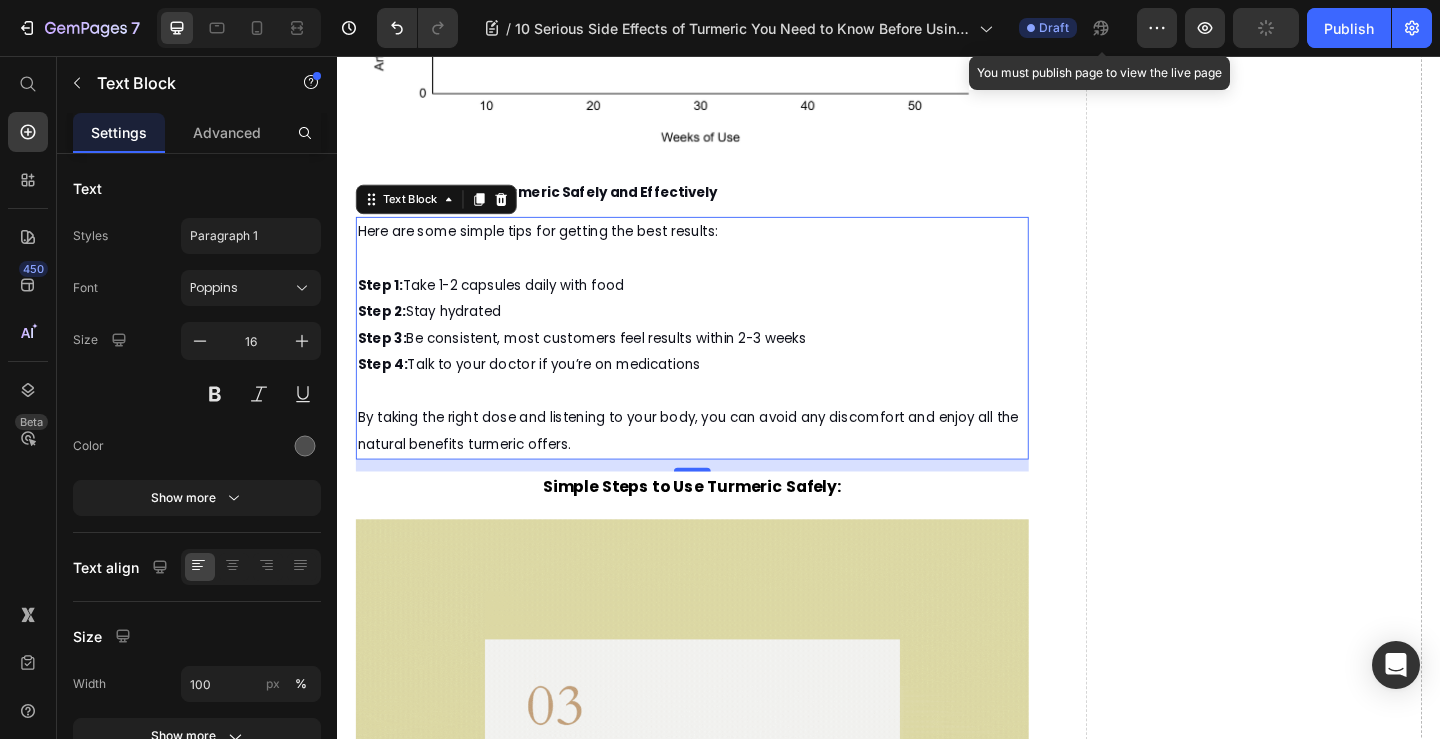 click on "Simple Steps to Use Turmeric Safely:" at bounding box center [723, 524] 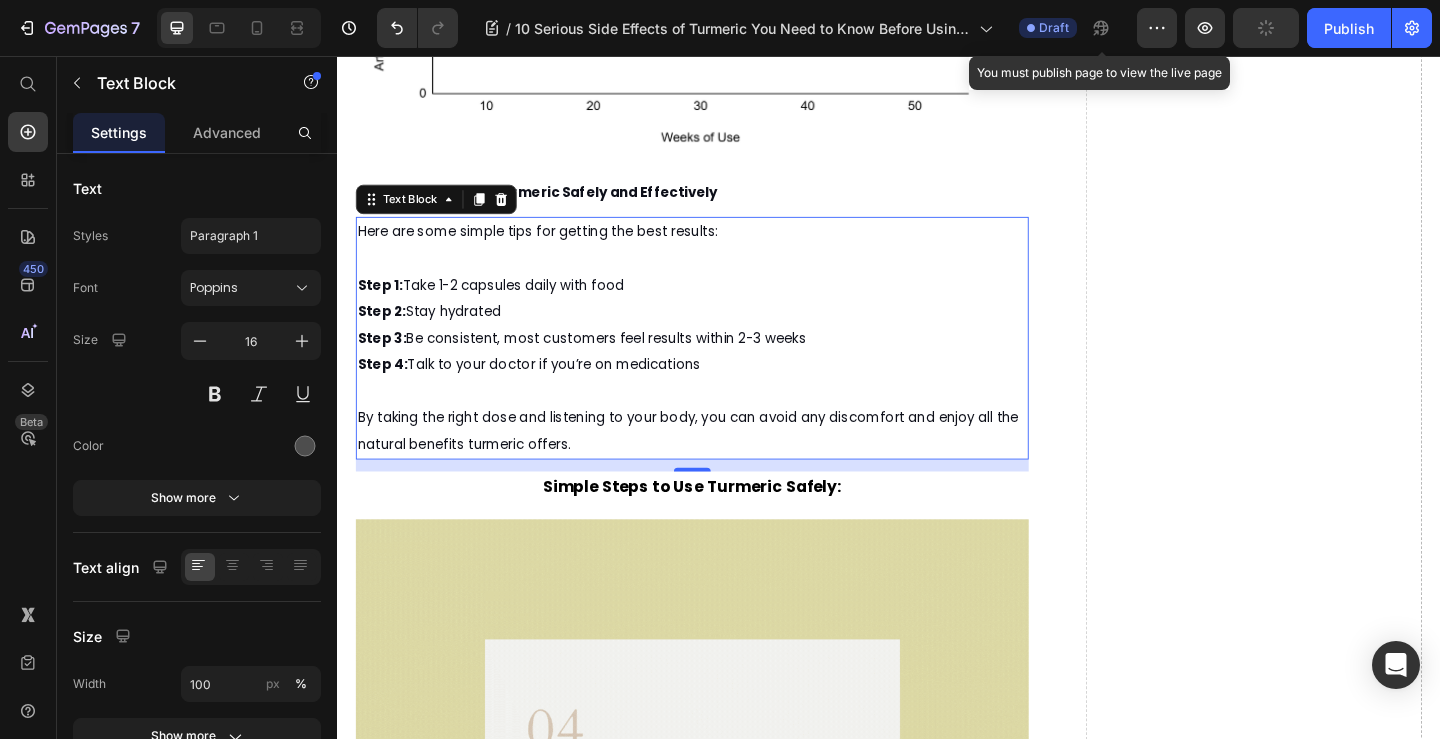 click on "Simple Steps to Use Turmeric Safely:" at bounding box center [723, 524] 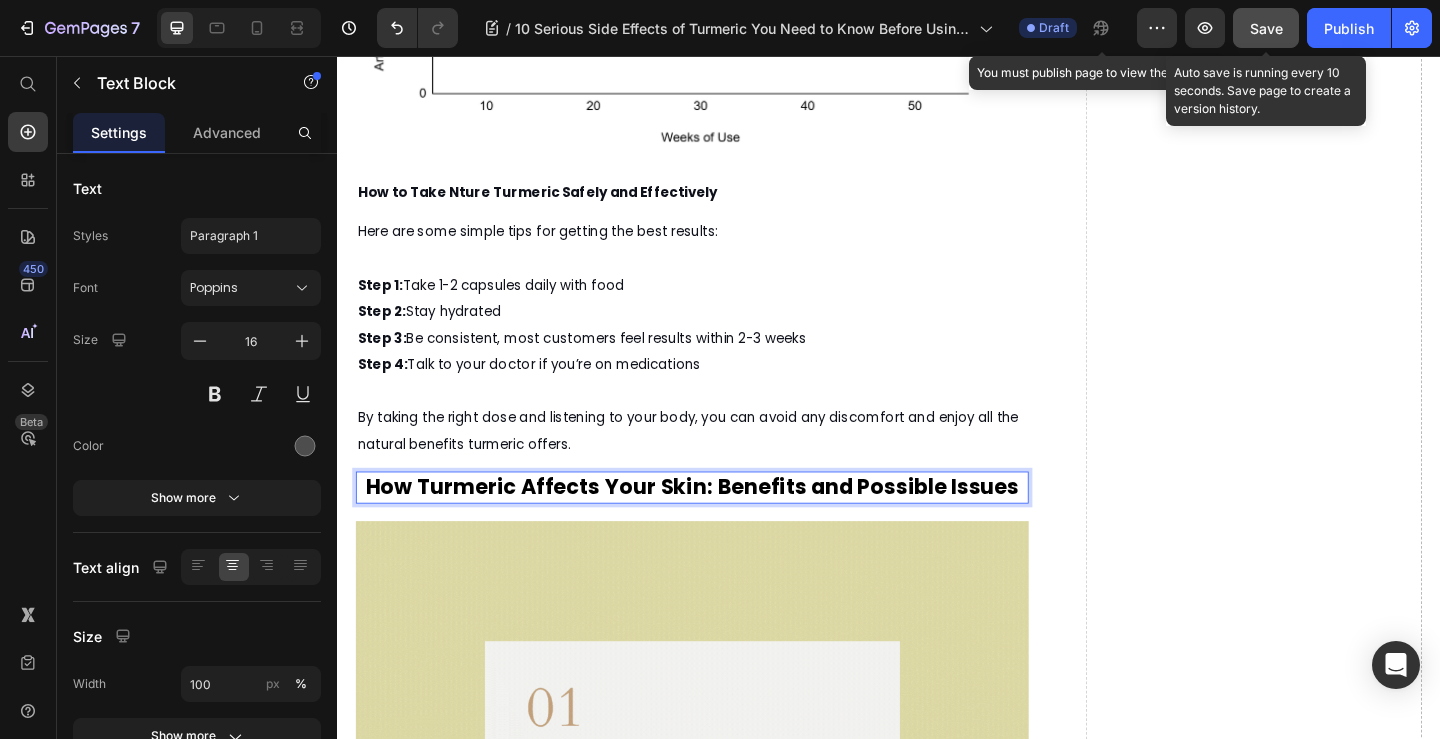 drag, startPoint x: 1273, startPoint y: 28, endPoint x: 802, endPoint y: 126, distance: 481.0873 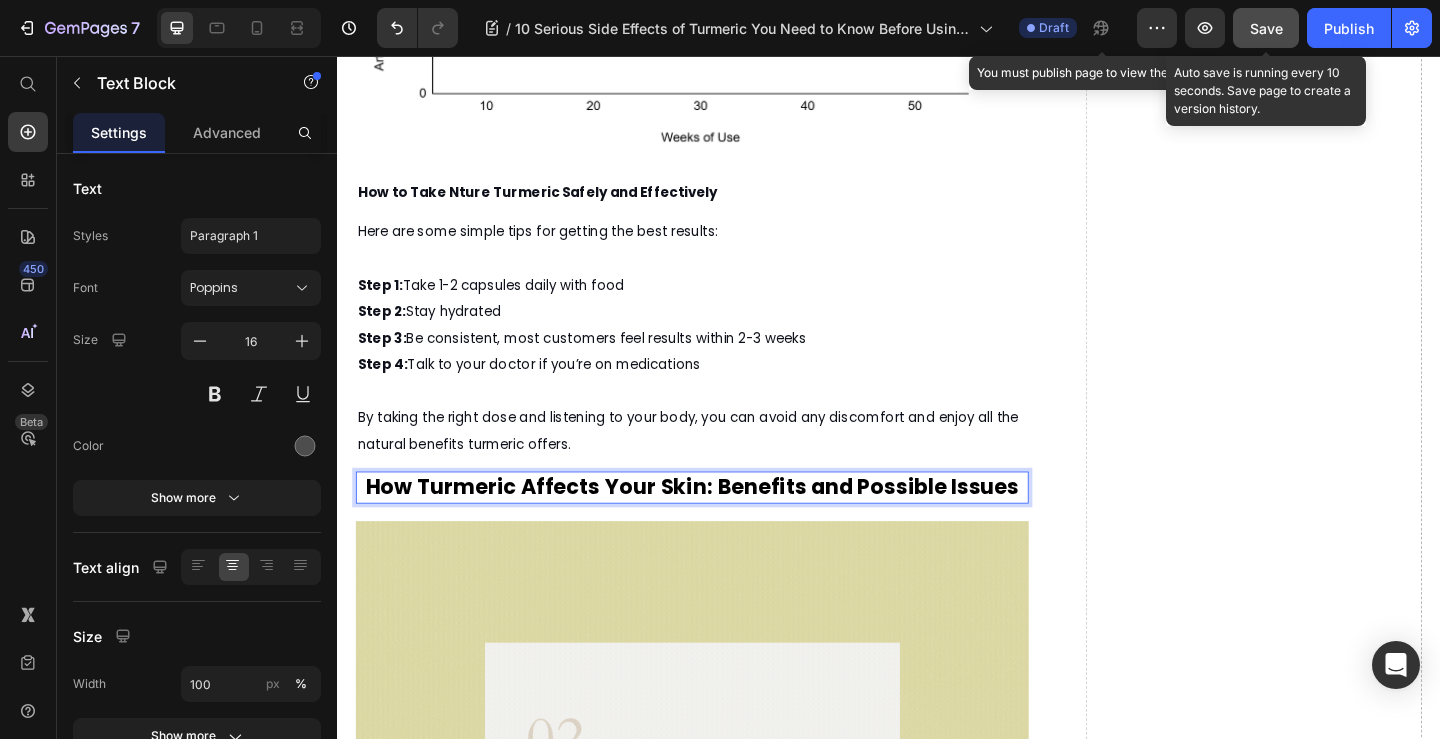 click on "Save" at bounding box center (1266, 28) 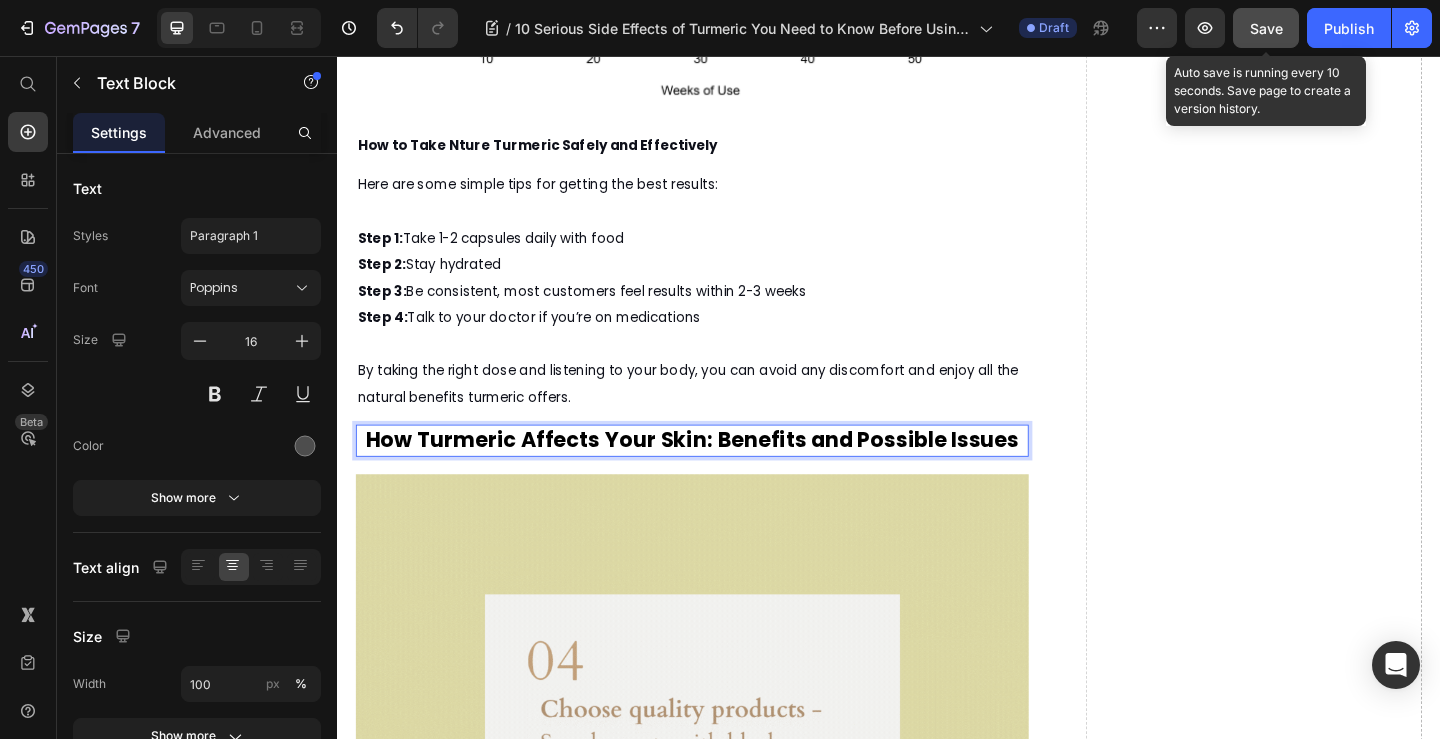 scroll, scrollTop: 5025, scrollLeft: 0, axis: vertical 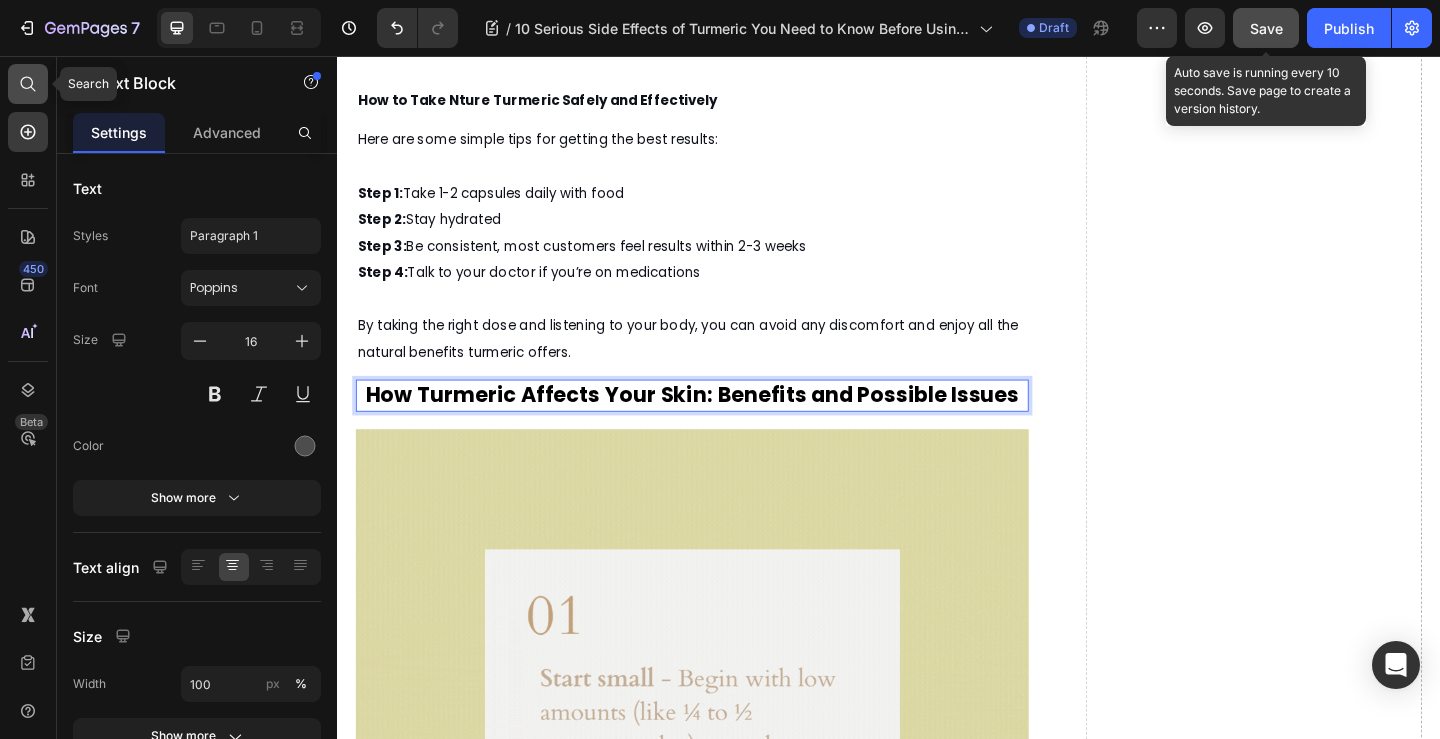 click 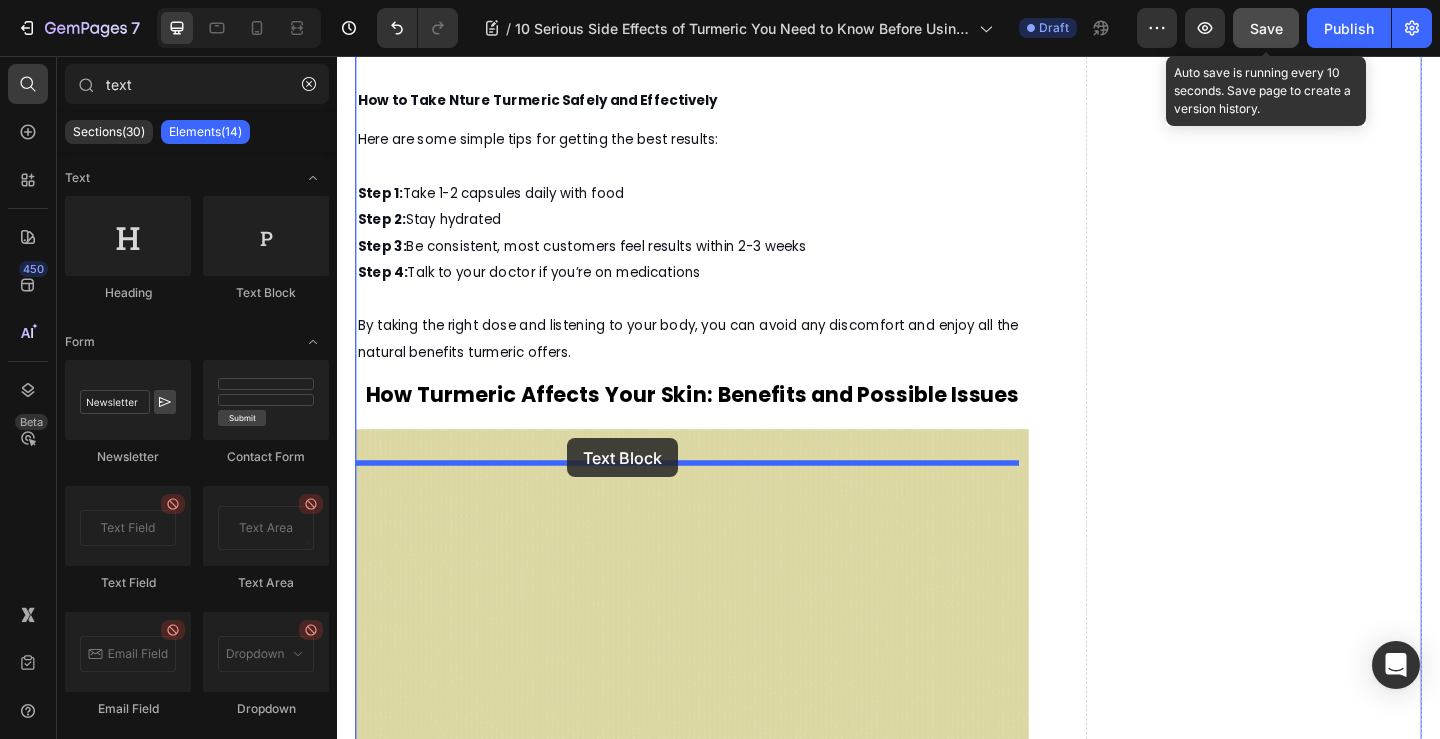 drag, startPoint x: 593, startPoint y: 309, endPoint x: 587, endPoint y: 472, distance: 163.1104 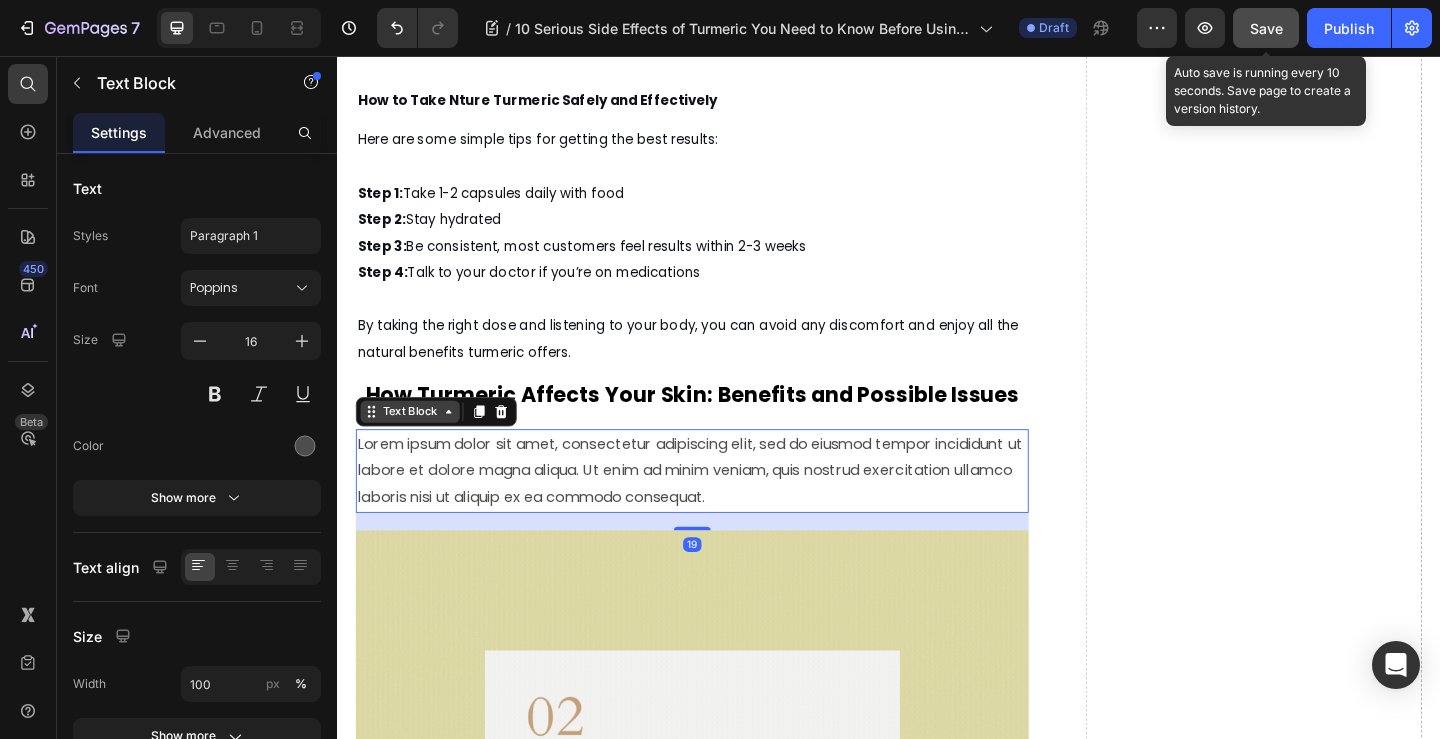 click on "Text Block" at bounding box center (416, 443) 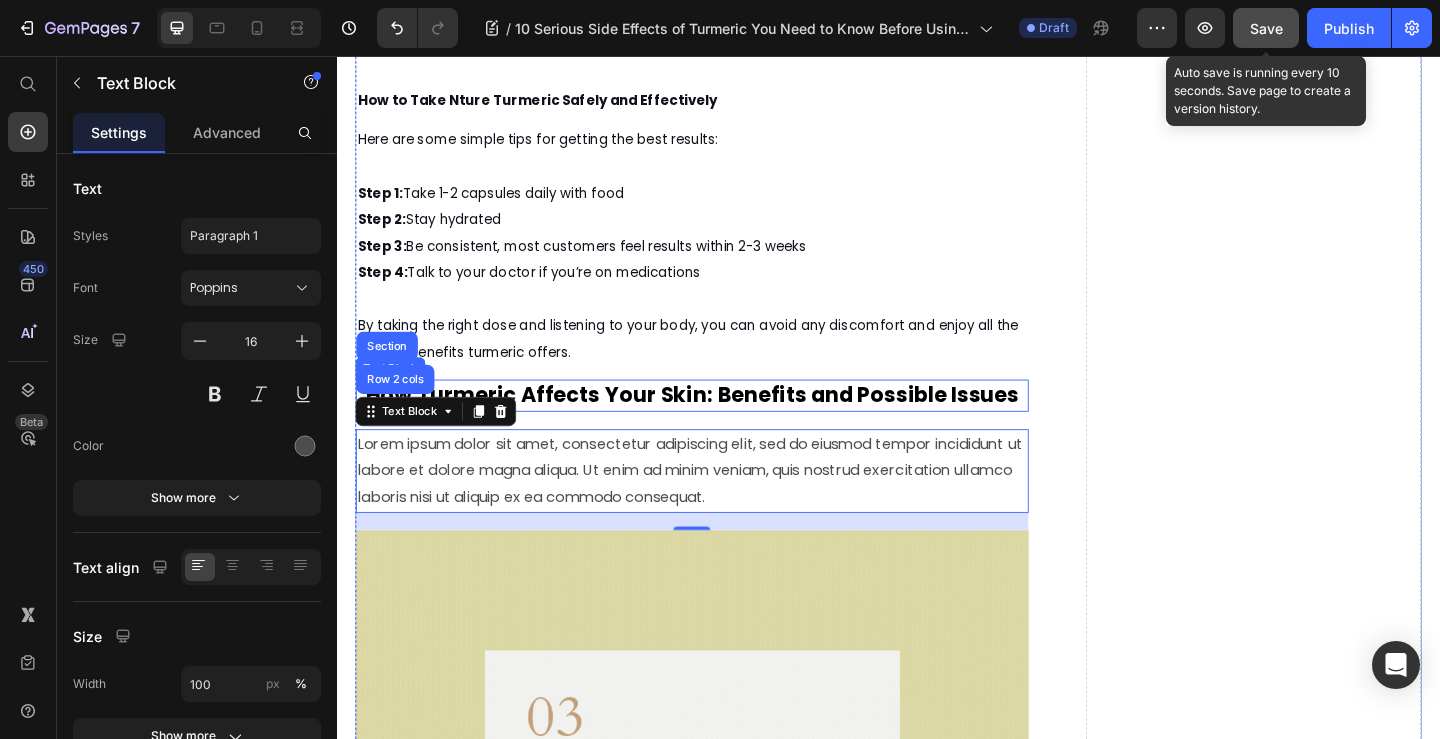 click on "How Turmeric Affects Your Skin: Benefits and Possible Issues" at bounding box center [723, 424] 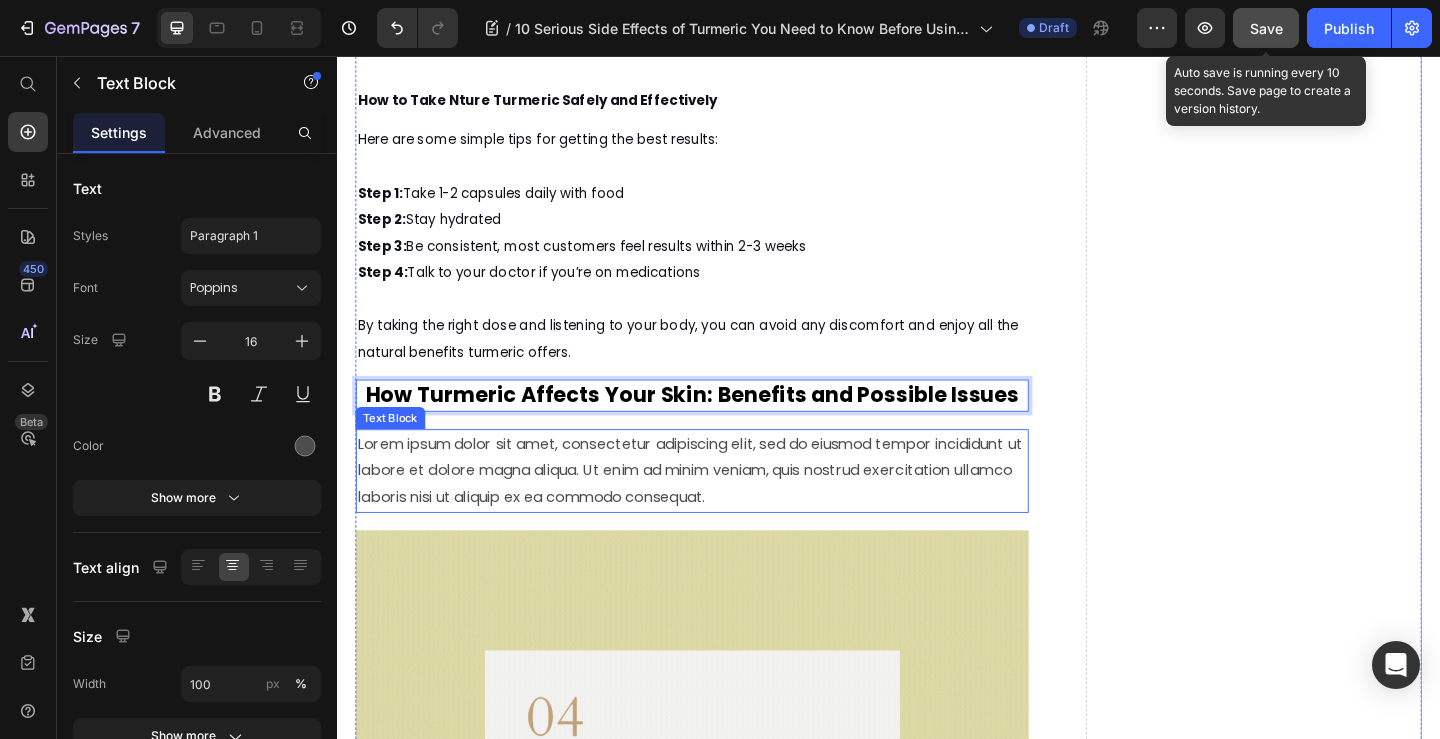click on "Lorem ipsum dolor sit amet, consectetur adipiscing elit, sed do eiusmod tempor incididunt ut labore et dolore magna aliqua. Ut enim ad minim veniam, quis nostrud exercitation ullamco laboris nisi ut aliquip ex ea commodo consequat." at bounding box center (723, 507) 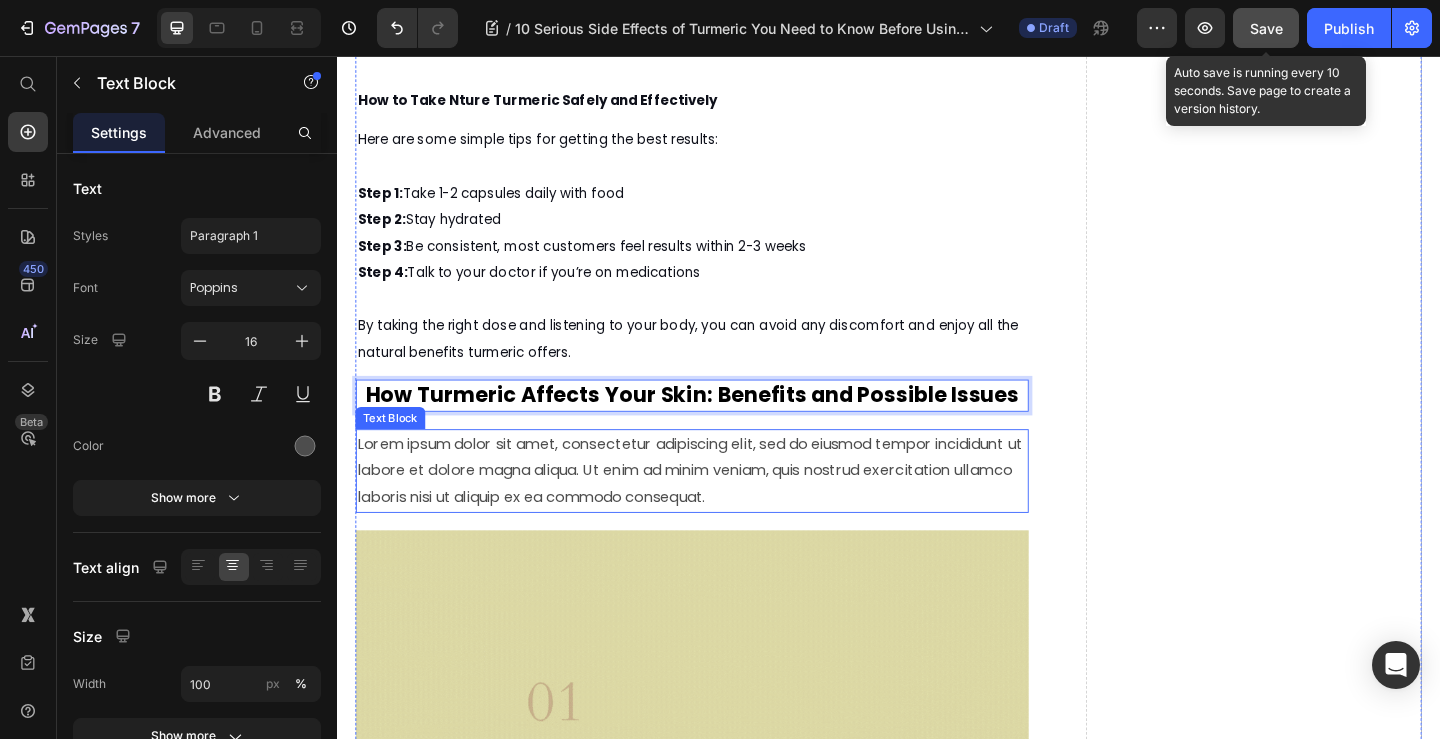 click on "Lorem ipsum dolor sit amet, consectetur adipiscing elit, sed do eiusmod tempor incididunt ut labore et dolore magna aliqua. Ut enim ad minim veniam, quis nostrud exercitation ullamco laboris nisi ut aliquip ex ea commodo consequat." at bounding box center (723, 507) 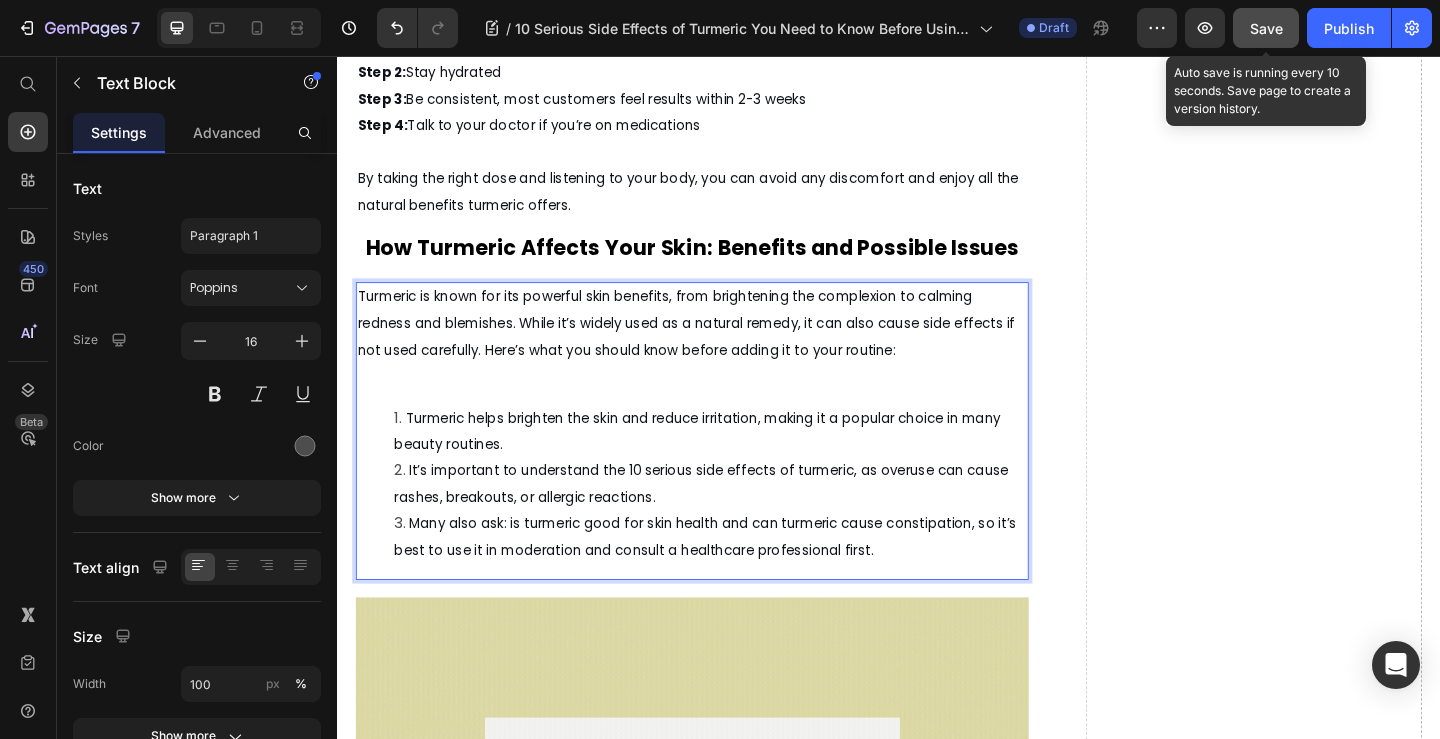 scroll, scrollTop: 5246, scrollLeft: 0, axis: vertical 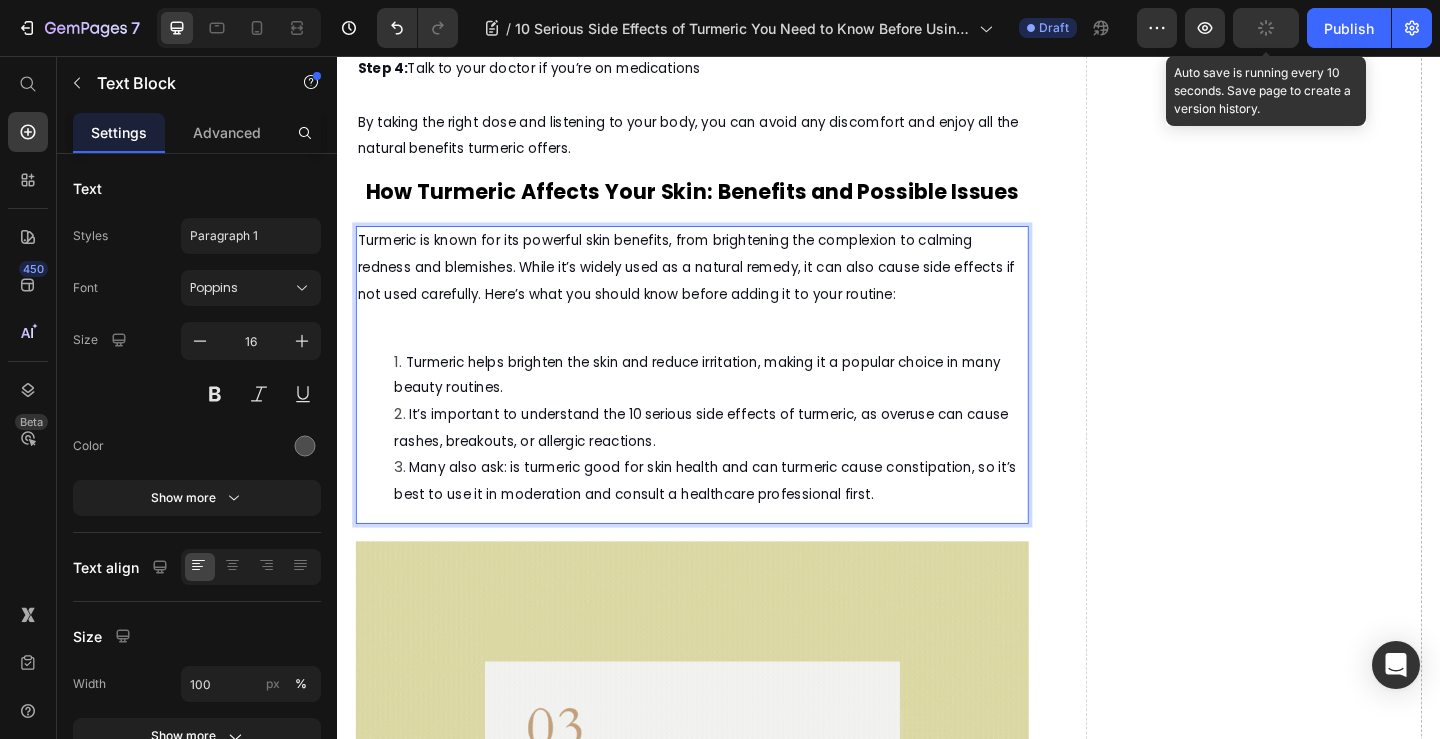 click at bounding box center [723, 344] 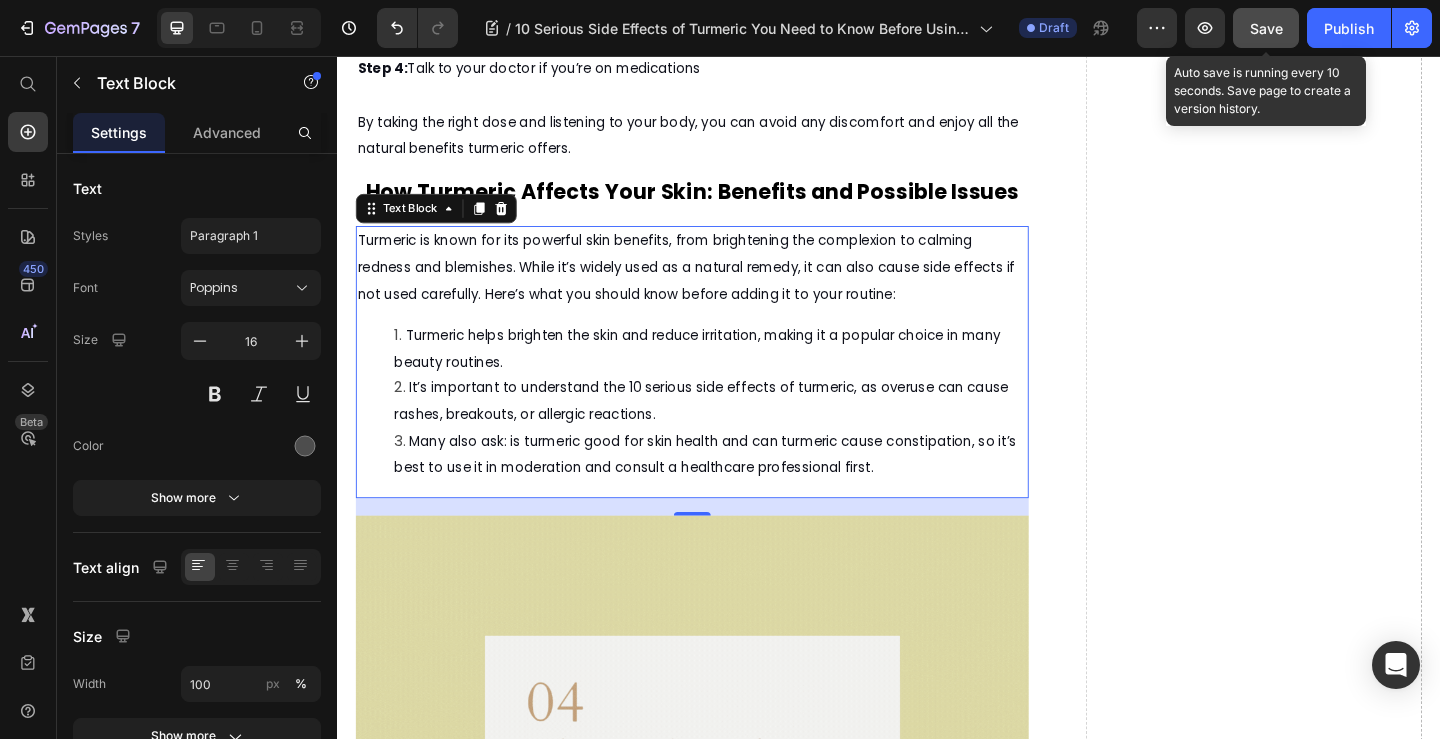 click on "Save" at bounding box center (1266, 28) 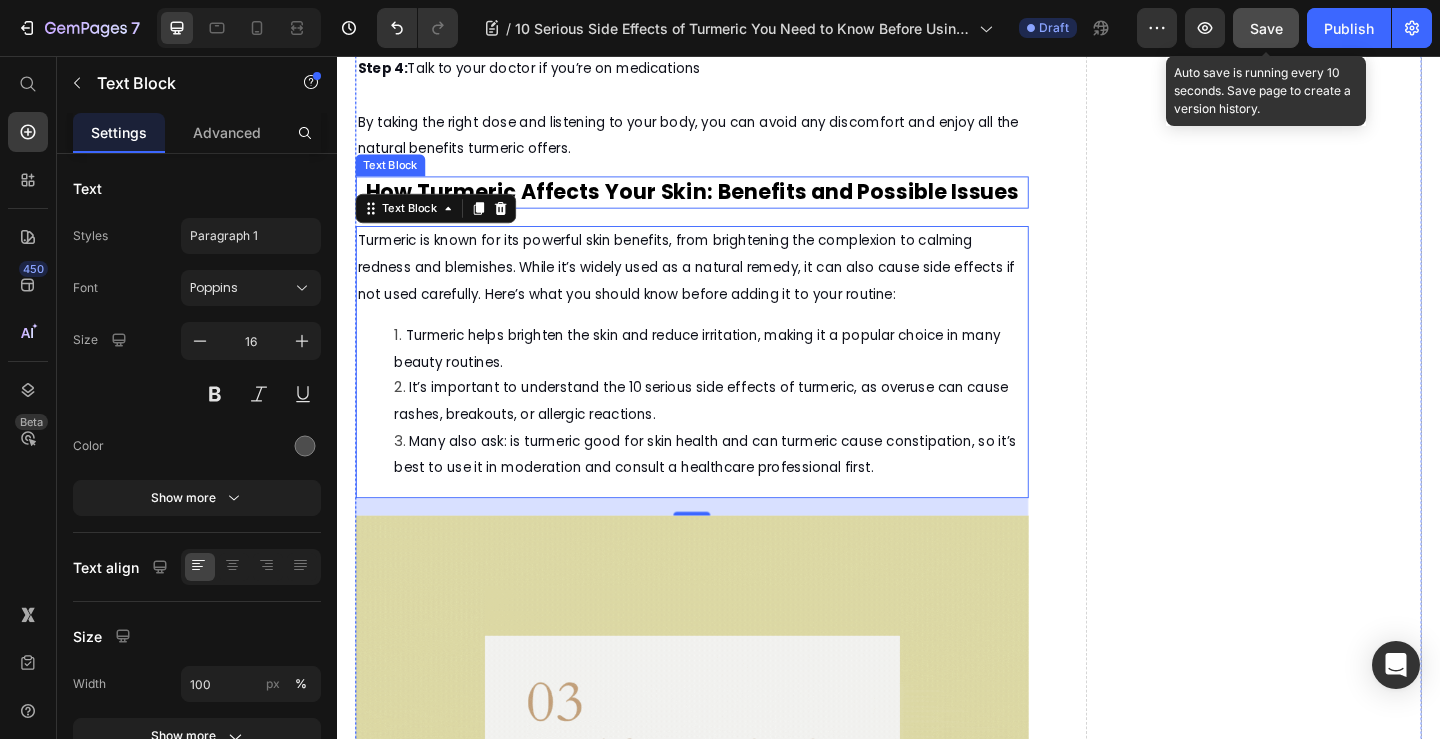 click on "How Turmeric Affects Your Skin: Benefits and Possible Issues" at bounding box center (723, 203) 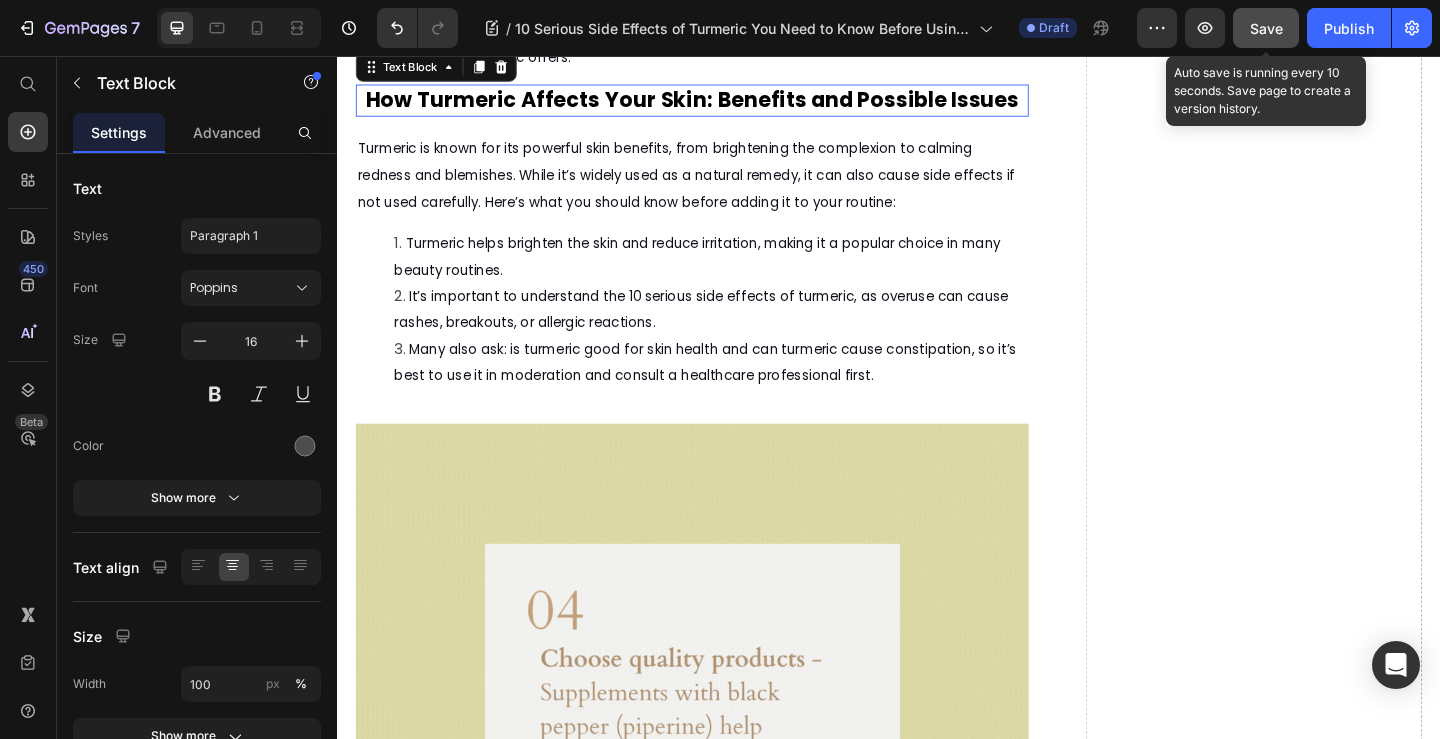 scroll, scrollTop: 0, scrollLeft: 0, axis: both 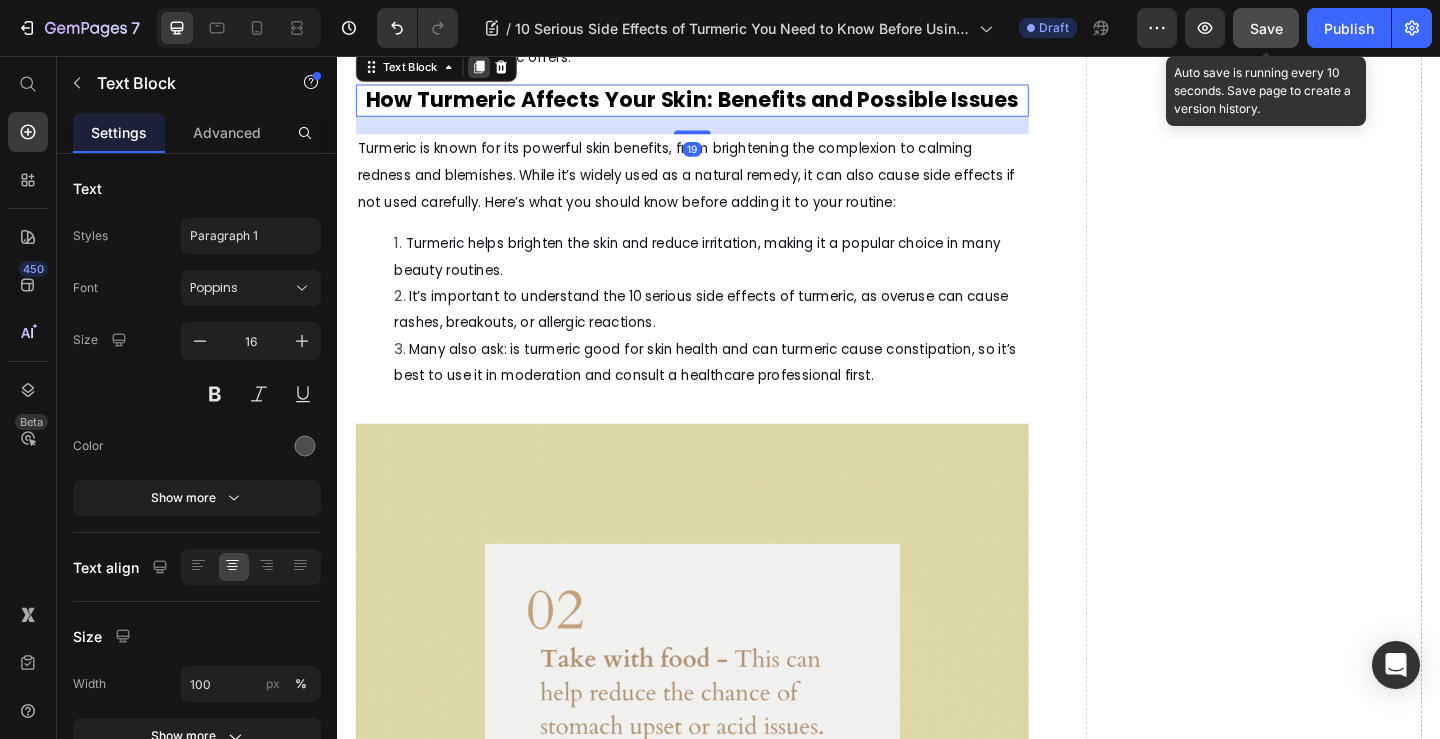 click 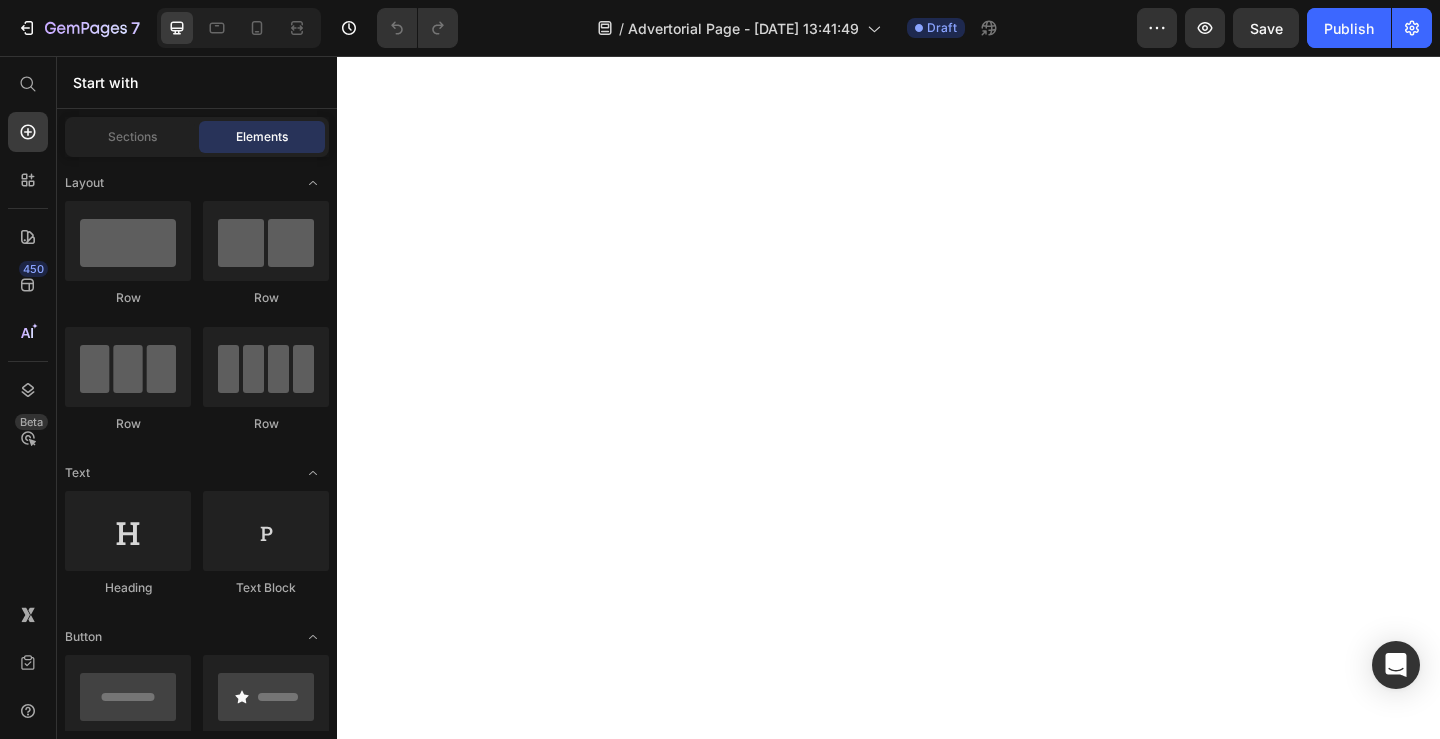 scroll, scrollTop: 0, scrollLeft: 0, axis: both 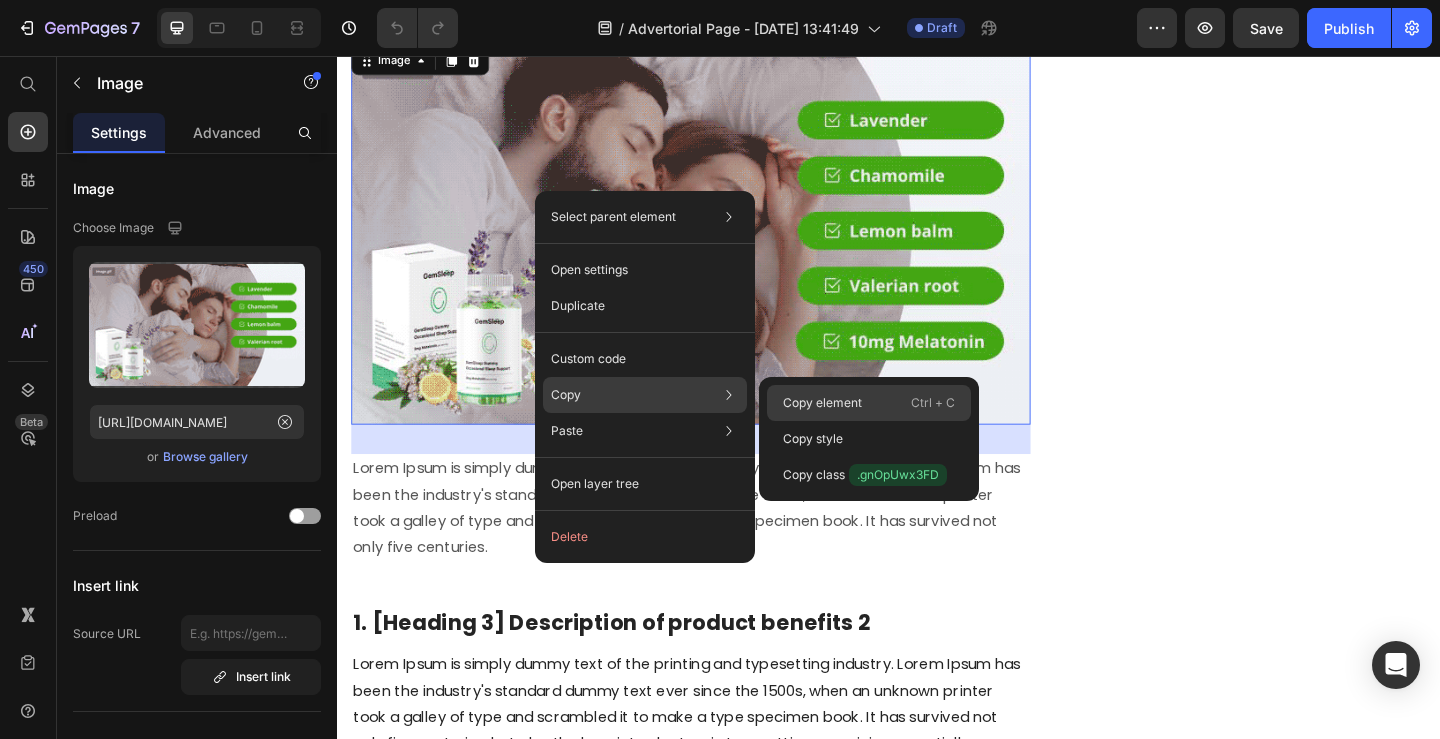 click on "Copy element" at bounding box center [822, 403] 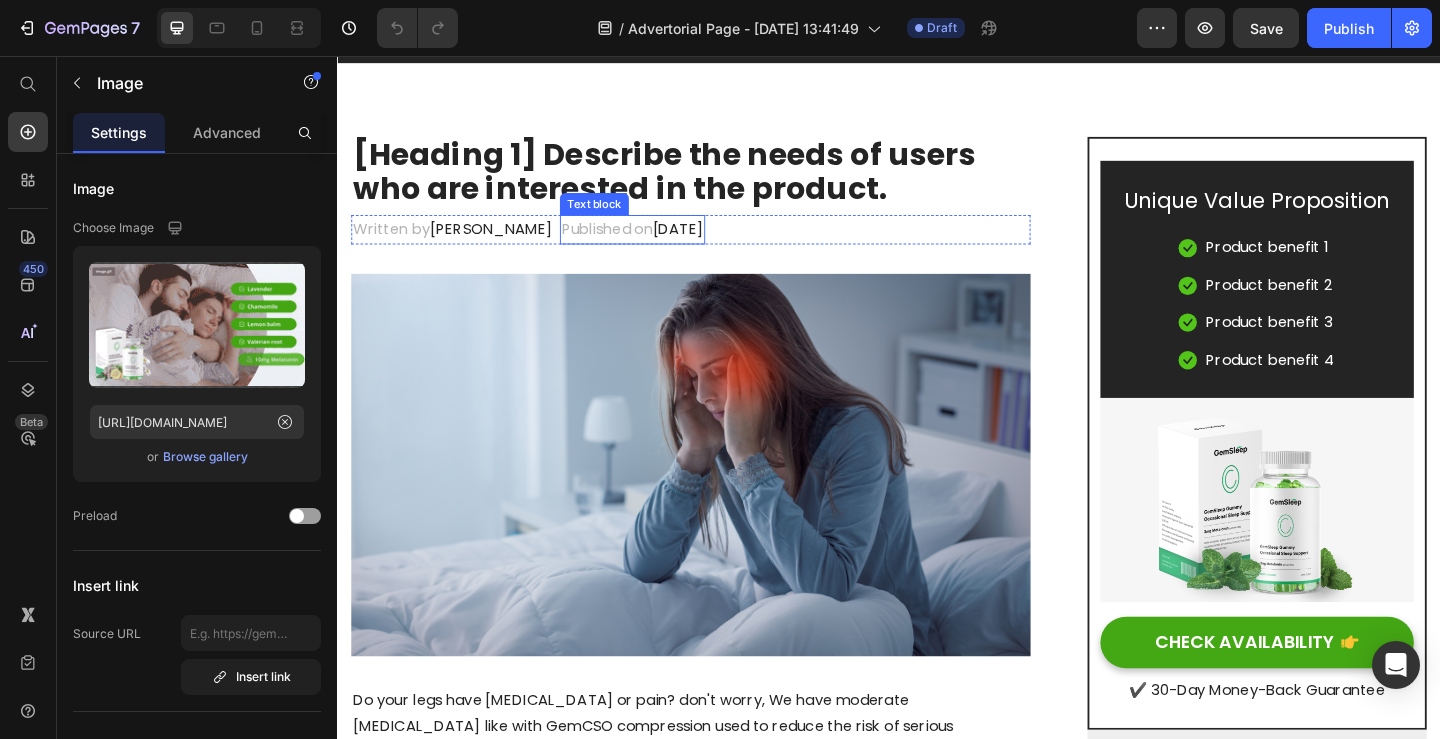 scroll, scrollTop: 300, scrollLeft: 0, axis: vertical 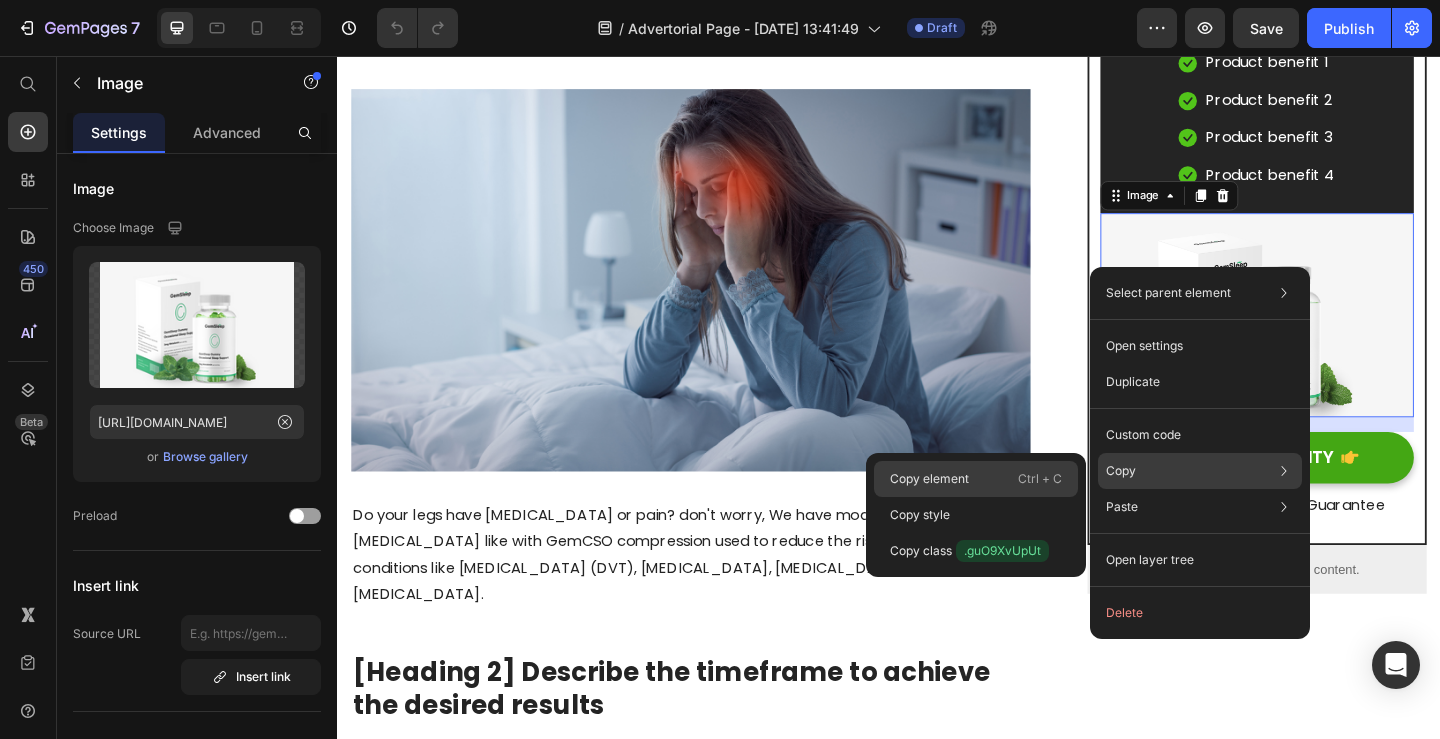 click on "Copy element  Ctrl + C" 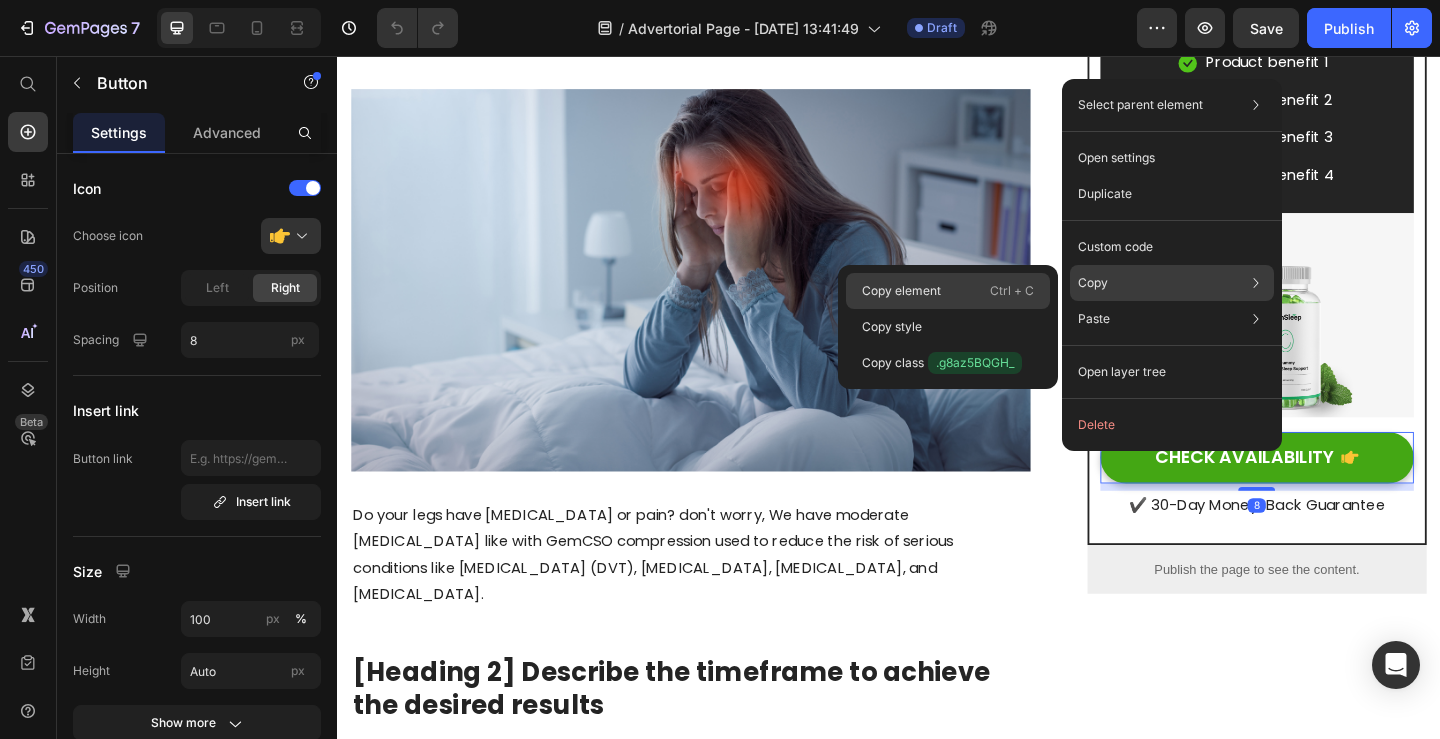 click on "Copy element  Ctrl + C" 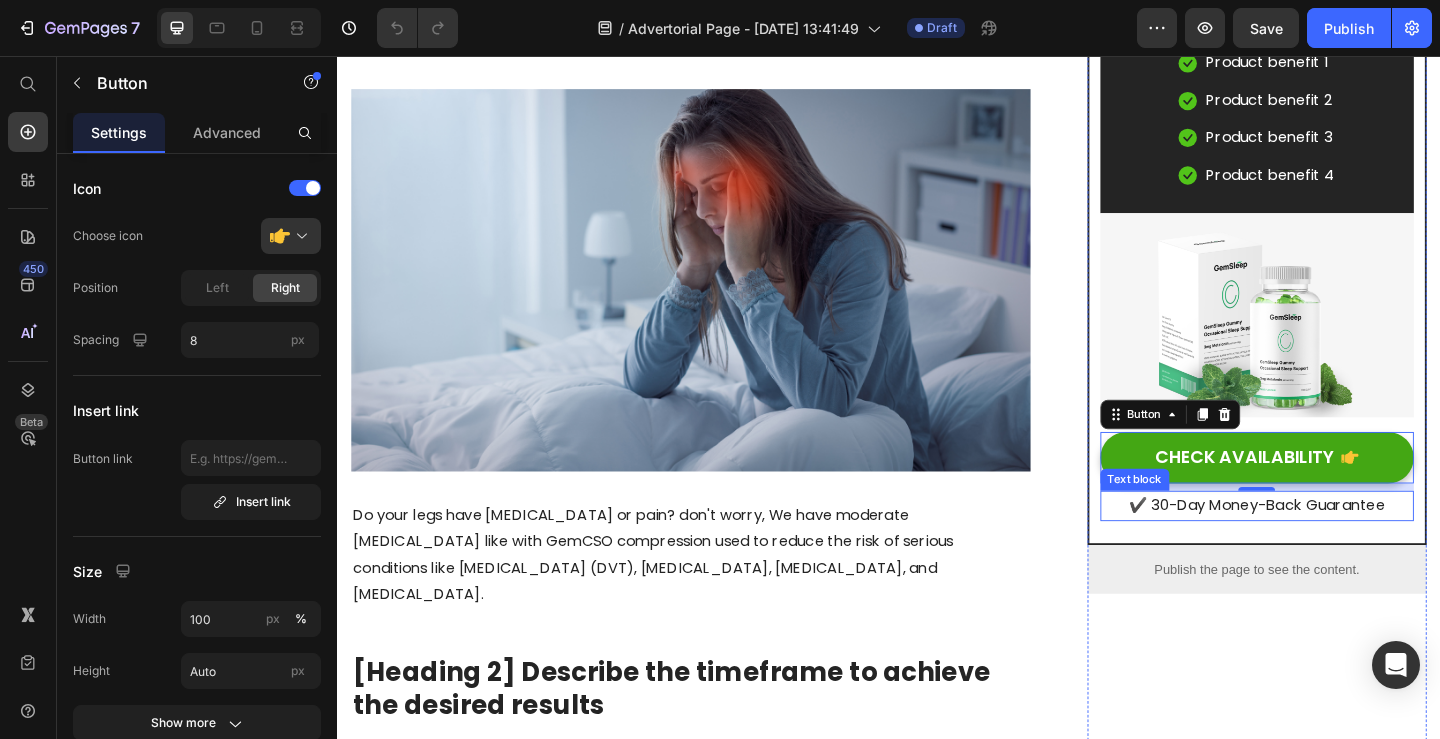 click on "✔️ 30-Day Money-Back Guarantee" at bounding box center (1337, 545) 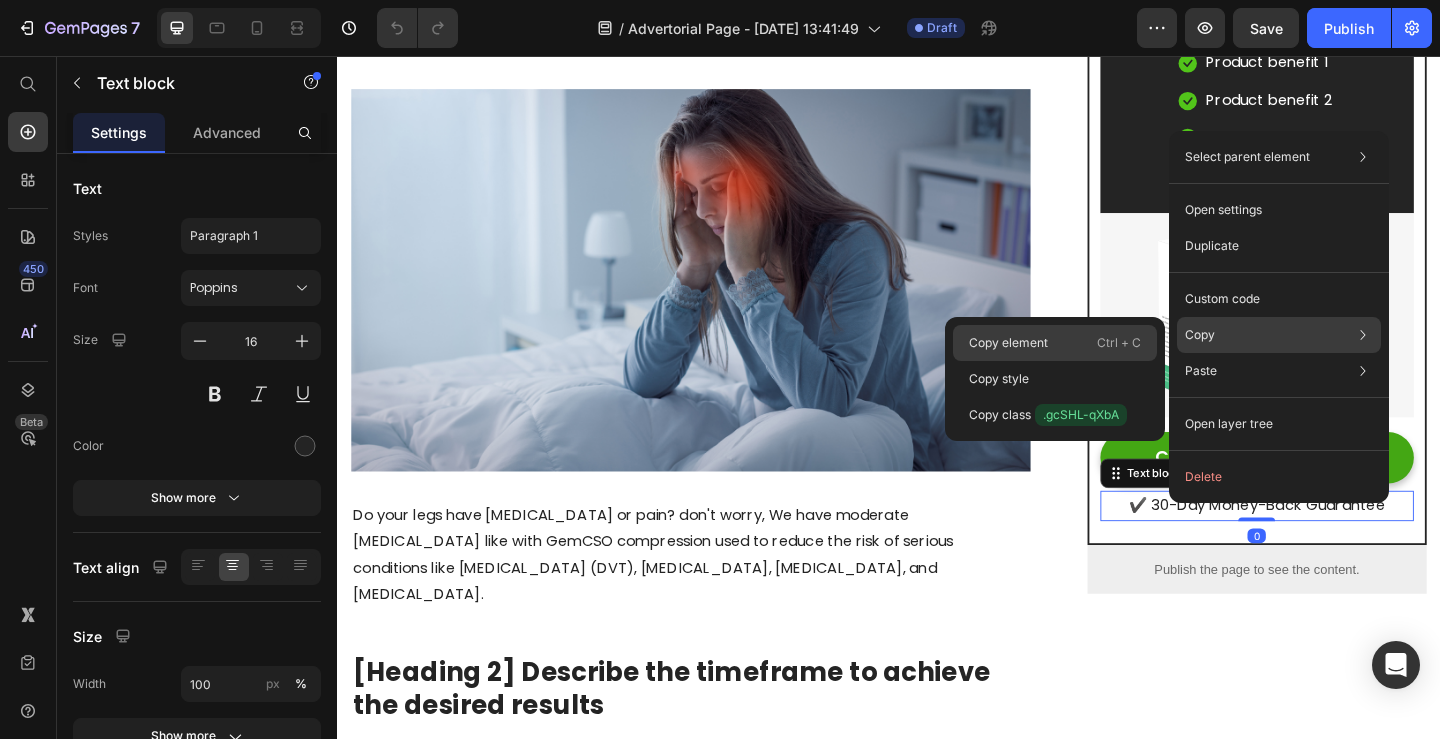 click on "Copy element  Ctrl + C" 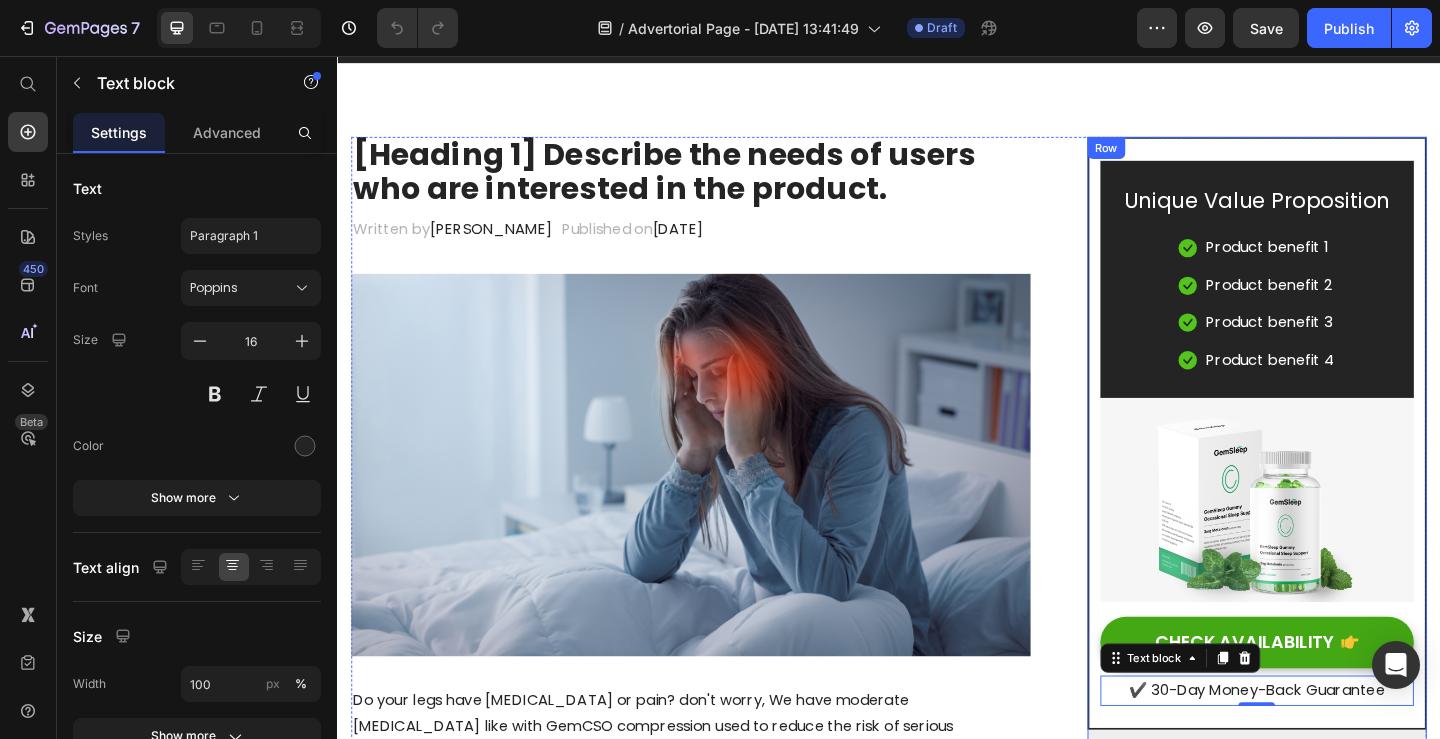 scroll, scrollTop: 100, scrollLeft: 0, axis: vertical 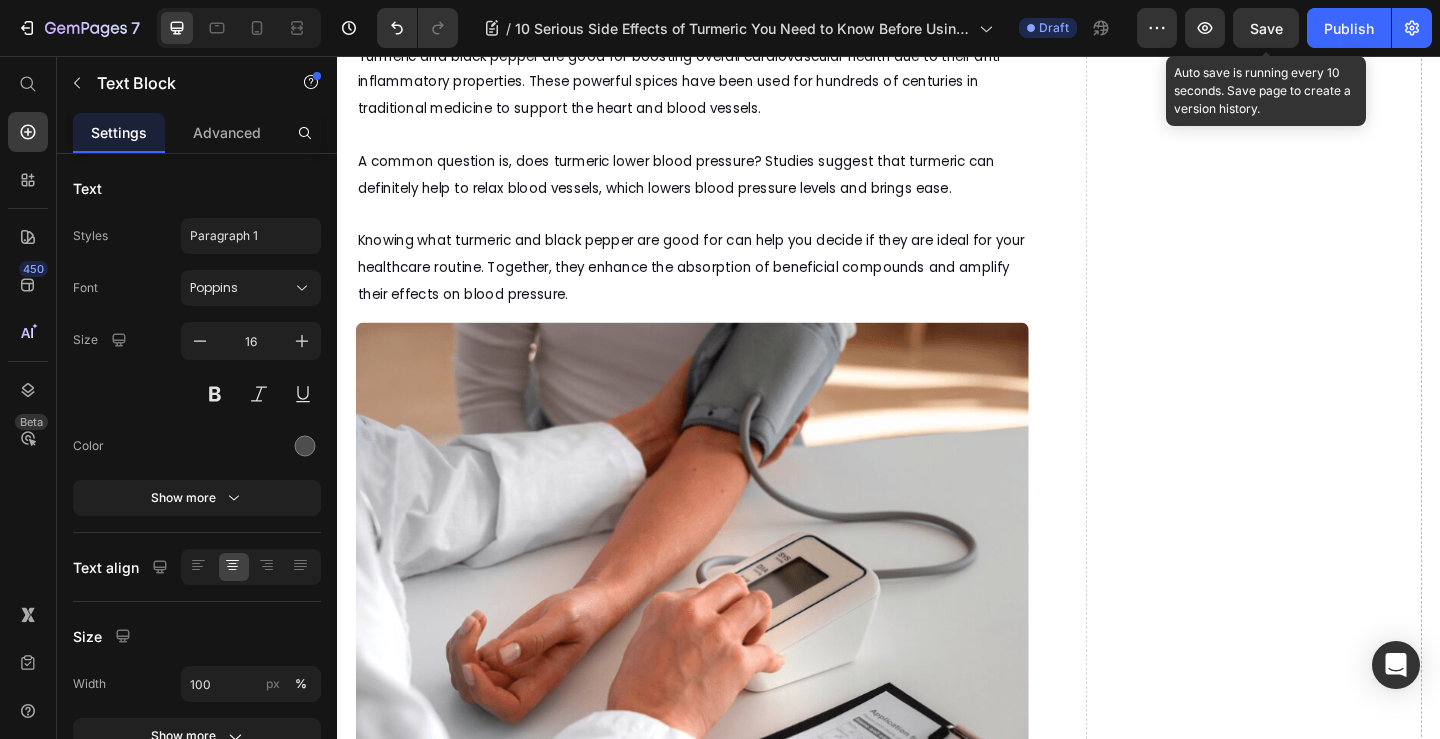 click on "How Turmeric Affects Your Skin: Benefits and Possible Issues" at bounding box center (723, -566) 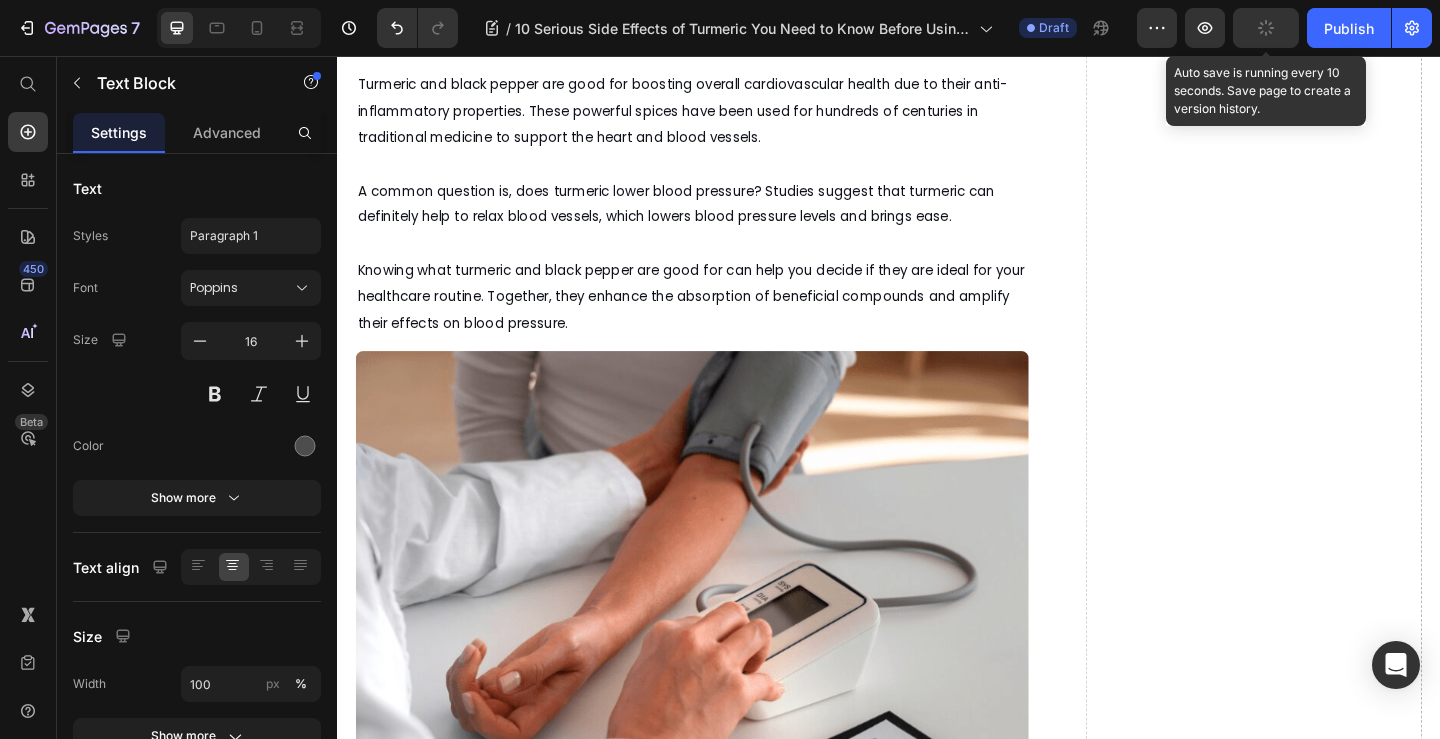 click on "Understanding Turmeric’s Impact on Digestion and Liver Health" at bounding box center (723, -548) 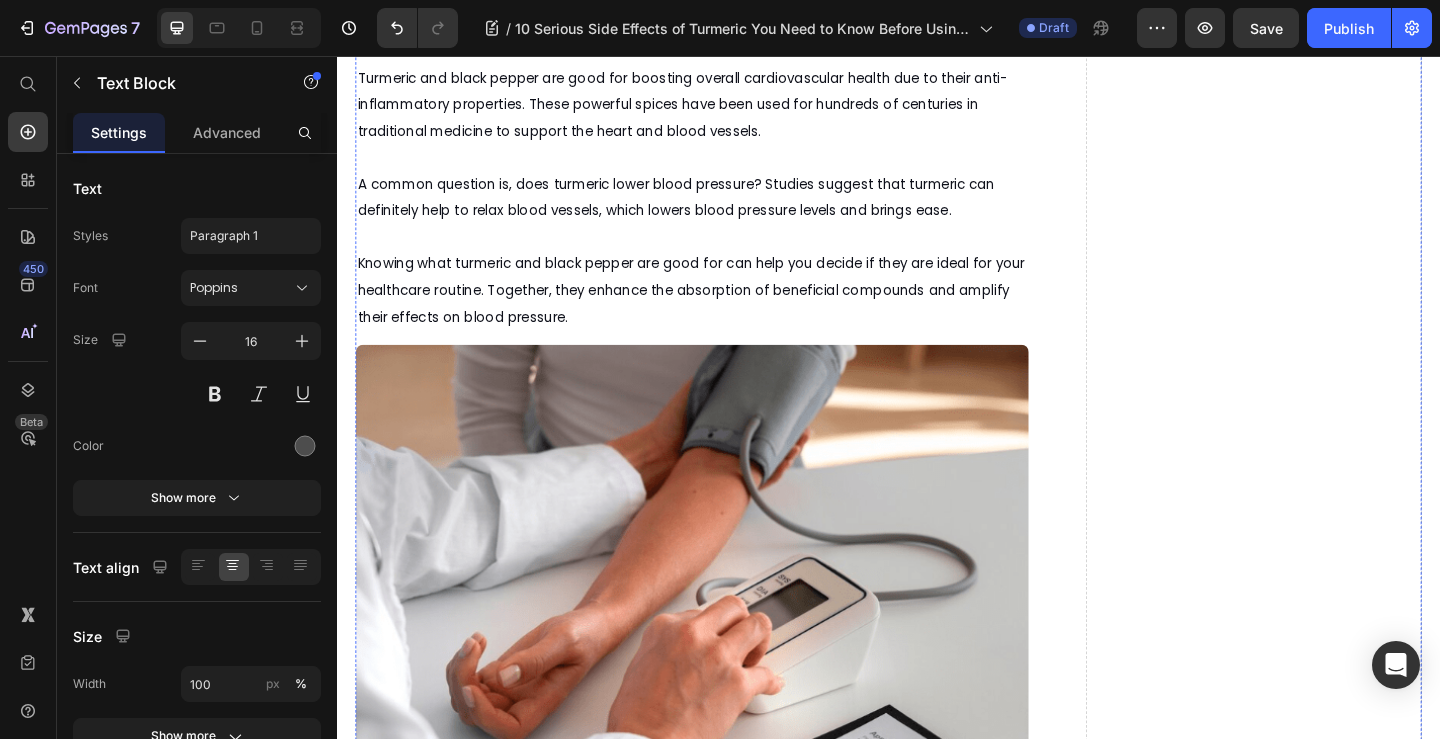 scroll, scrollTop: 5546, scrollLeft: 0, axis: vertical 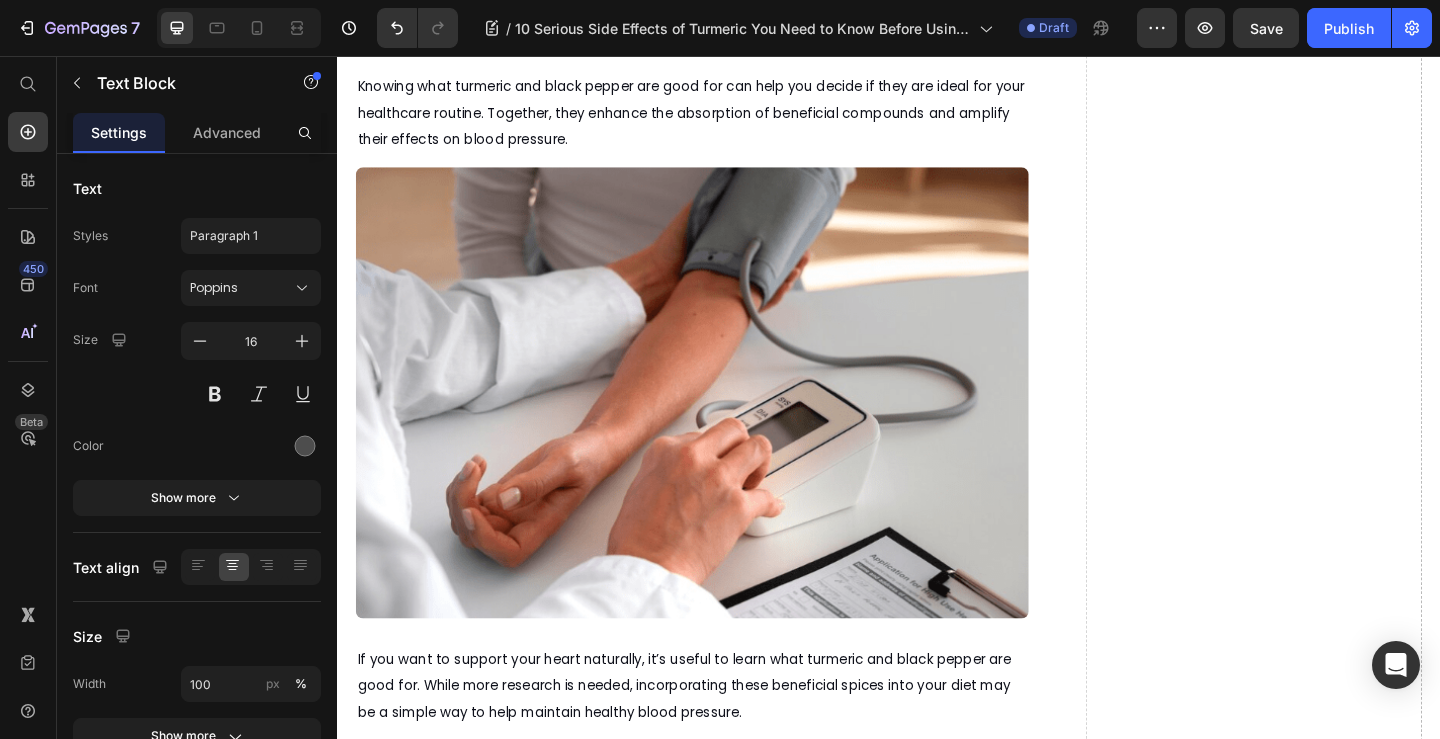 click on "Understanding Turmeric’s Impact on Digestion and Liver Health" at bounding box center [723, -748] 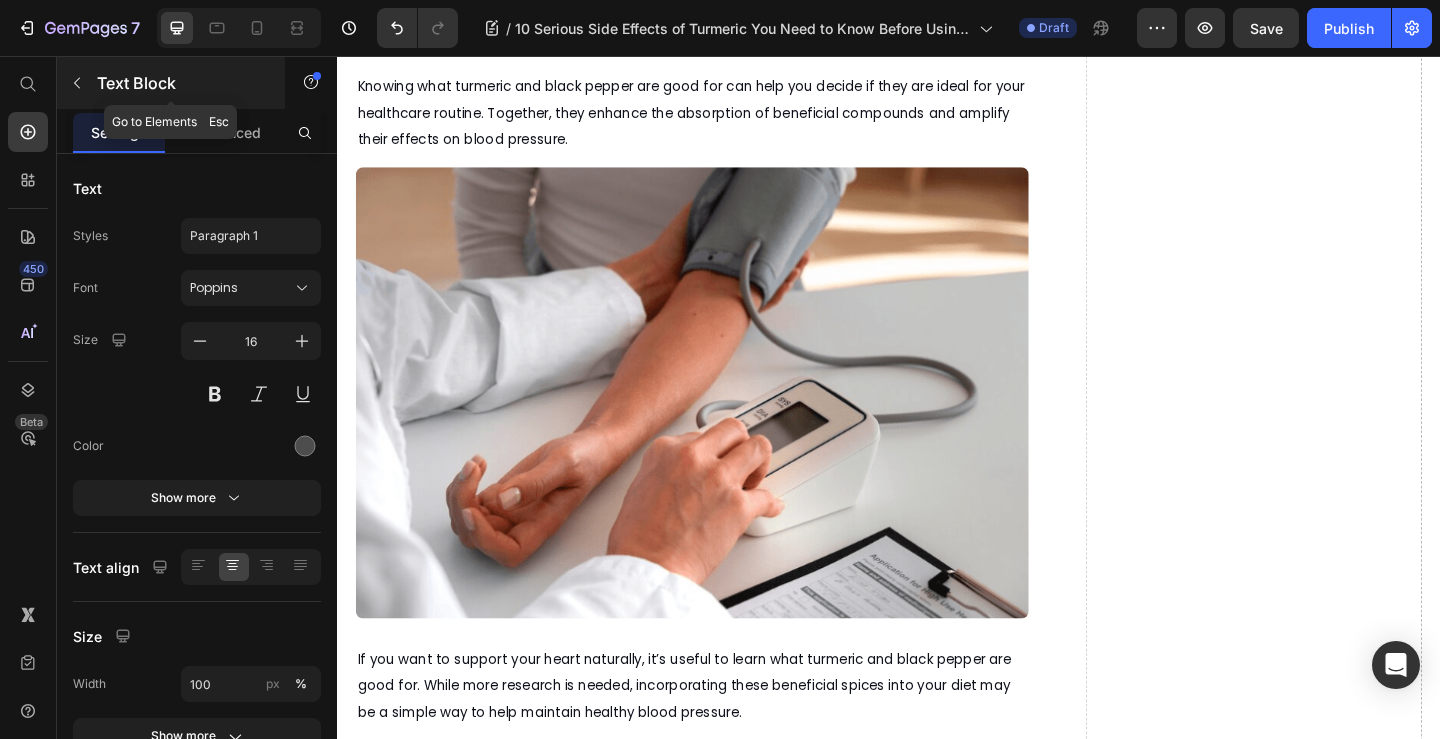 click at bounding box center (77, 83) 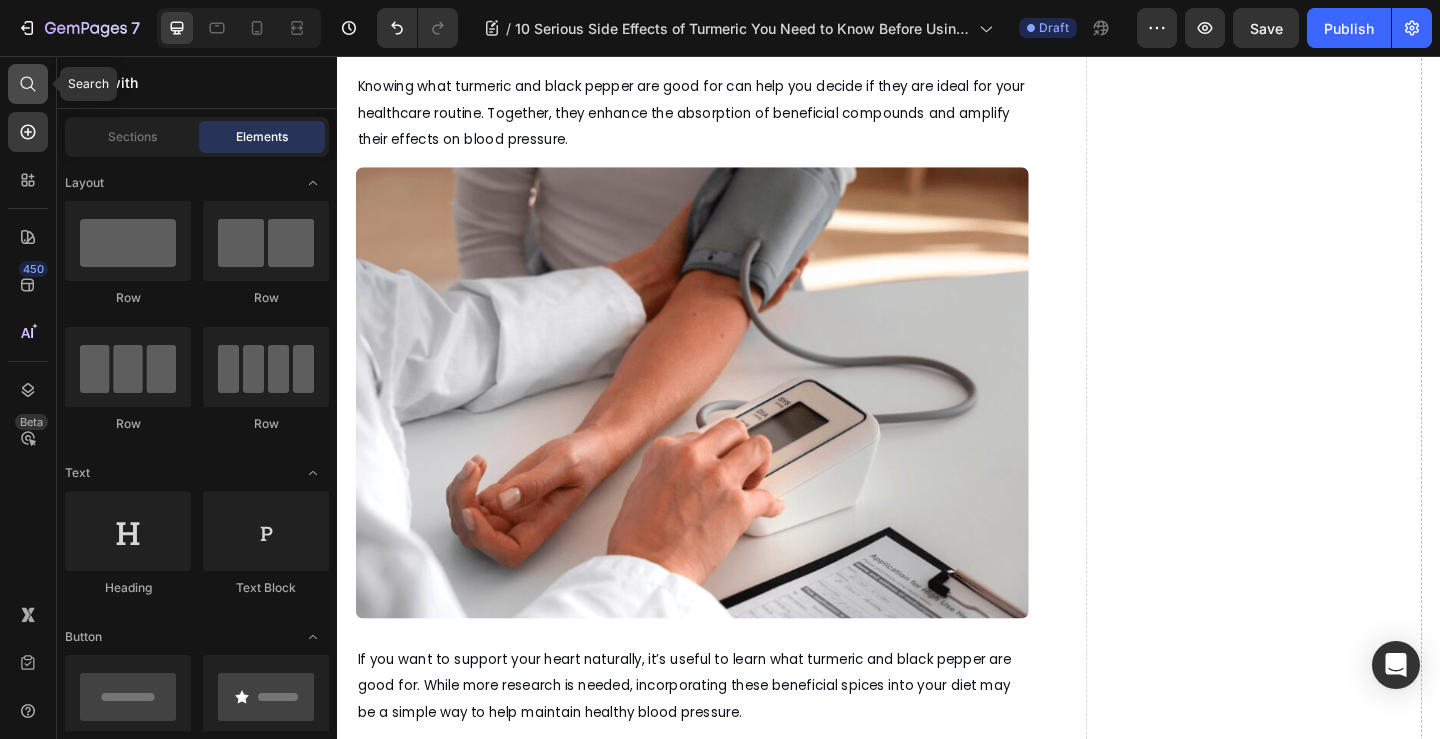 click 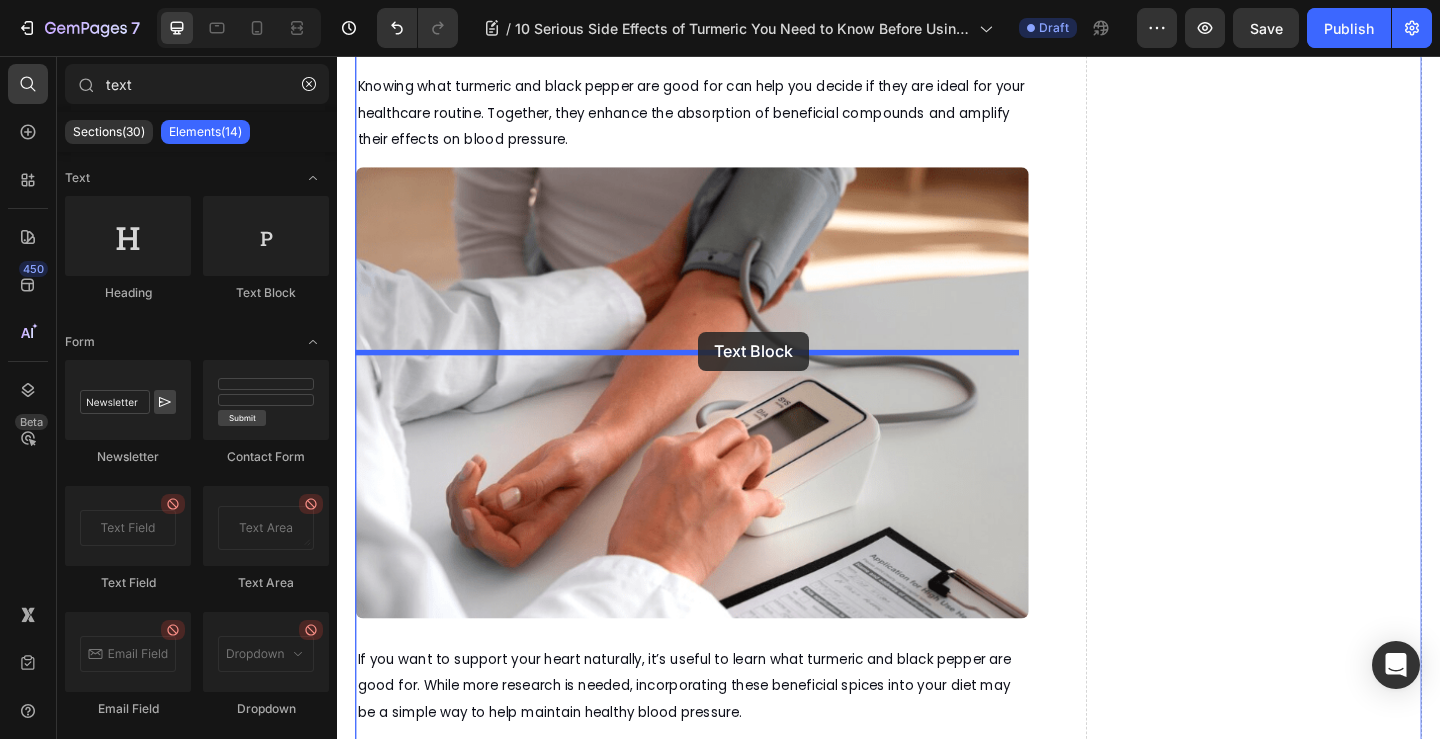 drag, startPoint x: 757, startPoint y: 367, endPoint x: 730, endPoint y: 356, distance: 29.15476 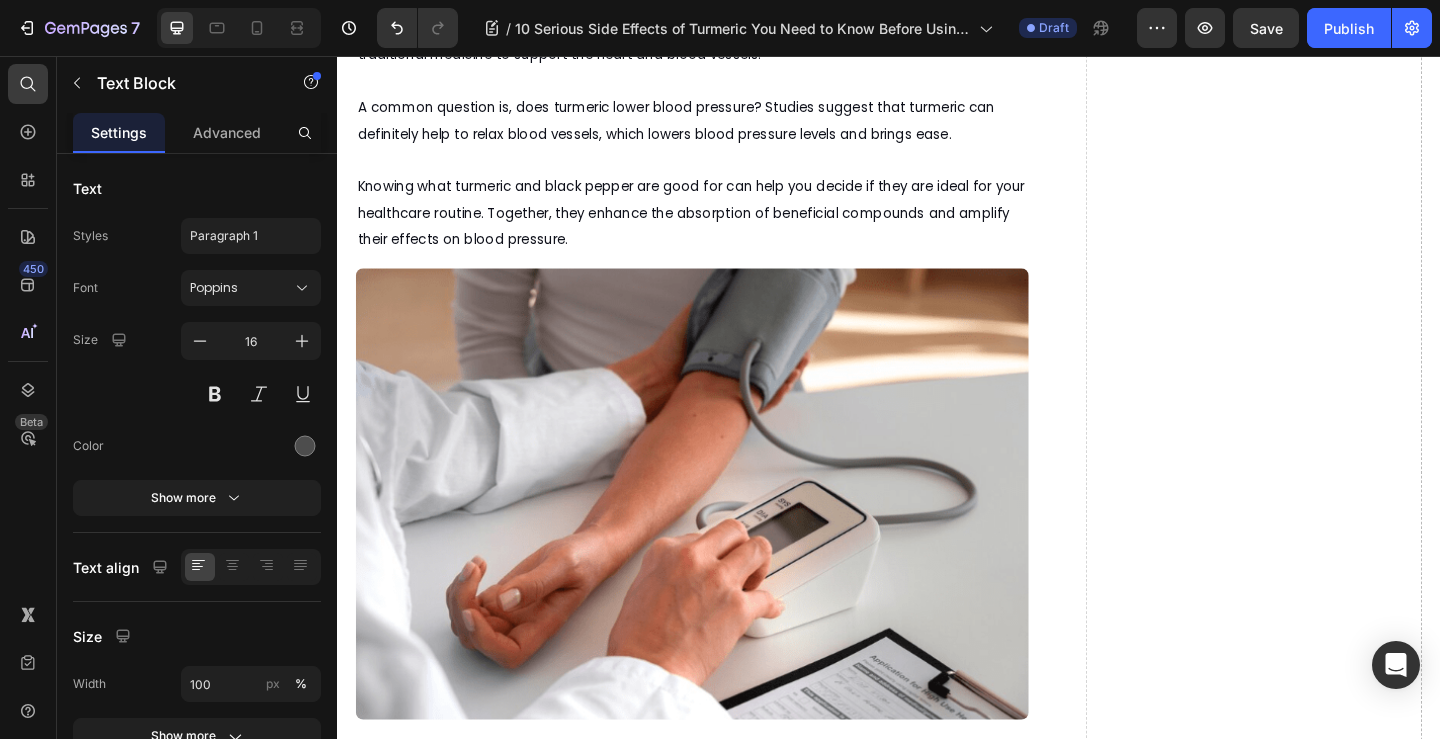 click on "Lorem ipsum dolor sit amet, consectetur adipiscing elit, sed do eiusmod tempor incididunt ut labore et dolore magna aliqua. Ut enim ad minim veniam, quis nostrud exercitation ullamco laboris nisi ut aliquip ex ea commodo consequat." at bounding box center (723, -651) 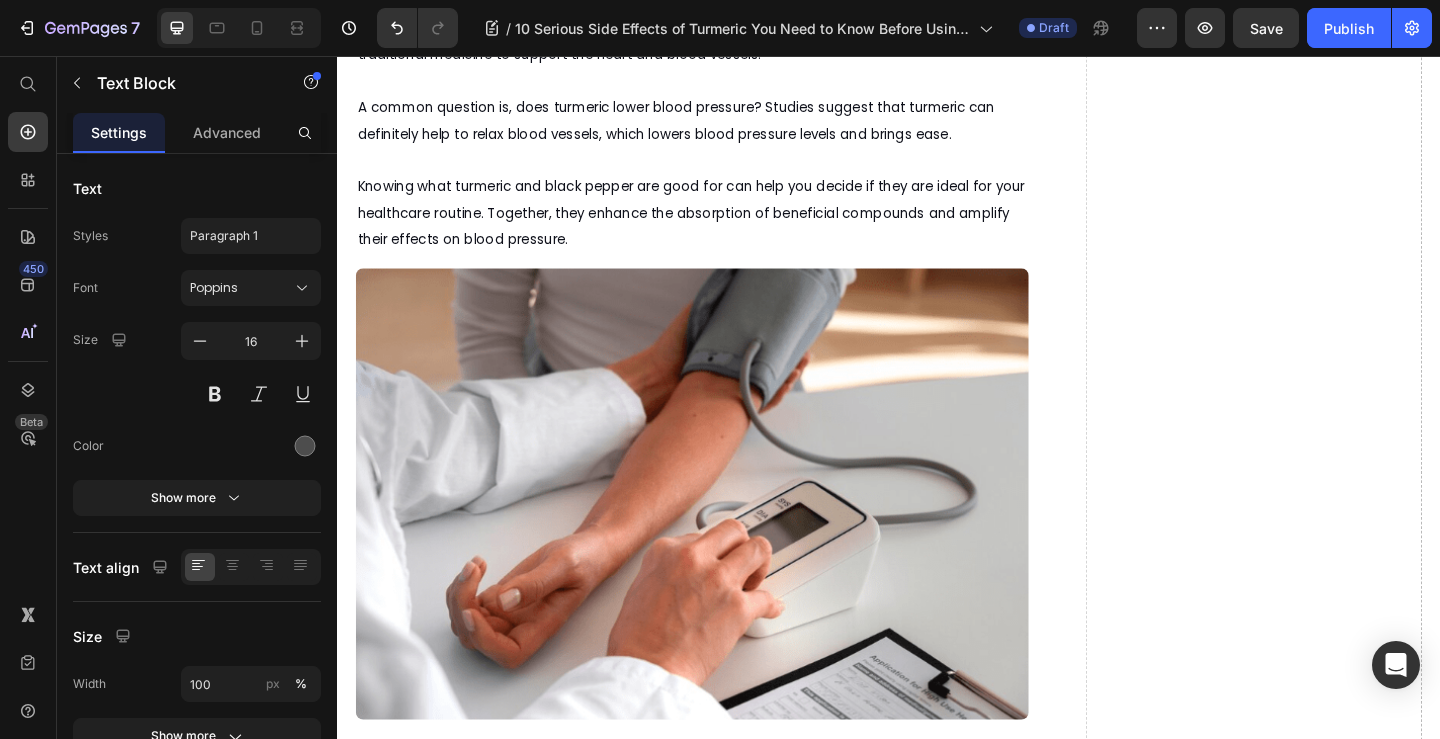 click on "Lorem ipsum dolor sit amet, consectetur adipiscing elit, sed do eiusmod tempor incididunt ut labore et dolore magna aliqua. Ut enim ad minim veniam, quis nostrud exercitation ullamco laboris nisi ut aliquip ex ea commodo consequat." at bounding box center [723, -651] 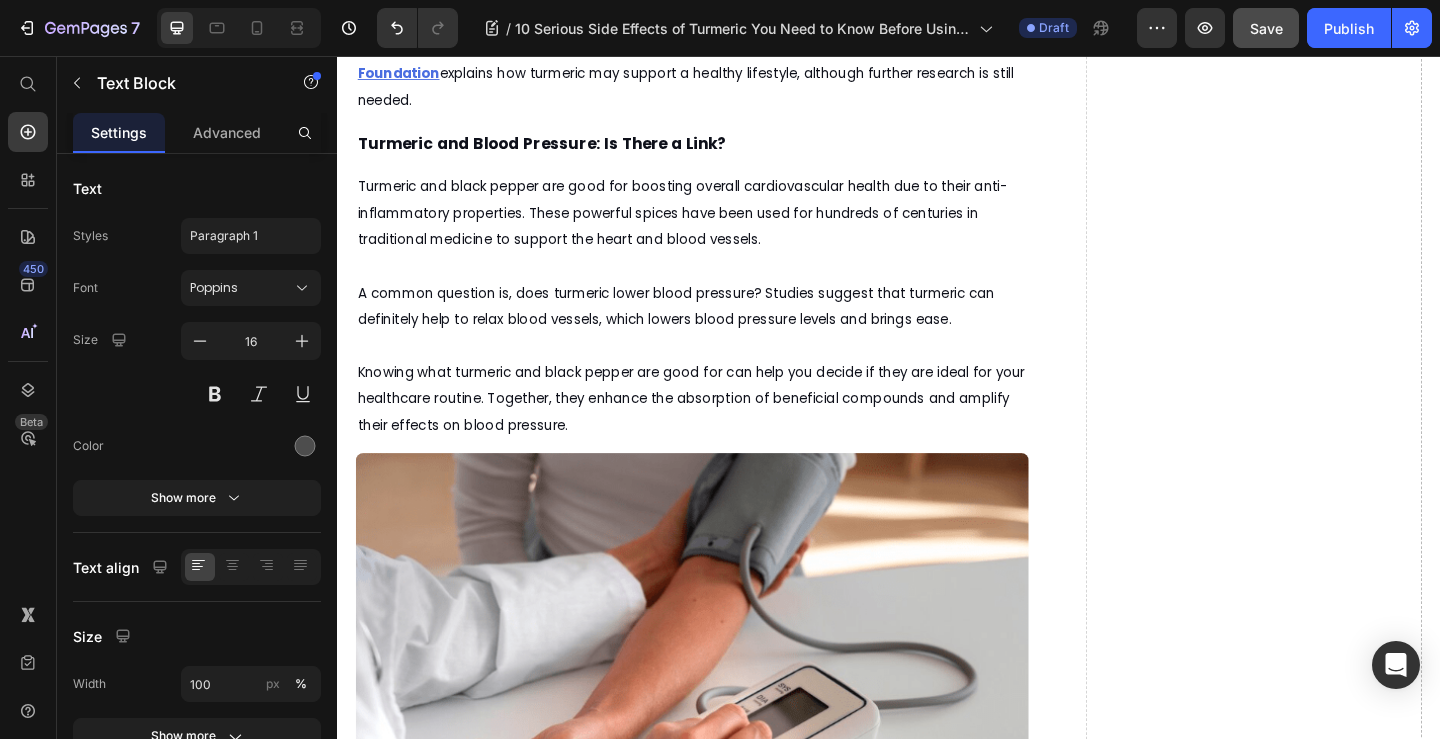 click on "Save" 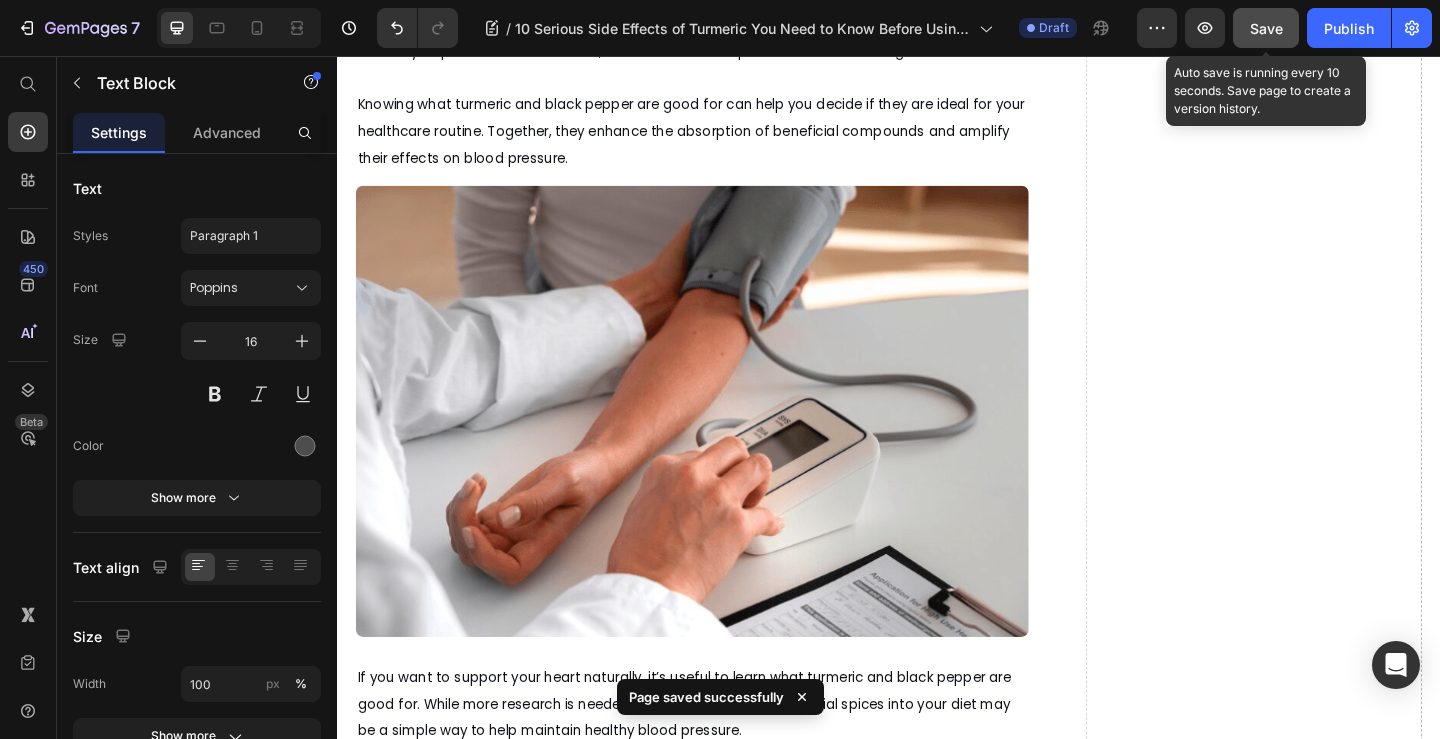 scroll, scrollTop: 6046, scrollLeft: 0, axis: vertical 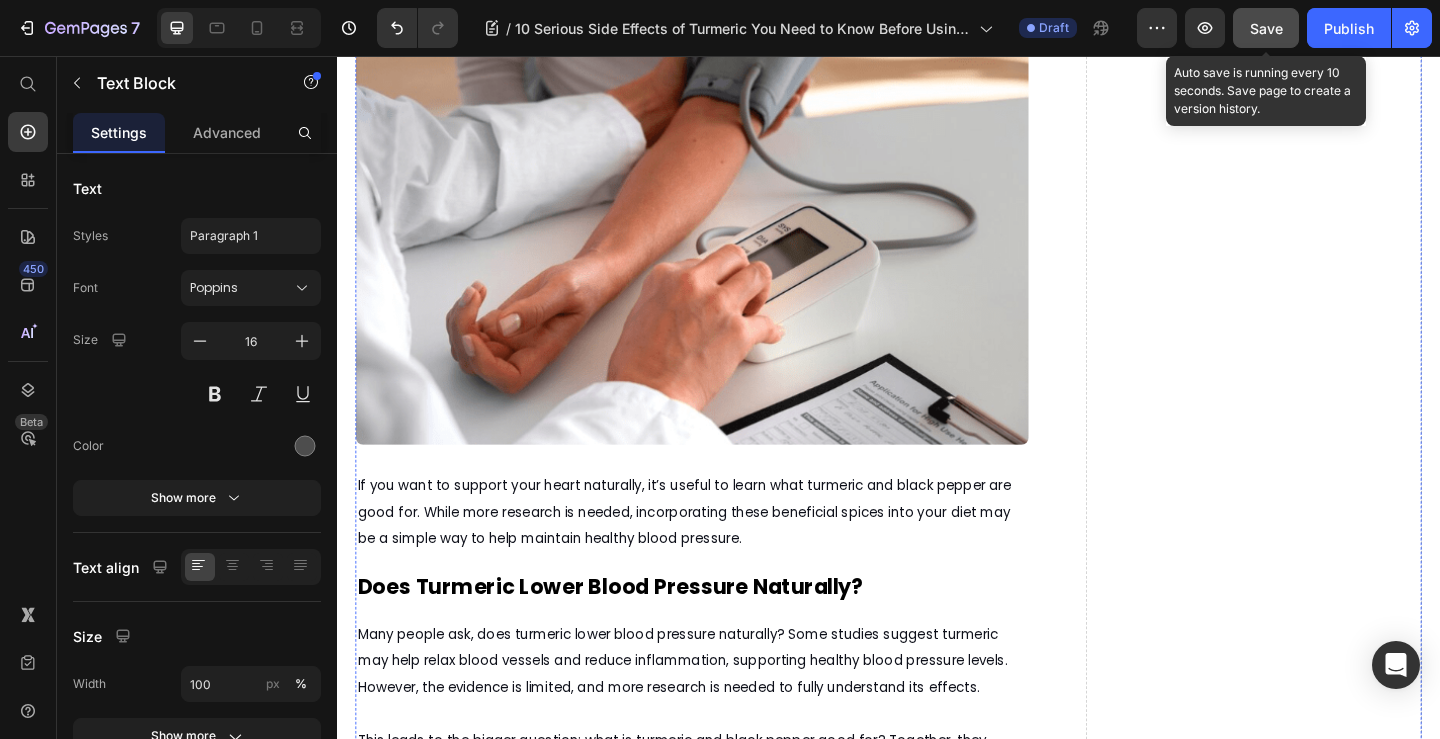 click at bounding box center (723, -885) 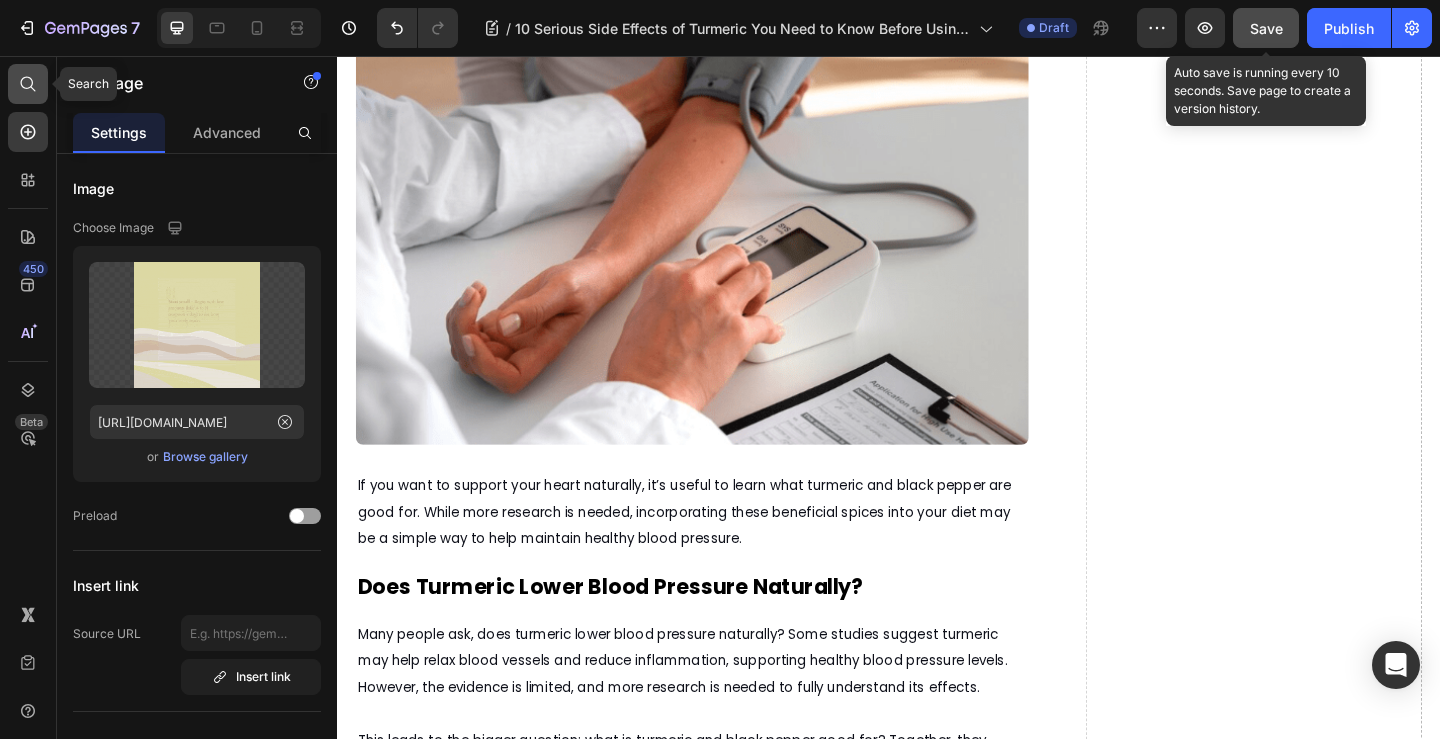 click 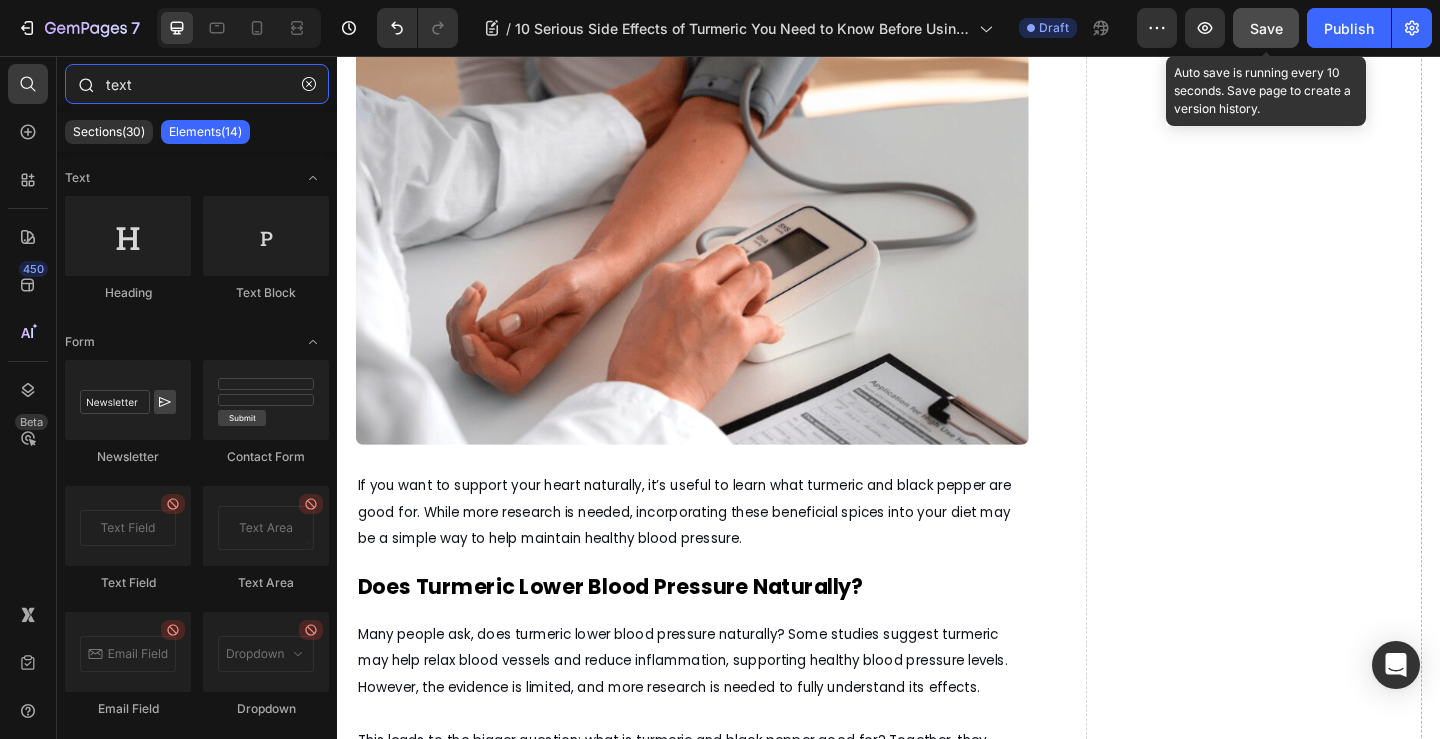 click on "text" at bounding box center [197, 84] 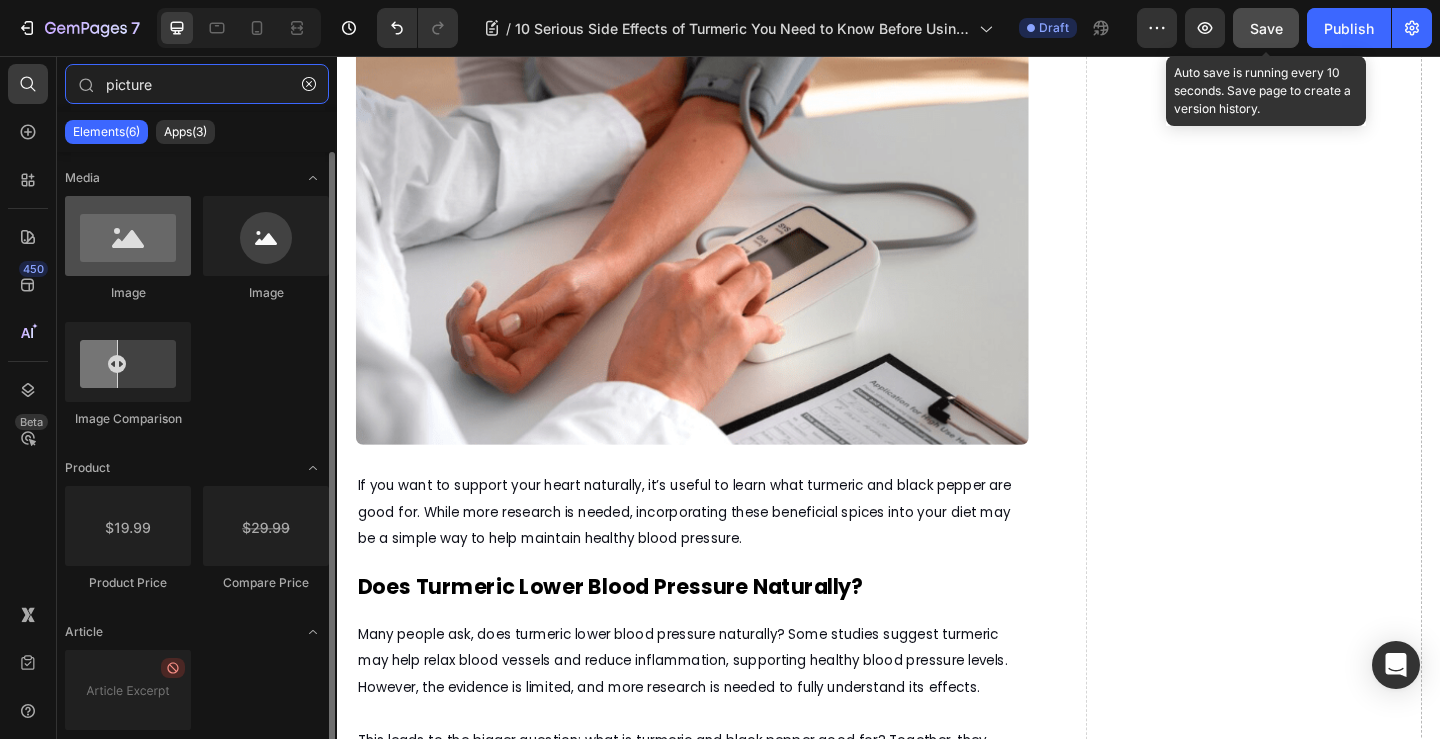 type on "picture" 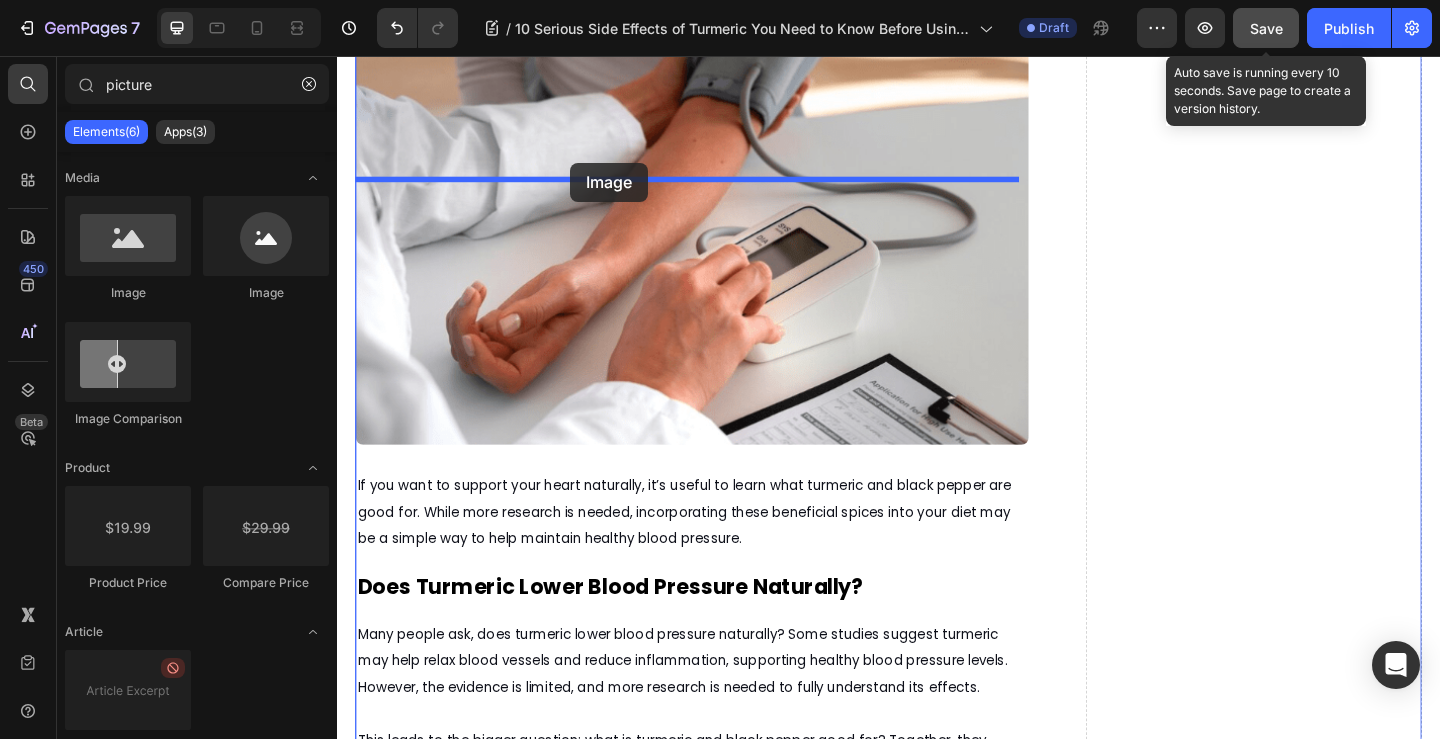 drag, startPoint x: 480, startPoint y: 307, endPoint x: 591, endPoint y: 172, distance: 174.77414 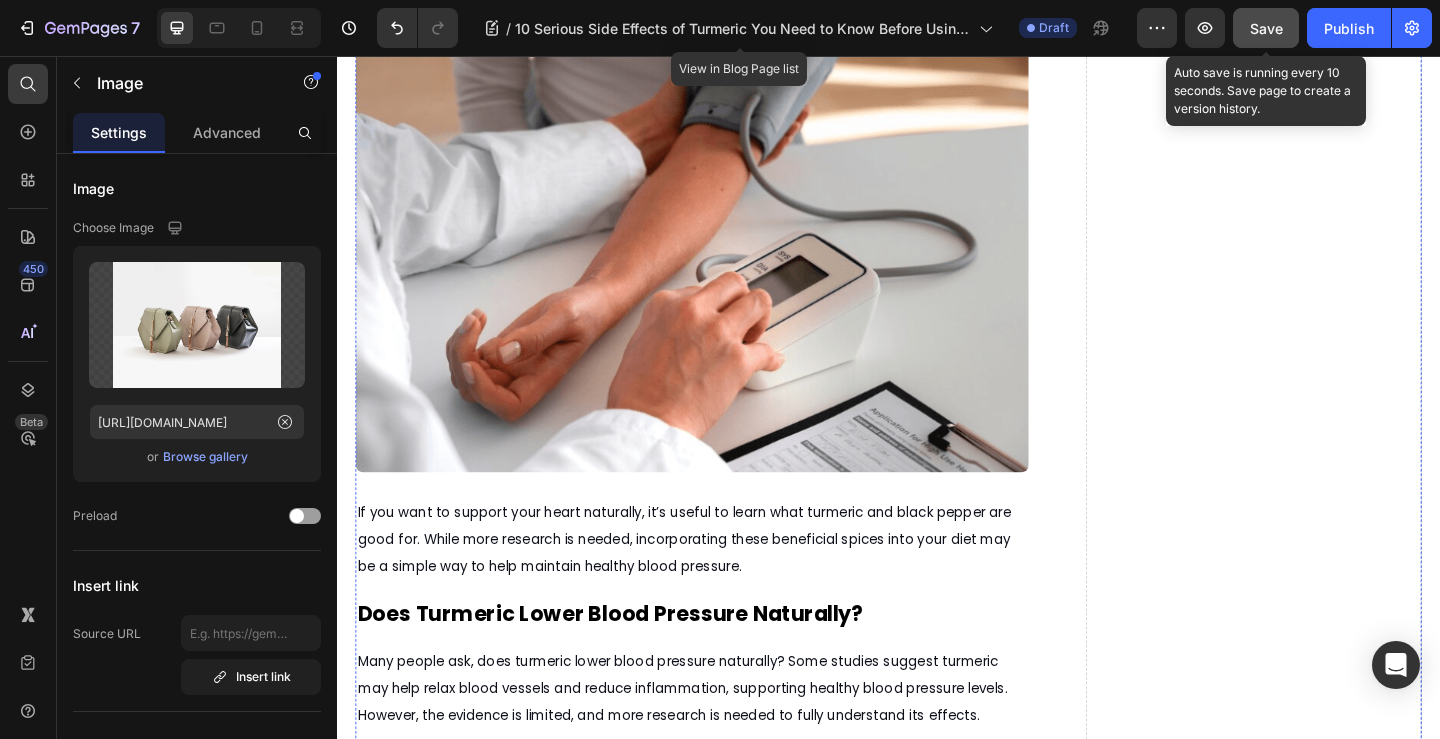 scroll, scrollTop: 6046, scrollLeft: 0, axis: vertical 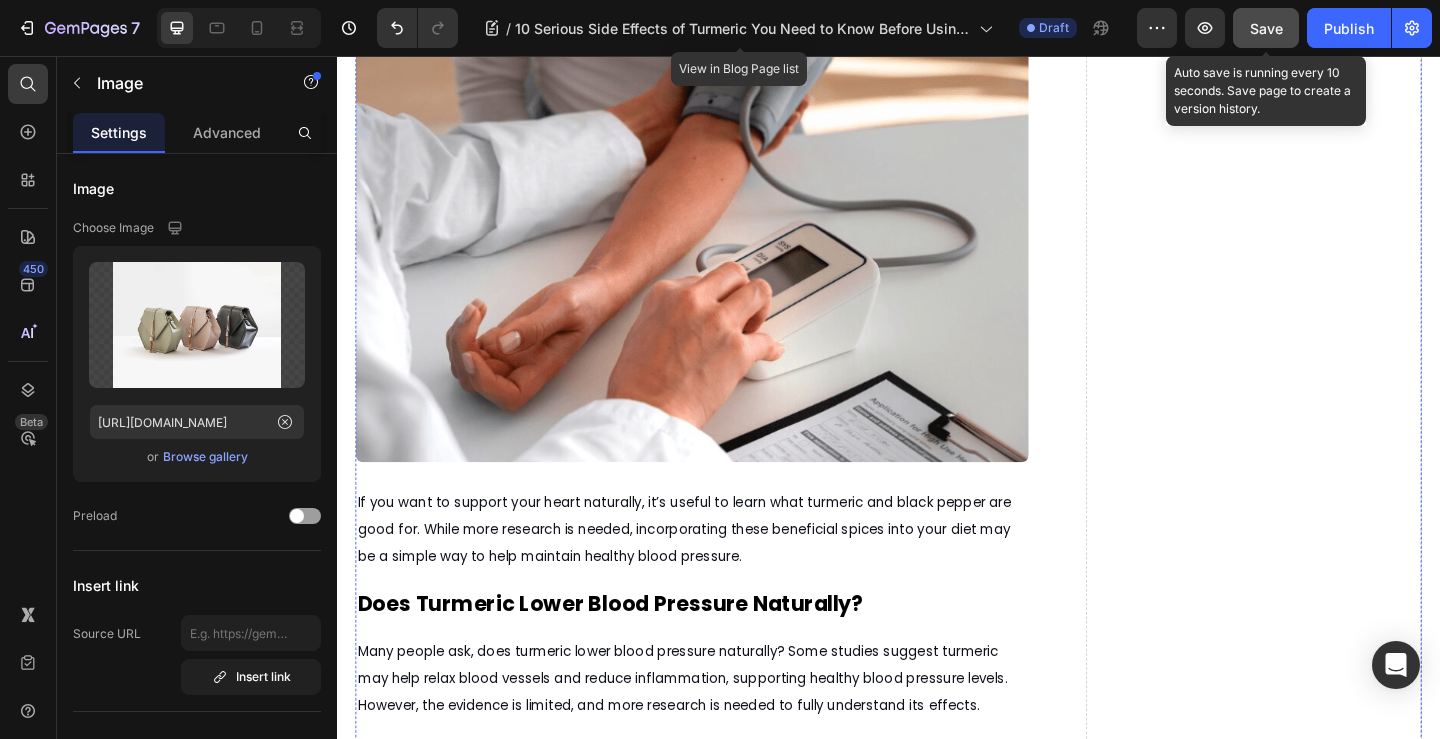 click at bounding box center [723, -885] 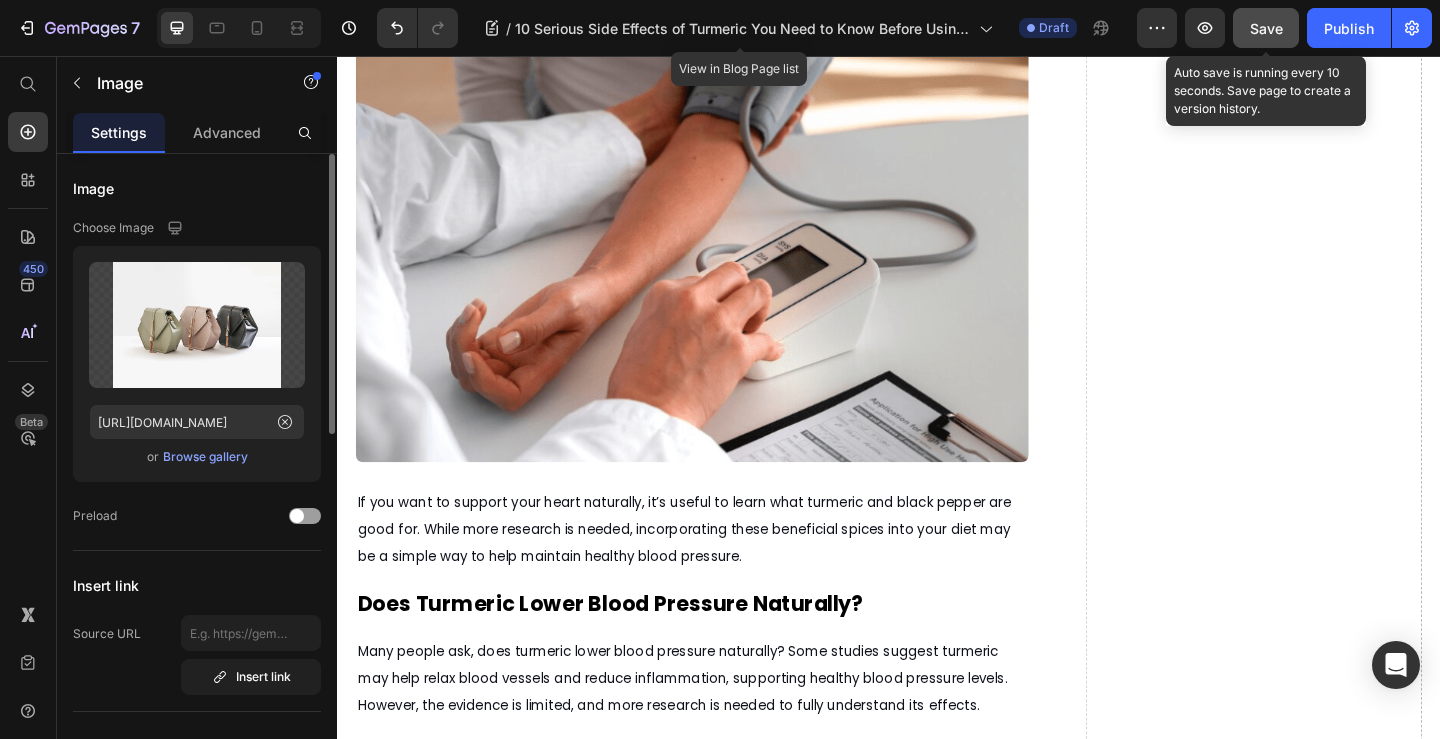 click on "Browse gallery" at bounding box center [205, 457] 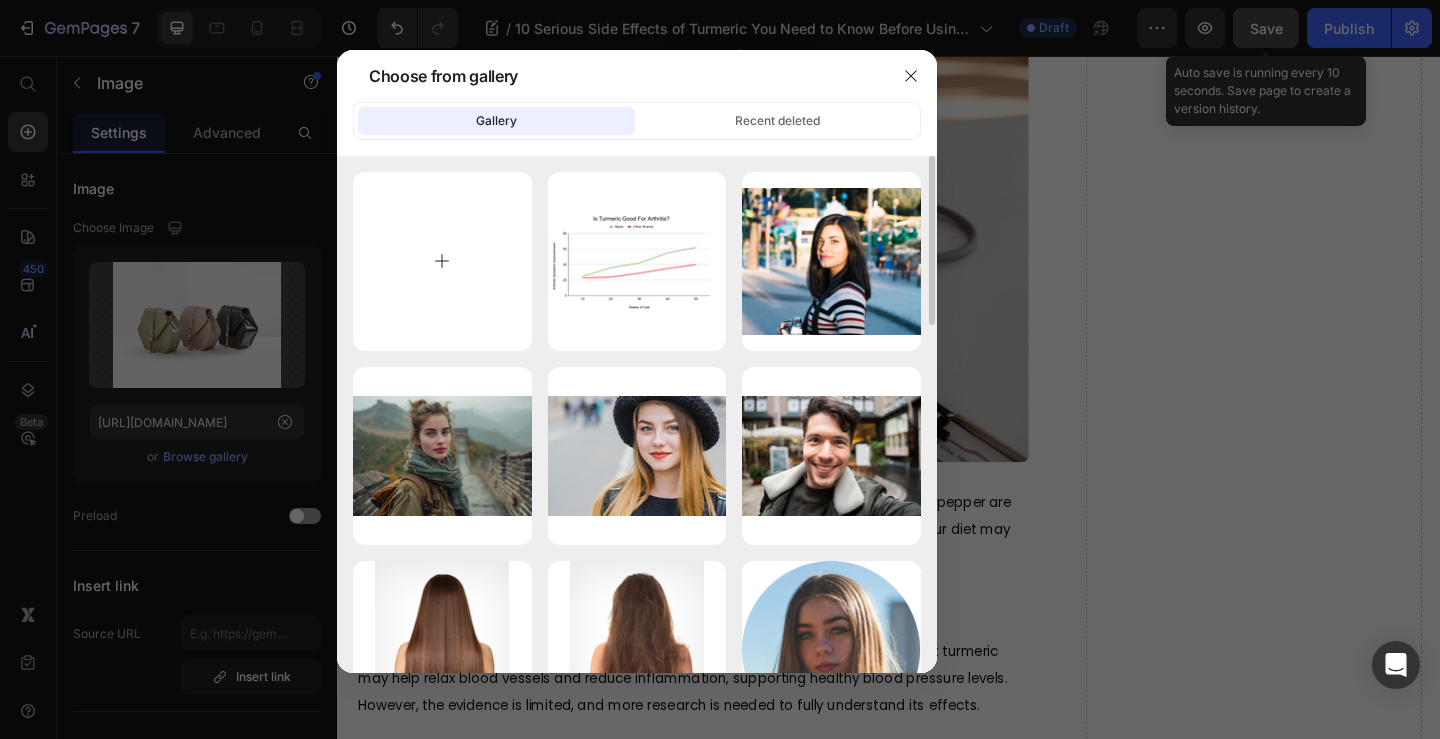 click at bounding box center (442, 261) 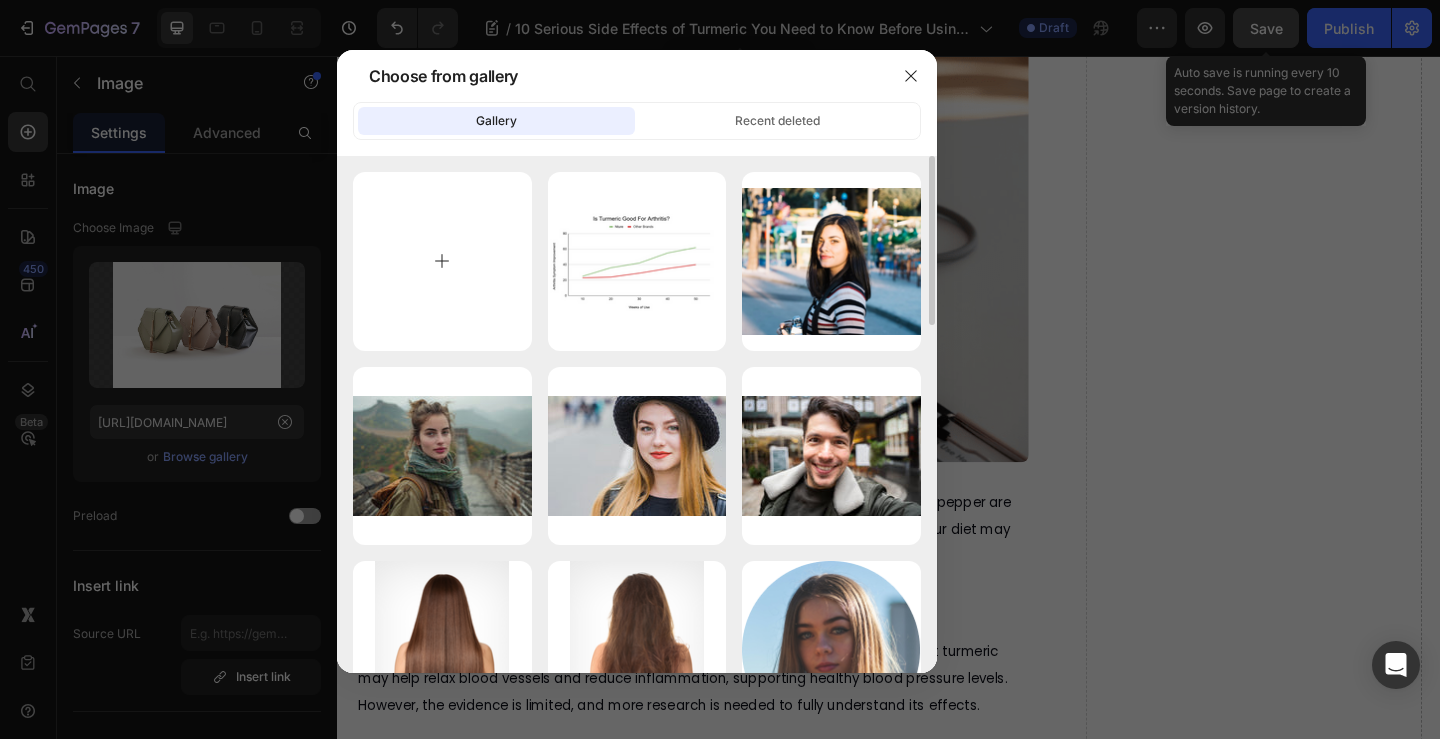 type on "C:\fakepath\chaga mushroom benefits for skin include a glowing appearance -min.png" 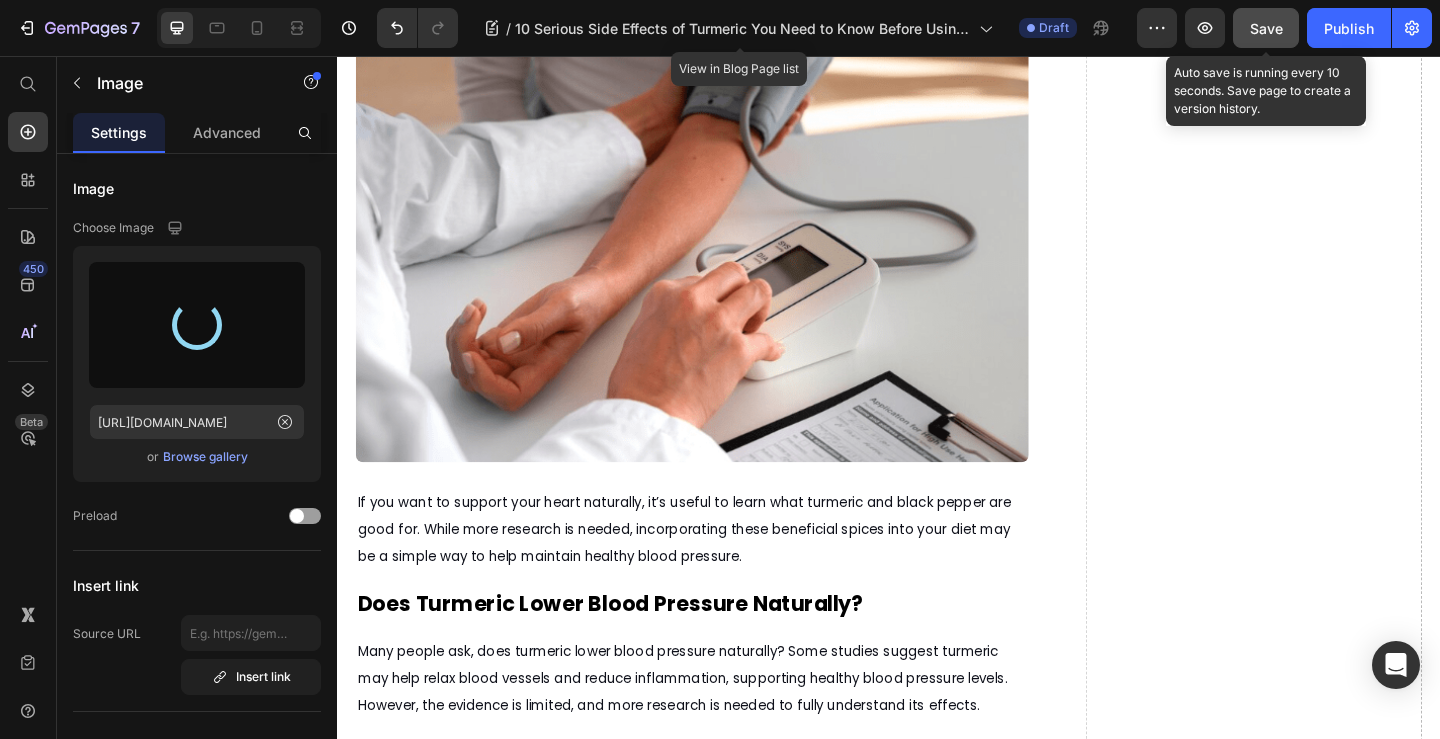 type on "[URL][DOMAIN_NAME]" 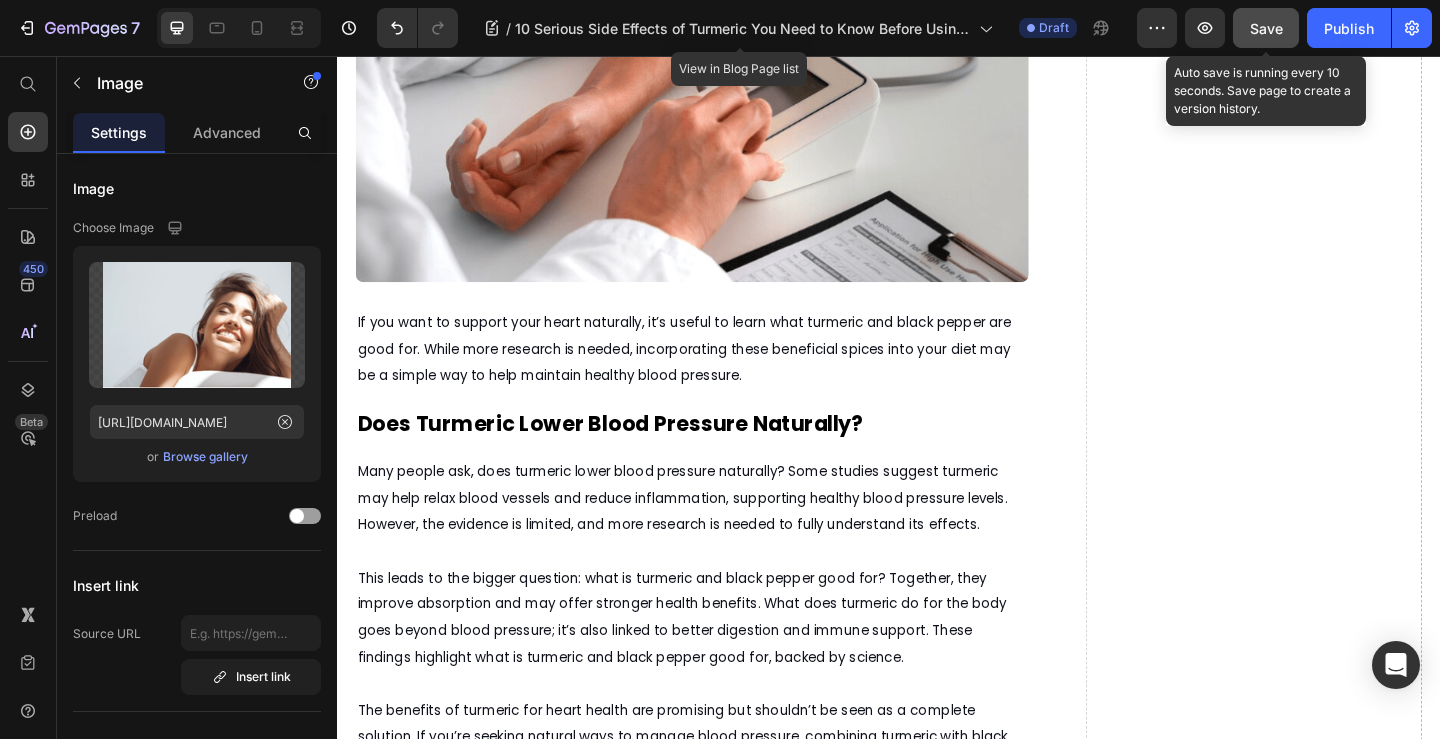 scroll, scrollTop: 6346, scrollLeft: 0, axis: vertical 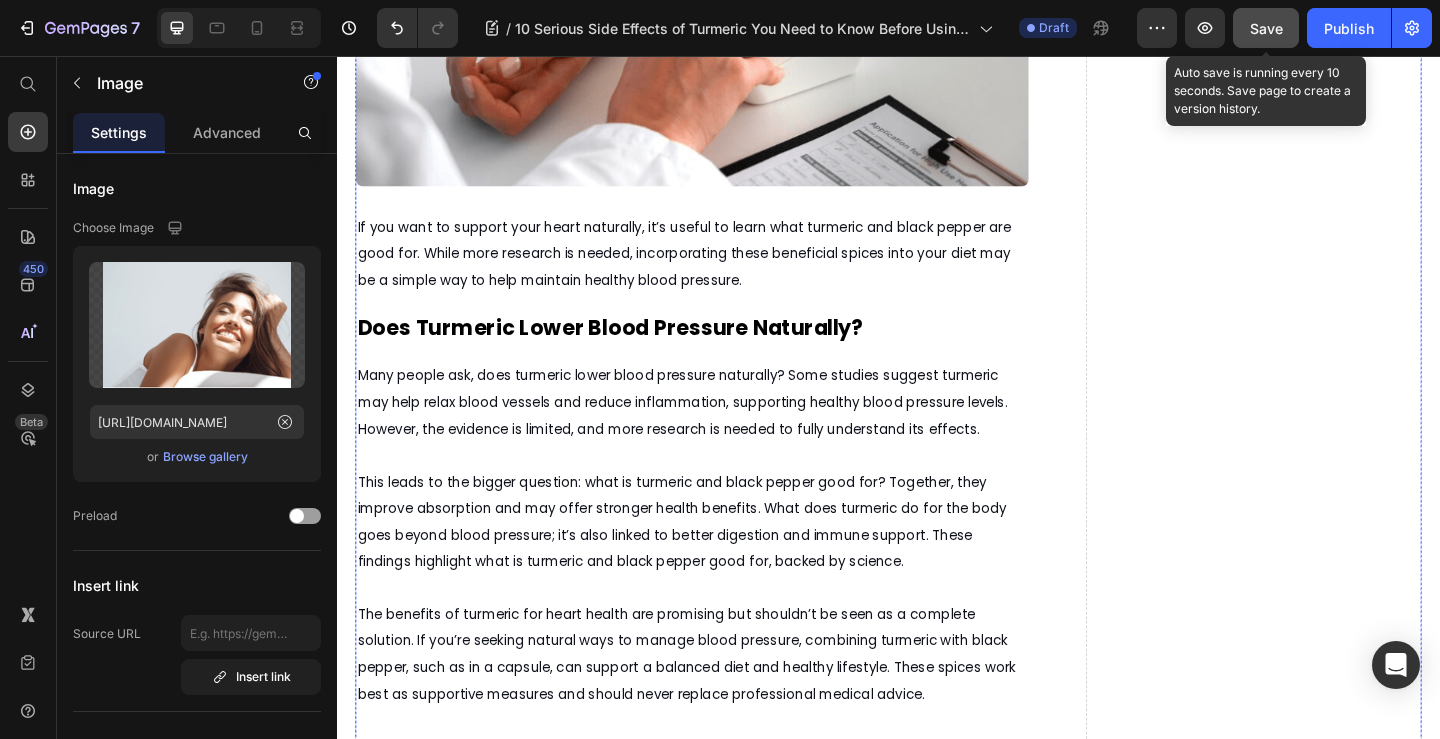 click at bounding box center [723, -1166] 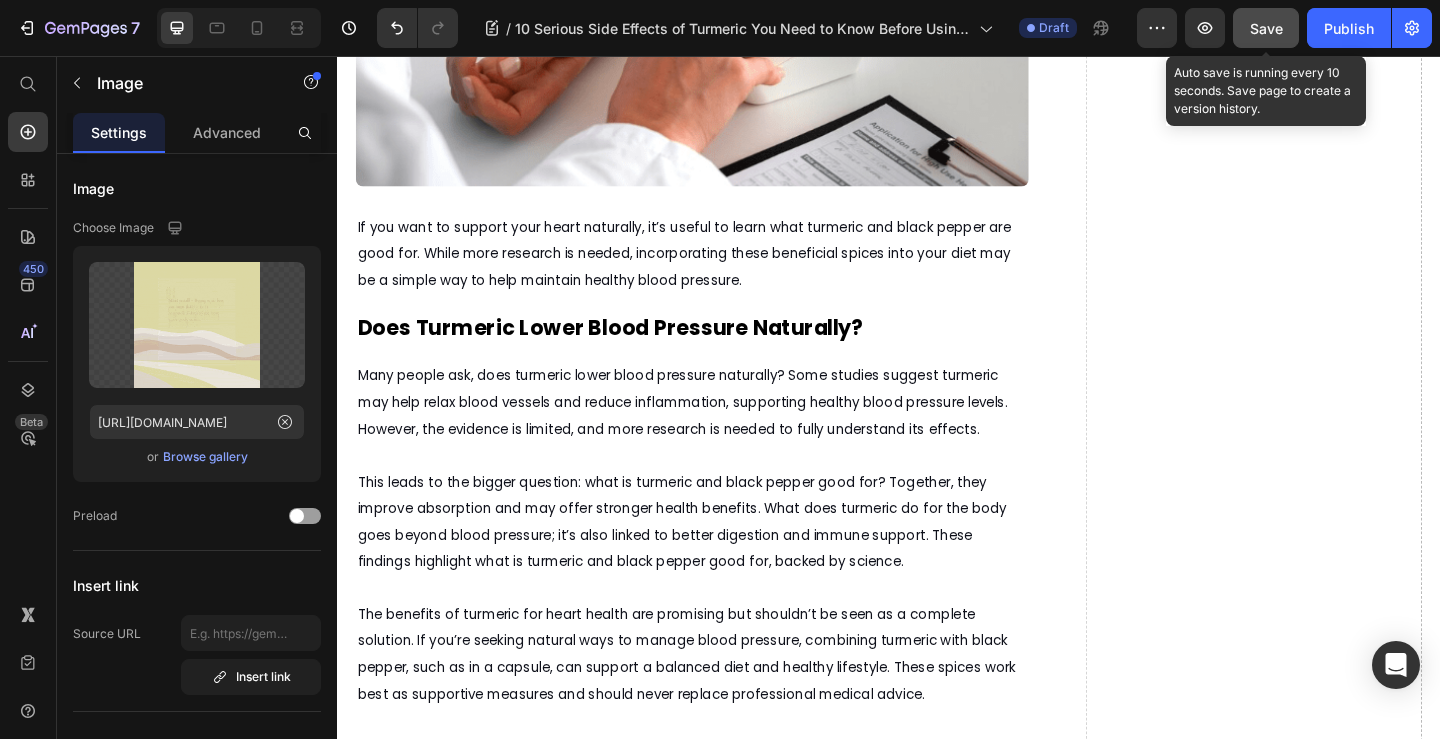 click 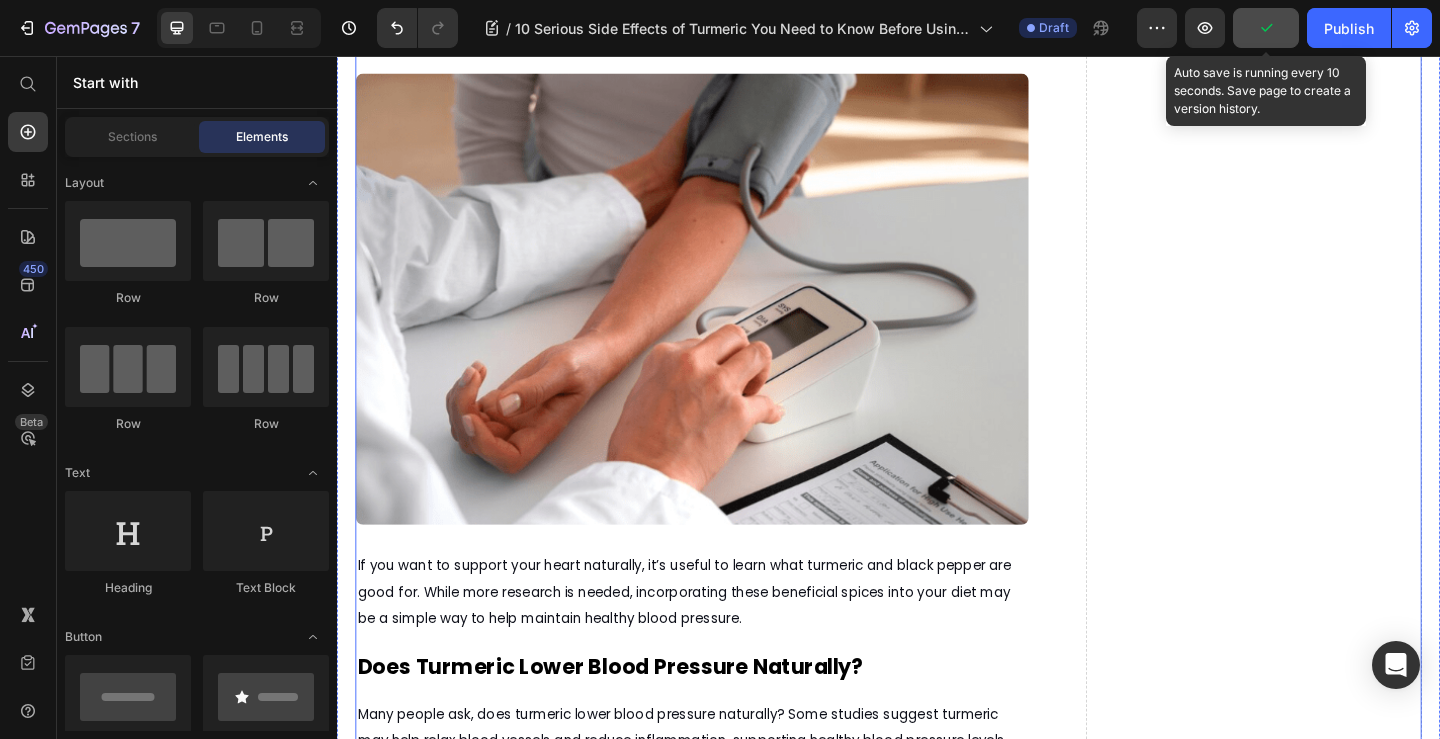 scroll, scrollTop: 6546, scrollLeft: 0, axis: vertical 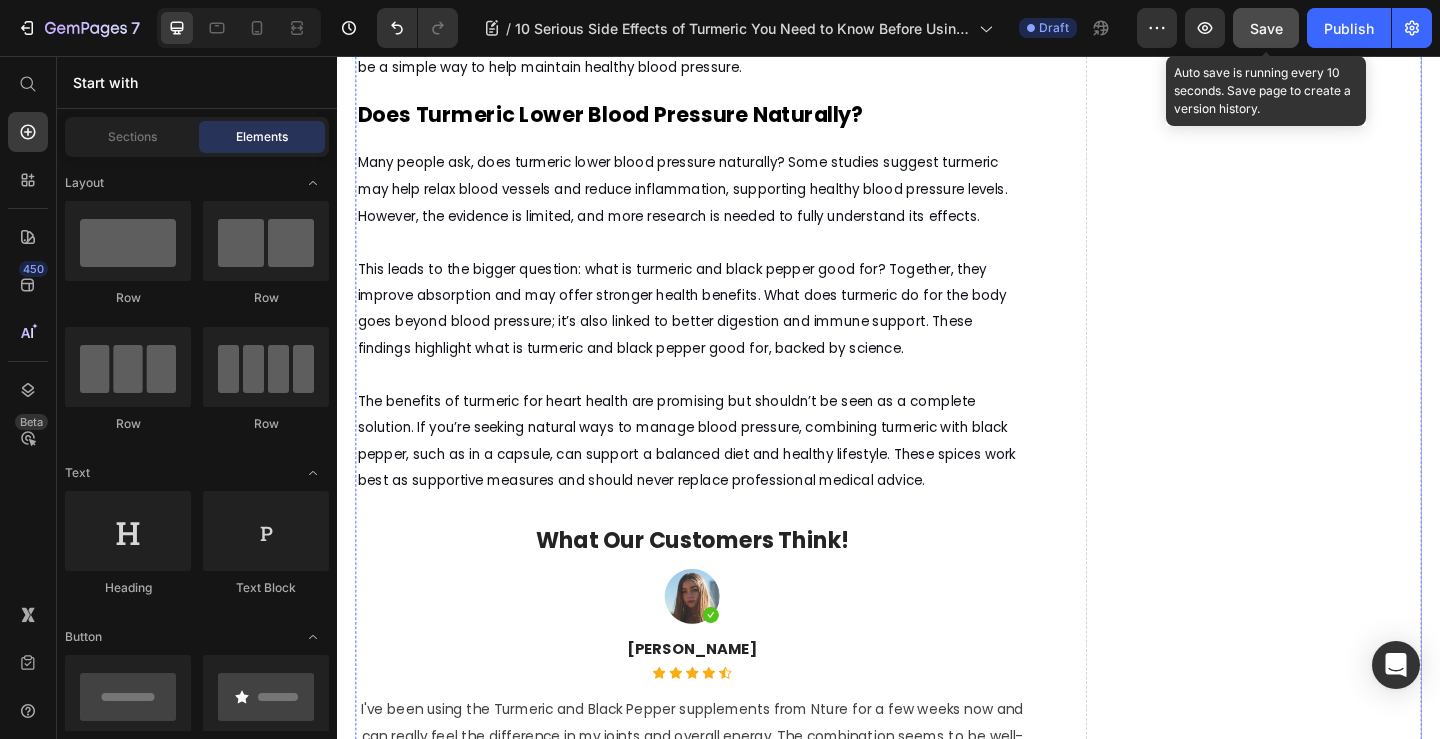 click on "By now, you should understand the rhythm of what we’re trying to say. So the question of: what is turmeric and black pepper good for, should be answered with a punch of confidence now. And that is that both turmeric and black pepper can support your health, as long as you listen to your body and use them wisely." at bounding box center [723, -1307] 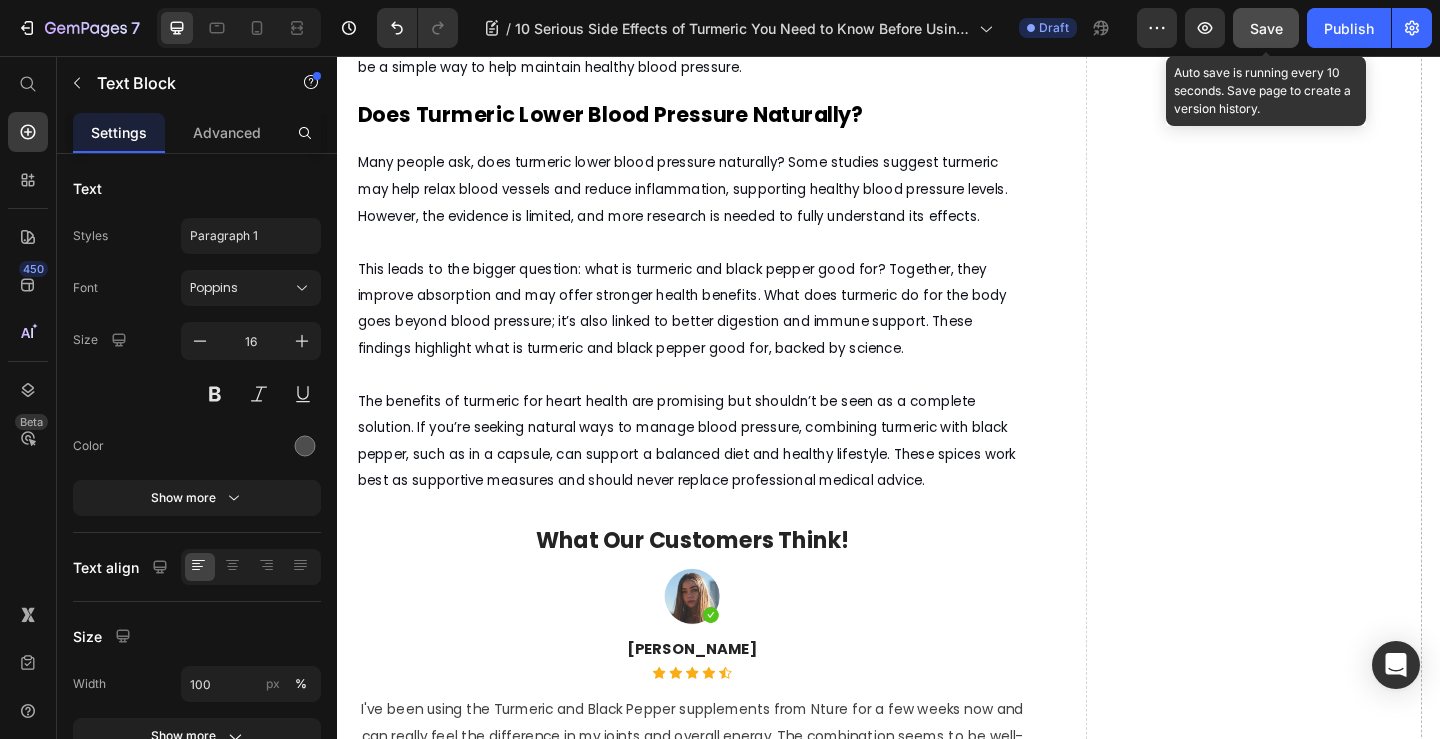 click on "By now, you should understand the rhythm of what we’re trying to say. So the question of: what is turmeric and black pepper good for, should be answered with a punch of confidence now. And that is that both turmeric and black pepper can support your health, as long as you listen to your body and use them wisely." at bounding box center [723, -1307] 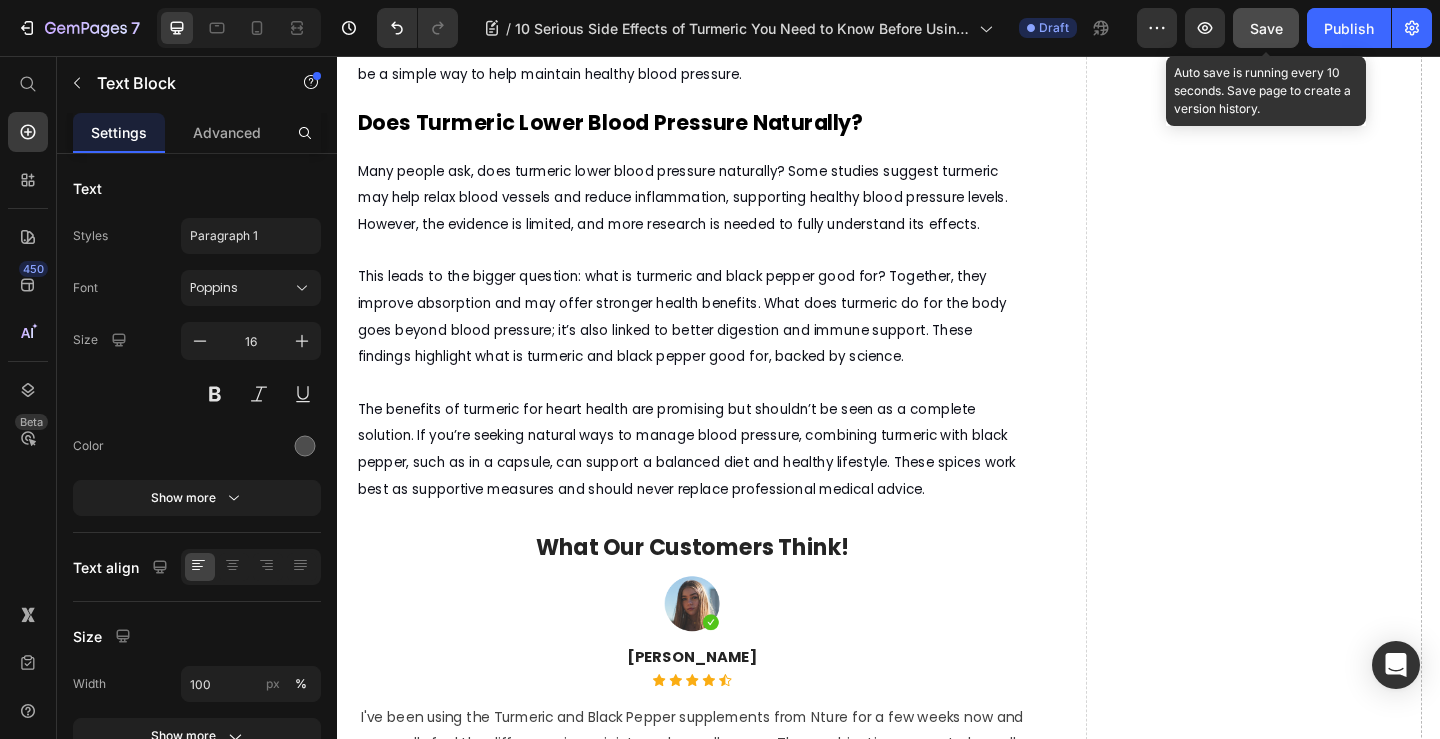scroll, scrollTop: 6746, scrollLeft: 0, axis: vertical 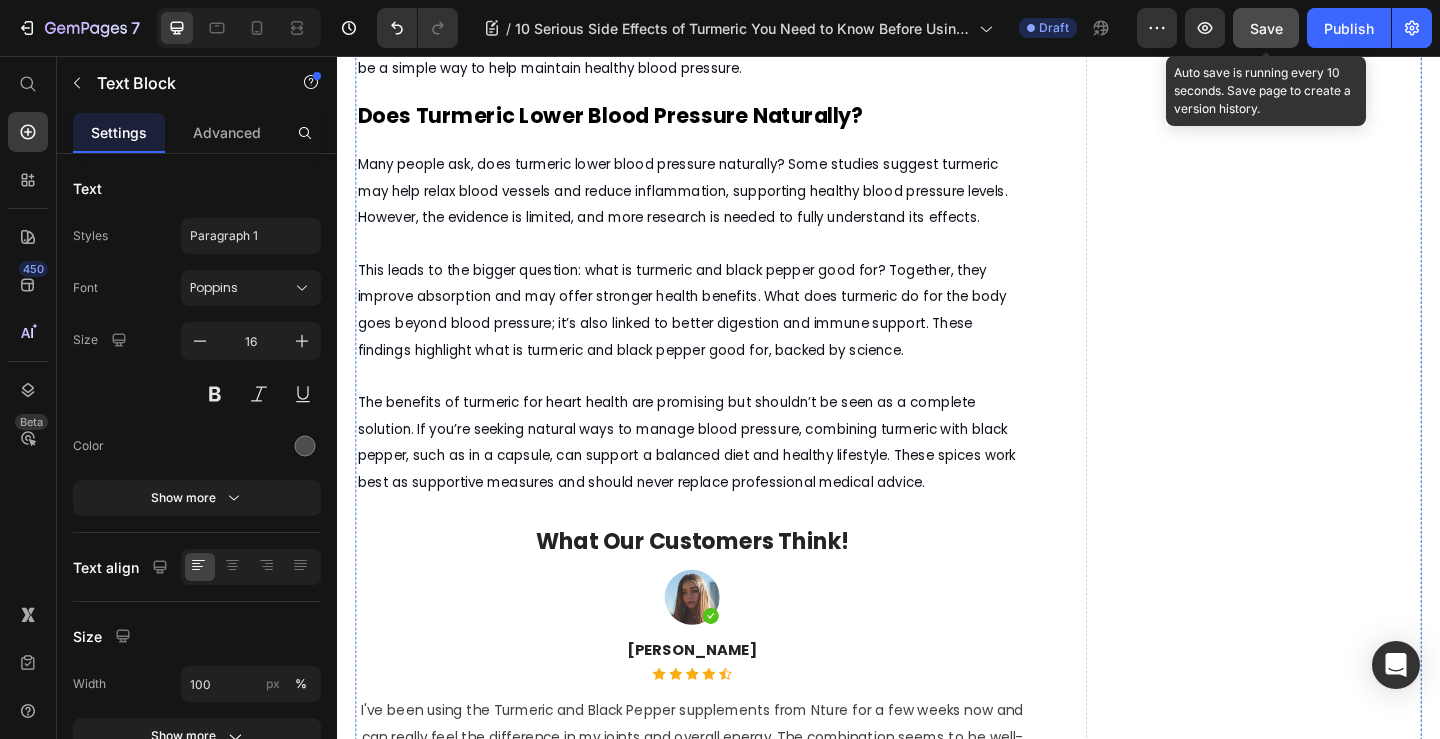 click on "Turmeric and Weight: Can It Help You Slim Down?" at bounding box center [647, -1215] 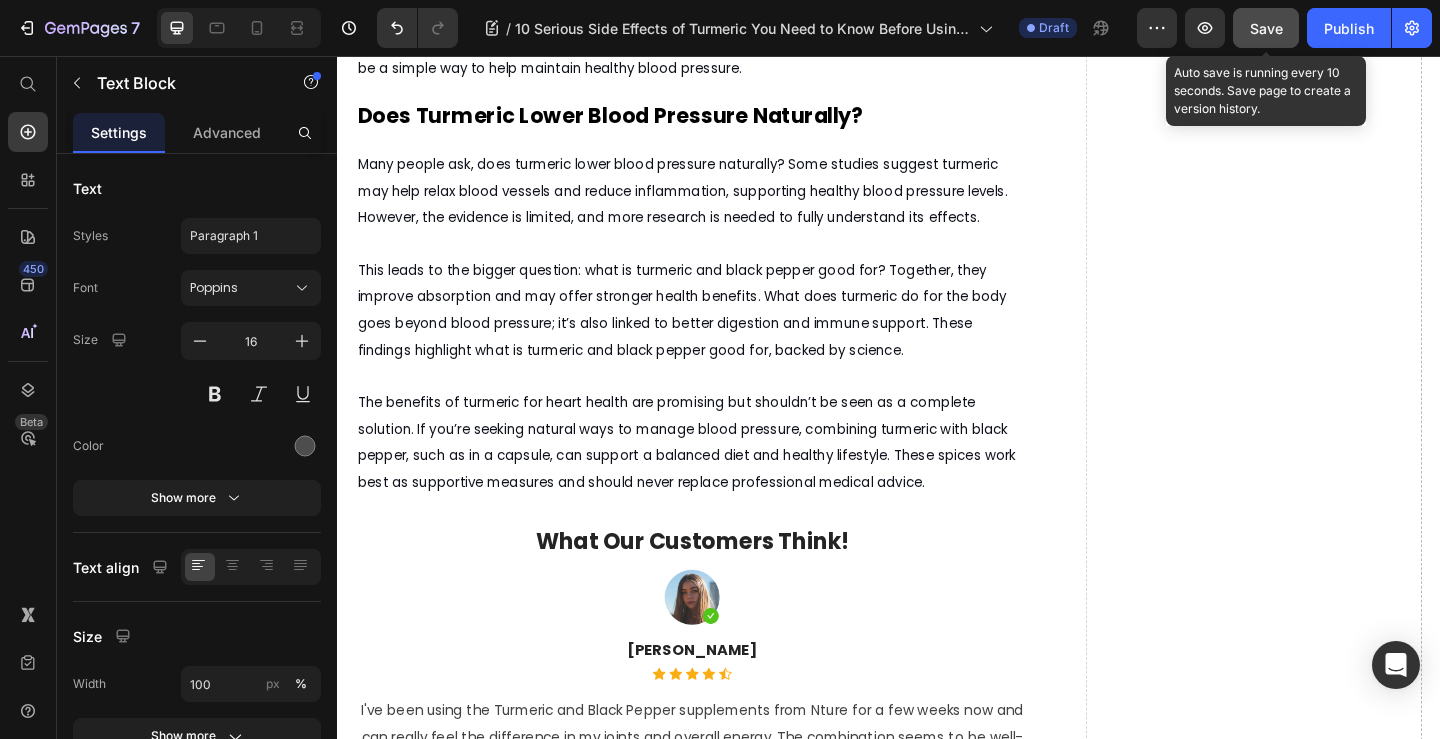 click 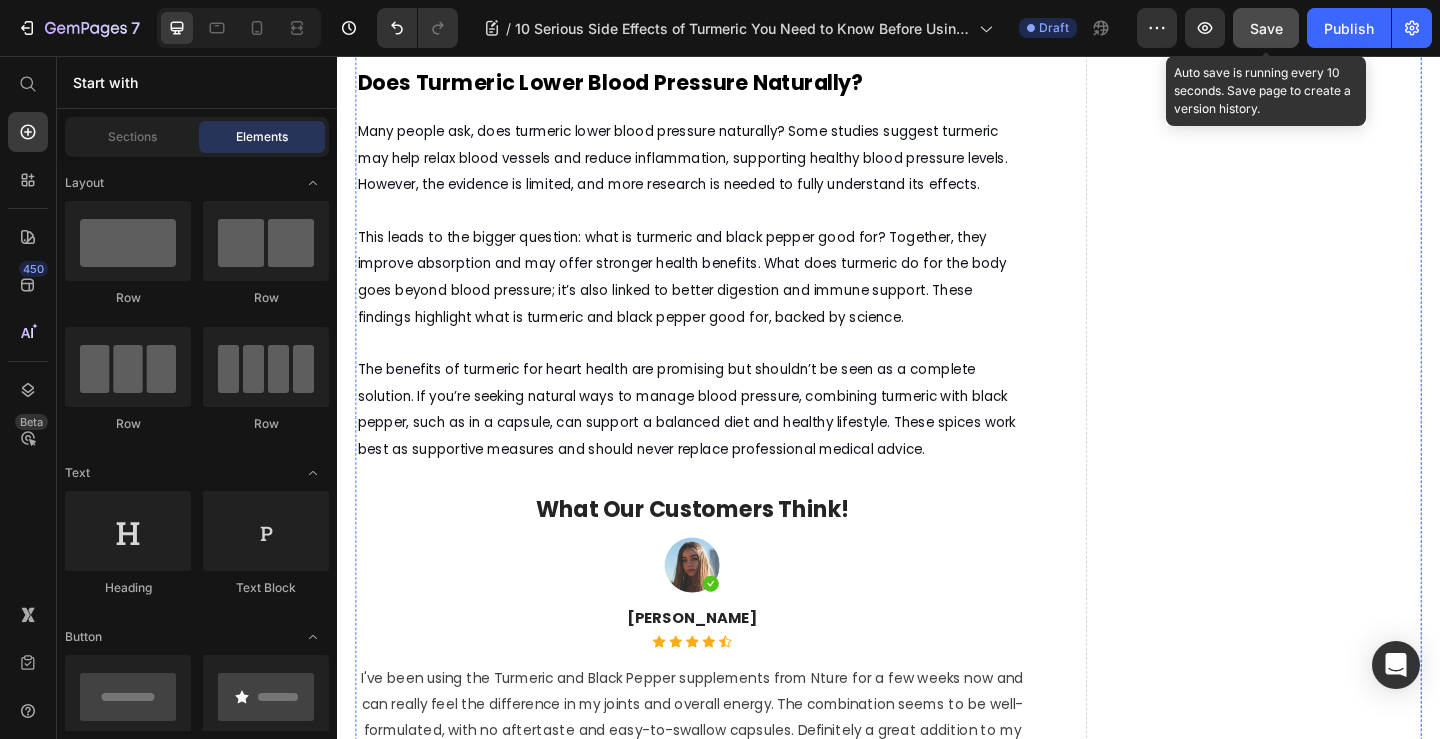 click on "Some research suggests that turmeric may play a minor role in supporting weight control, particularly by helping to reduce inflammation and enhancing the body's ability to handle fat. When you ask if turmeric helps with weight loss, the answer is, it might help as part of a healthy diet and lifestyle, though it's not a magic solution. Combined with black pepper, turmeric becomes more effective because it is better absorbed by the body." at bounding box center [723, -1158] 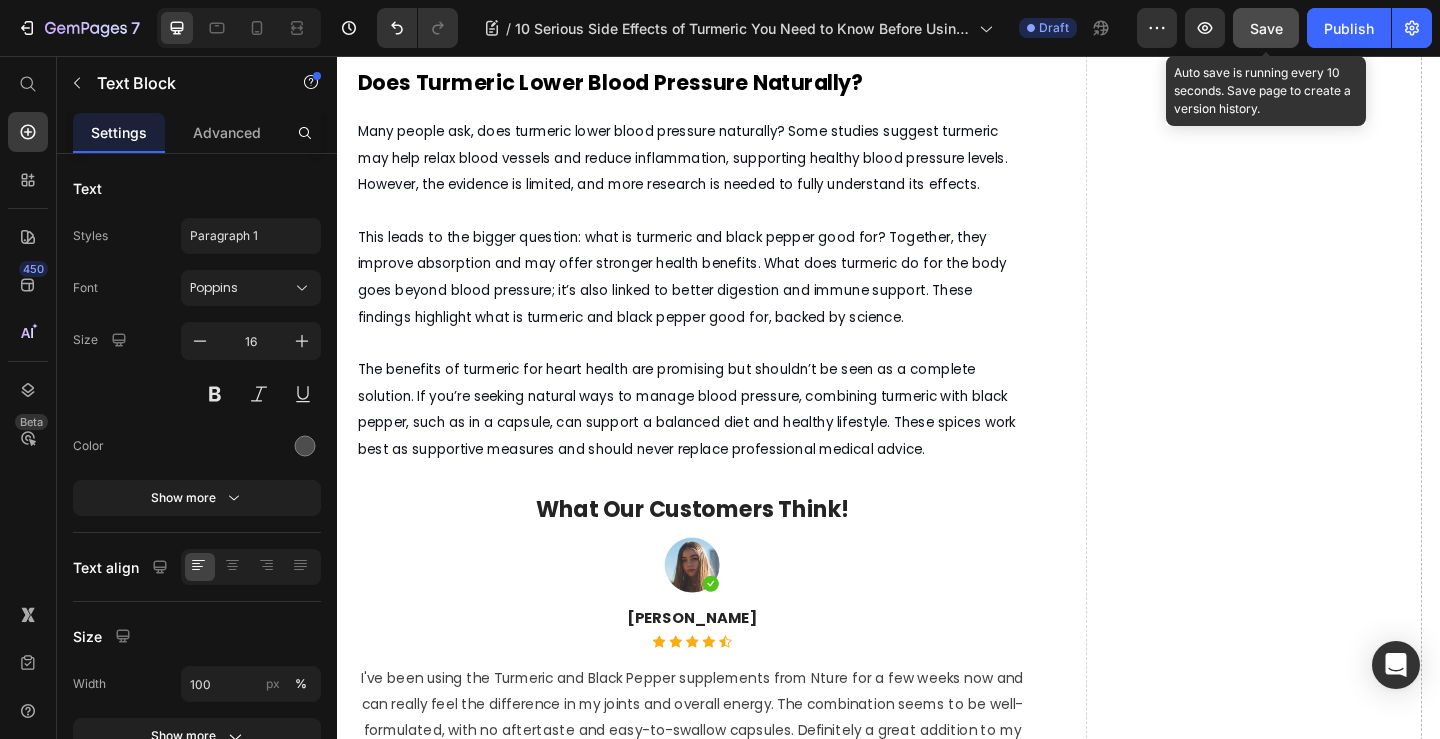 click at bounding box center [515, -1250] 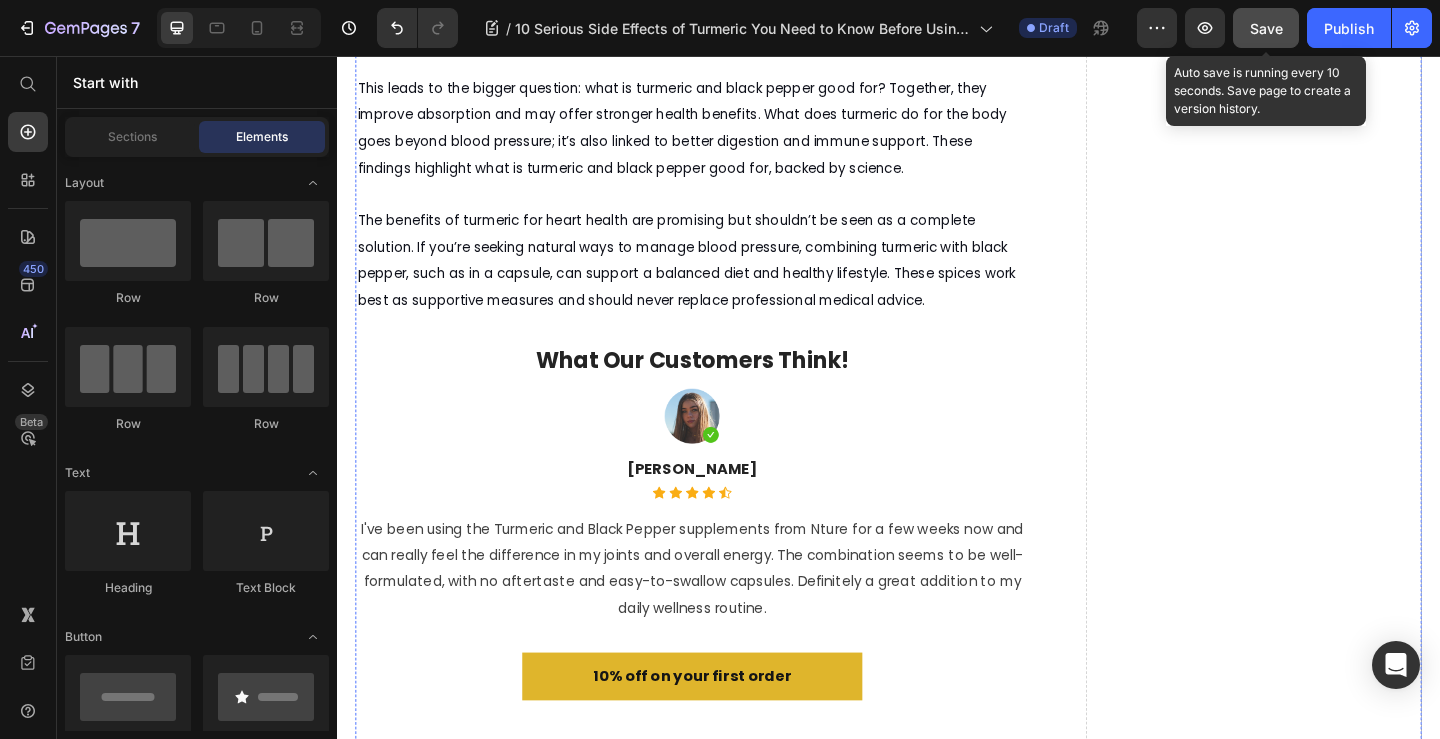click at bounding box center [723, -1231] 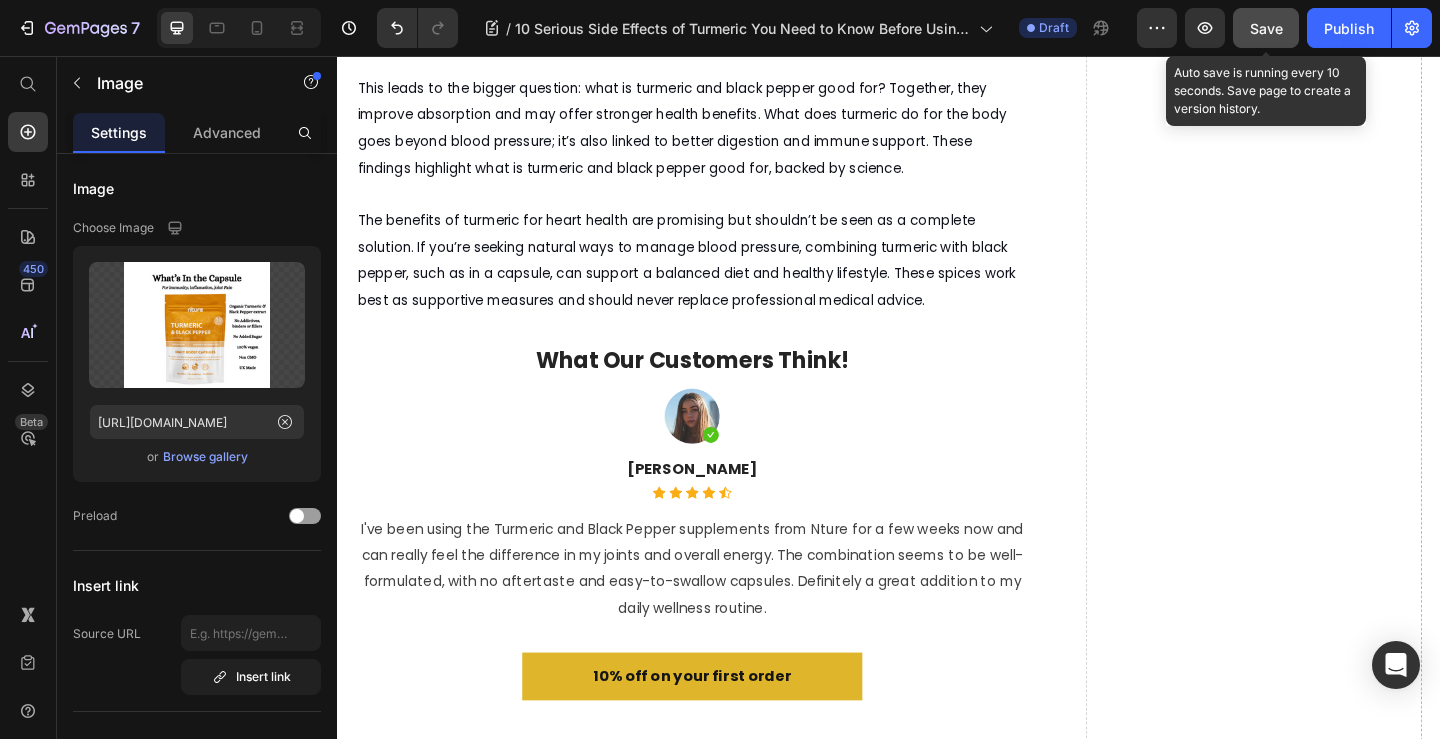 click on "Image" at bounding box center [432, -1250] 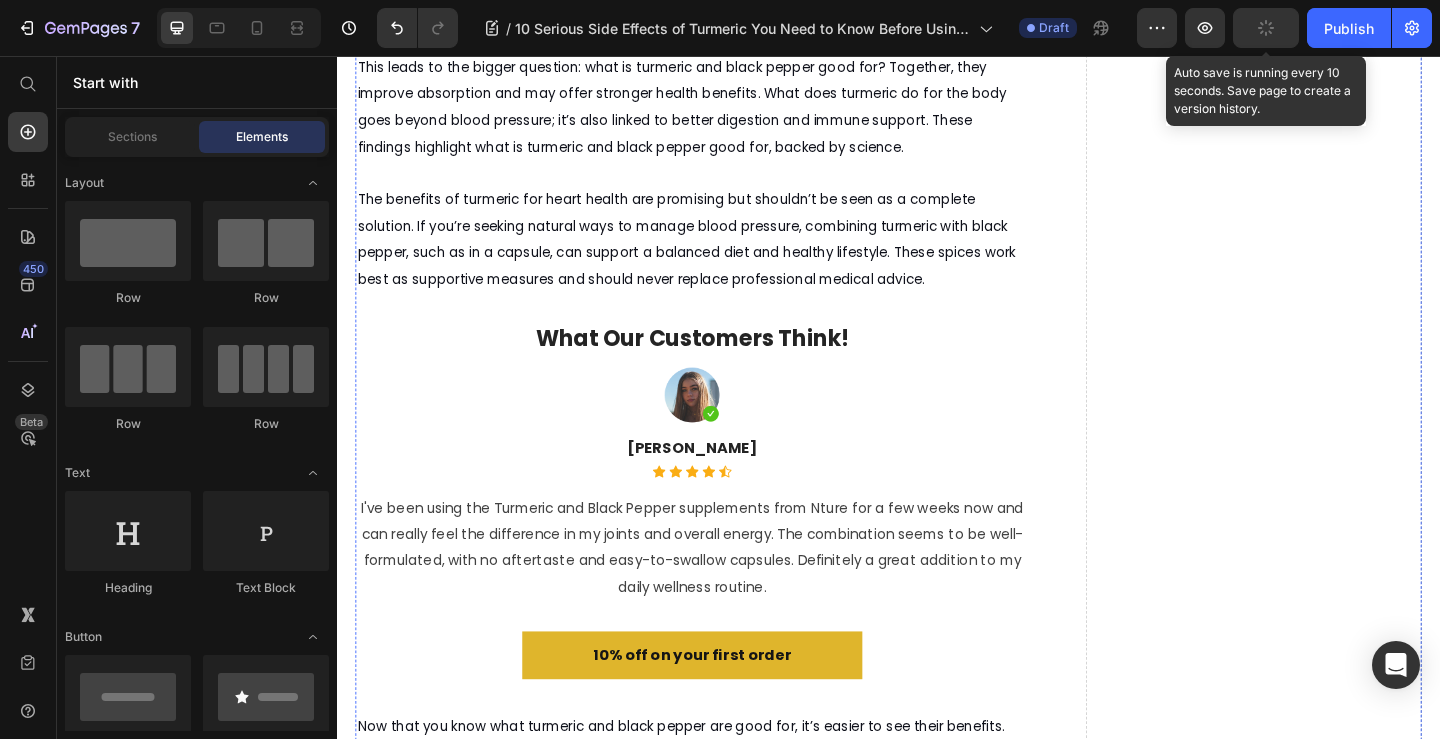 click on "So, when you think about what turmeric and black pepper are good for, weight support is one of the everyday benefits backed by early scientific research. For more information, the" at bounding box center (711, -1201) 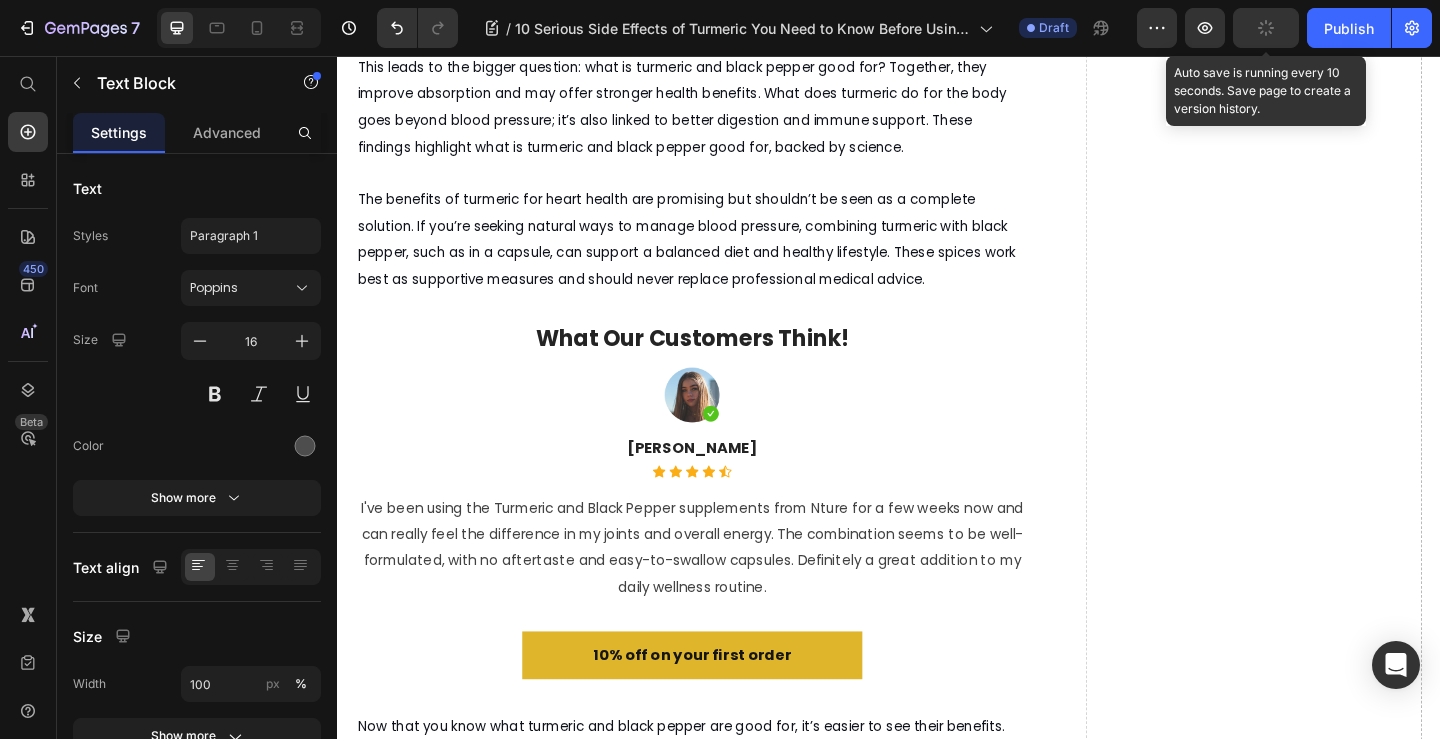 click 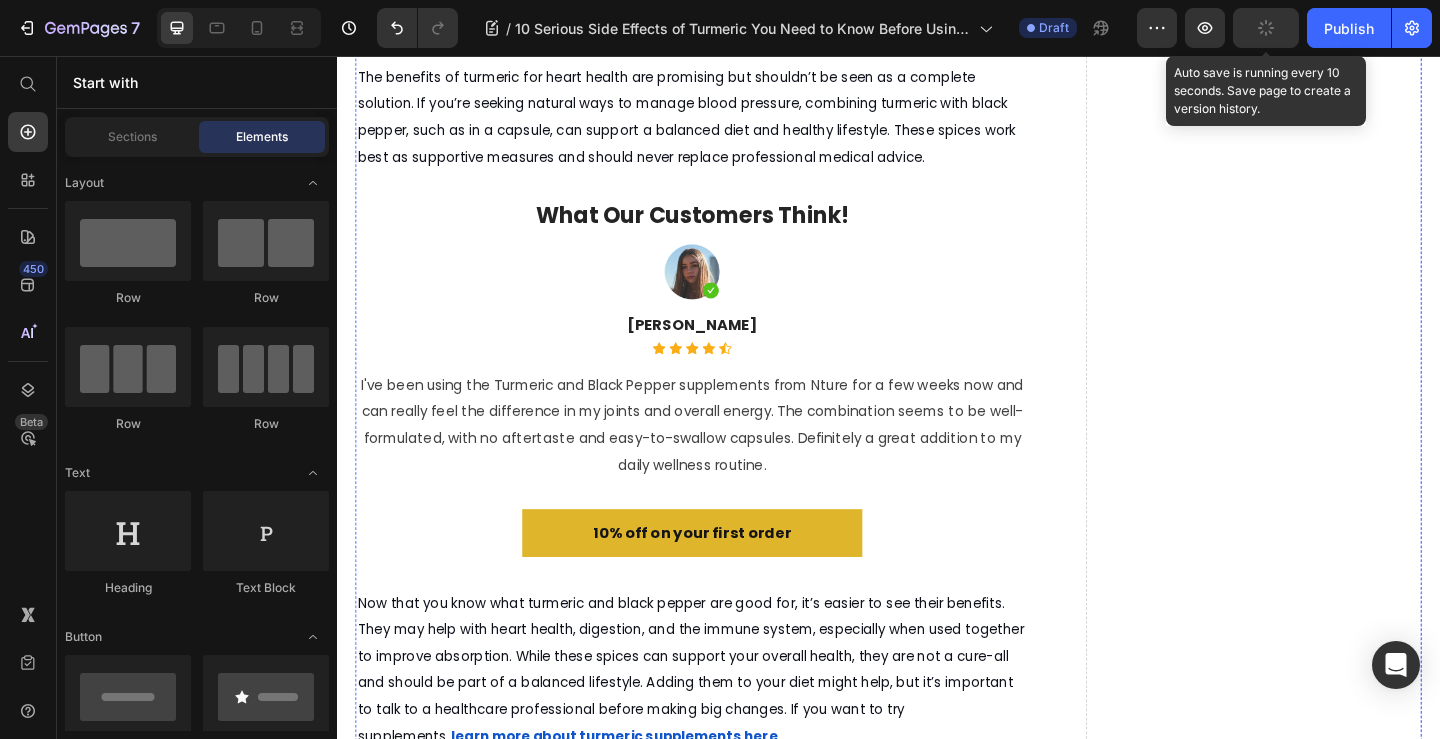 click on "Turmeric and Blood Pressure: Is There a Link?" at bounding box center [559, -1215] 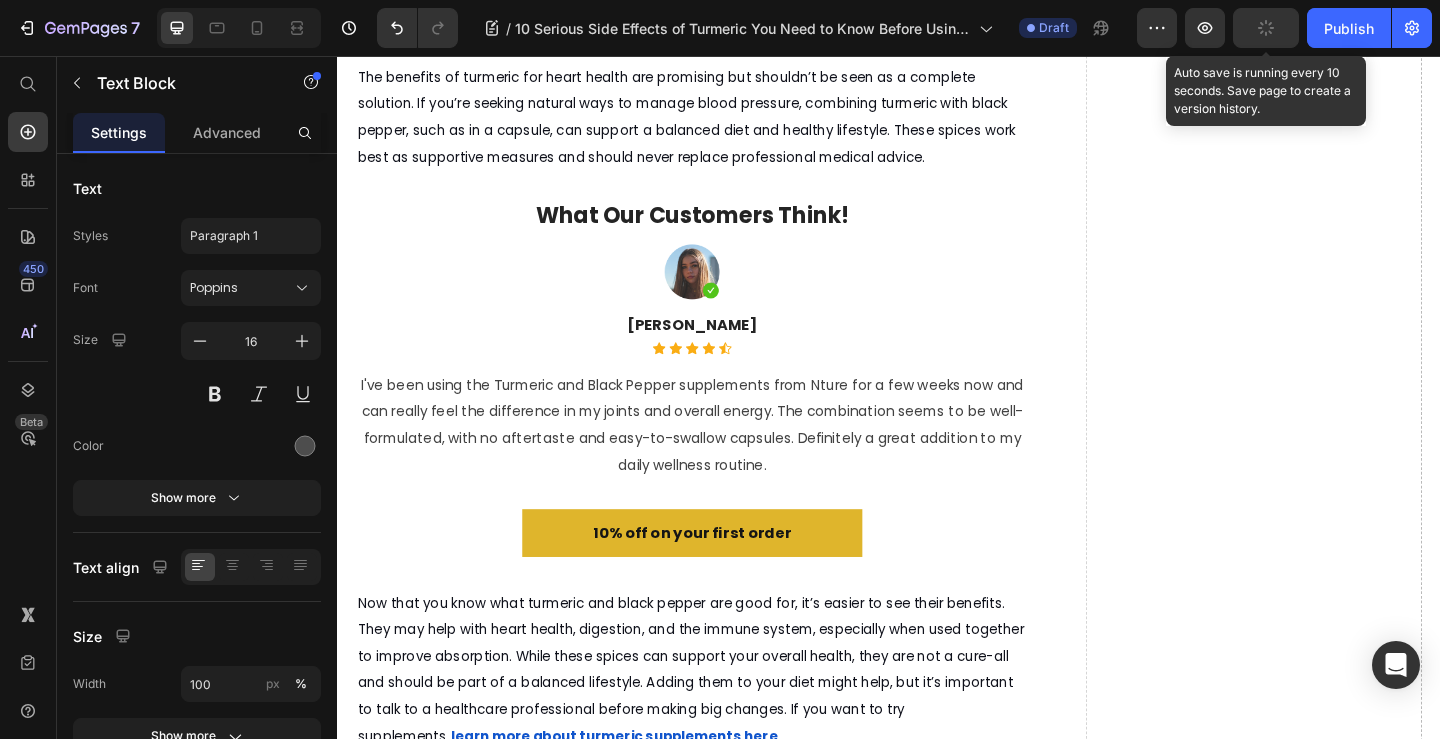 click 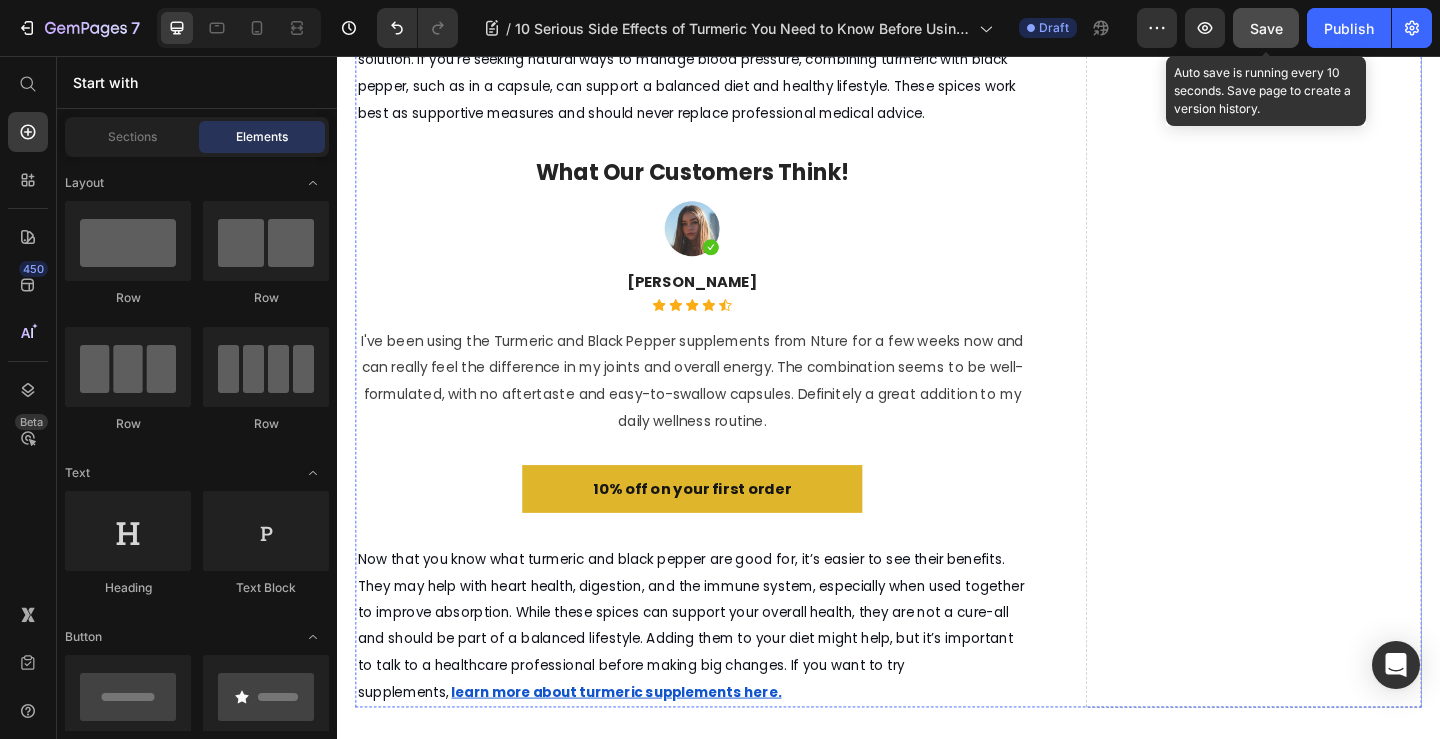 click on "Turmeric and black pepper are good for boosting overall cardiovascular health due to their anti-inflammatory properties. These powerful spices have been used for hundreds of centuries in traditional medicine to support the heart and blood vessels." at bounding box center (723, -1186) 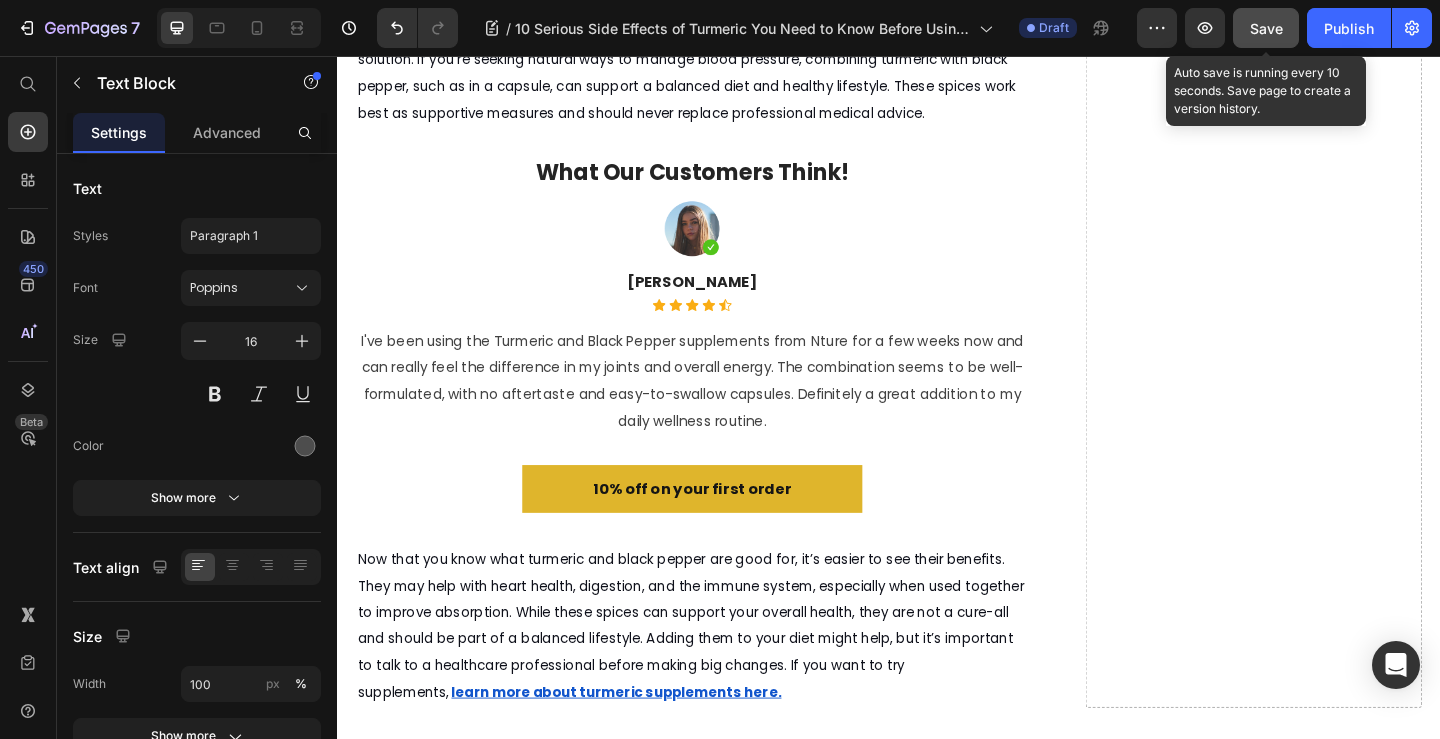 click 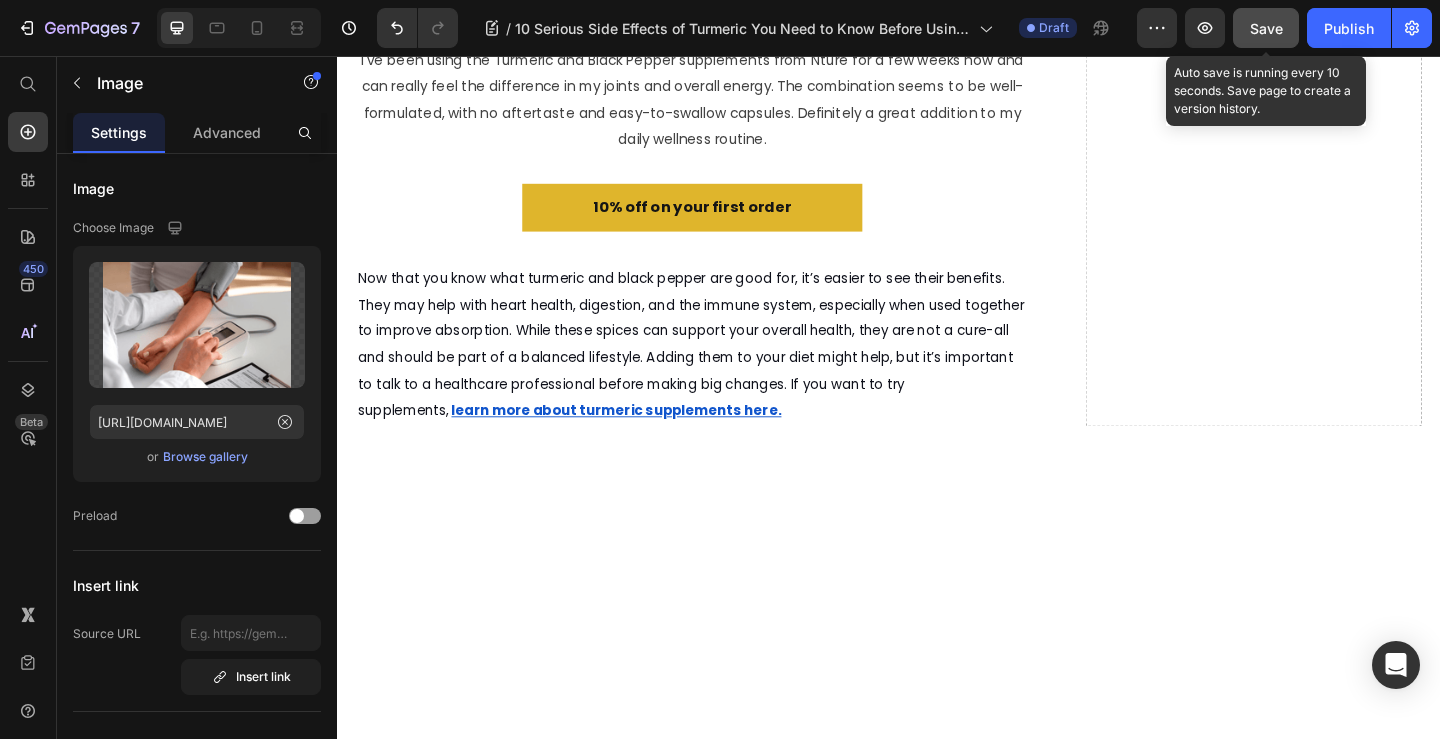 click 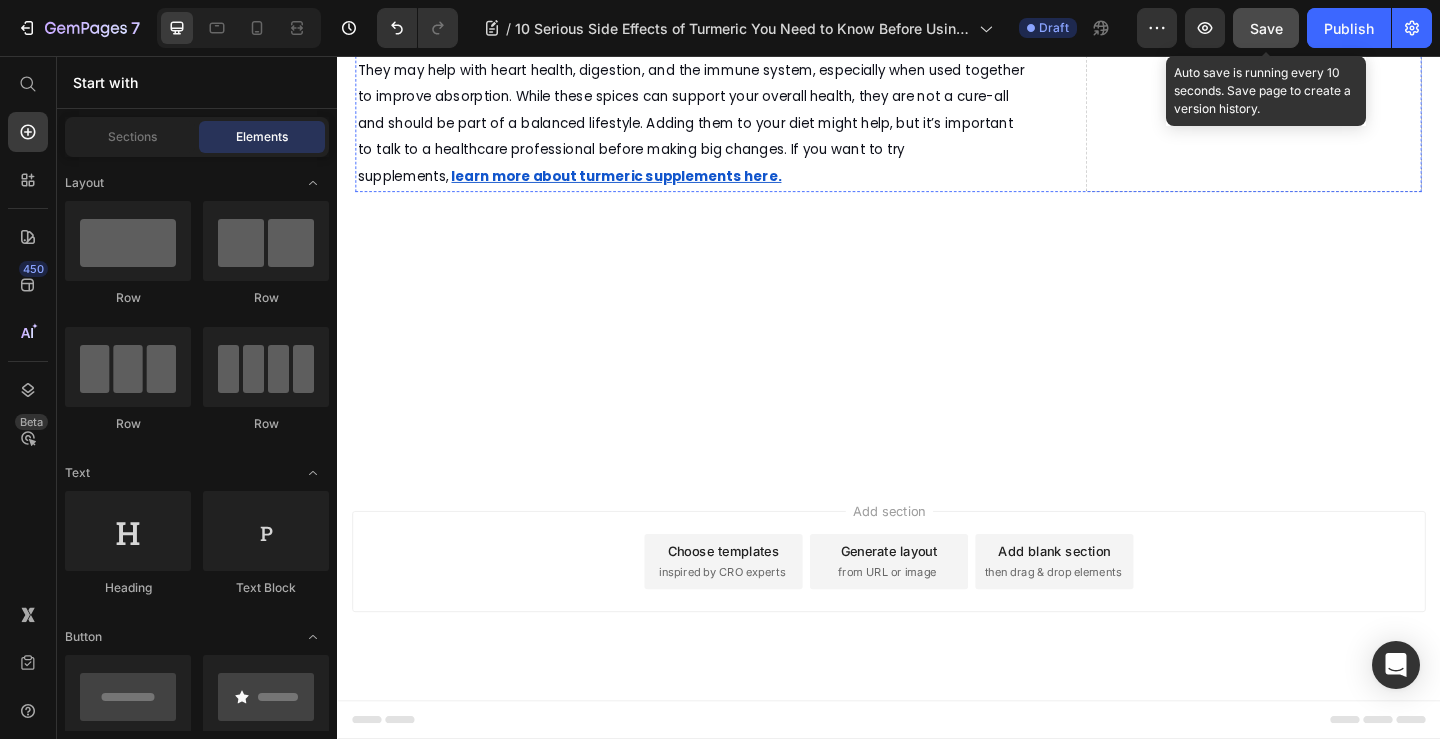 click on "If you want to support your heart naturally, it’s useful to learn what turmeric and black pepper are good for. While more research is needed, incorporating these beneficial spices into your diet may be a simple way to help maintain healthy blood pressure." at bounding box center [714, -922] 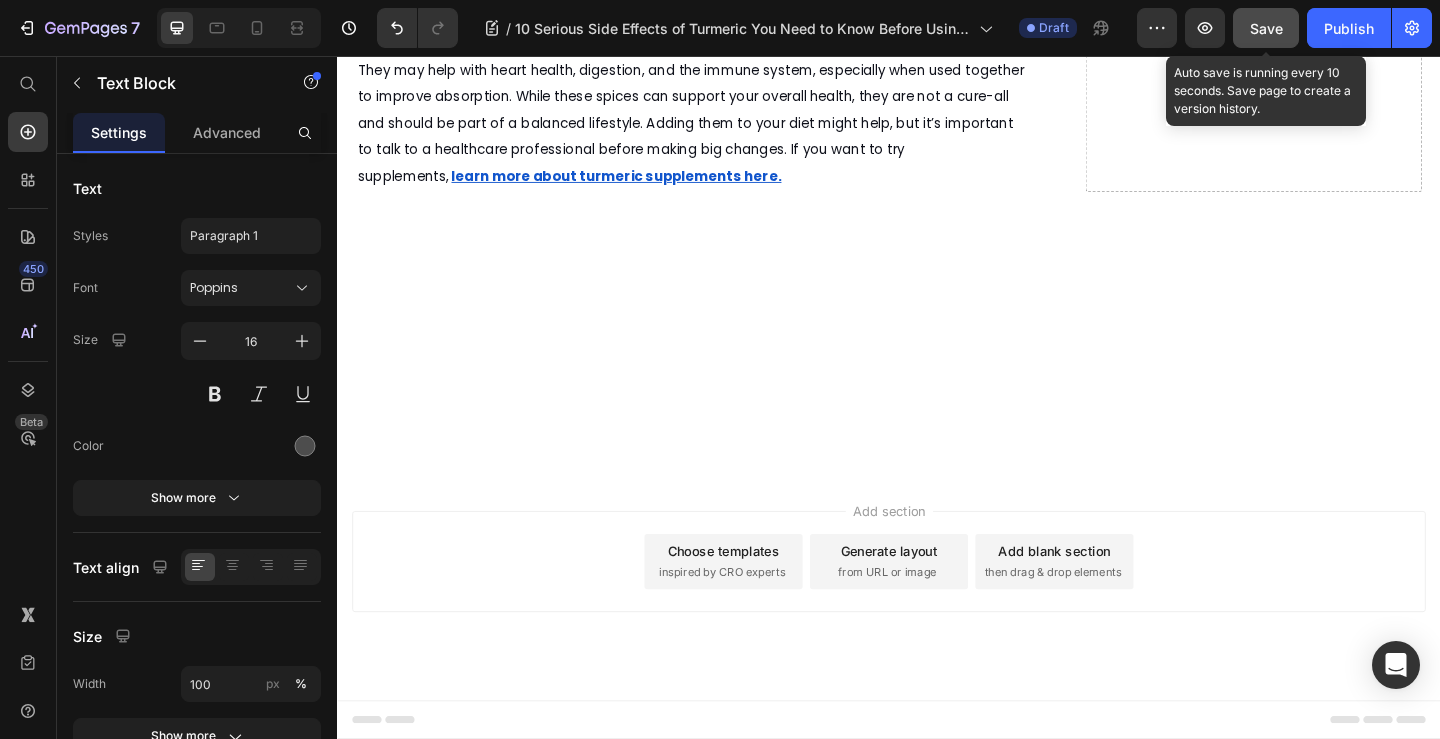 drag, startPoint x: 508, startPoint y: 309, endPoint x: 581, endPoint y: 350, distance: 83.725746 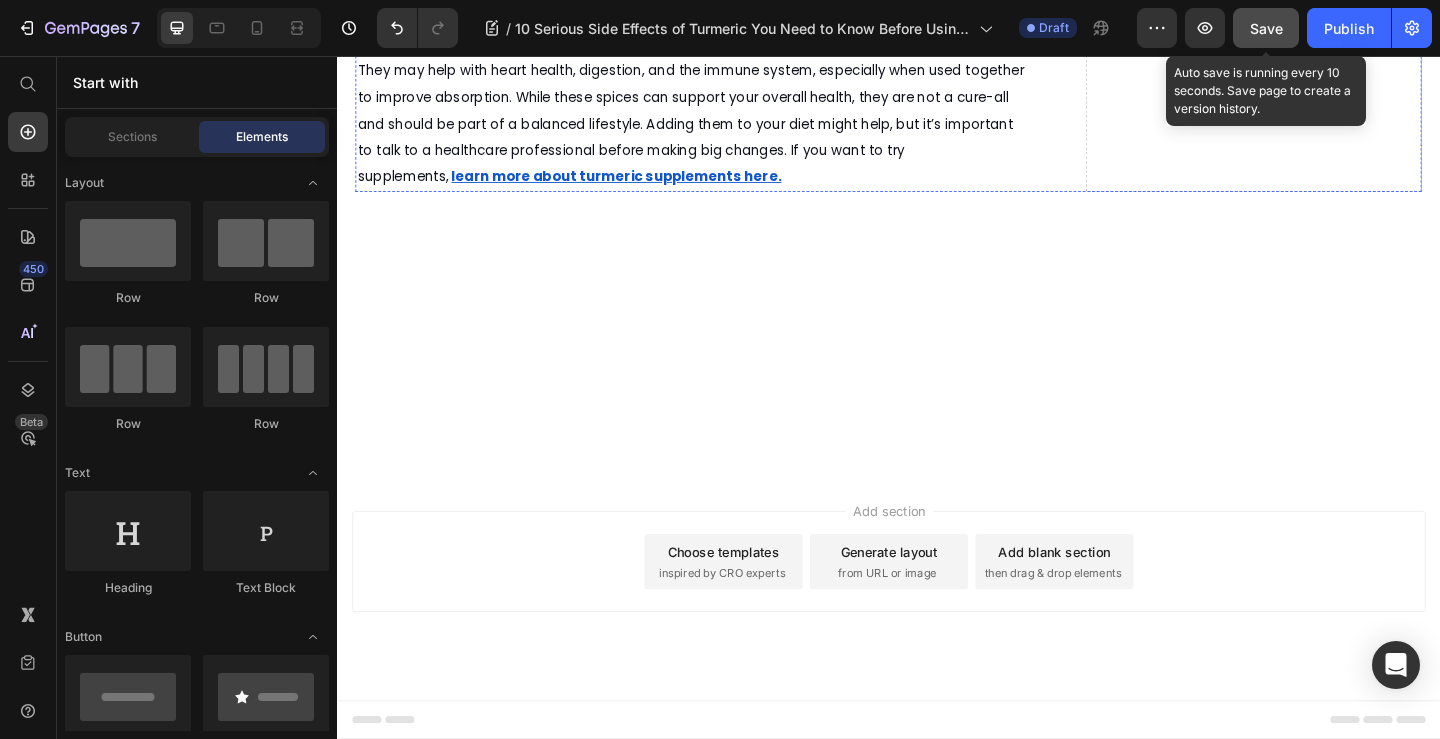 click on "Does Turmeric Lower Blood Pressure Naturally?" at bounding box center [634, -841] 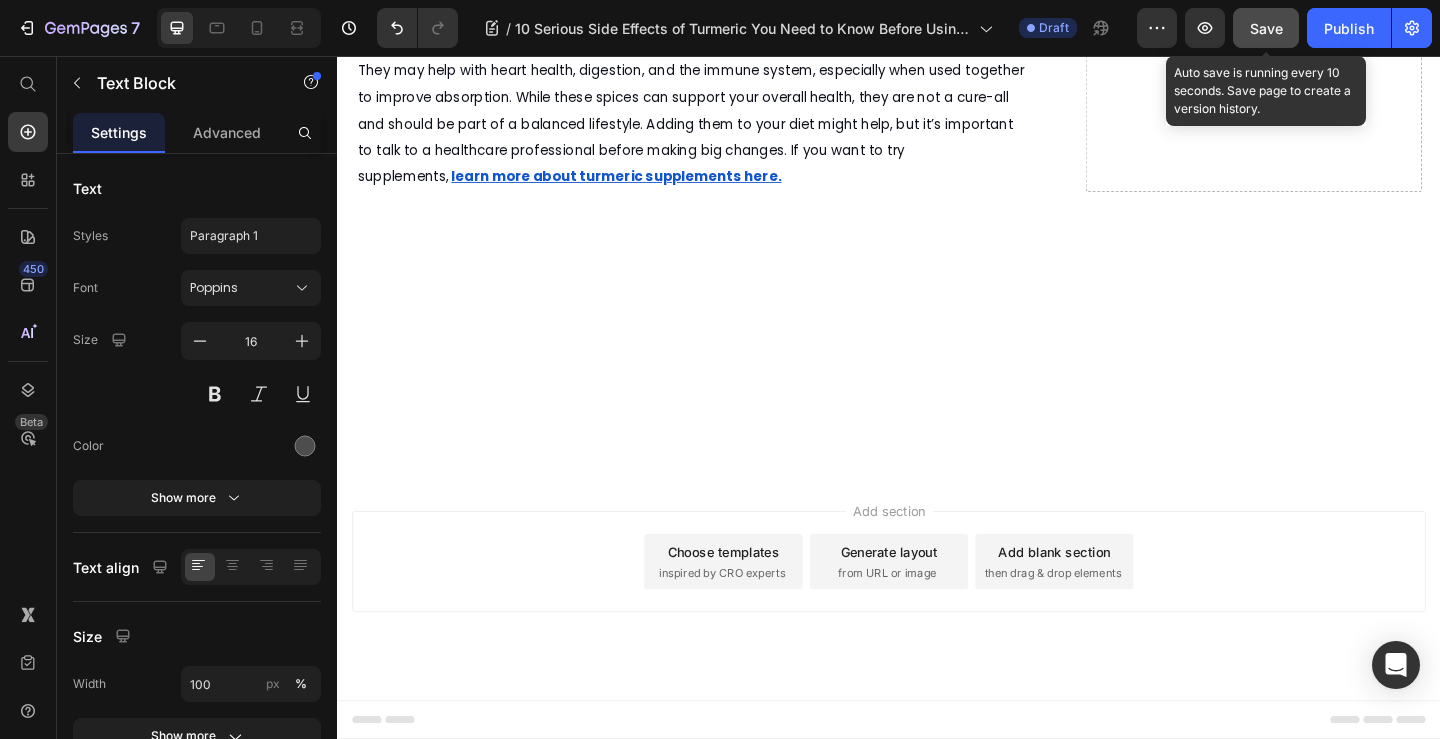 click 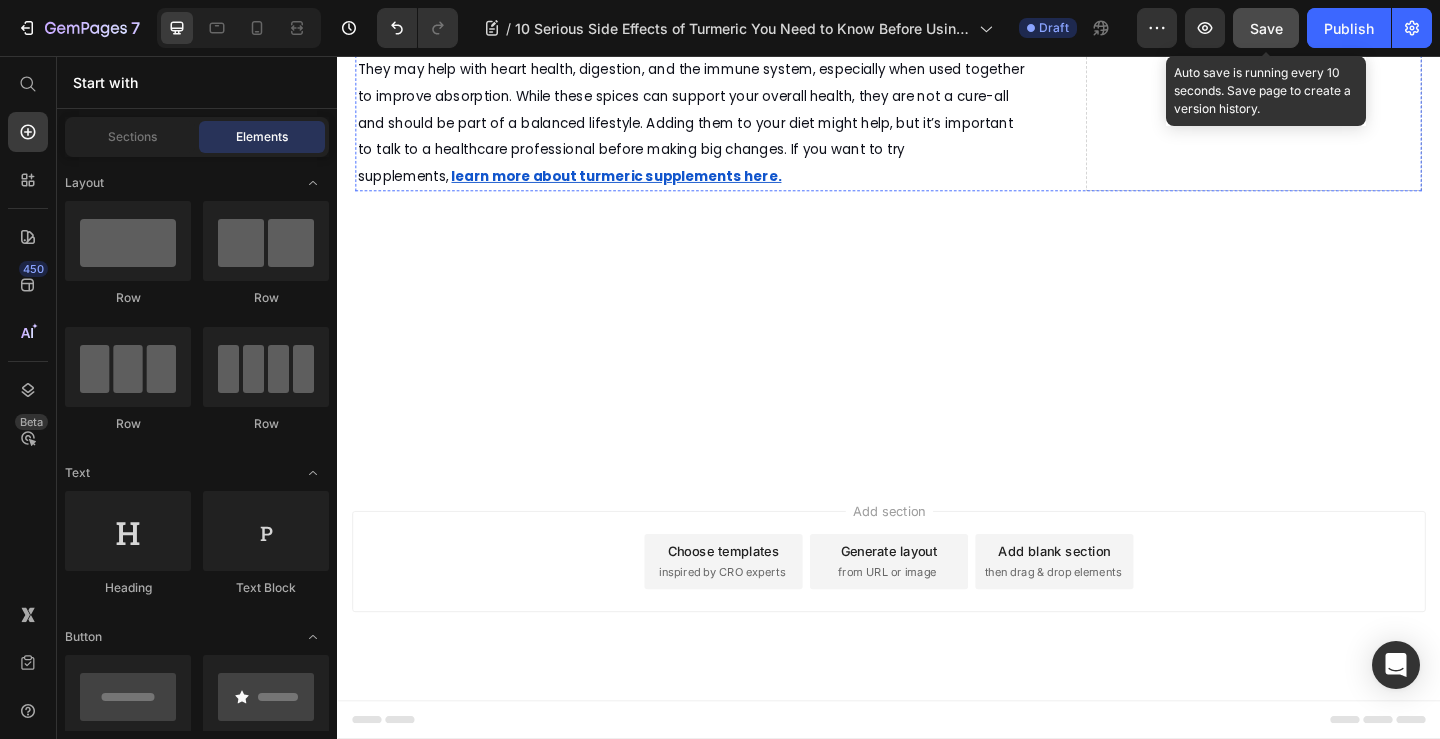 click on "Many people ask, does turmeric lower blood pressure naturally? Some studies suggest turmeric may help relax blood vessels and reduce inflammation, supporting healthy blood pressure levels. However, the evidence is limited, and more research is needed to fully understand its effects." at bounding box center (723, -760) 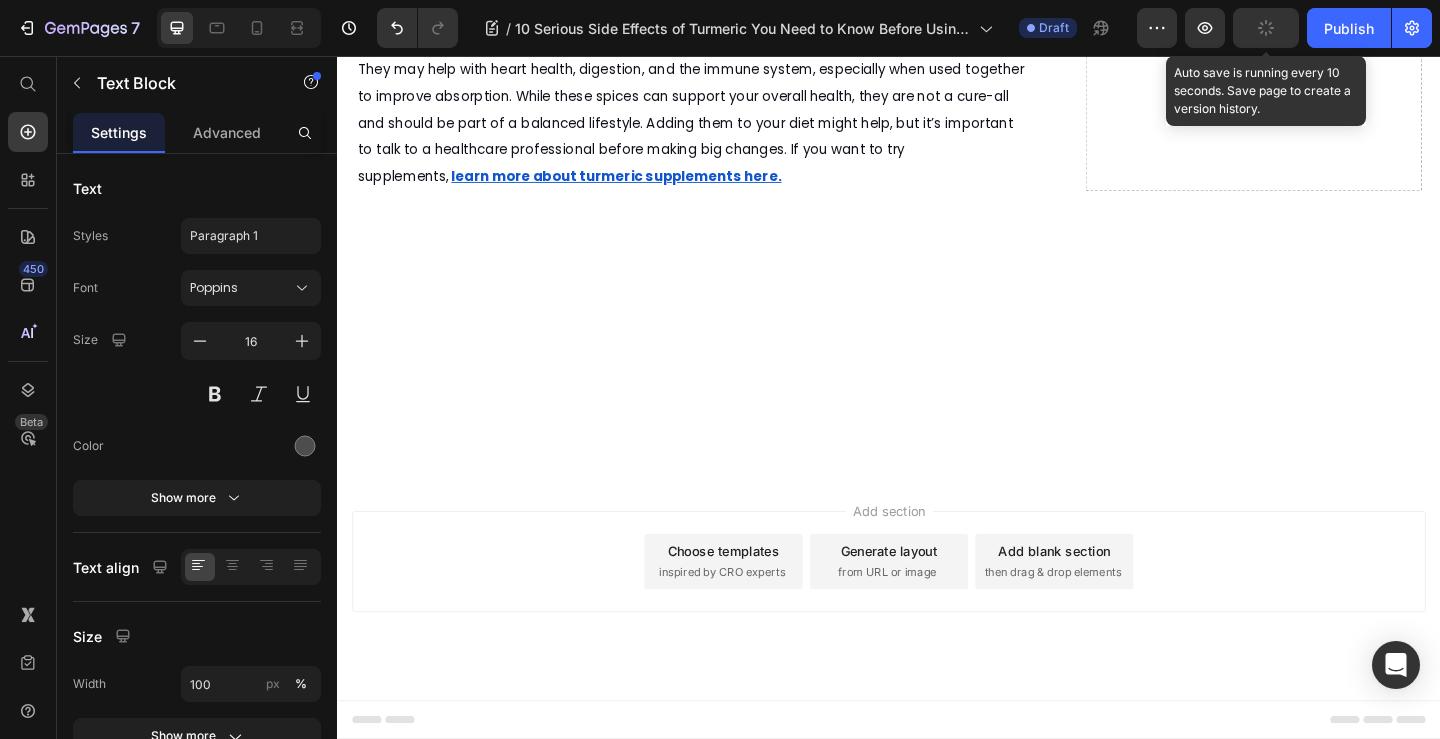 click at bounding box center (515, -824) 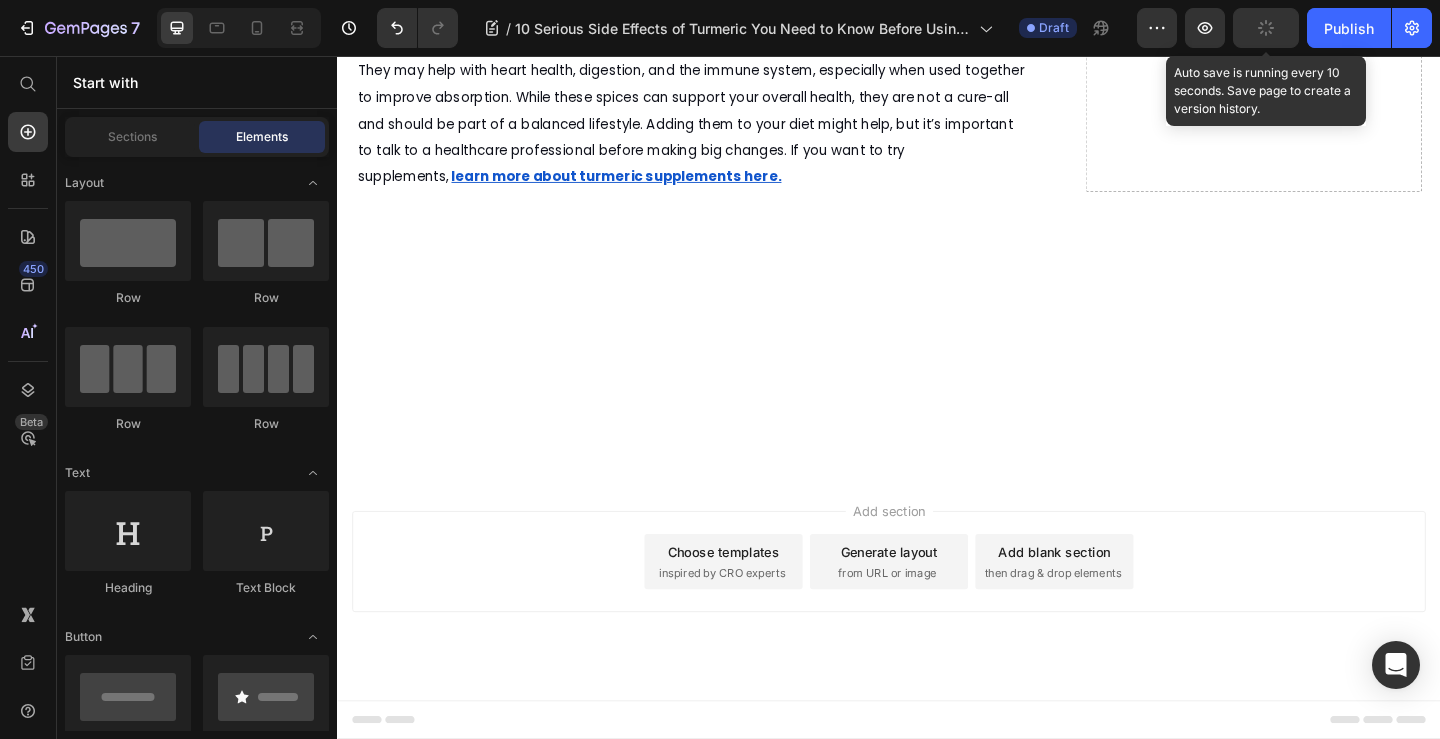 click on "What Our Customers Think!" at bounding box center (723, -379) 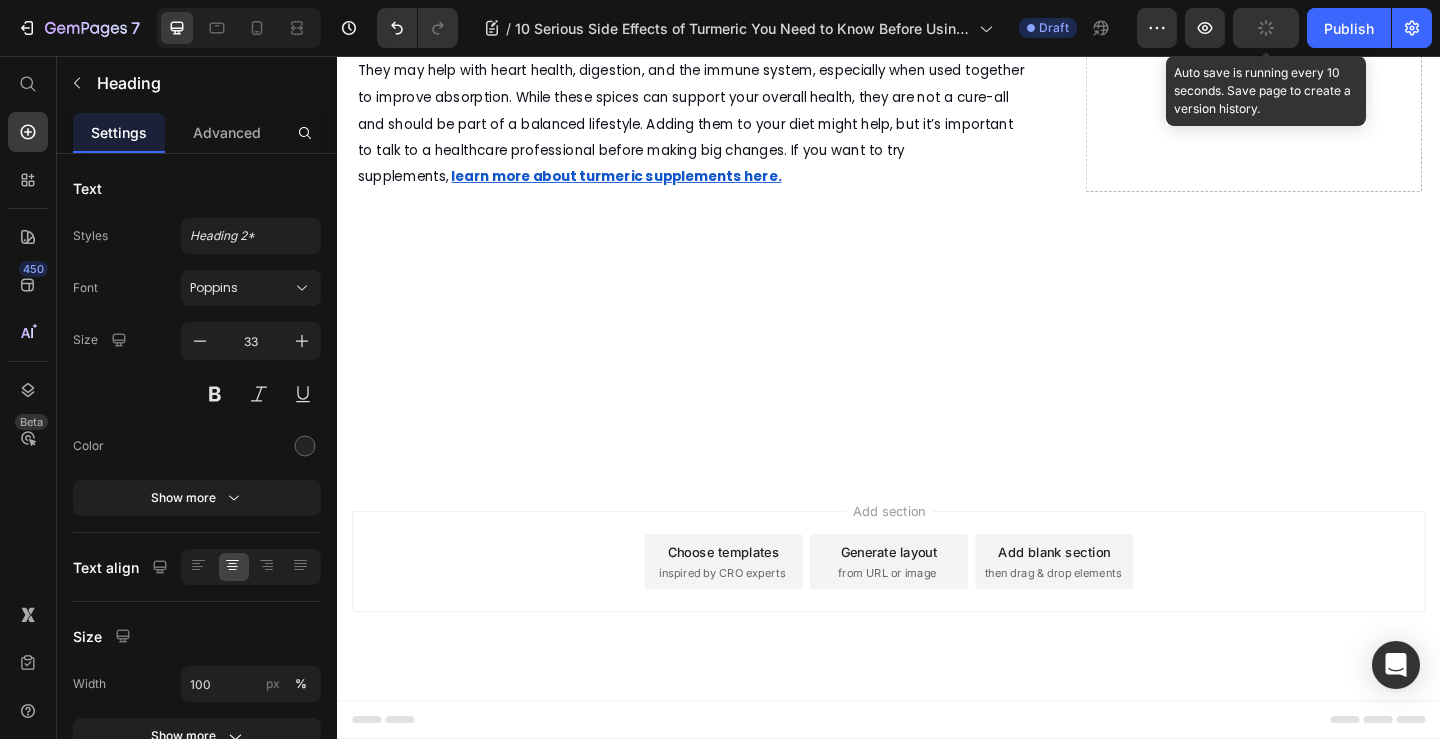 click 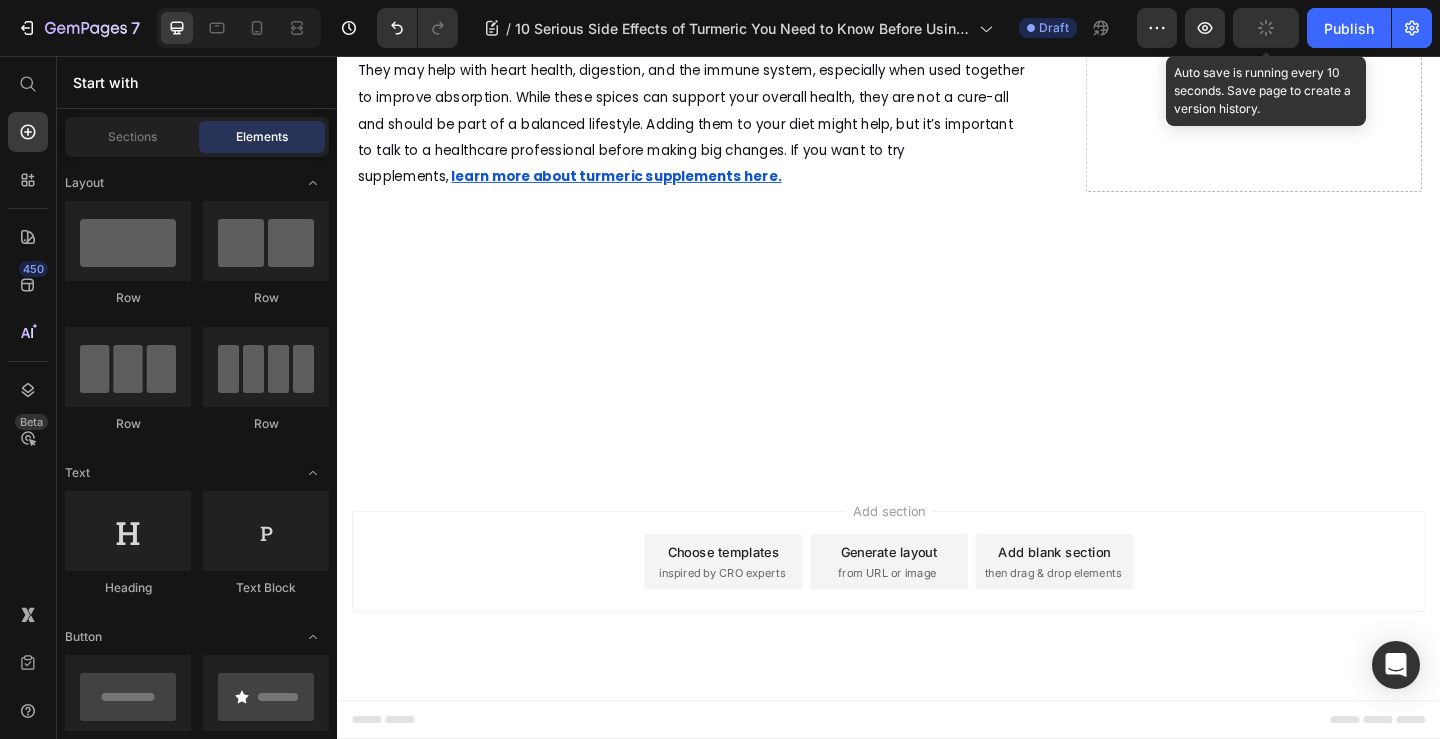 click at bounding box center (723, -317) 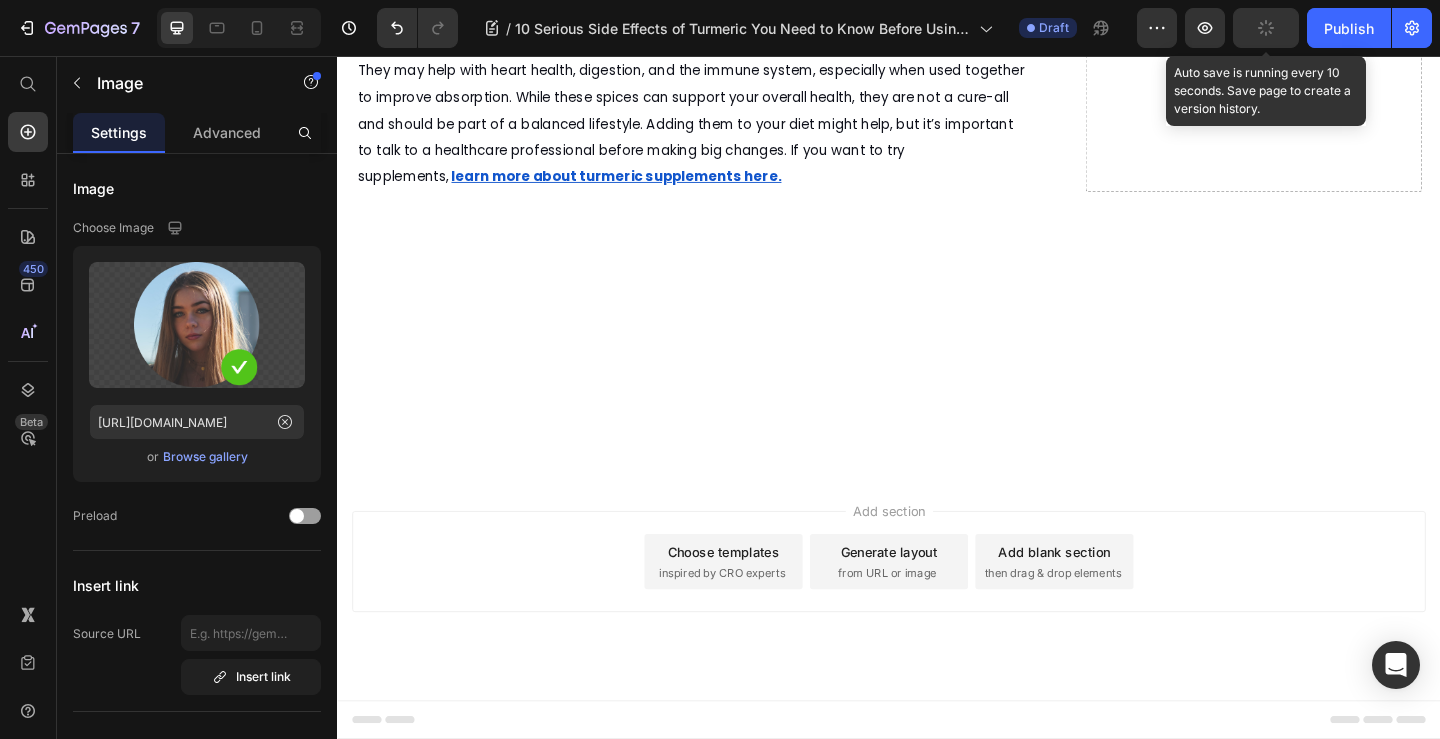 click 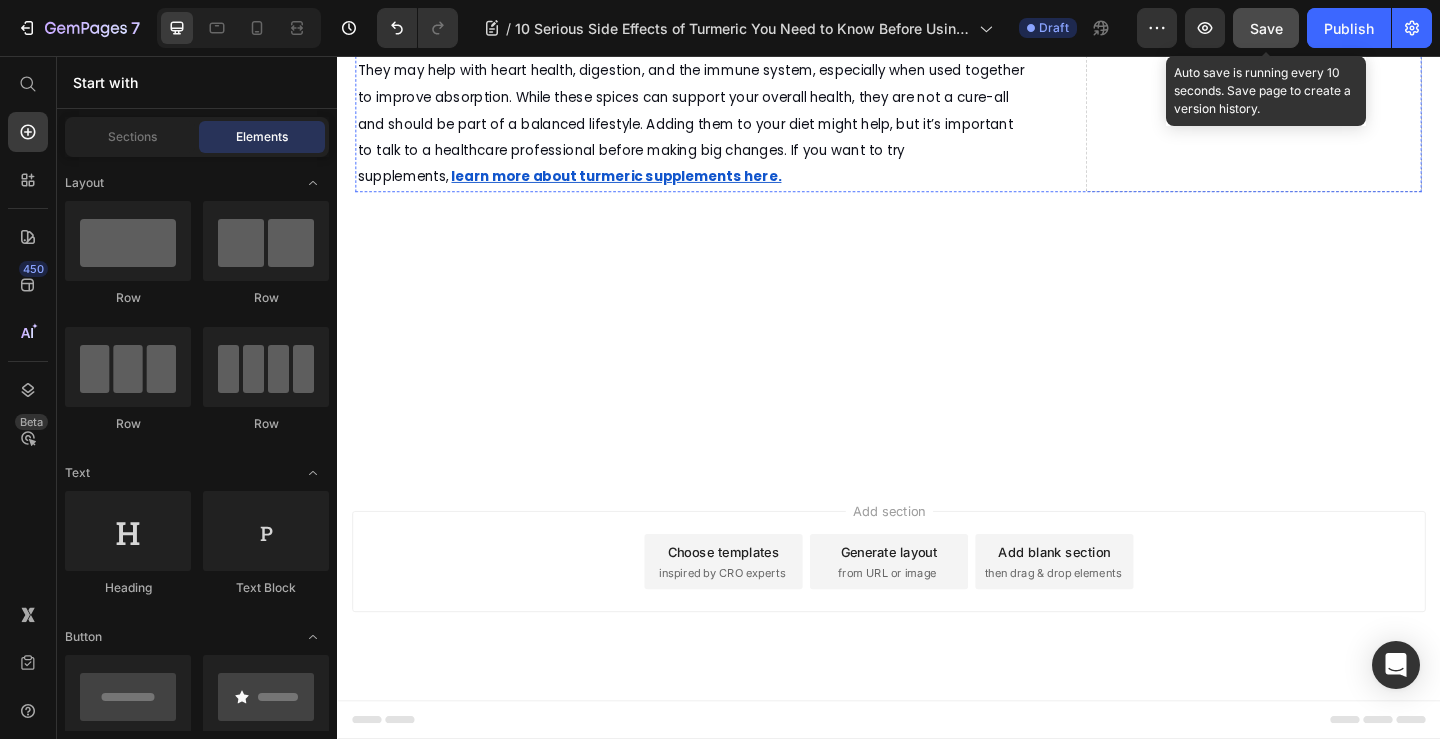 click on "Drop element here" at bounding box center [723, -317] 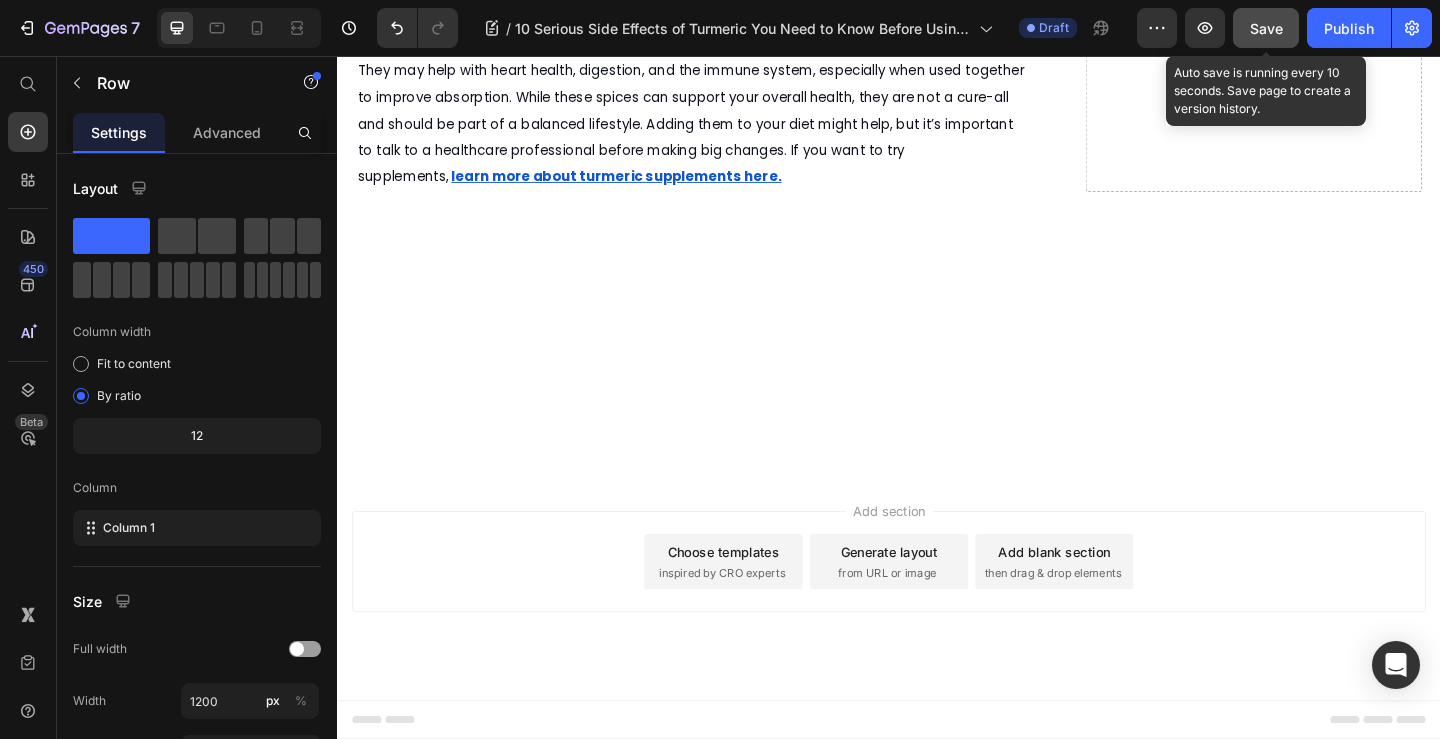 click 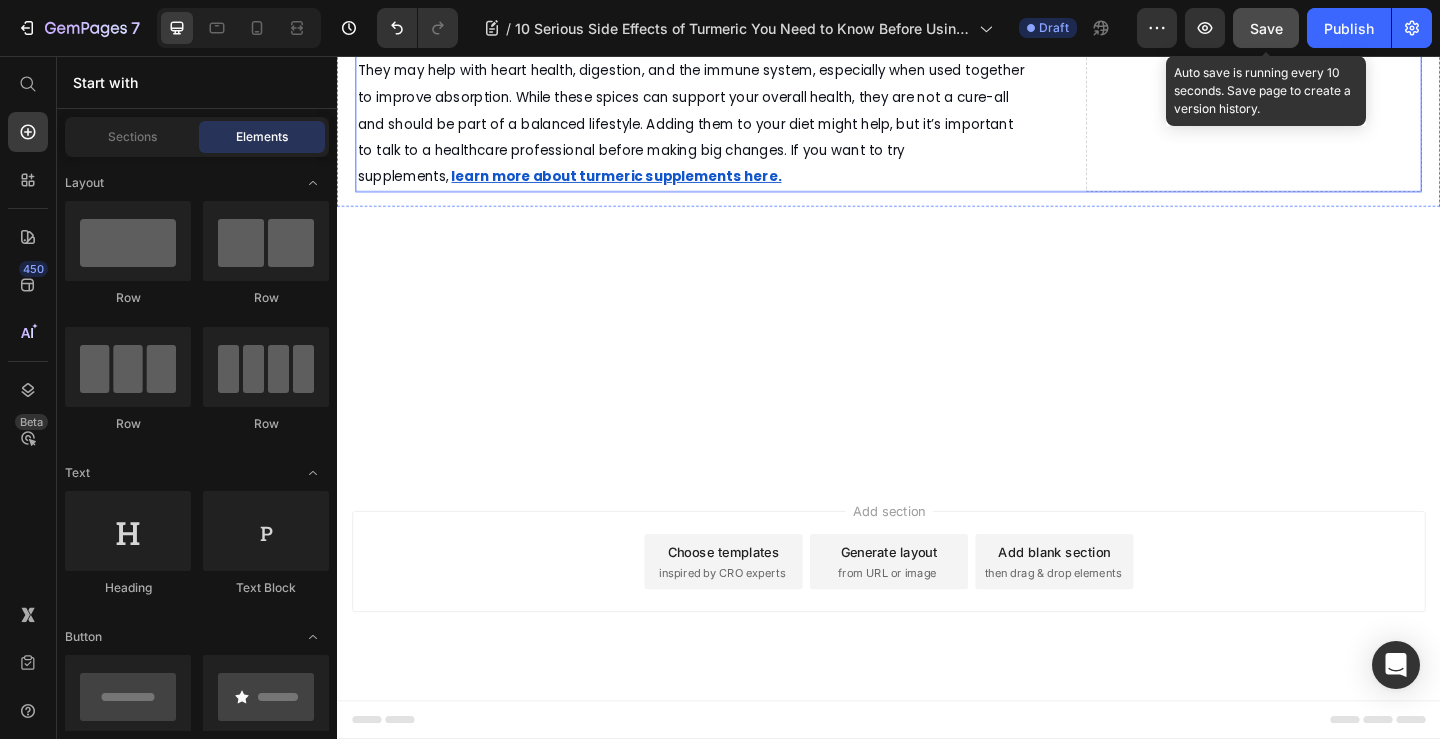 click on "Icon                Icon                Icon                Icon
Icon" at bounding box center (723, -234) 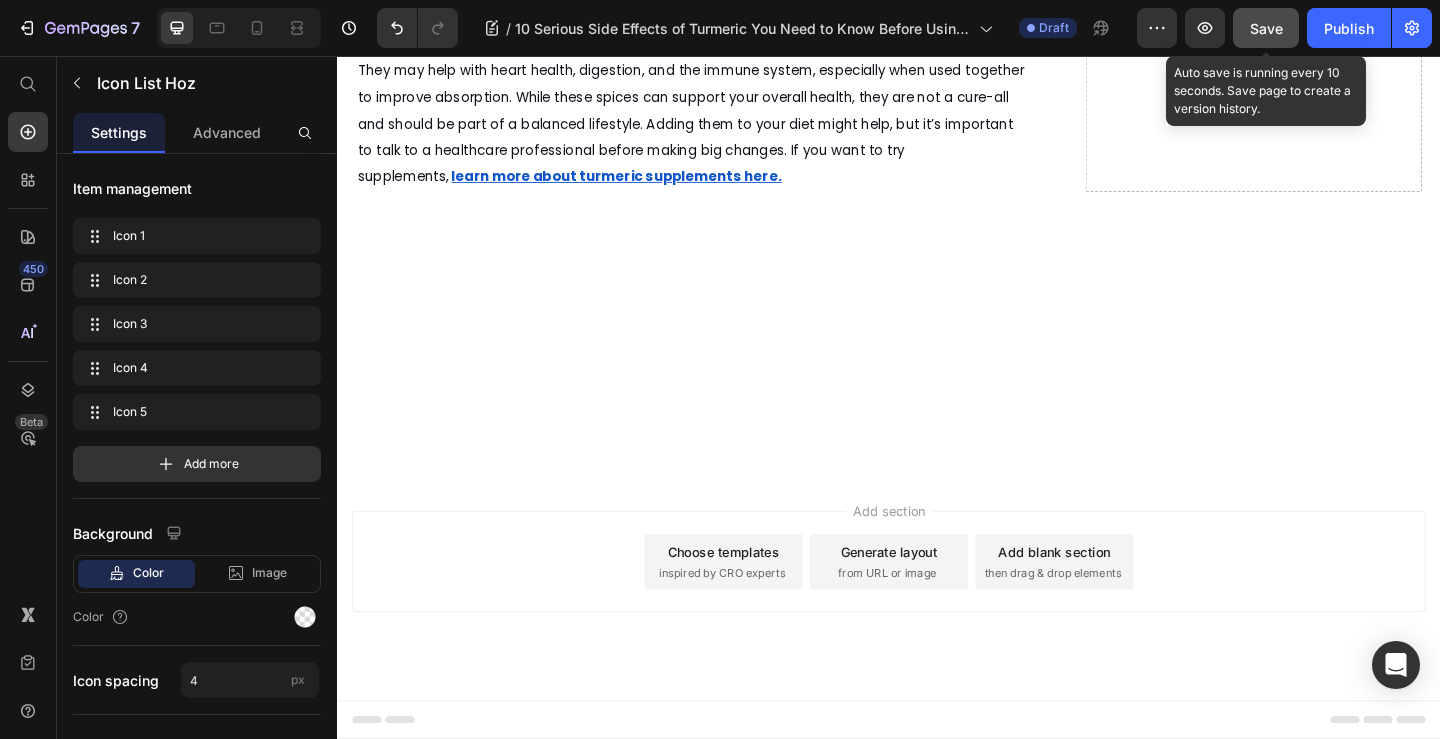 click 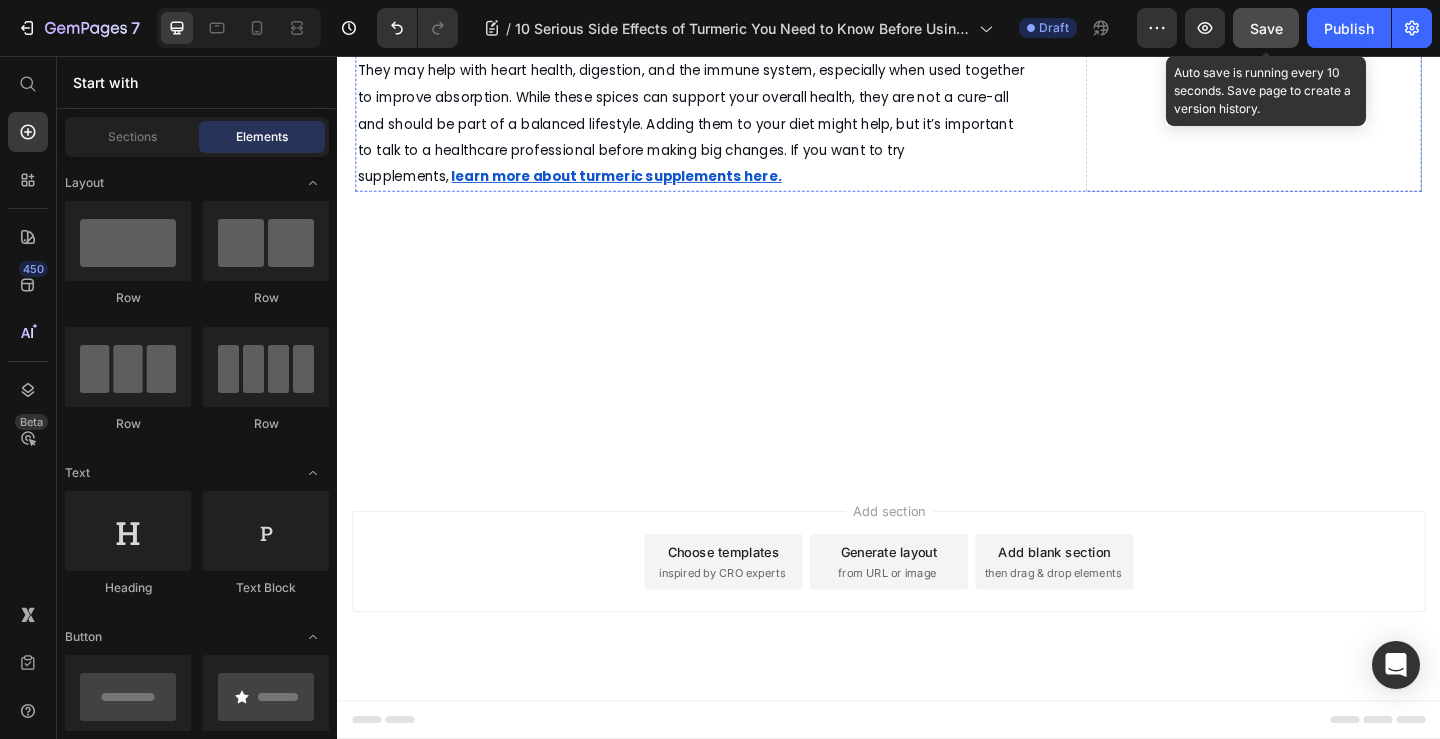click on "[PERSON_NAME]" at bounding box center (723, -228) 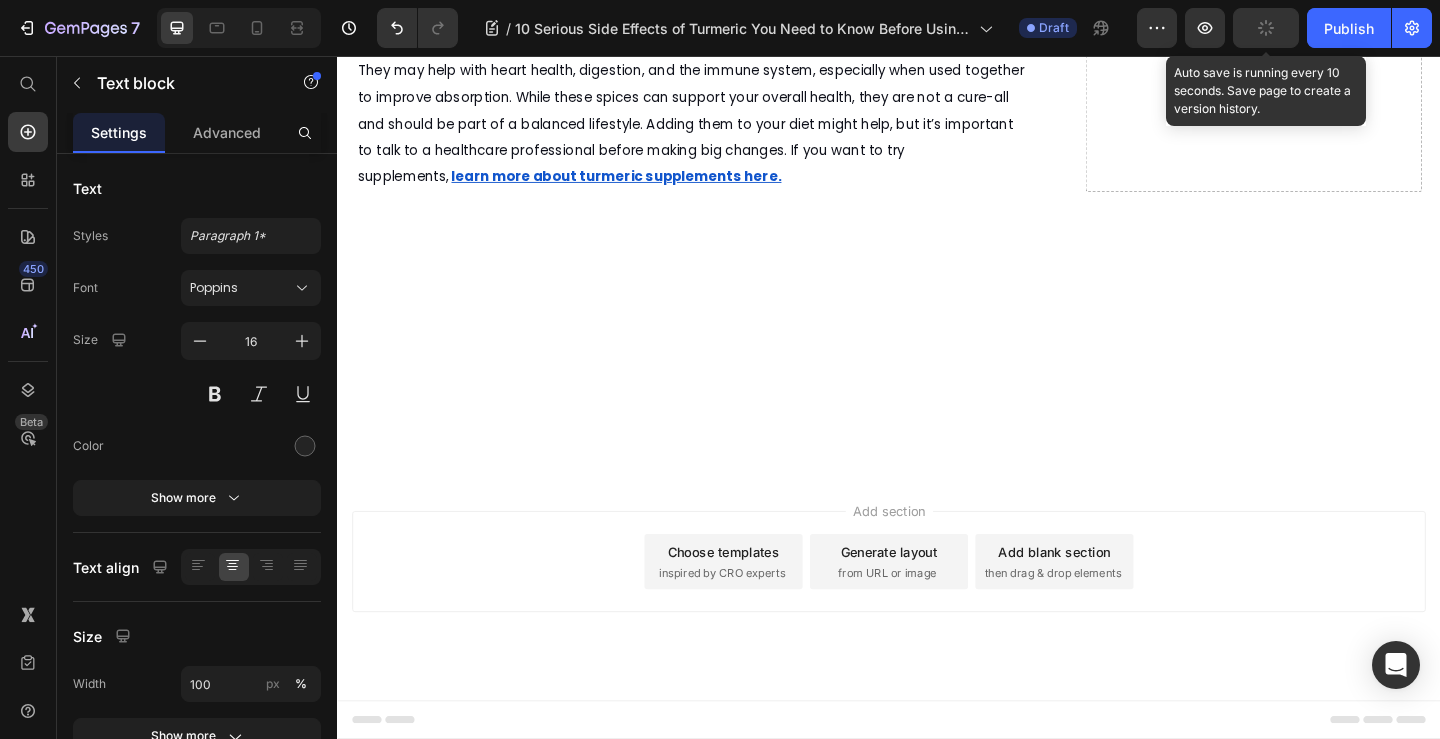 click at bounding box center [514, -261] 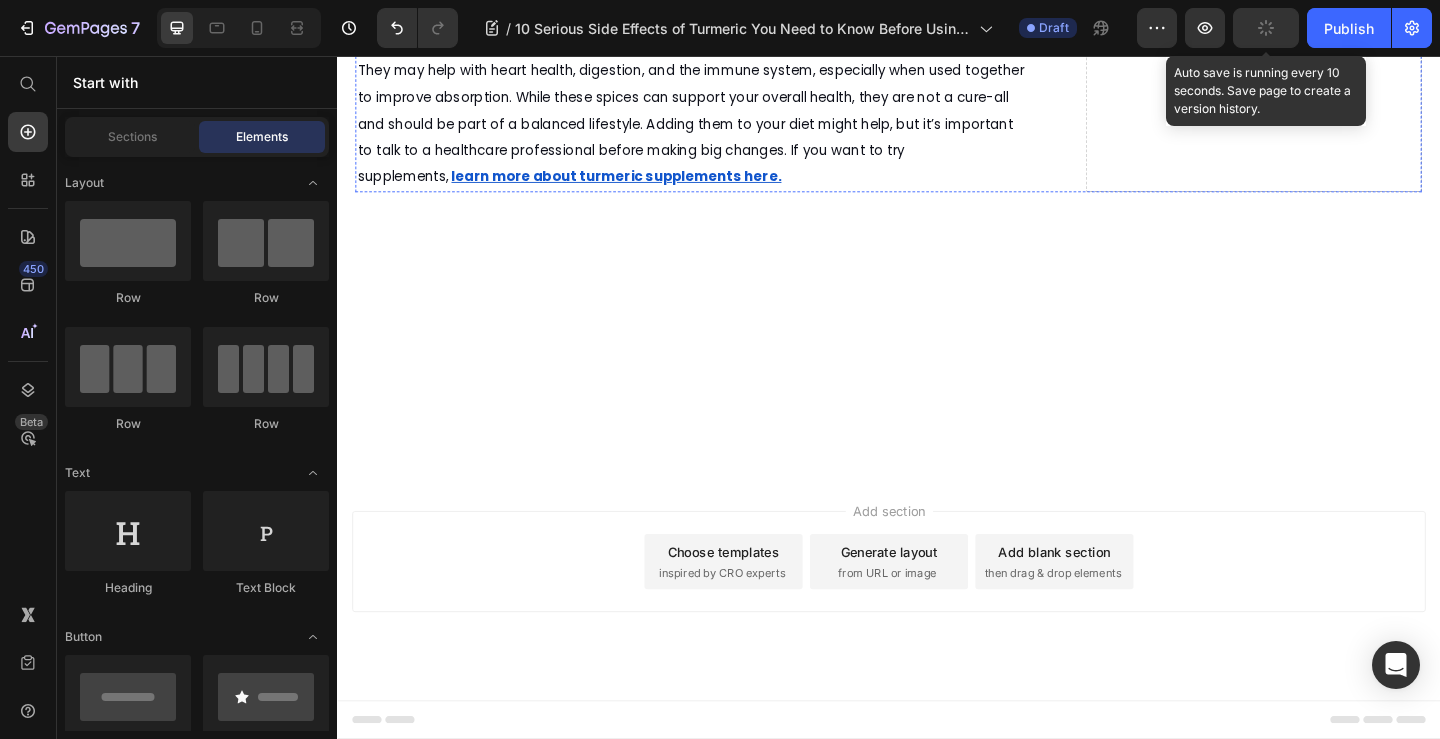 click on "I've been using the Turmeric and Black Pepper supplements from Nture for a few weeks now and can really feel the difference in my joints and overall energy. The combination seems to be well-formulated, with no aftertaste and easy-to-swallow capsules. Definitely a great addition to my daily wellness routine." at bounding box center [723, -152] 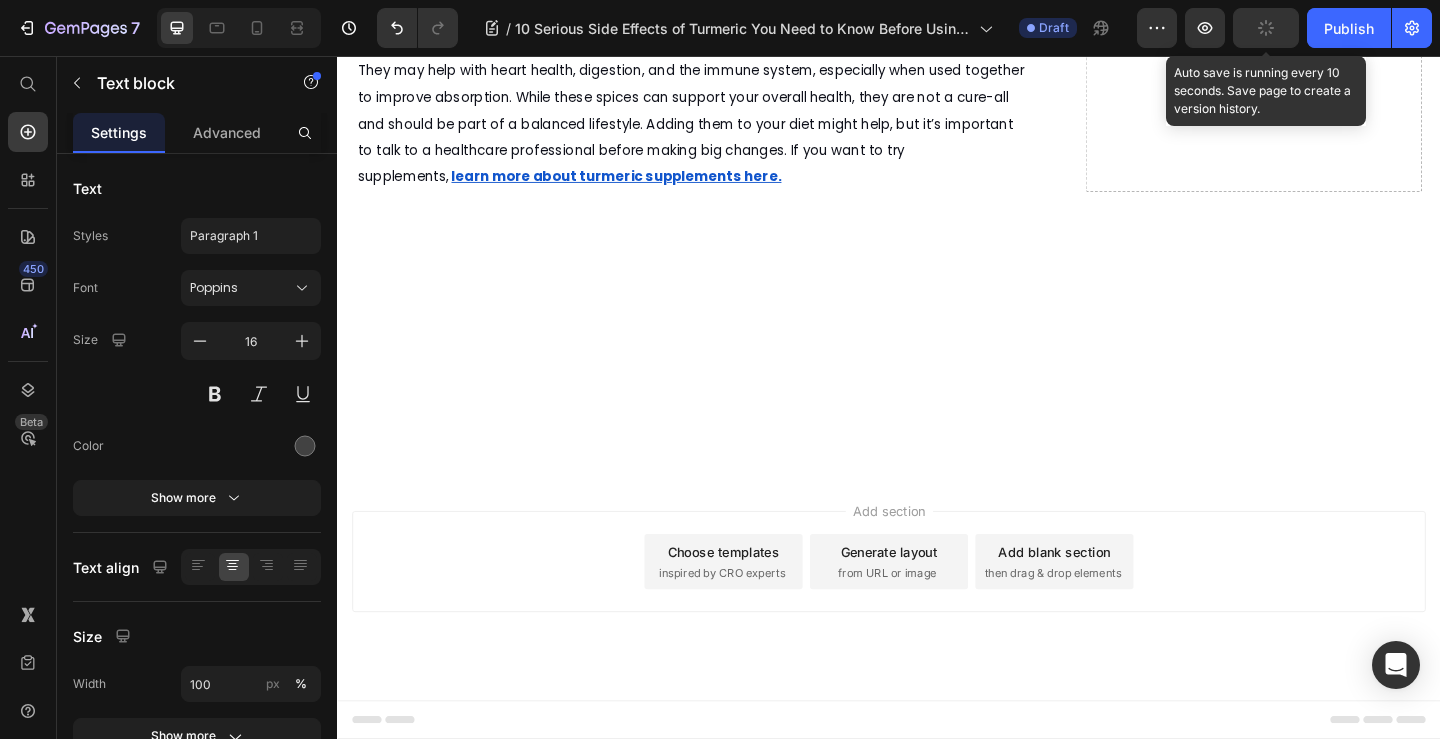 click 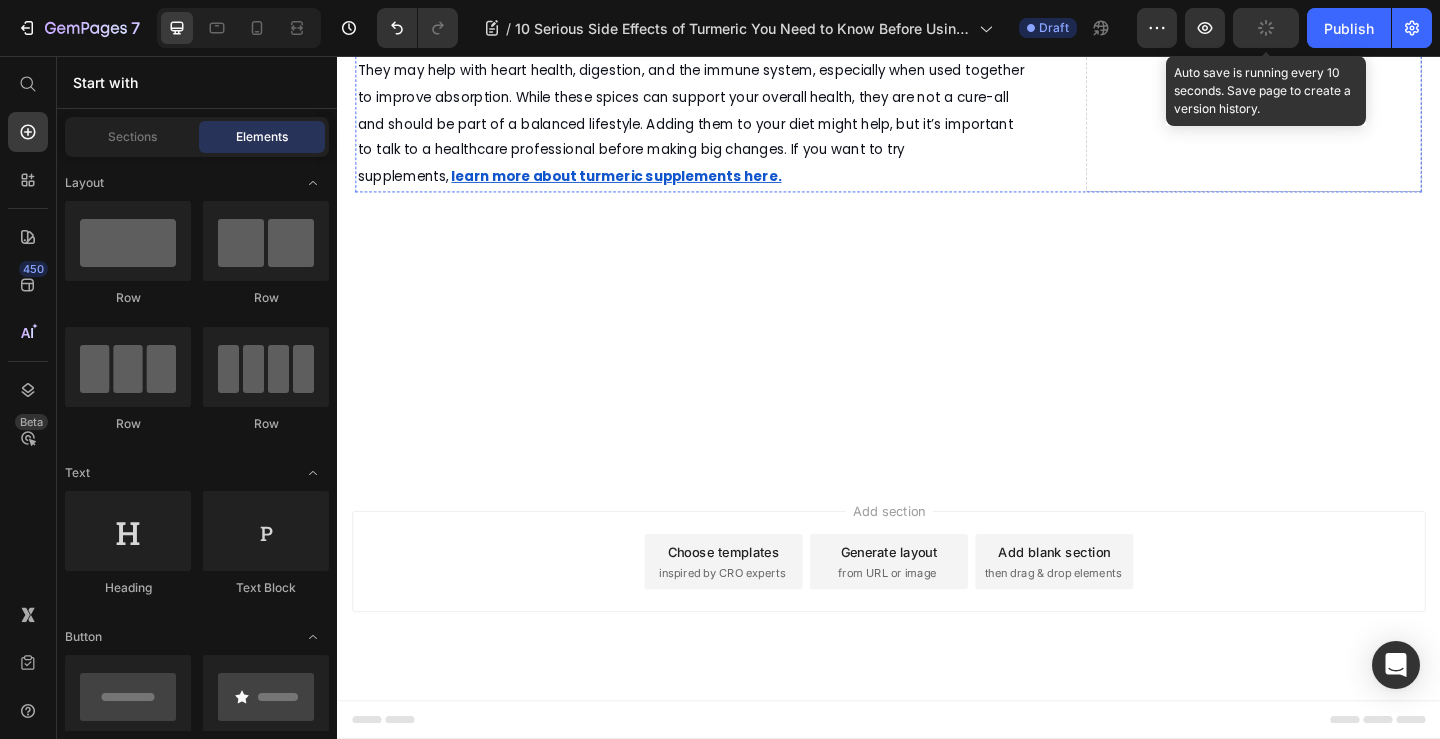 click on "10% off on your first order Button" at bounding box center (723, -34) 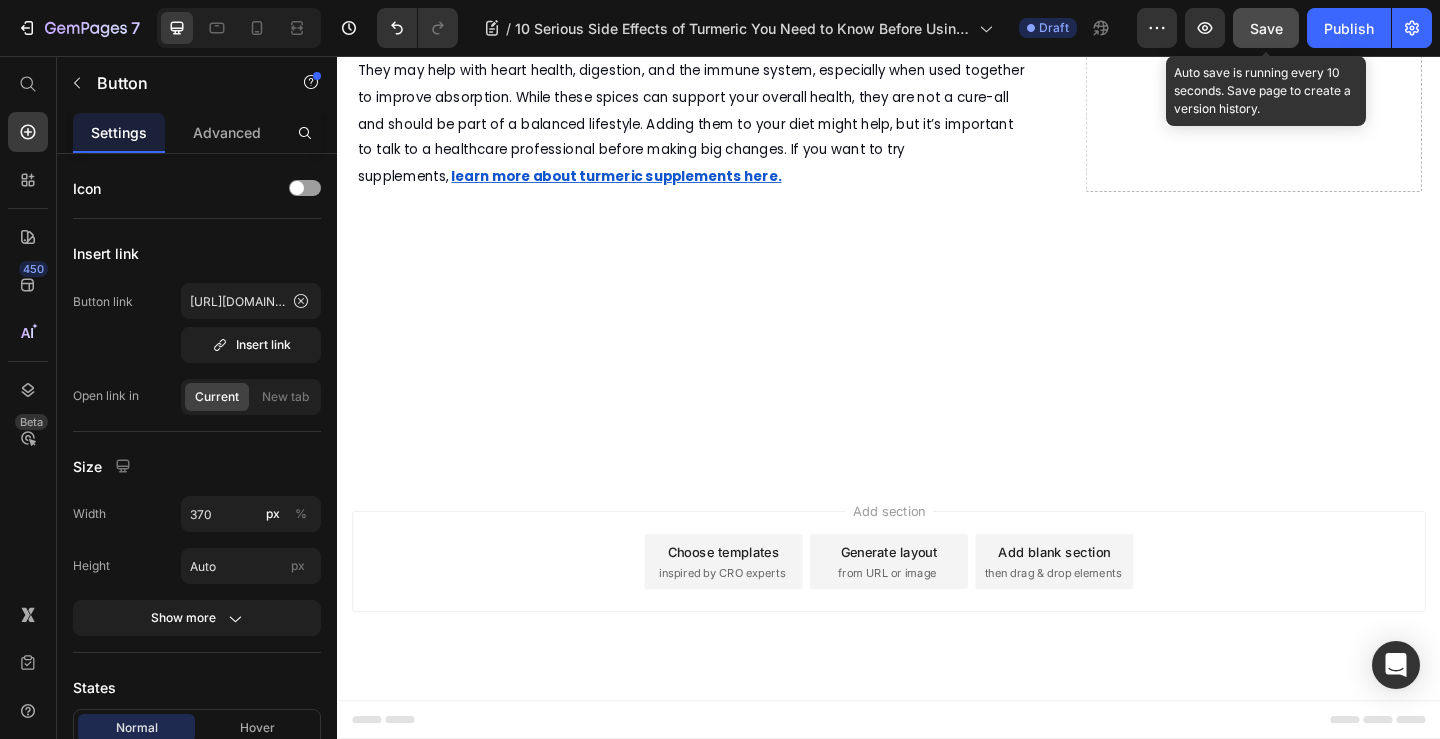 click 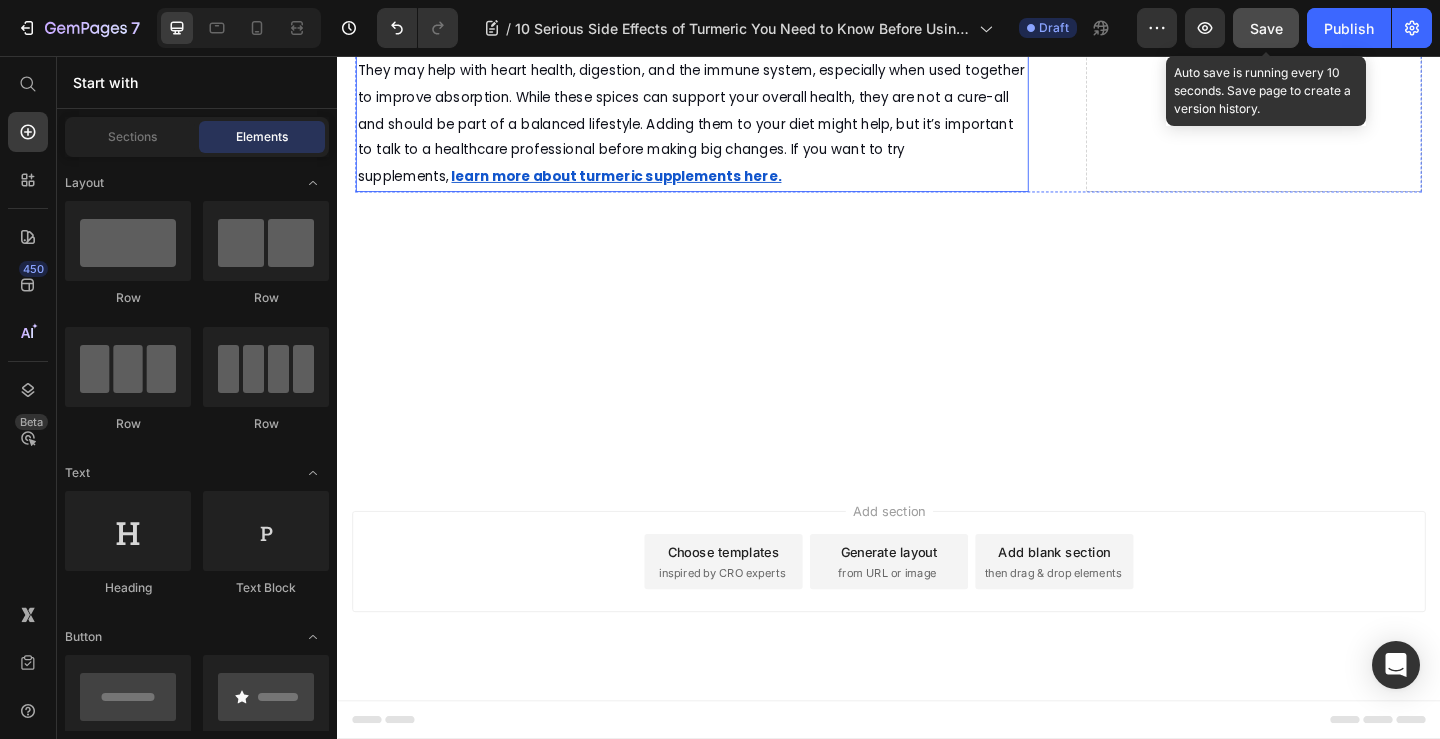 click on "Now that you know what turmeric and black pepper are good for, it’s easier to see their benefits. They may help with heart health, digestion, and the immune system, especially when used together to improve absorption. While these spices can support your overall health, they are not a cure-all and should be part of a balanced lifestyle. Adding them to your diet might help, but it’s important to talk to a healthcare professional before making big changes. If you want to try supplements," at bounding box center [721, 115] 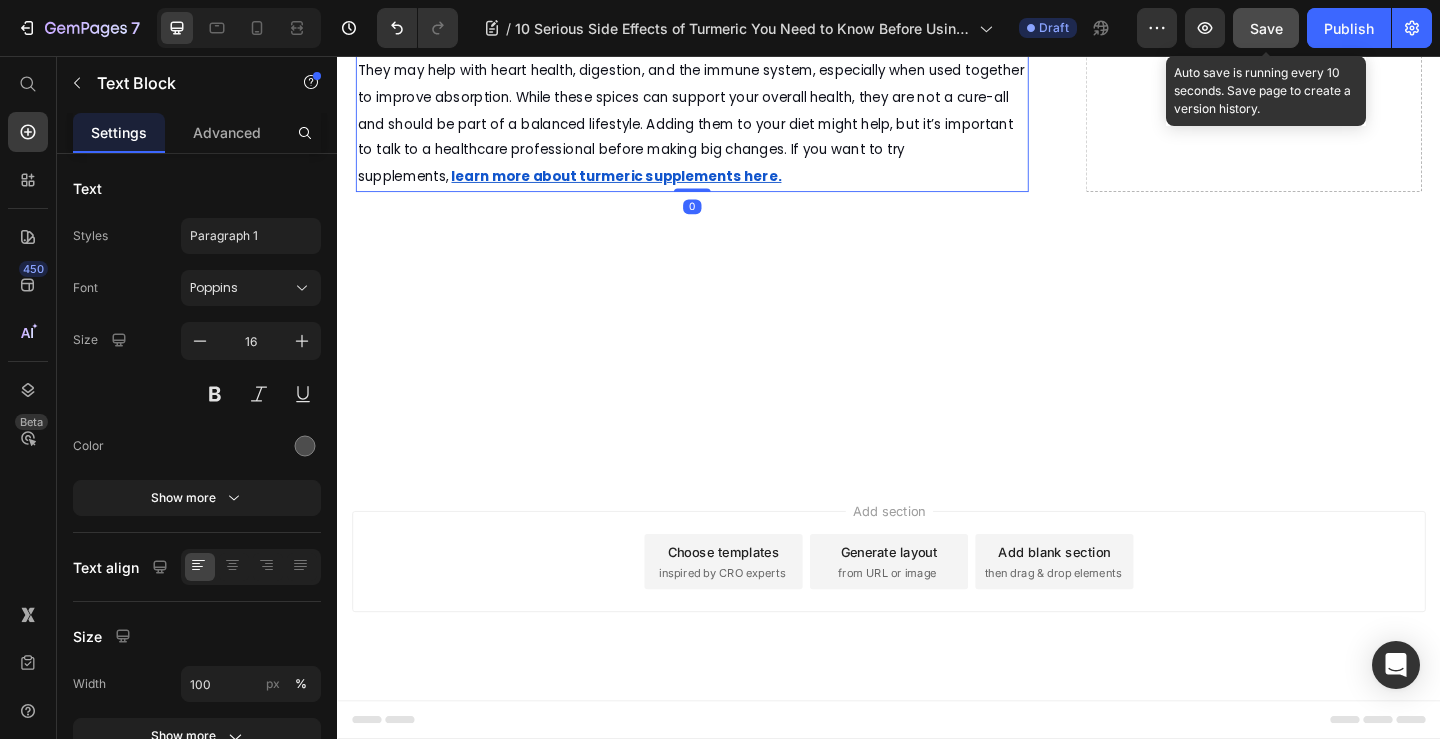 click at bounding box center [515, 8] 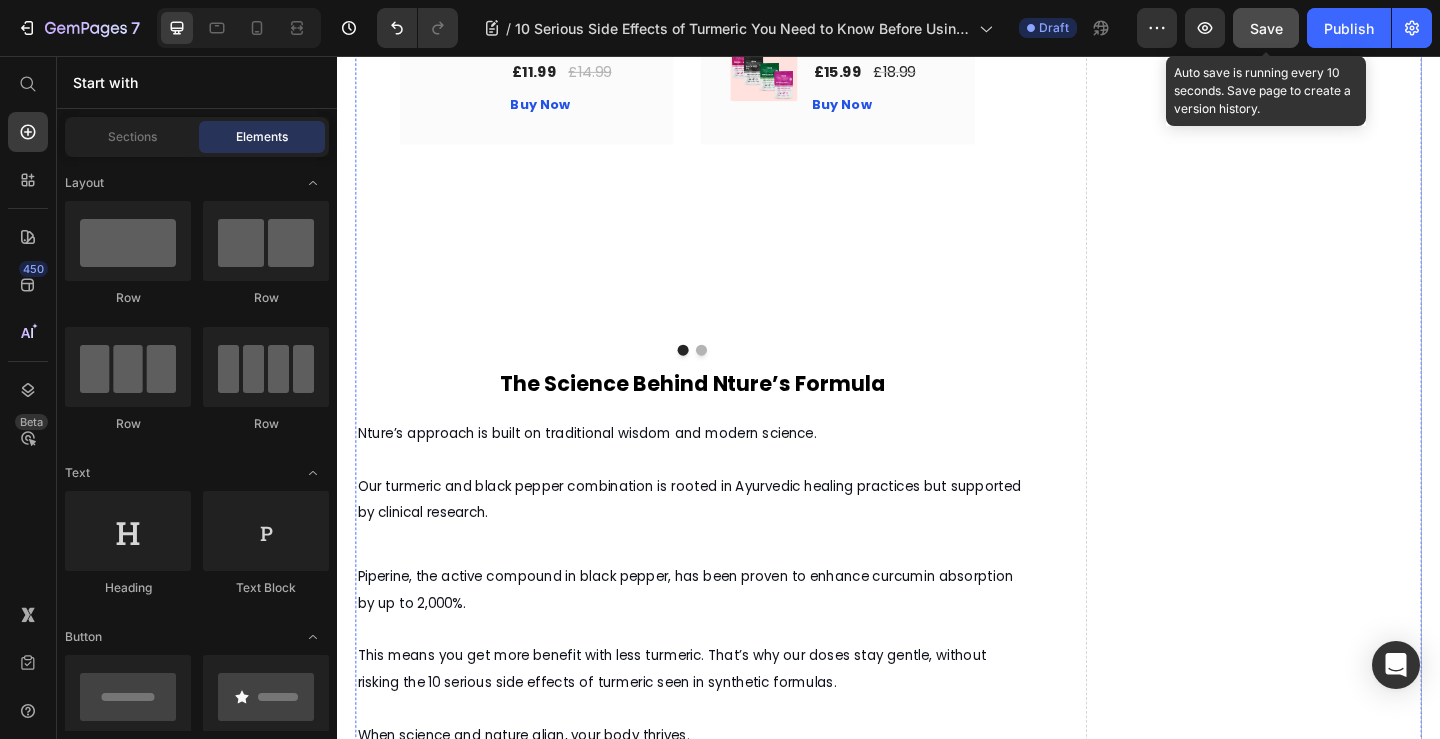 scroll, scrollTop: 3068, scrollLeft: 0, axis: vertical 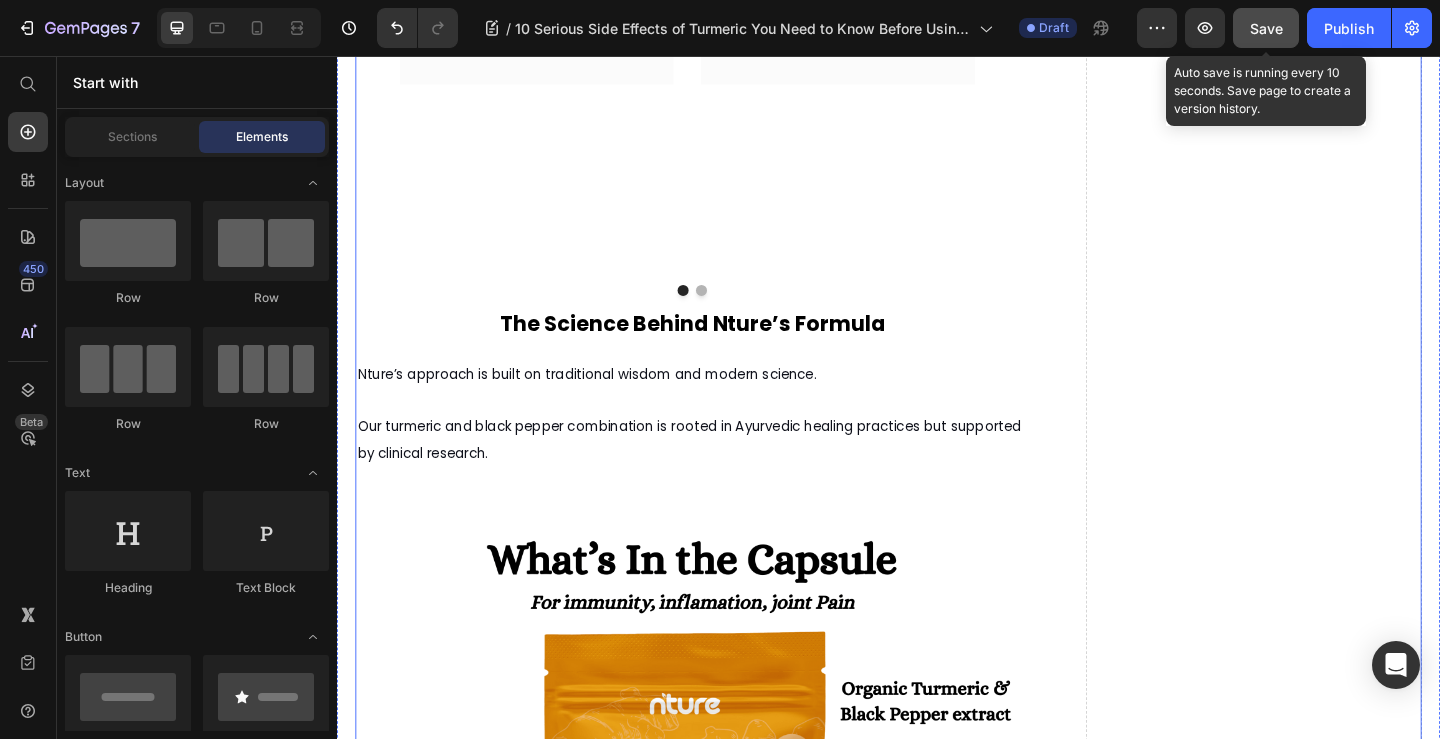 click on "The Science Behind Nture’s Formula" at bounding box center [723, 347] 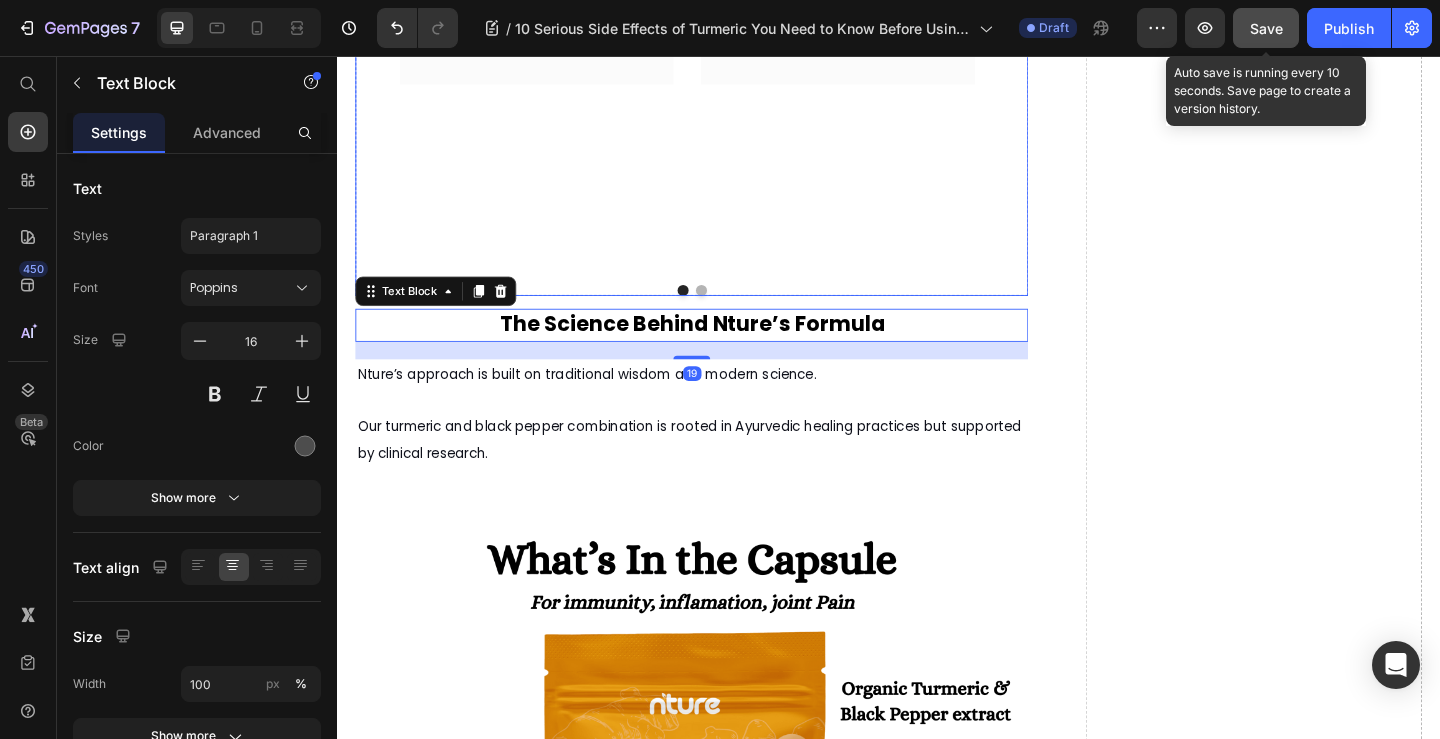 click on "Image
Icon
Icon
Icon
Icon
Icon Row [PERSON_NAME]  Text block Row "Been using Nture’s Immunity Bundle for a month, more energy, less joint pain, and no colds so far. Love the natural ingredients." Text block                Title Line (P) Images & Gallery The Immunity Bundle (P) Title £11.99 (P) Price £14.99 (P) Price Row Buy Now (P) Cart Button Product Row Image
Icon
Icon
Icon
Icon
Icon Row [PERSON_NAME] Text block Row "With Nture, I feel great. My joints are better, and I don’t get bloated like I did before. I trust what I’m putting in my body now." Text block                Title Line (P) Images & Gallery The Women Bundle (P) Title £15.99 (P) Price £18.99 (P) Price Row Buy Now (P) Cart Button Product Row Image
Icon
Icon
Icon
Icon
Icon Row [PERSON_NAME]" at bounding box center (723, -28) 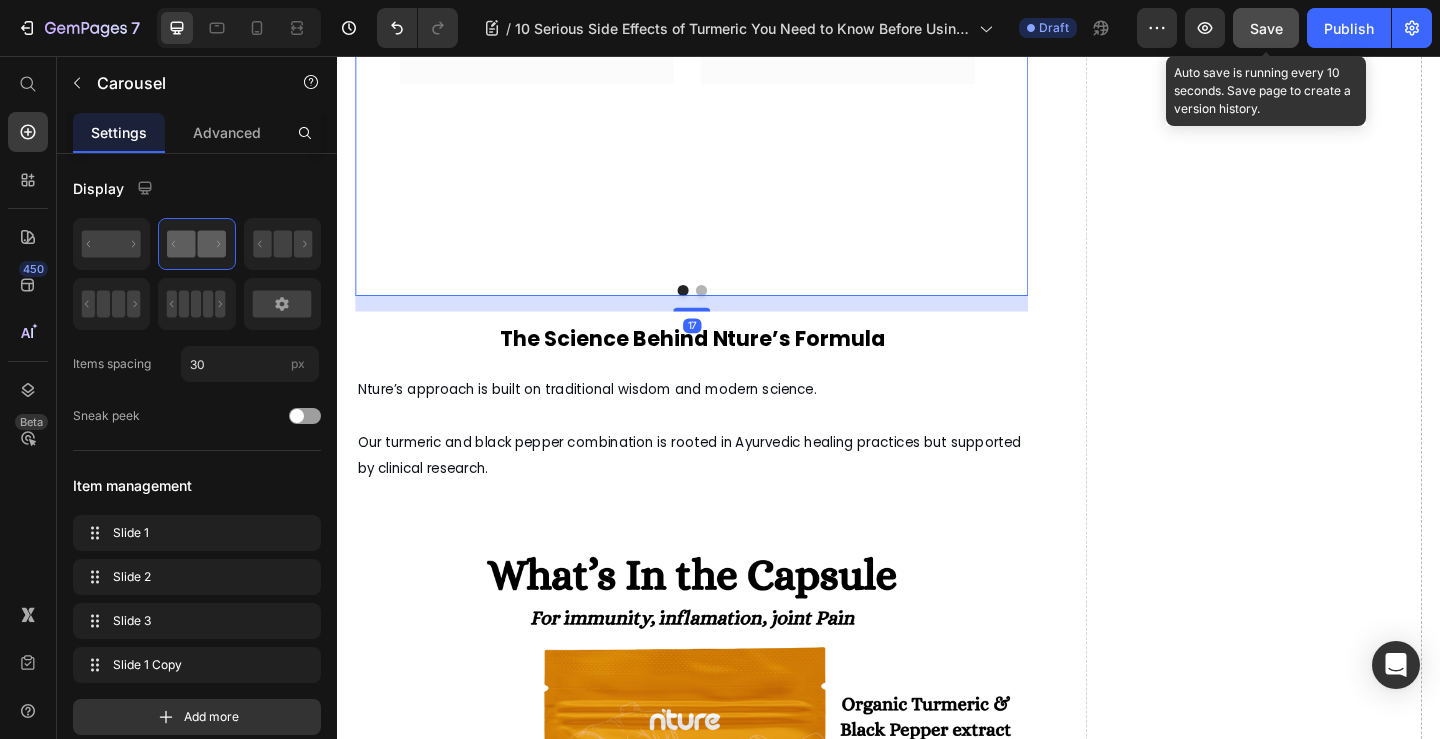 drag, startPoint x: 719, startPoint y: 364, endPoint x: 716, endPoint y: 381, distance: 17.262676 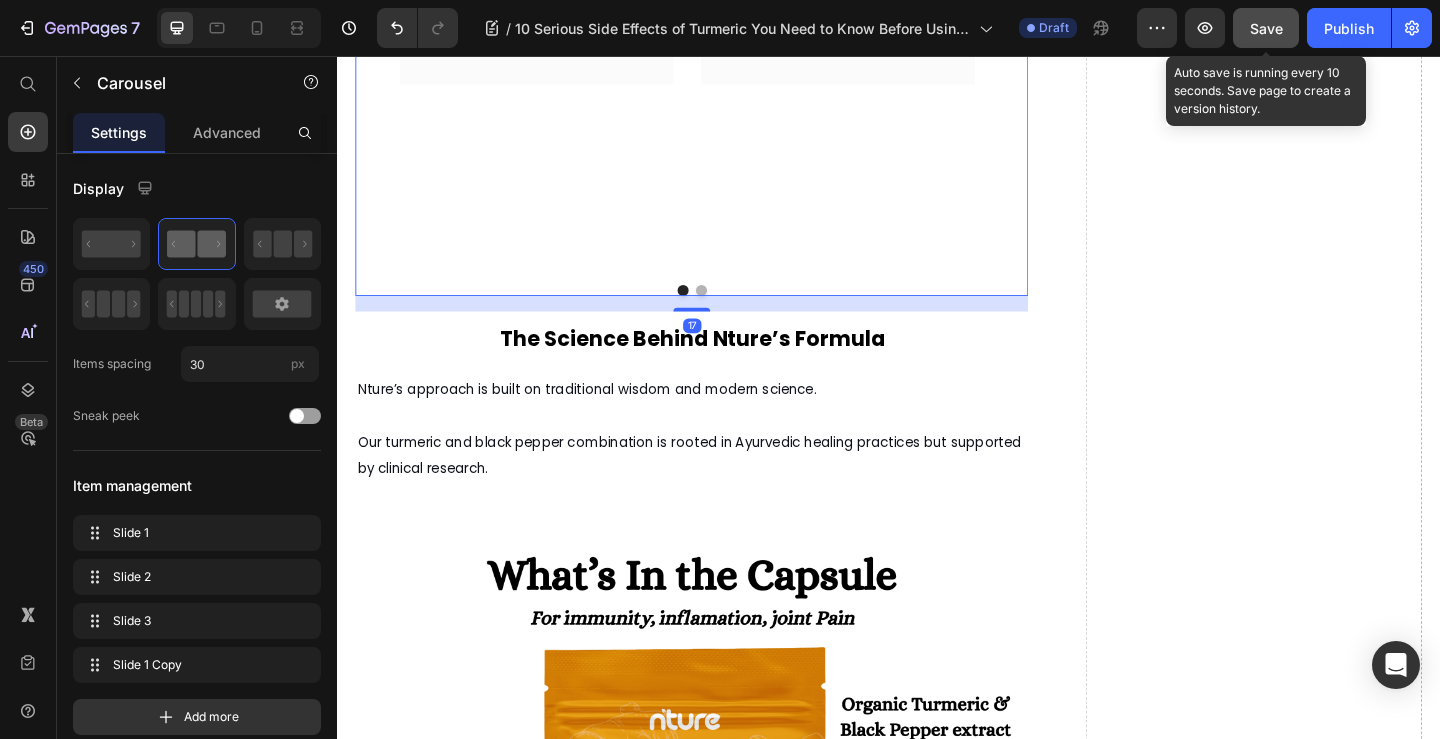 drag, startPoint x: 1260, startPoint y: 28, endPoint x: 716, endPoint y: 162, distance: 560.2607 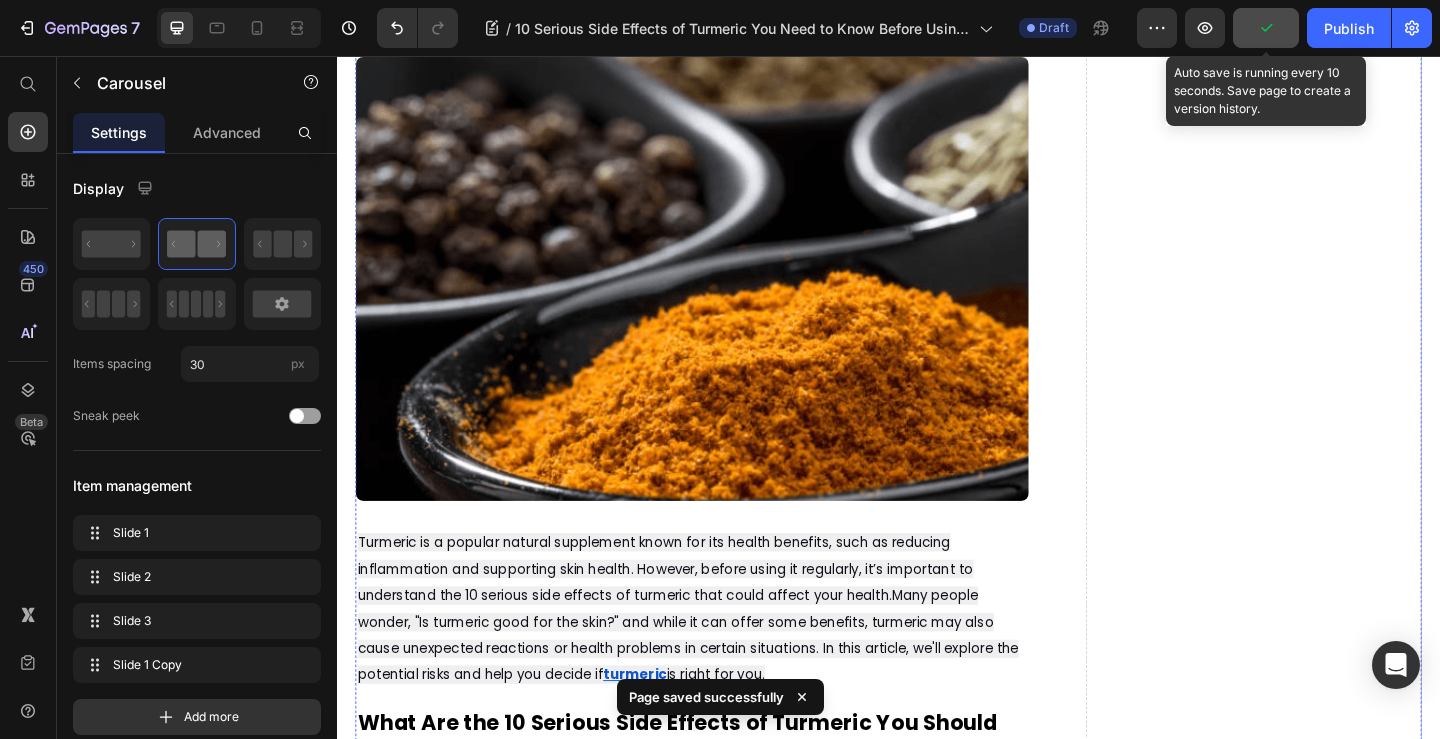 scroll, scrollTop: 0, scrollLeft: 0, axis: both 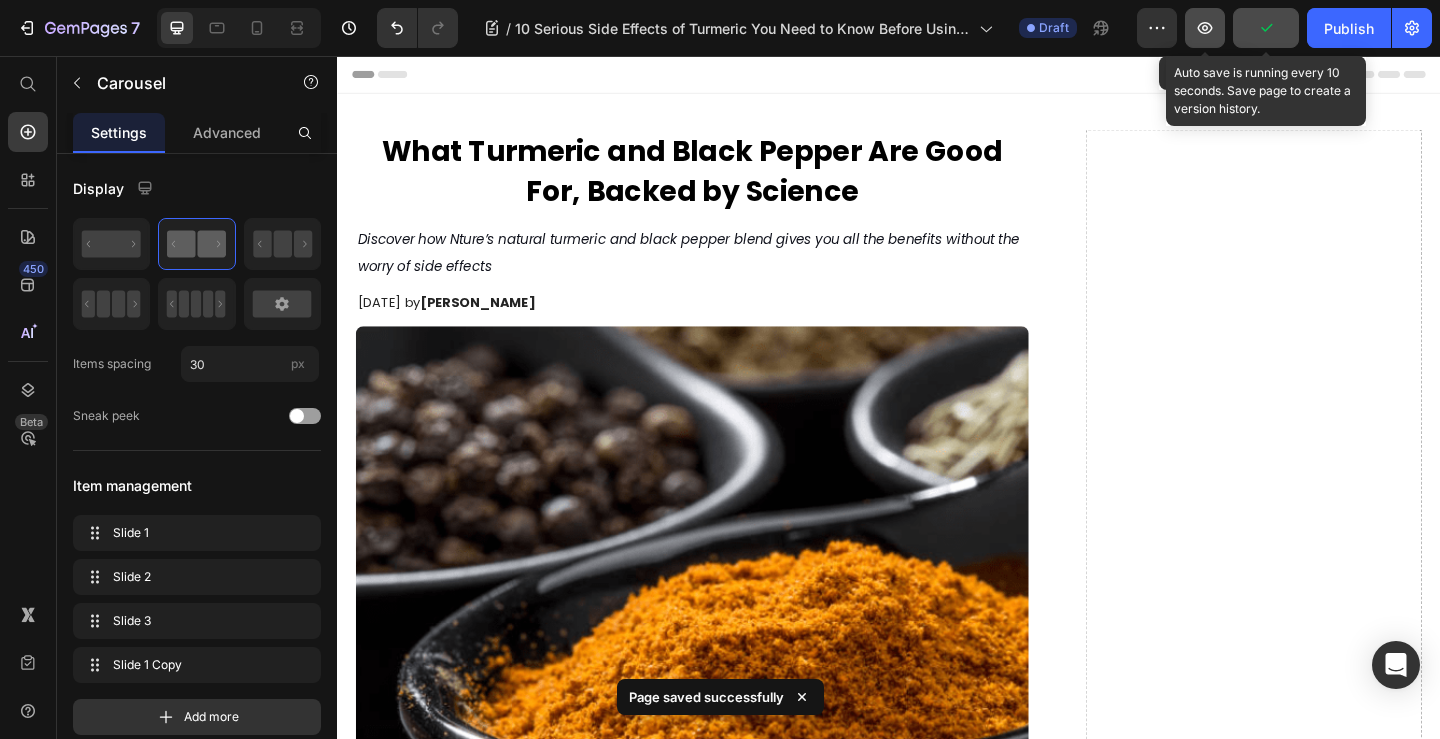 click 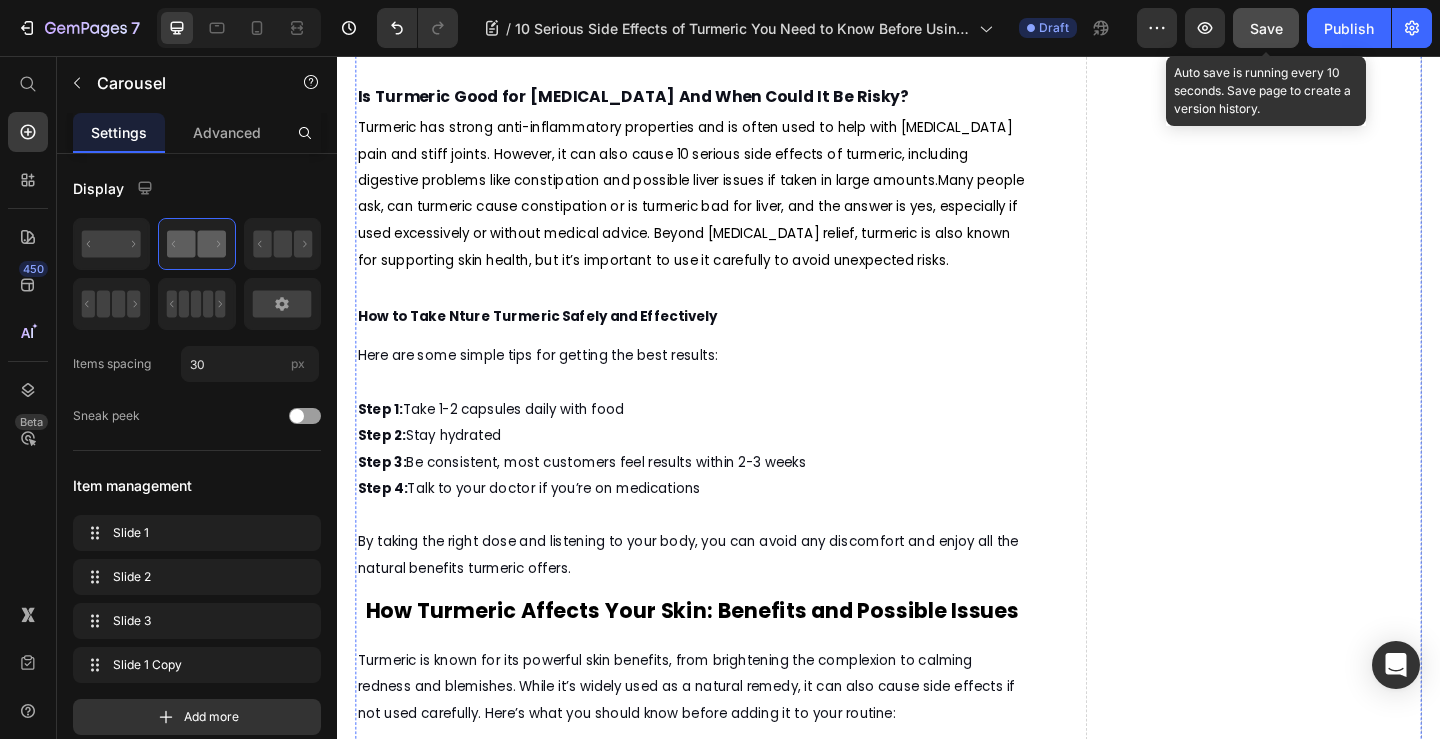 scroll, scrollTop: 4400, scrollLeft: 0, axis: vertical 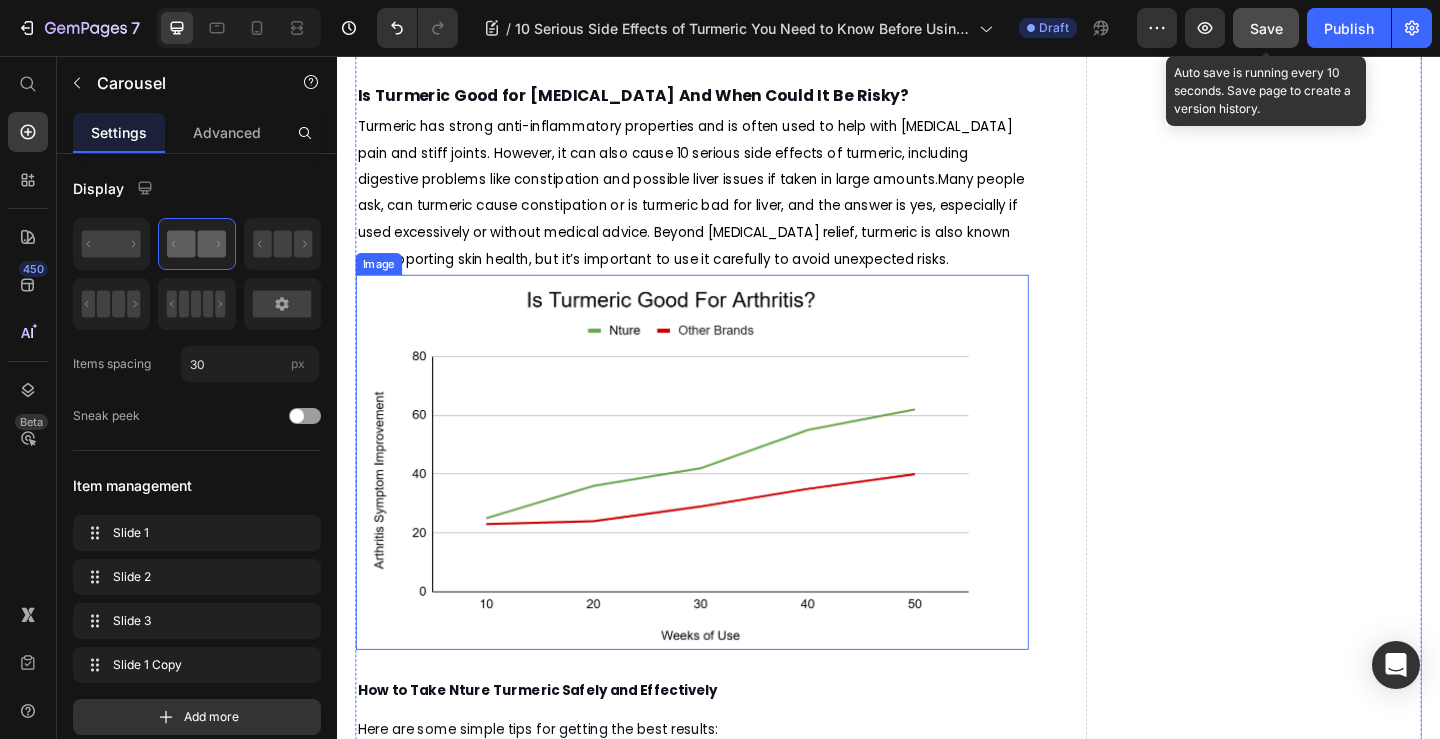 click at bounding box center [723, 498] 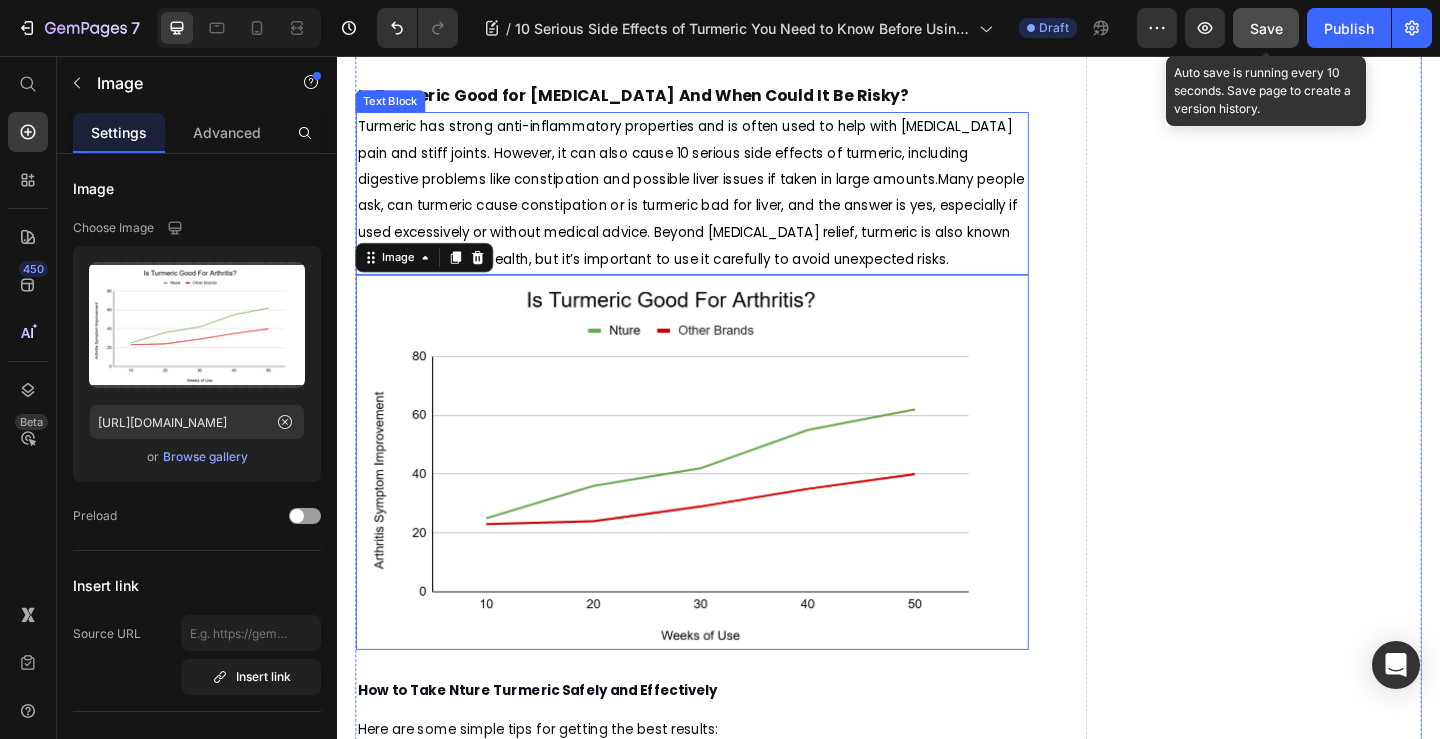 click on "Turmeric has strong anti-inflammatory properties and is often used to help with [MEDICAL_DATA] pain and stiff joints. However, it can also cause 10 serious side effects of turmeric, including digestive problems like constipation and possible liver issues if taken in large amounts.Many people ask, can turmeric cause constipation or is turmeric bad for liver, and the answer is yes, especially if used excessively or without medical advice. Beyond [MEDICAL_DATA] relief, turmeric is also known for supporting skin health, but it’s important to use it carefully to avoid unexpected risks." at bounding box center [723, 205] 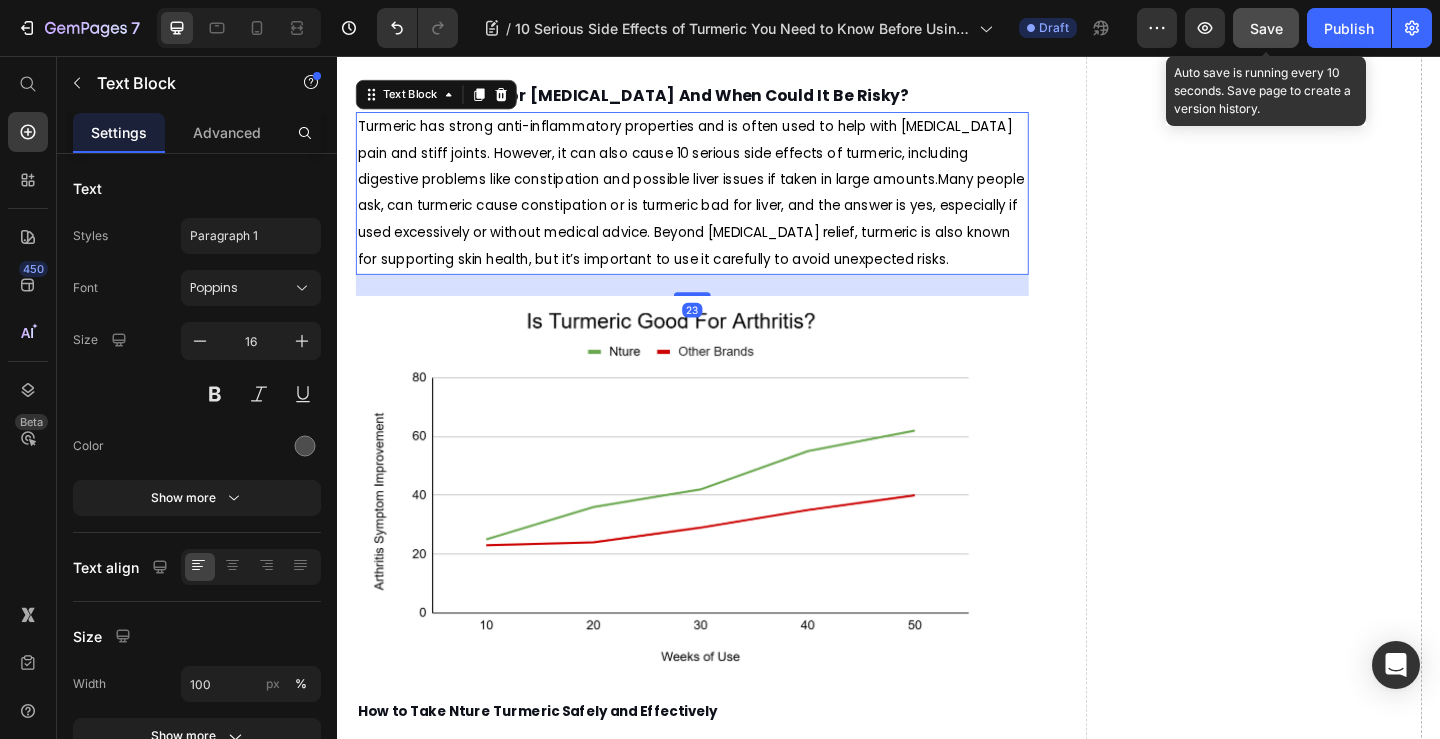 drag, startPoint x: 713, startPoint y: 334, endPoint x: 714, endPoint y: 357, distance: 23.021729 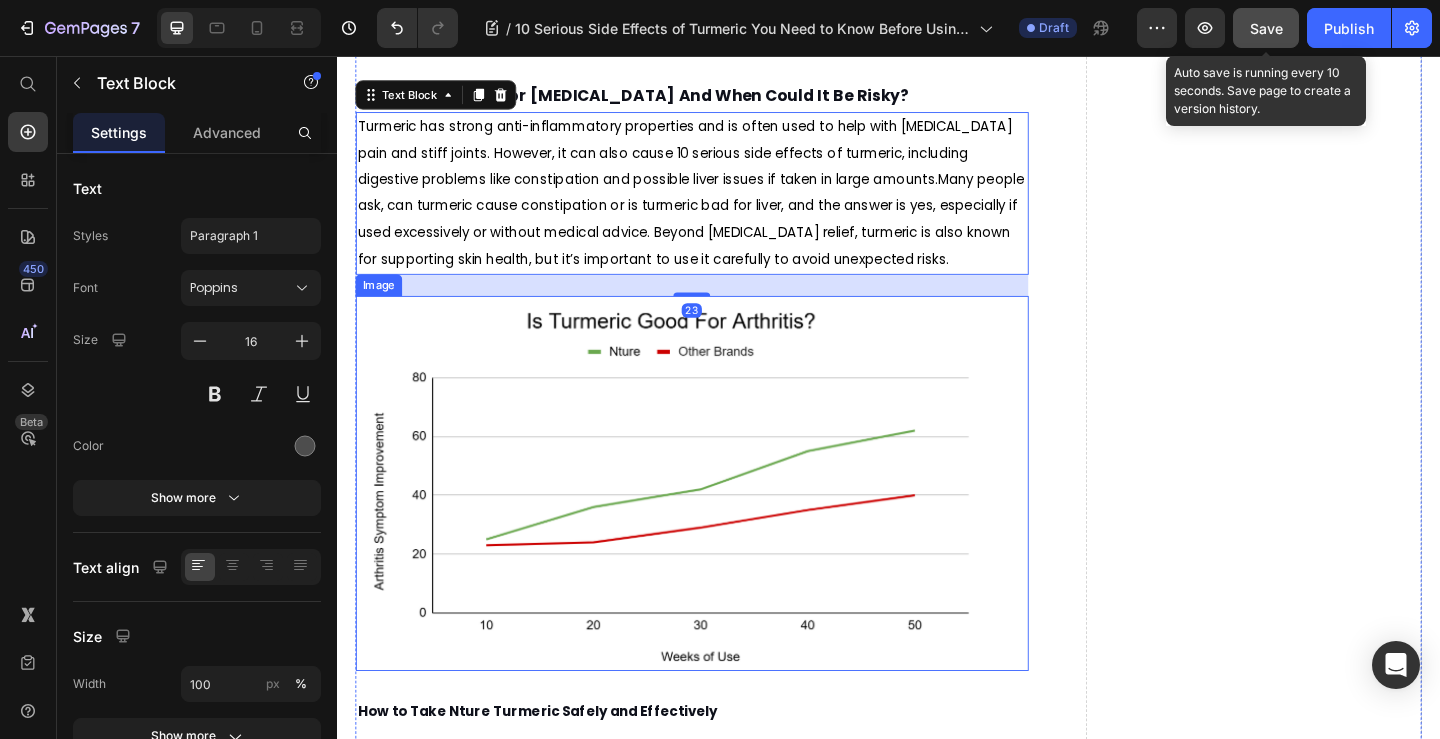 click on "What Turmeric and Black Pepper Are Good For, Backed by Science Heading Discover how Nture’s natural turmeric and black pepper blend gives you all the benefits without the worry of side effects Text Block [DATE] by  [PERSON_NAME] Text Block Text Block Row Image Turmeric is a popular natural supplement known for its health benefits, such as reducing inflammation and supporting skin health. However, before using it regularly, it’s important to understand the 10 serious side effects of turmeric that could affect your health.Many people wonder, "Is turmeric good for the skin?" and while it can offer some benefits, turmeric may also cause unexpected reactions or health problems in certain situations. In this article, we'll explore the potential risks and help you decide if  turmeric  is right for you. Text Block What Are the 10 Serious Side Effects of Turmeric You Should Know? Text Block     For a trusted UK perspective, take a look at this  Text Block Text Block Text Block Text Block Text Block Icon" at bounding box center [937, -1036] 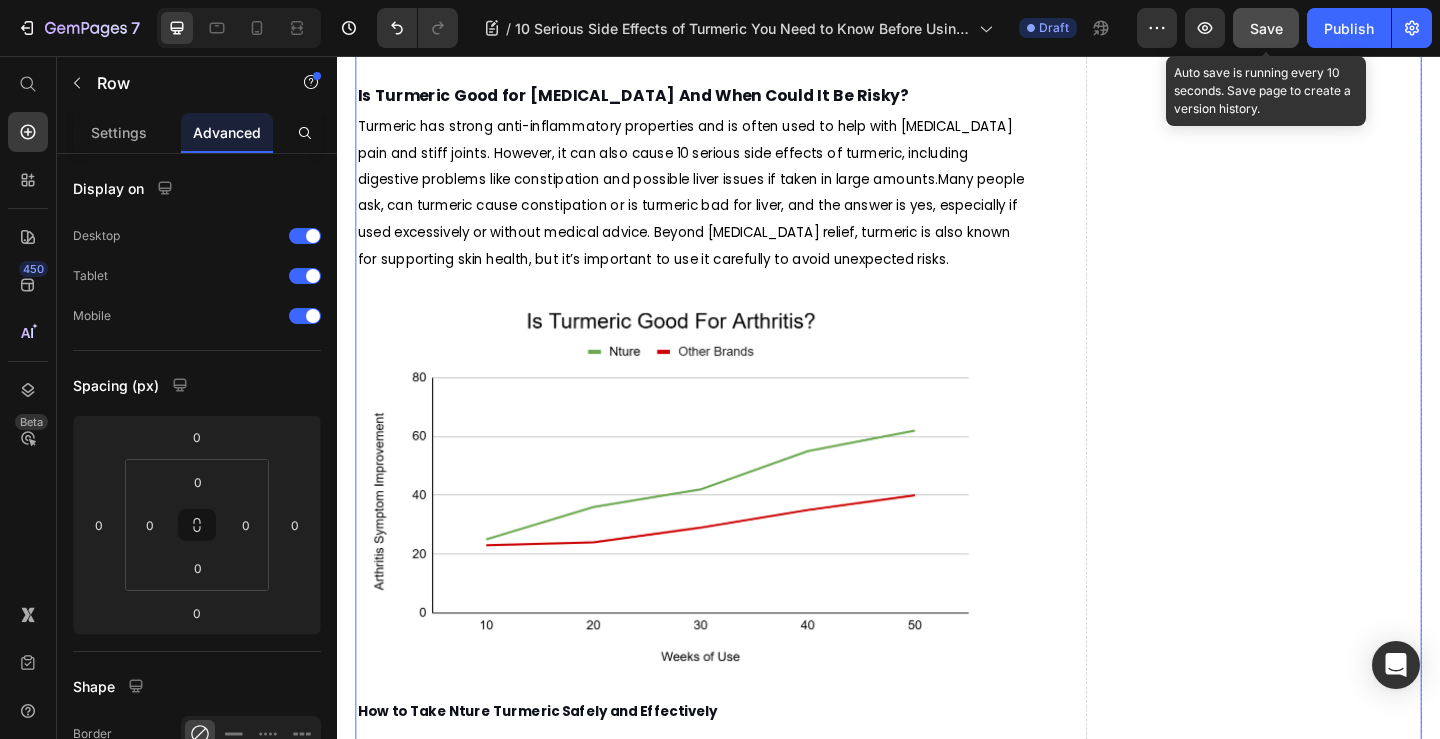 scroll, scrollTop: 4900, scrollLeft: 0, axis: vertical 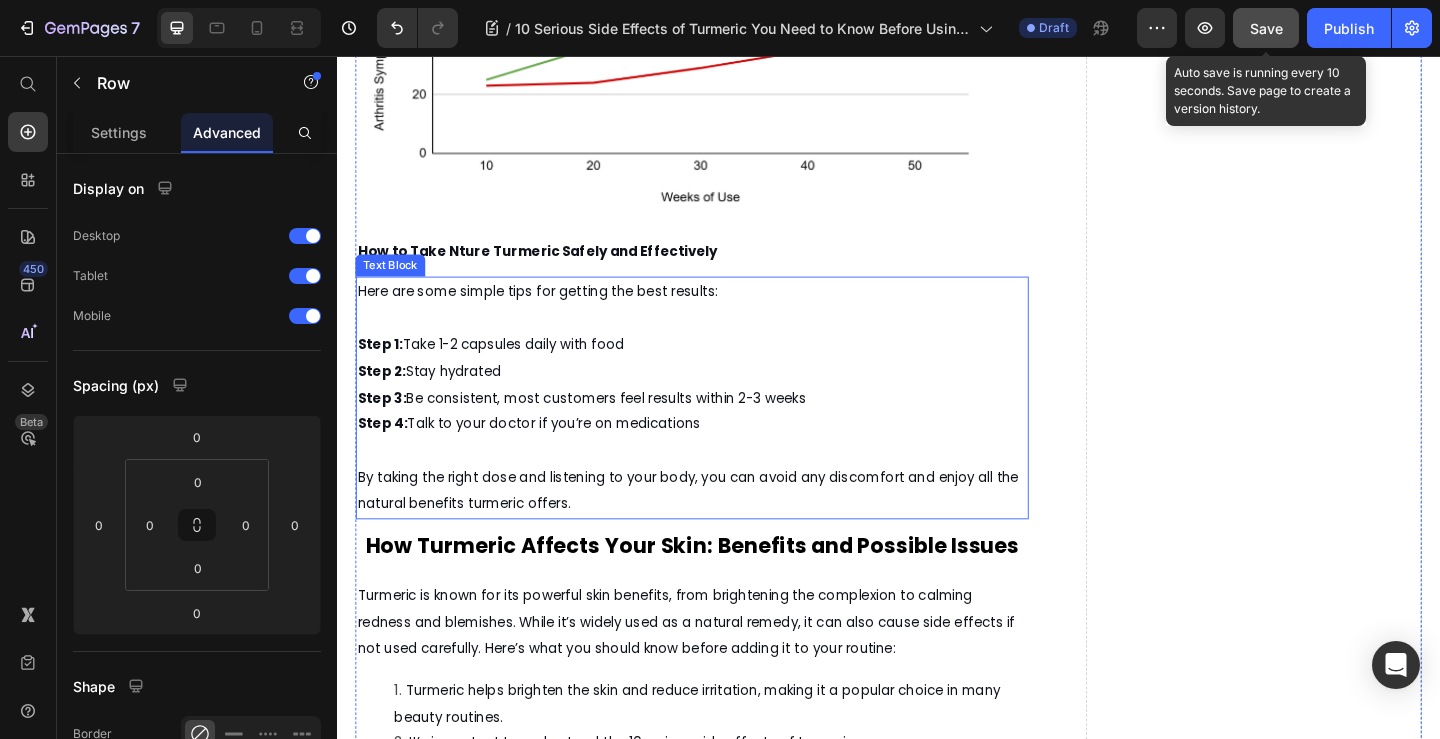 click on "Step 1:  Take 1-2 capsules daily with food" at bounding box center [504, 370] 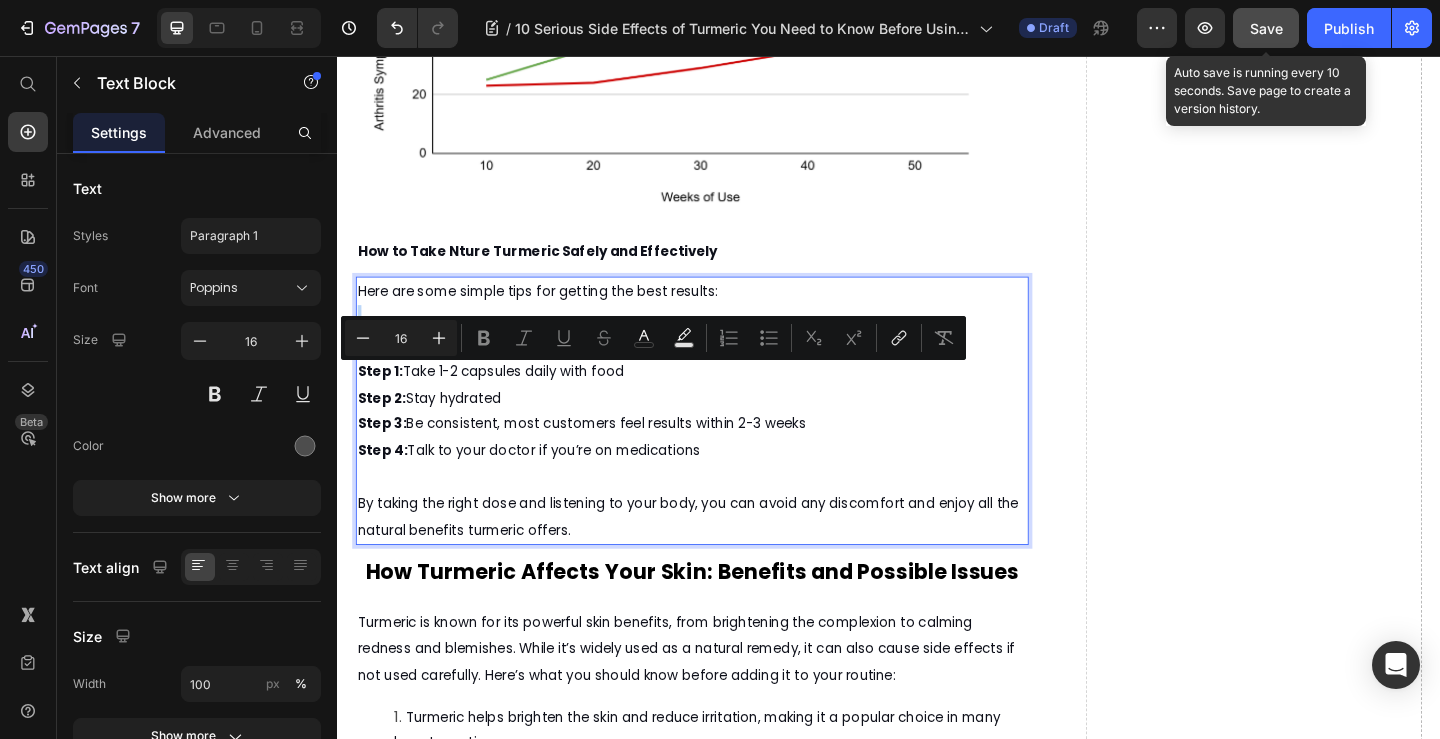 type on "11" 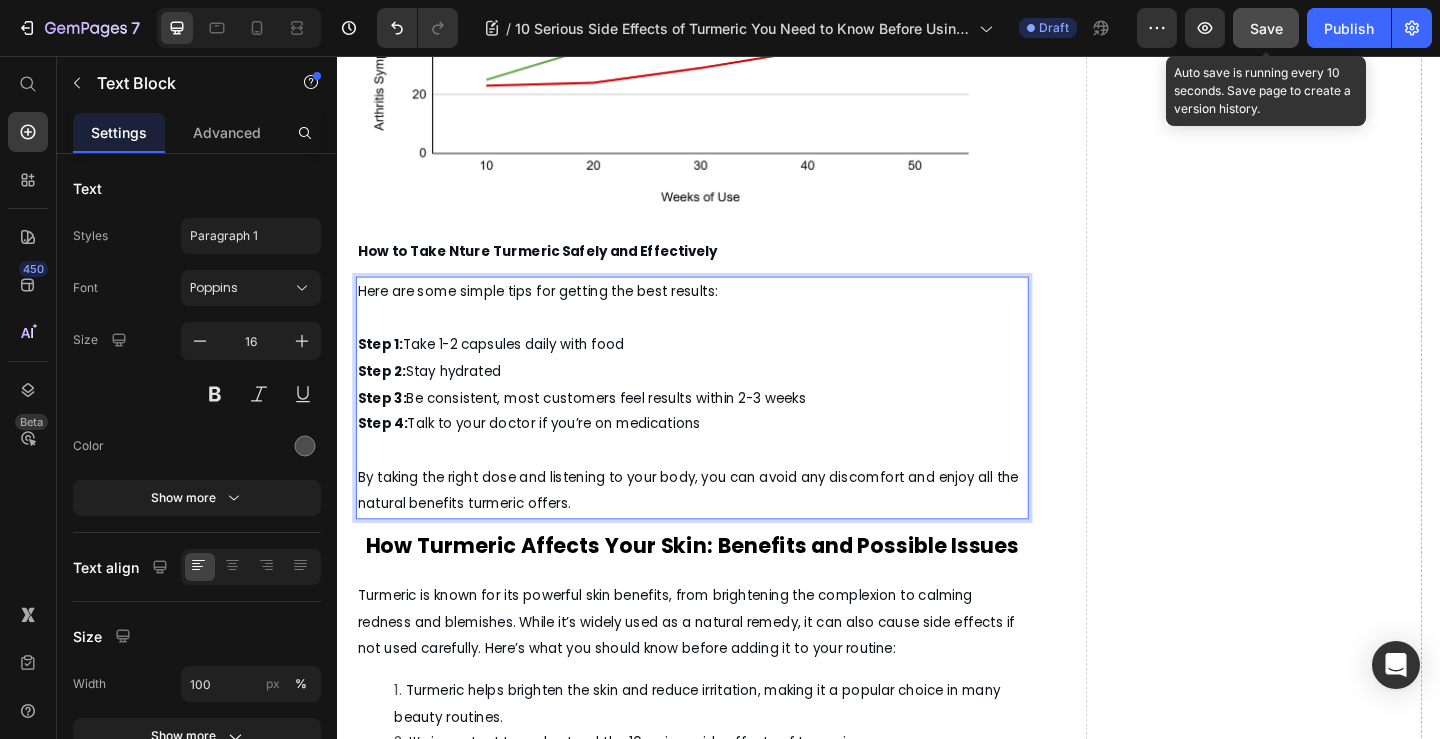 click on "Step 1:  Take 1-2 capsules daily with food" at bounding box center [504, 370] 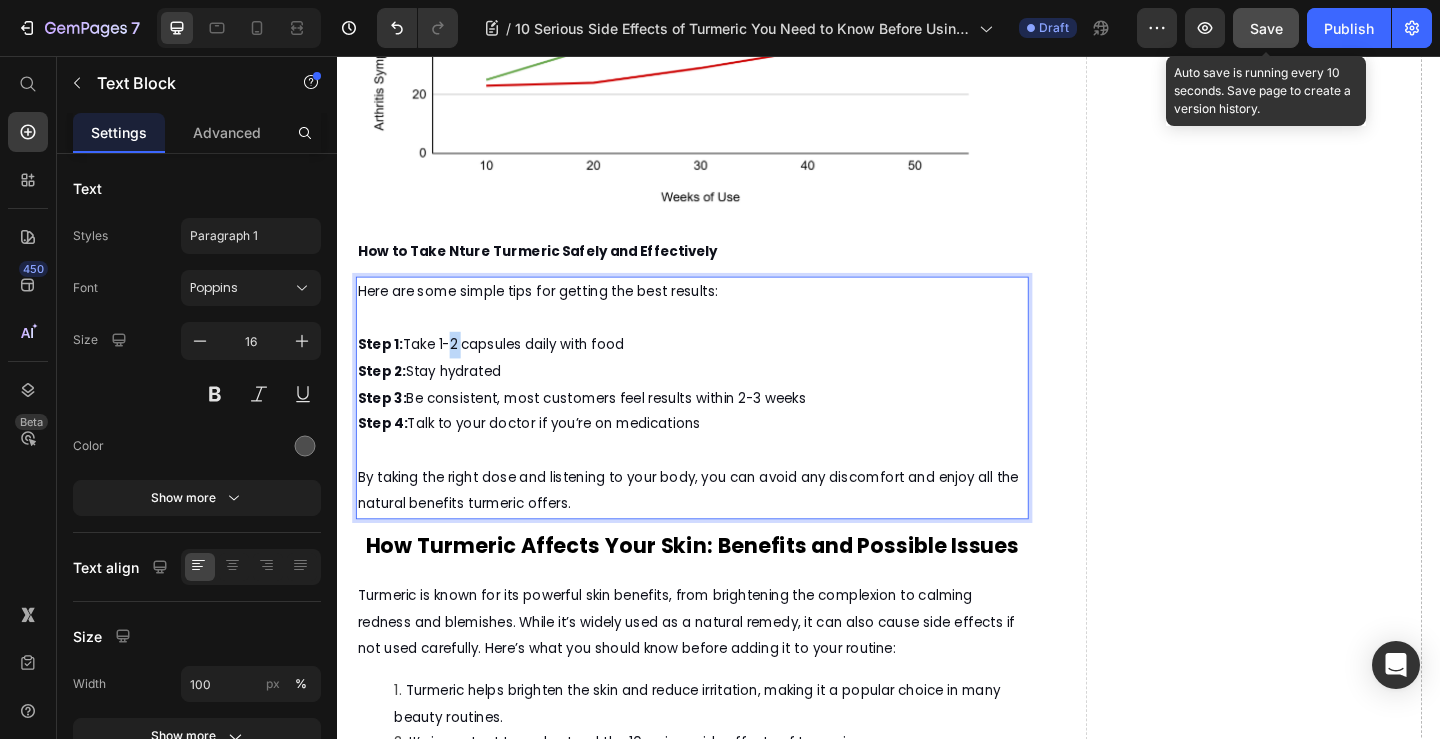 click on "Step 1:  Take 1-2 capsules daily with food" at bounding box center (504, 370) 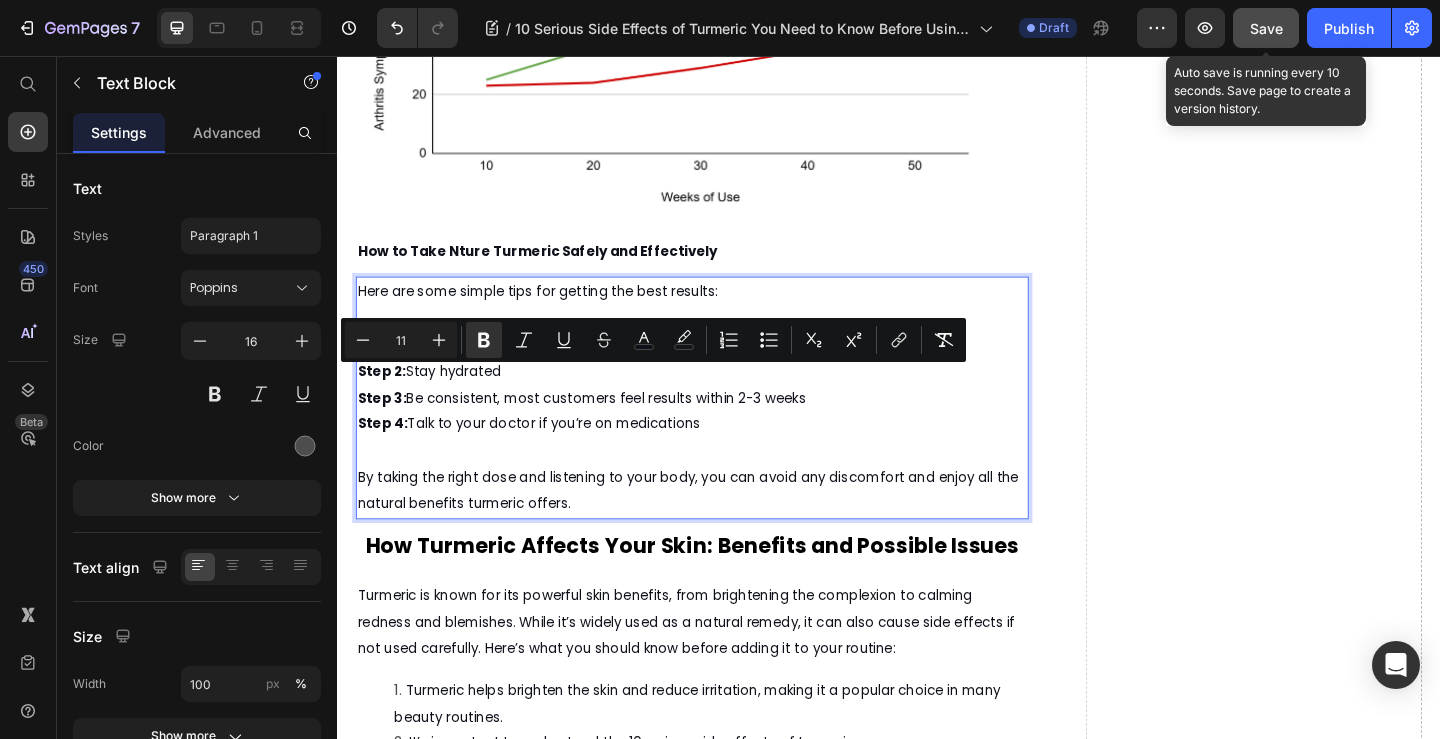 copy on "Step 1:  Take 1-2 capsules daily with food" 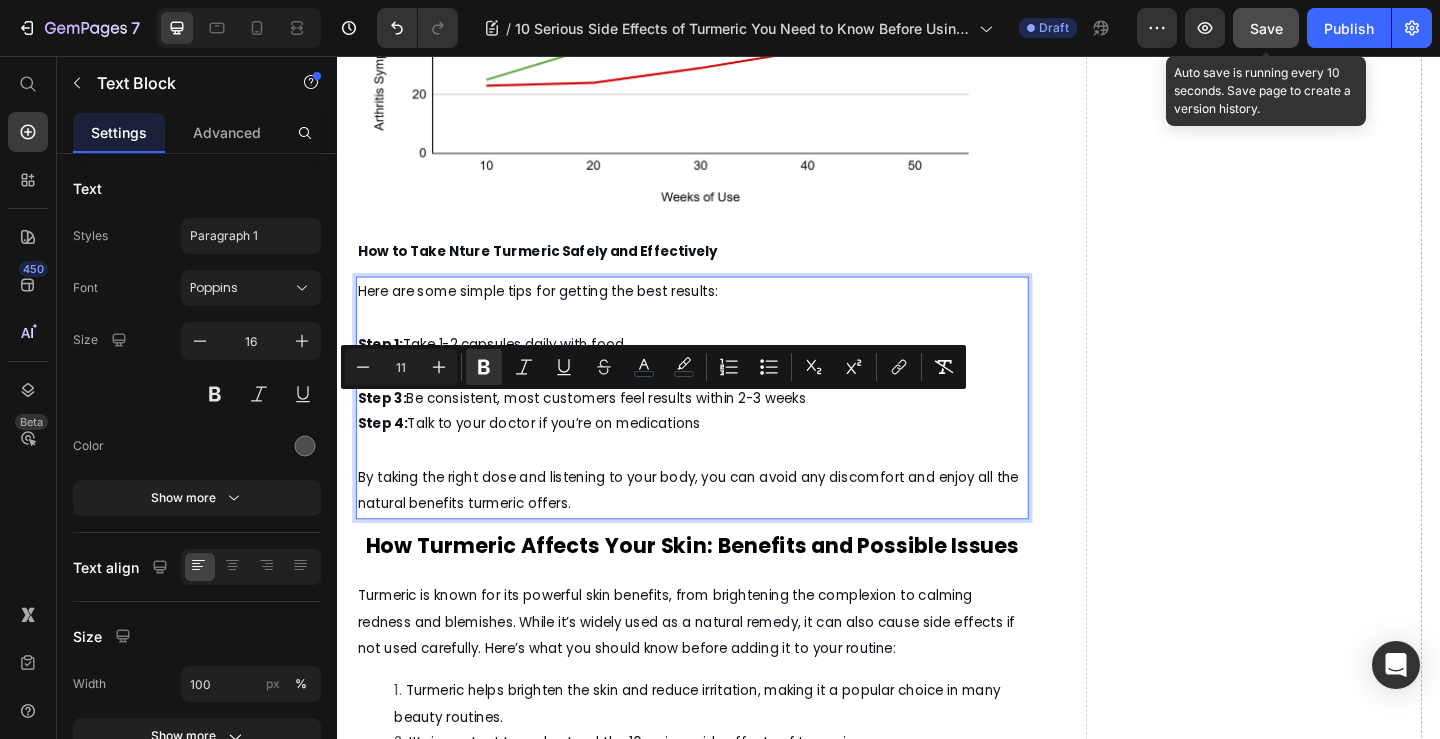 drag, startPoint x: 525, startPoint y: 440, endPoint x: 360, endPoint y: 436, distance: 165.04848 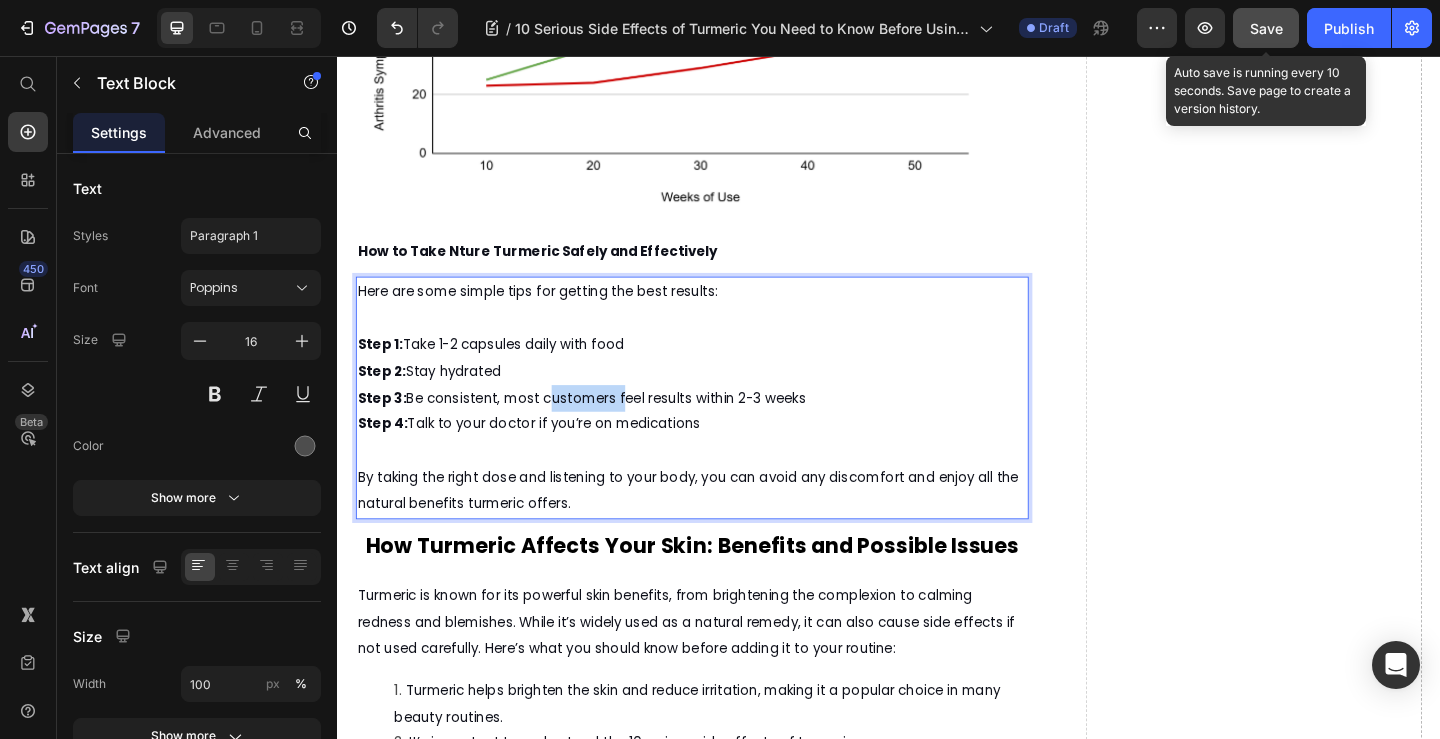 click on "Step 3:  Be consistent, most customers feel results within 2-3 weeks" at bounding box center (603, 428) 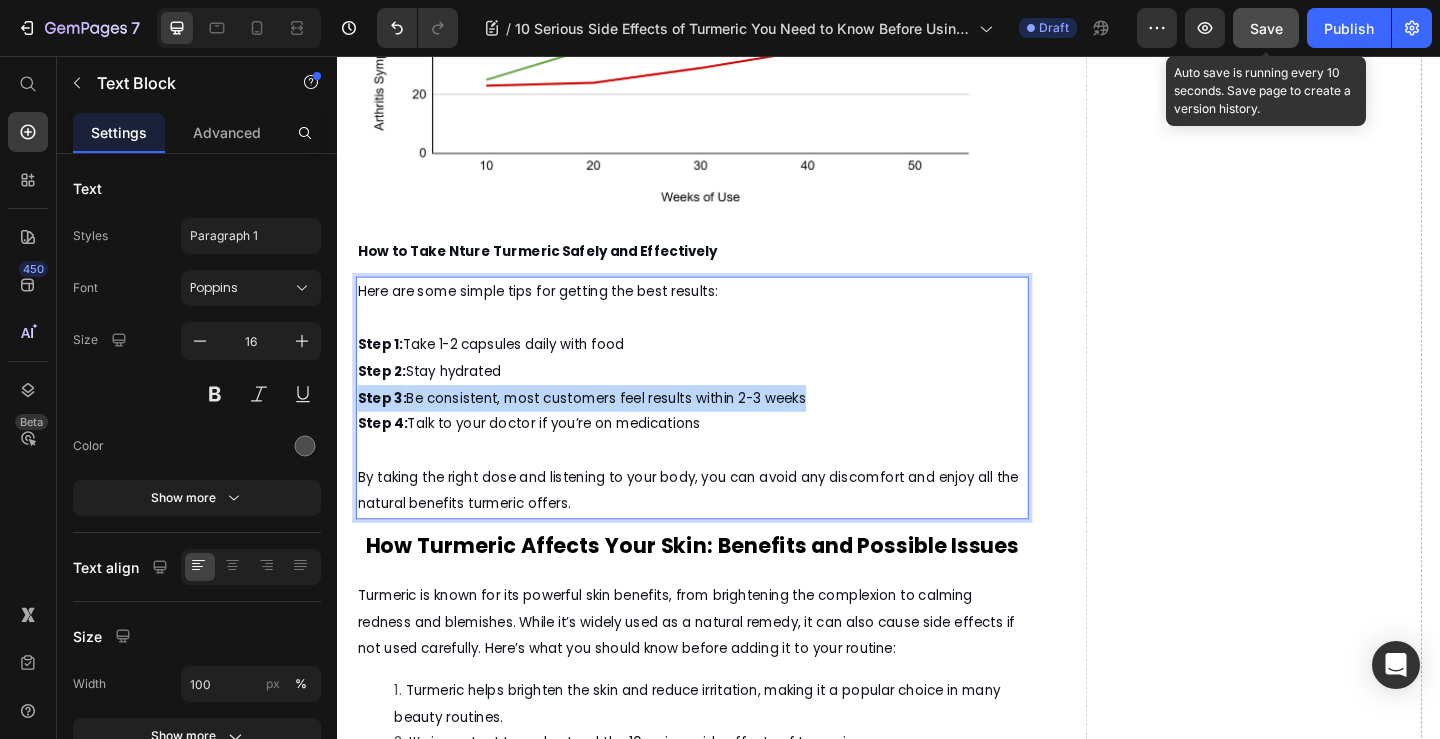 click on "Step 3:  Be consistent, most customers feel results within 2-3 weeks" at bounding box center [603, 428] 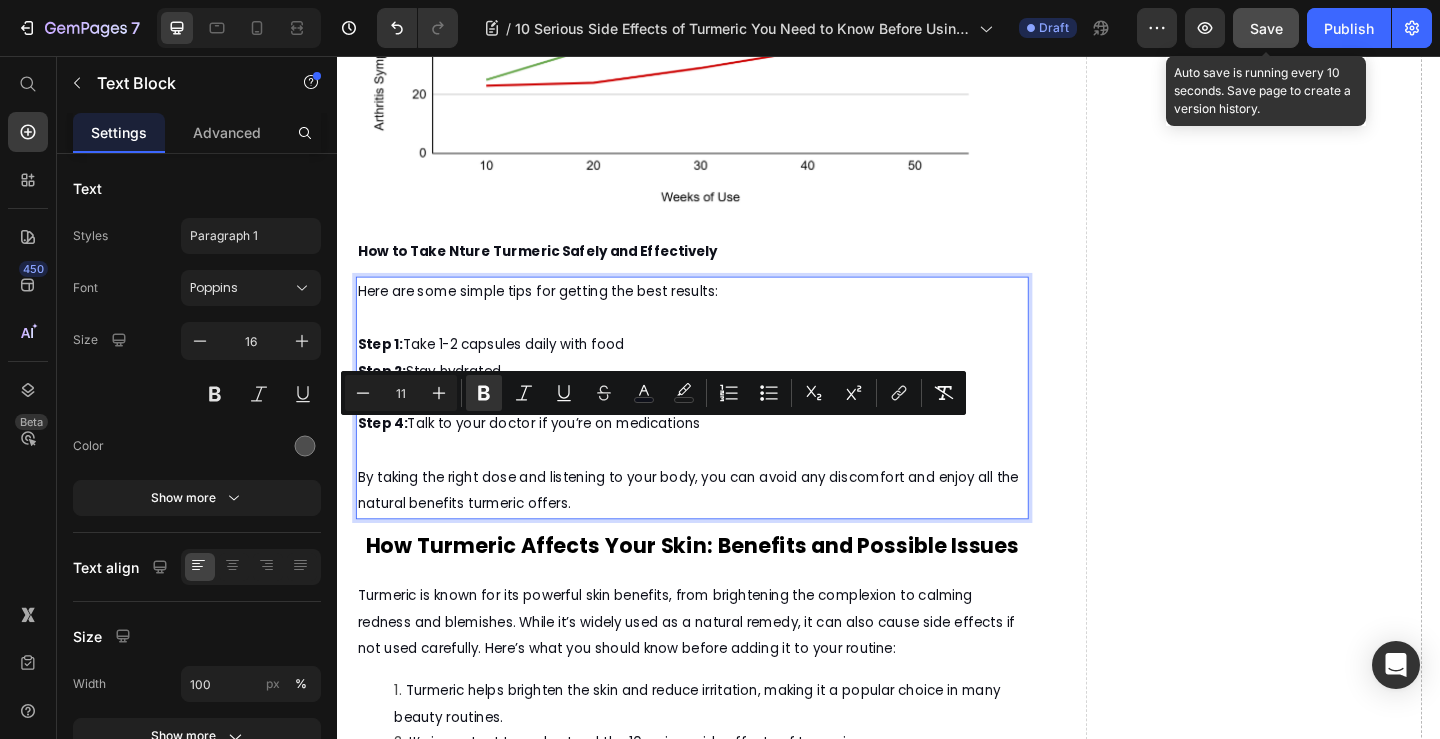 copy on "Step 3:  Be consistent, most customers feel results within 2-3 weeks" 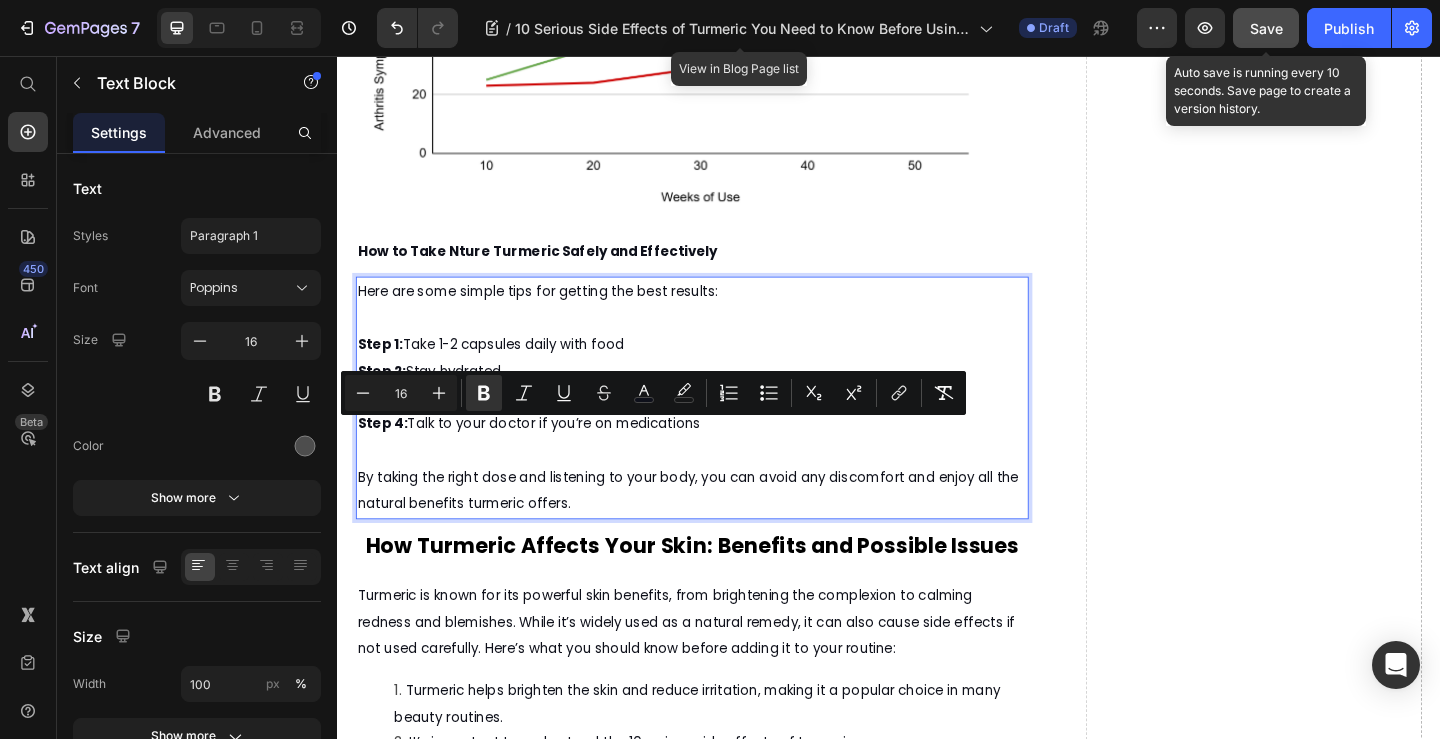 click at bounding box center [723, 485] 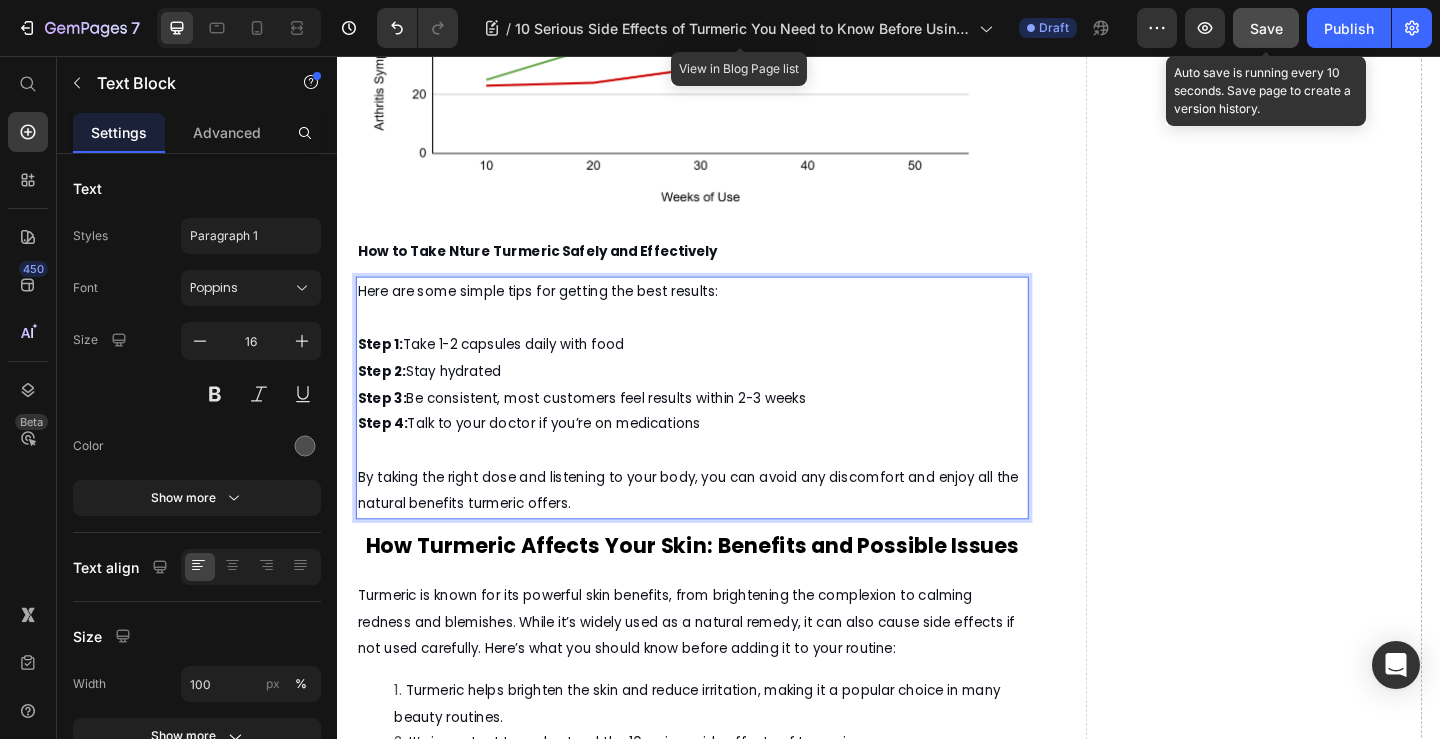click on "Step 4:  Talk to your doctor if you’re on medications" at bounding box center (545, 456) 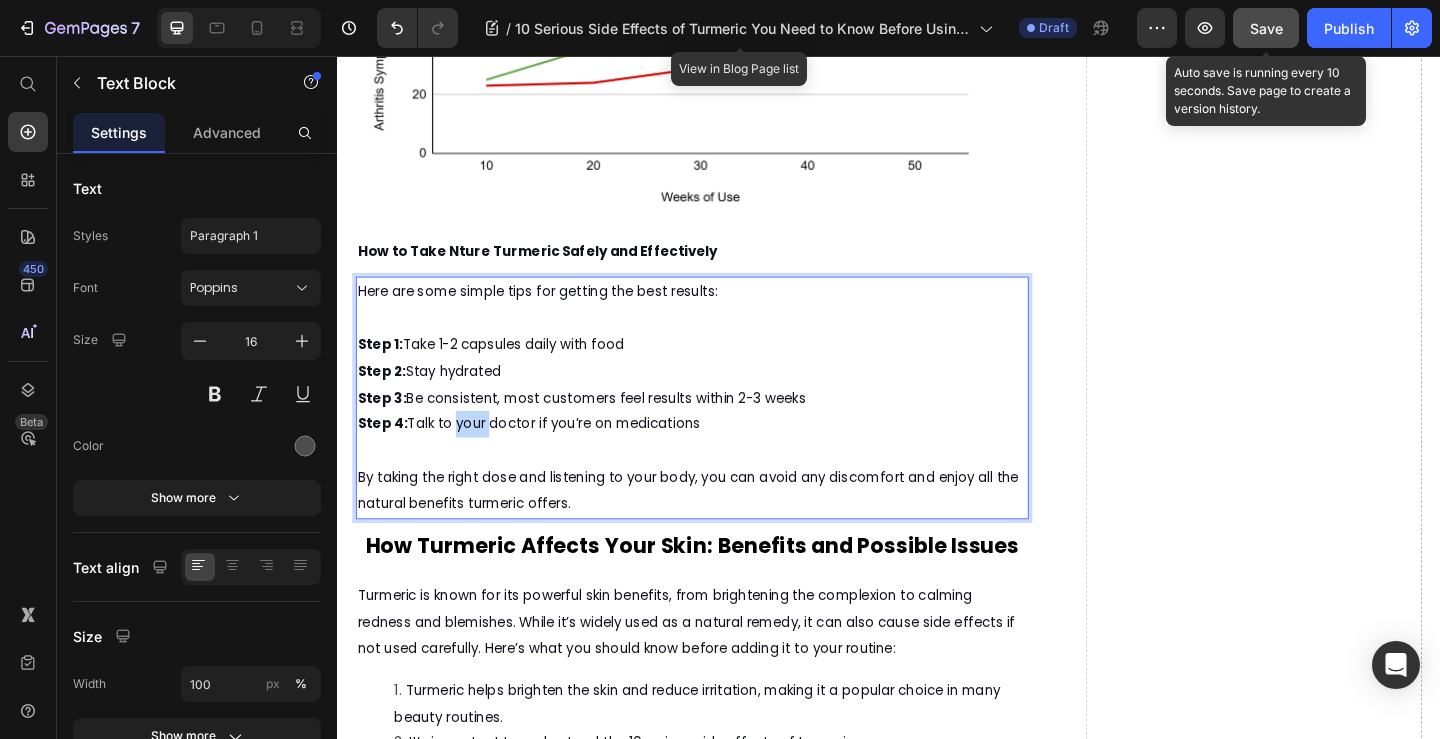 click on "Step 4:  Talk to your doctor if you’re on medications" at bounding box center [545, 456] 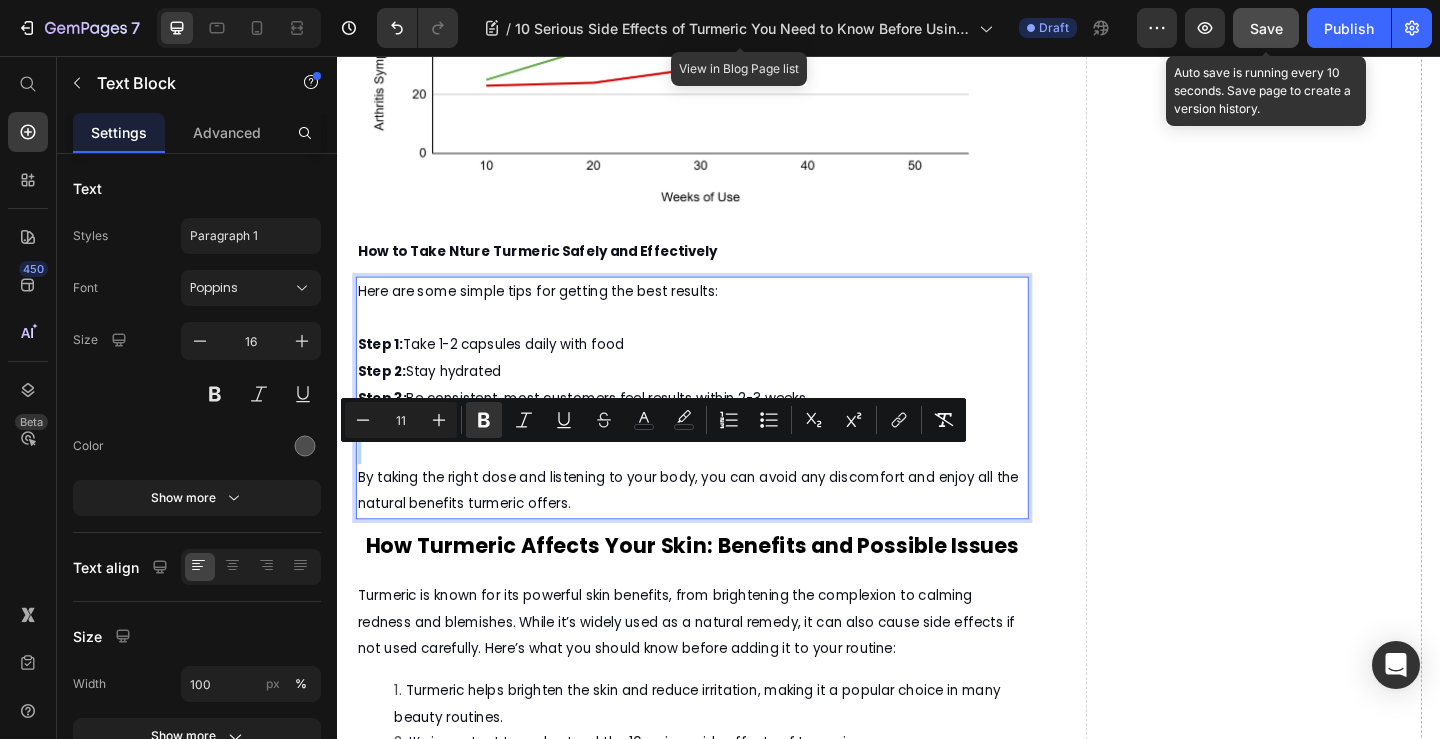 copy on "Step 4:  Talk to your doctor if you’re on medications" 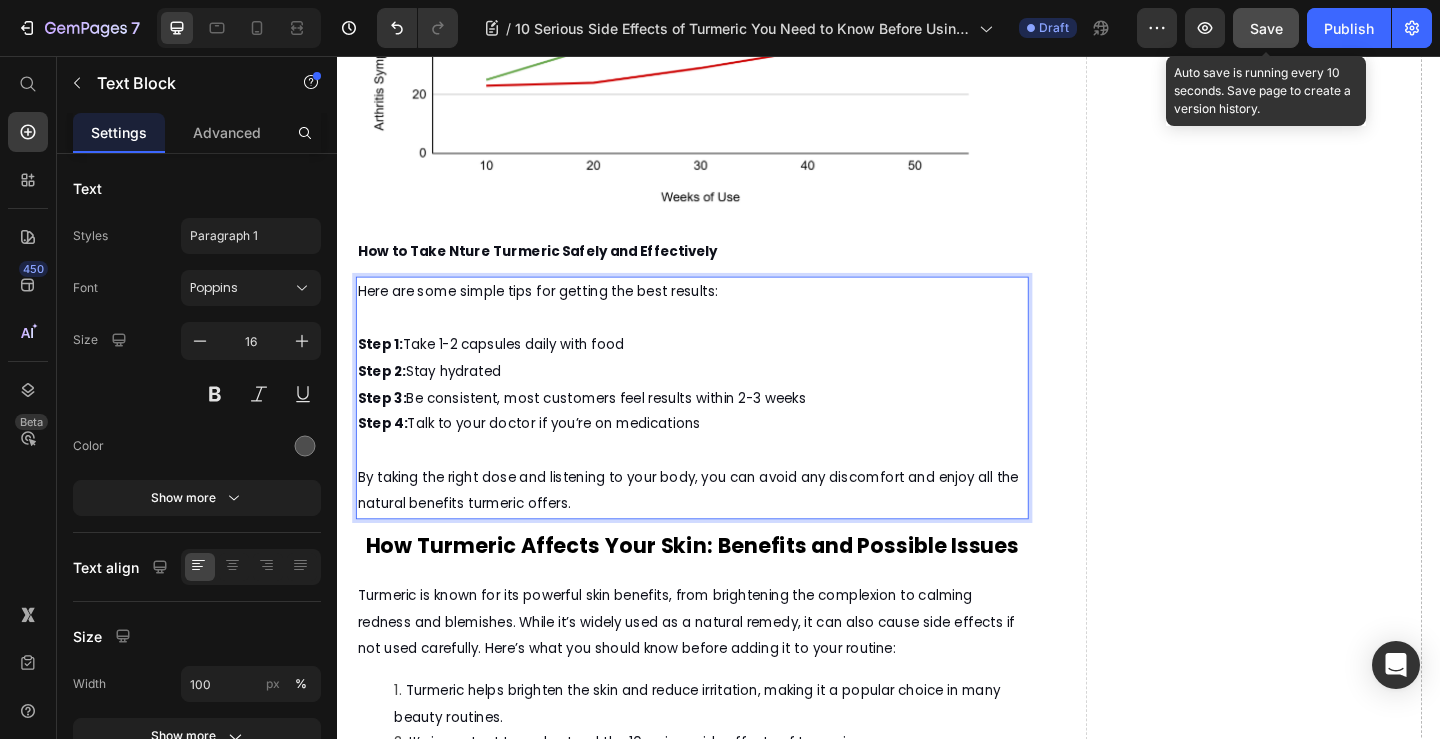 click on "Here are some simple tips for getting the best results:" at bounding box center (723, 312) 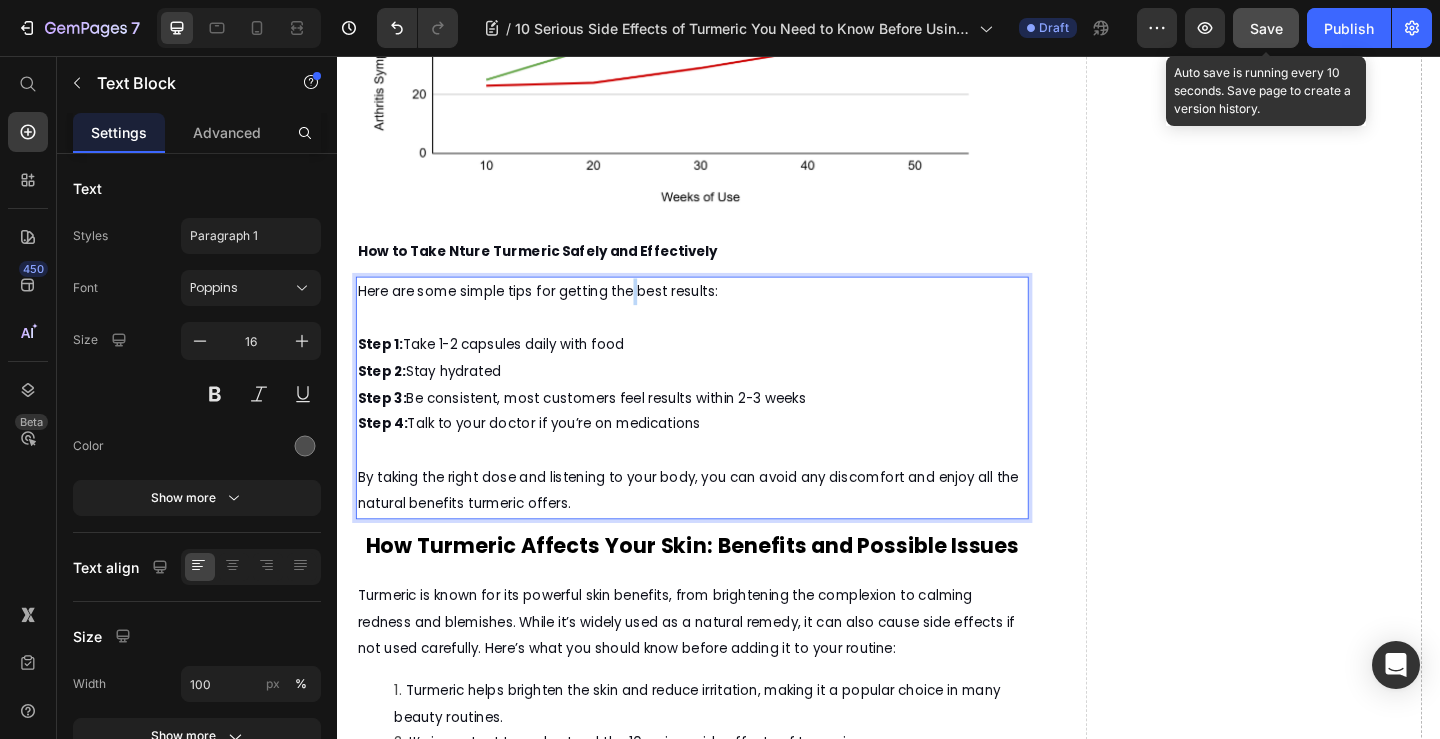 click on "Here are some simple tips for getting the best results:" at bounding box center [555, 312] 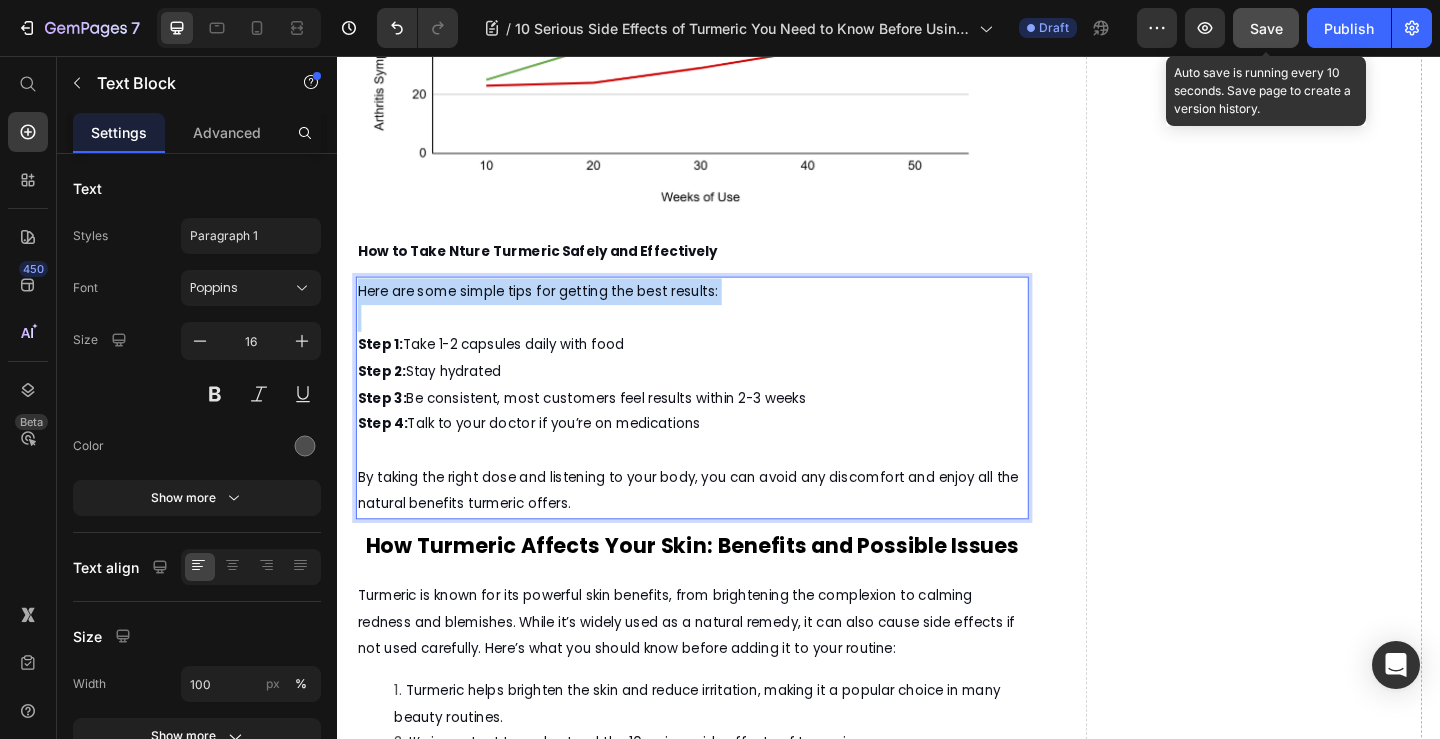 click on "Here are some simple tips for getting the best results:" at bounding box center [555, 312] 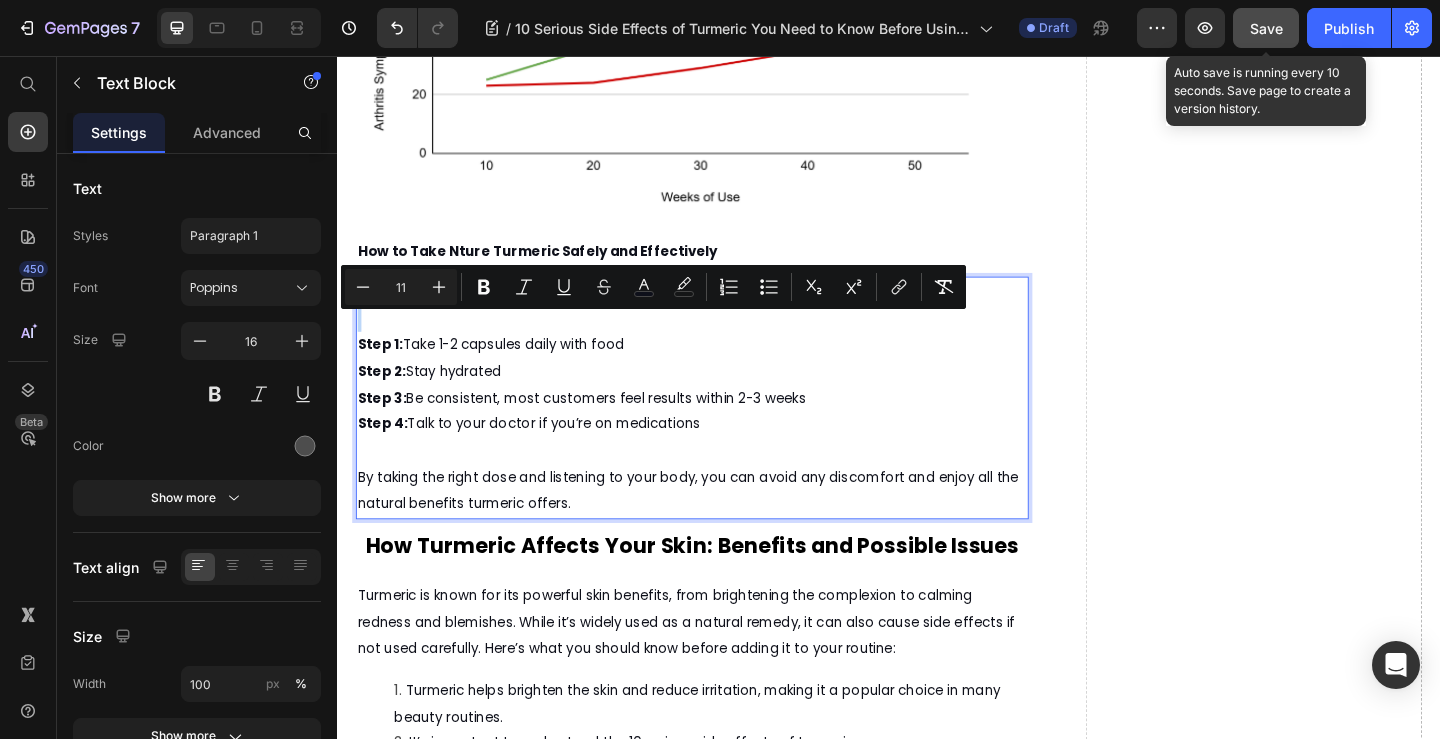 click on "Here are some simple tips for getting the best results:" at bounding box center [555, 312] 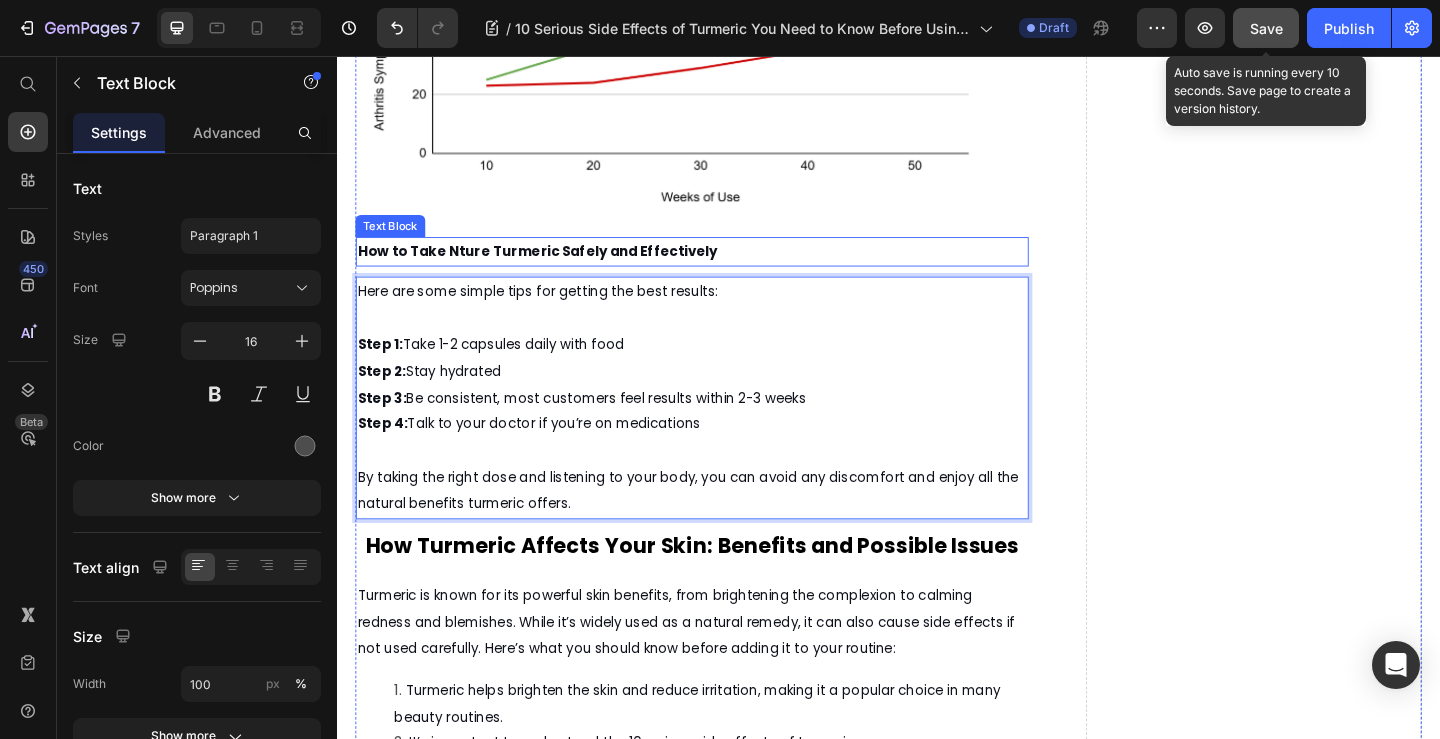 click on "How to Take Nture Turmeric Safely and Effectively" at bounding box center [554, 269] 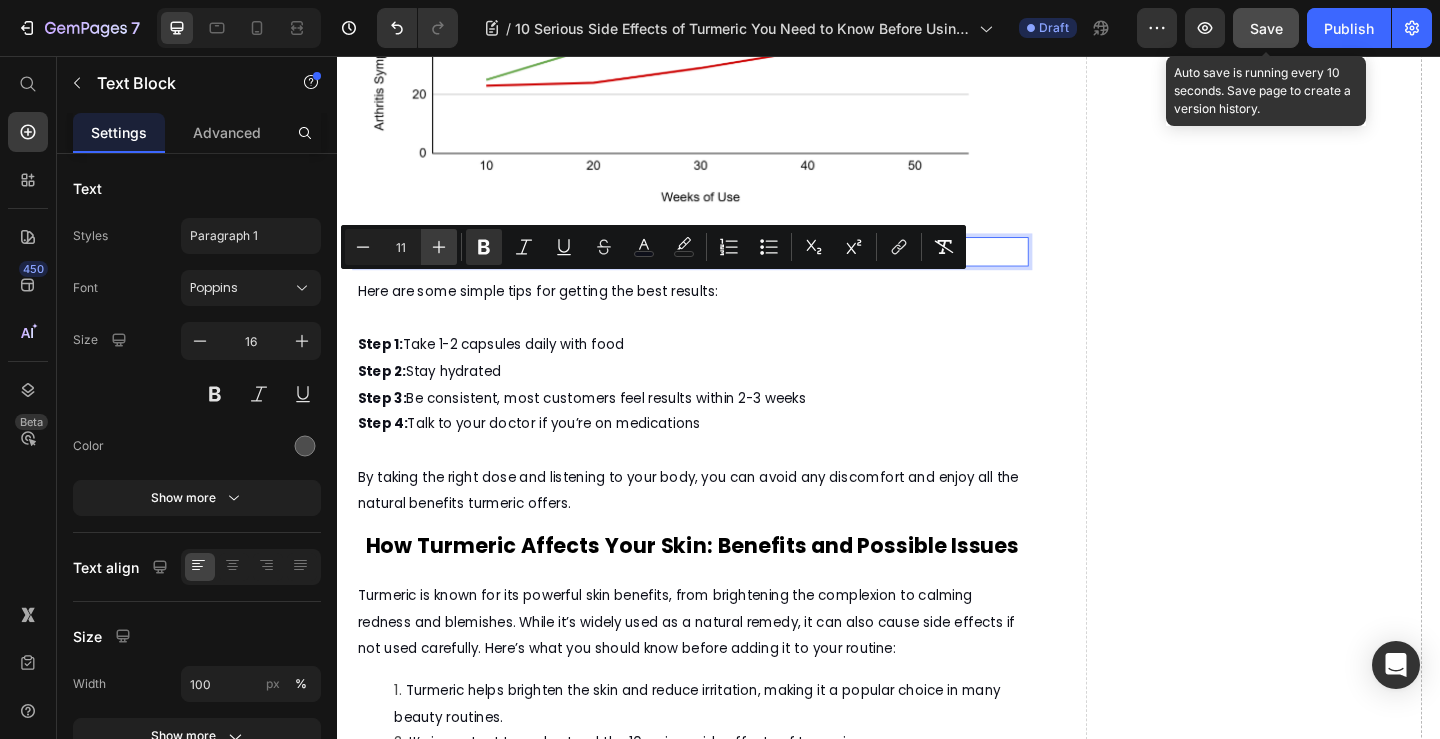 click 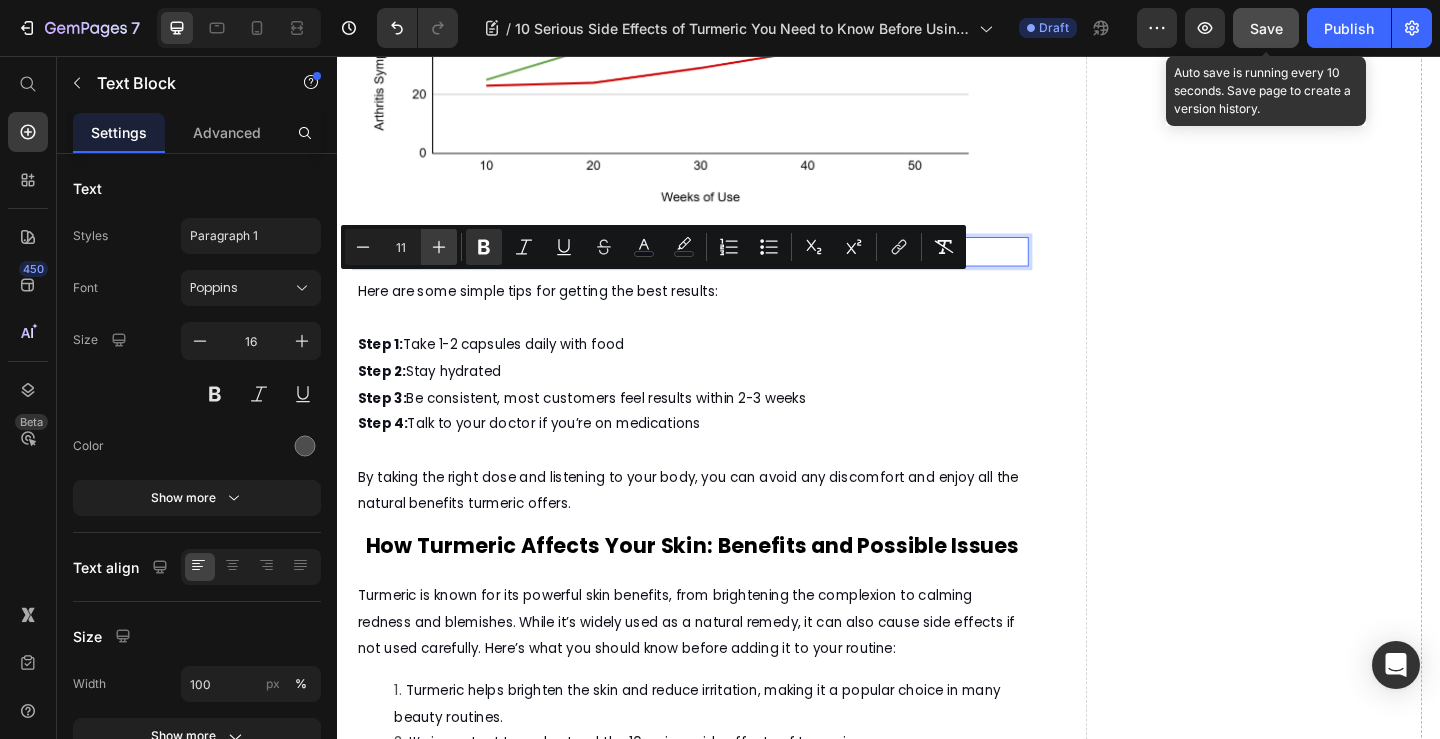 click 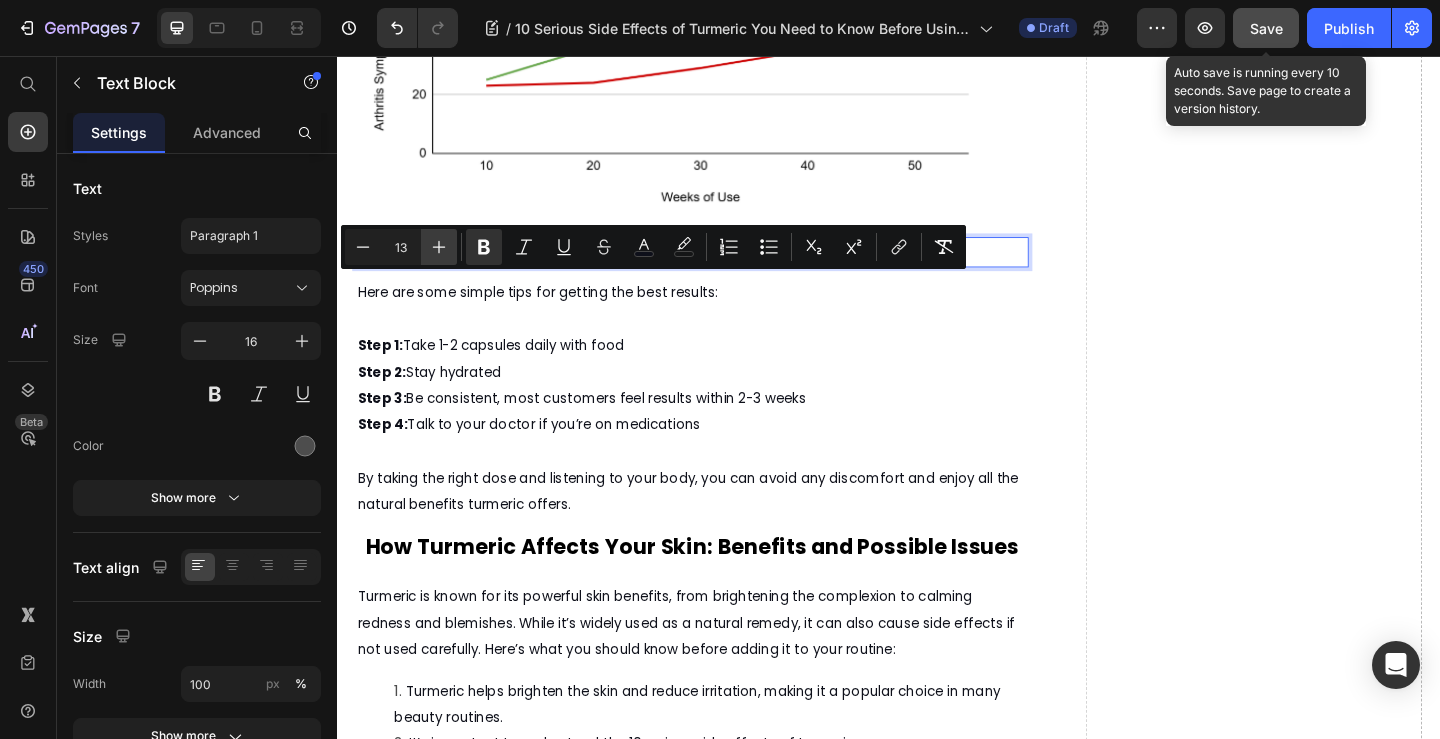 click 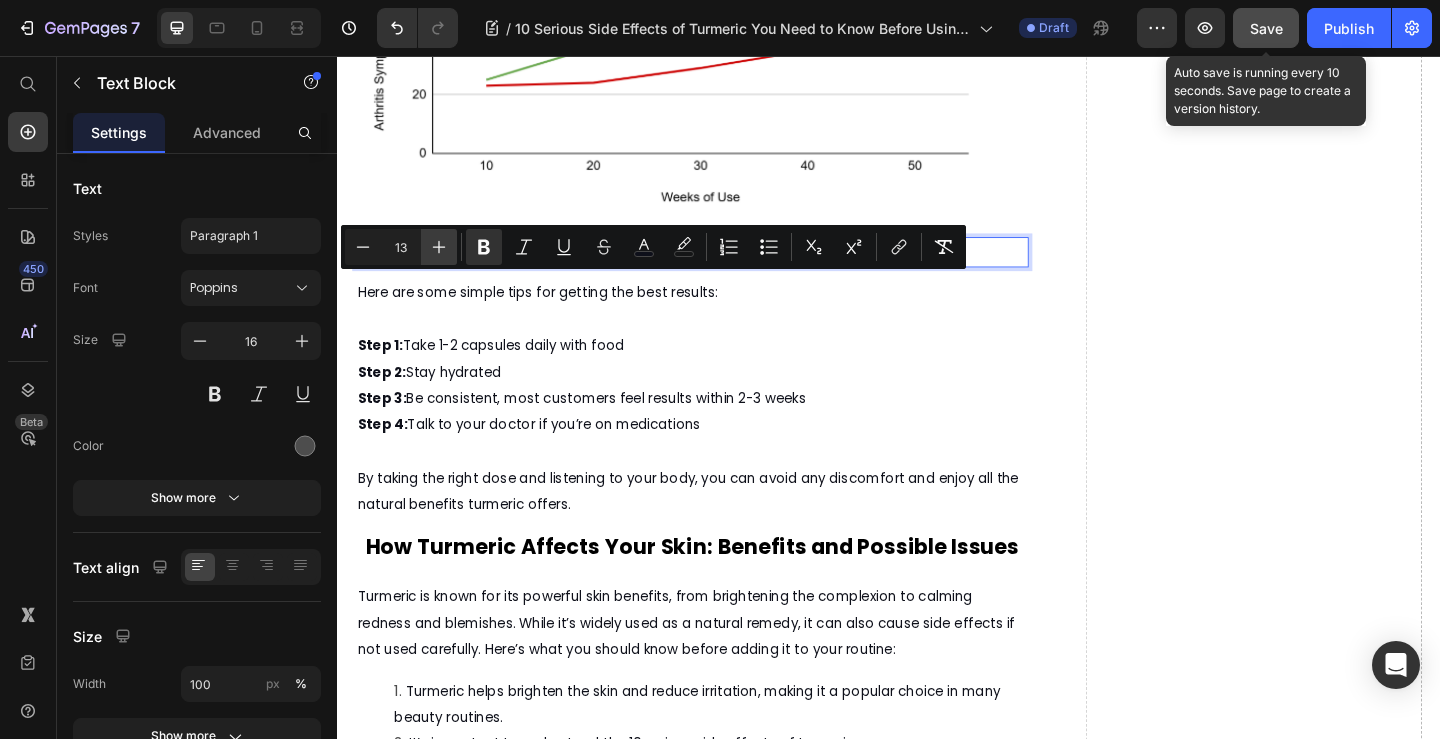 click 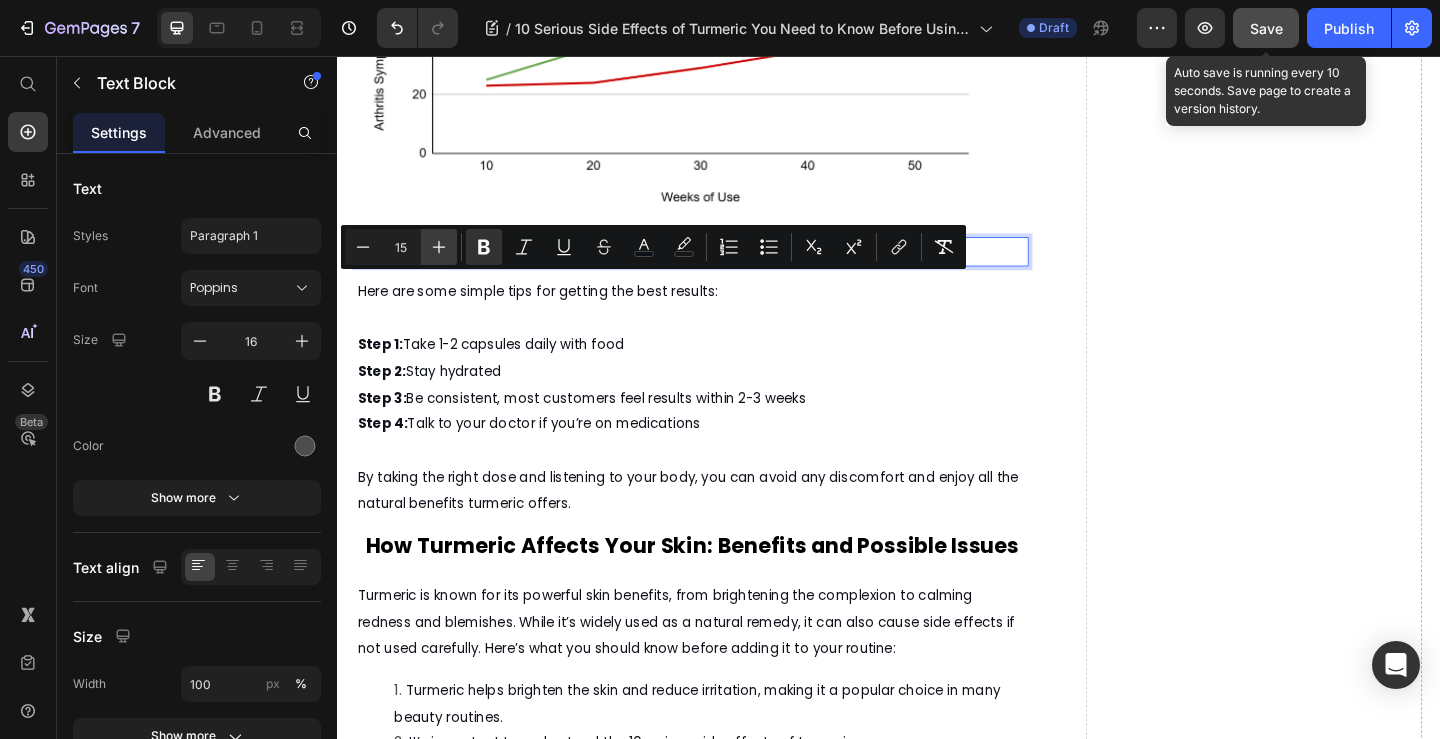 click 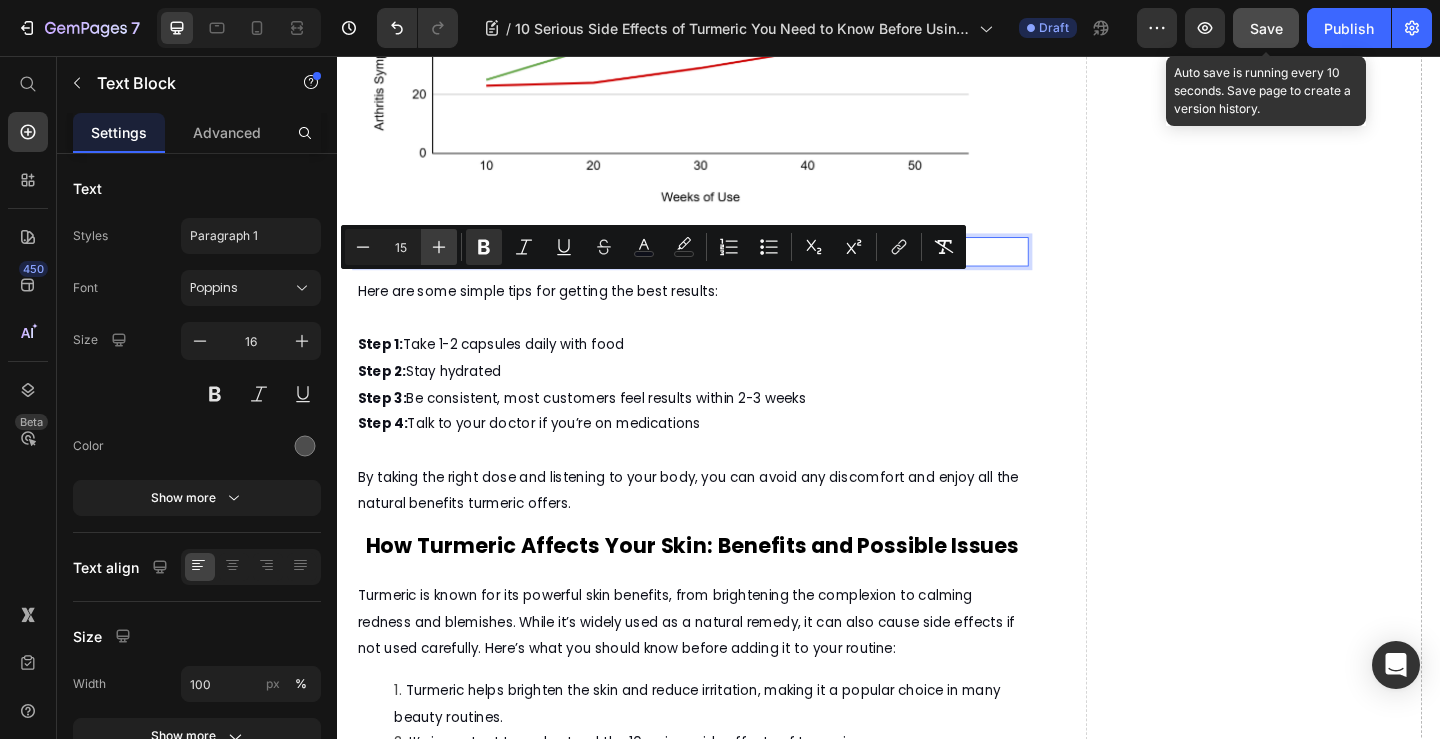 click 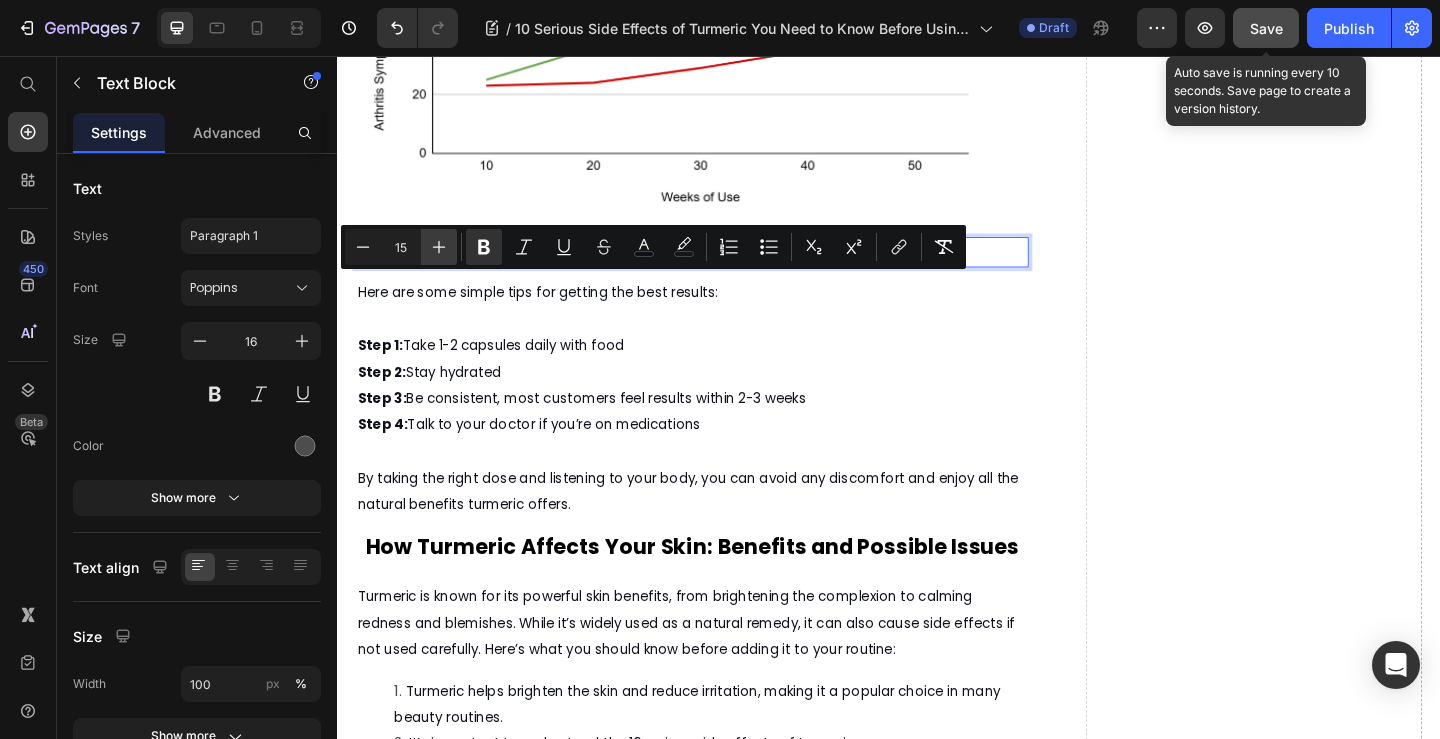 type on "17" 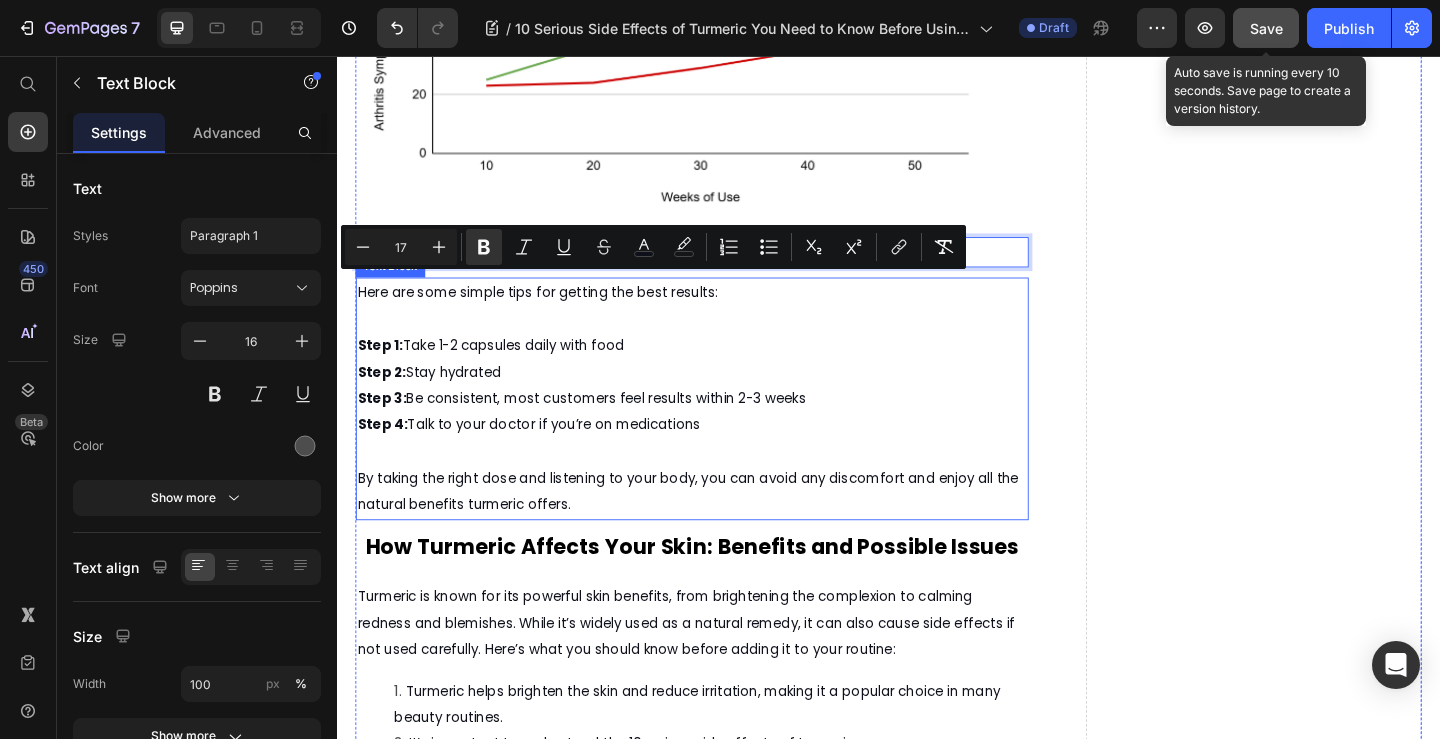 click on "Here are some simple tips for getting the best results:" at bounding box center (555, 313) 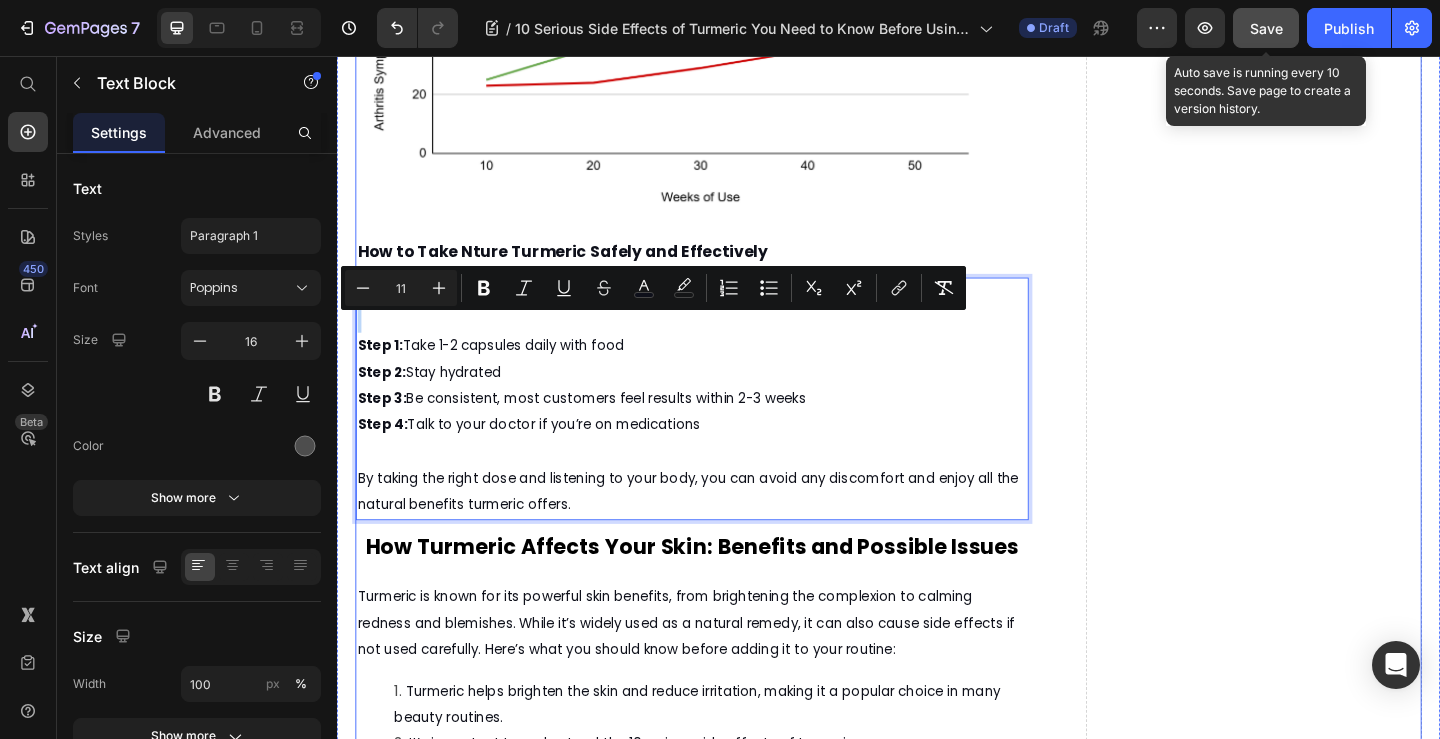 click on "What Turmeric and Black Pepper Are Good For, Backed by Science Heading Discover how Nture’s natural turmeric and black pepper blend gives you all the benefits without the worry of side effects Text Block [DATE] by  [PERSON_NAME] Text Block Text Block Row Image Turmeric is a popular natural supplement known for its health benefits, such as reducing inflammation and supporting skin health. However, before using it regularly, it’s important to understand the 10 serious side effects of turmeric that could affect your health.Many people wonder, "Is turmeric good for the skin?" and while it can offer some benefits, turmeric may also cause unexpected reactions or health problems in certain situations. In this article, we'll explore the potential risks and help you decide if  turmeric  is right for you. Text Block What Are the 10 Serious Side Effects of Turmeric You Should Know? Text Block     For a trusted UK perspective, take a look at this  Text Block Text Block Text Block Text Block Text Block Icon" at bounding box center (937, -1535) 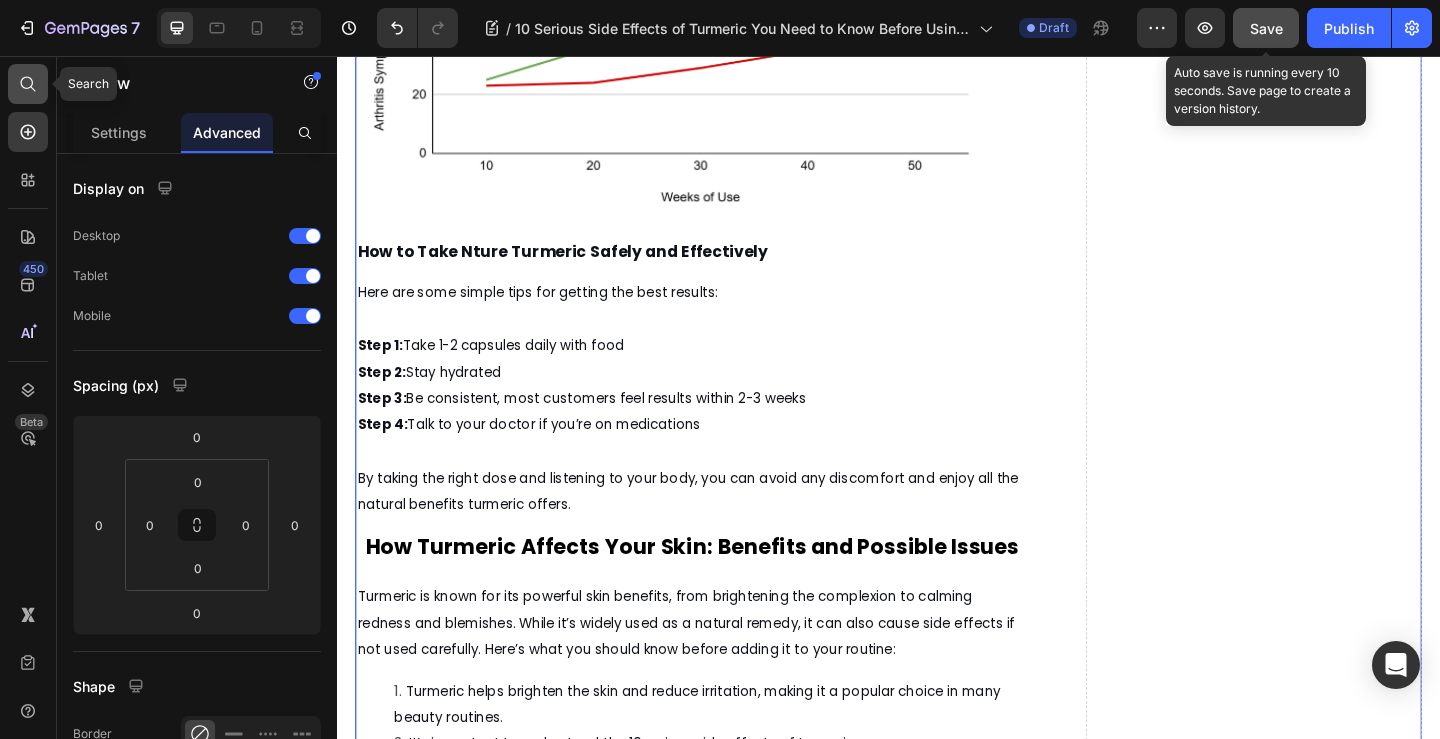 click 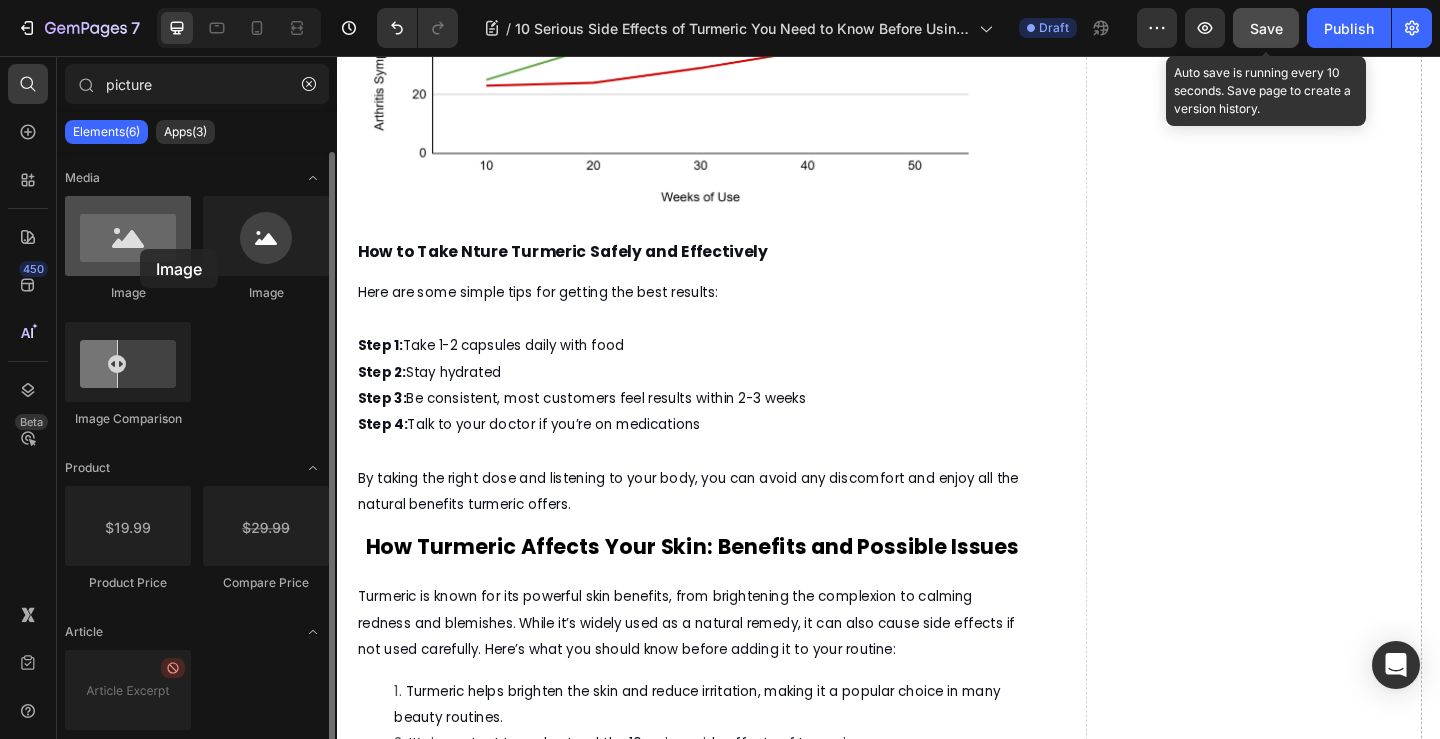 click at bounding box center (128, 236) 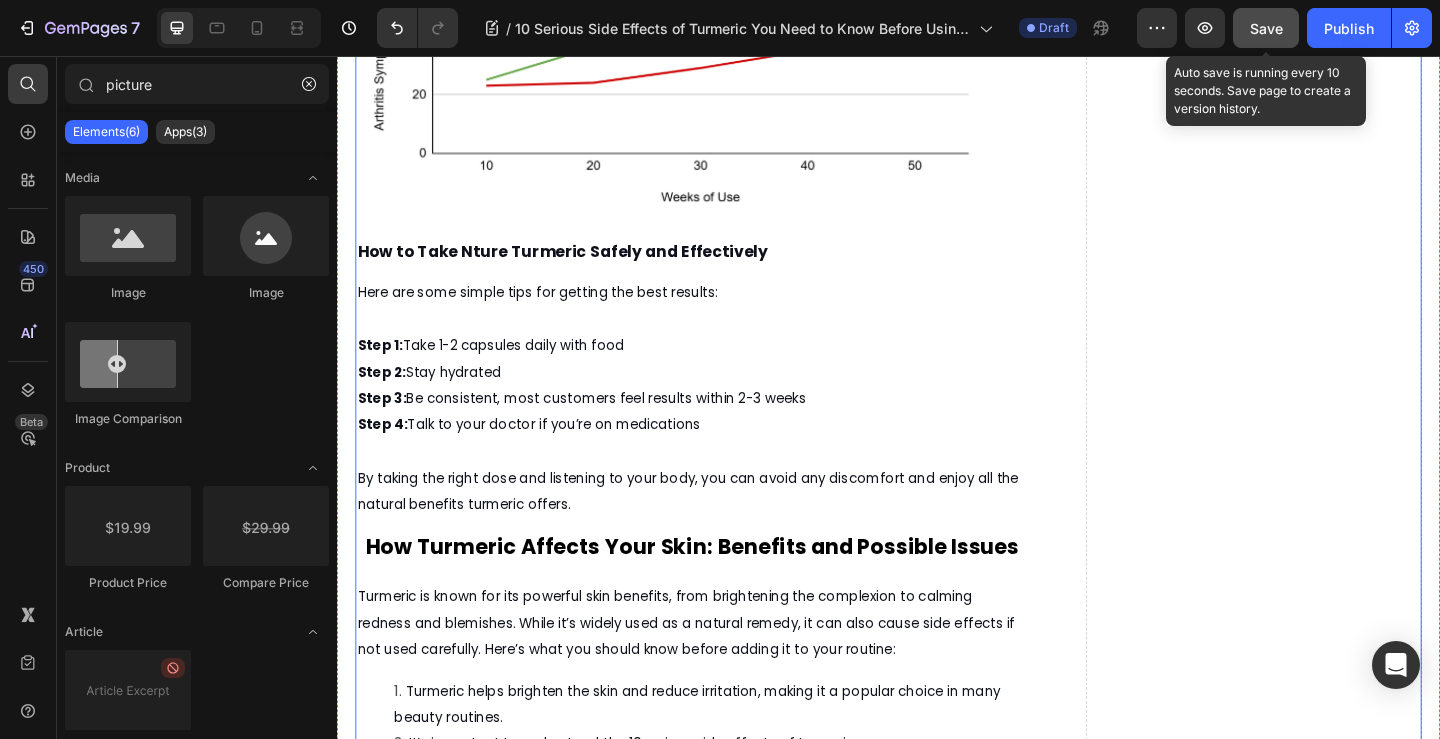 click on "What Turmeric and Black Pepper Are Good For, Backed by Science Heading Discover how Nture’s natural turmeric and black pepper blend gives you all the benefits without the worry of side effects Text Block [DATE] by  [PERSON_NAME] Text Block Text Block Row Image Turmeric is a popular natural supplement known for its health benefits, such as reducing inflammation and supporting skin health. However, before using it regularly, it’s important to understand the 10 serious side effects of turmeric that could affect your health.Many people wonder, "Is turmeric good for the skin?" and while it can offer some benefits, turmeric may also cause unexpected reactions or health problems in certain situations. In this article, we'll explore the potential risks and help you decide if  turmeric  is right for you. Text Block What Are the 10 Serious Side Effects of Turmeric You Should Know? Text Block     For a trusted UK perspective, take a look at this  Text Block Text Block Text Block Text Block Text Block Icon" at bounding box center (723, -1535) 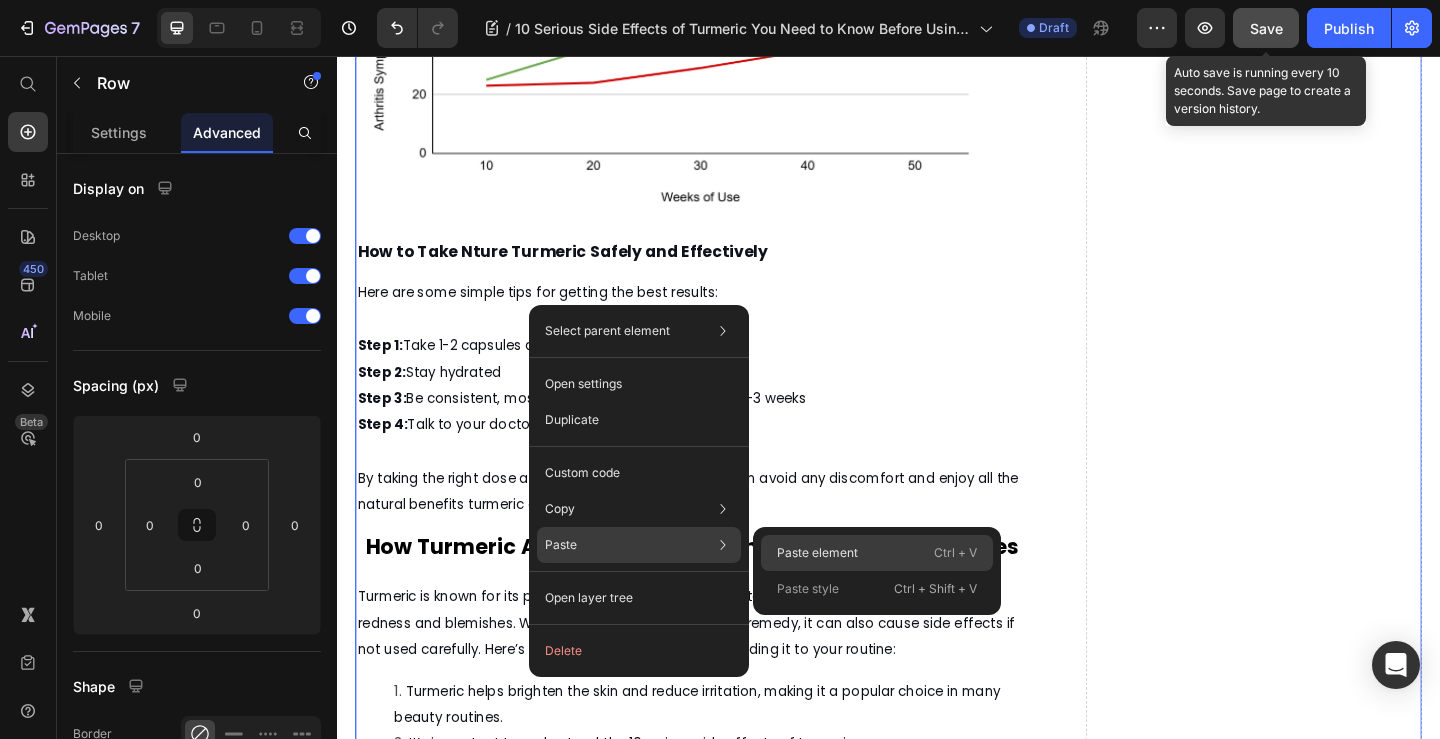 click on "Paste element" at bounding box center (817, 553) 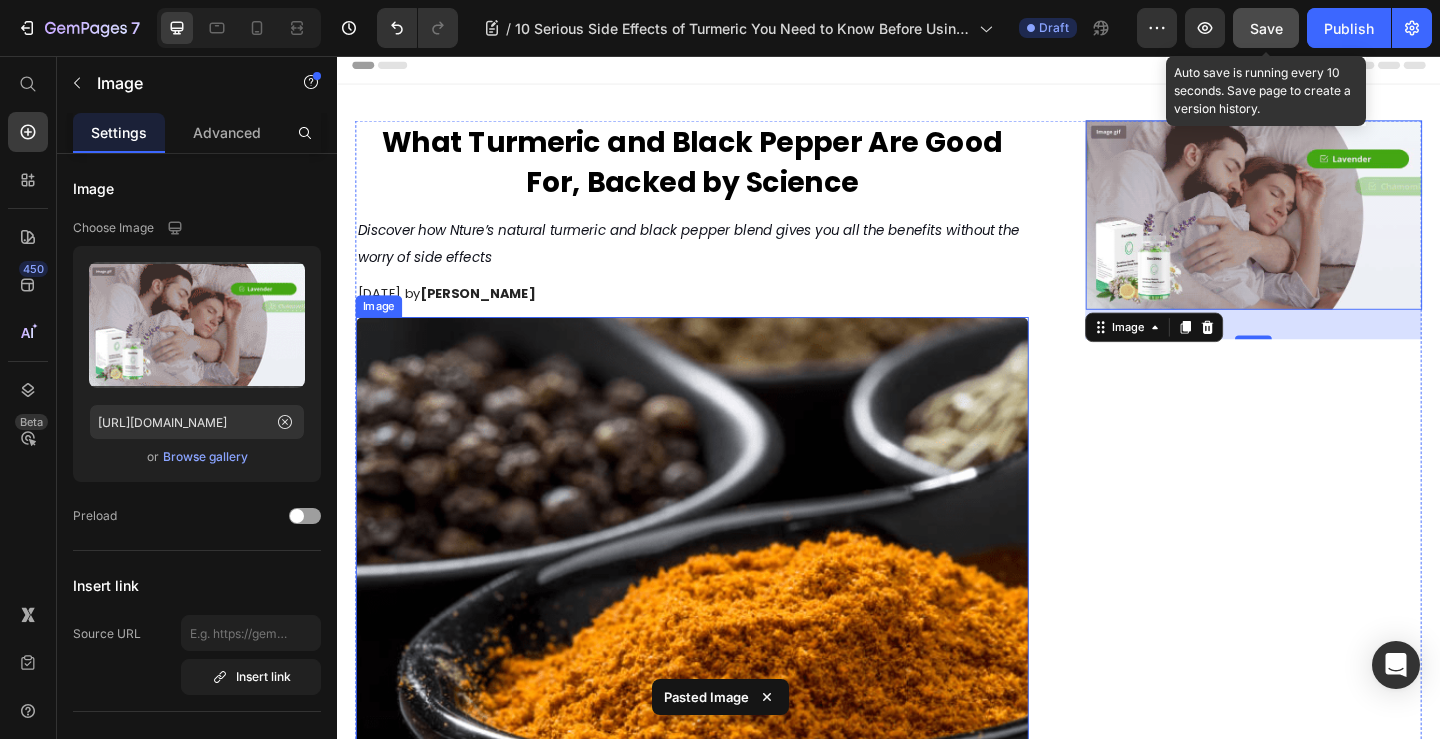 scroll, scrollTop: 0, scrollLeft: 0, axis: both 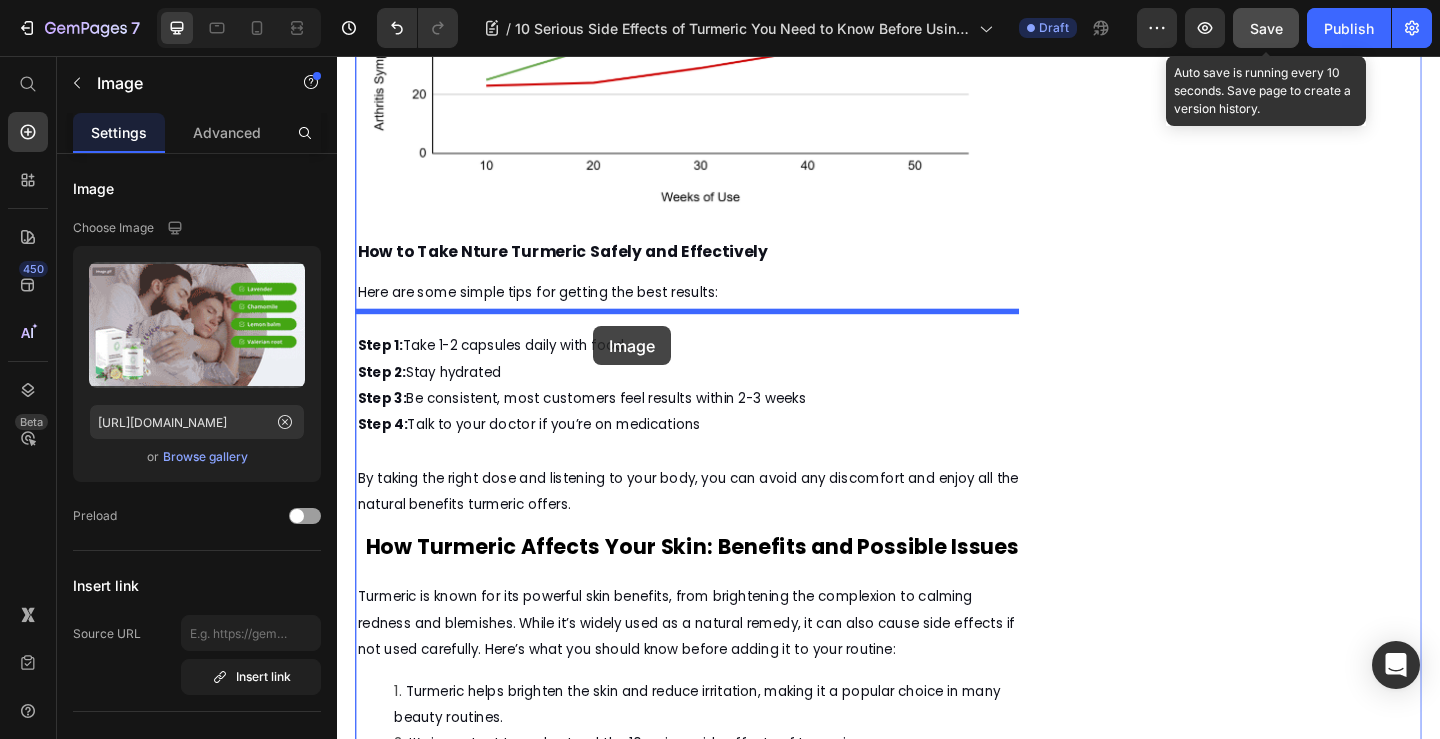 drag, startPoint x: 1205, startPoint y: 366, endPoint x: 616, endPoint y: 350, distance: 589.2173 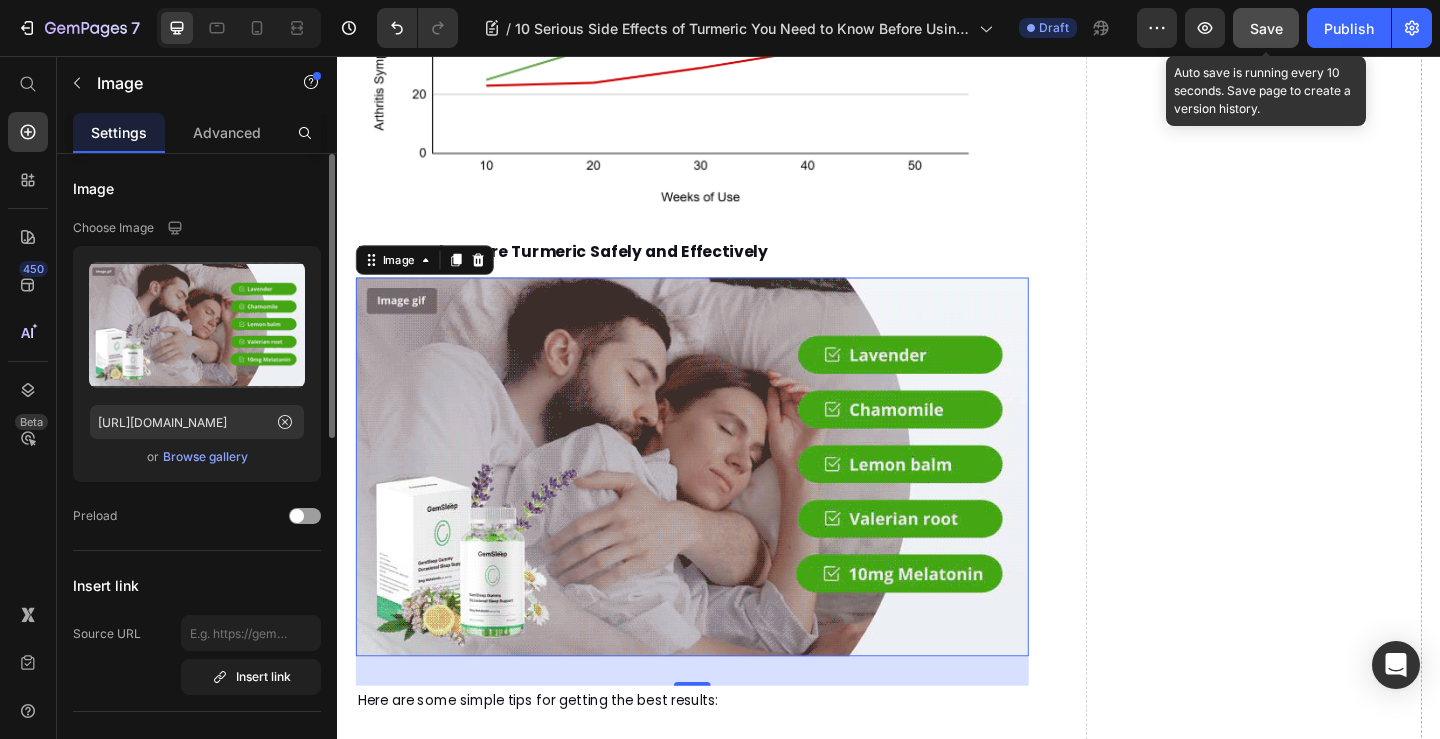 click on "Browse gallery" at bounding box center [205, 457] 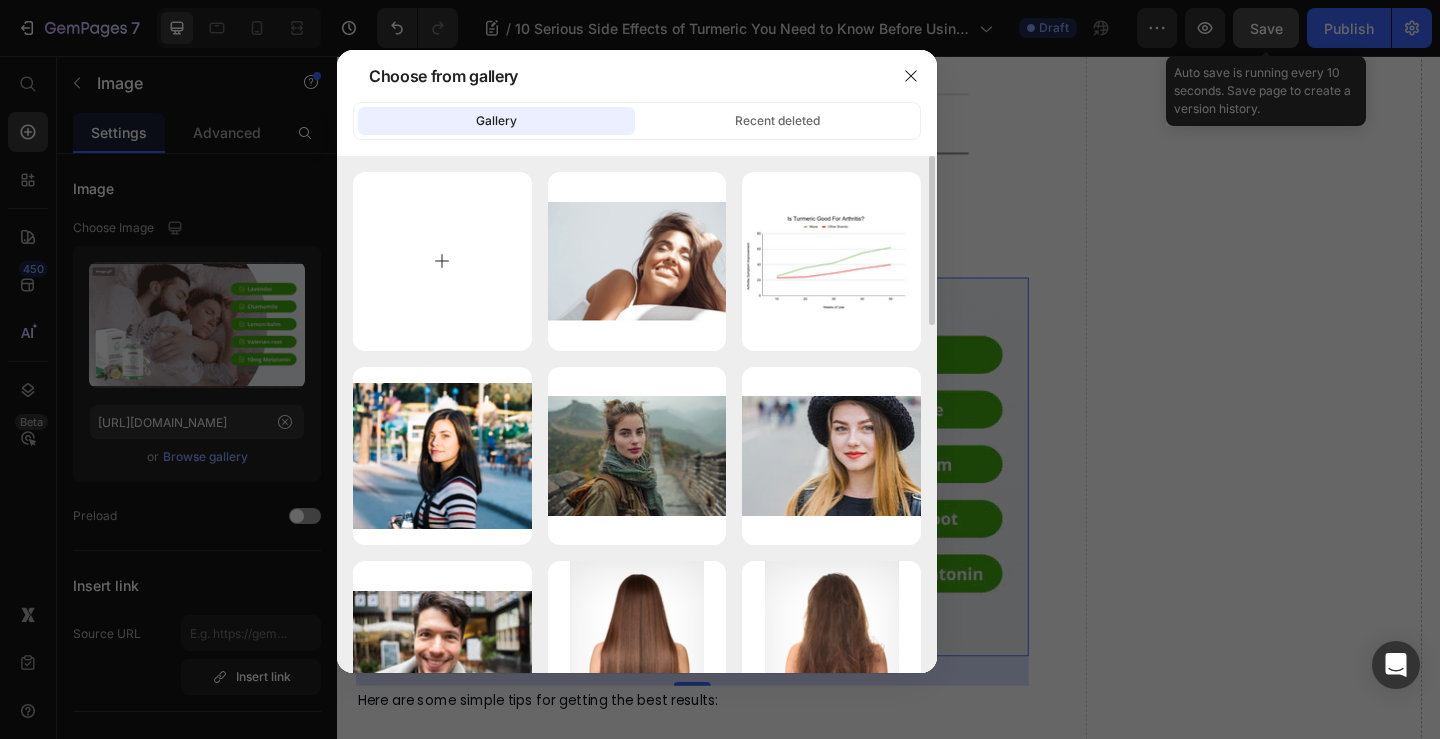 click at bounding box center (442, 261) 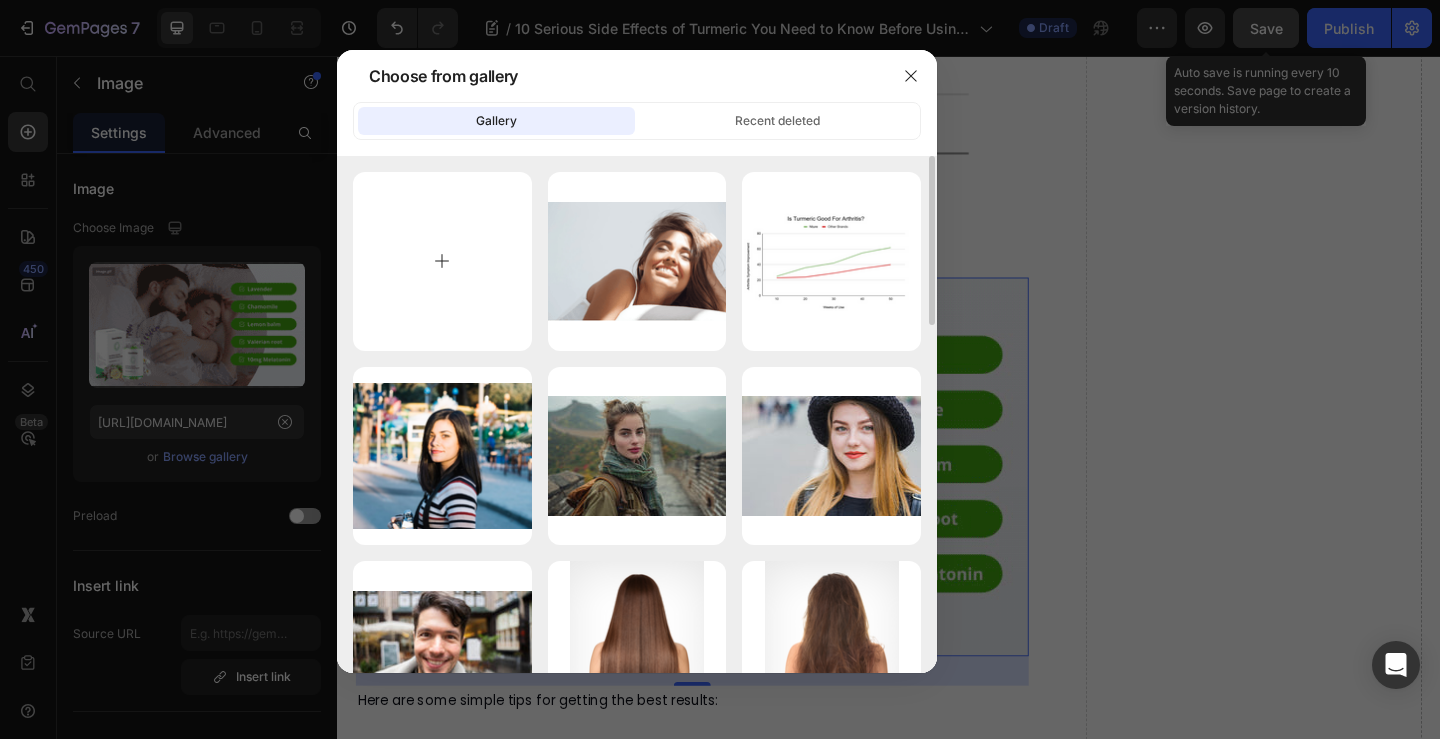 type on "C:\fakepath\Step 1 Take 1-2 capsules daily with food.gif" 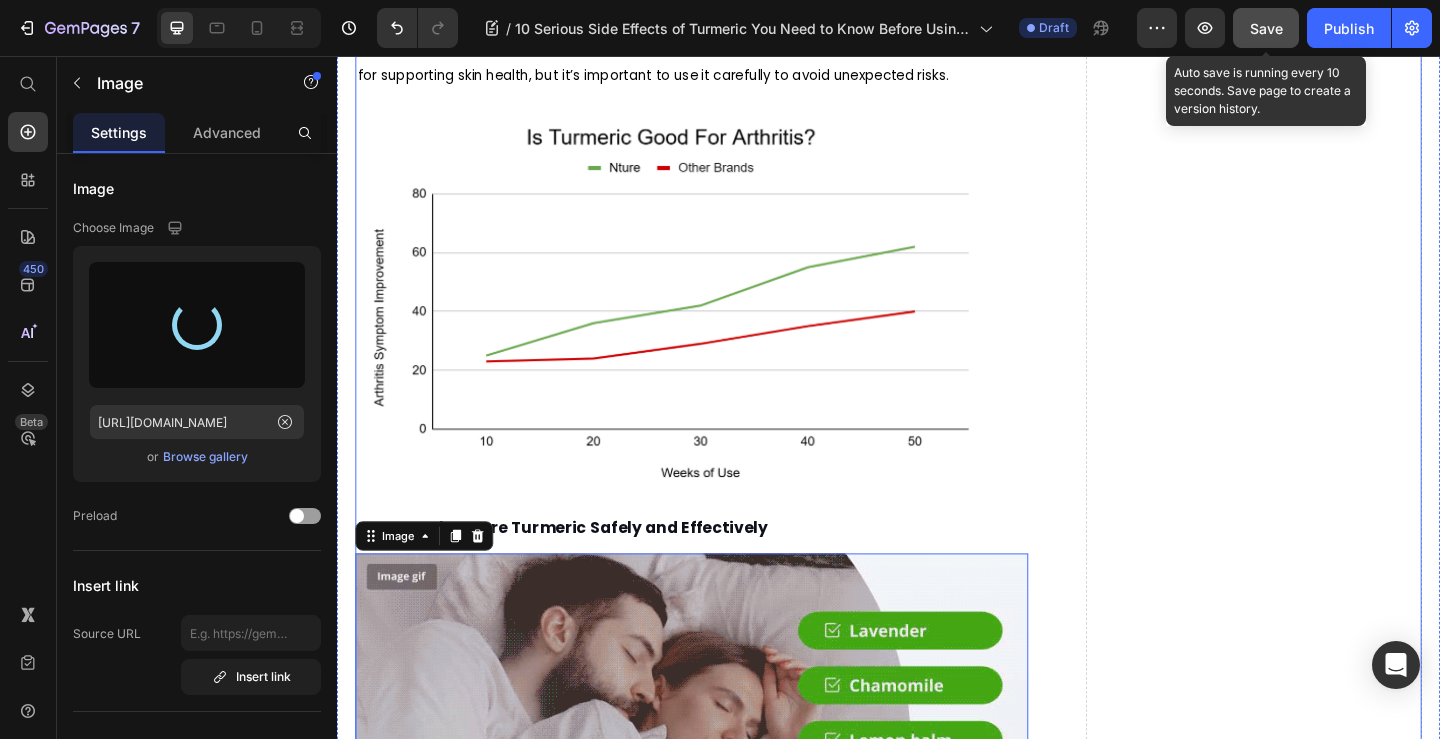 type on "[URL][DOMAIN_NAME]" 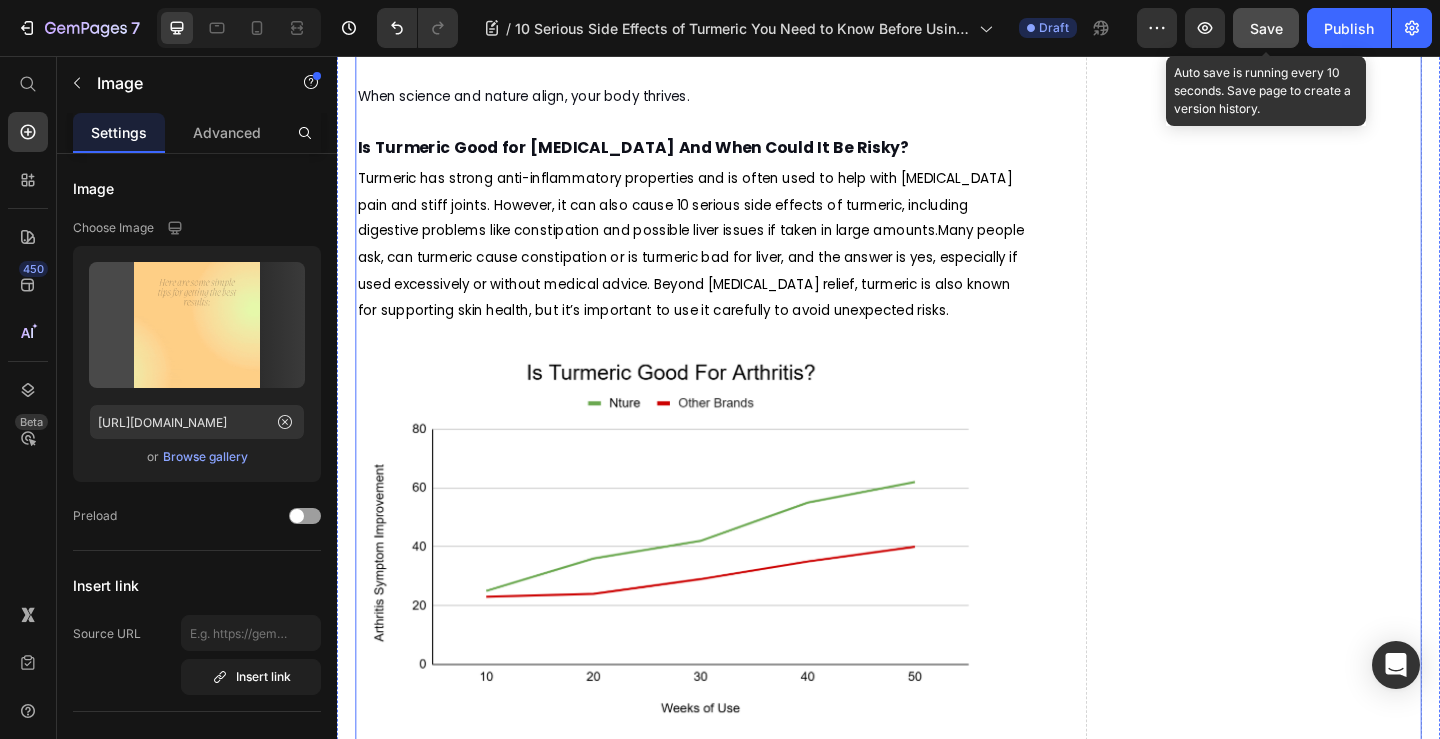 scroll, scrollTop: 4300, scrollLeft: 0, axis: vertical 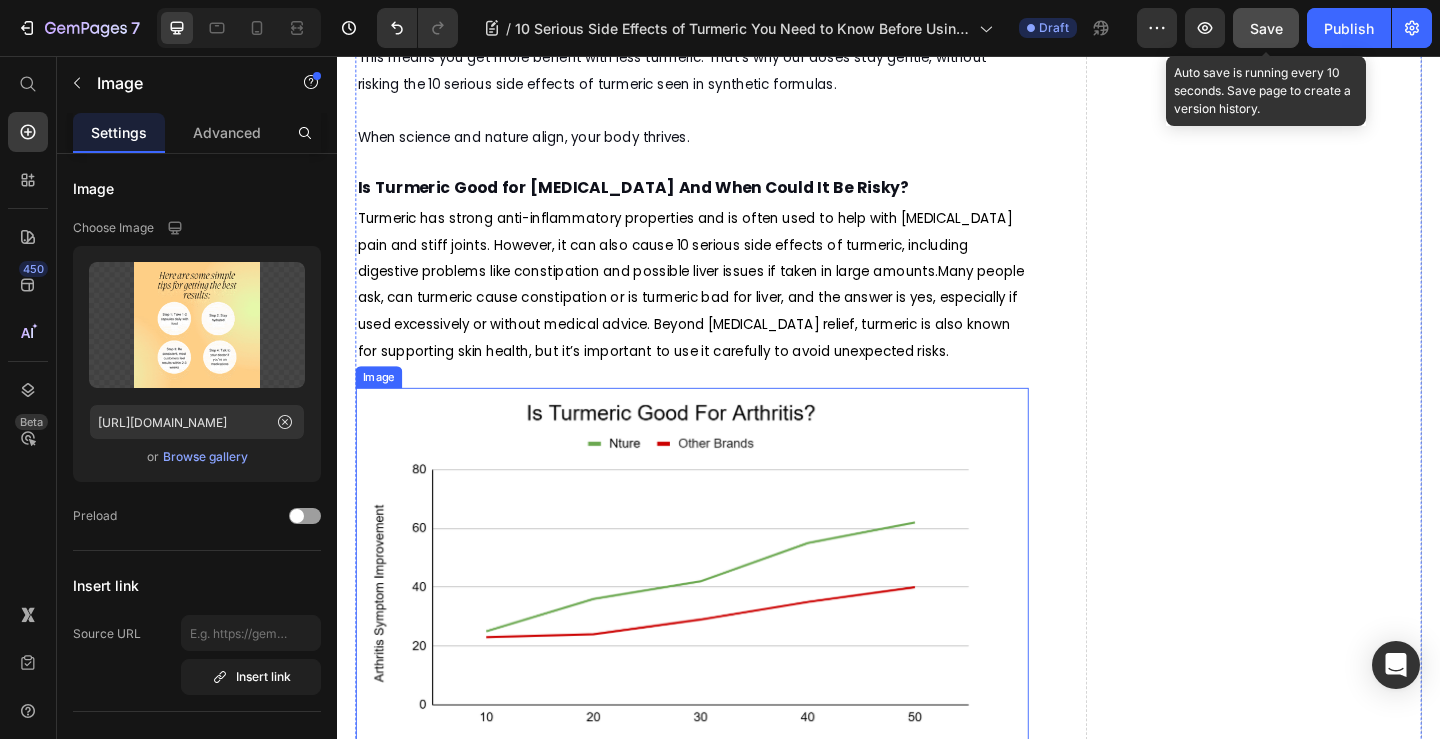 click at bounding box center [723, 621] 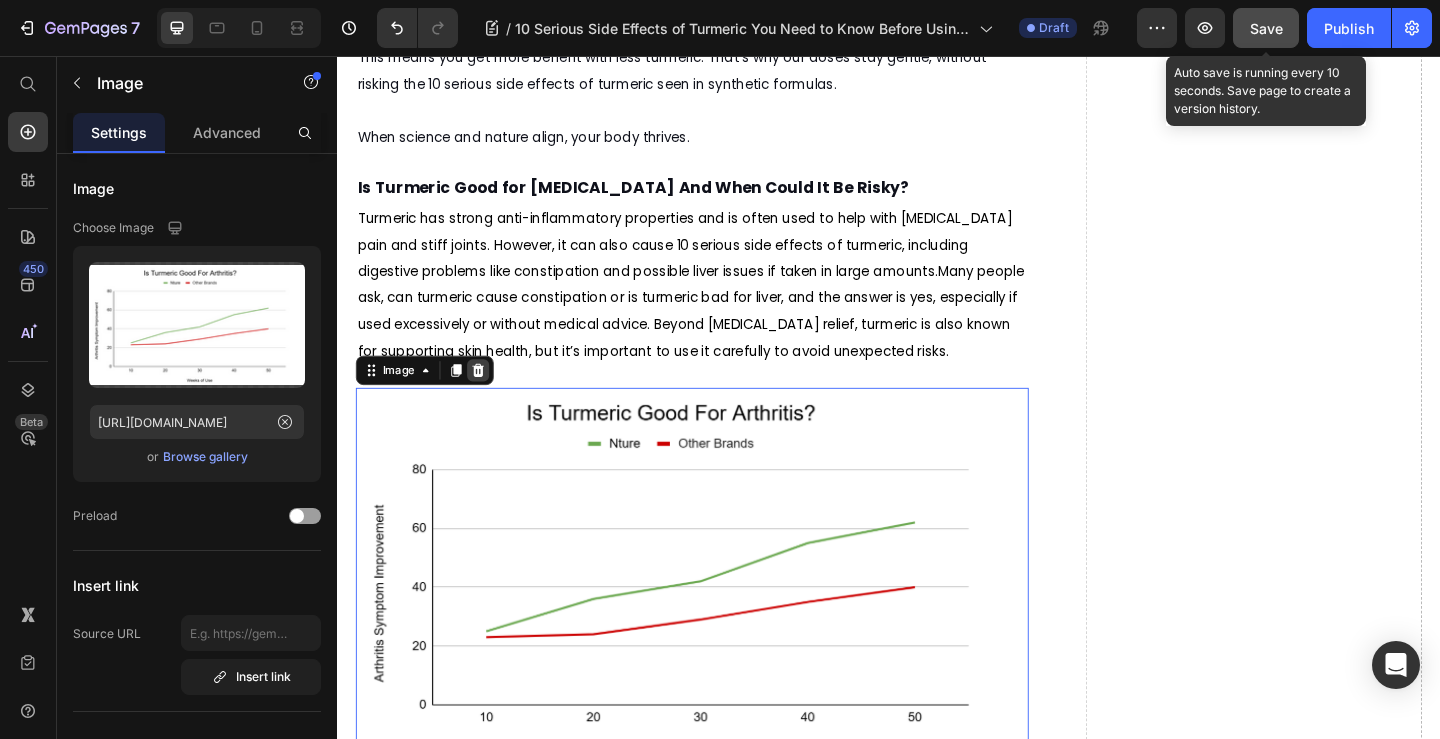 click at bounding box center [490, 398] 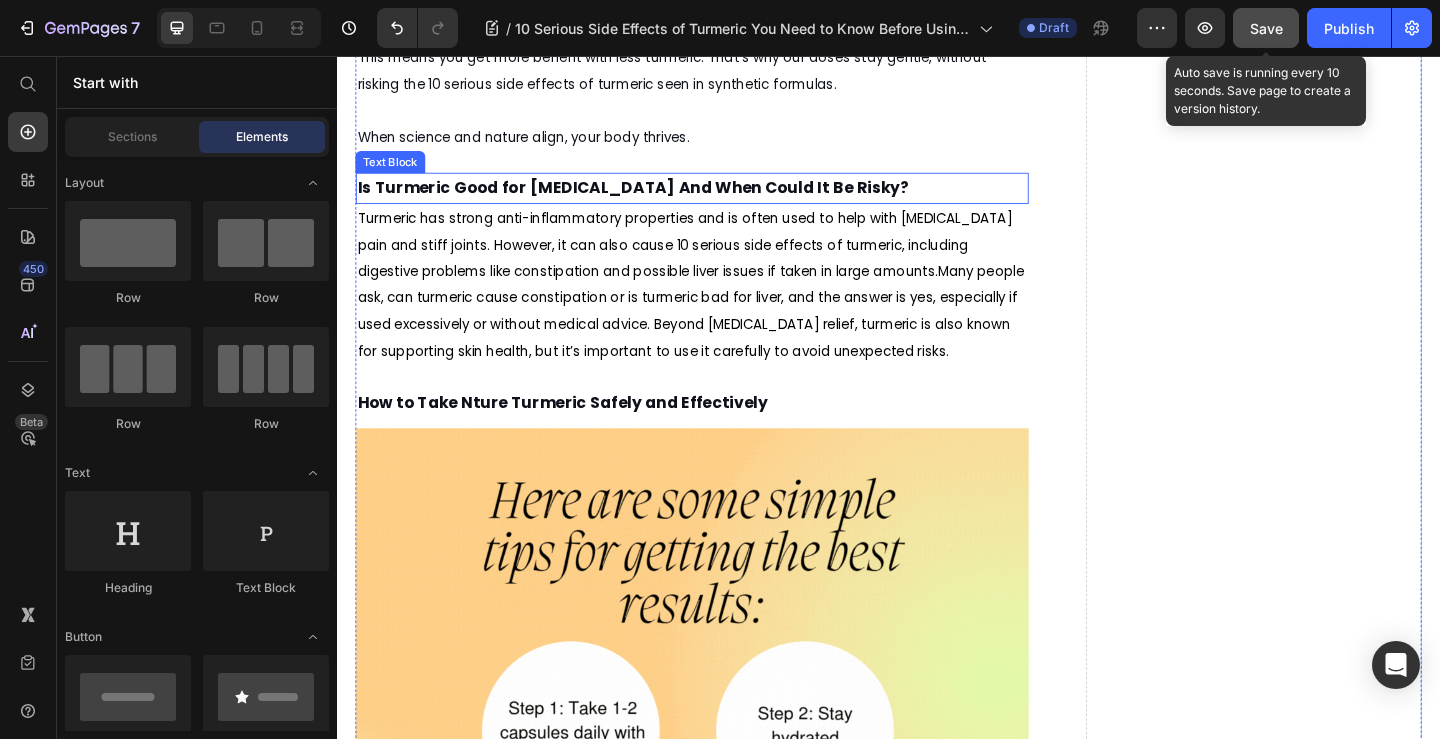 click on "Is Turmeric Good for [MEDICAL_DATA] And When Could It Be Risky?" at bounding box center [659, 199] 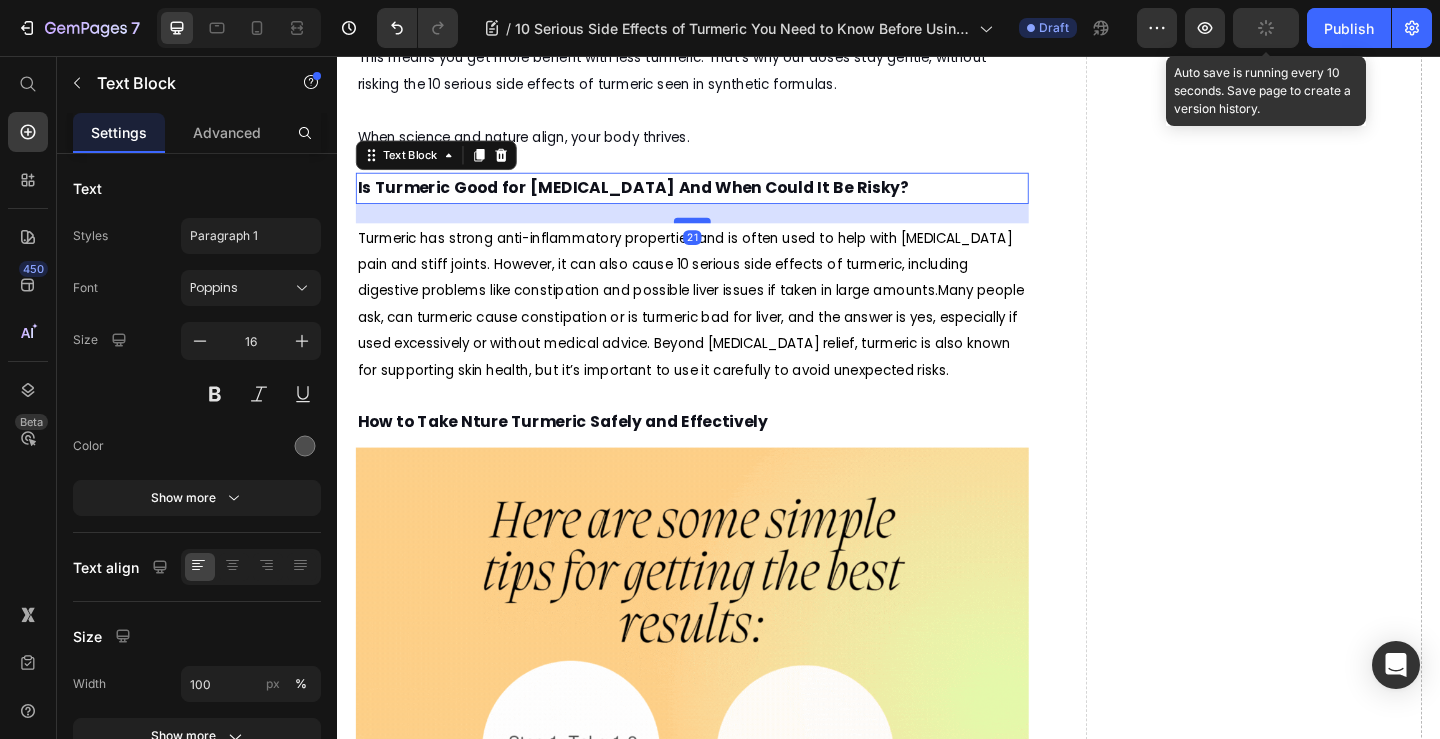 drag, startPoint x: 717, startPoint y: 256, endPoint x: 717, endPoint y: 277, distance: 21 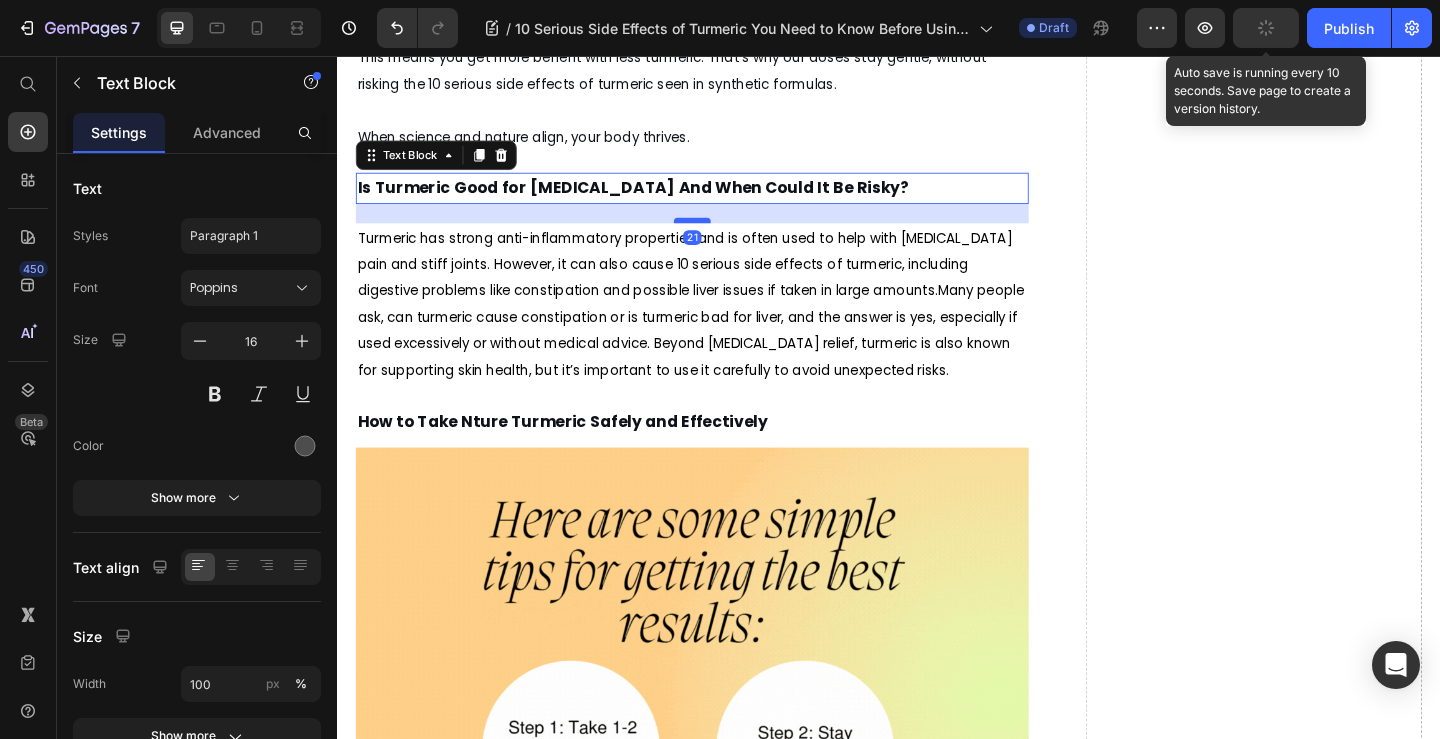click at bounding box center [723, 235] 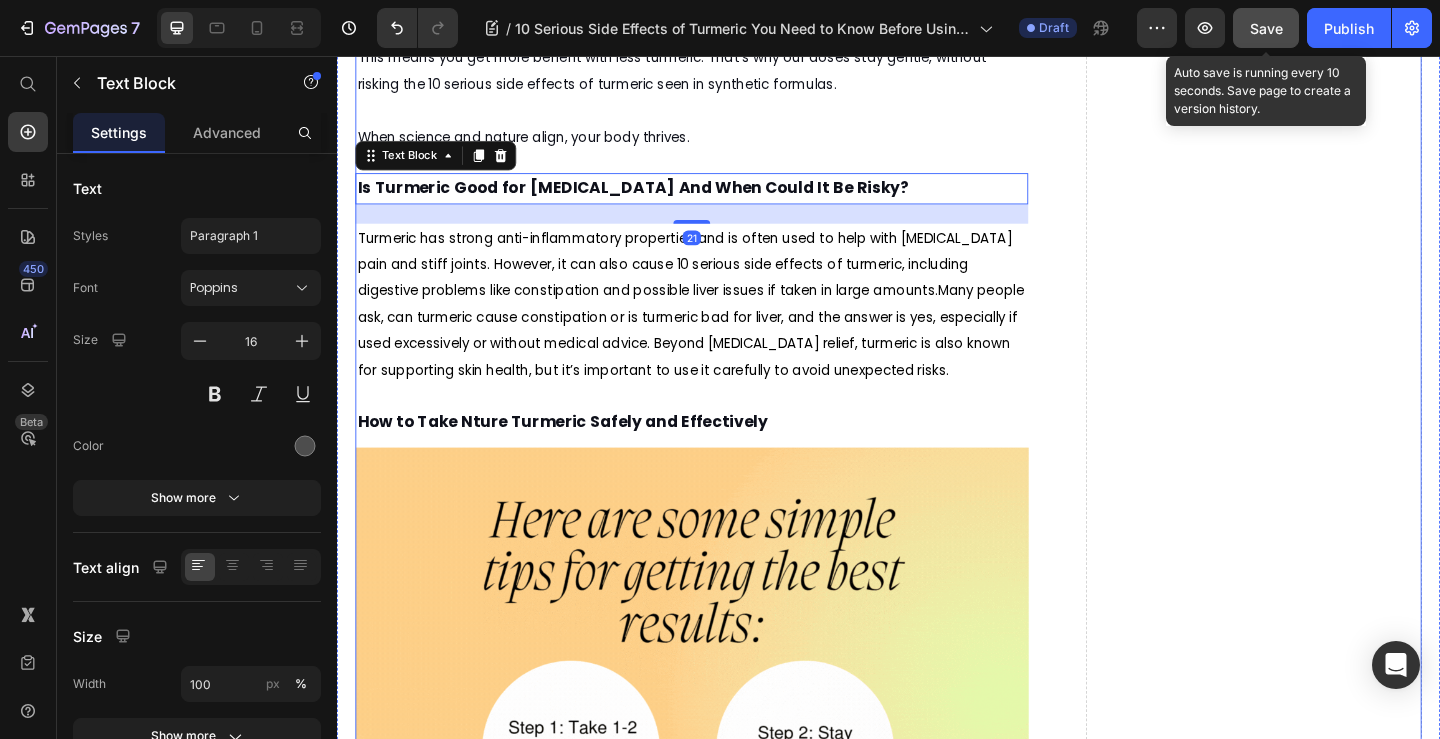 scroll, scrollTop: 4400, scrollLeft: 0, axis: vertical 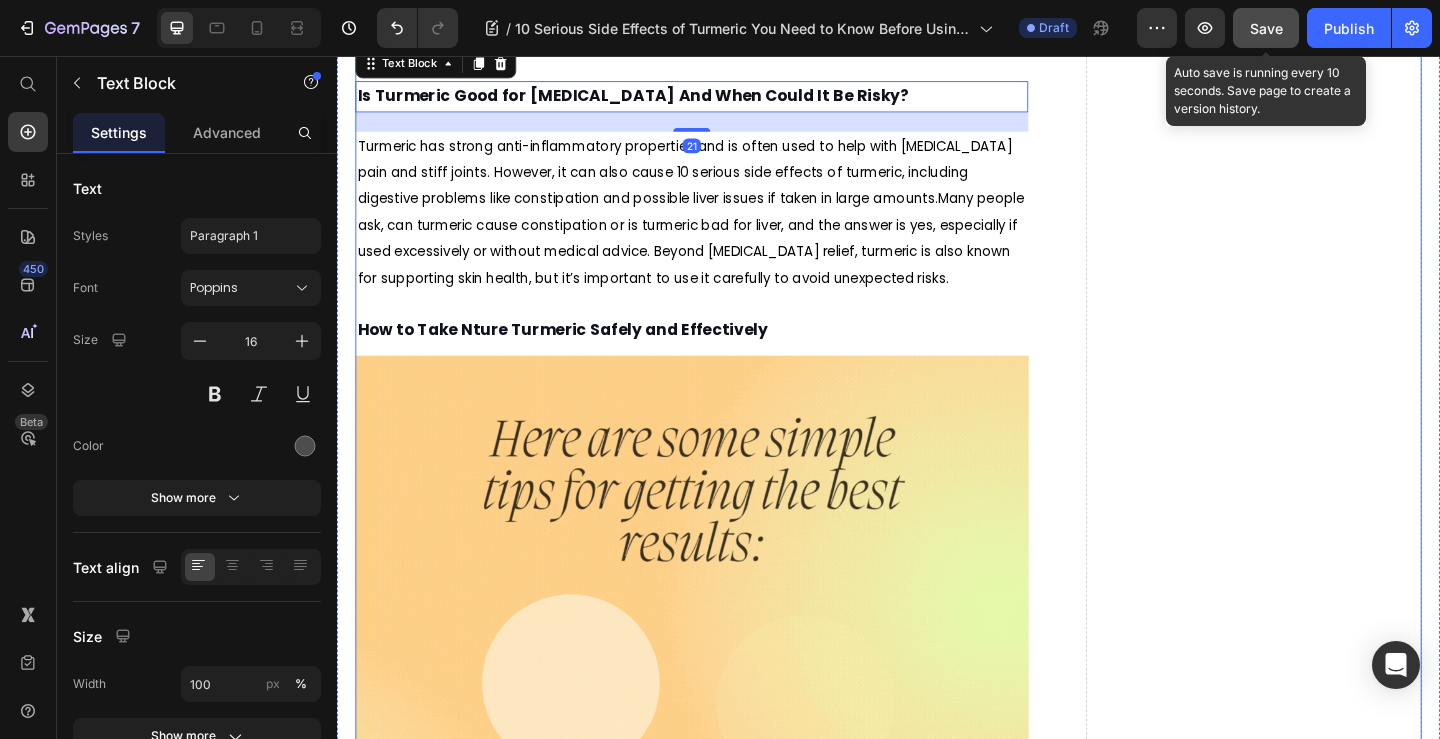 click on "Turmeric has strong anti-inflammatory properties and is often used to help with [MEDICAL_DATA] pain and stiff joints. However, it can also cause 10 serious side effects of turmeric, including digestive problems like constipation and possible liver issues if taken in large amounts.Many people ask, can turmeric cause constipation or is turmeric bad for liver, and the answer is yes, especially if used excessively or without medical advice. Beyond [MEDICAL_DATA] relief, turmeric is also known for supporting skin health, but it’s important to use it carefully to avoid unexpected risks." at bounding box center [723, 226] 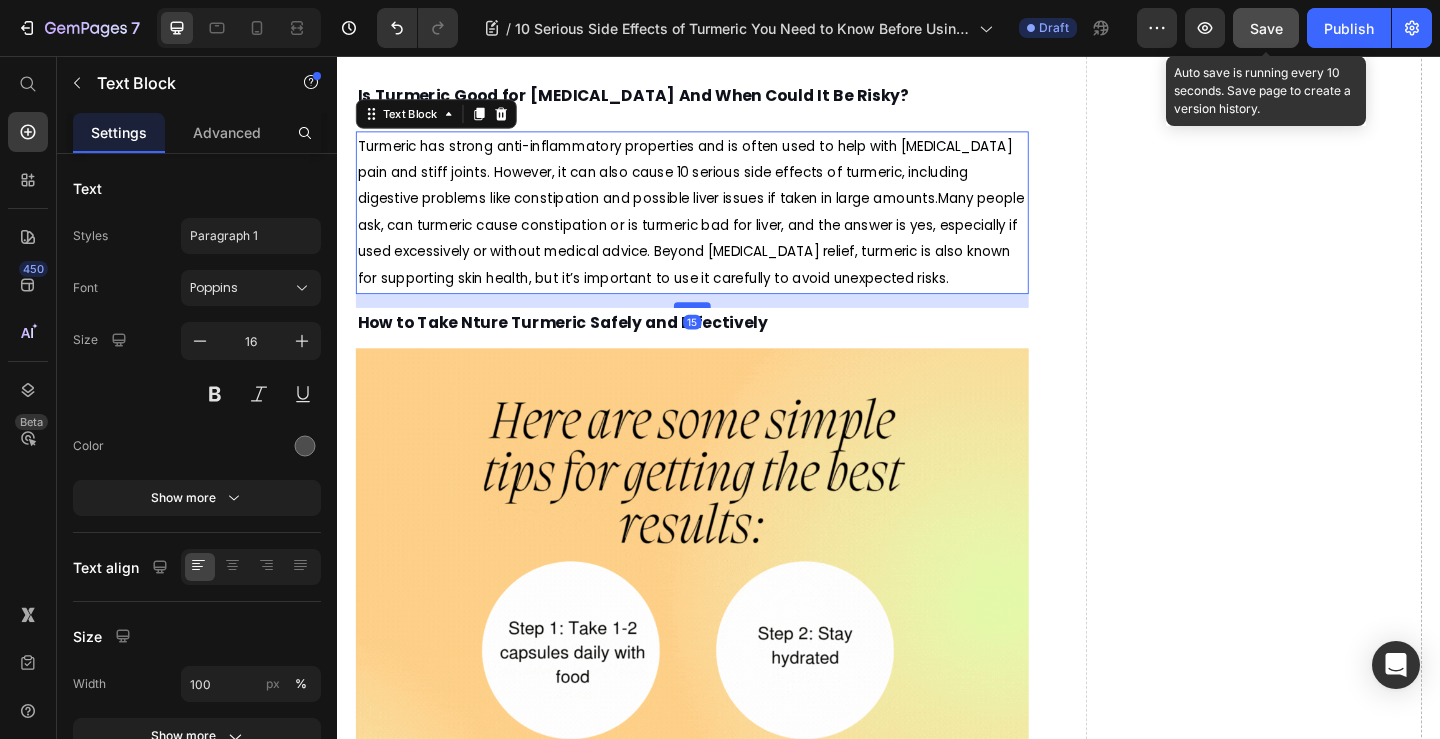 click at bounding box center (723, 327) 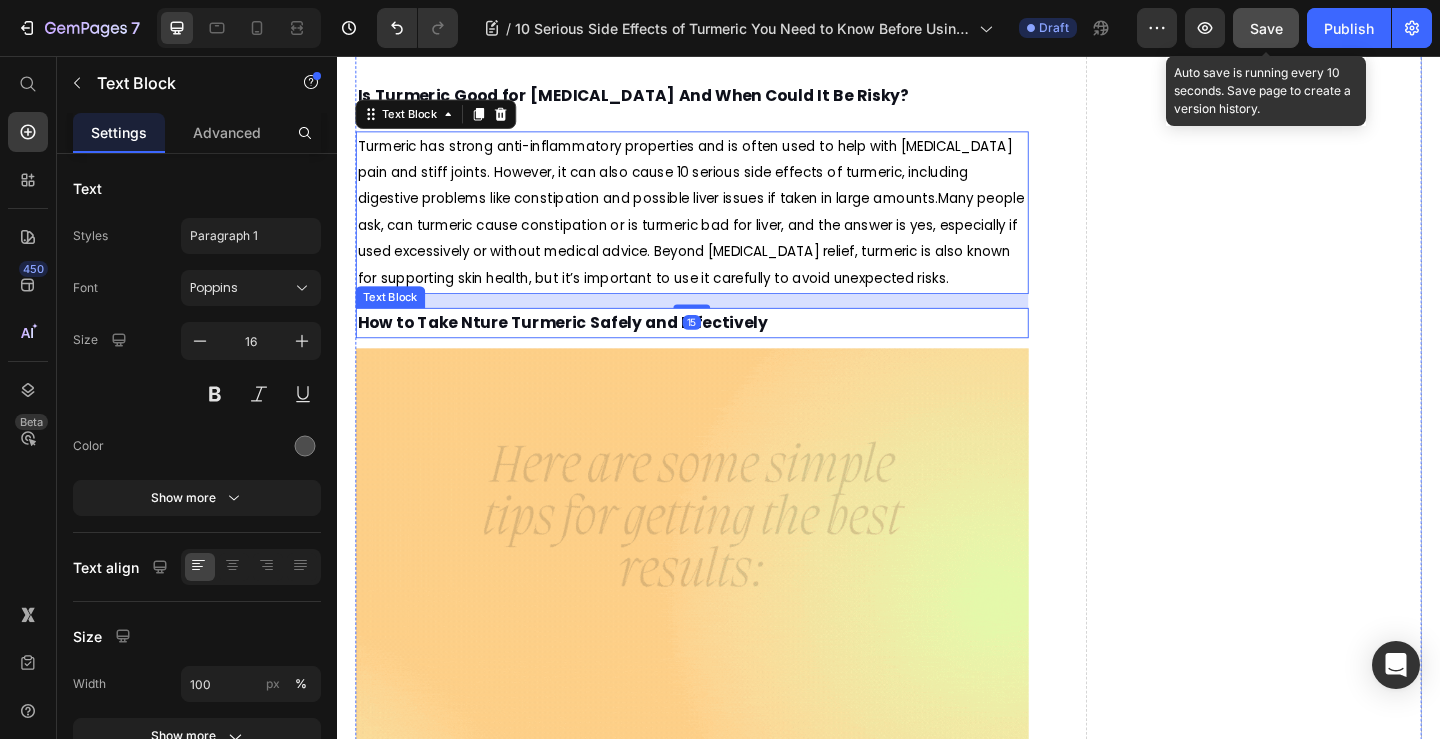 click on "How to Take Nture Turmeric Safely and Effectively" at bounding box center (723, 347) 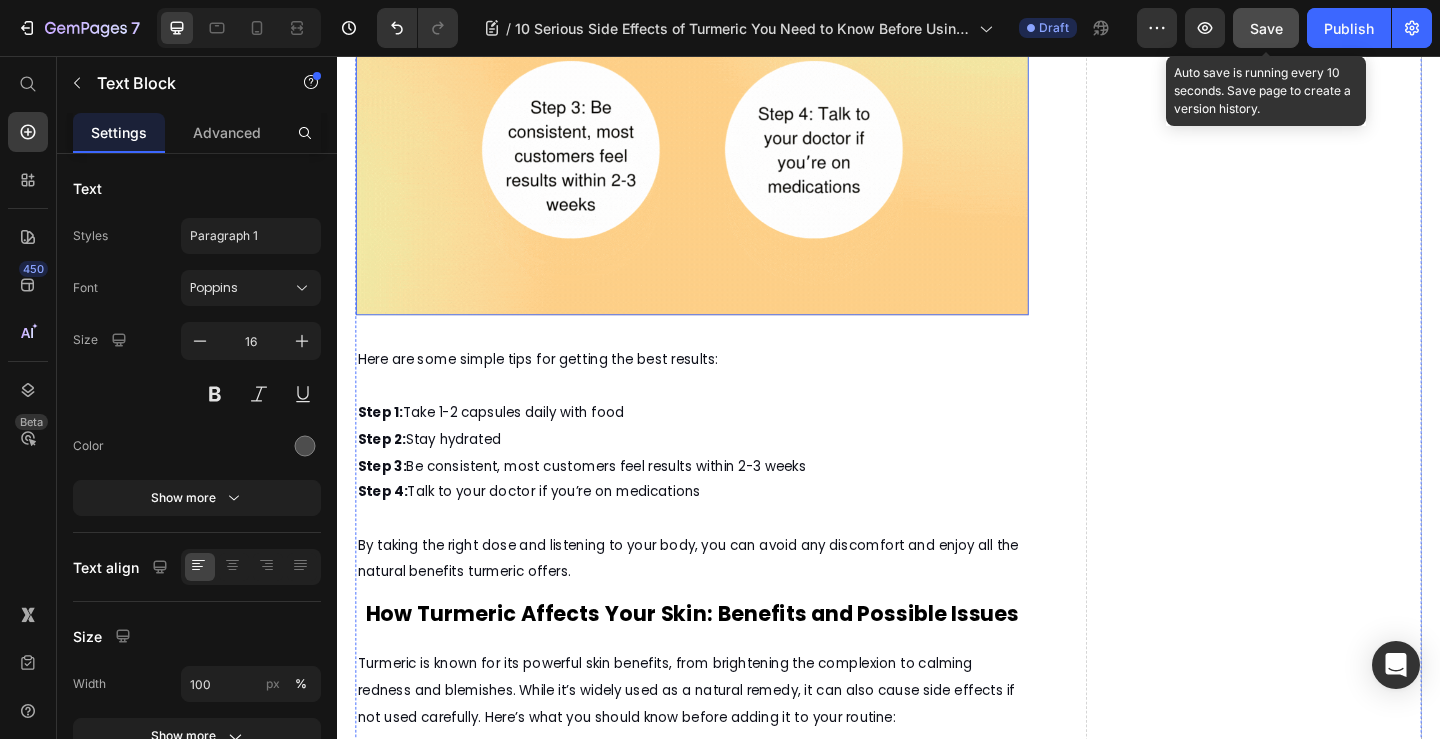 scroll, scrollTop: 5200, scrollLeft: 0, axis: vertical 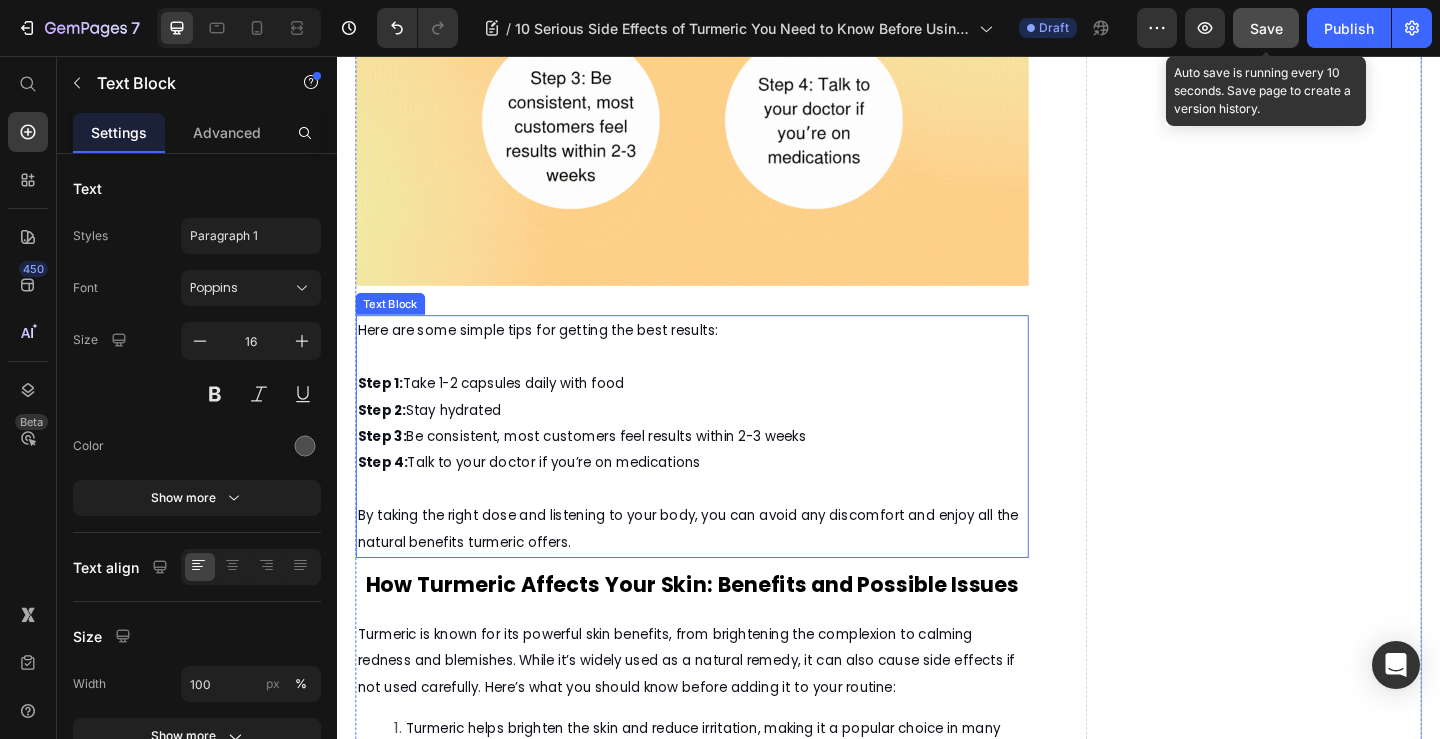 click on "Step 3:  Be consistent, most customers feel results within 2-3 weeks" at bounding box center (723, 470) 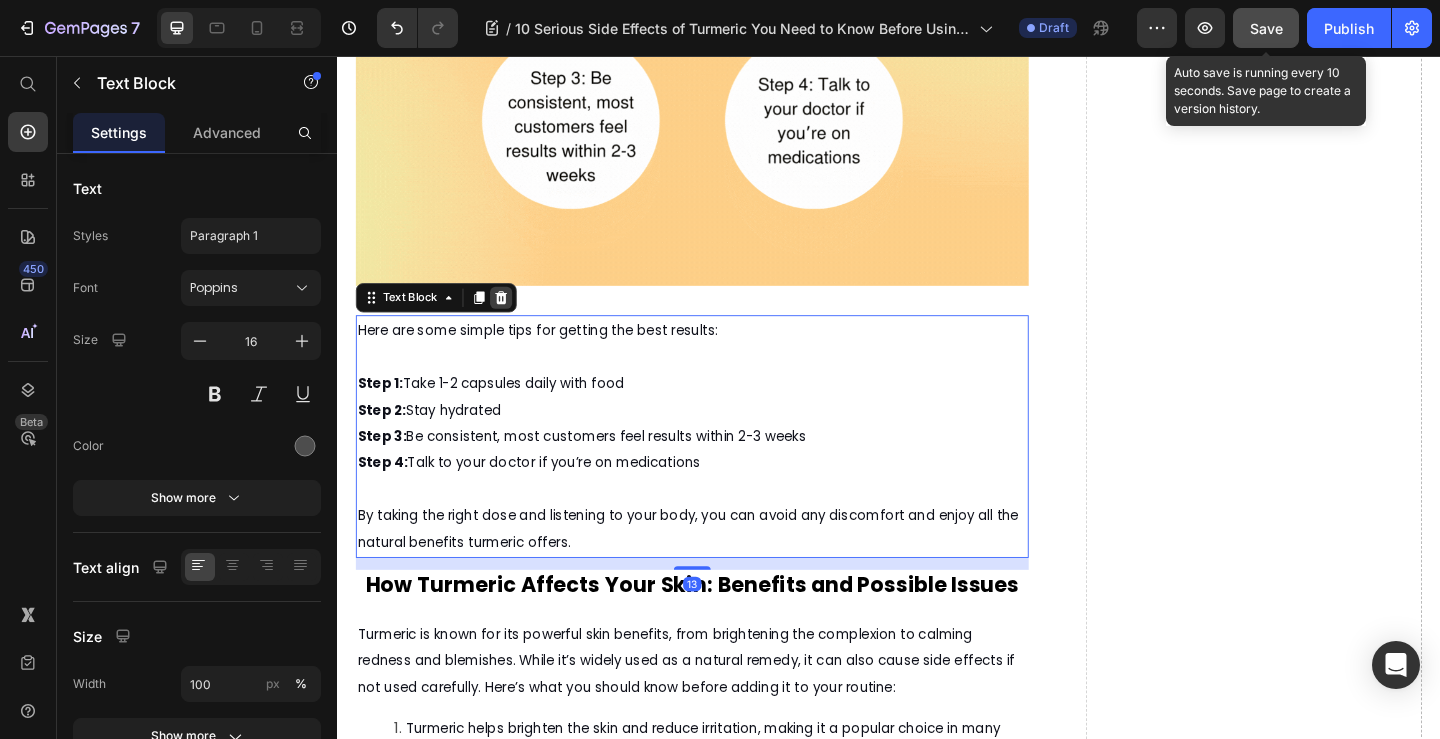 click 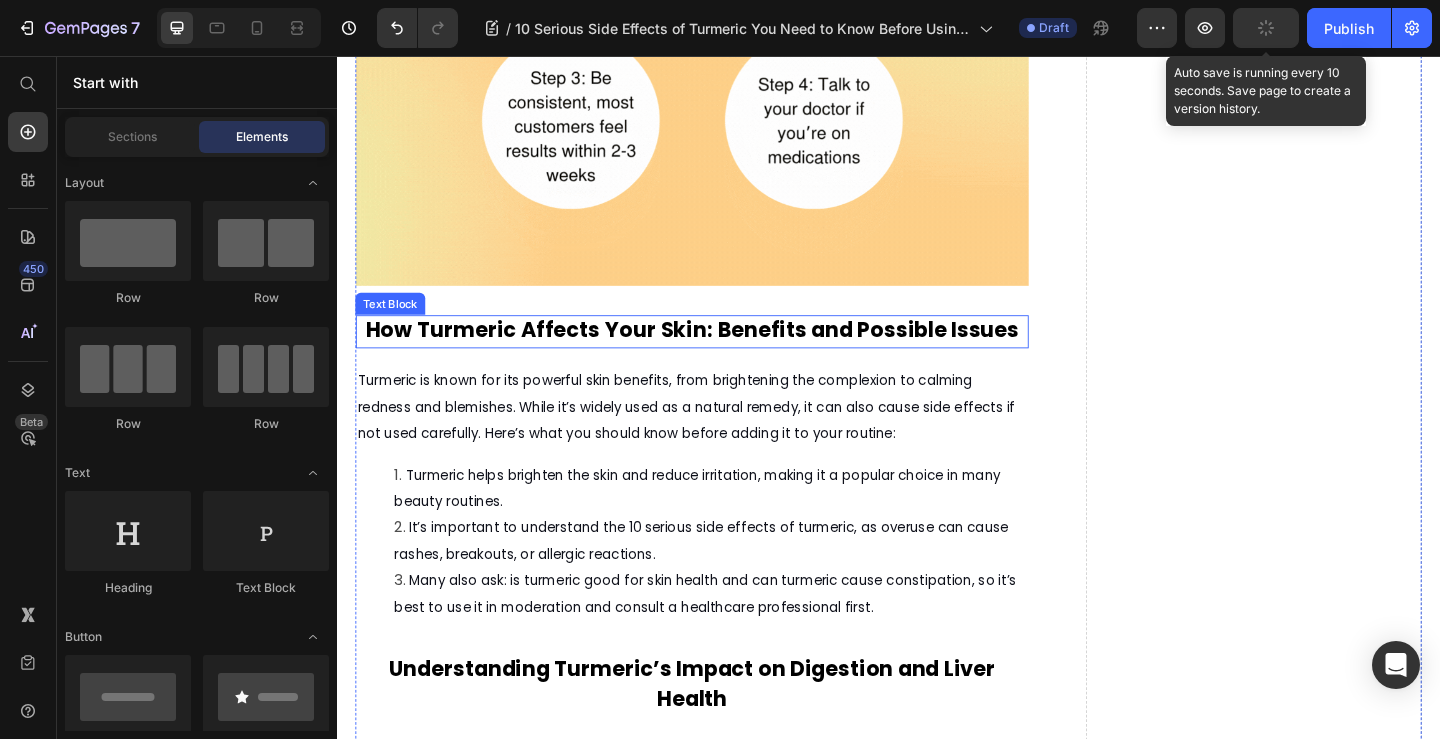 click on "How Turmeric Affects Your Skin: Benefits and Possible Issues" at bounding box center [723, 354] 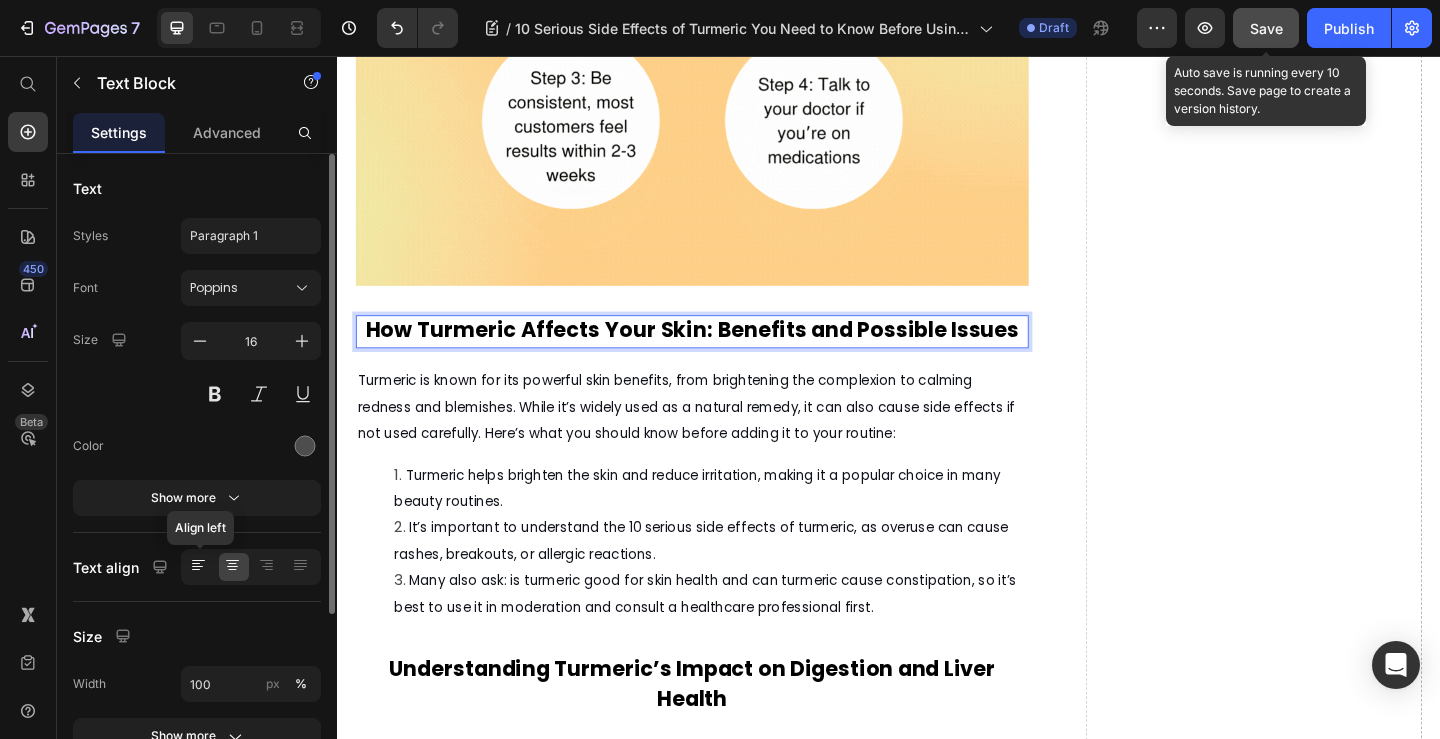 click 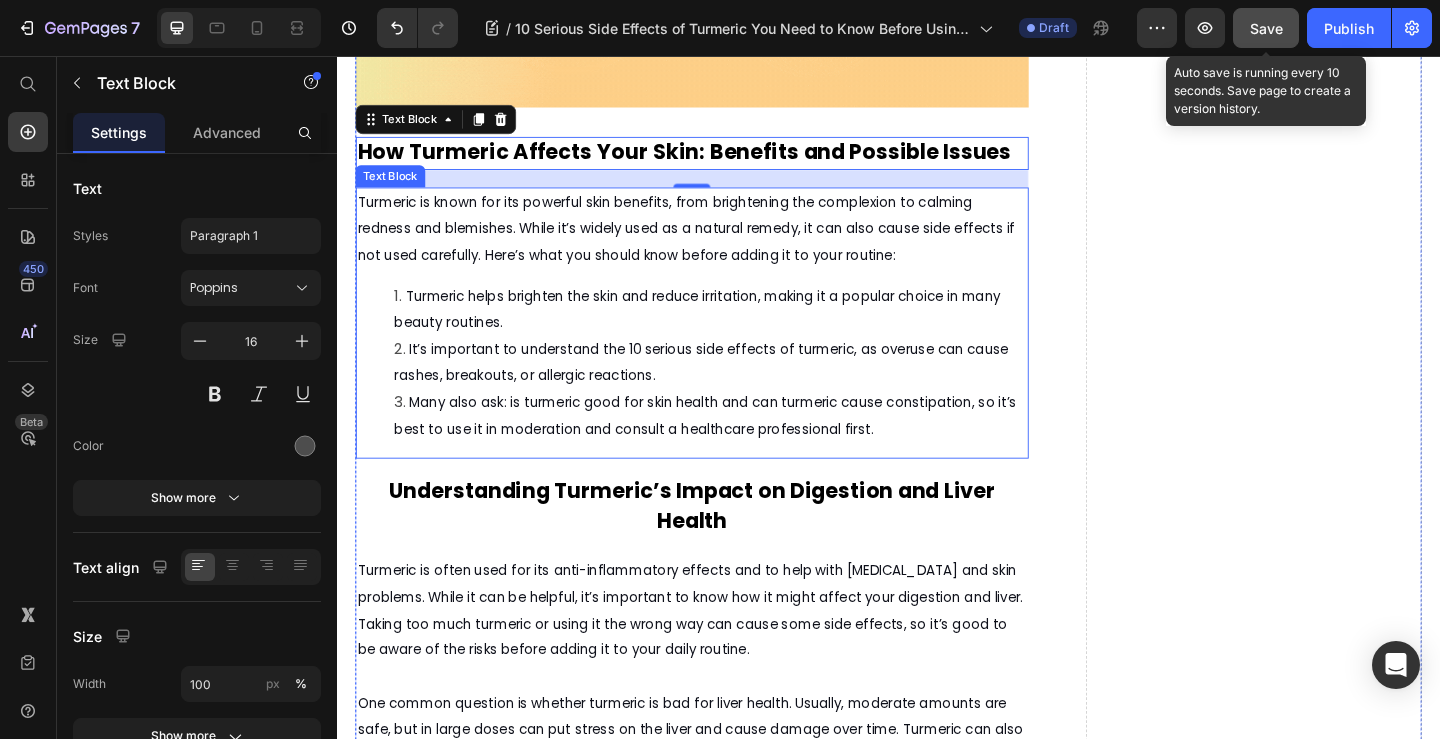 scroll, scrollTop: 5400, scrollLeft: 0, axis: vertical 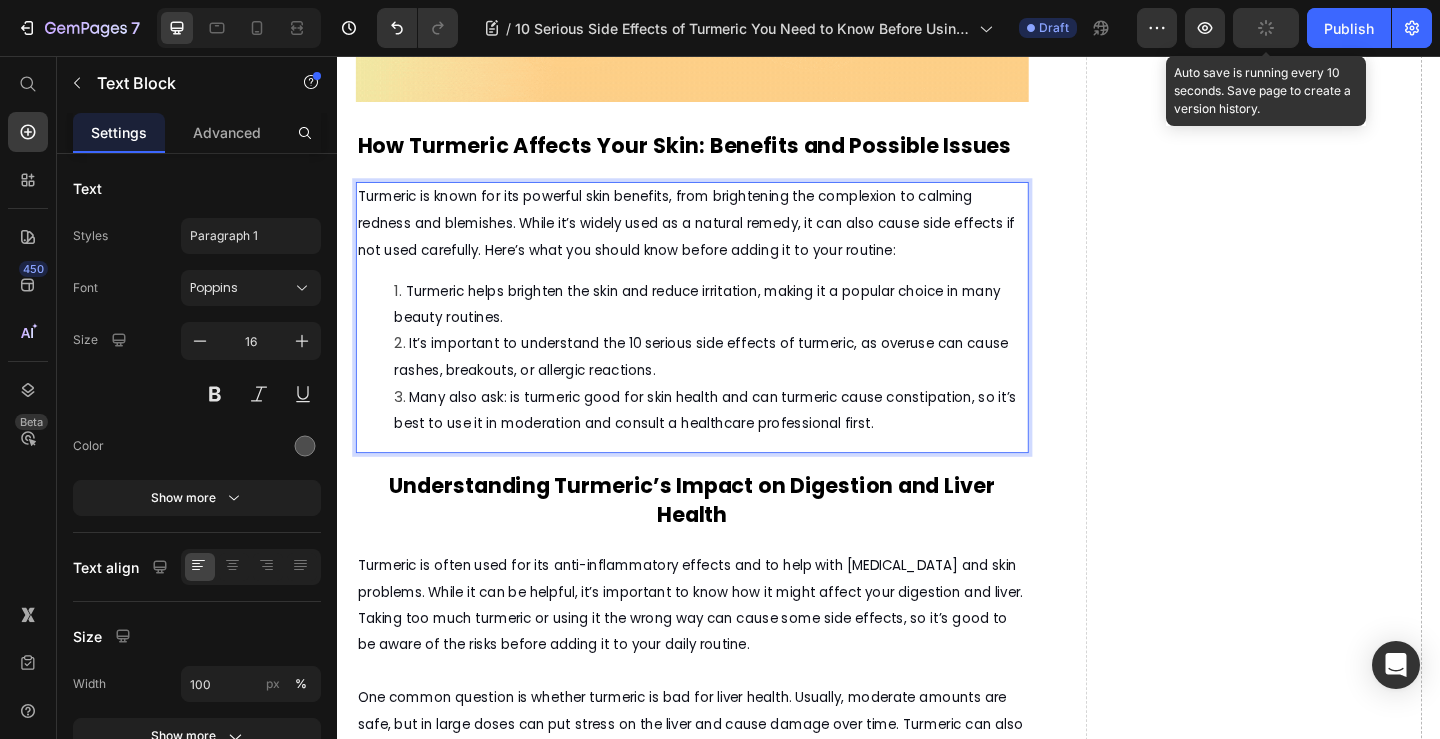 click on "Turmeric helps brighten the skin and reduce irritation, making it a popular choice in many beauty routines." at bounding box center [743, 327] 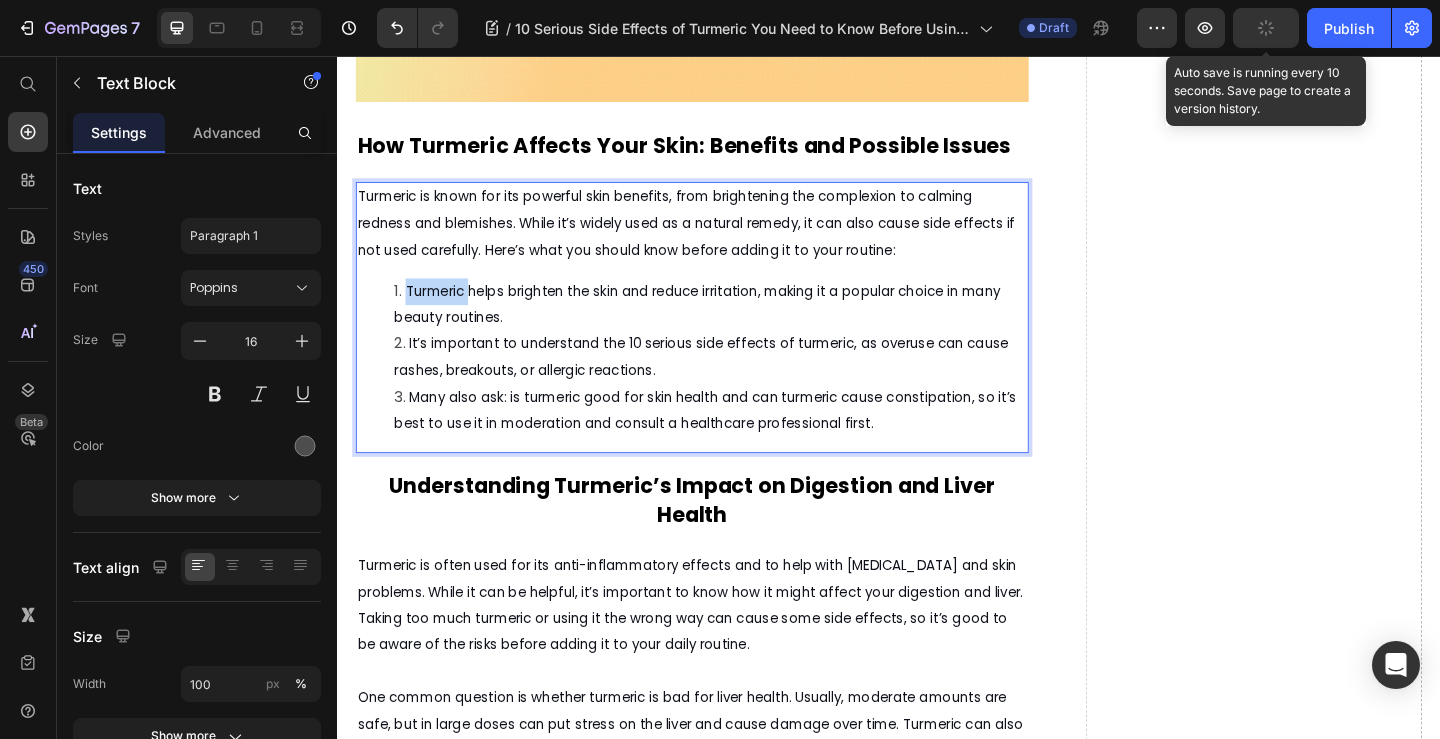 click on "Turmeric helps brighten the skin and reduce irritation, making it a popular choice in many beauty routines." at bounding box center [743, 327] 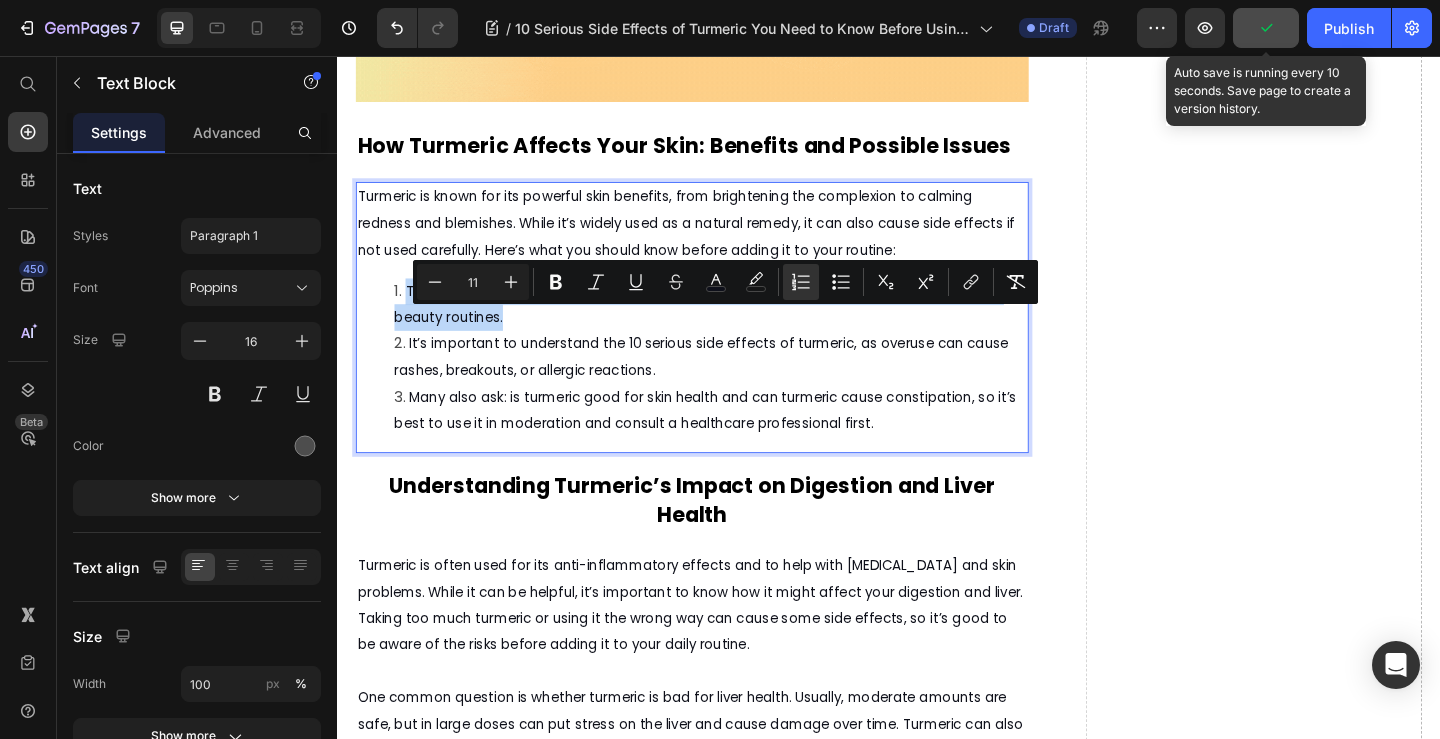 click on "Turmeric helps brighten the skin and reduce irritation, making it a popular choice in many beauty routines." at bounding box center (743, 327) 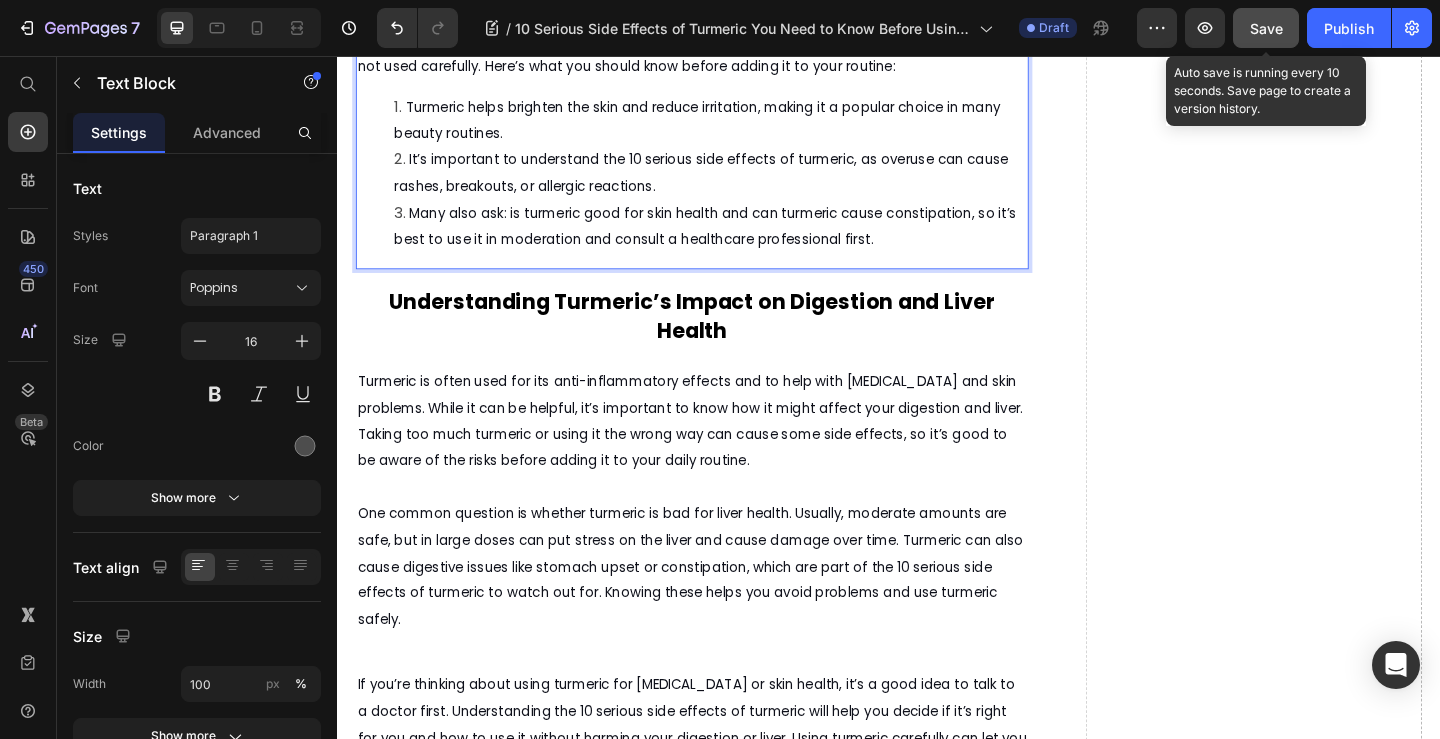 scroll, scrollTop: 5700, scrollLeft: 0, axis: vertical 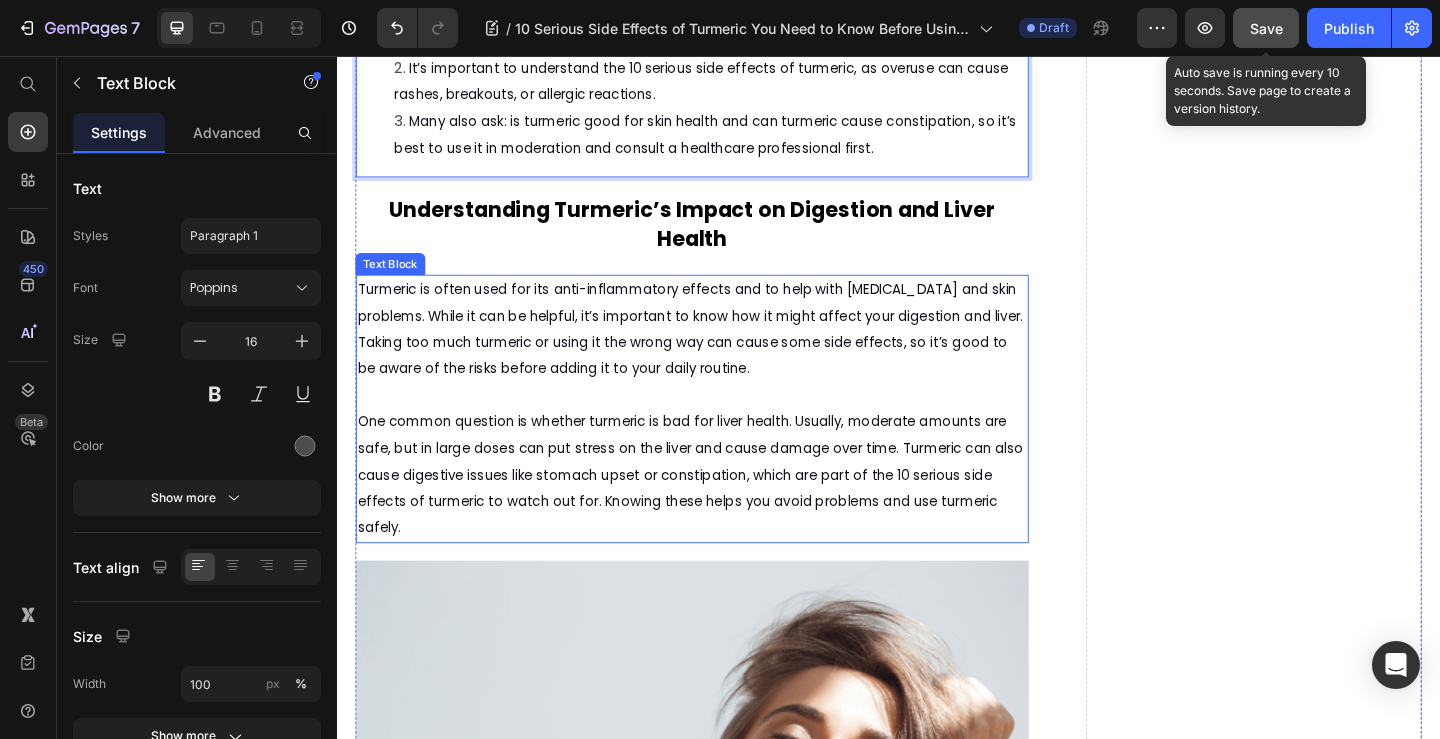 click on "Understanding Turmeric’s Impact on Digestion and Liver Health" at bounding box center [723, 241] 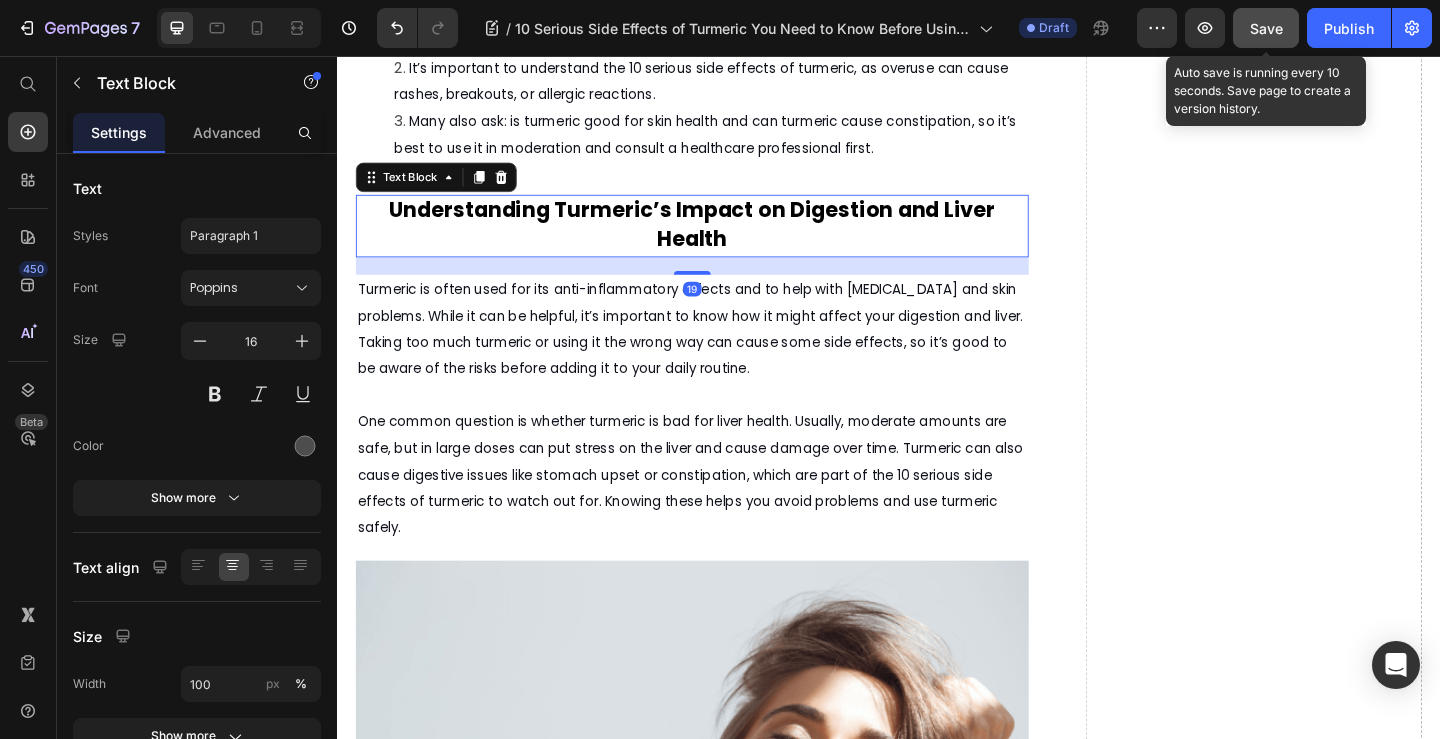 click on "19" at bounding box center (723, 284) 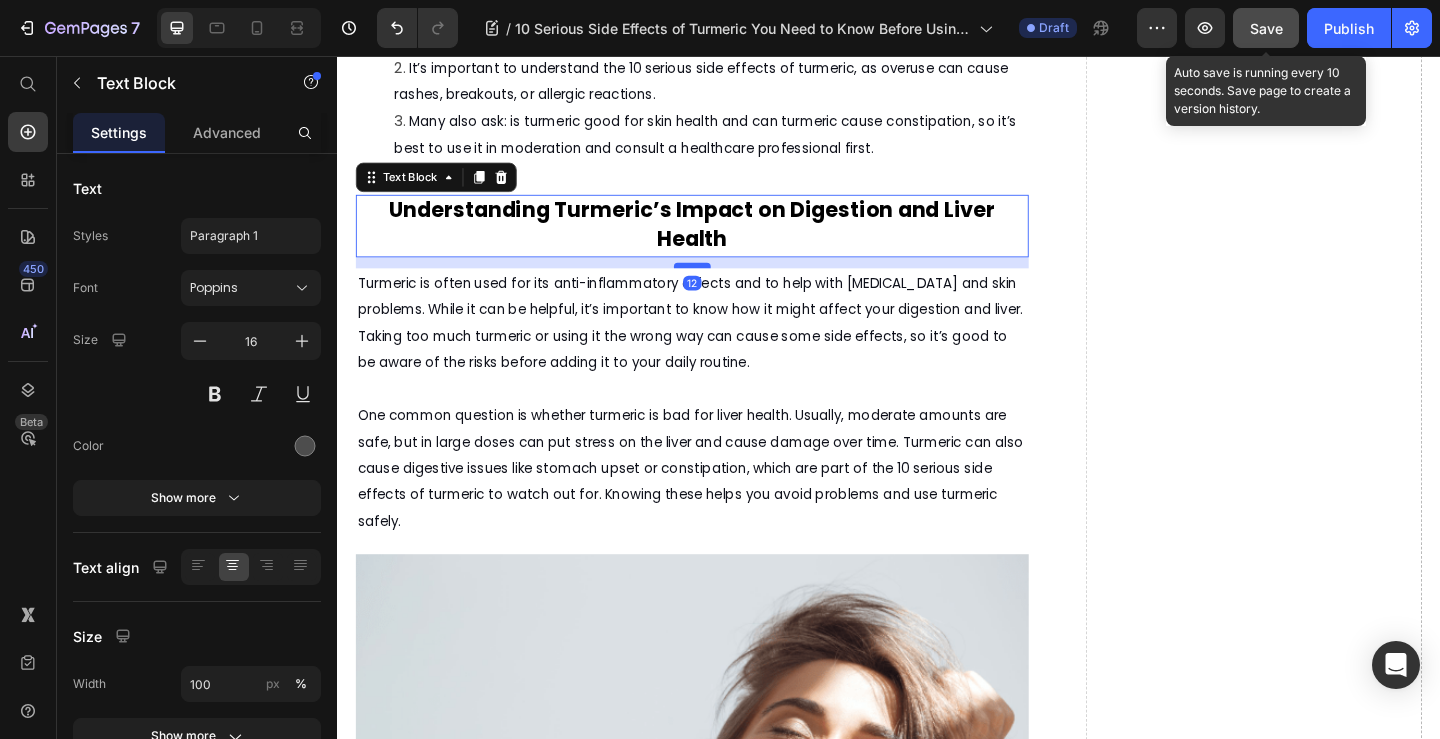 click at bounding box center [723, 284] 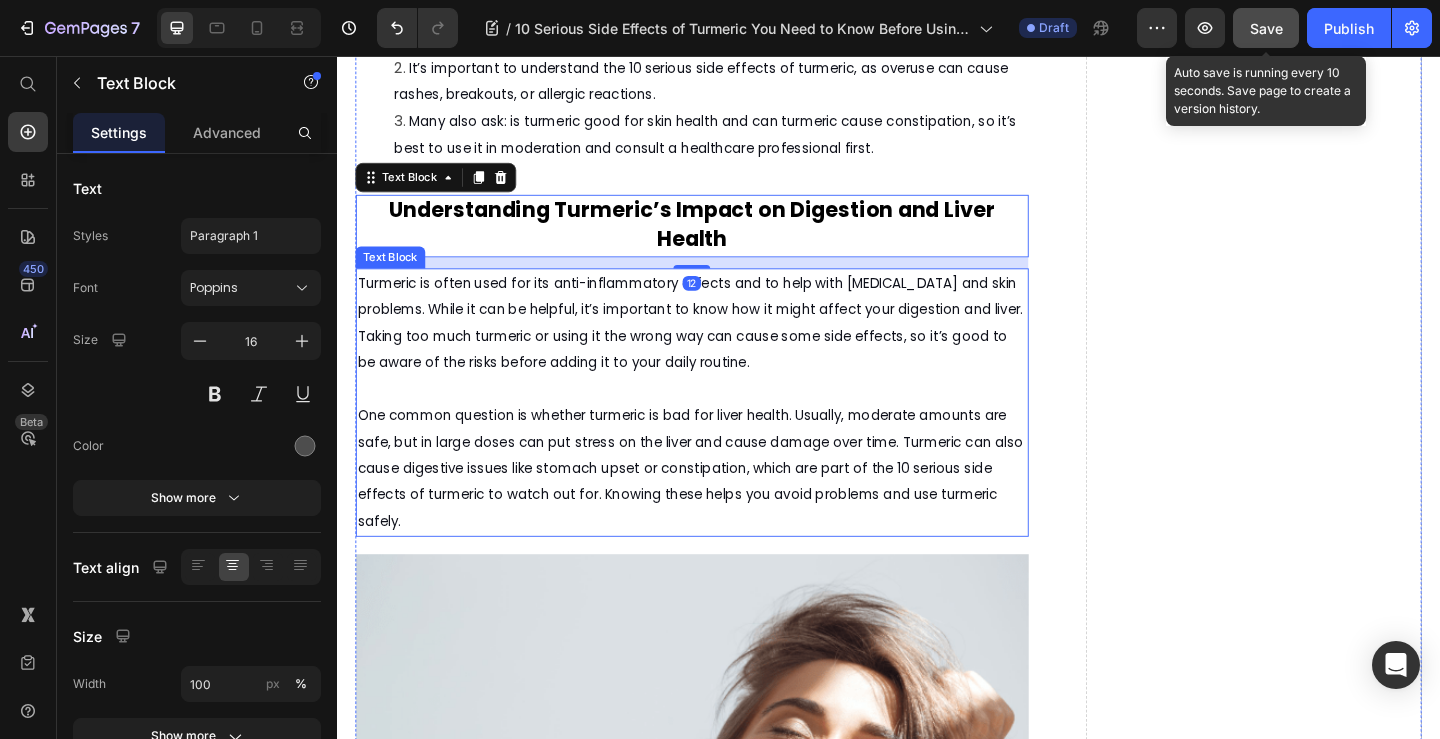 click on "Turmeric is often used for its anti-inflammatory effects and to help with arthritis and skin problems. While it can be helpful, it’s important to know how it might affect your digestion and liver. Taking too much turmeric or using it the wrong way can cause some side effects, so it’s good to be aware of the risks before adding it to your daily routine." at bounding box center (723, 346) 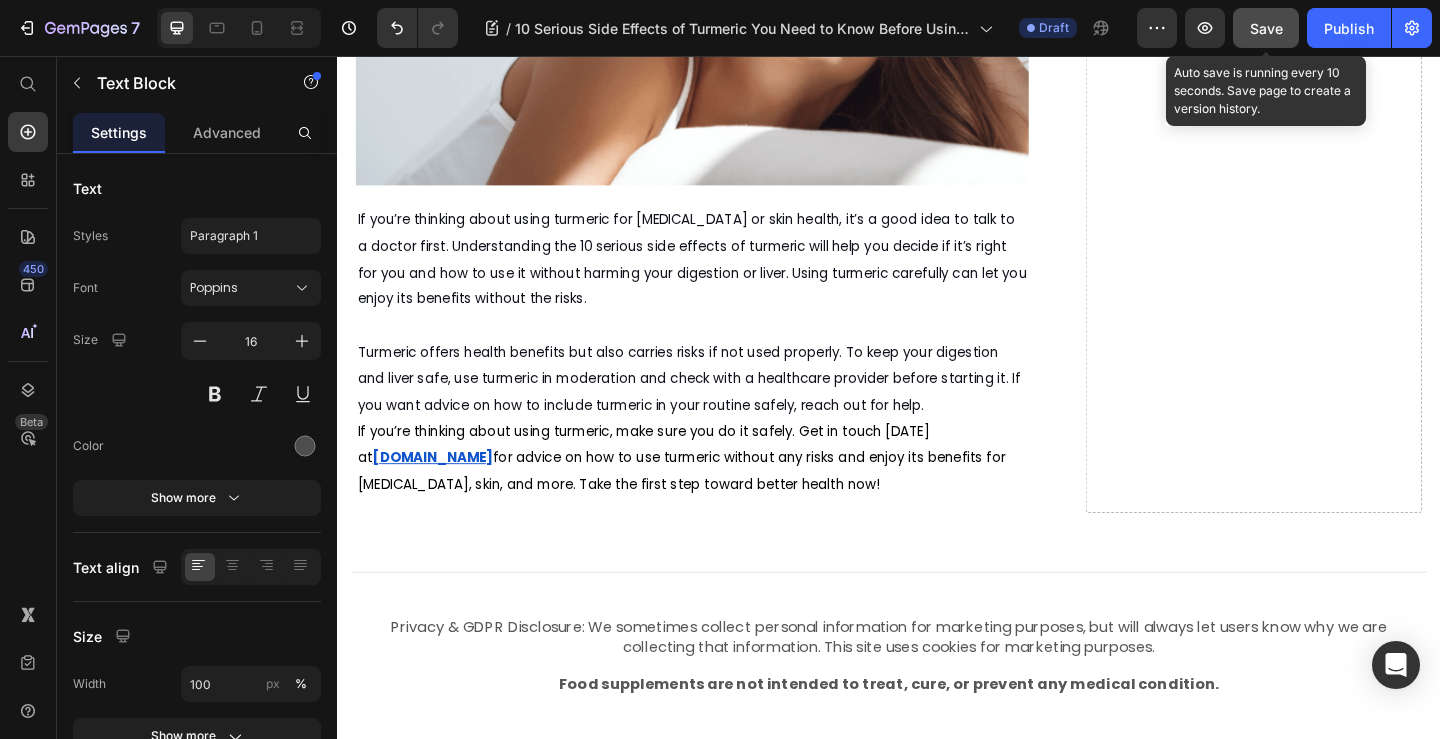 scroll, scrollTop: 6700, scrollLeft: 0, axis: vertical 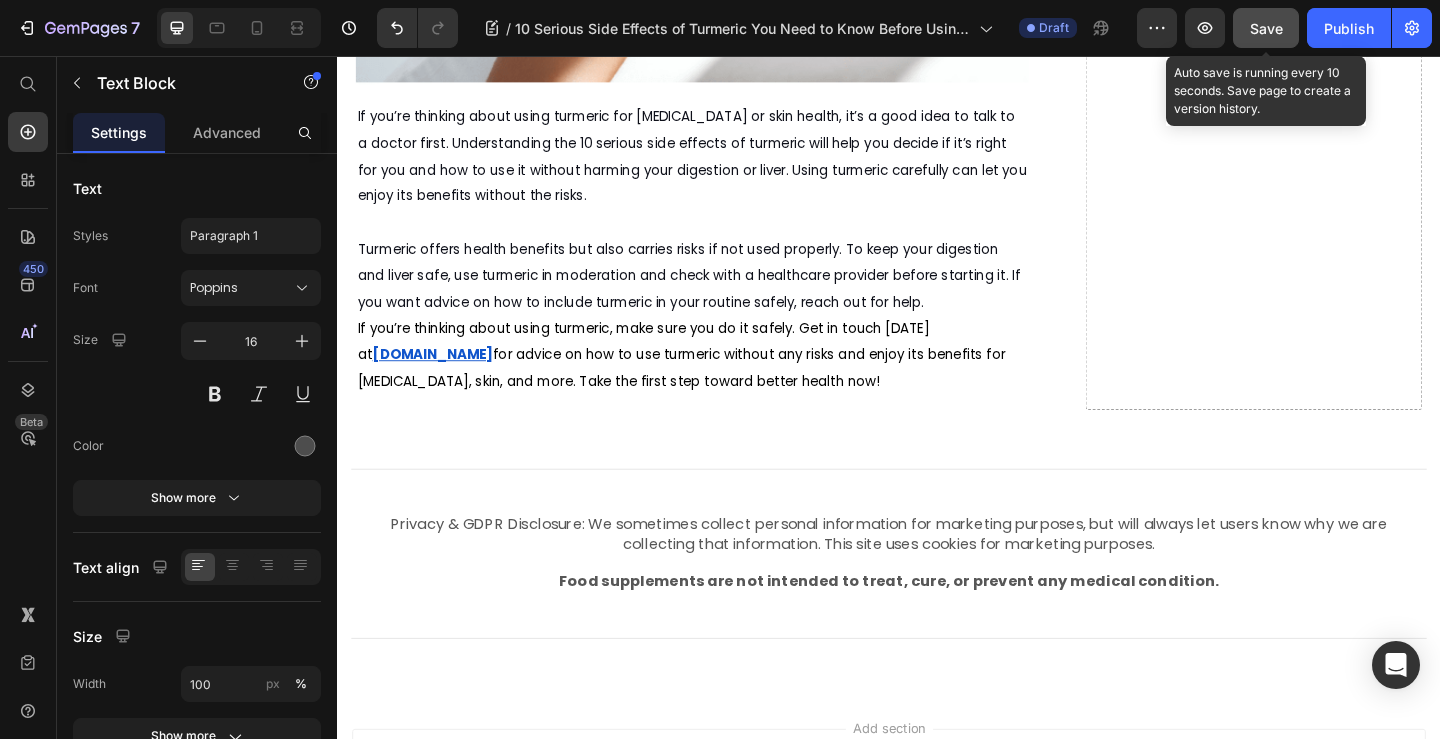 click on "Save" at bounding box center [1266, 28] 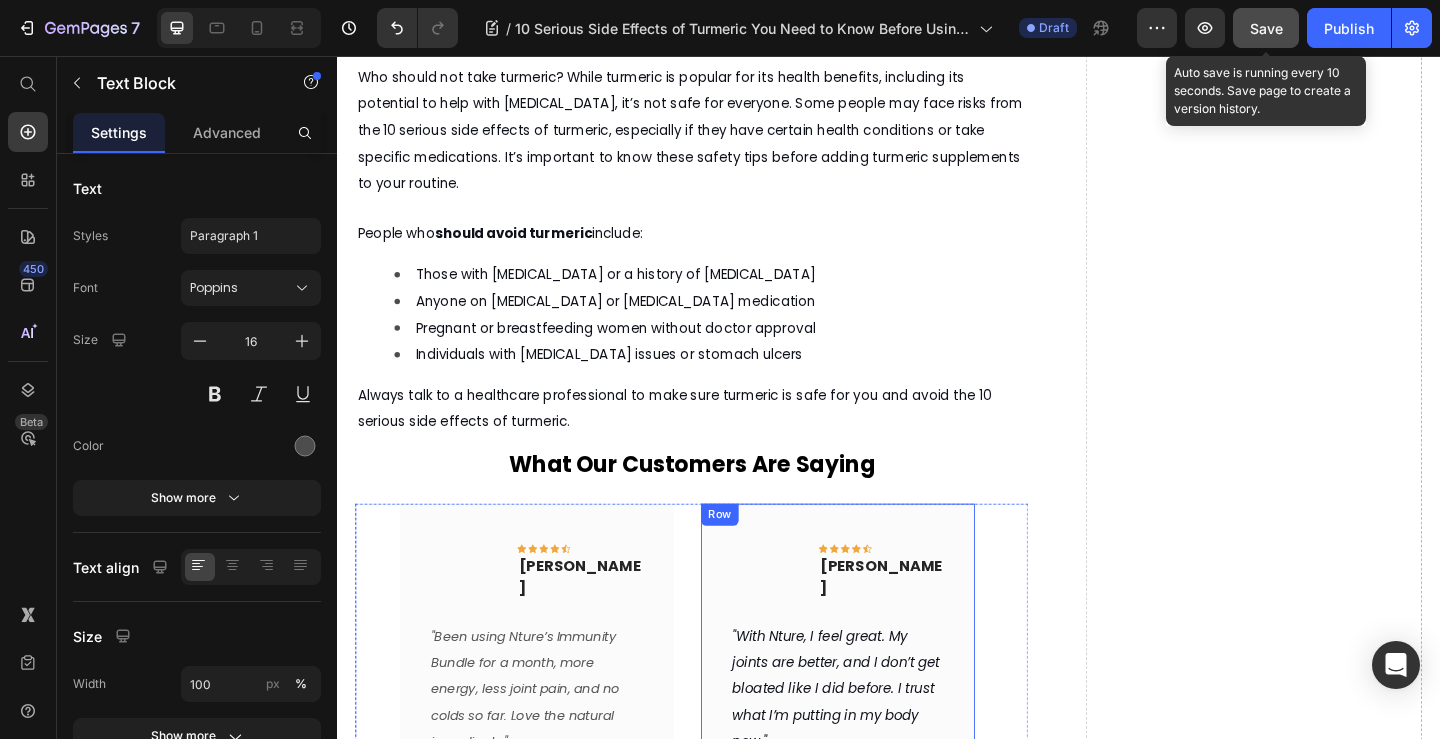 scroll, scrollTop: 2200, scrollLeft: 0, axis: vertical 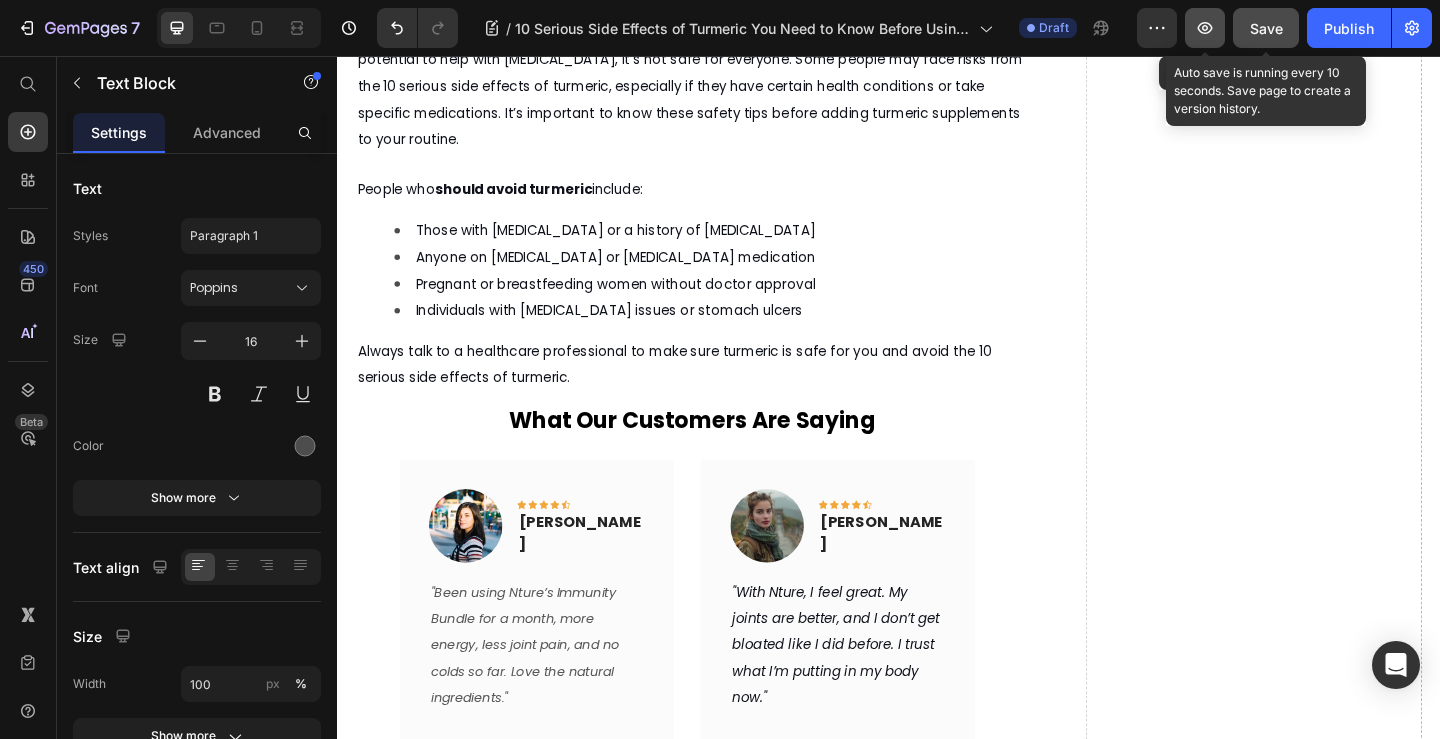 click 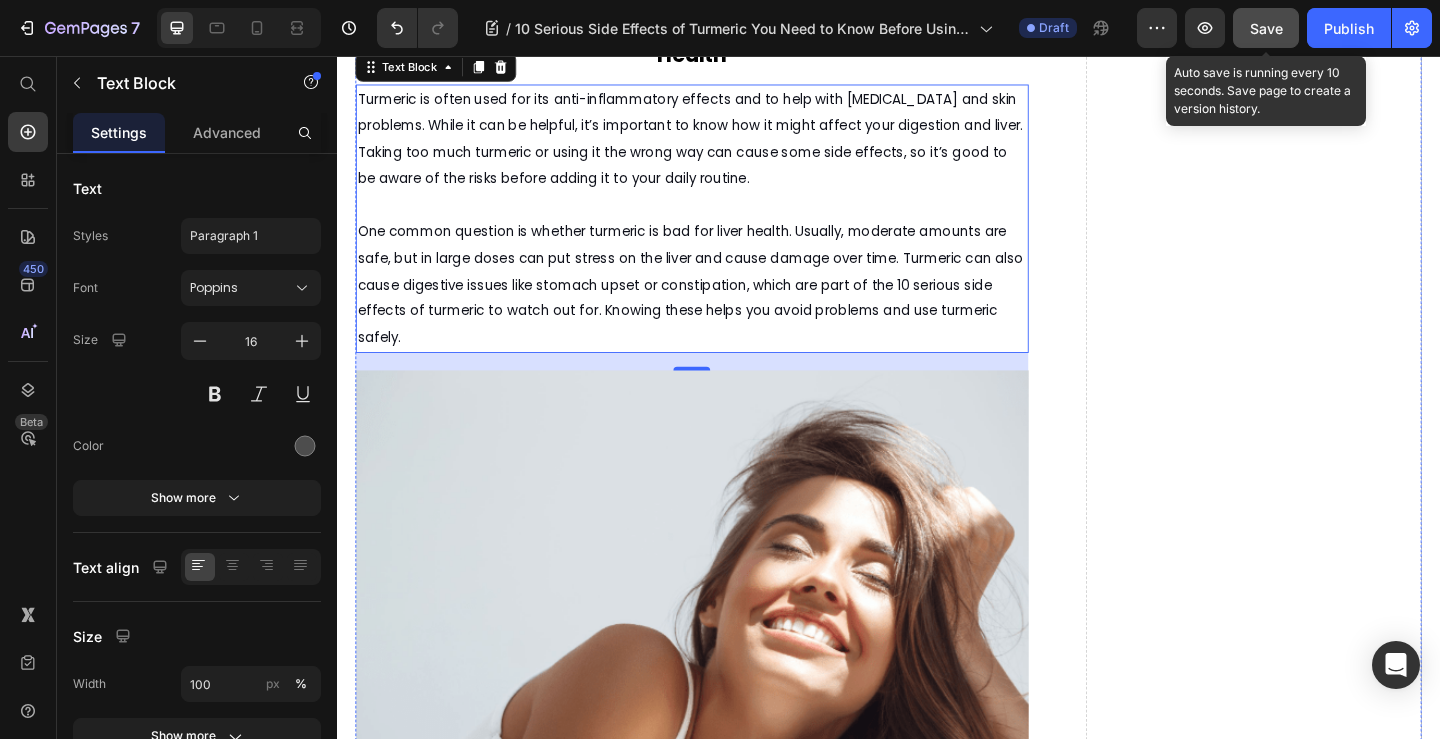 scroll, scrollTop: 5400, scrollLeft: 0, axis: vertical 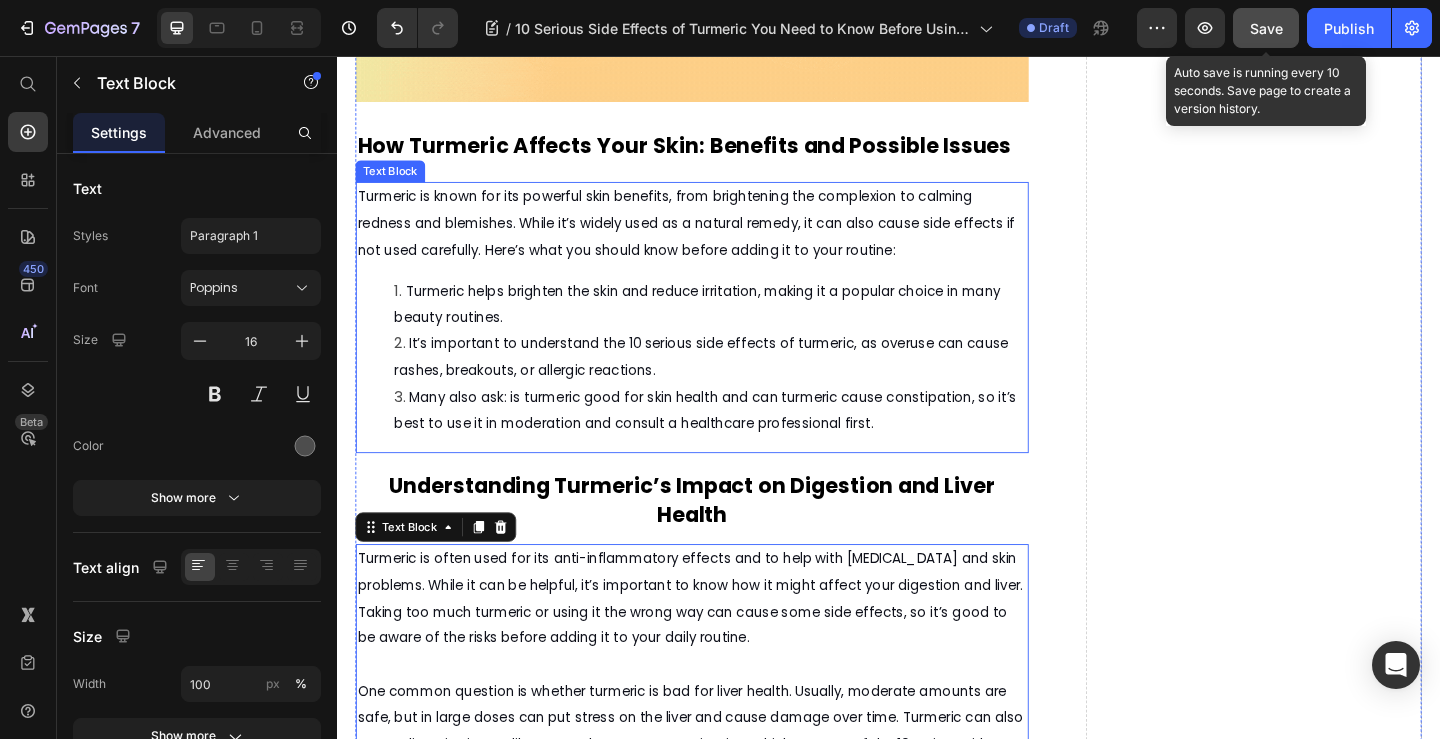 click on "Turmeric helps brighten the skin and reduce irritation, making it a popular choice in many beauty routines." at bounding box center [728, 326] 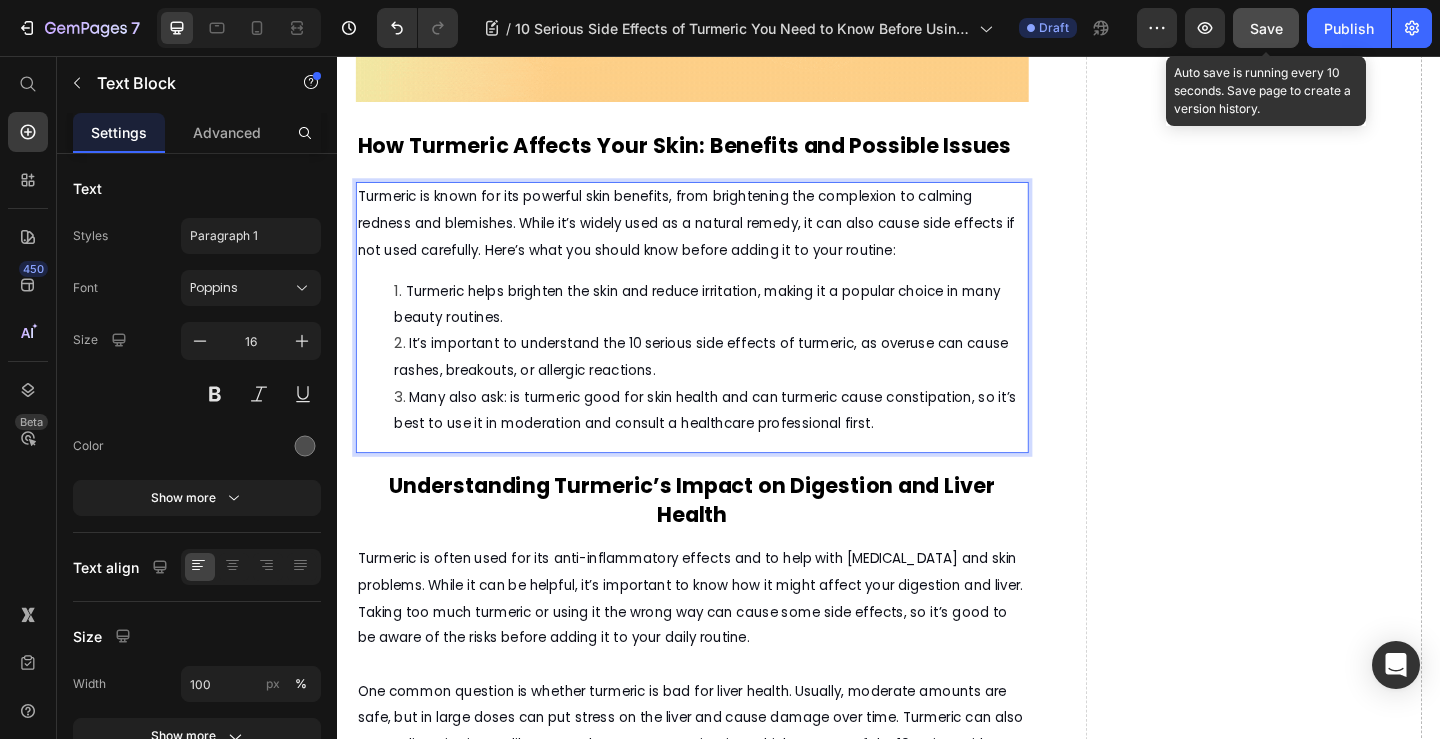drag, startPoint x: 926, startPoint y: 487, endPoint x: 937, endPoint y: 496, distance: 14.21267 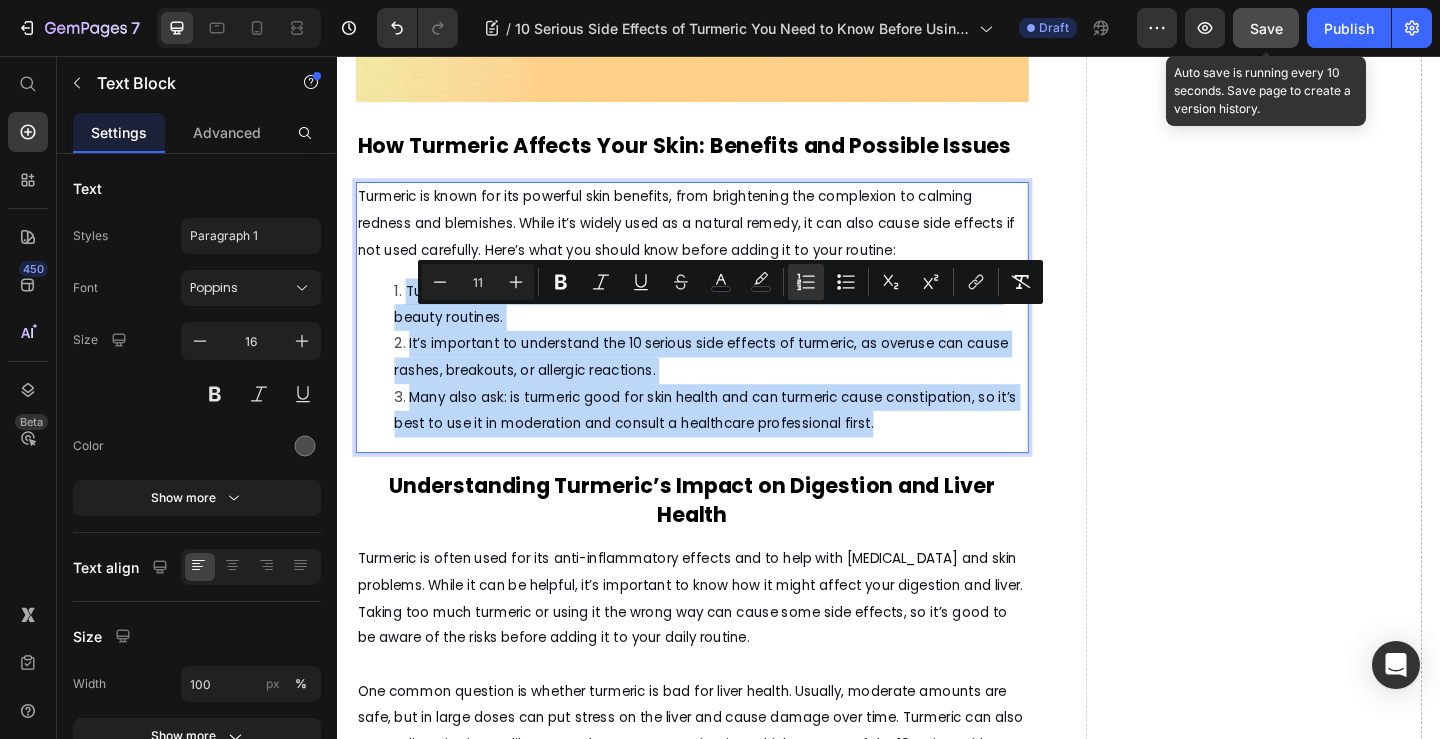 drag, startPoint x: 924, startPoint y: 483, endPoint x: 387, endPoint y: 332, distance: 557.8261 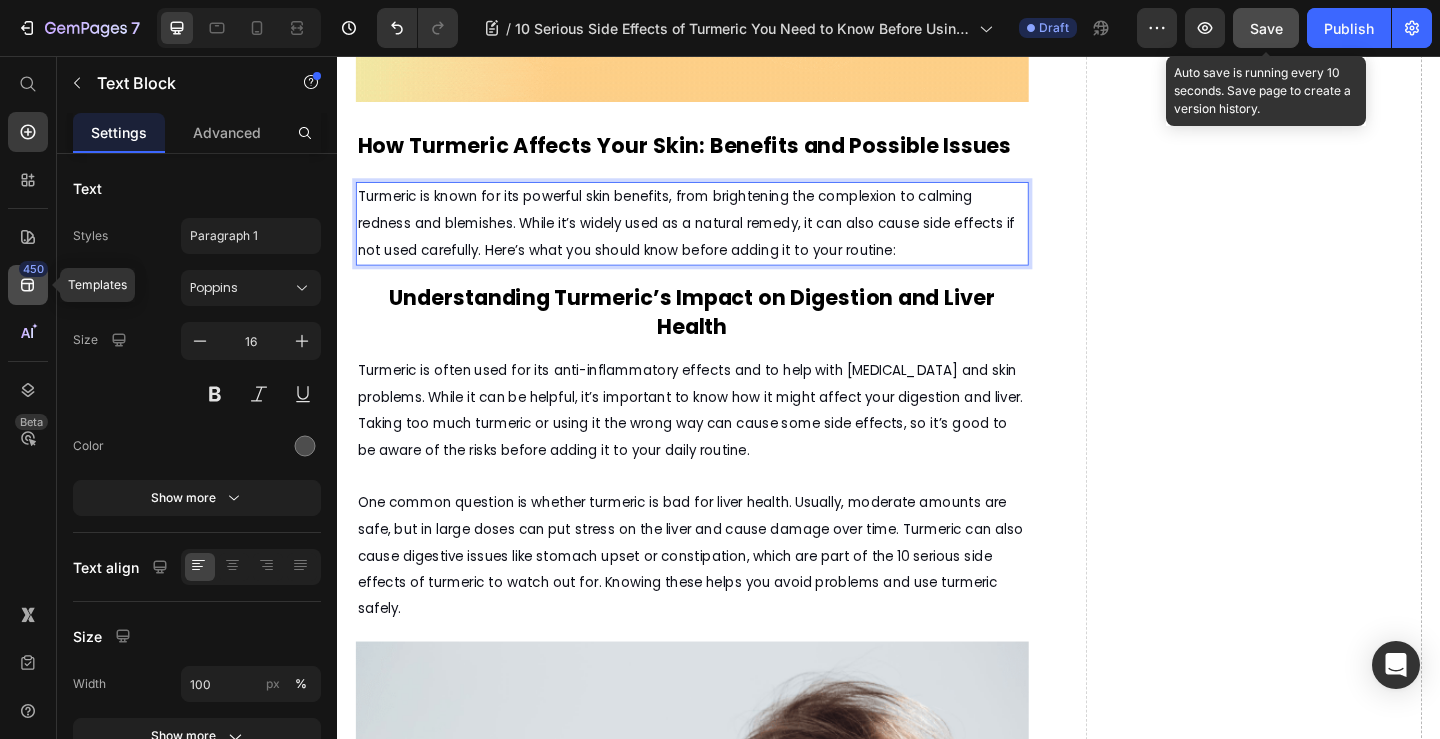click 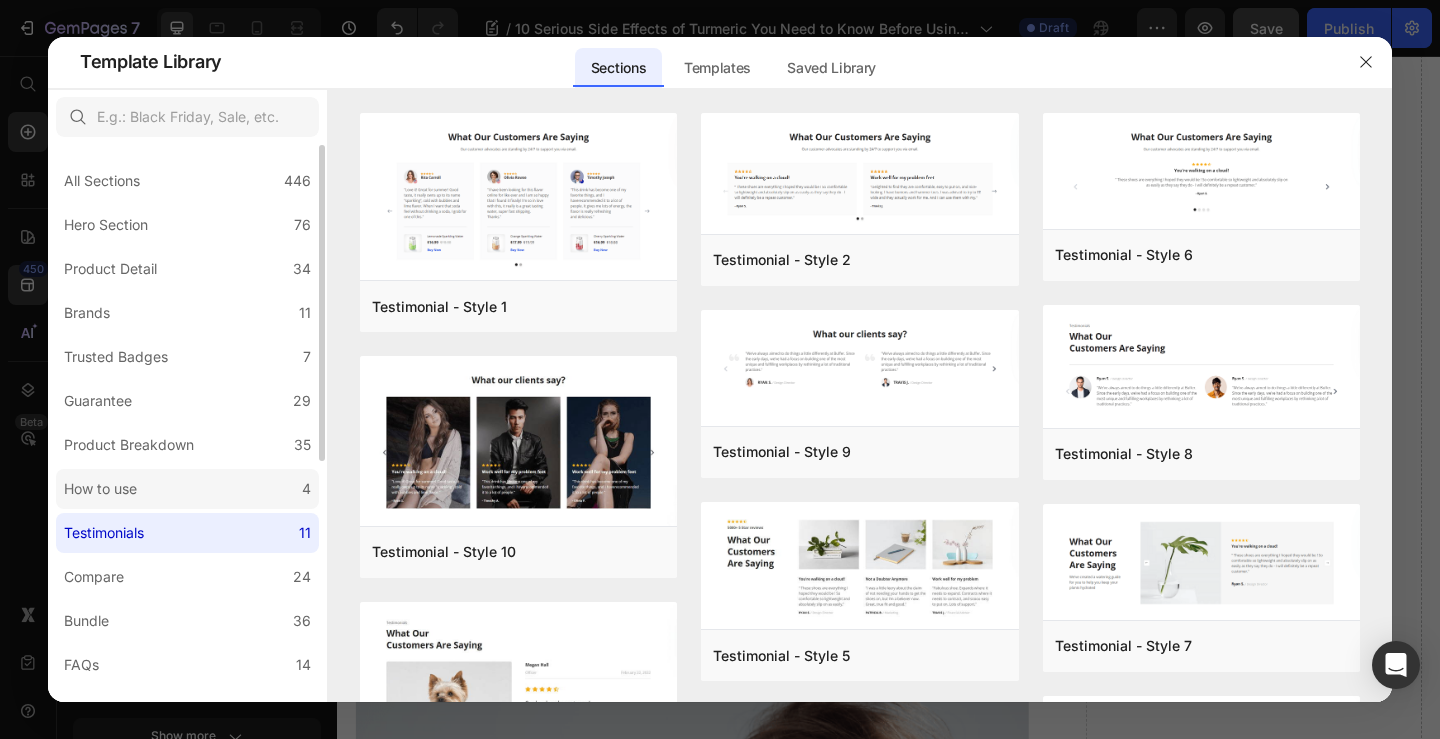 click on "How to use" at bounding box center [100, 489] 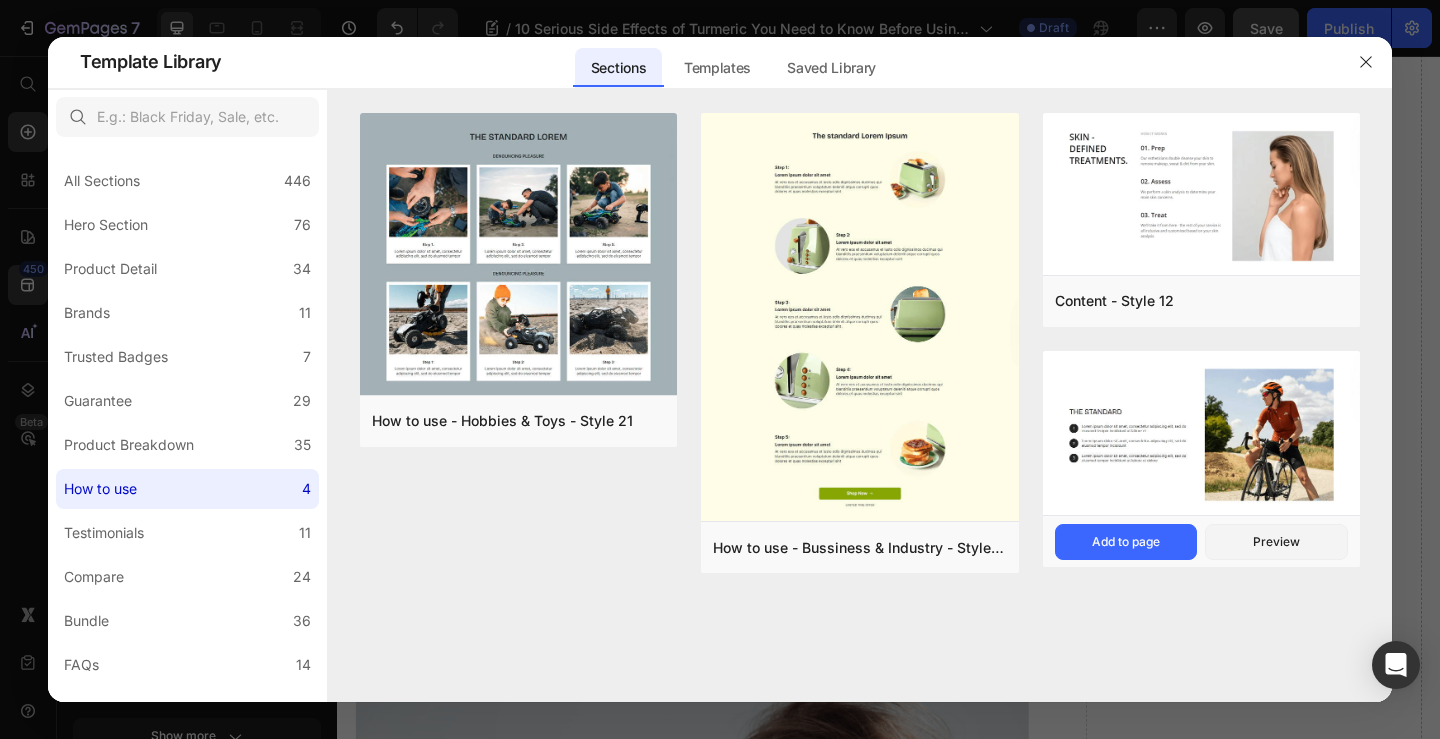 click at bounding box center [1201, 435] 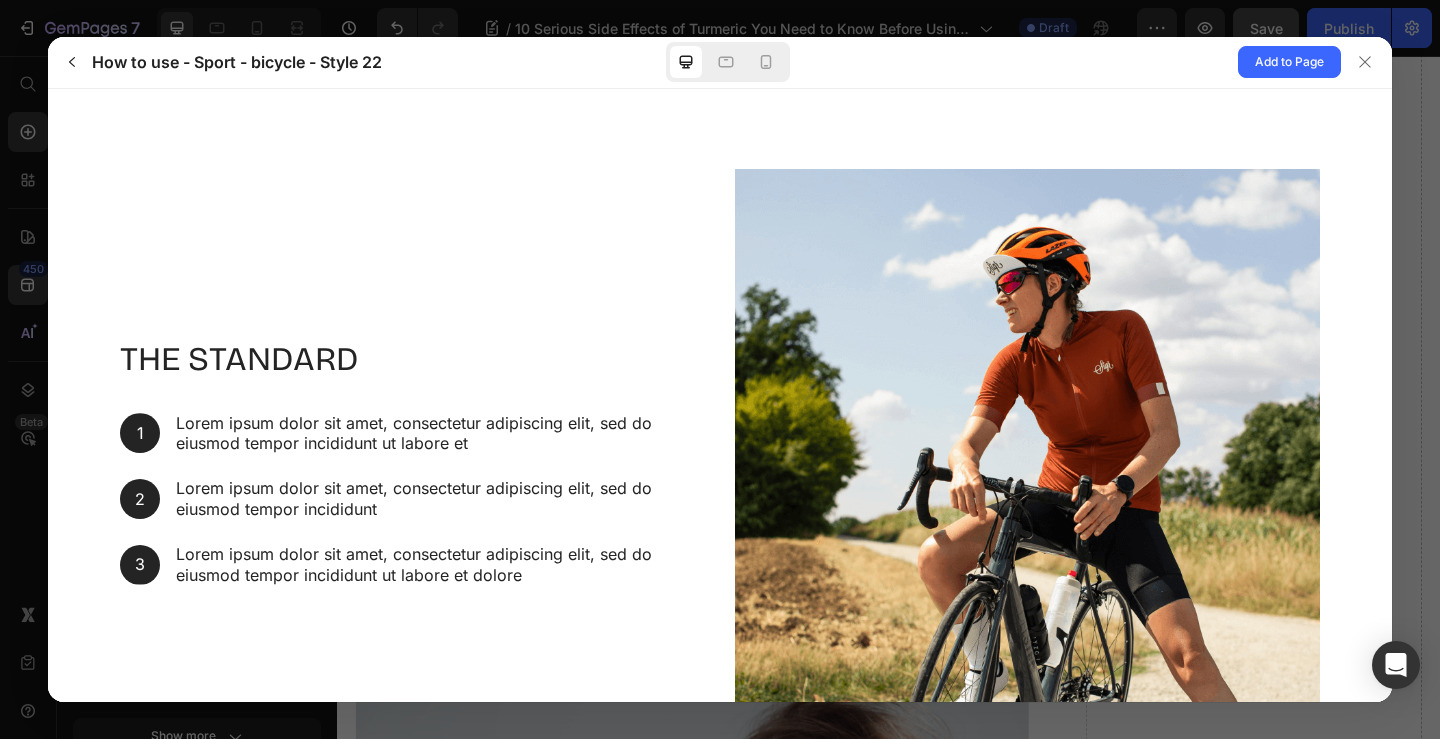 scroll, scrollTop: 0, scrollLeft: 0, axis: both 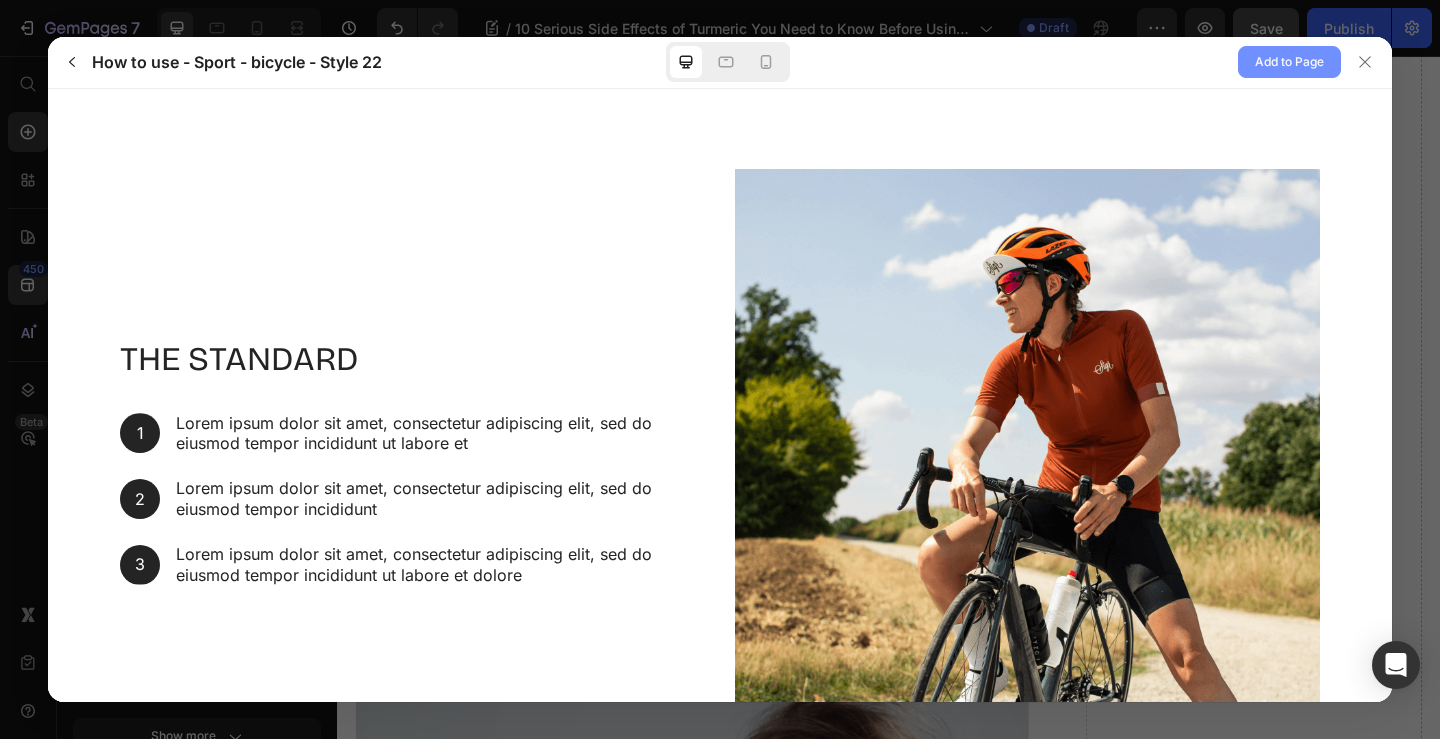 click on "Add to Page" 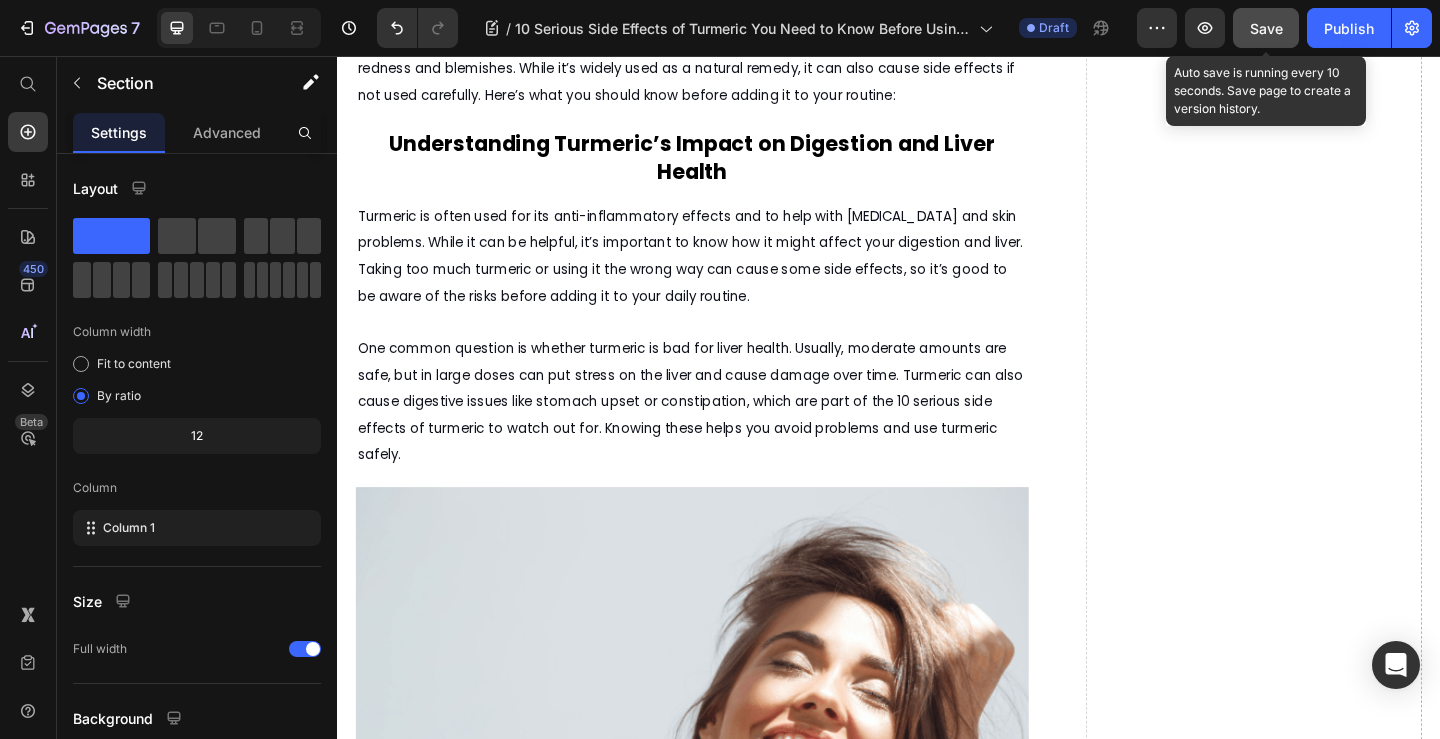 scroll, scrollTop: 7182, scrollLeft: 0, axis: vertical 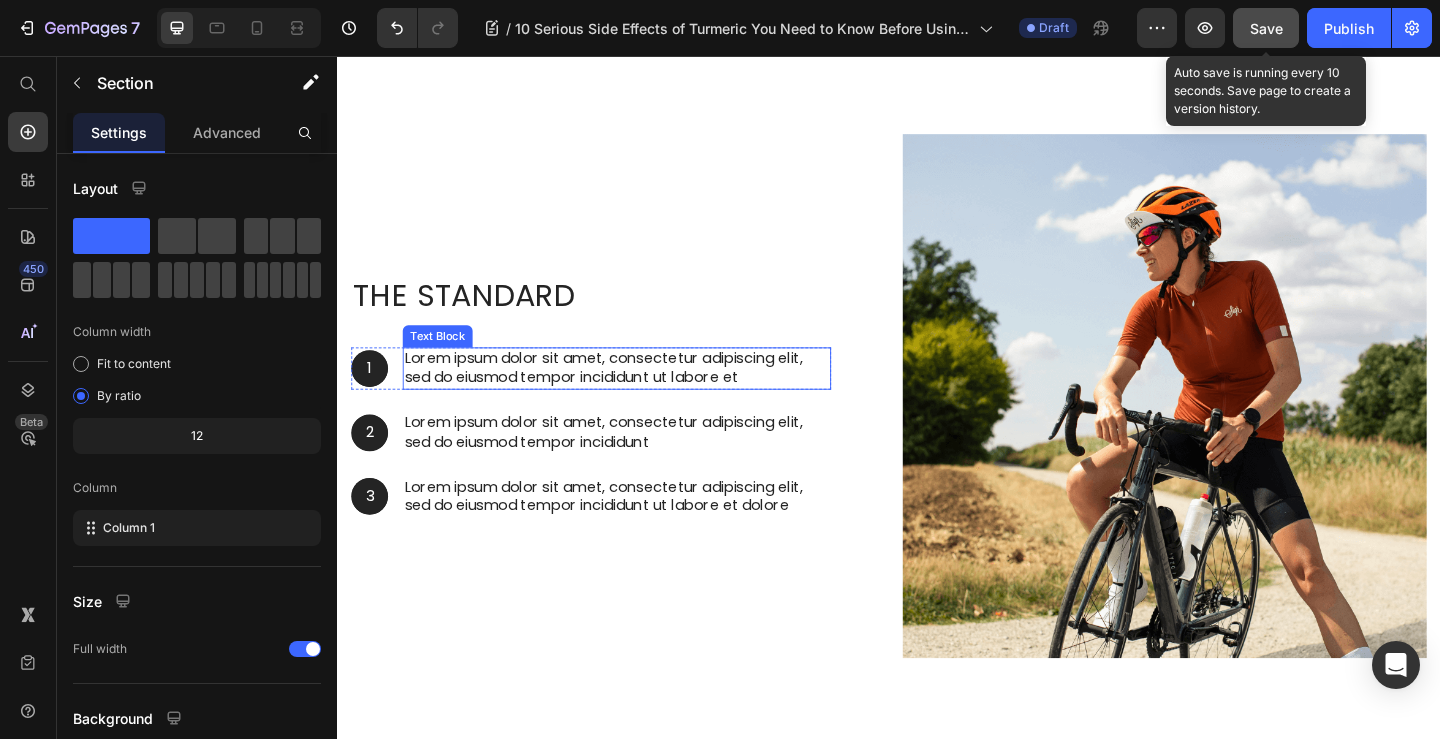 click on "Lorem ipsum dolor sit amet, consectetur adipiscing elit, sed do eiusmod tempor incididunt ut labore et" at bounding box center (641, 396) 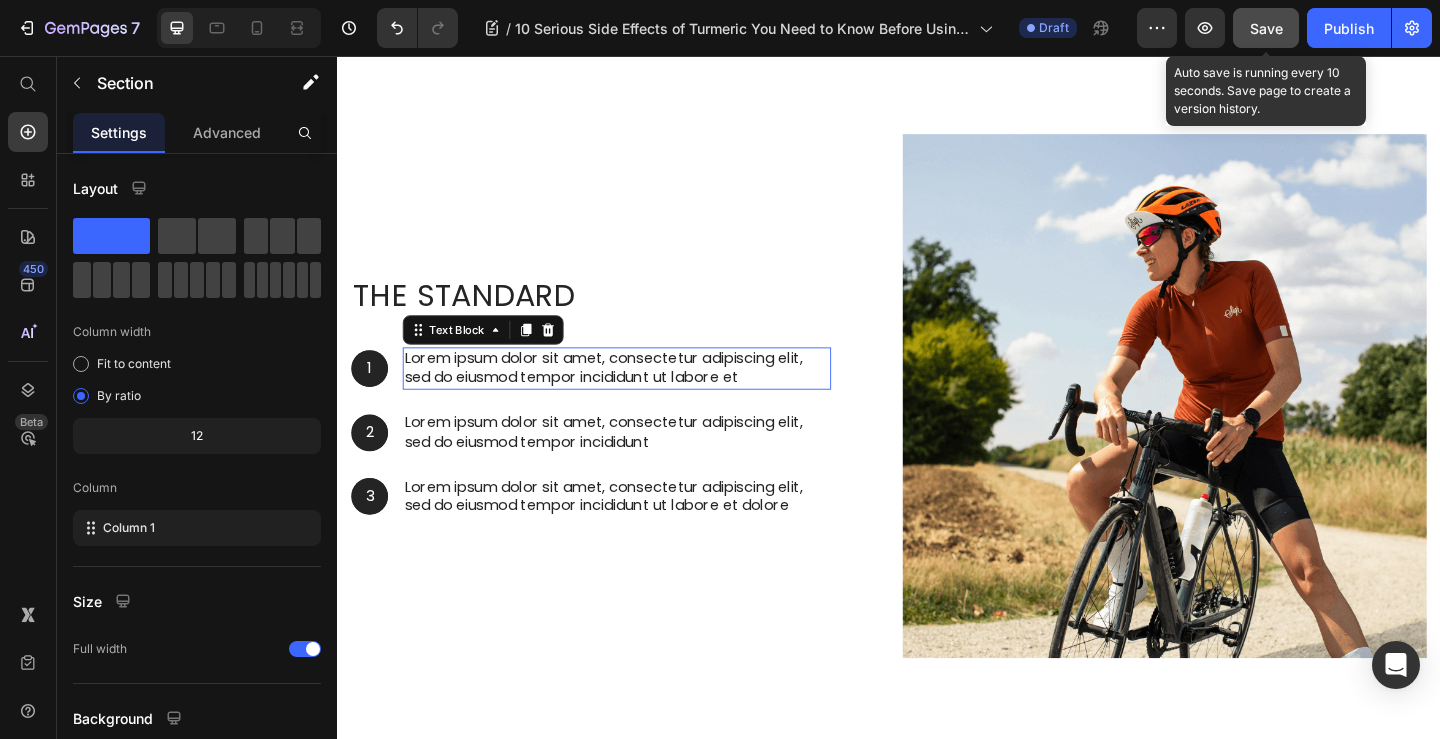 click on "Lorem ipsum dolor sit amet, consectetur adipiscing elit, sed do eiusmod tempor incididunt ut labore et" at bounding box center [641, 396] 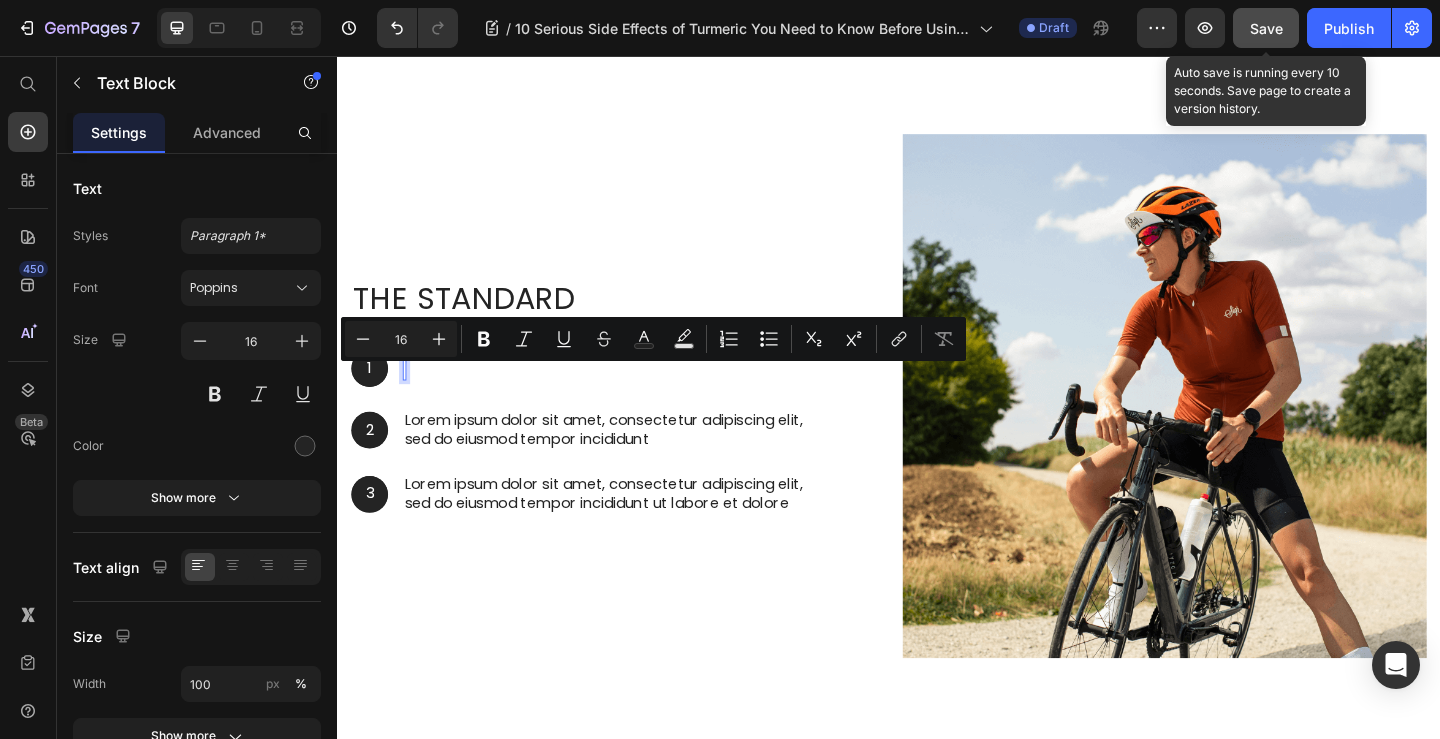 scroll, scrollTop: 7183, scrollLeft: 0, axis: vertical 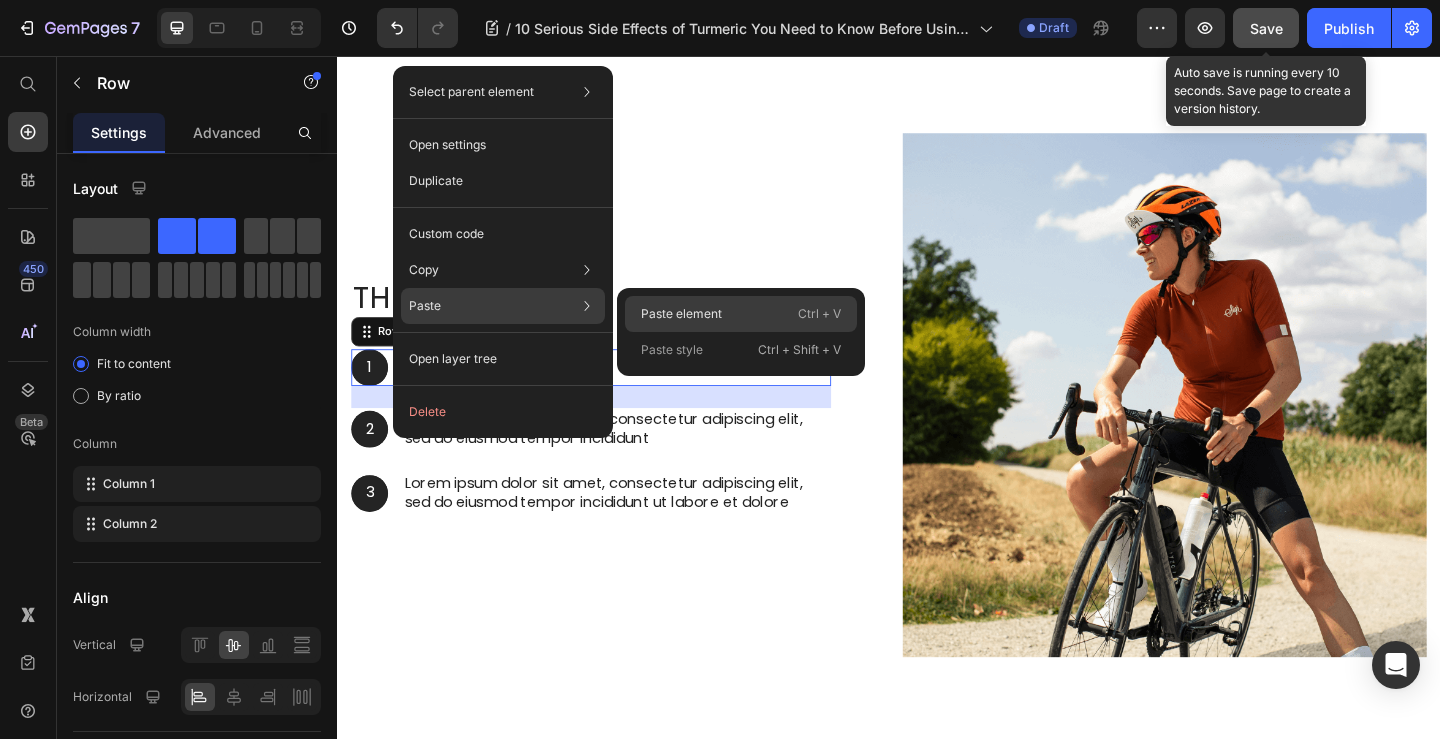 click on "Paste element" at bounding box center [681, 314] 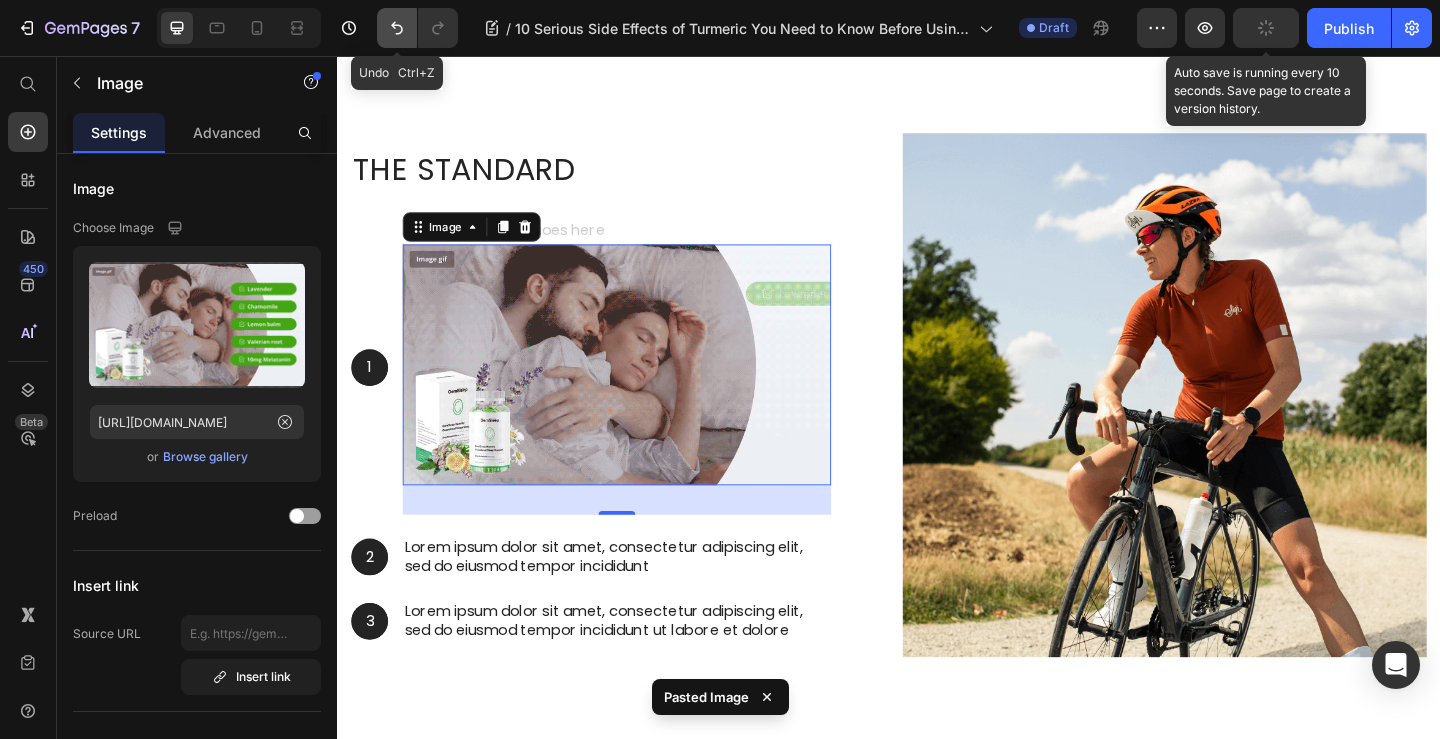 click 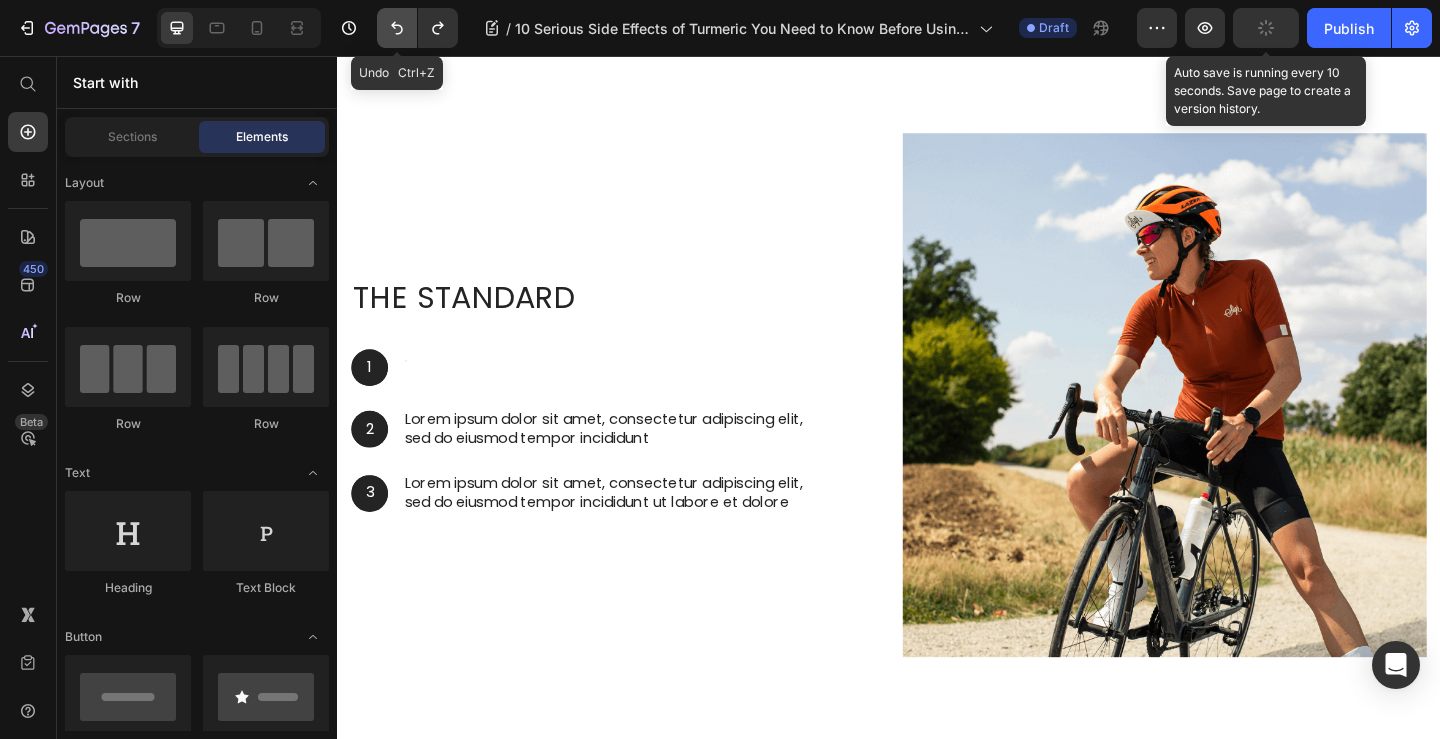 click 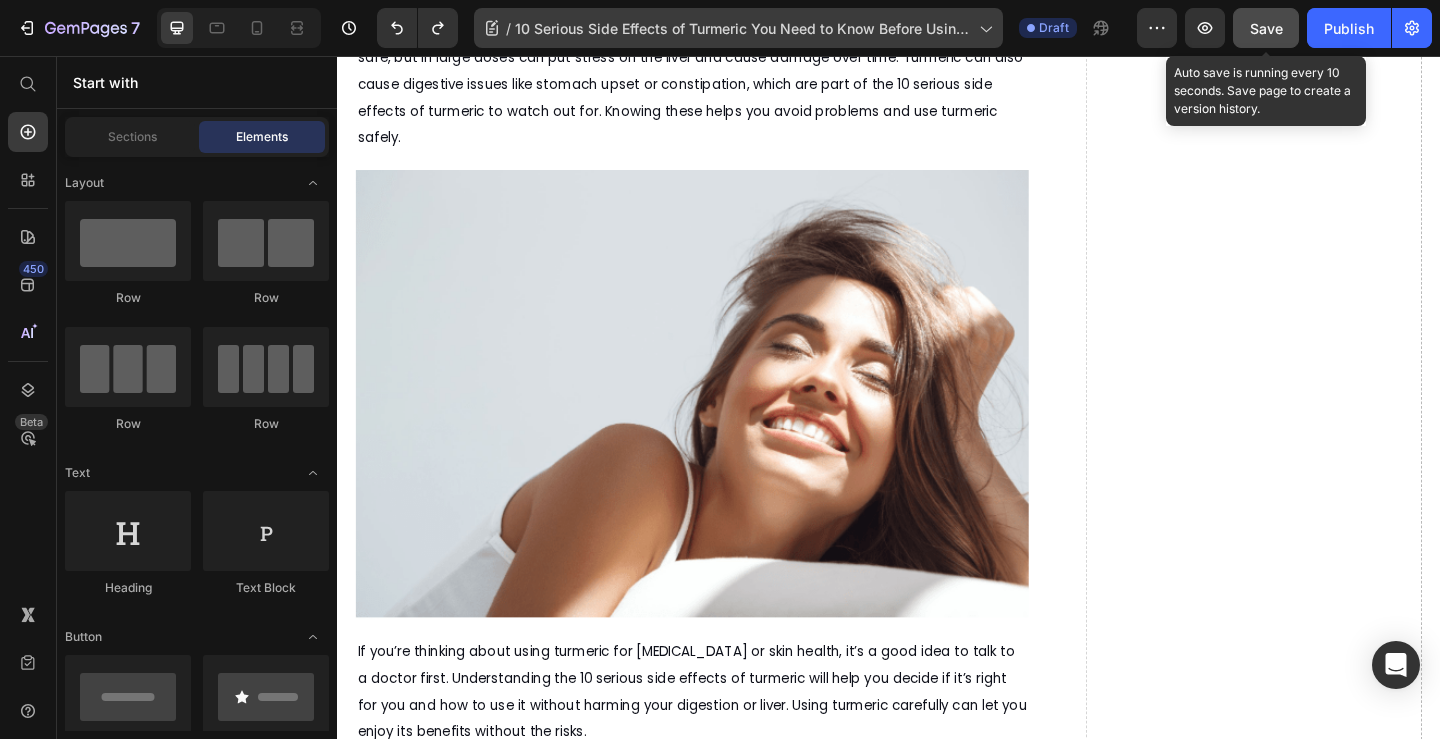 scroll, scrollTop: 5783, scrollLeft: 0, axis: vertical 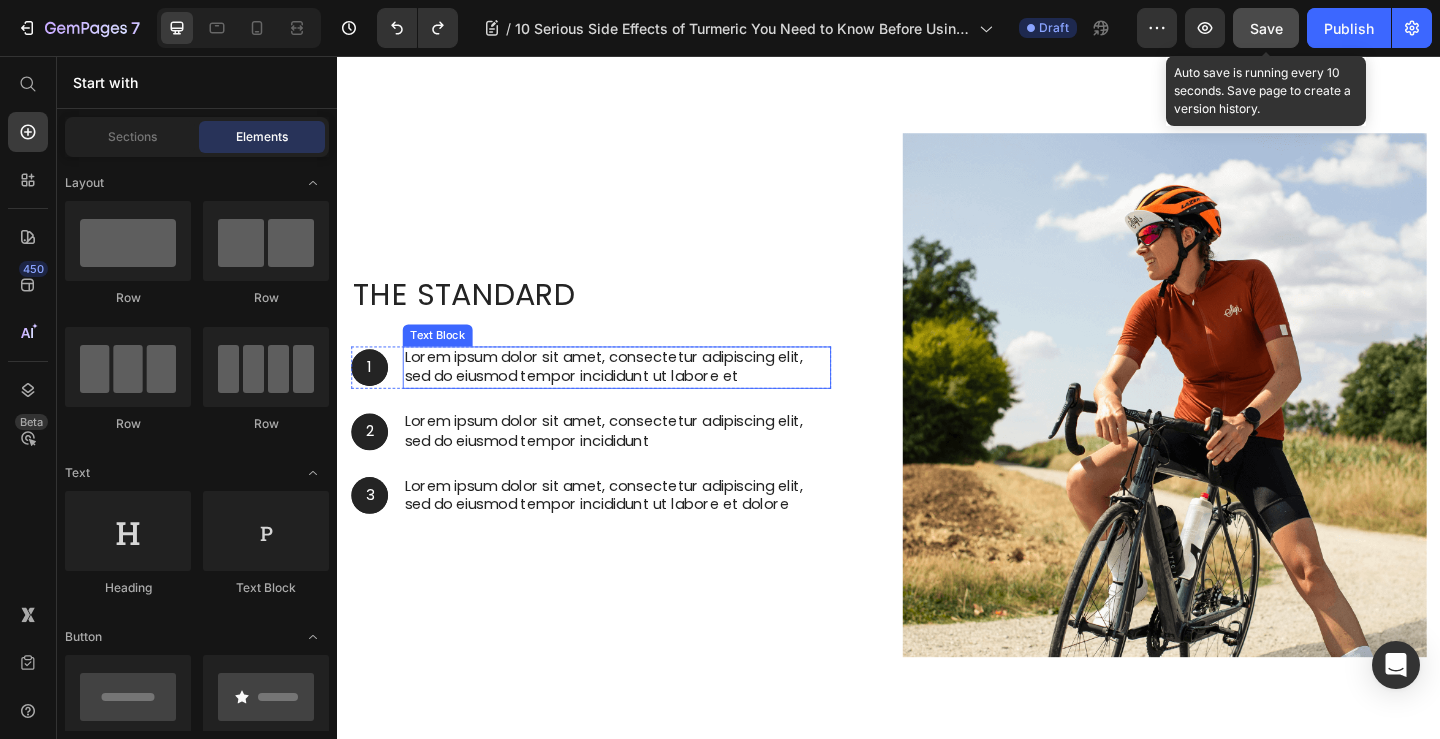 click on "Lorem ipsum dolor sit amet, consectetur adipiscing elit, sed do eiusmod tempor incididunt ut labore et" at bounding box center (641, 395) 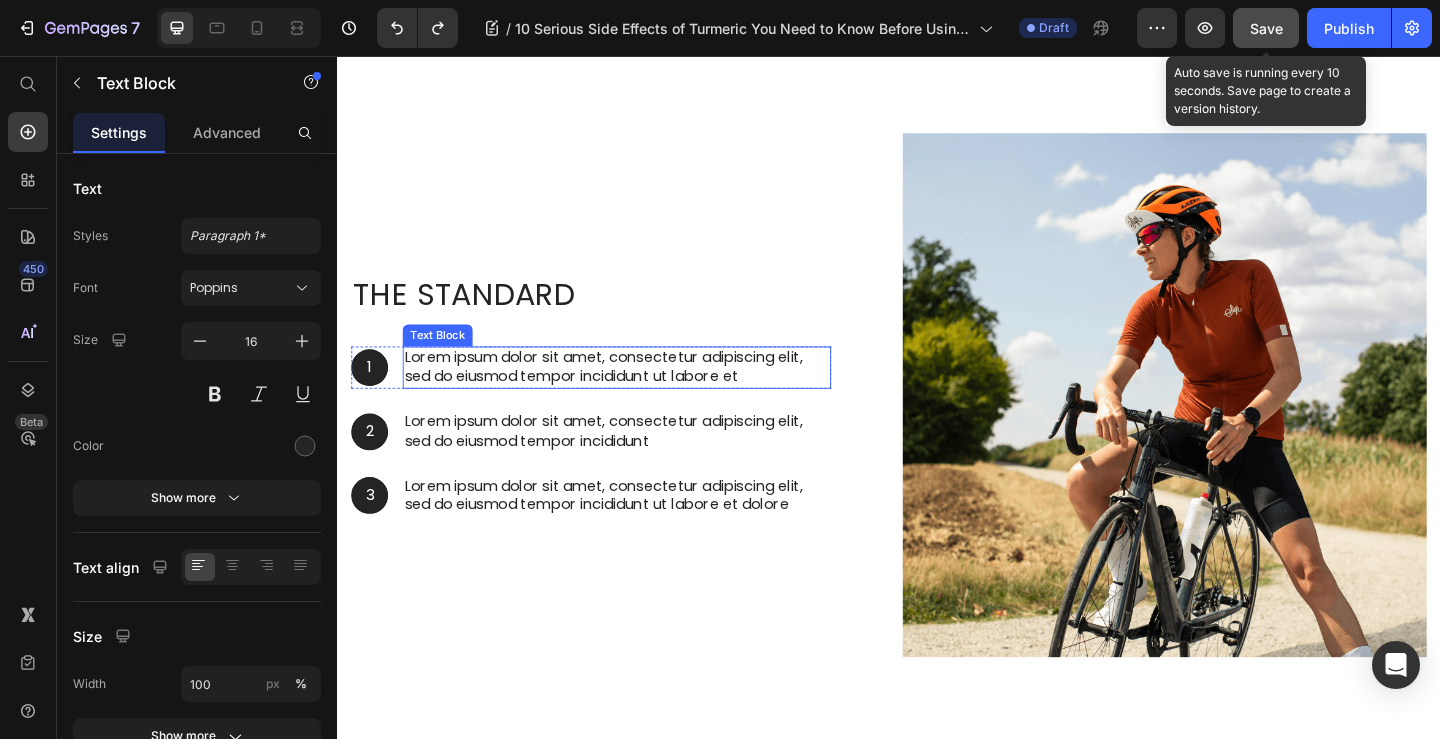 click on "Lorem ipsum dolor sit amet, consectetur adipiscing elit, sed do eiusmod tempor incididunt ut labore et" at bounding box center [641, 395] 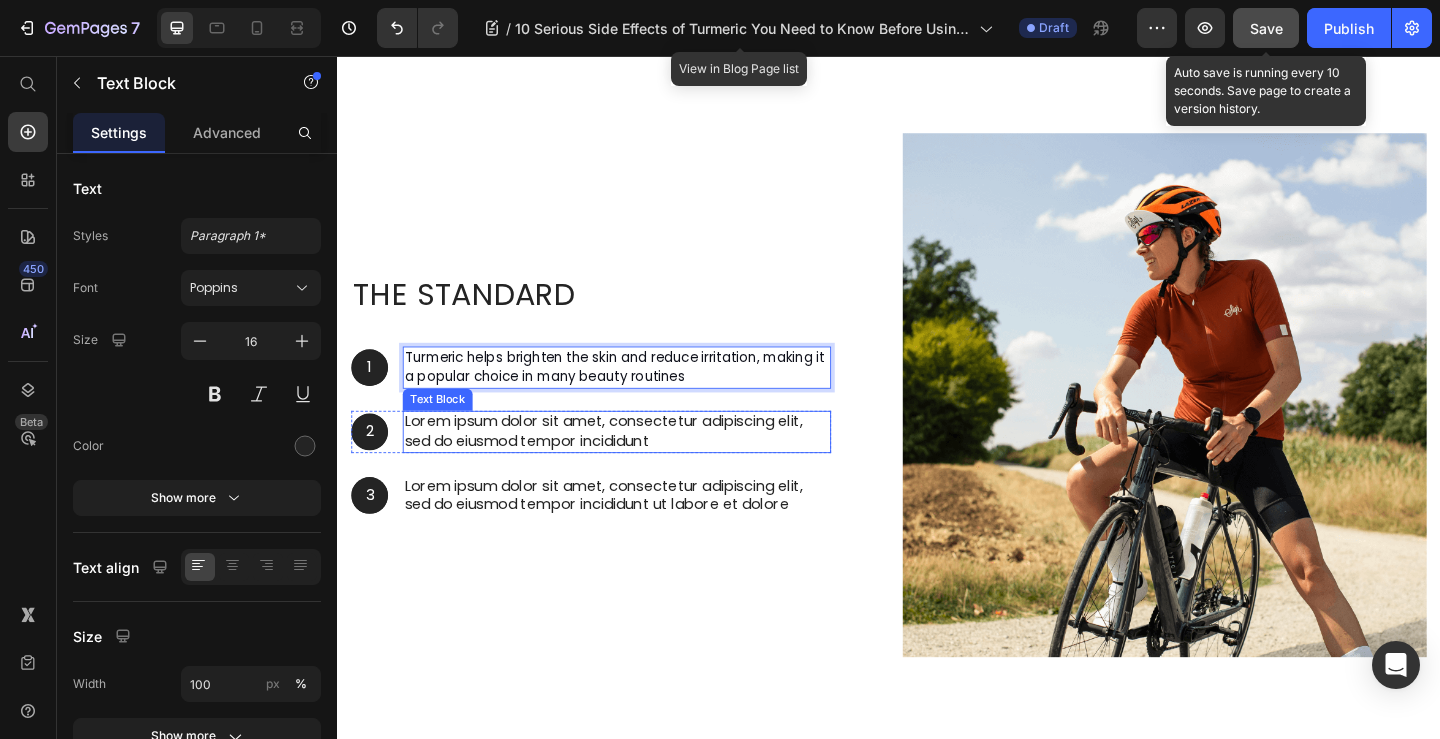 click on "Lorem ipsum dolor sit amet, consectetur adipiscing elit, sed do eiusmod tempor incididunt" at bounding box center [641, 465] 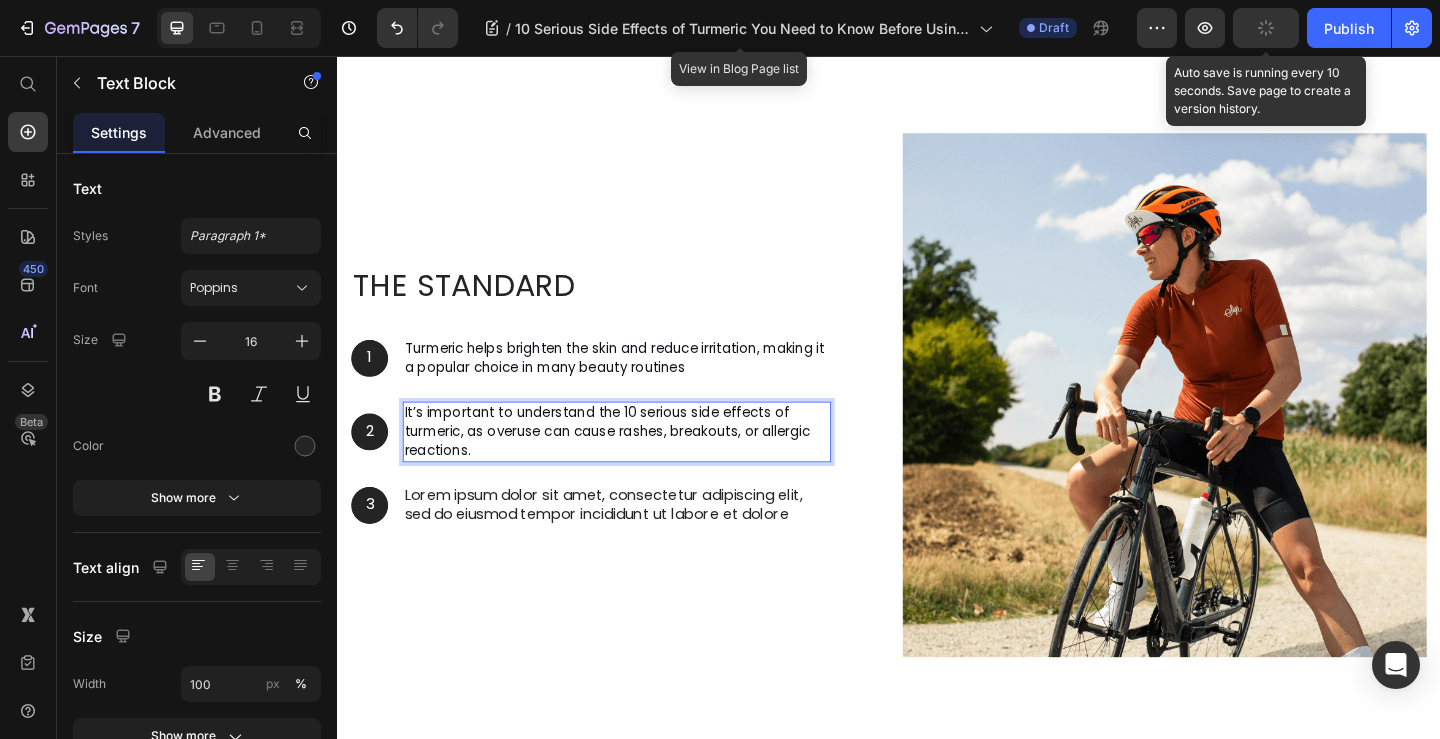 scroll, scrollTop: 7172, scrollLeft: 0, axis: vertical 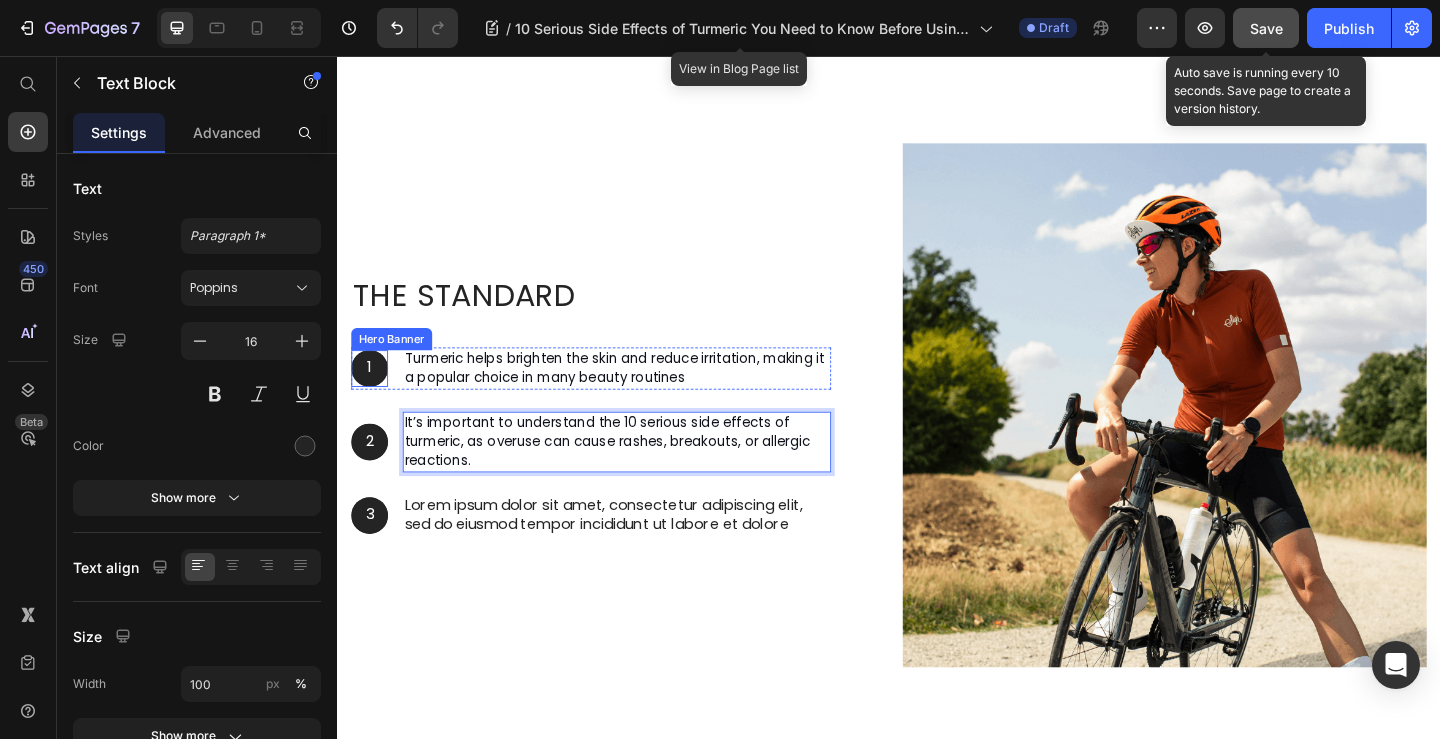 click at bounding box center [372, 396] 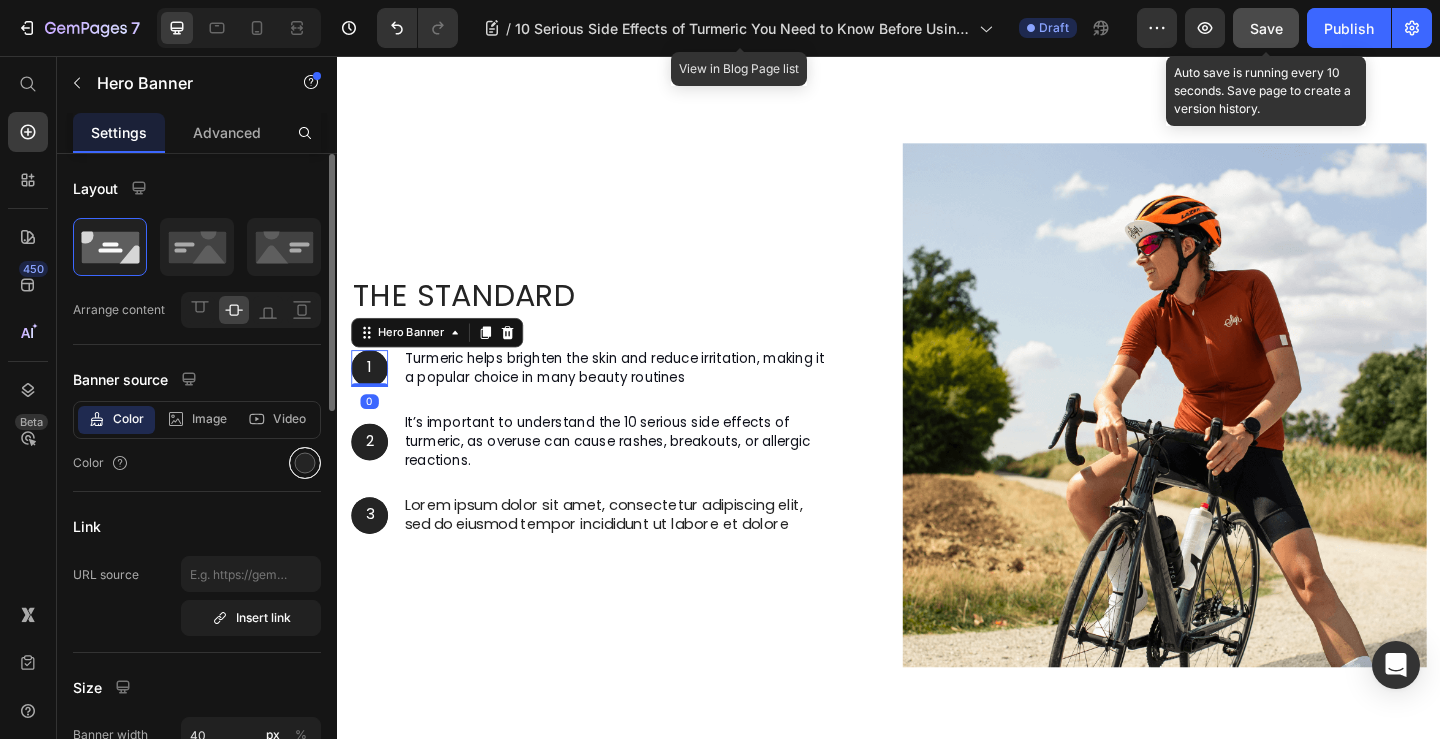 click at bounding box center [305, 463] 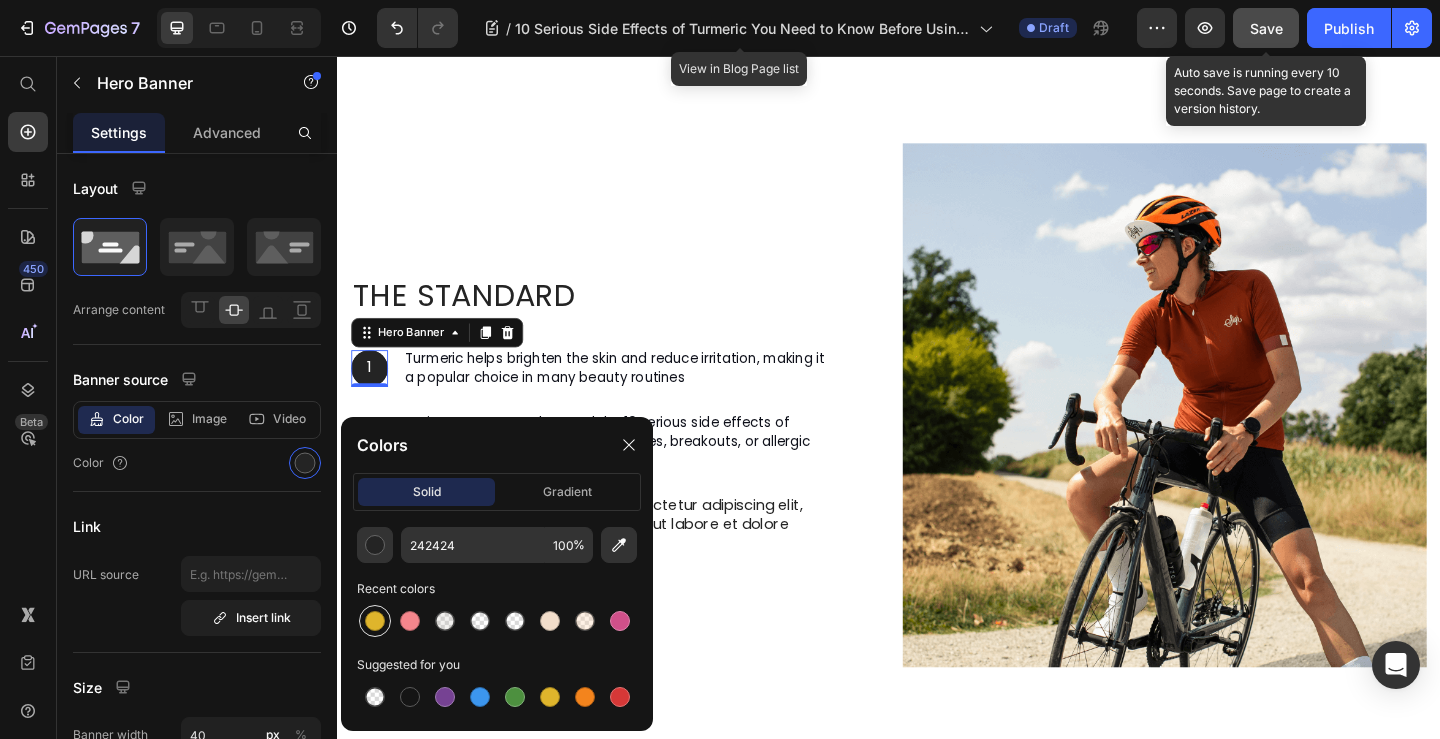 click at bounding box center [375, 621] 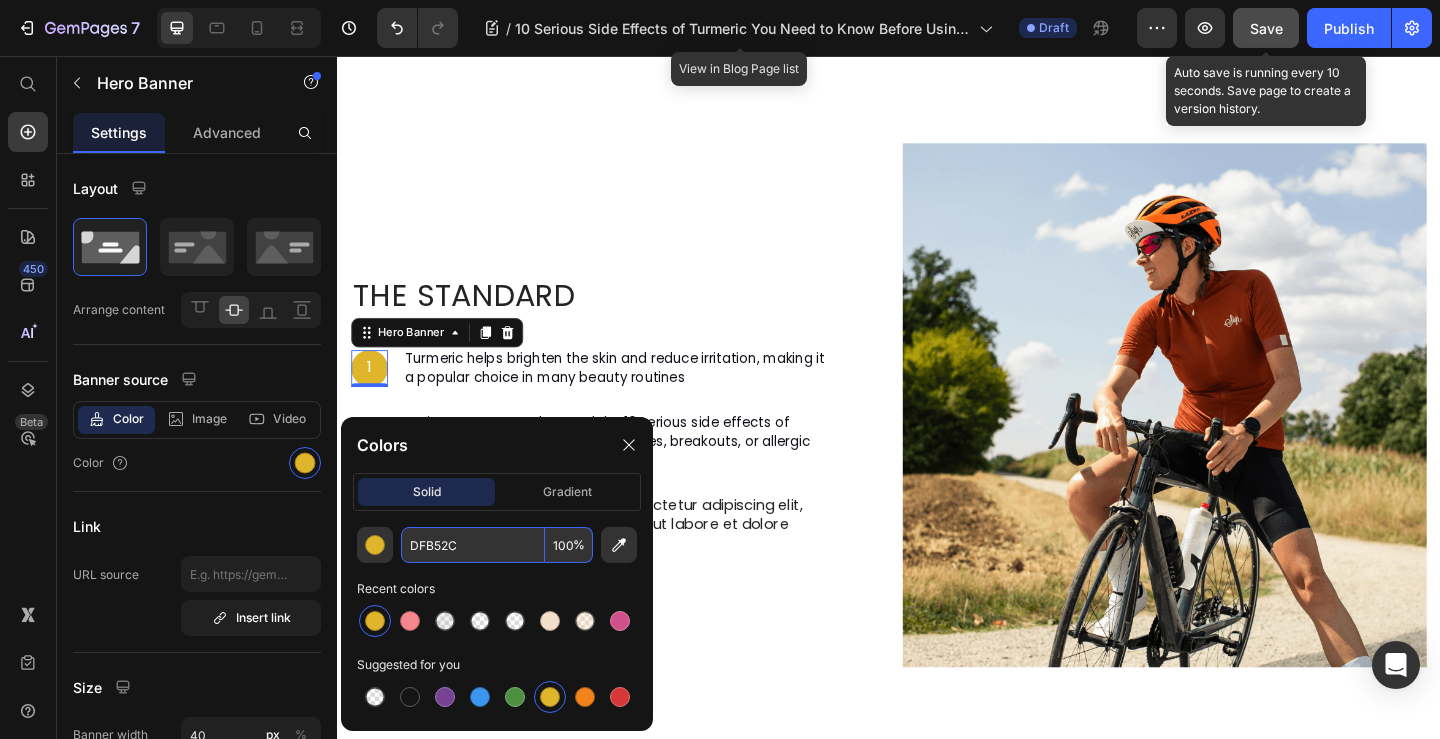 click on "DFB52C" at bounding box center (473, 545) 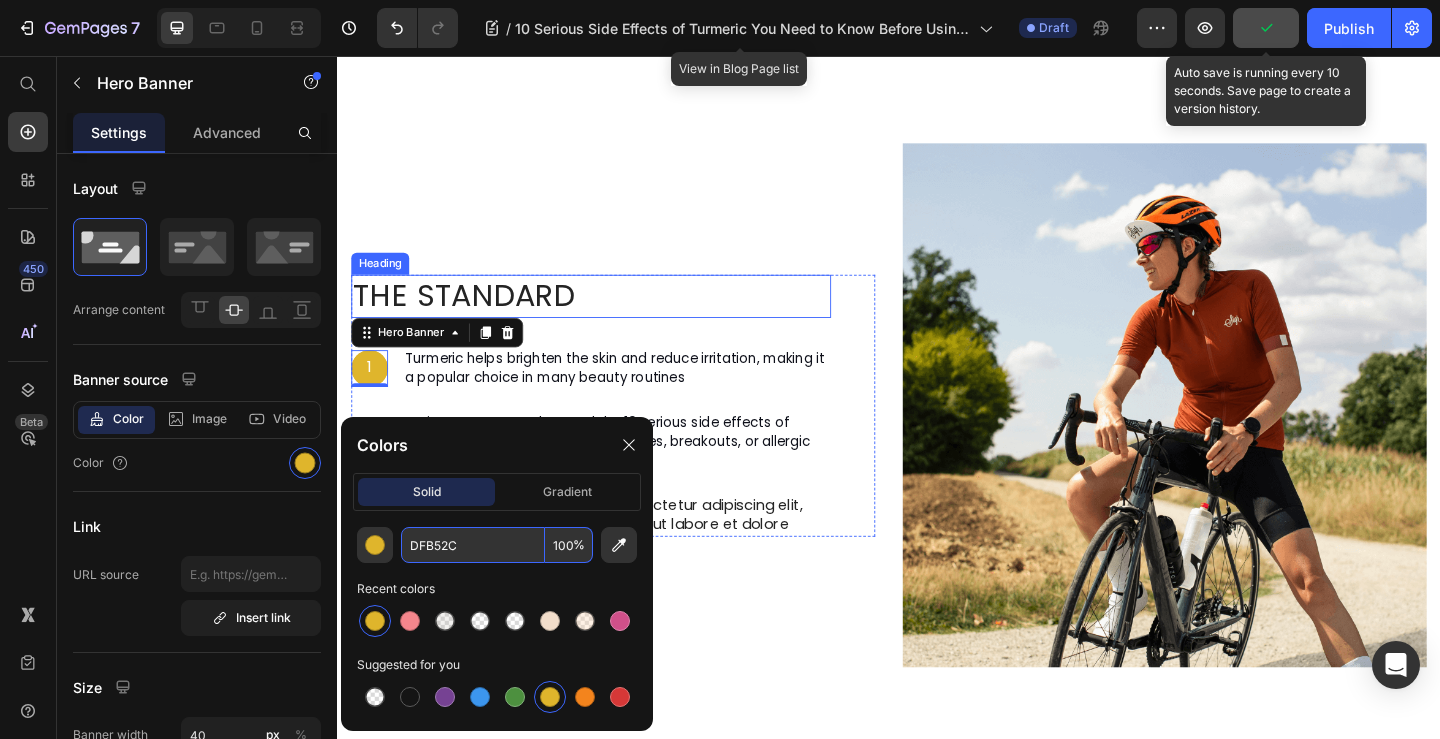 click on "The standard" at bounding box center [613, 317] 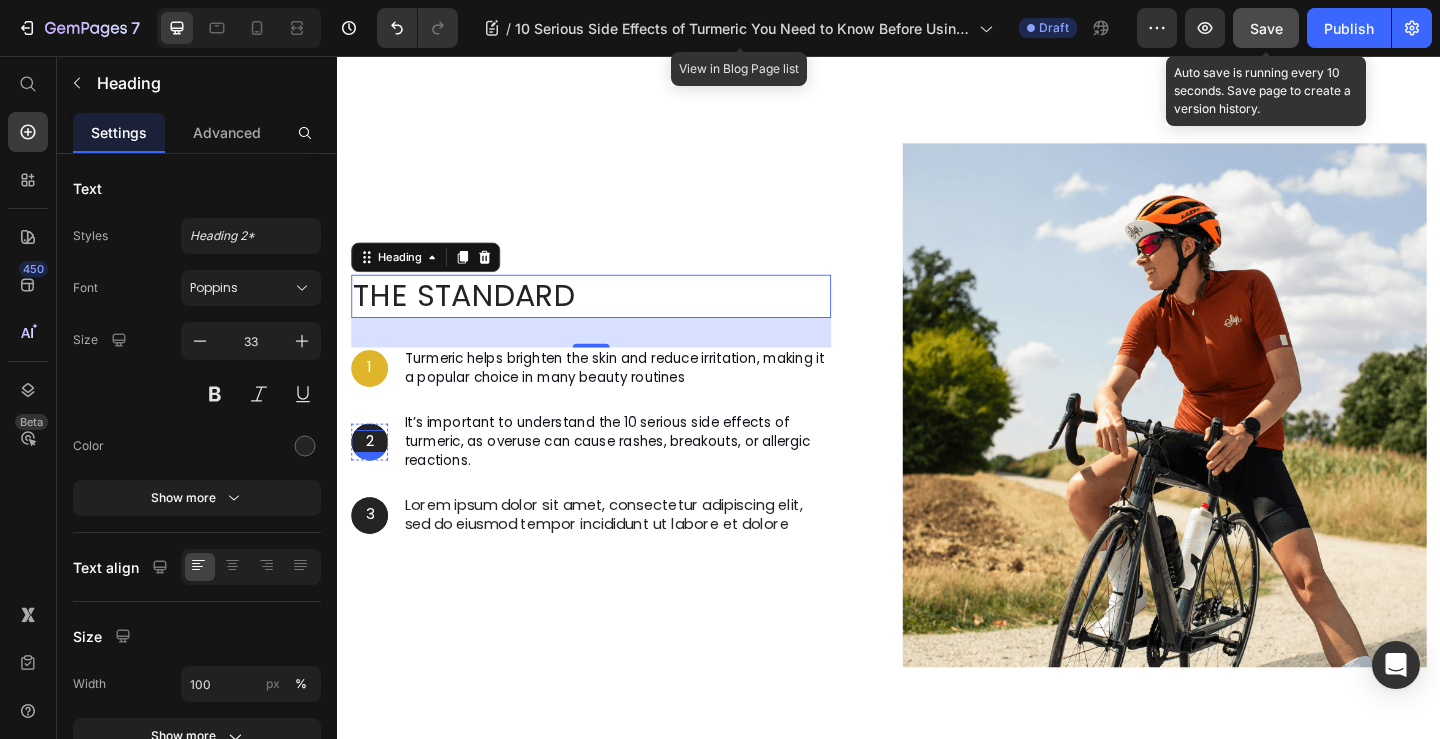 click on "2" at bounding box center (372, 475) 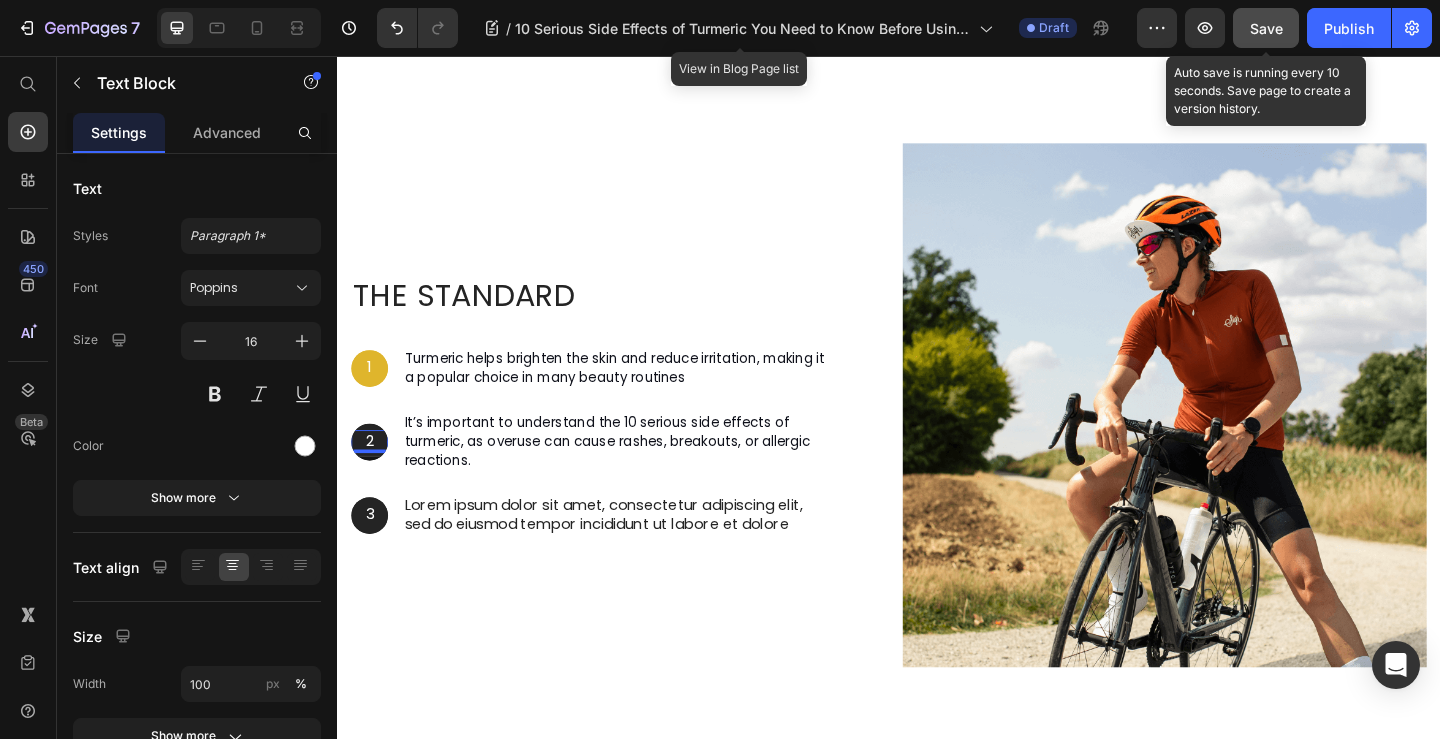 click on "Text Block" at bounding box center (439, 507) 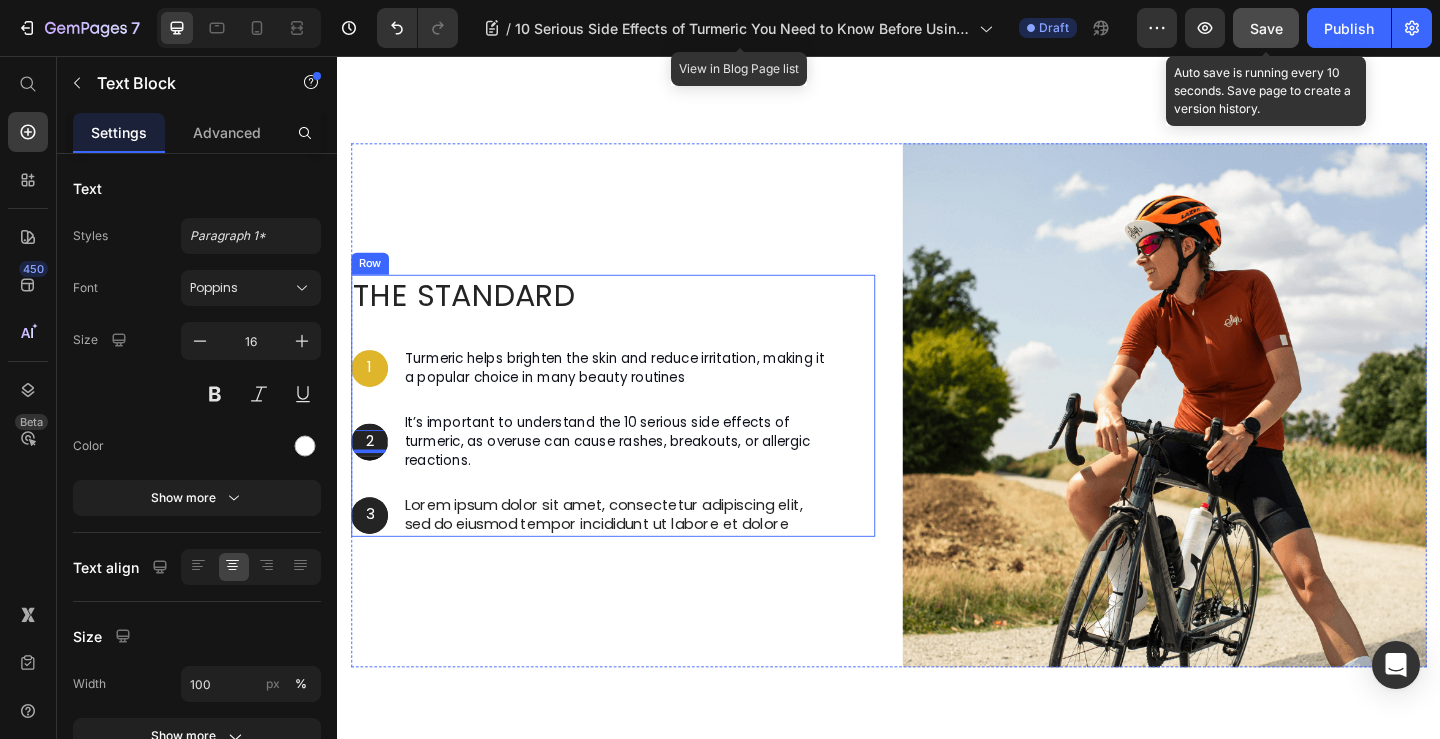 click on "The standard Heading 1 Text Block Hero Banner Turmeric helps brighten the skin and reduce irritation, making it a popular choice in many beauty routines Text Block Row 2 Text Block   0 Hero Banner It’s important to understand the 10 serious side effects of turmeric, as overuse can cause rashes, breakouts, or allergic reactions. Text Block Row 3 Text Block Hero Banner Lorem ipsum dolor sit amet, consectetur adipiscing elit, sed do eiusmod tempor incididunt ut labore et dolore  Text Block Row" at bounding box center [613, 436] 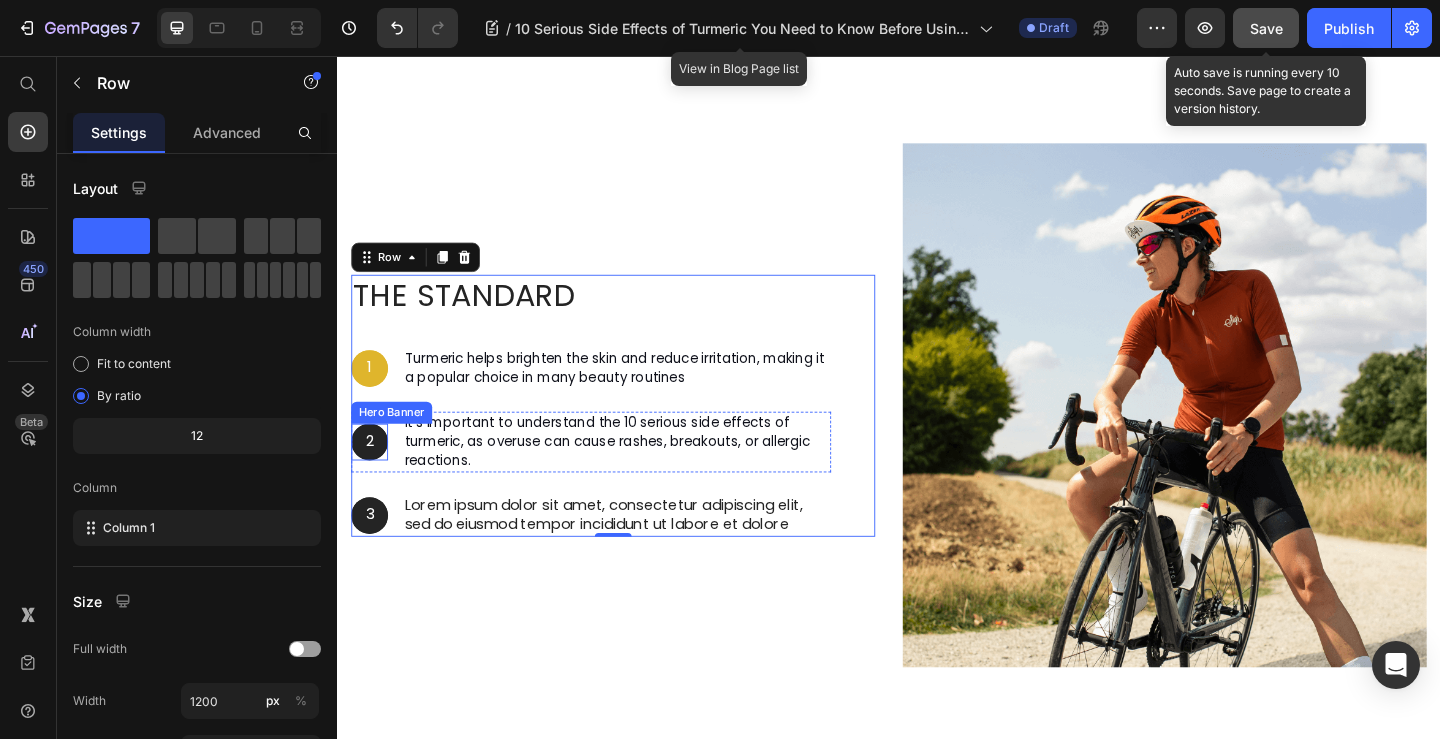 click at bounding box center [372, 476] 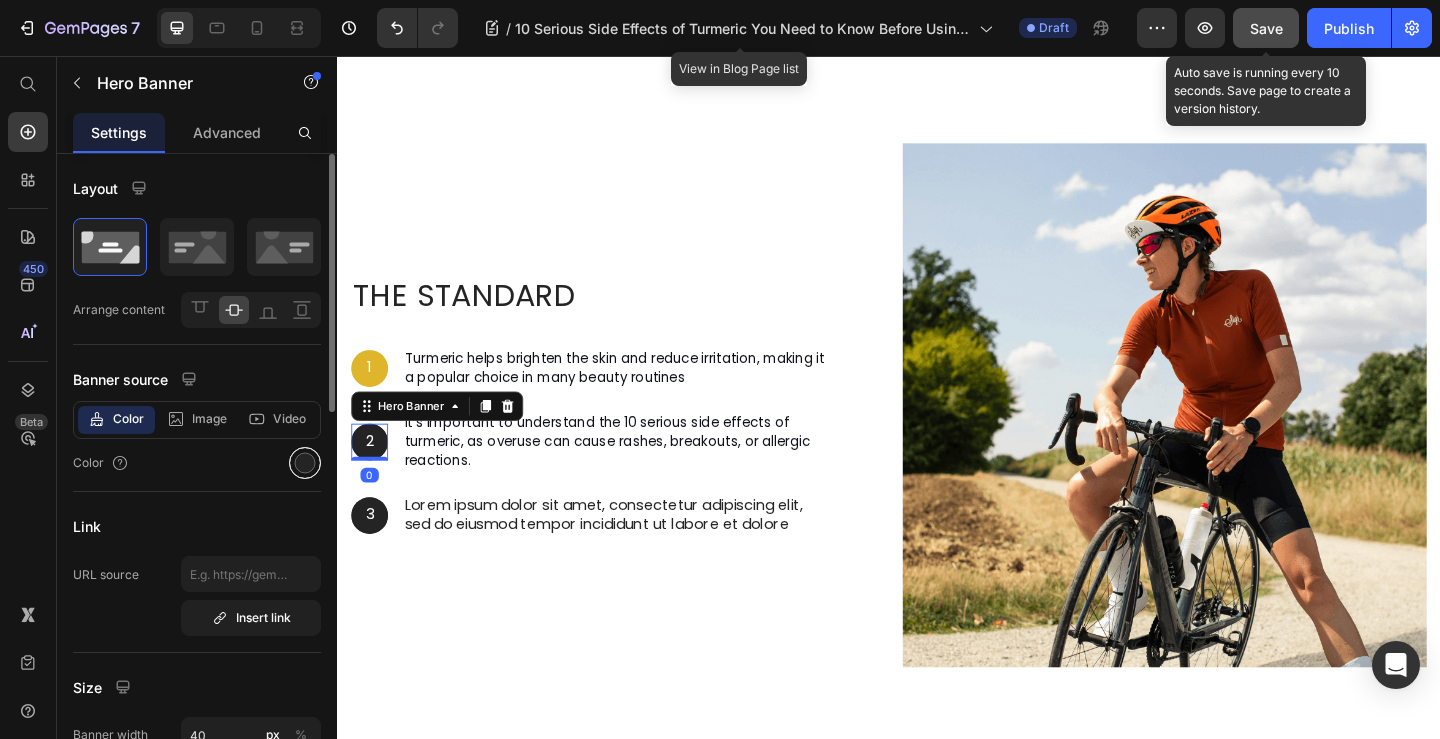 click at bounding box center [305, 463] 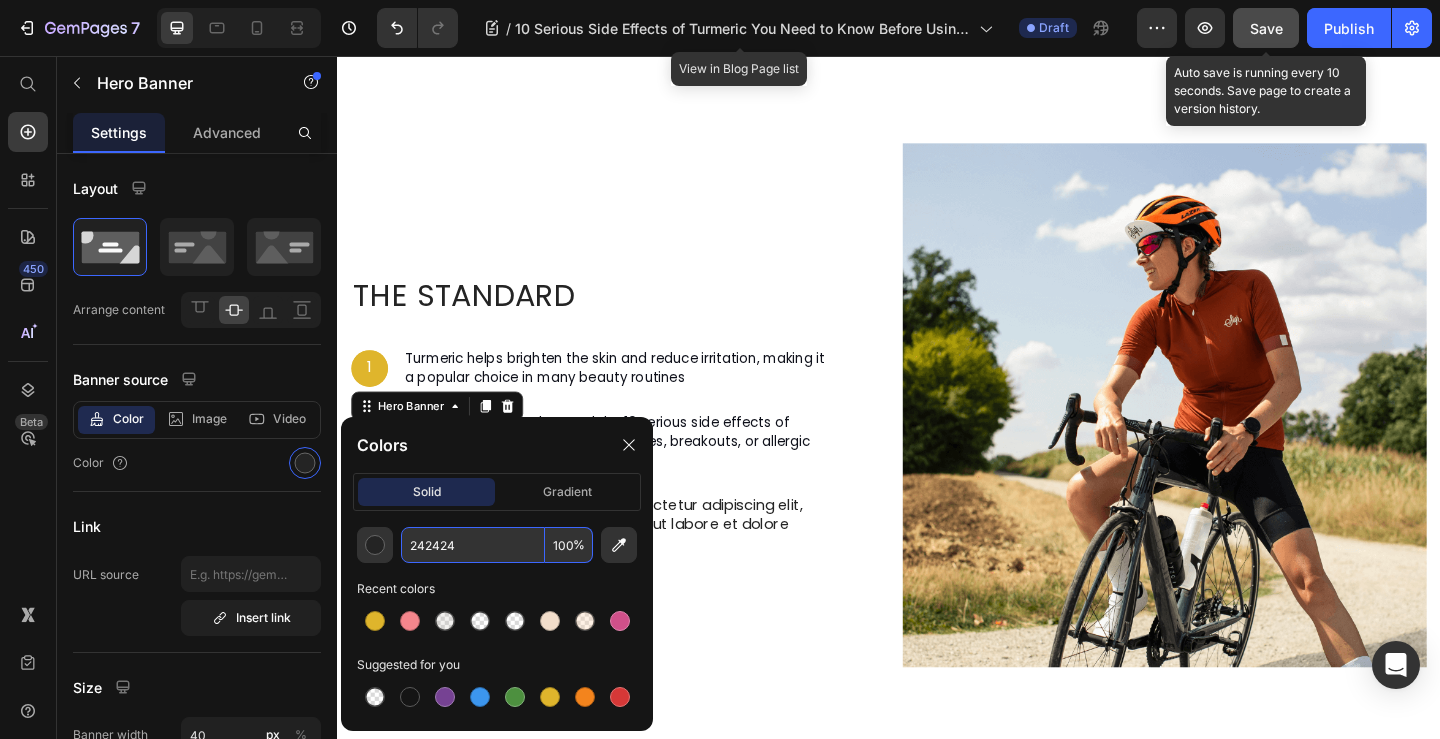 click on "242424" at bounding box center [473, 545] 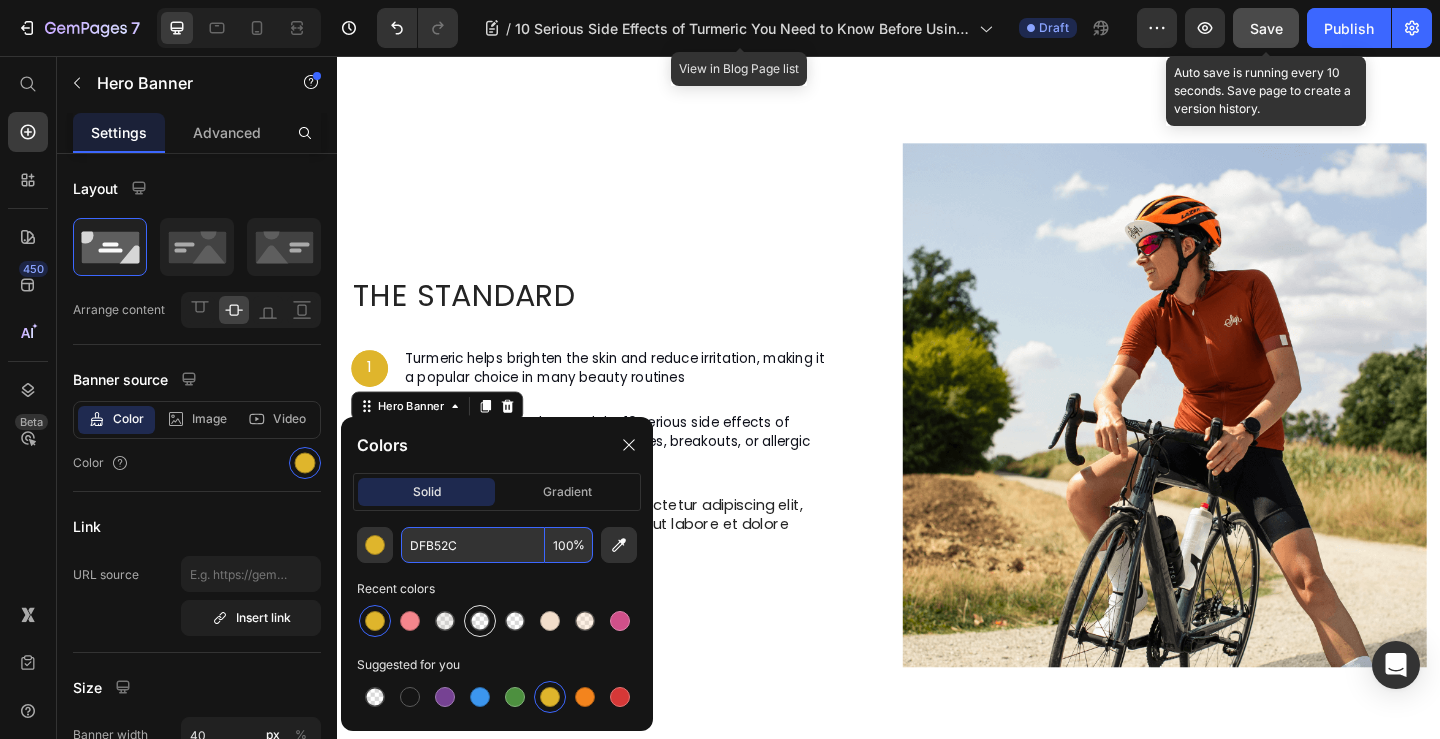 type on "DFB52C" 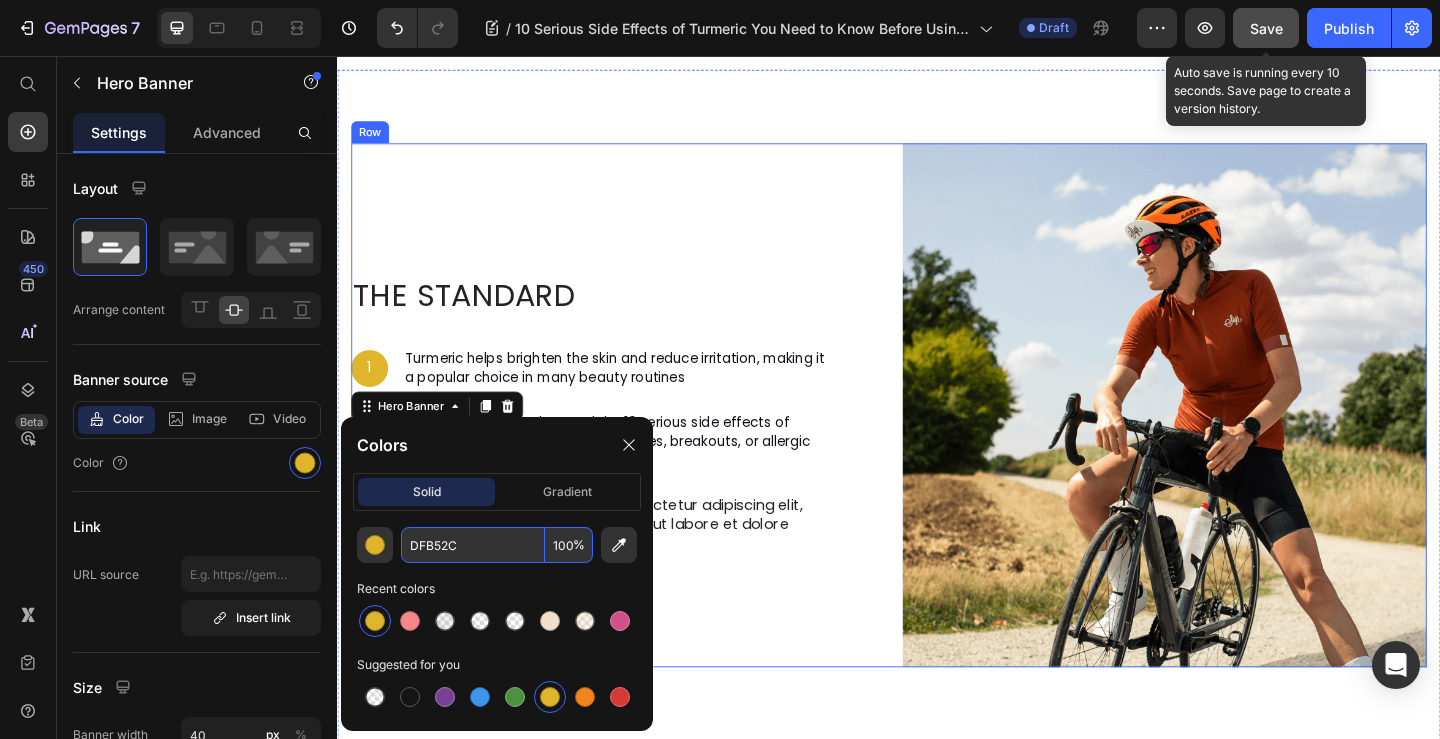 click on "The standard Heading 1 Text Block Hero Banner Turmeric helps brighten the skin and reduce irritation, making it a popular choice in many beauty routines Text Block Row 2 Text Block Hero Banner   0 It’s important to understand the 10 serious side effects of turmeric, as overuse can cause rashes, breakouts, or allergic reactions. Text Block Row 3 Text Block Hero Banner Lorem ipsum dolor sit amet, consectetur adipiscing elit, sed do eiusmod tempor incididunt ut labore et dolore  Text Block Row Row" at bounding box center [637, 436] 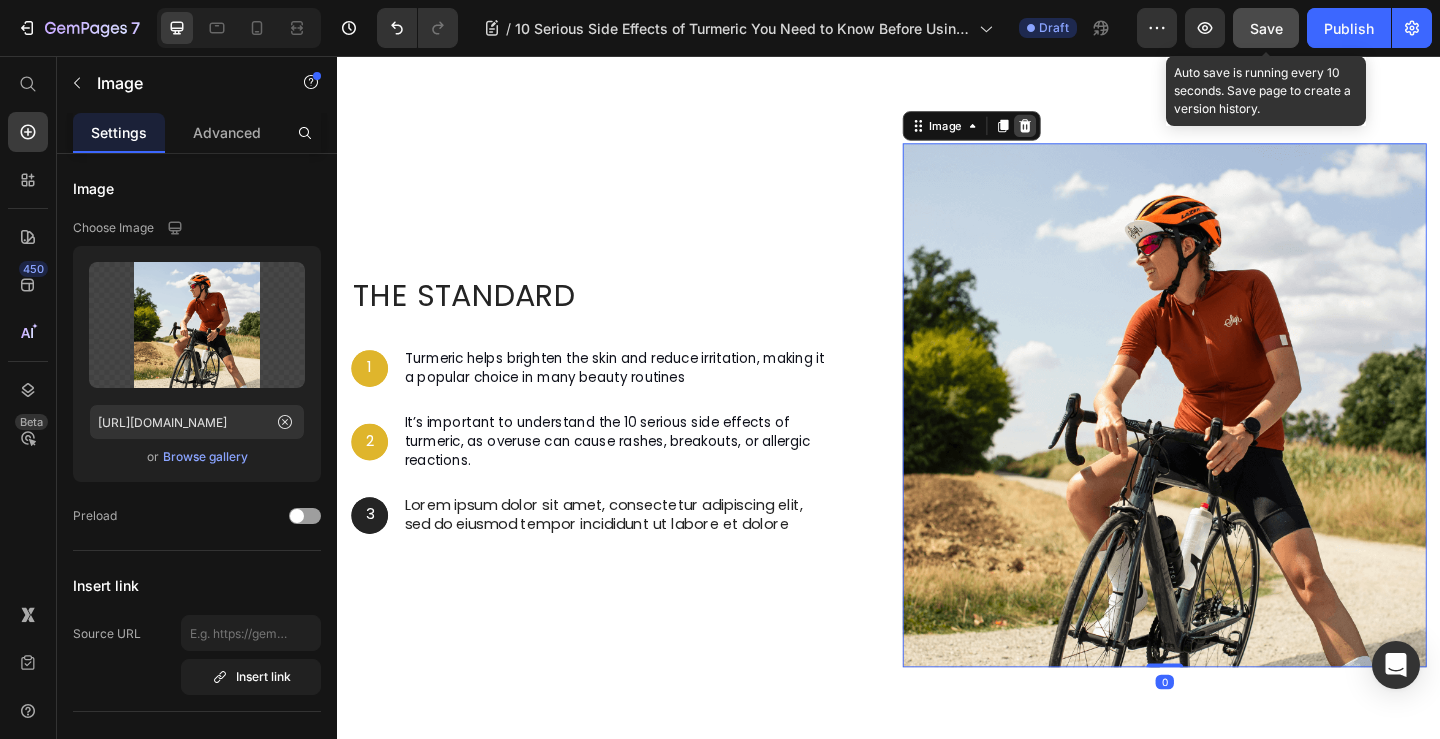 click 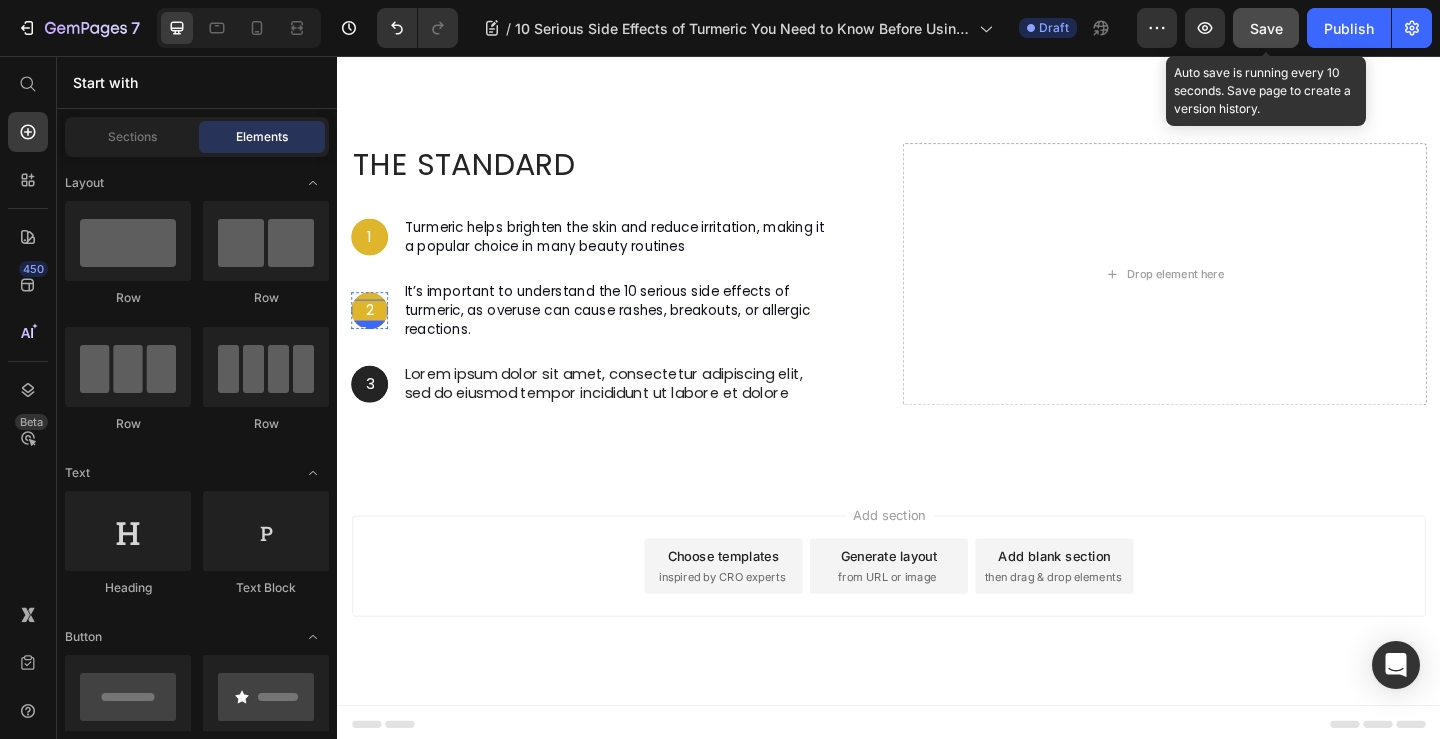 click on "2" at bounding box center [372, 333] 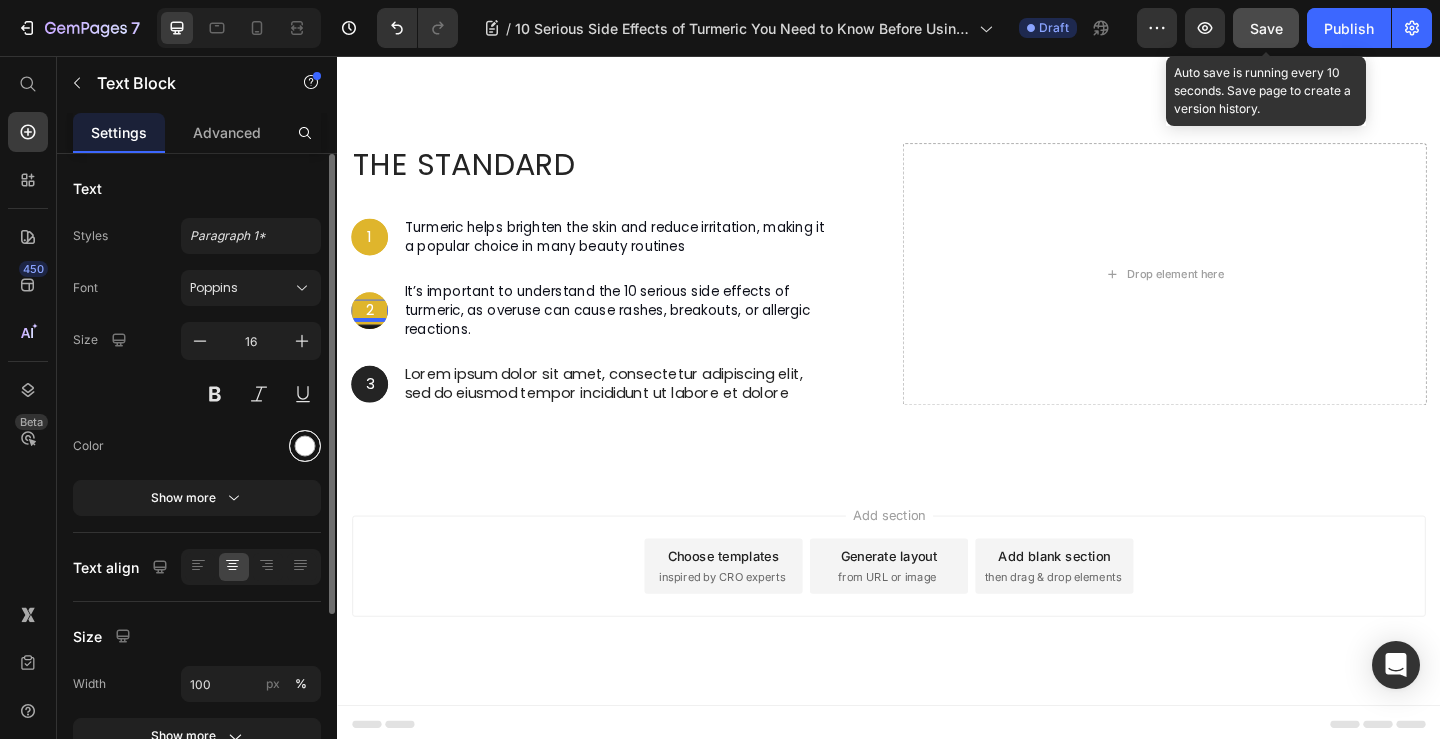 click at bounding box center (305, 446) 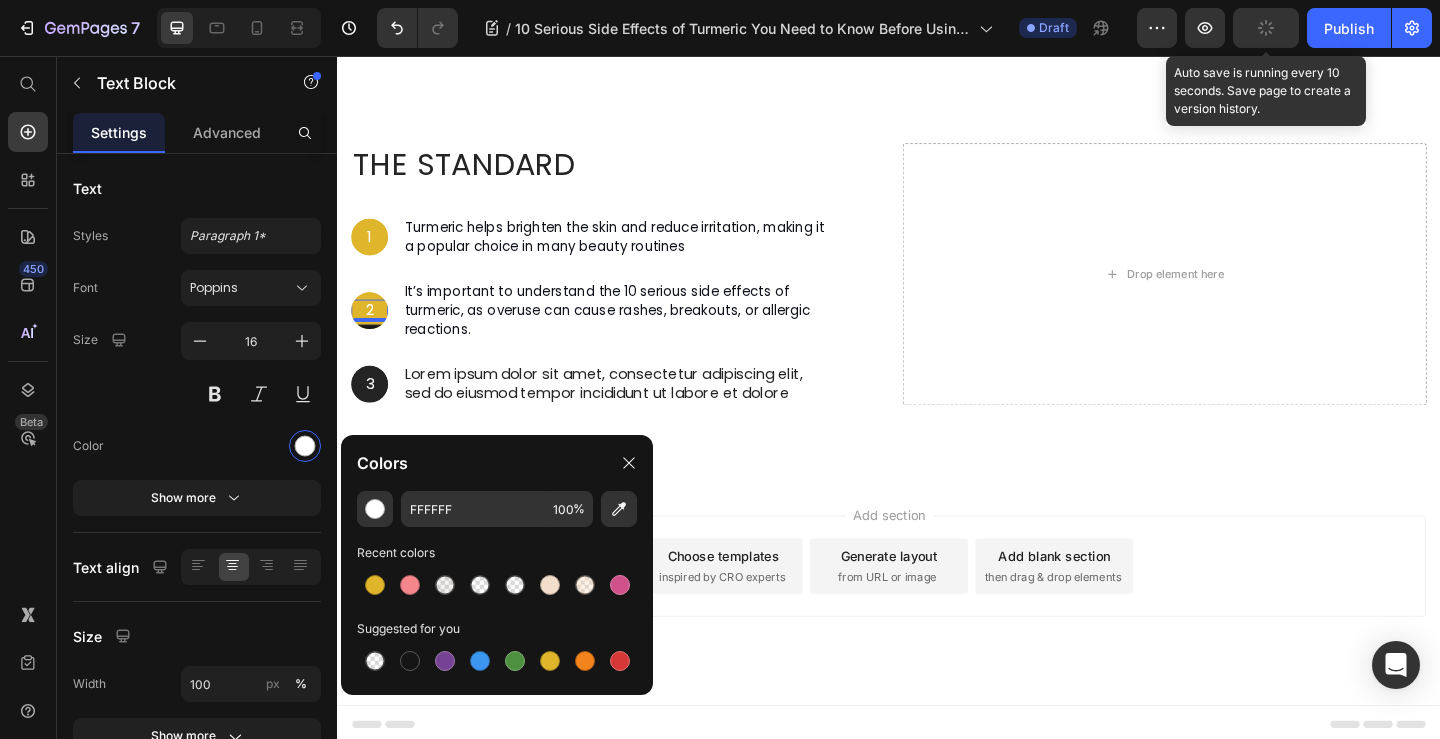 click at bounding box center [410, 661] 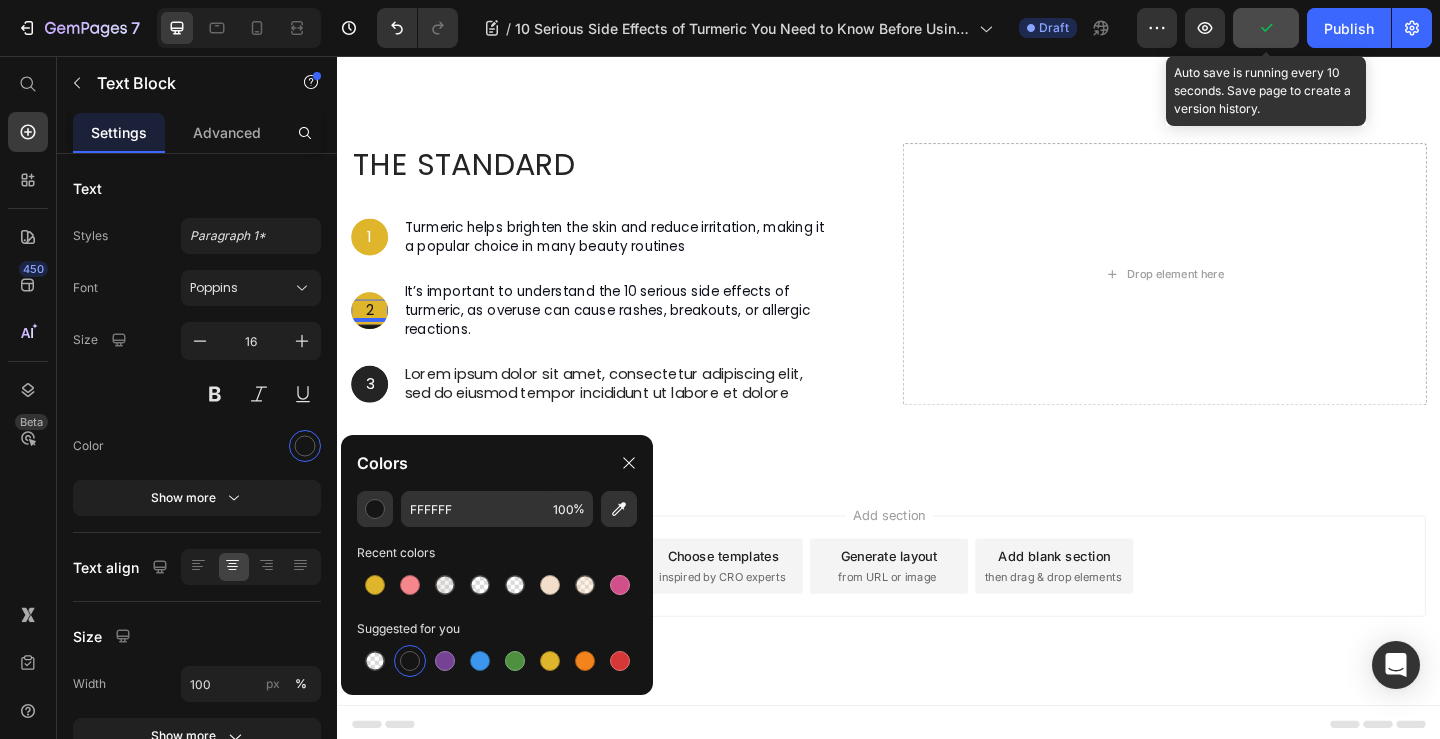 type on "151515" 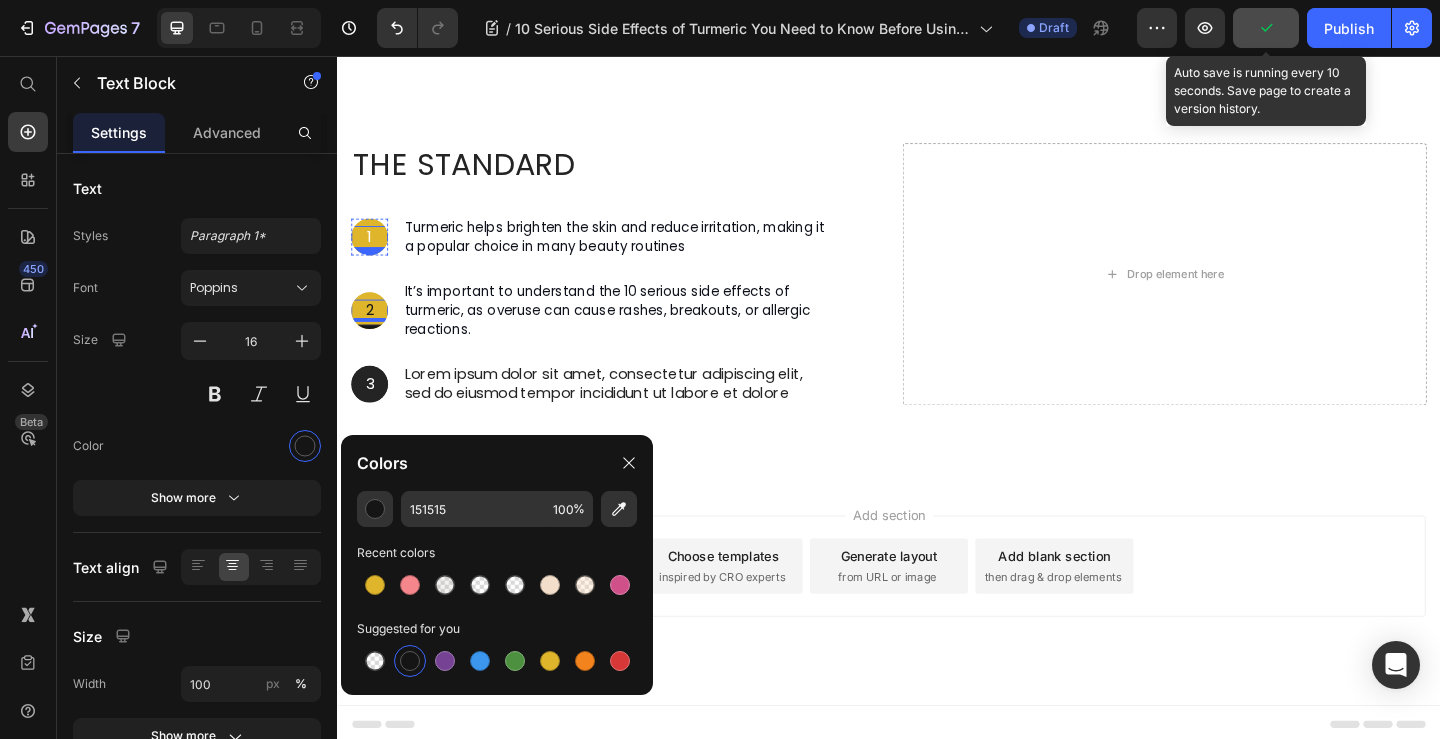 click on "1" at bounding box center (372, 253) 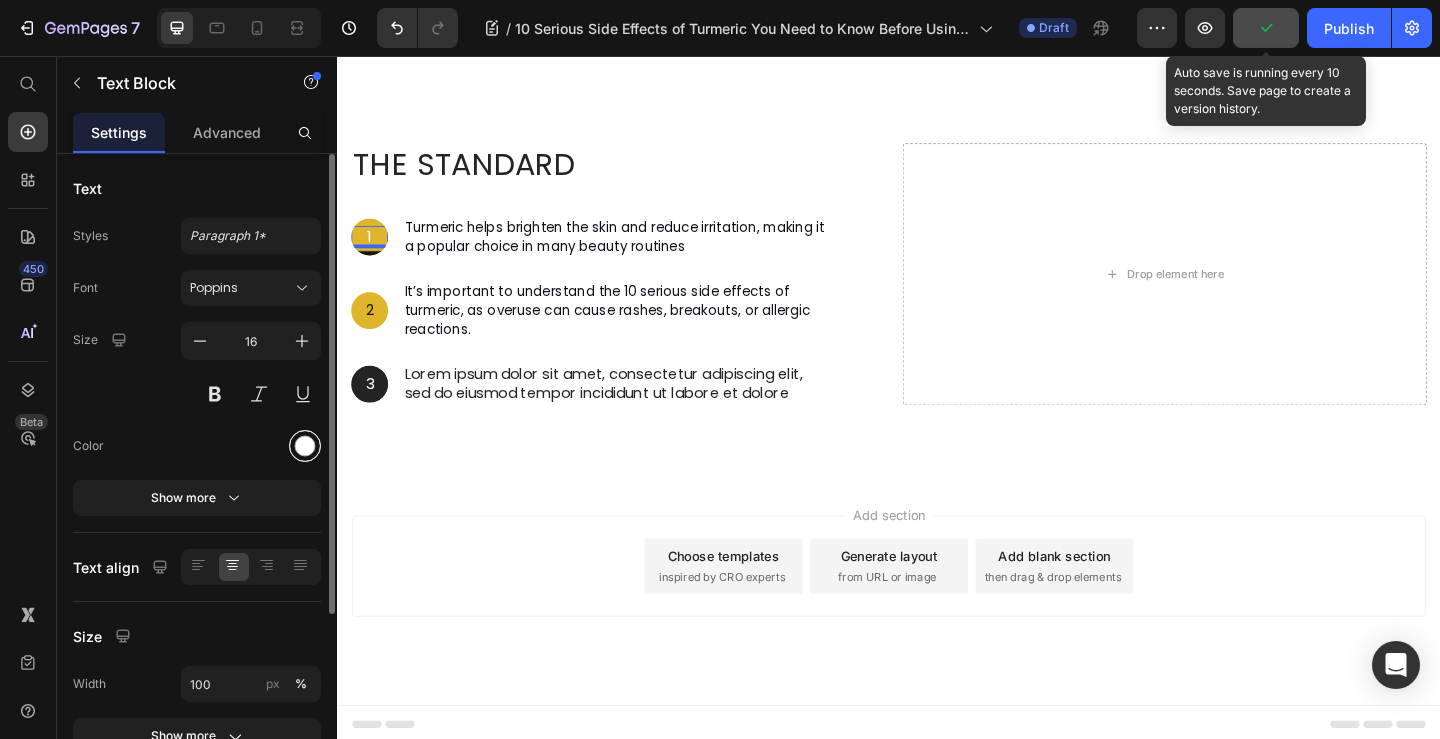 drag, startPoint x: 305, startPoint y: 445, endPoint x: 316, endPoint y: 448, distance: 11.401754 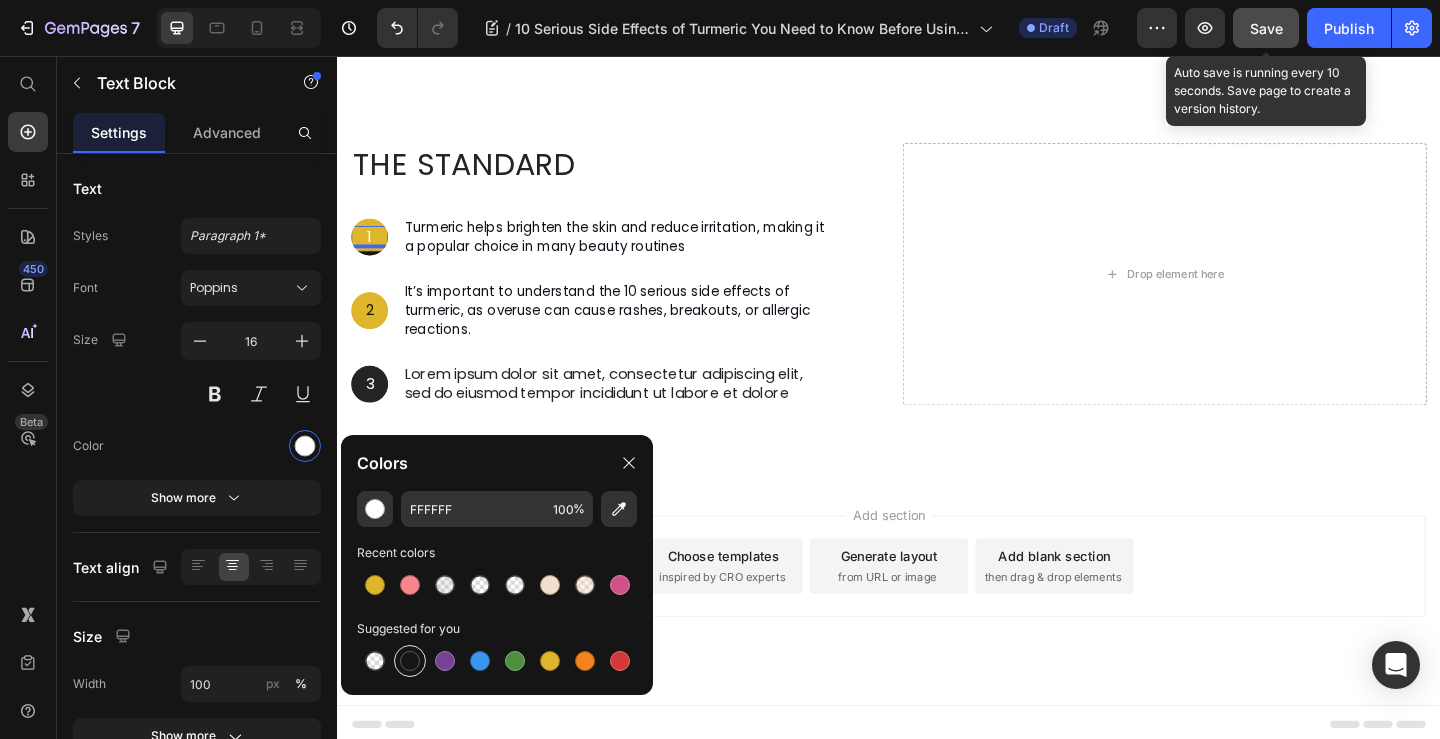 click at bounding box center [410, 661] 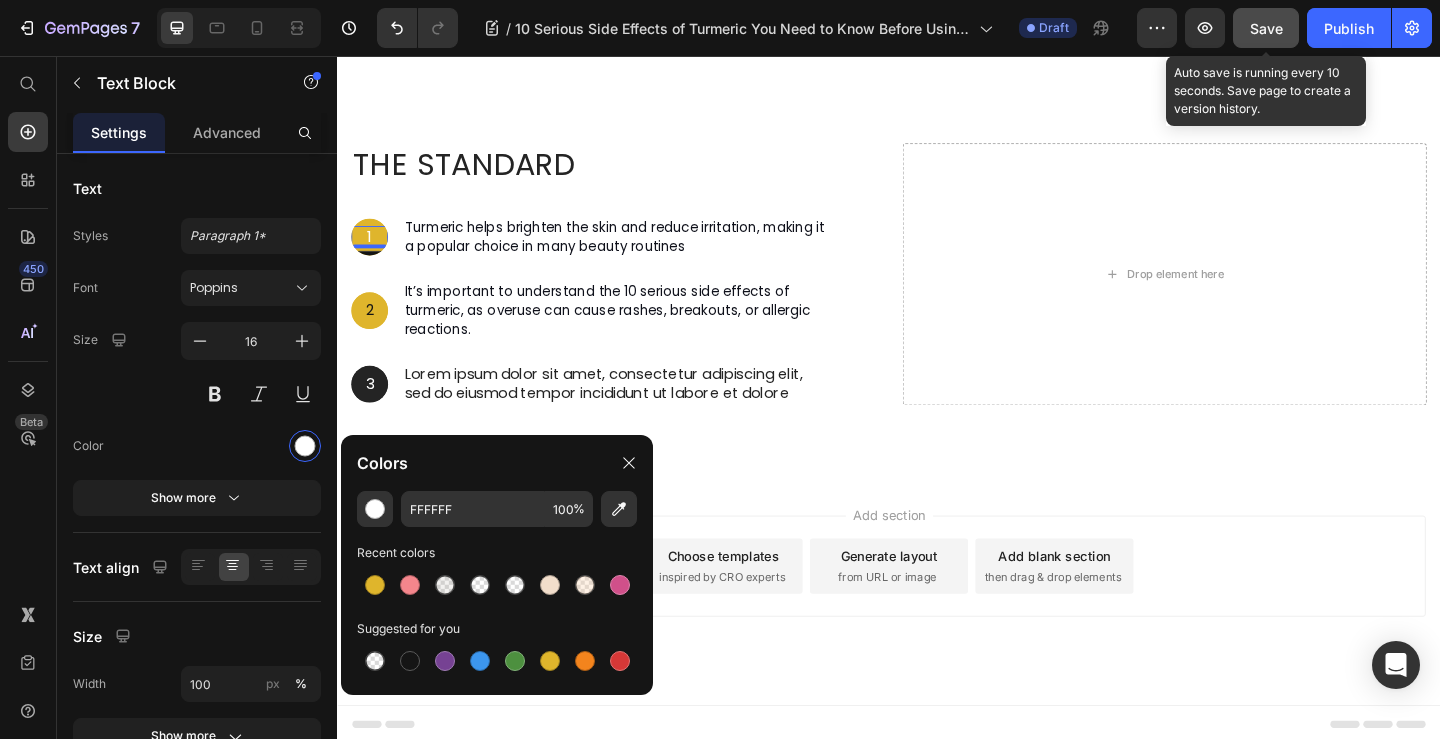 type on "151515" 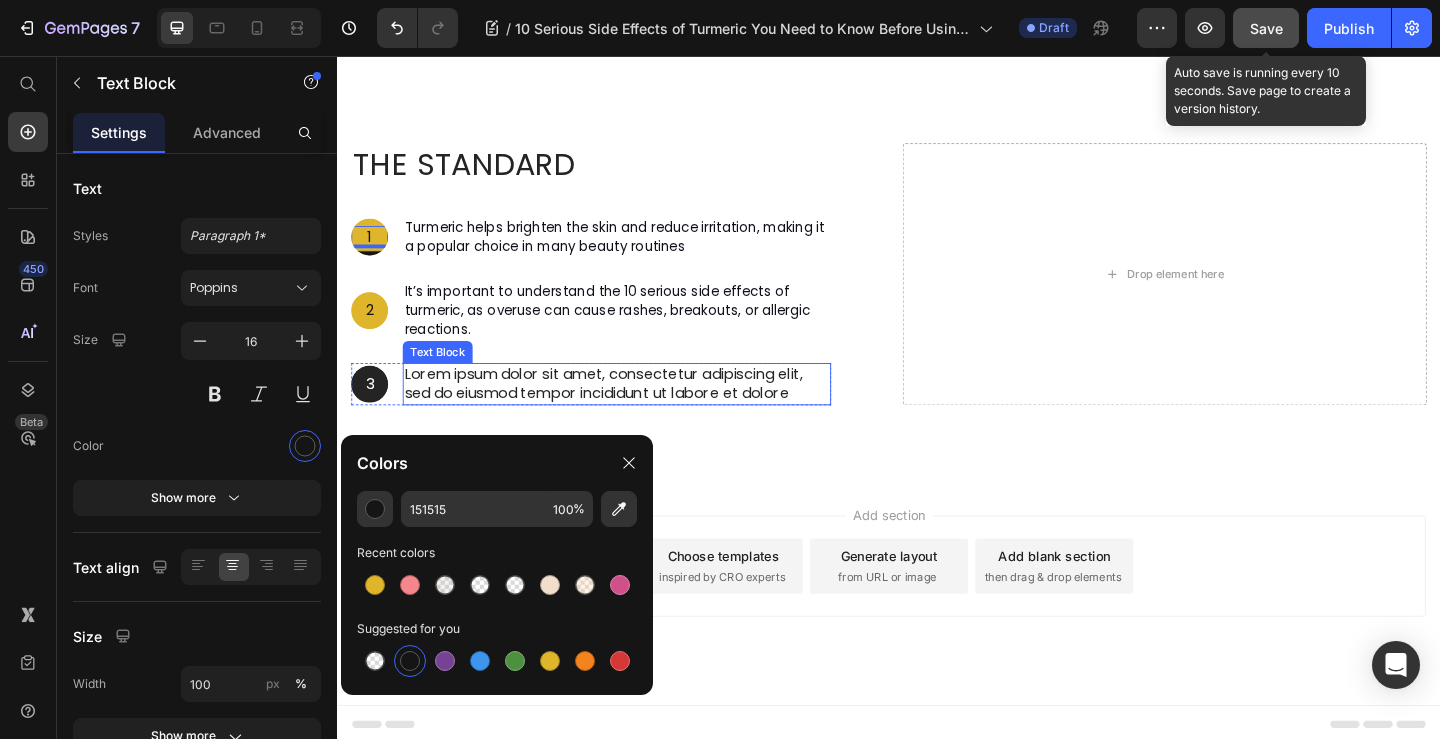 click on "Text Block" at bounding box center [446, 378] 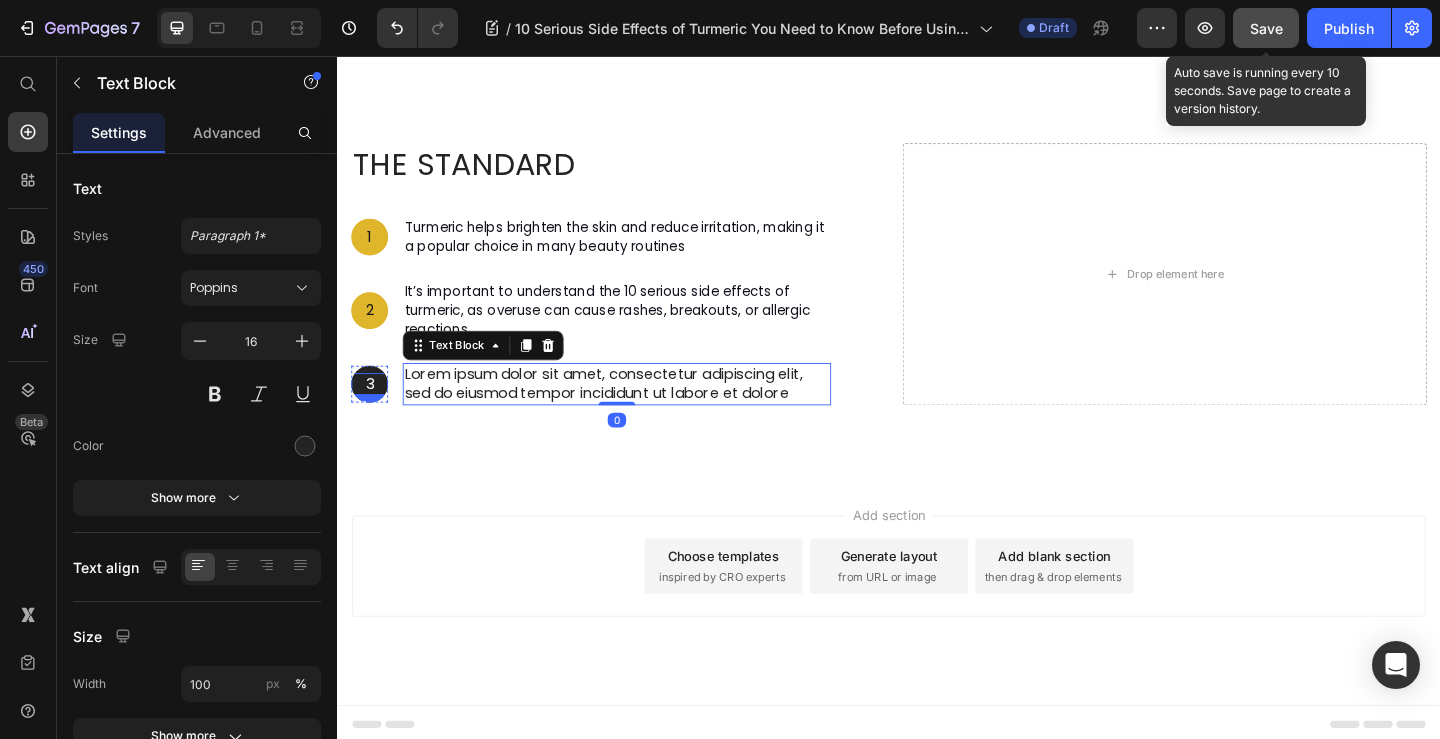 click on "3" at bounding box center [372, 413] 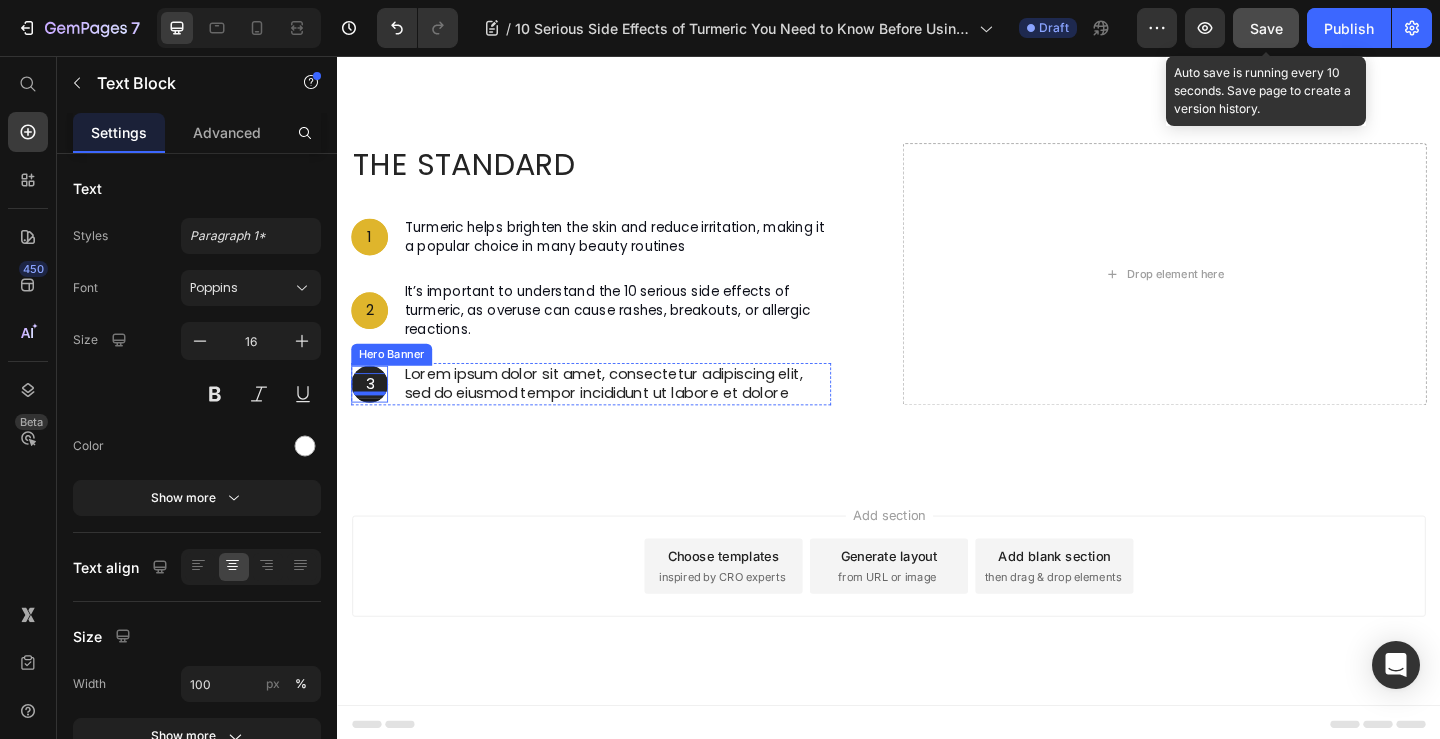 click at bounding box center (372, 413) 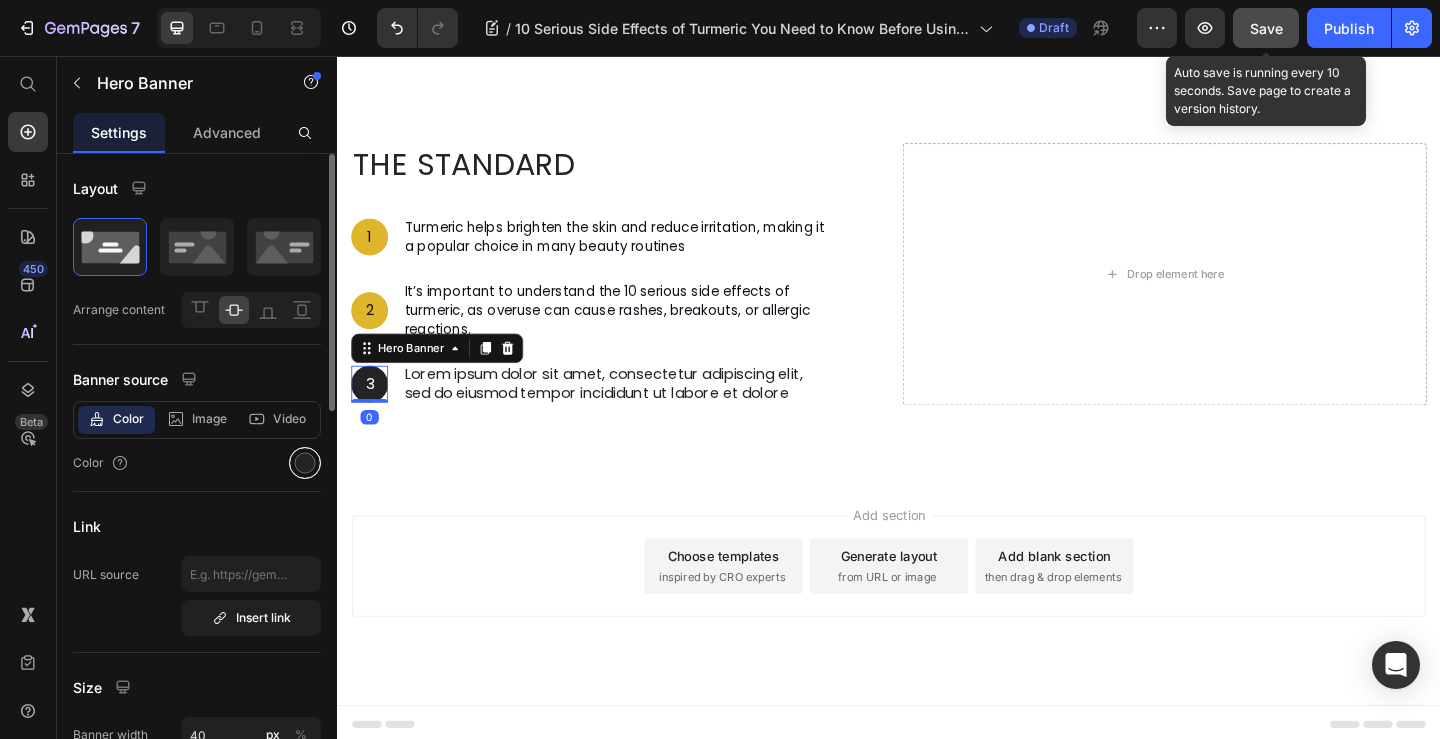 click at bounding box center (305, 463) 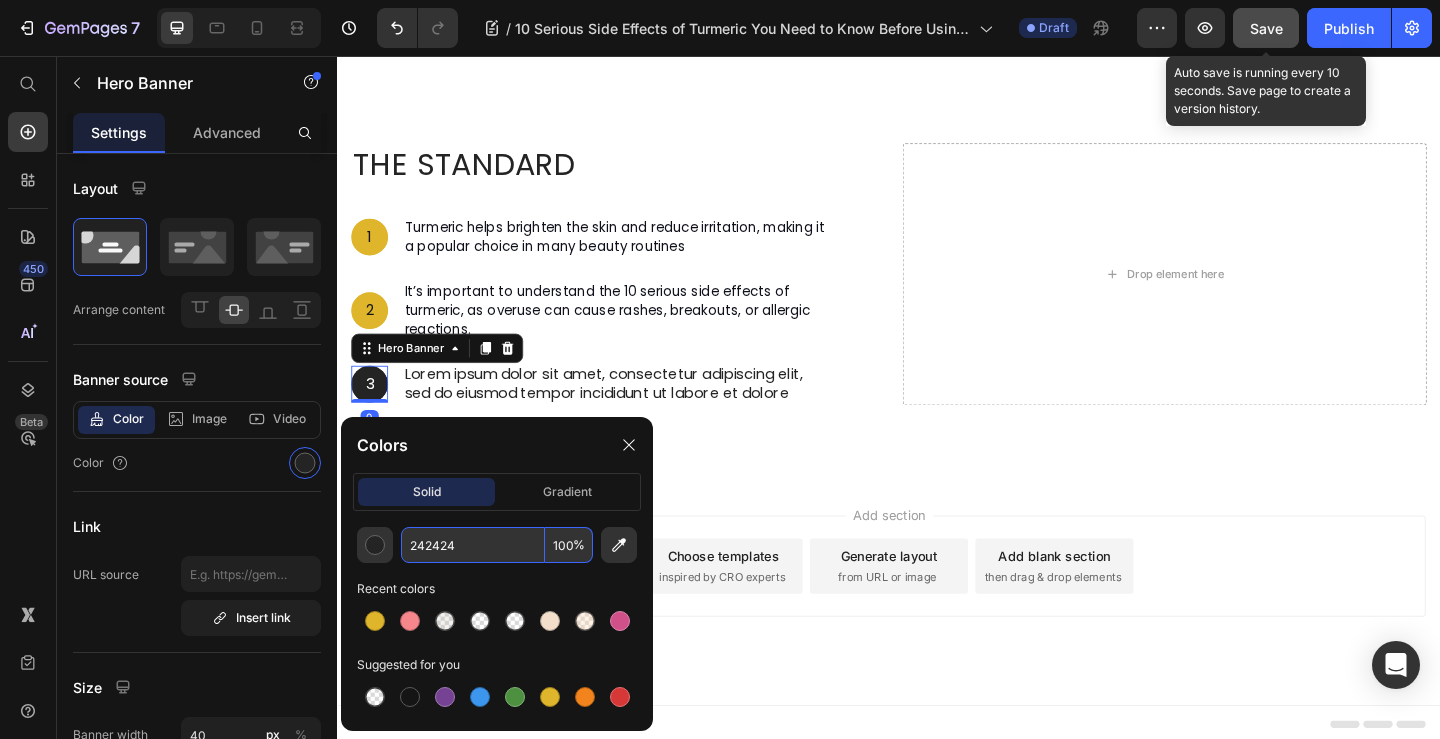 click on "242424" at bounding box center [473, 545] 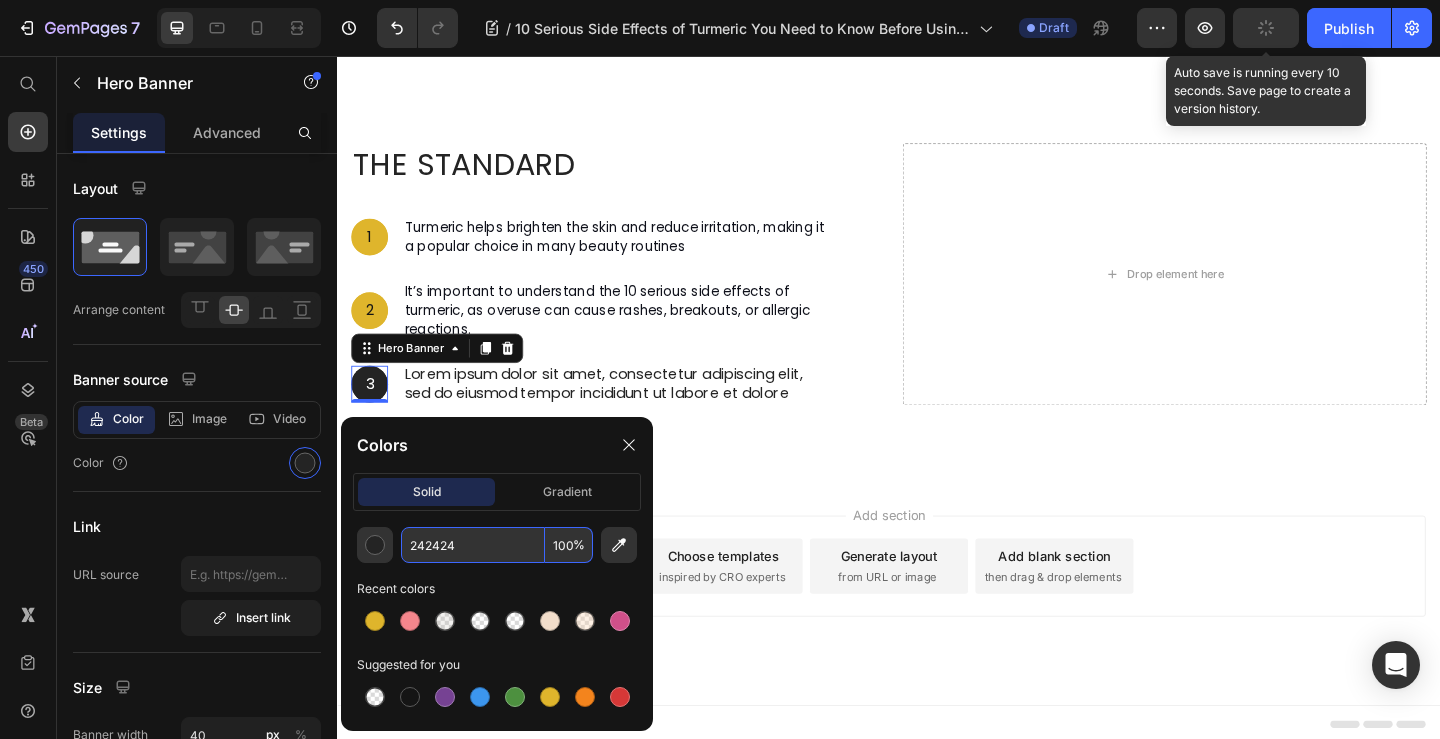 paste on "DFB52C" 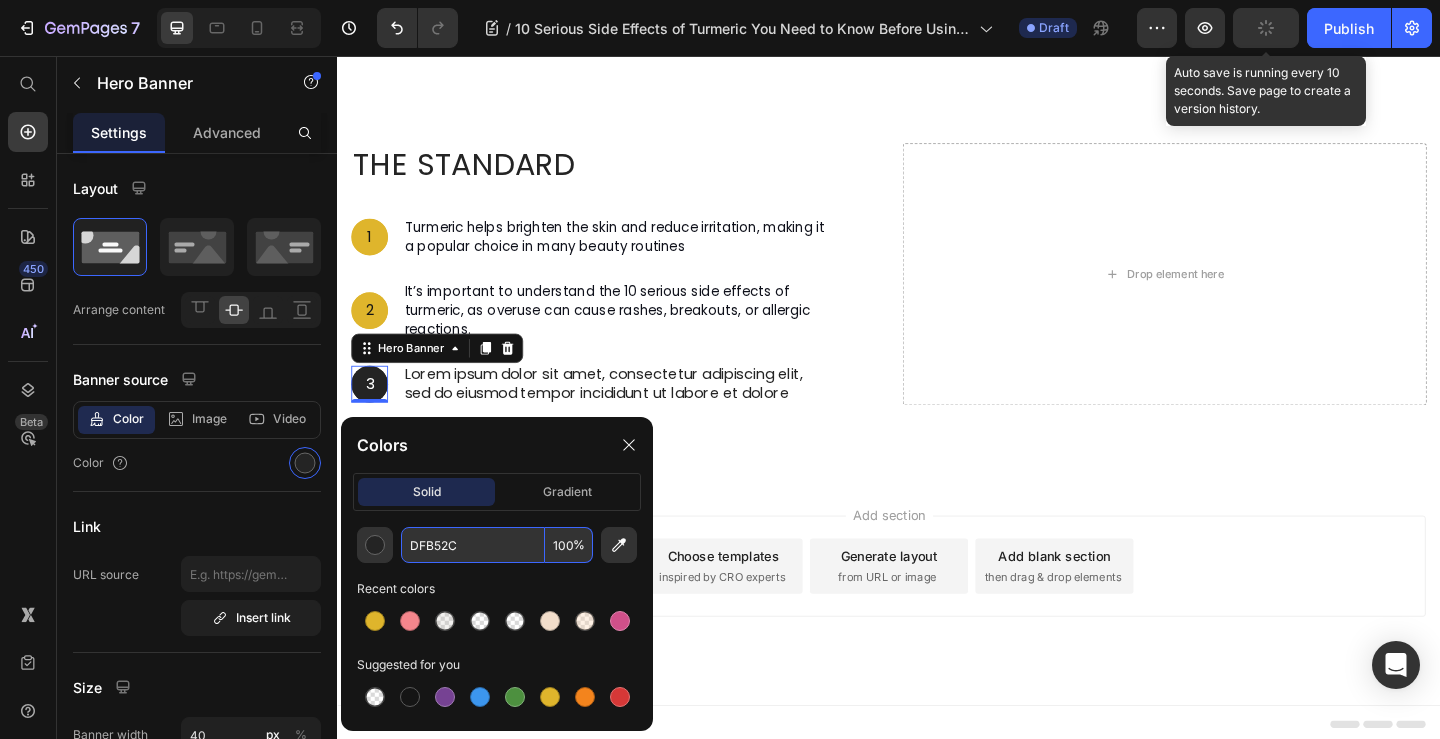type on "DFB52C" 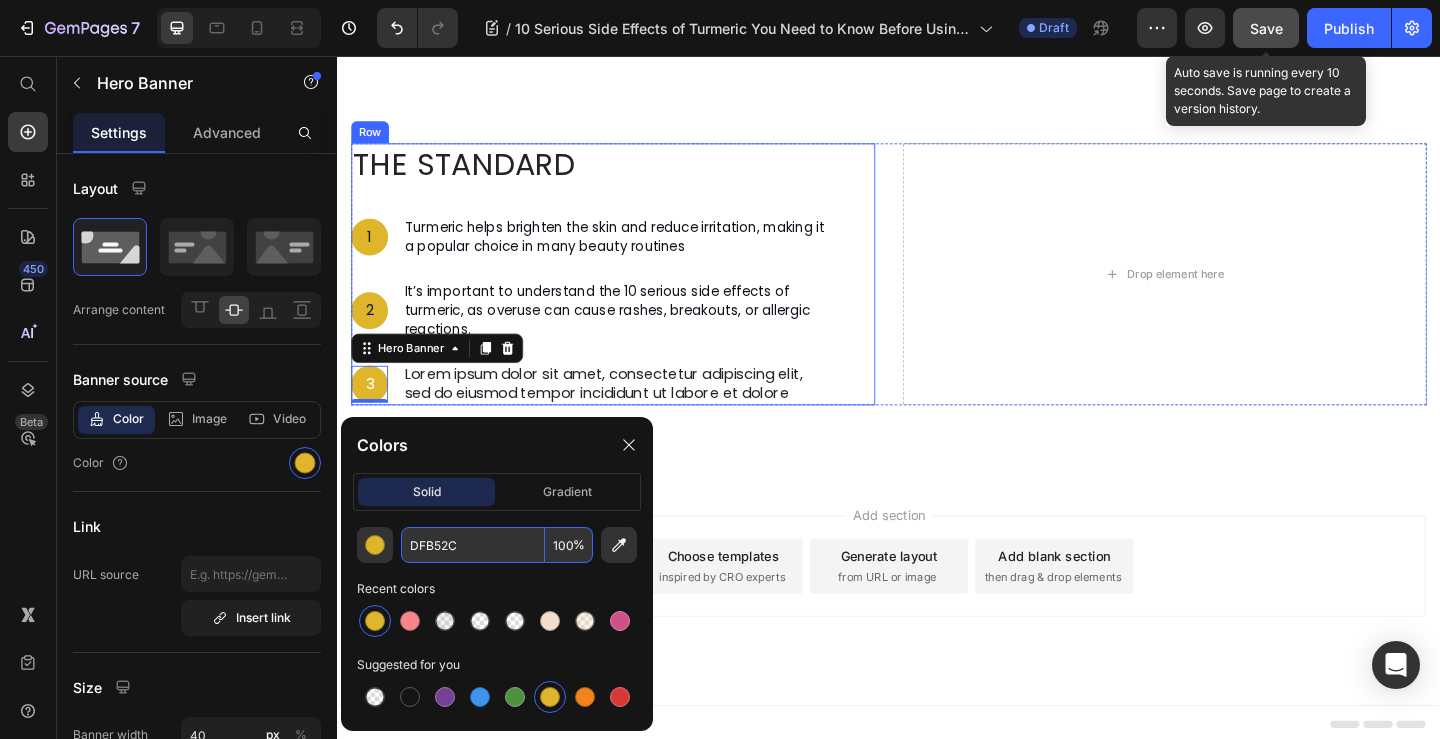 click on "The standard Heading 1 Text Block Hero Banner Turmeric helps brighten the skin and reduce irritation, making it a popular choice in many beauty routines Text Block Row 2 Text Block Hero Banner It’s important to understand the 10 serious side effects of turmeric, as overuse can cause rashes, breakouts, or allergic reactions. Text Block Row 3 Text Block Hero Banner   0 Lorem ipsum dolor sit amet, consectetur adipiscing elit, sed do eiusmod tempor incididunt ut labore et dolore  Text Block Row" at bounding box center (613, 293) 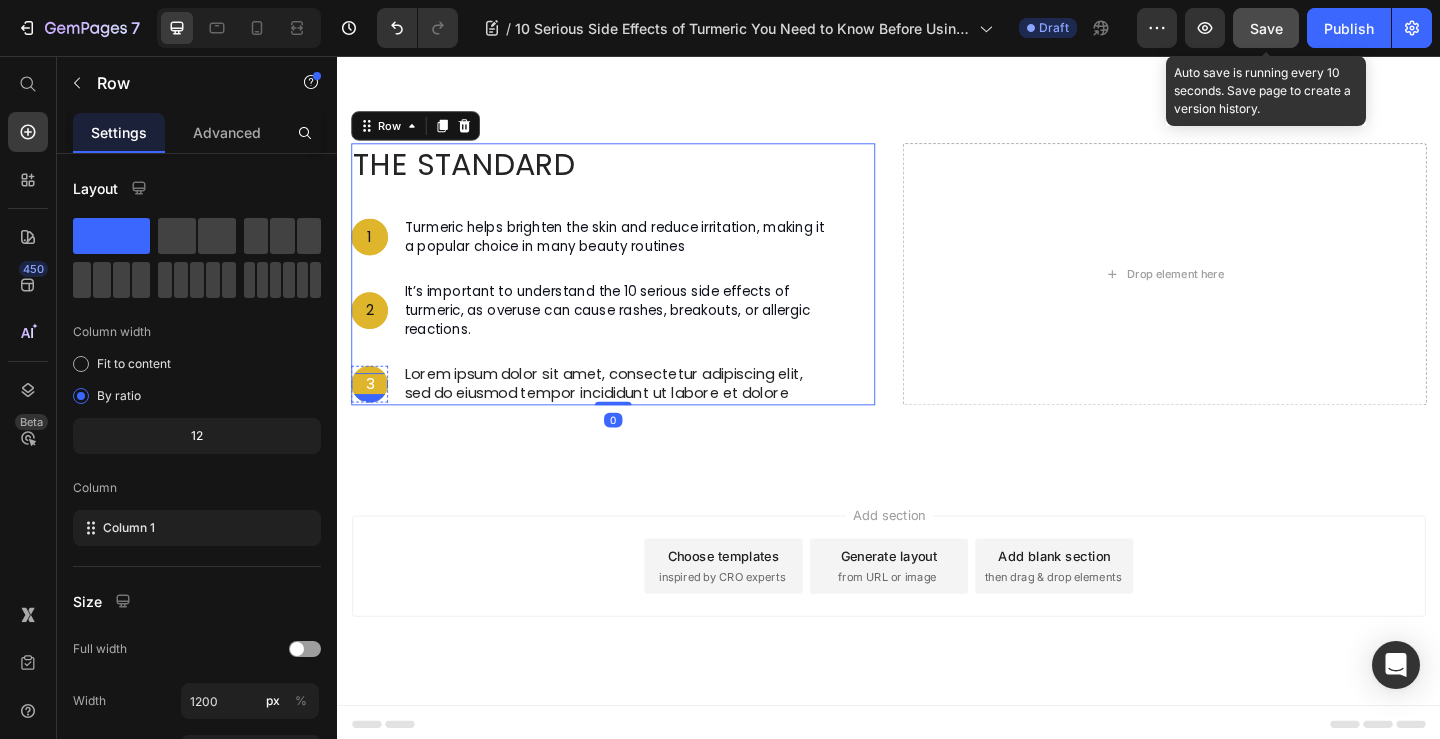 click on "3" at bounding box center [372, 413] 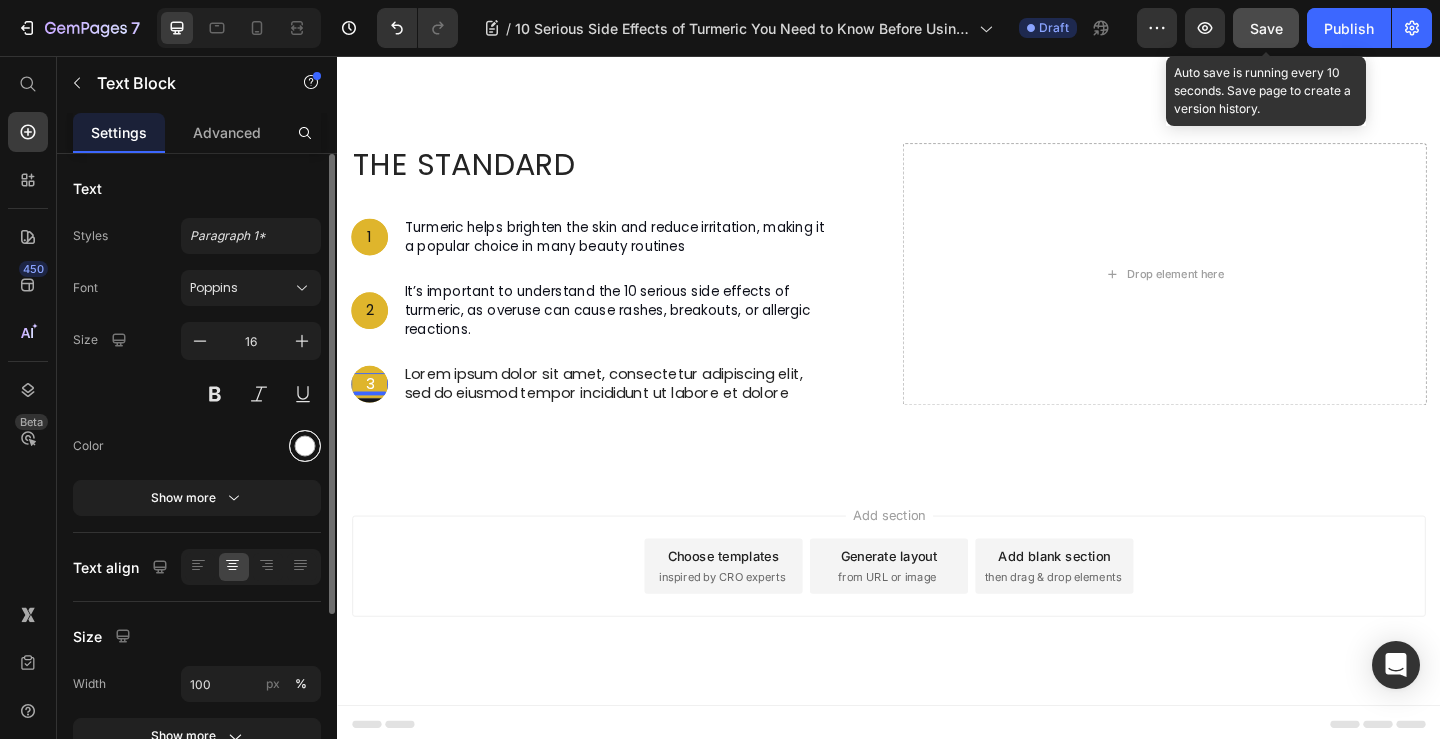 click at bounding box center [305, 446] 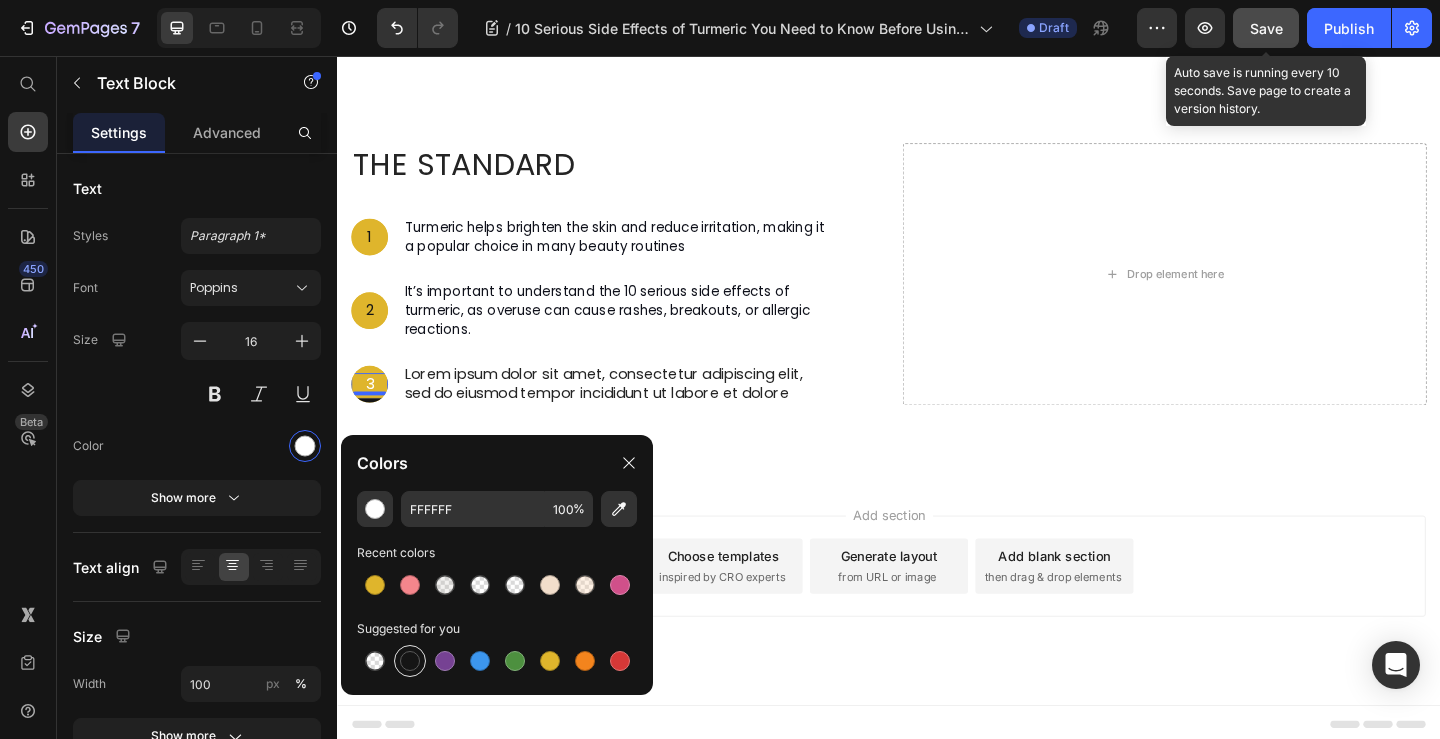 click at bounding box center (410, 661) 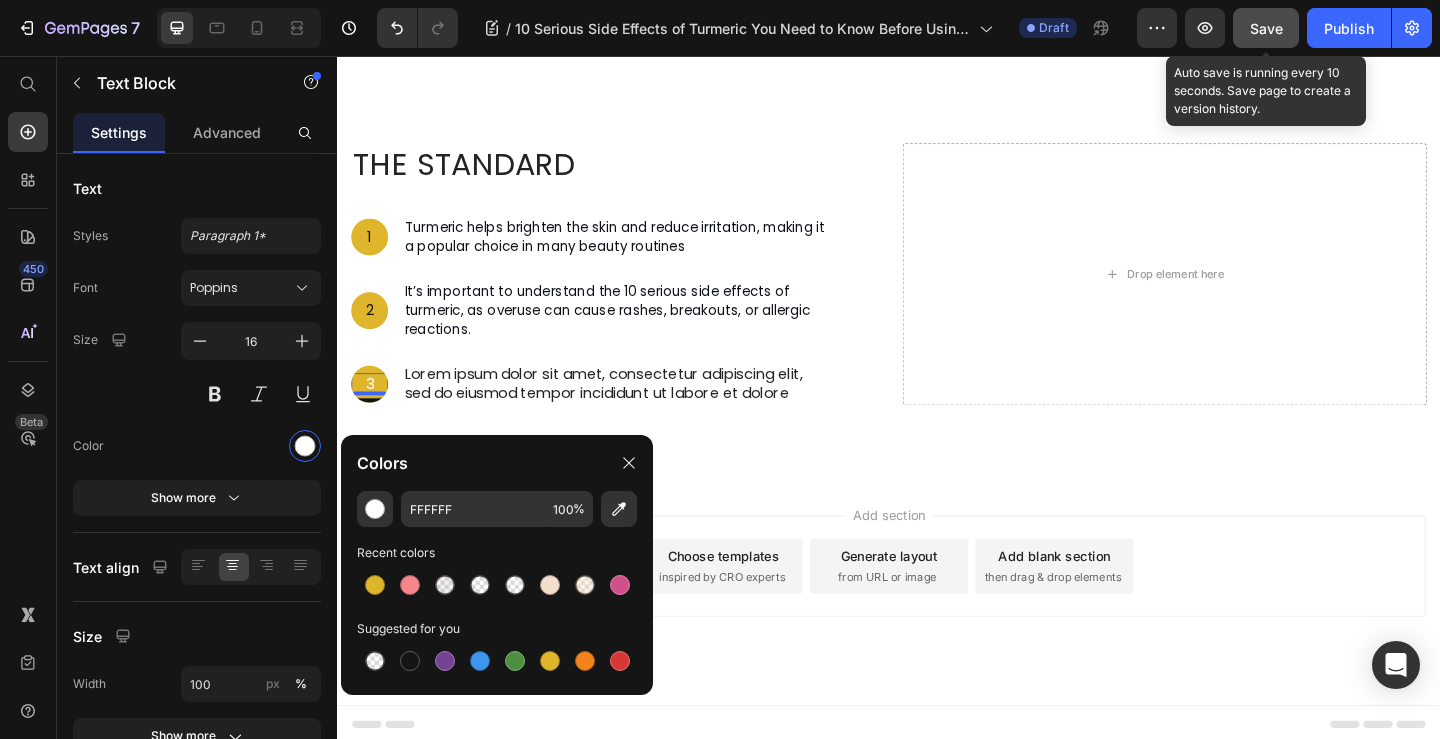 type on "151515" 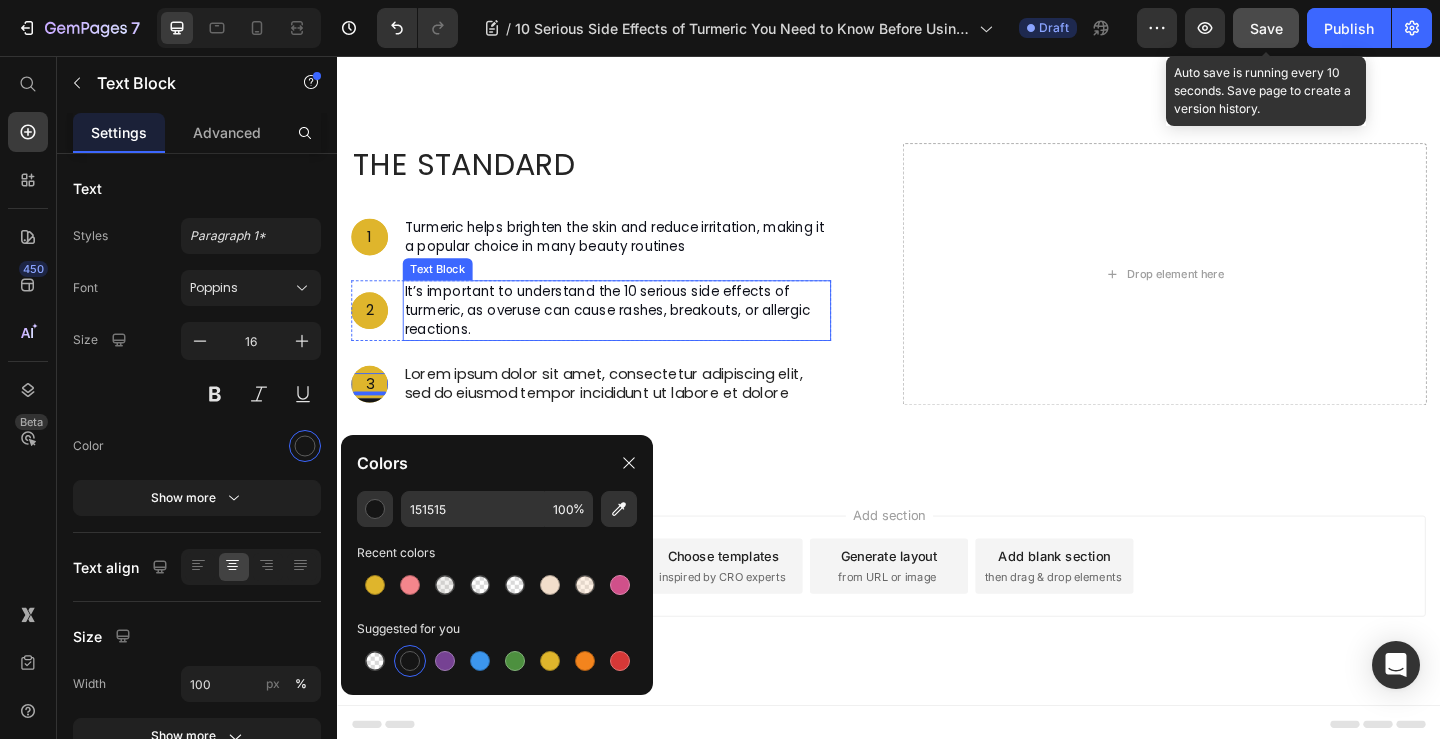 click on "It’s important to understand the 10 serious side effects of turmeric, as overuse can cause rashes, breakouts, or allergic reactions." at bounding box center [630, 333] 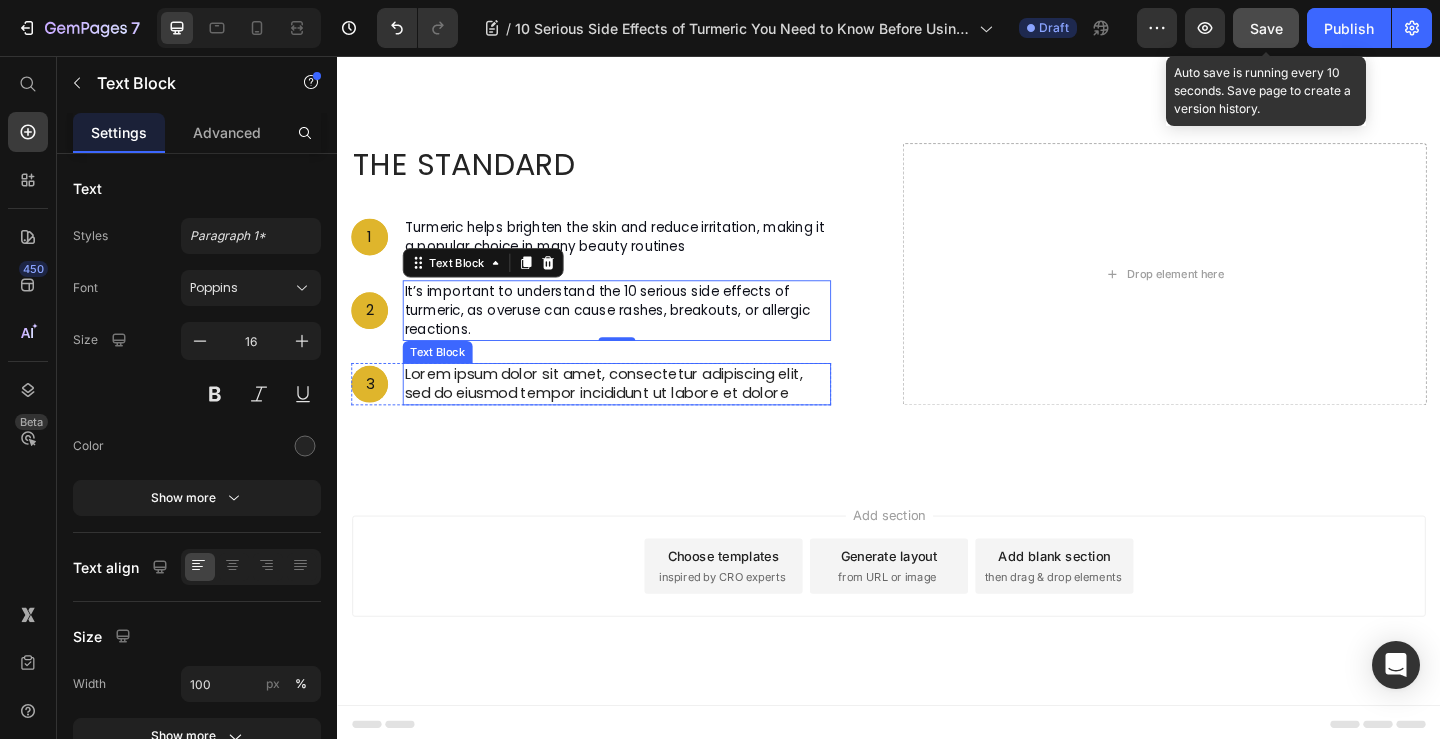 click on "Lorem ipsum dolor sit amet, consectetur adipiscing elit, sed do eiusmod tempor incididunt ut labore et dolore" at bounding box center (641, 413) 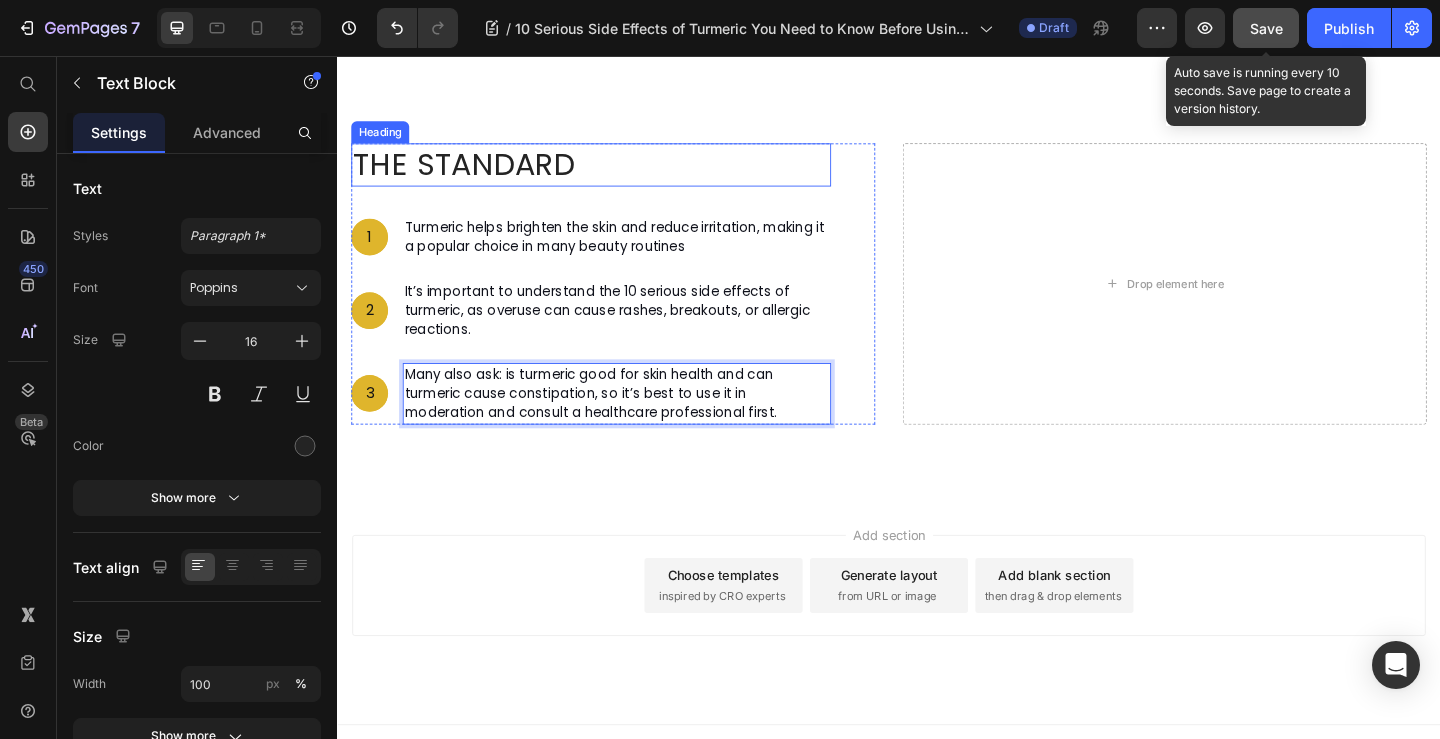 click on "The standard" at bounding box center [613, 174] 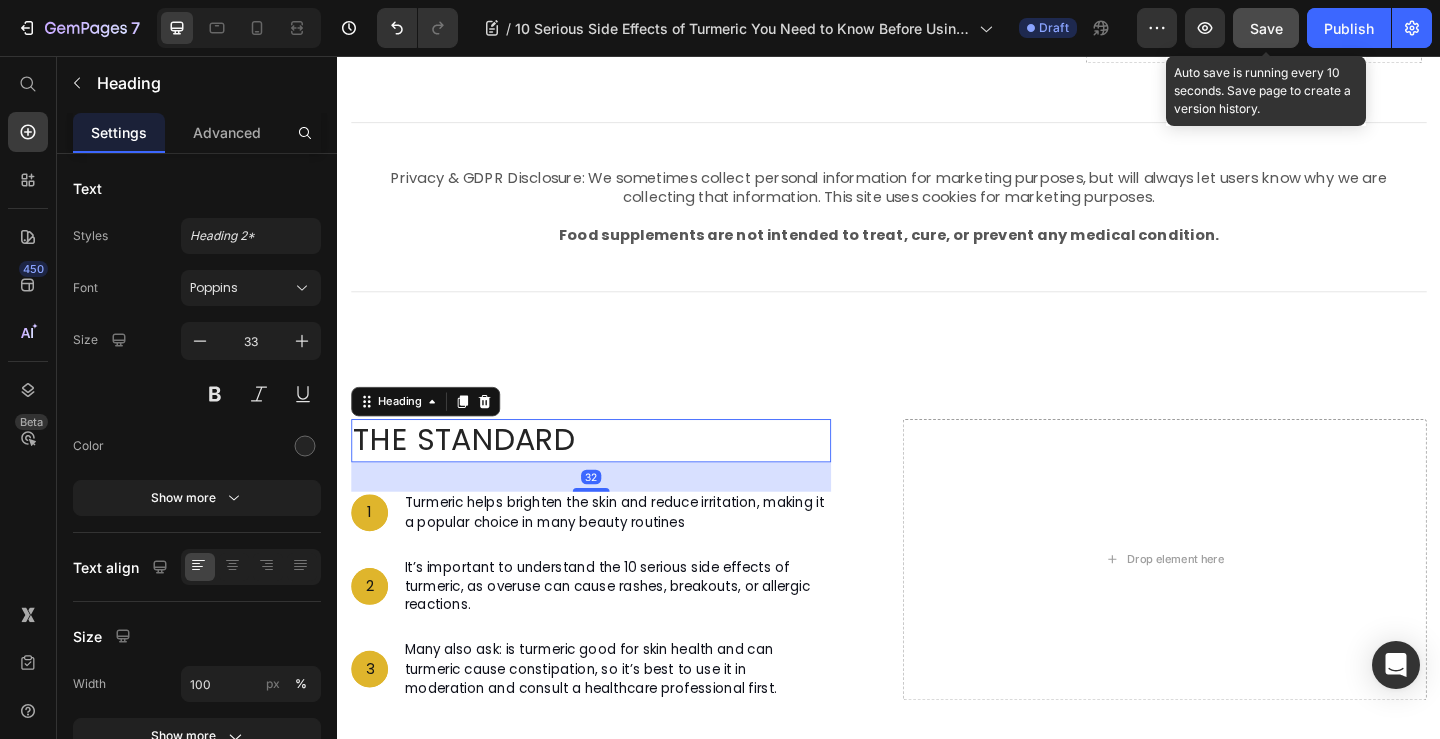 scroll, scrollTop: 7172, scrollLeft: 0, axis: vertical 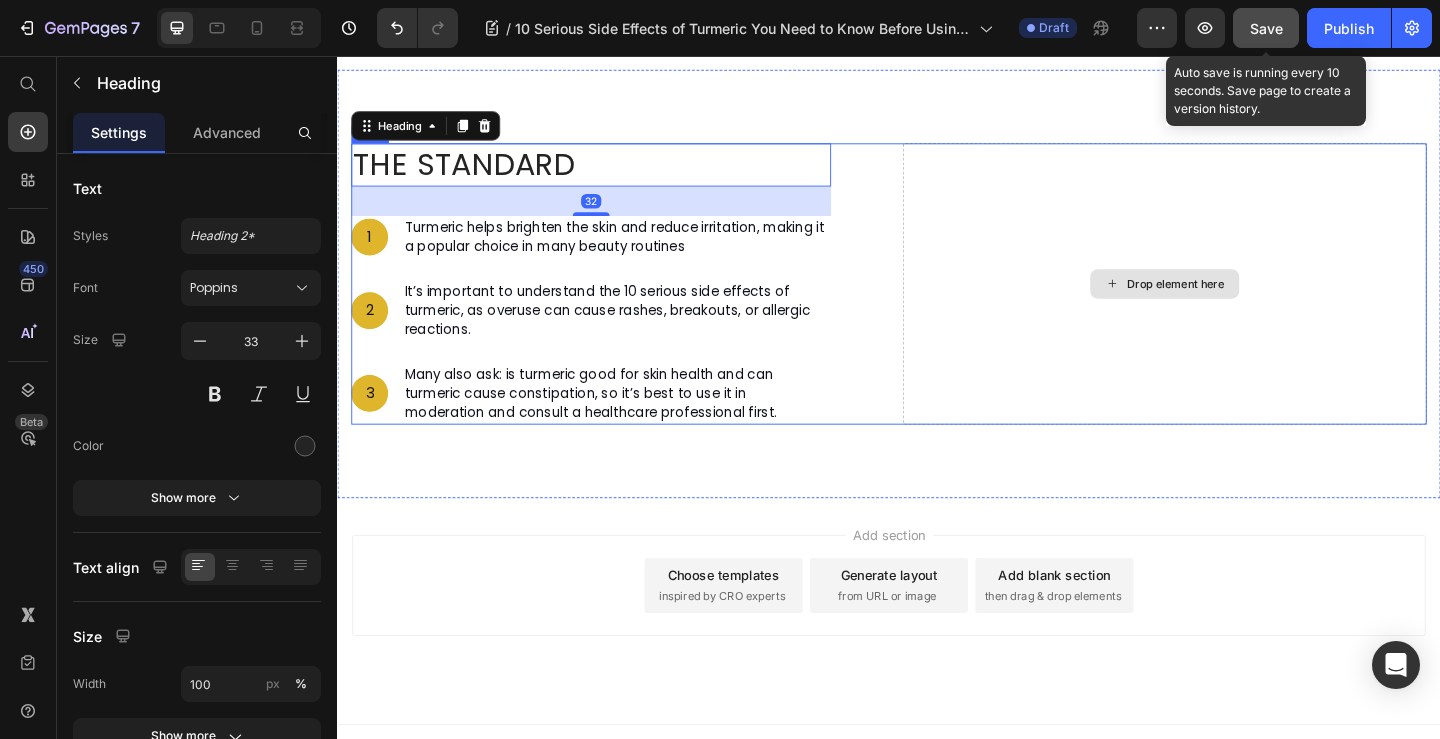 click on "Drop element here" at bounding box center [1237, 303] 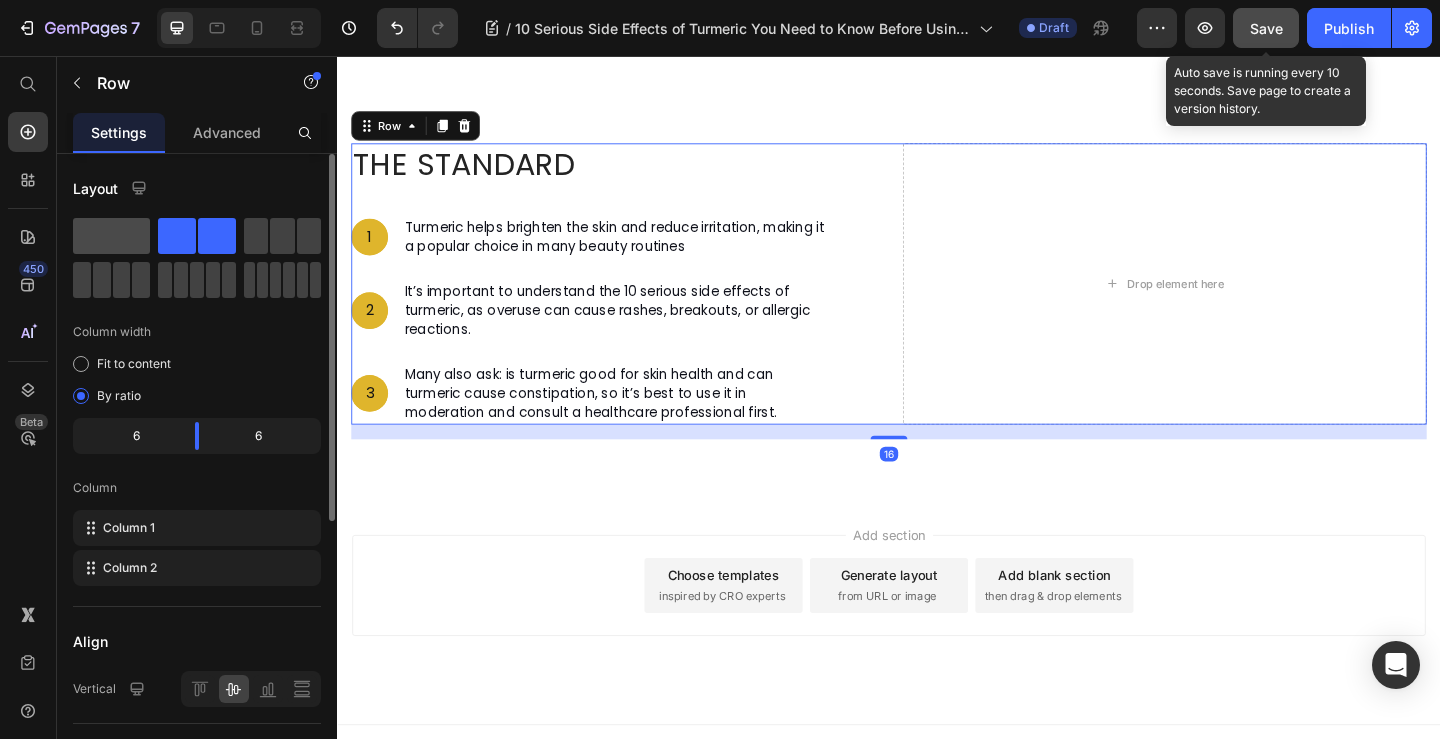 click 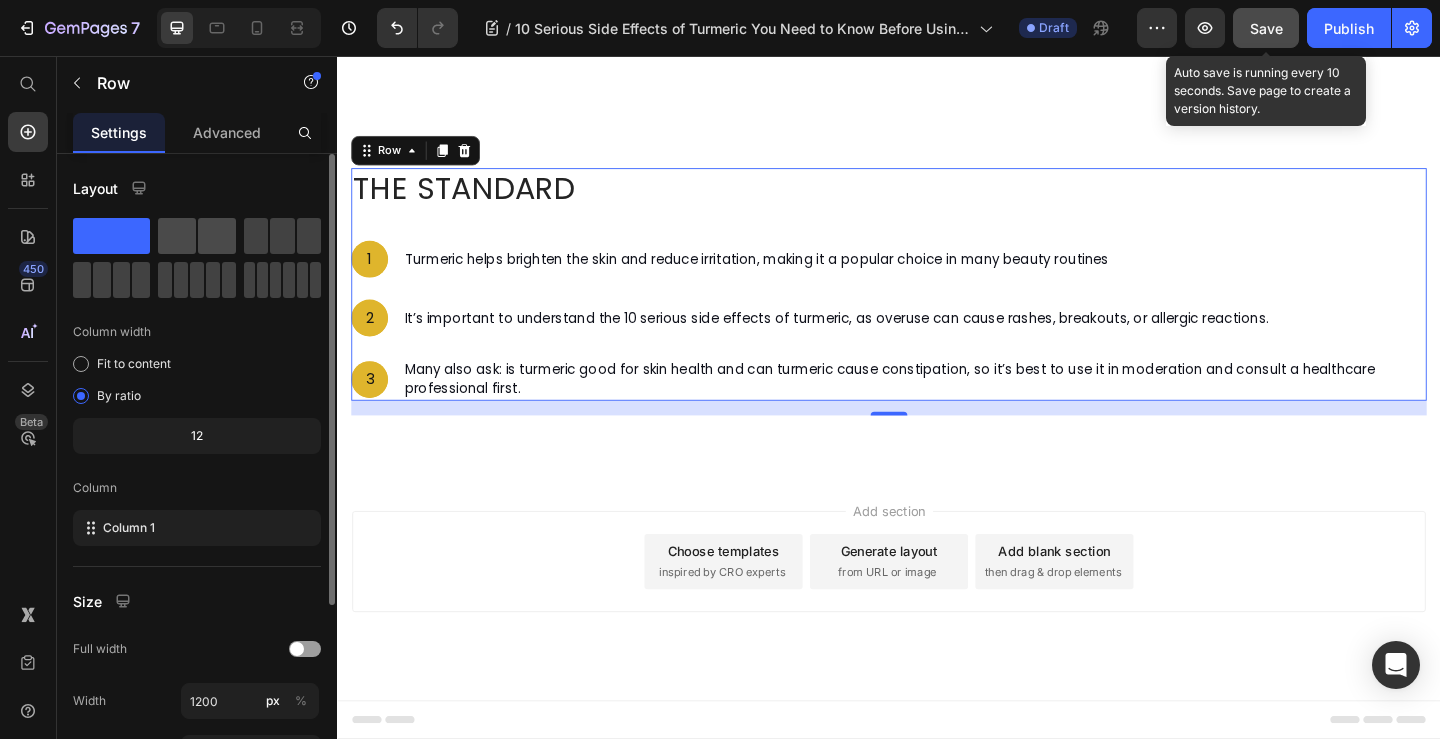 click 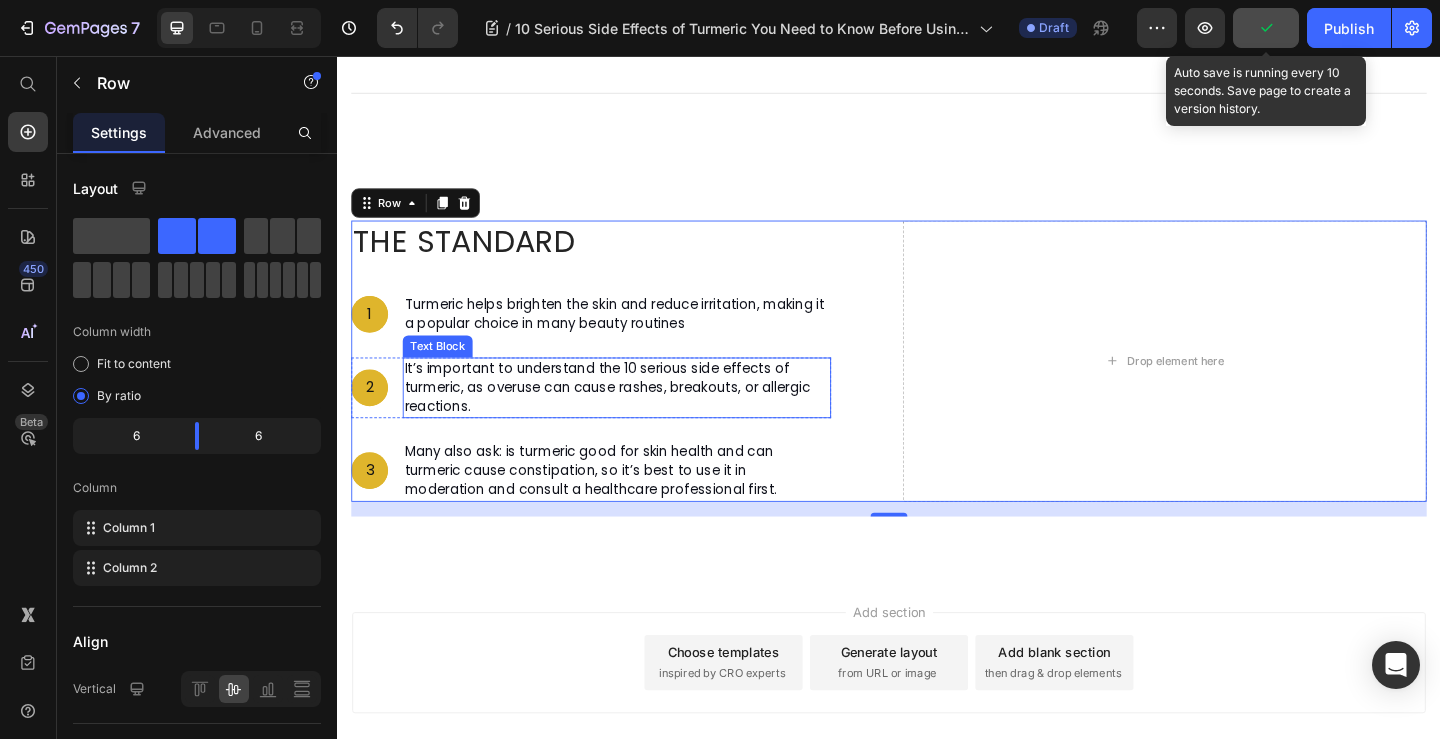 scroll, scrollTop: 6972, scrollLeft: 0, axis: vertical 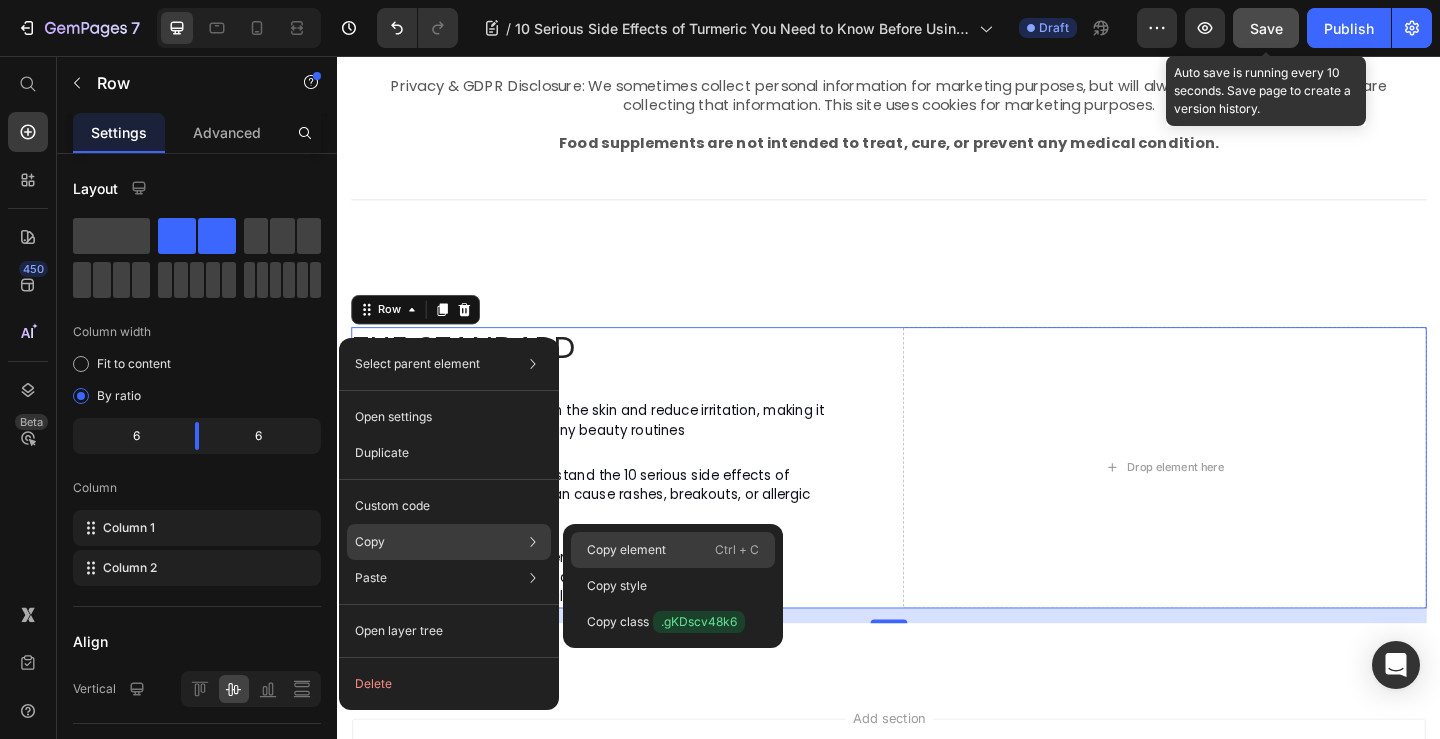 click on "Copy element  Ctrl + C" 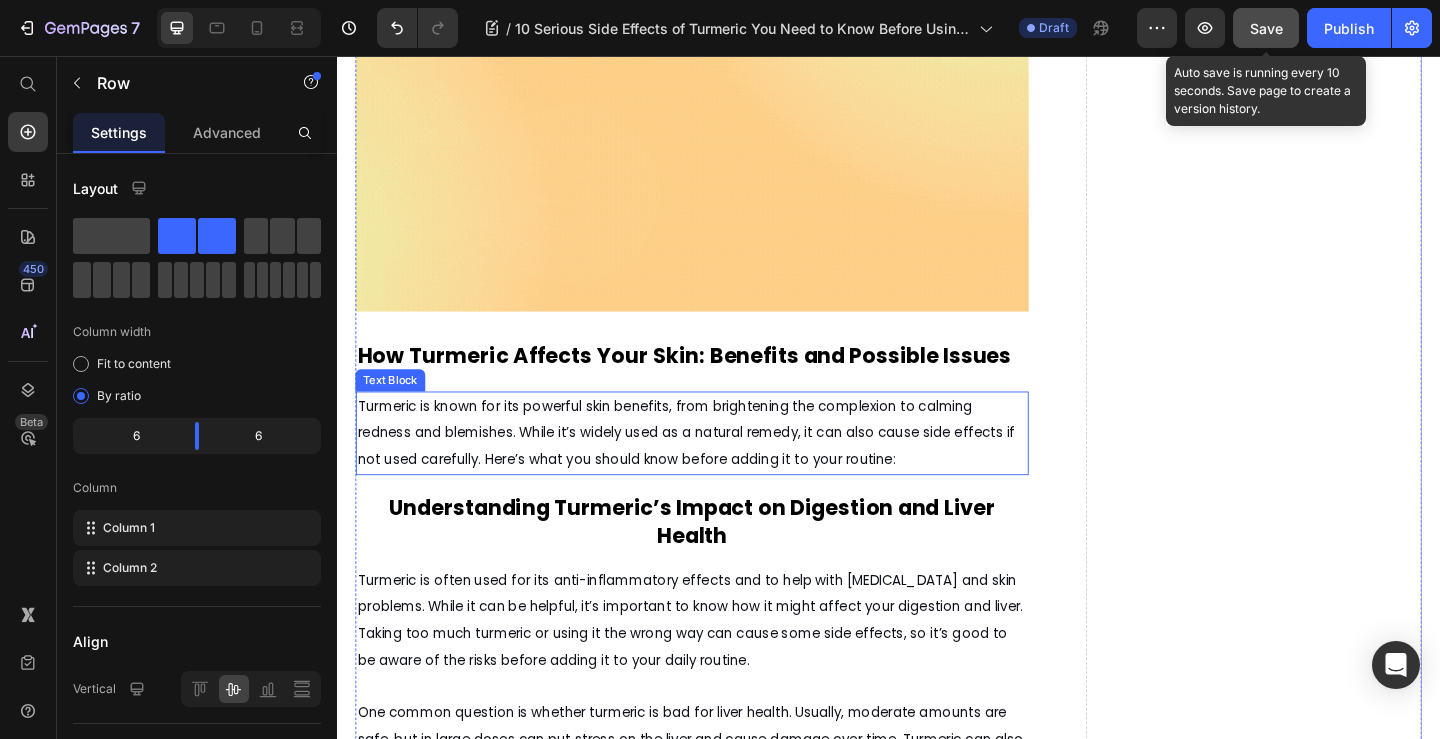 scroll, scrollTop: 5272, scrollLeft: 0, axis: vertical 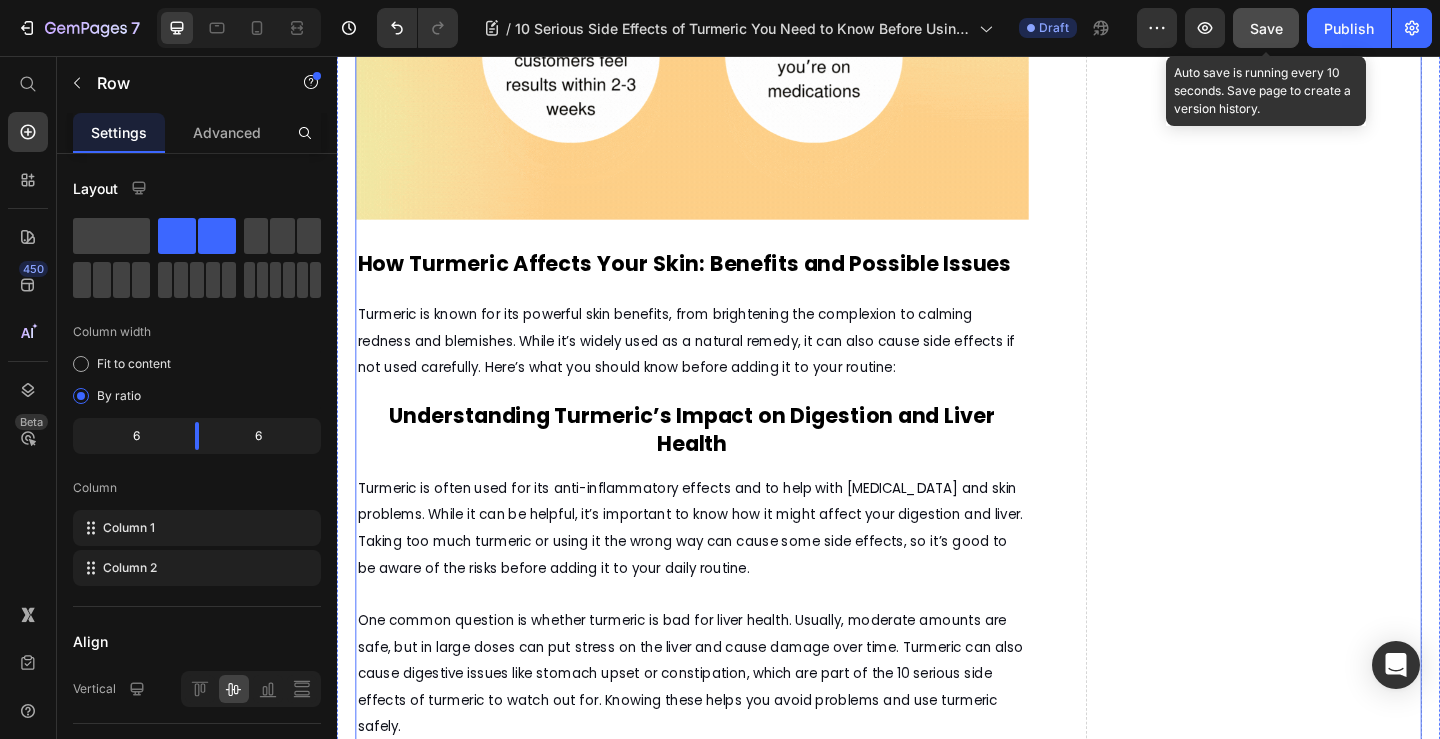 click on "What Turmeric and Black Pepper Are Good For, Backed by Science Heading Discover how Nture’s natural turmeric and black pepper blend gives you all the benefits without the worry of side effects Text Block July 10, 2025 by  Amina Mughal Text Block Text Block Row Image Turmeric is a popular natural supplement known for its health benefits, such as reducing inflammation and supporting skin health. However, before using it regularly, it’s important to understand the 10 serious side effects of turmeric that could affect your health.Many people wonder, "Is turmeric good for the skin?" and while it can offer some benefits, turmeric may also cause unexpected reactions or health problems in certain situations. In this article, we'll explore the potential risks and help you decide if  turmeric  is right for you. Text Block What Are the 10 Serious Side Effects of Turmeric You Should Know? Text Block     For a trusted UK perspective, take a look at this  Text Block Text Block Text Block Text Block Text Block Icon" at bounding box center [723, -1736] 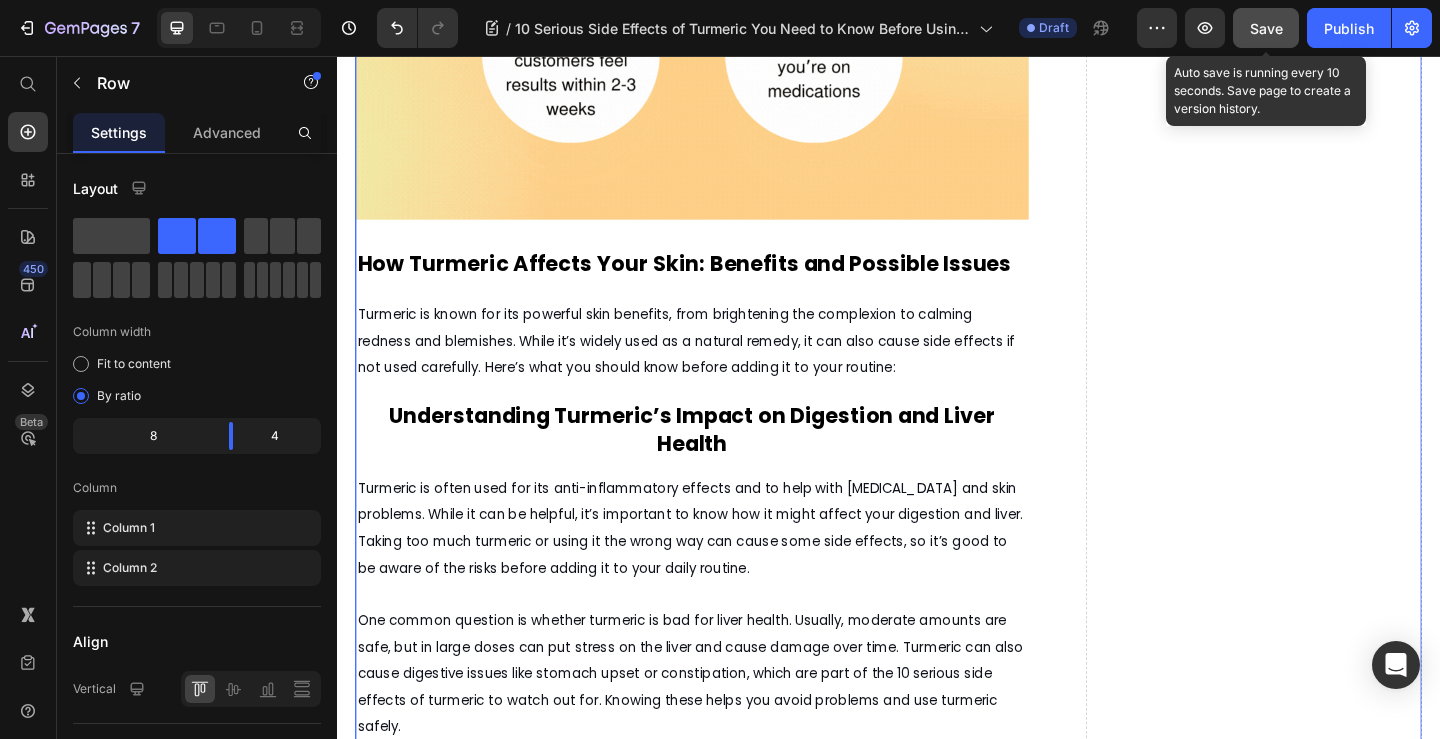 click on "What Turmeric and Black Pepper Are Good For, Backed by Science Heading Discover how Nture’s natural turmeric and black pepper blend gives you all the benefits without the worry of side effects Text Block July 10, 2025 by  Amina Mughal Text Block Text Block Row Image Turmeric is a popular natural supplement known for its health benefits, such as reducing inflammation and supporting skin health. However, before using it regularly, it’s important to understand the 10 serious side effects of turmeric that could affect your health.Many people wonder, "Is turmeric good for the skin?" and while it can offer some benefits, turmeric may also cause unexpected reactions or health problems in certain situations. In this article, we'll explore the potential risks and help you decide if  turmeric  is right for you. Text Block What Are the 10 Serious Side Effects of Turmeric You Should Know? Text Block     For a trusted UK perspective, take a look at this  Text Block Text Block Text Block Text Block Text Block Icon" at bounding box center [723, -1736] 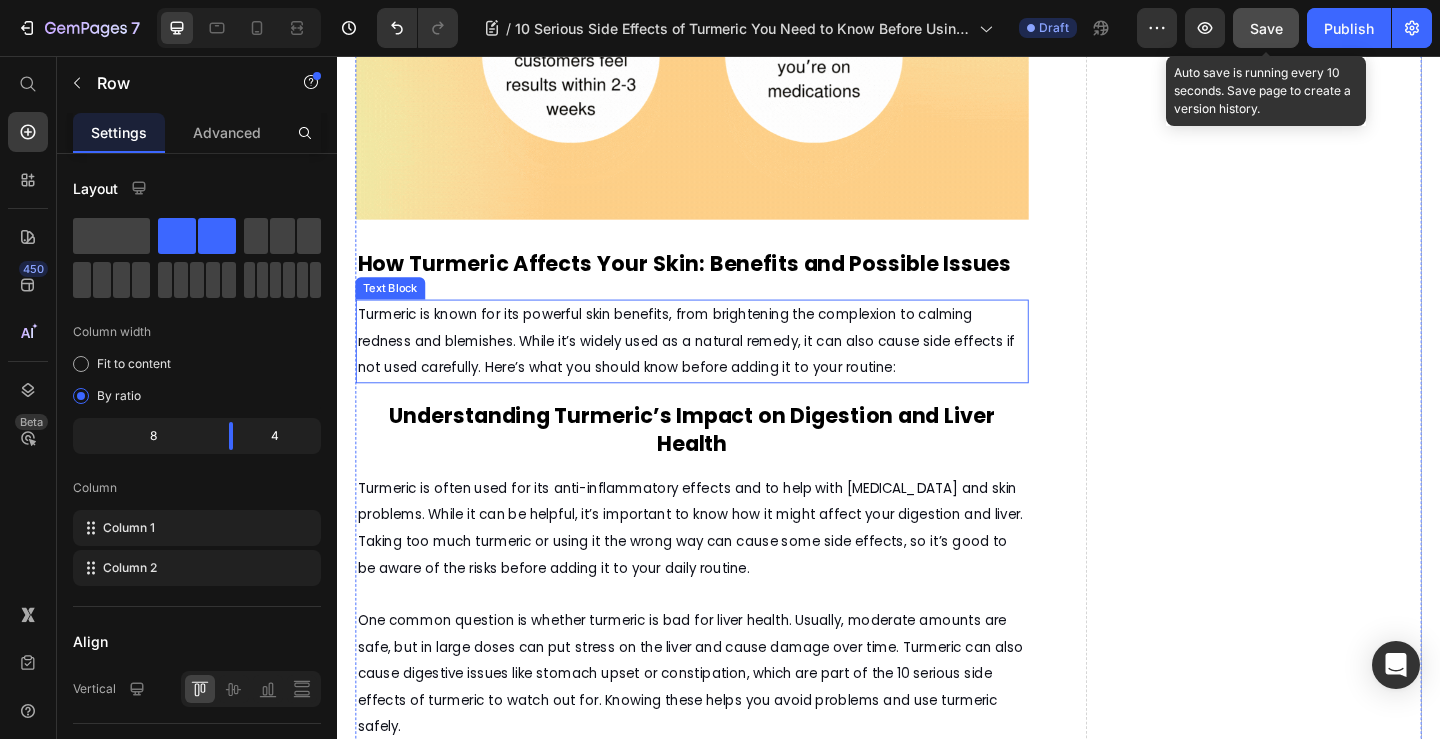 click on "Turmeric is known for its powerful skin benefits, from brightening the complexion to calming redness and blemishes. While it’s widely used as a natural remedy, it can also cause side effects if not used carefully. Here’s what you should know before adding it to your routine:" at bounding box center [723, 366] 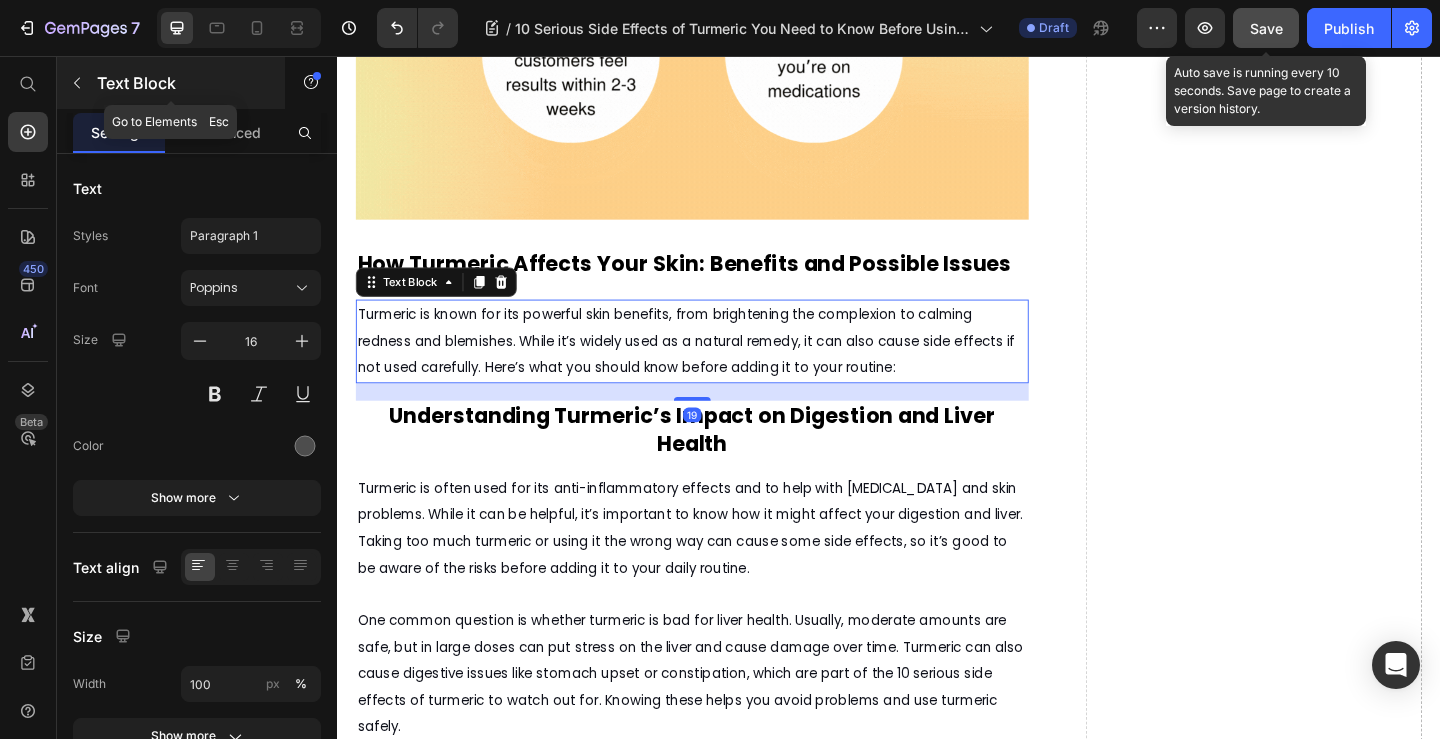 click at bounding box center (77, 83) 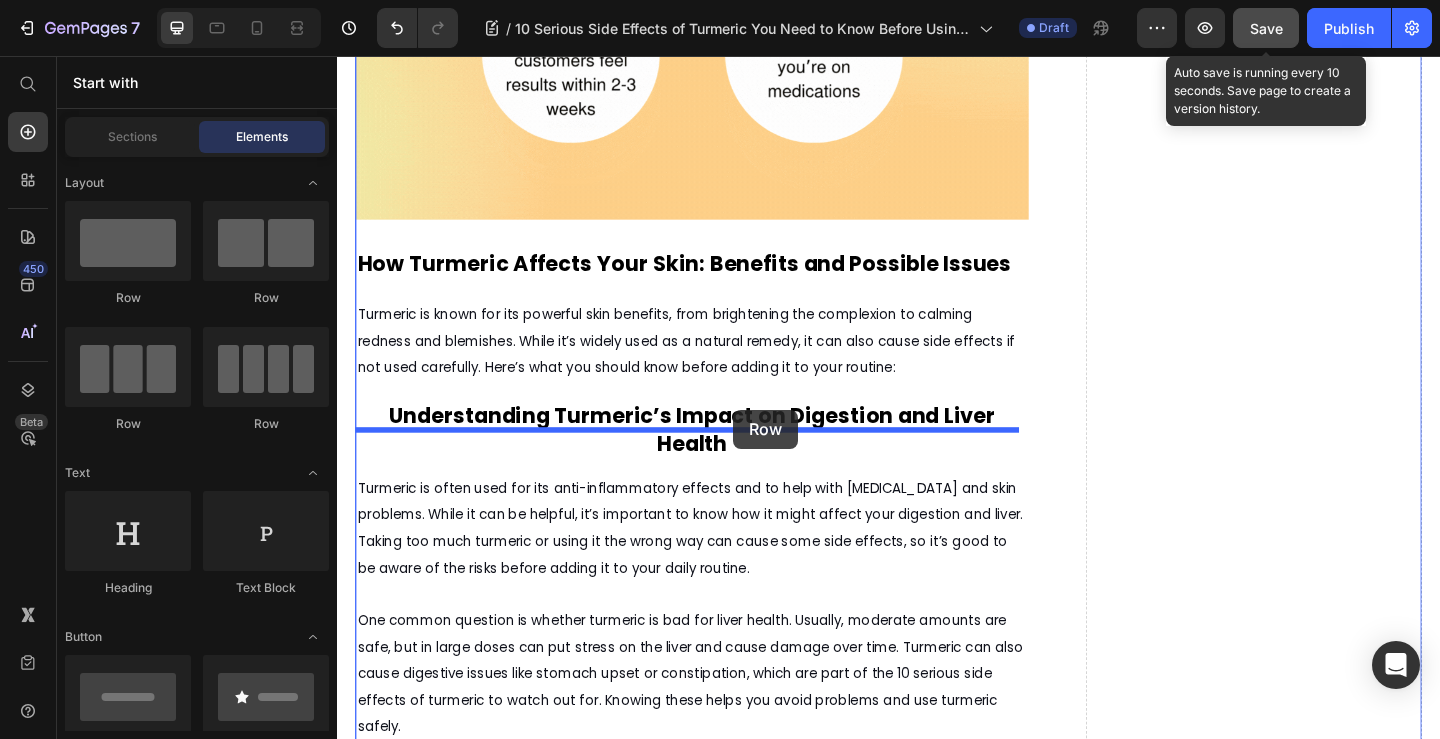 drag, startPoint x: 465, startPoint y: 317, endPoint x: 768, endPoint y: 441, distance: 327.3912 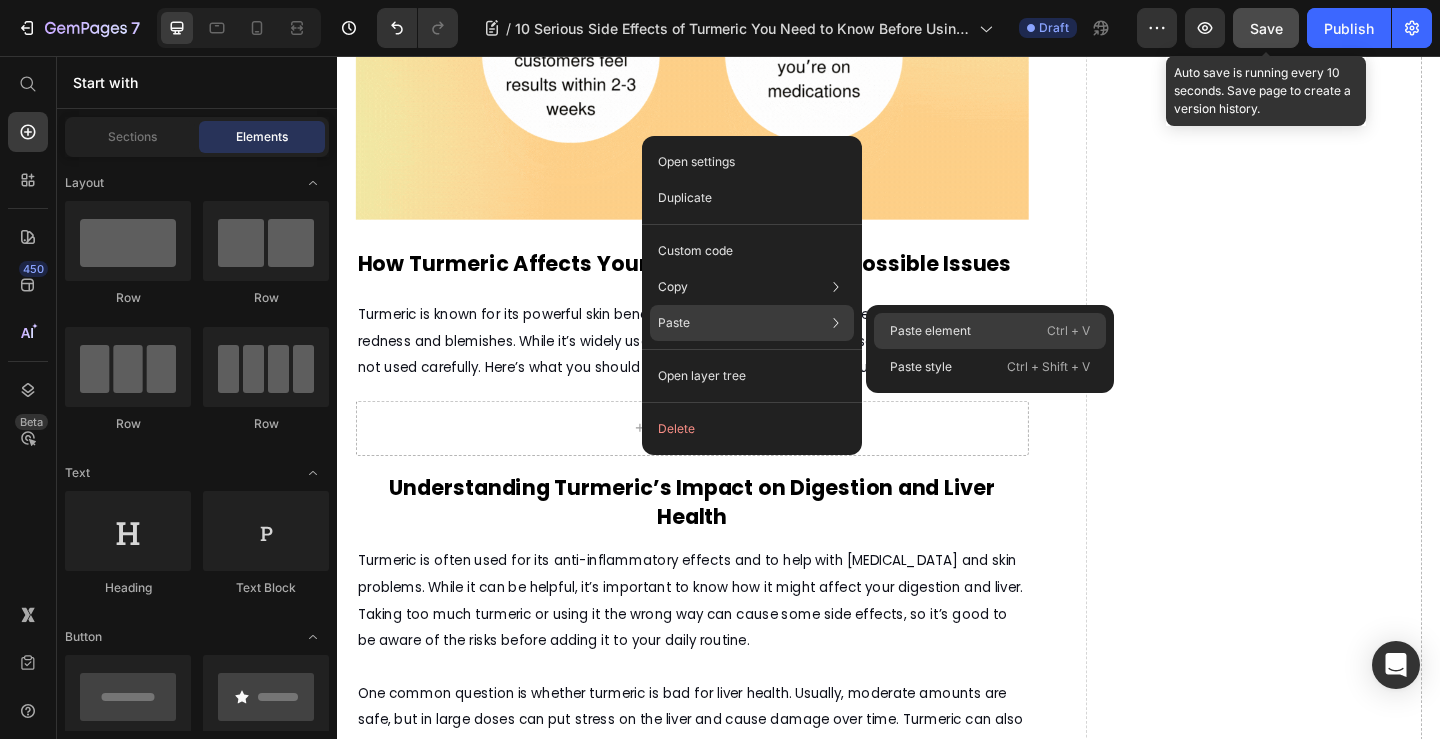 click on "Paste element" at bounding box center (930, 331) 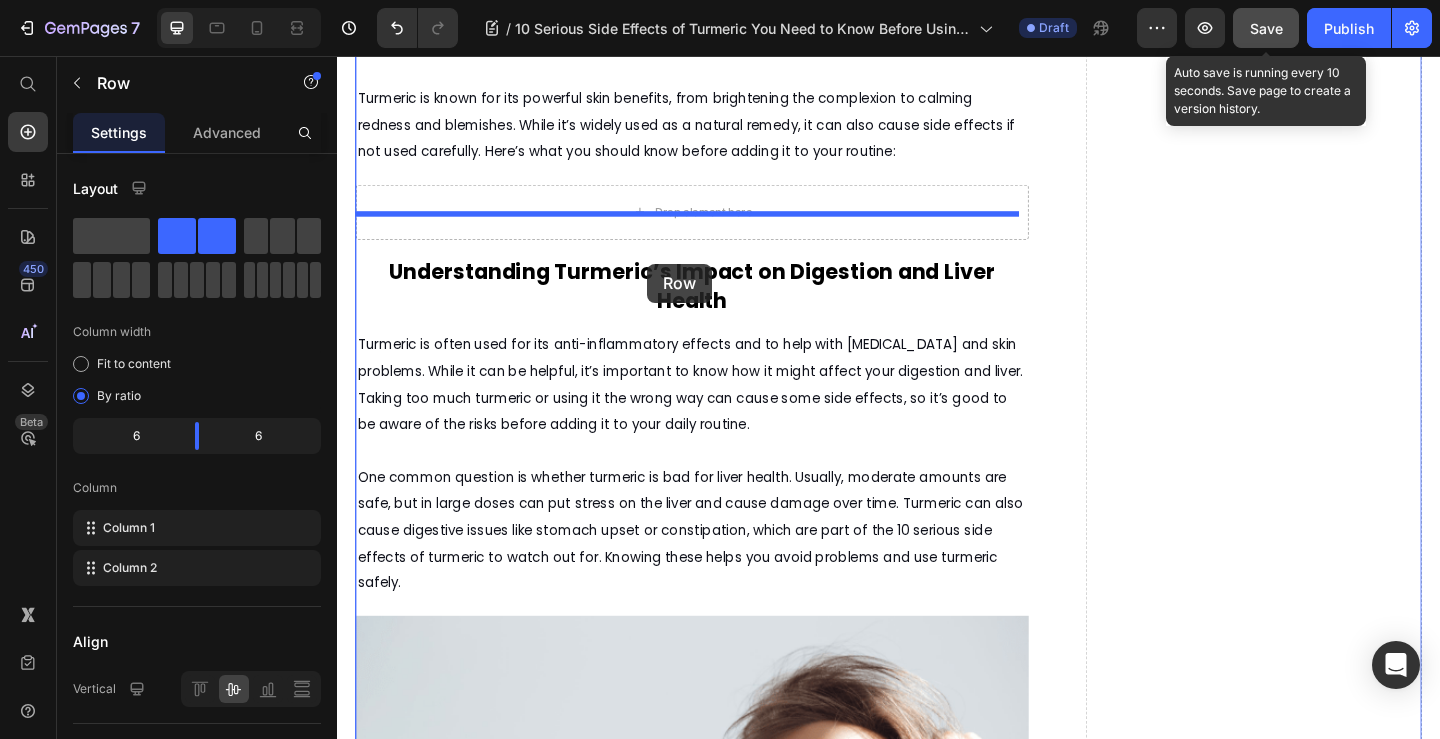 scroll, scrollTop: 5515, scrollLeft: 0, axis: vertical 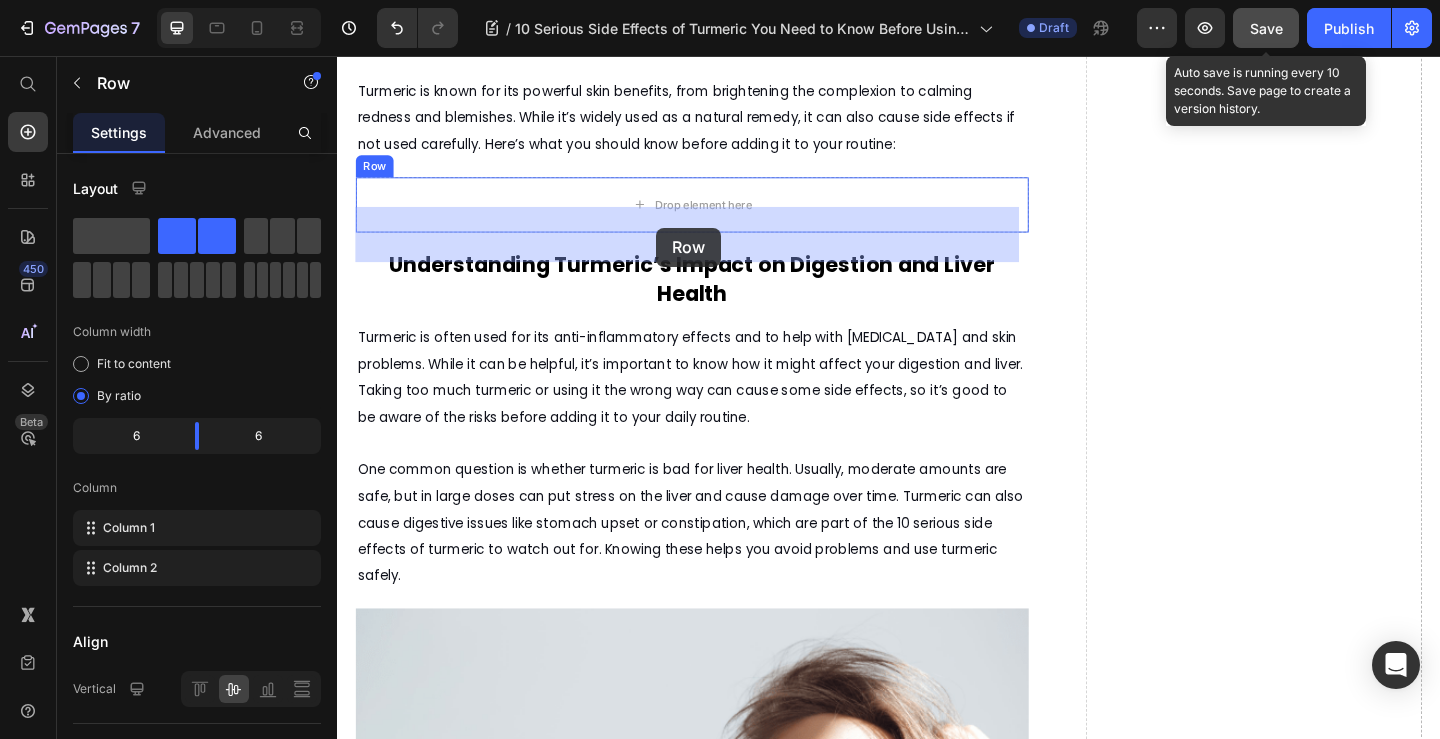 drag, startPoint x: 394, startPoint y: 314, endPoint x: 684, endPoint y: 243, distance: 298.5649 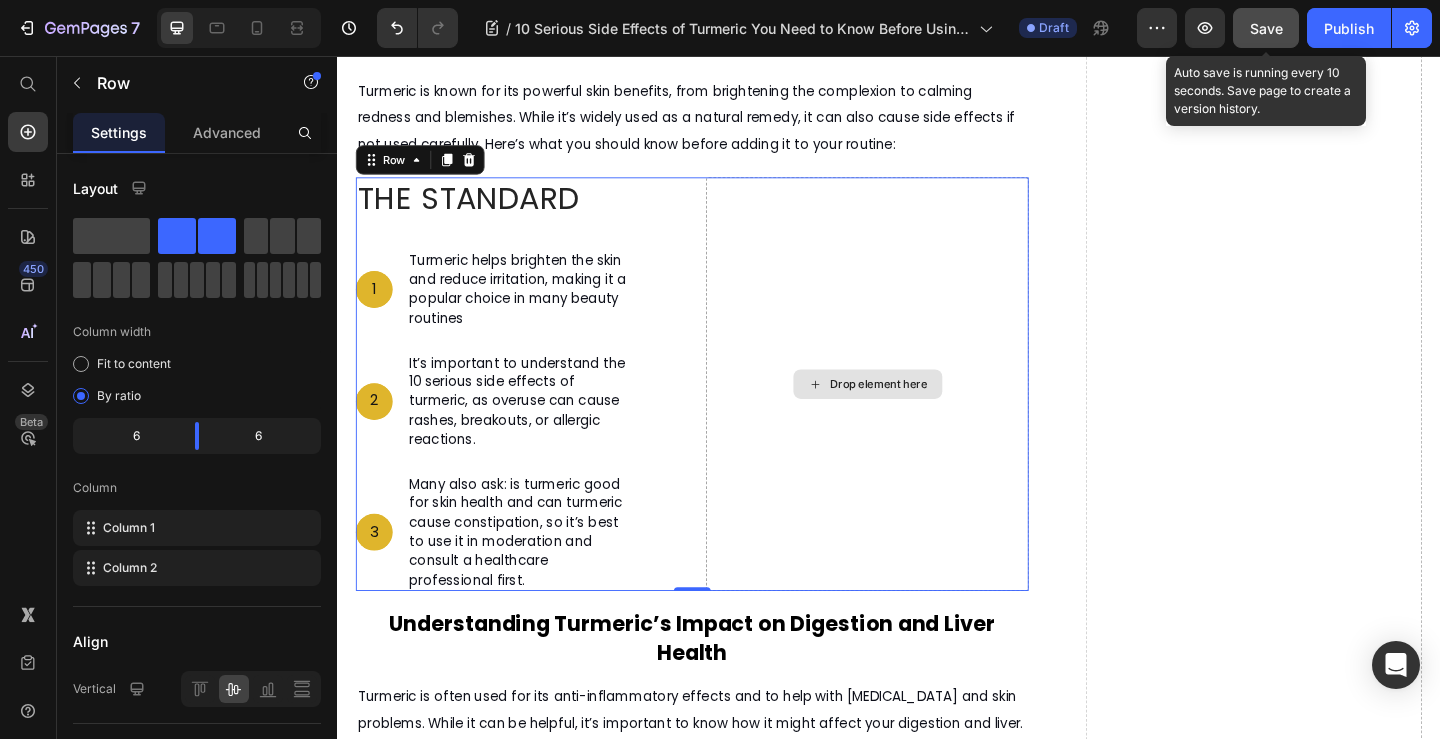 click on "Drop element here" at bounding box center (913, 413) 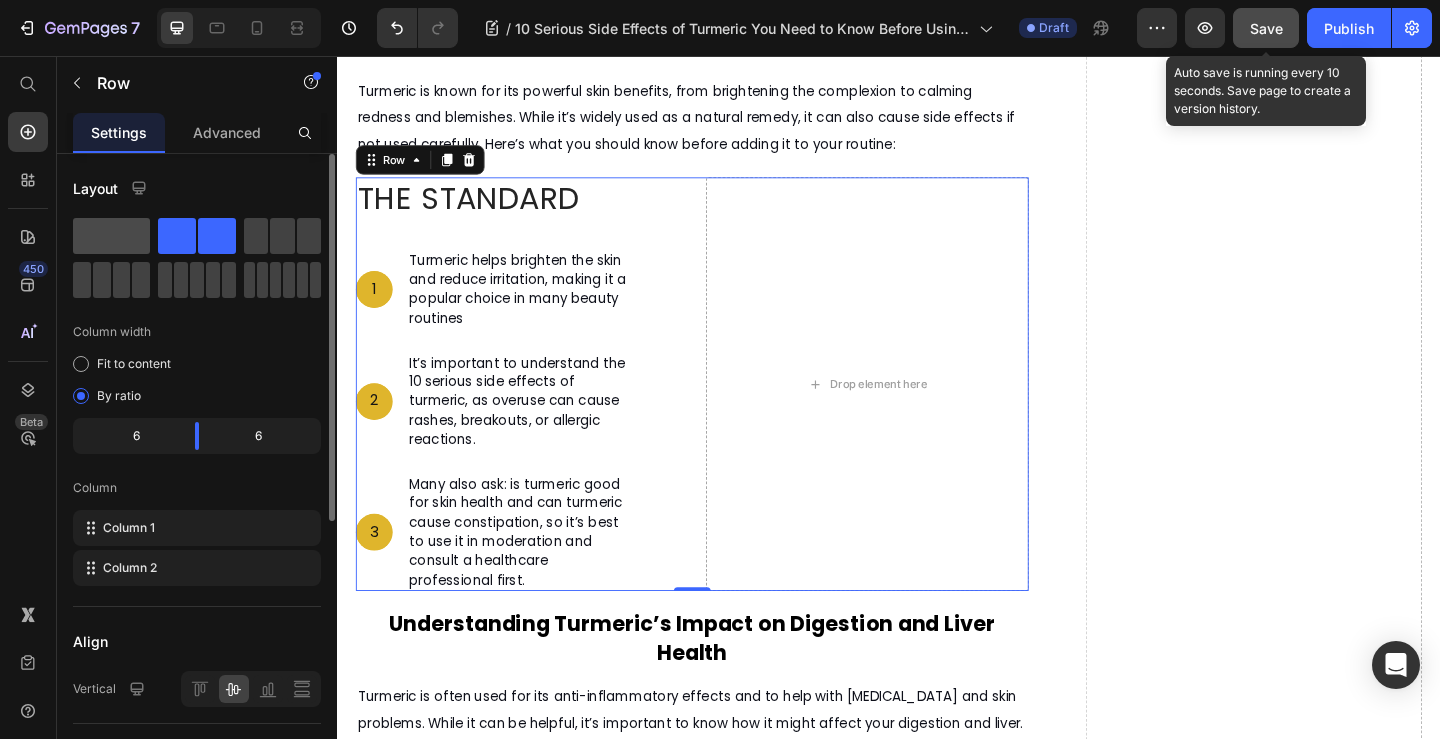 click 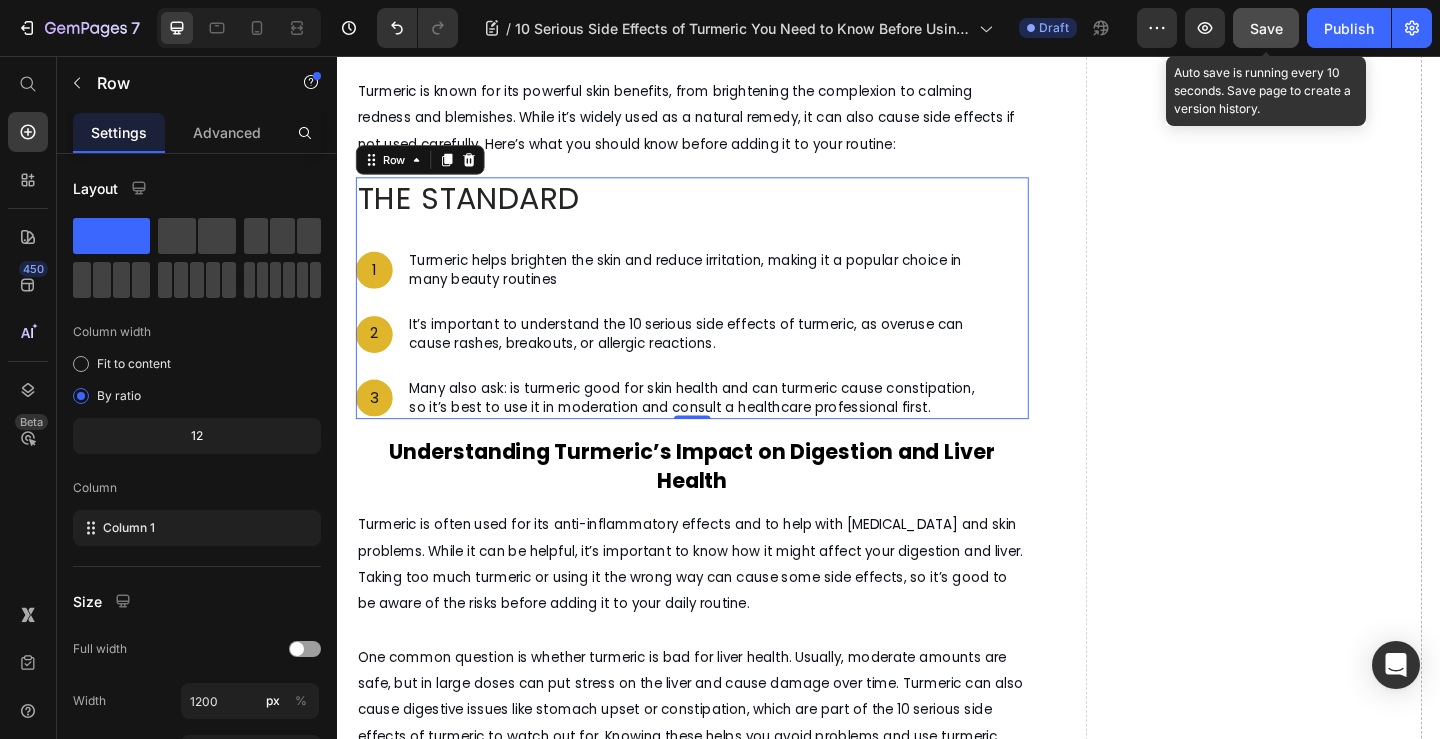 click on "Save" at bounding box center [1266, 28] 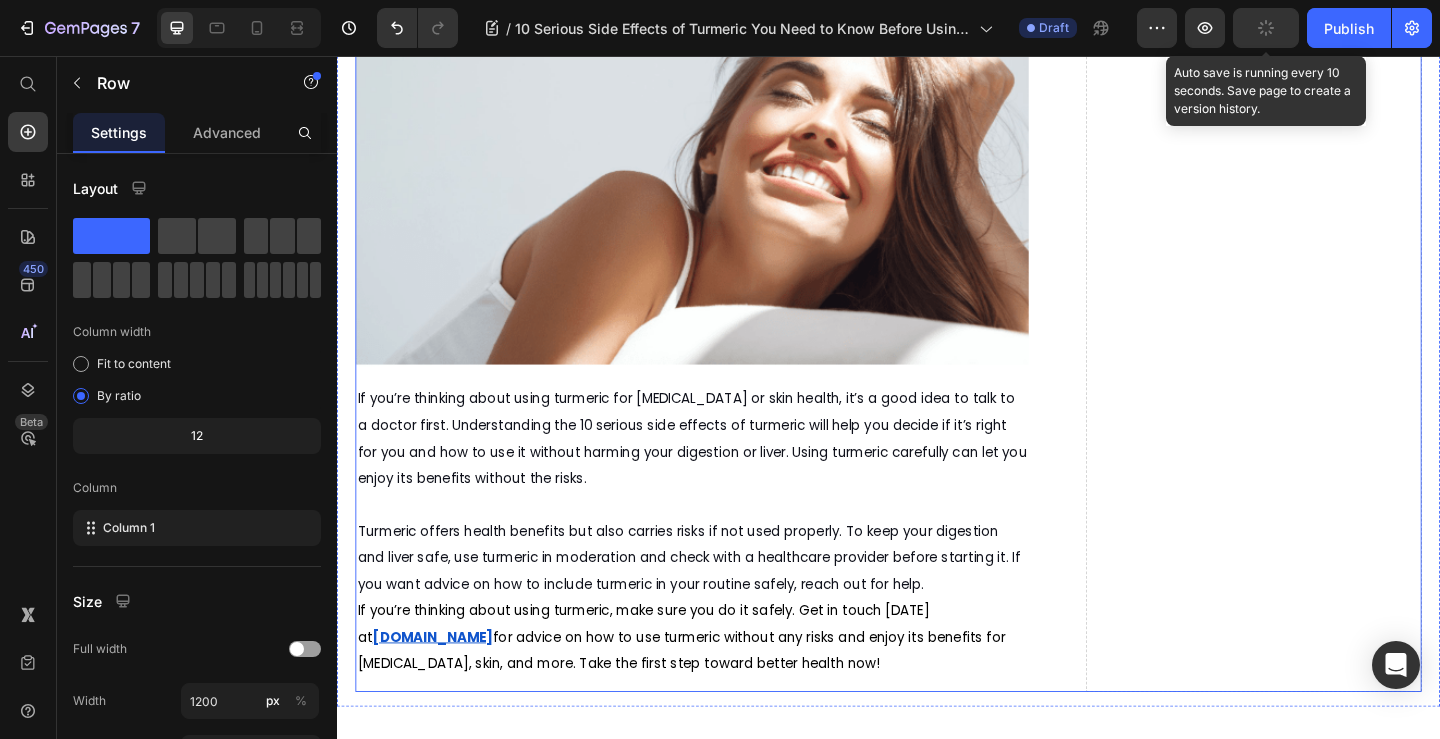 scroll, scrollTop: 7115, scrollLeft: 0, axis: vertical 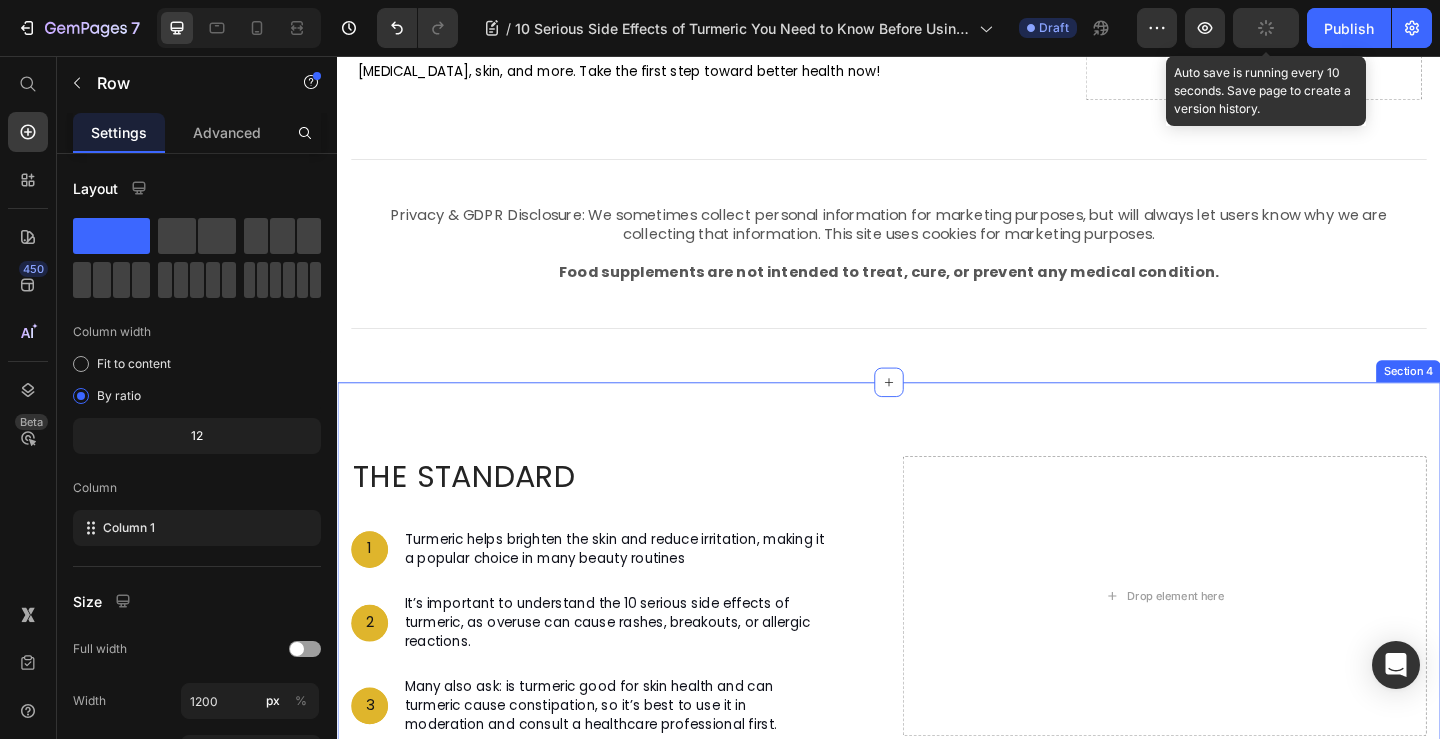 click on "The standard Heading 1 Text Block Hero Banner Turmeric helps brighten the skin and reduce irritation, making it a popular choice in many beauty routines Text Block Row 2 Text Block Hero Banner It’s important to understand the 10 serious side effects of turmeric, as overuse can cause rashes, breakouts, or allergic reactions. Text Block Row 3 Text Block Hero Banner Many also ask: is turmeric good for skin health and can turmeric cause constipation, so it’s best to use it in moderation and consult a healthcare professional first. Text Block Row Row
Drop element here Row Section 4" at bounding box center [937, 643] 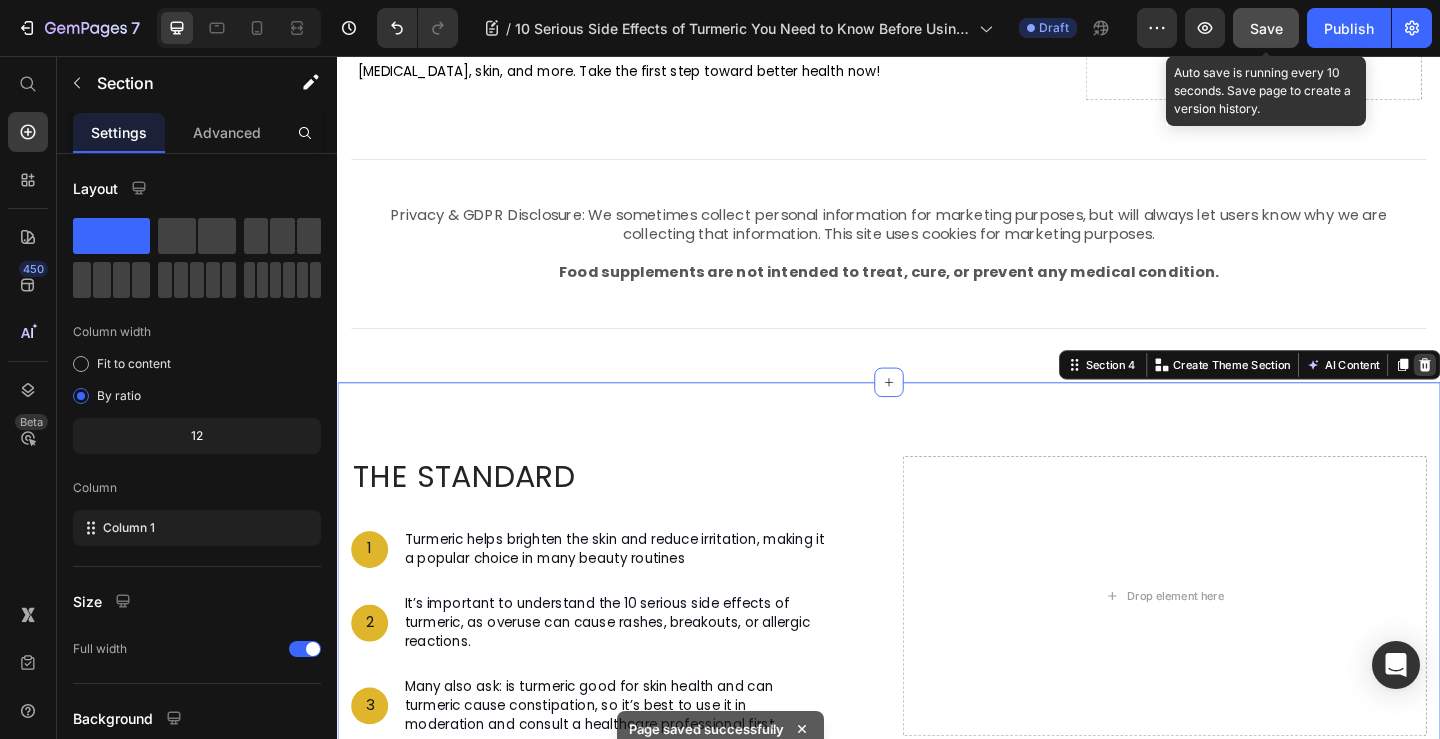 click 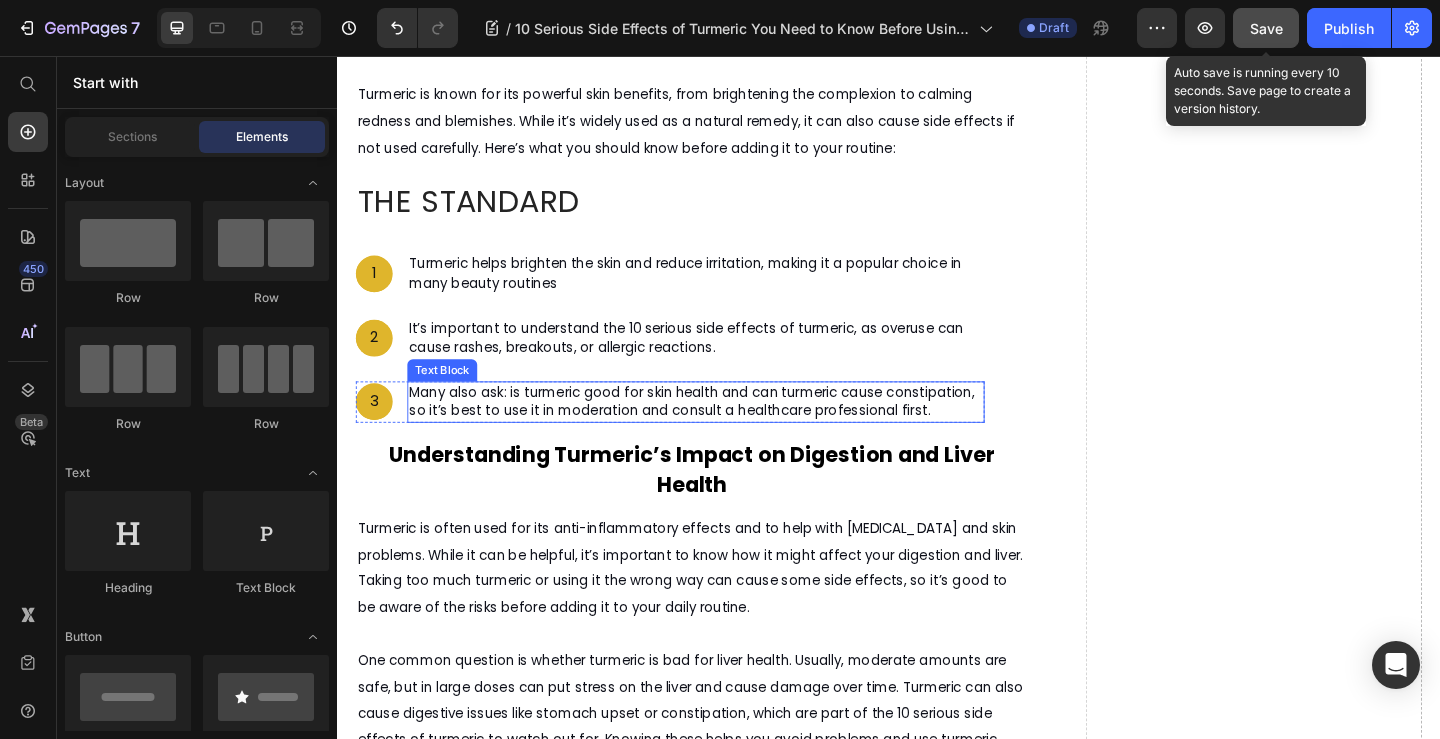 scroll, scrollTop: 5461, scrollLeft: 0, axis: vertical 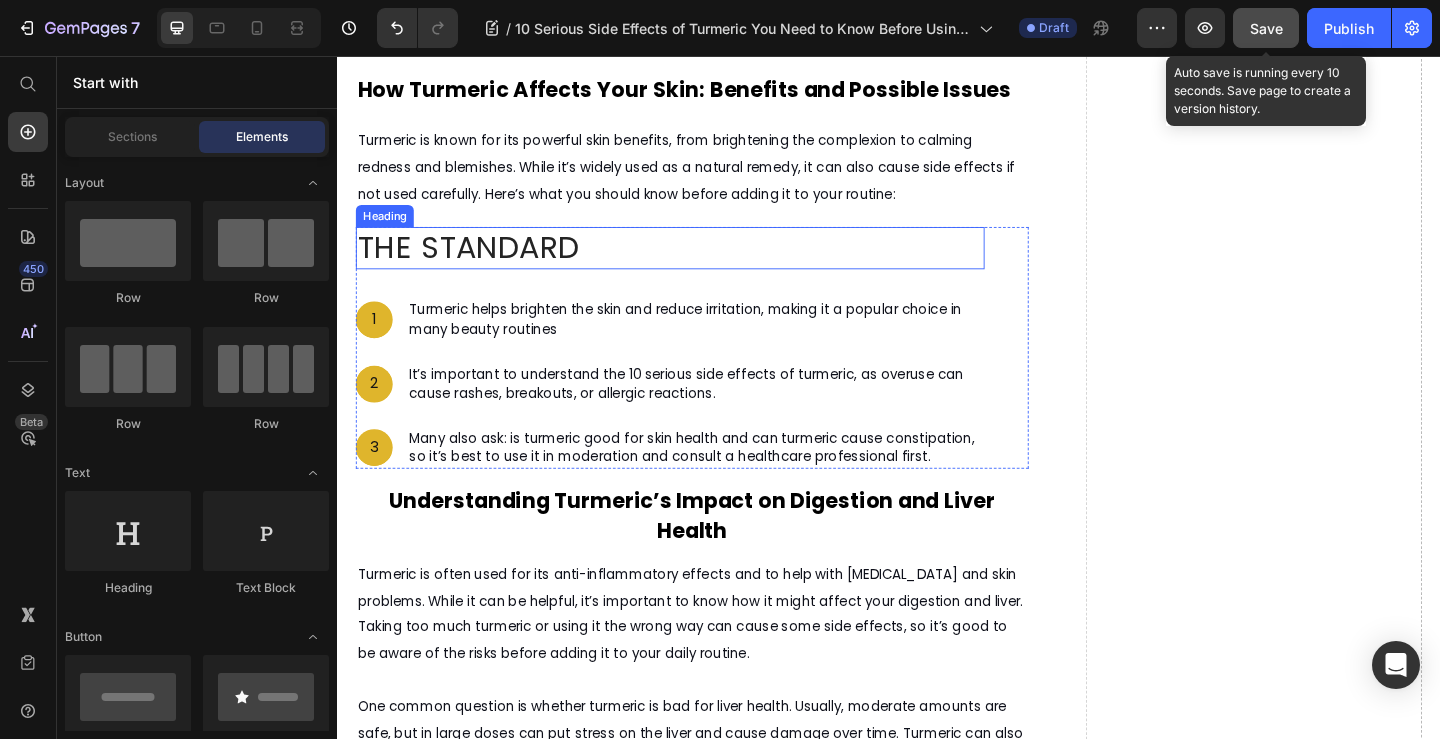 click on "The standard" at bounding box center (699, 265) 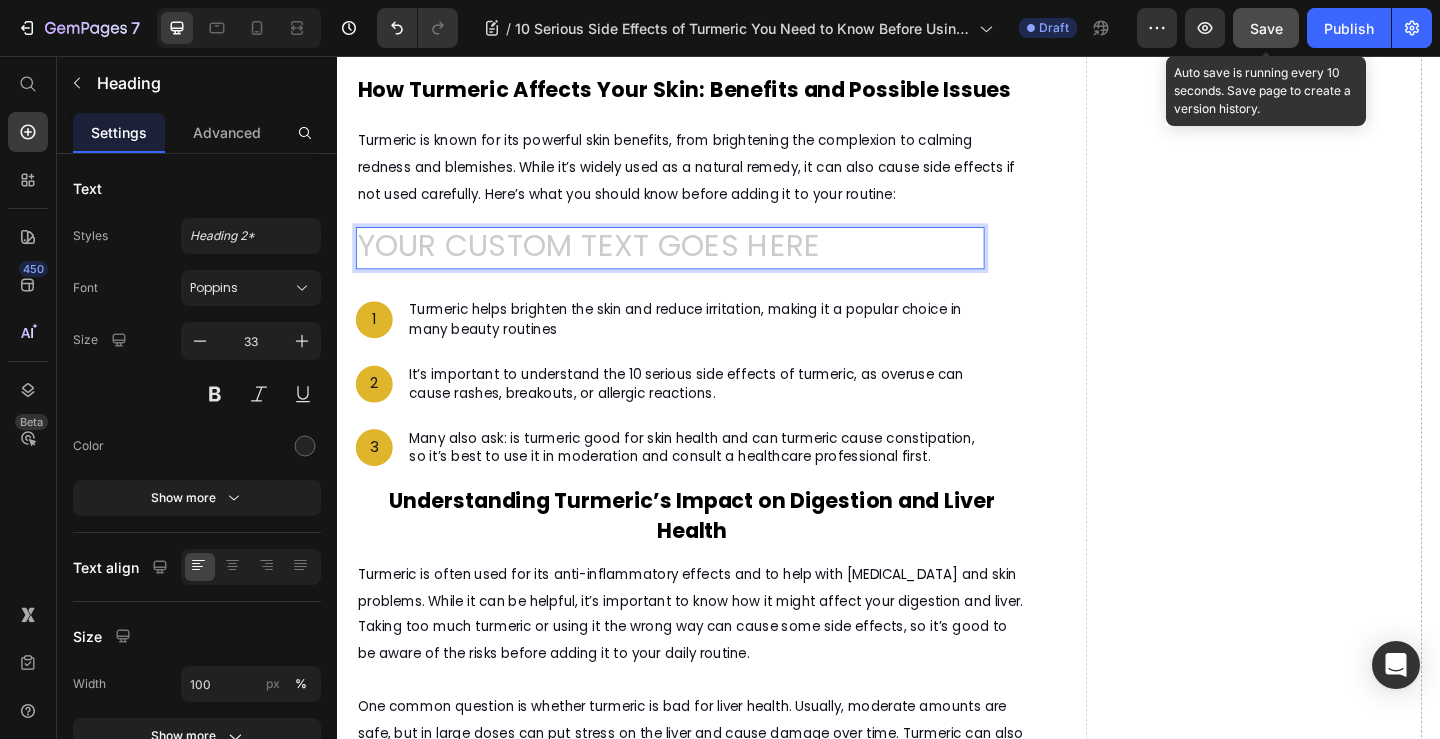 click at bounding box center (699, 265) 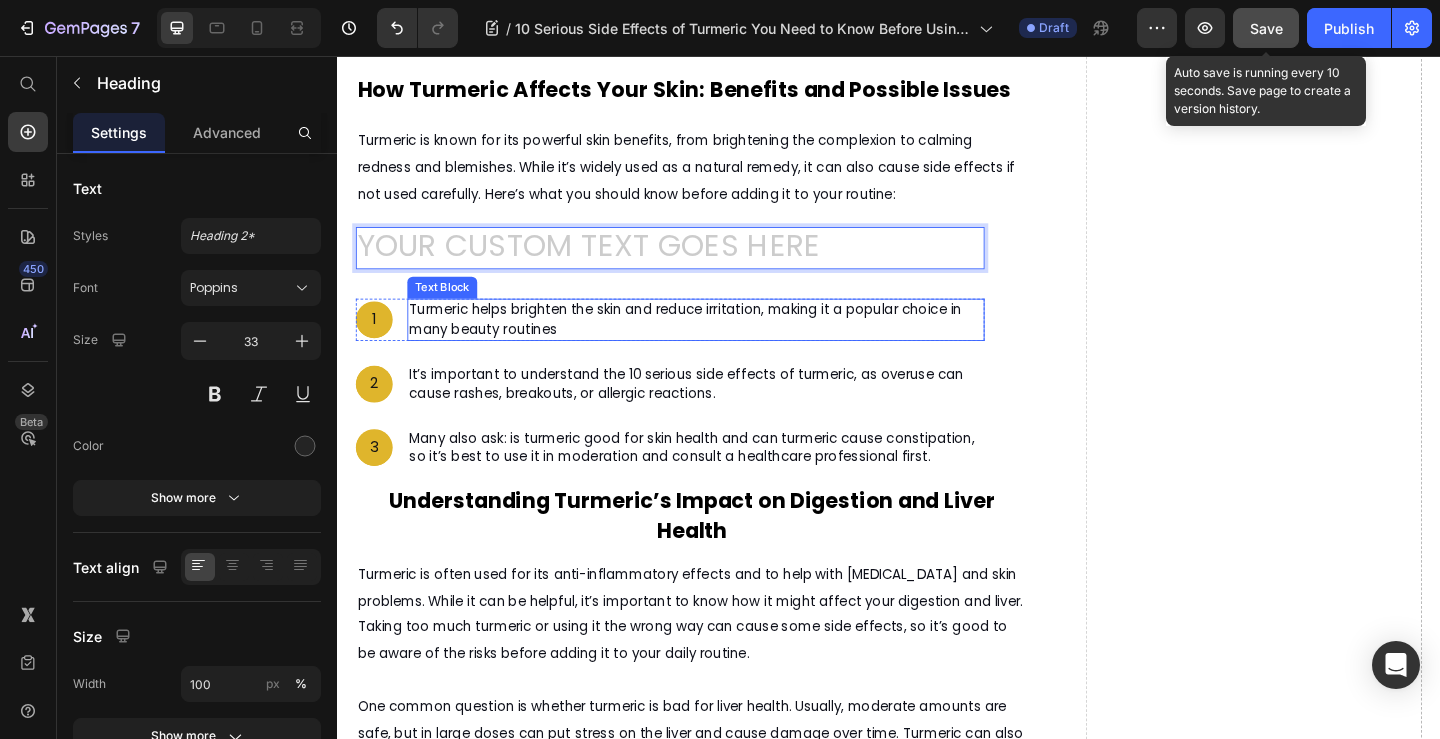 click on "Heading   32 1 Text Block Hero Banner Turmeric helps brighten the skin and reduce irritation, making it a popular choice in many beauty routines Text Block Row 2 Text Block Hero Banner It’s important to understand the 10 serious side effects of turmeric, as overuse can cause rashes, breakouts, or allergic reactions. Text Block Row 3 Text Block Hero Banner Many also ask: is turmeric good for skin health and can turmeric cause constipation, so it’s best to use it in moderation and consult a healthcare professional first. Text Block Row" at bounding box center [699, 374] 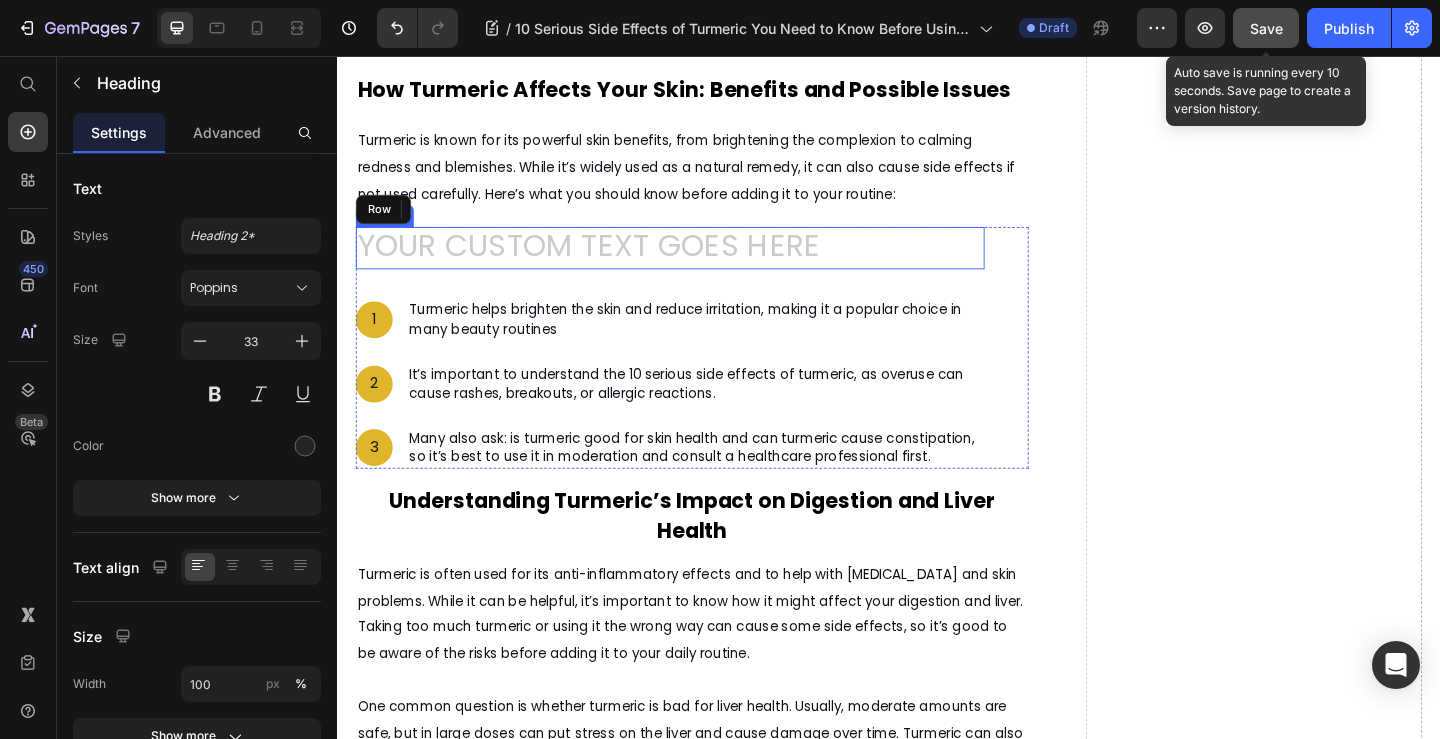 click at bounding box center (699, 265) 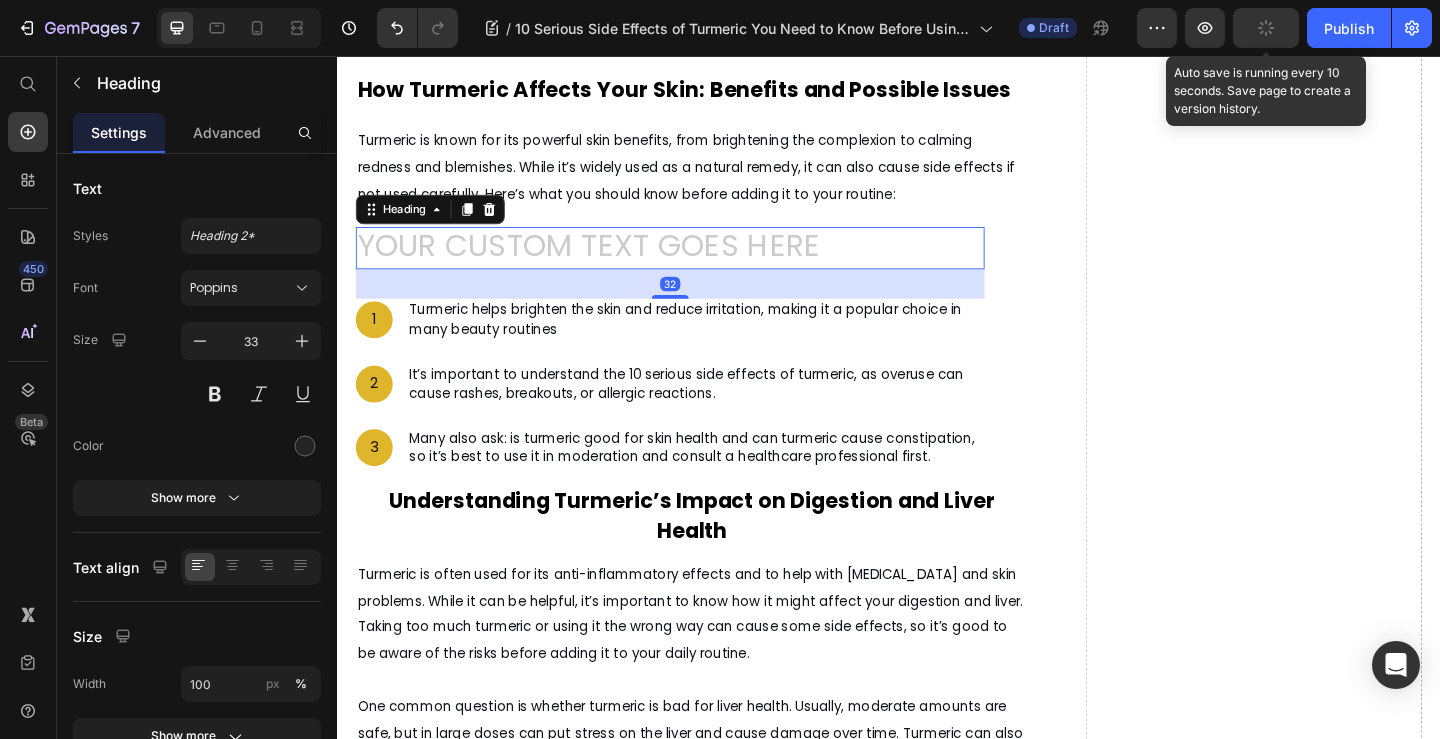 click on "Heading" at bounding box center (438, 223) 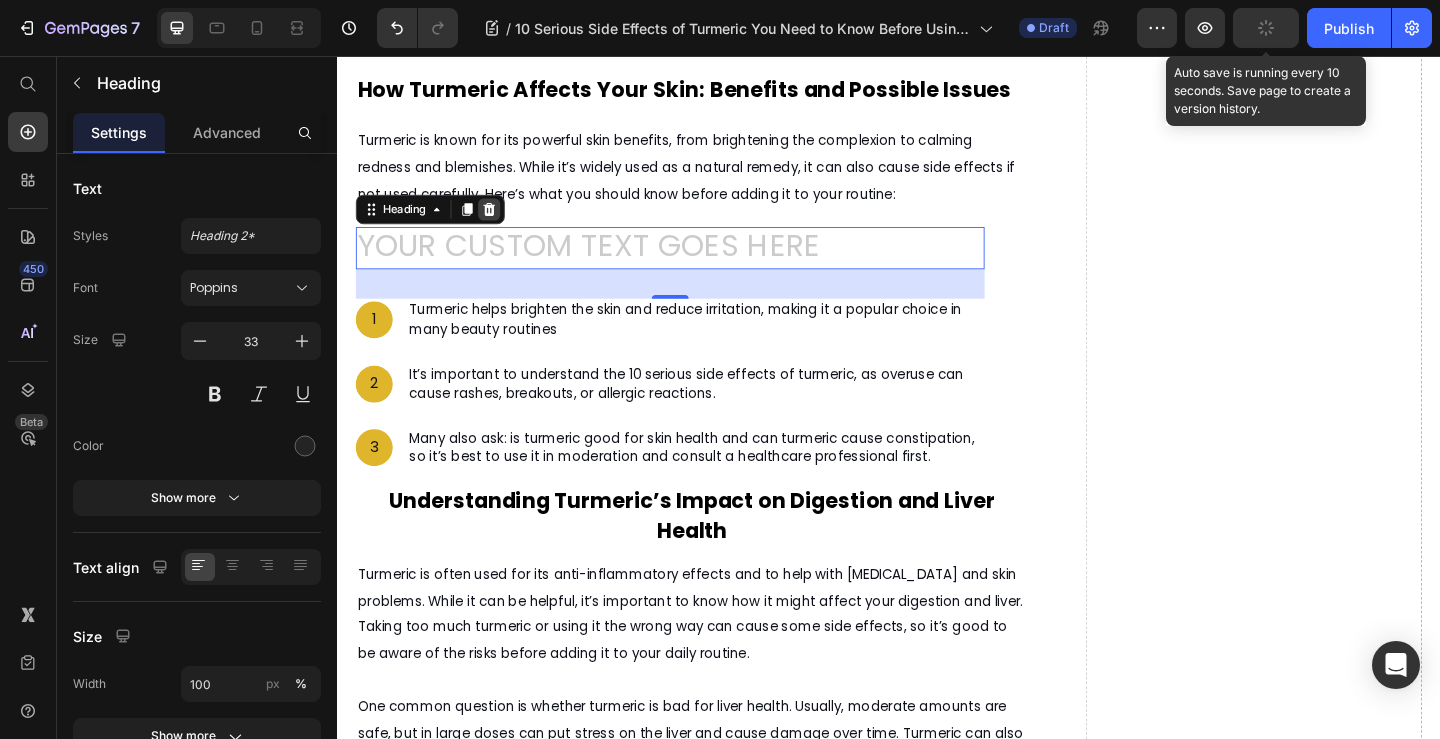 click 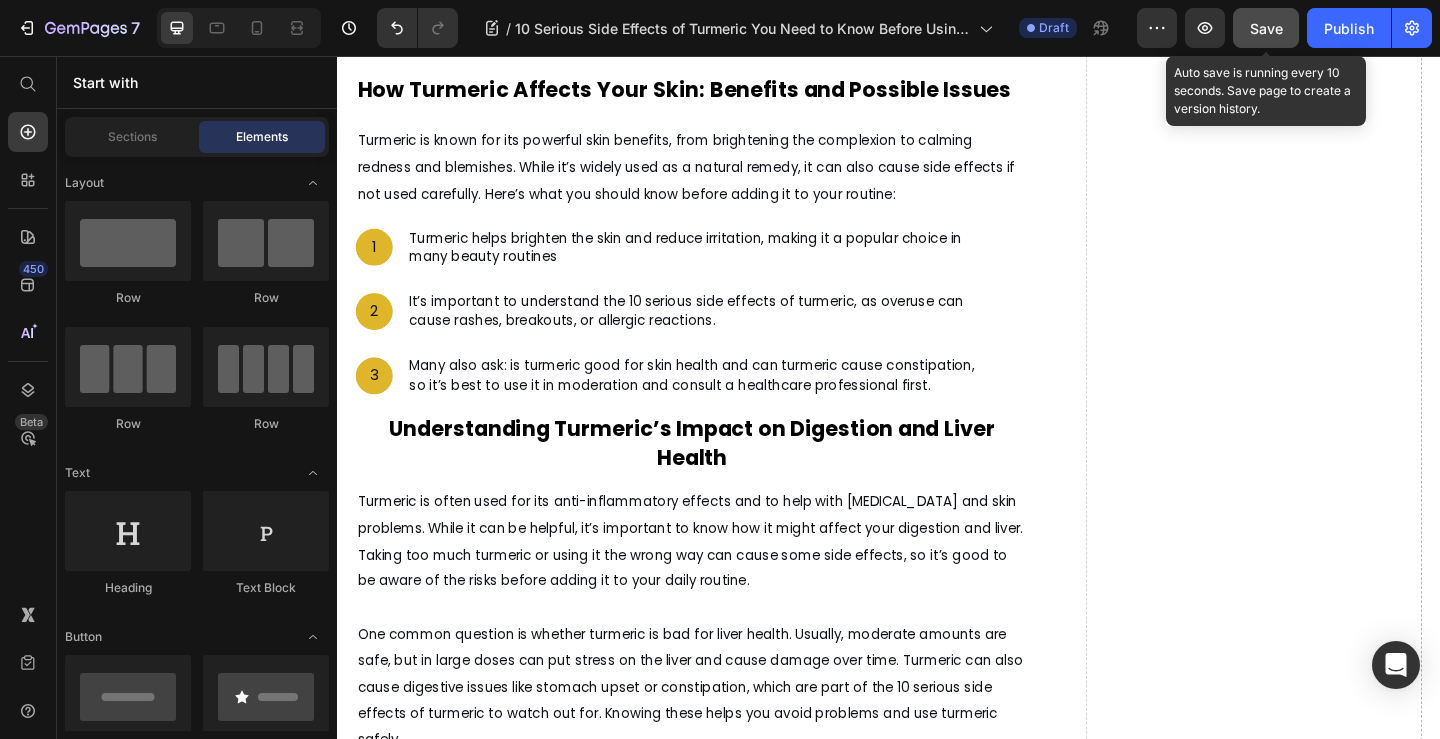 click on "Save" 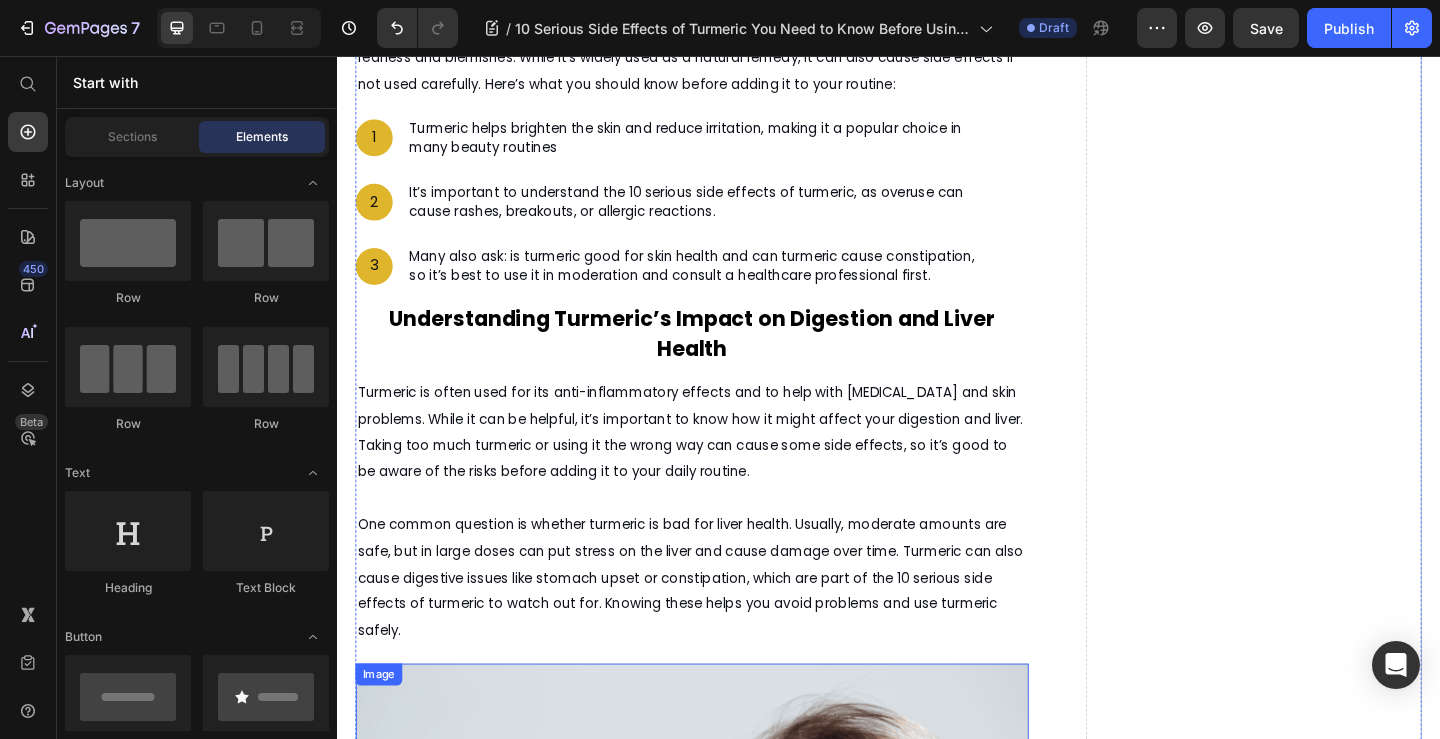 scroll, scrollTop: 5883, scrollLeft: 0, axis: vertical 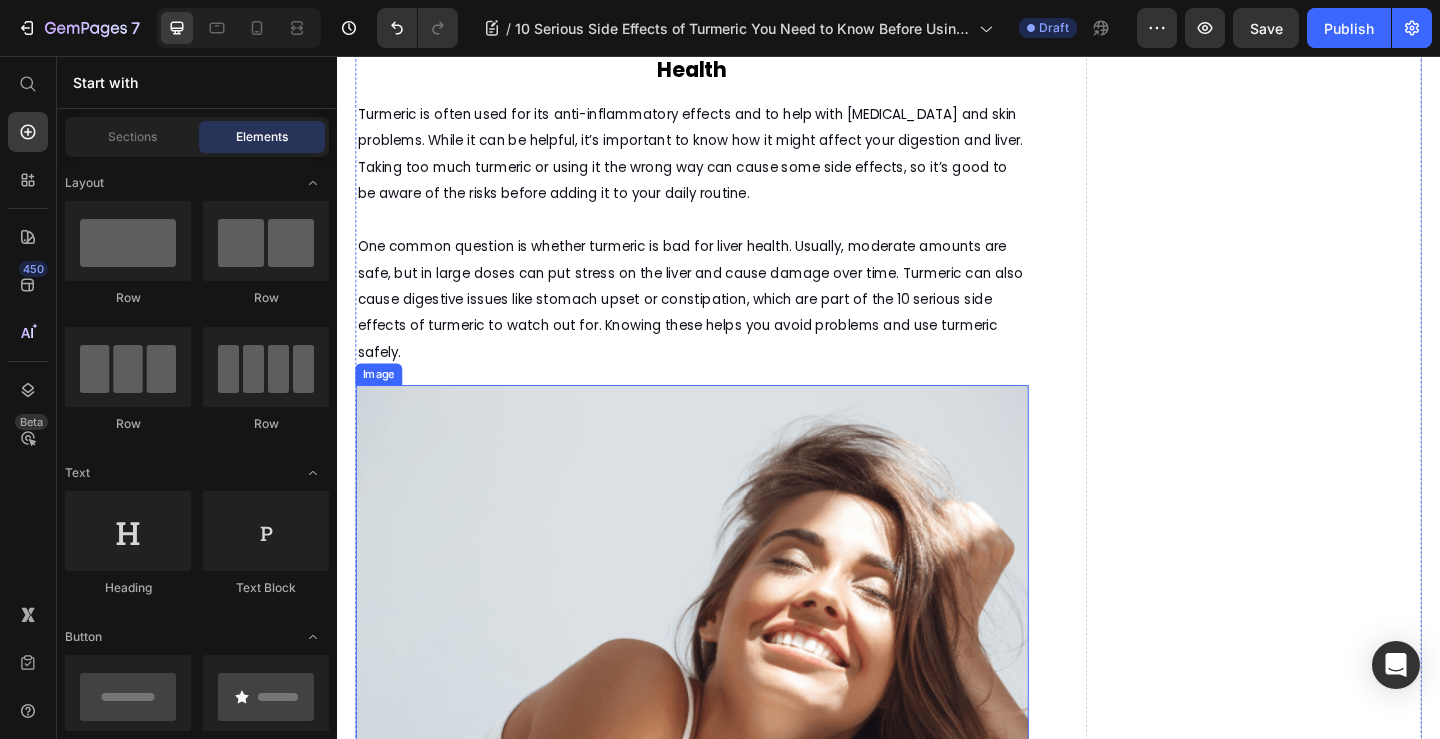 click at bounding box center [723, 658] 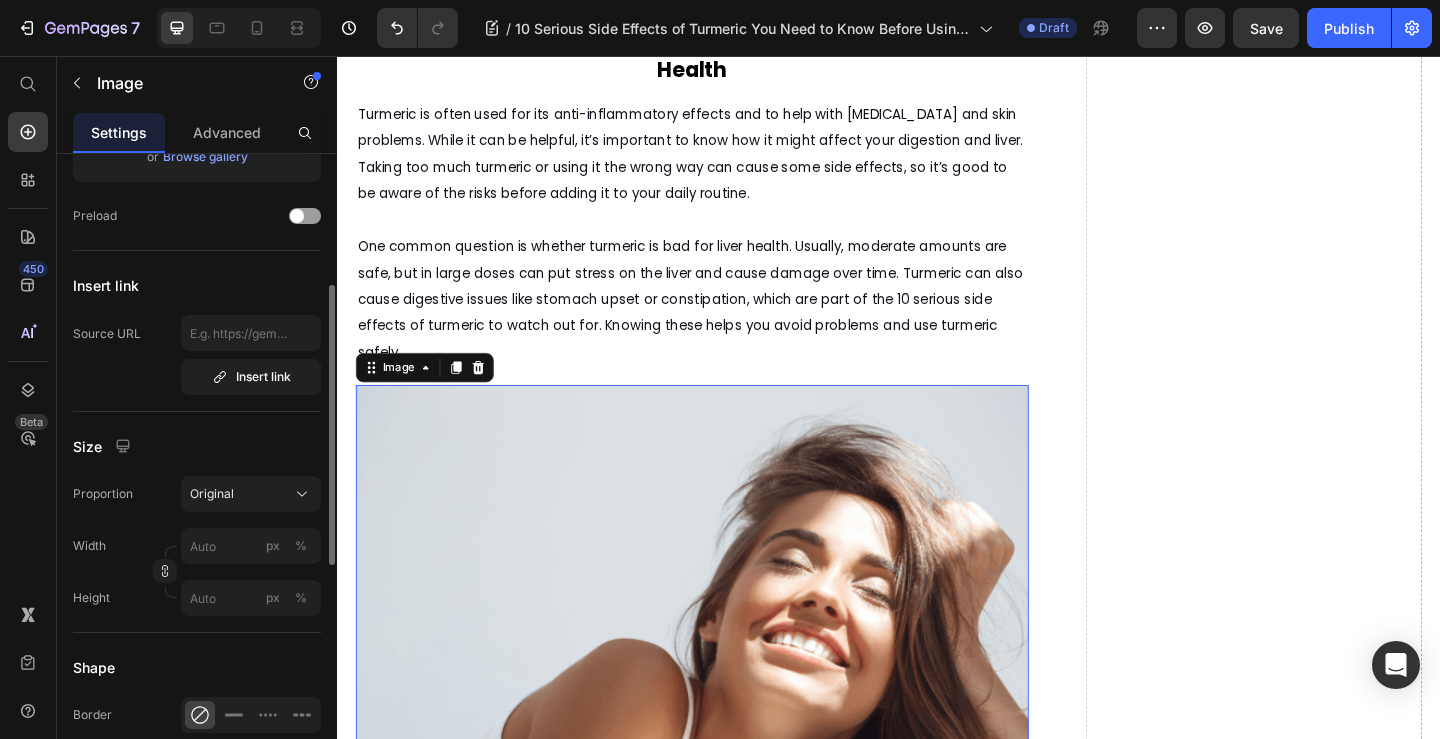 scroll, scrollTop: 400, scrollLeft: 0, axis: vertical 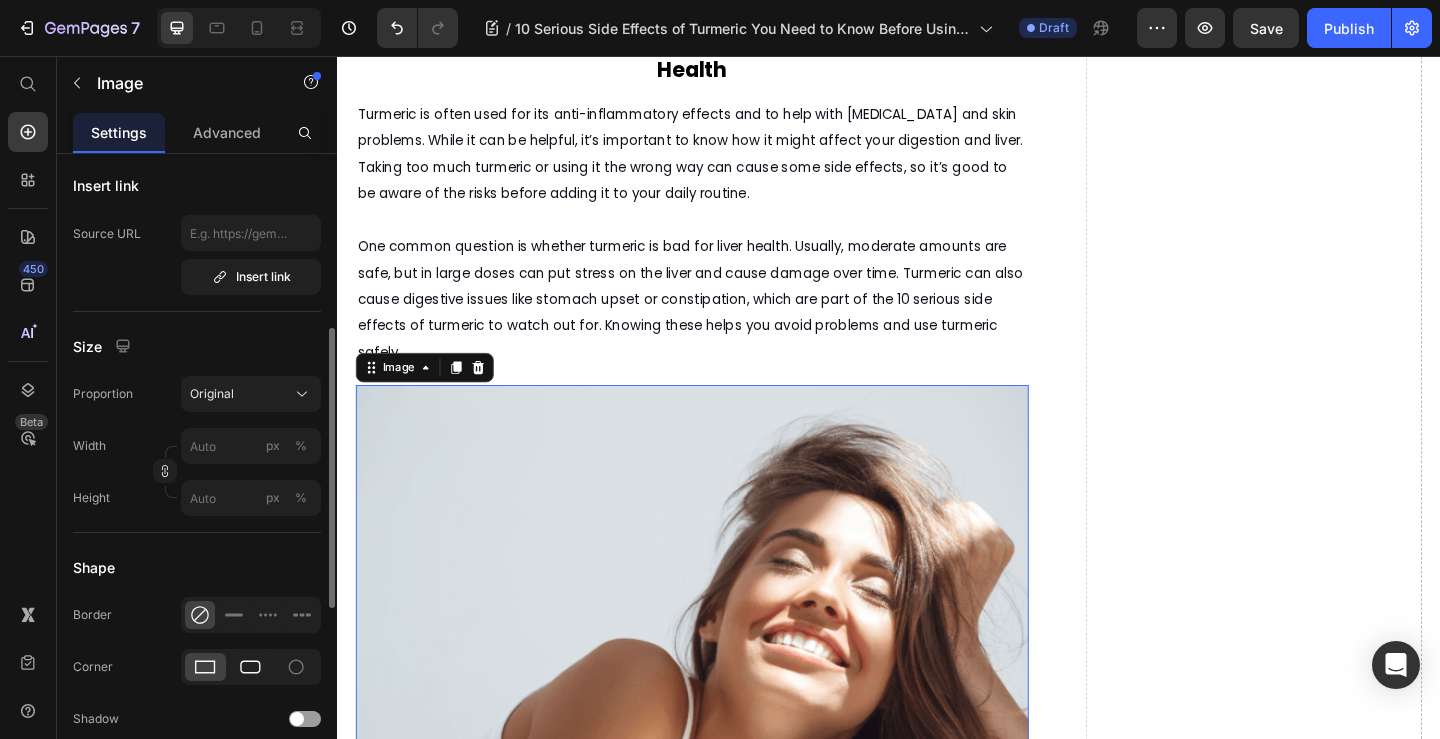 drag, startPoint x: 256, startPoint y: 664, endPoint x: 265, endPoint y: 619, distance: 45.891174 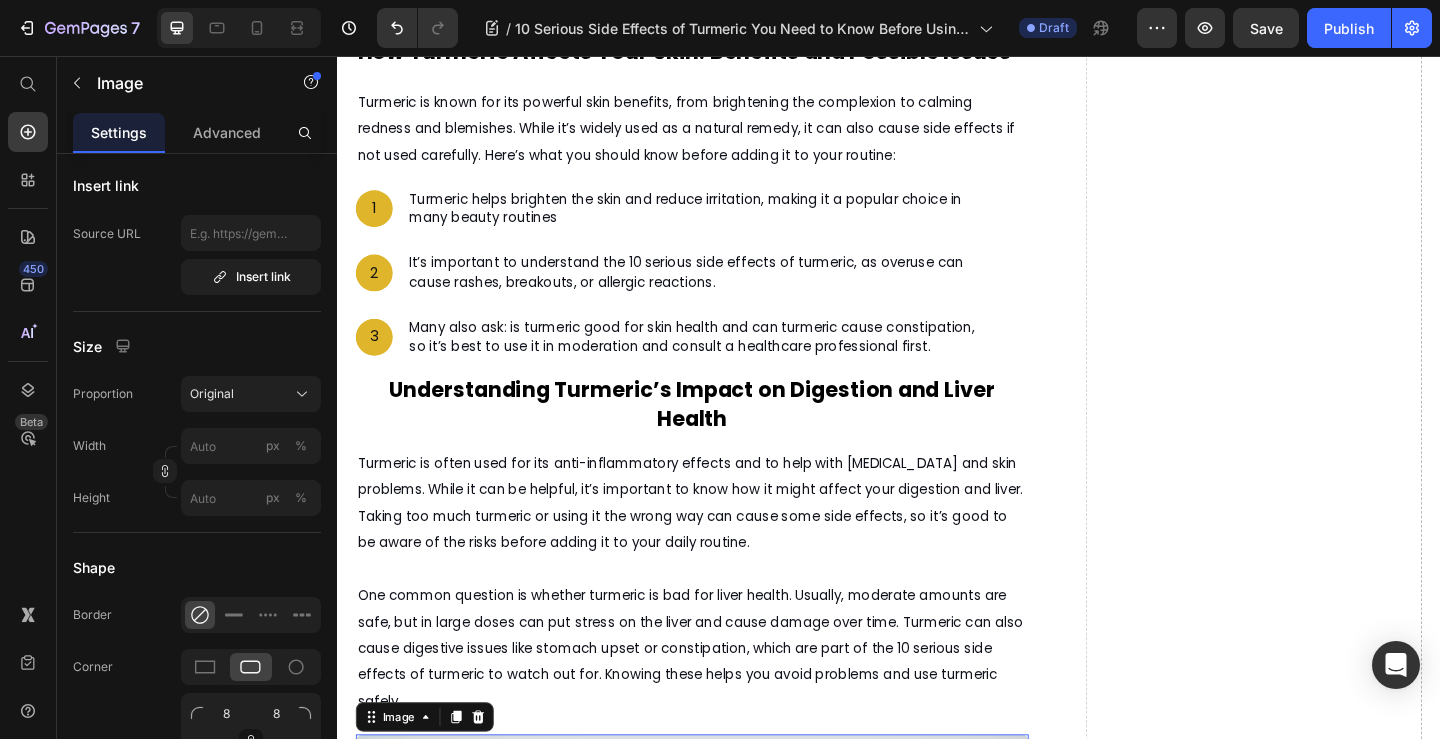scroll, scrollTop: 5283, scrollLeft: 0, axis: vertical 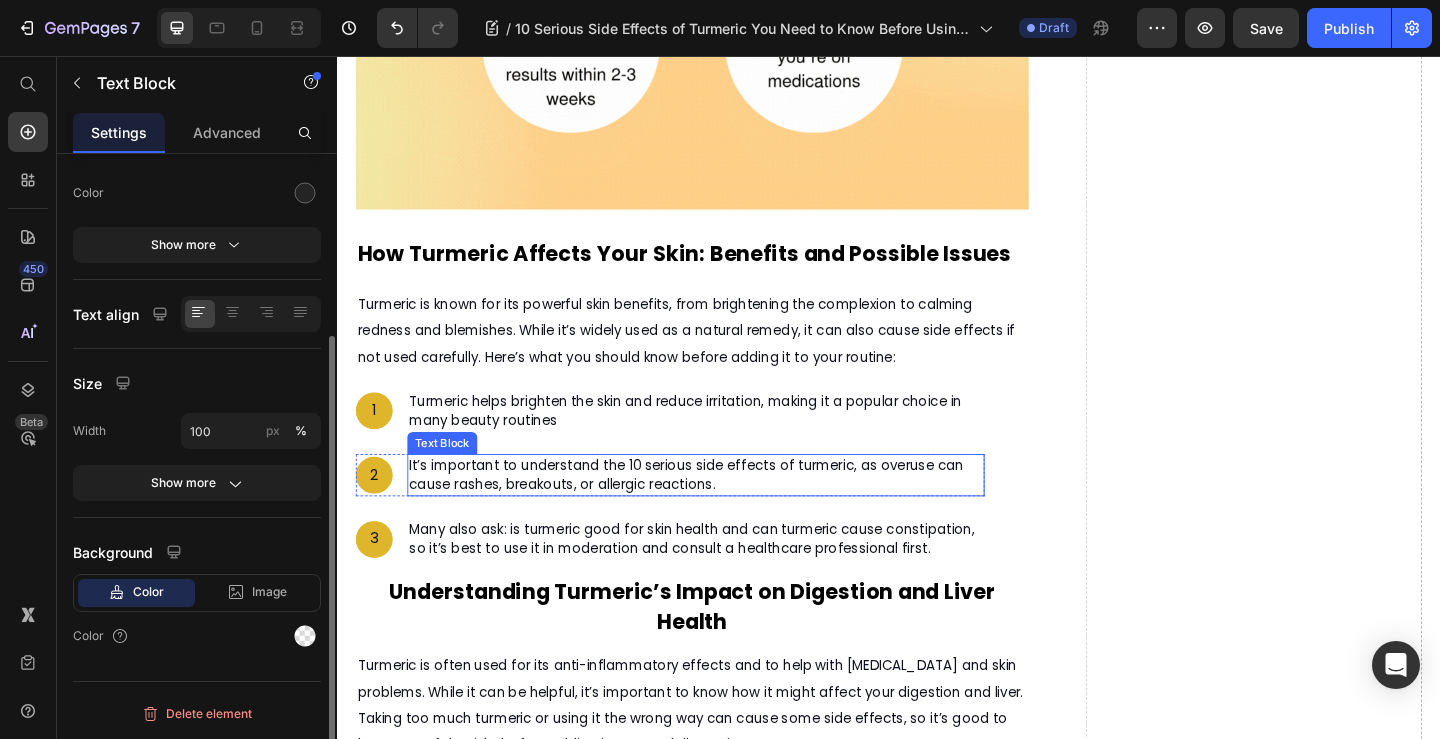 click on "It’s important to understand the 10 serious side effects of turmeric, as overuse can cause rashes, breakouts, or allergic reactions." at bounding box center (727, 512) 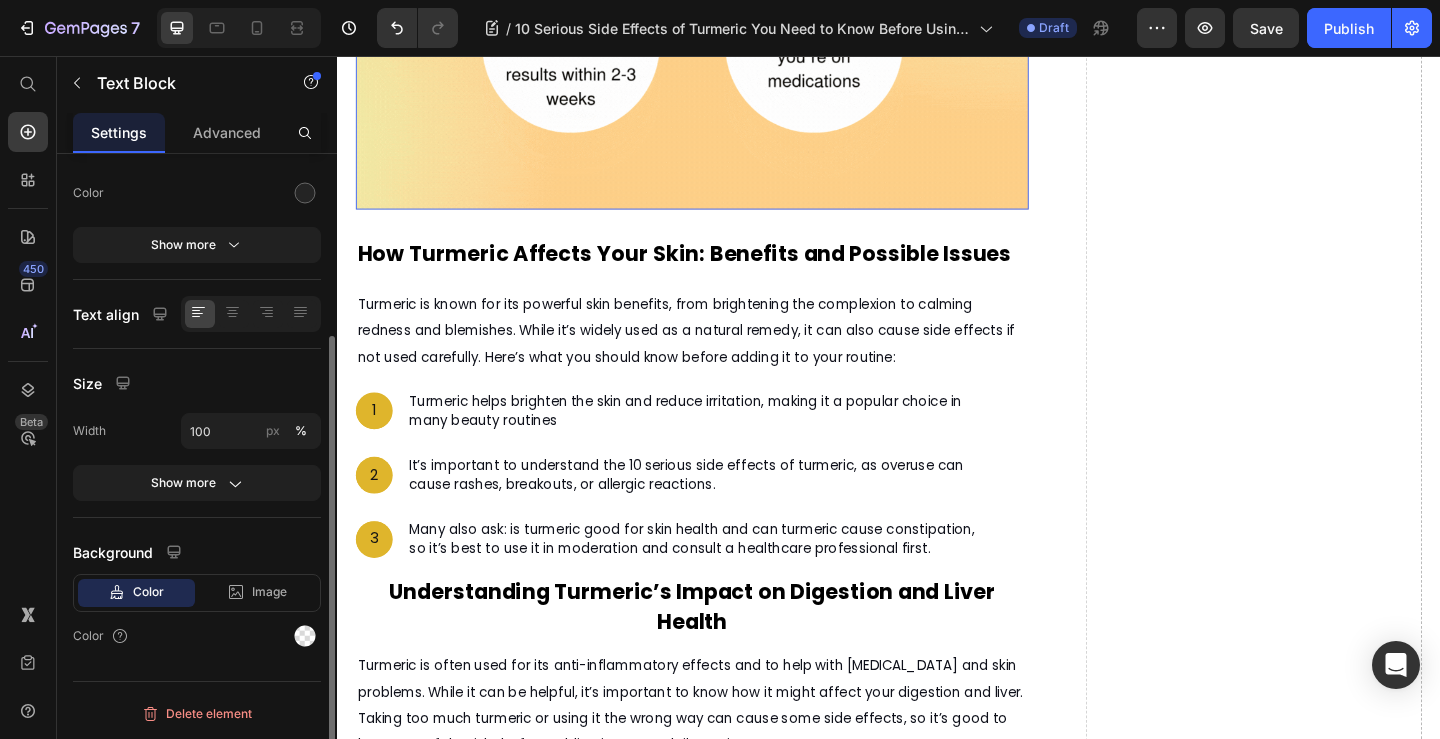 click at bounding box center [723, -143] 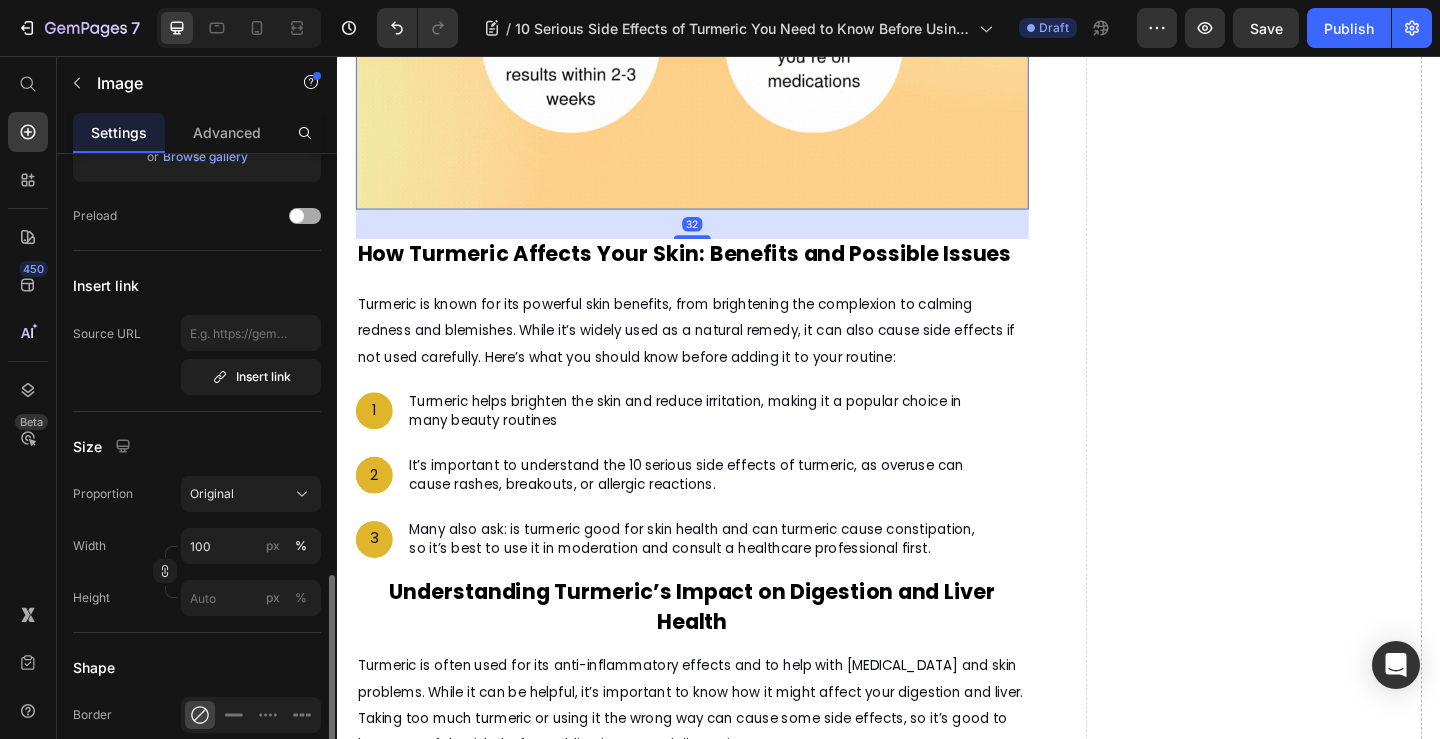 scroll, scrollTop: 500, scrollLeft: 0, axis: vertical 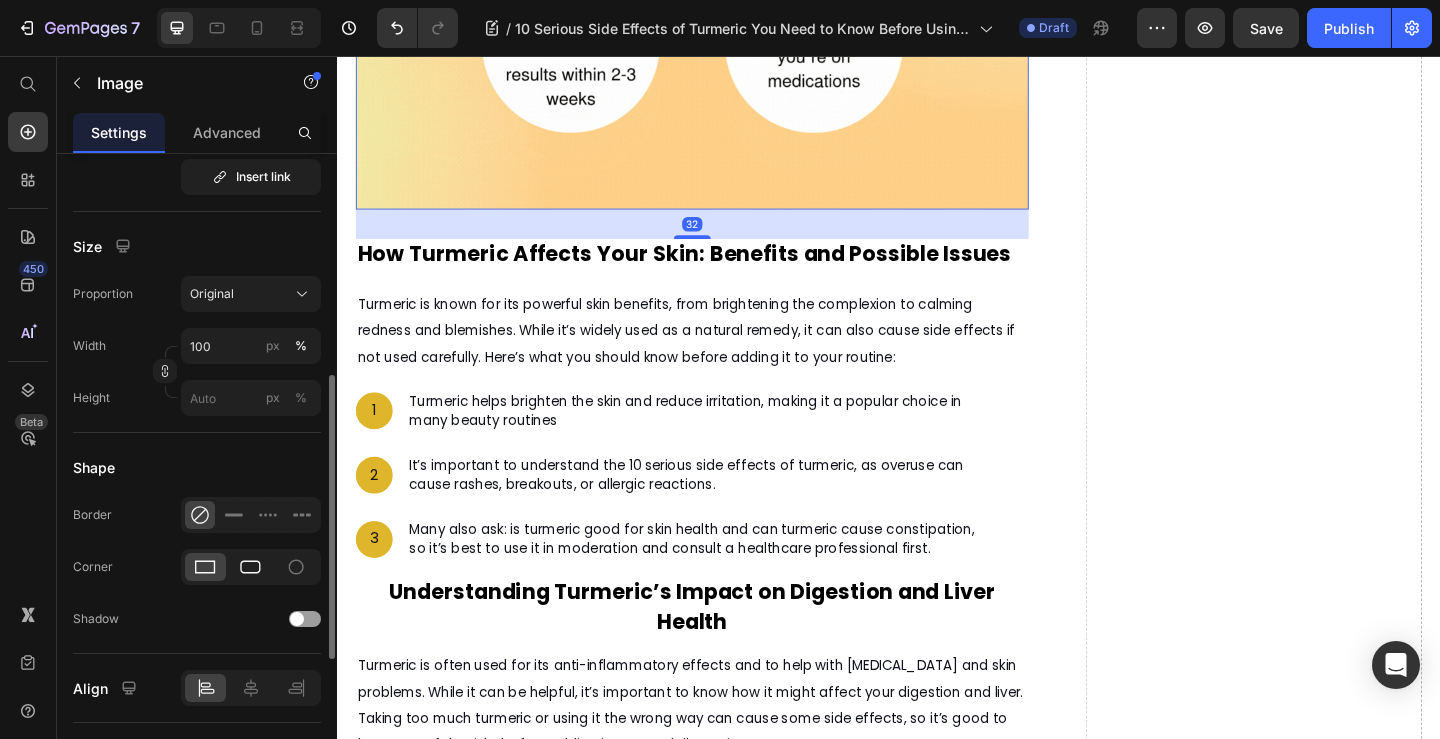 click 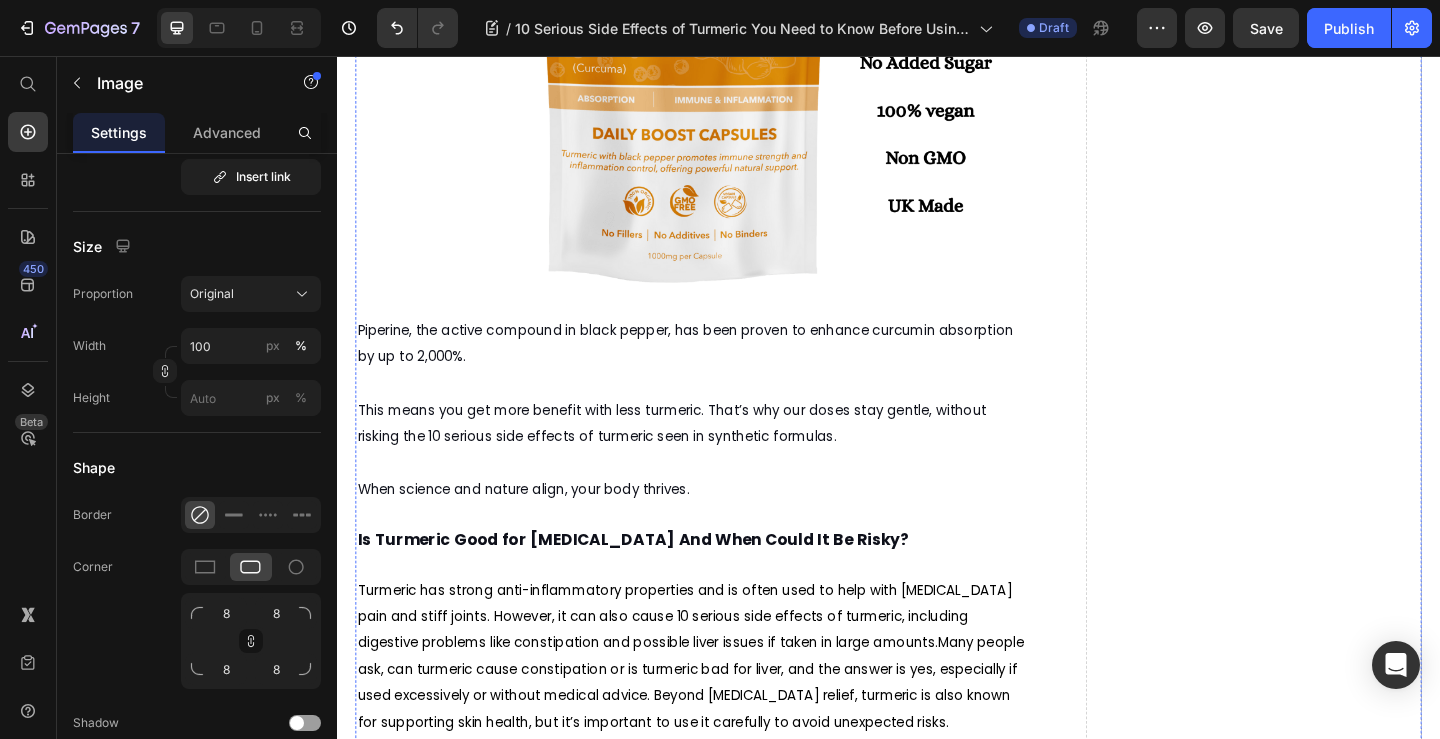scroll, scrollTop: 3683, scrollLeft: 0, axis: vertical 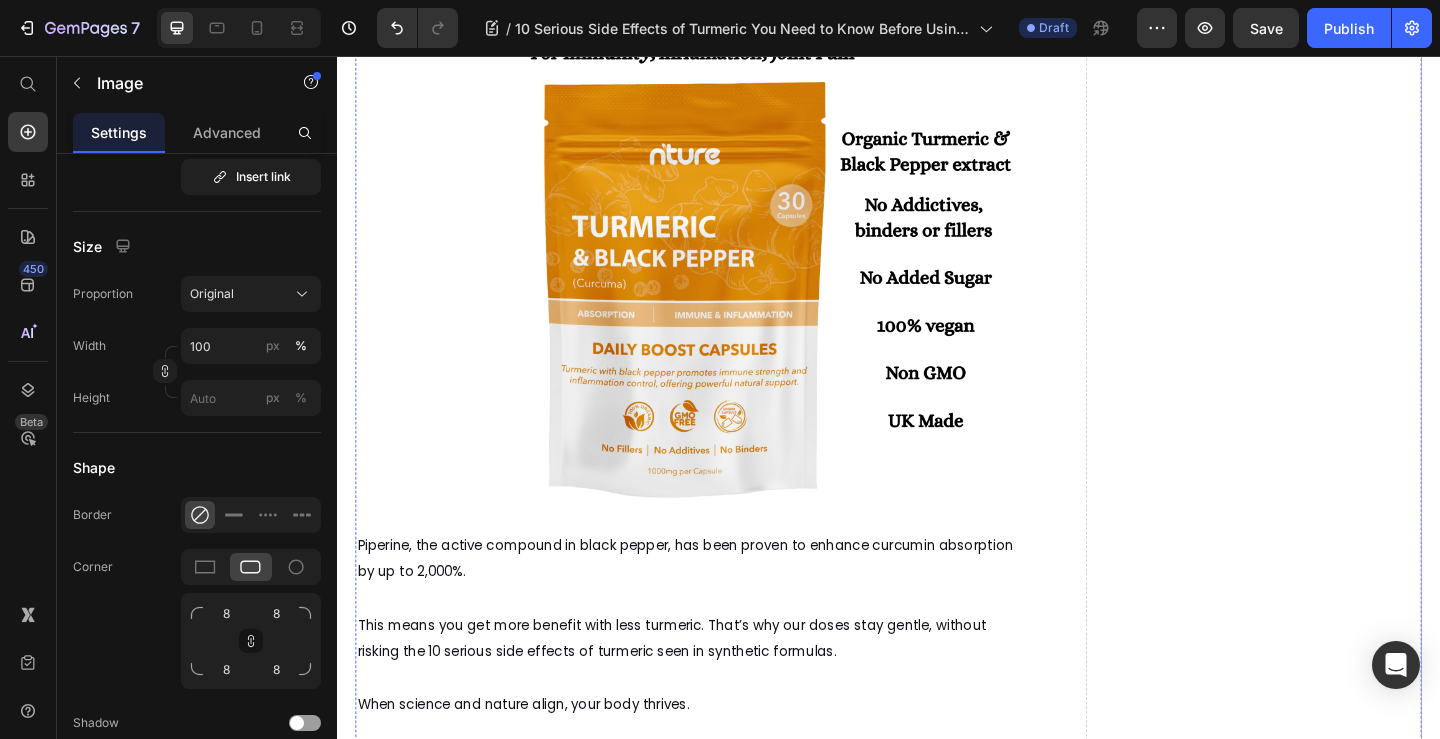 click at bounding box center (723, 240) 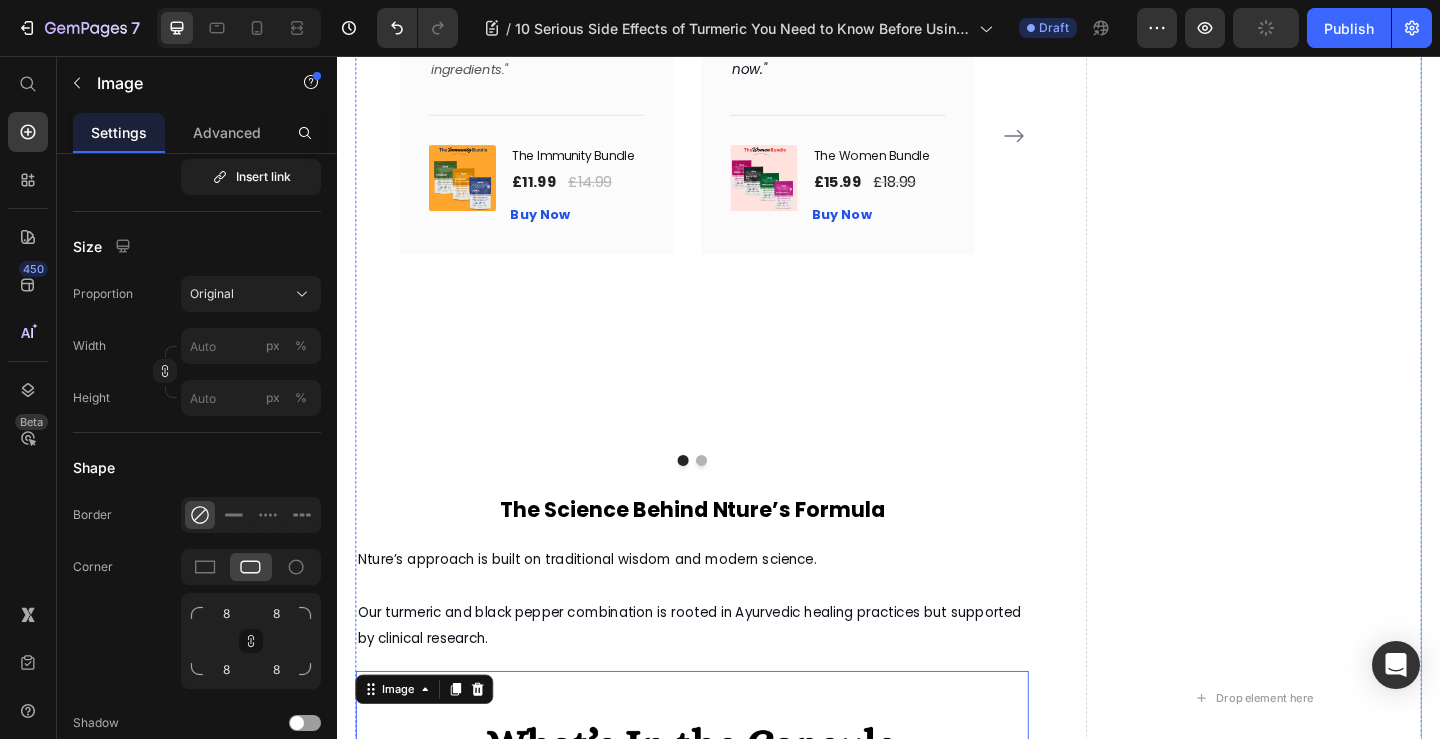 scroll, scrollTop: 2583, scrollLeft: 0, axis: vertical 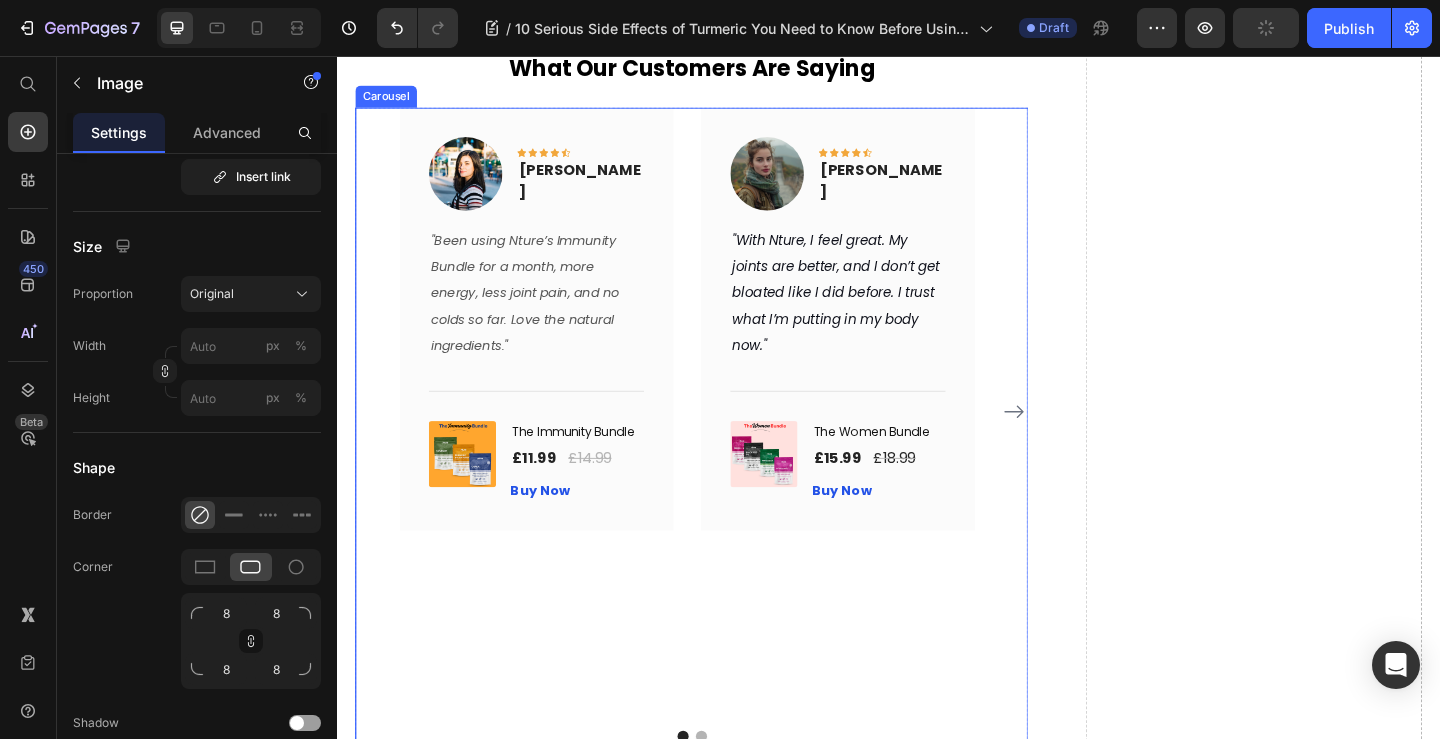 click on "Image
Icon
Icon
Icon
Icon
Icon Row Nita Patel  Text block Row "Been using Nture’s Immunity Bundle for a month, more energy, less joint pain, and no colds so far. Love the natural ingredients." Text block                Title Line (P) Images & Gallery The Immunity Bundle (P) Title £11.99 (P) Price £14.99 (P) Price Row Buy Now (P) Cart Button Product Row Image
Icon
Icon
Icon
Icon
Icon Row Amy Rowse Text block Row "With Nture, I feel great. My joints are better, and I don’t get bloated like I did before. I trust what I’m putting in my body now." Text block                Title Line (P) Images & Gallery The Women Bundle (P) Title £15.99 (P) Price £18.99 (P) Price Row Buy Now (P) Cart Button Product Row Image
Icon
Icon
Icon
Icon
Icon Row Timothy Joseph" at bounding box center (723, 443) 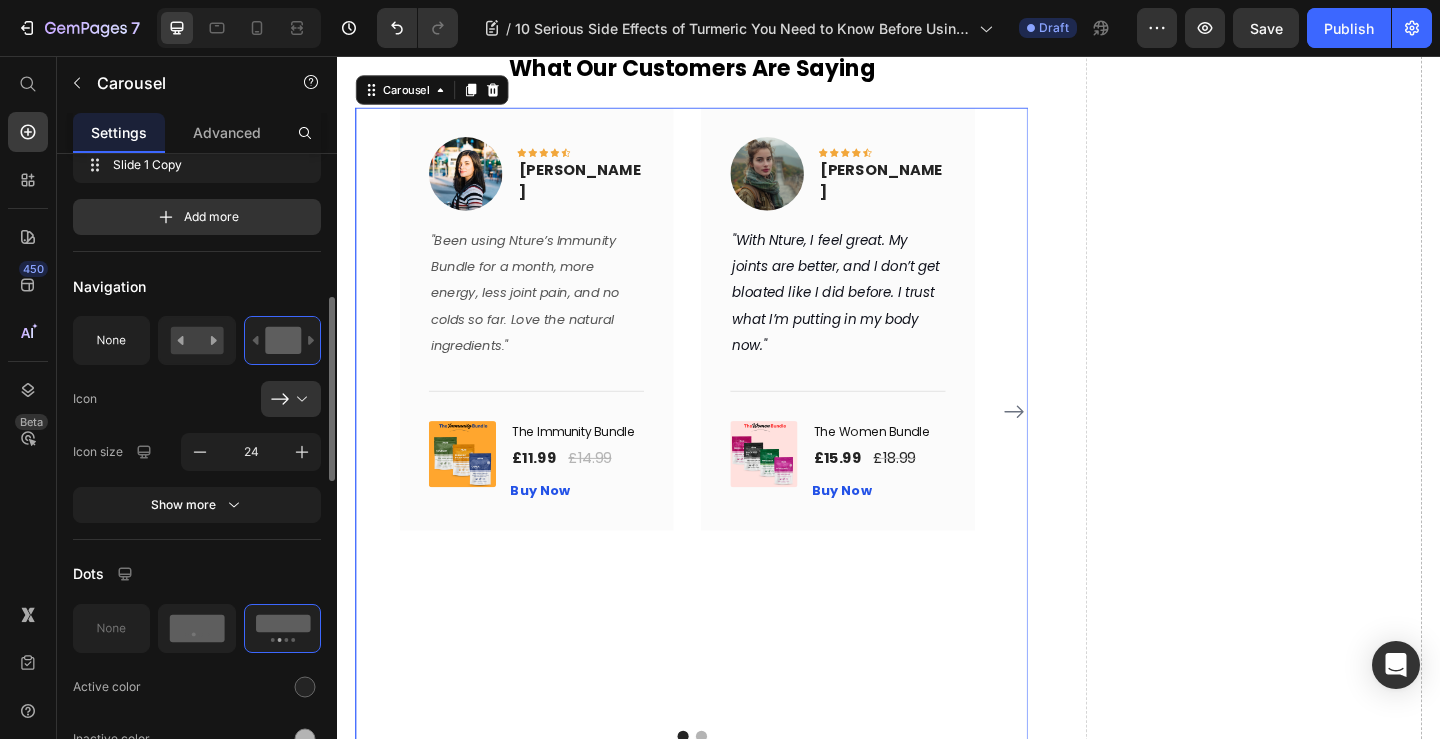 scroll, scrollTop: 600, scrollLeft: 0, axis: vertical 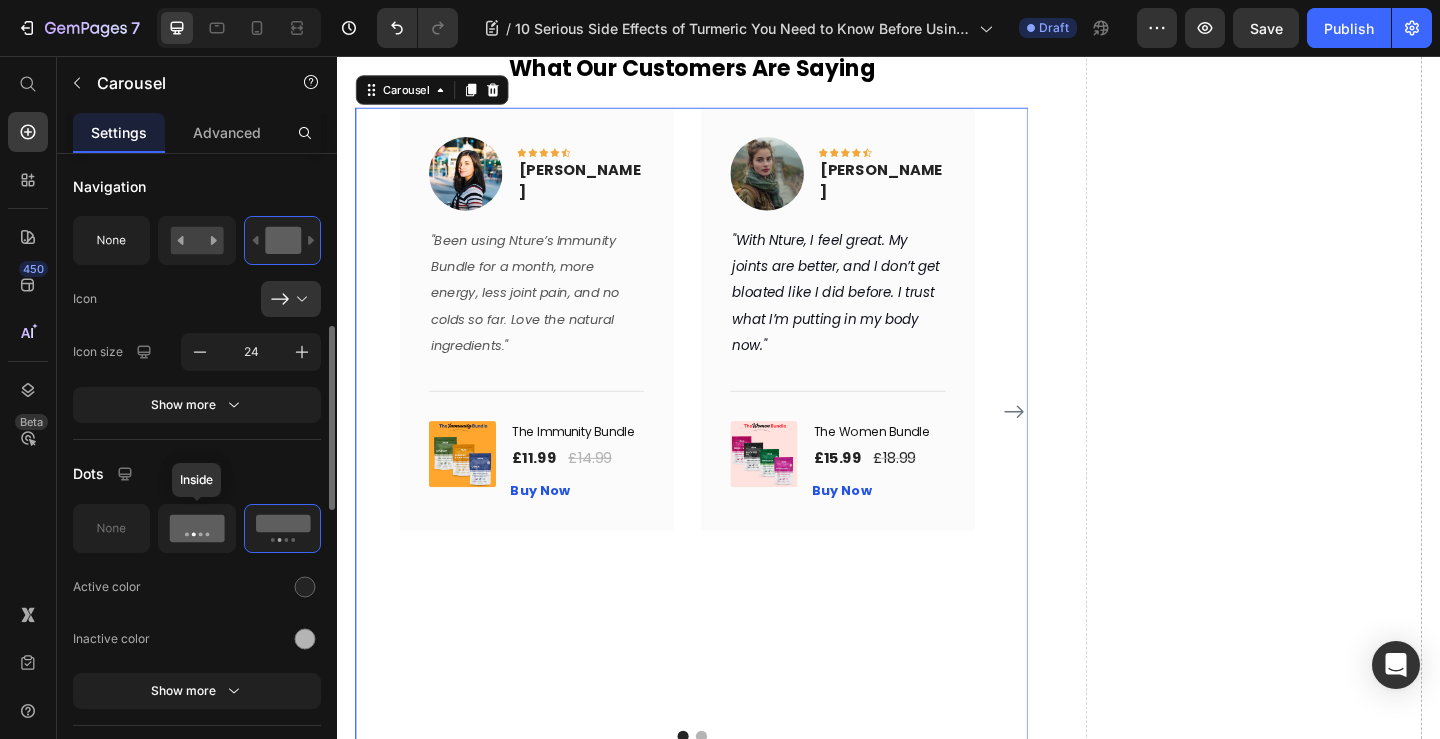 click 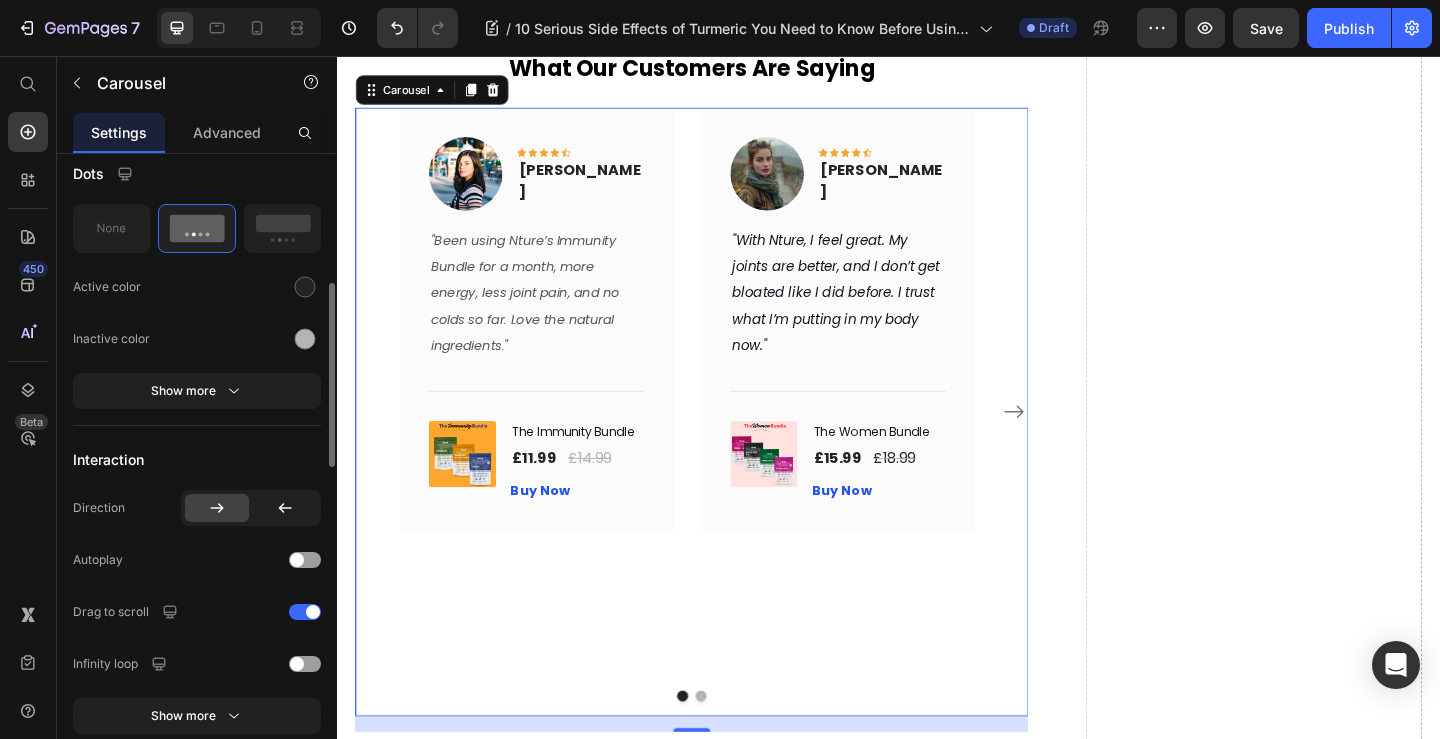 scroll, scrollTop: 800, scrollLeft: 0, axis: vertical 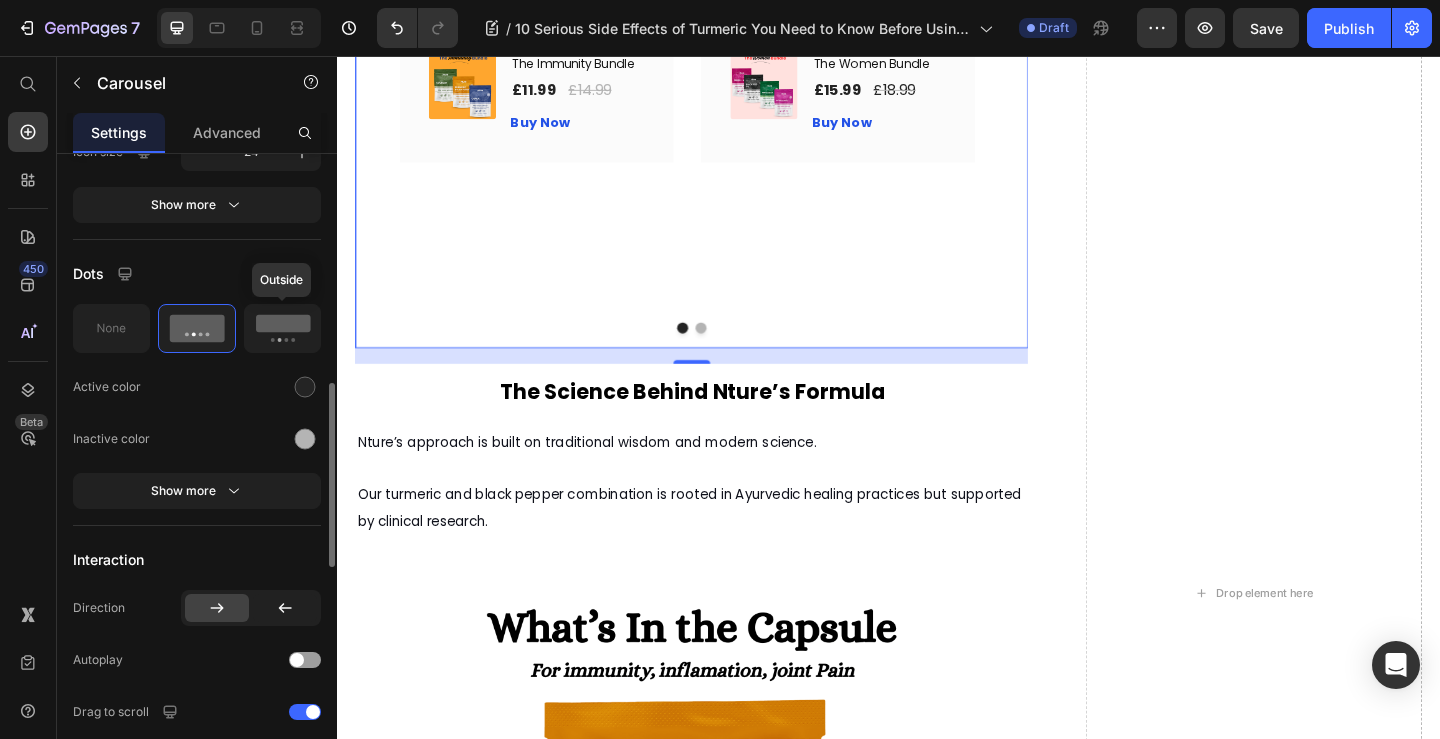 click 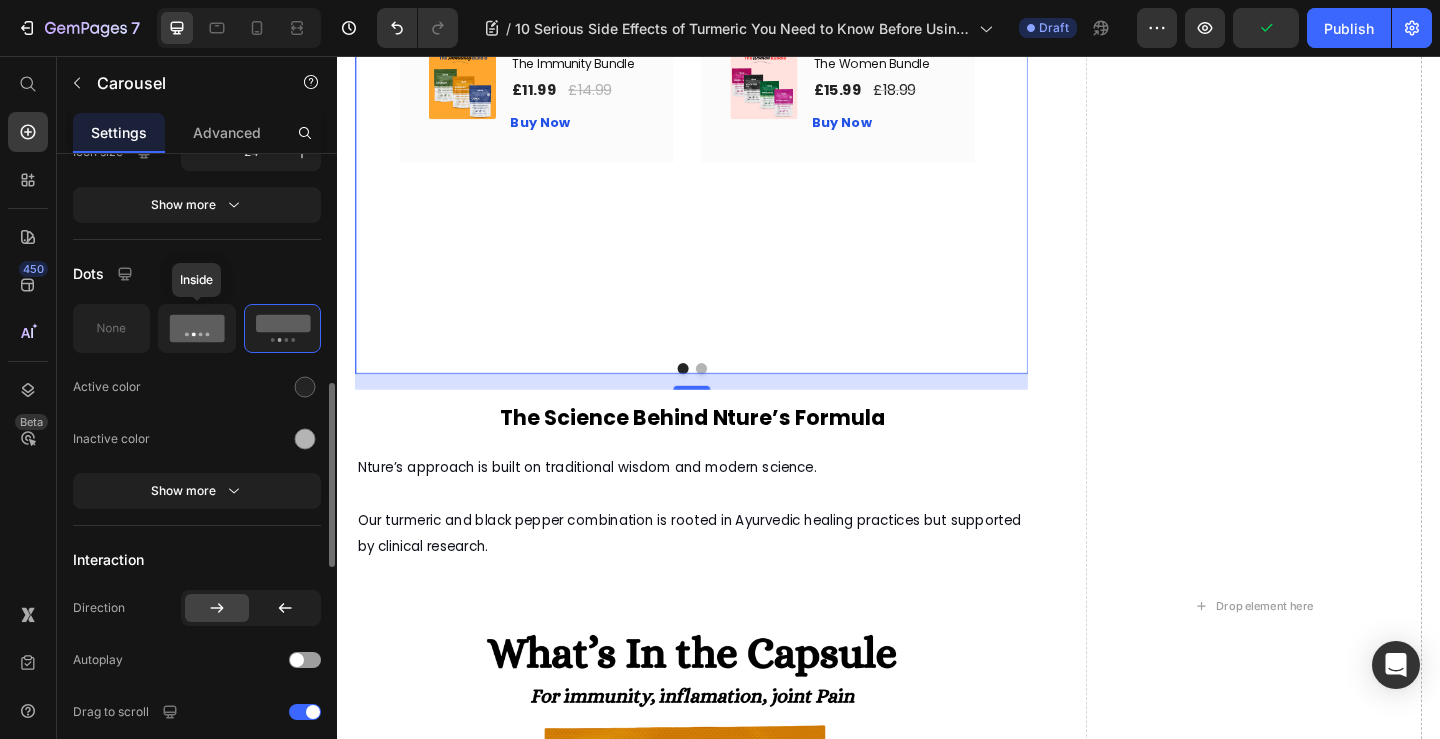 click 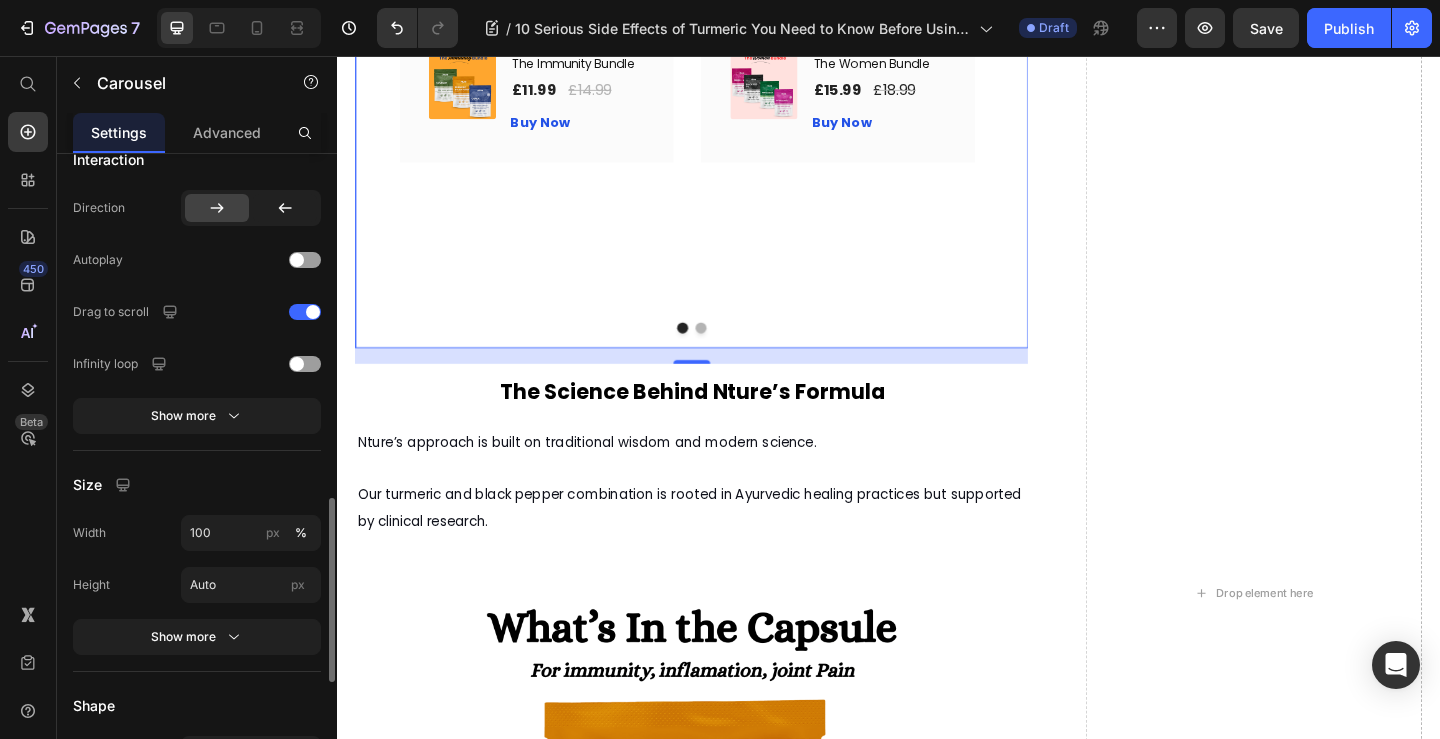 scroll, scrollTop: 1594, scrollLeft: 0, axis: vertical 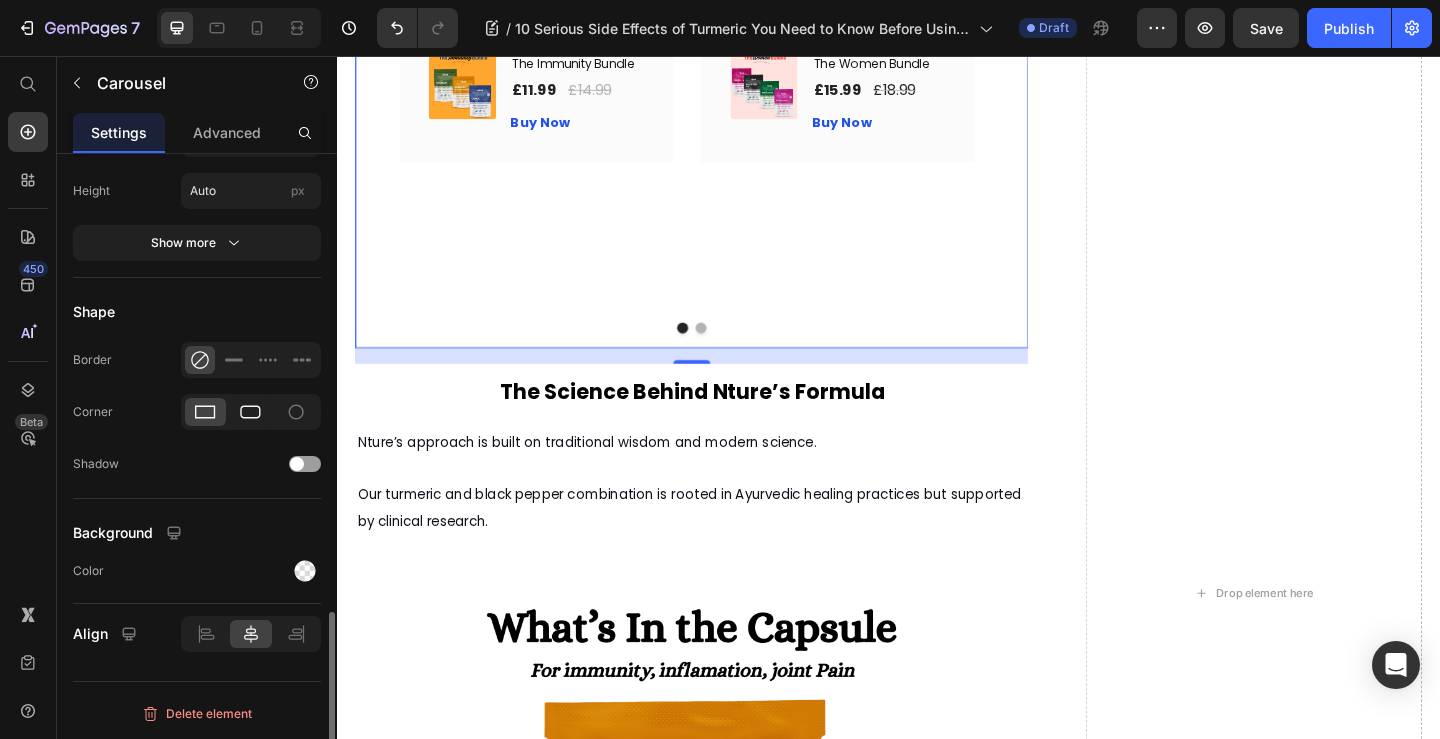 drag, startPoint x: 249, startPoint y: 411, endPoint x: 246, endPoint y: 466, distance: 55.081757 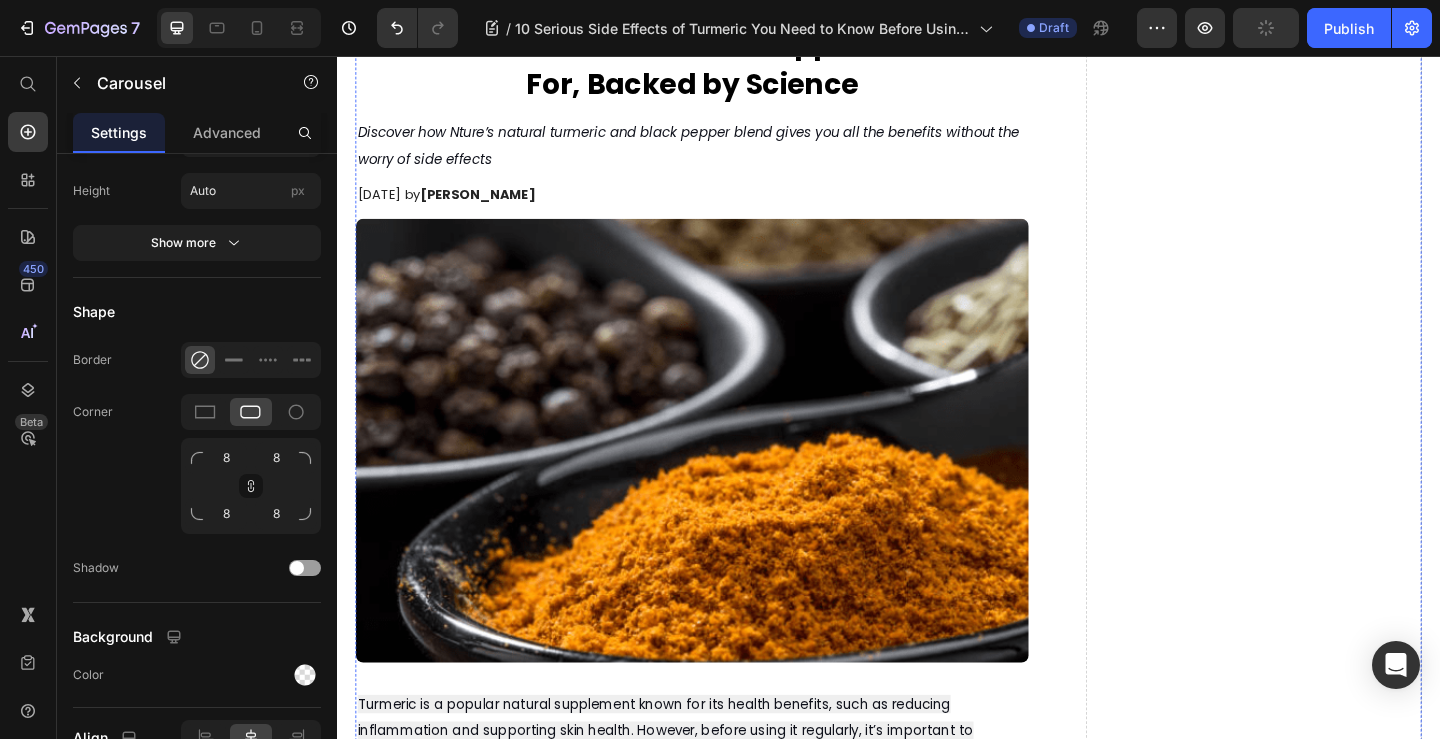 scroll, scrollTop: 83, scrollLeft: 0, axis: vertical 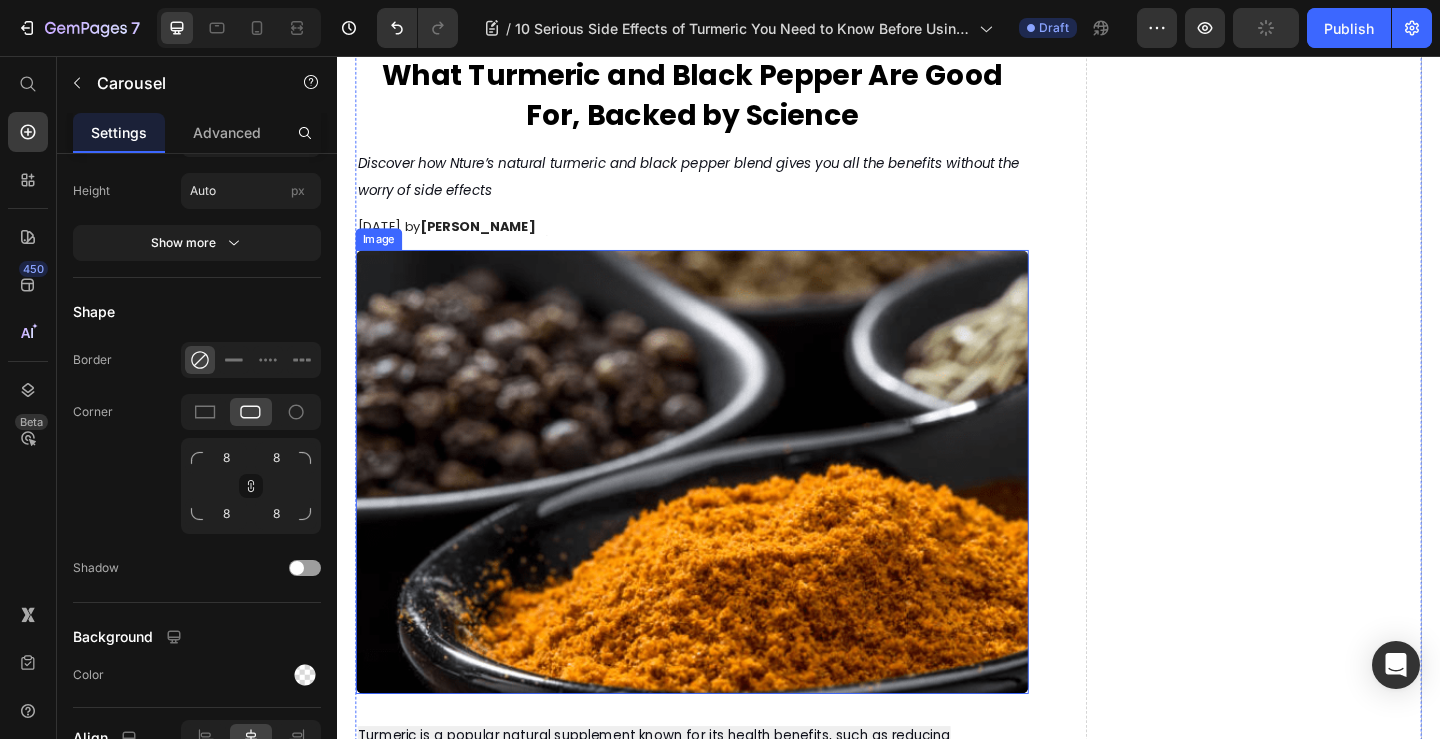 click at bounding box center [723, 509] 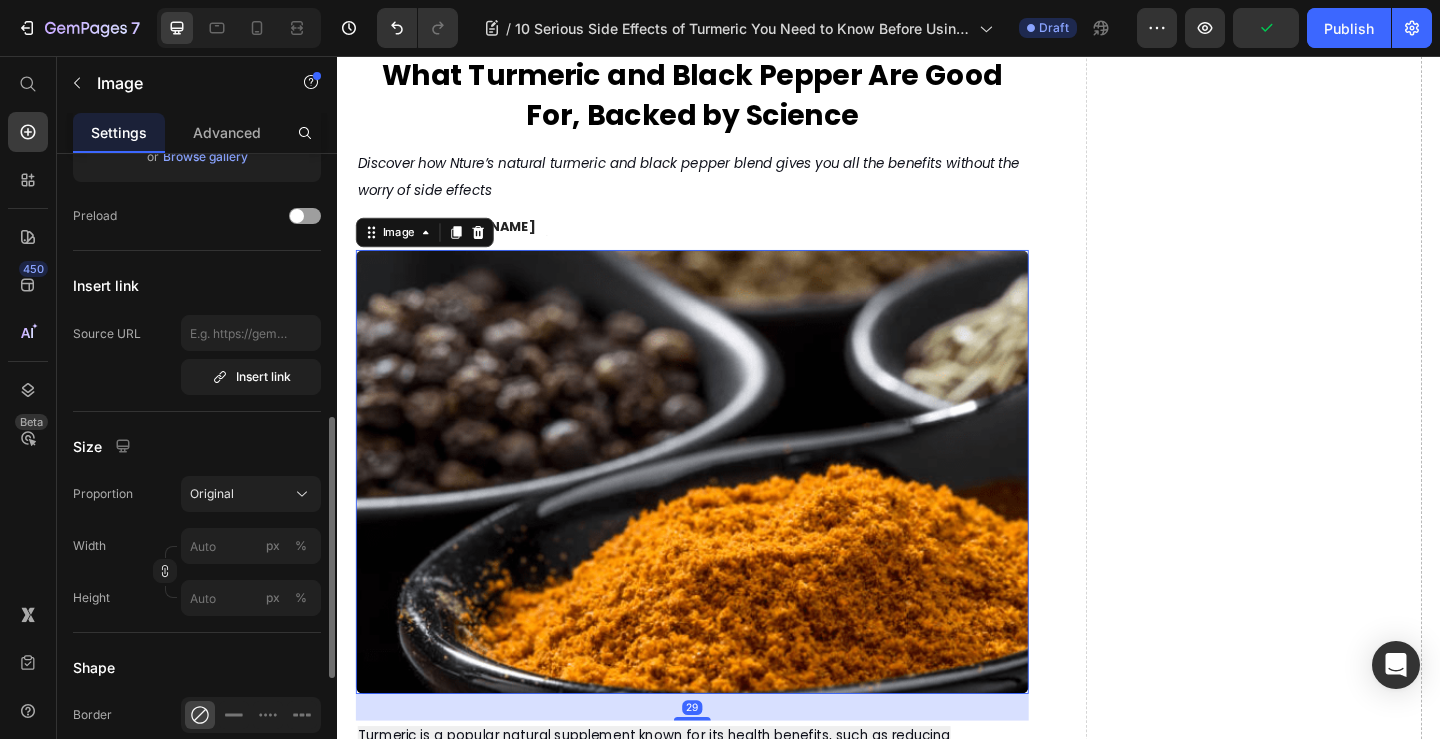 scroll, scrollTop: 500, scrollLeft: 0, axis: vertical 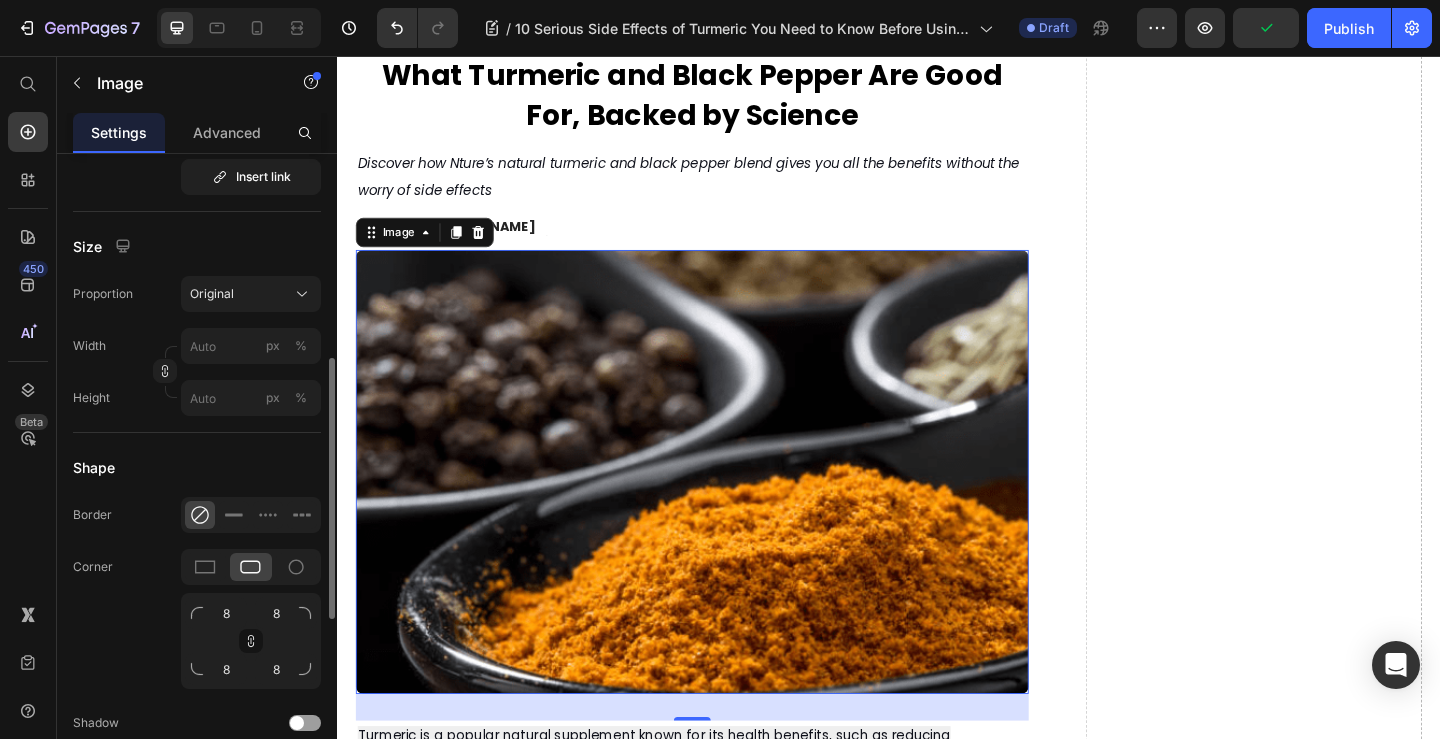 click 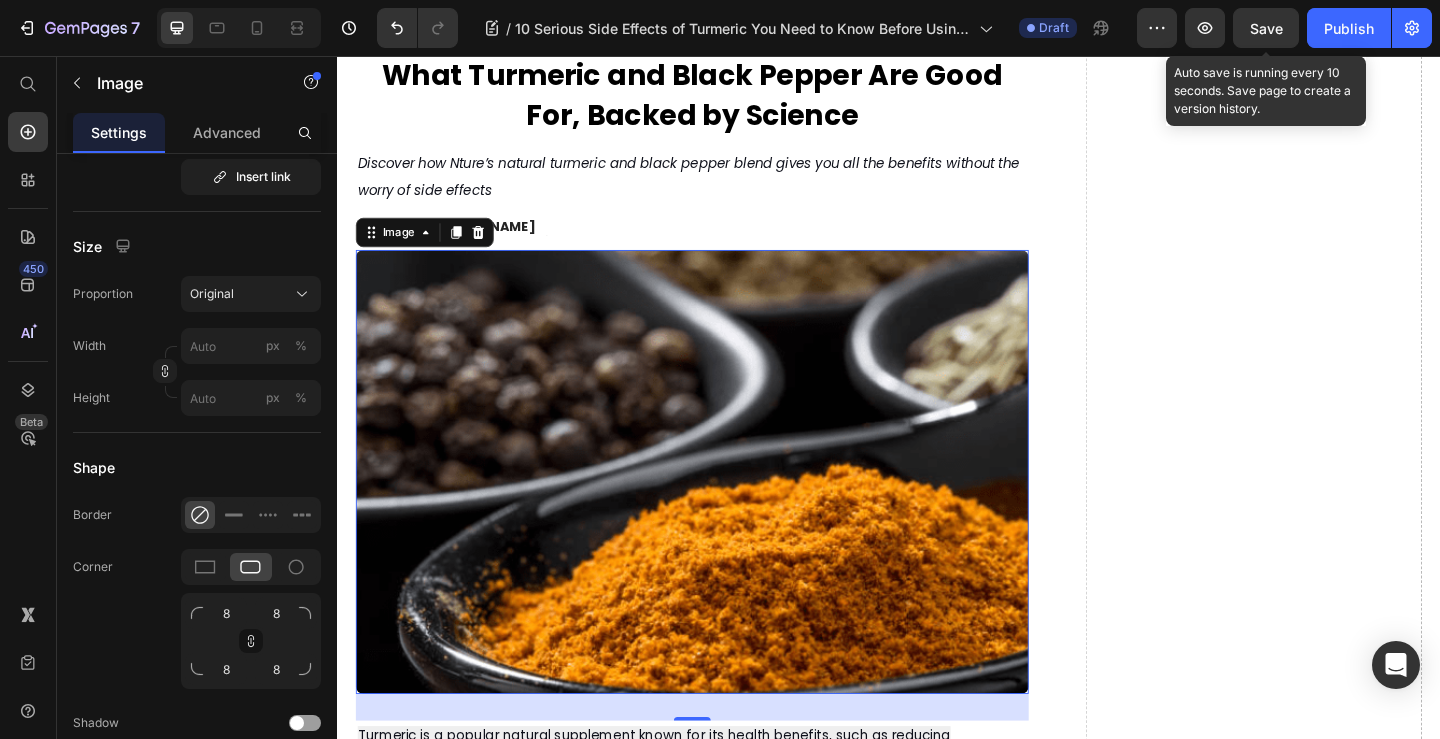 click on "Save" at bounding box center (1266, 28) 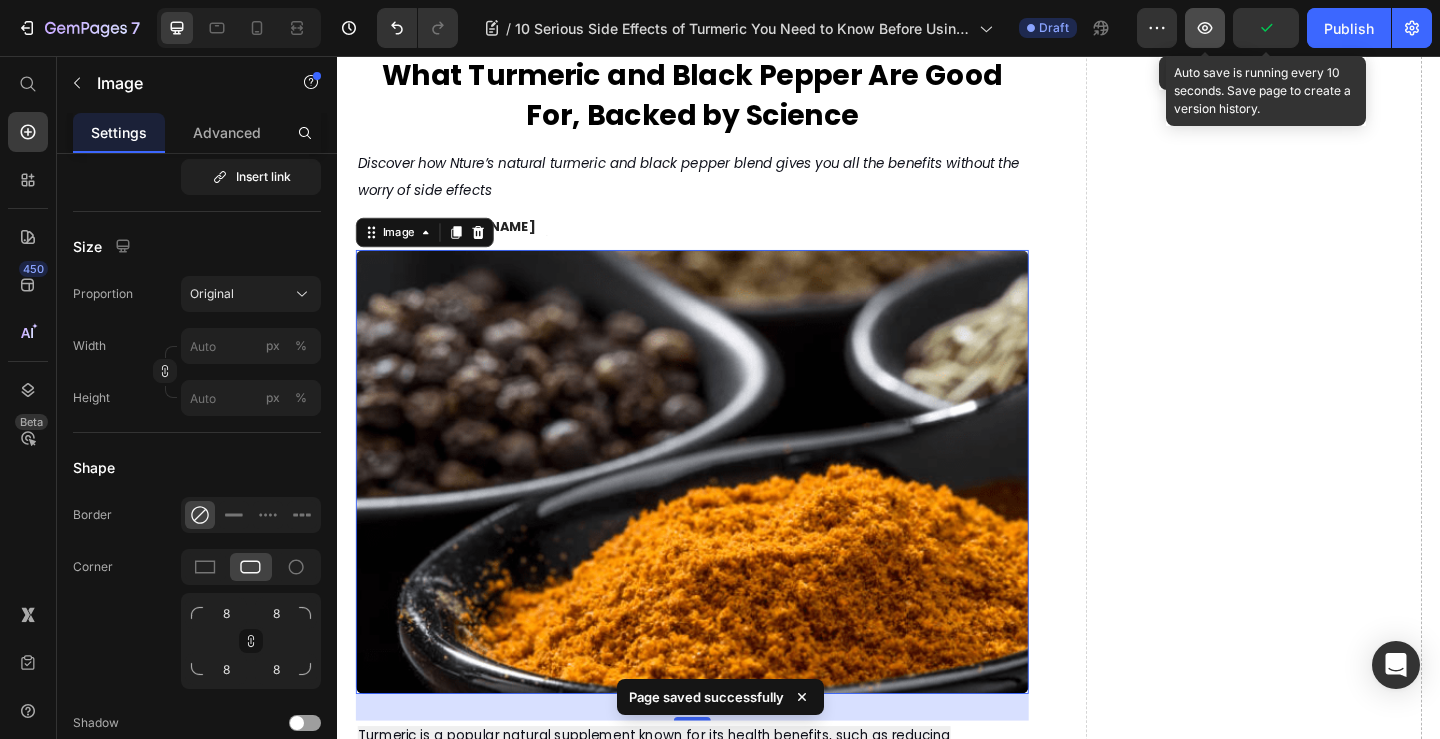 click 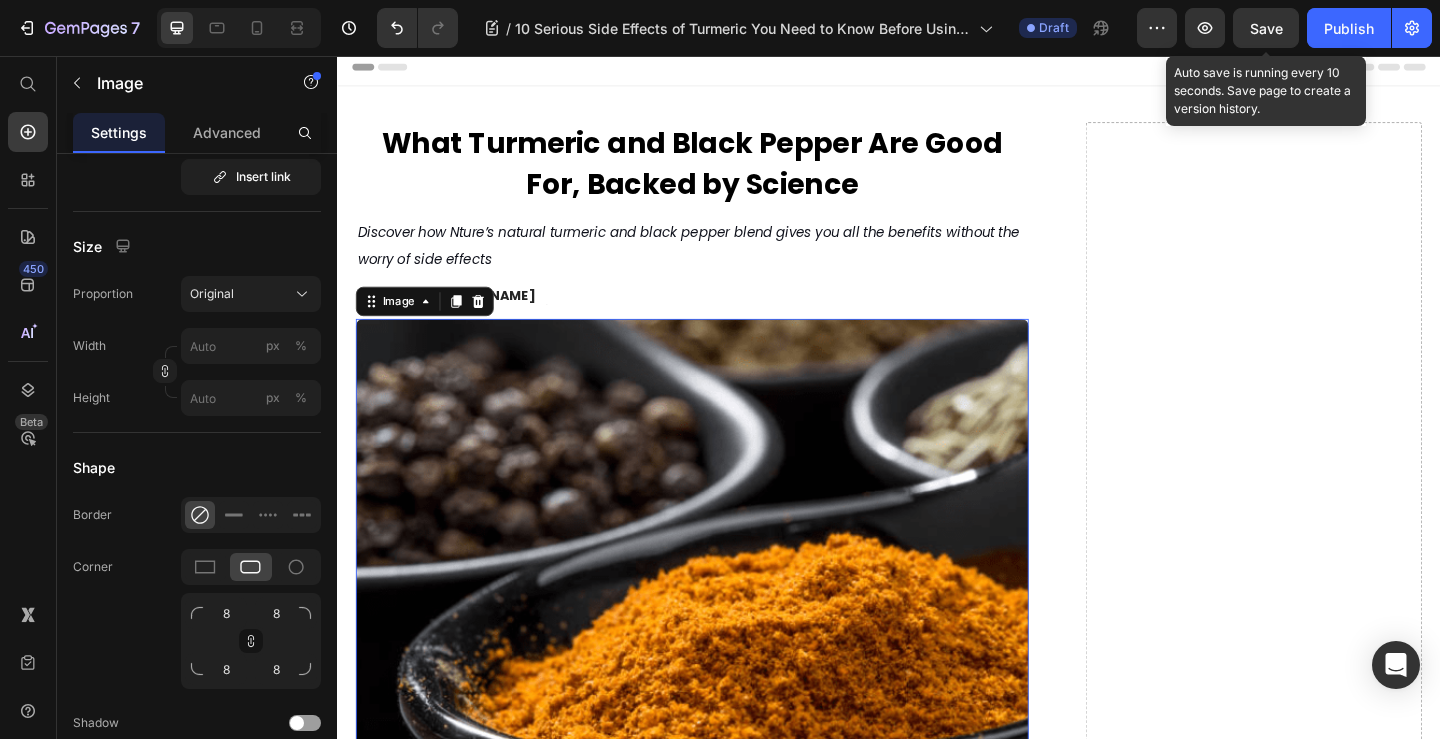 scroll, scrollTop: 0, scrollLeft: 0, axis: both 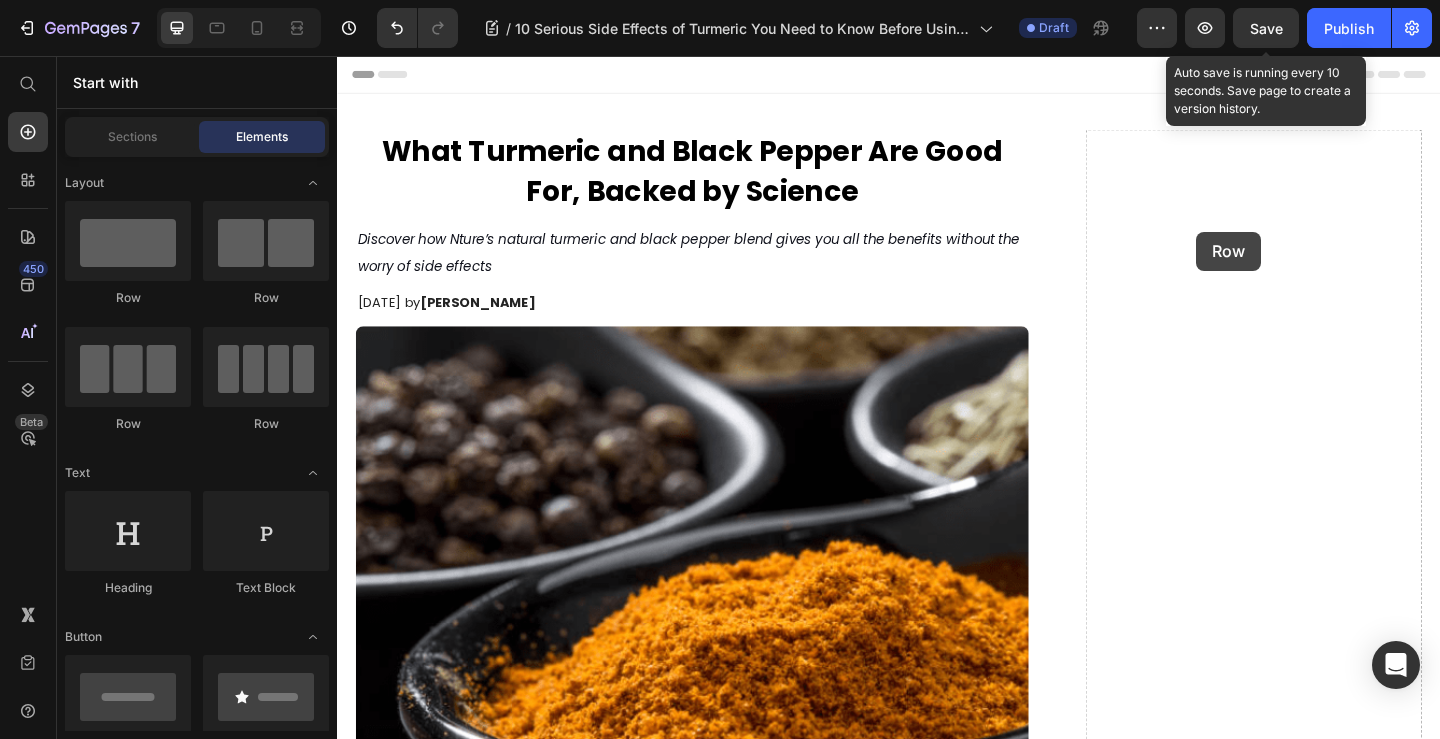 click on "Drop element here" at bounding box center [1334, 3624] 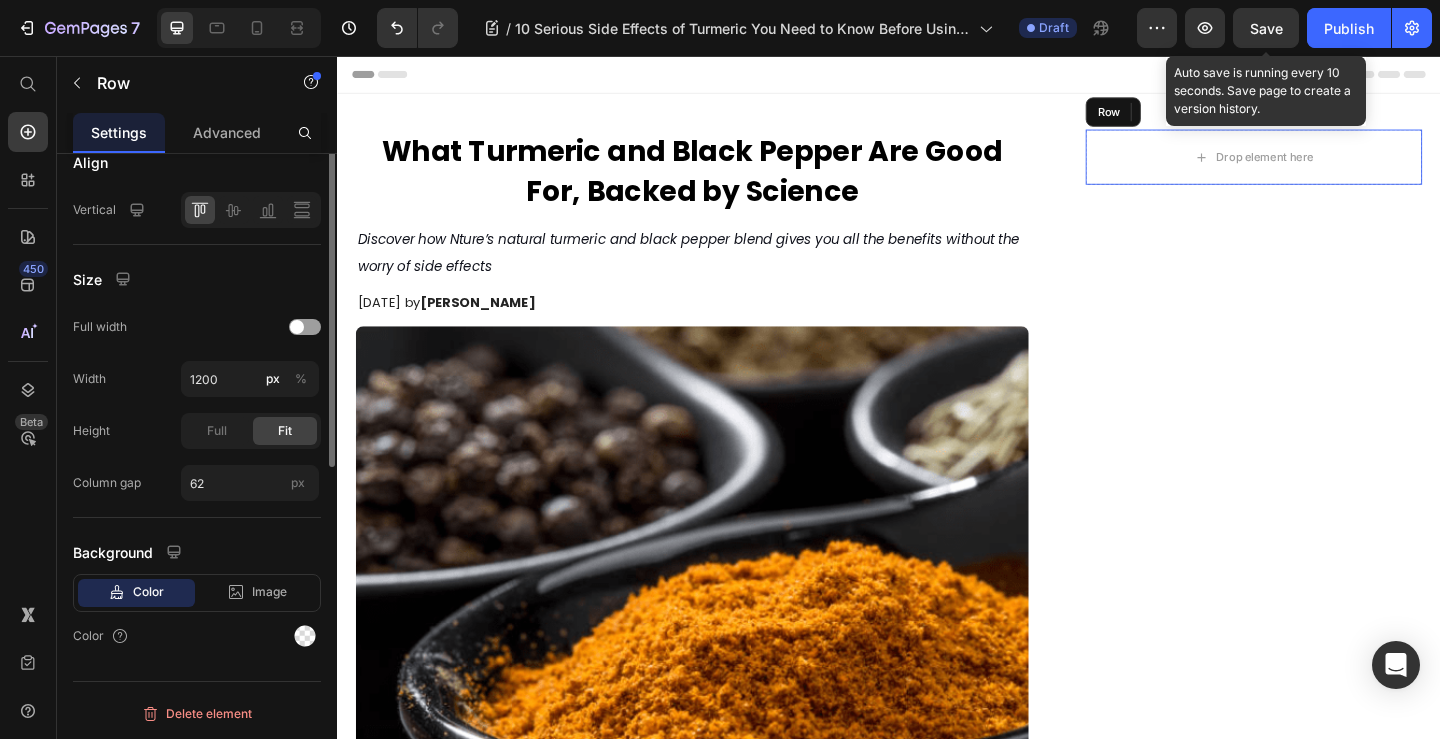 scroll, scrollTop: 0, scrollLeft: 0, axis: both 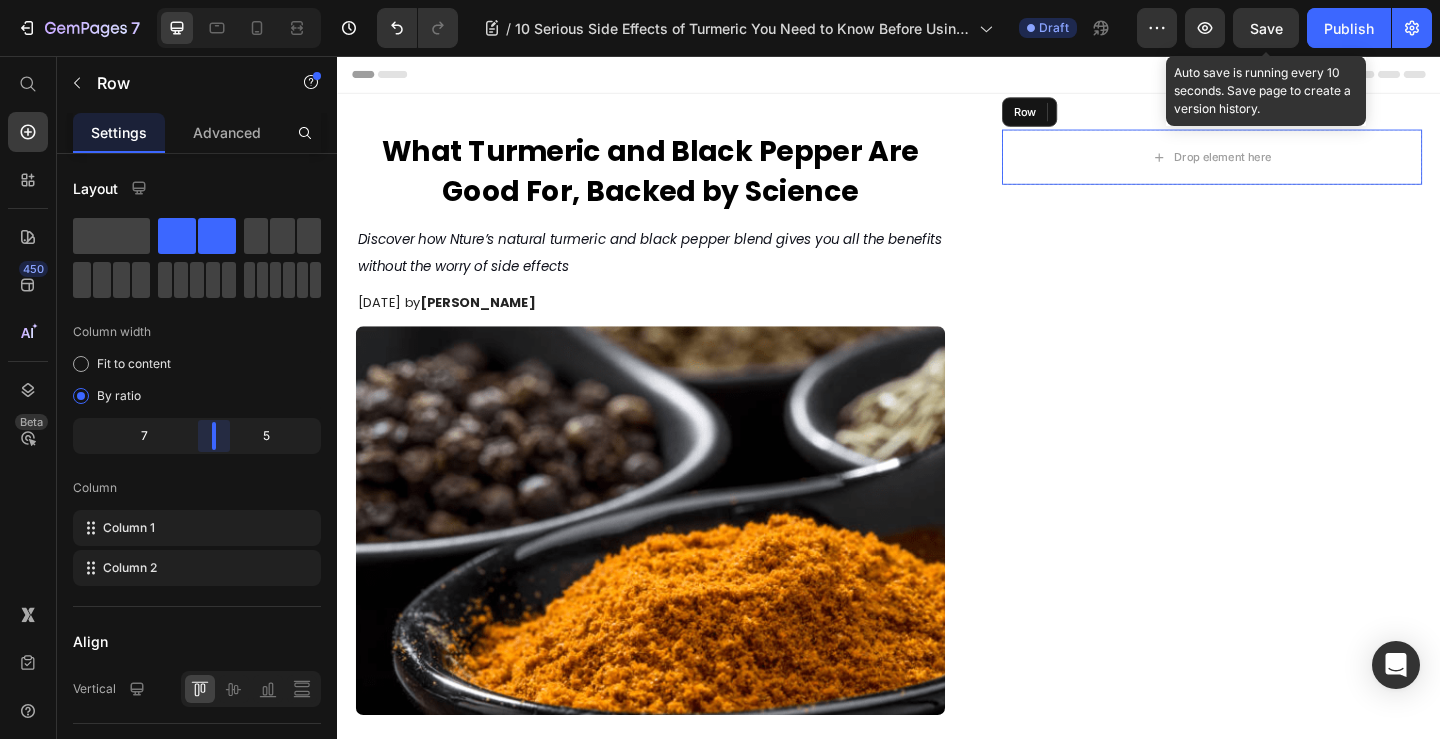 drag, startPoint x: 232, startPoint y: 439, endPoint x: 217, endPoint y: 441, distance: 15.132746 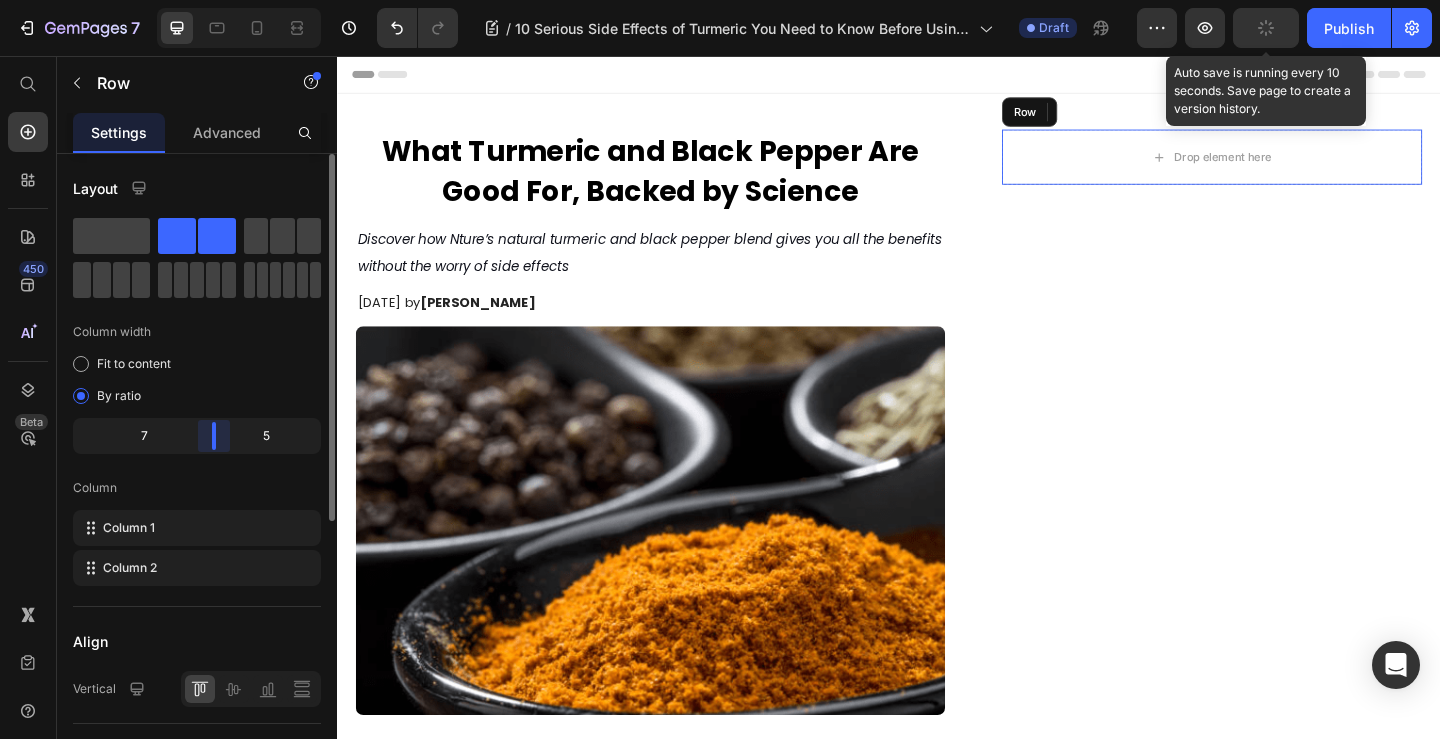 drag, startPoint x: 218, startPoint y: 432, endPoint x: 250, endPoint y: 432, distance: 32 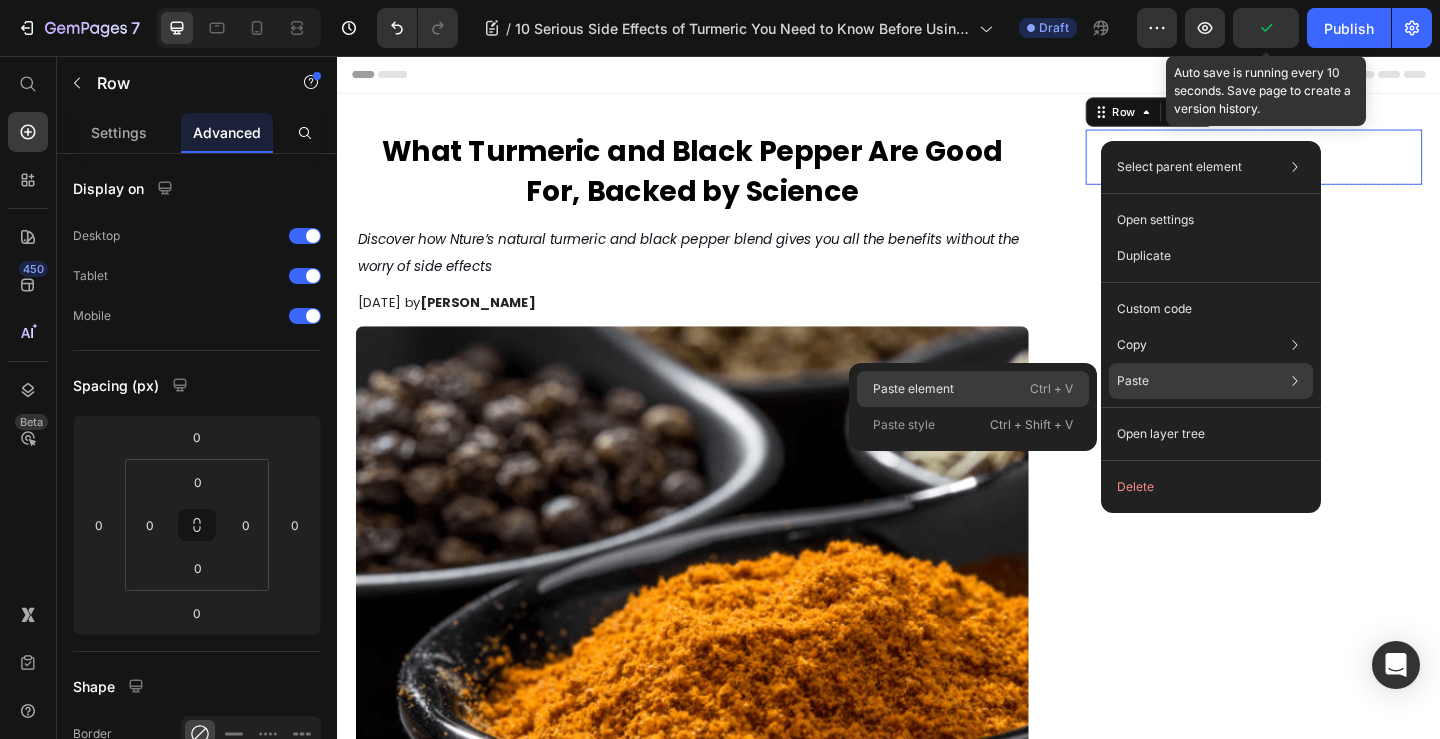 click on "Paste element  Ctrl + V" 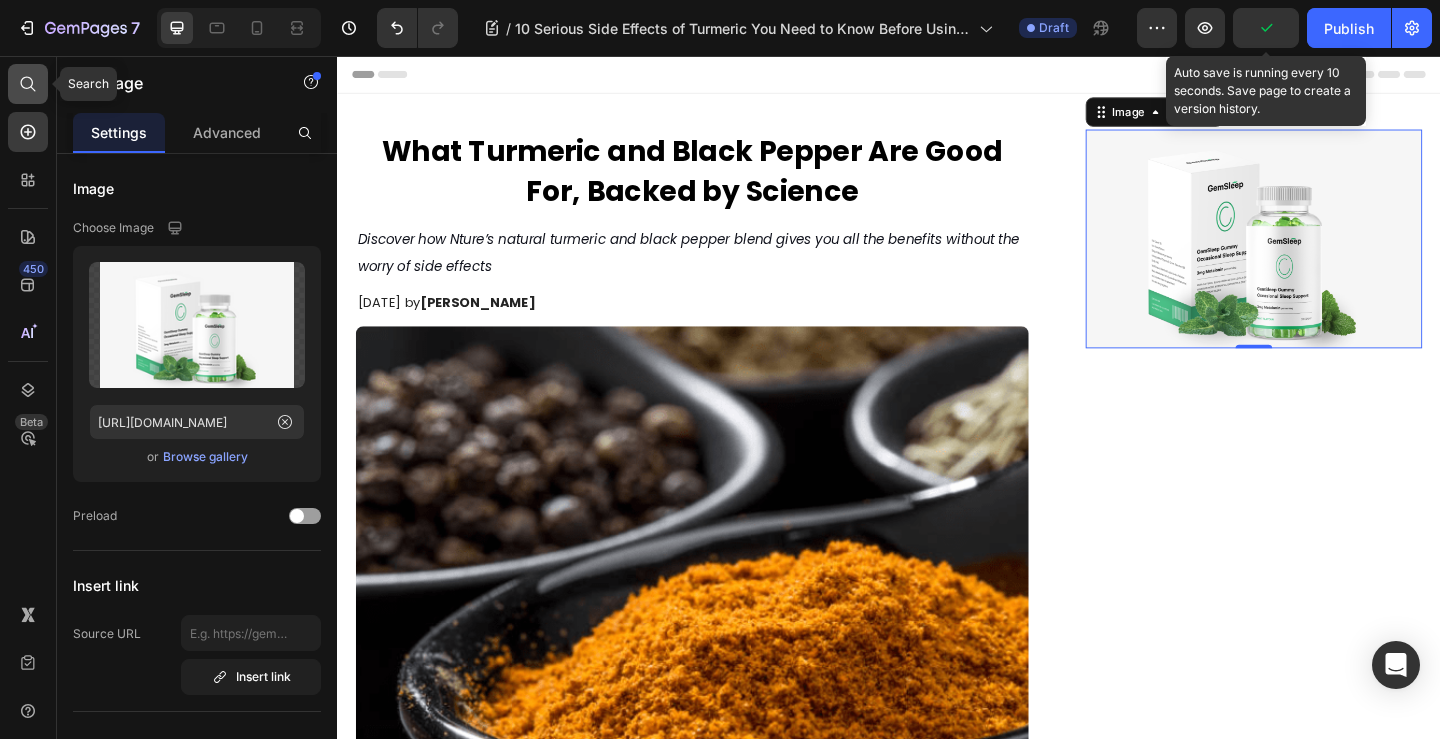 click 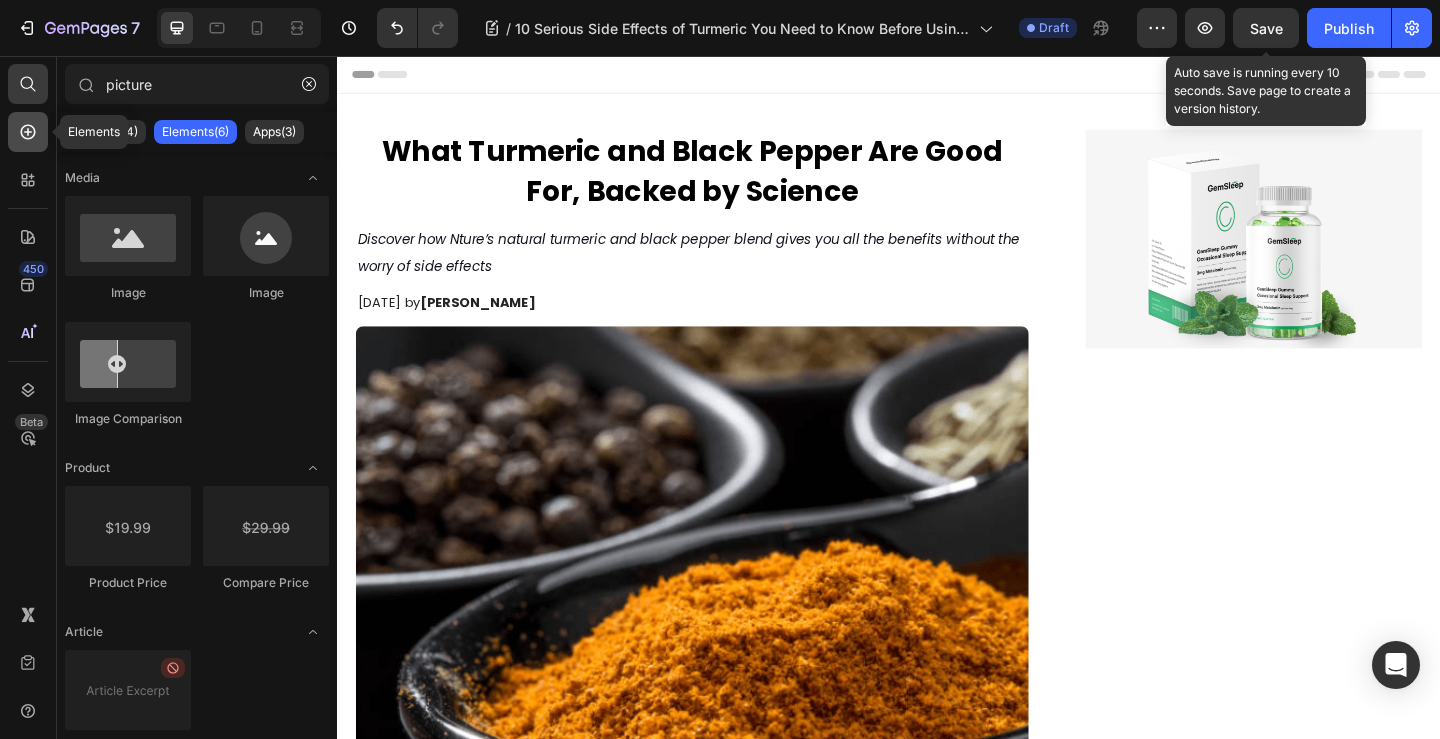 click 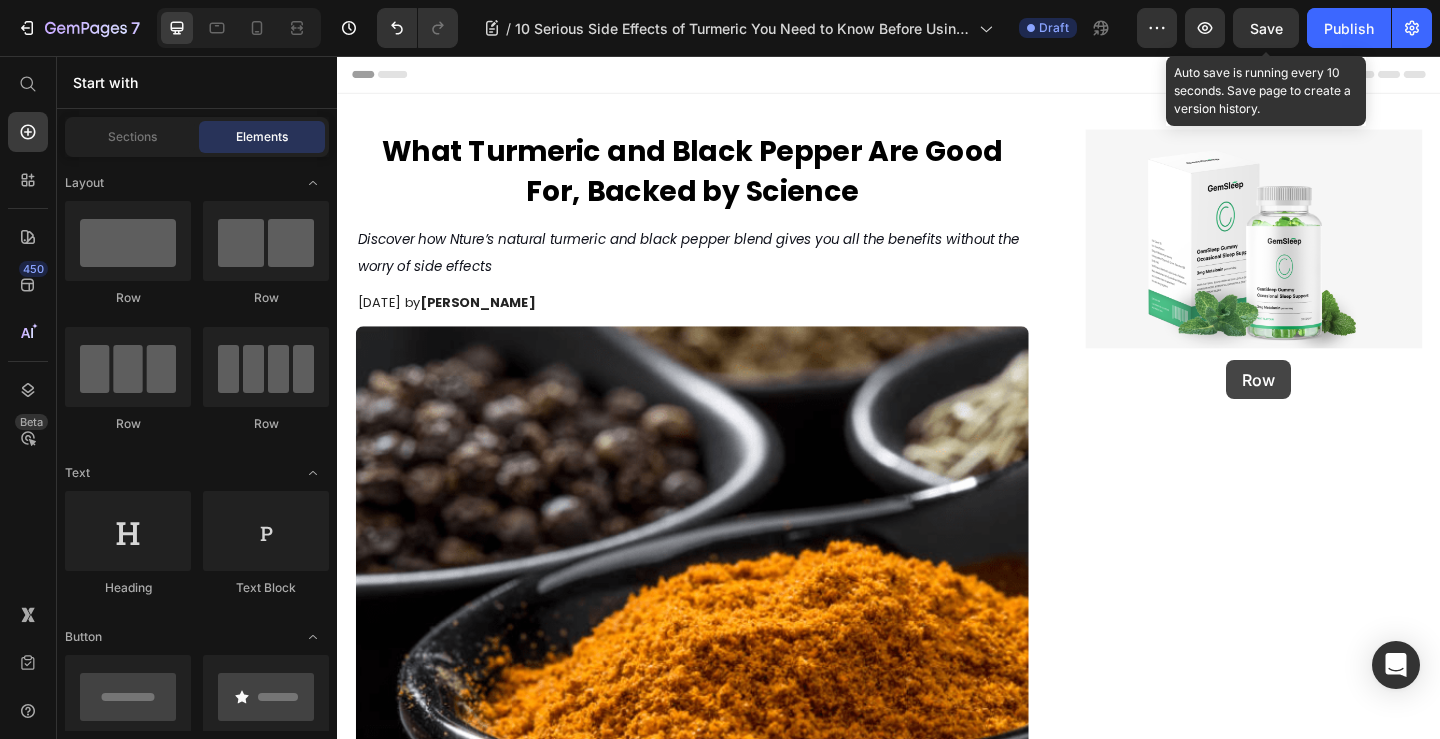 drag, startPoint x: 466, startPoint y: 306, endPoint x: 1304, endPoint y: 387, distance: 841.9056 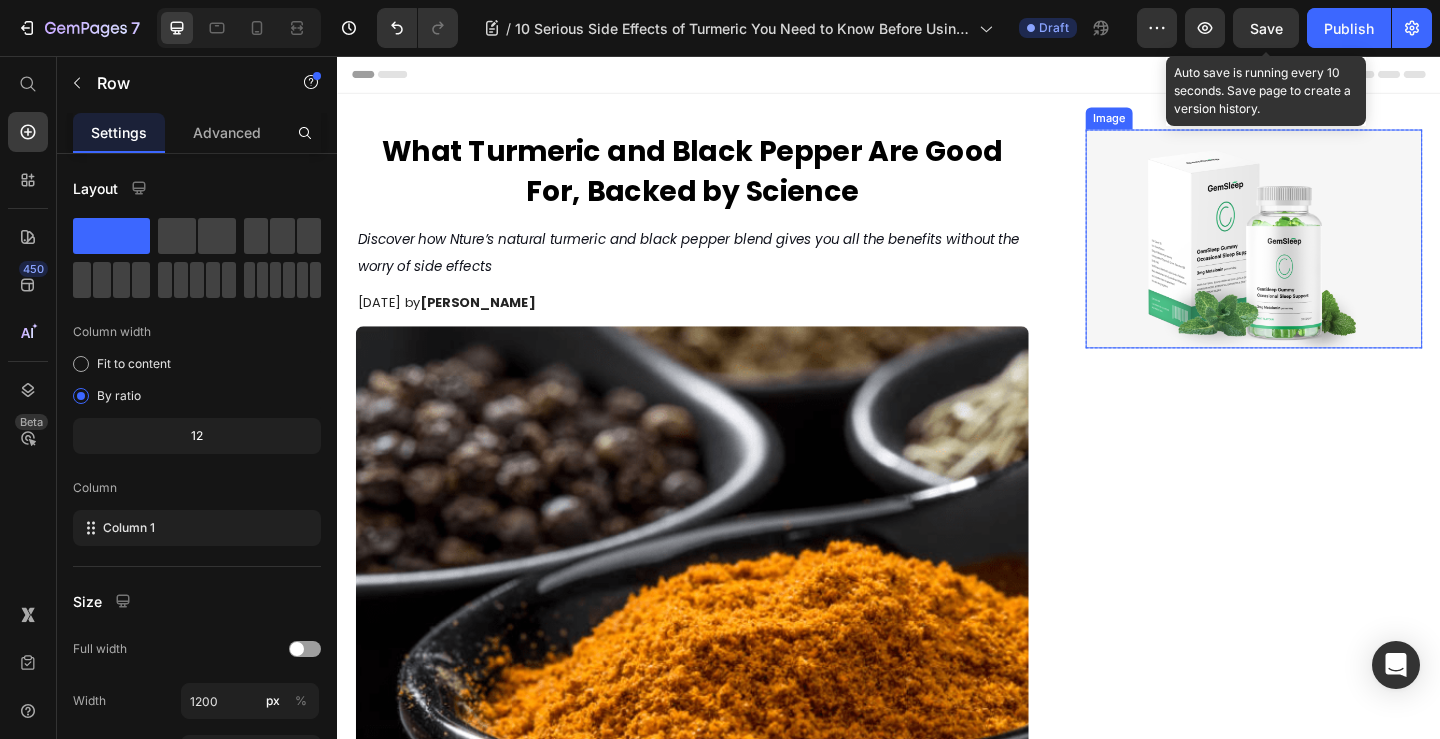 click at bounding box center [1334, 255] 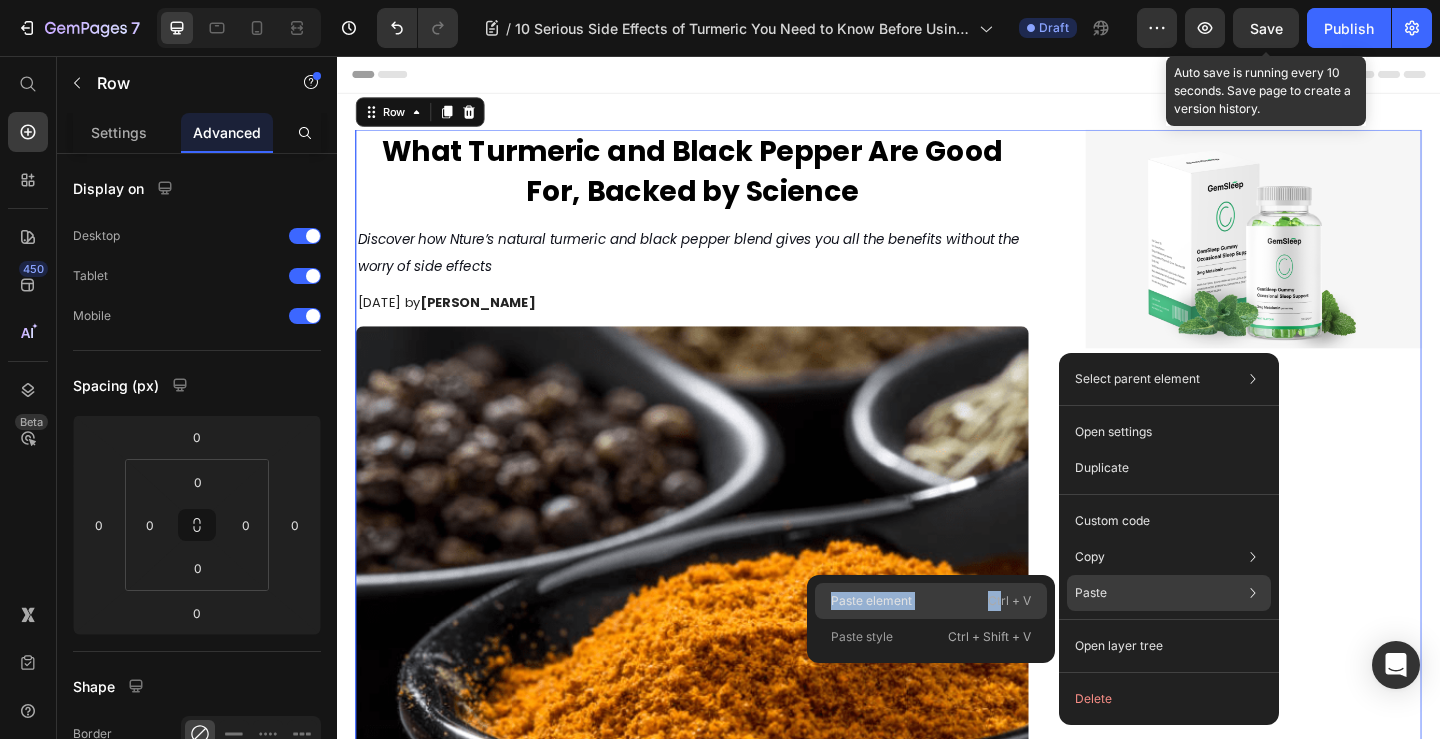 drag, startPoint x: 1106, startPoint y: 600, endPoint x: 1001, endPoint y: 602, distance: 105.01904 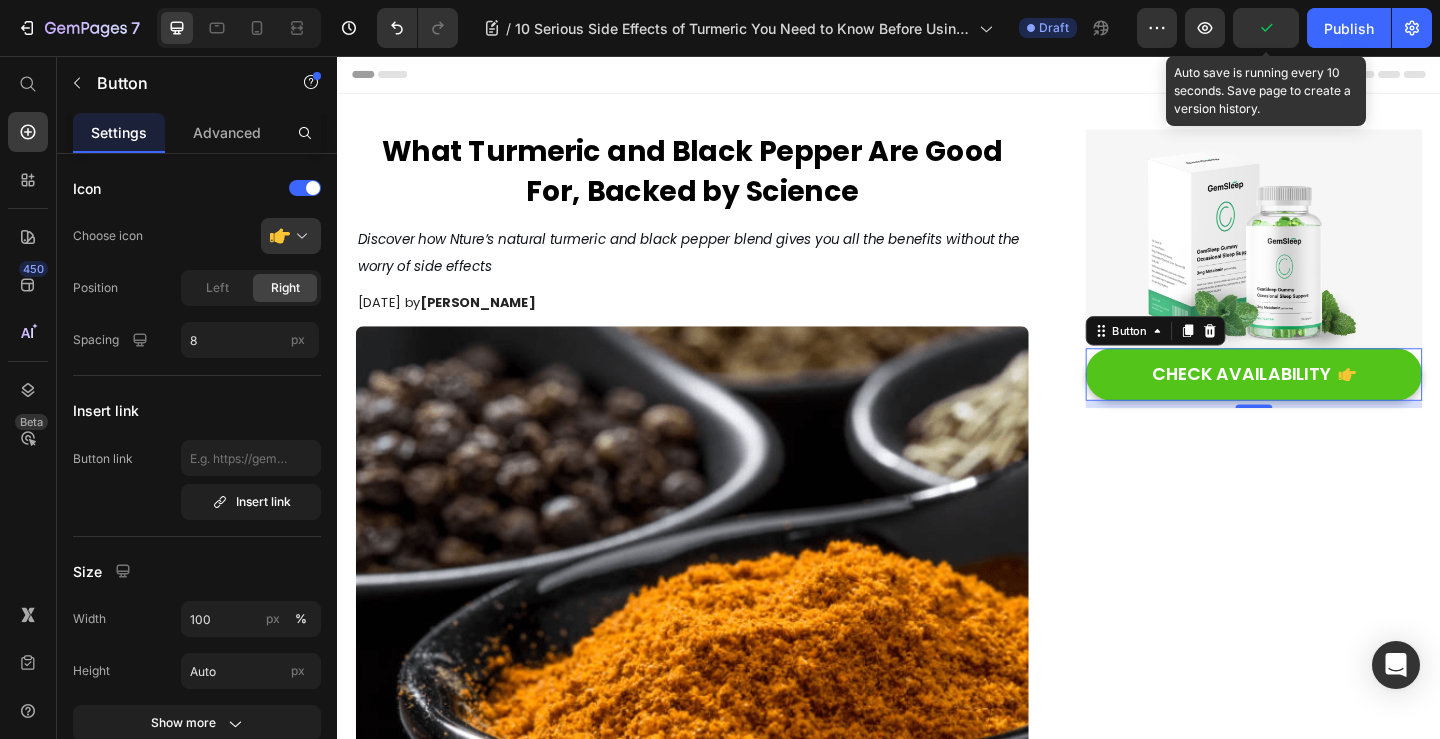 click on "CHECK AVAILABILITY" at bounding box center [1334, 402] 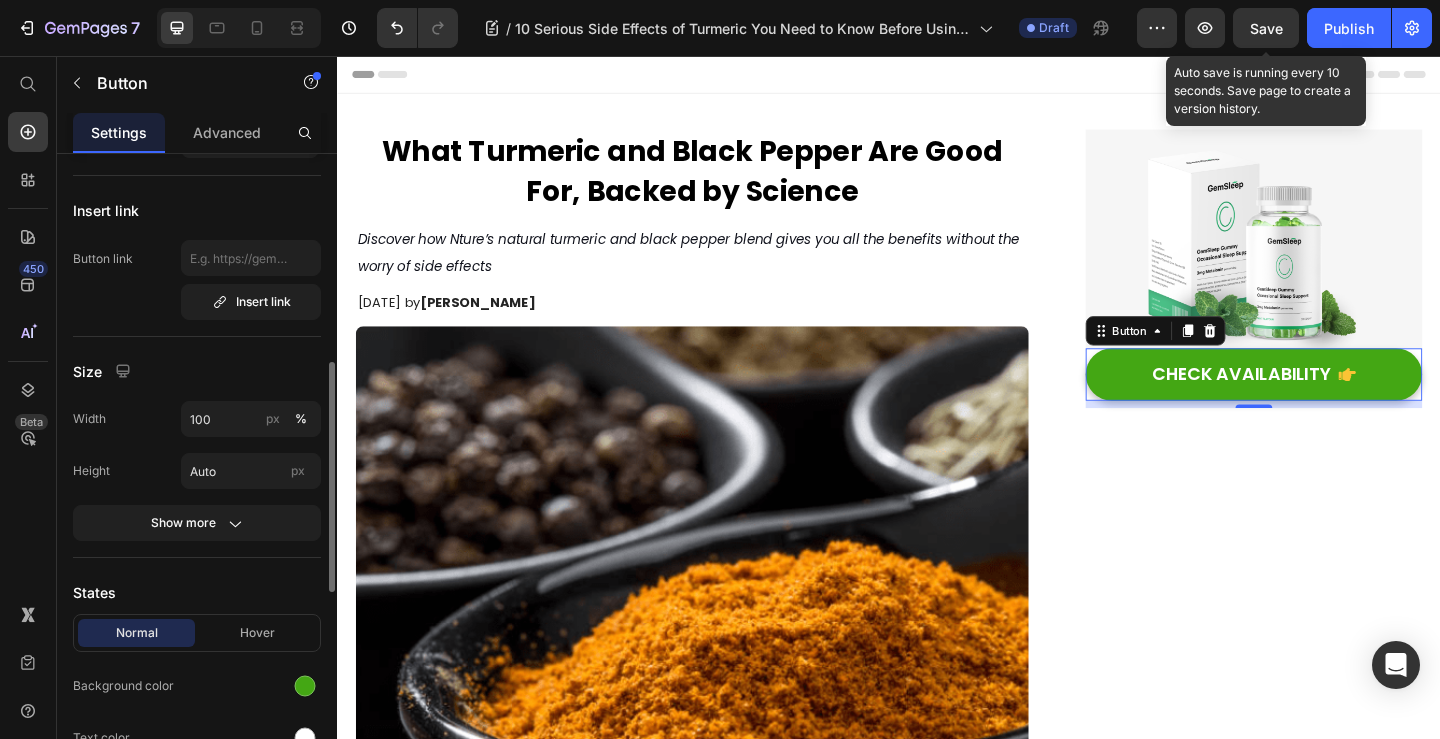 scroll, scrollTop: 300, scrollLeft: 0, axis: vertical 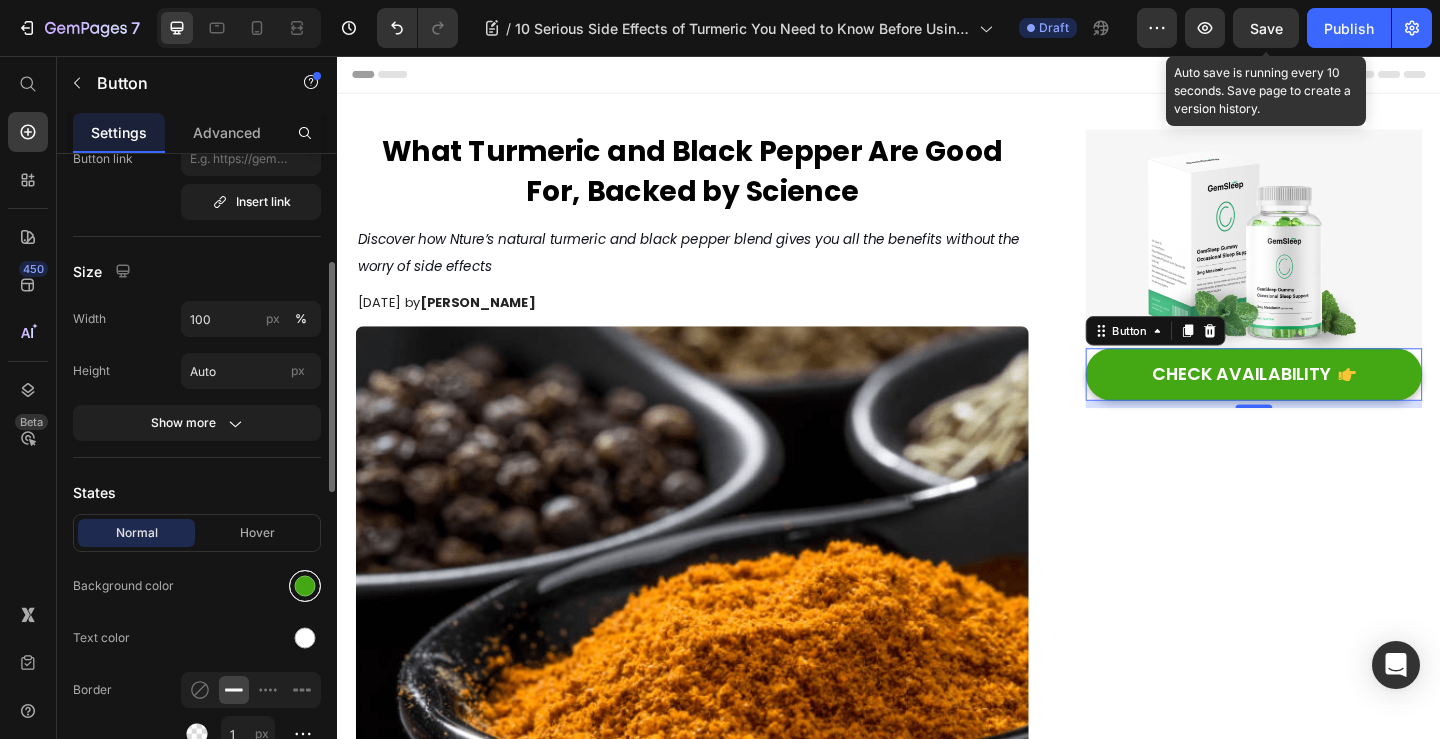 click at bounding box center [305, 586] 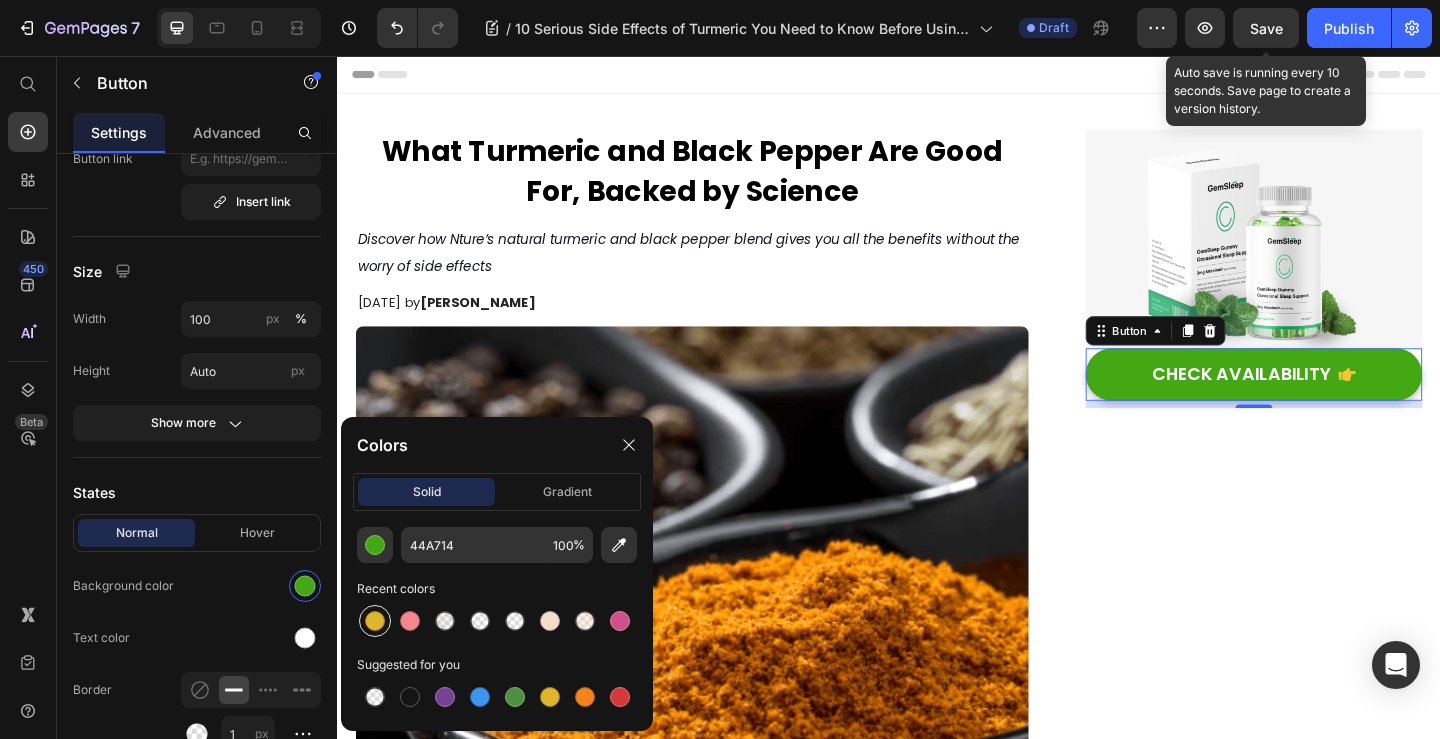 click at bounding box center [375, 621] 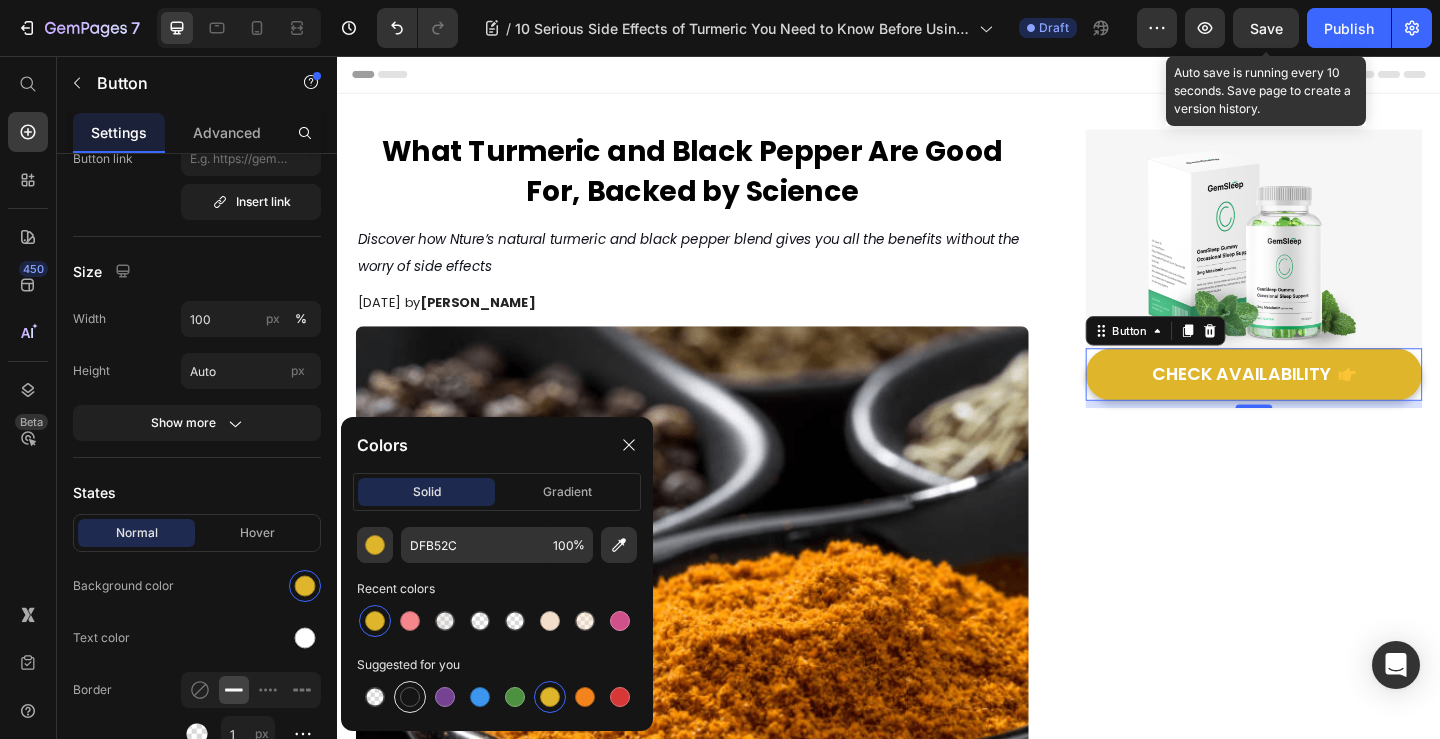 click at bounding box center (410, 697) 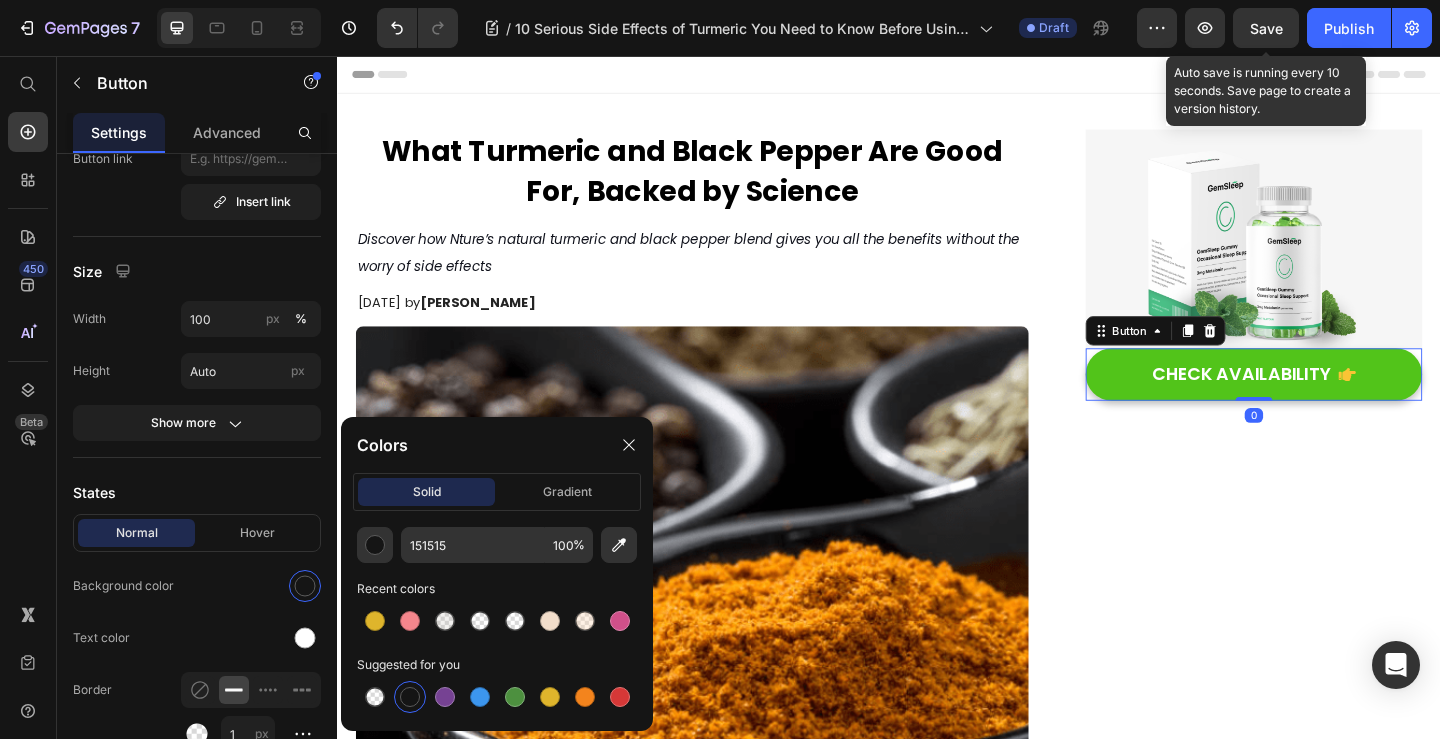 drag, startPoint x: 1323, startPoint y: 431, endPoint x: 1325, endPoint y: 415, distance: 16.124516 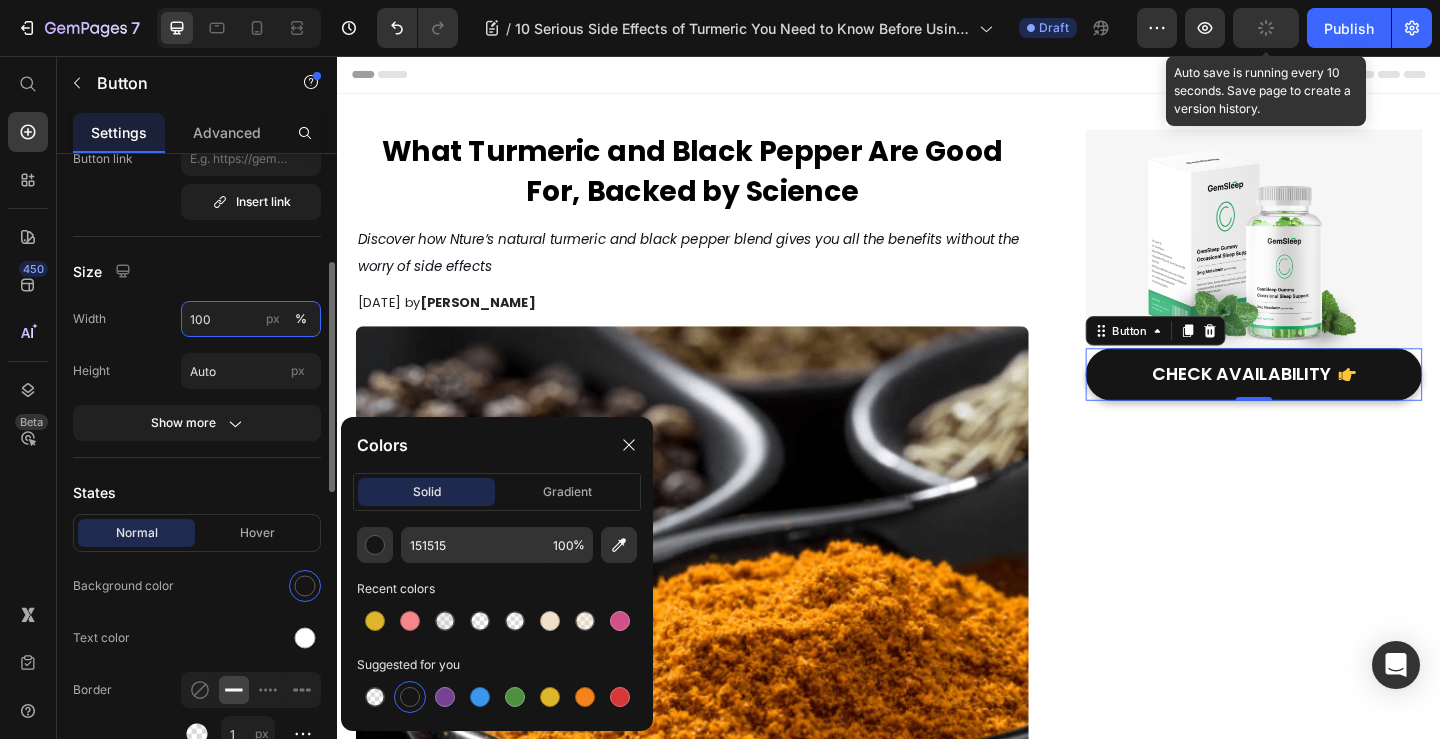 click on "100" at bounding box center (251, 319) 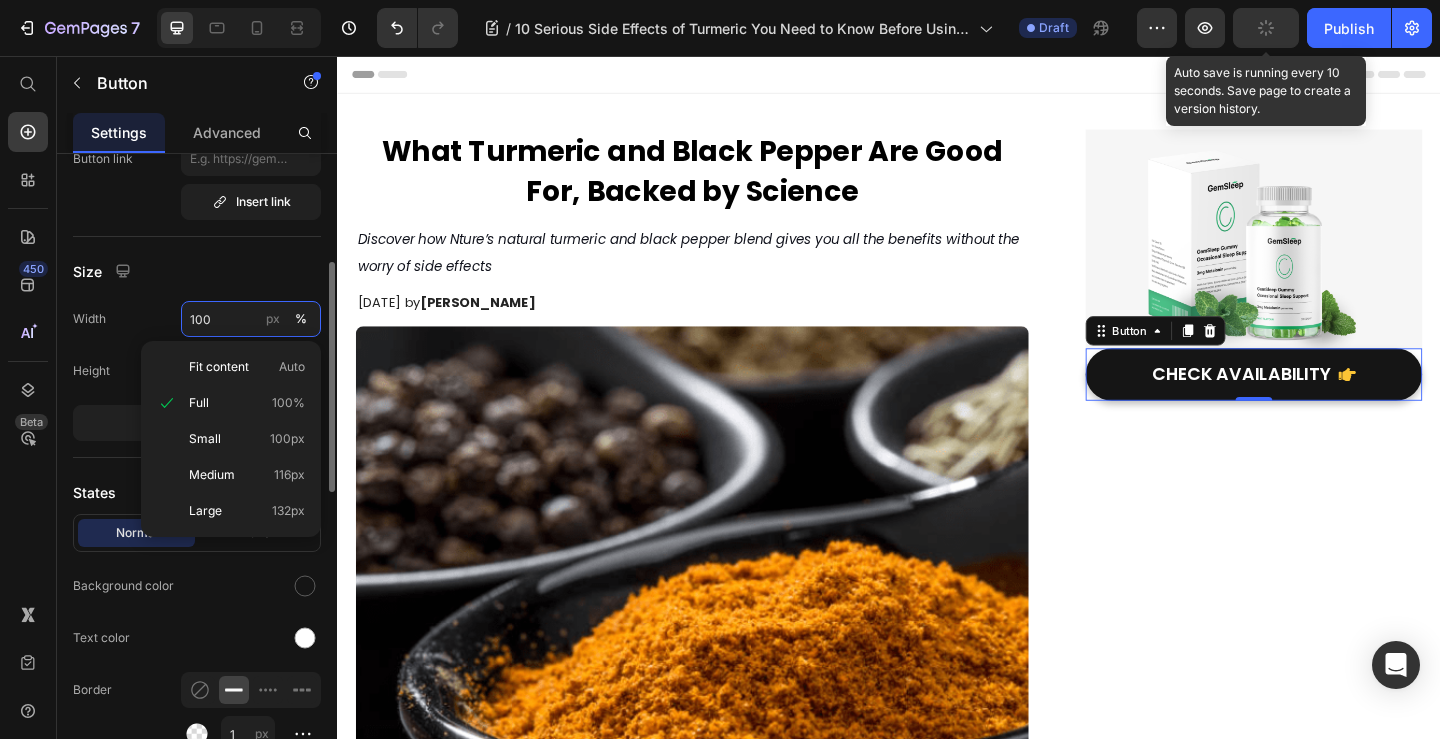 click on "100" at bounding box center (251, 319) 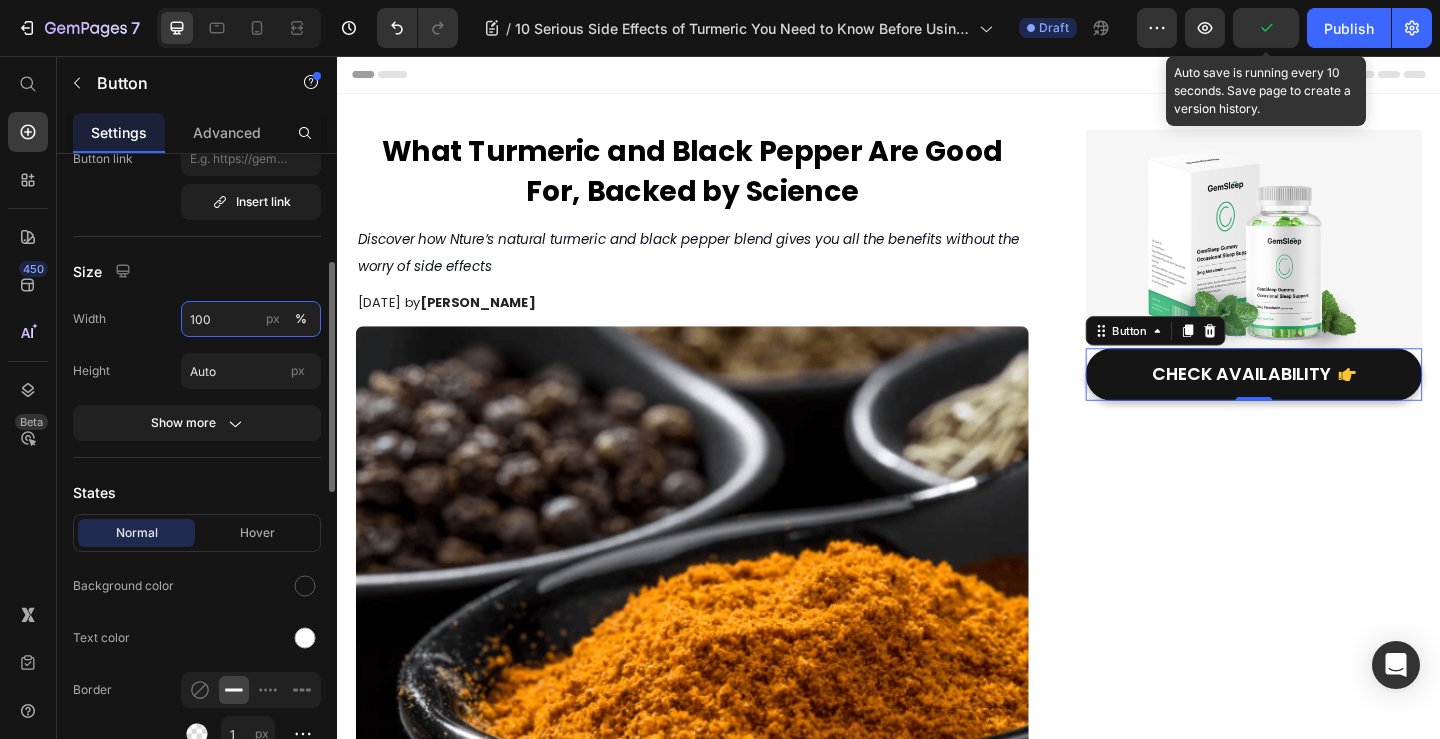 click on "100" at bounding box center (251, 319) 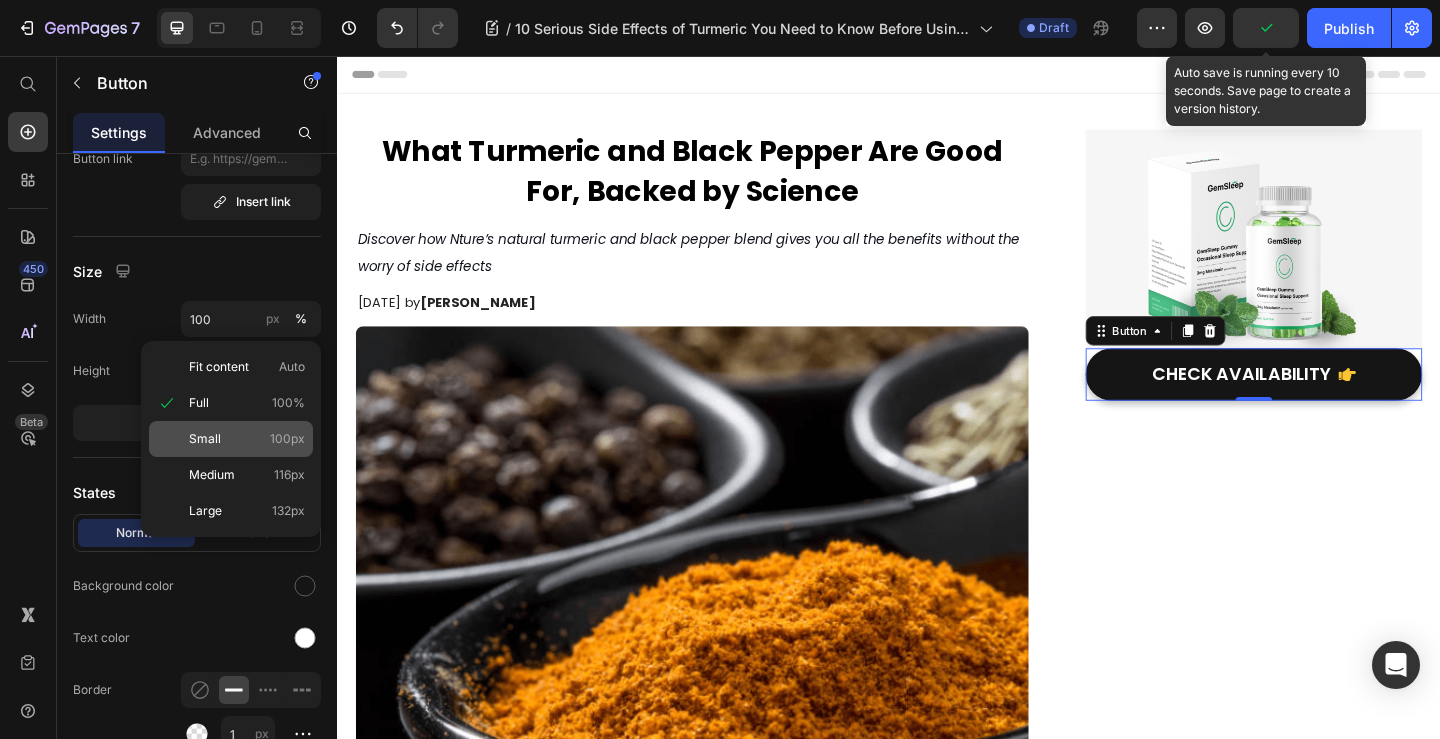 click on "Small" at bounding box center (205, 439) 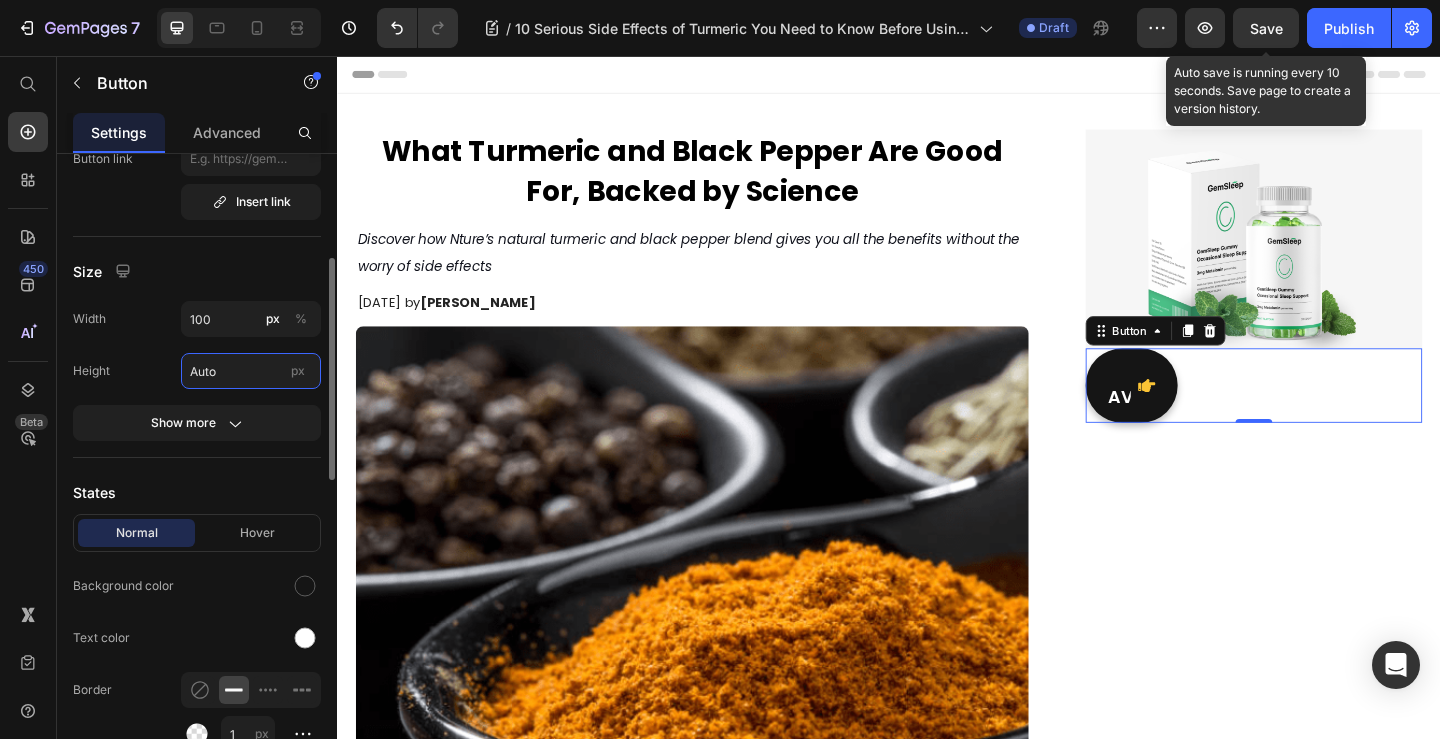 click on "Auto" at bounding box center [251, 371] 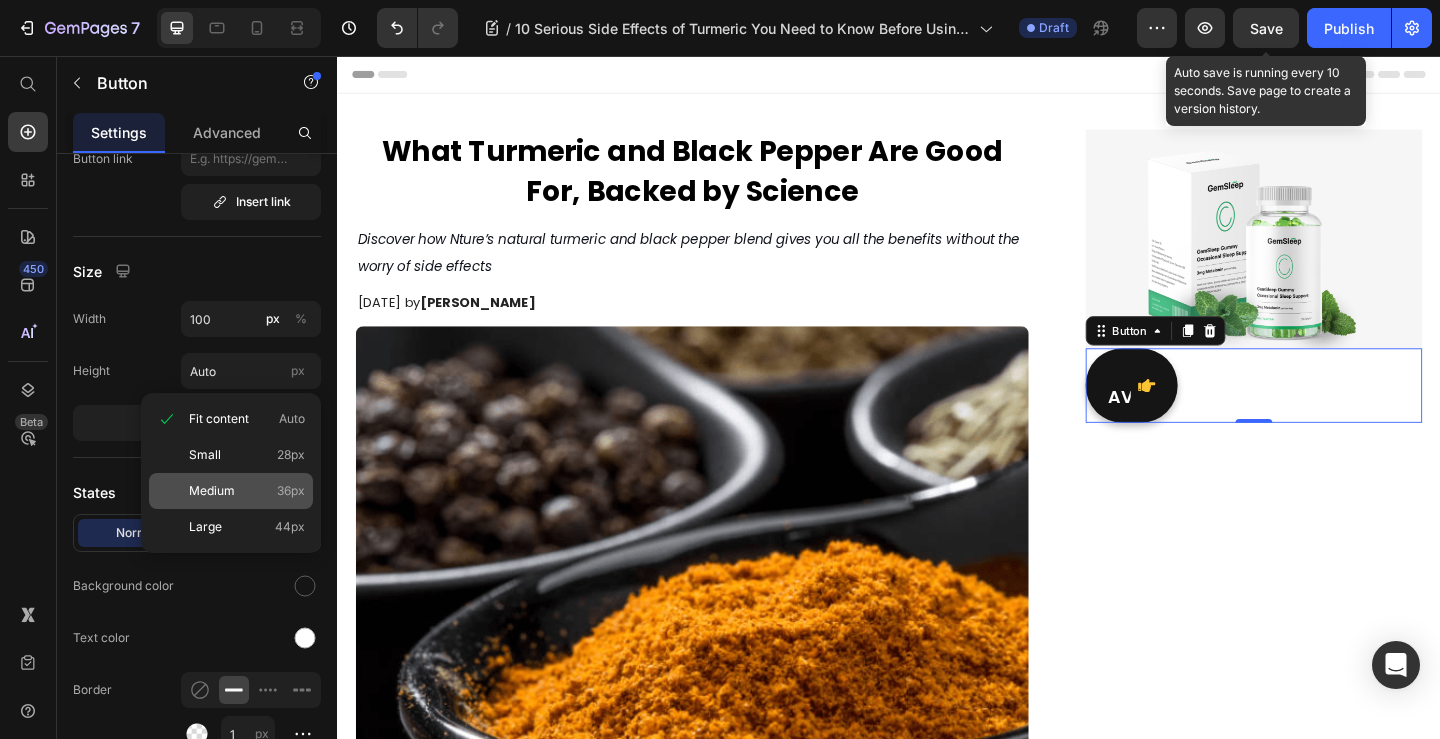 click on "Medium 36px" 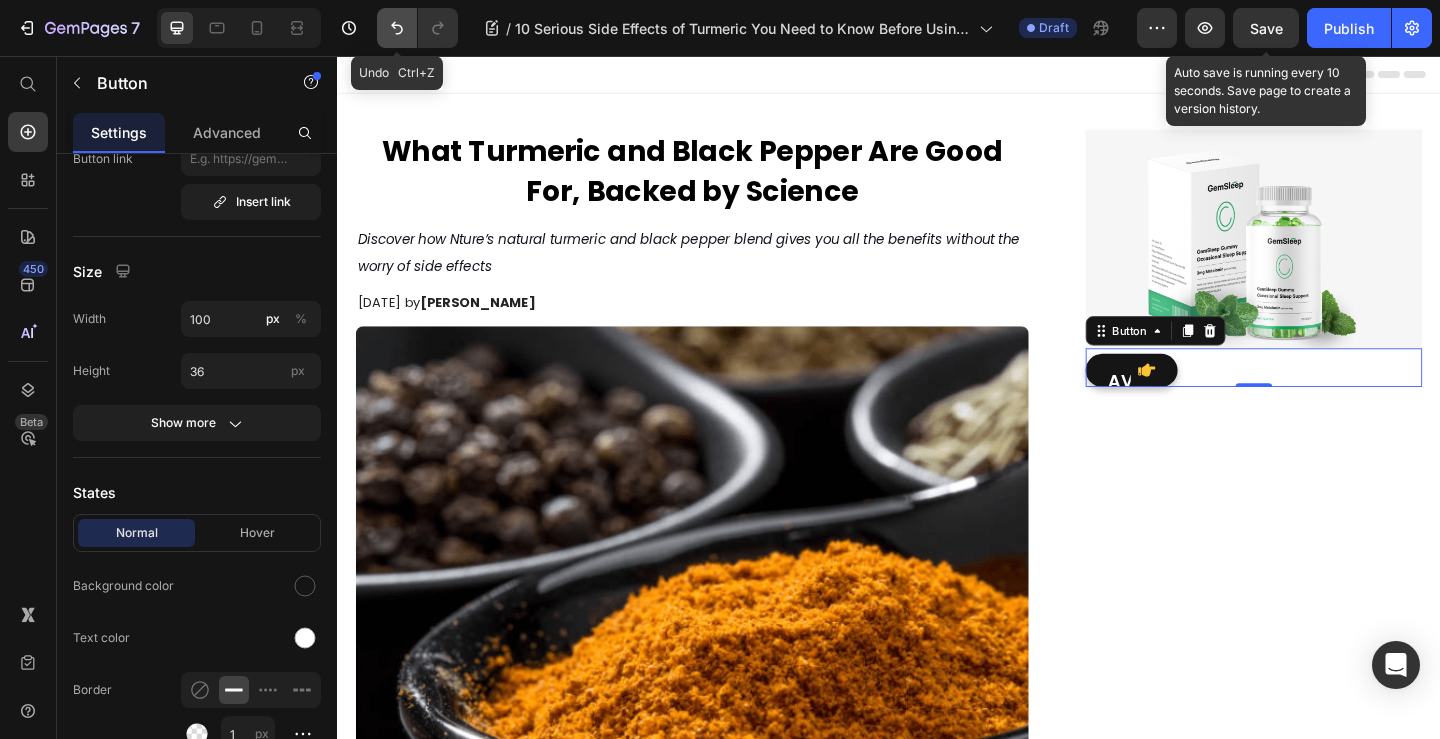 click 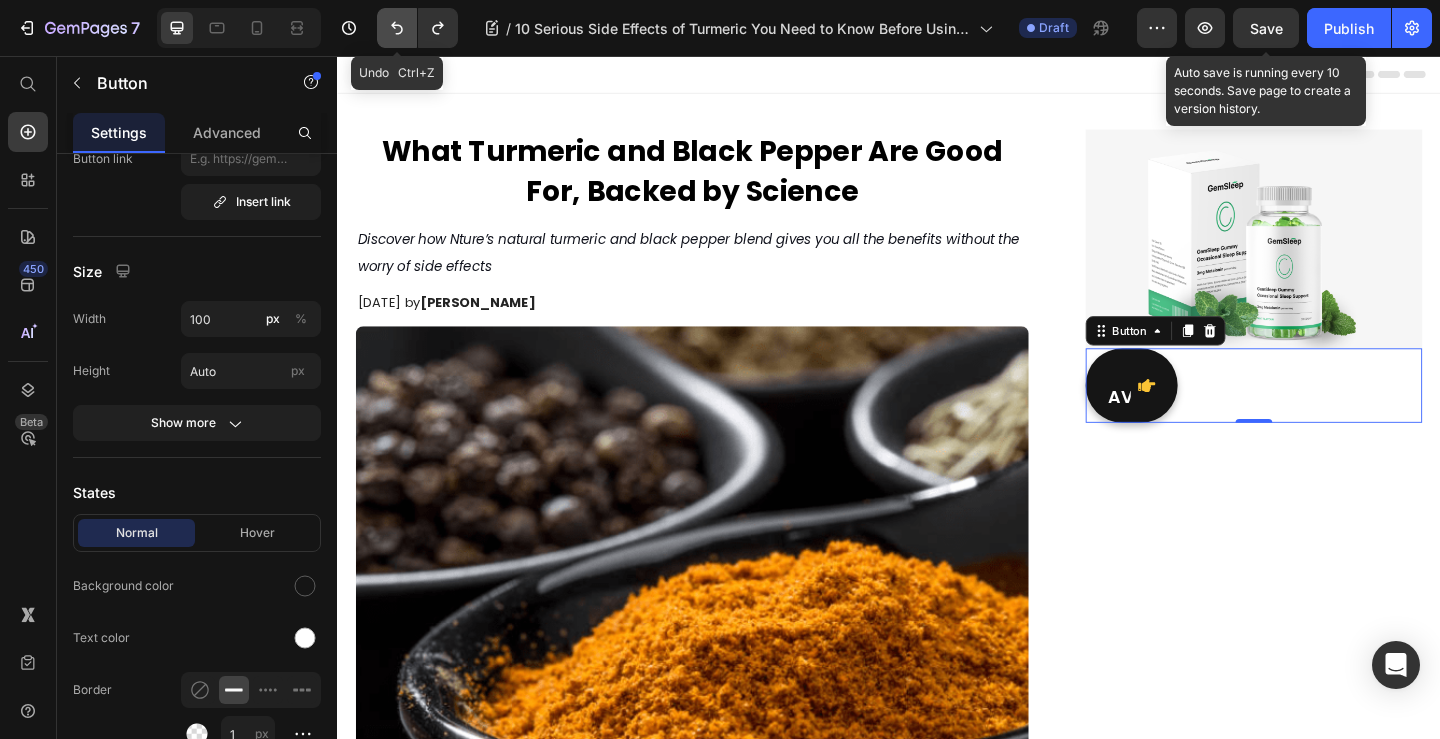 click 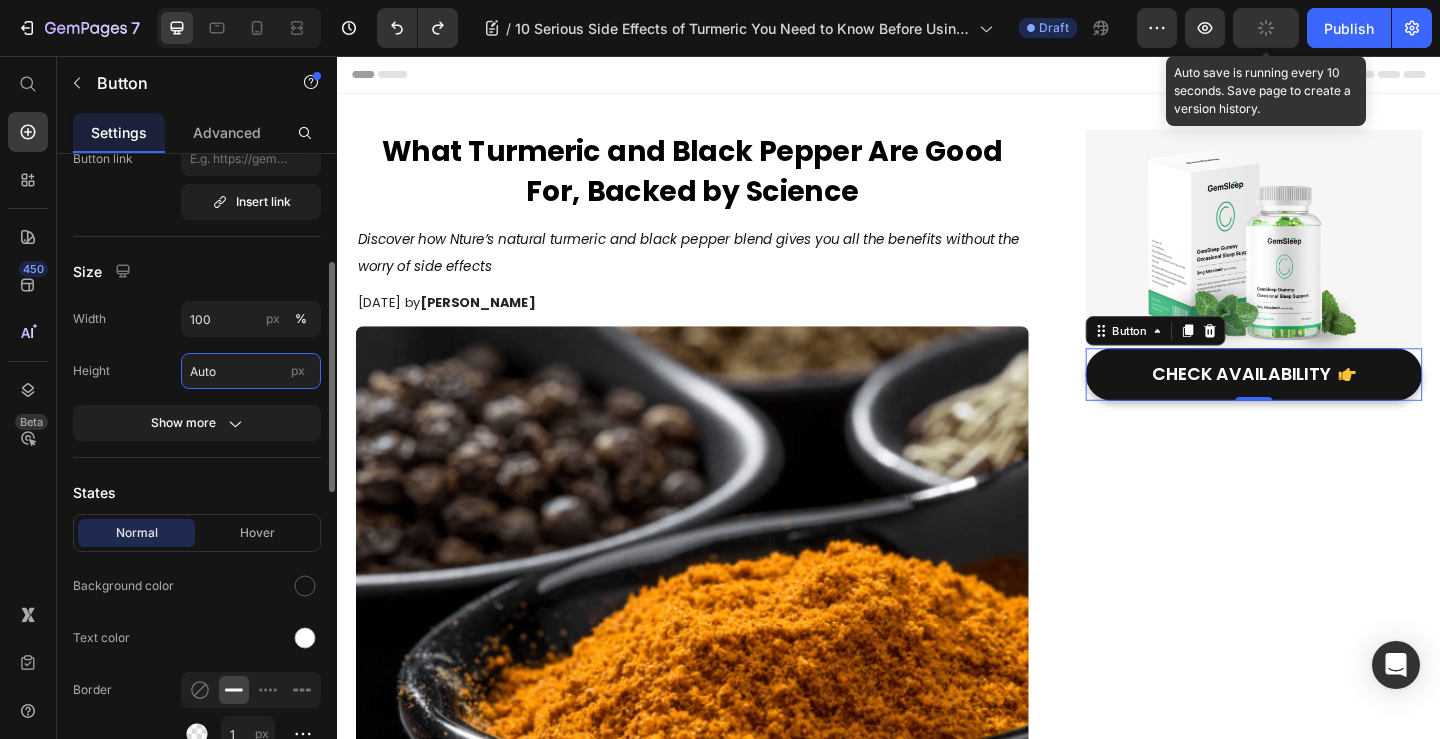 click on "Auto" at bounding box center (251, 371) 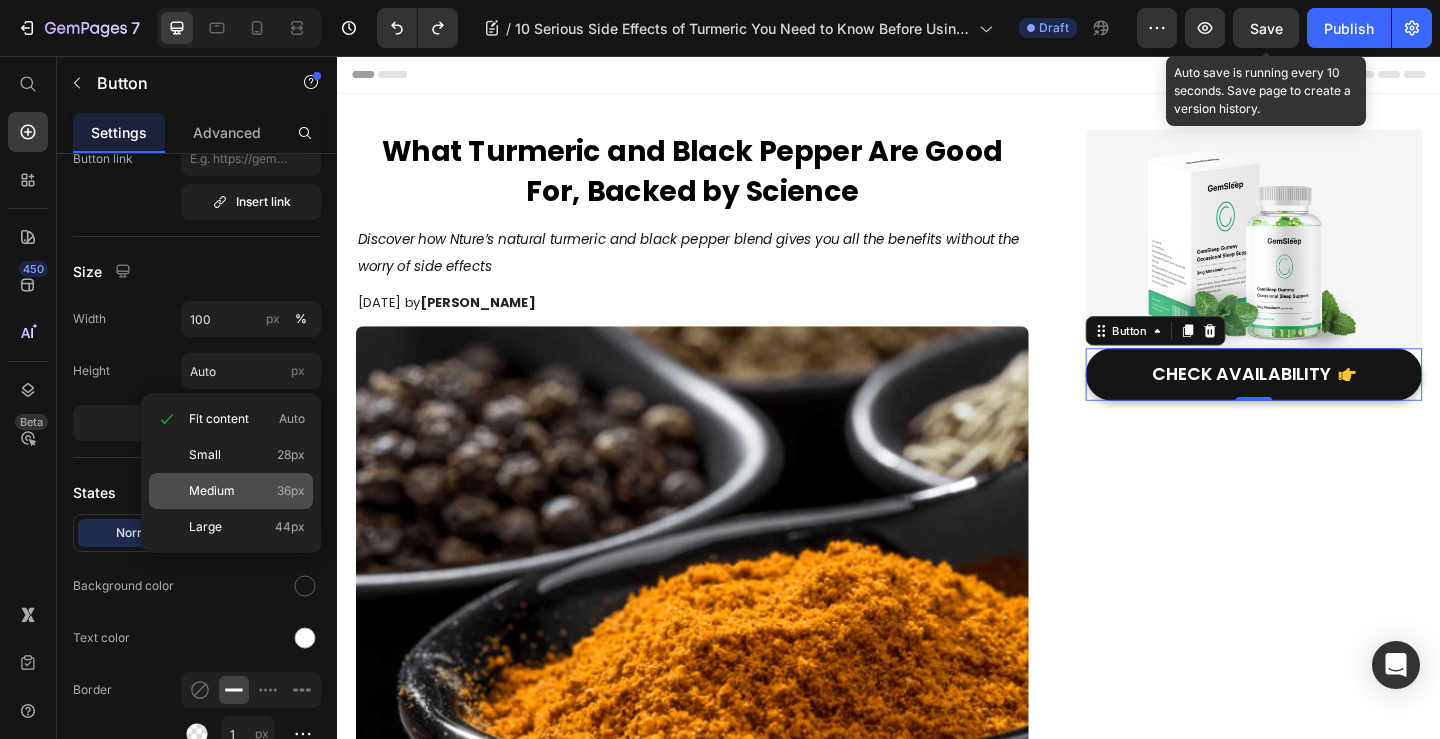 click on "Medium 36px" at bounding box center [247, 491] 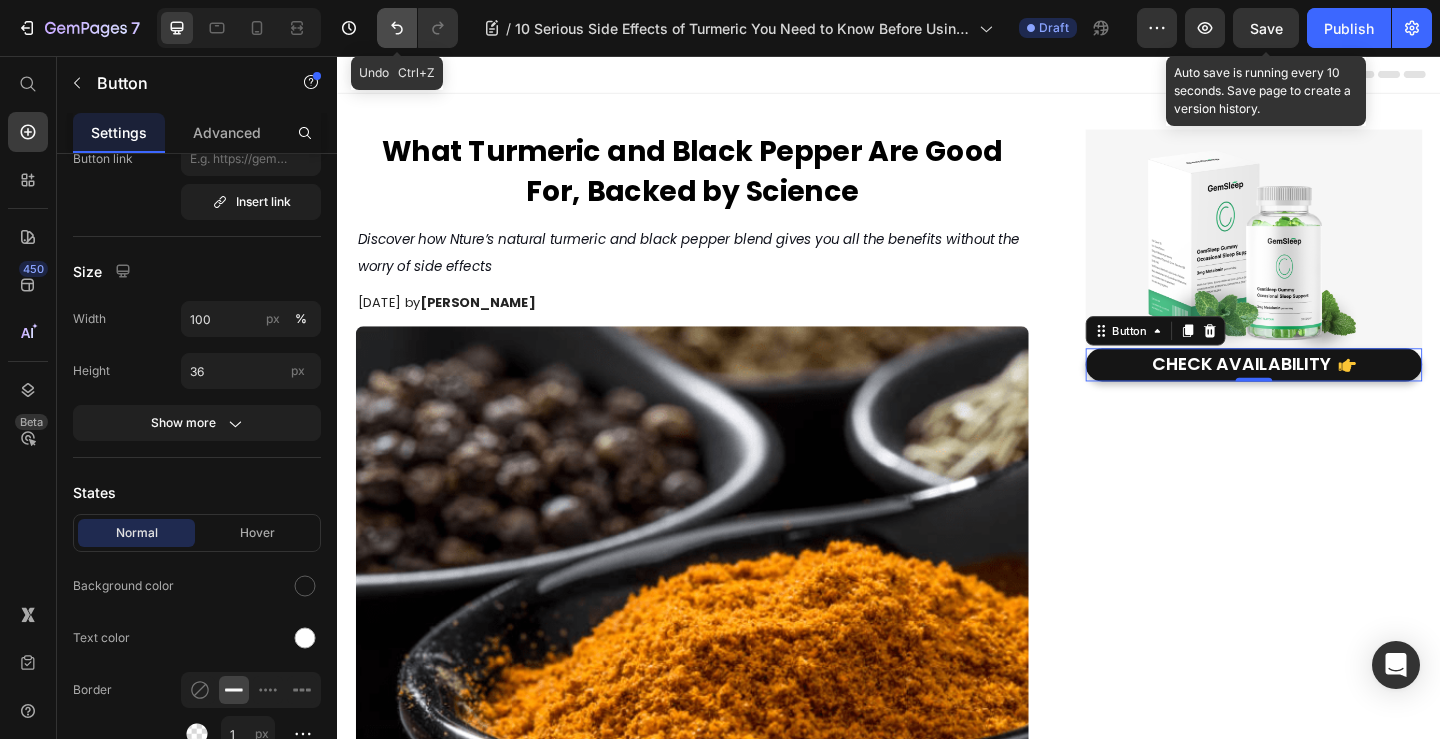 click 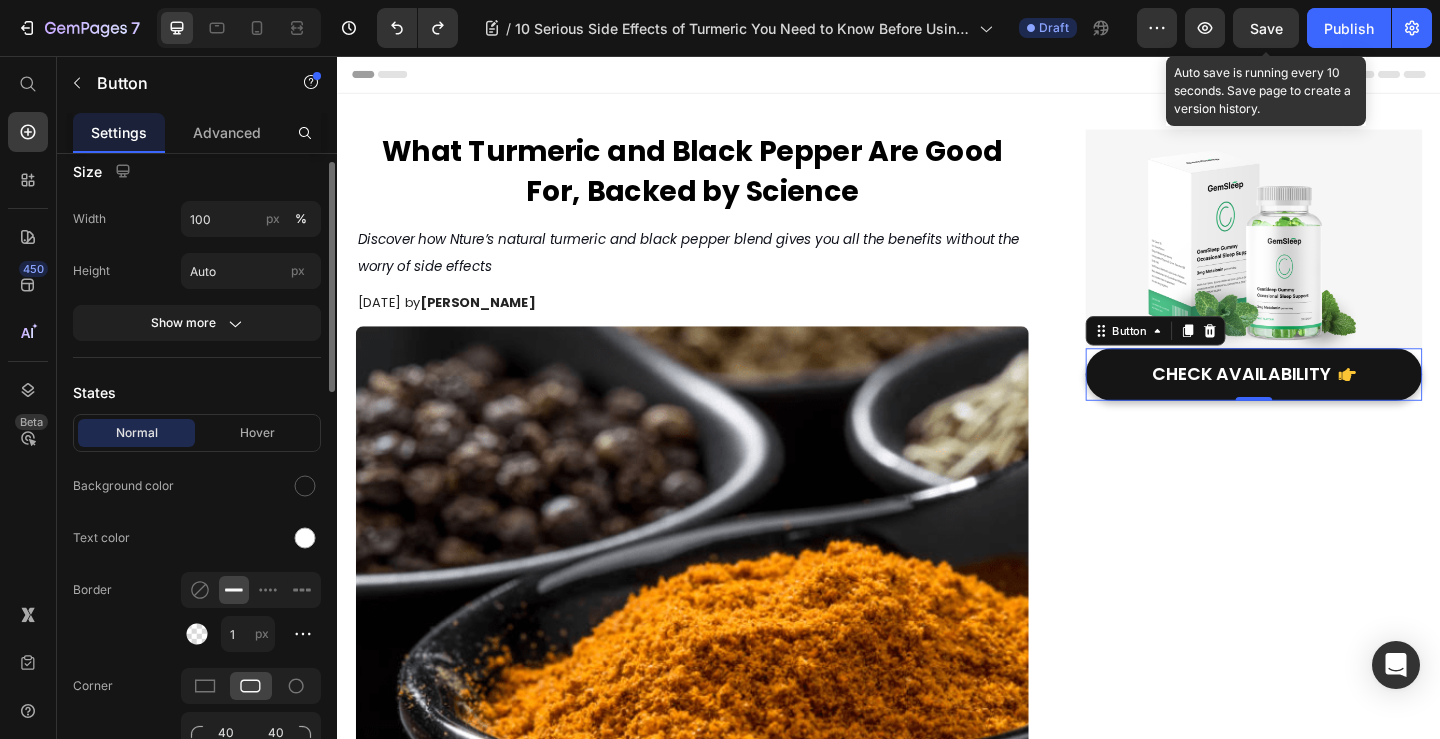 scroll, scrollTop: 600, scrollLeft: 0, axis: vertical 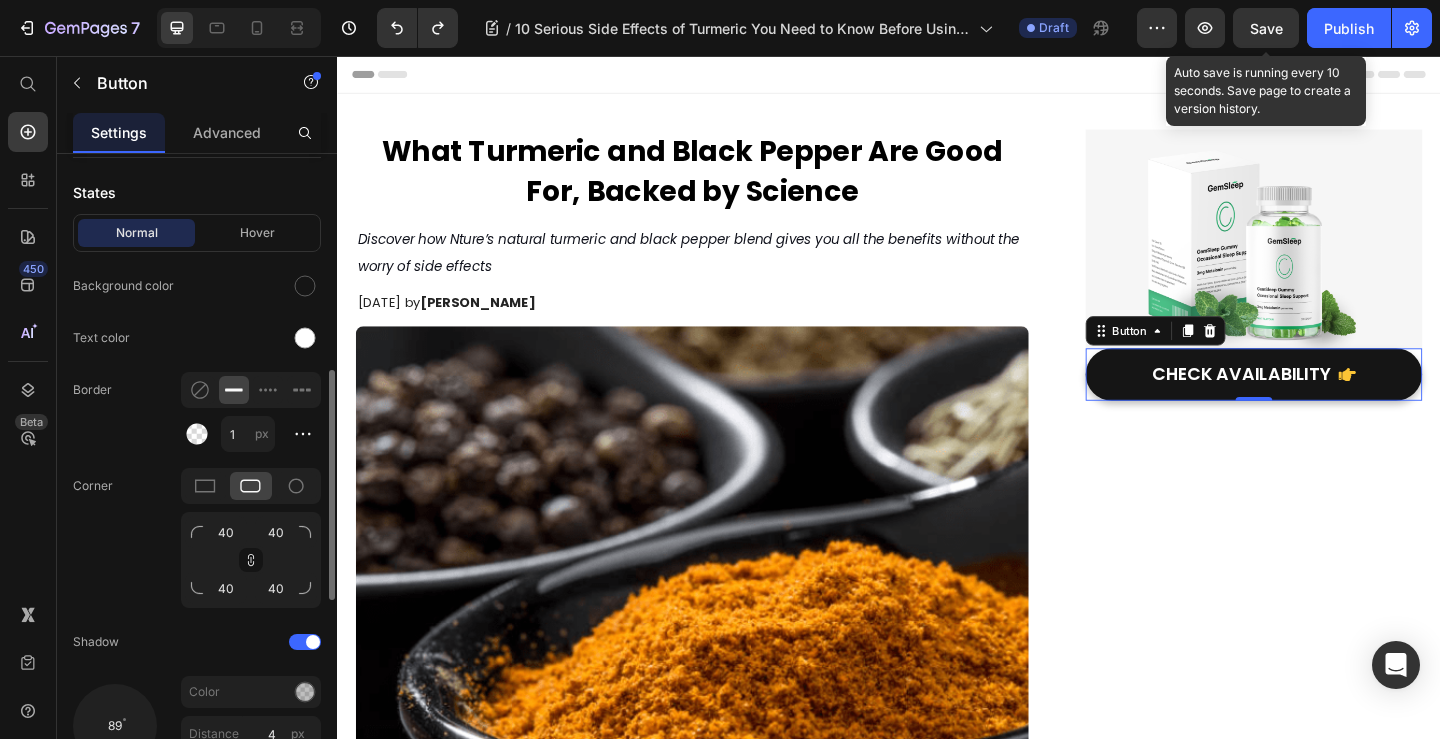 click 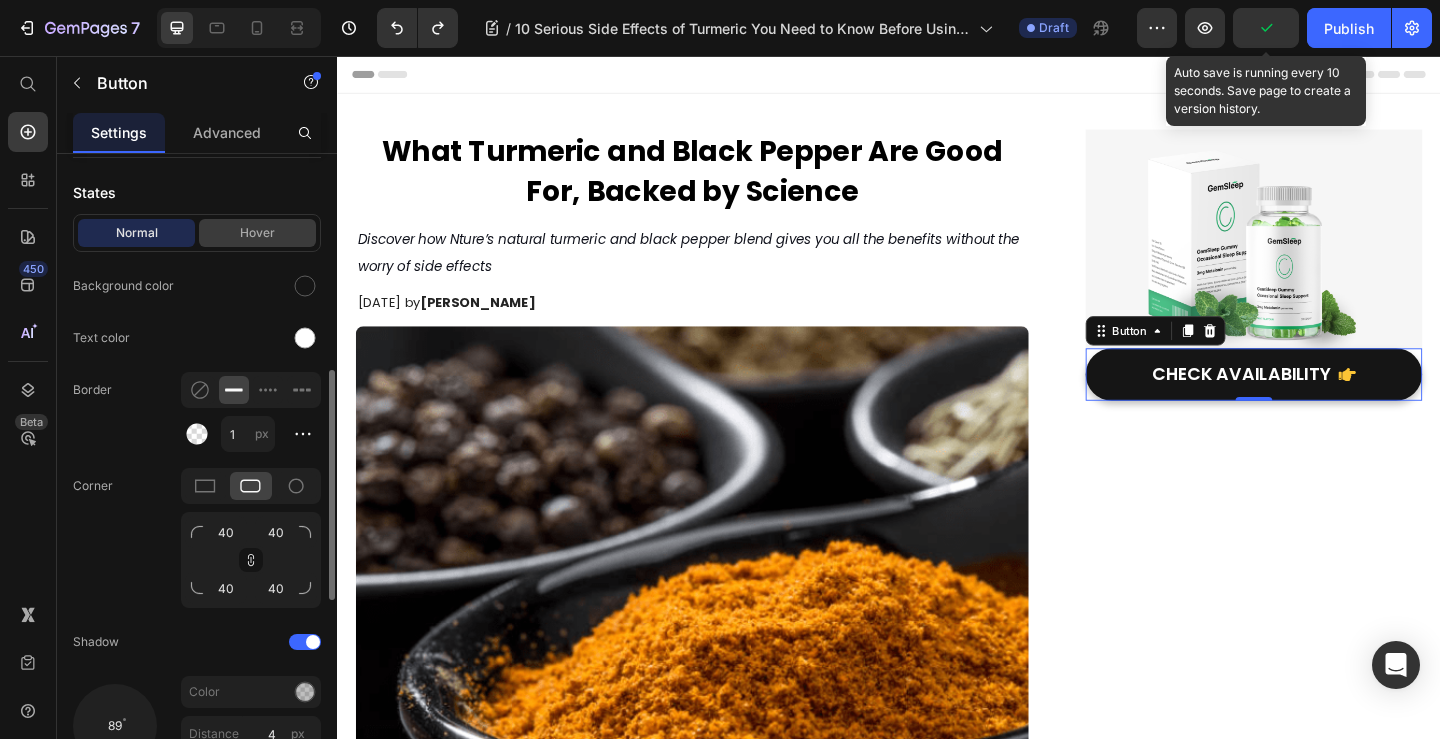 scroll, scrollTop: 500, scrollLeft: 0, axis: vertical 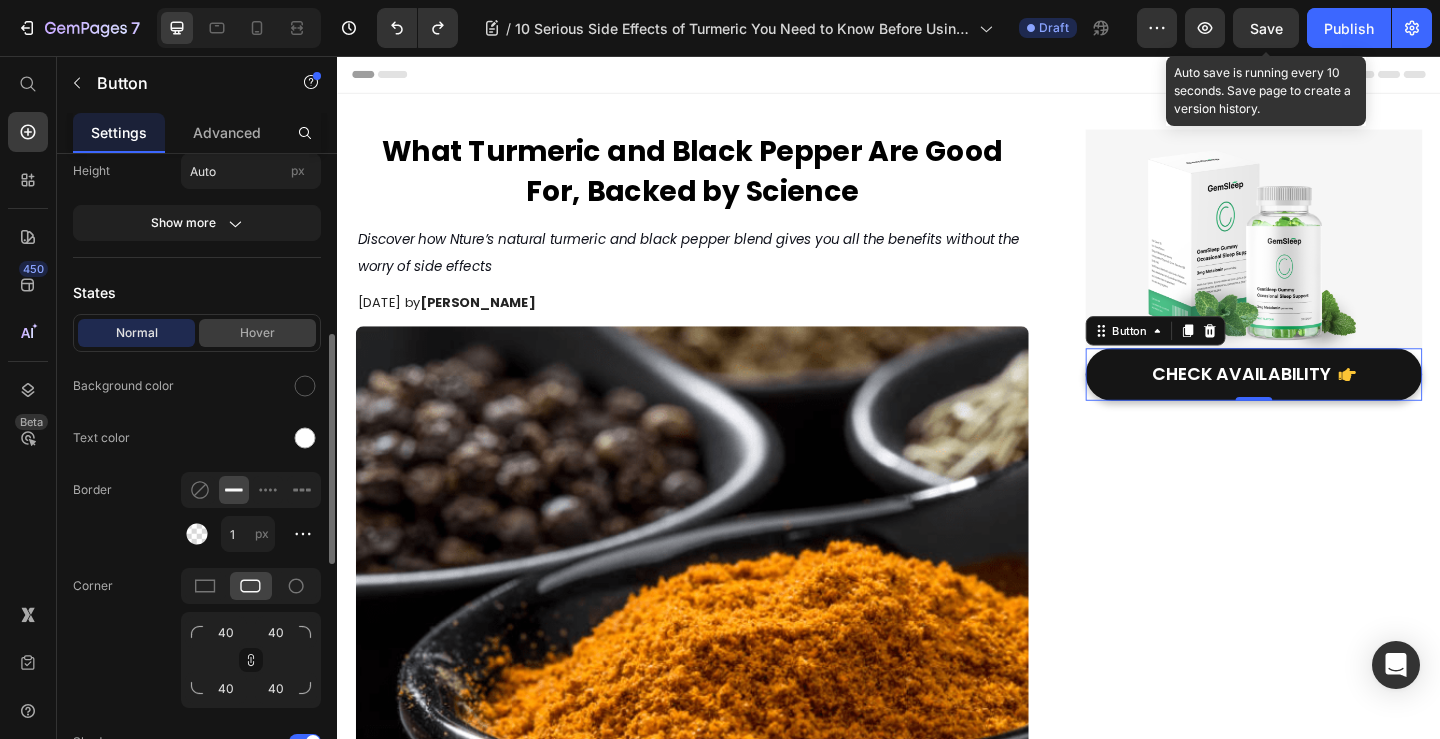 click on "Hover" at bounding box center (257, 333) 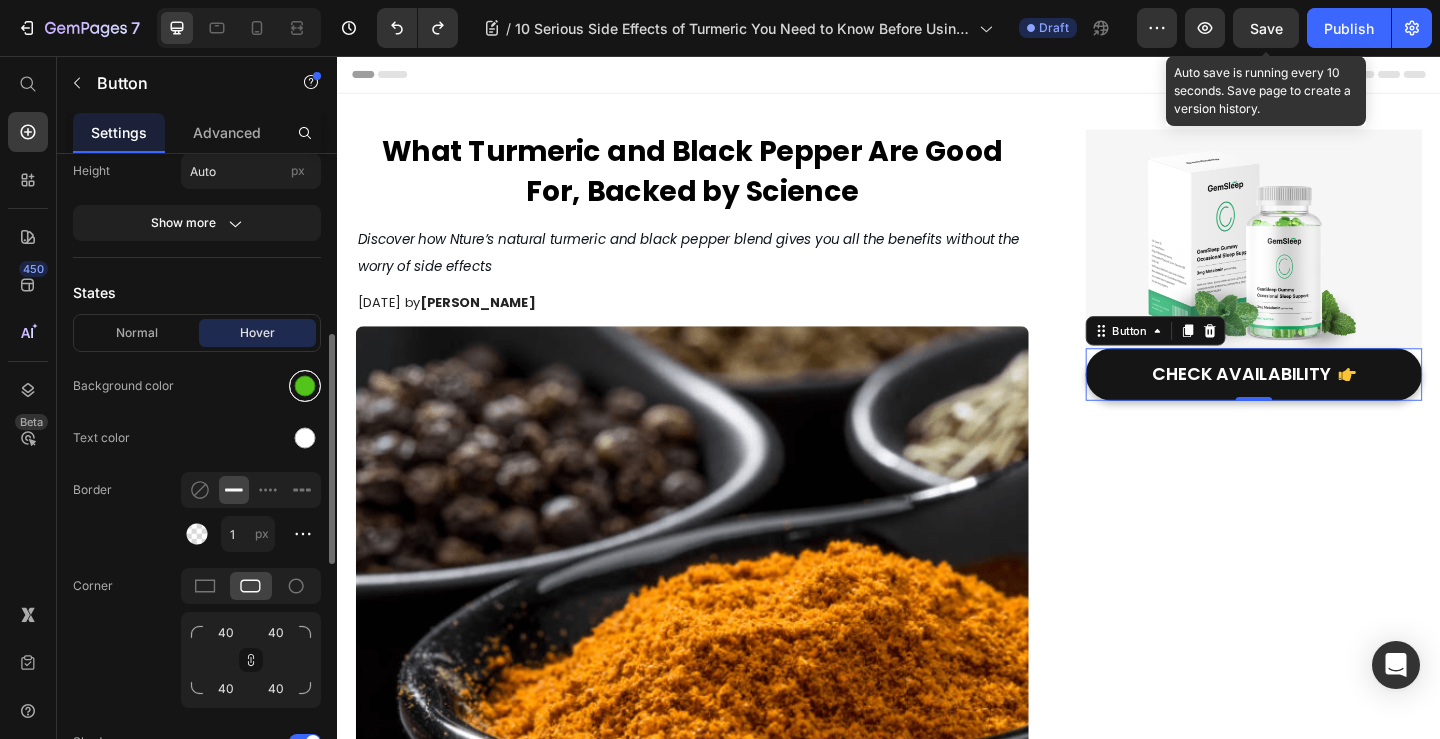 click at bounding box center [305, 386] 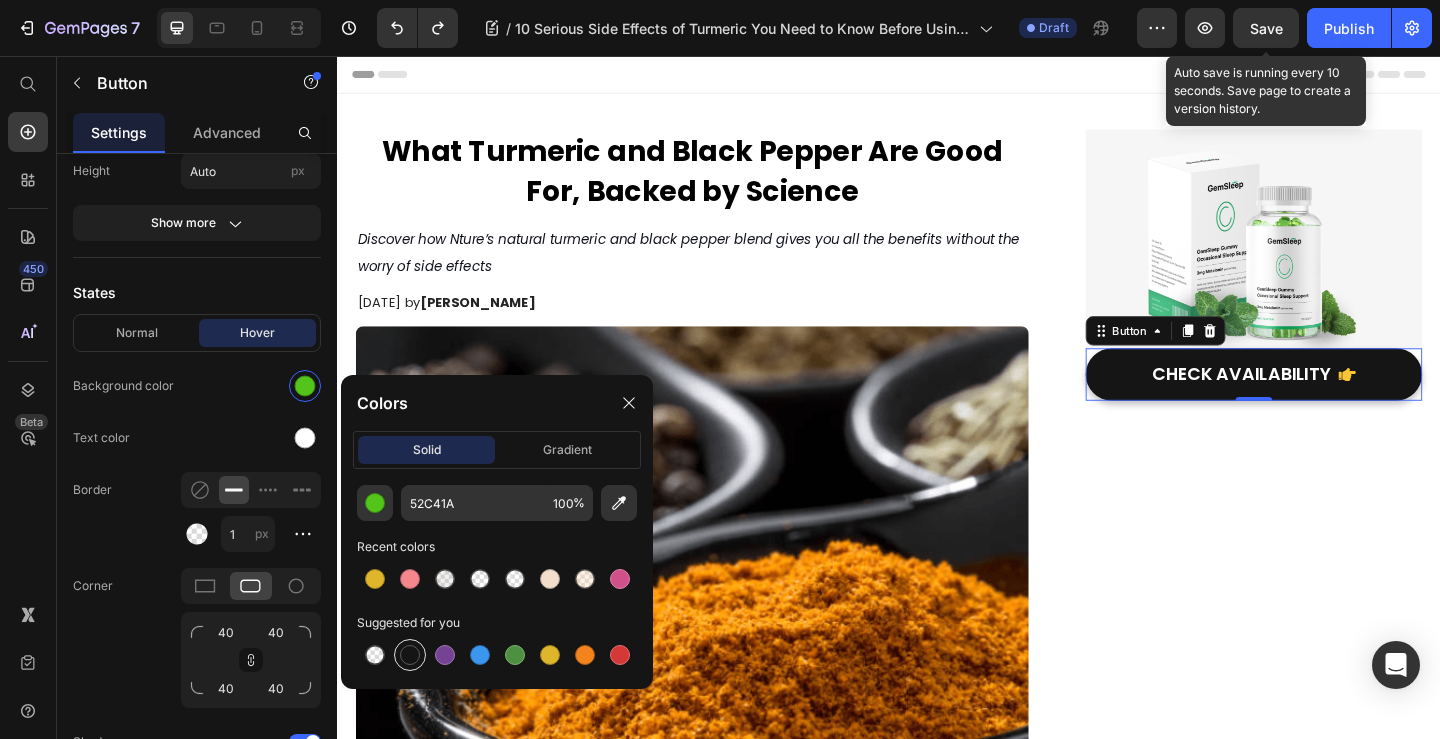 click at bounding box center (410, 655) 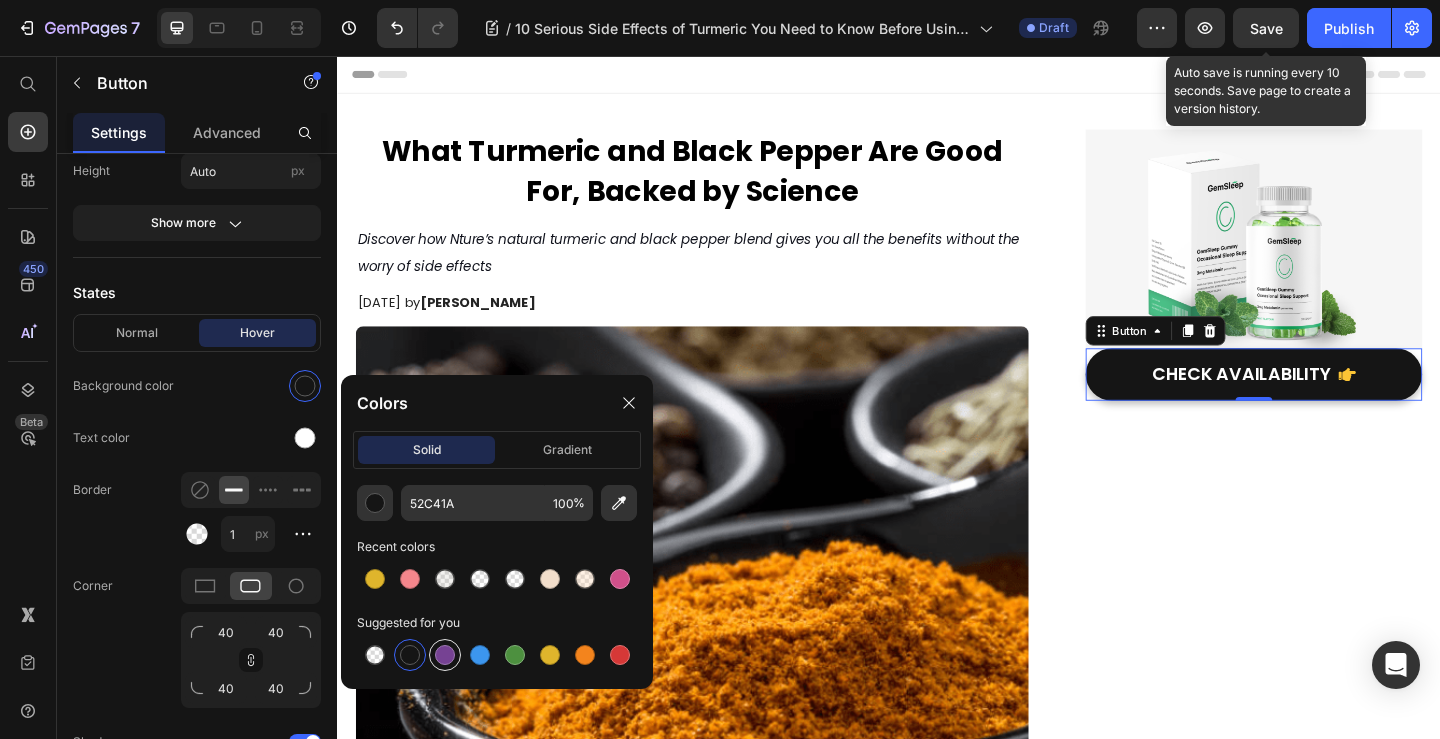 type on "151515" 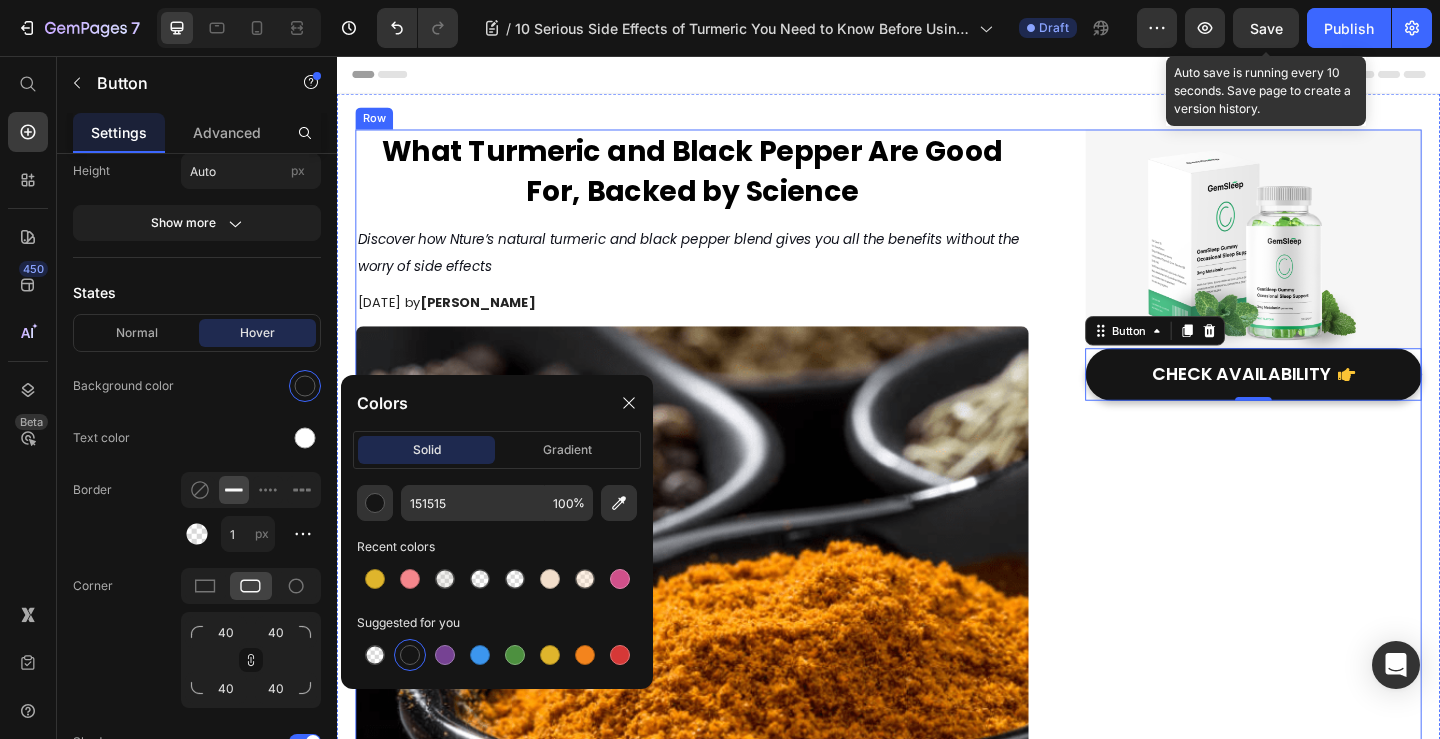 click on "Image Row  	   CHECK AVAILABILITY Button   0" at bounding box center [1334, 3624] 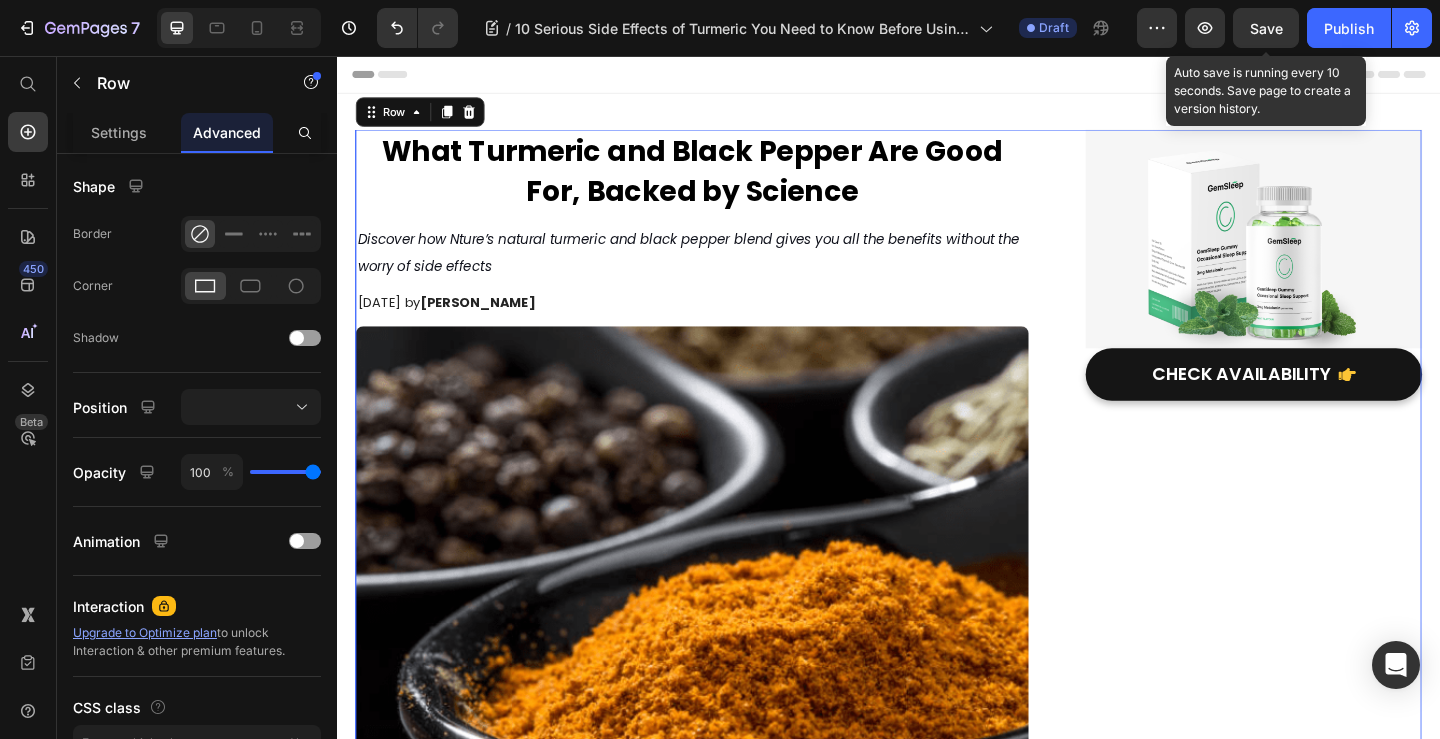 scroll, scrollTop: 0, scrollLeft: 0, axis: both 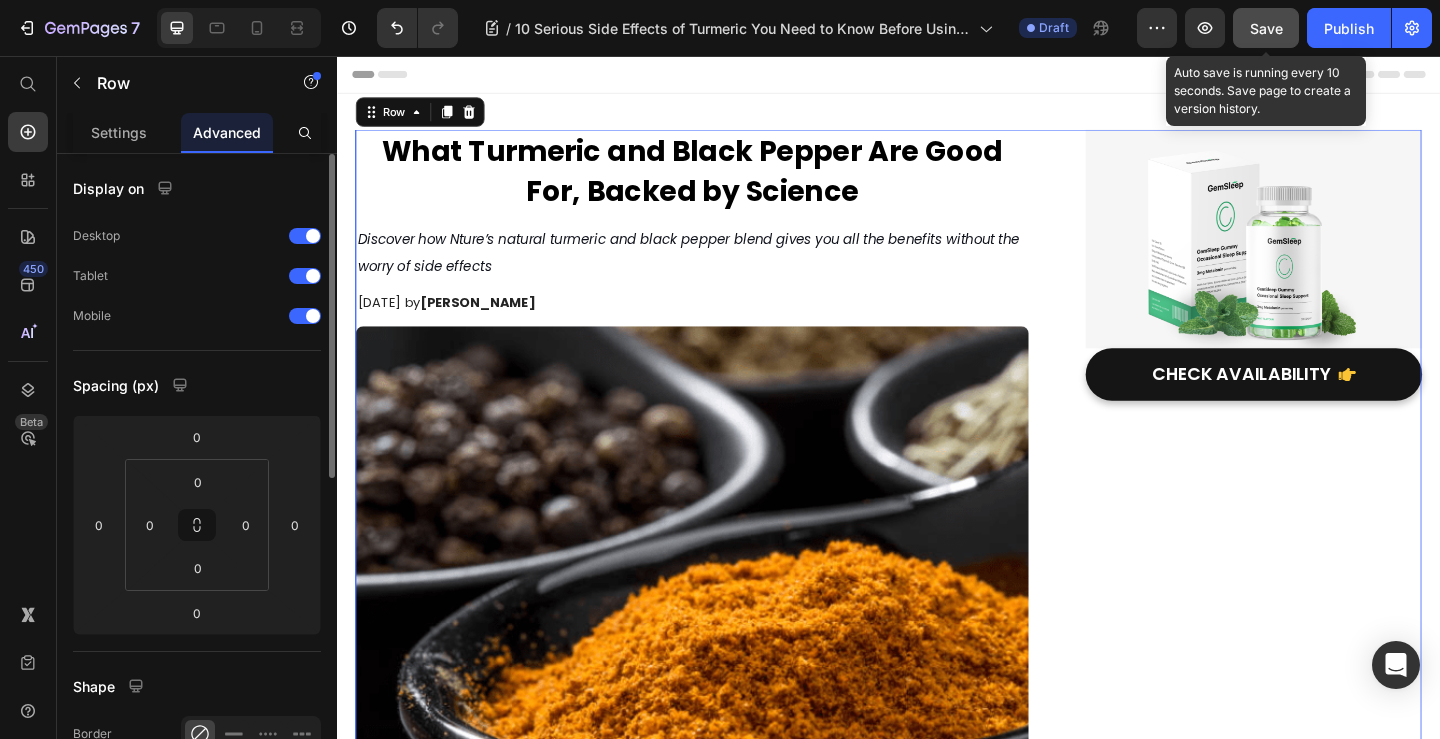 click on "Preview  Save  Auto save is running every 10 seconds. Save page to create a version history.  Publish" at bounding box center (1284, 28) 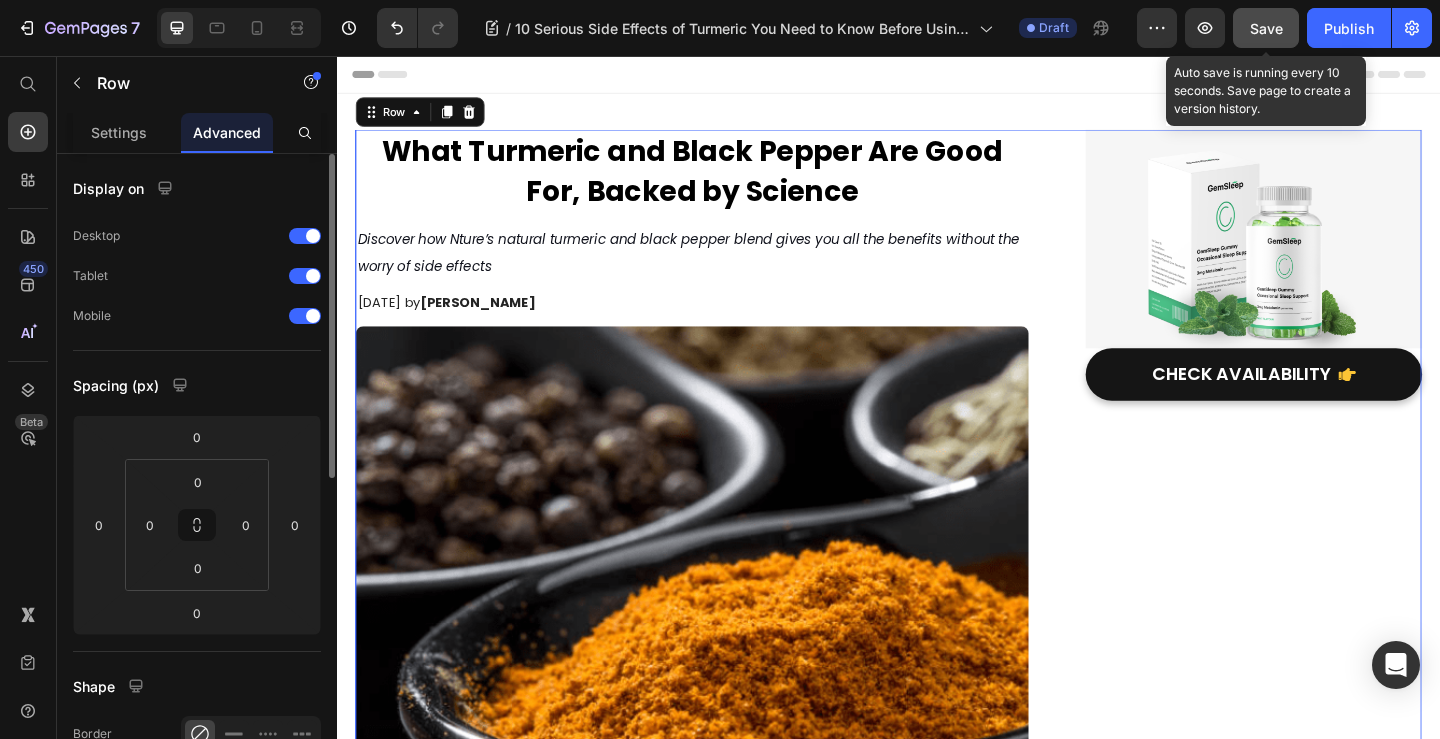 click on "Save" 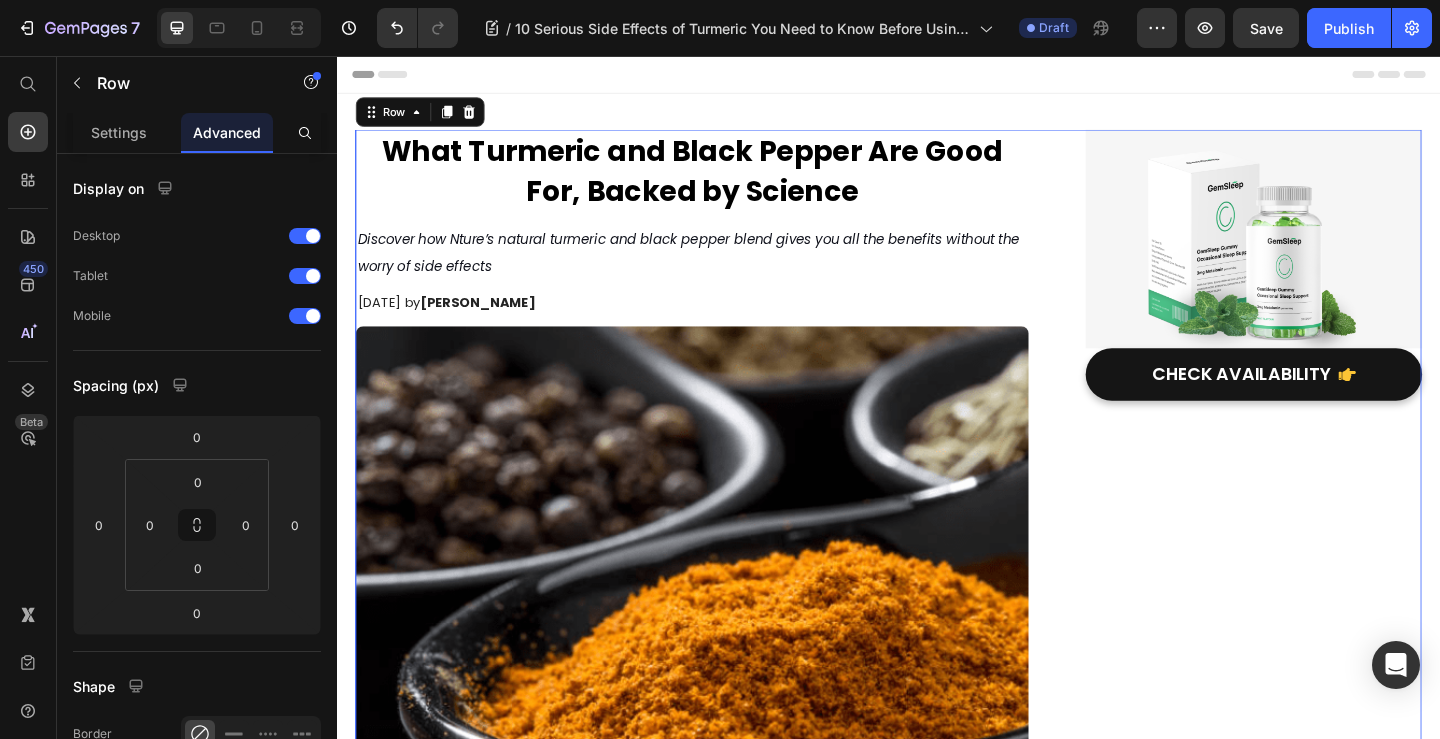 click on "Image Row  	   CHECK AVAILABILITY Button" at bounding box center [1334, 3624] 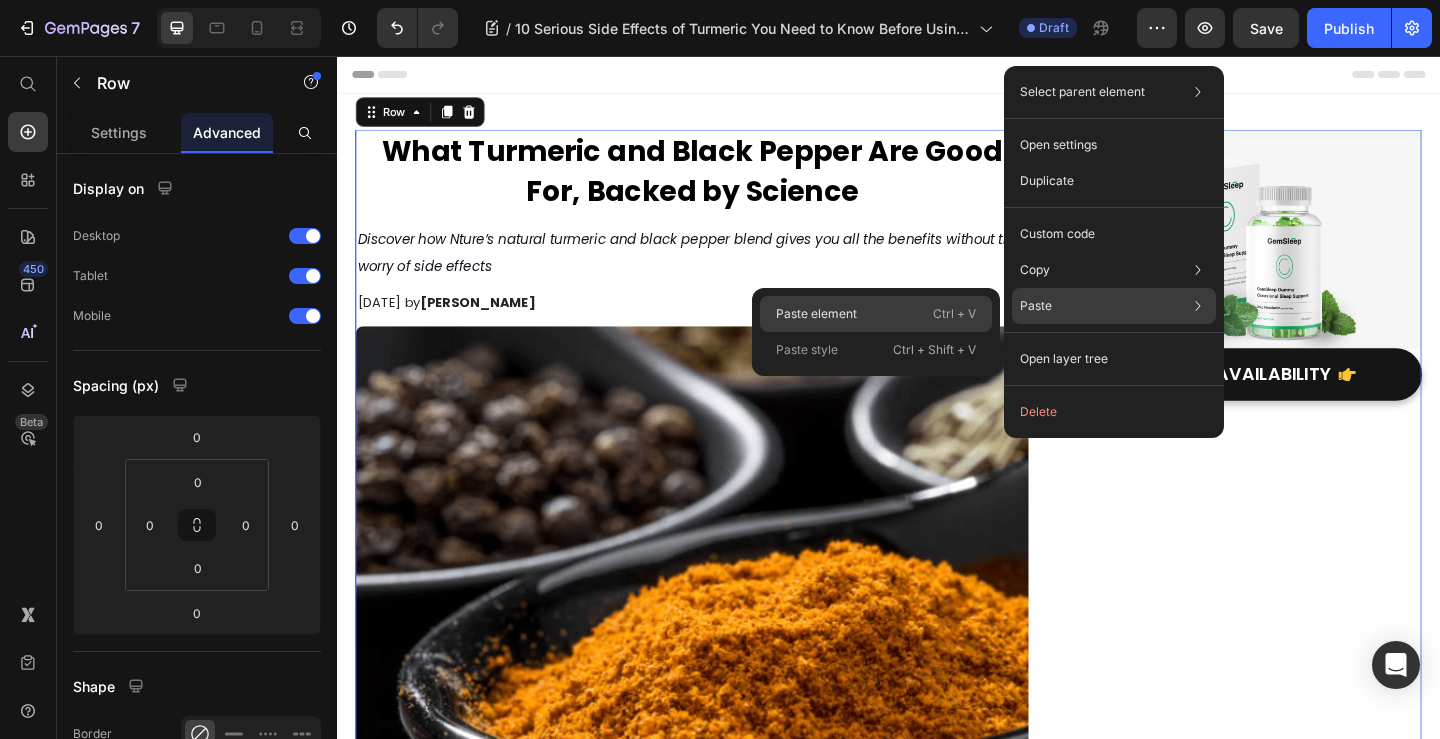 click on "Paste element  Ctrl + V" 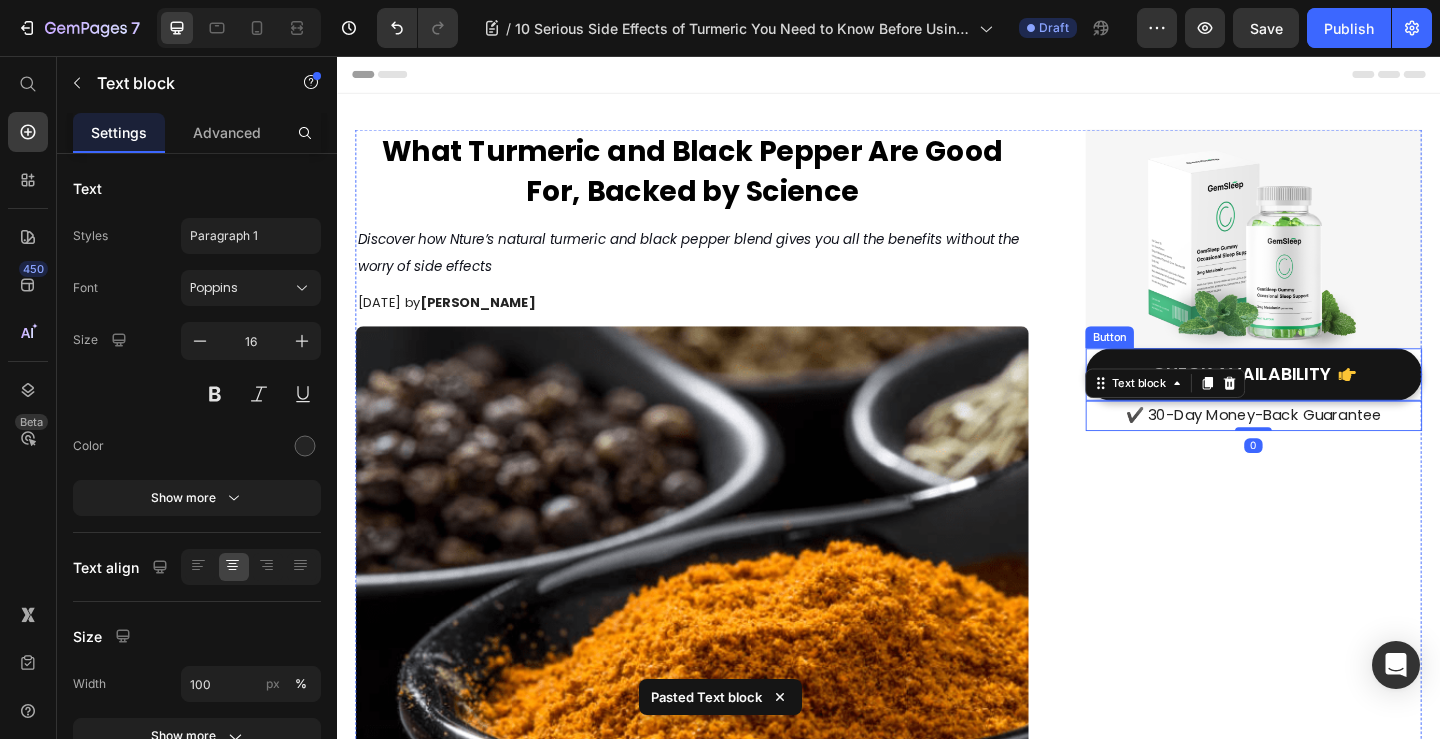 drag, startPoint x: 1478, startPoint y: 400, endPoint x: 1318, endPoint y: 425, distance: 161.94135 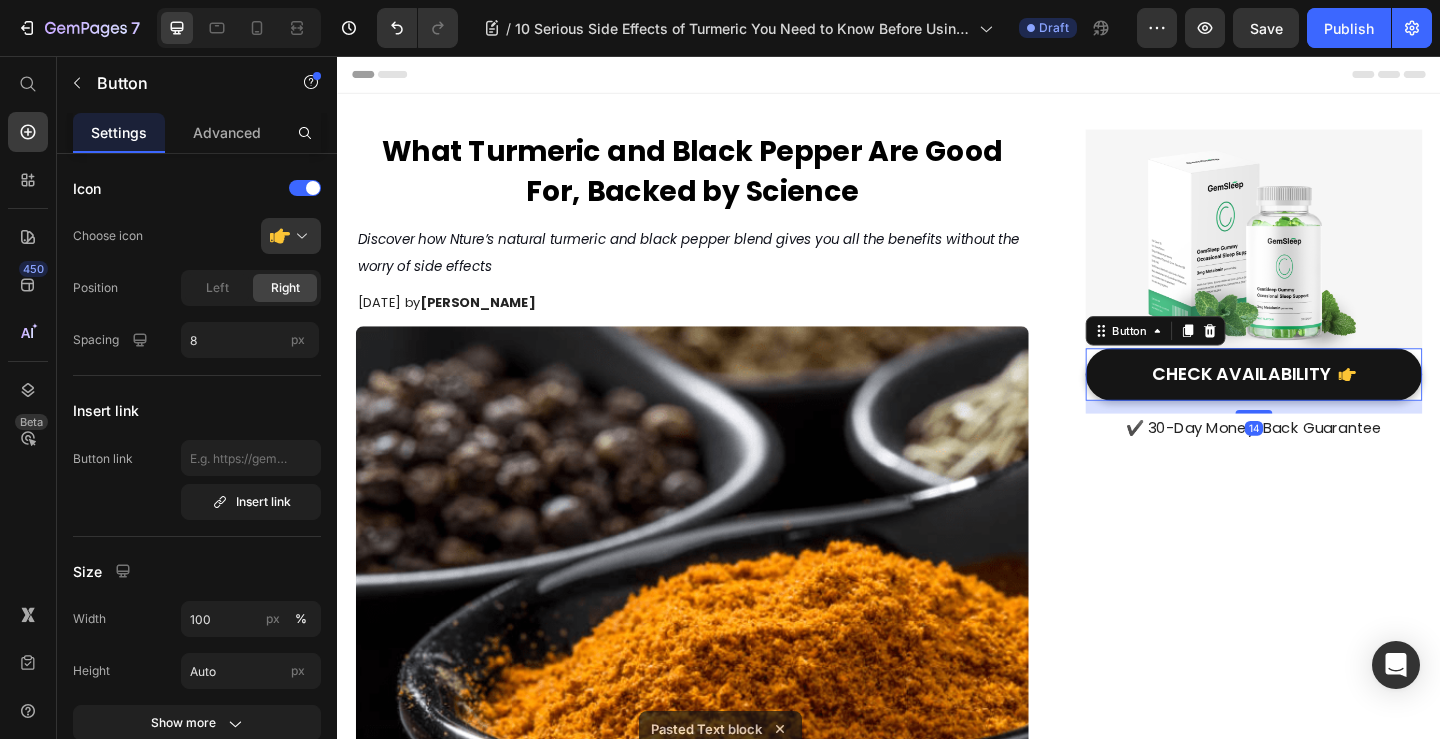 drag, startPoint x: 1329, startPoint y: 422, endPoint x: 1329, endPoint y: 436, distance: 14 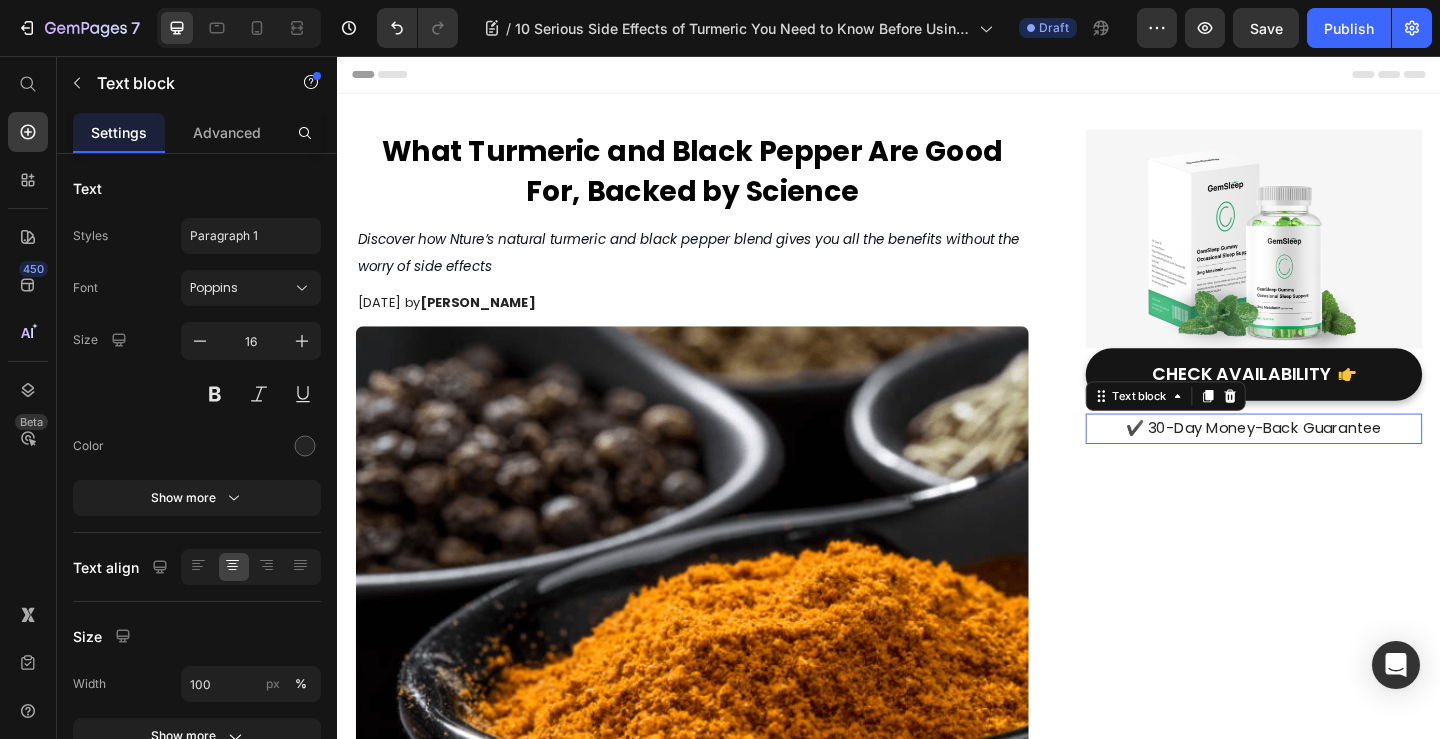 click on "✔️ 30-Day Money-Back Guarantee" at bounding box center (1334, 461) 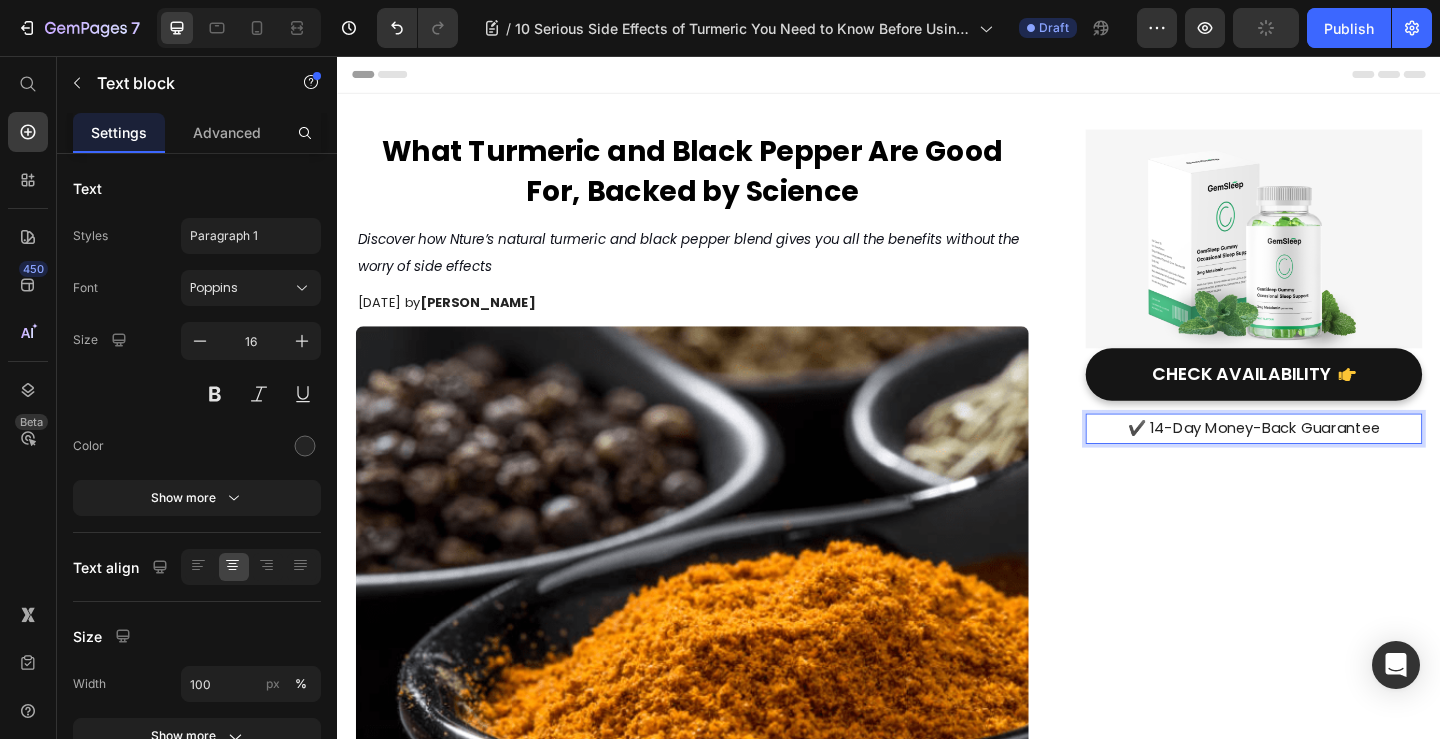click on "Image Row  	   CHECK AVAILABILITY Button ✔️ 14-Day Money-Back Guarantee Text block   0" at bounding box center [1334, 3624] 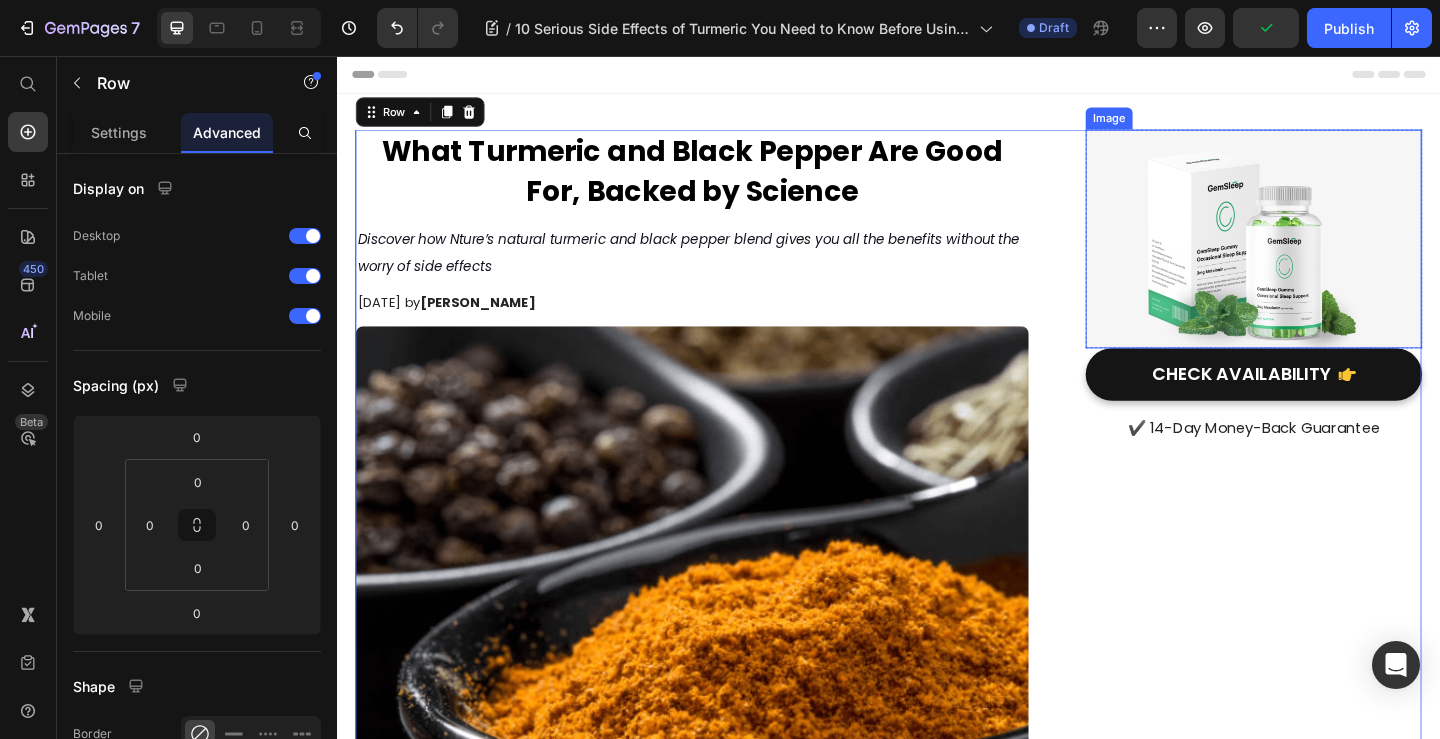 click at bounding box center [1334, 255] 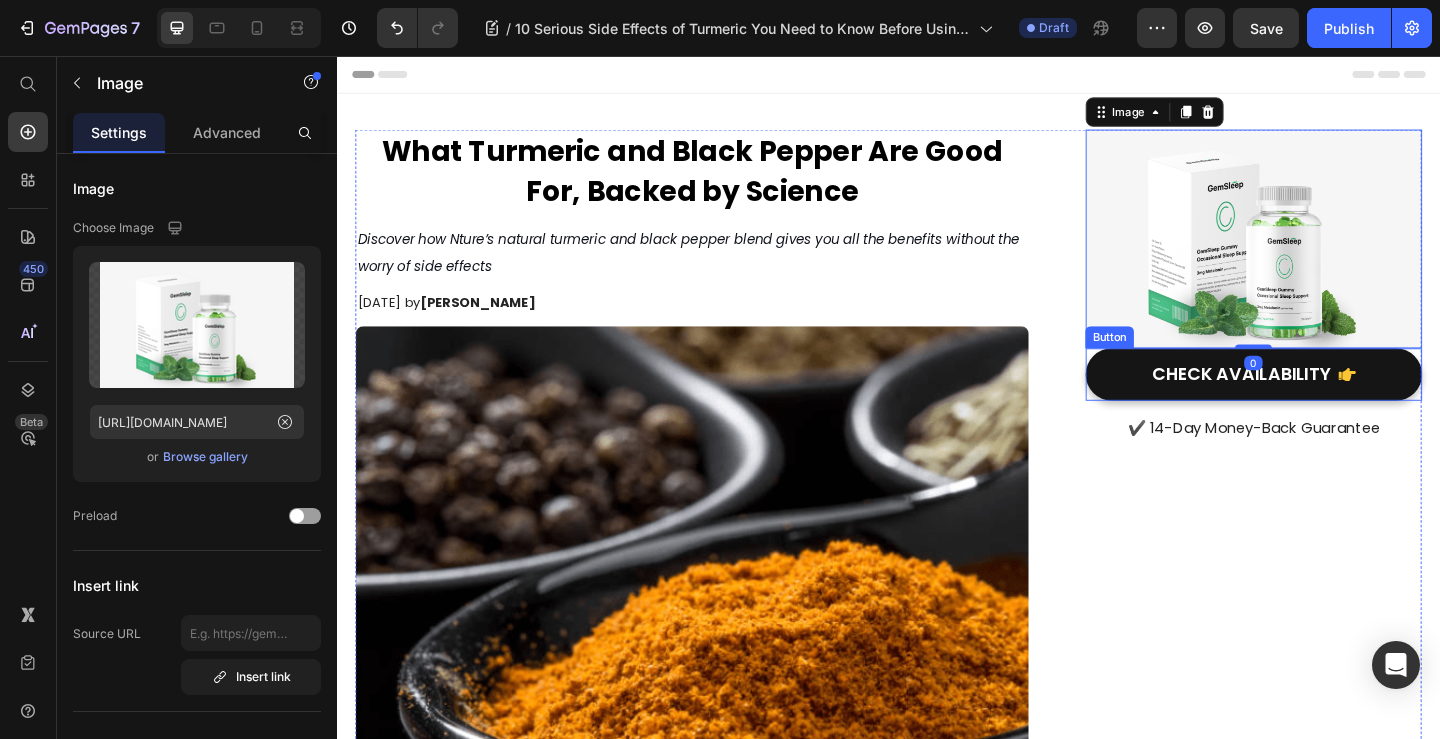 click on "CHECK AVAILABILITY" at bounding box center [1334, 402] 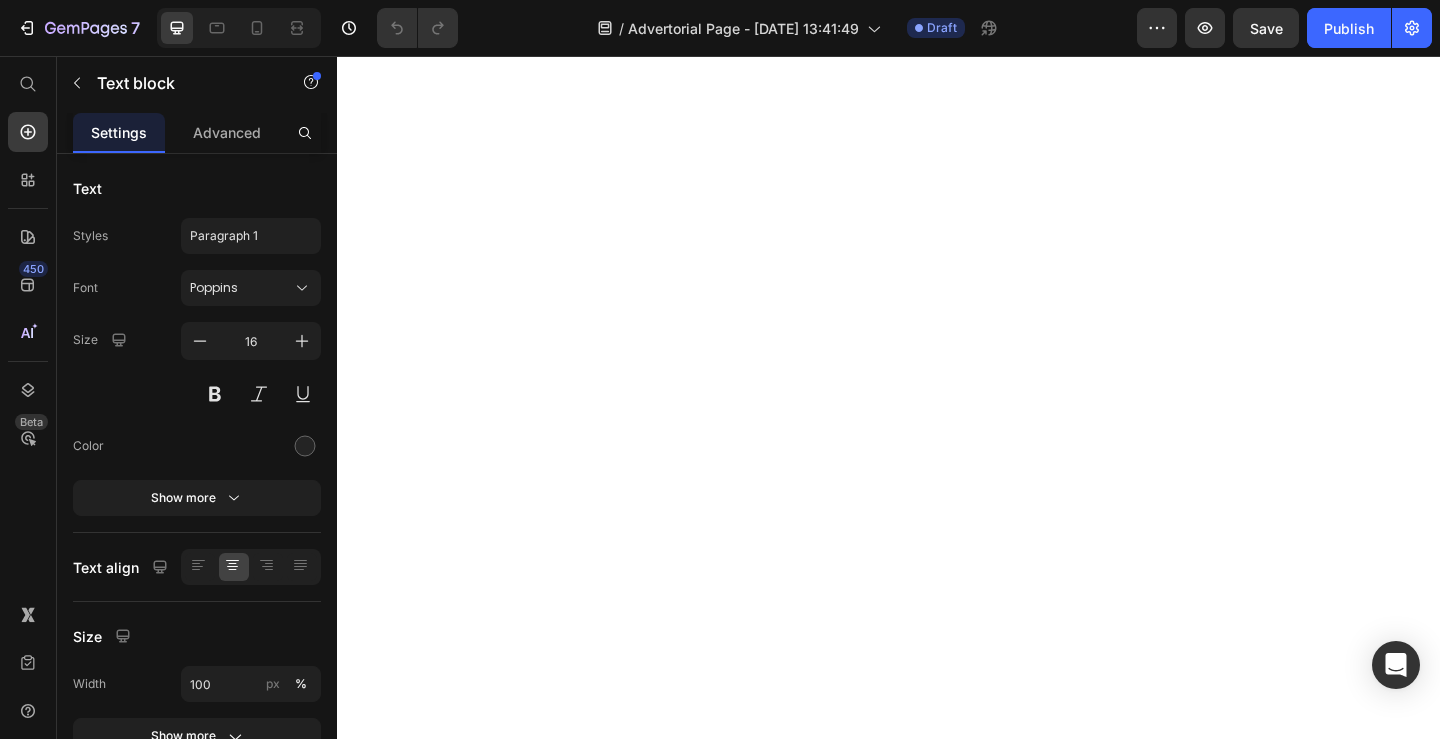 scroll, scrollTop: 0, scrollLeft: 0, axis: both 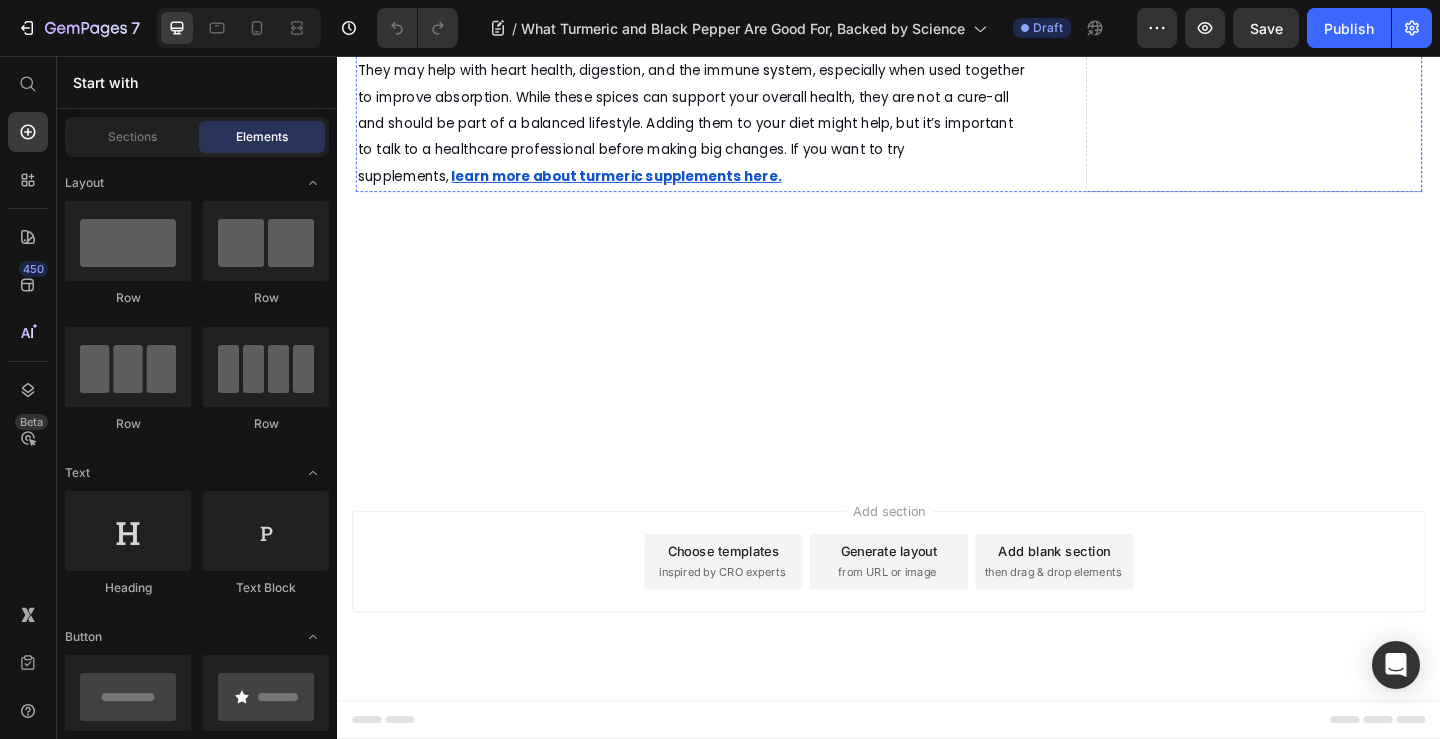click at bounding box center [723, -1445] 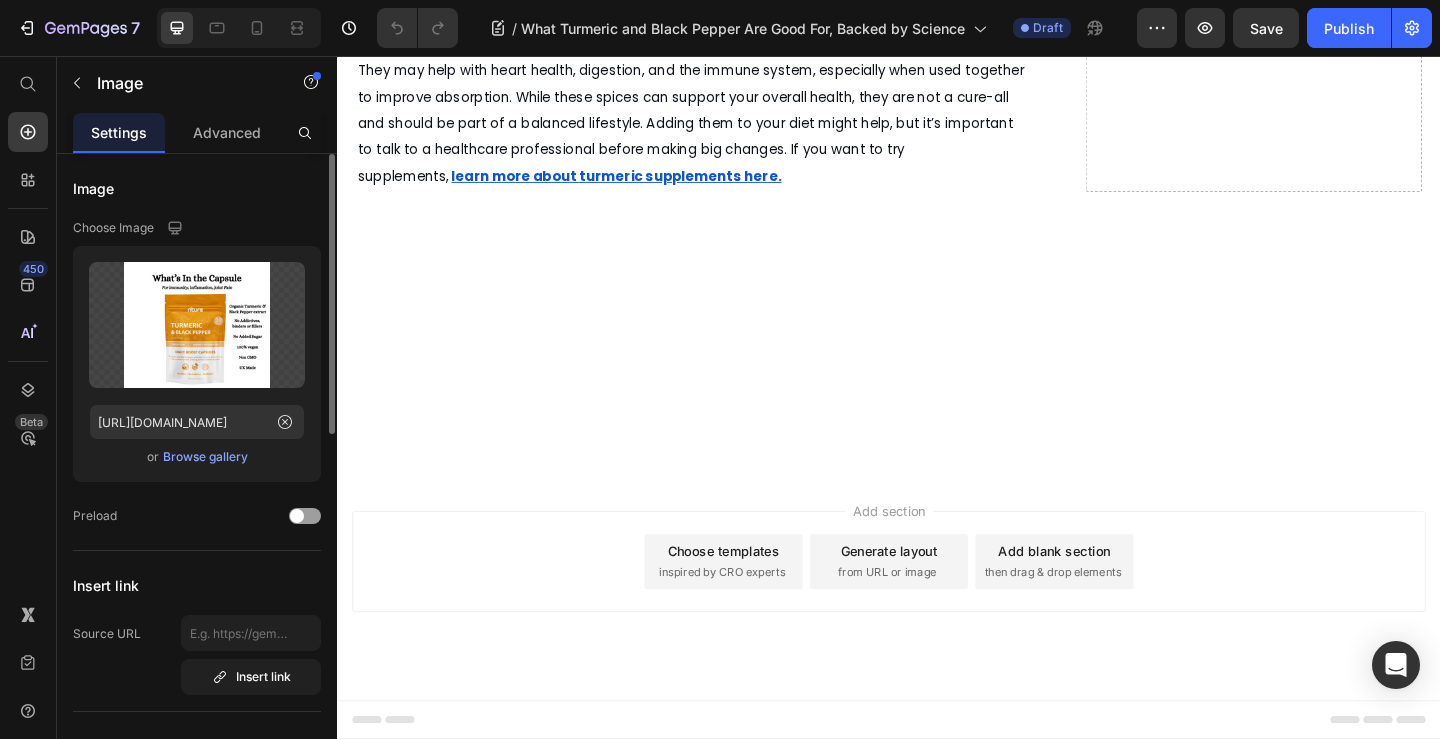 click on "Browse gallery" at bounding box center [205, 457] 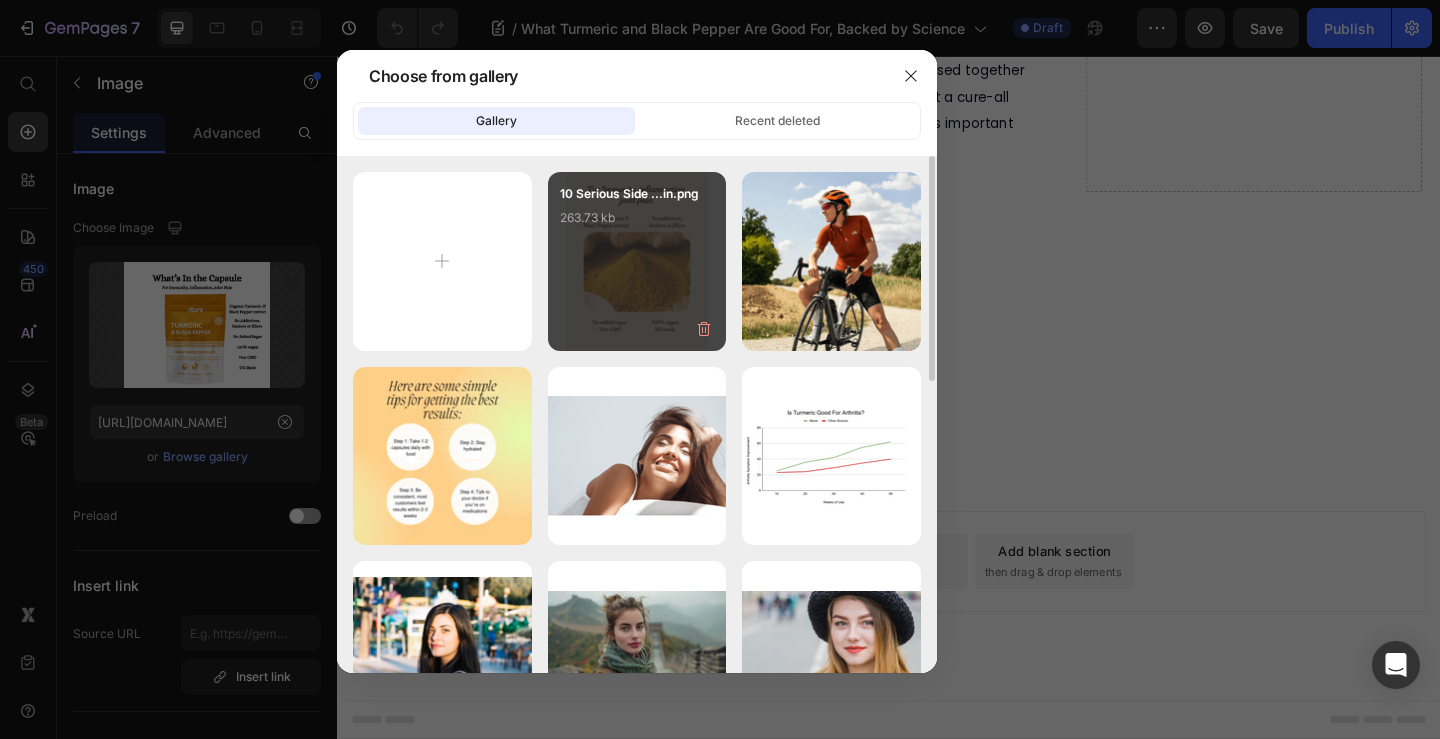 click on "10 Serious Side ...in.png 263.73 kb" at bounding box center [637, 224] 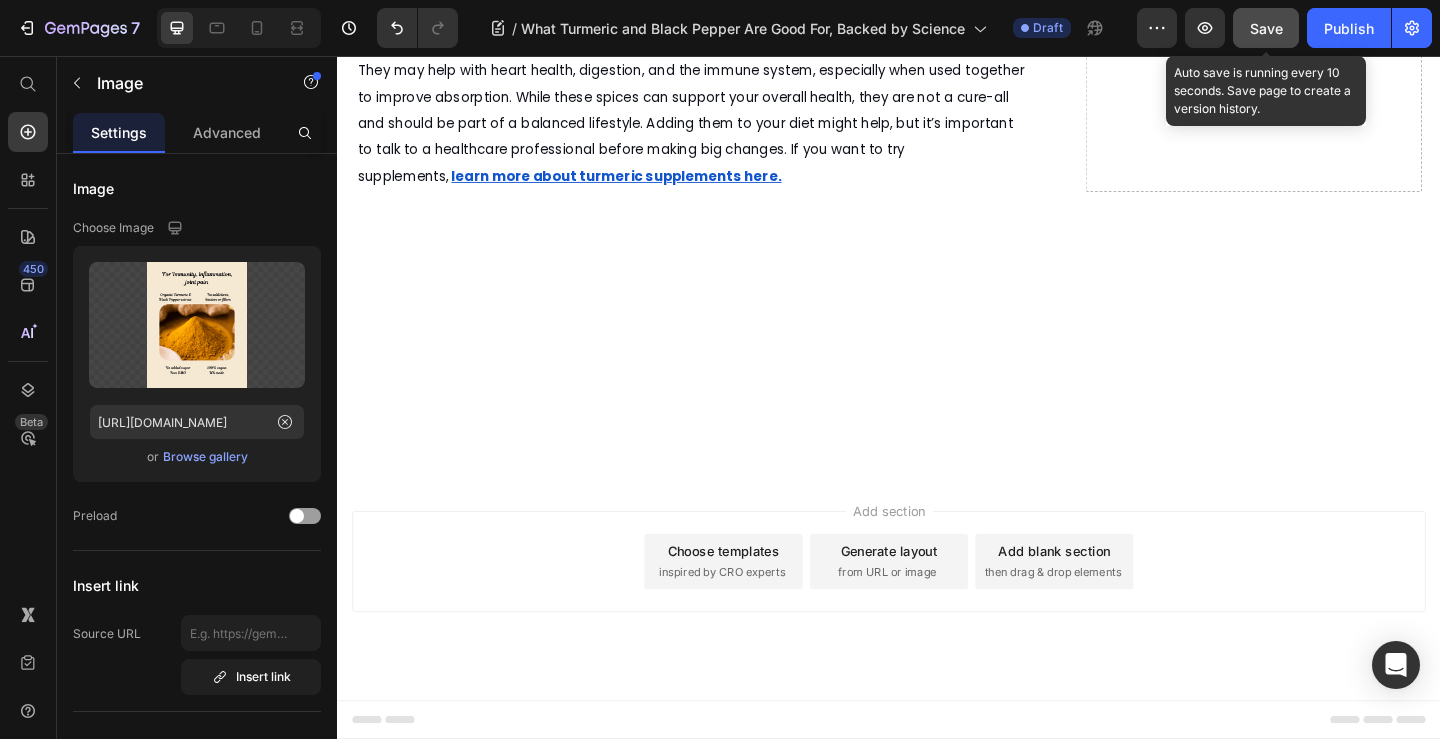 drag, startPoint x: 1265, startPoint y: 27, endPoint x: 913, endPoint y: 76, distance: 355.39413 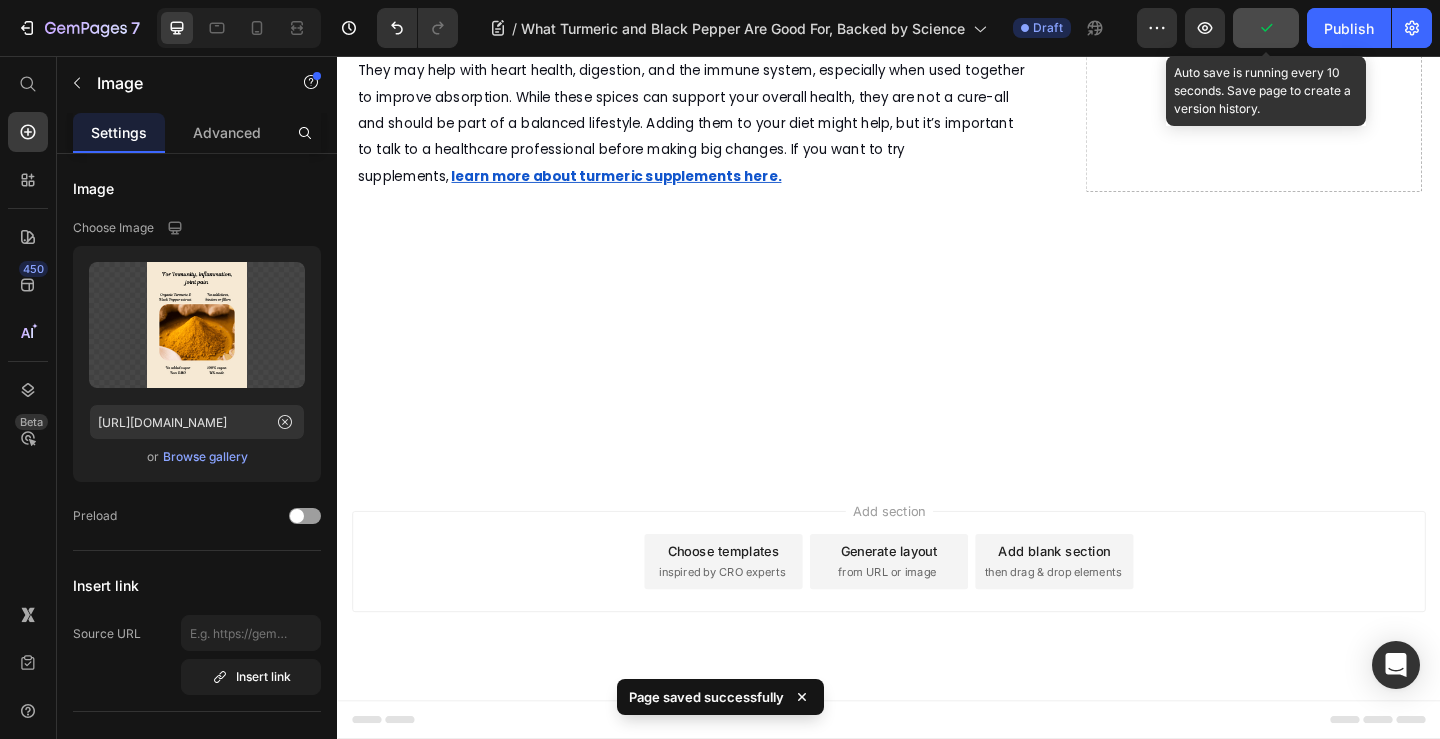 scroll, scrollTop: 6300, scrollLeft: 0, axis: vertical 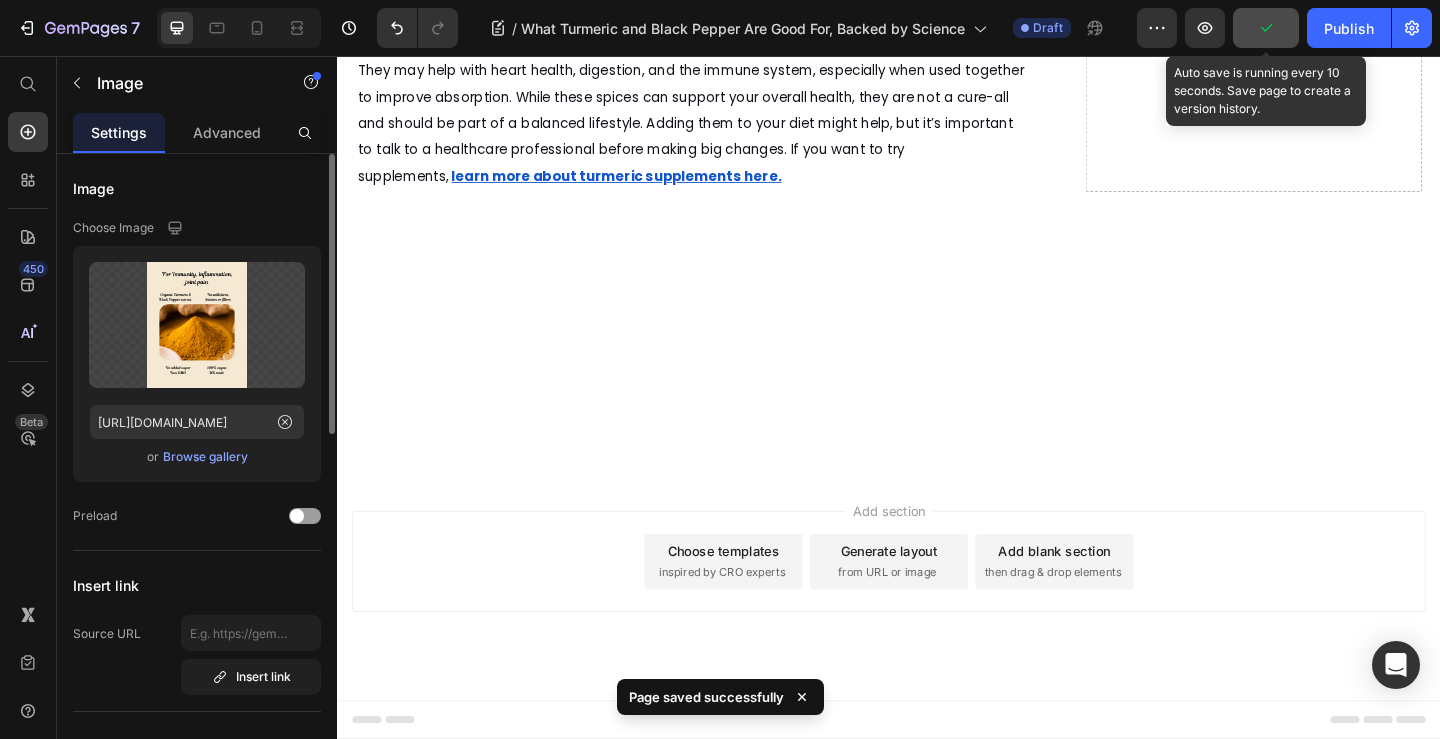 click on "Browse gallery" at bounding box center (205, 457) 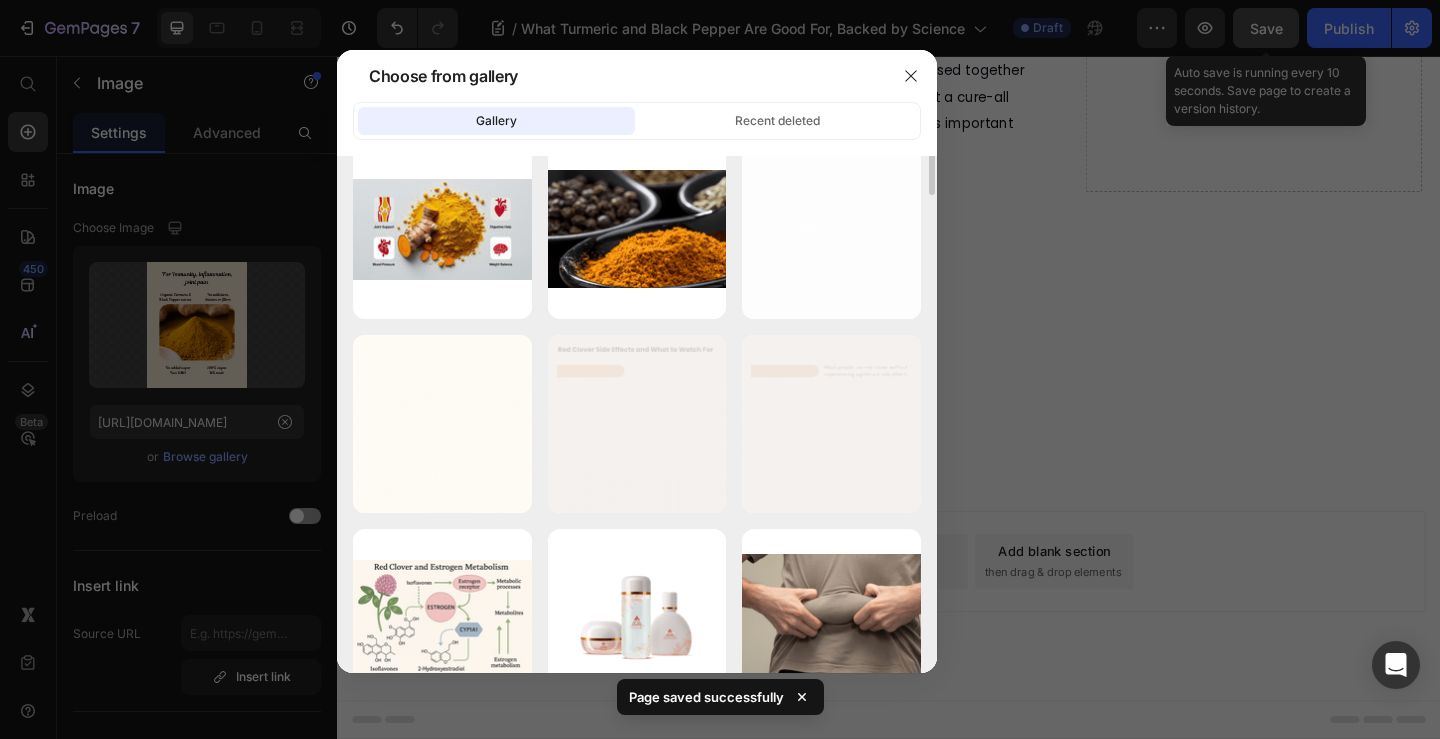 scroll, scrollTop: 800, scrollLeft: 0, axis: vertical 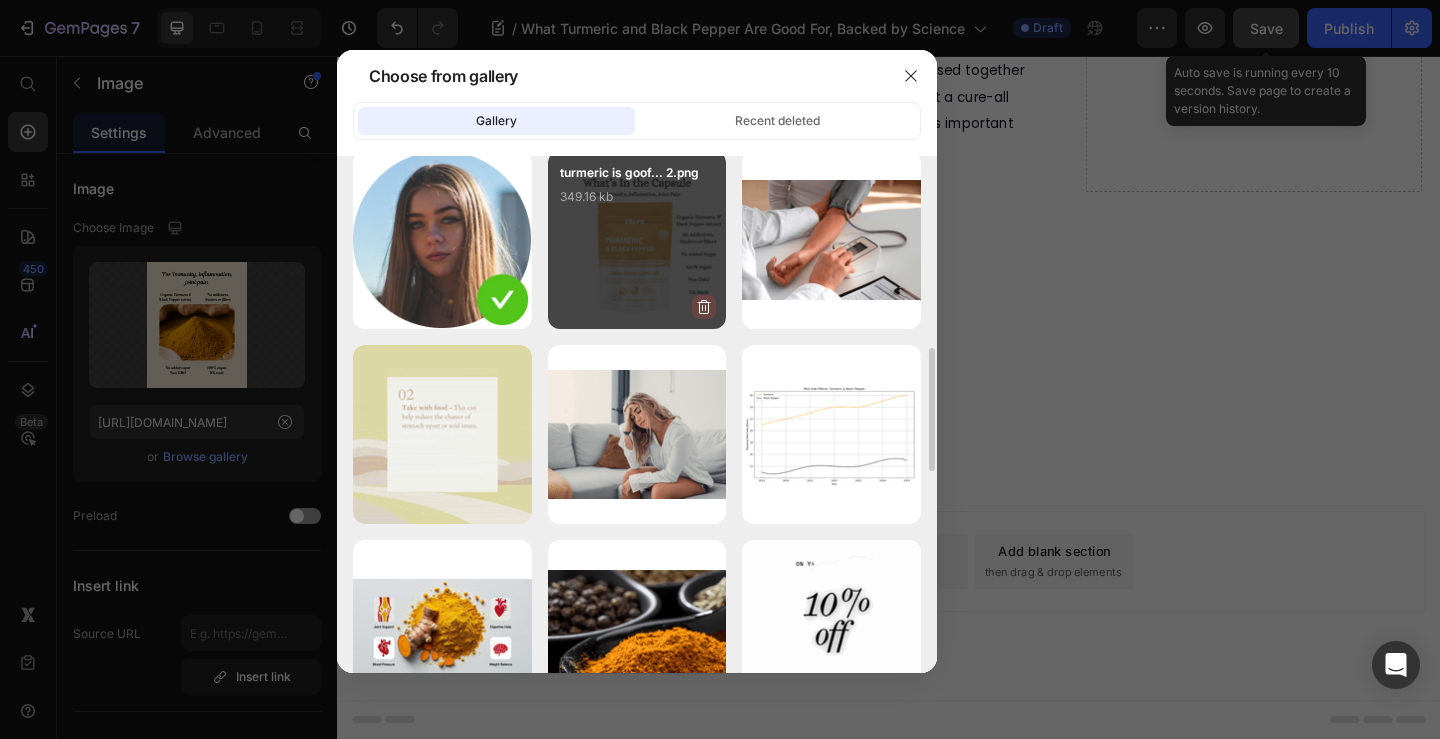 click 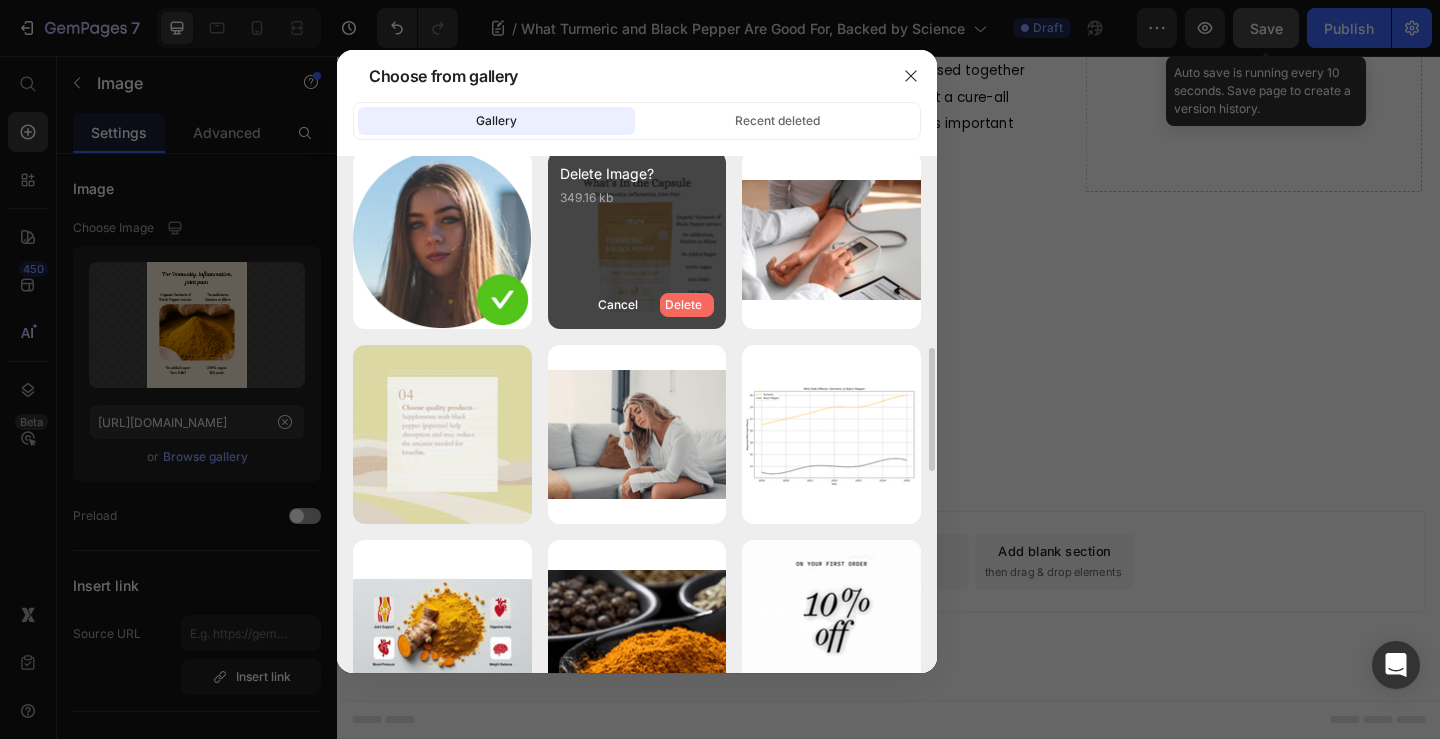 click on "Delete" at bounding box center (683, 305) 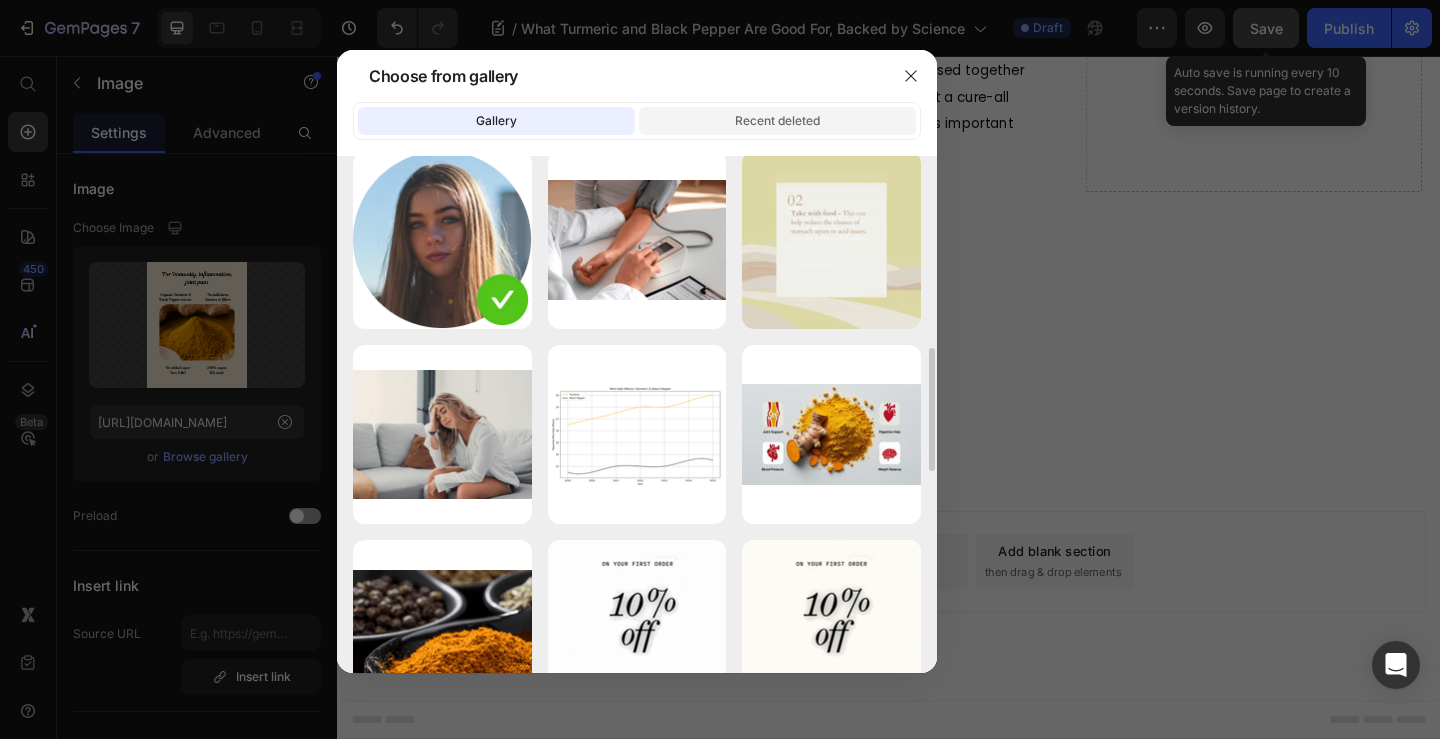 click on "Recent deleted" 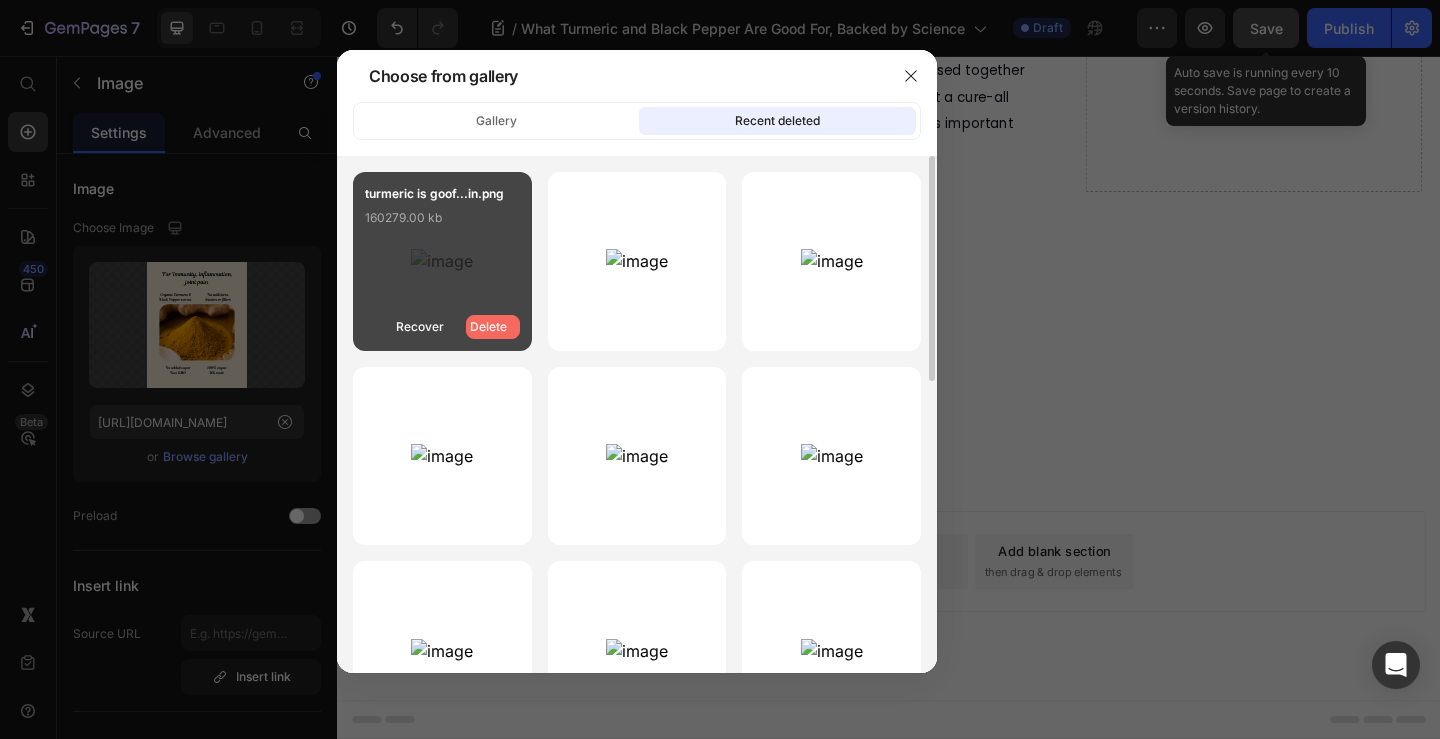 click on "Delete" at bounding box center [488, 327] 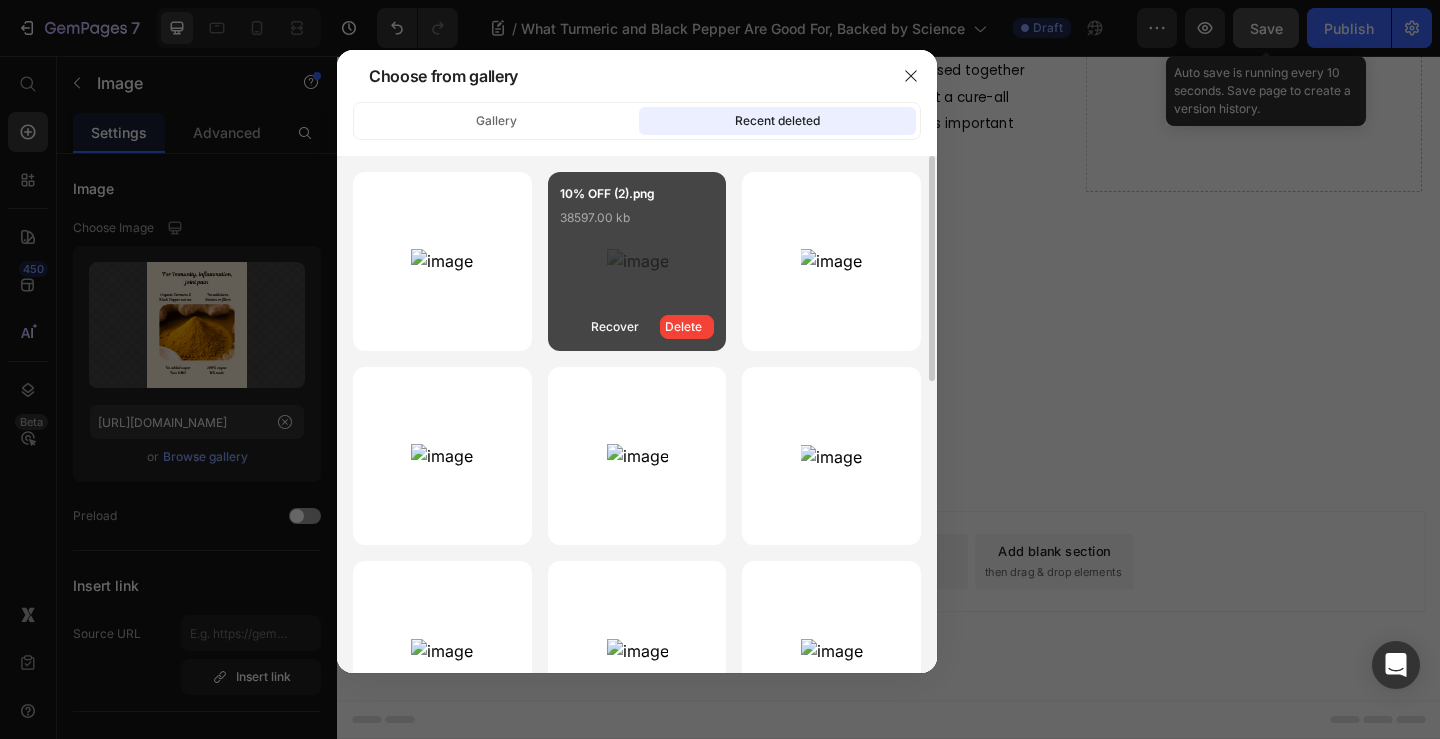 click on "Delete" at bounding box center (0, 0) 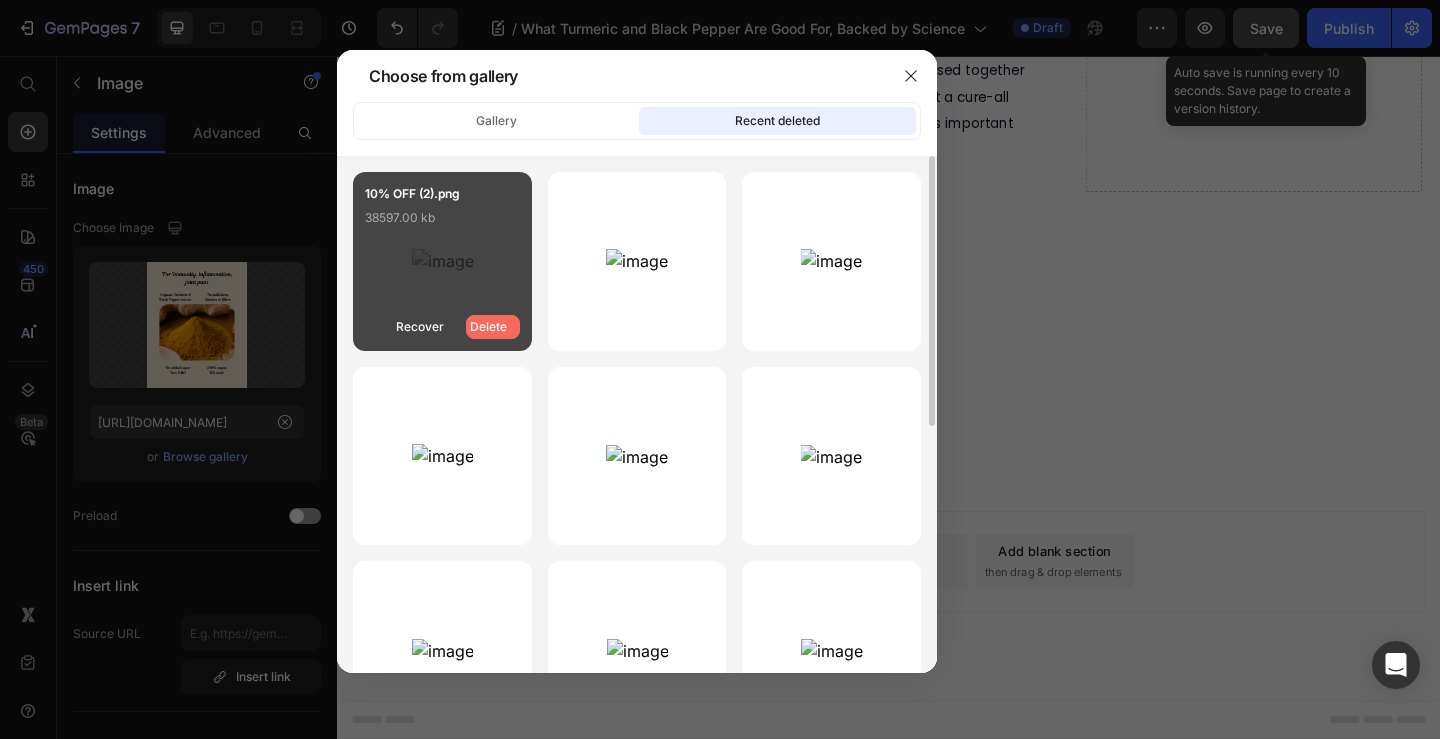 click on "Delete" at bounding box center [488, 327] 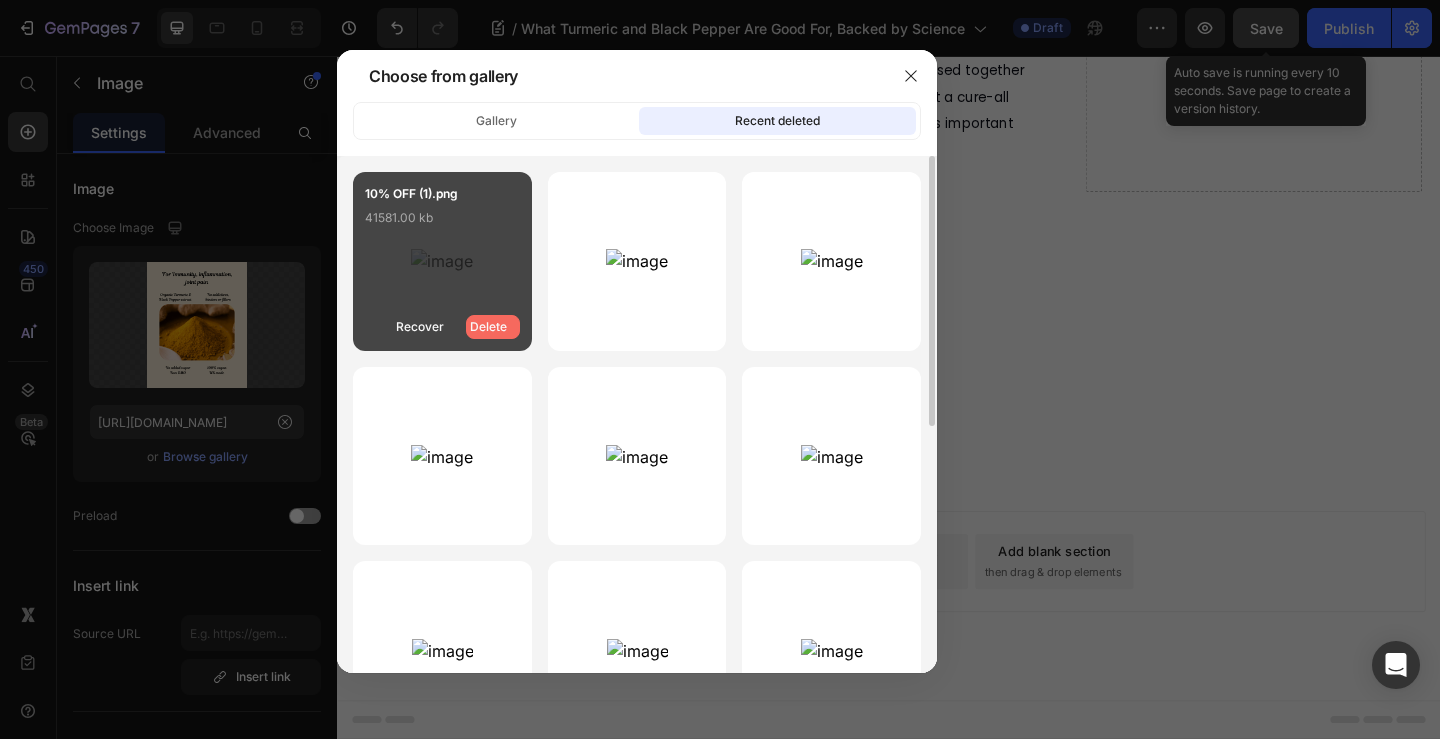 click on "Delete" at bounding box center (488, 327) 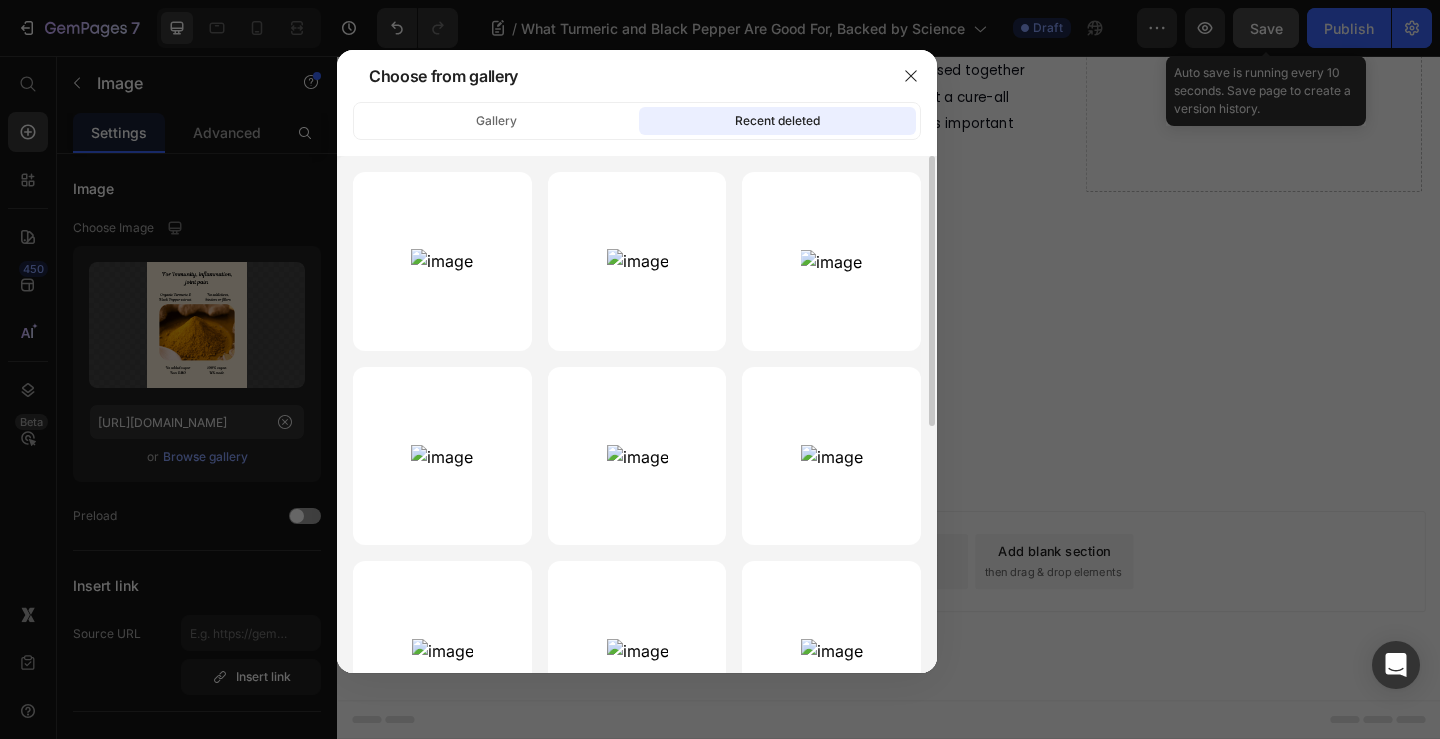 click on "Delete" at bounding box center [0, 0] 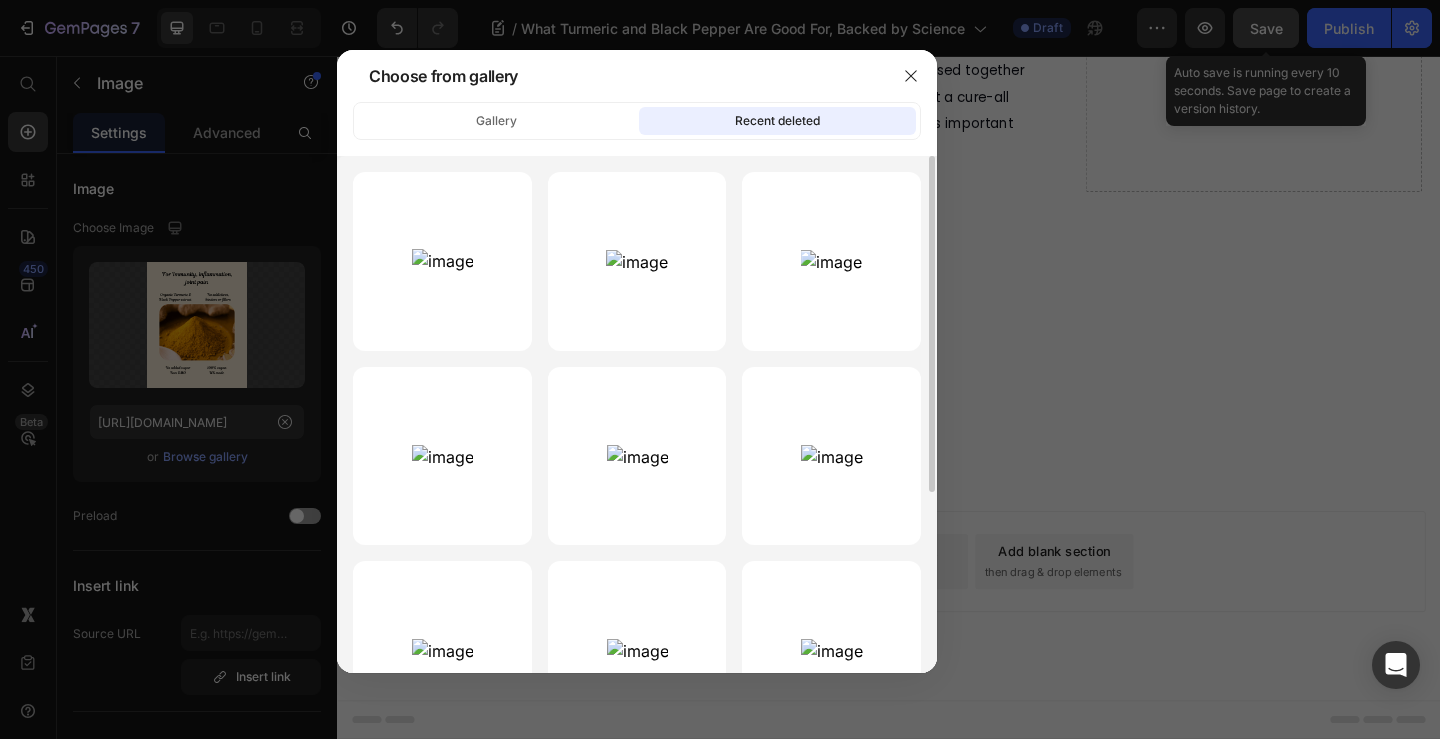 click on "Delete" at bounding box center [0, 0] 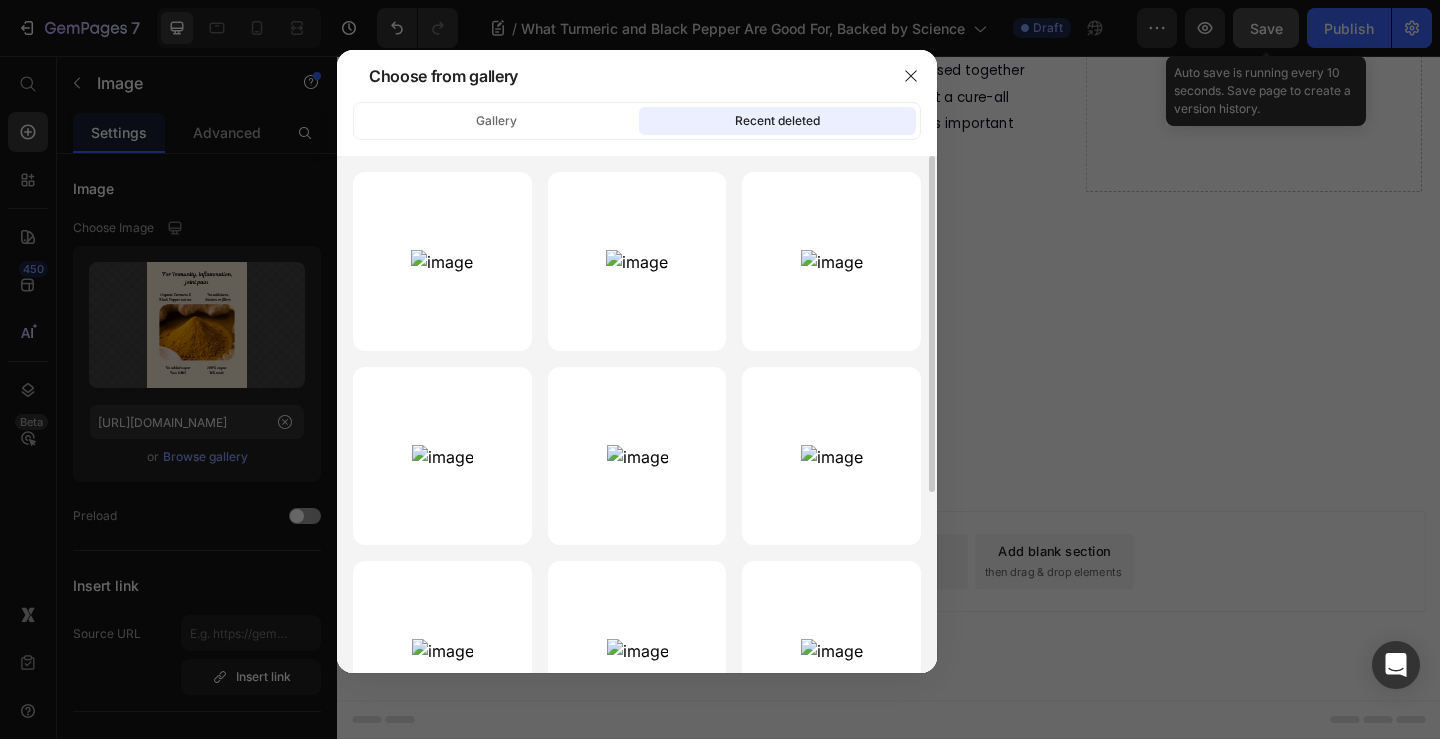 click on "Delete" at bounding box center (0, 0) 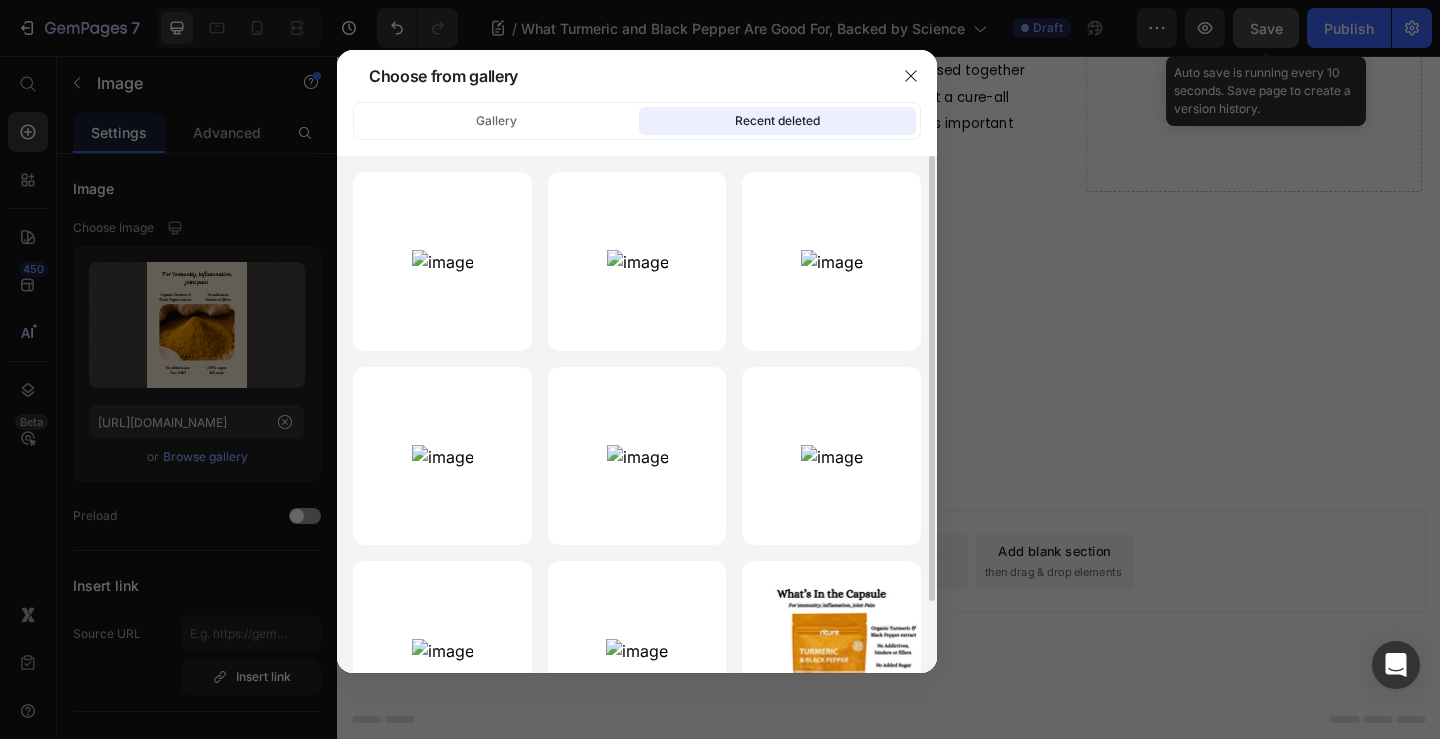 click on "Delete" at bounding box center (0, 0) 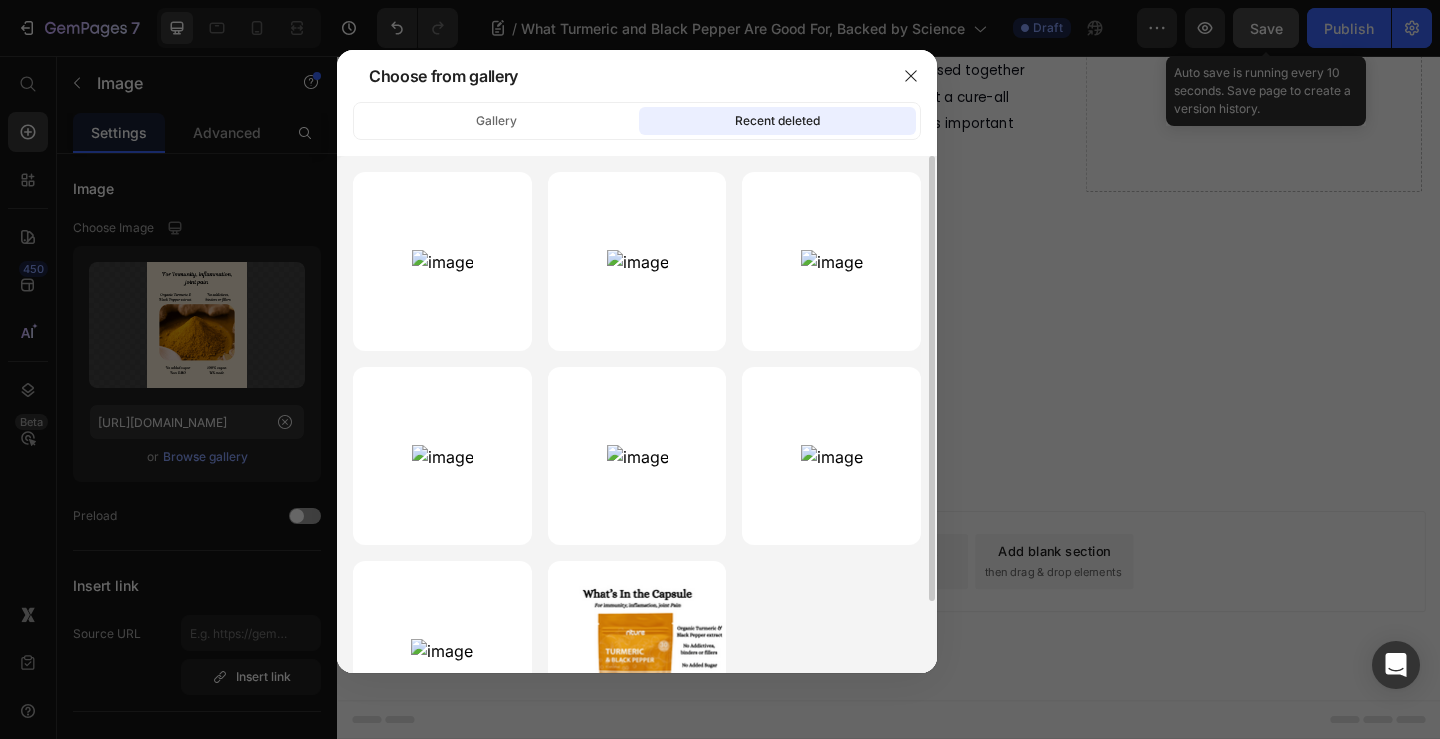 click on "Delete" at bounding box center (0, 0) 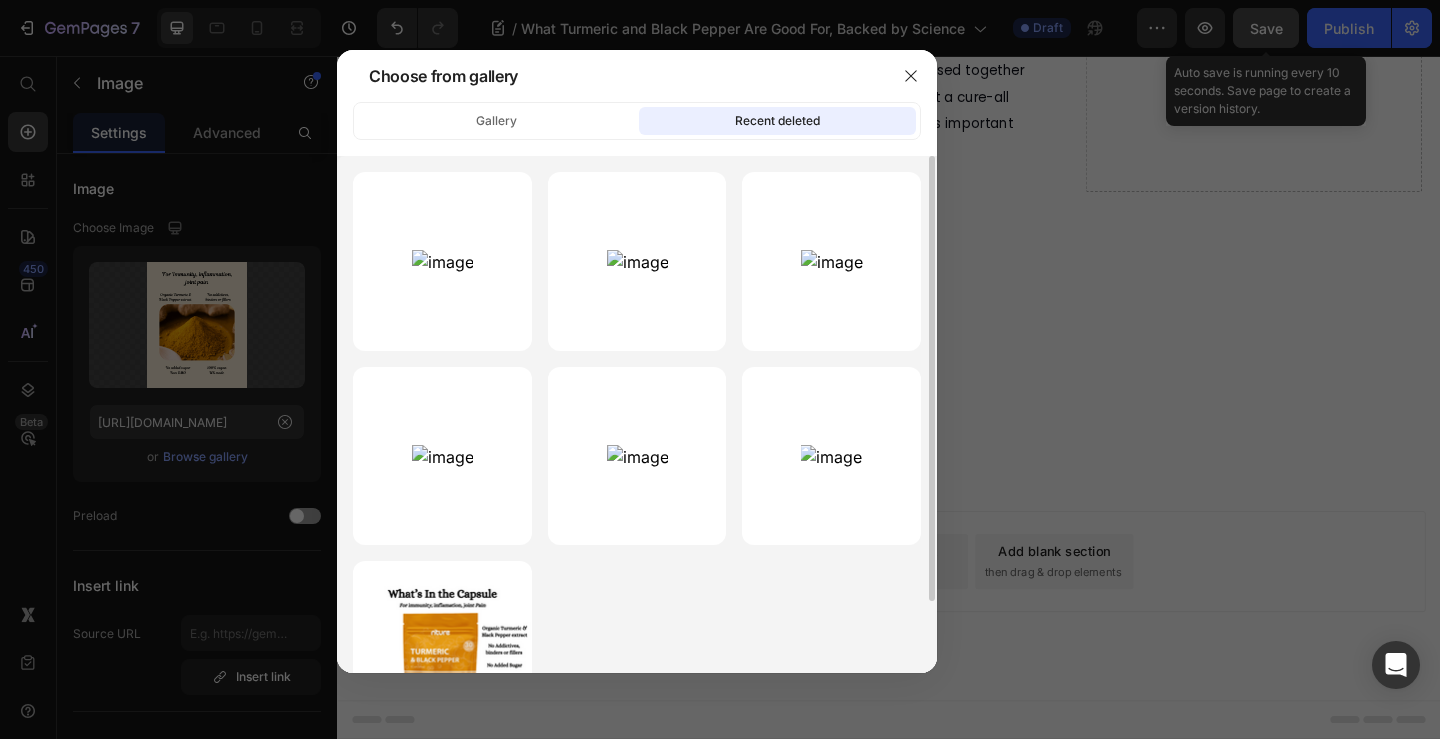 click on "Delete" at bounding box center (0, 0) 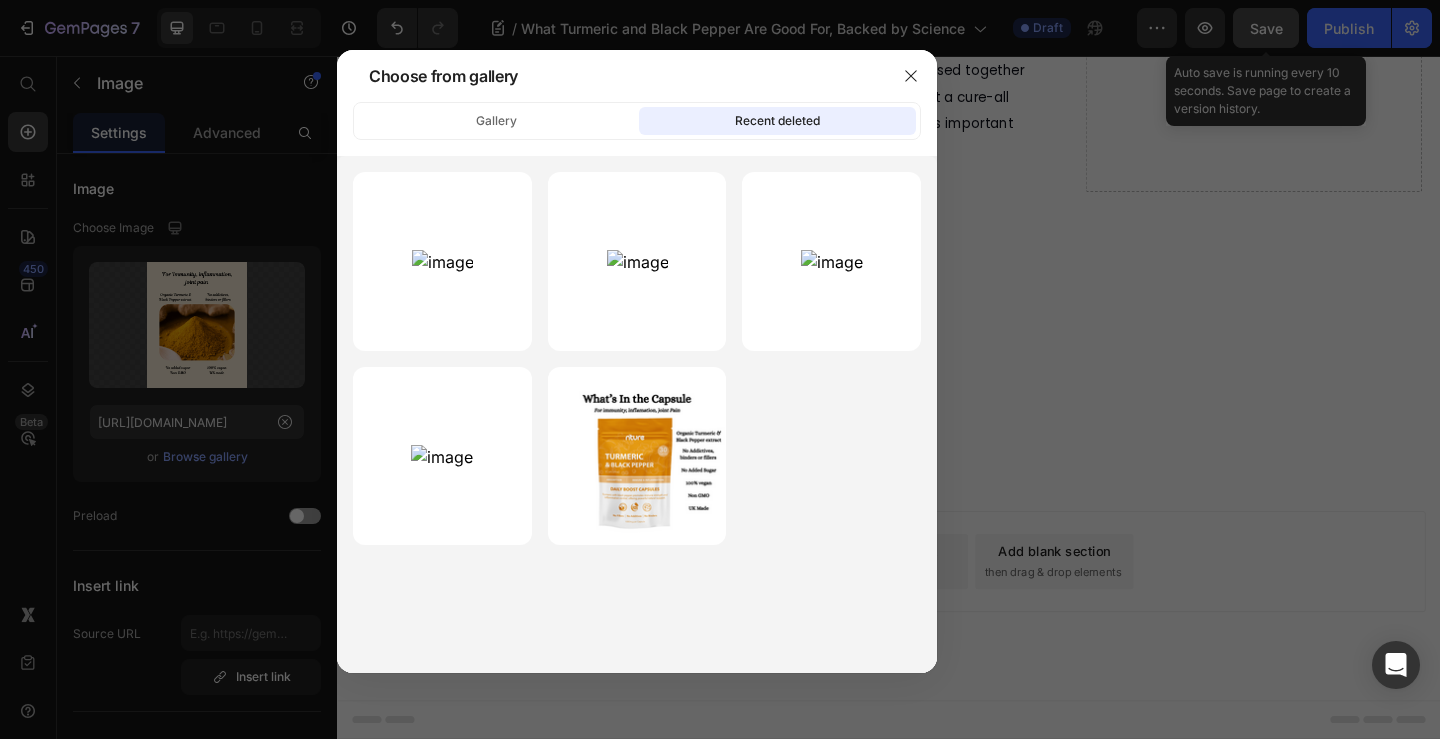 click on "Delete" at bounding box center [0, 0] 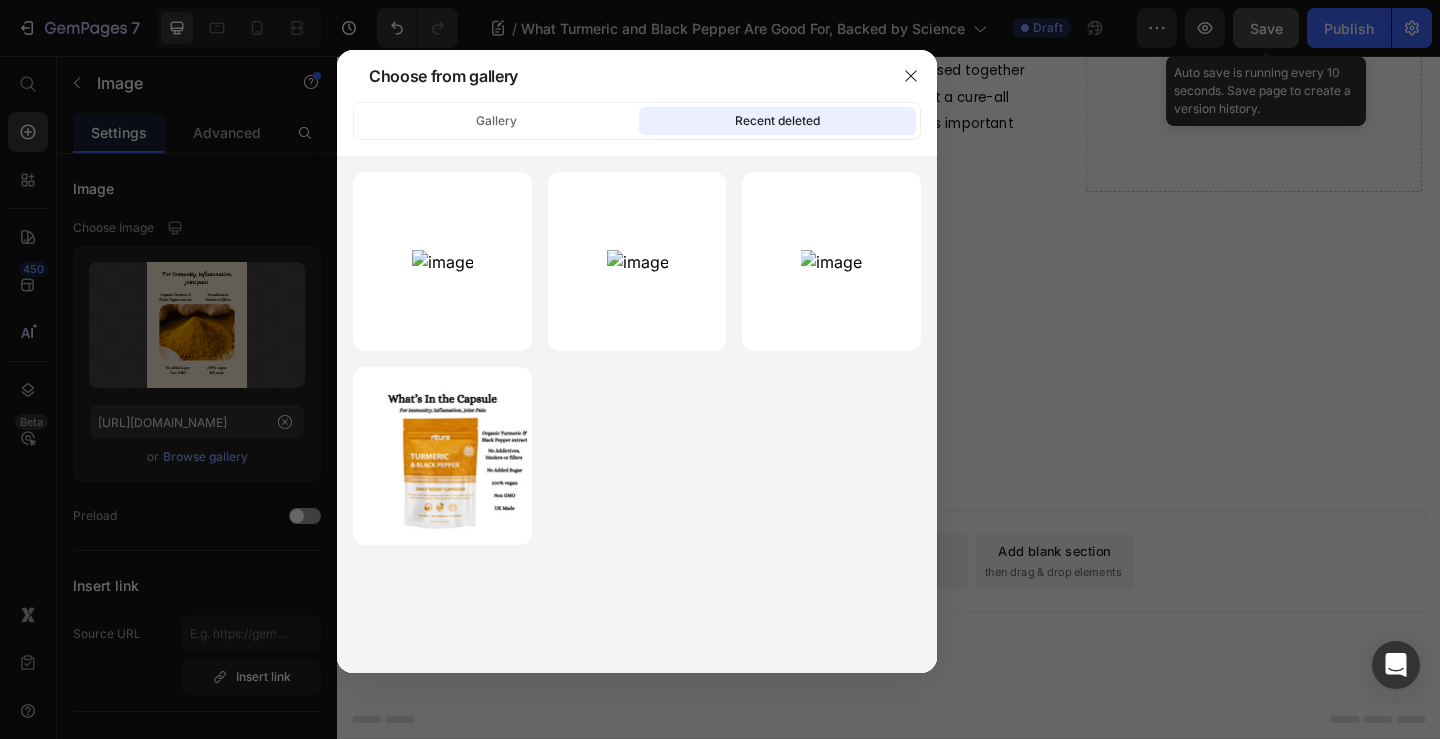 click on "Delete" at bounding box center (0, 0) 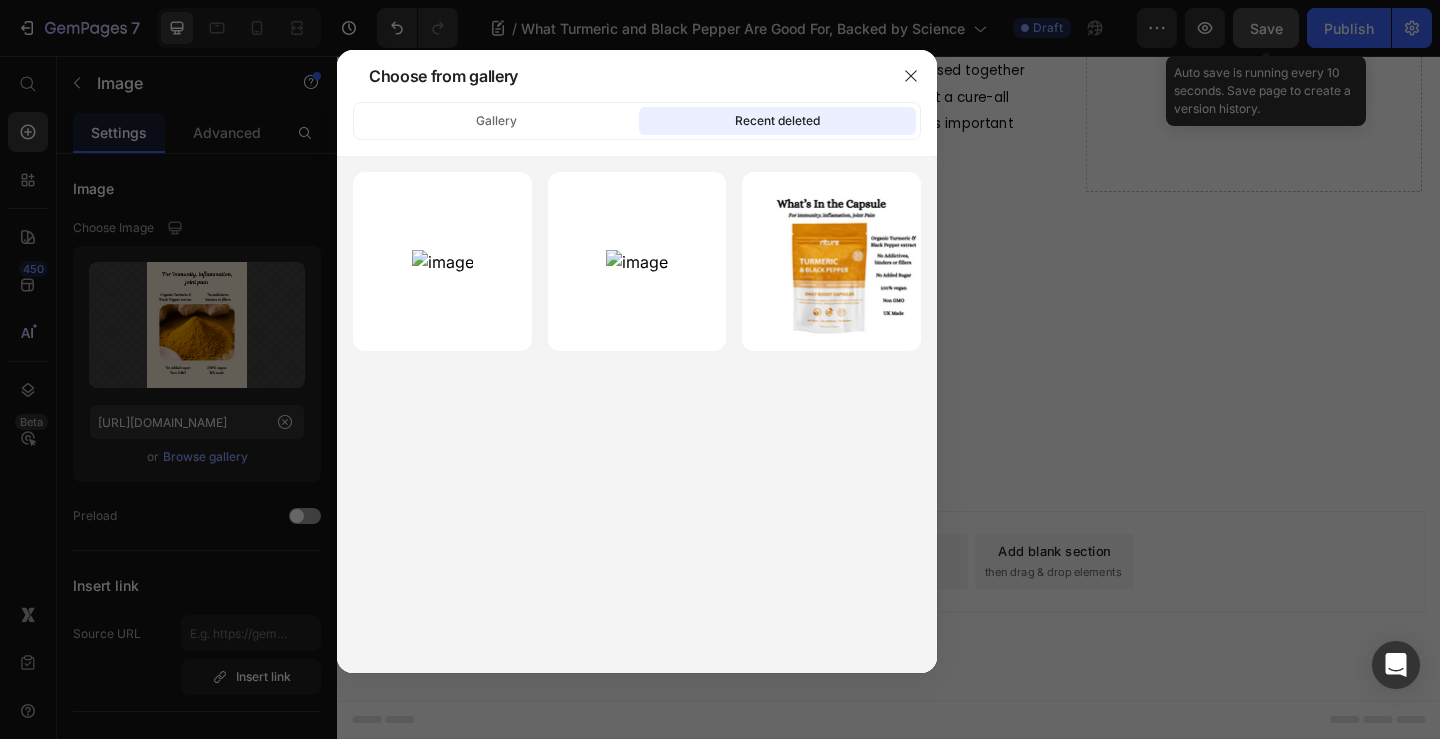 click on "Delete" at bounding box center (0, 0) 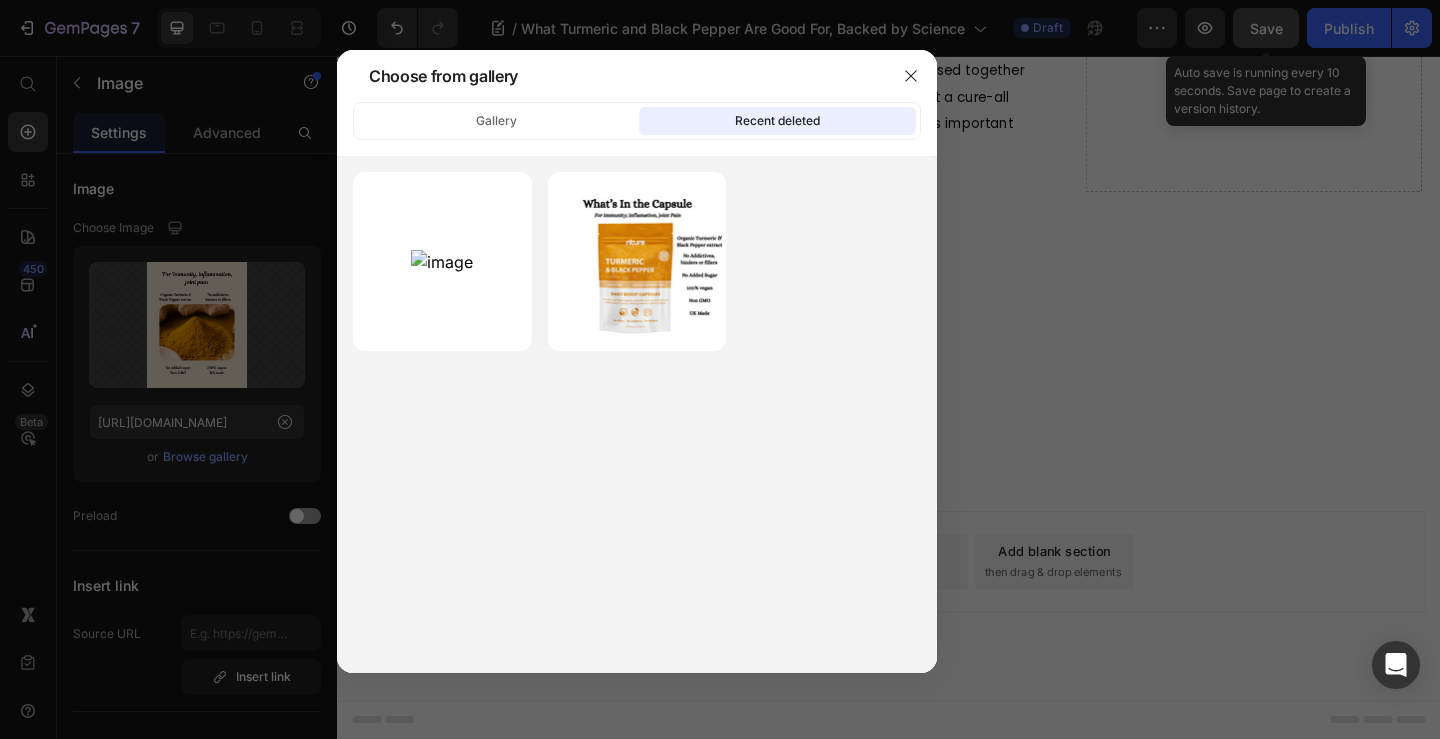 click on "Delete" at bounding box center (0, 0) 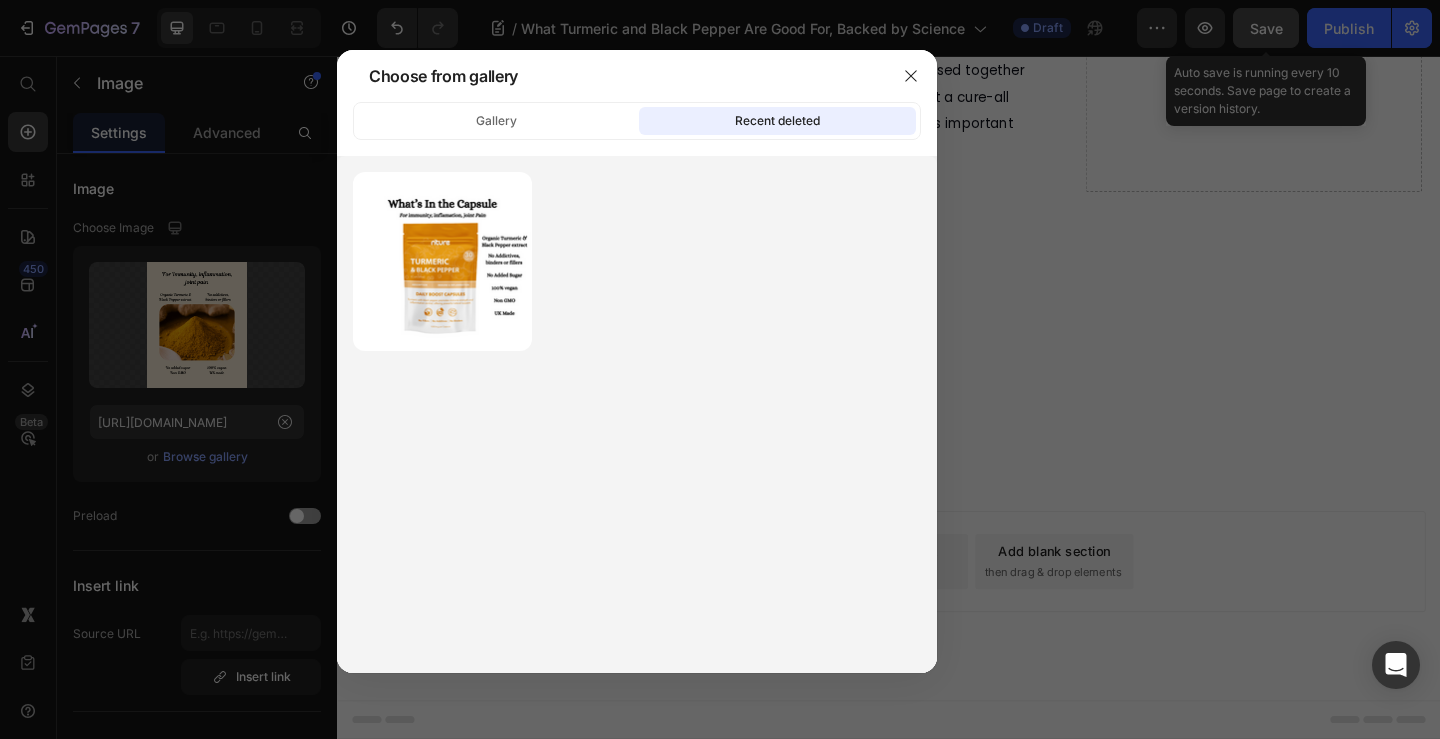 click on "Delete" at bounding box center [0, 0] 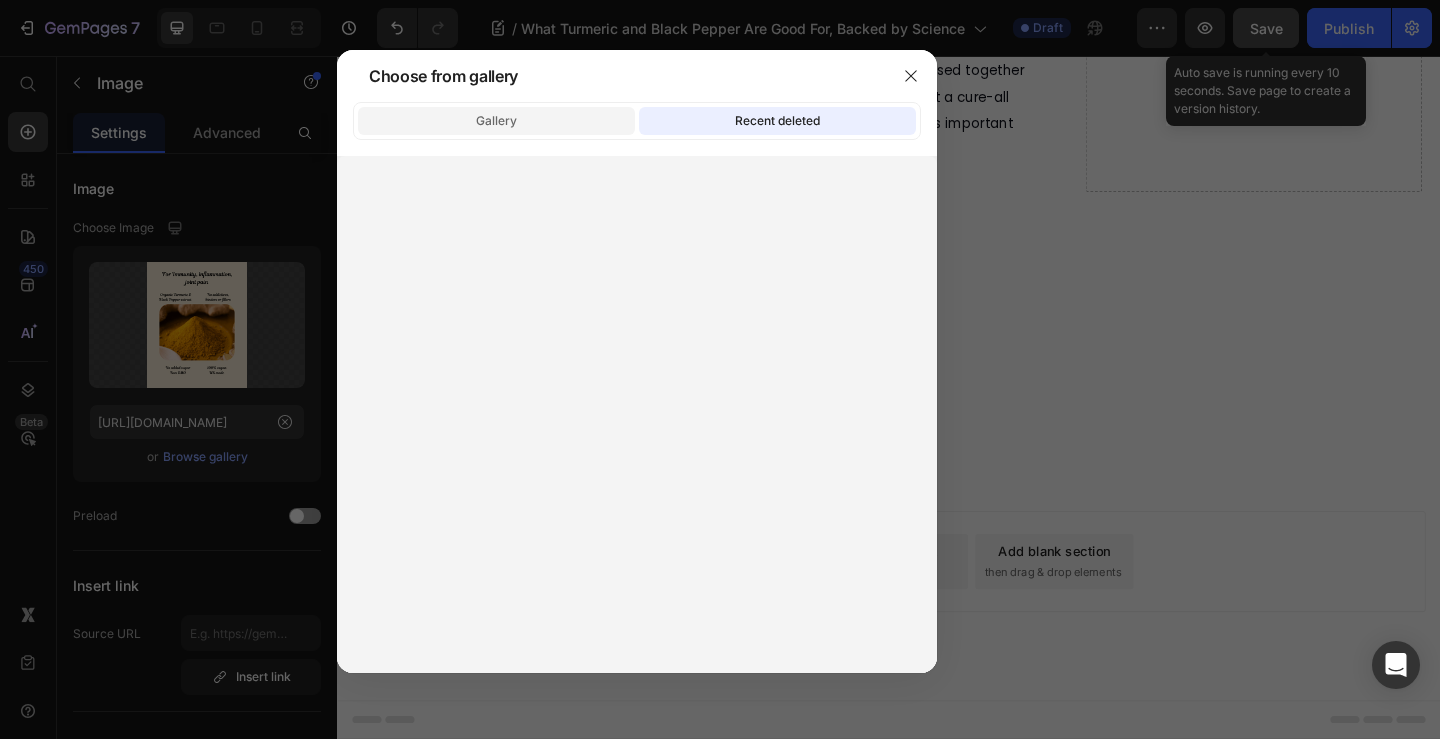 click on "Gallery" 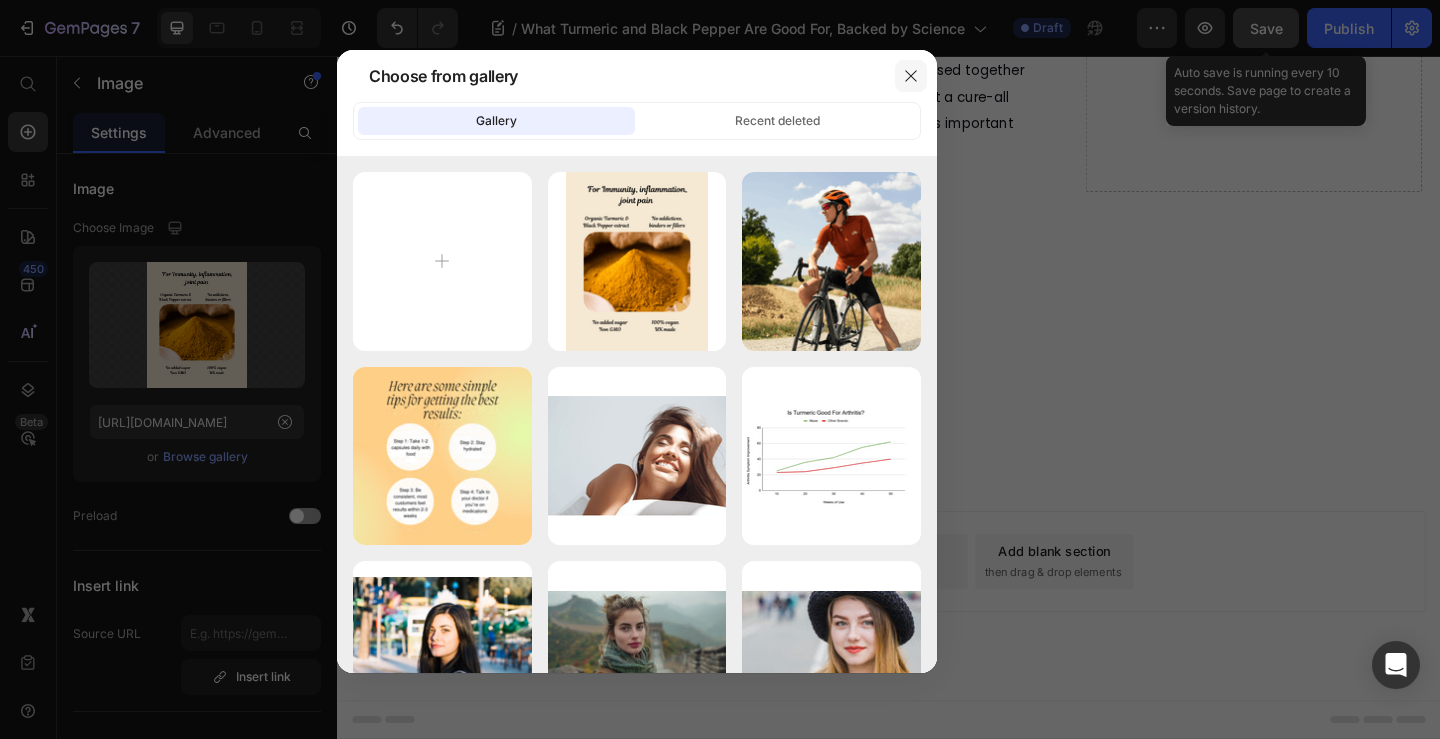 click 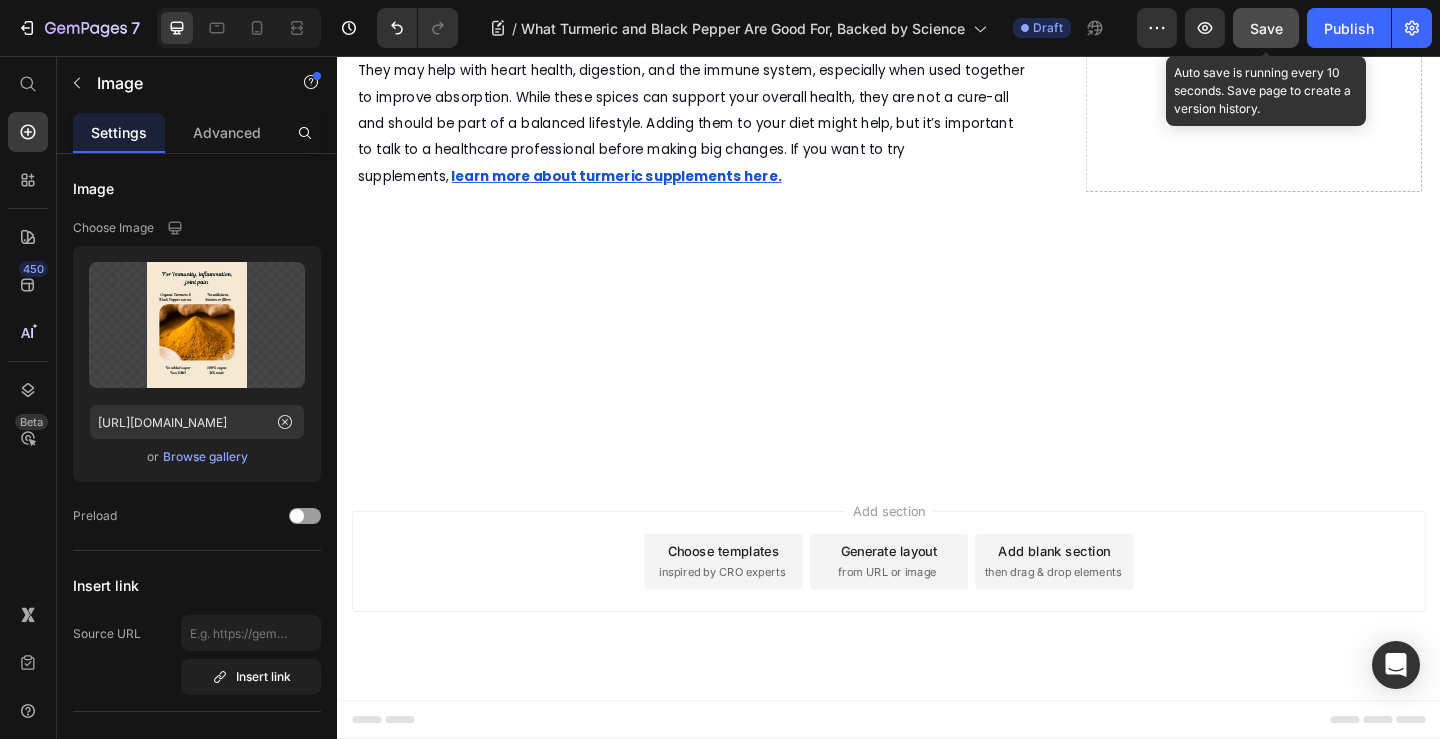 click on "Save" at bounding box center (1266, 28) 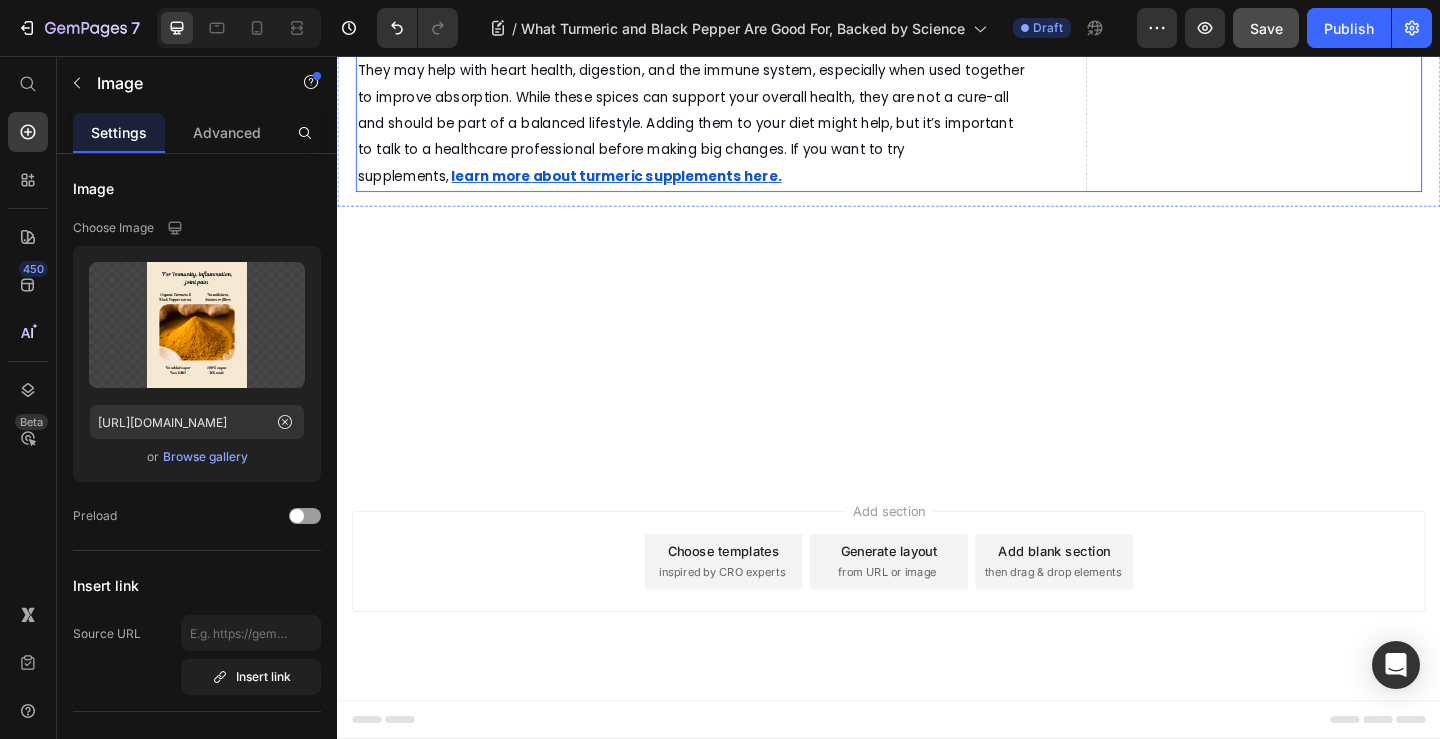 scroll, scrollTop: 6300, scrollLeft: 0, axis: vertical 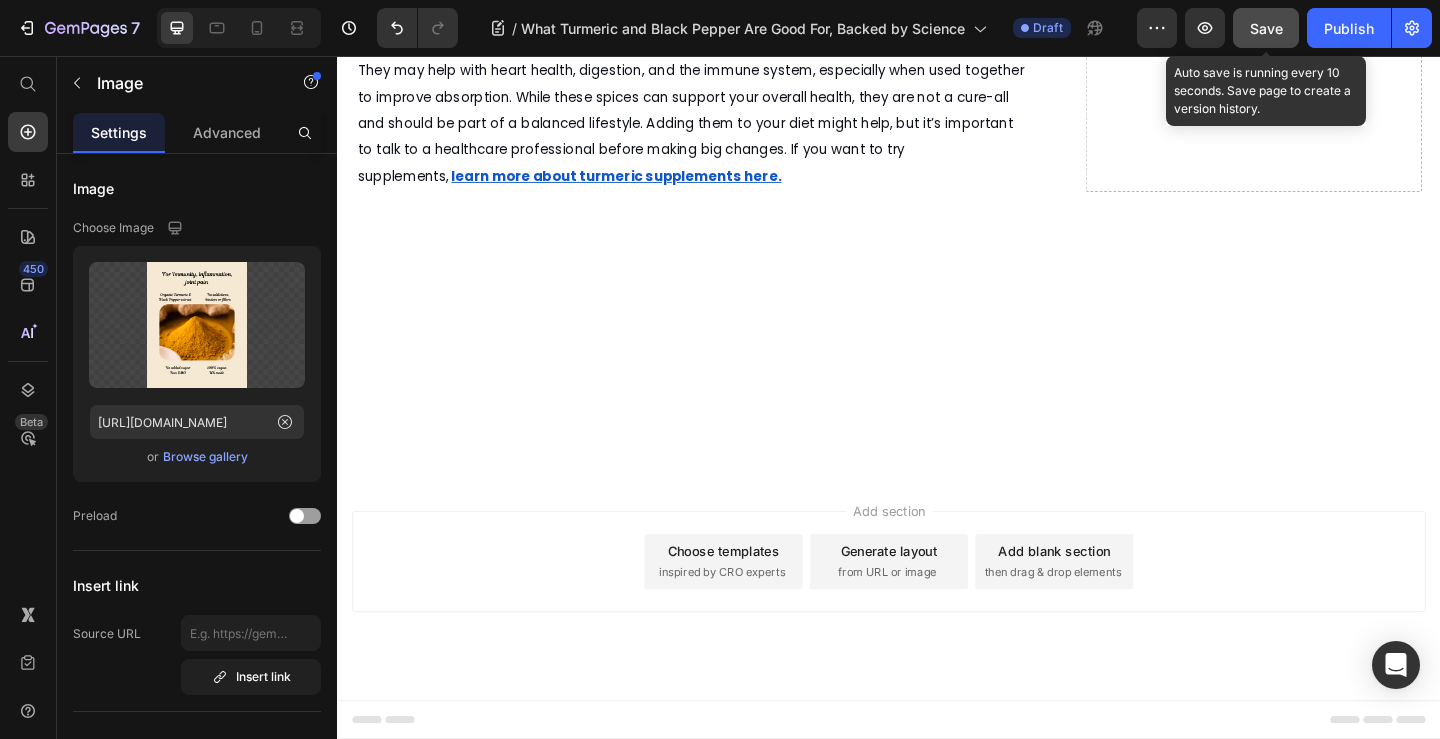 click on "Save" at bounding box center [1266, 28] 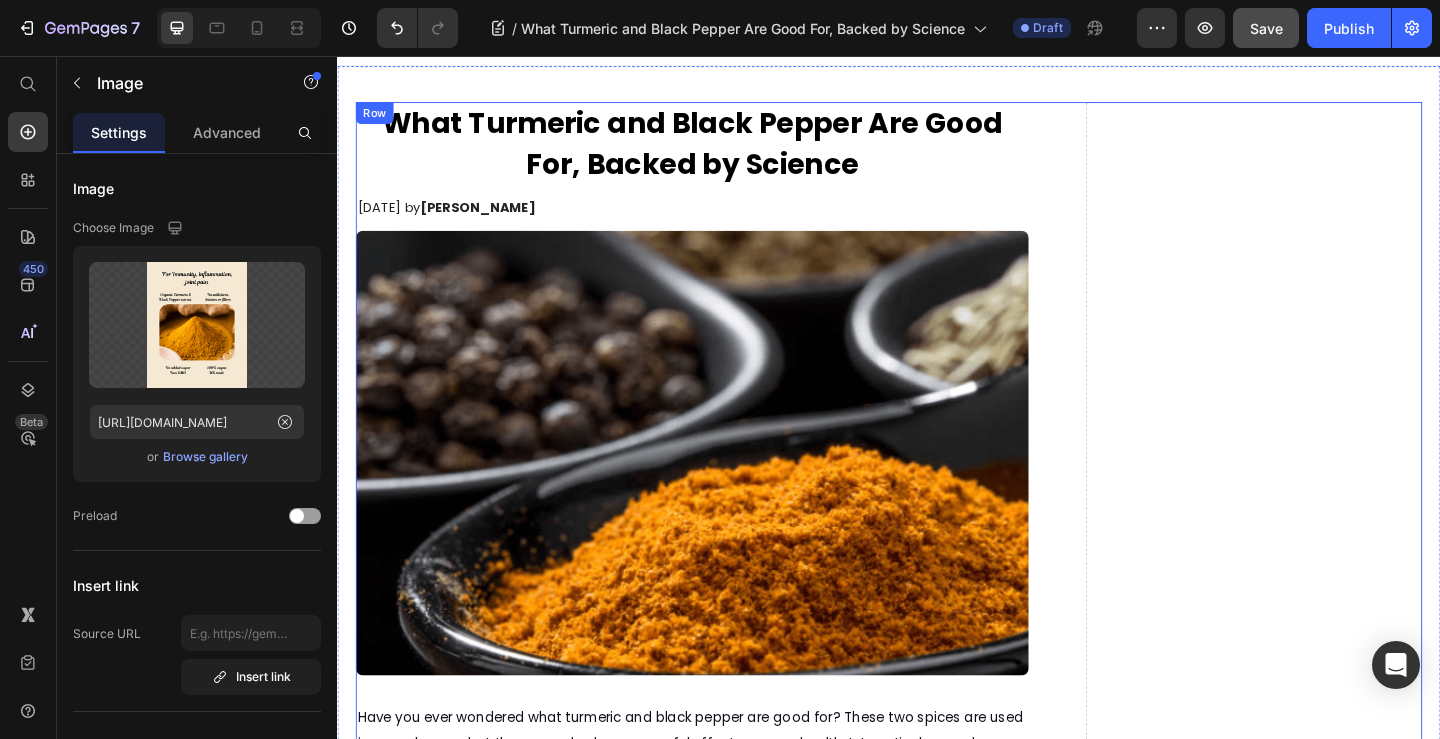 scroll, scrollTop: 0, scrollLeft: 0, axis: both 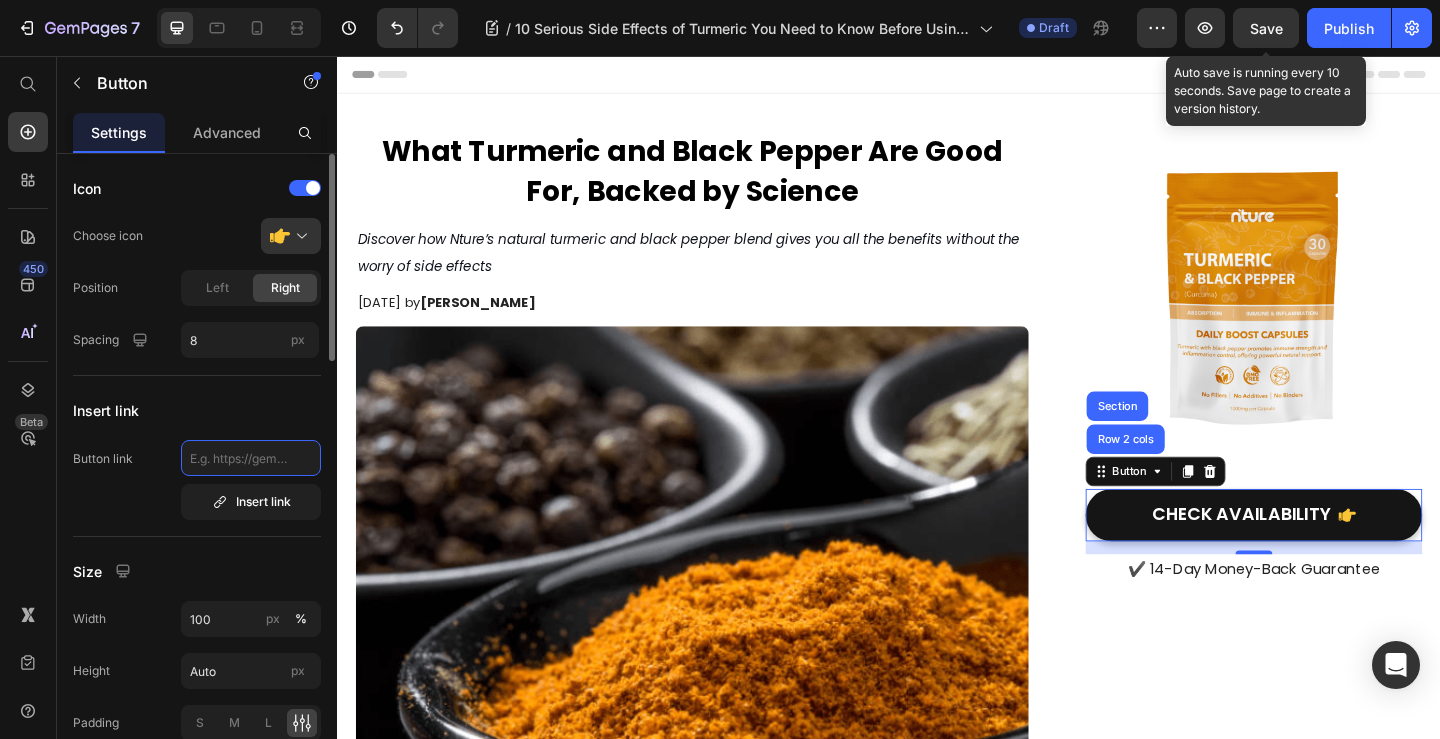 paste on "[URL][DOMAIN_NAME]" 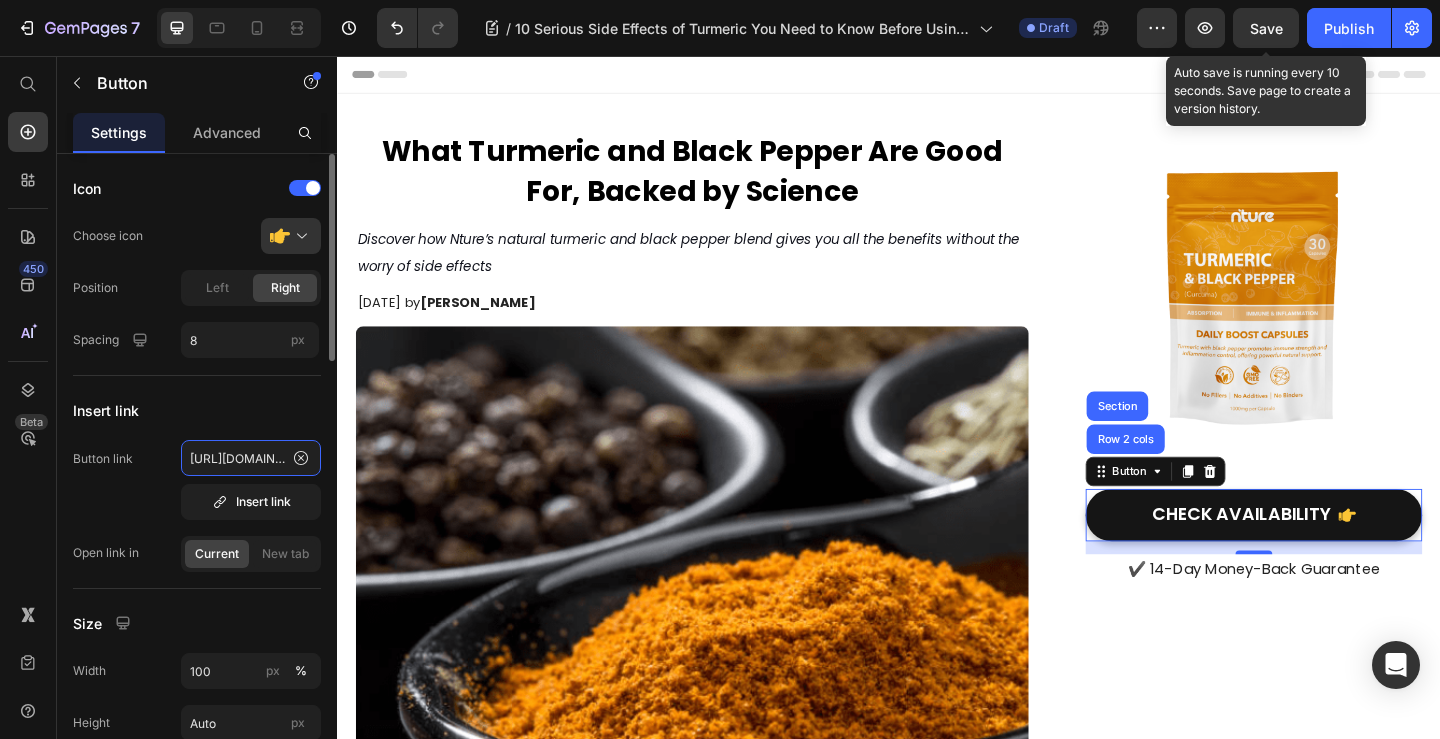 scroll, scrollTop: 0, scrollLeft: 413, axis: horizontal 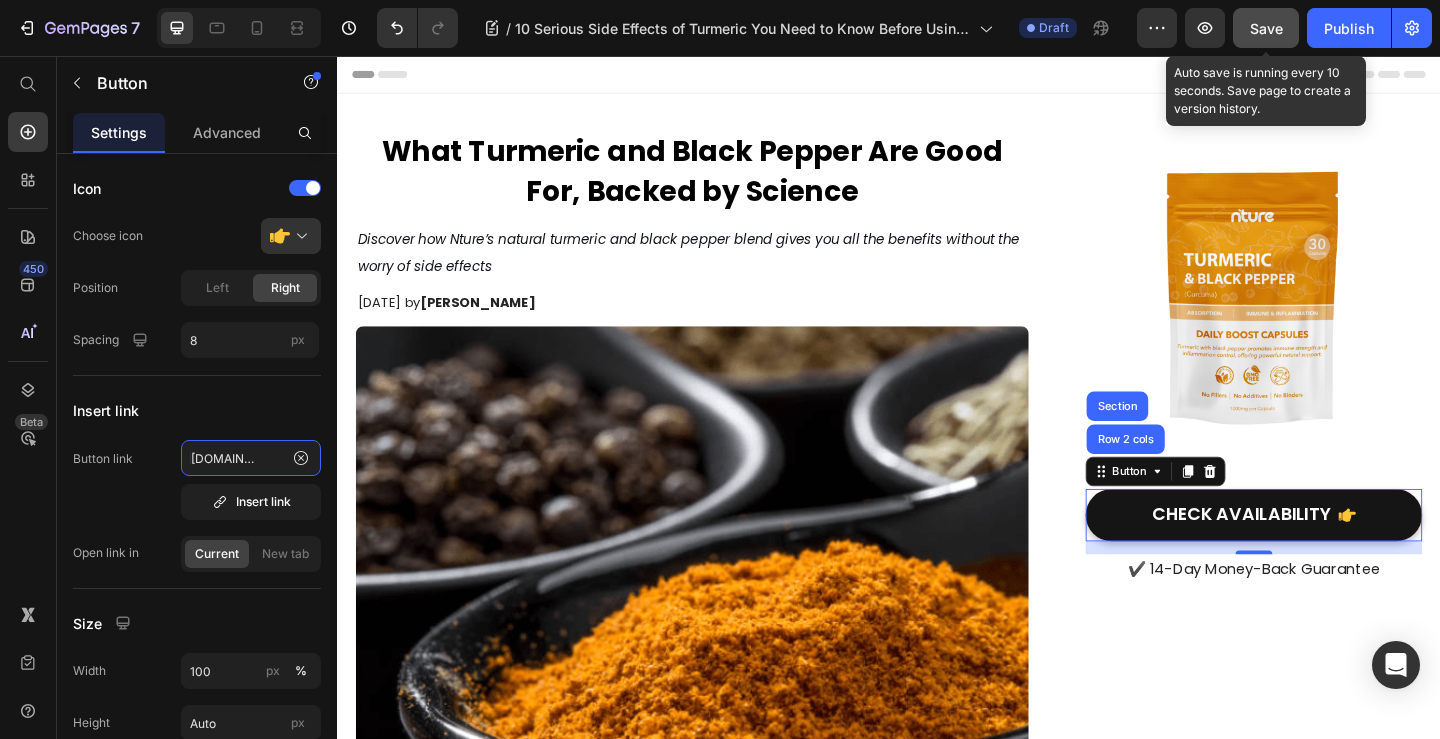 type on "https://nture.co.uk/products/turmeric-curcumin-and-black-pepper-capsules-supplements" 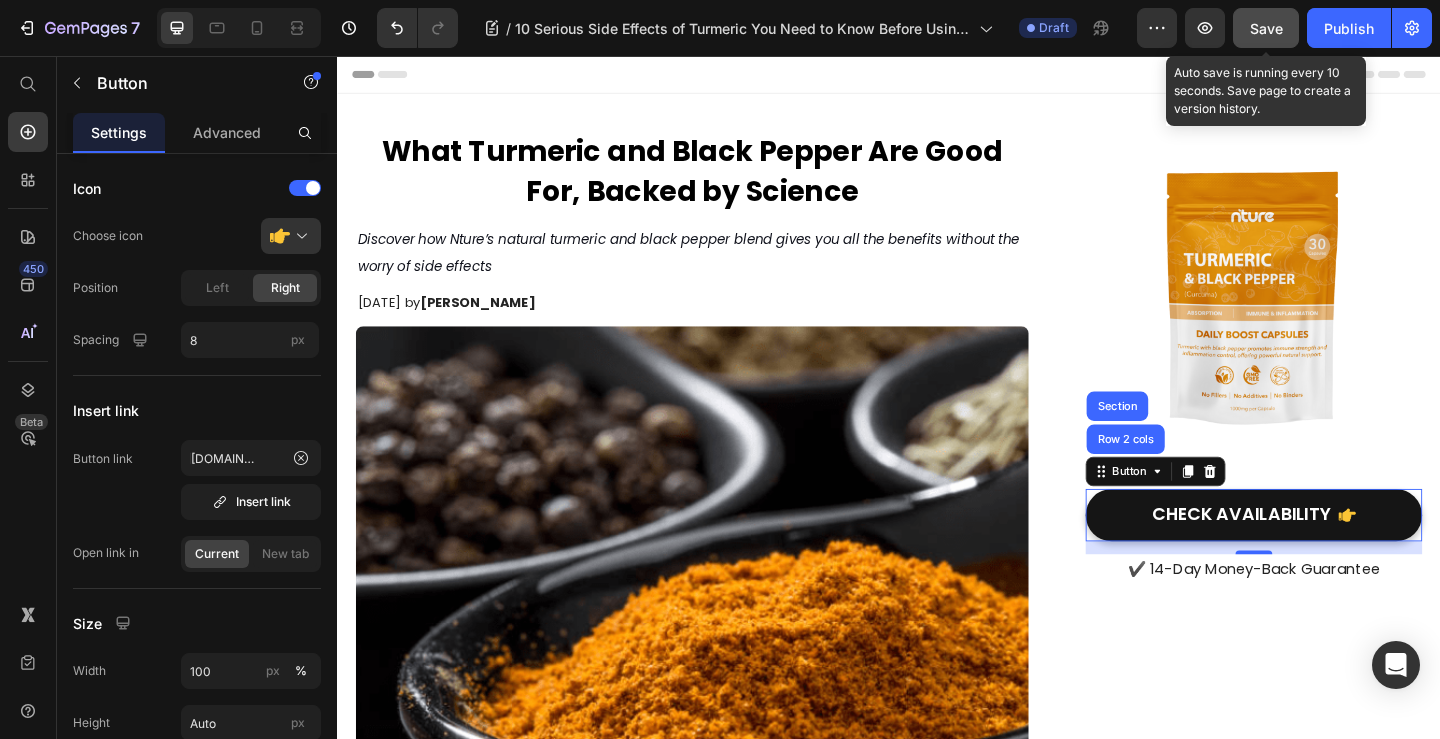 click on "Save" 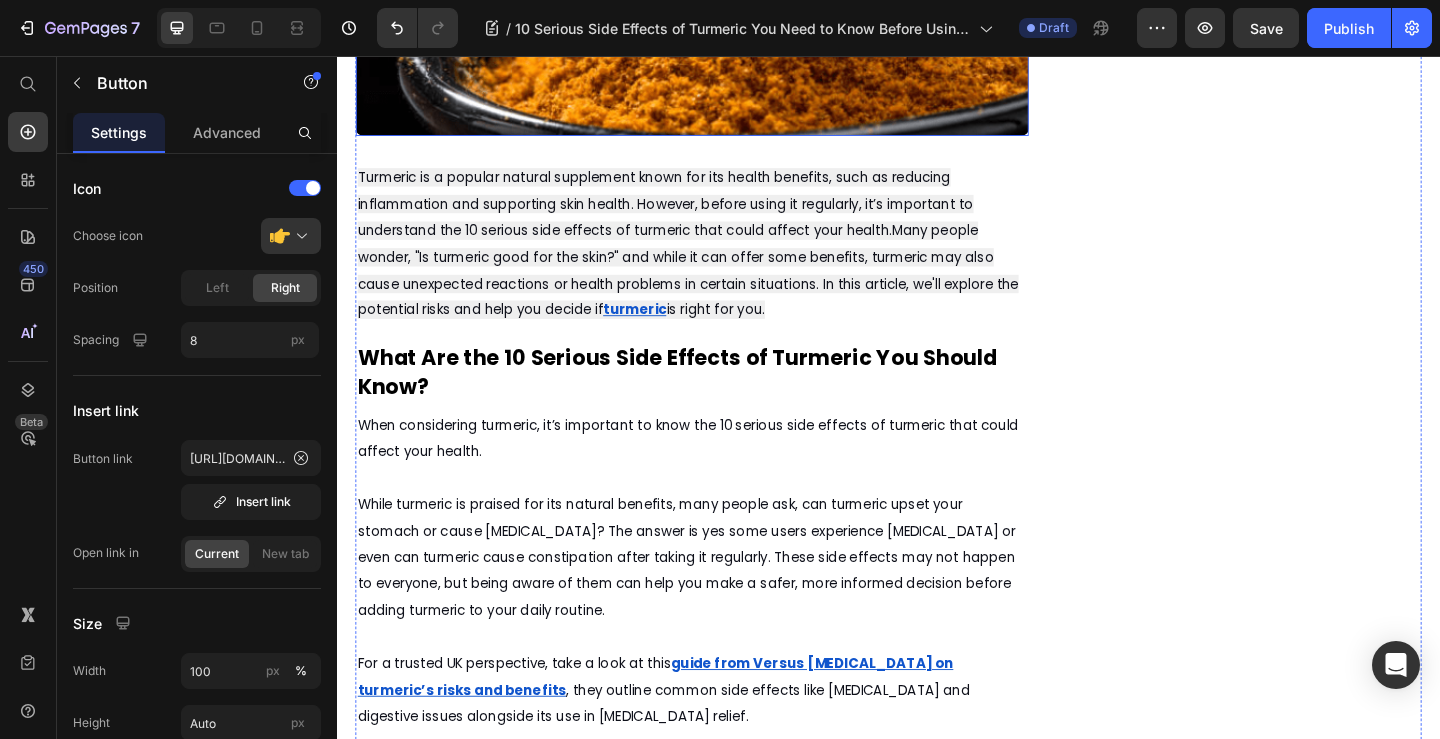scroll, scrollTop: 700, scrollLeft: 0, axis: vertical 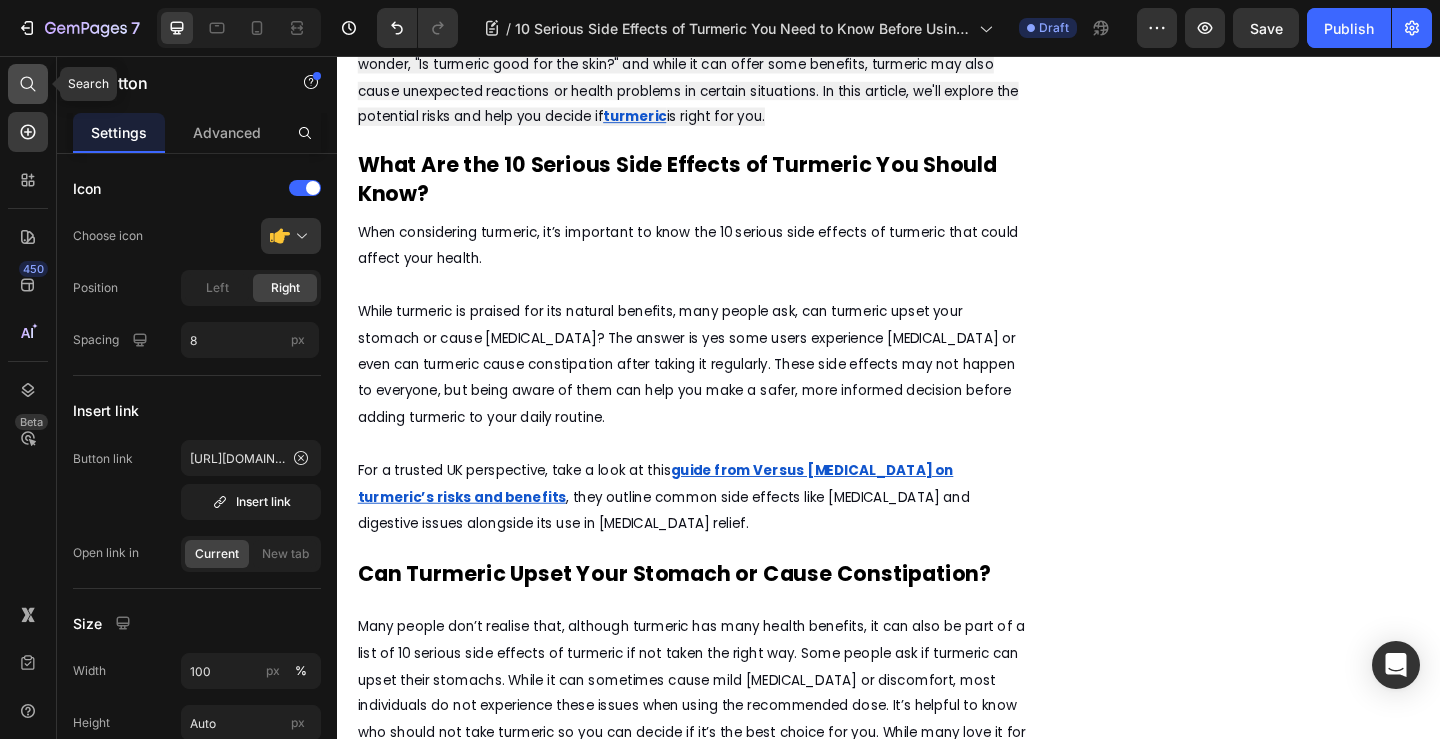 click 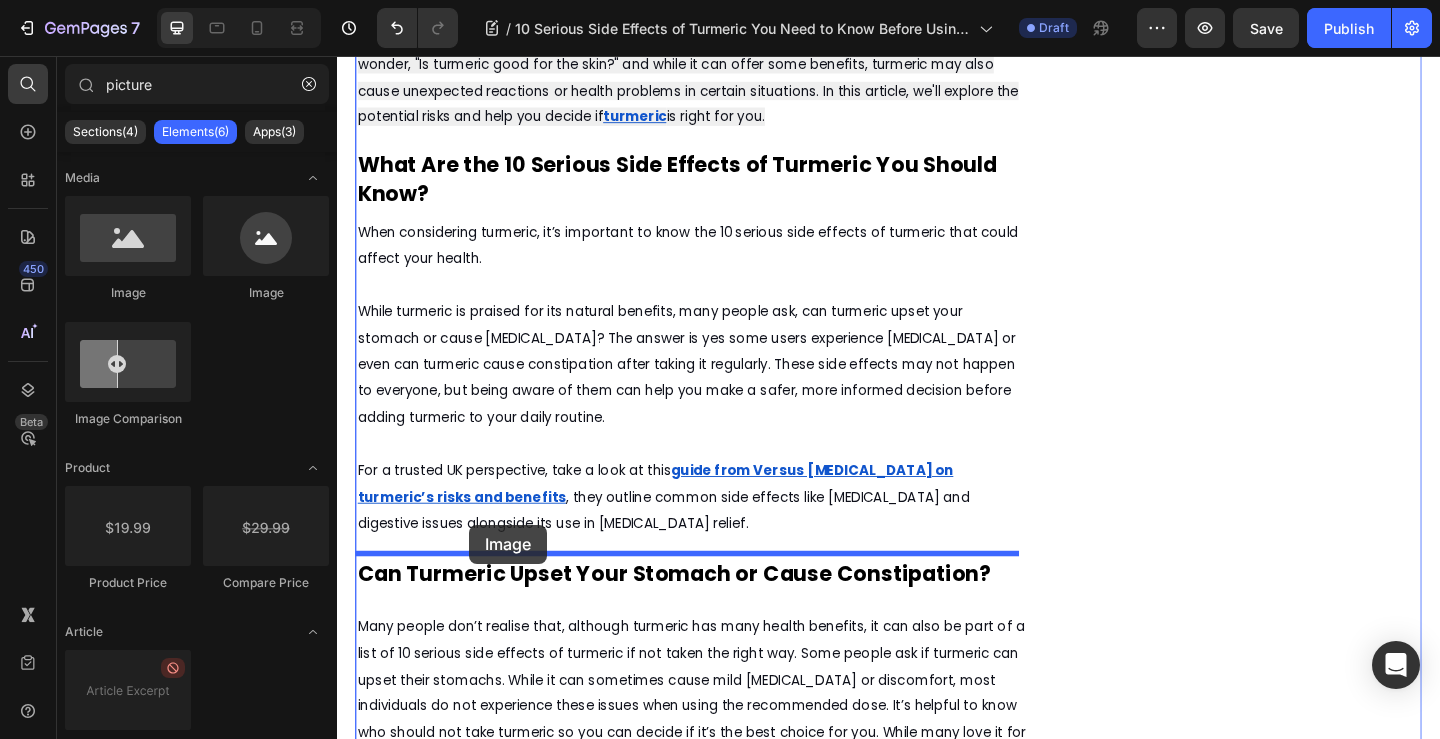 drag, startPoint x: 481, startPoint y: 304, endPoint x: 481, endPoint y: 566, distance: 262 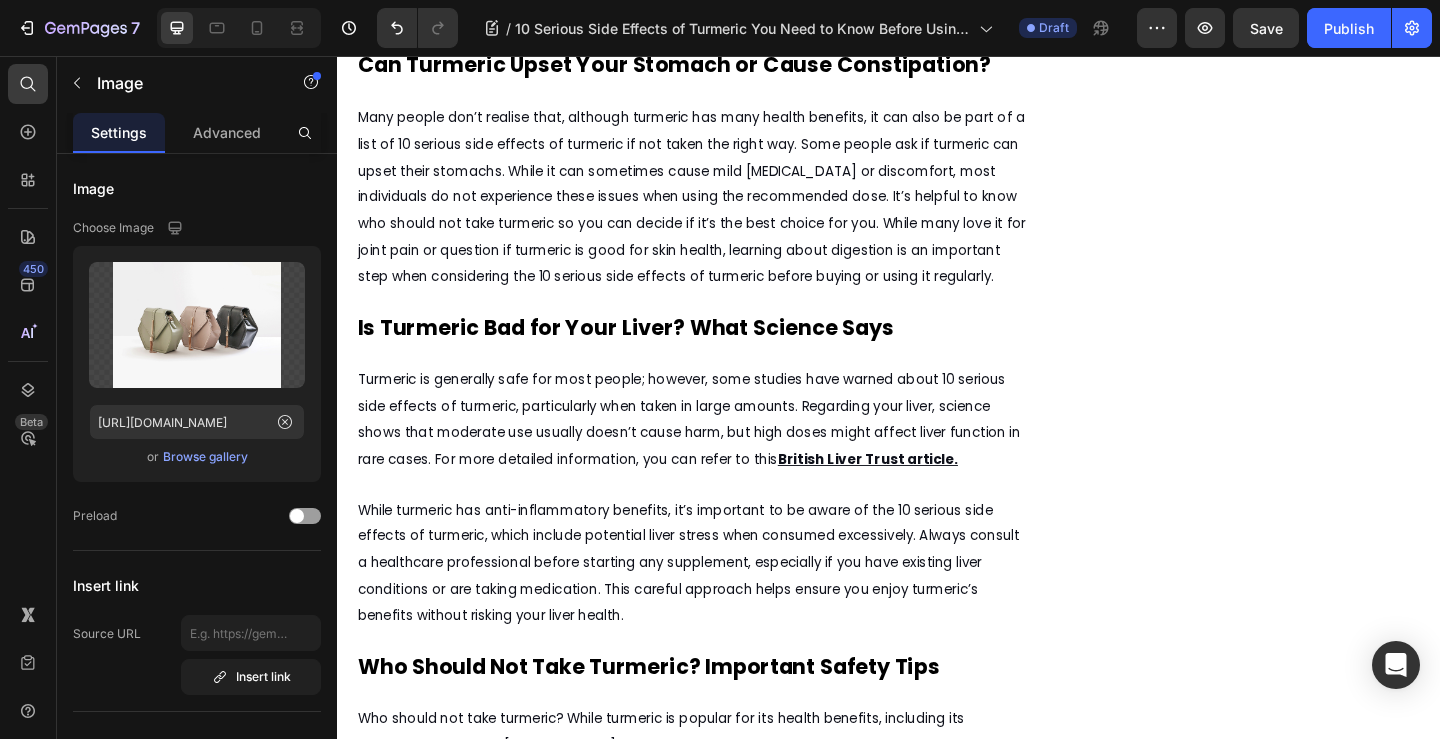 scroll, scrollTop: 1400, scrollLeft: 0, axis: vertical 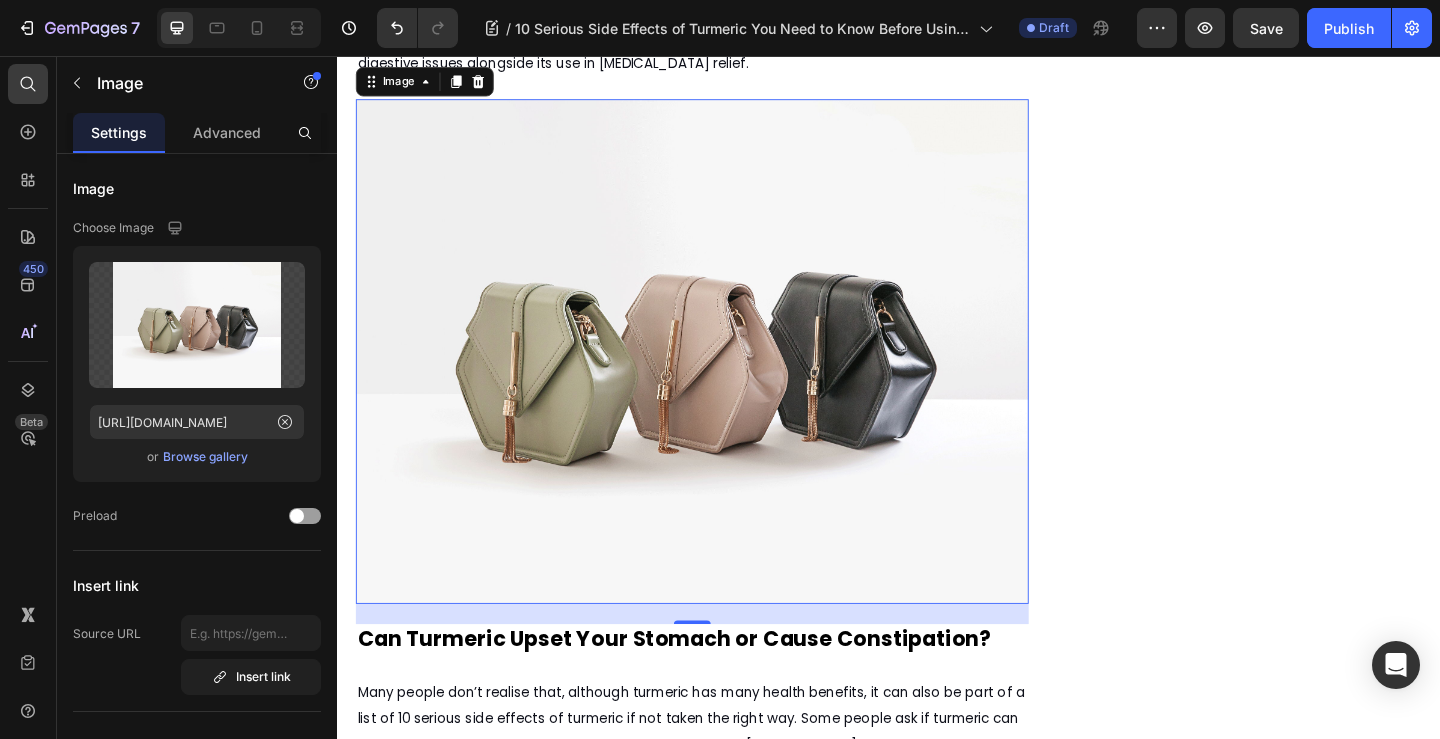 click at bounding box center [723, 377] 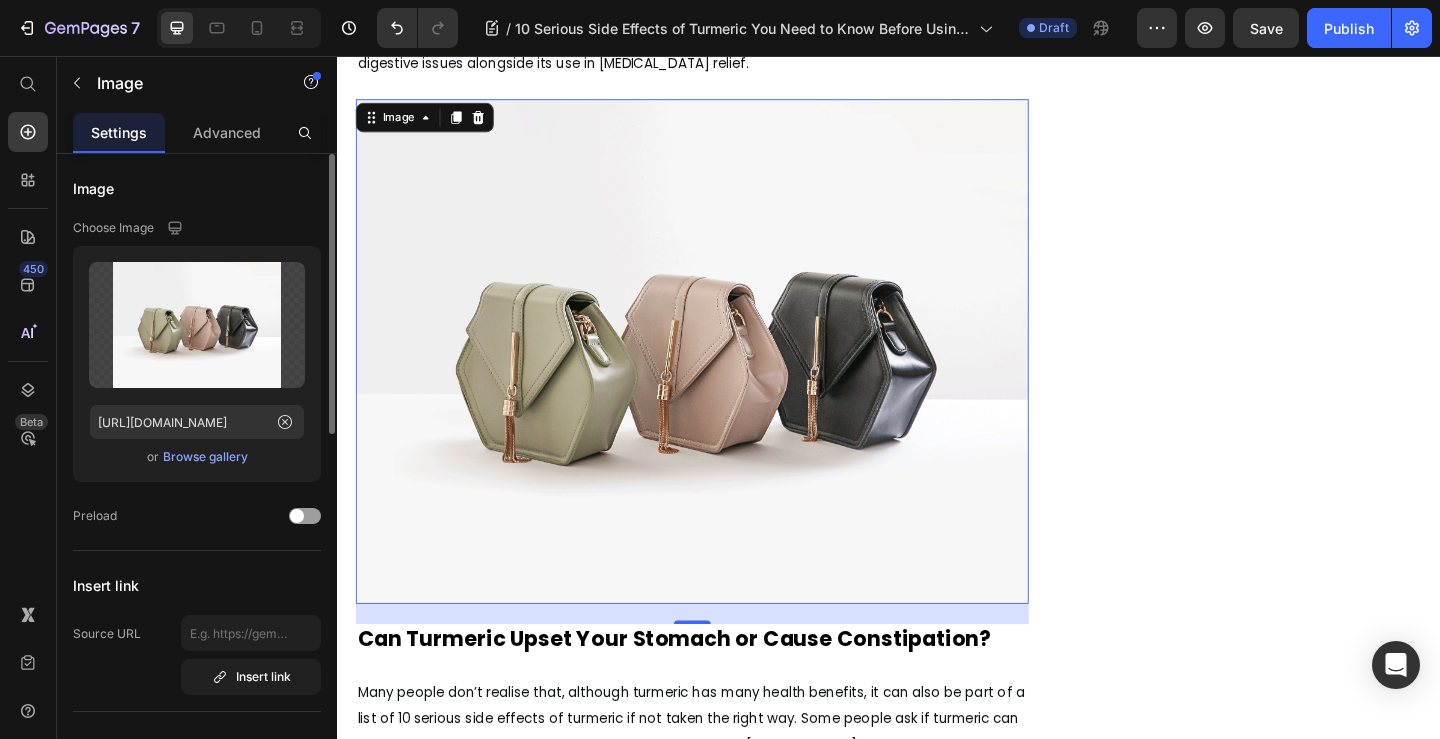 click on "Browse gallery" at bounding box center [205, 457] 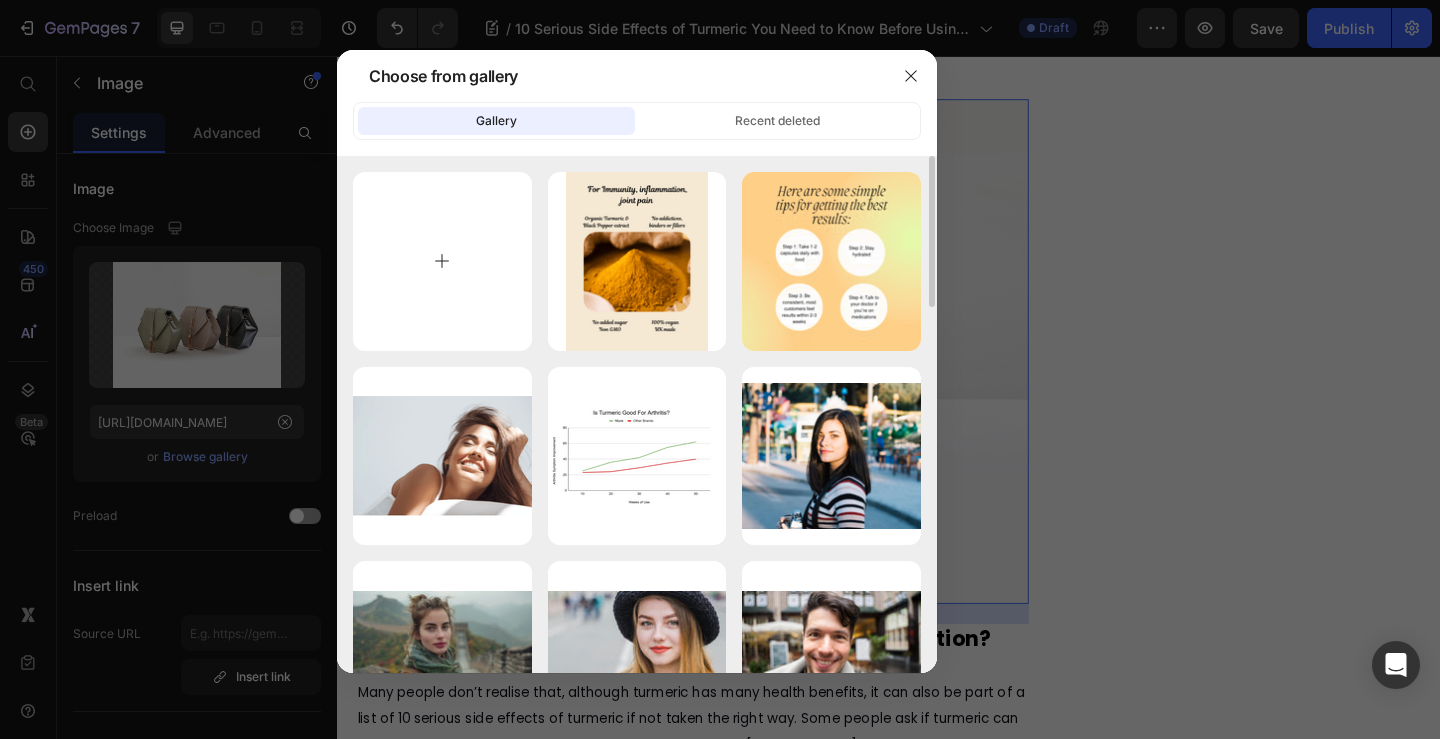 click at bounding box center (442, 261) 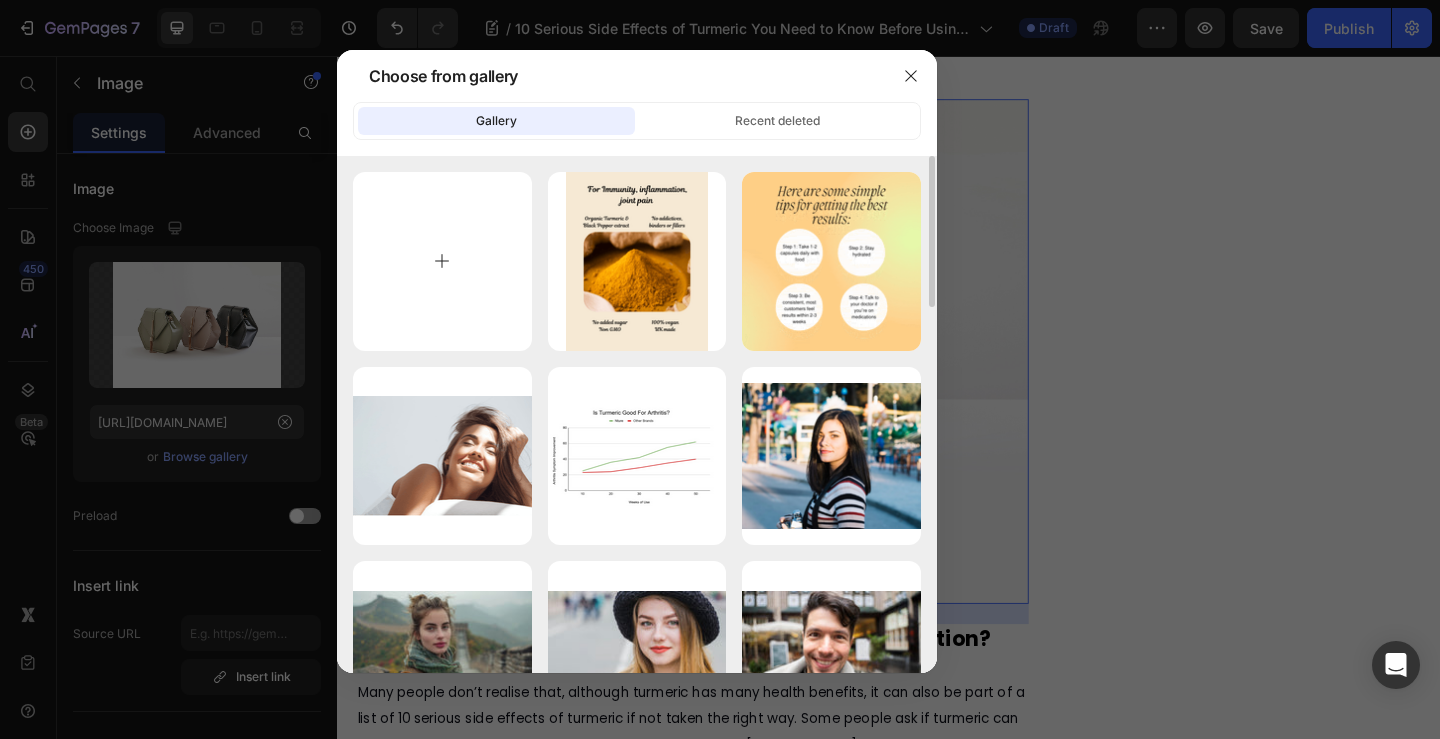 type on "C:\fakepath\turmeric and black pepper side effects-min.png" 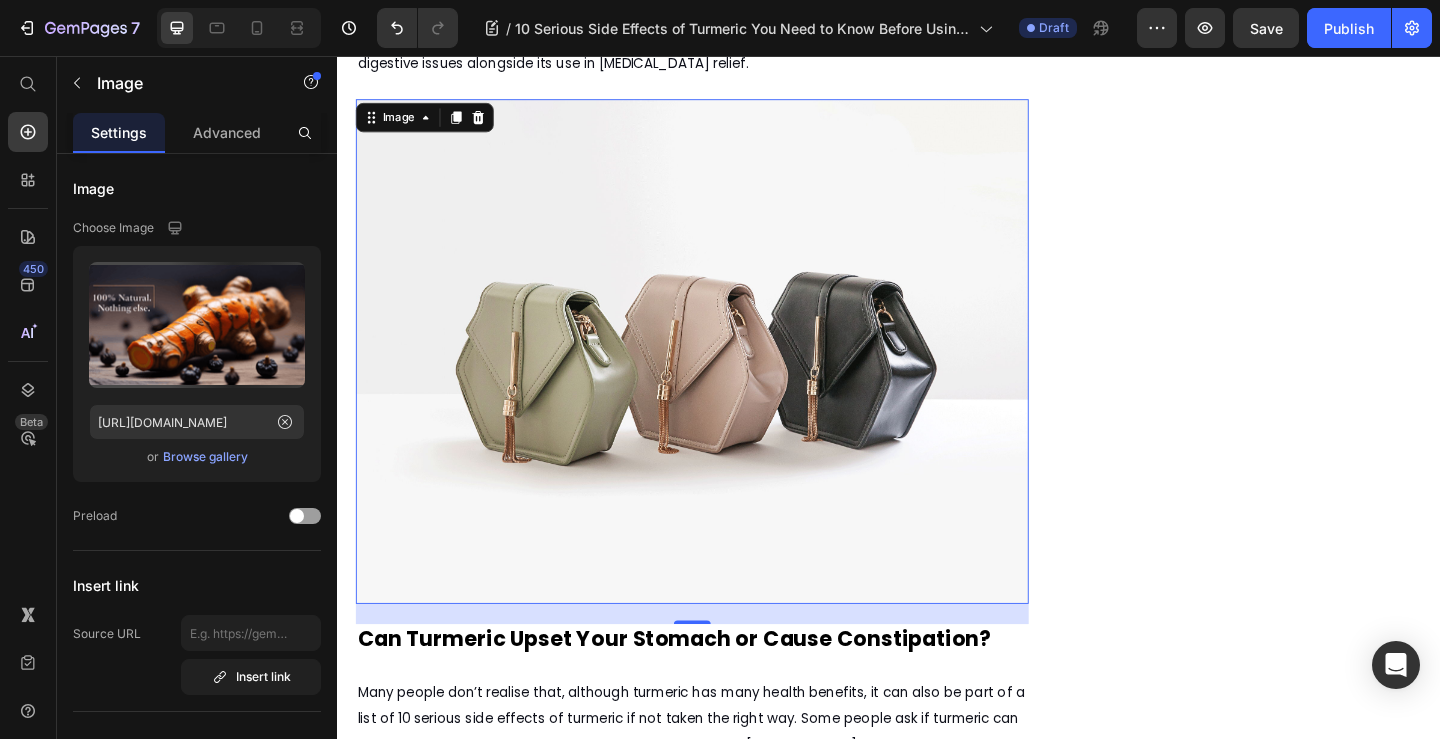 type on "https://cdn.shopify.com/s/files/1/0915/8138/3005/files/gempages_544224374513730654-d9984365-4159-44b3-92fa-08625b3e7158.png" 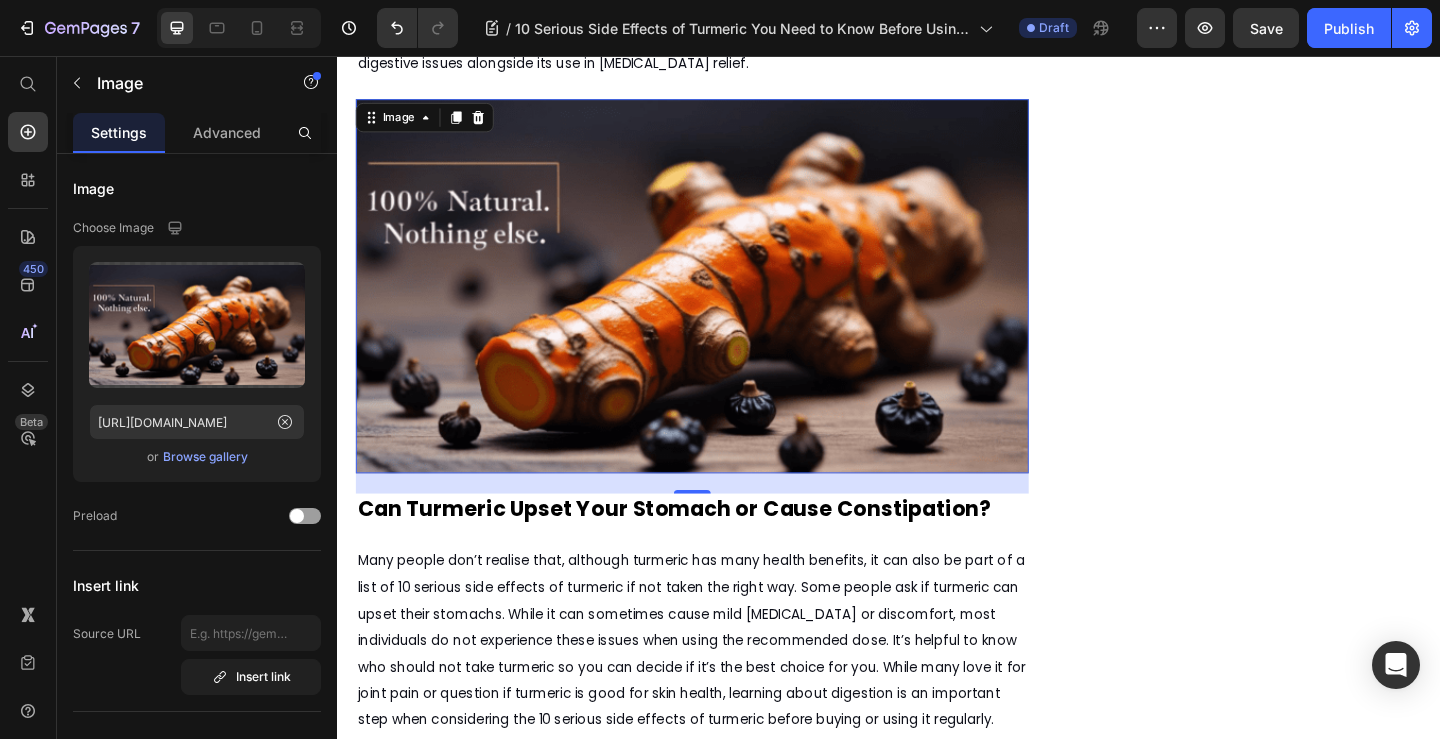 click at bounding box center (723, 306) 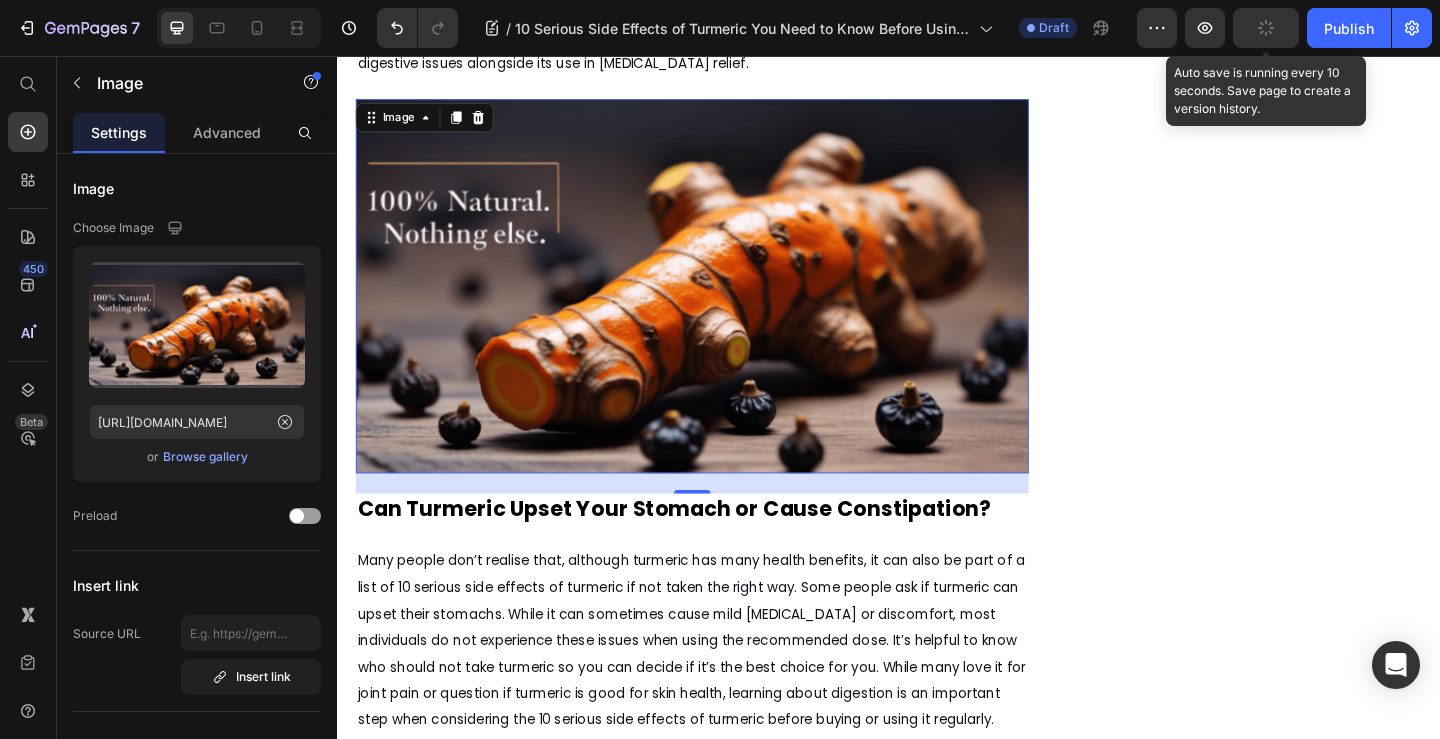 click 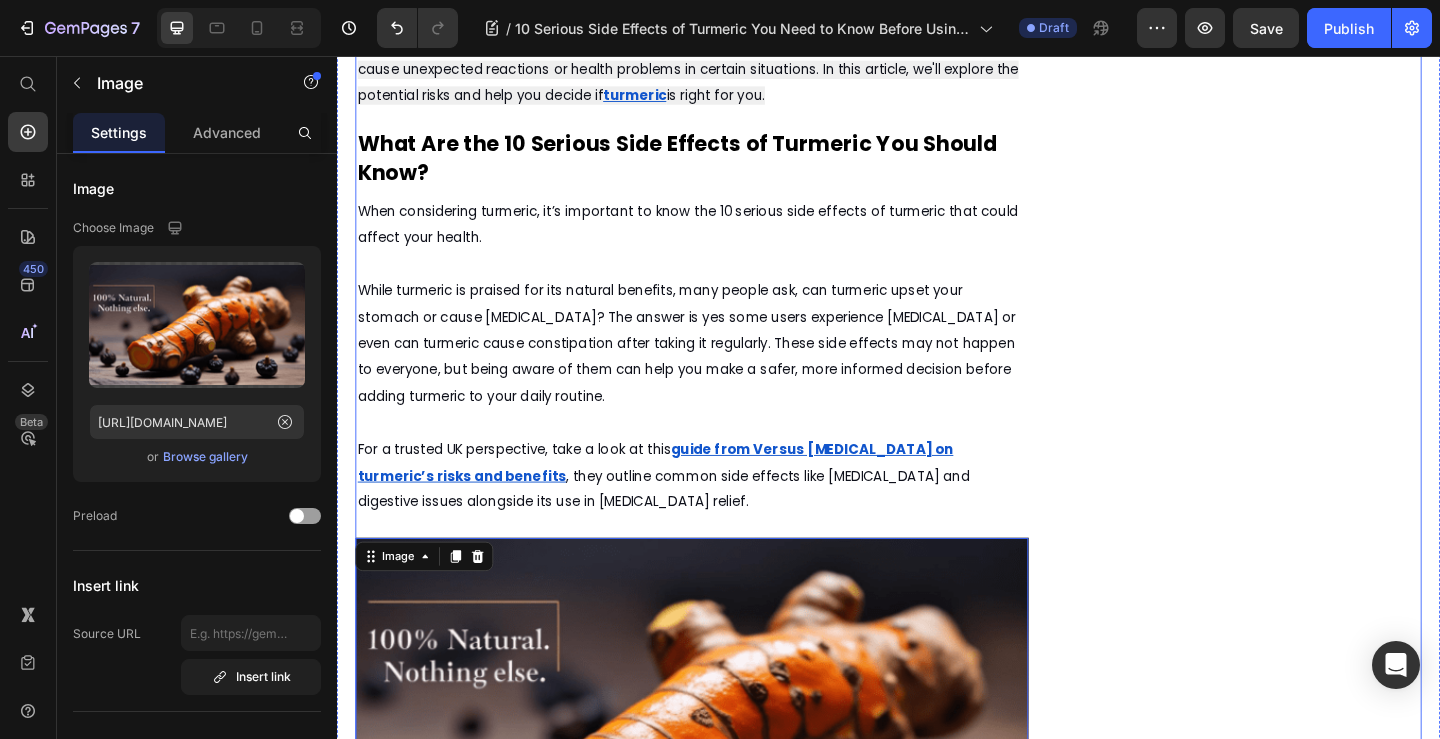 scroll, scrollTop: 900, scrollLeft: 0, axis: vertical 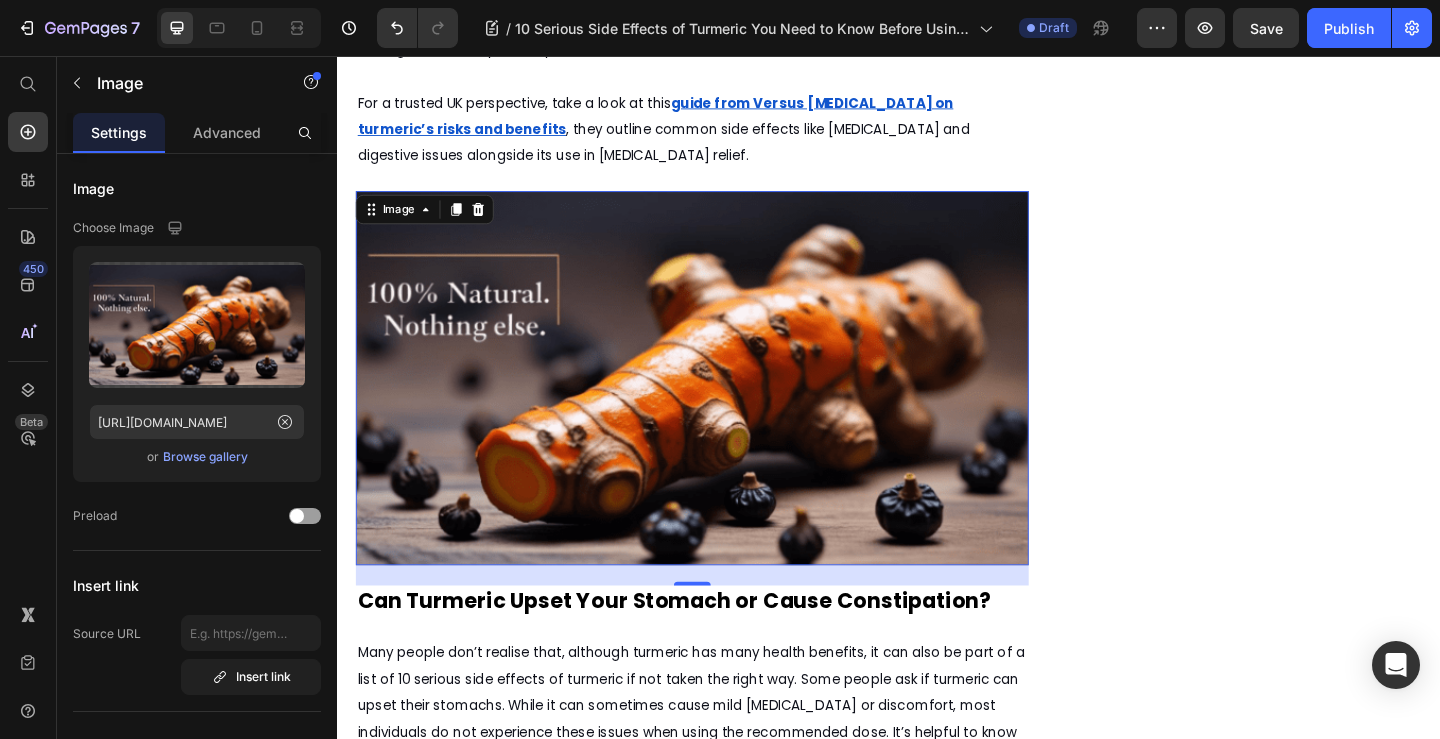 click at bounding box center (723, 406) 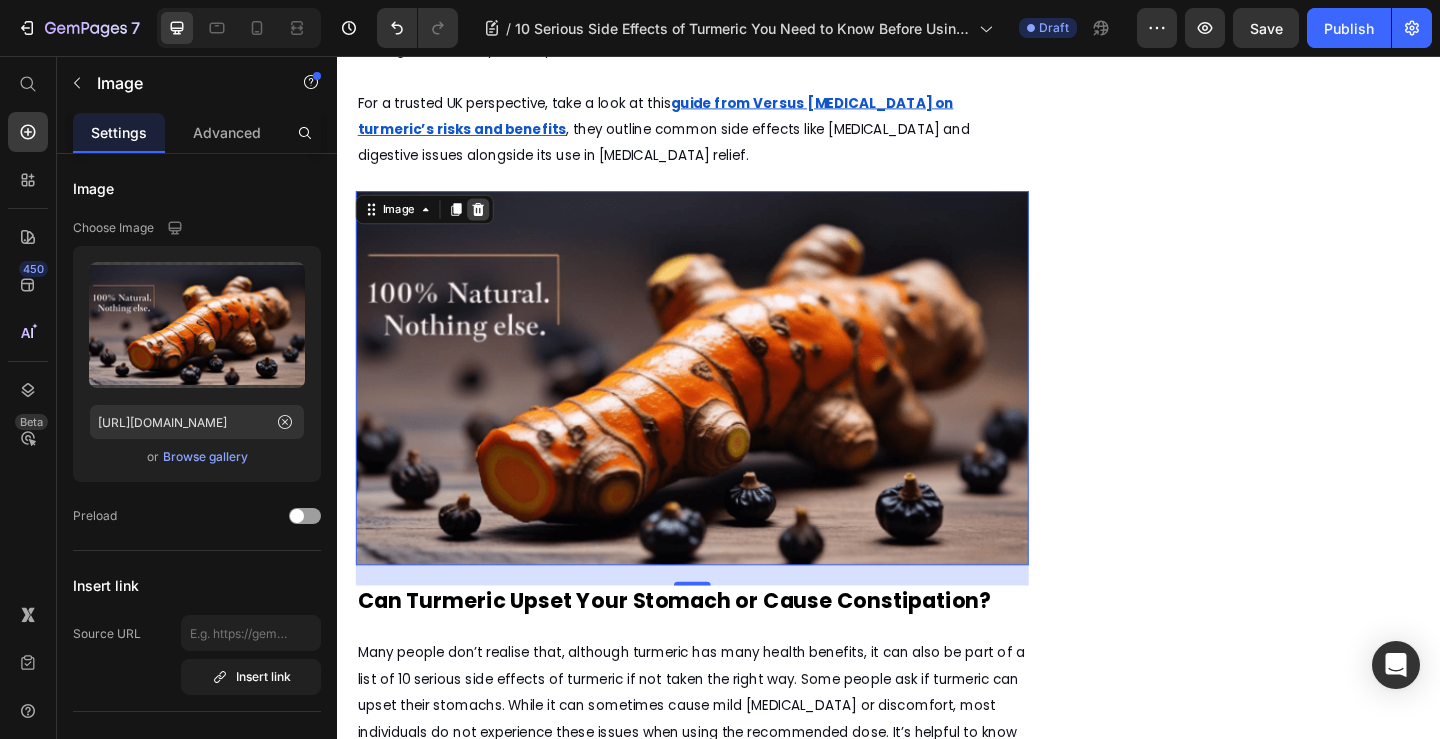 click 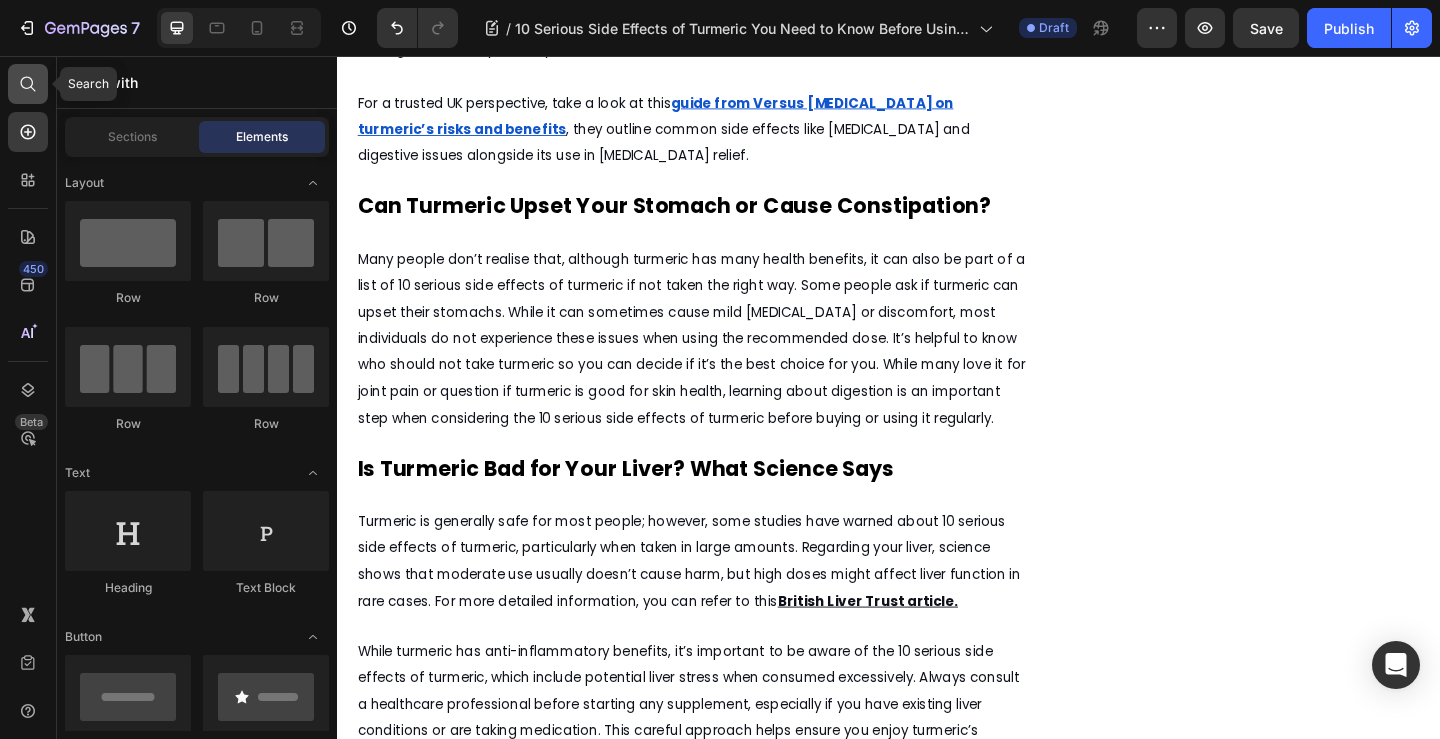click 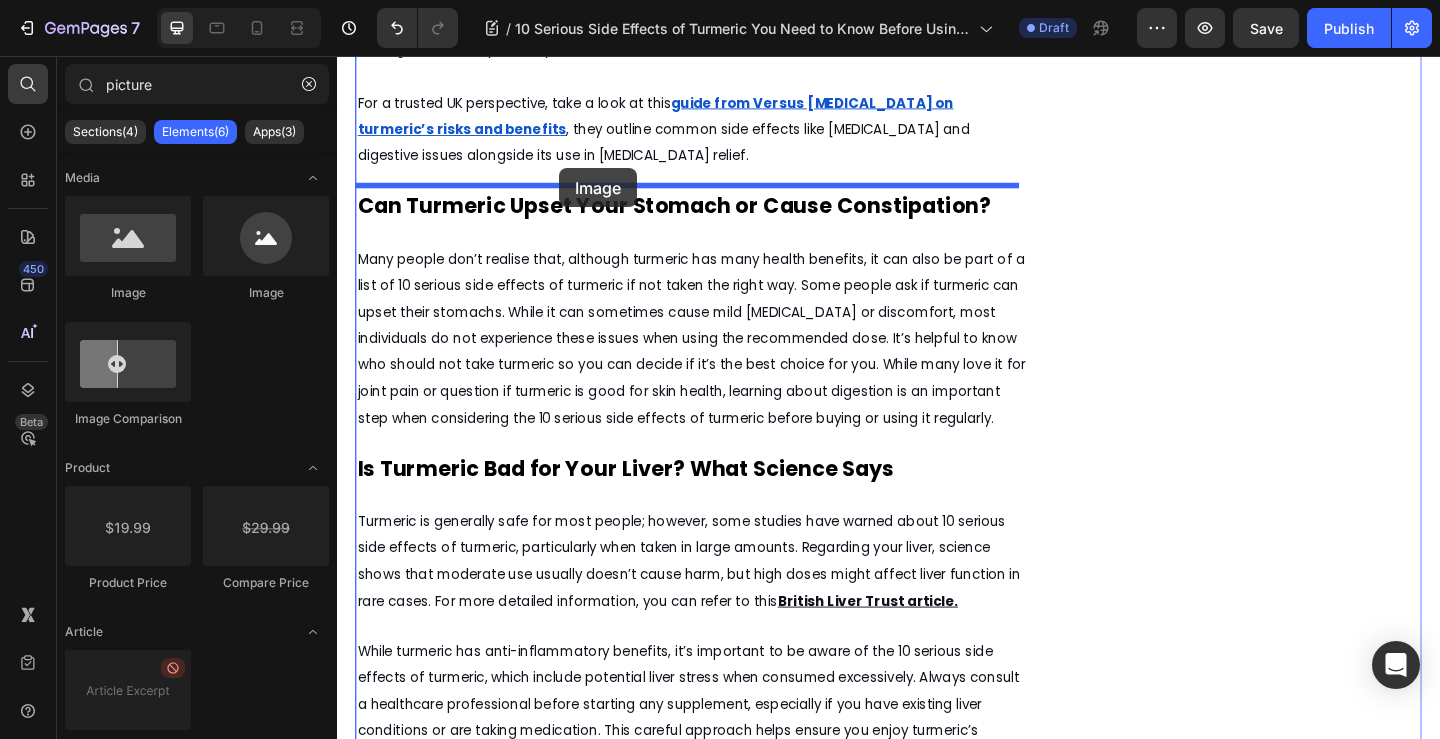 drag, startPoint x: 488, startPoint y: 327, endPoint x: 668, endPoint y: 290, distance: 183.76343 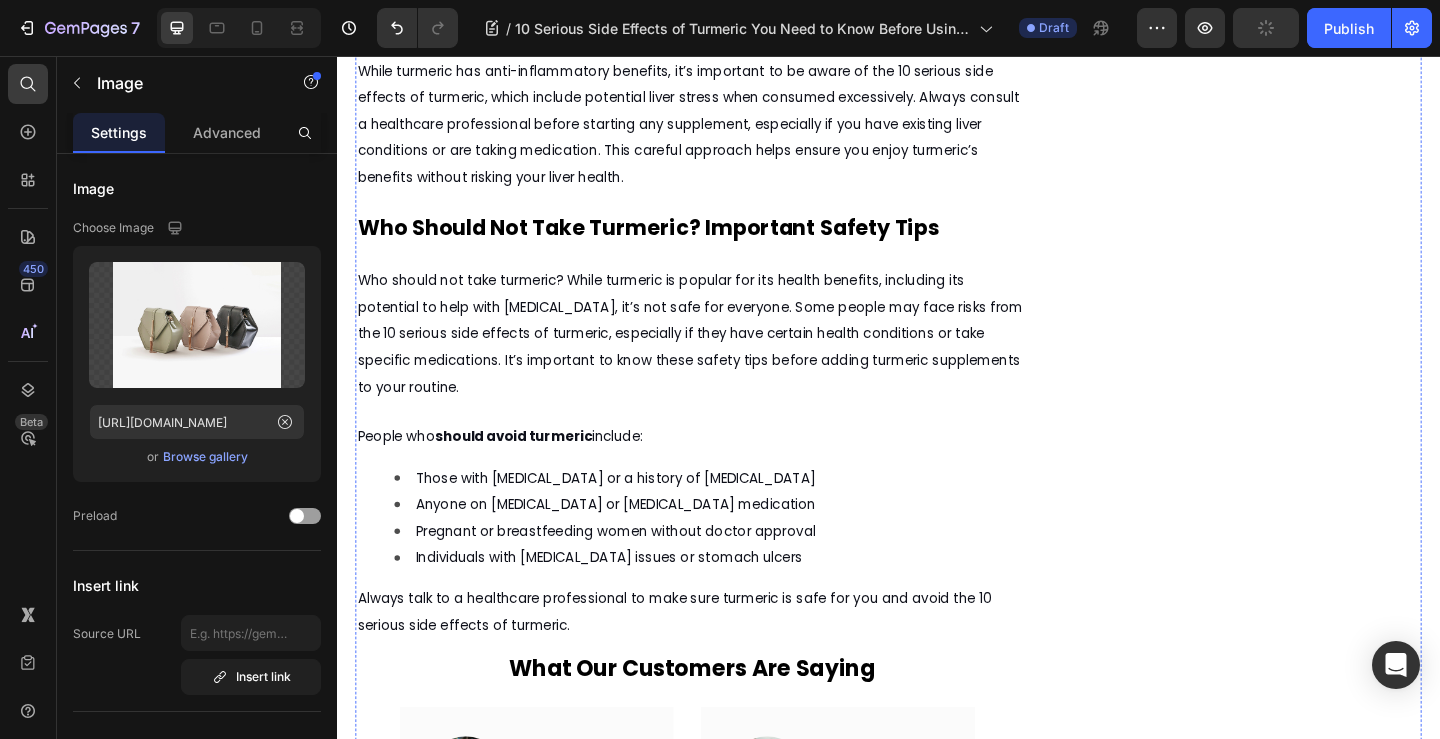 scroll, scrollTop: 2000, scrollLeft: 0, axis: vertical 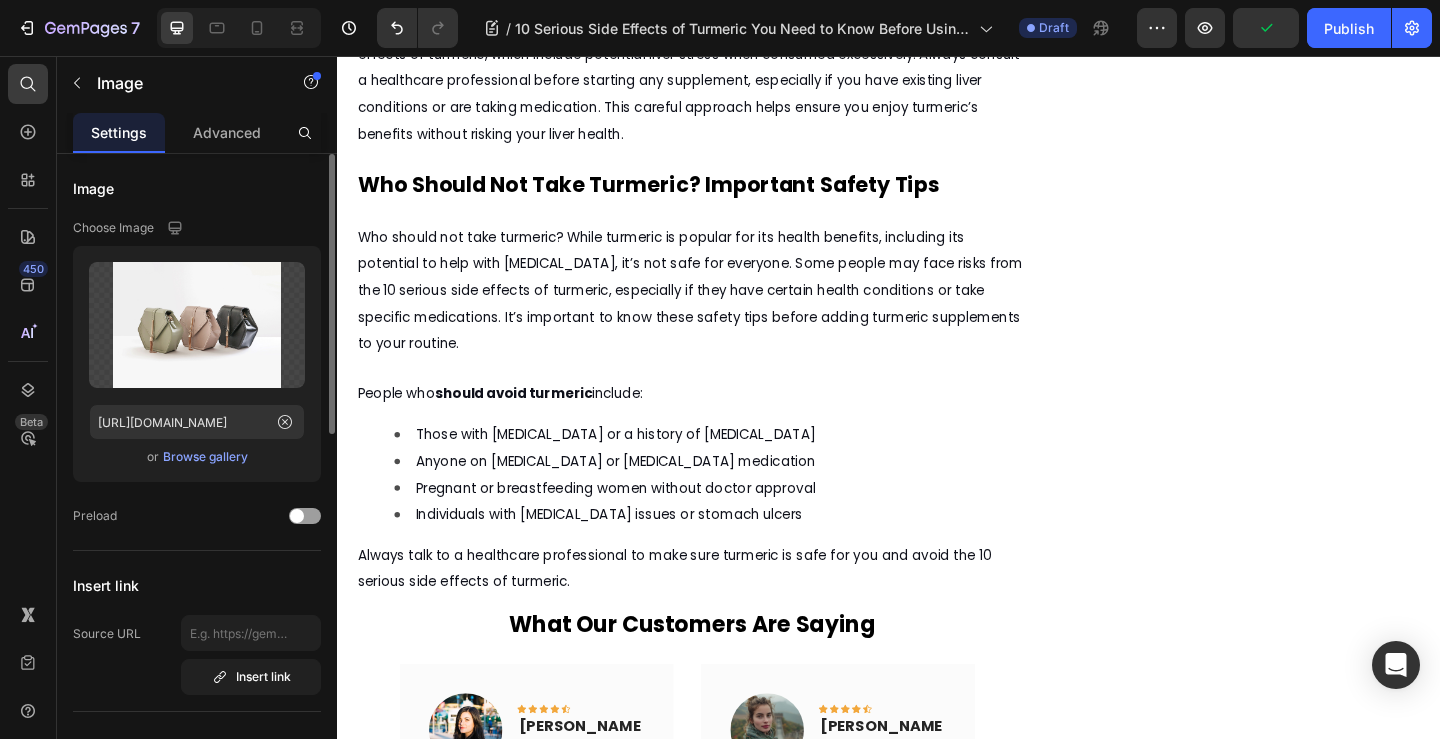 click on "Browse gallery" at bounding box center [205, 457] 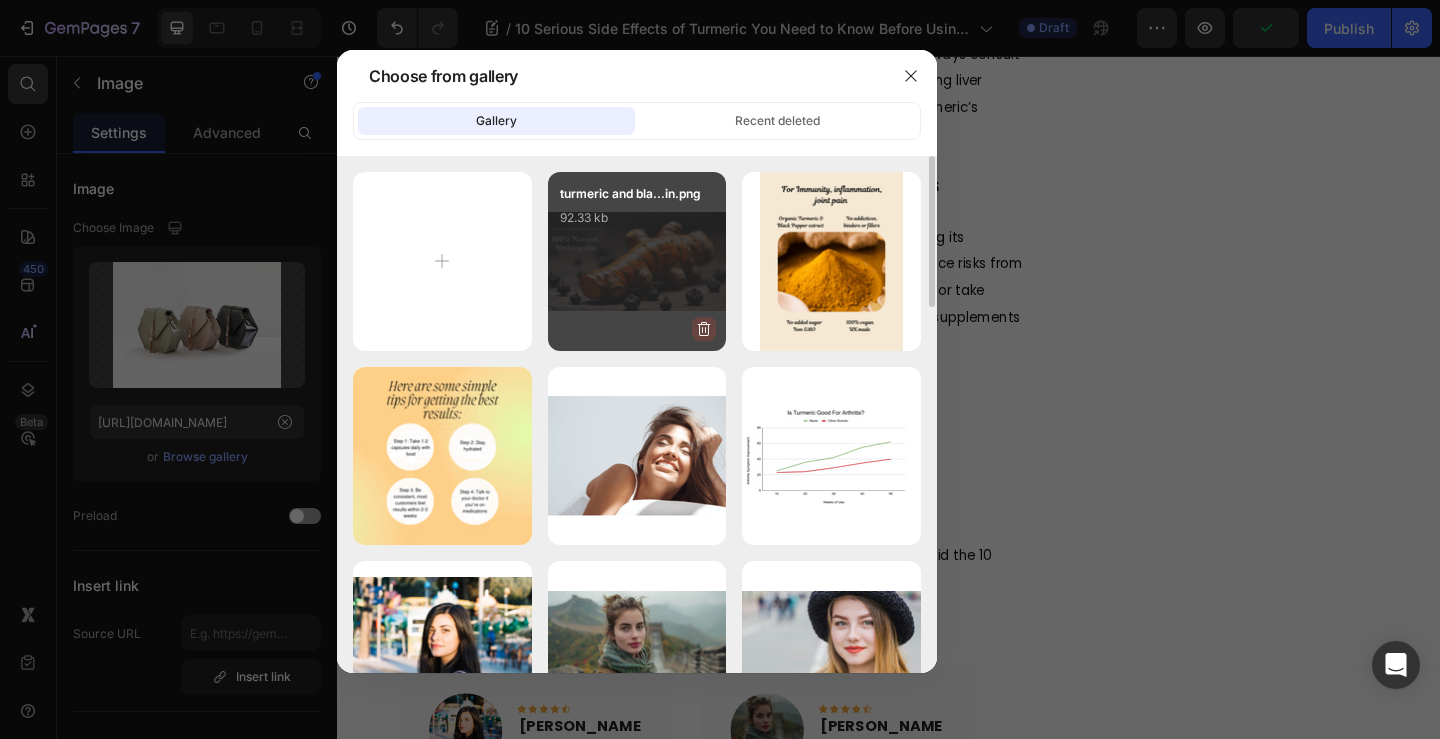 click 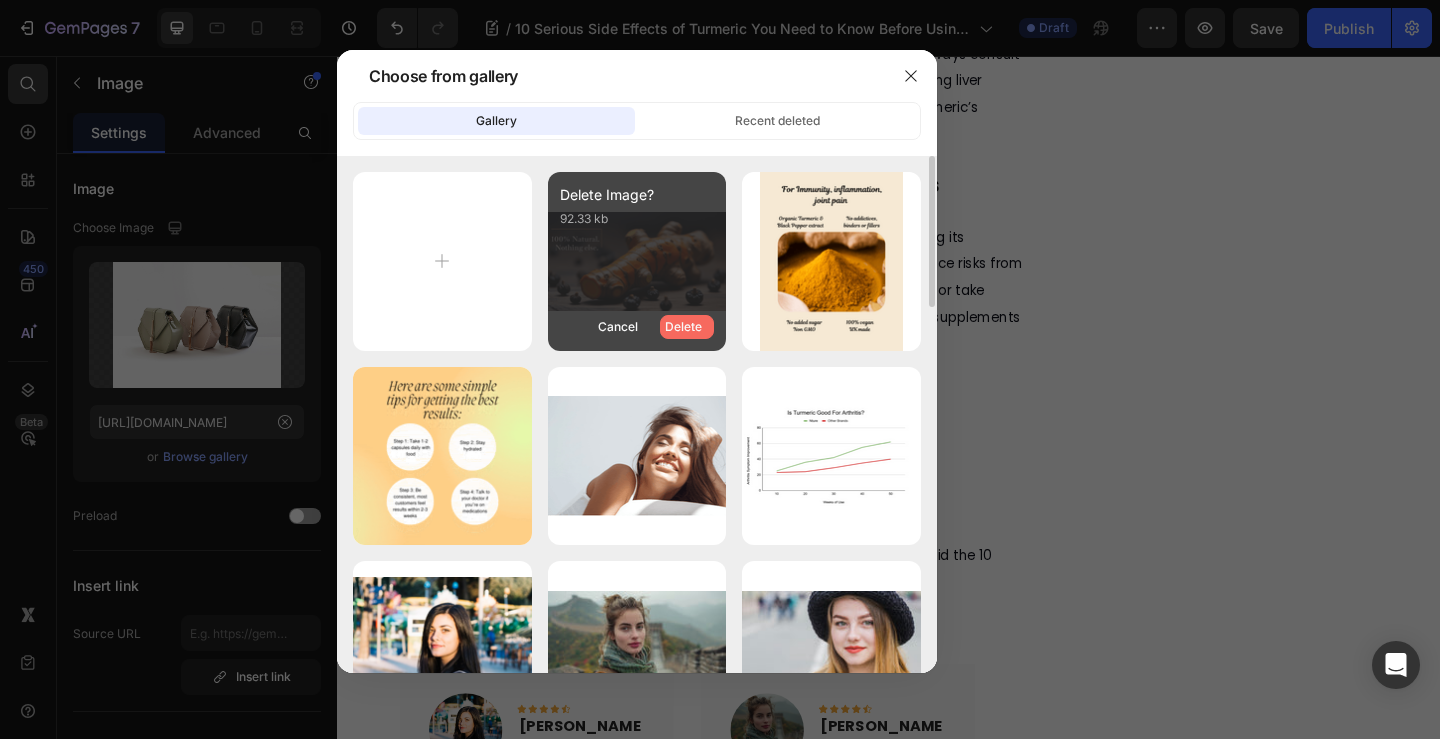 click on "Delete" at bounding box center [683, 327] 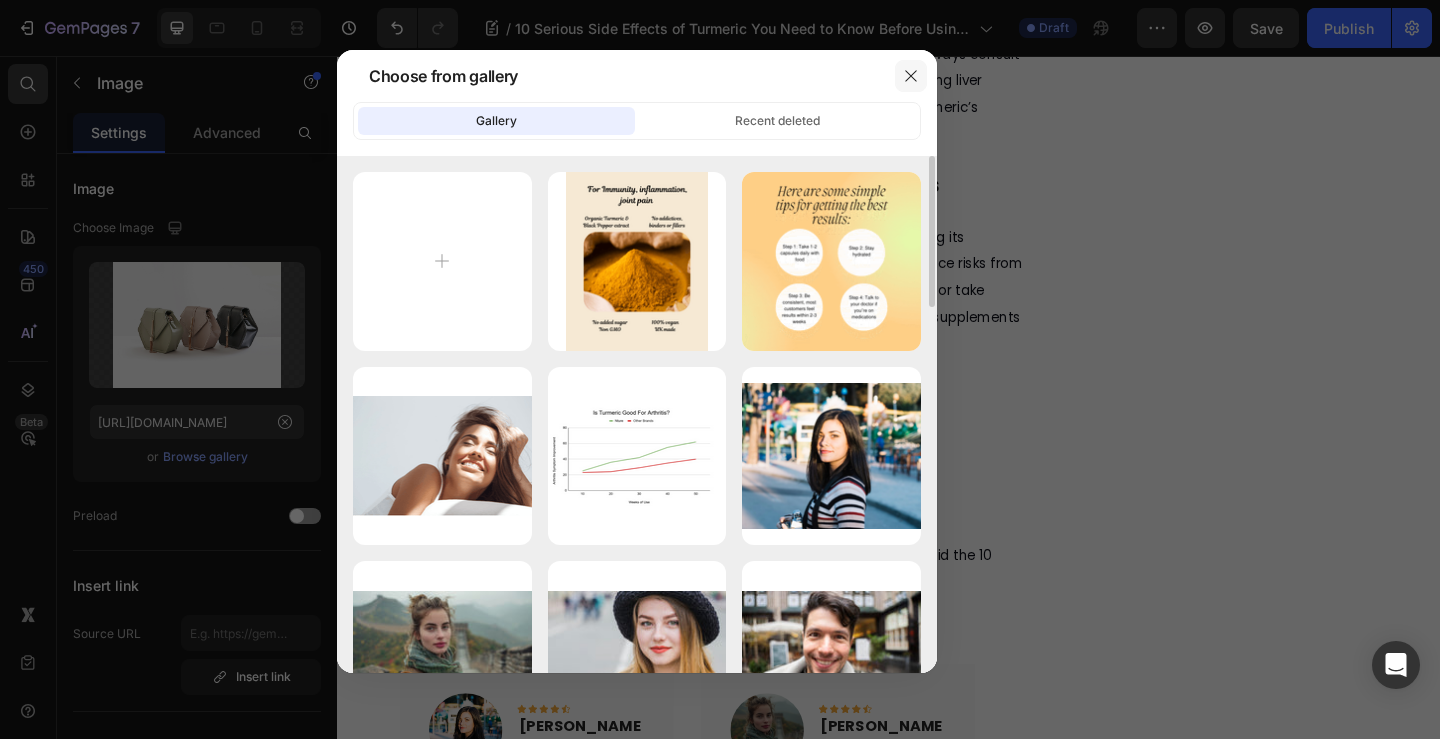 click 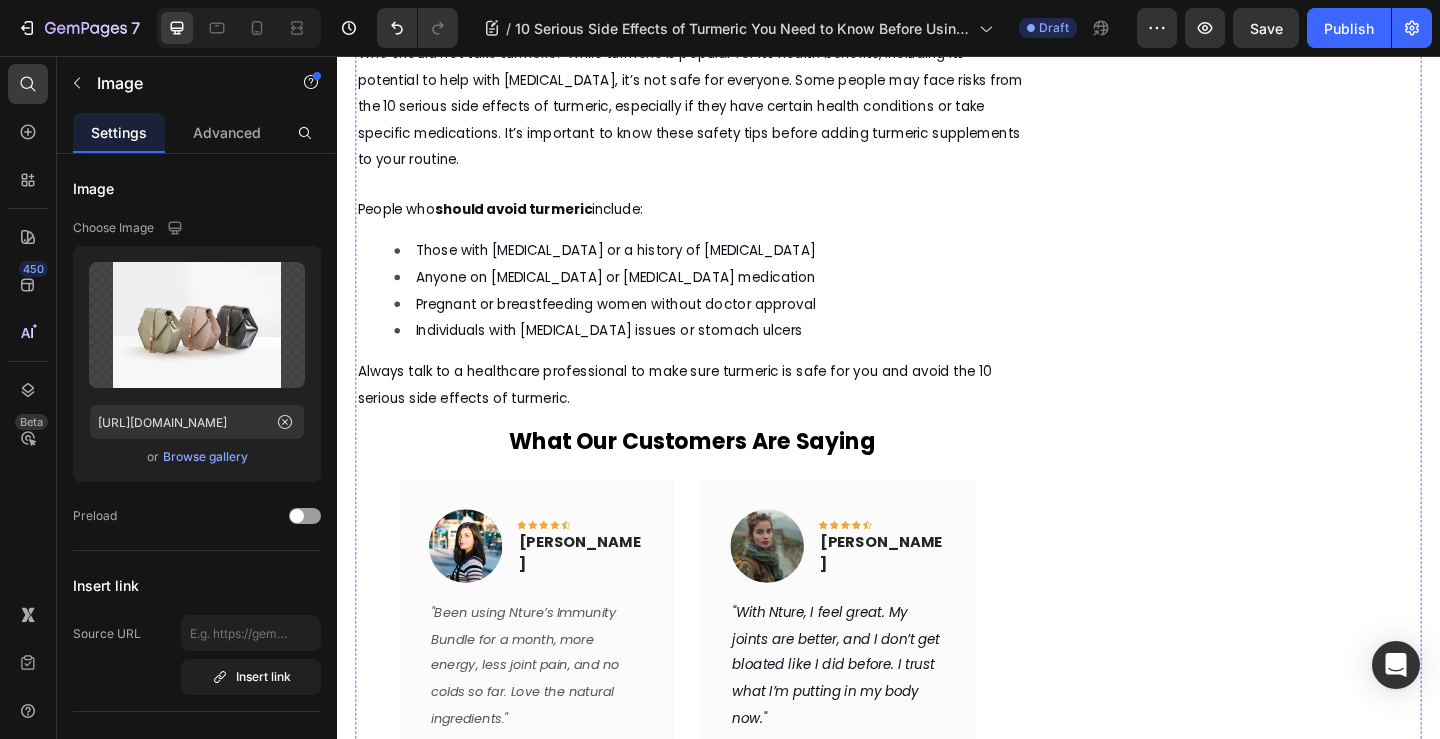 scroll, scrollTop: 2100, scrollLeft: 0, axis: vertical 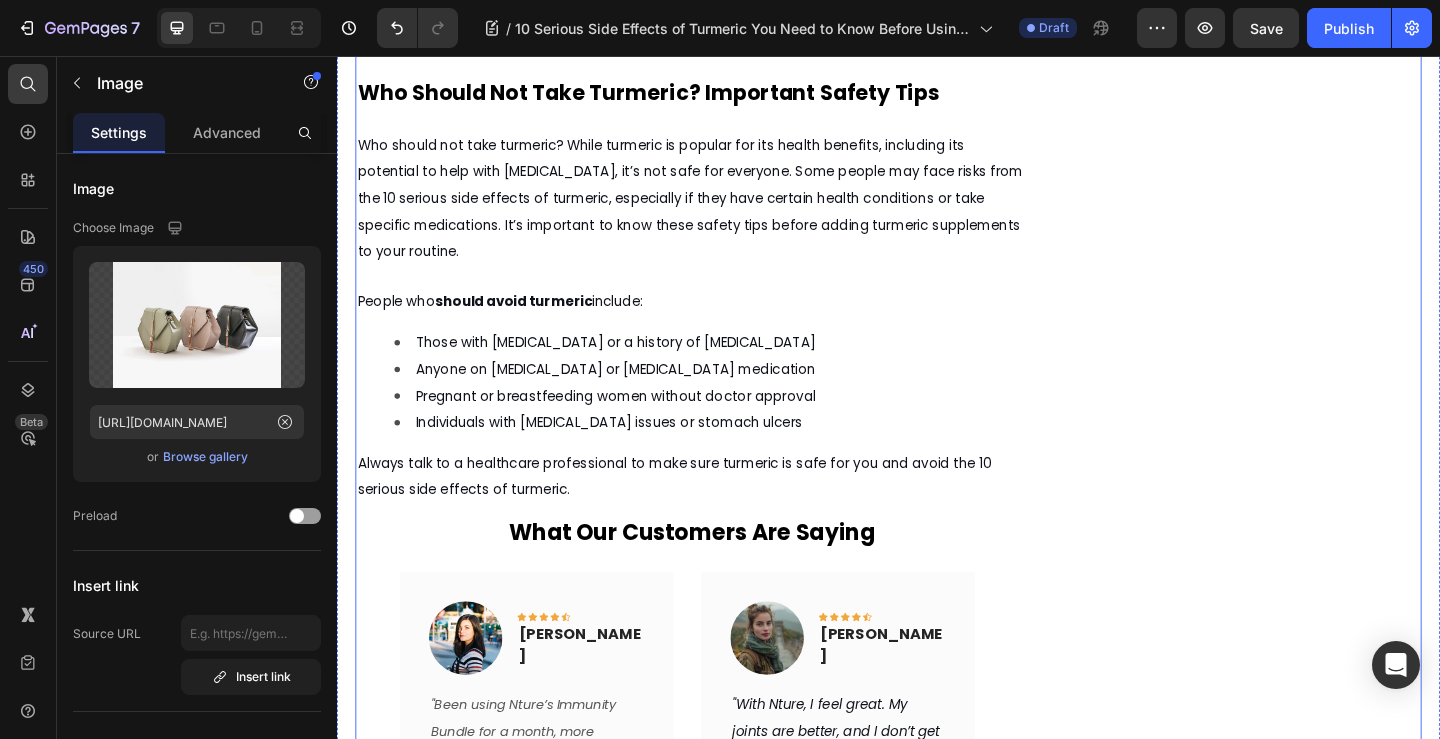 click on "Many people don’t realise that, although turmeric has many health benefits, it can also be part of a list of 10 serious side effects of turmeric if not taken the right way. Some people ask if turmeric can upset their stomachs. While it can sometimes cause mild [MEDICAL_DATA] or discomfort, most individuals do not experience these issues when using the recommended dose. It’s helpful to know who should not take turmeric so you can decide if it’s the best choice for you. While many love it for joint pain or question if turmeric is good for skin health, learning about digestion is an important step when considering the 10 serious side effects of turmeric before buying or using it regularly." at bounding box center (723, -414) 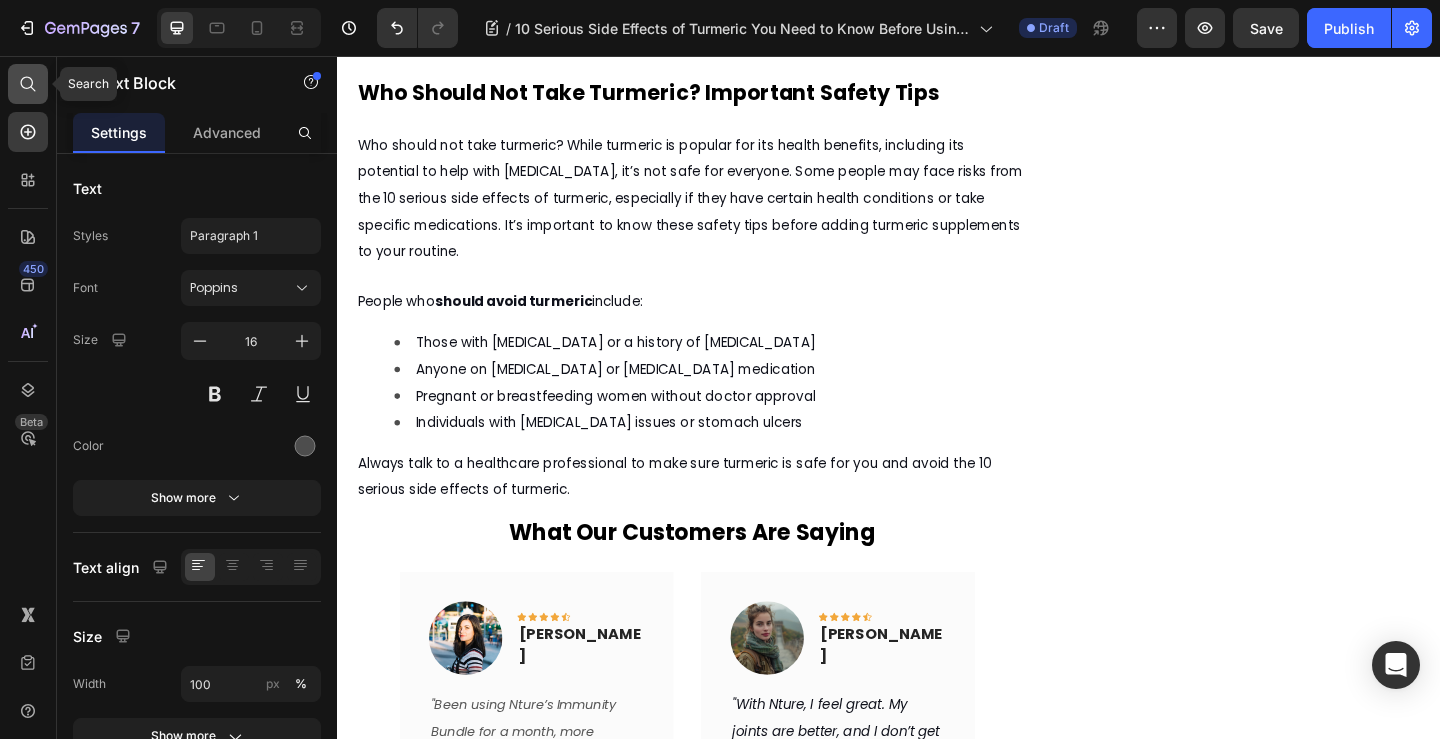 click 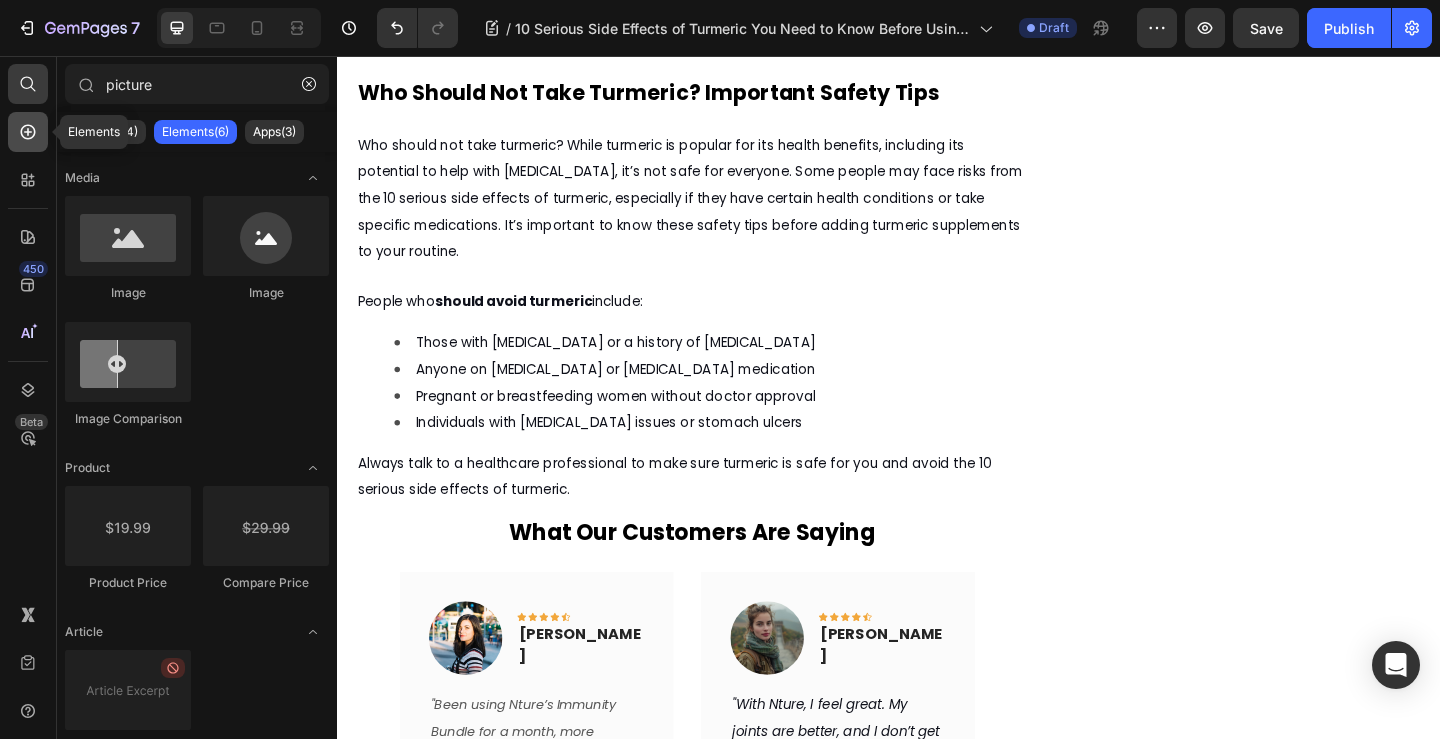 click 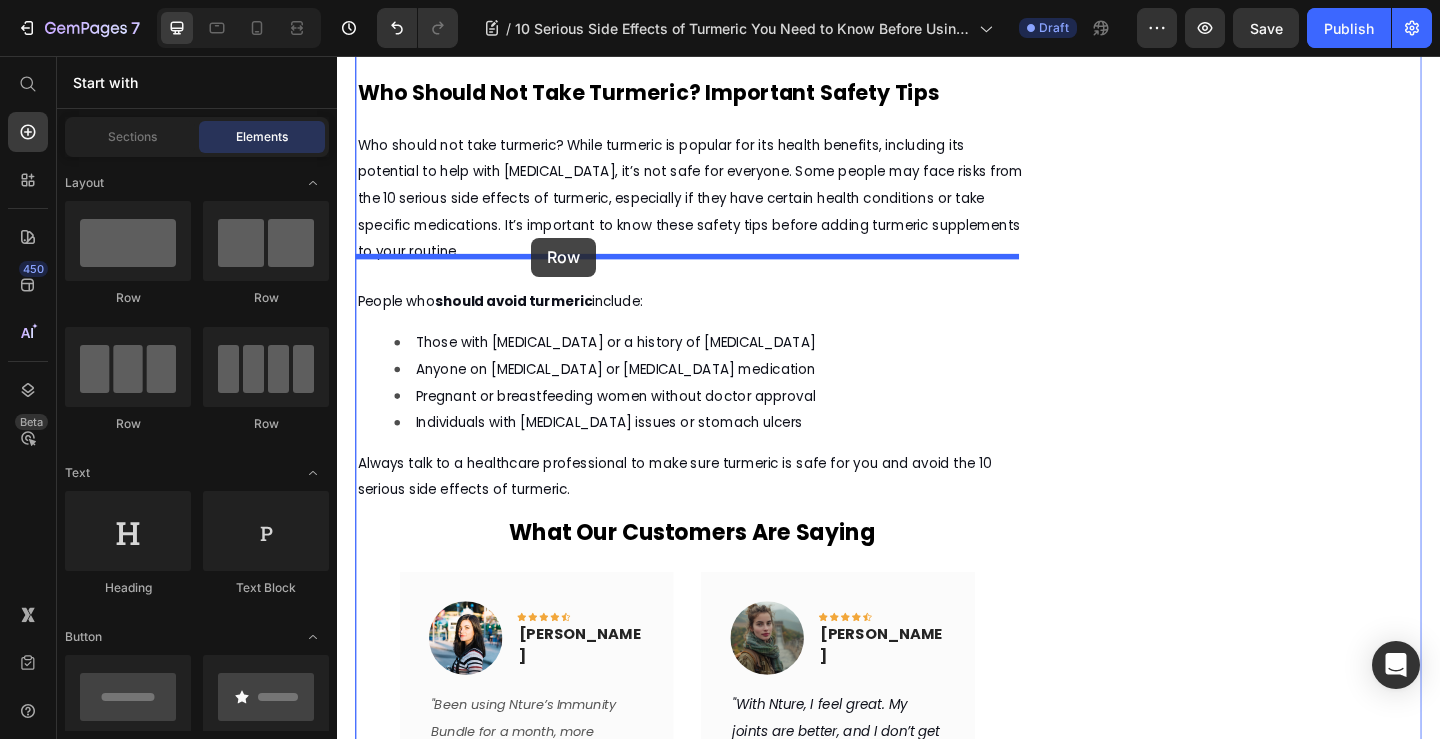 drag, startPoint x: 580, startPoint y: 303, endPoint x: 548, endPoint y: 254, distance: 58.5235 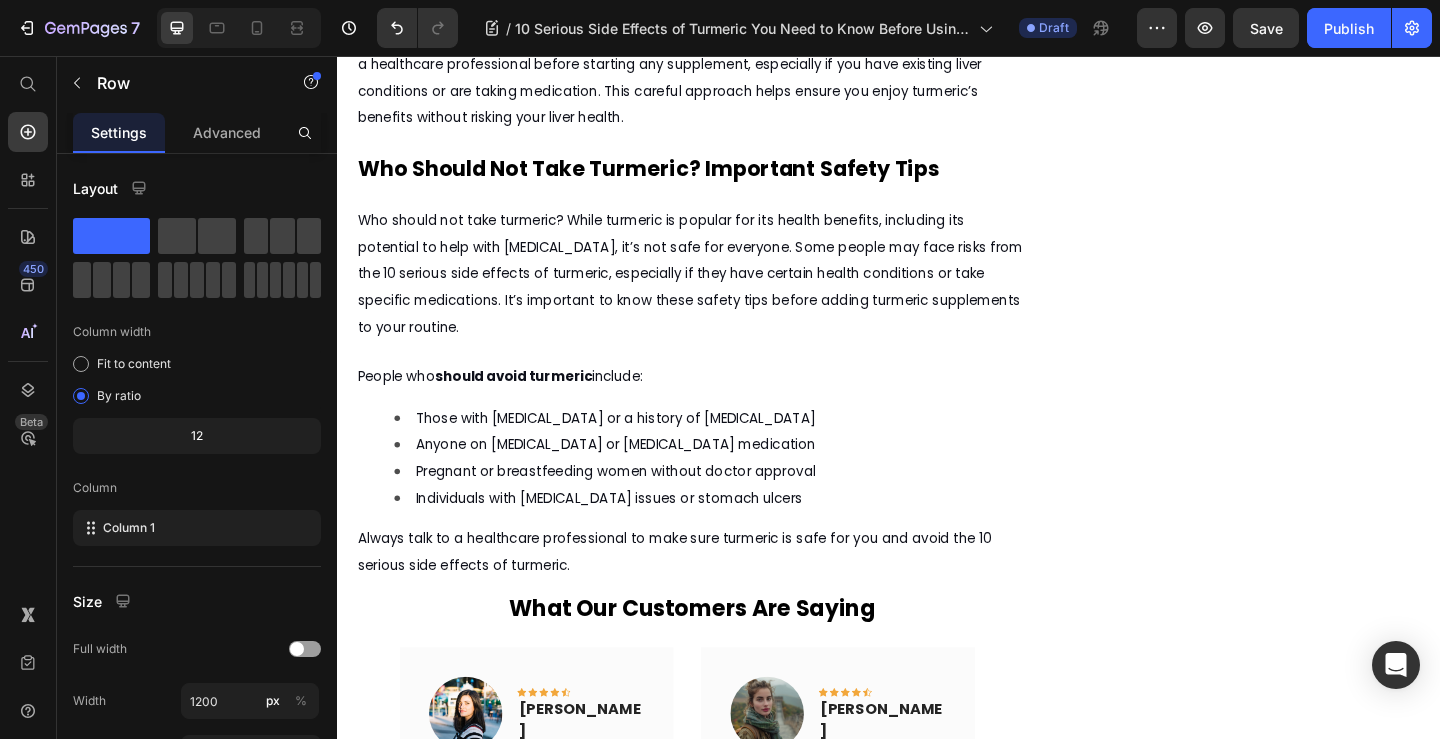 click 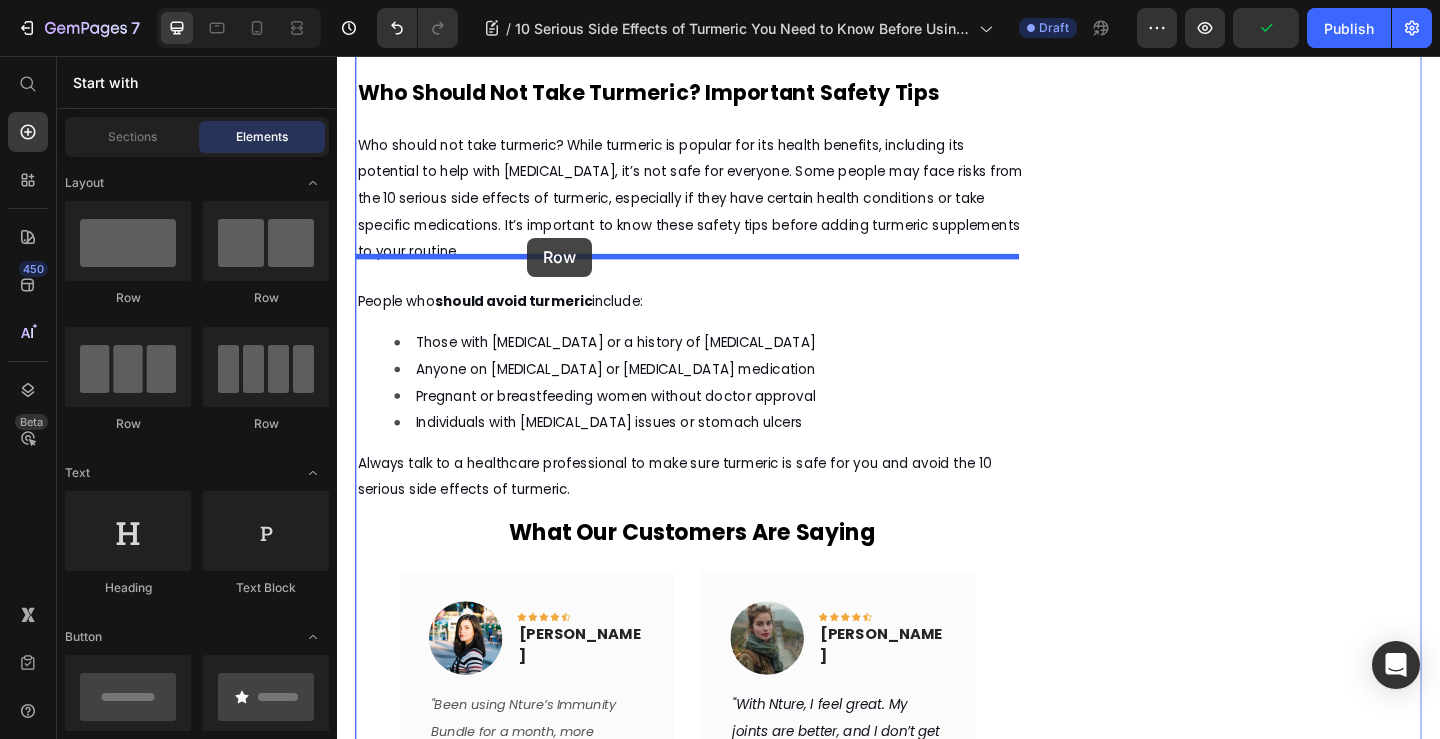 drag, startPoint x: 419, startPoint y: 341, endPoint x: 544, endPoint y: 254, distance: 152.29576 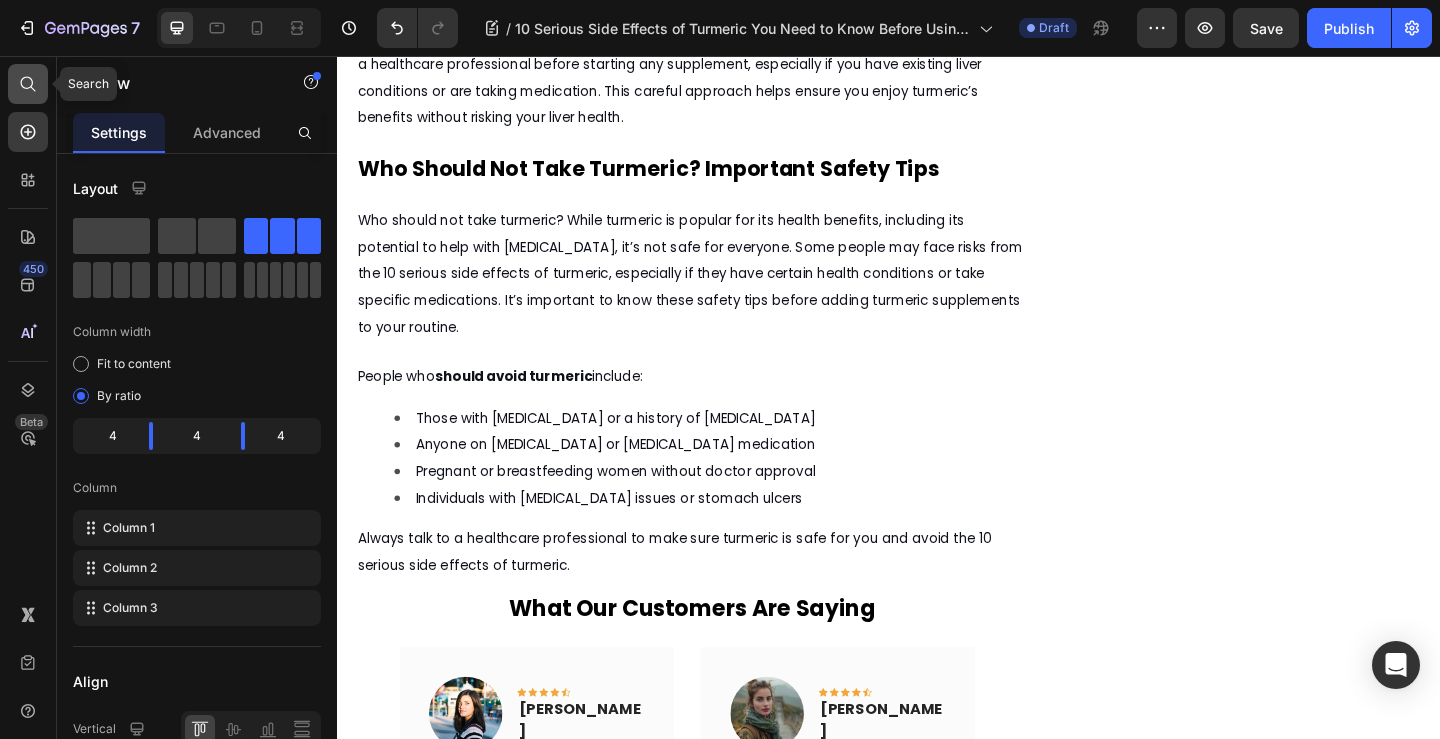 click 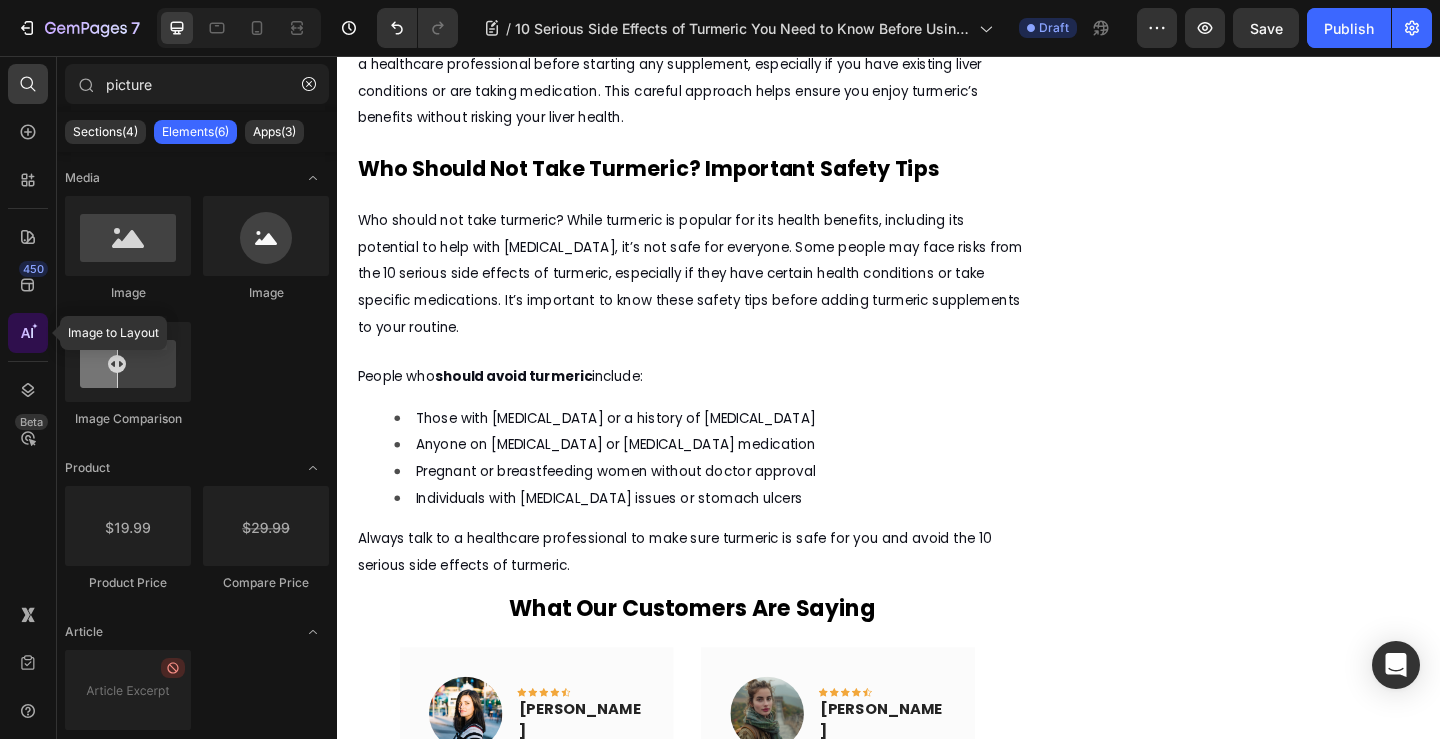 click 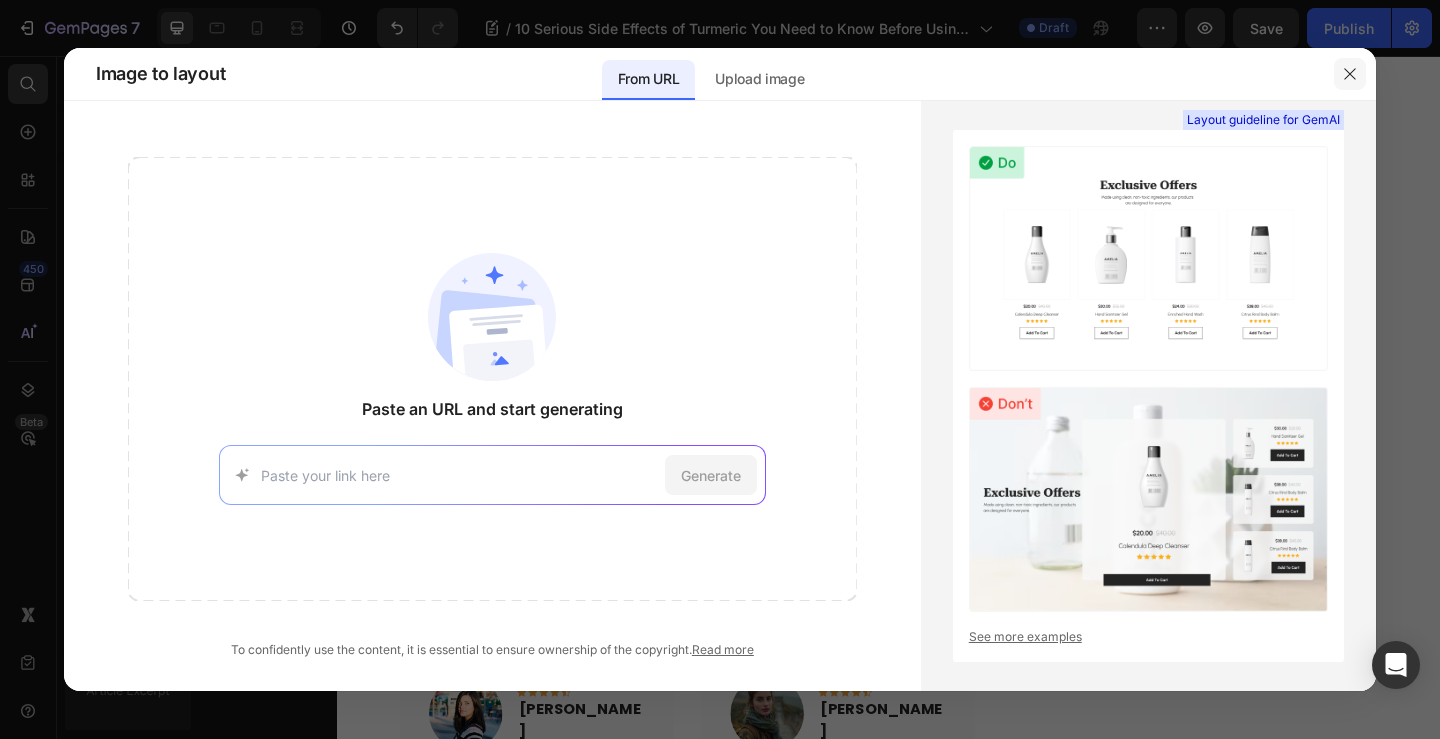 click 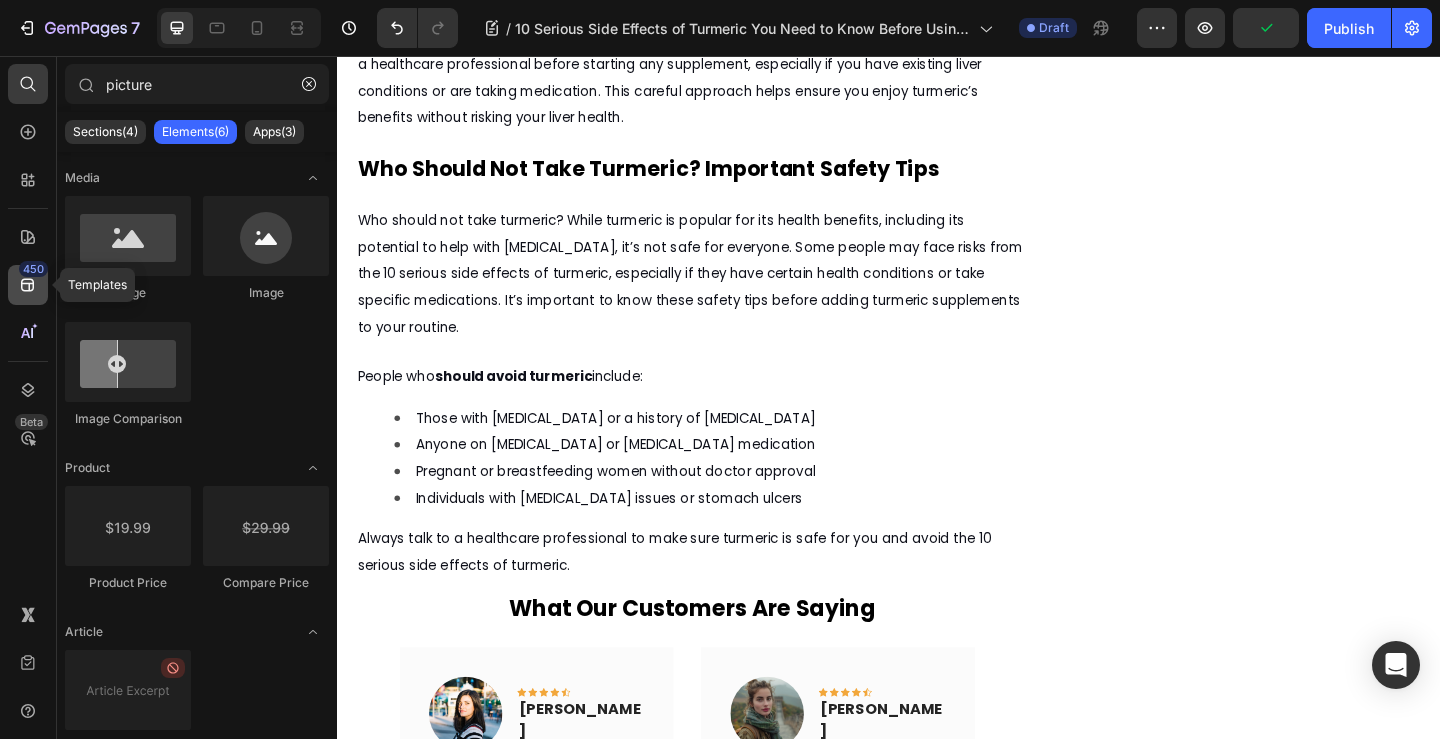 click 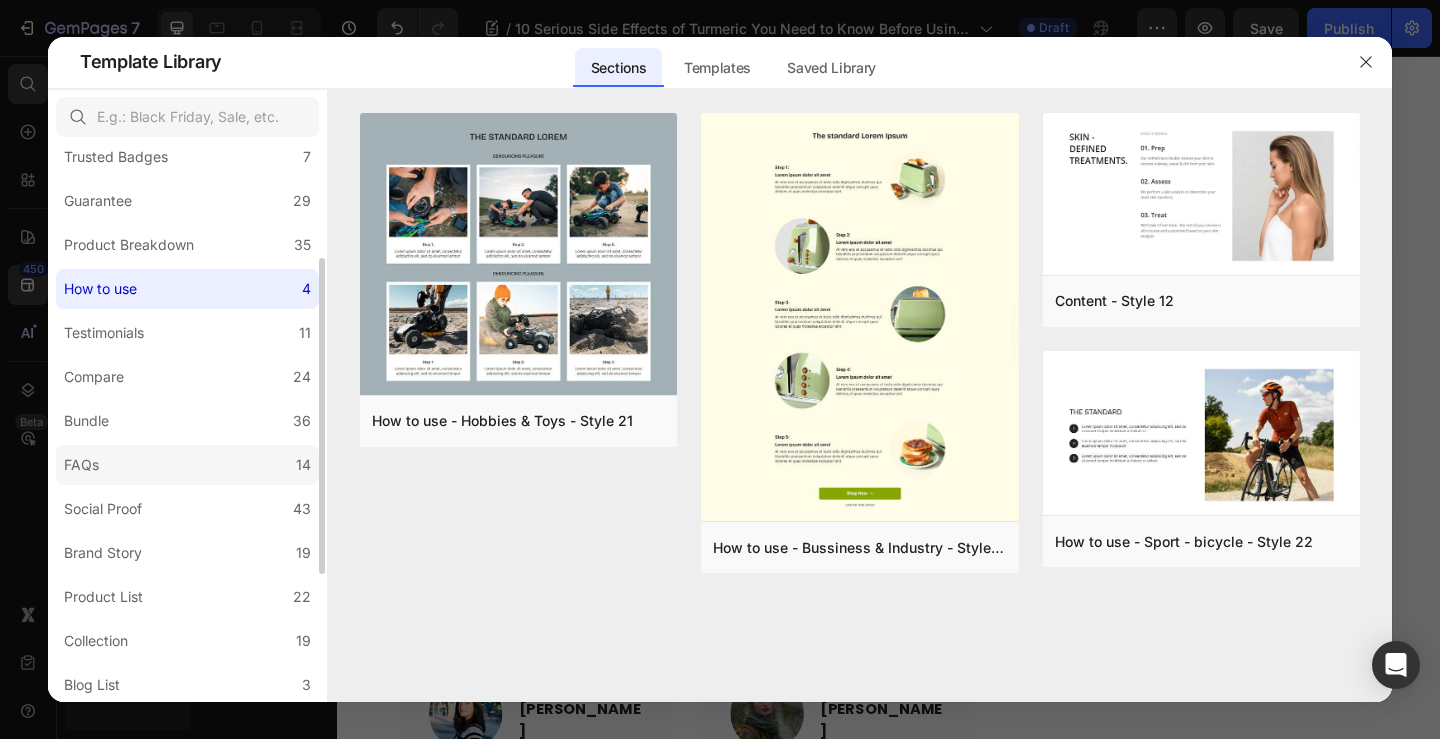 scroll, scrollTop: 300, scrollLeft: 0, axis: vertical 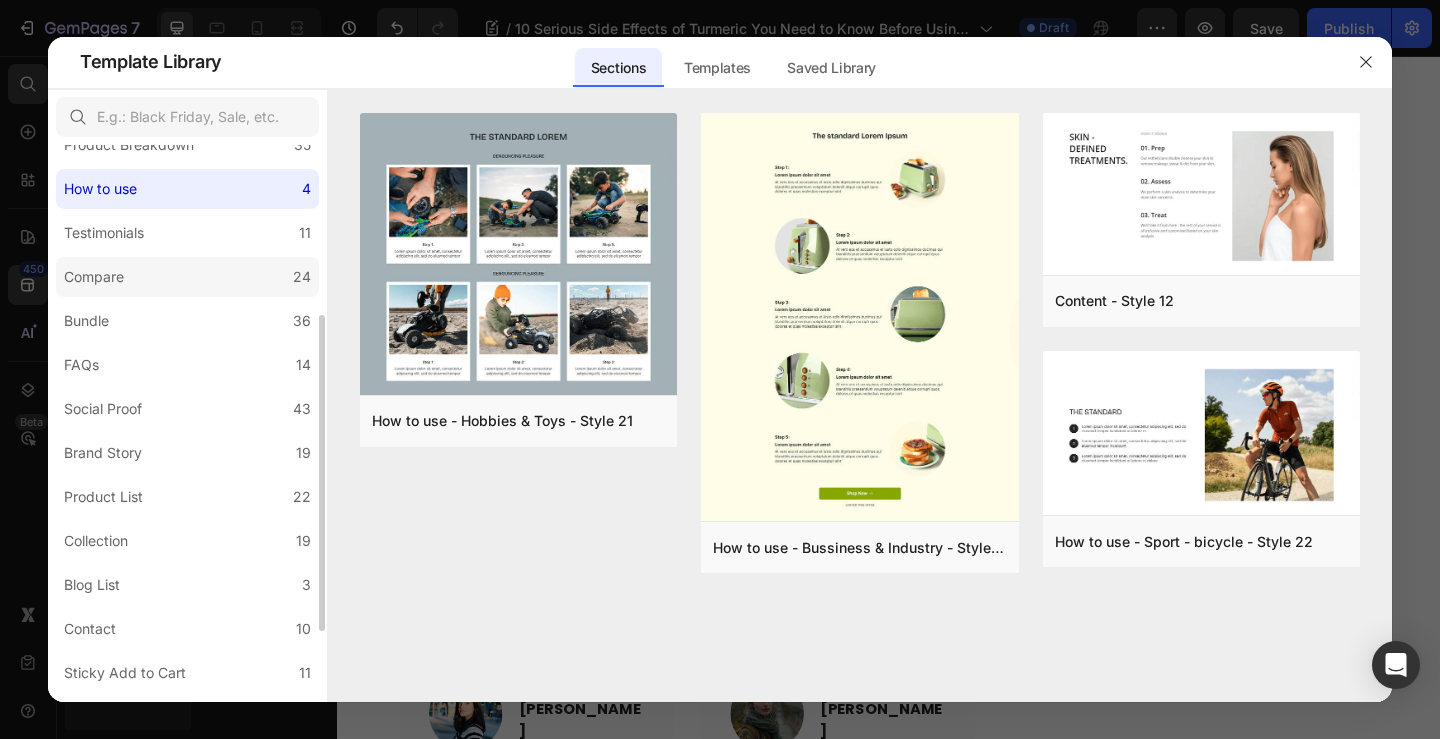 click on "Compare 24" 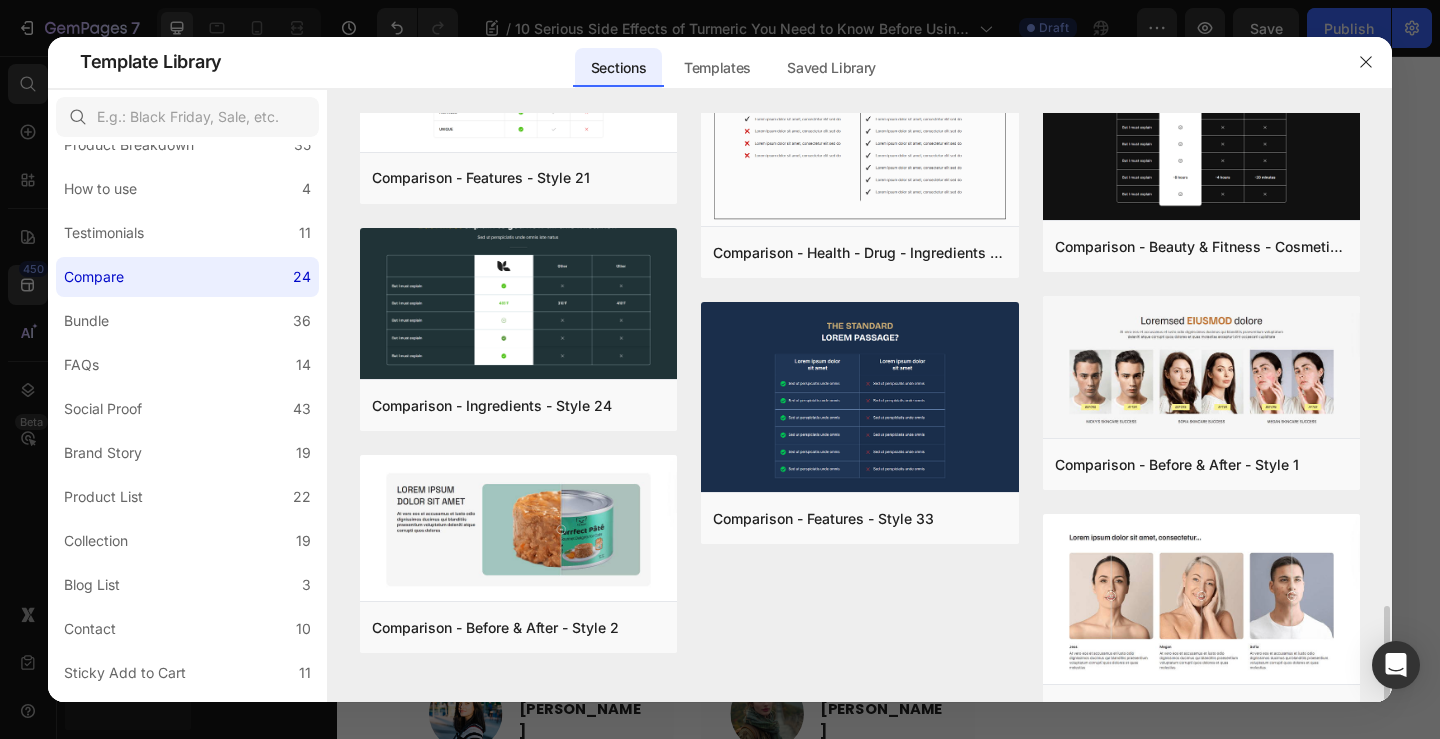 scroll, scrollTop: 1653, scrollLeft: 0, axis: vertical 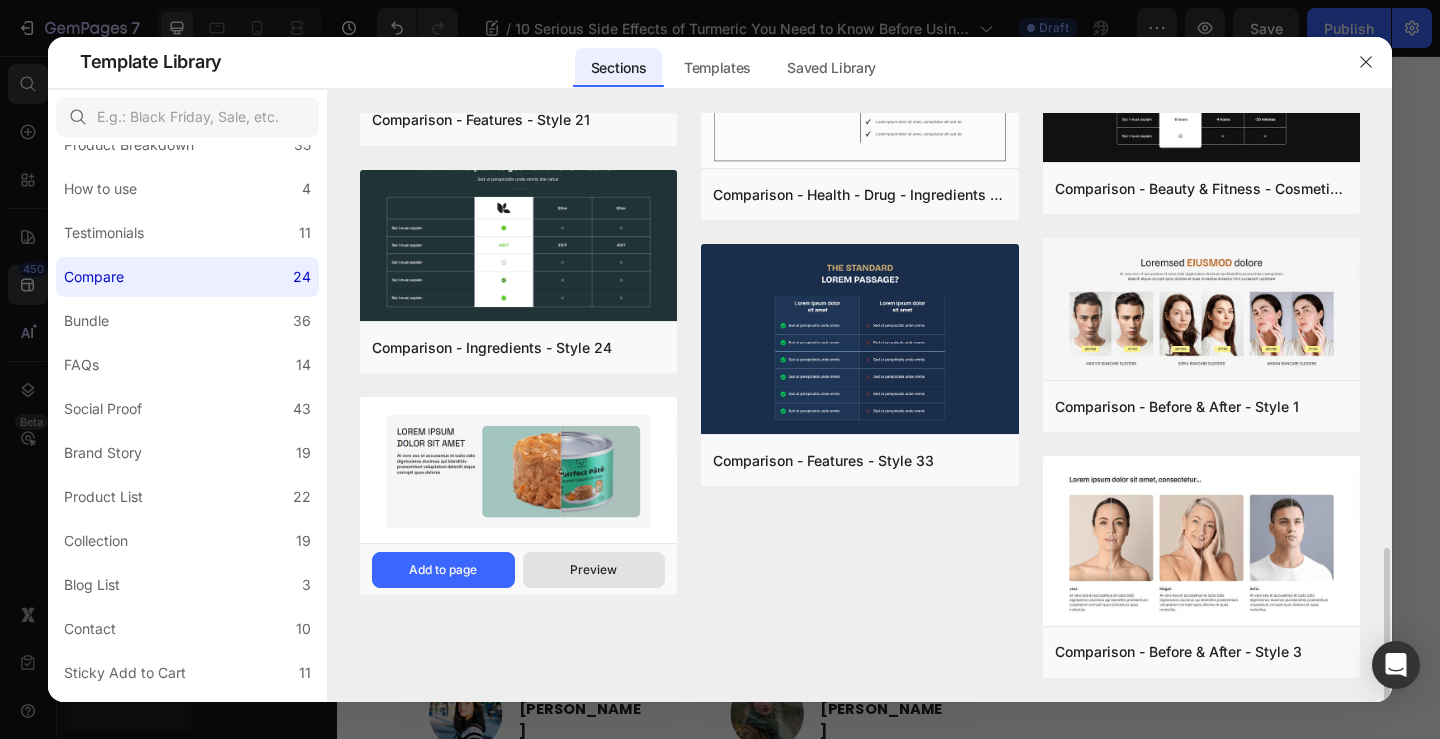 click on "Preview" at bounding box center (594, 570) 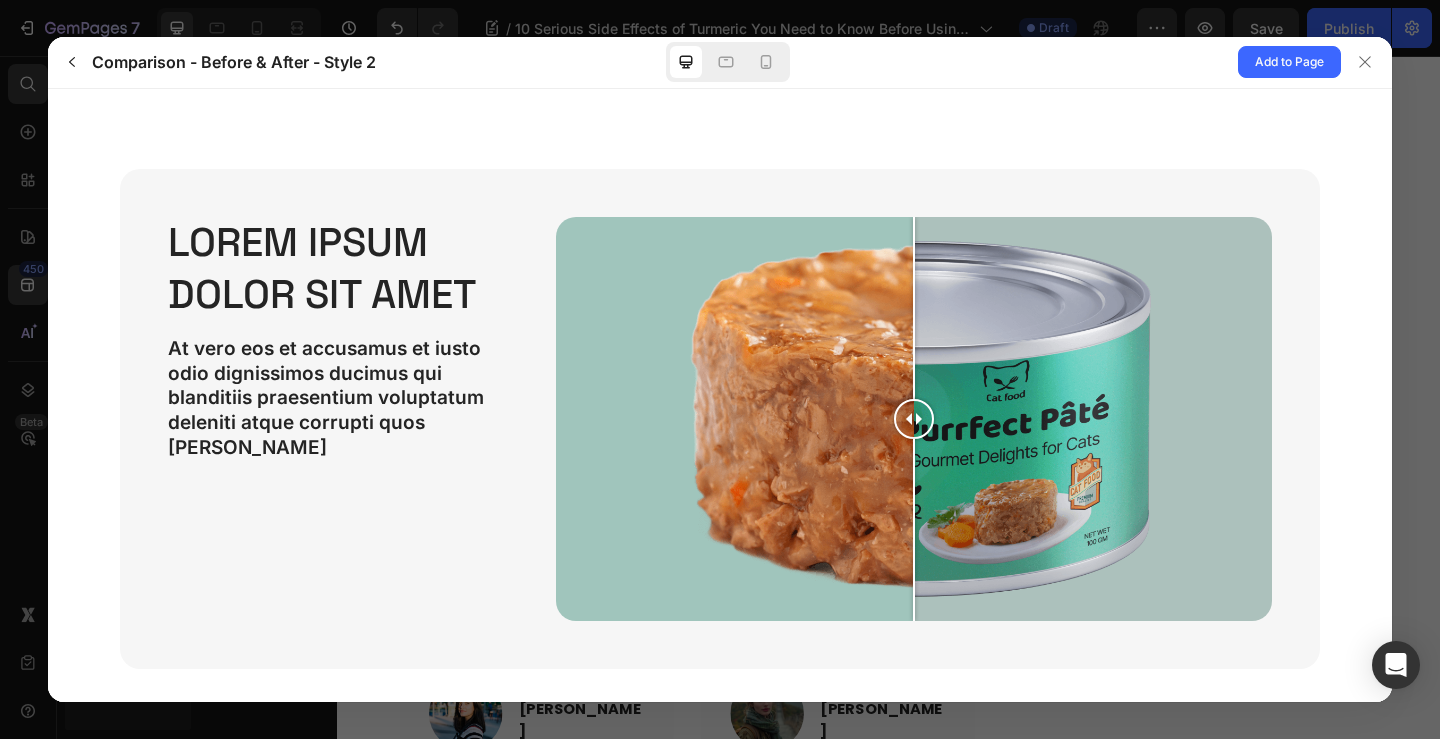 scroll, scrollTop: 0, scrollLeft: 0, axis: both 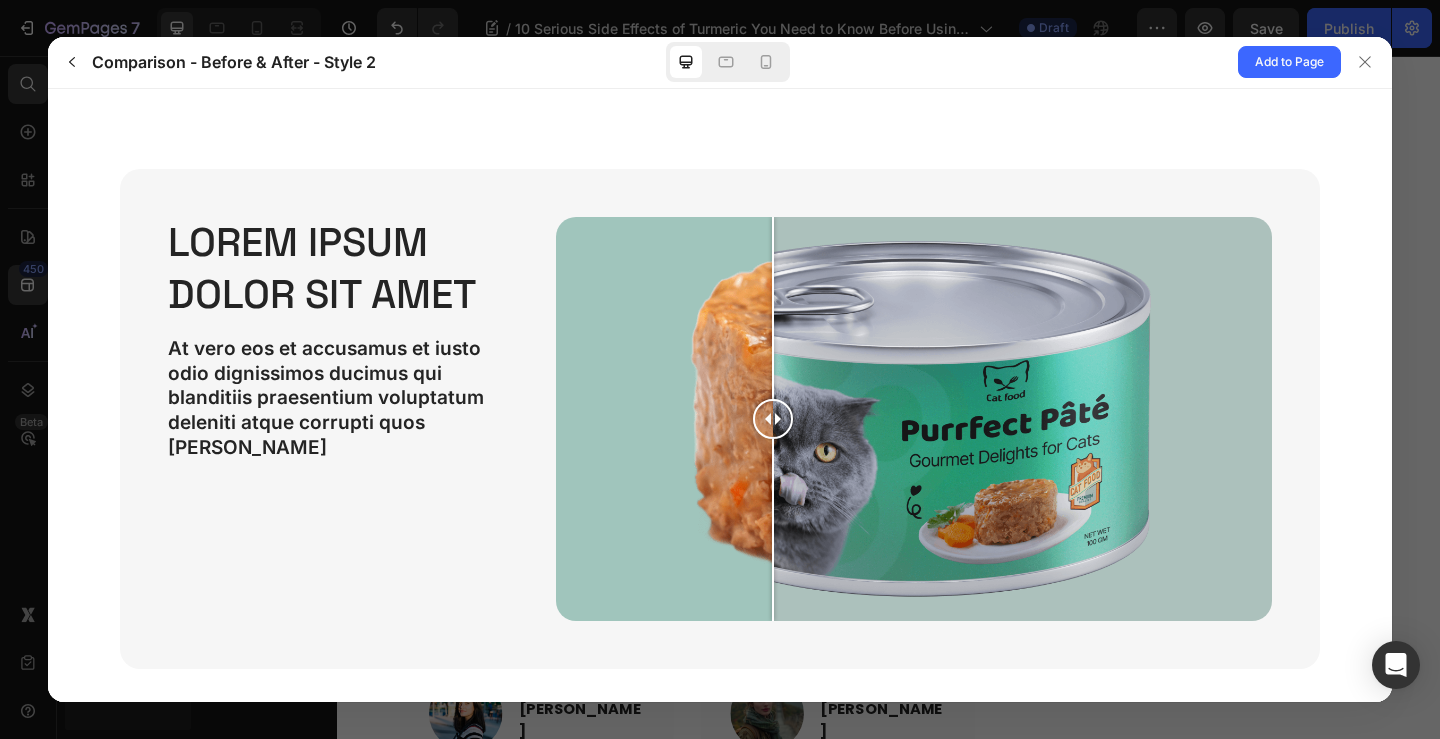 drag, startPoint x: 911, startPoint y: 412, endPoint x: 547, endPoint y: 384, distance: 365.07535 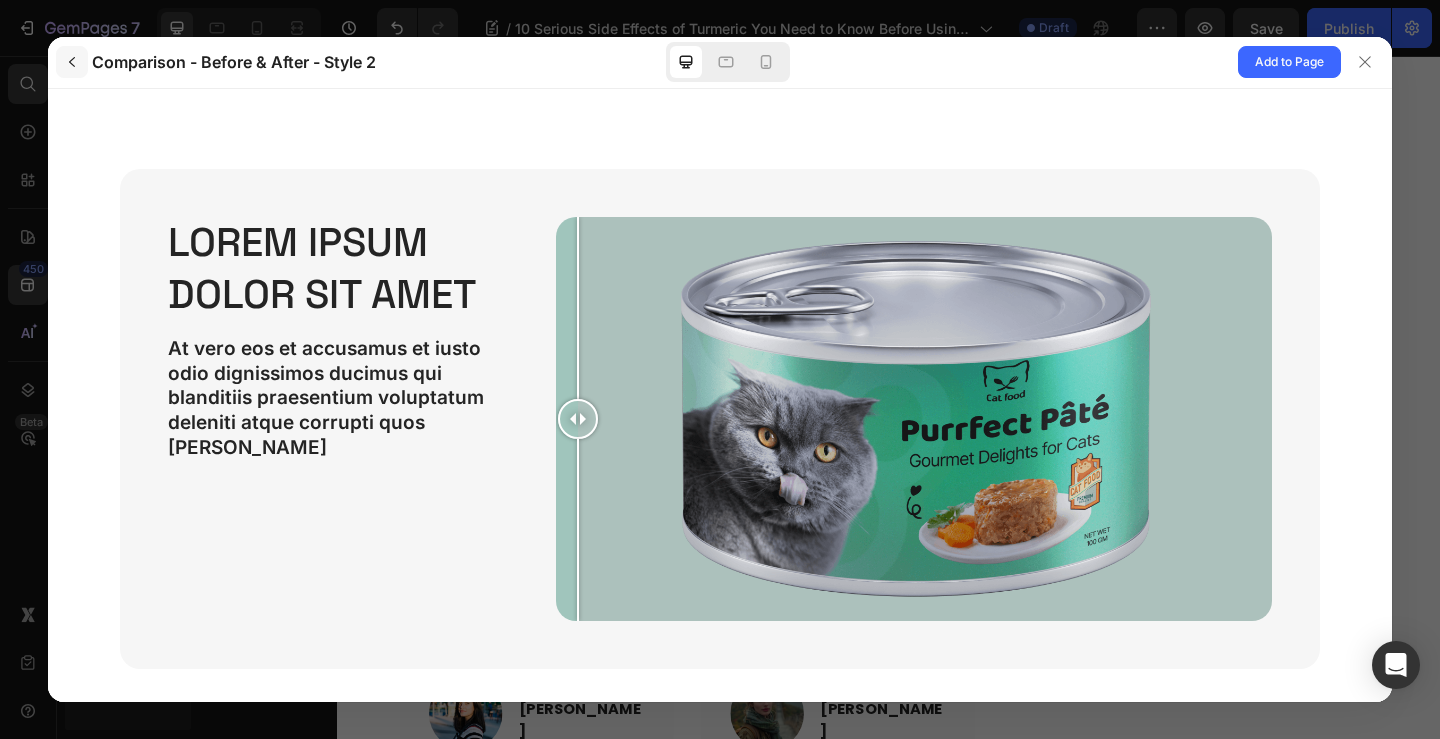 click 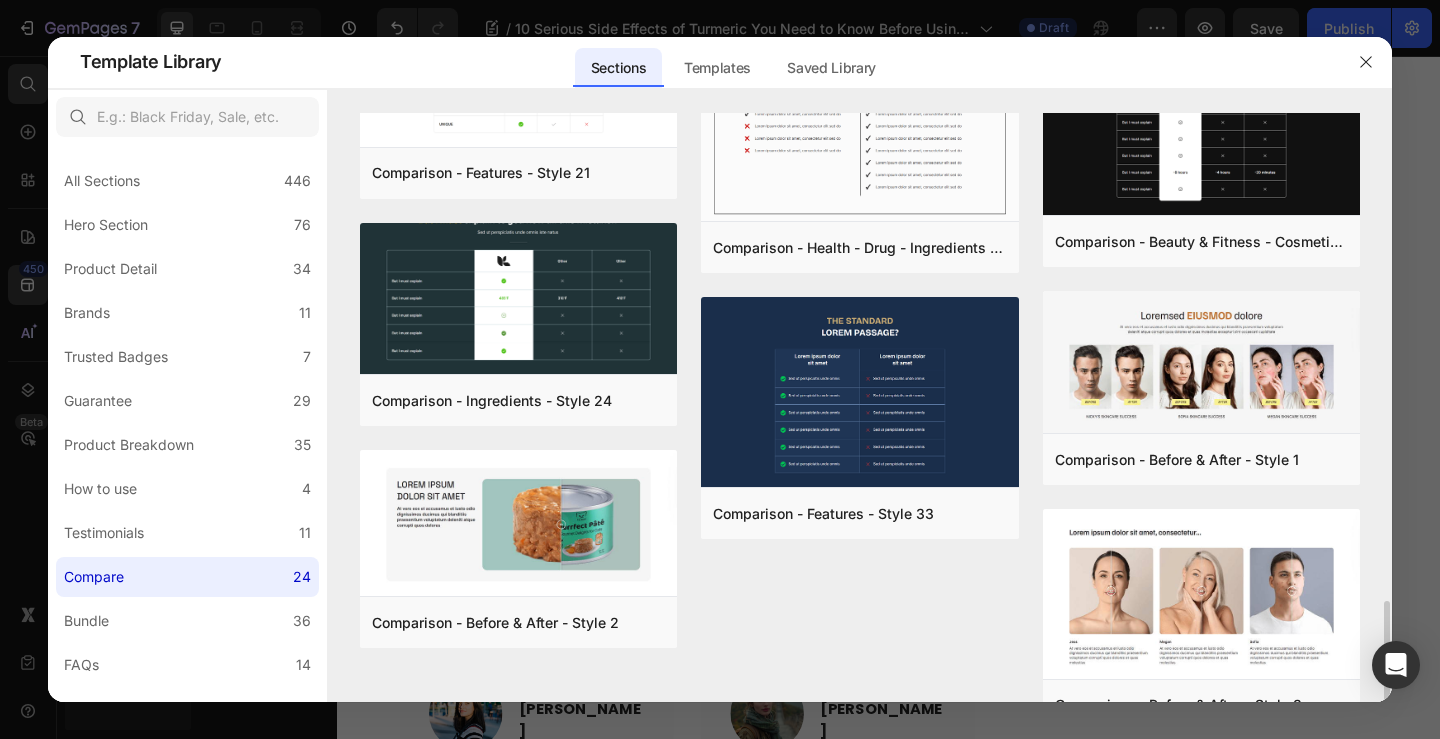scroll, scrollTop: 1653, scrollLeft: 0, axis: vertical 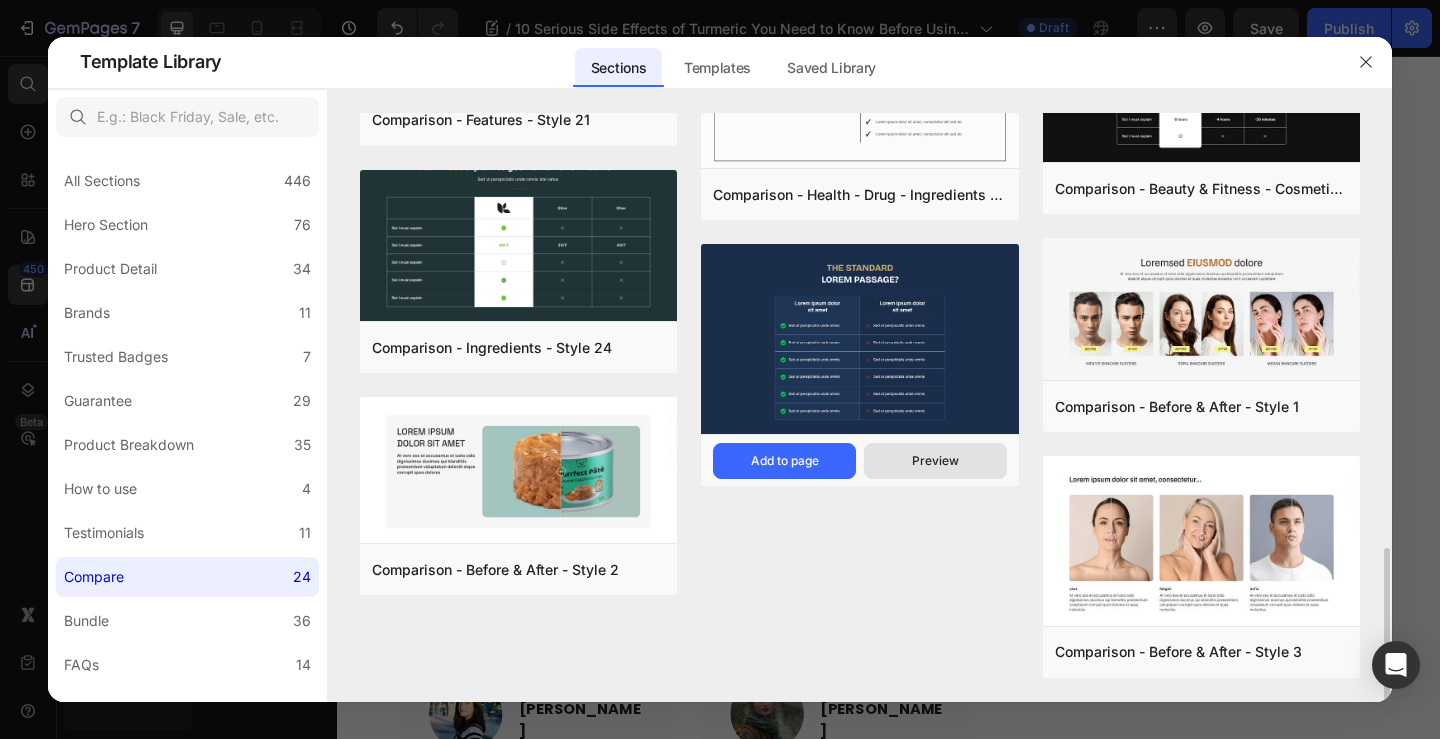 click on "Preview" at bounding box center (935, 461) 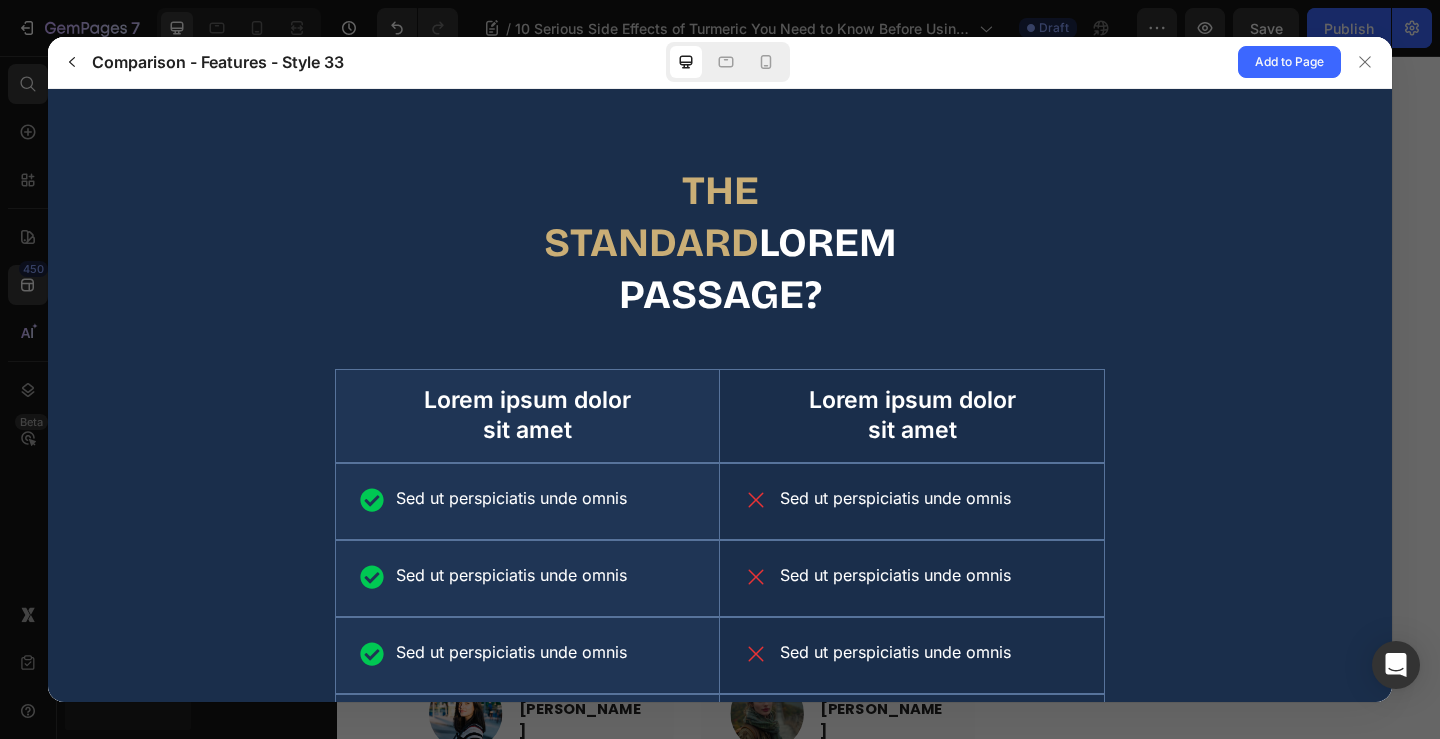 scroll, scrollTop: 0, scrollLeft: 0, axis: both 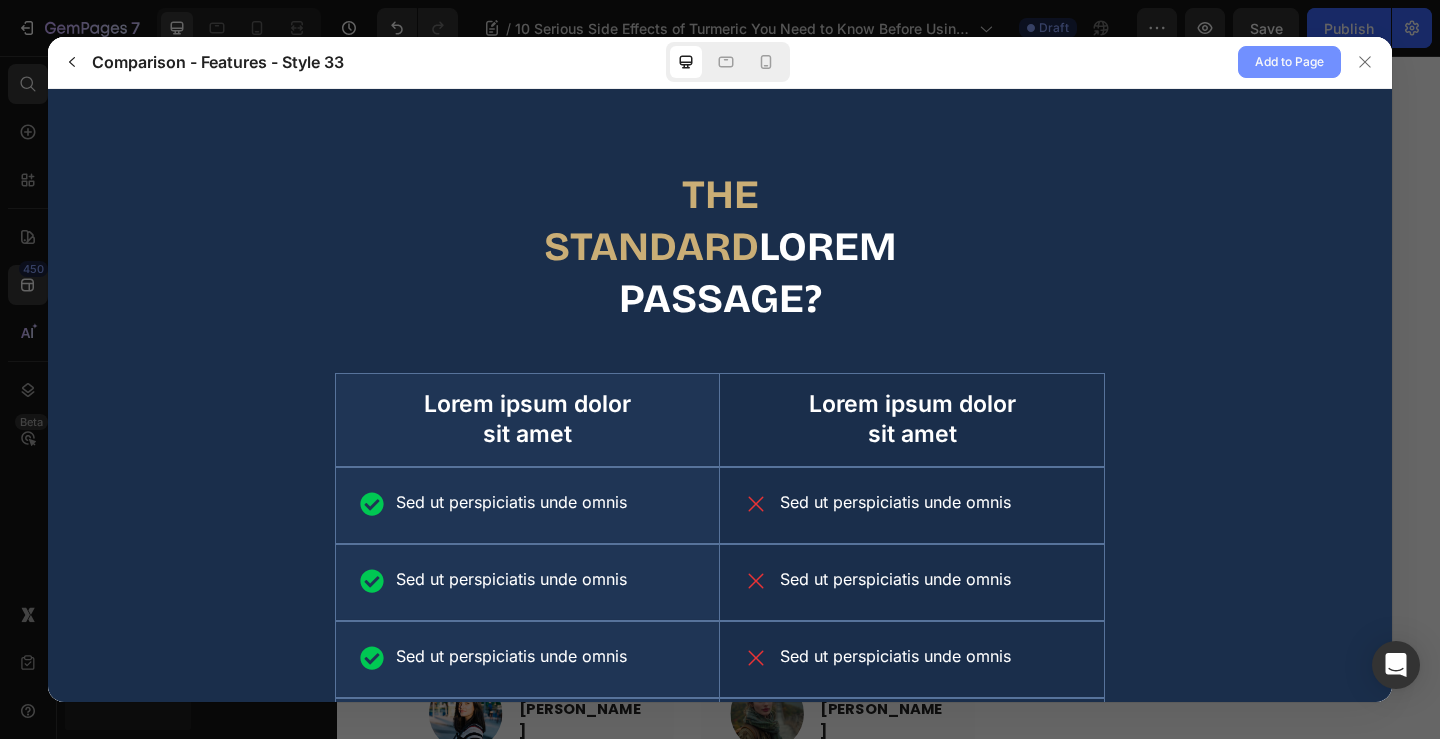click on "Add to Page" 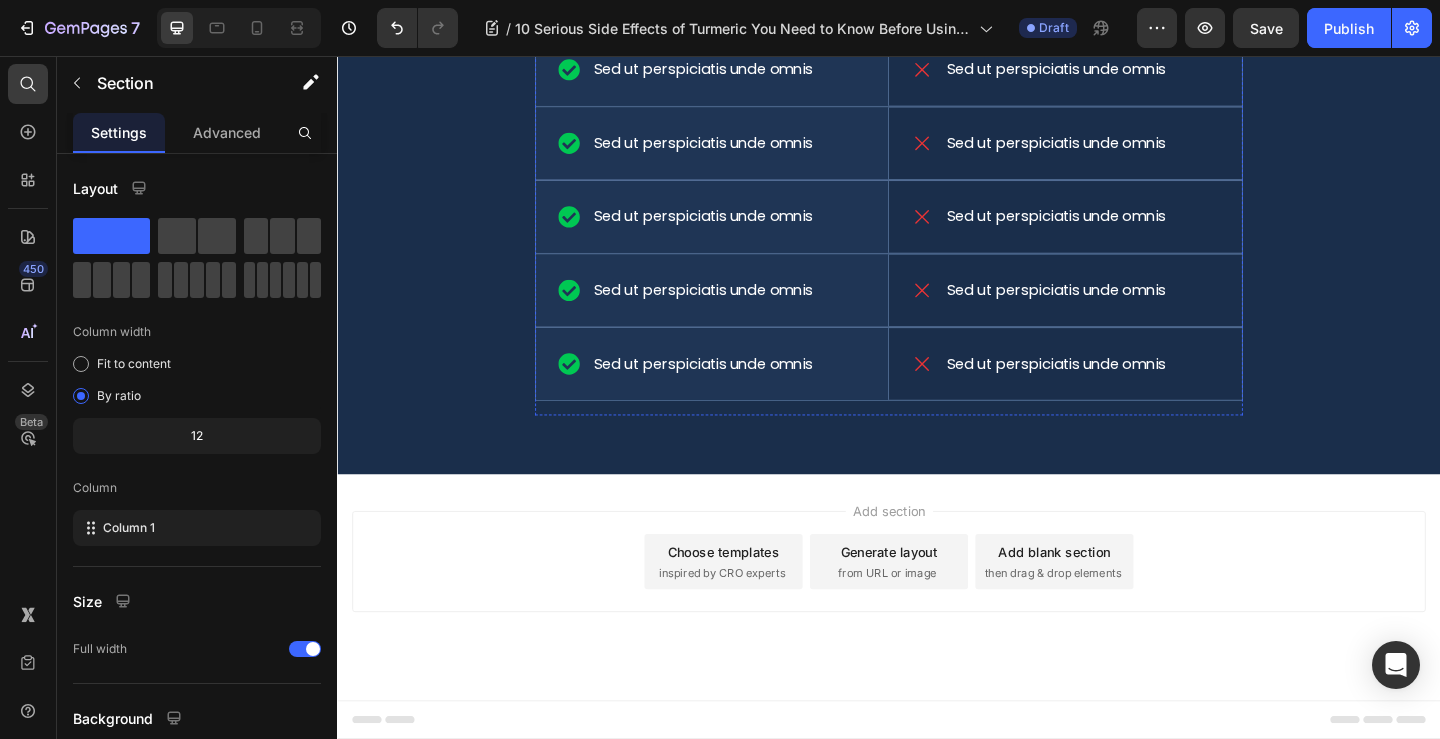 scroll, scrollTop: 8137, scrollLeft: 0, axis: vertical 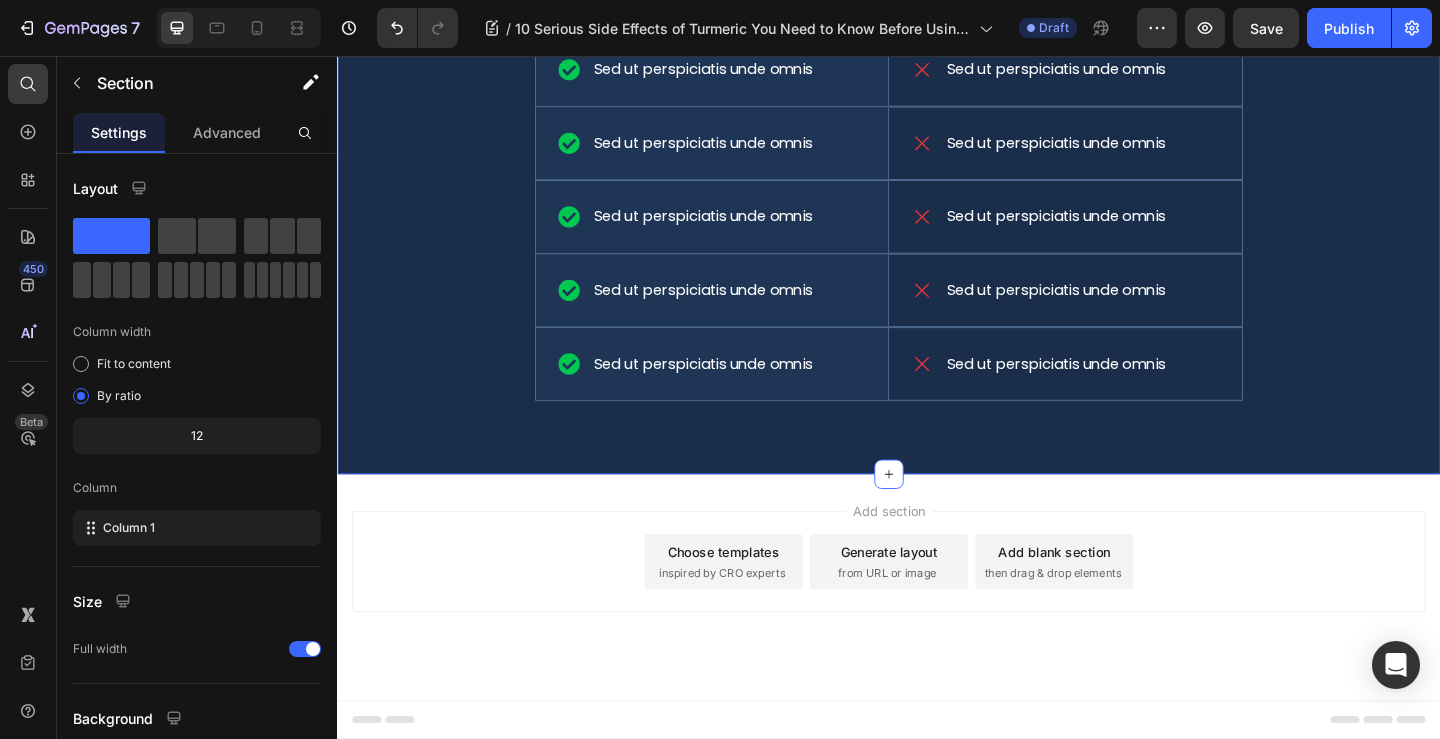 click on "The standard  Lorem passage? Heading Lorem ipsum dolor sit amet Text Block Hero Banner Lorem ipsum dolor sit amet Text Block Row Sed ut perspiciatis unde omnis Item List Hero Banner
Sed ut perspiciatis unde omnis Item List Row Sed ut perspiciatis unde omnis Item List Hero Banner
Sed ut perspiciatis unde omnis Item List Row Sed ut perspiciatis unde omnis Item List Hero Banner
Sed ut perspiciatis unde omnis Item List Row Sed ut perspiciatis unde omnis Item List Hero Banner
Sed ut perspiciatis unde omnis Item List Row Sed ut perspiciatis unde omnis Item List Hero Banner
Sed ut perspiciatis unde omnis Item List Row Sed ut perspiciatis unde omnis Item List Hero Banner
Sed ut perspiciatis unde omnis Item List Row Row Section 4" at bounding box center [937, 38] 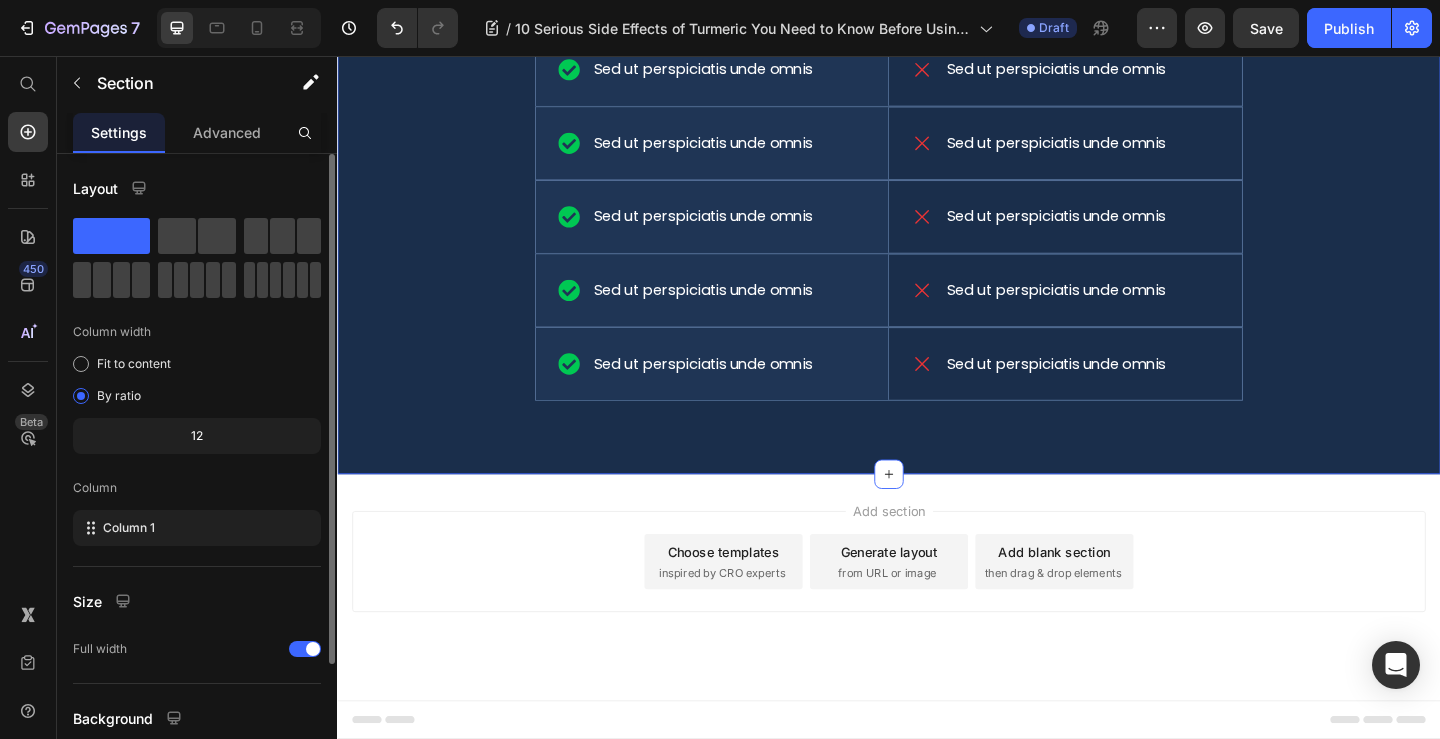 scroll, scrollTop: 166, scrollLeft: 0, axis: vertical 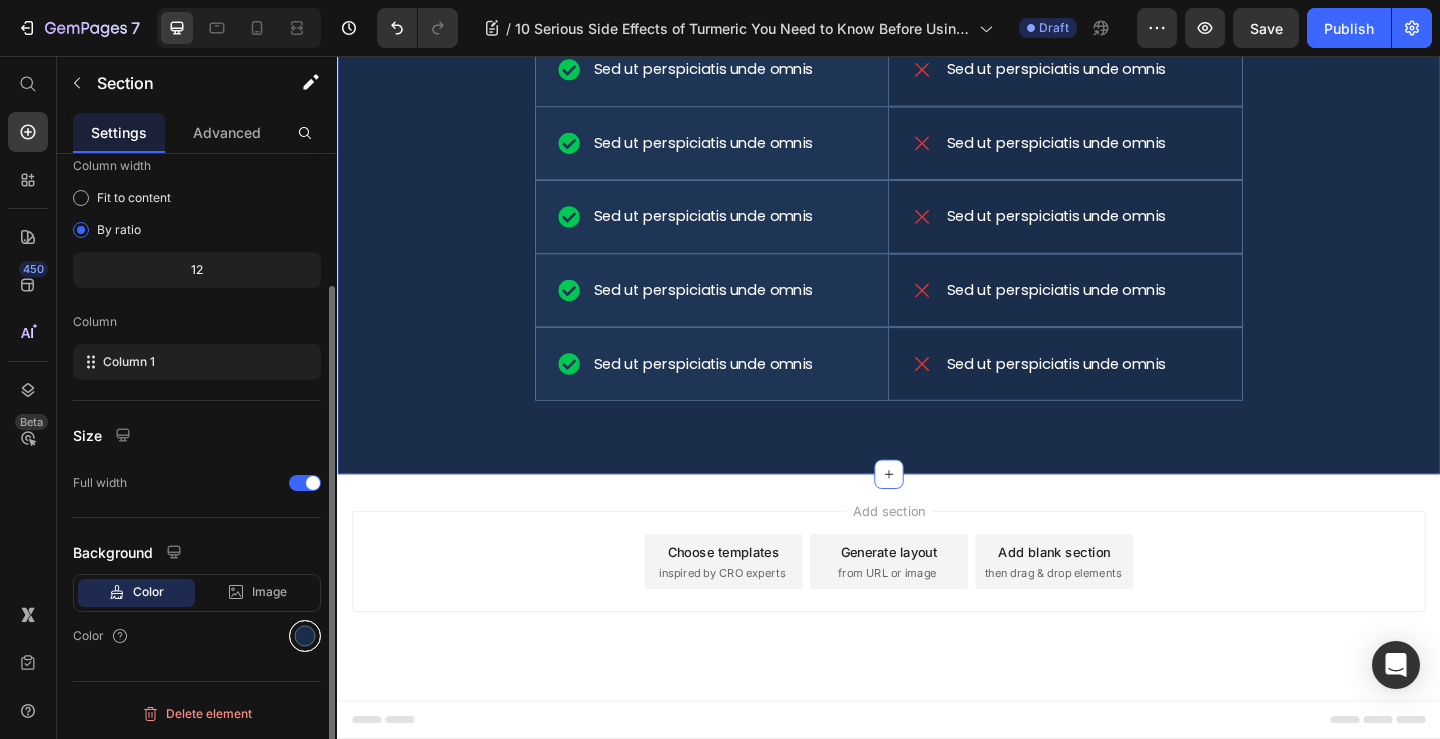 click at bounding box center (305, 636) 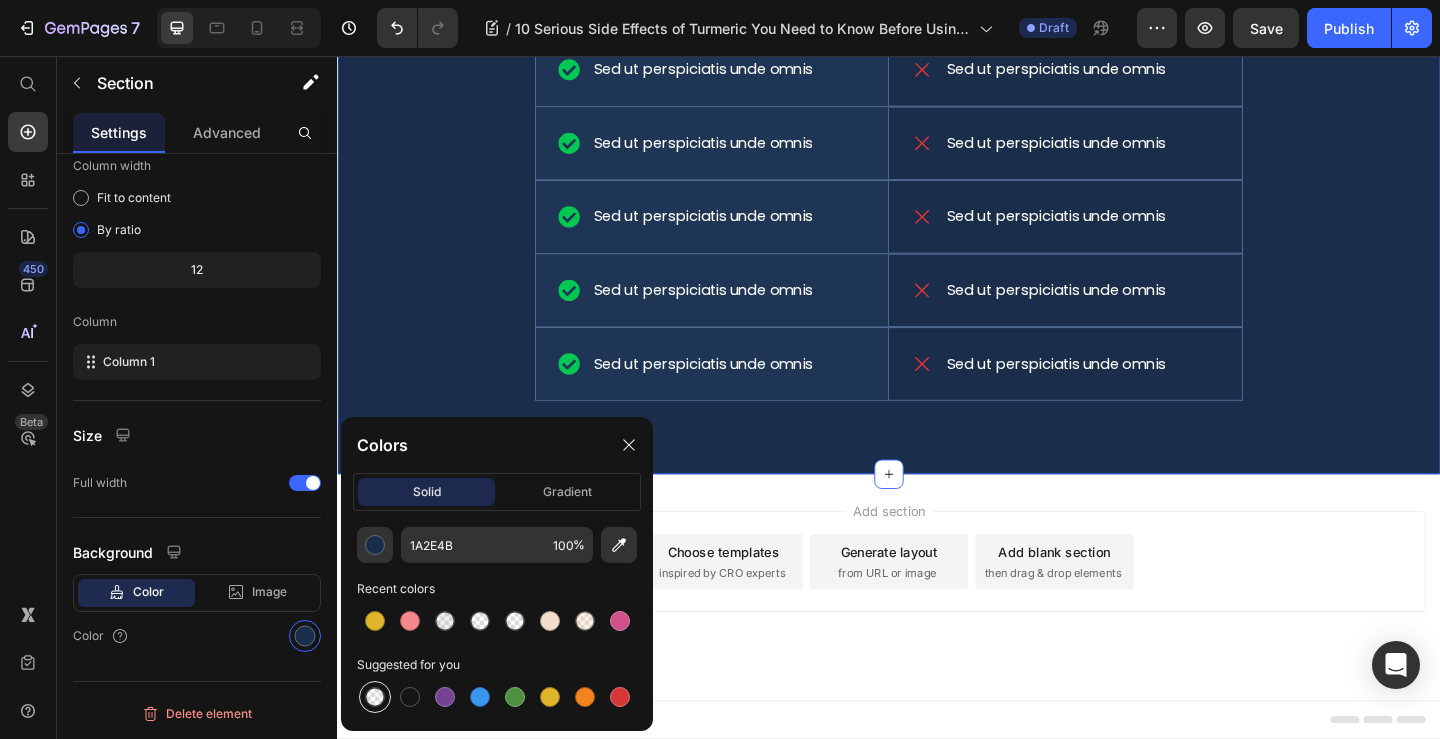 click at bounding box center [375, 697] 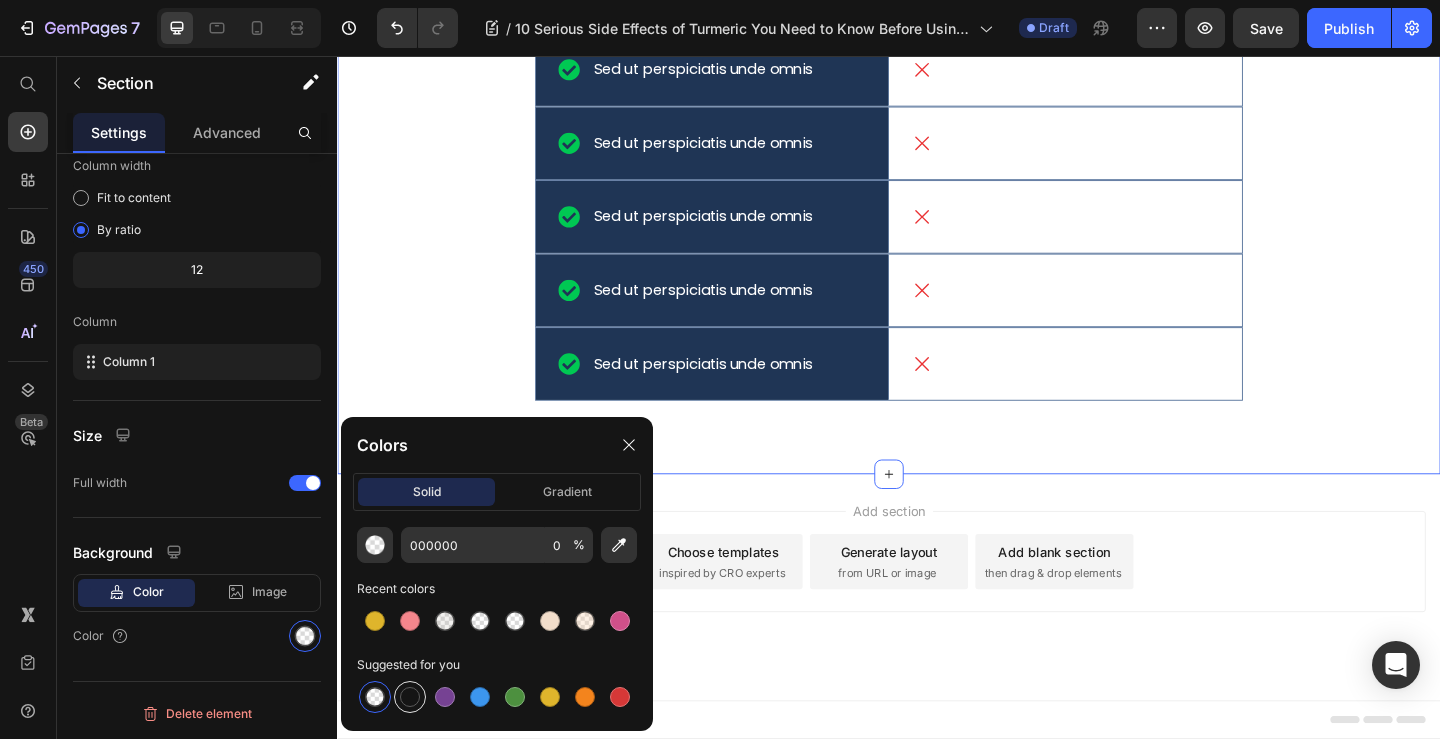 click at bounding box center (410, 697) 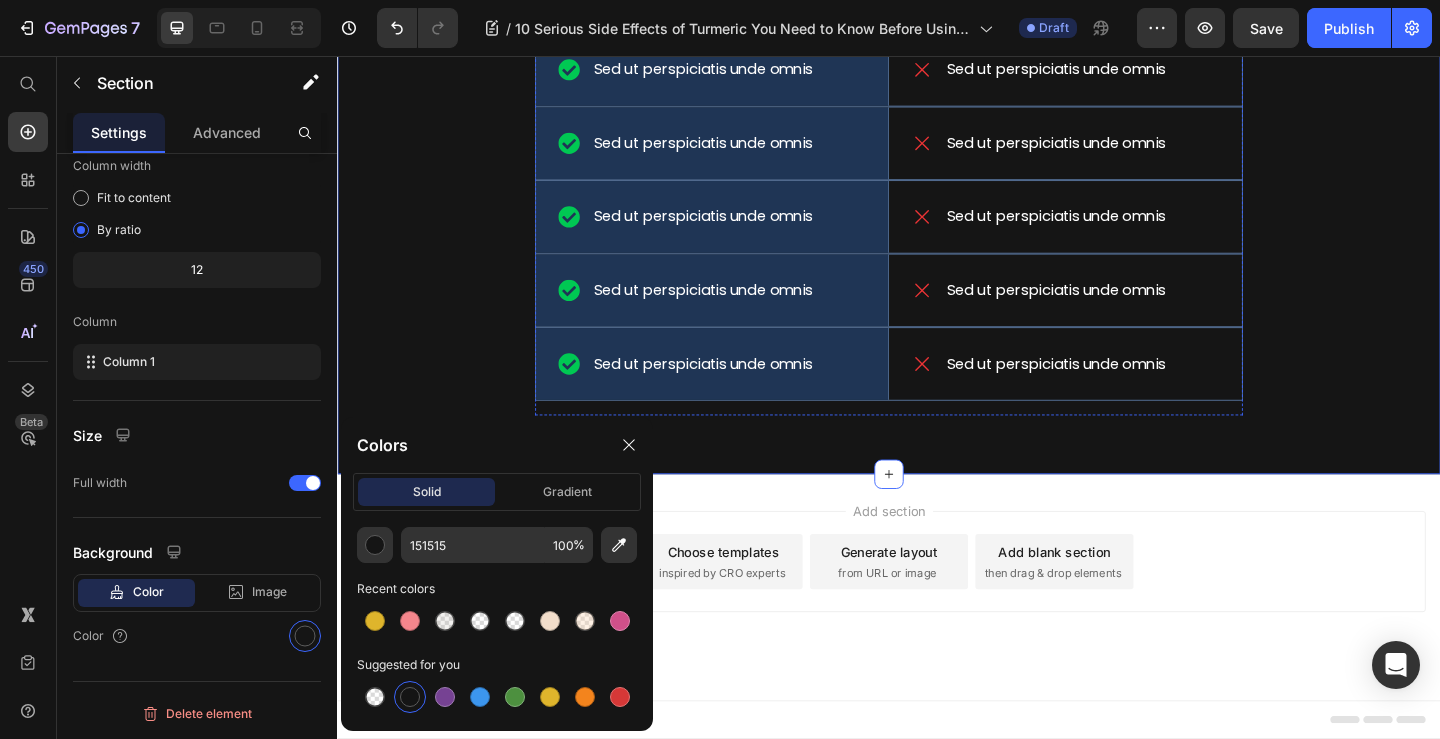 click on "The standard  Lorem passage?" at bounding box center [937, -275] 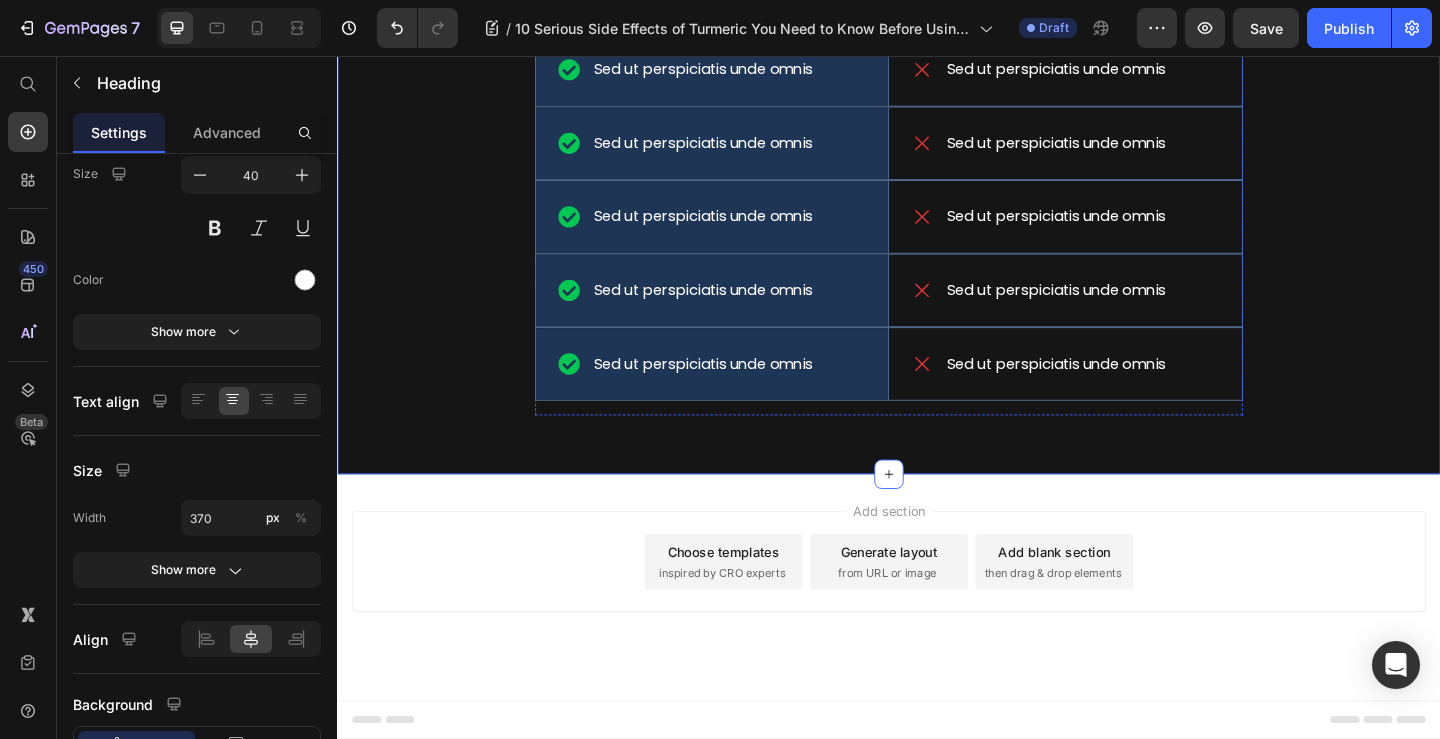 click on "The standard  Lorem passage?" at bounding box center [937, -275] 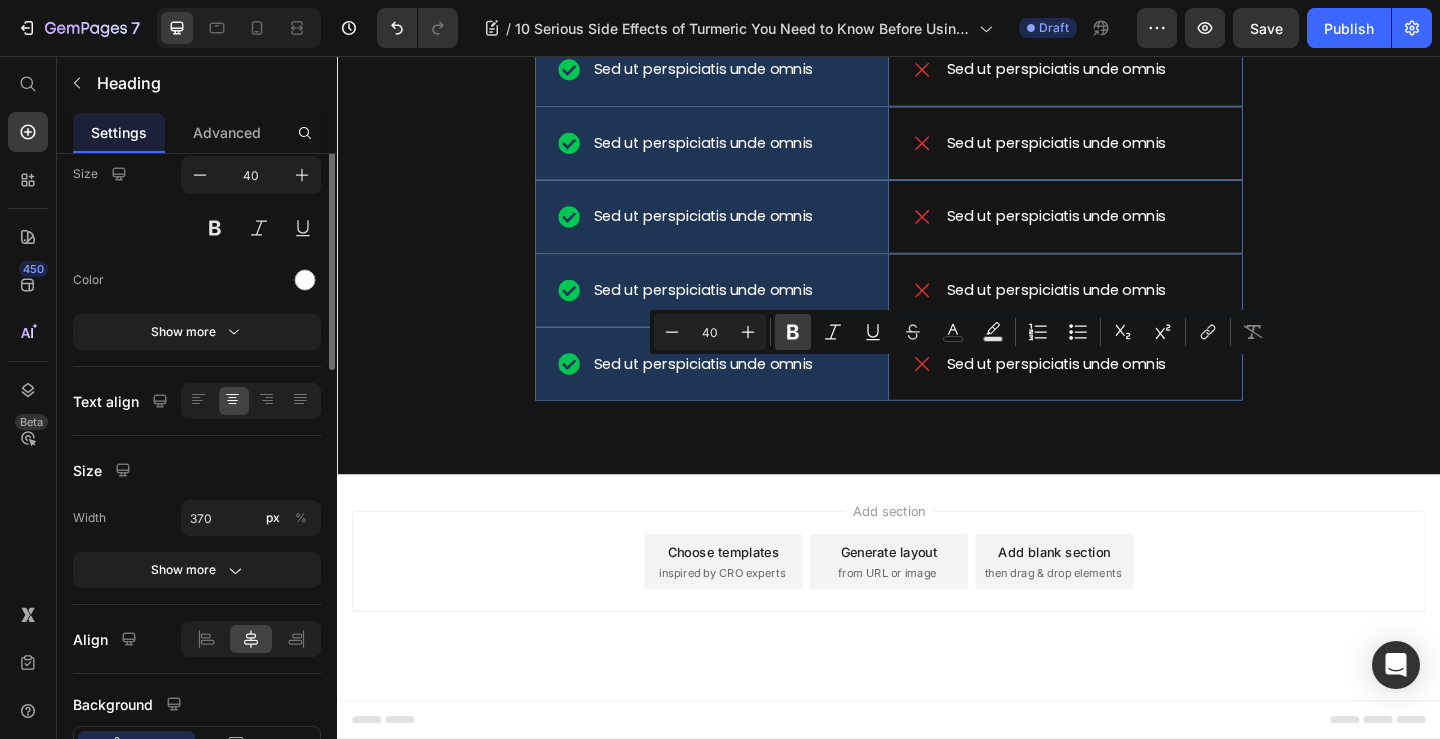 scroll, scrollTop: 0, scrollLeft: 0, axis: both 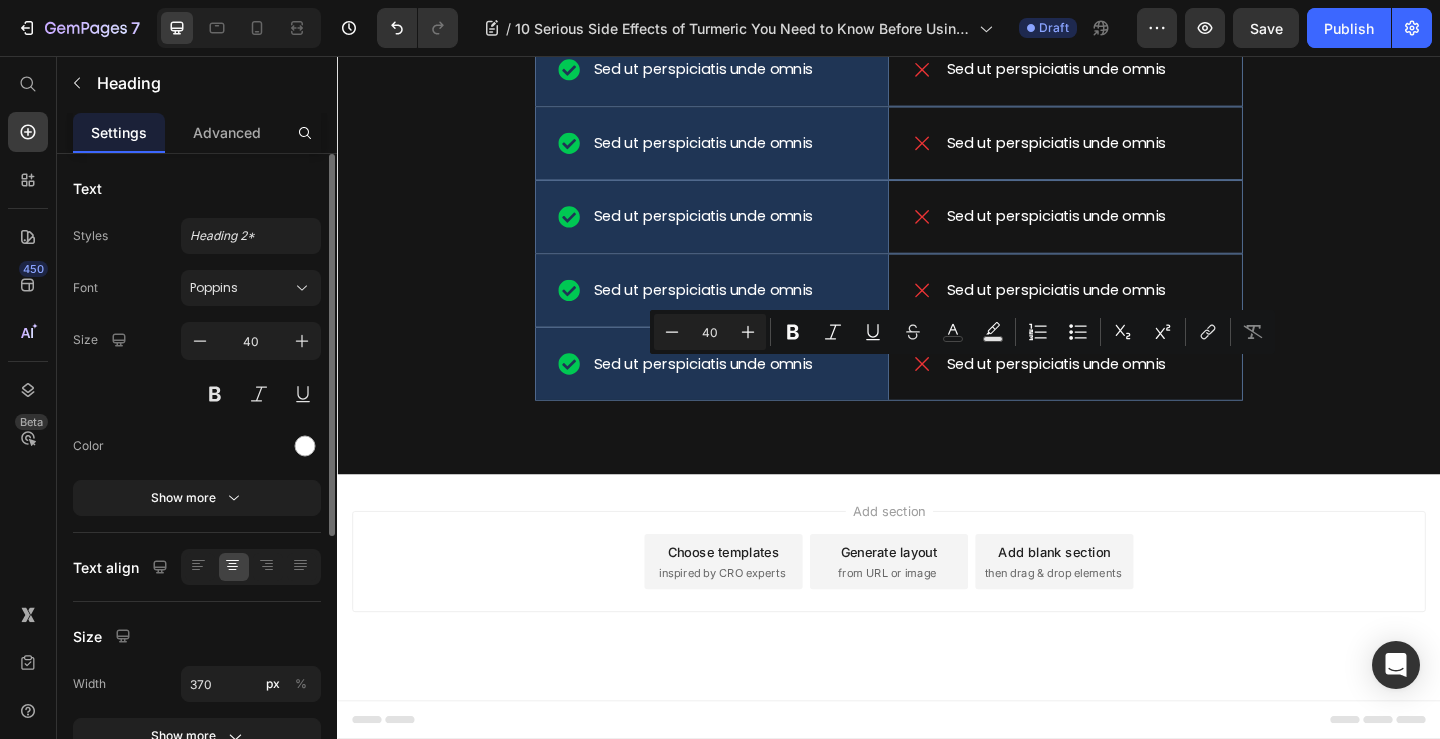 click on "The standard  Lorem passage?" at bounding box center (937, -275) 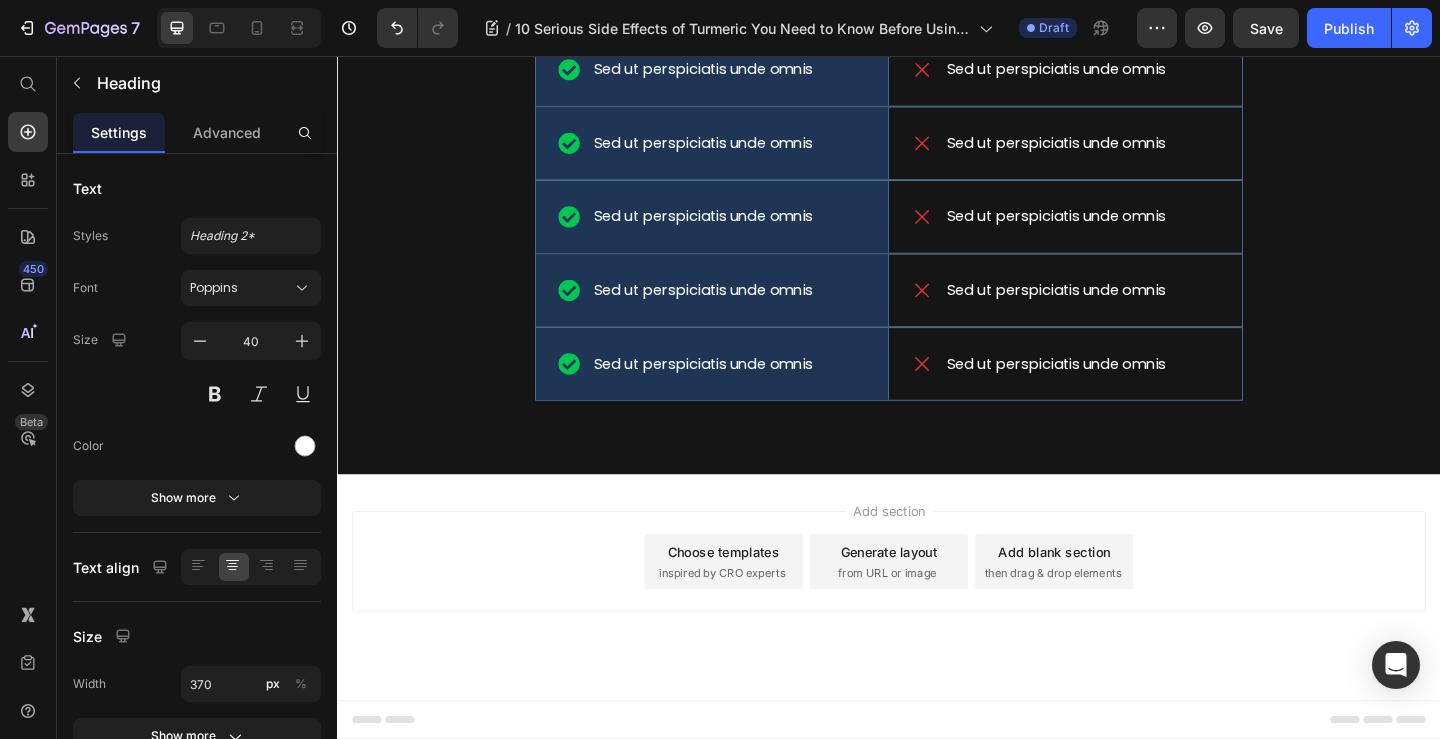 click 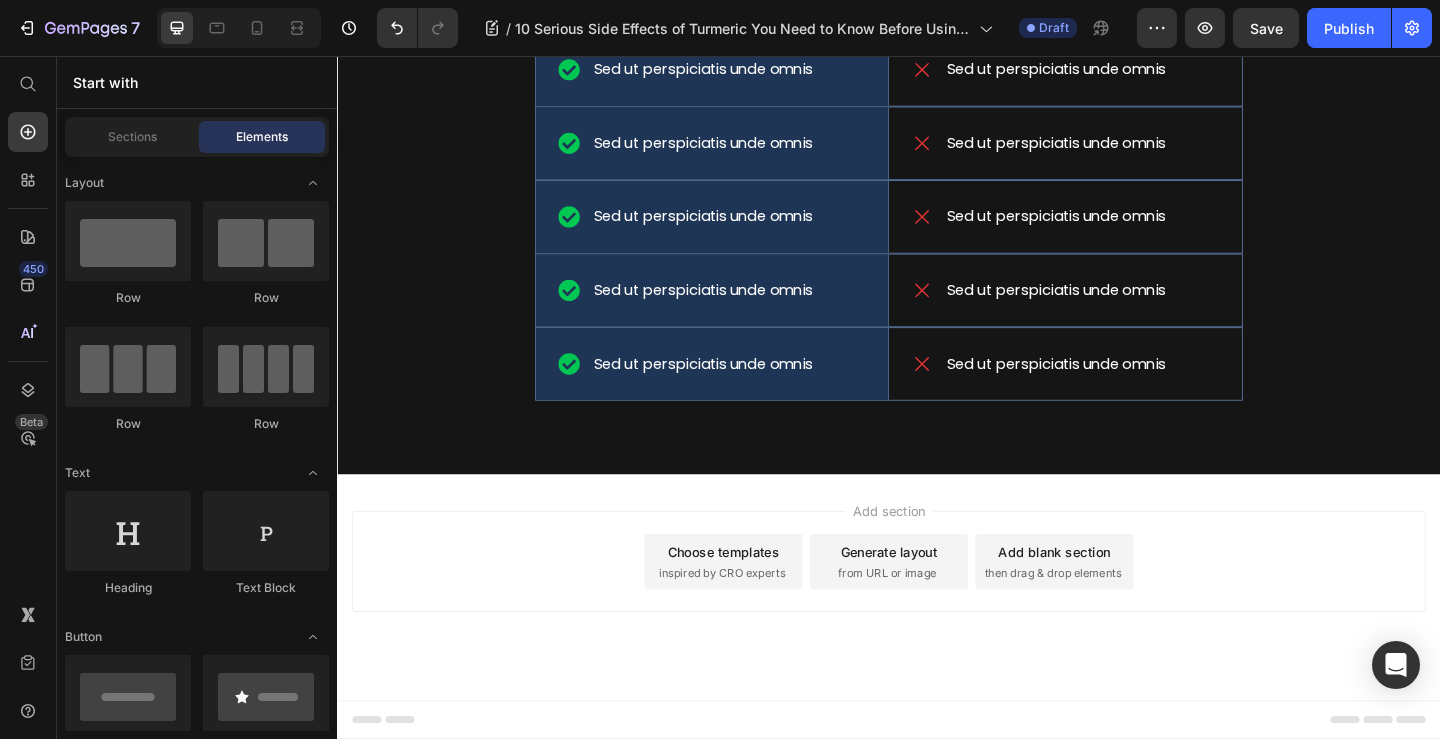 click on "Lorem ipsum dolor sit amet Text Block" at bounding box center (744, -98) 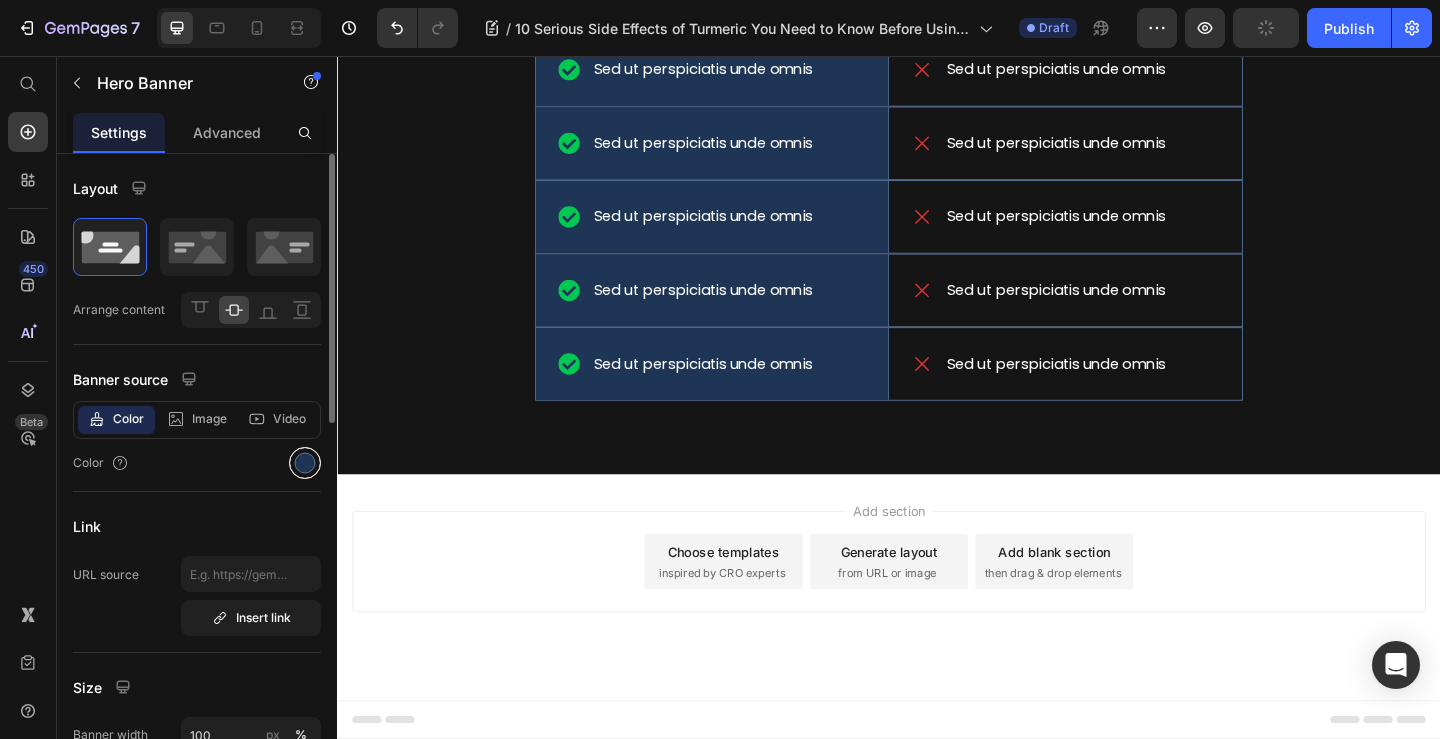 click at bounding box center (305, 463) 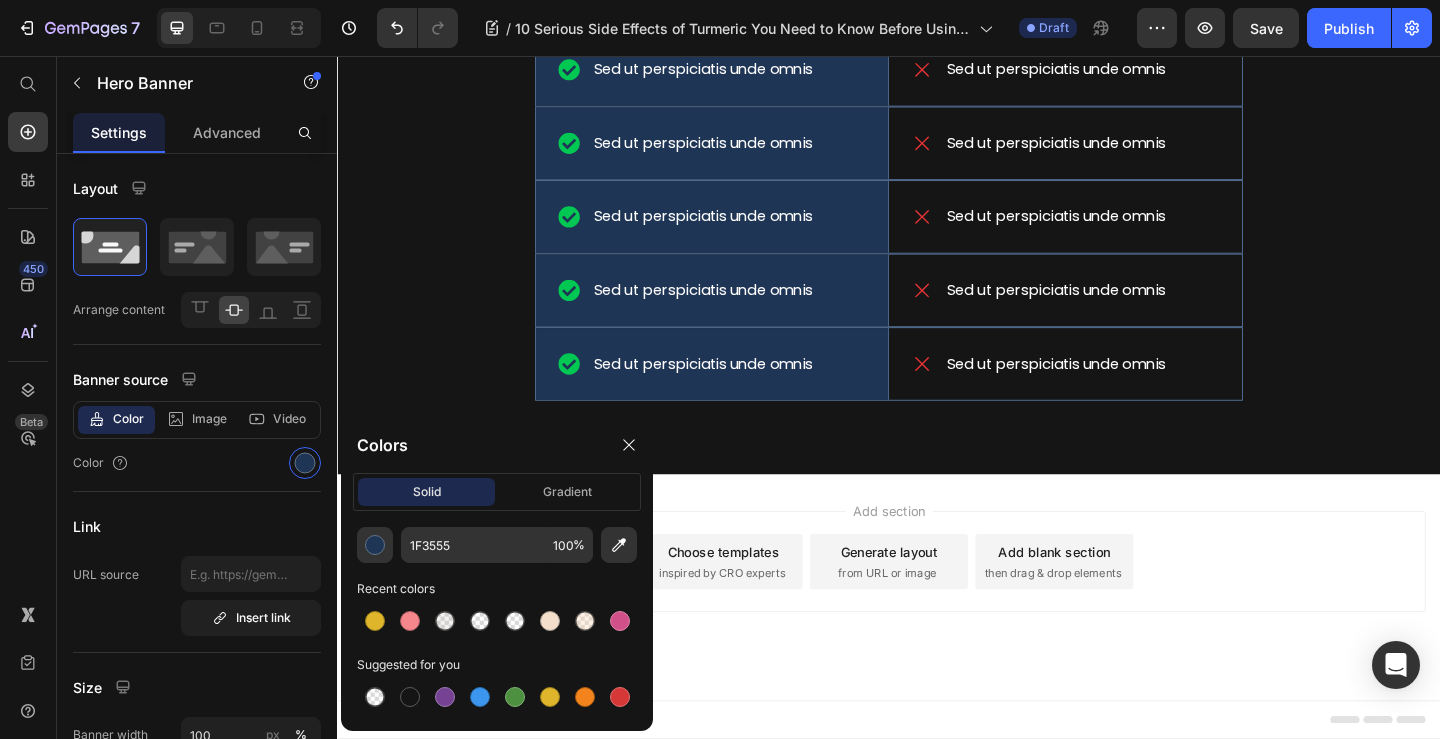 click on "Lorem ipsum dolor sit amet" at bounding box center (744, -98) 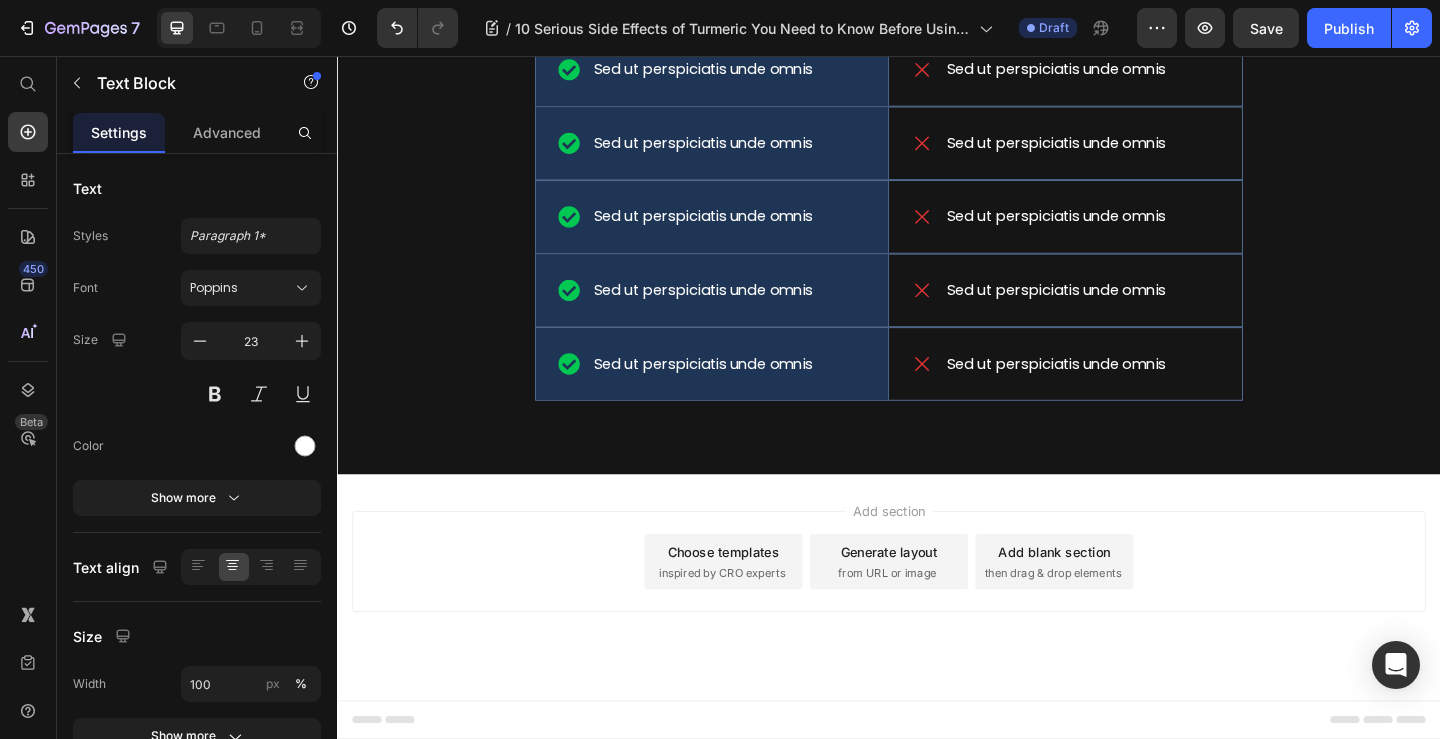click on "Lorem ipsum dolor sit amet" at bounding box center [744, -98] 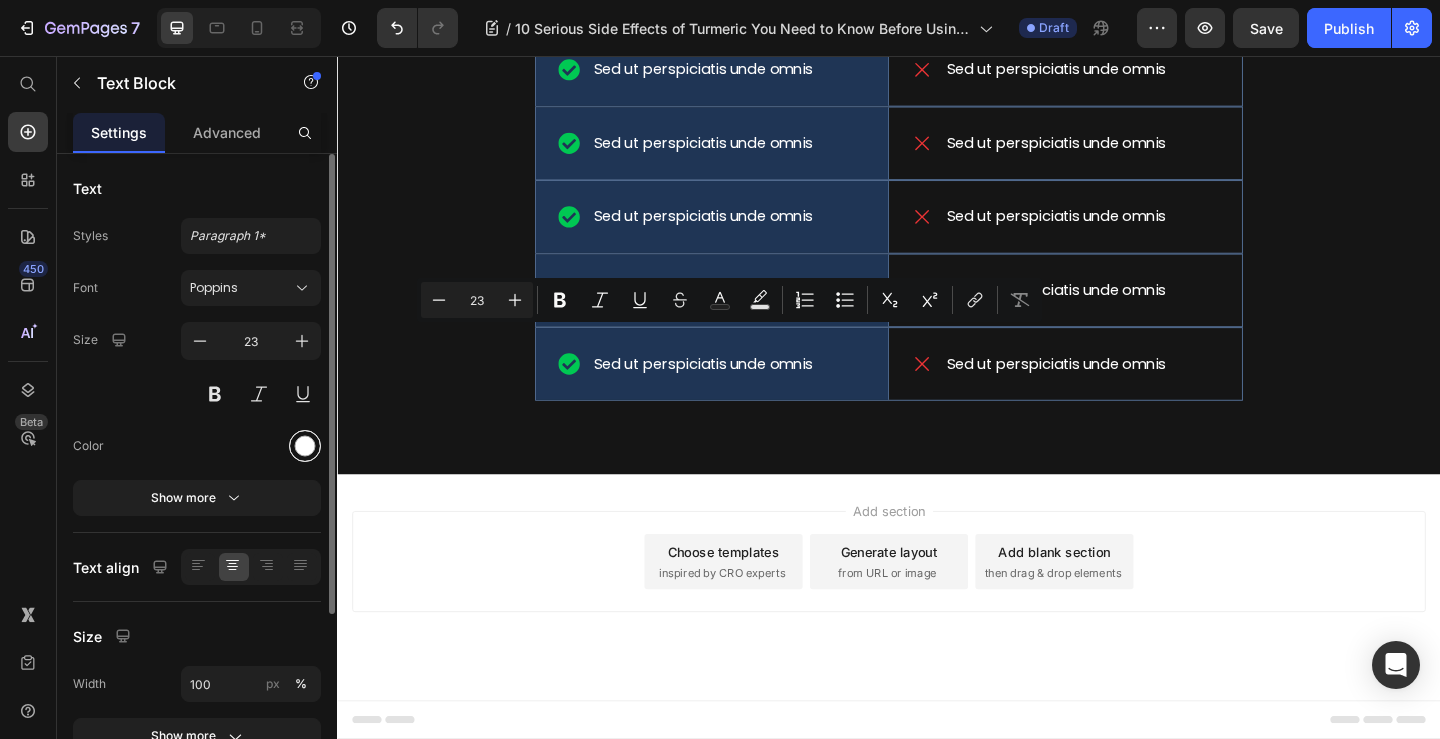 click at bounding box center [305, 446] 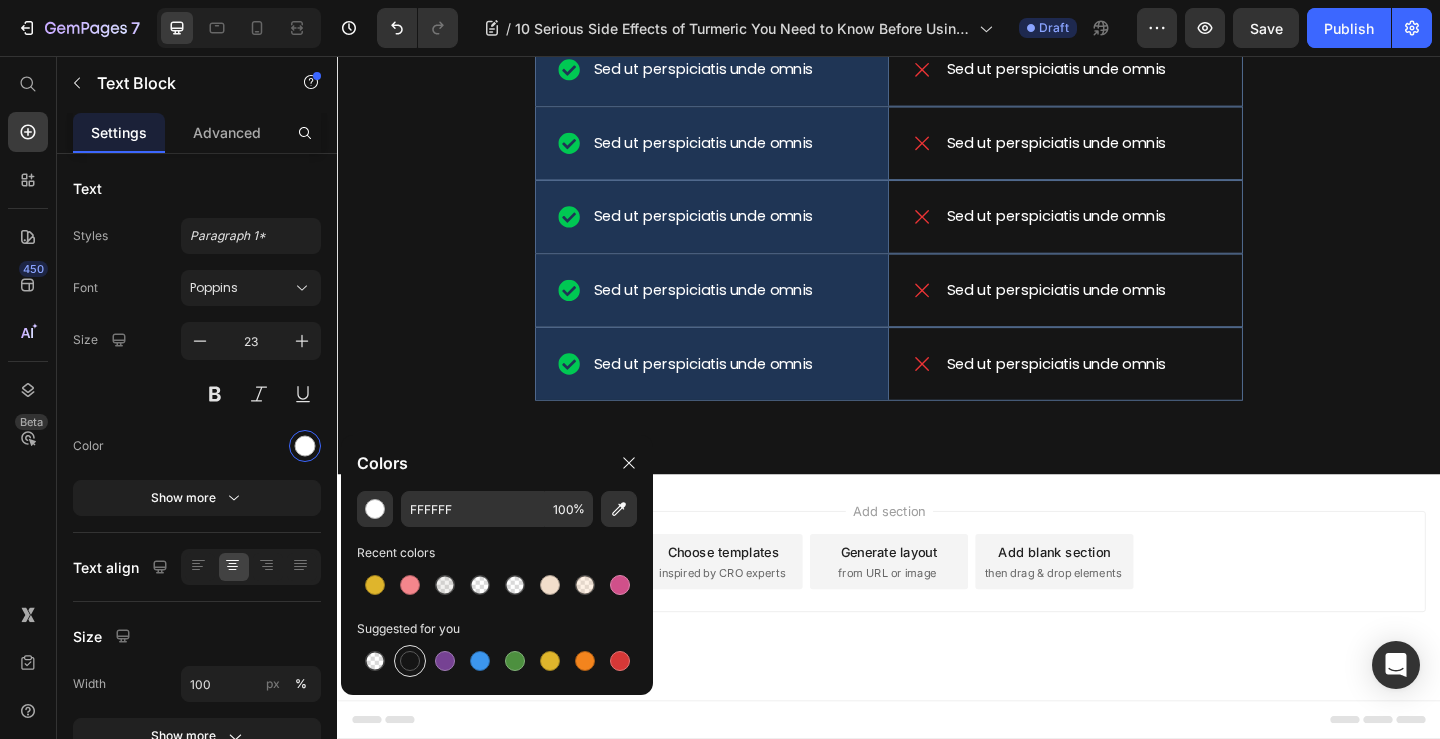 click at bounding box center [410, 661] 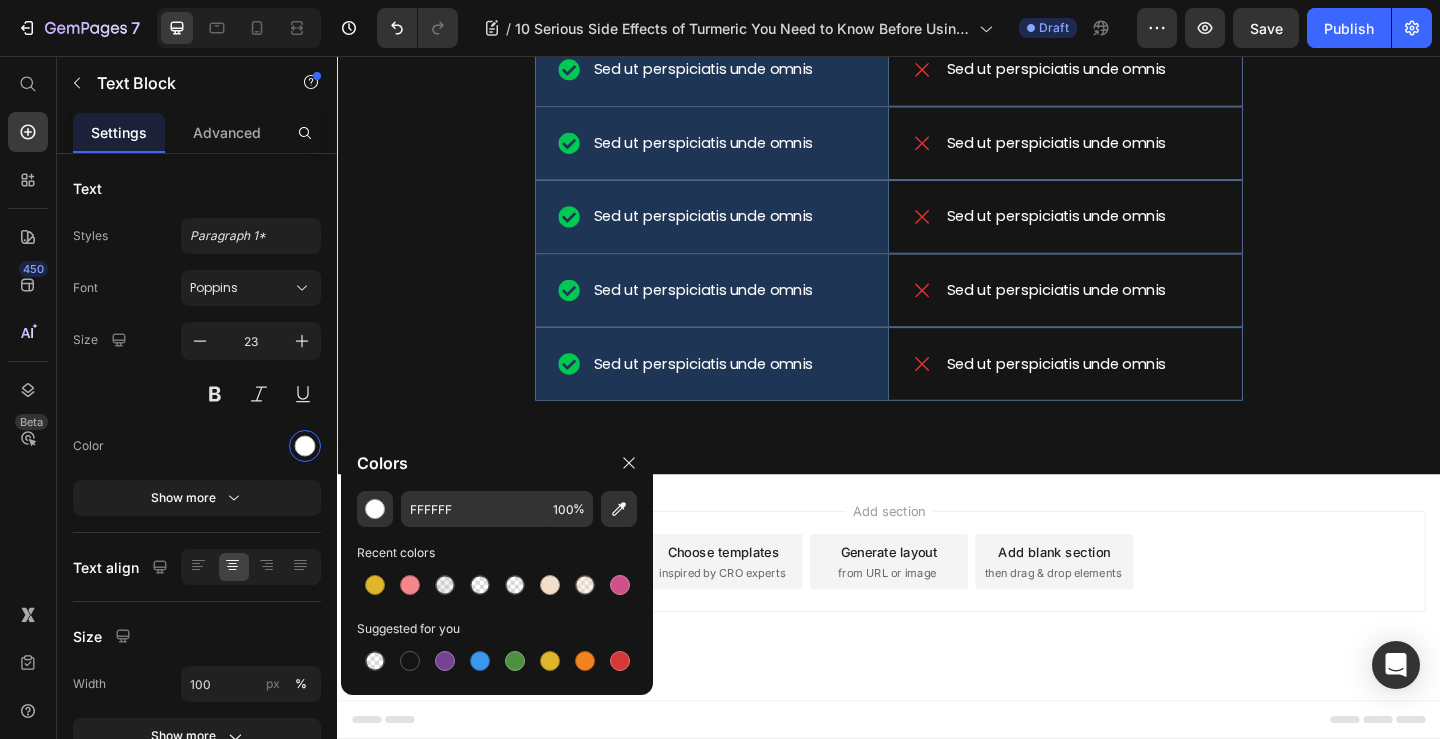 type on "151515" 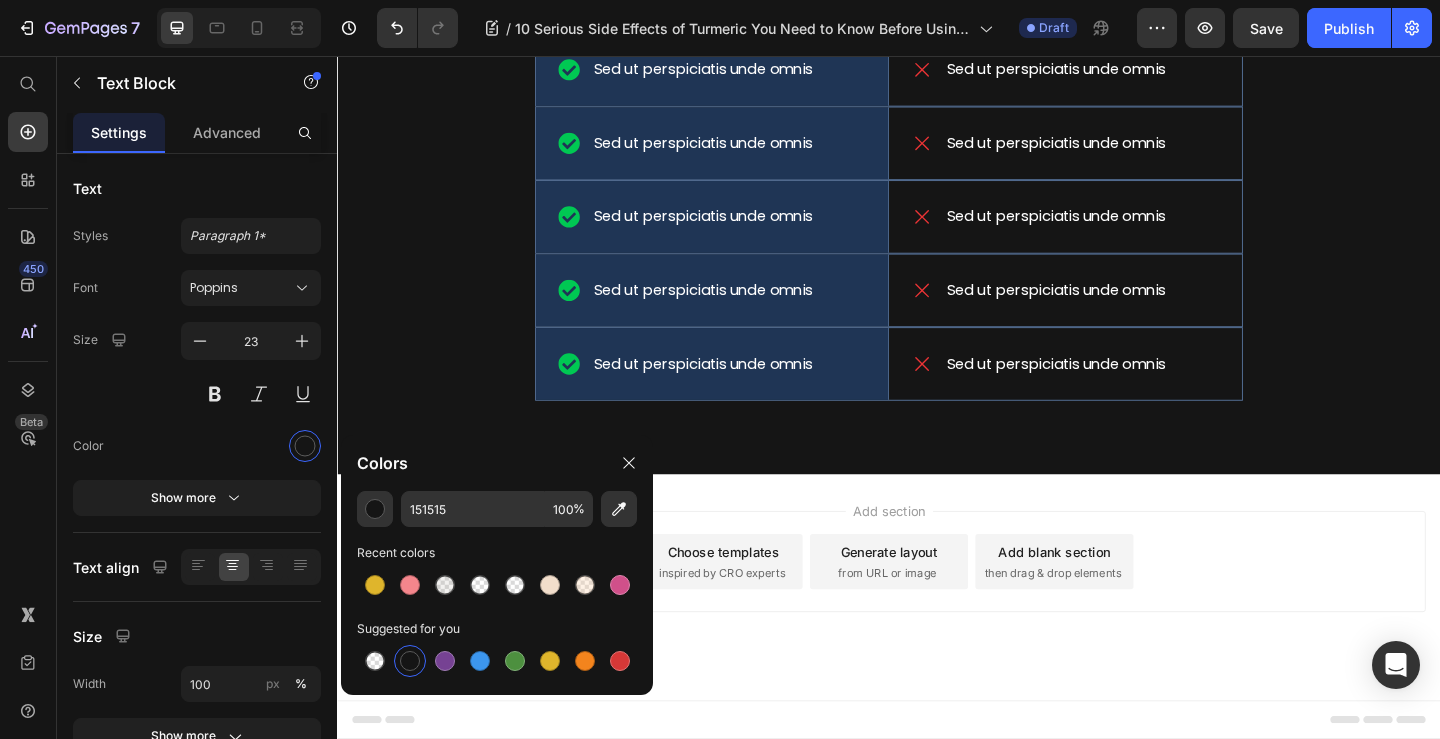 click on "Sed ut perspiciatis unde omnis" at bounding box center (735, -9) 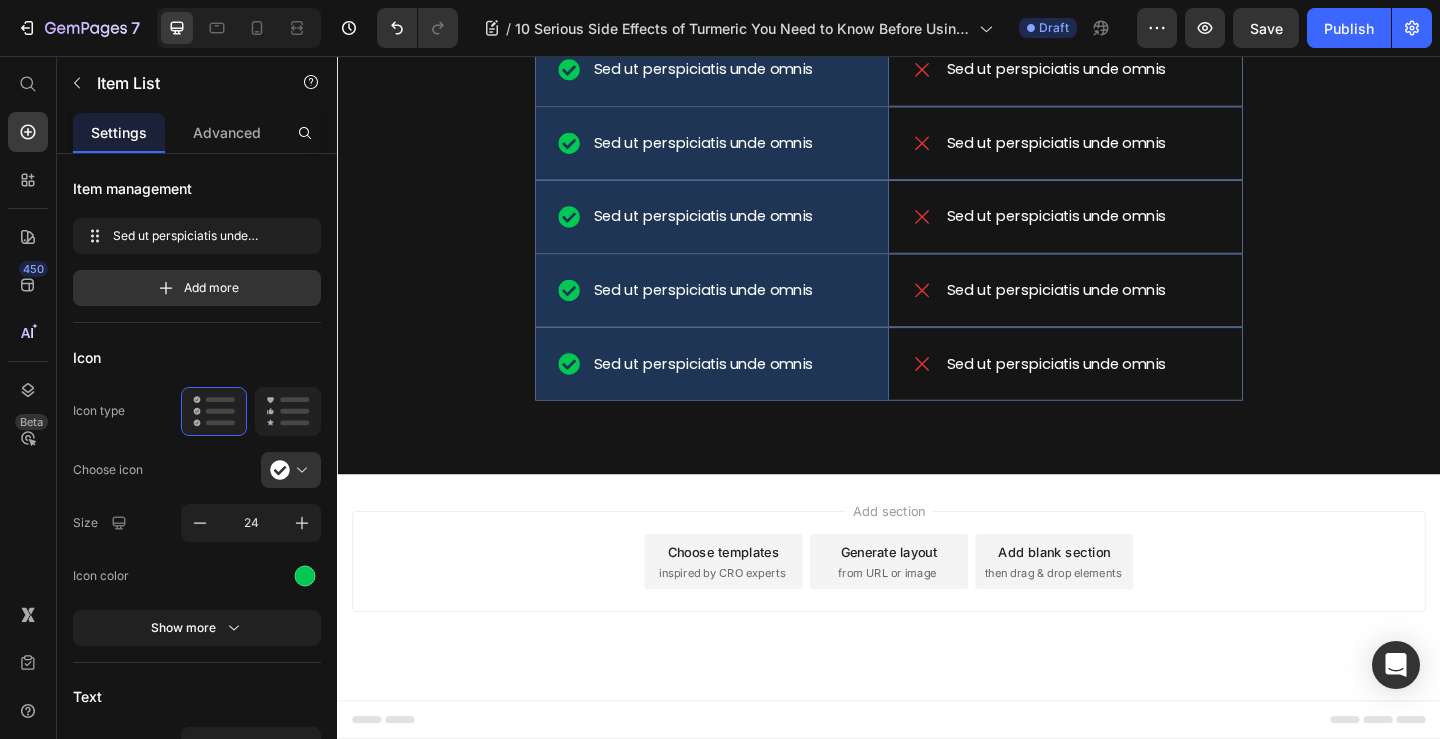 click on "Sed ut perspiciatis unde omnis" at bounding box center [735, -9] 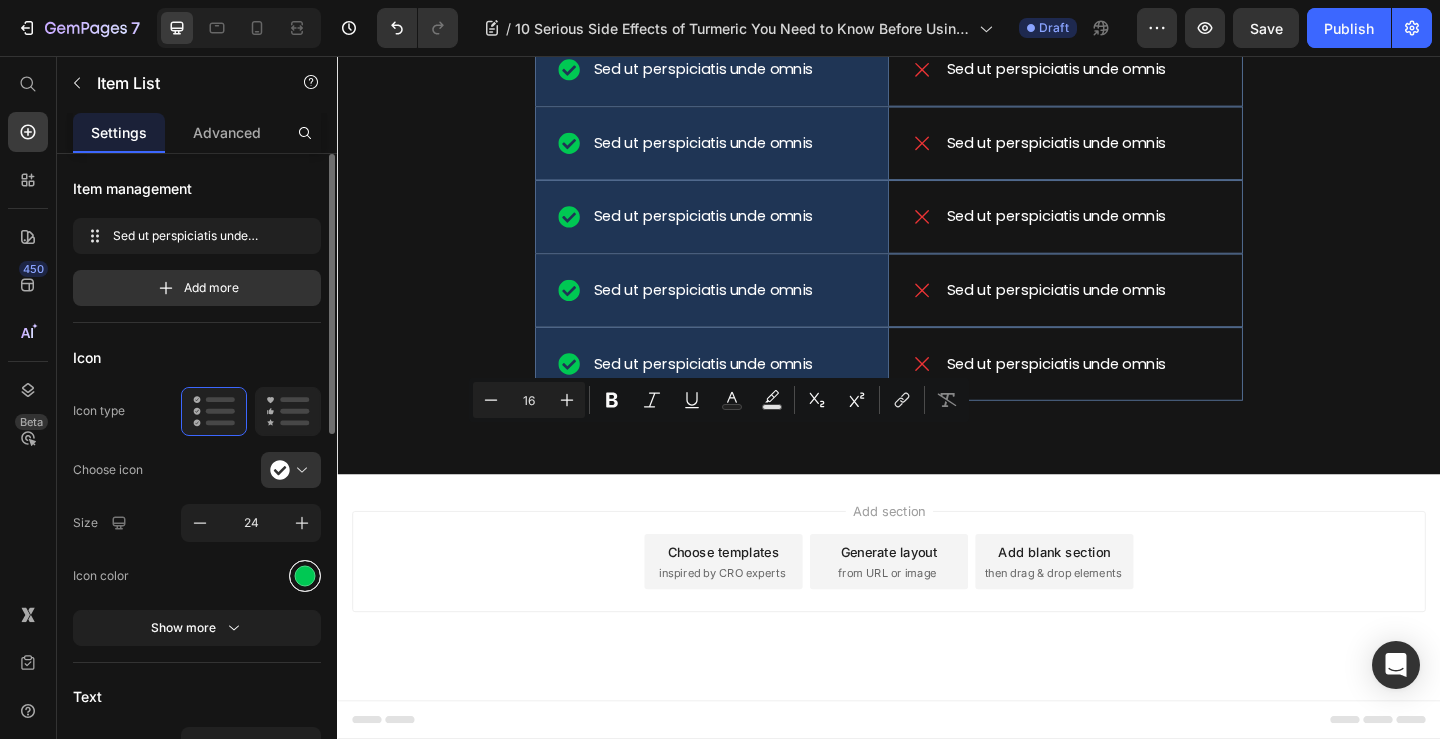 click at bounding box center [305, 575] 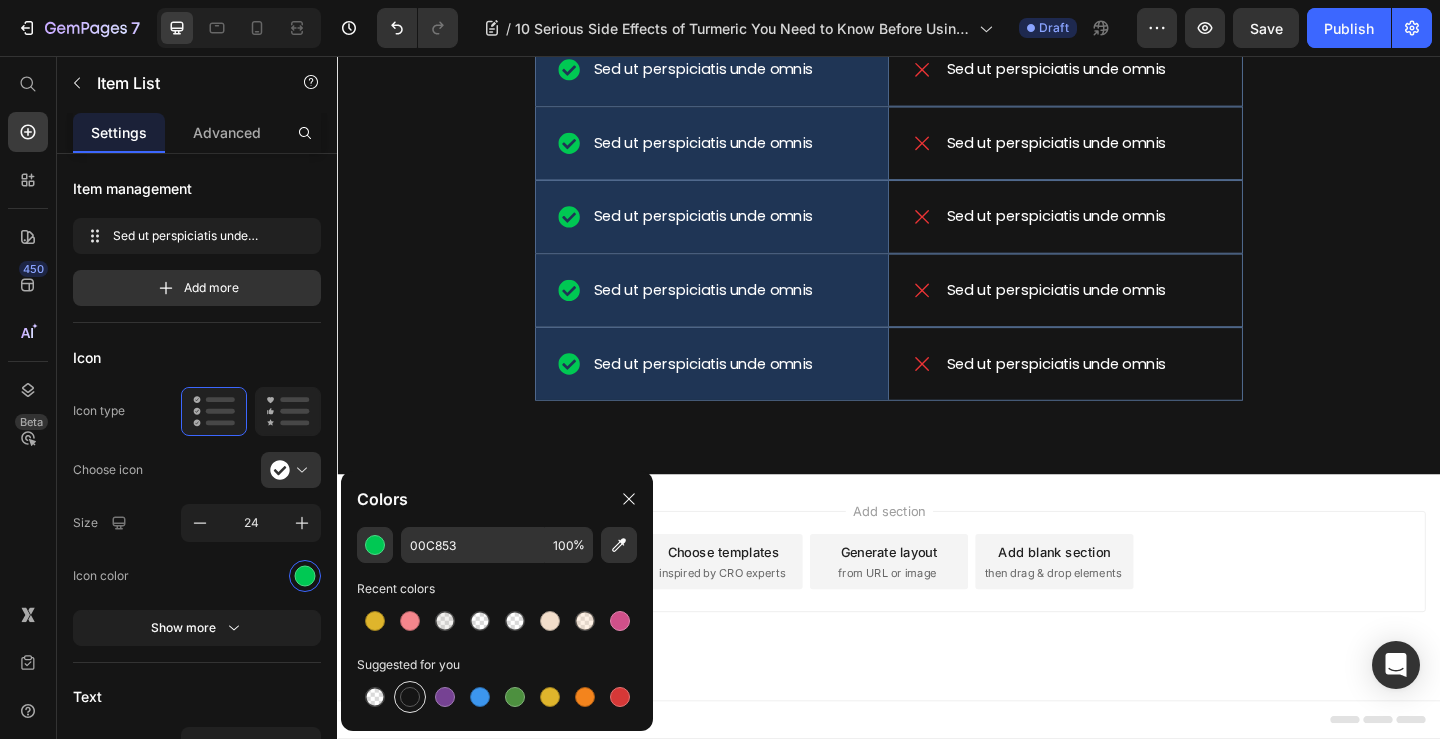 click at bounding box center [410, 697] 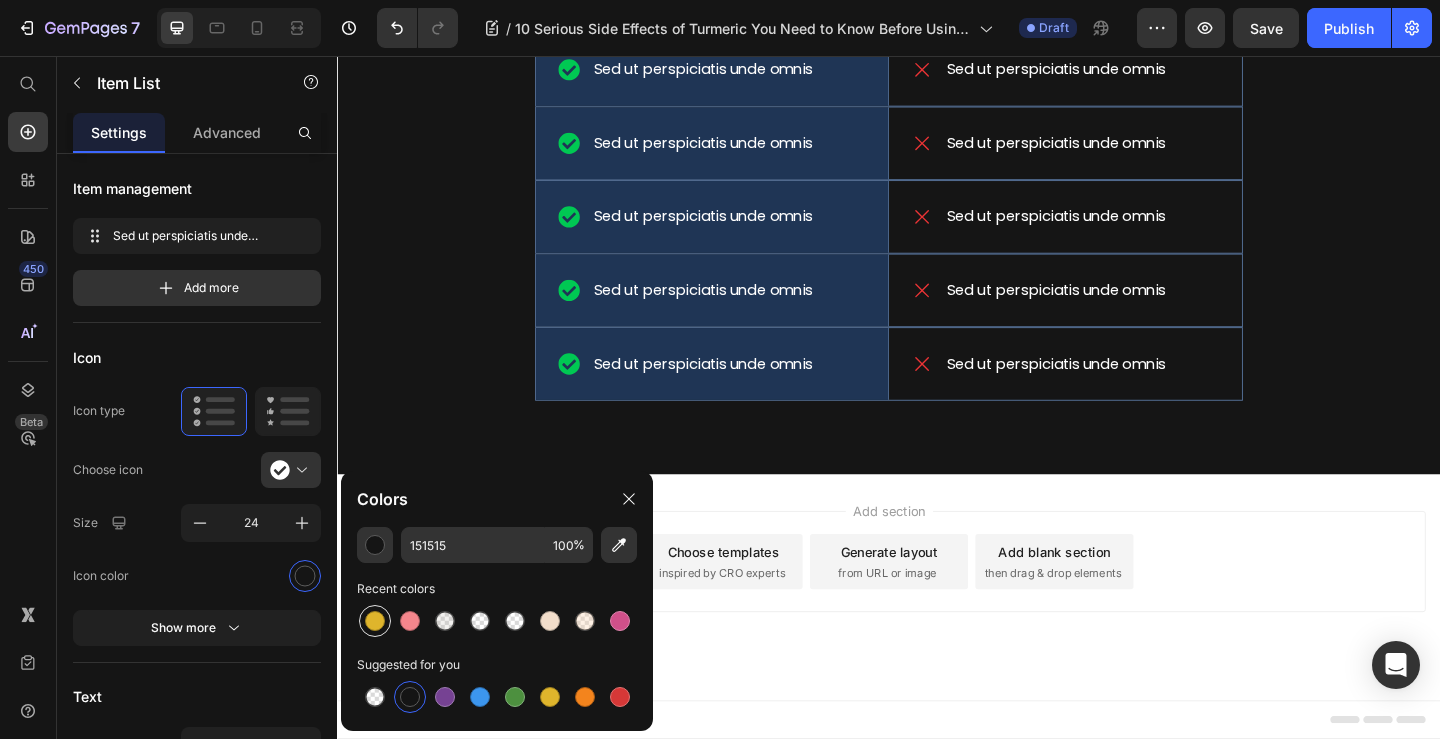 click at bounding box center [375, 621] 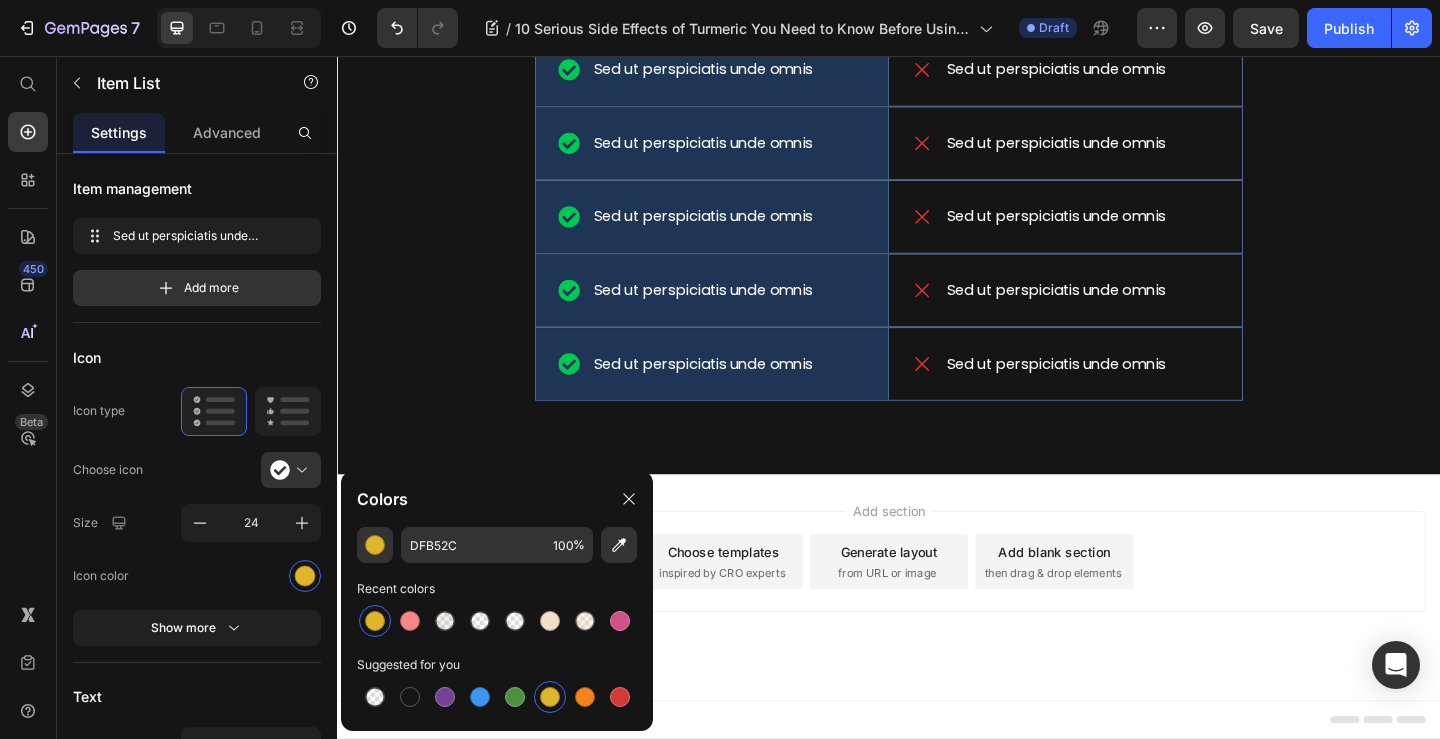 click on "Sed ut perspiciatis unde omnis" at bounding box center (735, -9) 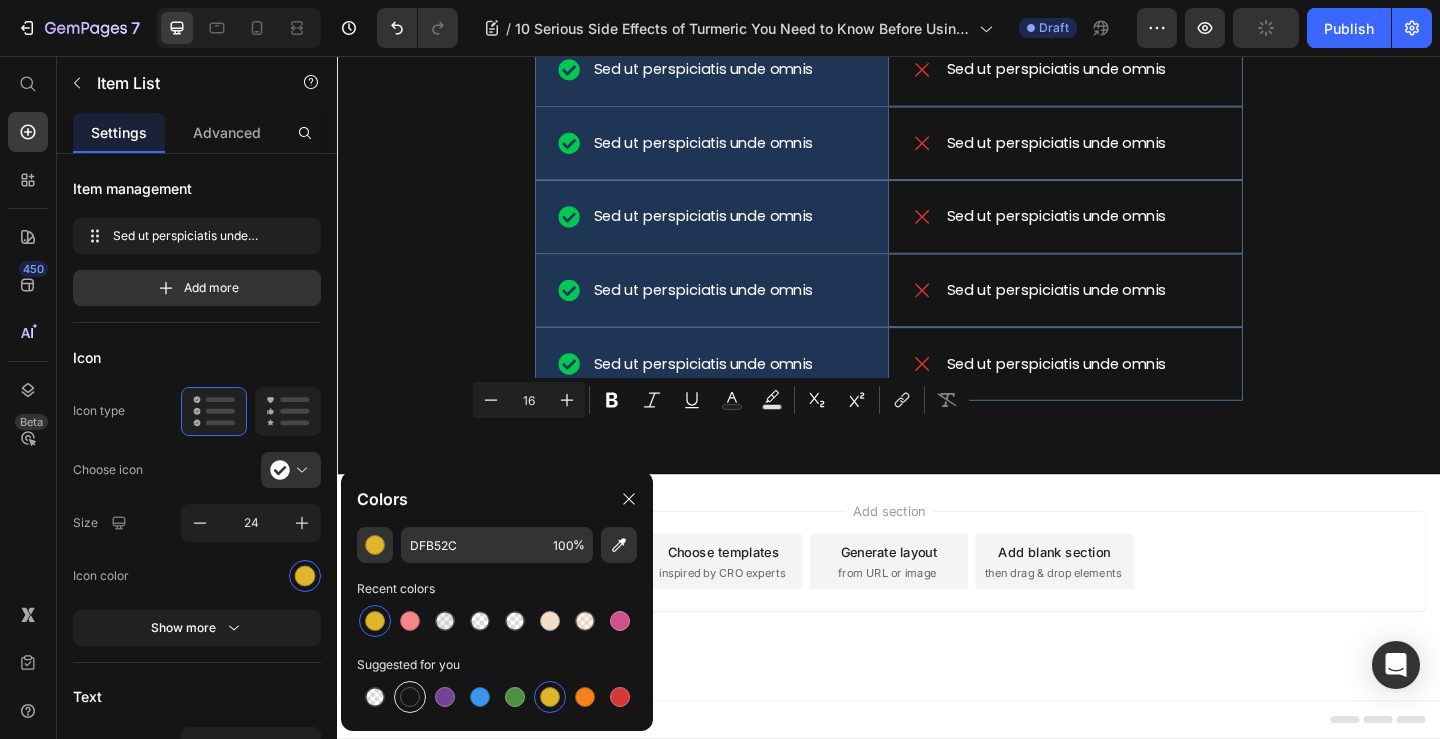 click at bounding box center (410, 697) 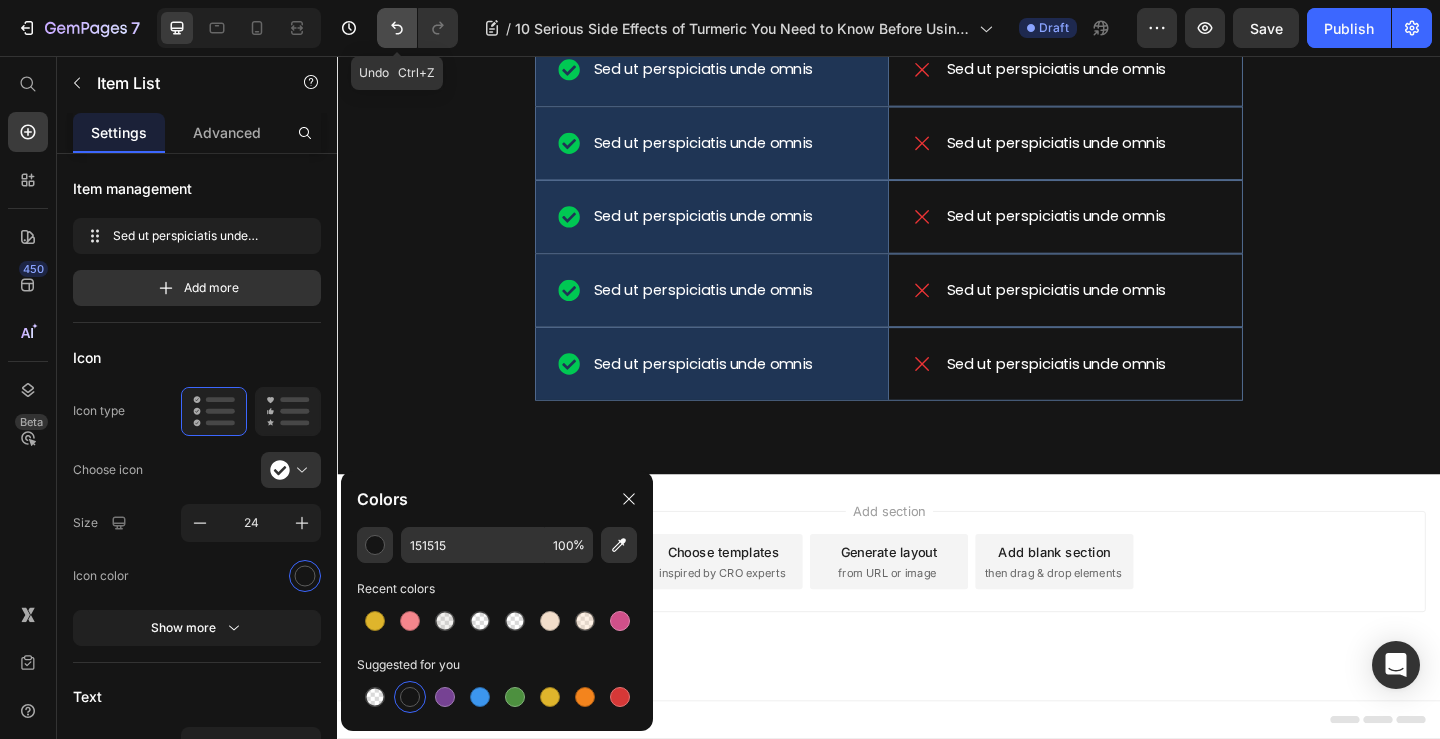 click 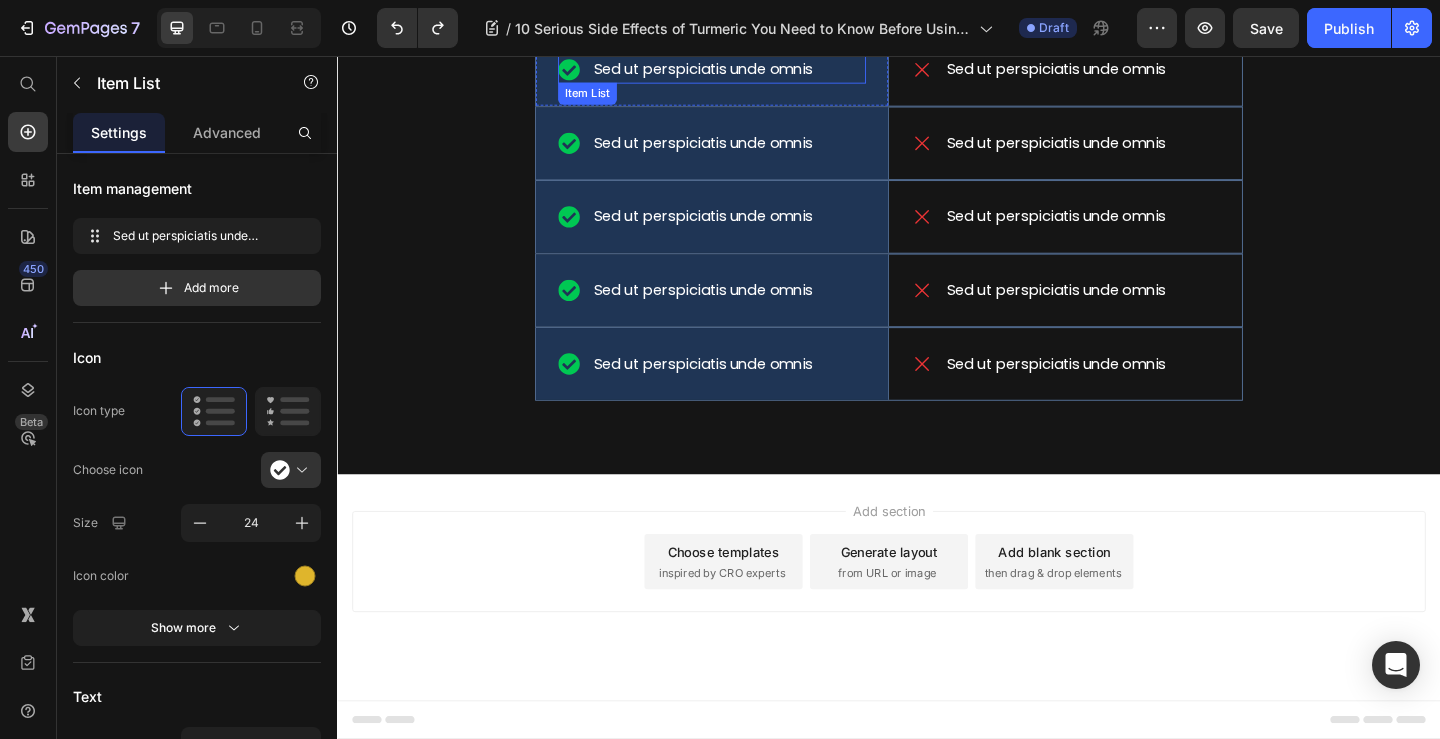 click on "Sed ut perspiciatis unde omnis" at bounding box center (735, 71) 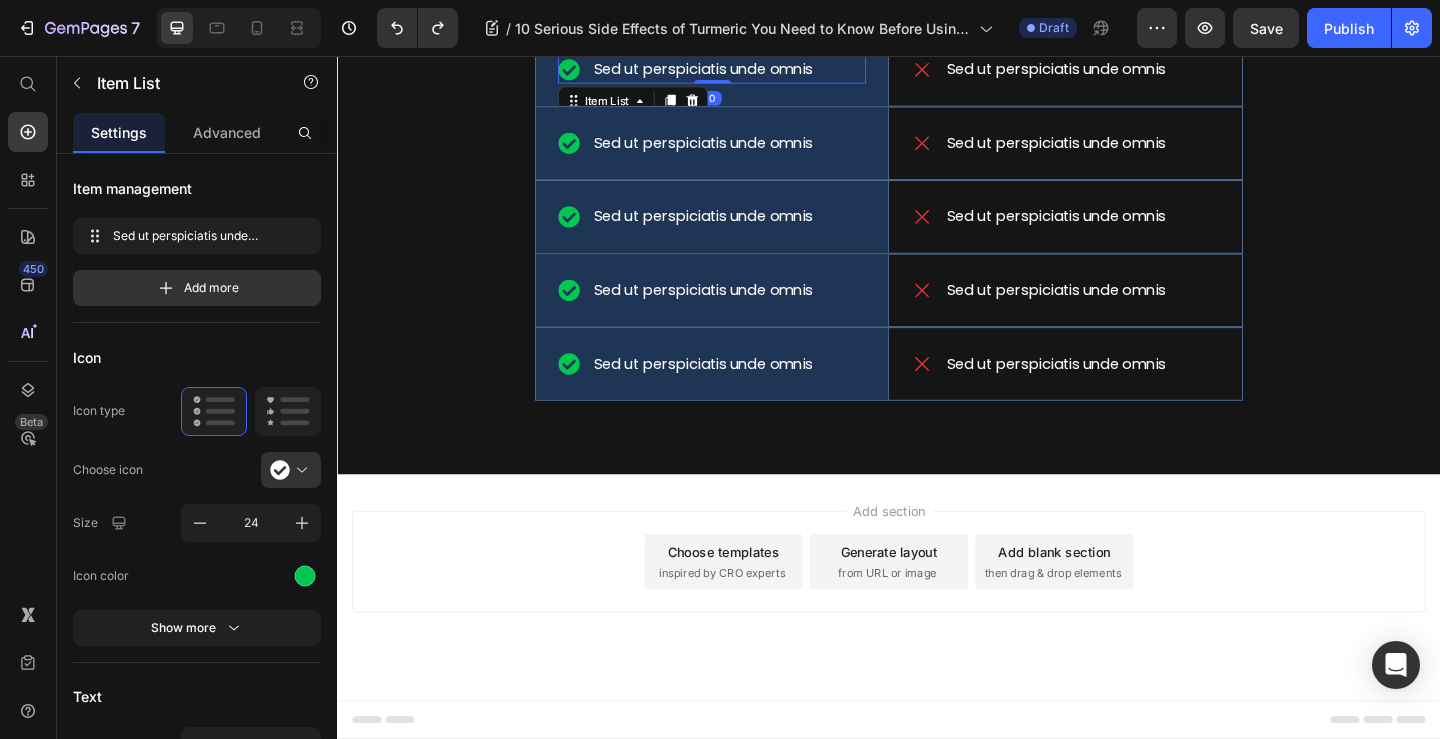 click 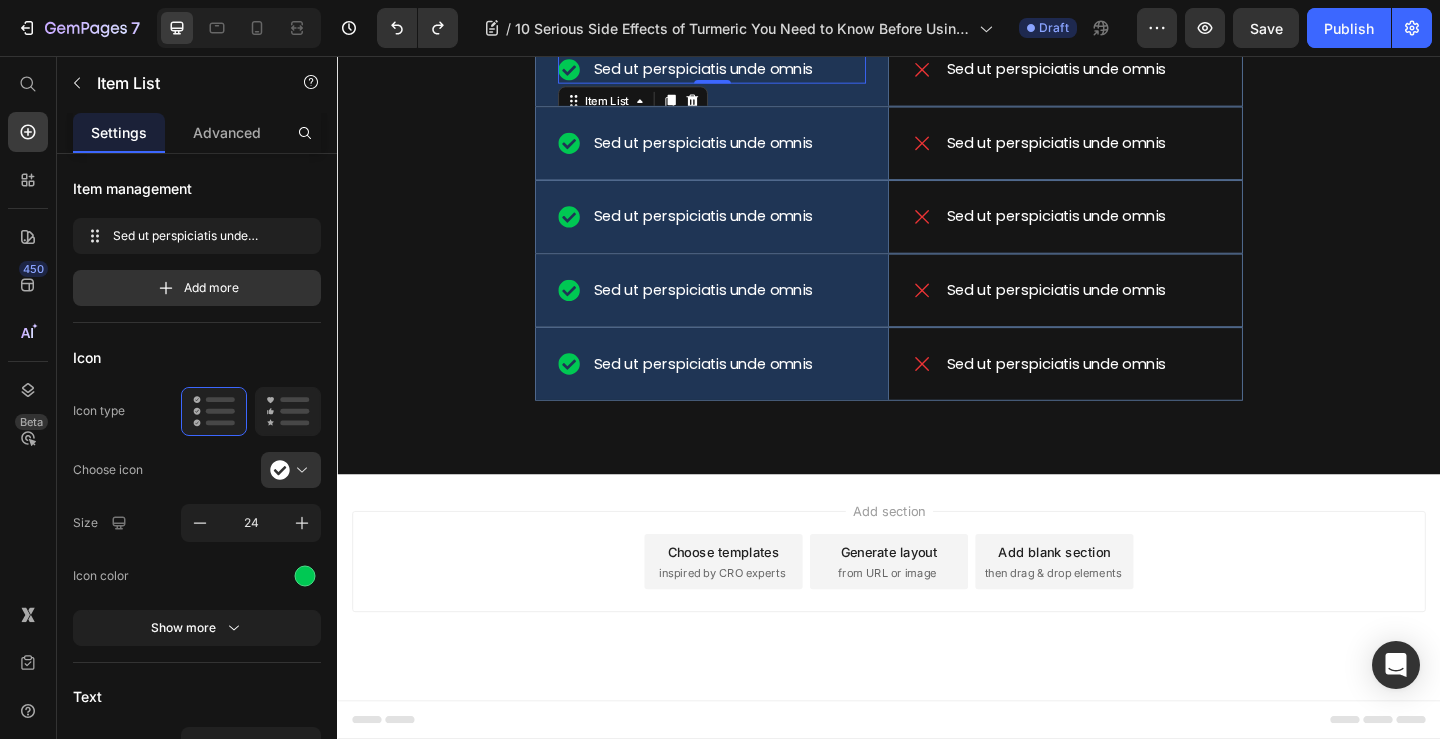 click 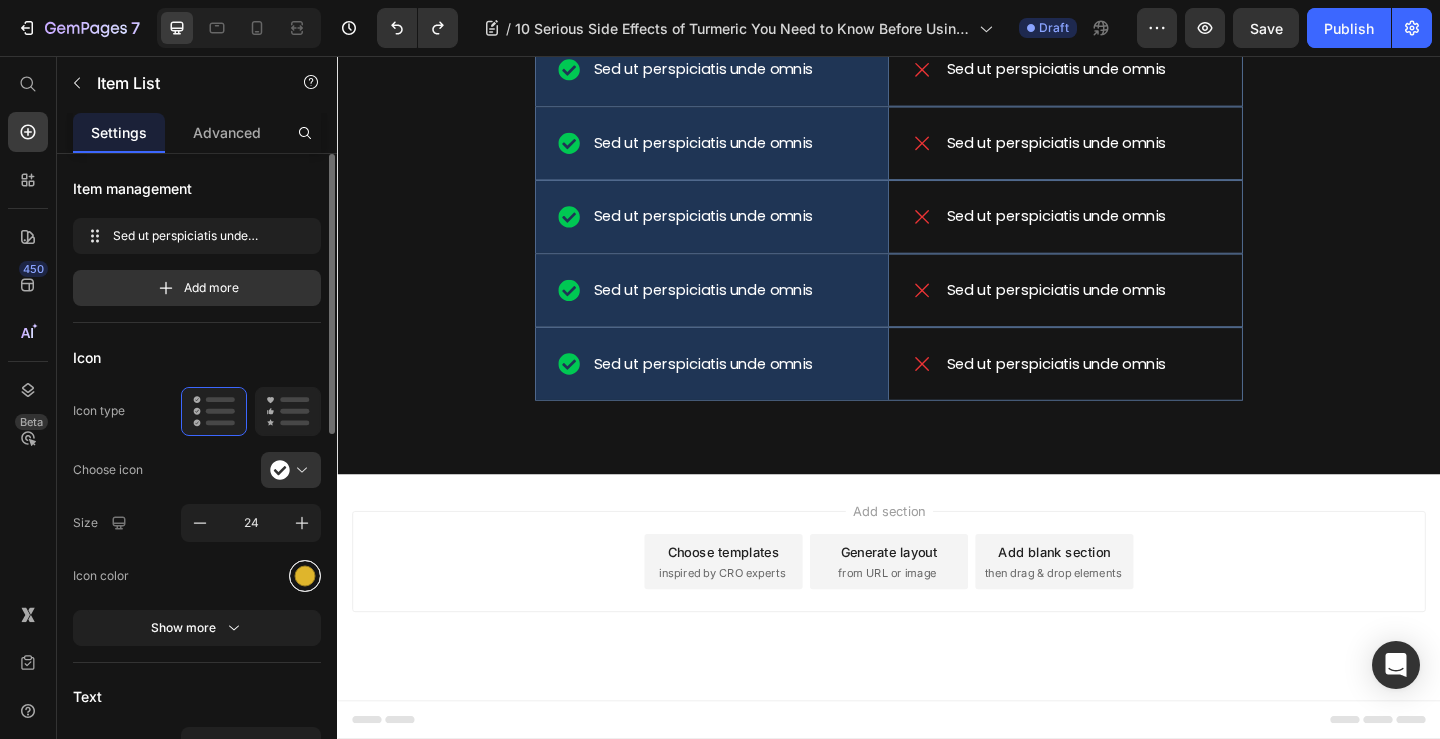 click at bounding box center (305, 575) 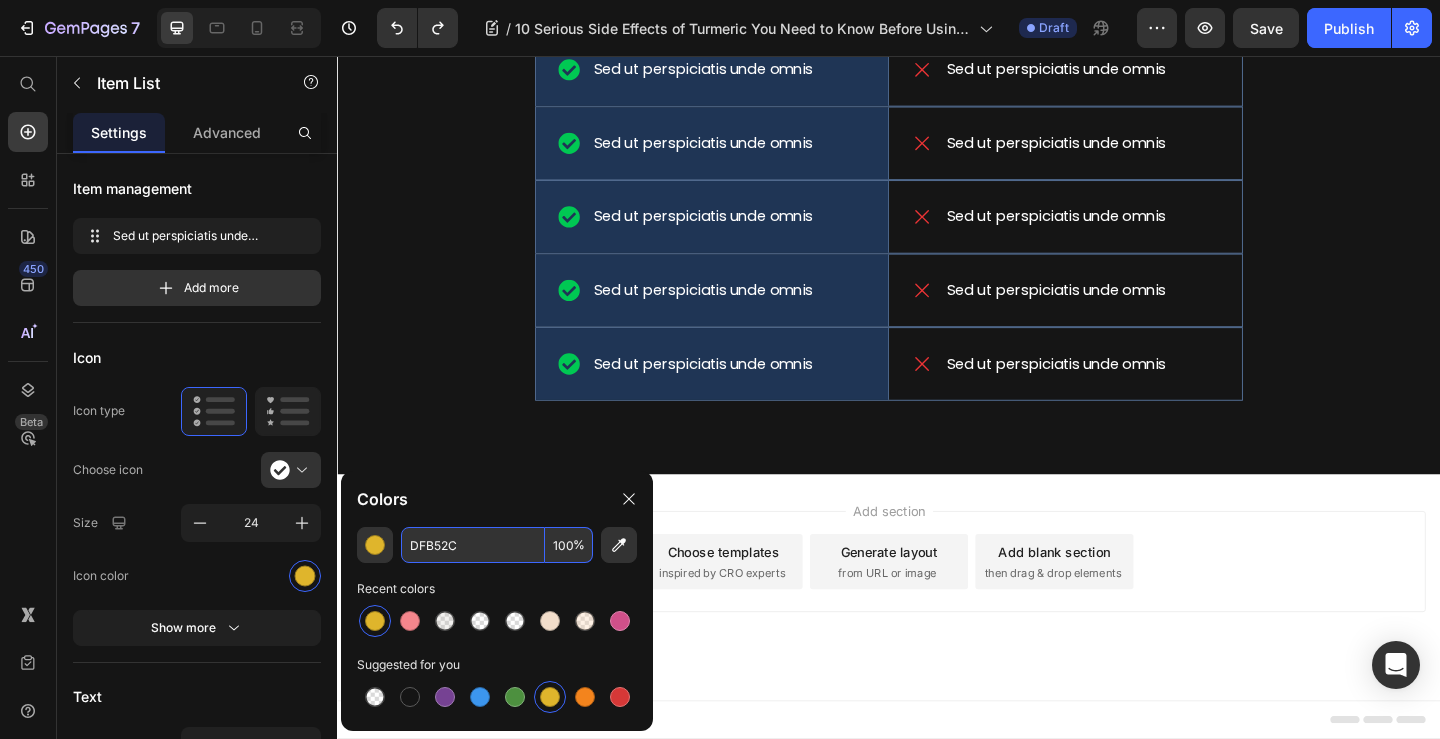 click on "DFB52C" at bounding box center [473, 545] 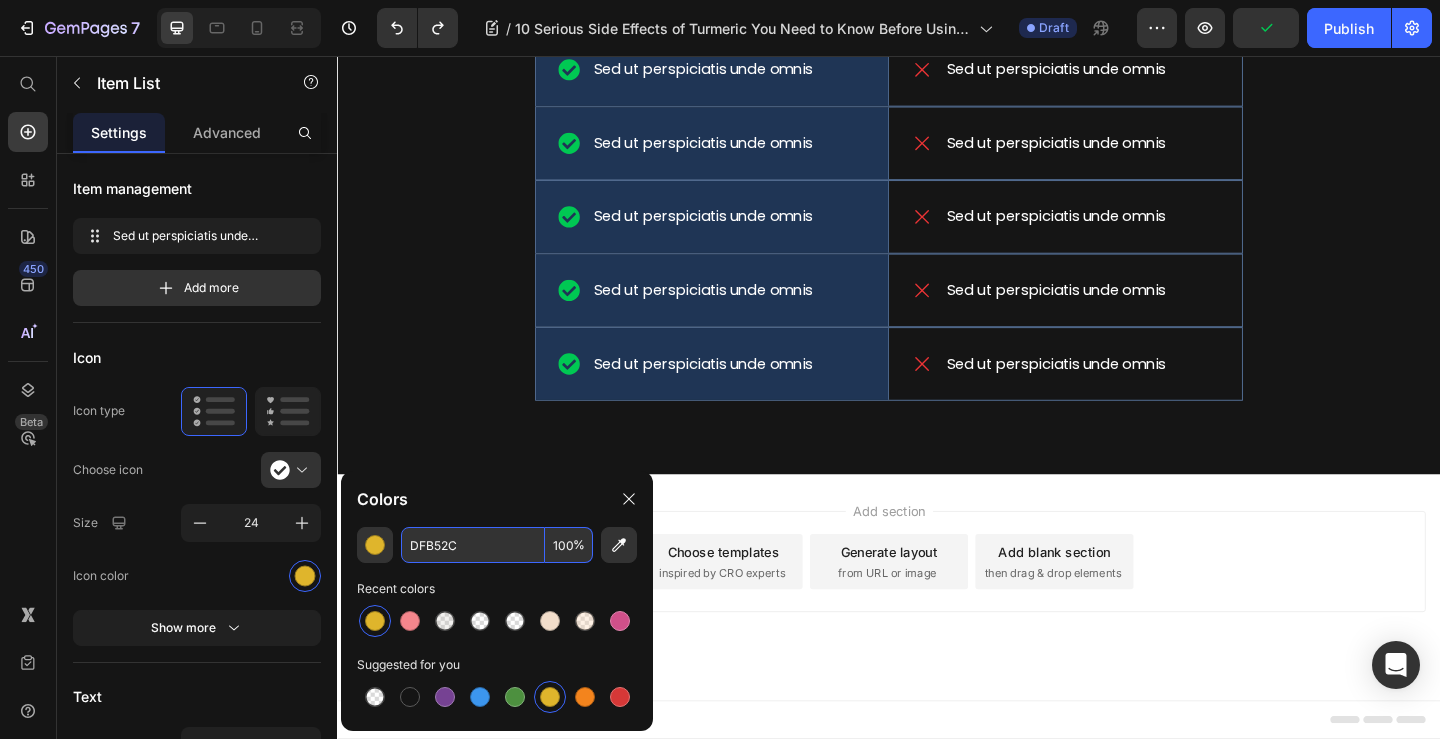 click on "DFB52C" at bounding box center (473, 545) 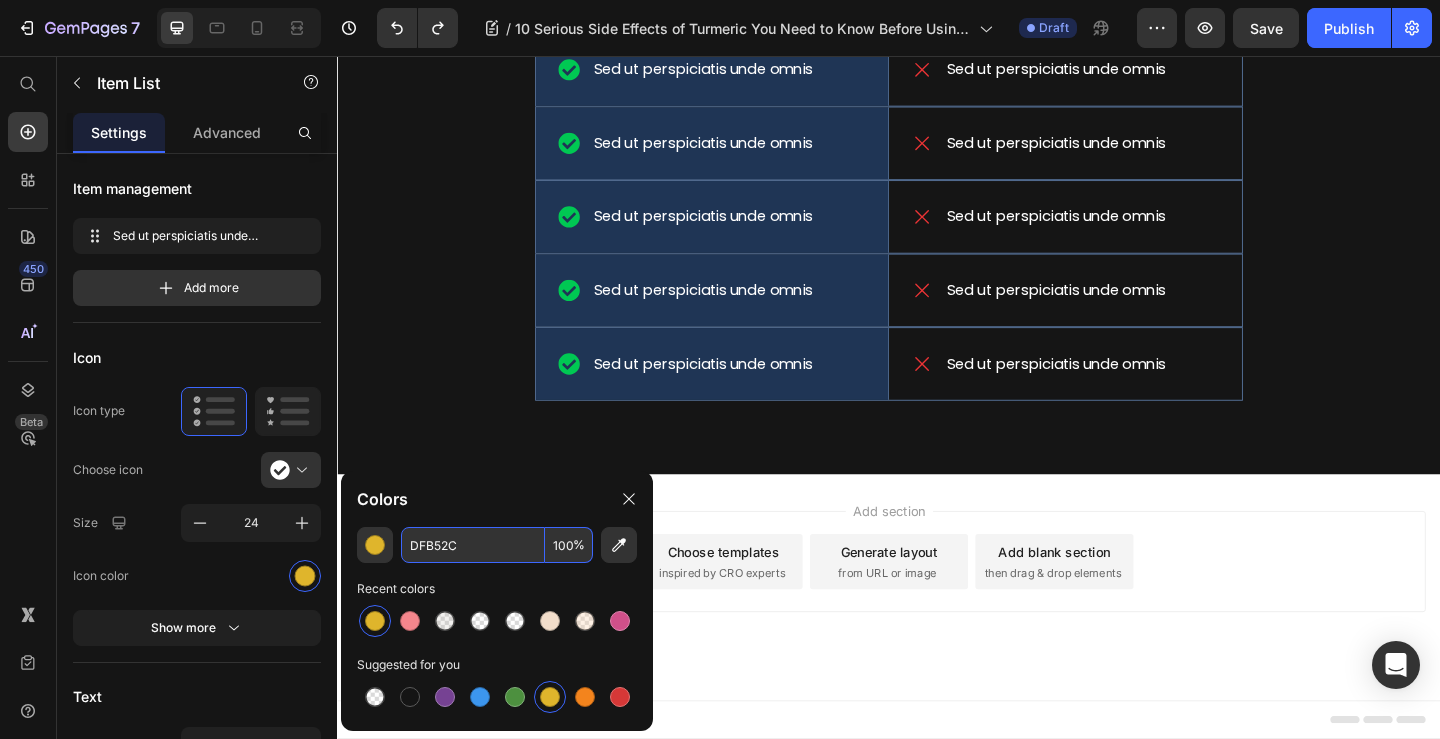 click on "Sed ut perspiciatis unde omnis Item List   0" at bounding box center [744, -9] 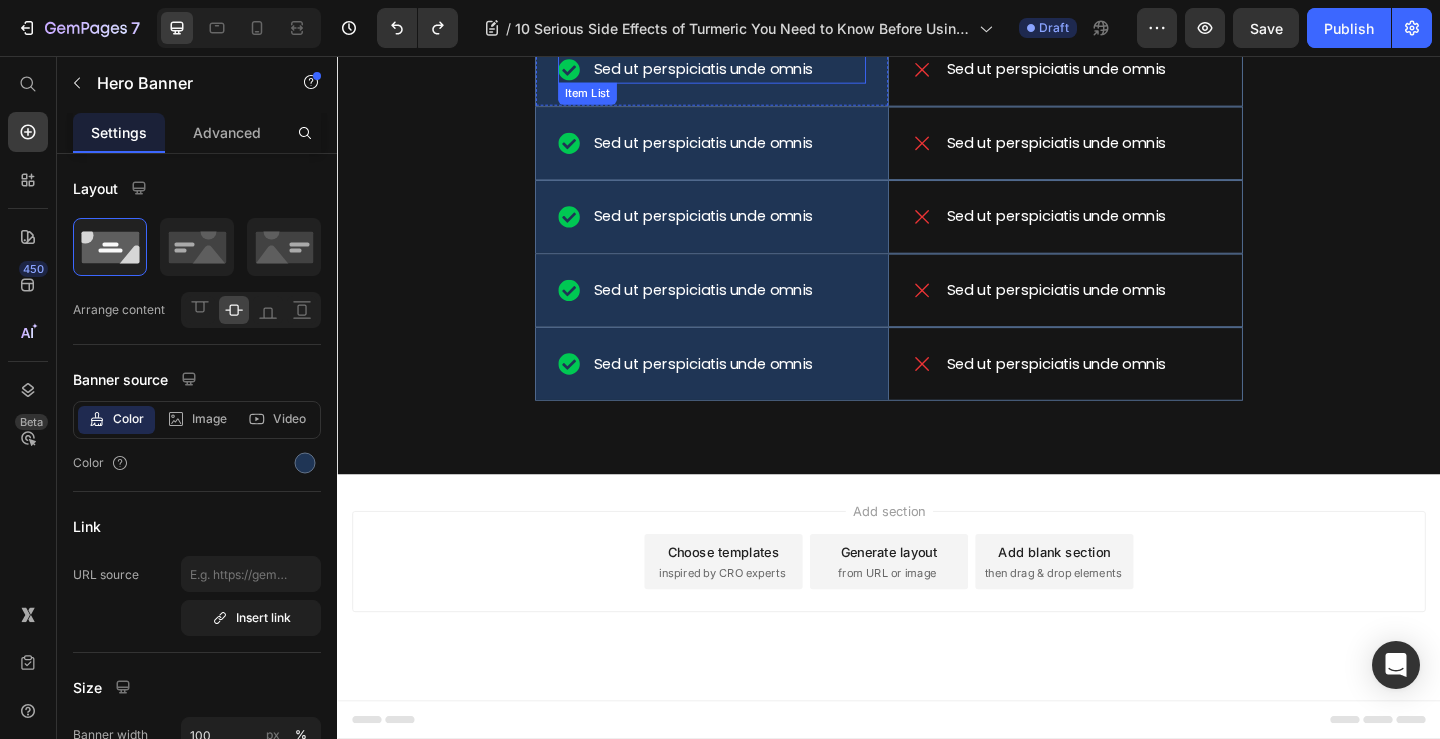 click 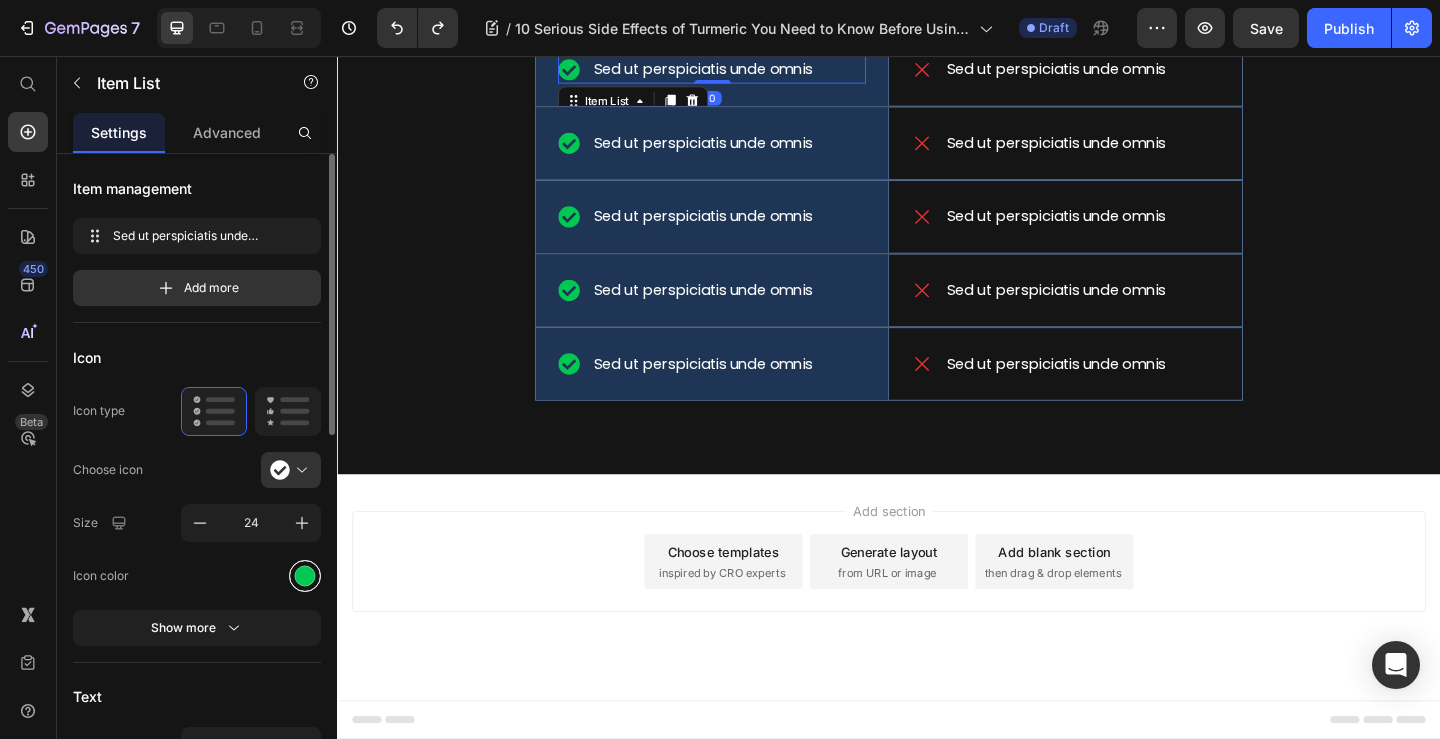 click at bounding box center [305, 575] 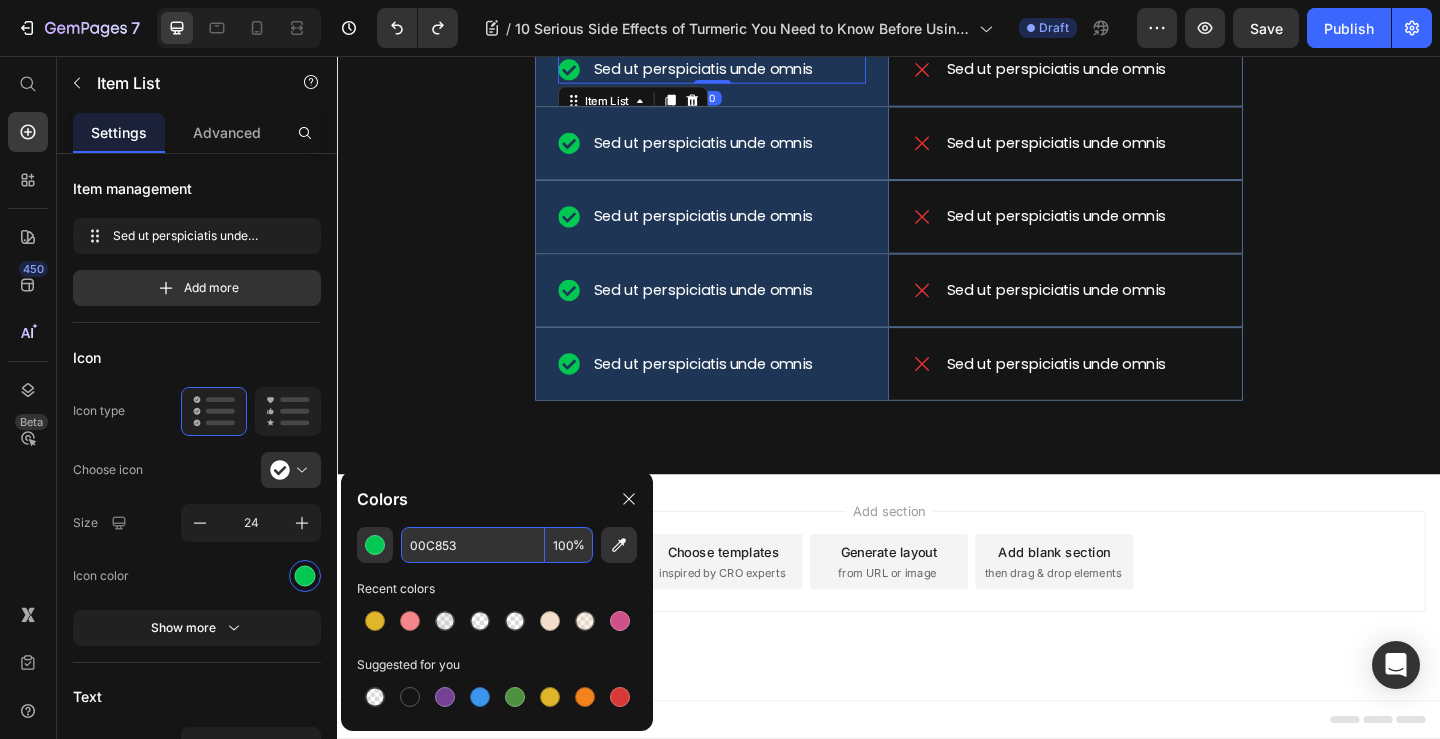 click on "00C853" at bounding box center (473, 545) 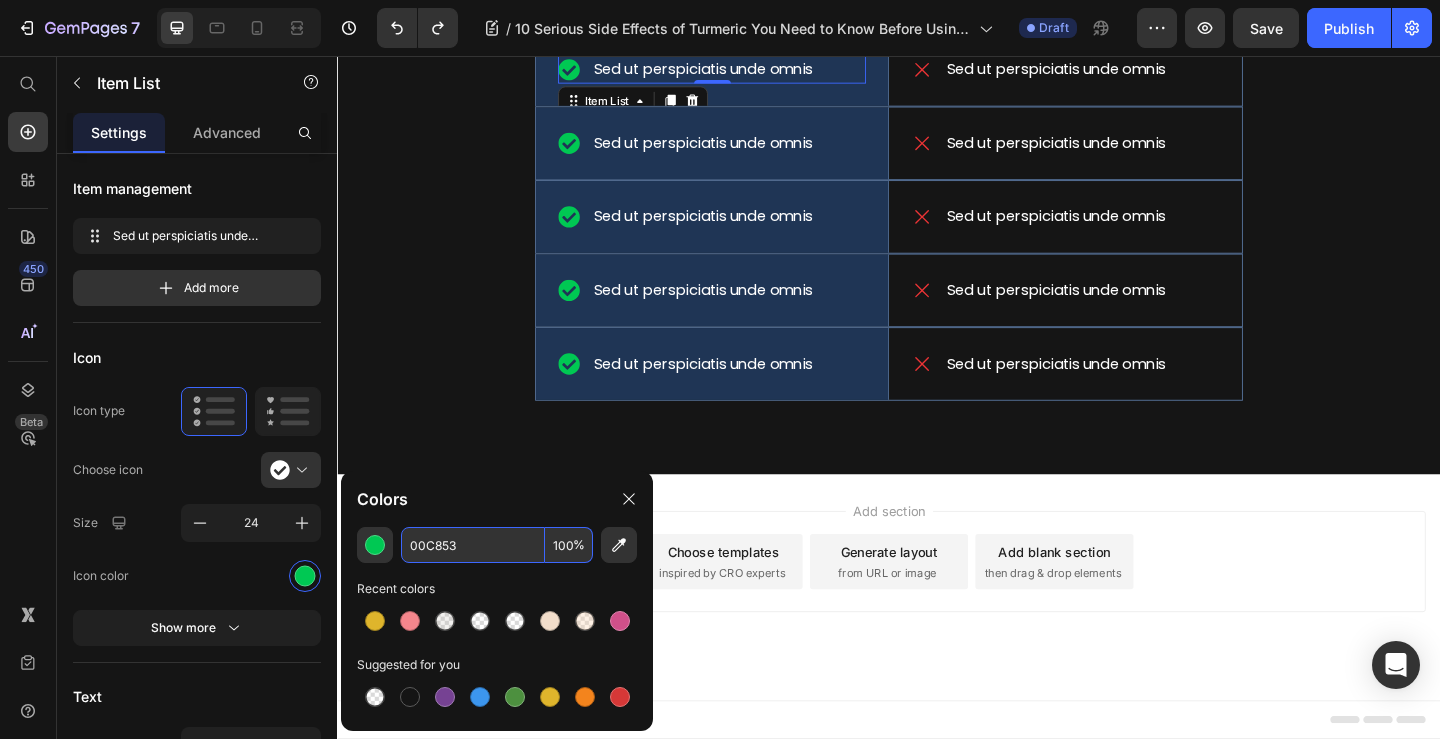 click on "00C853" at bounding box center (473, 545) 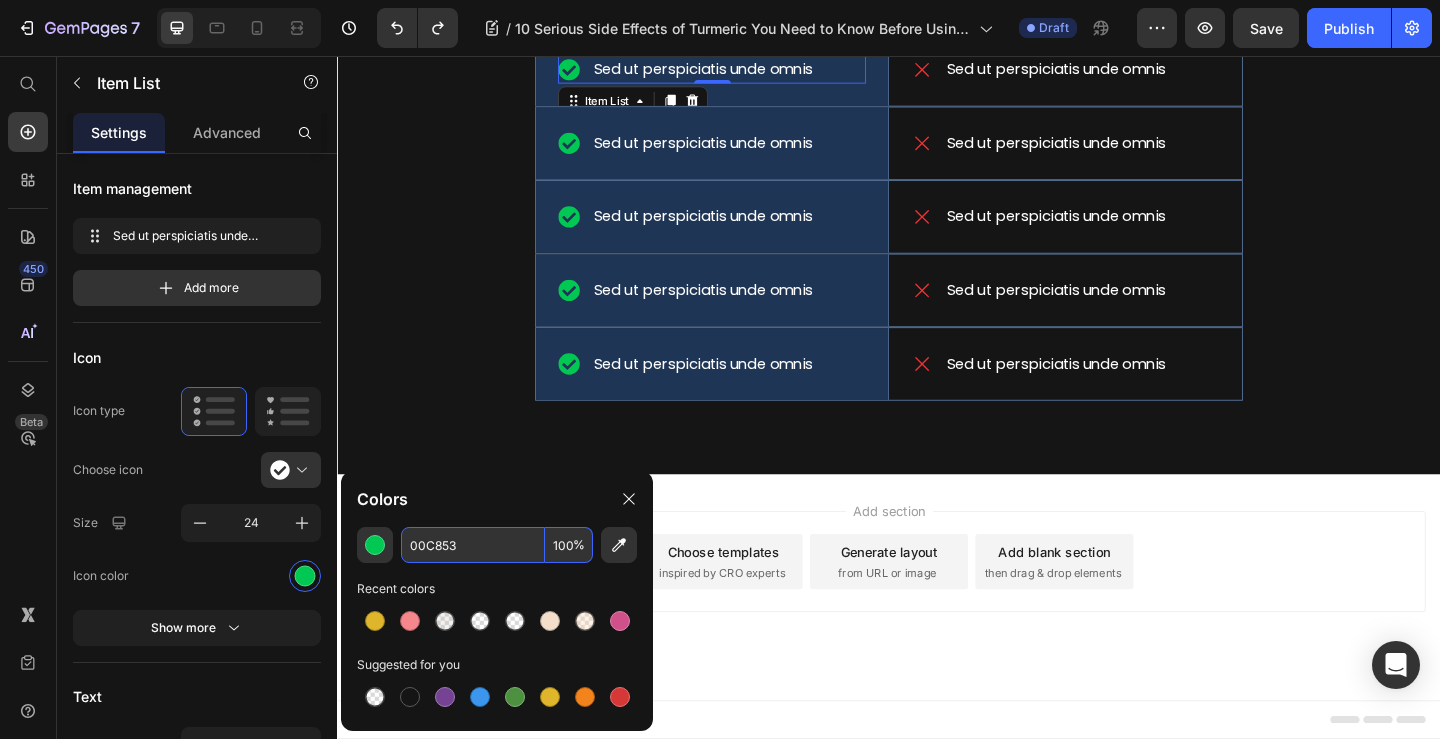 paste on "DFB52C" 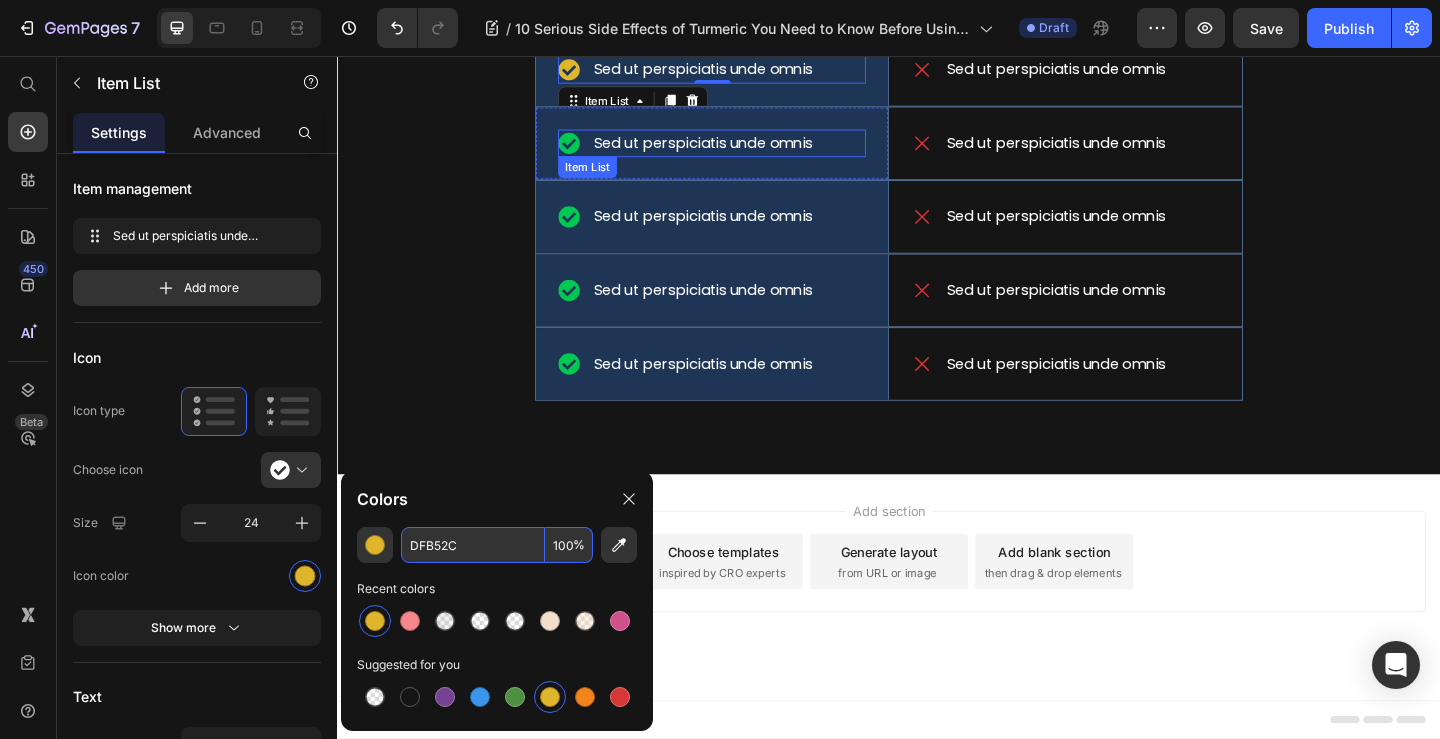 click on "Sed ut perspiciatis unde omnis" at bounding box center (735, 151) 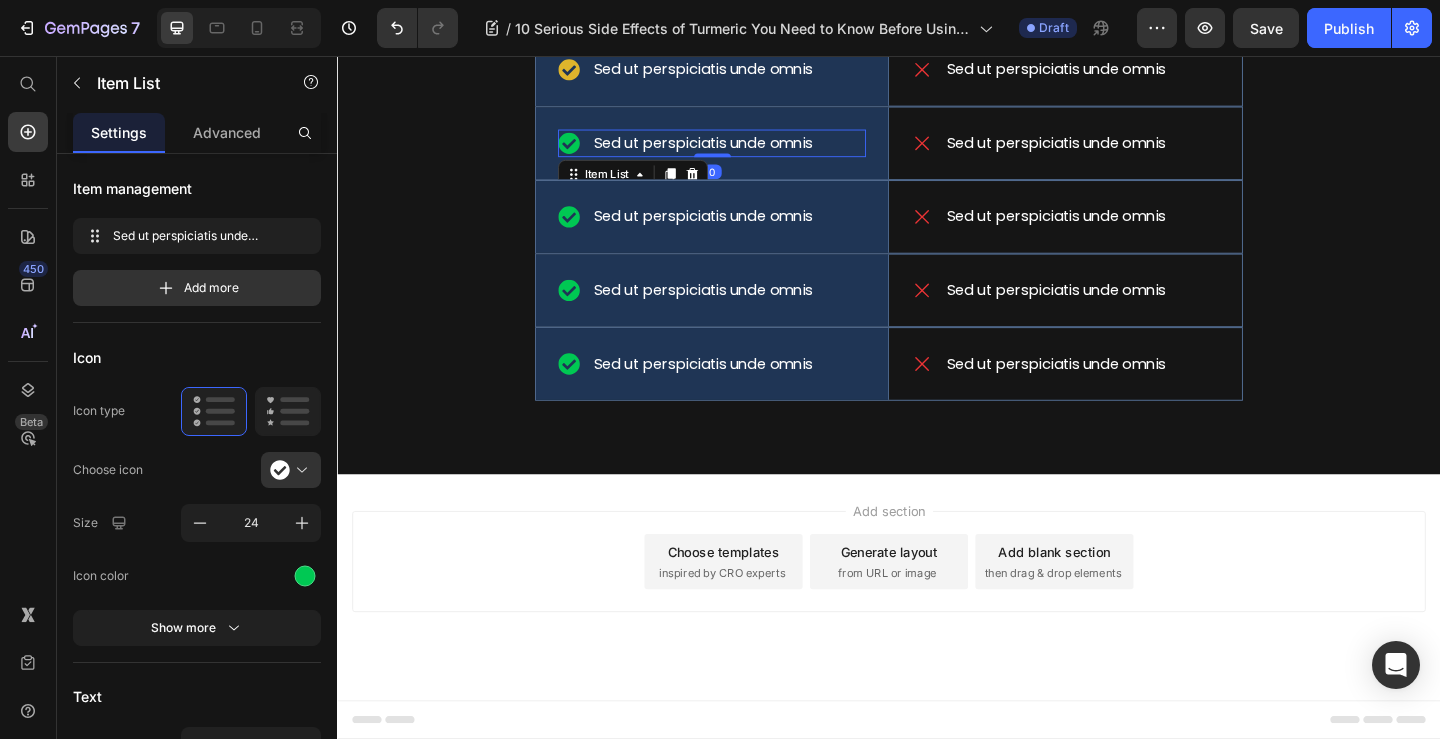 click 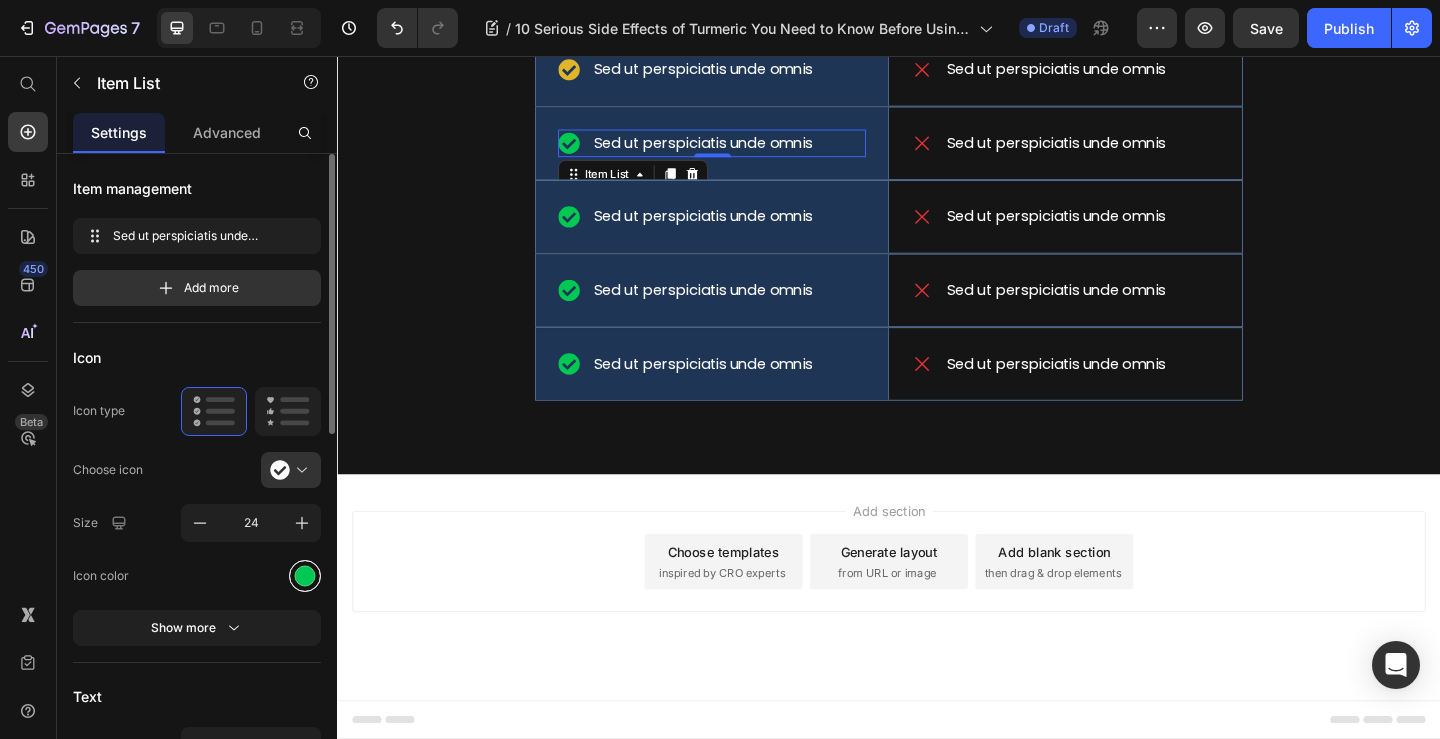 click at bounding box center (305, 576) 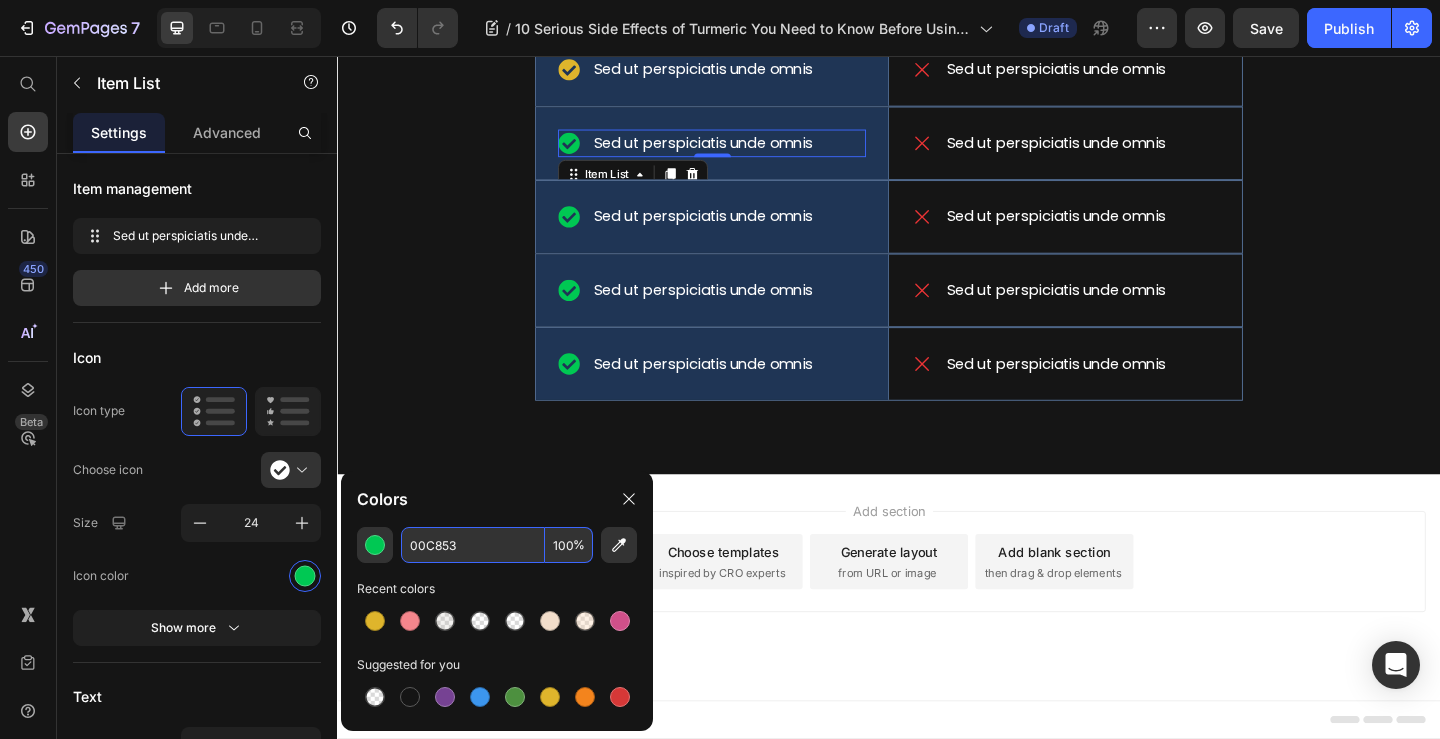 click on "00C853" at bounding box center [473, 545] 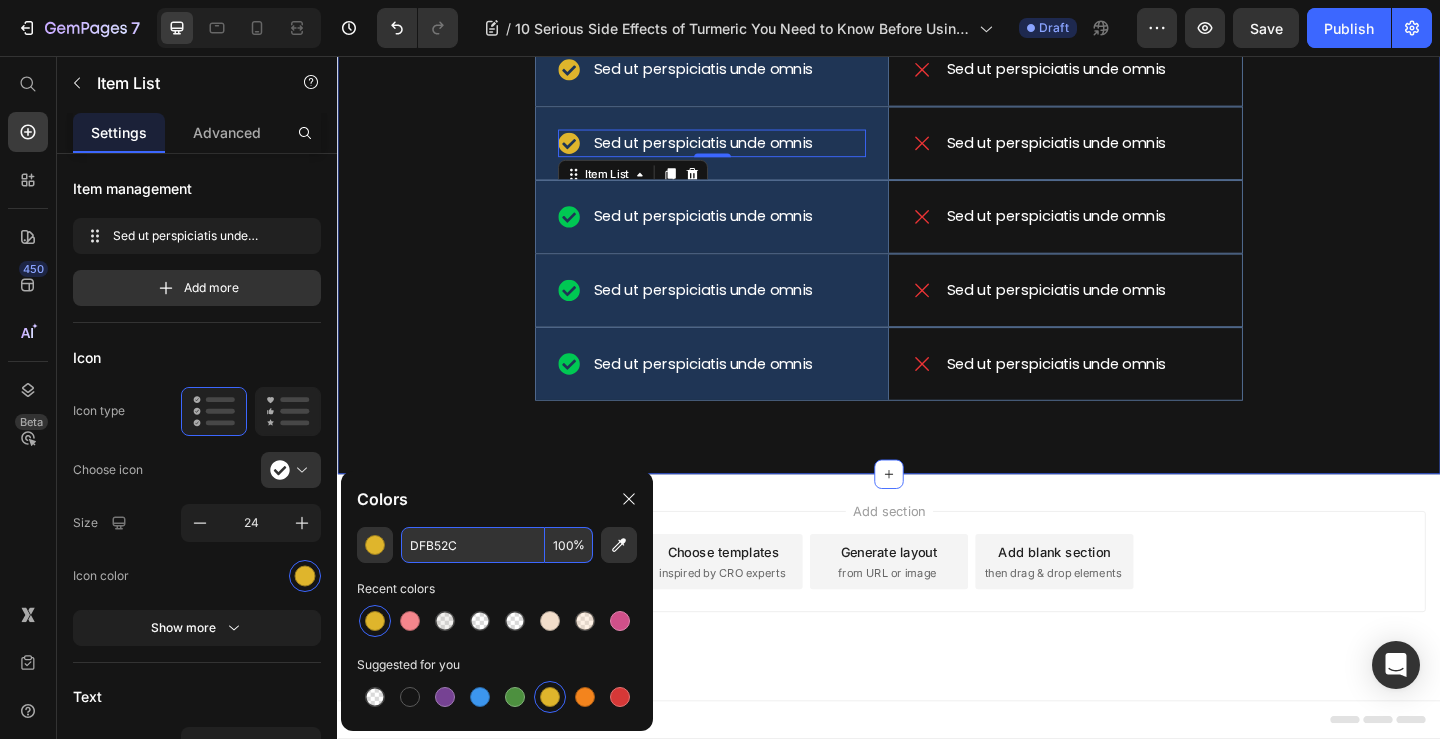 click on "Lorem ipsum dolor sit amet Text Block Hero Banner Lorem ipsum dolor sit amet Text Block Row Sed ut perspiciatis unde omnis Item List Hero Banner
Sed ut perspiciatis unde omnis Item List Row Sed ut perspiciatis unde omnis Item List Hero Banner
Sed ut perspiciatis unde omnis Item List Row Sed ut perspiciatis unde omnis Item List   0 Hero Banner
Sed ut perspiciatis unde omnis Item List Row Sed ut perspiciatis unde omnis Item List Hero Banner
Sed ut perspiciatis unde omnis Item List Row Sed ut perspiciatis unde omnis Item List Hero Banner
Sed ut perspiciatis unde omnis Item List Row Sed ut perspiciatis unde omnis Item List Hero Banner
Sed ut perspiciatis unde omnis Item List Row Row" at bounding box center (937, 158) 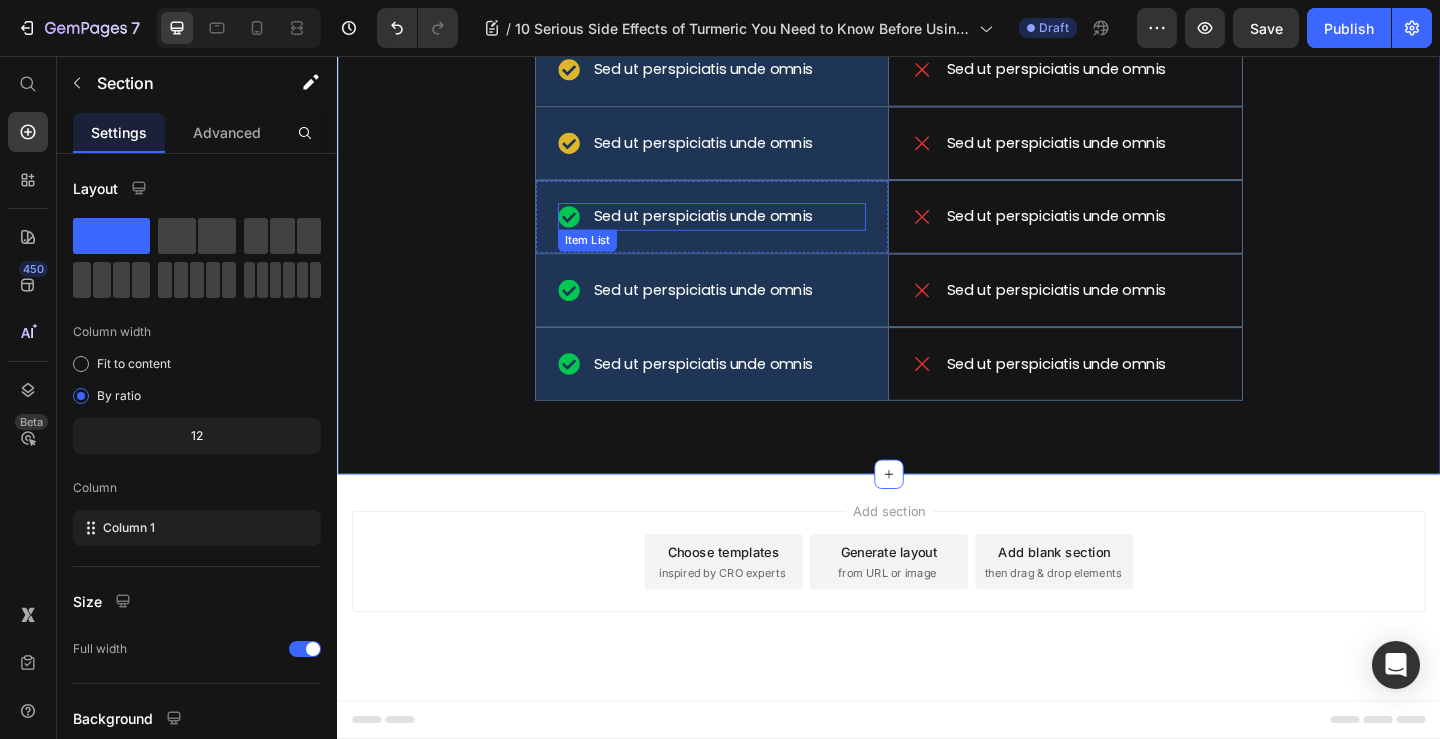 click 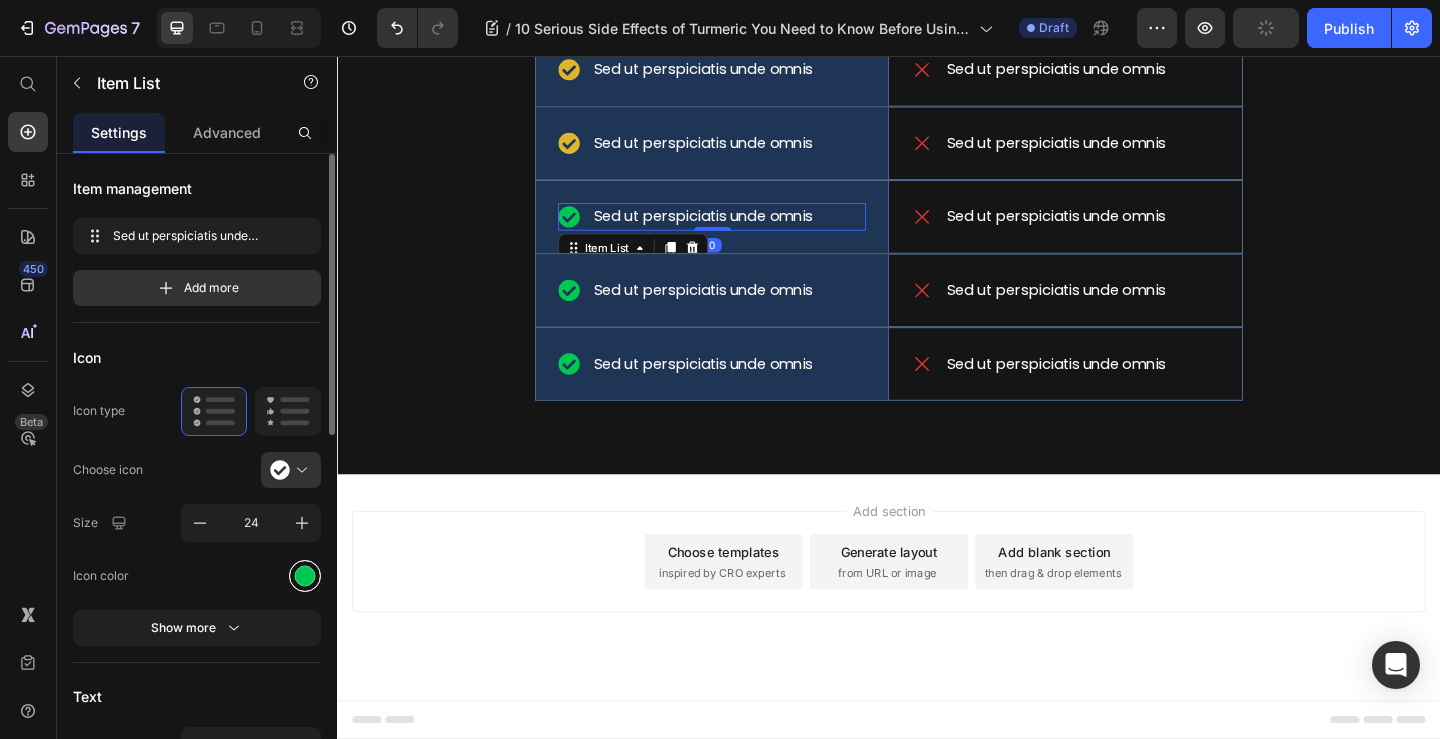click at bounding box center [305, 575] 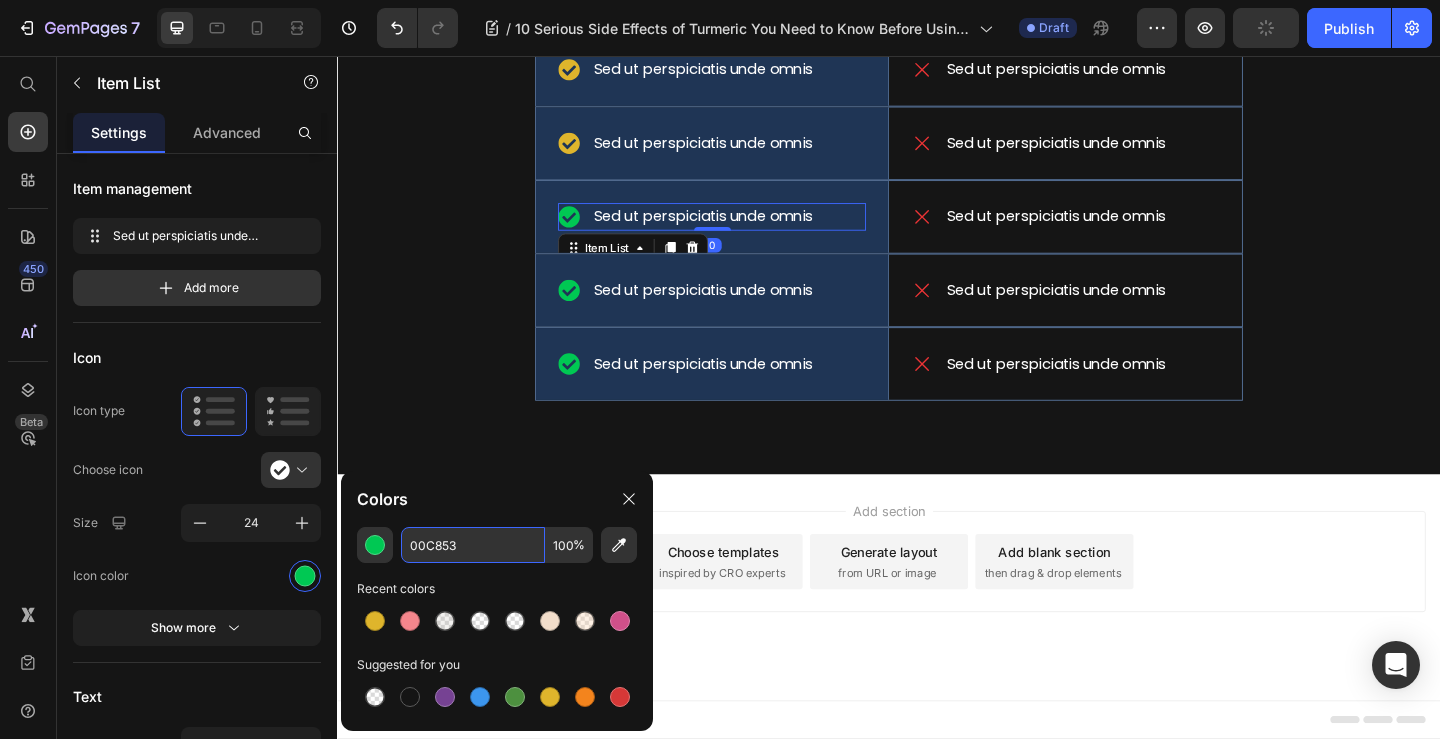 click on "00C853" at bounding box center (473, 545) 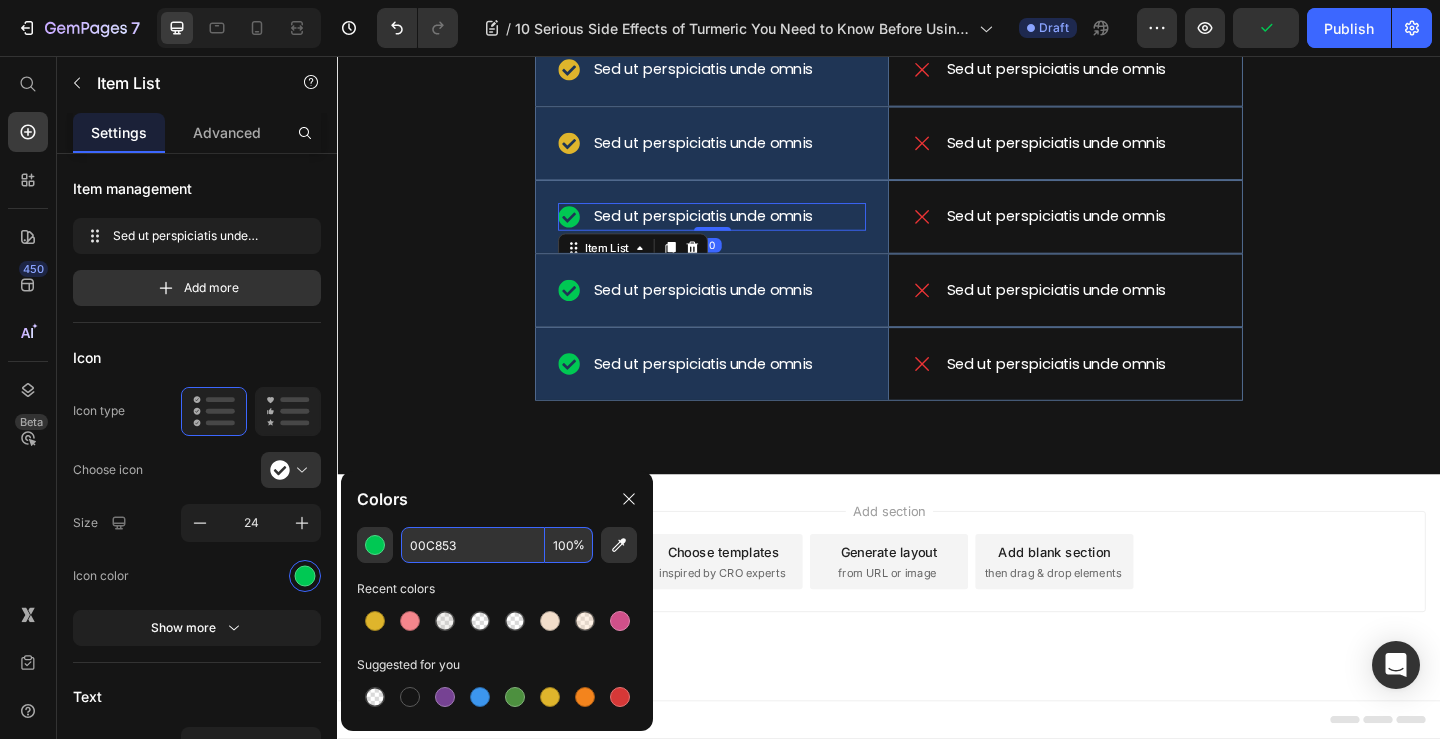 click on "00C853" at bounding box center (473, 545) 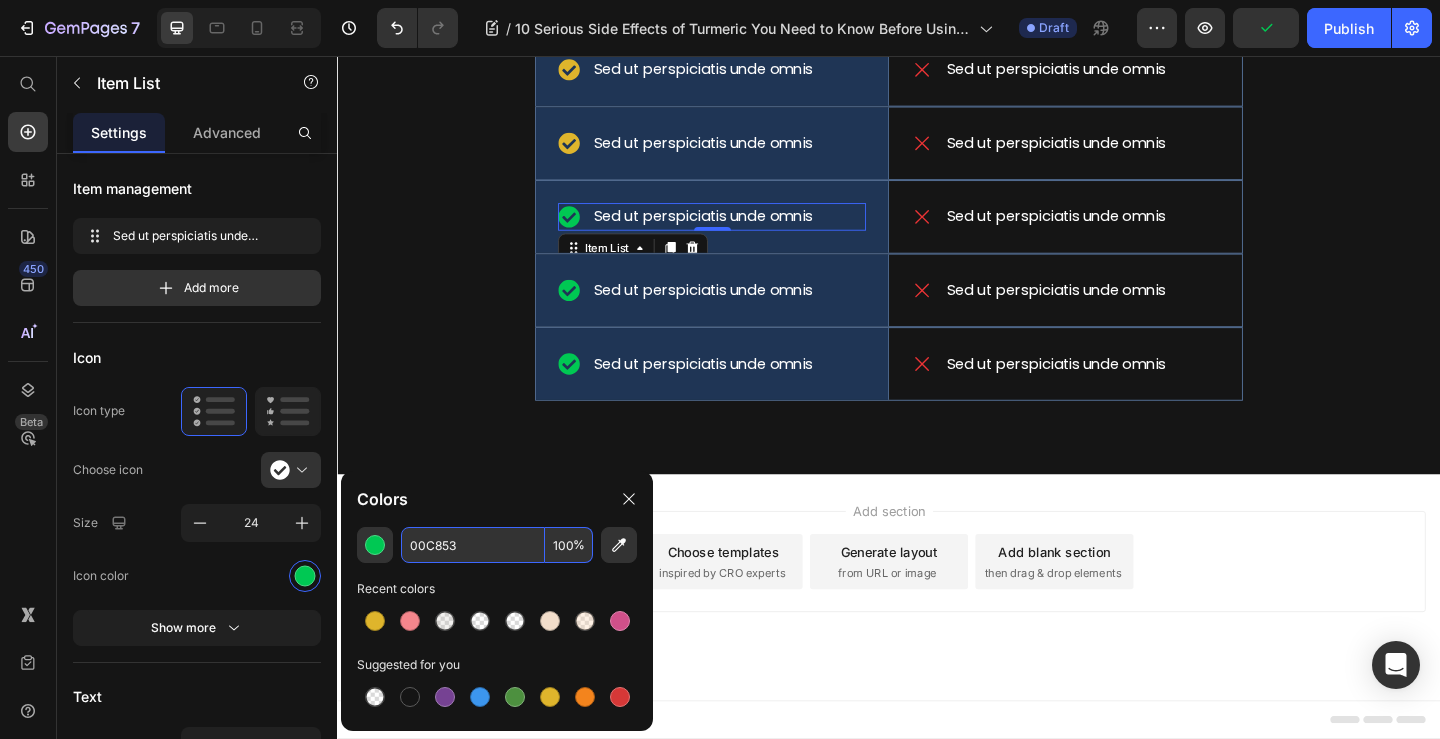 paste on "DFB52C" 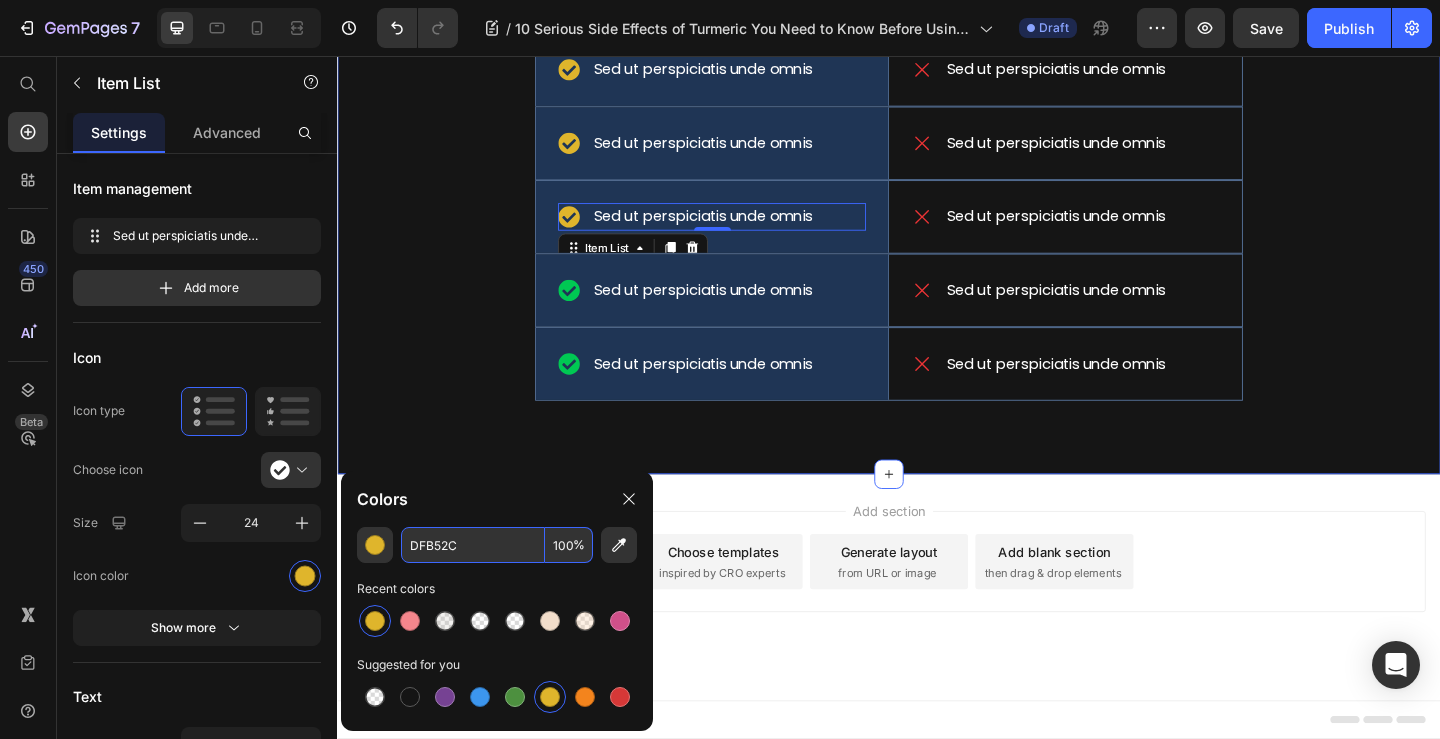 click on "Lorem ipsum dolor sit amet Text Block Hero Banner Lorem ipsum dolor sit amet Text Block Row Sed ut perspiciatis unde omnis Item List Hero Banner
Sed ut perspiciatis unde omnis Item List Row Sed ut perspiciatis unde omnis Item List Hero Banner
Sed ut perspiciatis unde omnis Item List Row Sed ut perspiciatis unde omnis Item List Hero Banner
Sed ut perspiciatis unde omnis Item List Row Sed ut perspiciatis unde omnis Item List   0 Hero Banner
Sed ut perspiciatis unde omnis Item List Row Sed ut perspiciatis unde omnis Item List Hero Banner
Sed ut perspiciatis unde omnis Item List Row Sed ut perspiciatis unde omnis Item List Hero Banner
Sed ut perspiciatis unde omnis Item List Row Row Section 4" at bounding box center (937, 142) 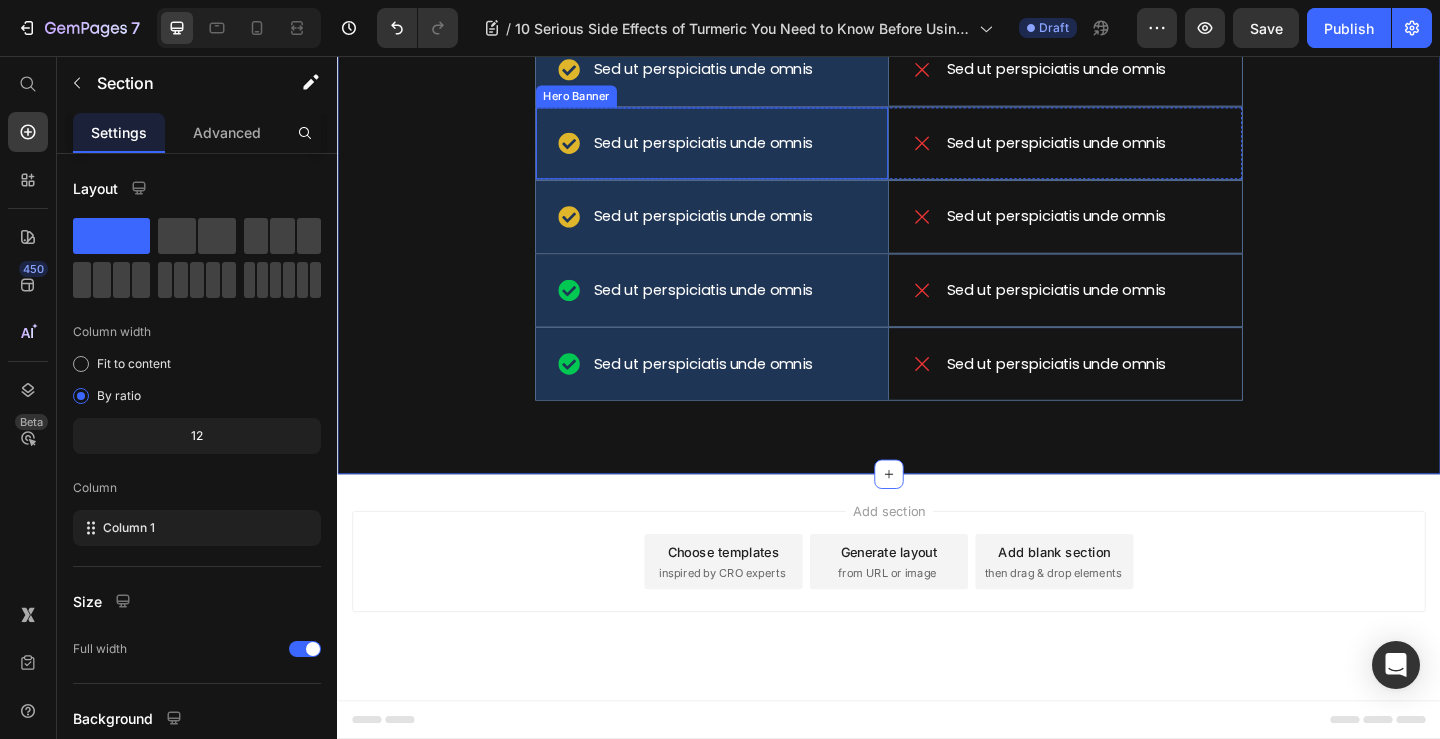 scroll, scrollTop: 8337, scrollLeft: 0, axis: vertical 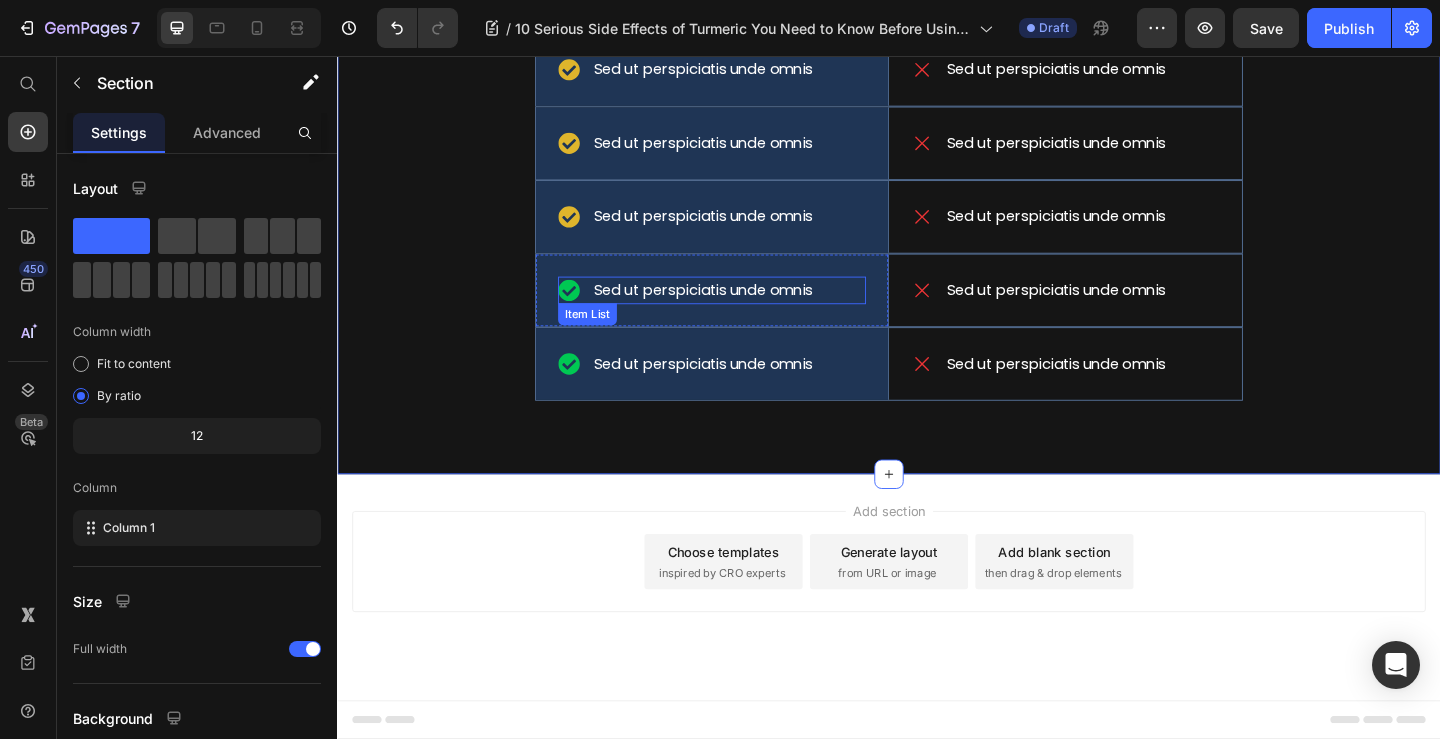 click 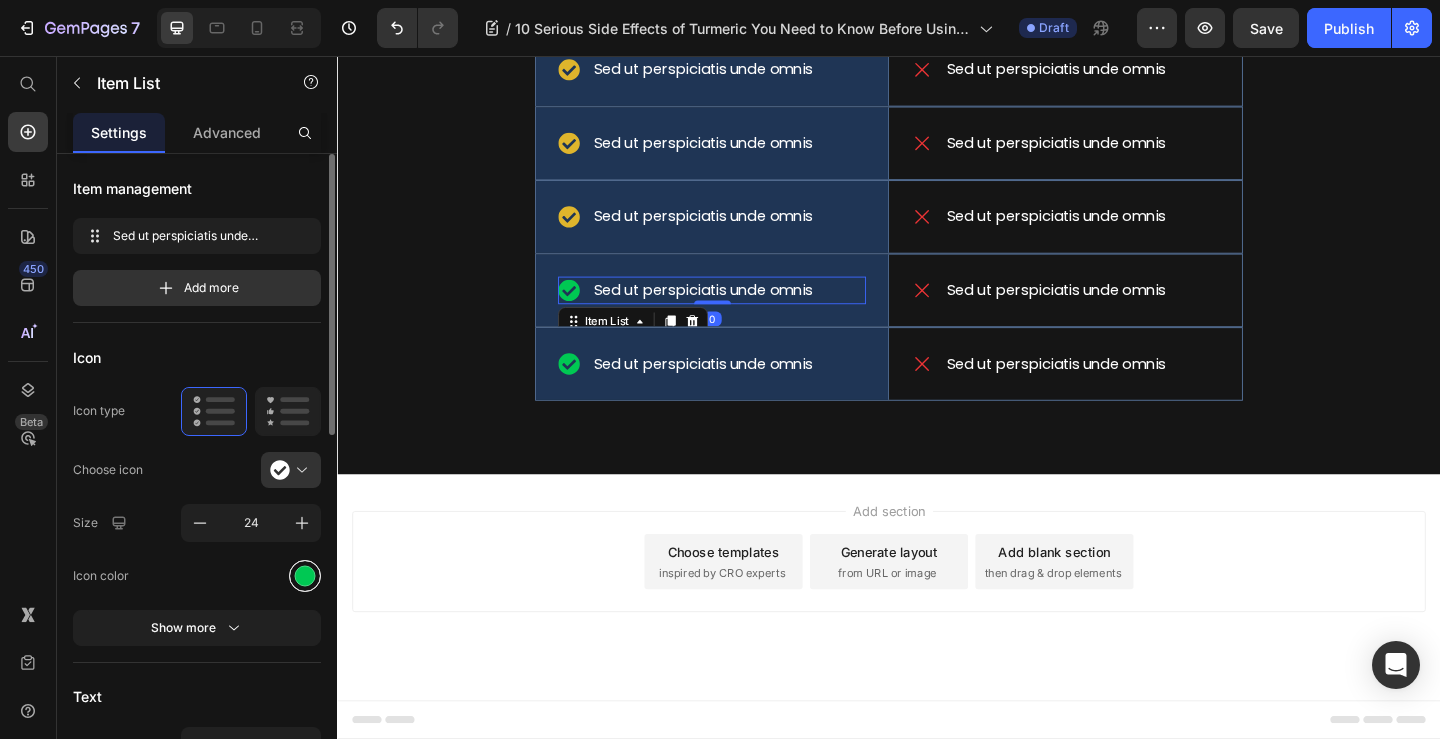 click at bounding box center [305, 575] 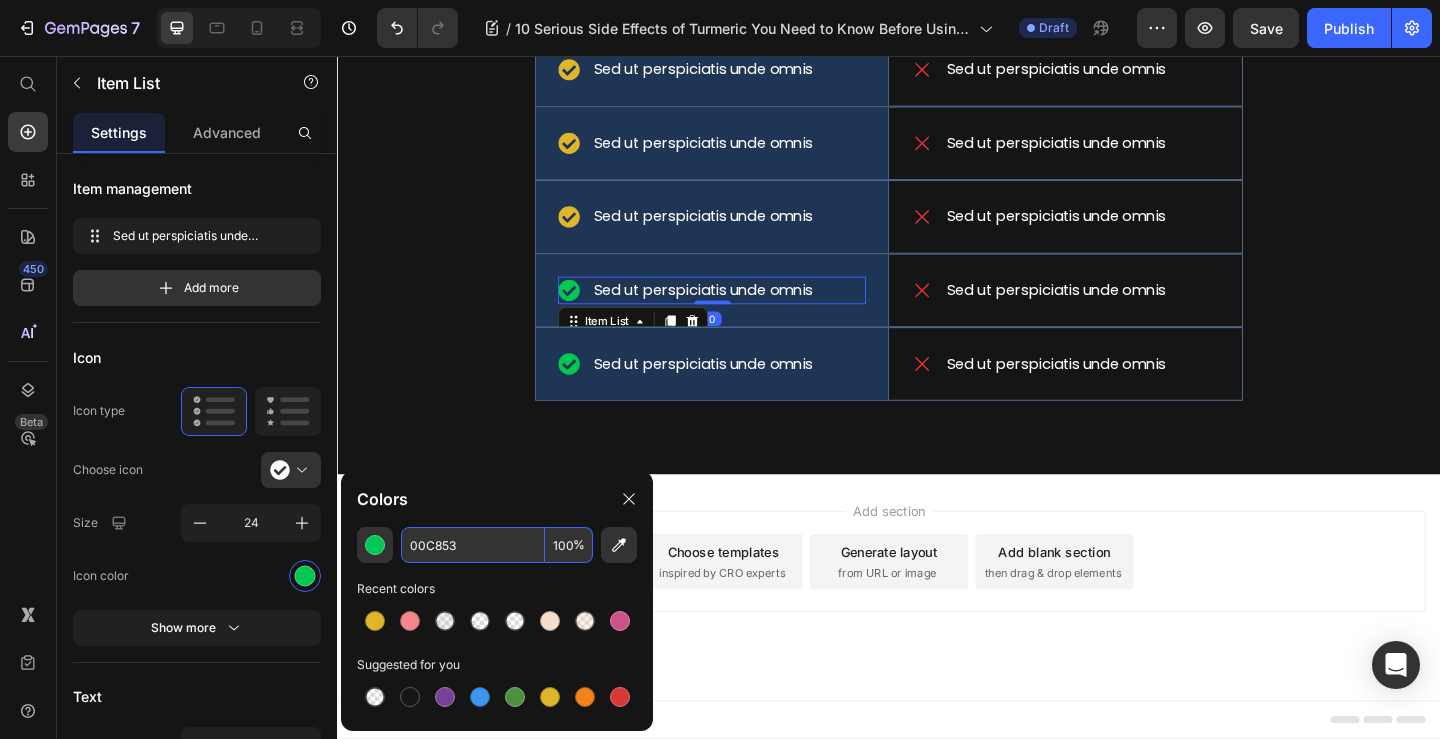 click on "00C853" at bounding box center (473, 545) 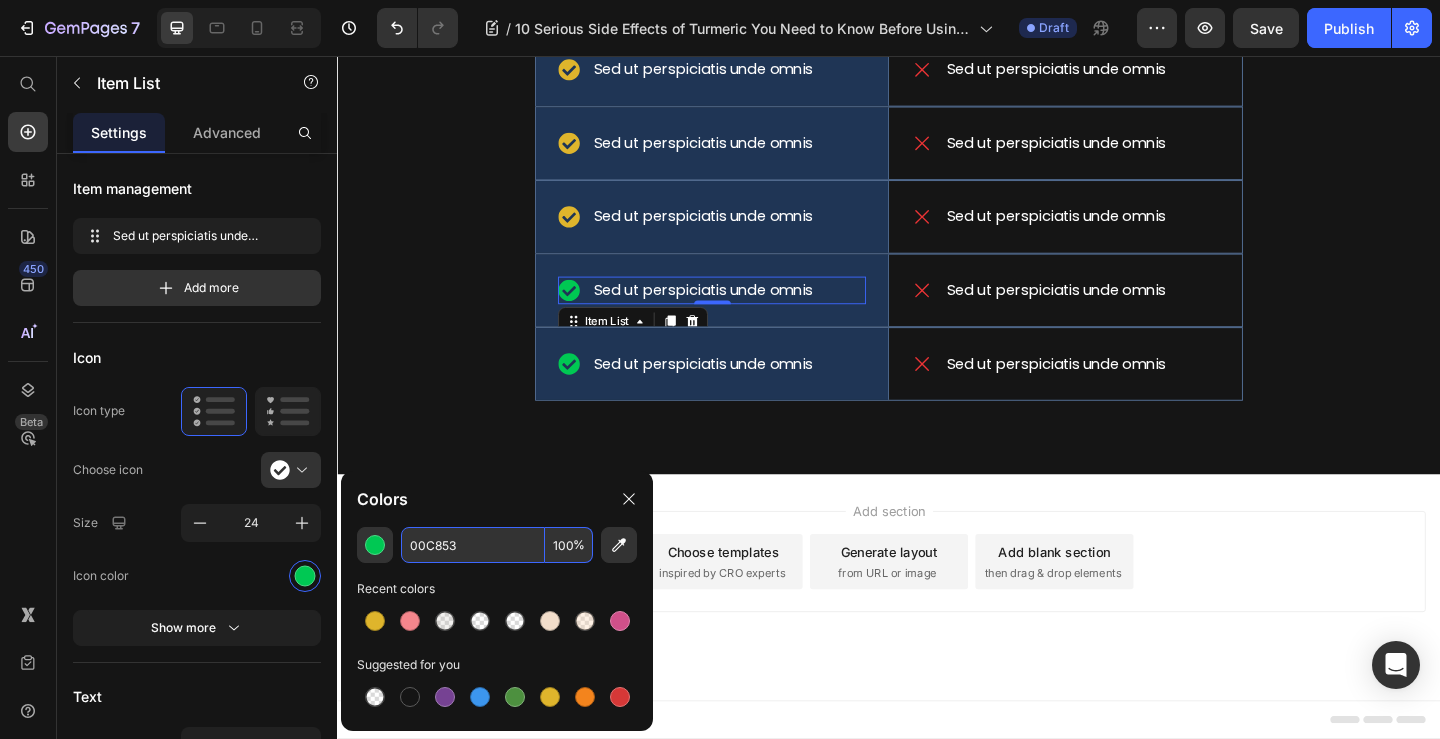 paste on "DFB52C" 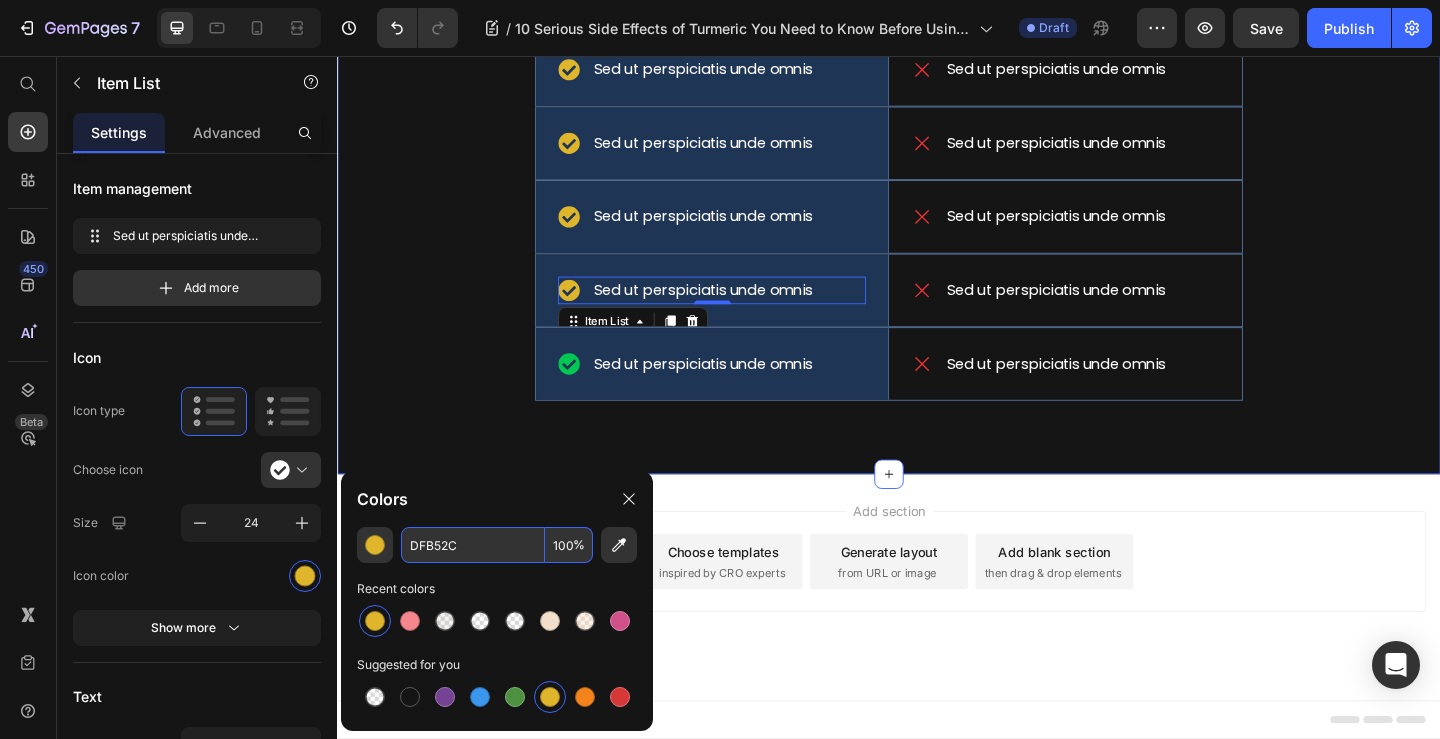 click on "Lorem ipsum dolor sit amet Text Block Hero Banner Lorem ipsum dolor sit amet Text Block Row Sed ut perspiciatis unde omnis Item List Hero Banner
Sed ut perspiciatis unde omnis Item List Row Sed ut perspiciatis unde omnis Item List Hero Banner
Sed ut perspiciatis unde omnis Item List Row Sed ut perspiciatis unde omnis Item List Hero Banner
Sed ut perspiciatis unde omnis Item List Row Sed ut perspiciatis unde omnis Item List Hero Banner
Sed ut perspiciatis unde omnis Item List Row Sed ut perspiciatis unde omnis Item List   0 Hero Banner
Sed ut perspiciatis unde omnis Item List Row Sed ut perspiciatis unde omnis Item List Hero Banner
Sed ut perspiciatis unde omnis Item List Row Row" at bounding box center [937, 158] 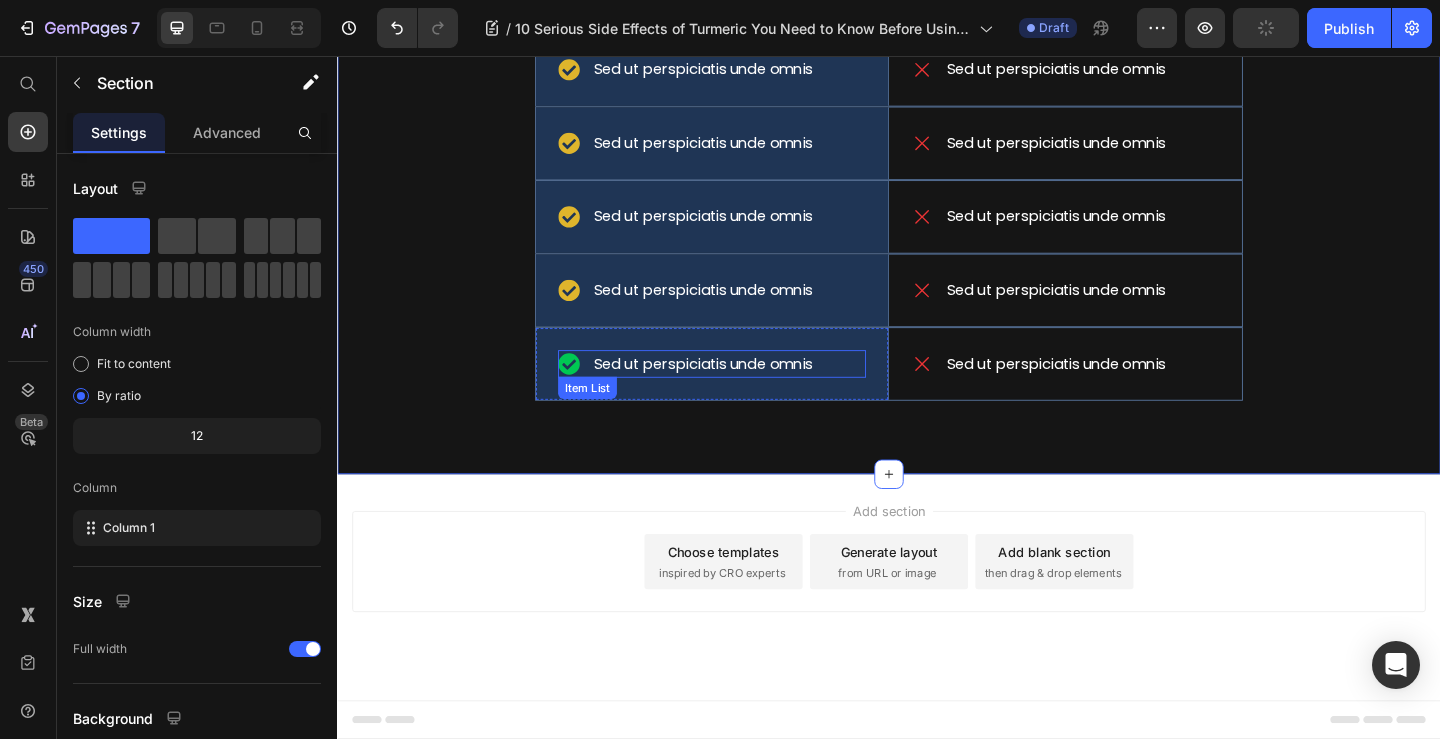 click 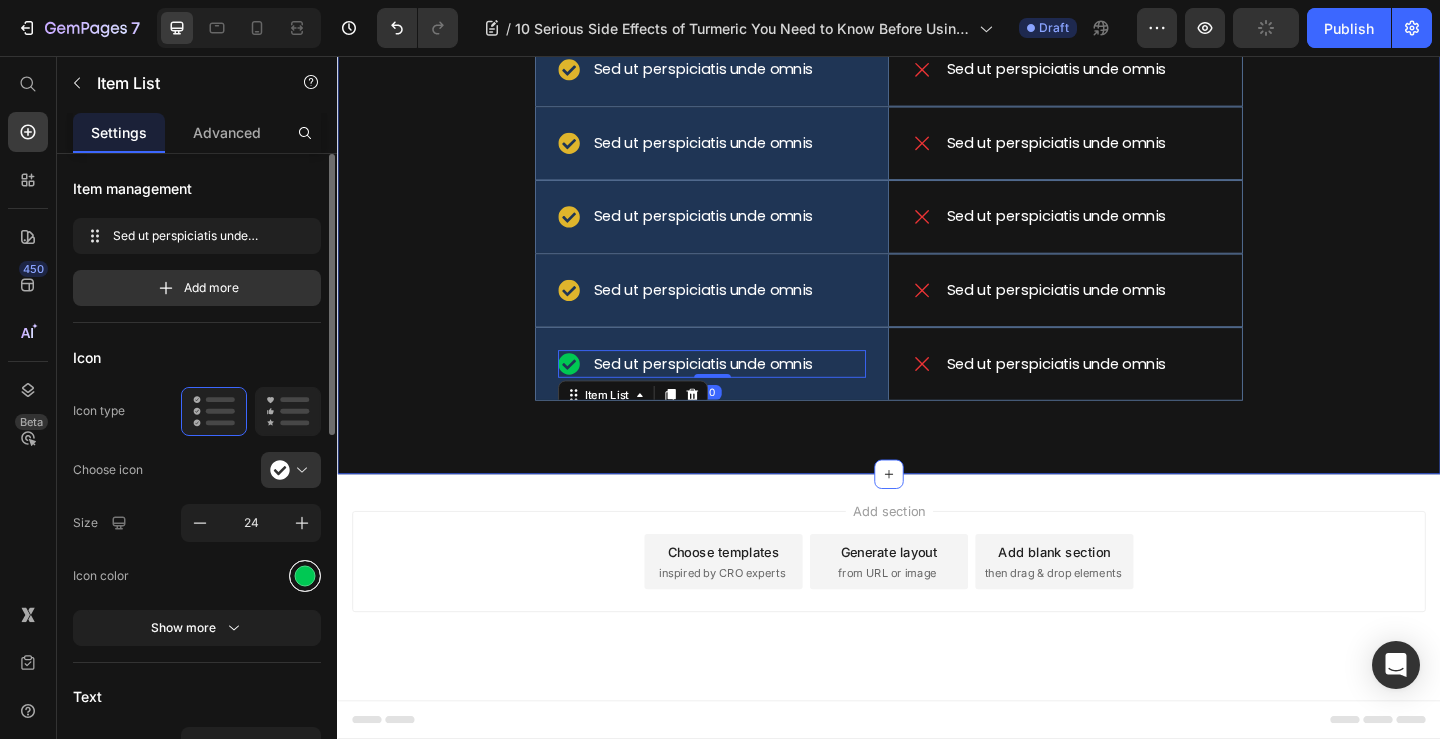 click at bounding box center [305, 575] 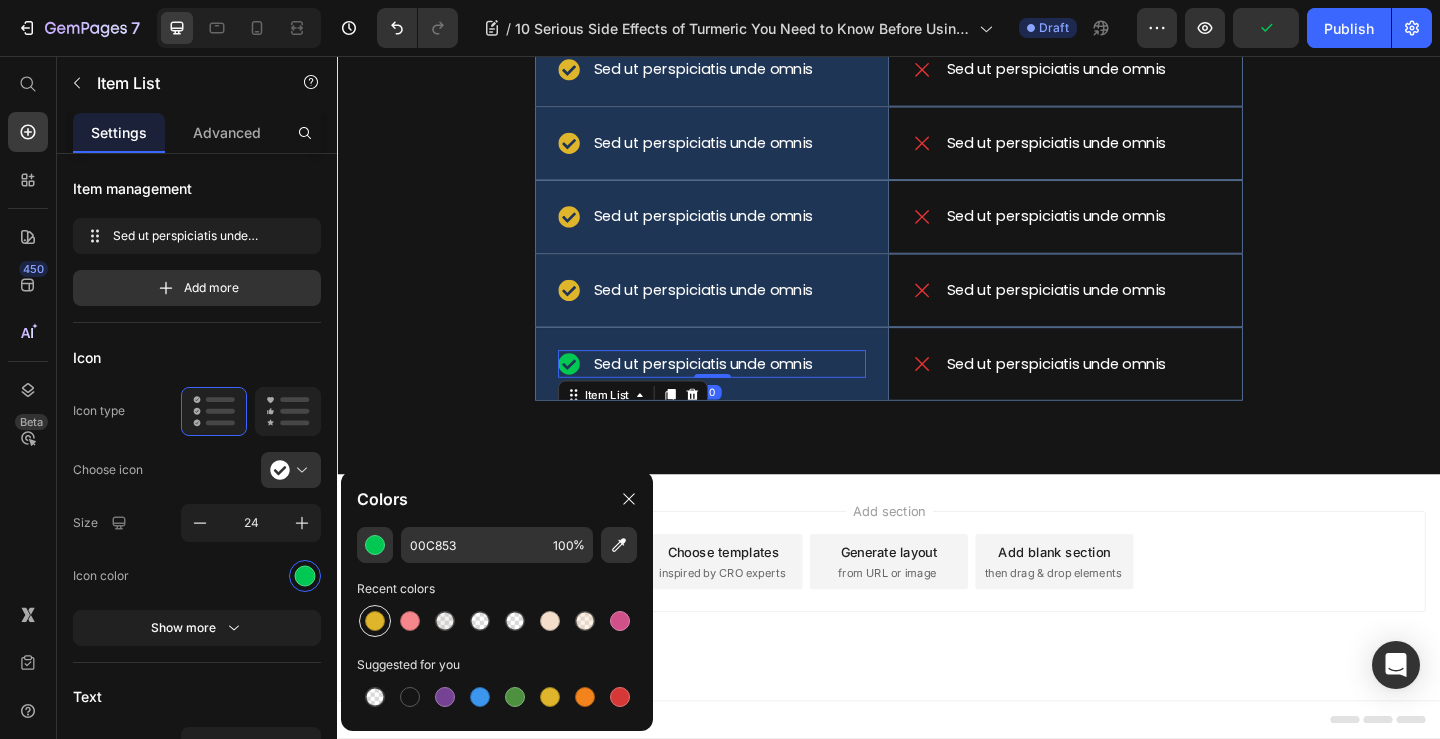 click at bounding box center [375, 621] 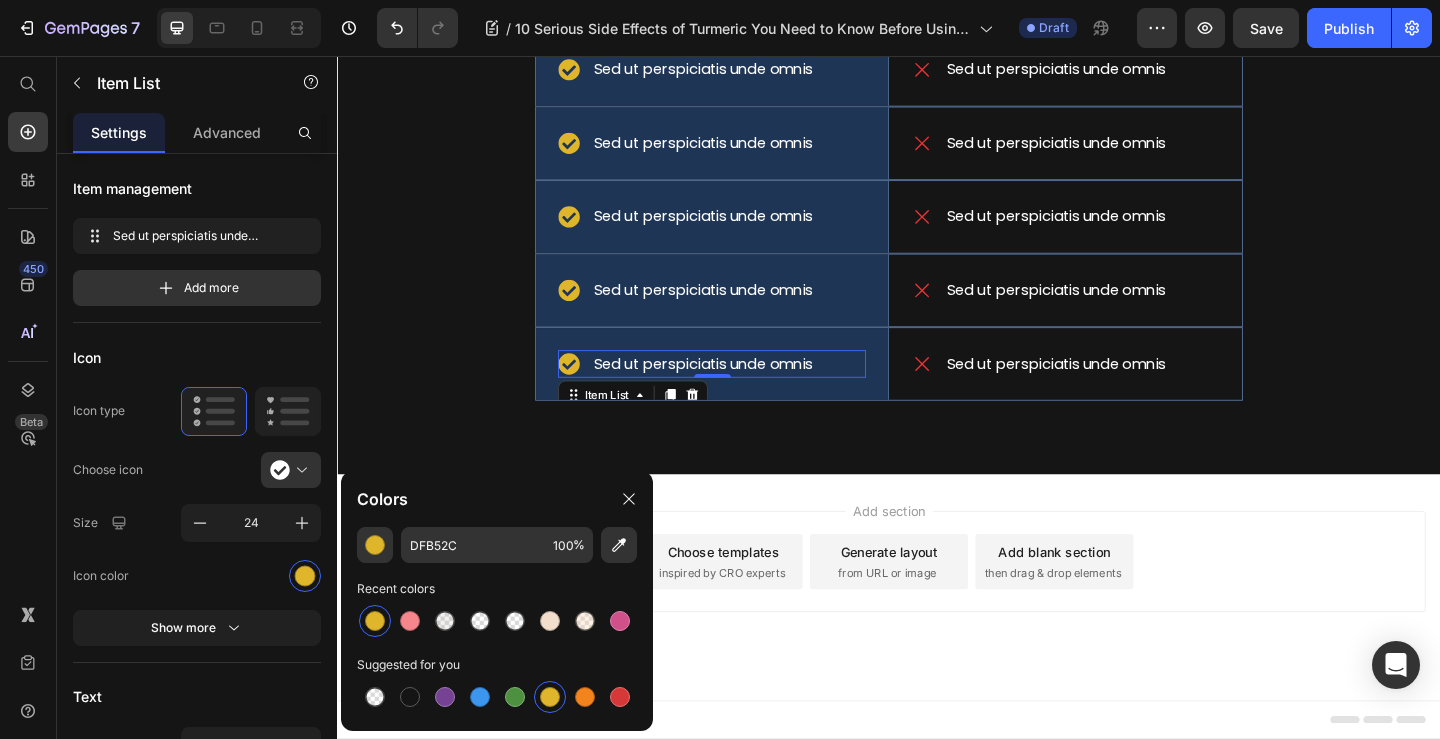 click on "Lorem ipsum dolor sit amet Text Block Hero Banner Lorem ipsum dolor sit amet Text Block Row Sed ut perspiciatis unde omnis Item List Hero Banner
Sed ut perspiciatis unde omnis Item List Row Sed ut perspiciatis unde omnis Item List Hero Banner
Sed ut perspiciatis unde omnis Item List Row Sed ut perspiciatis unde omnis Item List Hero Banner
Sed ut perspiciatis unde omnis Item List Row Sed ut perspiciatis unde omnis Item List Hero Banner
Sed ut perspiciatis unde omnis Item List Row Sed ut perspiciatis unde omnis Item List Hero Banner
Sed ut perspiciatis unde omnis Item List Row Sed ut perspiciatis unde omnis Item List   0 Hero Banner
Sed ut perspiciatis unde omnis Item List Row" at bounding box center (937, 150) 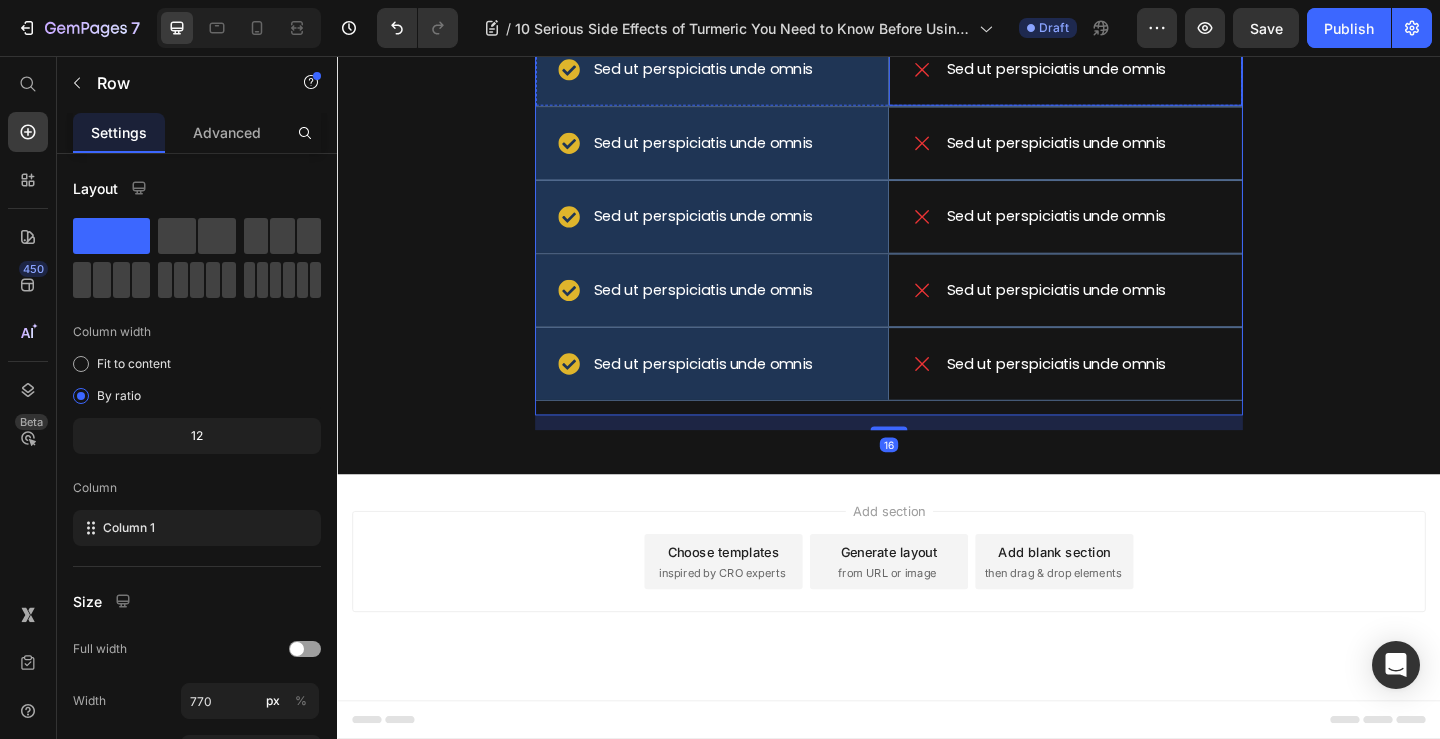 click on "Sed ut perspiciatis unde omnis" at bounding box center (1101, -9) 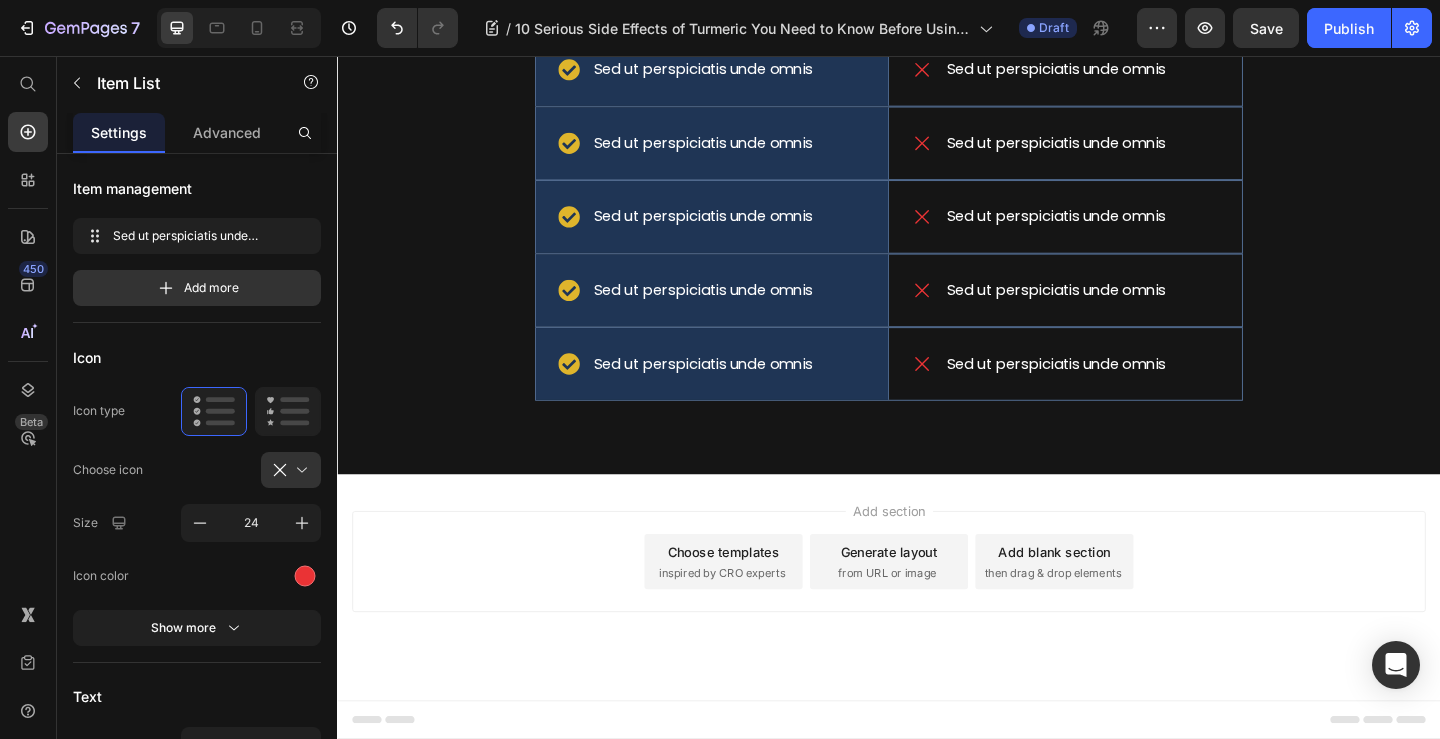 click 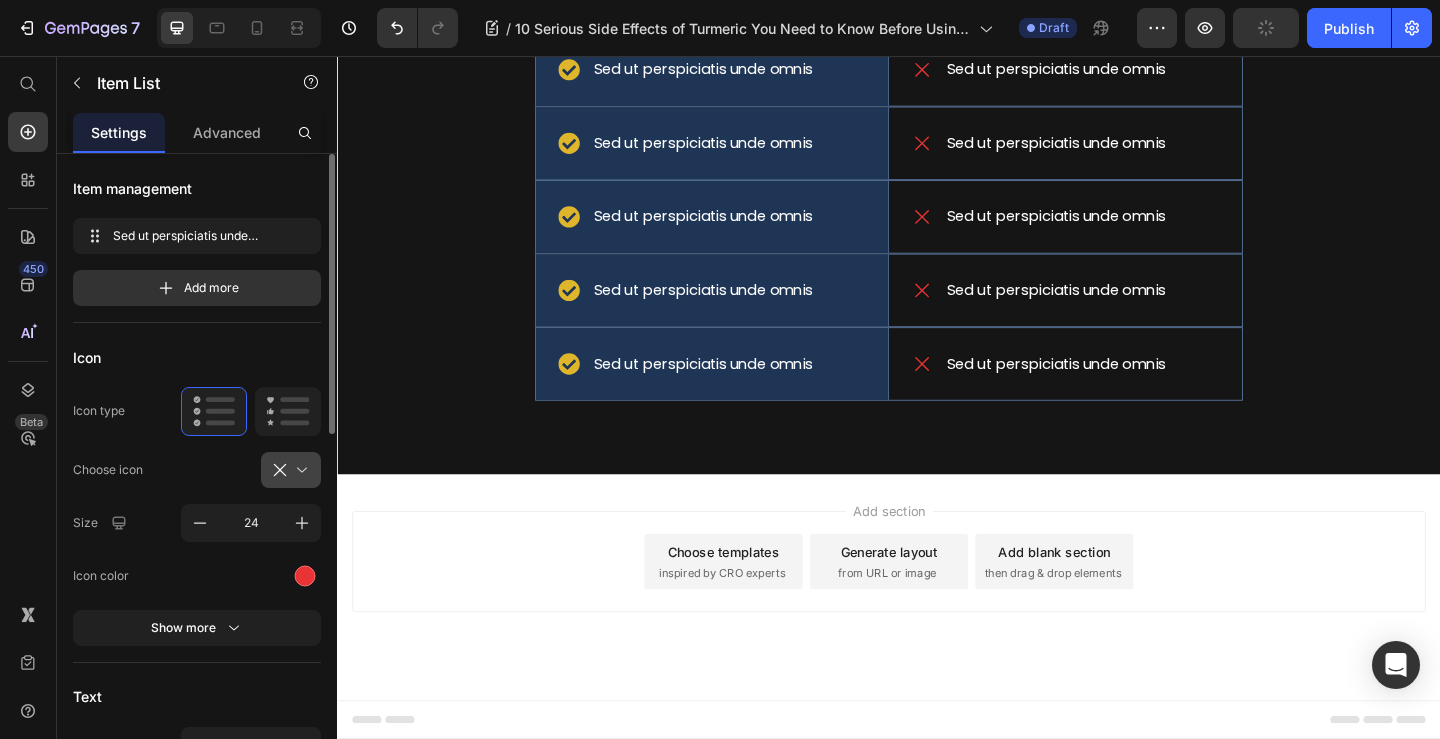 click at bounding box center [299, 470] 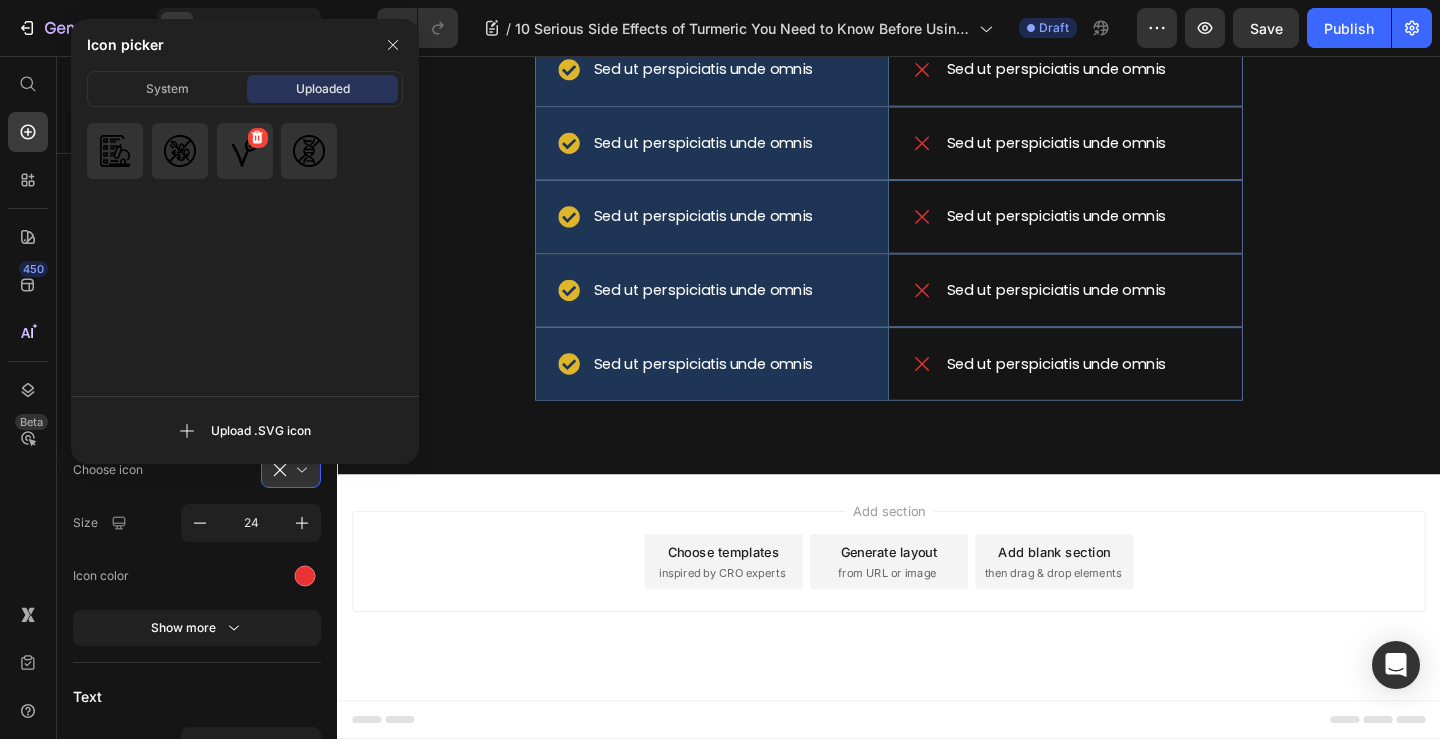 click at bounding box center (245, 151) 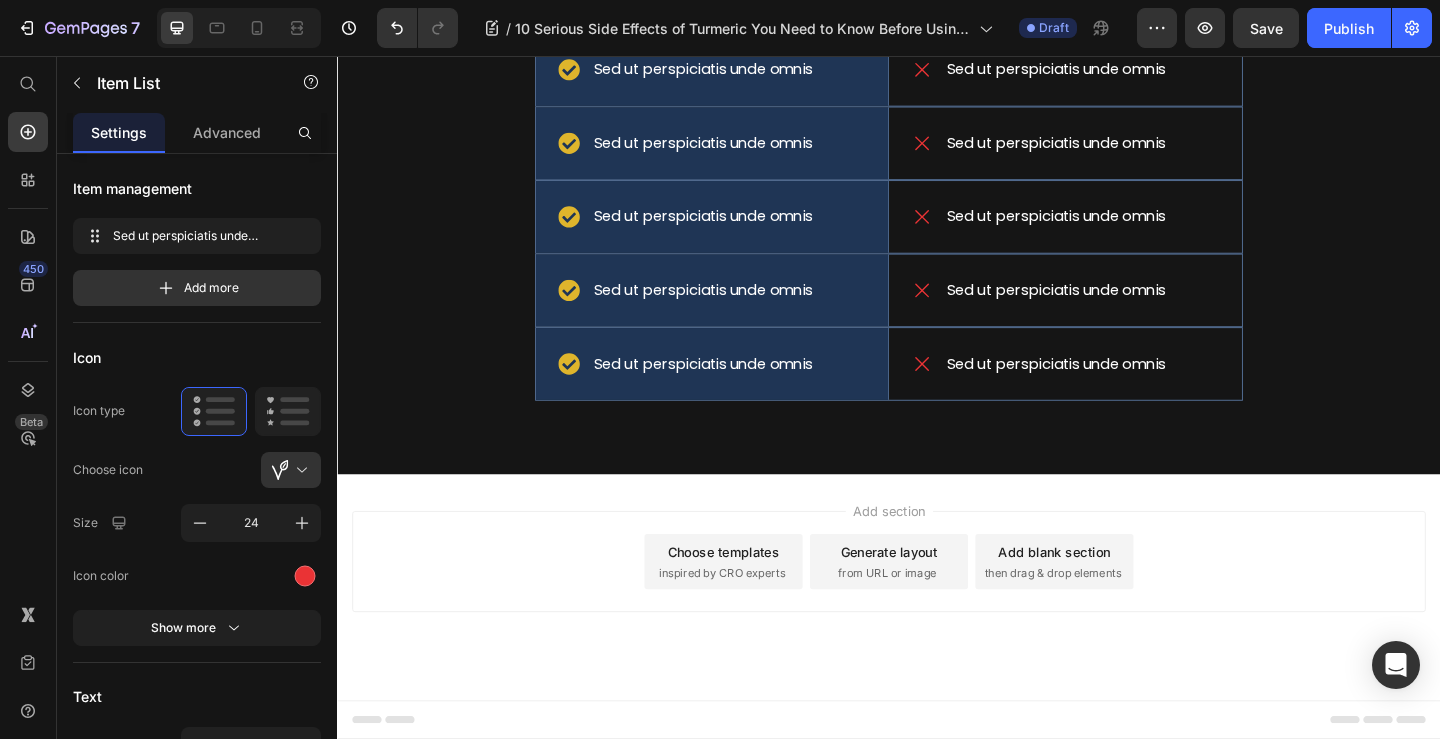 click 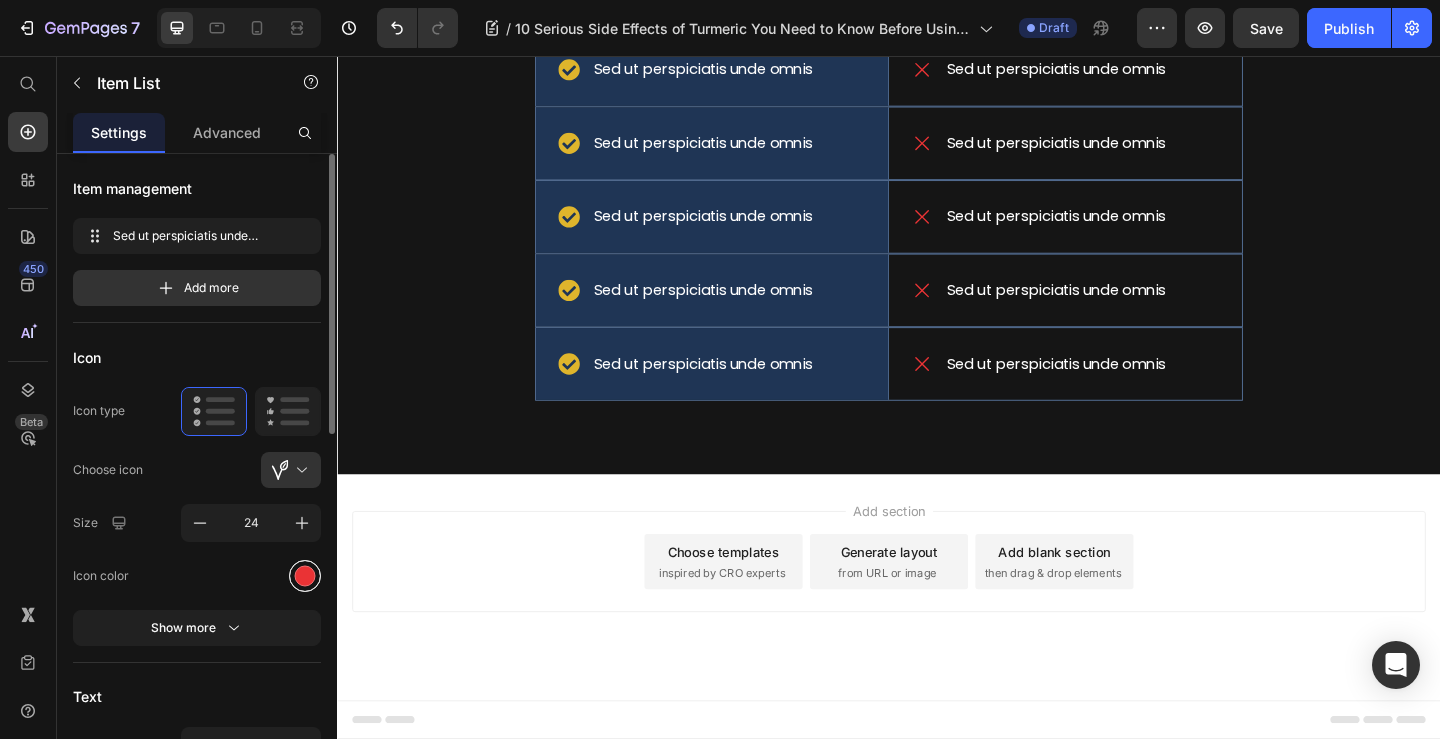 click at bounding box center [305, 575] 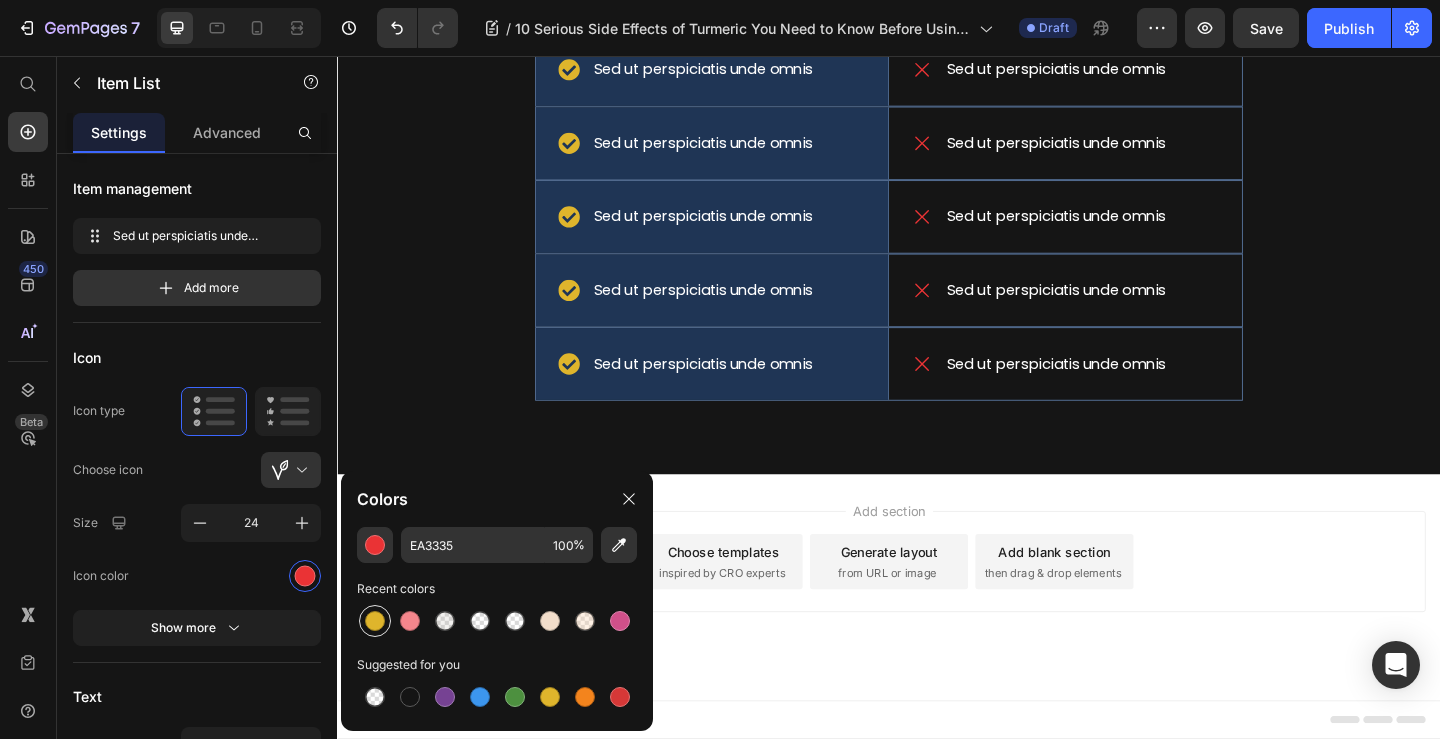 click at bounding box center [375, 621] 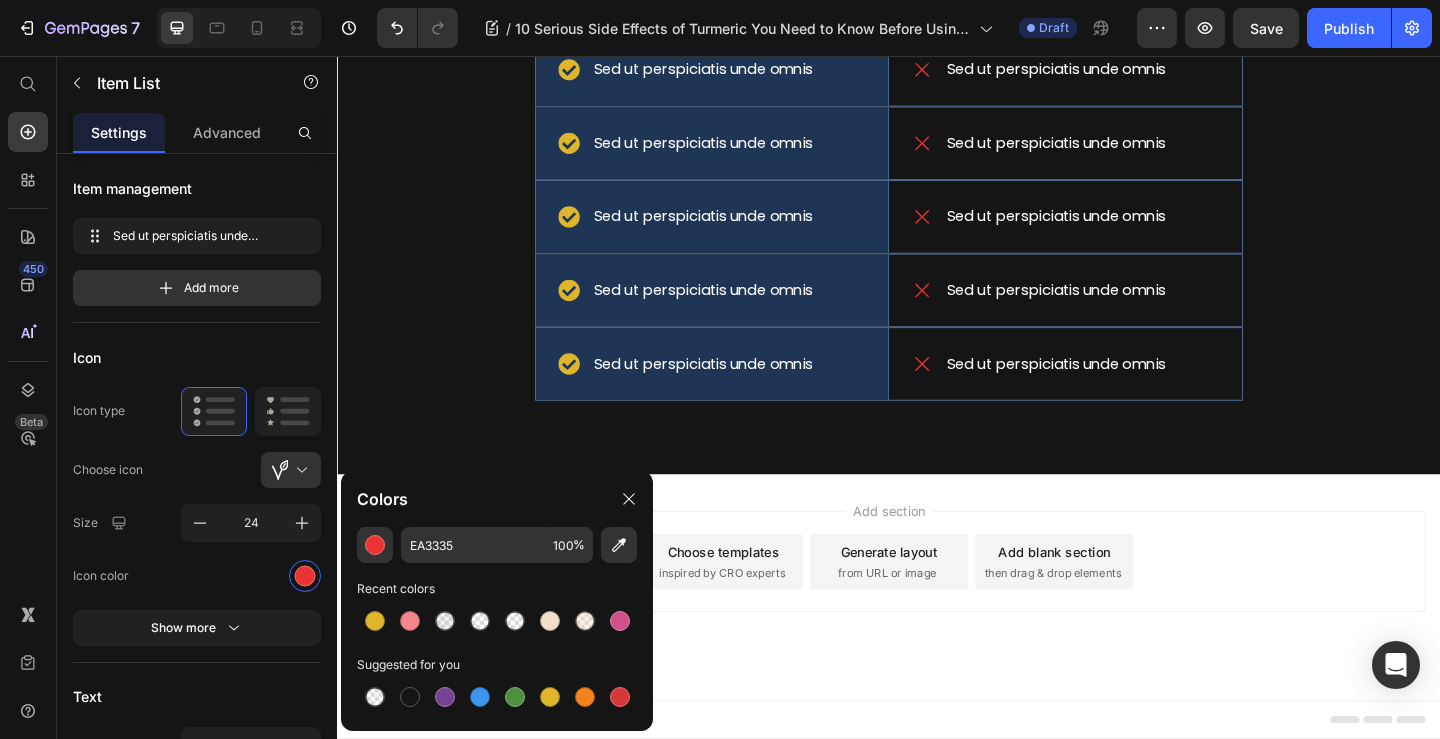 type on "DFB52C" 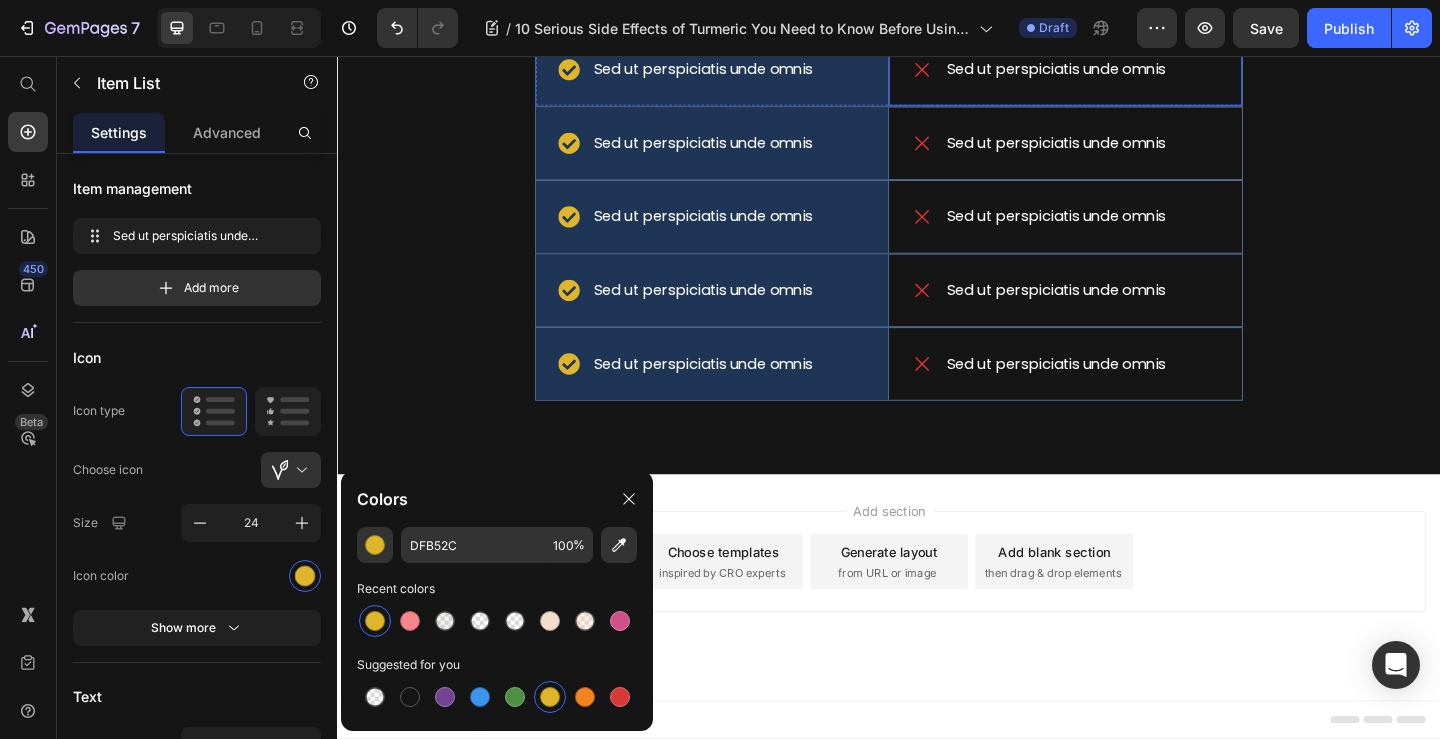 click 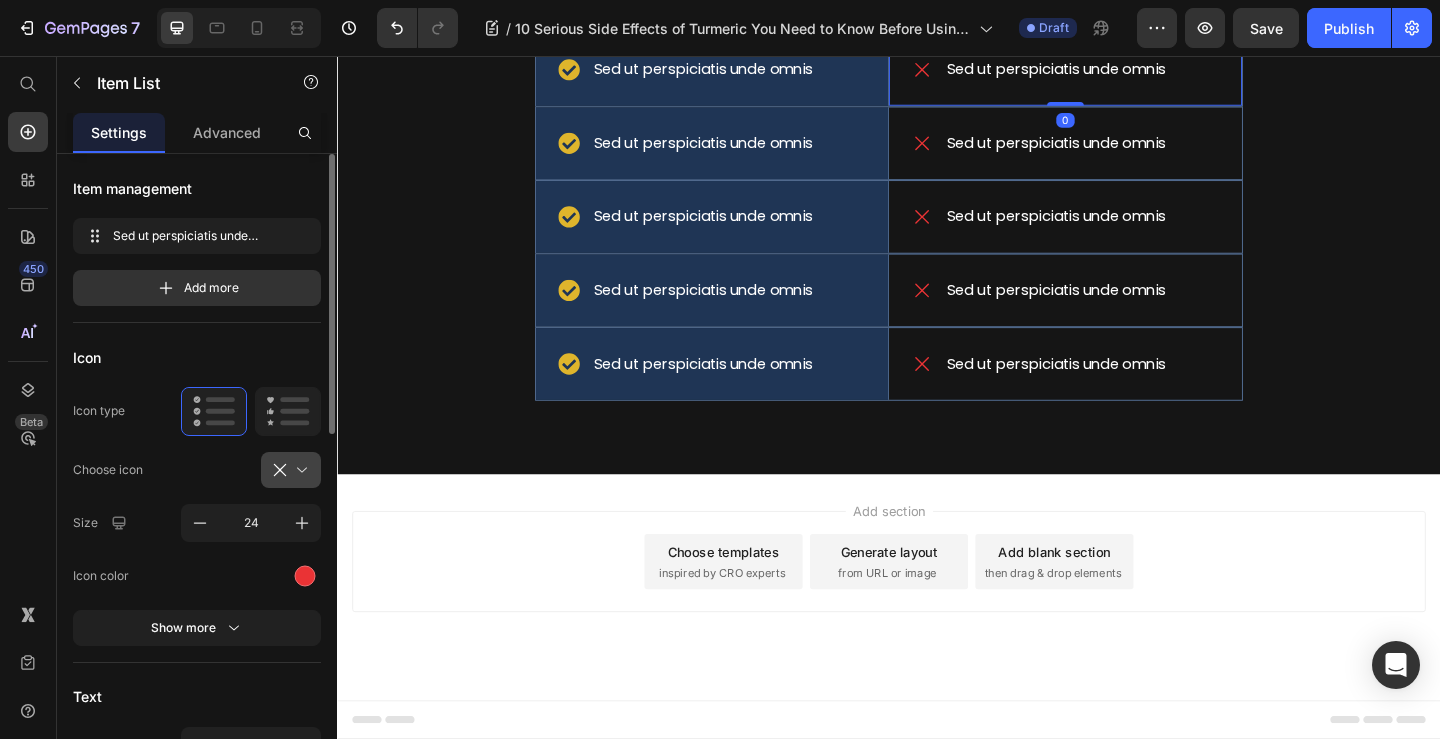 click at bounding box center (299, 470) 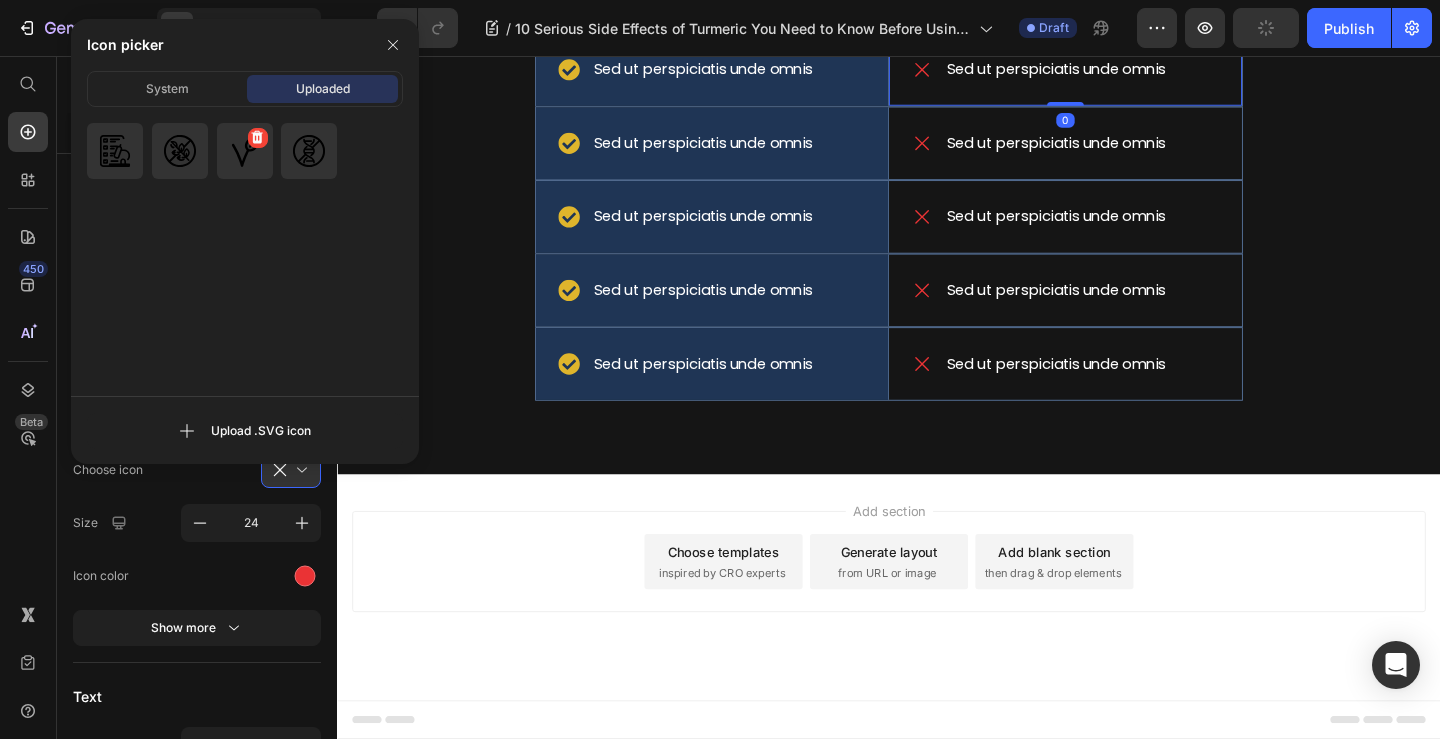click at bounding box center (245, 151) 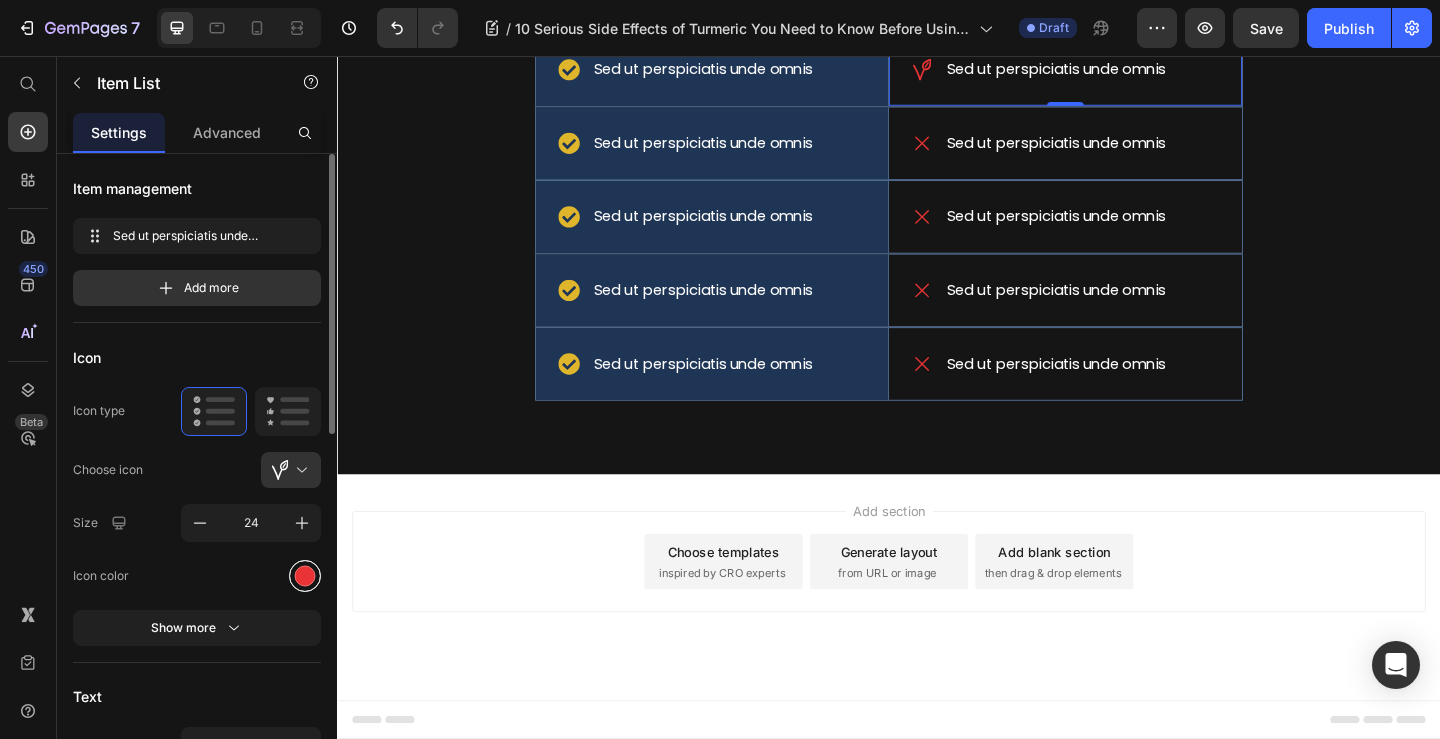 drag, startPoint x: 302, startPoint y: 572, endPoint x: 314, endPoint y: 559, distance: 17.691807 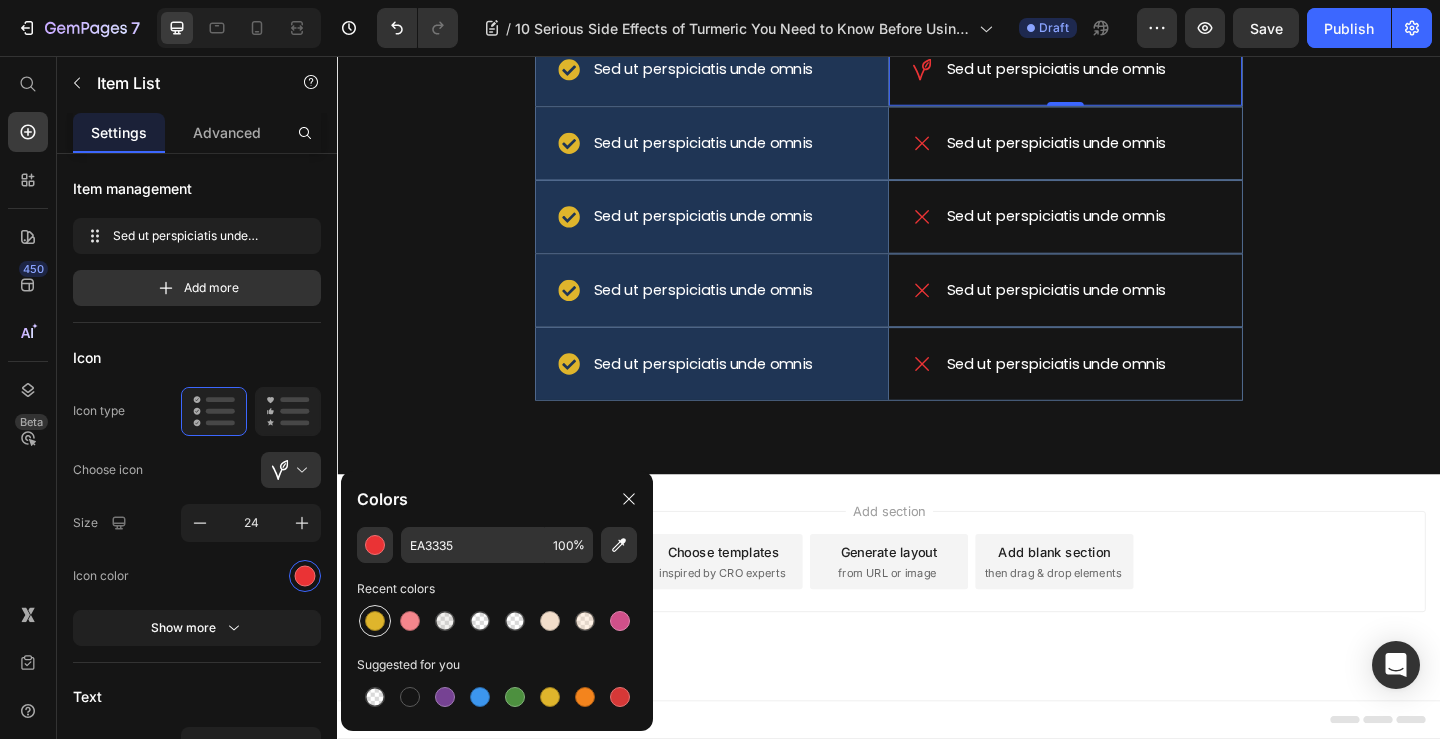 click at bounding box center (375, 621) 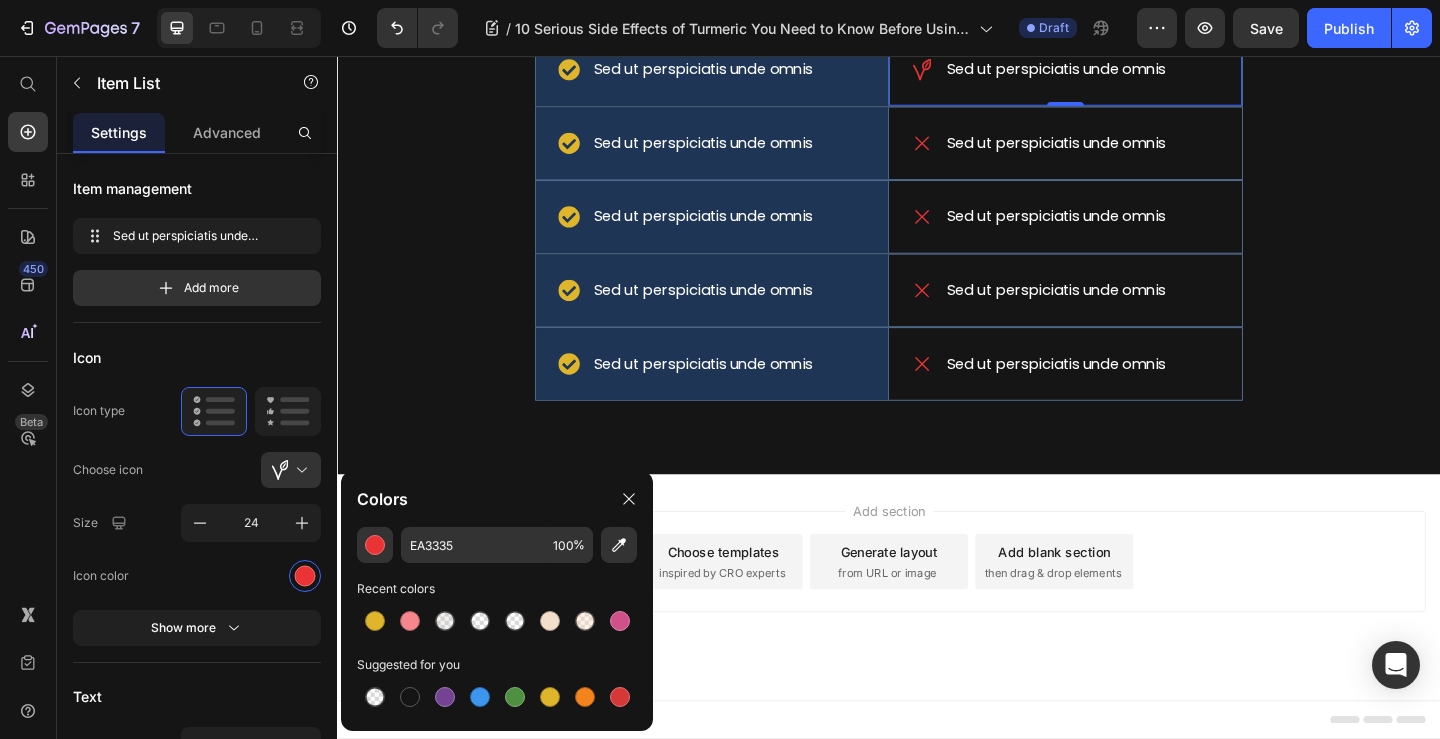 type on "DFB52C" 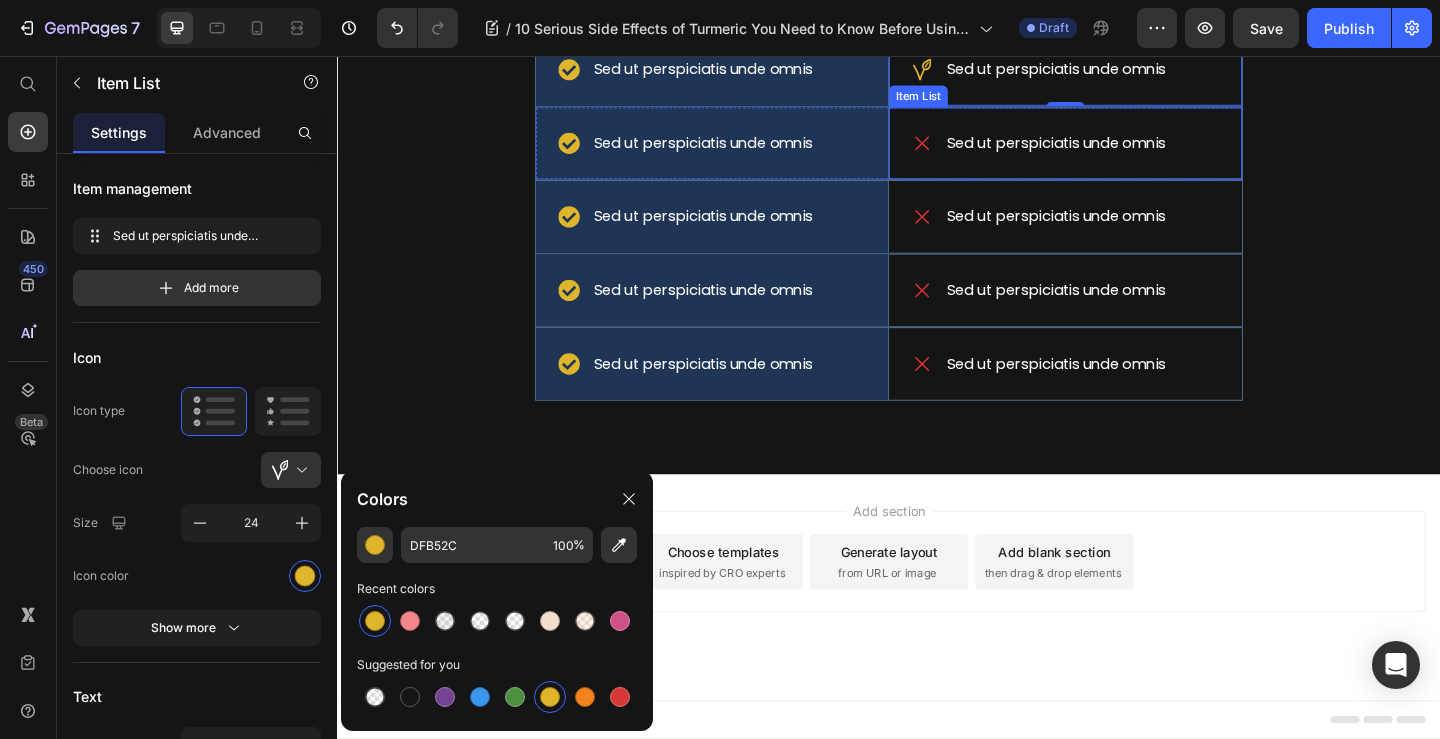 click 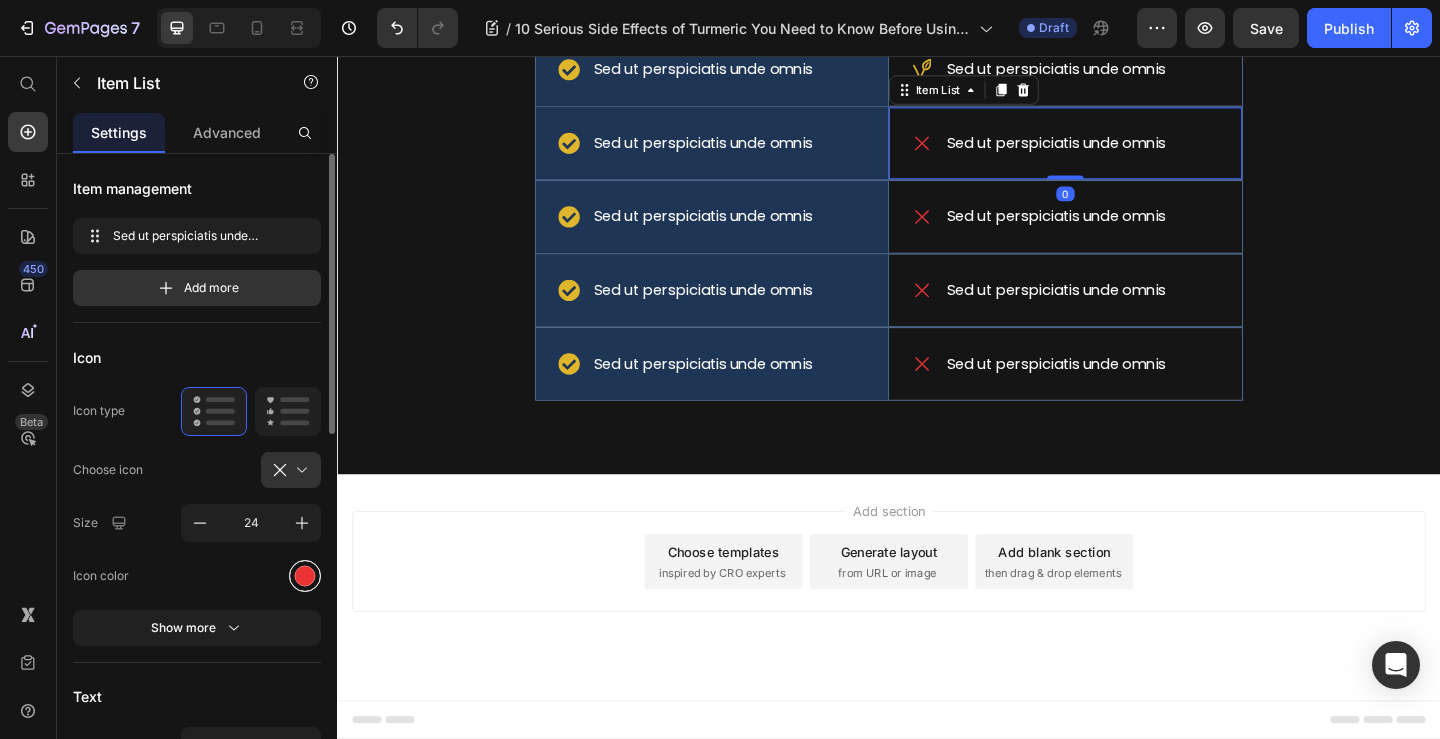 drag, startPoint x: 308, startPoint y: 576, endPoint x: 2, endPoint y: 541, distance: 307.99512 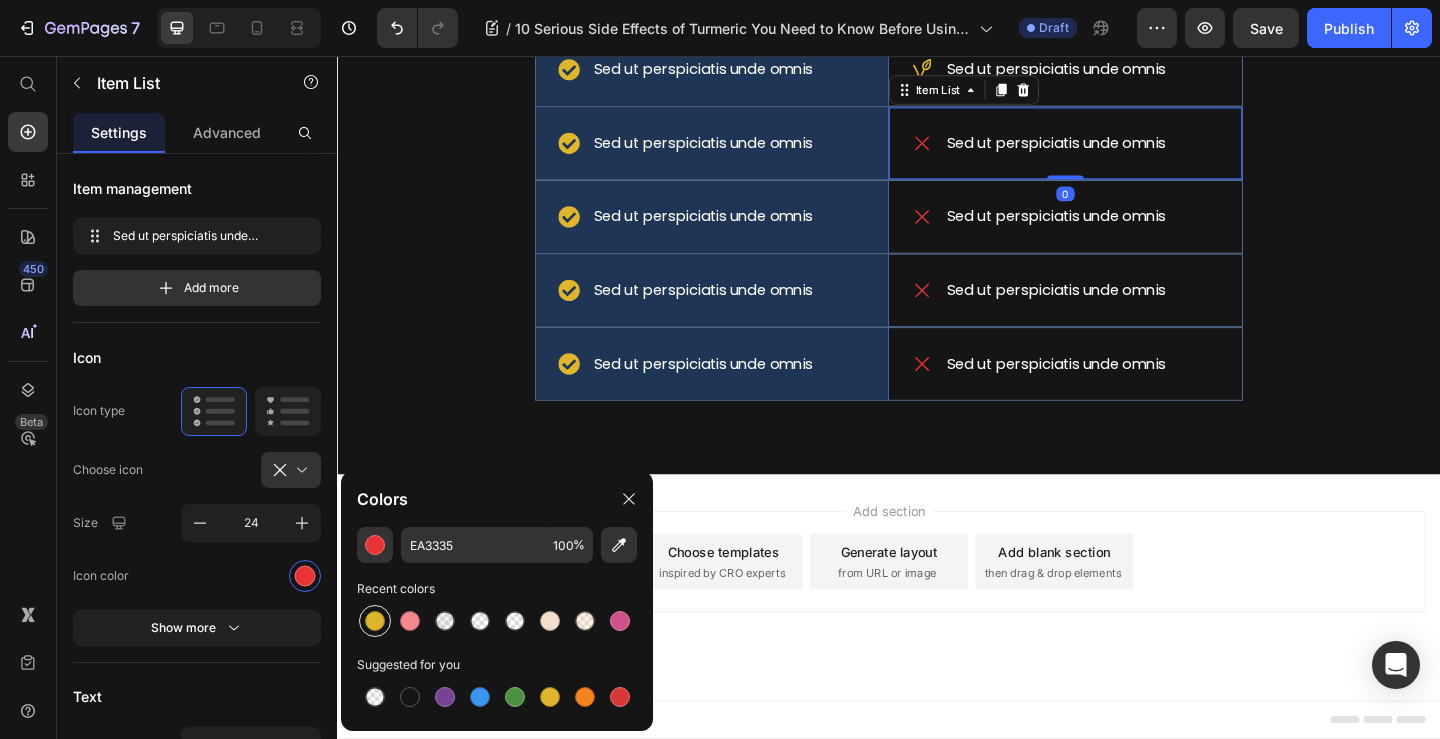 click at bounding box center (375, 621) 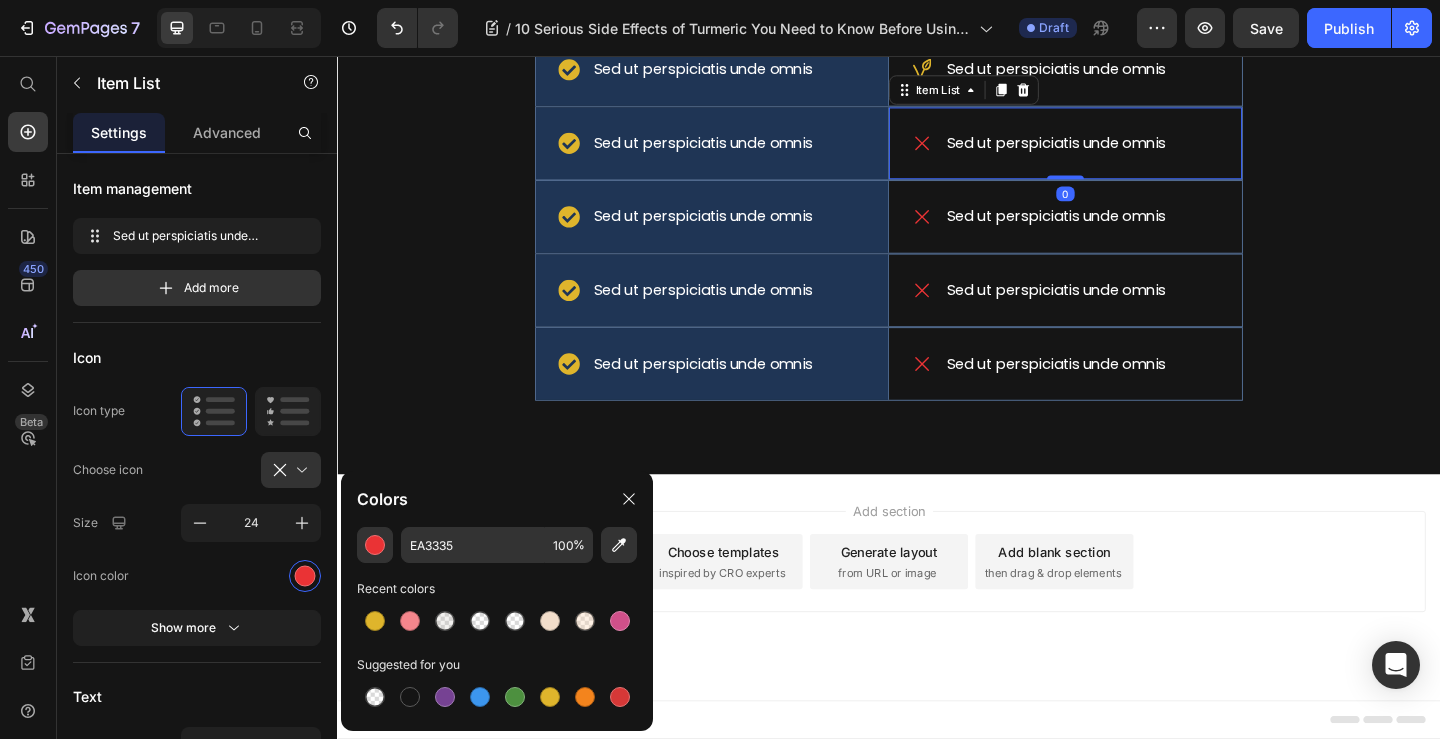 type on "DFB52C" 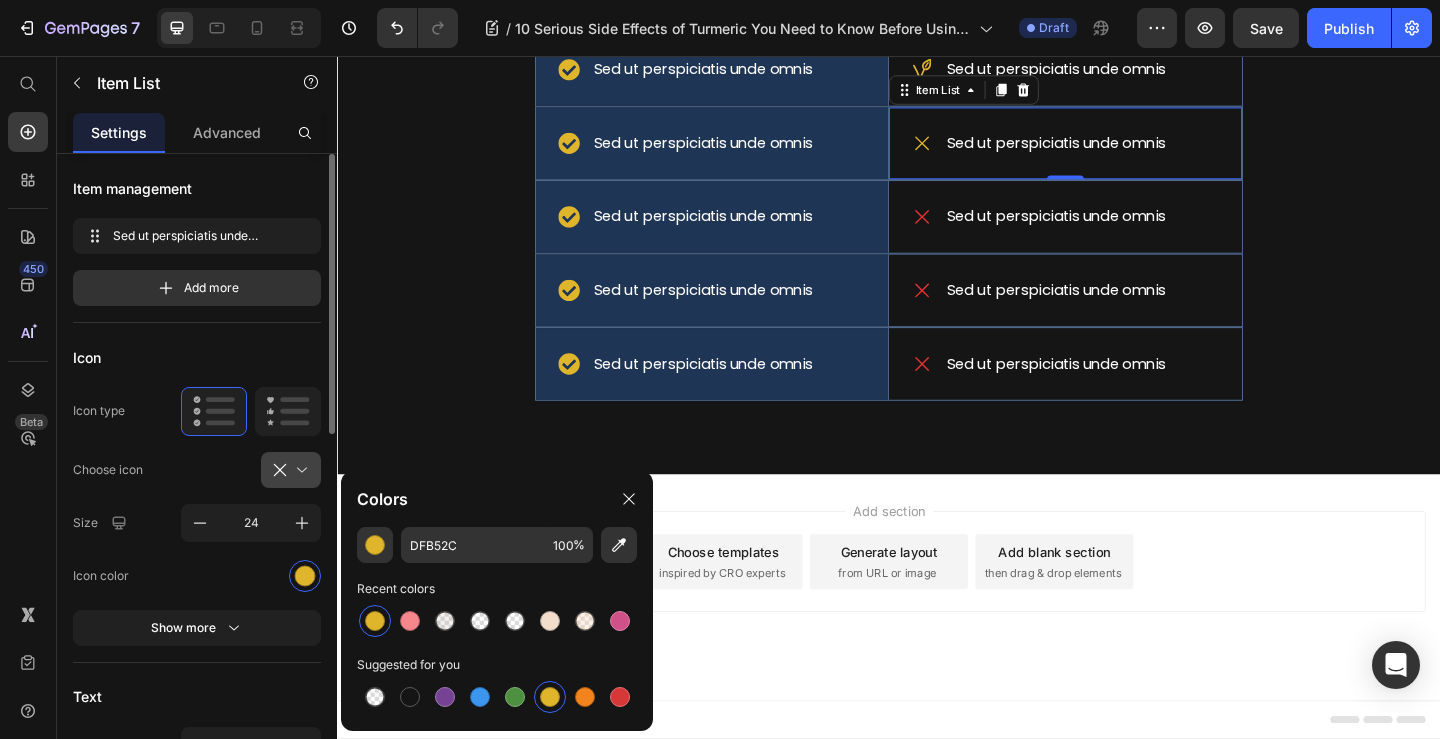 click at bounding box center [299, 470] 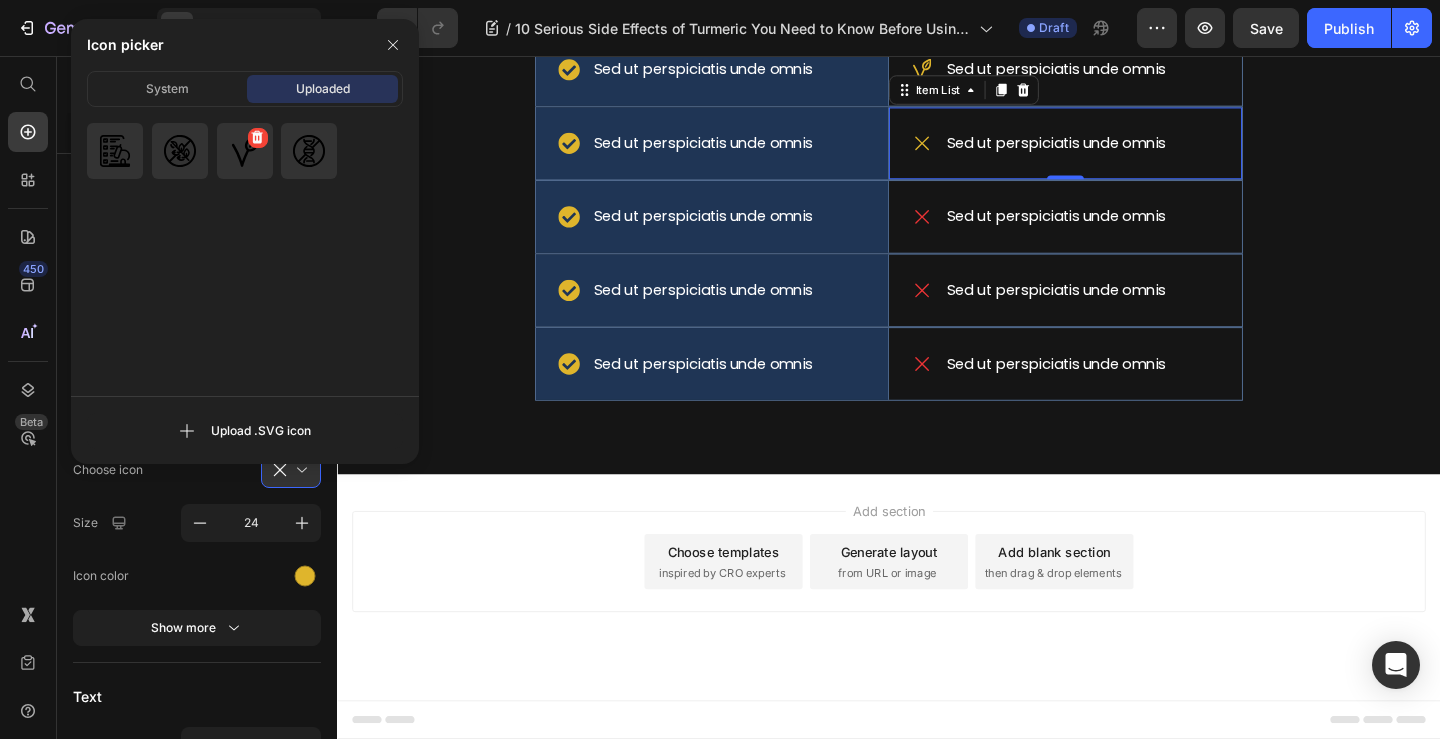 drag, startPoint x: 255, startPoint y: 158, endPoint x: 337, endPoint y: 232, distance: 110.45361 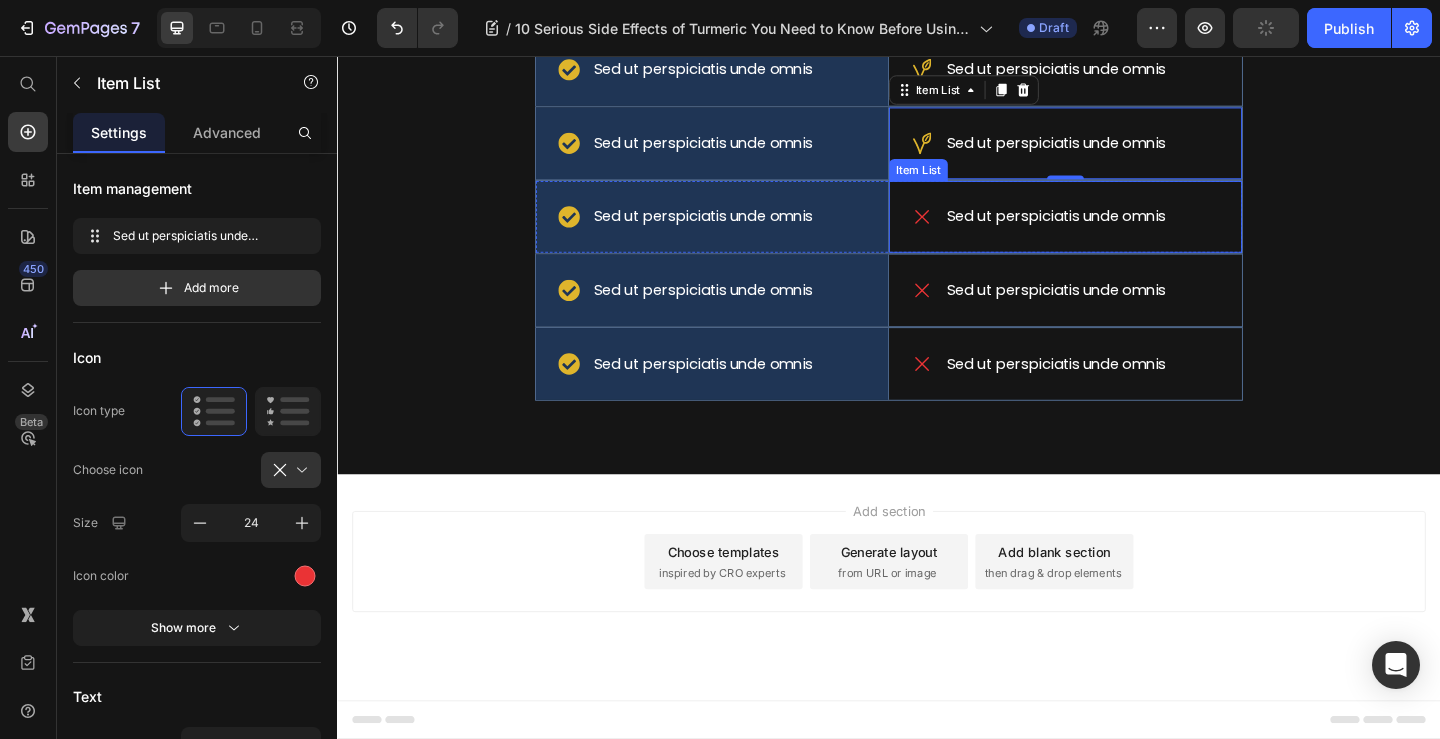 click 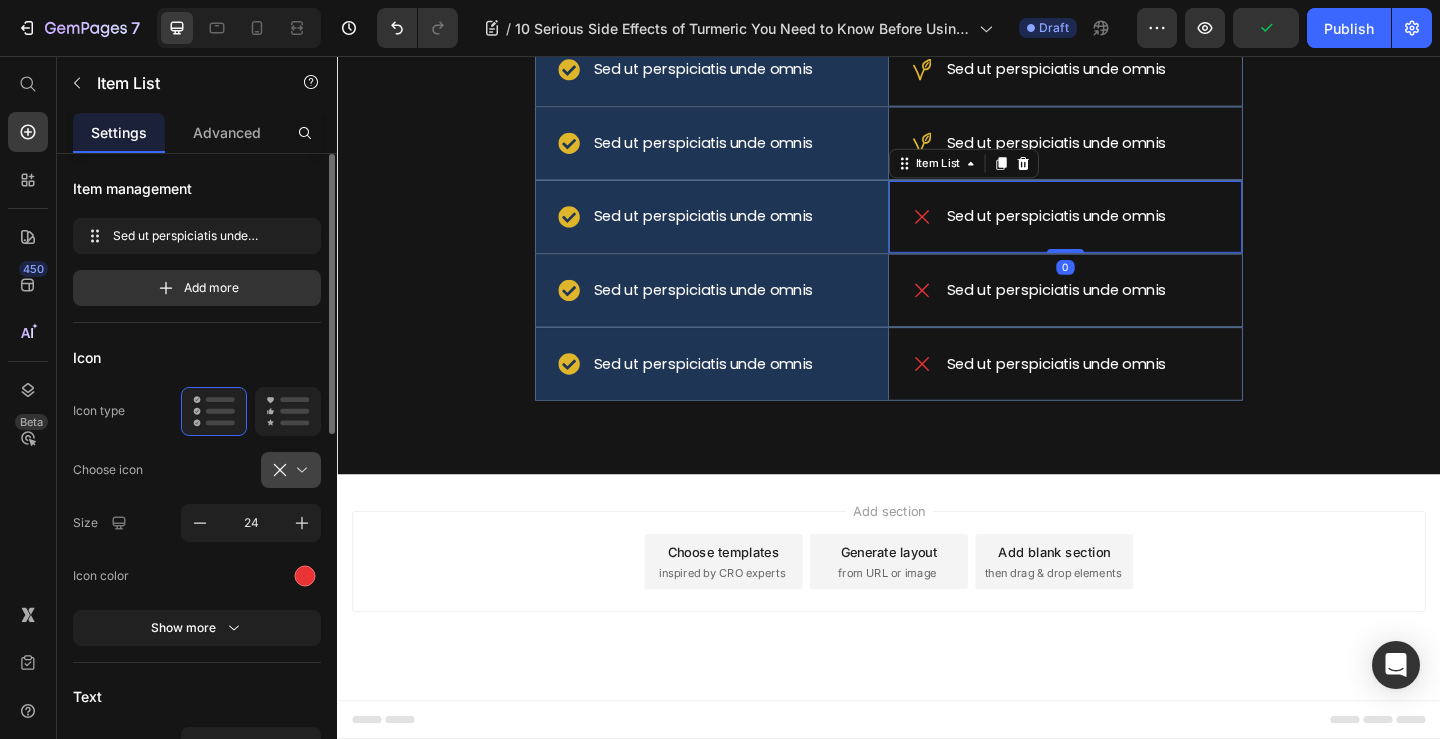 click at bounding box center (299, 470) 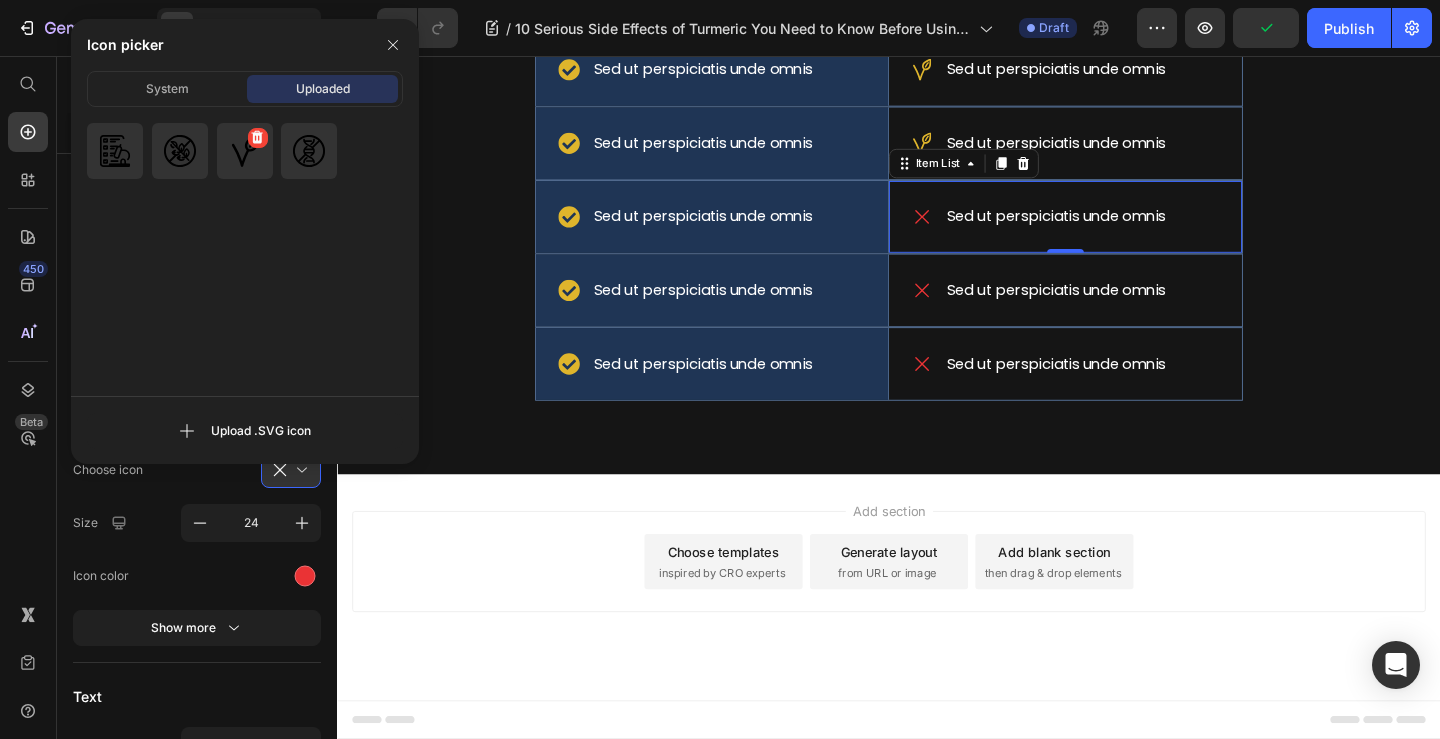 click at bounding box center [245, 151] 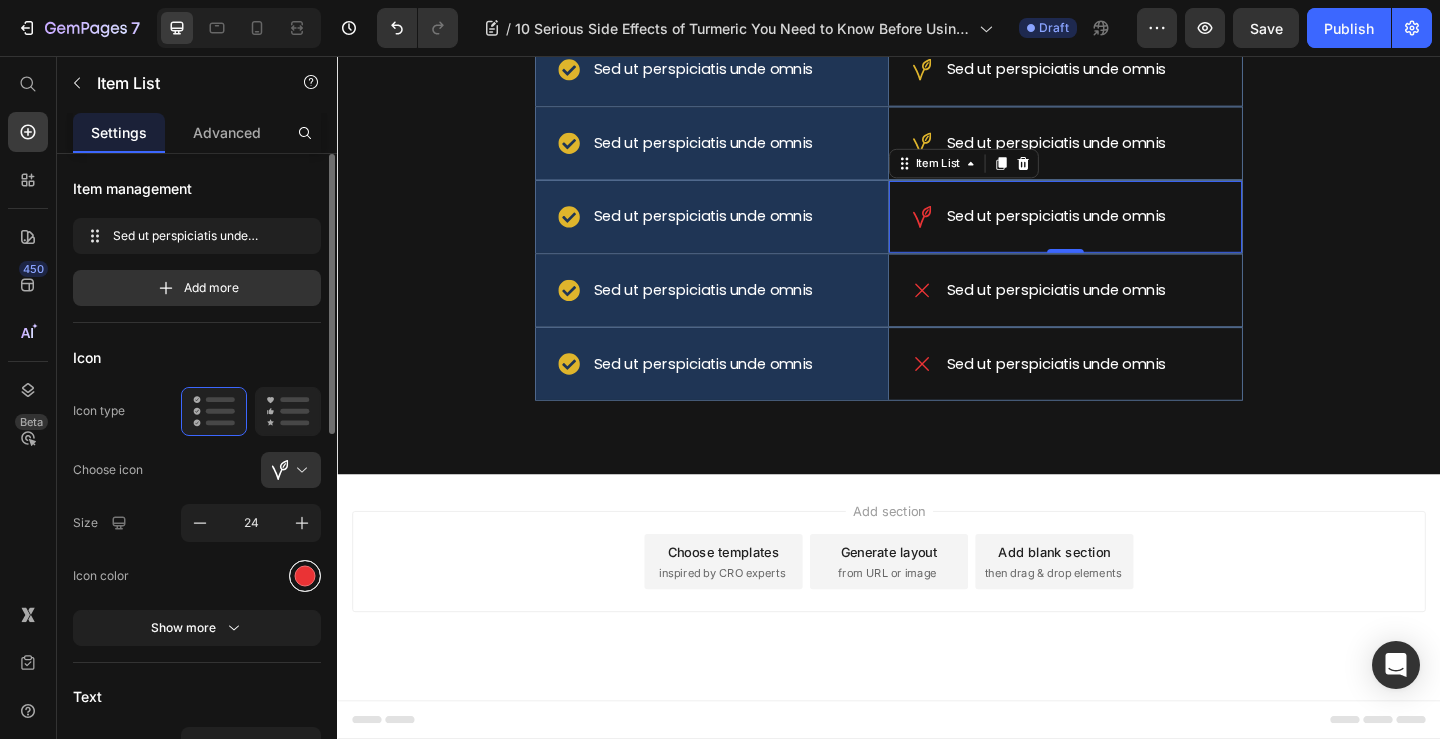 click at bounding box center [305, 575] 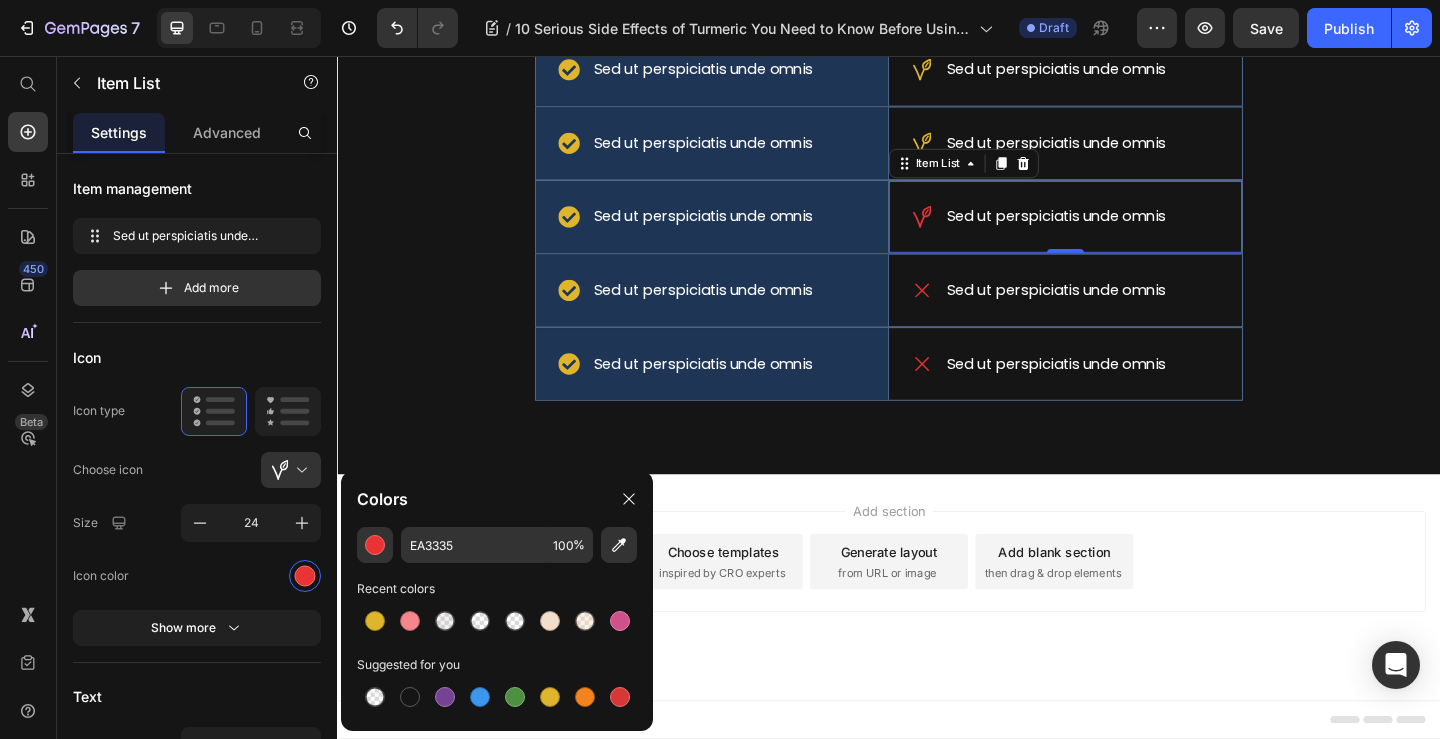 drag, startPoint x: 381, startPoint y: 616, endPoint x: 596, endPoint y: 513, distance: 238.39882 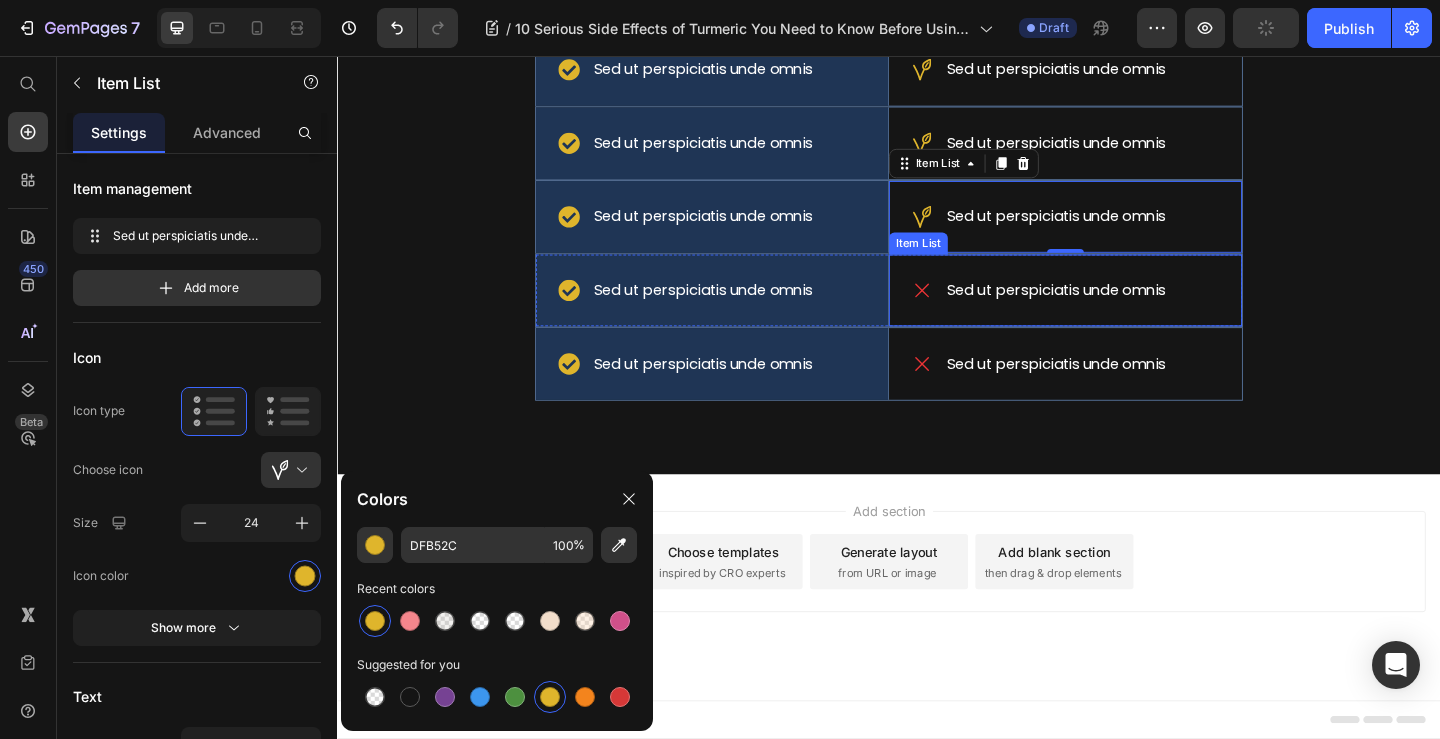 click 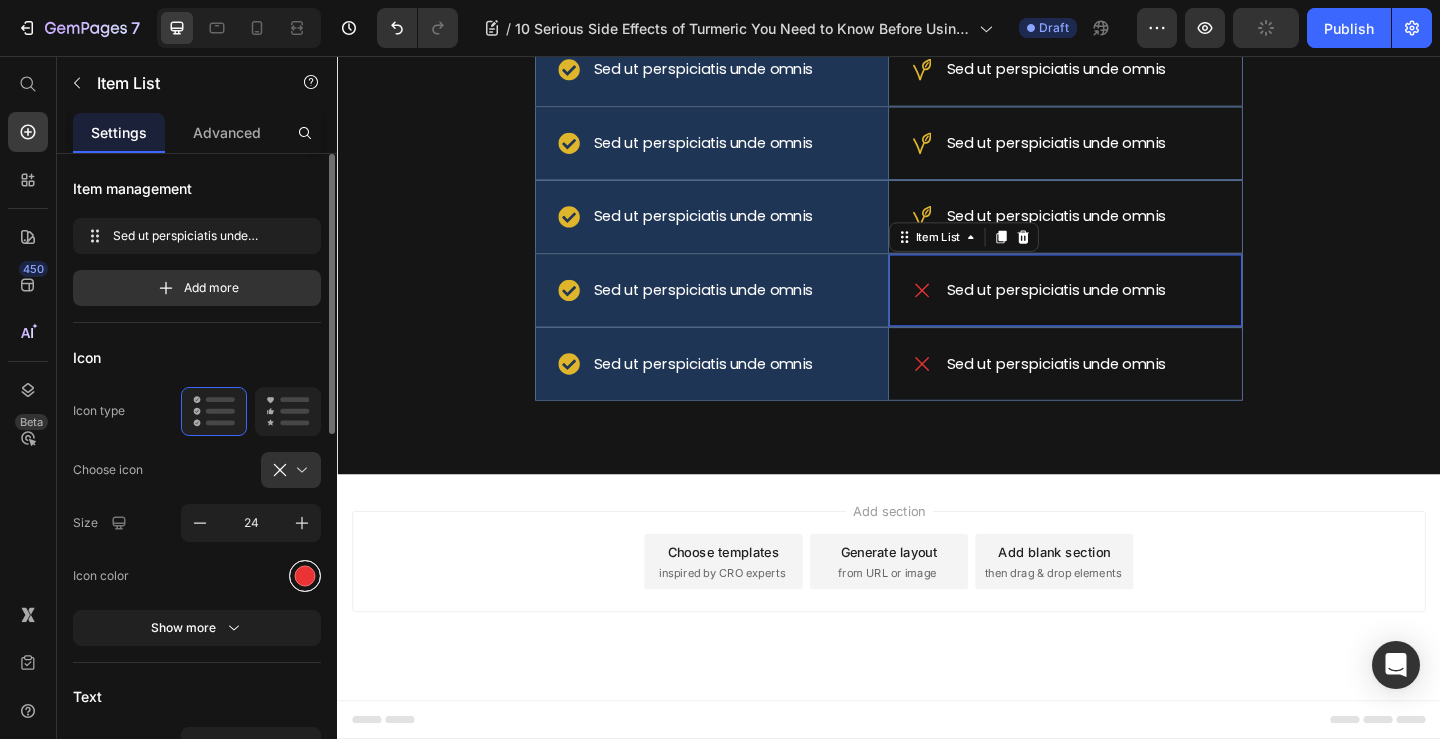 click at bounding box center (305, 575) 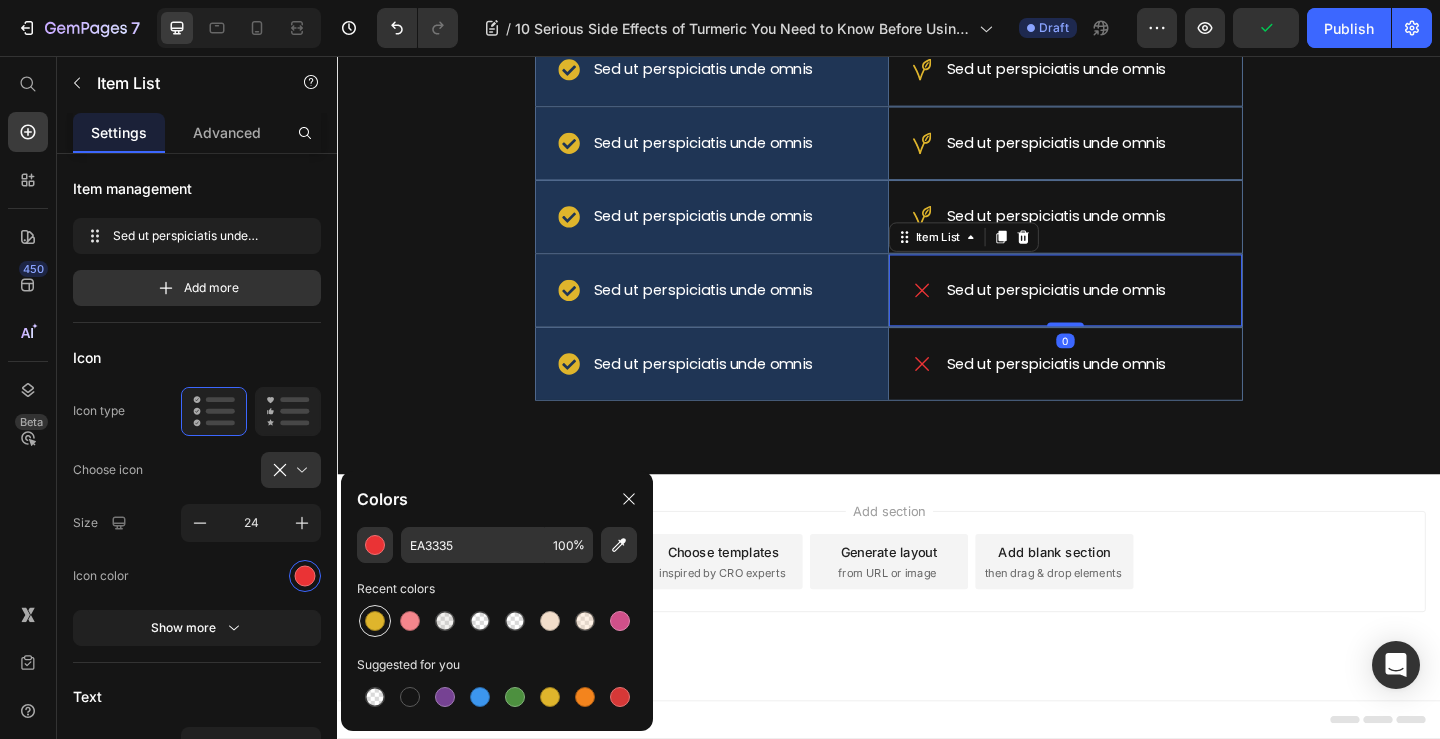 click at bounding box center [375, 621] 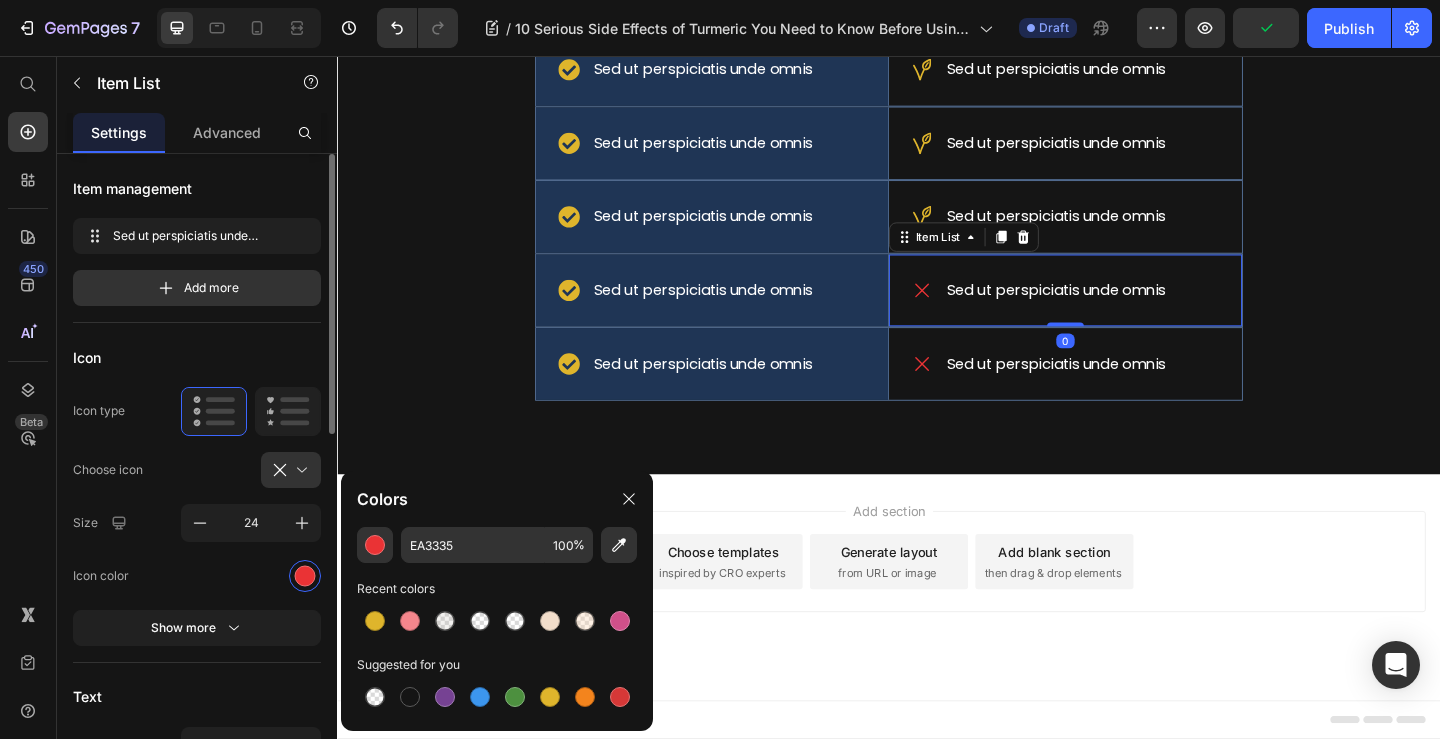 type on "DFB52C" 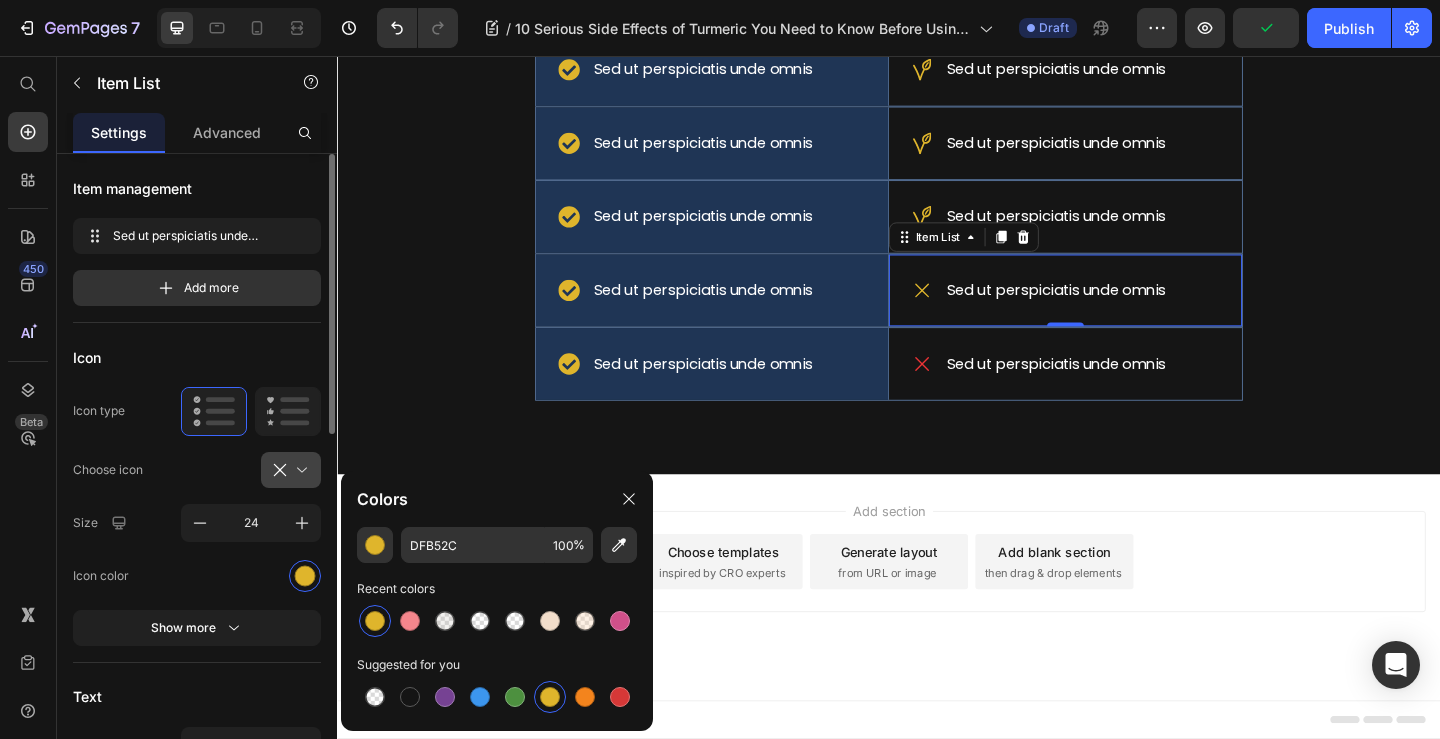 click at bounding box center (299, 470) 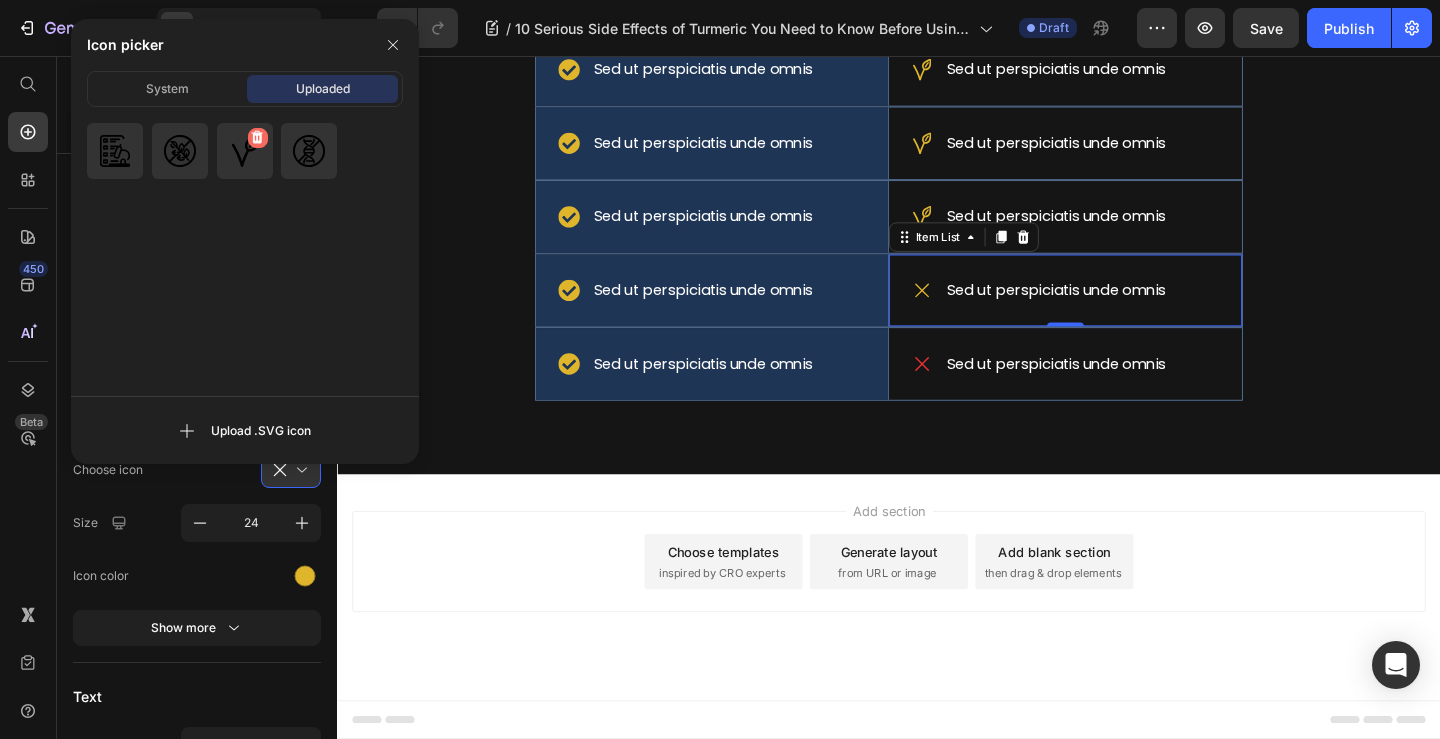 click 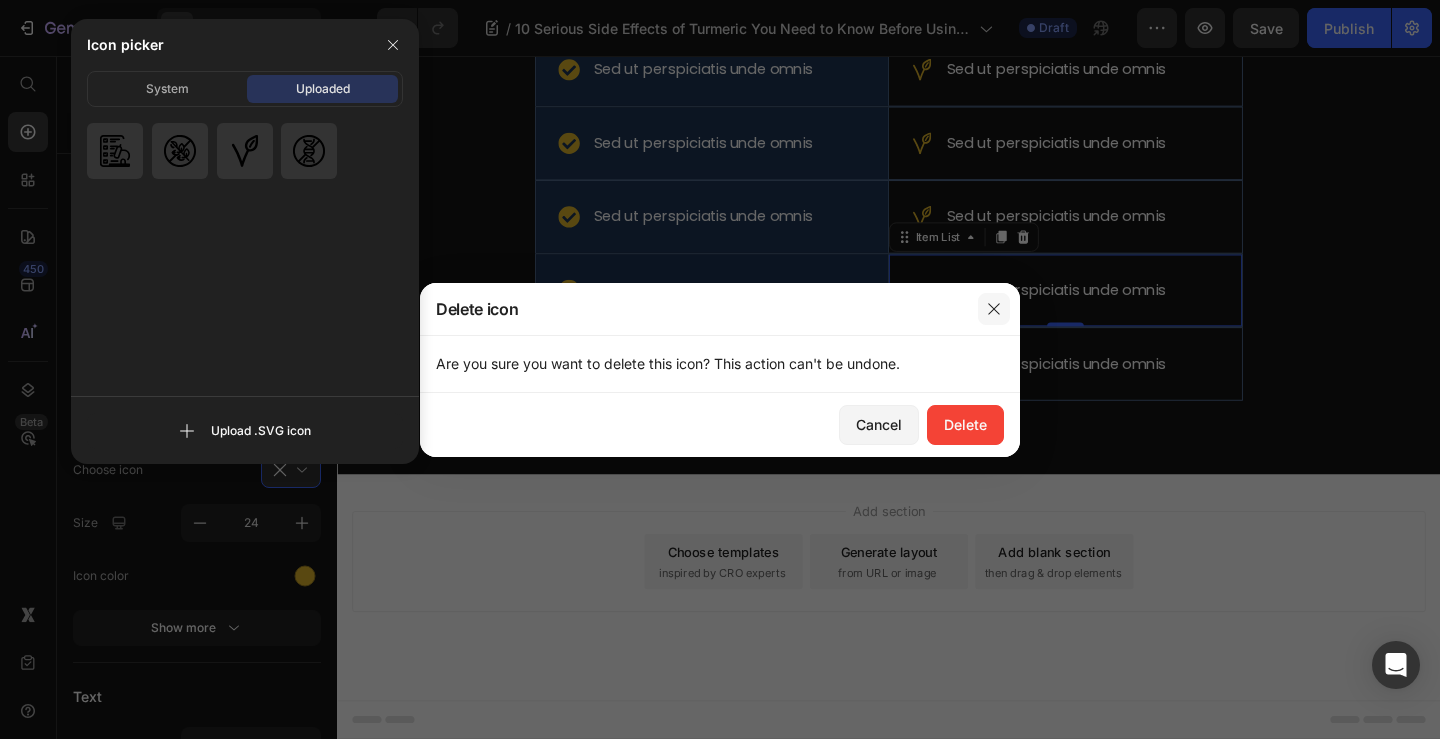 drag, startPoint x: 996, startPoint y: 306, endPoint x: 670, endPoint y: 271, distance: 327.87344 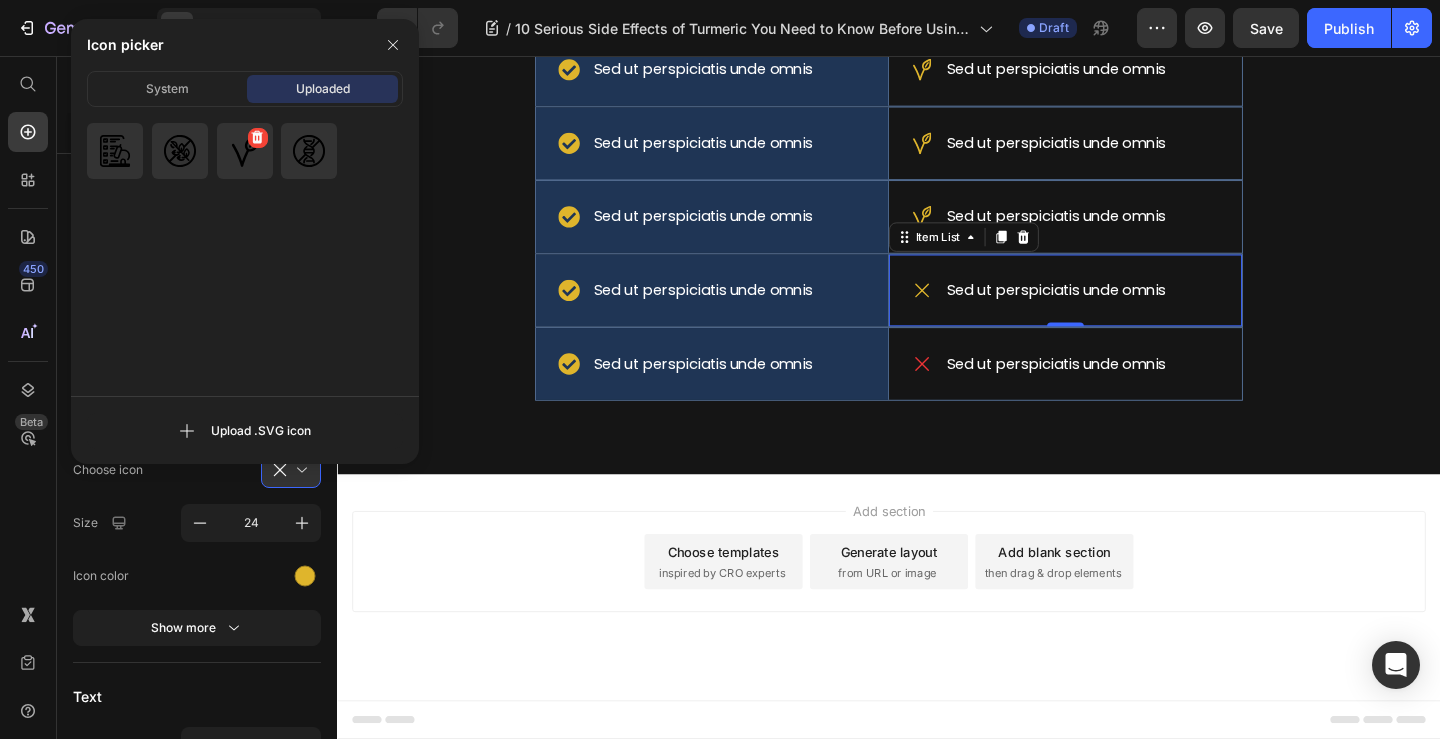 click at bounding box center [245, 151] 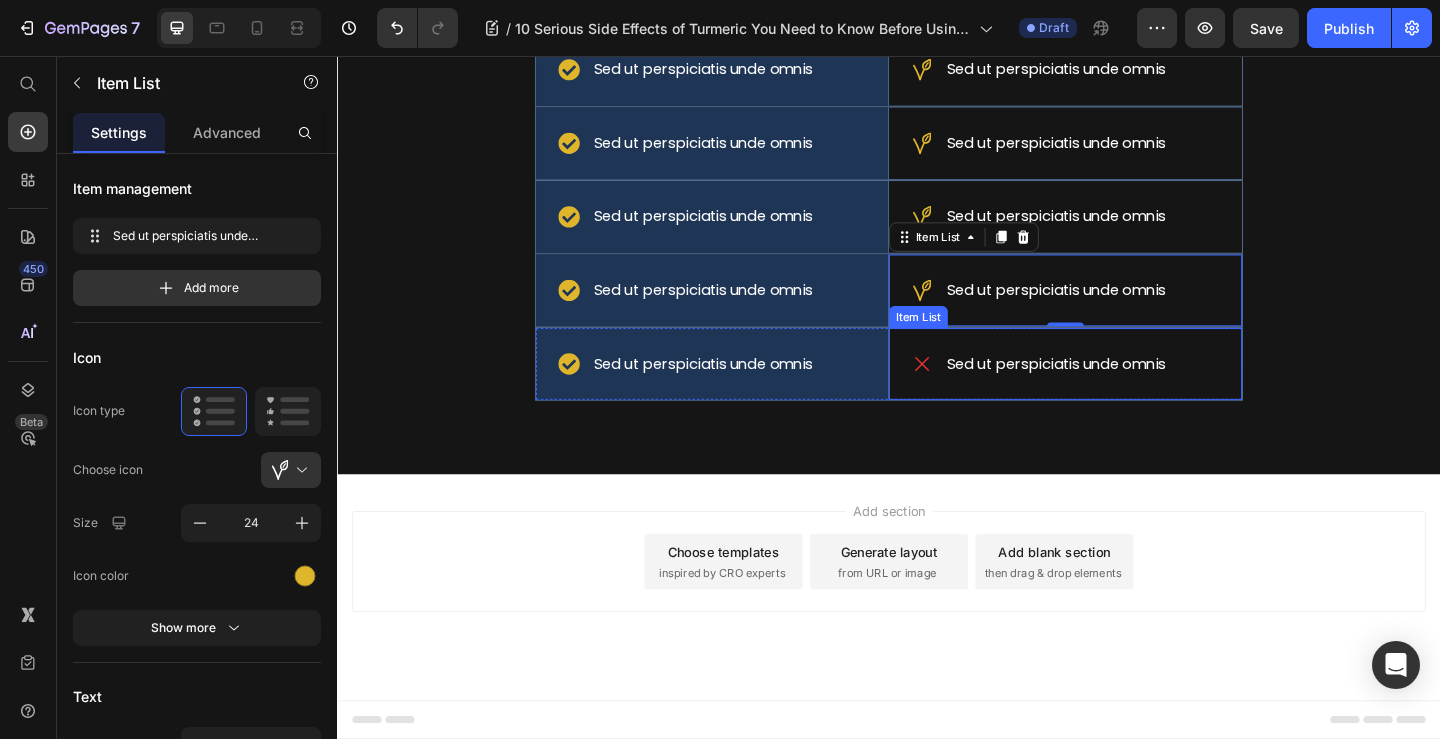 click 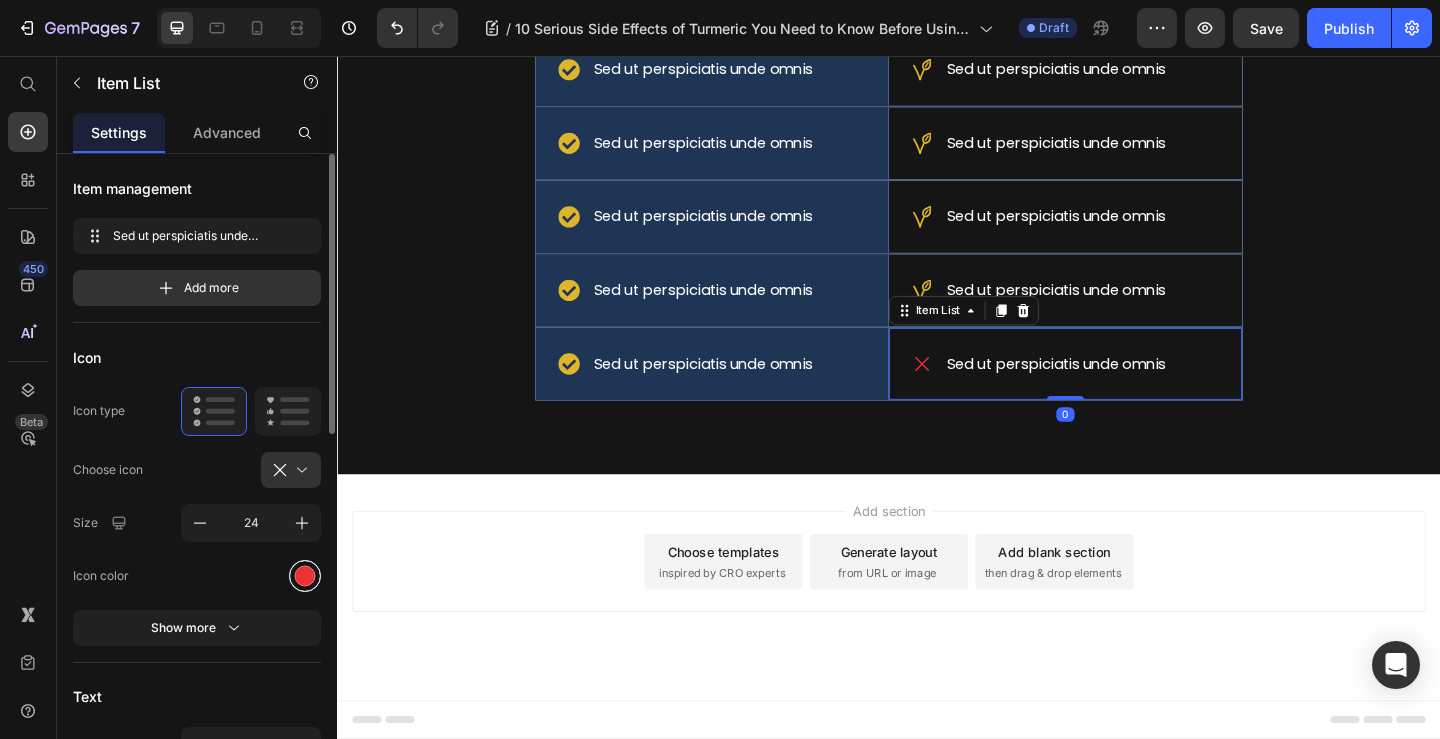 click at bounding box center [305, 575] 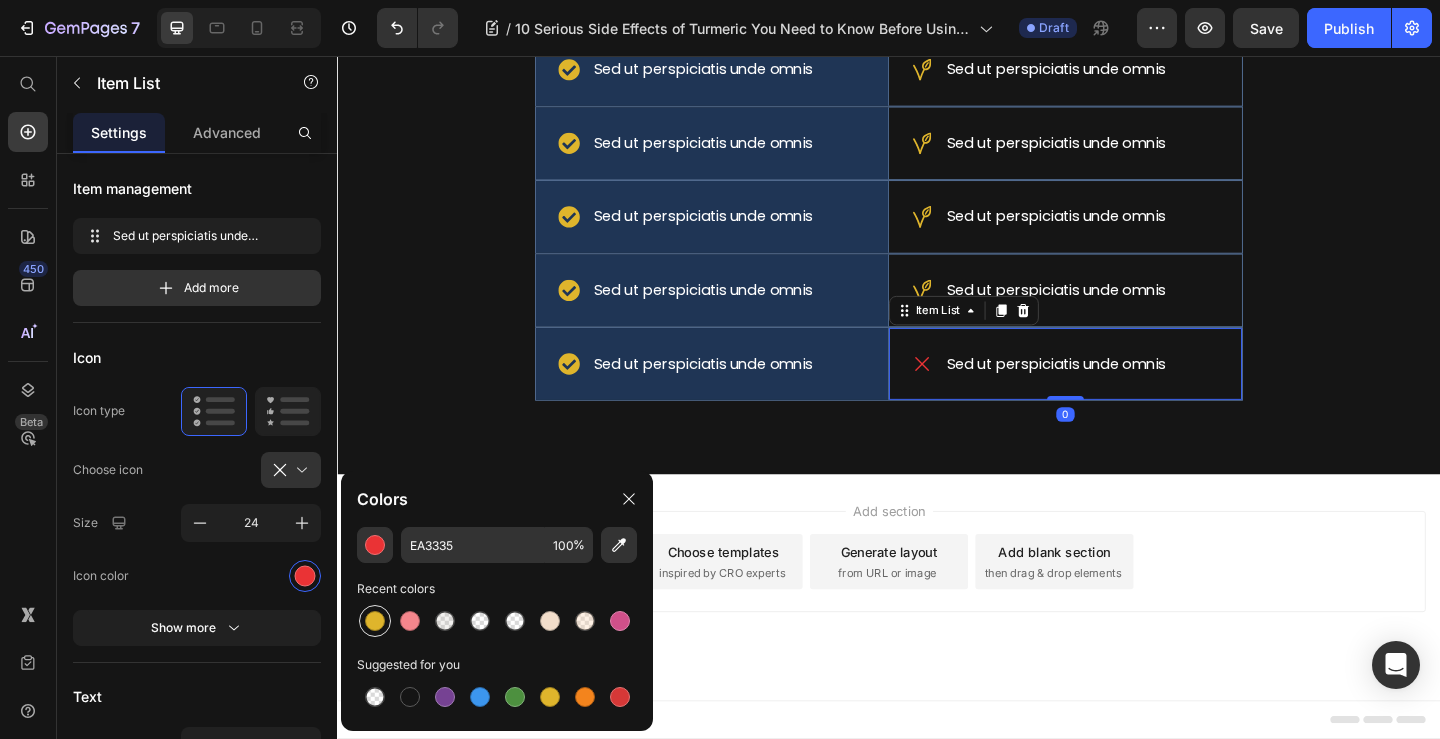 click at bounding box center [375, 621] 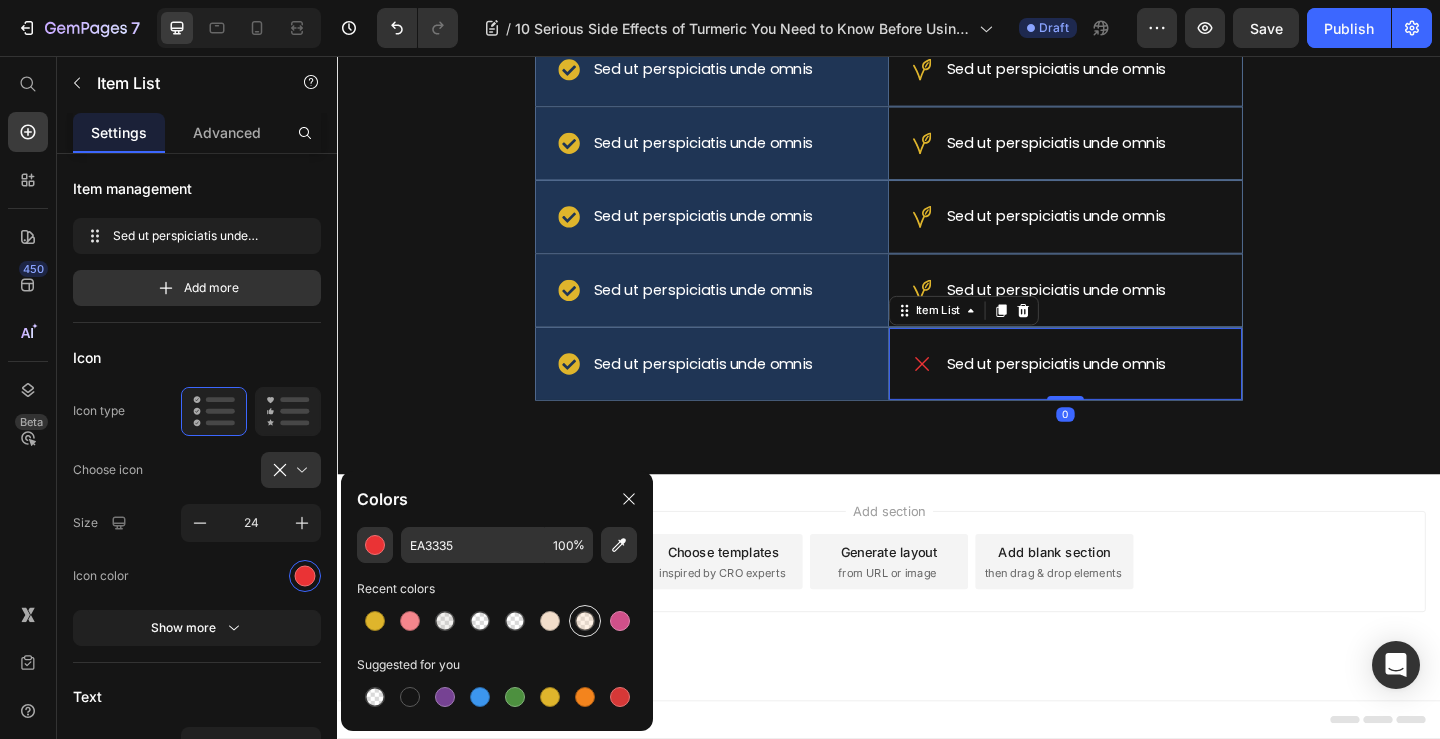type on "DFB52C" 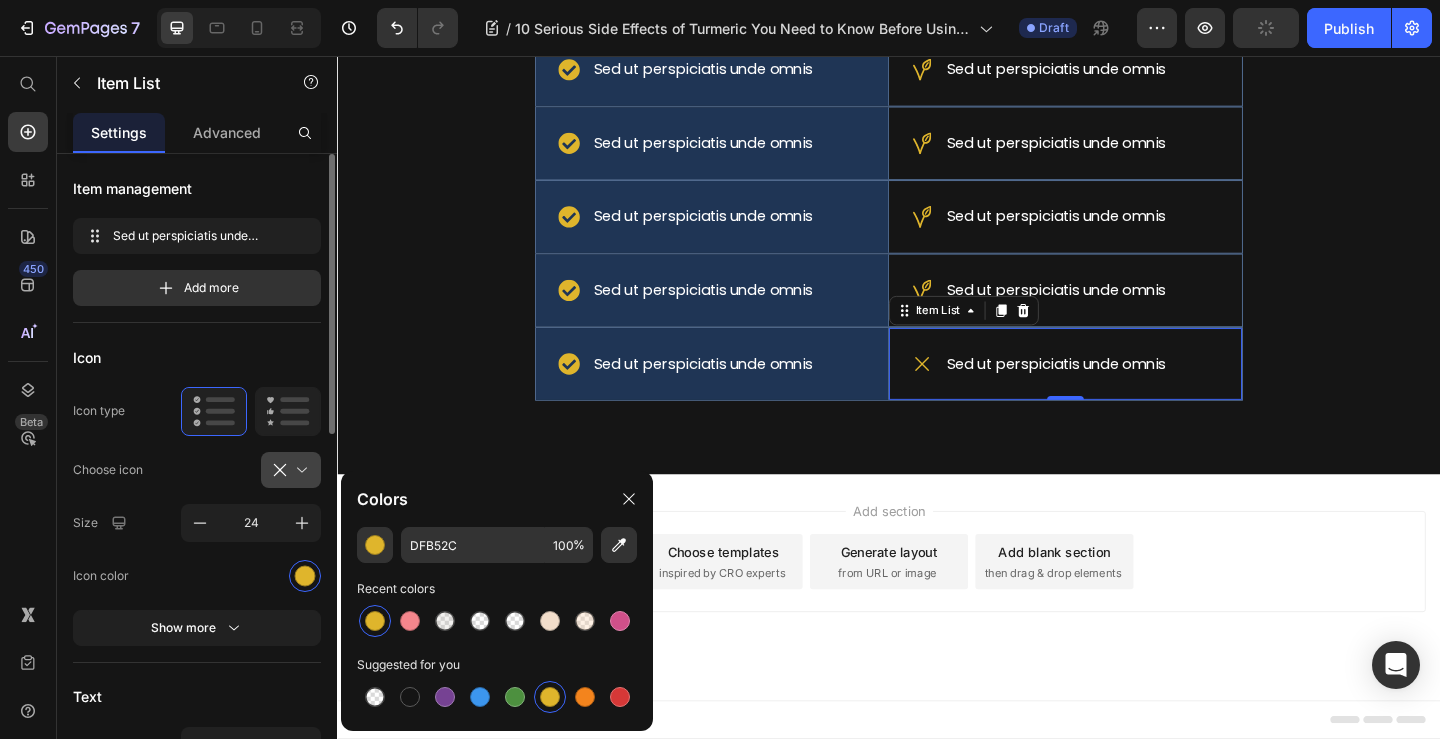 click at bounding box center (299, 470) 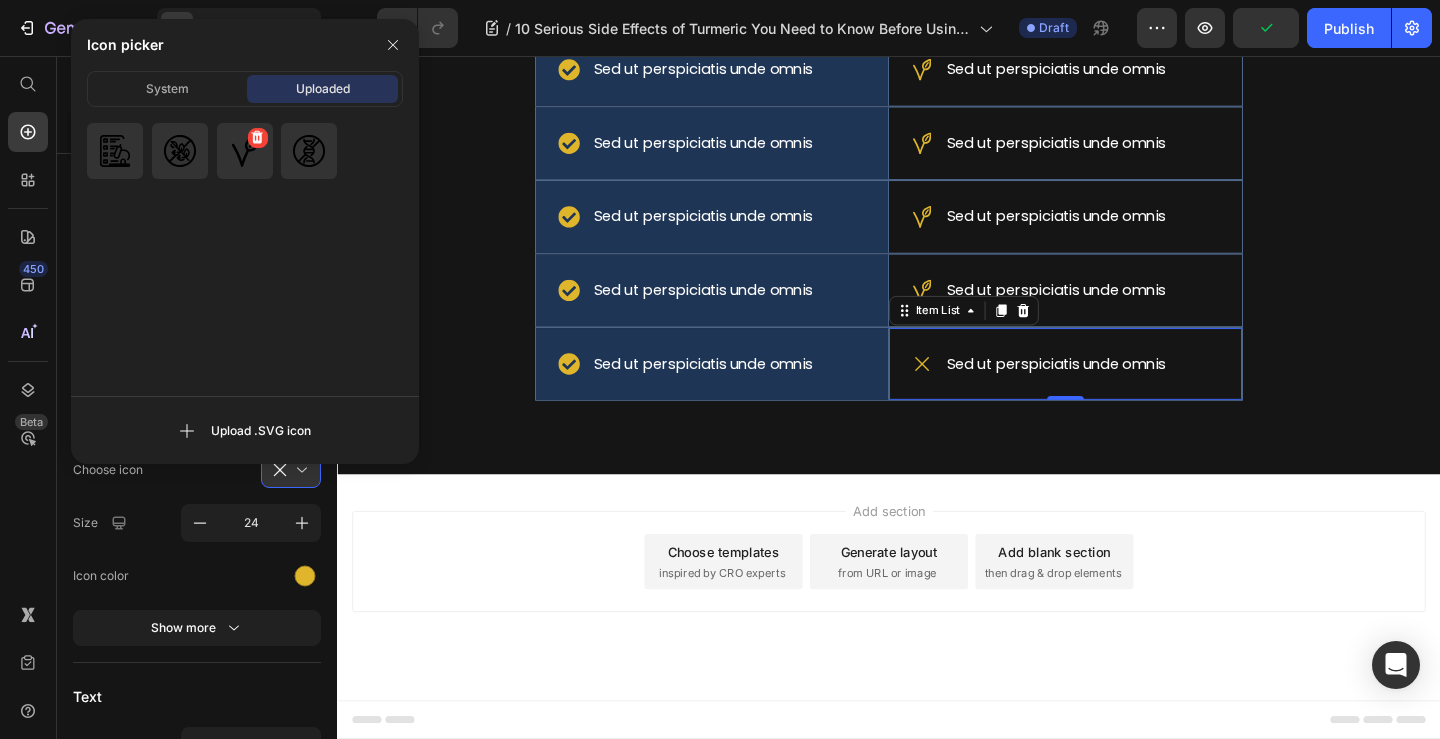 drag, startPoint x: 246, startPoint y: 151, endPoint x: 248, endPoint y: 213, distance: 62.03225 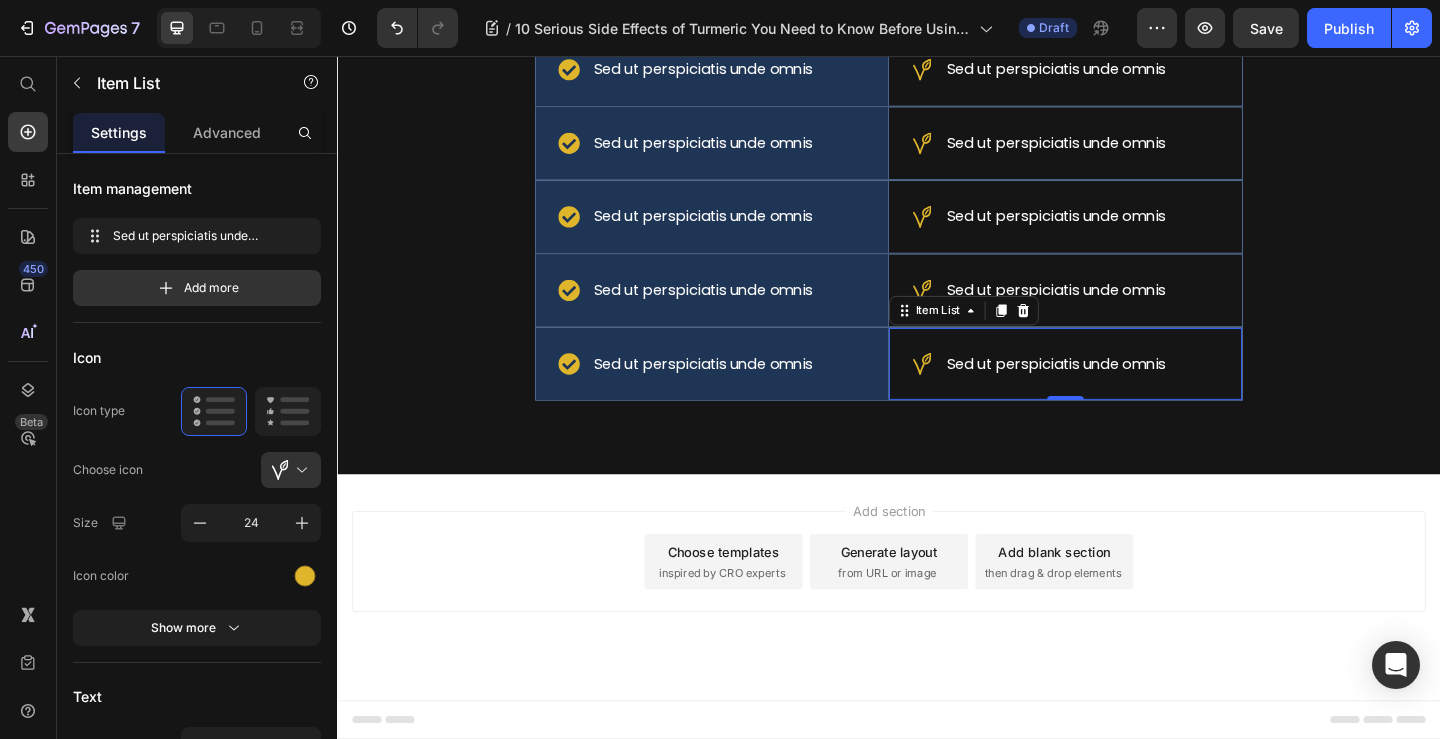 click on "Lorem ipsum dolor sit amet" at bounding box center (1129, -98) 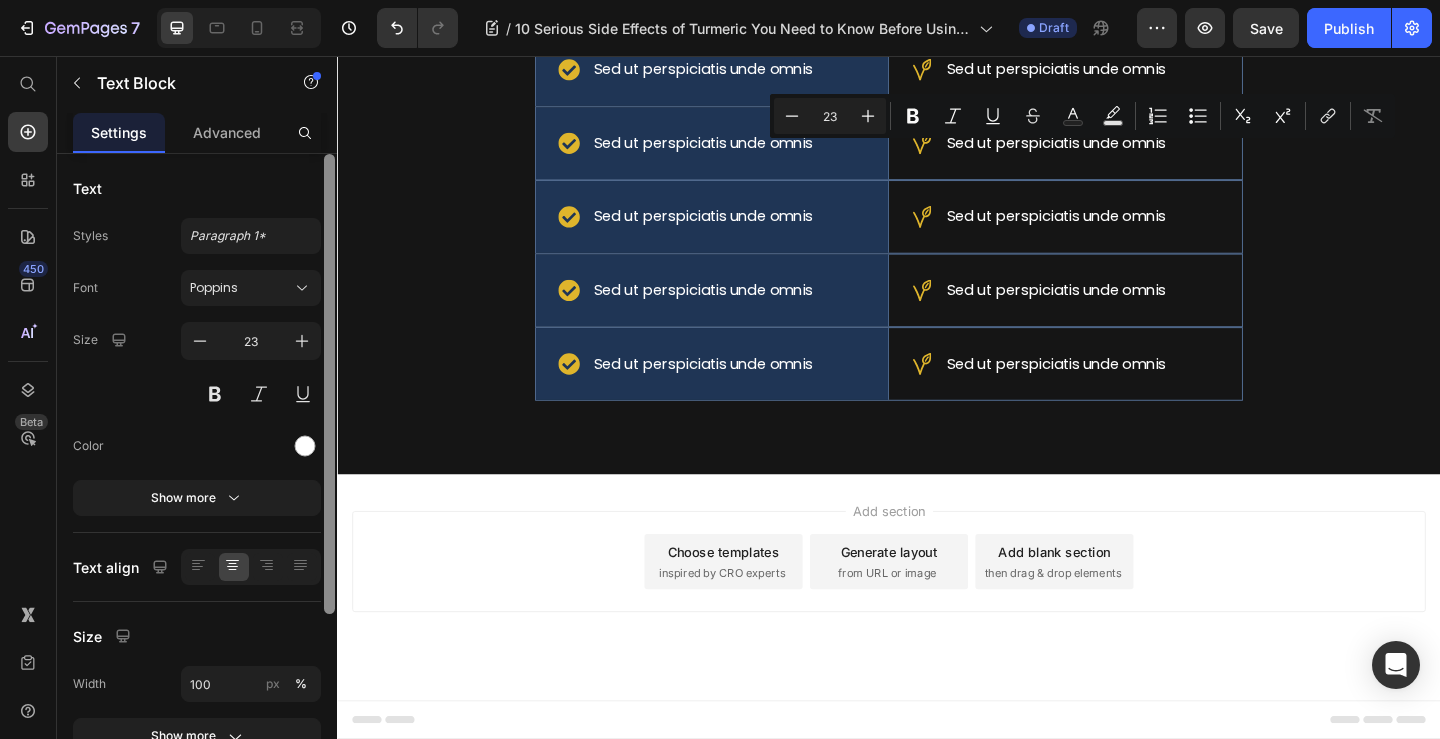 click at bounding box center (305, 446) 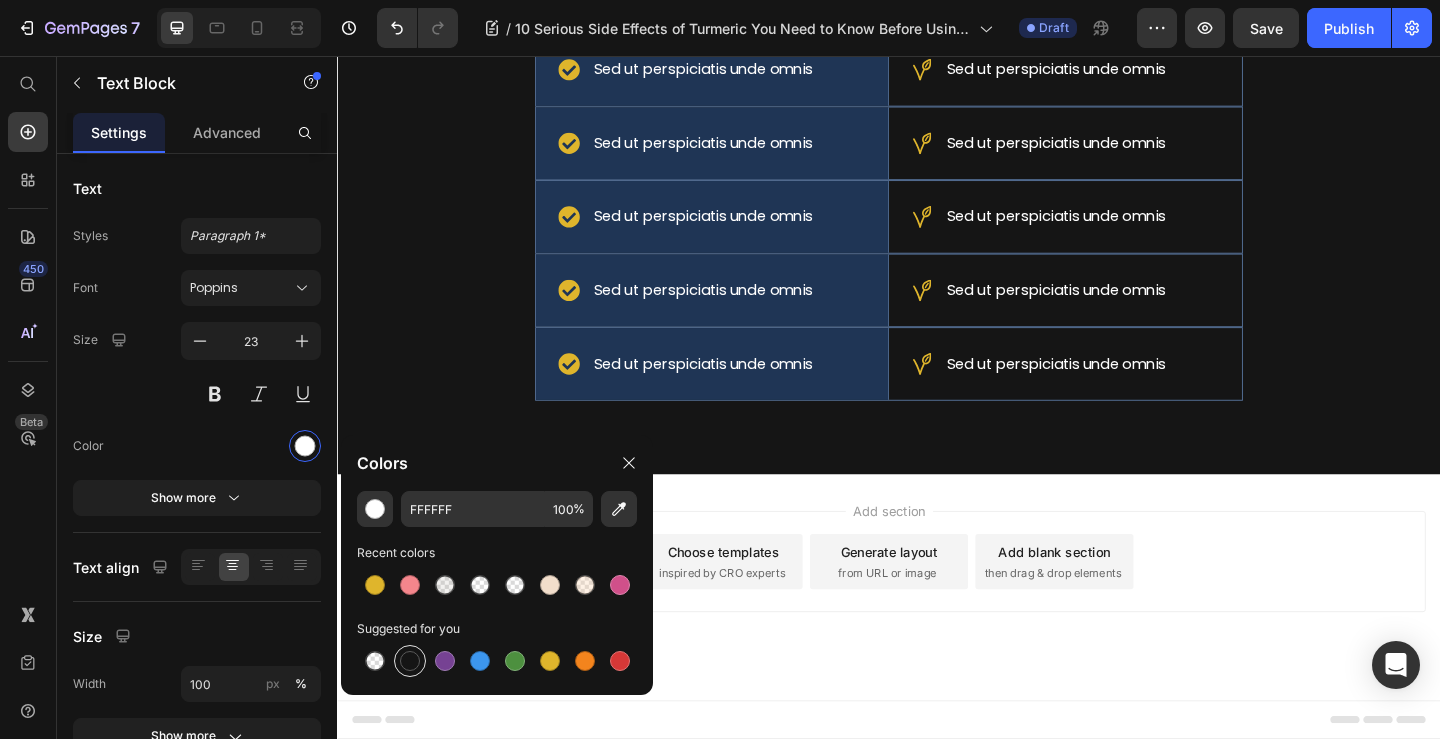 click at bounding box center (410, 661) 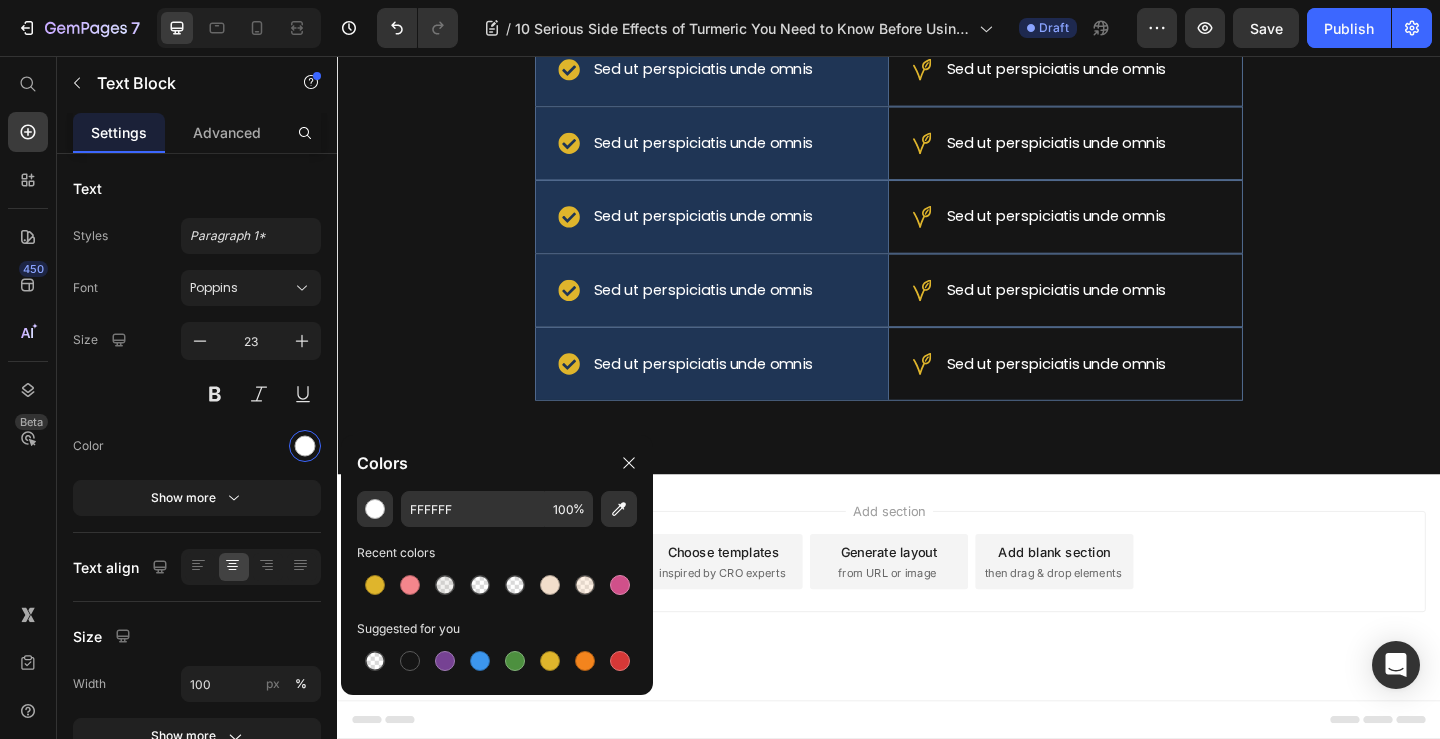 type on "151515" 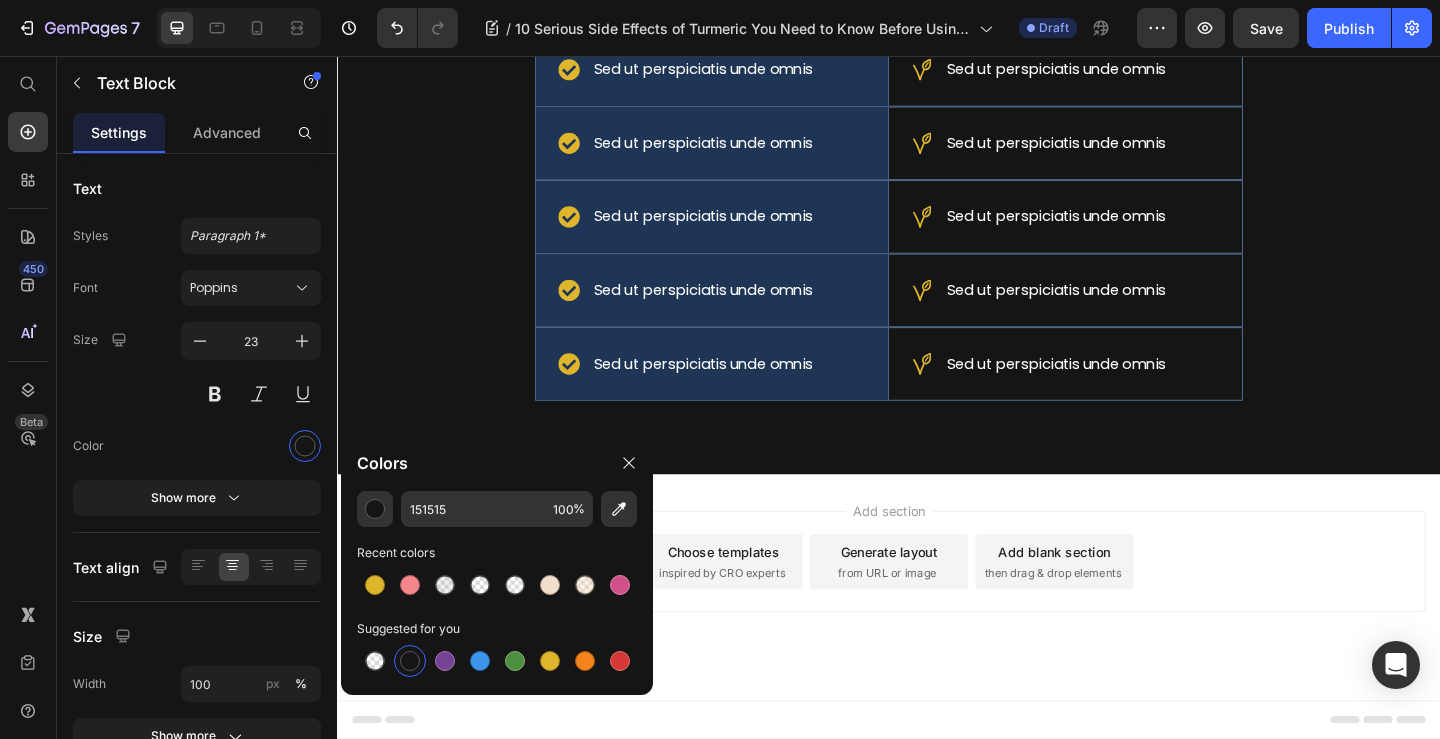 click on "Lorem ipsum dolor sit amet Text Block" at bounding box center (744, -98) 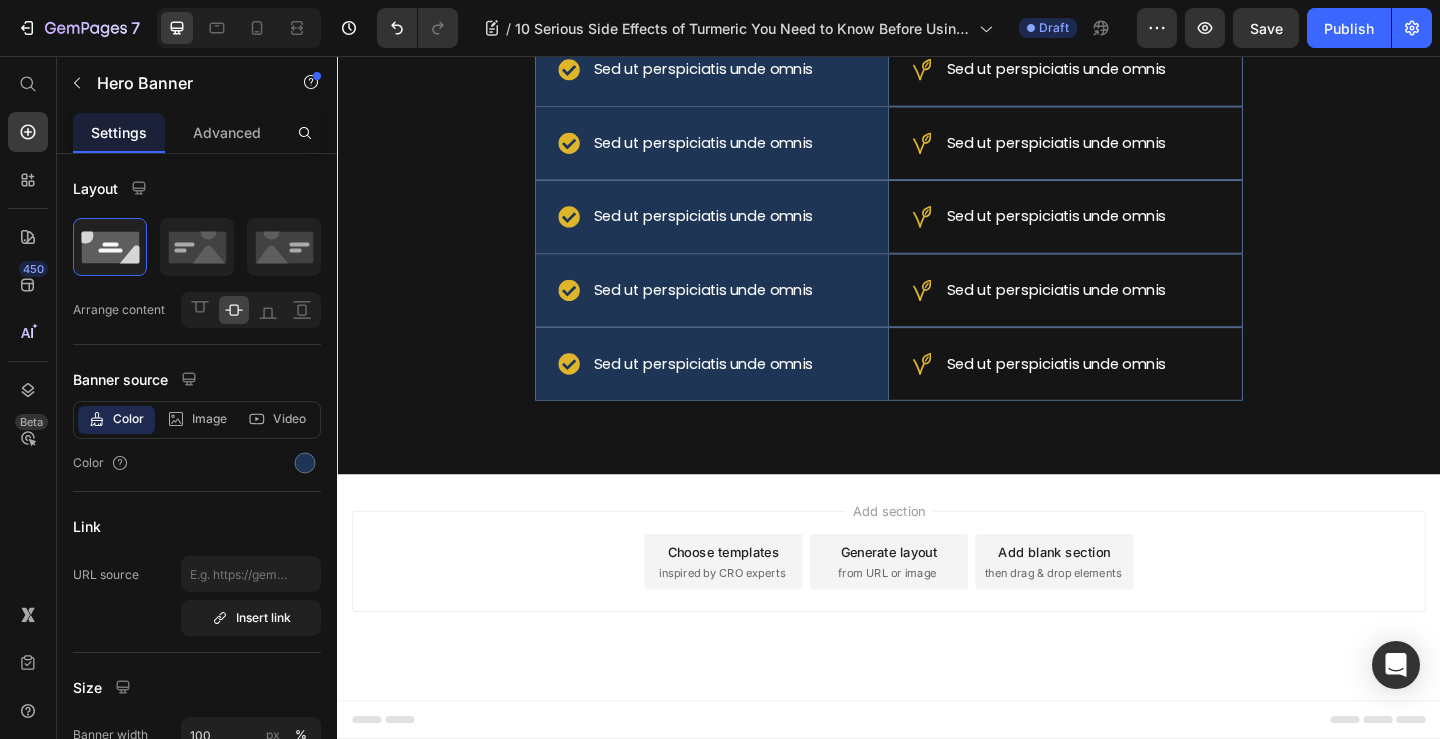 click on "Lorem ipsum dolor sit amet Text Block" at bounding box center (744, -98) 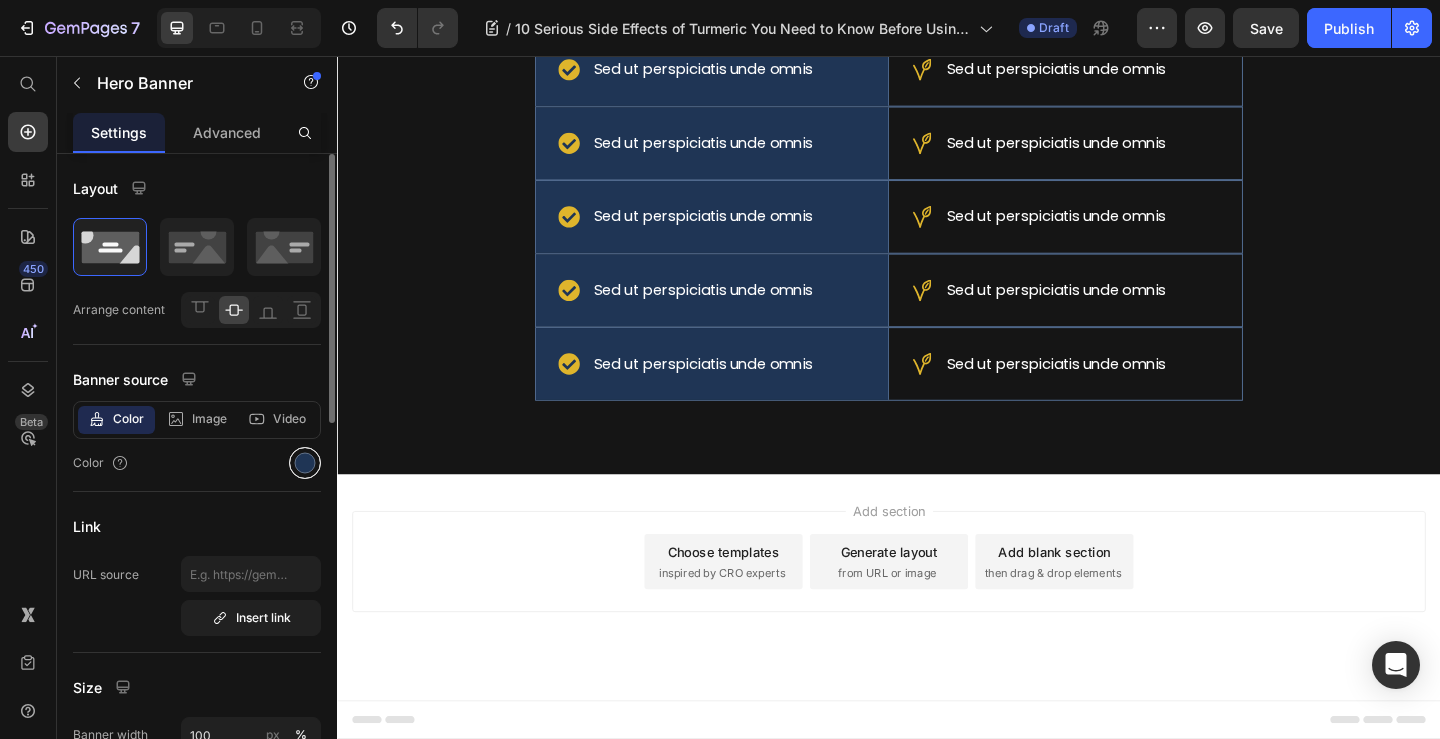 click at bounding box center (305, 463) 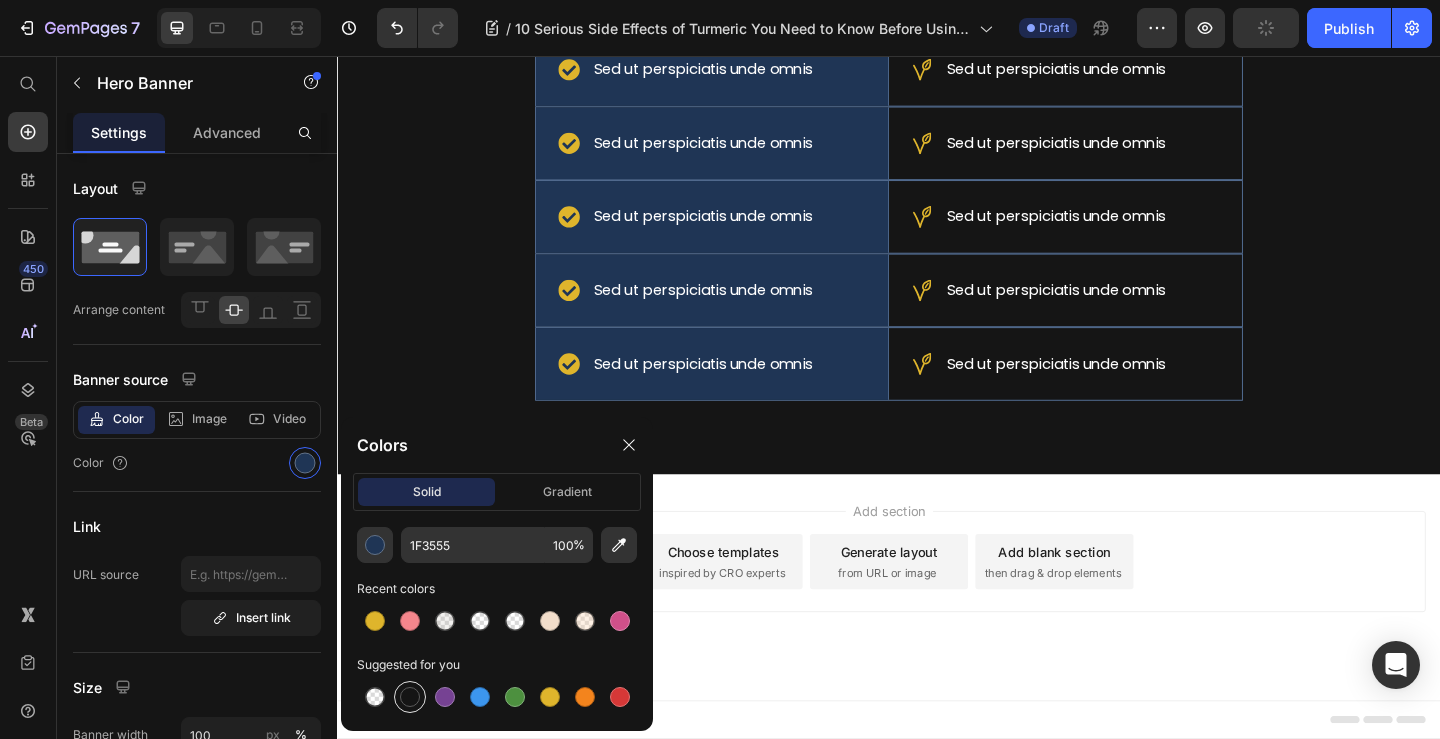 click at bounding box center [375, 697] 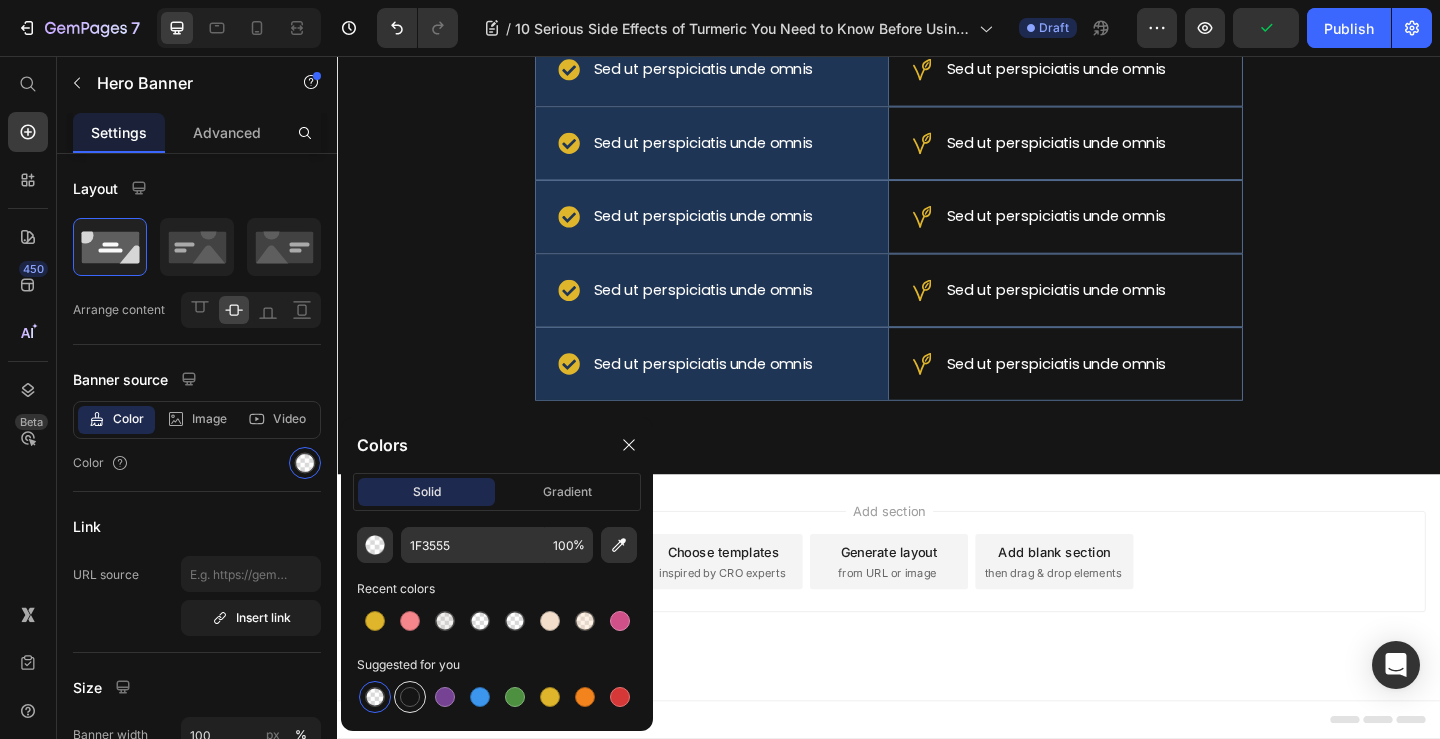 type on "000000" 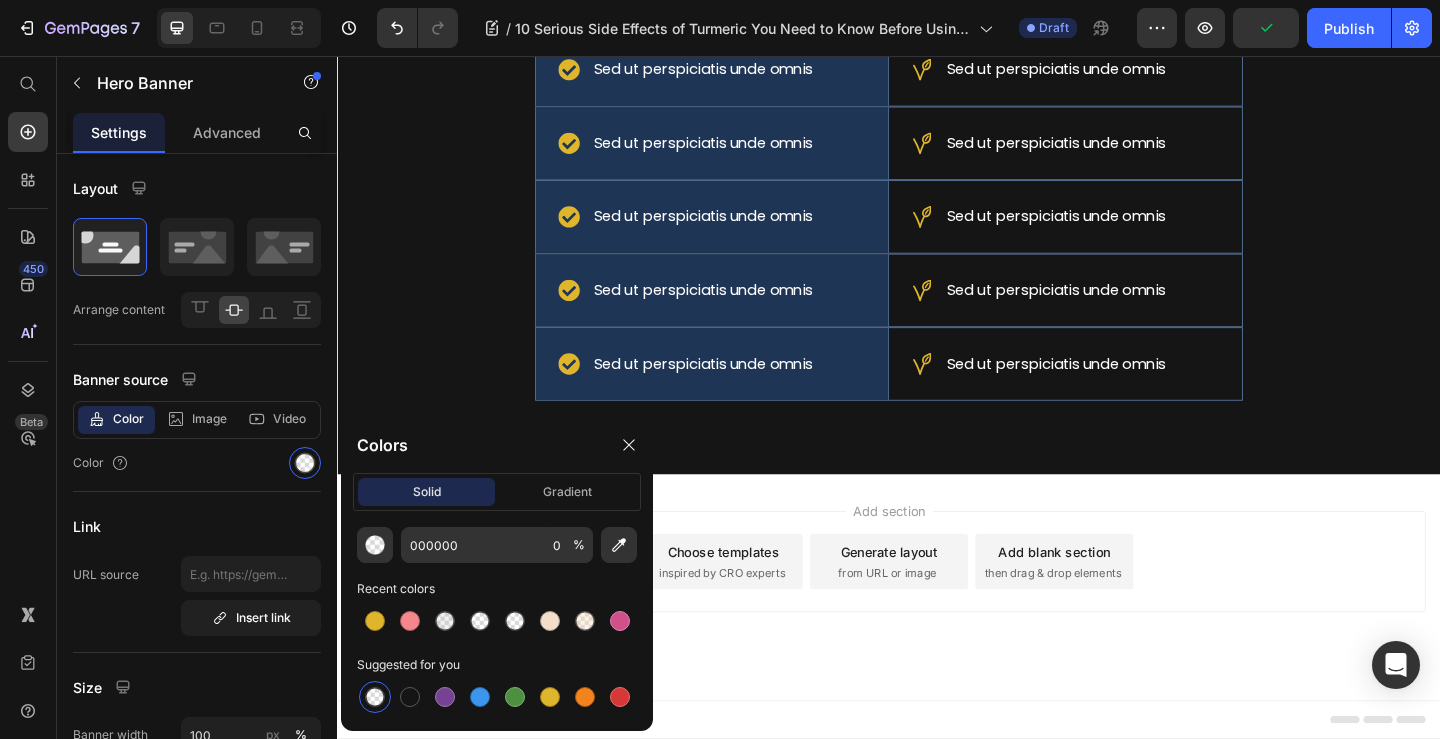 click at bounding box center (375, 697) 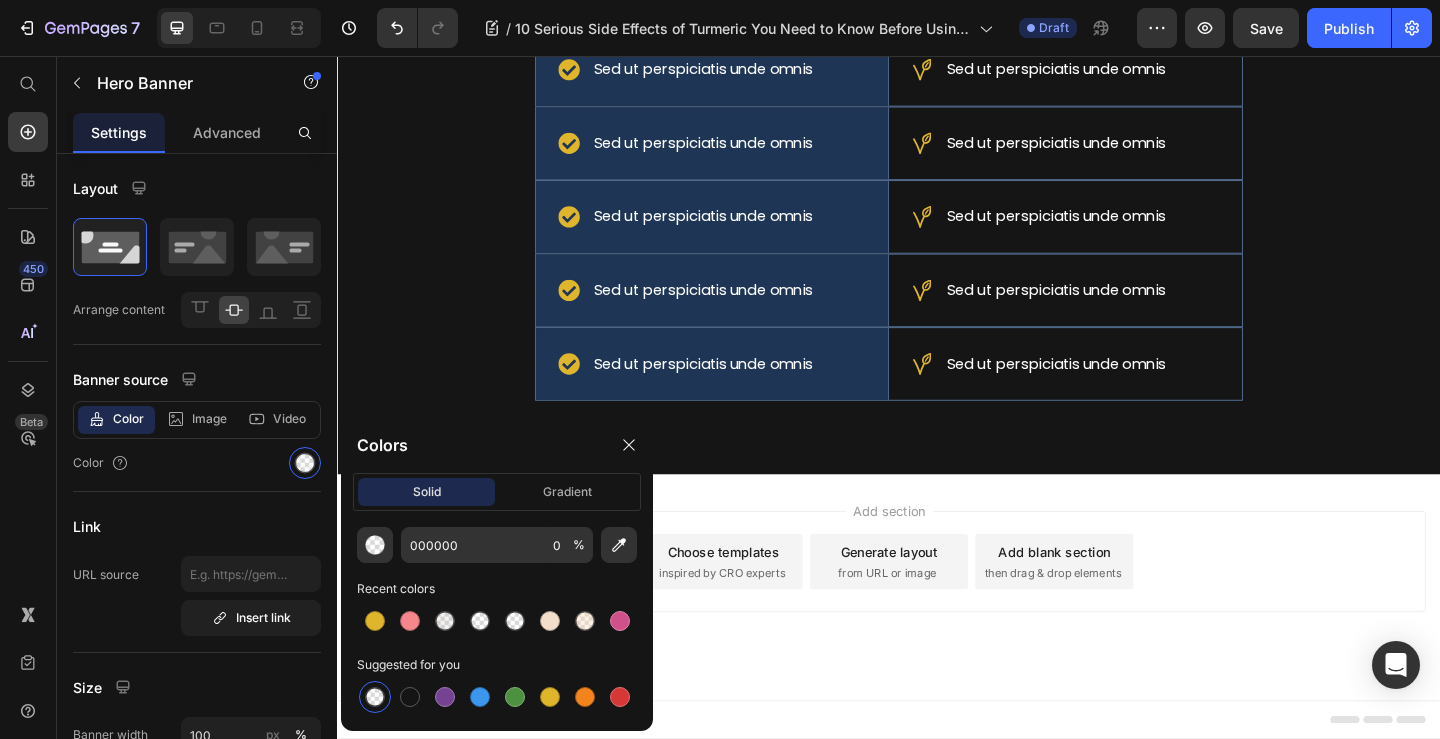 click at bounding box center (375, 697) 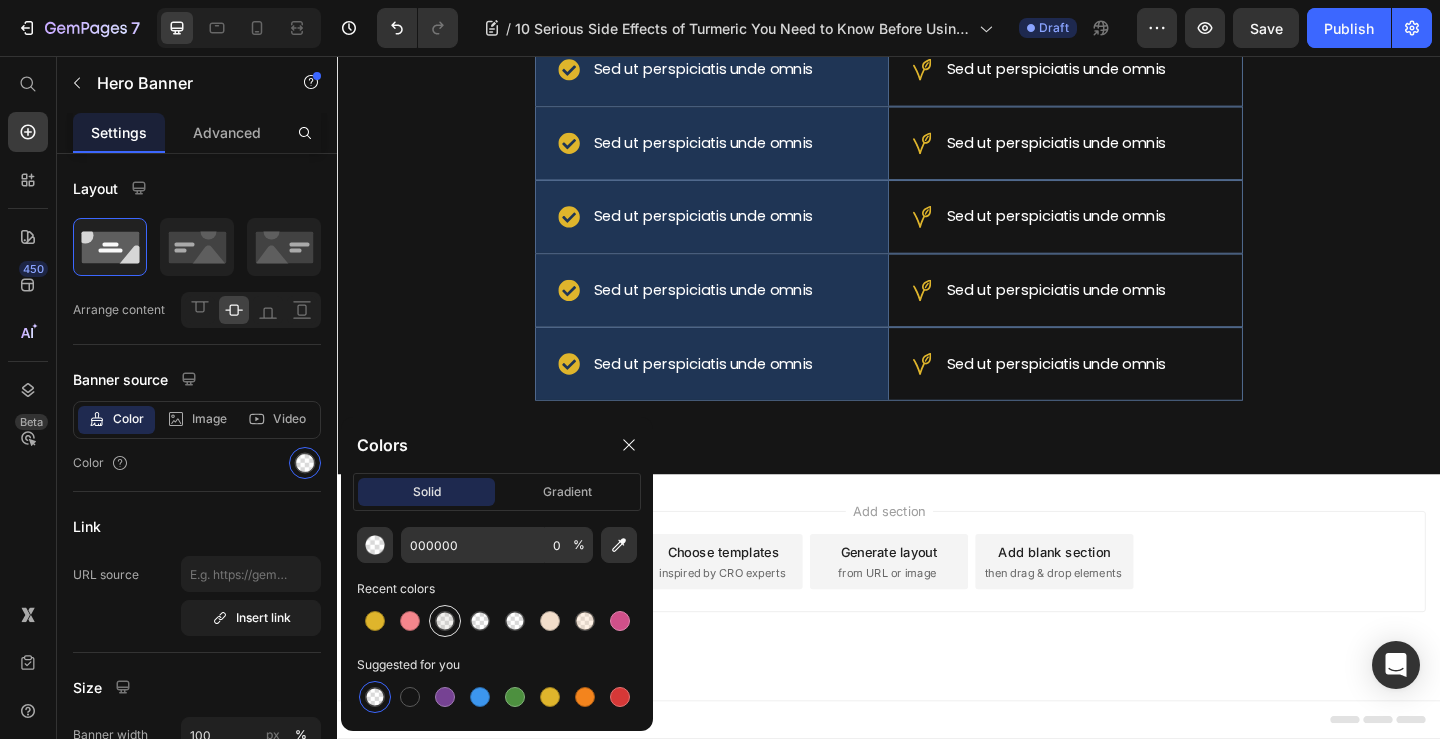 click at bounding box center (445, 621) 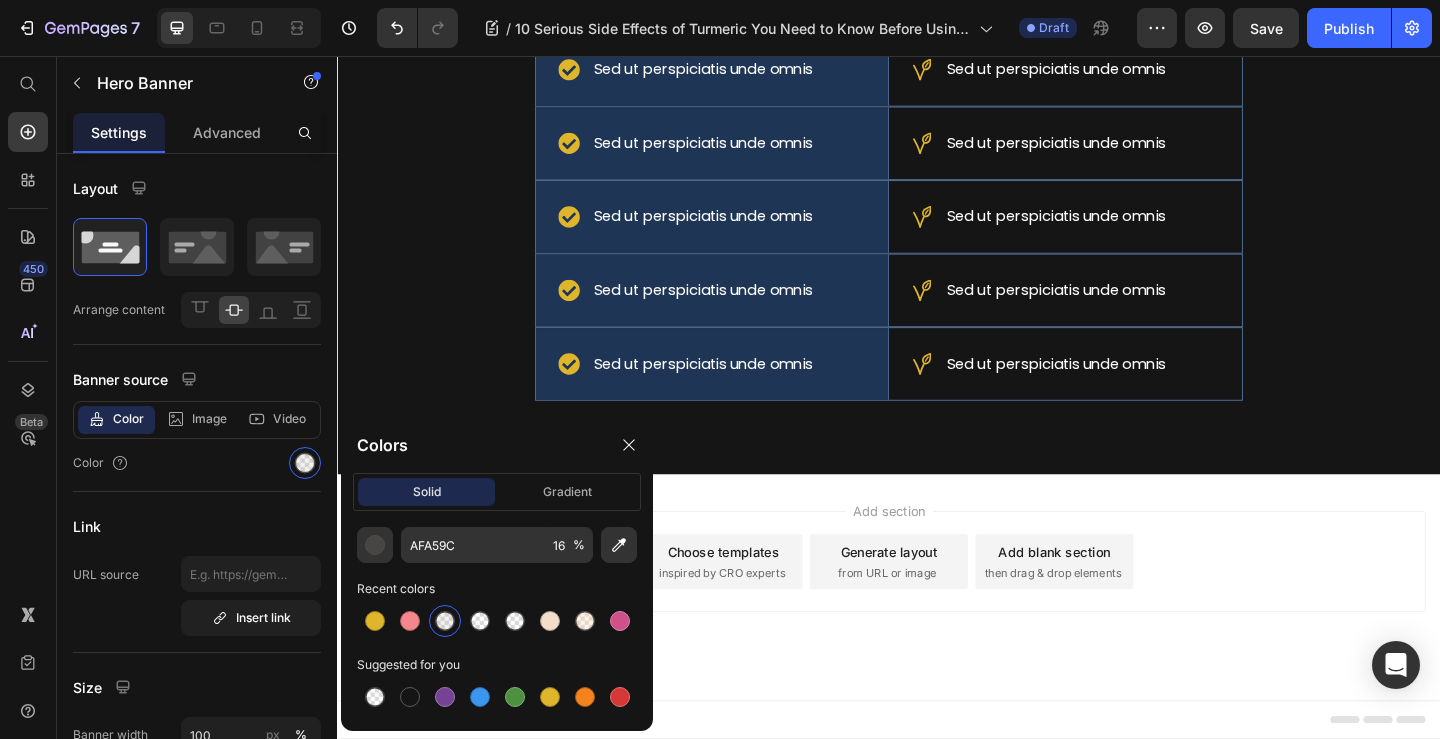 click at bounding box center (445, 621) 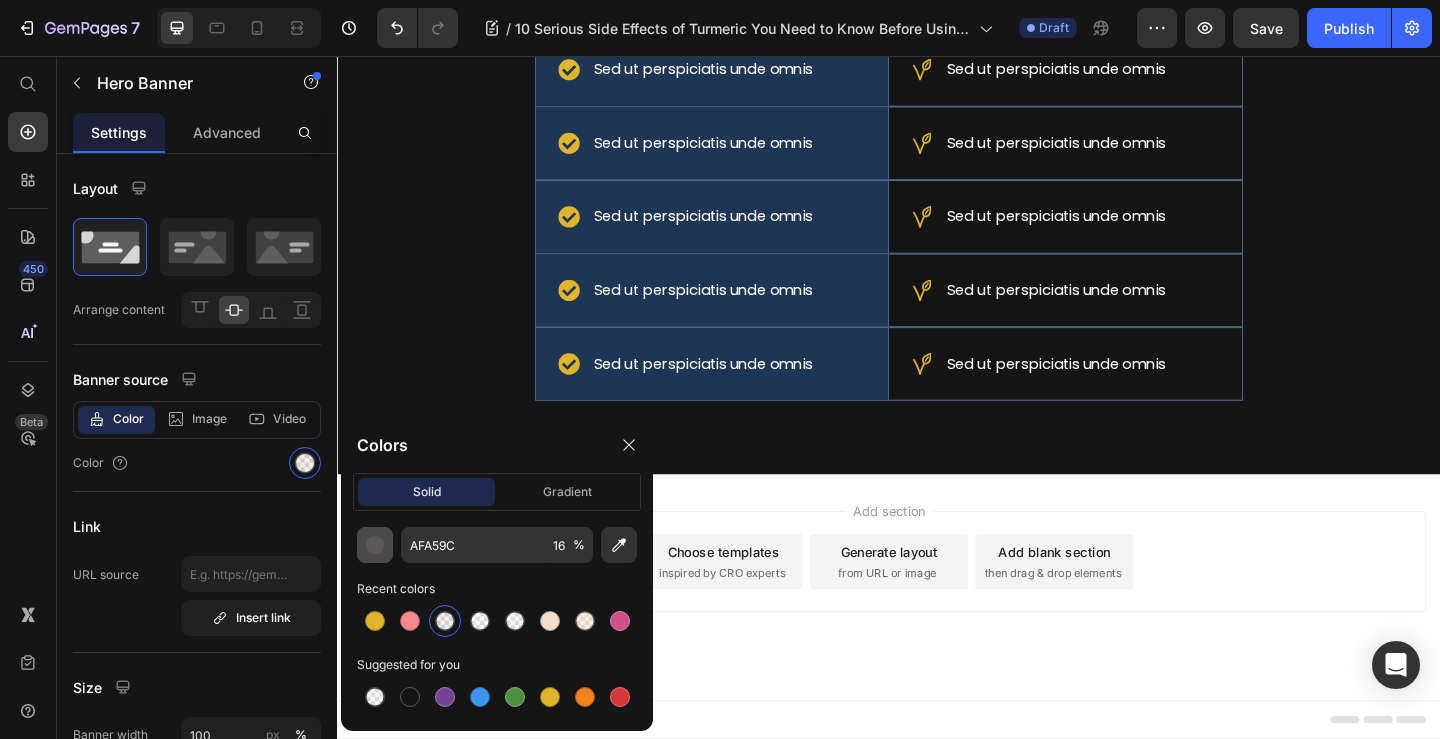 click at bounding box center (375, 545) 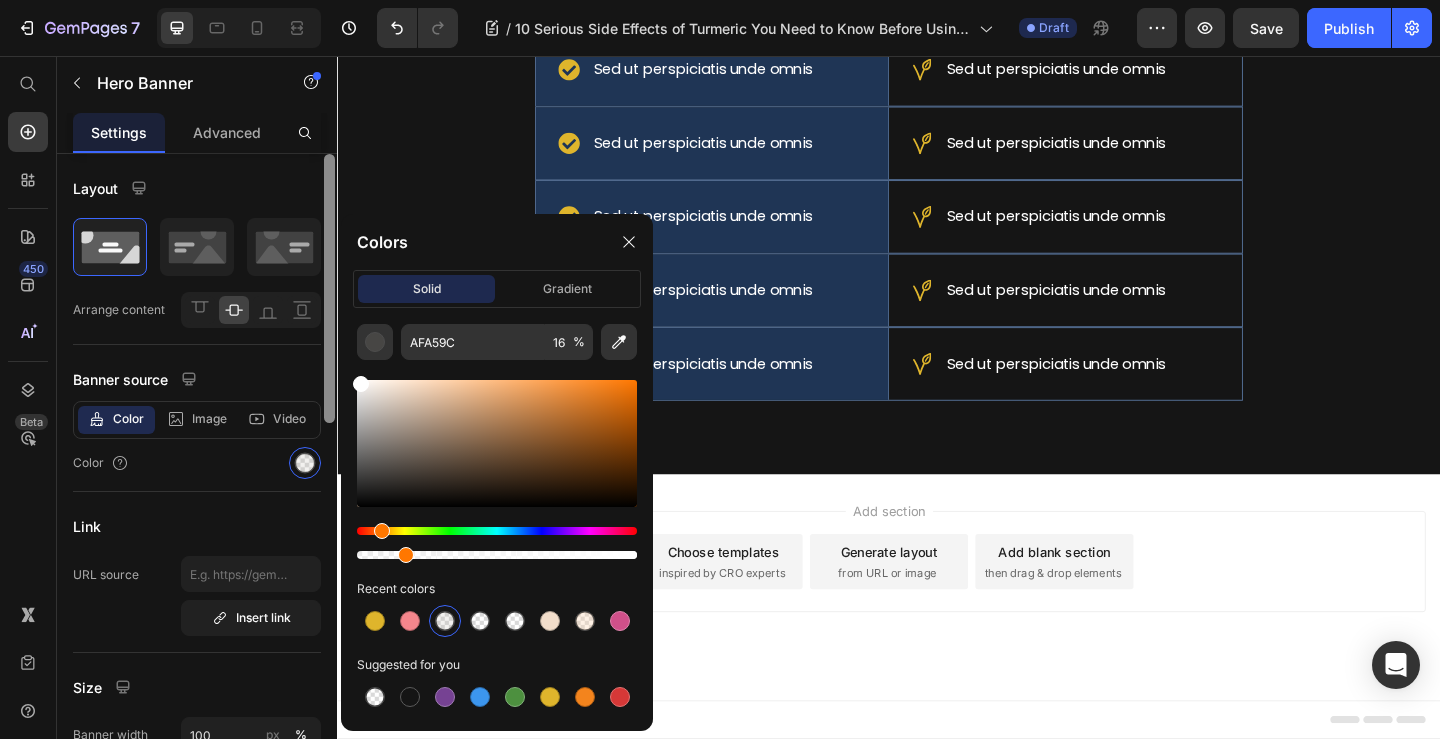 drag, startPoint x: 388, startPoint y: 425, endPoint x: 334, endPoint y: 334, distance: 105.81588 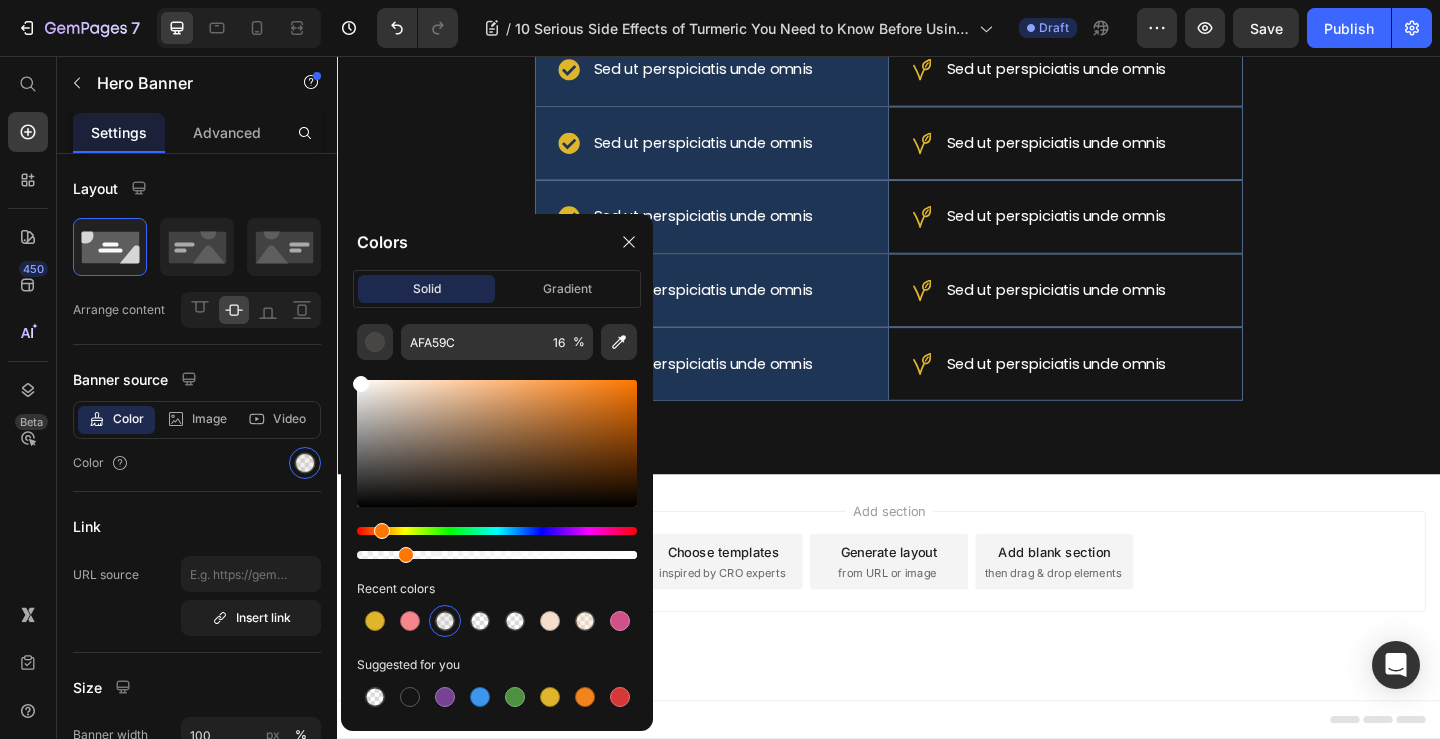 type on "FFFFFF" 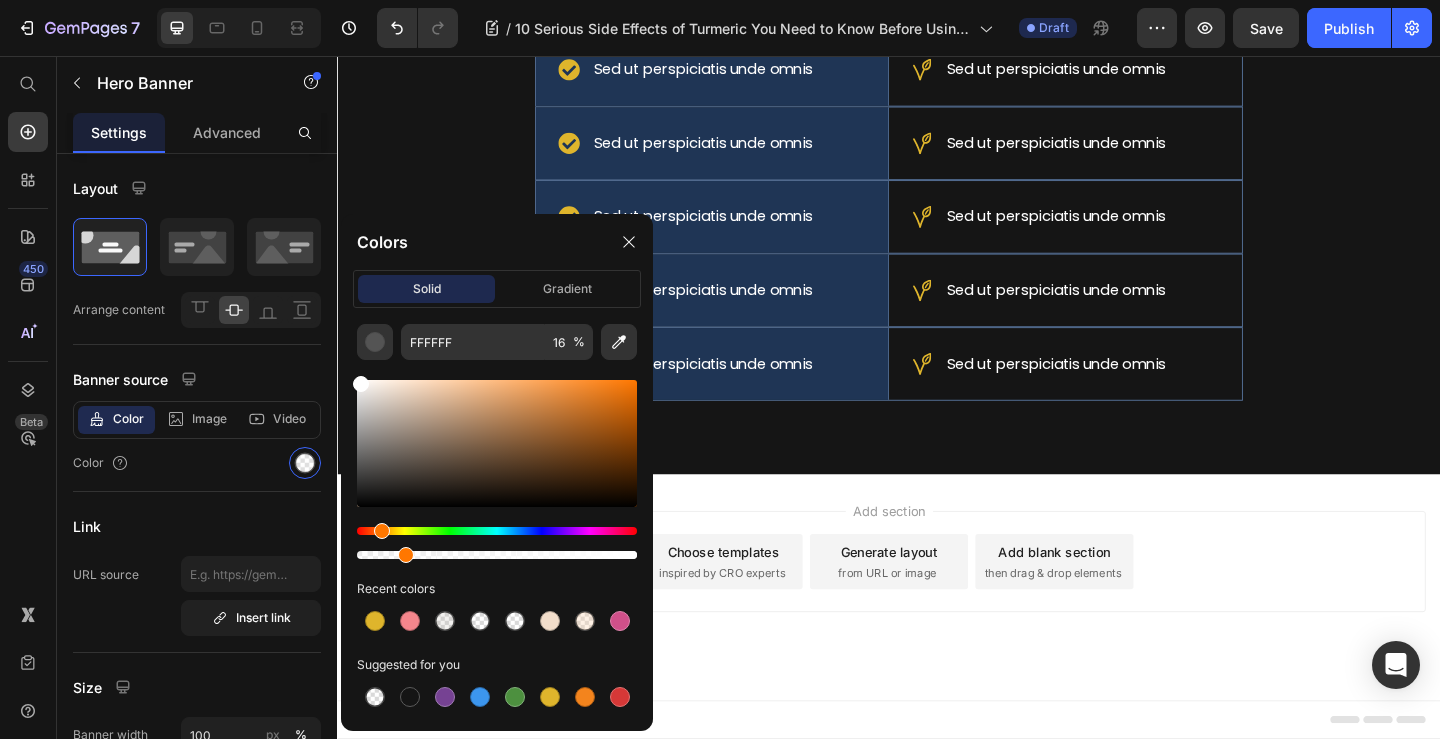 click on "Lorem ipsum dolor sit amet" at bounding box center [1129, -98] 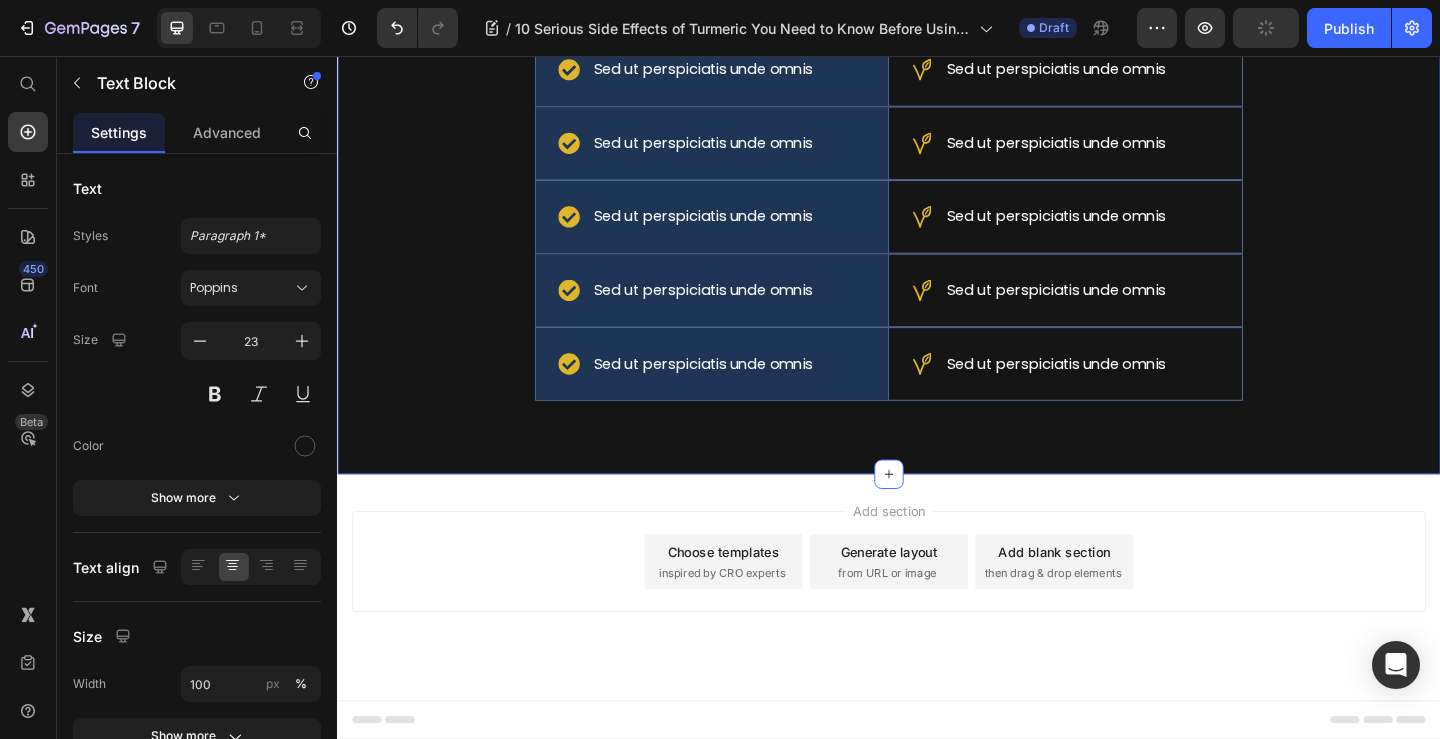 click on "Lorem ipsum dolor sit amet Text Block Hero Banner Lorem ipsum dolor sit amet Text Block   0 Row Sed ut perspiciatis unde omnis Item List Hero Banner
Sed ut perspiciatis unde omnis Item List Row Sed ut perspiciatis unde omnis Item List Hero Banner
Sed ut perspiciatis unde omnis Item List Row Sed ut perspiciatis unde omnis Item List Hero Banner
Sed ut perspiciatis unde omnis Item List Row Sed ut perspiciatis unde omnis Item List Hero Banner
Sed ut perspiciatis unde omnis Item List Row Sed ut perspiciatis unde omnis Item List Hero Banner
Sed ut perspiciatis unde omnis Item List Row Sed ut perspiciatis unde omnis Item List Hero Banner
Sed ut perspiciatis unde omnis Item List Row Row Section 4" at bounding box center (937, 142) 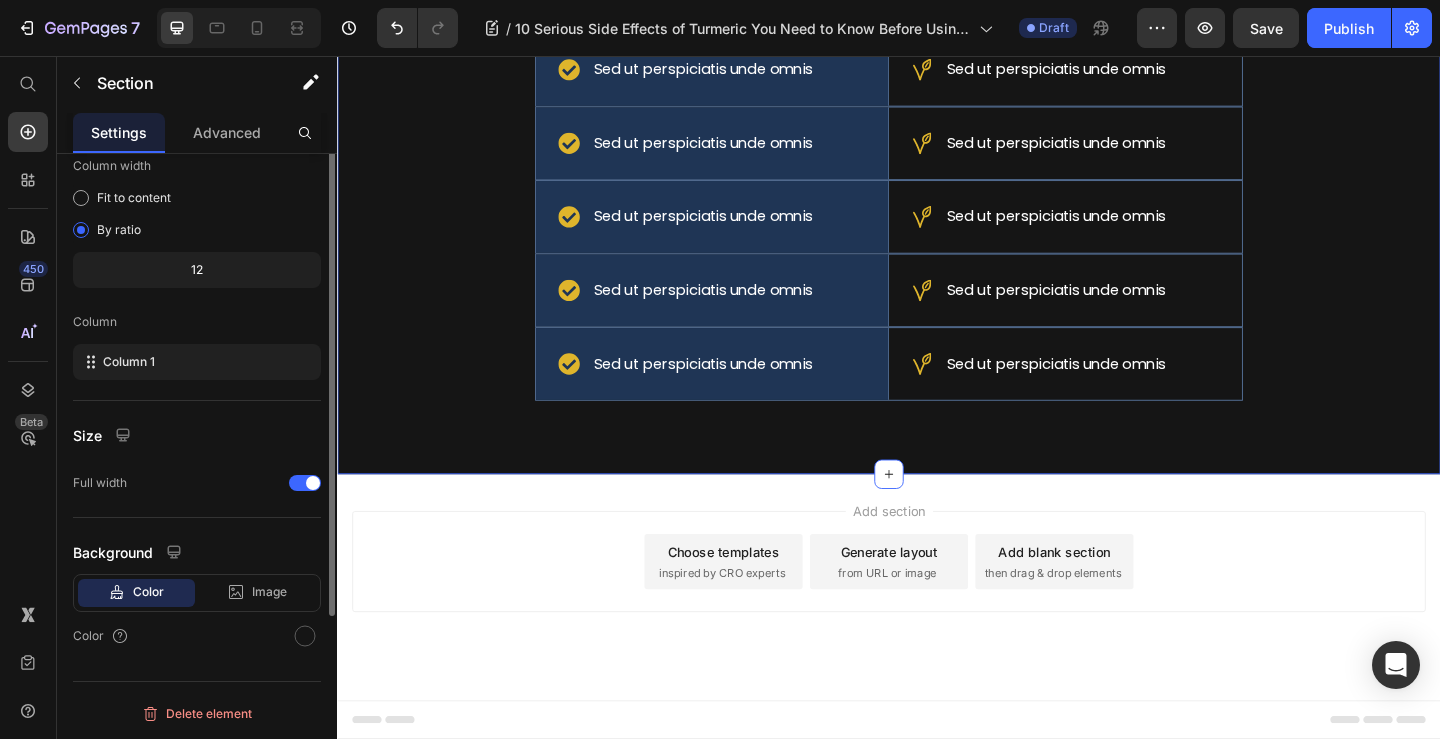 scroll, scrollTop: 0, scrollLeft: 0, axis: both 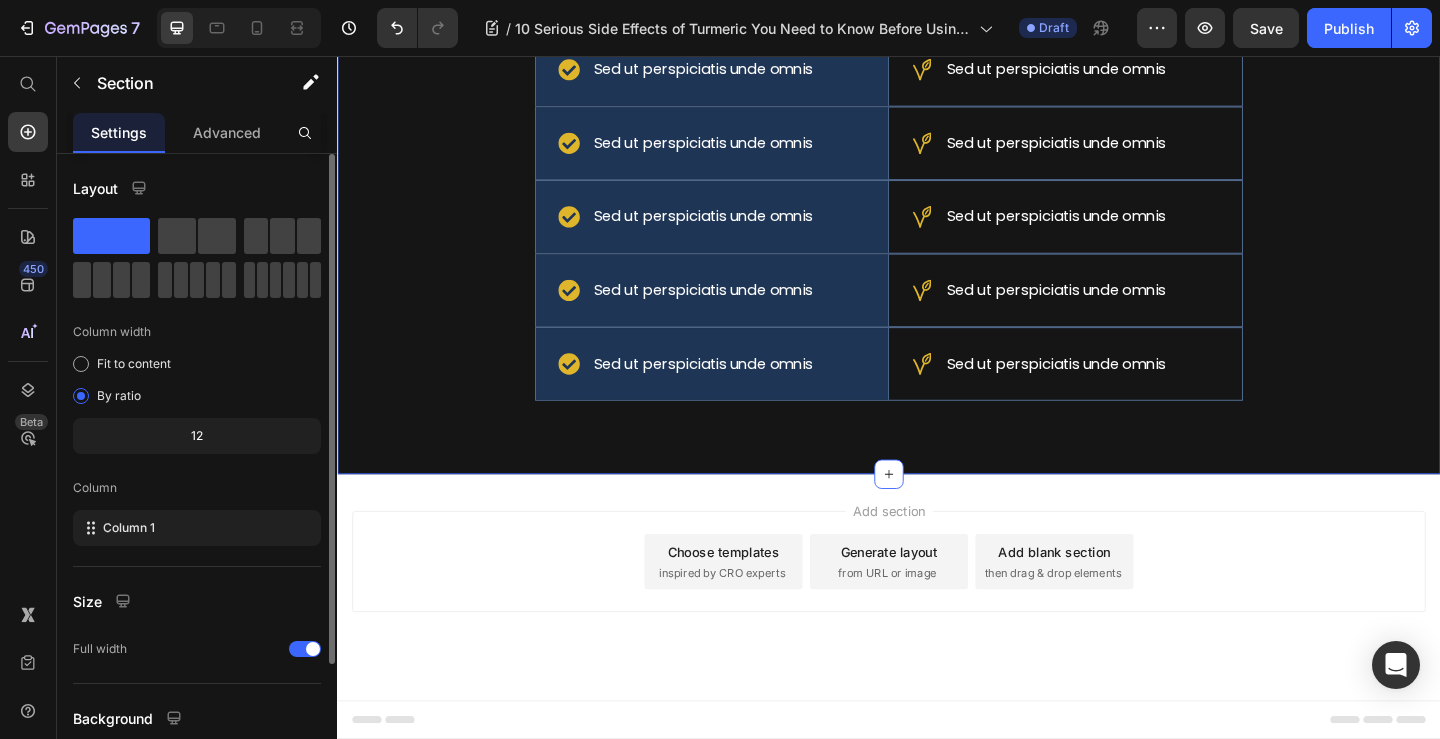 click on "Lorem ipsum dolor sit amet" at bounding box center [1129, -98] 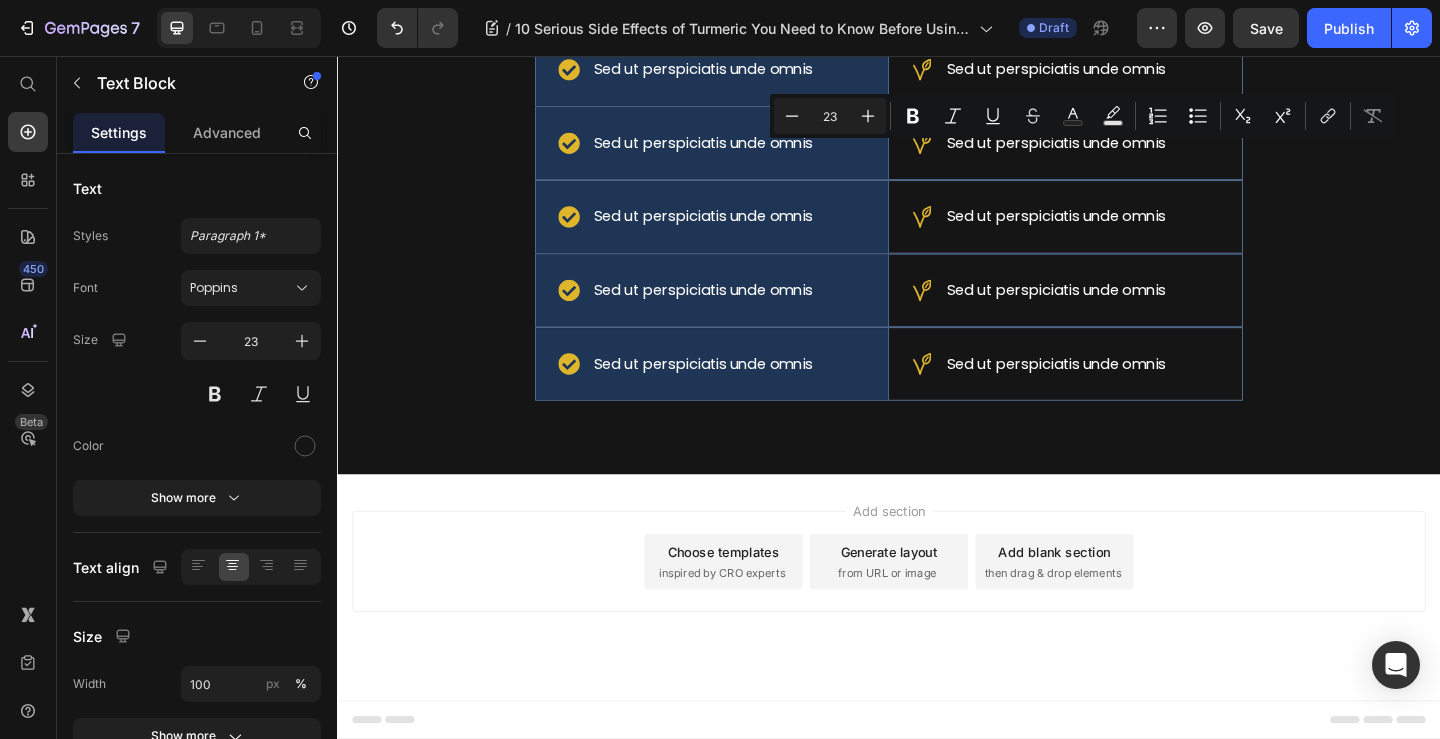 click on "Lorem ipsum dolor sit amet Text Block   0" at bounding box center [1129, -98] 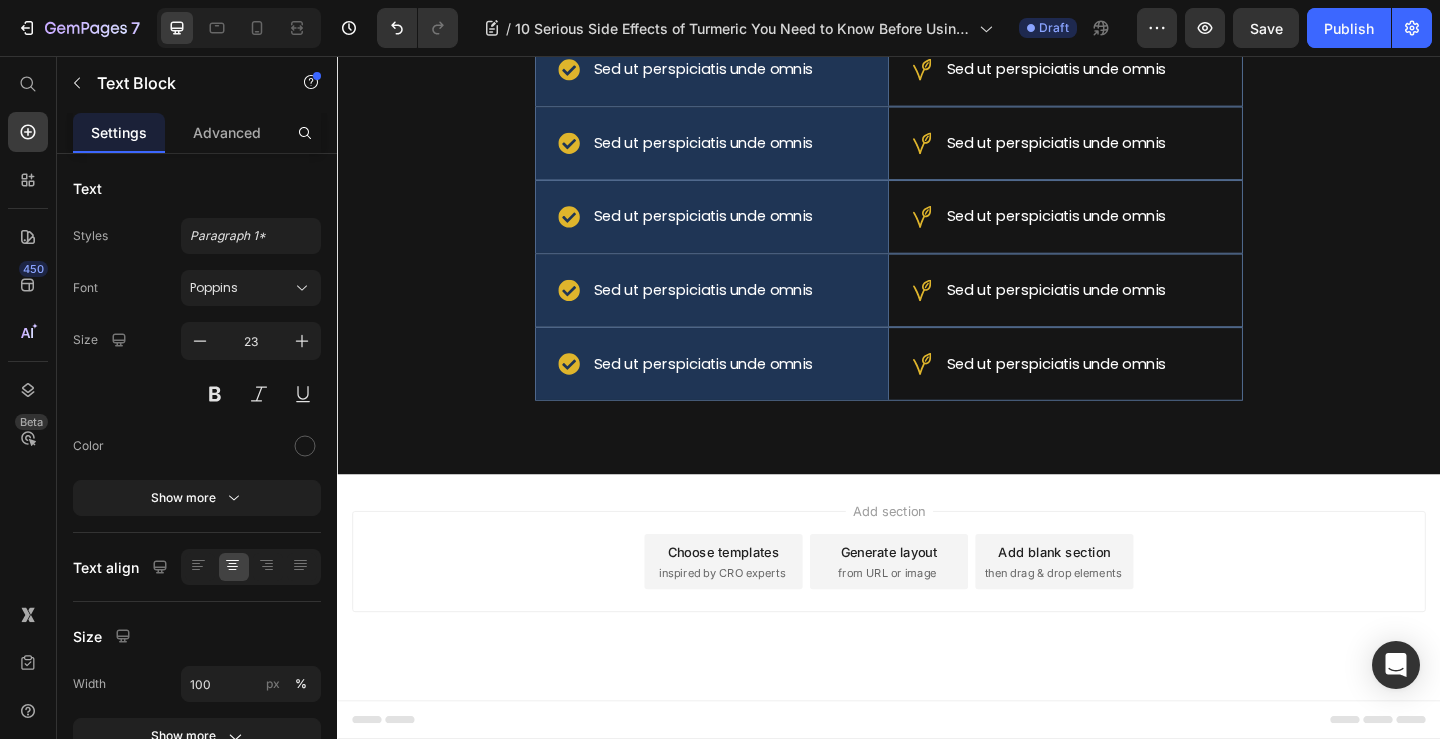 click on "Lorem ipsum dolor sit amet Text Block   0" at bounding box center [1129, -98] 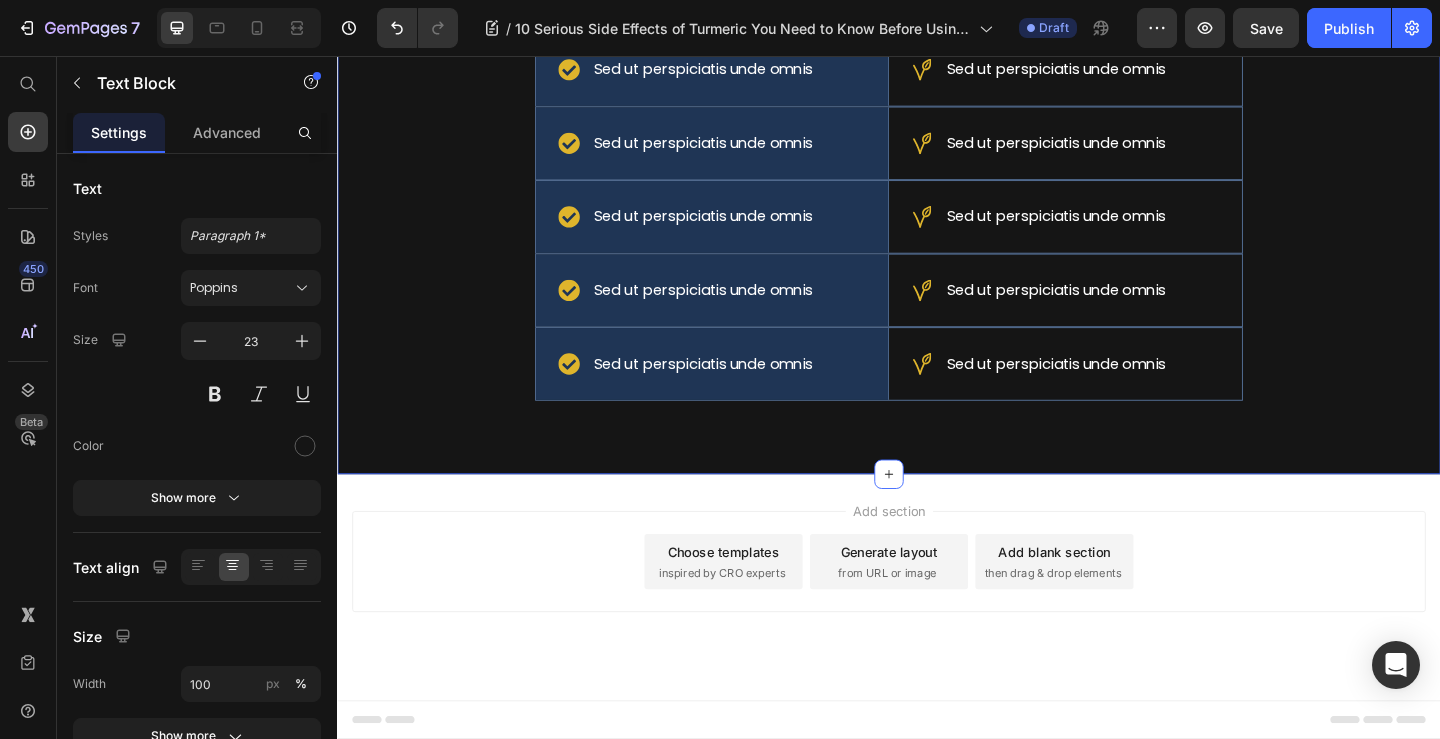 click on "Lorem ipsum dolor sit amet Text Block Hero Banner Lorem ipsum dolor sit amet Text Block   0 Row Sed ut perspiciatis unde omnis Item List Hero Banner
Sed ut perspiciatis unde omnis Item List Row Sed ut perspiciatis unde omnis Item List Hero Banner
Sed ut perspiciatis unde omnis Item List Row Sed ut perspiciatis unde omnis Item List Hero Banner
Sed ut perspiciatis unde omnis Item List Row Sed ut perspiciatis unde omnis Item List Hero Banner
Sed ut perspiciatis unde omnis Item List Row Sed ut perspiciatis unde omnis Item List Hero Banner
Sed ut perspiciatis unde omnis Item List Row Sed ut perspiciatis unde omnis Item List Hero Banner
Sed ut perspiciatis unde omnis Item List Row Row" at bounding box center (937, 158) 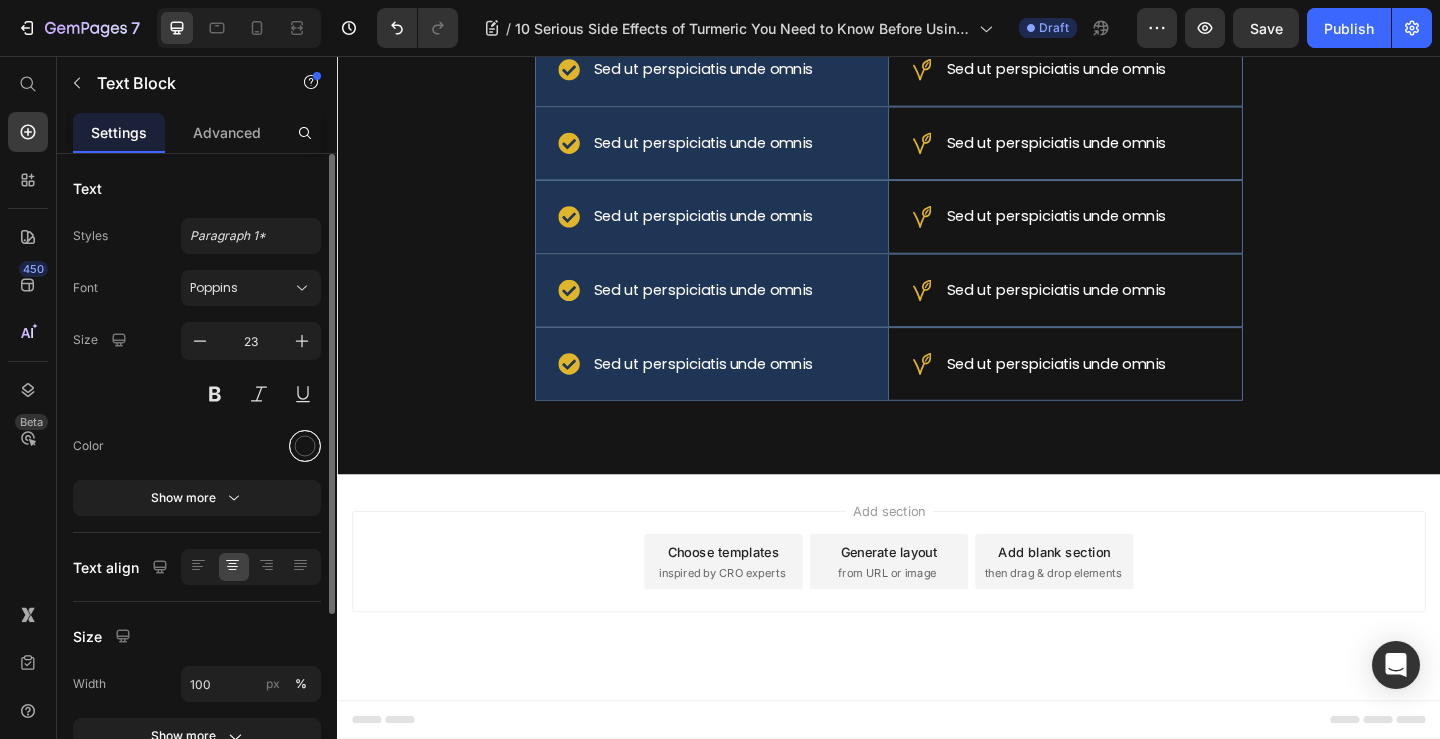click at bounding box center [305, 446] 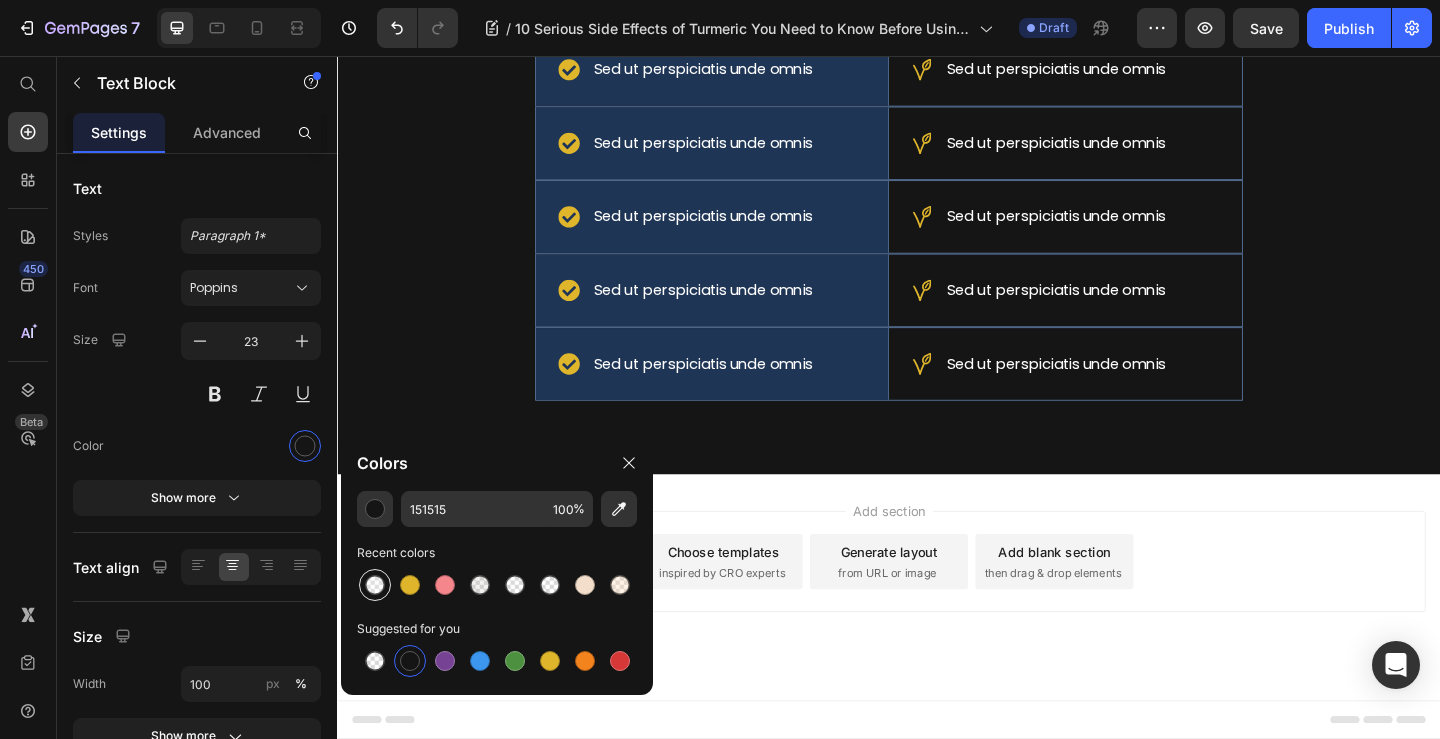 click at bounding box center [375, 585] 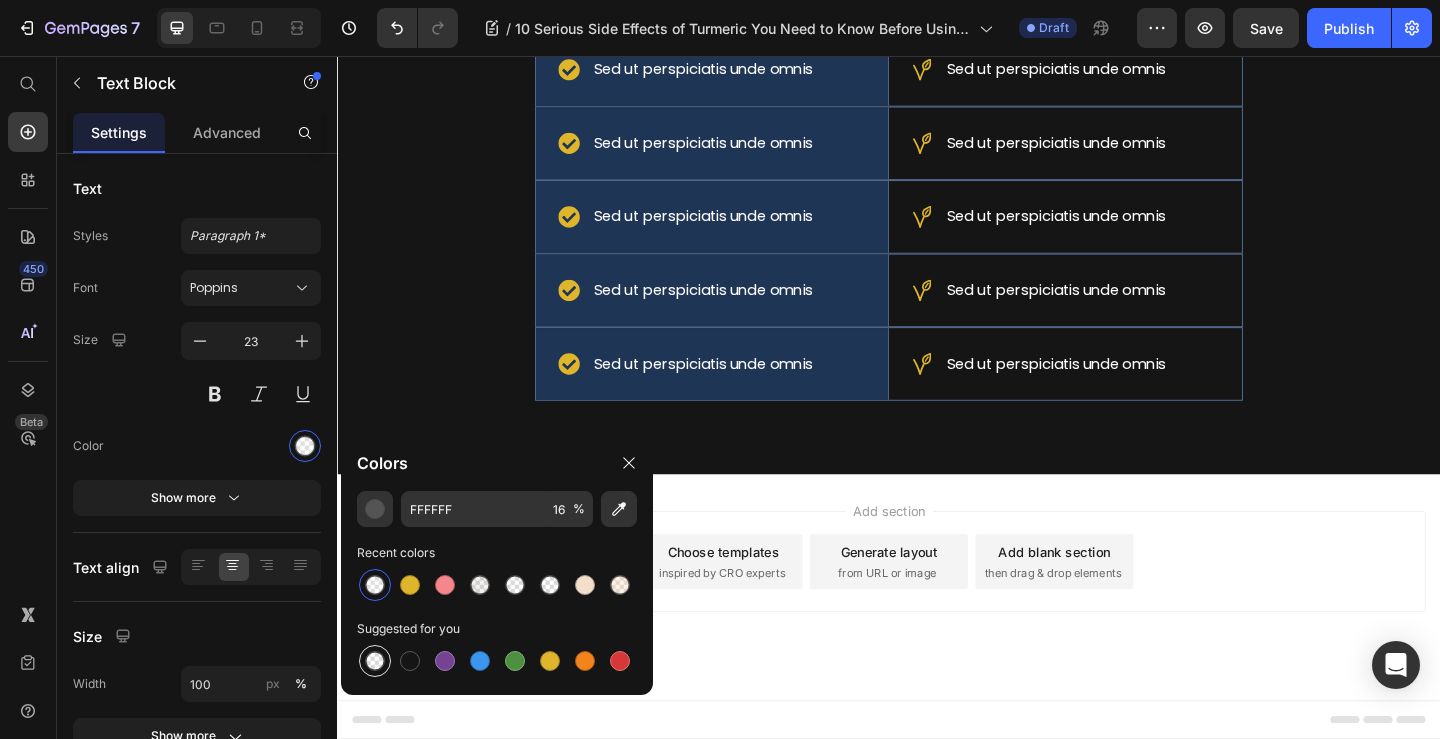 click at bounding box center (375, 661) 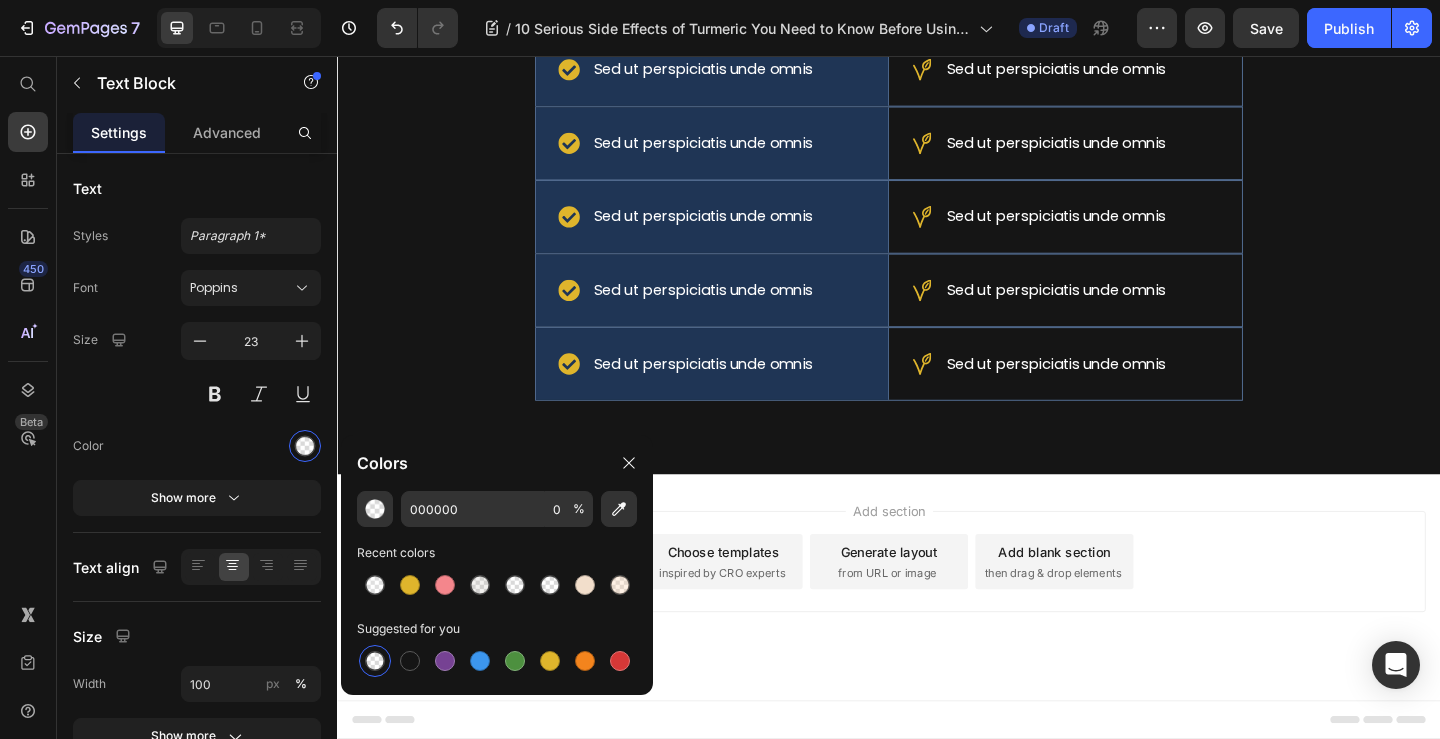 click at bounding box center (375, 661) 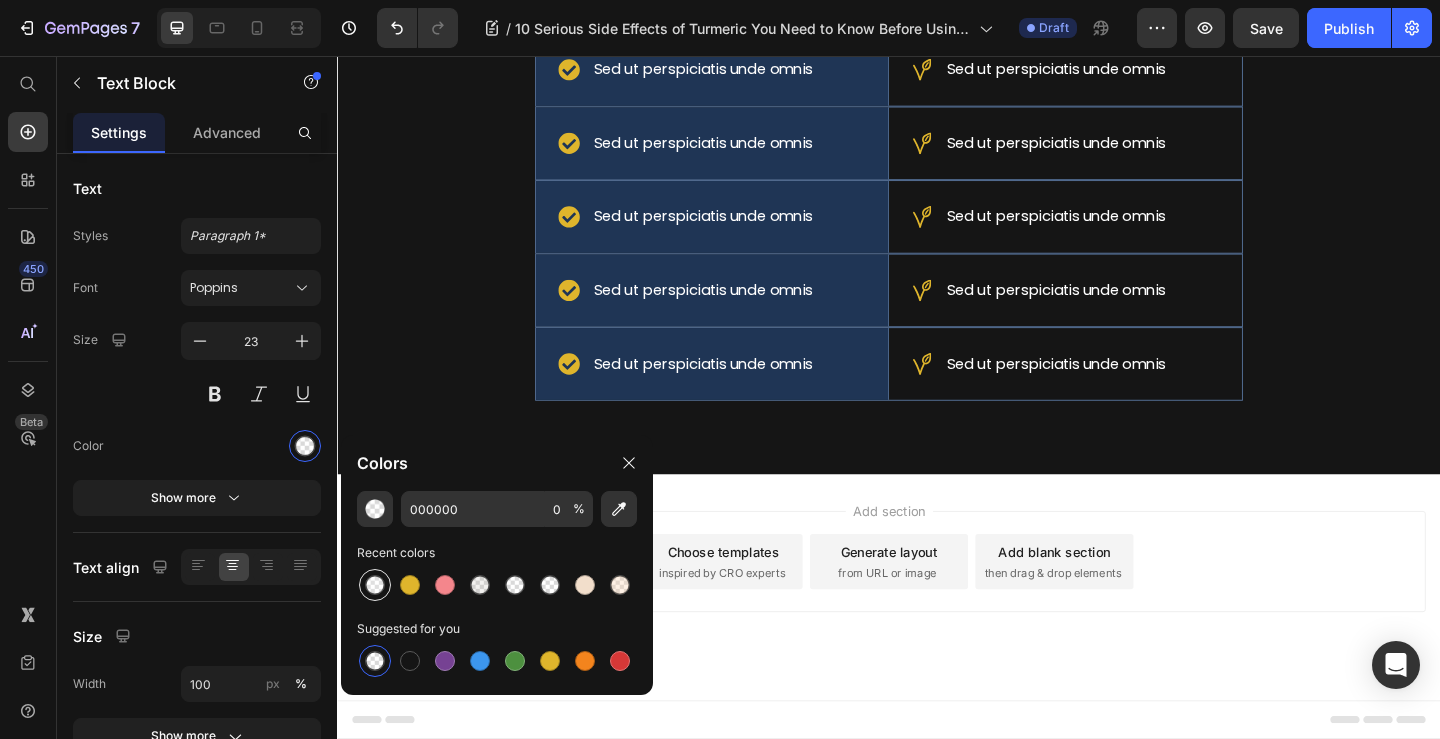 click at bounding box center [375, 585] 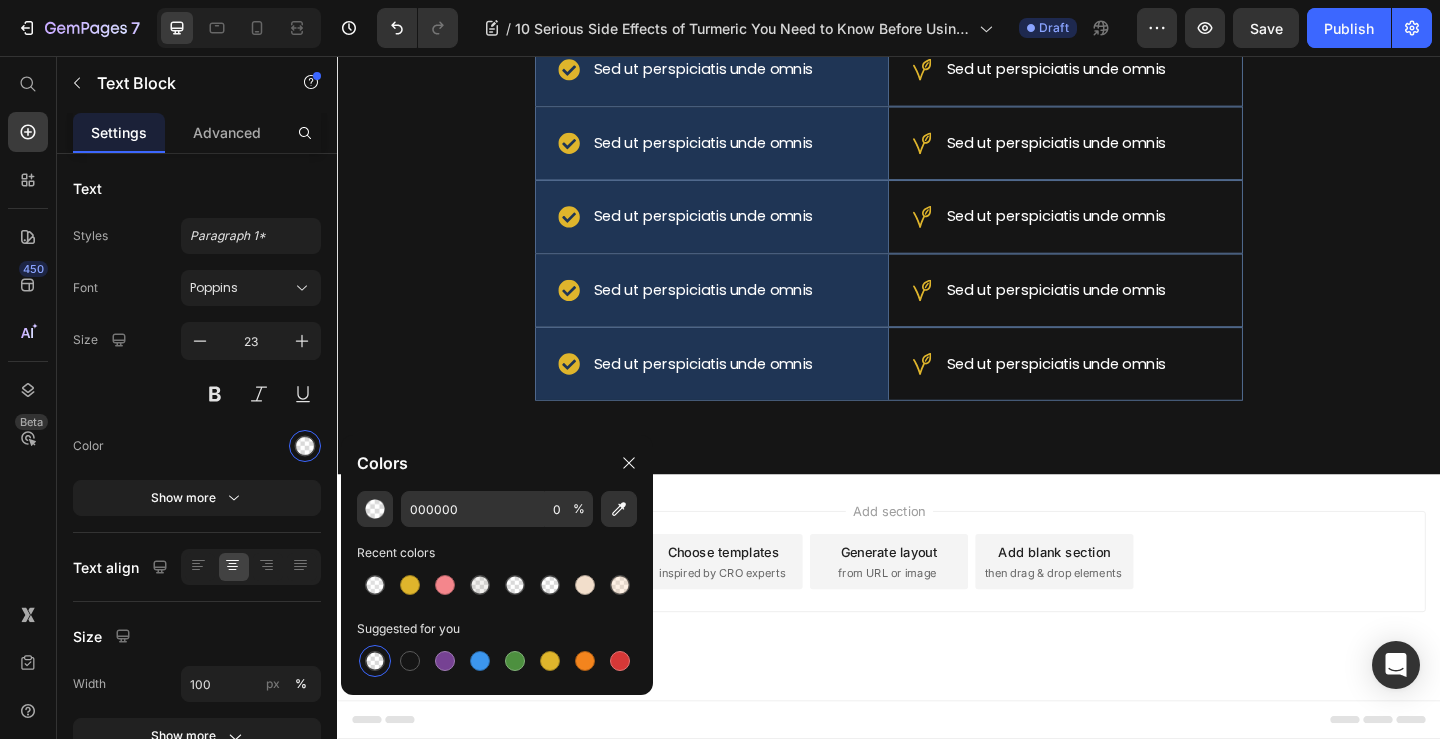 type on "FFFFFF" 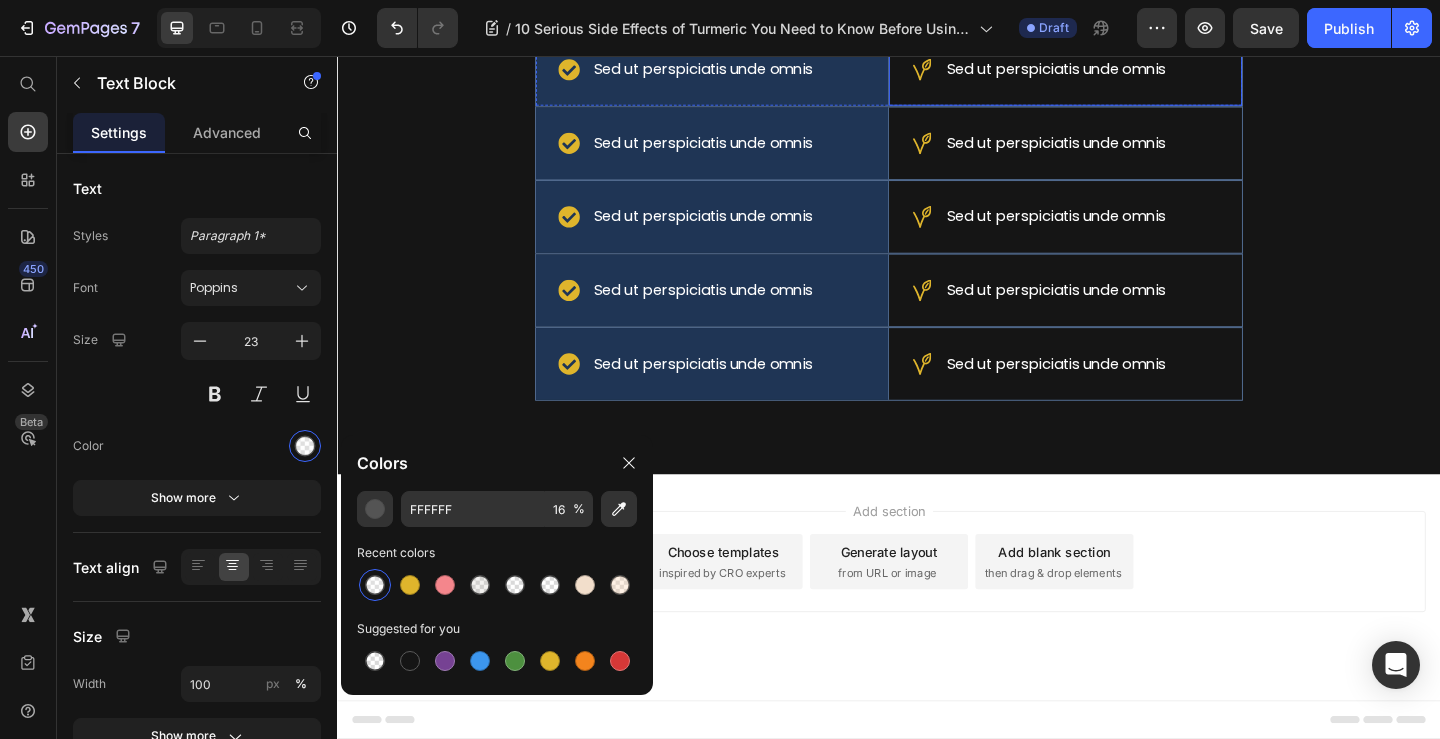 click on "Lorem ipsum dolor sit amet Text Block Hero Banner Lorem ipsum dolor sit amet Text Block   0 Row Sed ut perspiciatis unde omnis Item List Hero Banner
Sed ut perspiciatis unde omnis Item List Row Sed ut perspiciatis unde omnis Item List Hero Banner
Sed ut perspiciatis unde omnis Item List Row Sed ut perspiciatis unde omnis Item List Hero Banner
Sed ut perspiciatis unde omnis Item List Row Sed ut perspiciatis unde omnis Item List Hero Banner
Sed ut perspiciatis unde omnis Item List Row Sed ut perspiciatis unde omnis Item List Hero Banner
Sed ut perspiciatis unde omnis Item List Row Sed ut perspiciatis unde omnis Item List Hero Banner
Sed ut perspiciatis unde omnis Item List Row Row" at bounding box center (937, 158) 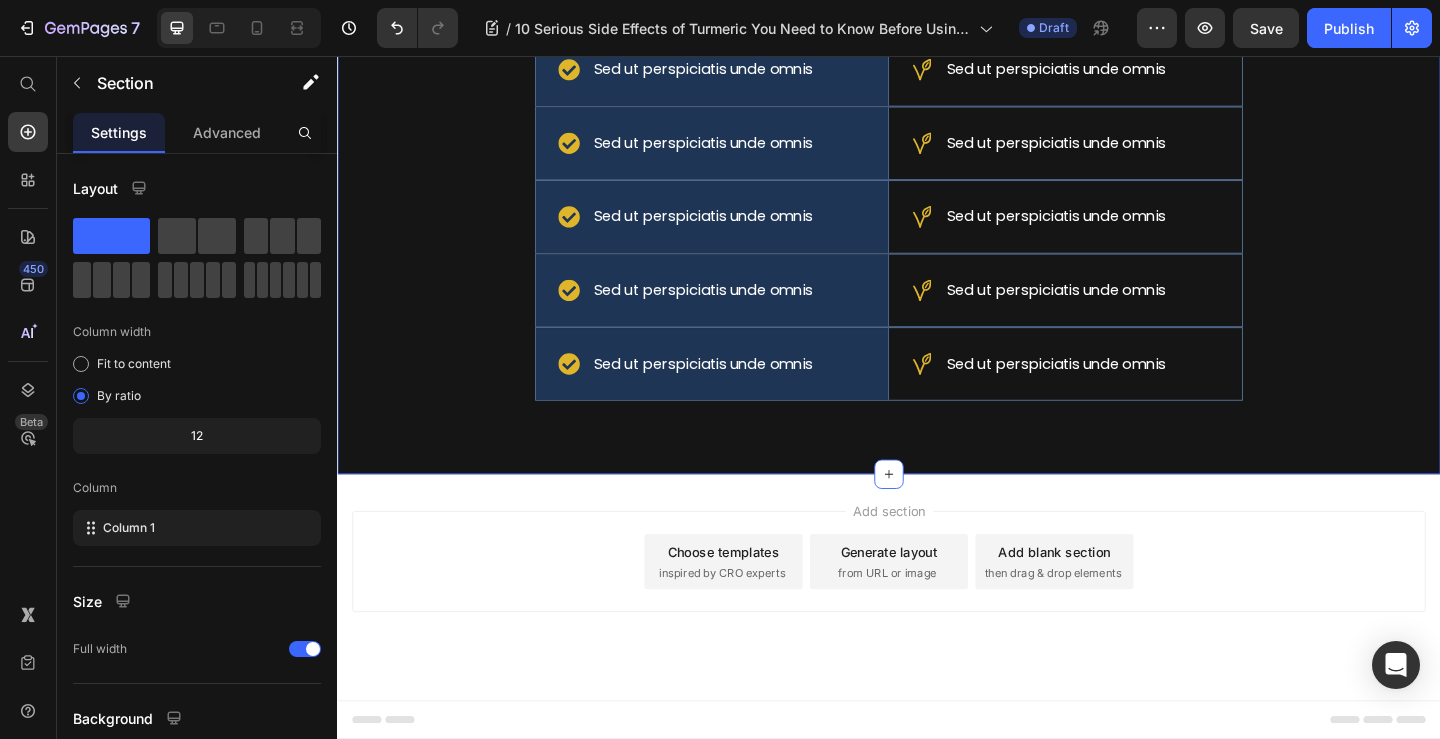click on "Lorem ipsum dolor sit amet Text Block Hero Banner Lorem ipsum dolor sit amet Text Block Row Sed ut perspiciatis unde omnis Item List Hero Banner
Sed ut perspiciatis unde omnis Item List Row Sed ut perspiciatis unde omnis Item List Hero Banner
Sed ut perspiciatis unde omnis Item List Row Sed ut perspiciatis unde omnis Item List Hero Banner
Sed ut perspiciatis unde omnis Item List Row Sed ut perspiciatis unde omnis Item List Hero Banner
Sed ut perspiciatis unde omnis Item List Row Sed ut perspiciatis unde omnis Item List Hero Banner
Sed ut perspiciatis unde omnis Item List Row Sed ut perspiciatis unde omnis Item List Hero Banner
Sed ut perspiciatis unde omnis Item List Row Row" at bounding box center (937, 158) 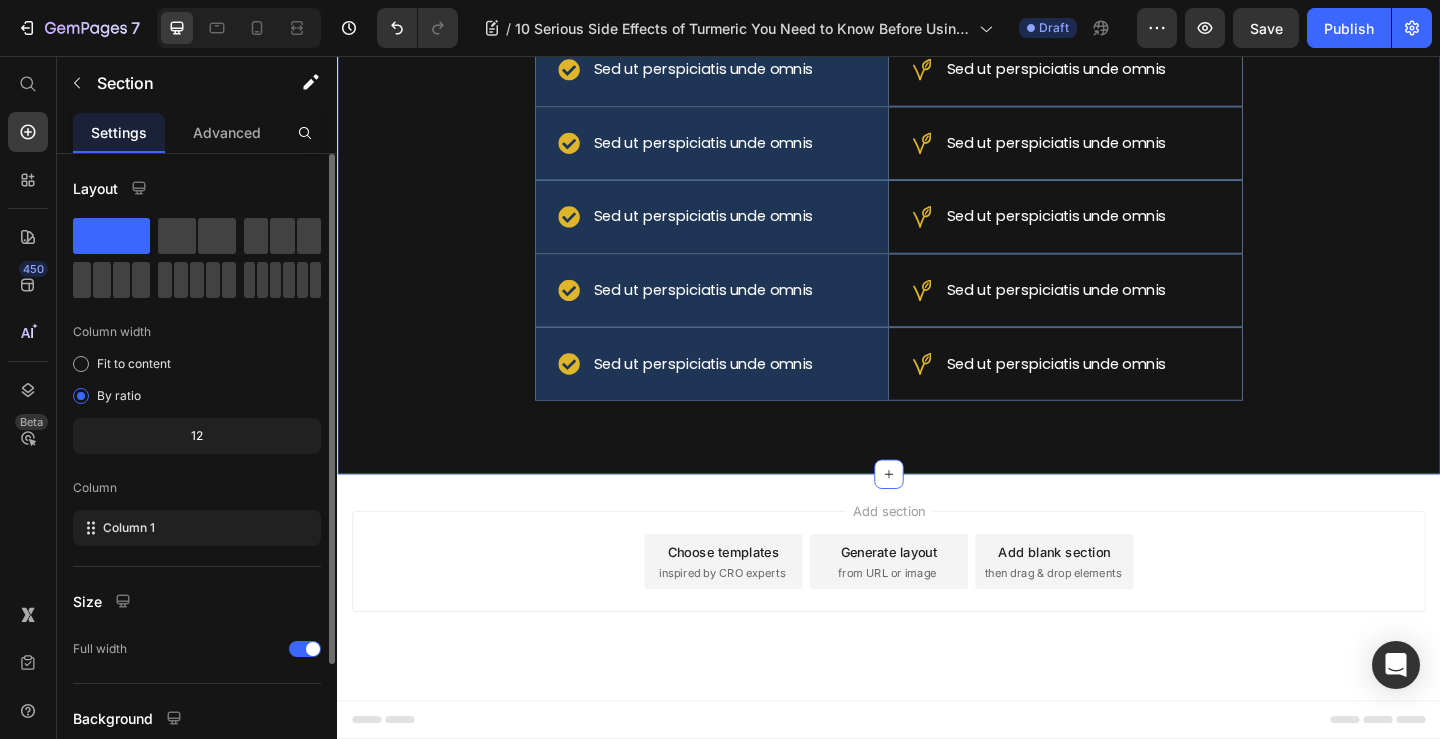 scroll, scrollTop: 166, scrollLeft: 0, axis: vertical 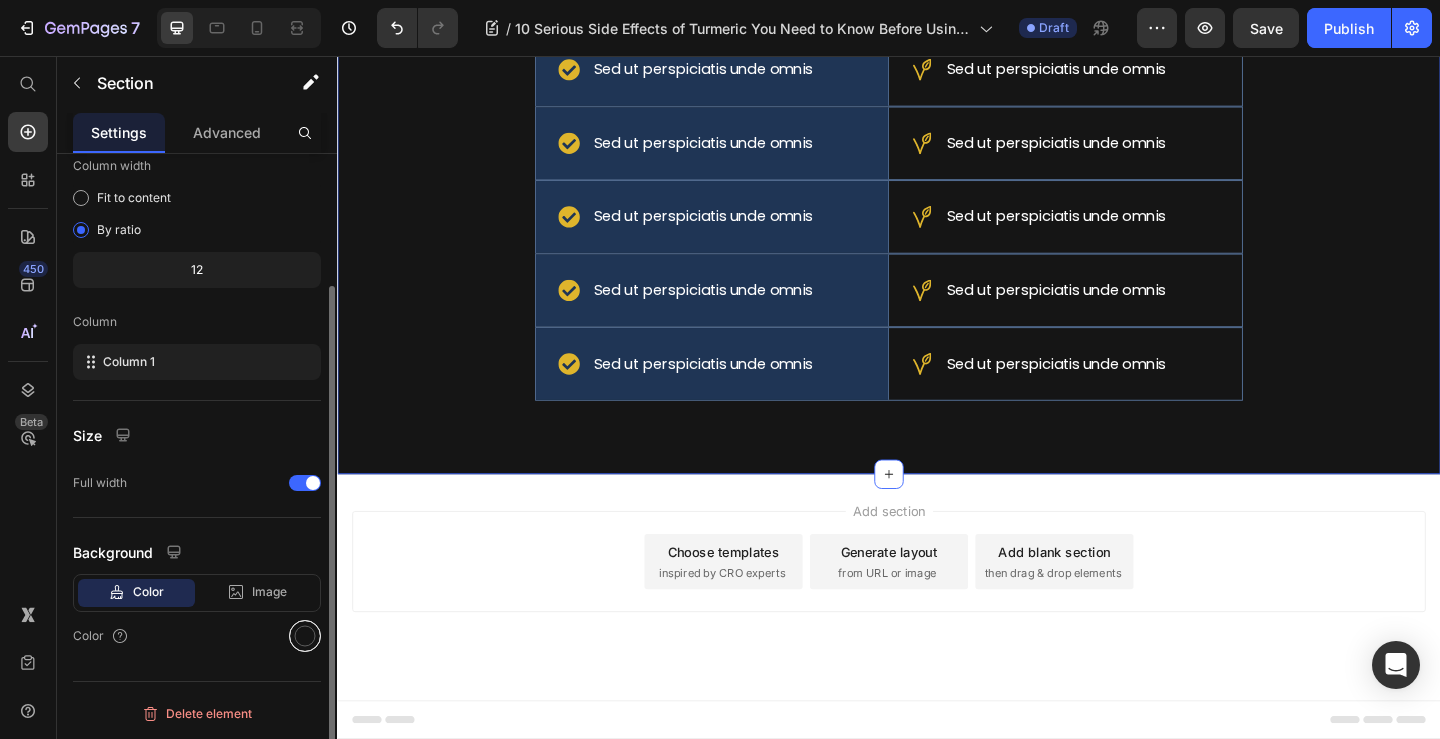 click at bounding box center (305, 636) 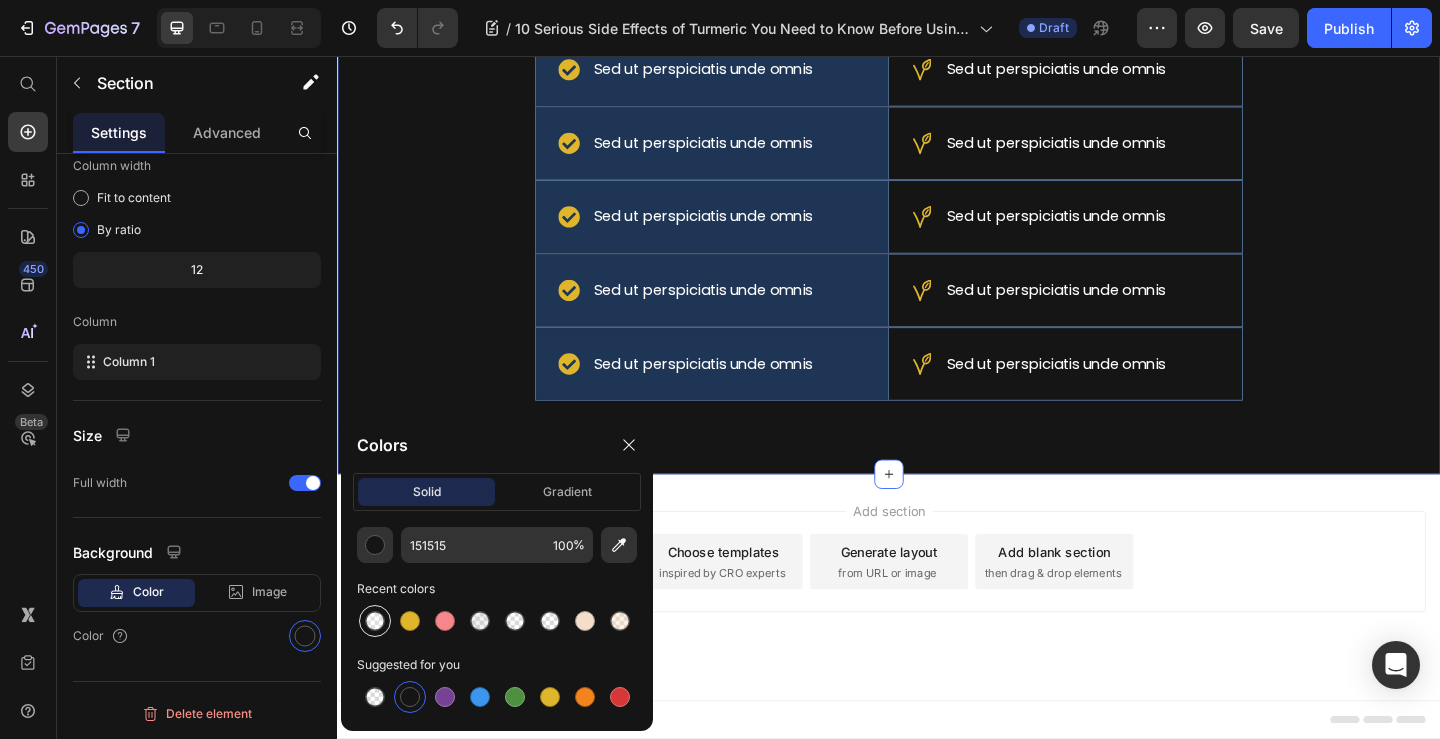 click at bounding box center (375, 621) 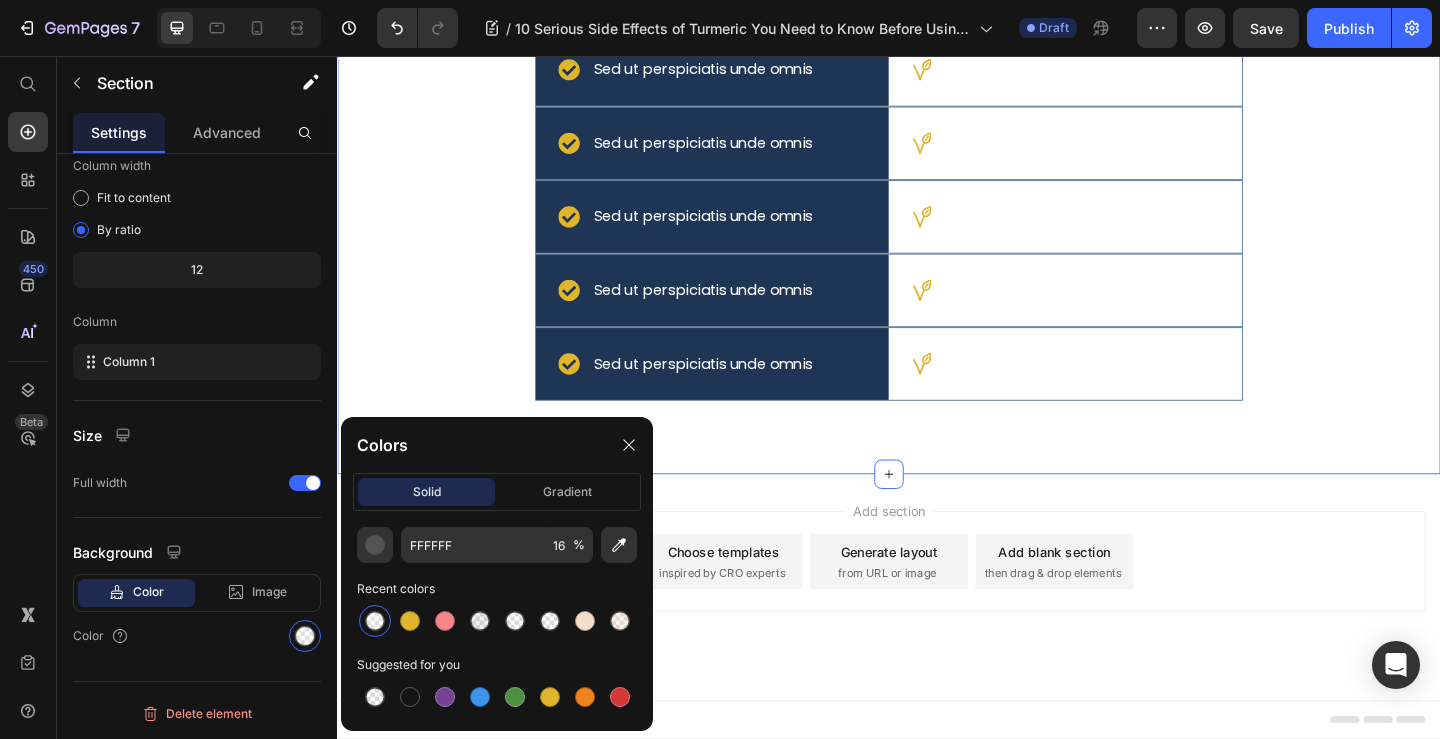click on "Lorem ipsum dolor sit amet Text Block Hero Banner Lorem ipsum dolor sit amet Text Block Row Sed ut perspiciatis unde omnis Item List Hero Banner
Sed ut perspiciatis unde omnis Item List Row Sed ut perspiciatis unde omnis Item List Hero Banner
Sed ut perspiciatis unde omnis Item List Row Sed ut perspiciatis unde omnis Item List Hero Banner
Sed ut perspiciatis unde omnis Item List Row Sed ut perspiciatis unde omnis Item List Hero Banner
Sed ut perspiciatis unde omnis Item List Row Sed ut perspiciatis unde omnis Item List Hero Banner
Sed ut perspiciatis unde omnis Item List Row Sed ut perspiciatis unde omnis Item List Hero Banner
Sed ut perspiciatis unde omnis Item List Row Row" at bounding box center [937, 158] 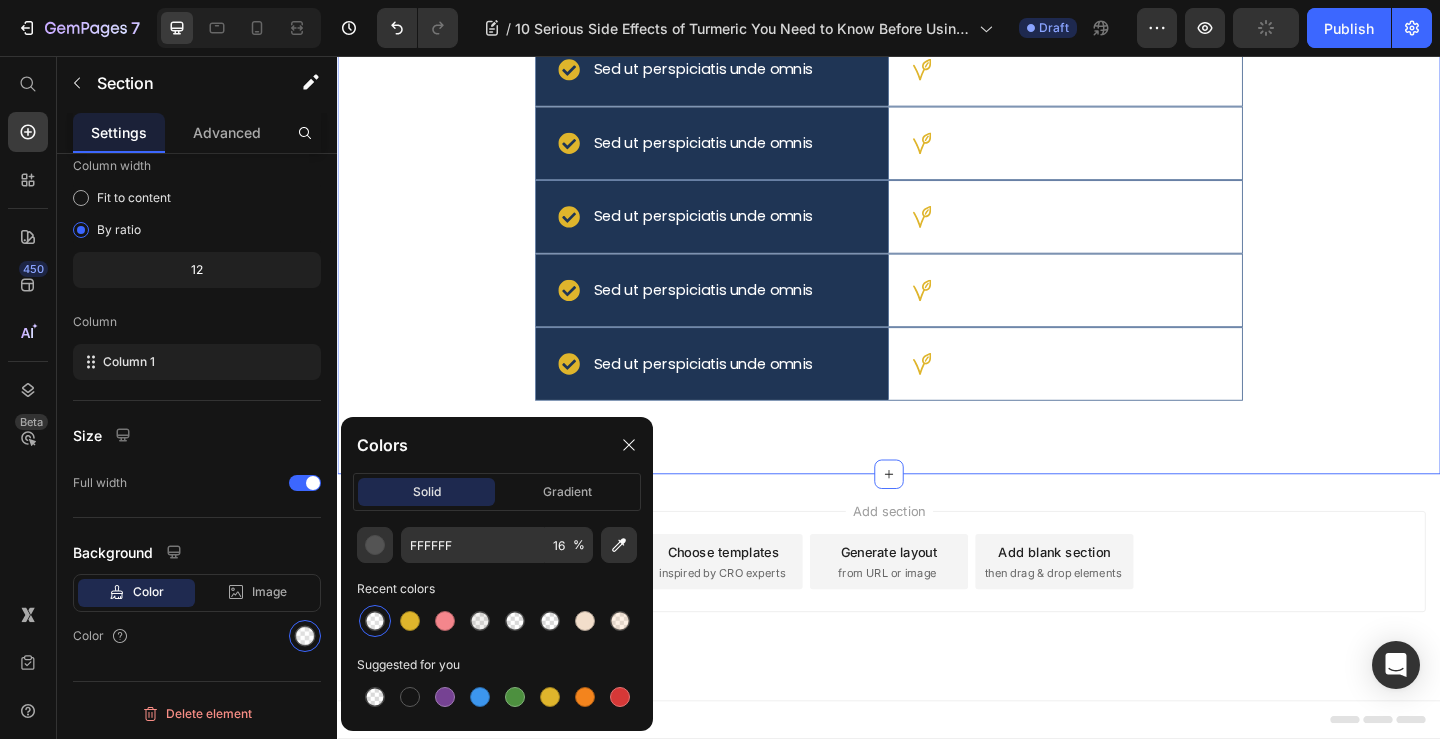 click on "Lorem ipsum dolor sit amet" at bounding box center (1129, -98) 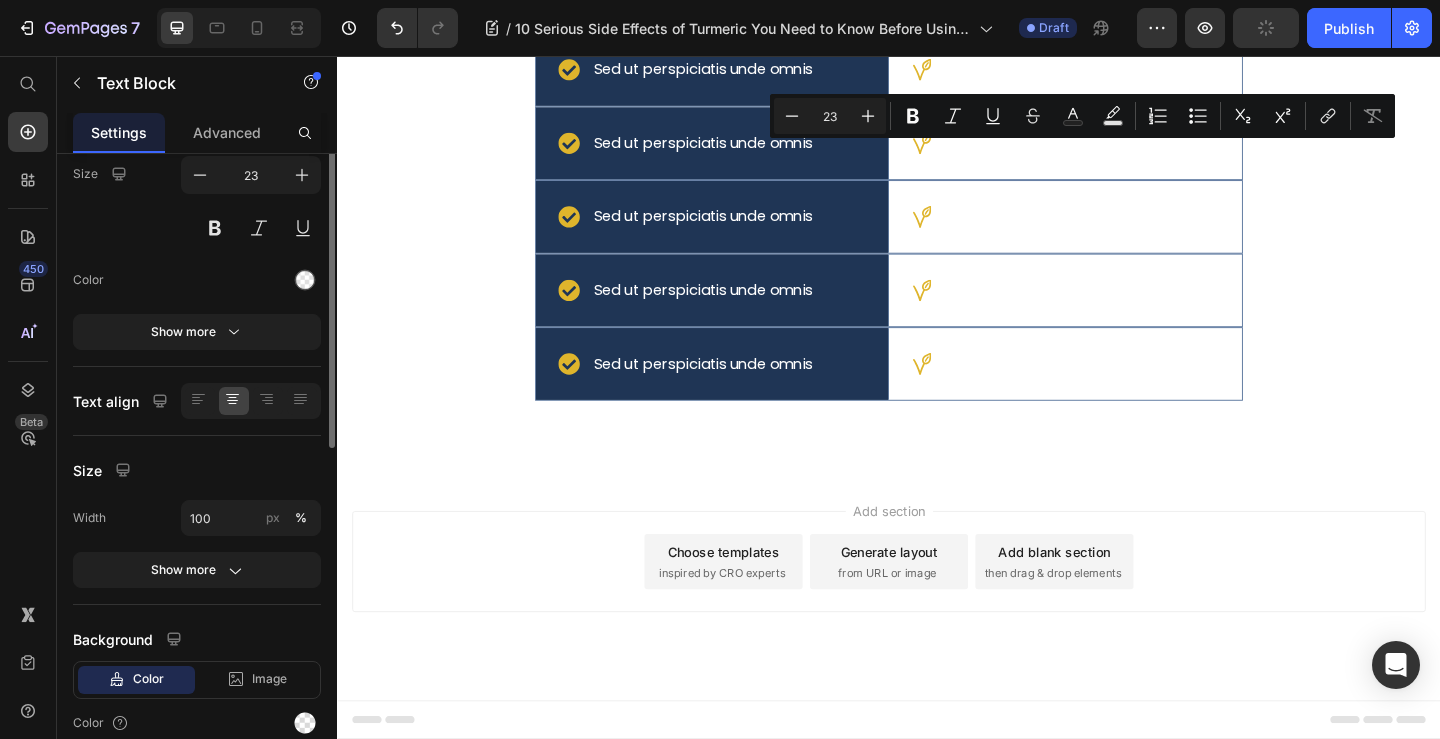 scroll, scrollTop: 0, scrollLeft: 0, axis: both 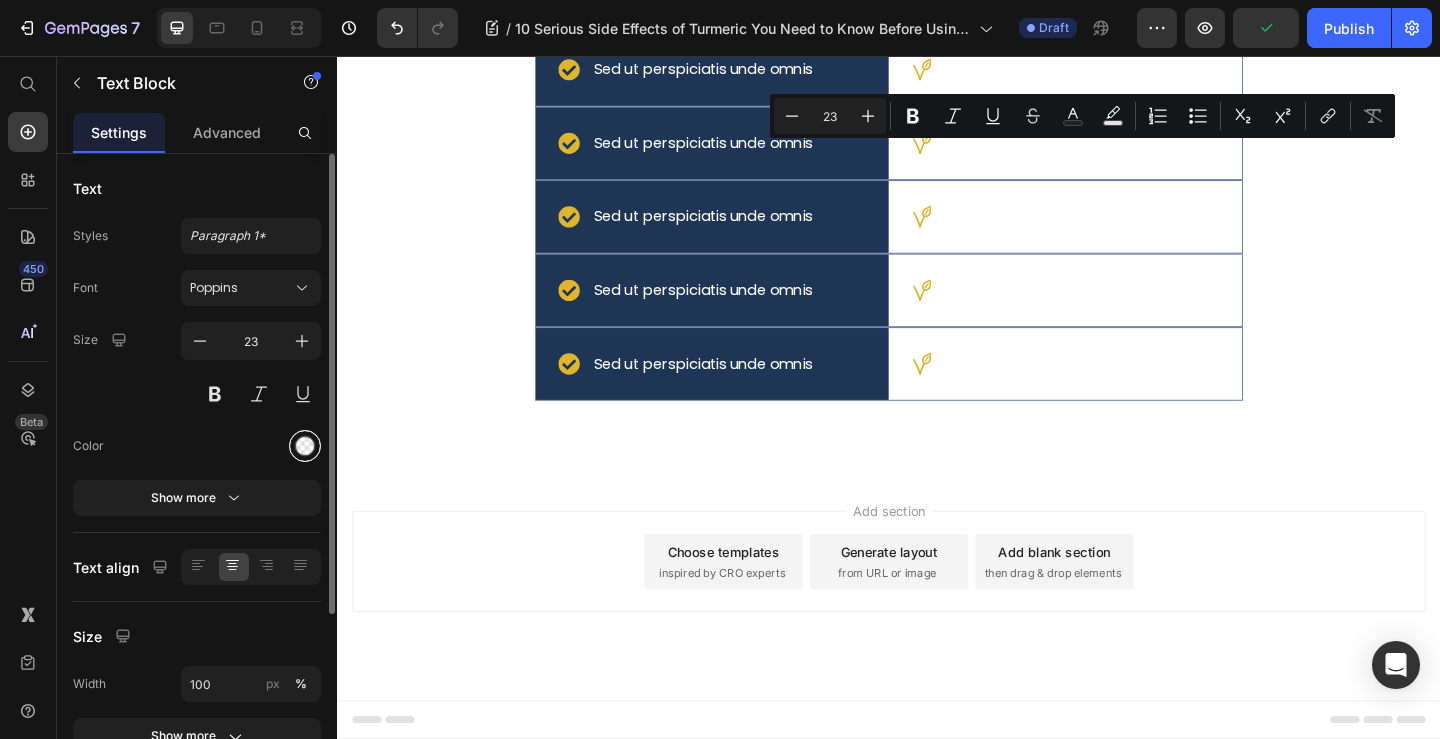 click at bounding box center (305, 446) 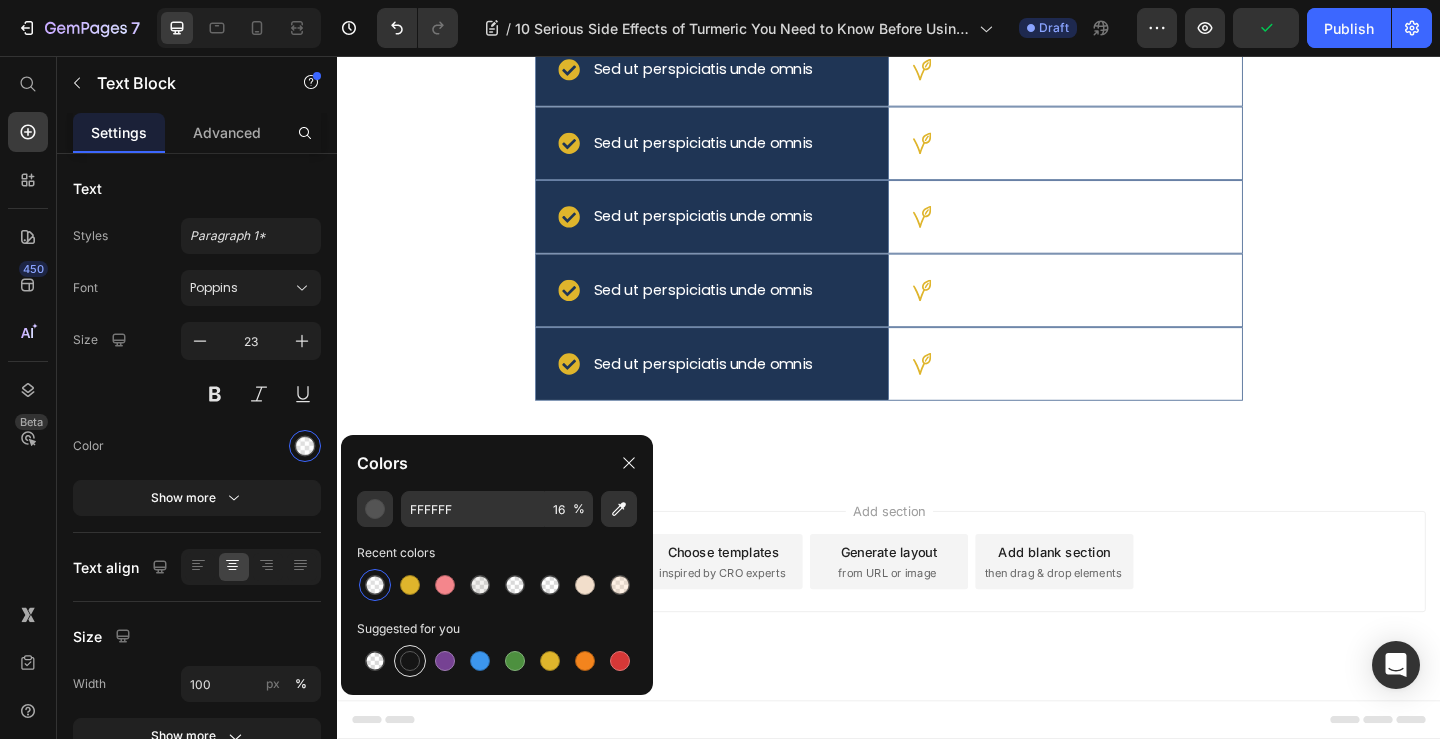 click at bounding box center [410, 661] 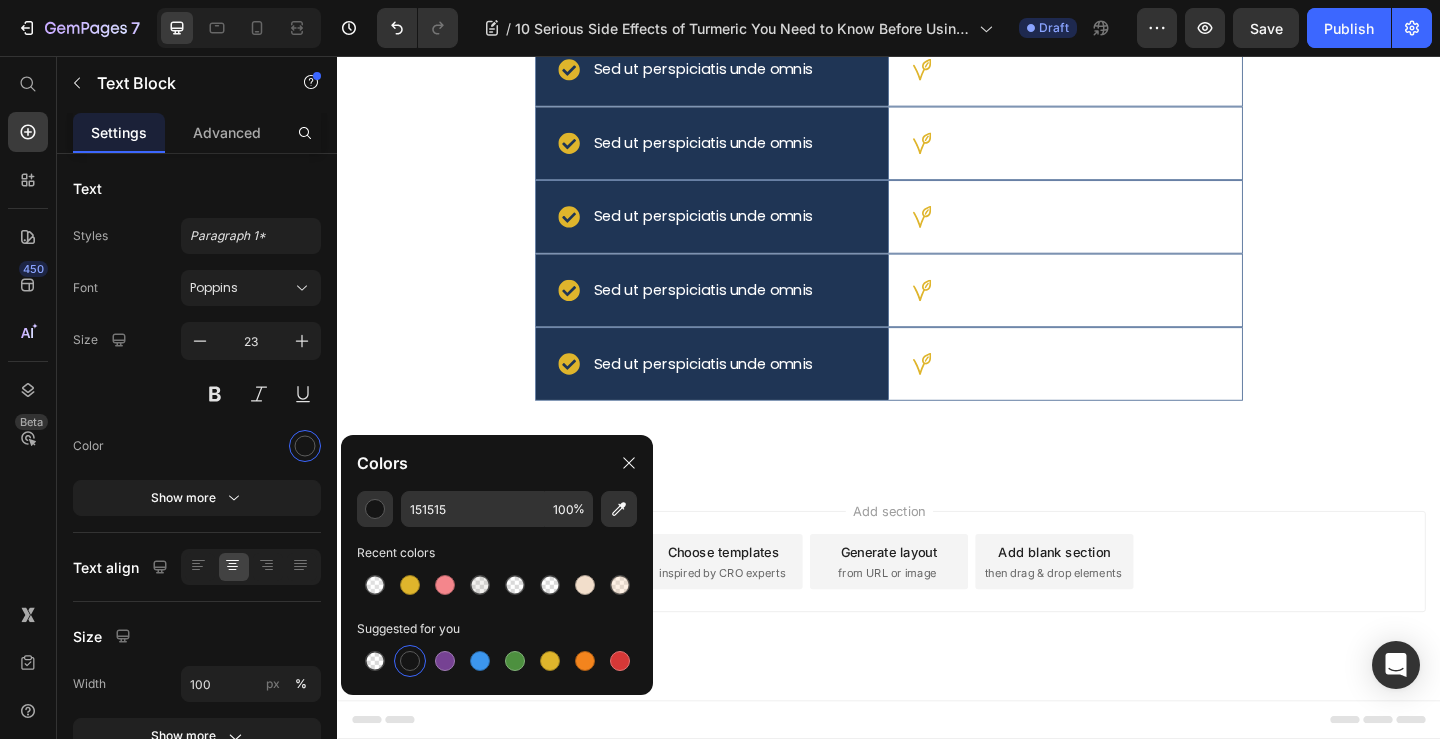 click on "Sed ut perspiciatis unde omnis" at bounding box center [1119, -9] 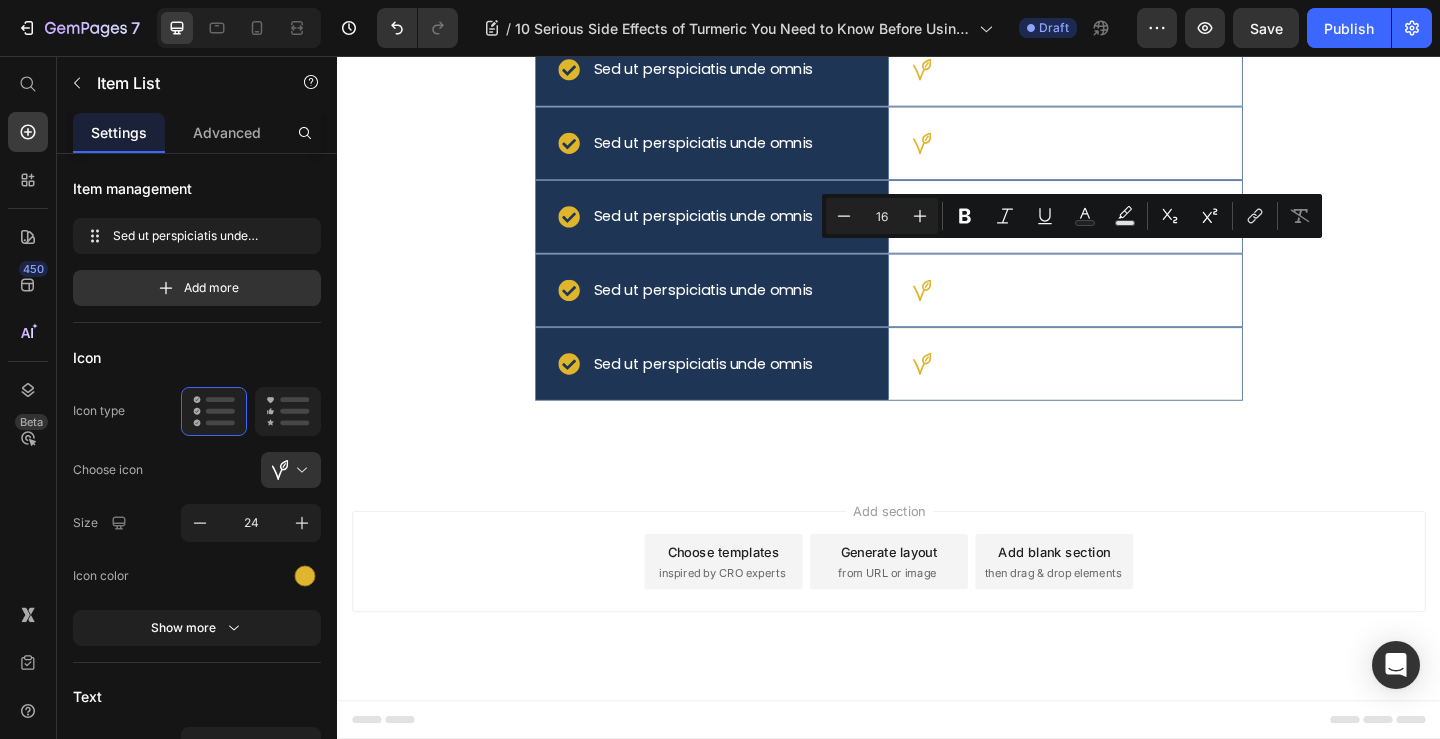 click on "Sed ut perspiciatis unde omnis" at bounding box center (1129, -9) 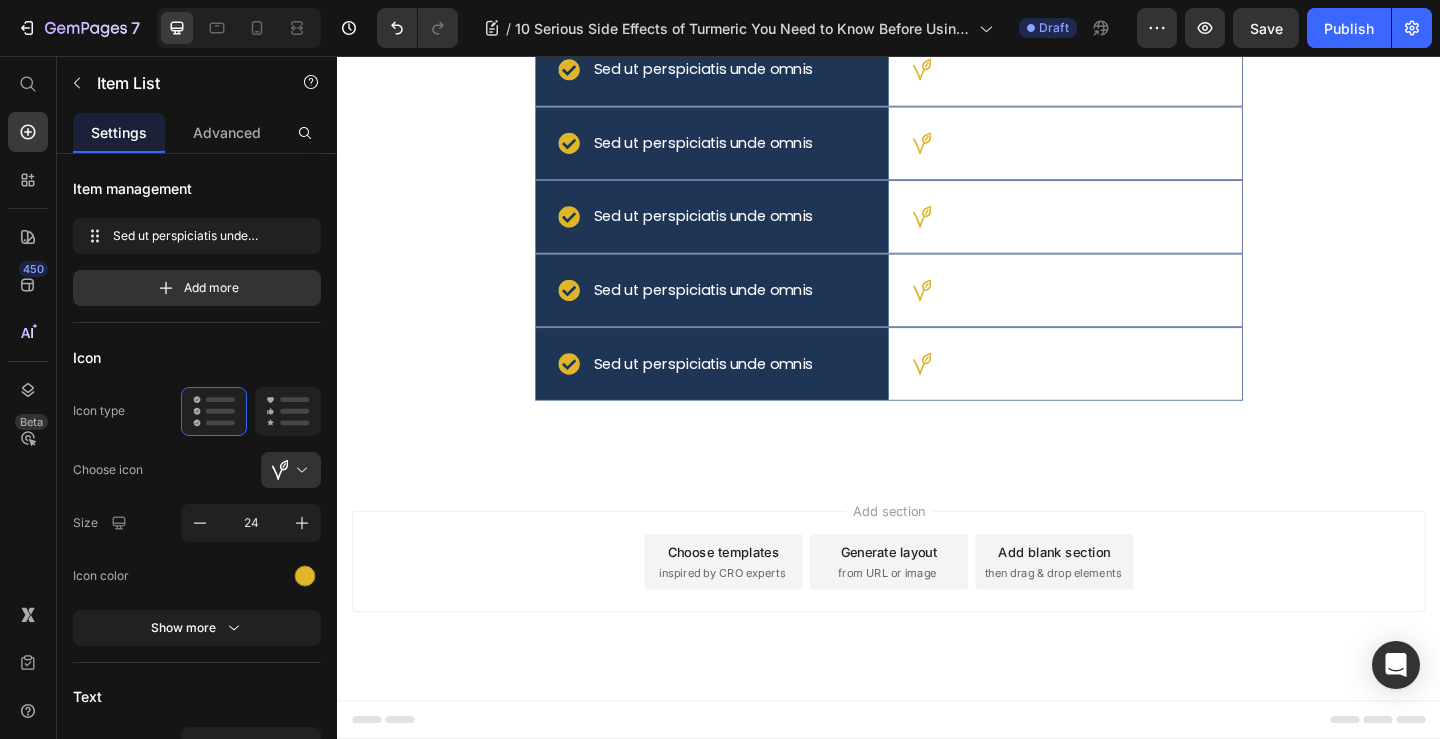 click on "Sed ut perspiciatis unde omnis" at bounding box center [735, -9] 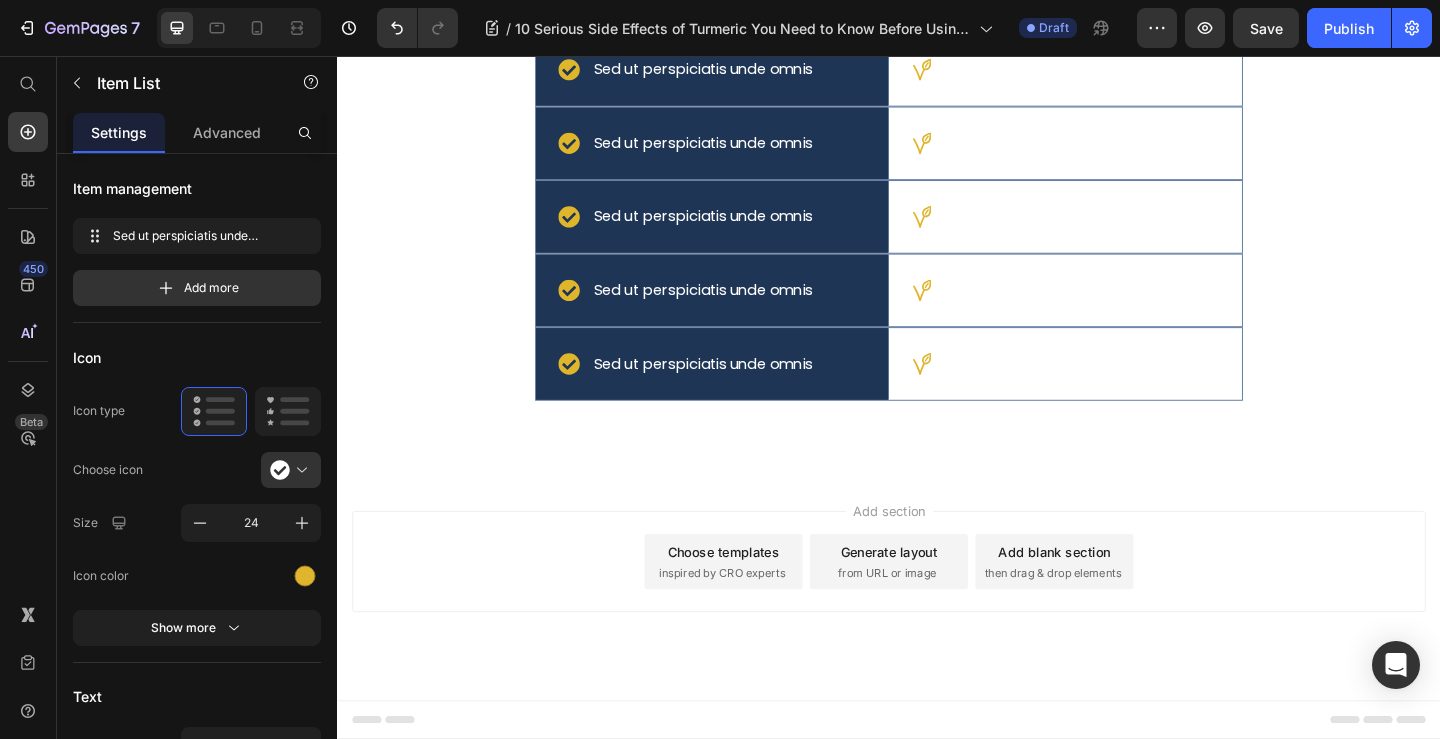 click on "Sed ut perspiciatis unde omnis" at bounding box center [1119, -9] 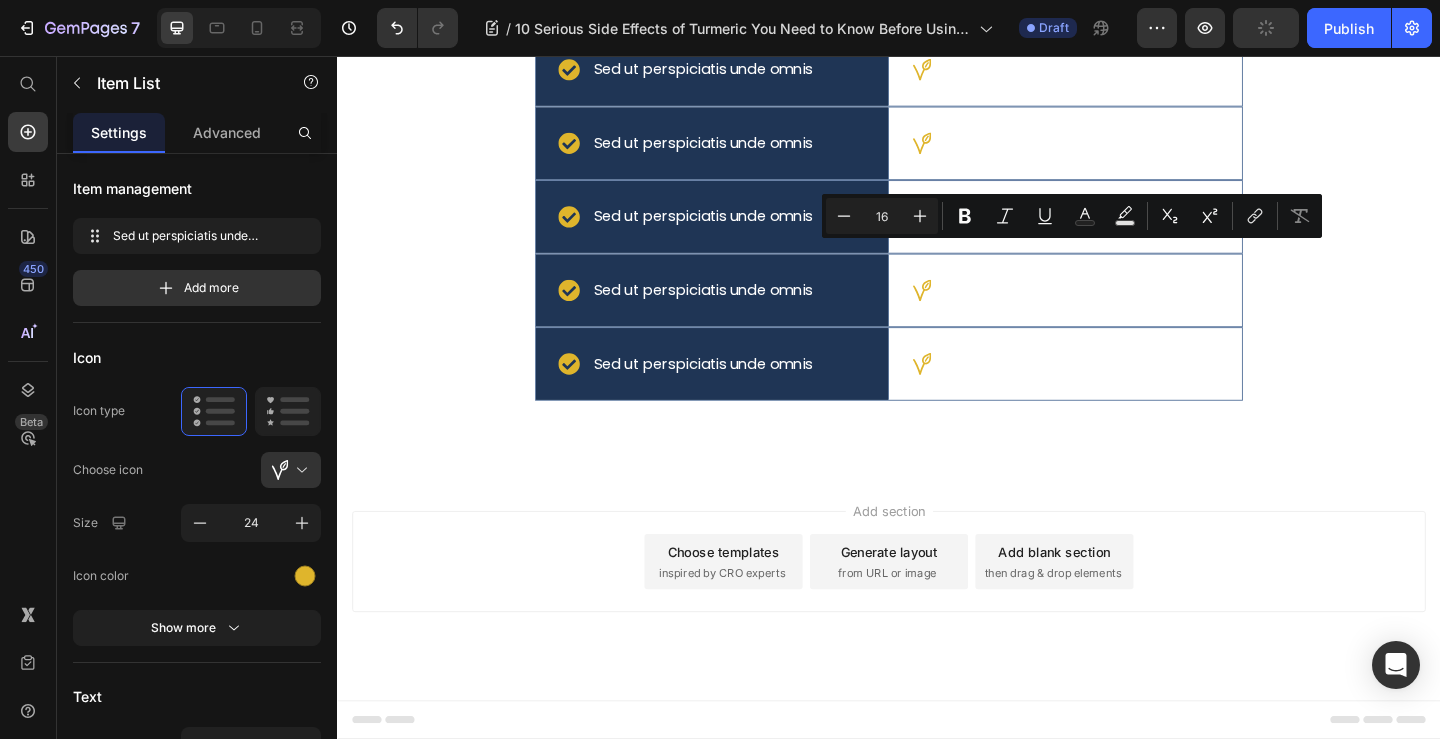 scroll, scrollTop: 500, scrollLeft: 0, axis: vertical 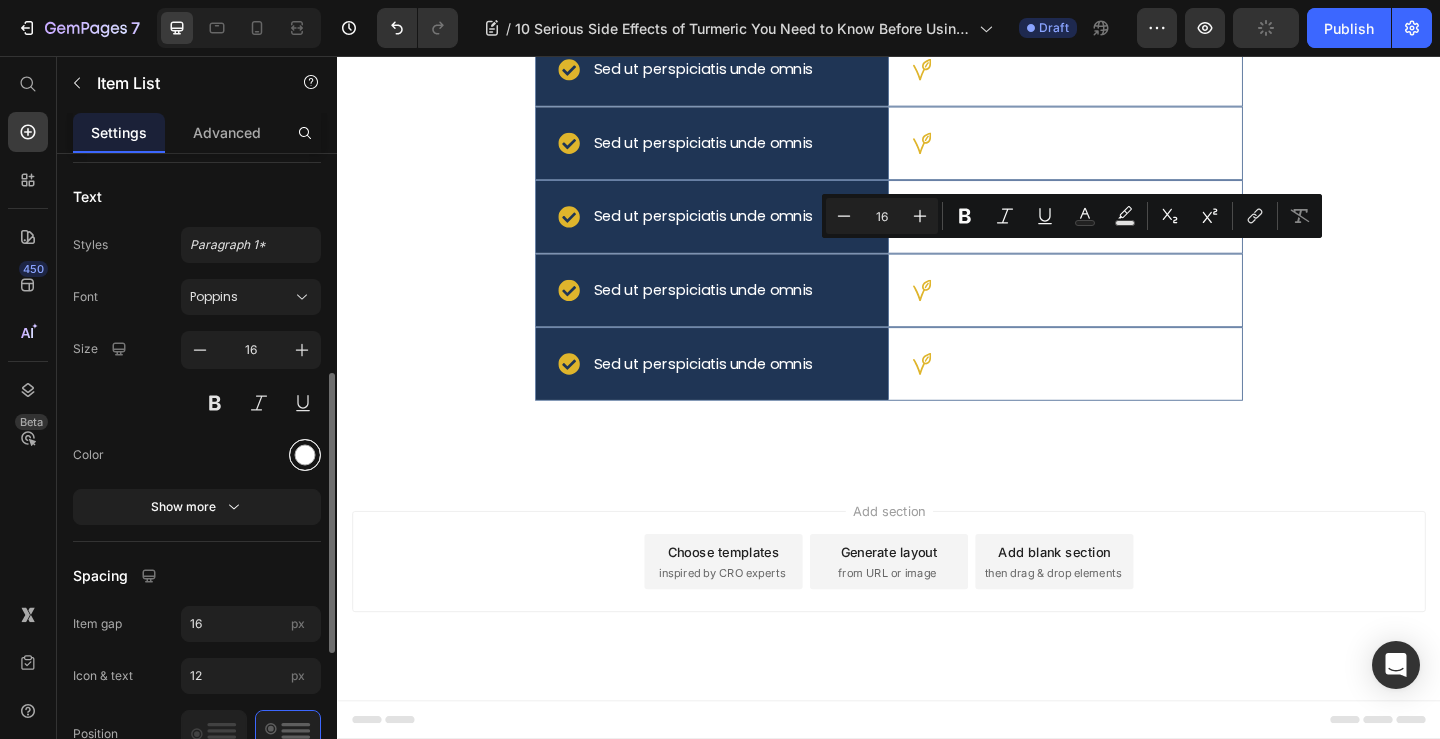 click at bounding box center [305, 455] 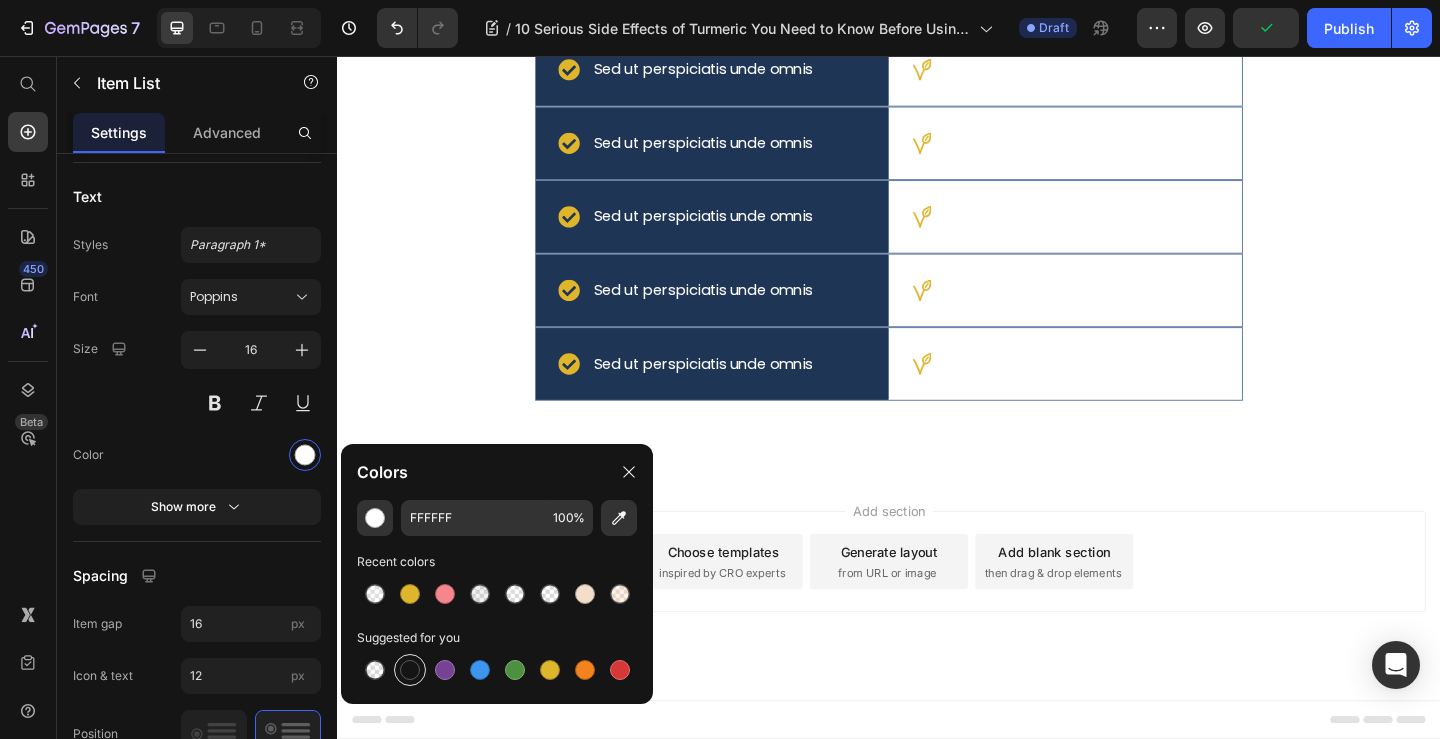 click at bounding box center [410, 670] 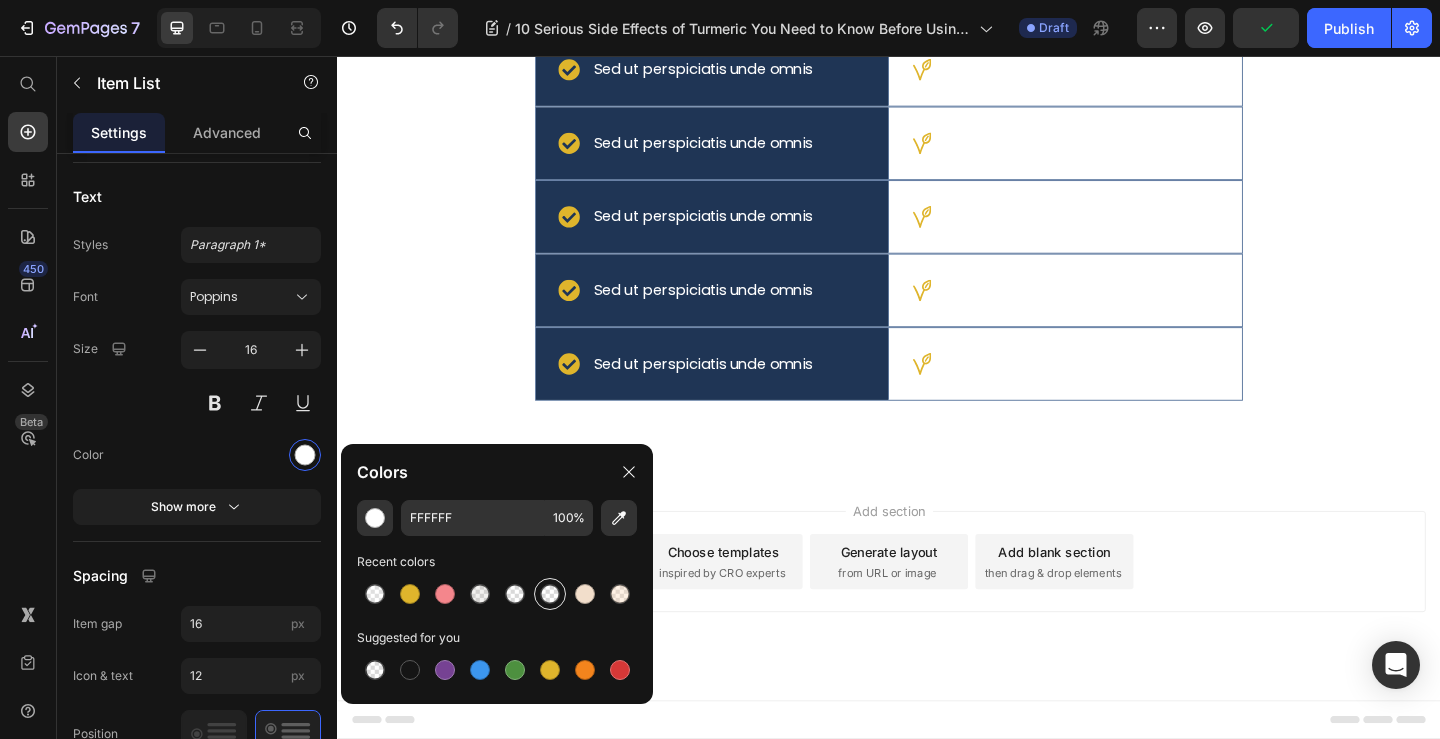 type on "151515" 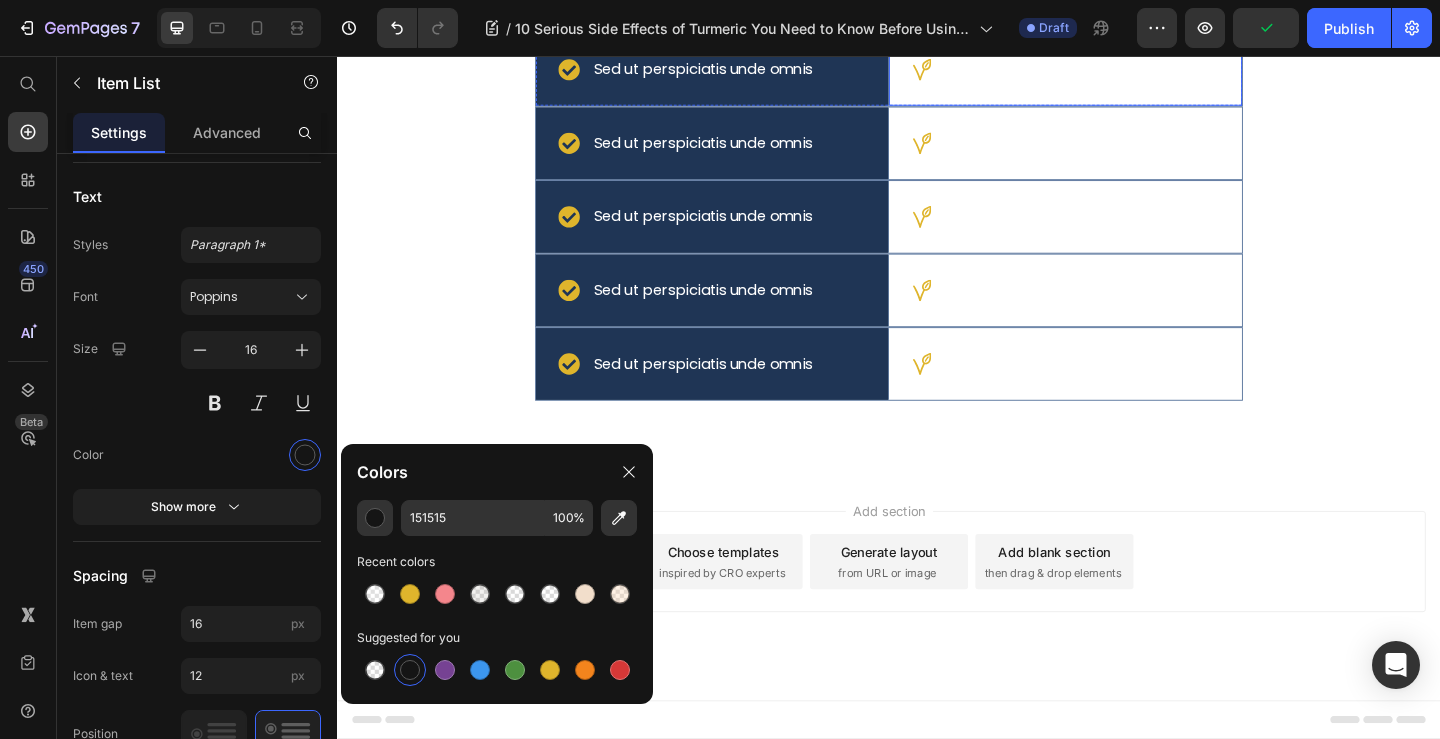 click on "Sed ut perspiciatis unde omnis" at bounding box center [1119, 71] 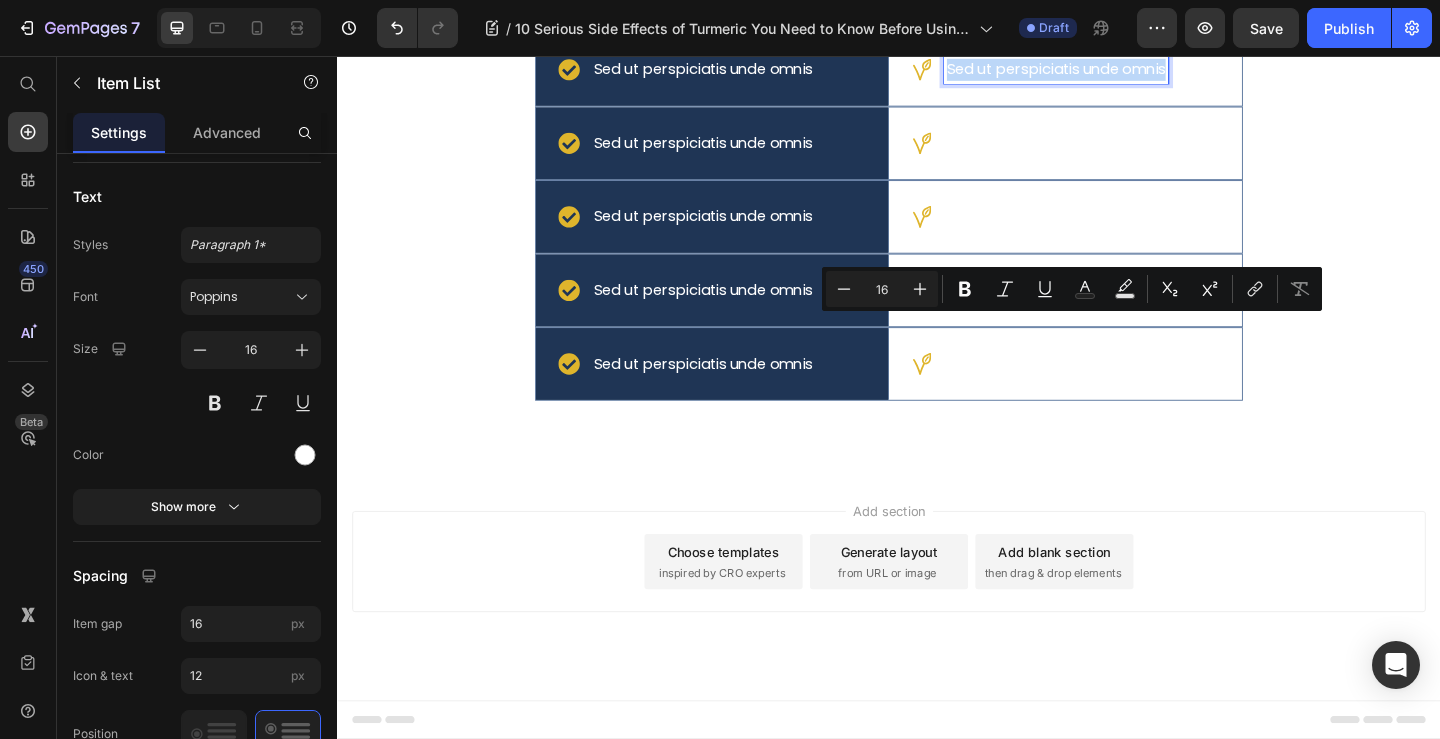 scroll, scrollTop: 826, scrollLeft: 0, axis: vertical 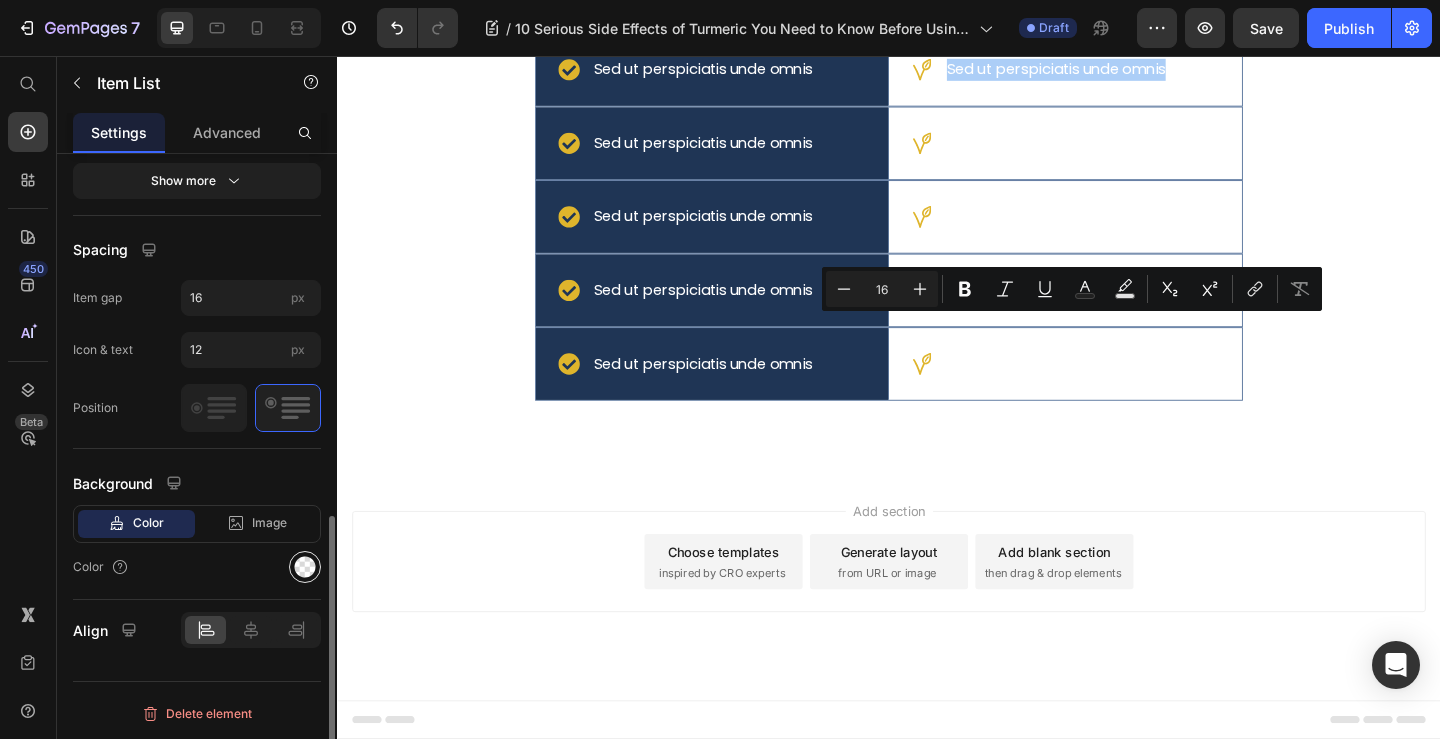 click at bounding box center (305, 567) 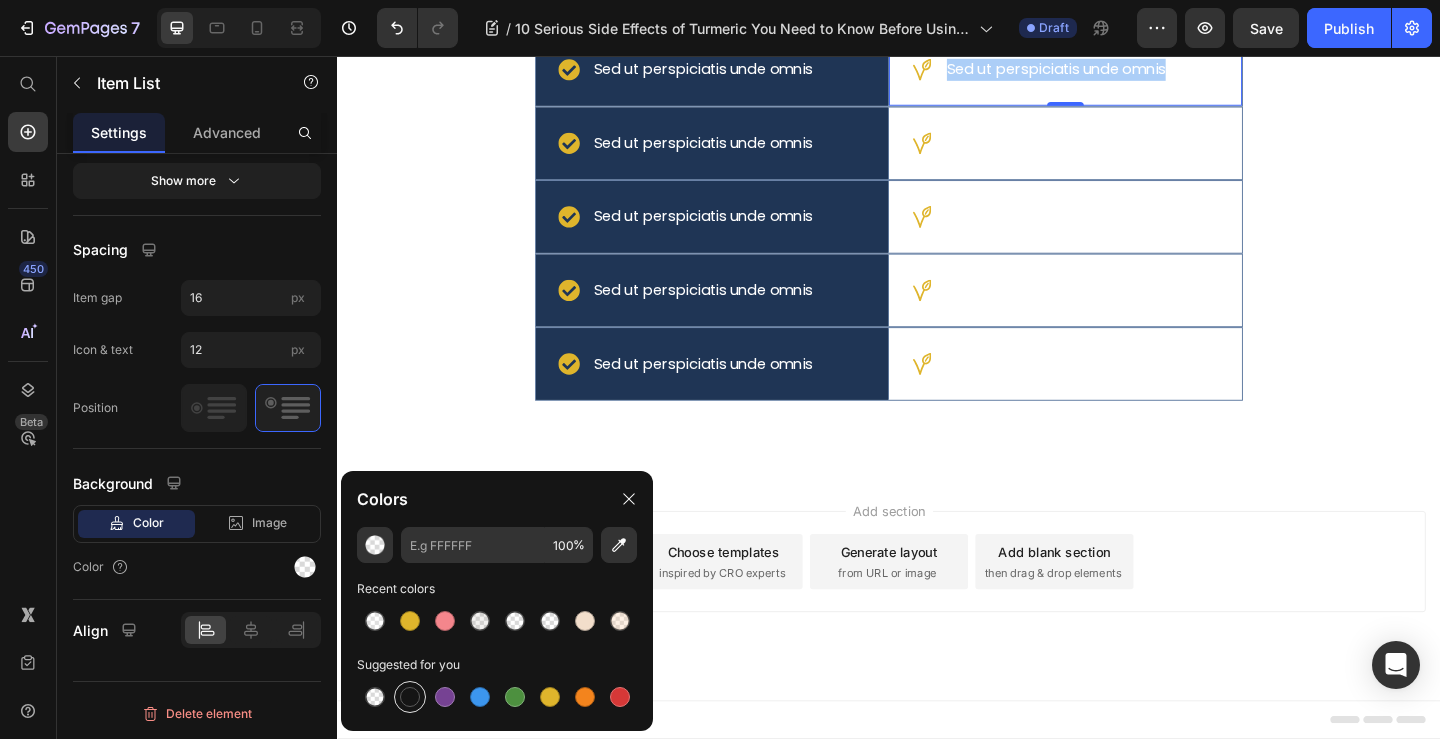 drag, startPoint x: 404, startPoint y: 695, endPoint x: 553, endPoint y: 471, distance: 269.02972 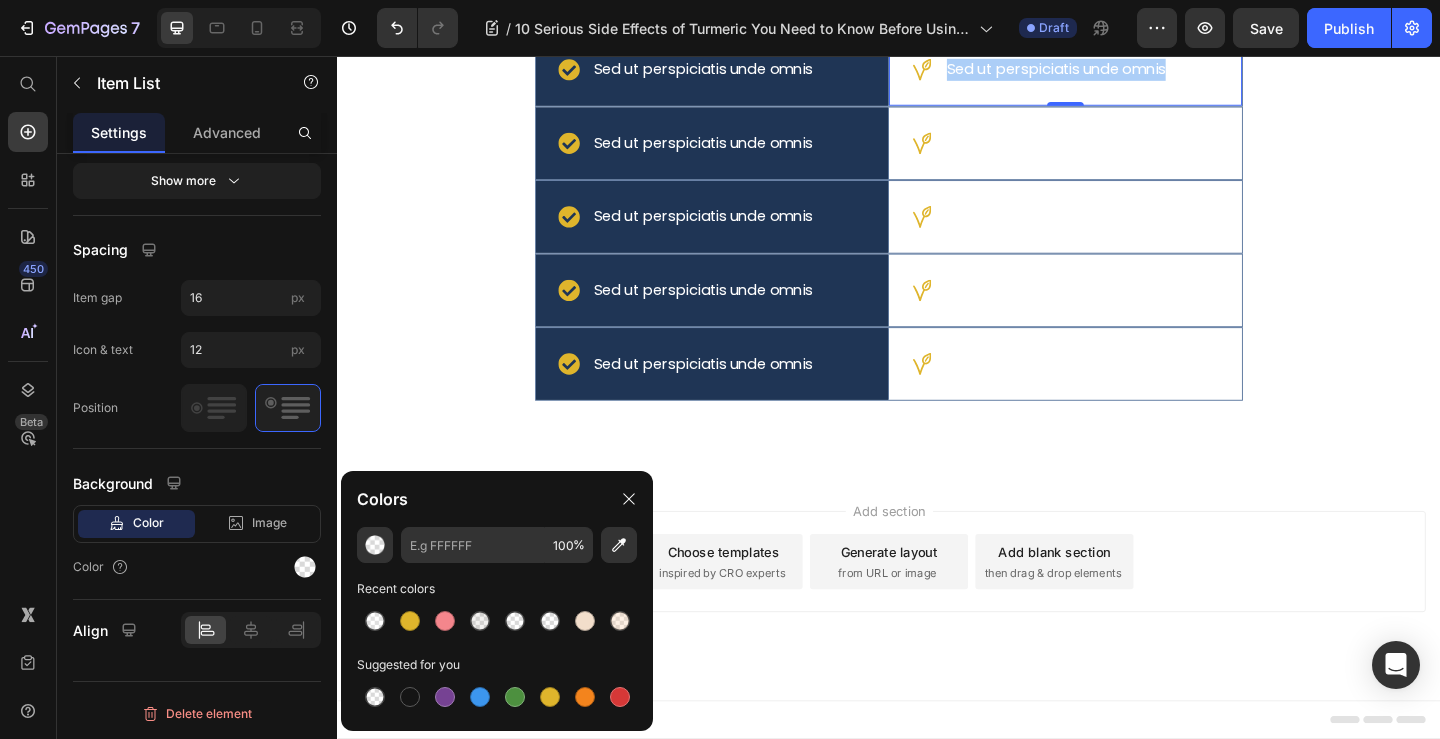 type on "151515" 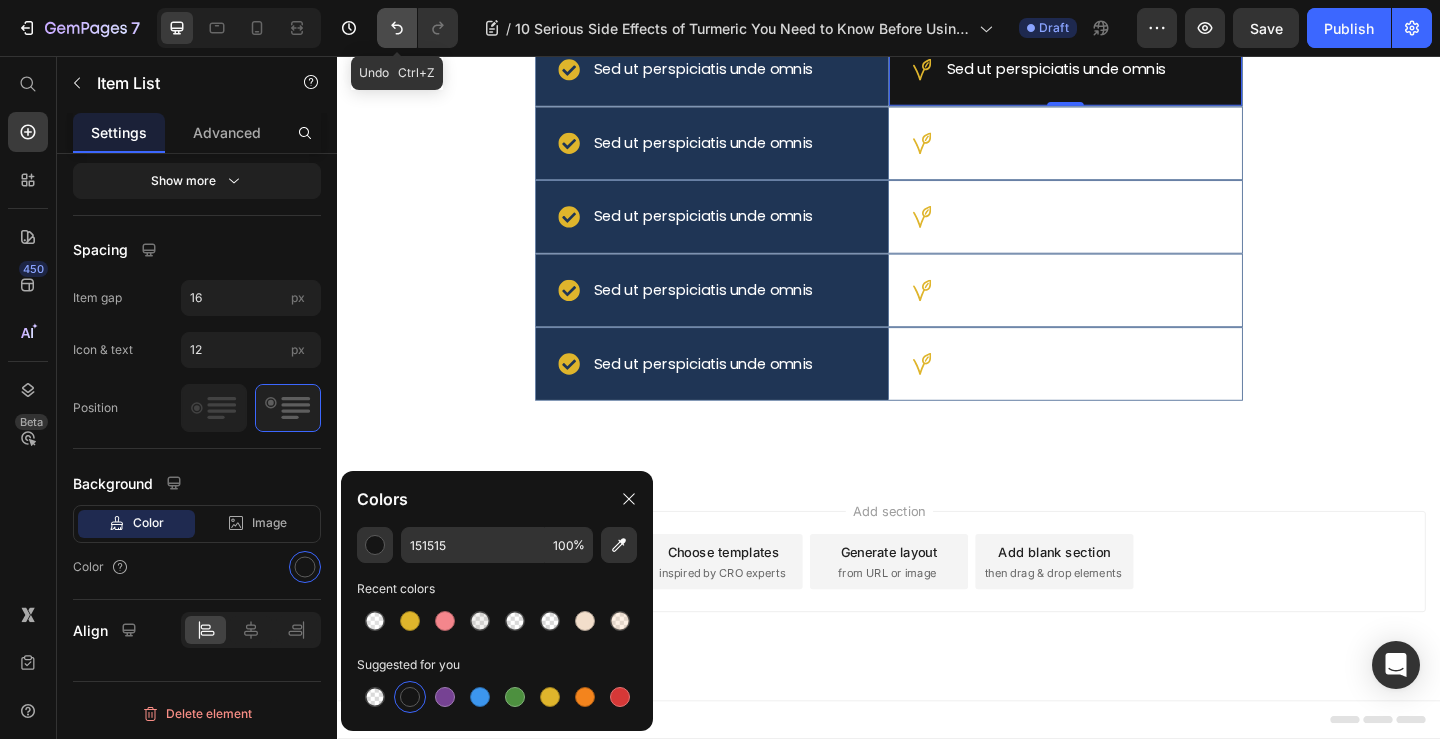 drag, startPoint x: 390, startPoint y: 33, endPoint x: 681, endPoint y: 238, distance: 355.95786 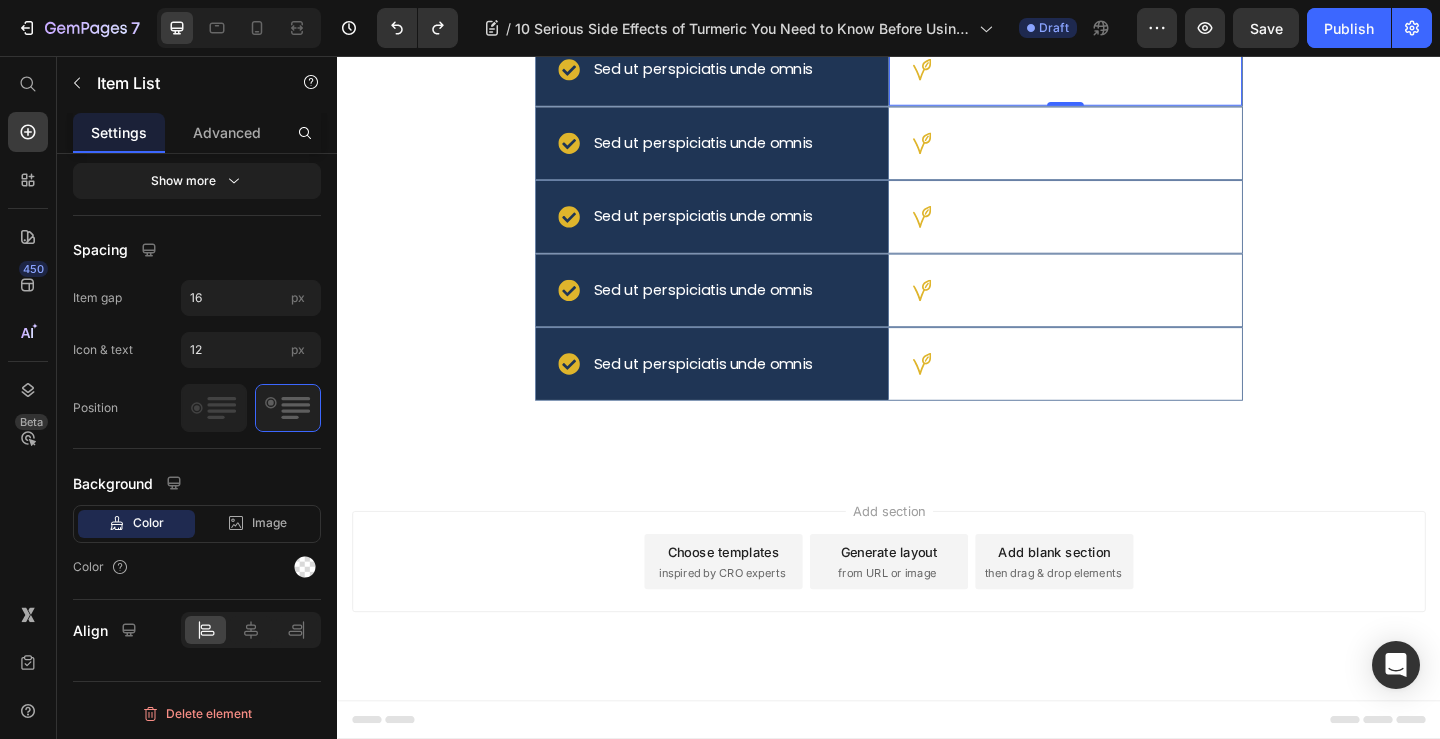 click on "Sed ut perspiciatis unde omnis" at bounding box center (1129, 71) 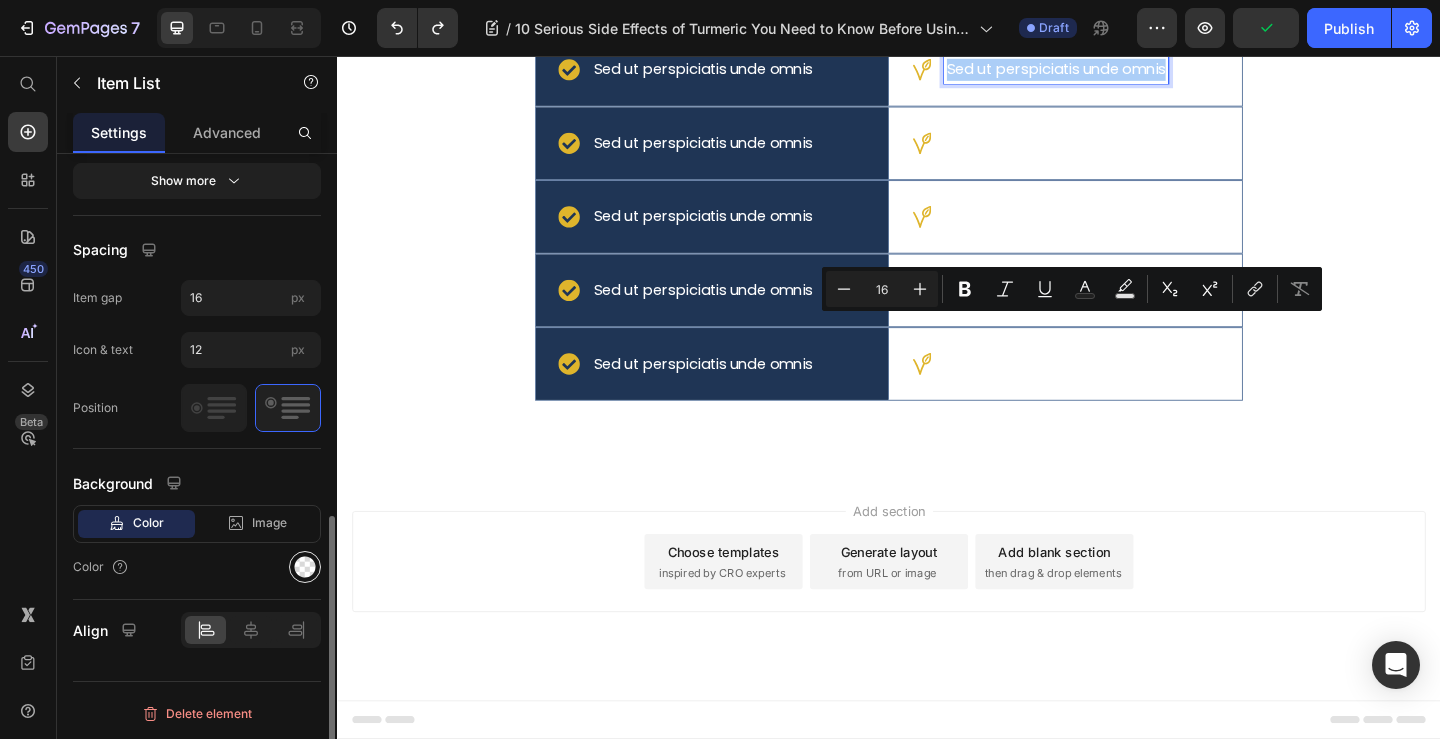 click at bounding box center [305, 567] 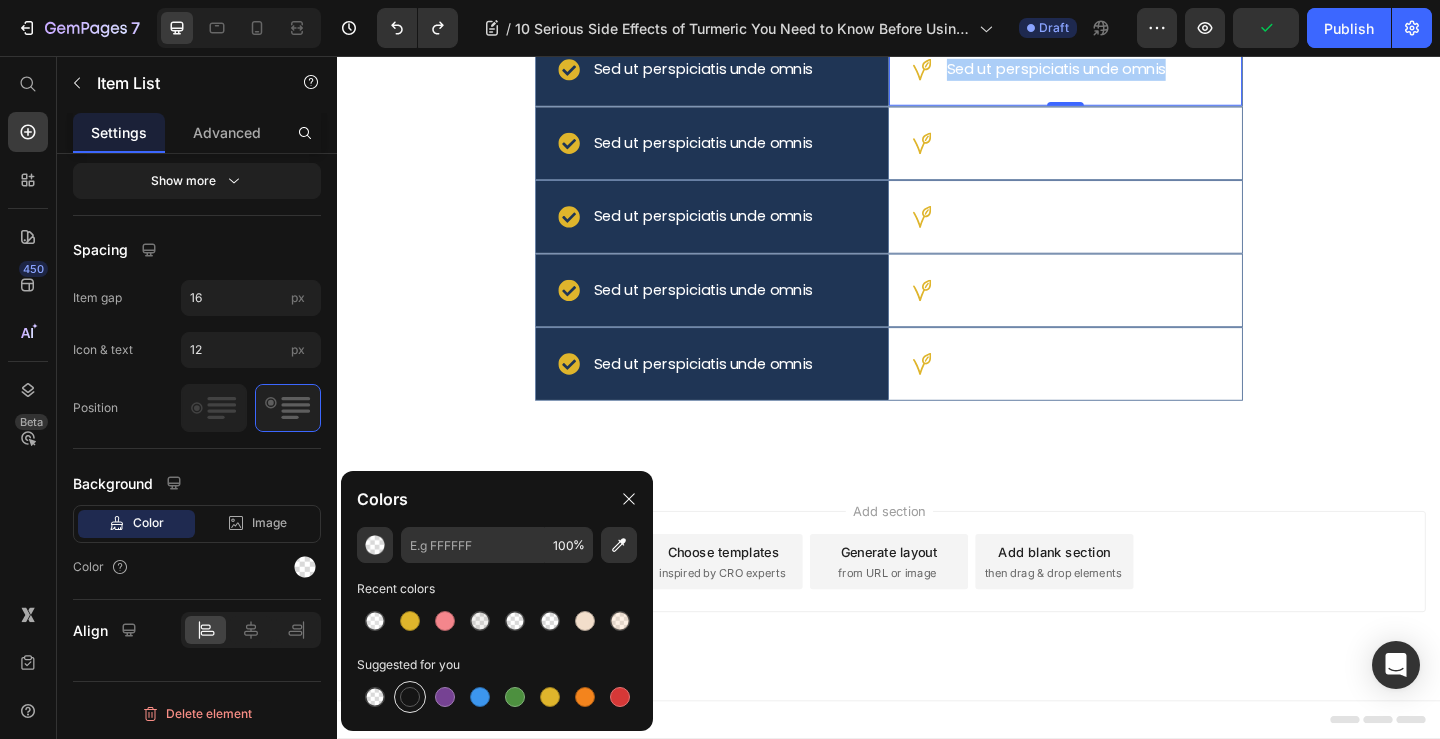 click at bounding box center [410, 697] 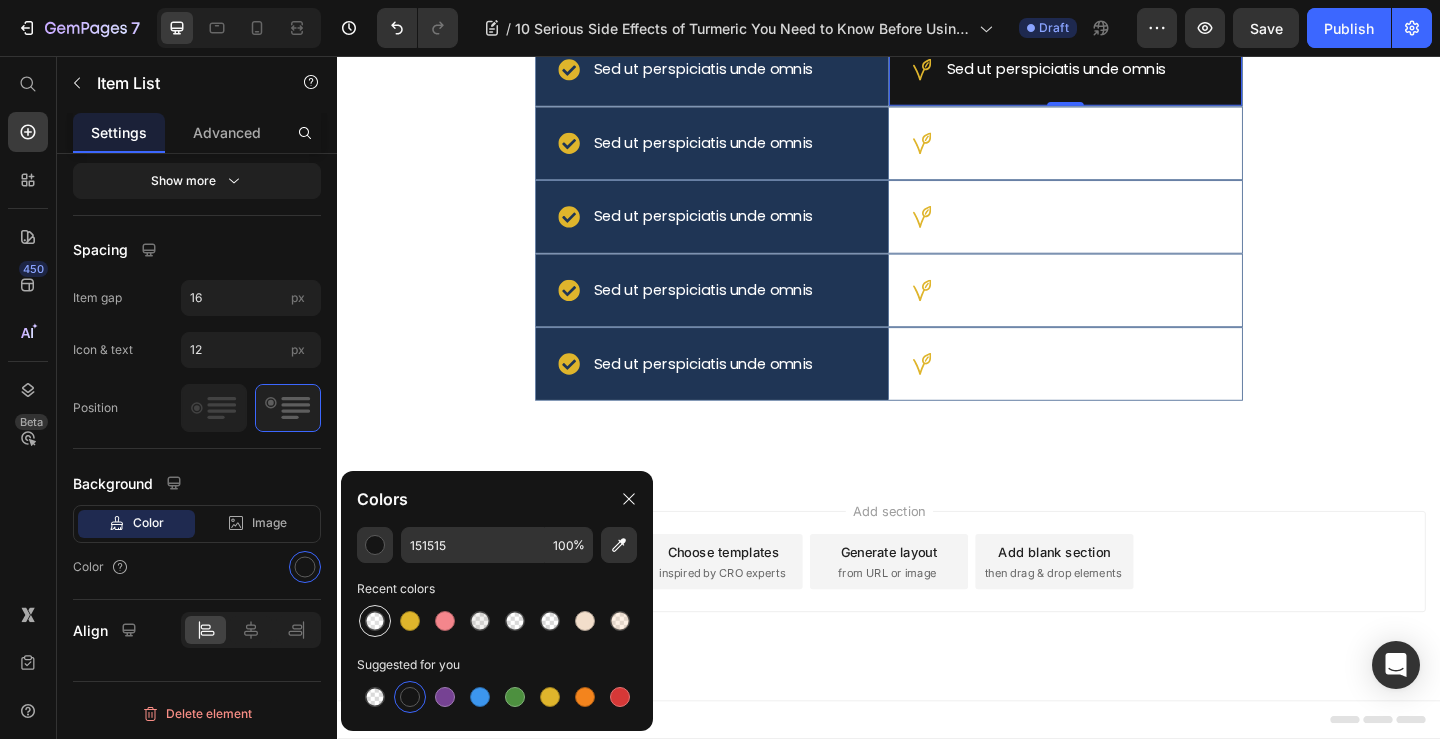 click at bounding box center [375, 621] 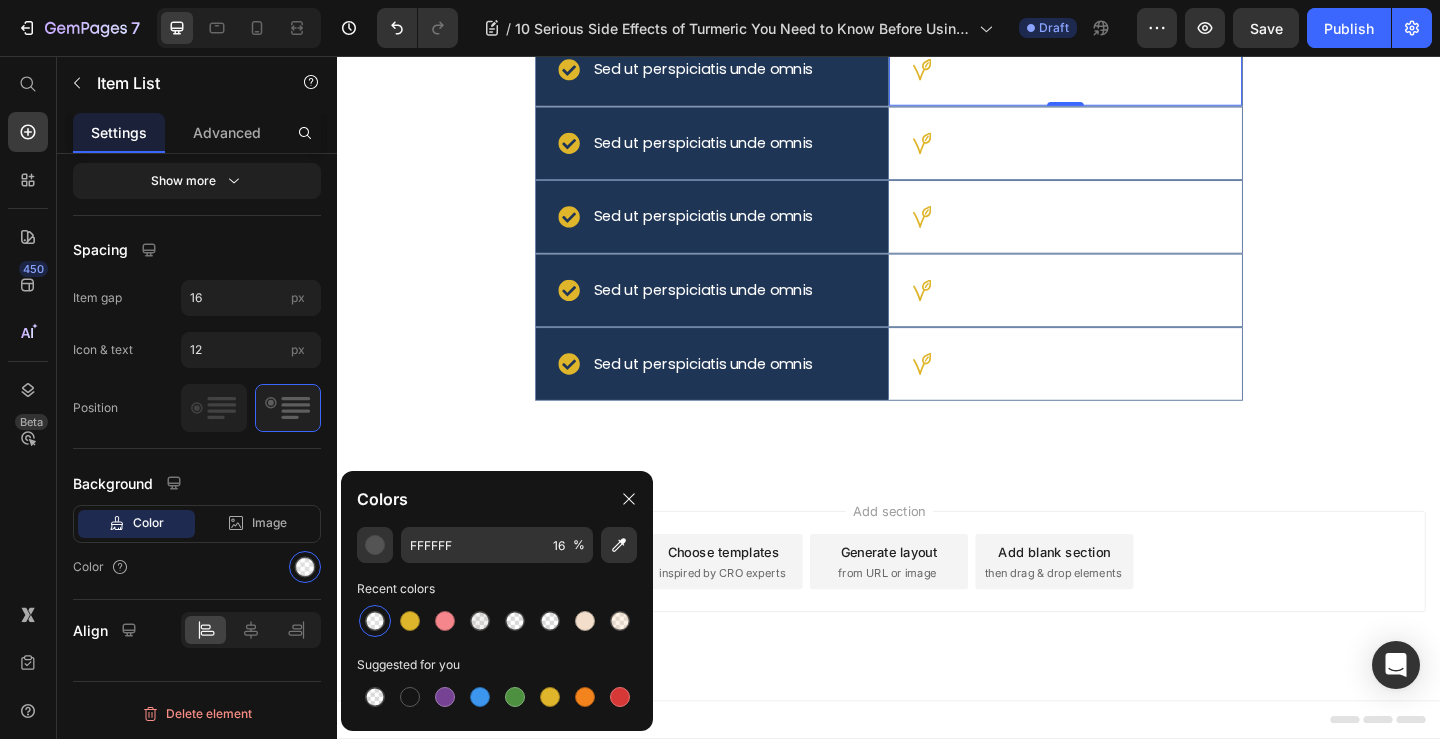 click on "Sed ut perspiciatis unde omnis" at bounding box center (1119, 71) 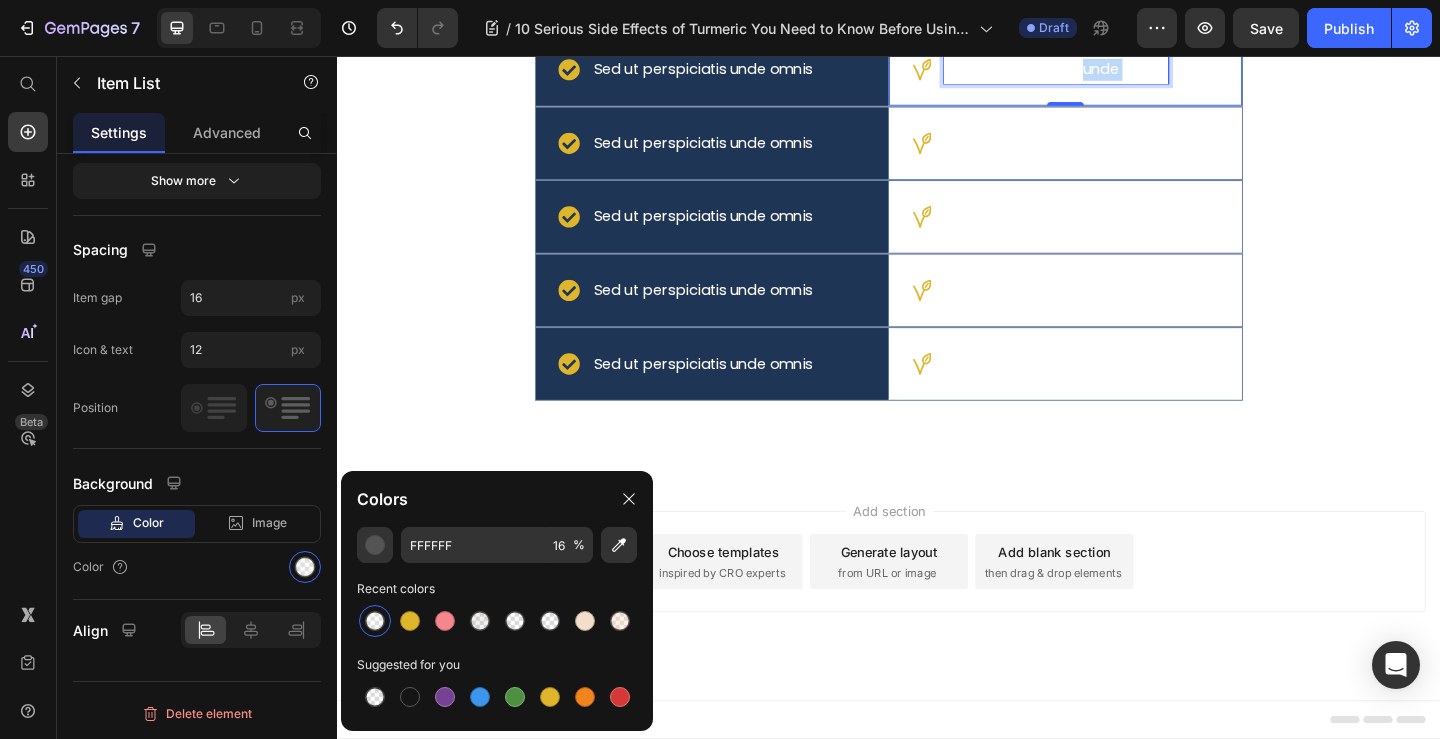 click on "Sed ut perspiciatis unde omnis" at bounding box center (1119, 71) 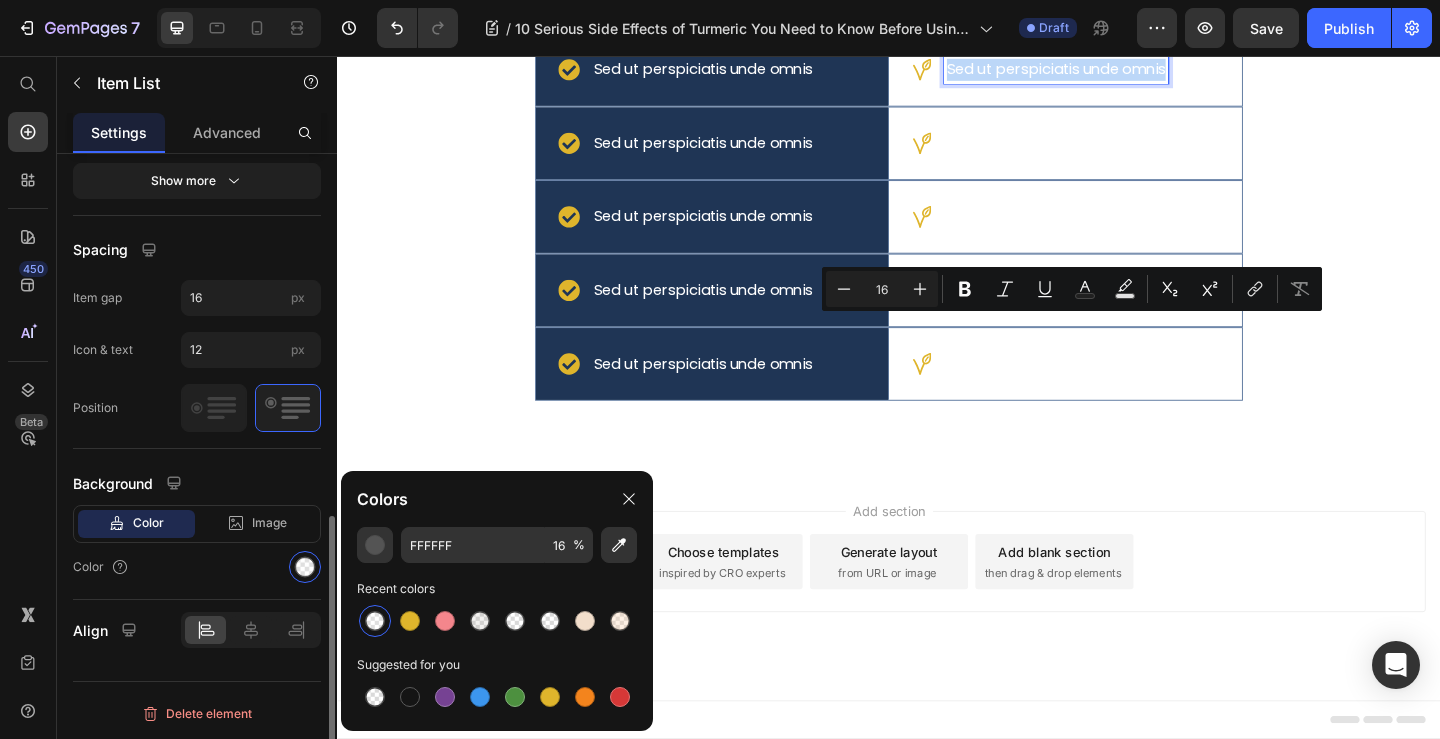 scroll, scrollTop: 426, scrollLeft: 0, axis: vertical 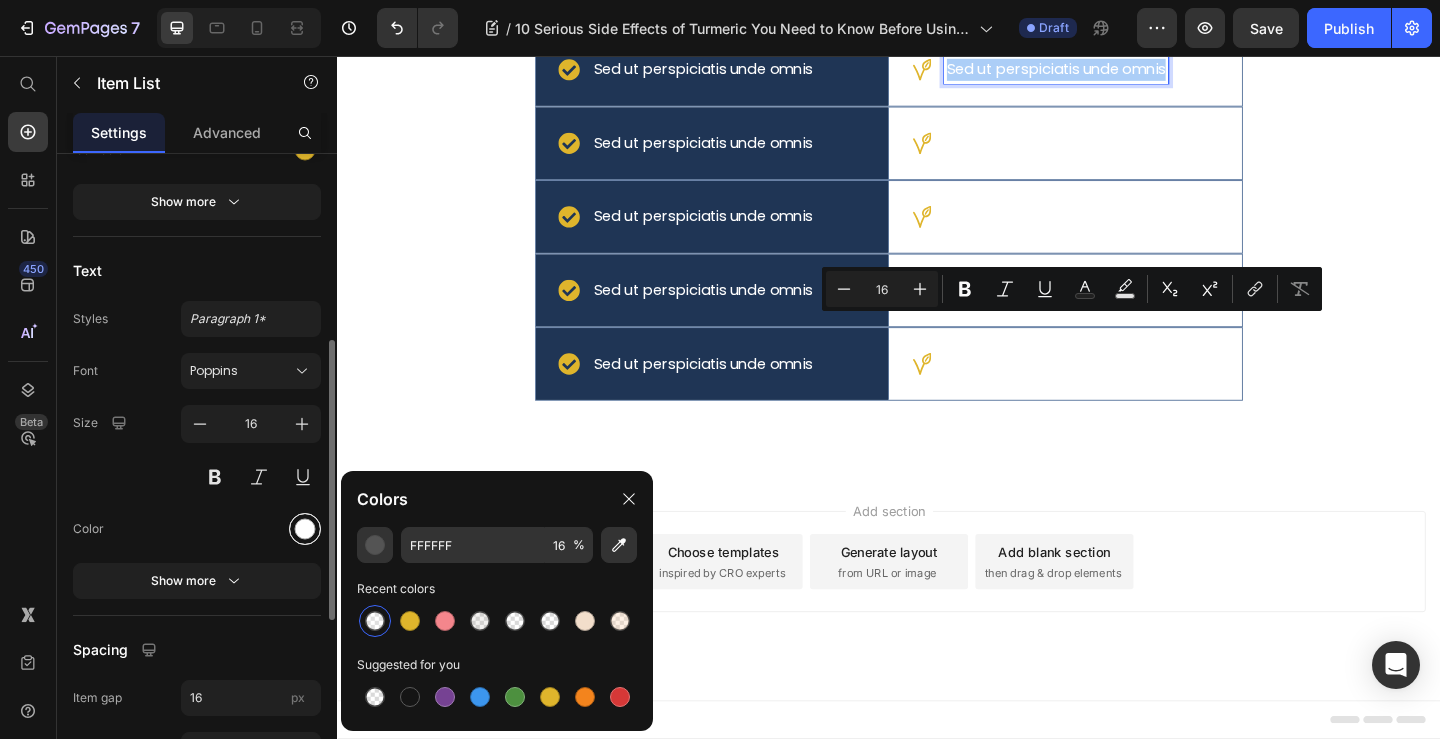 click at bounding box center [305, 528] 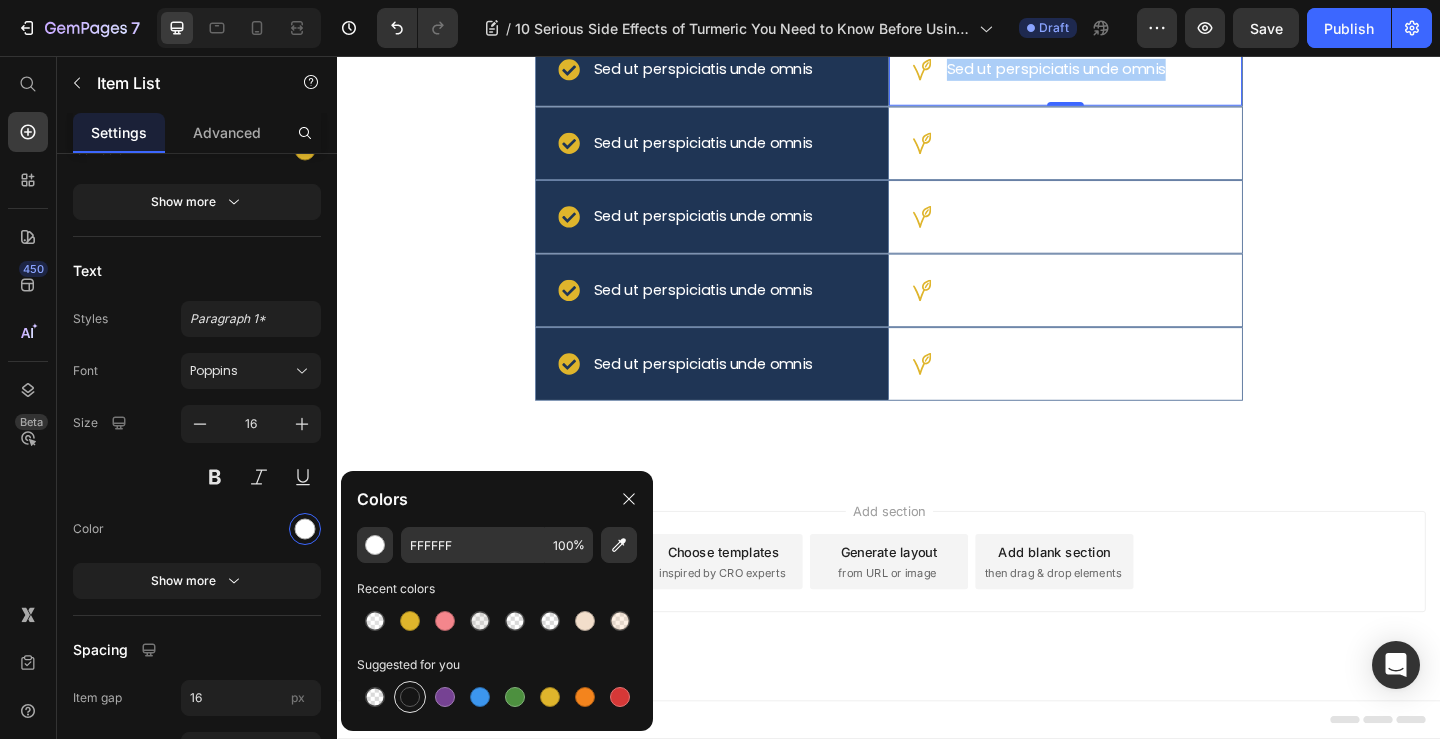 click at bounding box center (410, 697) 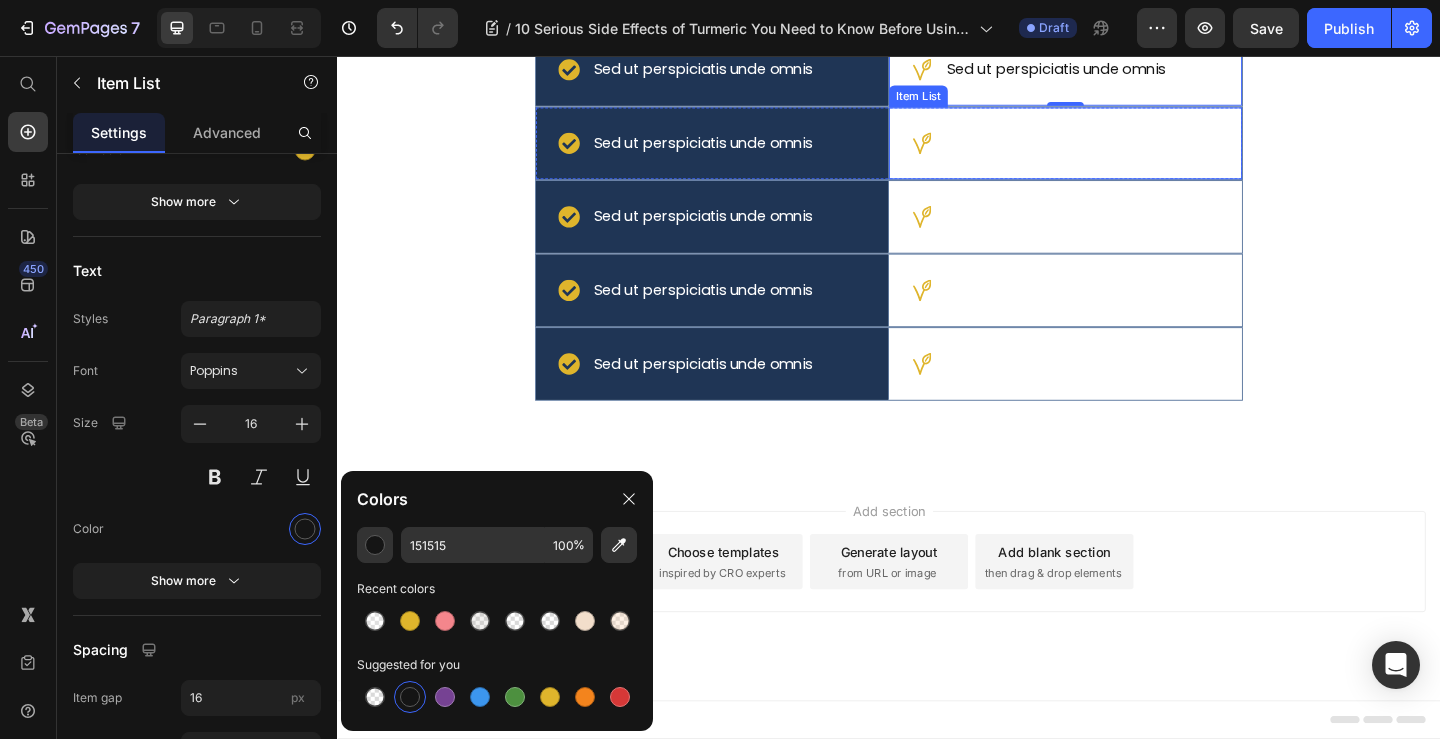 click on "Sed ut perspiciatis unde omnis" at bounding box center [1119, 151] 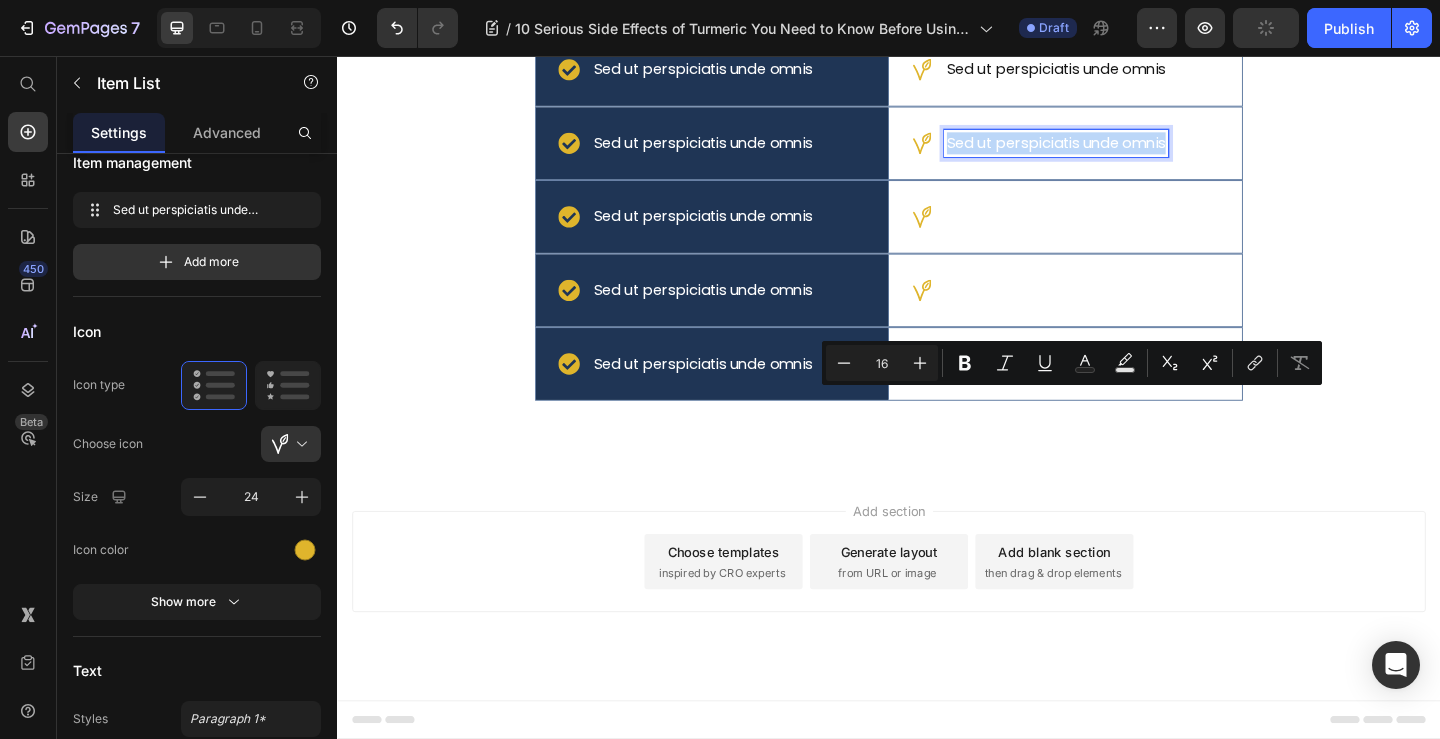 scroll, scrollTop: 426, scrollLeft: 0, axis: vertical 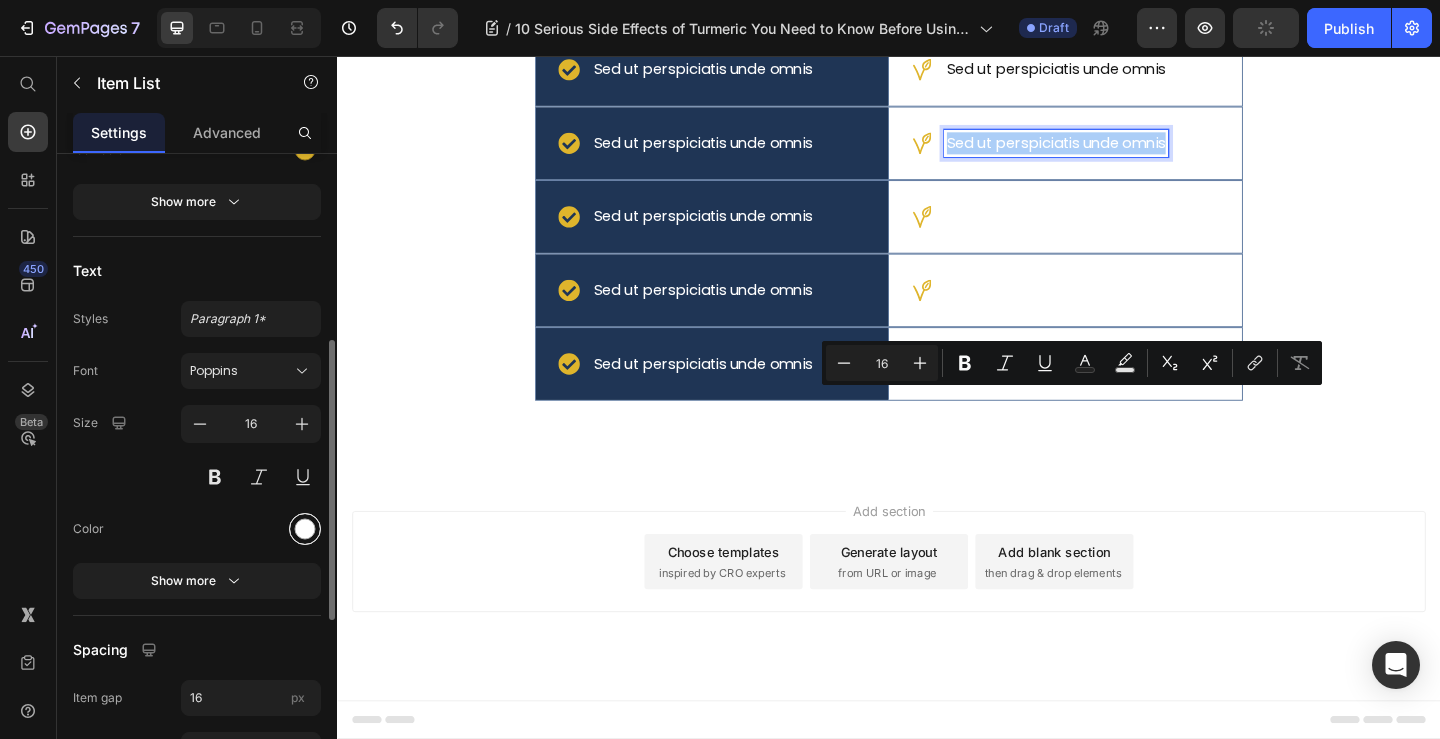 click at bounding box center (305, 528) 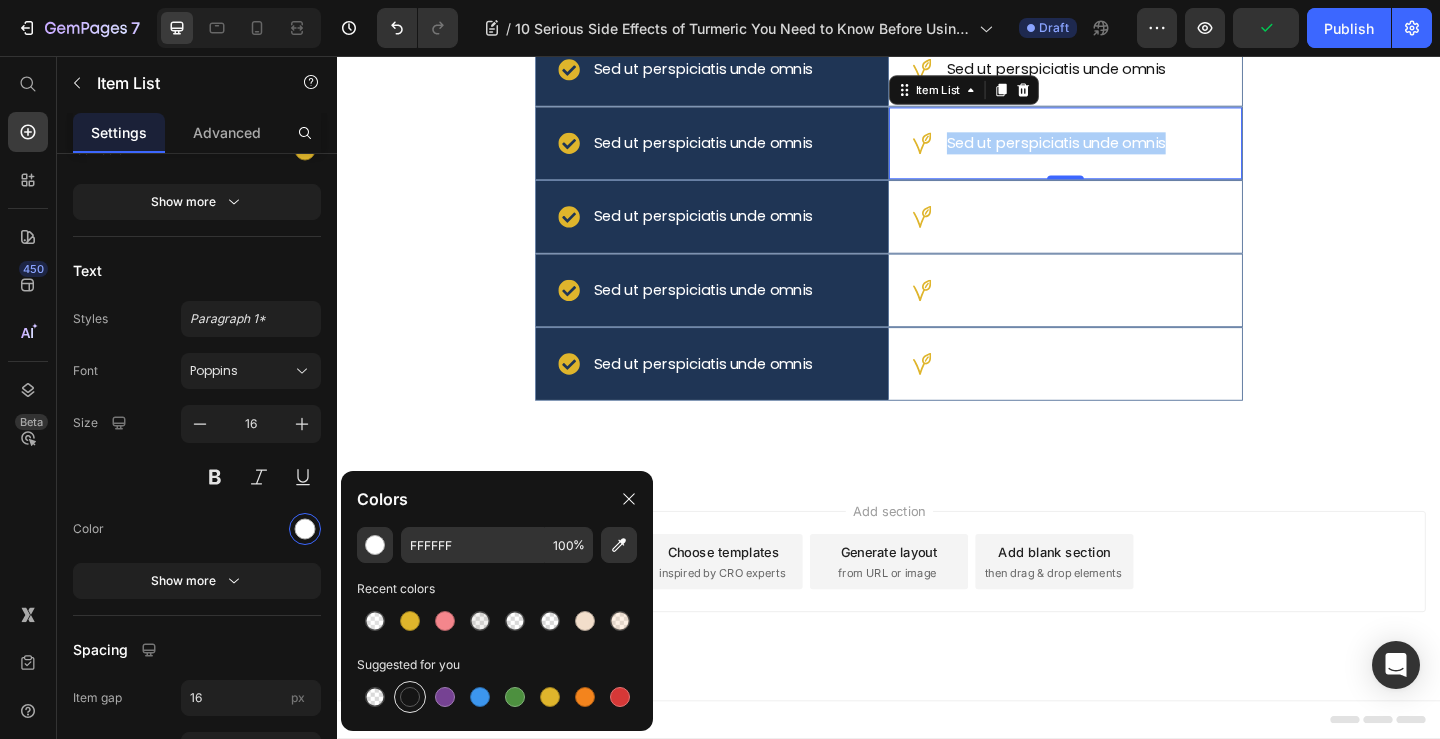 click at bounding box center (410, 697) 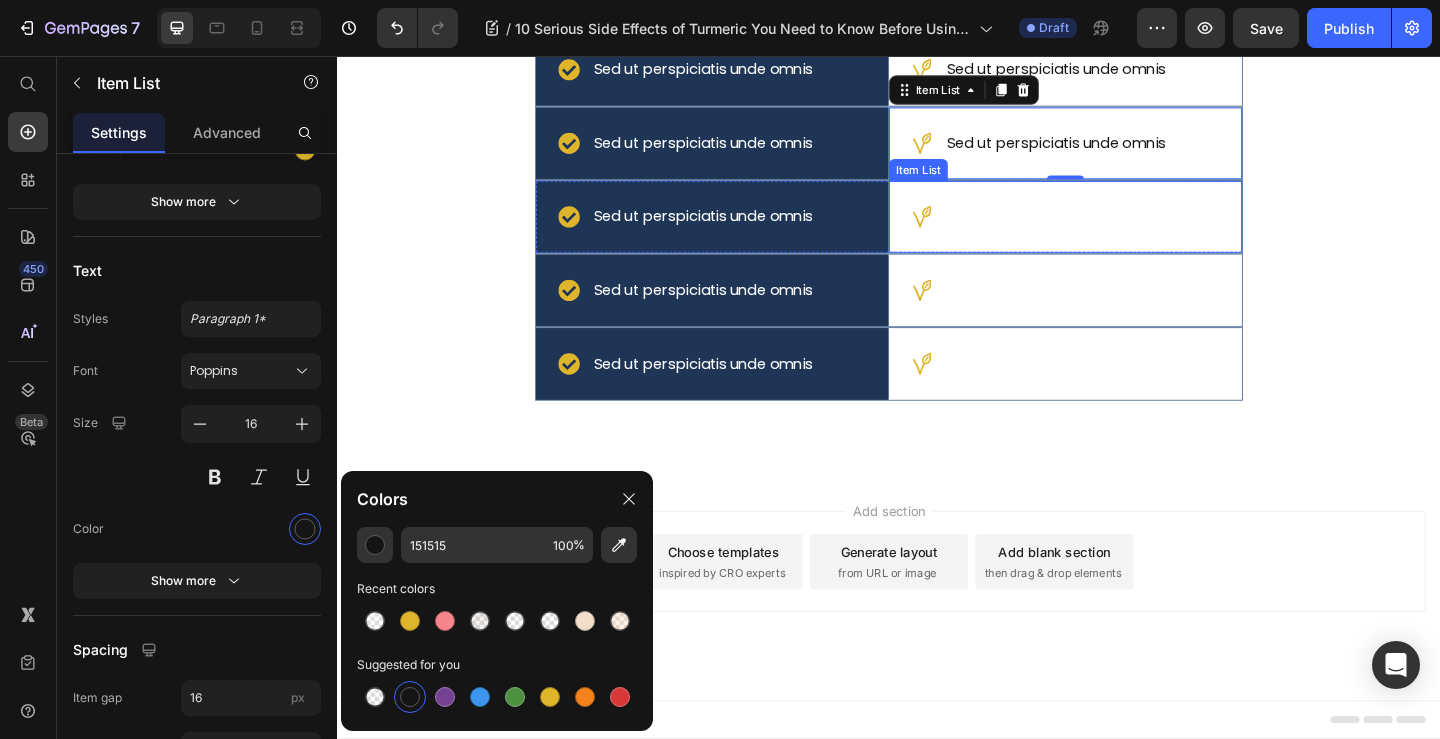 click on "Sed ut perspiciatis unde omnis" at bounding box center (1119, 231) 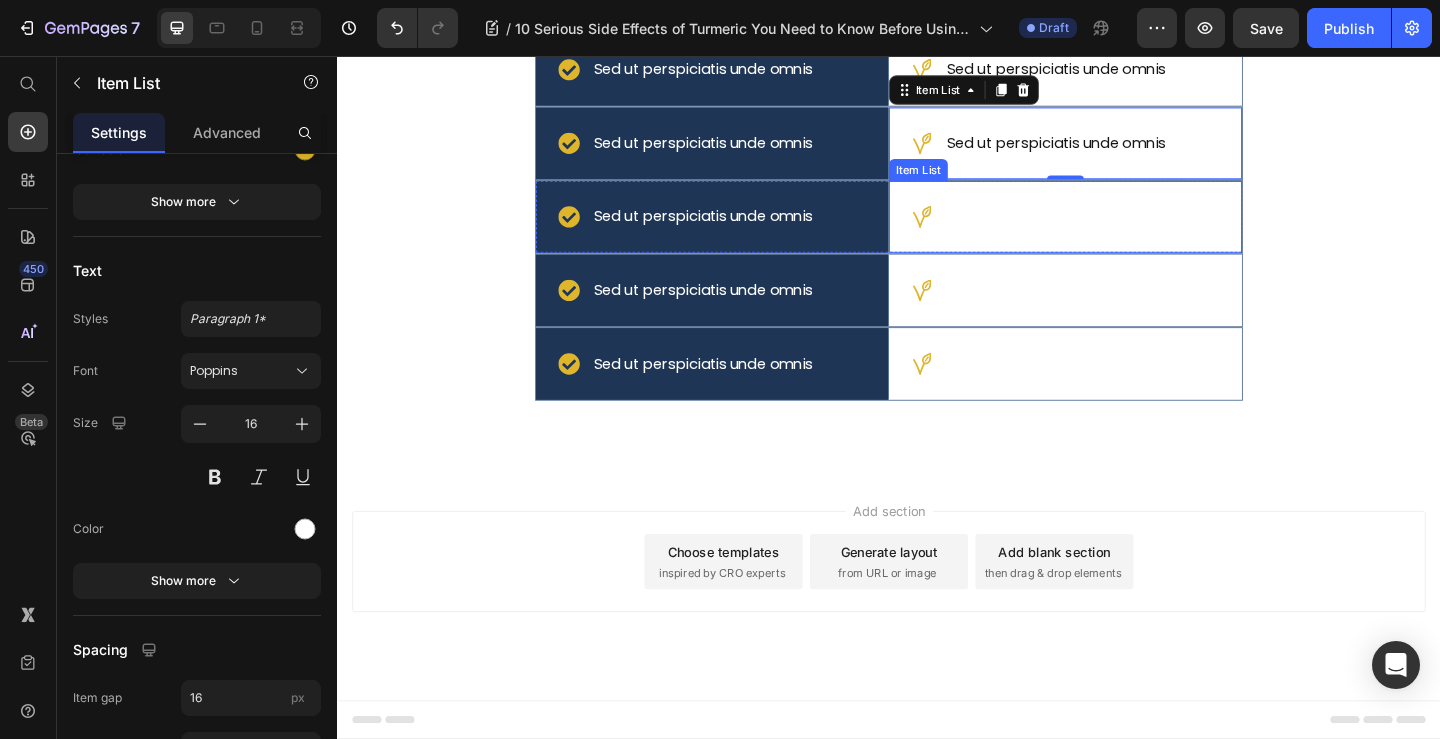 click on "Sed ut perspiciatis unde omnis" at bounding box center (1119, 231) 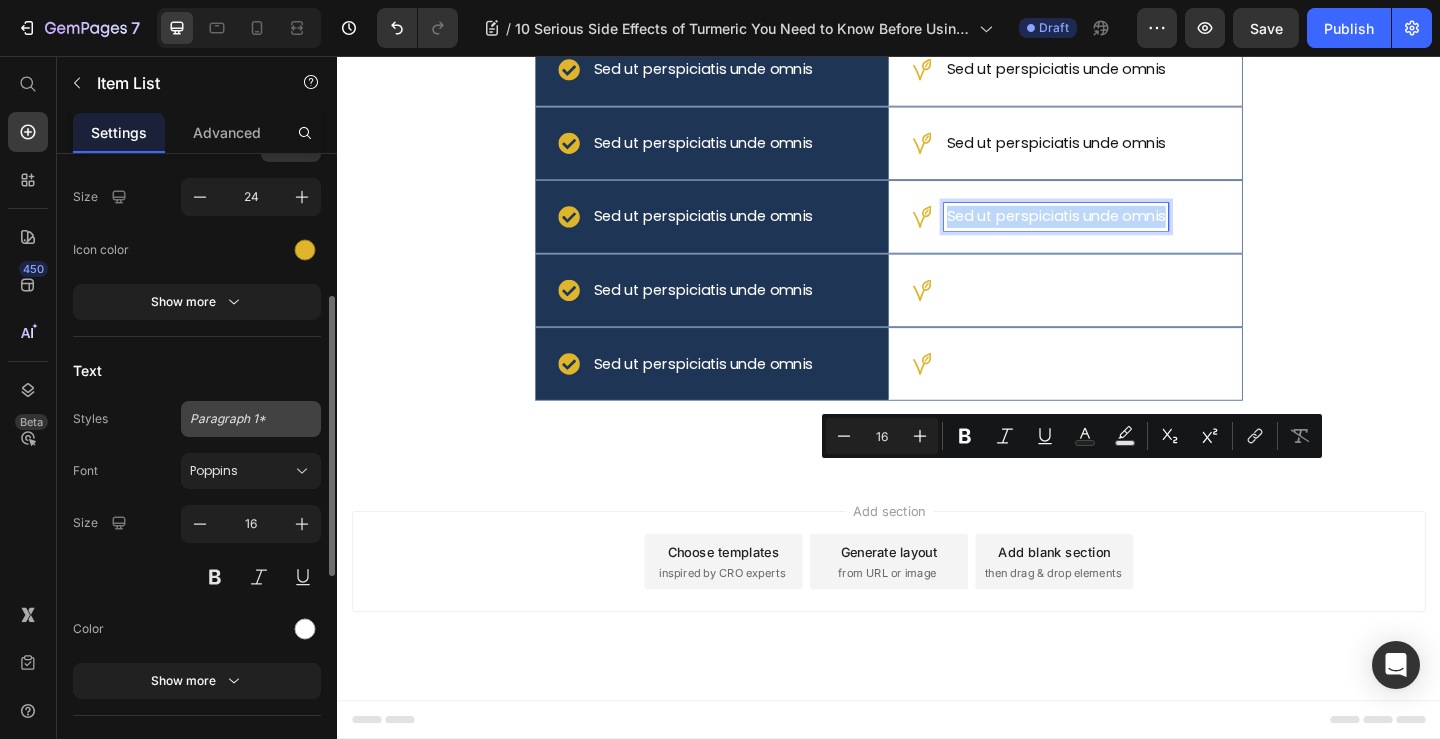 scroll, scrollTop: 426, scrollLeft: 0, axis: vertical 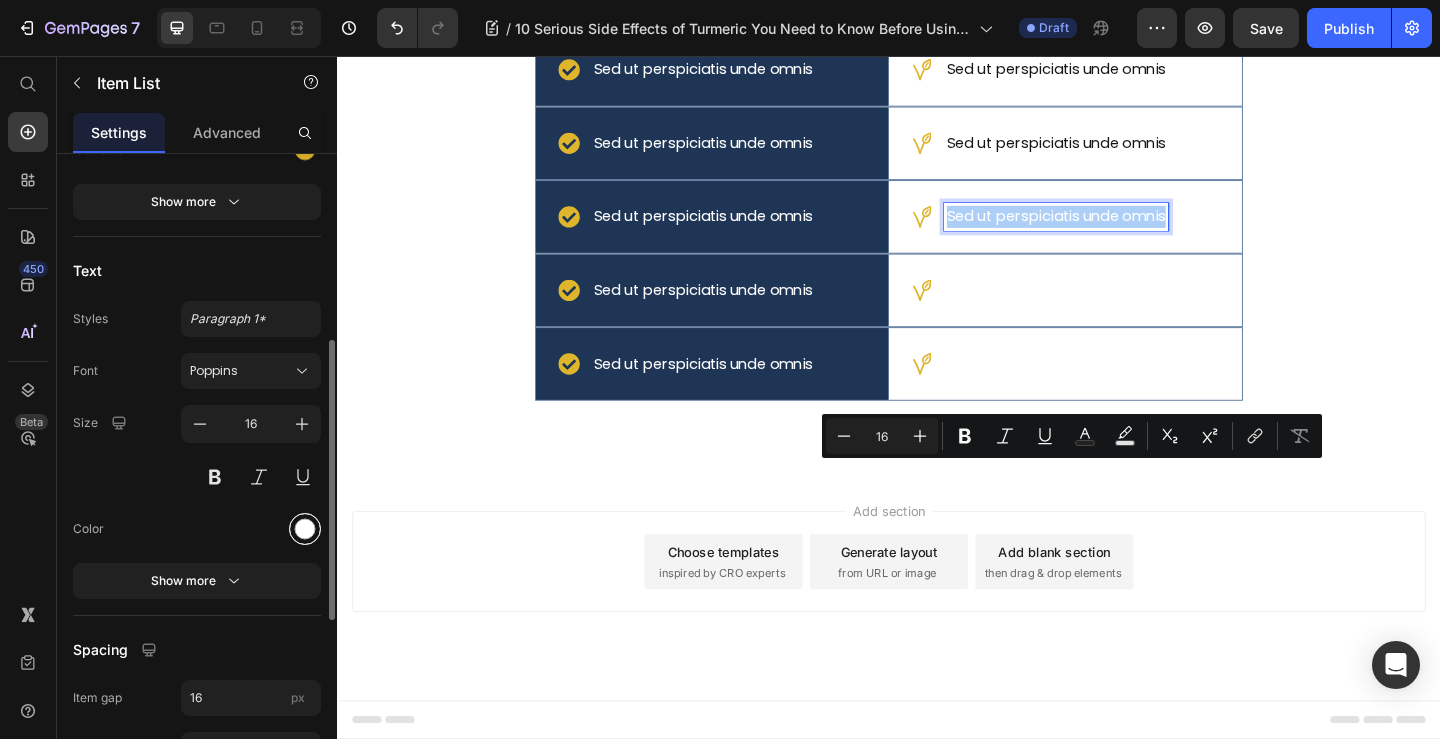 click at bounding box center (305, 528) 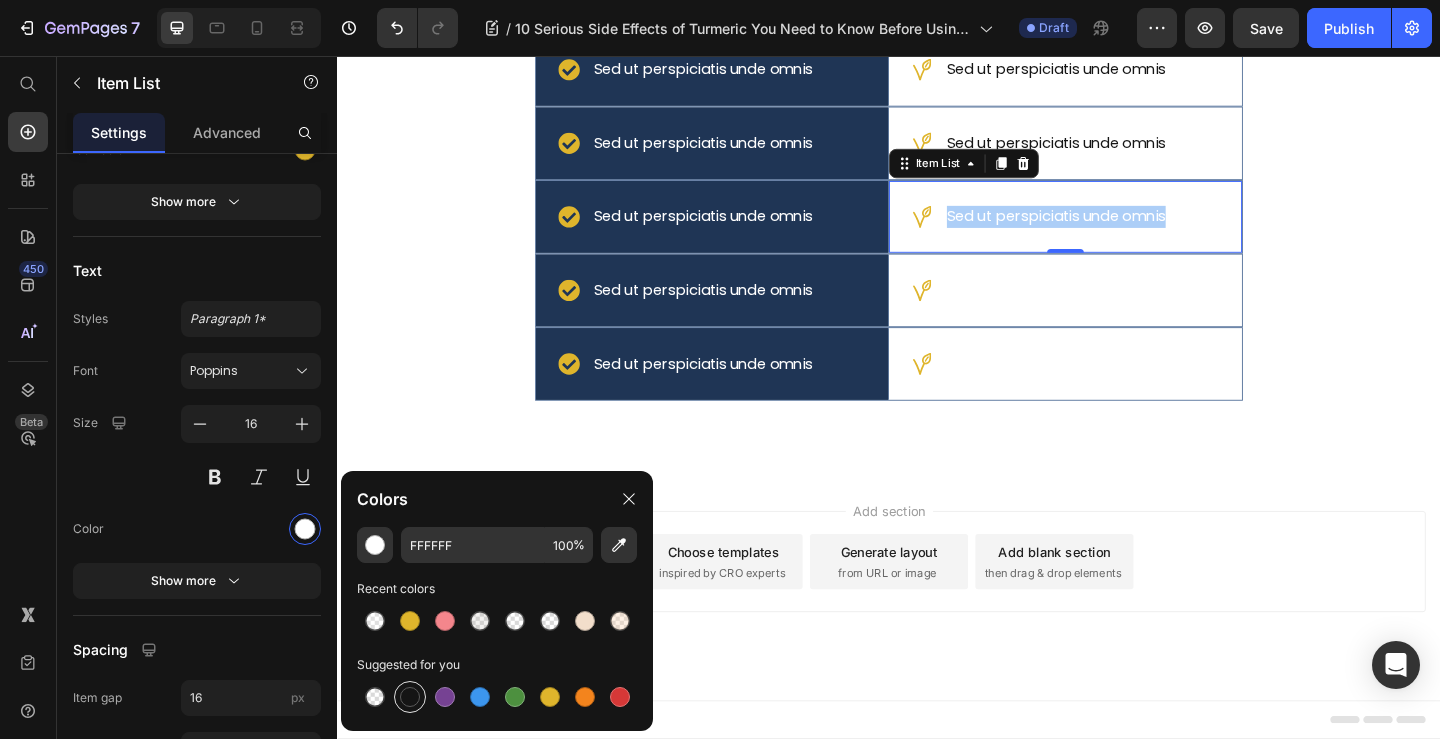 drag, startPoint x: 413, startPoint y: 698, endPoint x: 674, endPoint y: 500, distance: 327.60495 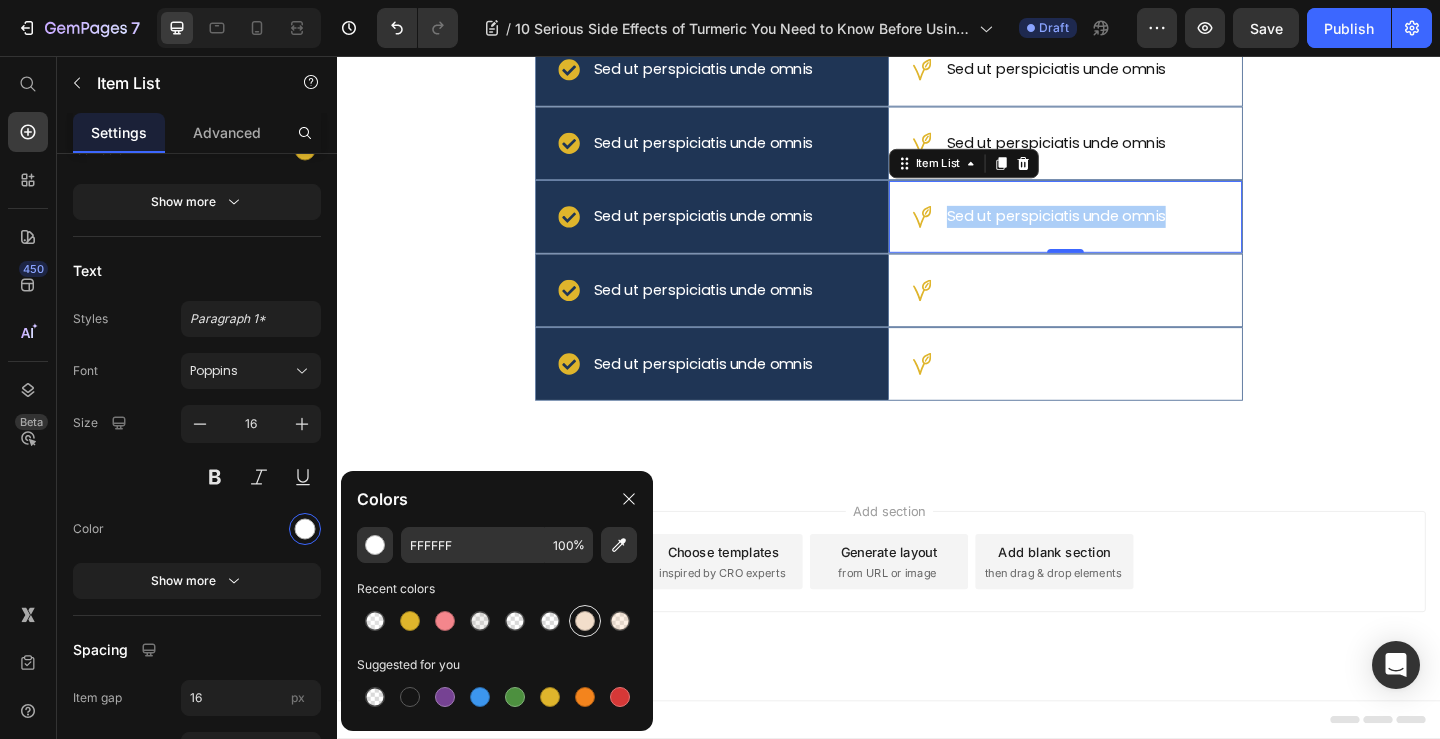 type on "151515" 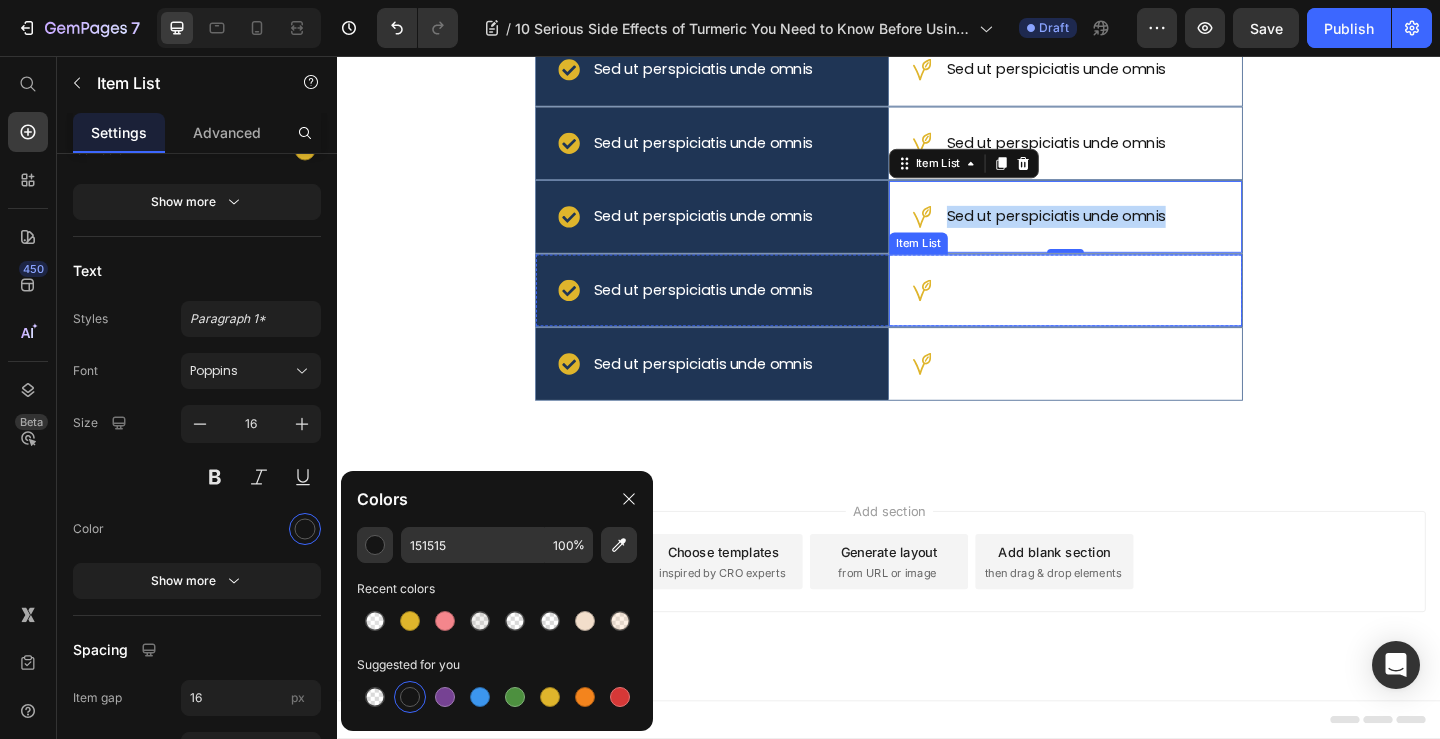 click on "Sed ut perspiciatis unde omnis" at bounding box center [1119, 311] 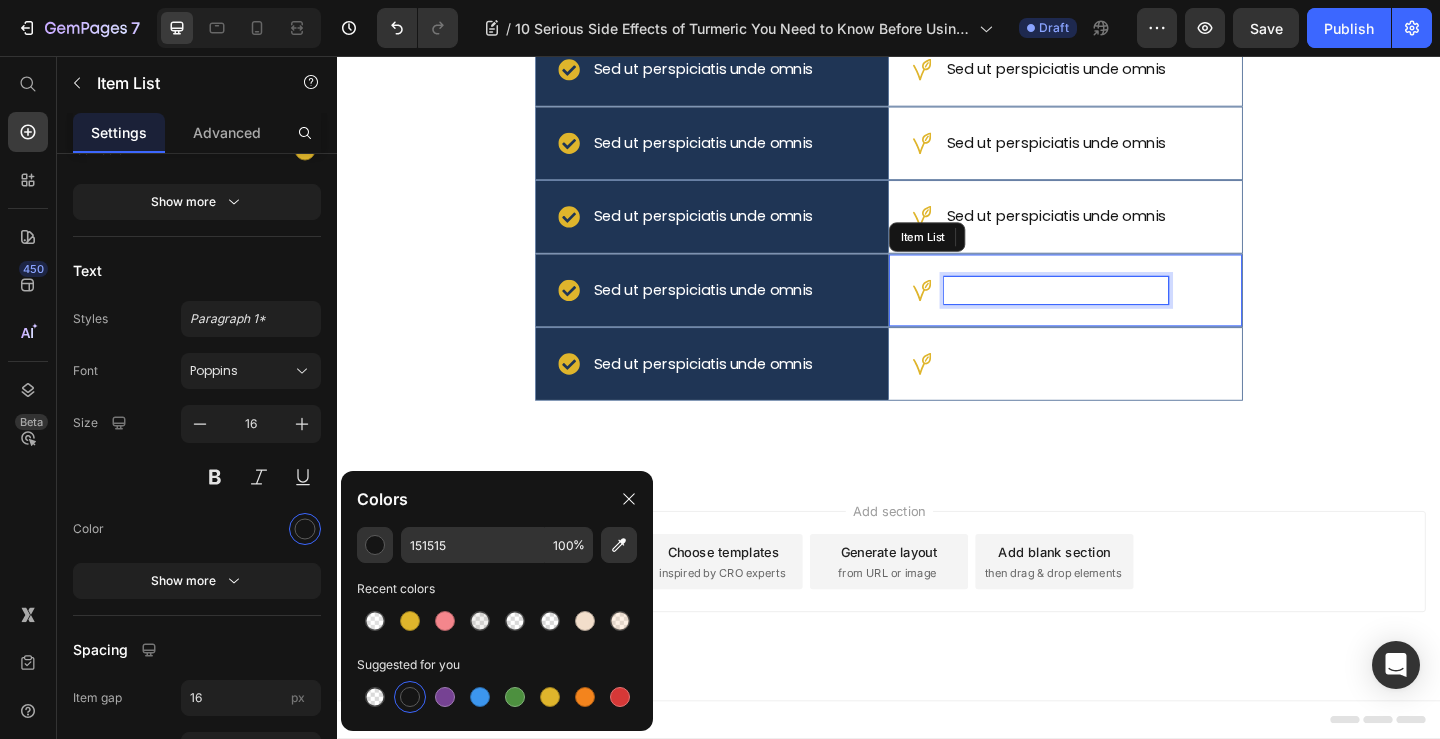 click on "Sed ut perspiciatis unde omnis" at bounding box center (1119, 311) 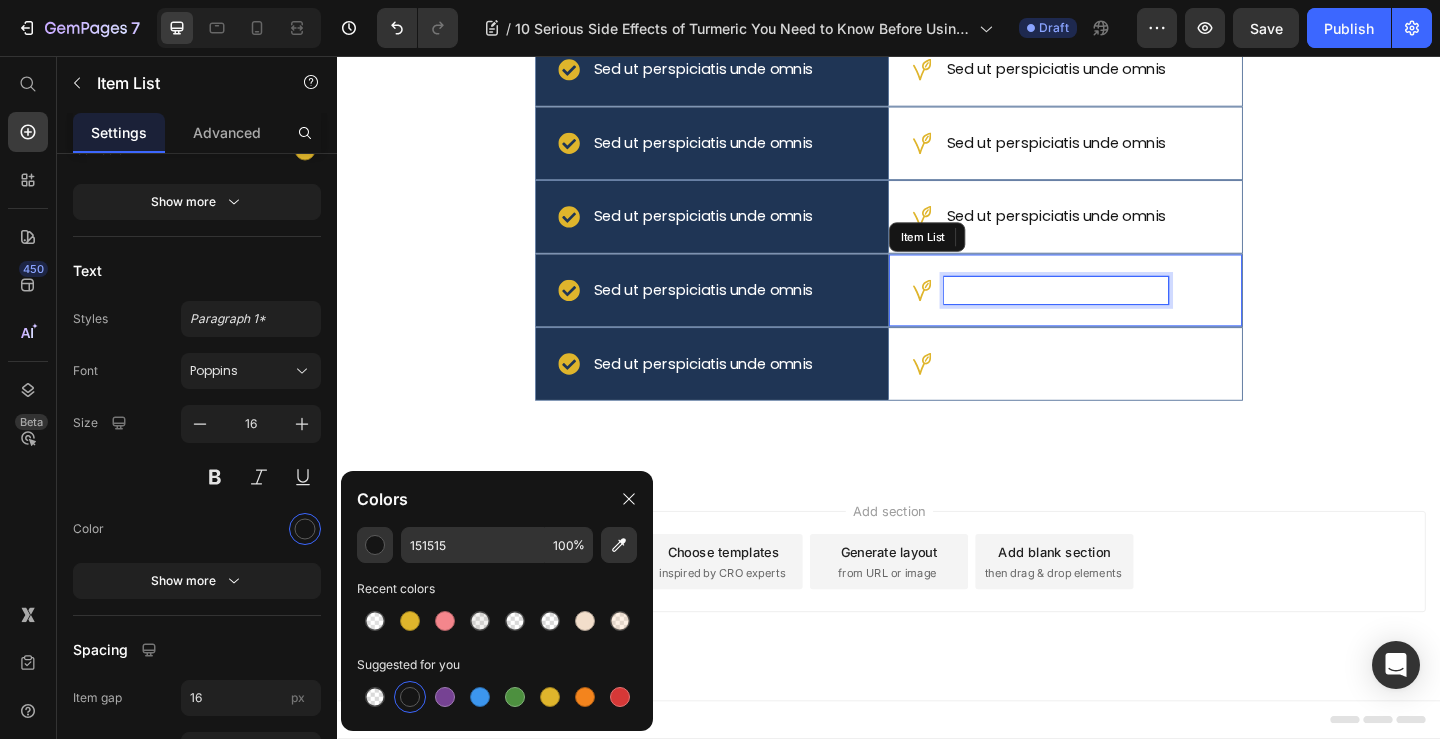 click on "Sed ut perspiciatis unde omnis" at bounding box center (1119, 311) 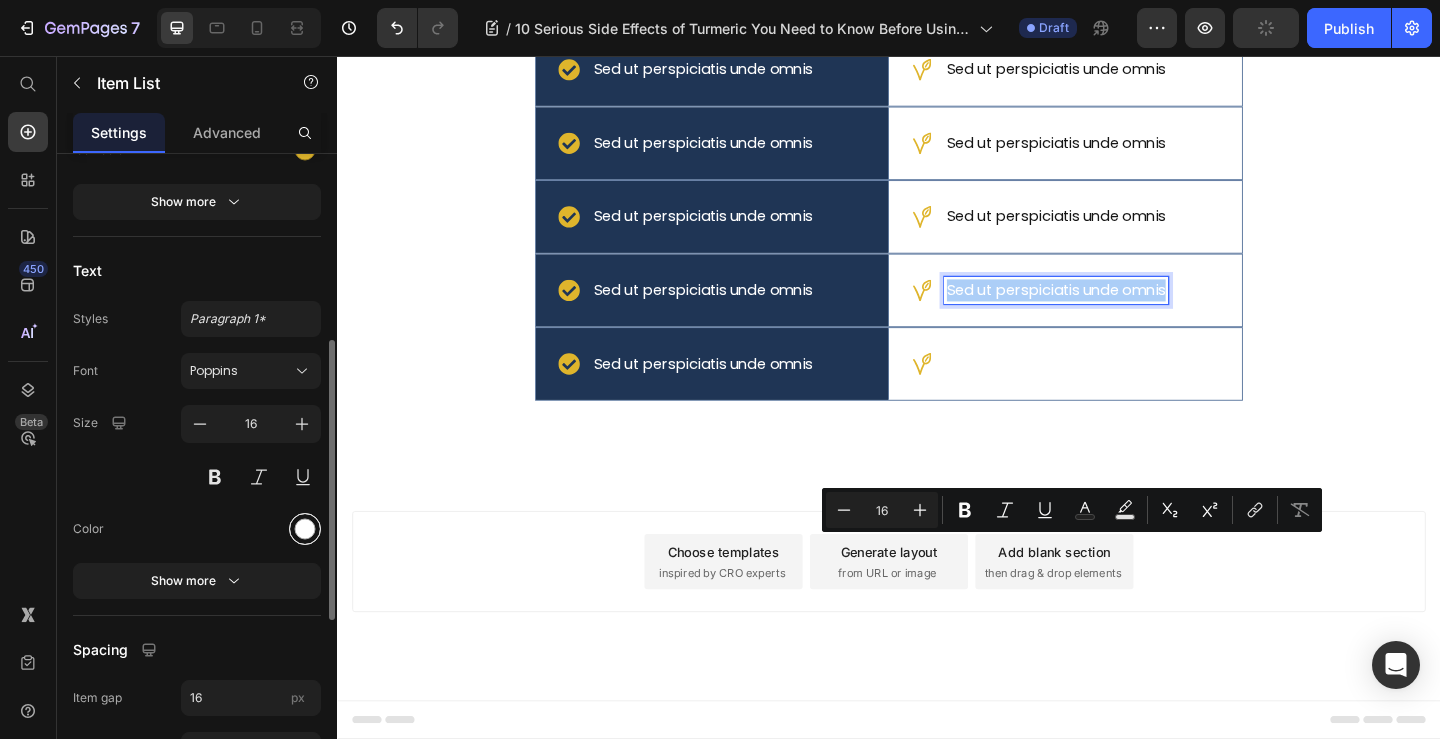 click at bounding box center (305, 528) 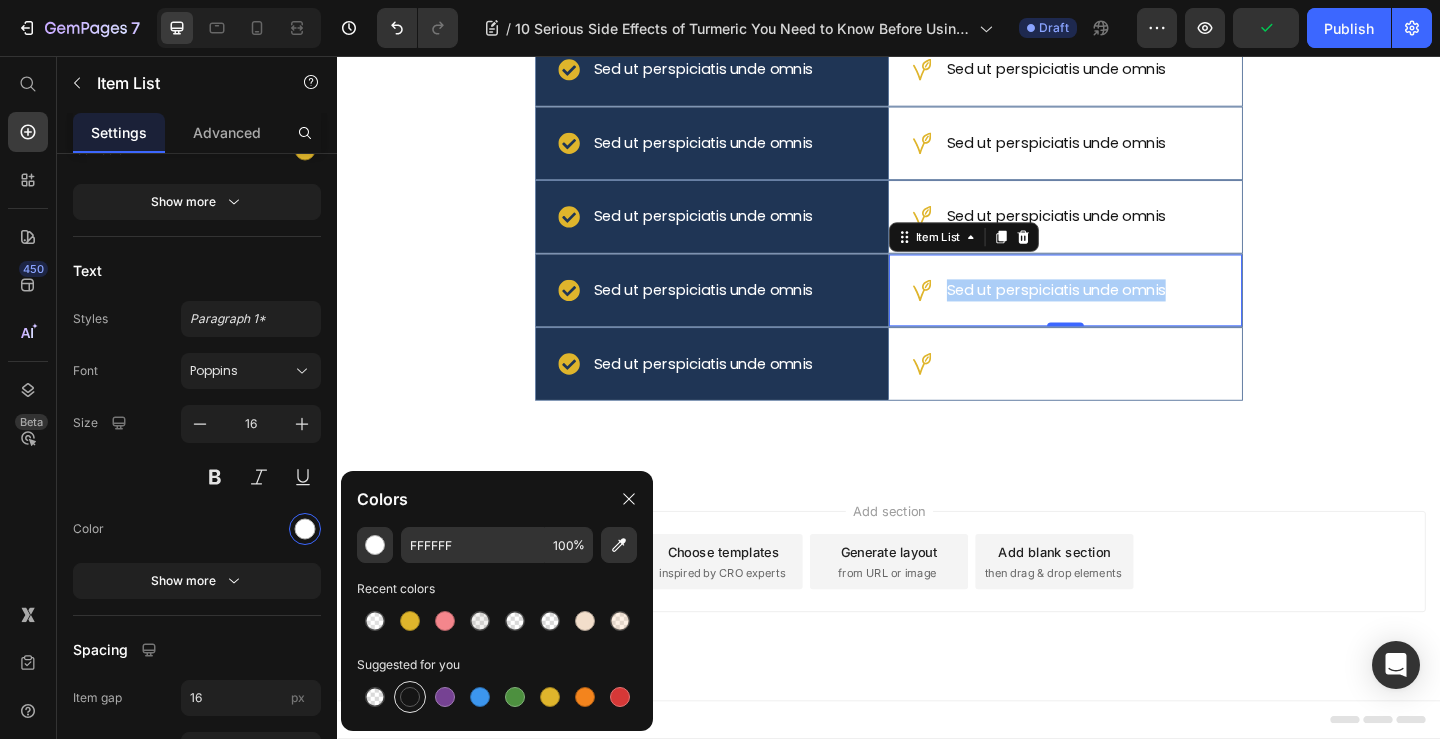click at bounding box center (410, 697) 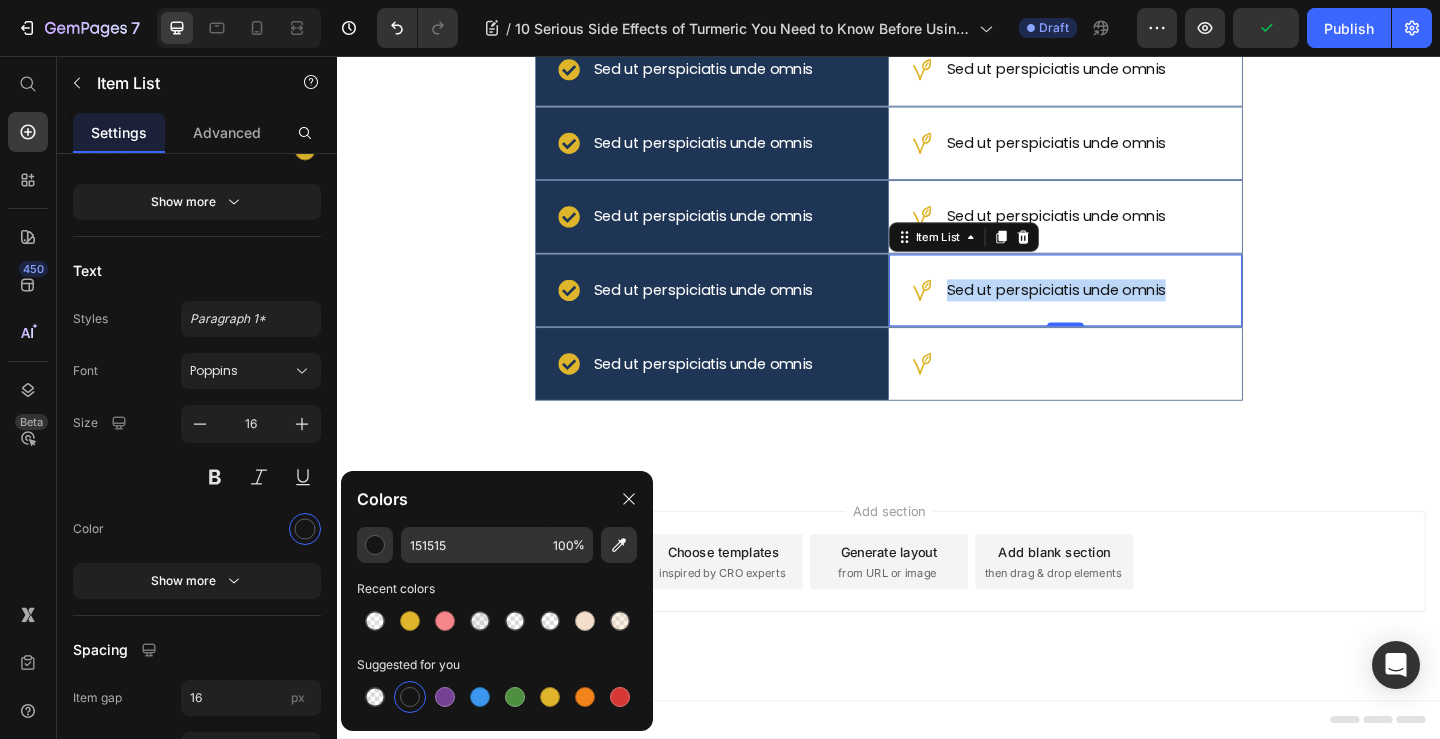 click on "Sed ut perspiciatis unde omnis" at bounding box center [1119, 391] 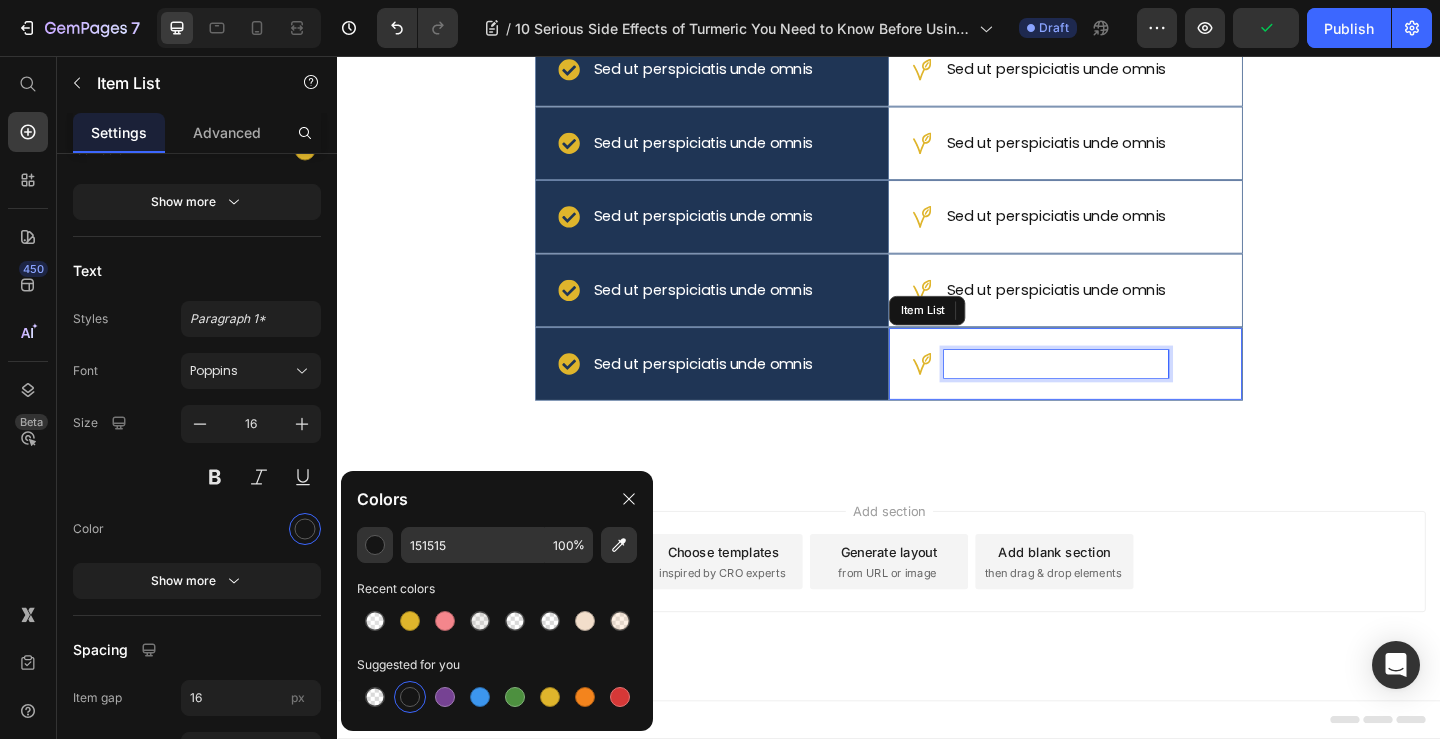 click on "Sed ut perspiciatis unde omnis" at bounding box center (1119, 391) 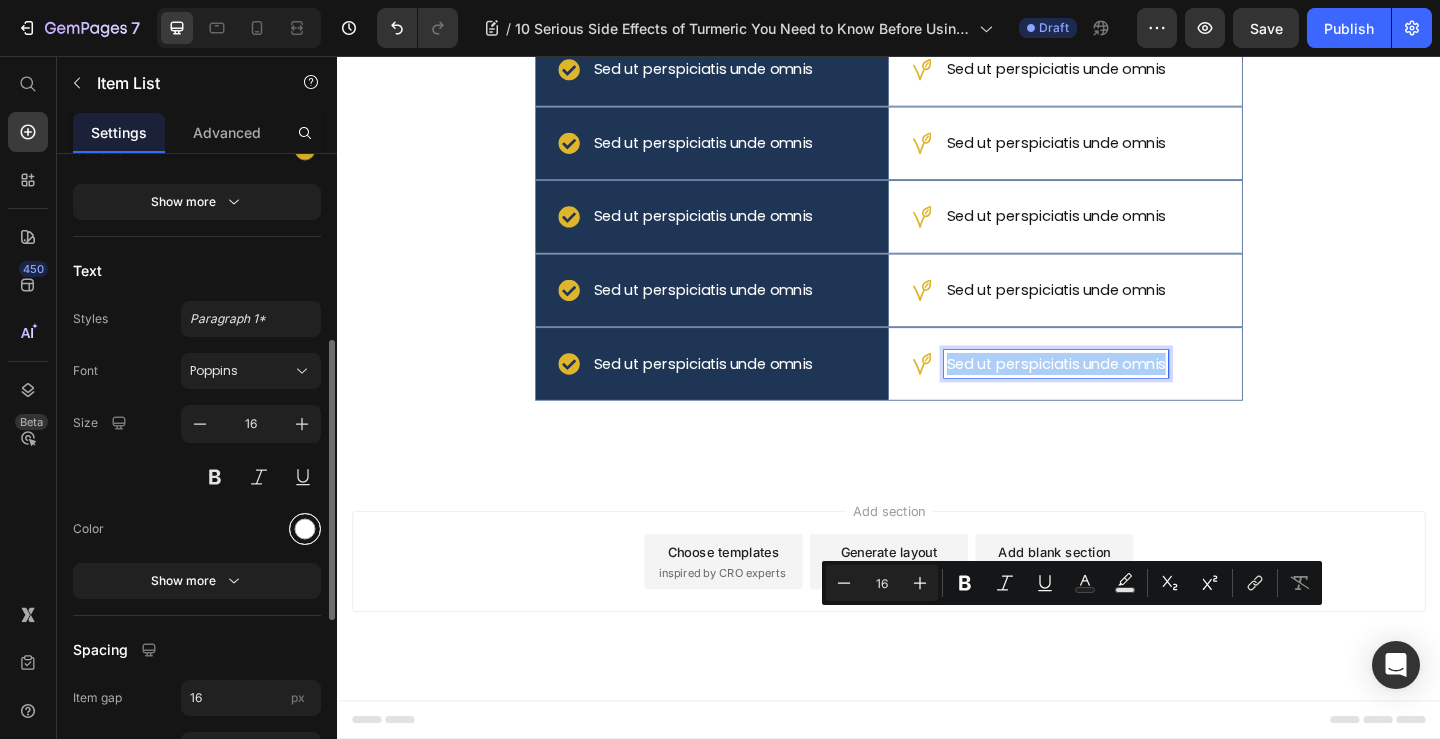 click at bounding box center [305, 528] 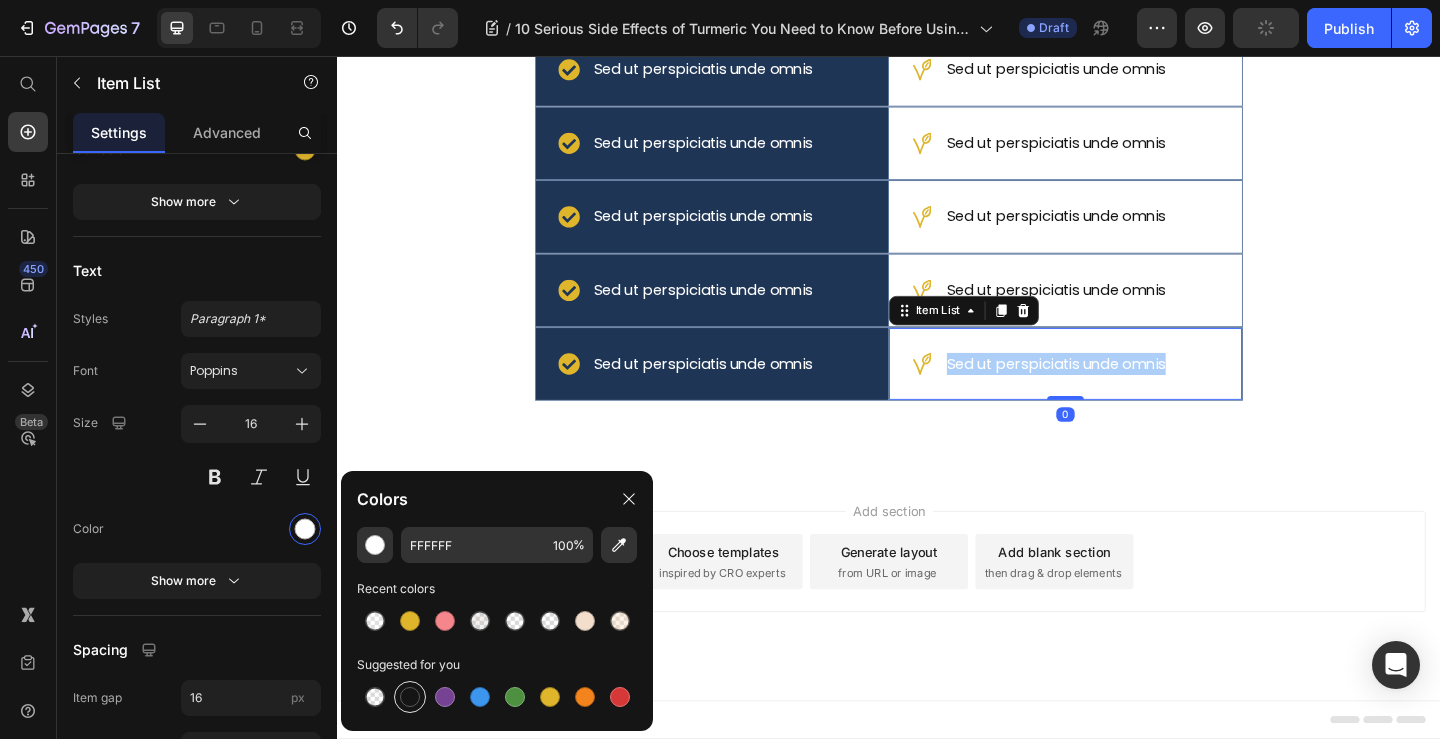 click at bounding box center (410, 697) 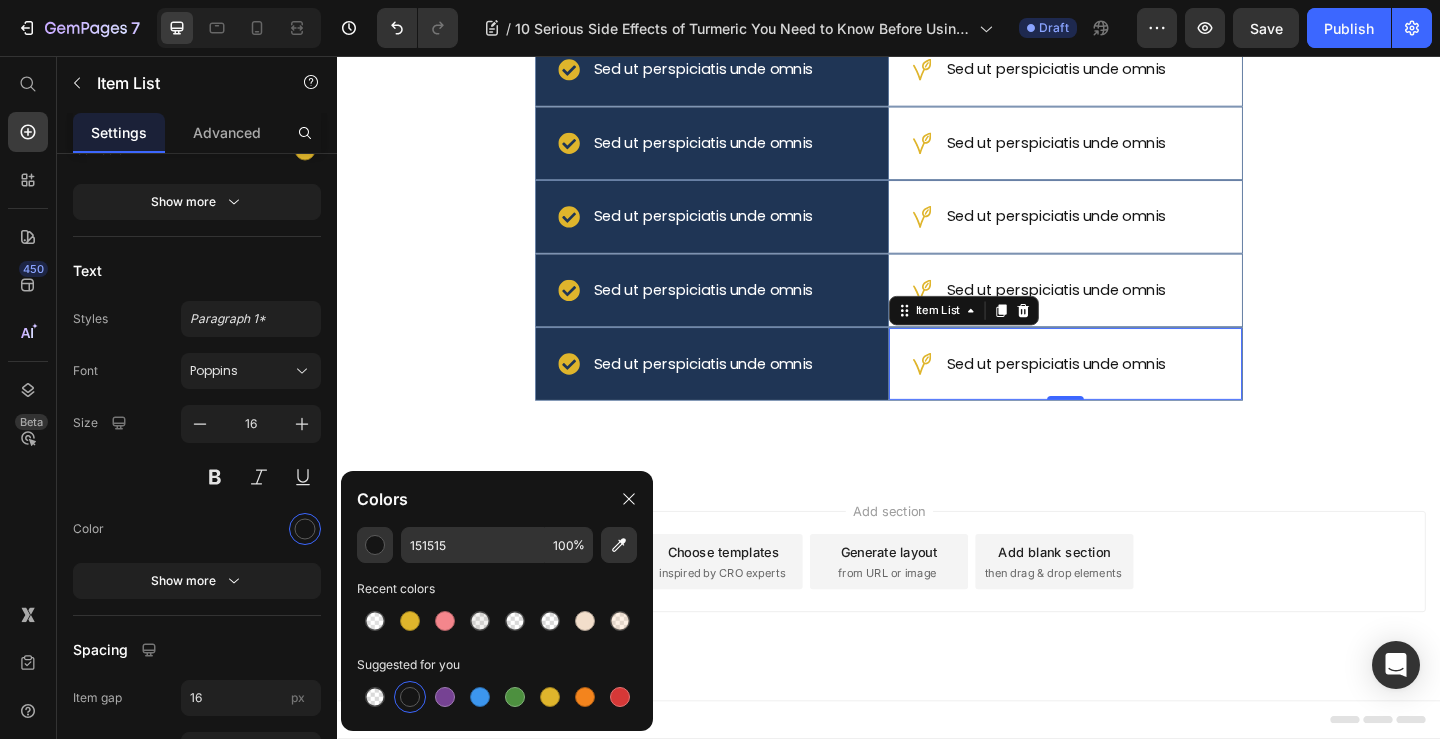 click on "Sed ut perspiciatis unde omnis" at bounding box center [744, -9] 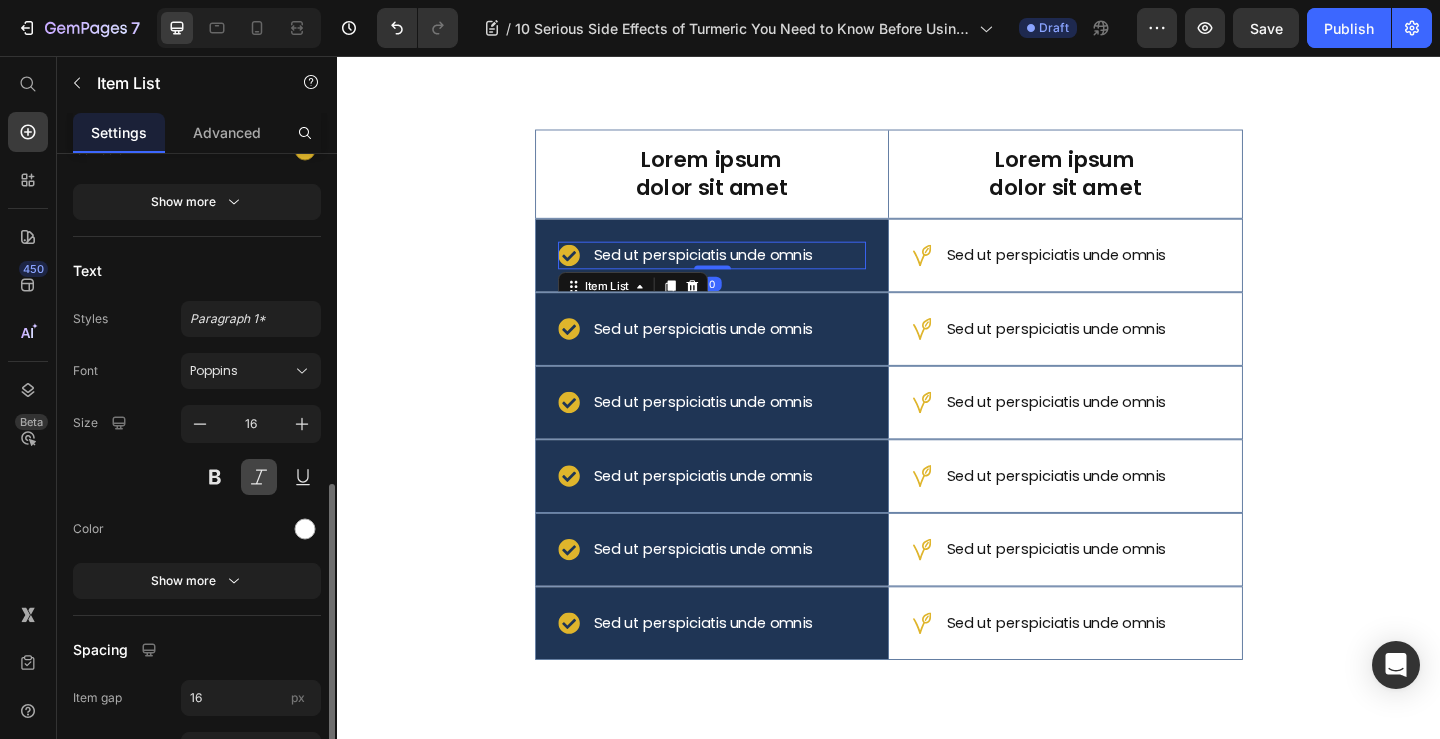 scroll, scrollTop: 826, scrollLeft: 0, axis: vertical 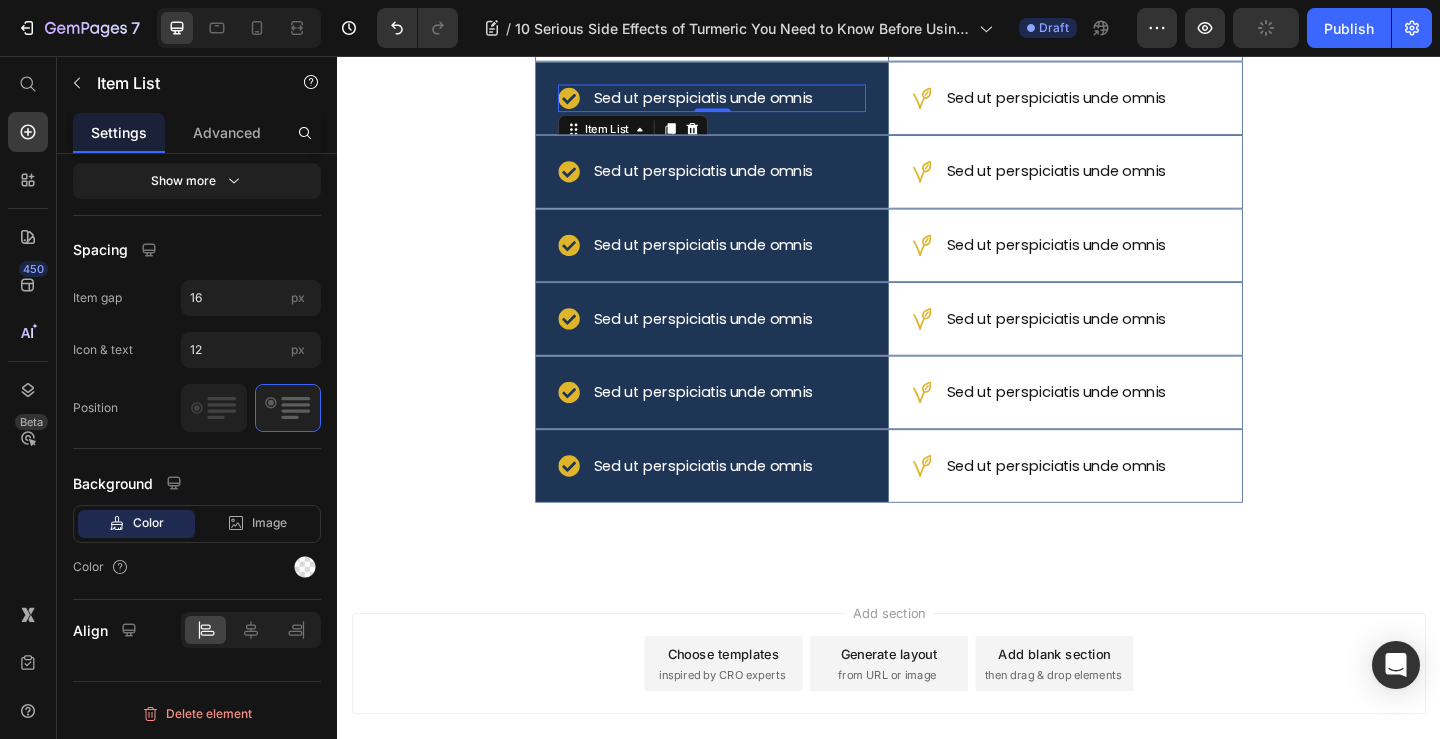 click on "Sed ut perspiciatis unde omnis Item List   0" at bounding box center [744, 102] 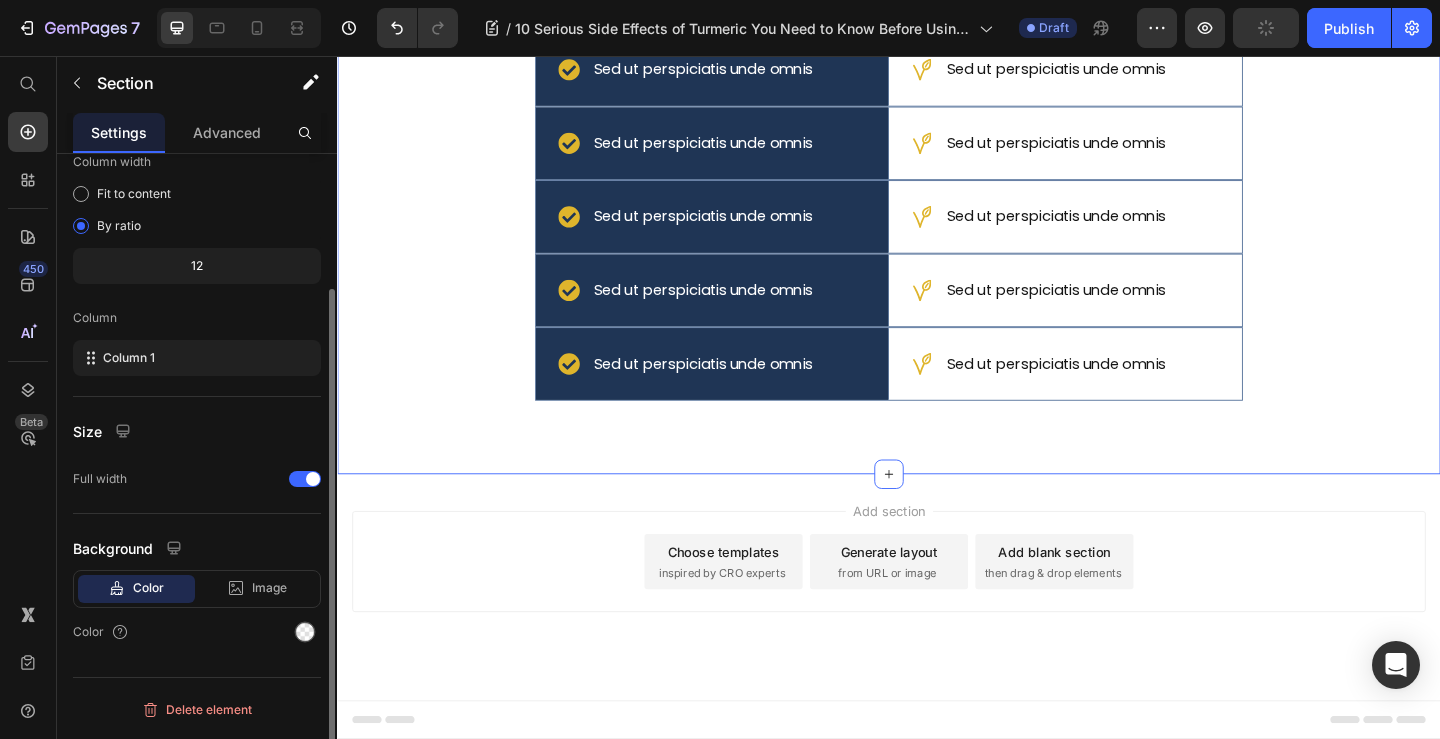 scroll, scrollTop: 0, scrollLeft: 0, axis: both 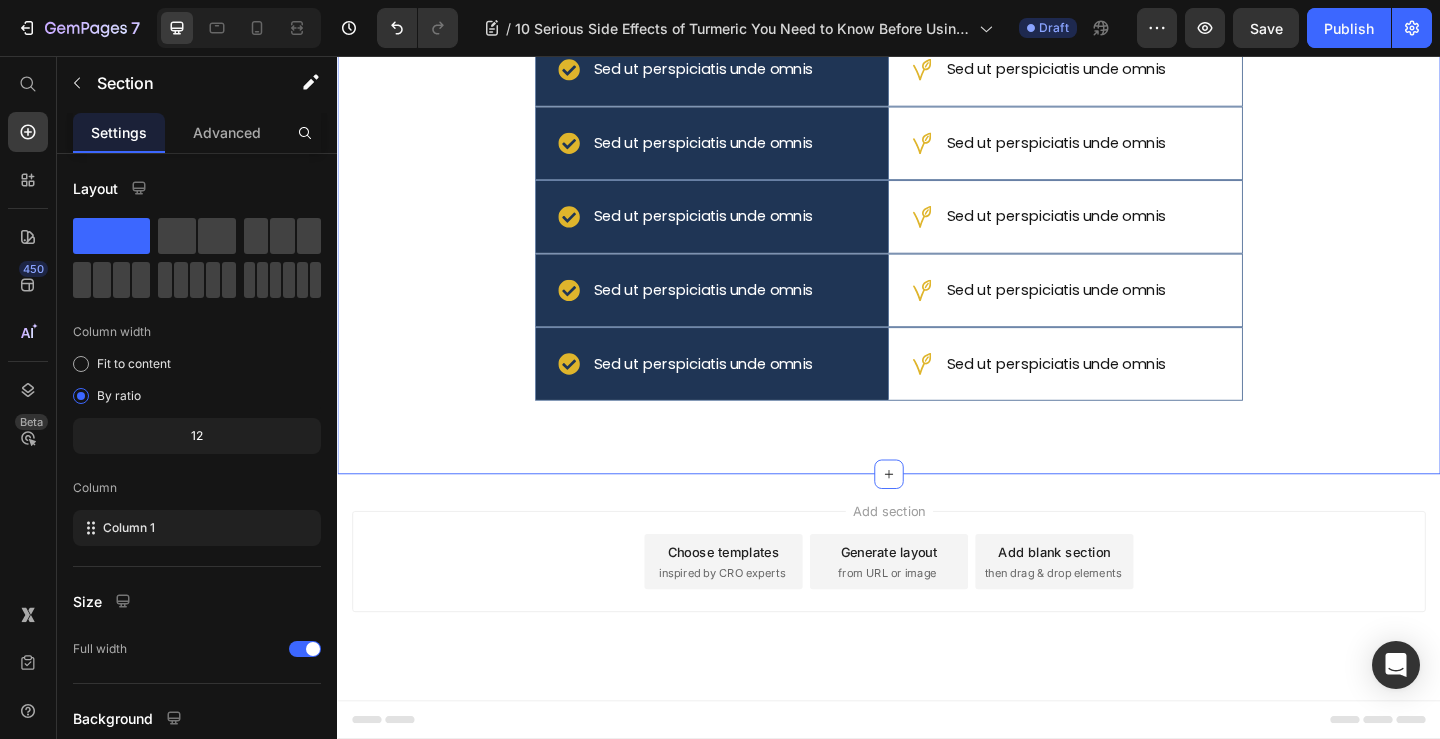 click on "Sed ut perspiciatis unde omnis" at bounding box center (735, -9) 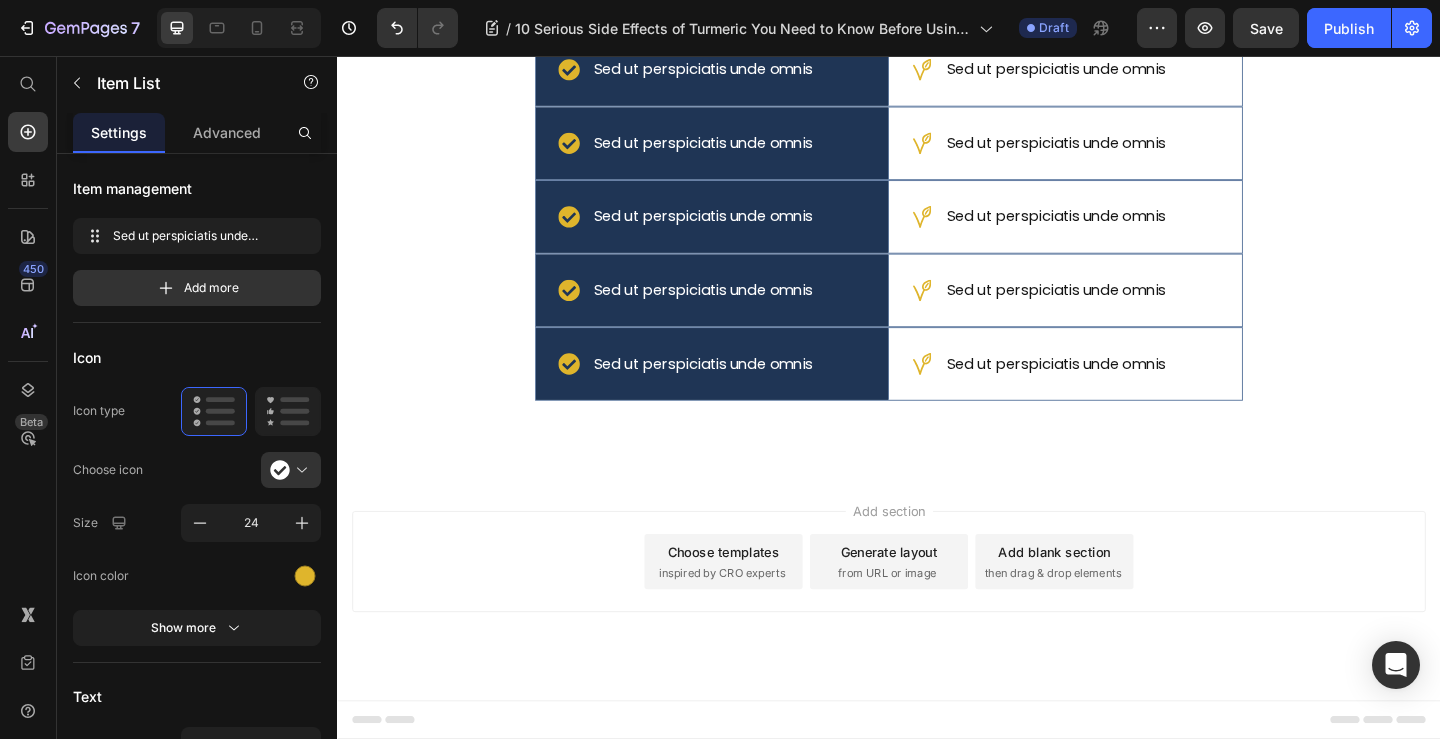 drag, startPoint x: 768, startPoint y: 289, endPoint x: 584, endPoint y: 640, distance: 396.30417 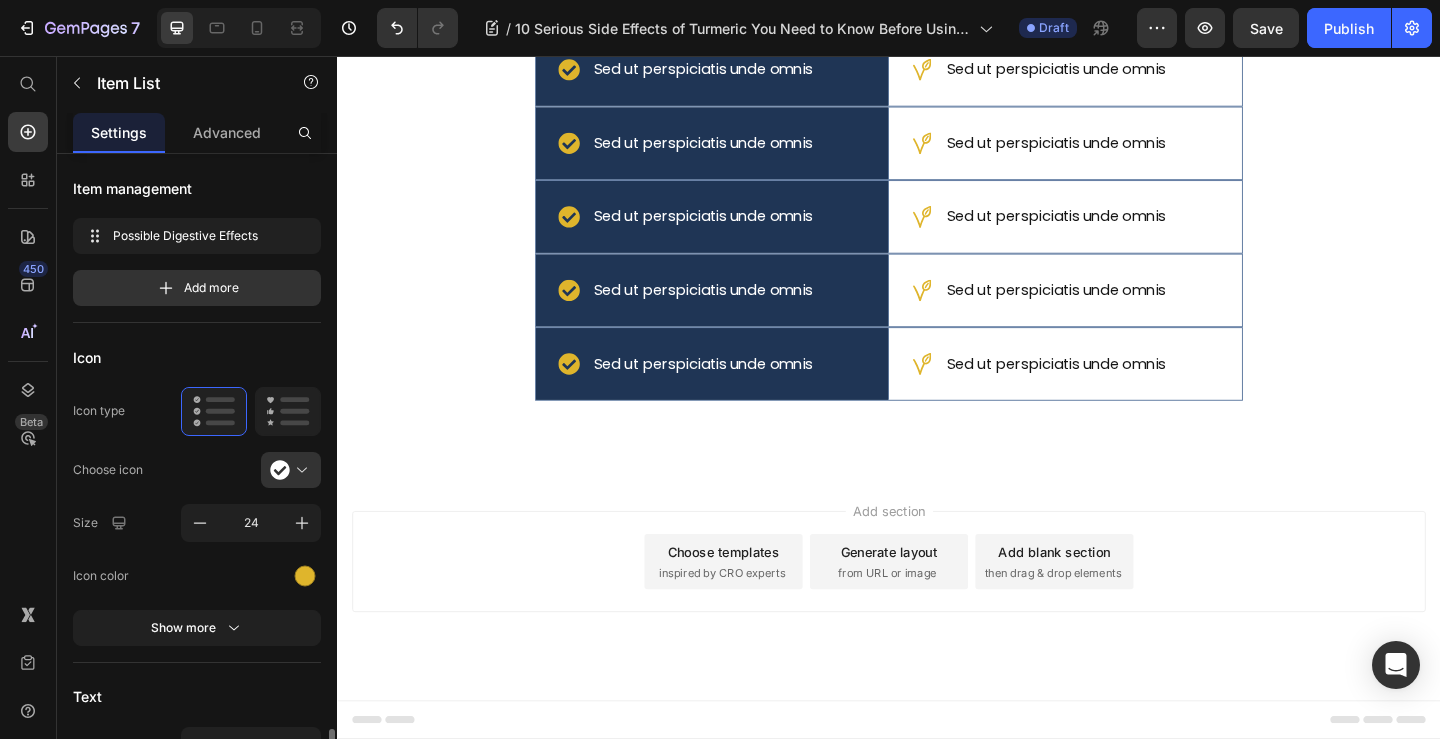 scroll, scrollTop: 400, scrollLeft: 0, axis: vertical 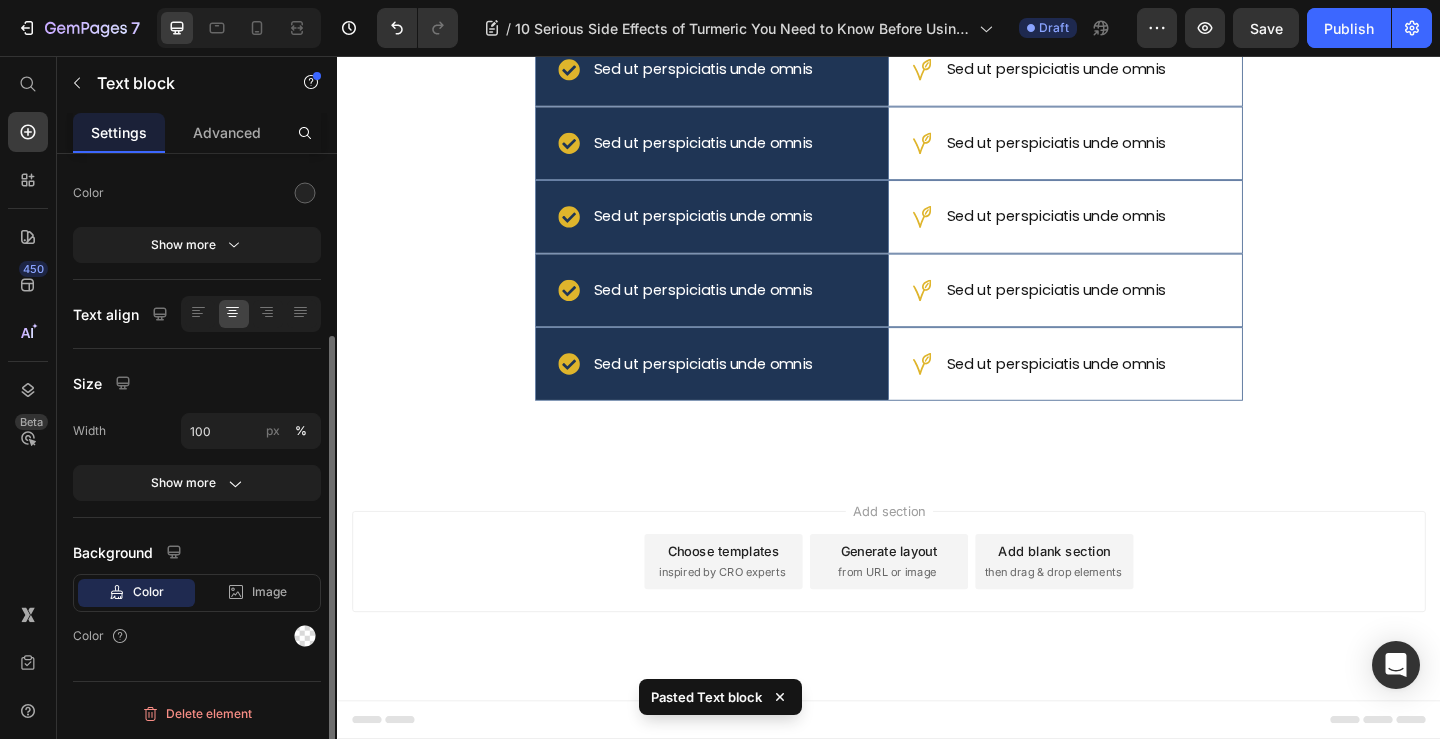click on "✔️ 30-Day Money-Back Guarantee" at bounding box center [744, -11] 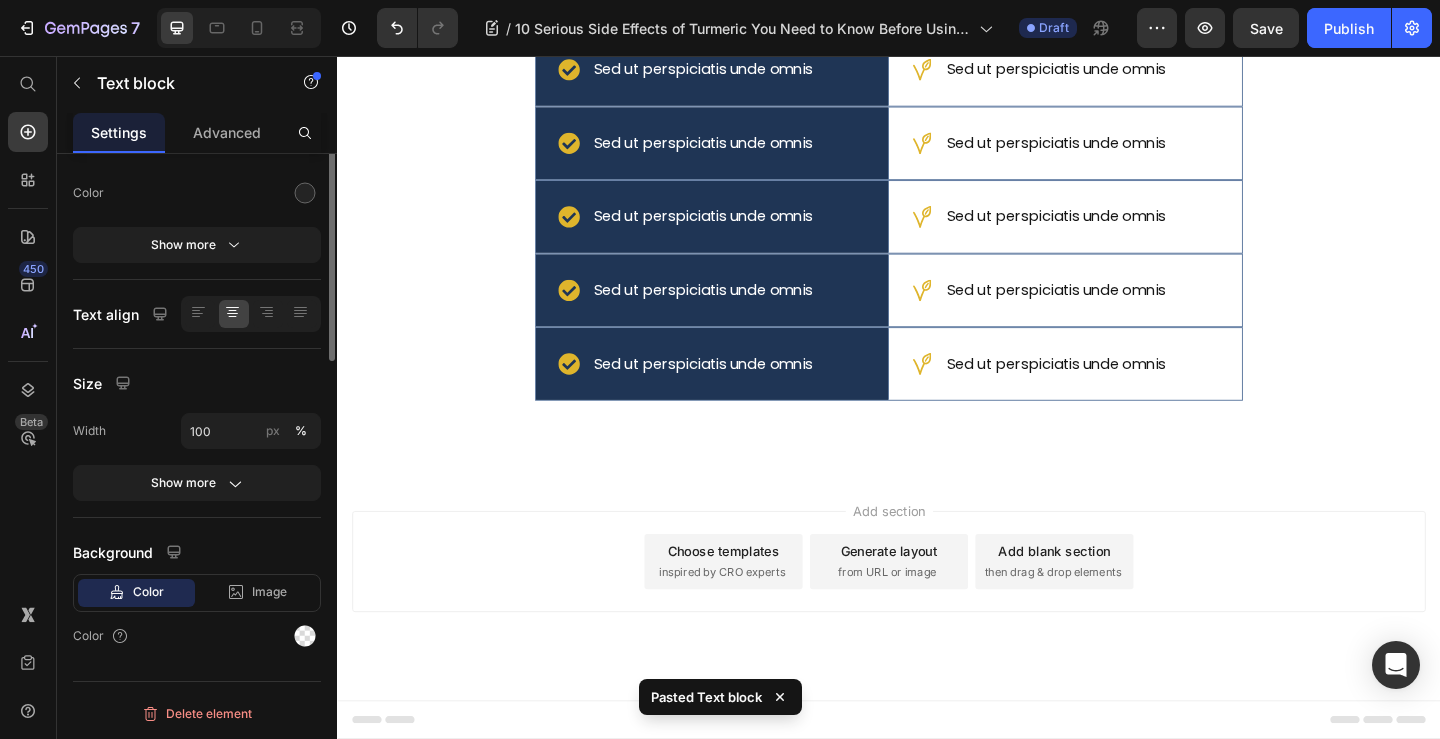 scroll, scrollTop: 0, scrollLeft: 0, axis: both 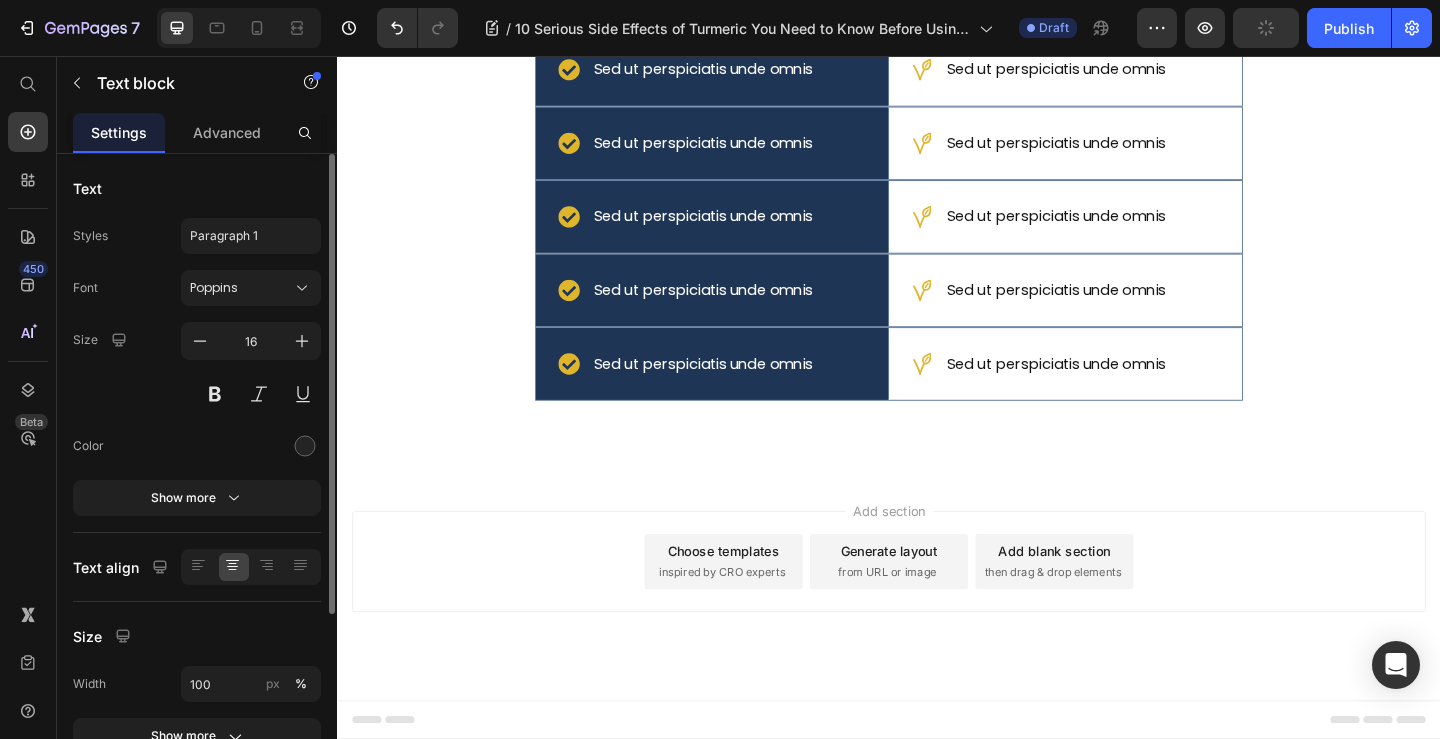 click on "✔️ 30-Day Money-Back Guarantee" at bounding box center [744, -11] 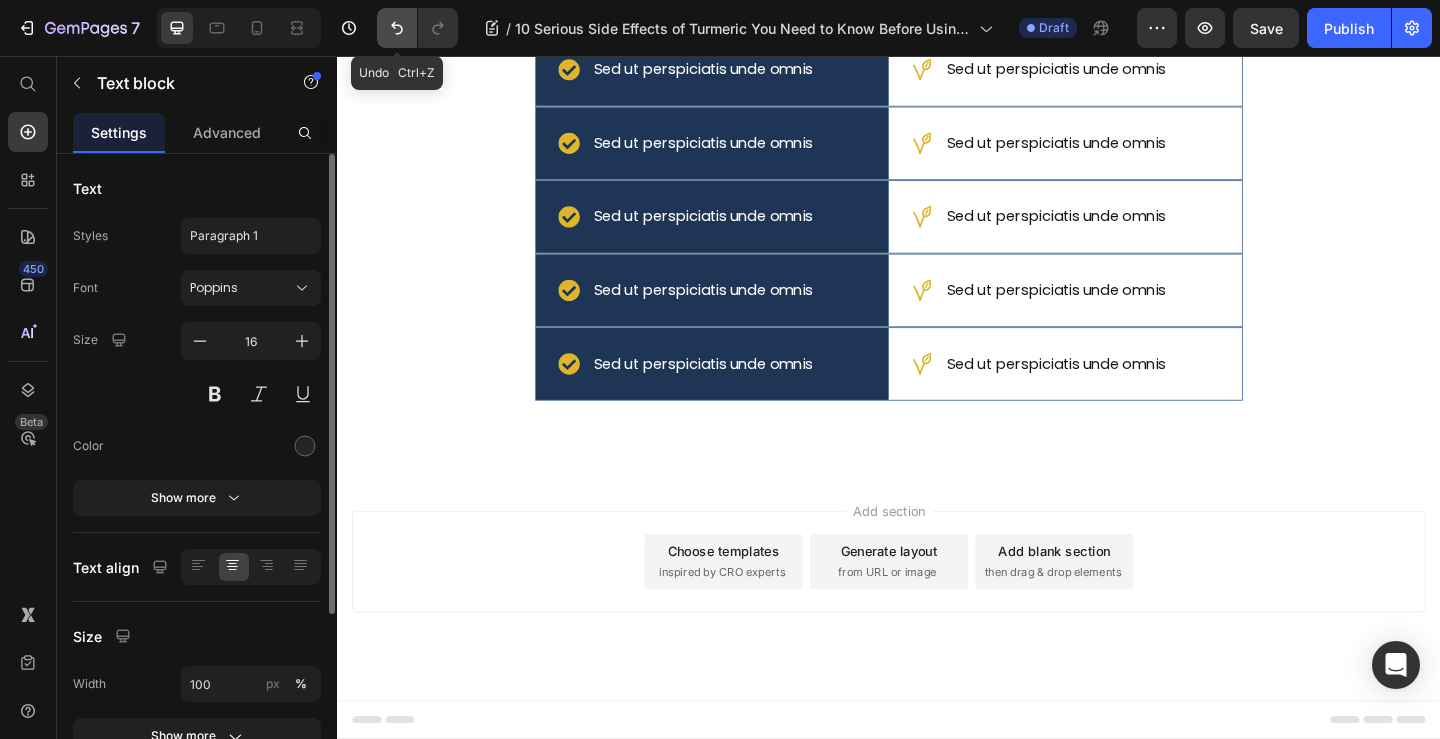 click 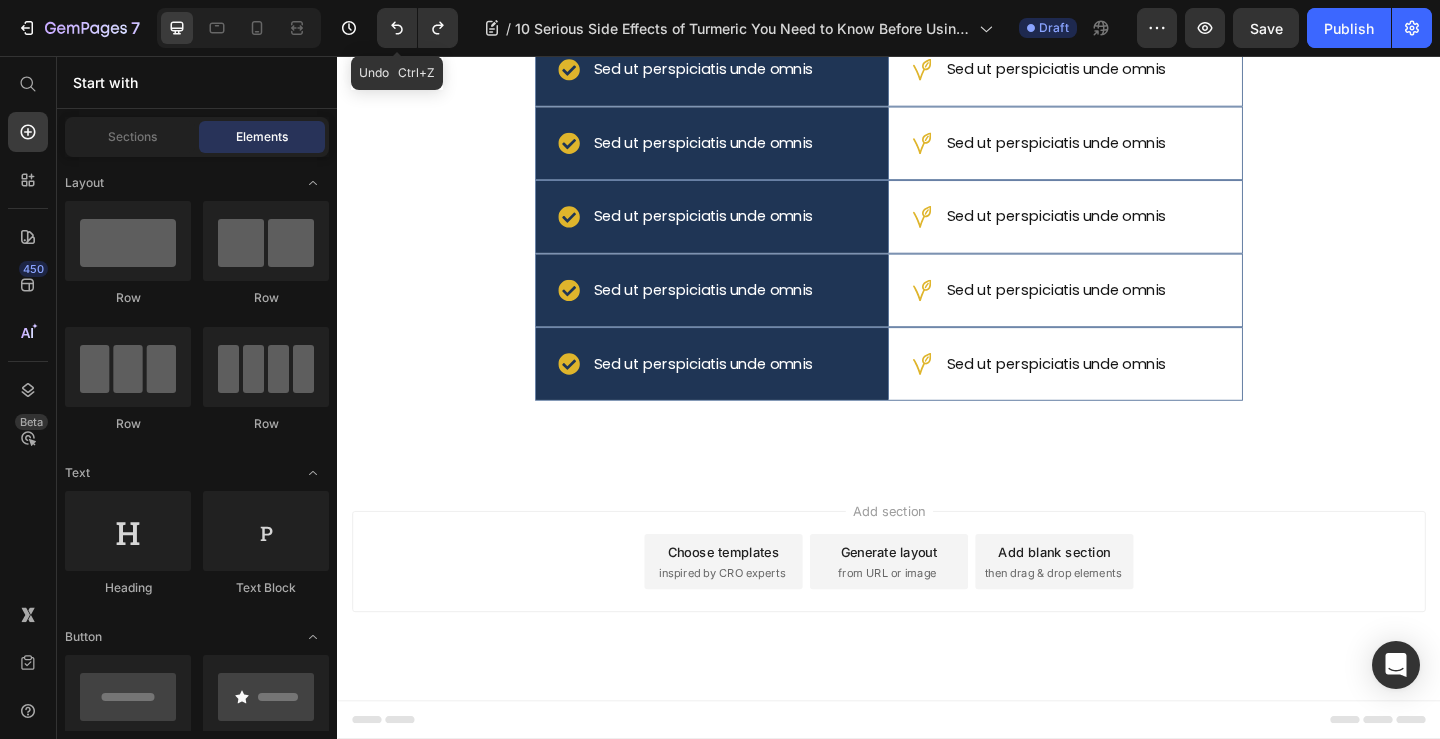 click on "Possible Digestive Effects Item List" at bounding box center [744, -9] 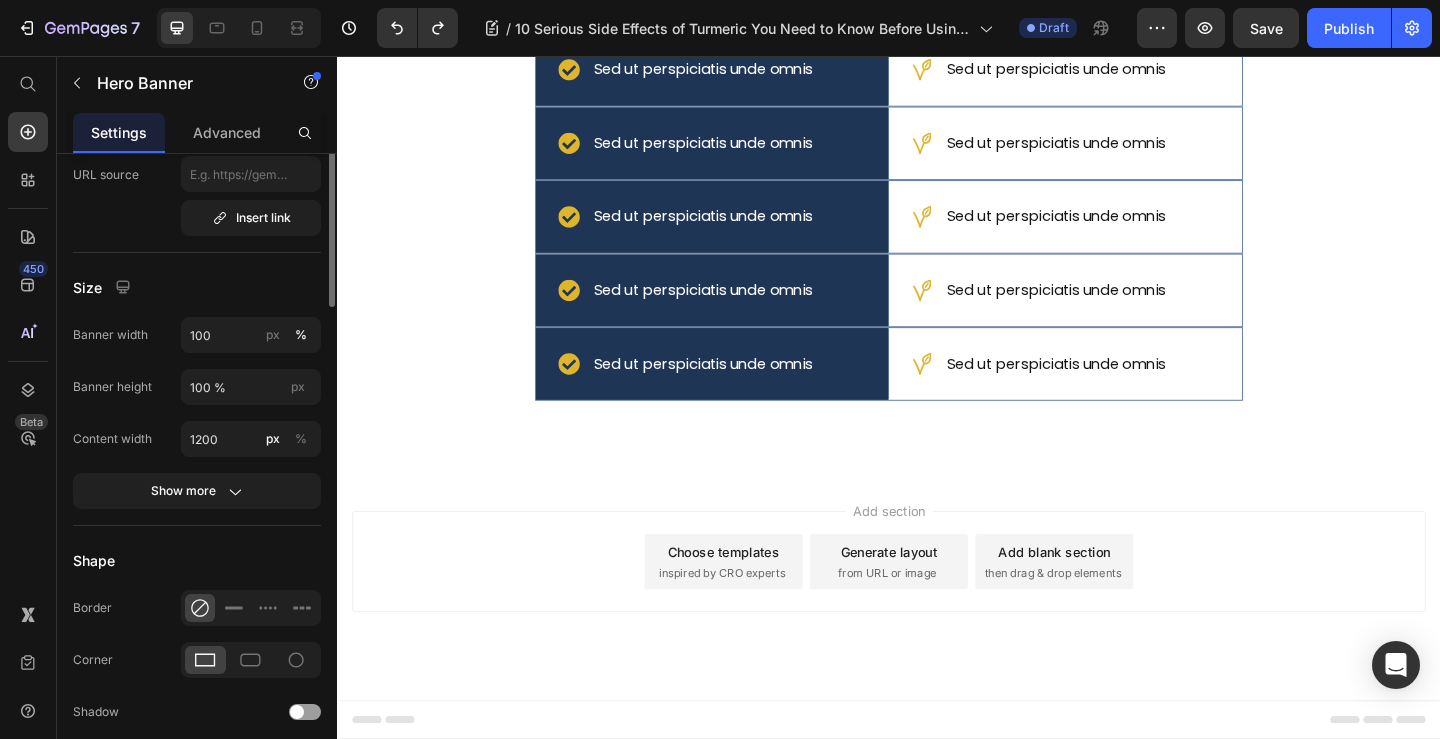 scroll, scrollTop: 100, scrollLeft: 0, axis: vertical 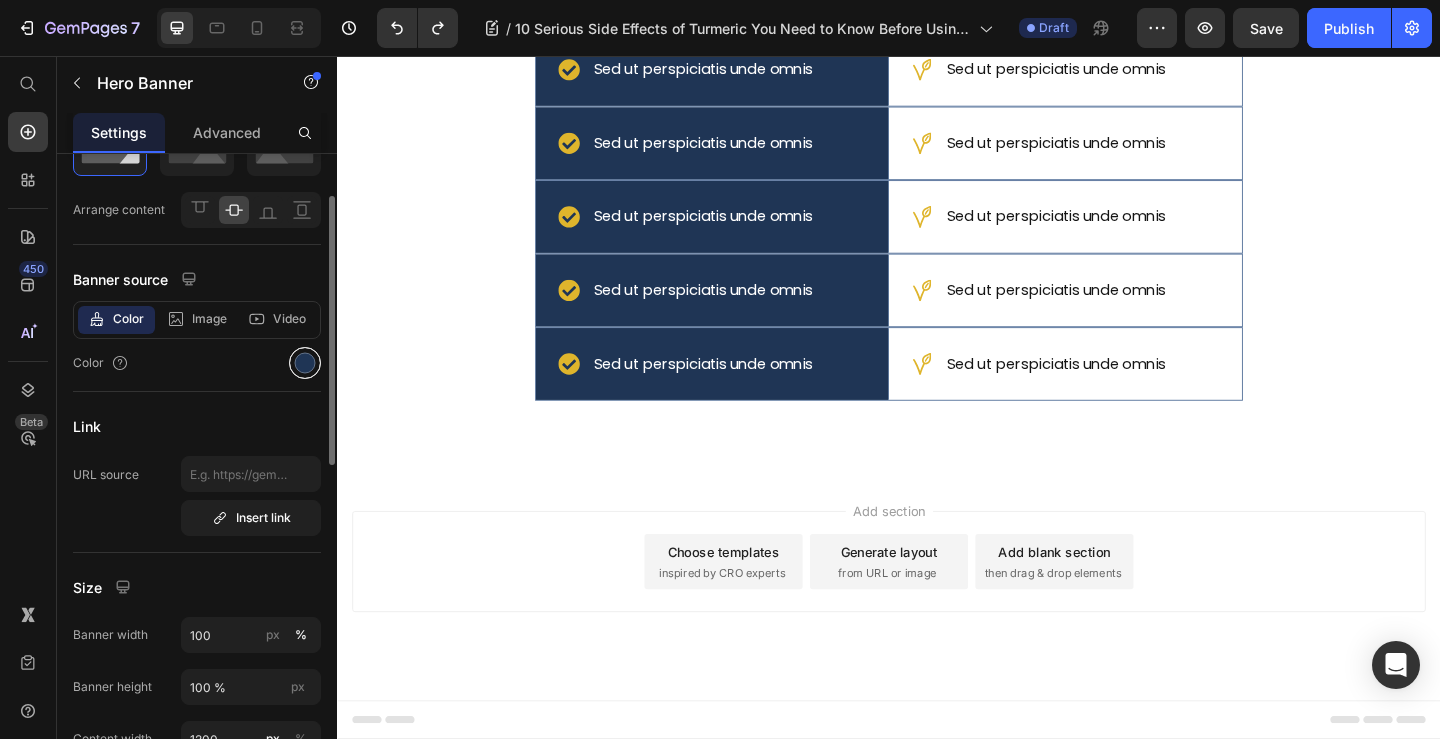 click at bounding box center [305, 363] 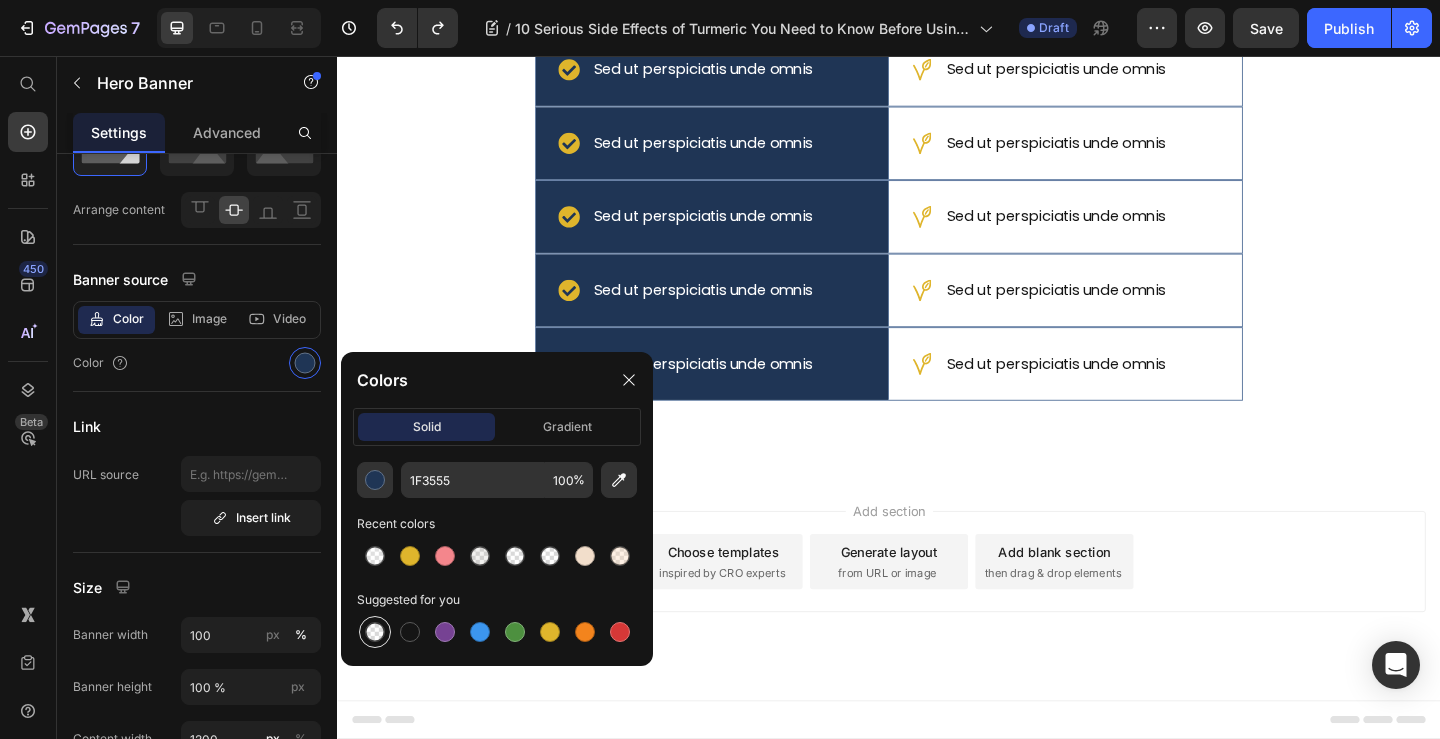 click at bounding box center (375, 632) 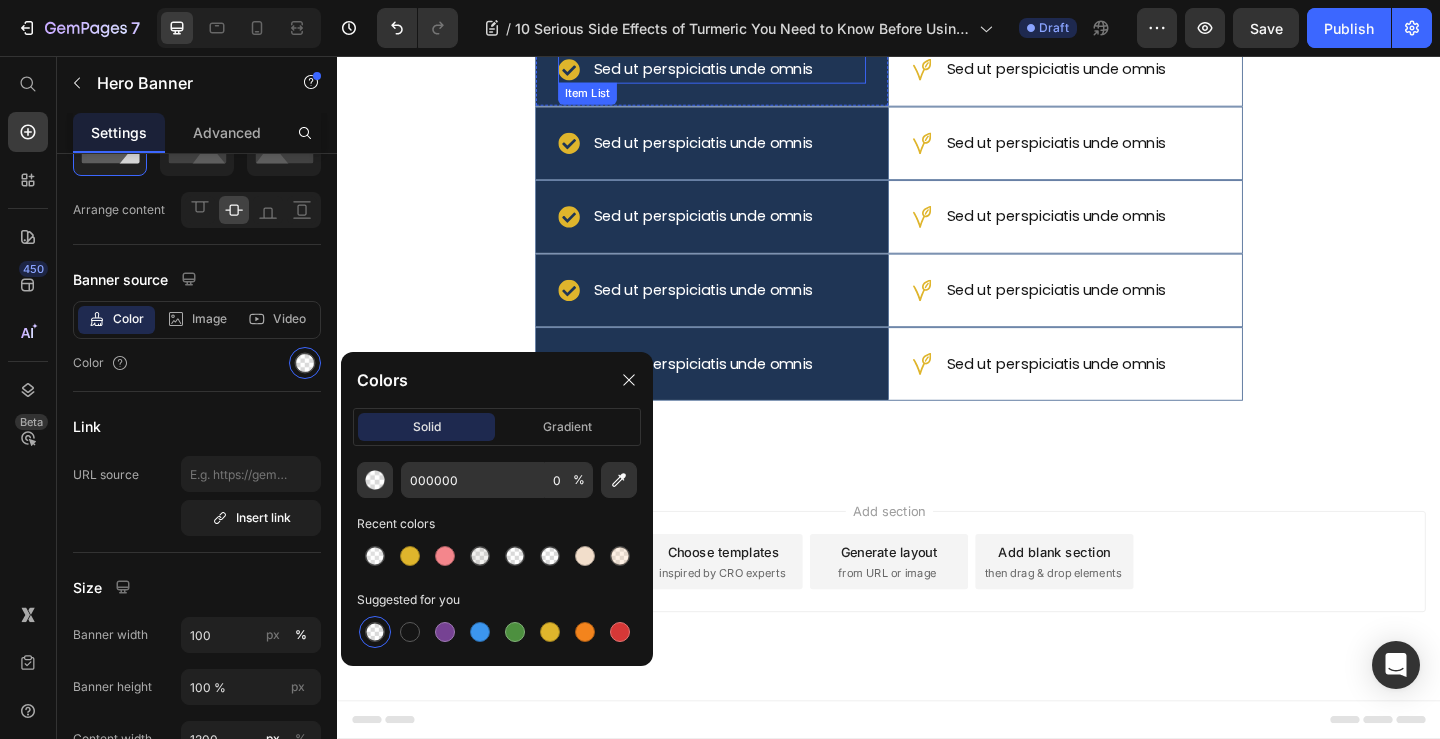 click on "Sed ut perspiciatis unde omnis Item List" at bounding box center (744, 71) 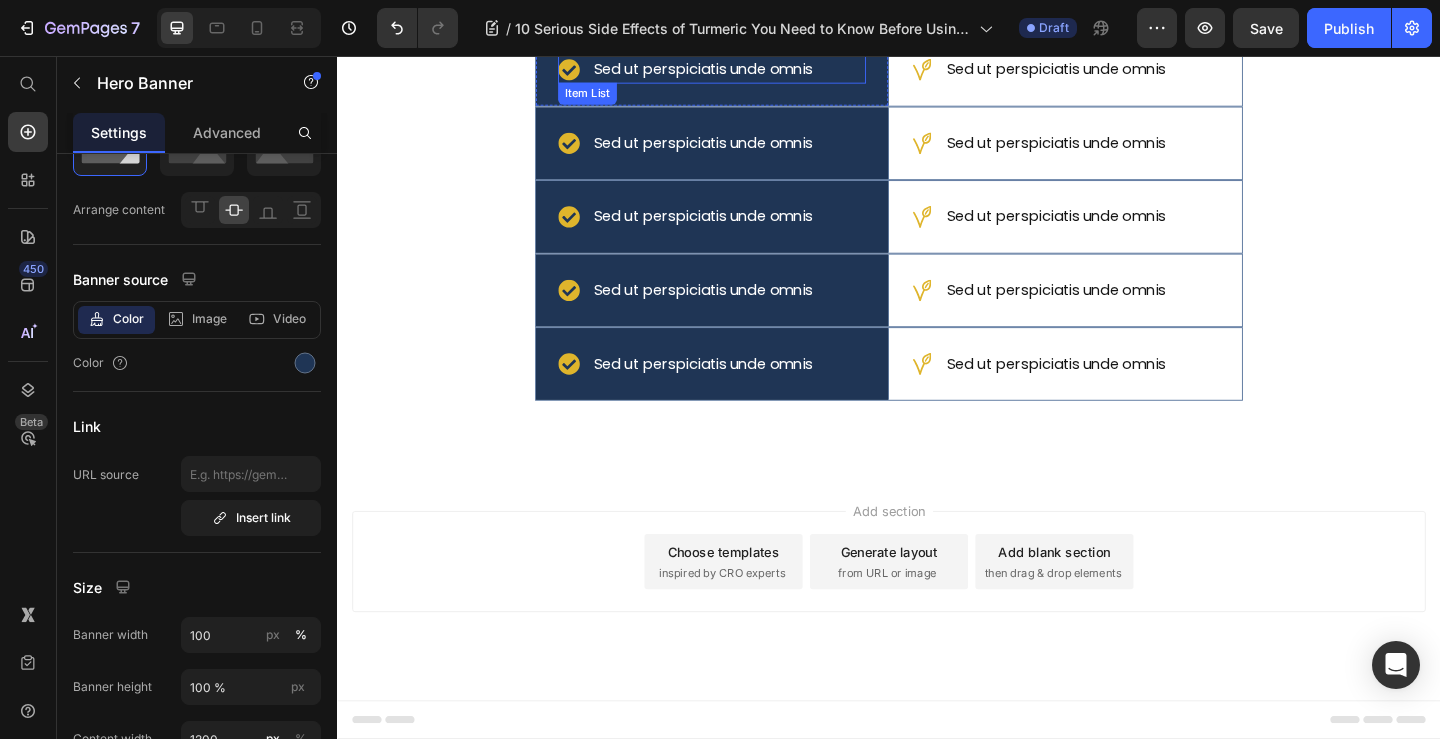 click on "Sed ut perspiciatis unde omnis" at bounding box center [735, 71] 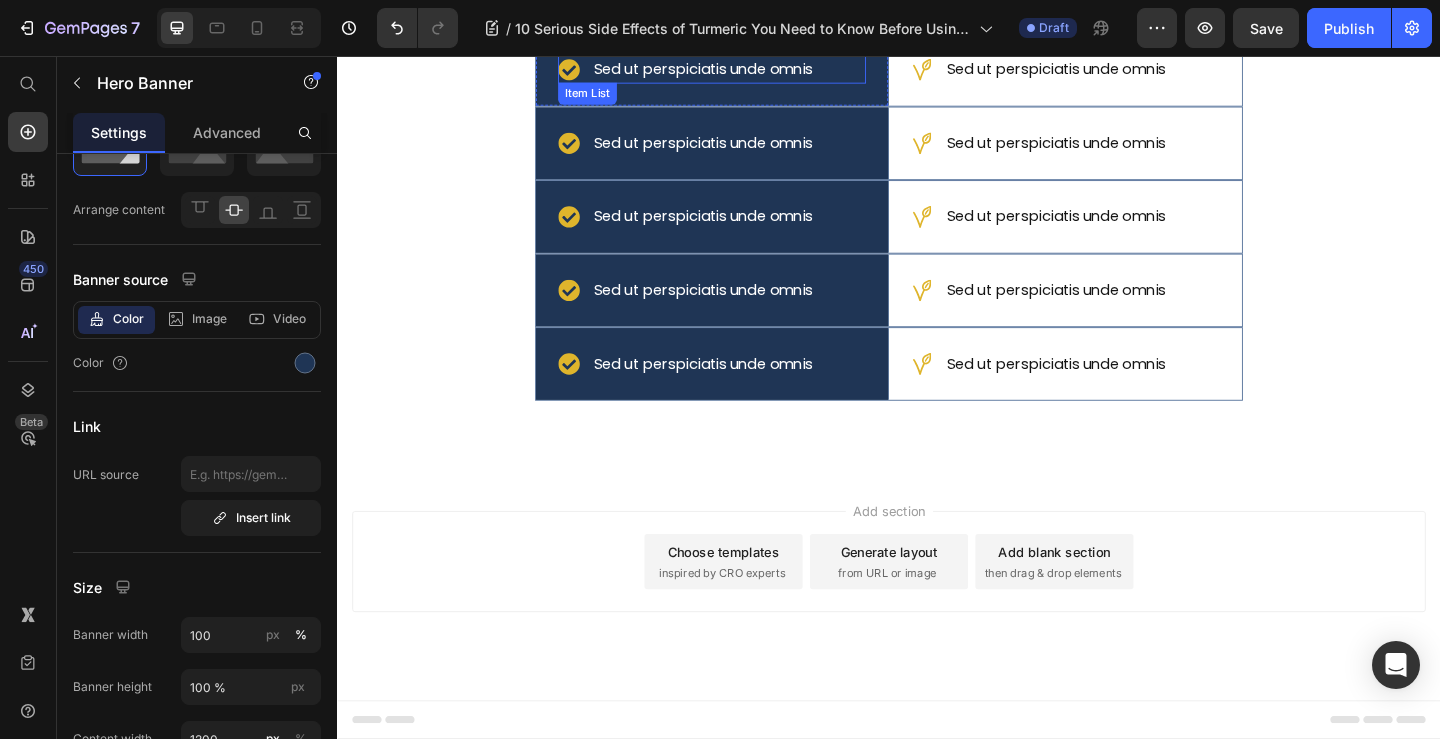 click on "Sed ut perspiciatis unde omnis" at bounding box center (735, 71) 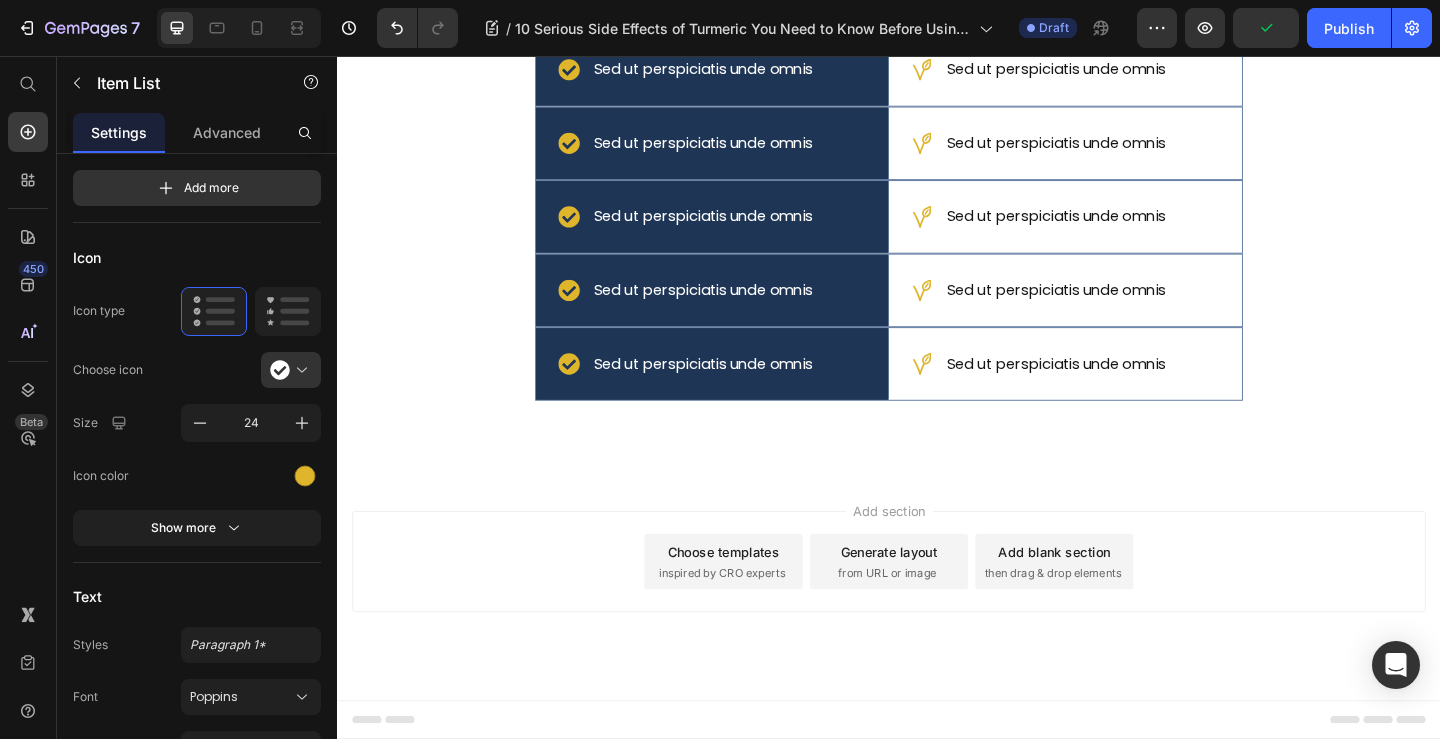 scroll, scrollTop: 0, scrollLeft: 0, axis: both 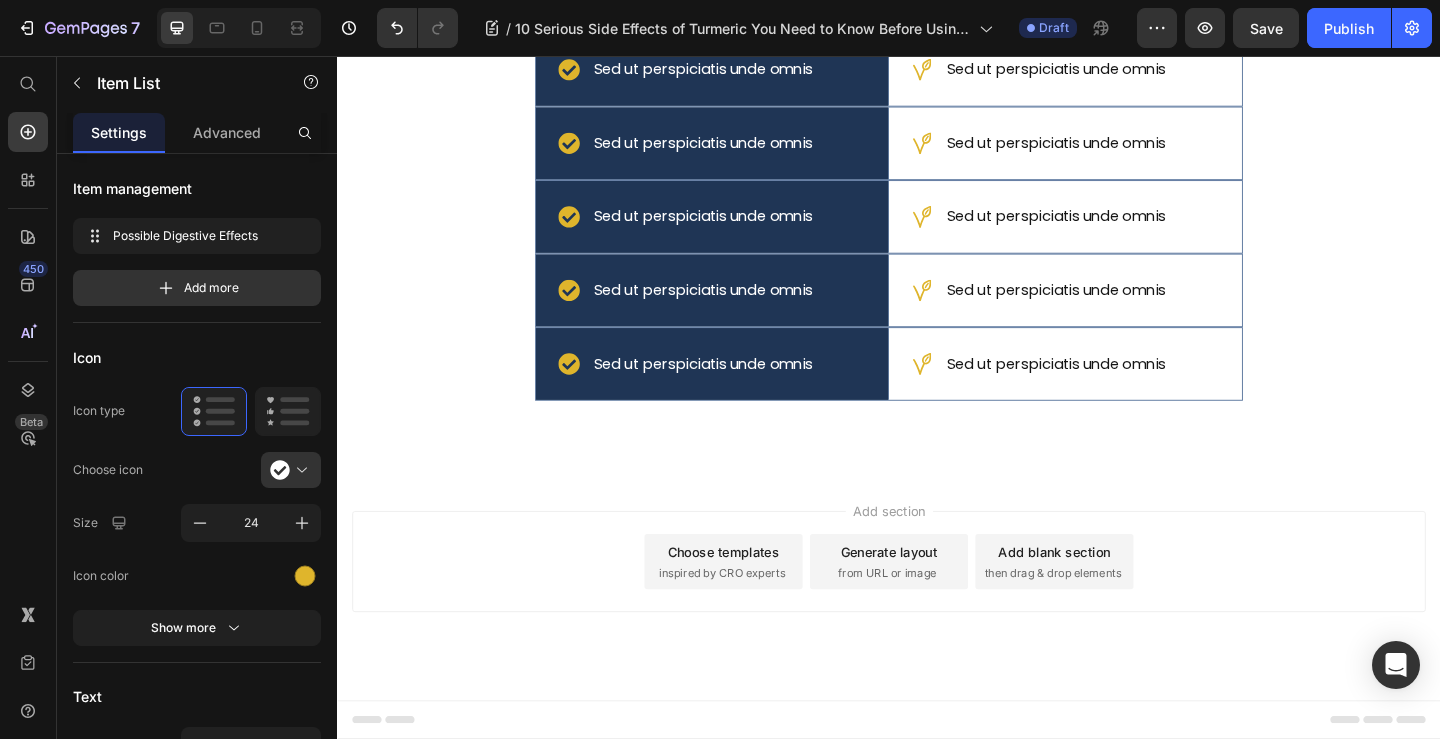 click on "Lorem ipsum dolor sit amet Text Block" at bounding box center [1129, -98] 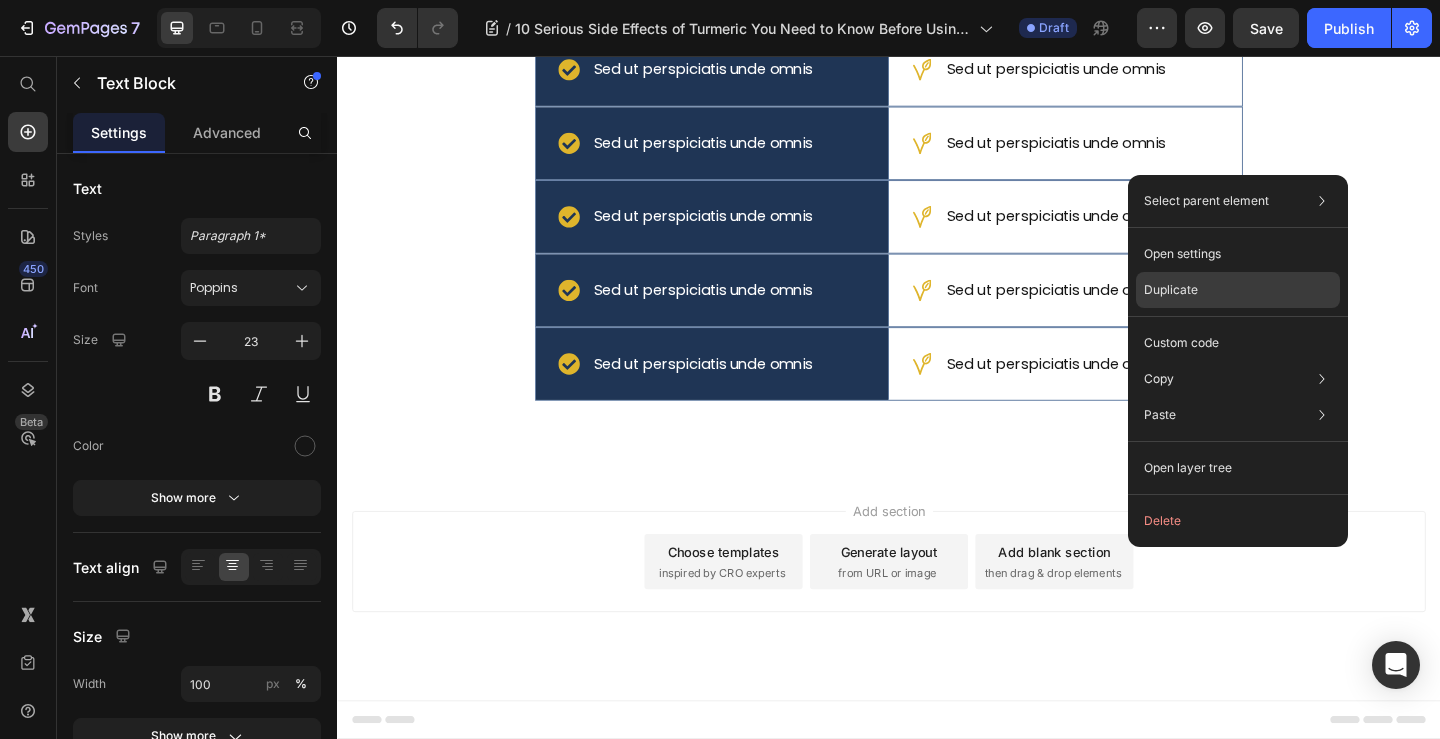 click on "Duplicate" 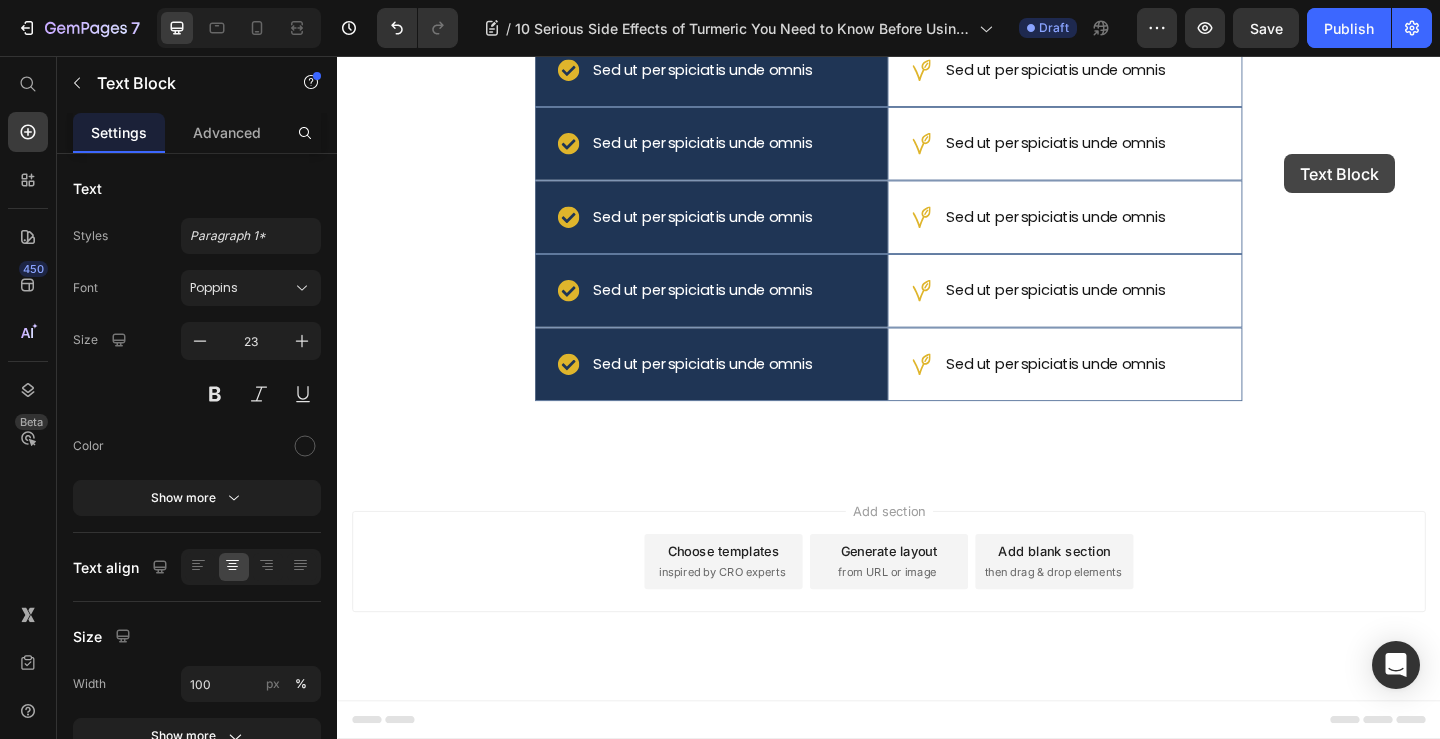 drag, startPoint x: 995, startPoint y: 235, endPoint x: 1367, endPoint y: 163, distance: 378.9037 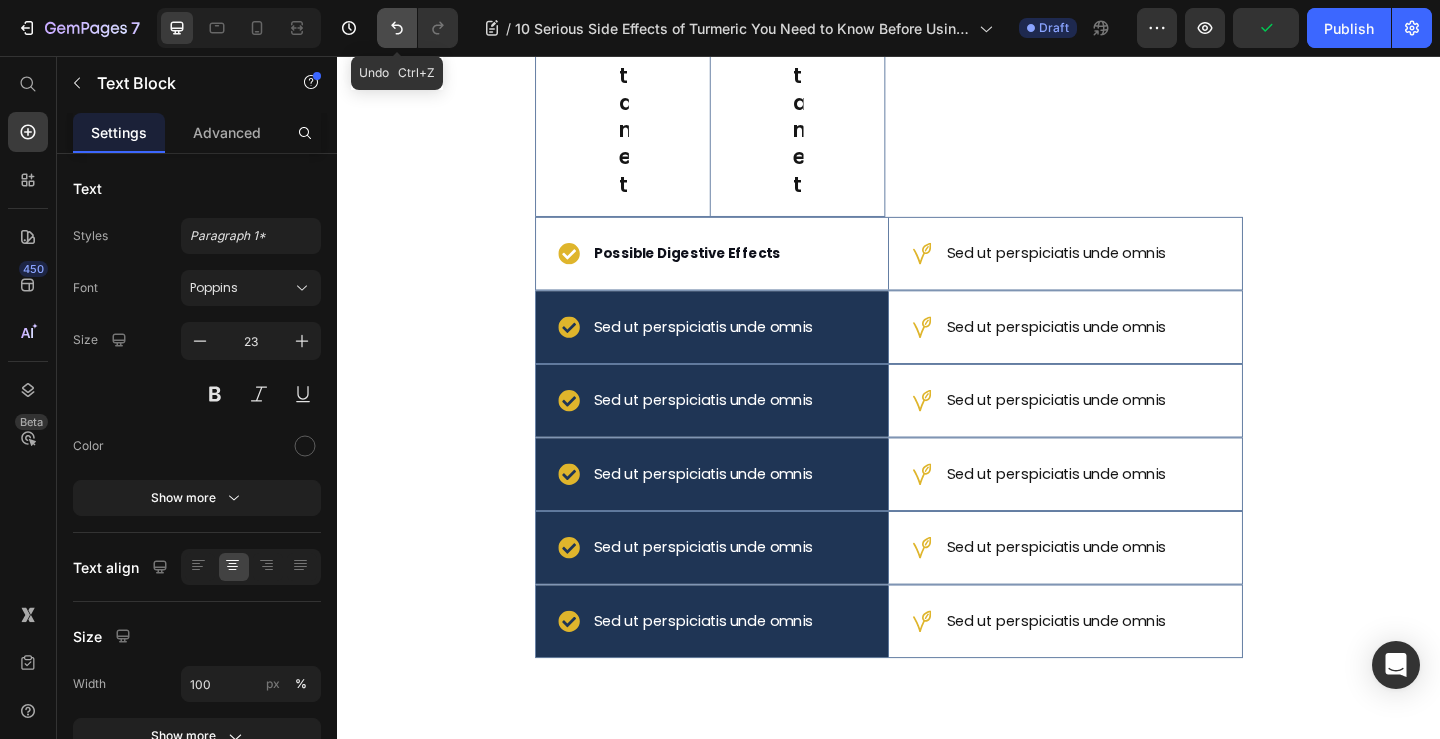 click 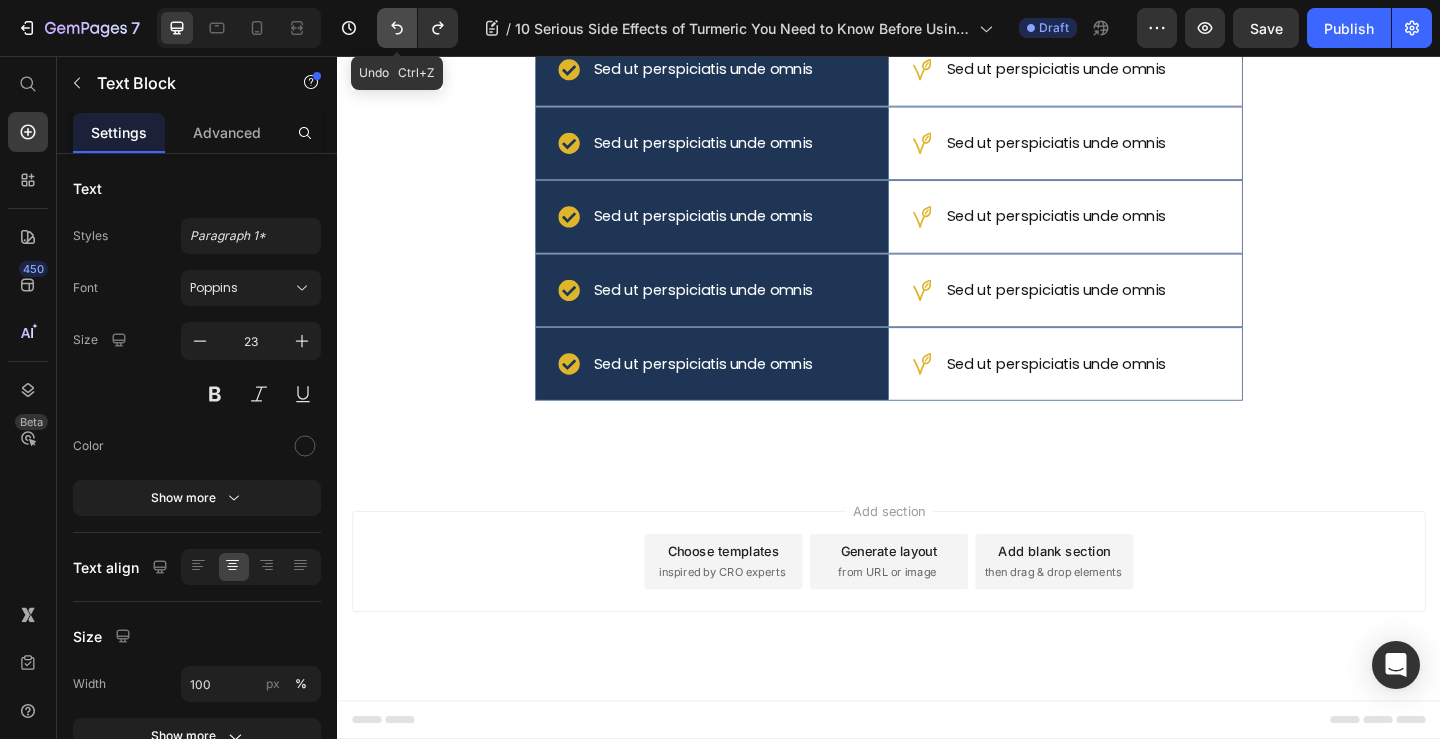 click 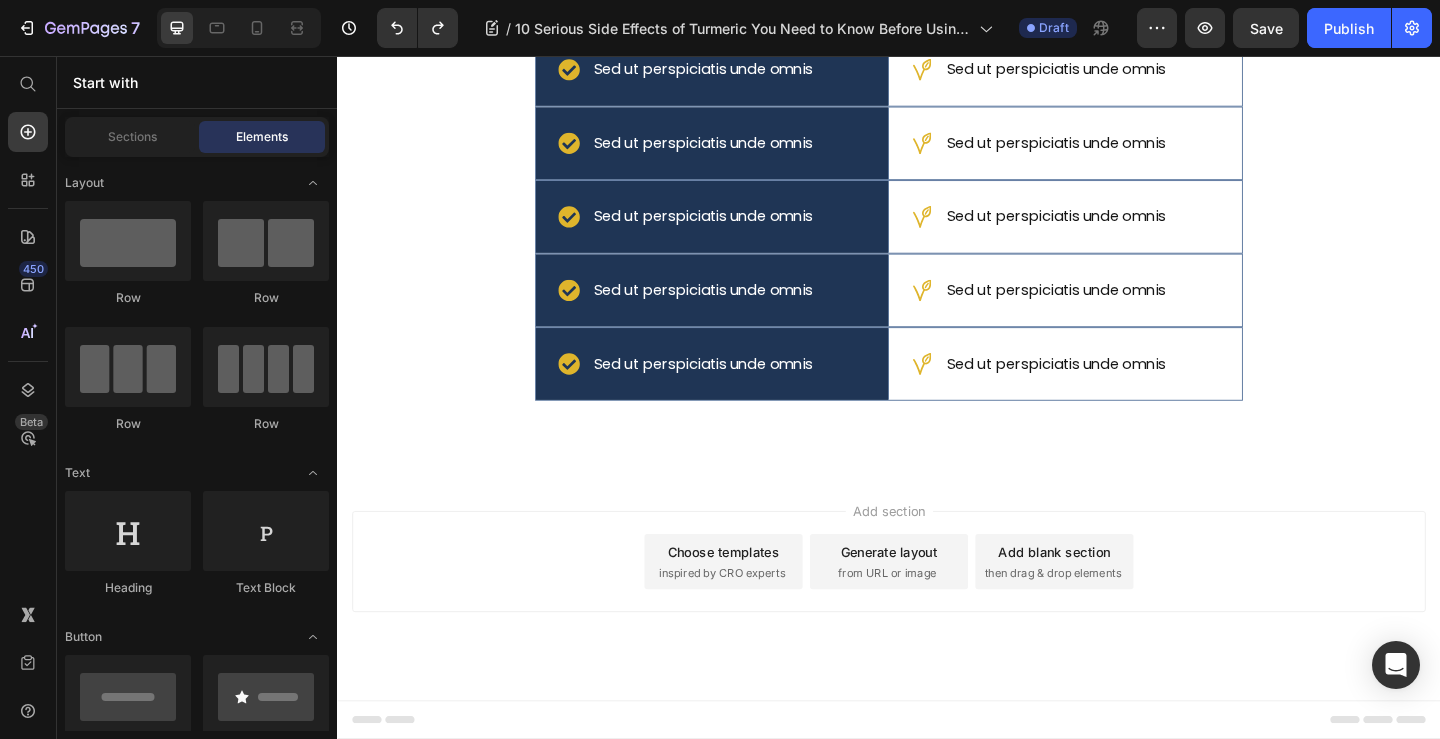 click on "Lorem ipsum dolor sit amet" at bounding box center [1129, -98] 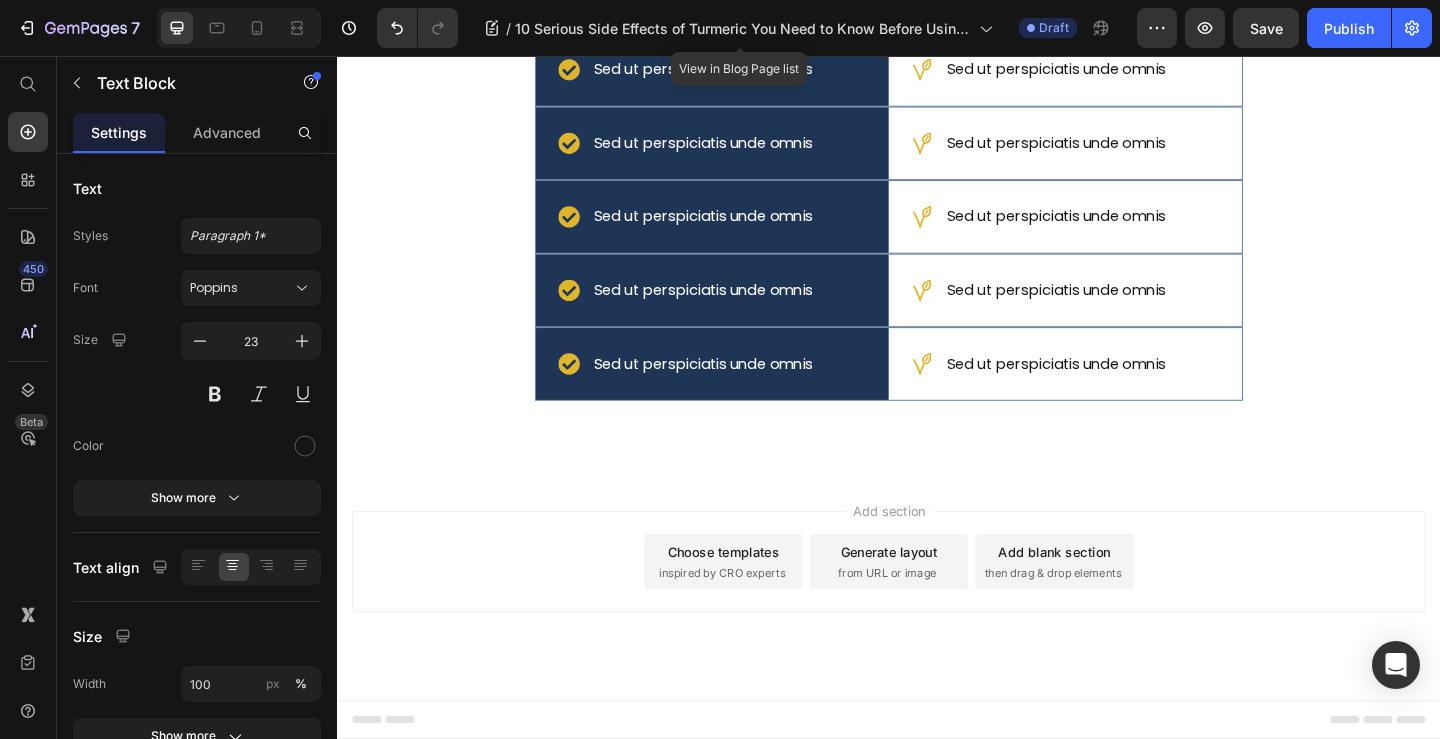 click on "Lorem ipsum dolor sit amet" at bounding box center (744, -98) 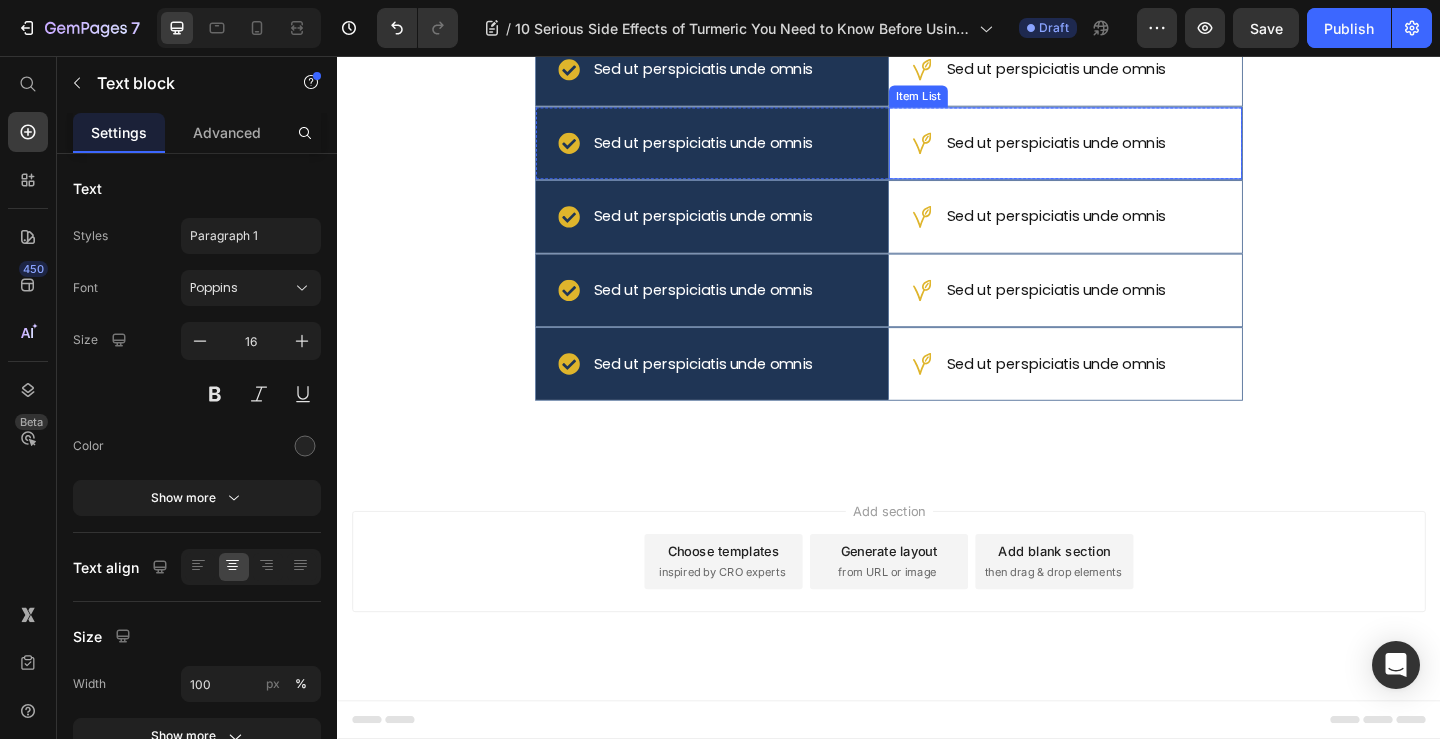 click on "Sed ut perspiciatis unde omnis" at bounding box center [1119, -9] 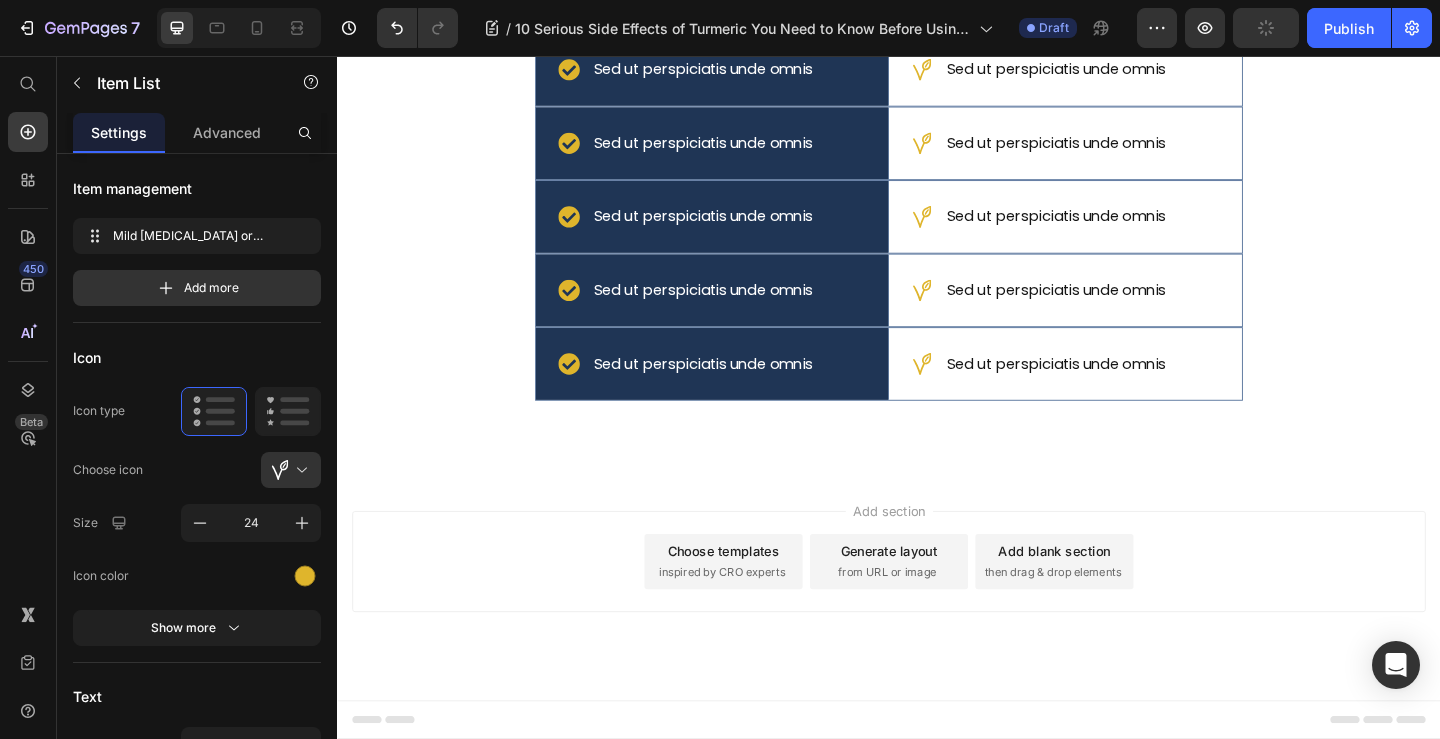 click on "✔️ 30-Day Money-Back Guarantee" at bounding box center (744, -121) 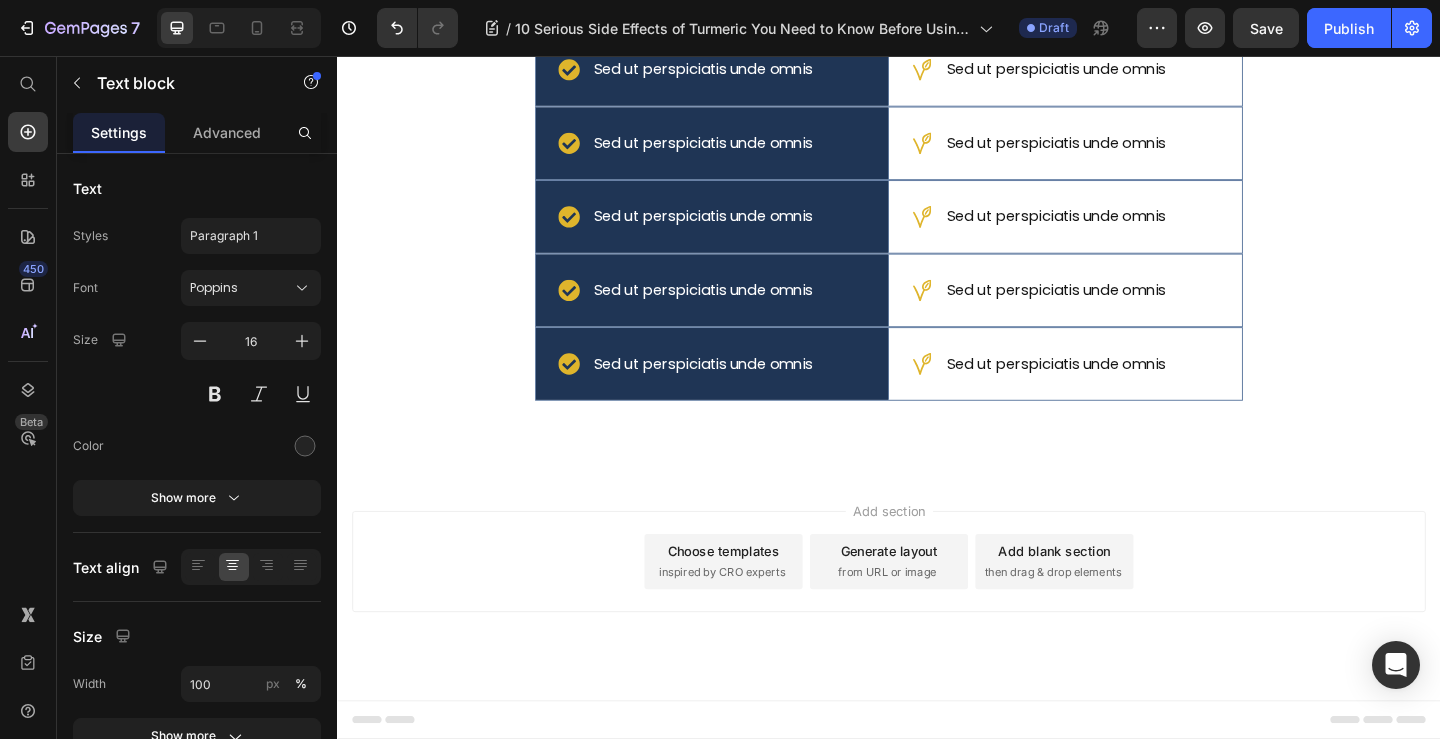 click 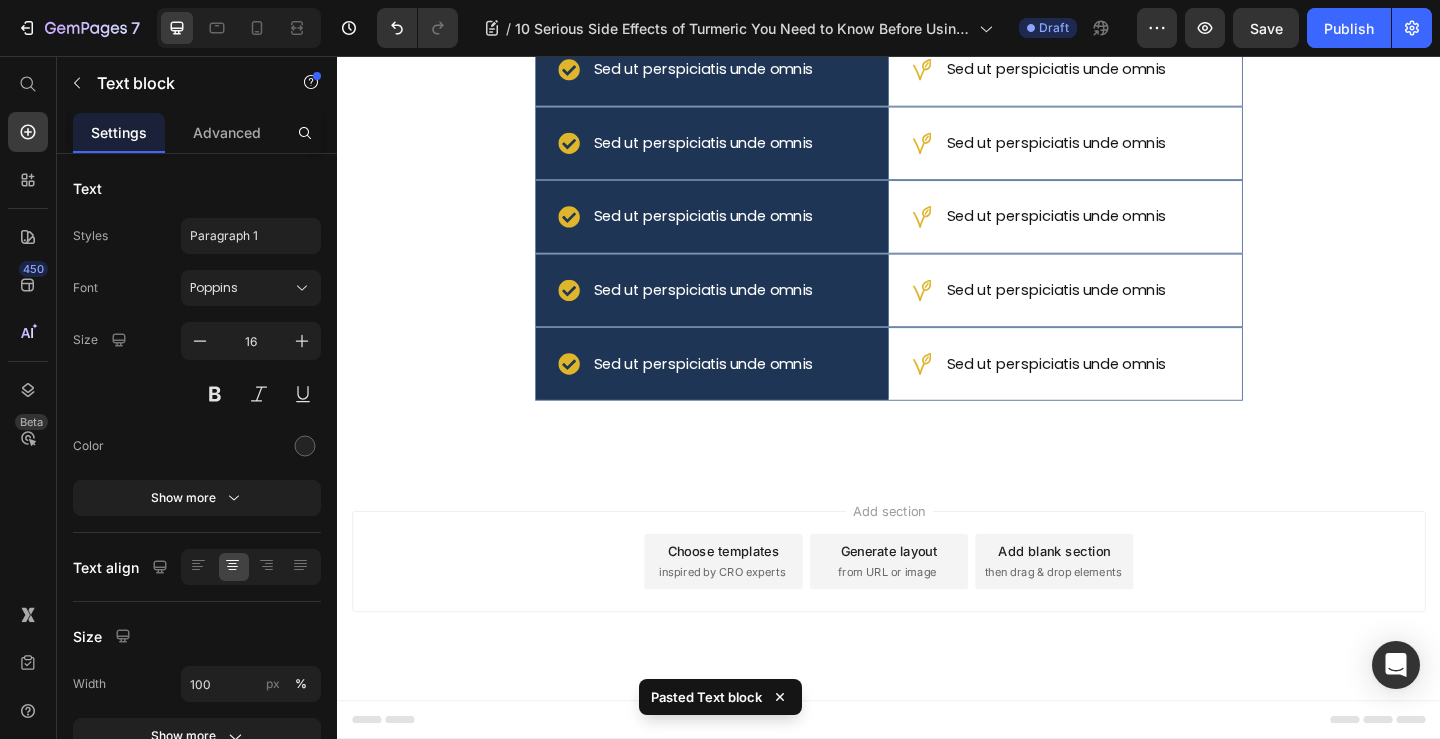 click 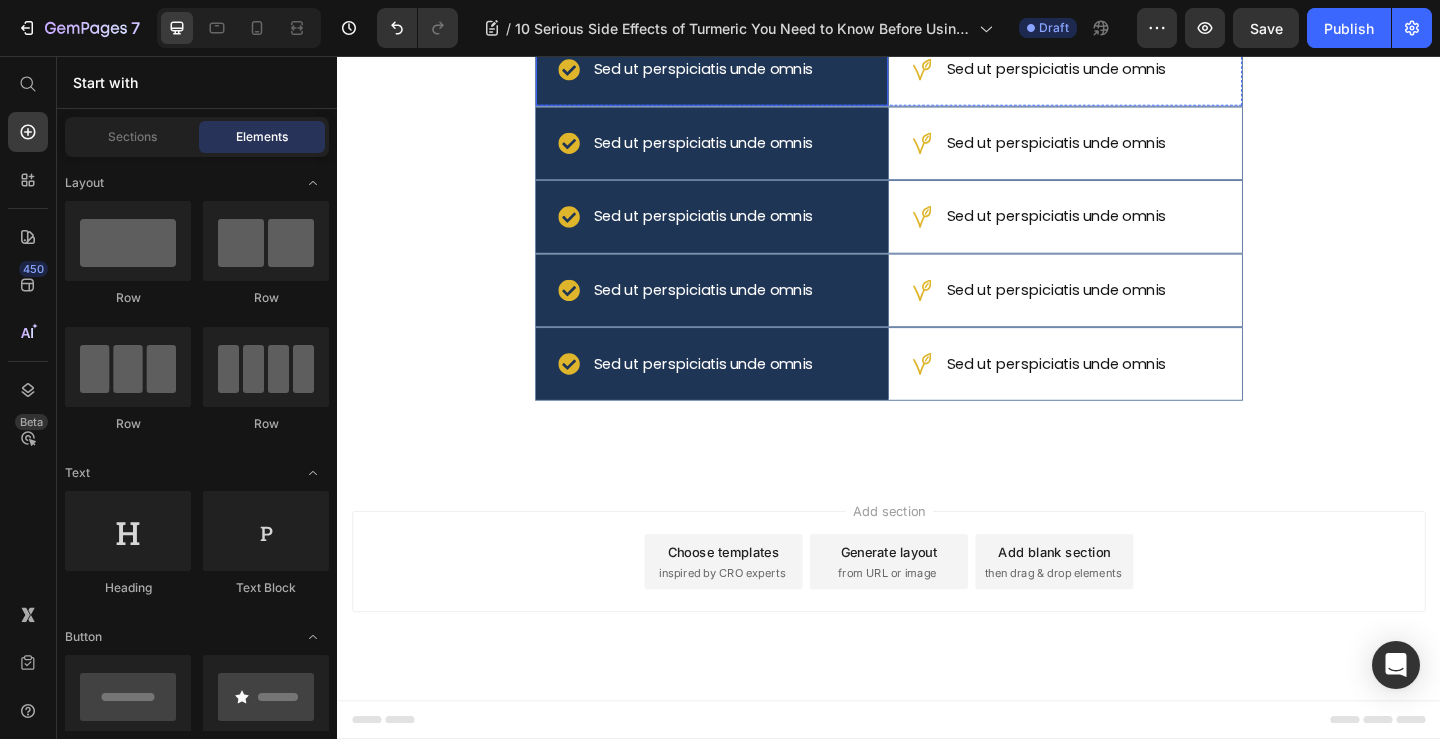 click on "Sed ut perspiciatis unde omnis" at bounding box center (735, 71) 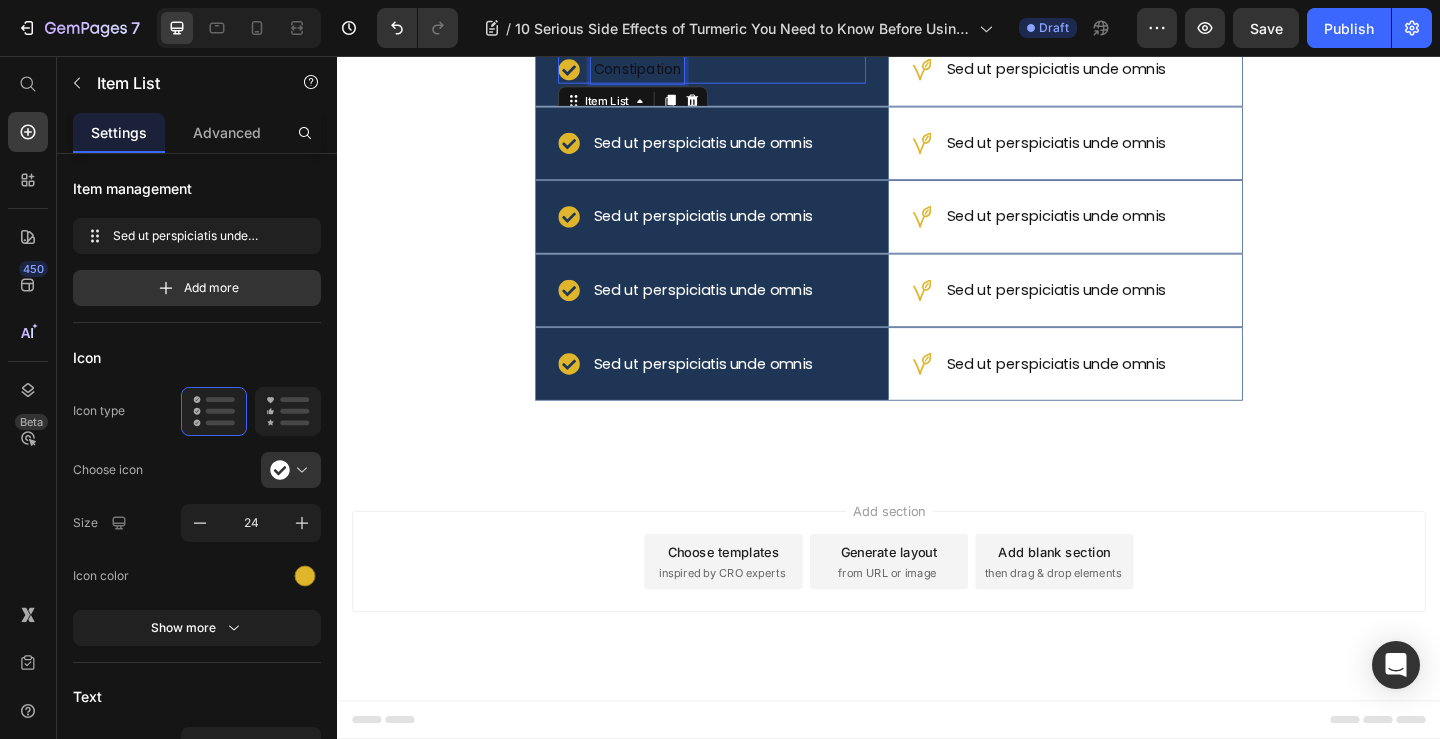 click on "Constipation" at bounding box center [744, 71] 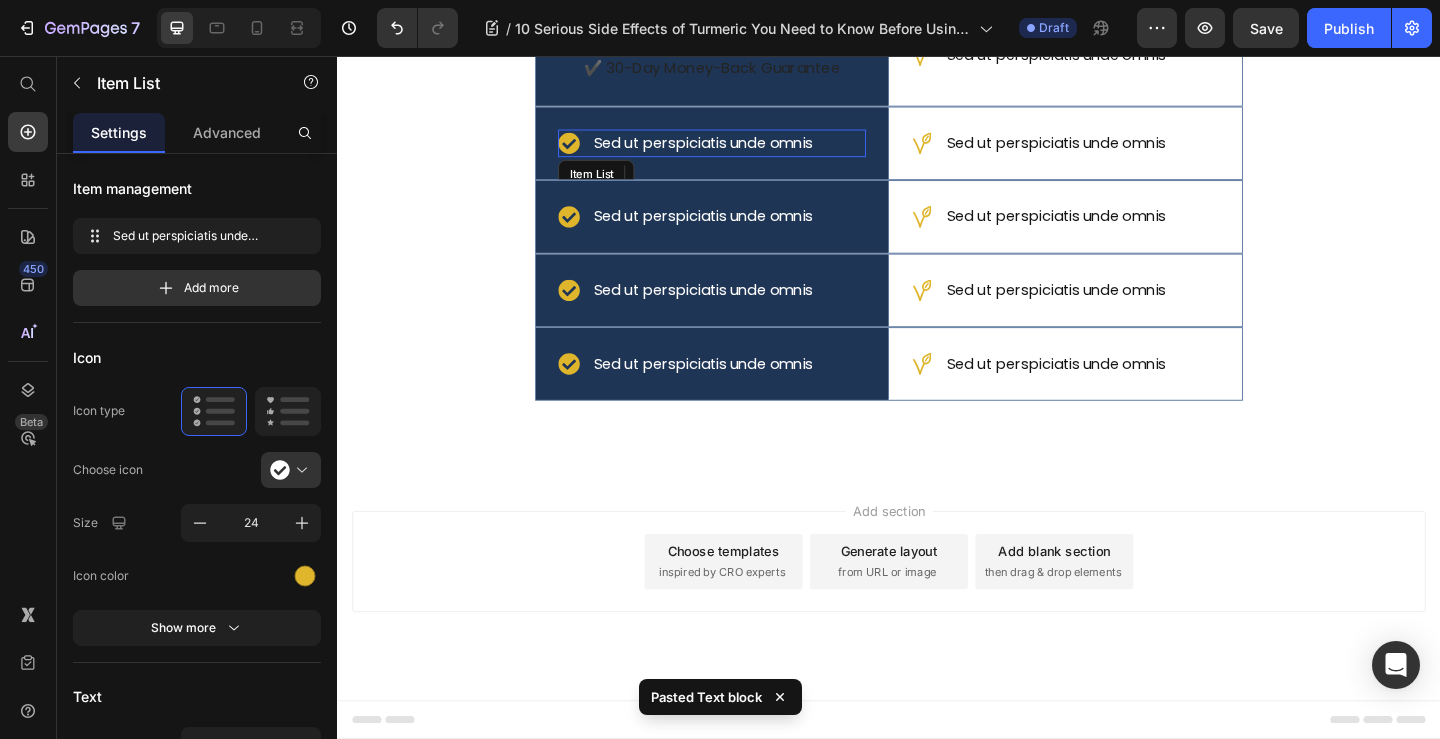 click on "Sed ut perspiciatis unde omnis" at bounding box center [735, 151] 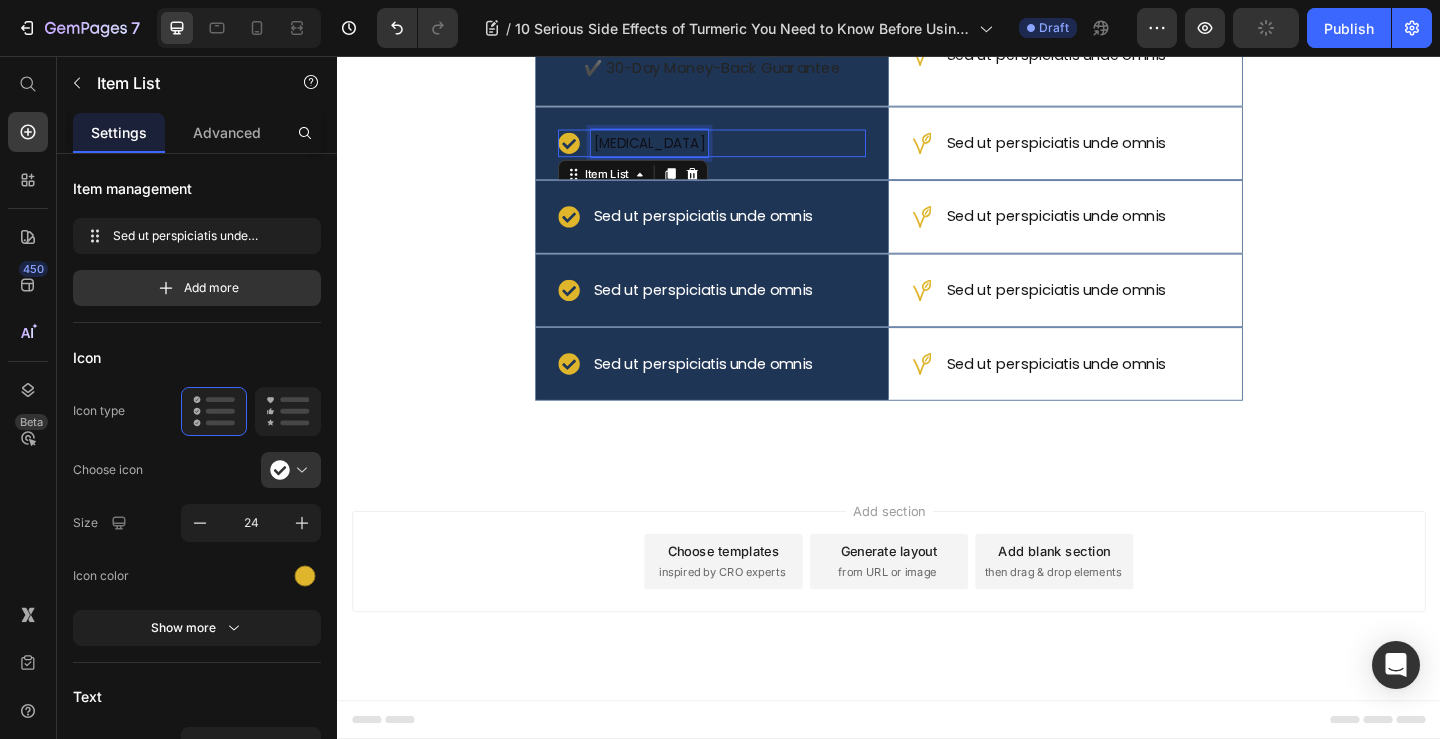 click on "✔️ 30-Day Money-Back Guarantee" at bounding box center (744, 69) 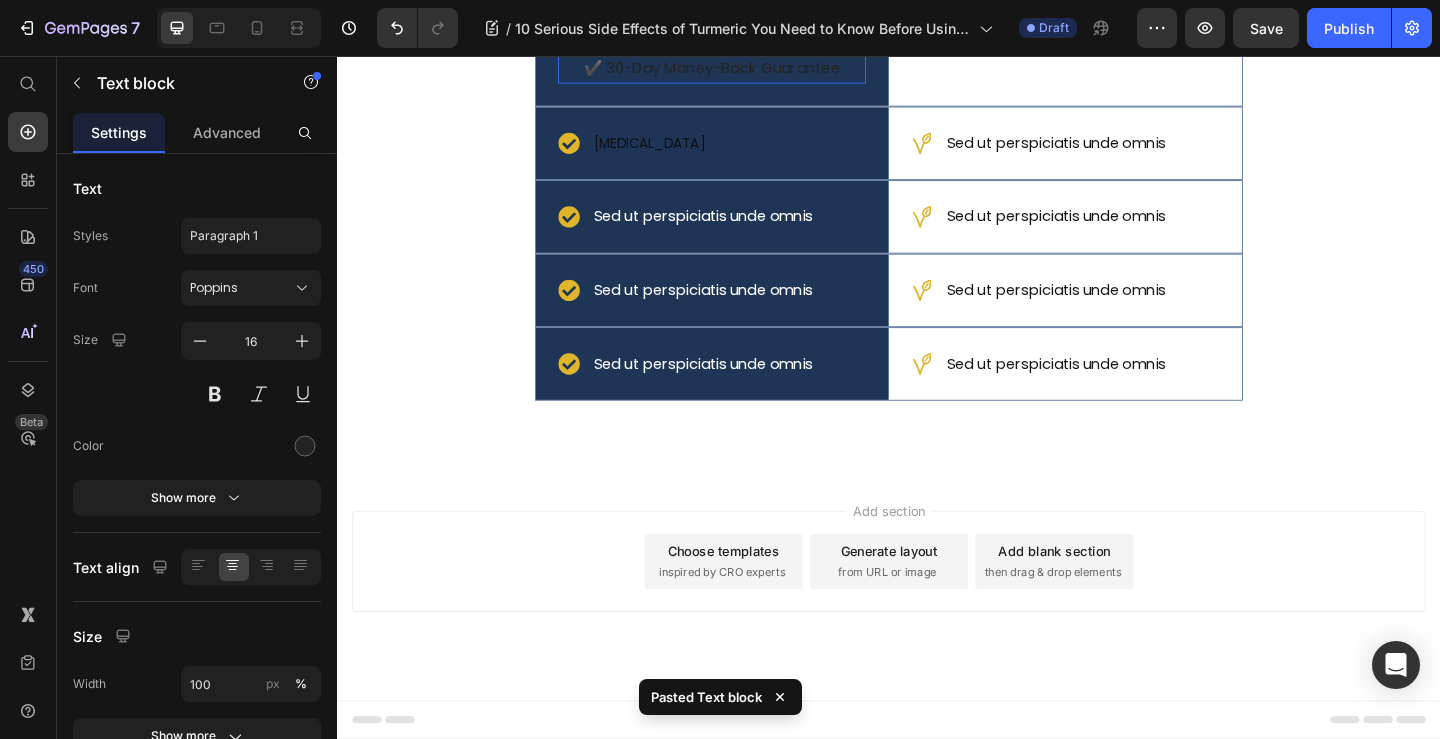 click on "✔️ 30-Day Money-Back Guarantee" at bounding box center (744, 69) 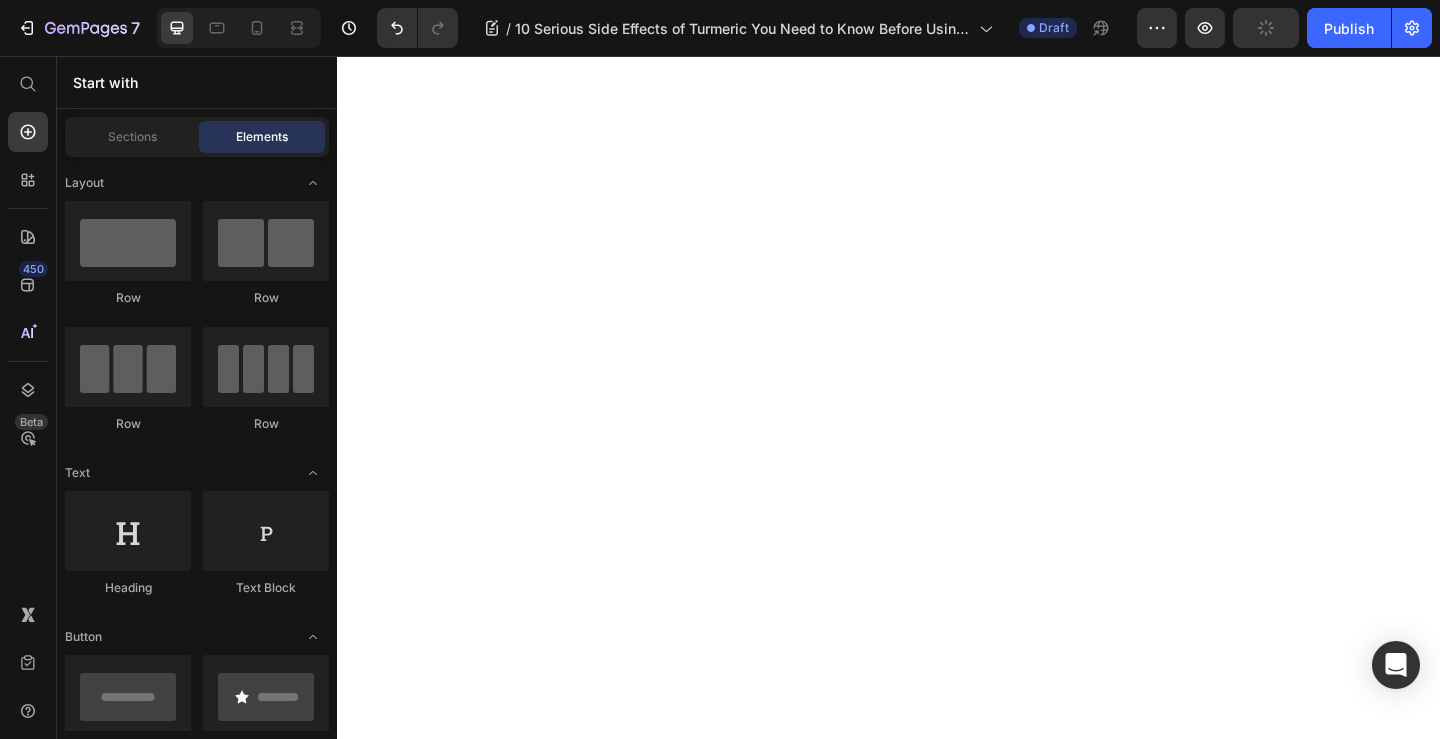 scroll, scrollTop: 0, scrollLeft: 0, axis: both 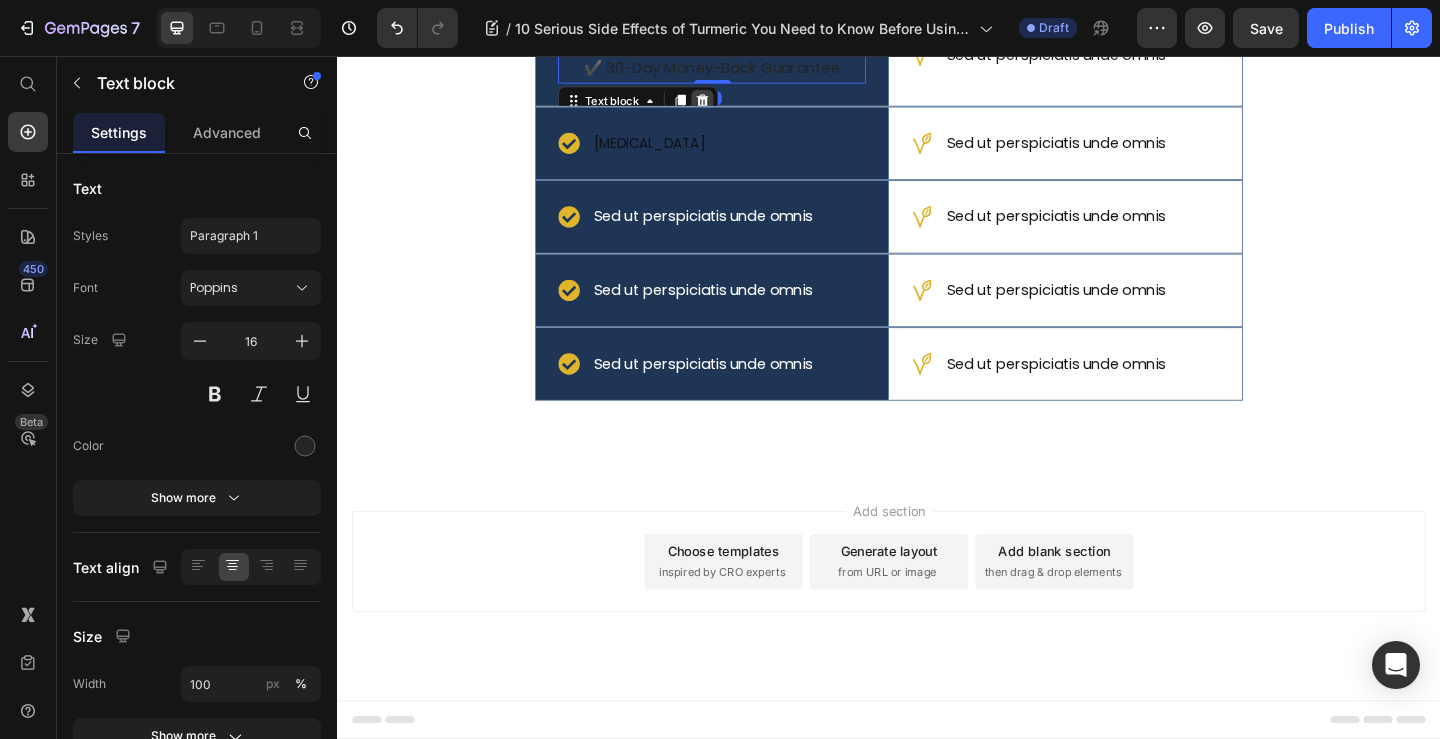 click 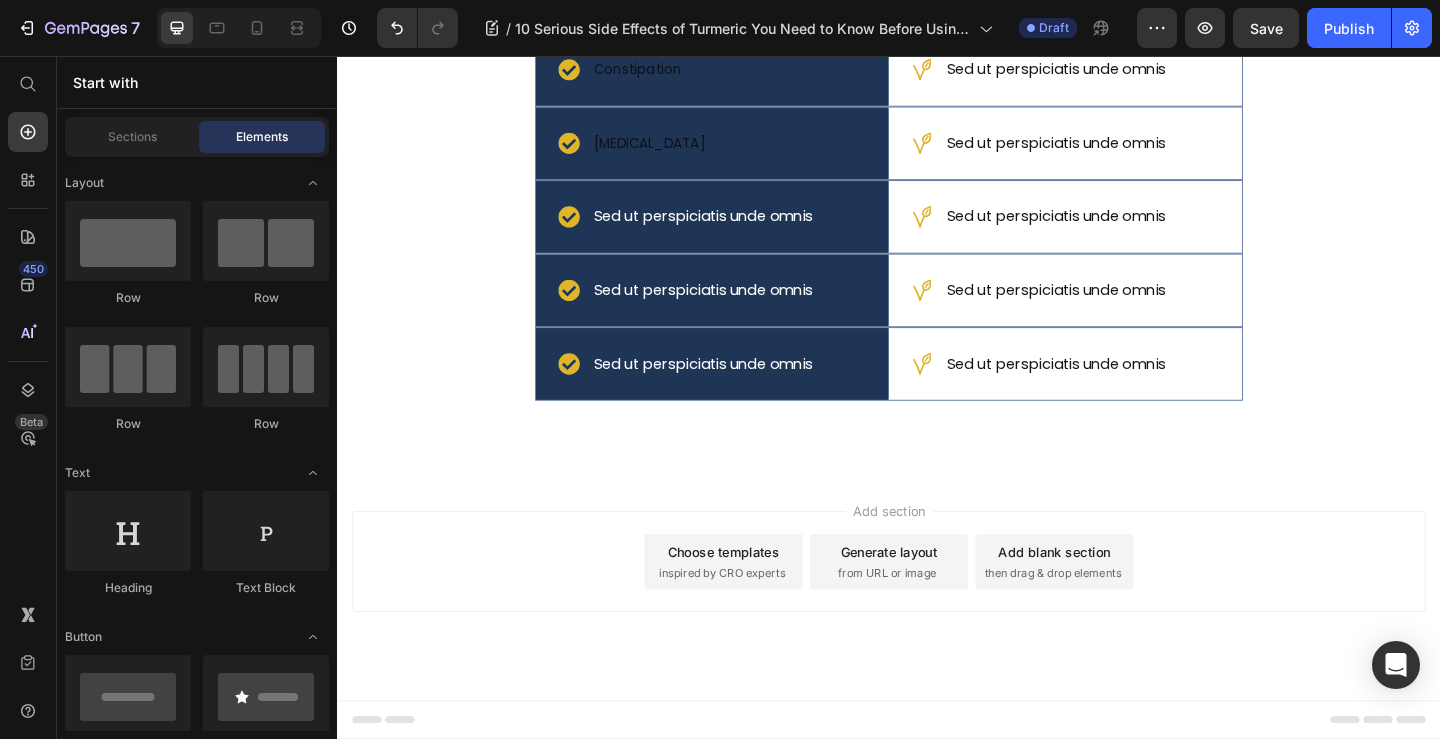 scroll, scrollTop: 6217, scrollLeft: 0, axis: vertical 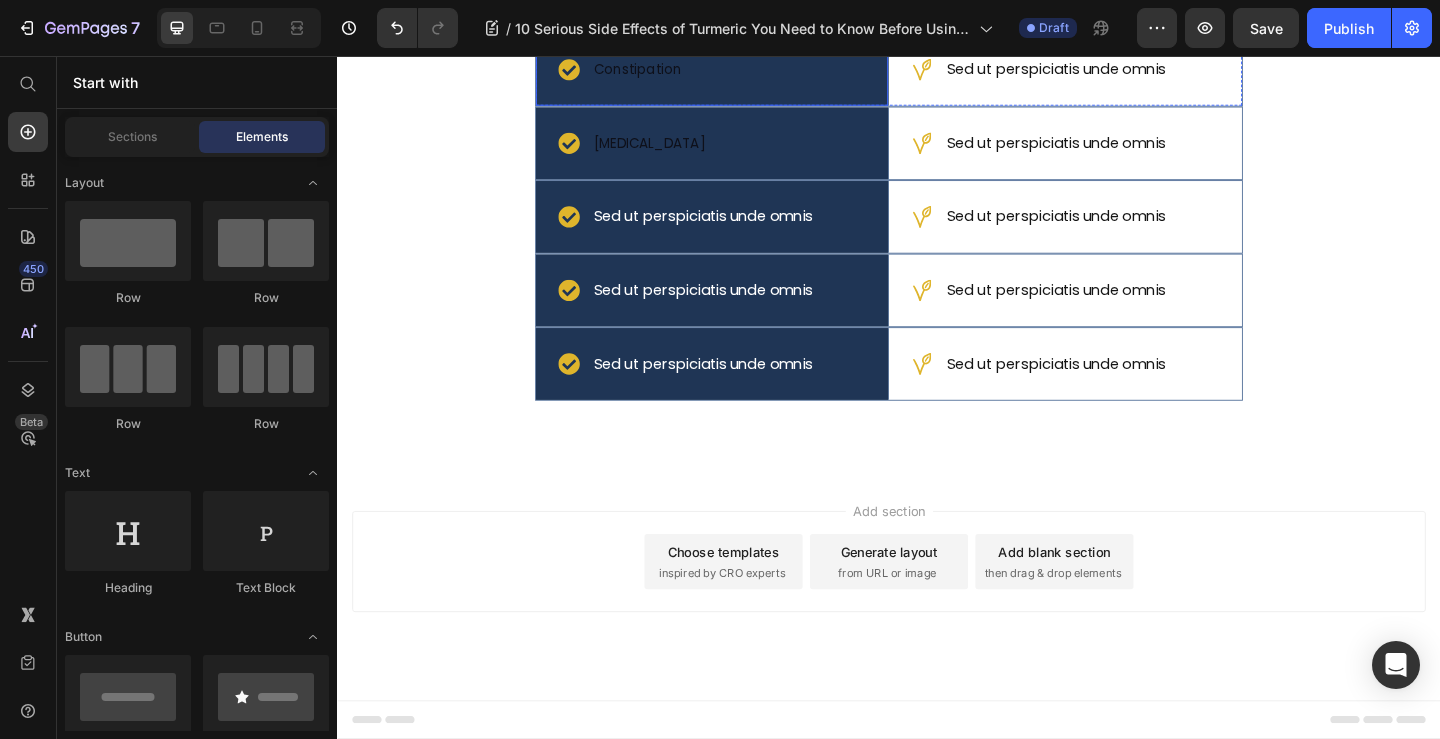 click on "Constipation" at bounding box center (744, 71) 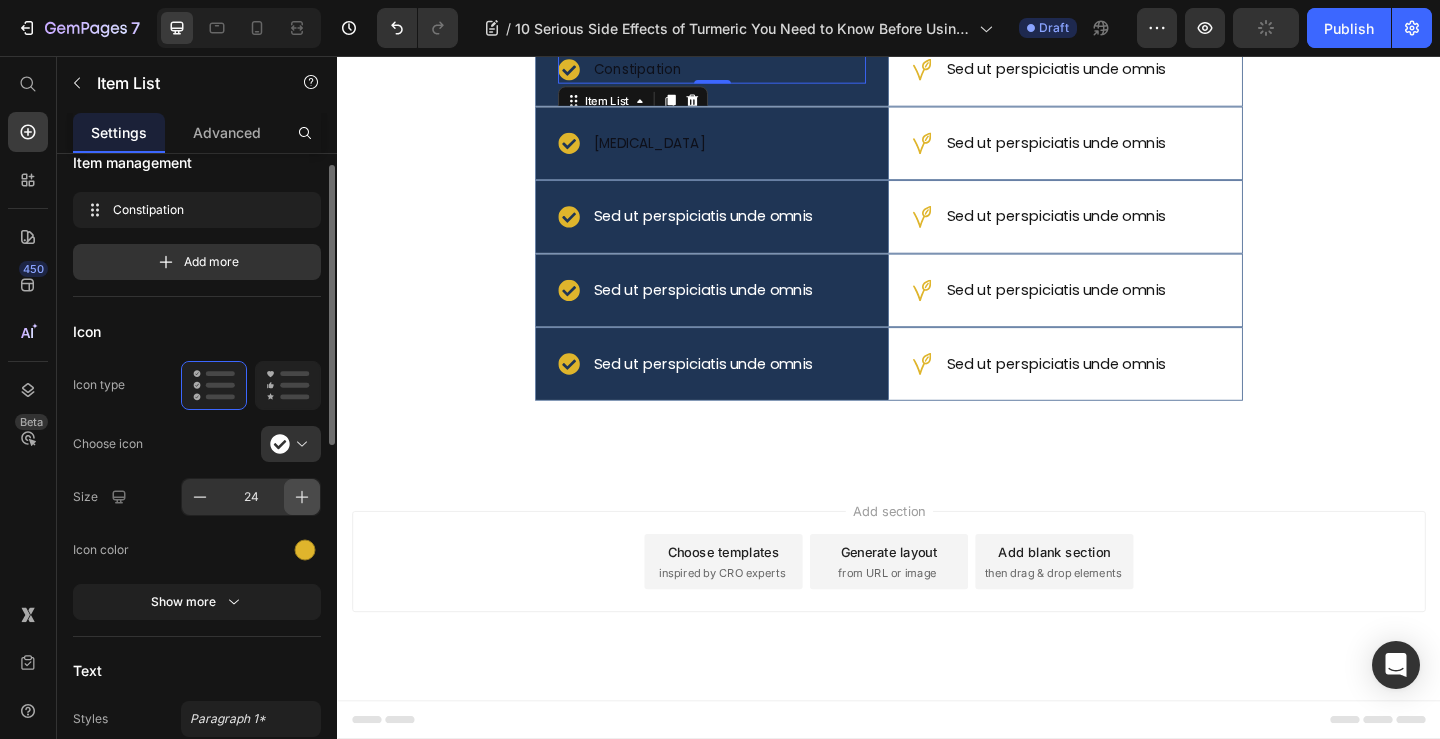 scroll, scrollTop: 0, scrollLeft: 0, axis: both 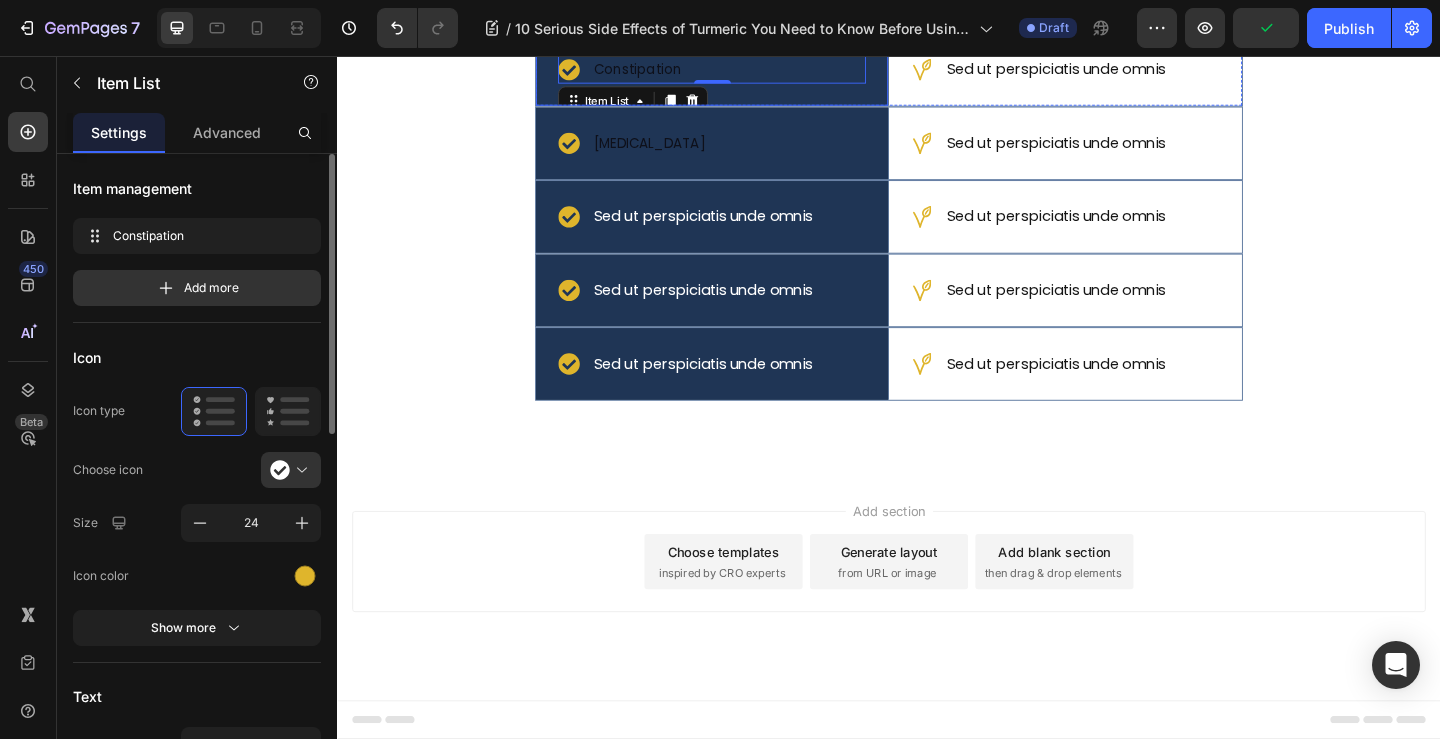 click on "[MEDICAL_DATA]" at bounding box center [744, 151] 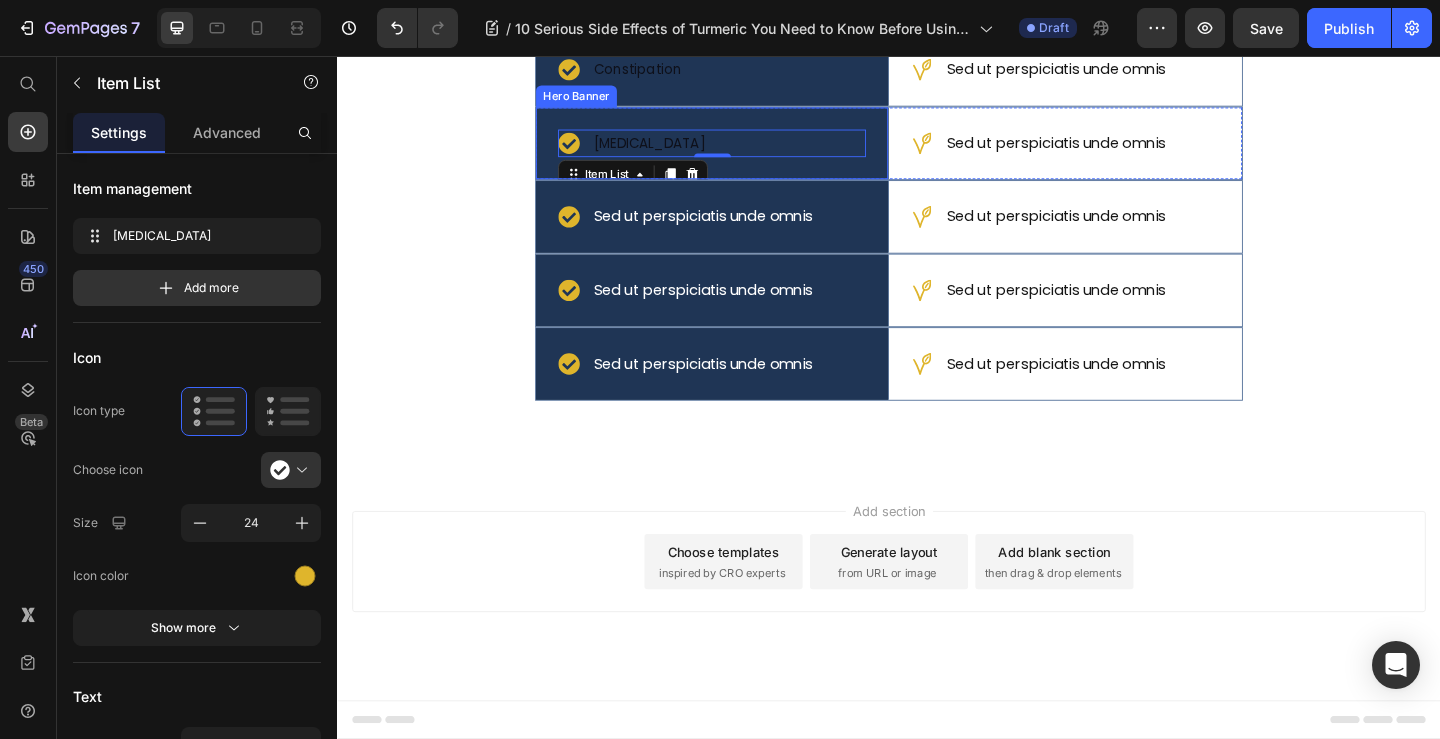 click on "[MEDICAL_DATA]  Item List   0" at bounding box center [744, 151] 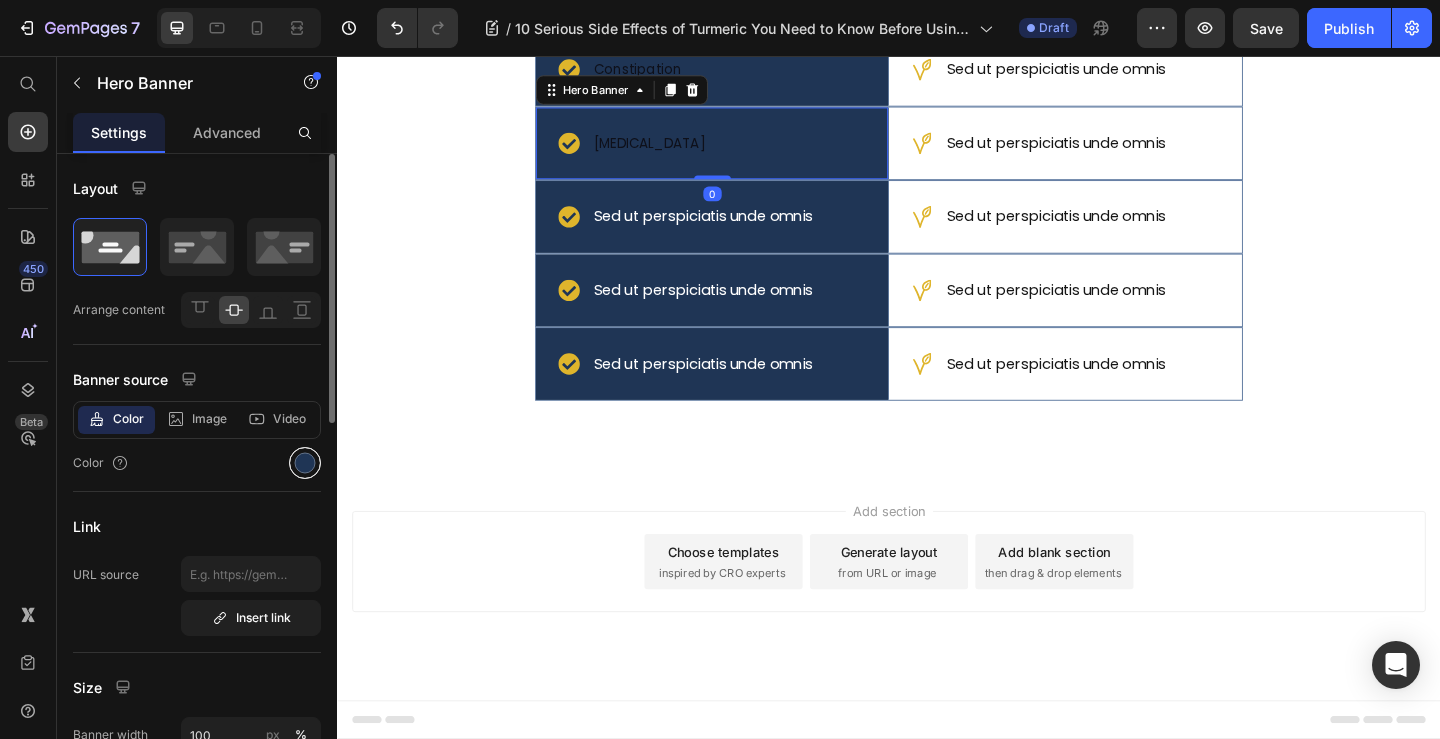 click at bounding box center (305, 463) 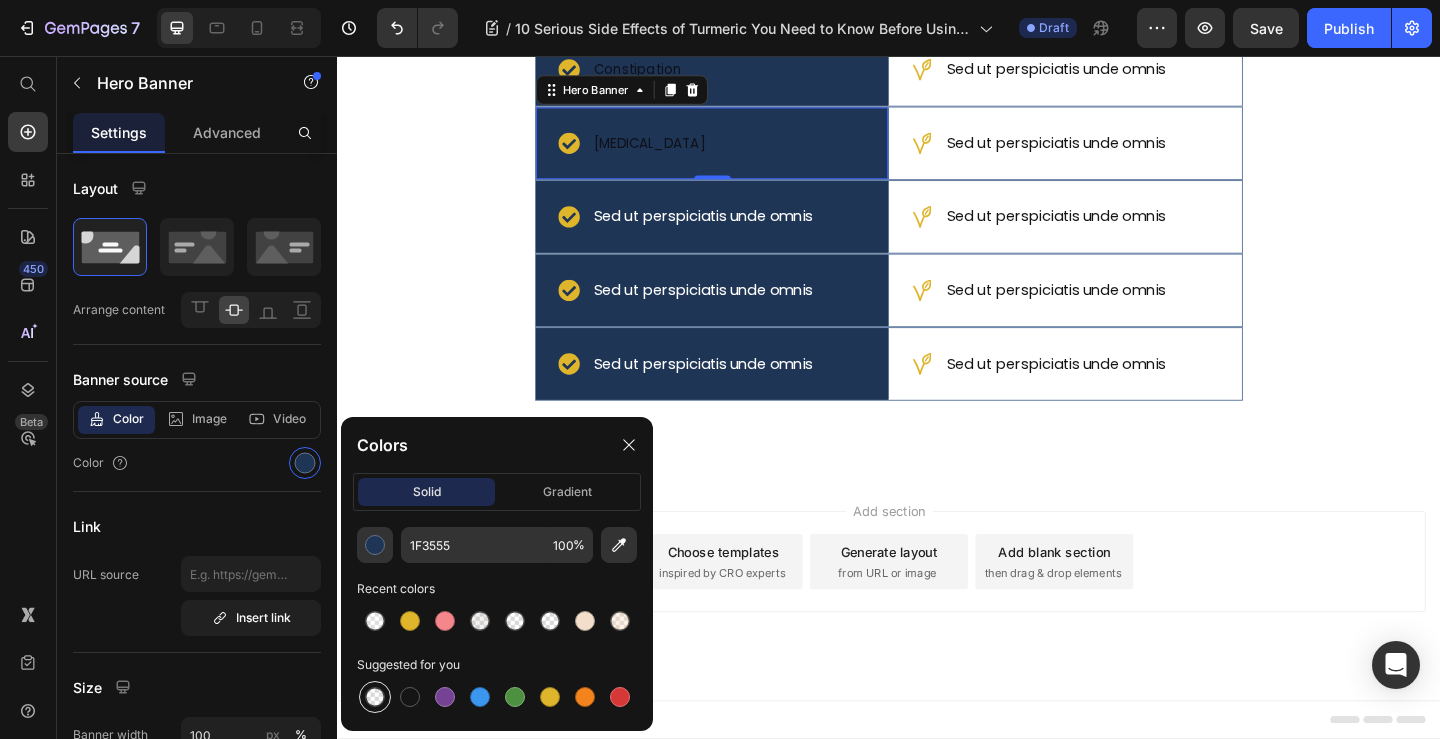 click at bounding box center [375, 697] 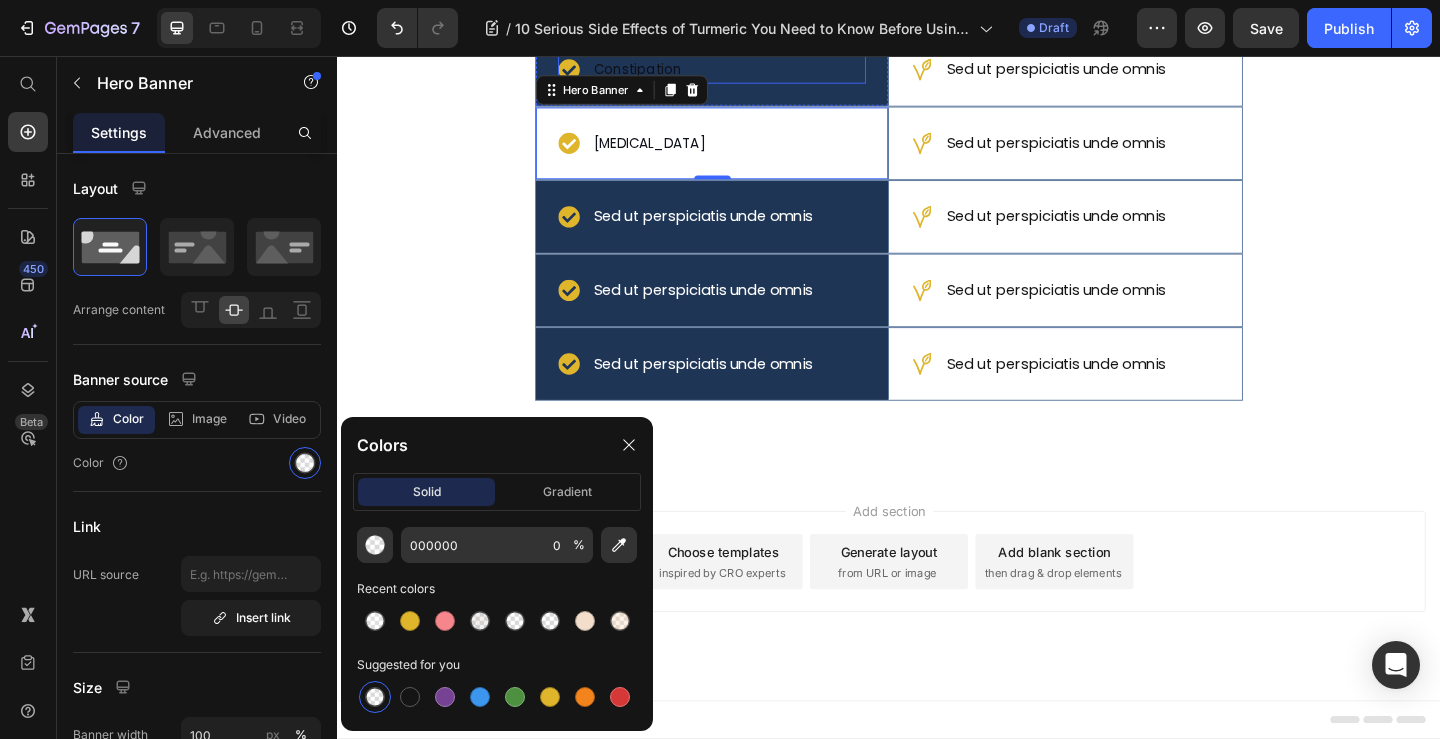 click on "Constipation" at bounding box center (744, 71) 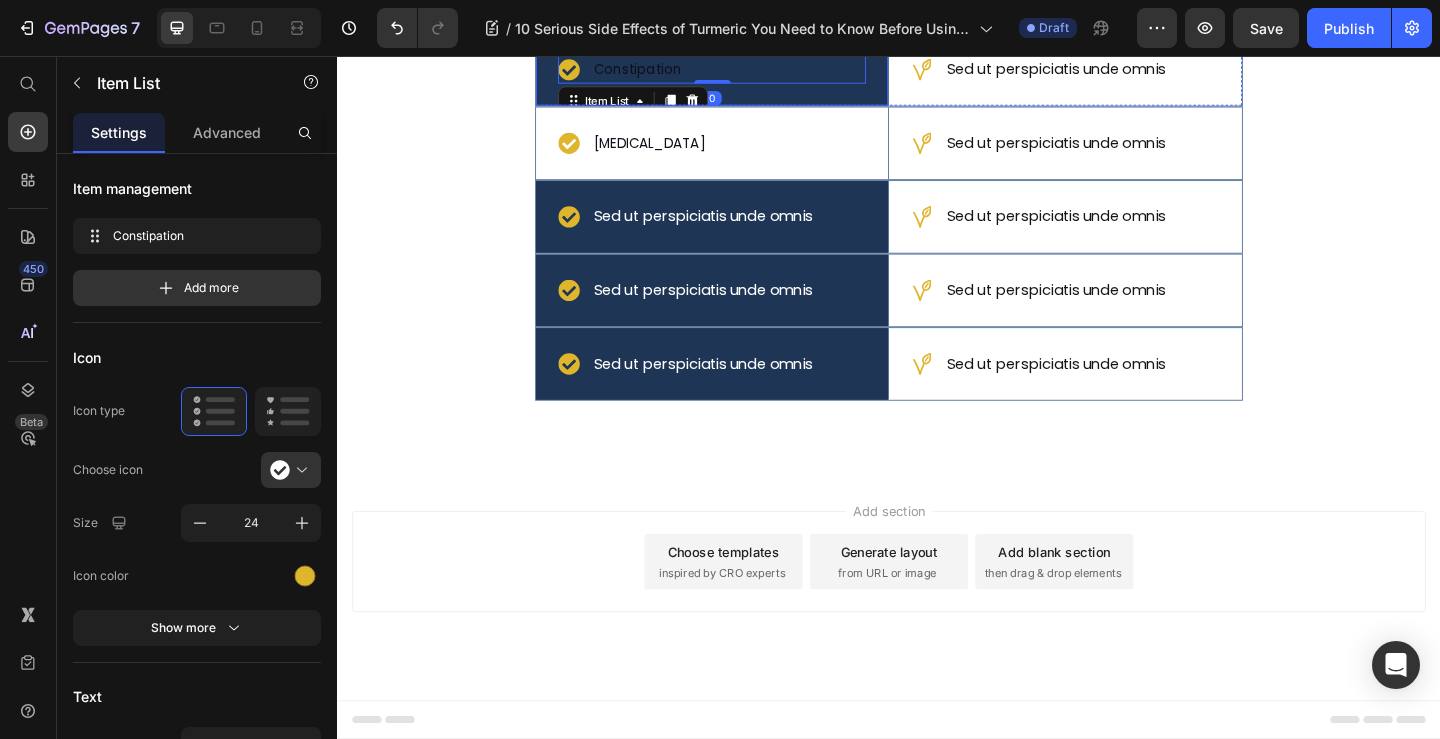 click on "Constipation Item List   0" at bounding box center [744, 71] 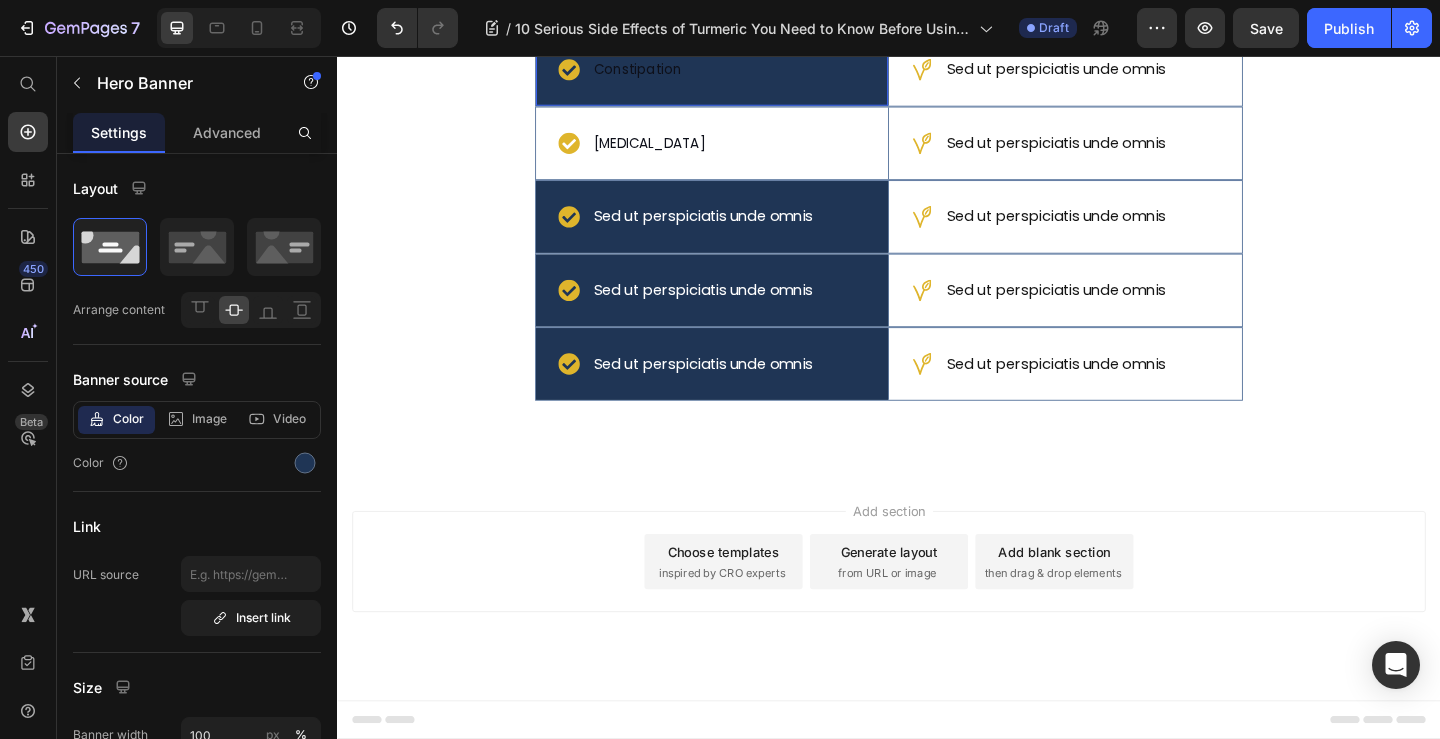click at bounding box center [305, 463] 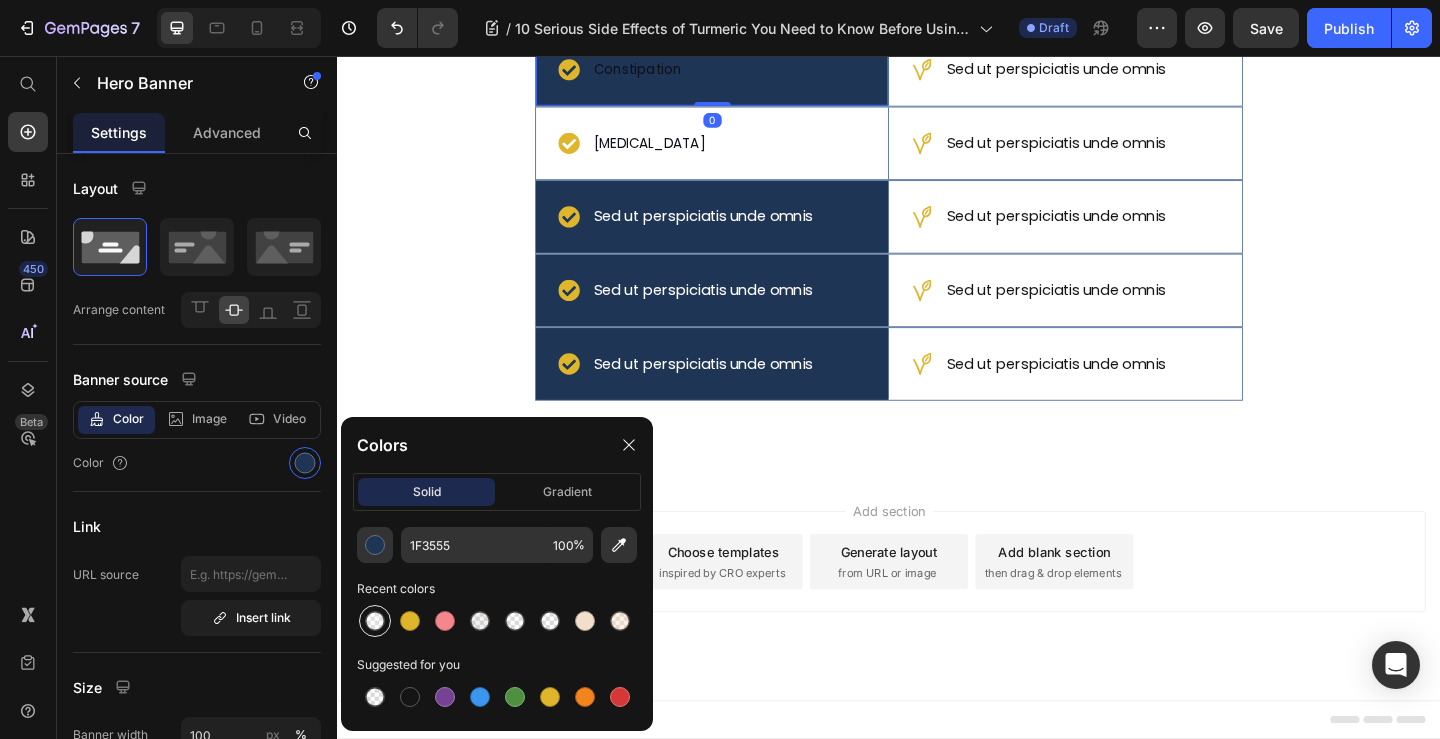 click at bounding box center [375, 621] 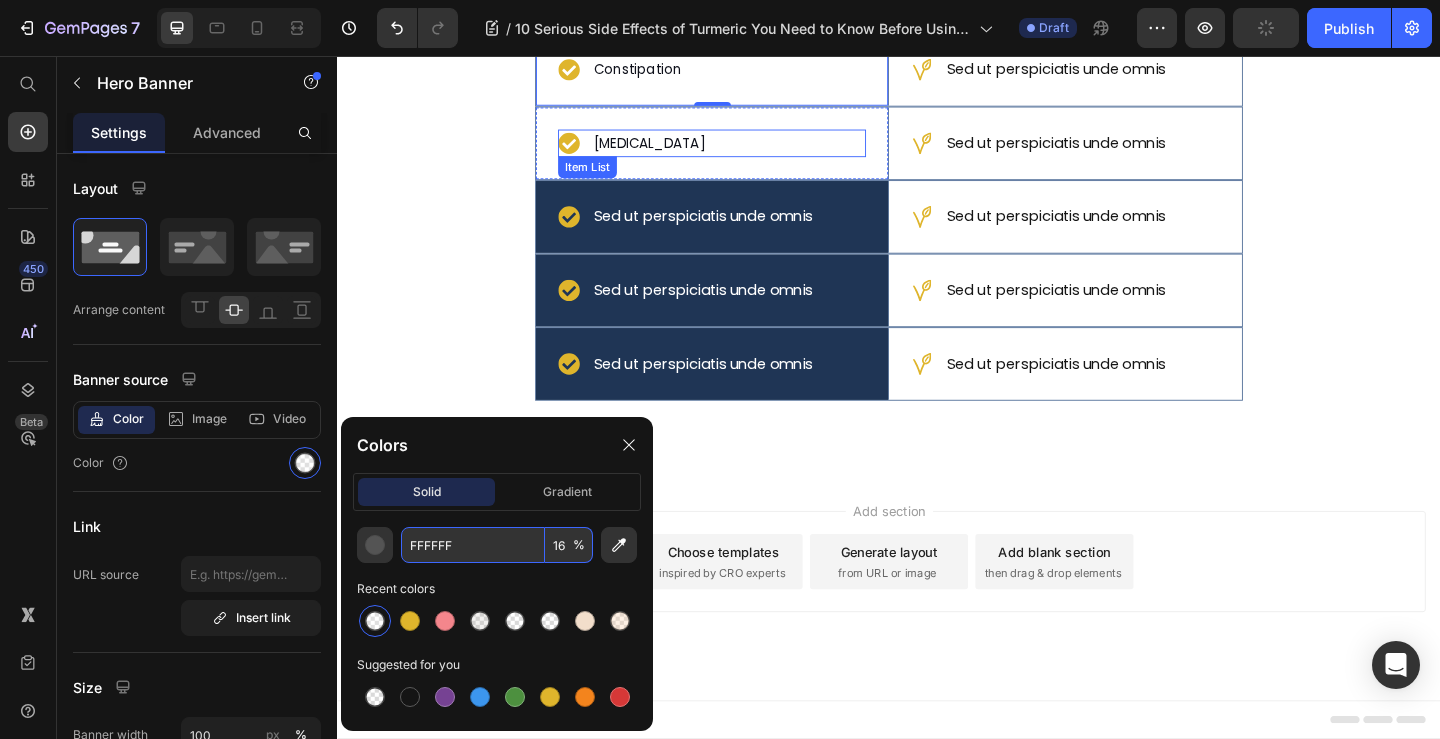 click on "Constipation" at bounding box center (663, 71) 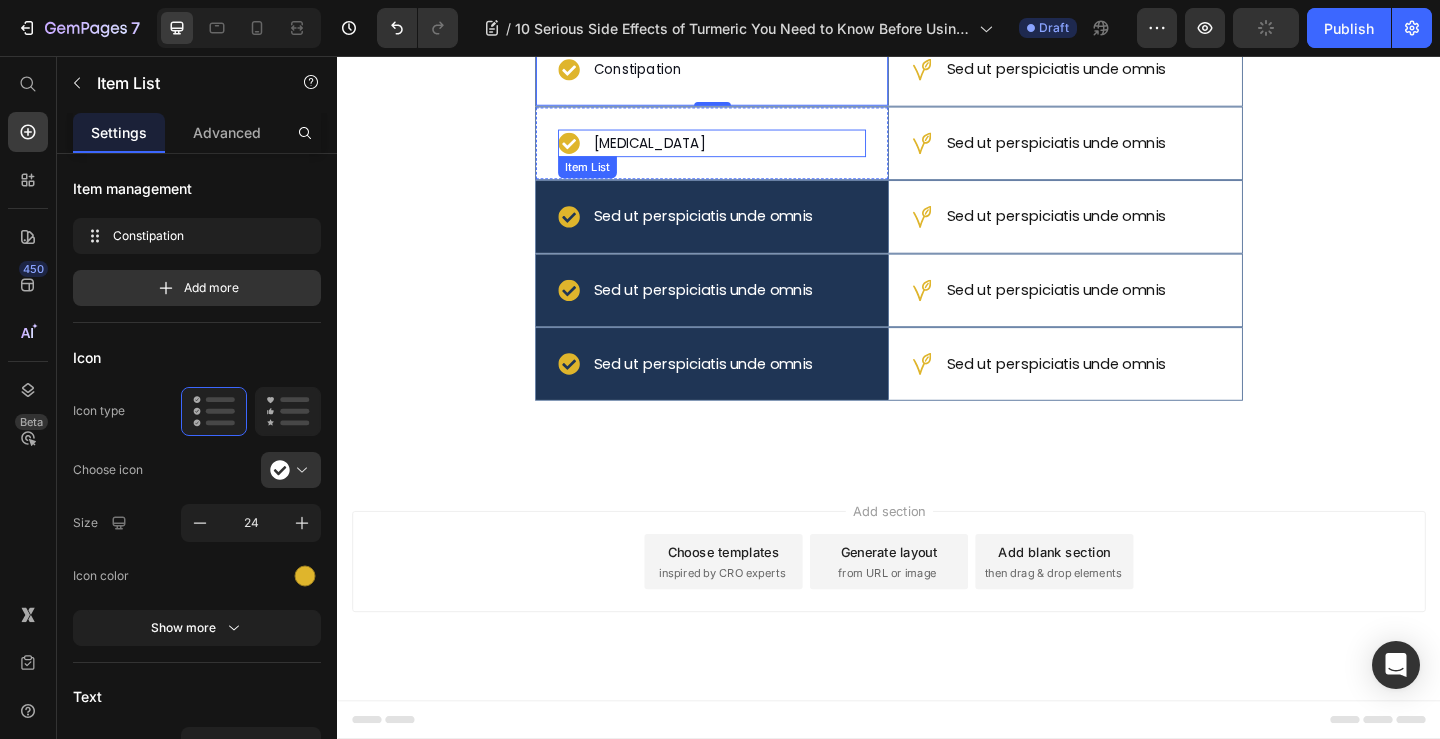 click on "[MEDICAL_DATA]" at bounding box center [744, 151] 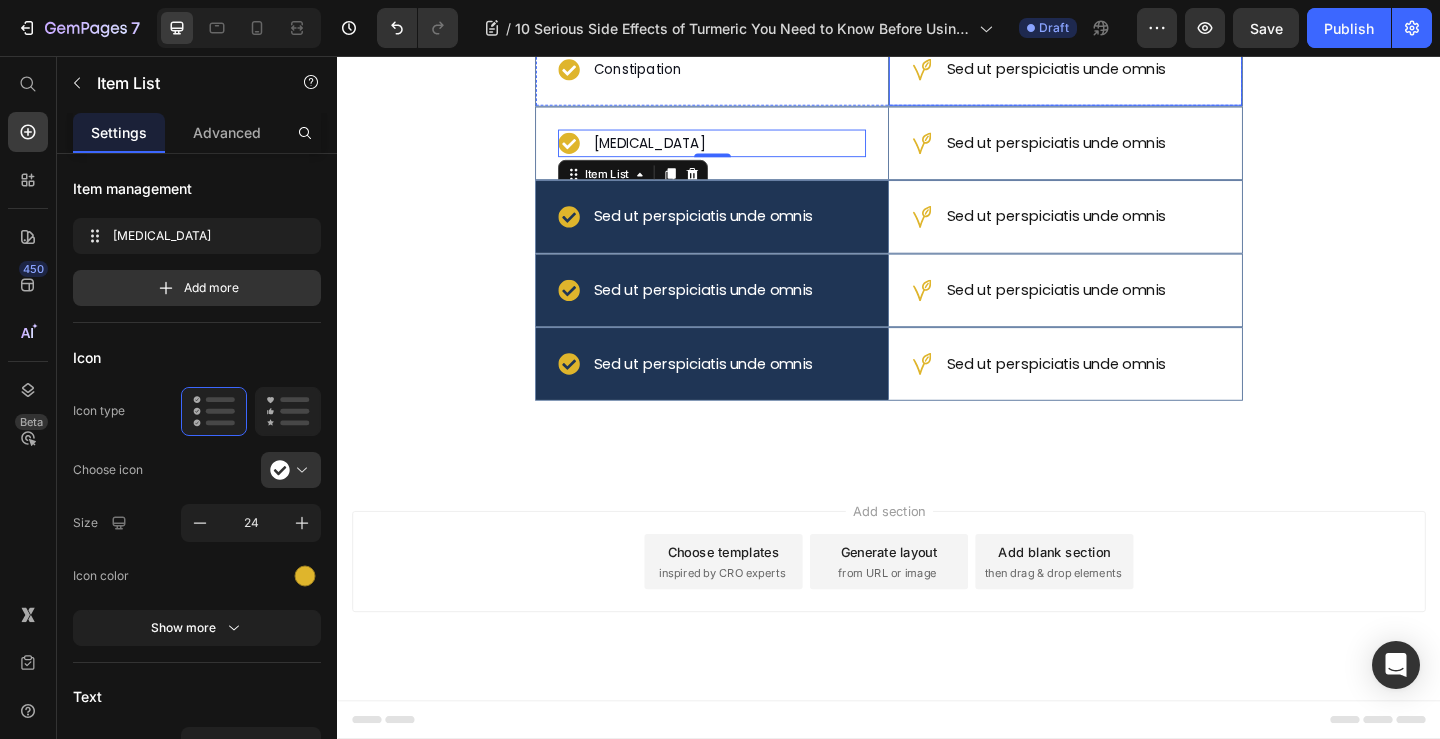 click on "Sed ut perspiciatis unde omnis" at bounding box center [1119, 71] 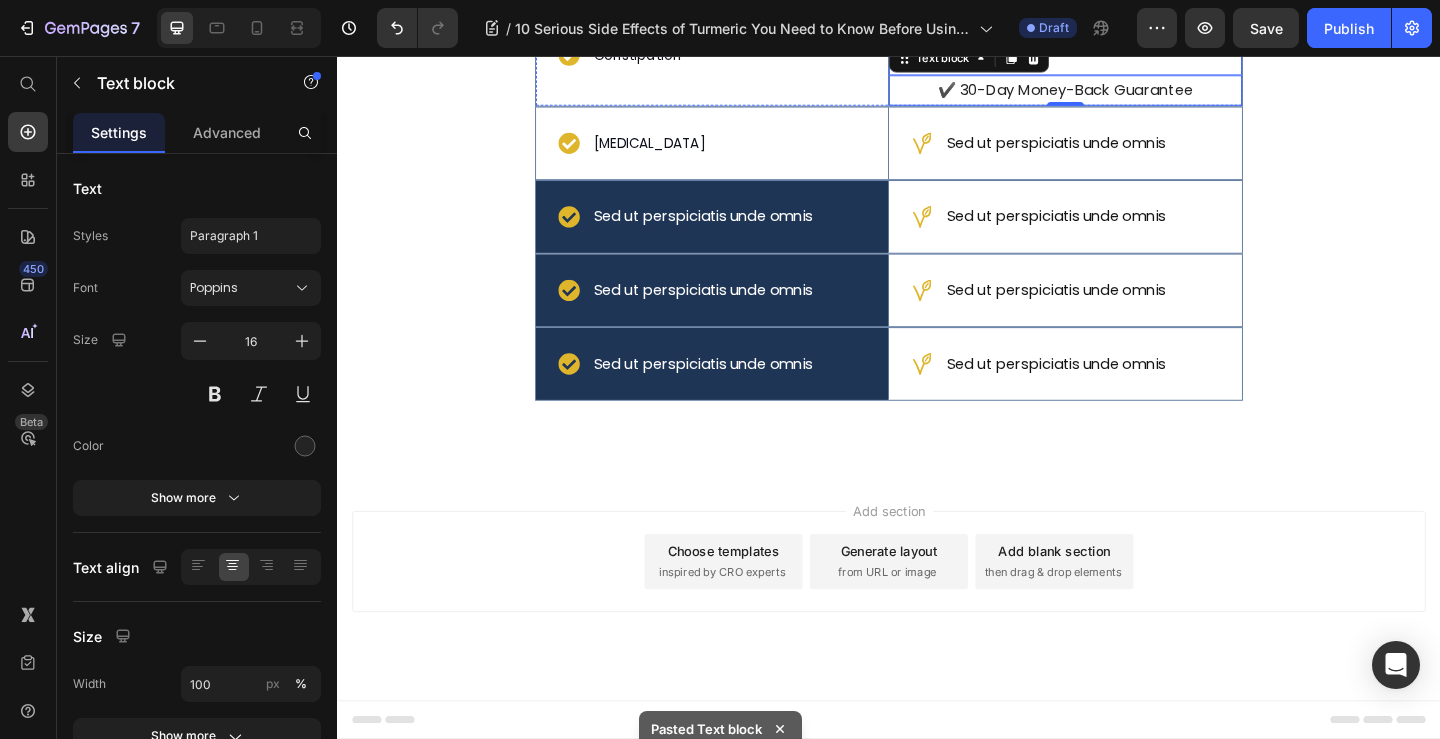 click on "Can slow digestion in rare cases" at bounding box center [1118, 38] 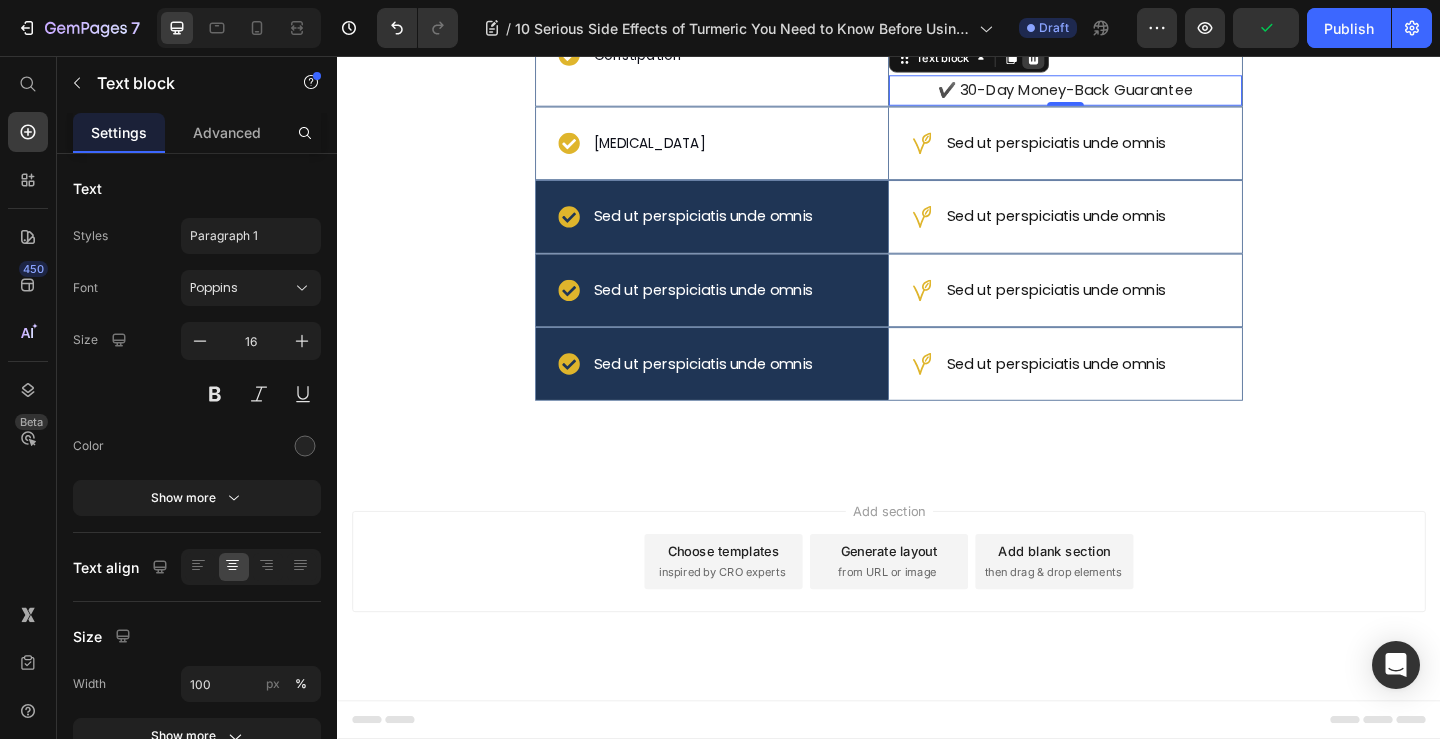 click 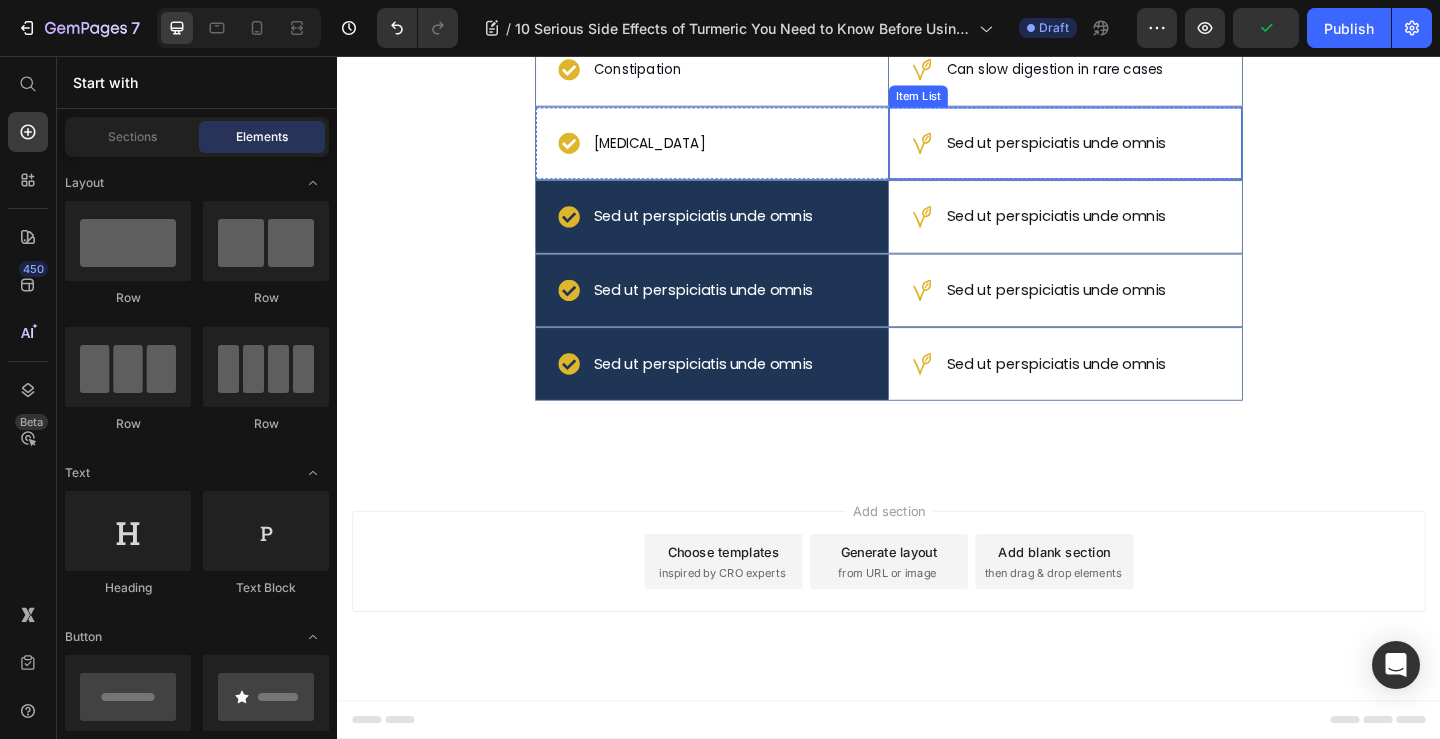 click on "Sed ut perspiciatis unde omnis" at bounding box center (1119, 151) 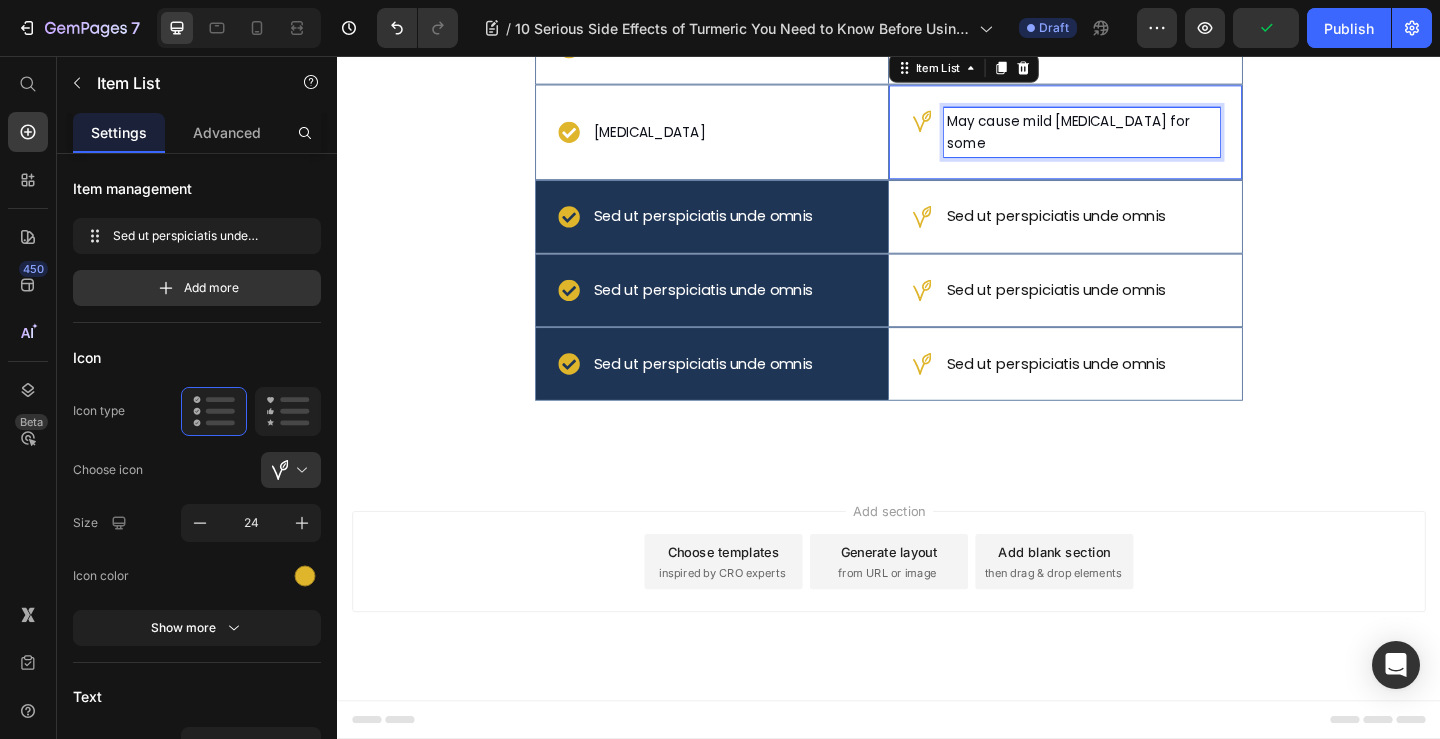 click on "Possible Digestive Effects Text Block Hero Banner What It Means  Text Block Row Possible Digestive Effects Item List Hero Banner
Mild [MEDICAL_DATA] or gas in some people Item List Row Constipation Item List Hero Banner
Can slow digestion in rare cases Item List Row [MEDICAL_DATA]  Item List Hero Banner
May cause mild [MEDICAL_DATA] for some Item List   0 Row Sed ut perspiciatis unde omnis Item List Hero Banner
Sed ut perspiciatis unde omnis Item List Row Sed ut perspiciatis unde omnis Item List Hero Banner
Sed ut perspiciatis unde omnis Item List Row Sed ut perspiciatis unde omnis Item List Hero Banner
Sed ut perspiciatis unde omnis Item List Row Row" at bounding box center [937, 147] 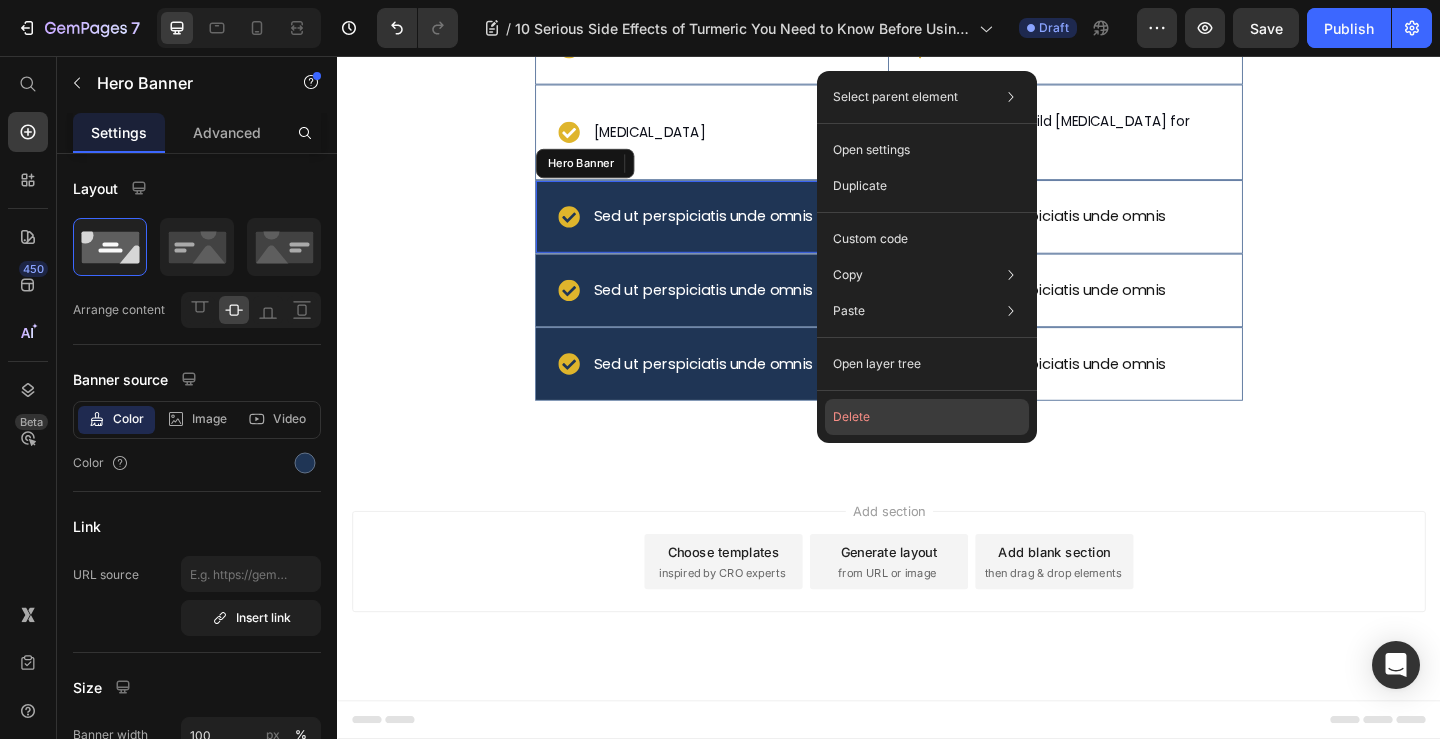 click on "Delete" 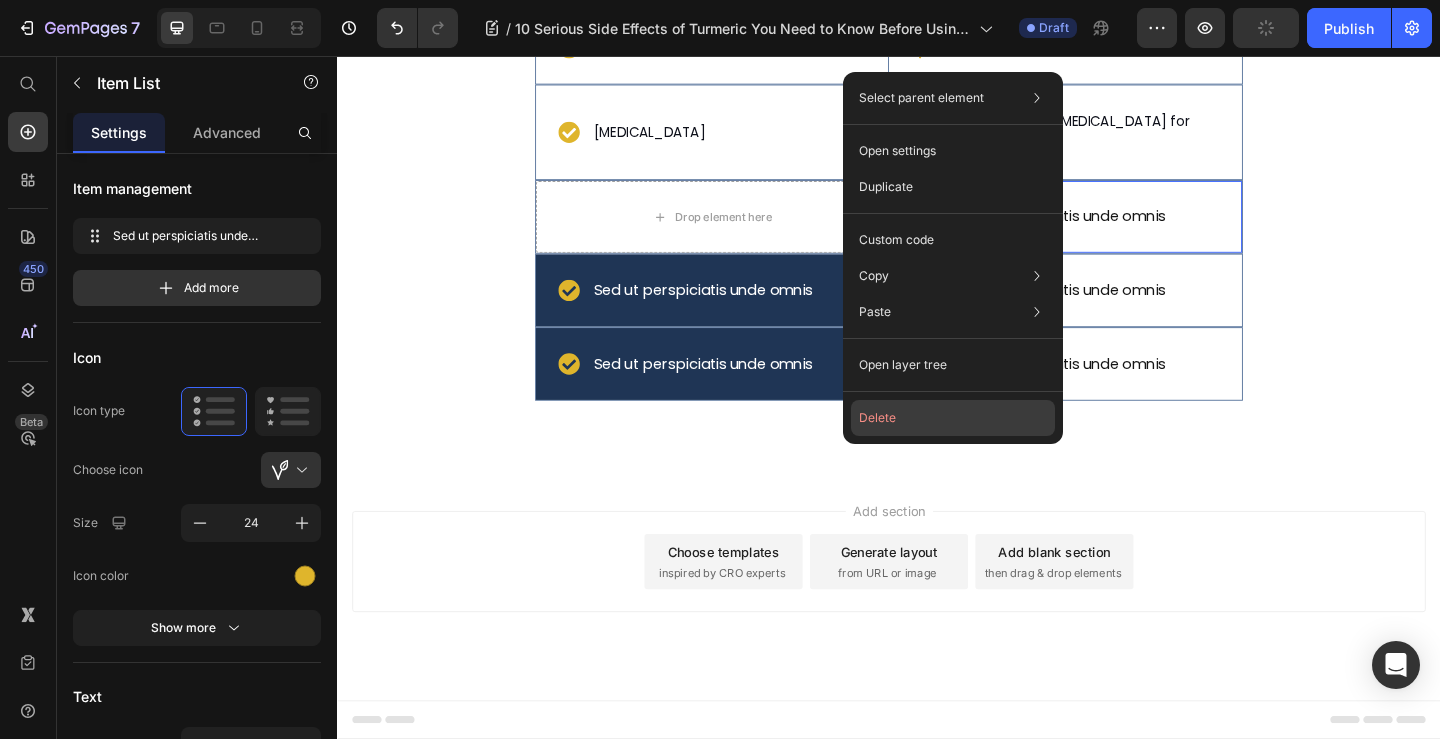 click on "Delete" 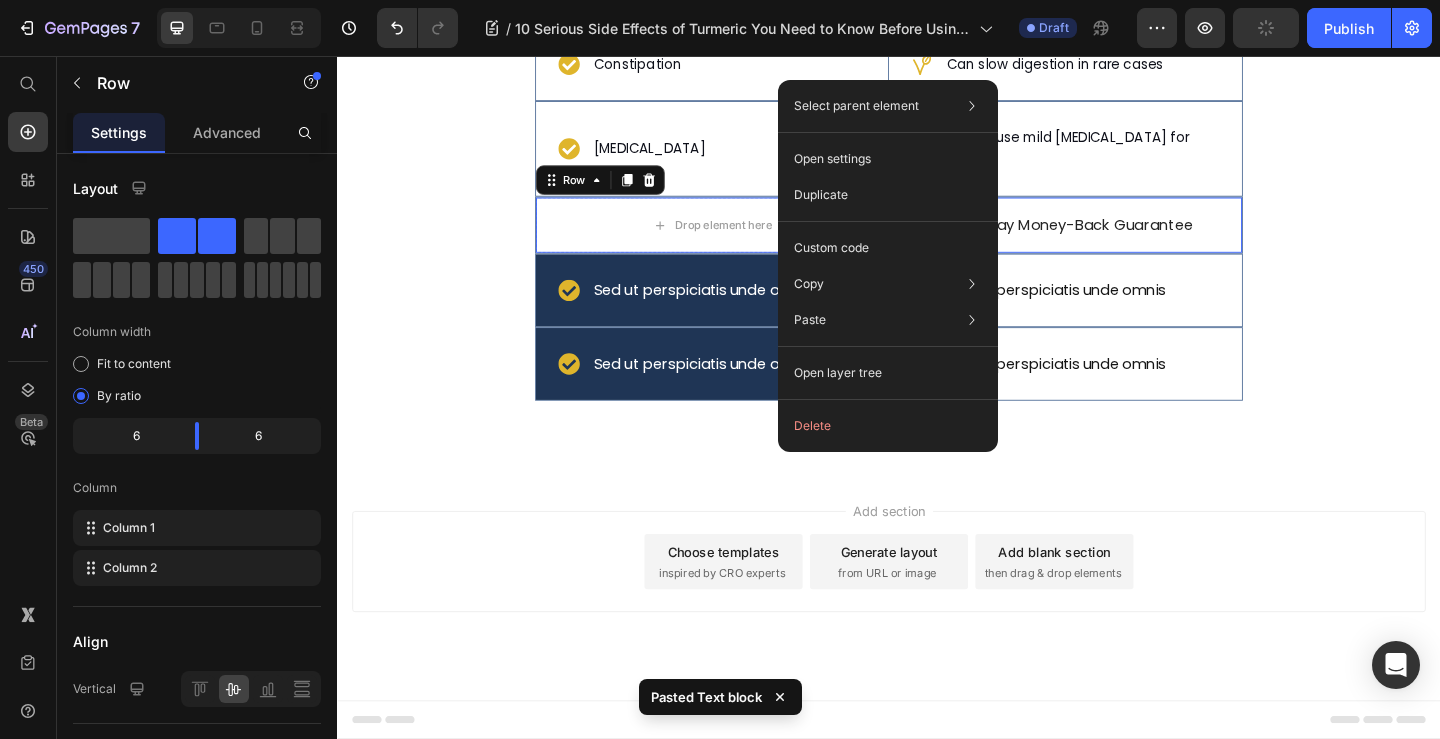 click on "Delete" 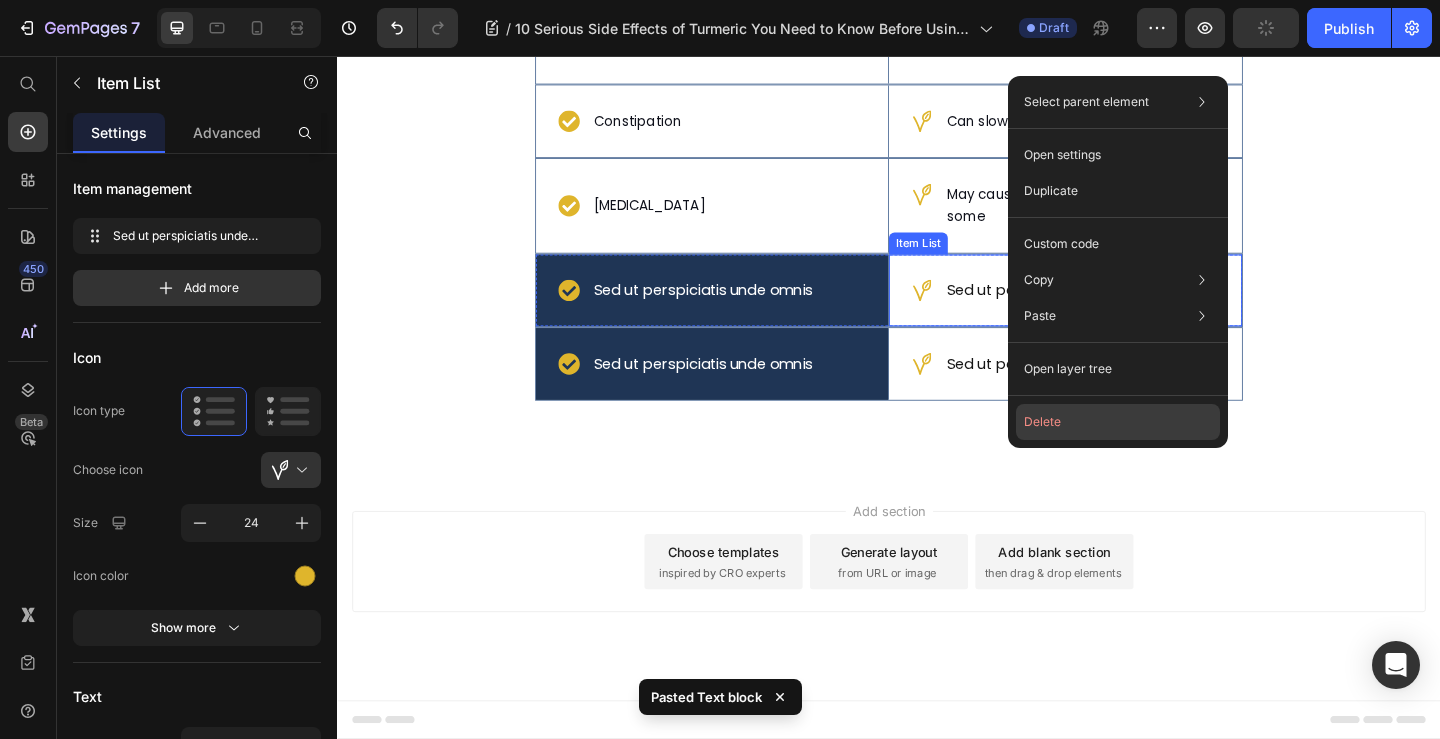 click on "Delete" 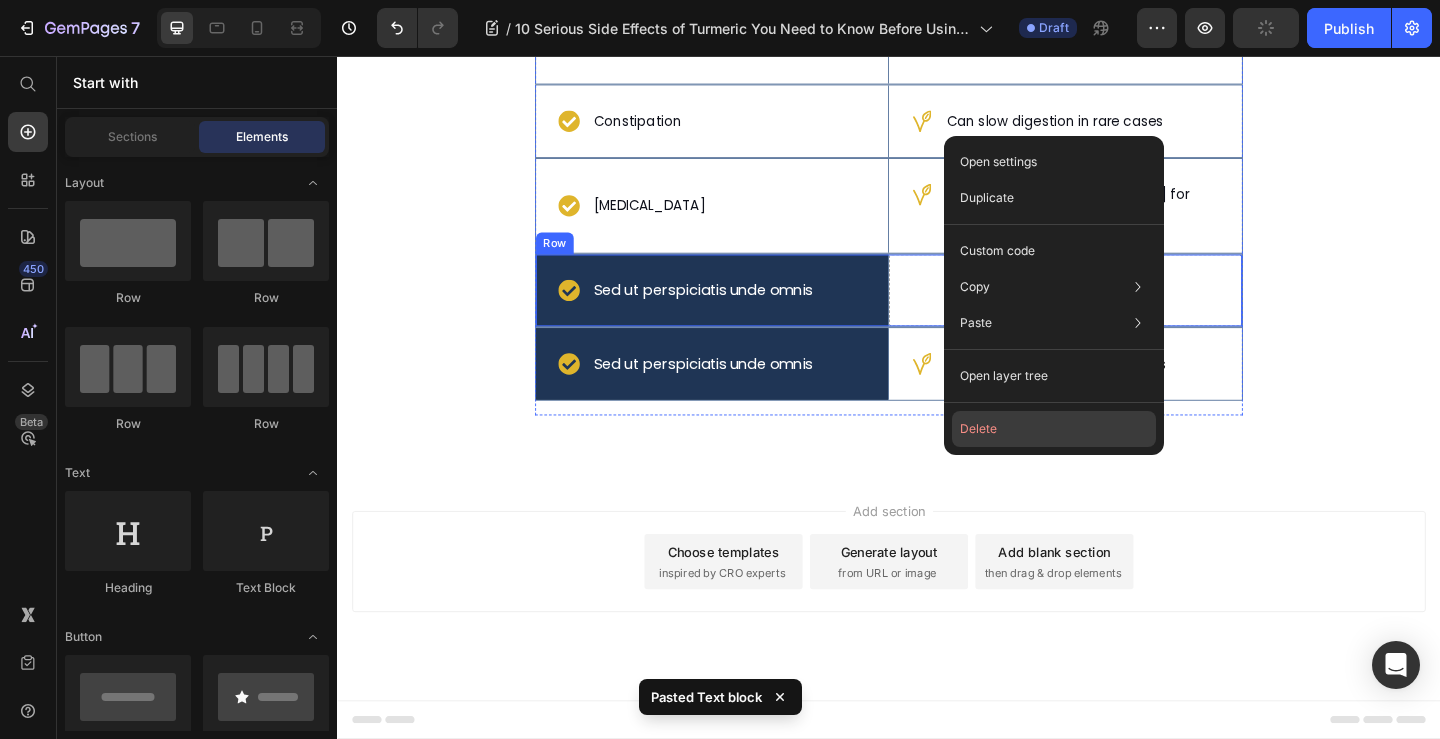 click on "Delete" 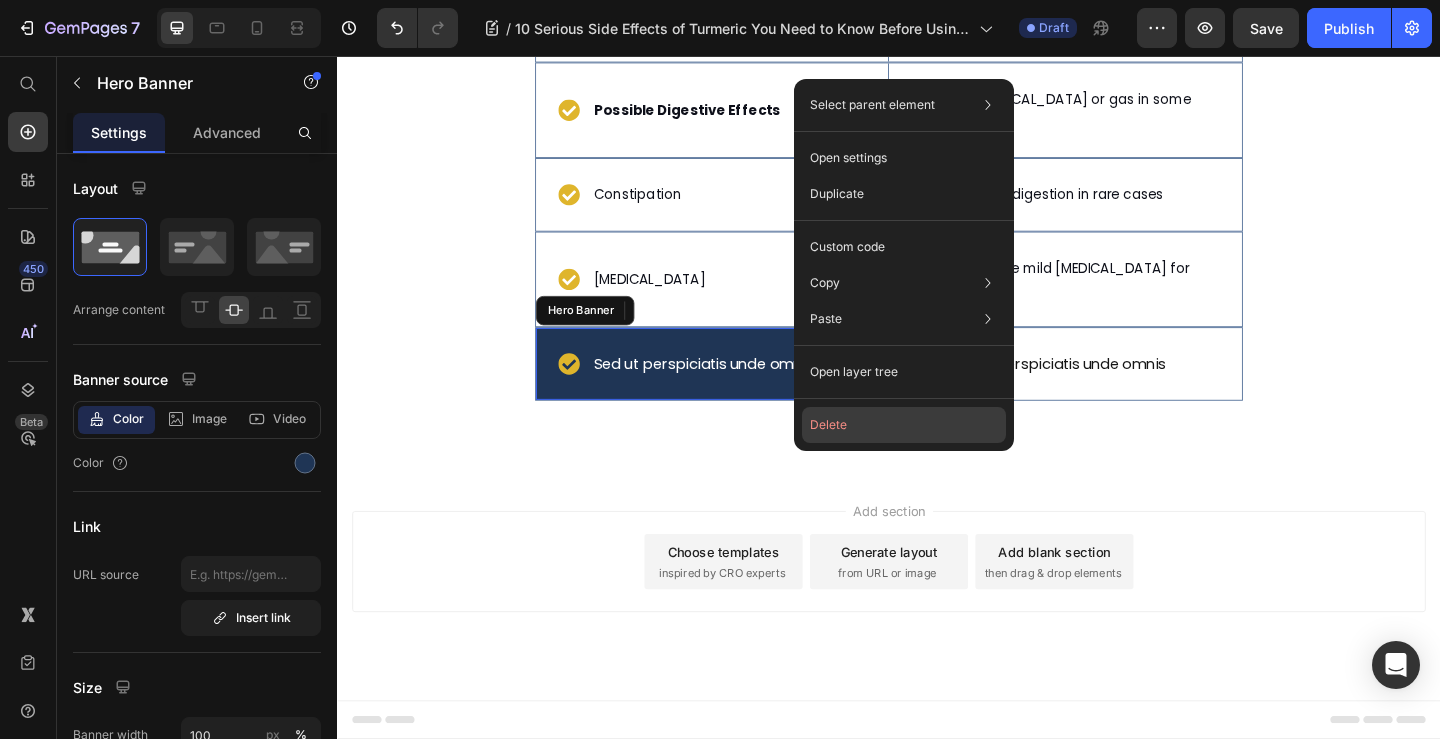 click on "Delete" 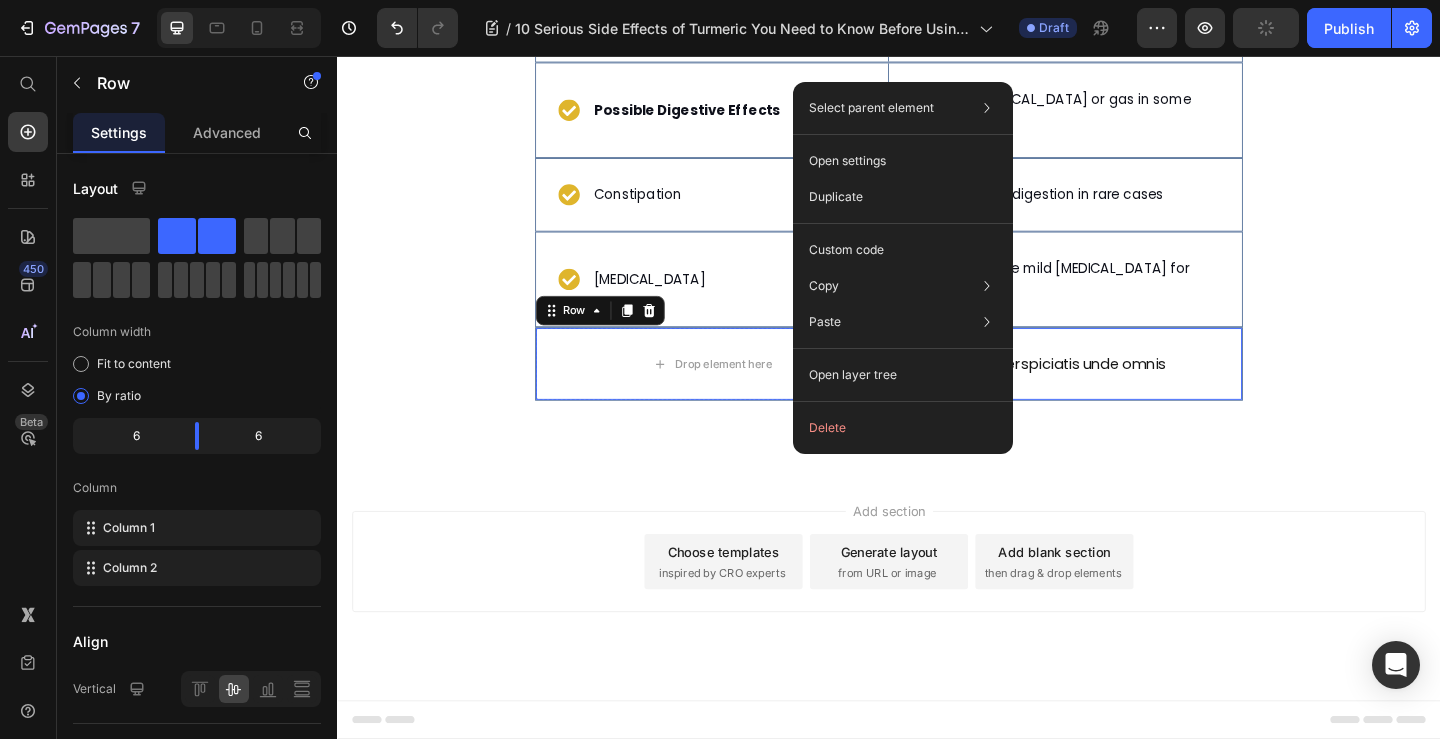 click on "Delete" 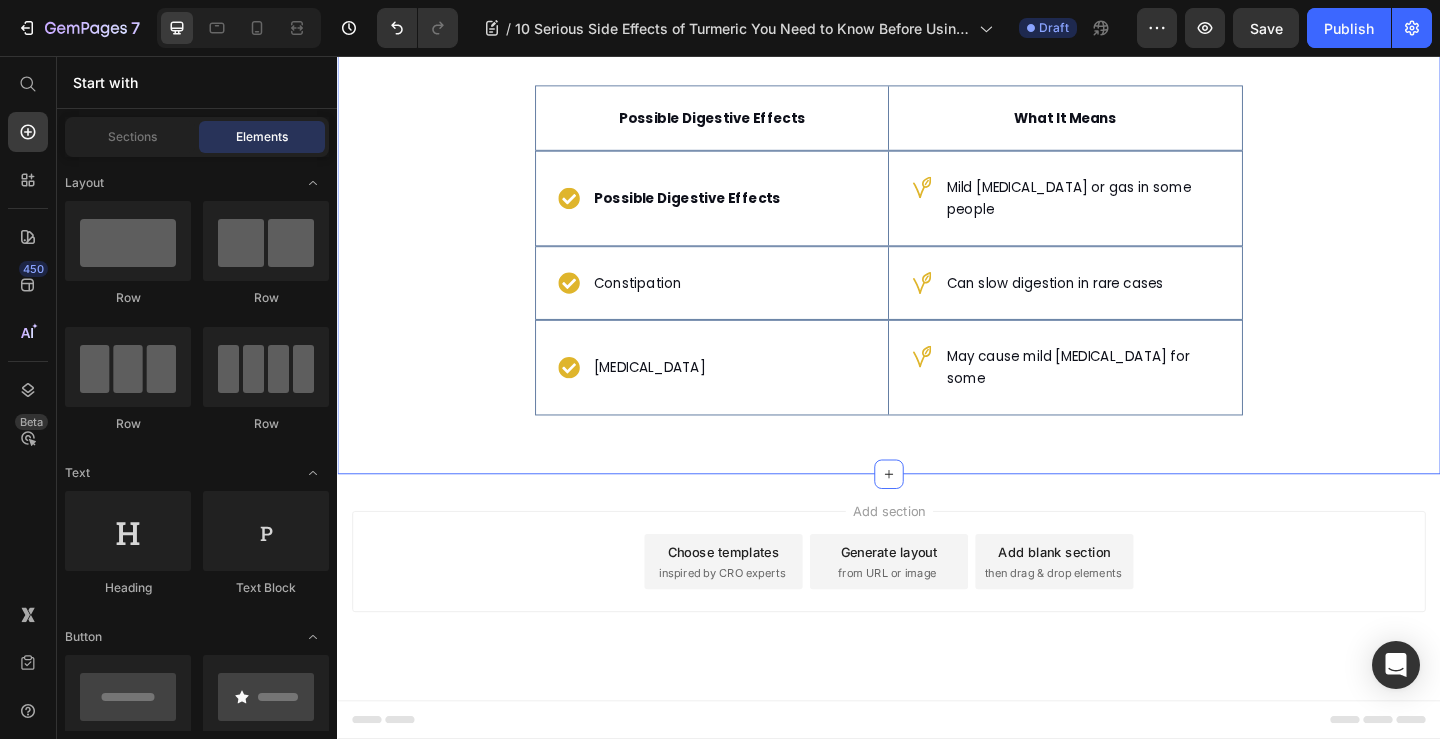 scroll, scrollTop: 6117, scrollLeft: 0, axis: vertical 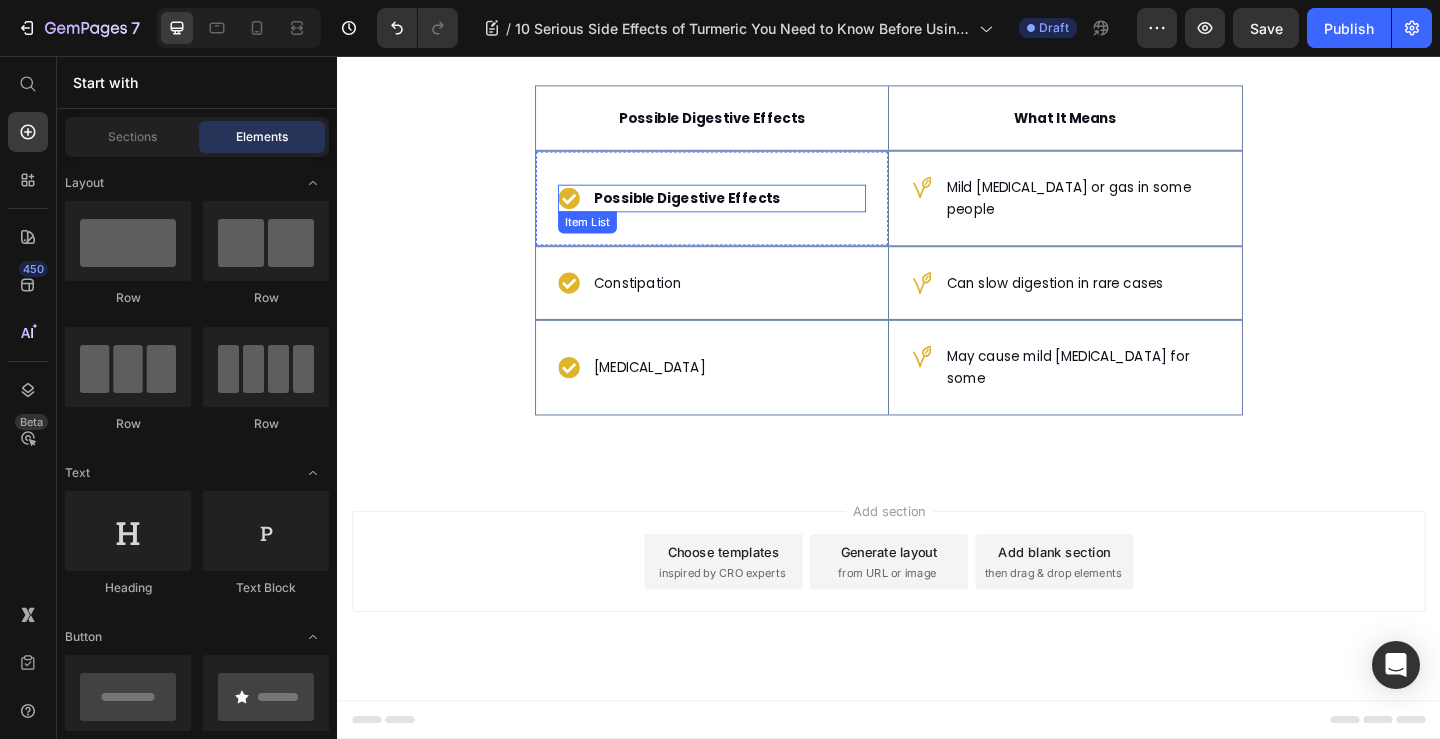 click on "Possible Digestive Effects" at bounding box center [717, 211] 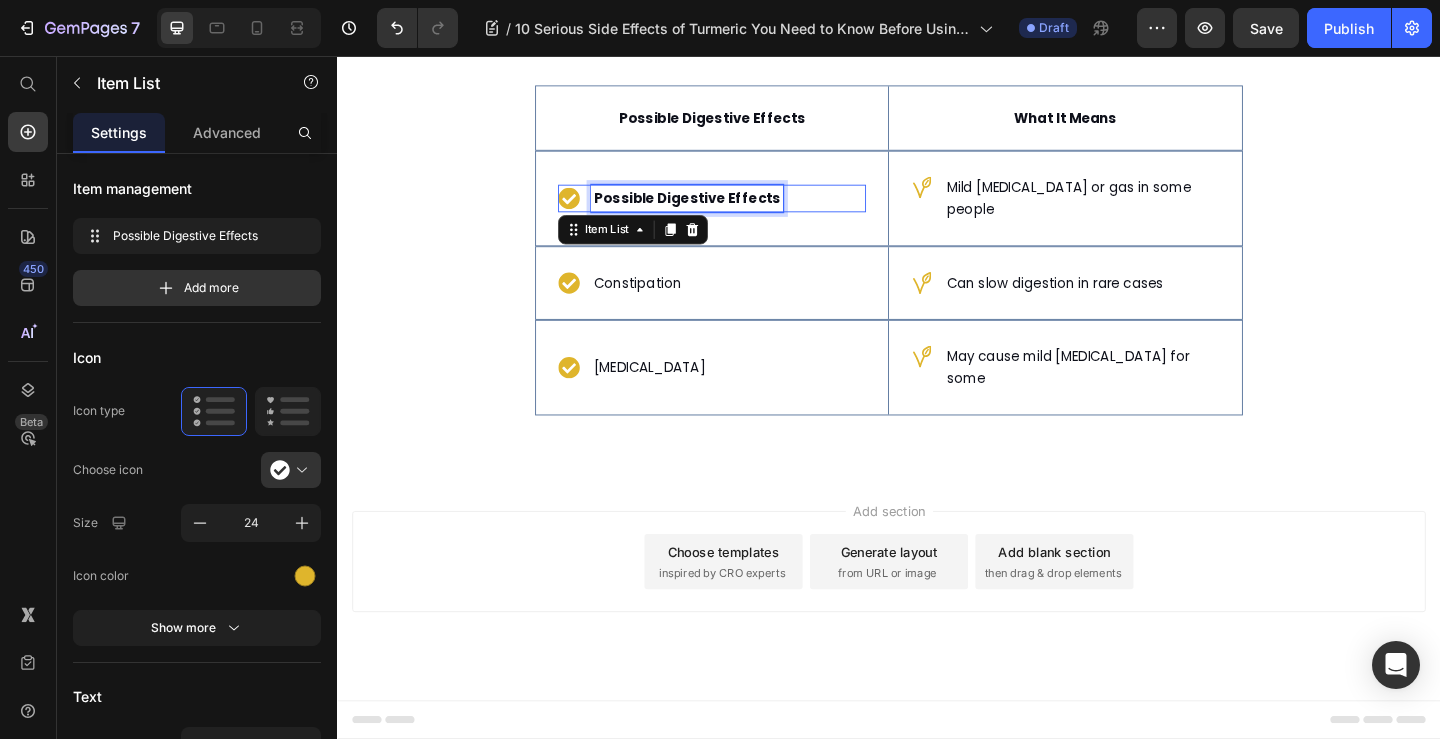 click on "Possible Digestive Effects" at bounding box center (717, 211) 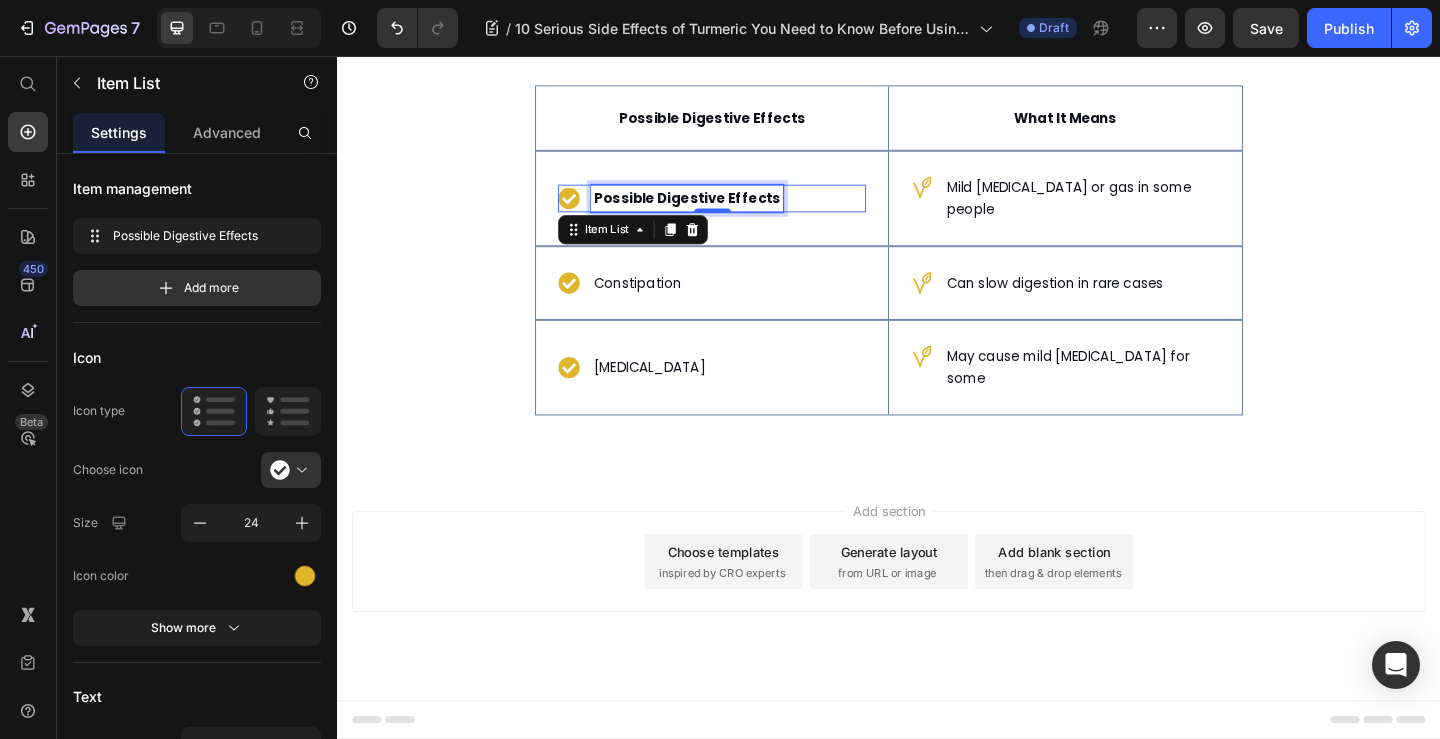 click on "Possible Digestive Effects" at bounding box center [717, 211] 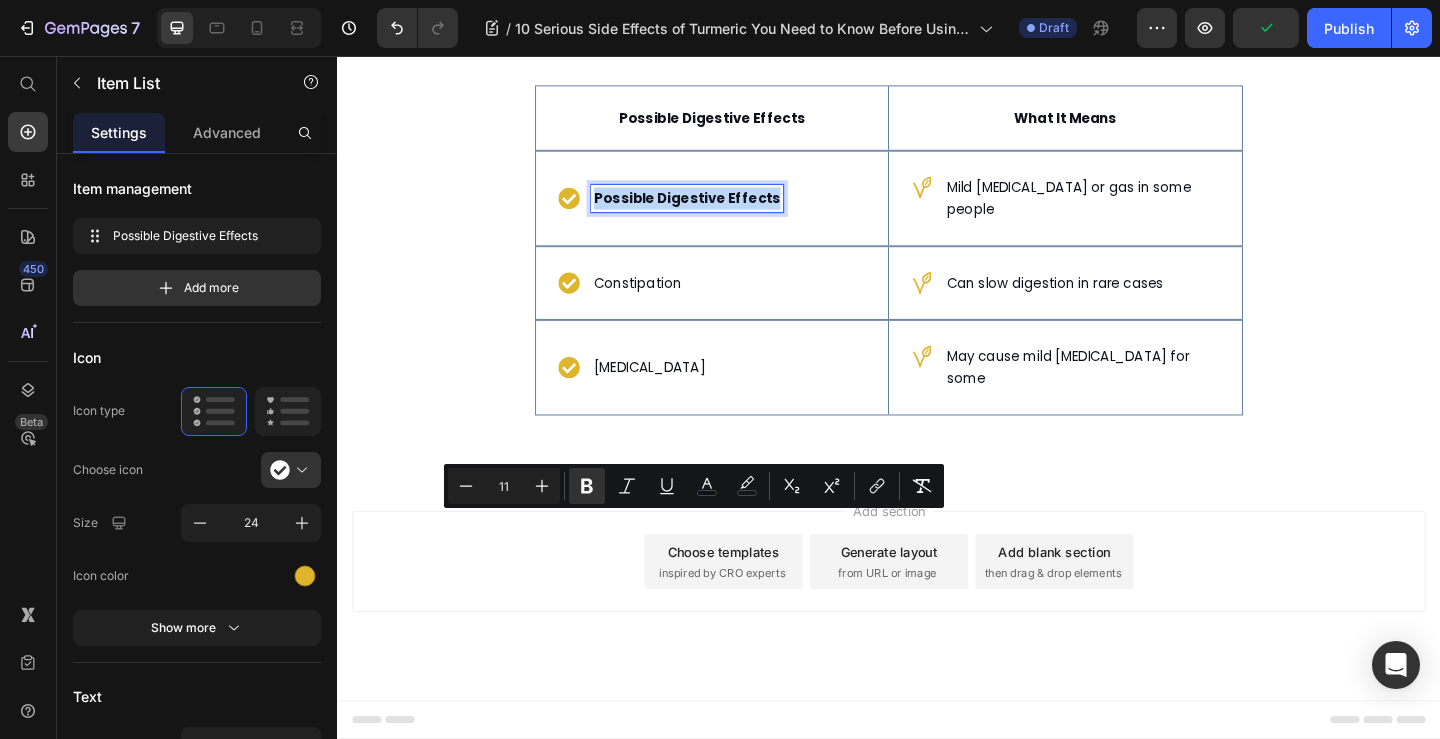 scroll, scrollTop: 5917, scrollLeft: 0, axis: vertical 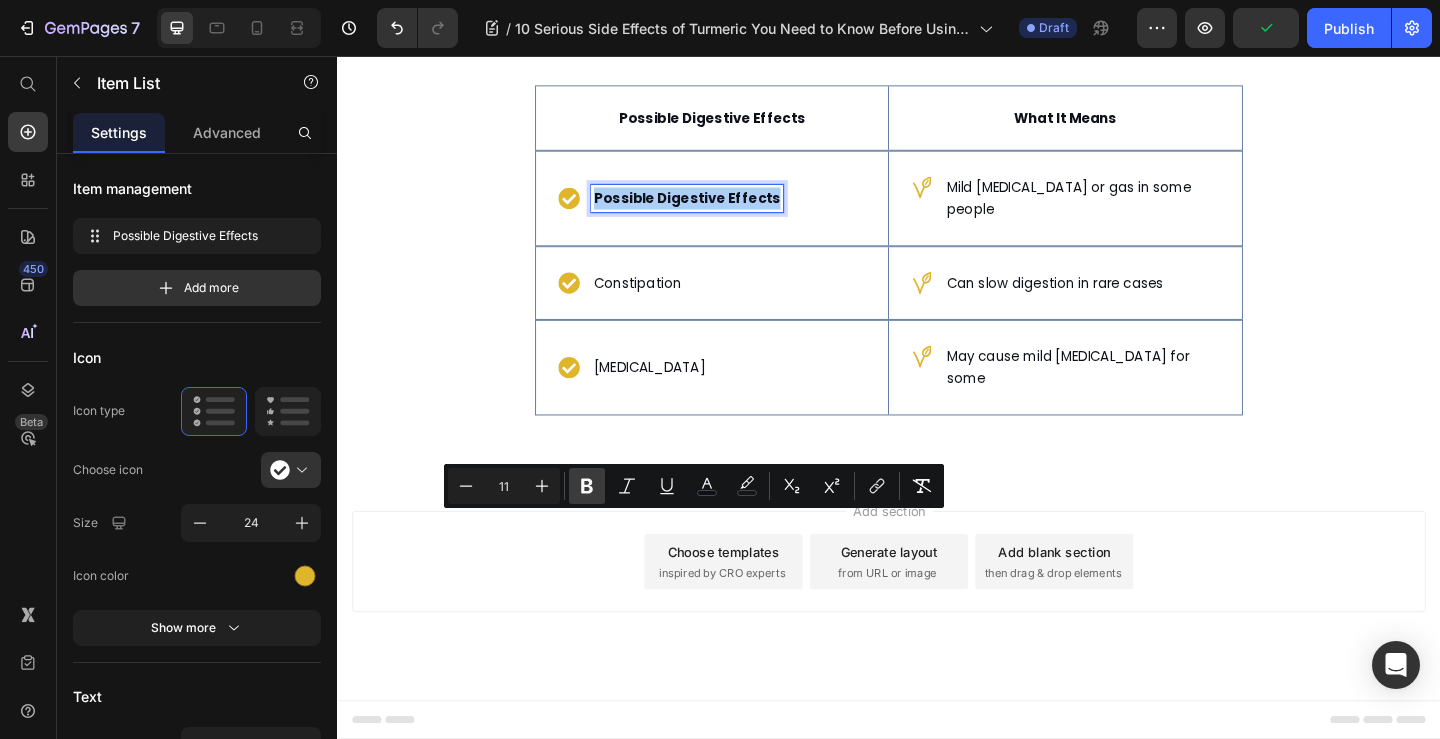 click 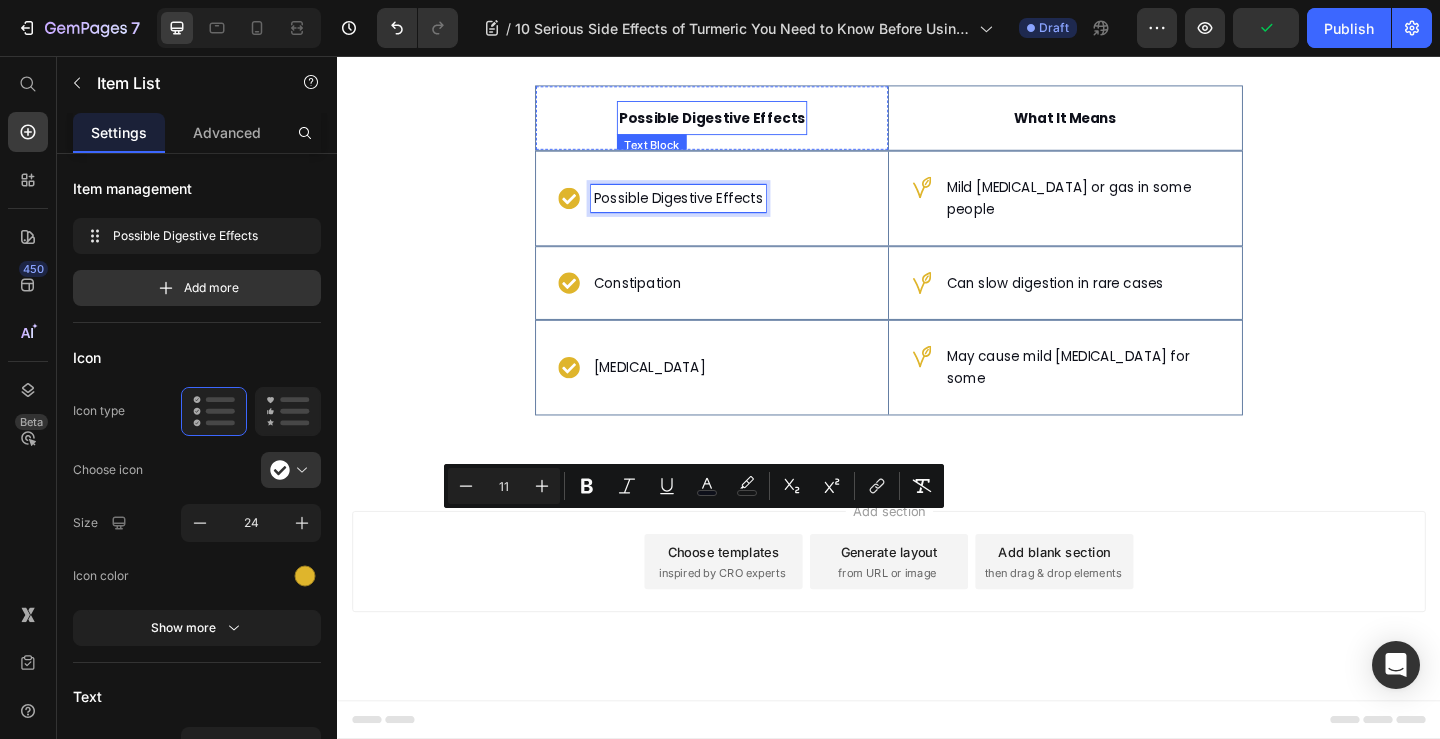 click on "Privacy & GDPR Disclosure: We sometimes collect personal information for marketing purposes, but will always let users know why we are collecting that information. This site uses cookies for marketing purposes.   Food supplements are not intended to treat, cure, or prevent any medical condition. Text Block Section 3" at bounding box center (937, -138) 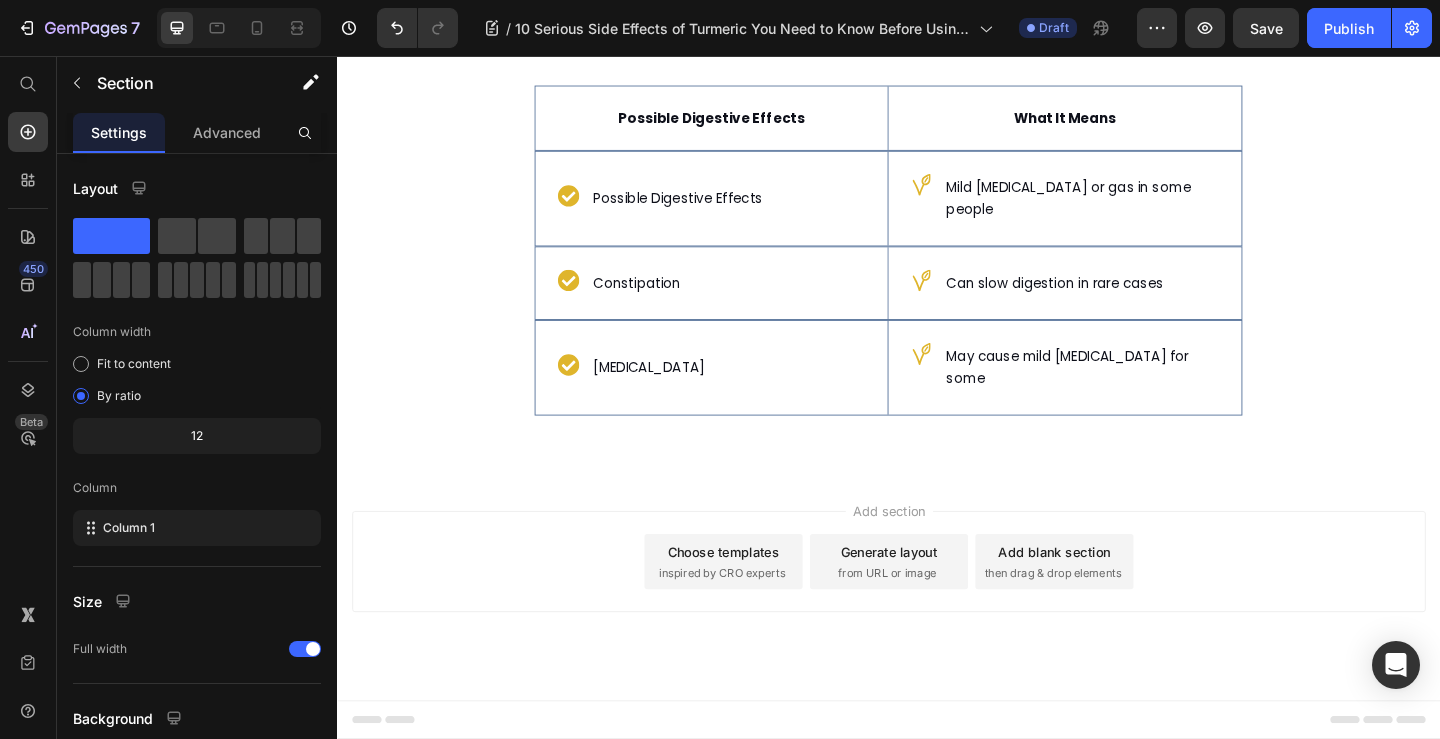 scroll, scrollTop: 8017, scrollLeft: 0, axis: vertical 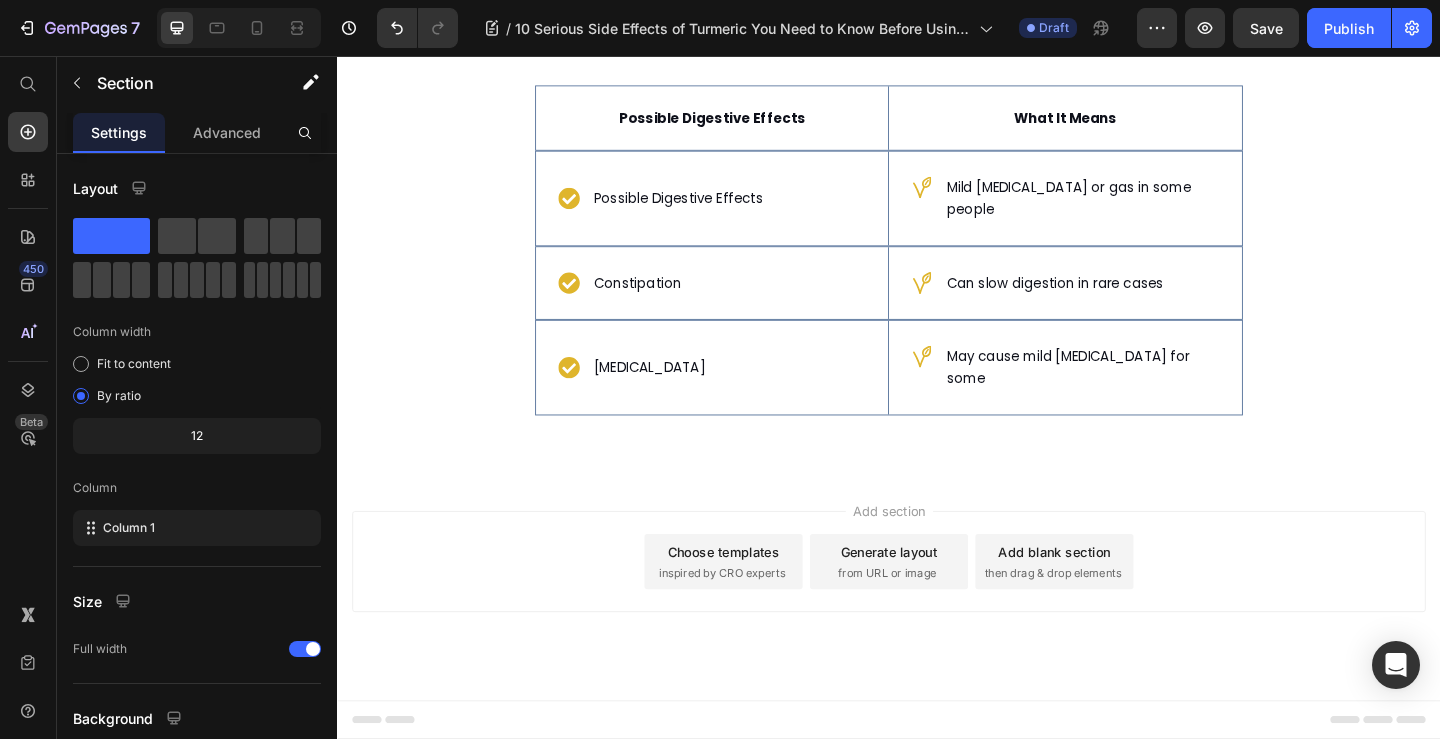 click on "Possible Digestive Effects Text Block Hero Banner What It Means  Text Block Row Possible Digestive Effects Item List Hero Banner
Mild [MEDICAL_DATA] or gas in some people Item List Row Constipation Item List Hero Banner
Can slow digestion in rare cases Item List Row [MEDICAL_DATA]  Item List Hero Banner
May cause mild [MEDICAL_DATA] for some Item List Row Row Section 4" at bounding box center (937, 259) 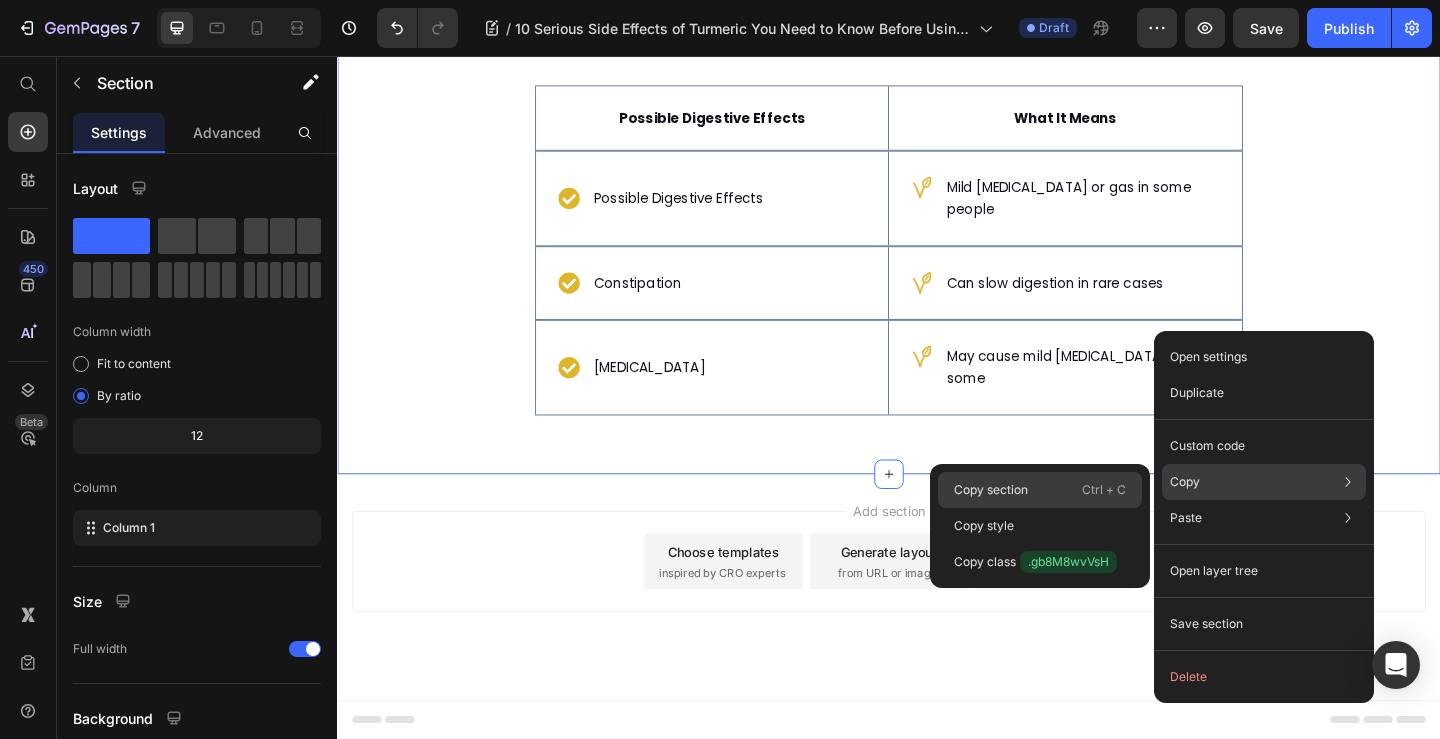 drag, startPoint x: 1056, startPoint y: 485, endPoint x: 674, endPoint y: 466, distance: 382.47223 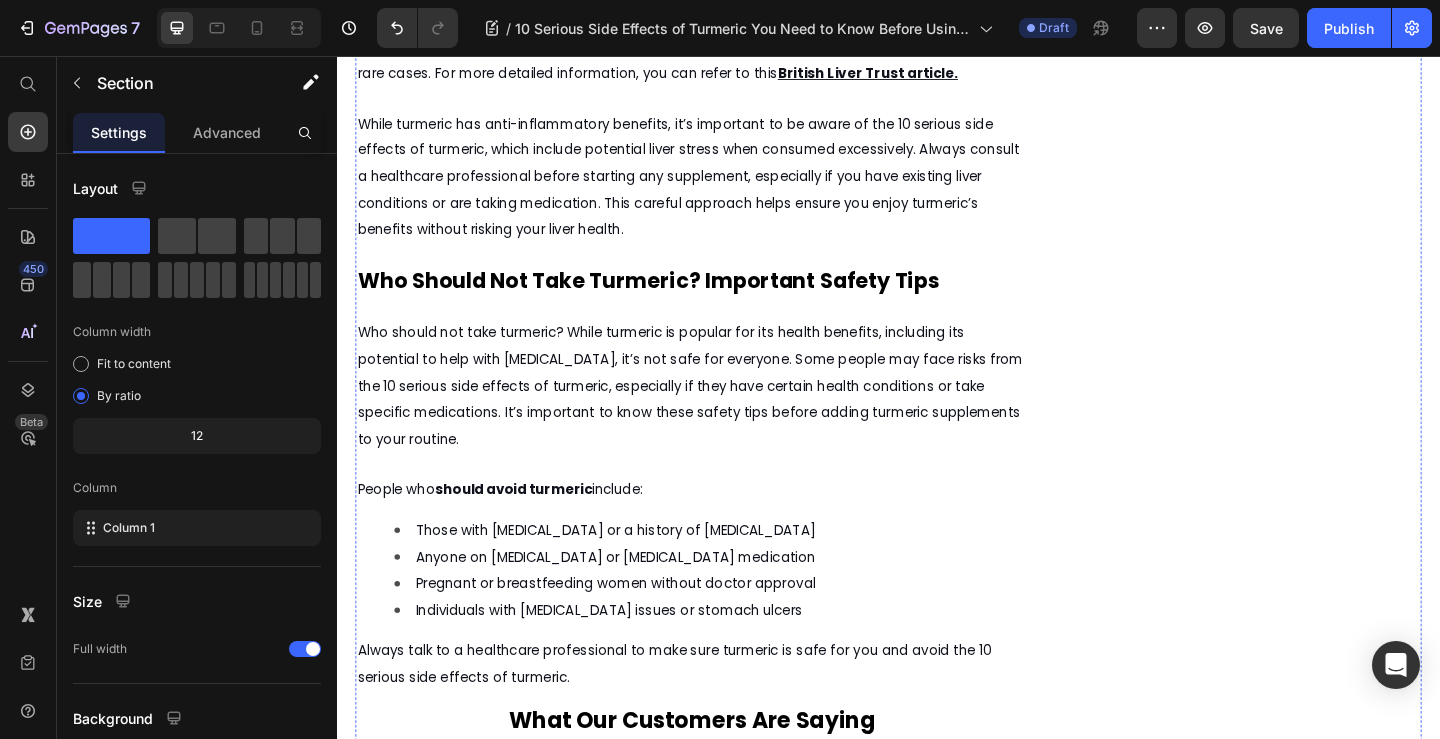 scroll, scrollTop: 1917, scrollLeft: 0, axis: vertical 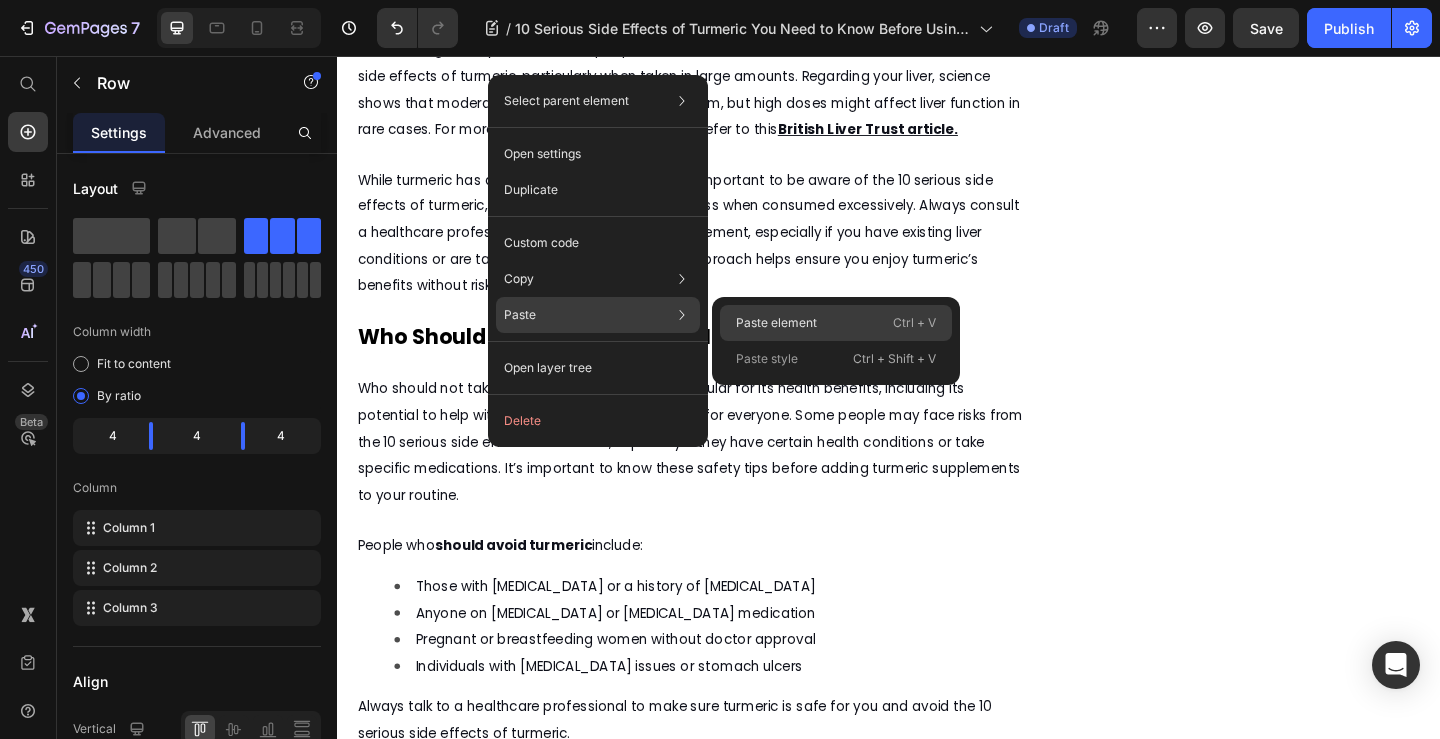 click on "Paste element" at bounding box center [776, 323] 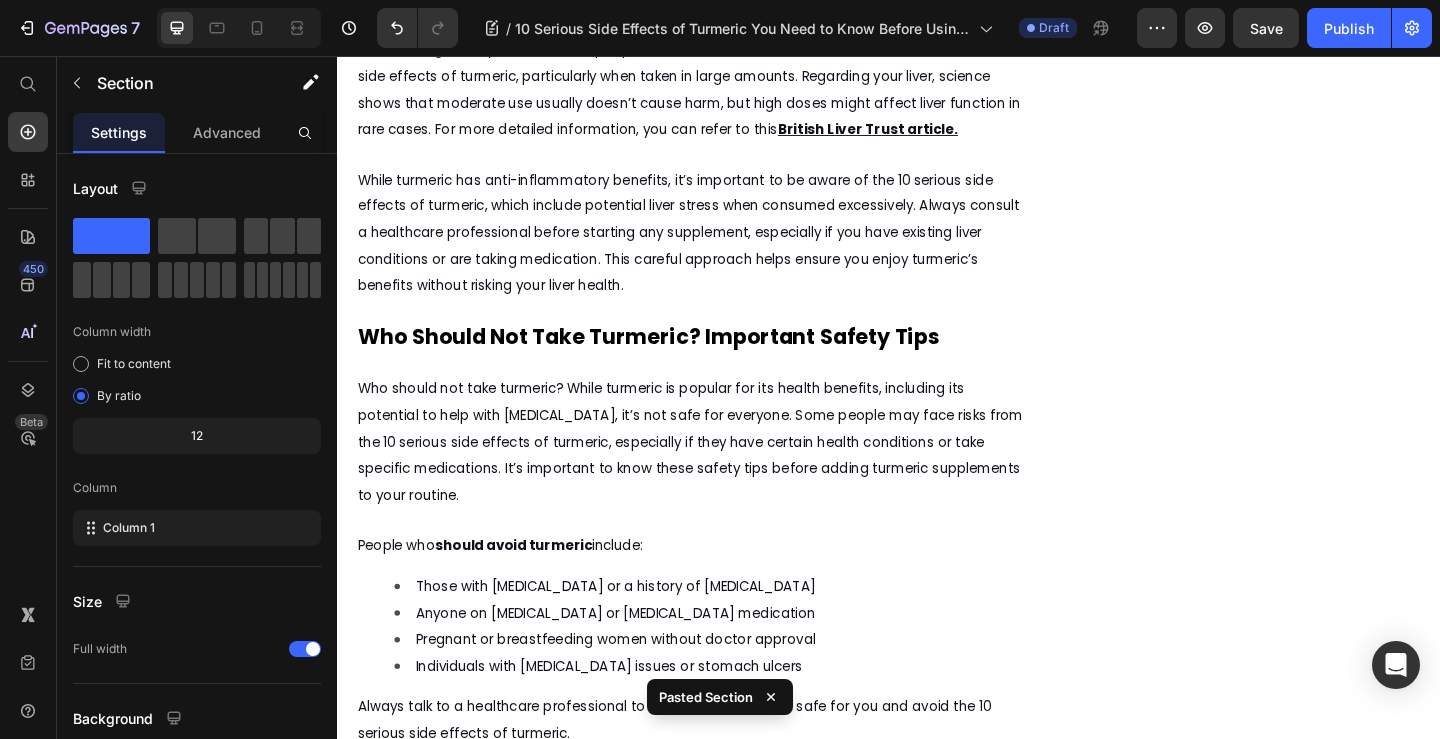 scroll, scrollTop: 7413, scrollLeft: 0, axis: vertical 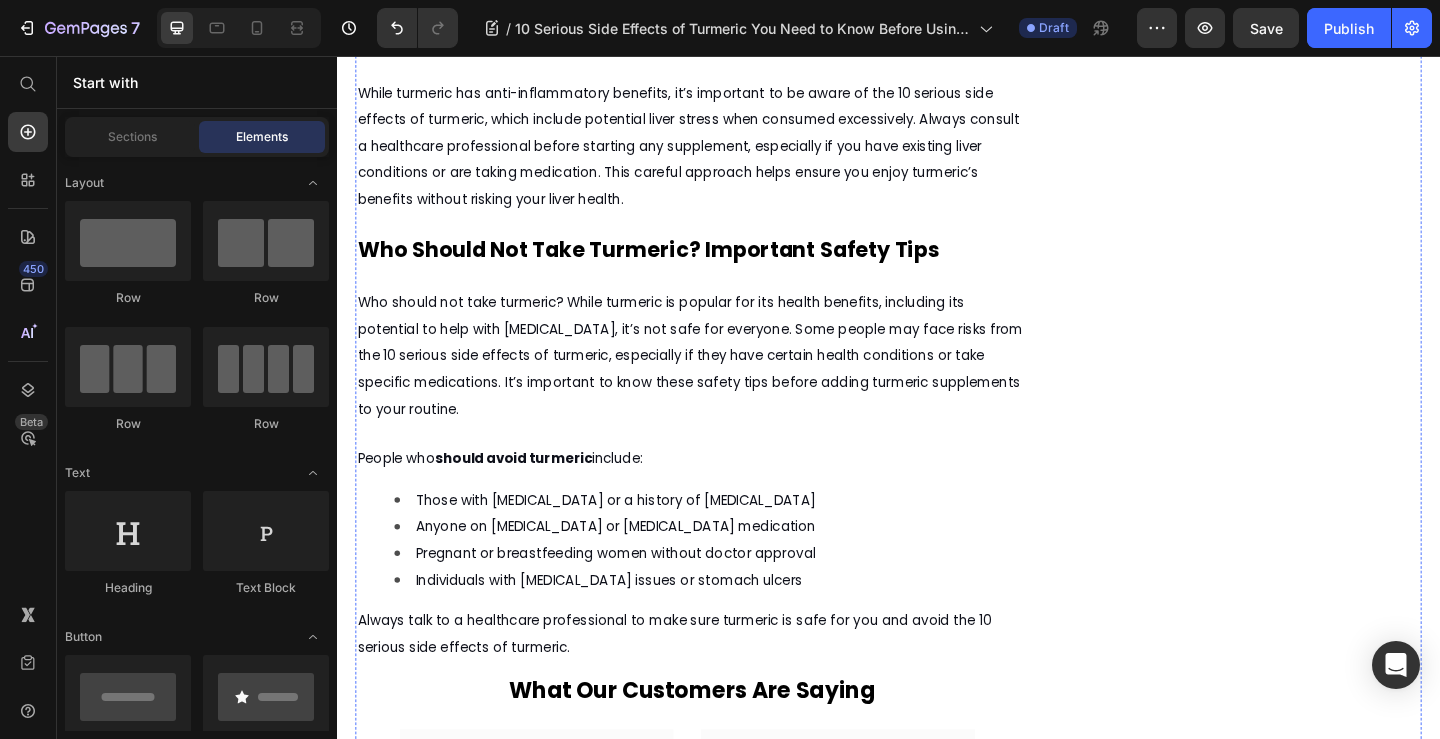 click on "Drop element here" at bounding box center [476, -170] 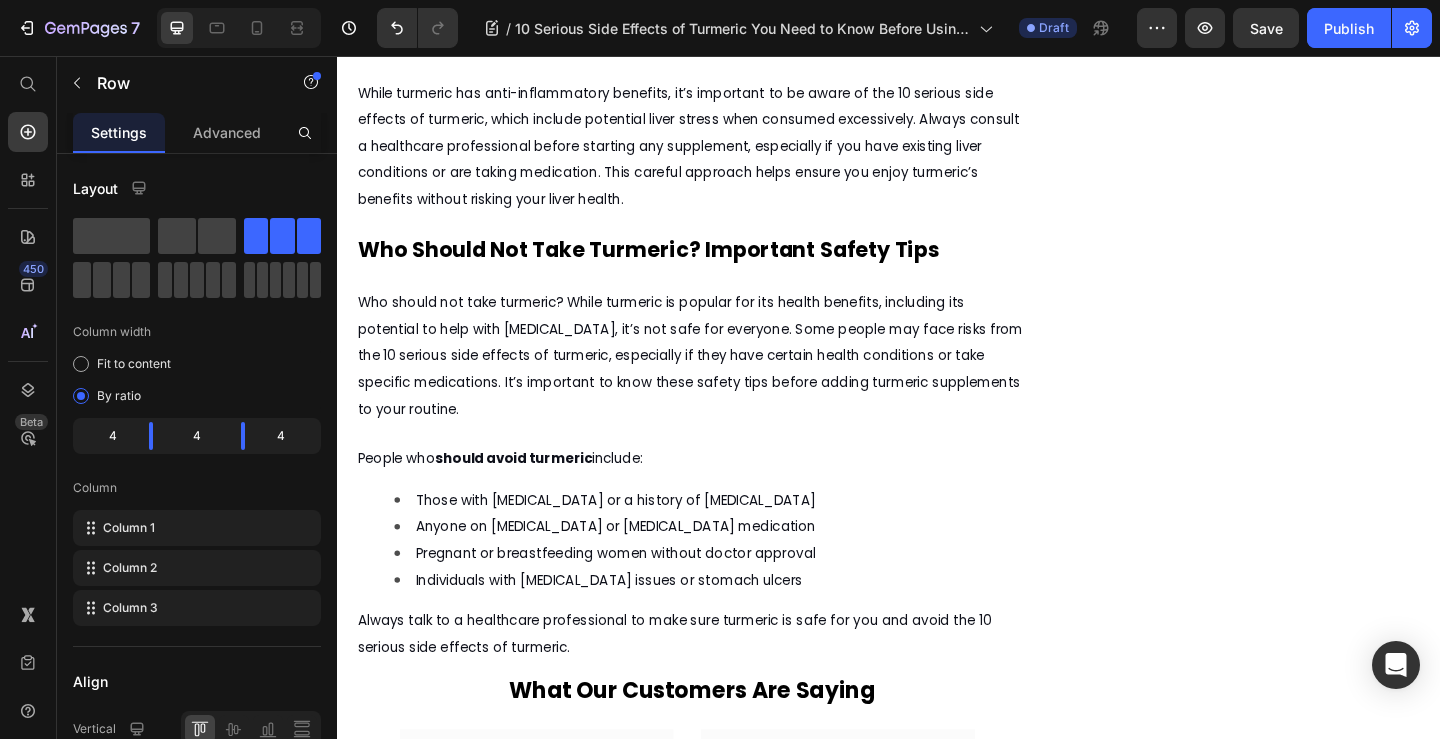 click 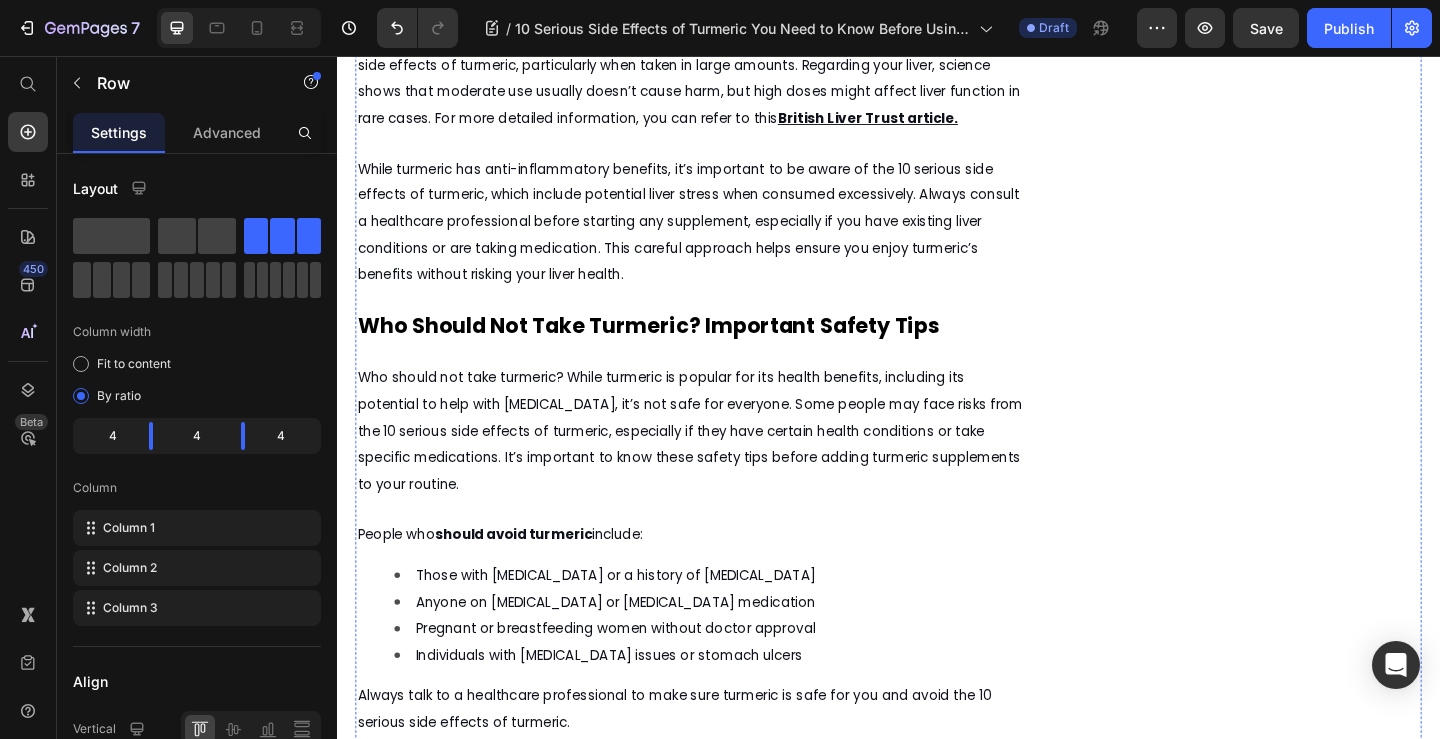click on "Drop element here" at bounding box center (476, -170) 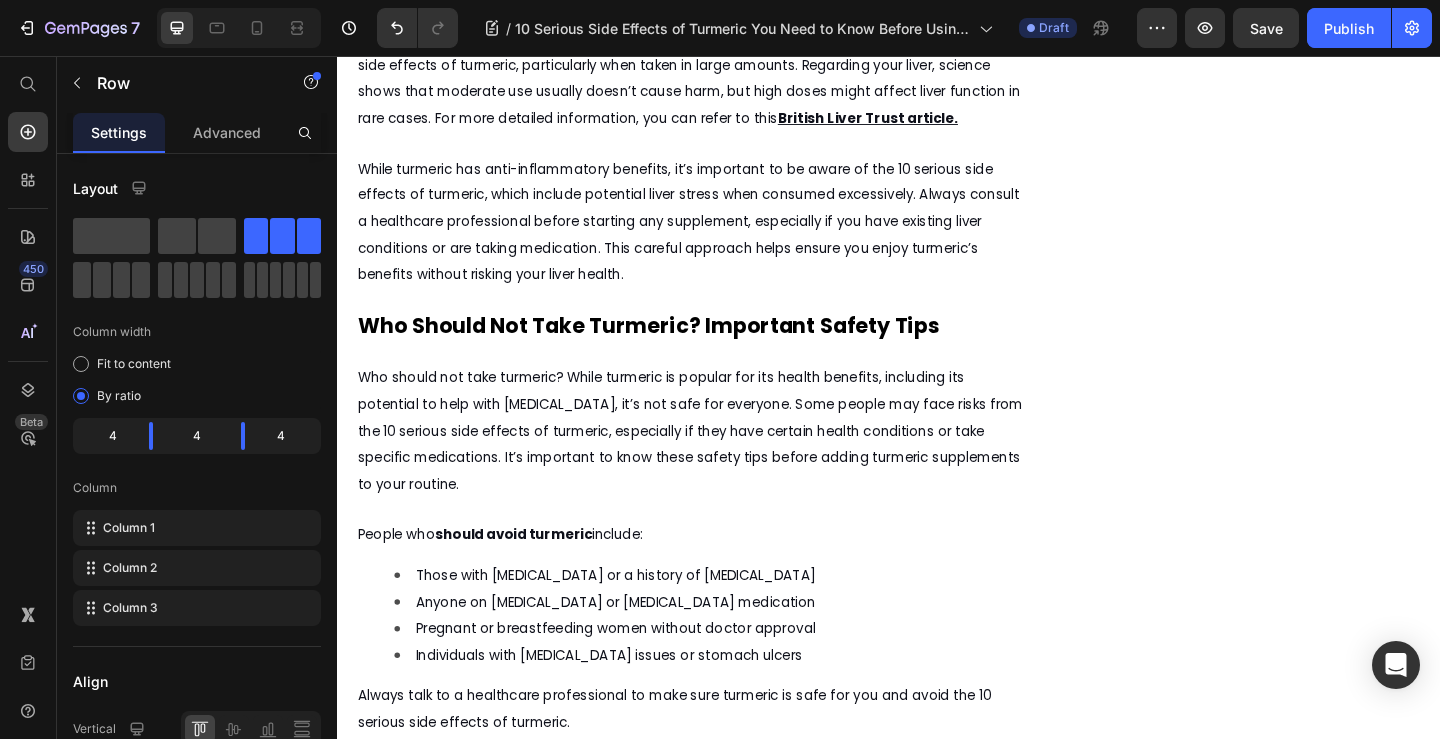 click 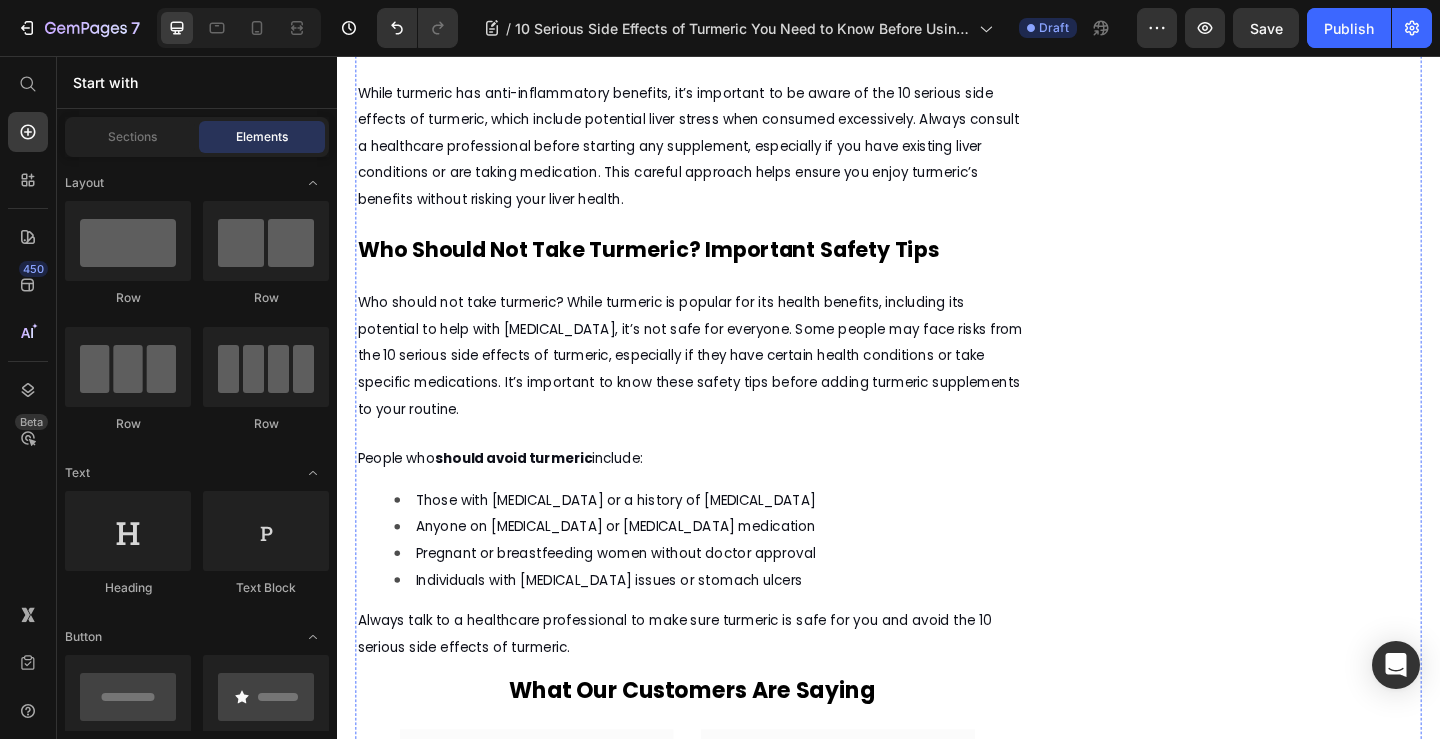 click on "Drop element here" at bounding box center [476, -170] 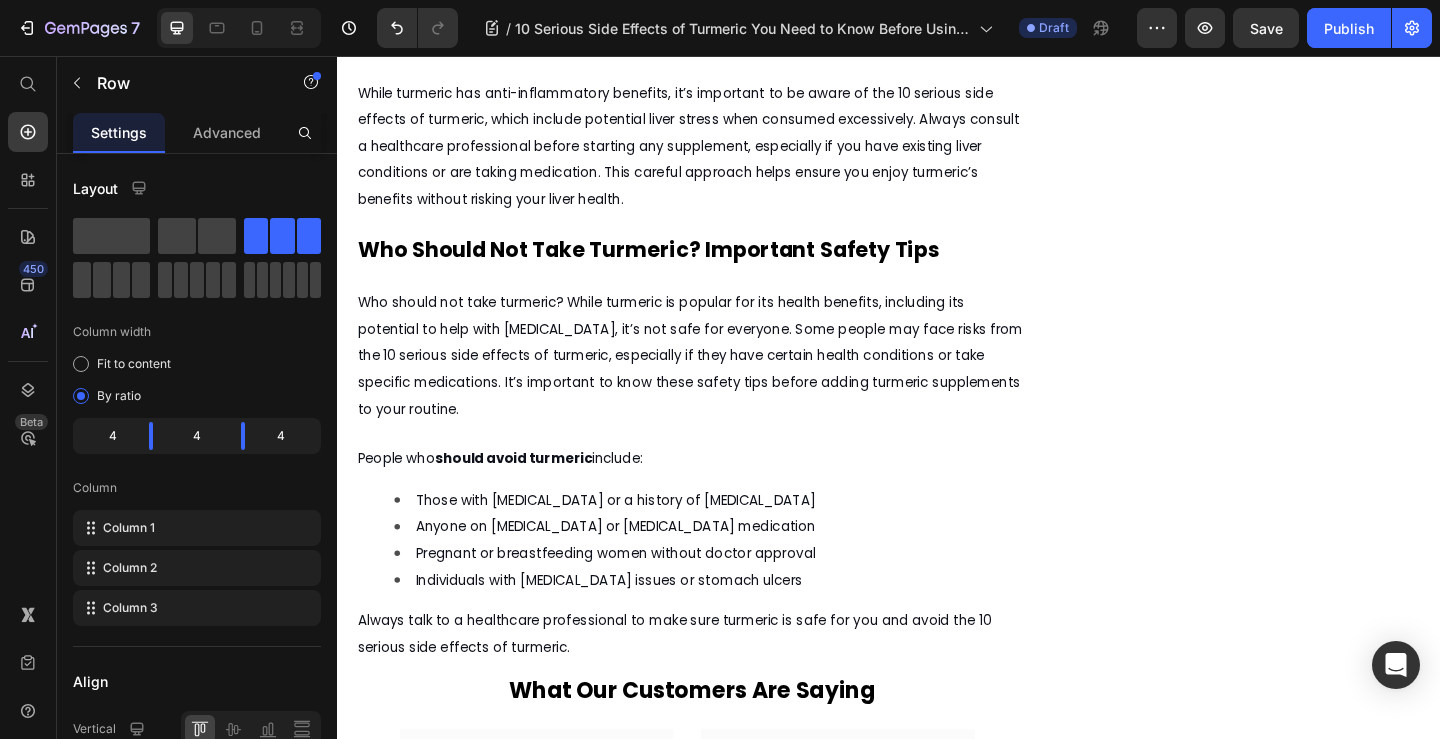 click 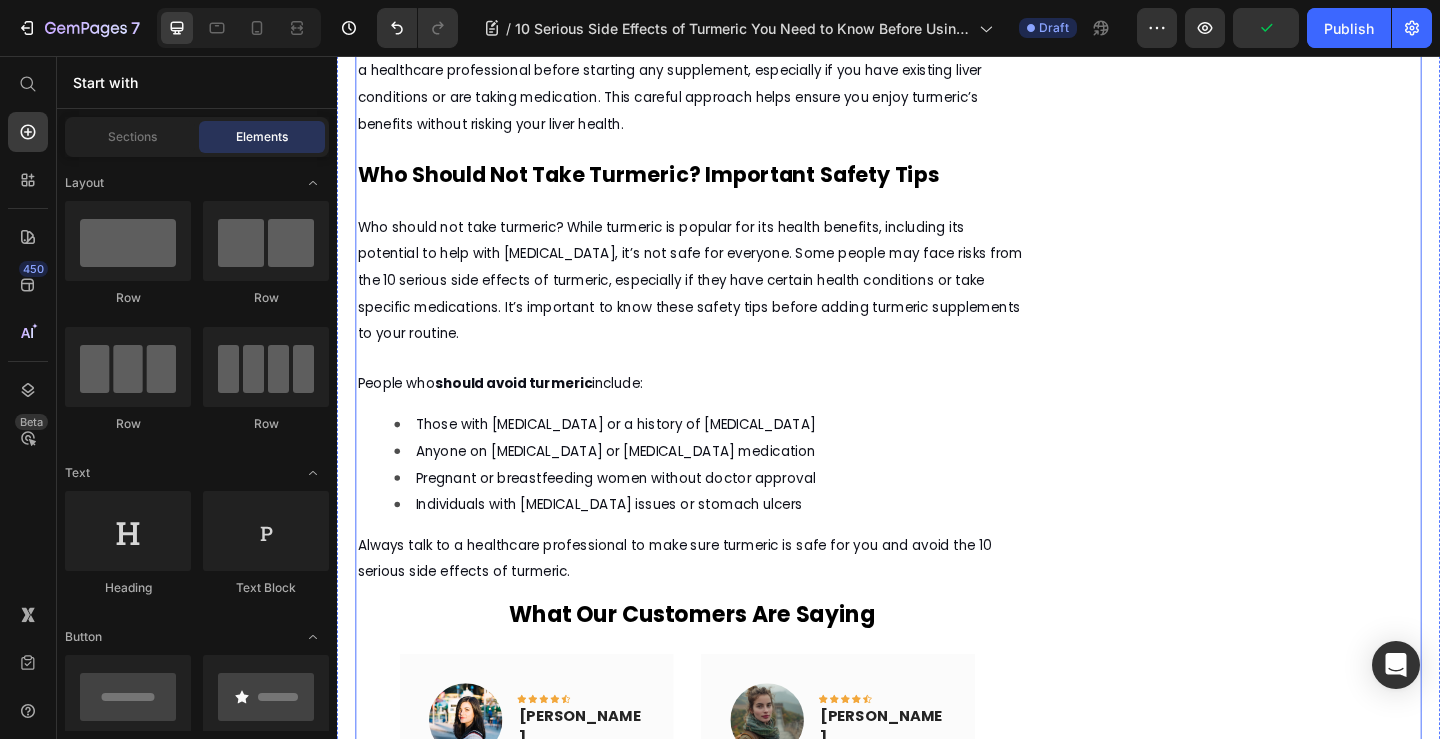 click on "What Turmeric and Black Pepper Are Good For, Backed by Science Heading Discover how Nture’s natural turmeric and black pepper blend gives you all the benefits without the worry of side effects Text Block [DATE] by  [PERSON_NAME] Text Block Text Block Row Image Turmeric is a popular natural supplement known for its health benefits, such as reducing inflammation and supporting skin health. However, before using it regularly, it’s important to understand the 10 serious side effects of turmeric that could affect your health.Many people wonder, "Is turmeric good for the skin?" and while it can offer some benefits, turmeric may also cause unexpected reactions or health problems in certain situations. In this article, we'll explore the potential risks and help you decide if  turmeric  is right for you. Text Block What Are the 10 Serious Side Effects of Turmeric You Should Know? Text Block     For a trusted UK perspective, take a look at this  Text Block Image Text Block Text Block Text Block  include:" at bounding box center (723, 698) 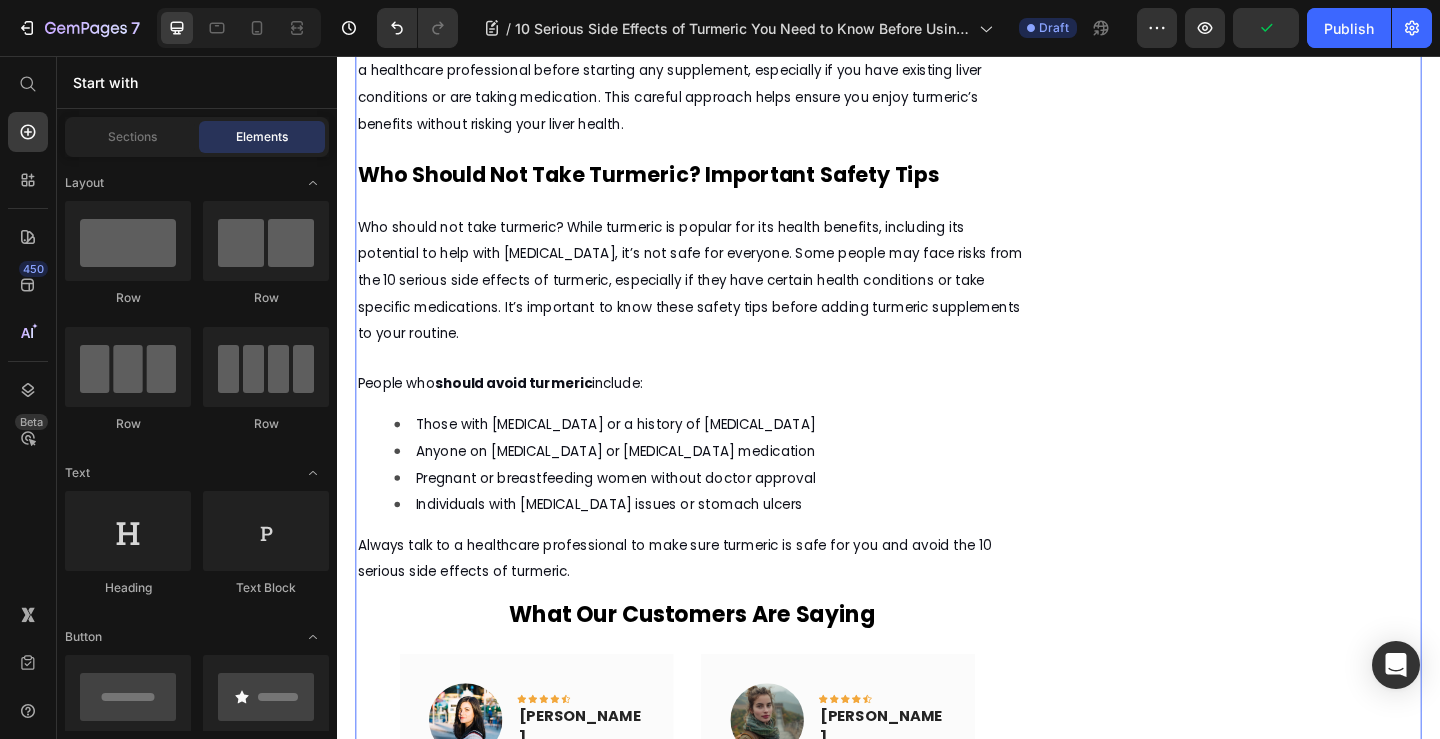 click on "Many people don’t realise that, although turmeric has many health benefits, it can also be part of a list of 10 serious side effects of turmeric if not taken the right way. Some people ask if turmeric can upset their stomachs. While it can sometimes cause mild [MEDICAL_DATA] or discomfort, most individuals do not experience these issues when using the recommended dose. It’s helpful to know who should not take turmeric so you can decide if it’s the best choice for you. While many love it for joint pain or question if turmeric is good for skin health, learning about digestion is an important step when considering the 10 serious side effects of turmeric before buying or using it regularly." at bounding box center (723, -325) 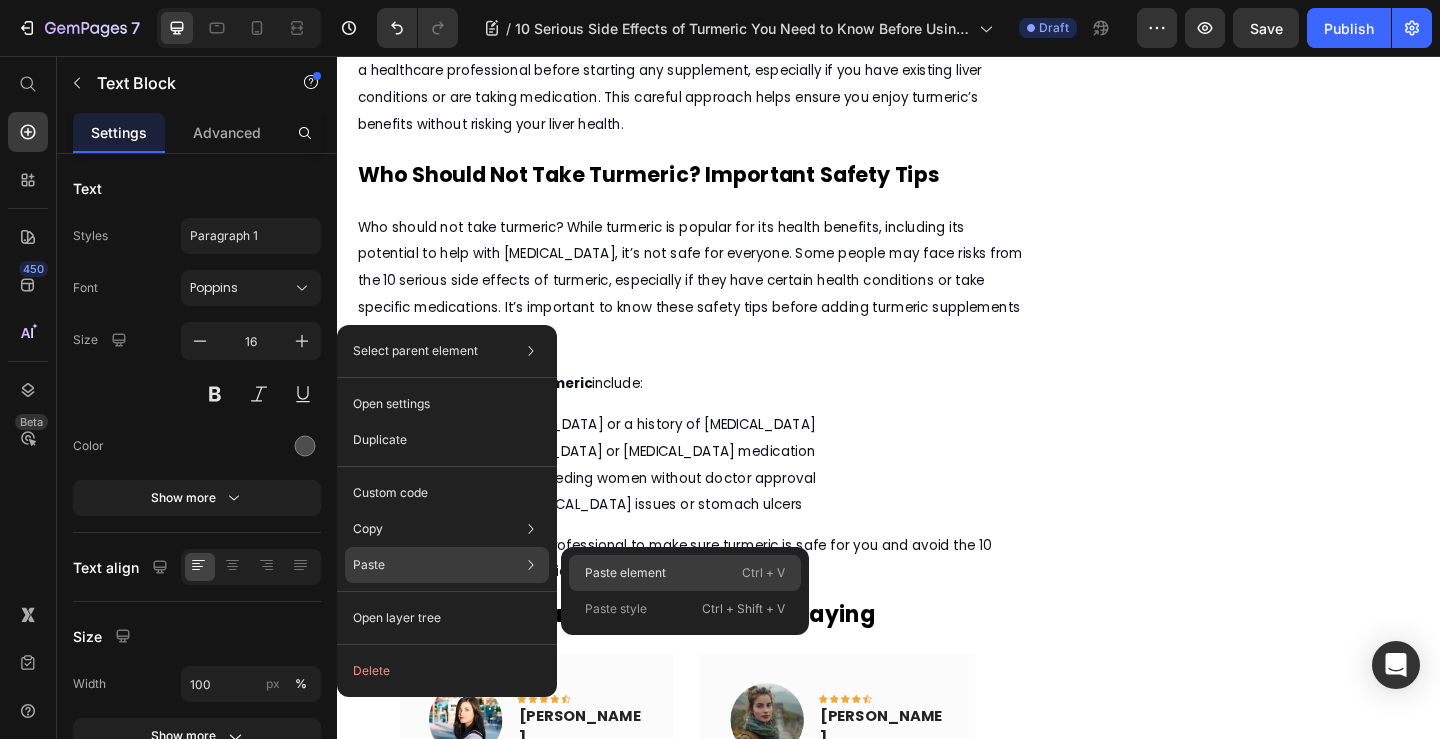 drag, startPoint x: 663, startPoint y: 566, endPoint x: 350, endPoint y: 552, distance: 313.31296 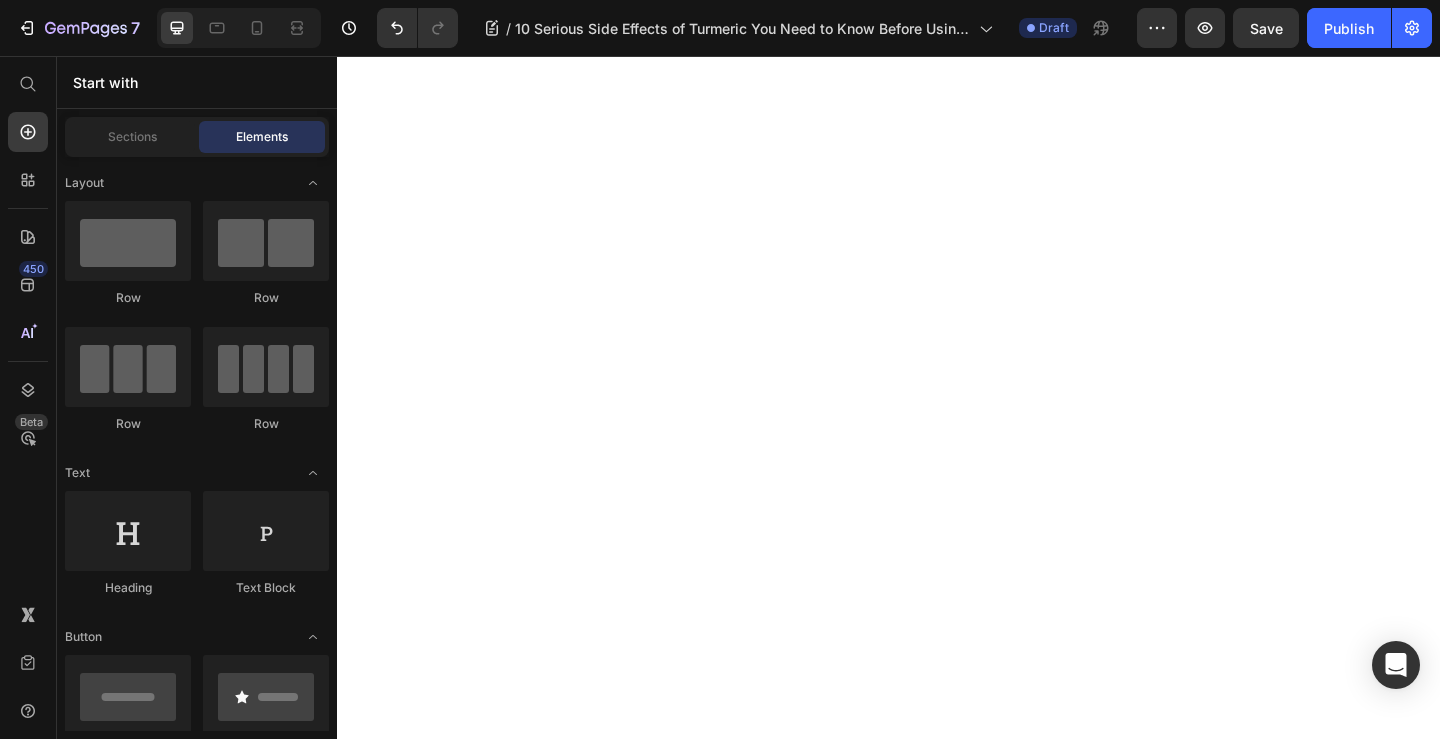 scroll, scrollTop: 6700, scrollLeft: 0, axis: vertical 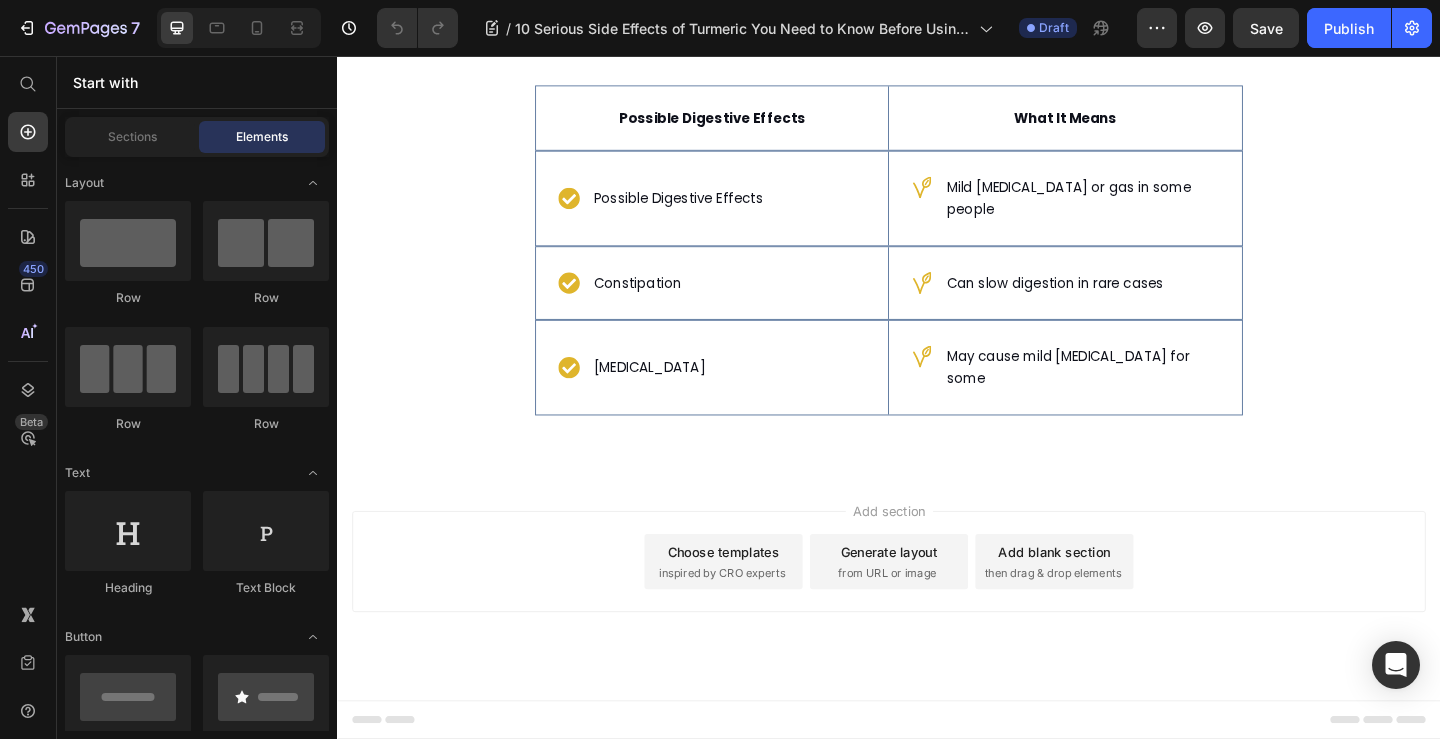 click on "Possible Digestive Effects Text Block Hero Banner What It Means  Text Block Row Possible Digestive Effects Item List Hero Banner
Mild [MEDICAL_DATA] or gas in some people Item List Row Constipation Item List Hero Banner
Can slow digestion in rare cases Item List Row [MEDICAL_DATA]  Item List Hero Banner
May cause mild [MEDICAL_DATA] for some Item List Row Row Section 3" at bounding box center (937, -535) 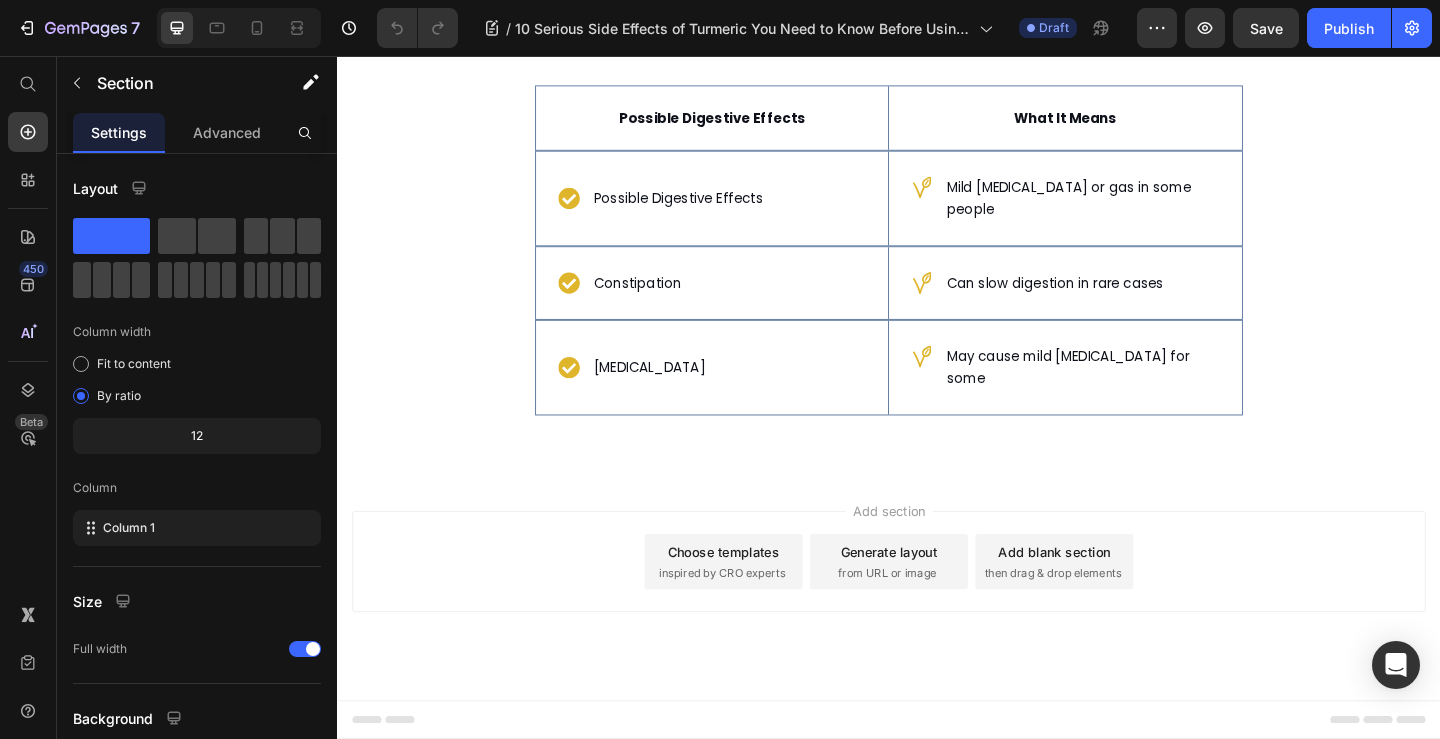 scroll, scrollTop: 8100, scrollLeft: 0, axis: vertical 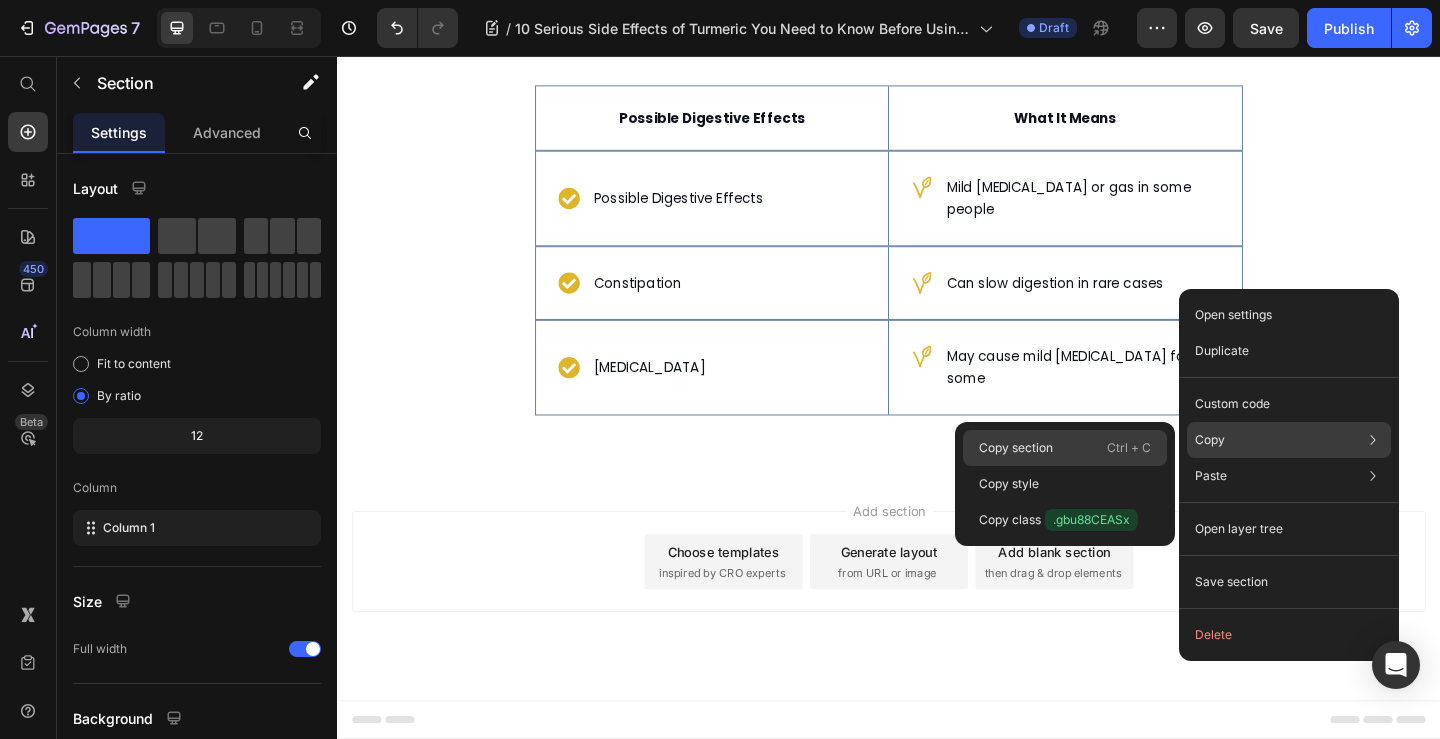 click on "Copy section  Ctrl + C" 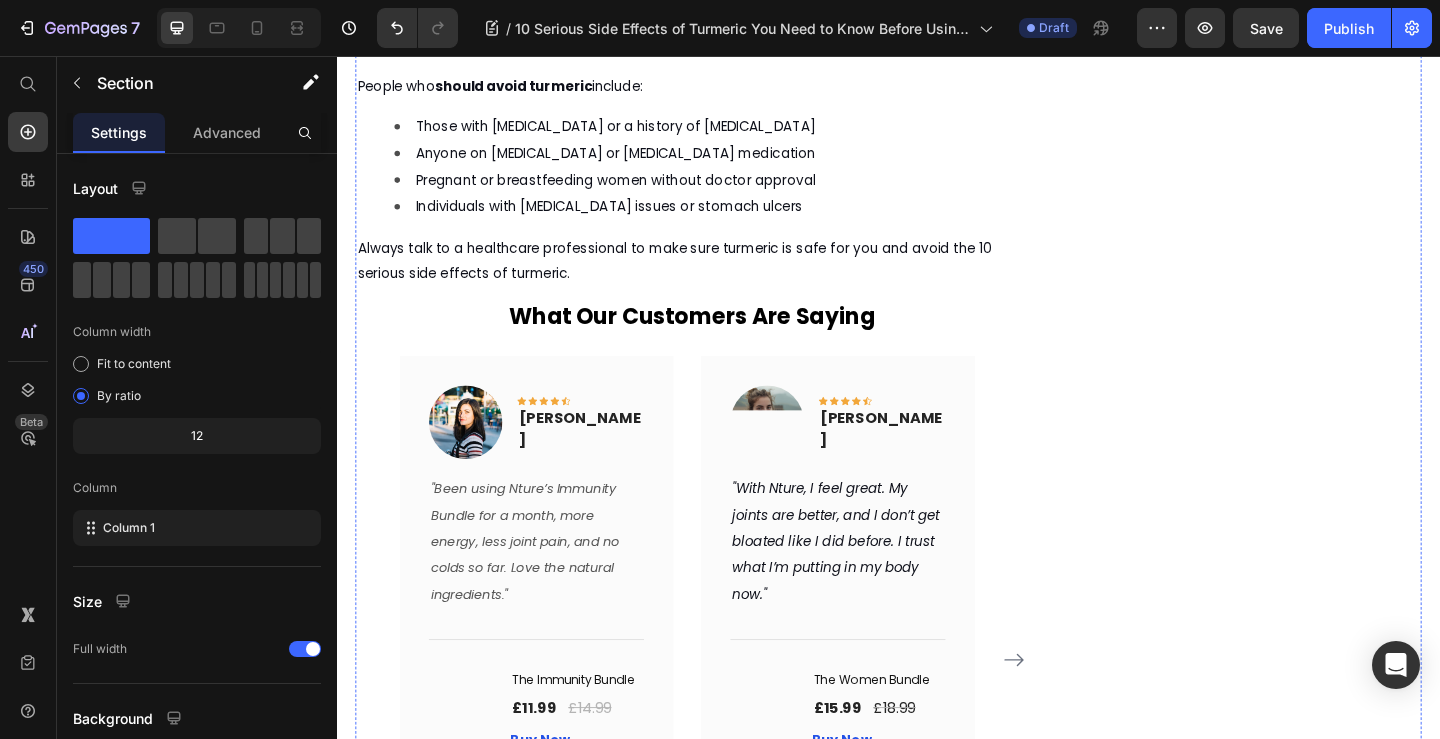 scroll, scrollTop: 2000, scrollLeft: 0, axis: vertical 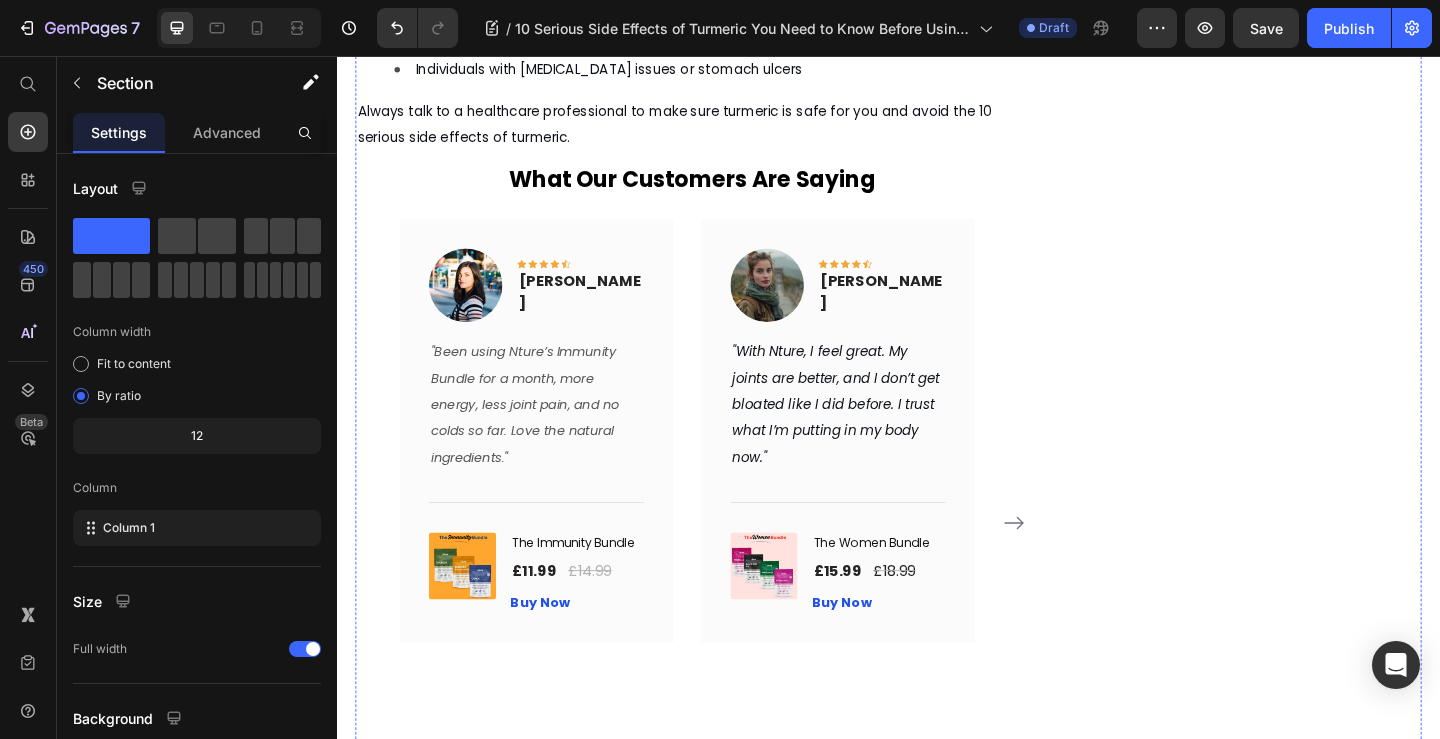 click on "Many people don’t realise that, although turmeric has many health benefits, it can also be part of a list of 10 serious side effects of turmeric if not taken the right way. Some people ask if turmeric can upset their stomachs. While it can sometimes cause mild [MEDICAL_DATA] or discomfort, most individuals do not experience these issues when using the recommended dose. It’s helpful to know who should not take turmeric so you can decide if it’s the best choice for you. While many love it for joint pain or question if turmeric is good for skin health, learning about digestion is an important step when considering the 10 serious side effects of turmeric before buying or using it regularly." at bounding box center [723, -798] 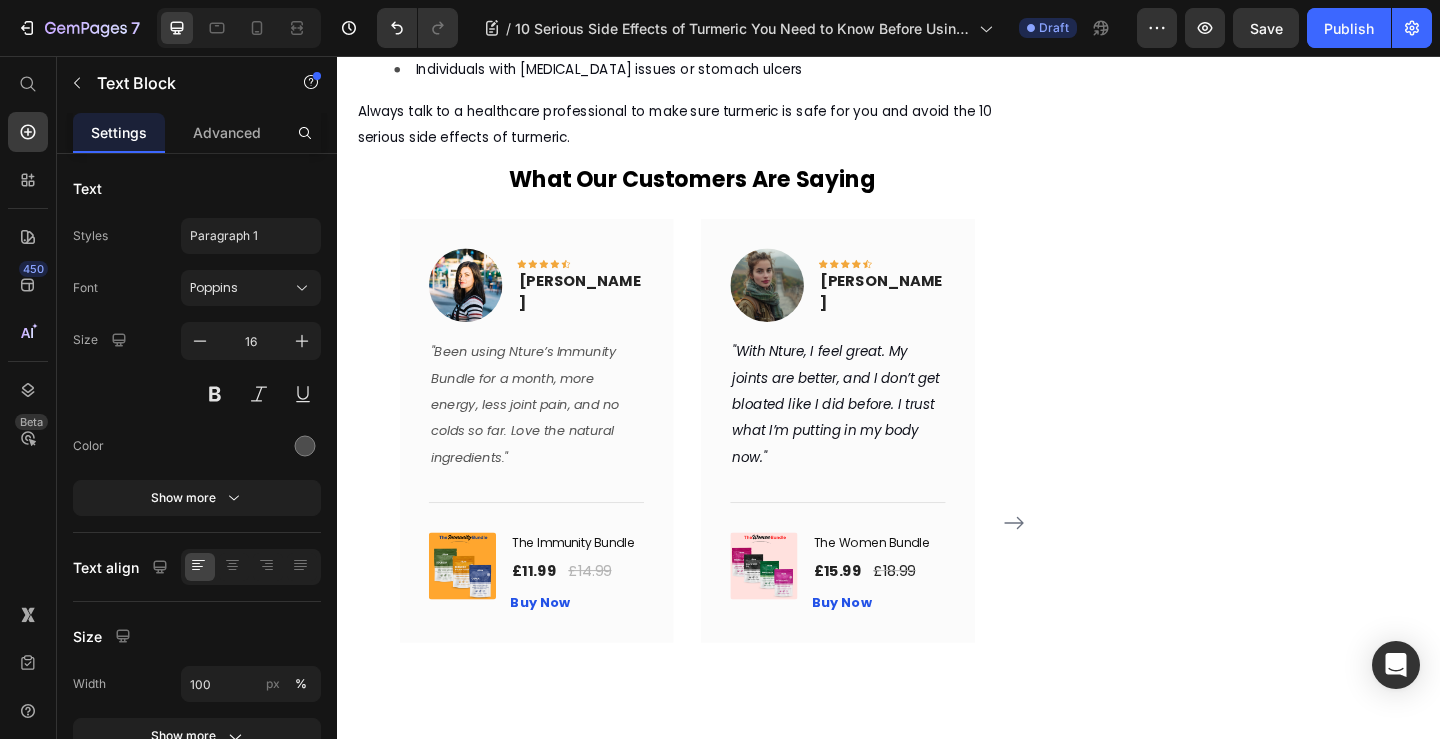 click on "Many people don’t realise that, although turmeric has many health benefits, it can also be part of a list of 10 serious side effects of turmeric if not taken the right way. Some people ask if turmeric can upset their stomachs. While it can sometimes cause mild [MEDICAL_DATA] or discomfort, most individuals do not experience these issues when using the recommended dose. It’s helpful to know who should not take turmeric so you can decide if it’s the best choice for you. While many love it for joint pain or question if turmeric is good for skin health, learning about digestion is an important step when considering the 10 serious side effects of turmeric before buying or using it regularly." at bounding box center [723, -798] 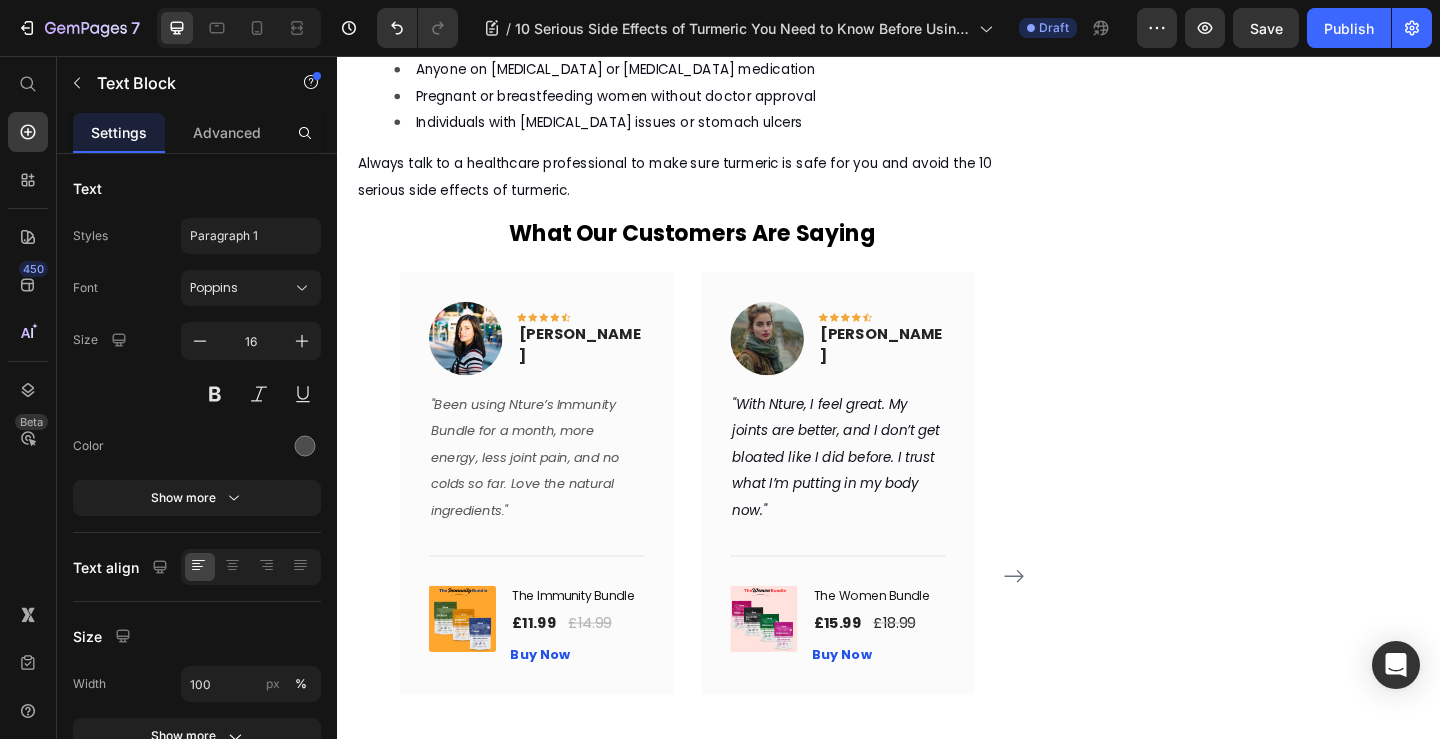 drag, startPoint x: 389, startPoint y: 393, endPoint x: 697, endPoint y: 385, distance: 308.10388 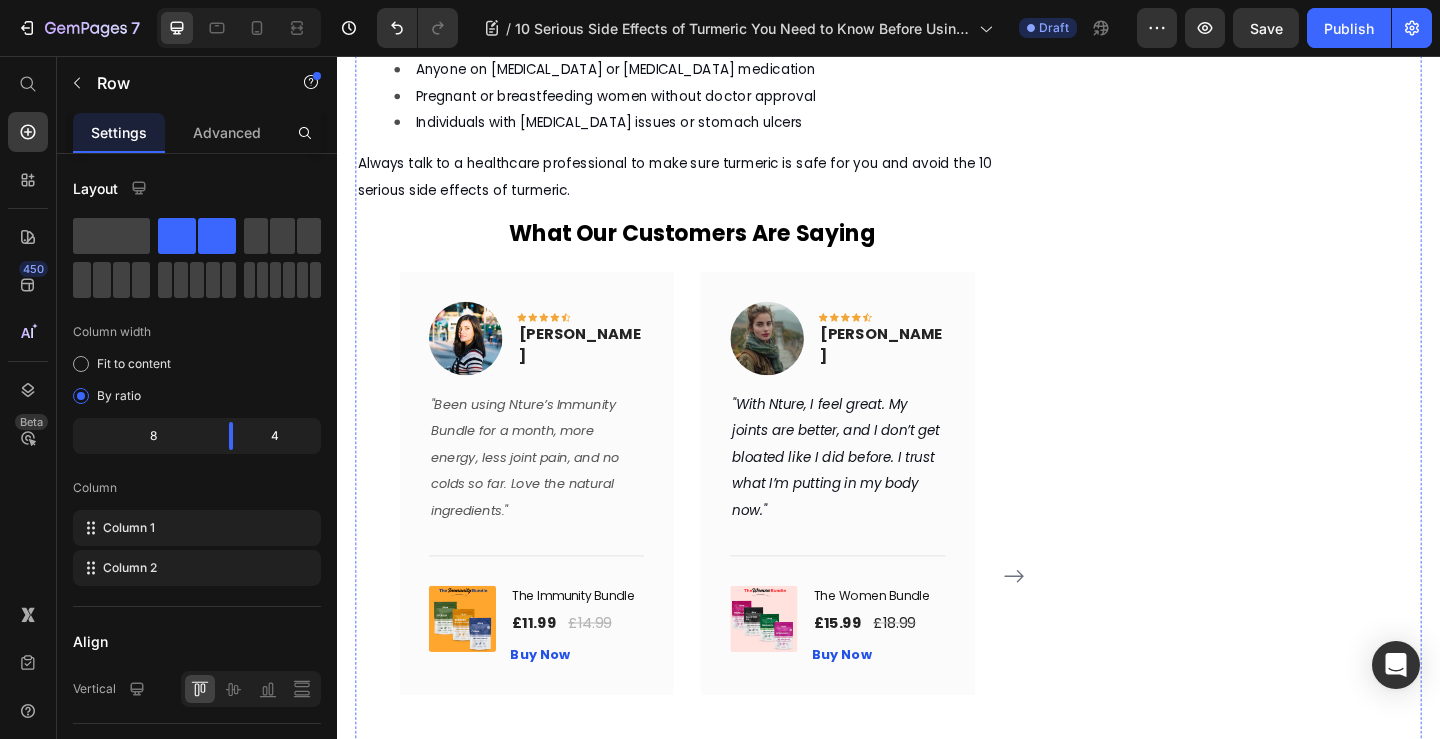 click at bounding box center (723, -654) 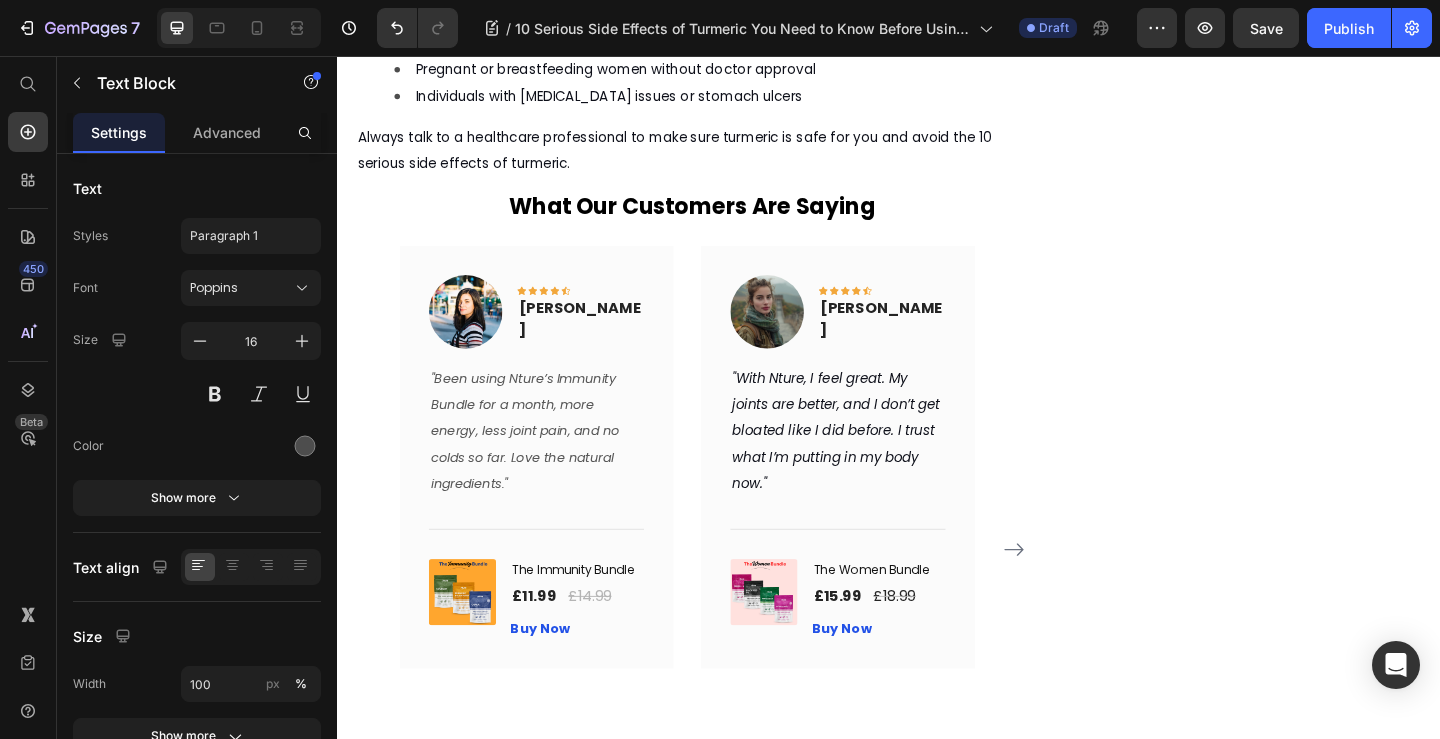 click at bounding box center (723, -683) 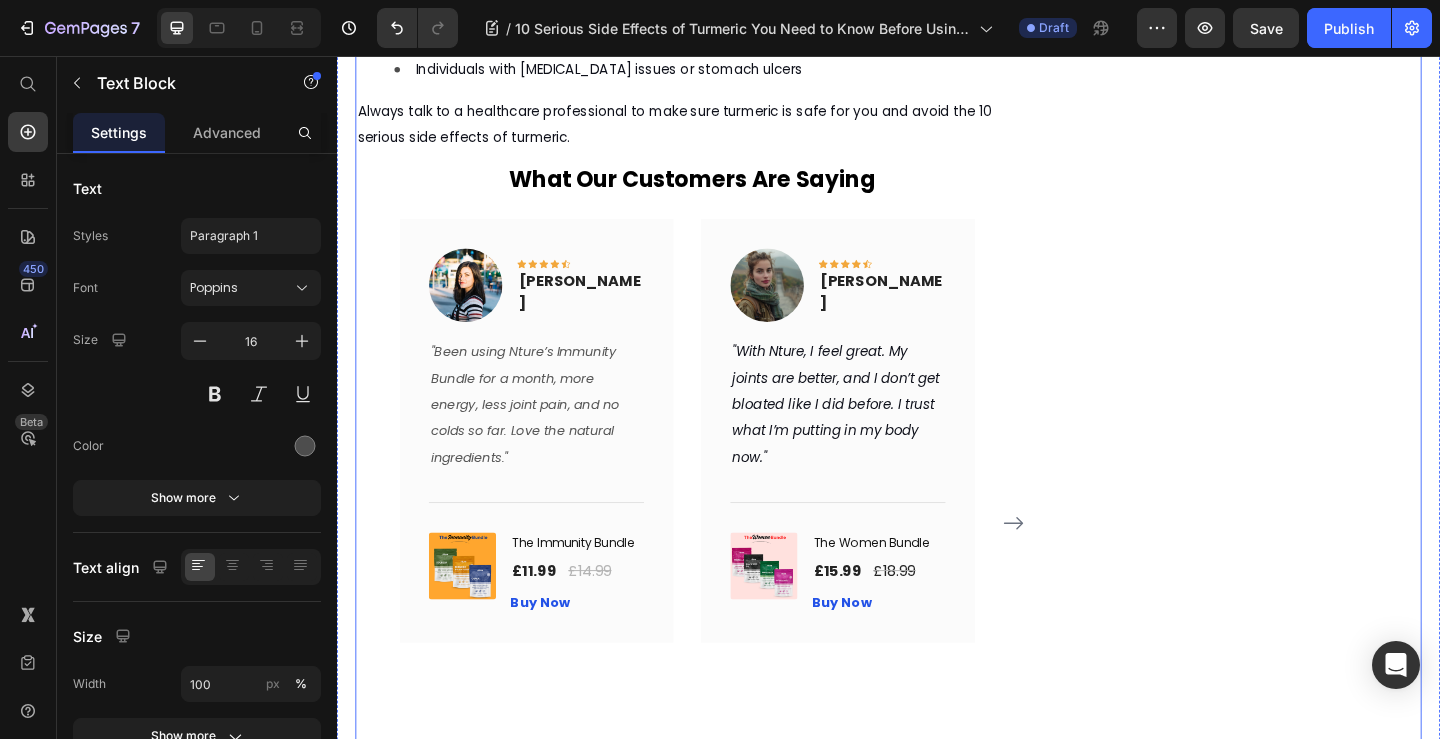click on "What Turmeric and Black Pepper Are Good For, Backed by Science Heading Discover how Nture’s natural turmeric and black pepper blend gives you all the benefits without the worry of side effects Text Block [DATE] by  [PERSON_NAME] Text Block Text Block Row Image Turmeric is a popular natural supplement known for its health benefits, such as reducing inflammation and supporting skin health. However, before using it regularly, it’s important to understand the 10 serious side effects of turmeric that could affect your health.Many people wonder, "Is turmeric good for the skin?" and while it can offer some benefits, turmeric may also cause unexpected reactions or health problems in certain situations. In this article, we'll explore the potential risks and help you decide if  turmeric  is right for you. Text Block What Are the 10 Serious Side Effects of Turmeric You Should Know? Text Block     For a trusted UK perspective, take a look at this  Text Block Image Text Block Text Block   22 Text Block Icon" at bounding box center (723, 467) 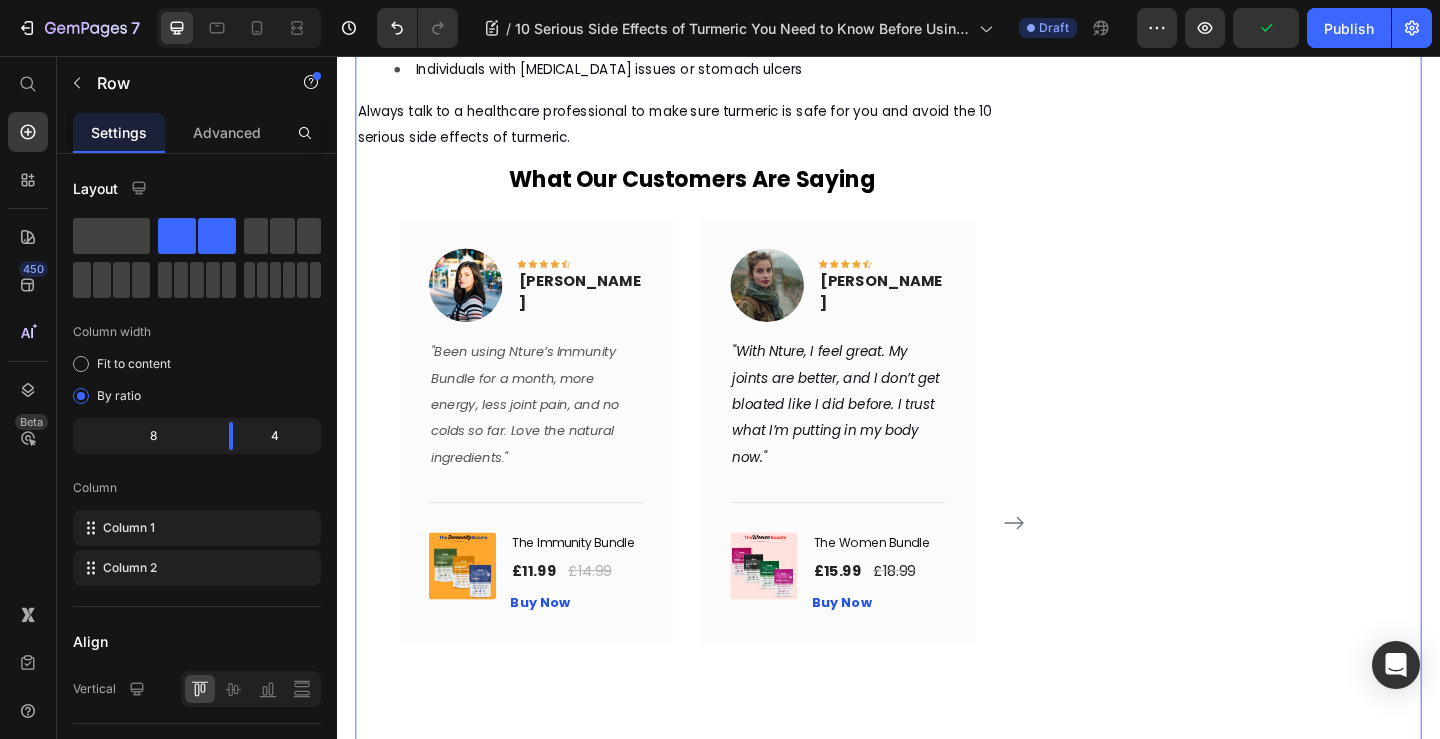 click on "What Turmeric and Black Pepper Are Good For, Backed by Science Heading Discover how Nture’s natural turmeric and black pepper blend gives you all the benefits without the worry of side effects Text Block [DATE] by  [PERSON_NAME] Text Block Text Block Row Image Turmeric is a popular natural supplement known for its health benefits, such as reducing inflammation and supporting skin health. However, before using it regularly, it’s important to understand the 10 serious side effects of turmeric that could affect your health.Many people wonder, "Is turmeric good for the skin?" and while it can offer some benefits, turmeric may also cause unexpected reactions or health problems in certain situations. In this article, we'll explore the potential risks and help you decide if  turmeric  is right for you. Text Block What Are the 10 Serious Side Effects of Turmeric You Should Know? Text Block     For a trusted UK perspective, take a look at this  Text Block Image Text Block Text Block Text Block  include:" at bounding box center [723, 467] 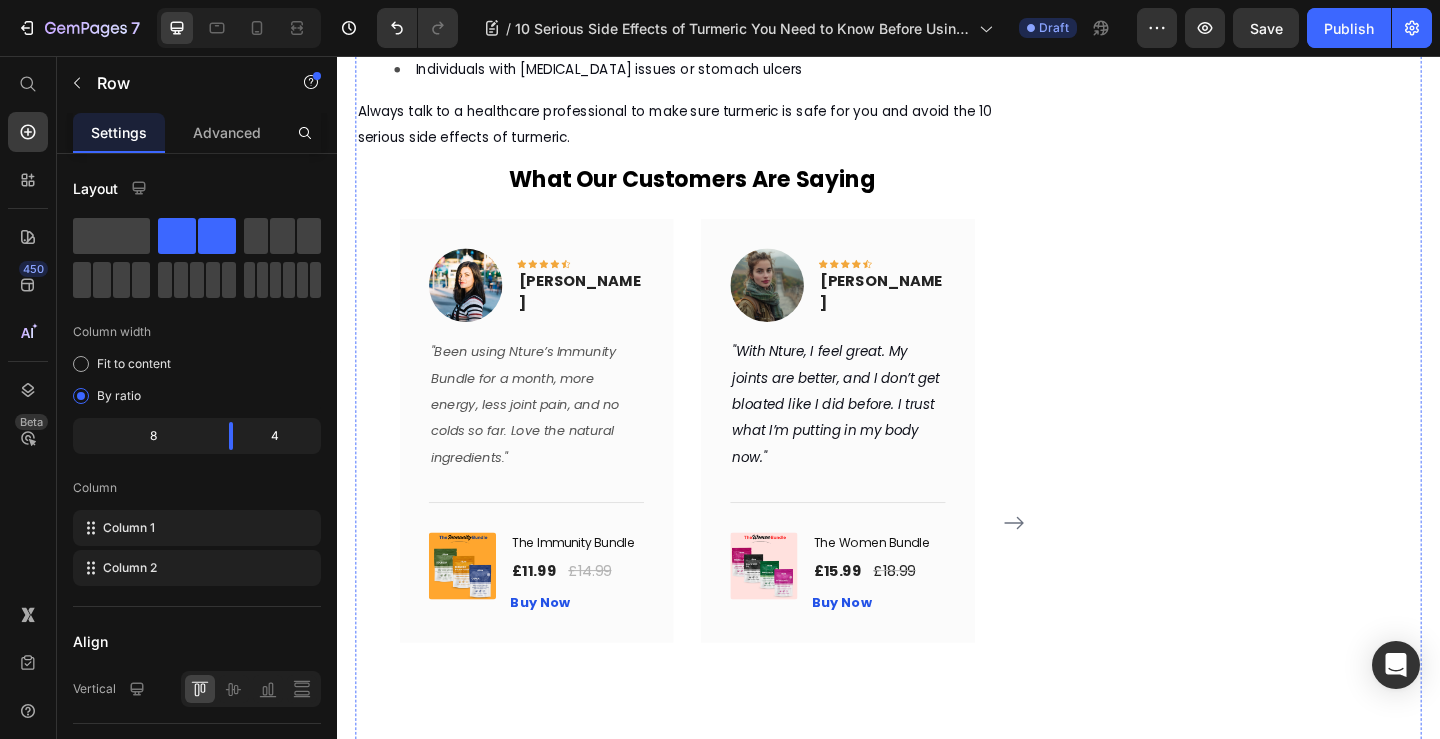 click on "Many people don’t realise that, although turmeric has many health benefits, it can also be part of a list of 10 serious side effects of turmeric if not taken the right way. Some people ask if turmeric can upset their stomachs. While it can sometimes cause mild [MEDICAL_DATA] or discomfort, most individuals do not experience these issues when using the recommended dose. It’s helpful to know who should not take turmeric so you can decide if it’s the best choice for you. While many love it for joint pain or question if turmeric is good for skin health, learning about digestion is an important step when considering the 10 serious side effects of turmeric before buying or using it regularly." at bounding box center (723, -798) 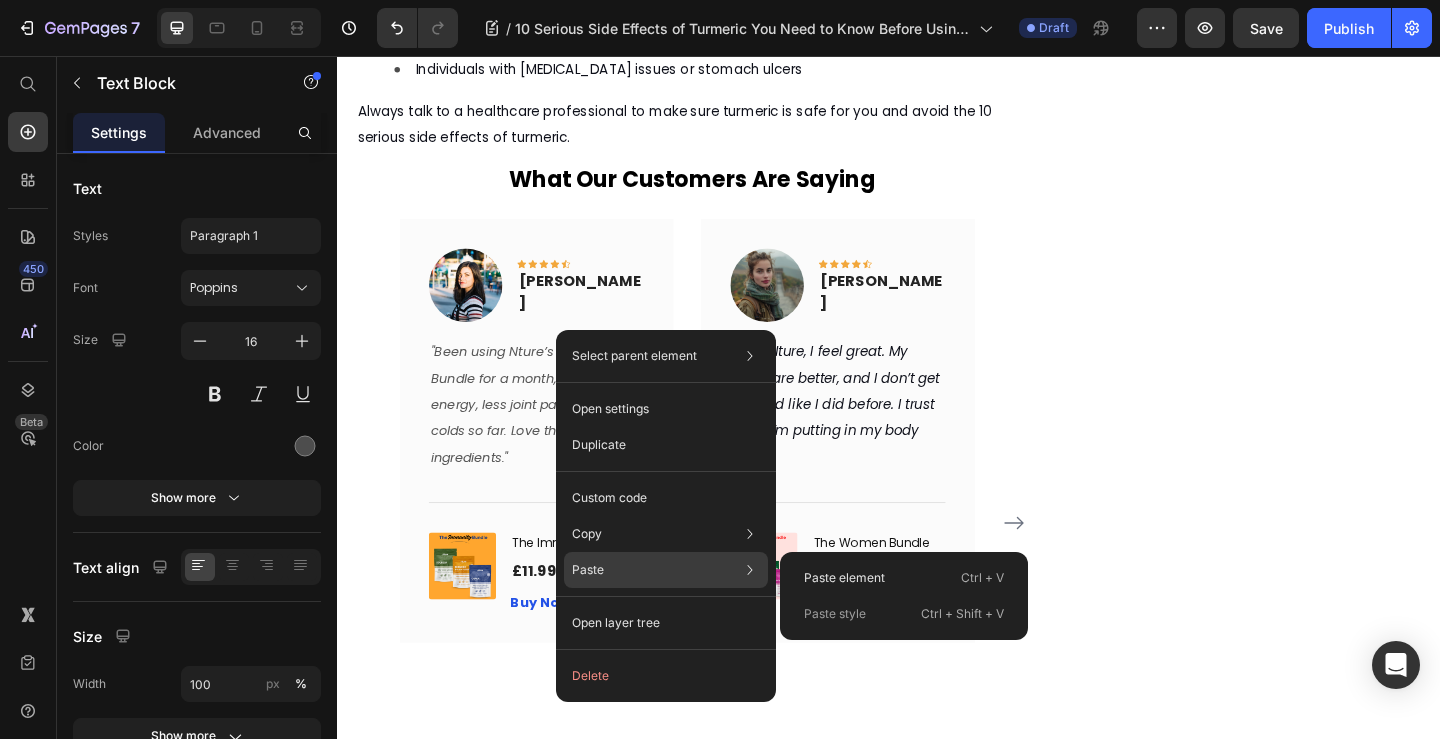 drag, startPoint x: 862, startPoint y: 573, endPoint x: 610, endPoint y: 563, distance: 252.19833 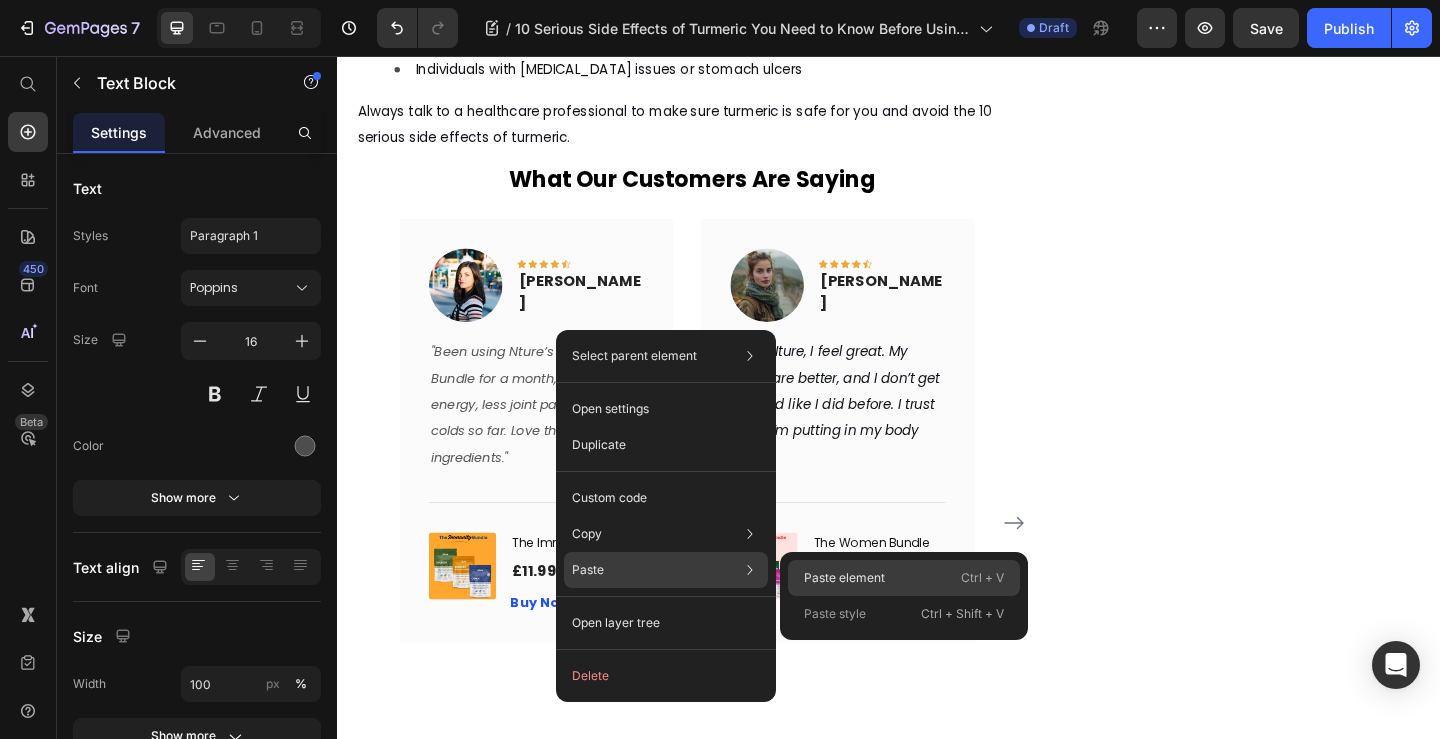 click on "Paste element" at bounding box center [844, 578] 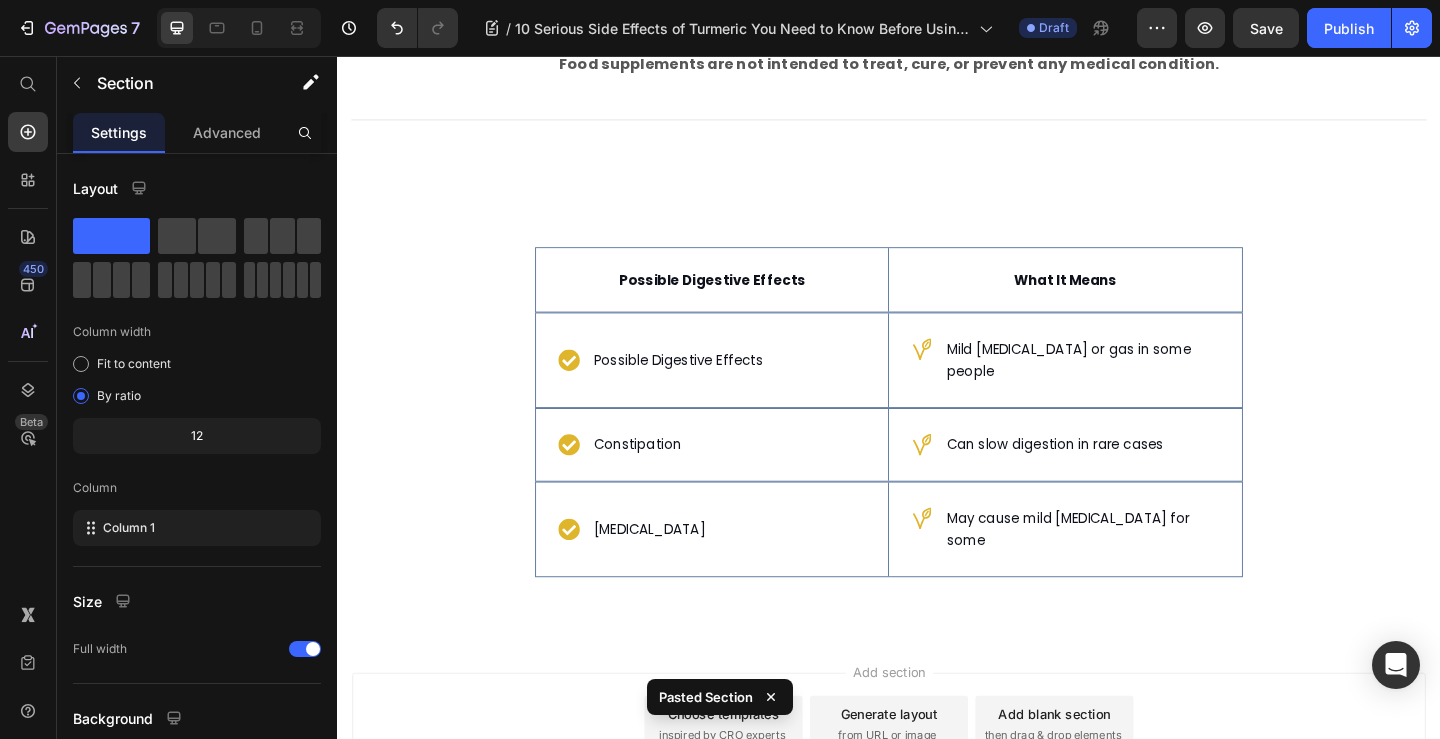 scroll, scrollTop: 9093, scrollLeft: 0, axis: vertical 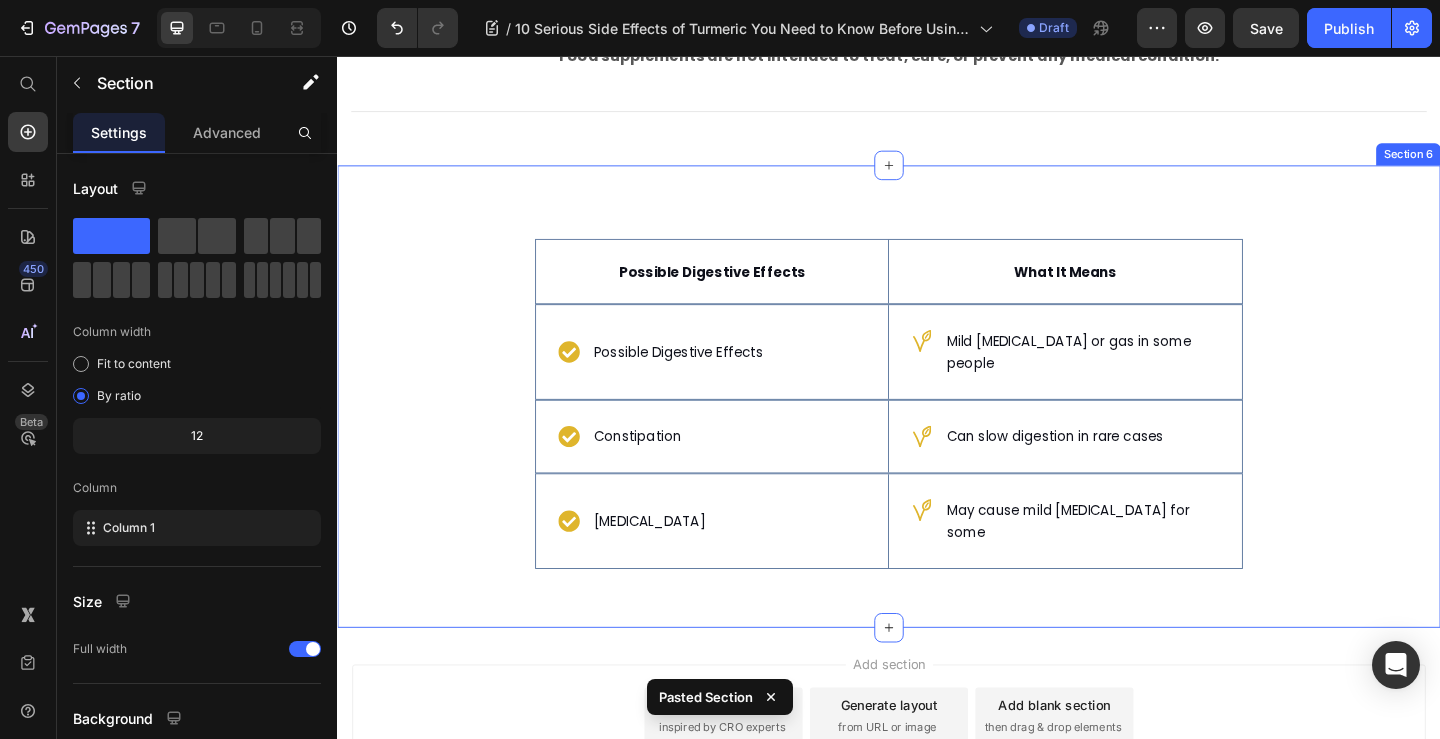 click on "Possible Digestive Effects Text Block Hero Banner What It Means  Text Block Row Possible Digestive Effects Item List Hero Banner
Mild [MEDICAL_DATA] or gas in some people Item List Row Constipation Item List Hero Banner
Can slow digestion in rare cases Item List Row [MEDICAL_DATA]  Item List Hero Banner
May cause mild [MEDICAL_DATA] for some Item List Row Row Section 6" at bounding box center [937, 426] 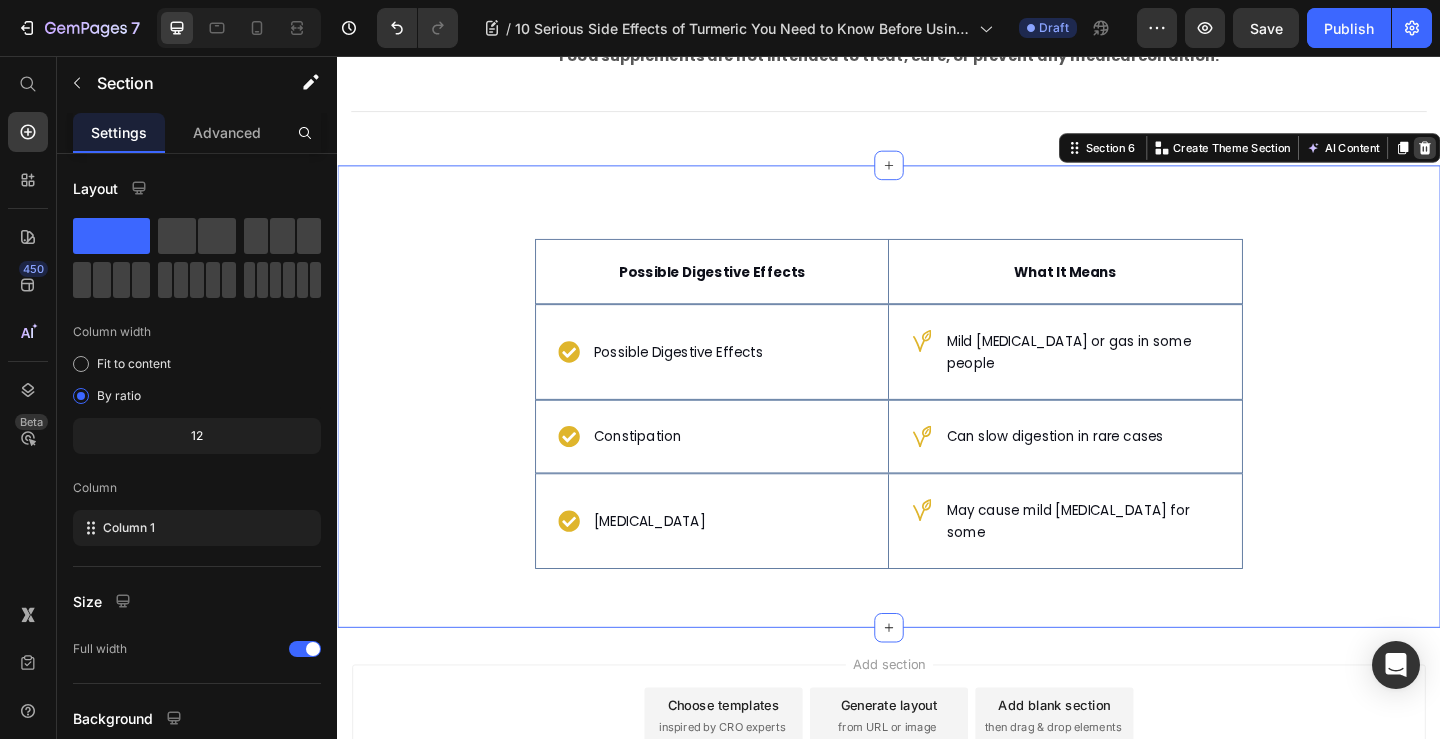 click 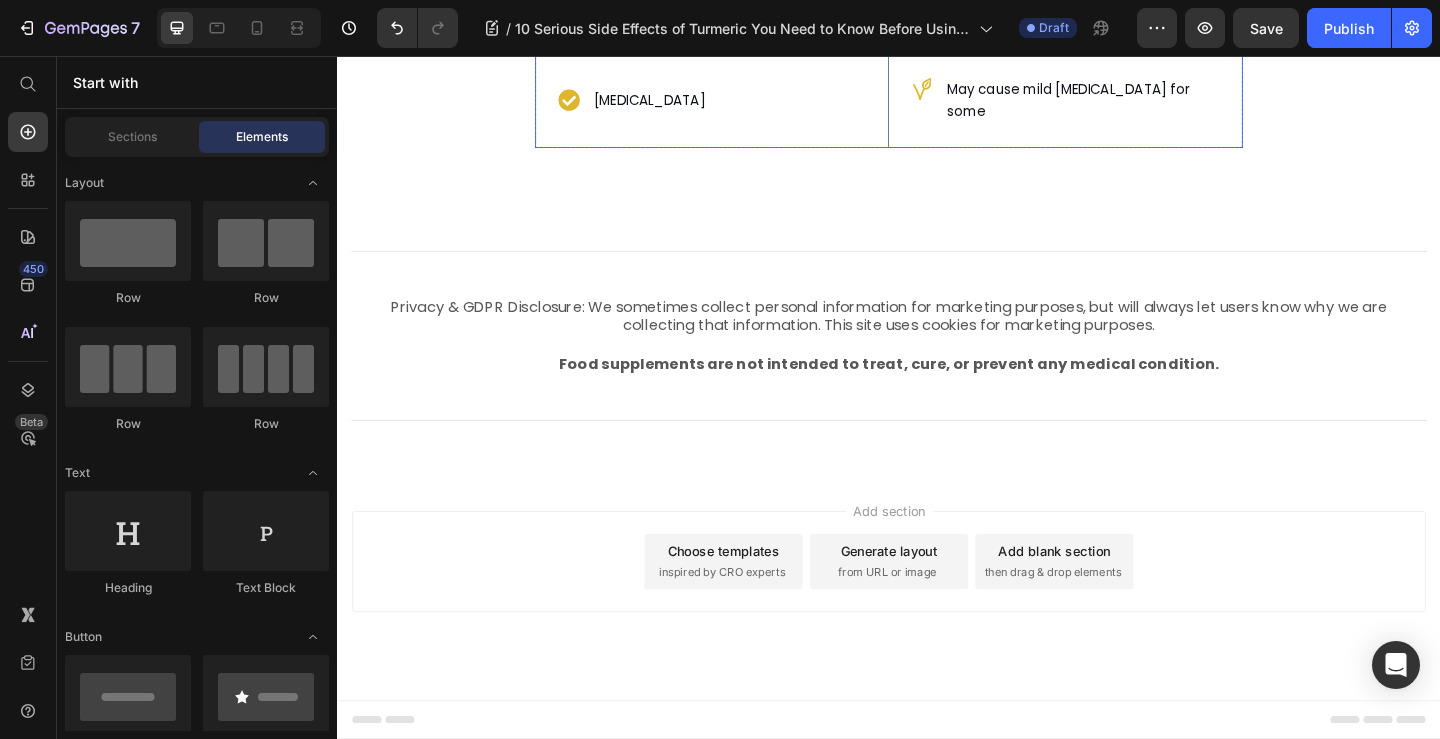 scroll, scrollTop: 8109, scrollLeft: 0, axis: vertical 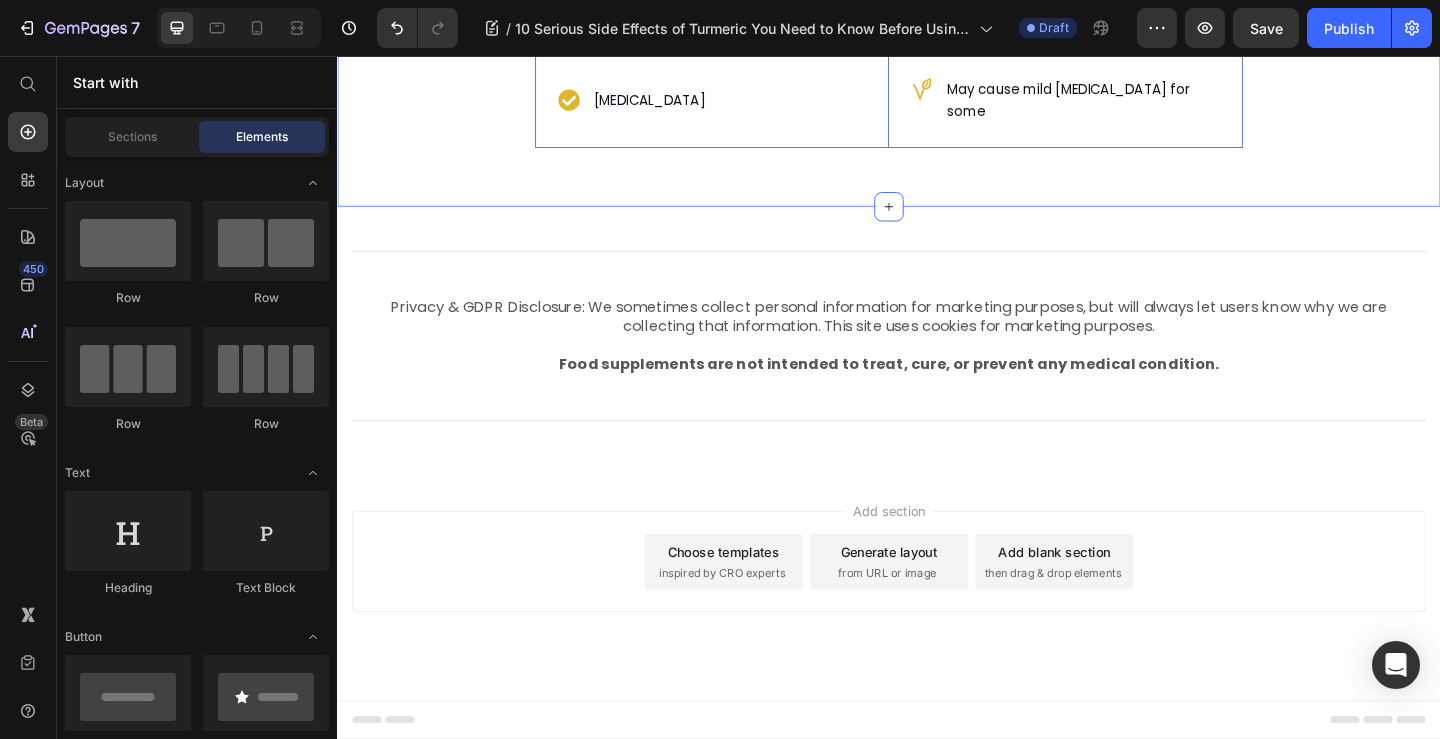 click on "Possible Digestive Effects Text Block Hero Banner What It Means  Text Block Row Possible Digestive Effects Item List Hero Banner
Mild bloating or gas in some people Item List Row Constipation Item List Hero Banner
Can slow digestion in rare cases Item List Row Acid Reflux  Item List Hero Banner
May cause mild heartburn for some Item List Row Row Section 3" at bounding box center [937, -32] 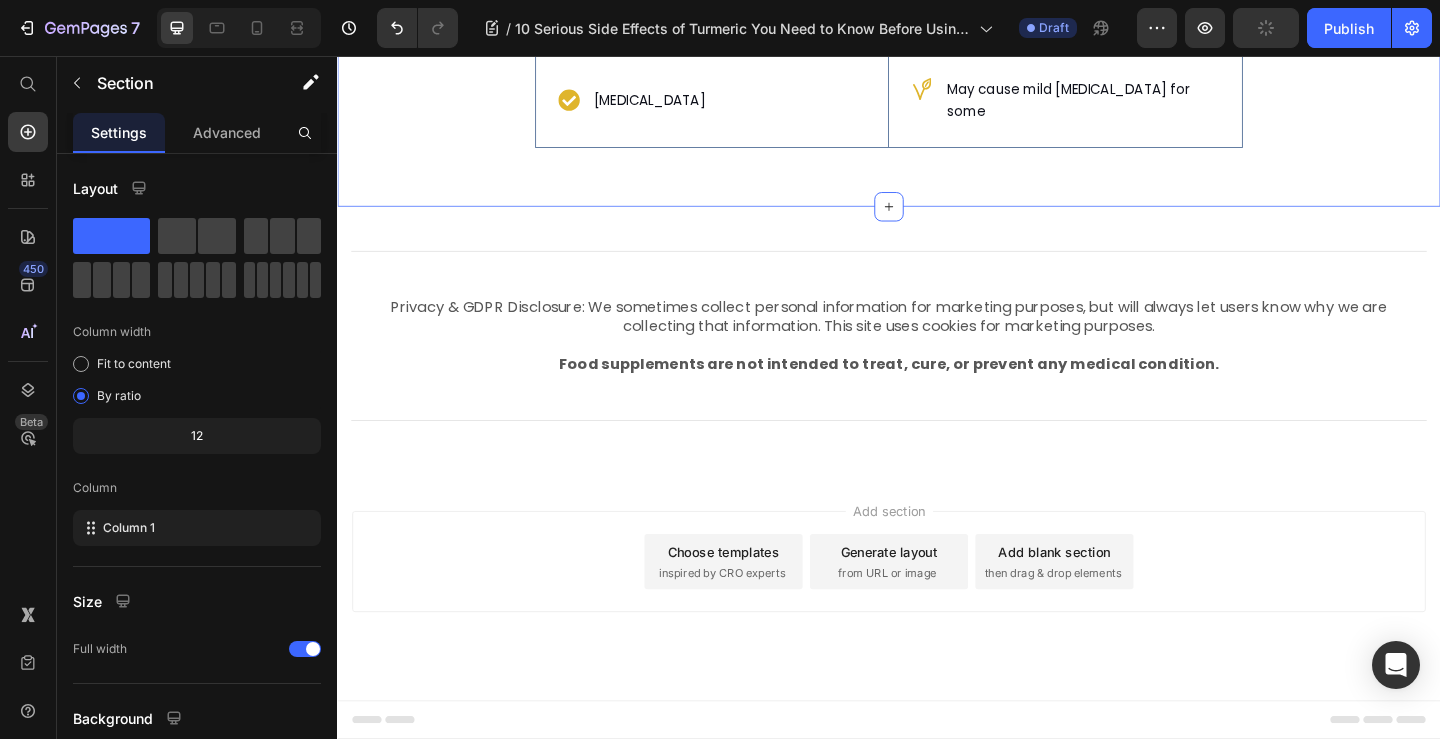 click 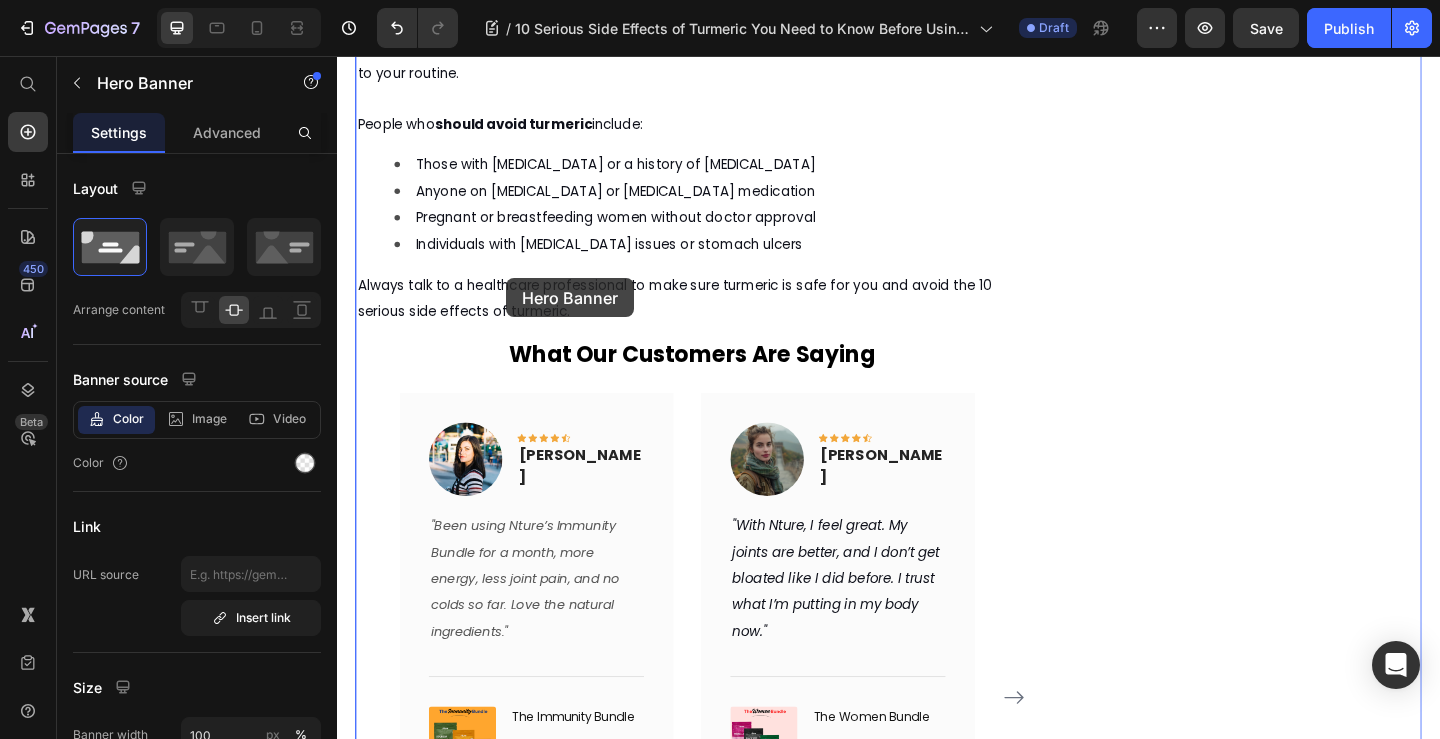 scroll, scrollTop: 1809, scrollLeft: 0, axis: vertical 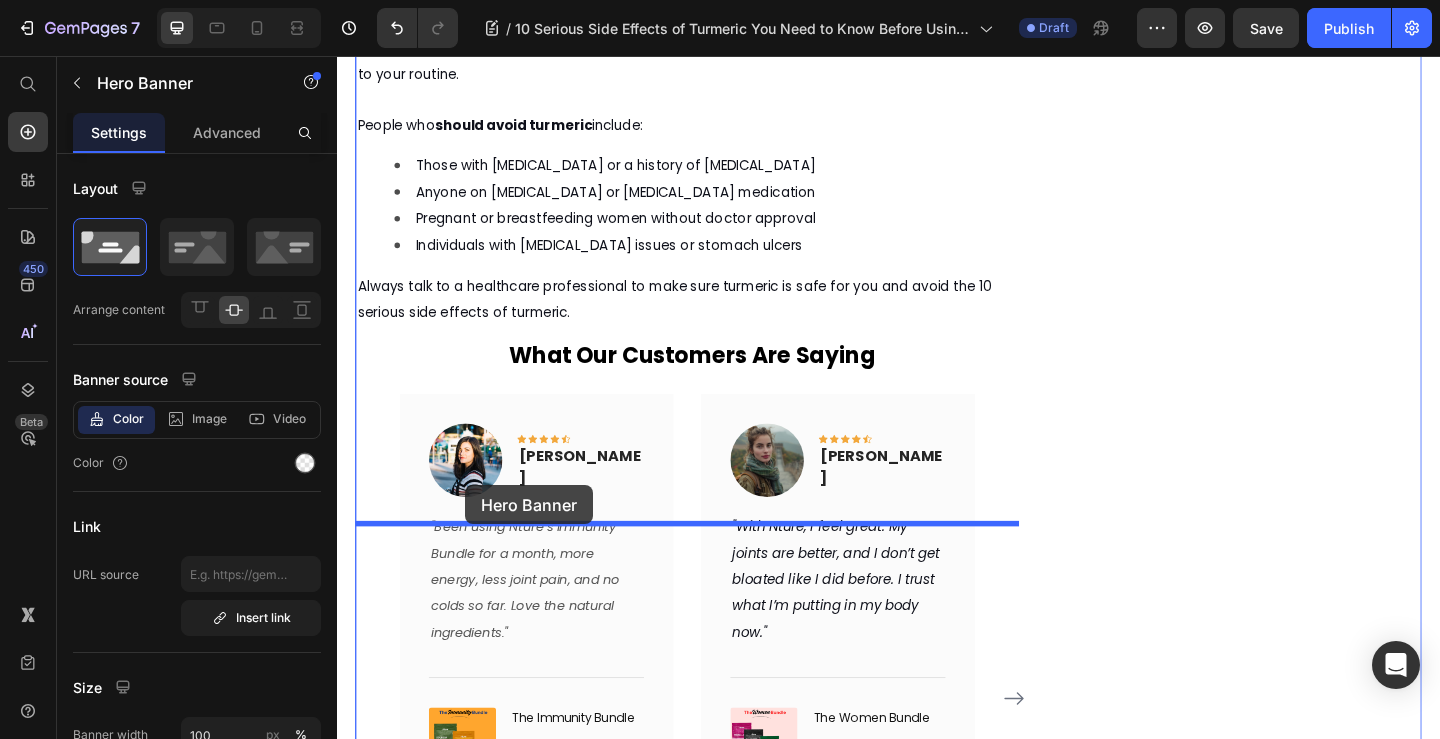 drag, startPoint x: 606, startPoint y: 480, endPoint x: 476, endPoint y: 523, distance: 136.92699 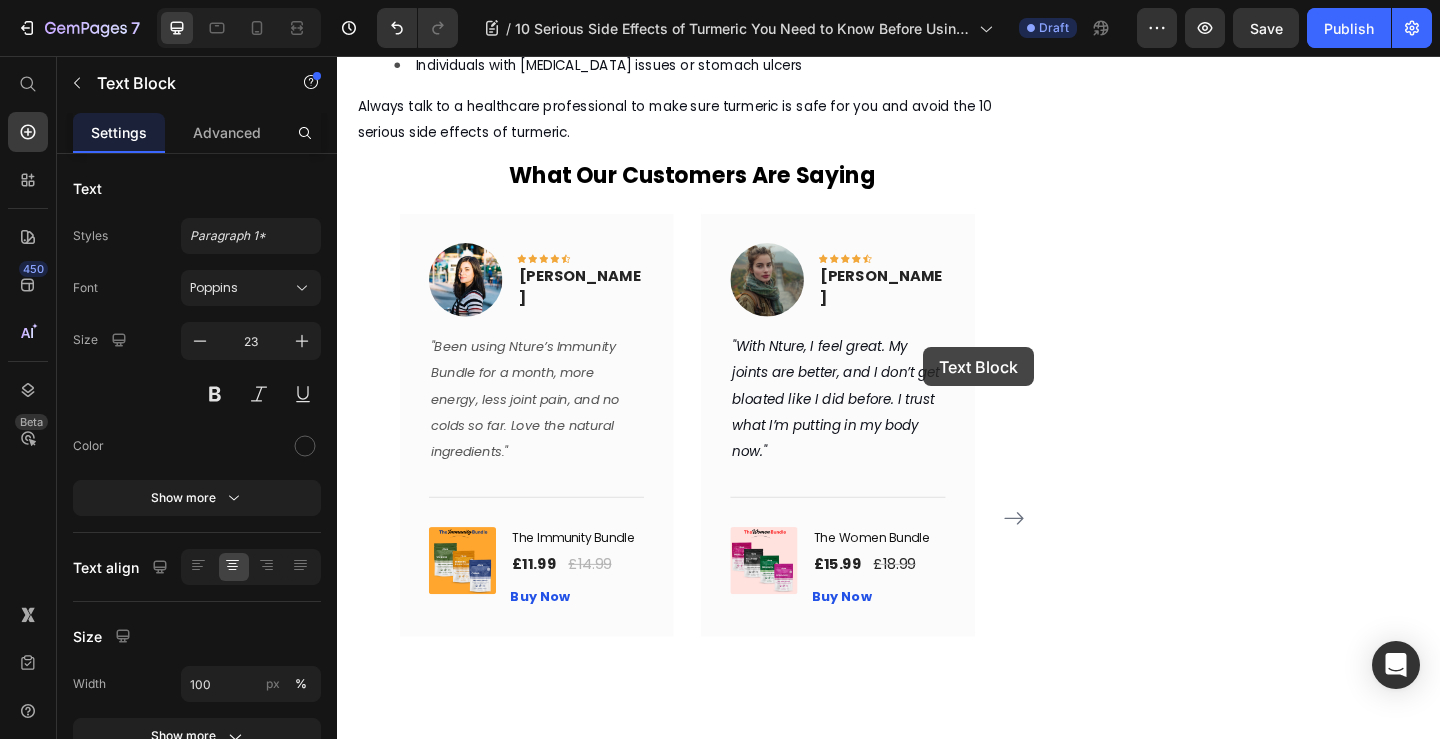 scroll, scrollTop: 2209, scrollLeft: 0, axis: vertical 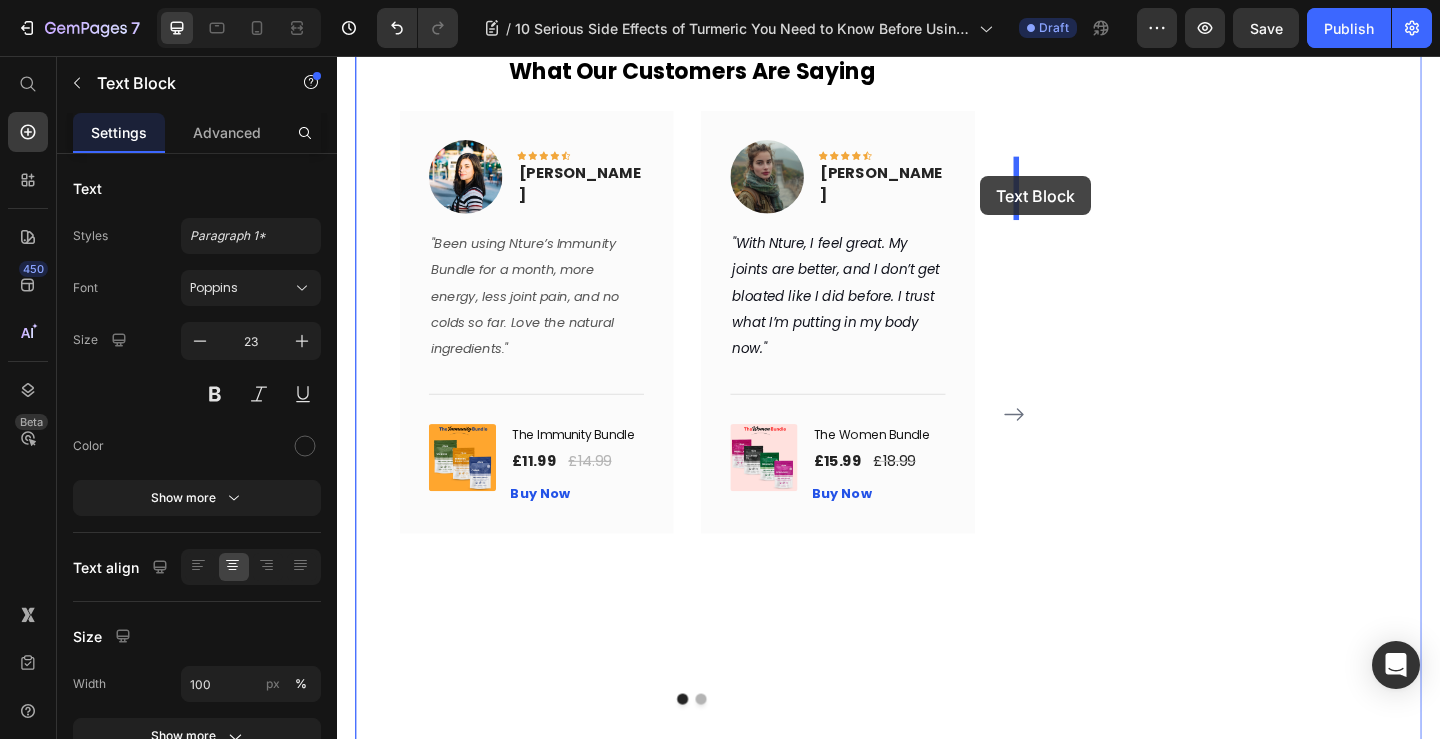 drag, startPoint x: 974, startPoint y: 373, endPoint x: 1037, endPoint y: 187, distance: 196.37973 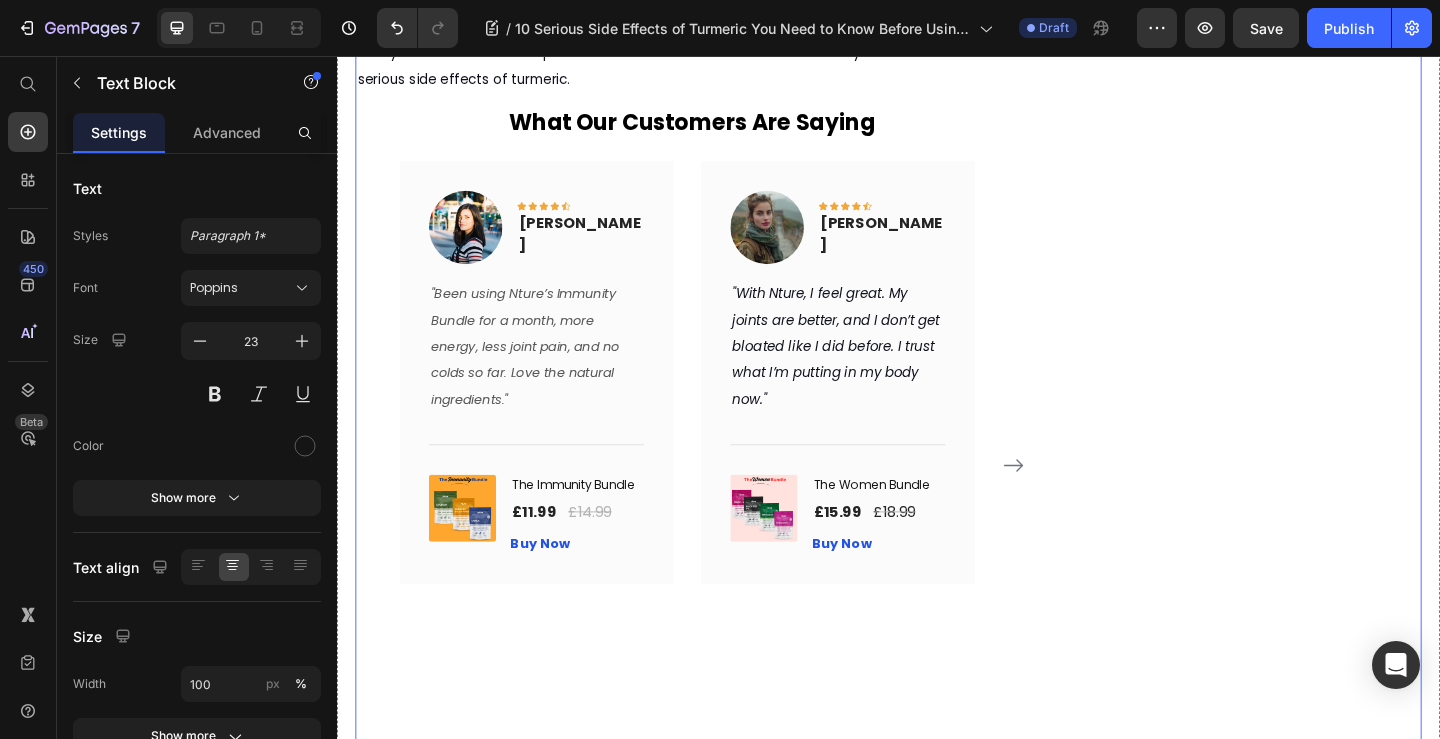 click on "Image Row  	   CHECK AVAILABILITY Button ✔️ 14-Day Money-Back Guarantee Text block" at bounding box center (1334, 331) 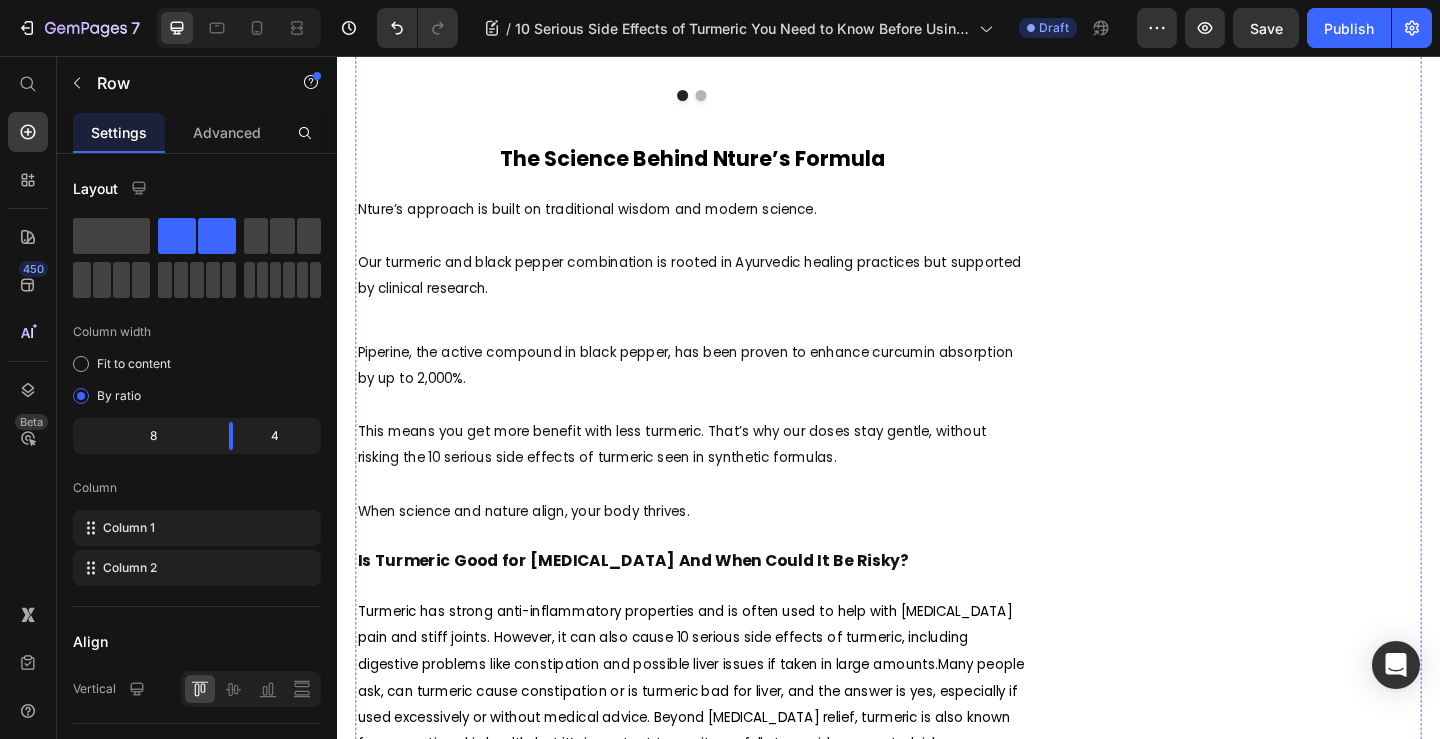 scroll, scrollTop: 4009, scrollLeft: 0, axis: vertical 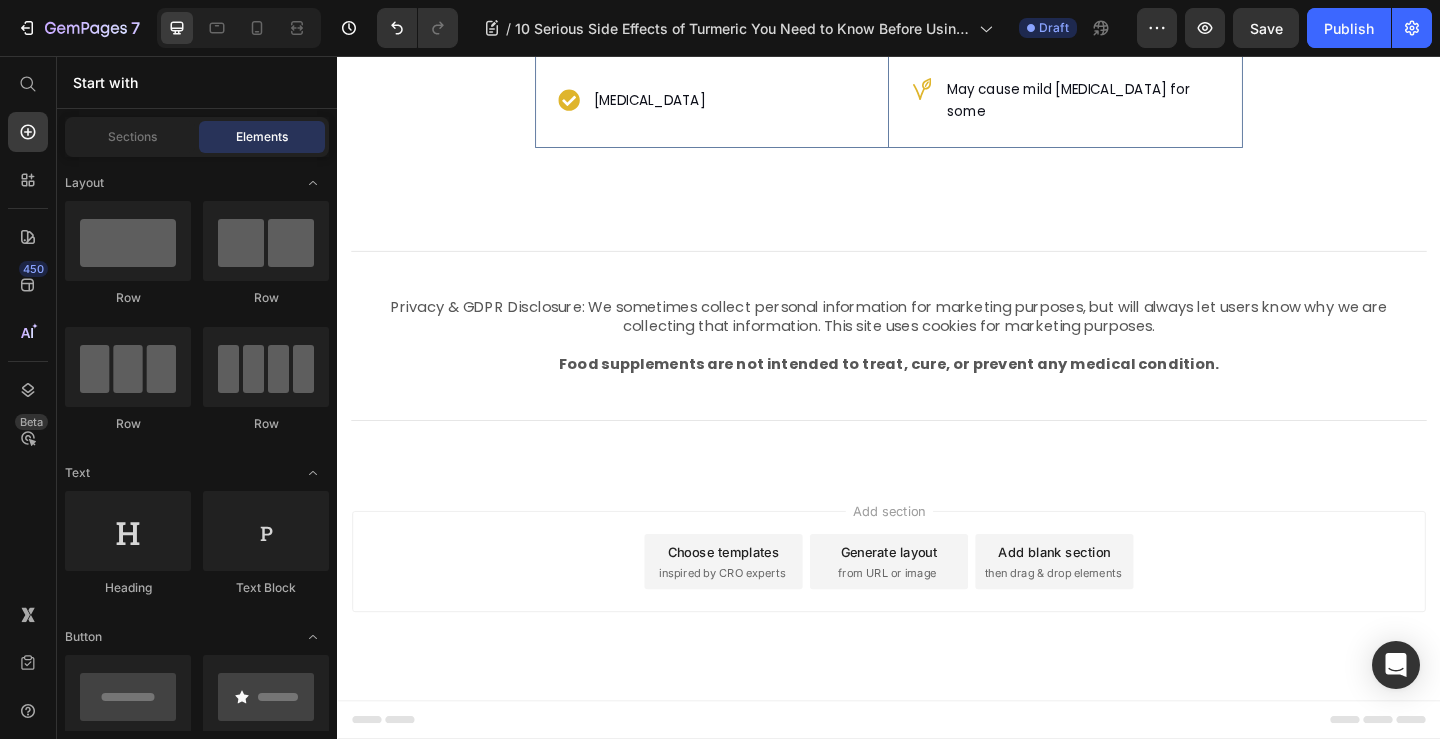 drag, startPoint x: 1535, startPoint y: 417, endPoint x: 1719, endPoint y: 717, distance: 351.93182 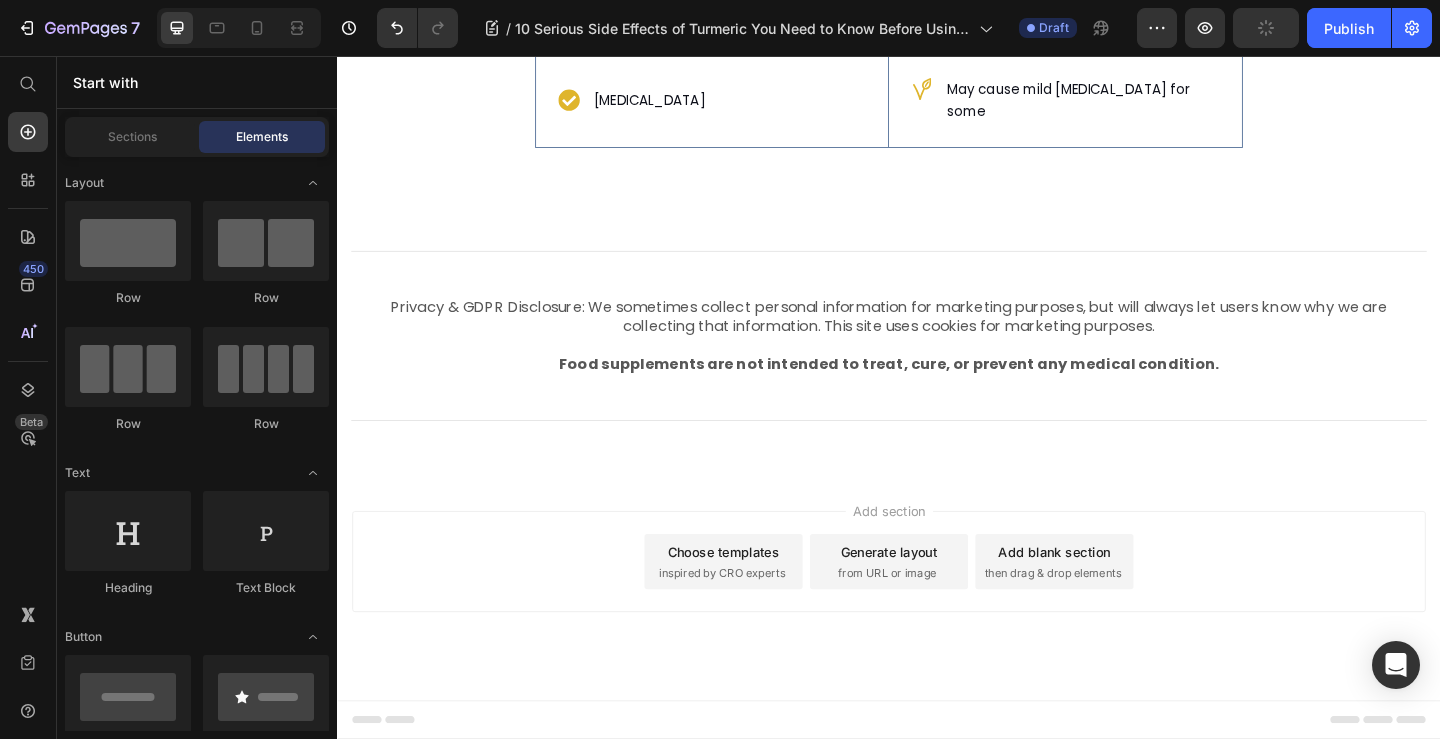 click on "Possible Digestive Effects" at bounding box center [744, -80] 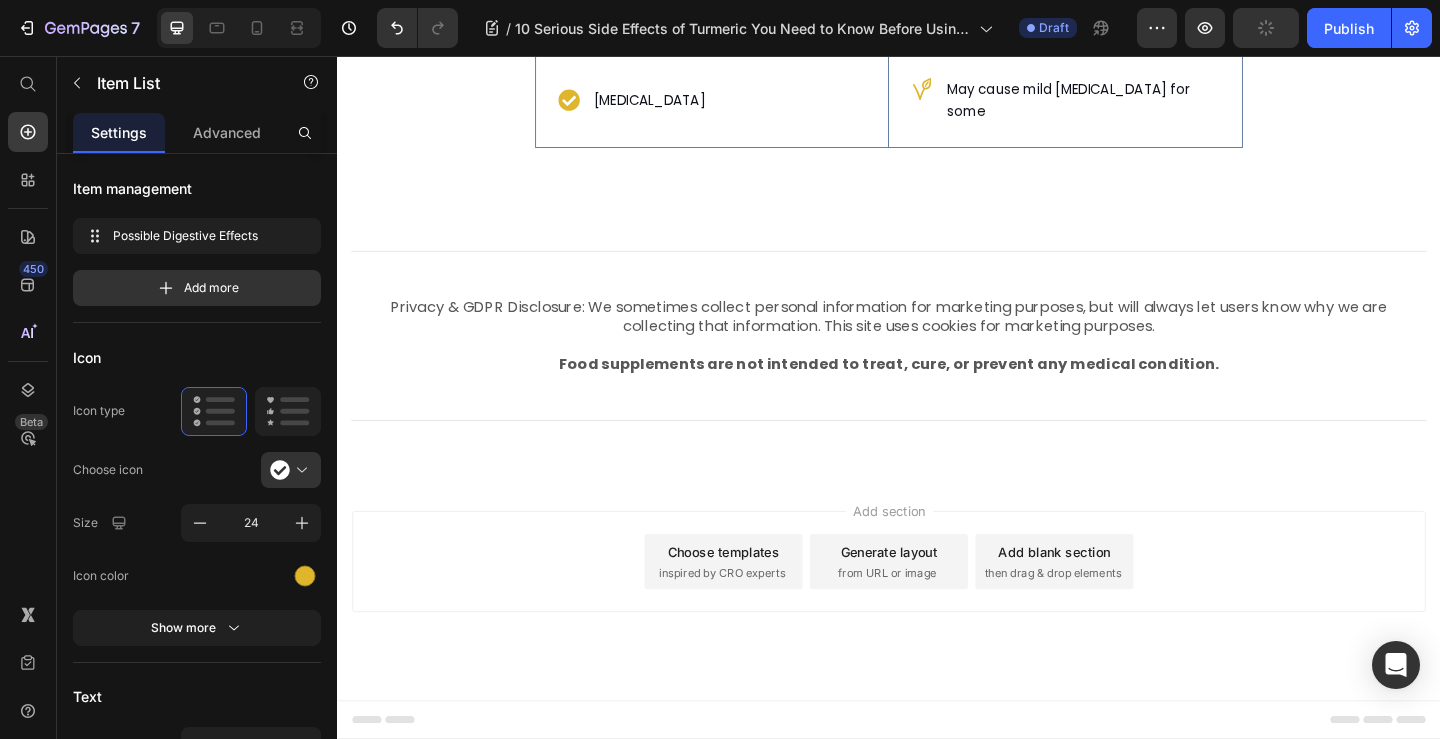 click on "Possible Digestive Effects Item List   0" at bounding box center (744, -80) 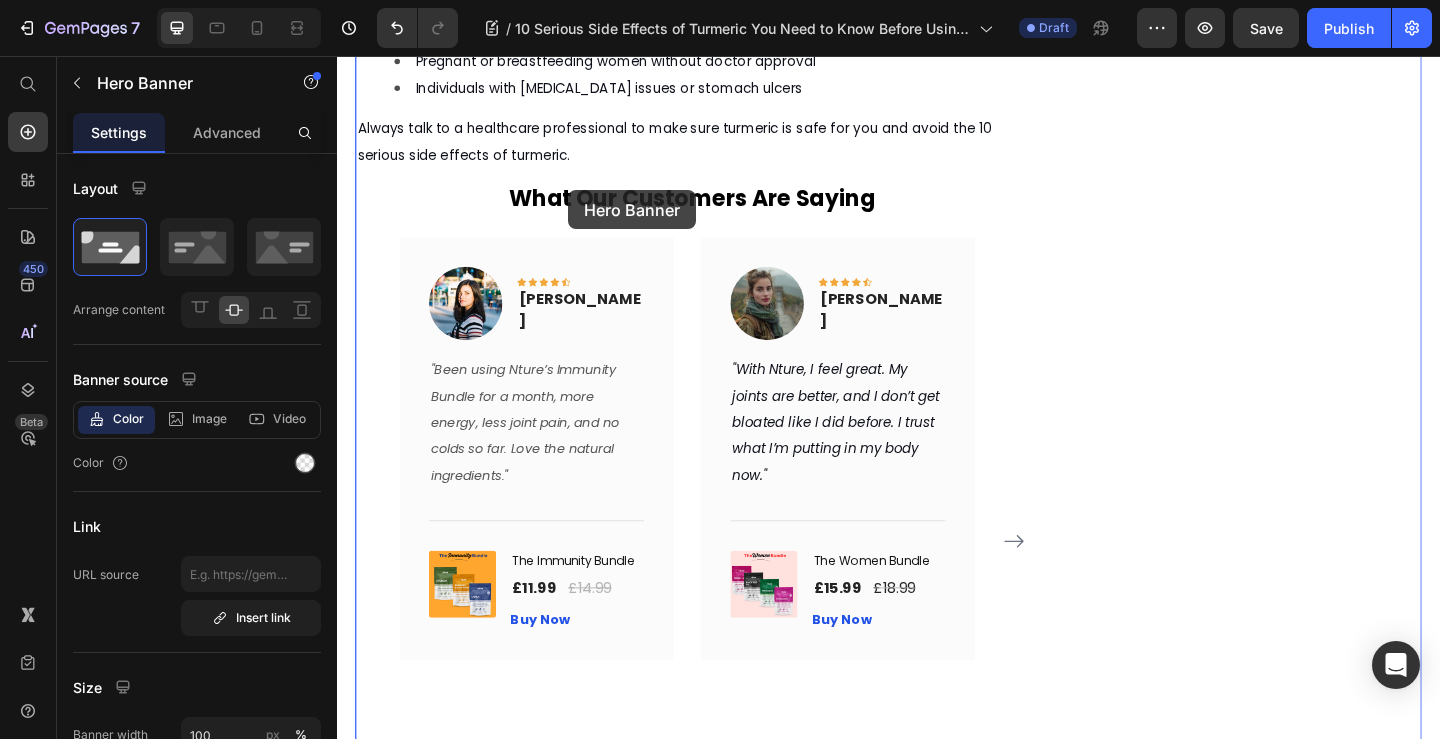 scroll, scrollTop: 2105, scrollLeft: 0, axis: vertical 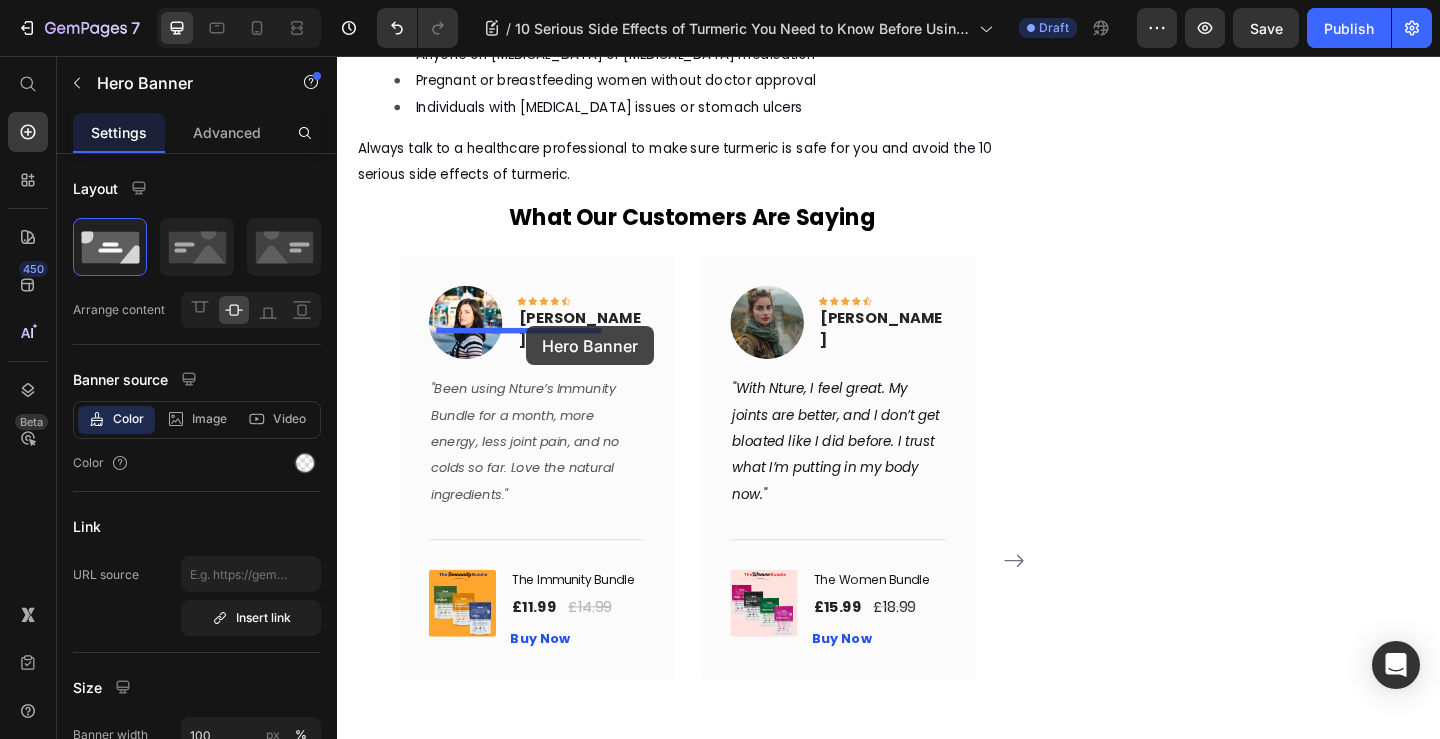 drag, startPoint x: 616, startPoint y: 492, endPoint x: 543, endPoint y: 350, distance: 159.66527 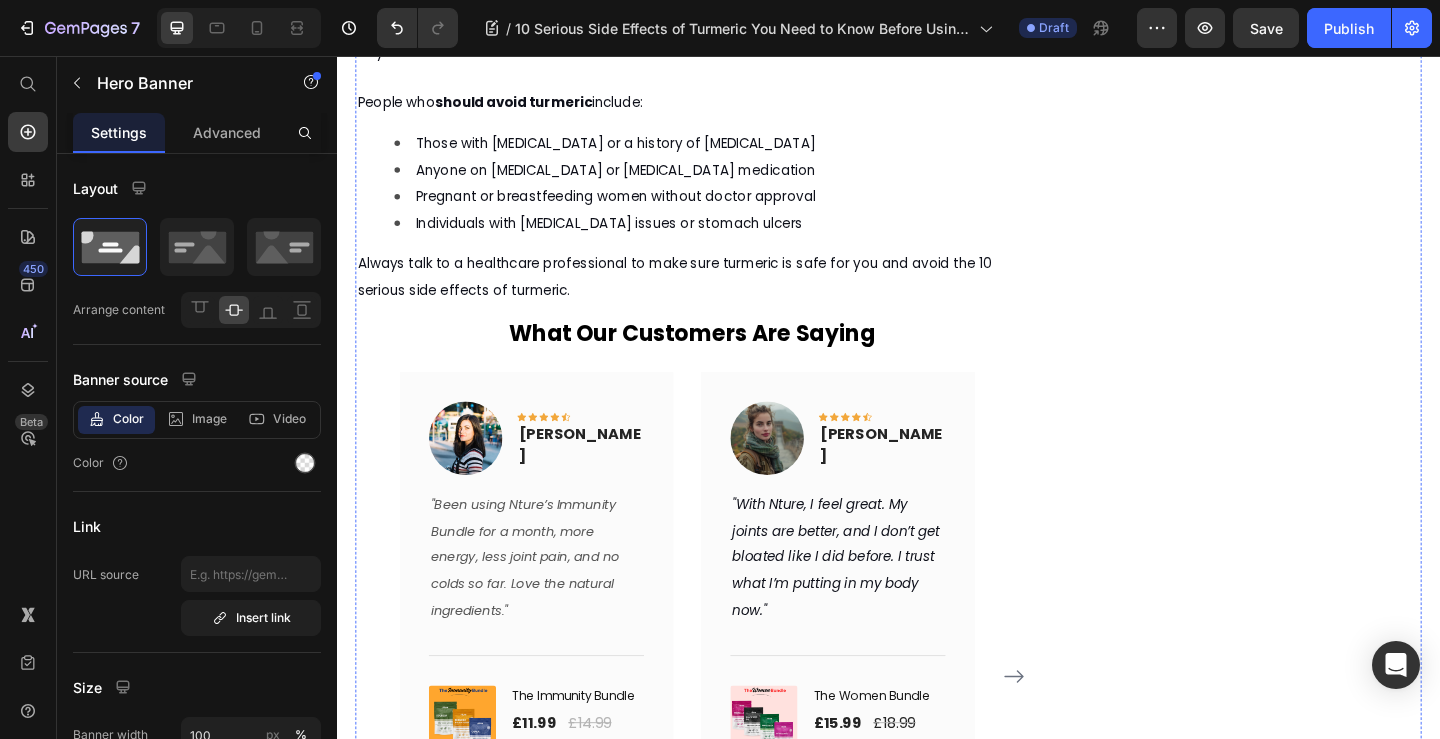 click on "What Turmeric and Black Pepper Are Good For, Backed by Science Heading Discover how Nture’s natural turmeric and black pepper blend gives you all the benefits without the worry of side effects Text Block July 10, 2025 by  Amina Mughal Text Block Text Block Row Image Turmeric is a popular natural supplement known for its health benefits, such as reducing inflammation and supporting skin health. However, before using it regularly, it’s important to understand the 10 serious side effects of turmeric that could affect your health.Many people wonder, "Is turmeric good for the skin?" and while it can offer some benefits, turmeric may also cause unexpected reactions or health problems in certain situations. In this article, we'll explore the potential risks and help you decide if  turmeric  is right for you. Text Block What Are the 10 Serious Side Effects of Turmeric You Should Know? Text Block     For a trusted UK perspective, take a look at this  Text Block Image Text Block Text Block Text Block Item List" at bounding box center [937, 1322] 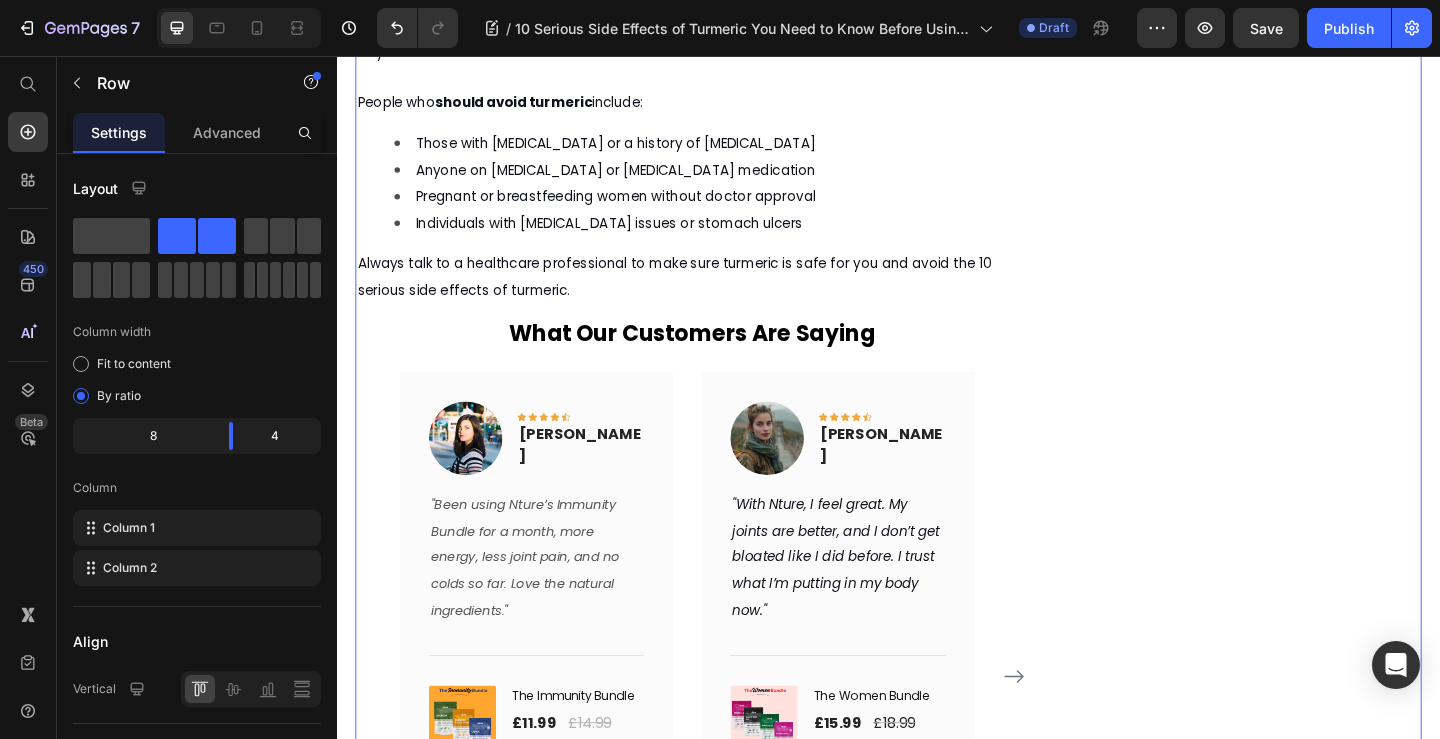 click on "Possible Digestive Effects Text Block Possible Digestive Effects Item List Hero Banner" at bounding box center (537, -664) 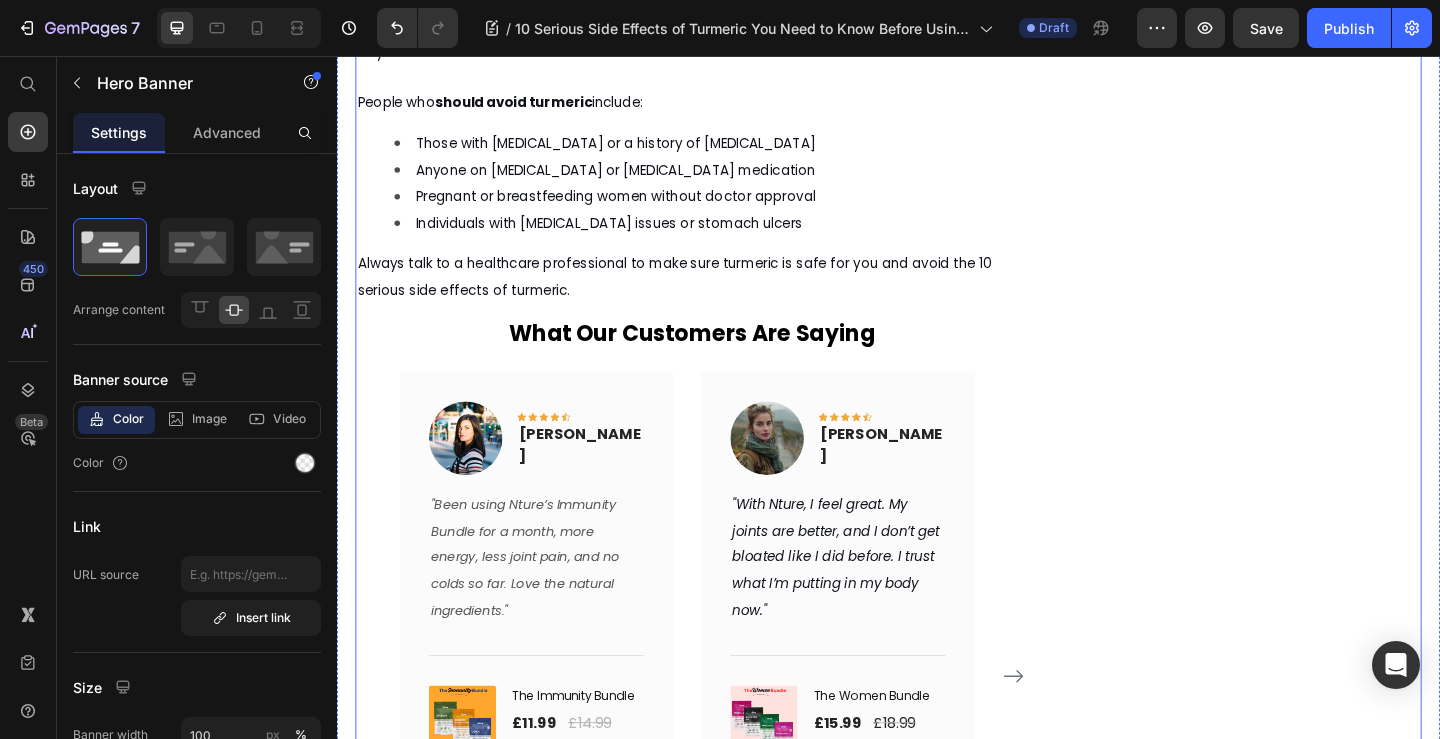 click on "Image Row  	   CHECK AVAILABILITY Button ✔️ 14-Day Money-Back Guarantee Text block" at bounding box center (1334, 1322) 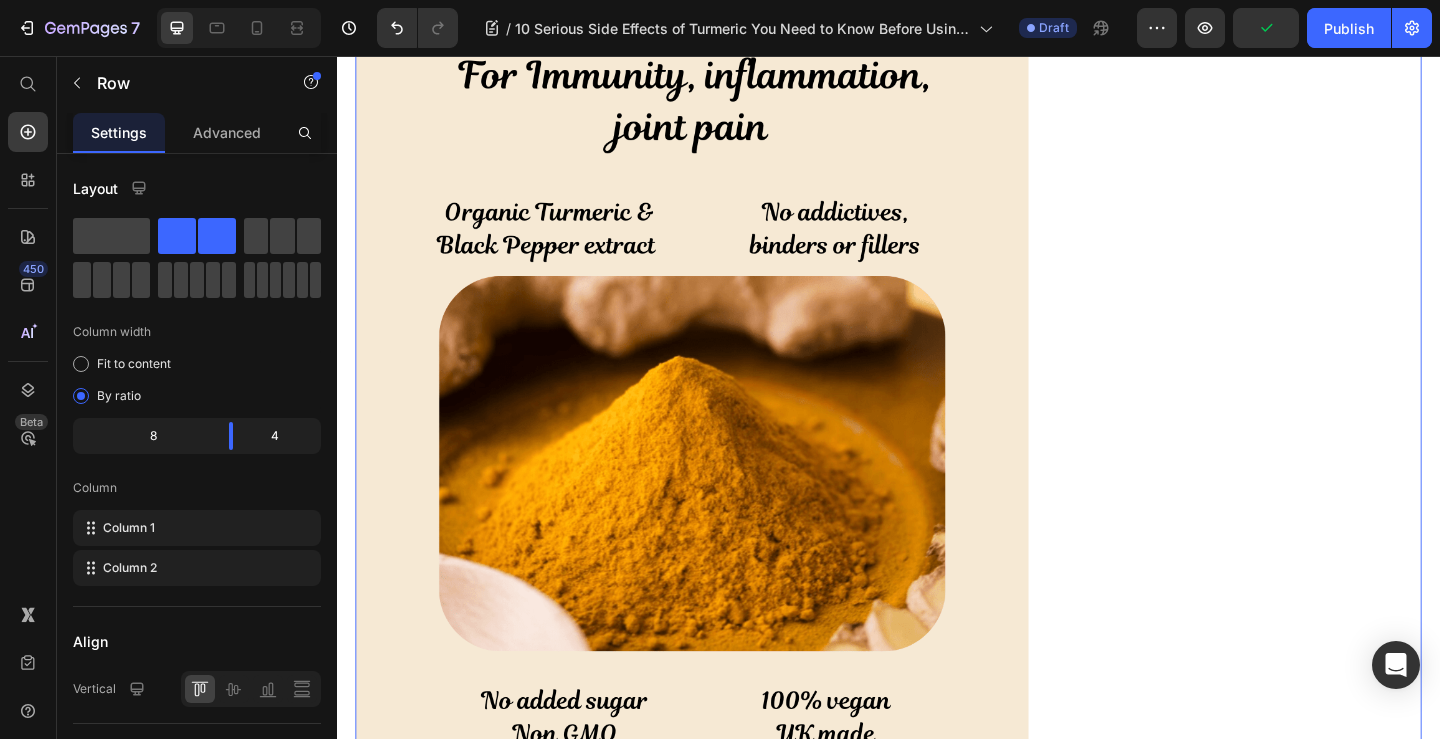 scroll, scrollTop: 3405, scrollLeft: 0, axis: vertical 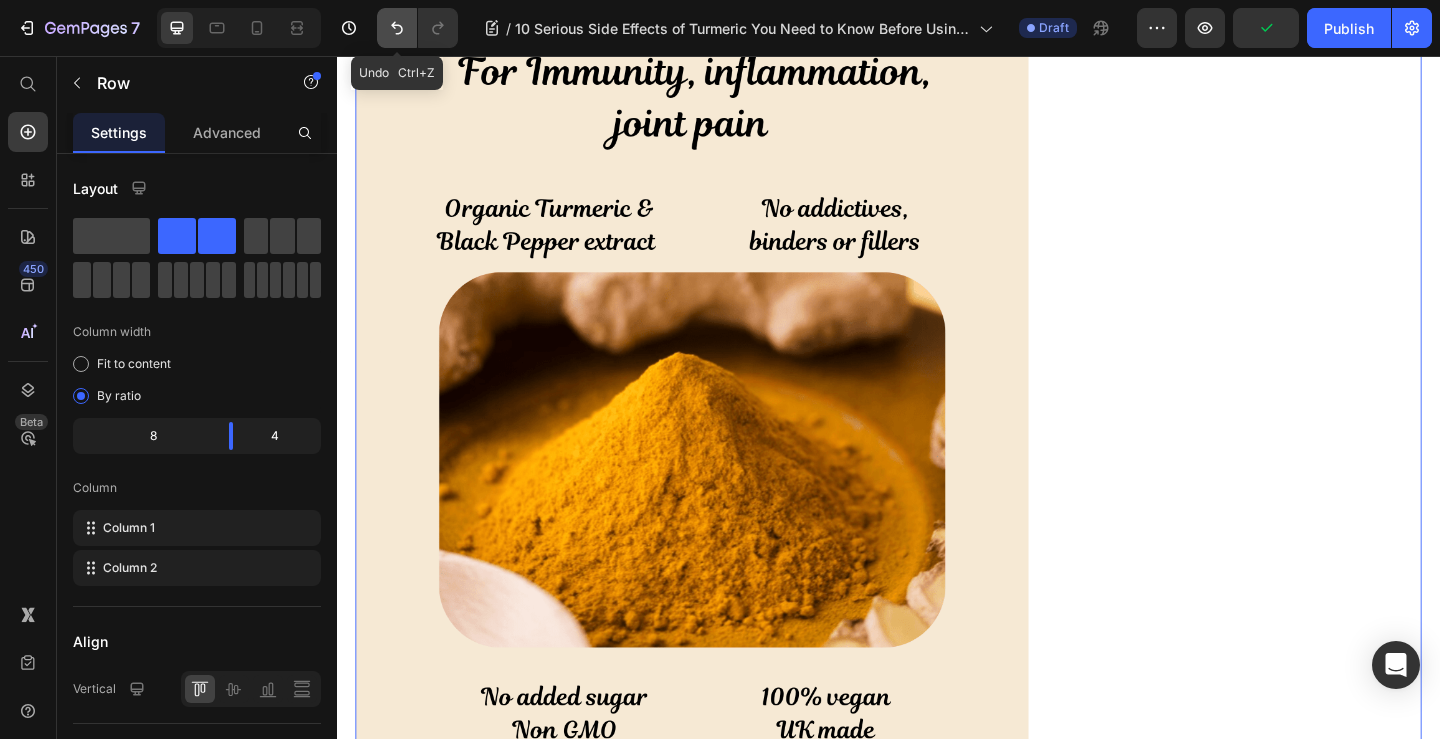click 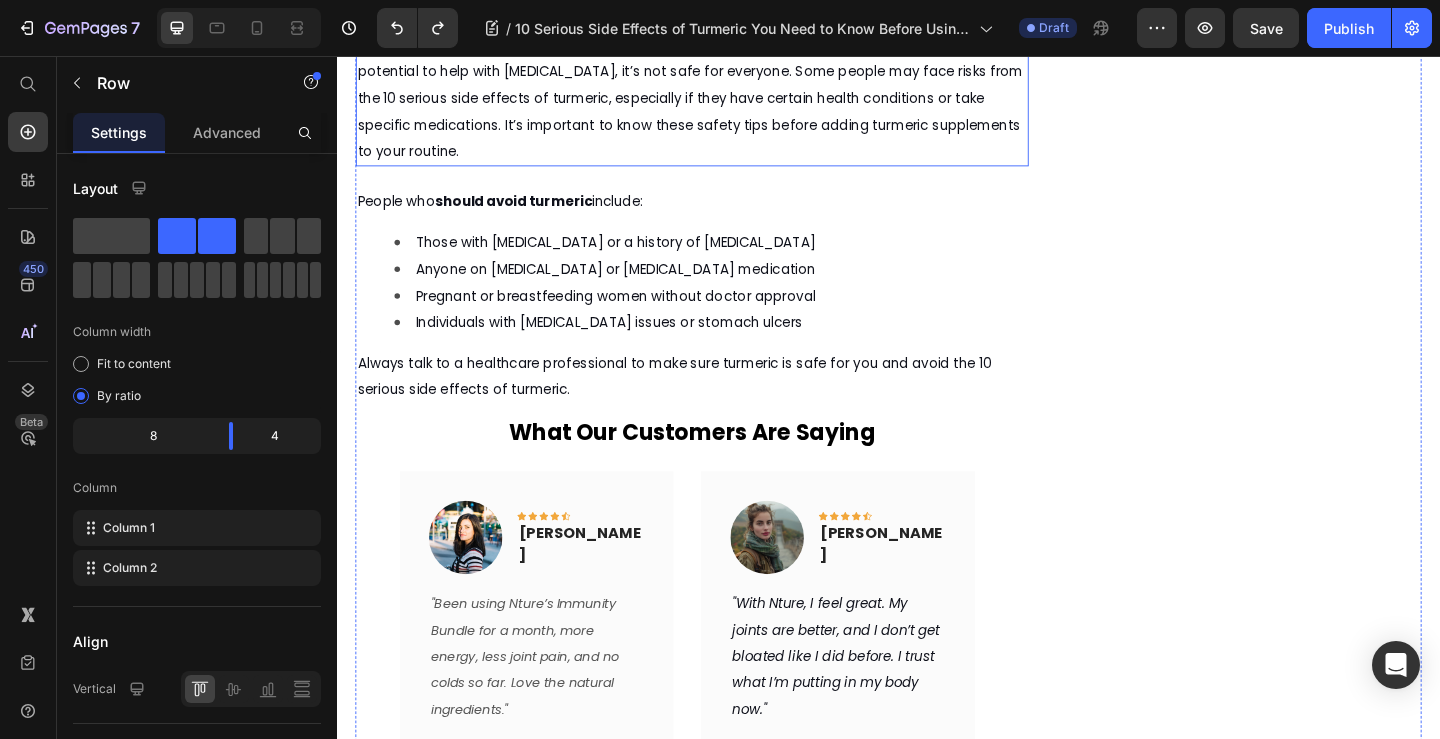 scroll, scrollTop: 1879, scrollLeft: 0, axis: vertical 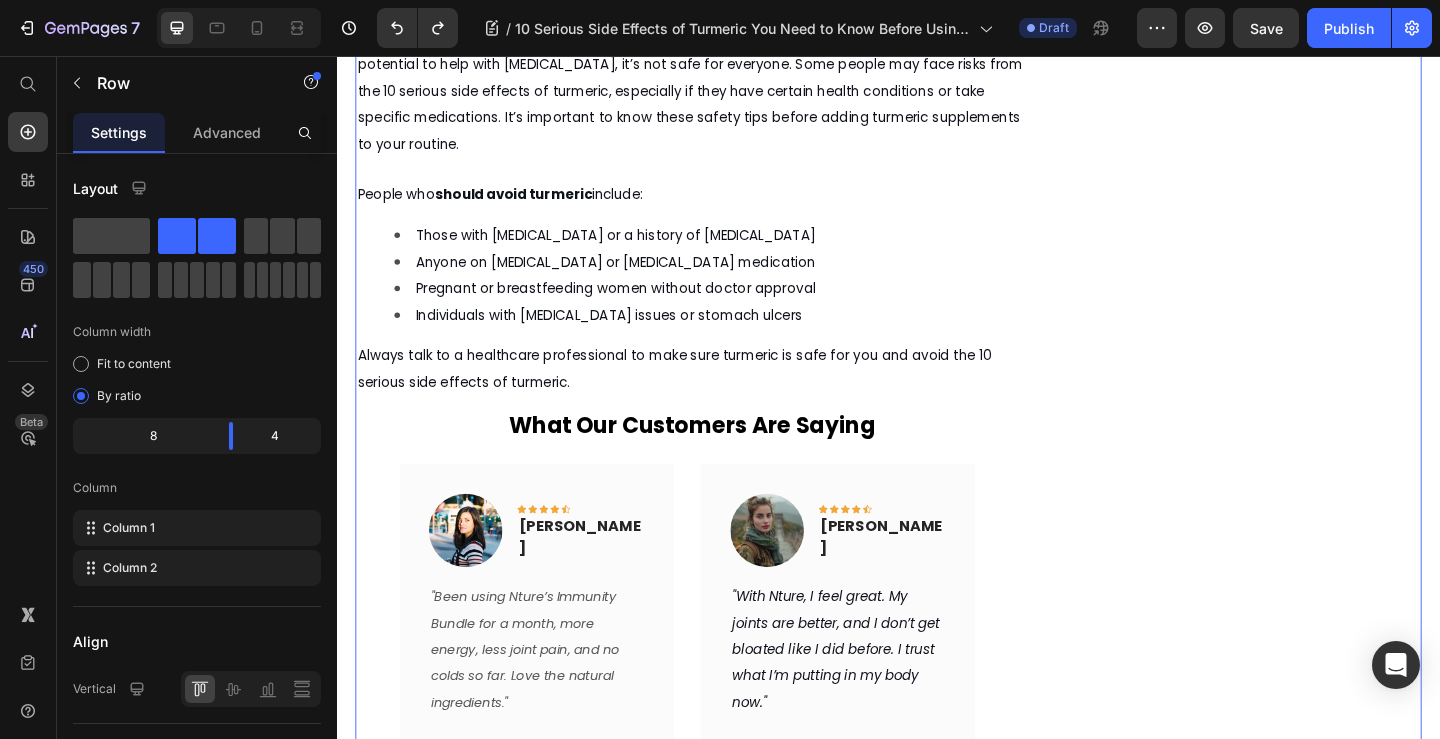 click on "What It Means  Text Block" at bounding box center (908, -518) 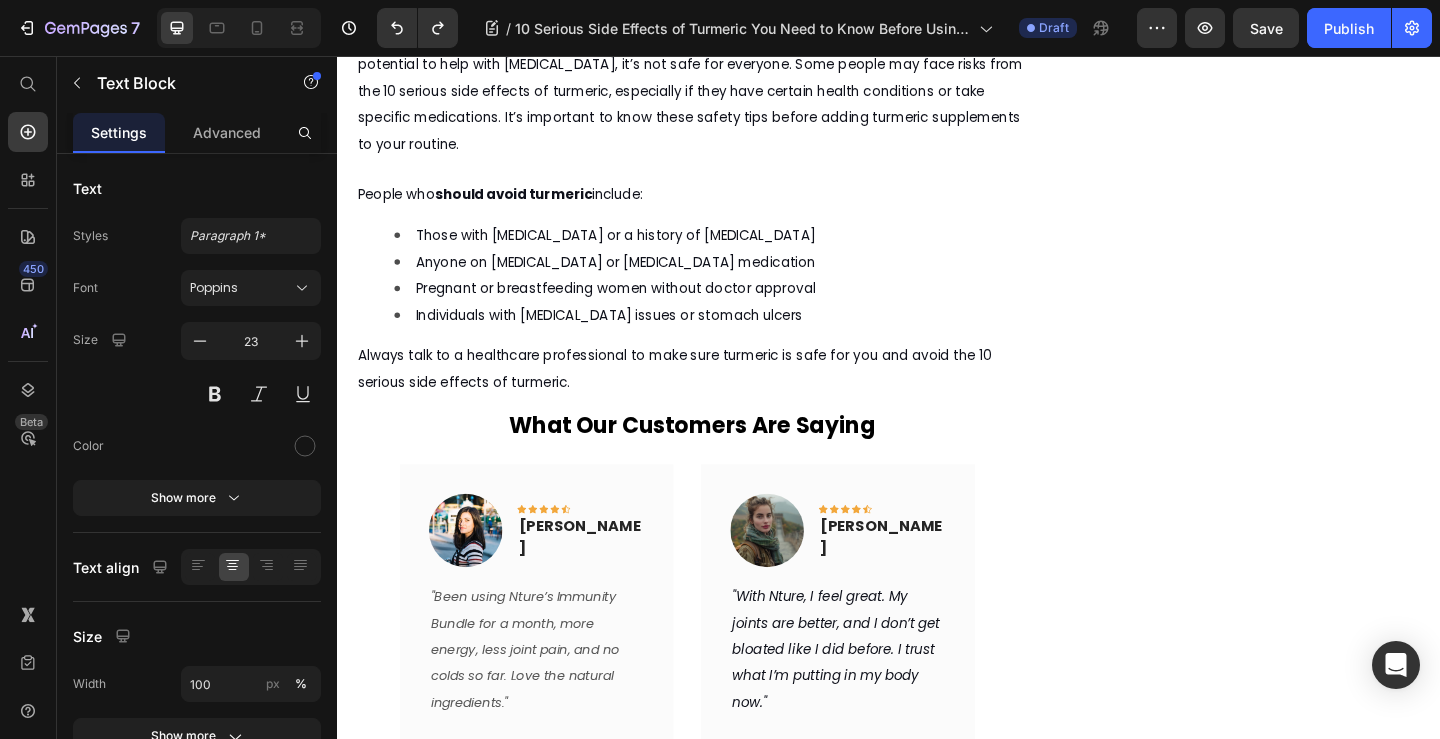 drag, startPoint x: 889, startPoint y: 480, endPoint x: 694, endPoint y: 545, distance: 205.54805 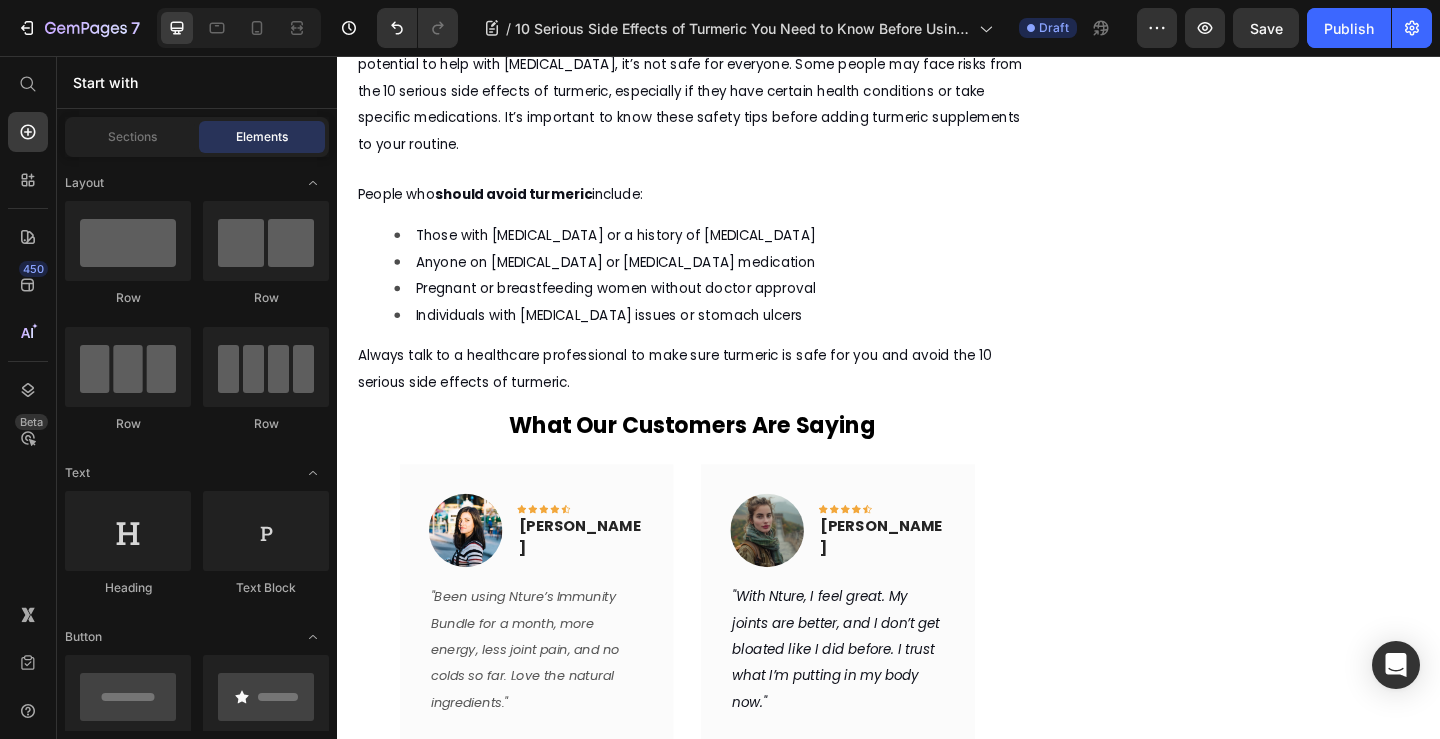 click on "Possible Digestive Effects Text Block" at bounding box center (537, -501) 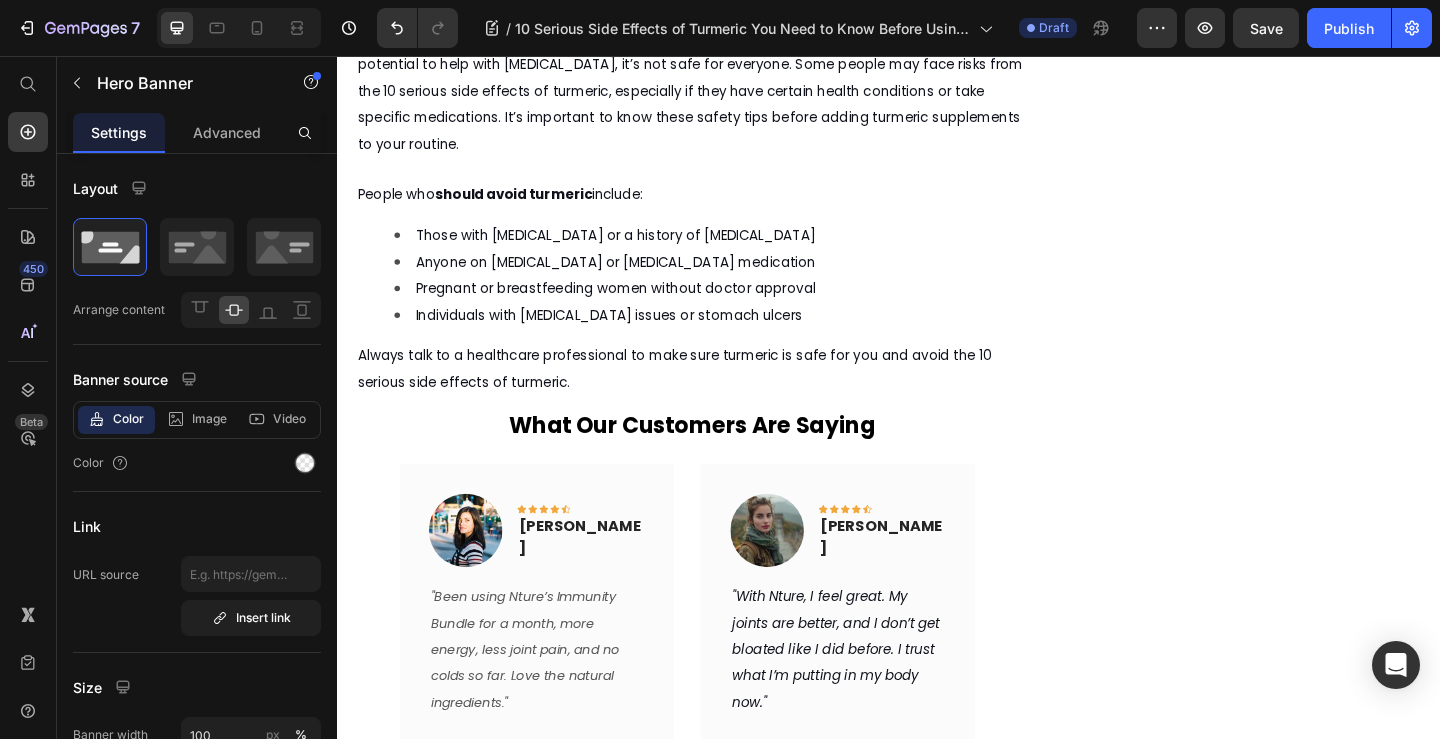 click 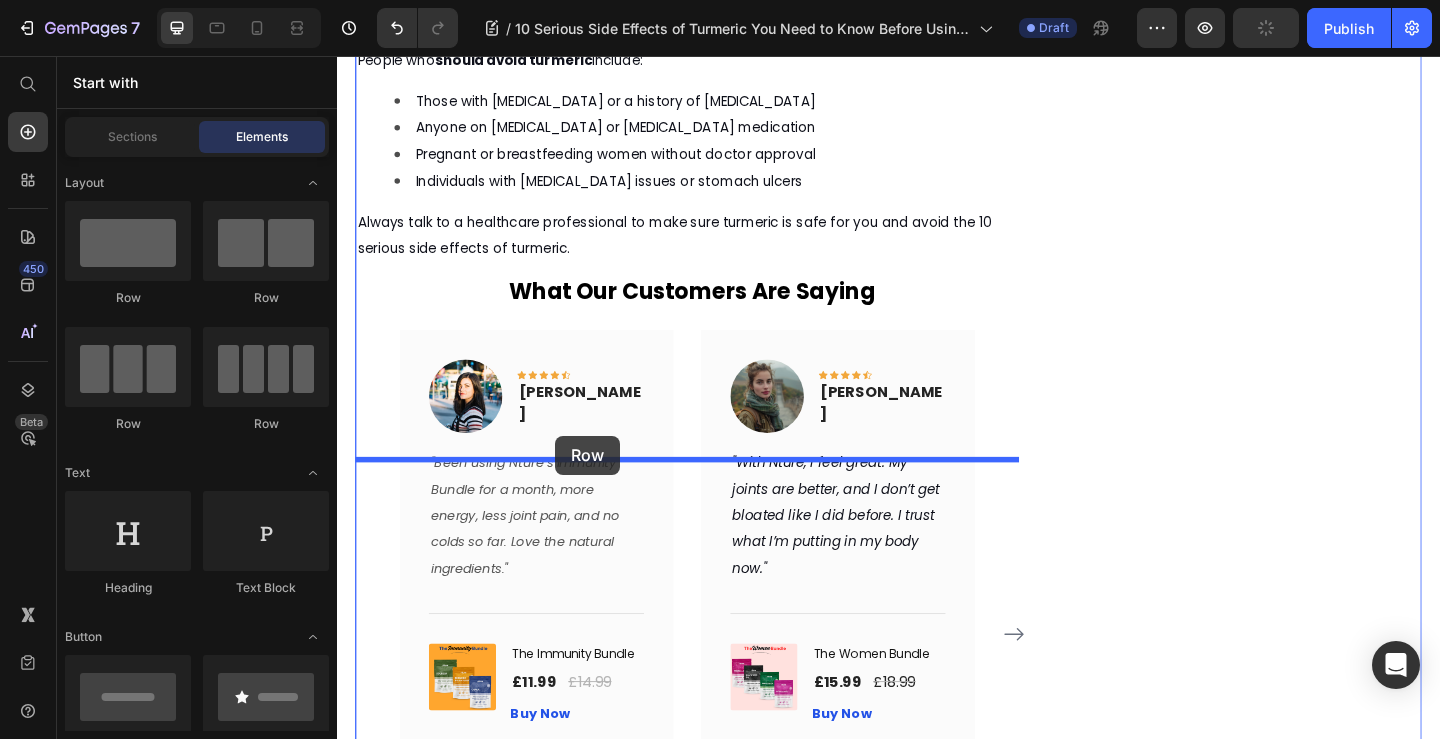 drag, startPoint x: 576, startPoint y: 323, endPoint x: 574, endPoint y: 469, distance: 146.0137 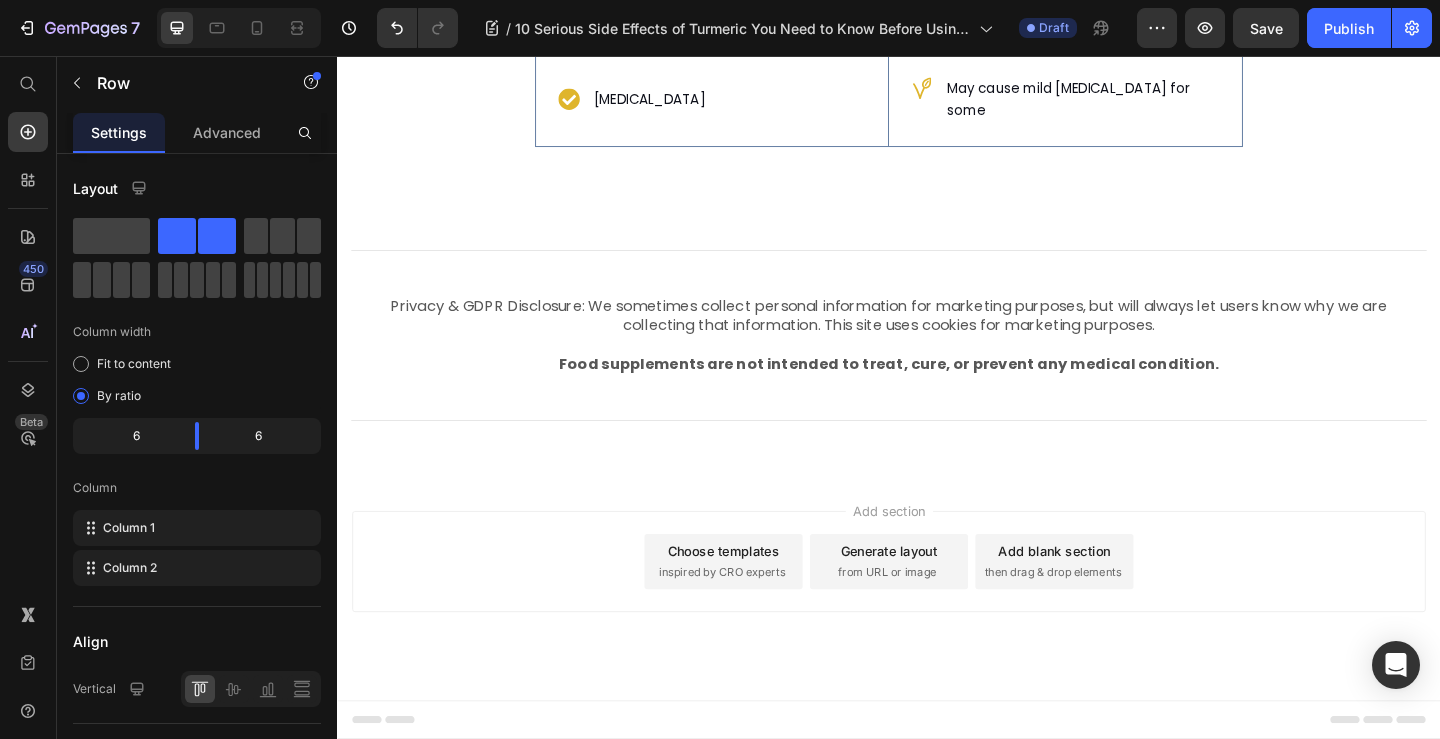 scroll, scrollTop: 7879, scrollLeft: 0, axis: vertical 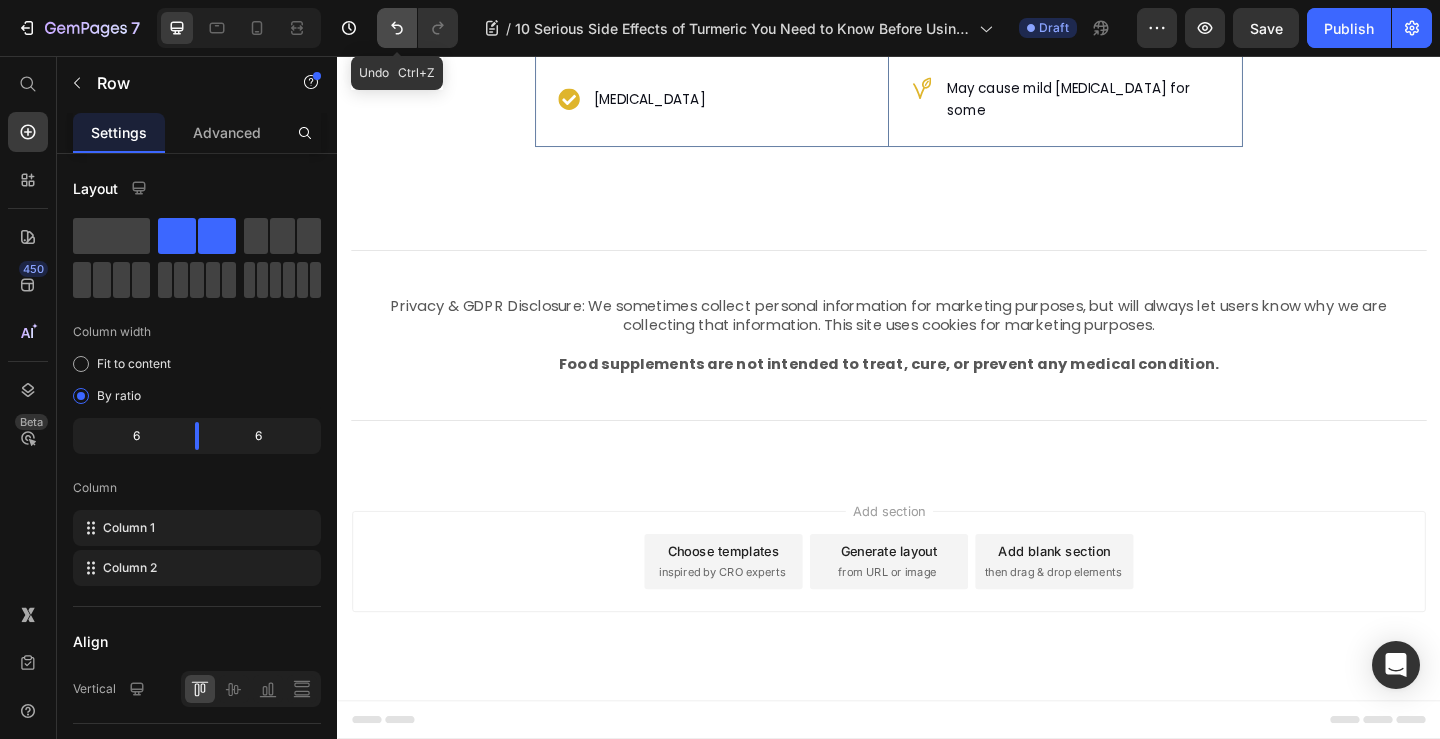 click 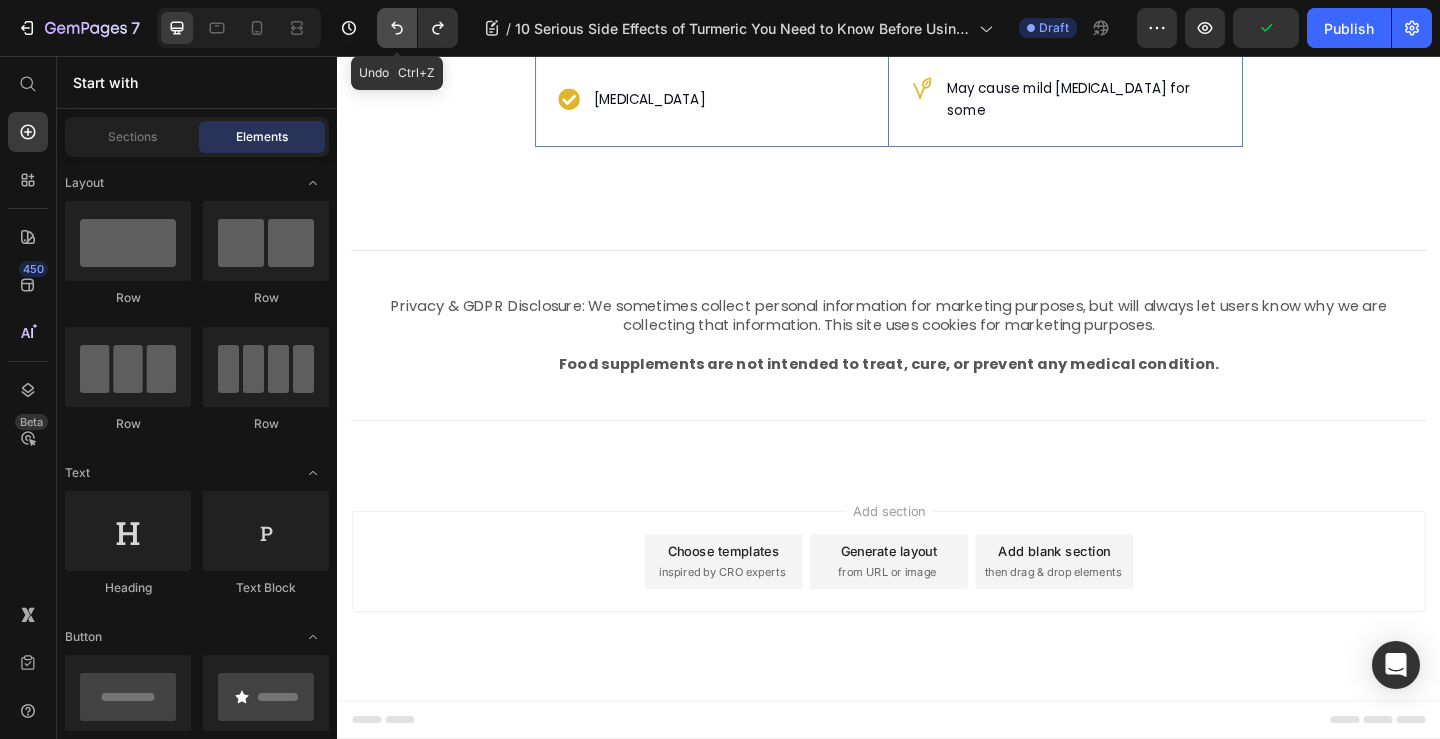 click 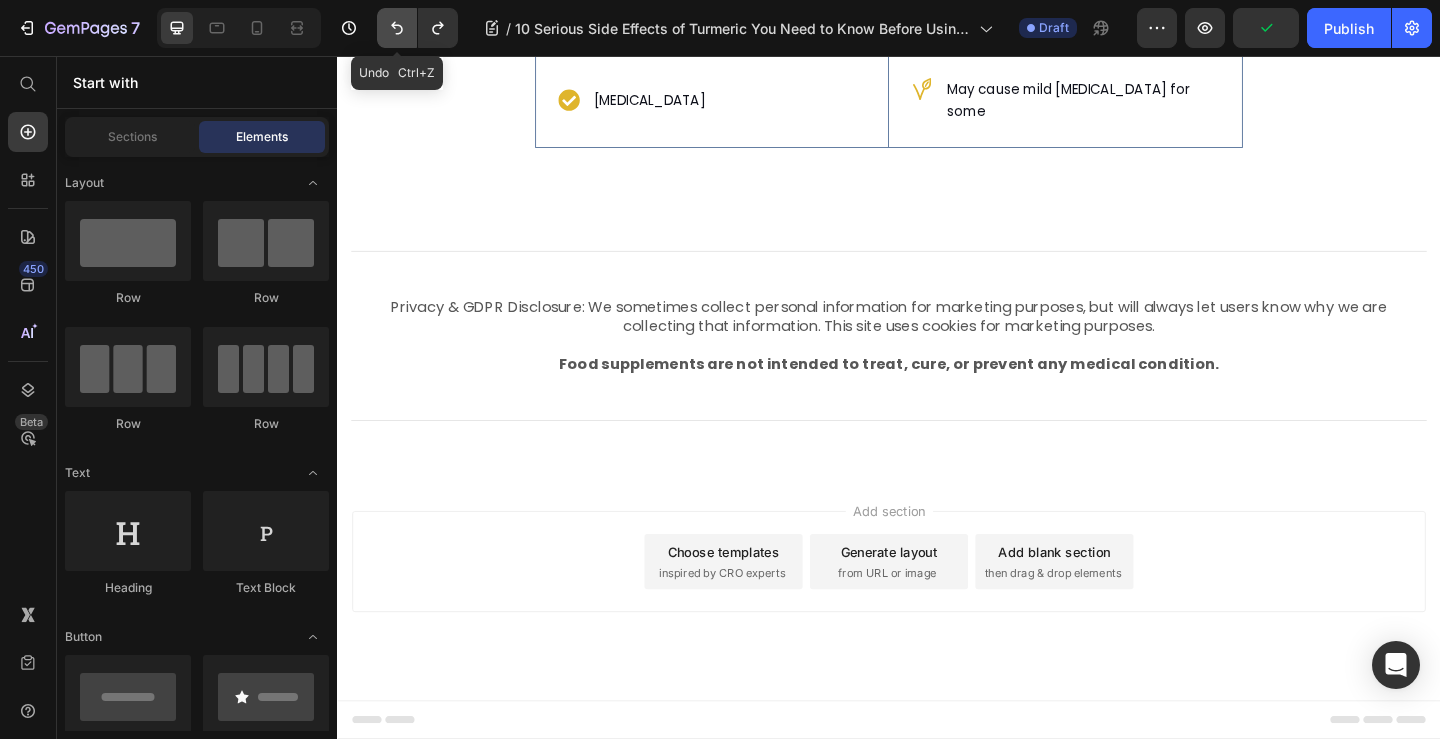 scroll, scrollTop: 7942, scrollLeft: 0, axis: vertical 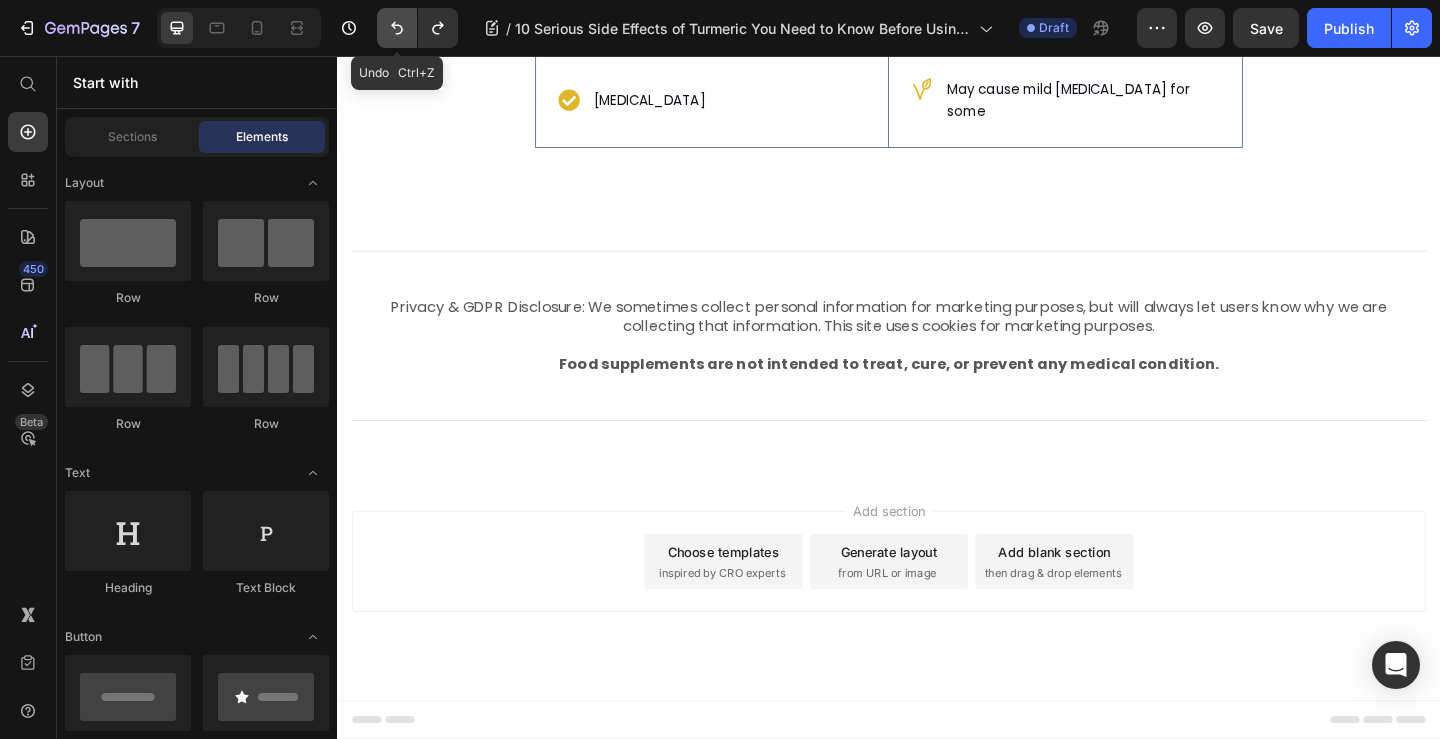 click 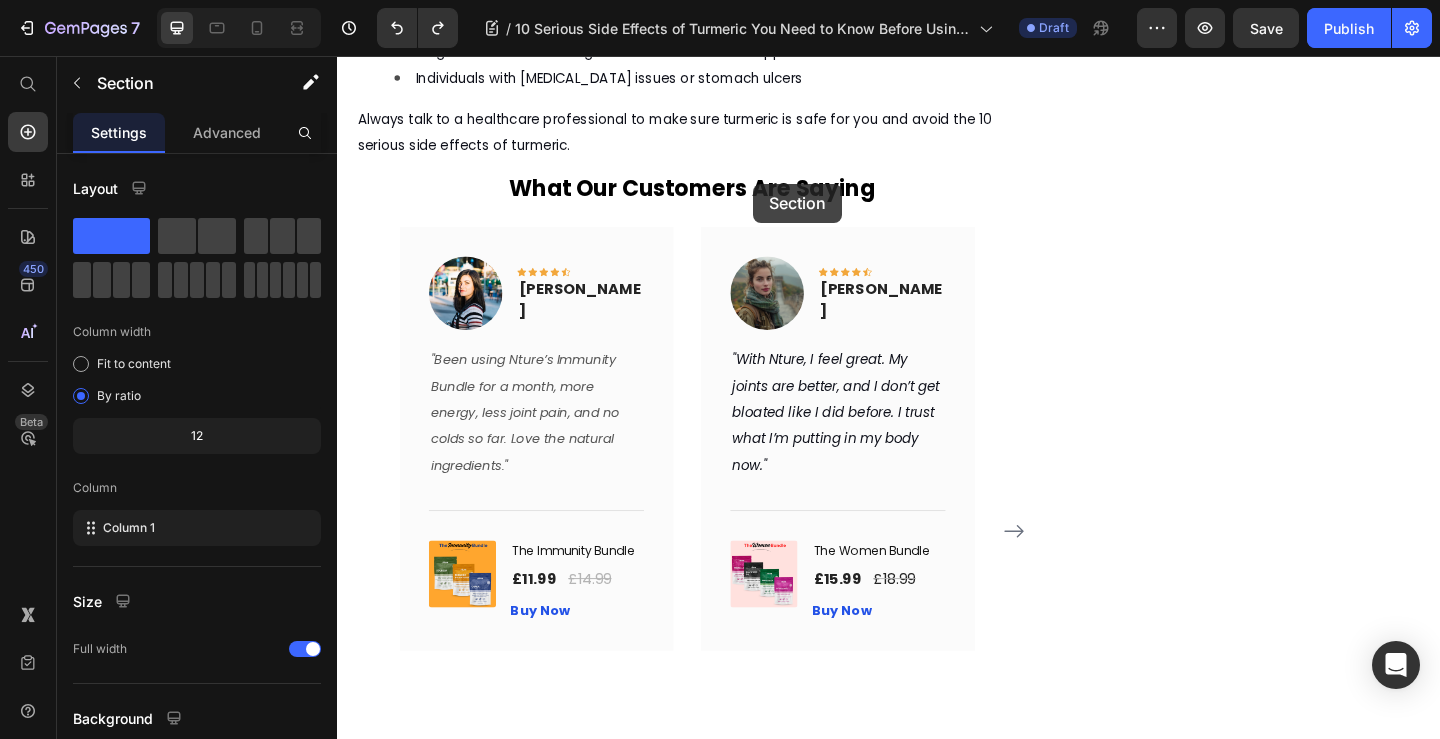 scroll, scrollTop: 1997, scrollLeft: 0, axis: vertical 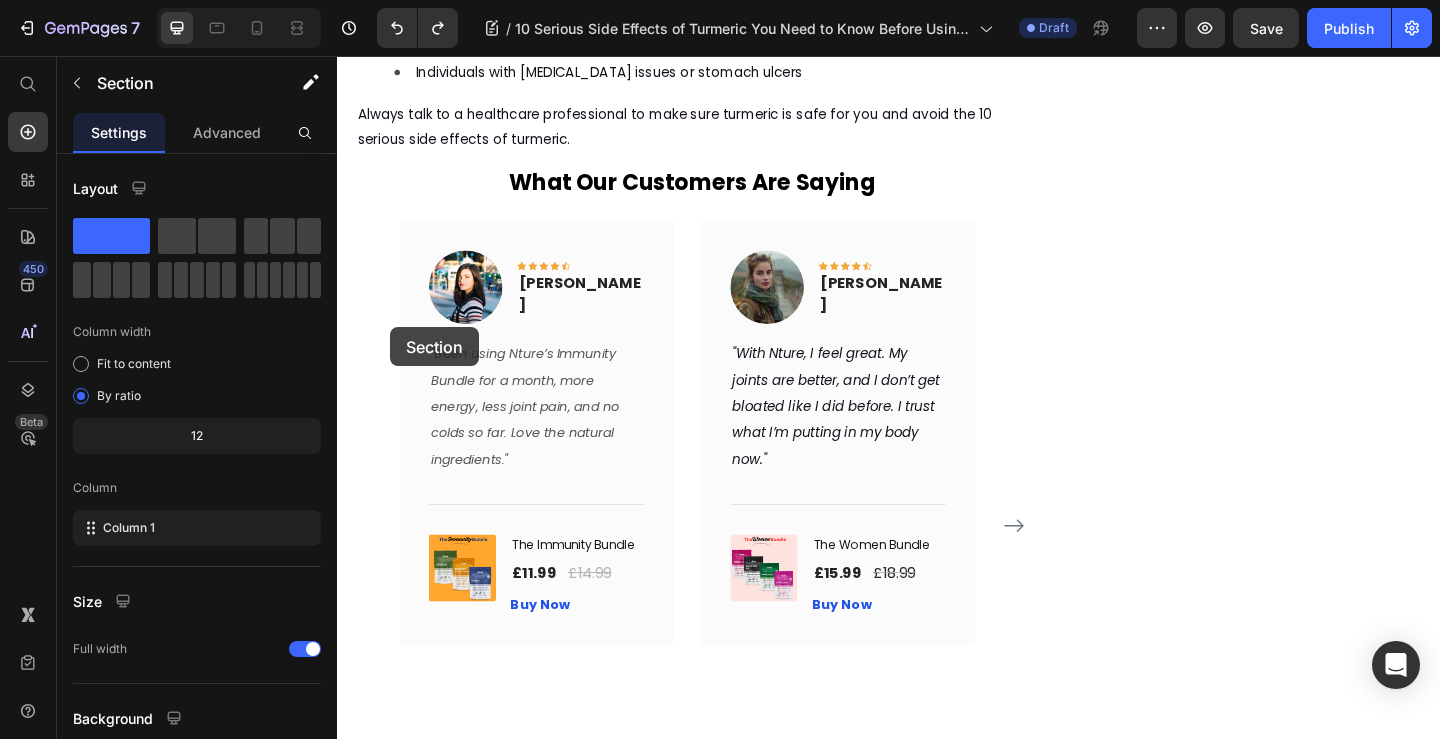 drag, startPoint x: 1471, startPoint y: 212, endPoint x: 417, endPoint y: 360, distance: 1064.3402 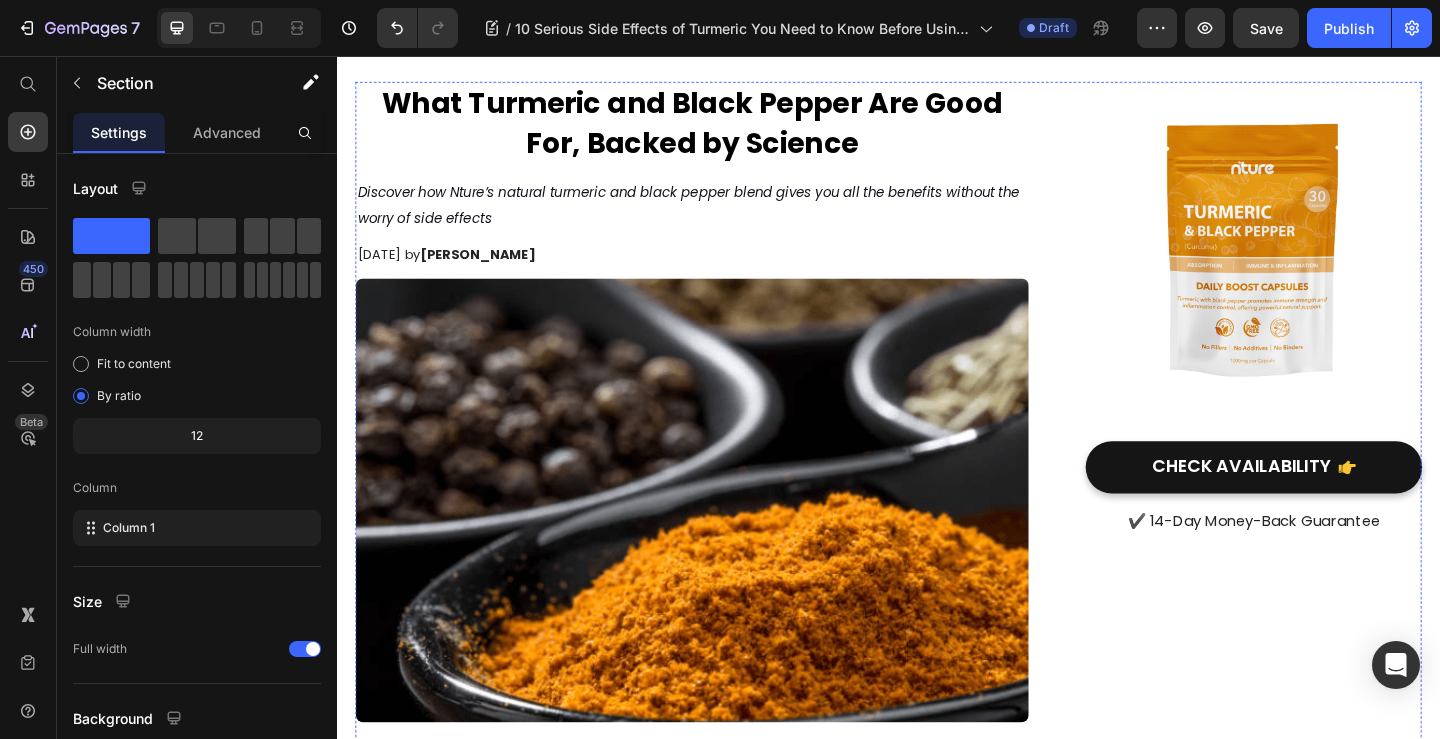 scroll, scrollTop: 0, scrollLeft: 0, axis: both 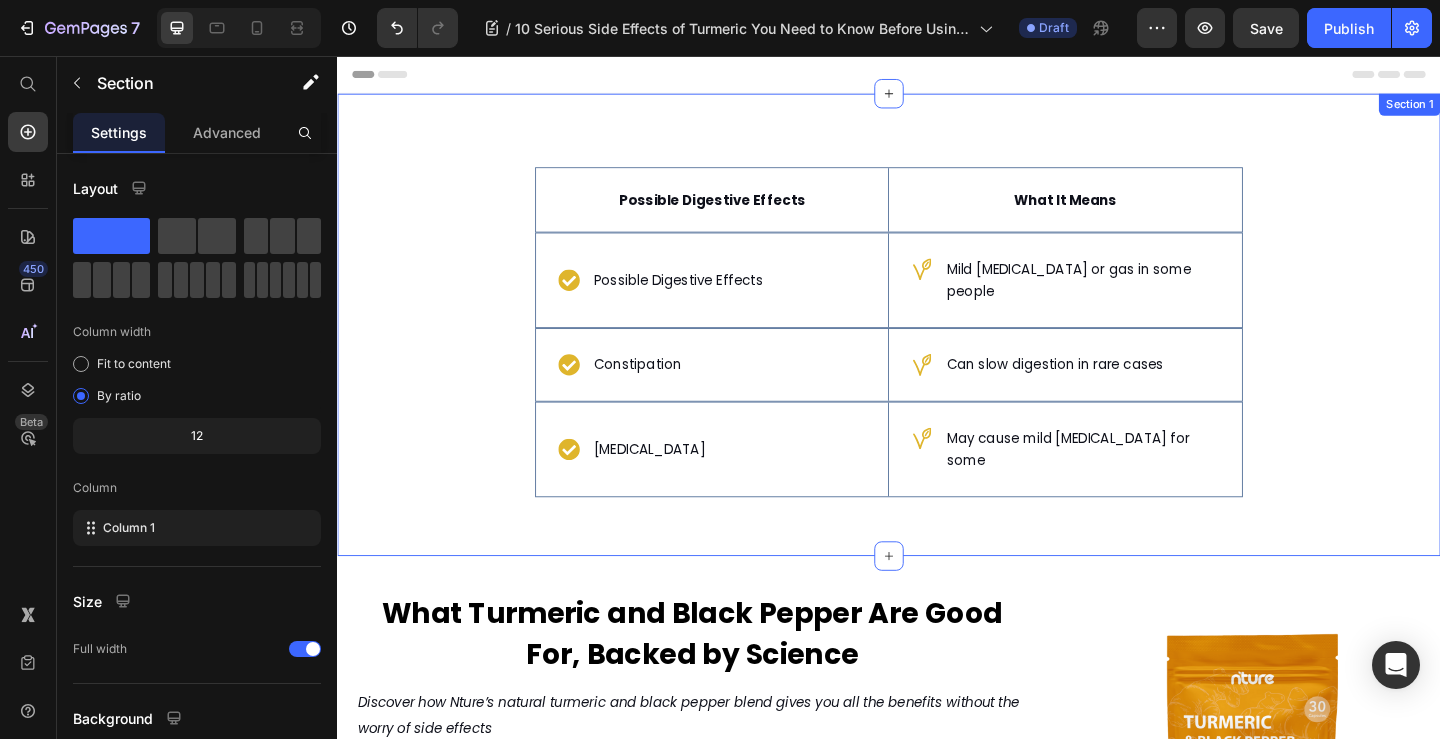 click on "Possible Digestive Effects Text Block Hero Banner What It Means  Text Block Row Possible Digestive Effects Item List Hero Banner
Mild [MEDICAL_DATA] or gas in some people Item List Row Constipation Item List Hero Banner
Can slow digestion in rare cases Item List Row [MEDICAL_DATA]  Item List Hero Banner
May cause mild [MEDICAL_DATA] for some Item List Row Row Section 1" at bounding box center [937, 348] 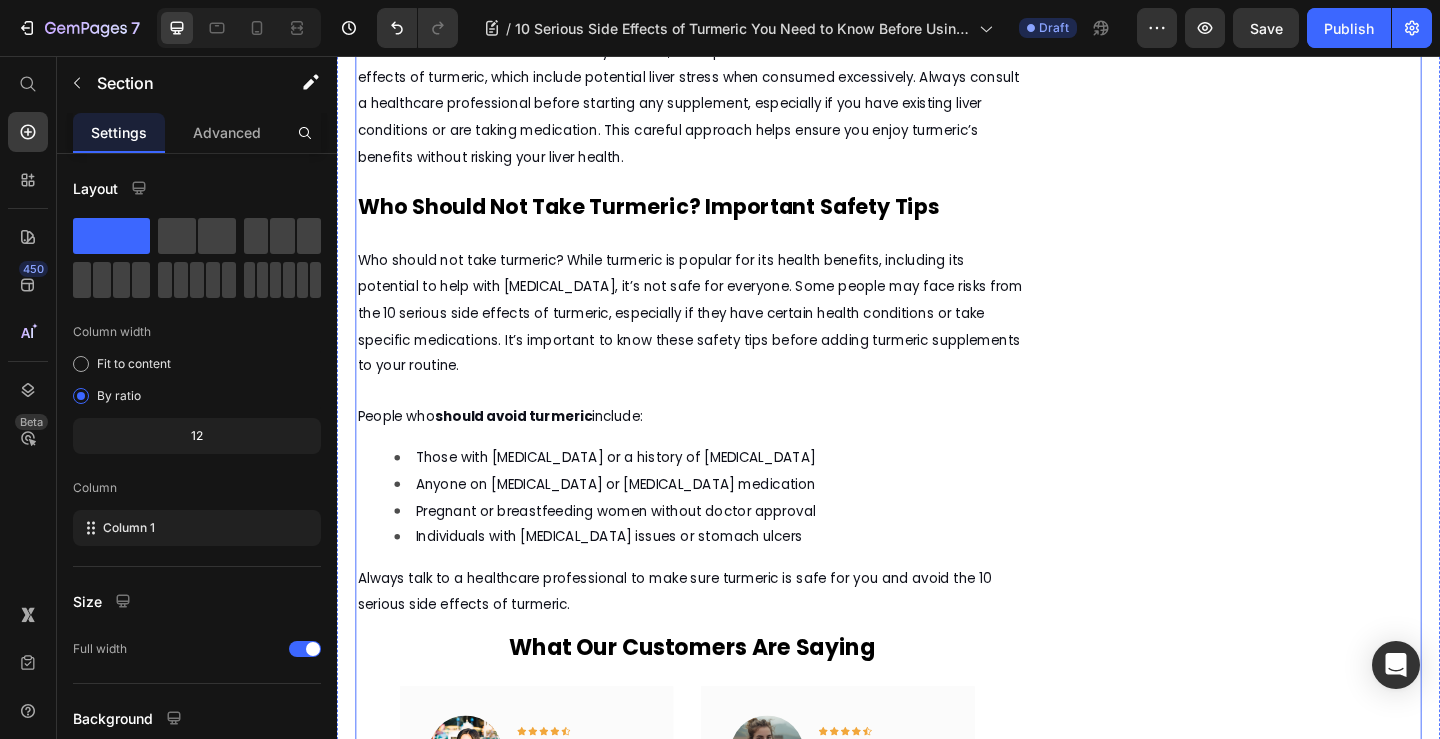 scroll, scrollTop: 2400, scrollLeft: 0, axis: vertical 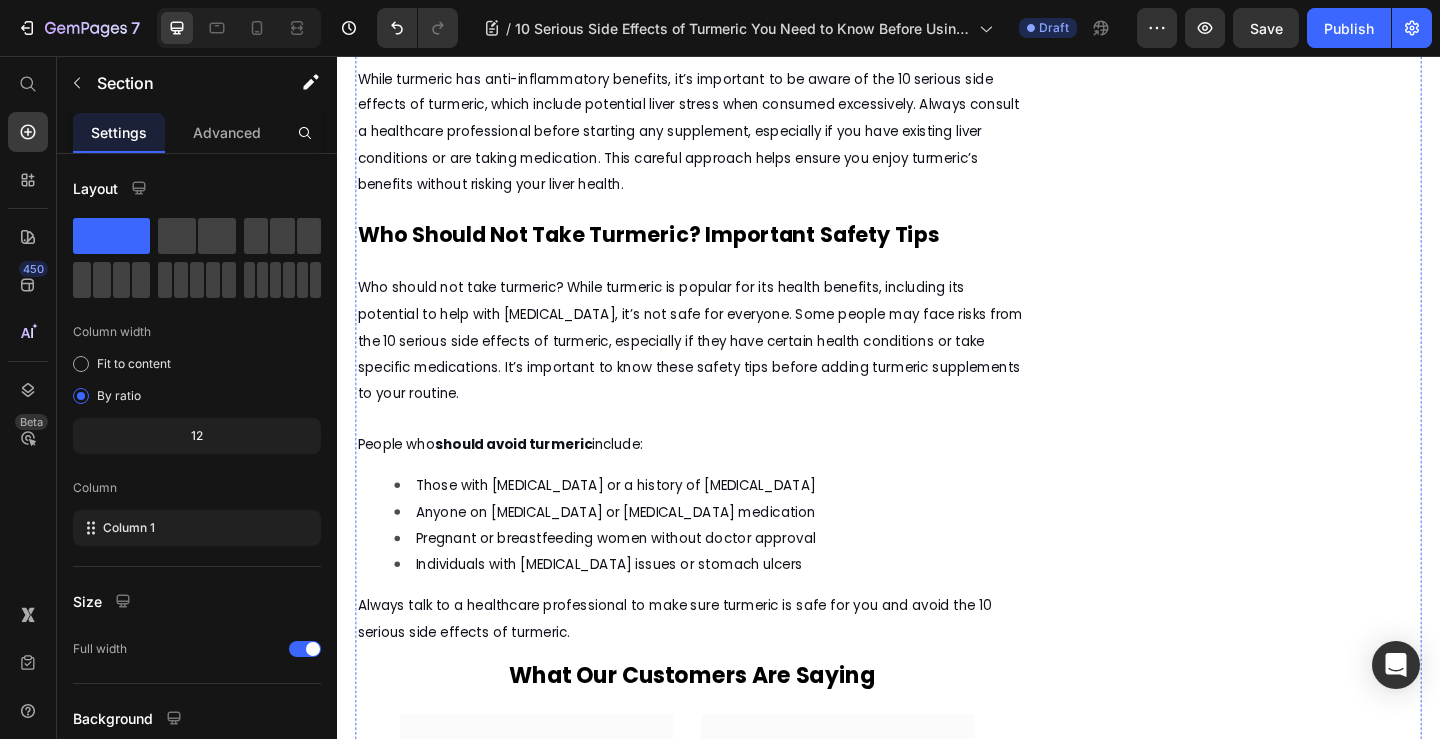 drag, startPoint x: 935, startPoint y: 99, endPoint x: 723, endPoint y: 401, distance: 368.9824 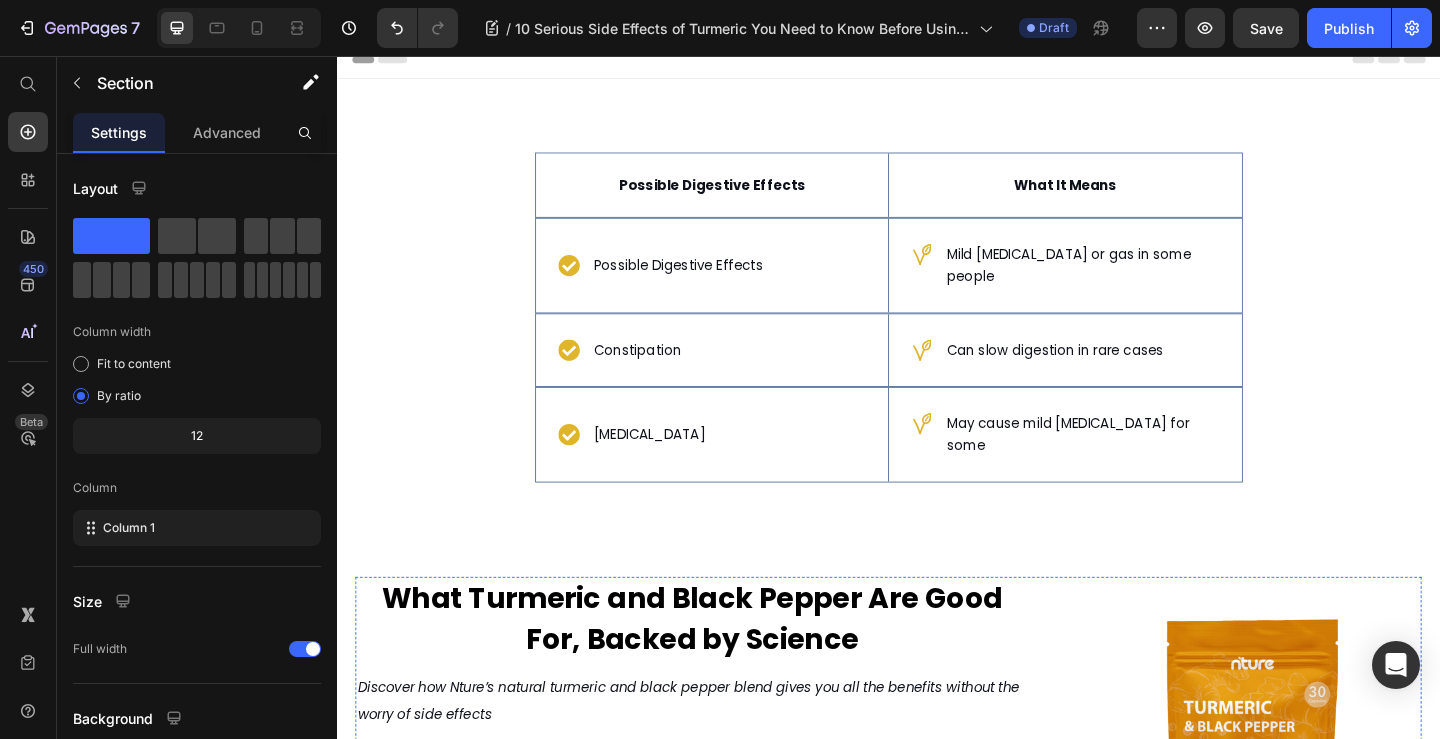 scroll, scrollTop: 0, scrollLeft: 0, axis: both 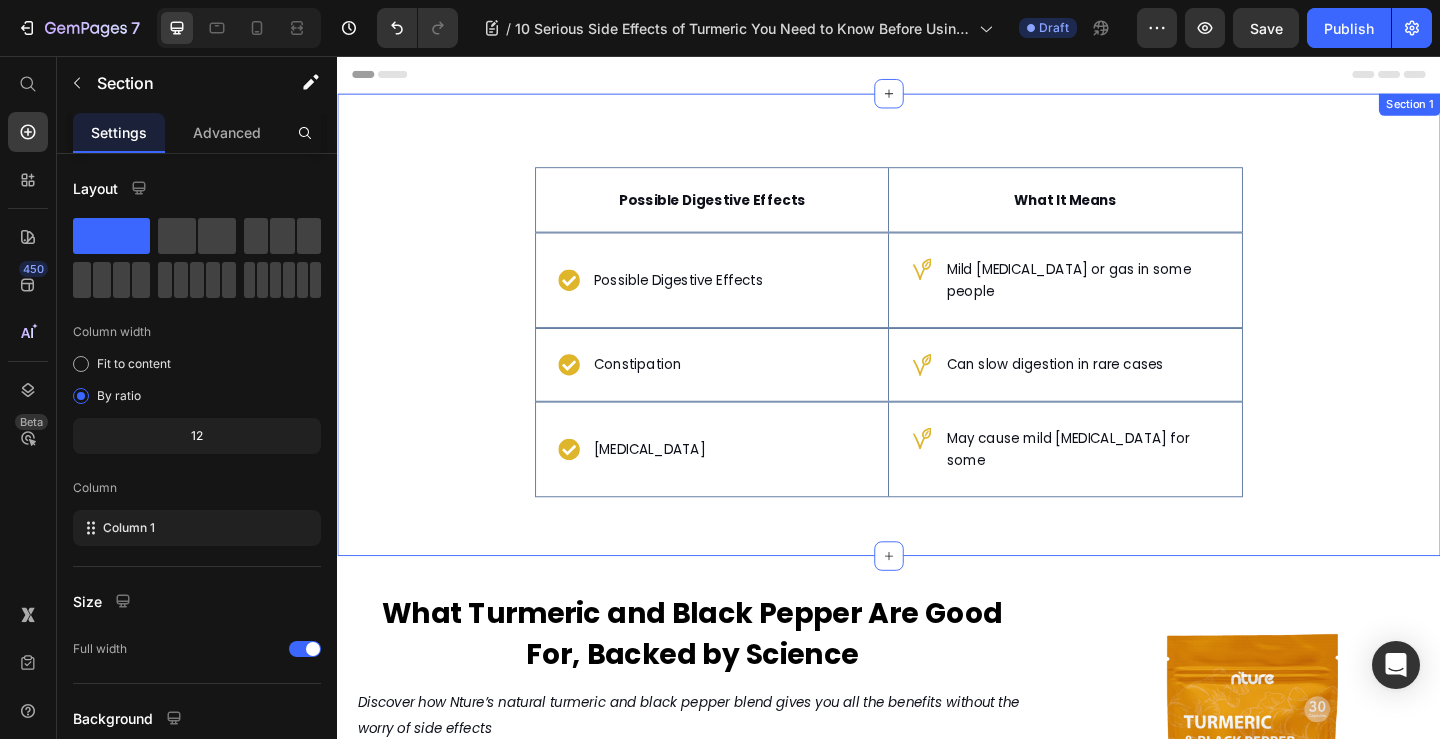 click on "Possible Digestive Effects Text Block Hero Banner What It Means  Text Block Row Possible Digestive Effects Item List Hero Banner
Mild [MEDICAL_DATA] or gas in some people Item List Row Constipation Item List Hero Banner
Can slow digestion in rare cases Item List Row [MEDICAL_DATA]  Item List Hero Banner
May cause mild [MEDICAL_DATA] for some Item List Row Row Section 1" at bounding box center [937, 348] 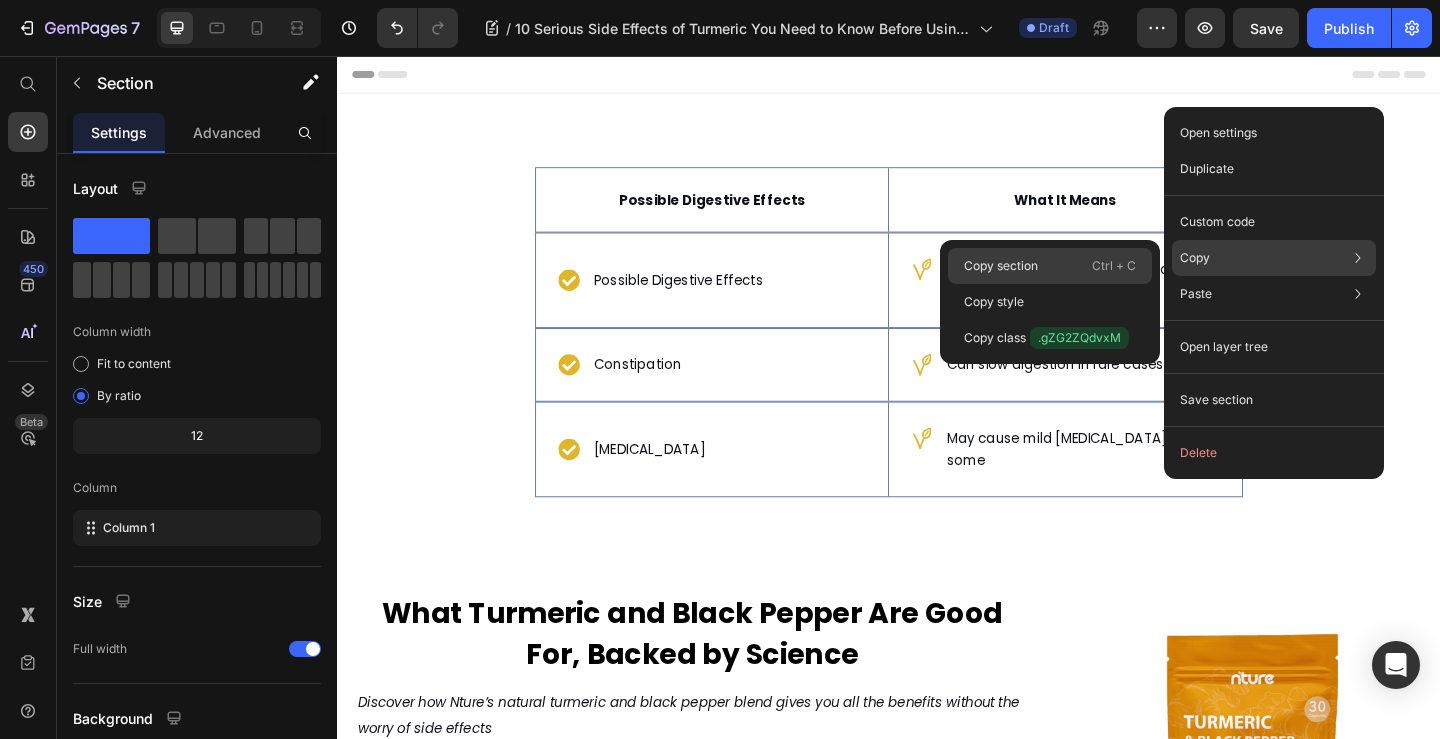 click on "Copy section  Ctrl + C" 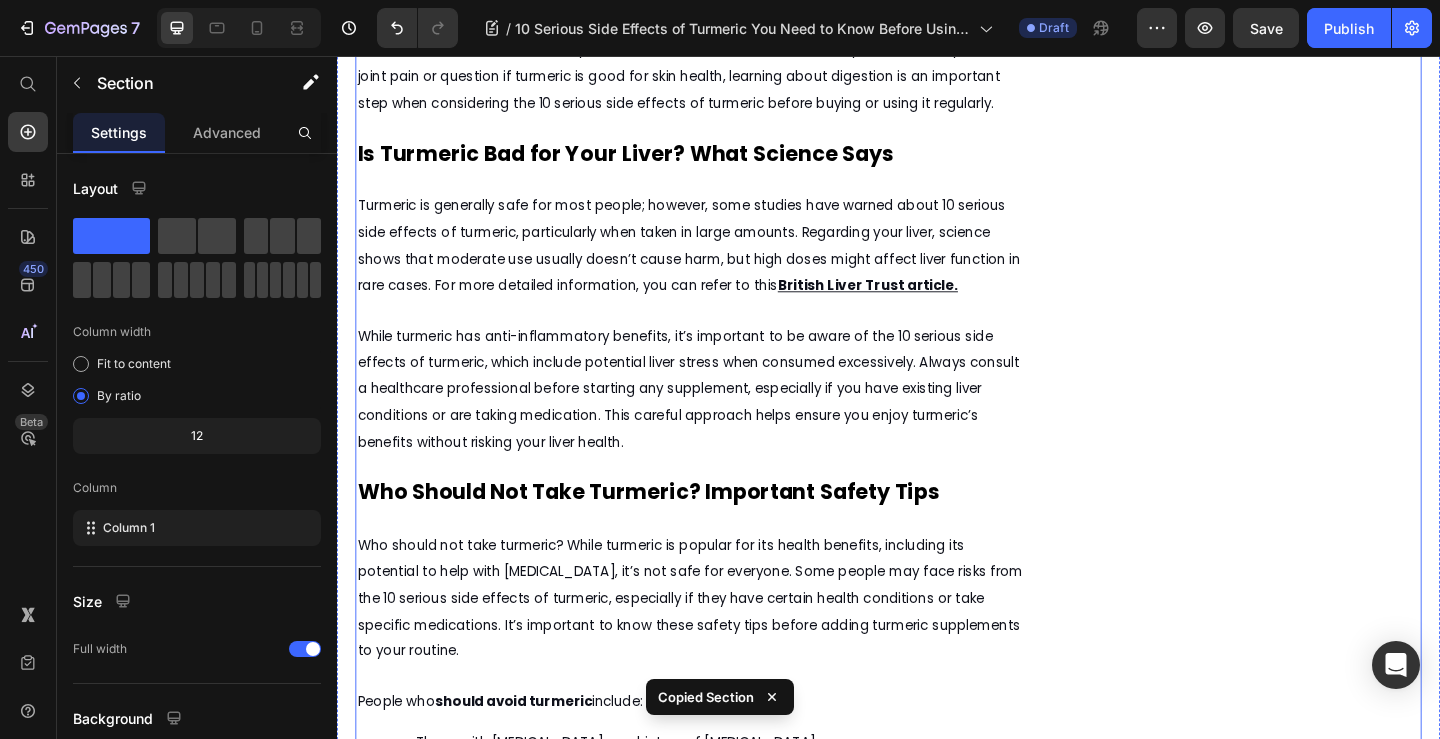 scroll, scrollTop: 2500, scrollLeft: 0, axis: vertical 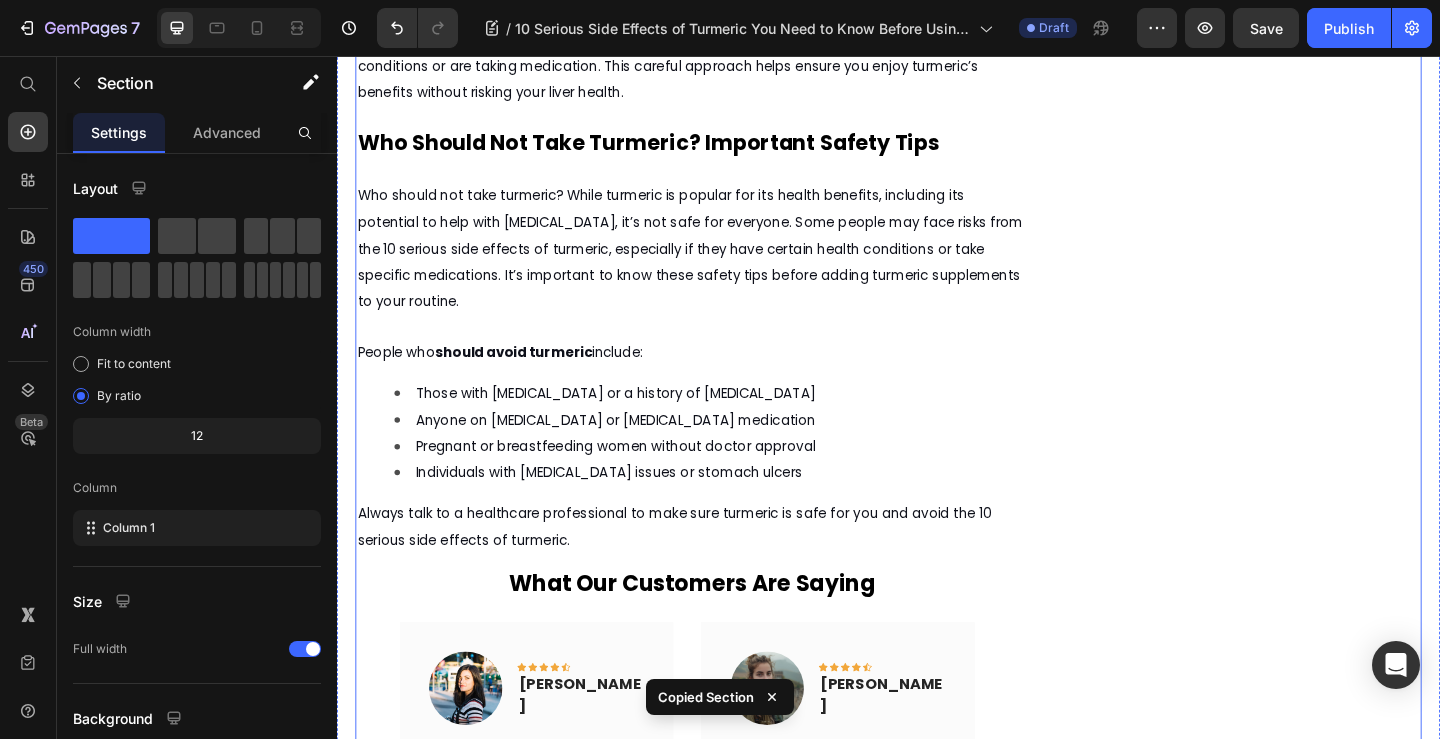 click on "What Turmeric and Black Pepper Are Good For, Backed by Science Heading Discover how Nture’s natural turmeric and black pepper blend gives you all the benefits without the worry of side effects Text Block July 10, 2025 by  Amina Mughal Text Block Text Block Row Image Turmeric is a popular natural supplement known for its health benefits, such as reducing inflammation and supporting skin health. However, before using it regularly, it’s important to understand the 10 serious side effects of turmeric that could affect your health.Many people wonder, "Is turmeric good for the skin?" and while it can offer some benefits, turmeric may also cause unexpected reactions or health problems in certain situations. In this article, we'll explore the potential risks and help you decide if  turmeric  is right for you. Text Block What Are the 10 Serious Side Effects of Turmeric You Should Know? Text Block     For a trusted UK perspective, take a look at this  Text Block Image Text Block Text Block Text Block  include:" at bounding box center [723, 1488] 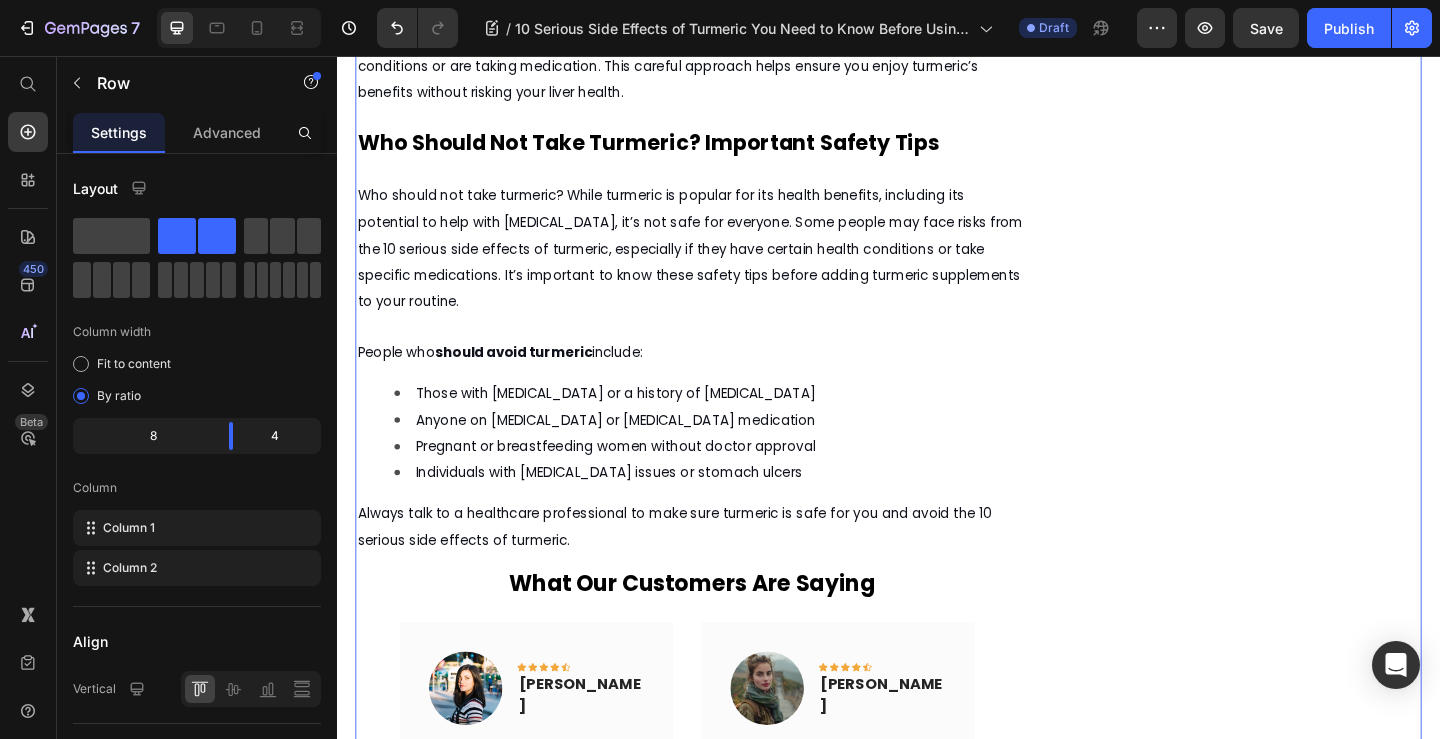 click on "What Turmeric and Black Pepper Are Good For, Backed by Science Heading Discover how Nture’s natural turmeric and black pepper blend gives you all the benefits without the worry of side effects Text Block July 10, 2025 by  Amina Mughal Text Block Text Block Row Image Turmeric is a popular natural supplement known for its health benefits, such as reducing inflammation and supporting skin health. However, before using it regularly, it’s important to understand the 10 serious side effects of turmeric that could affect your health.Many people wonder, "Is turmeric good for the skin?" and while it can offer some benefits, turmeric may also cause unexpected reactions or health problems in certain situations. In this article, we'll explore the potential risks and help you decide if  turmeric  is right for you. Text Block What Are the 10 Serious Side Effects of Turmeric You Should Know? Text Block     For a trusted UK perspective, take a look at this  Text Block Image Text Block Text Block Text Block  include:" at bounding box center [723, 1488] 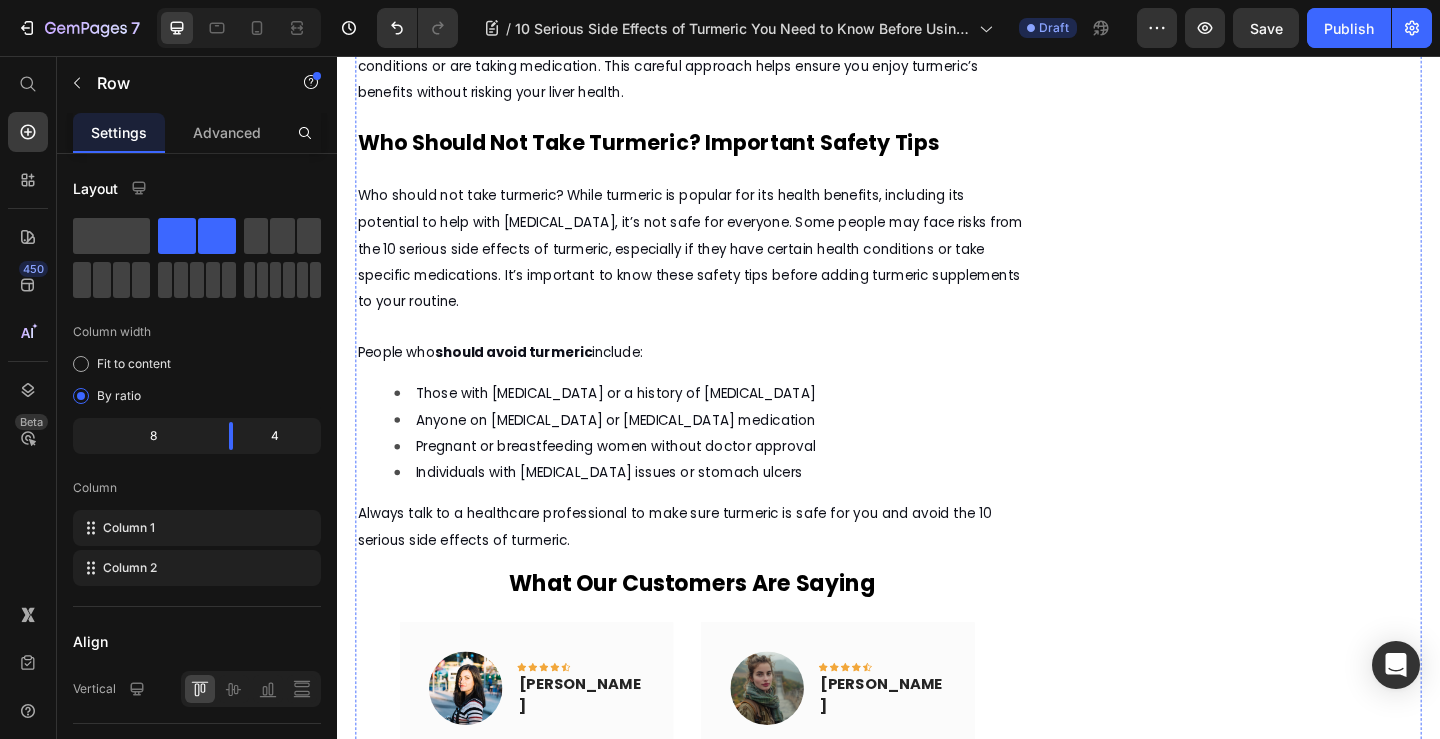 click on "Many people don’t realise that, although turmeric has many health benefits, it can also be part of a list of 10 serious side effects of turmeric if not taken the right way. Some people ask if turmeric can upset their stomachs. While it can sometimes cause mild [MEDICAL_DATA] or discomfort, most individuals do not experience these issues when using the recommended dose. It’s helpful to know who should not take turmeric so you can decide if it’s the best choice for you. While many love it for joint pain or question if turmeric is good for skin health, learning about digestion is an important step when considering the 10 serious side effects of turmeric before buying or using it regularly." at bounding box center (723, -359) 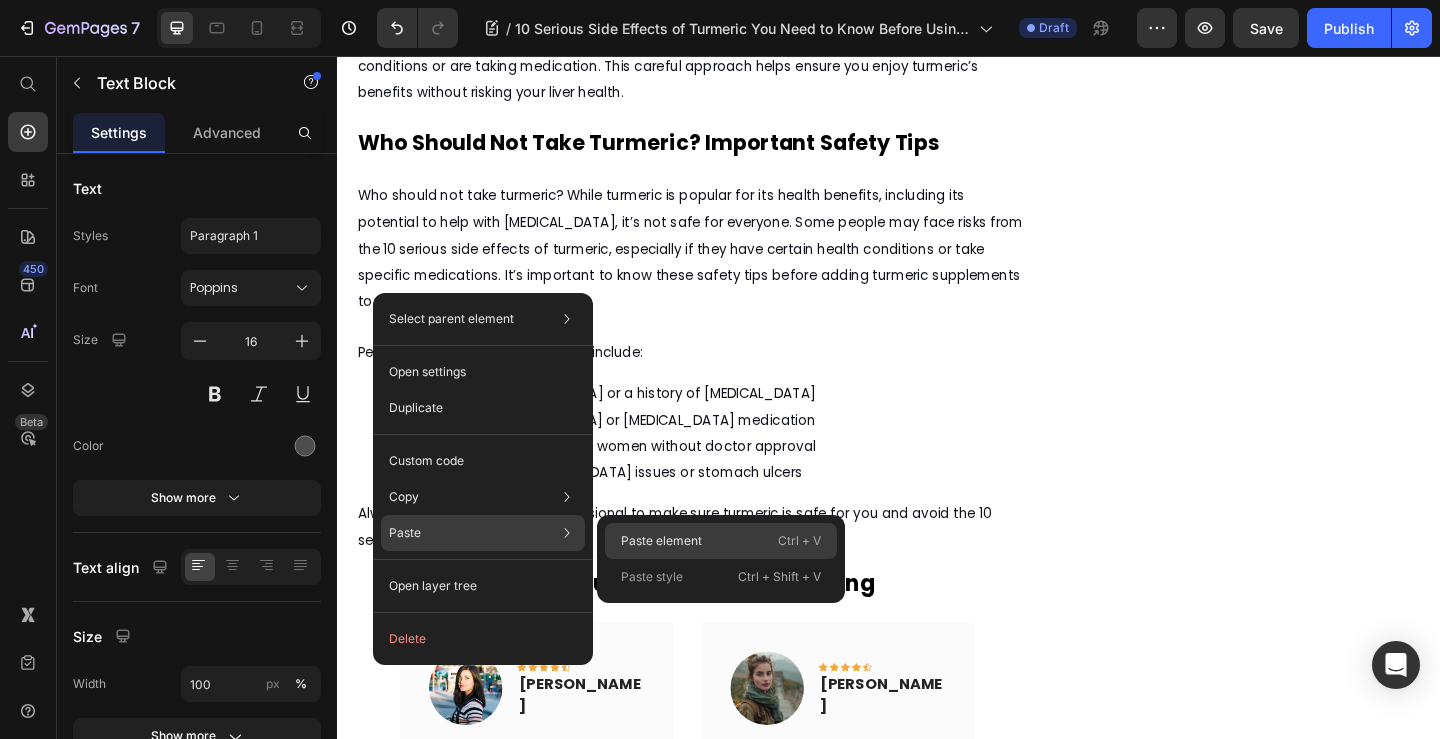 drag, startPoint x: 682, startPoint y: 543, endPoint x: 375, endPoint y: 528, distance: 307.36624 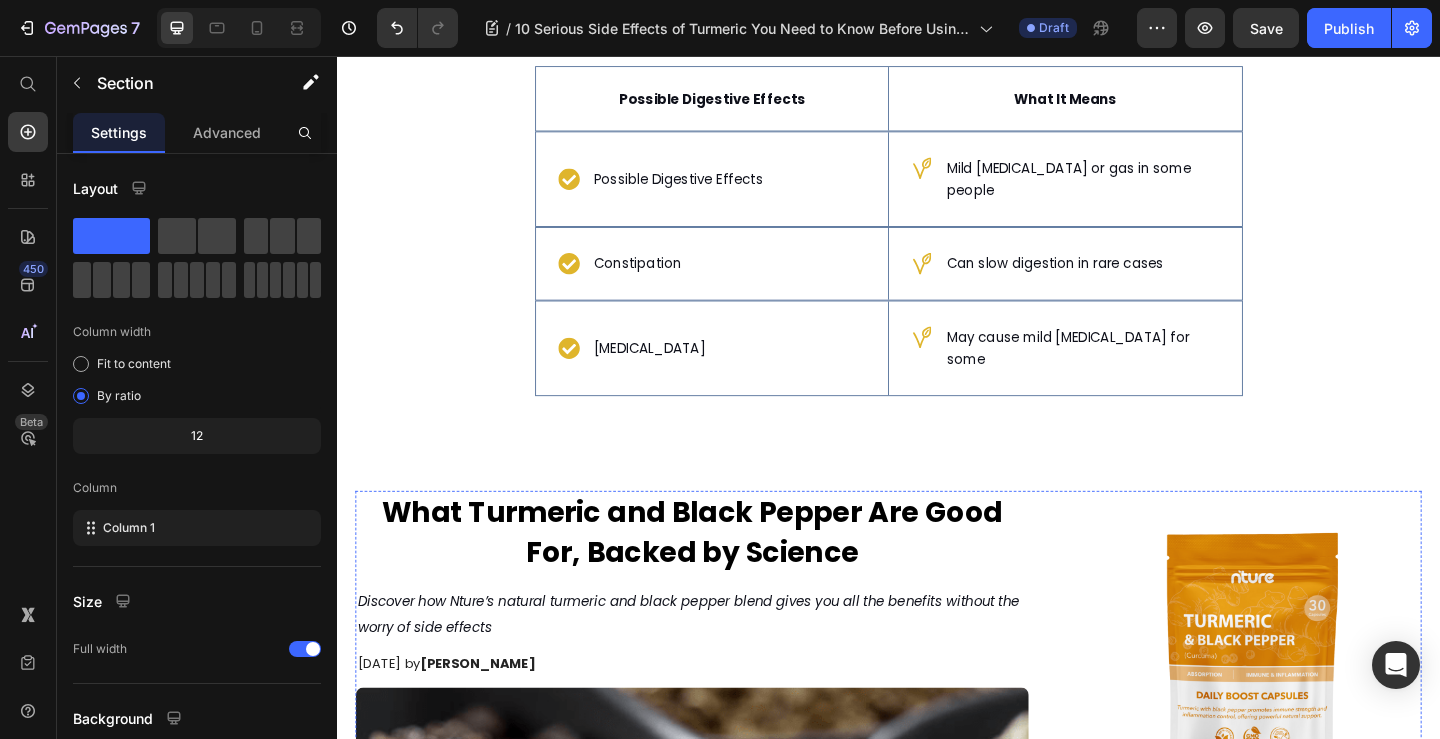 scroll, scrollTop: 0, scrollLeft: 0, axis: both 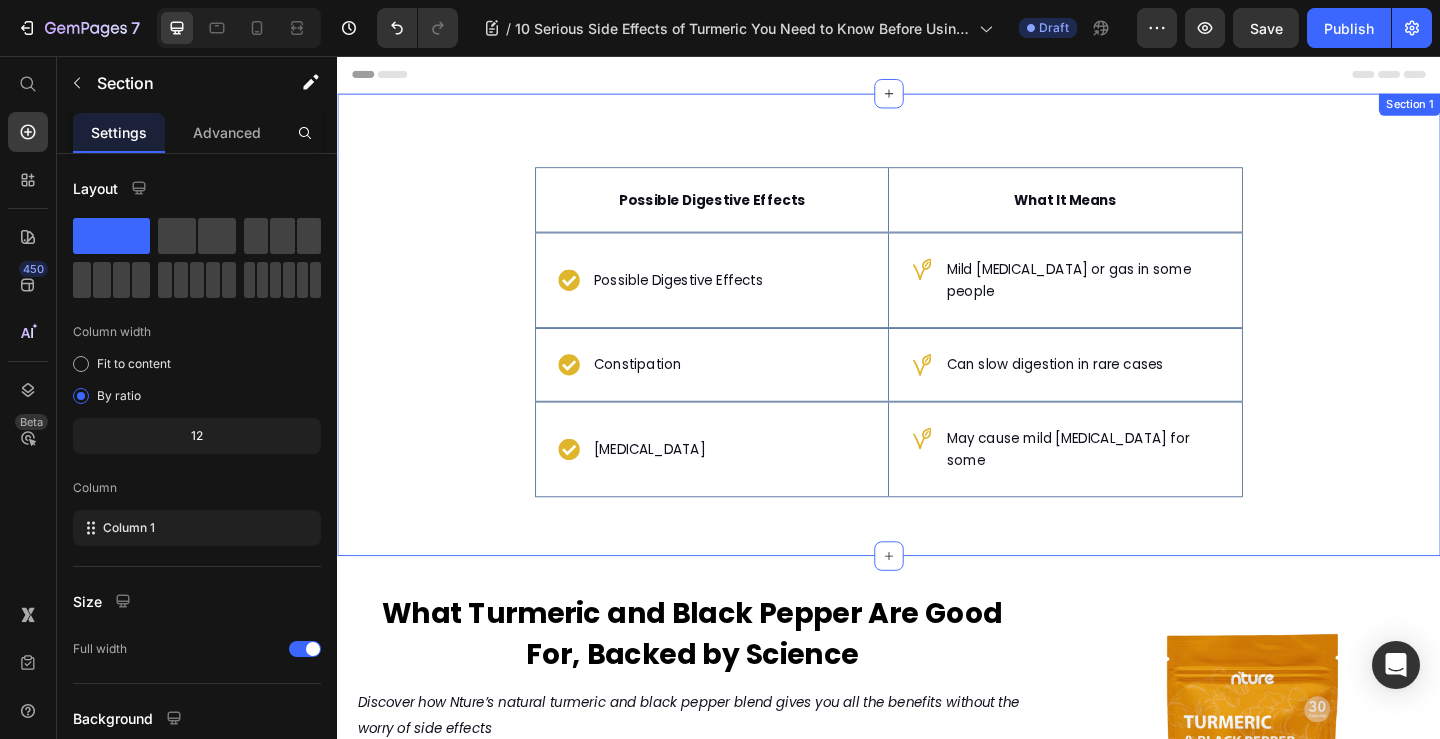 click on "Possible Digestive Effects Text Block Hero Banner What It Means  Text Block Row Possible Digestive Effects Item List Hero Banner
Mild [MEDICAL_DATA] or gas in some people Item List Row Constipation Item List Hero Banner
Can slow digestion in rare cases Item List Row [MEDICAL_DATA]  Item List Hero Banner
May cause mild [MEDICAL_DATA] for some Item List Row Row Section 1" at bounding box center (937, 348) 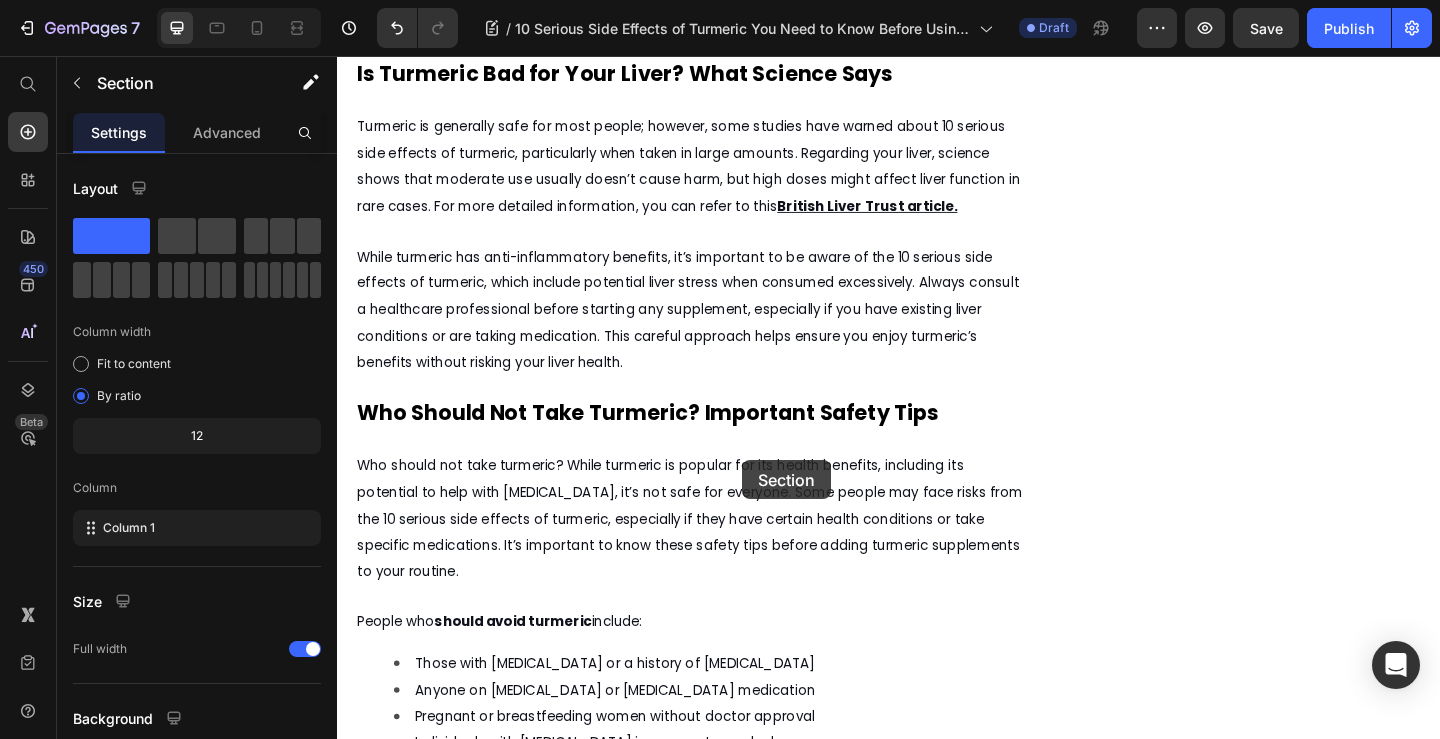 scroll, scrollTop: 2227, scrollLeft: 0, axis: vertical 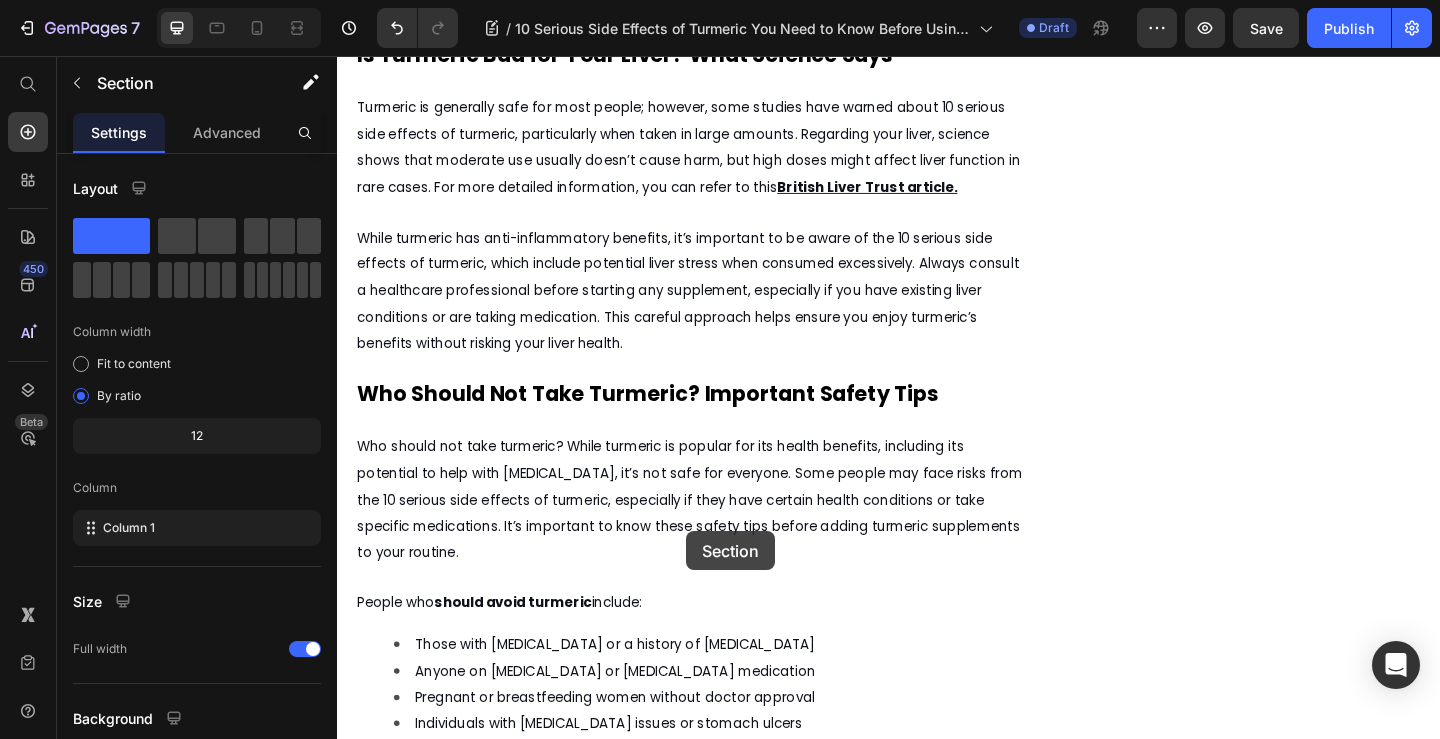 drag, startPoint x: 1180, startPoint y: 111, endPoint x: 716, endPoint y: 574, distance: 655.48834 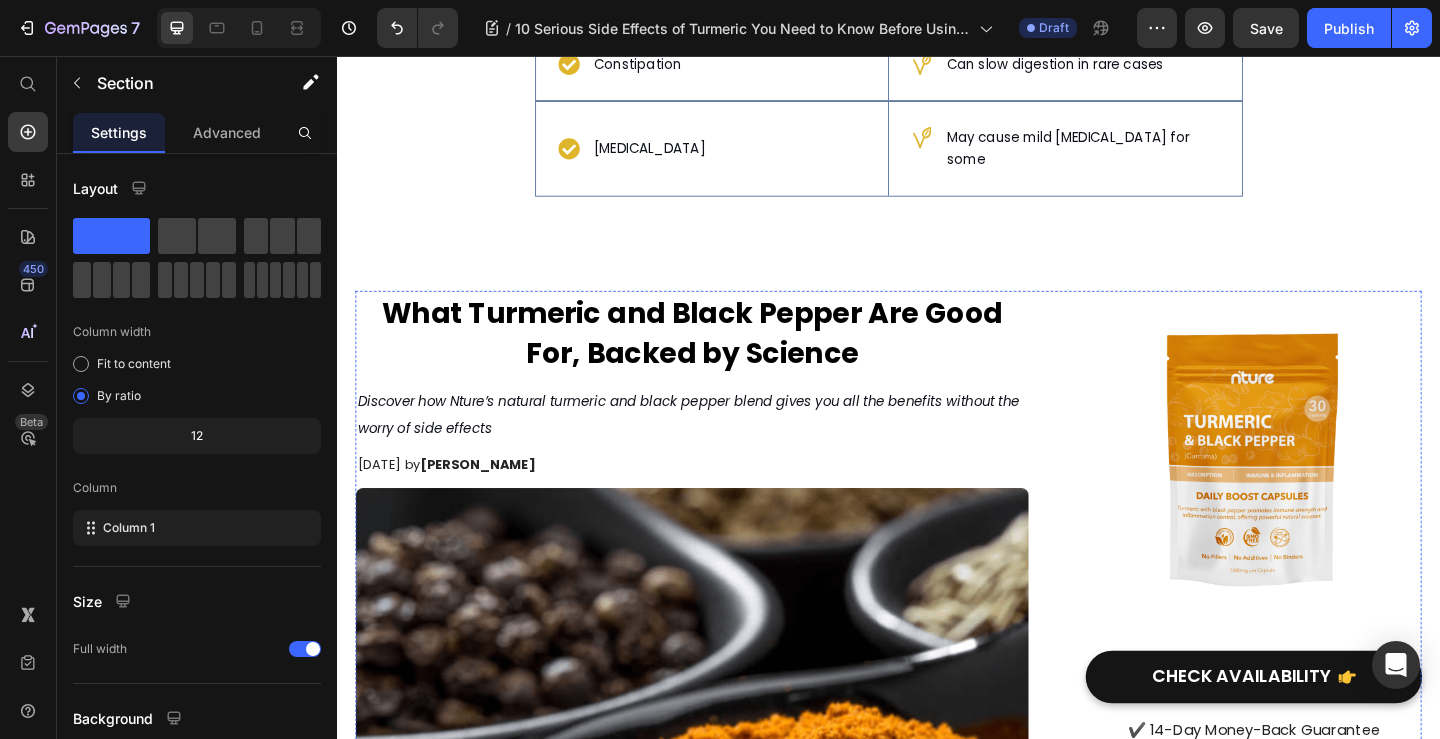 scroll, scrollTop: 0, scrollLeft: 0, axis: both 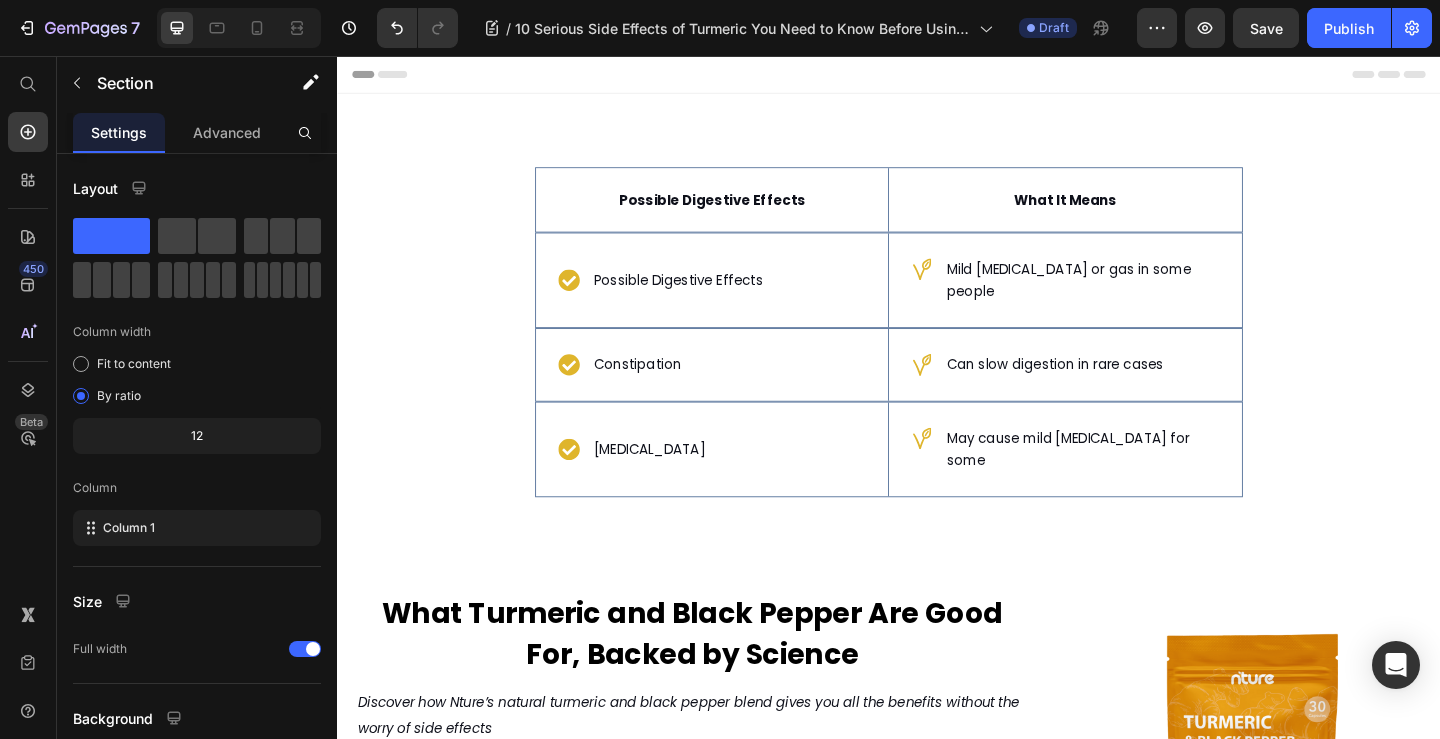 click on "Possible Digestive Effects Text Block Hero Banner What It Means  Text Block Row Possible Digestive Effects Item List Hero Banner
Mild [MEDICAL_DATA] or gas in some people Item List Row Constipation Item List Hero Banner
Can slow digestion in rare cases Item List Row [MEDICAL_DATA]  Item List Hero Banner
May cause mild [MEDICAL_DATA] for some Item List Row Row Section 1" at bounding box center (937, 348) 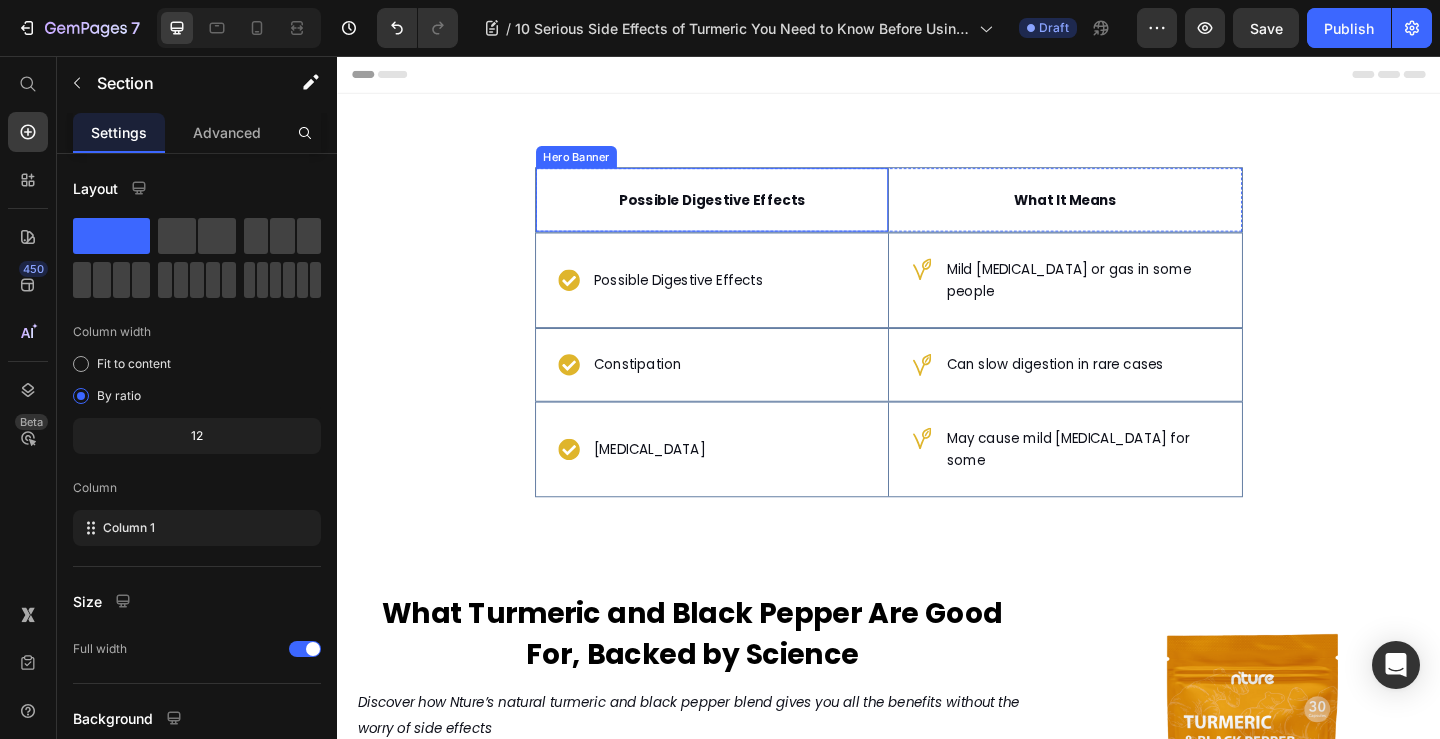 click on "Hero Banner" at bounding box center [597, 166] 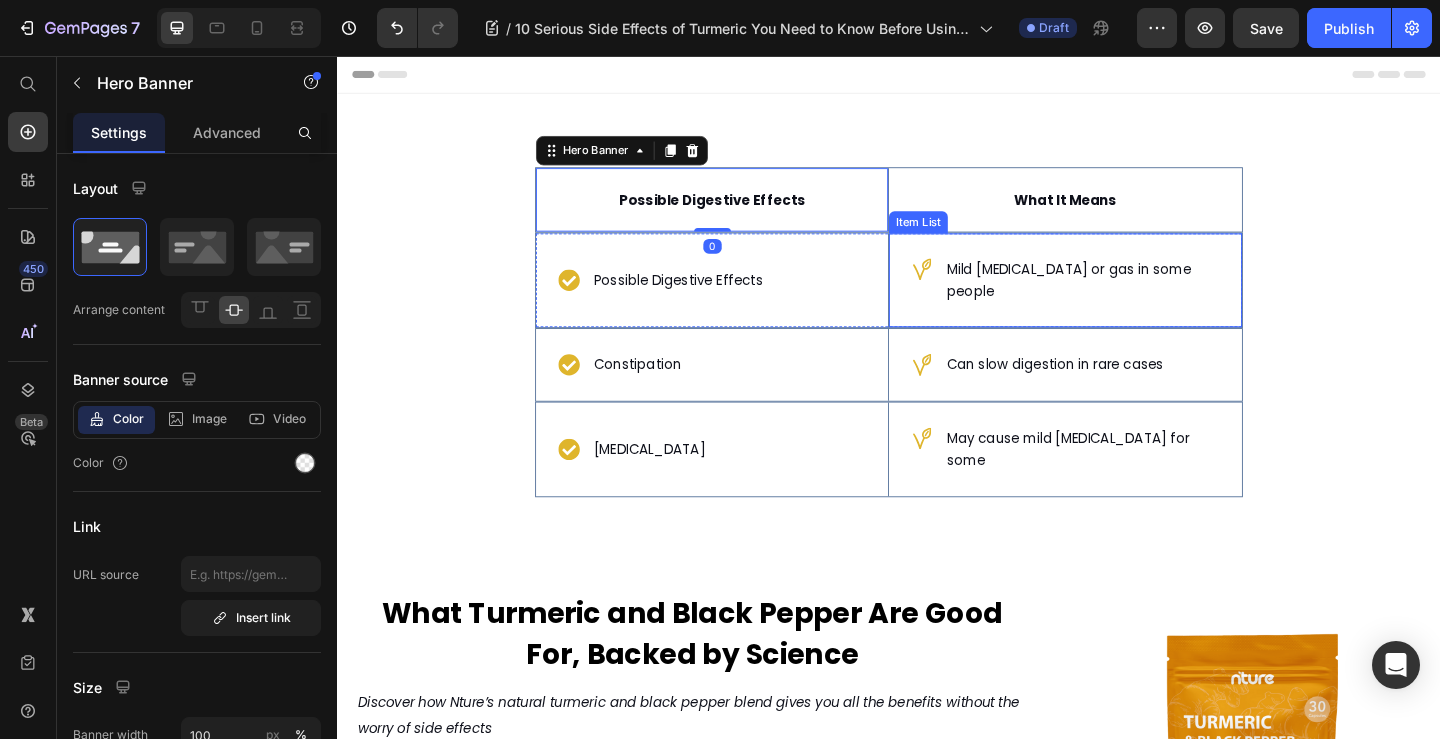 click on "Mild [MEDICAL_DATA] or gas in some people" at bounding box center [1147, 300] 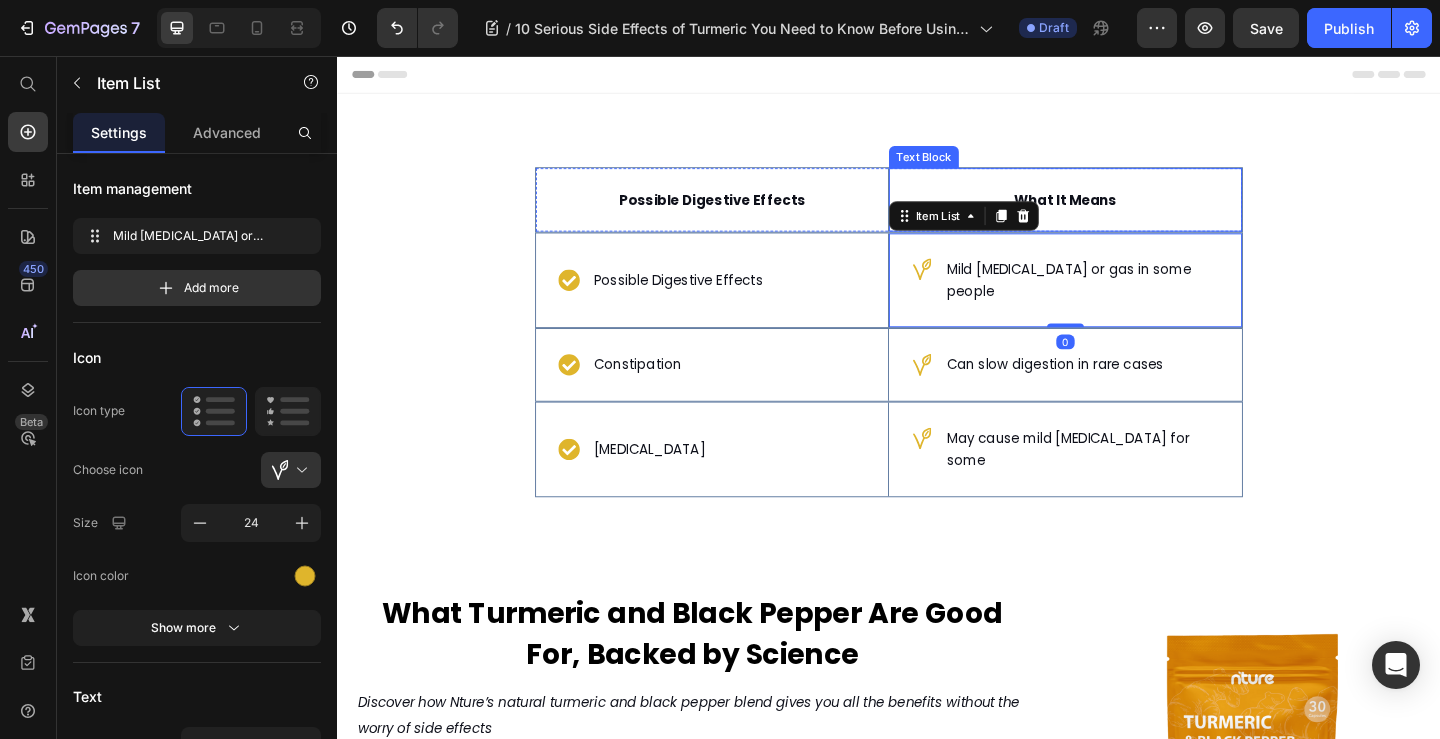 click on "What It Means  Text Block" at bounding box center (1129, 212) 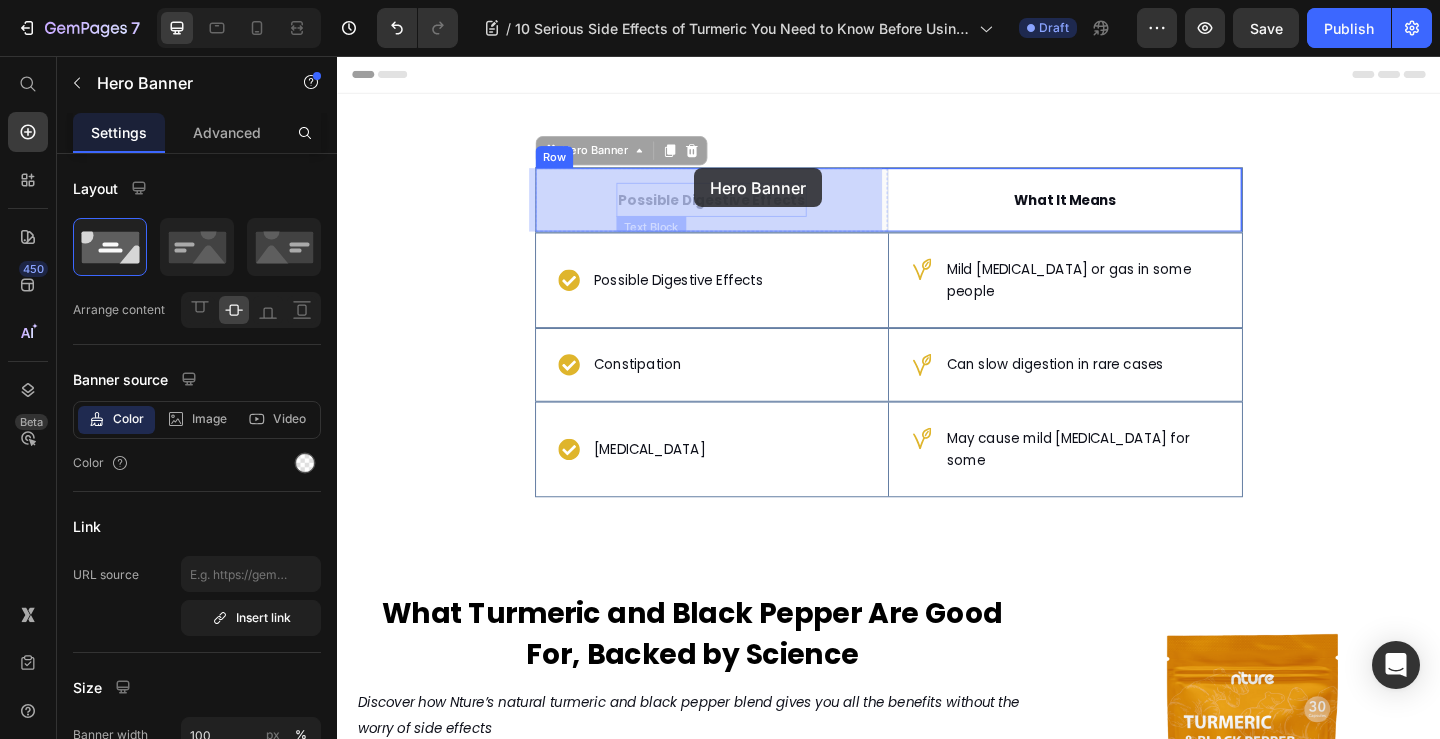 drag, startPoint x: 716, startPoint y: 217, endPoint x: 725, endPoint y: 178, distance: 40.024994 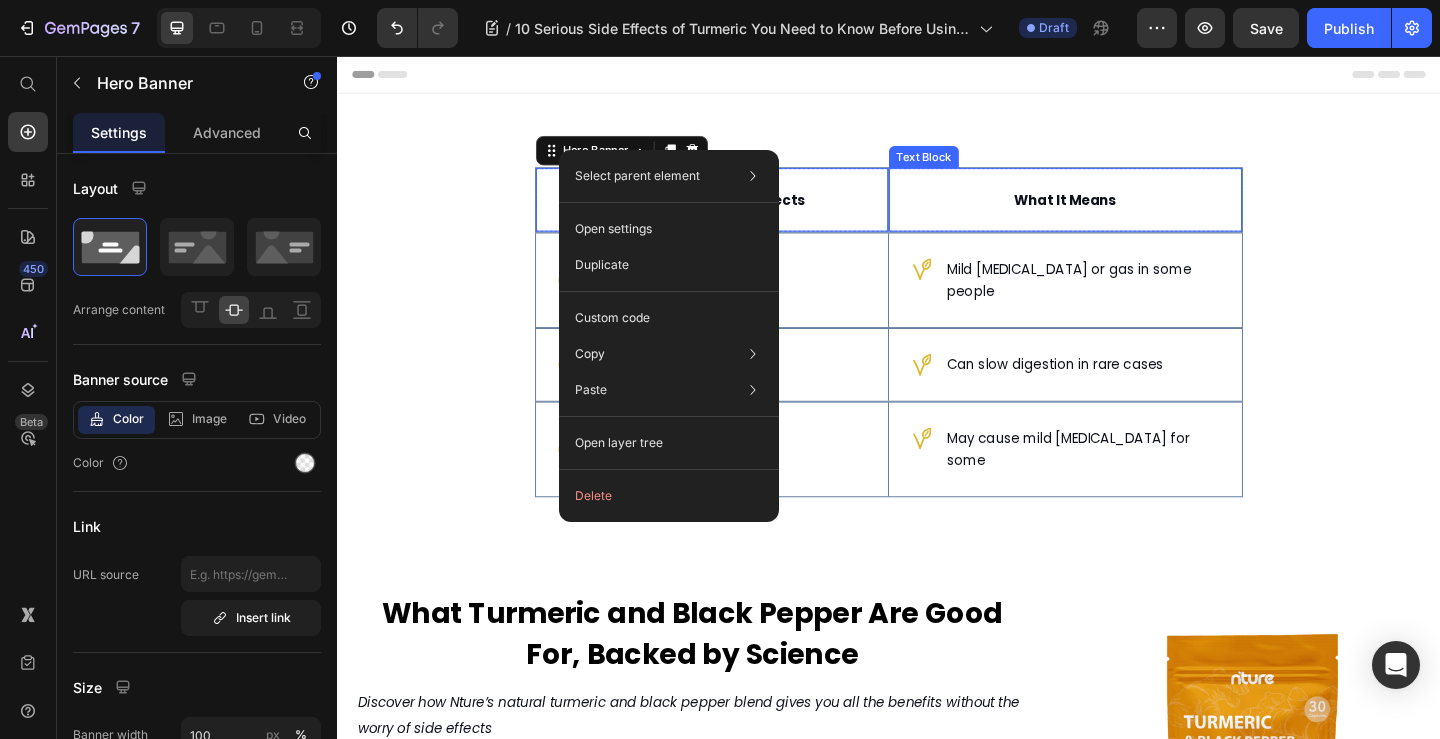 click on "Possible Digestive Effects Text Block Hero Banner   0 What It Means  Text Block Row Possible Digestive Effects Item List Hero Banner
Mild bloating or gas in some people Item List Row Constipation Item List Hero Banner
Can slow digestion in rare cases Item List Row Acid Reflux  Item List Hero Banner
May cause mild heartburn for some Item List Row Row Section 1" at bounding box center (937, 348) 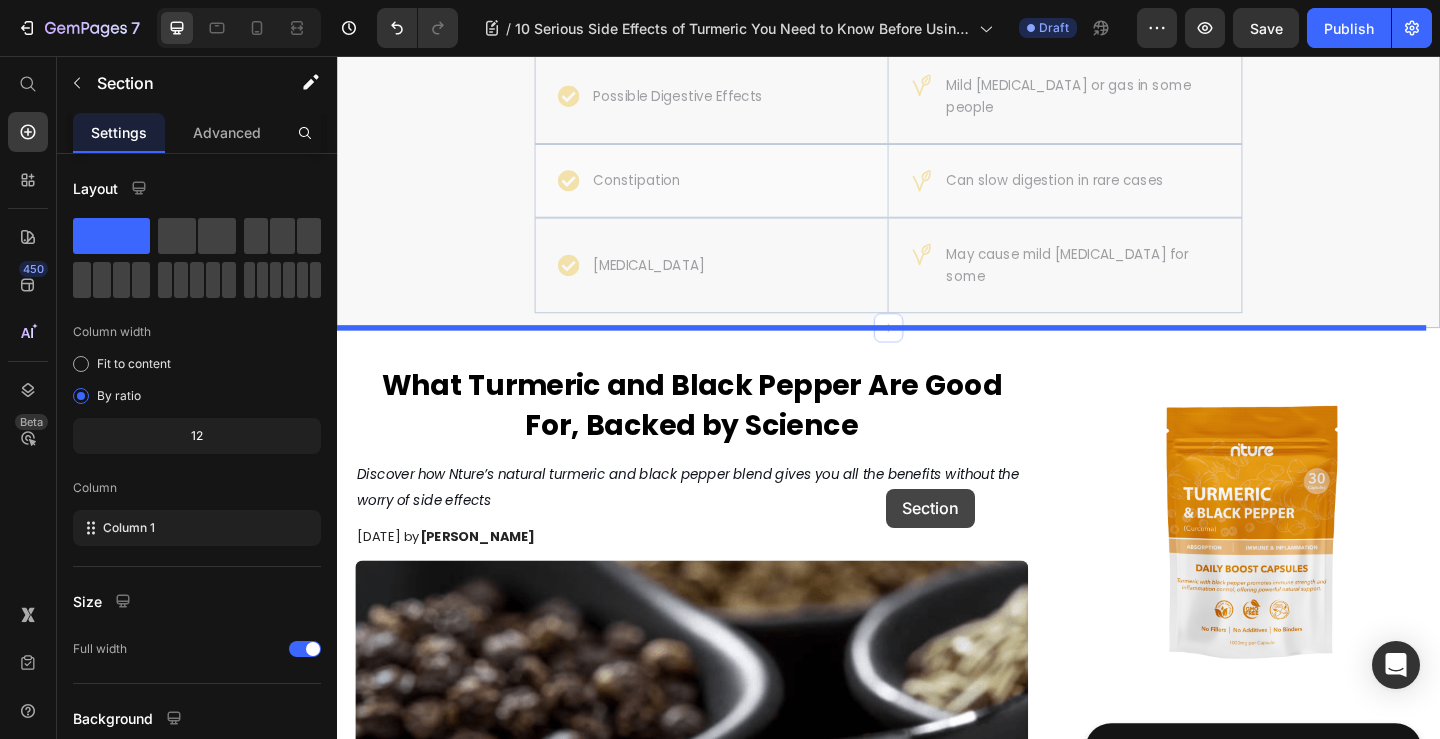 scroll, scrollTop: 0, scrollLeft: 0, axis: both 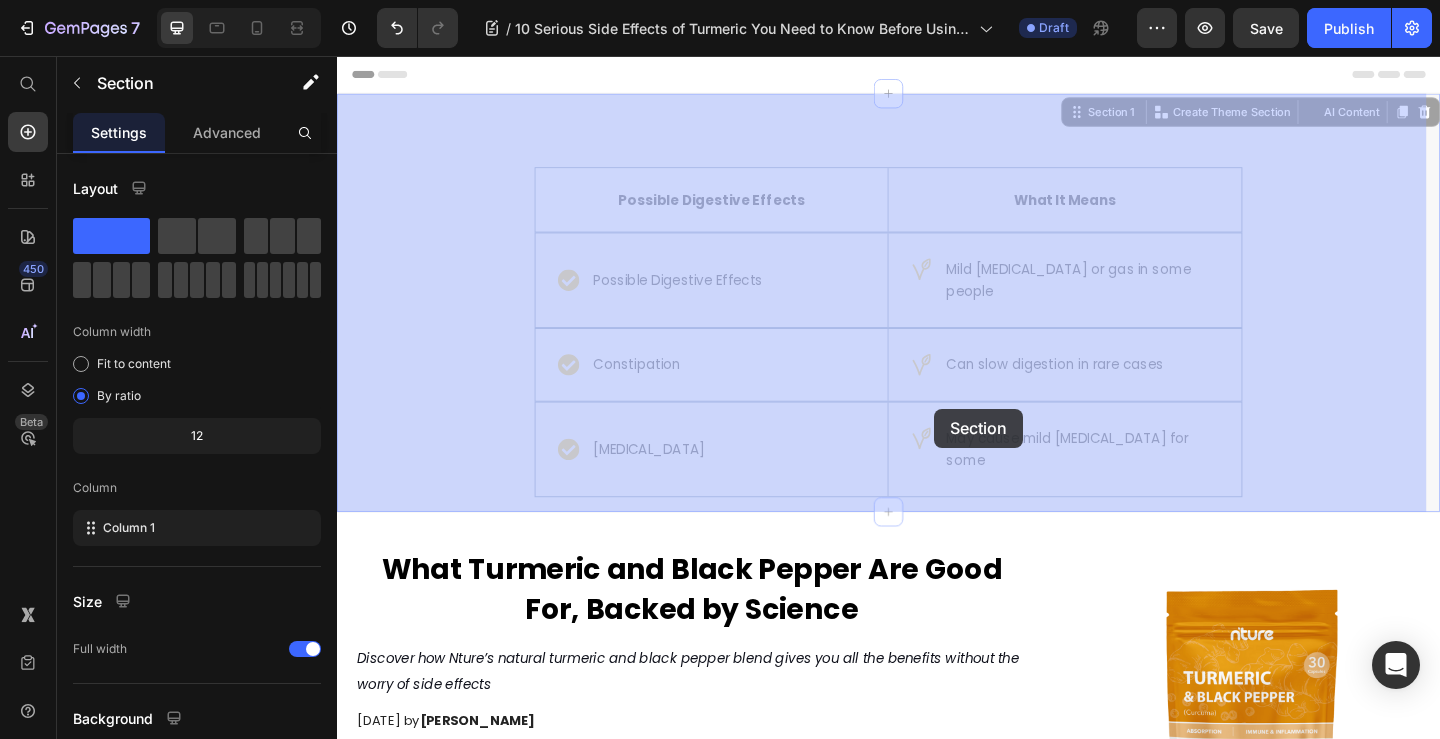 drag, startPoint x: 1167, startPoint y: 119, endPoint x: 986, endPoint y: 440, distance: 368.5132 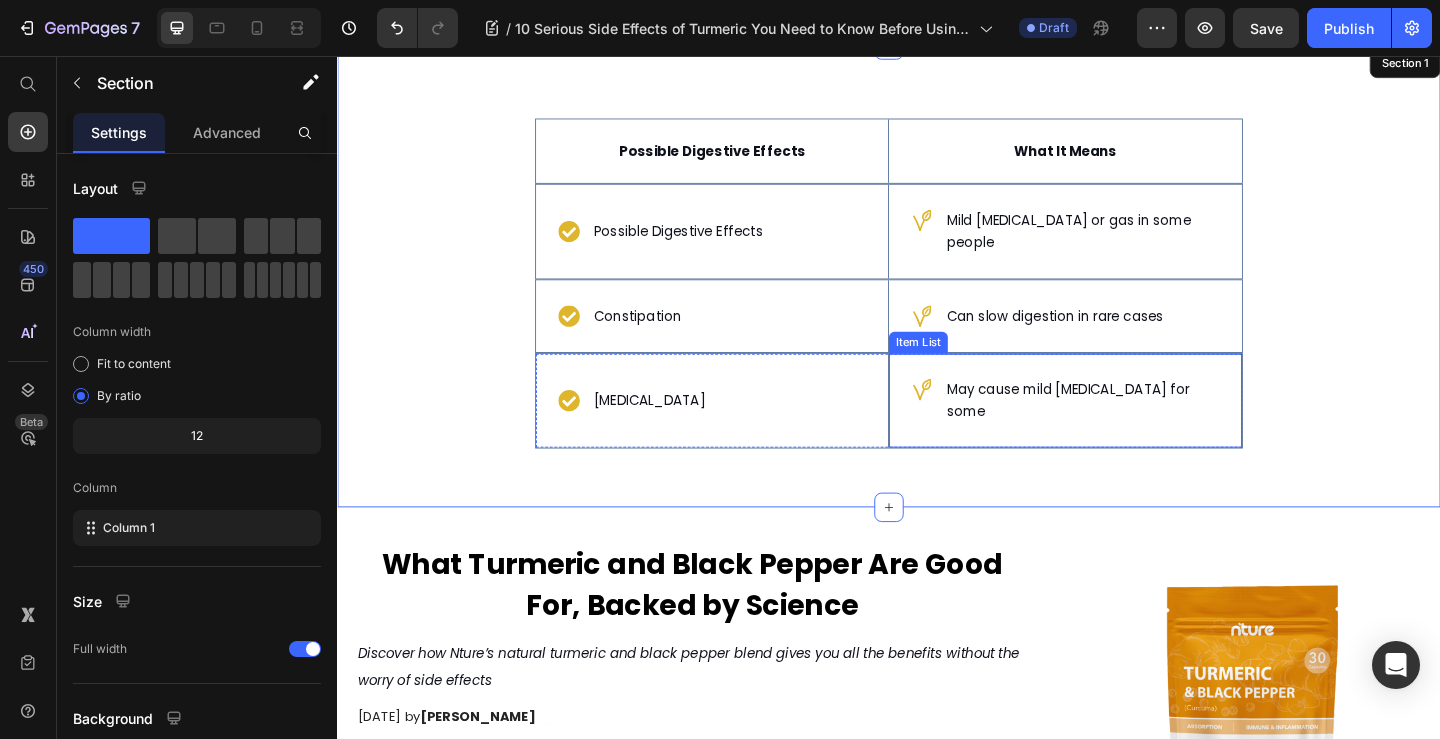 scroll, scrollTop: 100, scrollLeft: 0, axis: vertical 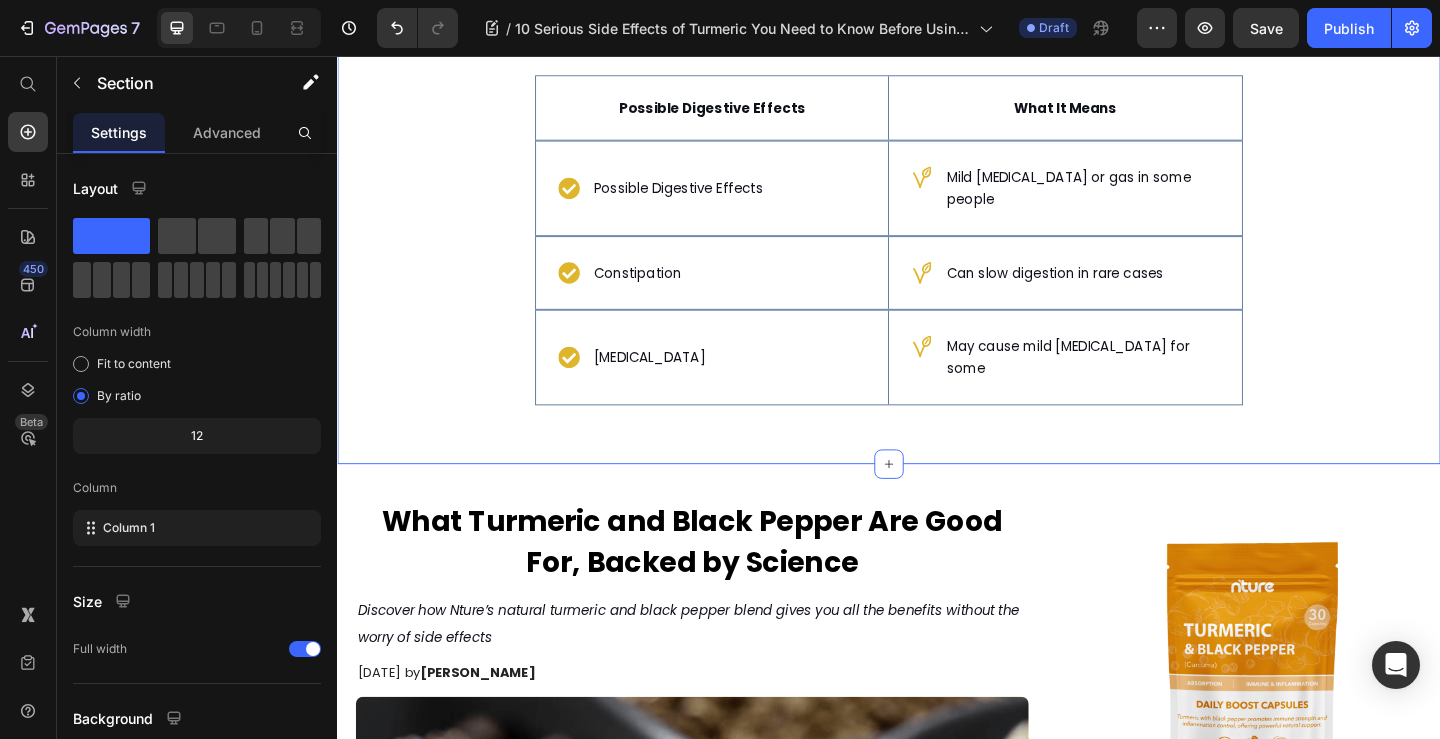 click on "Possible Digestive Effects Text Block Hero Banner What It Means  Text Block Row Possible Digestive Effects Item List Hero Banner
Mild bloating or gas in some people Item List Row Constipation Item List Hero Banner
Can slow digestion in rare cases Item List Row Acid Reflux  Item List Hero Banner
May cause mild heartburn for some Item List Row Row" at bounding box center (937, 264) 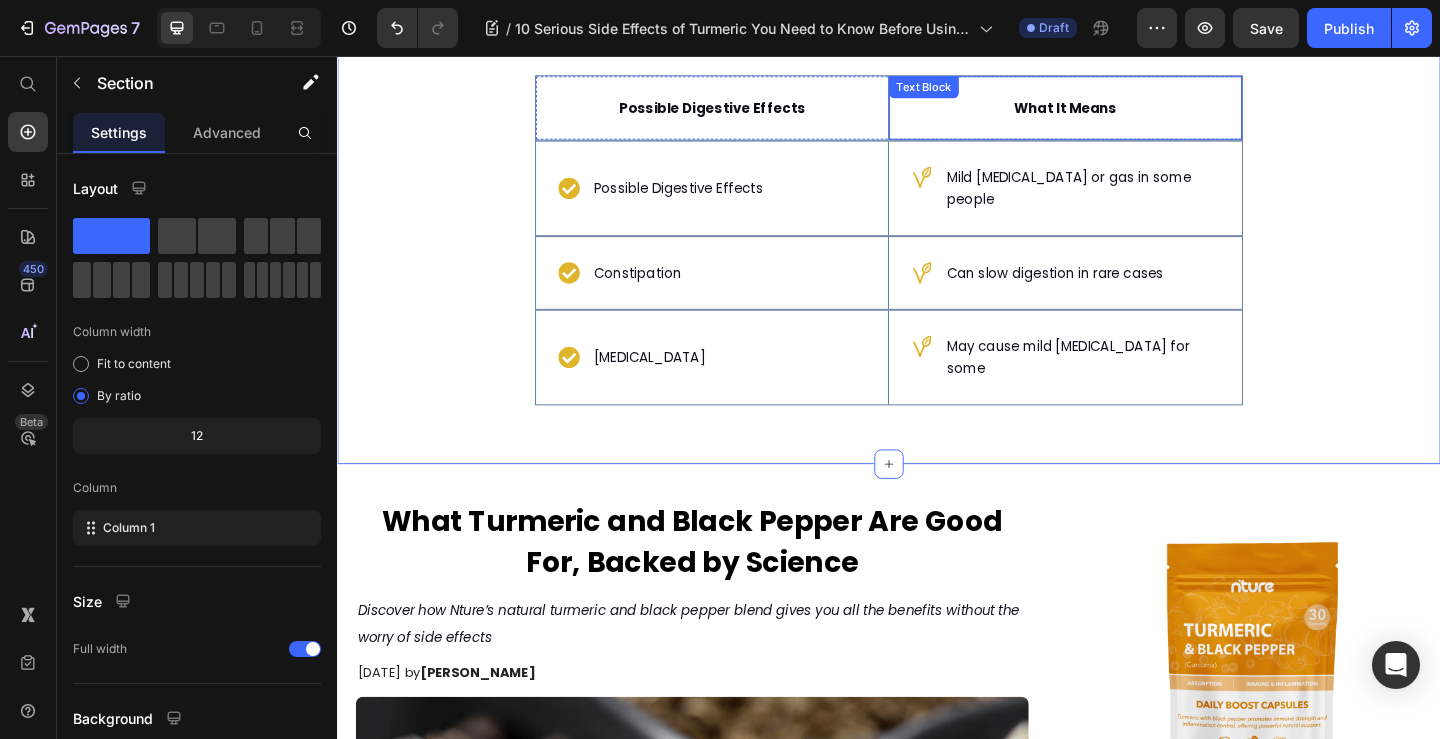 click on "What It Means  Text Block" at bounding box center [1129, 112] 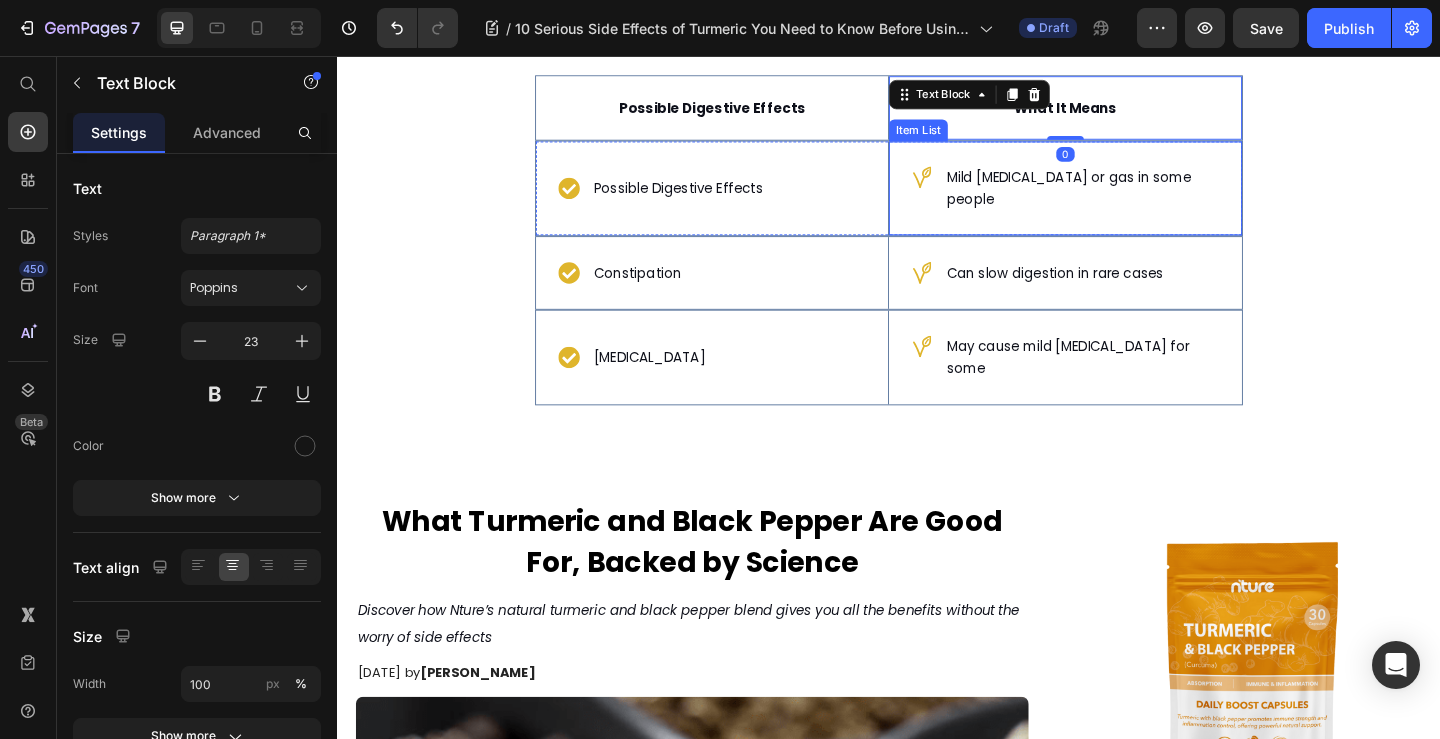 click on "Mild [MEDICAL_DATA] or gas in some people" at bounding box center (1129, 200) 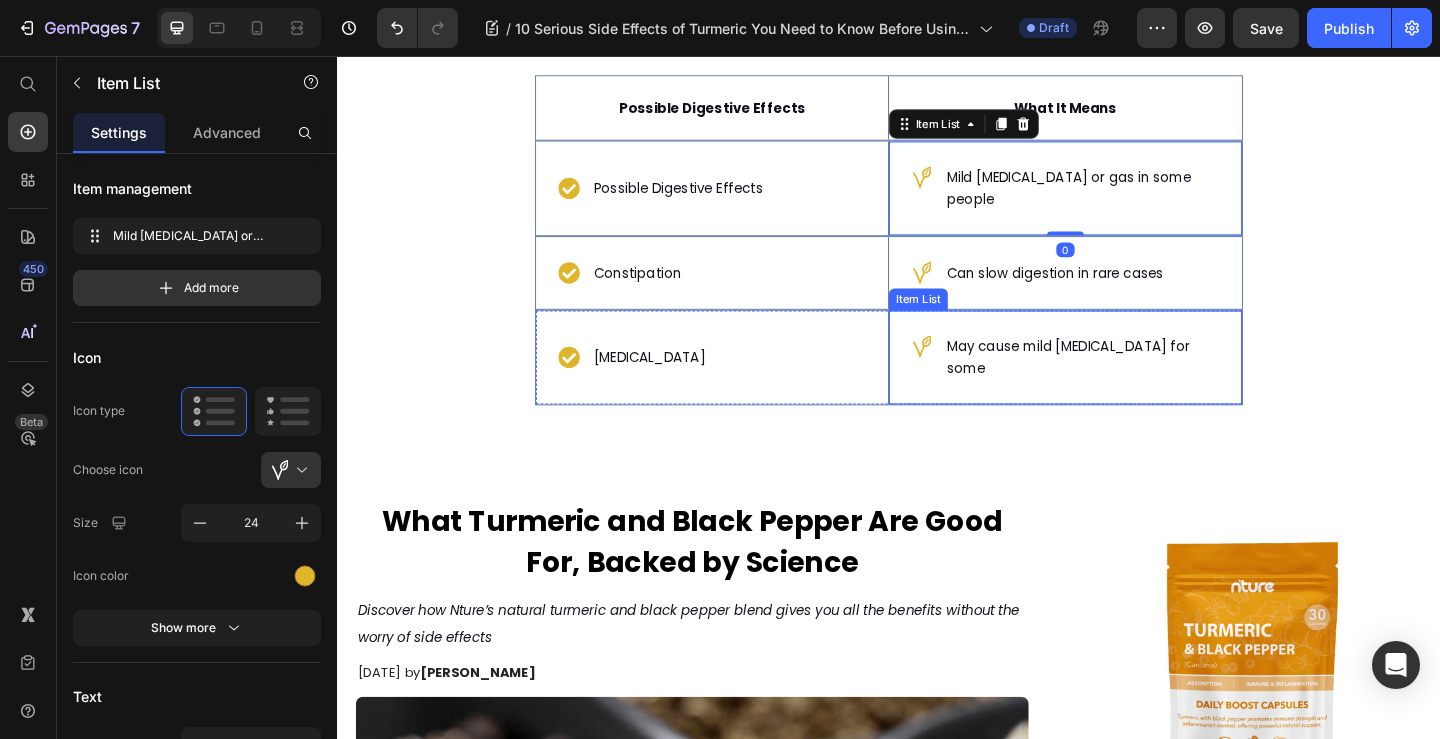 click on "May cause mild [MEDICAL_DATA] for some" at bounding box center [1129, 384] 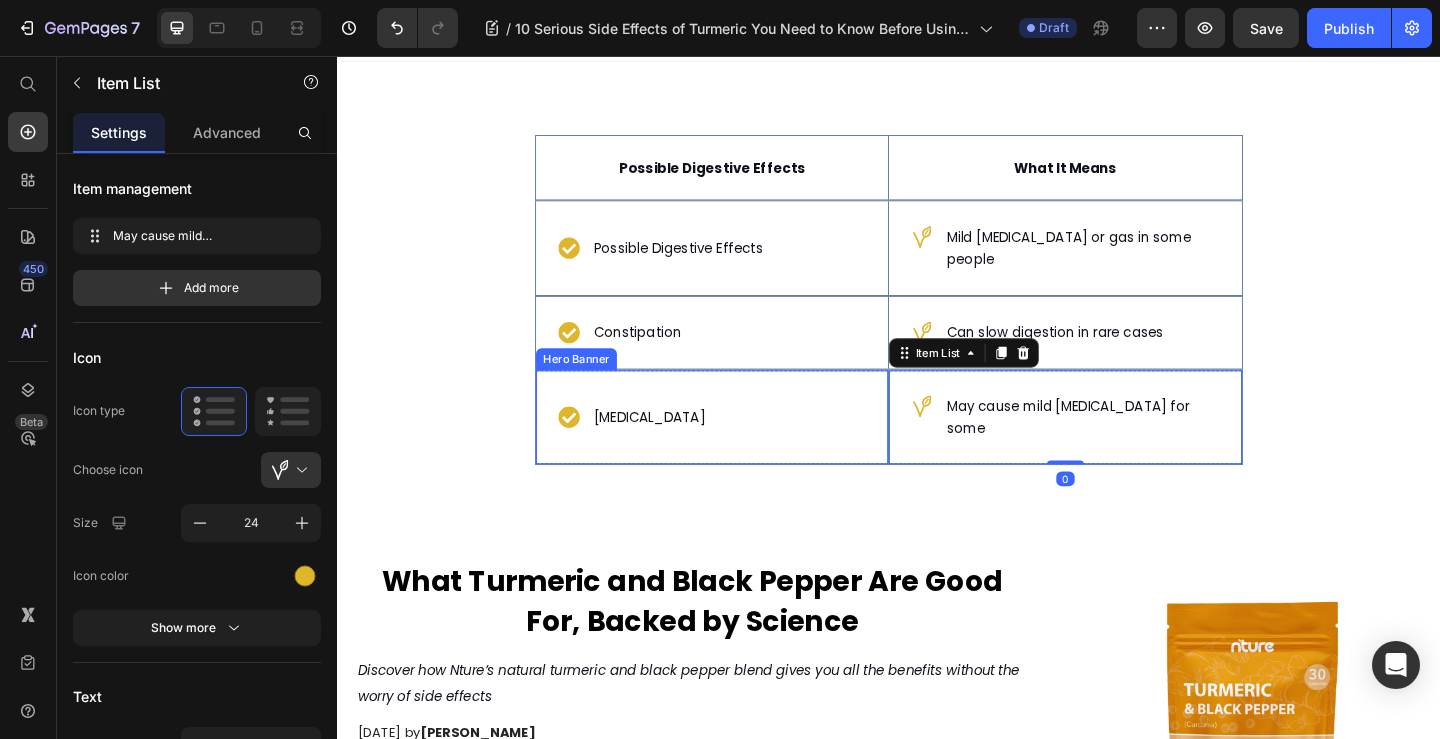 scroll, scrollTop: 0, scrollLeft: 0, axis: both 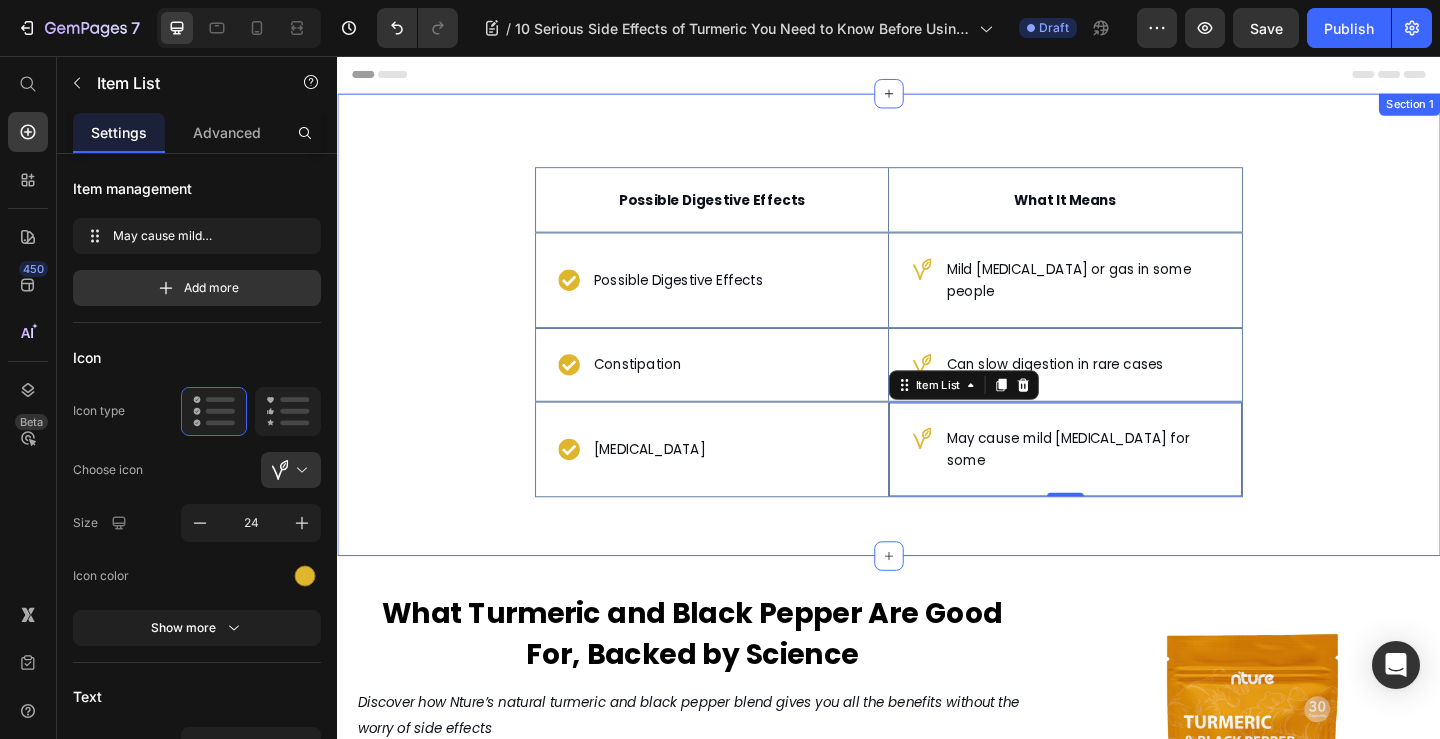 click on "Possible Digestive Effects Text Block Hero Banner What It Means  Text Block Row Possible Digestive Effects Item List Hero Banner
Mild bloating or gas in some people Item List Row Constipation Item List Hero Banner
Can slow digestion in rare cases Item List Row Acid Reflux  Item List Hero Banner
May cause mild heartburn for some Item List   0 Row Row" at bounding box center (937, 364) 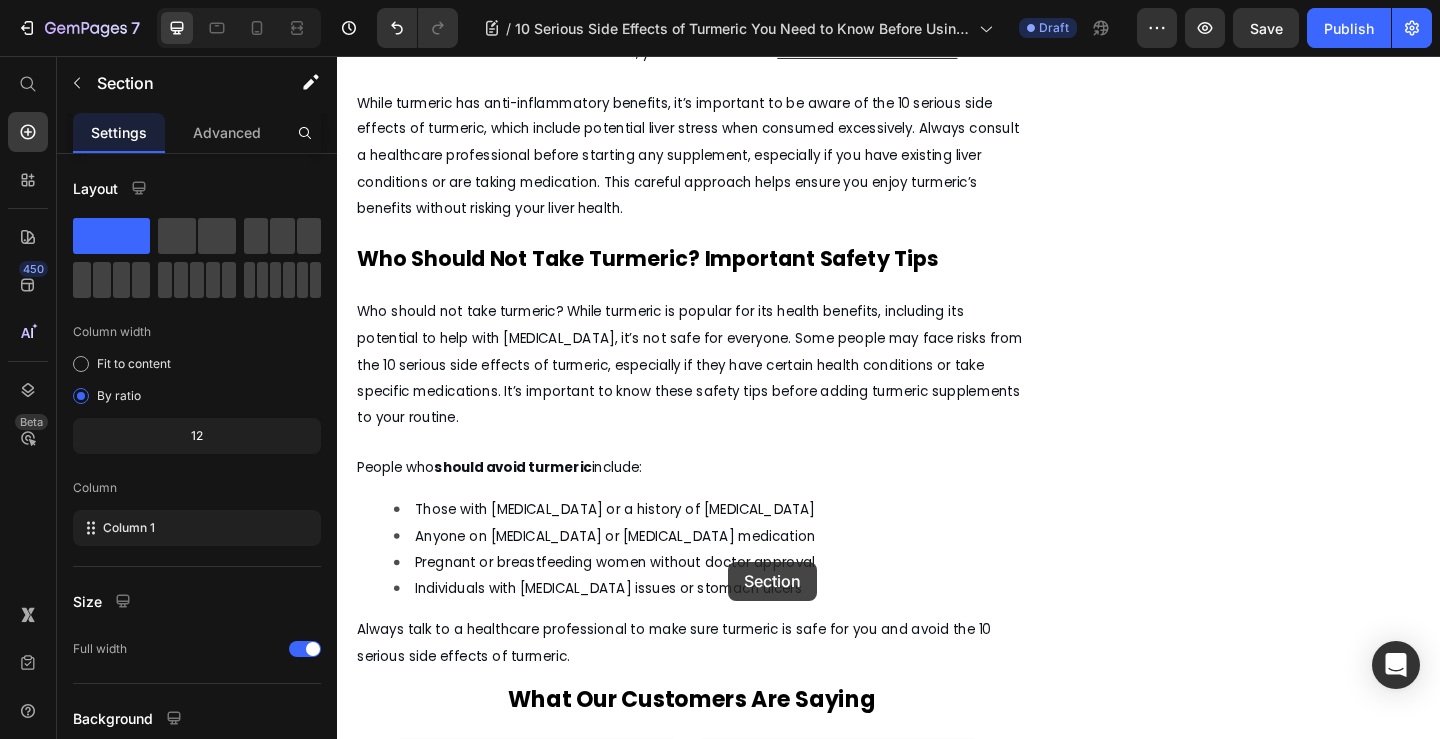 scroll, scrollTop: 2400, scrollLeft: 0, axis: vertical 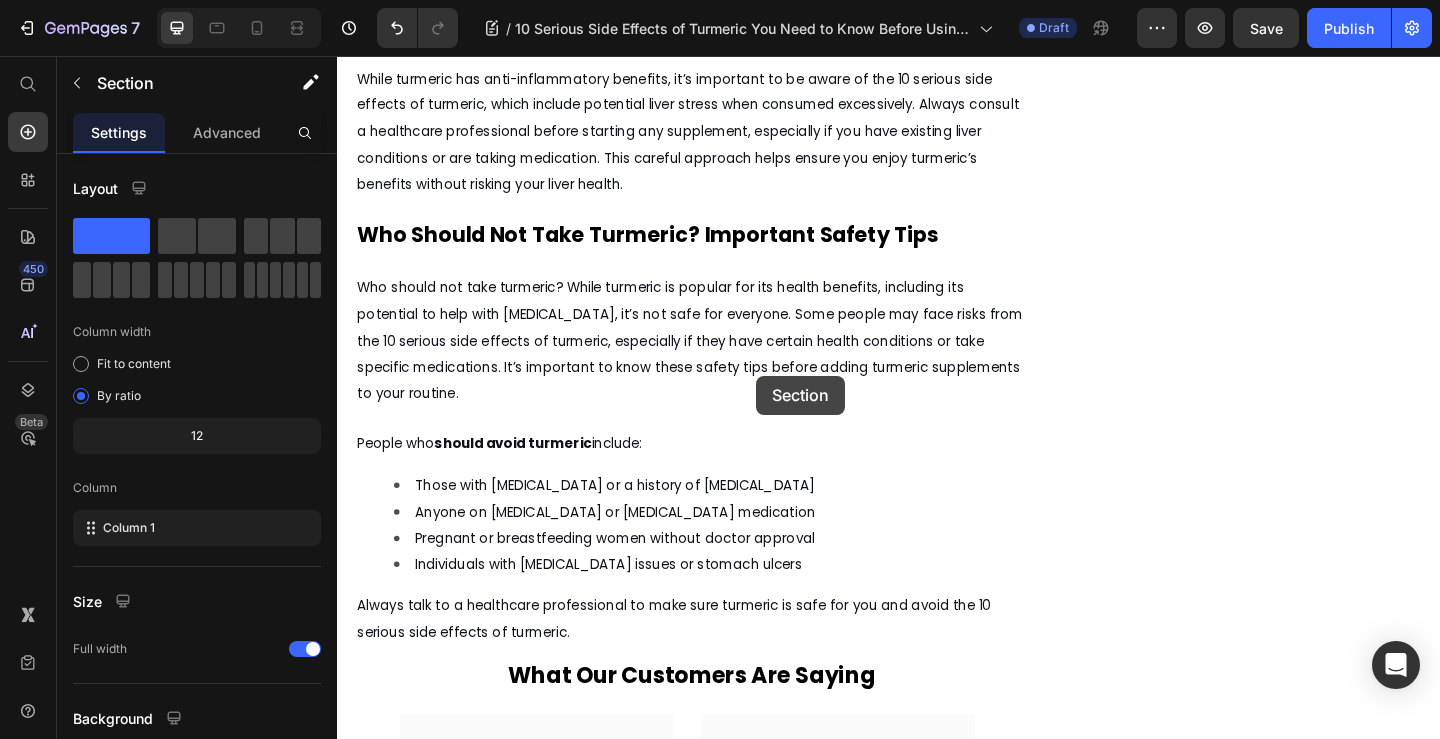 drag, startPoint x: 523, startPoint y: 164, endPoint x: 793, endPoint y: 404, distance: 361.24783 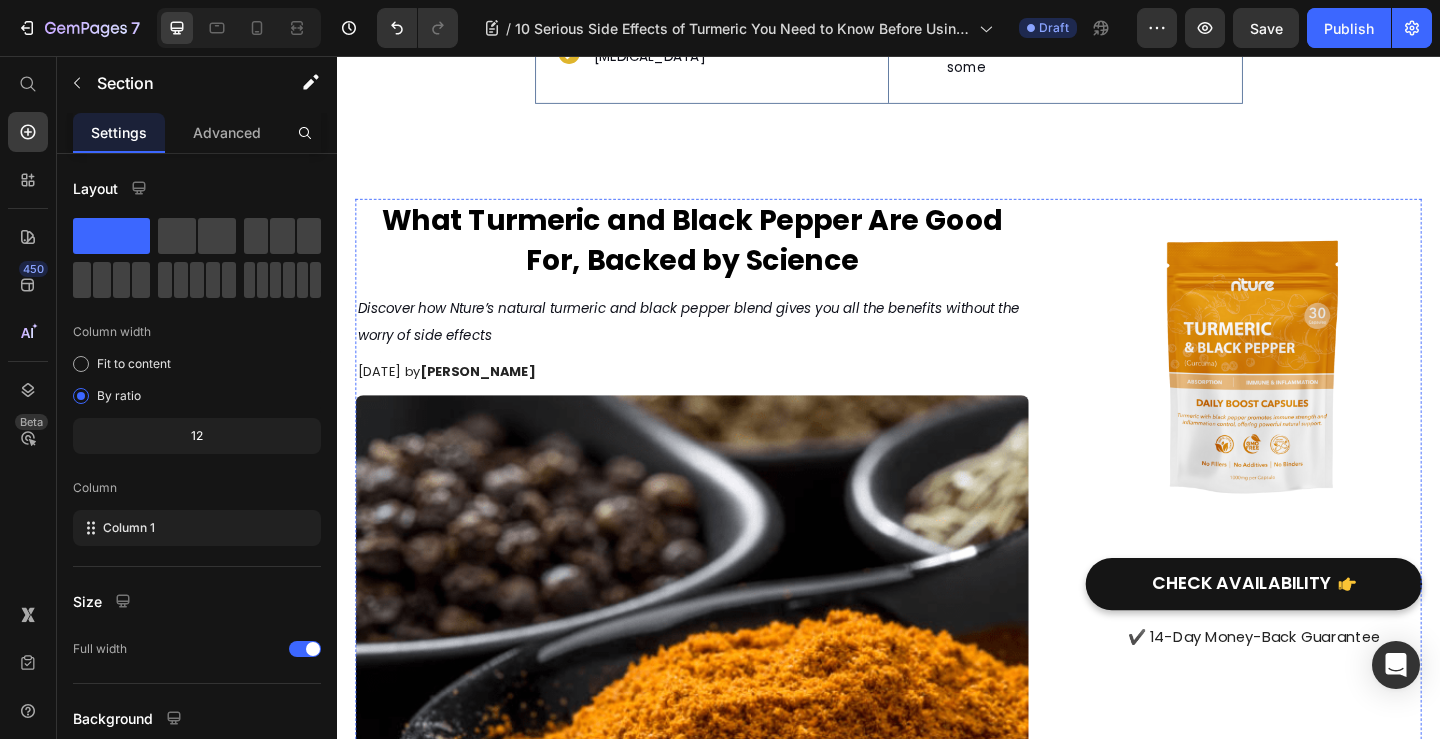 scroll, scrollTop: 0, scrollLeft: 0, axis: both 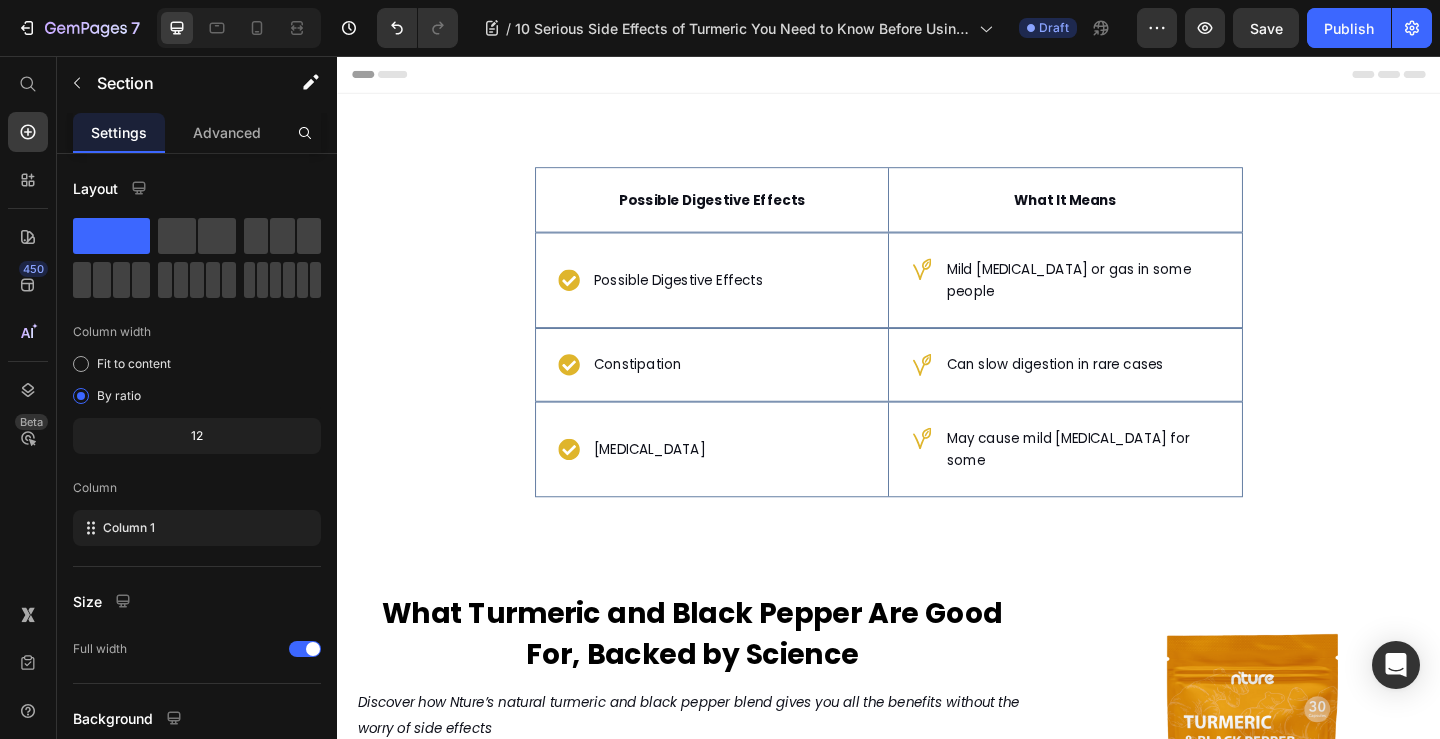 click on "Possible Digestive Effects Text Block Hero Banner What It Means  Text Block Row Possible Digestive Effects Item List Hero Banner
Mild [MEDICAL_DATA] or gas in some people Item List Row Constipation Item List Hero Banner
Can slow digestion in rare cases Item List Row [MEDICAL_DATA]  Item List Hero Banner
May cause mild [MEDICAL_DATA] for some Item List Row Row Section 1" at bounding box center (937, 348) 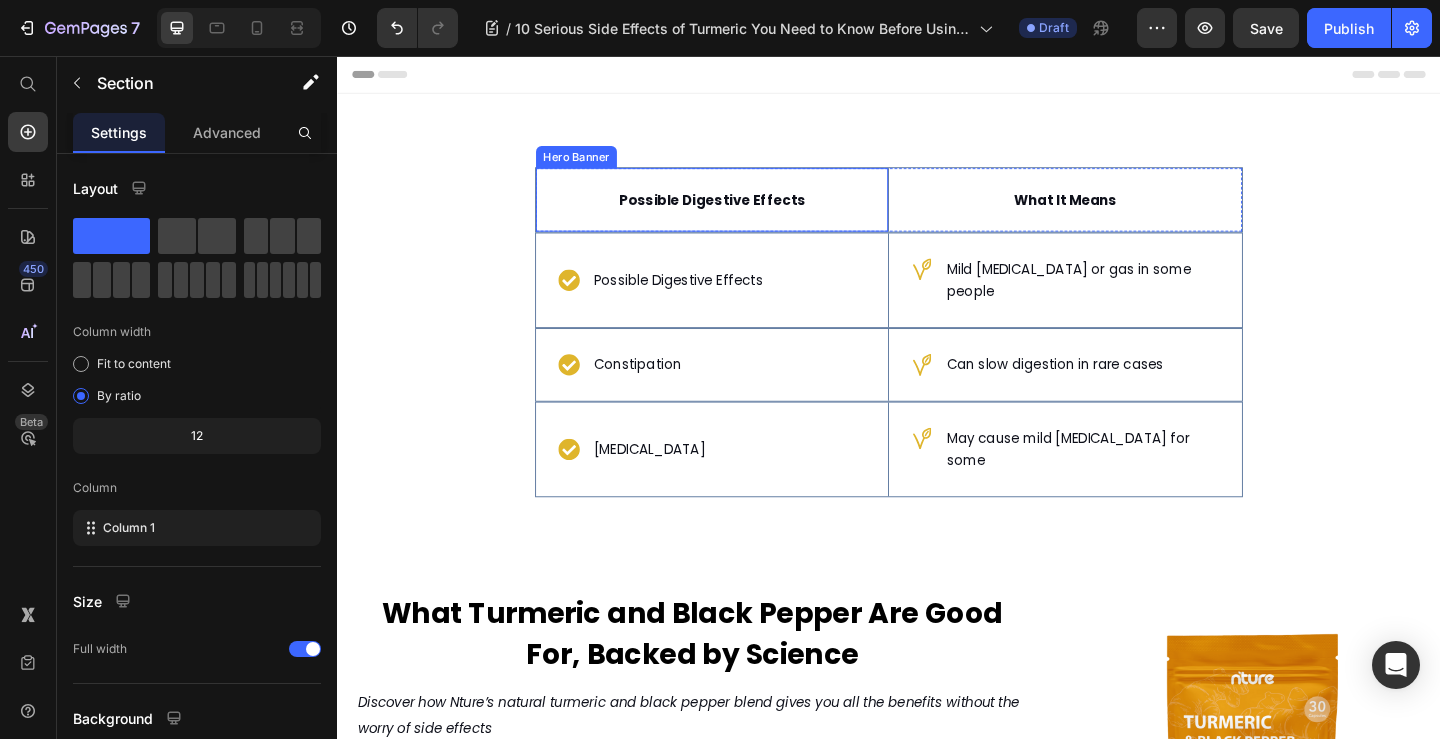 click on "Possible Digestive Effects Text Block" at bounding box center [744, 212] 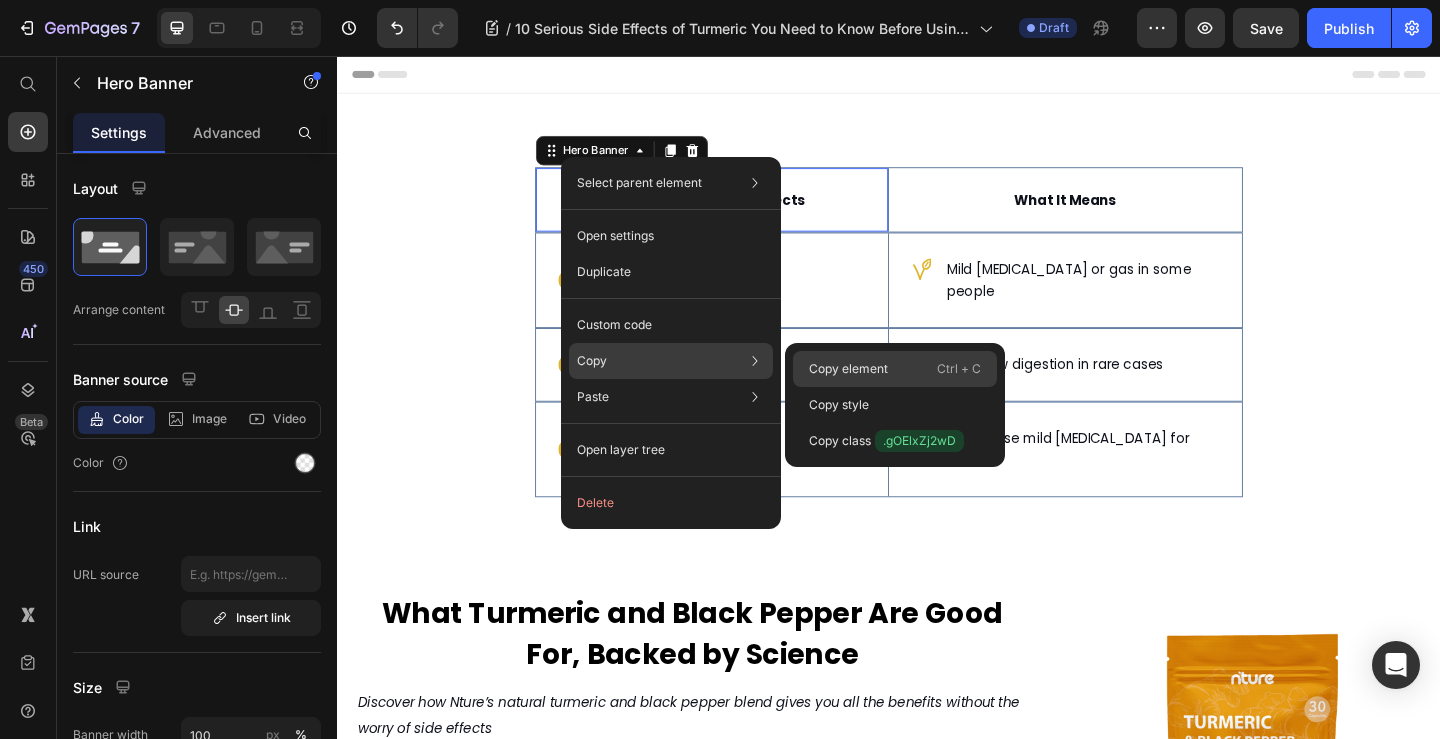 click on "Copy element" at bounding box center [848, 369] 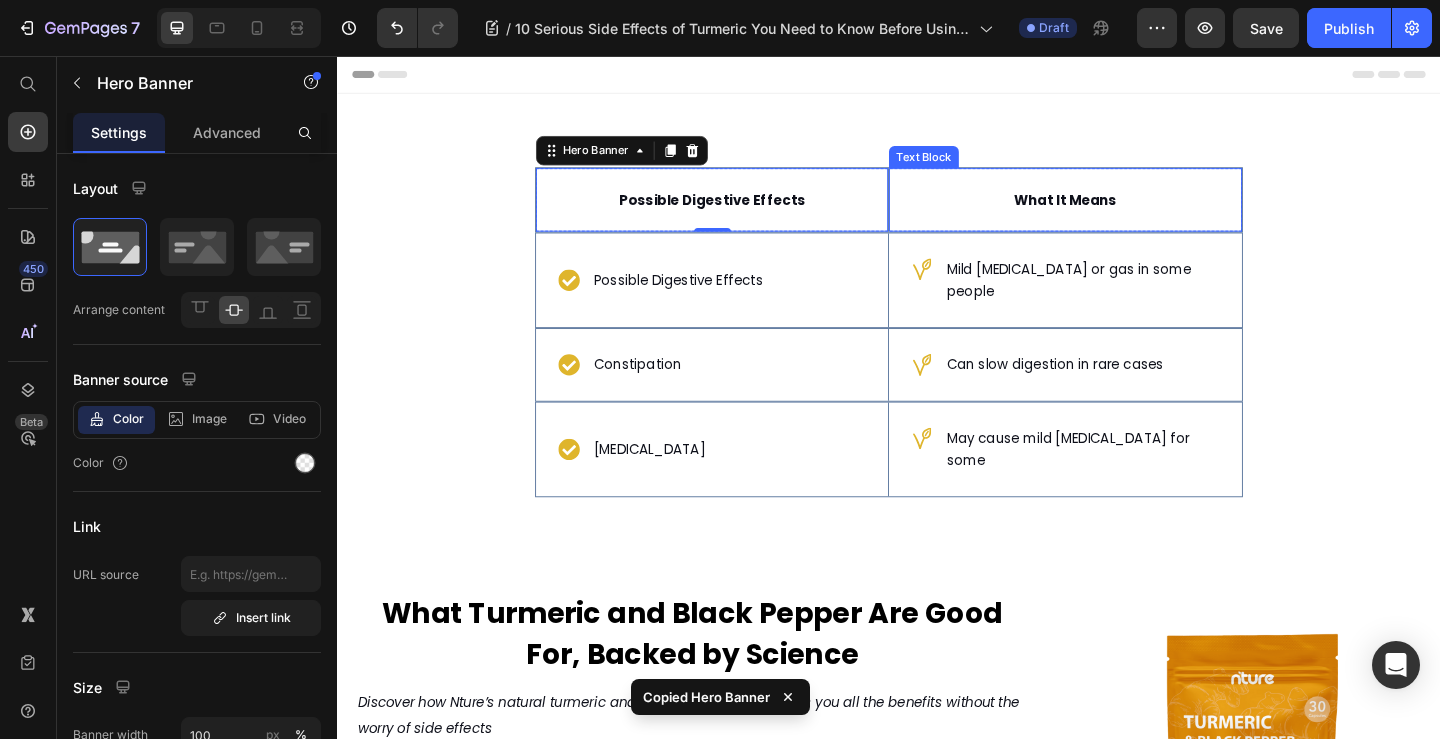 click on "Possible Digestive Effects Text Block Hero Banner   0 What It Means  Text Block Row Possible Digestive Effects Item List Hero Banner
Mild bloating or gas in some people Item List Row Constipation Item List Hero Banner
Can slow digestion in rare cases Item List Row Acid Reflux  Item List Hero Banner
May cause mild heartburn for some Item List Row Row Section 1" at bounding box center [937, 348] 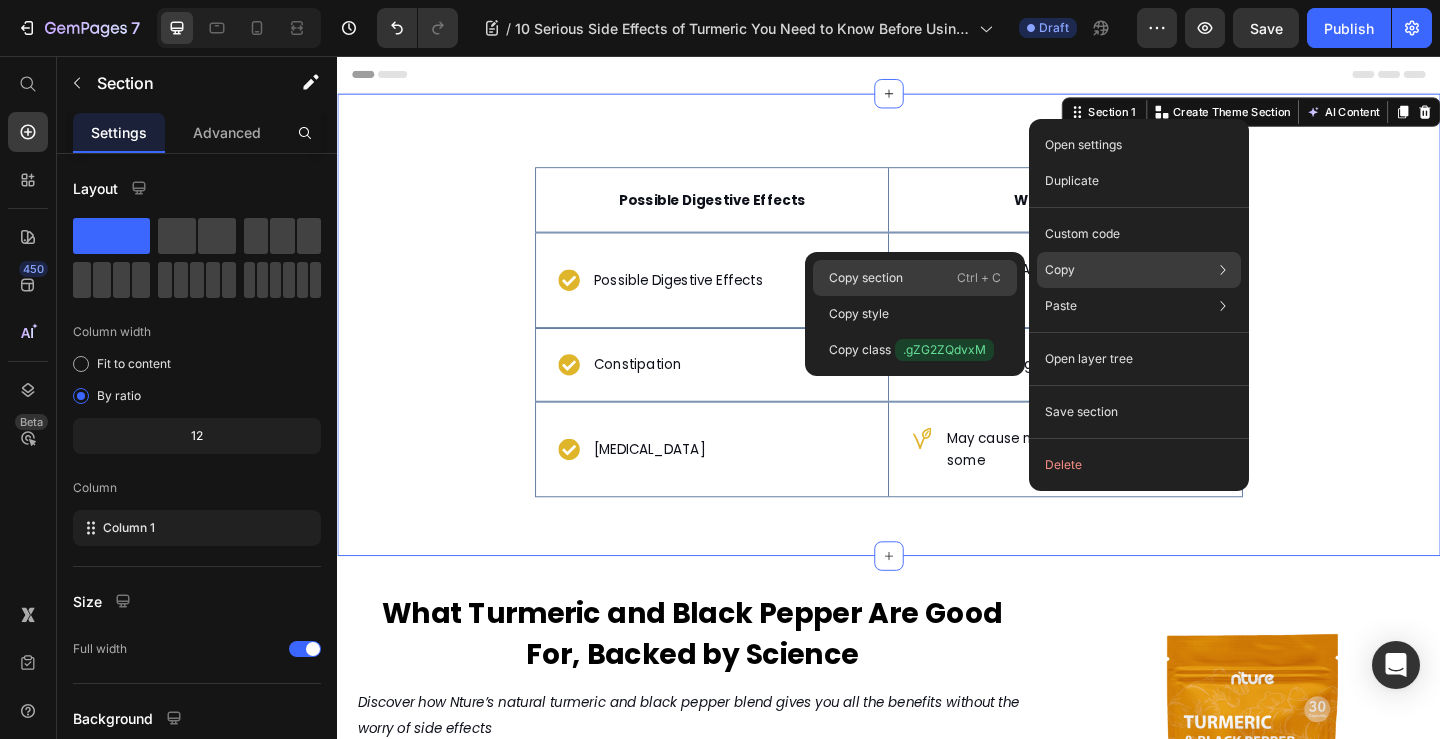 click on "Copy section" at bounding box center (866, 278) 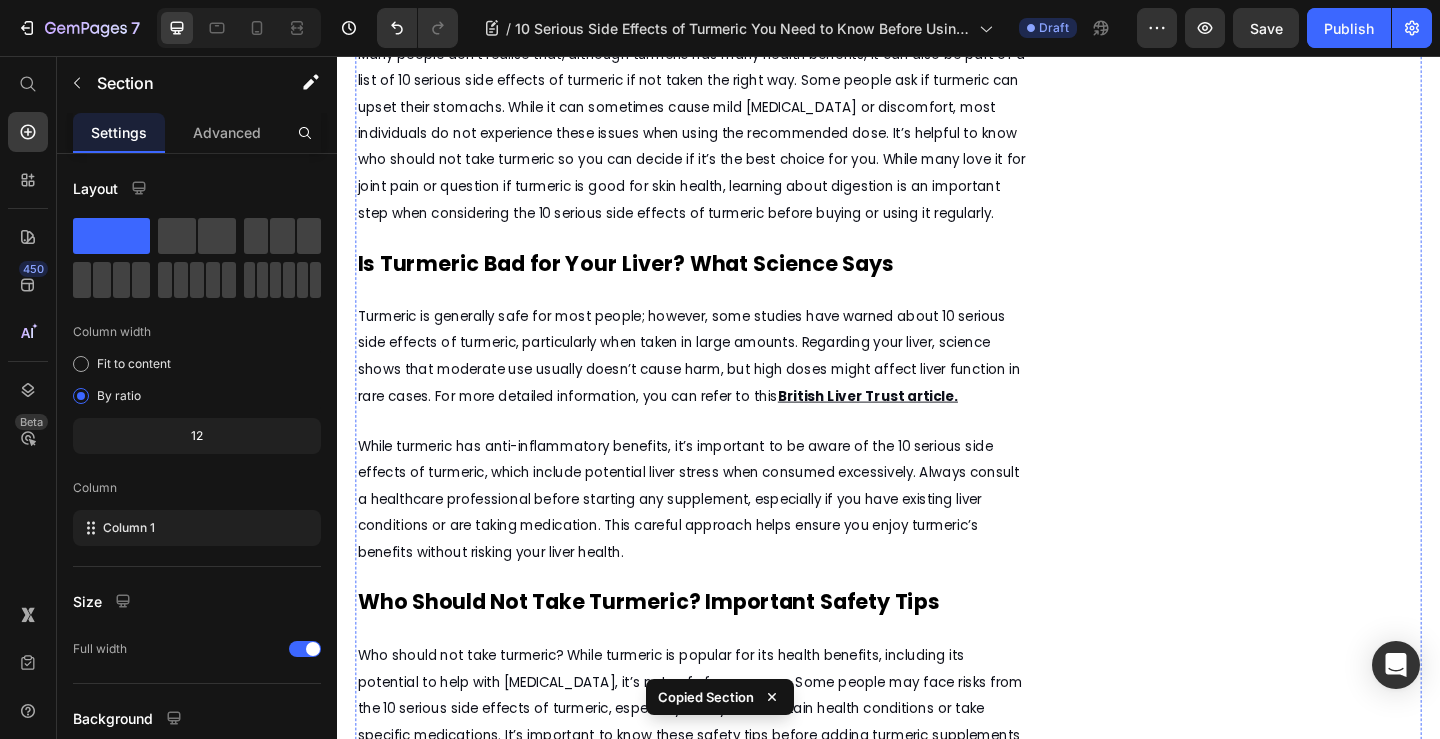 scroll, scrollTop: 2100, scrollLeft: 0, axis: vertical 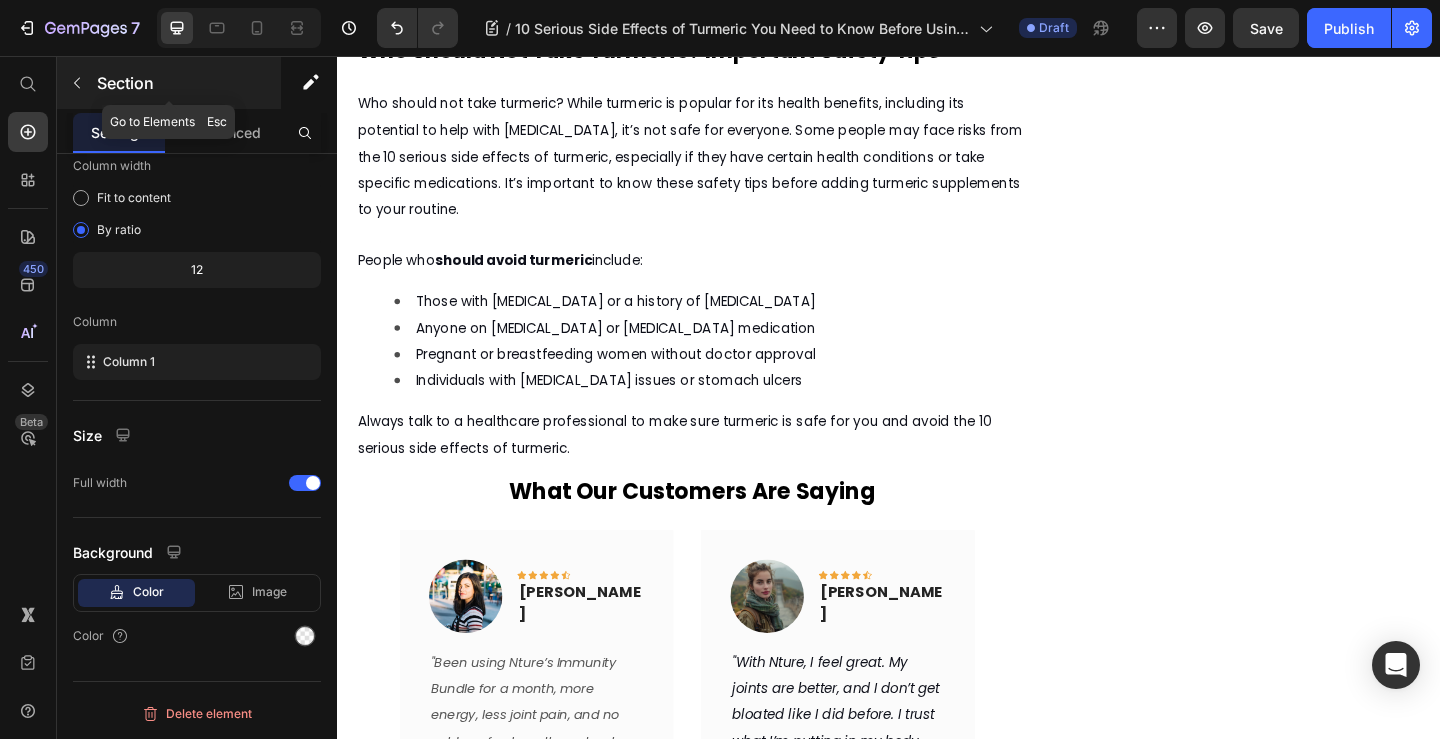 click at bounding box center (77, 83) 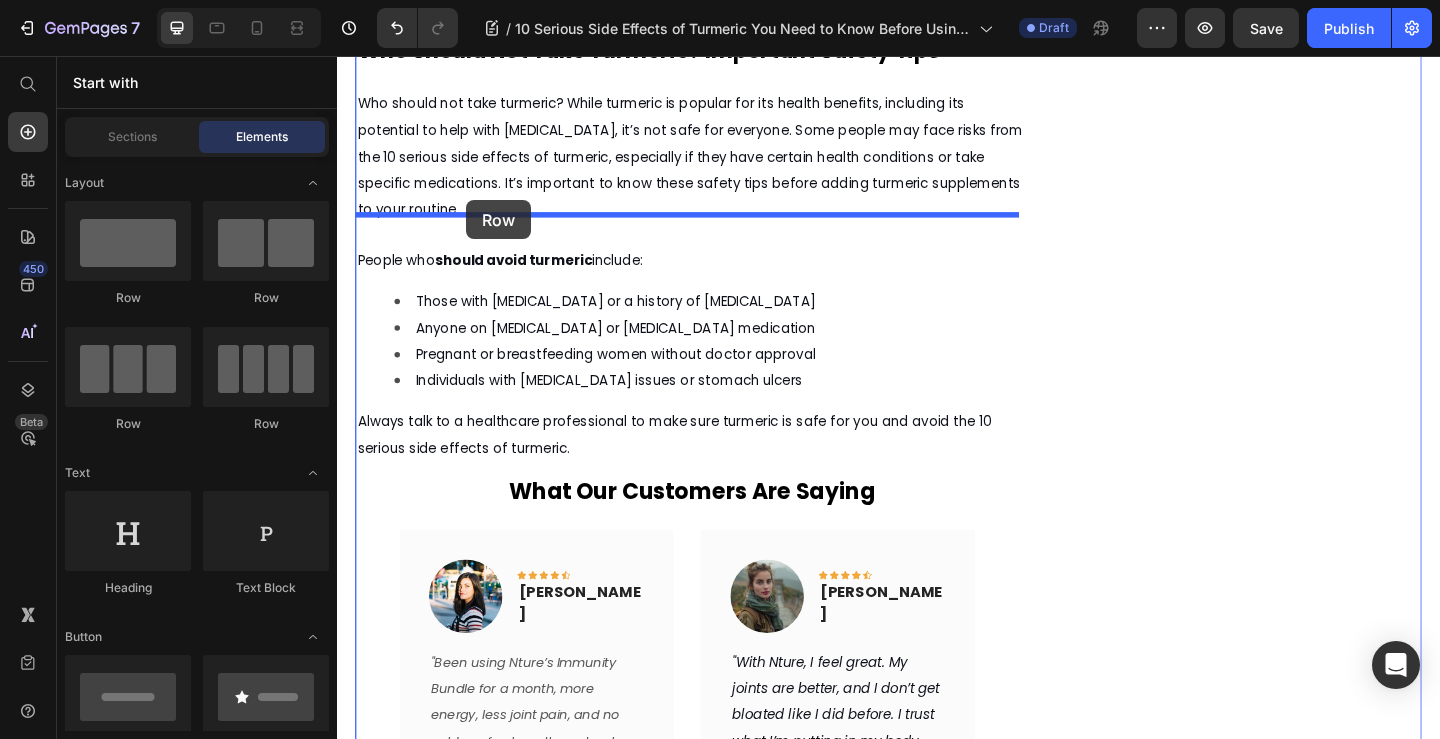 drag, startPoint x: 483, startPoint y: 316, endPoint x: 477, endPoint y: 213, distance: 103.17461 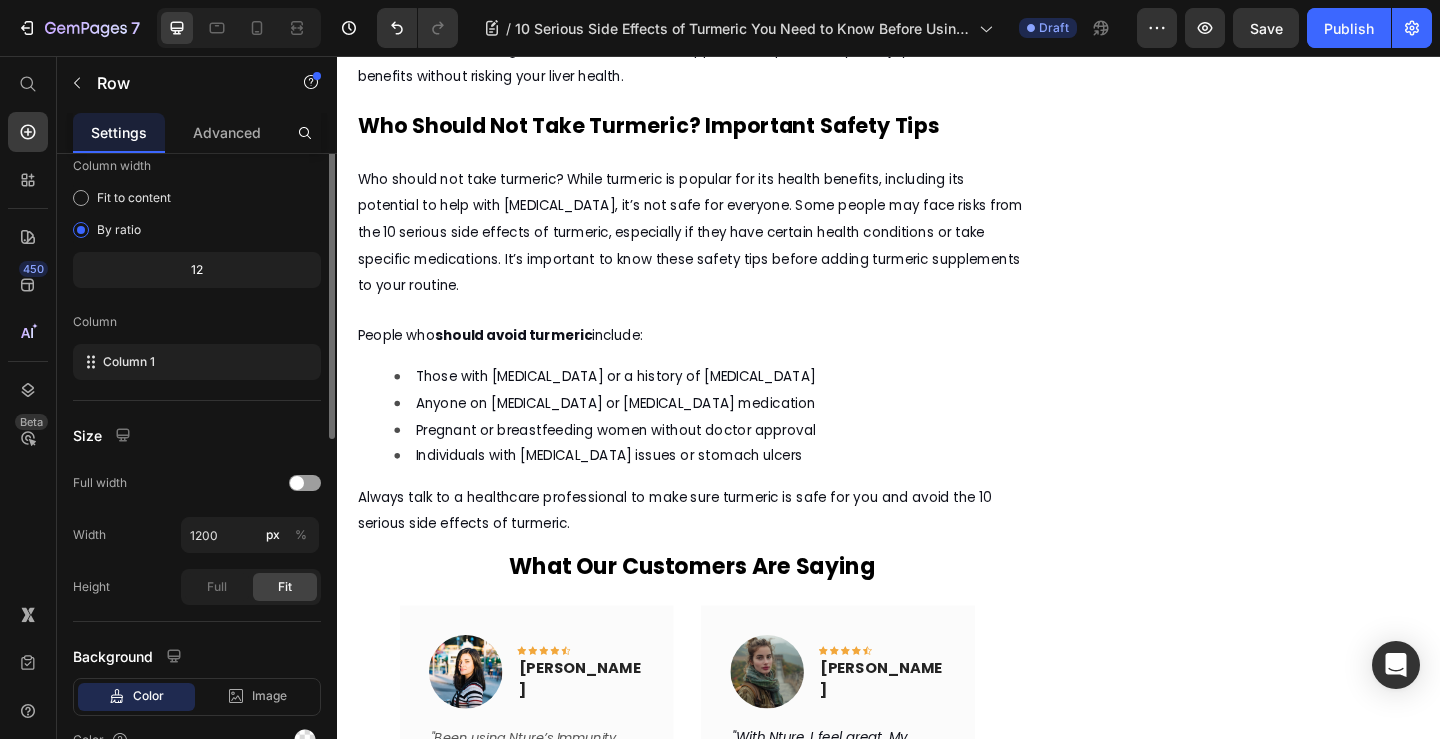 scroll, scrollTop: 0, scrollLeft: 0, axis: both 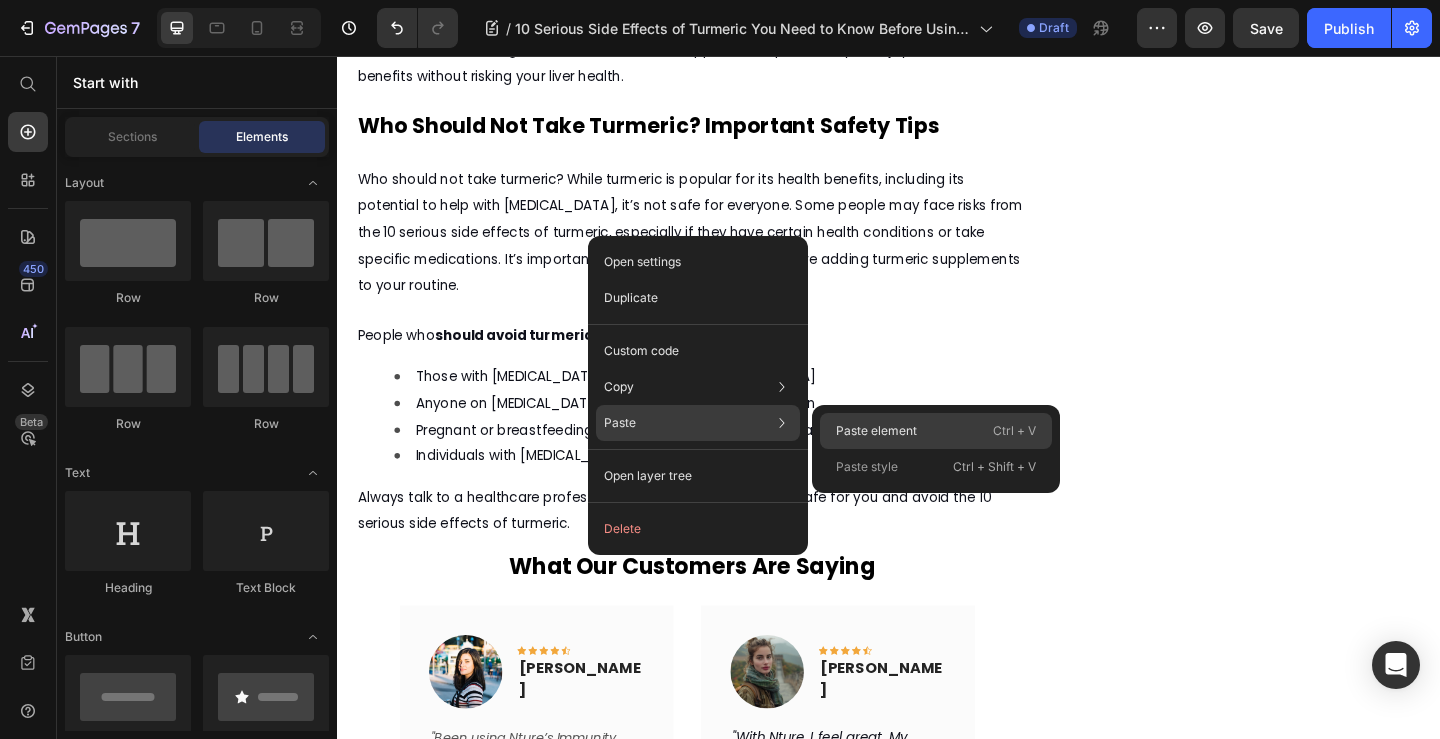 click on "Paste element" at bounding box center [876, 431] 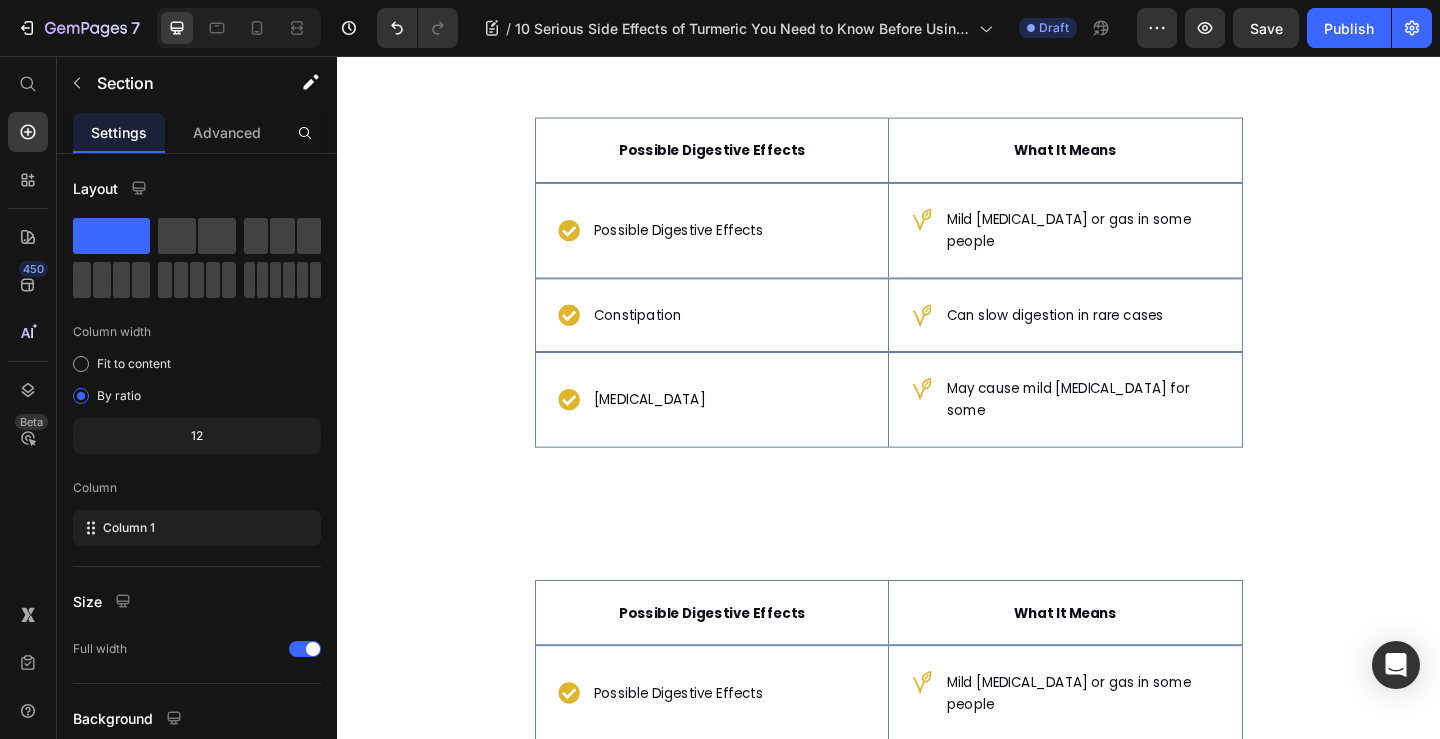 scroll, scrollTop: 8330, scrollLeft: 0, axis: vertical 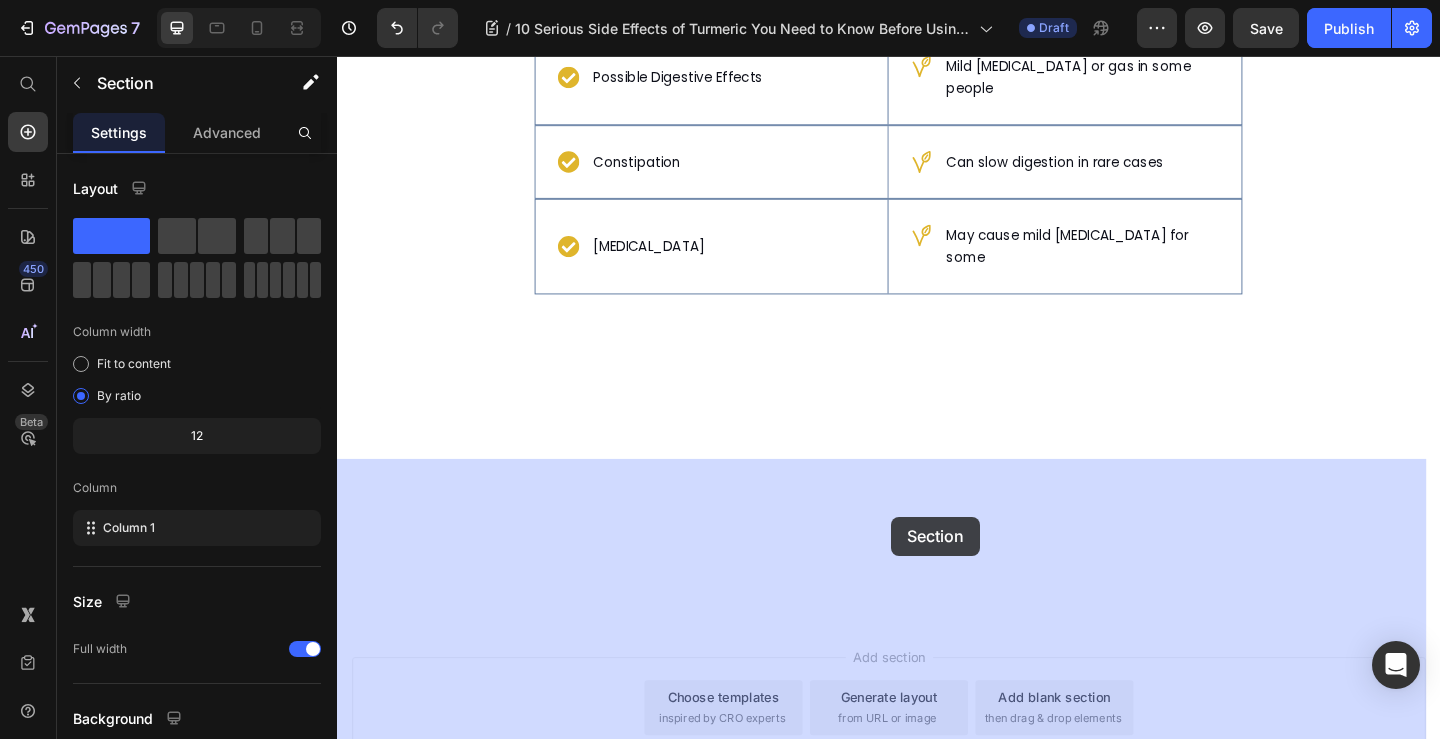 drag, startPoint x: 1486, startPoint y: 217, endPoint x: 940, endPoint y: 557, distance: 643.2076 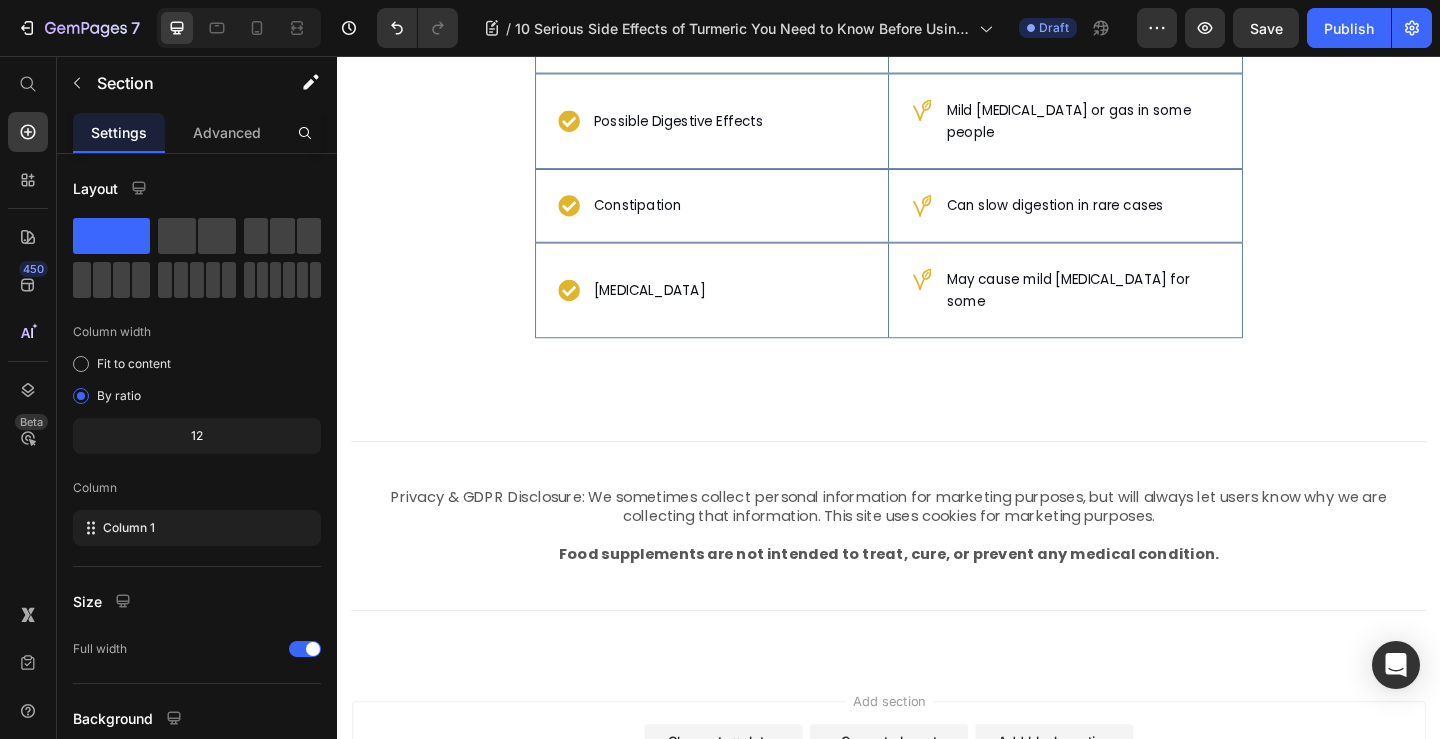 scroll, scrollTop: 8562, scrollLeft: 0, axis: vertical 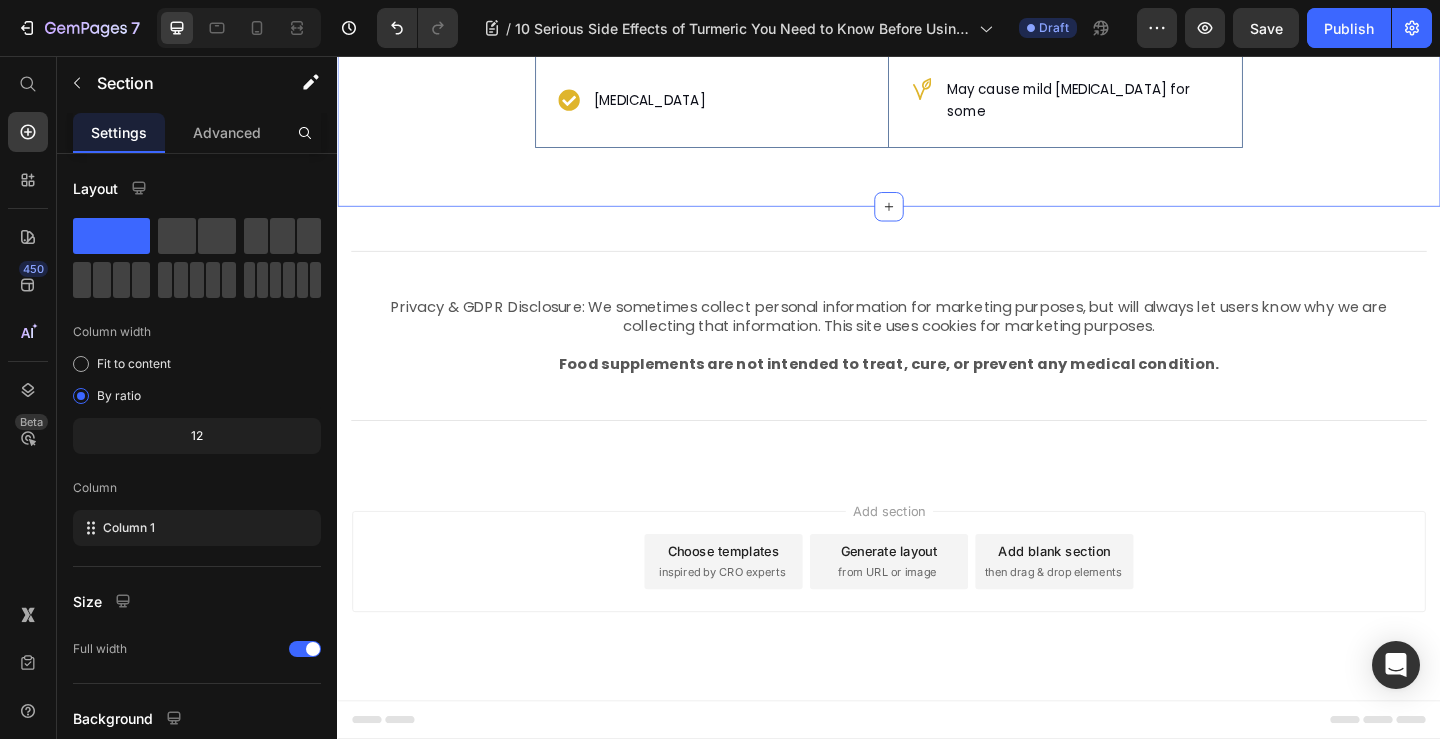 click on "Possible Digestive Effects Text Block Hero Banner What It Means  Text Block Row Possible Digestive Effects Item List Hero Banner
Mild bloating or gas in some people Item List Row Constipation Item List Hero Banner
Can slow digestion in rare cases Item List Row Acid Reflux  Item List Hero Banner
May cause mild heartburn for some Item List Row Row Section 4" at bounding box center [937, -32] 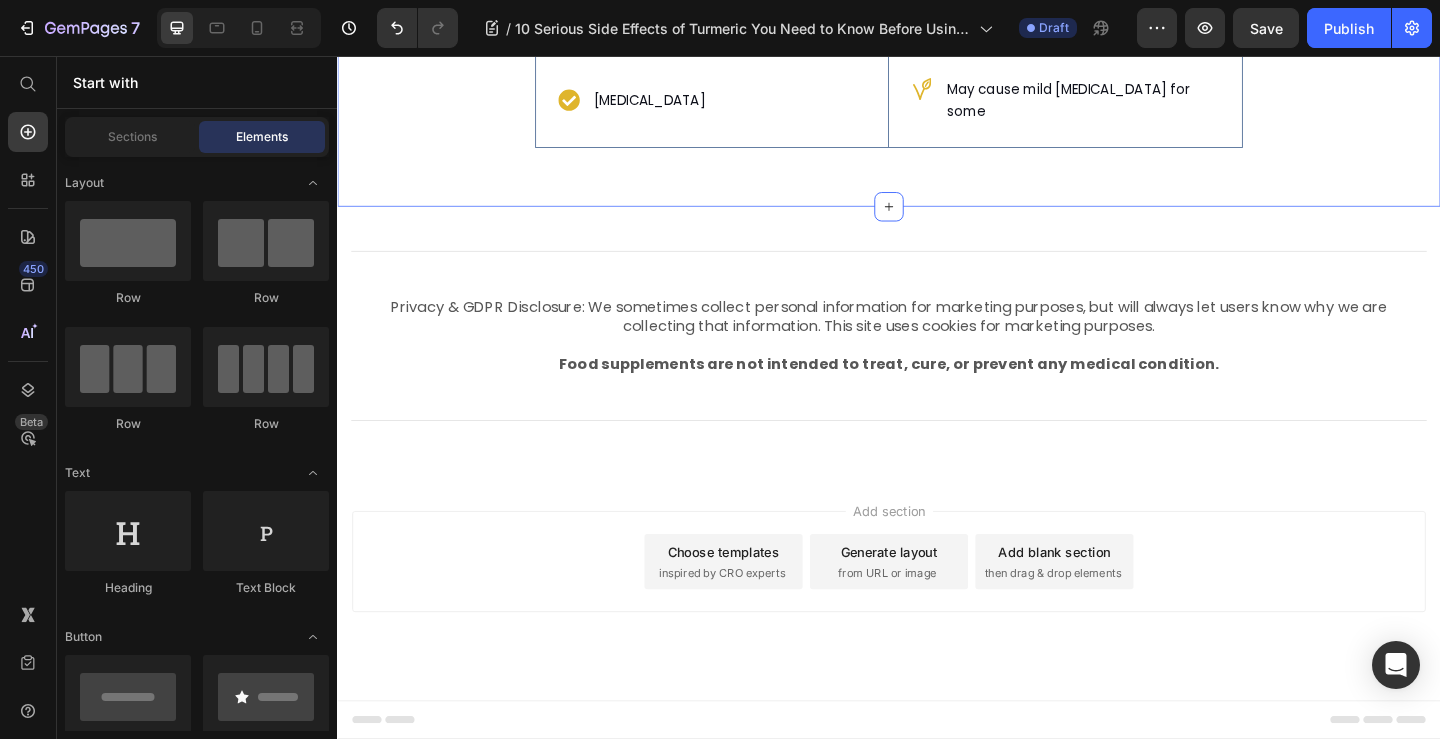 click on "Possible Digestive Effects Text Block Hero Banner What It Means  Text Block Row Possible Digestive Effects Item List Hero Banner
Mild bloating or gas in some people Item List Row Constipation Item List Hero Banner
Can slow digestion in rare cases Item List Row Acid Reflux  Item List Hero Banner
May cause mild heartburn for some Item List Row Row Section 3" at bounding box center [937, -32] 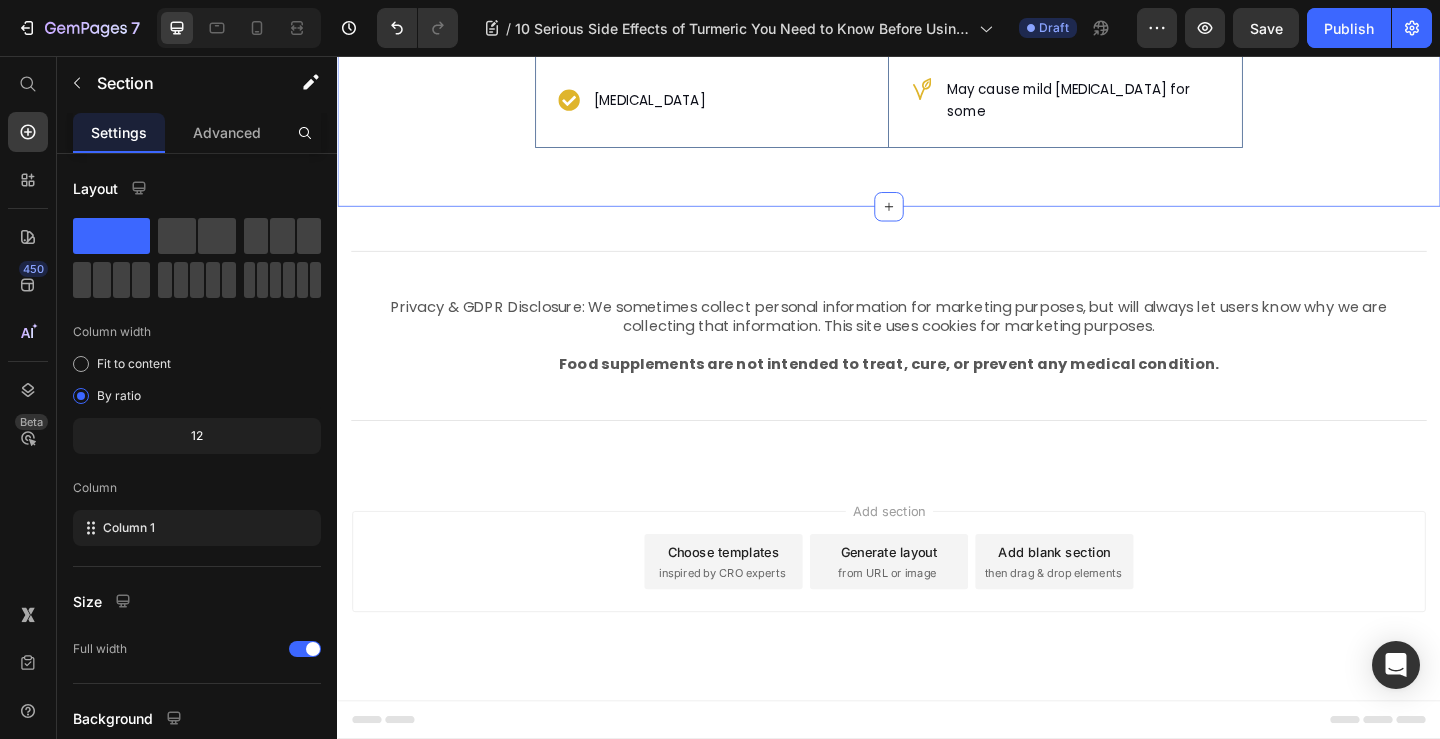 scroll, scrollTop: 8262, scrollLeft: 0, axis: vertical 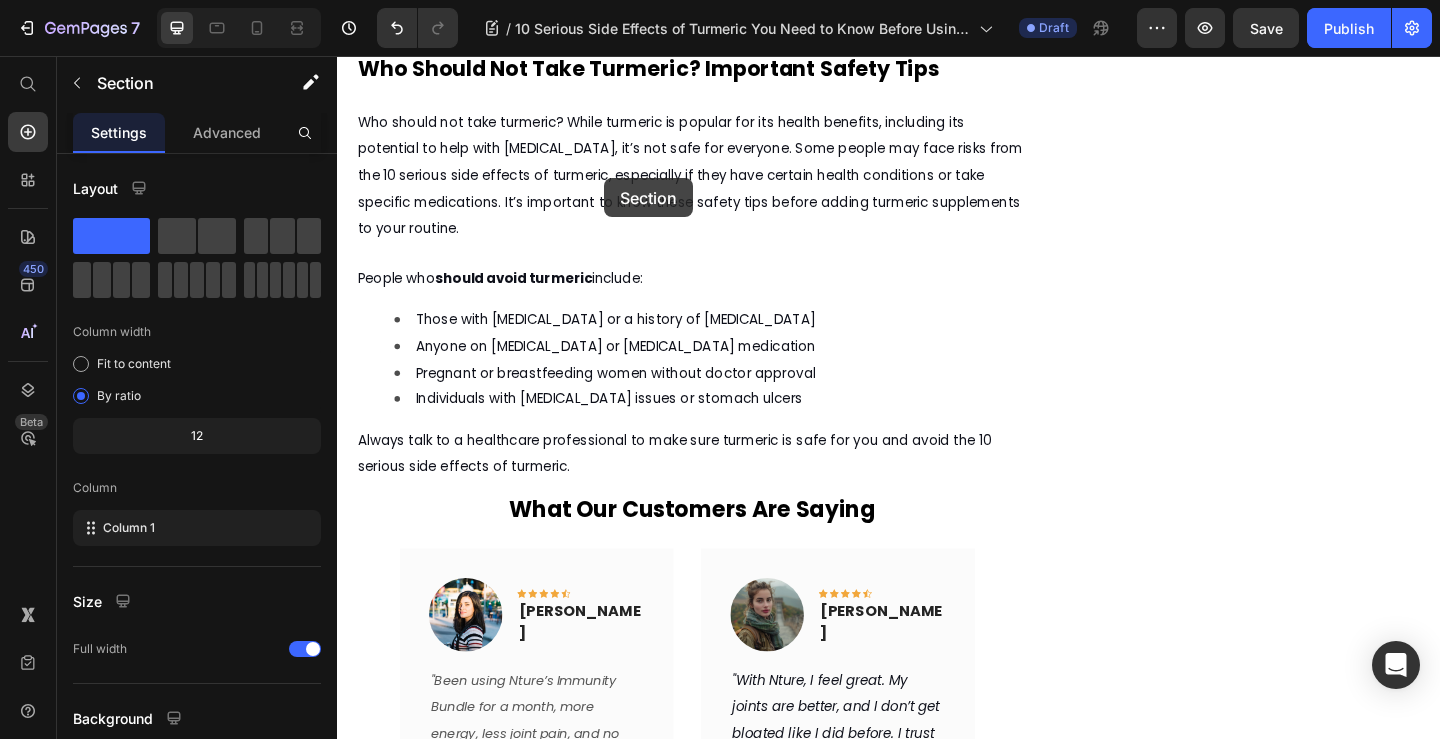 drag, startPoint x: 1155, startPoint y: 316, endPoint x: 627, endPoint y: 189, distance: 543.0589 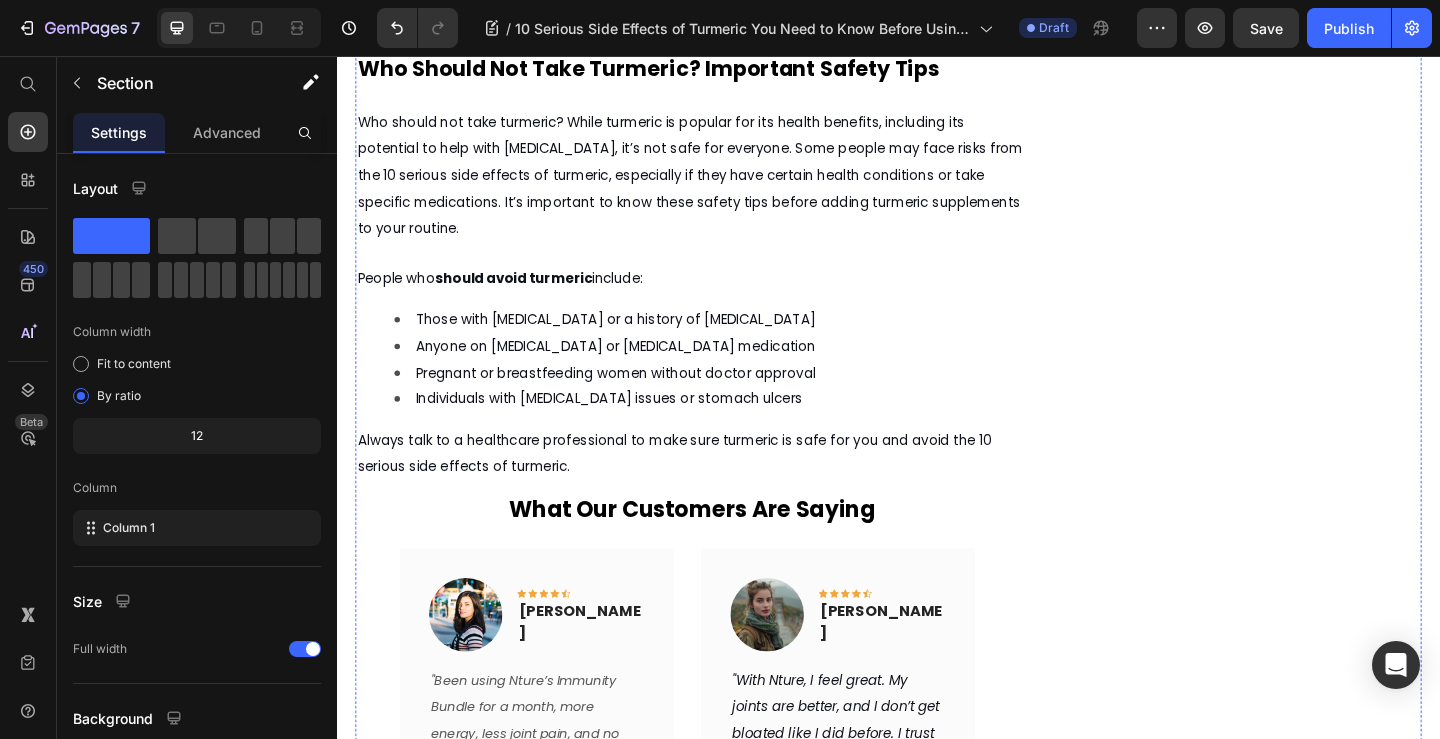 click on "Drop element here" at bounding box center (723, -366) 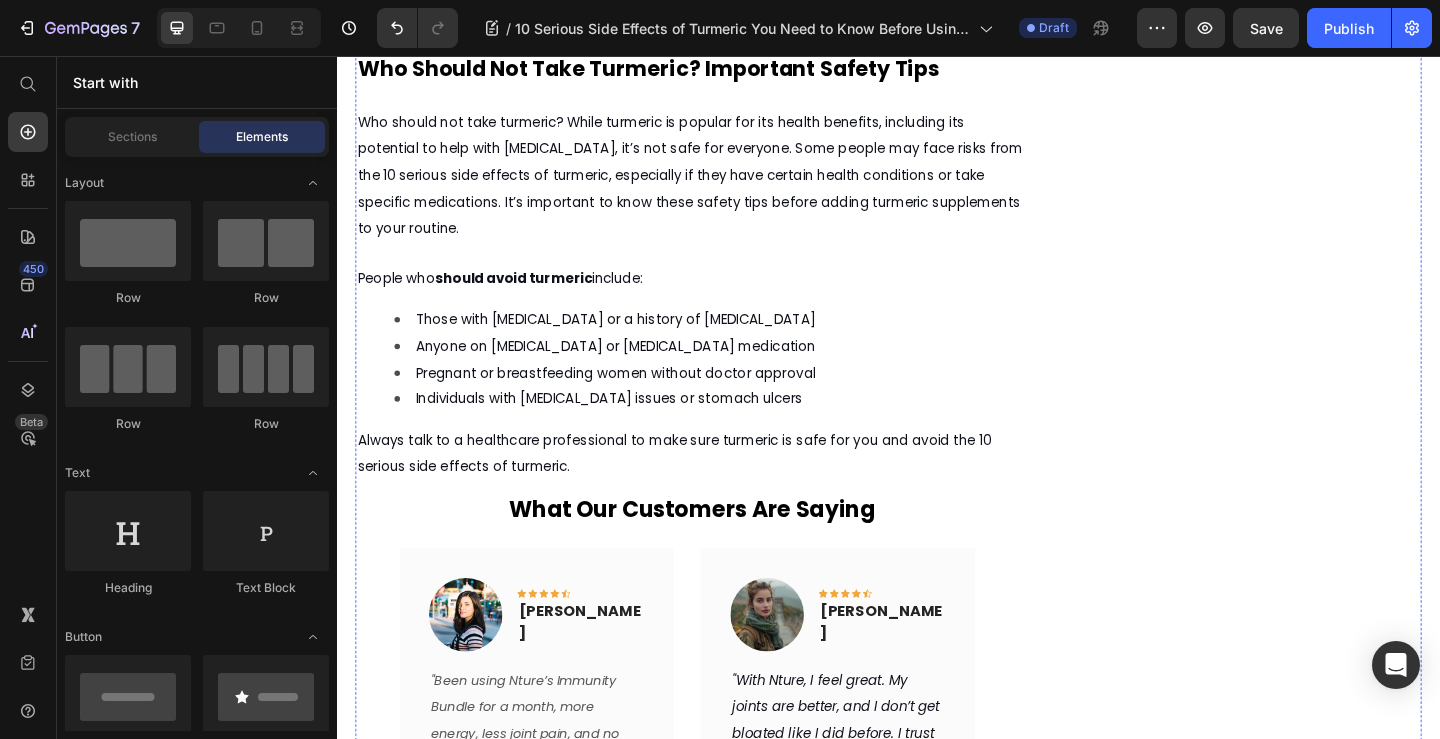 click on "Drop element here" at bounding box center [723, -366] 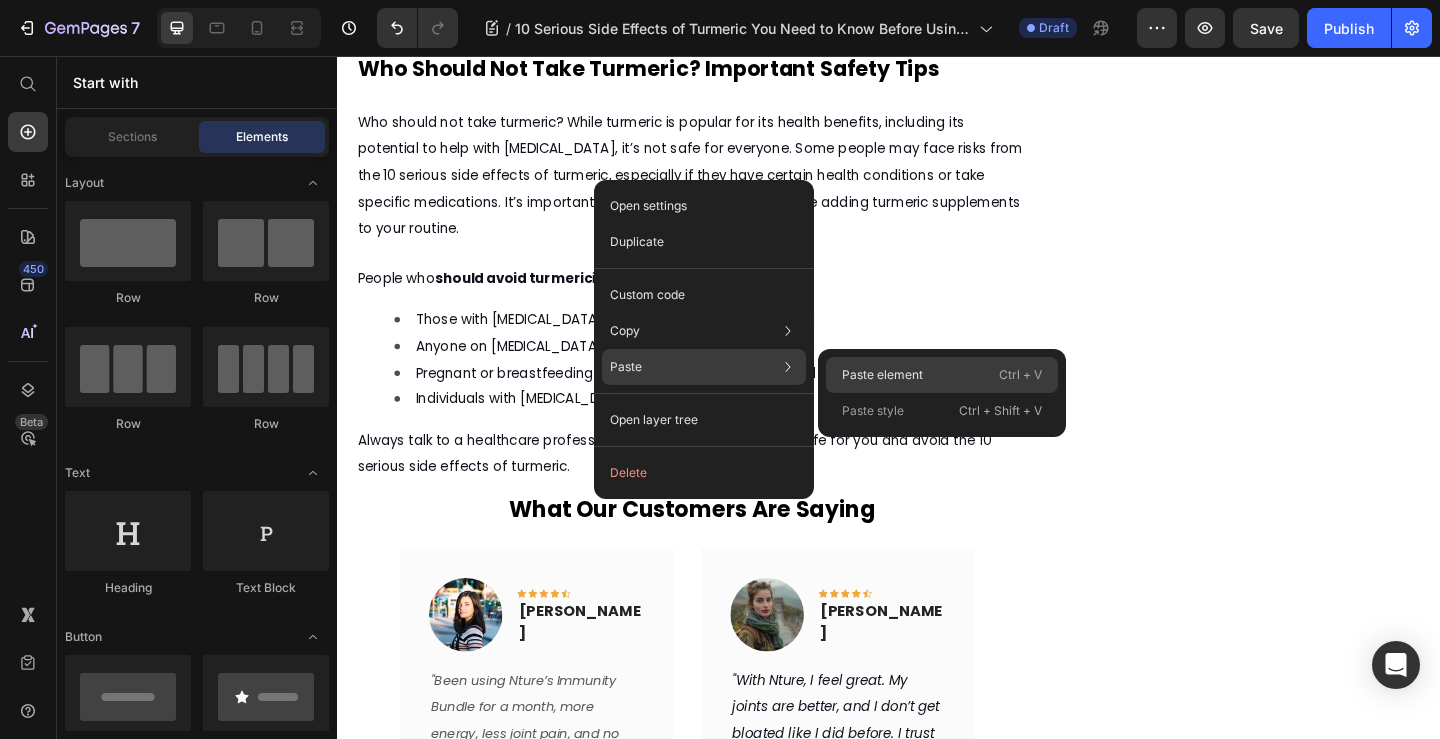 drag, startPoint x: 907, startPoint y: 379, endPoint x: 617, endPoint y: 347, distance: 291.76016 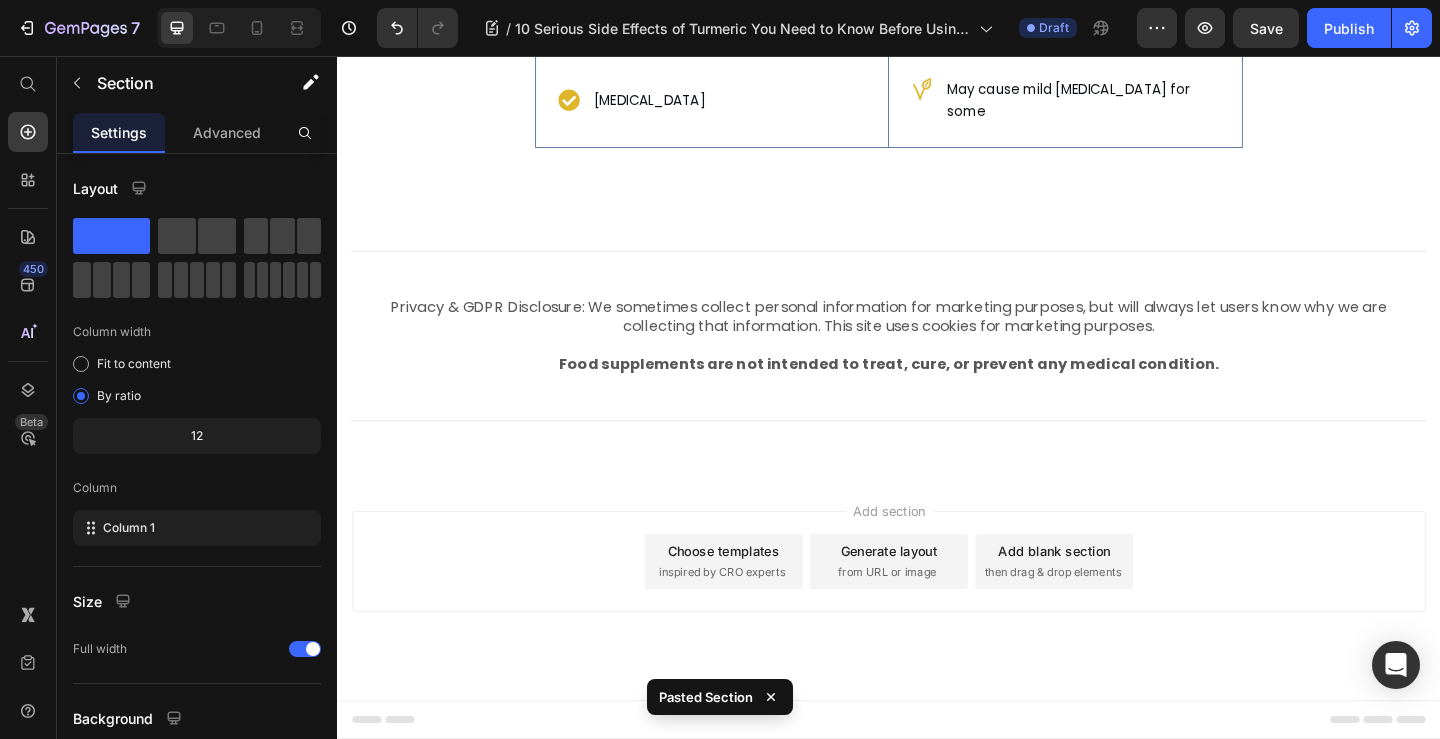 scroll, scrollTop: 8730, scrollLeft: 0, axis: vertical 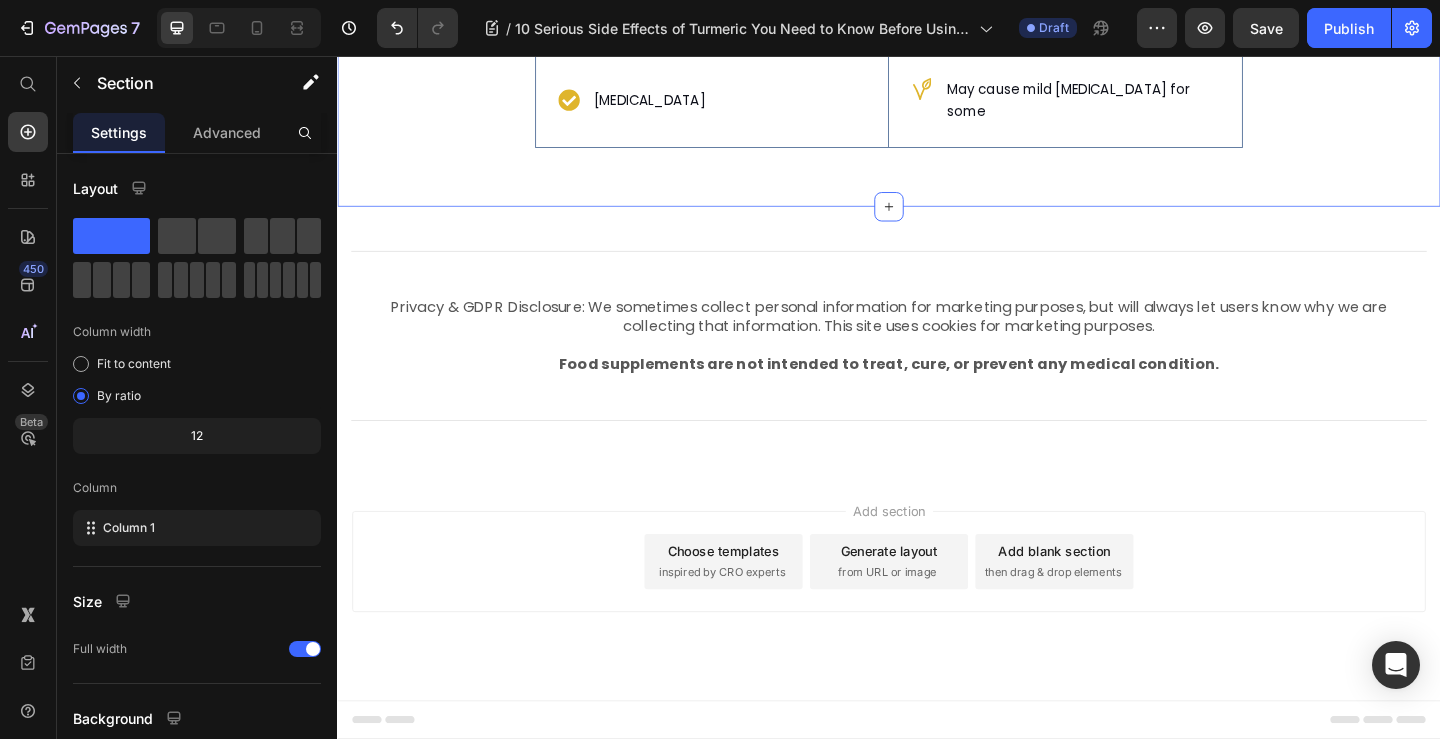 click 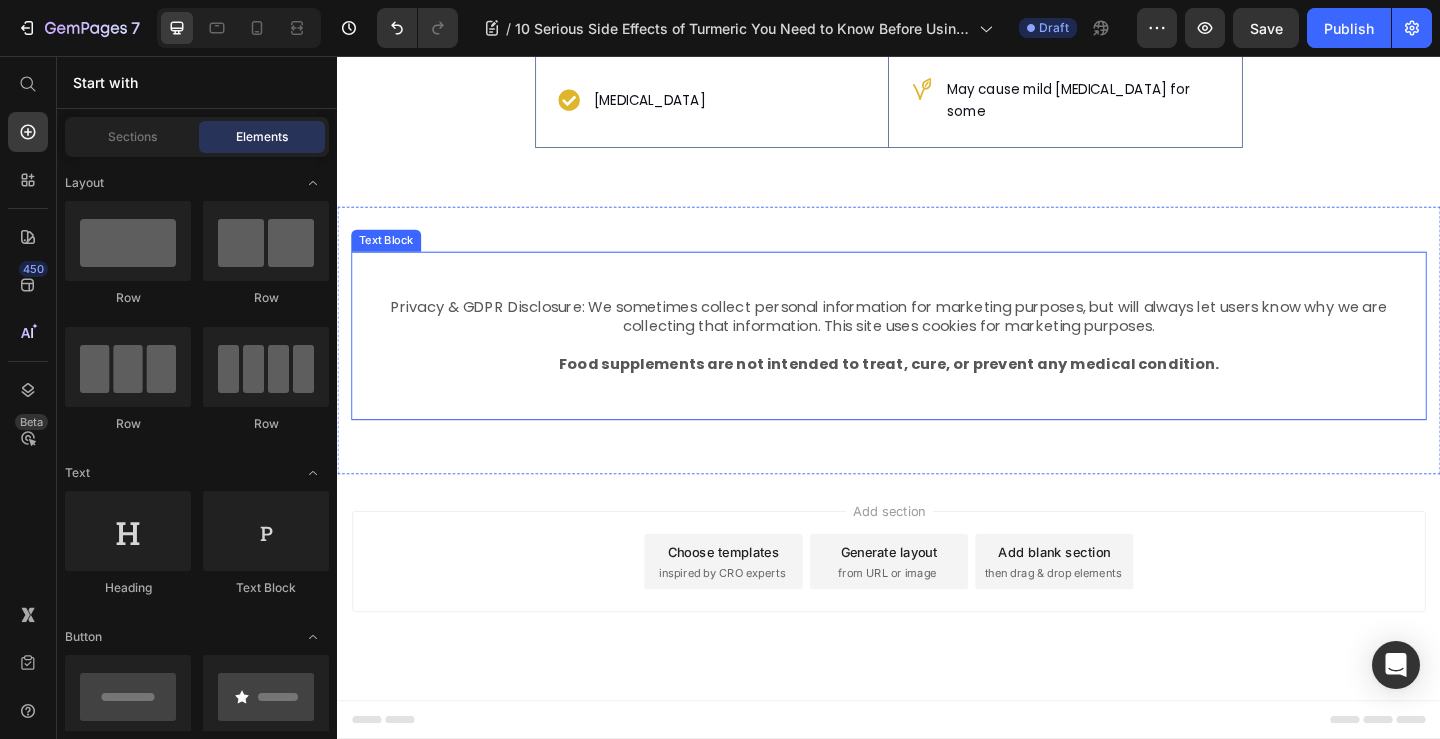 scroll, scrollTop: 8230, scrollLeft: 0, axis: vertical 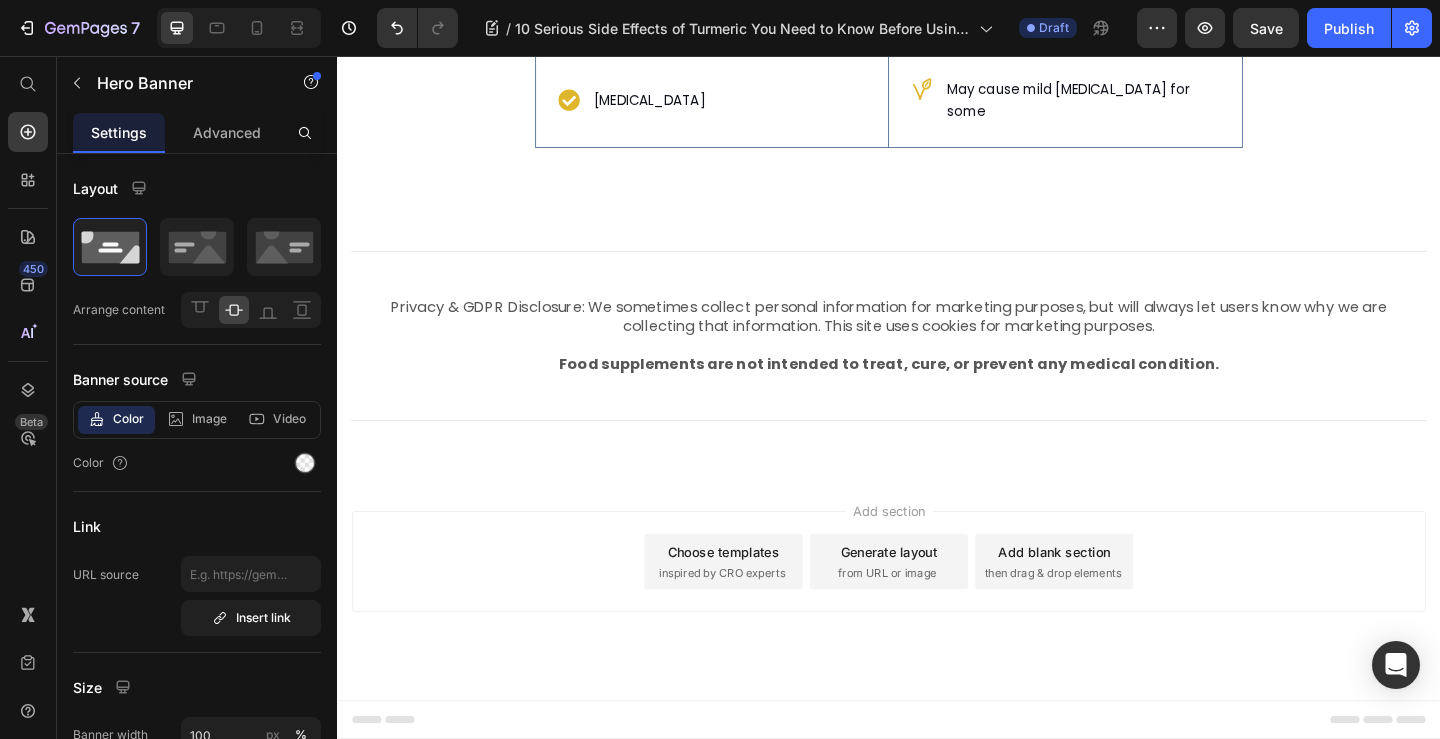 click on "What It Means" at bounding box center (1129, -168) 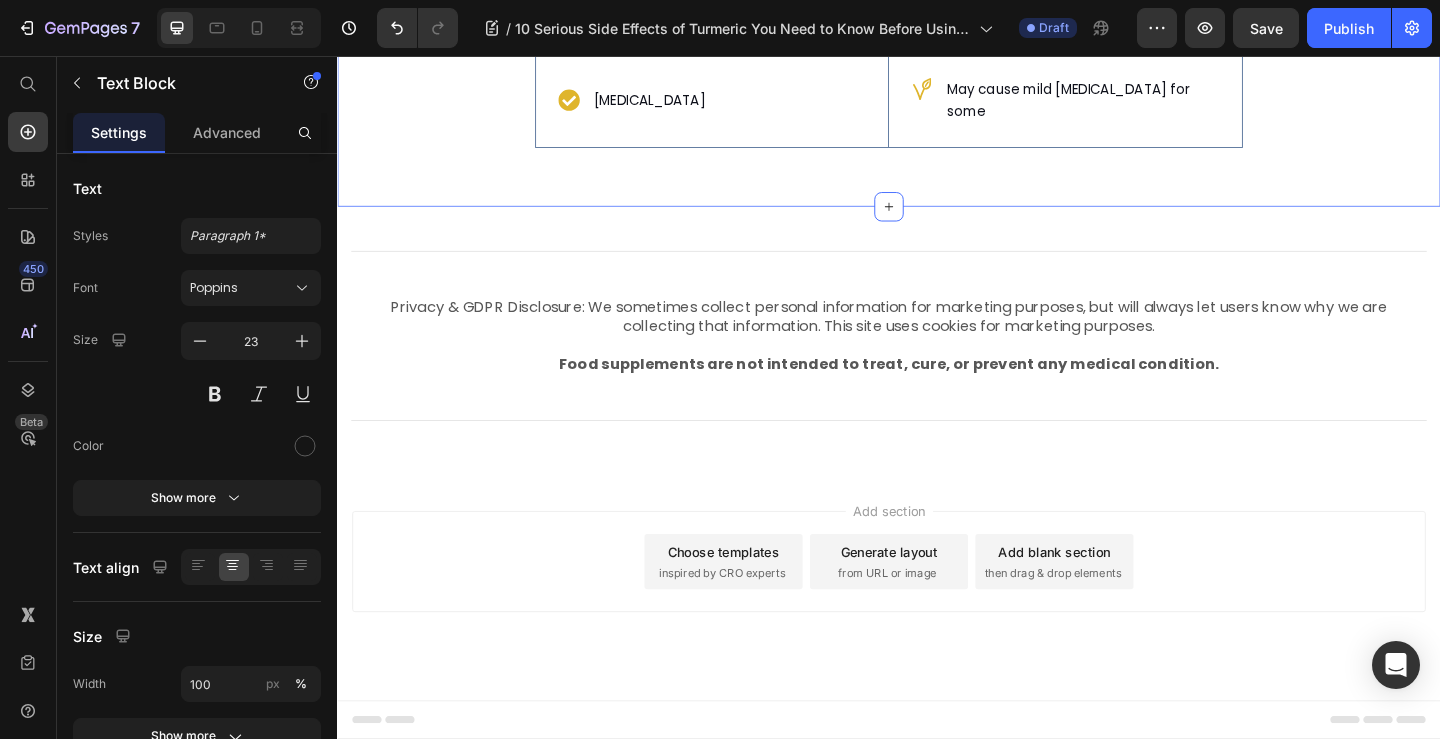 click on "Possible Digestive Effects Text Block Hero Banner What It Means  Text Block   0 Row Possible Digestive Effects Item List Hero Banner
Mild bloating or gas in some people Item List Row Constipation Item List Hero Banner
Can slow digestion in rare cases Item List Row Acid Reflux  Item List Hero Banner
May cause mild heartburn for some Item List Row Row Section 3" at bounding box center (937, -32) 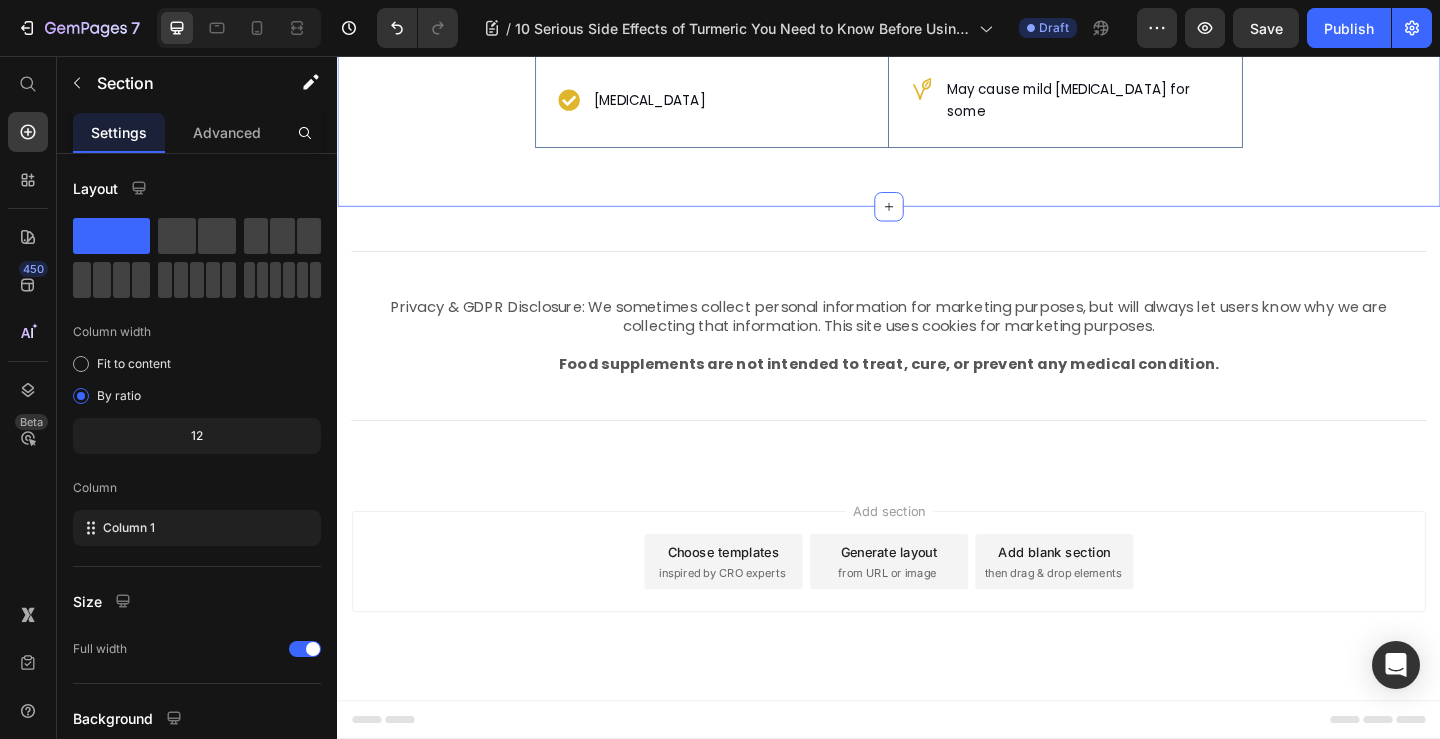click on "Section 3" at bounding box center [1178, -302] 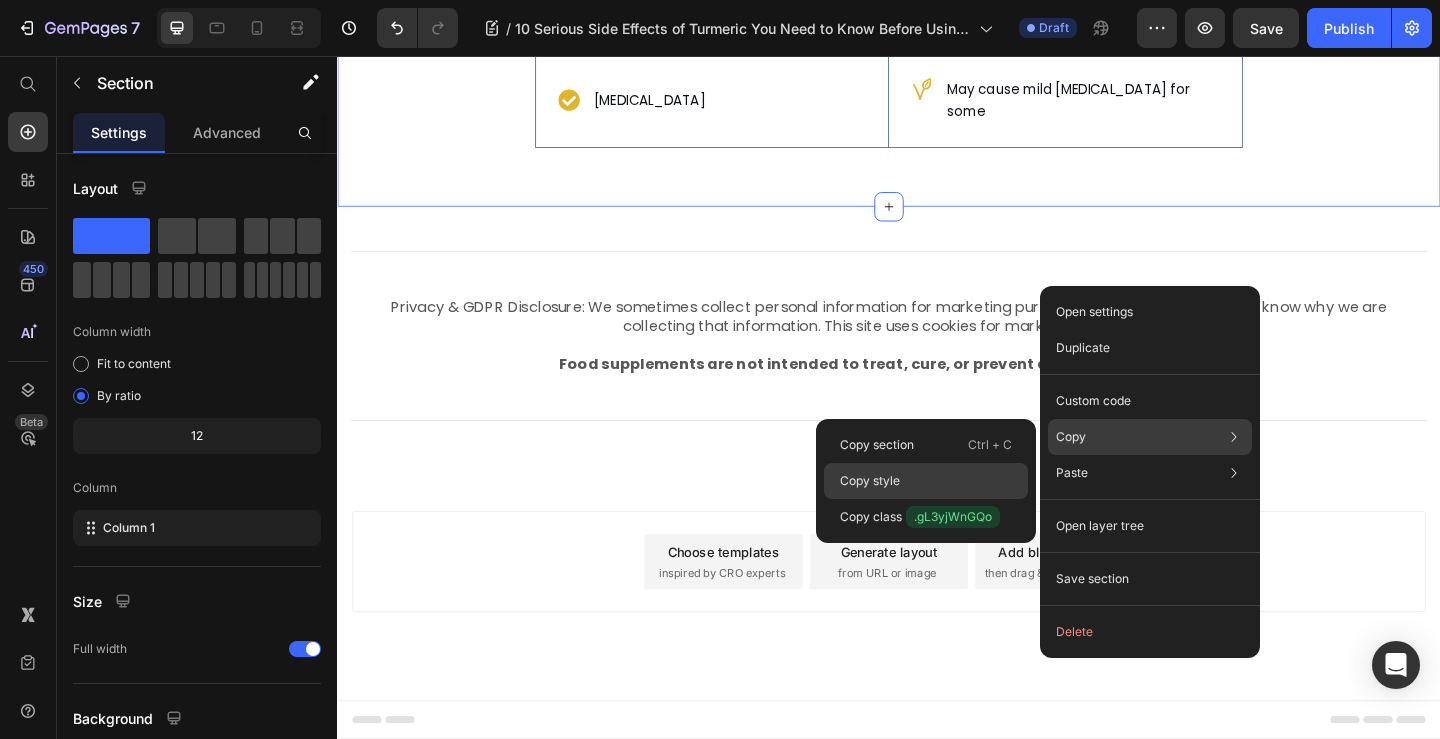 click on "Copy style" at bounding box center [870, 481] 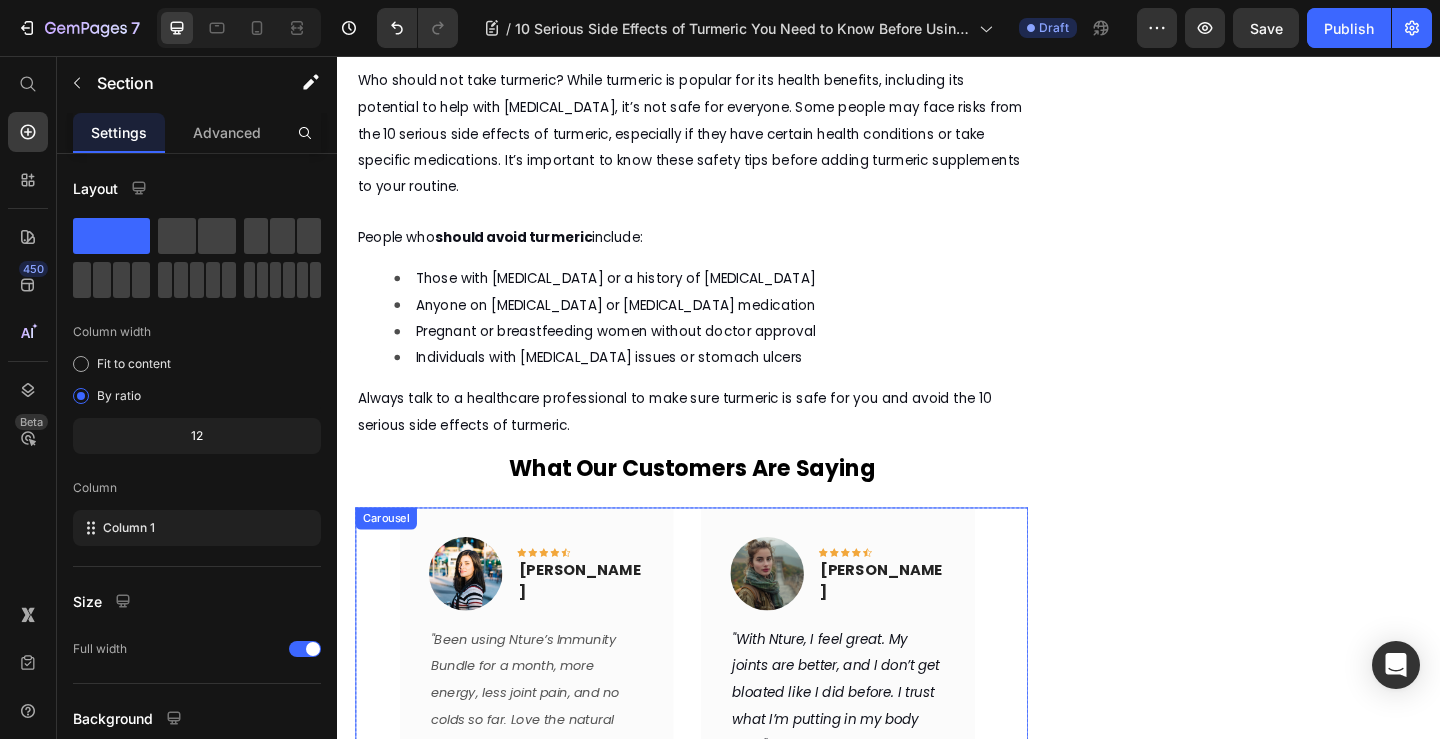 scroll, scrollTop: 2630, scrollLeft: 0, axis: vertical 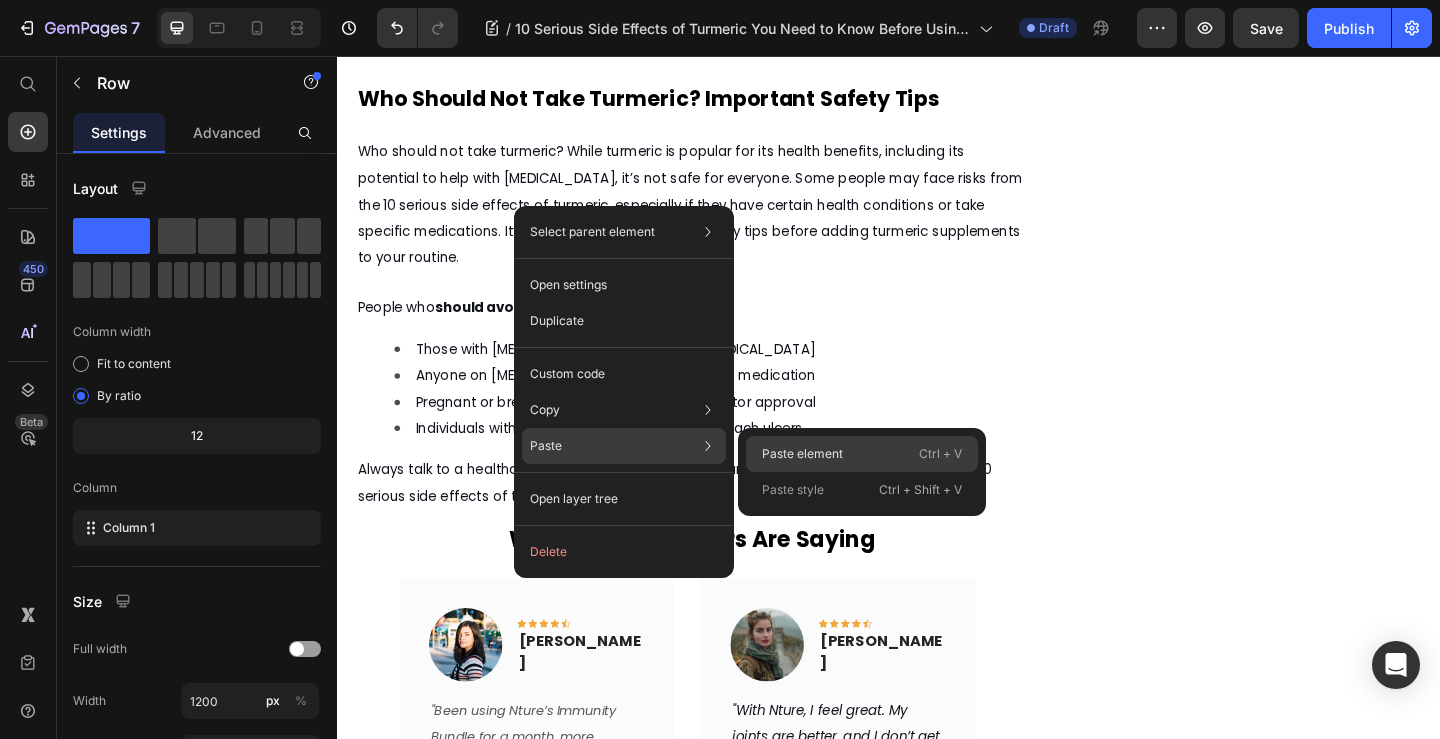 click on "Paste element" at bounding box center (802, 454) 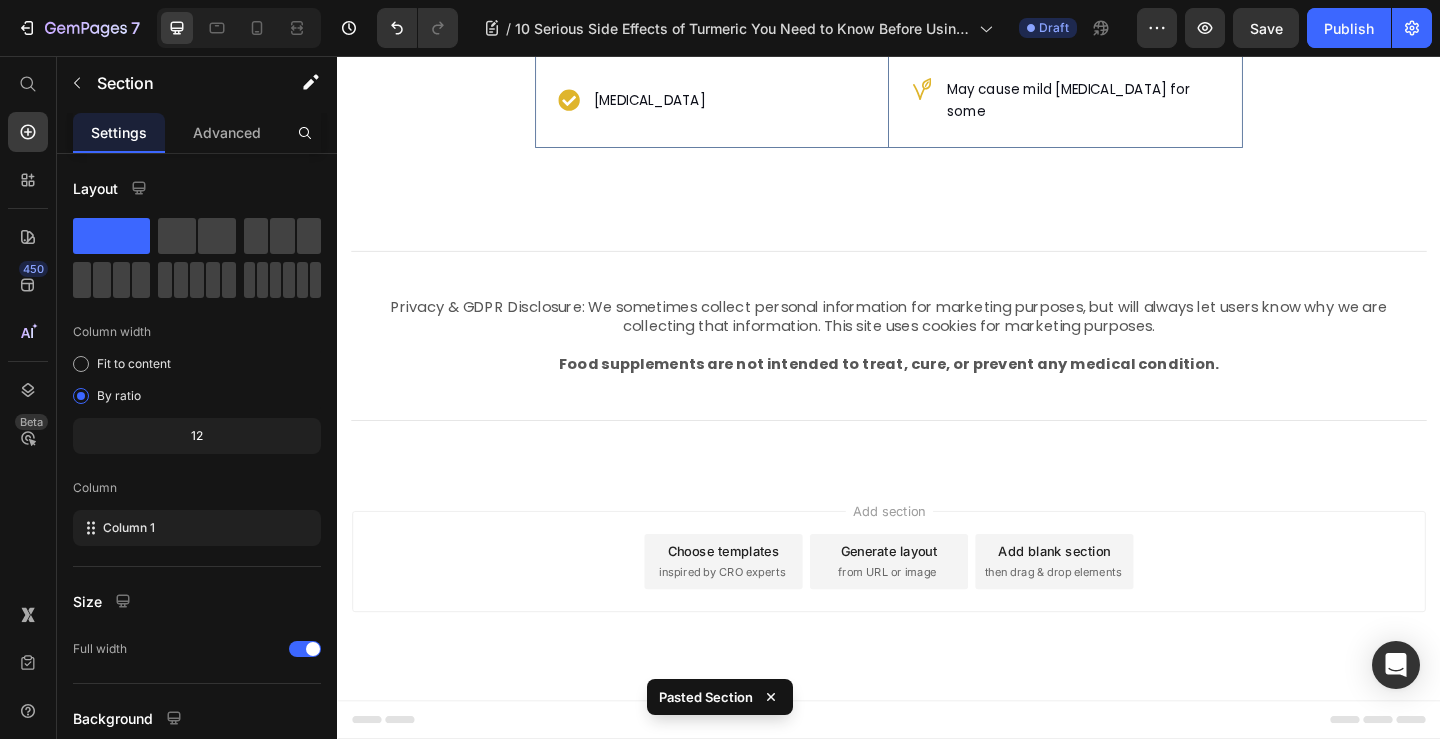 scroll, scrollTop: 8730, scrollLeft: 0, axis: vertical 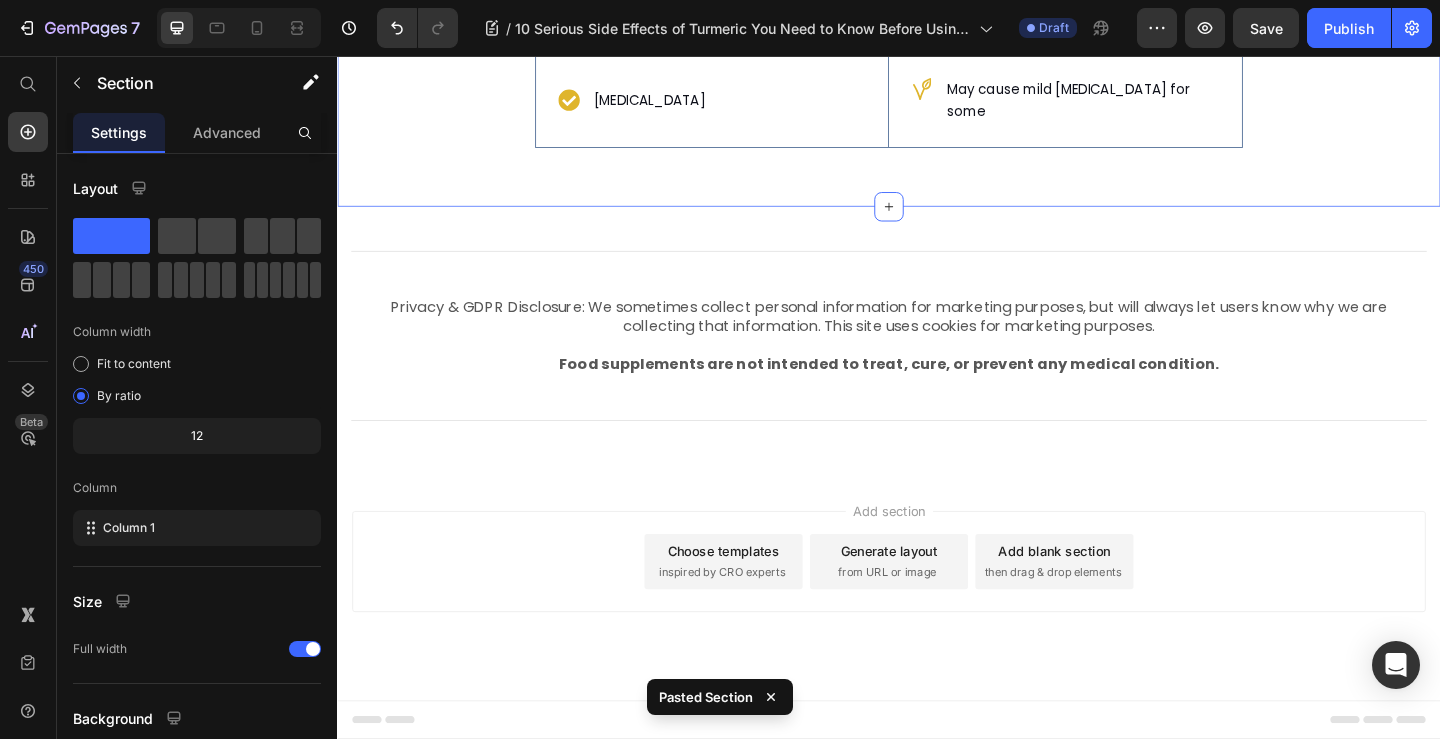 click on "Possible Digestive Effects Text Block Hero Banner What It Means  Text Block Row Possible Digestive Effects Item List Hero Banner
Mild bloating or gas in some people Item List Row Constipation Item List Hero Banner
Can slow digestion in rare cases Item List Row Acid Reflux  Item List Hero Banner
May cause mild heartburn for some Item List Row Row Section 4" at bounding box center (937, -32) 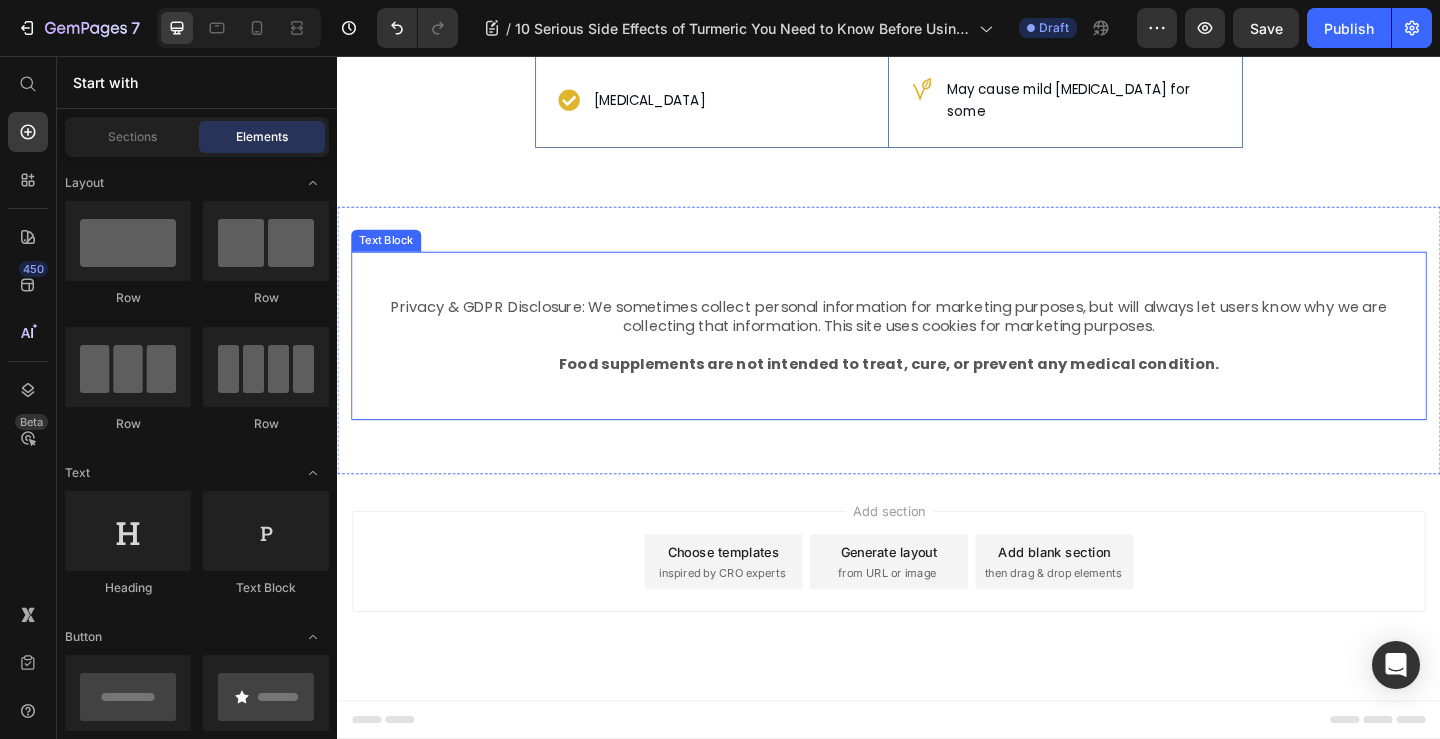 scroll, scrollTop: 8230, scrollLeft: 0, axis: vertical 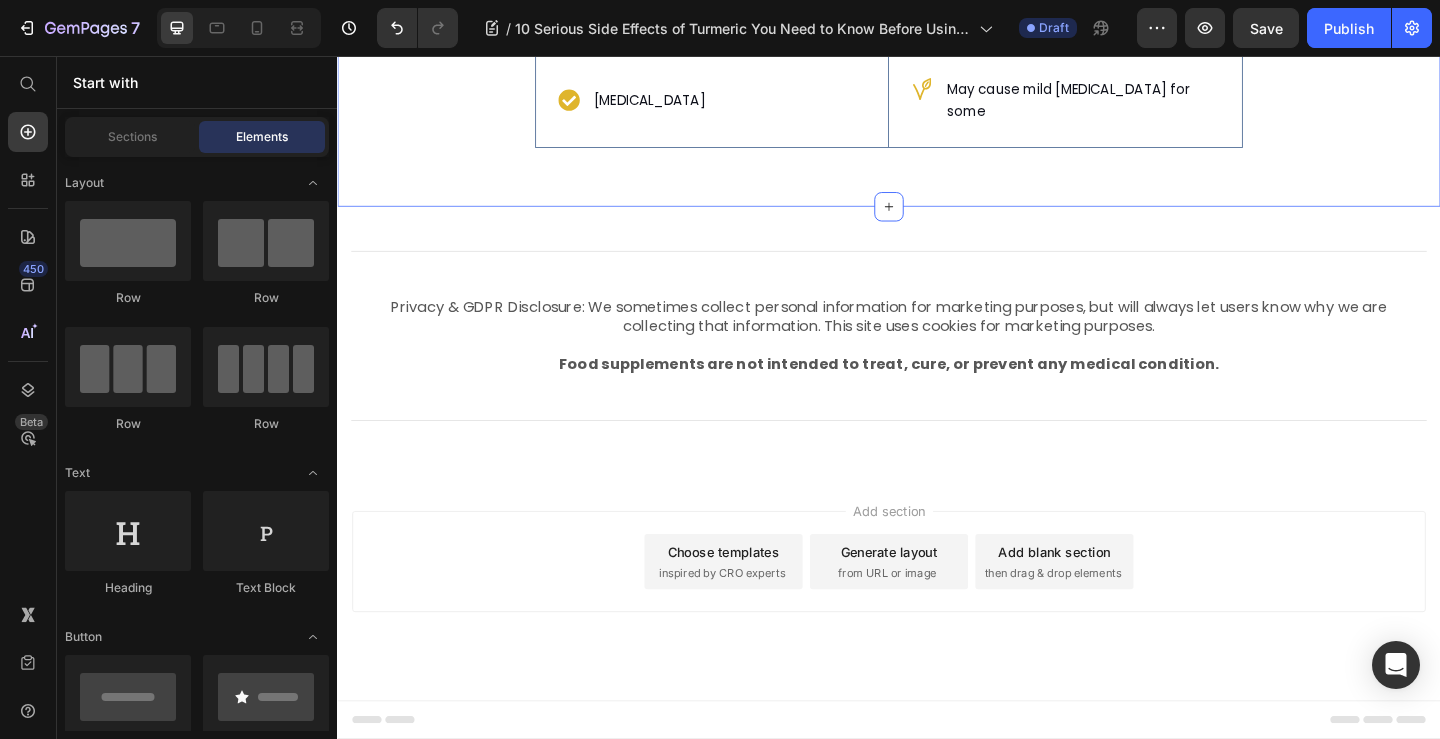click on "Possible Digestive Effects Text Block Hero Banner What It Means  Text Block Row Possible Digestive Effects Item List Hero Banner
Mild bloating or gas in some people Item List Row Constipation Item List Hero Banner
Can slow digestion in rare cases Item List Row Acid Reflux  Item List Hero Banner
May cause mild heartburn for some Item List Row Row Section 3" at bounding box center (937, -32) 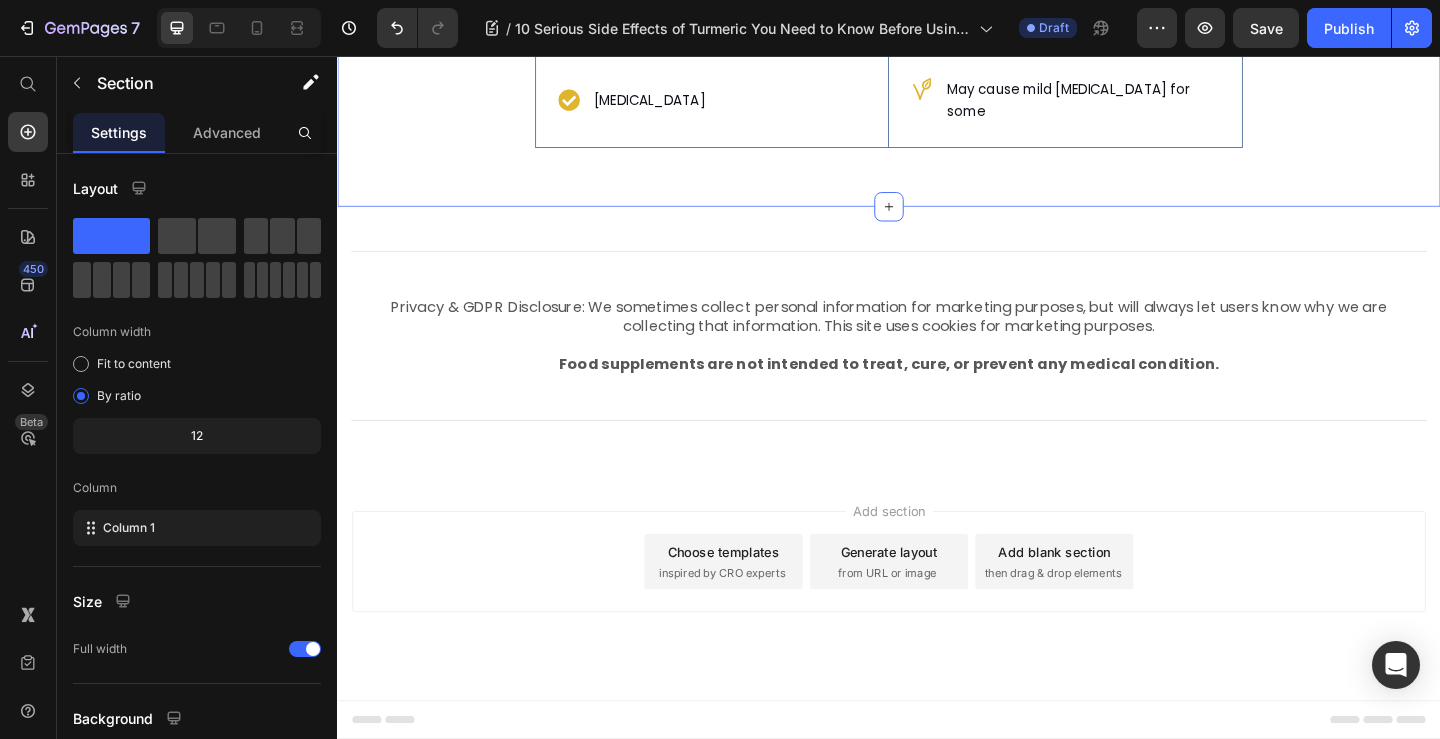 click on "Possible Digestive Effects" at bounding box center [744, -168] 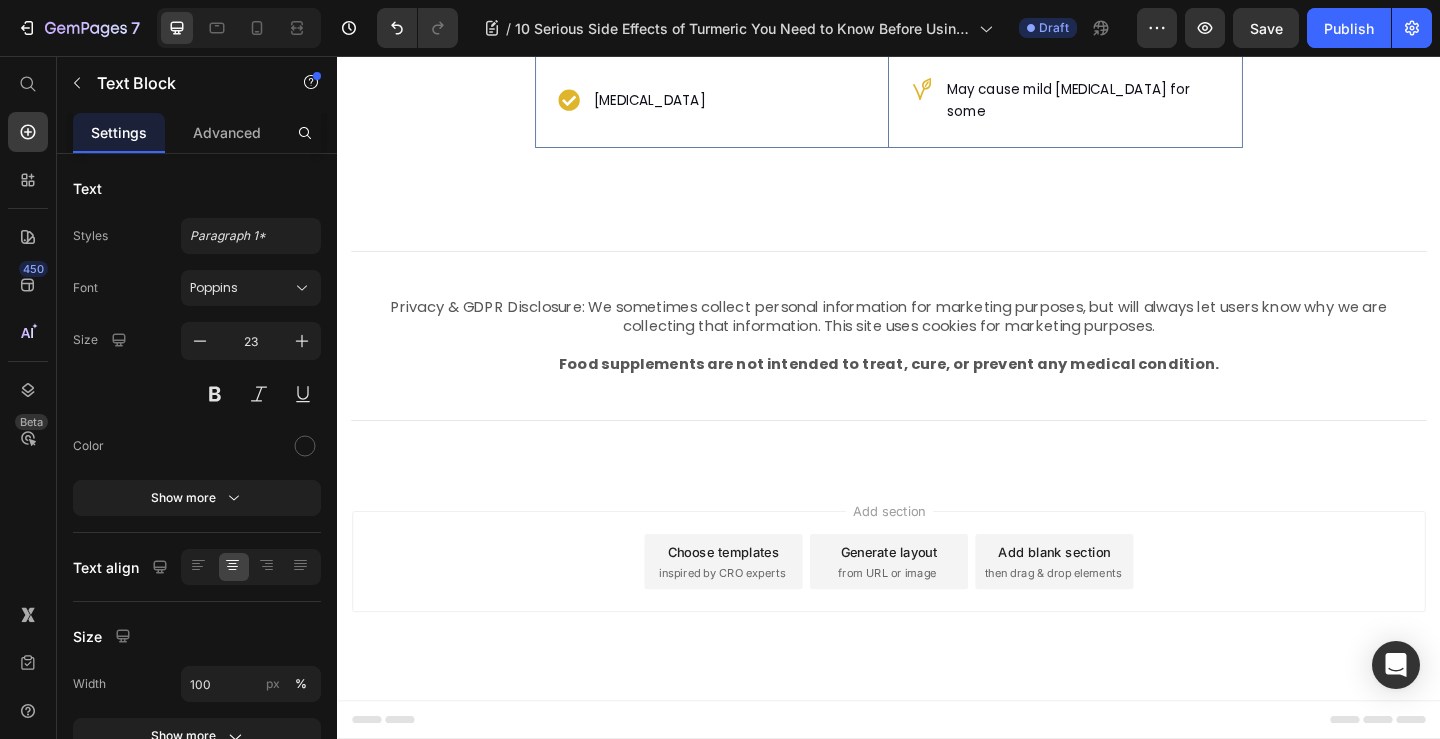 click on "Possible Digestive Effects Text Block   0" at bounding box center (744, -168) 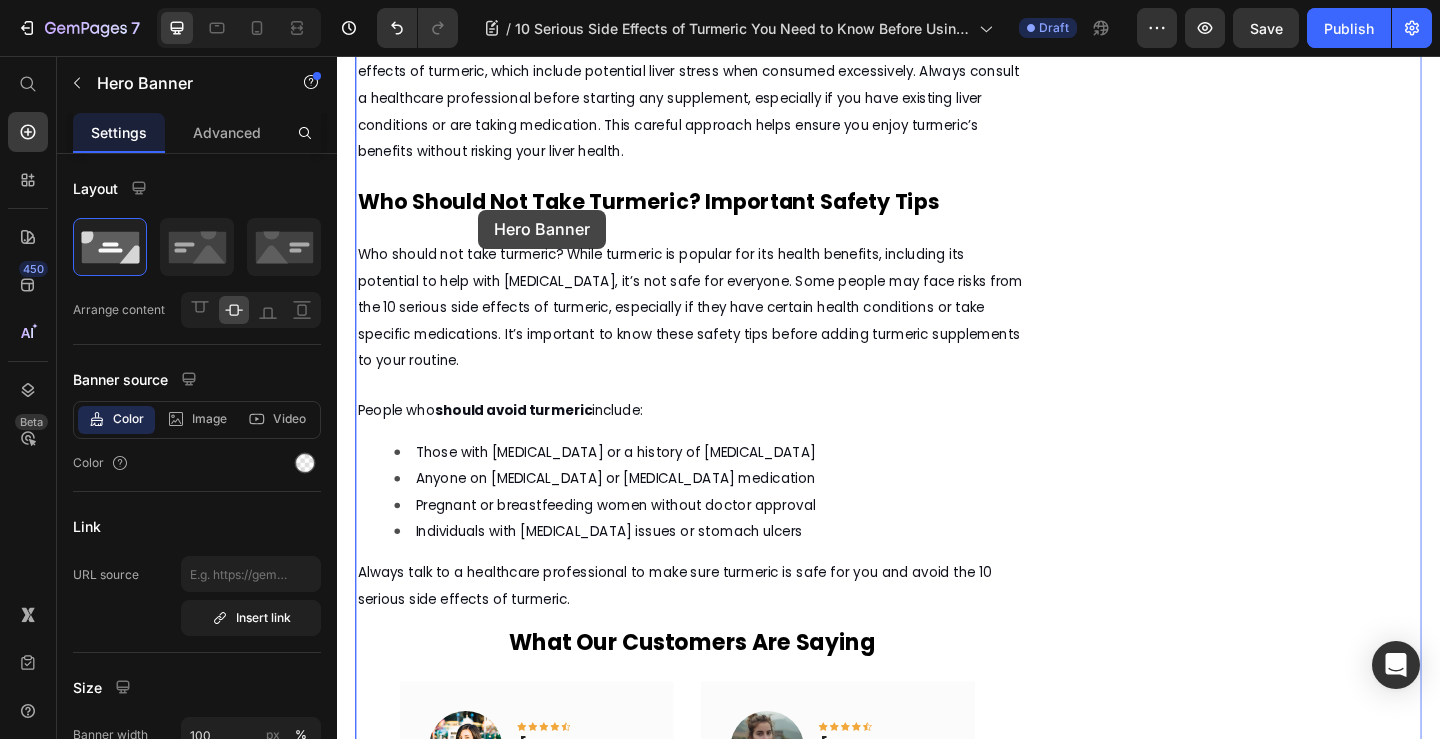 scroll, scrollTop: 2430, scrollLeft: 0, axis: vertical 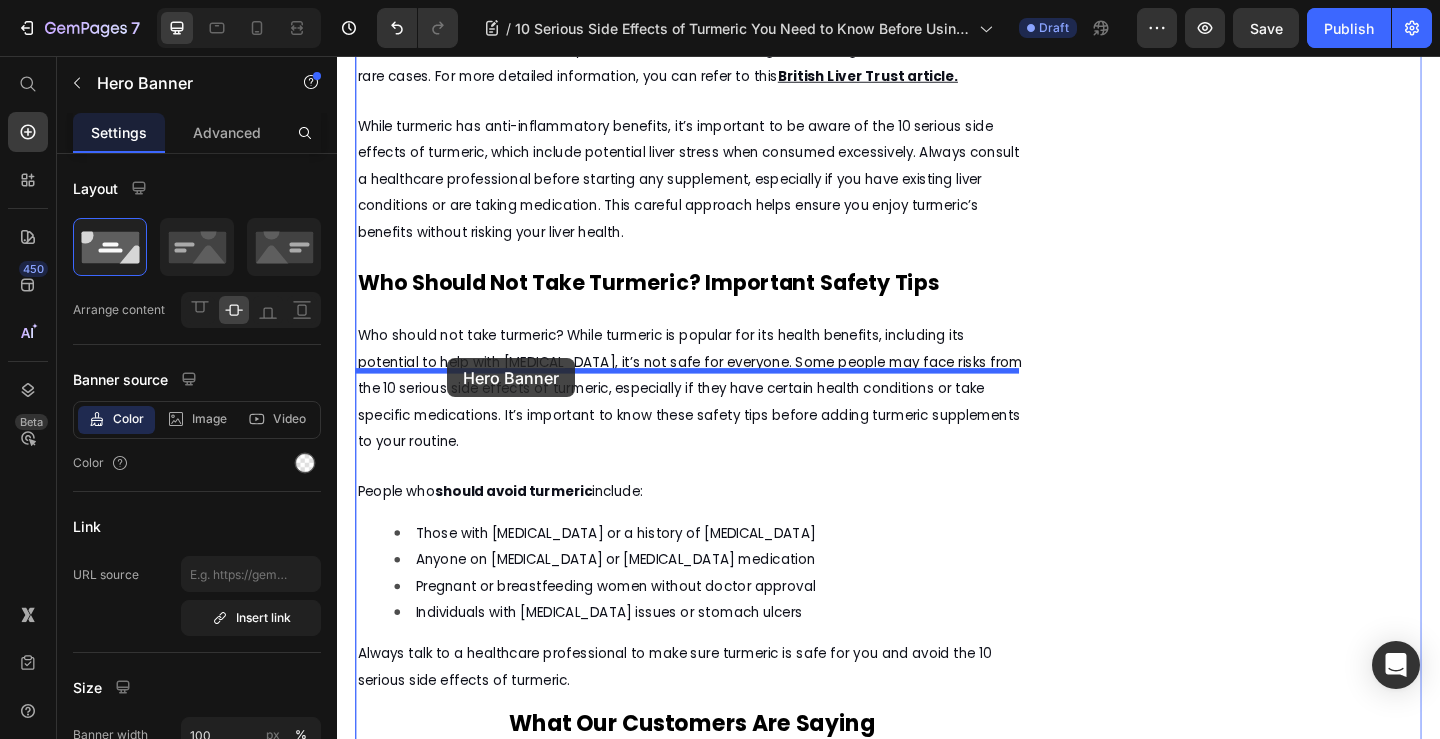 drag, startPoint x: 629, startPoint y: 394, endPoint x: 456, endPoint y: 385, distance: 173.23395 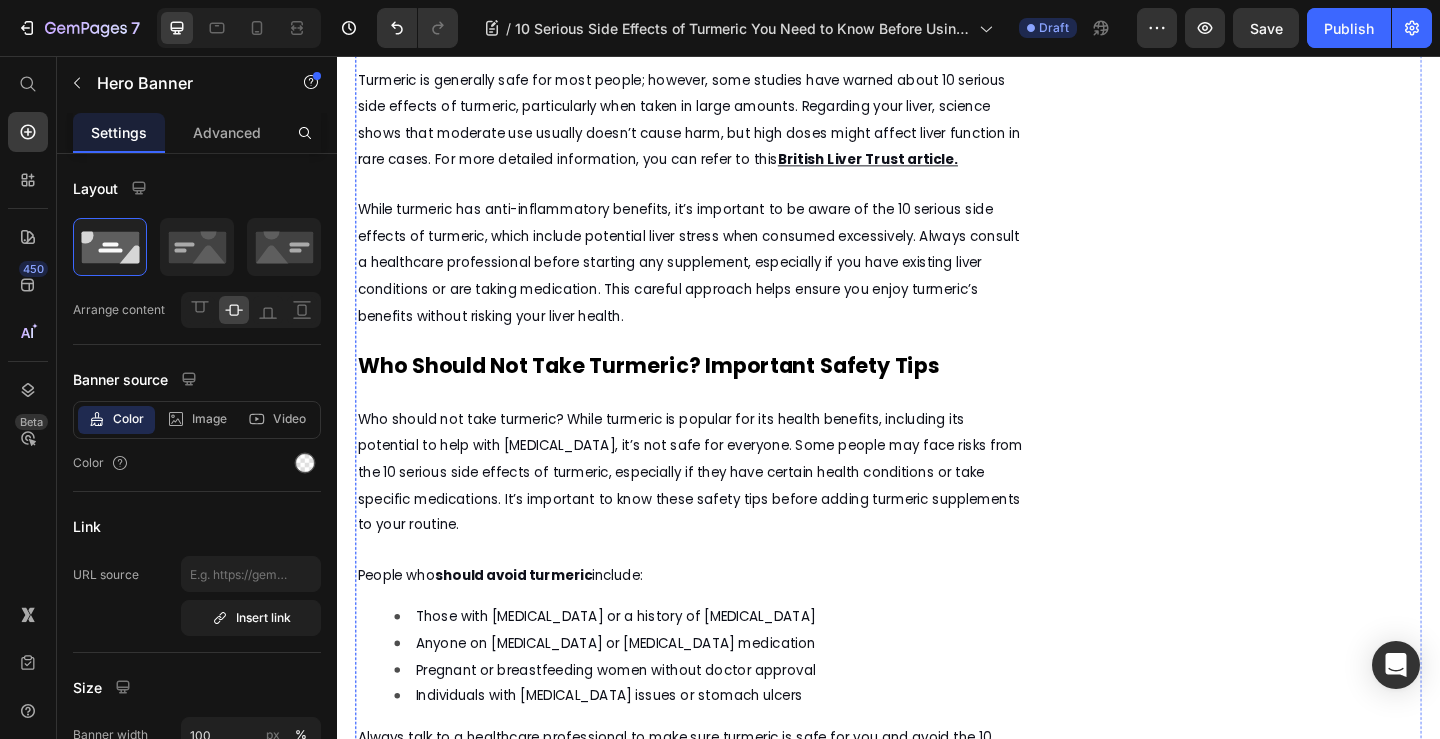 click on "Drop element here" at bounding box center [723, -44] 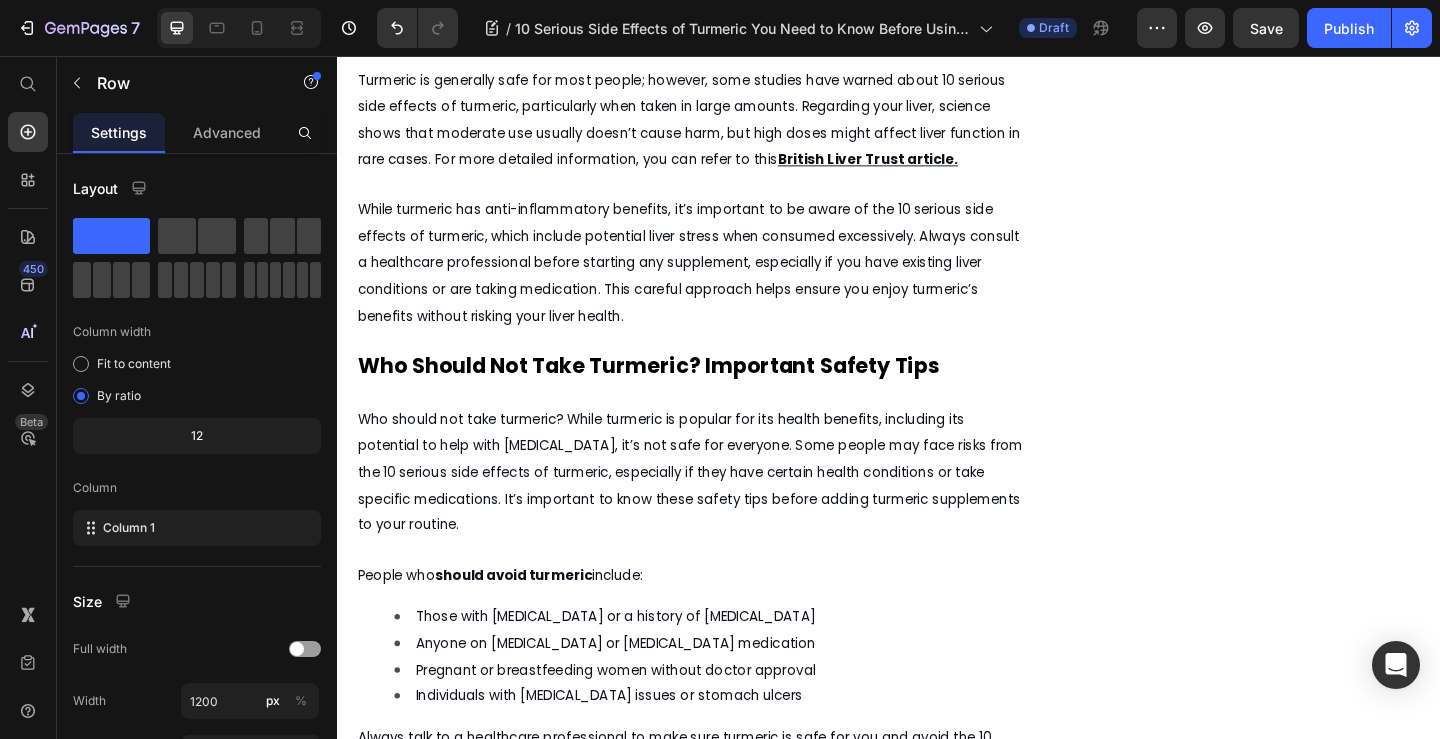 click 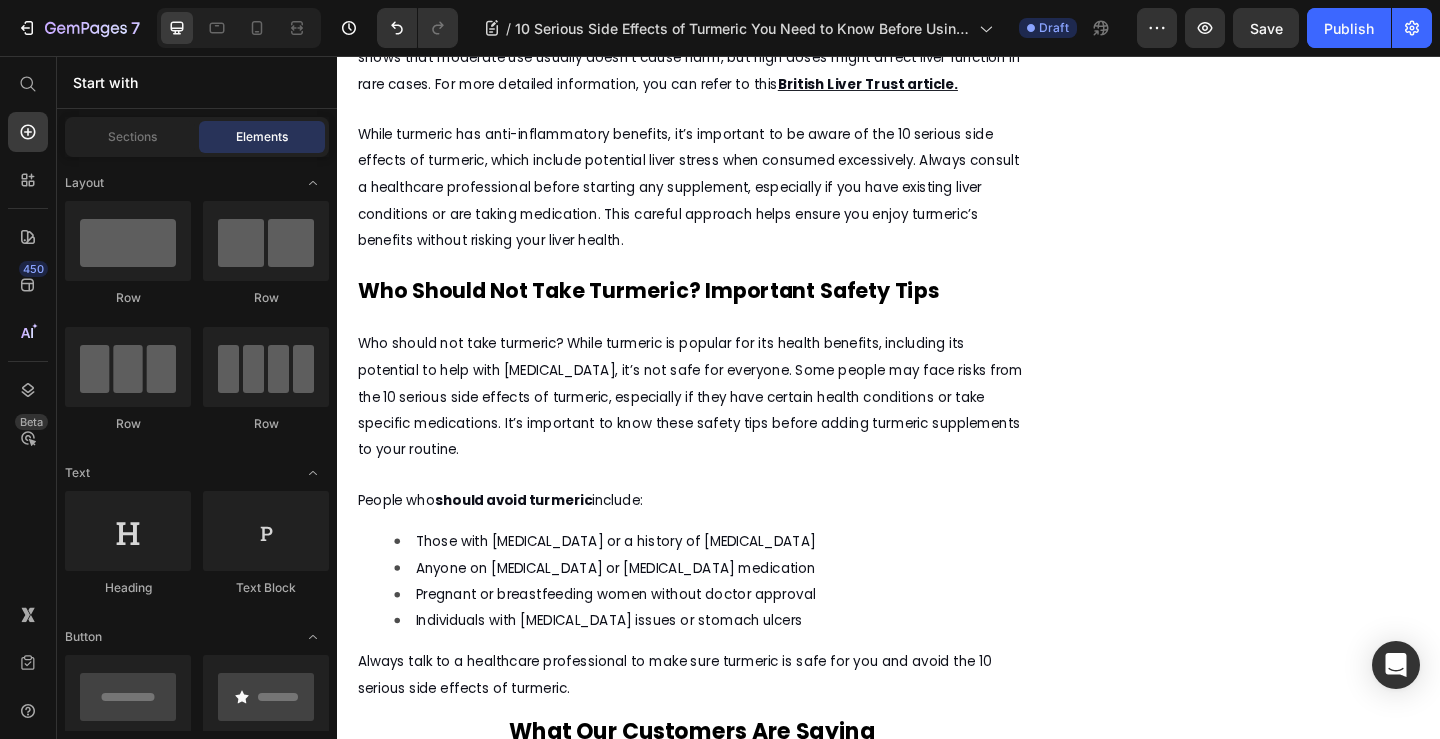 click on "Possible Digestive Effects" at bounding box center [722, -130] 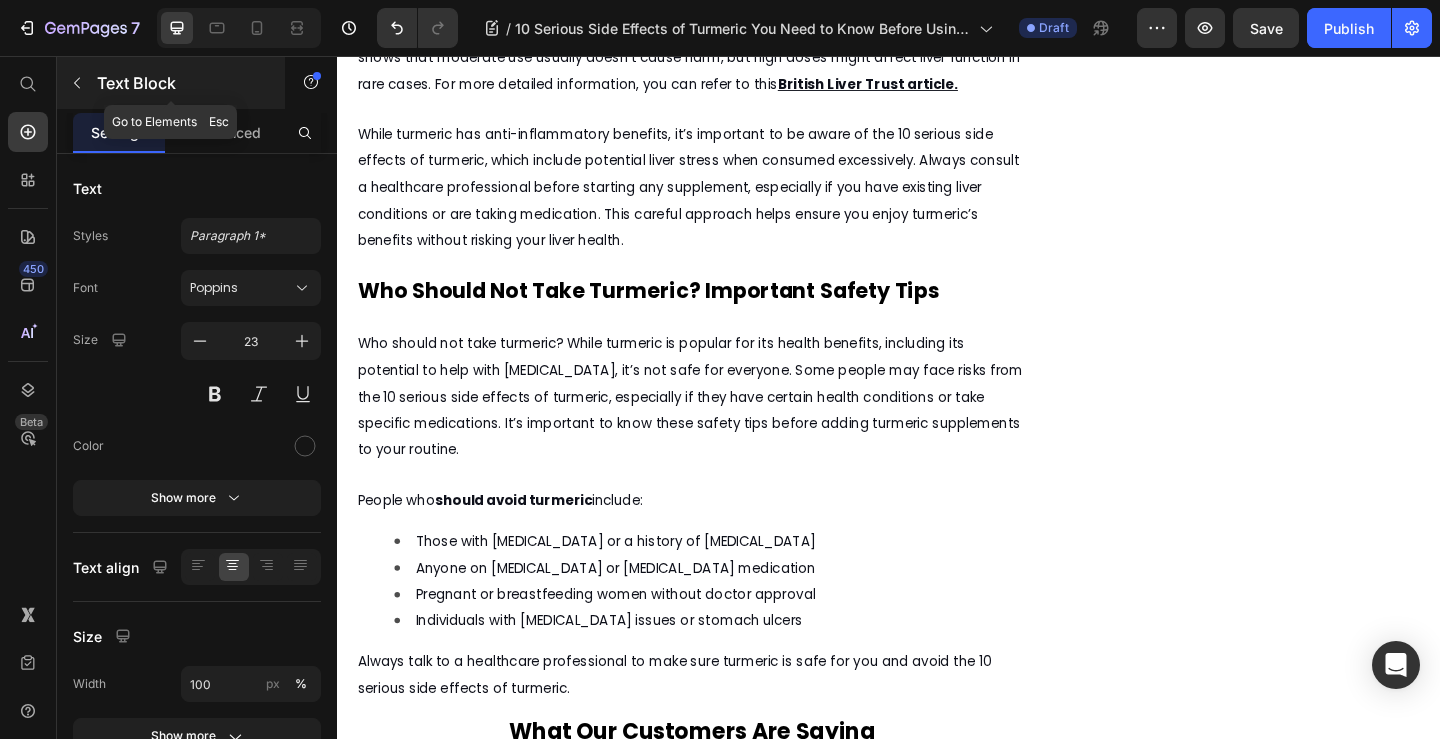 click 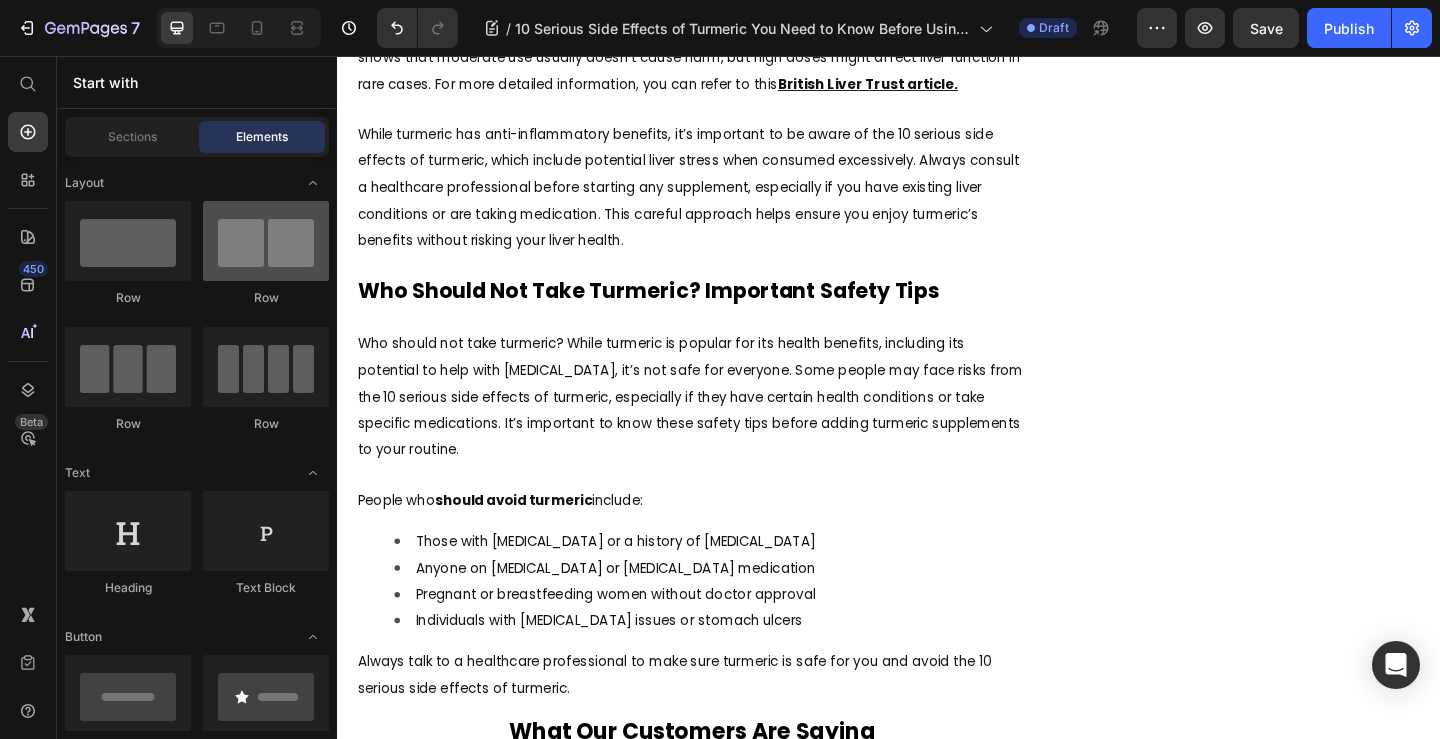 click at bounding box center (266, 241) 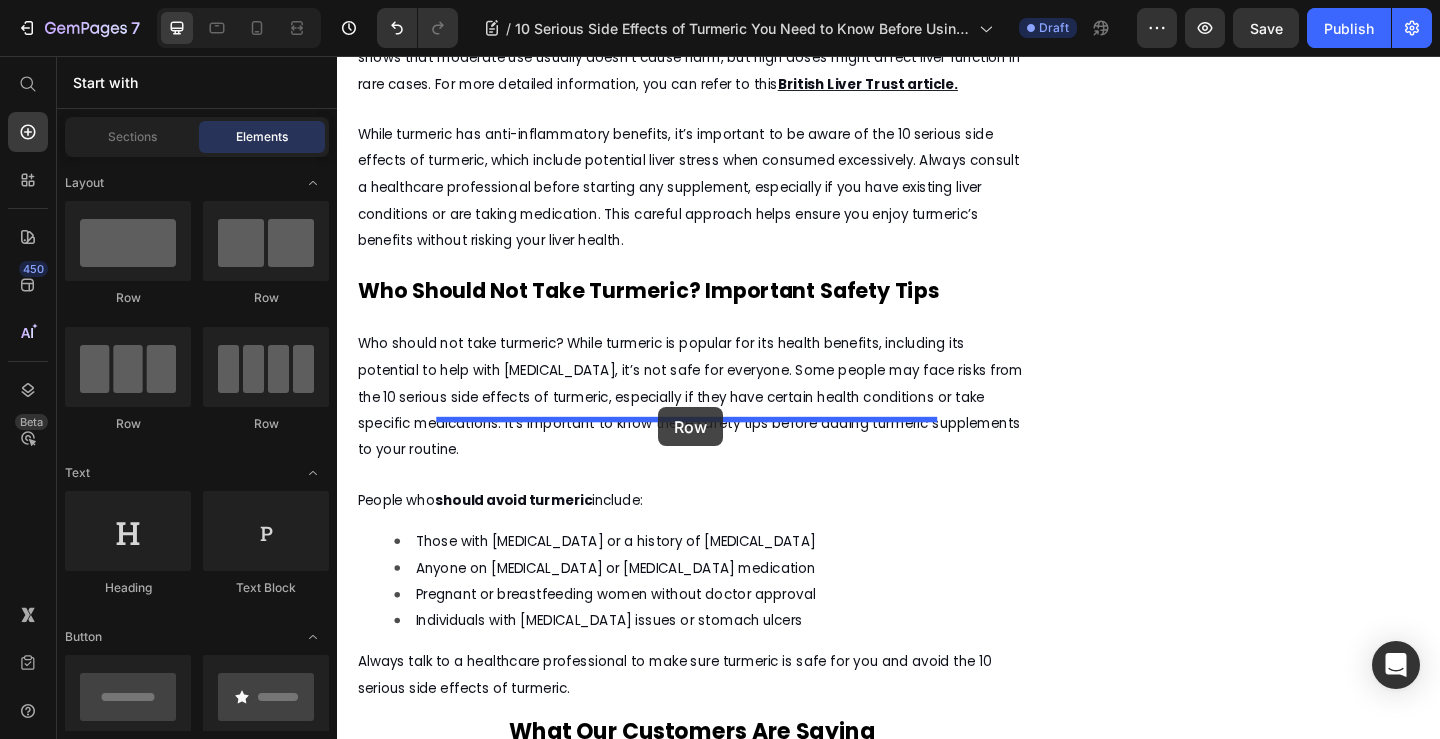 drag, startPoint x: 601, startPoint y: 321, endPoint x: 686, endPoint y: 438, distance: 144.61673 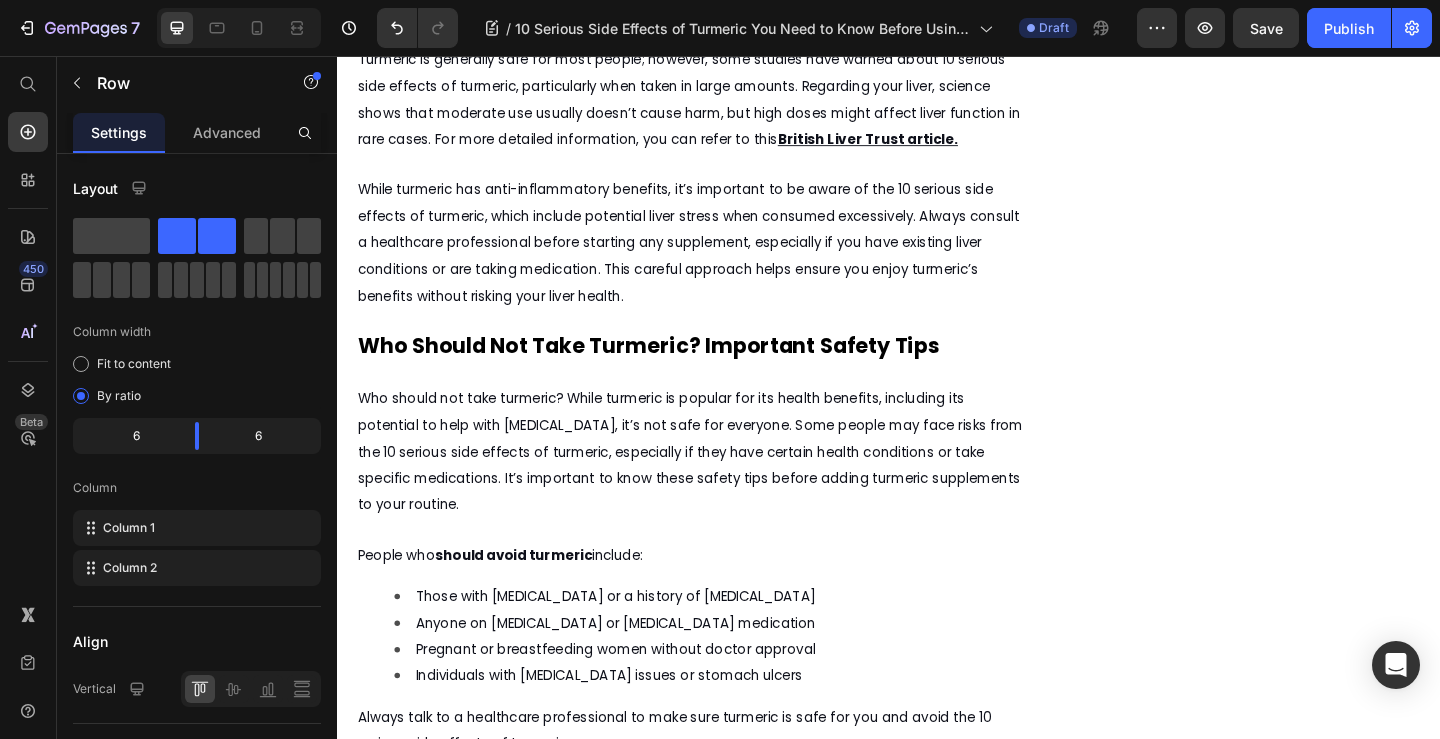 click on "Possible Digestive Effects" at bounding box center [722, -130] 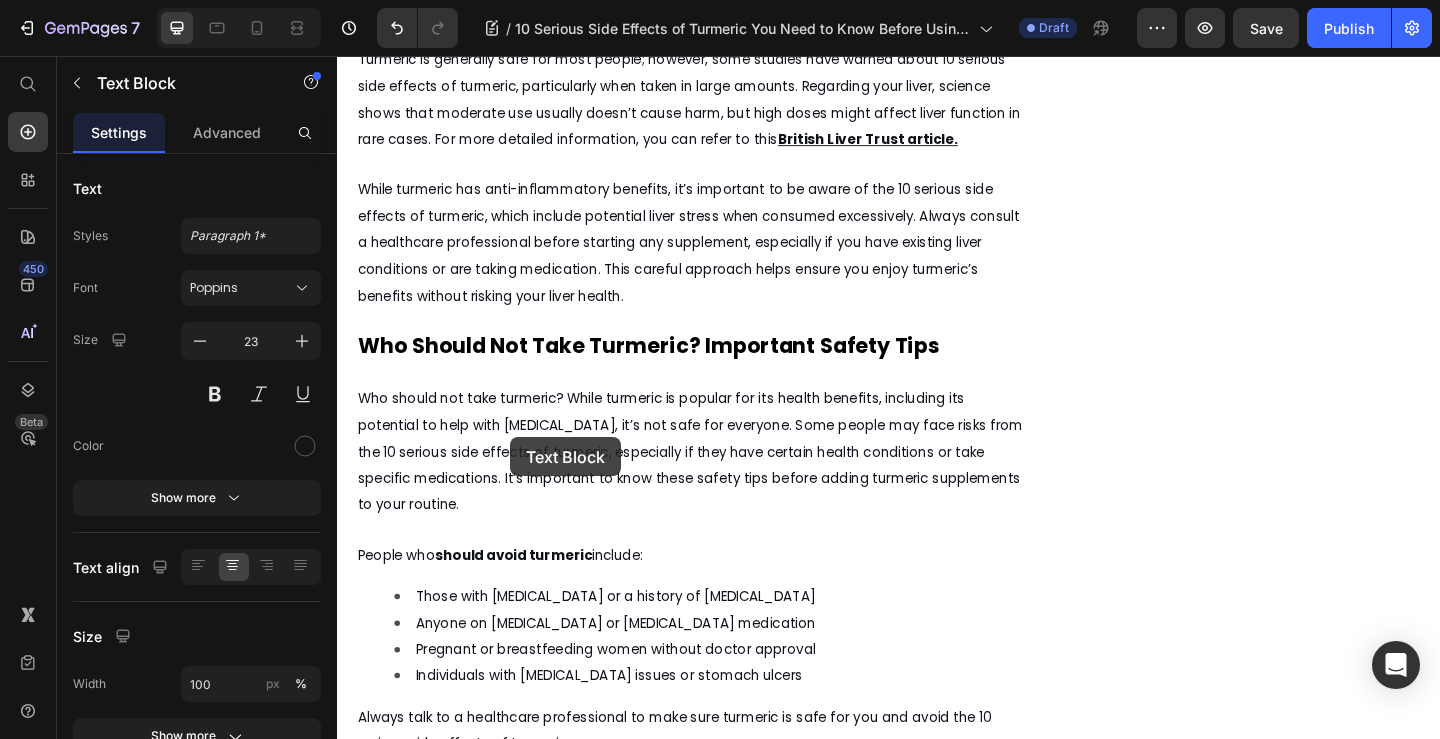 drag, startPoint x: 525, startPoint y: 471, endPoint x: 499, endPoint y: 491, distance: 32.80244 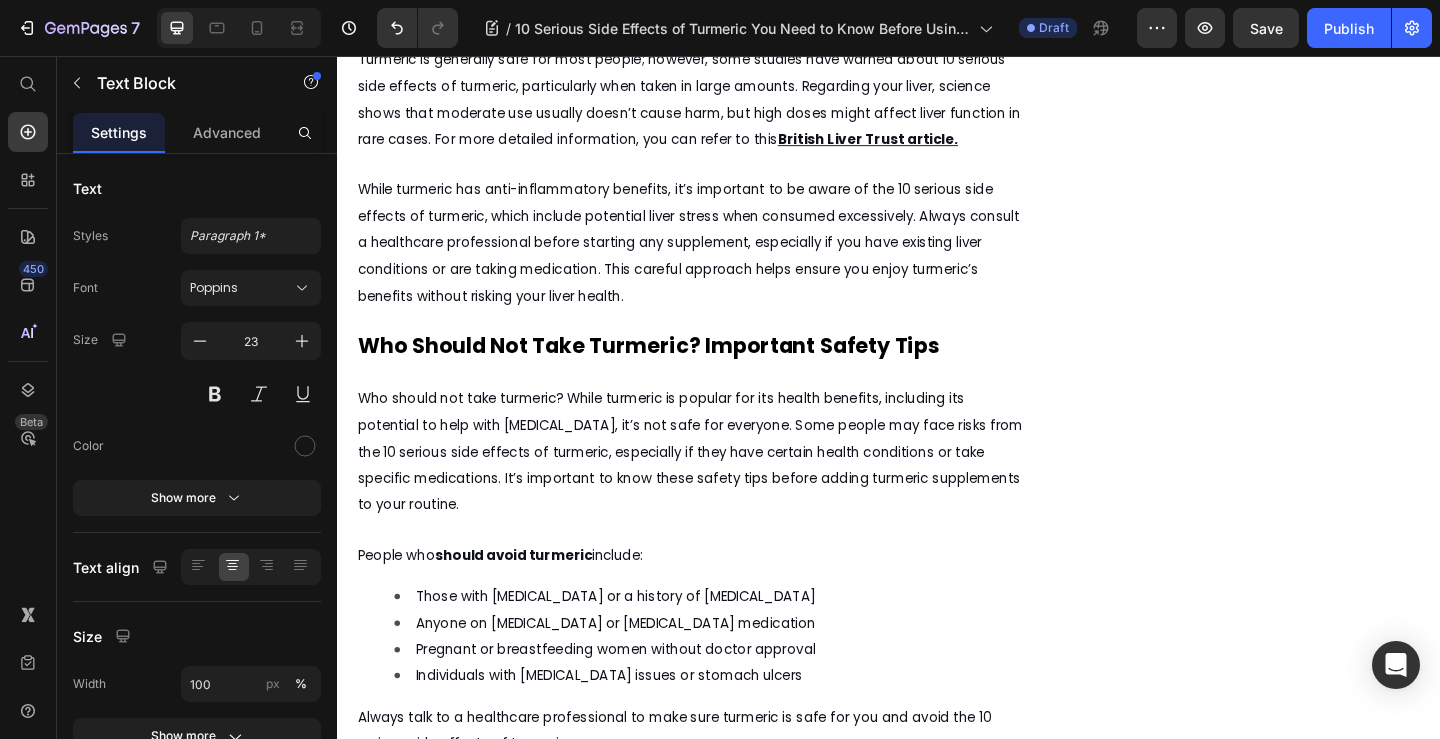click on "Possible Digestive Effects" at bounding box center [722, -129] 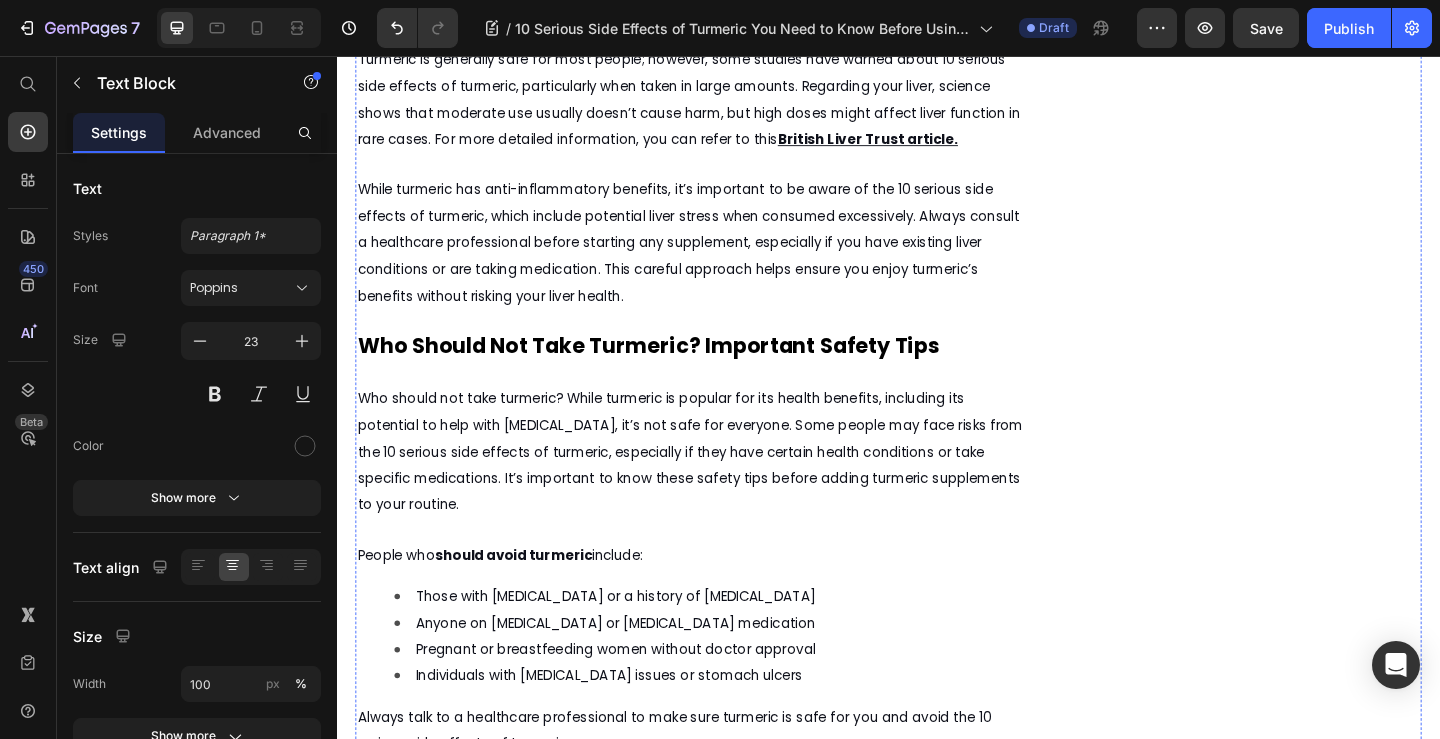click on "Possible Digestive Effects Text Block   0
Drop element here
Drop element here Row" at bounding box center [722, -100] 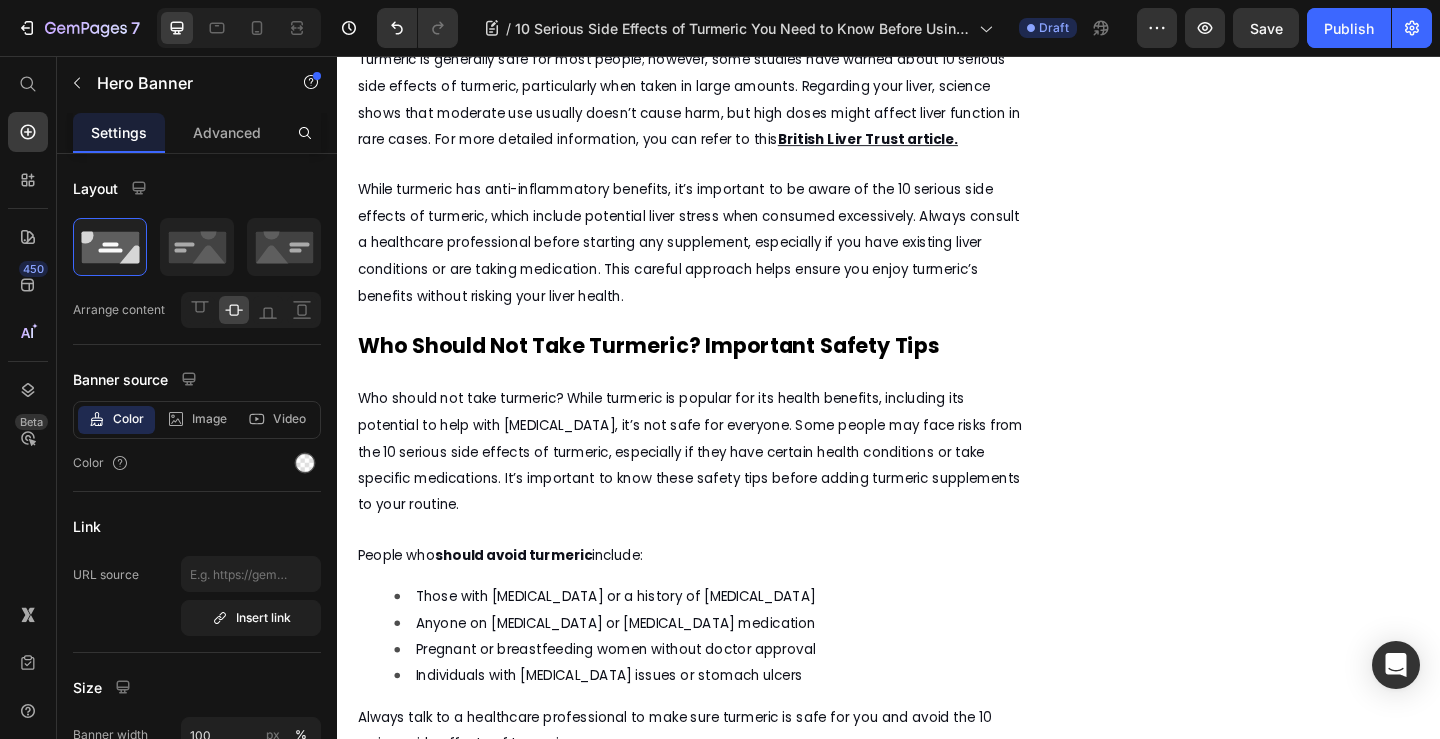 click on "Possible Digestive Effects" at bounding box center (722, -129) 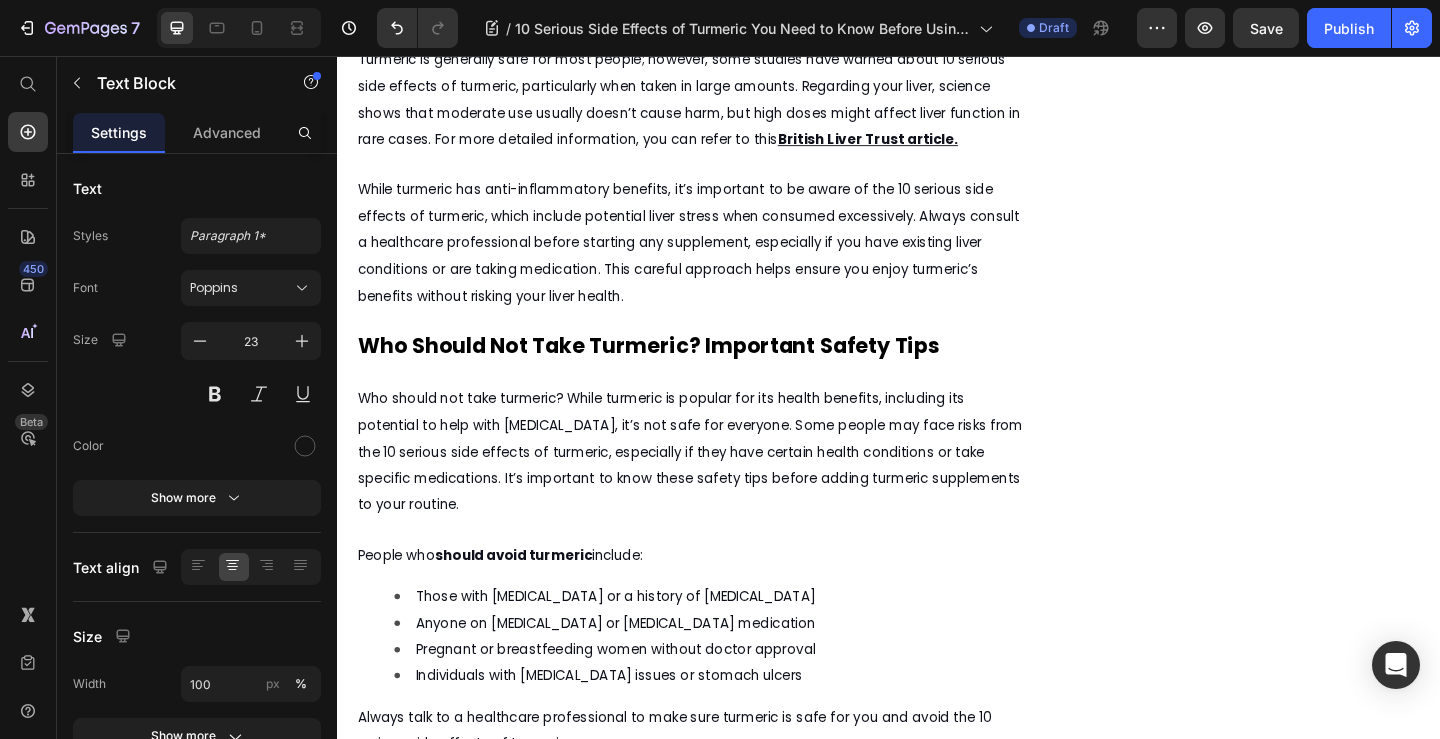 click on "Possible Digestive Effects" at bounding box center (722, -130) 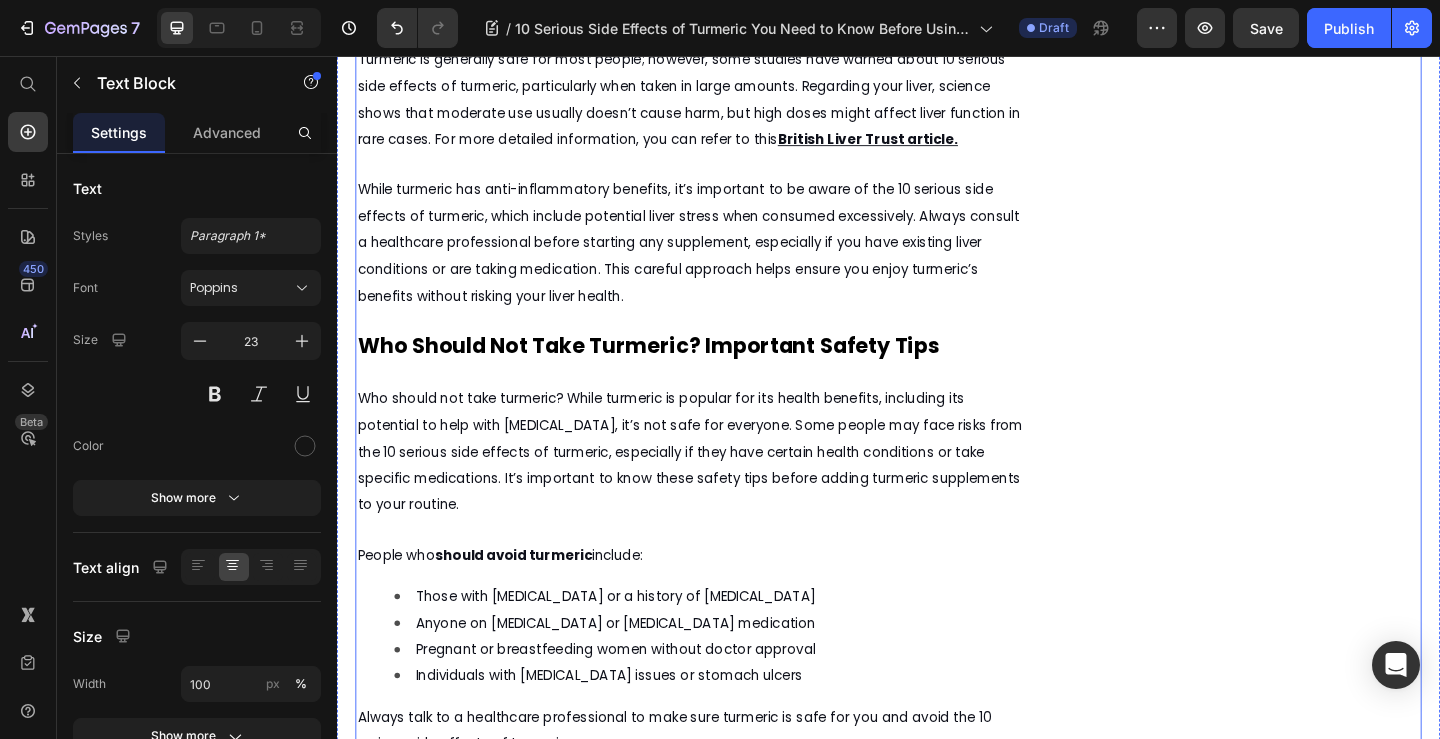 click on "What Turmeric and Black Pepper Are Good For, Backed by Science Heading Discover how Nture’s natural turmeric and black pepper blend gives you all the benefits without the worry of side effects Text Block July 10, 2025 by  Amina Mughal Text Block Text Block Row Image Turmeric is a popular natural supplement known for its health benefits, such as reducing inflammation and supporting skin health. However, before using it regularly, it’s important to understand the 10 serious side effects of turmeric that could affect your health.Many people wonder, "Is turmeric good for the skin?" and while it can offer some benefits, turmeric may also cause unexpected reactions or health problems in certain situations. In this article, we'll explore the potential risks and help you decide if  turmeric  is right for you. Text Block What Are the 10 Serious Side Effects of Turmeric You Should Know? Text Block     For a trusted UK perspective, take a look at this  Text Block Image Text Block Text Block Text Block   0" at bounding box center (937, 1633) 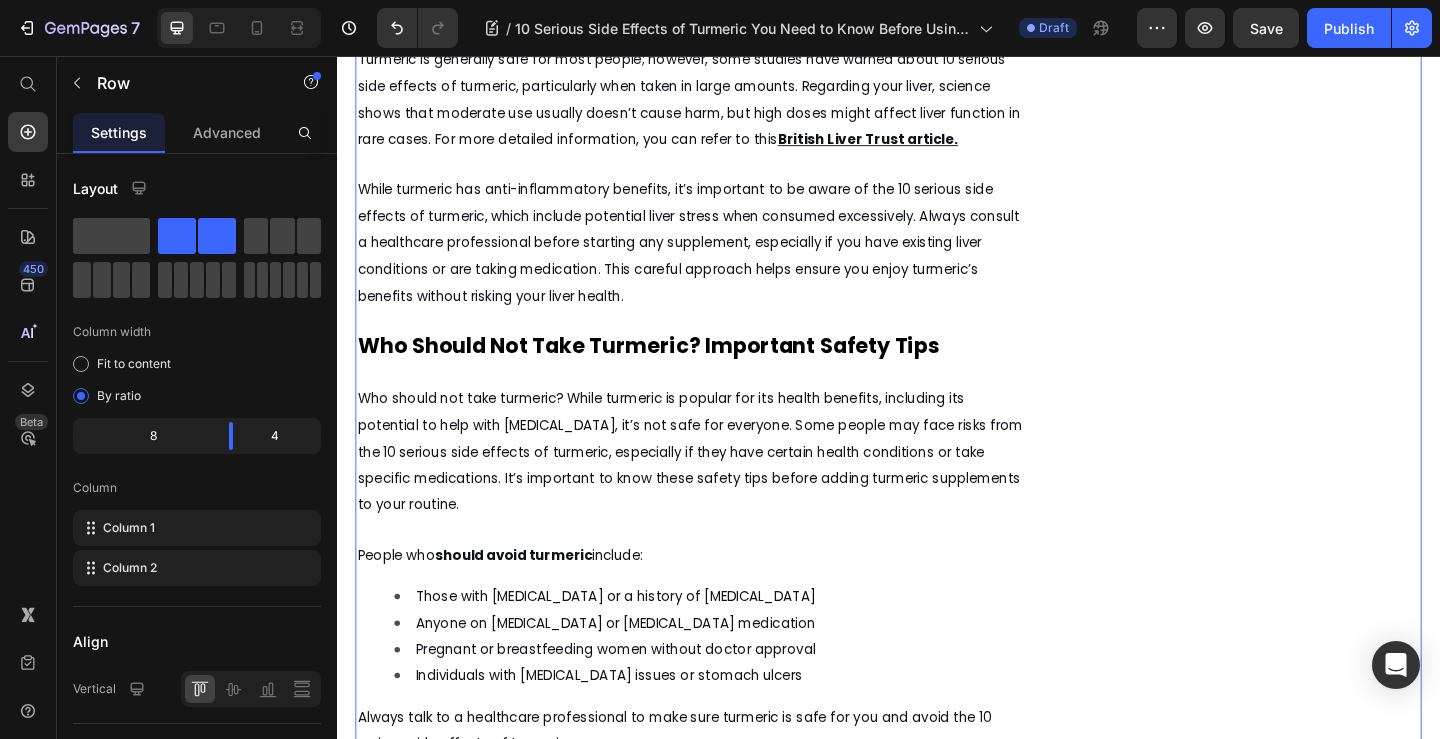 click on "Possible Digestive Effects" at bounding box center [722, -130] 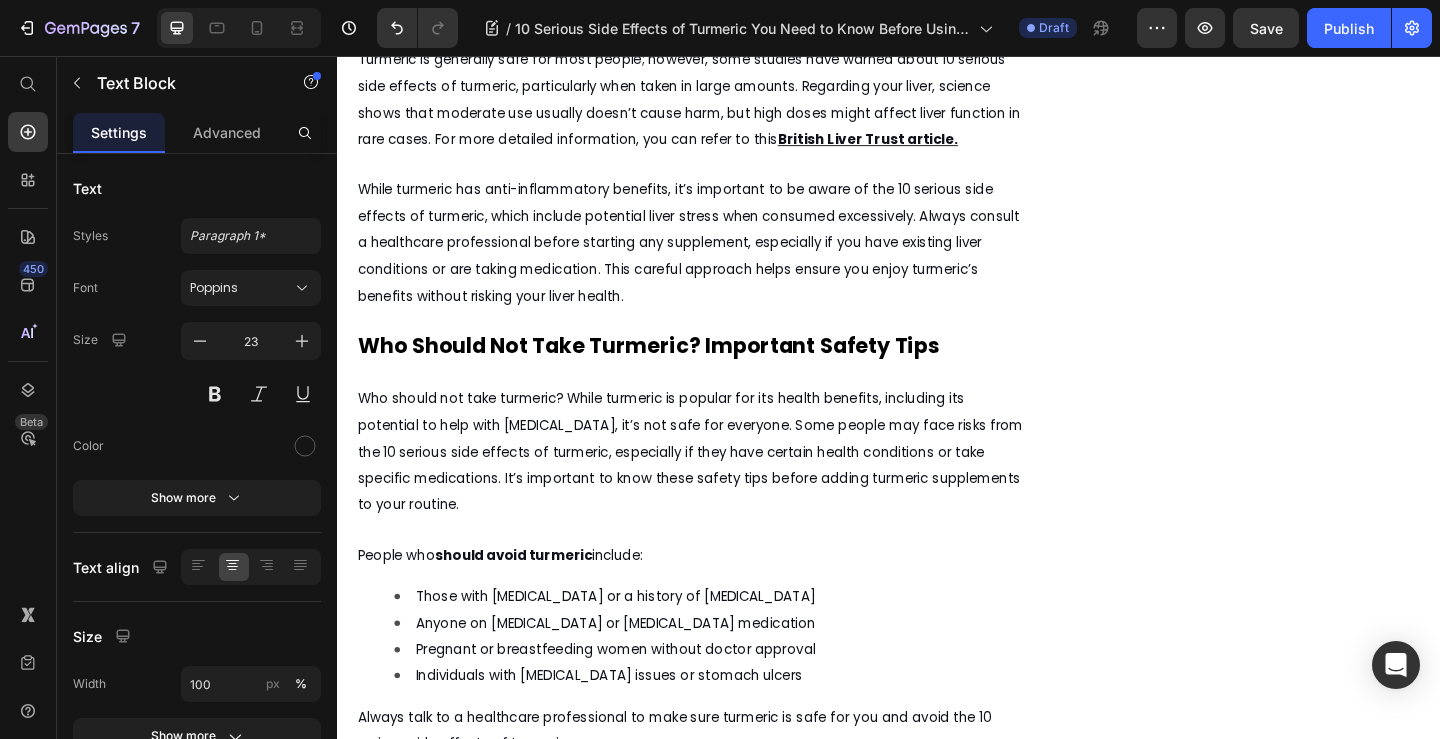 click 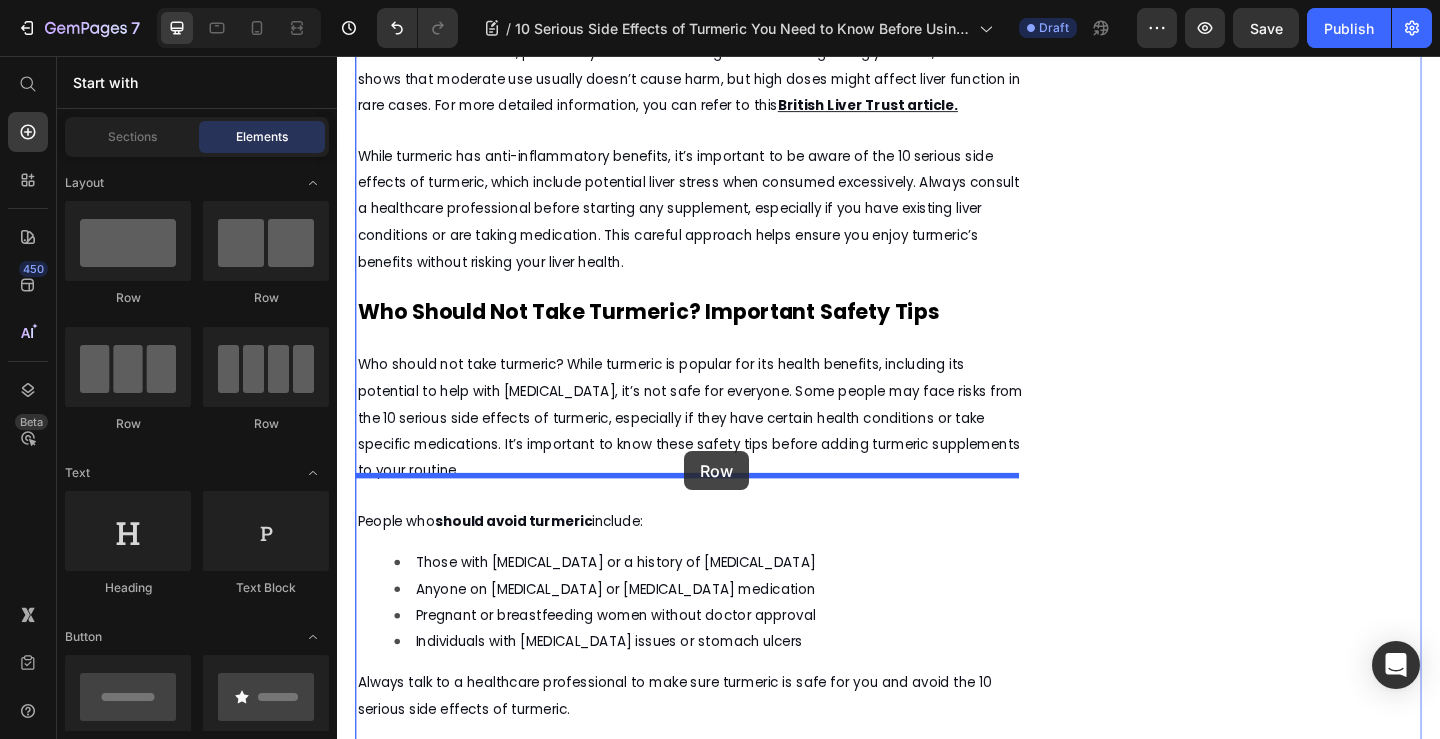 drag, startPoint x: 616, startPoint y: 321, endPoint x: 706, endPoint y: 473, distance: 176.64655 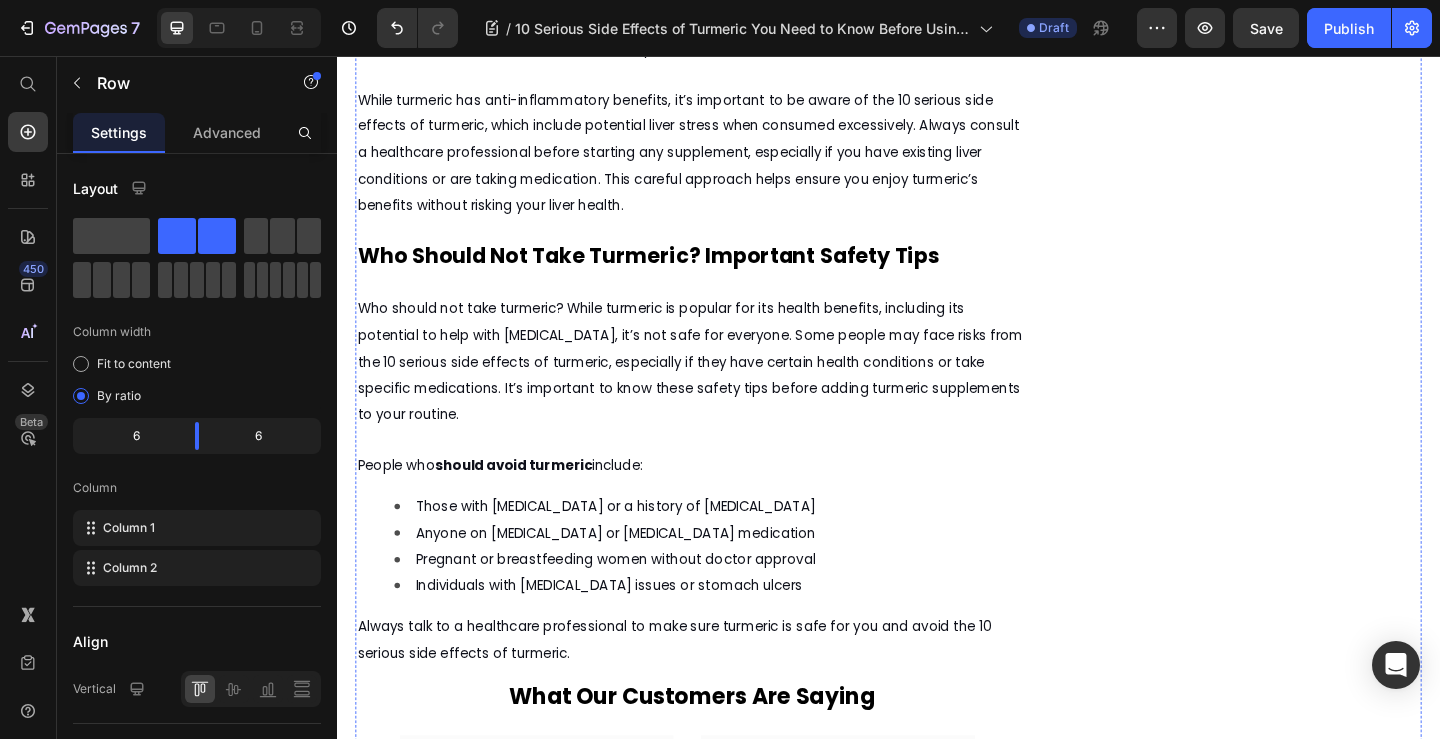 scroll, scrollTop: 2530, scrollLeft: 0, axis: vertical 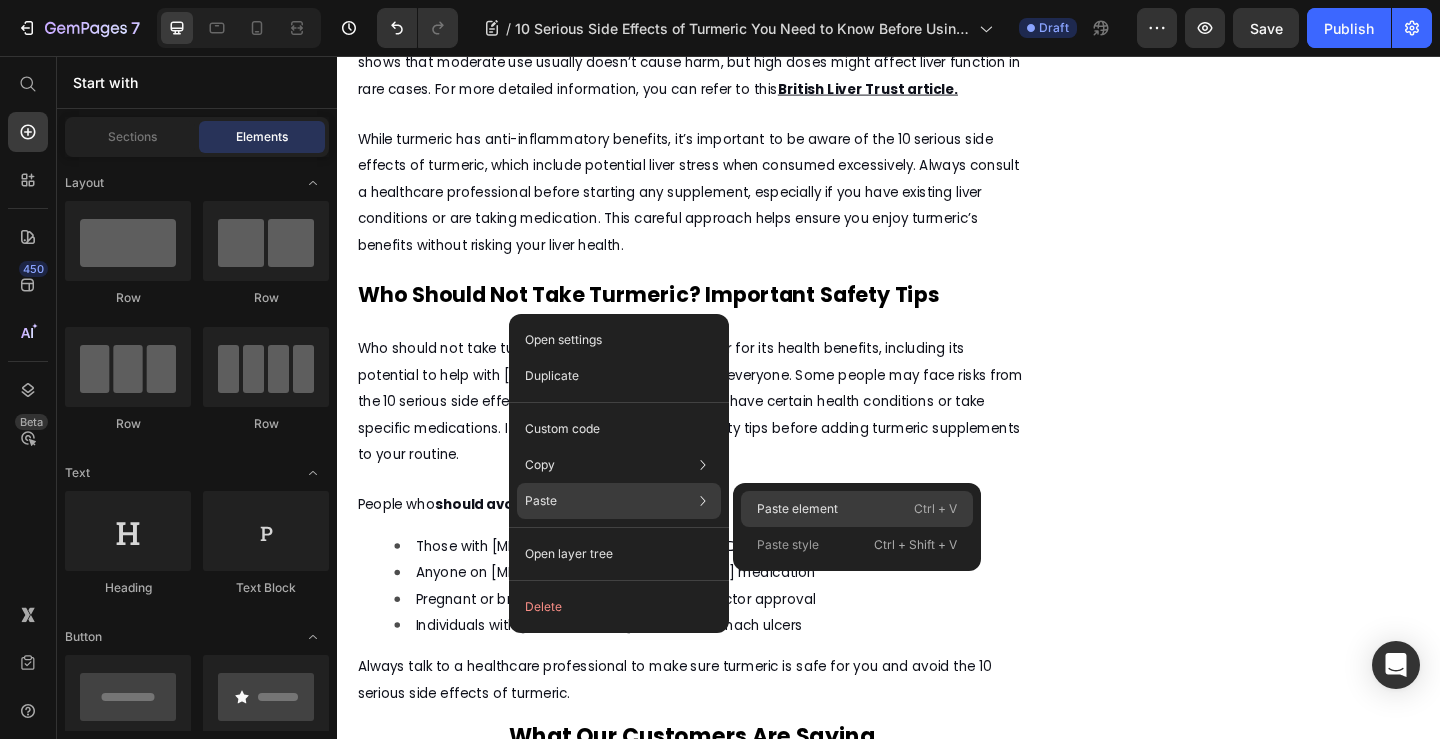 click on "Paste element" at bounding box center (797, 509) 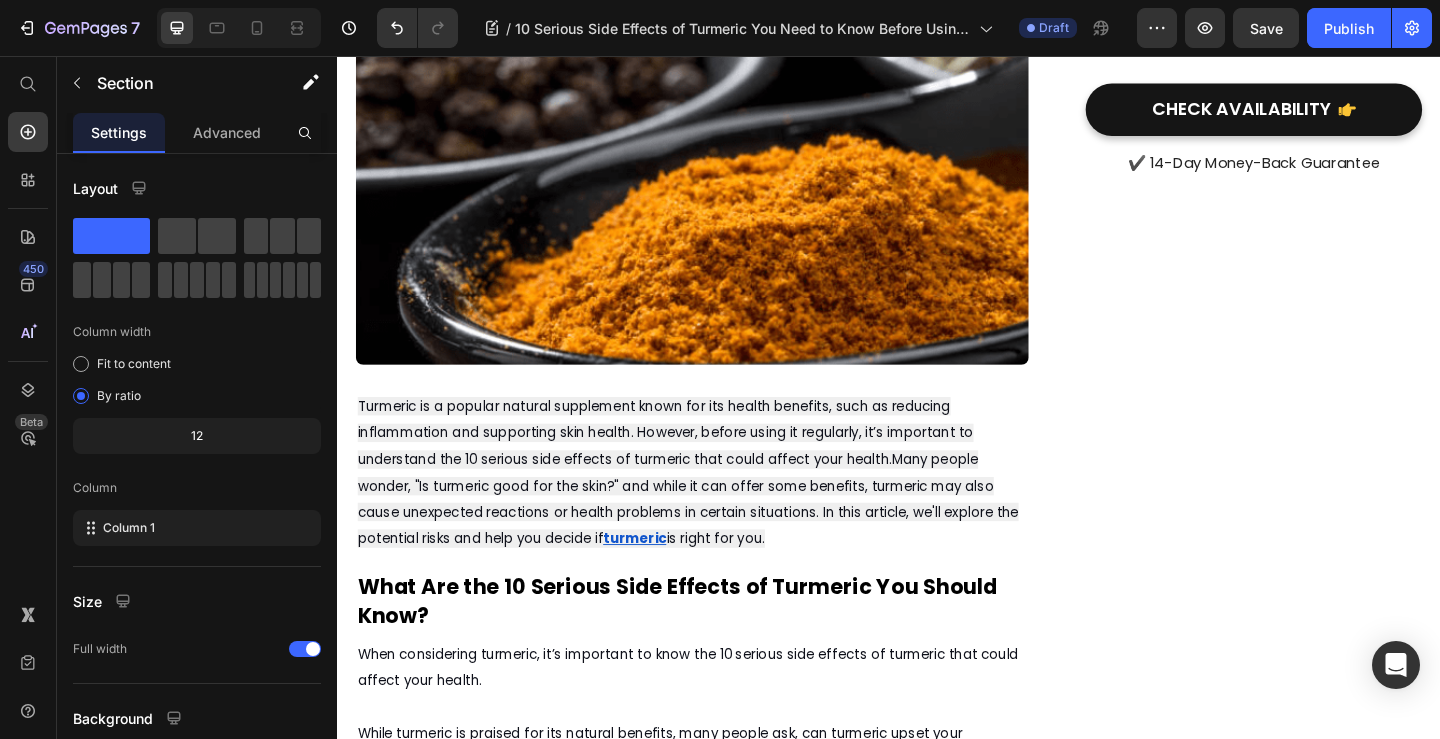 scroll, scrollTop: 0, scrollLeft: 0, axis: both 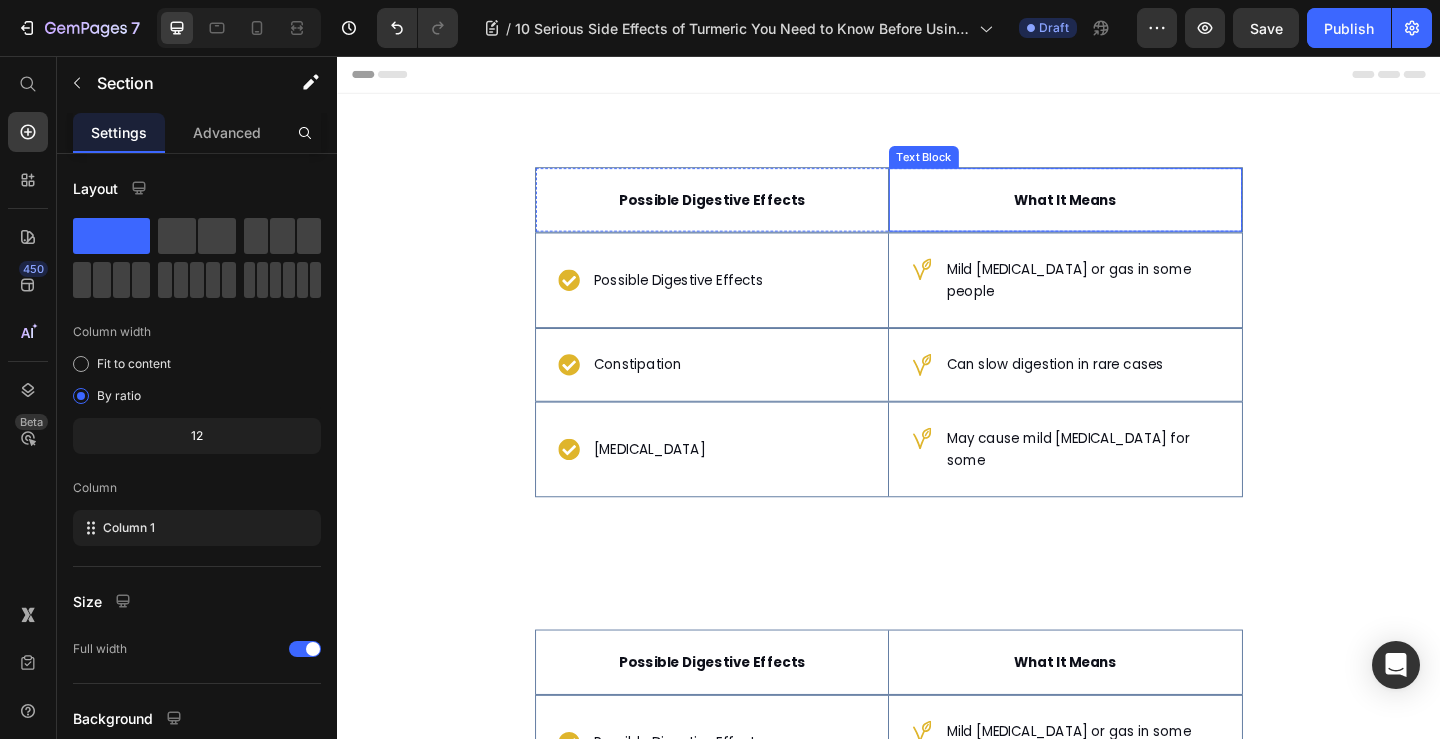 click on "Possible Digestive Effects Text Block Hero Banner What It Means  Text Block Row Possible Digestive Effects Item List Hero Banner
Mild bloating or gas in some people Item List Row Constipation Item List Hero Banner
Can slow digestion in rare cases Item List Row Acid Reflux  Item List Hero Banner
May cause mild heartburn for some Item List Row Row Section 1" at bounding box center [937, 348] 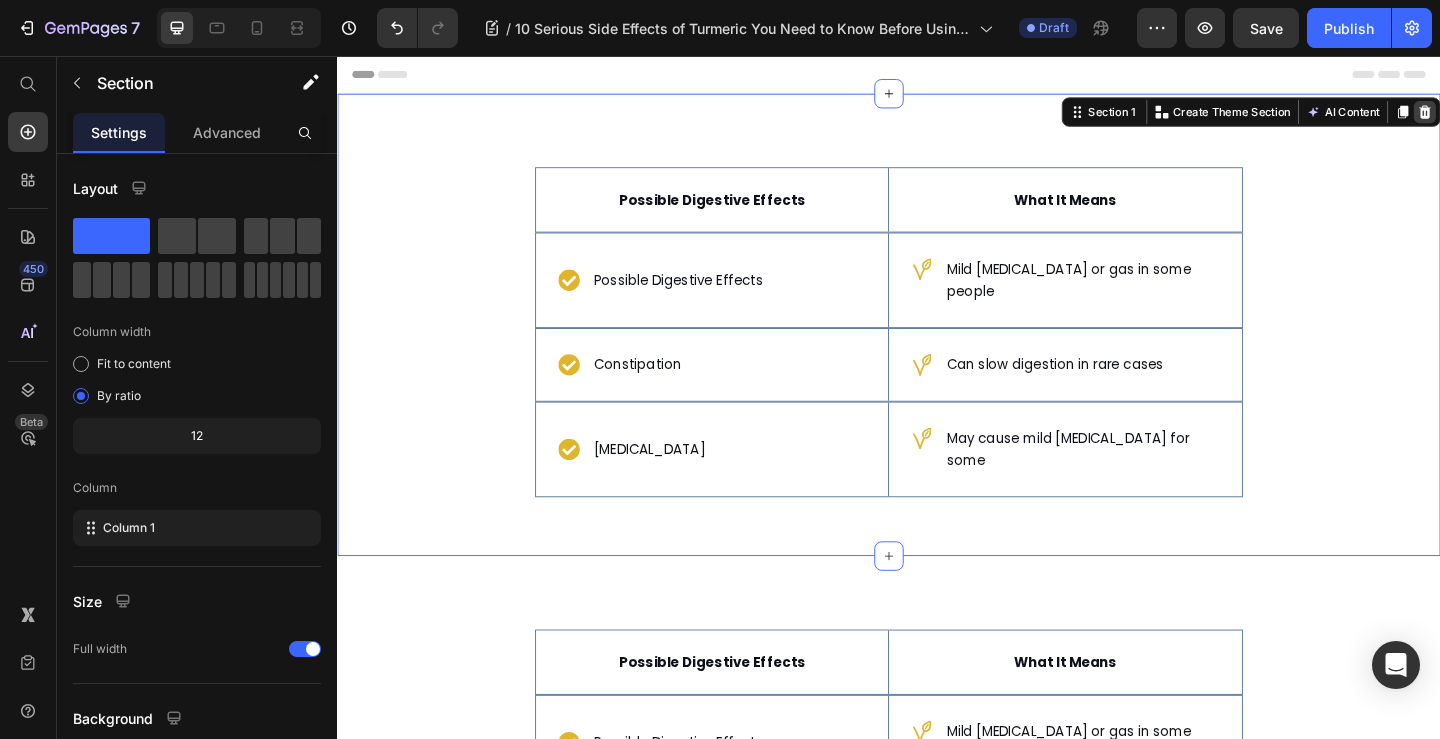 click 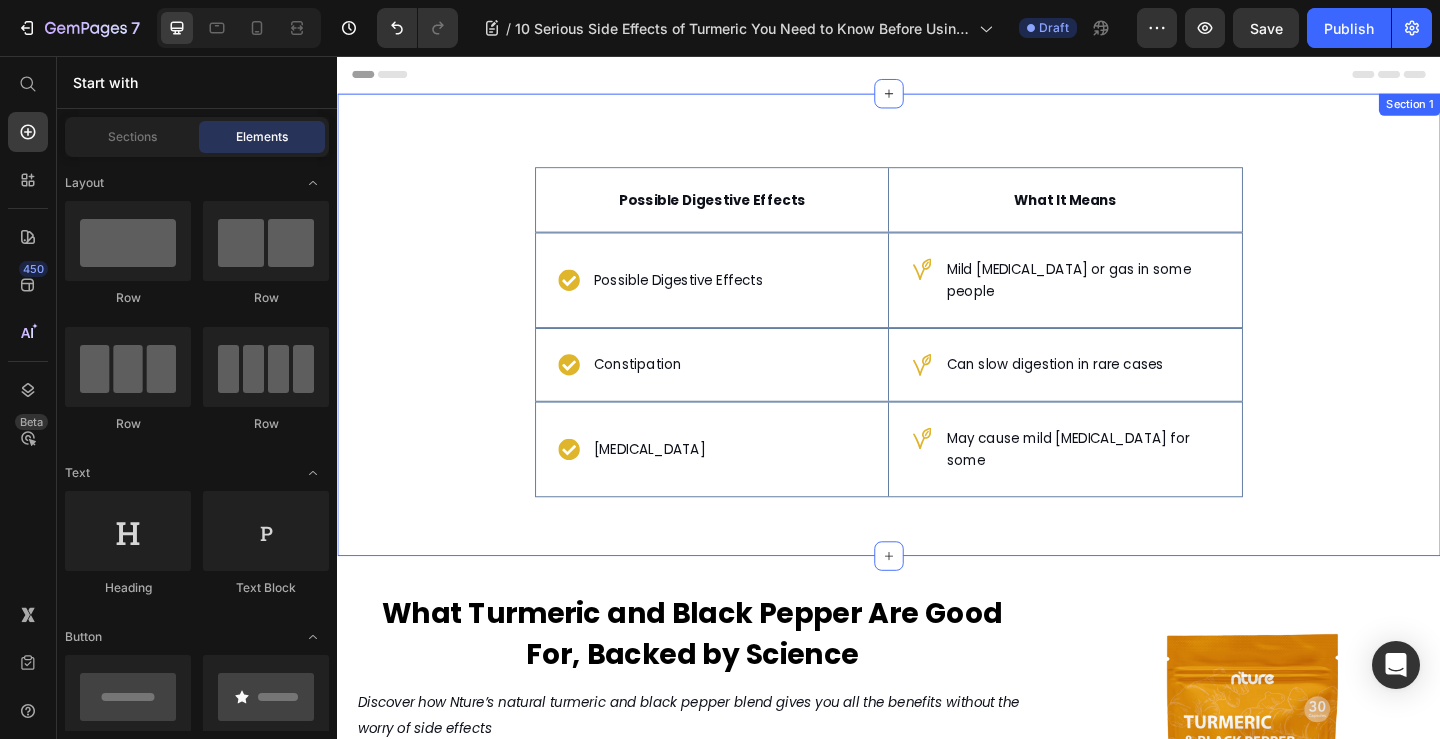 click on "Possible Digestive Effects Text Block Hero Banner What It Means  Text Block Row Possible Digestive Effects Item List Hero Banner
Mild bloating or gas in some people Item List Row Constipation Item List Hero Banner
Can slow digestion in rare cases Item List Row Acid Reflux  Item List Hero Banner
May cause mild heartburn for some Item List Row Row Section 1" at bounding box center (937, 348) 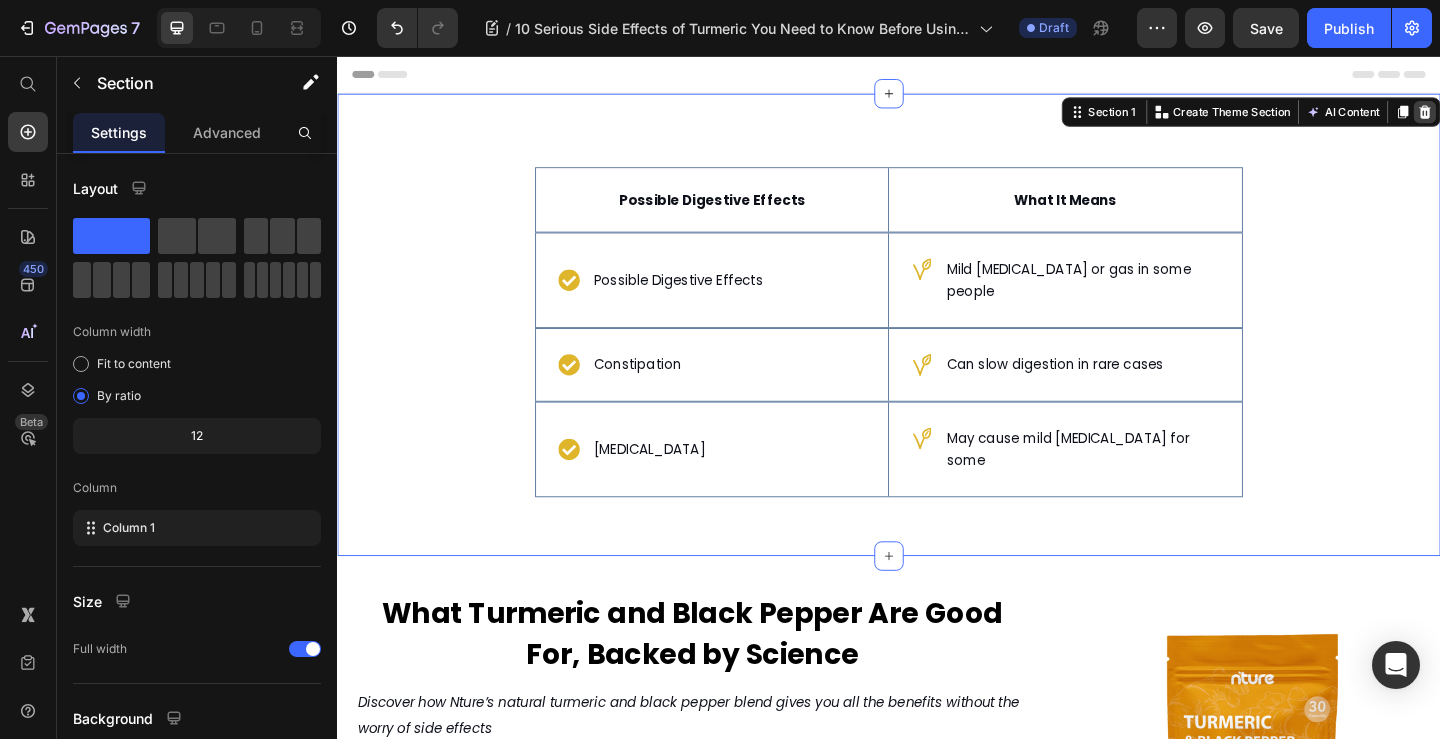 click 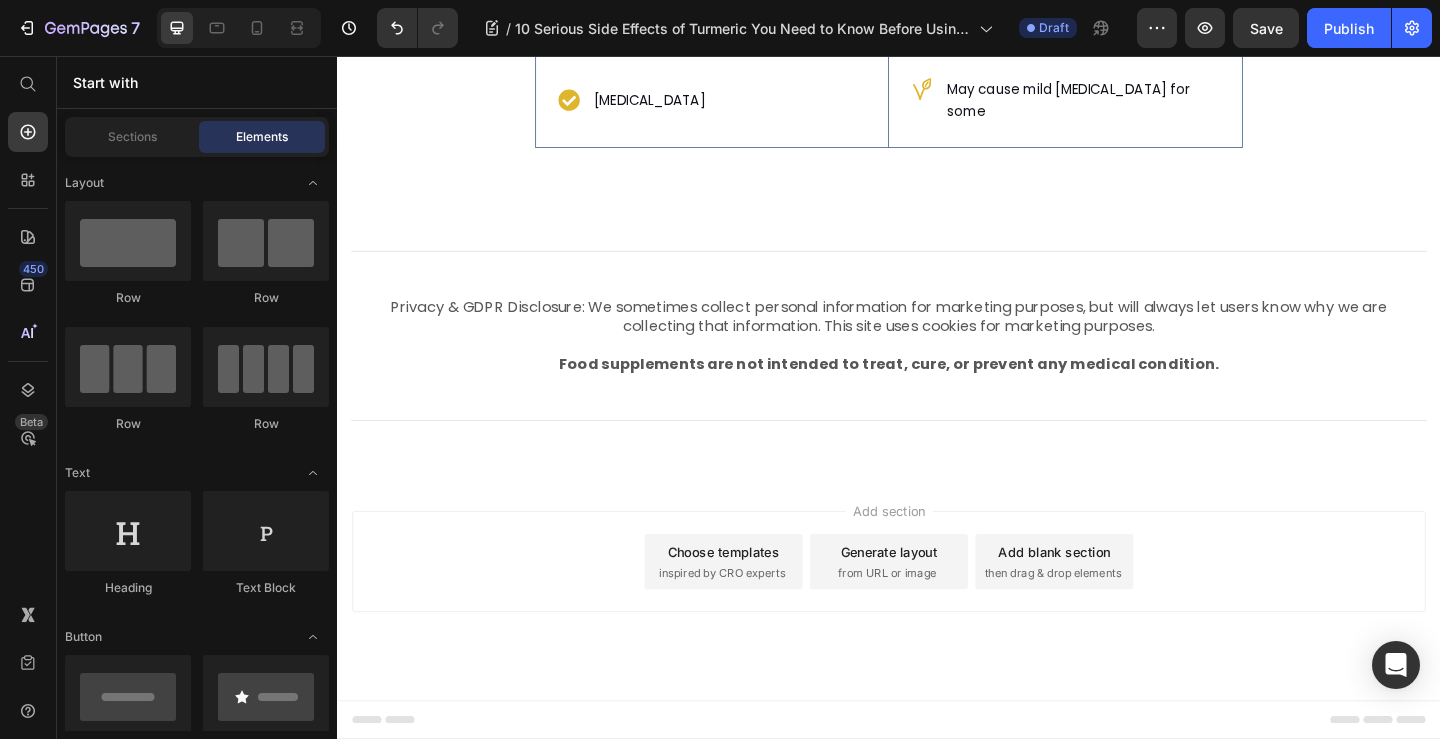 scroll, scrollTop: 8200, scrollLeft: 0, axis: vertical 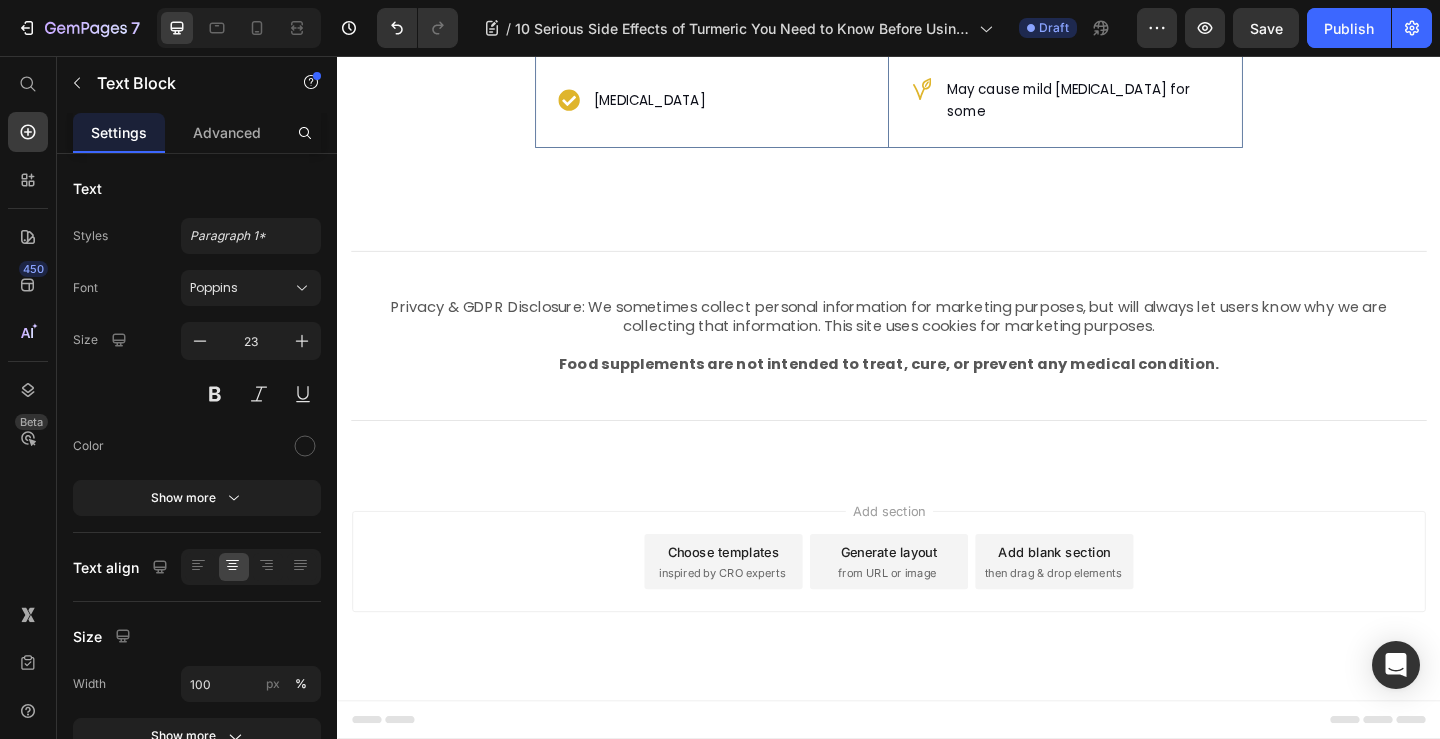drag, startPoint x: 998, startPoint y: 126, endPoint x: 1000, endPoint y: 144, distance: 18.110771 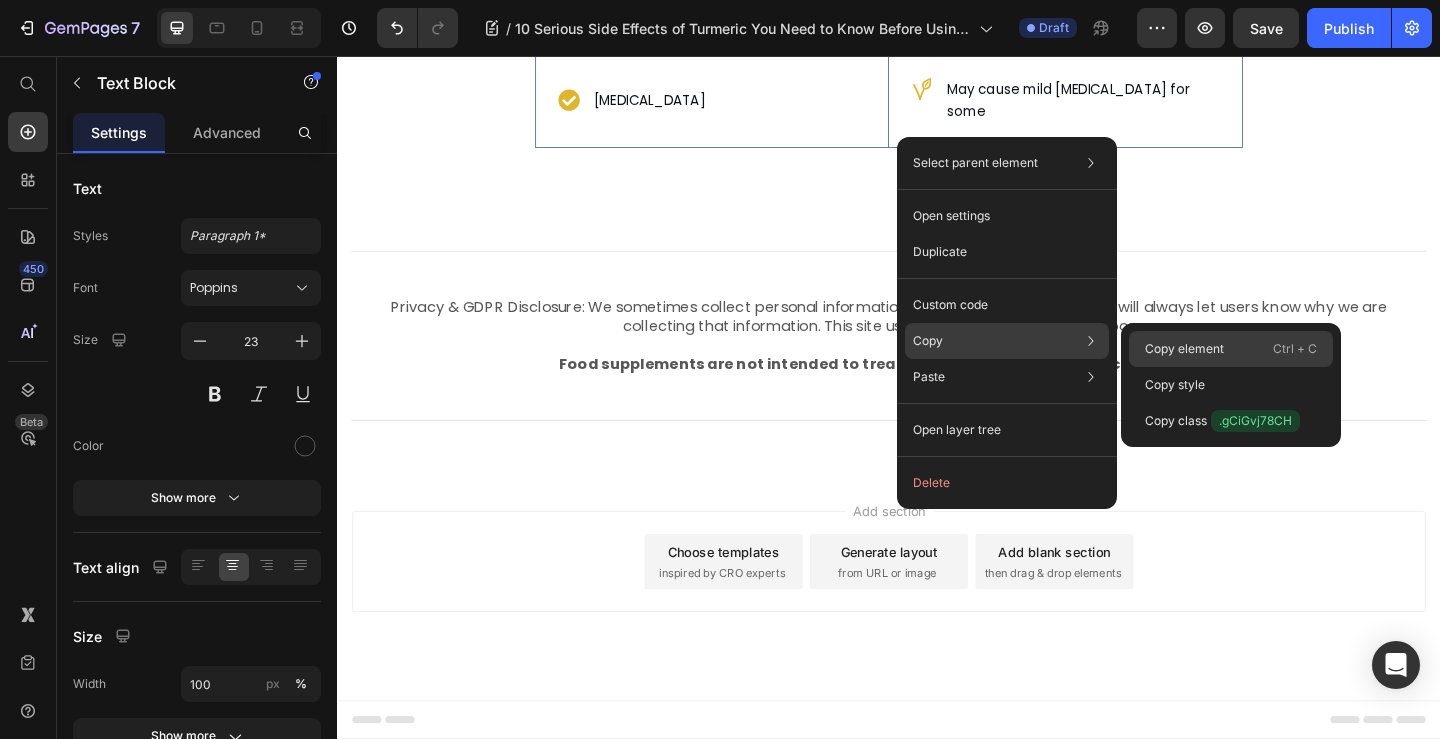 click on "Copy element" at bounding box center [1184, 349] 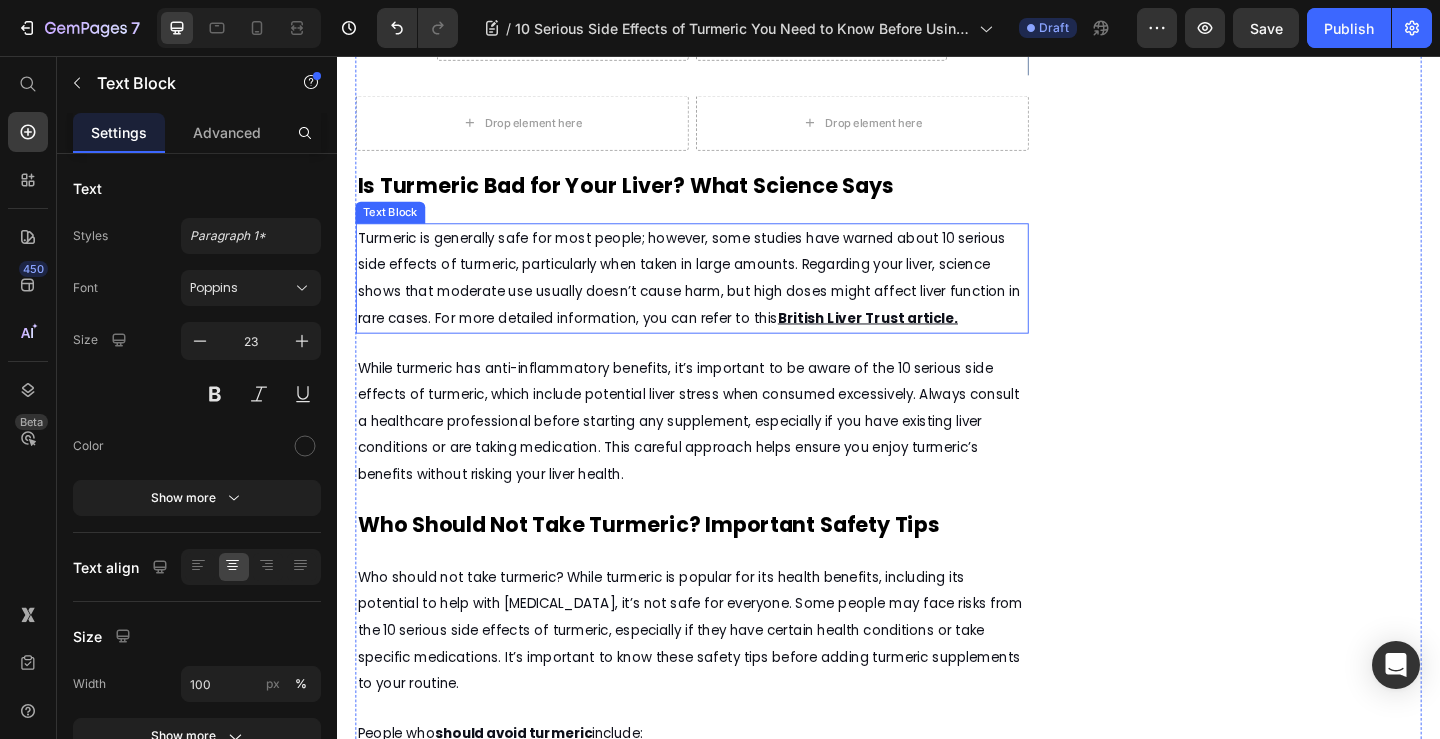 scroll, scrollTop: 1900, scrollLeft: 0, axis: vertical 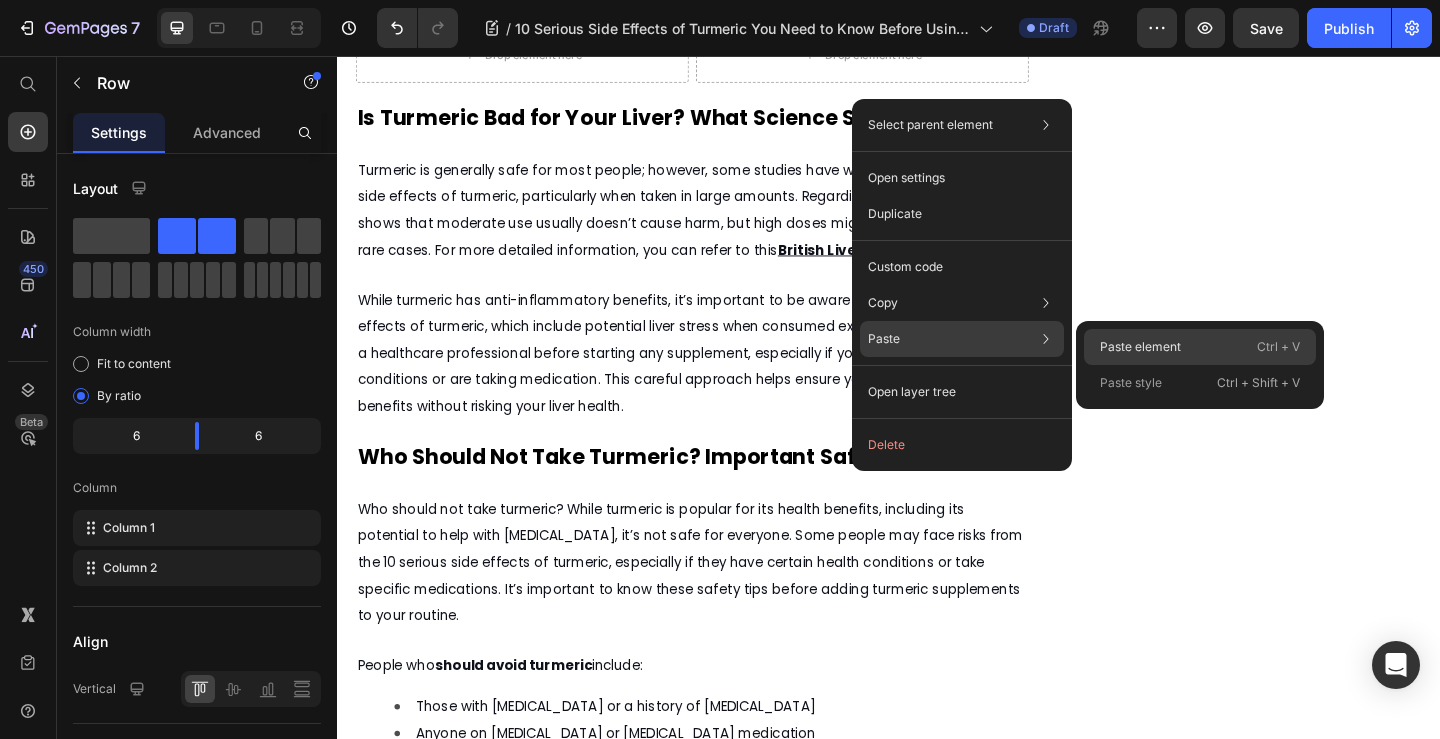 click on "Paste element" at bounding box center [1140, 347] 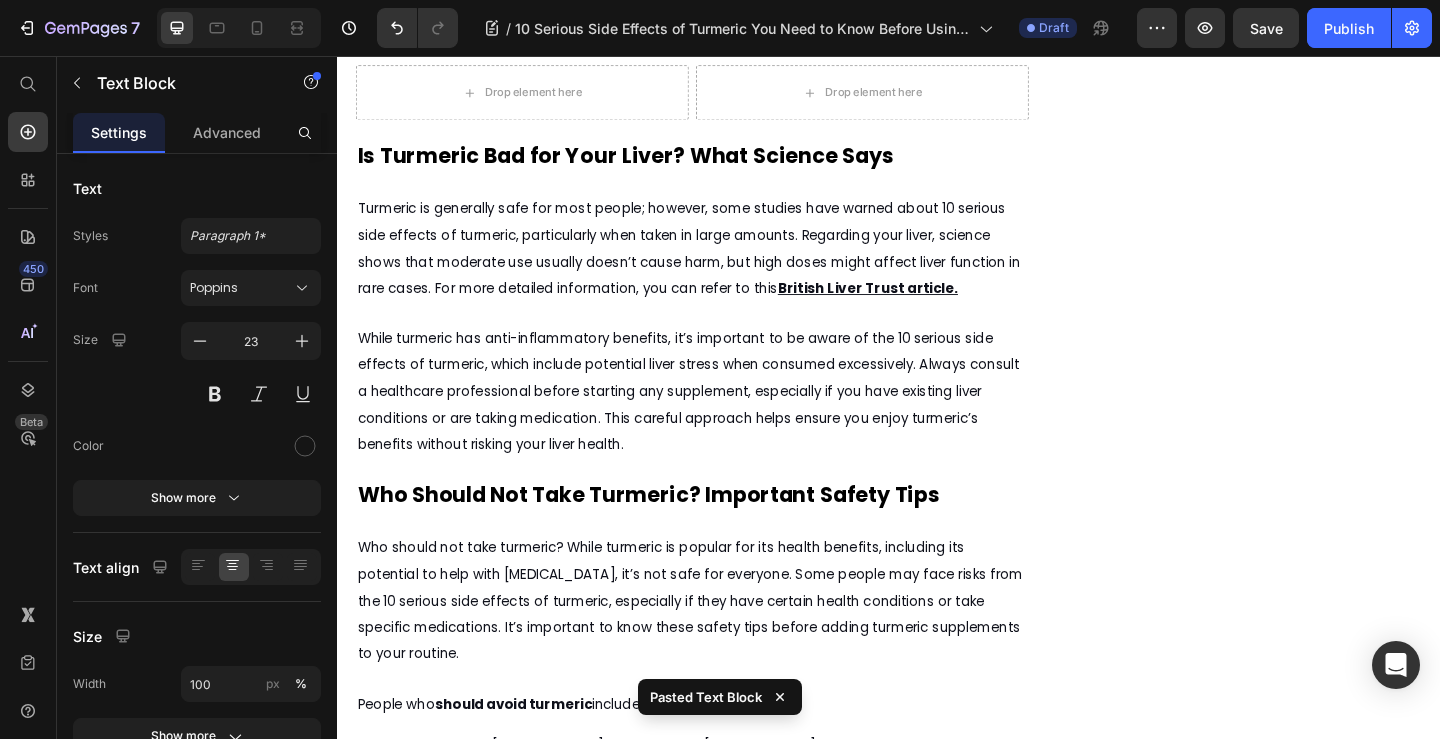 drag, startPoint x: 857, startPoint y: 585, endPoint x: 863, endPoint y: 560, distance: 25.70992 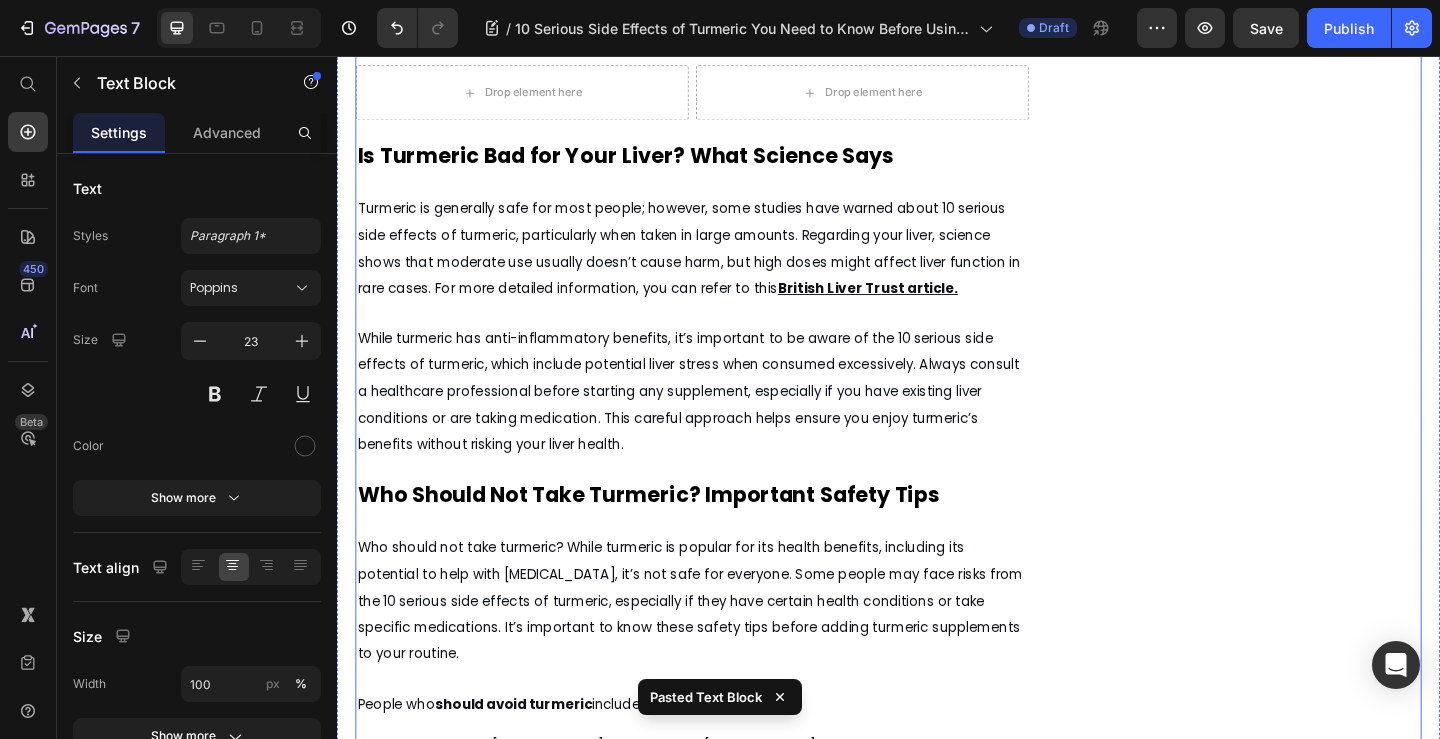 click on "Image Row  	   CHECK AVAILABILITY Button ✔️ 14-Day Money-Back Guarantee Text block" at bounding box center [1334, 1752] 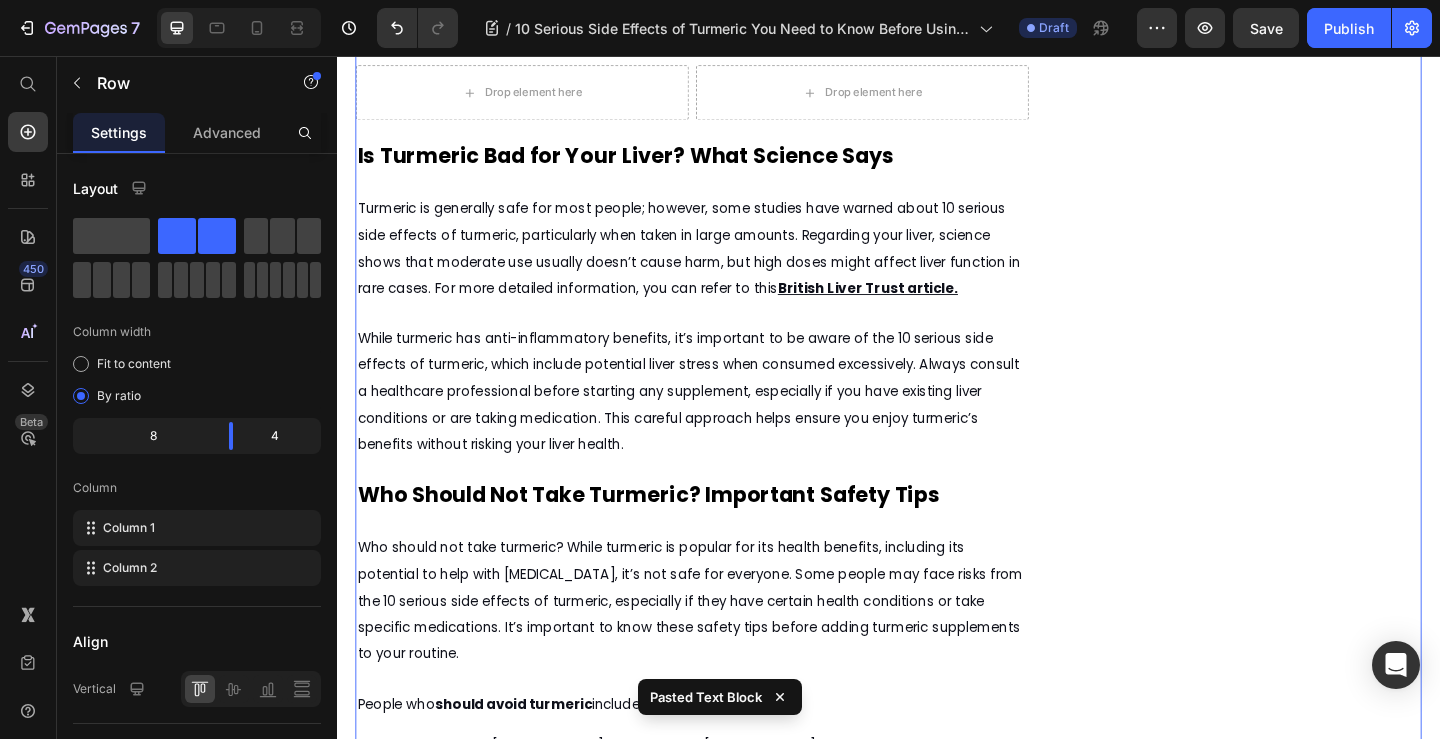 click on "What It Means  Text Block" at bounding box center [864, -22] 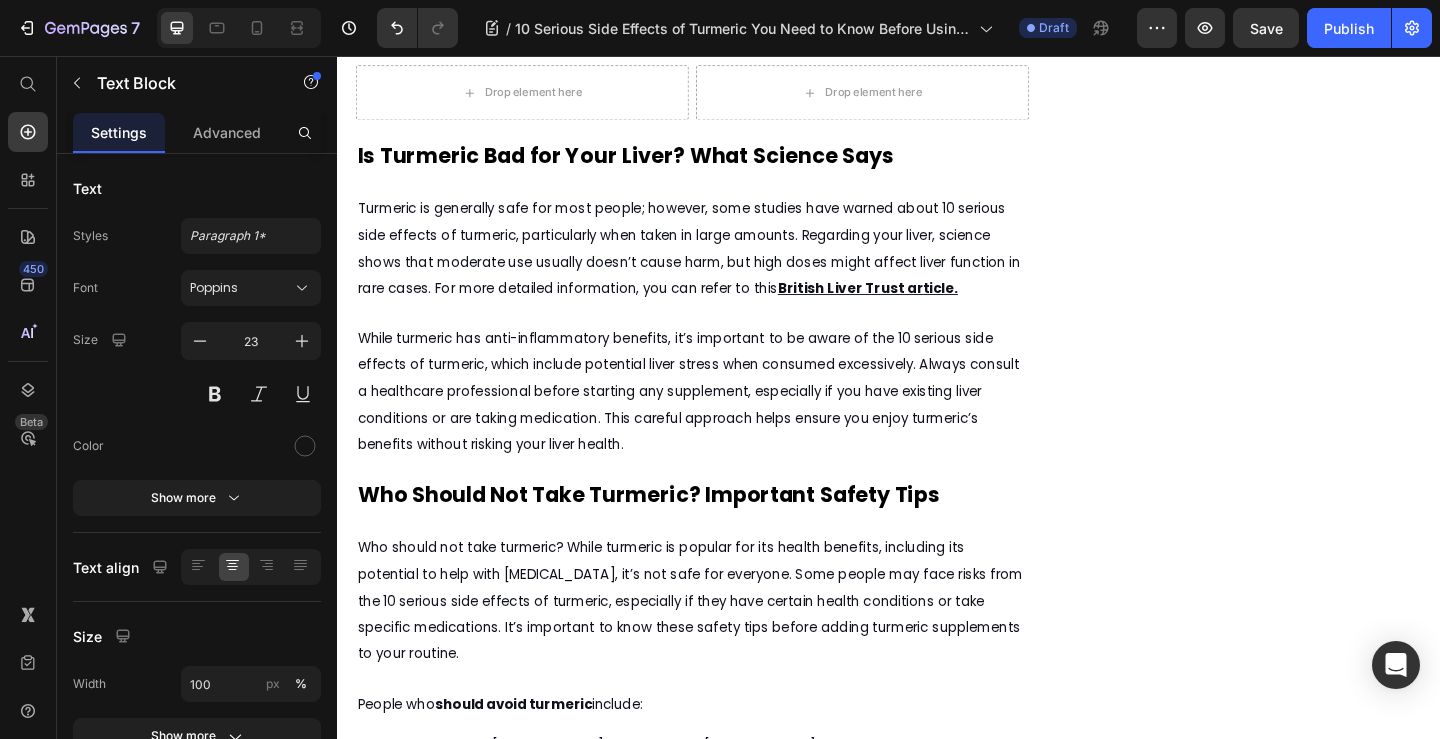 click at bounding box center [885, -53] 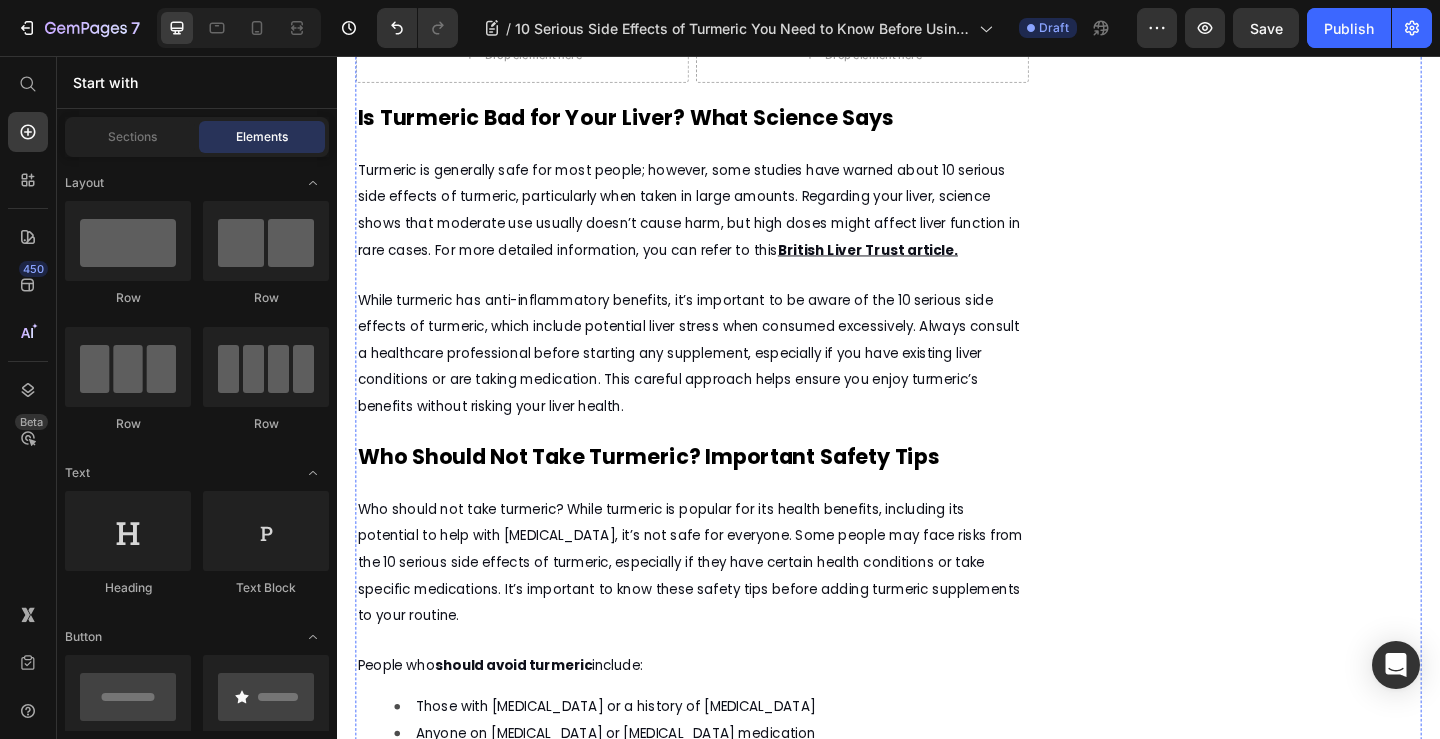 click on "Drop element here
Drop element here Row" at bounding box center [722, -43] 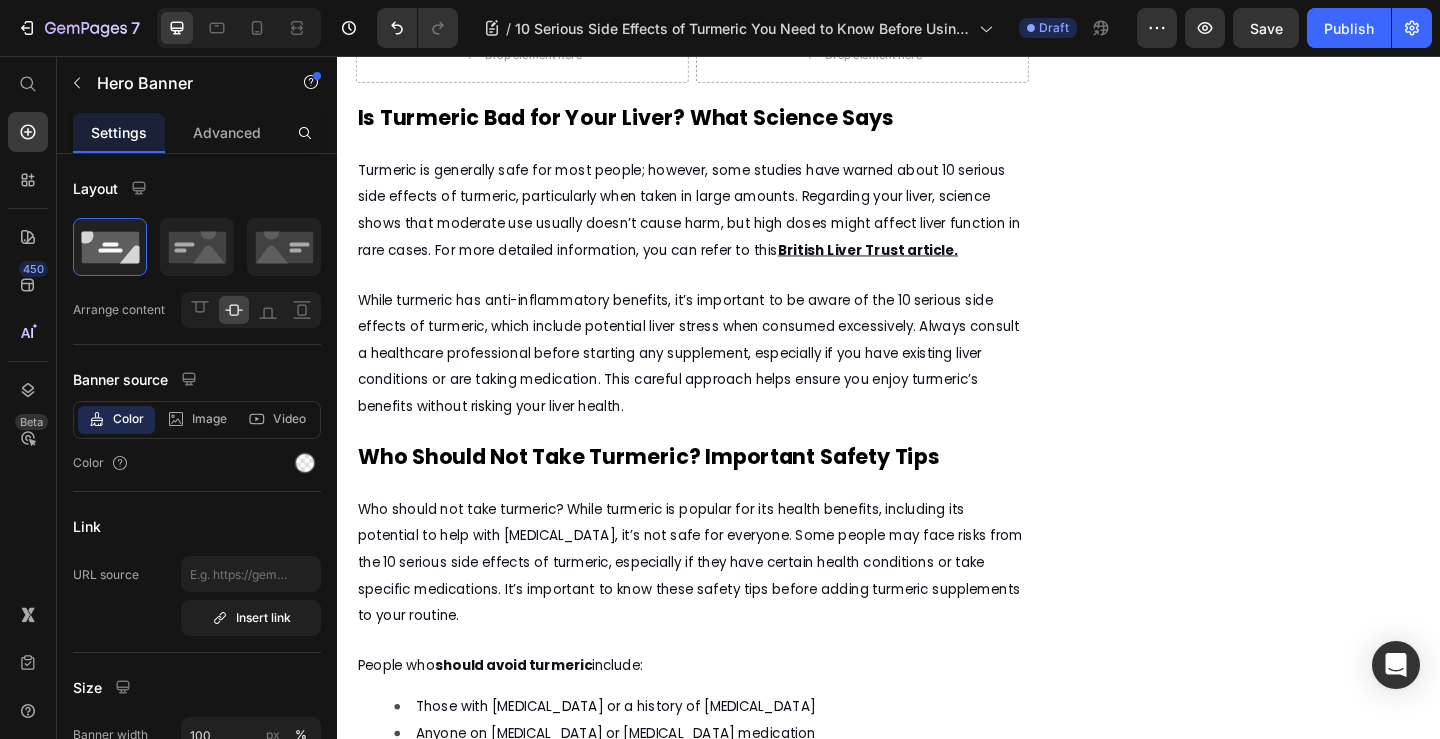 click 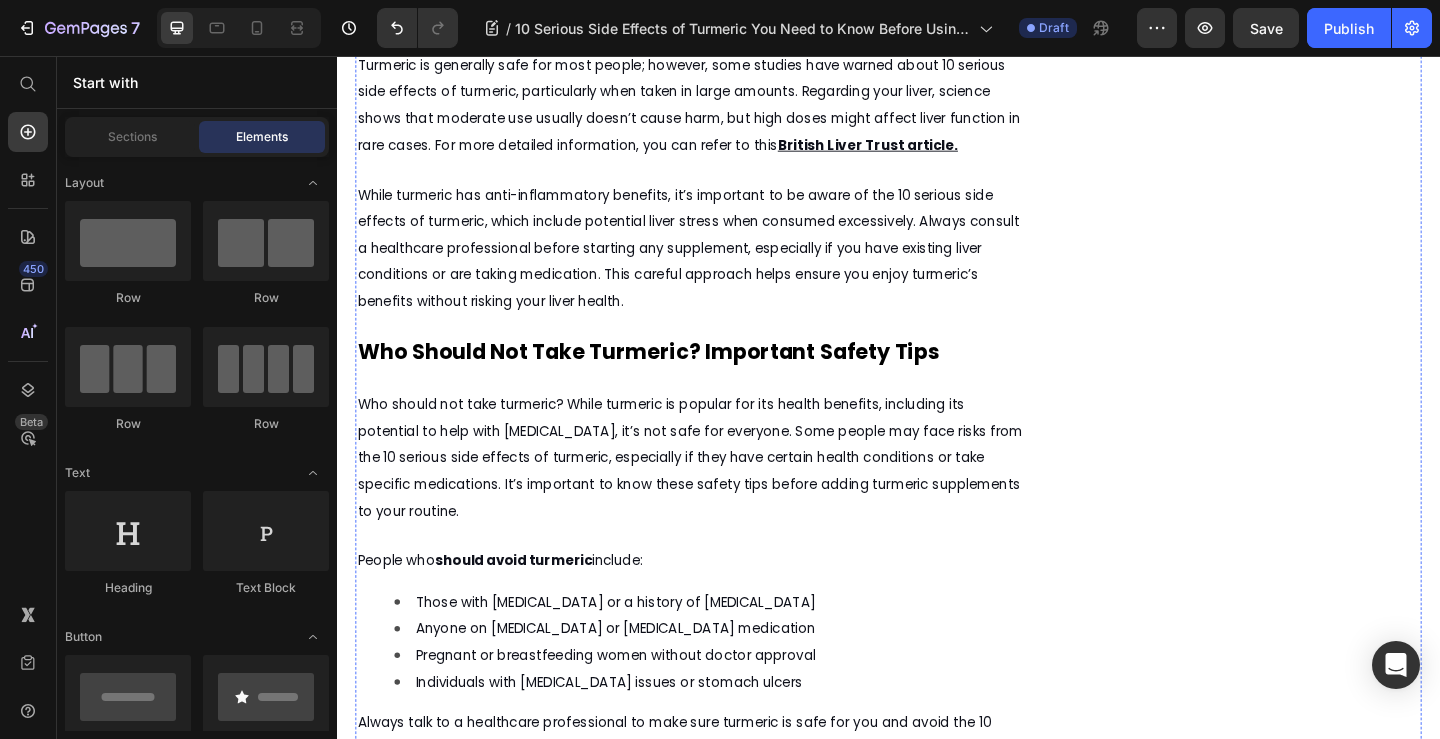 click on "Drop element here" at bounding box center (908, -59) 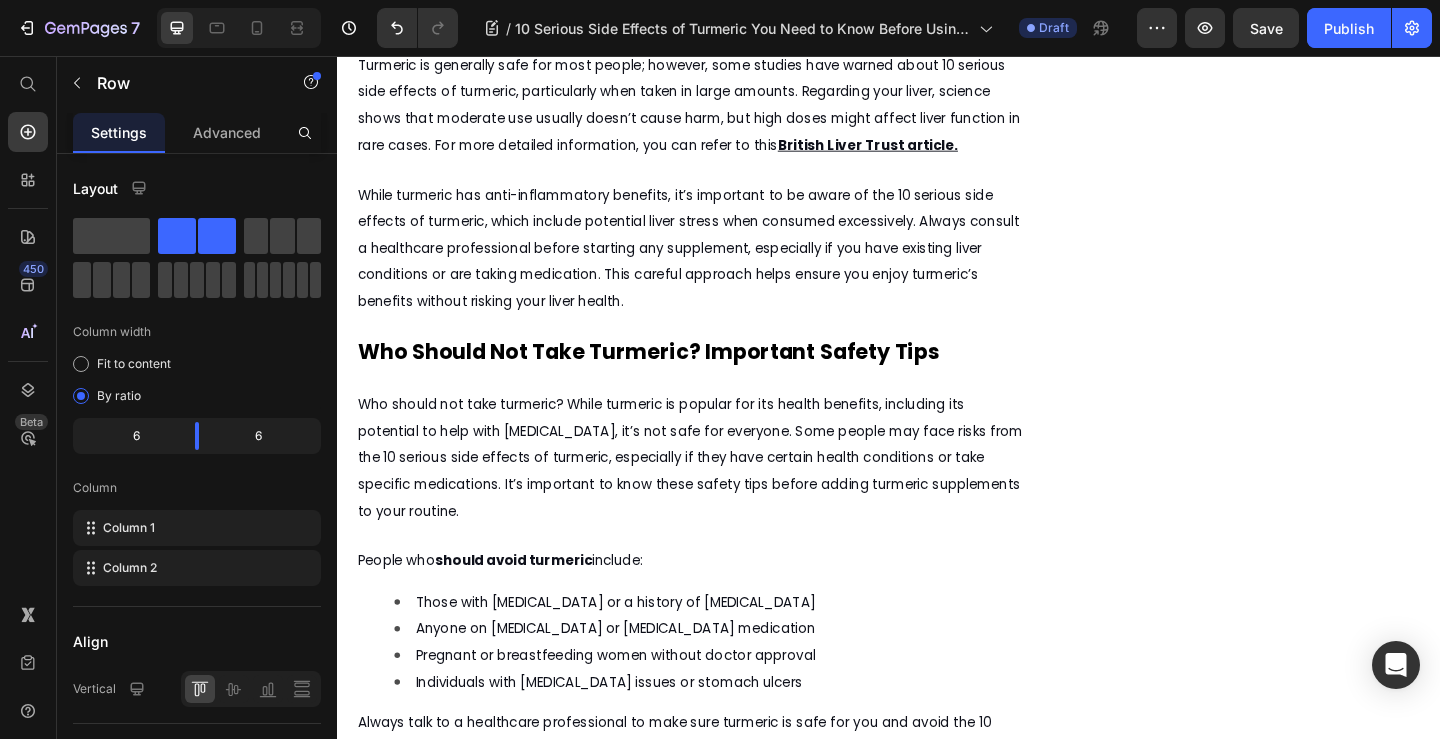 click 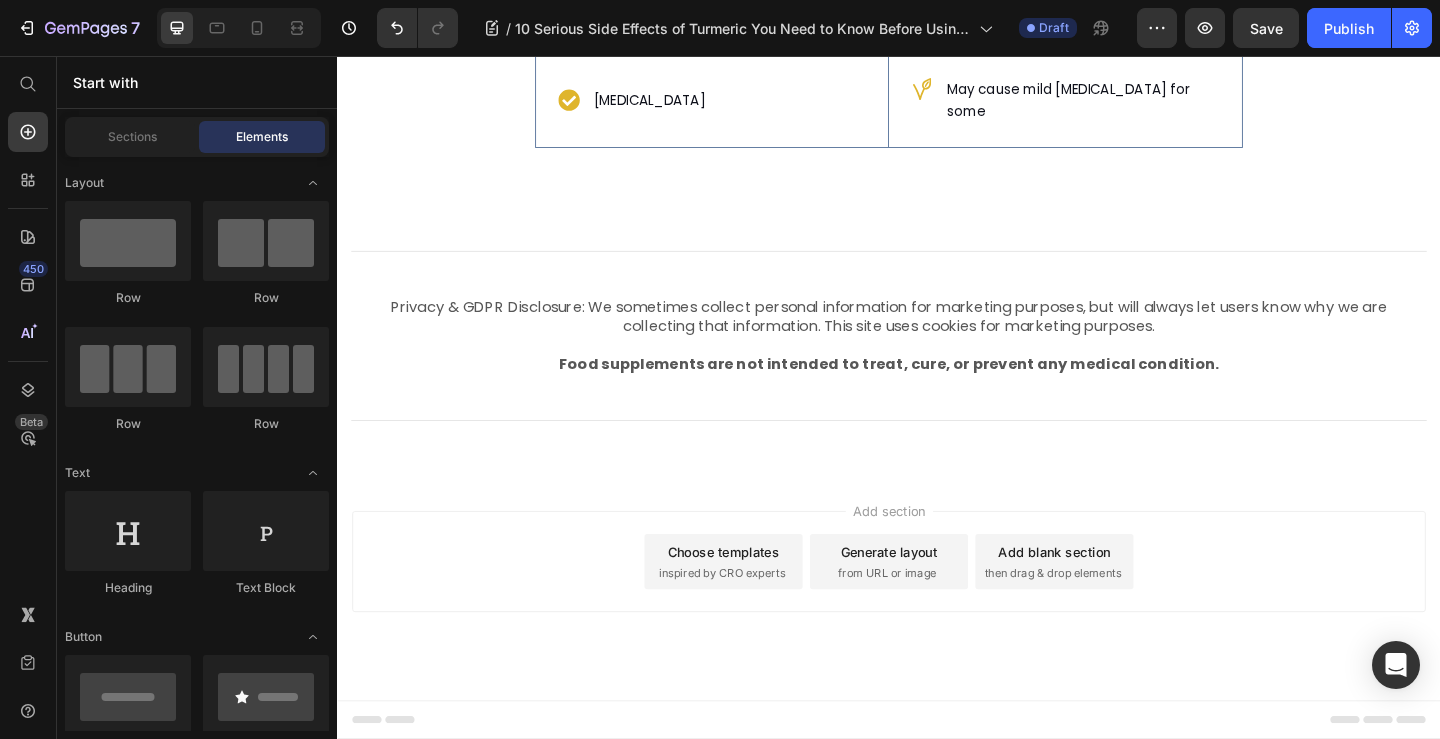 scroll, scrollTop: 7900, scrollLeft: 0, axis: vertical 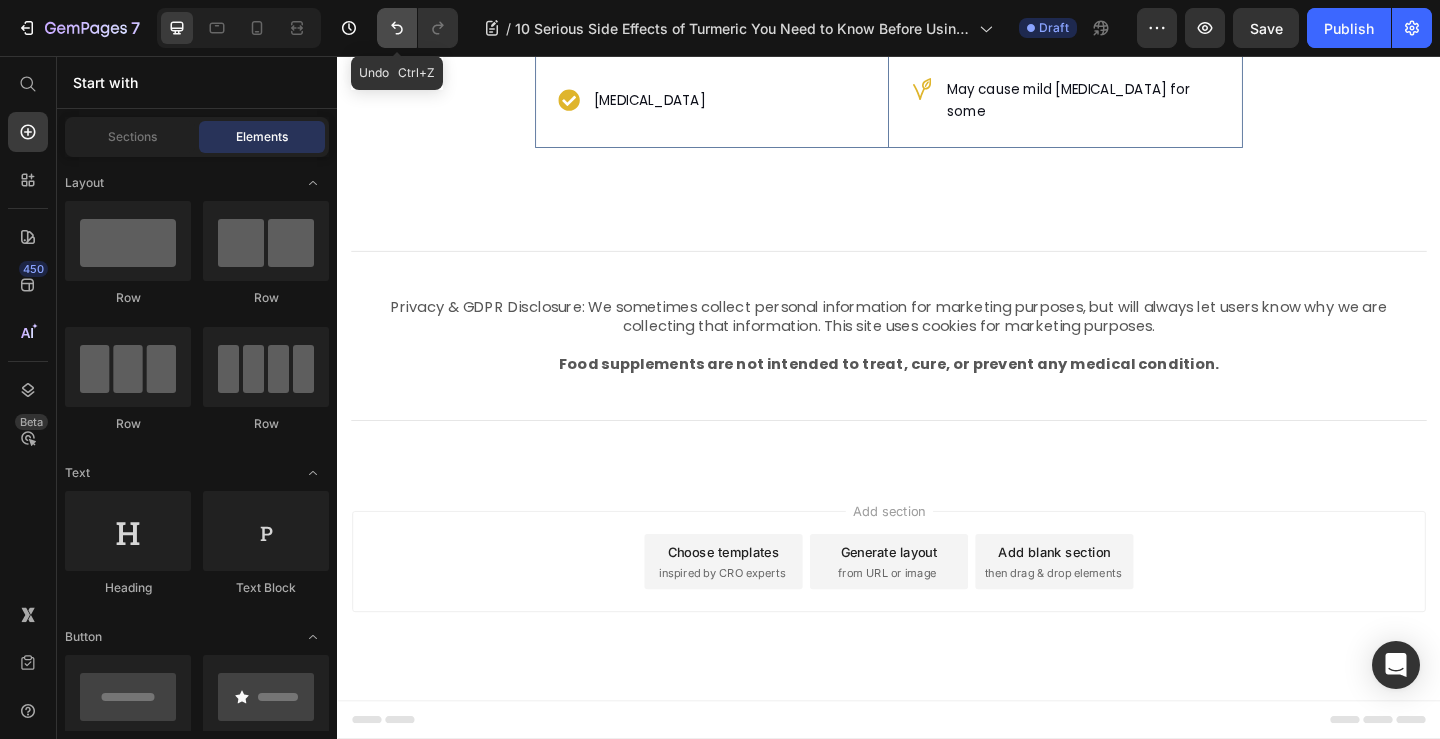 click 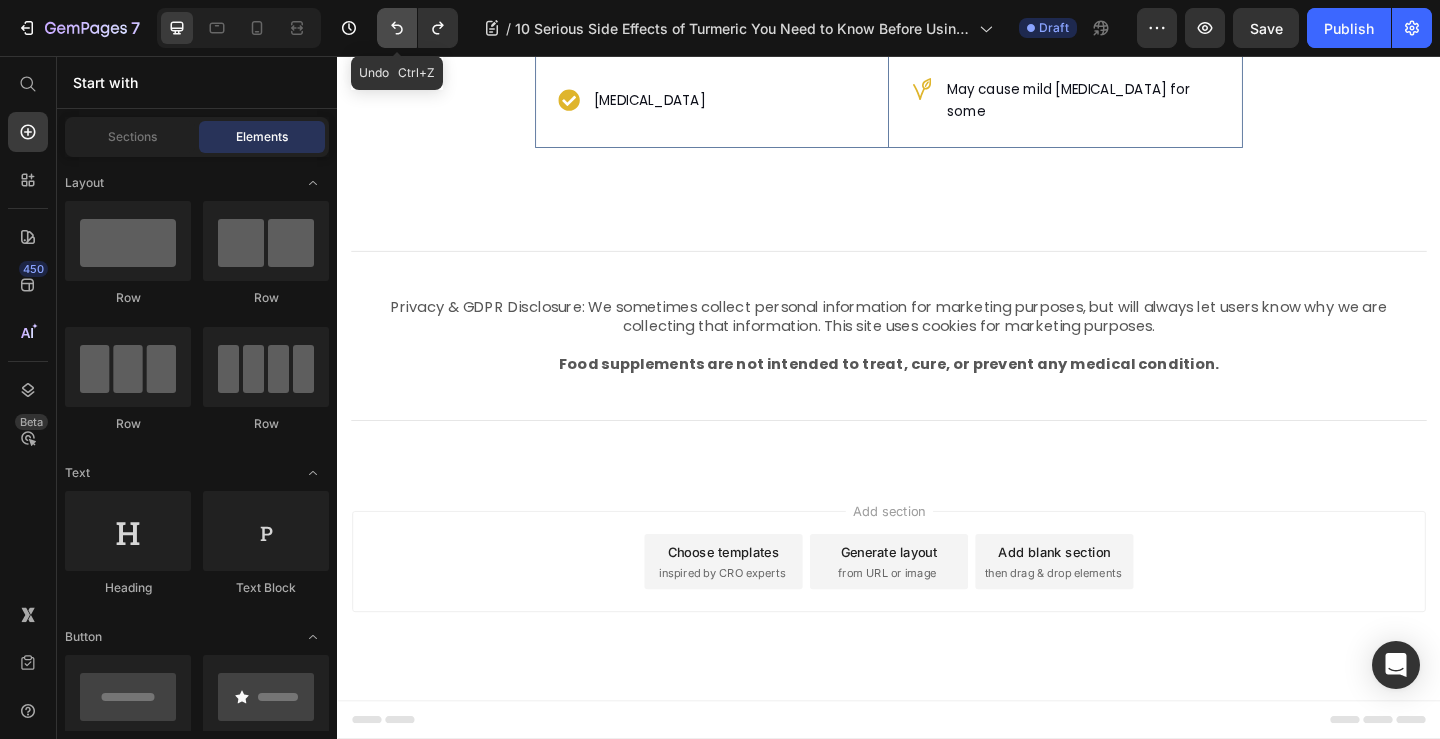 scroll, scrollTop: 7982, scrollLeft: 0, axis: vertical 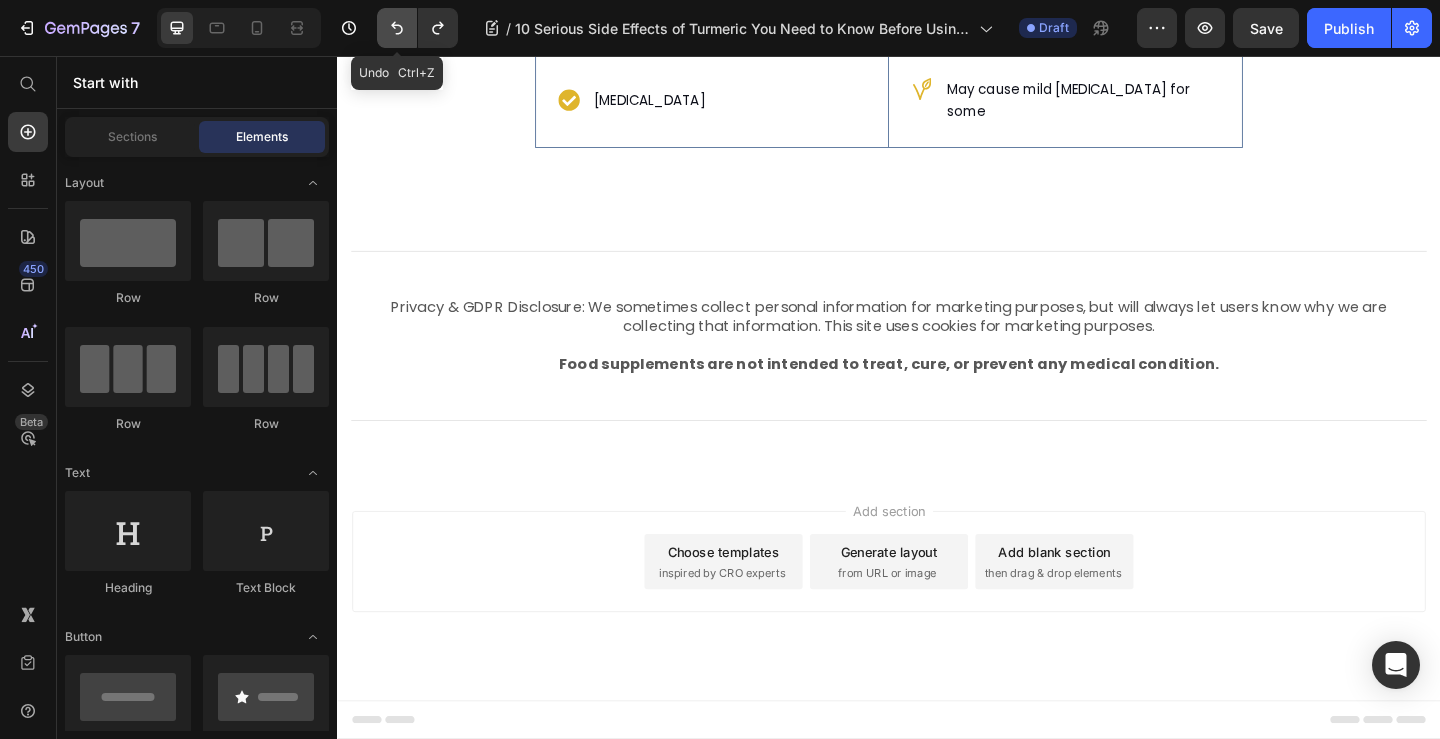 click 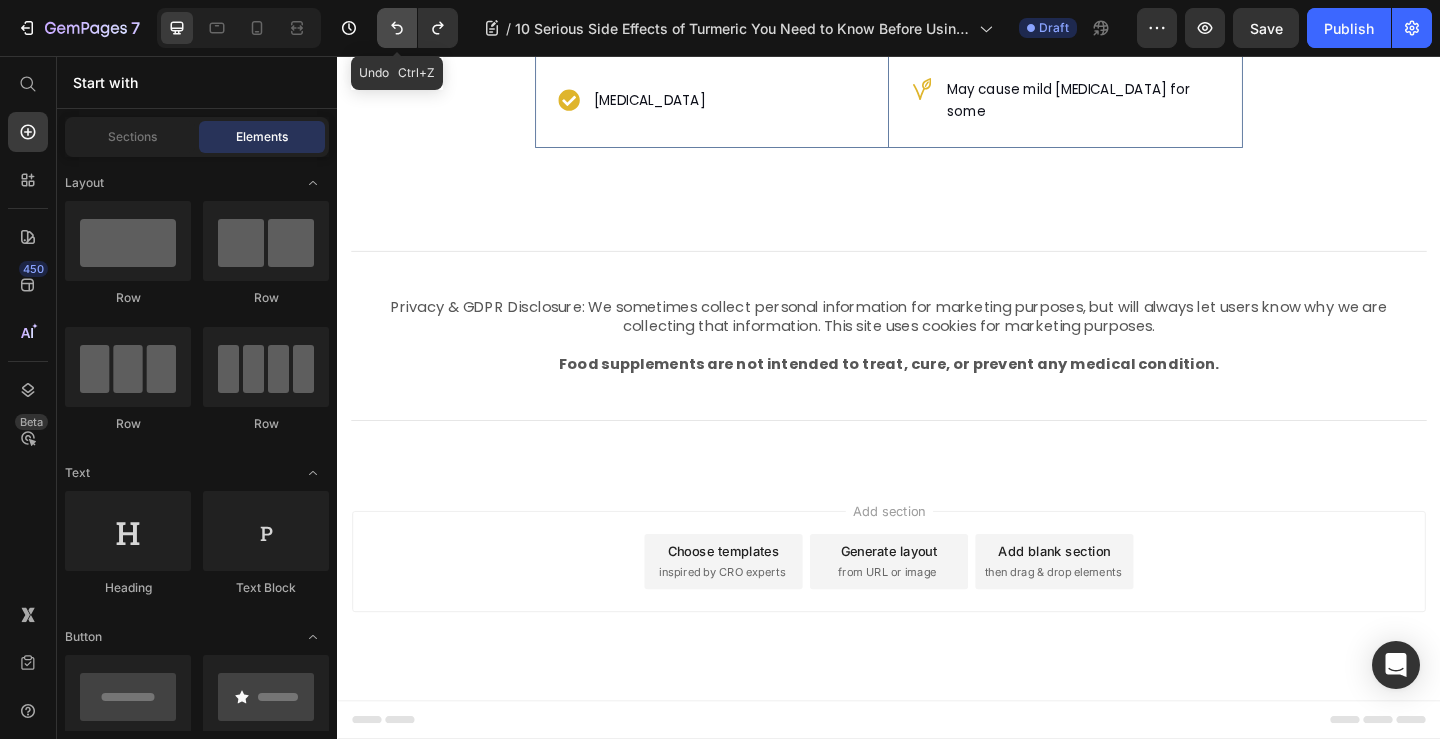 click 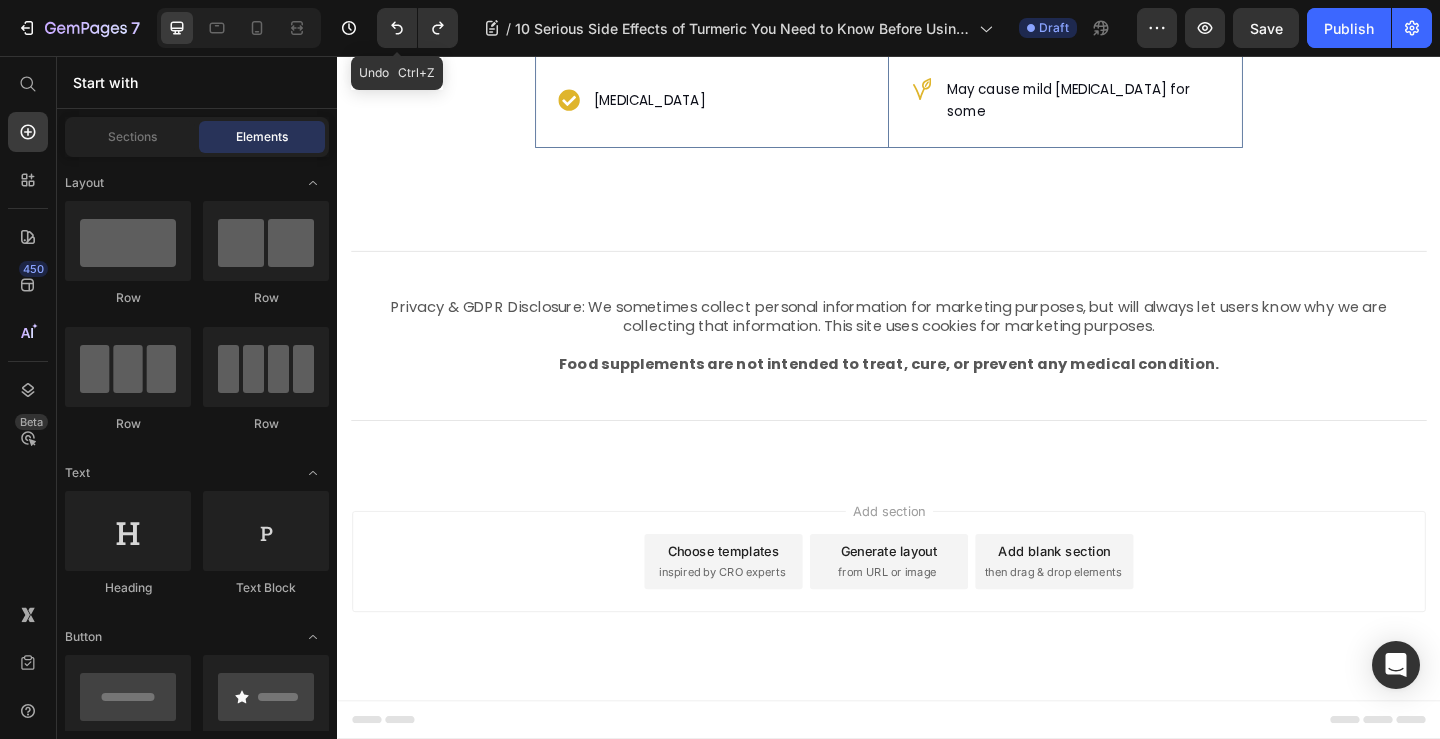 scroll, scrollTop: 8096, scrollLeft: 0, axis: vertical 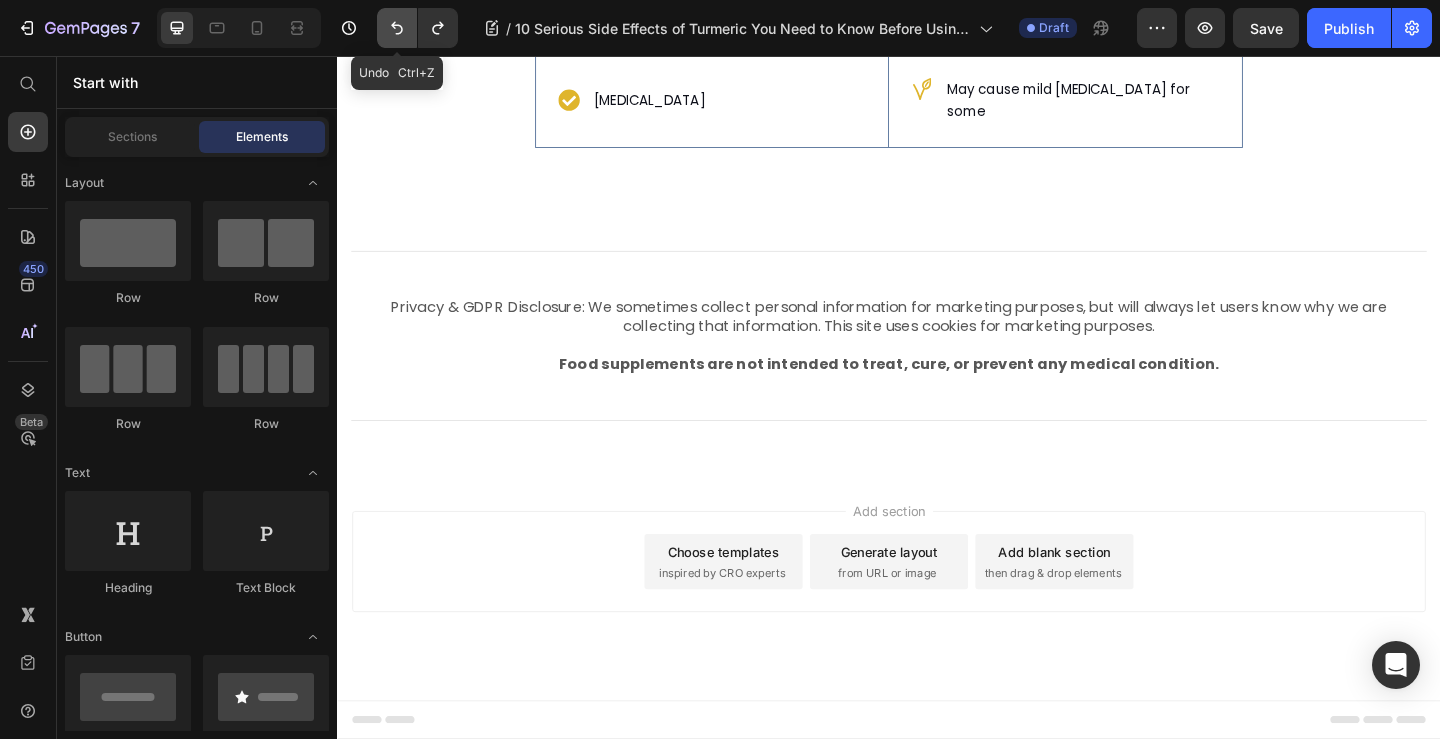 click 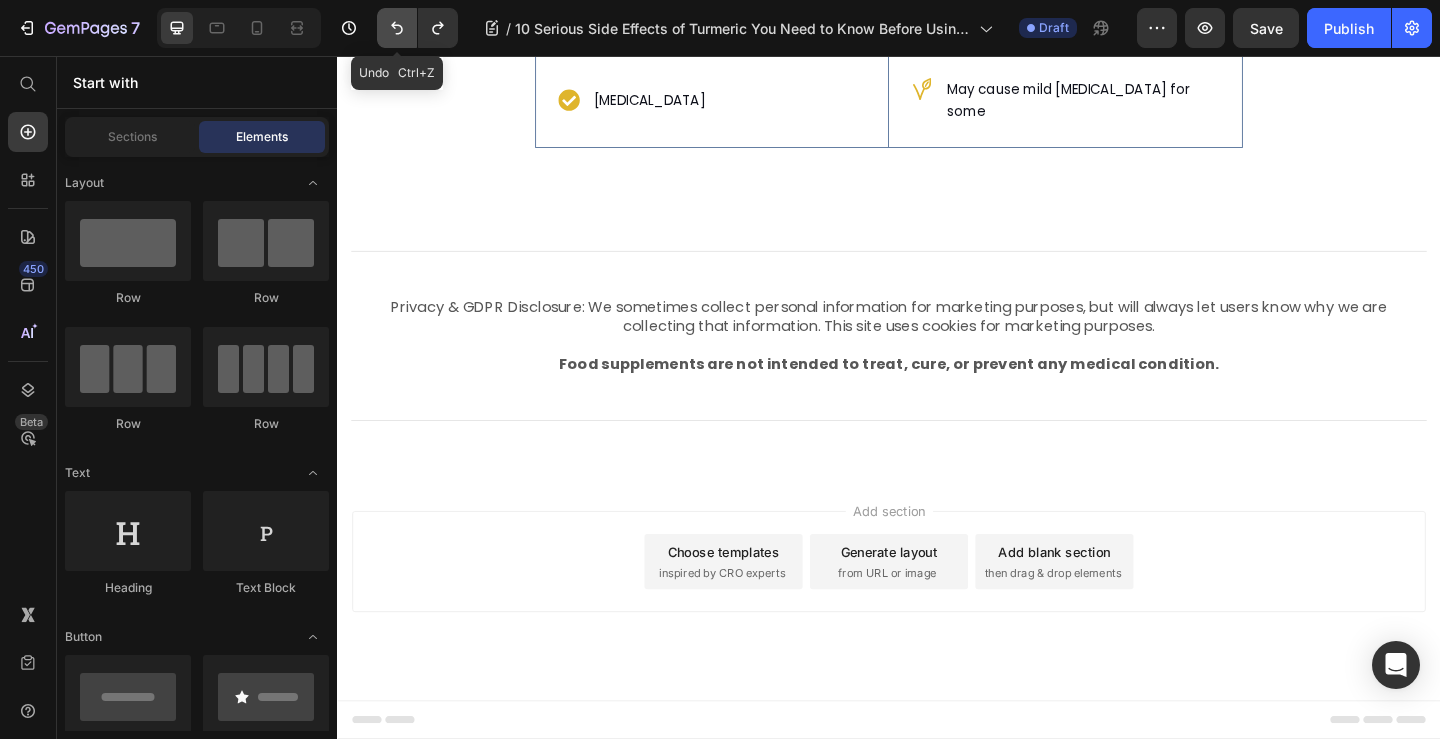 scroll, scrollTop: 8551, scrollLeft: 0, axis: vertical 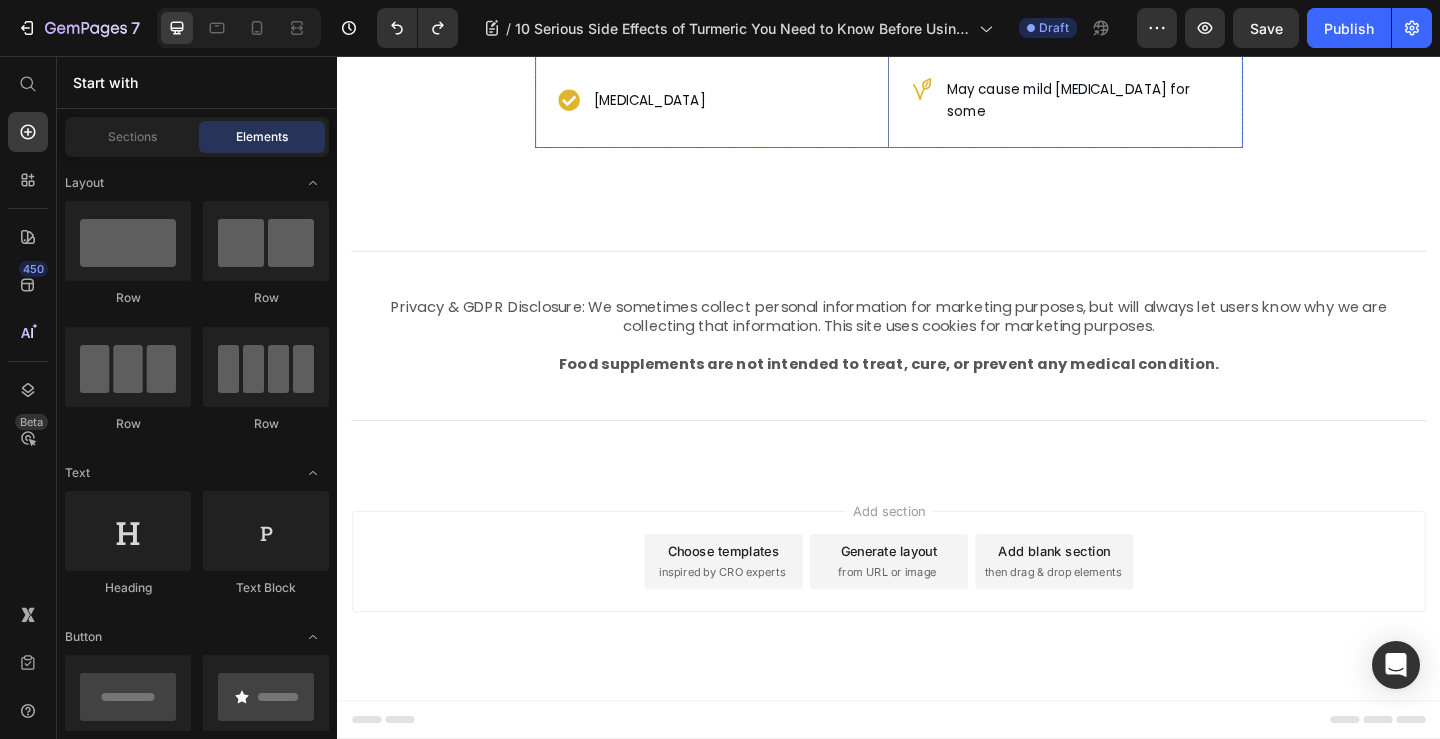 click on "Drop element here" at bounding box center (757, -168) 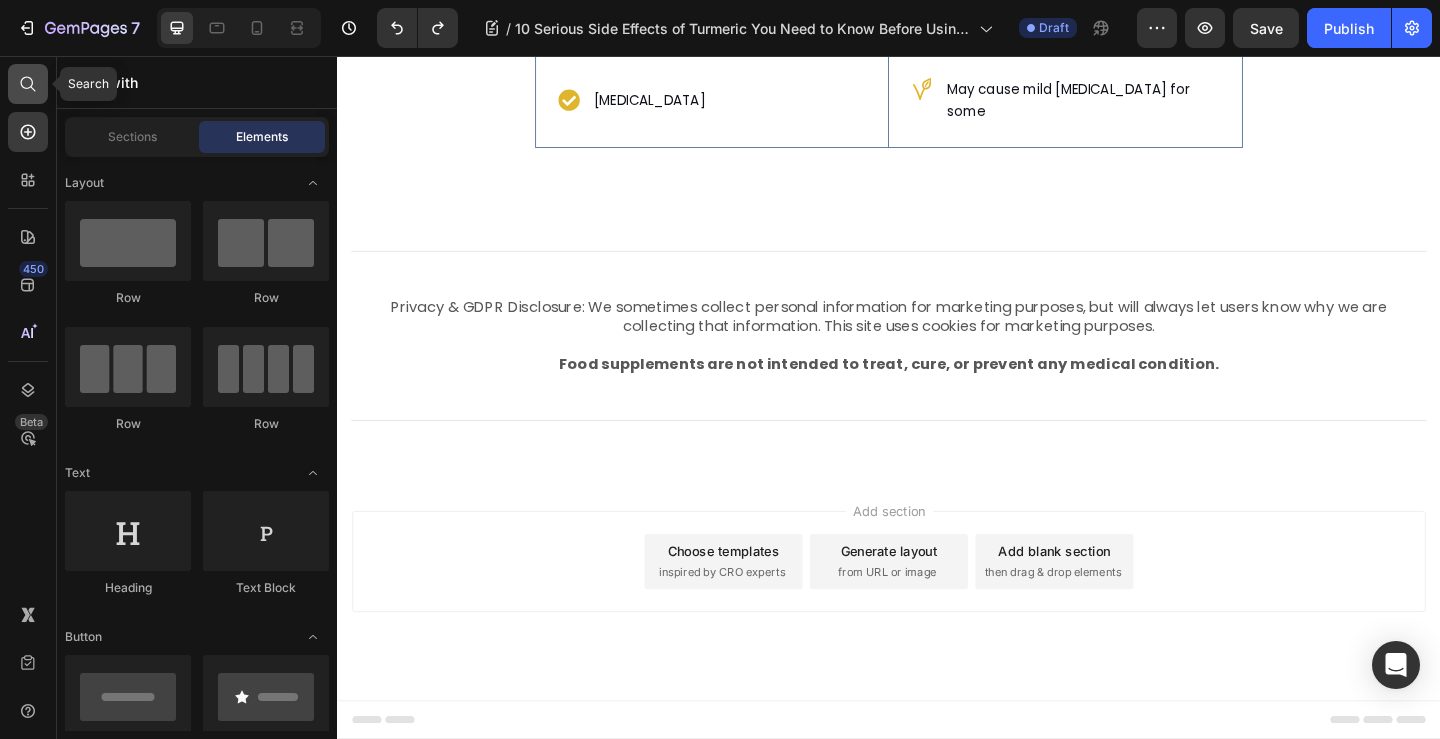 click 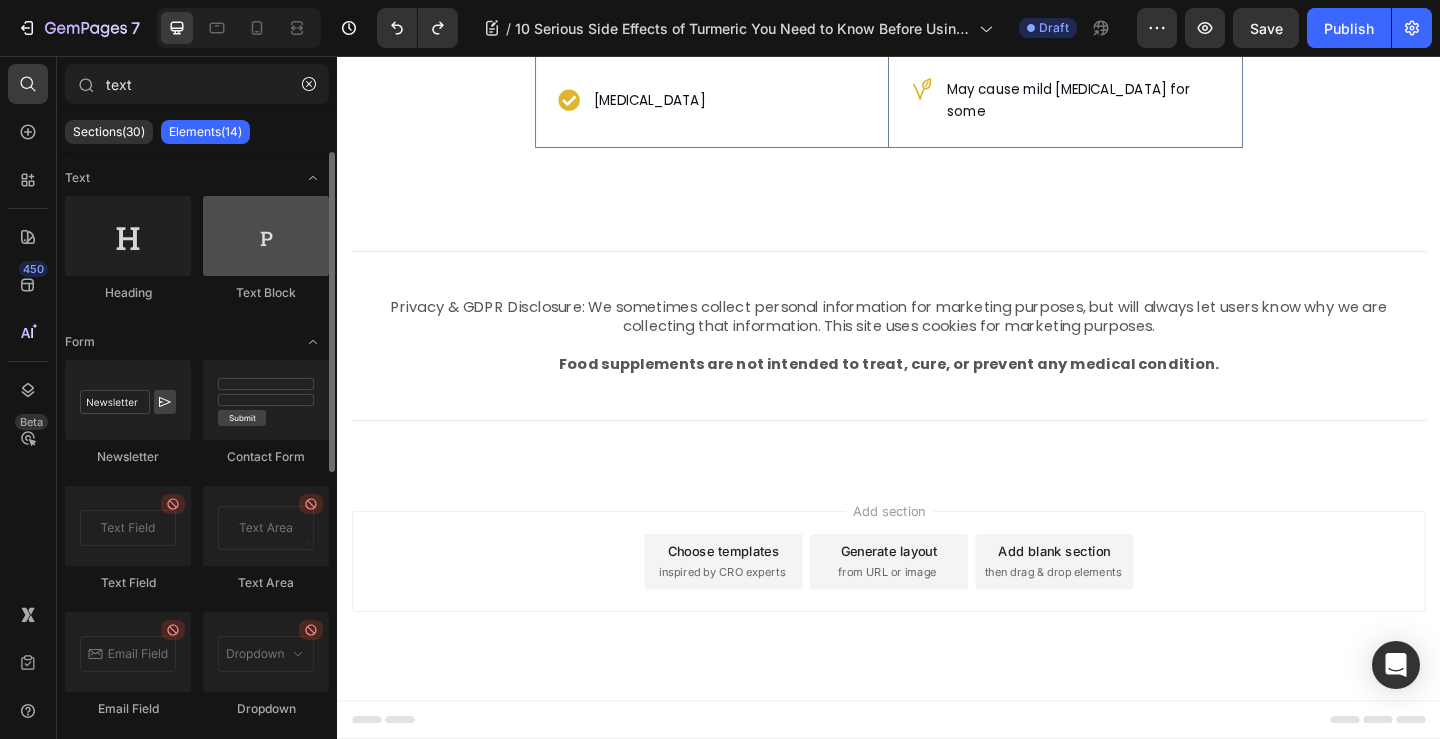 type on "text" 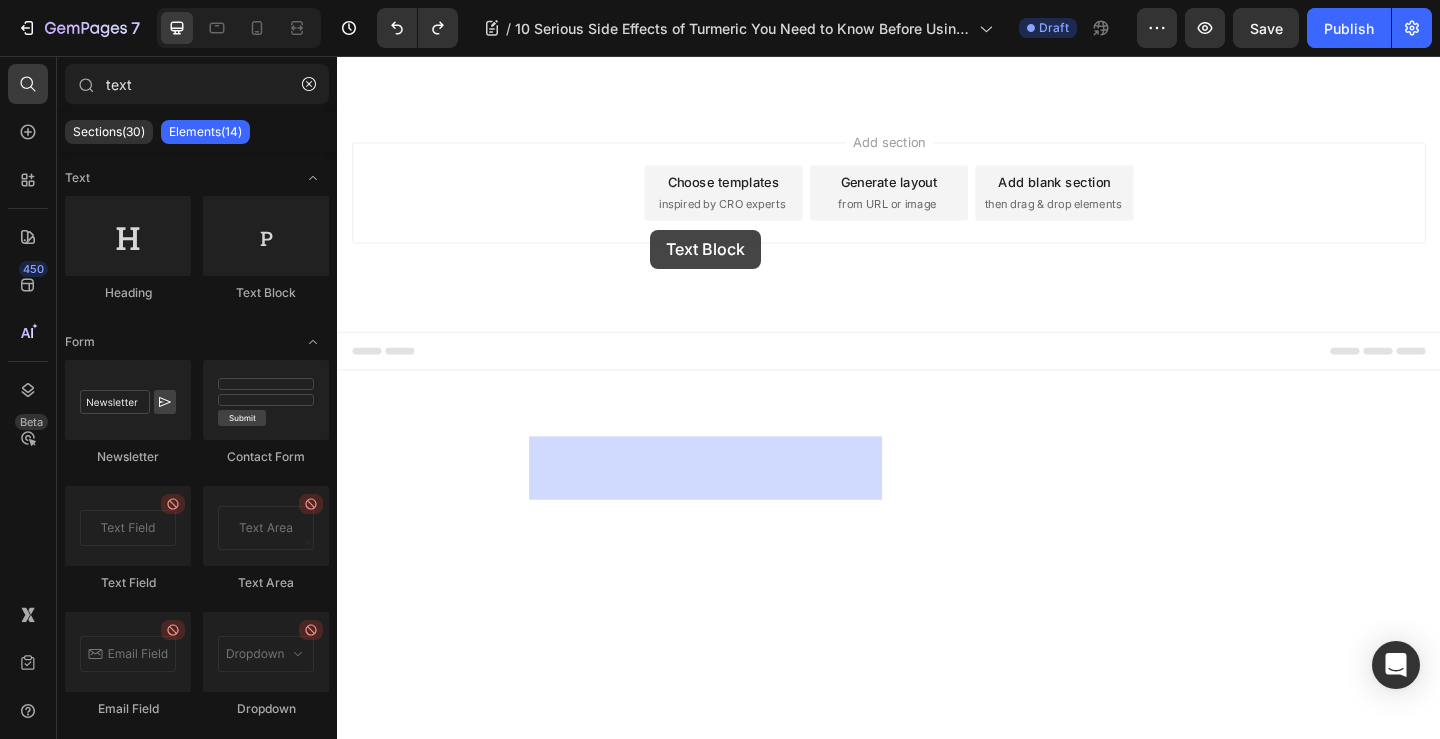 drag, startPoint x: 611, startPoint y: 327, endPoint x: 667, endPoint y: 250, distance: 95.2103 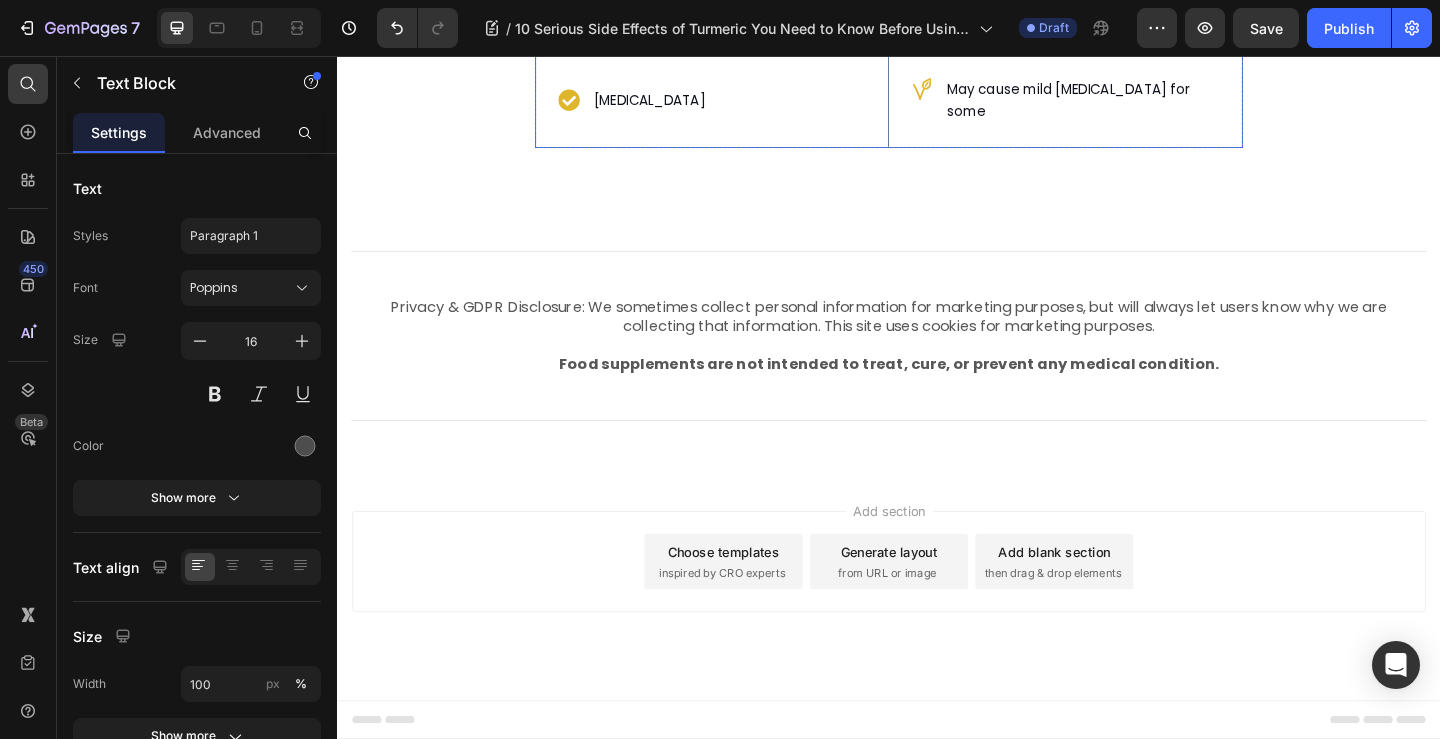 click on "What It Means  Text Block" at bounding box center (1129, -208) 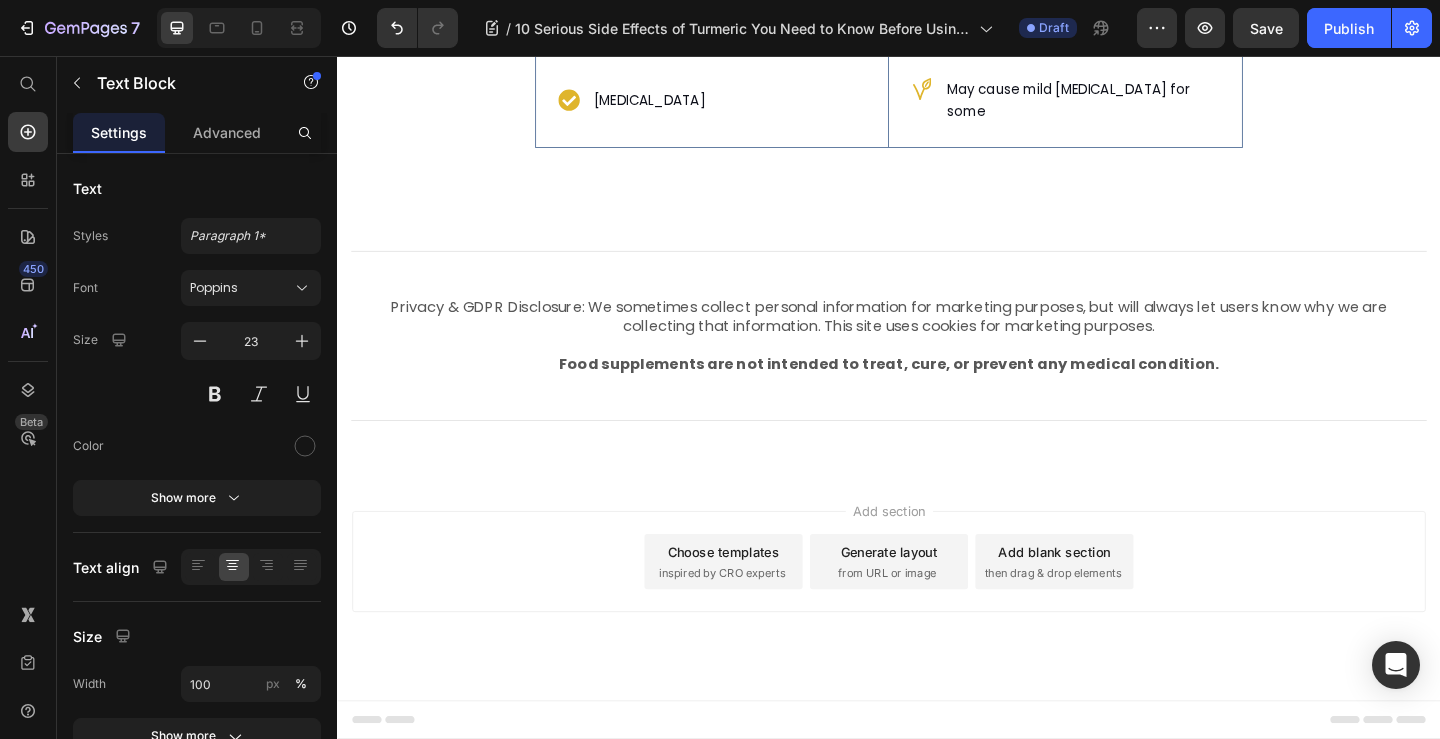 click 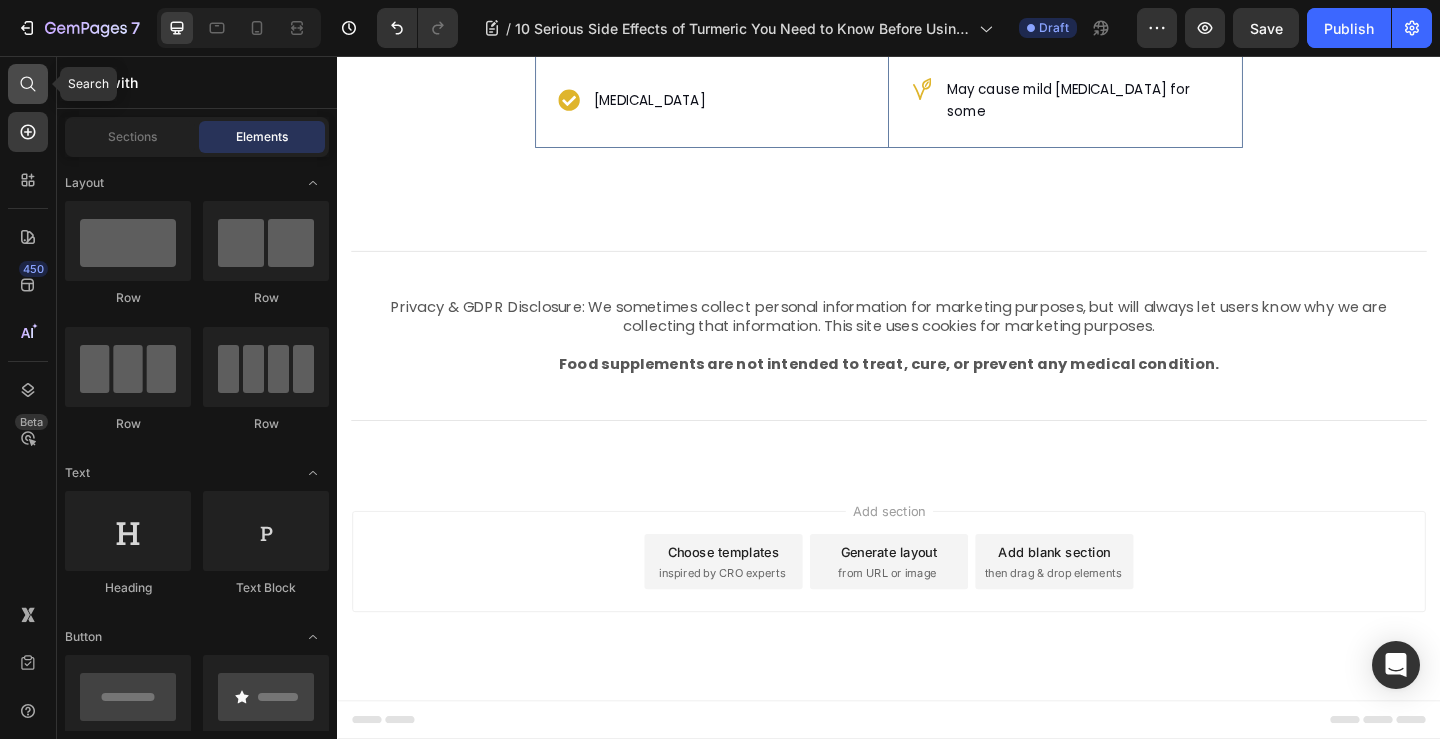 click 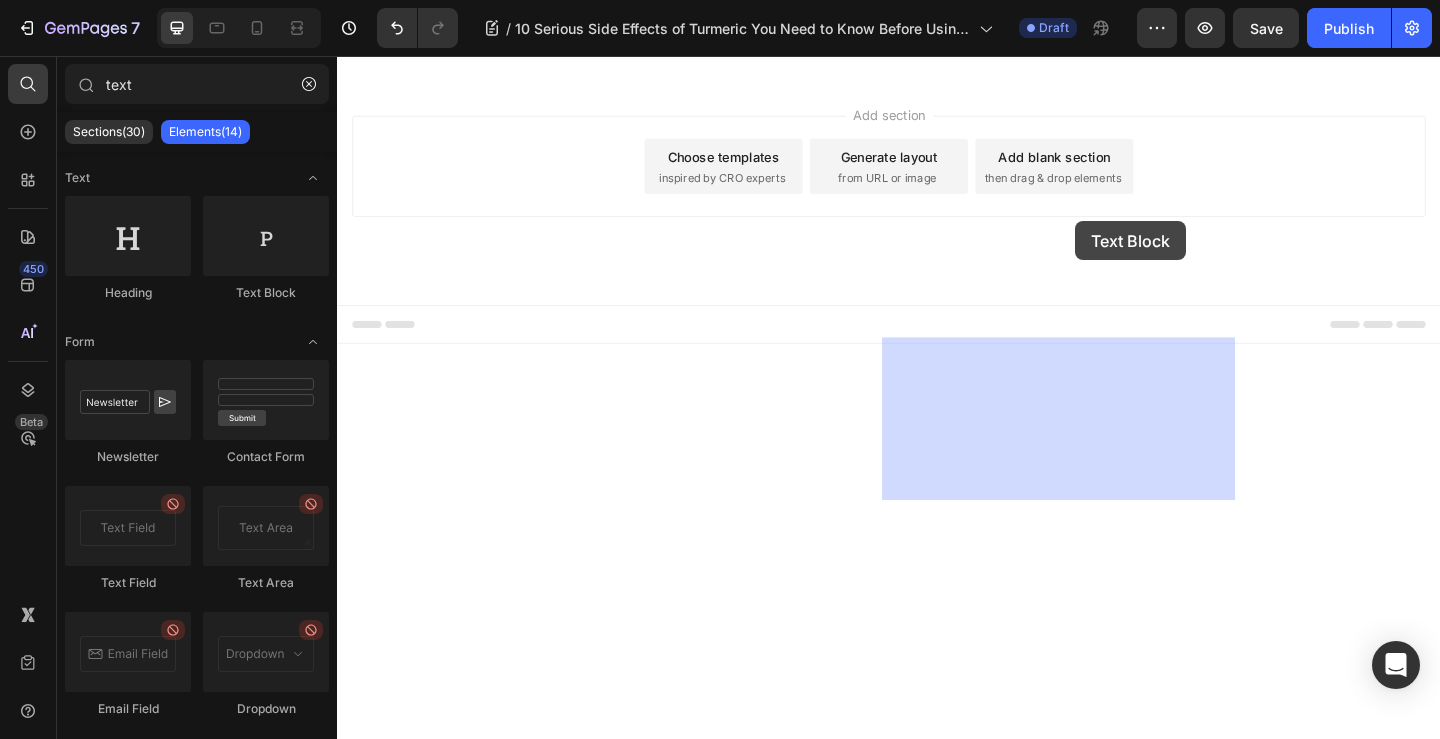drag, startPoint x: 1066, startPoint y: 301, endPoint x: 1139, endPoint y: 236, distance: 97.74457 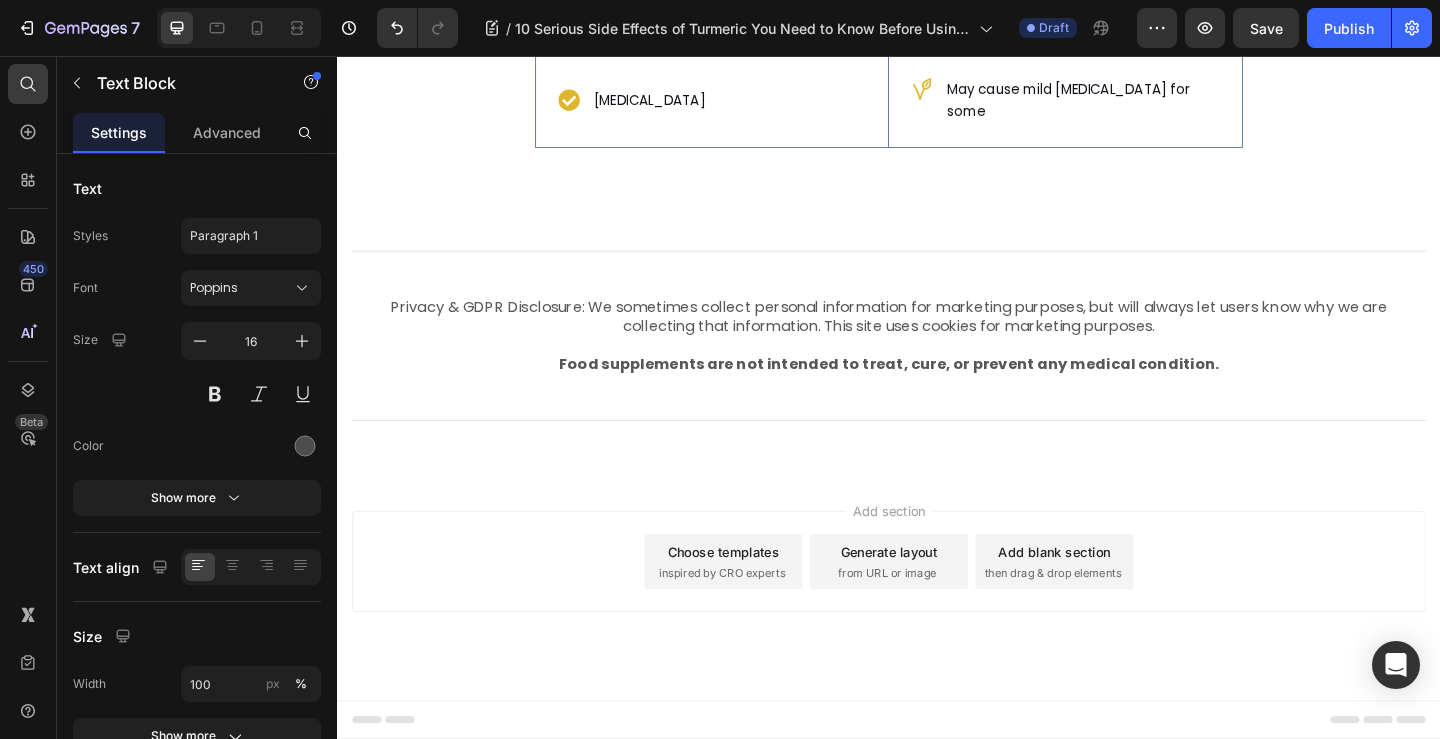 click on "Lorem ipsum dolor sit amet, consectetur adipiscing elit, sed do eiusmod tempor incididunt ut labore et dolore magna aliqua. Ut enim ad minim veniam, quis nostrud exercitation ullamco laboris nisi ut aliquip ex ea commodo consequat." at bounding box center [1129, -207] 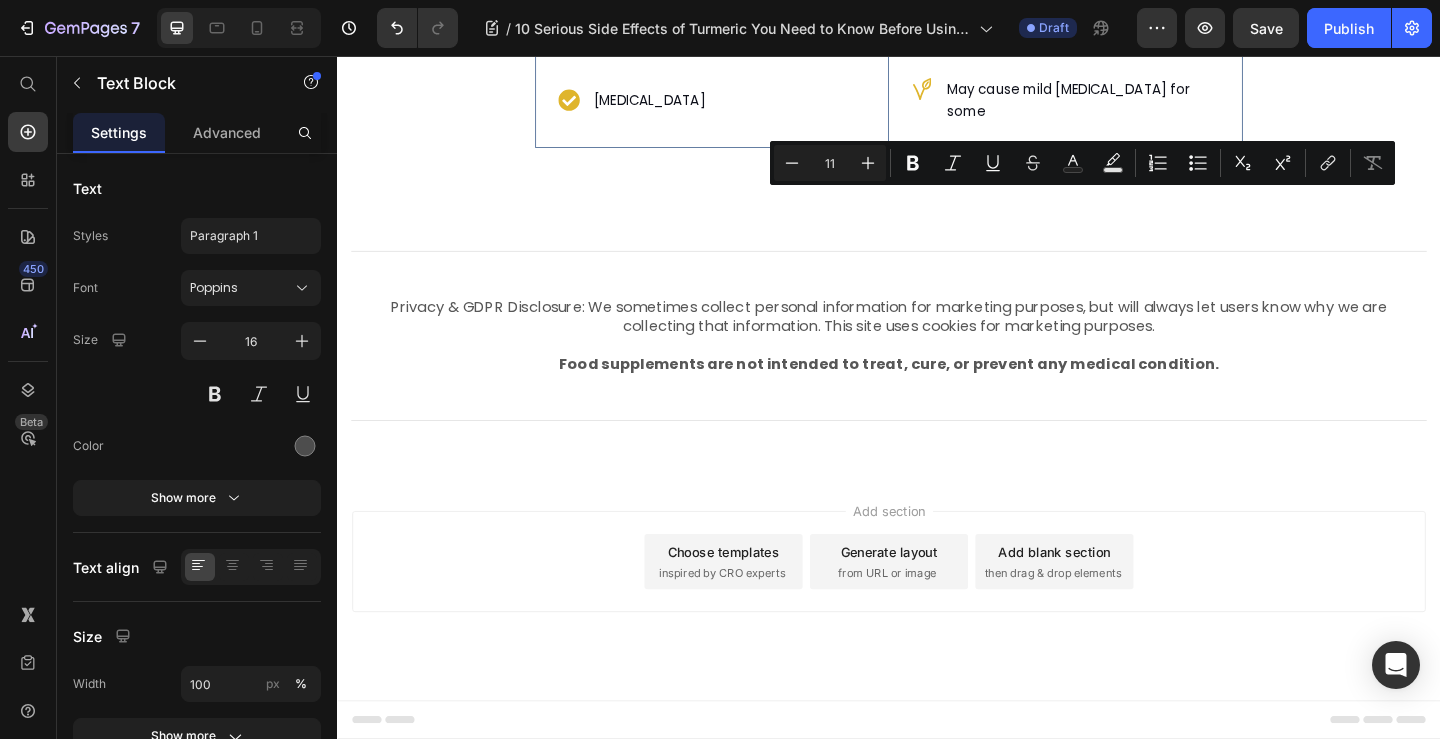 scroll, scrollTop: 9078, scrollLeft: 0, axis: vertical 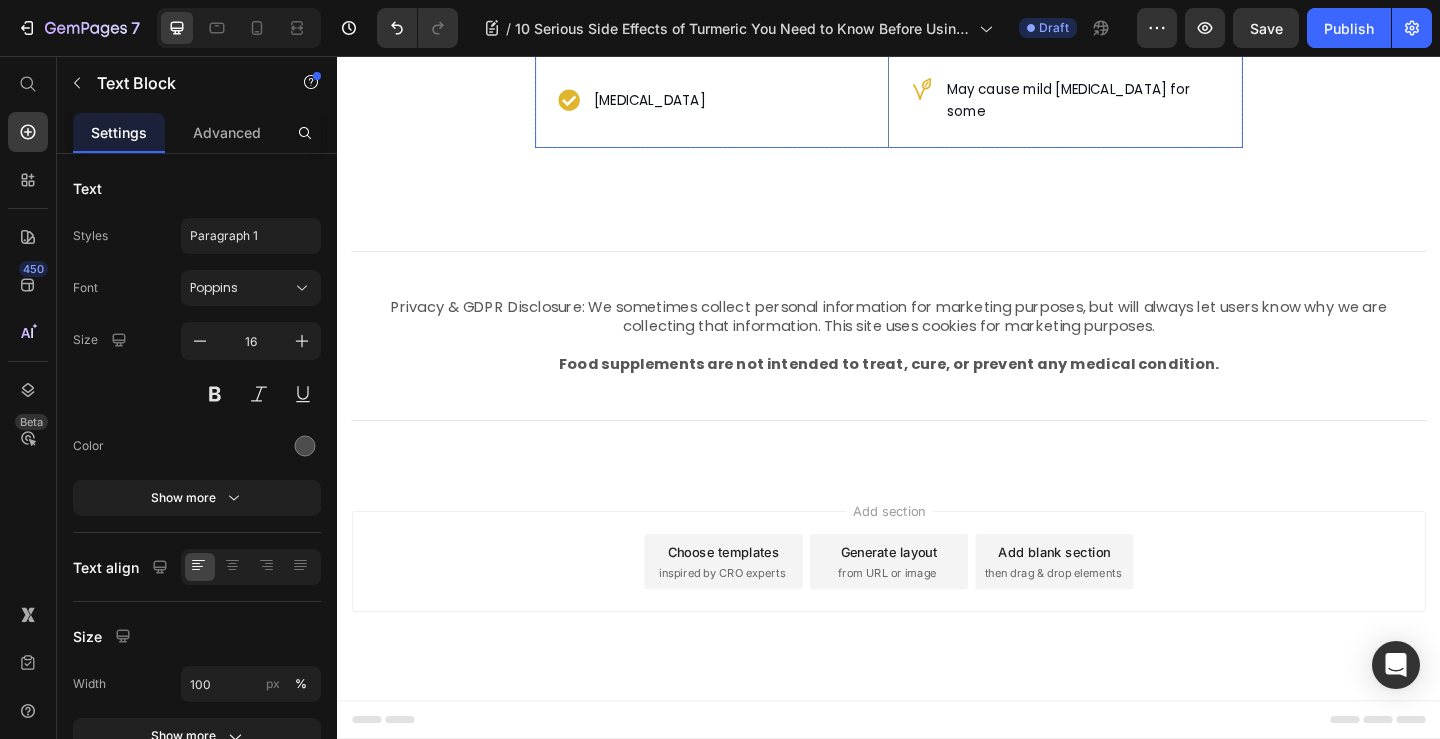 click on "Lorem ipsum dolor sit amet, consectetur adipiscing elit, sed do eiusmod tempor incididunt ut labore et dolore magna aliqua. Ut enim ad minim veniam, quis nostrud exercitation ullamco laboris nisi ut aliquip ex ea commodo consequat. Text Block What It Means  Text Block   0 Row Possible Digestive Effects Item List Hero Banner
Mild bloating or gas in some people Item List Row Constipation Item List Hero Banner
Can slow digestion in rare cases Item List Row Acid Reflux  Item List Hero Banner
May cause mild heartburn for some Item List Row Row" at bounding box center (937, -55) 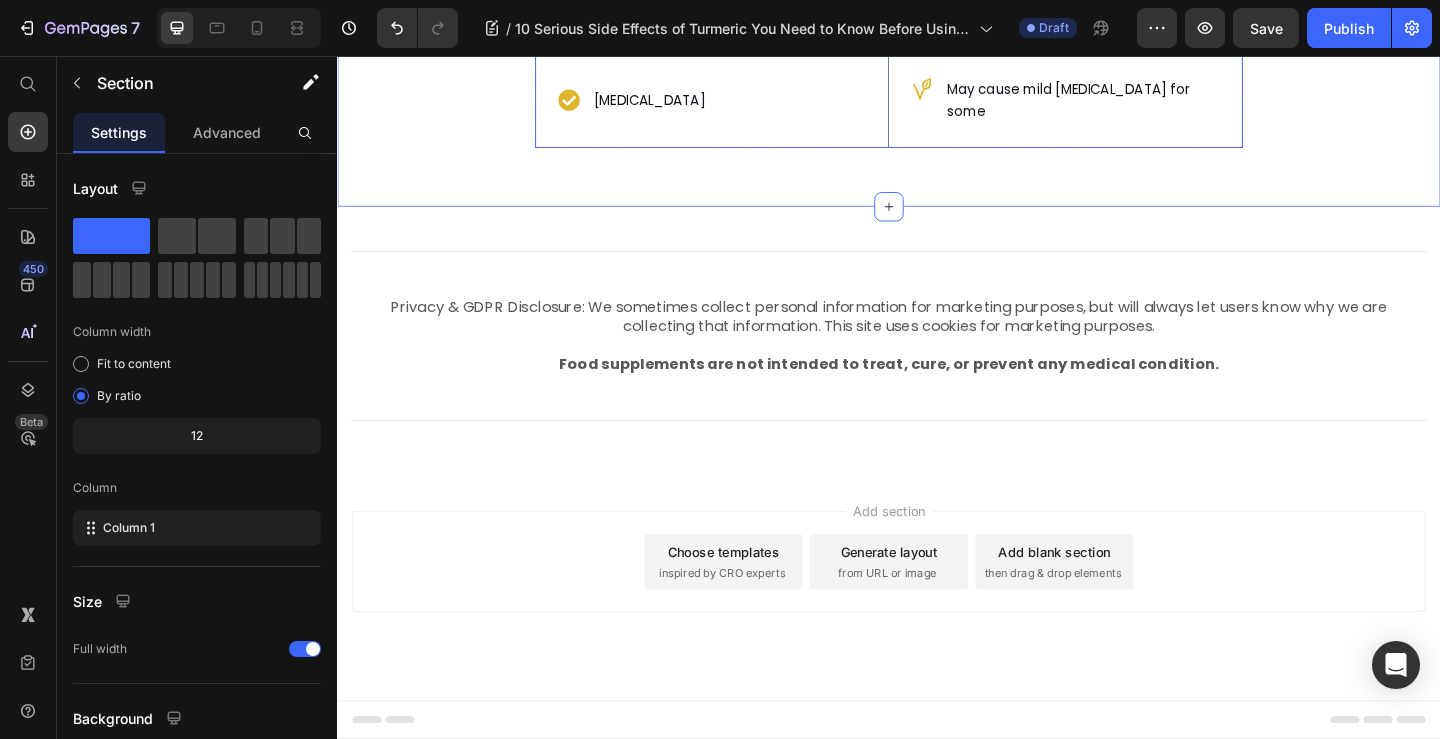 click on "What It Means  Text Block" at bounding box center [1129, -207] 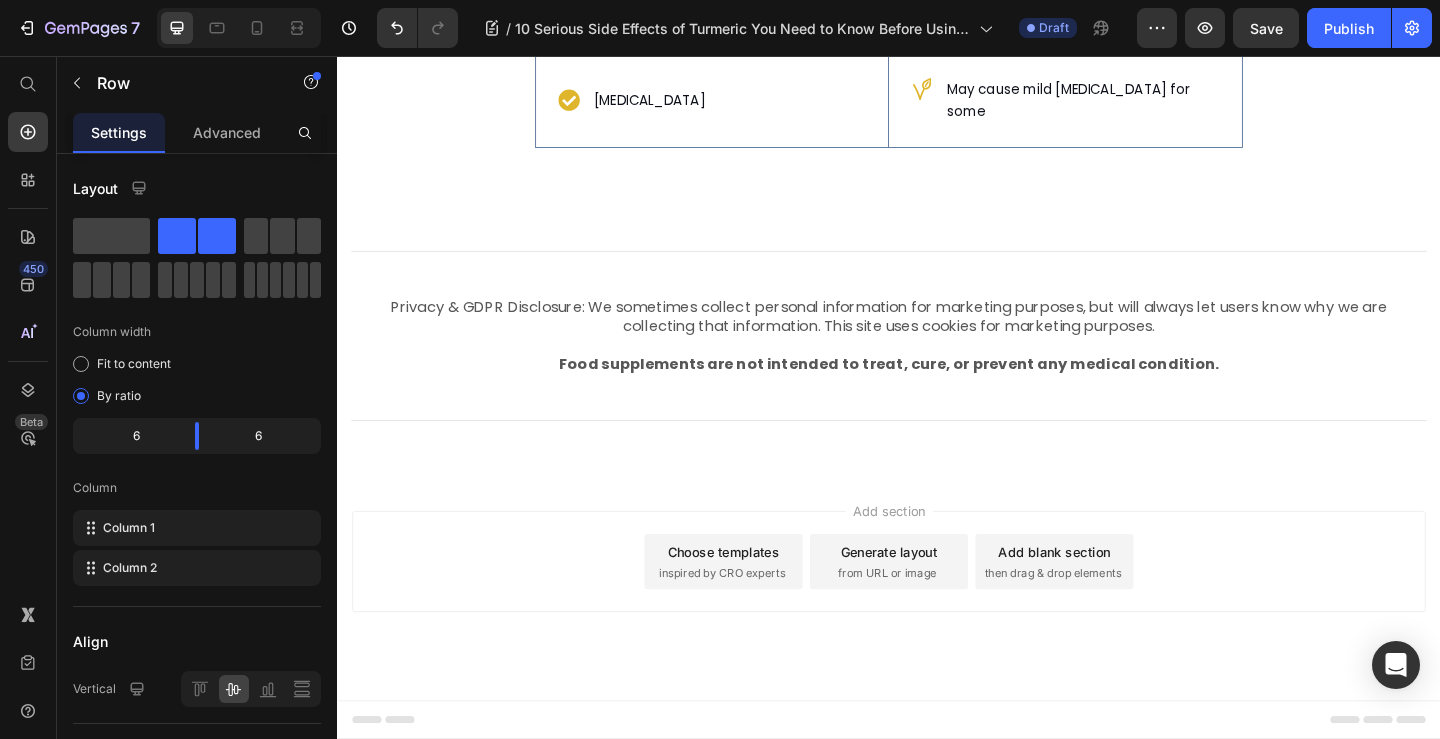 click on "Row" at bounding box center (623, -300) 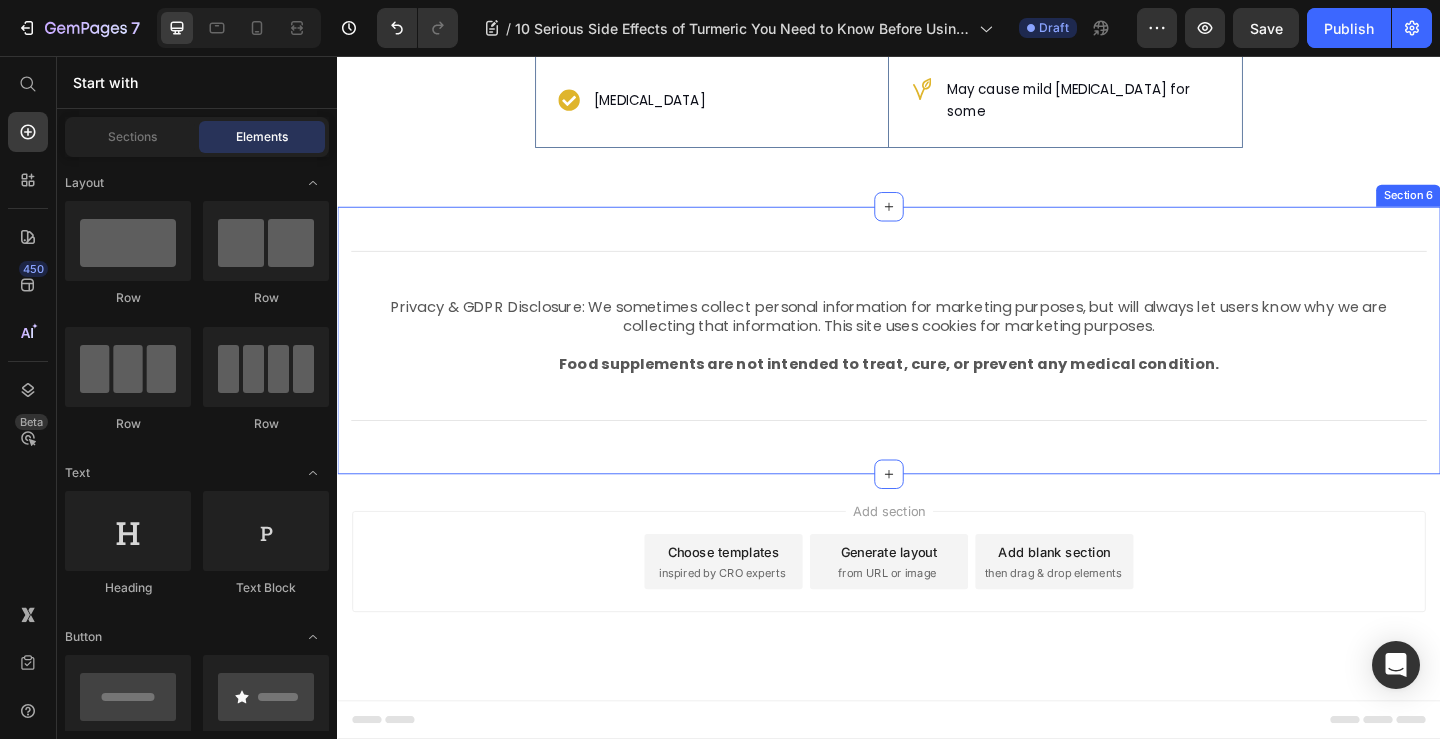 scroll, scrollTop: 8778, scrollLeft: 0, axis: vertical 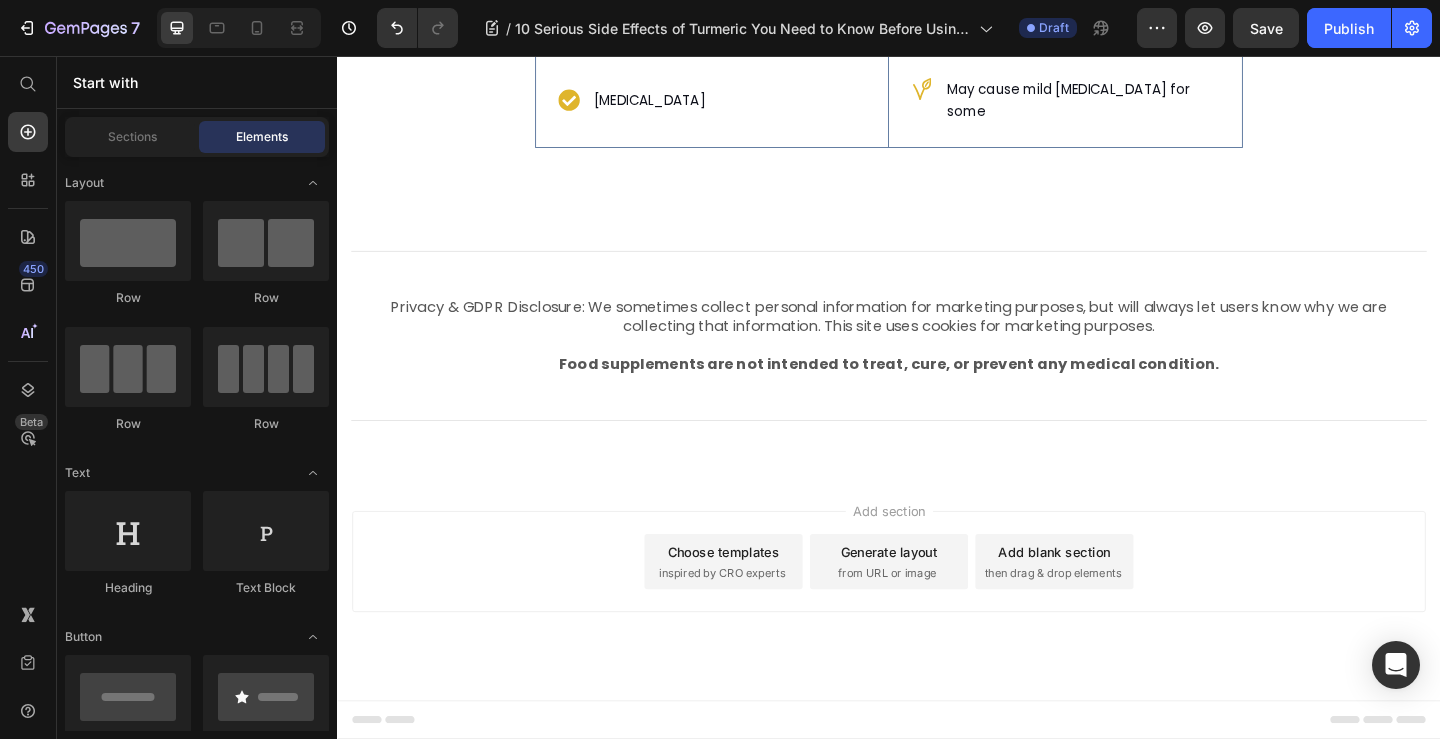 click on "Mild [MEDICAL_DATA] or gas in some people" at bounding box center (1133, -80) 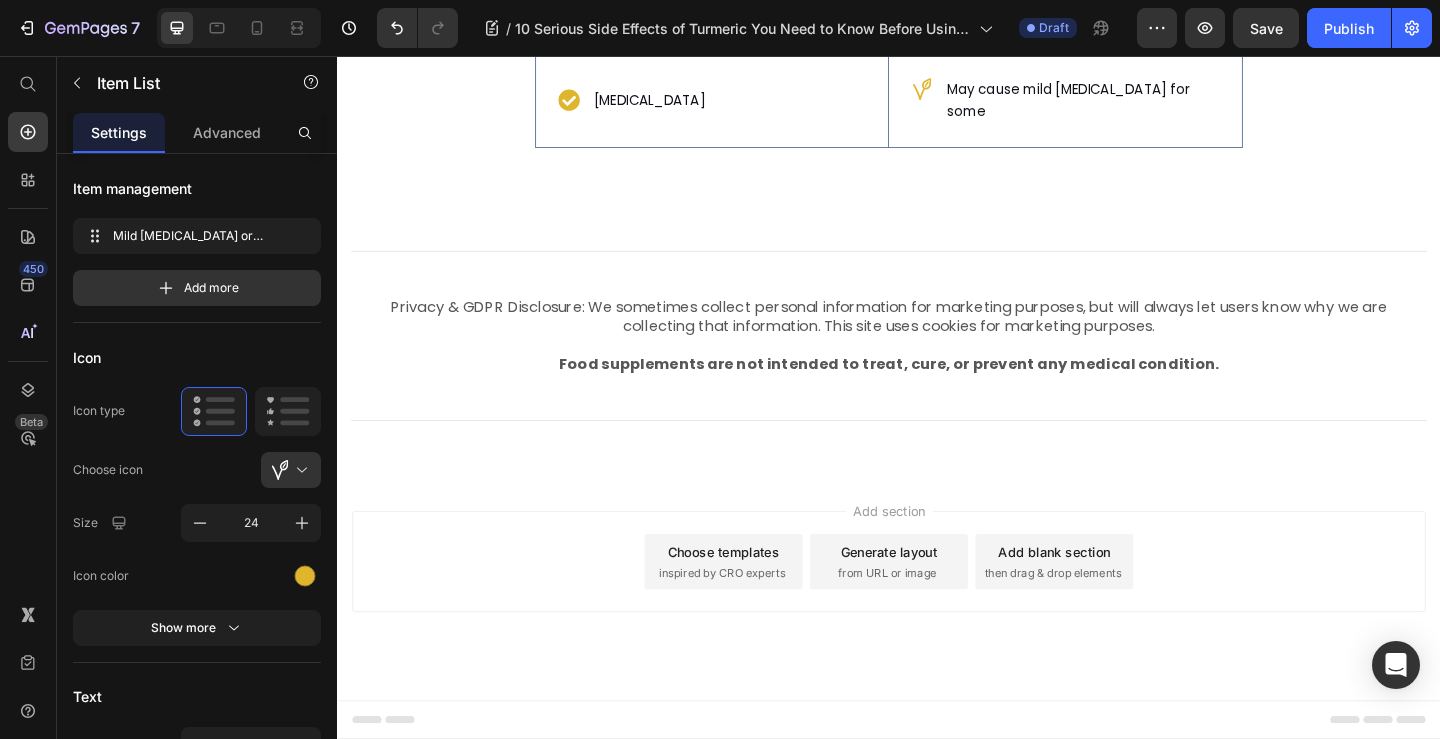 click on "Possible Digestive Effects Item List" at bounding box center [744, -80] 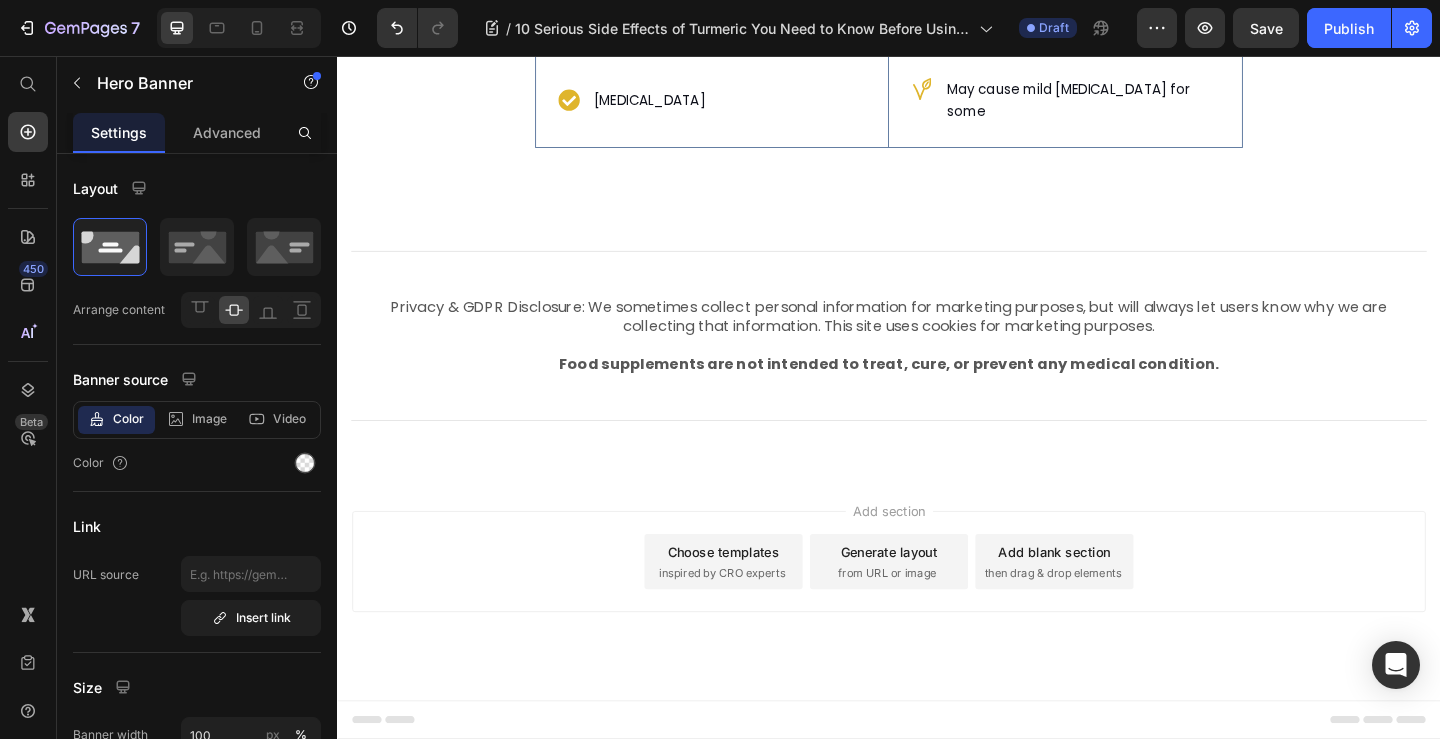 click on "Mild [MEDICAL_DATA] or gas in some people" at bounding box center [1129, -80] 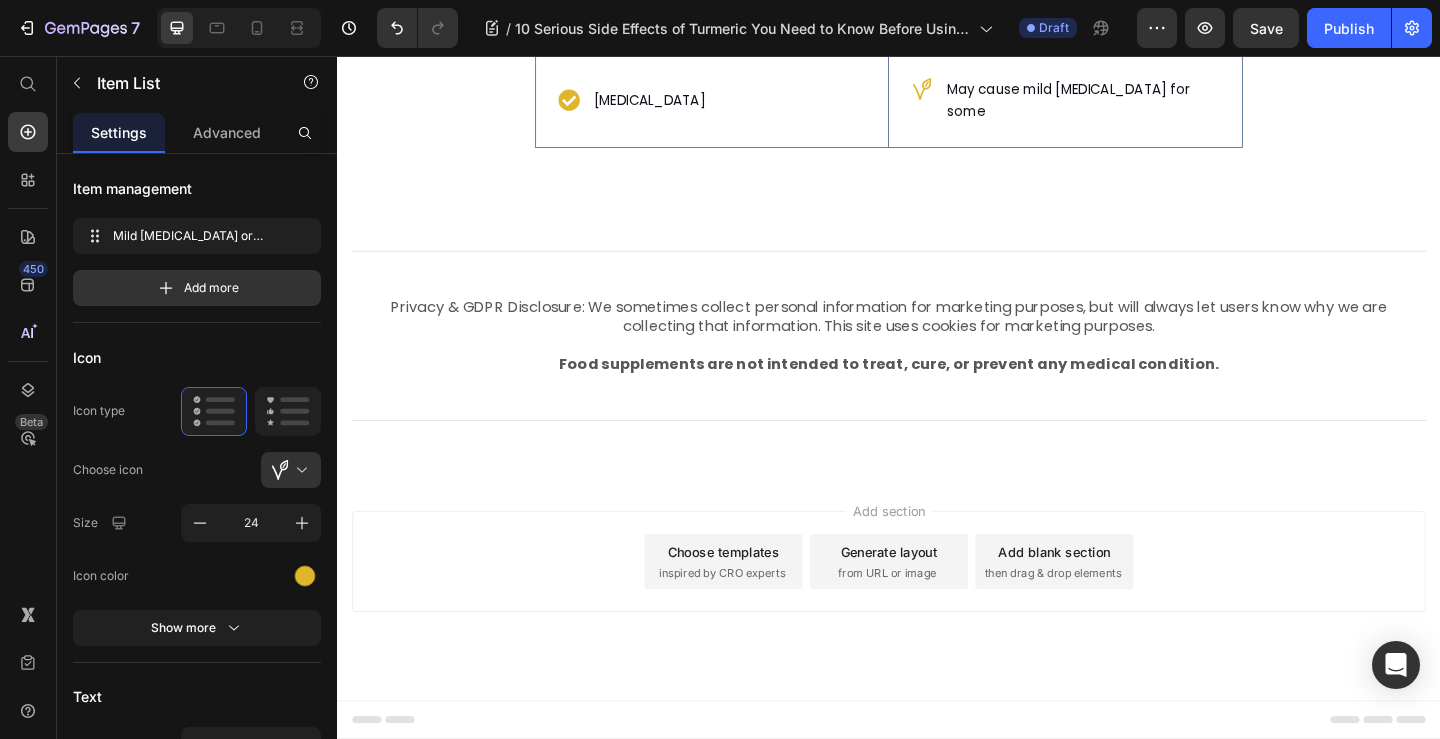 click on "Possible Digestive Effects Item List" at bounding box center [744, -80] 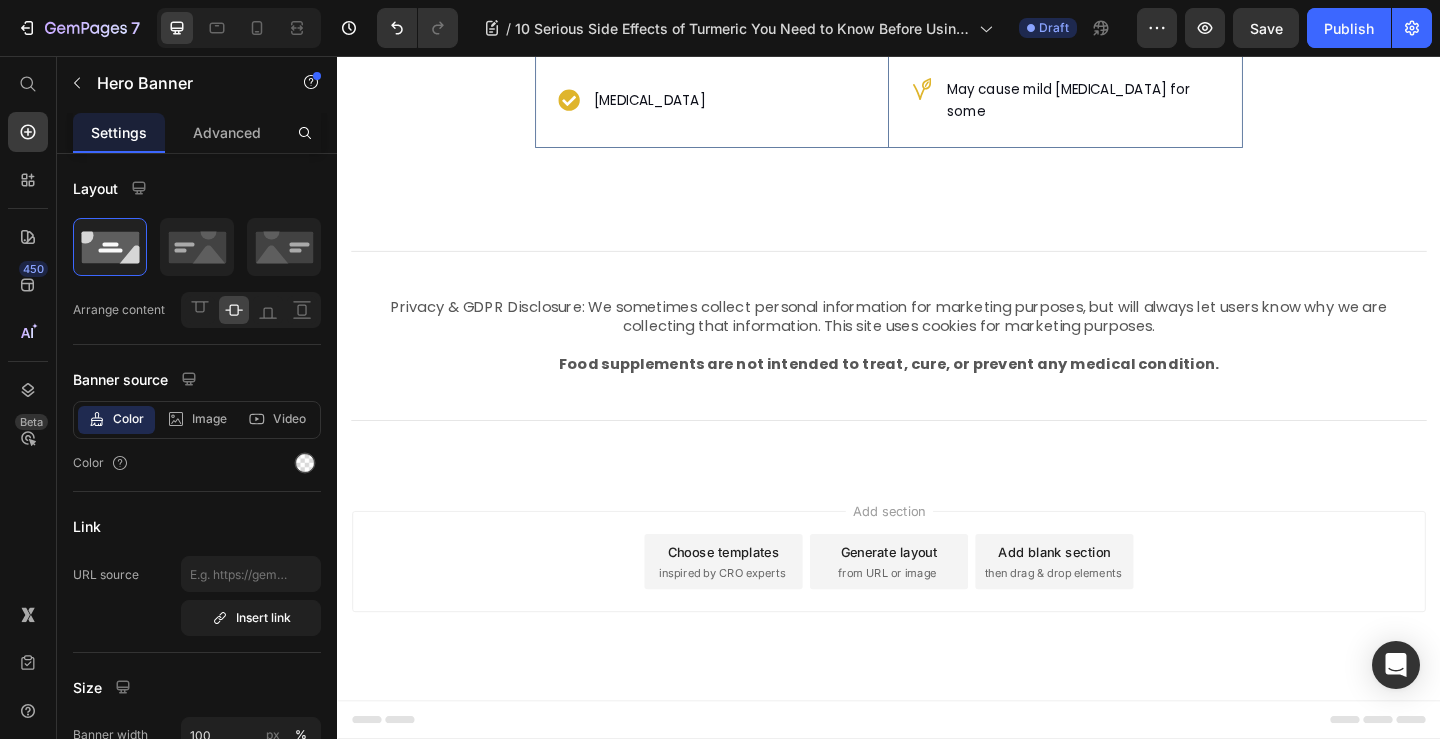 click on "Possible Digestive Effects Item List" at bounding box center (744, -80) 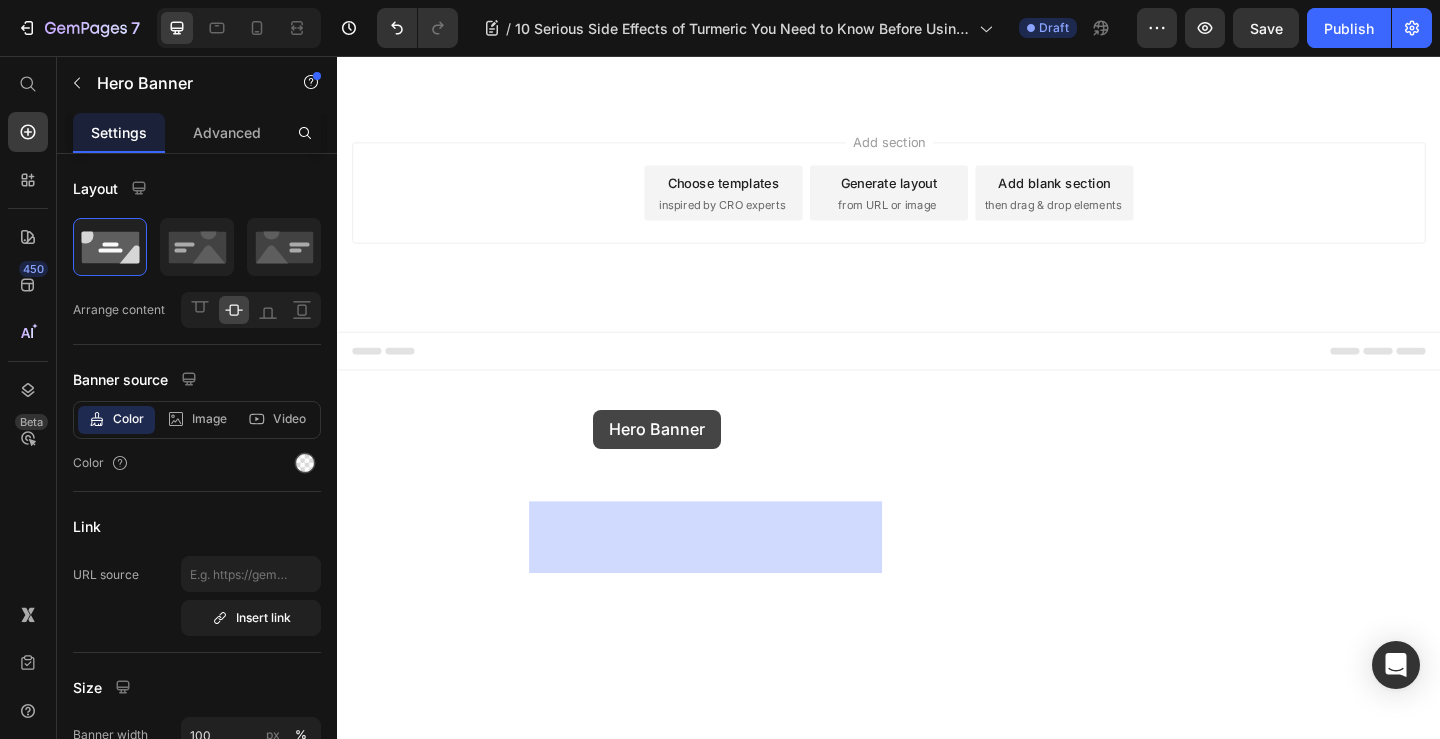 drag, startPoint x: 552, startPoint y: 438, endPoint x: 616, endPoint y: 441, distance: 64.070274 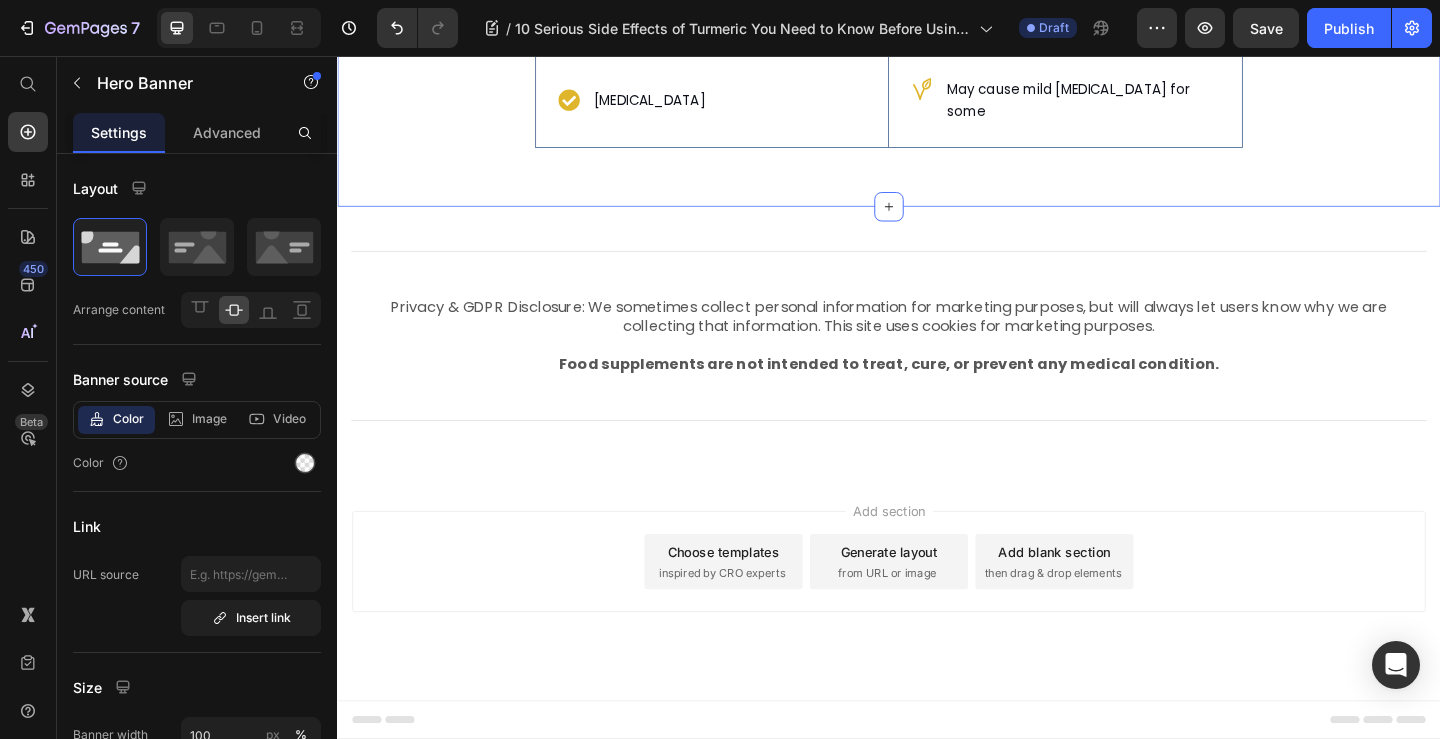 click on "Possible Digestive Effects Item List Hero Banner   0
Mild bloating or gas in some people Item List Row Constipation Item List Hero Banner
Can slow digestion in rare cases Item List Row Acid Reflux  Item List Hero Banner
May cause mild heartburn for some Item List Row Row Section 4" at bounding box center (937, 4) 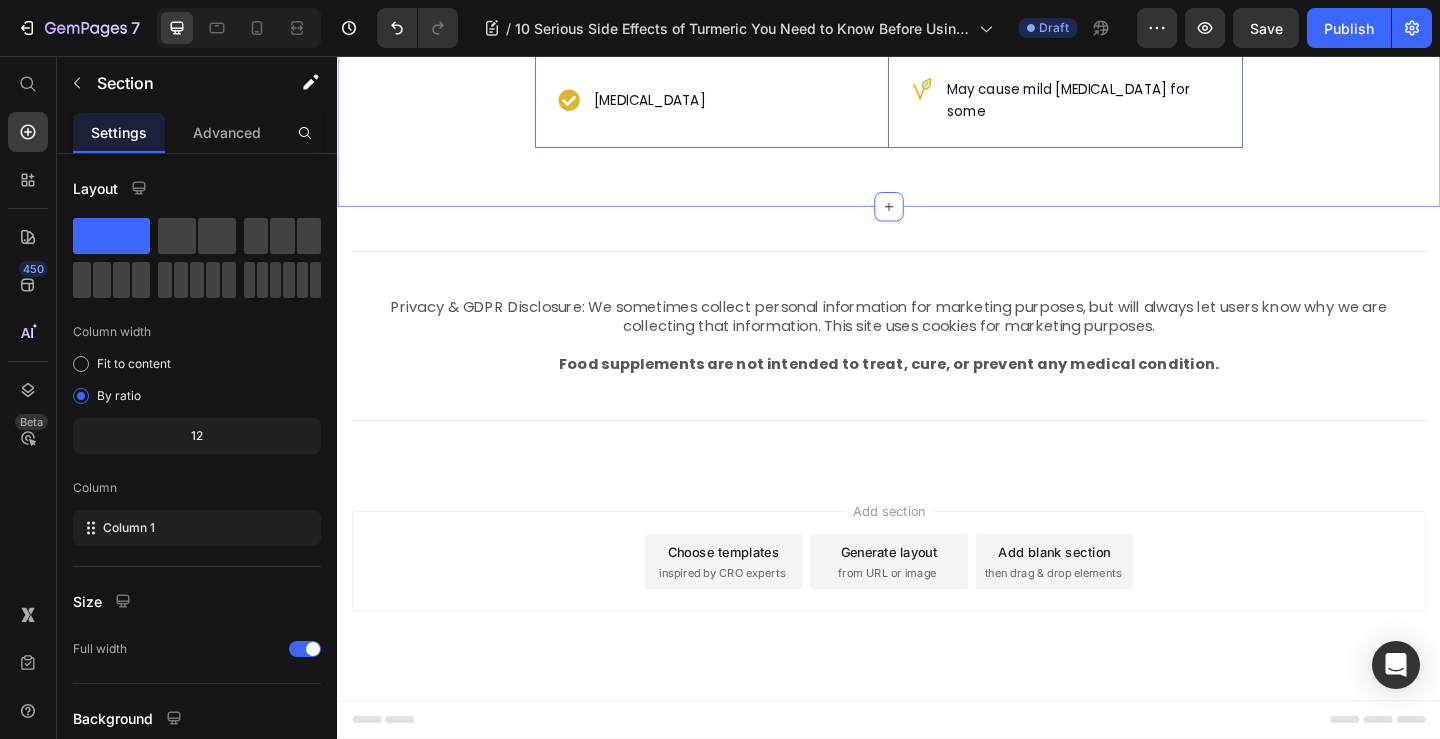 click on "If you’re thinking about using turmeric, make sure you do it safely. Get in touch today at  nture.co.uk  for advice on how to use turmeric without any risks and enjoy its benefits for arthritis, skin, and more. Take the first step toward better health now!" at bounding box center (723, -288) 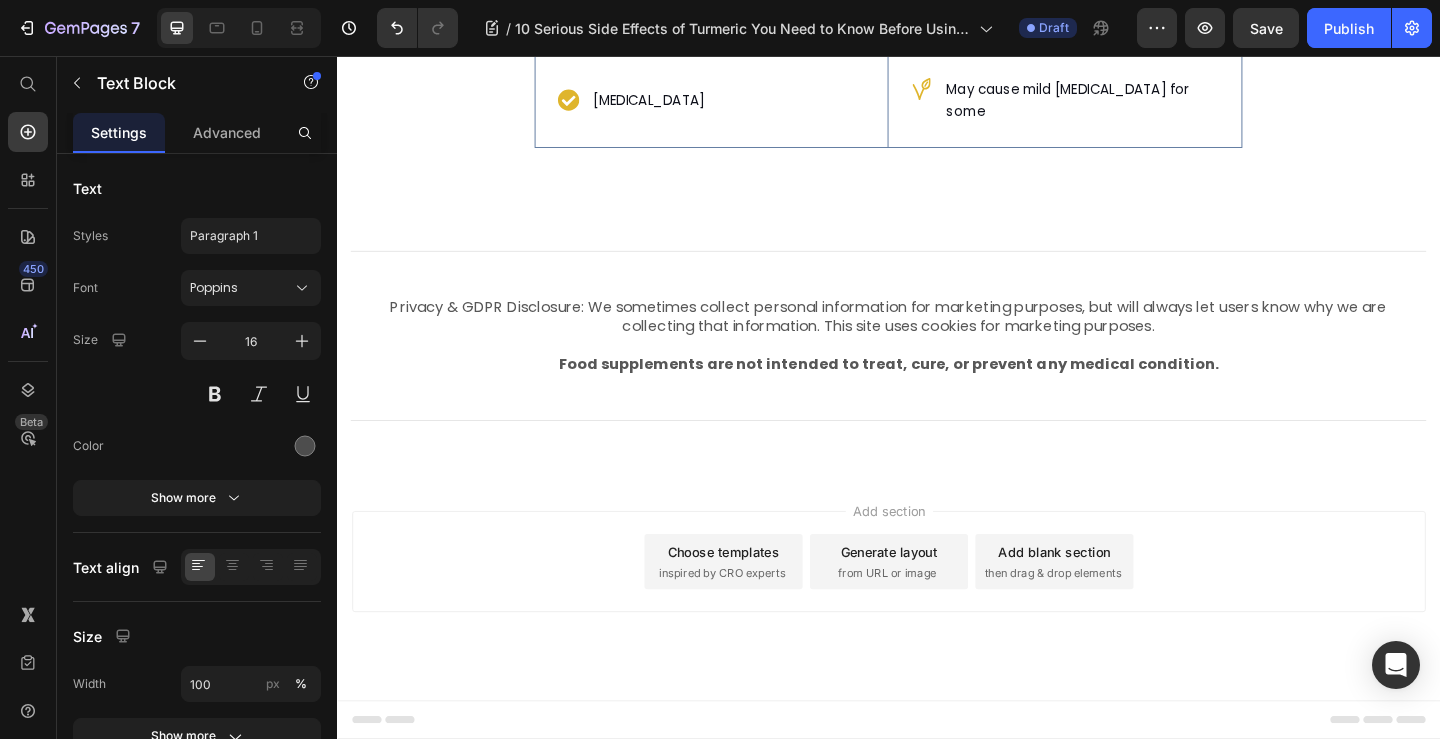 click on "Possible Digestive Effects Item List Hero Banner
Mild bloating or gas in some people Item List Row Constipation Item List Hero Banner
Can slow digestion in rare cases Item List Row Acid Reflux  Item List Hero Banner
May cause mild heartburn for some Item List Row Row Section 4" at bounding box center [937, 4] 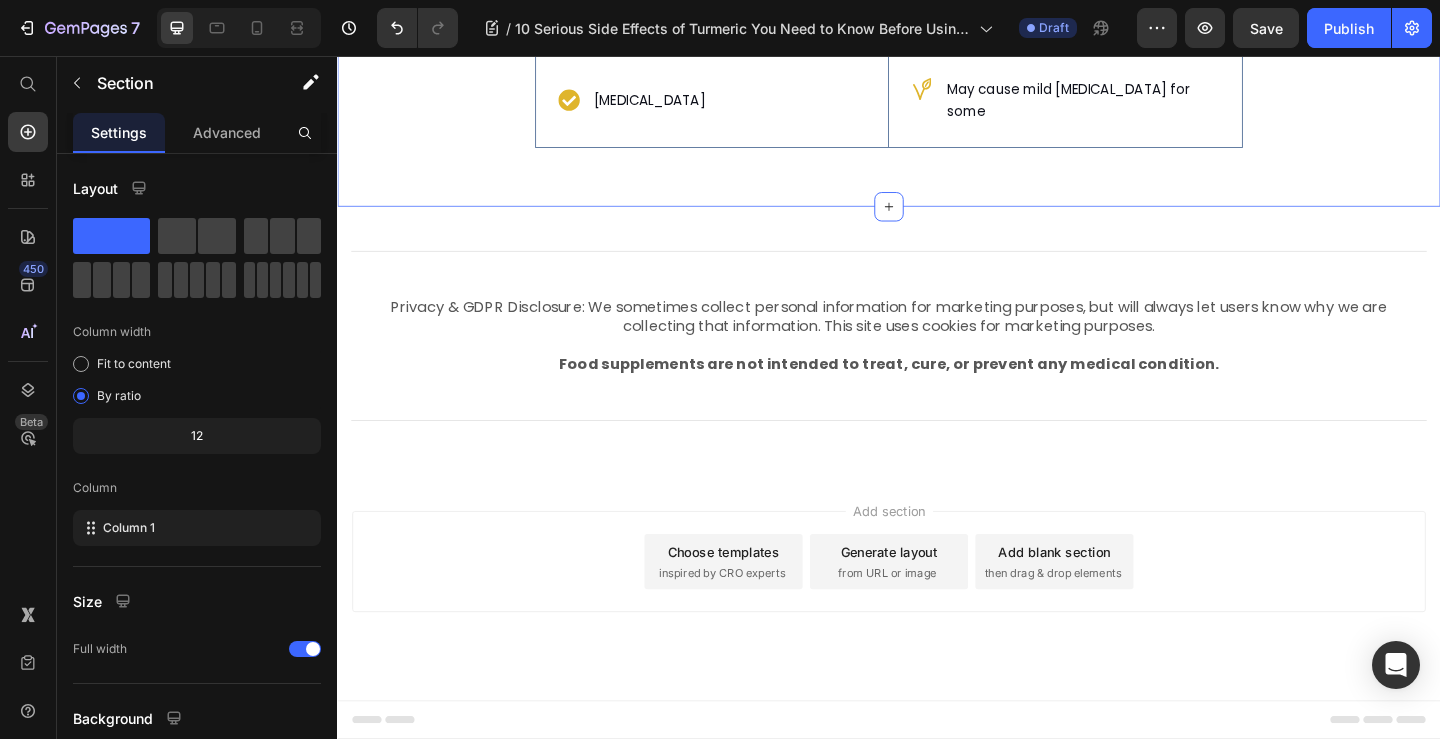 click on "Possible Digestive Effects Item List" at bounding box center [744, -80] 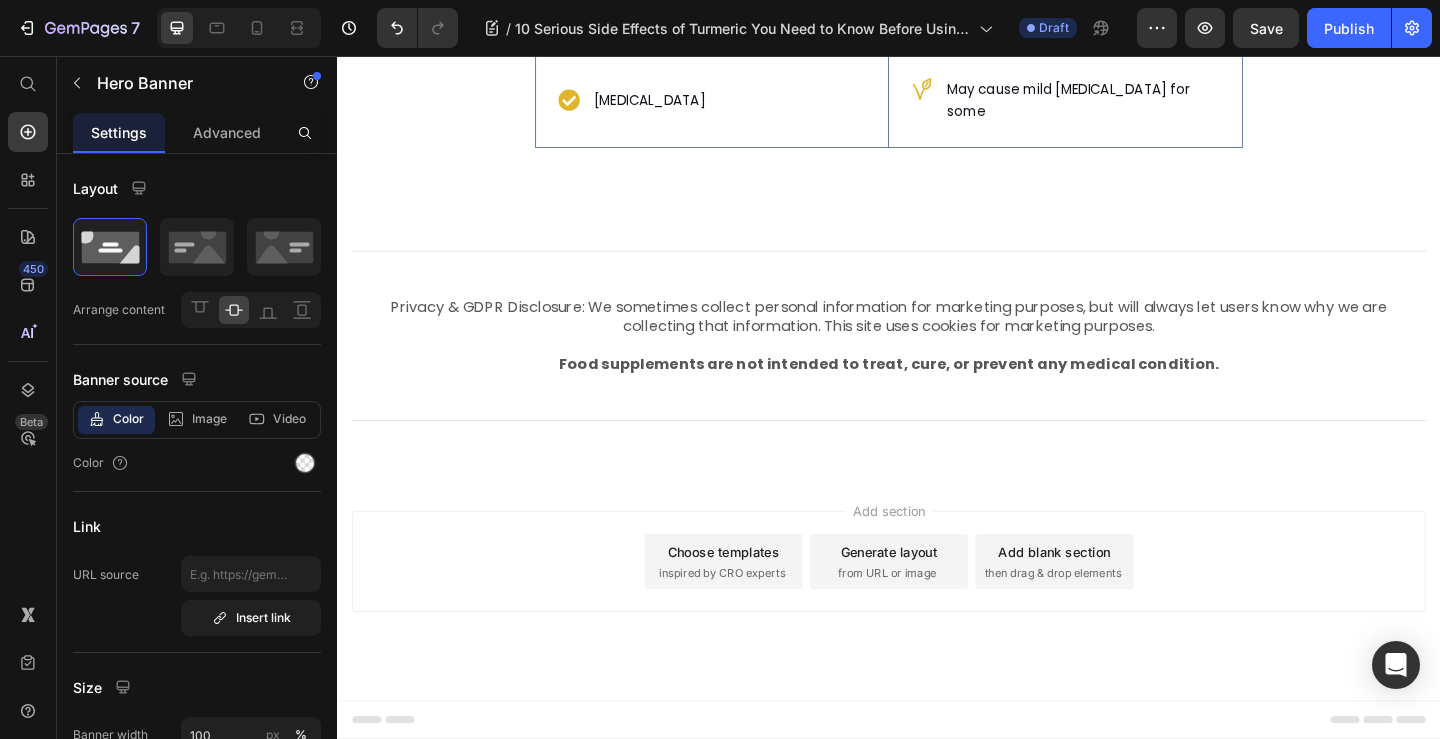 click 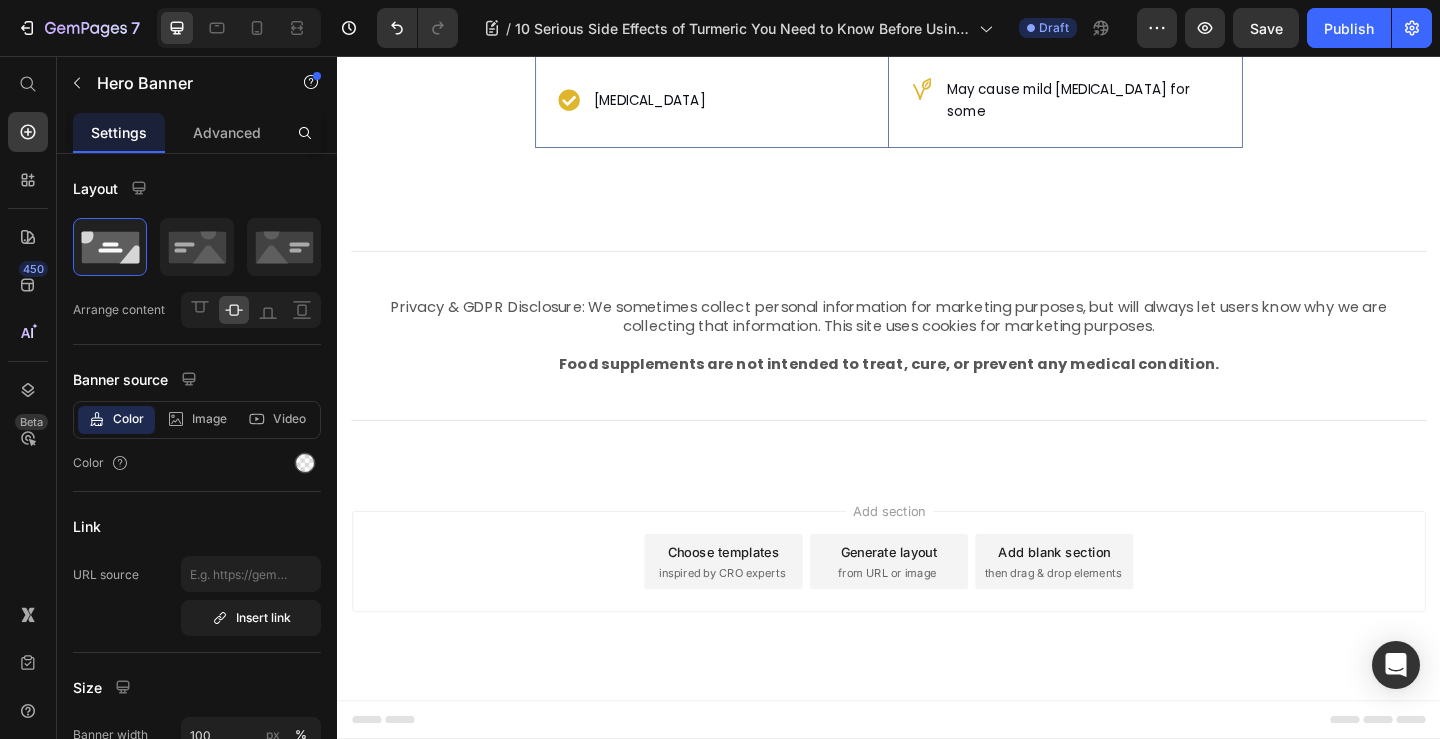 click on "Mild [MEDICAL_DATA] or gas in some people" at bounding box center [1129, -107] 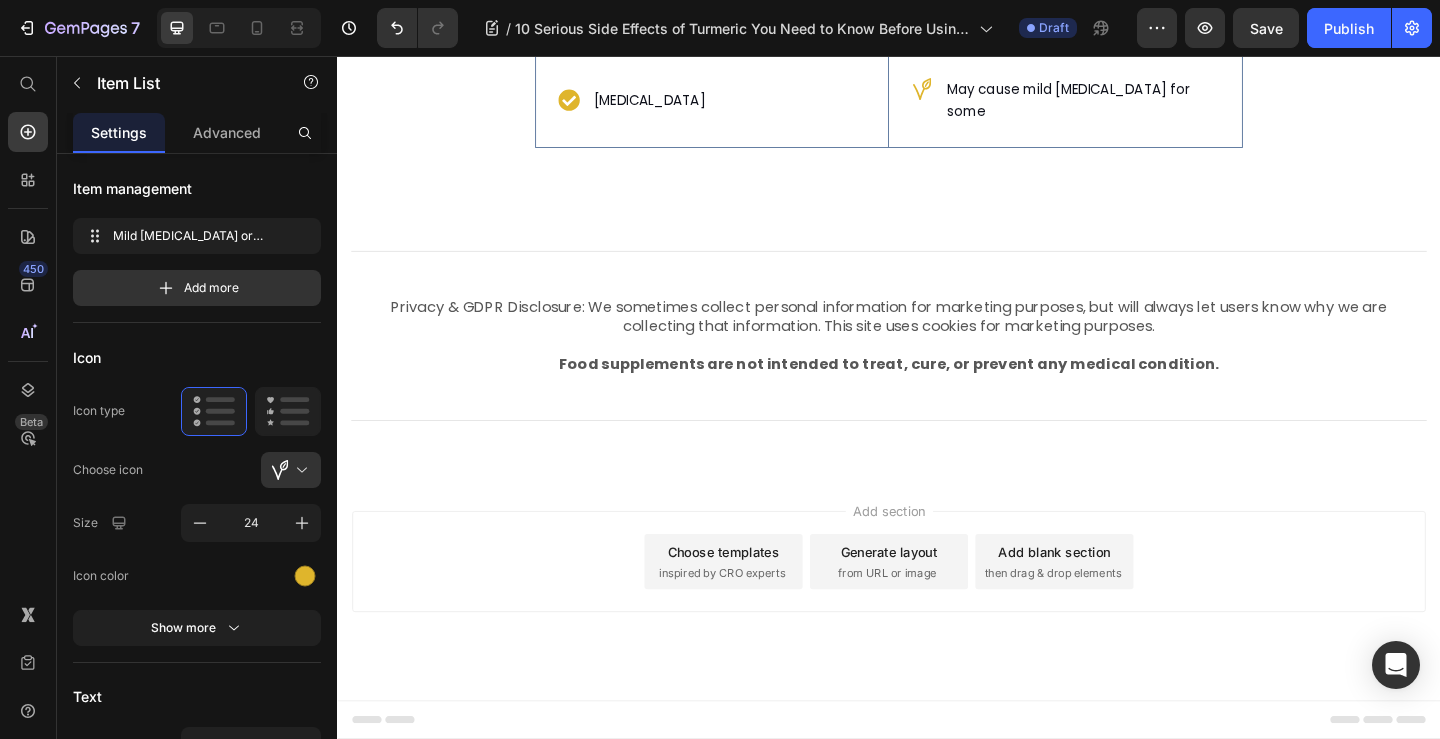 click 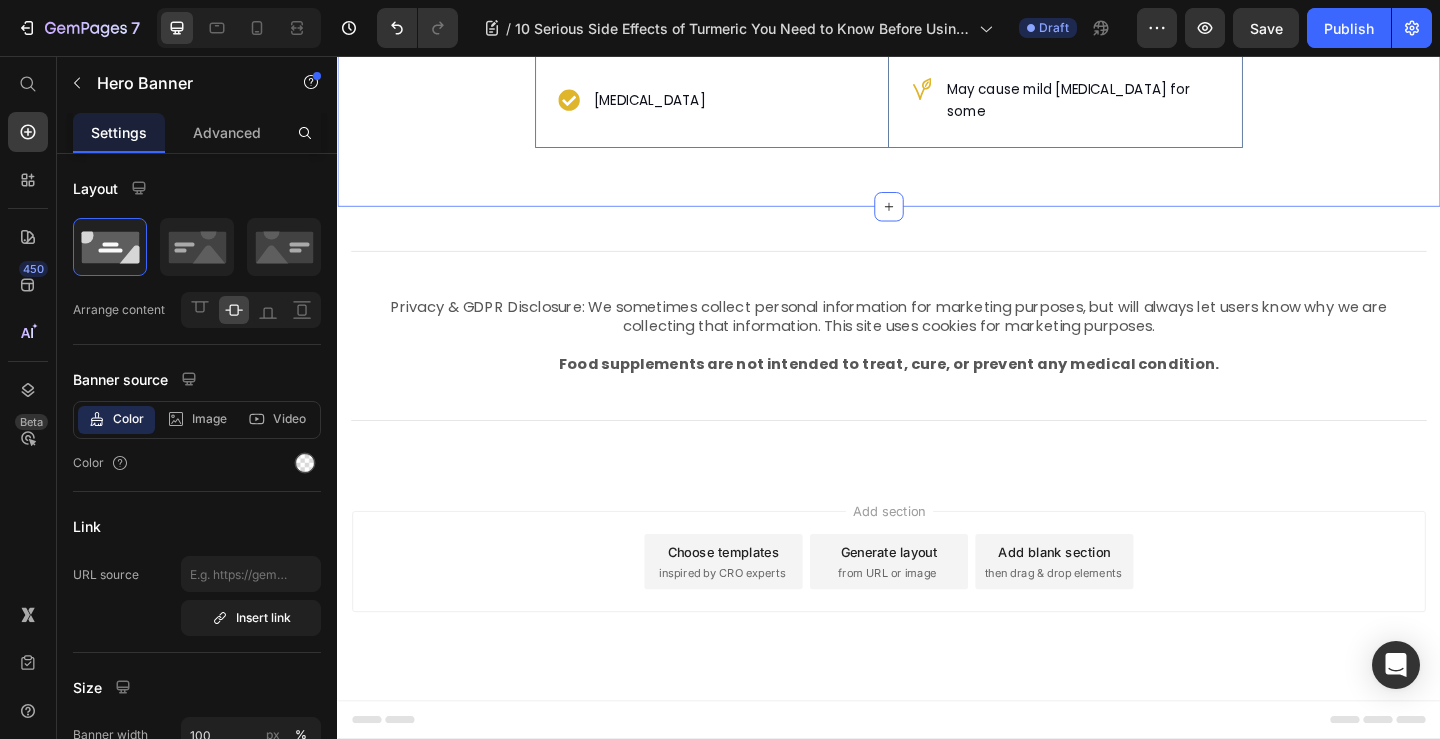 click on "Possible Digestive Effects Item List Hero Banner Possible Digestive Effects Item List Hero Banner   0
Mild bloating or gas in some people Item List
Mild bloating or gas in some people Item List Row Constipation Item List Hero Banner
Can slow digestion in rare cases Item List Row Acid Reflux  Item List Hero Banner
May cause mild heartburn for some Item List Row Row Section 4" at bounding box center (937, -47) 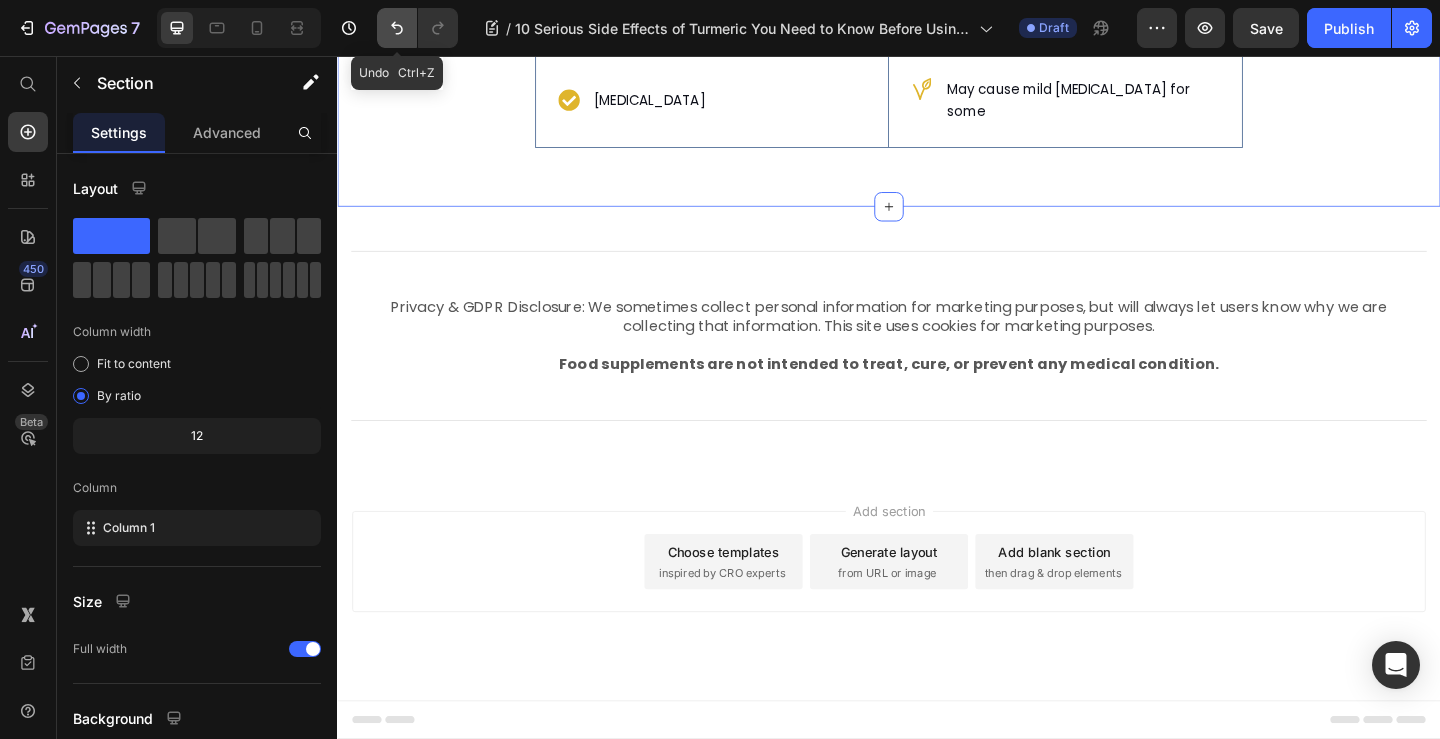 click 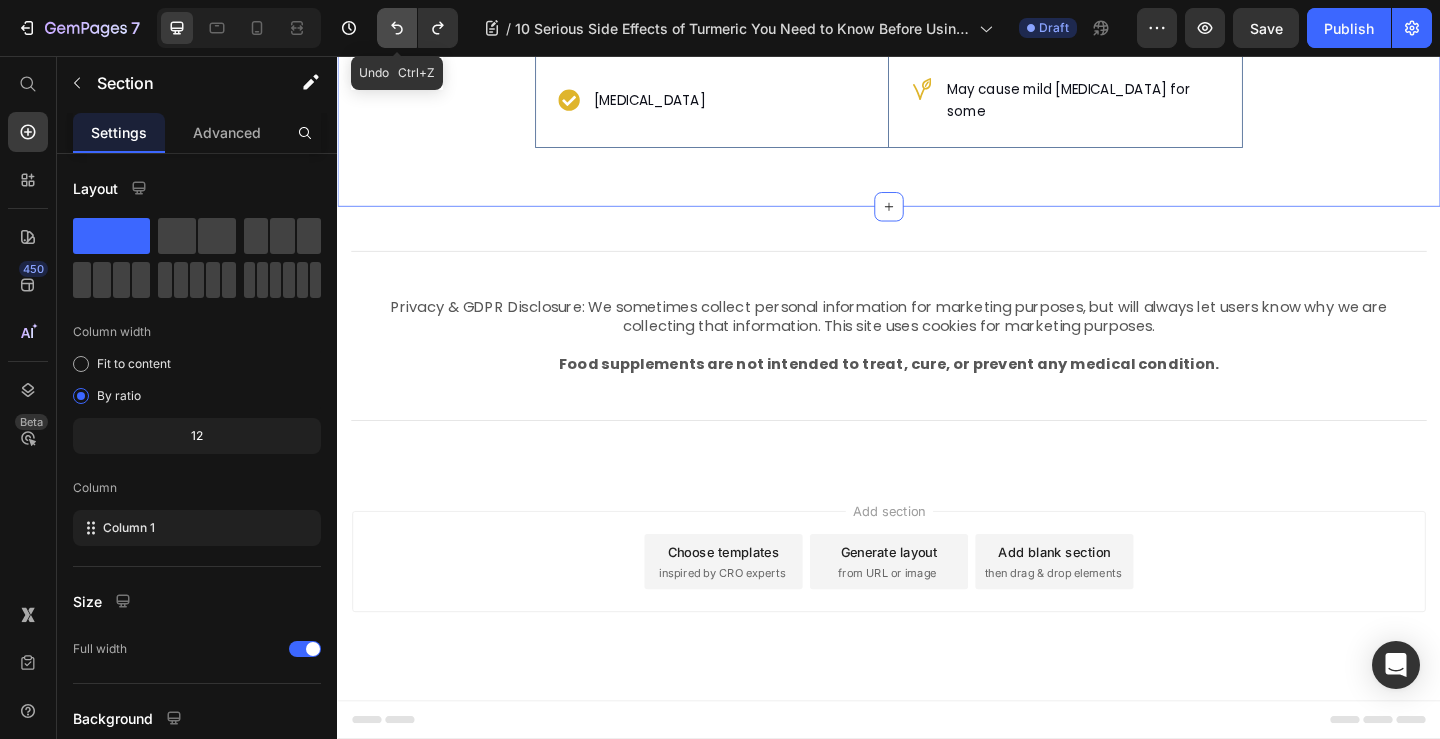 click 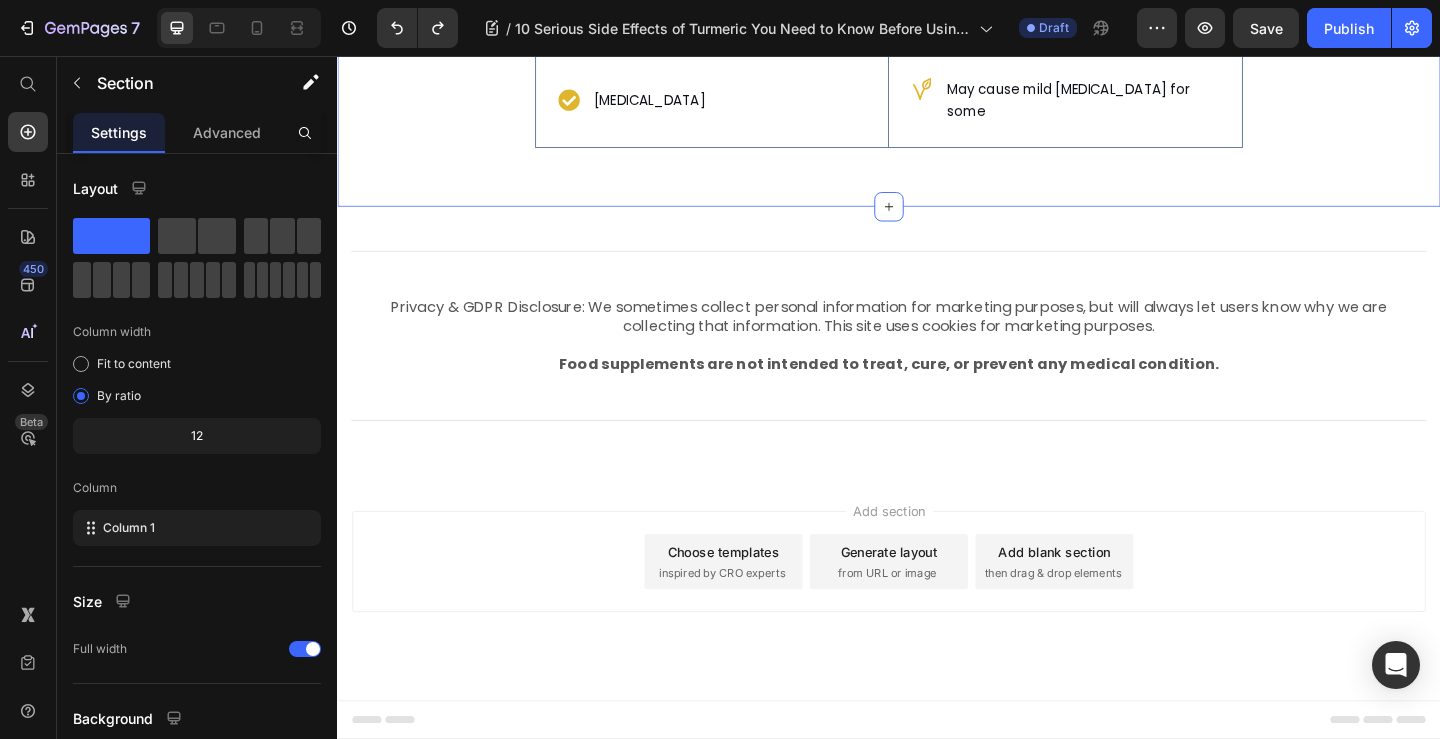 click on "Possible Digestive Effects Item List Hero Banner
Mild bloating or gas in some people Item List Row Constipation Item List Hero Banner
Can slow digestion in rare cases Item List Row Acid Reflux  Item List Hero Banner
May cause mild heartburn for some Item List Row Row Section 4   You can create reusable sections Create Theme Section AI Content Write with GemAI What would you like to describe here? Tone and Voice Persuasive Product Tremella & Red Clover The Ultimate Women Bundle Show more Generate" at bounding box center [937, 4] 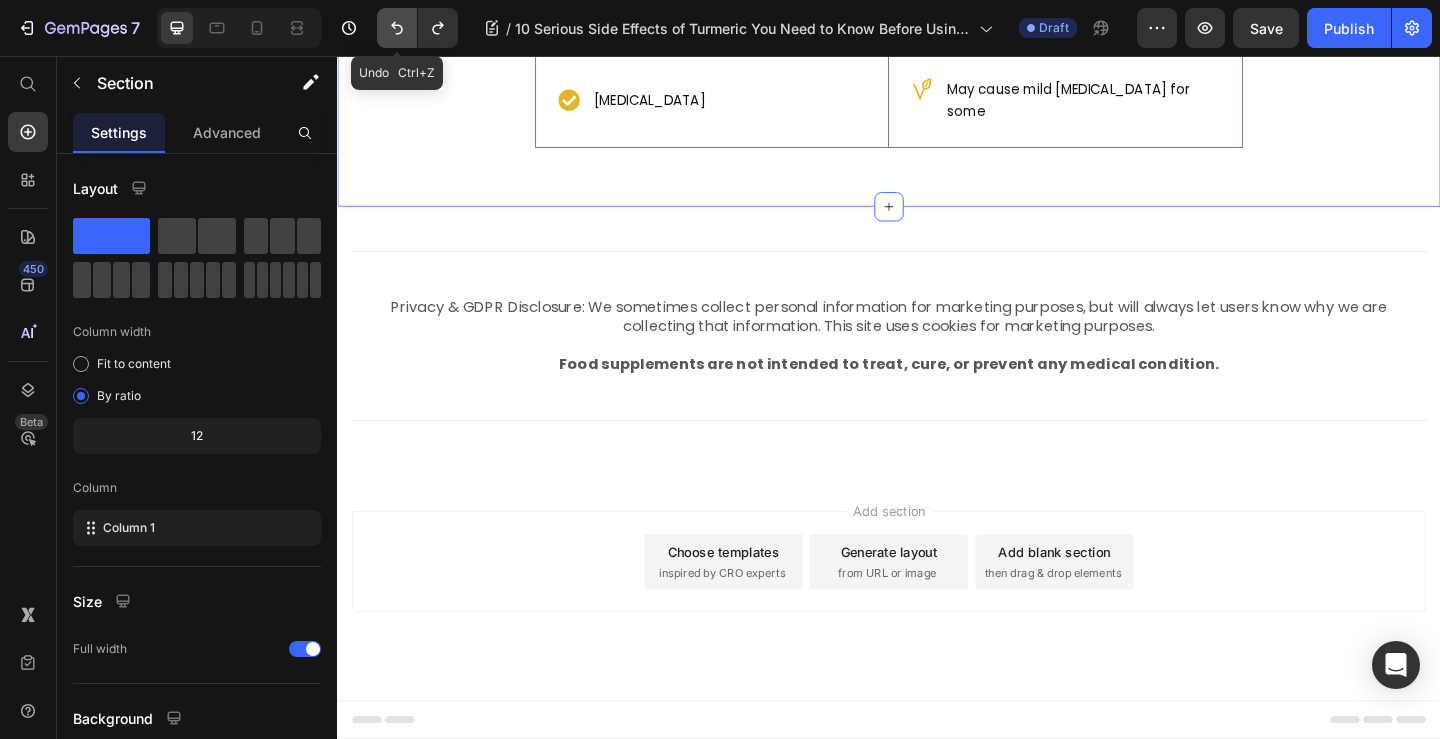 click 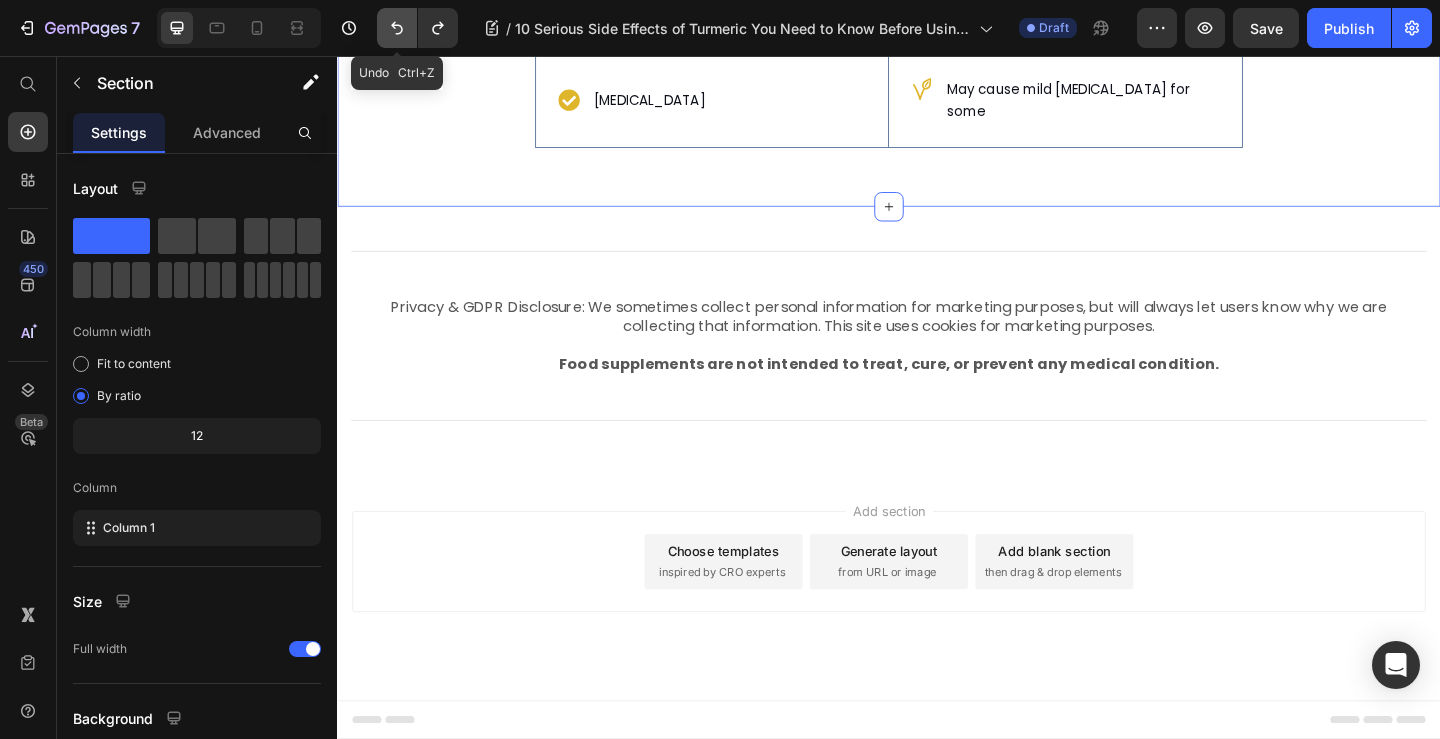 click 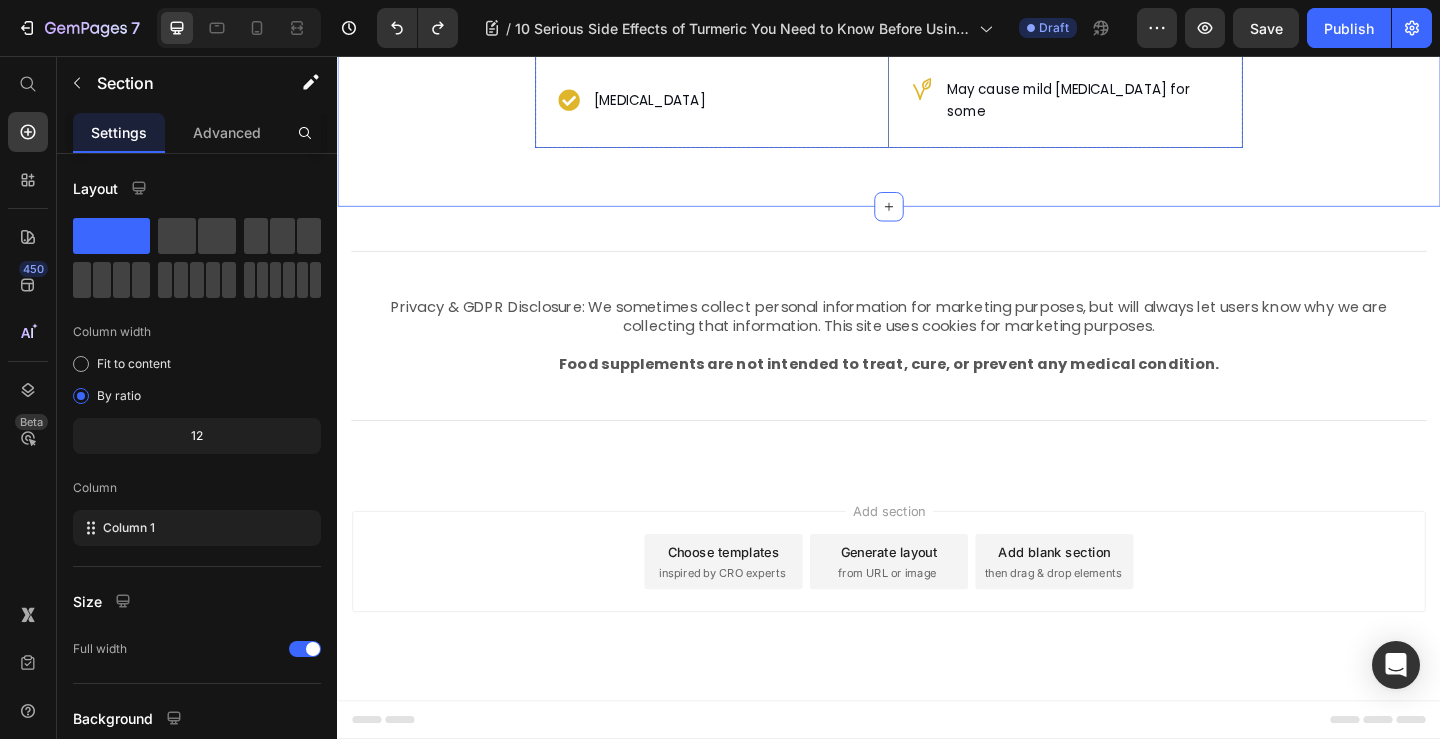 click on "Drop element here" at bounding box center [757, -168] 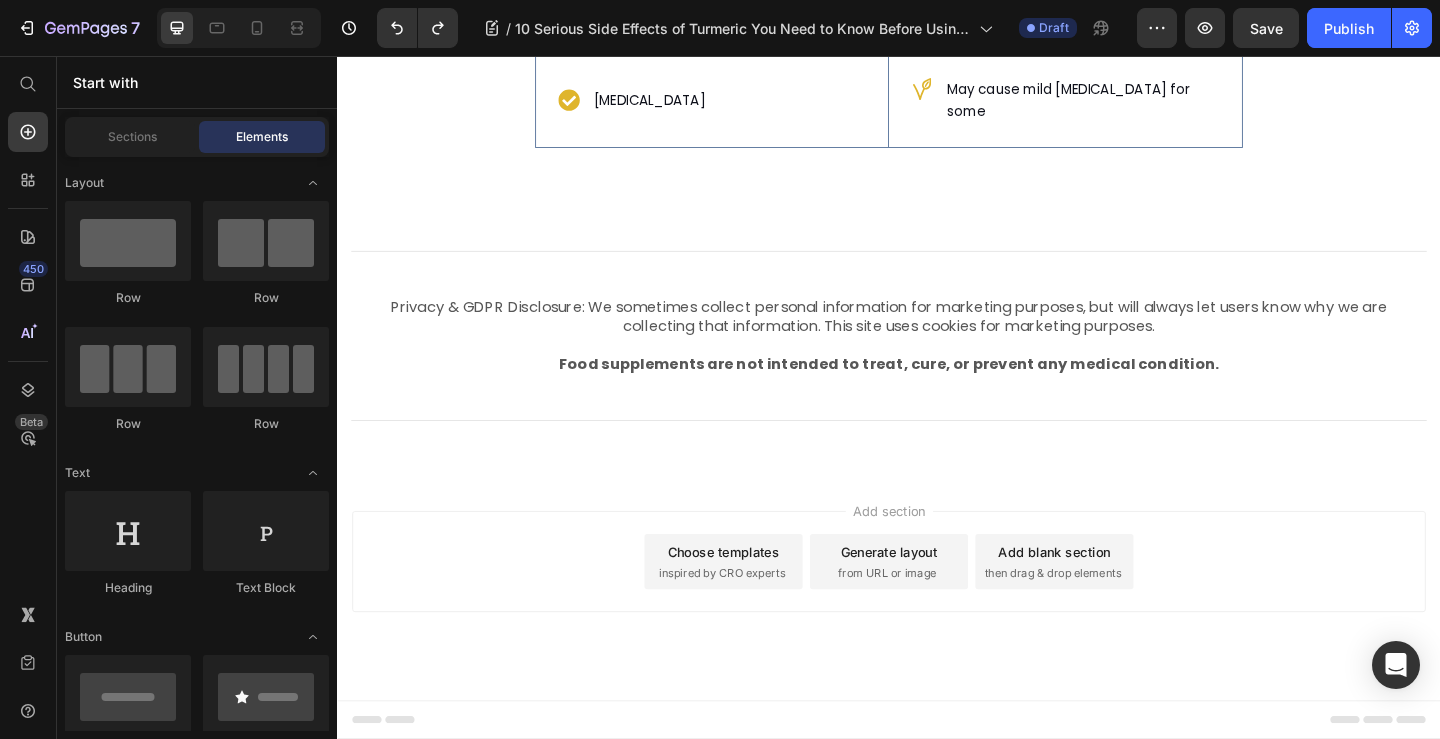 click on "What It Means" at bounding box center [1129, -168] 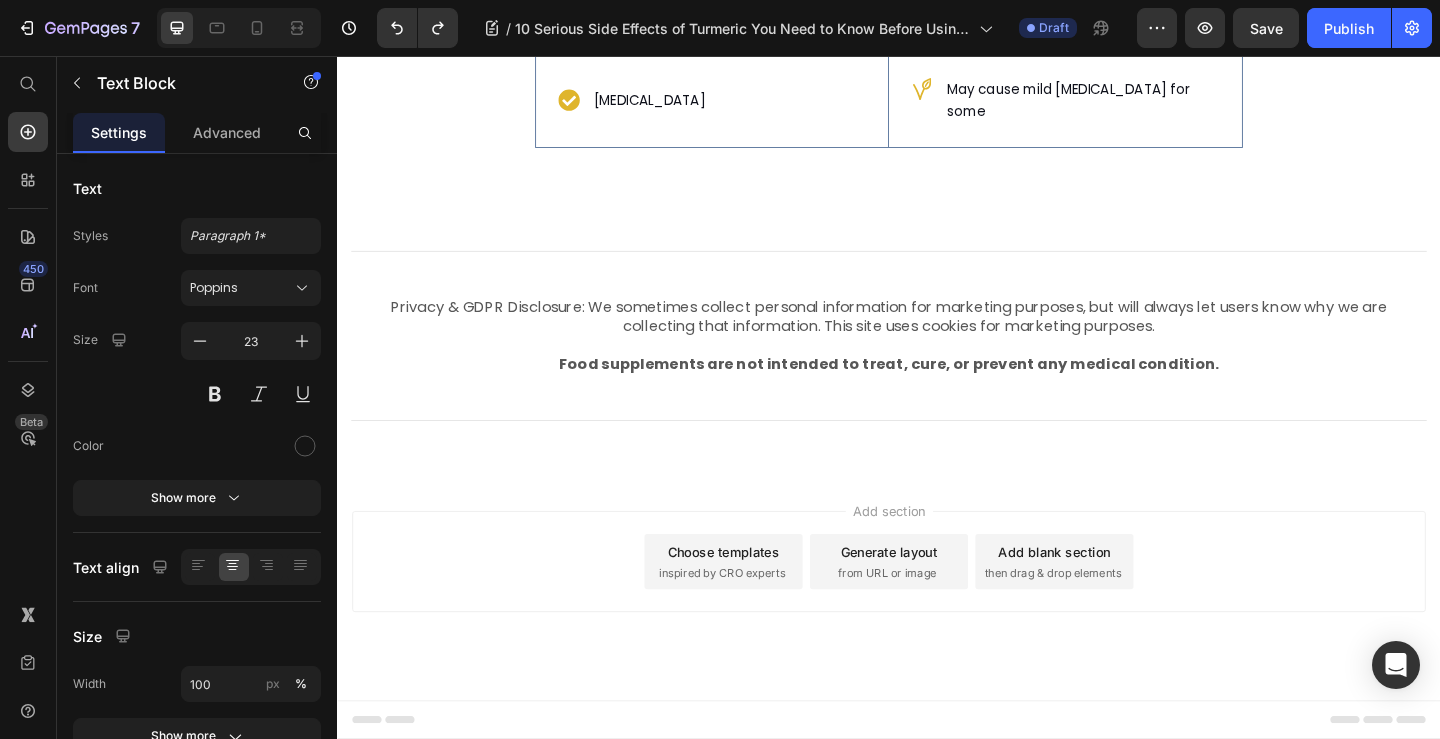 click 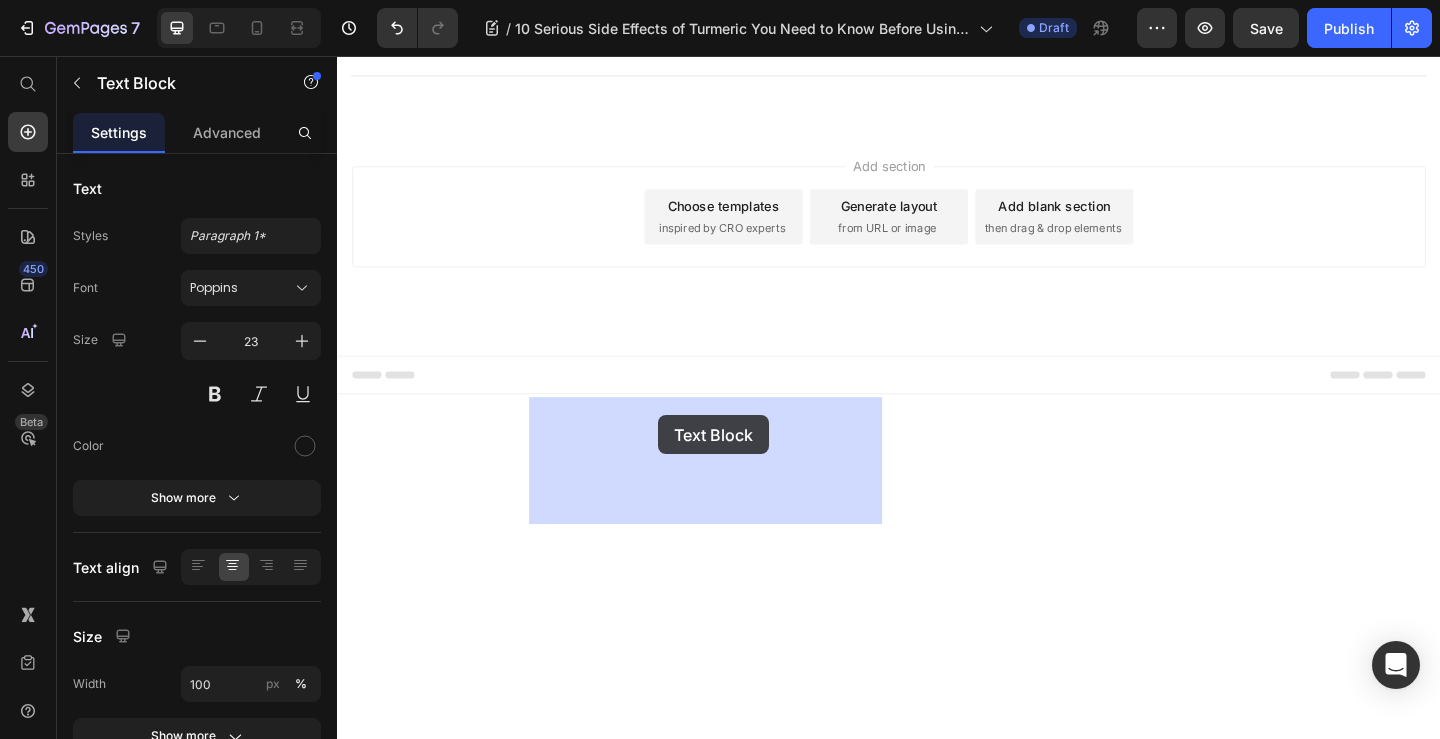 drag, startPoint x: 1016, startPoint y: 483, endPoint x: 686, endPoint y: 446, distance: 332.06775 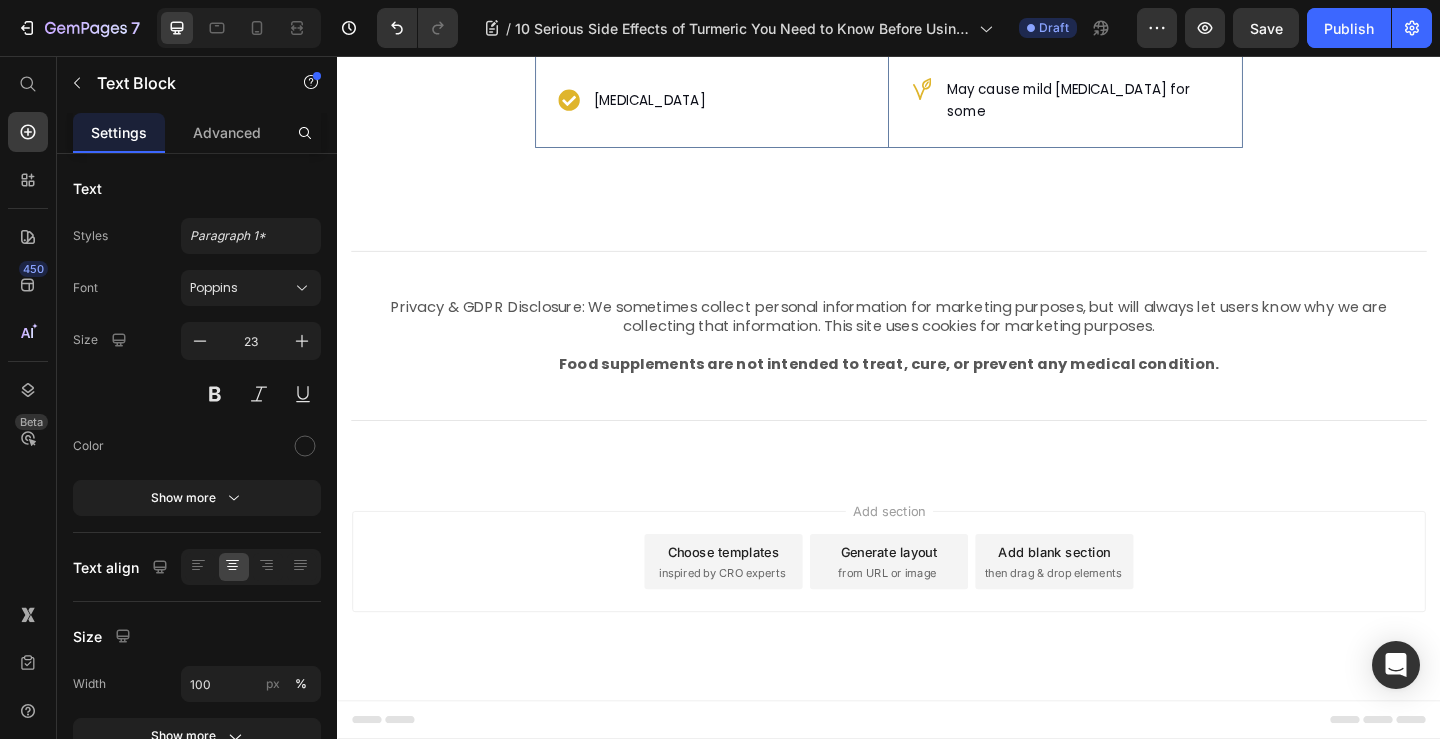 click on "What It Means" at bounding box center [745, -167] 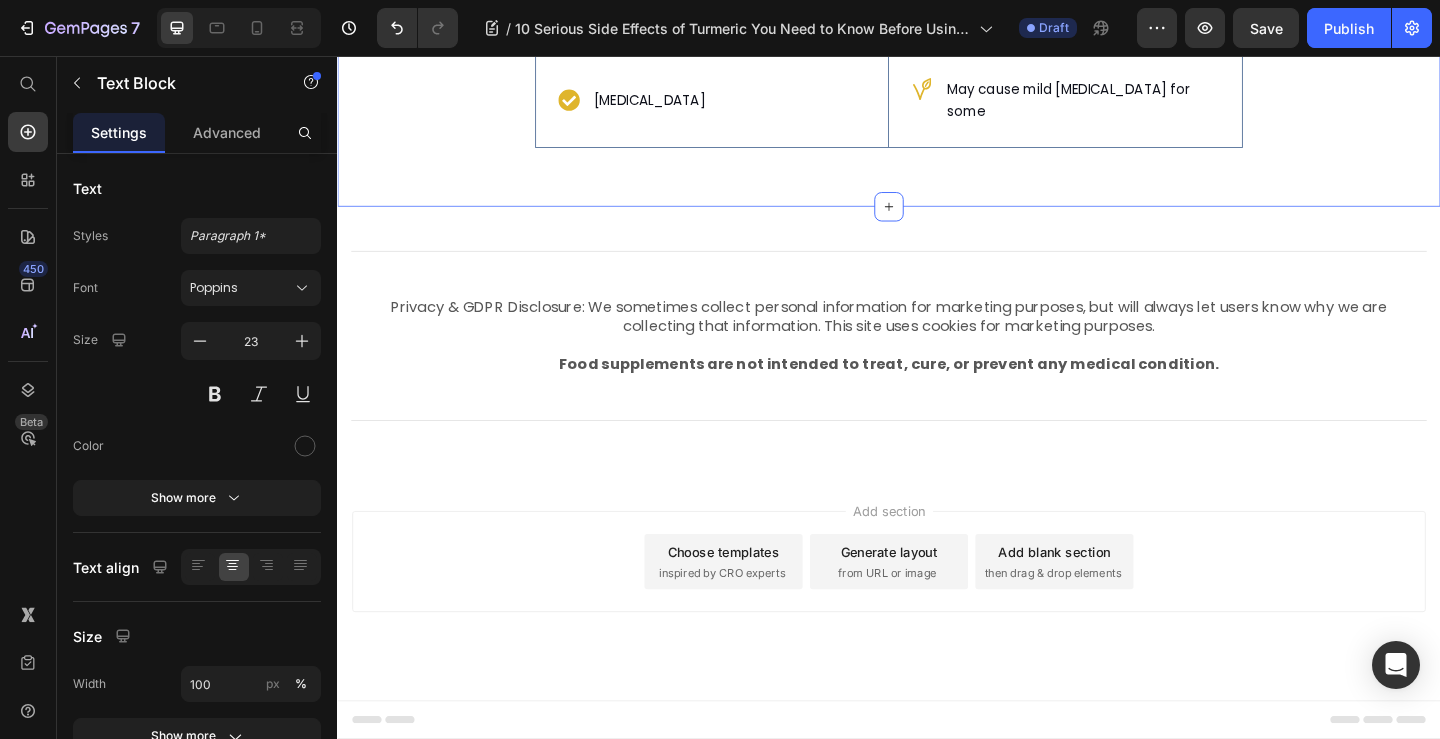 click on "Possible Digestive Effects Text Block   0 What It Means  Text Block Row Possible Digestive Effects Item List Hero Banner
Mild bloating or gas in some people Item List Row Constipation Item List Hero Banner
Can slow digestion in rare cases Item List Row Acid Reflux  Item List Hero Banner
May cause mild heartburn for some Item List Row Row Section 3" at bounding box center [937, -32] 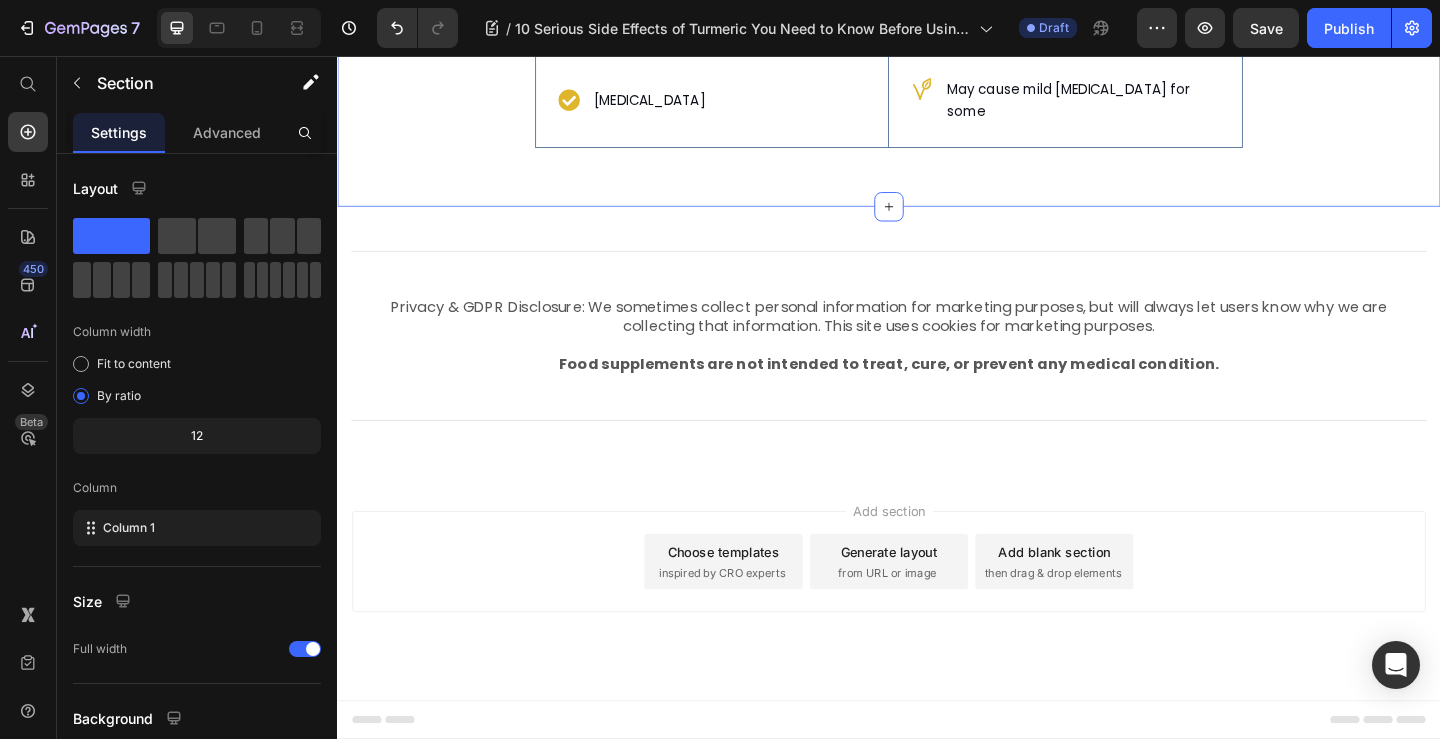 click on "Possible Digestive Effects Text Block What It Means  Text Block Row Possible Digestive Effects Item List Hero Banner
Mild bloating or gas in some people Item List Row Constipation Item List Hero Banner
Can slow digestion in rare cases Item List Row Acid Reflux  Item List Hero Banner
May cause mild heartburn for some Item List Row Row" at bounding box center (937, -16) 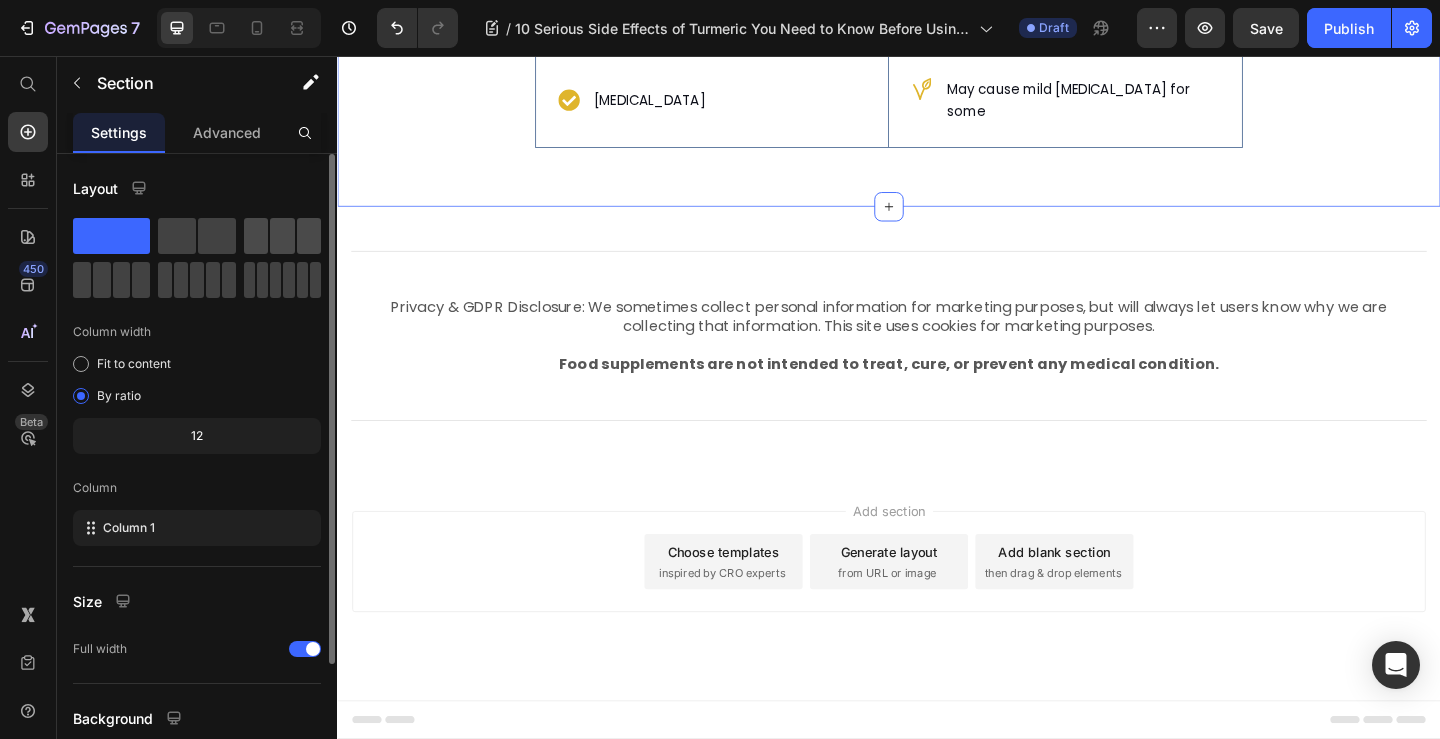 click 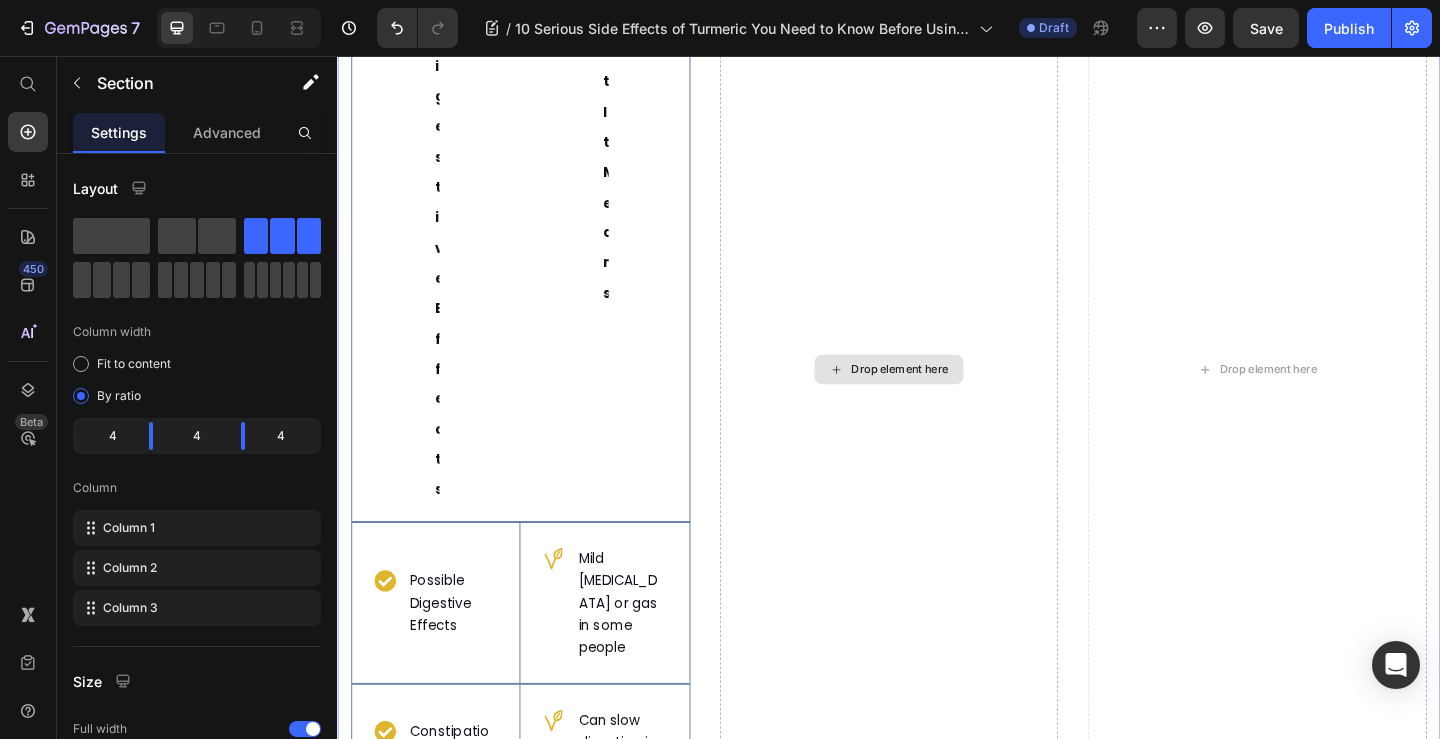 scroll, scrollTop: 9424, scrollLeft: 0, axis: vertical 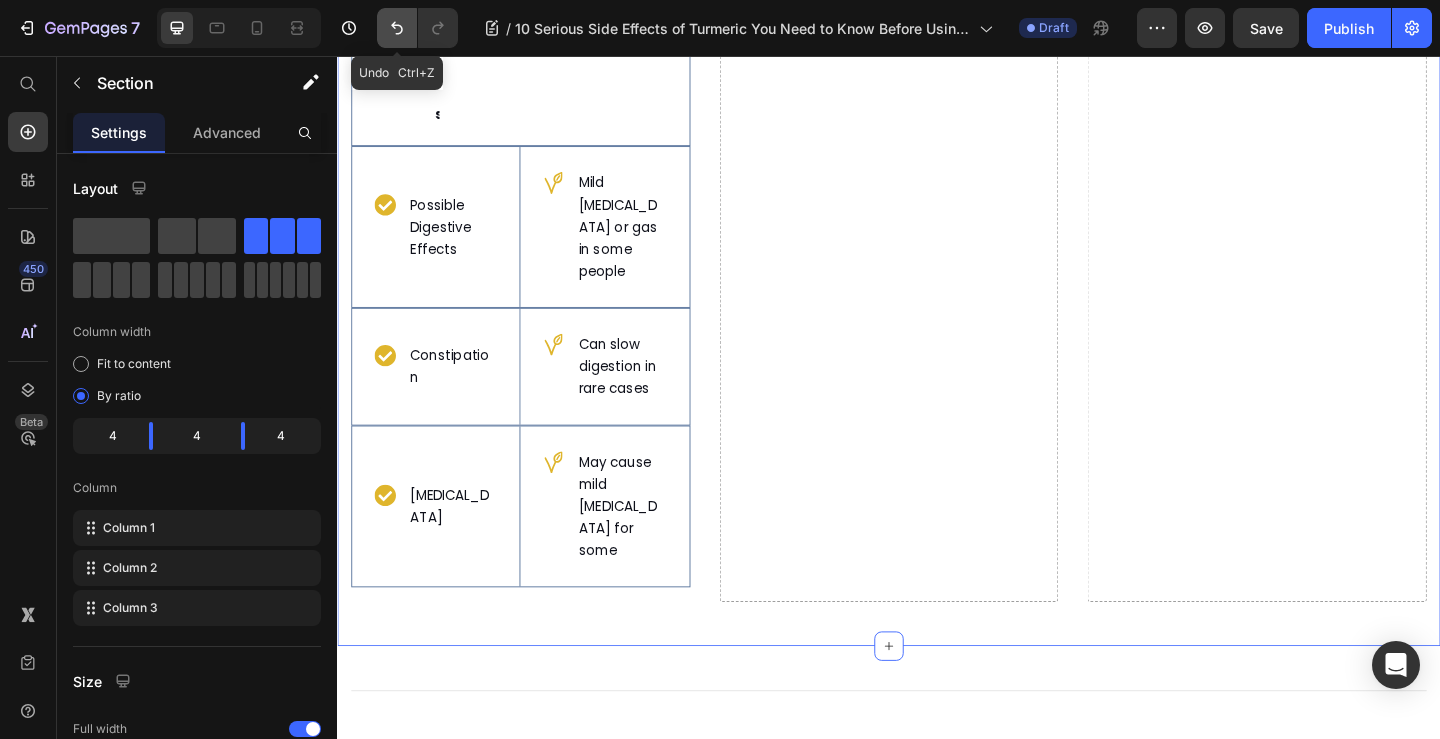 drag, startPoint x: 392, startPoint y: 32, endPoint x: 547, endPoint y: 493, distance: 486.35995 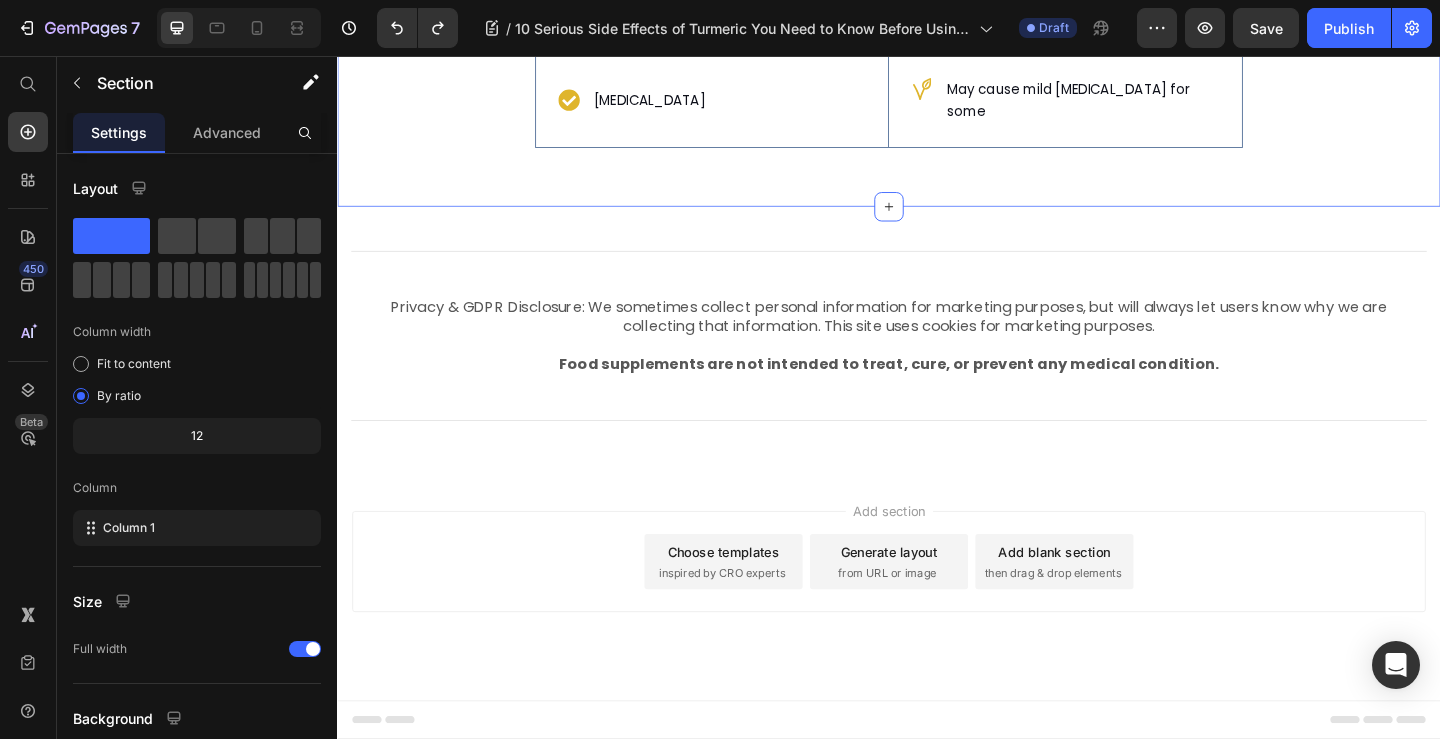 scroll, scrollTop: 8405, scrollLeft: 0, axis: vertical 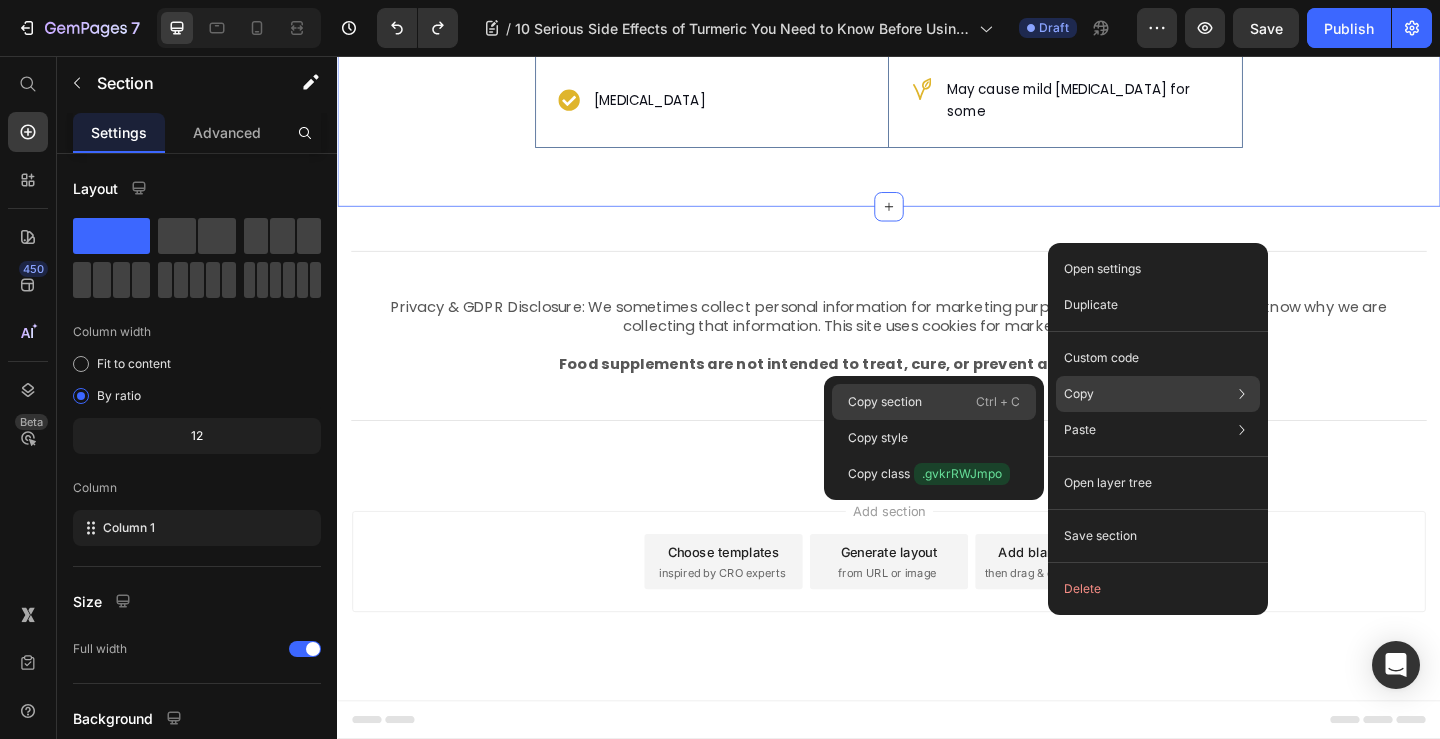click on "Copy section" at bounding box center (885, 402) 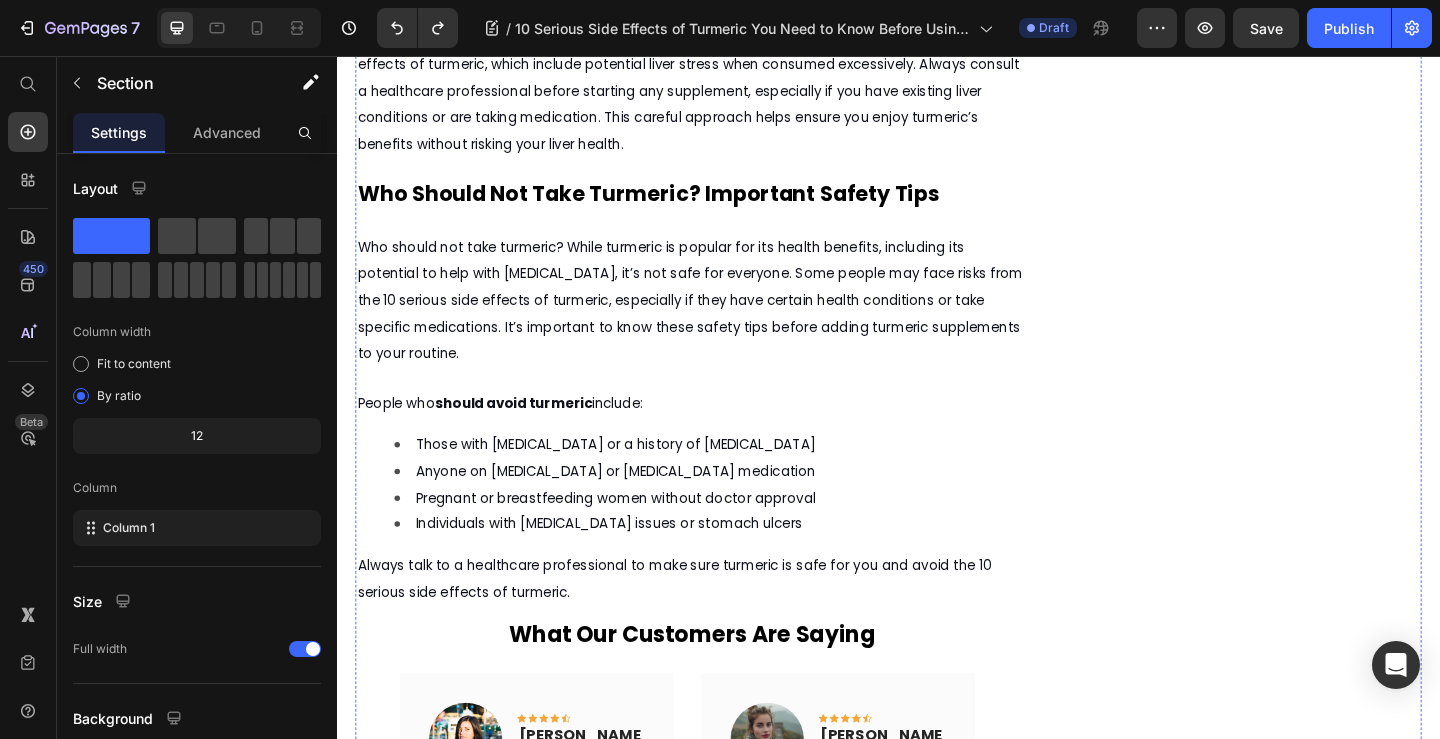 scroll, scrollTop: 2605, scrollLeft: 0, axis: vertical 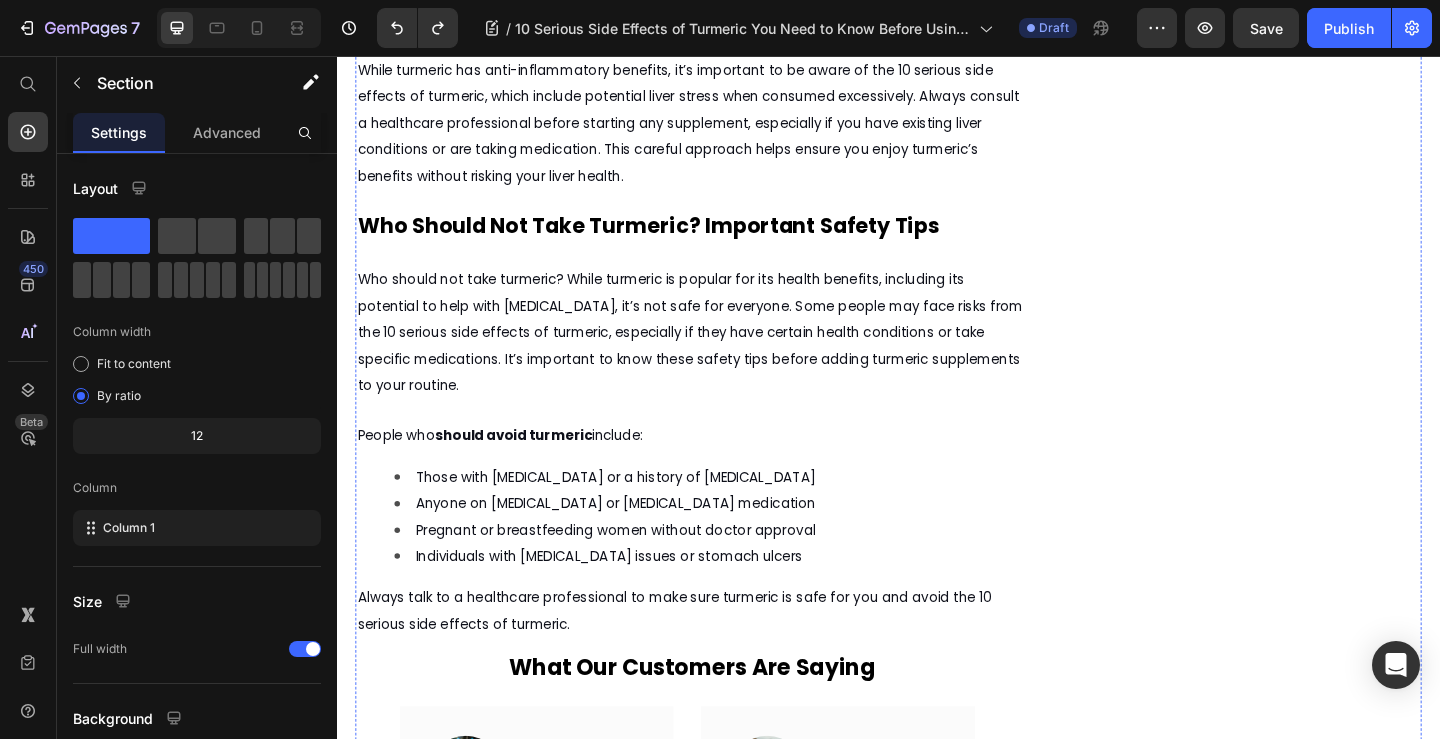 click on "Drop element here
Drop element here Row" at bounding box center [722, -293] 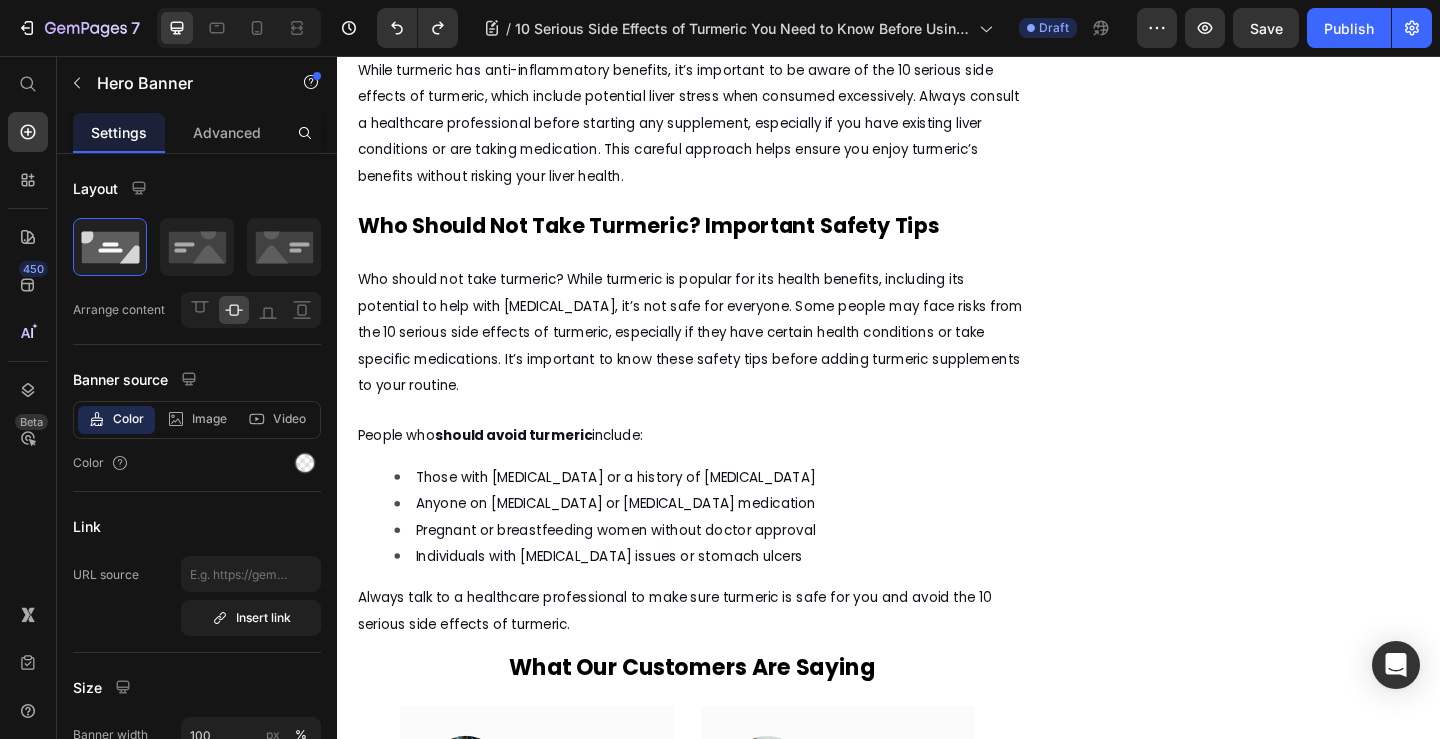 click 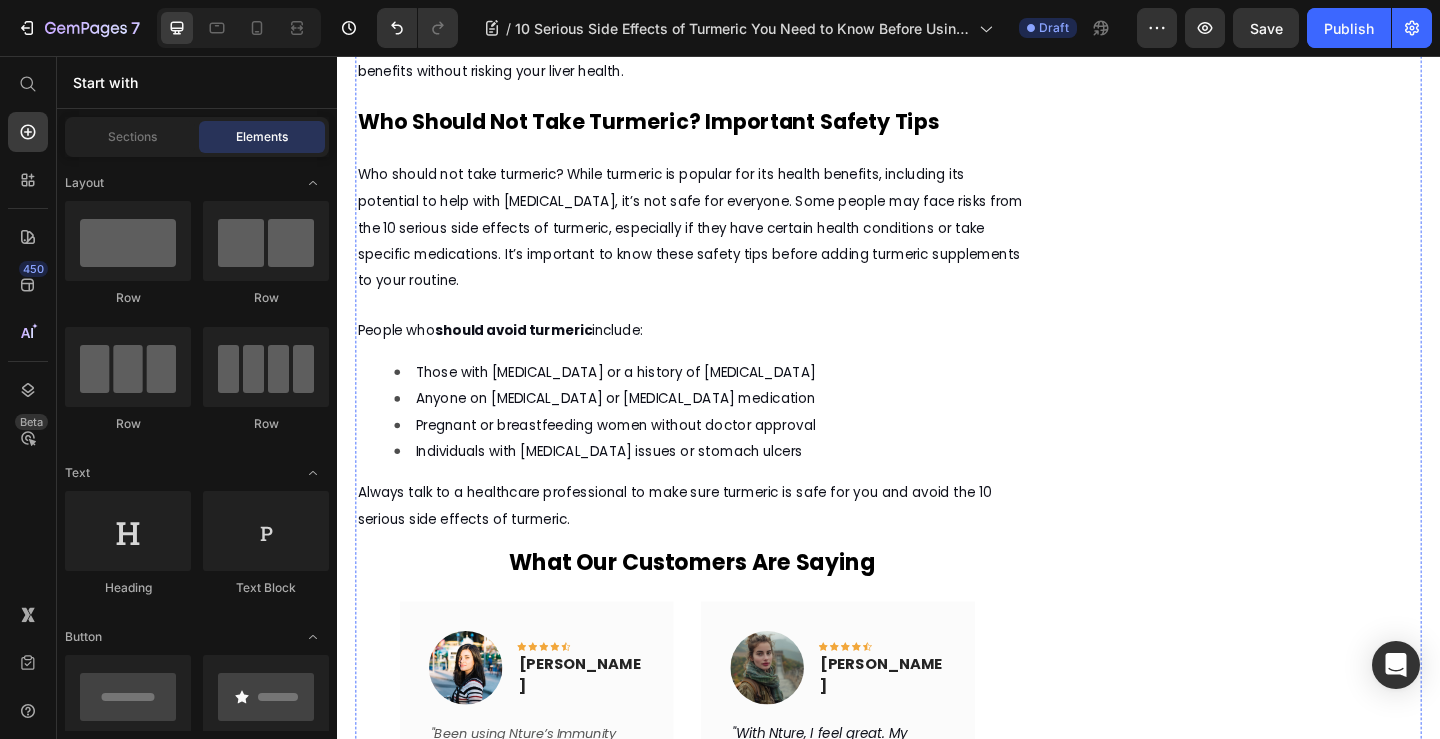 click on "Drop element here" at bounding box center [908, -309] 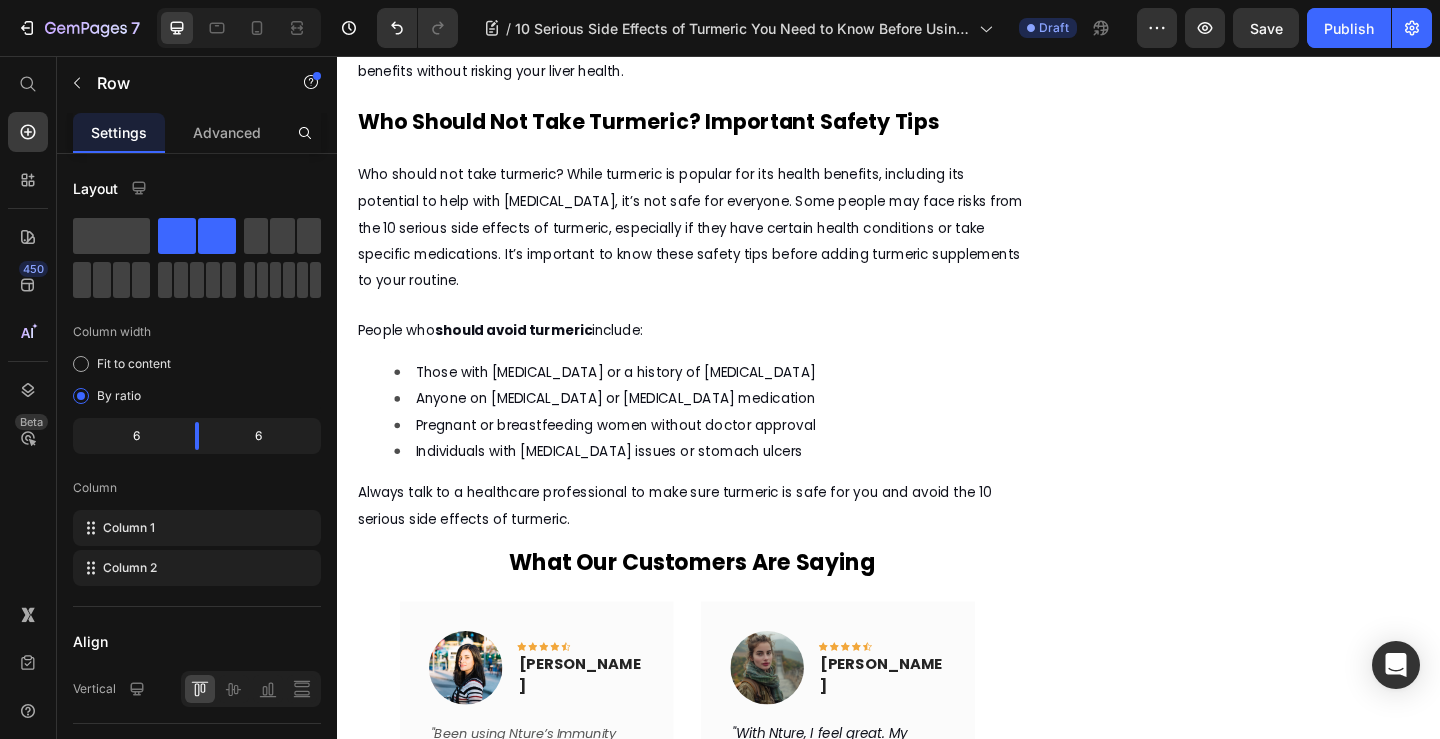 click 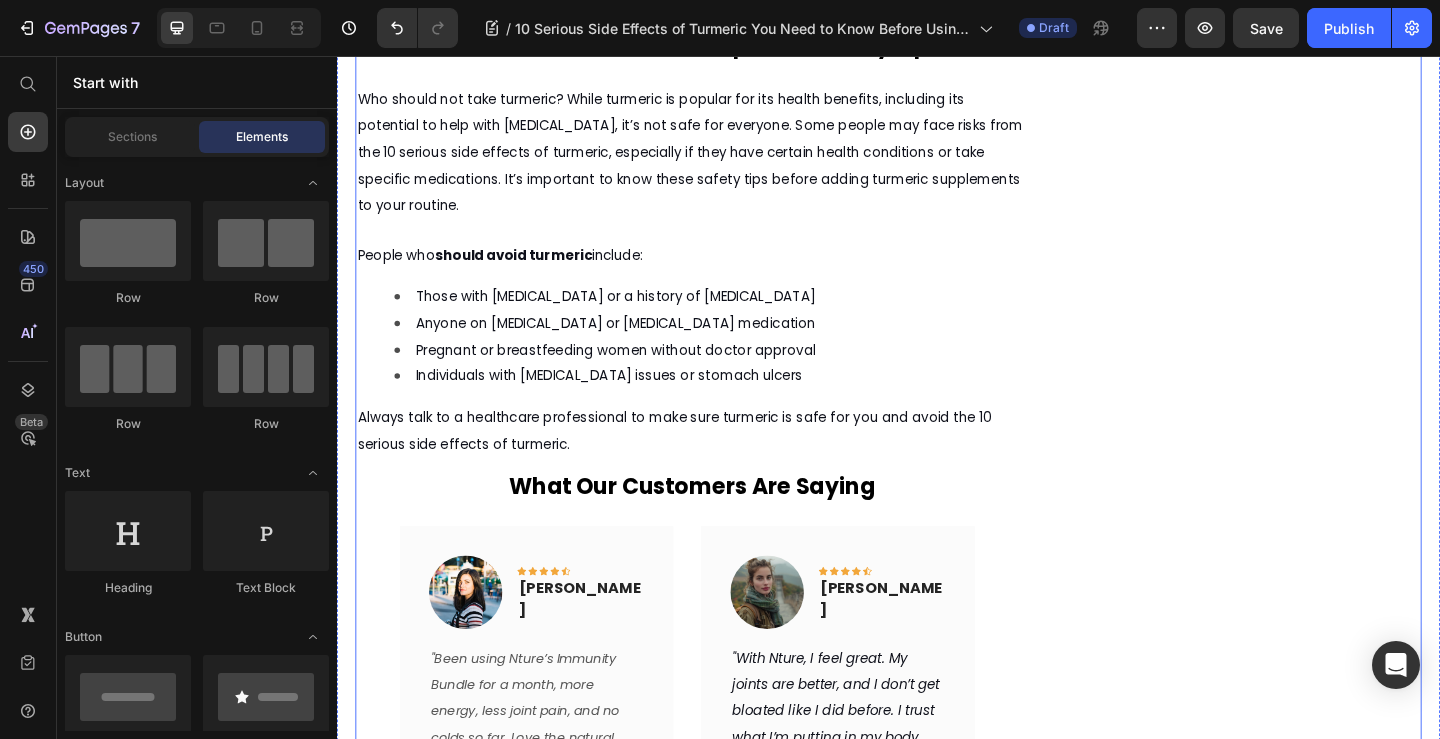 click on "What Turmeric and Black Pepper Are Good For, Backed by Science Heading Discover how Nture’s natural turmeric and black pepper blend gives you all the benefits without the worry of side effects Text Block July 10, 2025 by  Amina Mughal Text Block Text Block Row Image Turmeric is a popular natural supplement known for its health benefits, such as reducing inflammation and supporting skin health. However, before using it regularly, it’s important to understand the 10 serious side effects of turmeric that could affect your health.Many people wonder, "Is turmeric good for the skin?" and while it can offer some benefits, turmeric may also cause unexpected reactions or health problems in certain situations. In this article, we'll explore the potential risks and help you decide if  turmeric  is right for you. Text Block What Are the 10 Serious Side Effects of Turmeric You Should Know? Text Block     For a trusted UK perspective, take a look at this  Text Block Image Text Block Text Block Text Block  include:" at bounding box center [723, 1383] 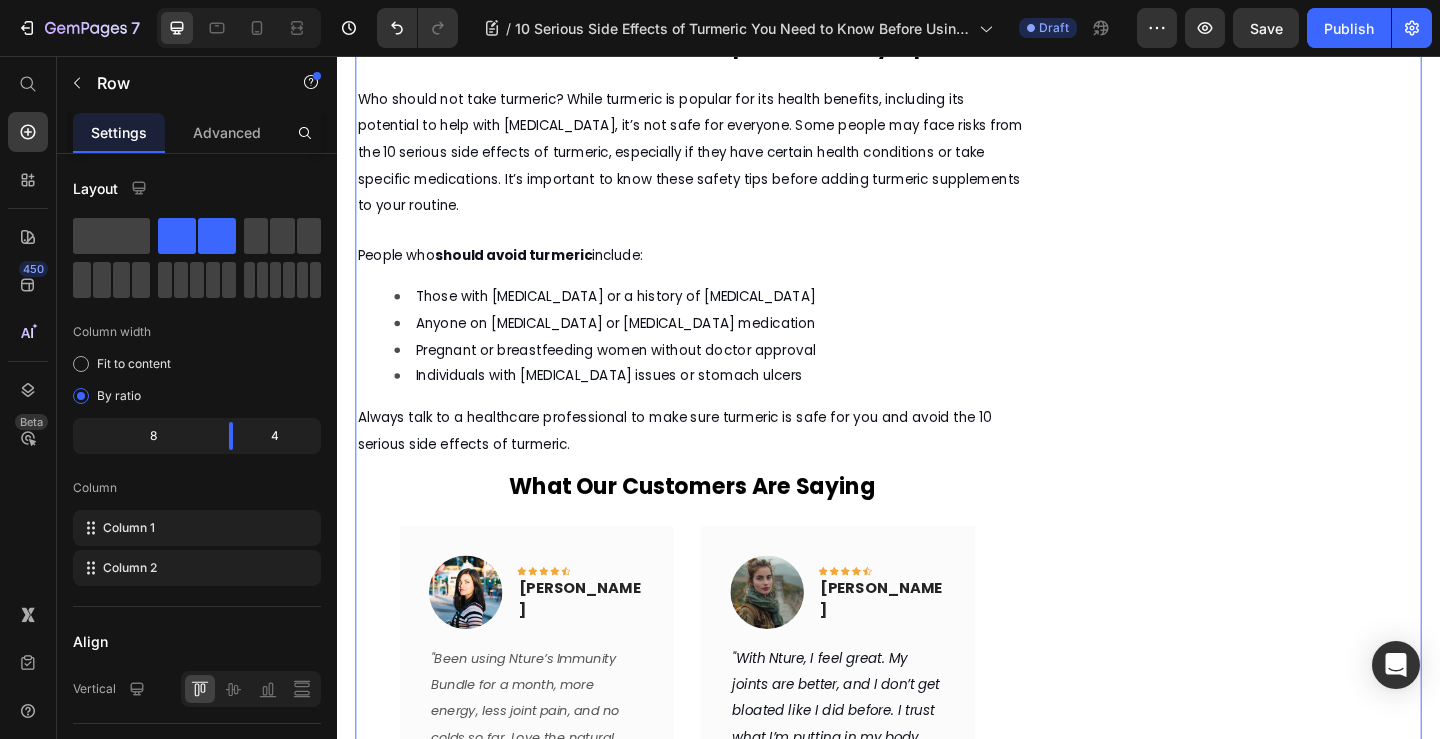click on "What Turmeric and Black Pepper Are Good For, Backed by Science Heading Discover how Nture’s natural turmeric and black pepper blend gives you all the benefits without the worry of side effects Text Block July 10, 2025 by  Amina Mughal Text Block Text Block Row Image Turmeric is a popular natural supplement known for its health benefits, such as reducing inflammation and supporting skin health. However, before using it regularly, it’s important to understand the 10 serious side effects of turmeric that could affect your health.Many people wonder, "Is turmeric good for the skin?" and while it can offer some benefits, turmeric may also cause unexpected reactions or health problems in certain situations. In this article, we'll explore the potential risks and help you decide if  turmeric  is right for you. Text Block What Are the 10 Serious Side Effects of Turmeric You Should Know? Text Block     For a trusted UK perspective, take a look at this  Text Block Image Text Block Text Block Text Block  include:" at bounding box center [723, 1383] 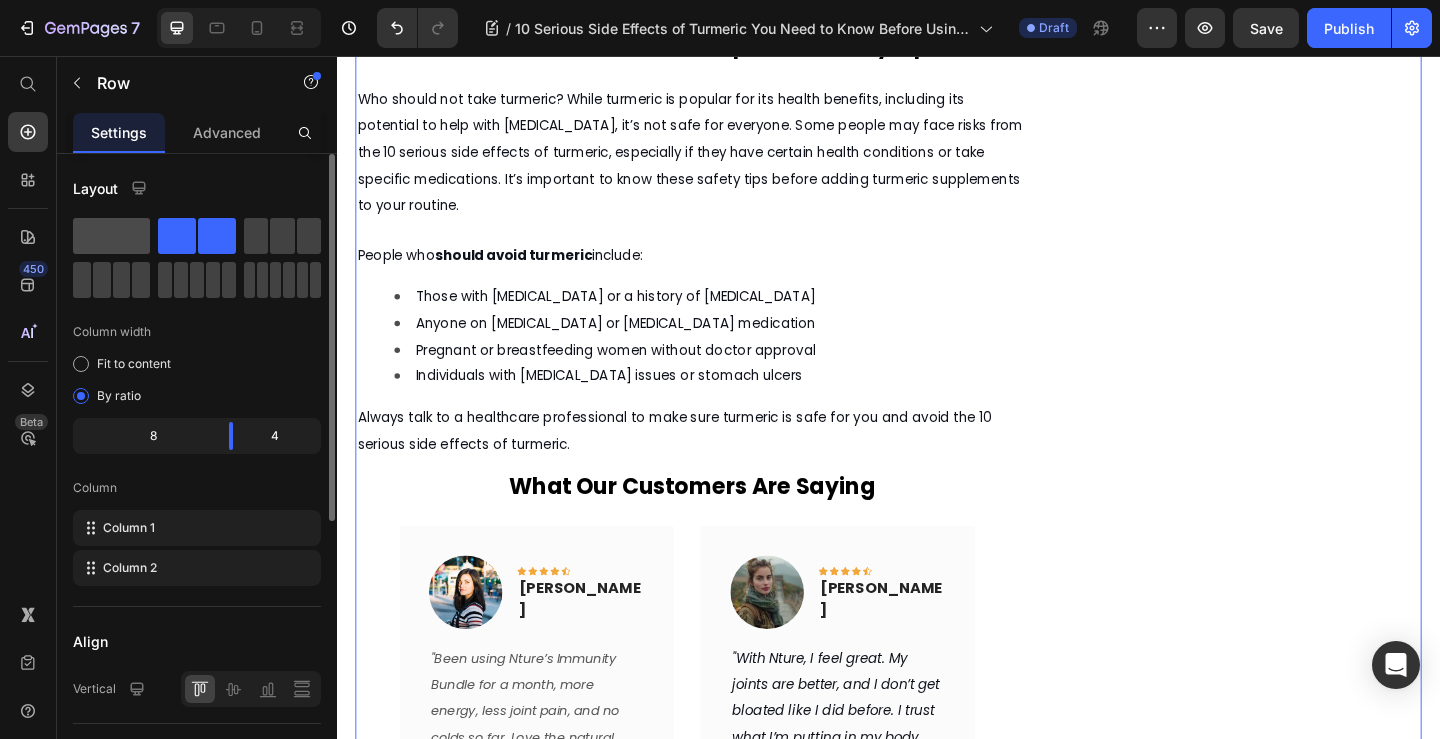 drag, startPoint x: 132, startPoint y: 243, endPoint x: 108, endPoint y: 235, distance: 25.298222 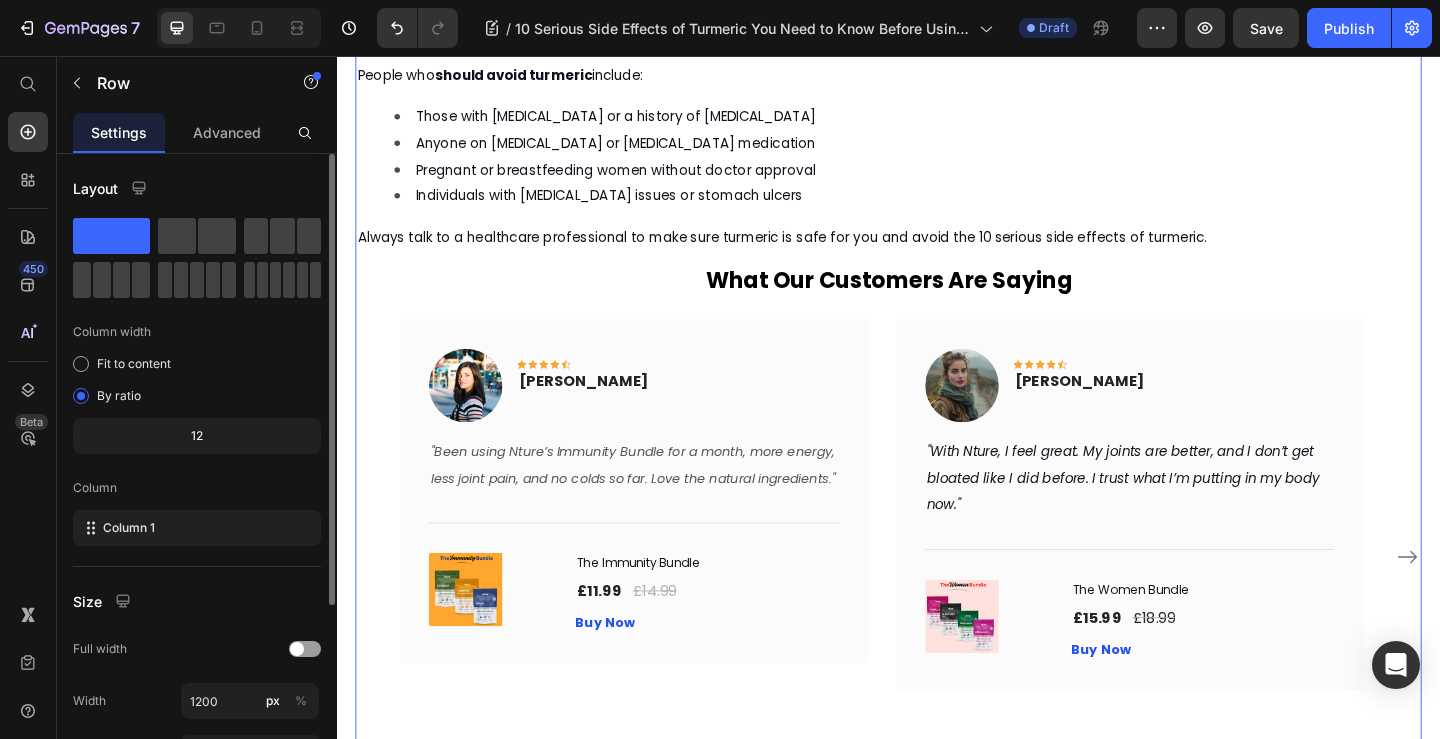 scroll, scrollTop: 2924, scrollLeft: 0, axis: vertical 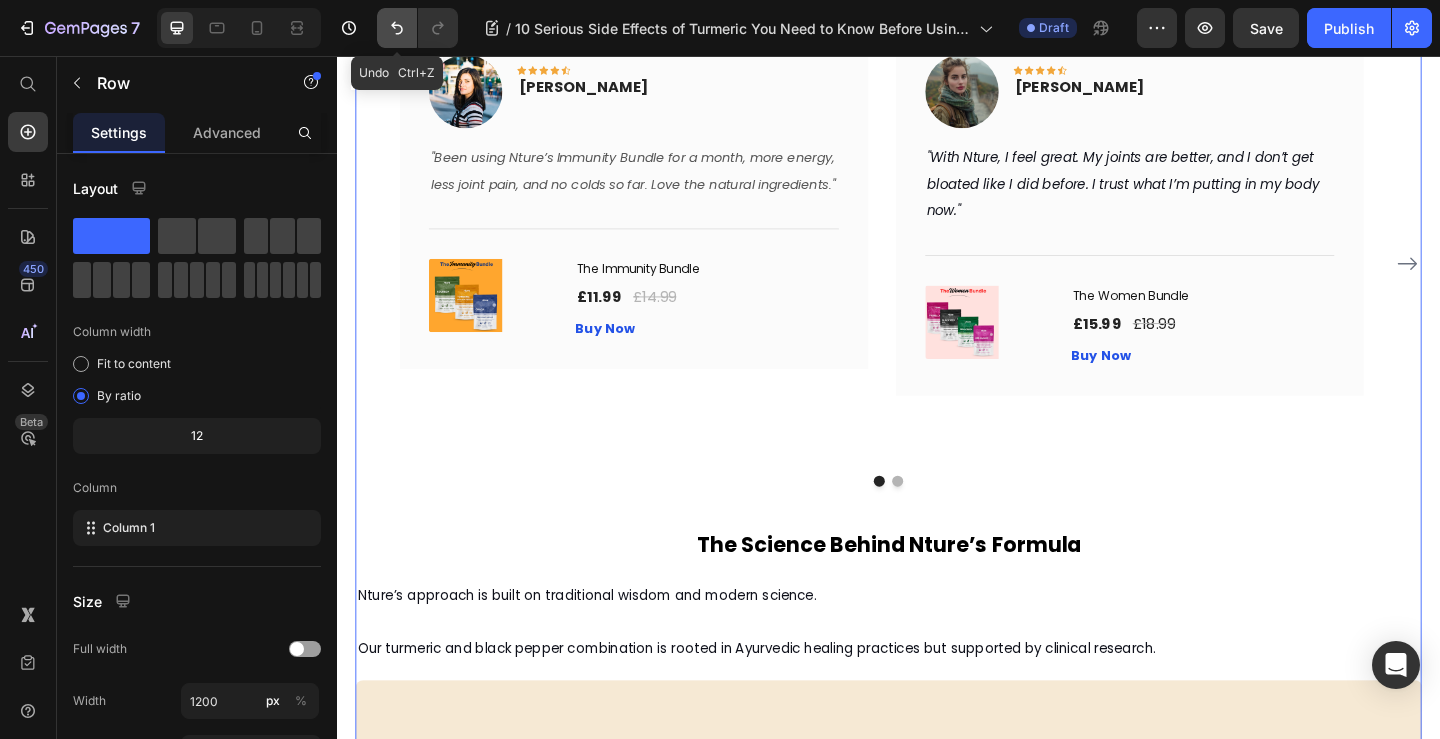 click 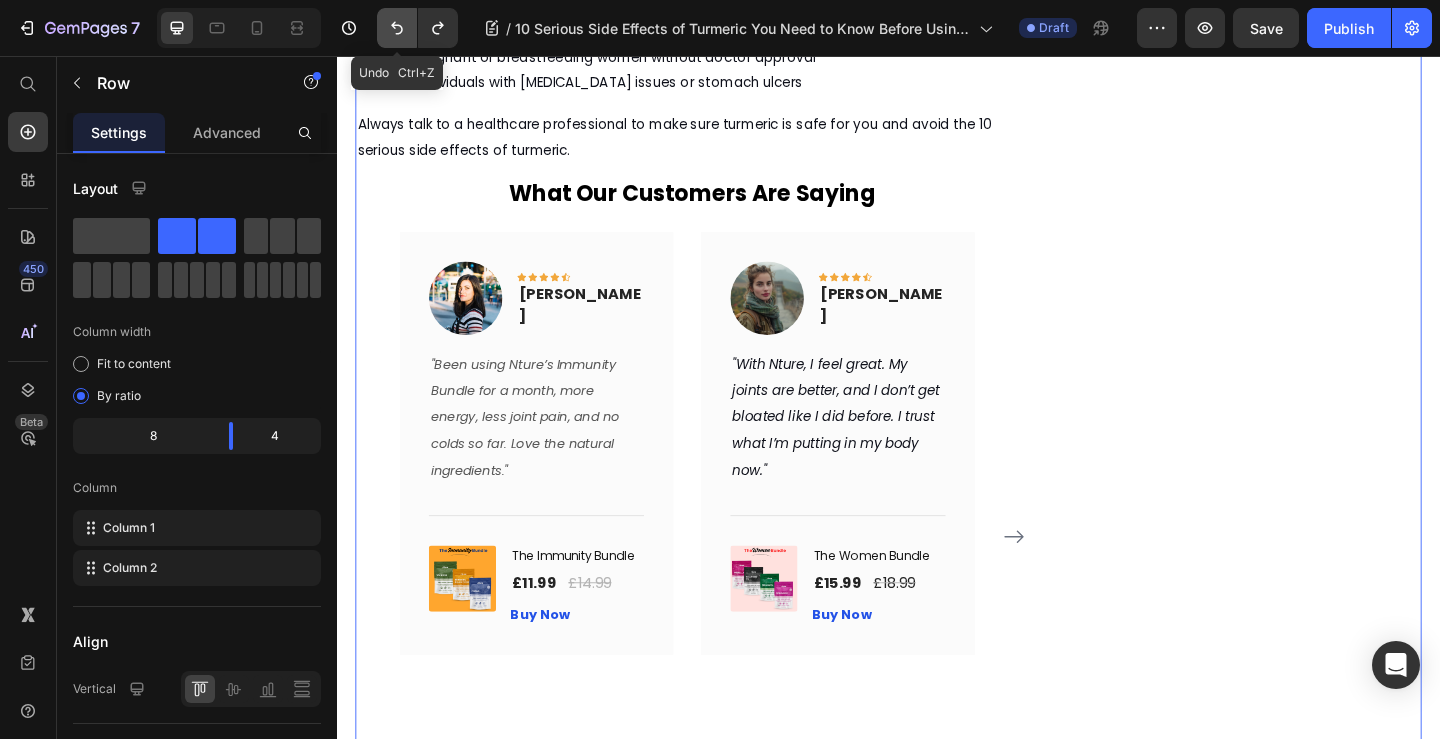 scroll, scrollTop: 2605, scrollLeft: 0, axis: vertical 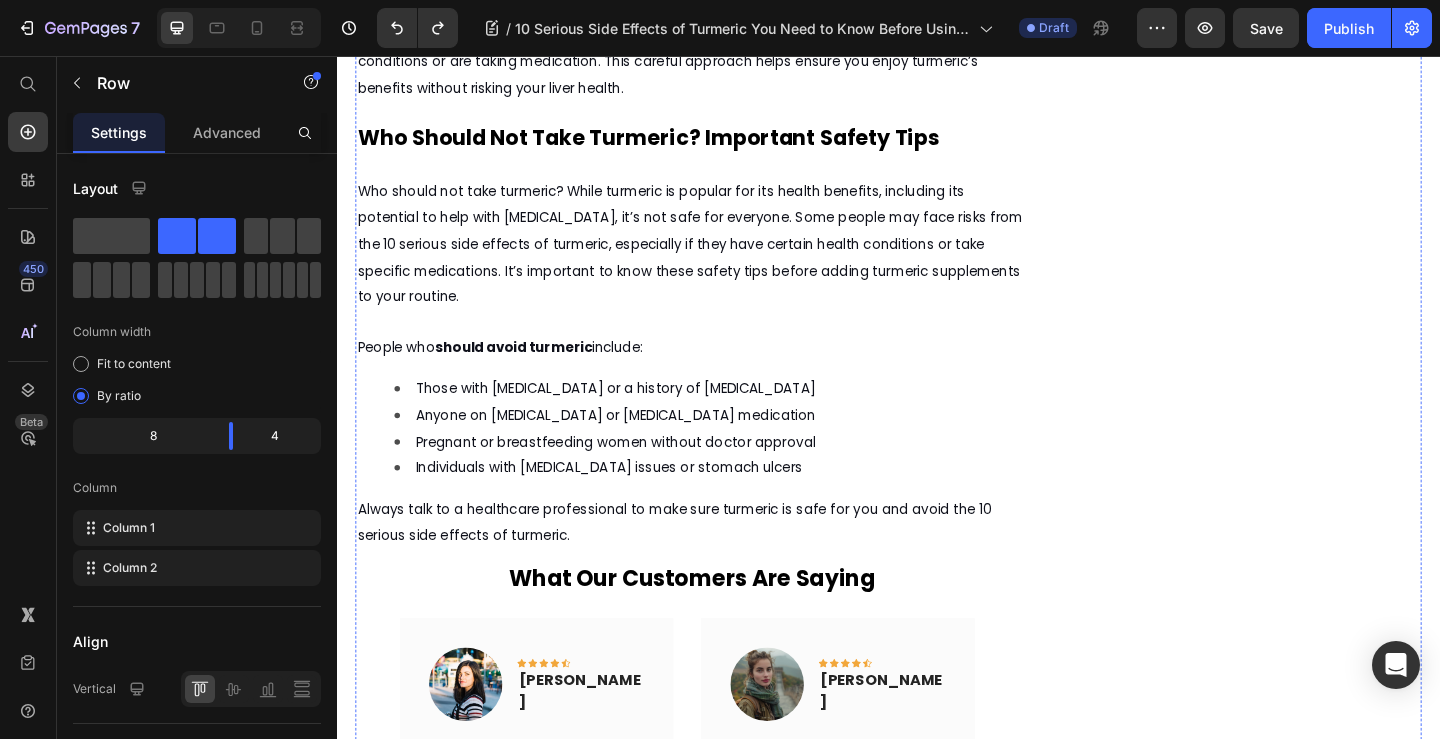click on "Many people don’t realise that, although turmeric has many health benefits, it can also be part of a list of 10 serious side effects of turmeric if not taken the right way. Some people ask if turmeric can upset their stomachs. While it can sometimes cause mild [MEDICAL_DATA] or discomfort, most individuals do not experience these issues when using the recommended dose. It’s helpful to know who should not take turmeric so you can decide if it’s the best choice for you. While many love it for joint pain or question if turmeric is good for skin health, learning about digestion is an important step when considering the 10 serious side effects of turmeric before buying or using it regularly." at bounding box center (723, -364) 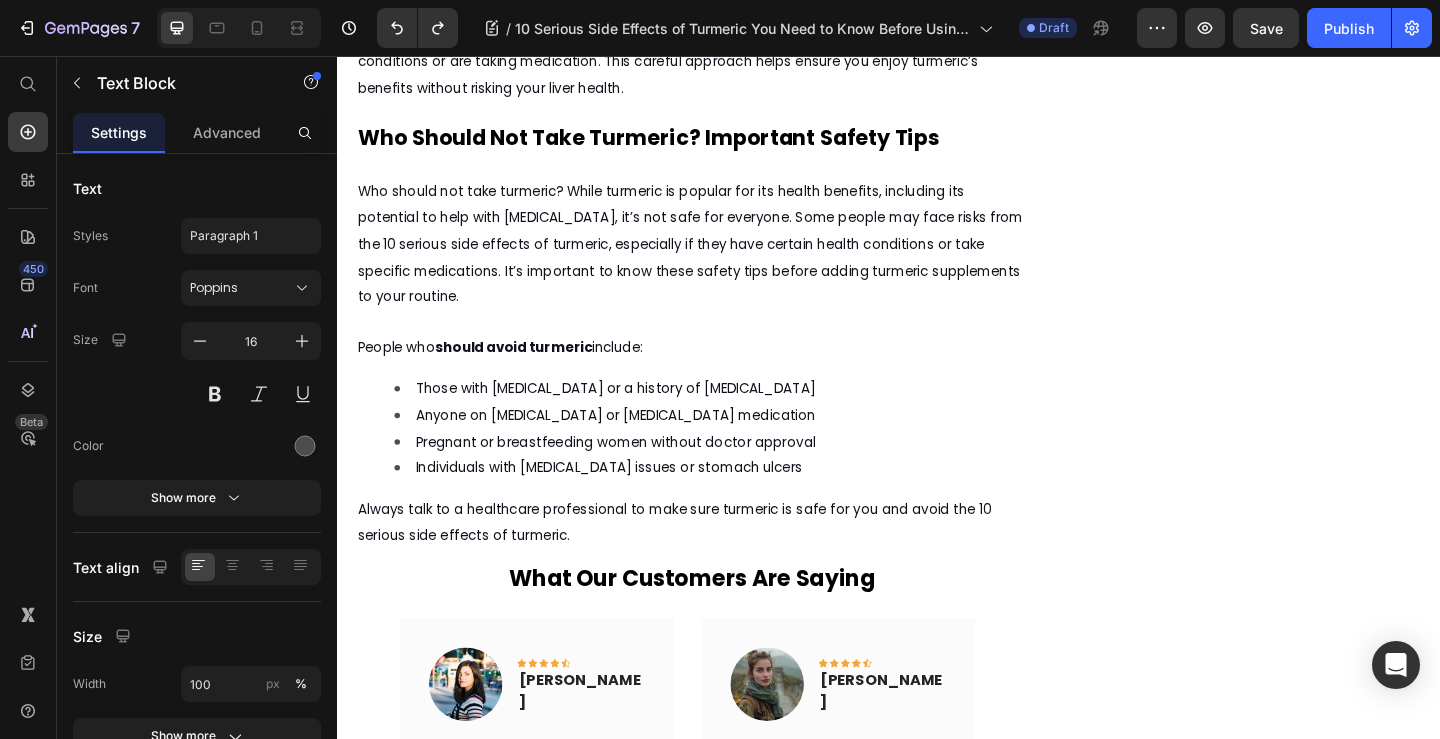 click on "Many people don’t realise that, although turmeric has many health benefits, it can also be part of a list of 10 serious side effects of turmeric if not taken the right way. Some people ask if turmeric can upset their stomachs. While it can sometimes cause mild [MEDICAL_DATA] or discomfort, most individuals do not experience these issues when using the recommended dose. It’s helpful to know who should not take turmeric so you can decide if it’s the best choice for you. While many love it for joint pain or question if turmeric is good for skin health, learning about digestion is an important step when considering the 10 serious side effects of turmeric before buying or using it regularly." at bounding box center (723, -364) 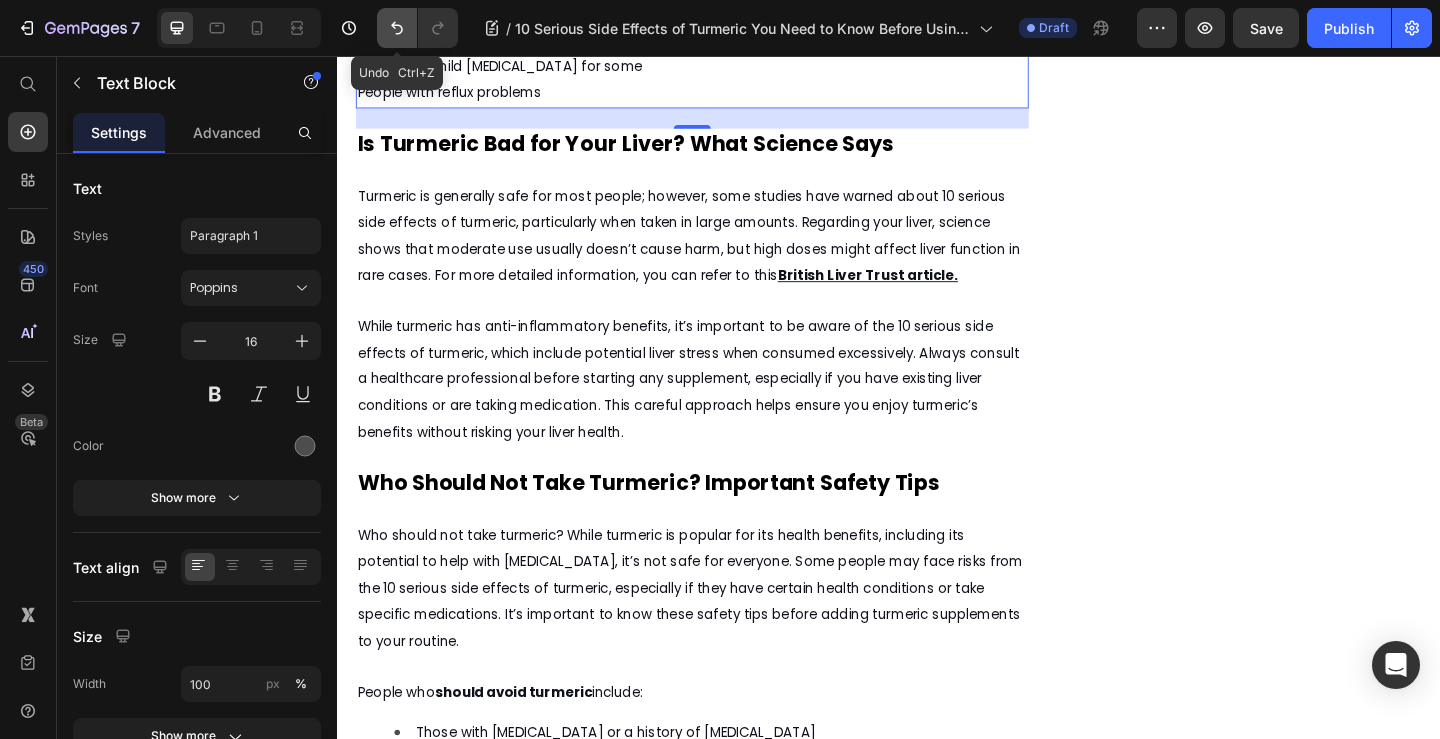 click 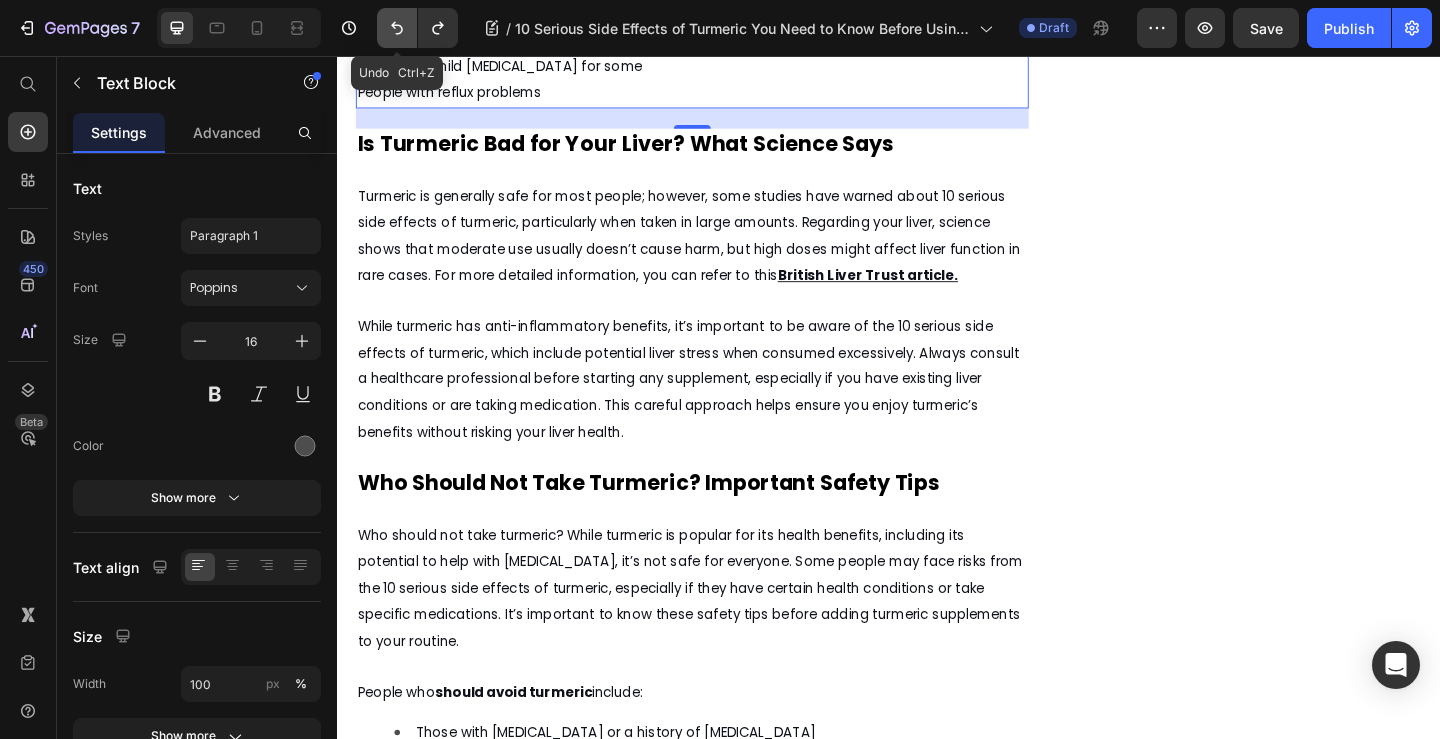 click 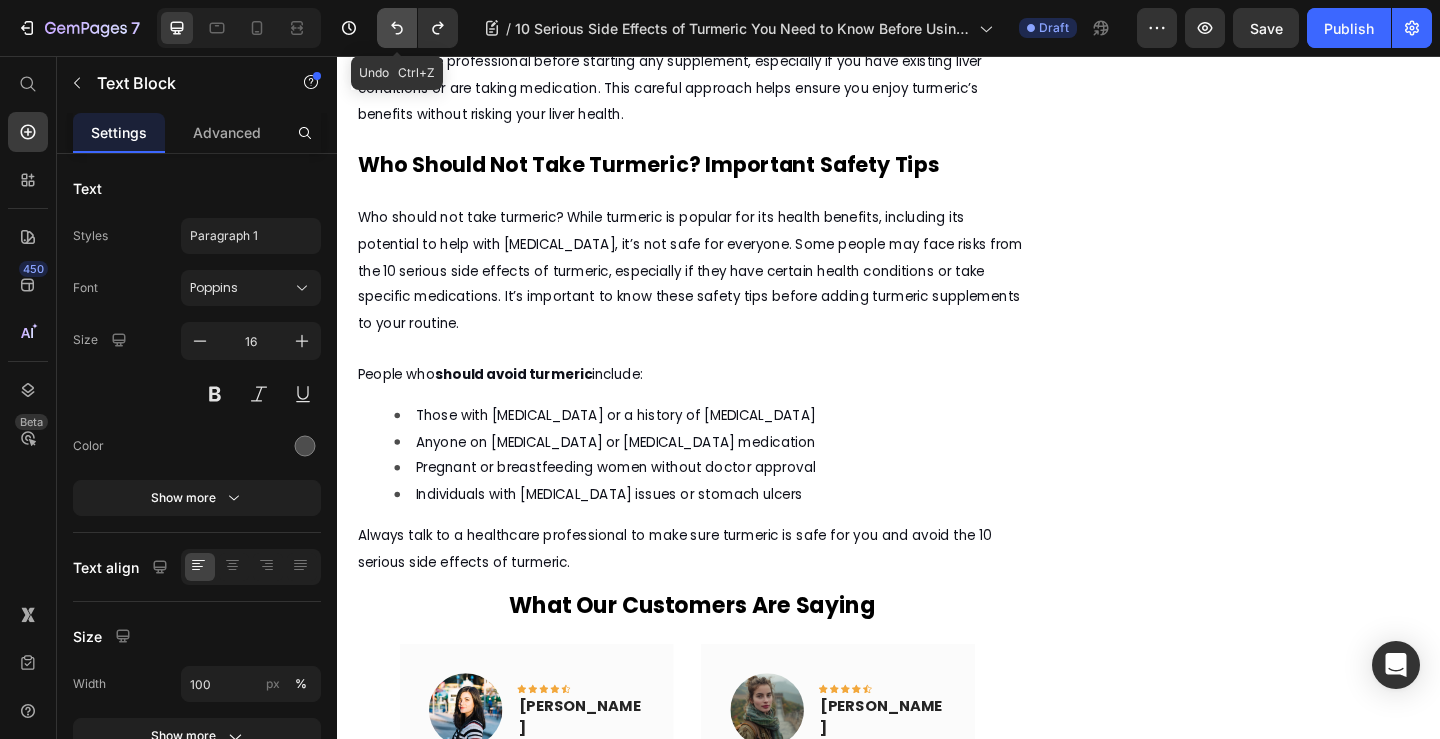 click 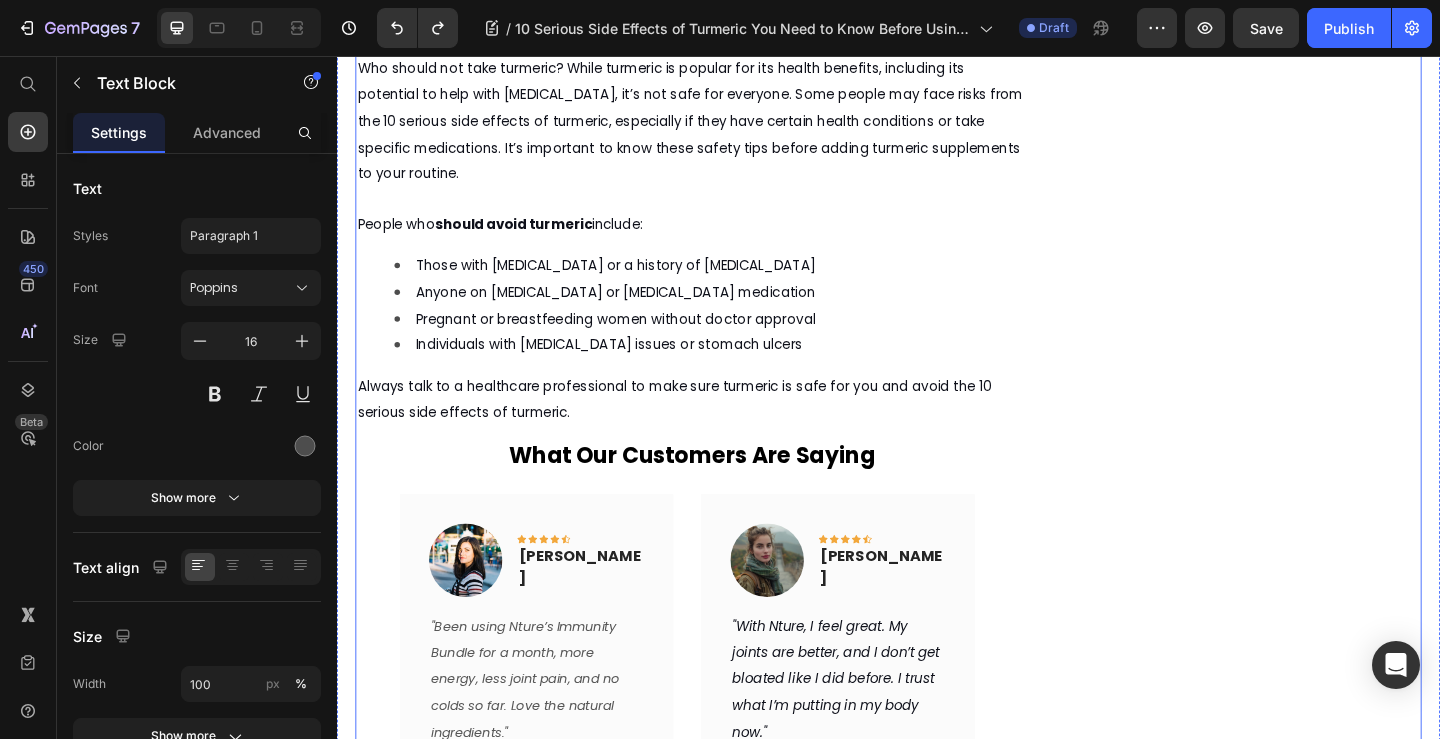 scroll, scrollTop: 2805, scrollLeft: 0, axis: vertical 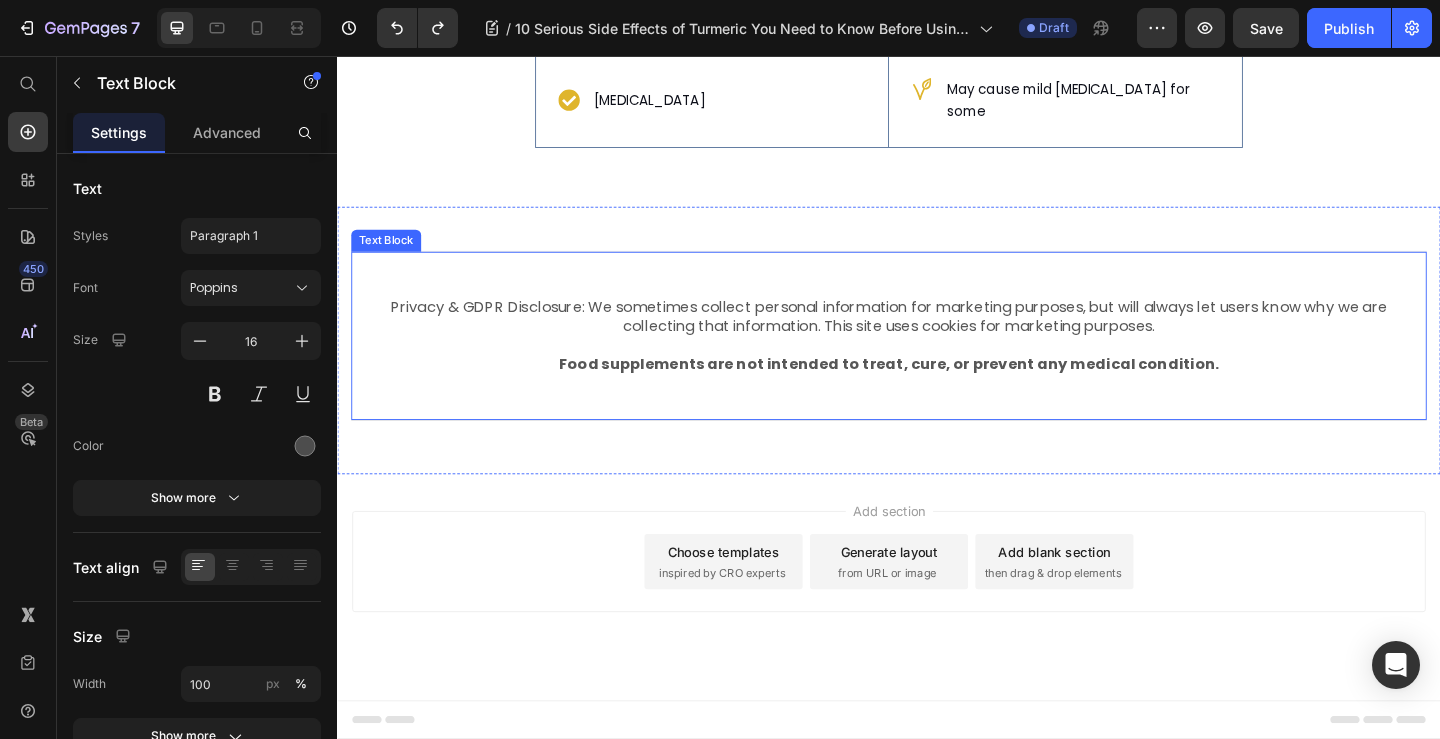 type 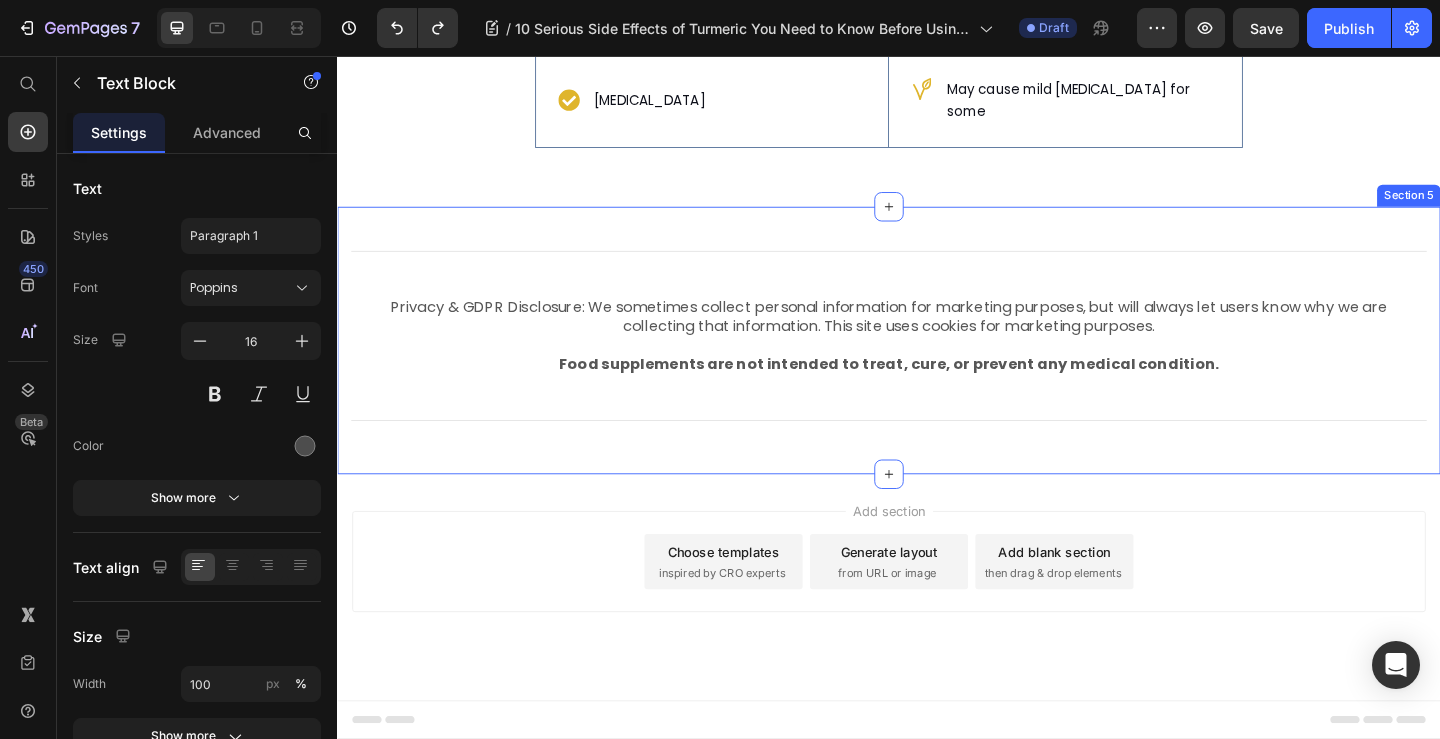 scroll, scrollTop: 8005, scrollLeft: 0, axis: vertical 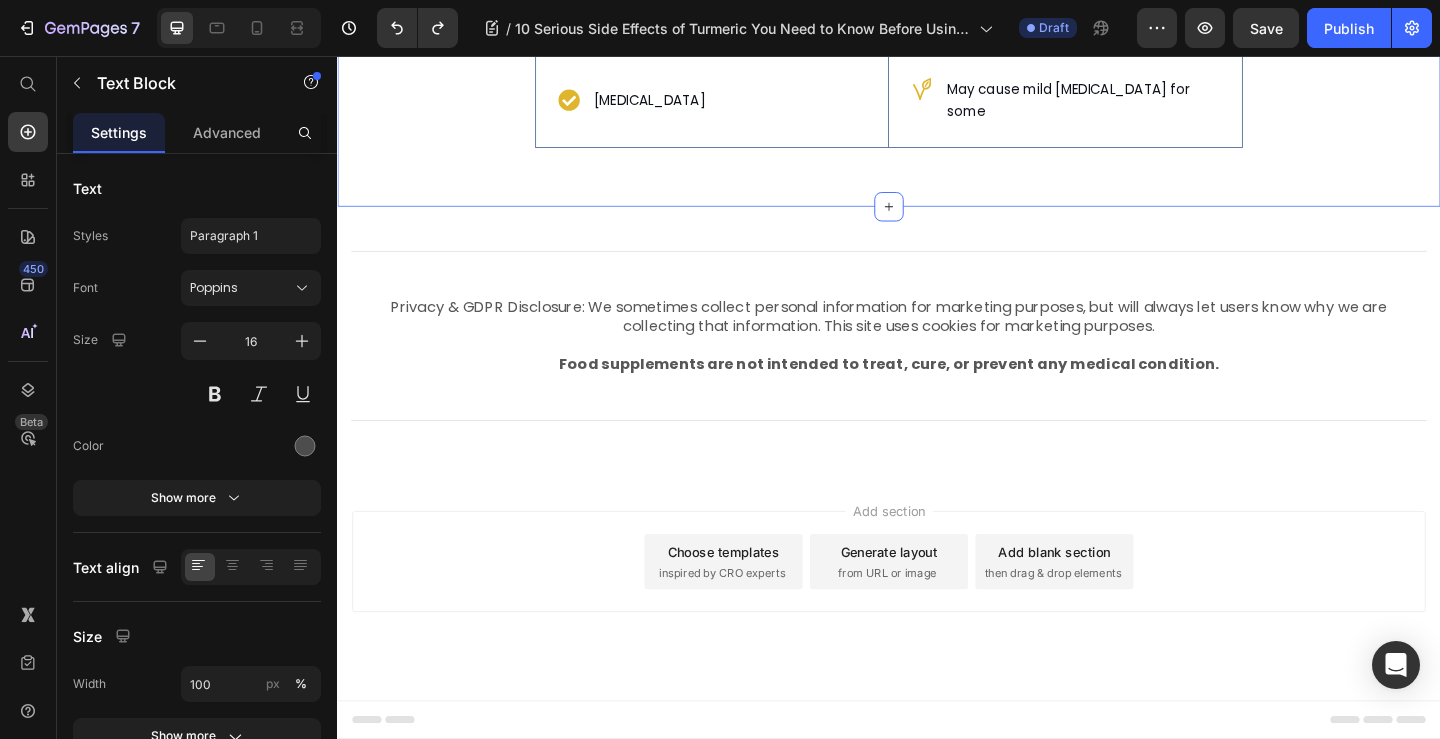 click on "Possible Digestive Effects Text Block What It Means  Text Block Row Possible Digestive Effects Item List Hero Banner
Mild bloating or gas in some people Item List Row Constipation Item List Hero Banner
Can slow digestion in rare cases Item List Row Acid Reflux  Item List Hero Banner
May cause mild heartburn for some Item List Row Row Section 3" at bounding box center [937, -32] 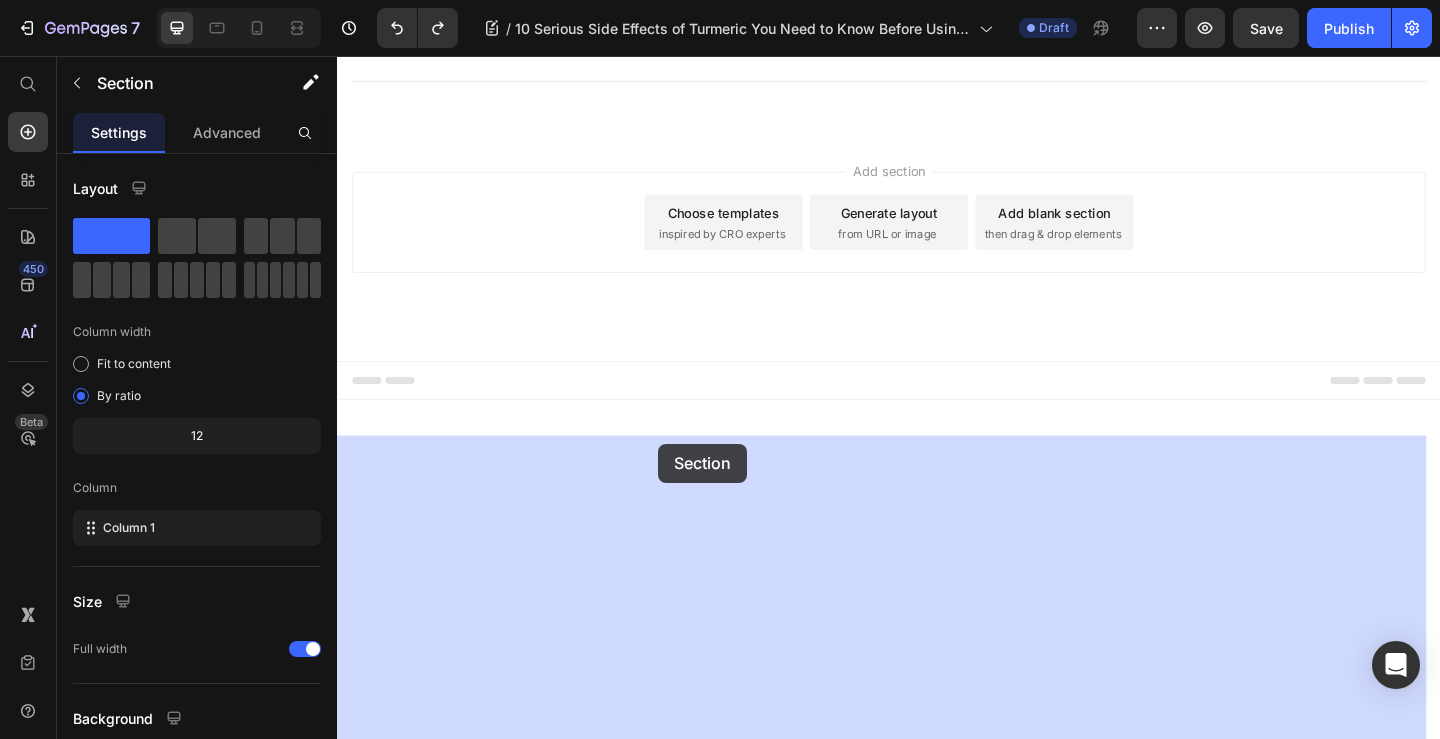 drag, startPoint x: 1192, startPoint y: 458, endPoint x: 482, endPoint y: 312, distance: 724.85583 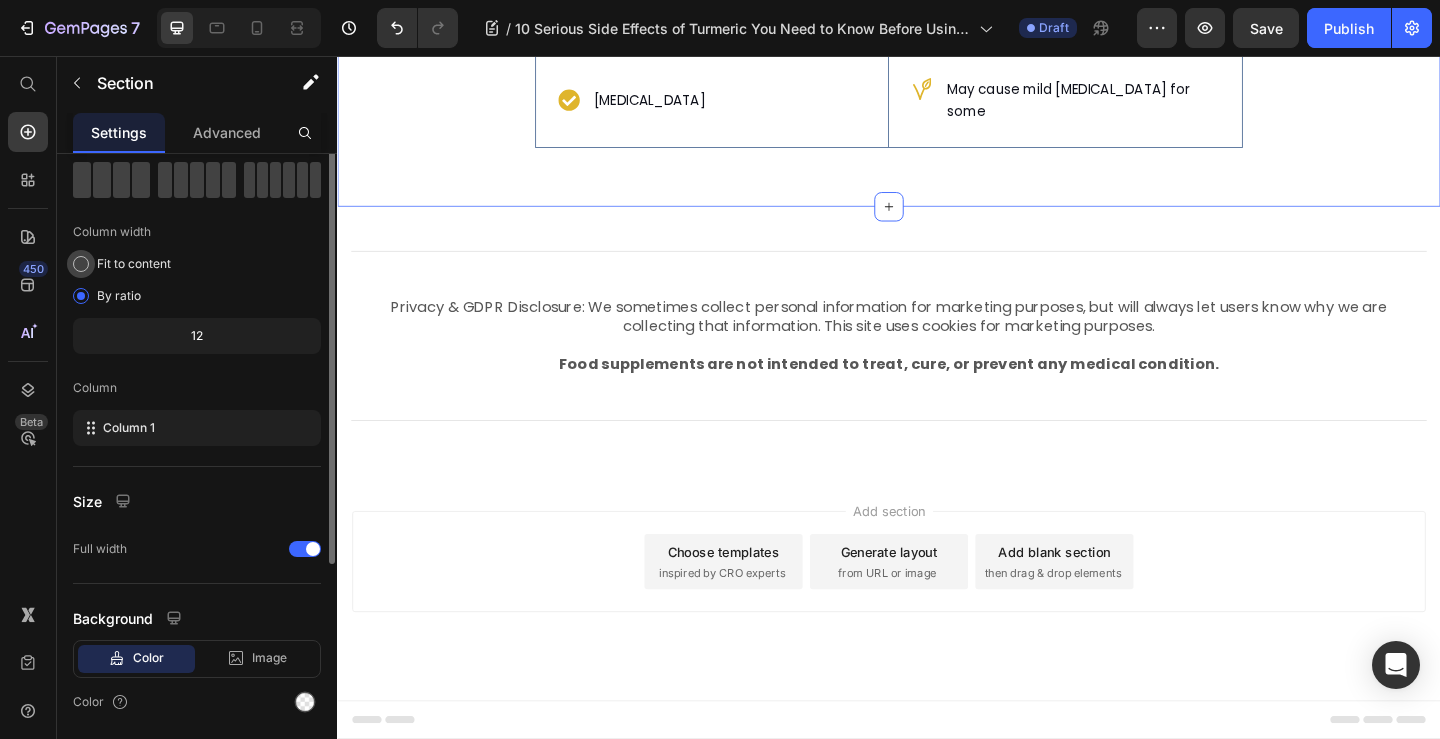 scroll, scrollTop: 0, scrollLeft: 0, axis: both 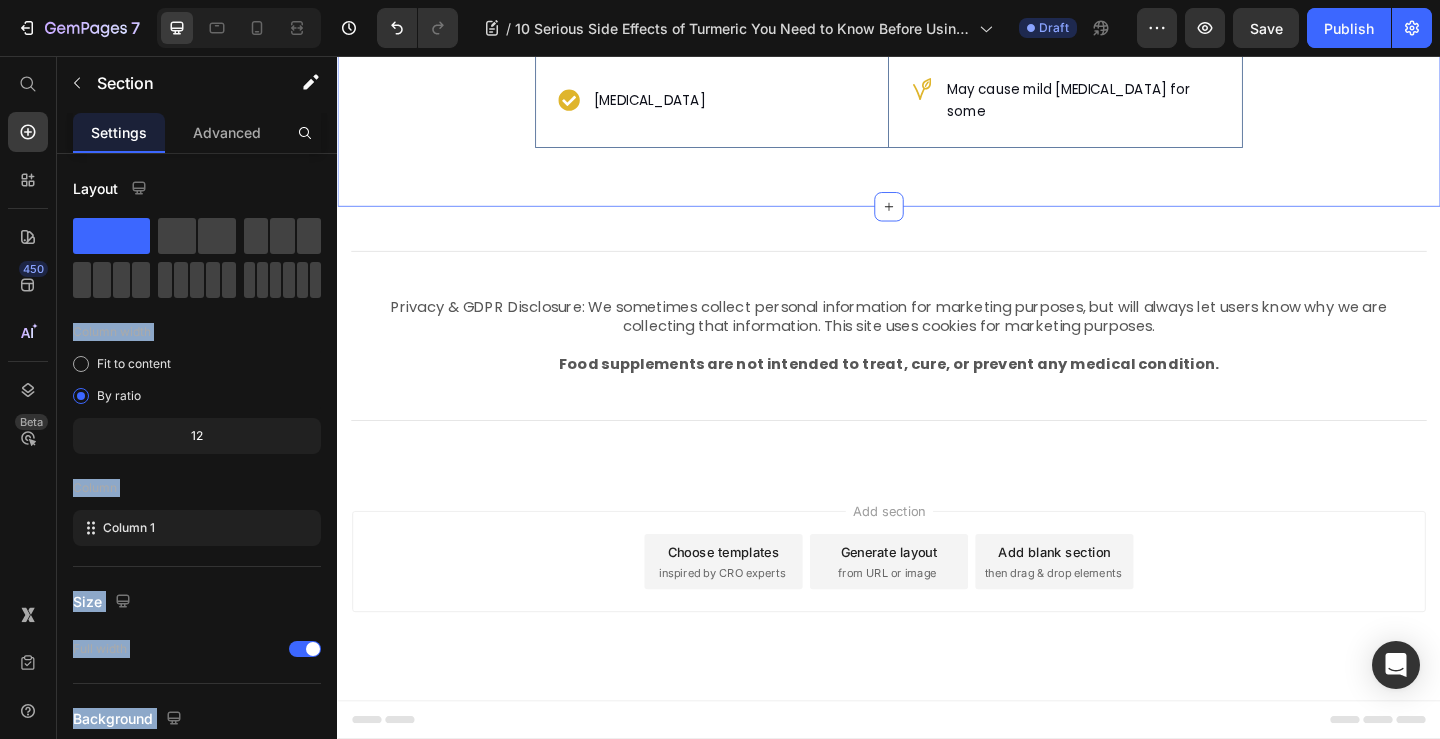 drag, startPoint x: 446, startPoint y: 282, endPoint x: 521, endPoint y: 420, distance: 157.06367 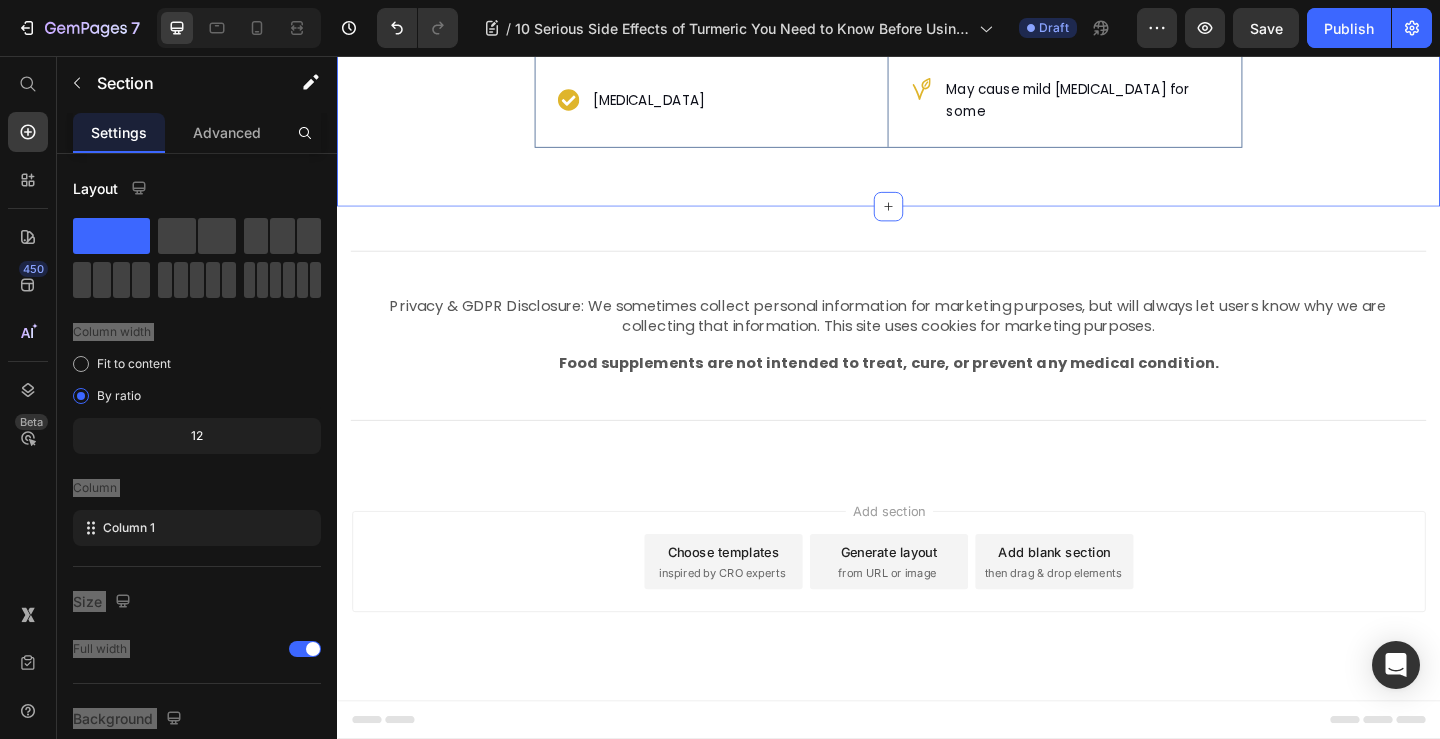 click on "Image Row  	   CHECK AVAILABILITY Button ✔️ 14-Day Money-Back Guarantee Text block" at bounding box center [1334, -3696] 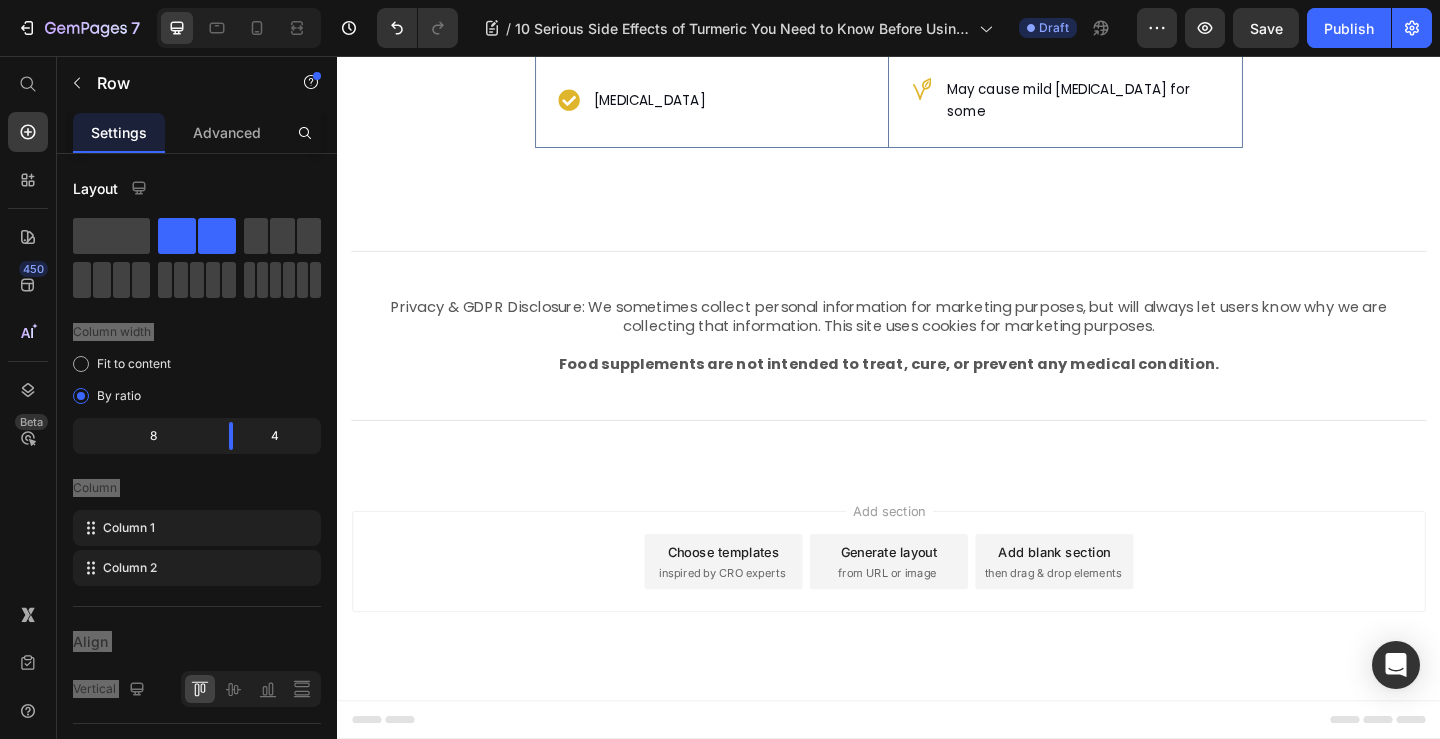 click on "Image Row  	   CHECK AVAILABILITY Button ✔️ 14-Day Money-Back Guarantee Text block" at bounding box center [1334, -3696] 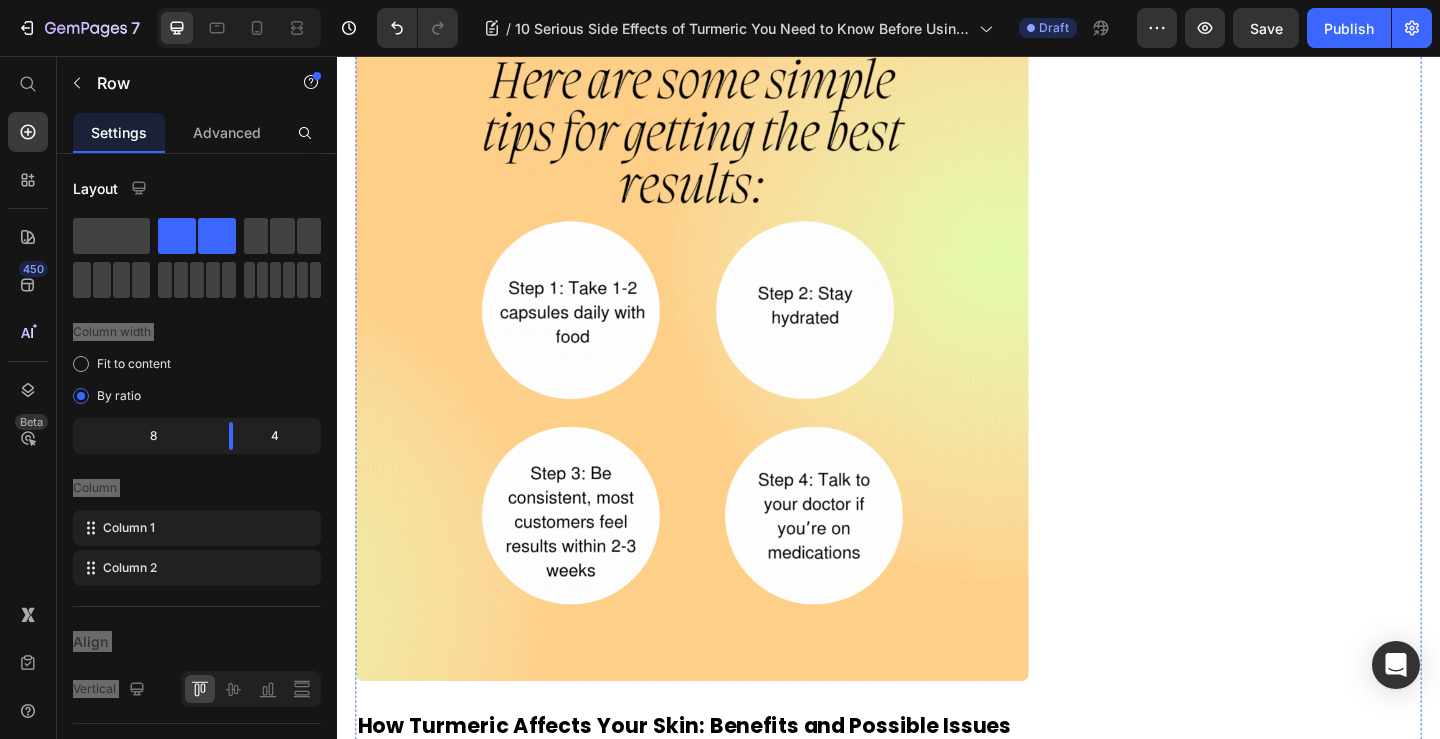 scroll, scrollTop: 5105, scrollLeft: 0, axis: vertical 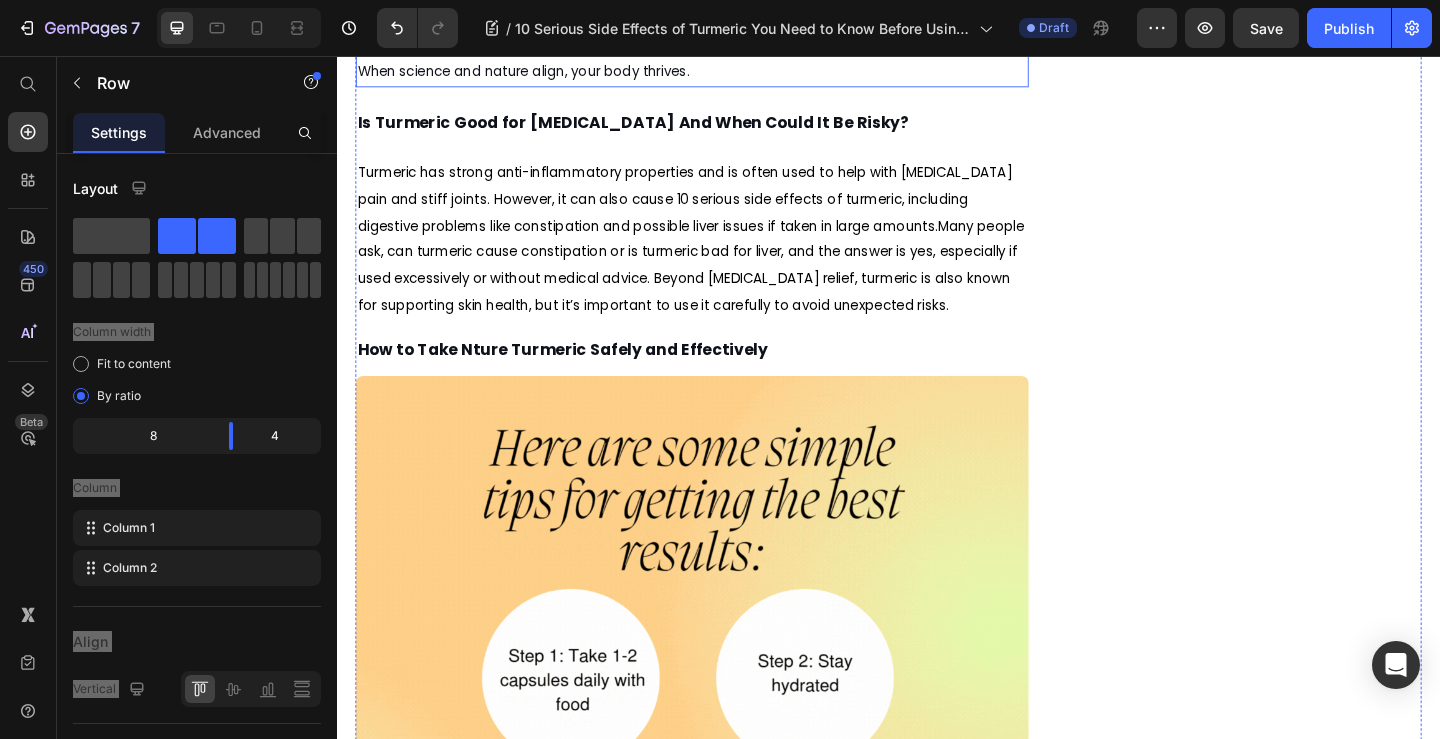 click at bounding box center [723, -42] 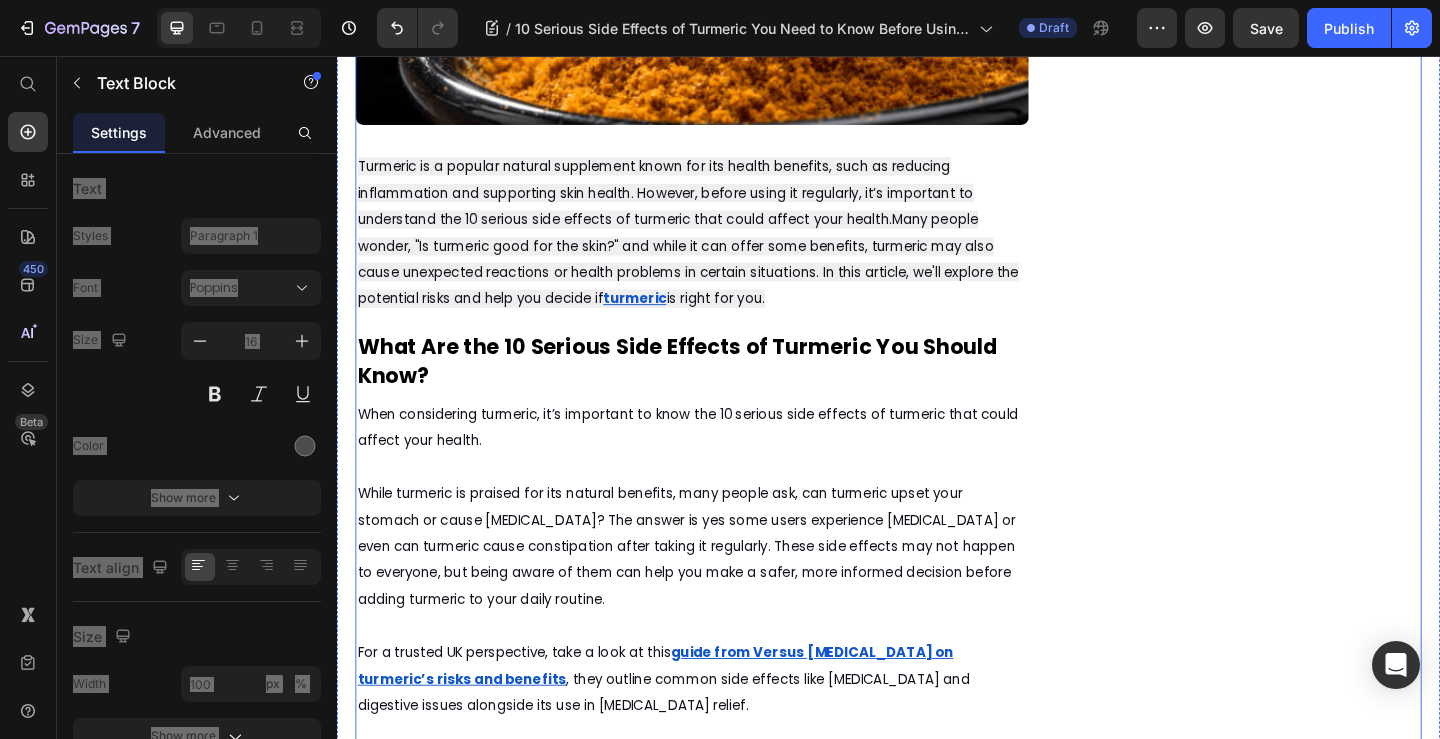 scroll, scrollTop: 0, scrollLeft: 0, axis: both 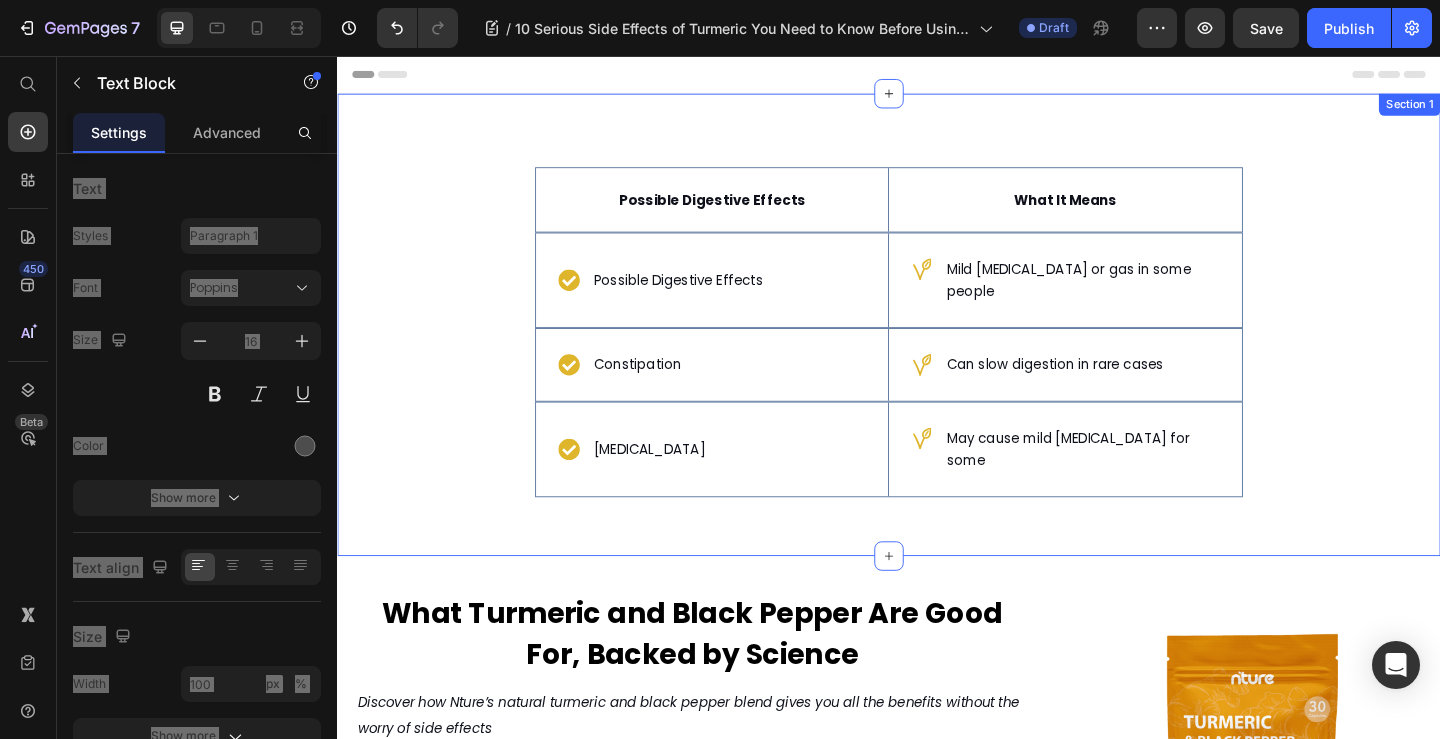 click on "Possible Digestive Effects Text Block Hero Banner What It Means  Text Block Row Possible Digestive Effects Item List Hero Banner
Mild bloating or gas in some people Item List Row Constipation Item List Hero Banner
Can slow digestion in rare cases Item List Row Acid Reflux  Item List Hero Banner
May cause mild heartburn for some Item List Row Row Section 1" at bounding box center (937, 348) 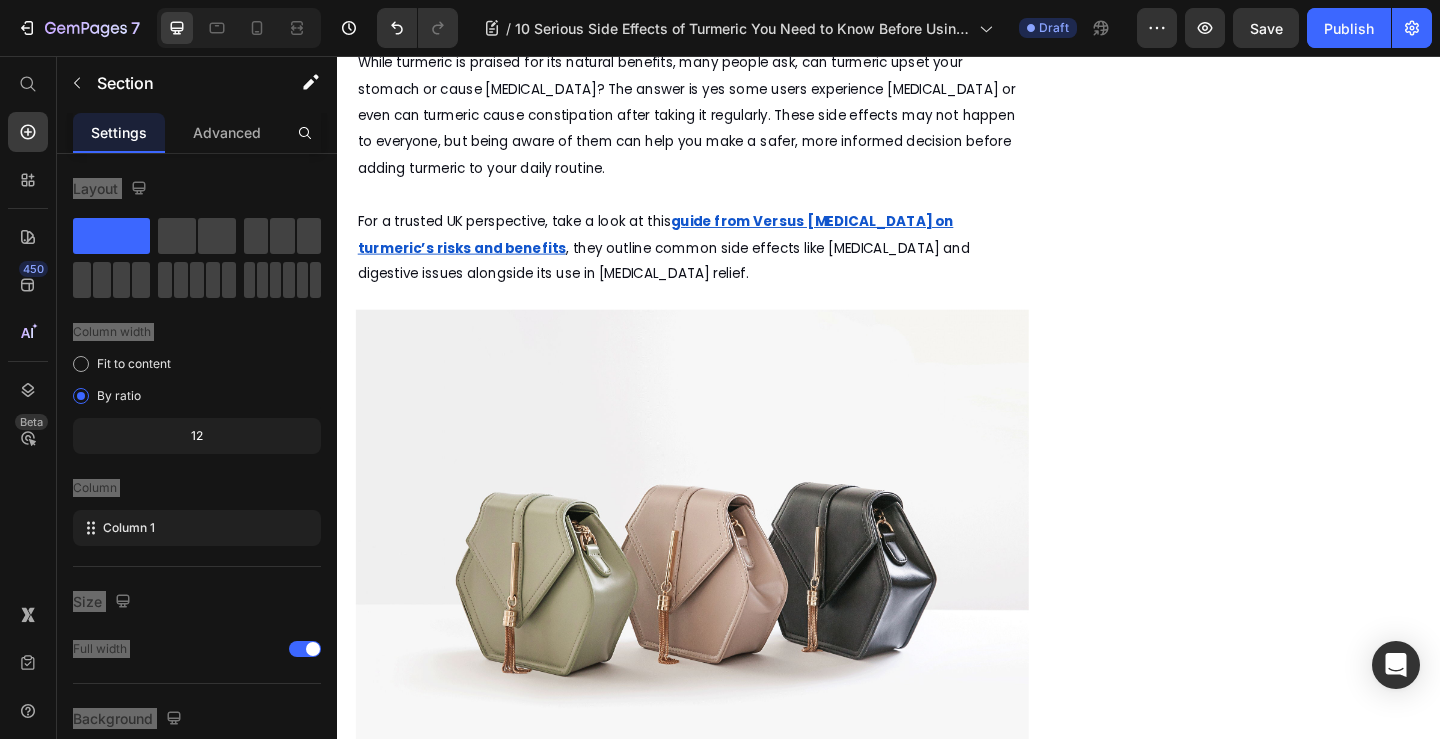 scroll, scrollTop: 1600, scrollLeft: 0, axis: vertical 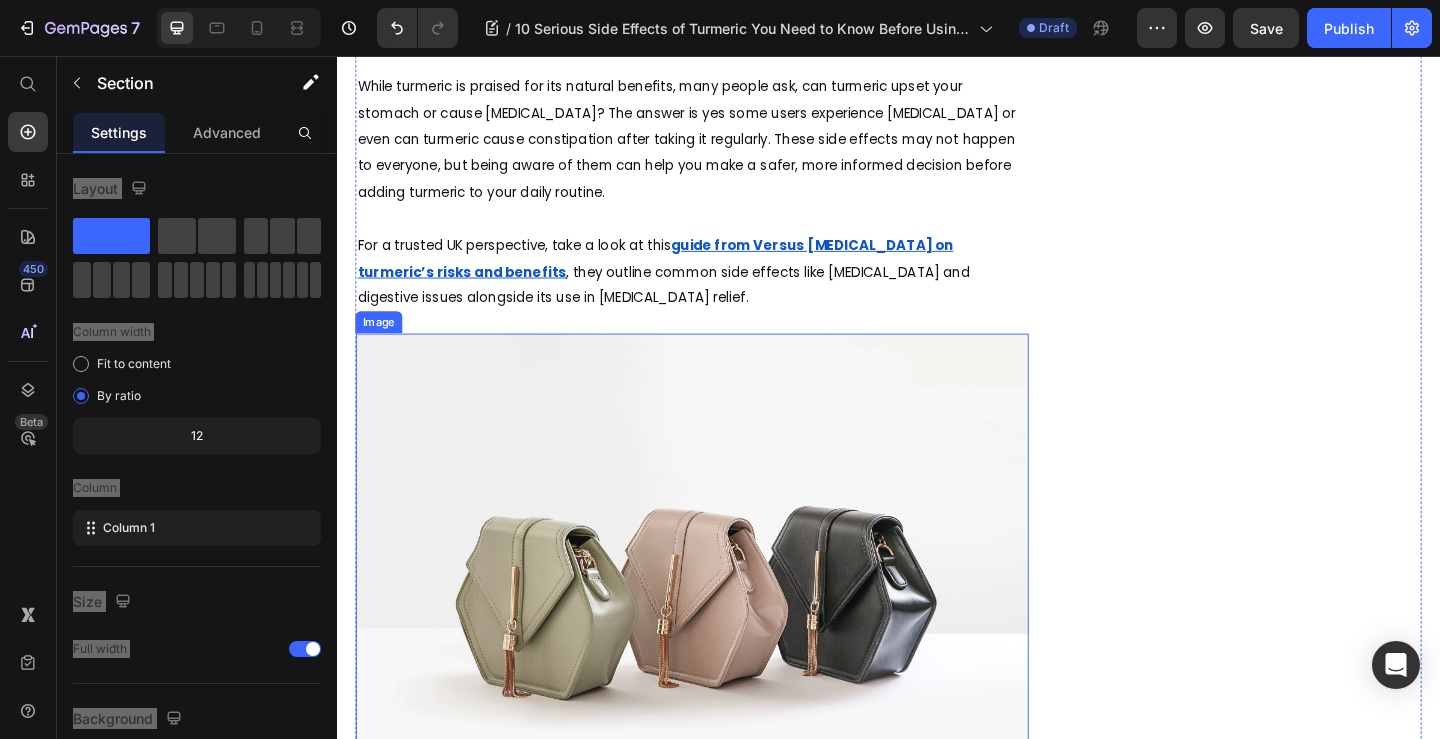 click at bounding box center (723, 632) 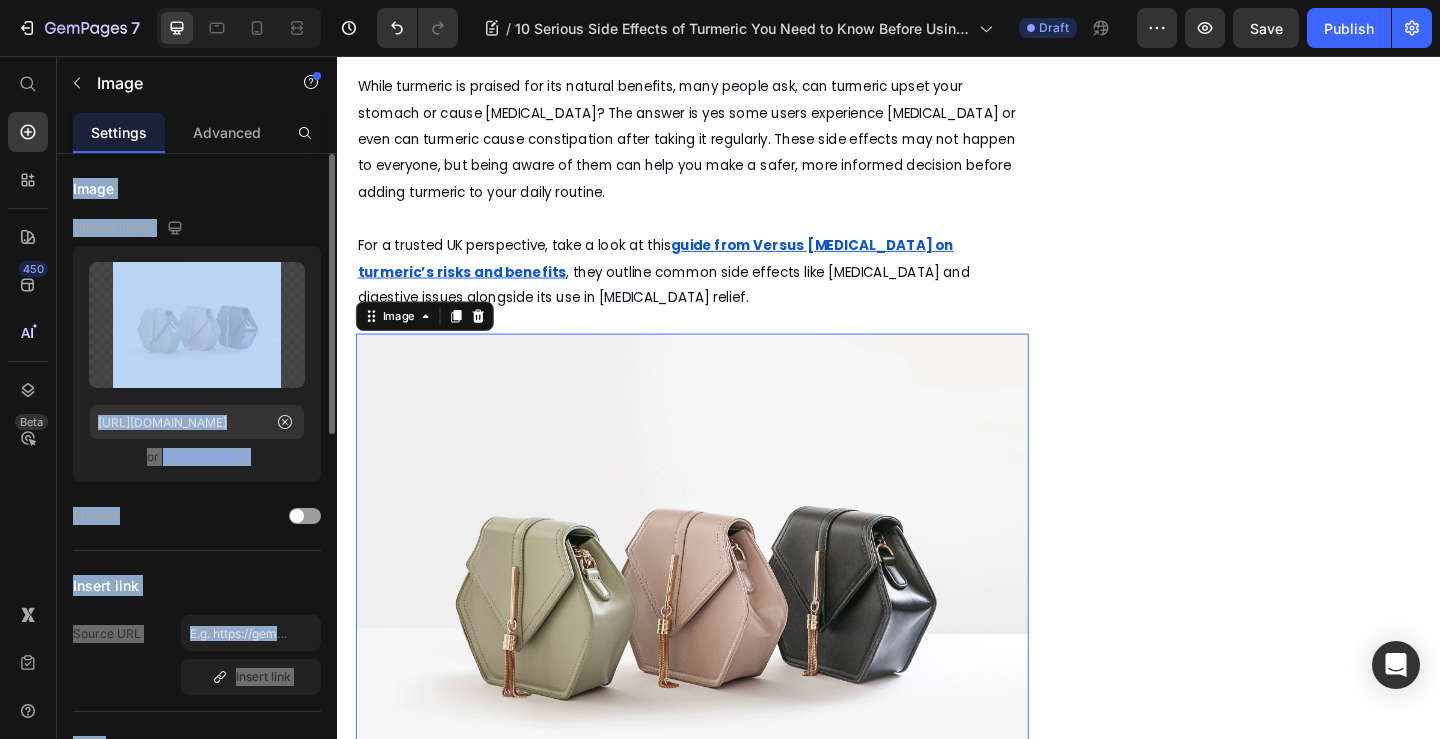 click on "Upload Image https://ucarecdn.com/ee6d5074-1640-4cc7-8933-47c8589c3dee/-/format/auto/  or   Browse gallery" 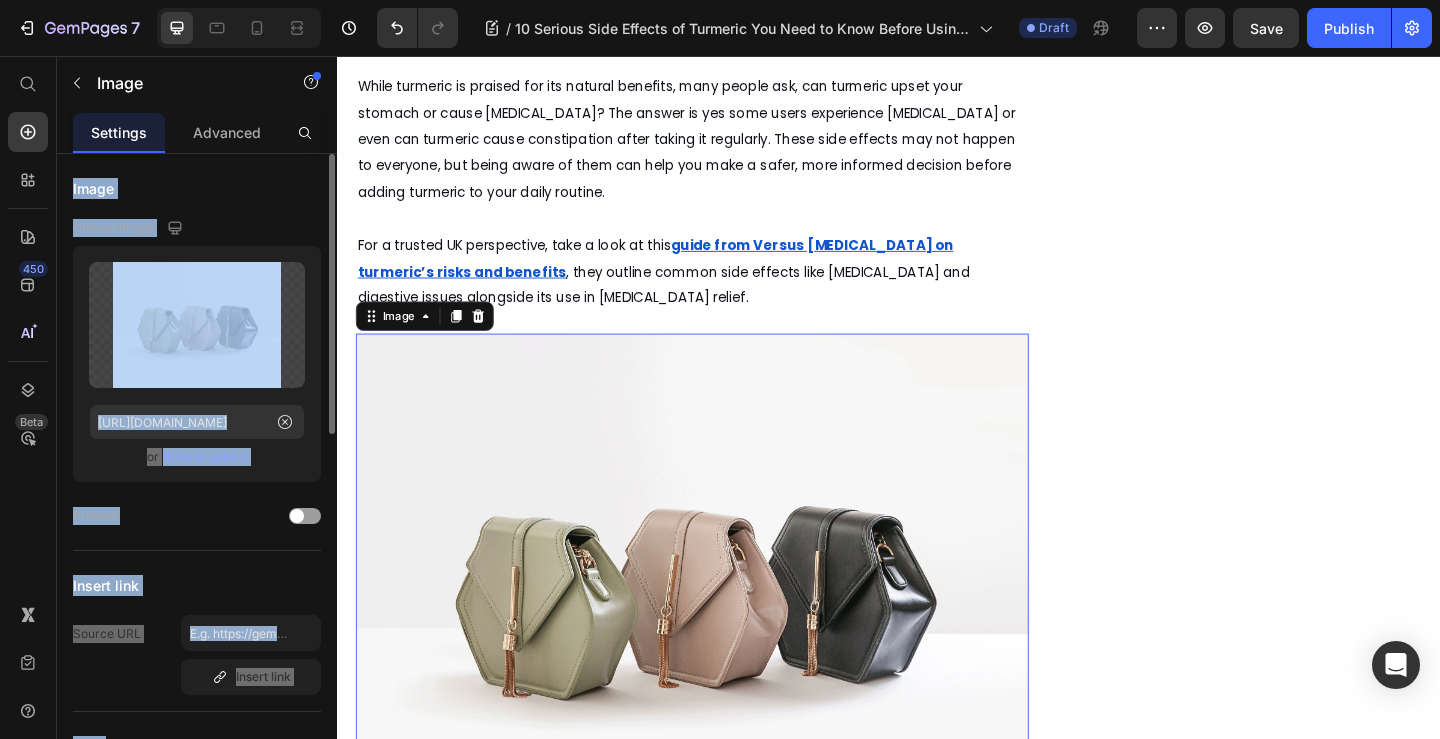 click on "or   Browse gallery" at bounding box center [197, 457] 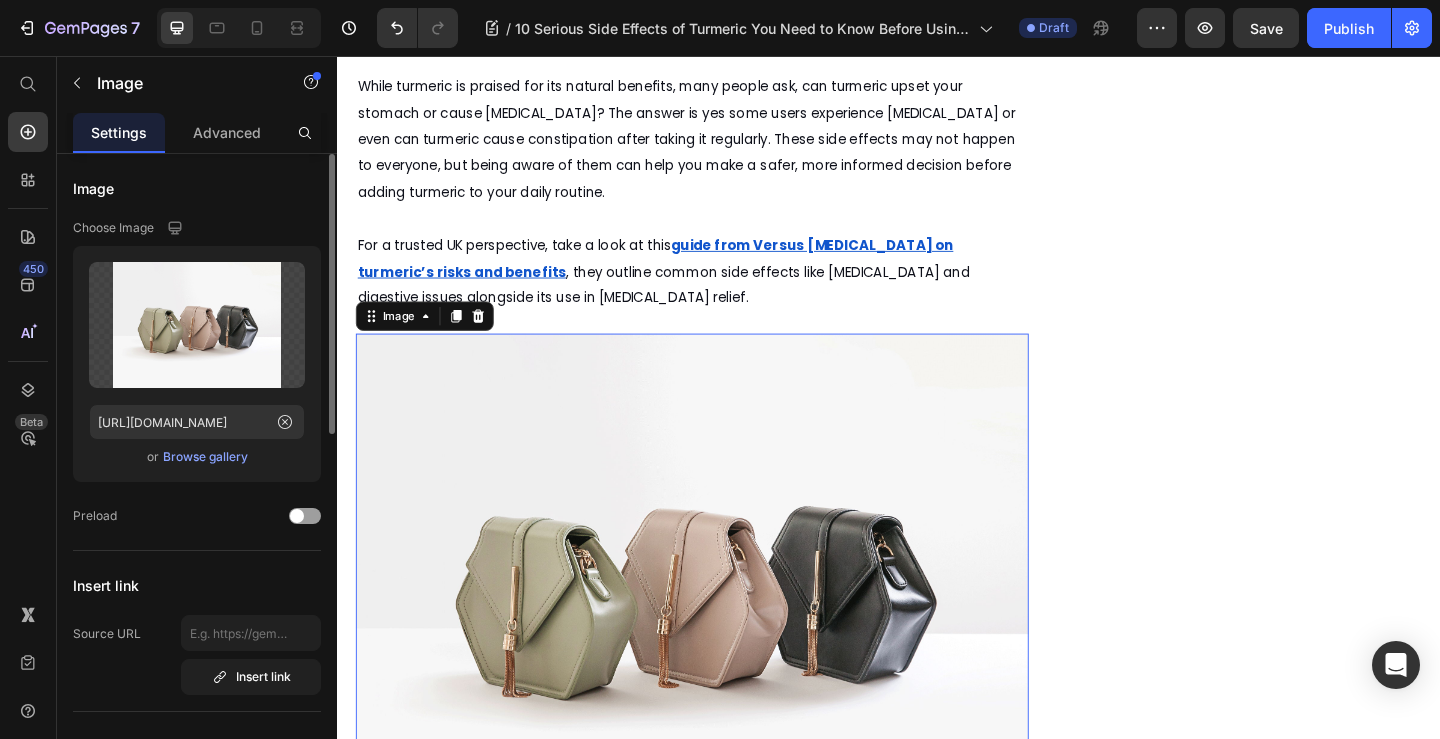 click on "Browse gallery" at bounding box center (205, 457) 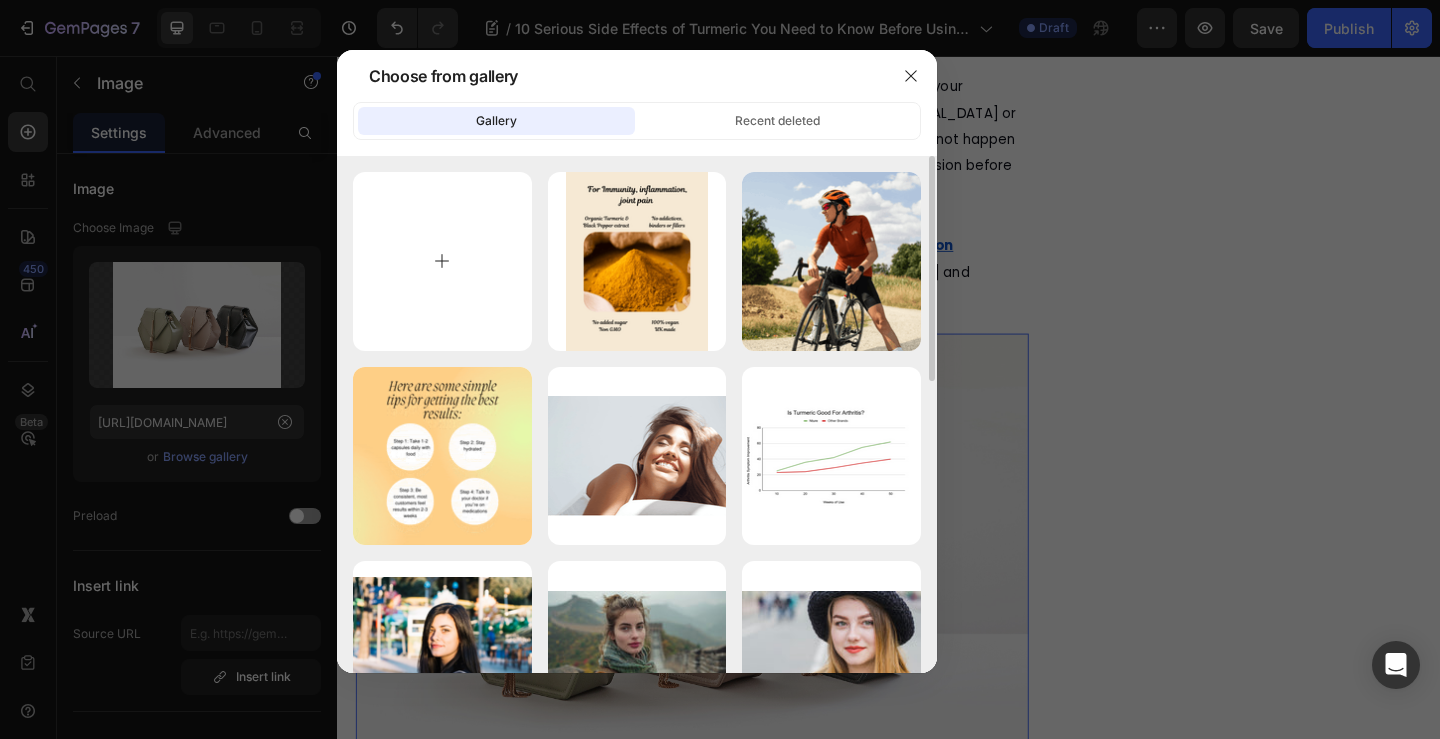 click at bounding box center [442, 261] 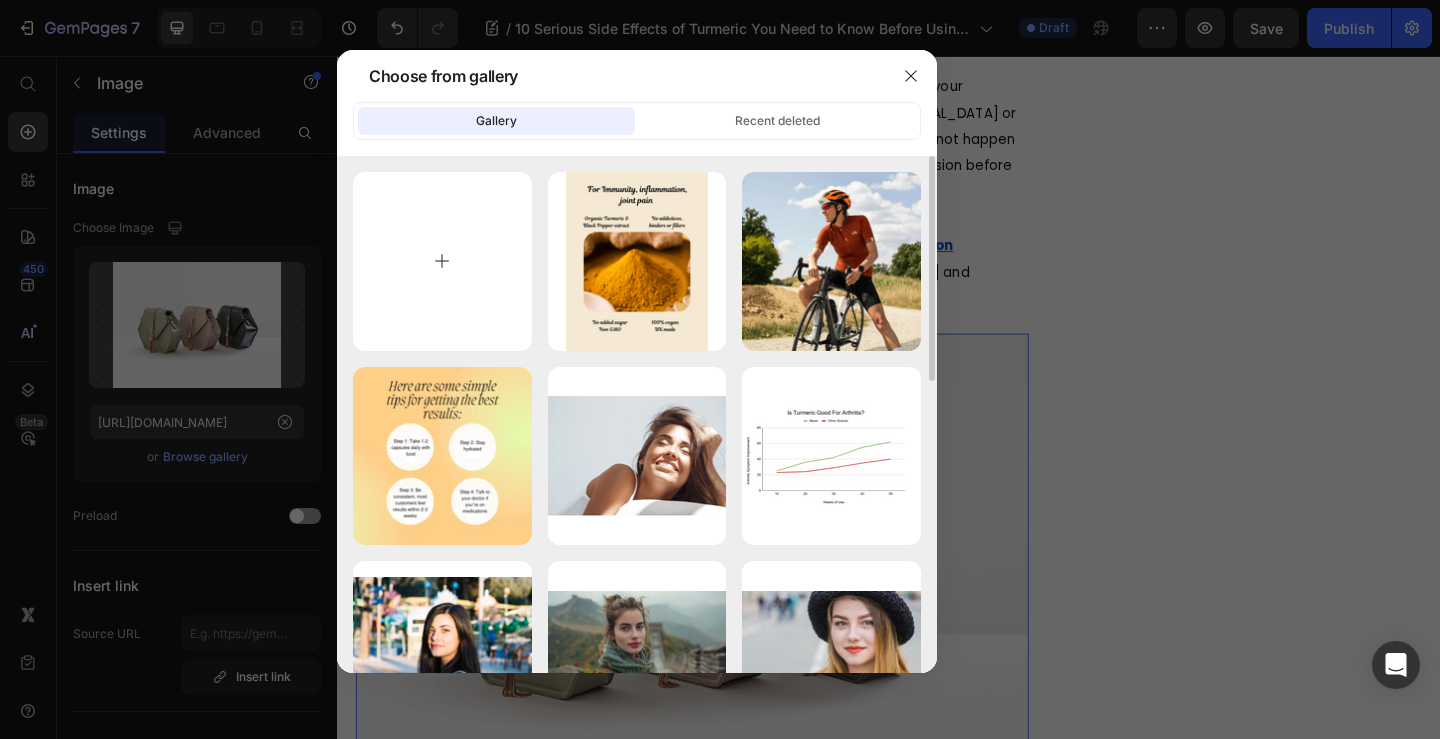 type on "C:\fakepath\organic turmeric benefits-min.png" 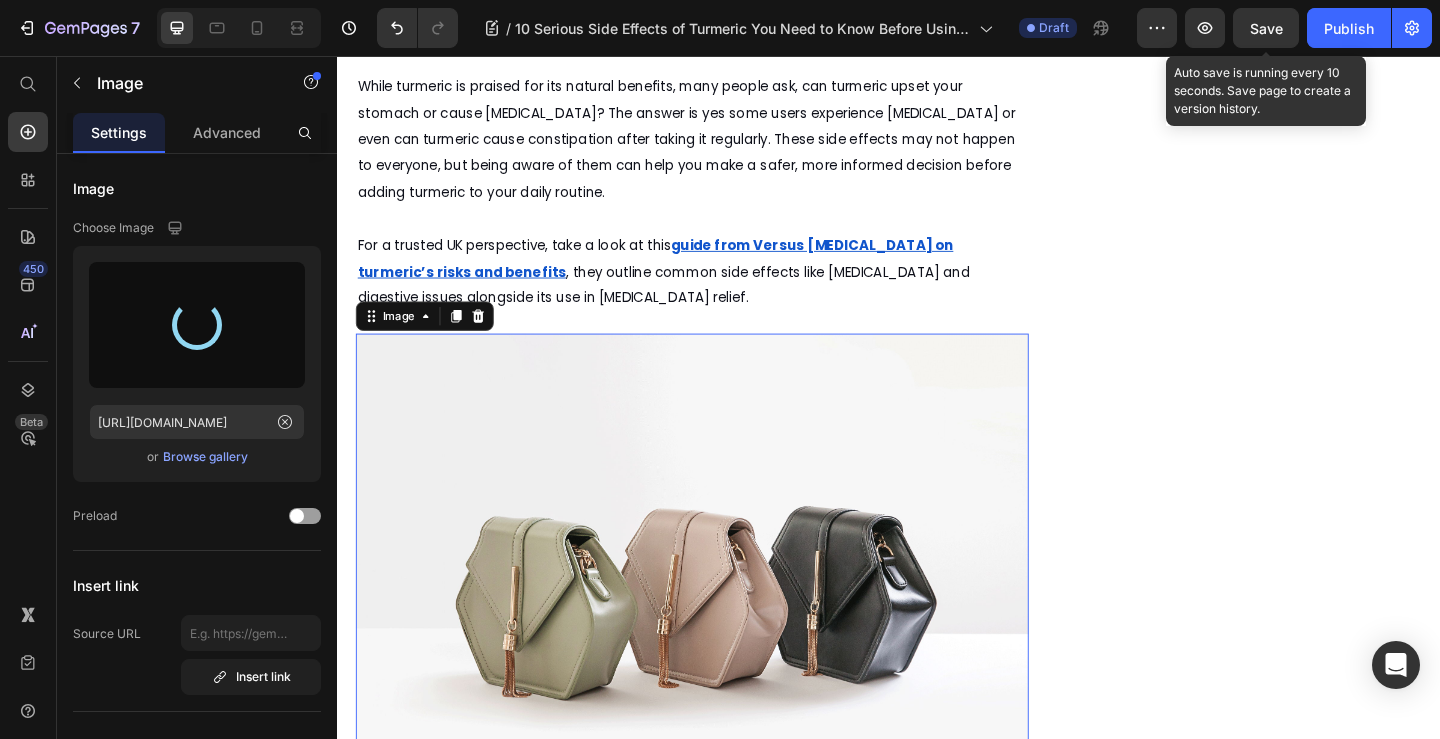 type on "https://cdn.shopify.com/s/files/1/0915/8138/3005/files/gempages_544224374513730654-bb55ea50-be09-4ccb-b852-89f119ecf92b.png" 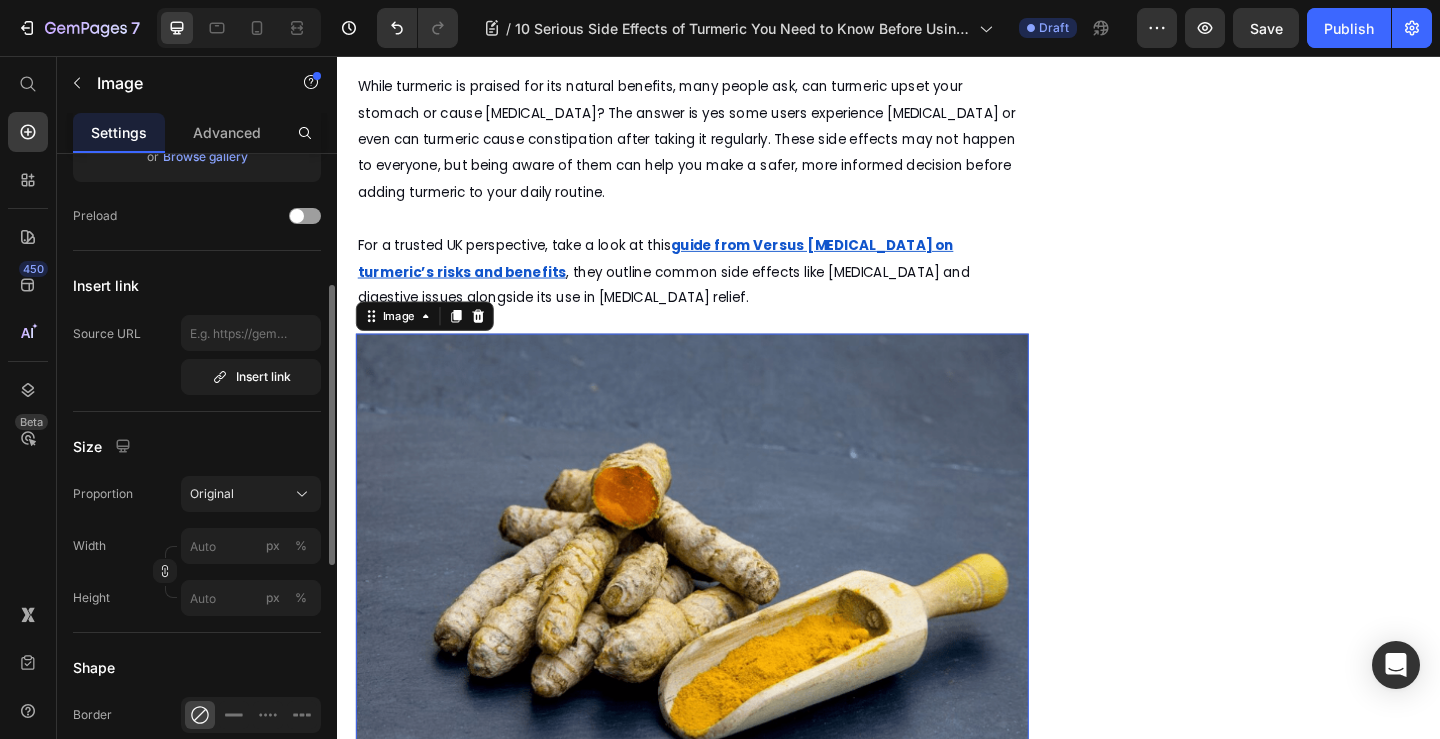 scroll, scrollTop: 400, scrollLeft: 0, axis: vertical 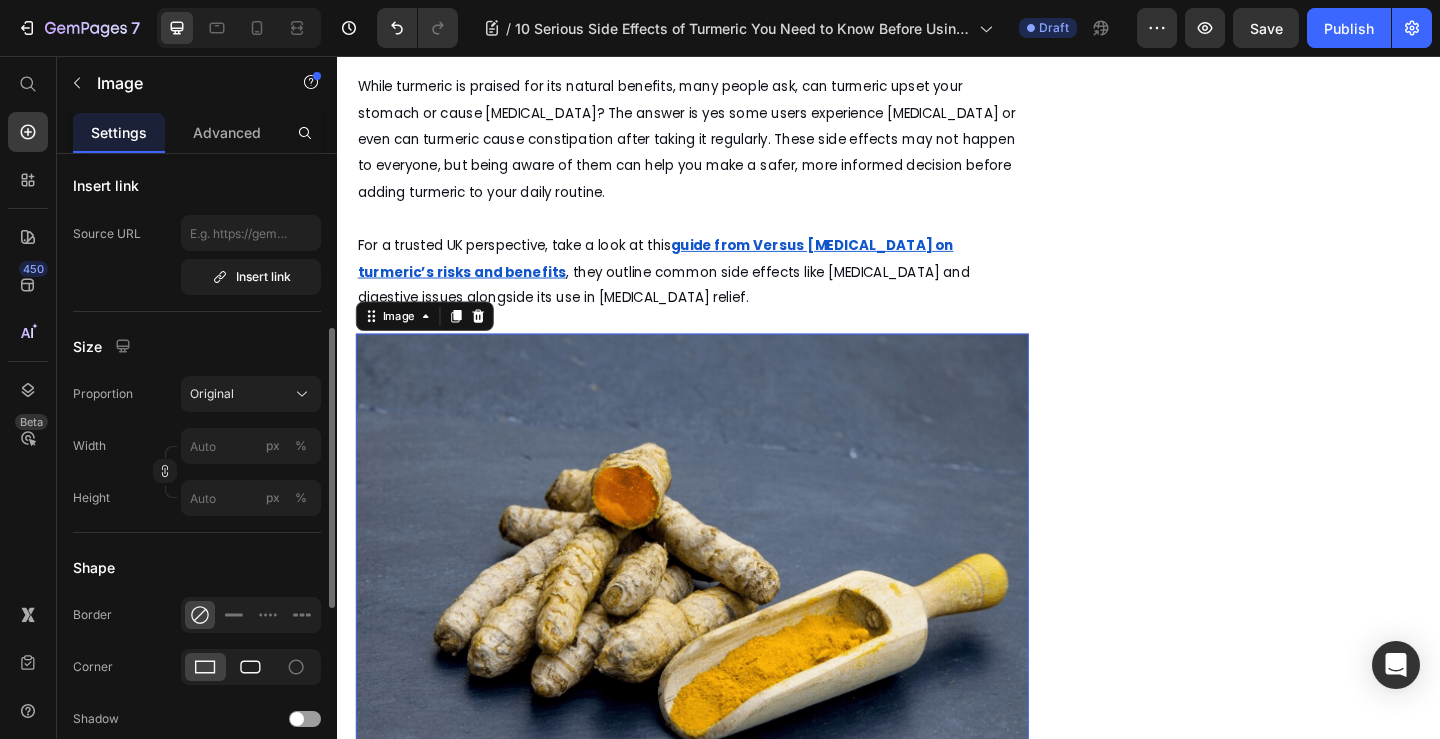 click 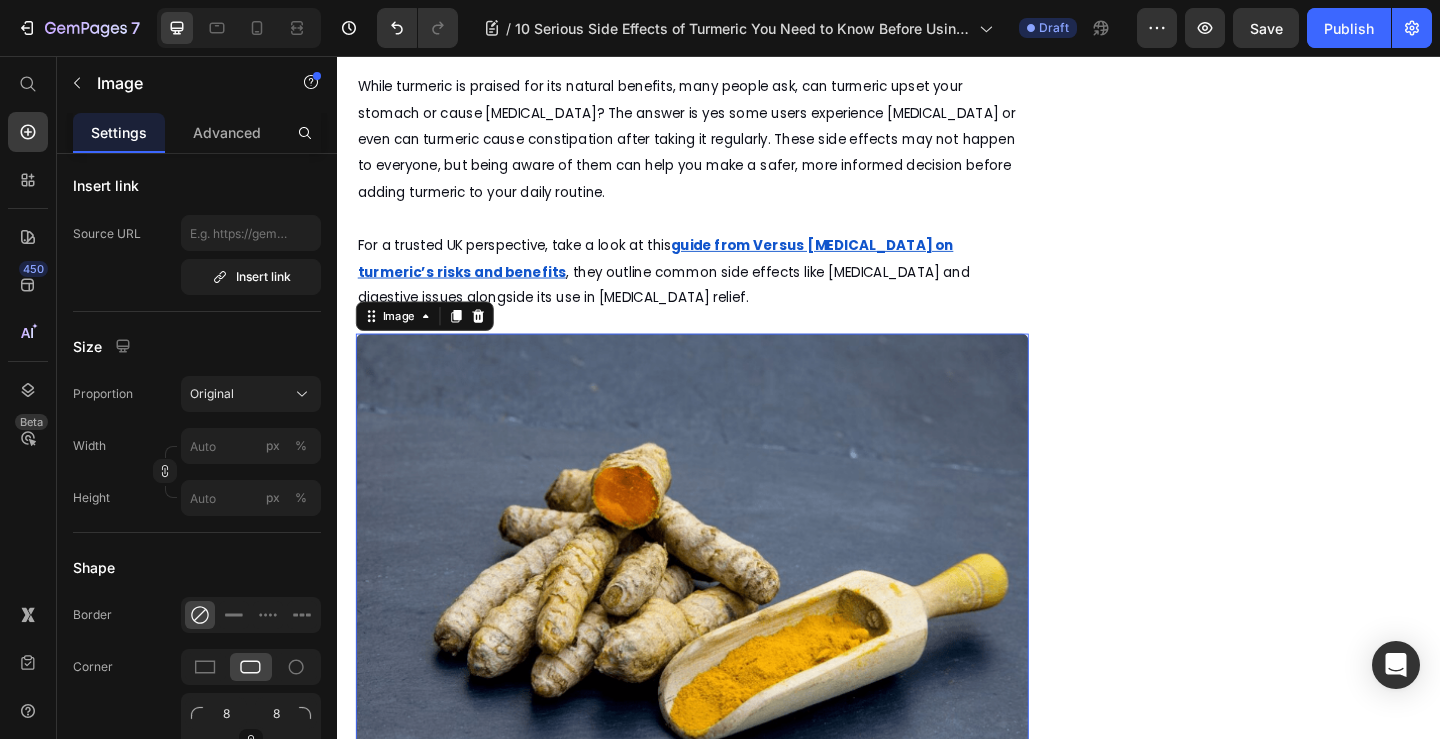 click at bounding box center [723, 592] 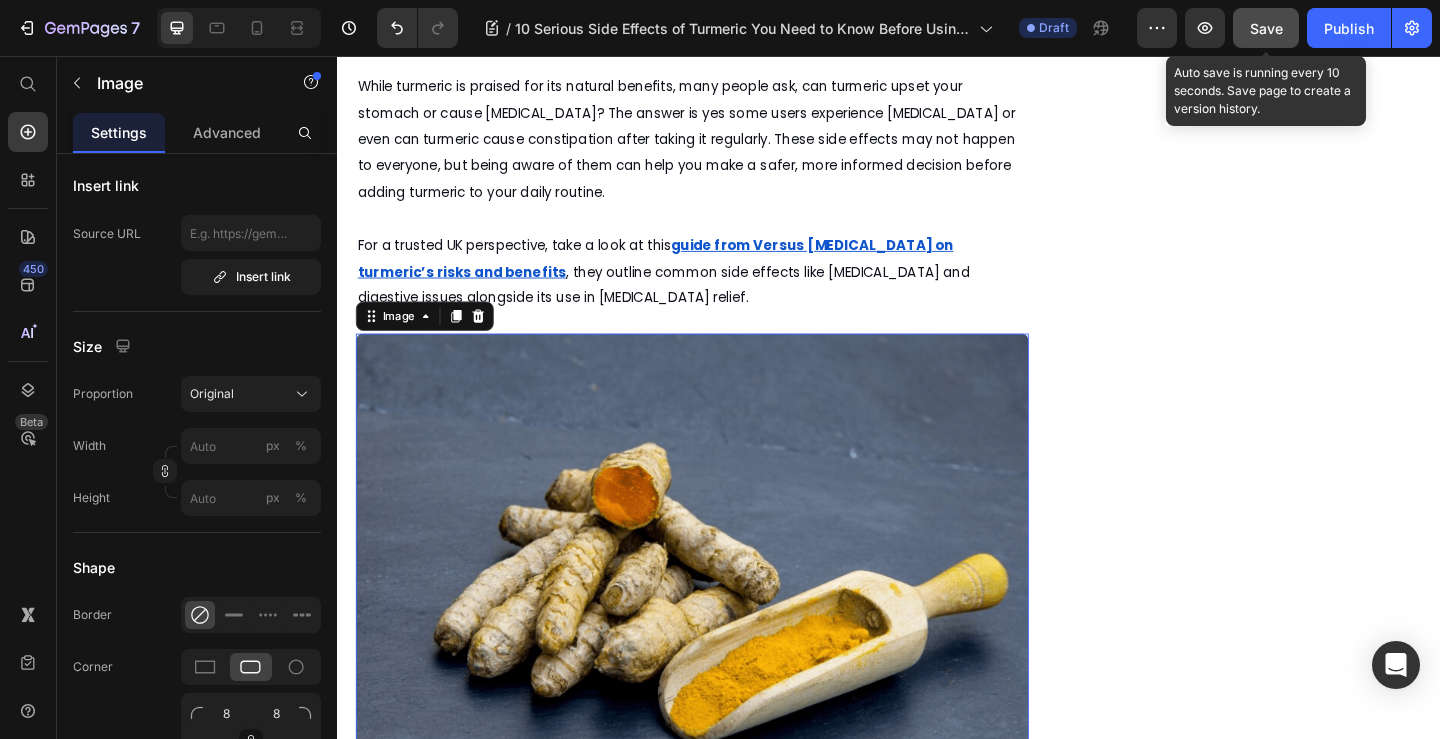 click on "Save" at bounding box center [1266, 28] 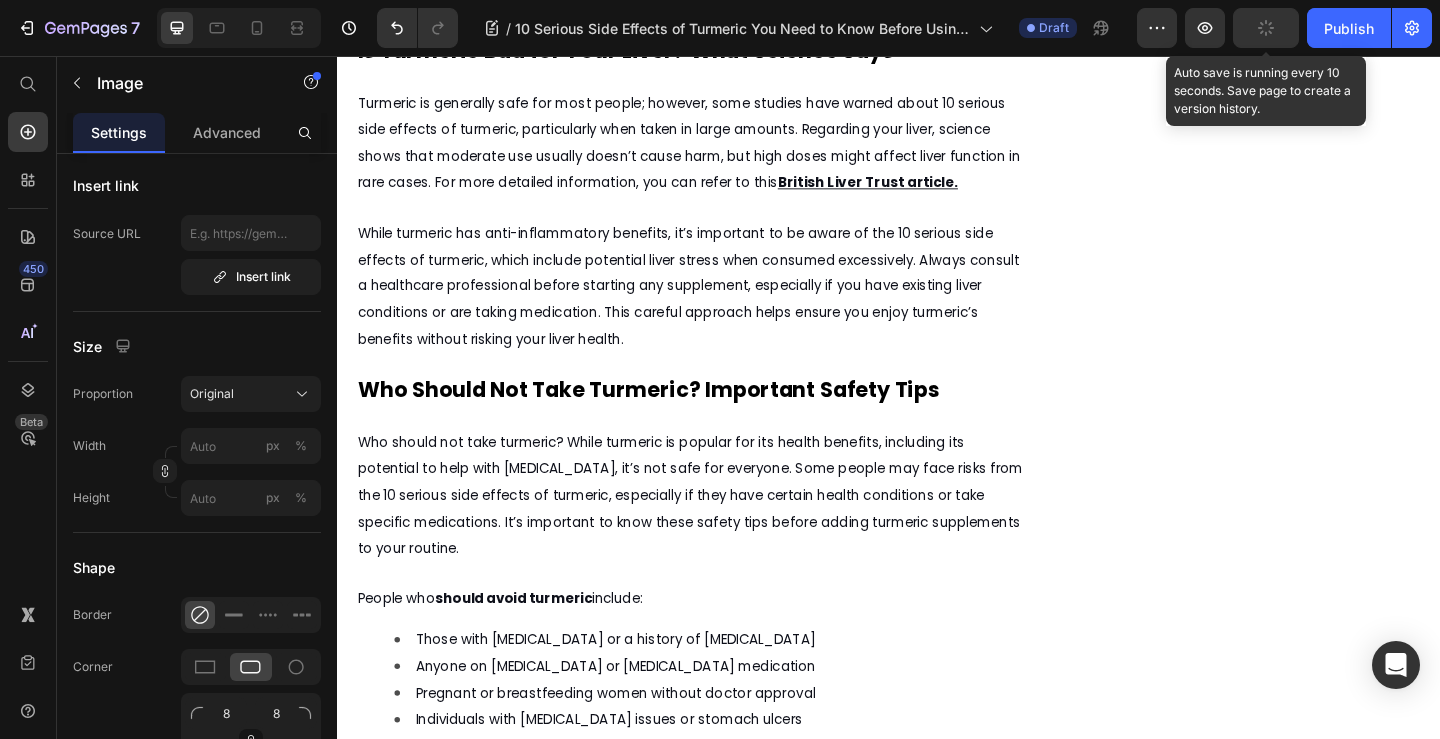 scroll, scrollTop: 2600, scrollLeft: 0, axis: vertical 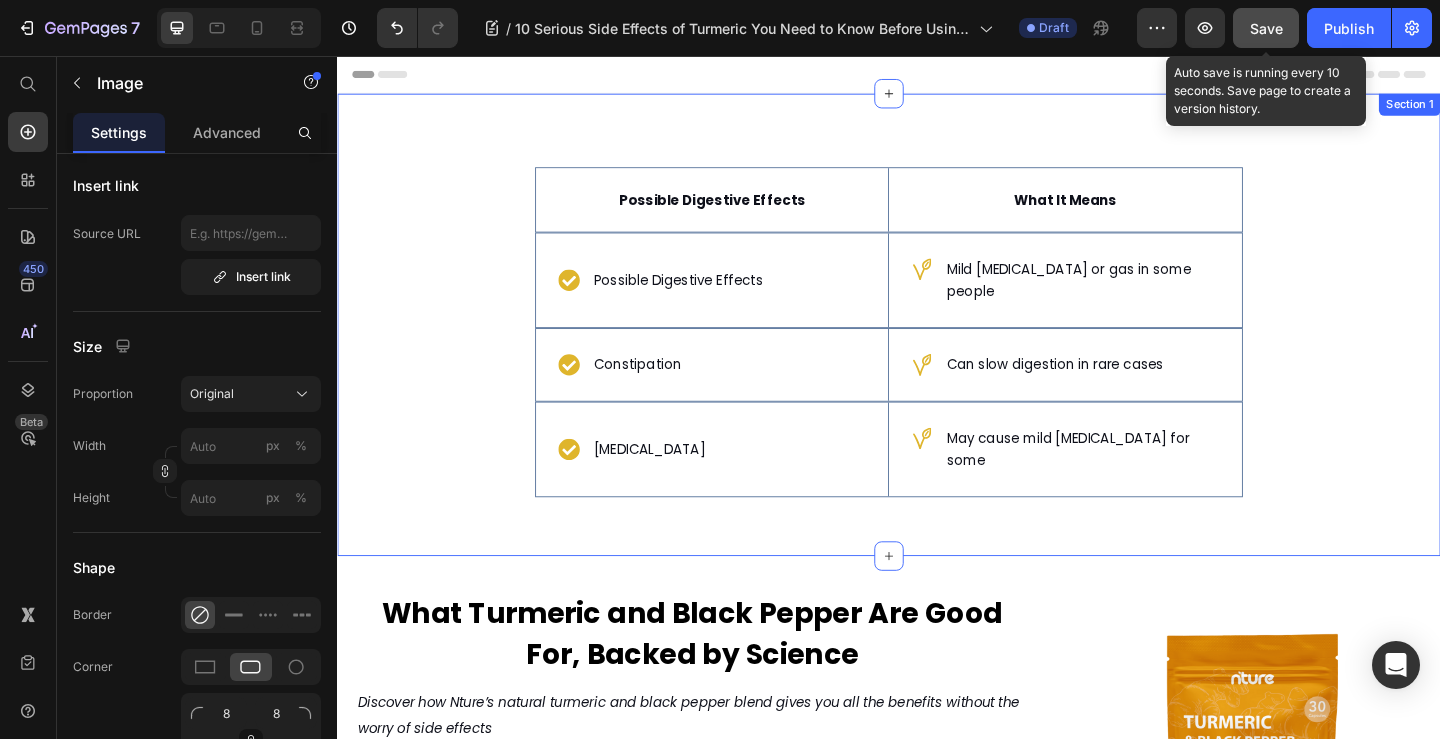 click on "Possible Digestive Effects Text Block Hero Banner What It Means  Text Block Row Possible Digestive Effects Item List Hero Banner
Mild bloating or gas in some people Item List Row Constipation Item List Hero Banner
Can slow digestion in rare cases Item List Row Acid Reflux  Item List Hero Banner
May cause mild heartburn for some Item List Row Row Section 1" at bounding box center (937, 348) 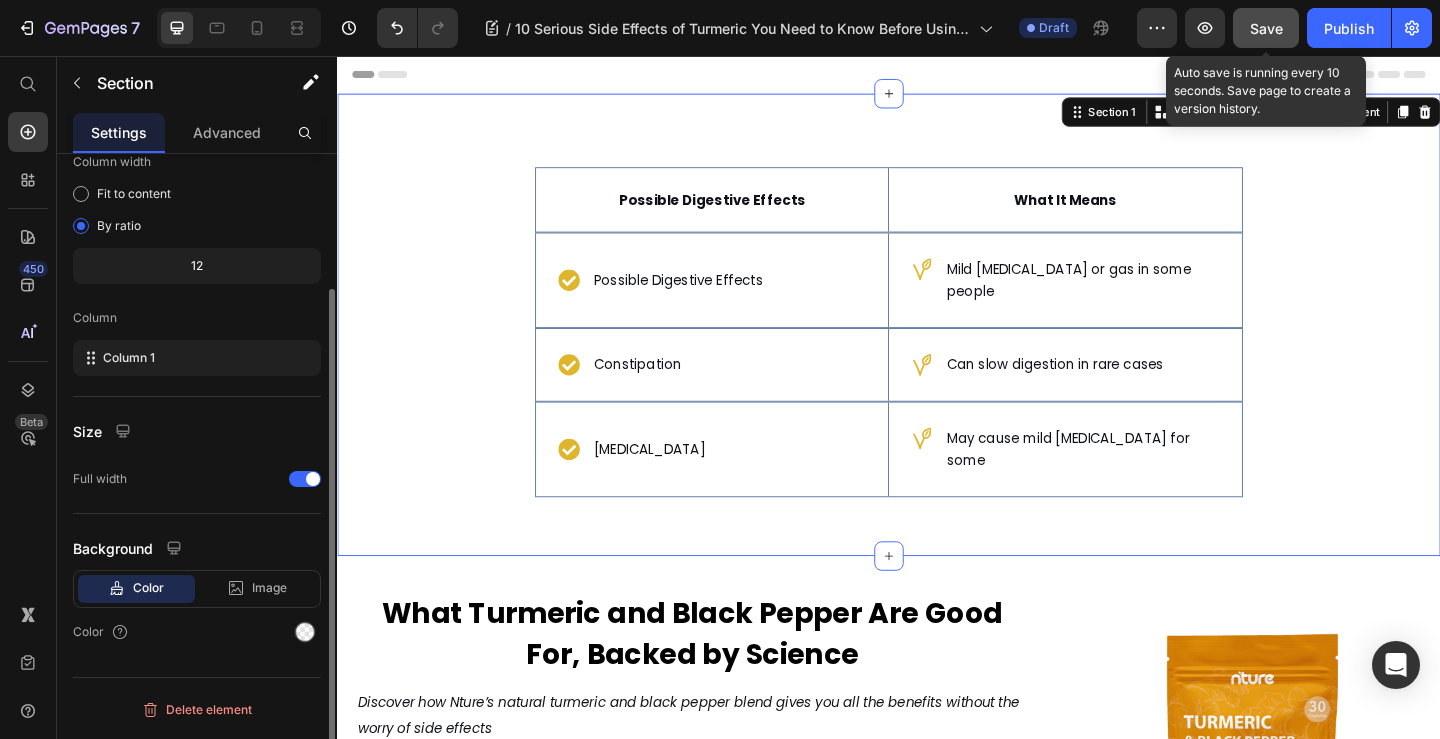 scroll, scrollTop: 0, scrollLeft: 0, axis: both 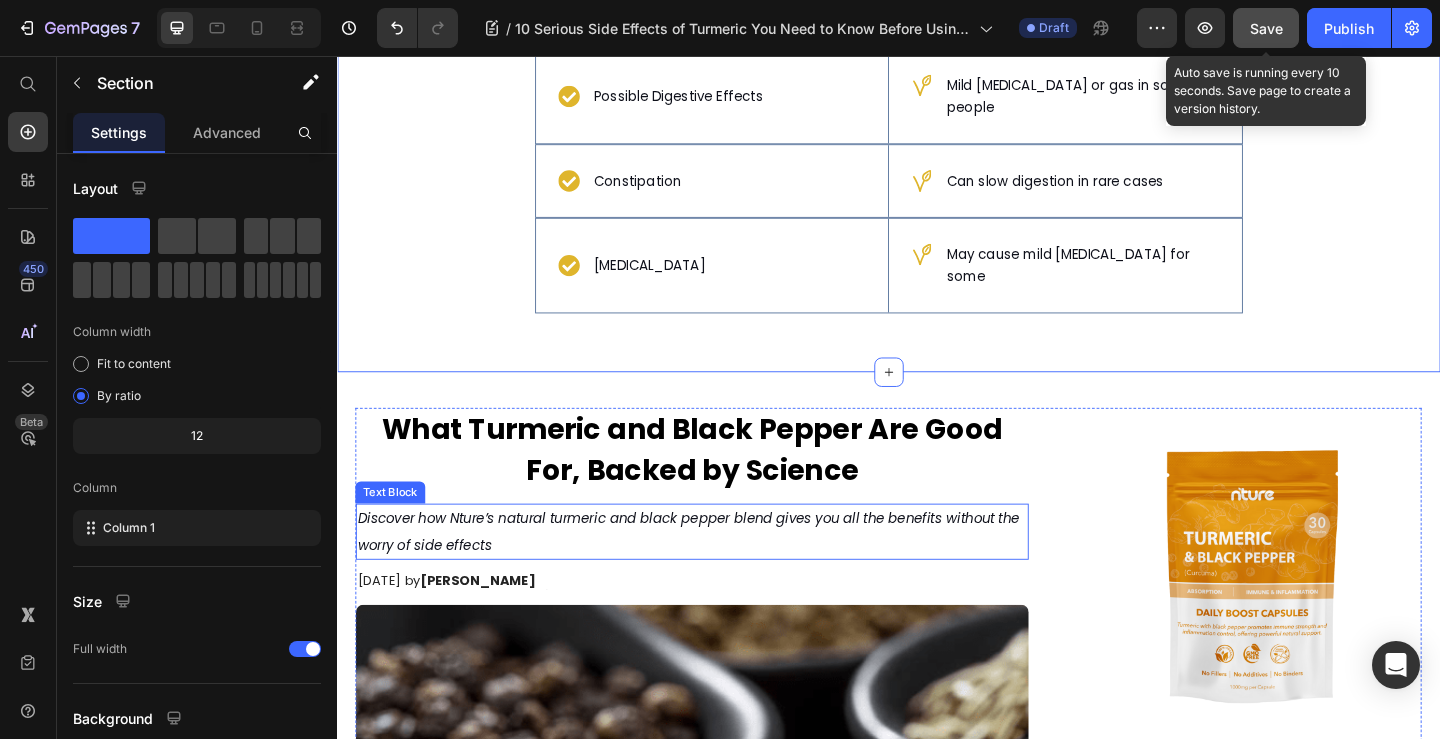 drag, startPoint x: 925, startPoint y: 95, endPoint x: 721, endPoint y: 552, distance: 500.46478 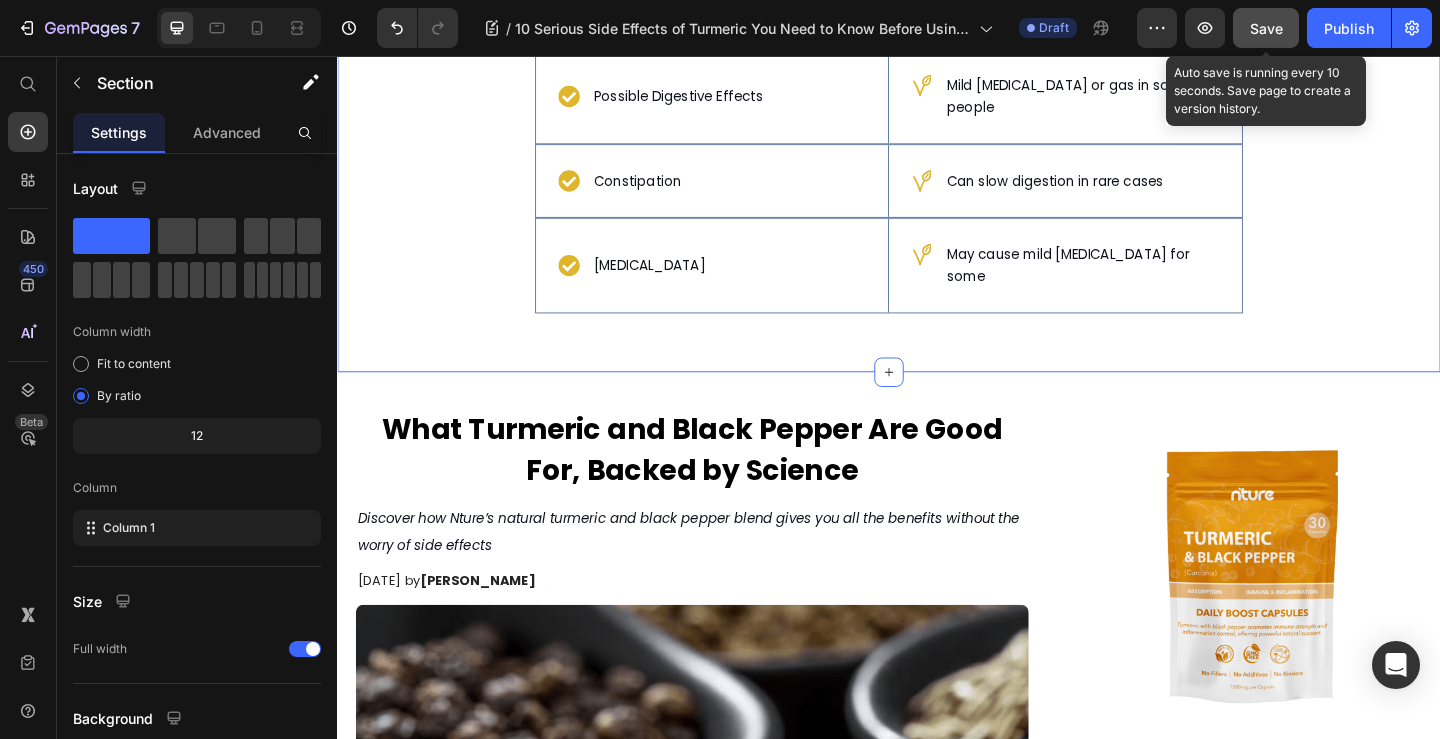 click on "Possible Digestive Effects Text Block Hero Banner What It Means  Text Block Row Possible Digestive Effects Item List Hero Banner
Mild bloating or gas in some people Item List Row Constipation Item List Hero Banner
Can slow digestion in rare cases Item List Row Acid Reflux  Item List Hero Banner
May cause mild heartburn for some Item List Row Row Section 1   You can create reusable sections Create Theme Section AI Content Write with GemAI What would you like to describe here? Tone and Voice Persuasive Product Tremella & Red Clover The Ultimate Women Bundle Show more Generate" at bounding box center (937, 148) 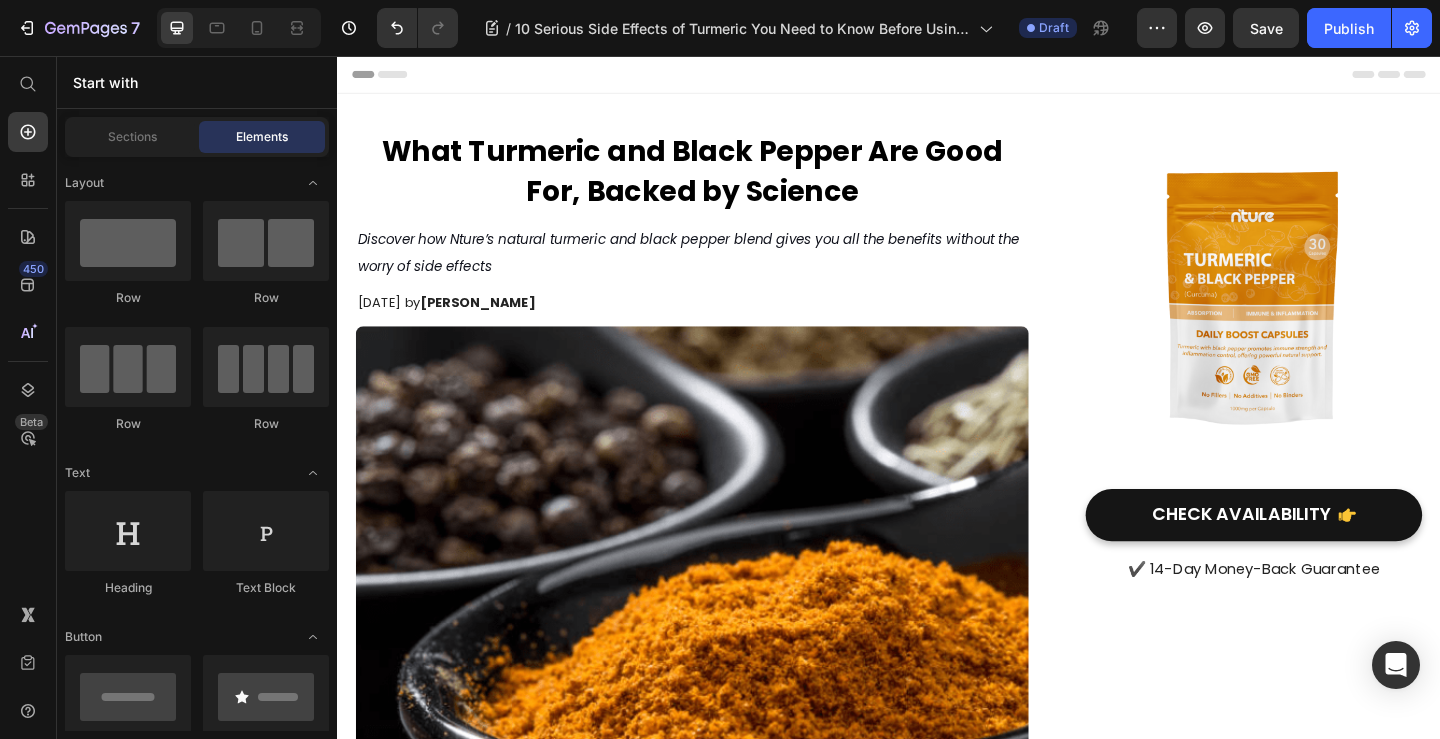 scroll, scrollTop: 0, scrollLeft: 0, axis: both 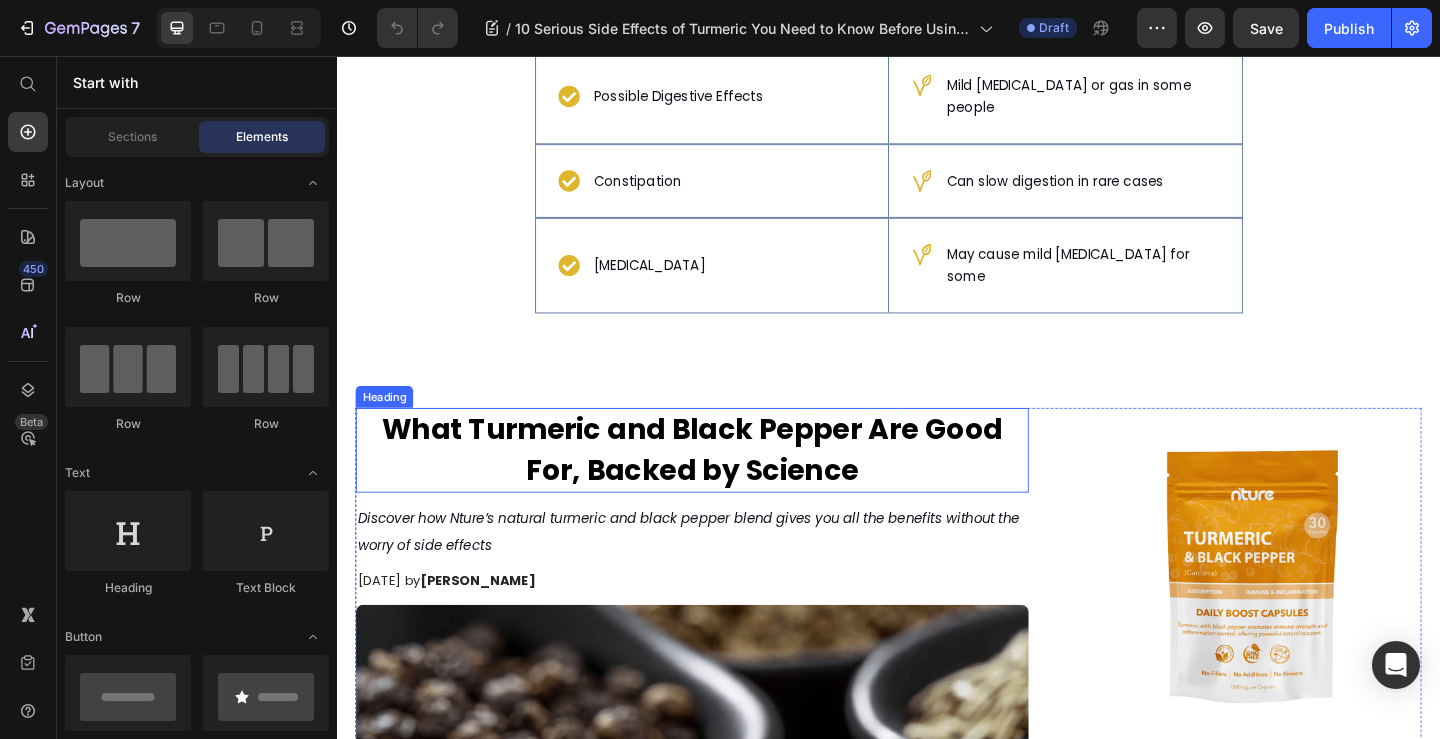 click on "What Turmeric and Black Pepper Are Good For, Backed by Science" at bounding box center [723, 484] 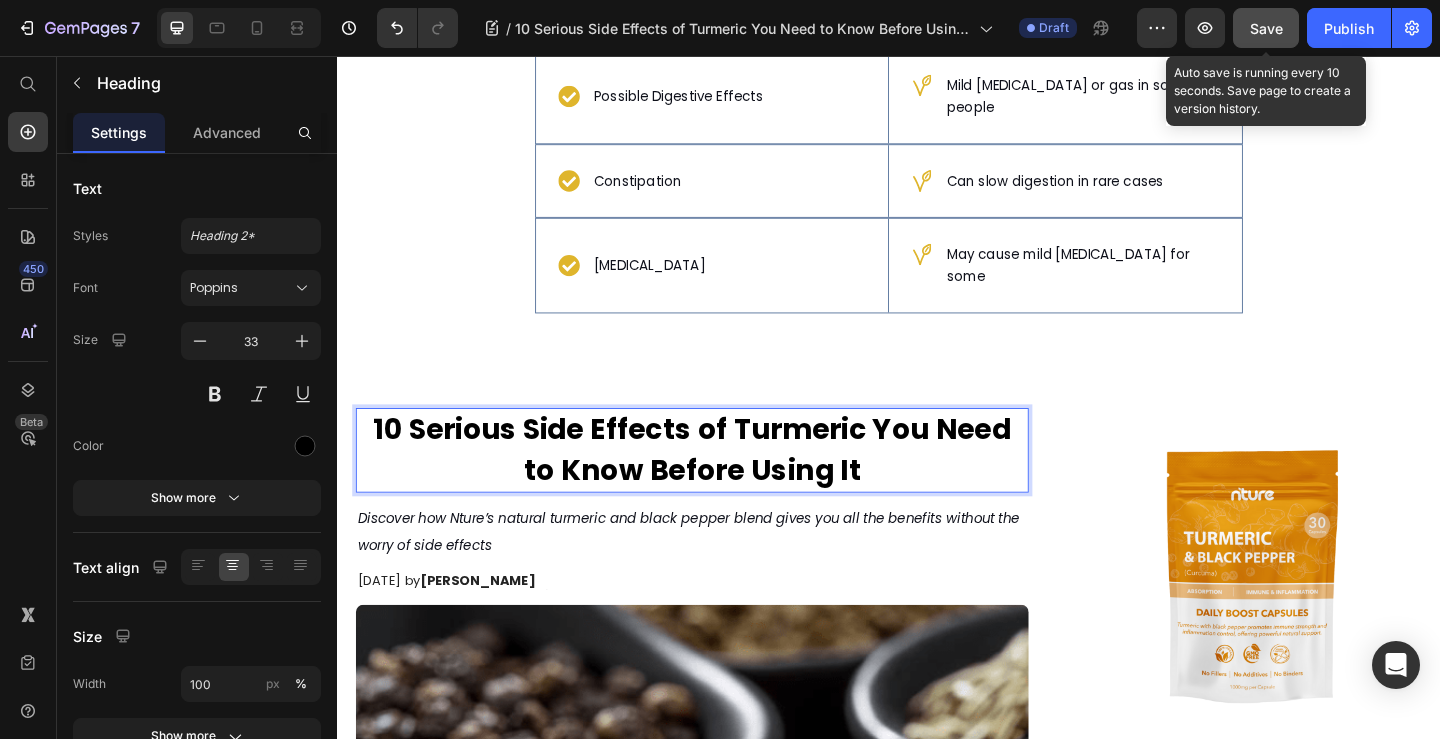 drag, startPoint x: 1262, startPoint y: 35, endPoint x: 688, endPoint y: 413, distance: 687.2845 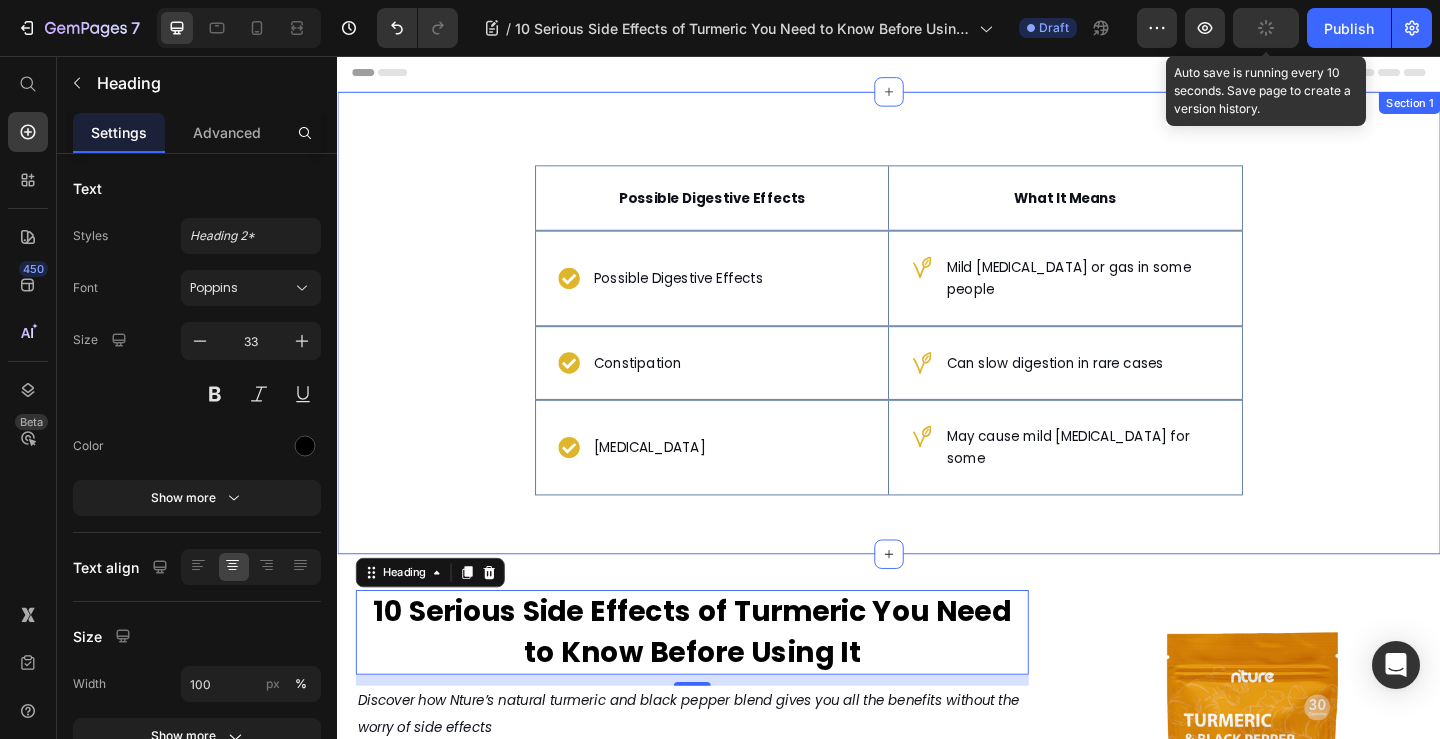scroll, scrollTop: 0, scrollLeft: 0, axis: both 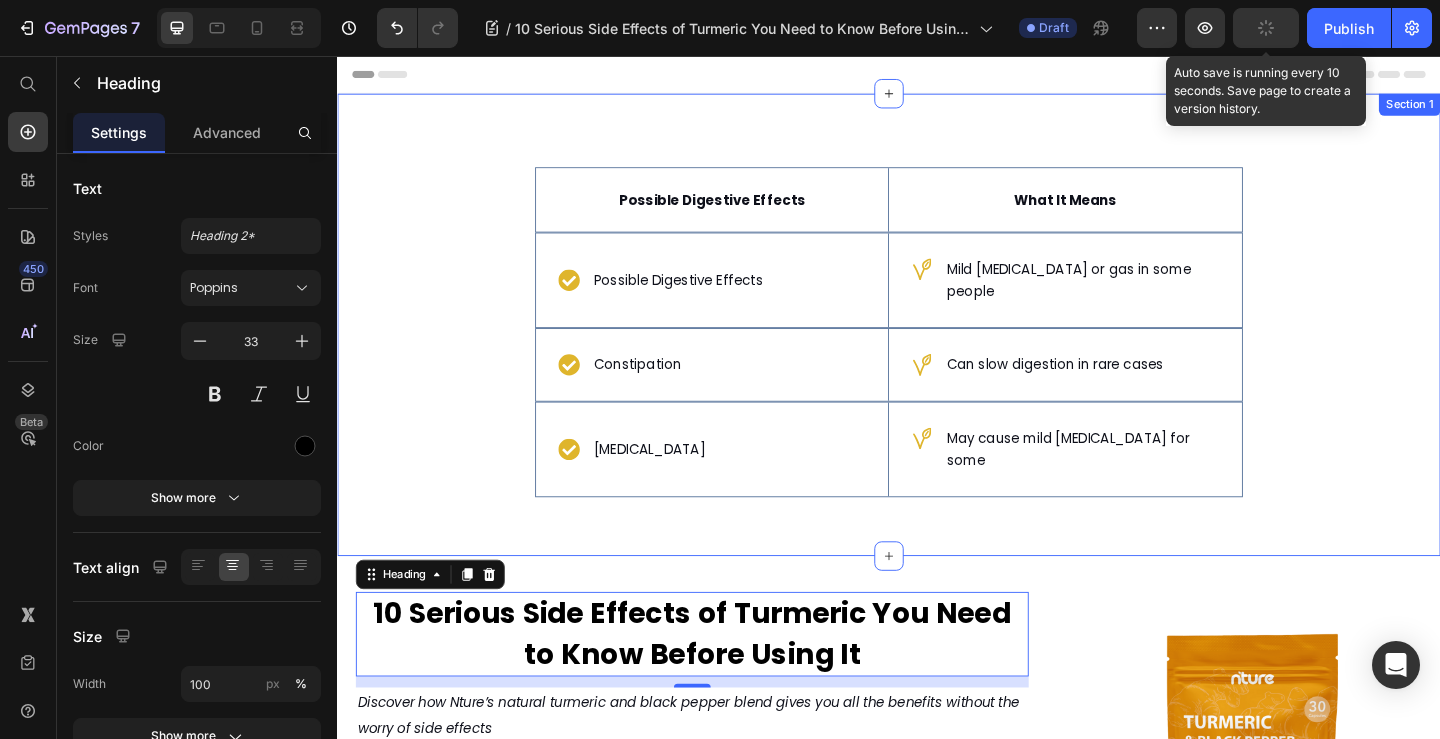 click on "Possible Digestive Effects Text Block Hero Banner What It Means  Text Block Row Possible Digestive Effects Item List Hero Banner
Mild [MEDICAL_DATA] or gas in some people Item List Row Constipation Item List Hero Banner
Can slow digestion in rare cases Item List Row [MEDICAL_DATA]  Item List Hero Banner
May cause mild [MEDICAL_DATA] for some Item List Row Row Section 1" at bounding box center (937, 348) 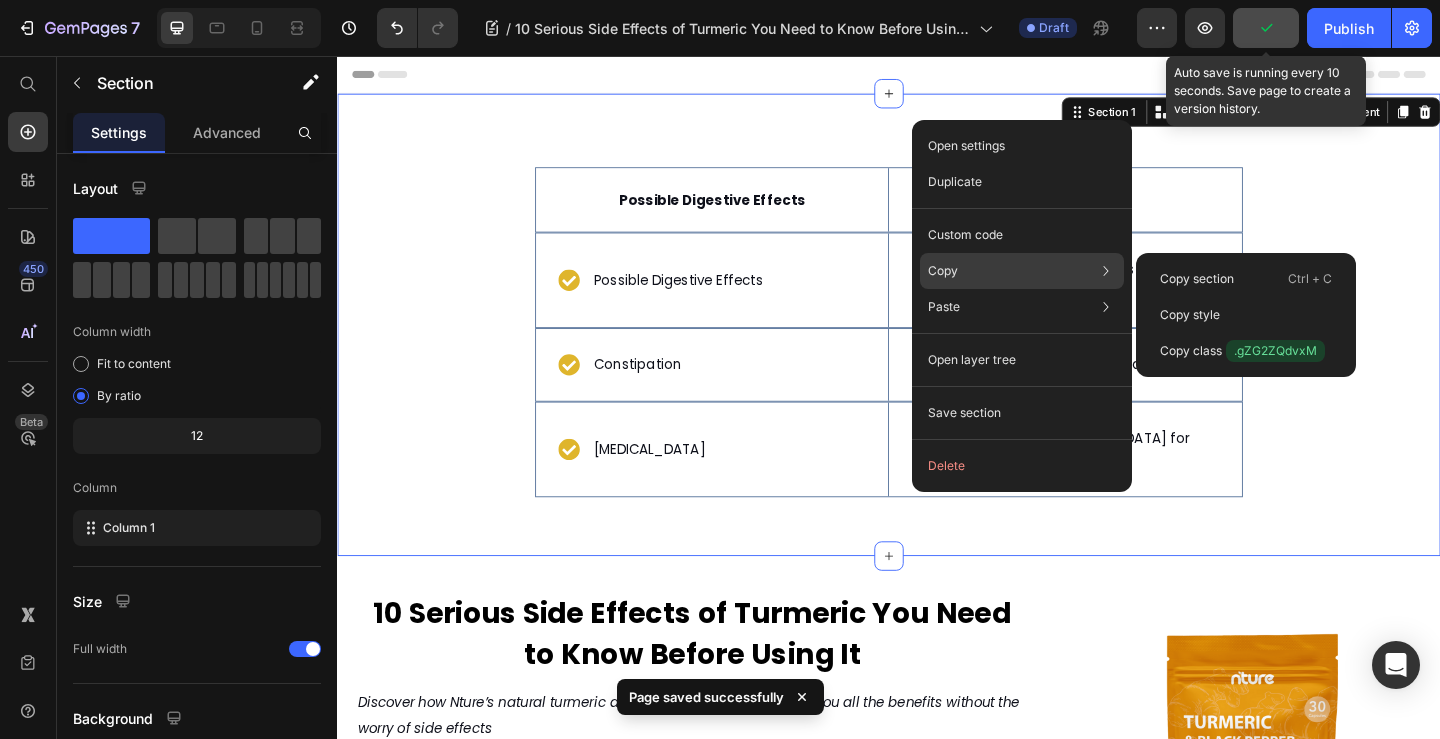 click on "Copy Copy section  Ctrl + C Copy style  Copy class  .gZG2ZQdvxM" 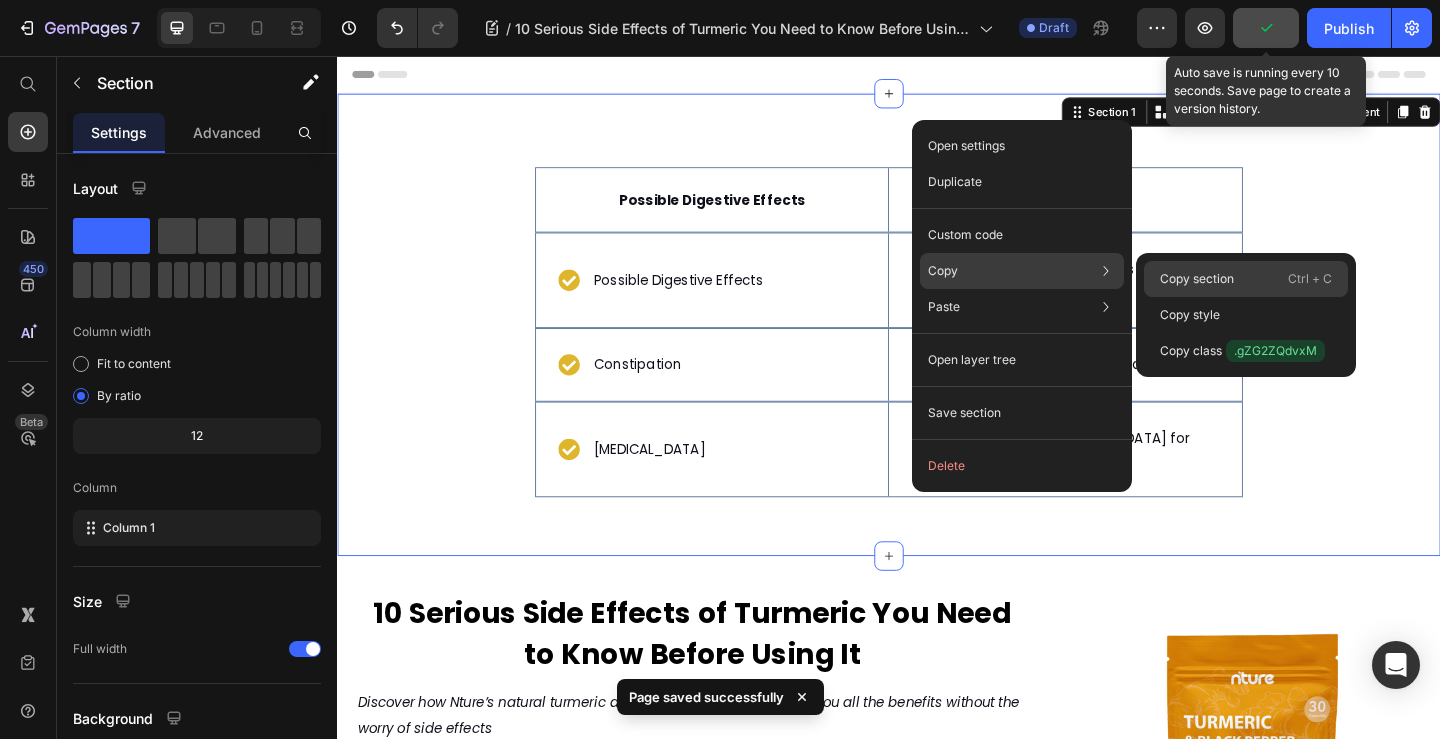 click on "Copy section" at bounding box center [1197, 279] 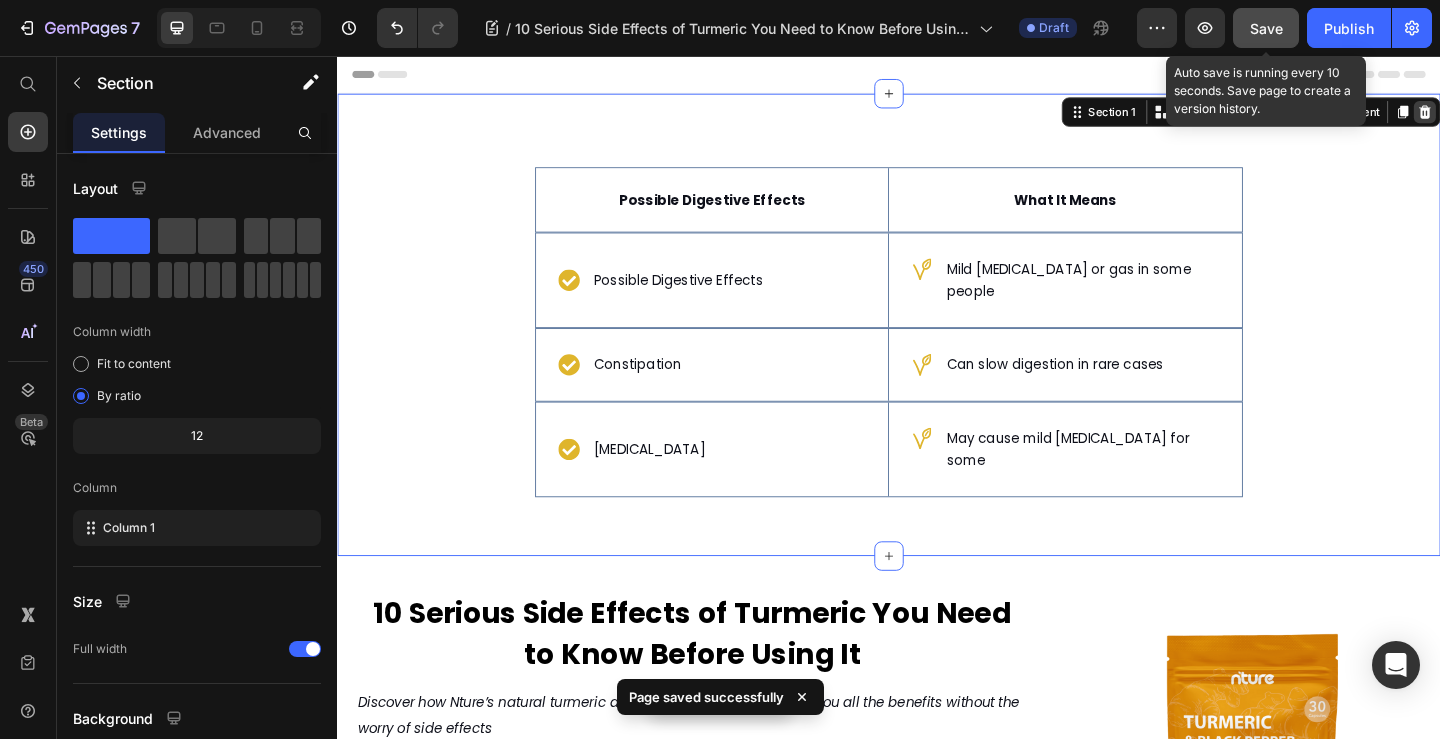 click 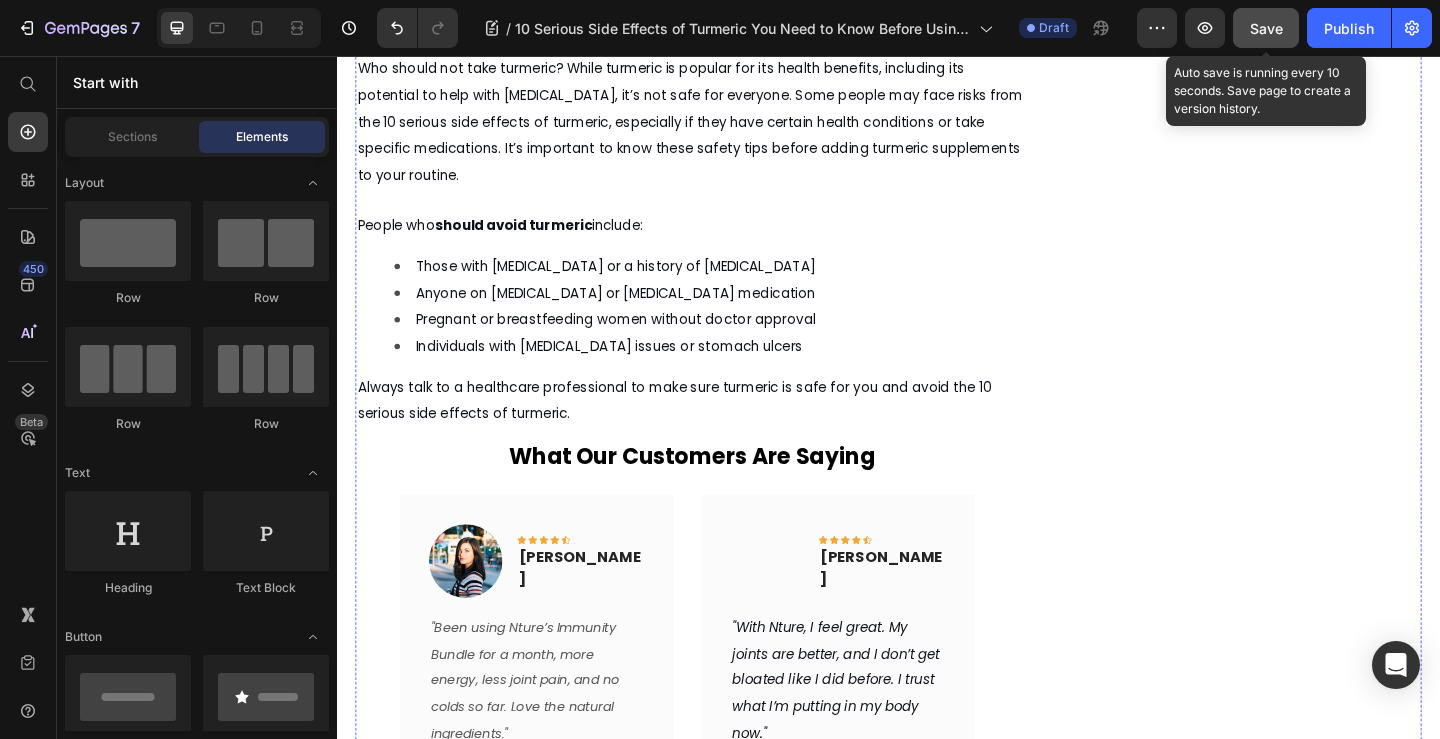 scroll, scrollTop: 2200, scrollLeft: 0, axis: vertical 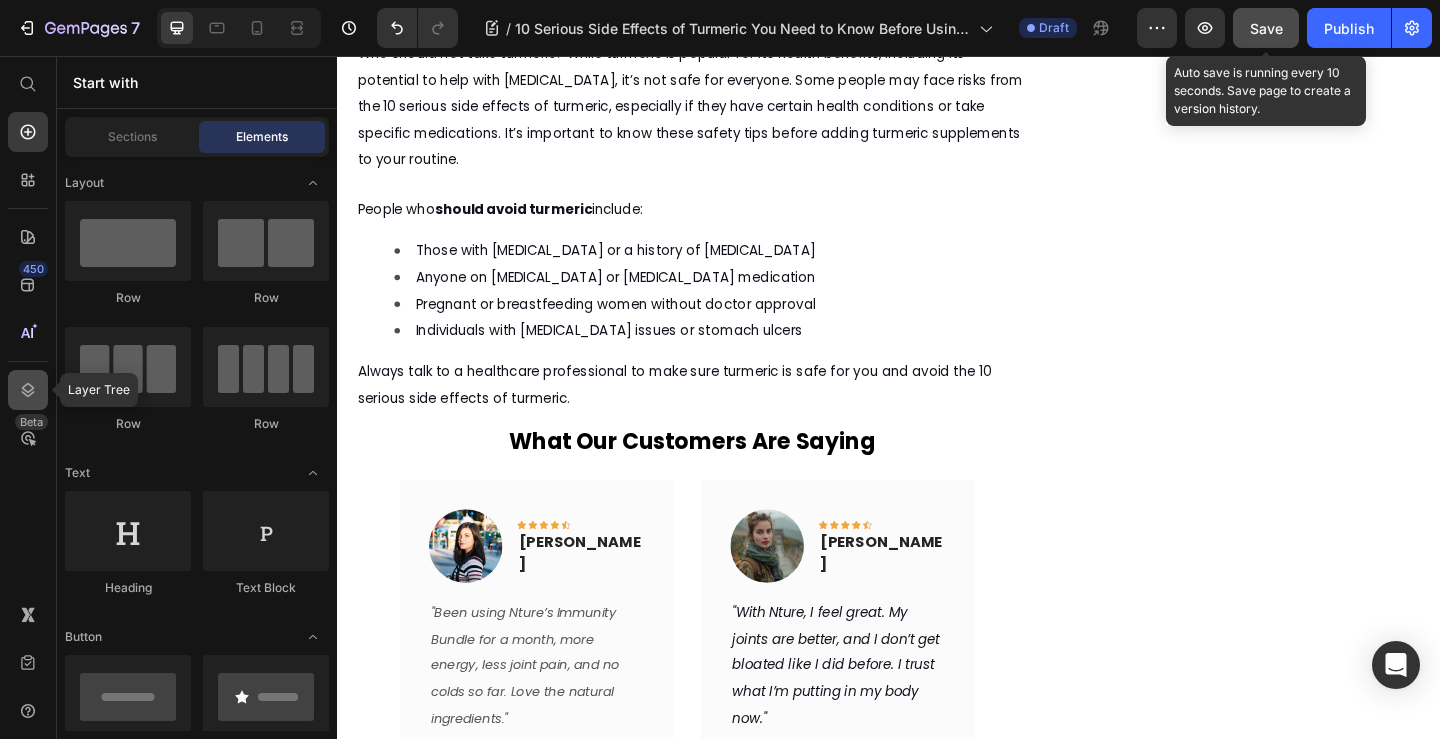 click 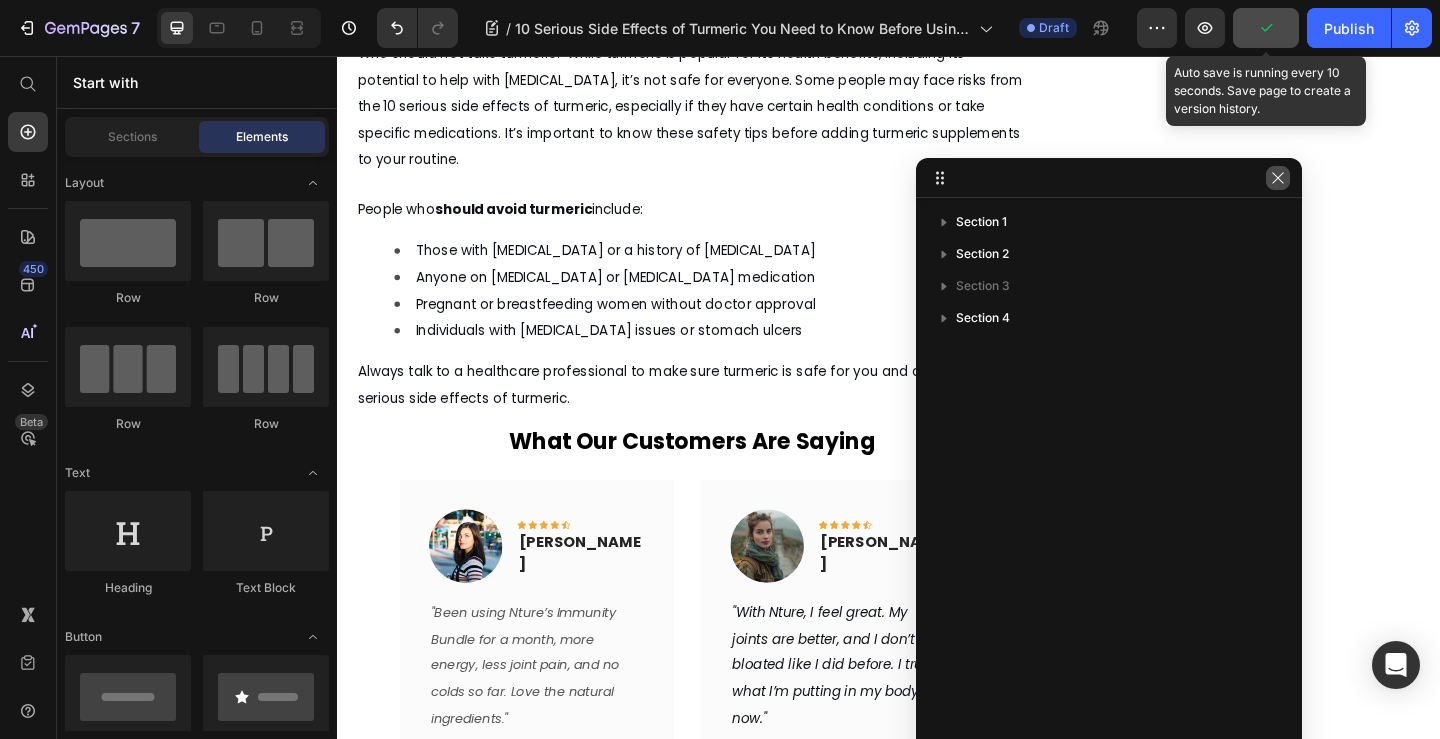 drag, startPoint x: 1288, startPoint y: 179, endPoint x: 255, endPoint y: 221, distance: 1033.8535 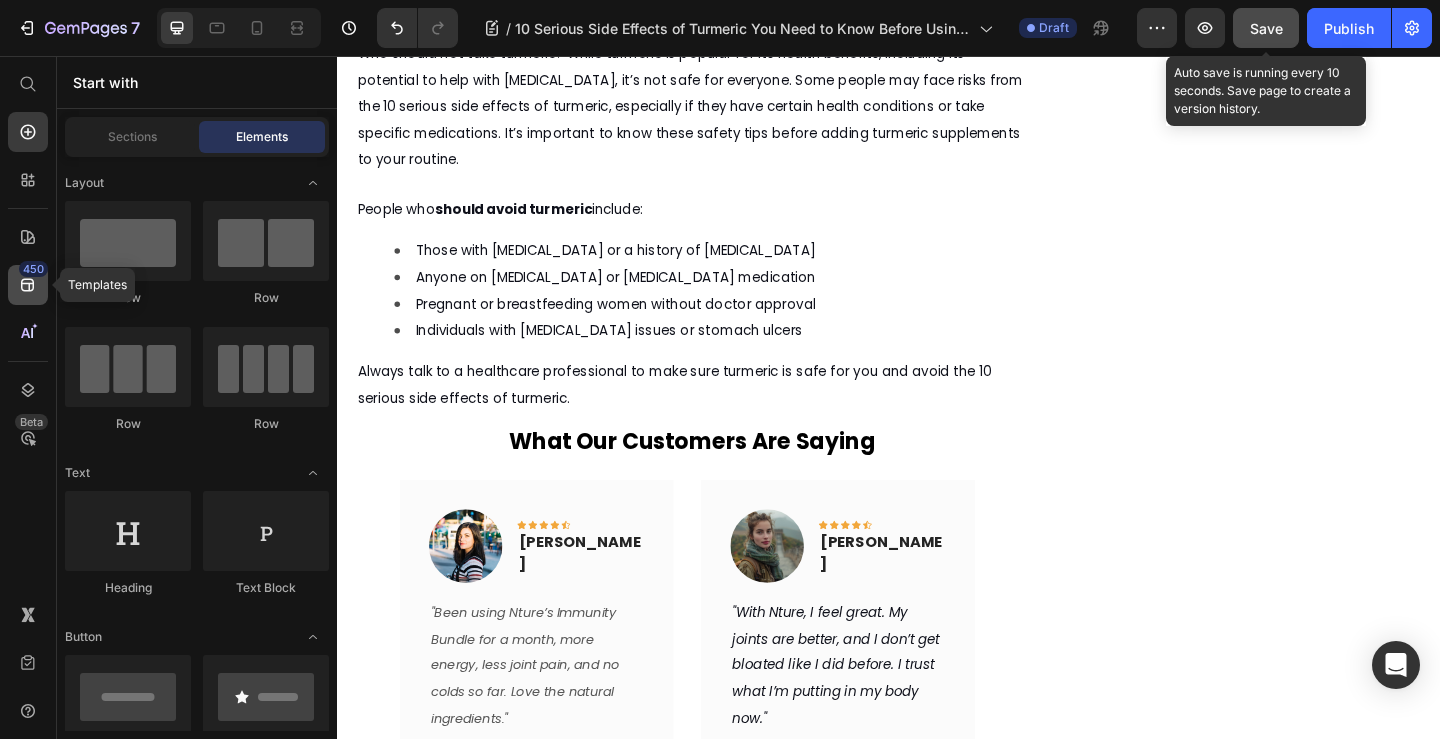 click on "450" 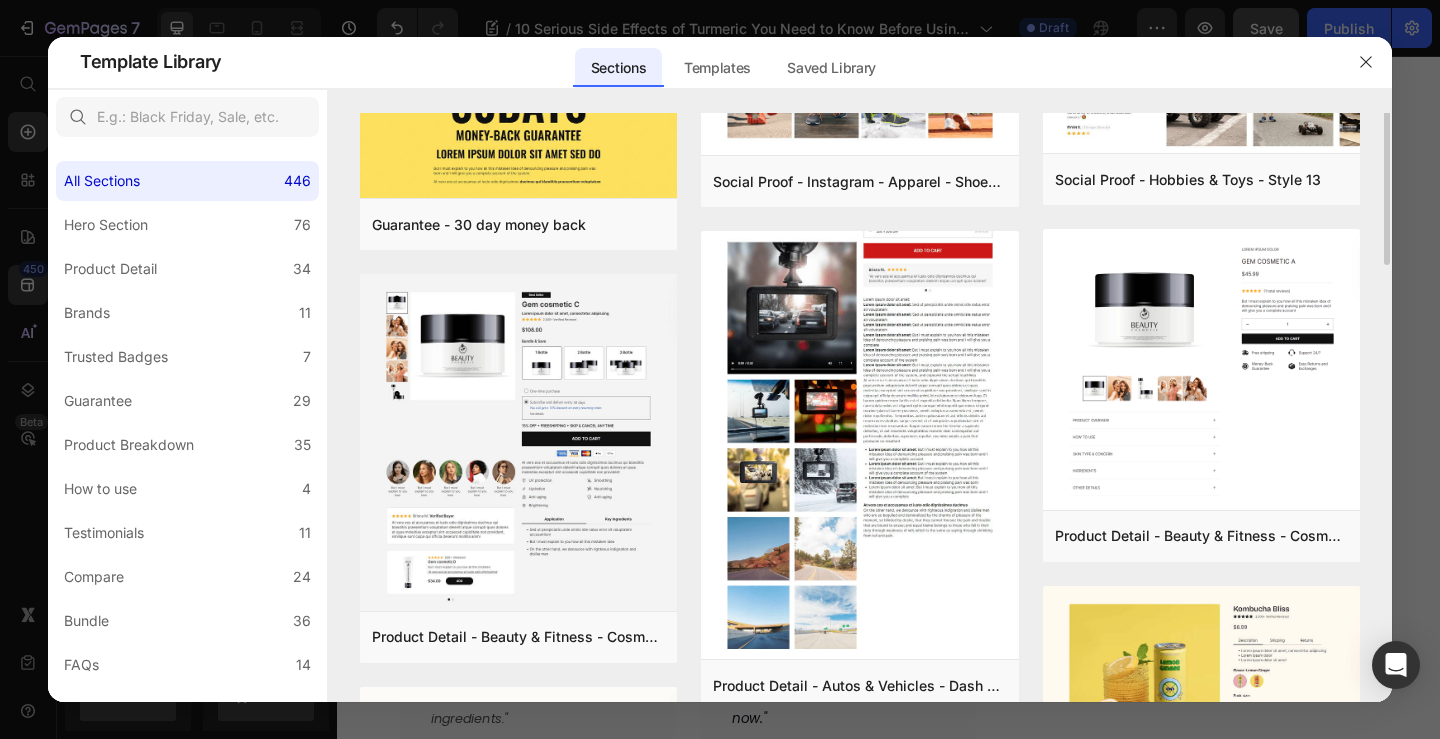 scroll, scrollTop: 600, scrollLeft: 0, axis: vertical 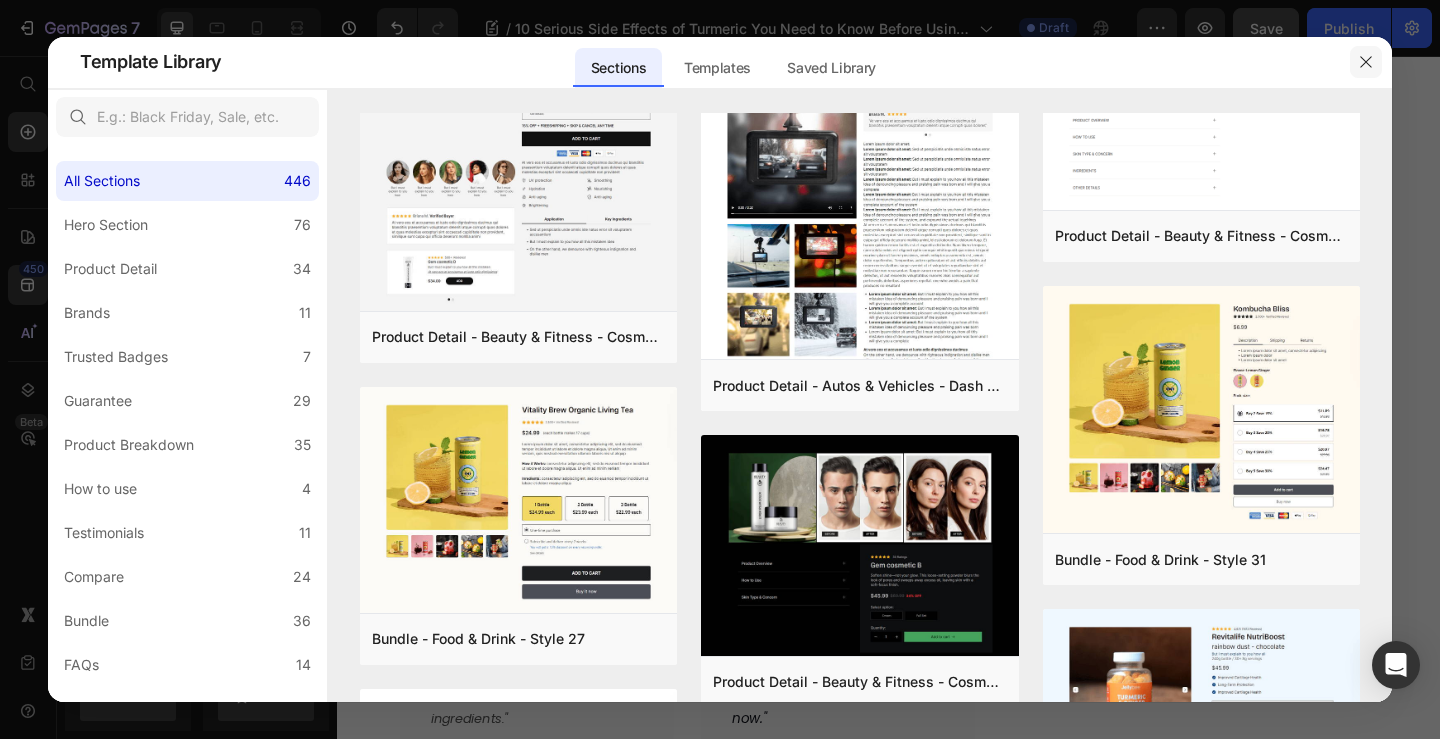 drag, startPoint x: 1369, startPoint y: 57, endPoint x: 918, endPoint y: 90, distance: 452.20572 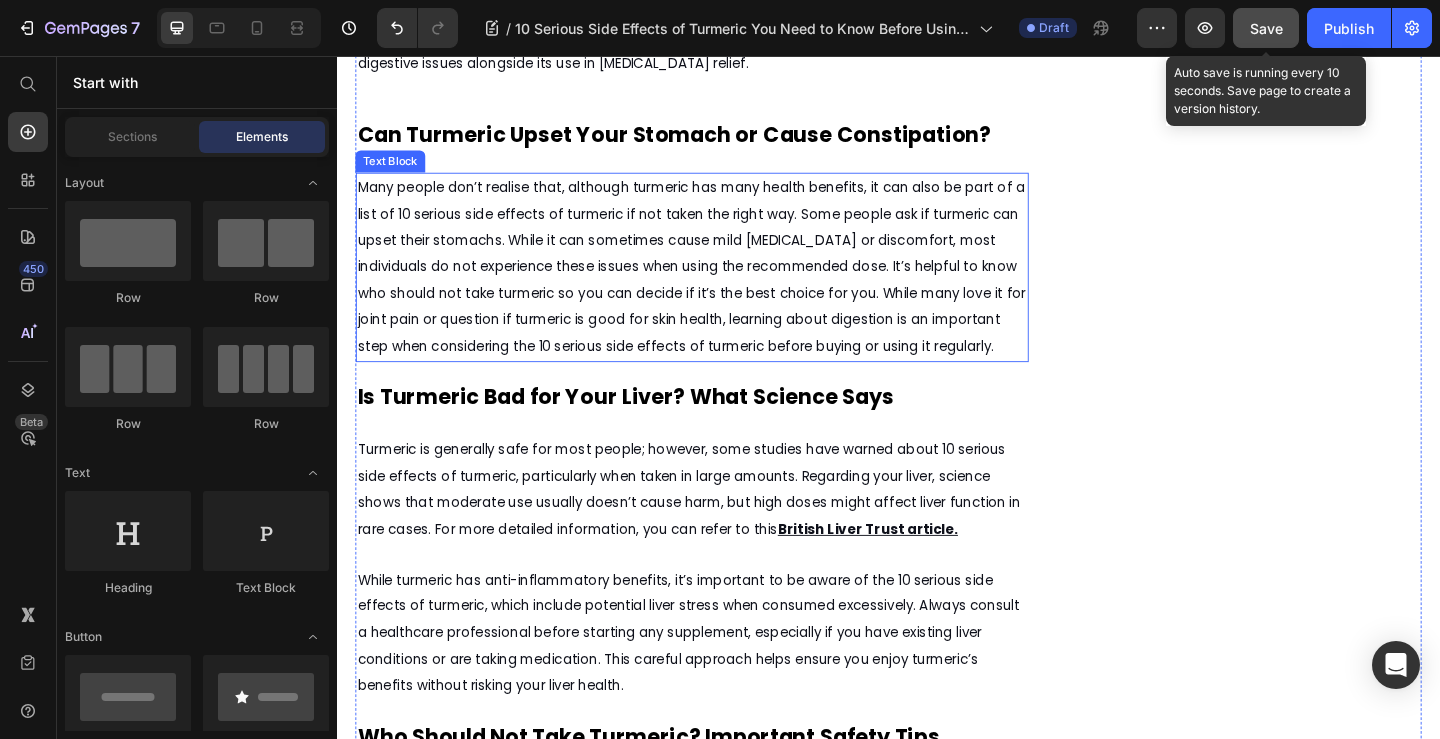 scroll, scrollTop: 1800, scrollLeft: 0, axis: vertical 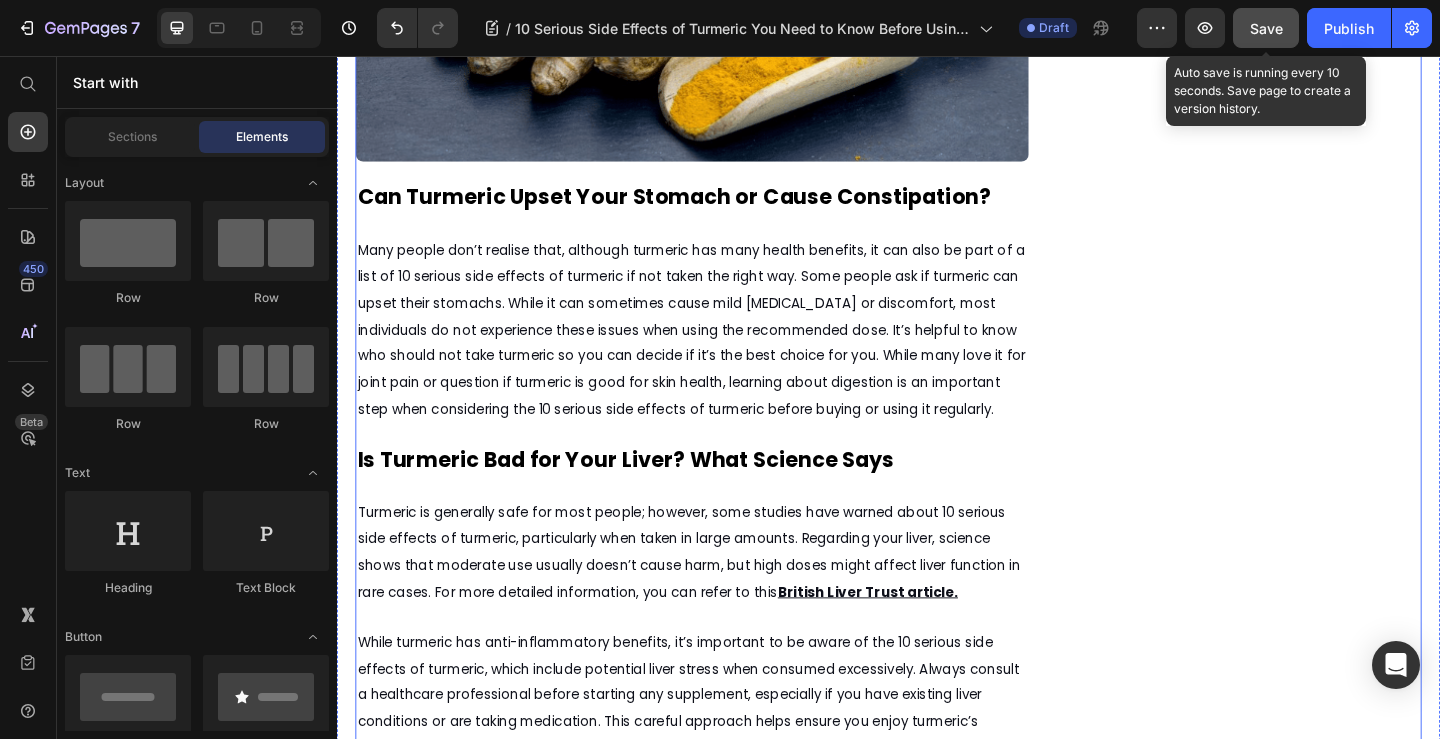 click on "⁠⁠⁠⁠⁠⁠⁠ 10 Serious Side Effects of Turmeric You Need to Know Before Using It Heading Discover how Nture’s natural turmeric and black pepper blend gives you all the benefits without the worry of side effects Text Block [DATE] by  [PERSON_NAME] Text Block Text Block Row Image Turmeric is a popular natural supplement known for its health benefits, such as reducing inflammation and supporting skin health. However, before using it regularly, it’s important to understand the 10 serious side effects of turmeric that could affect your health.Many people wonder, "Is turmeric good for the skin?" and while it can offer some benefits, turmeric may also cause unexpected reactions or health problems in certain situations. In this article, we'll explore the potential risks and help you decide if  turmeric  is right for you. Text Block What Are the 10 Serious Side Effects of Turmeric You Should Know? Text Block     For a trusted UK perspective, take a look at this  Text Block Image Text Block Row" at bounding box center (723, 1143) 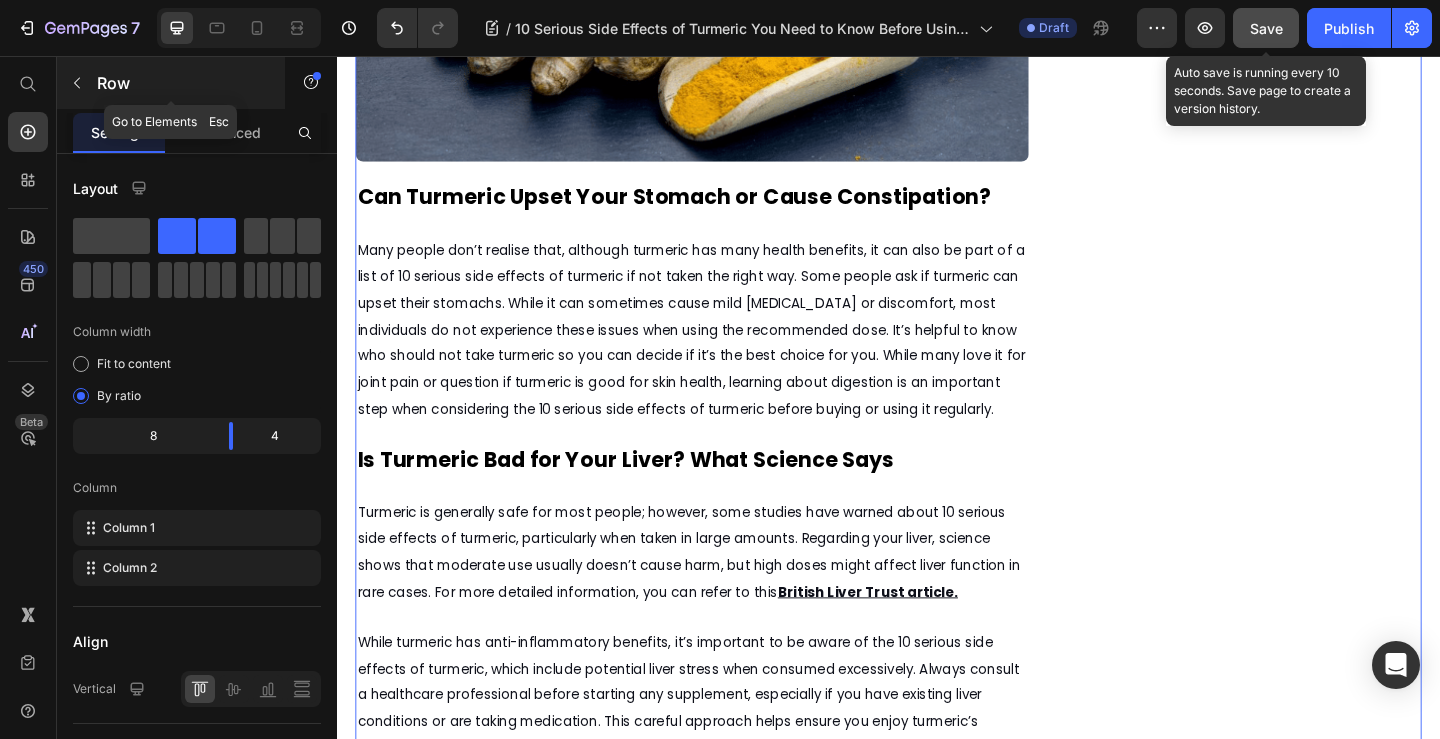 click 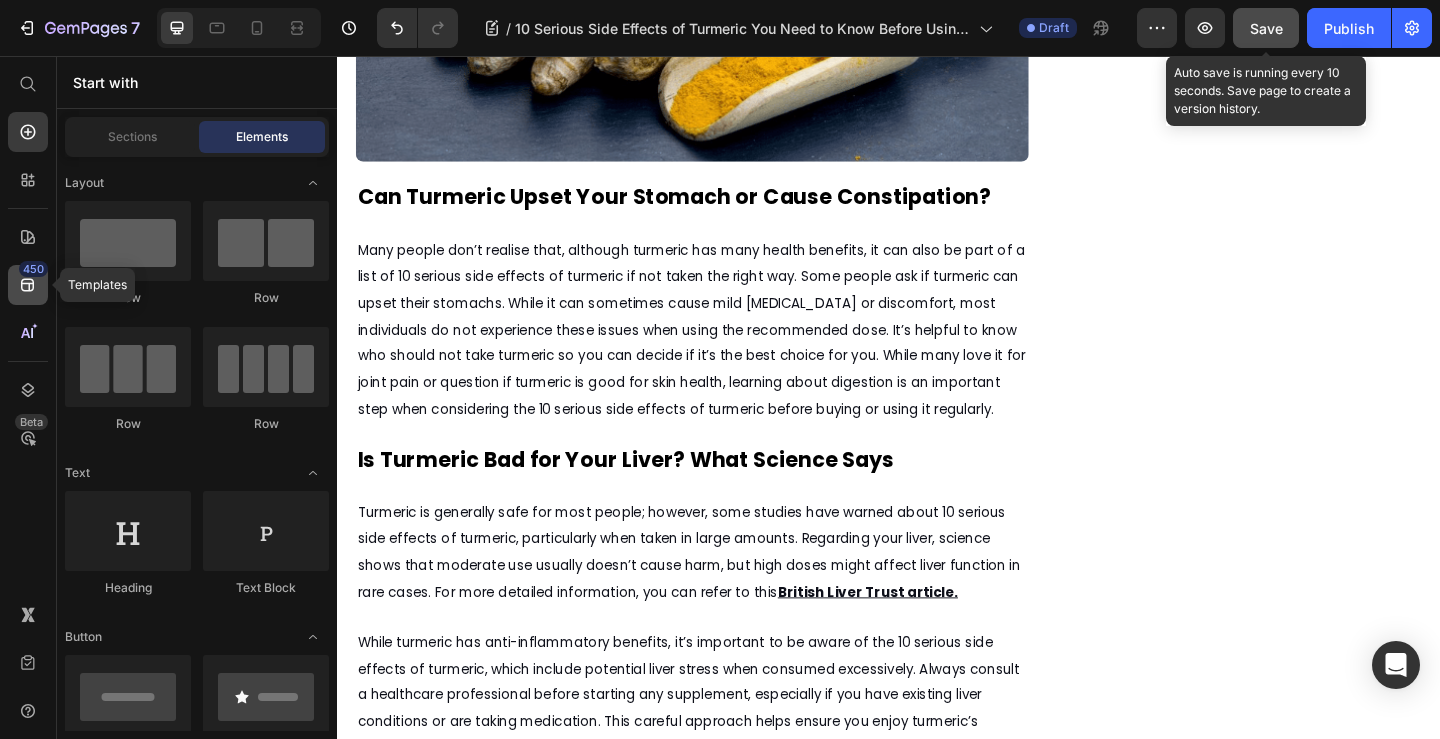 click on "450" 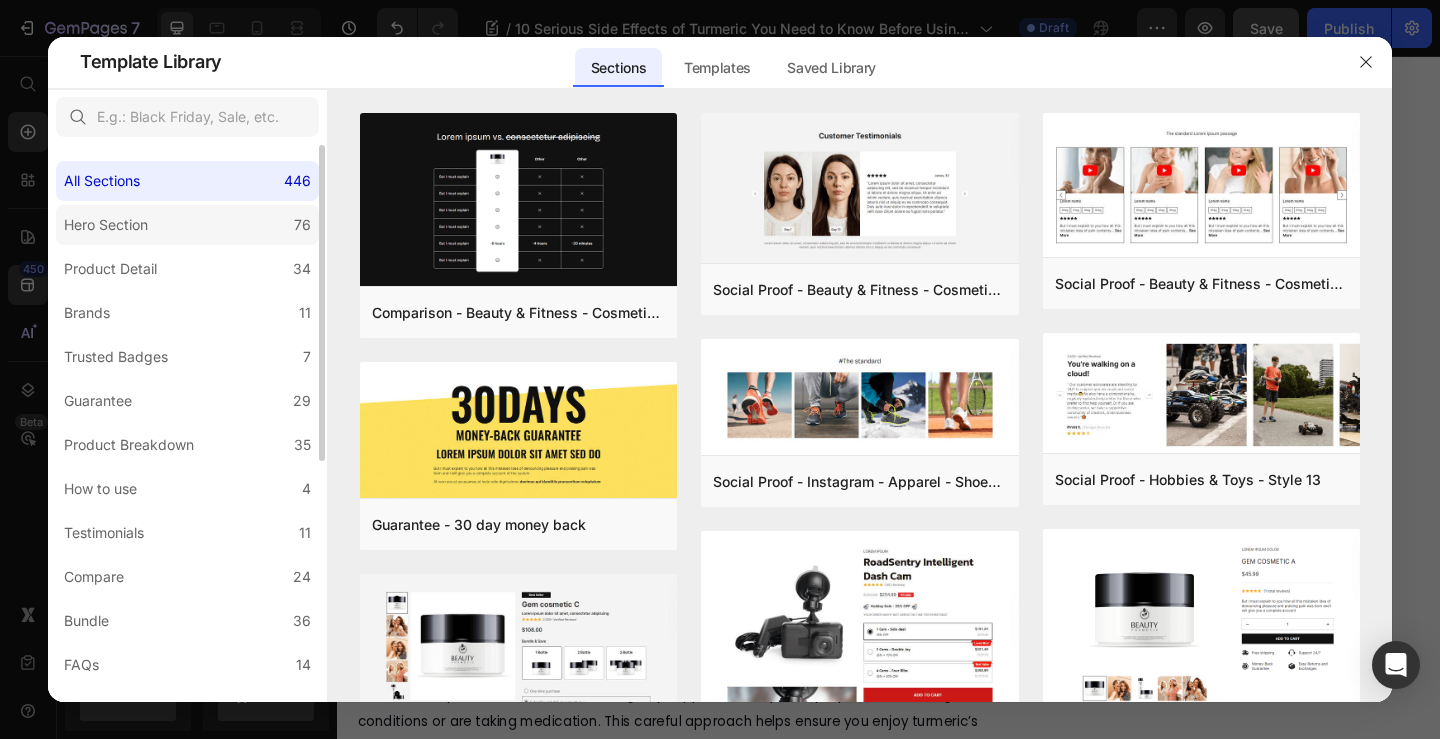 click on "Hero Section 76" 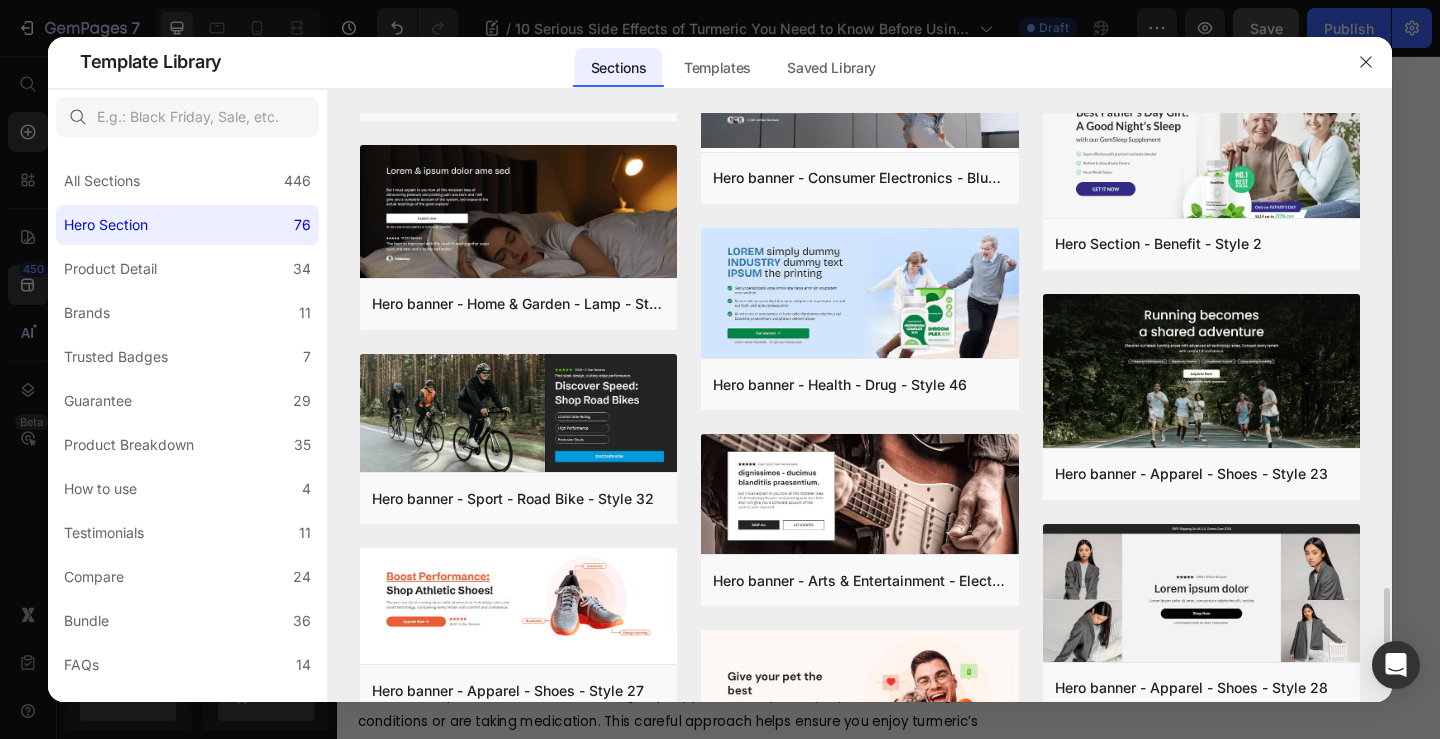 scroll, scrollTop: 2073, scrollLeft: 0, axis: vertical 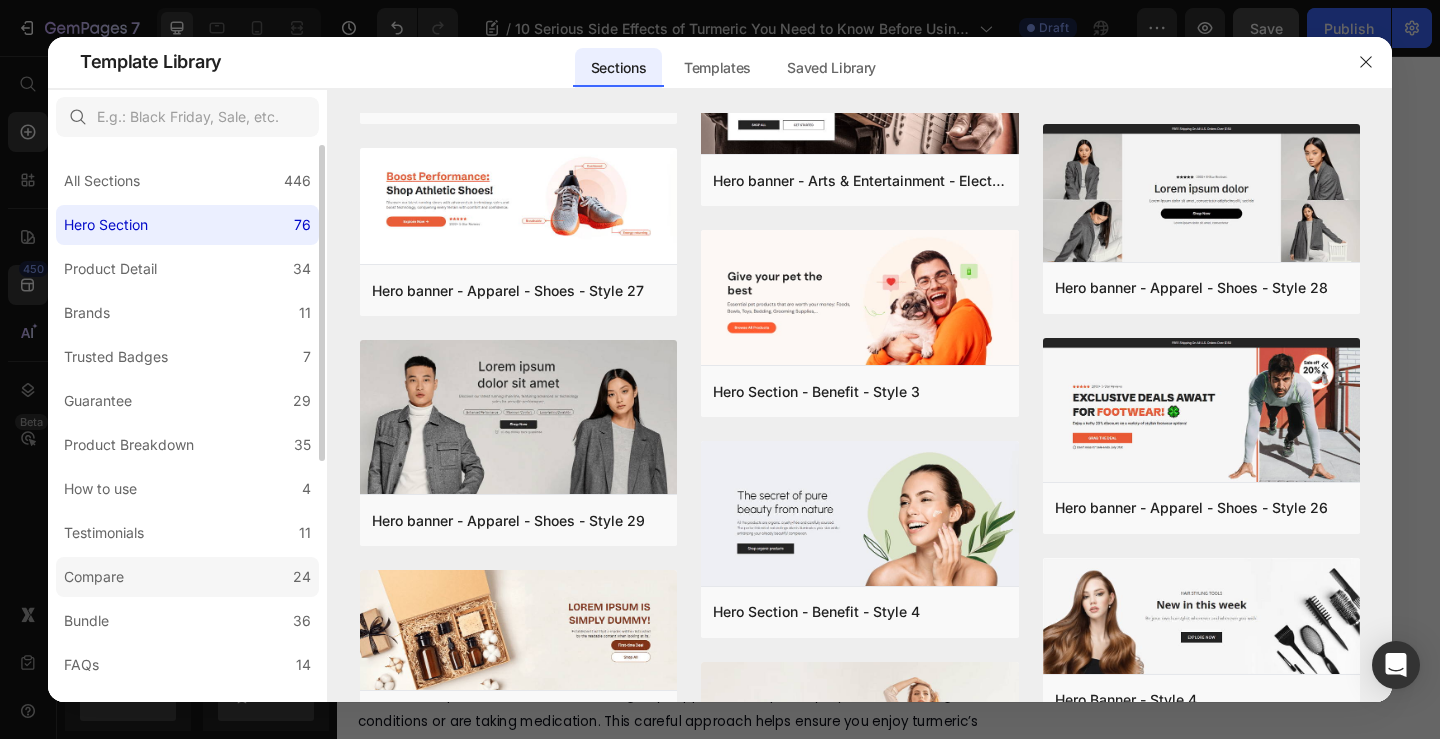 click on "Compare 24" 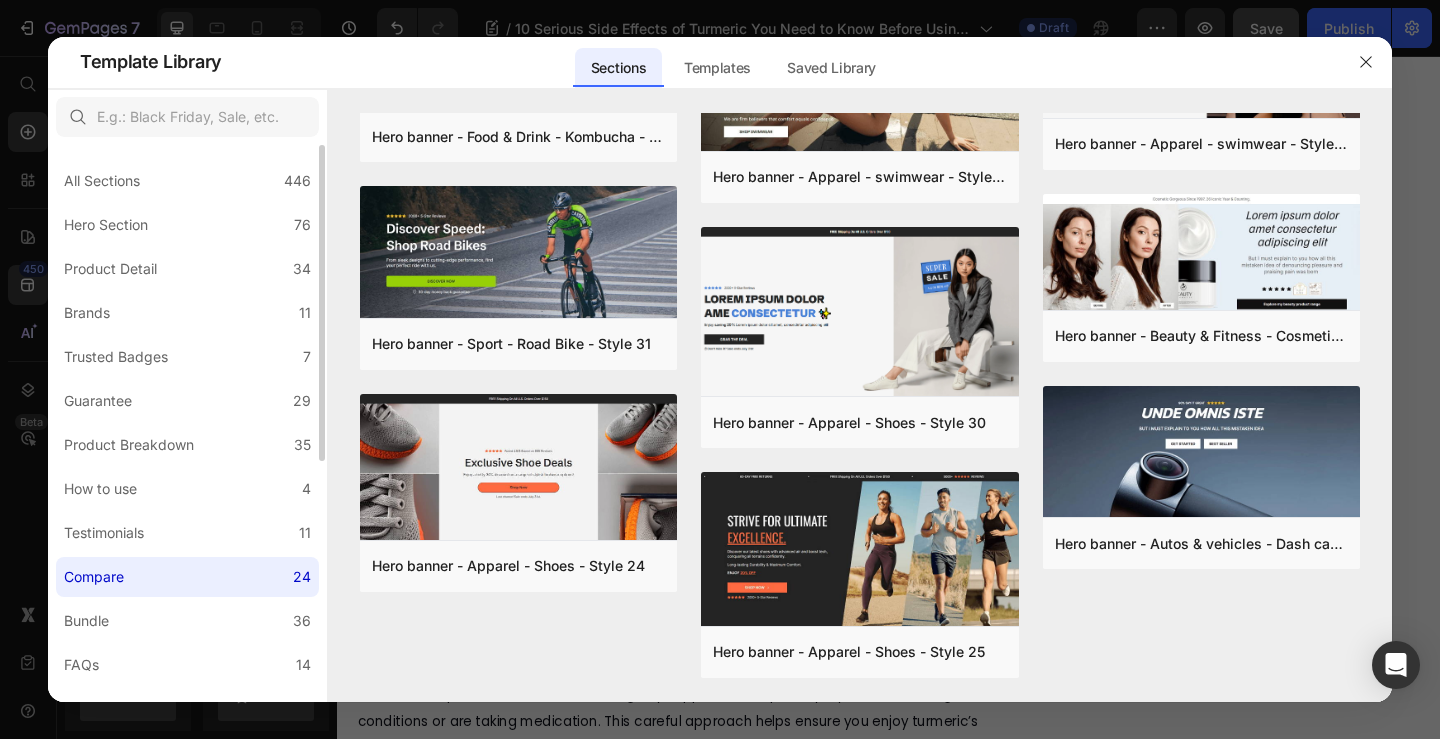 scroll, scrollTop: 0, scrollLeft: 0, axis: both 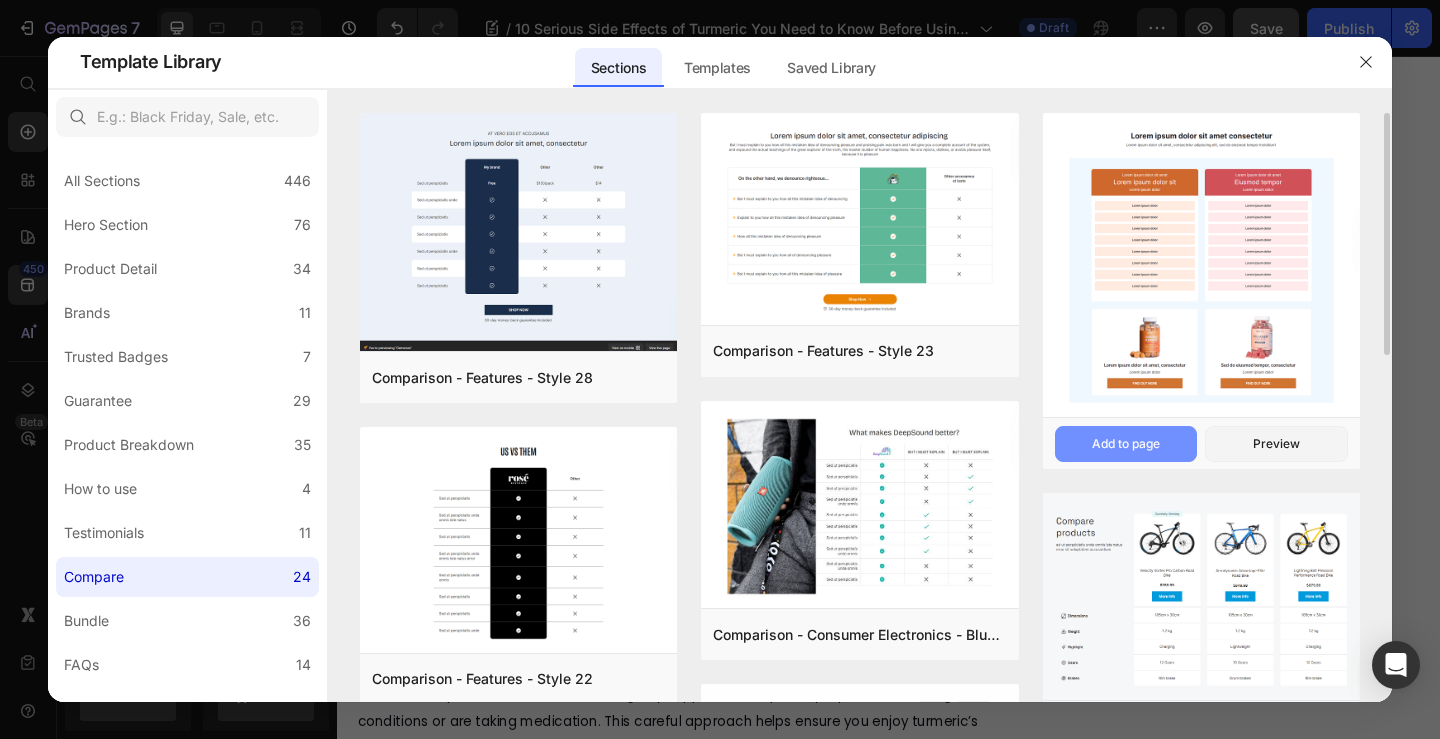 click on "Add to page" at bounding box center (1126, 444) 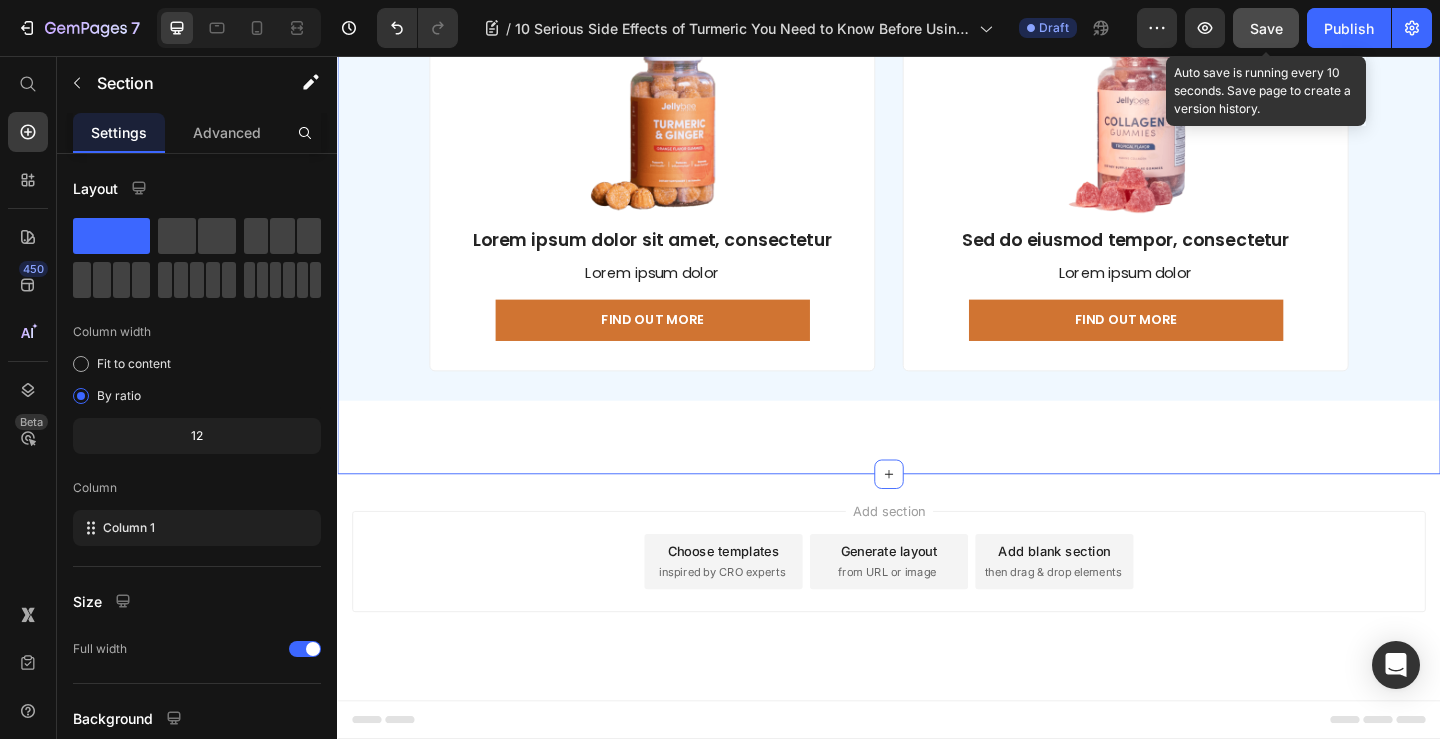 scroll, scrollTop: 8447, scrollLeft: 0, axis: vertical 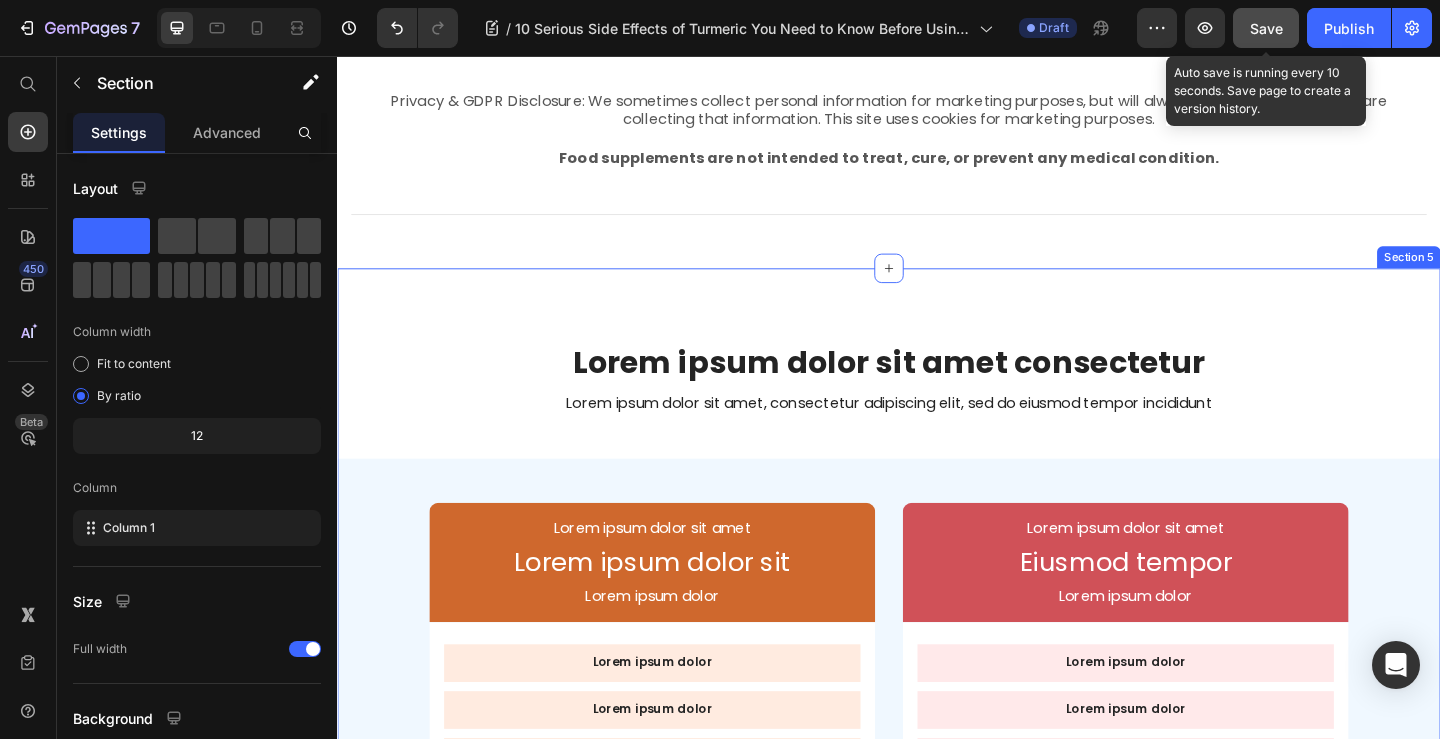 click on "Lorem ipsum dolor sit amet consectetur Heading Lorem ipsum dolor sit amet, consectetur adipiscing elit, sed do eiusmod tempor incididunt  Text Block Row Lorem ipsum dolor sit amet Text Block Lorem ipsum dolor sit Text Block Lorem ipsum dolor Text Block Row Lorem ipsum dolor Text Block Lorem ipsum dolor Text Block Lorem ipsum dolor Text Block Lorem ipsum dolor Text Block Lorem ipsum dolor Text Block Lorem ipsum dolor Text Block Lorem ipsum dolor Text Block Lorem ipsum dolor Text Block Row Image Lorem ipsum dolor sit amet, consectetur Text Block Lorem ipsum dolor Text Block Find Out More Button Row Lorem ipsum dolor sit amet Text Block Eiusmod tempor Text Block Lorem ipsum dolor Text Block Row Lorem ipsum dolor Text Block Lorem ipsum dolor Text Block Lorem ipsum dolor Text Block Lorem ipsum dolor Text Block Lorem ipsum dolor Text Block Lorem ipsum dolor Text Block Lorem ipsum dolor Text Block Lorem ipsum dolor Text Block Row Image Sed do eiusmod tempor, consectetur Text Block Lorem ipsum dolor Text Block Row" at bounding box center (937, 983) 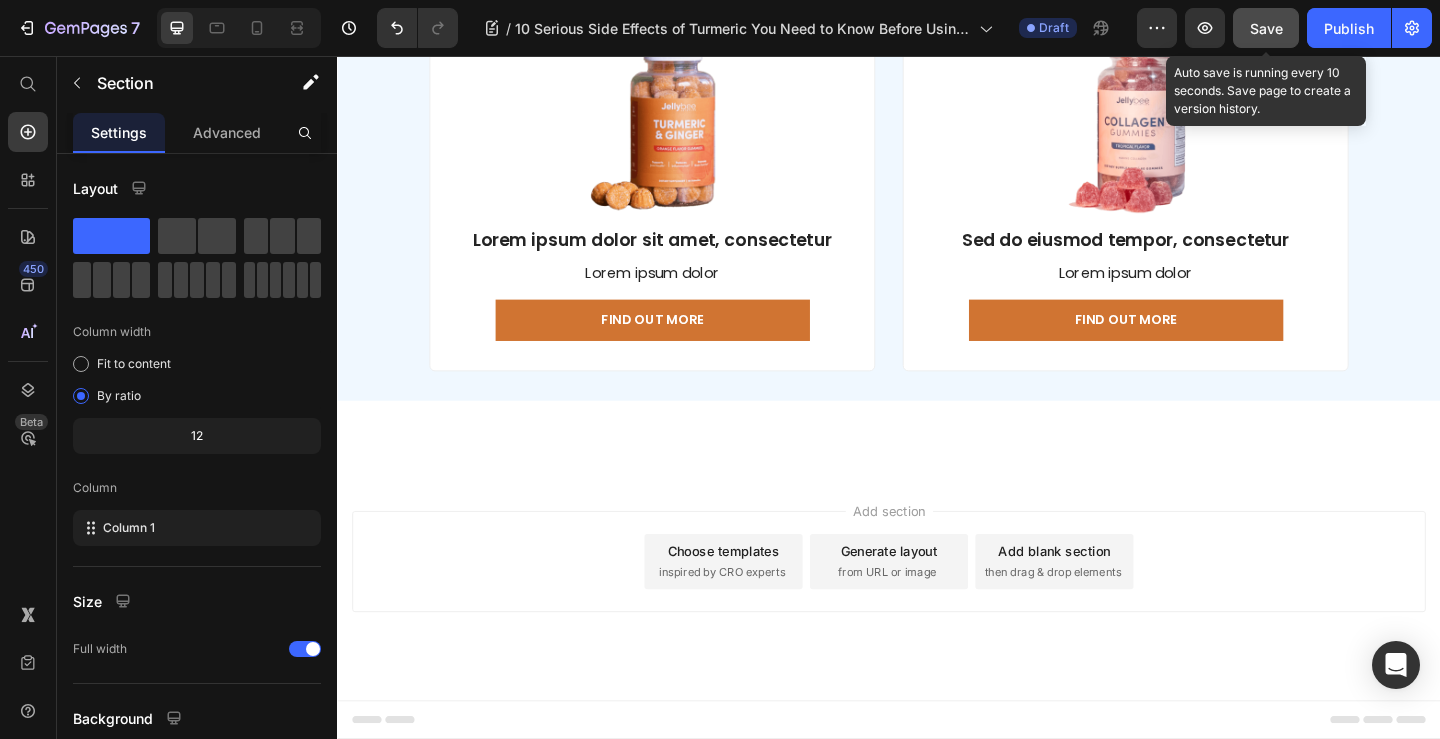 scroll, scrollTop: 7747, scrollLeft: 0, axis: vertical 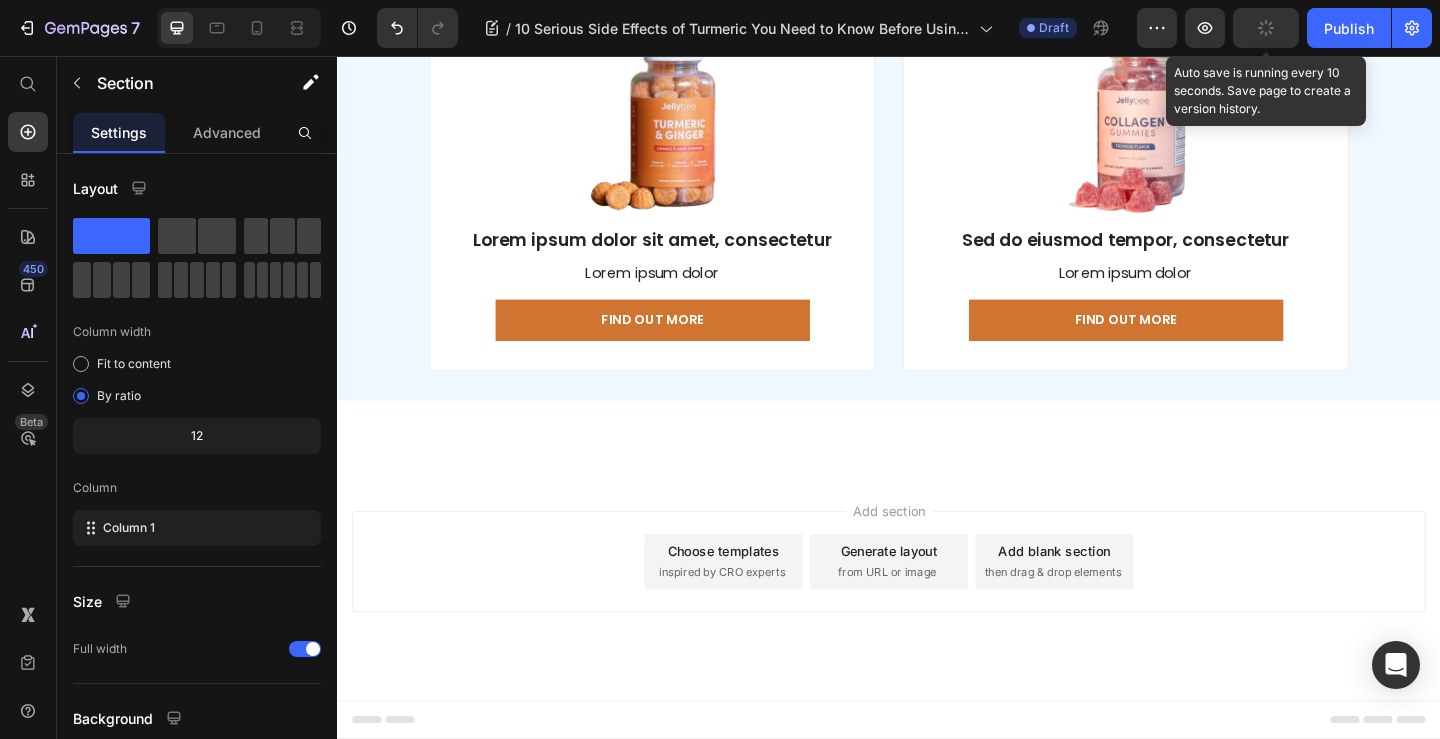 click on "Possible Digestive Effects Text Block What It Means  Text Block Row" at bounding box center (937, -1562) 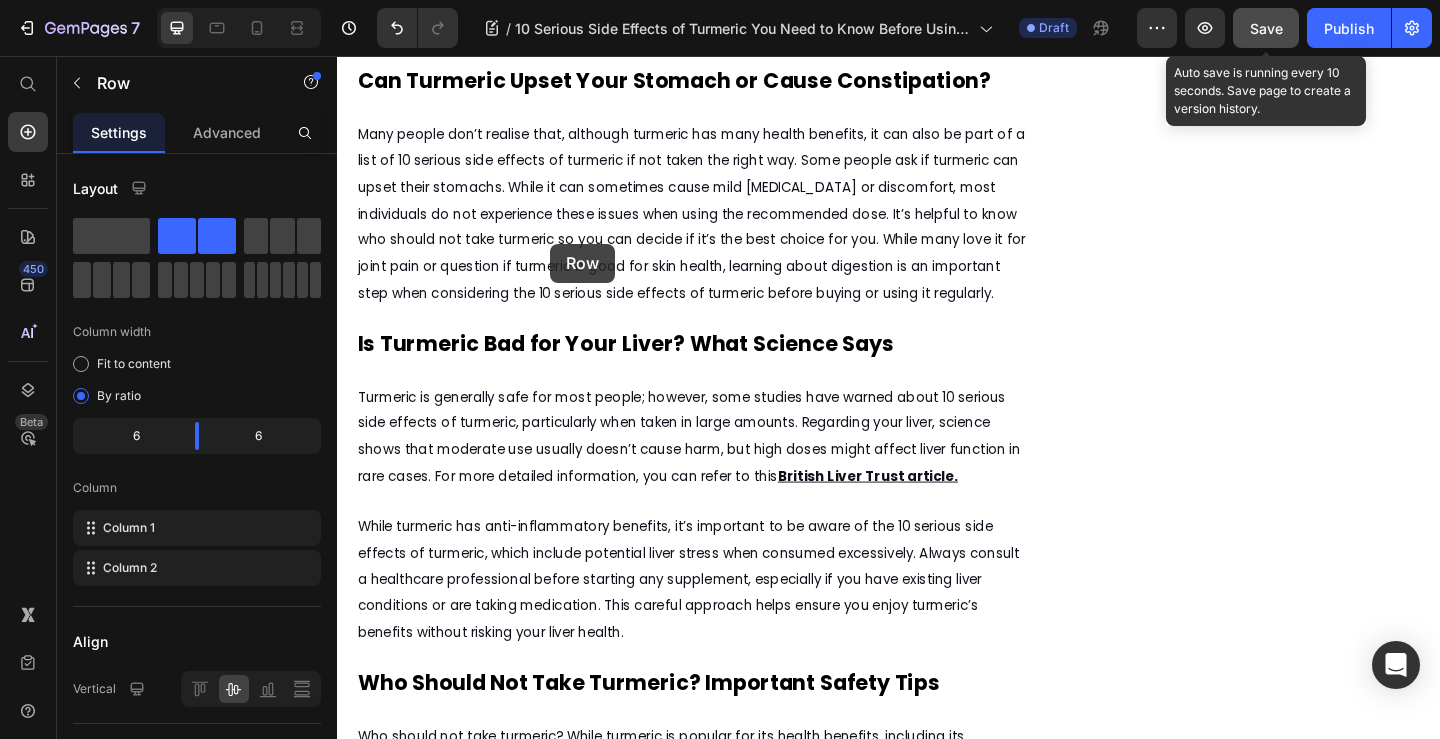 scroll, scrollTop: 1947, scrollLeft: 0, axis: vertical 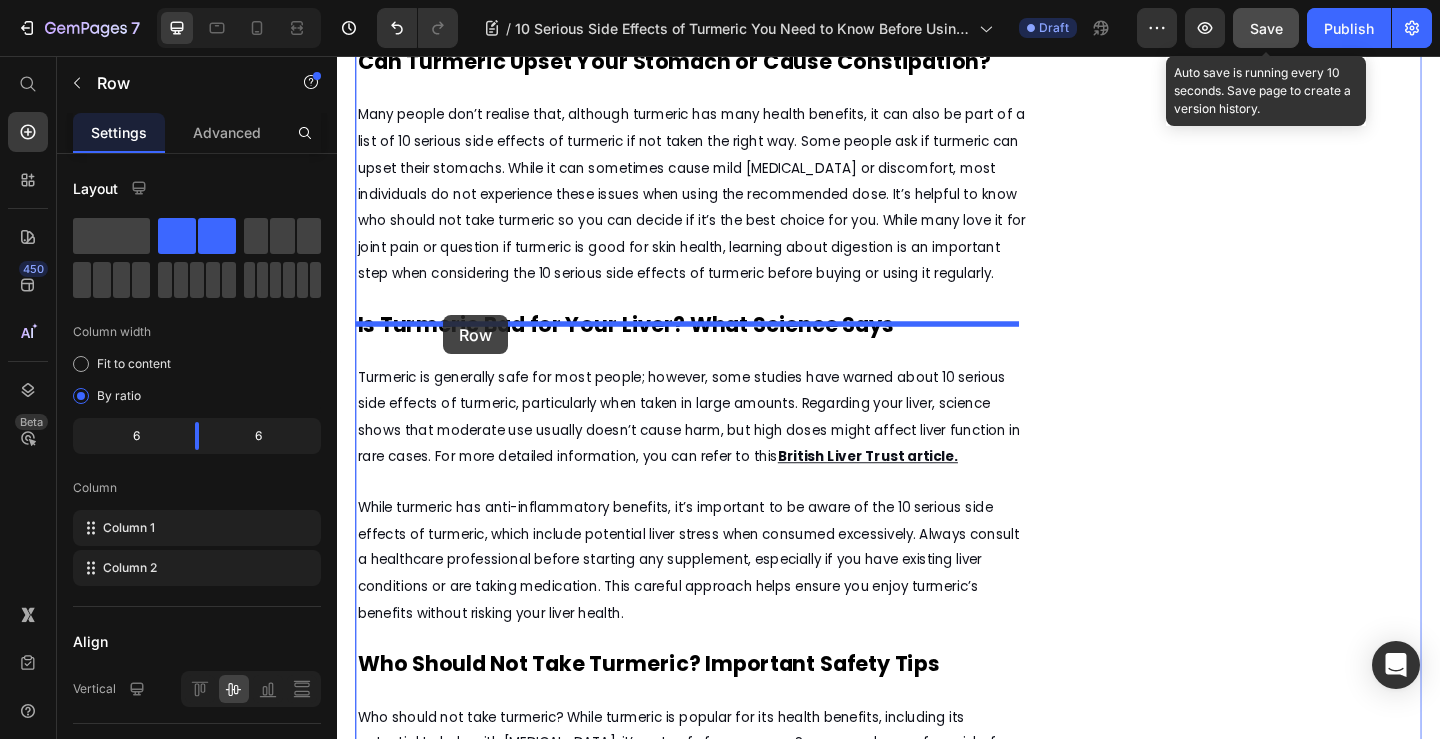drag, startPoint x: 569, startPoint y: 260, endPoint x: 452, endPoint y: 338, distance: 140.6165 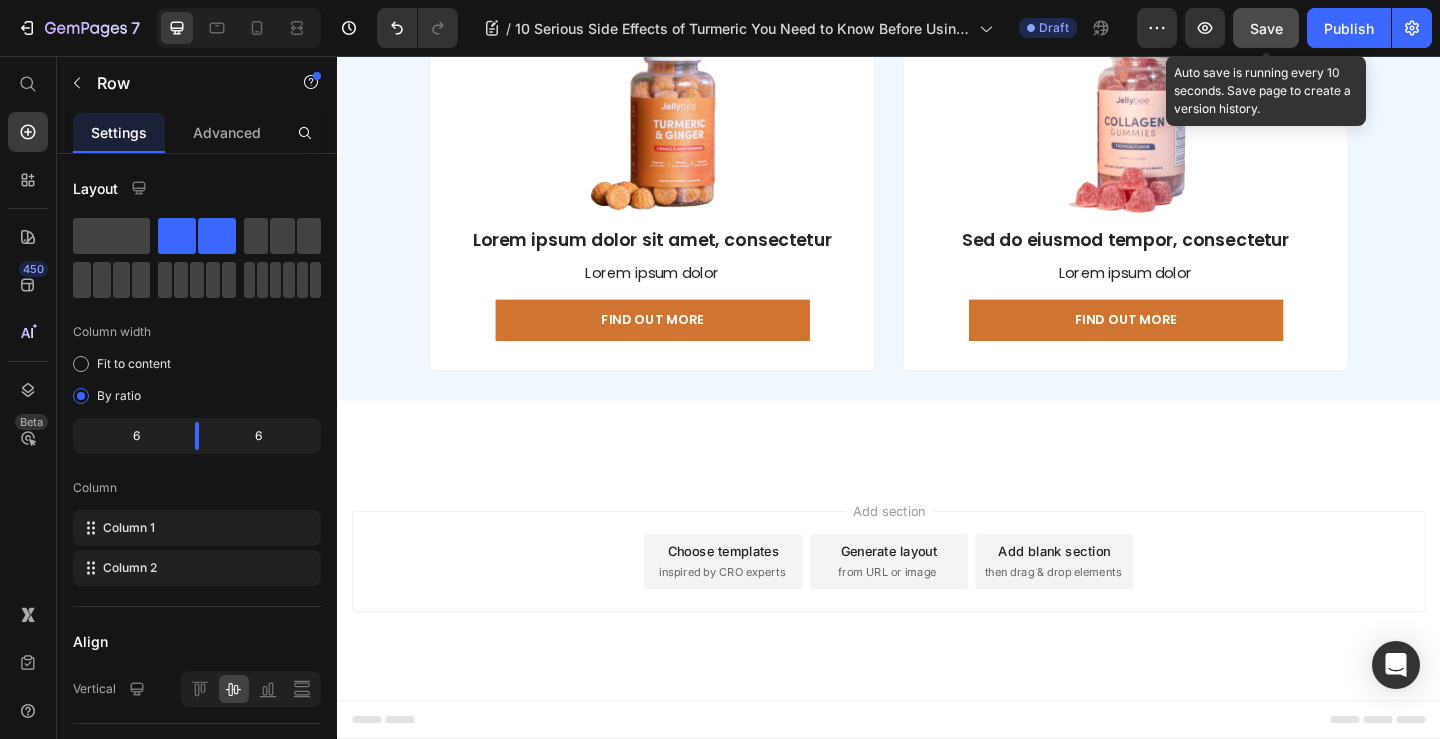 scroll, scrollTop: 7847, scrollLeft: 0, axis: vertical 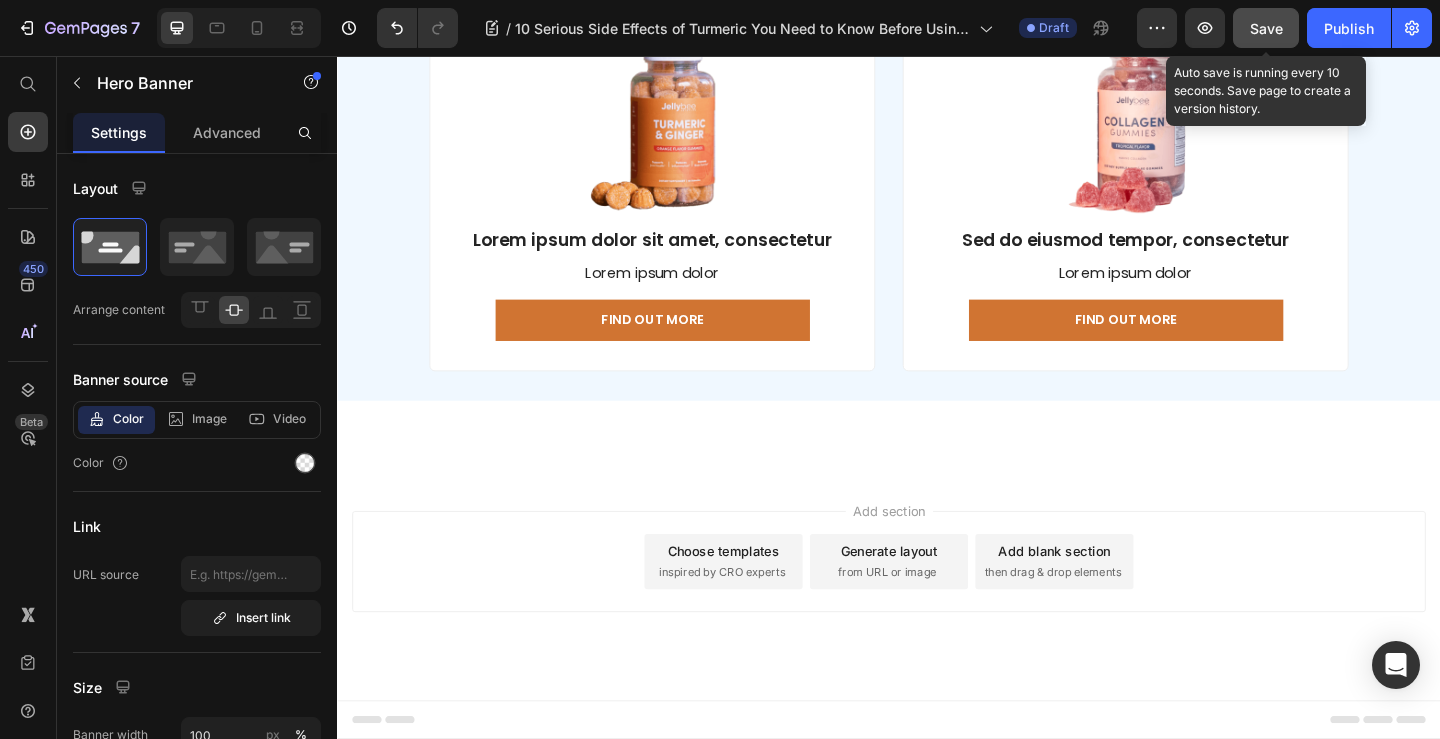 click on "Hero Banner" at bounding box center (618, -1544) 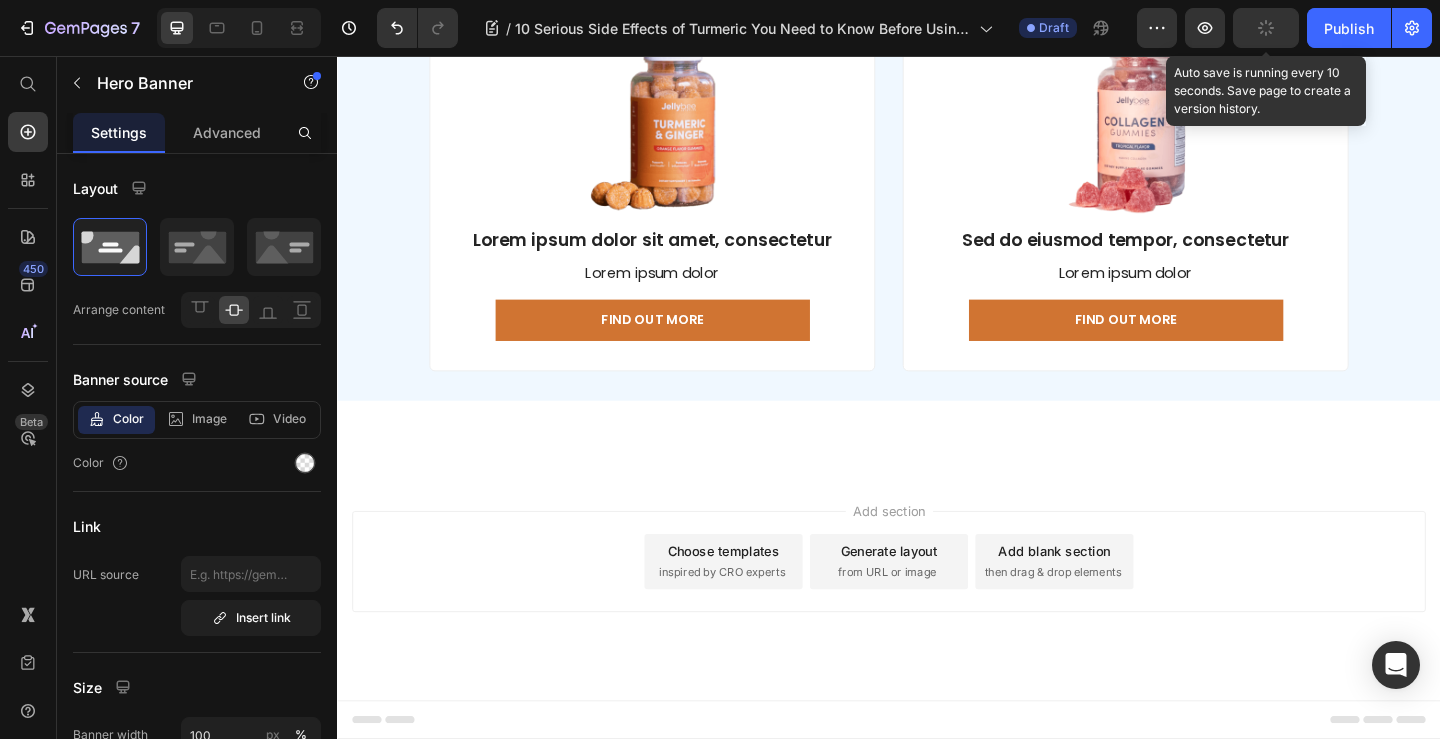 click on "Row 1 col" at bounding box center [592, -1615] 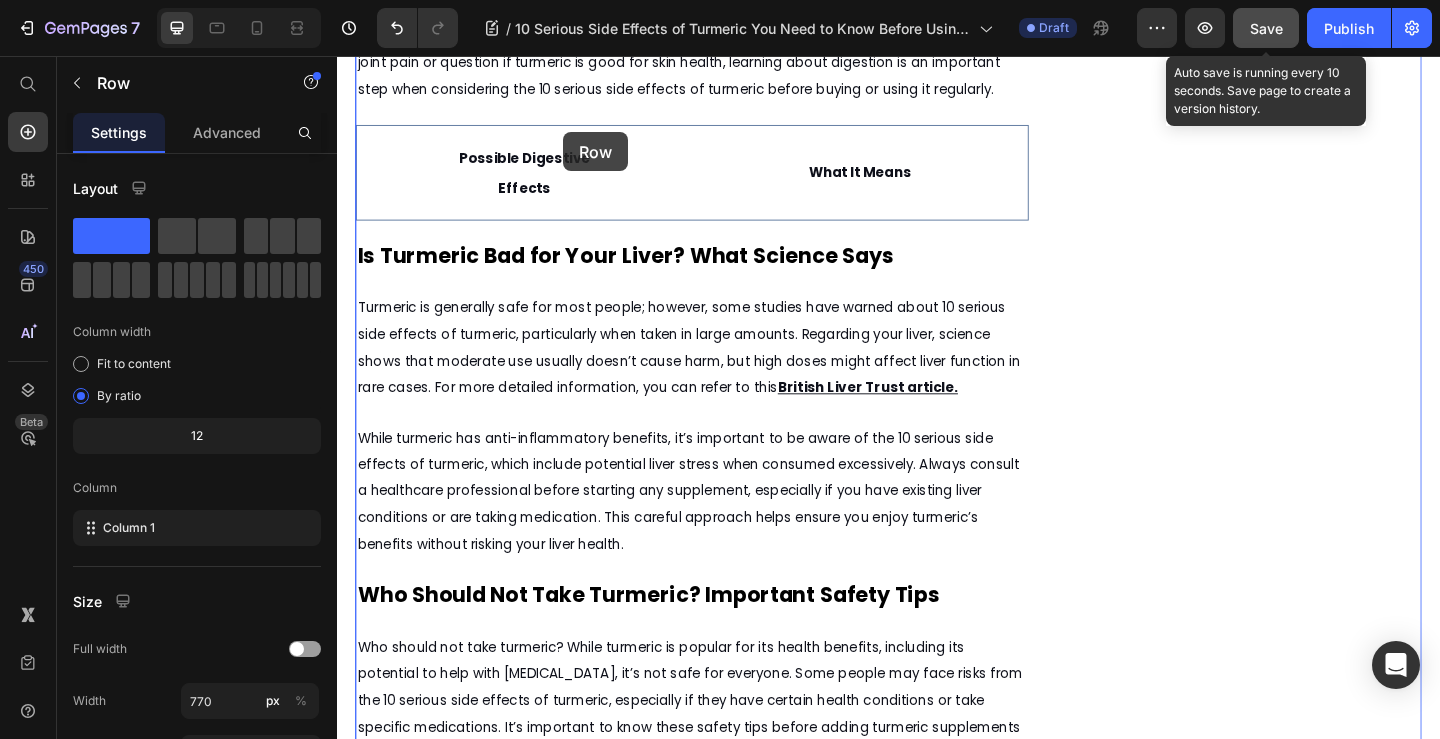 scroll, scrollTop: 2147, scrollLeft: 0, axis: vertical 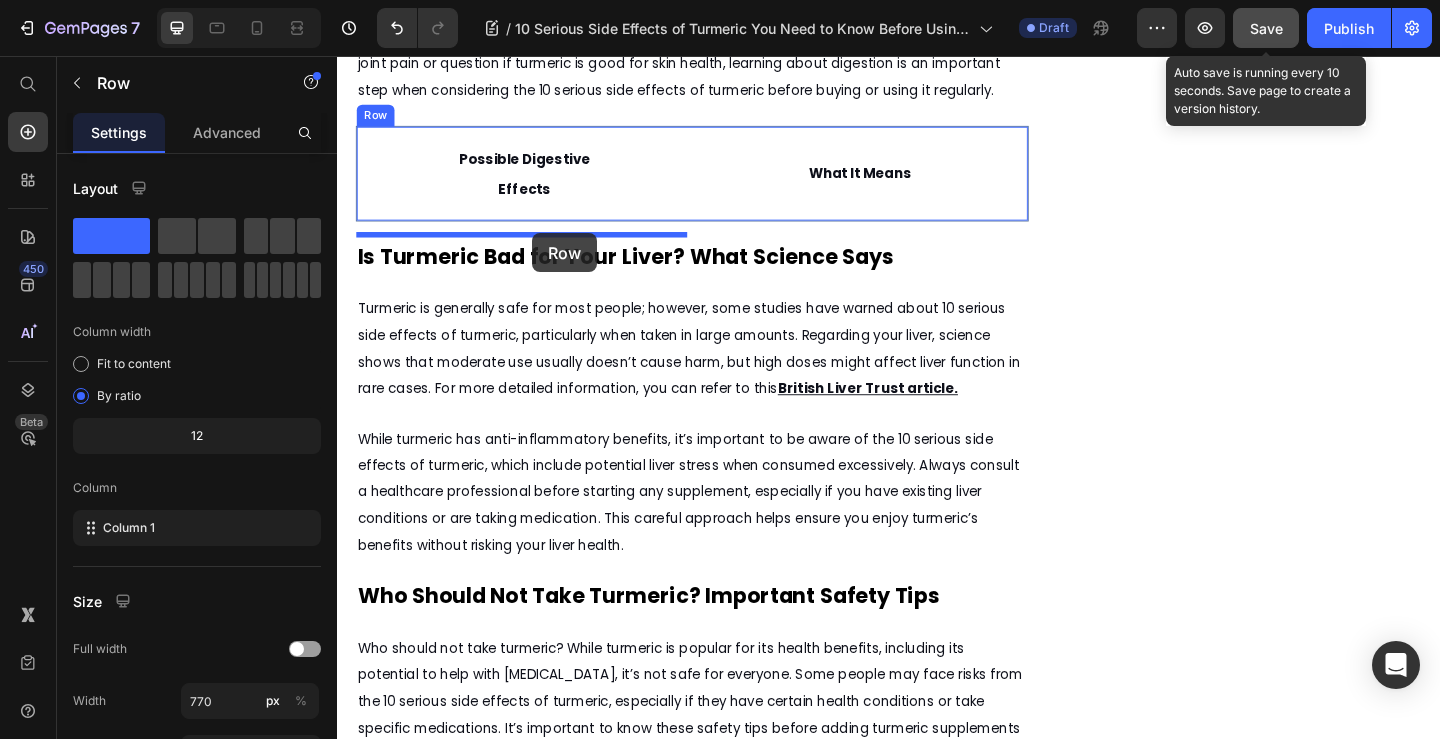 drag, startPoint x: 587, startPoint y: 279, endPoint x: 549, endPoint y: 249, distance: 48.414875 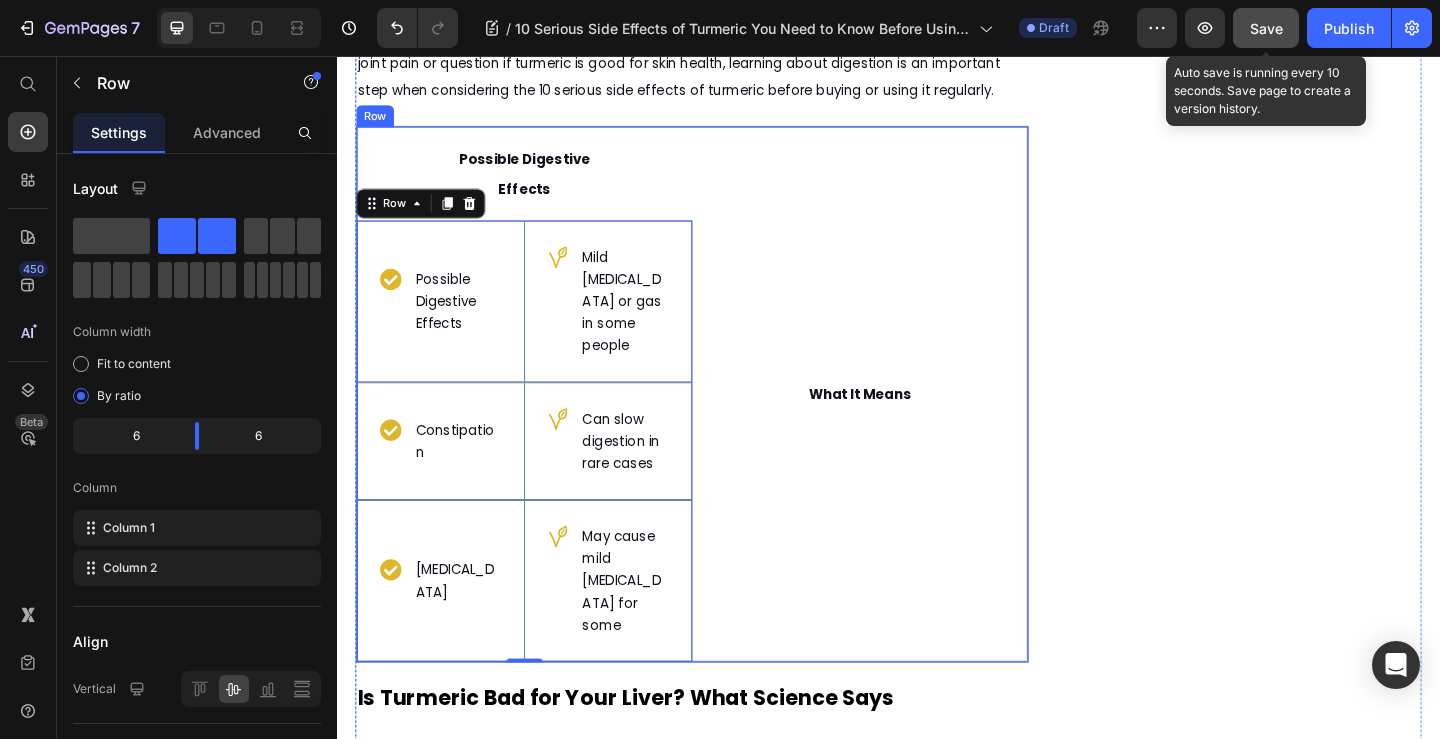 click on "What It Means  Text Block" at bounding box center [905, 424] 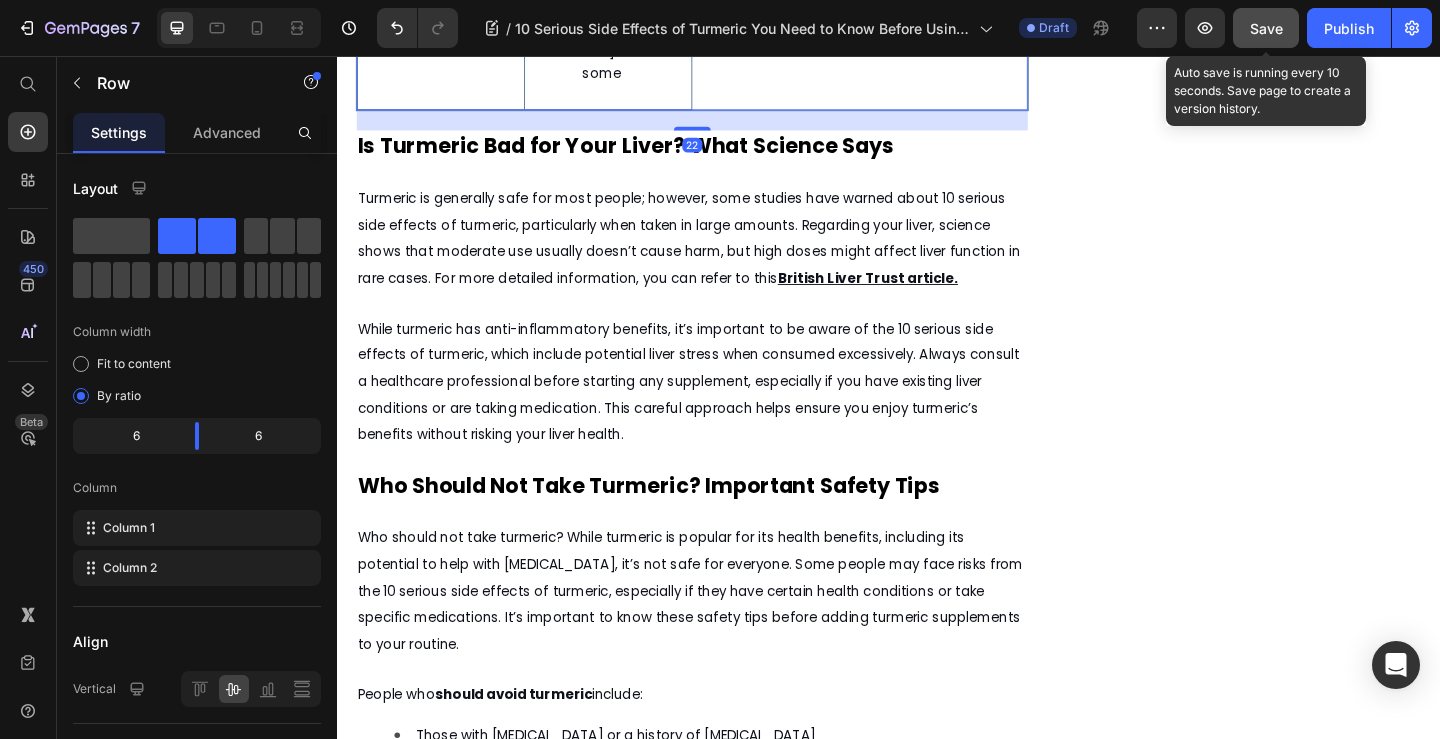 scroll, scrollTop: 2147, scrollLeft: 0, axis: vertical 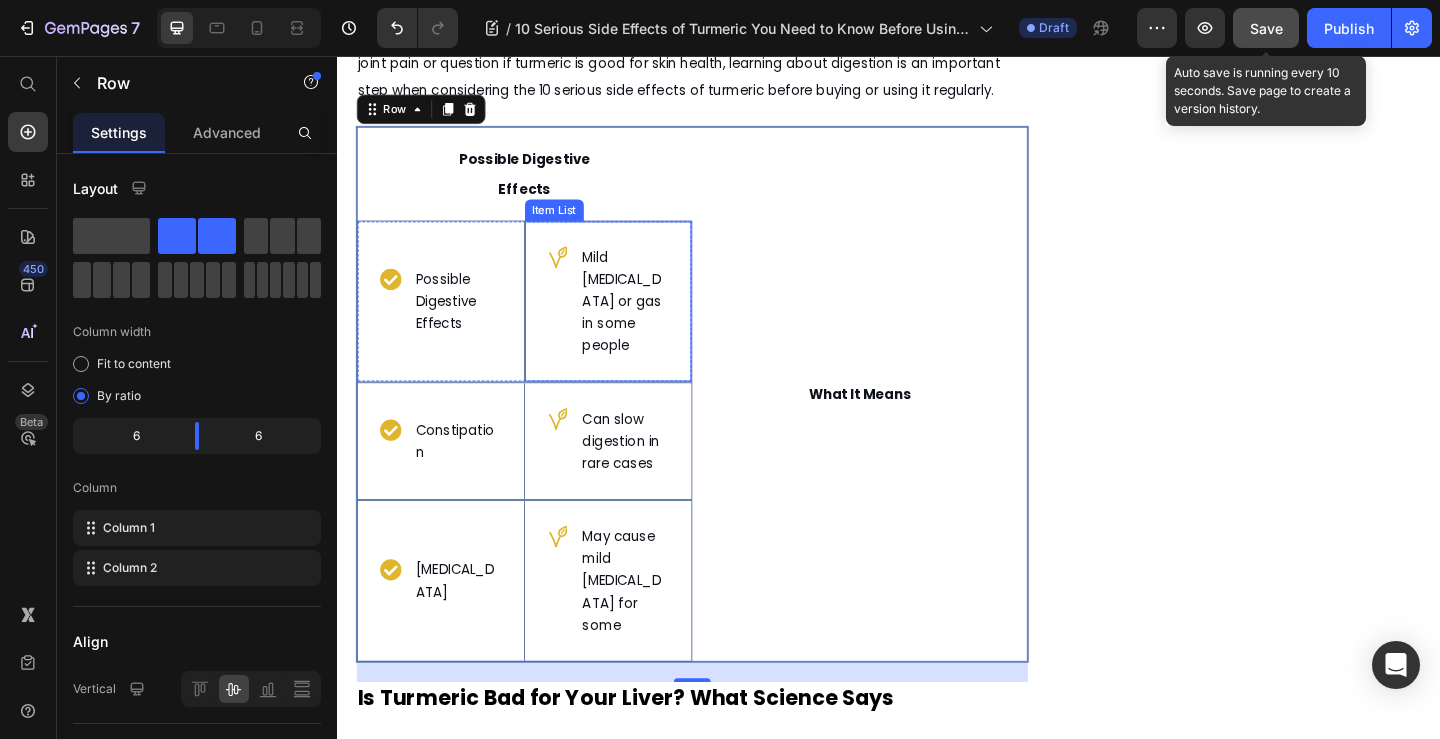 click on "Mild [MEDICAL_DATA] or gas in some people" at bounding box center (650, 323) 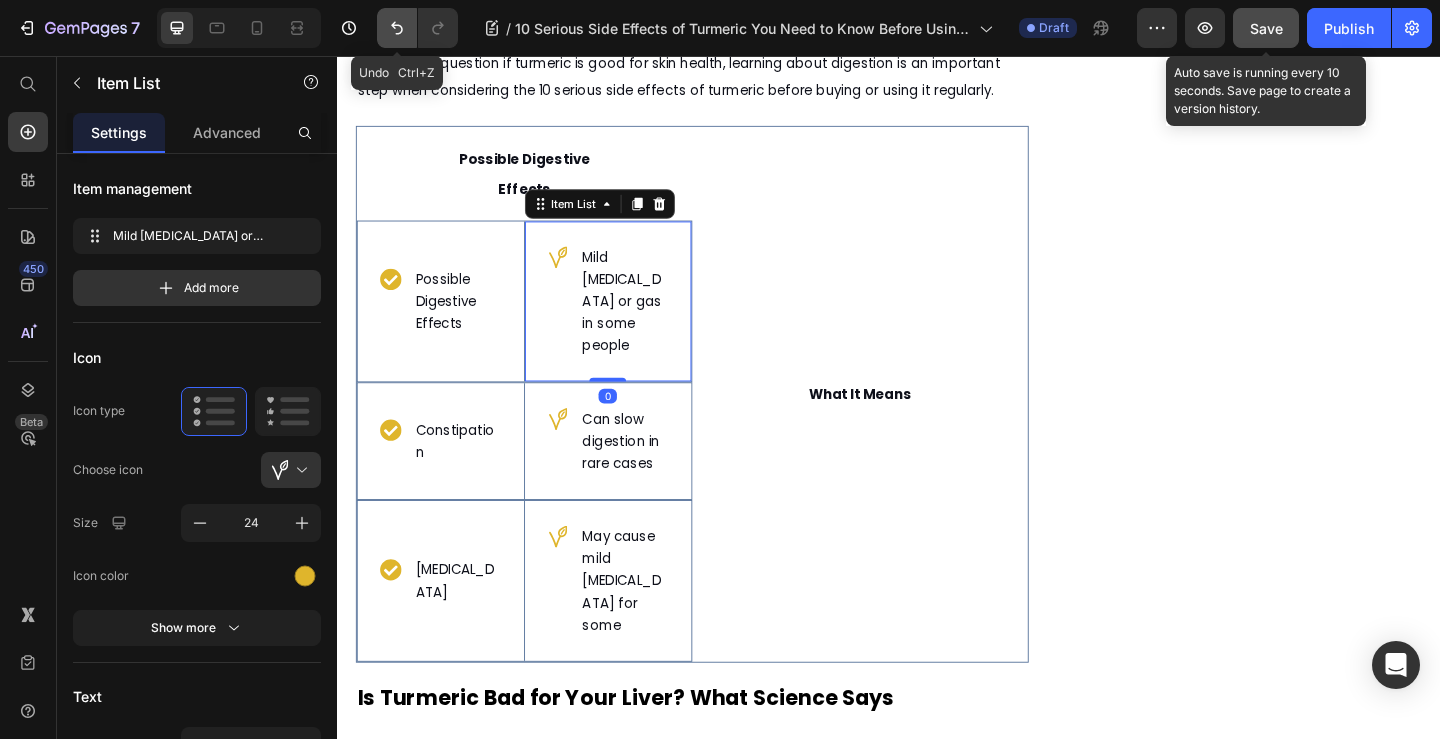 click 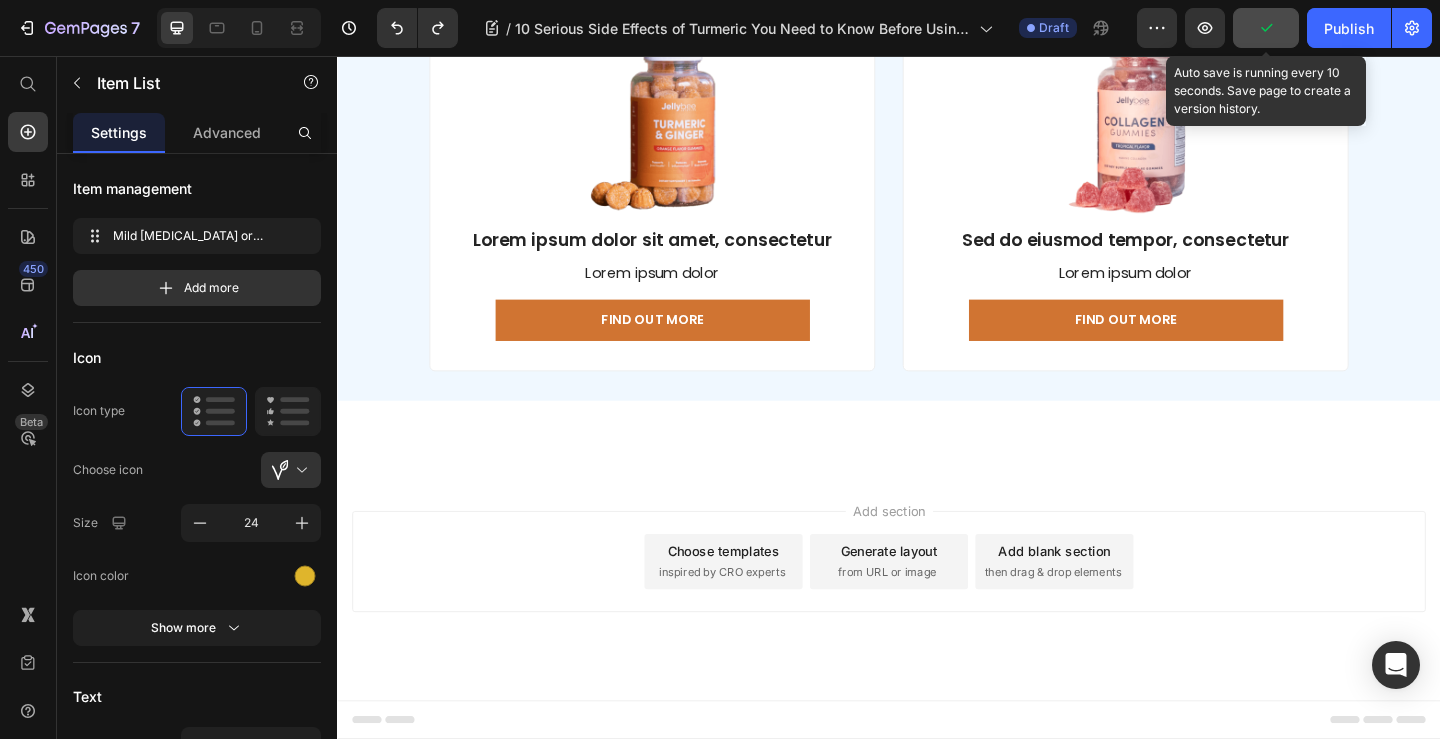 scroll, scrollTop: 7948, scrollLeft: 0, axis: vertical 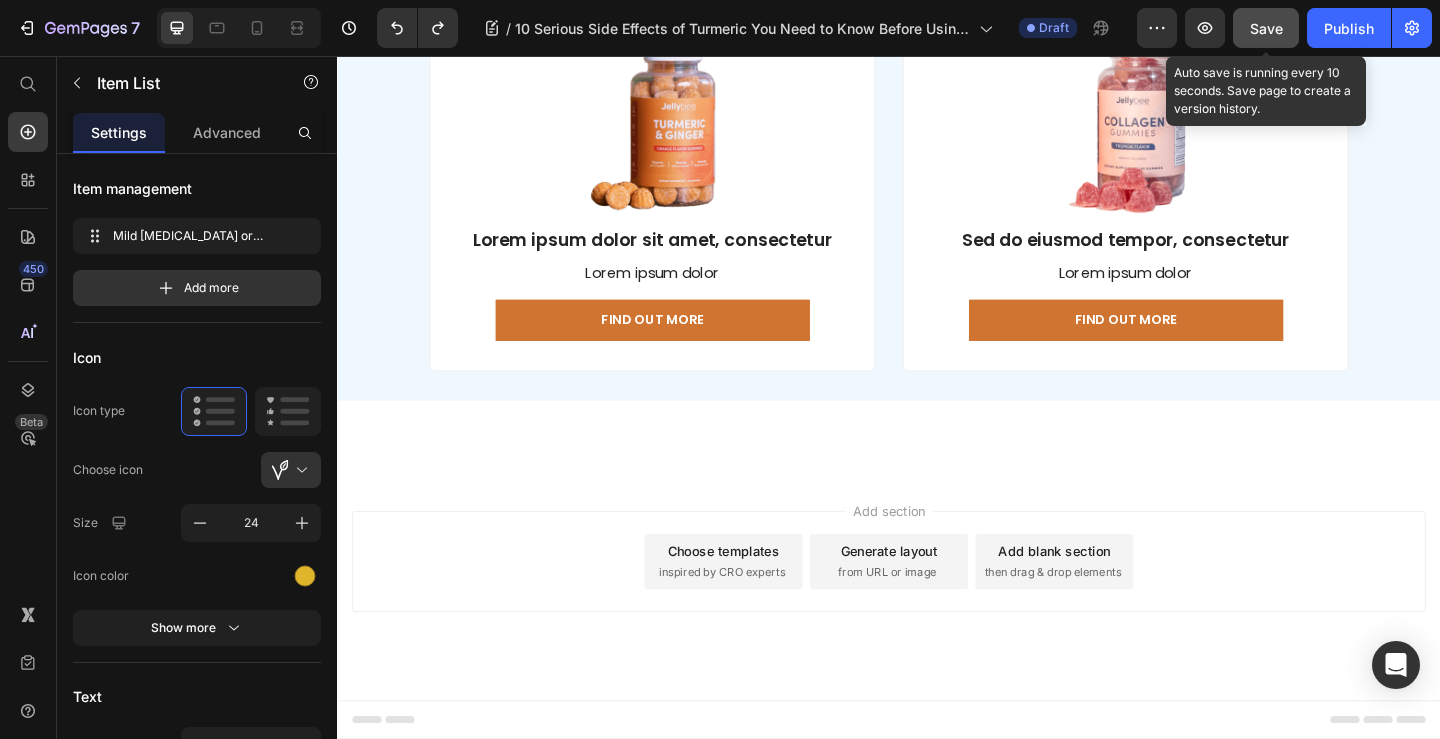 click on "Possible Digestive Effects Item List" at bounding box center (744, -1474) 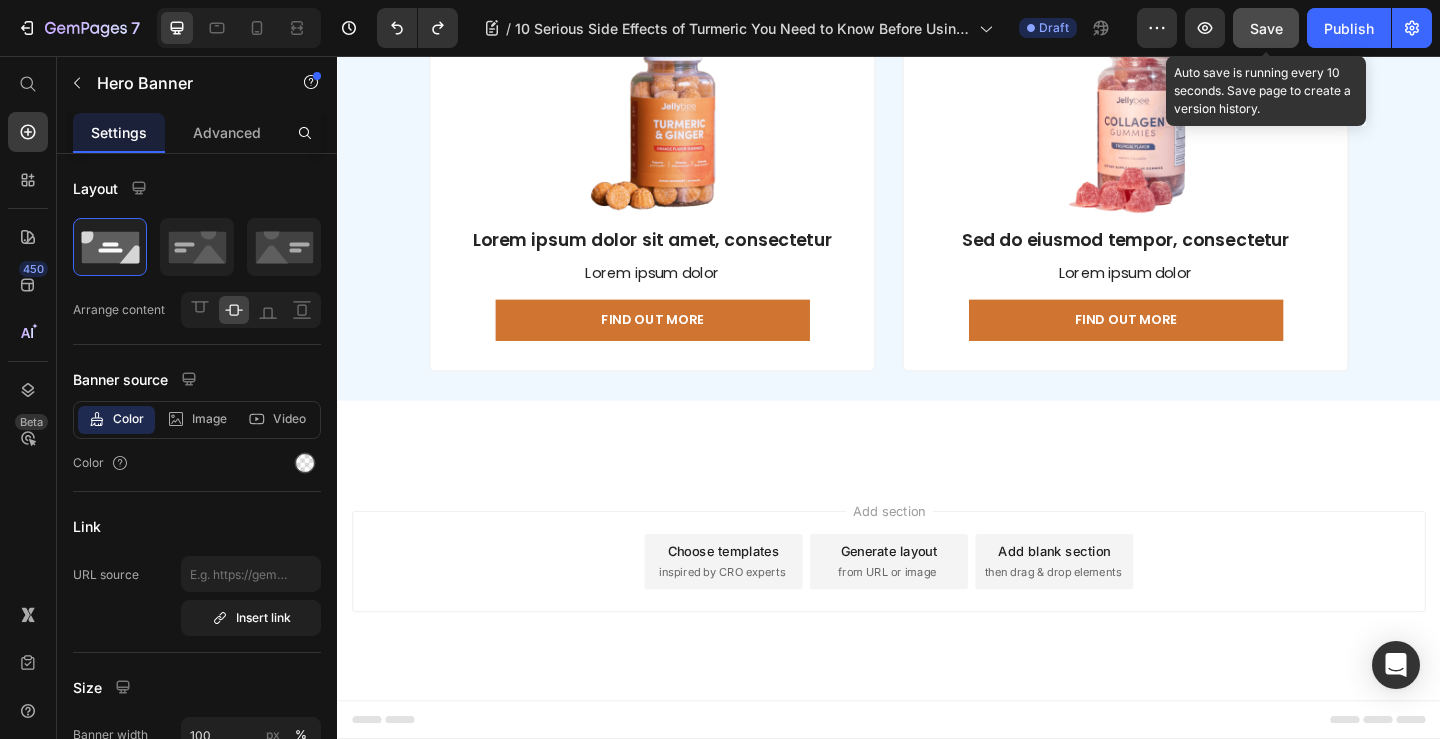 click on "Mild [MEDICAL_DATA] or gas in some people" at bounding box center [1129, -1474] 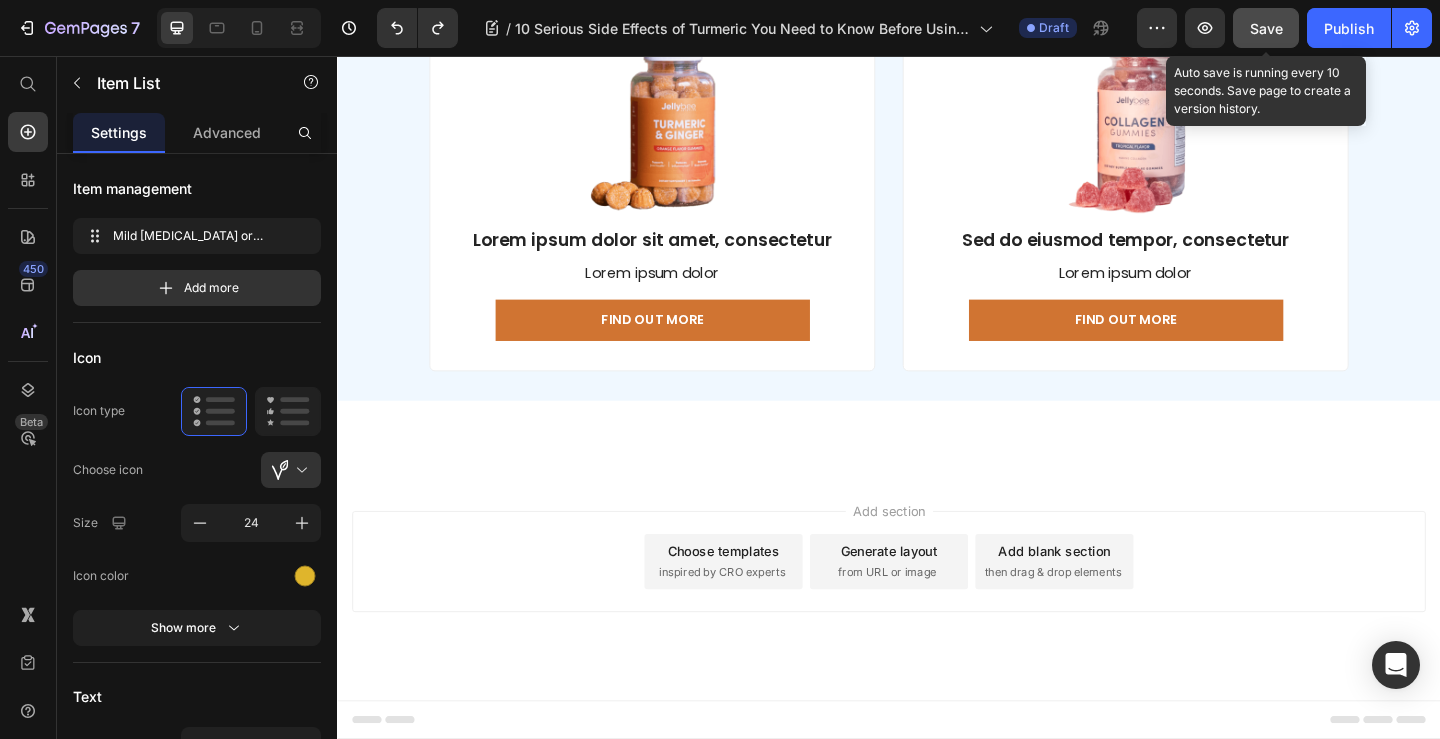 click on "Possible Digestive Effects Item List" at bounding box center [744, -1474] 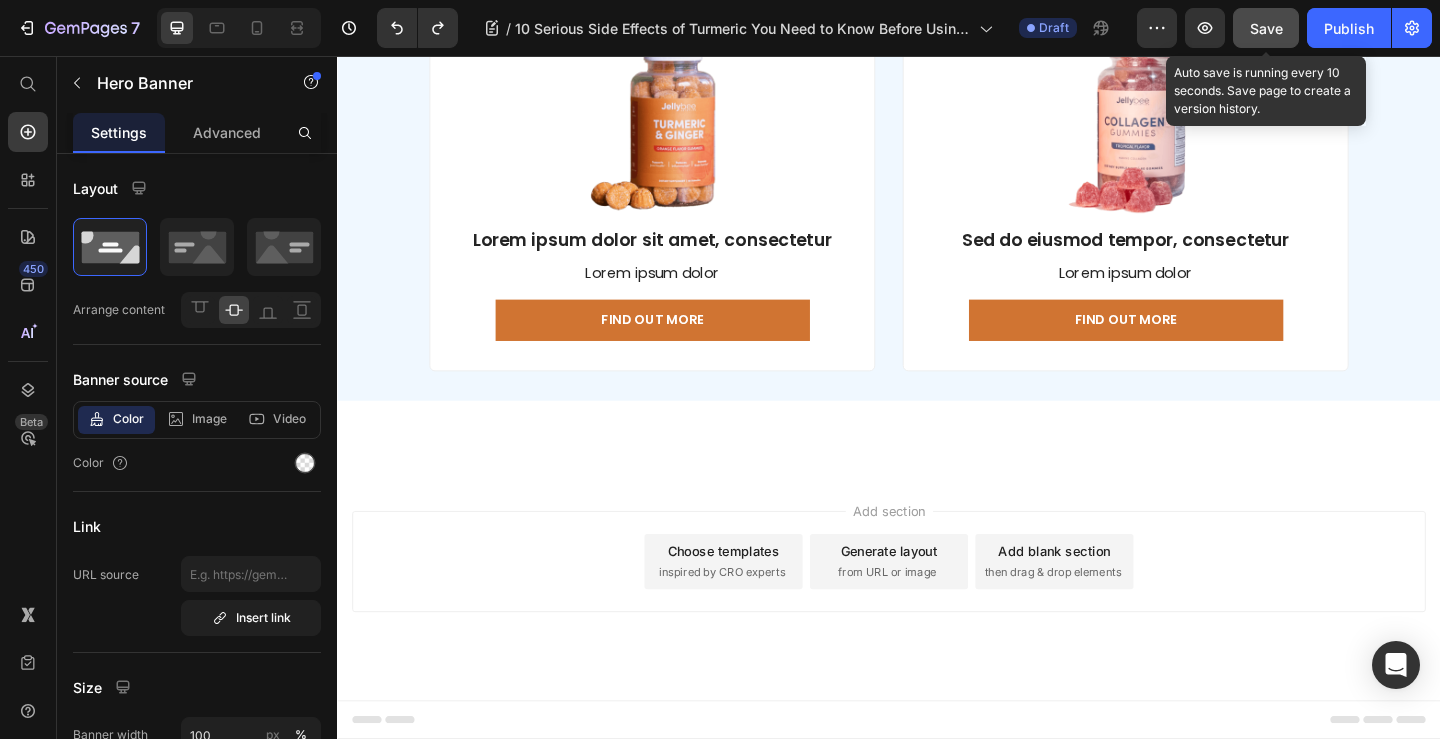click on "Hero Banner" at bounding box center (618, -1544) 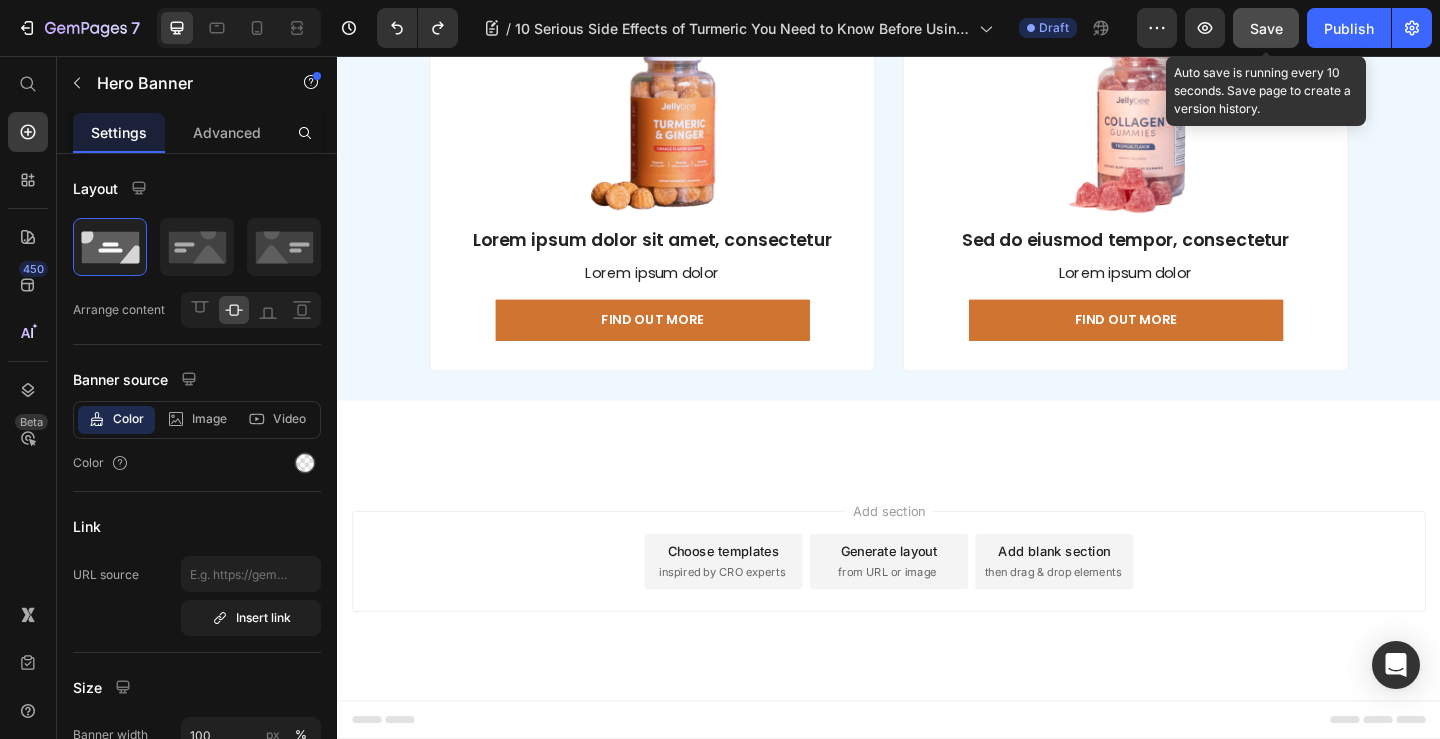 click on "Row 1 col" at bounding box center [592, -1471] 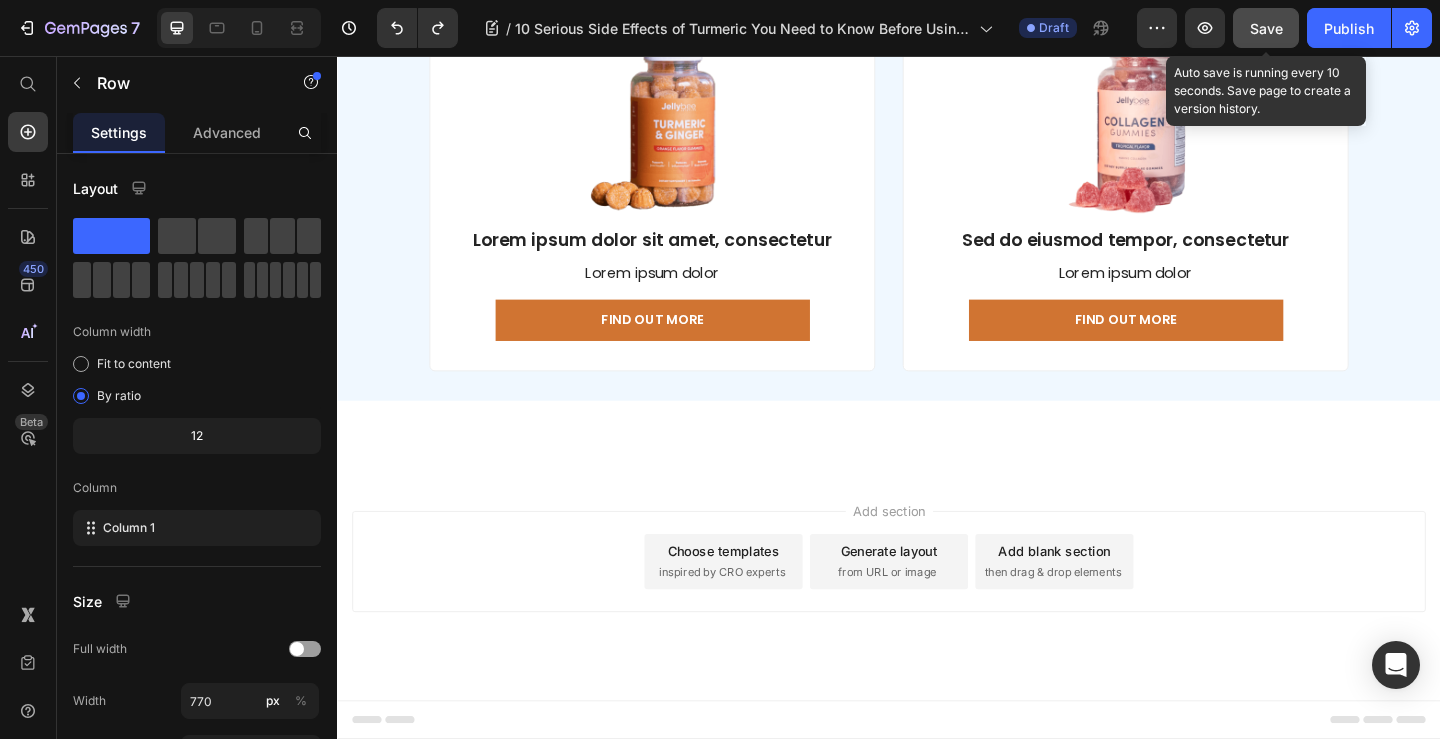 click on "Row" at bounding box center (593, -1545) 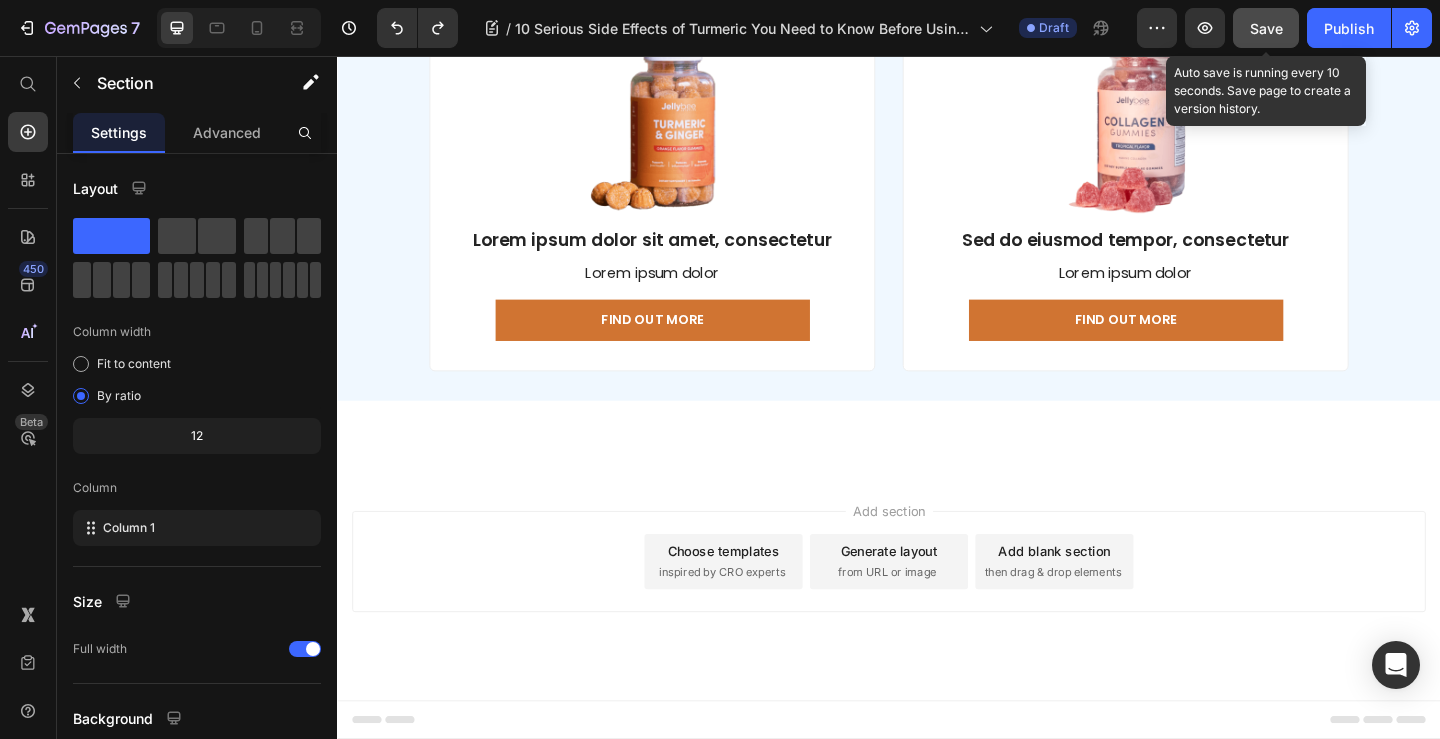 click on "Possible Digestive Effects Item List" at bounding box center [744, -1474] 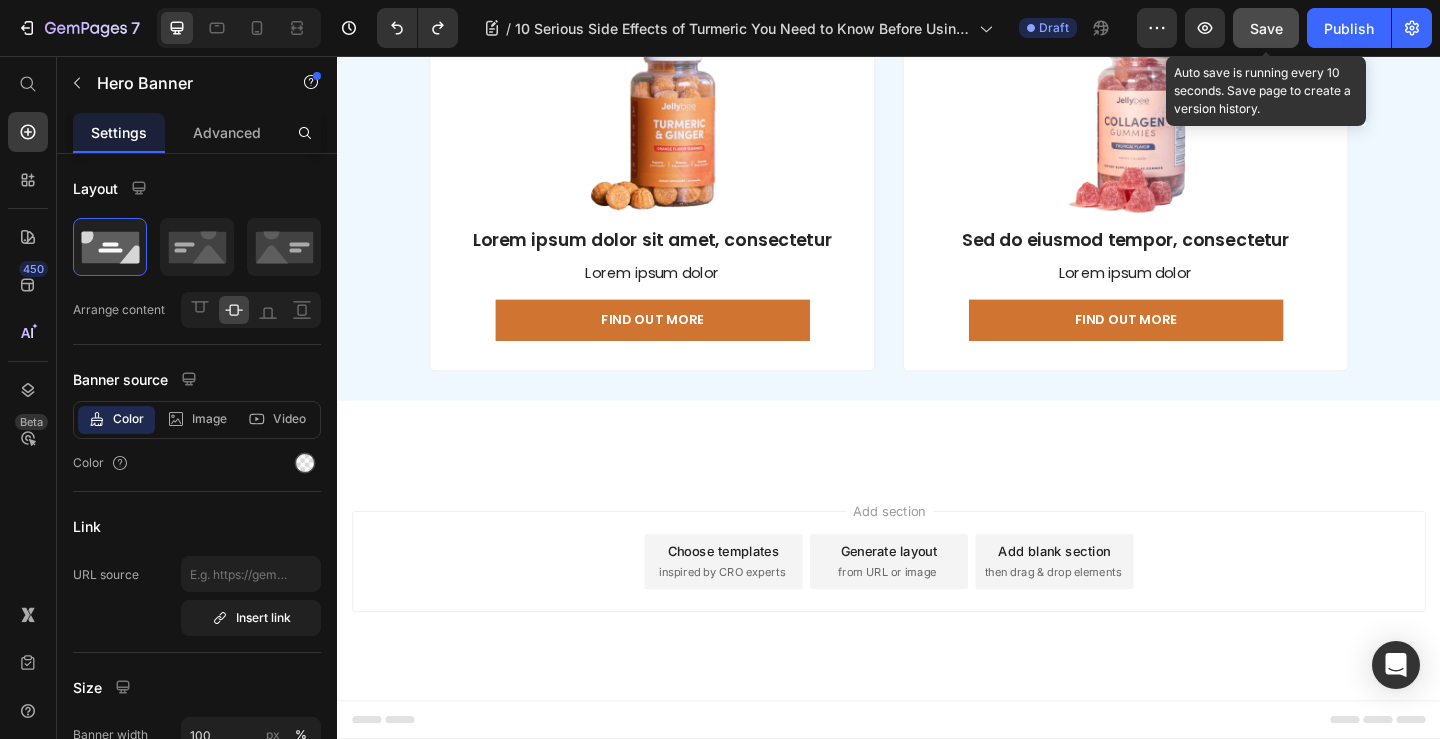 click on "Hero Banner" at bounding box center (618, -1544) 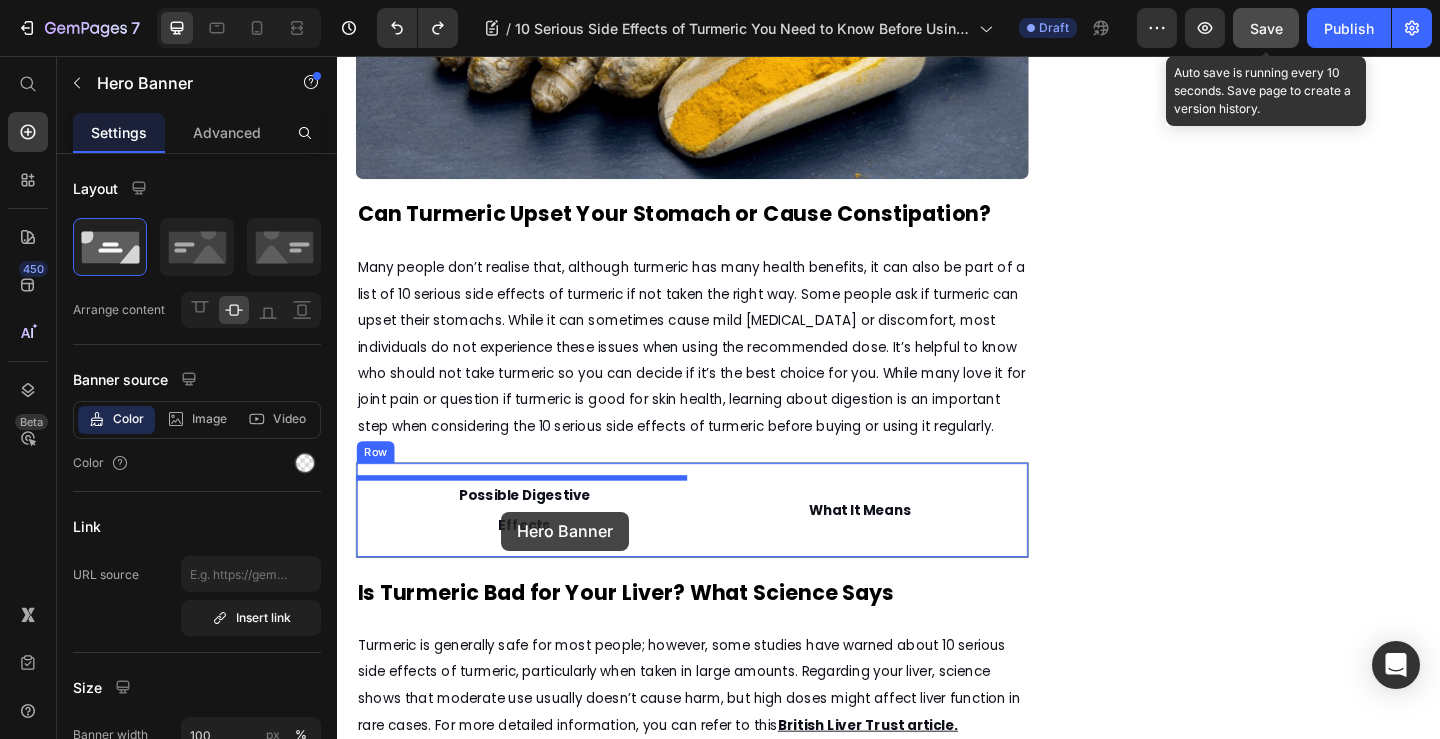 scroll, scrollTop: 1881, scrollLeft: 0, axis: vertical 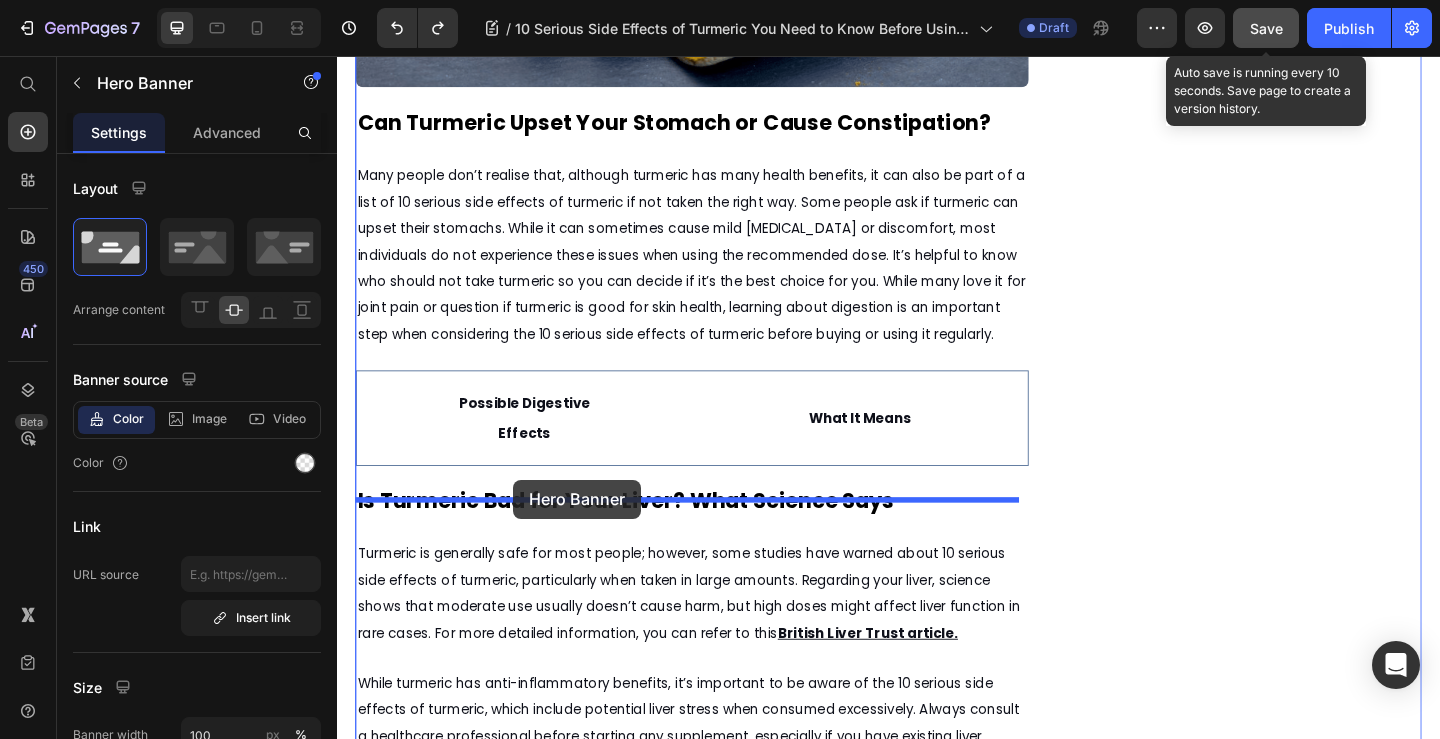 drag, startPoint x: 611, startPoint y: 244, endPoint x: 528, endPoint y: 515, distance: 283.42548 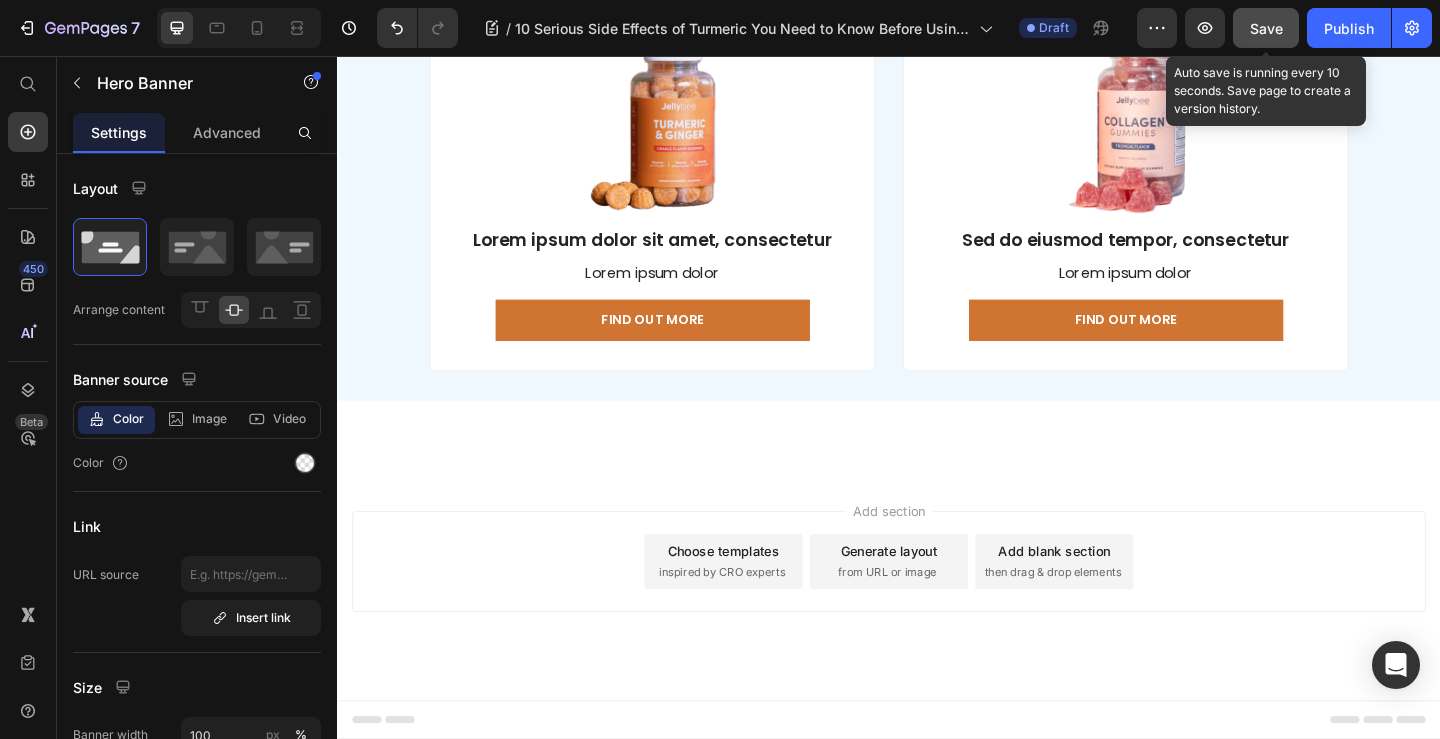 scroll, scrollTop: 7981, scrollLeft: 0, axis: vertical 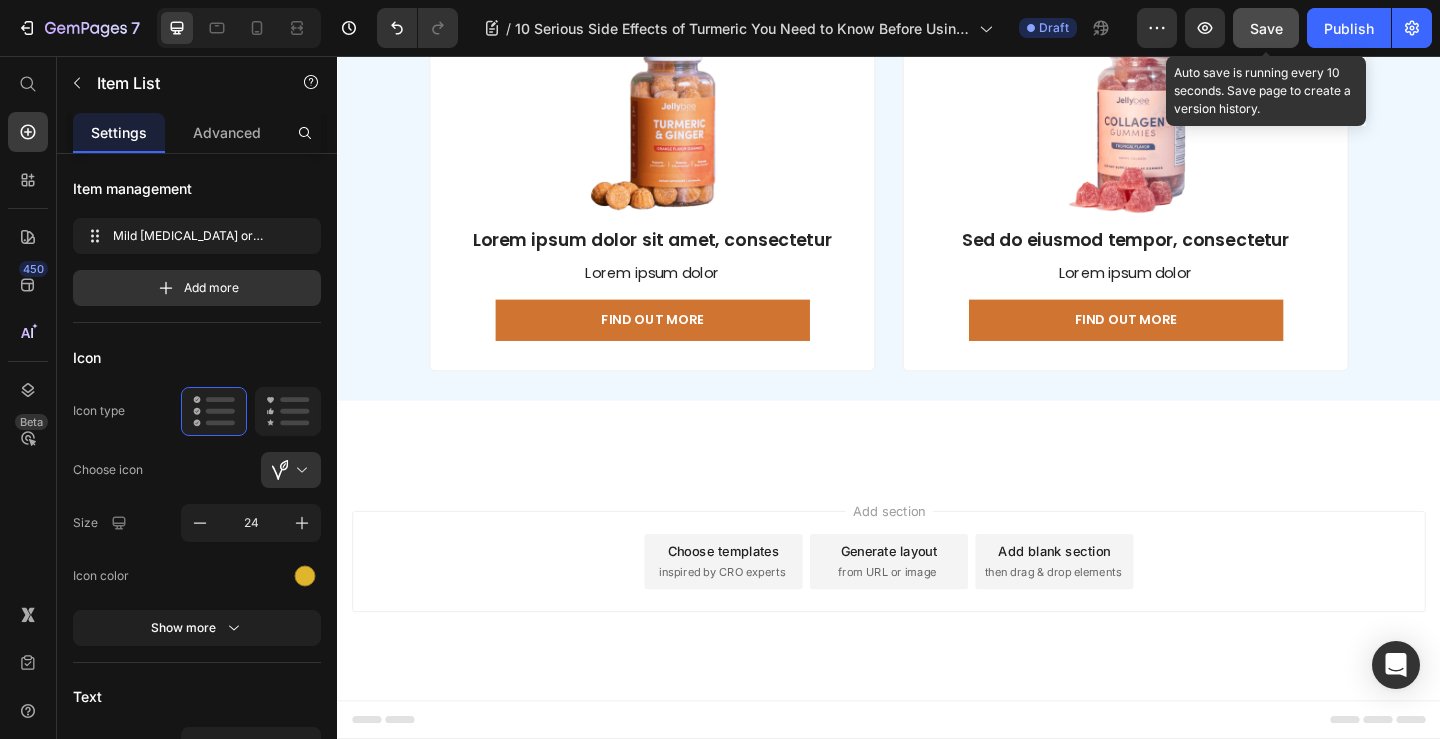 click on "Item List" at bounding box center [990, -1544] 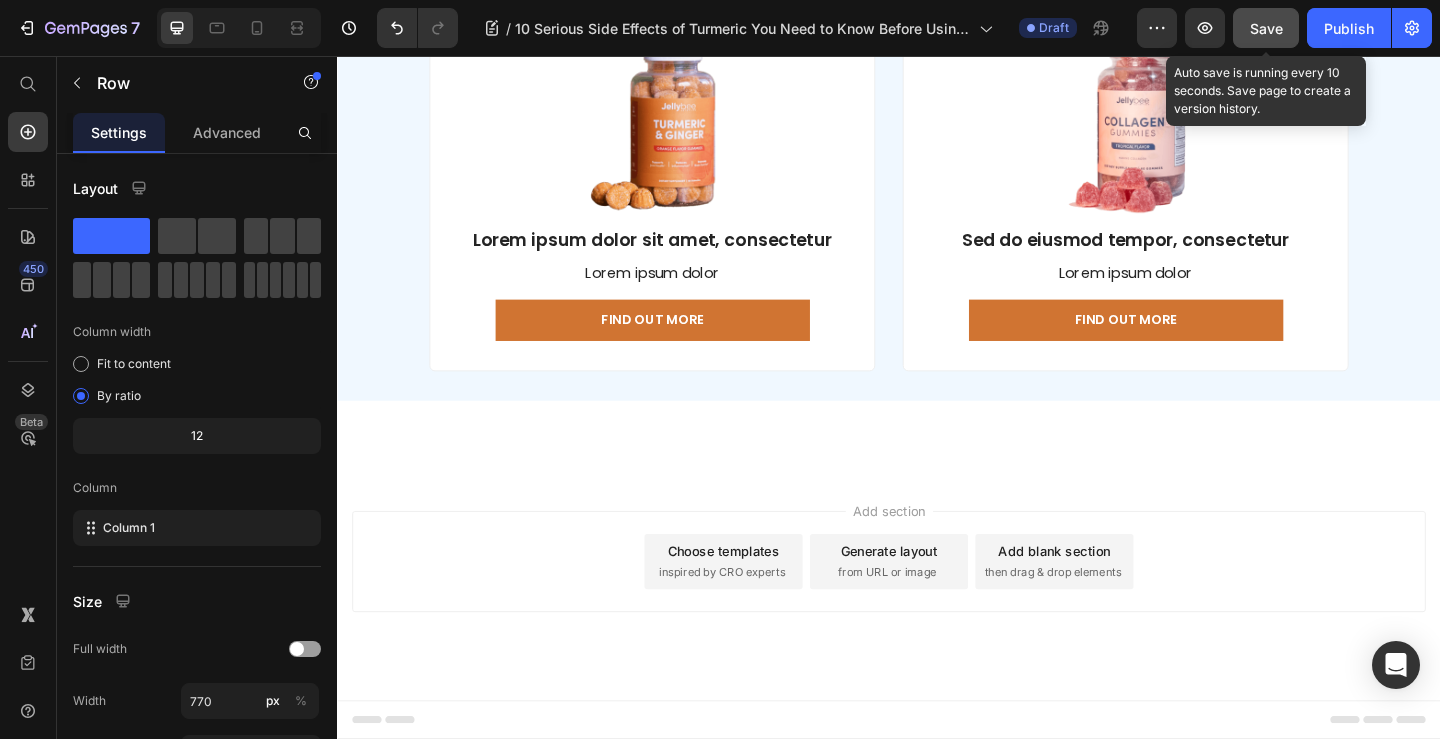 click on "Mild [MEDICAL_DATA] or gas in some people" at bounding box center (1129, -1474) 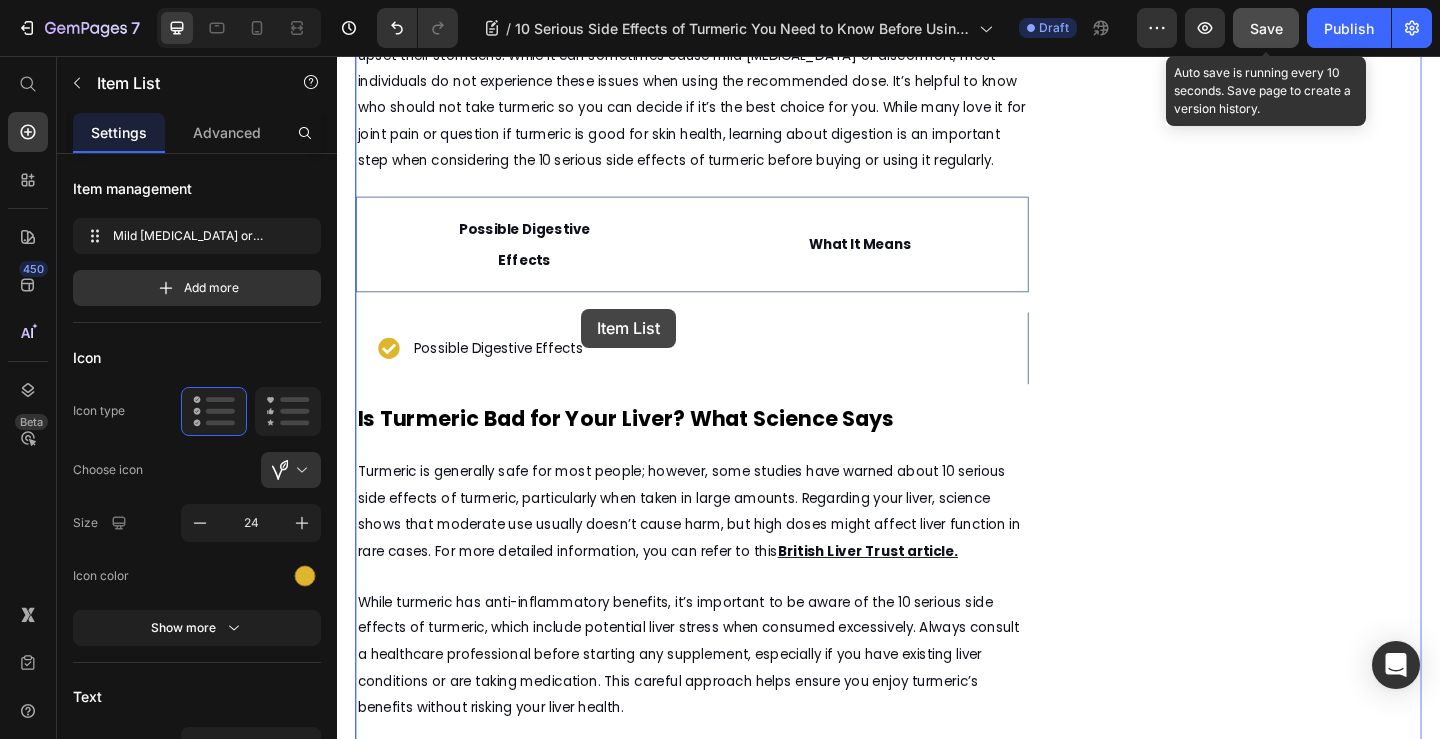 scroll, scrollTop: 2096, scrollLeft: 0, axis: vertical 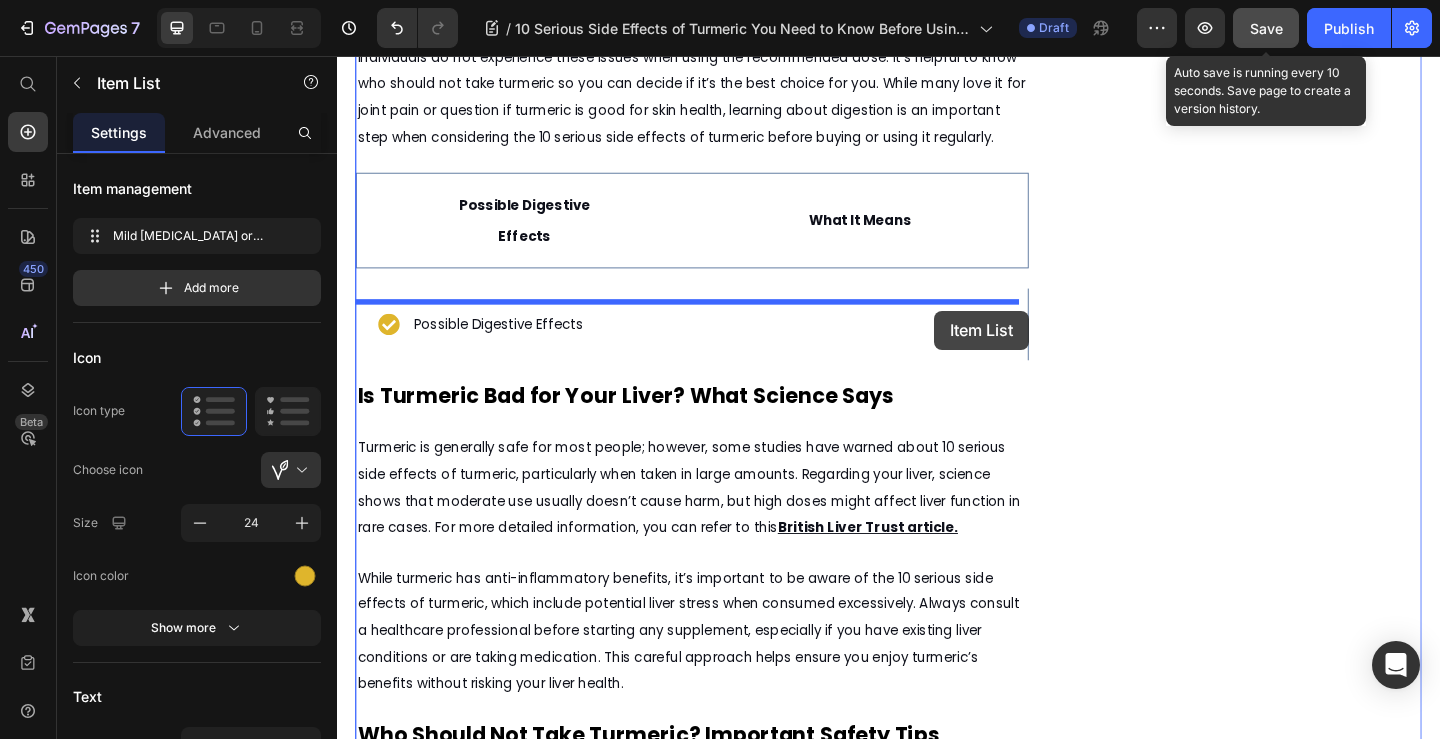 drag, startPoint x: 988, startPoint y: 252, endPoint x: 987, endPoint y: 333, distance: 81.00617 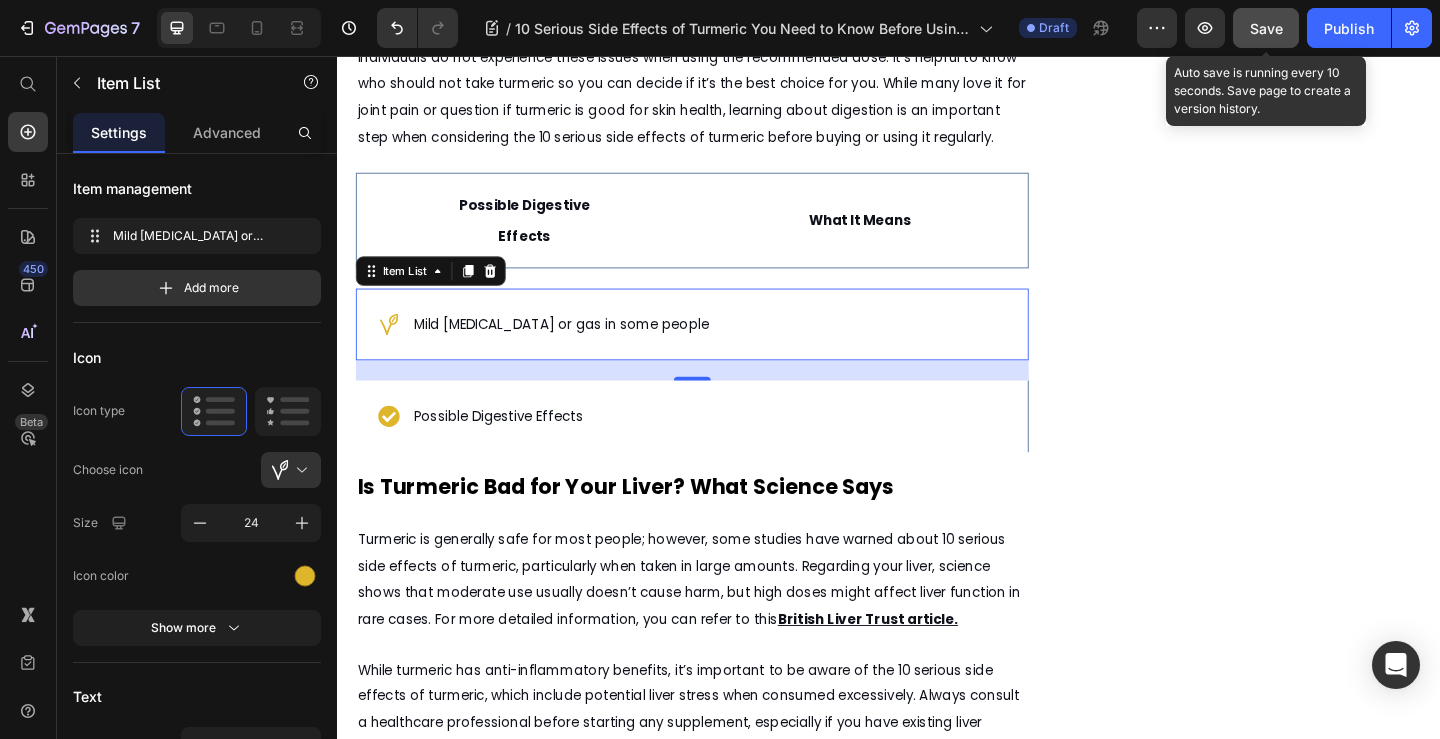 click on "Mild [MEDICAL_DATA] or gas in some people" at bounding box center [723, 348] 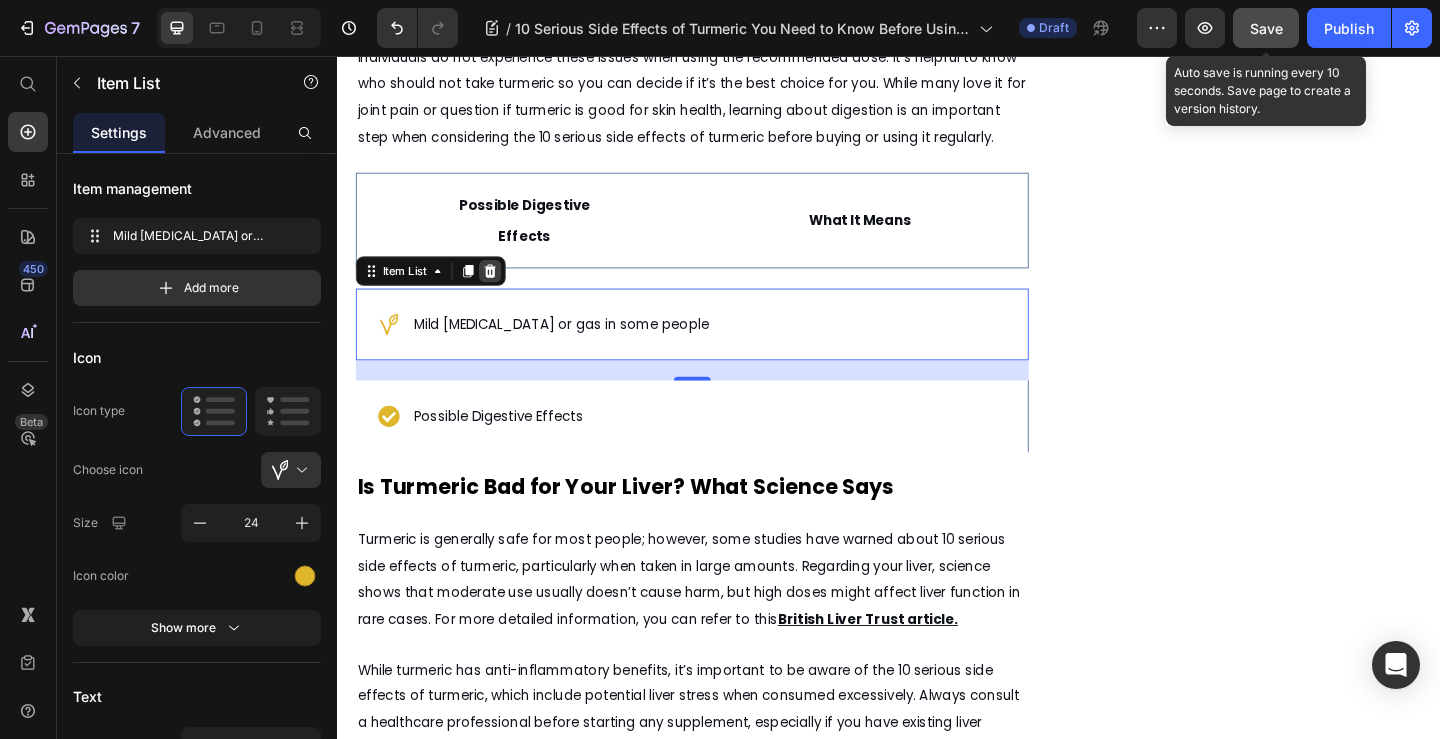 click 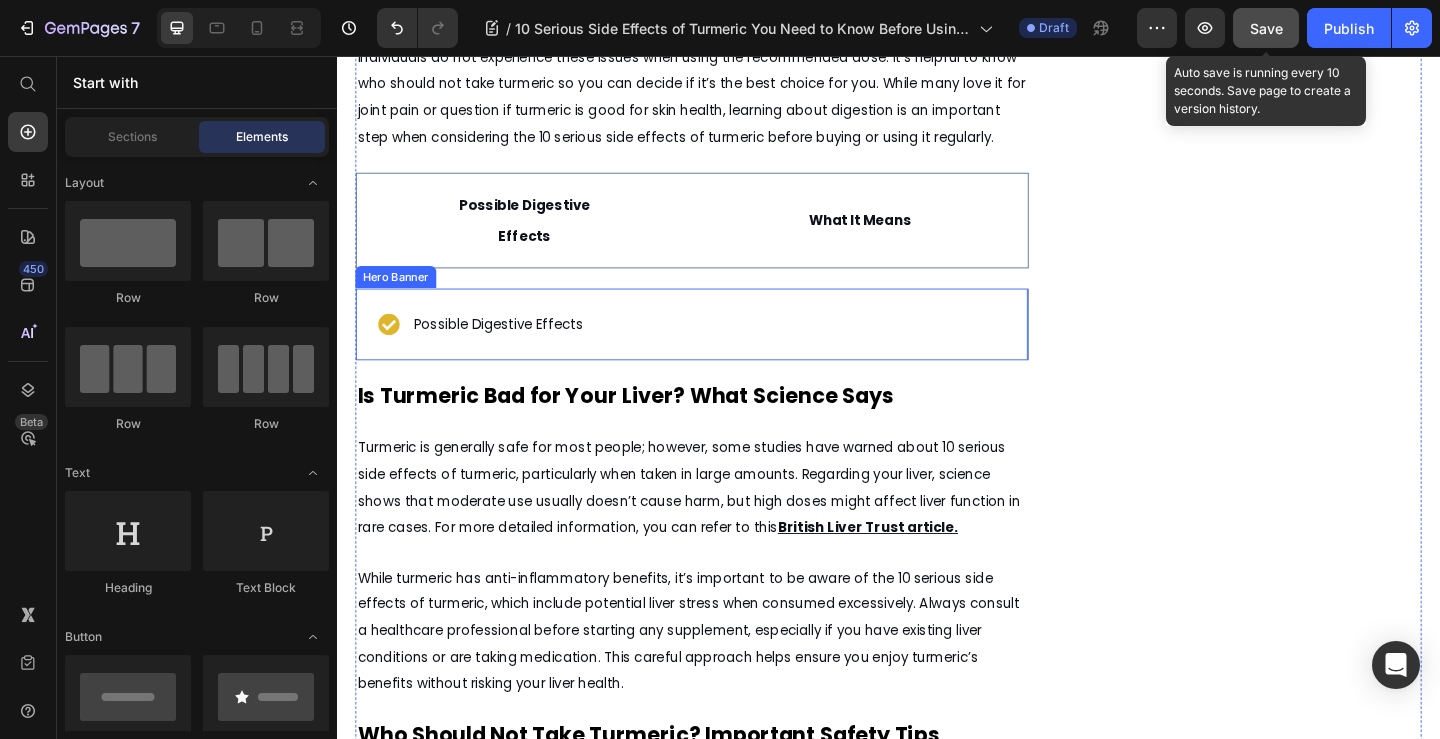 click on "Possible Digestive Effects" at bounding box center [722, 348] 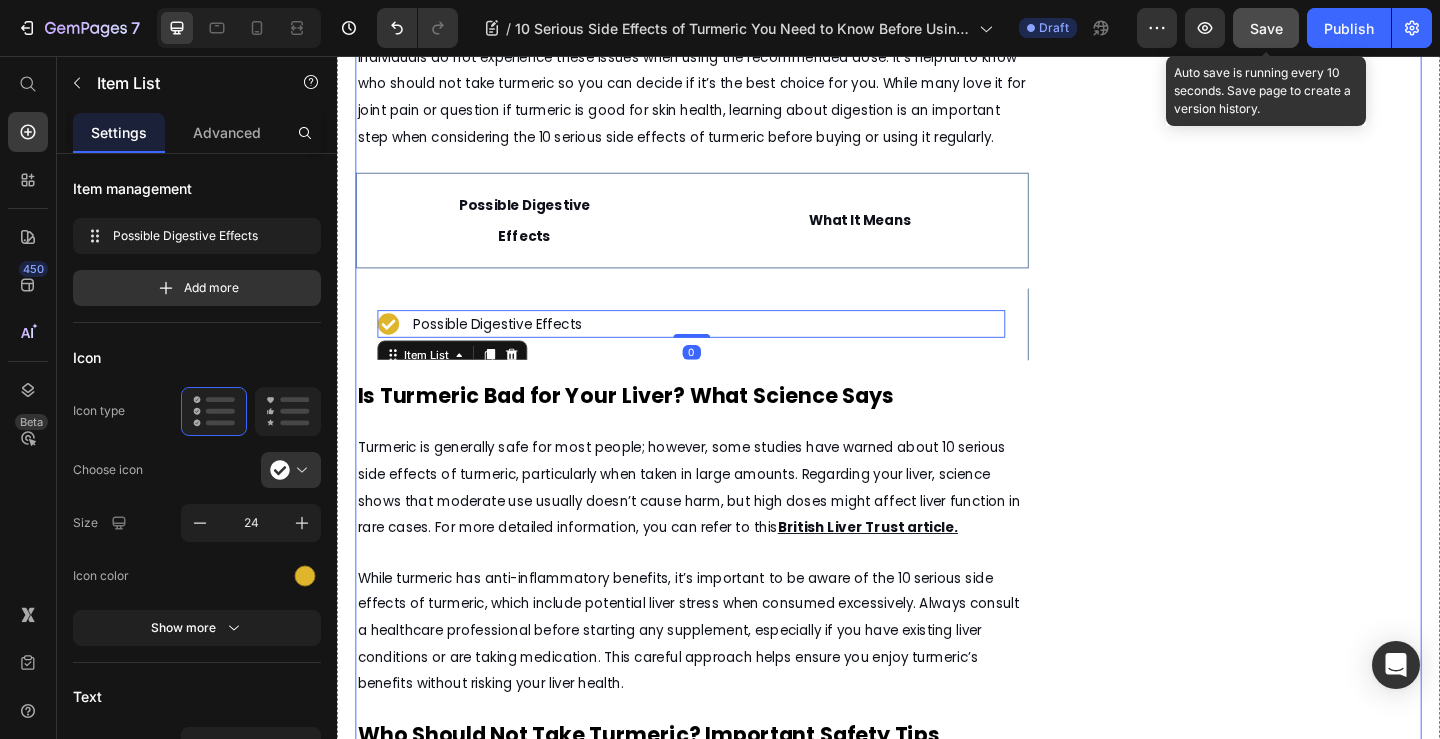 click on "10 Serious Side Effects of Turmeric You Need to Know Before Using It Heading Discover how Nture’s natural turmeric and black pepper blend gives you all the benefits without the worry of side effects Text Block [DATE] by  [PERSON_NAME] Text Block Text Block Row Image Turmeric is a popular natural supplement known for its health benefits, such as reducing inflammation and supporting skin health. However, before using it regularly, it’s important to understand the 10 serious side effects of turmeric that could affect your health.Many people wonder, "Is turmeric good for the skin?" and while it can offer some benefits, turmeric may also cause unexpected reactions or health problems in certain situations. In this article, we'll explore the potential risks and help you decide if  turmeric  is right for you. Text Block What Are the 10 Serious Side Effects of Turmeric You Should Know? Text Block     For a trusted UK perspective, take a look at this  Text Block Image Text Block Text Block Text Block Row" at bounding box center [723, 960] 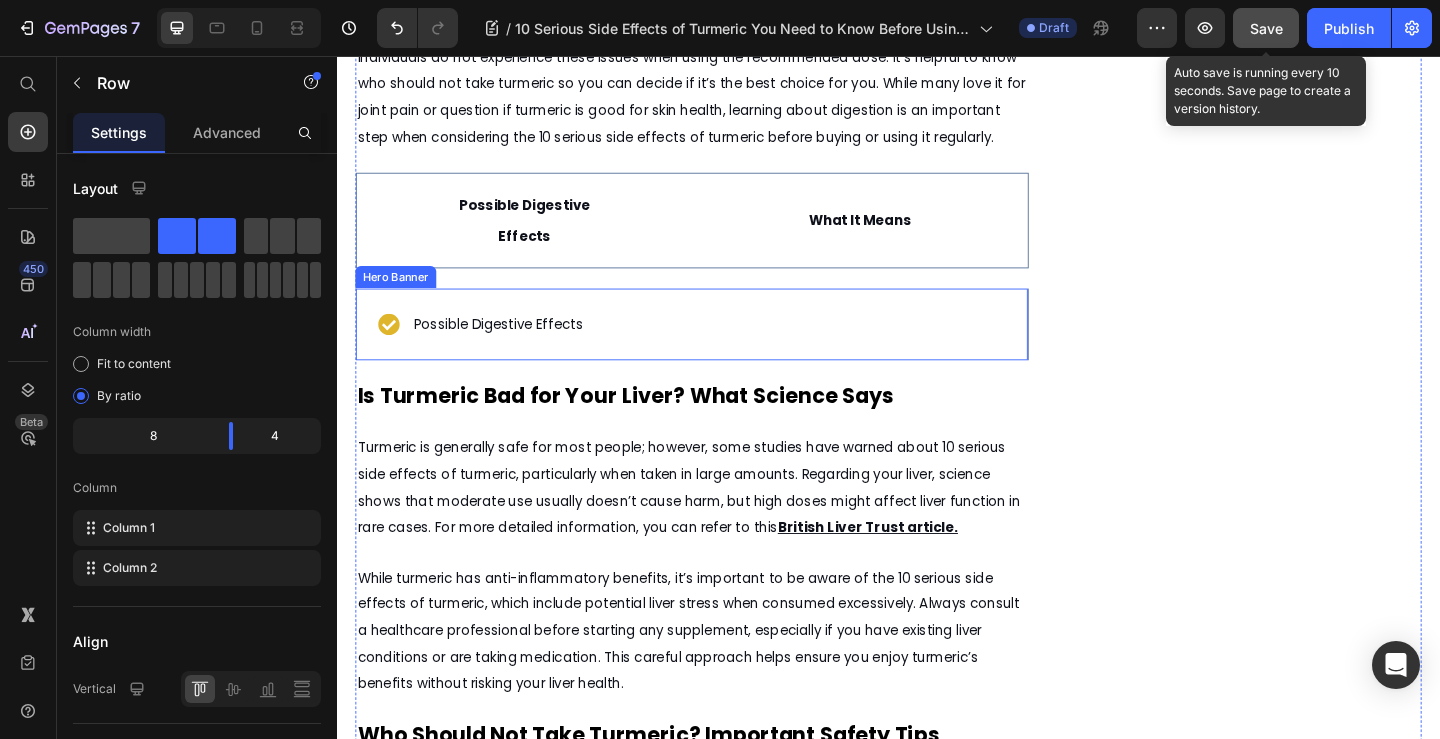click on "Possible Digestive Effects Item List" at bounding box center [722, 348] 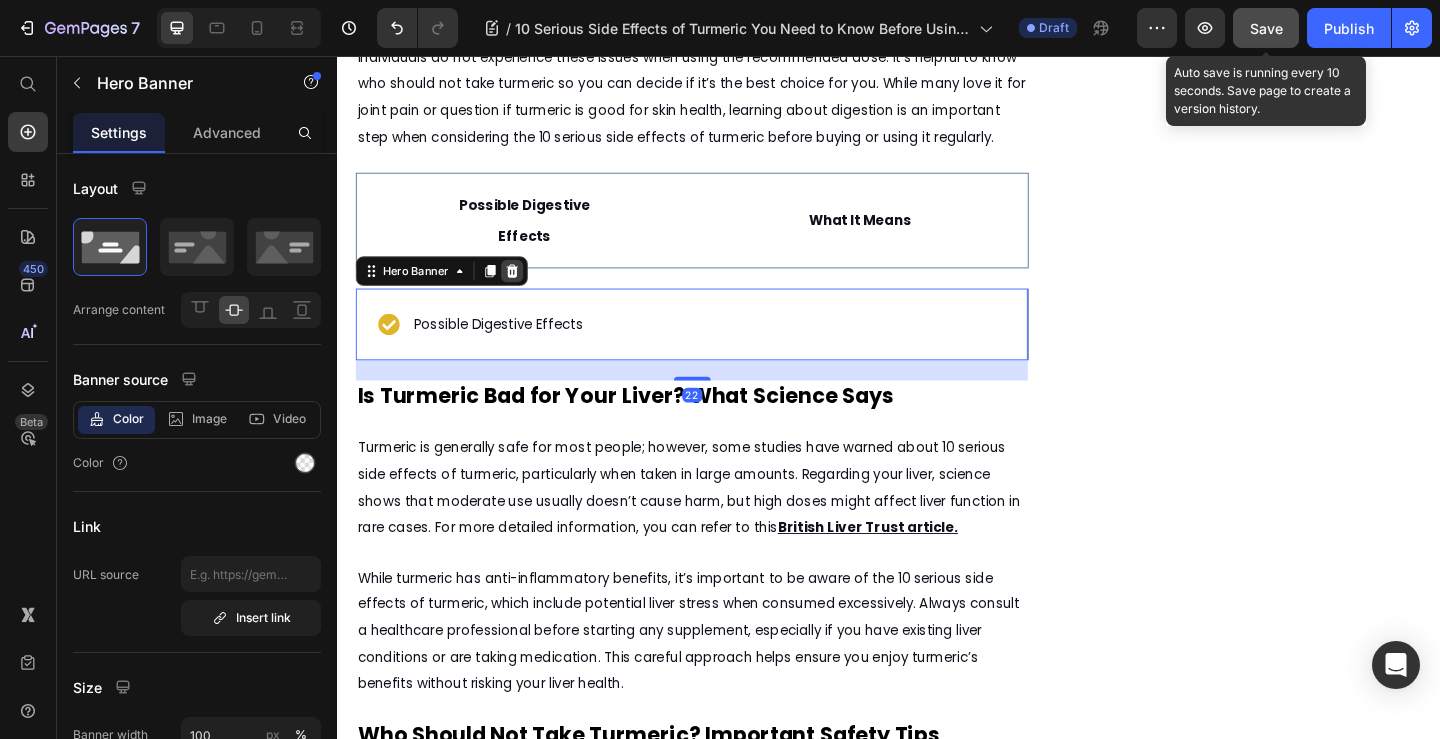 click 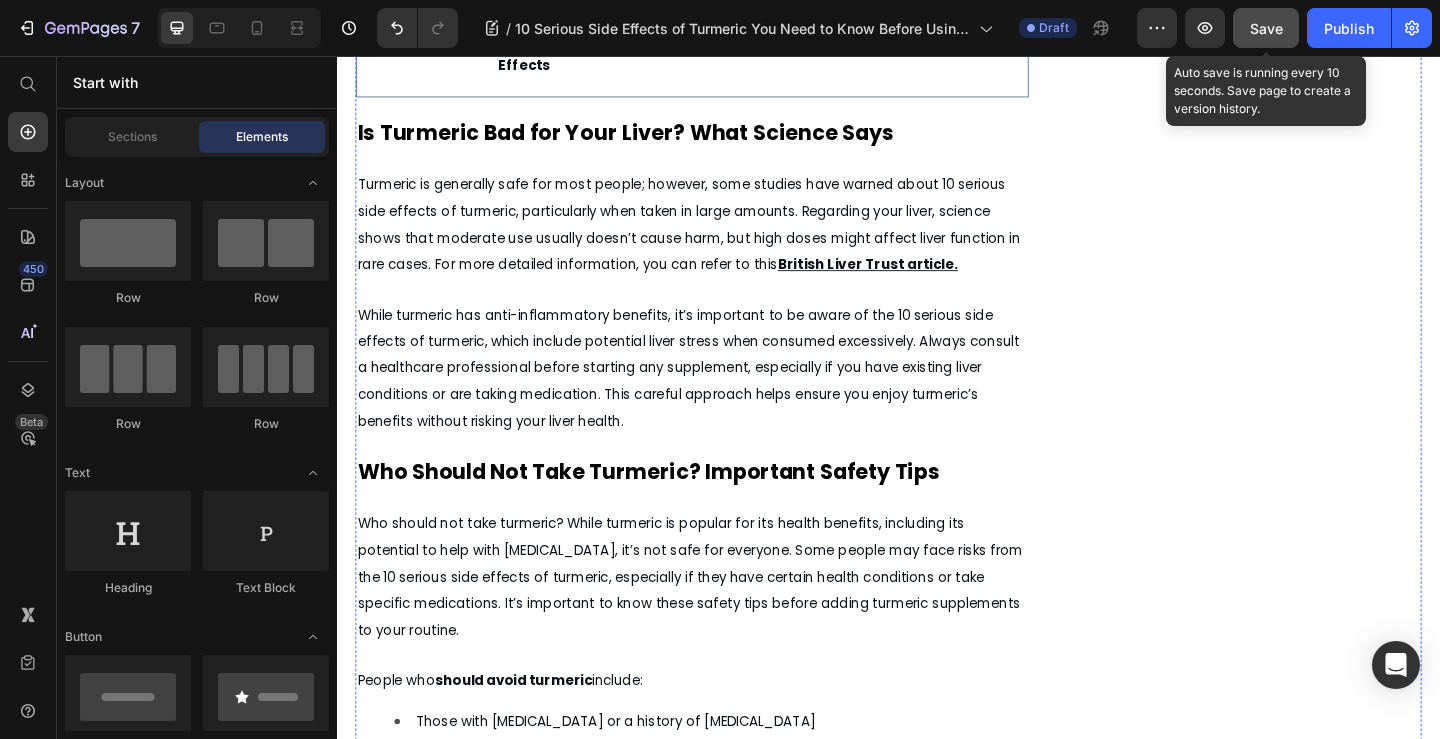 scroll, scrollTop: 4296, scrollLeft: 0, axis: vertical 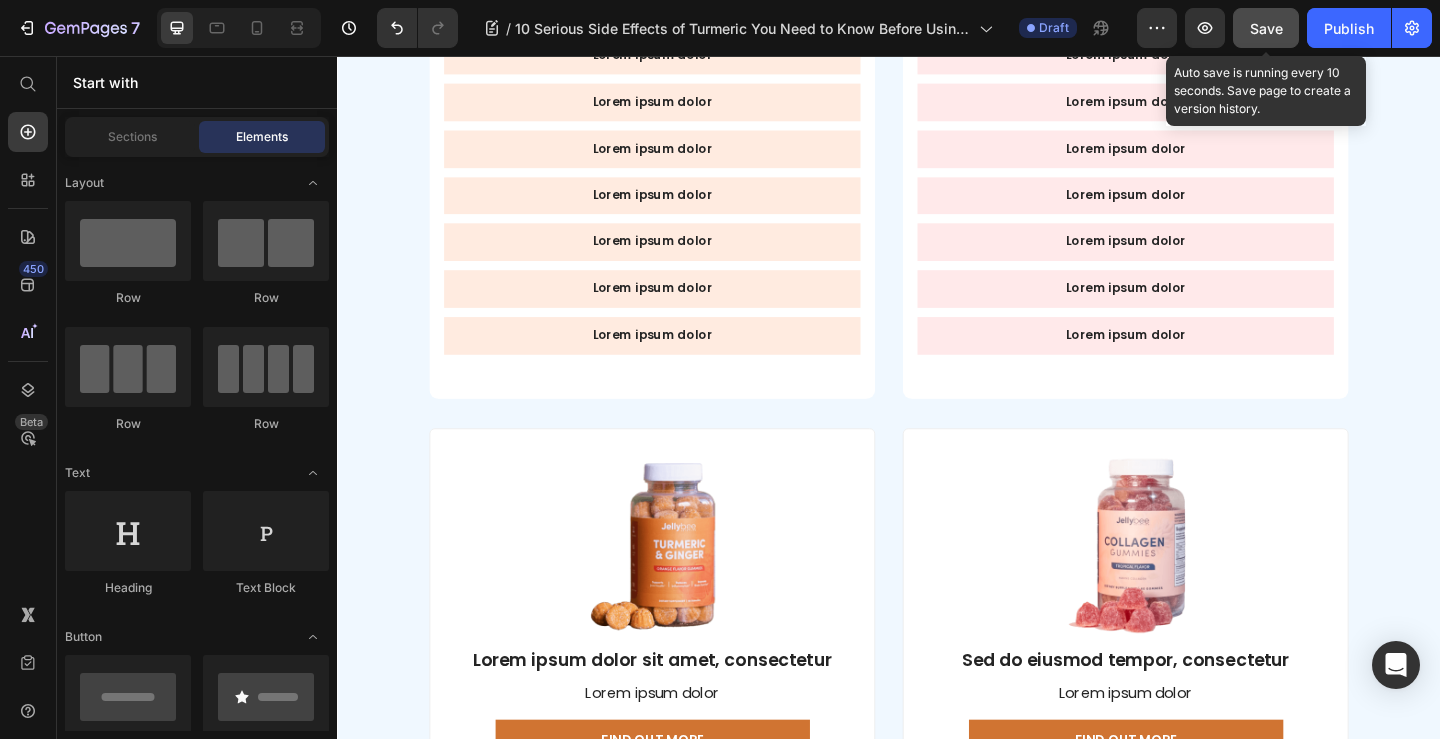 click on "Can slow digestion in rare cases" at bounding box center (1129, -925) 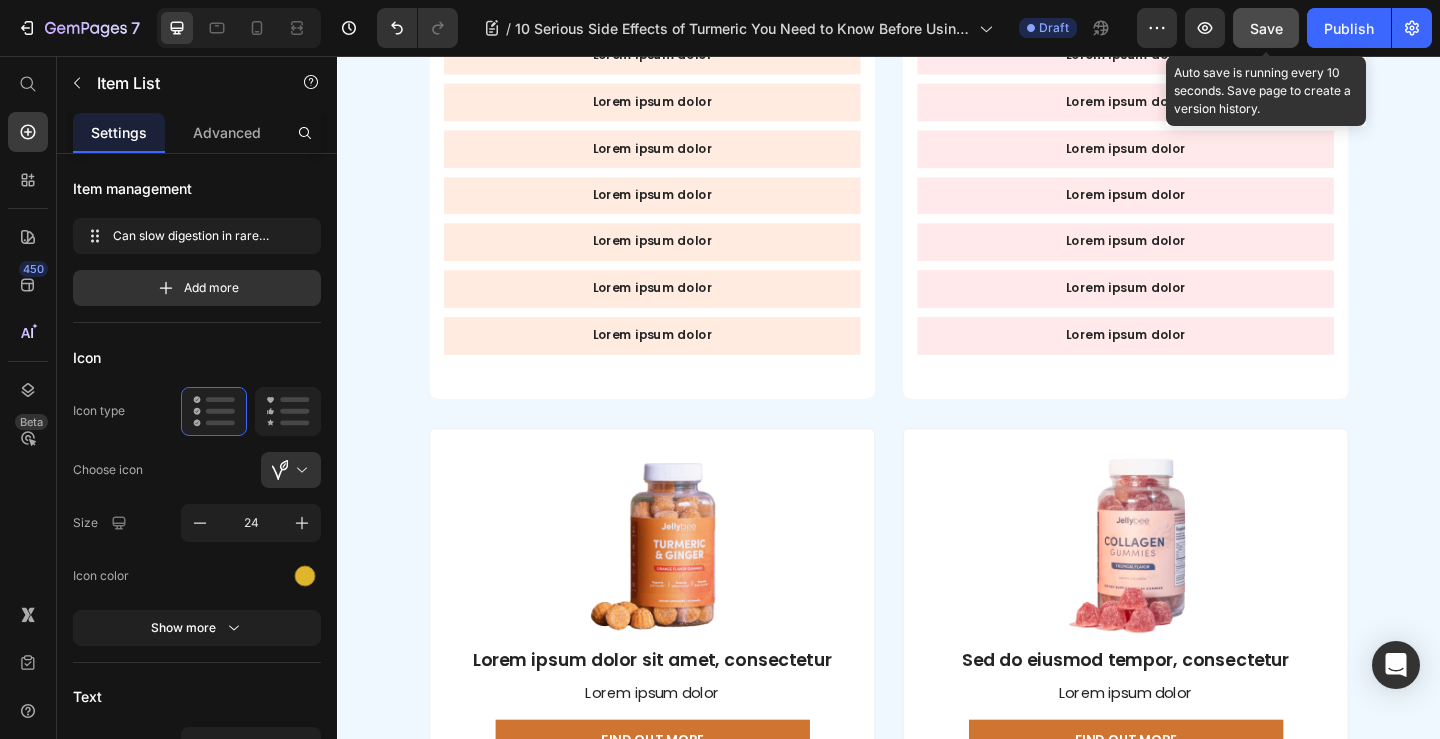 click on "Constipation" at bounding box center (744, -925) 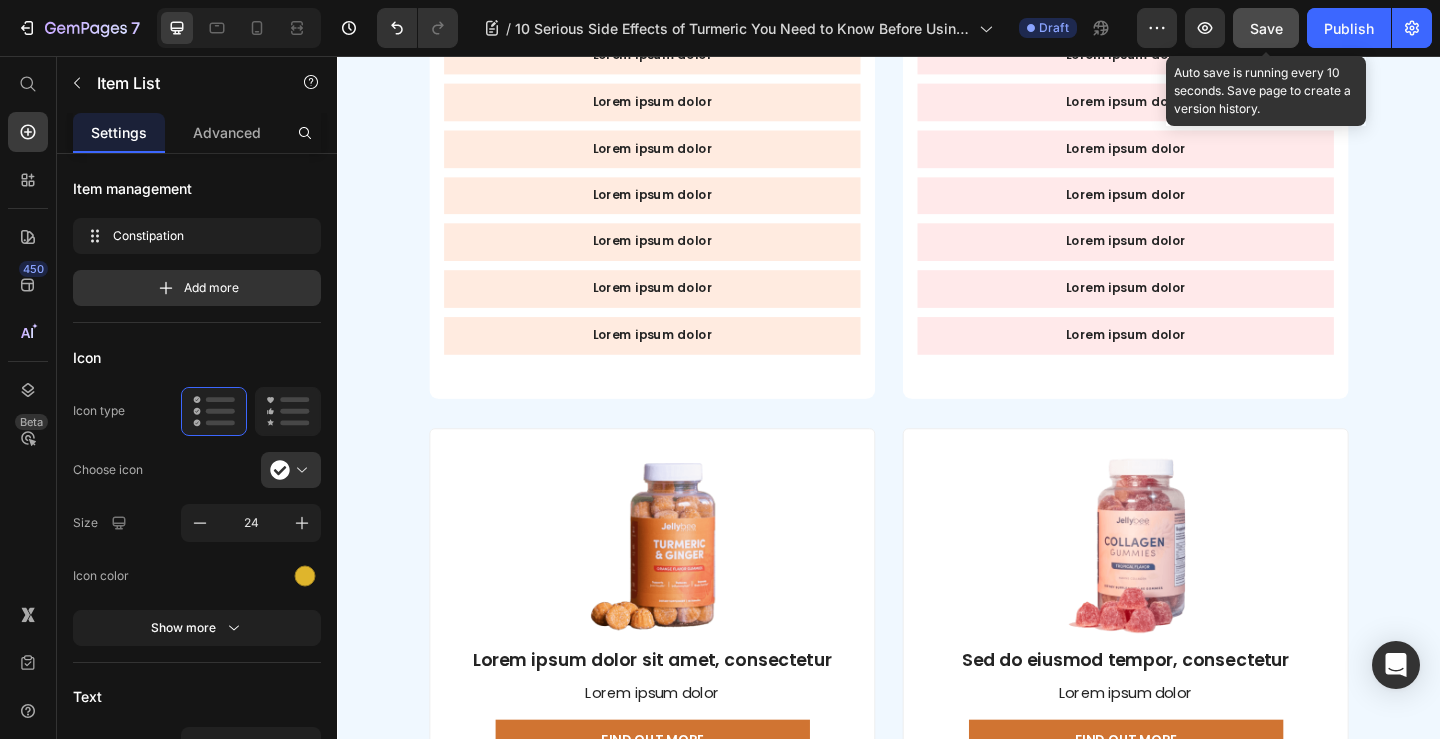 click on "Constipation Item List   0" at bounding box center [744, -925] 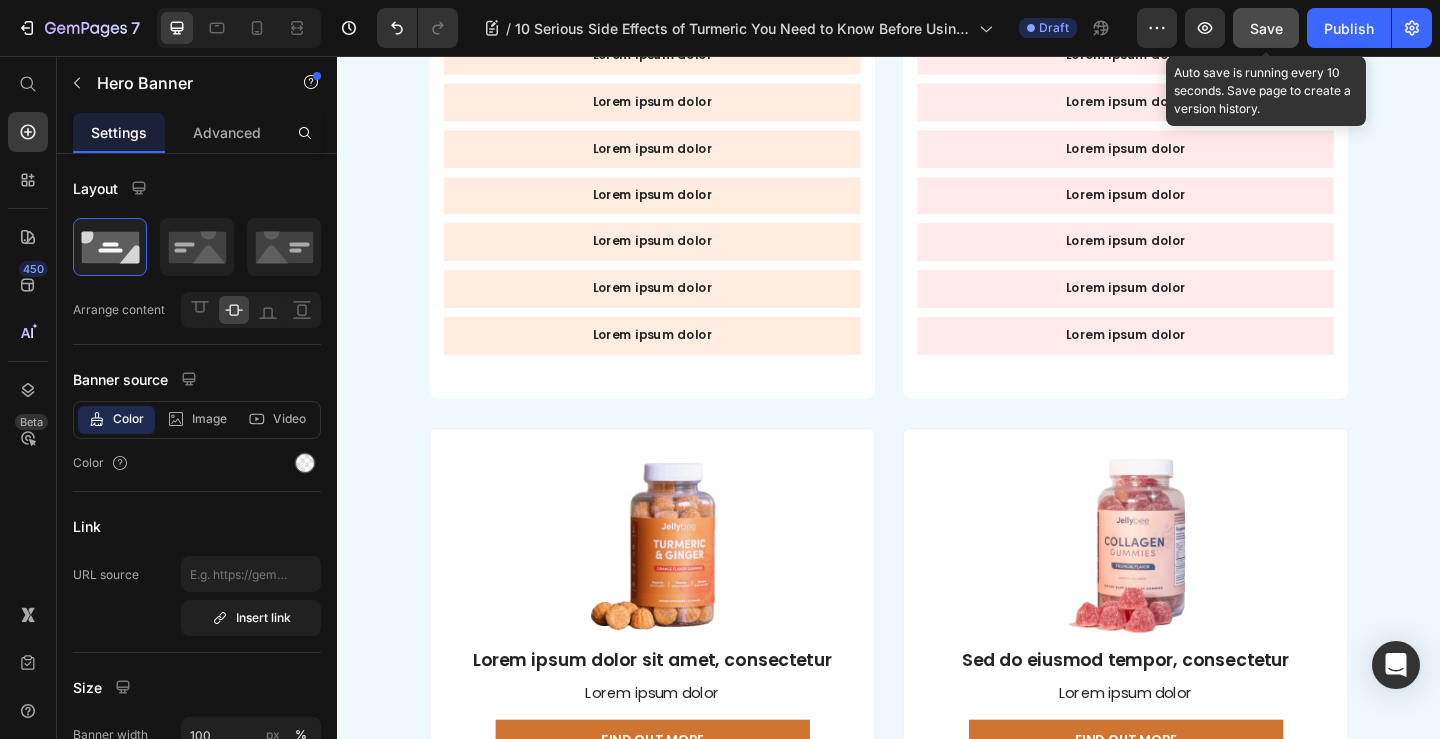 click on "Can slow digestion in rare cases" at bounding box center [1129, -925] 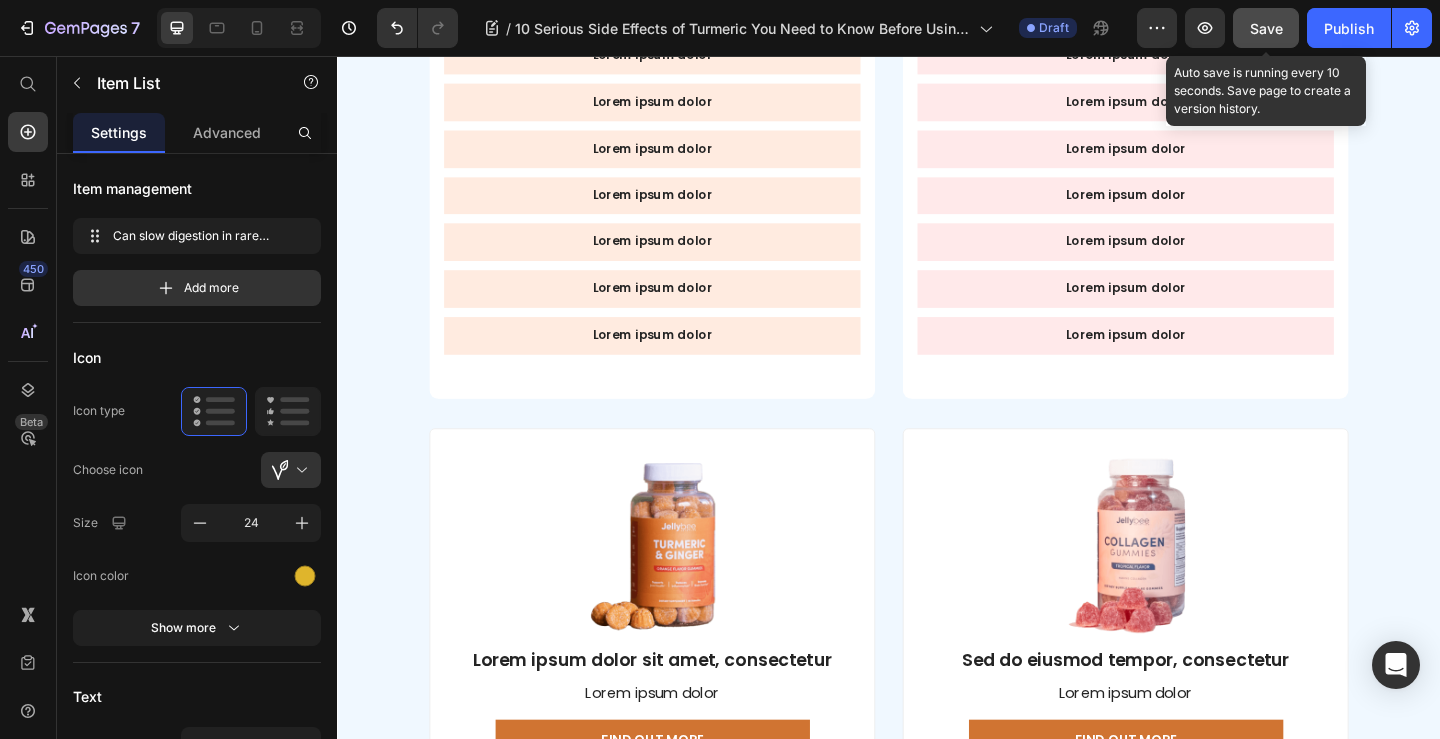 click on "Constipation Item List" at bounding box center (744, -925) 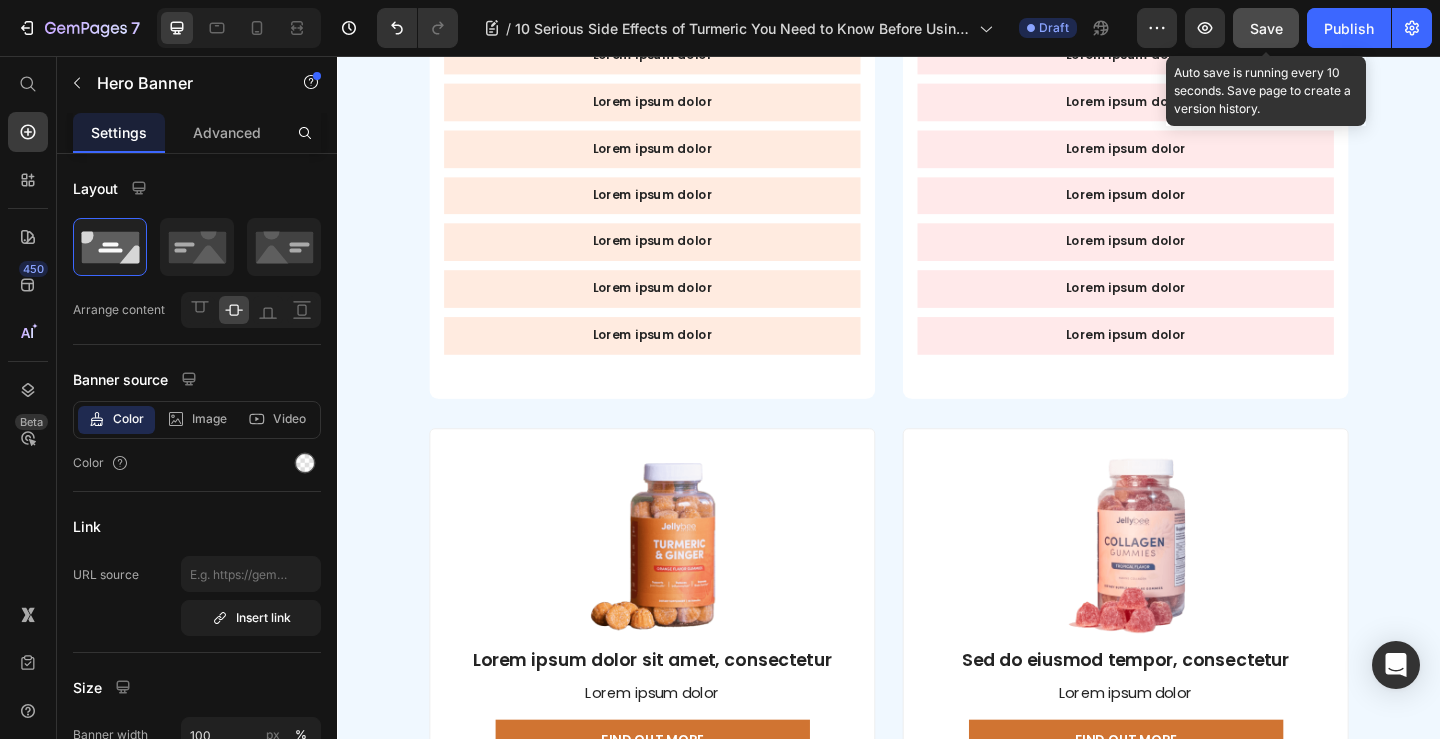 click on "Hero Banner" at bounding box center [618, -983] 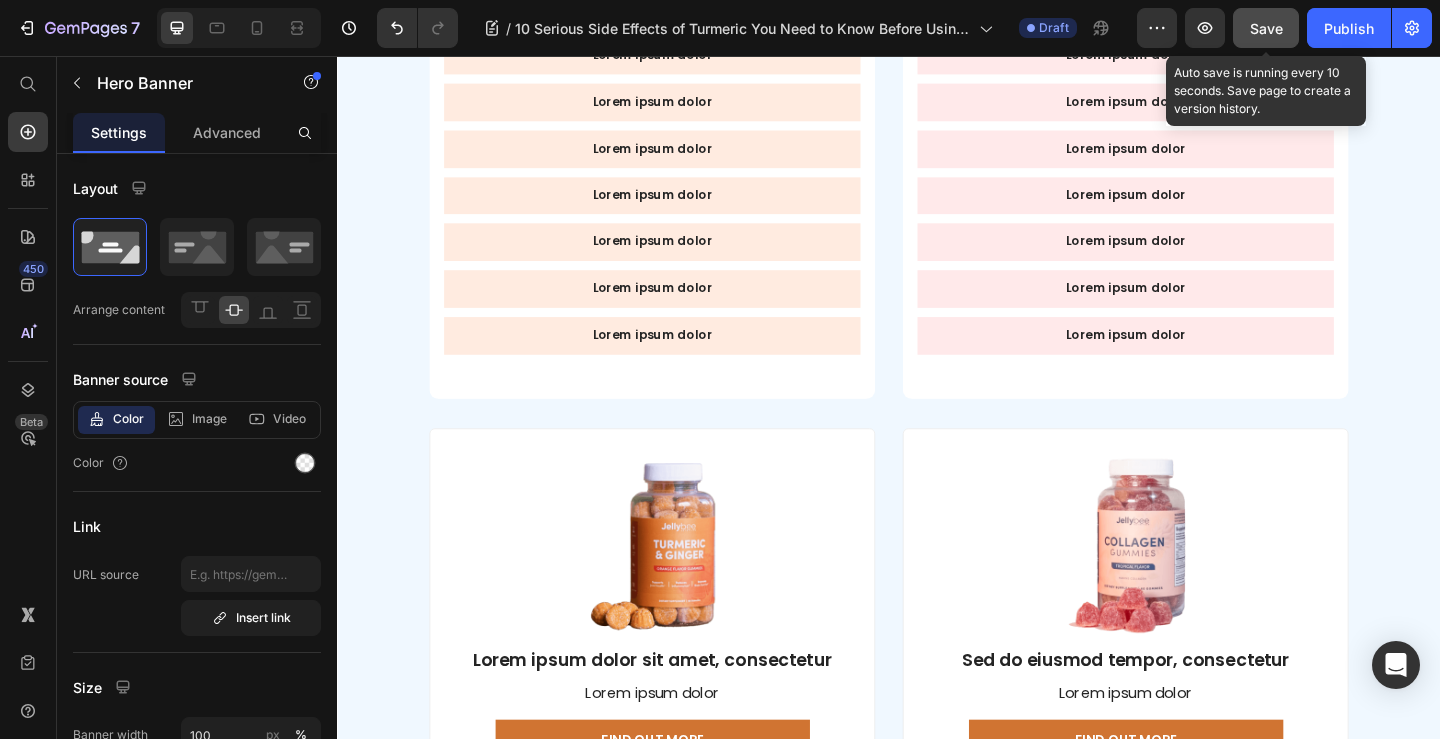 click on "Row 1 col" at bounding box center [592, -1054] 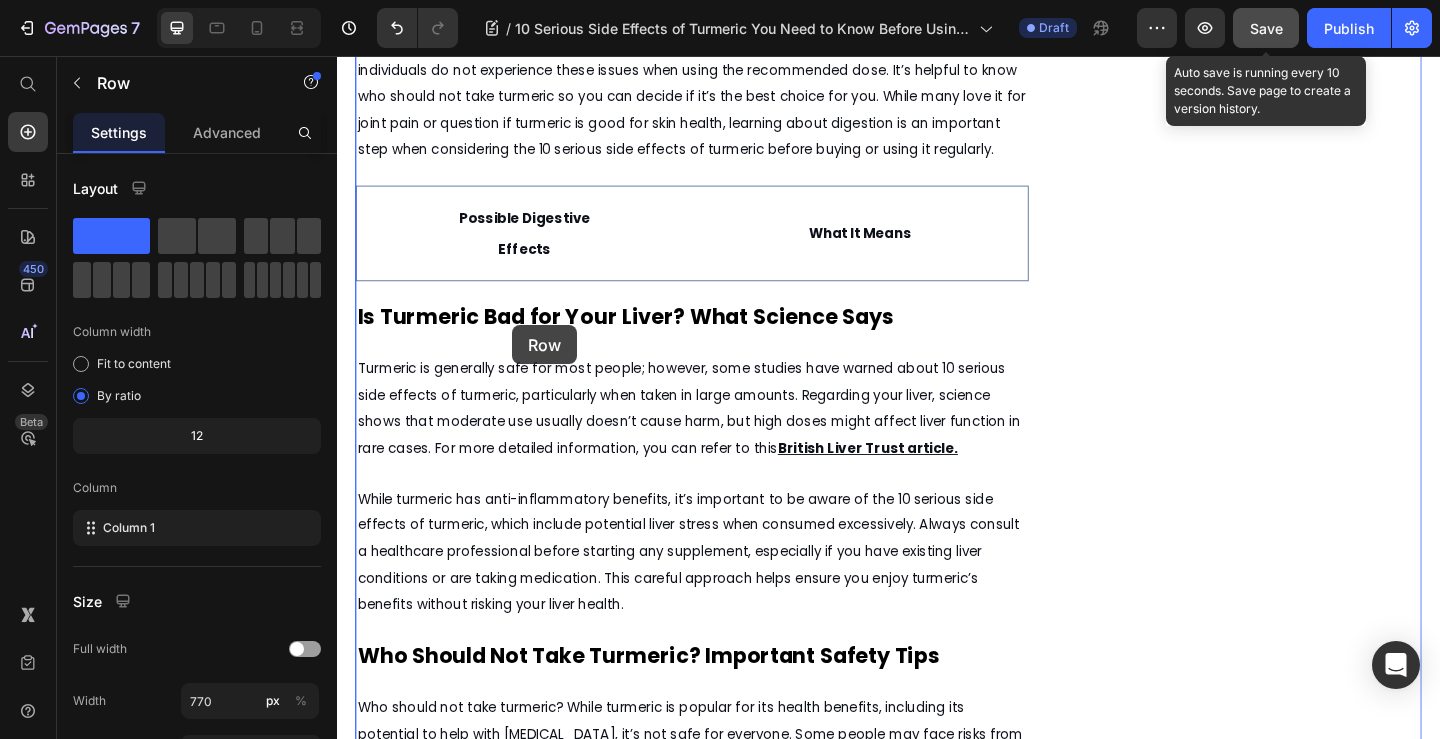 scroll, scrollTop: 2090, scrollLeft: 0, axis: vertical 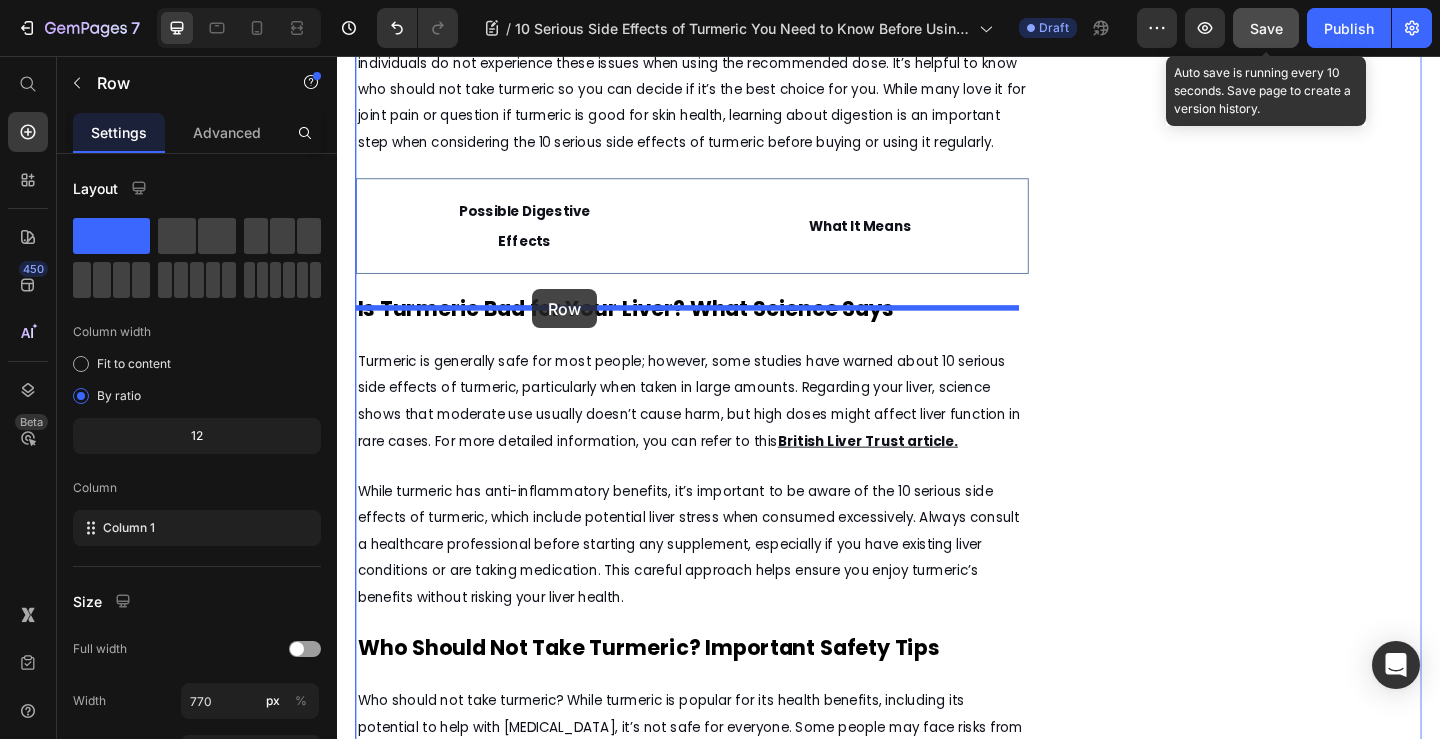 drag, startPoint x: 599, startPoint y: 405, endPoint x: 549, endPoint y: 310, distance: 107.35455 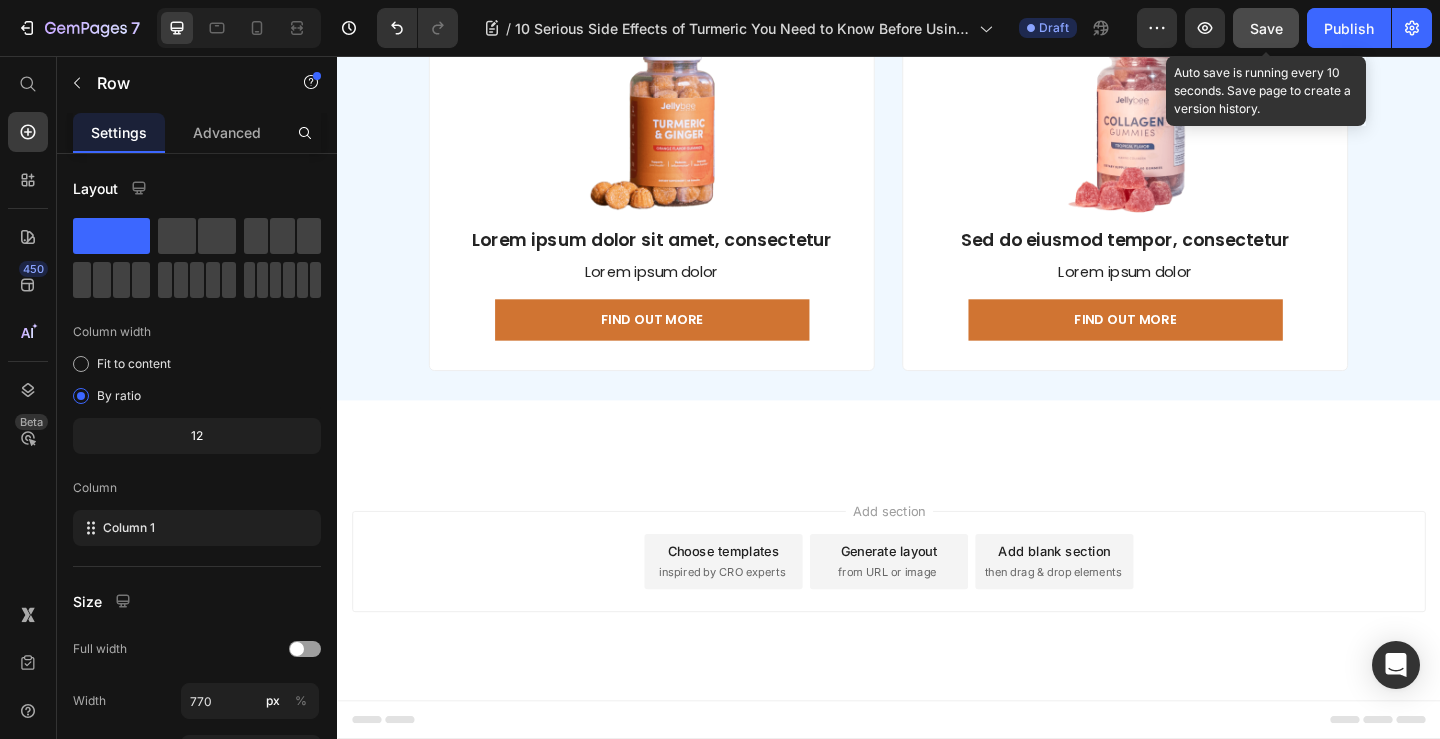 scroll, scrollTop: 8389, scrollLeft: 0, axis: vertical 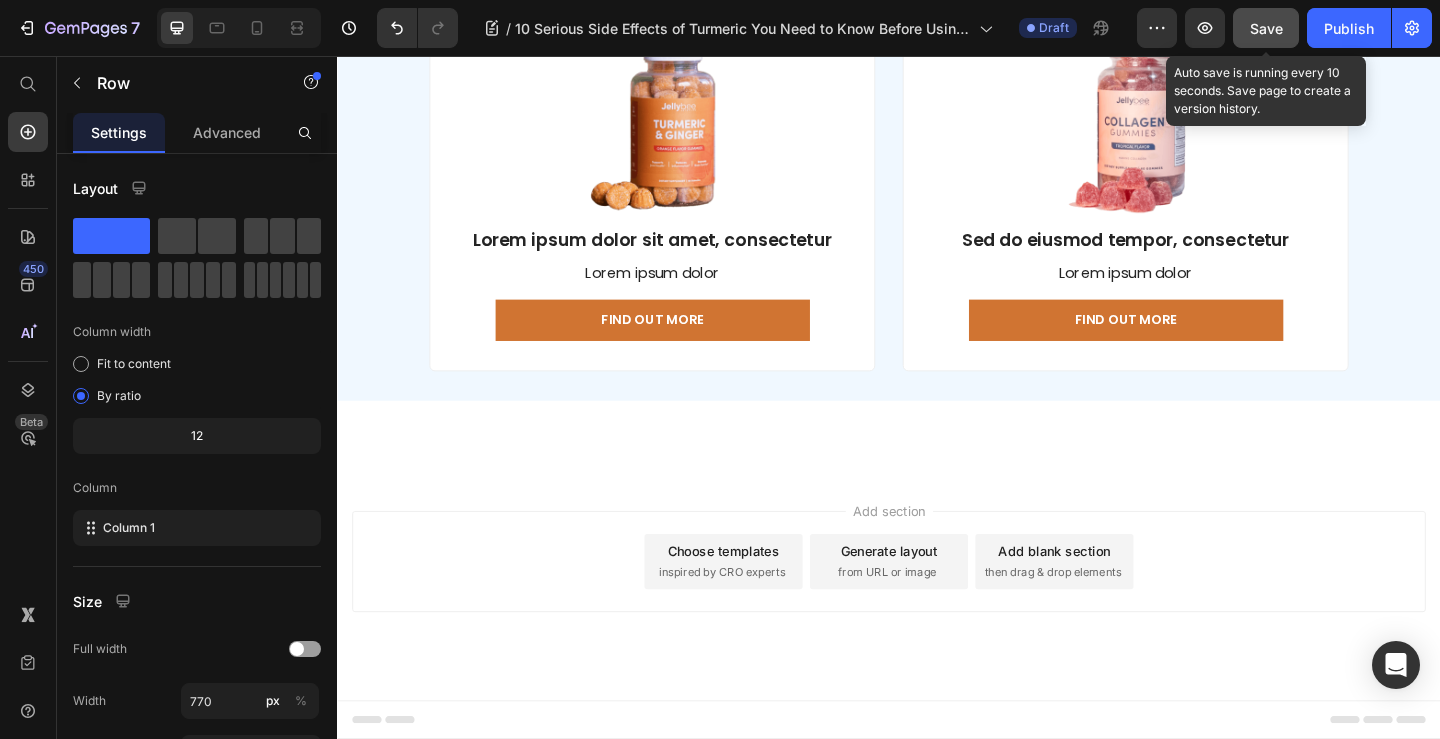 click on "Lorem ipsum dolor sit amet consectetur" at bounding box center (937, -780) 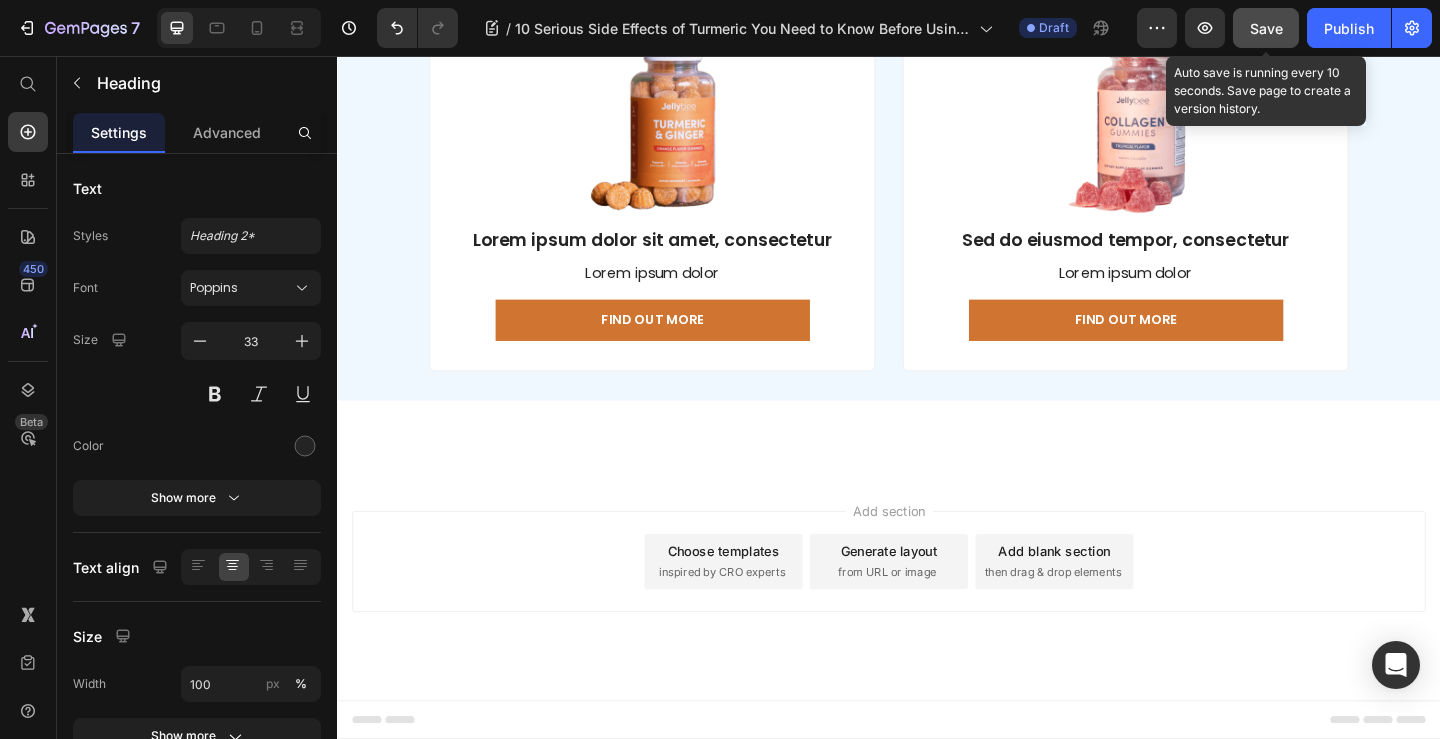 click on "Lorem ipsum dolor sit amet consectetur Heading   0 Lorem ipsum dolor sit amet, consectetur adipiscing elit, sed do eiusmod tempor incididunt  Text Block Row Lorem ipsum dolor sit amet Text Block Lorem ipsum dolor sit Text Block Lorem ipsum dolor Text Block Row Lorem ipsum dolor Text Block Lorem ipsum dolor Text Block Lorem ipsum dolor Text Block Lorem ipsum dolor Text Block Lorem ipsum dolor Text Block Lorem ipsum dolor Text Block Lorem ipsum dolor Text Block Lorem ipsum dolor Text Block Row Image Lorem ipsum dolor sit amet, consectetur Text Block Lorem ipsum dolor Text Block Find Out More Button Row Lorem ipsum dolor sit amet Text Block Eiusmod tempor Text Block Lorem ipsum dolor Text Block Row Lorem ipsum dolor Text Block Lorem ipsum dolor Text Block Lorem ipsum dolor Text Block Lorem ipsum dolor Text Block Lorem ipsum dolor Text Block Lorem ipsum dolor Text Block Lorem ipsum dolor Text Block Lorem ipsum dolor Text Block Row Image Sed do eiusmod tempor, consectetur Text Block Lorem ipsum dolor Text Block" at bounding box center (937, -187) 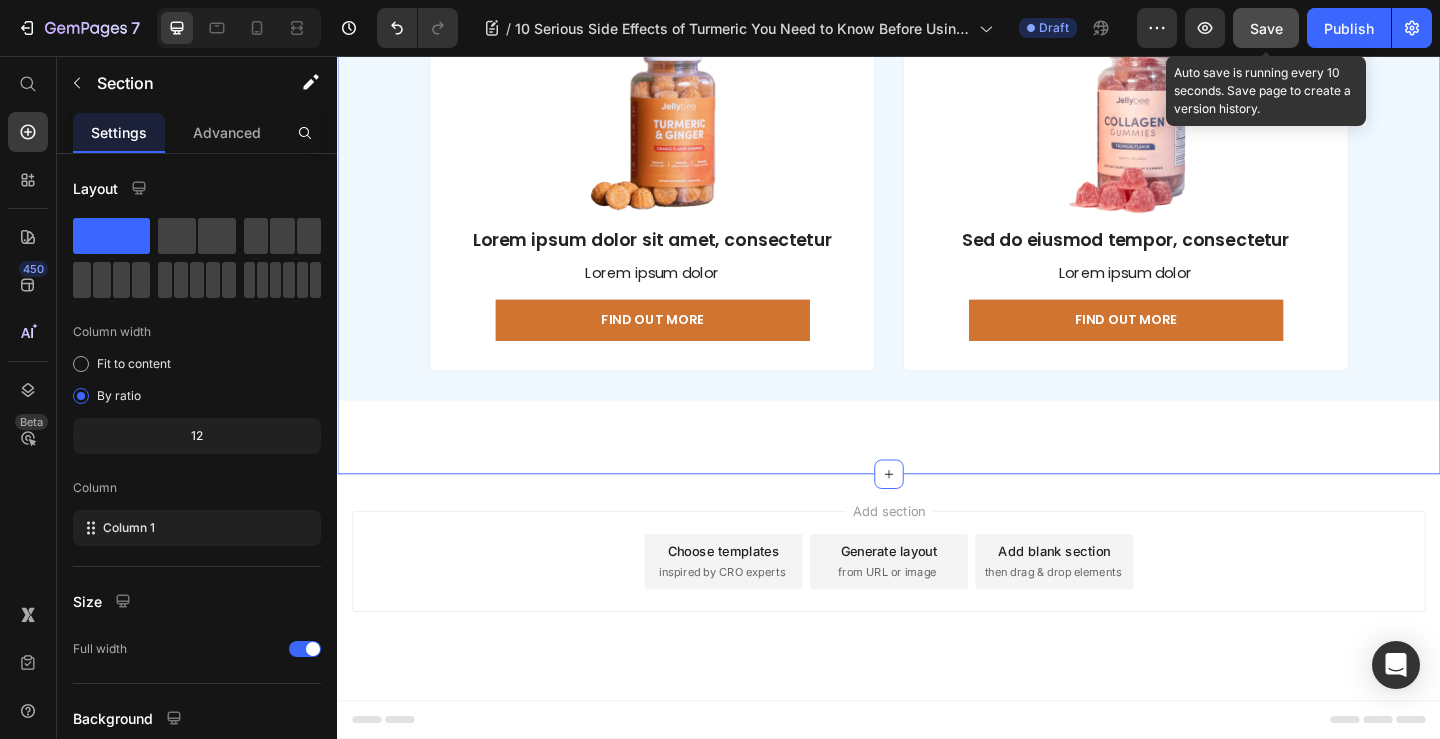 click 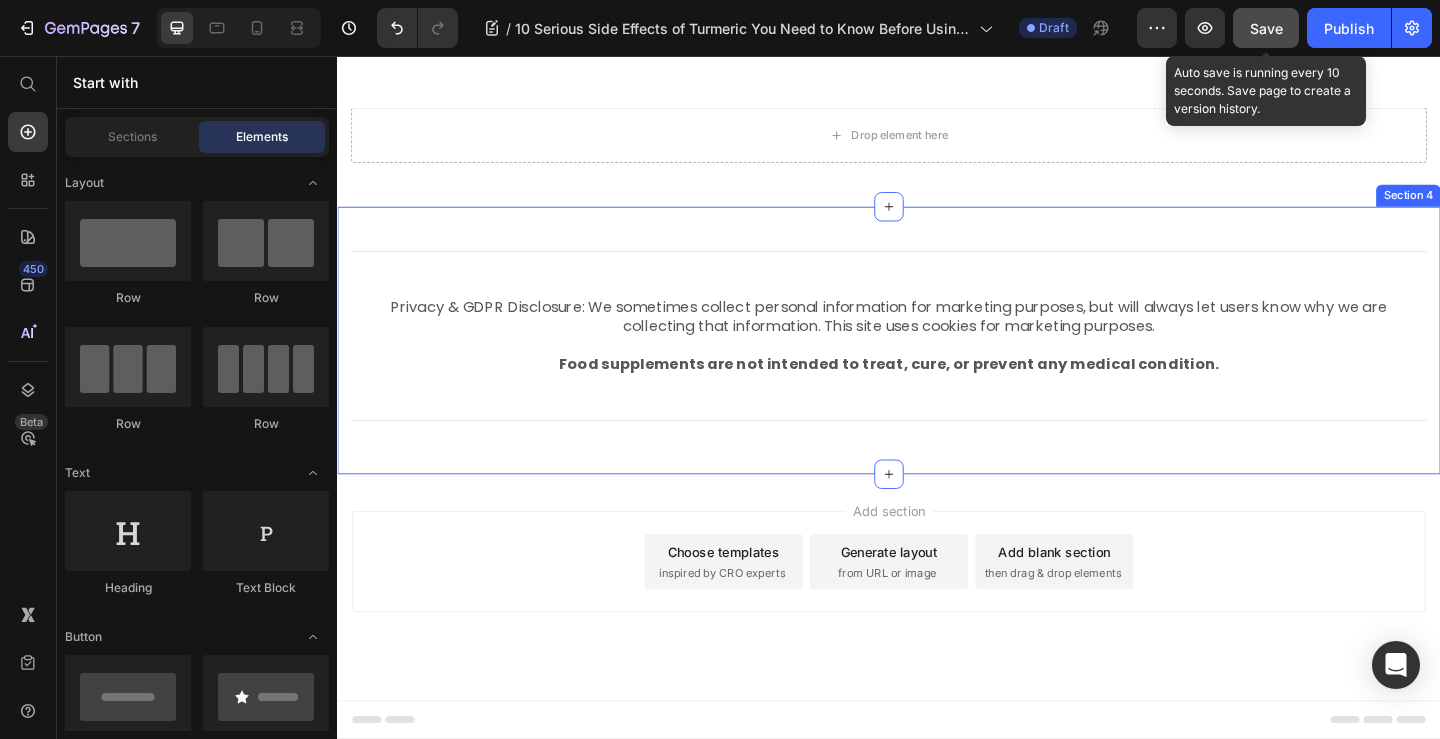 scroll, scrollTop: 7978, scrollLeft: 0, axis: vertical 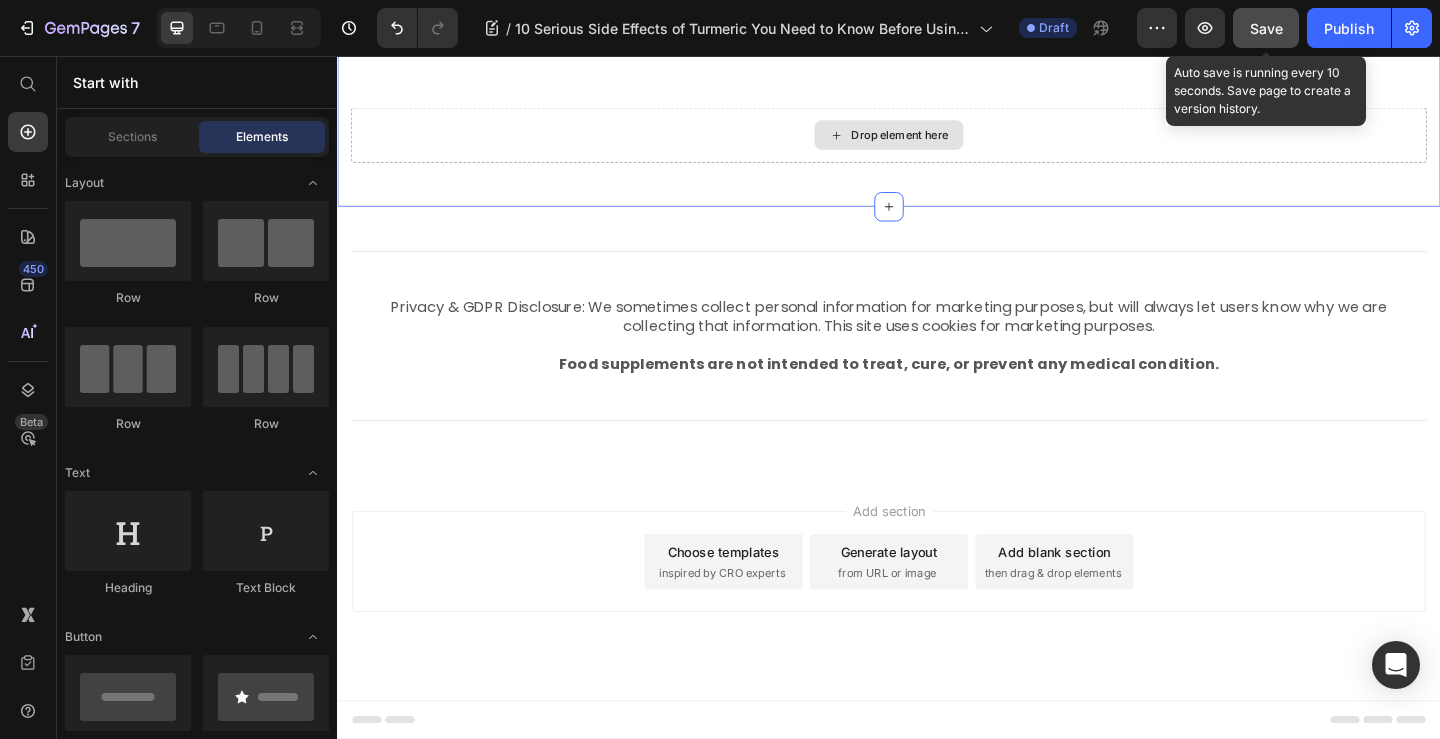 click on "Drop element here" at bounding box center (937, 142) 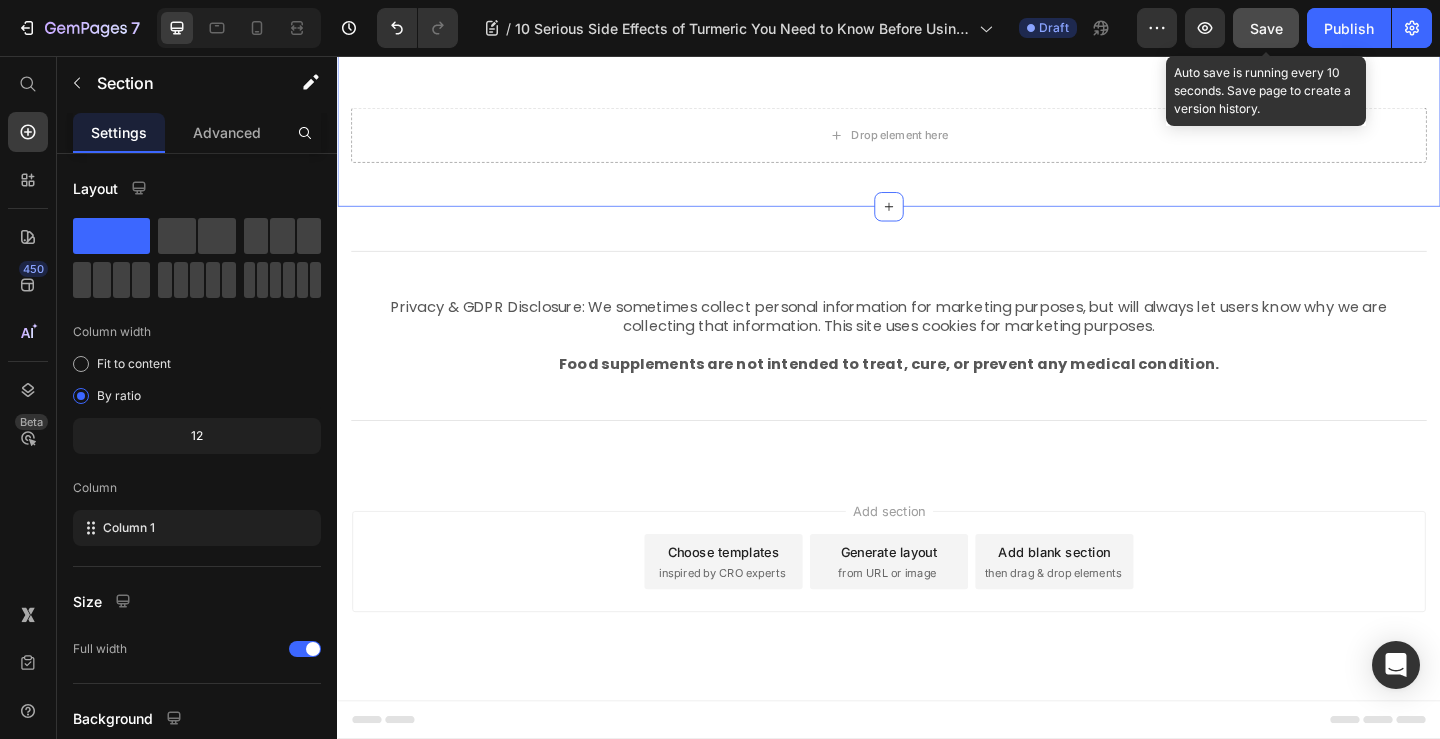 click 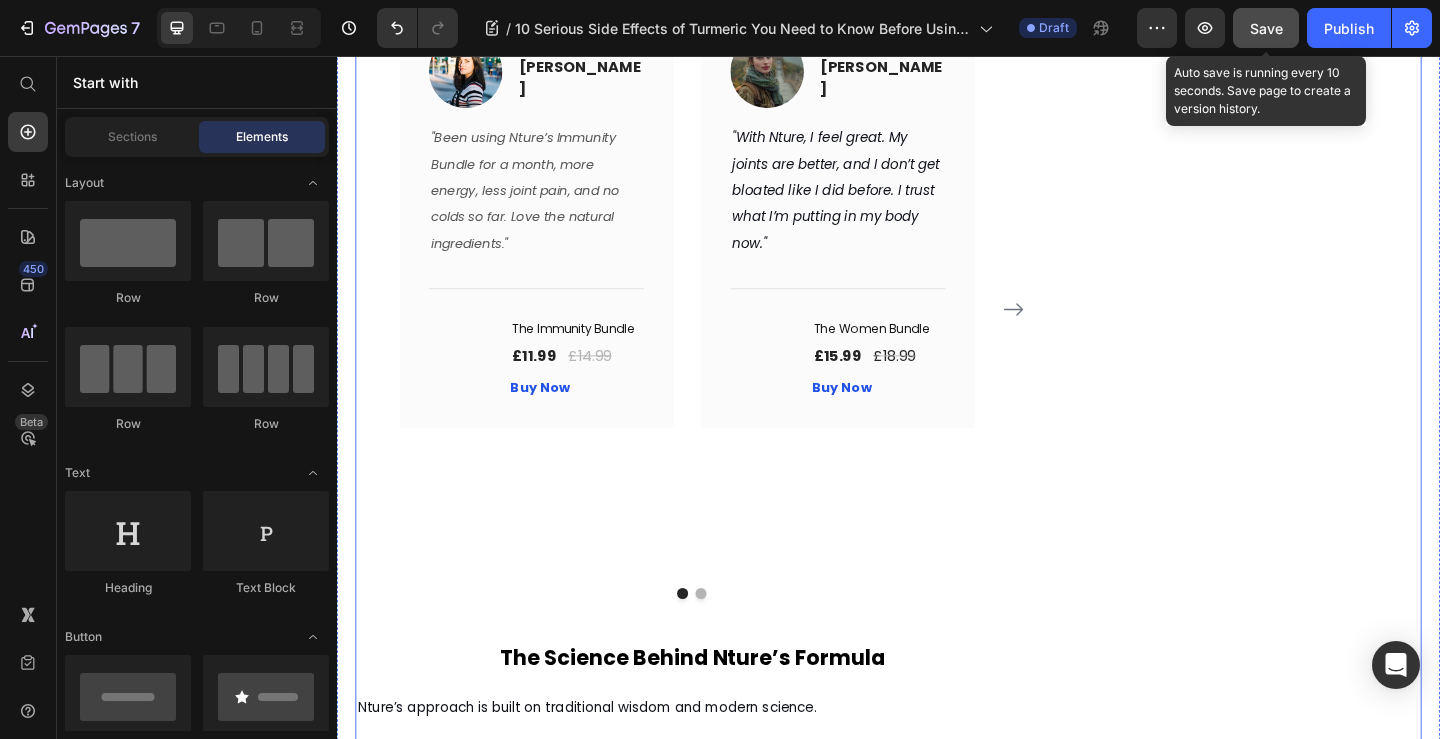 scroll, scrollTop: 2278, scrollLeft: 0, axis: vertical 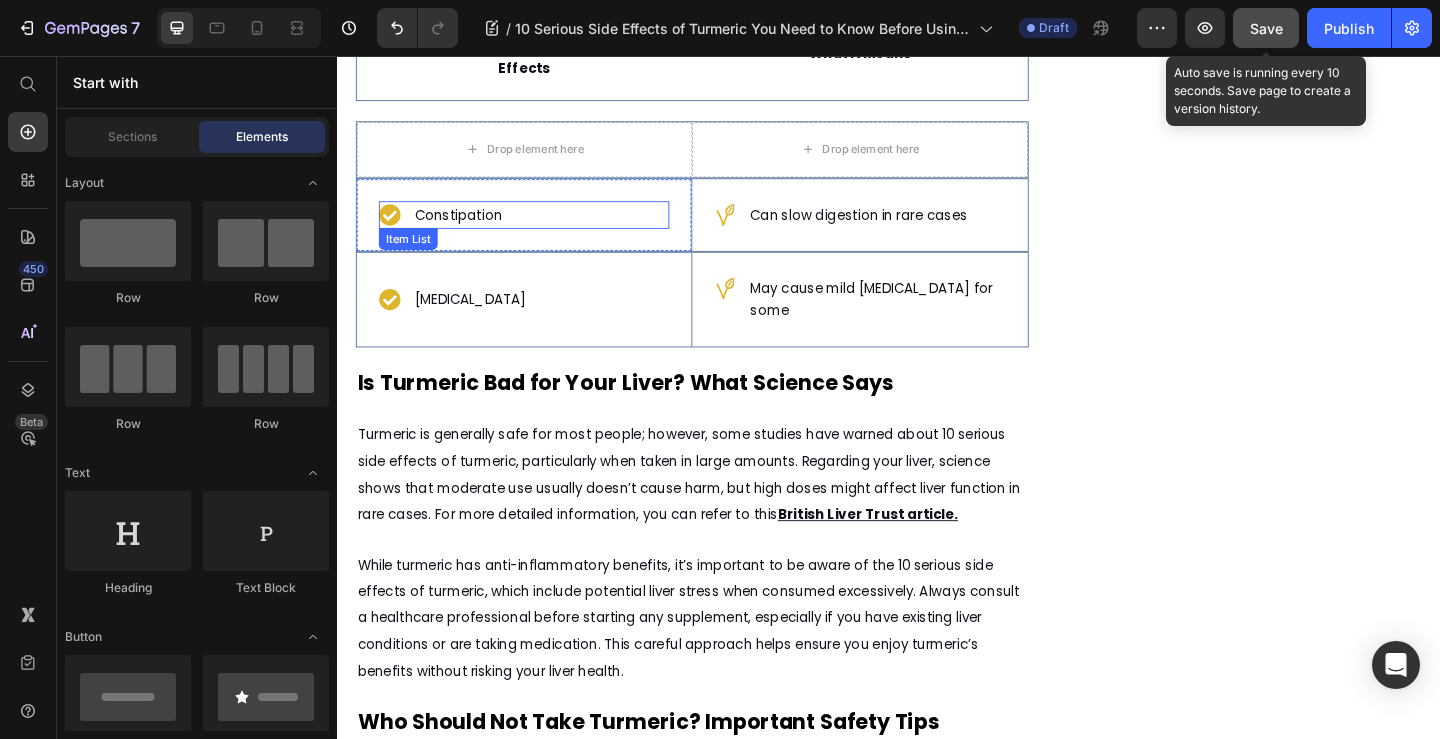 click on "Constipation" at bounding box center (540, 229) 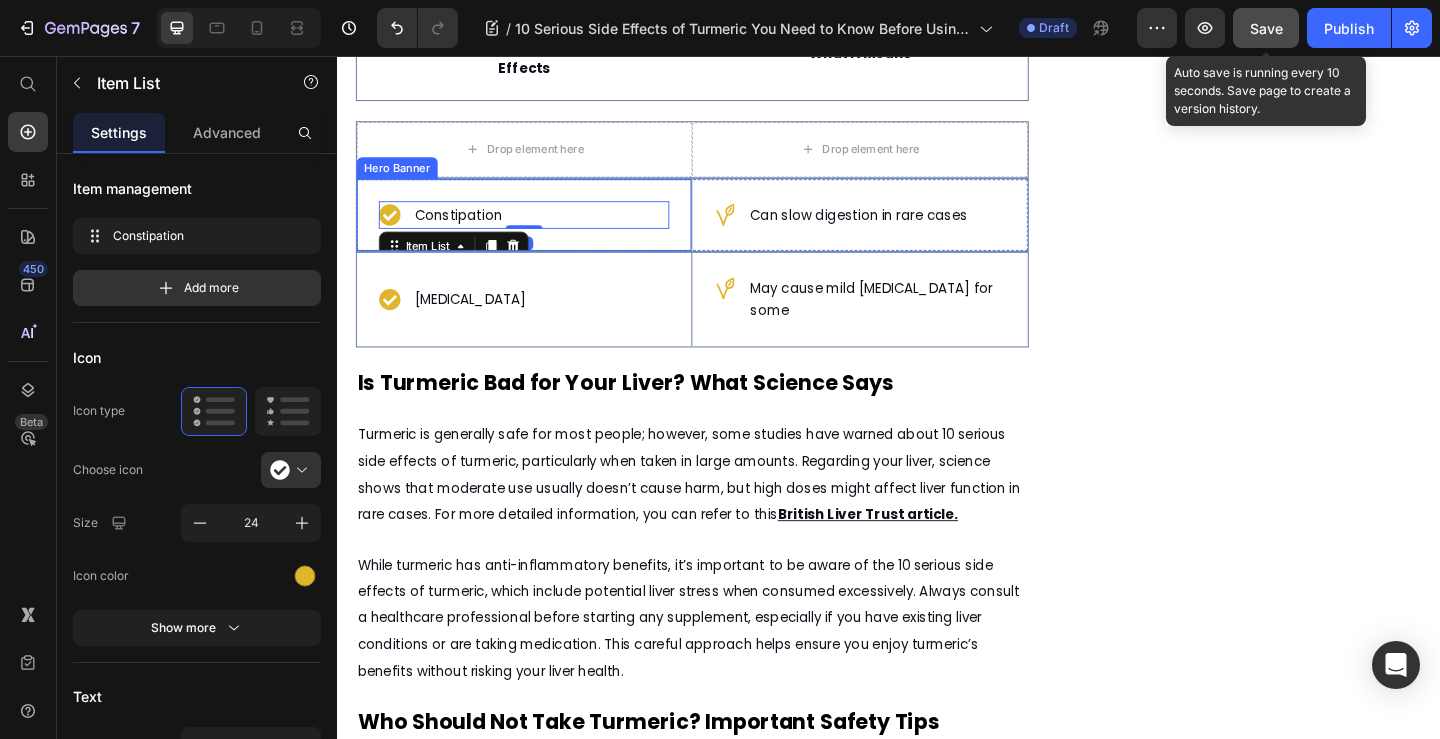 click on "Constipation Item List   0" at bounding box center [540, 229] 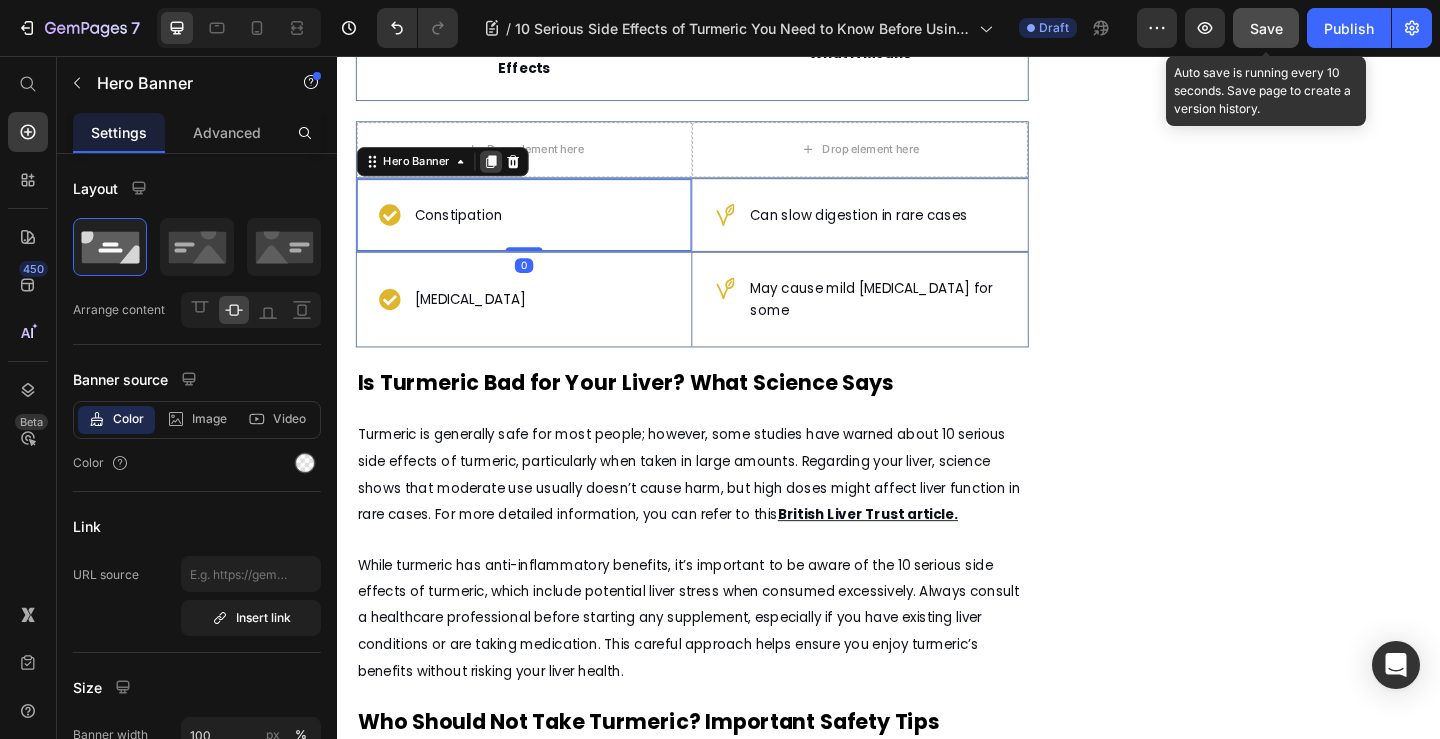 click 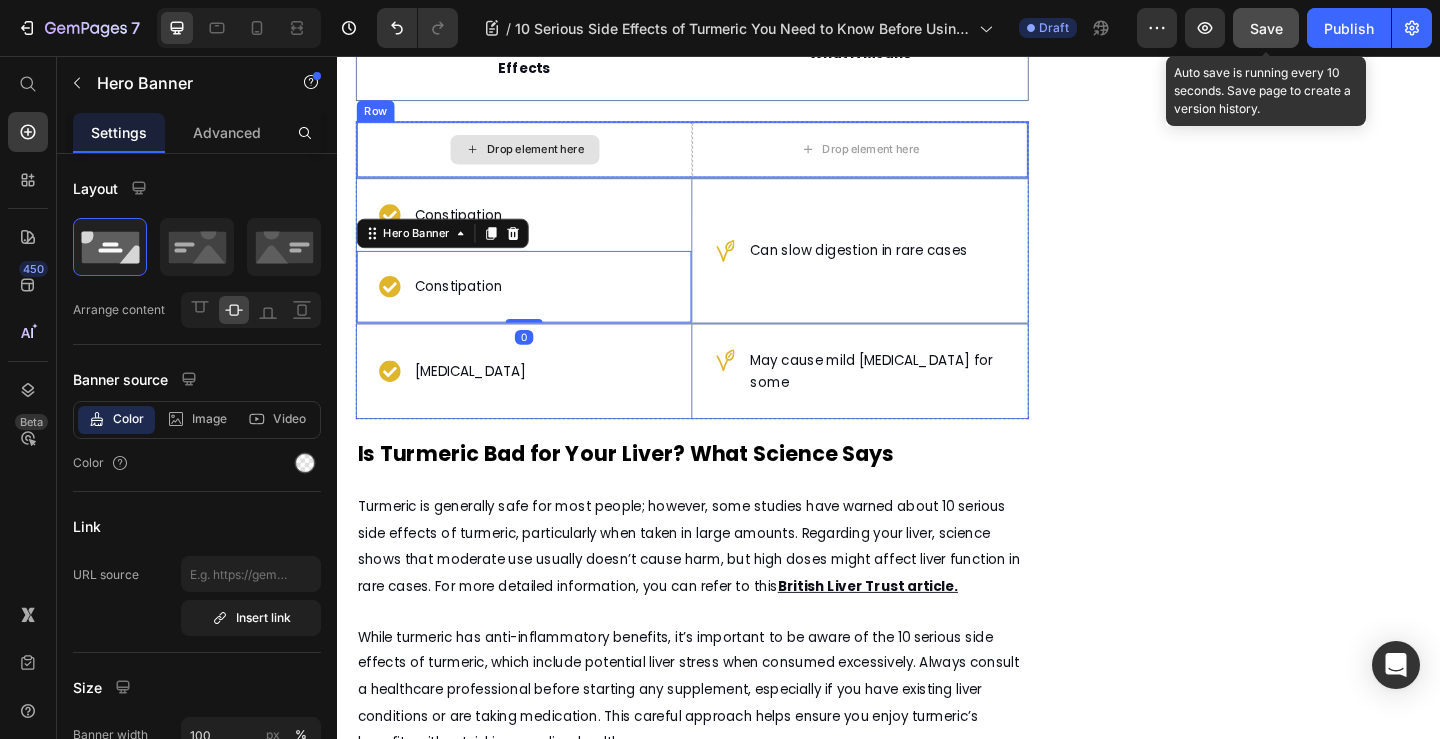 click on "Drop element here" at bounding box center (540, 158) 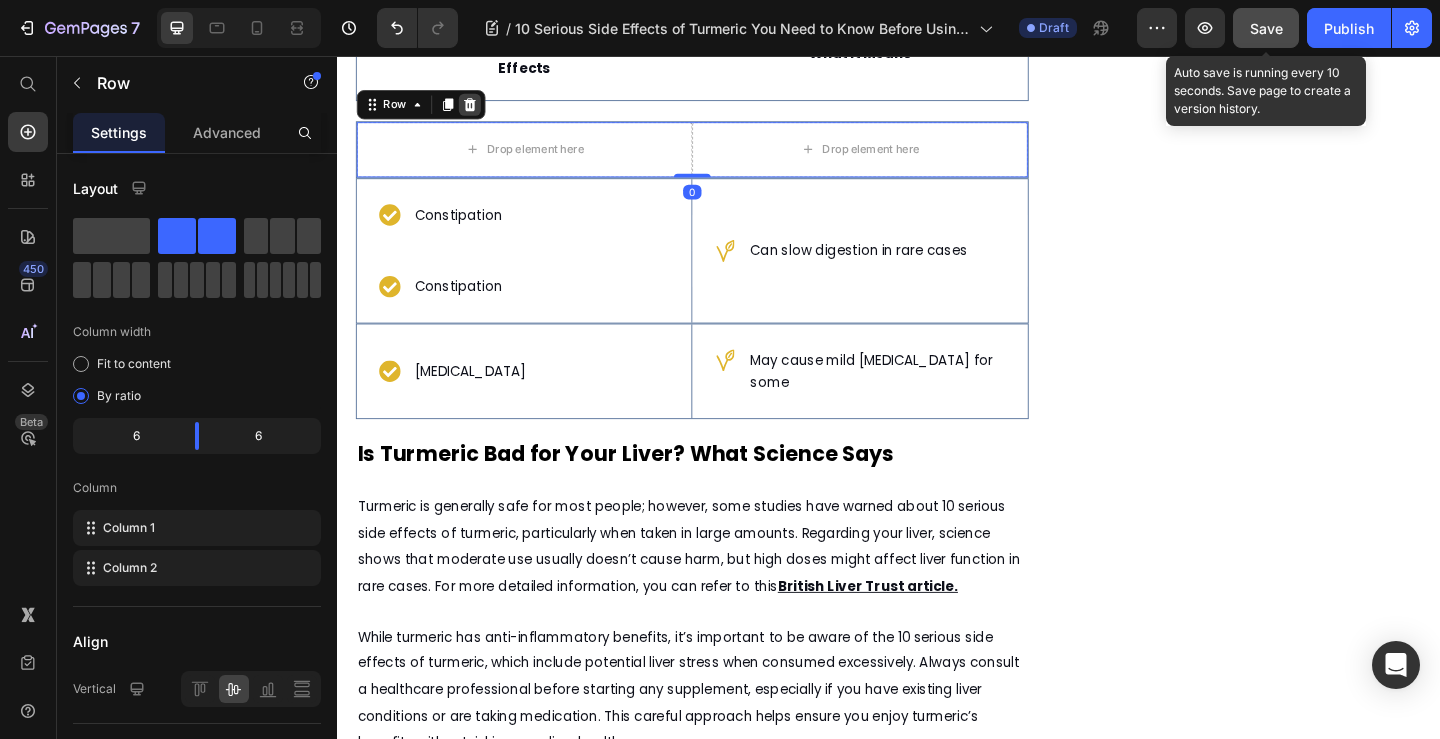 click 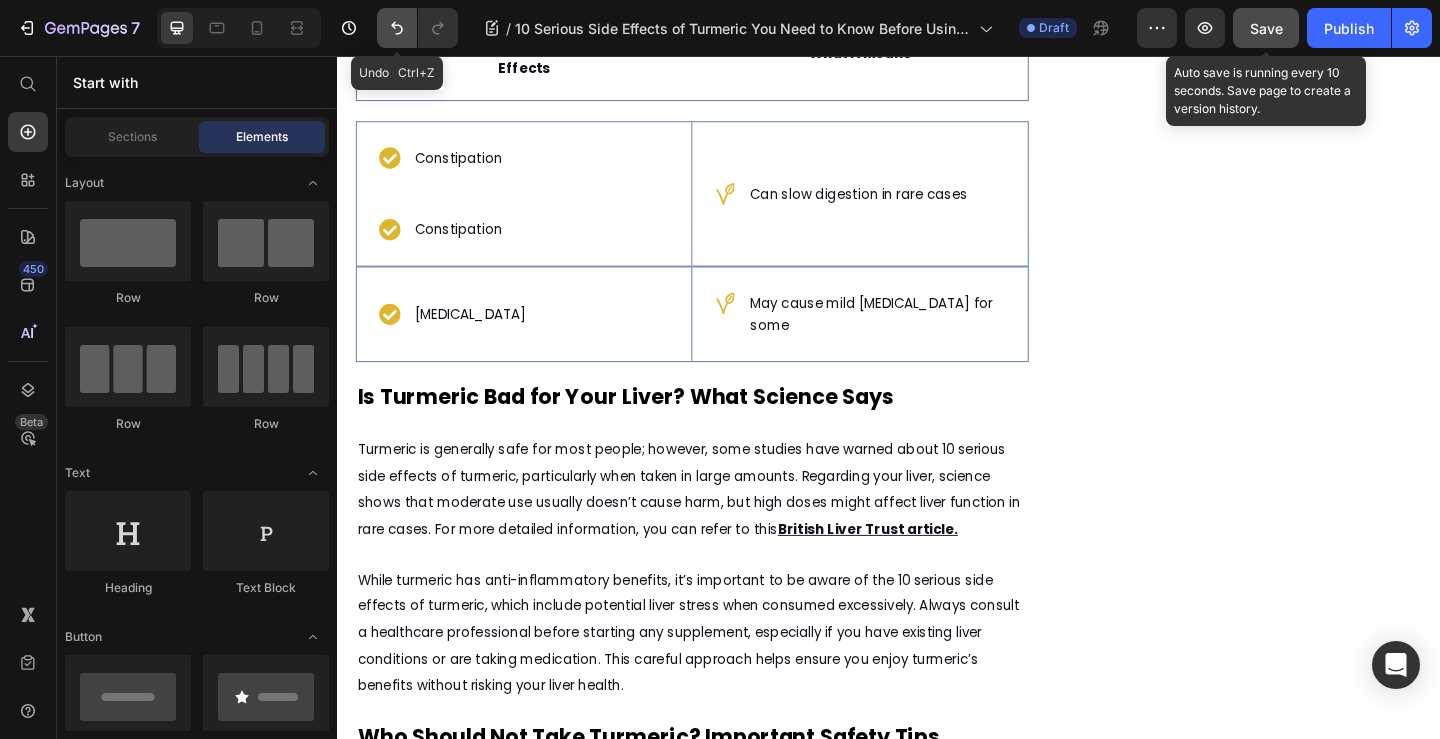 click 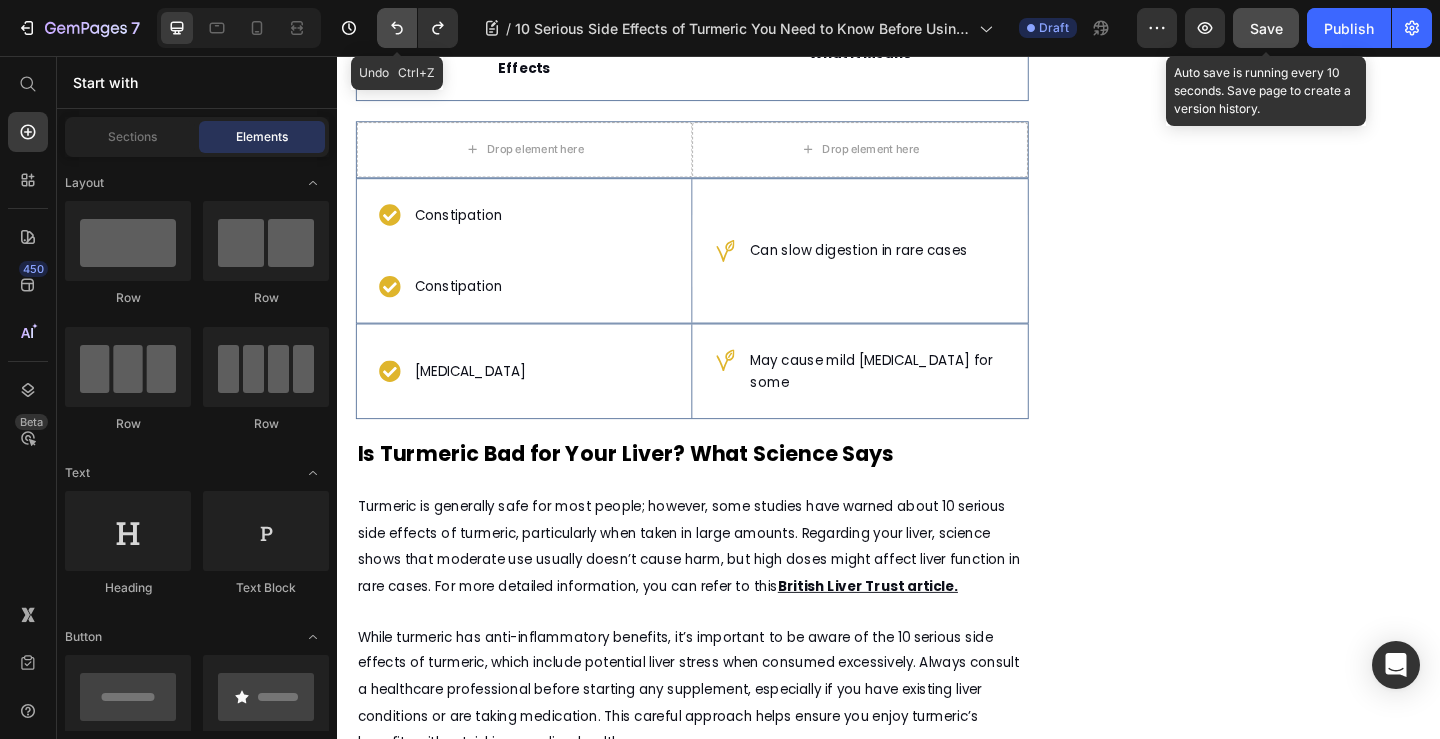 click 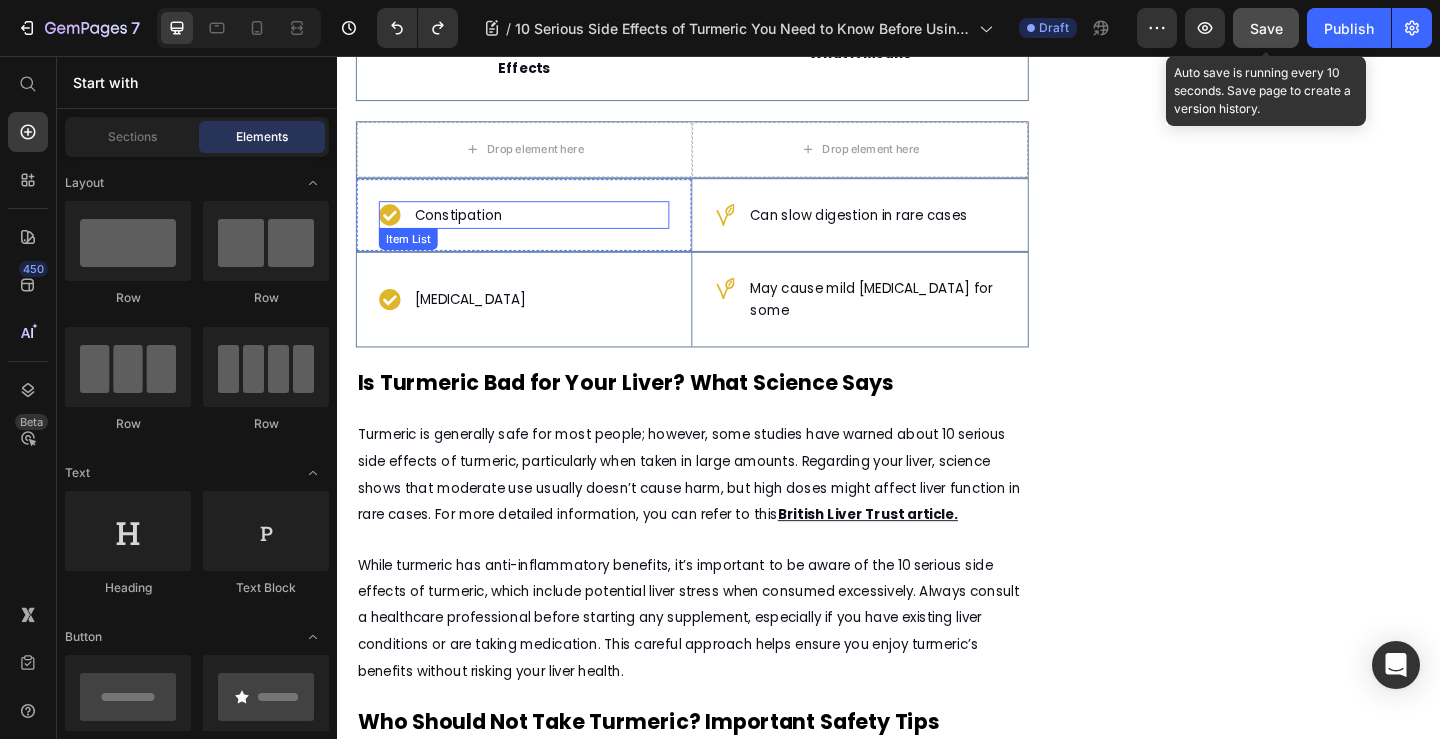 click 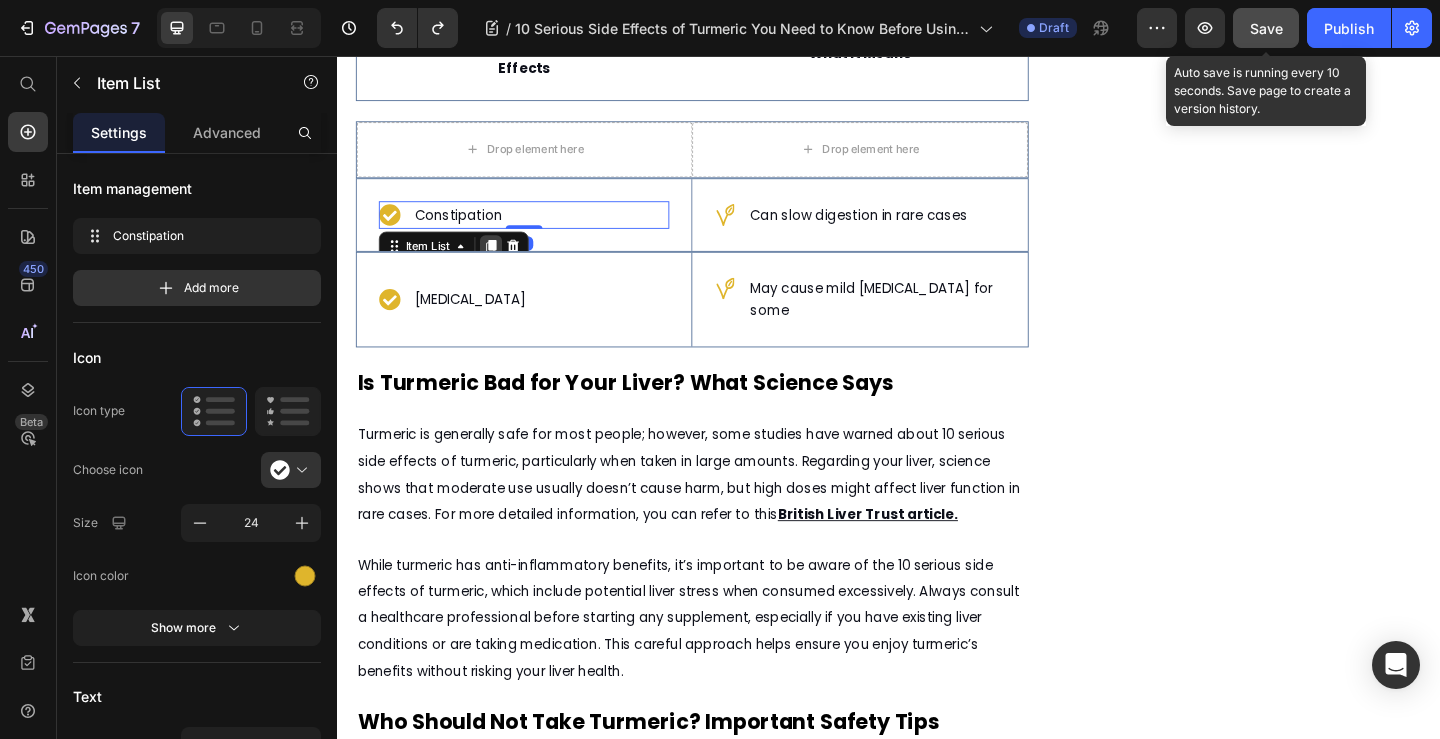 click 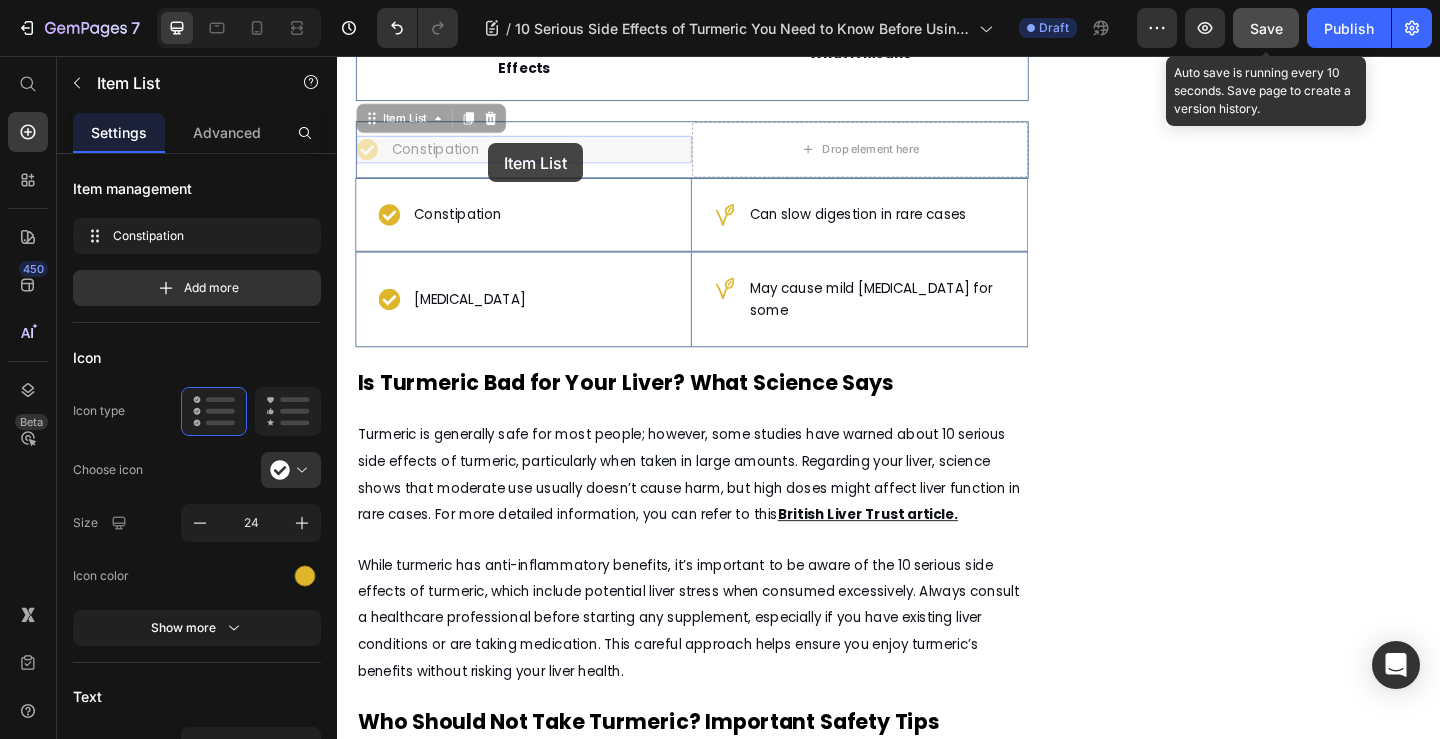 drag, startPoint x: 425, startPoint y: 146, endPoint x: 509, endPoint y: 162, distance: 85.51023 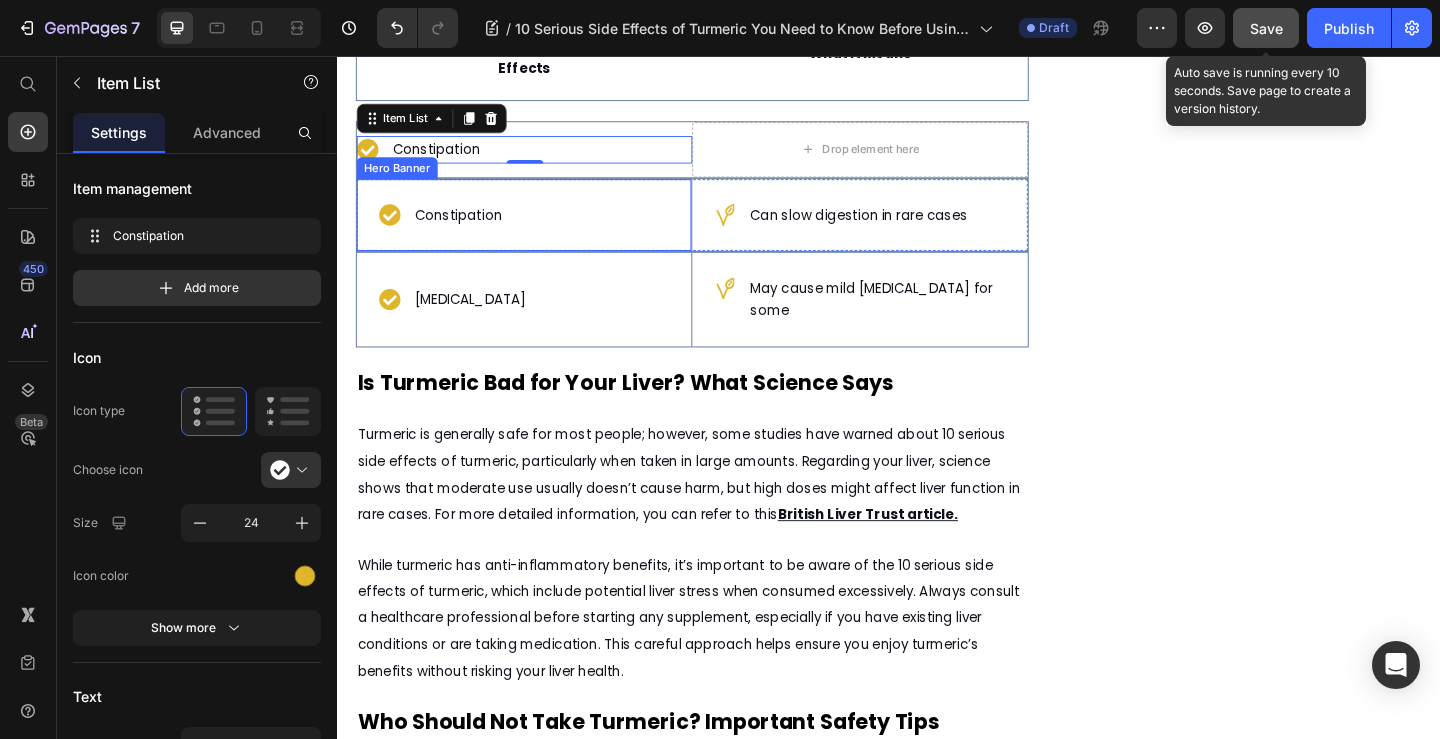click on "Constipation Item List" at bounding box center [540, 229] 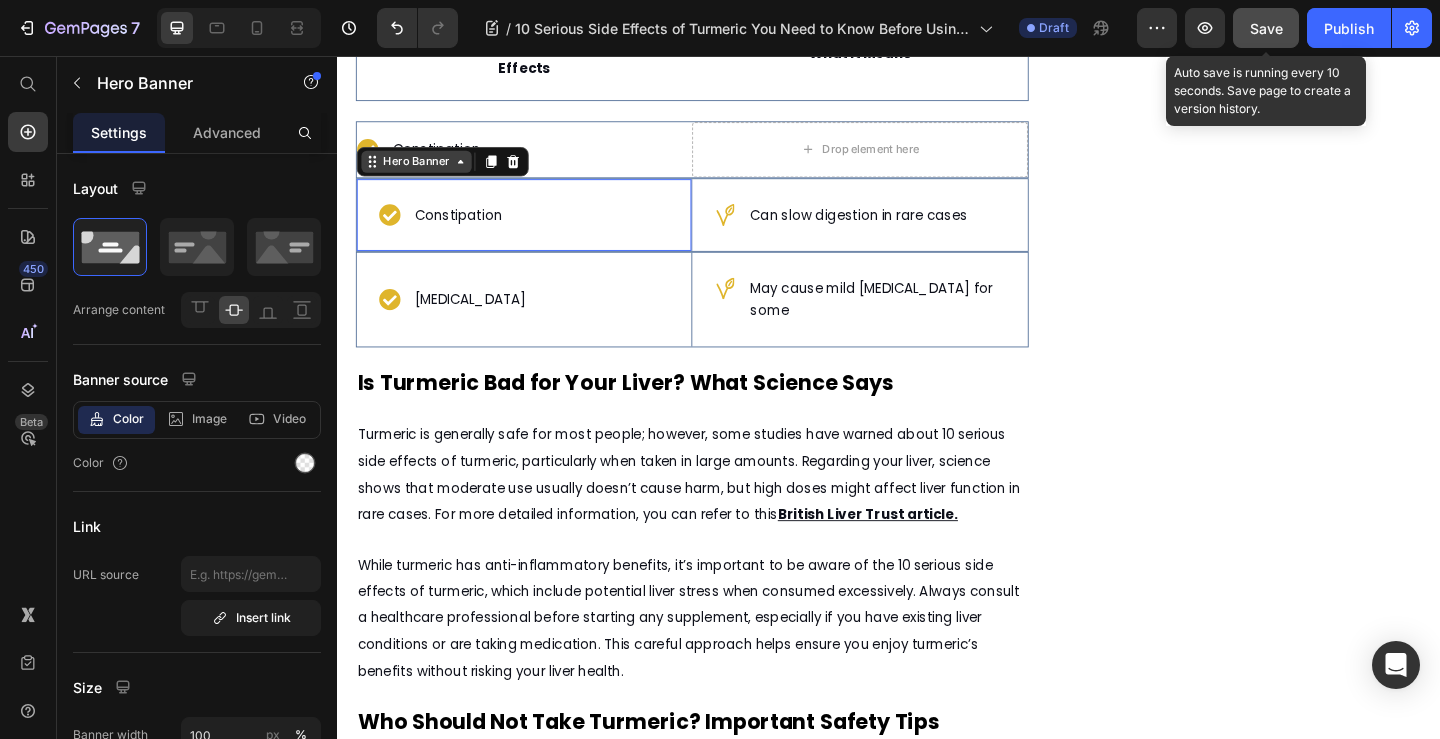 click on "Hero Banner" at bounding box center [423, 171] 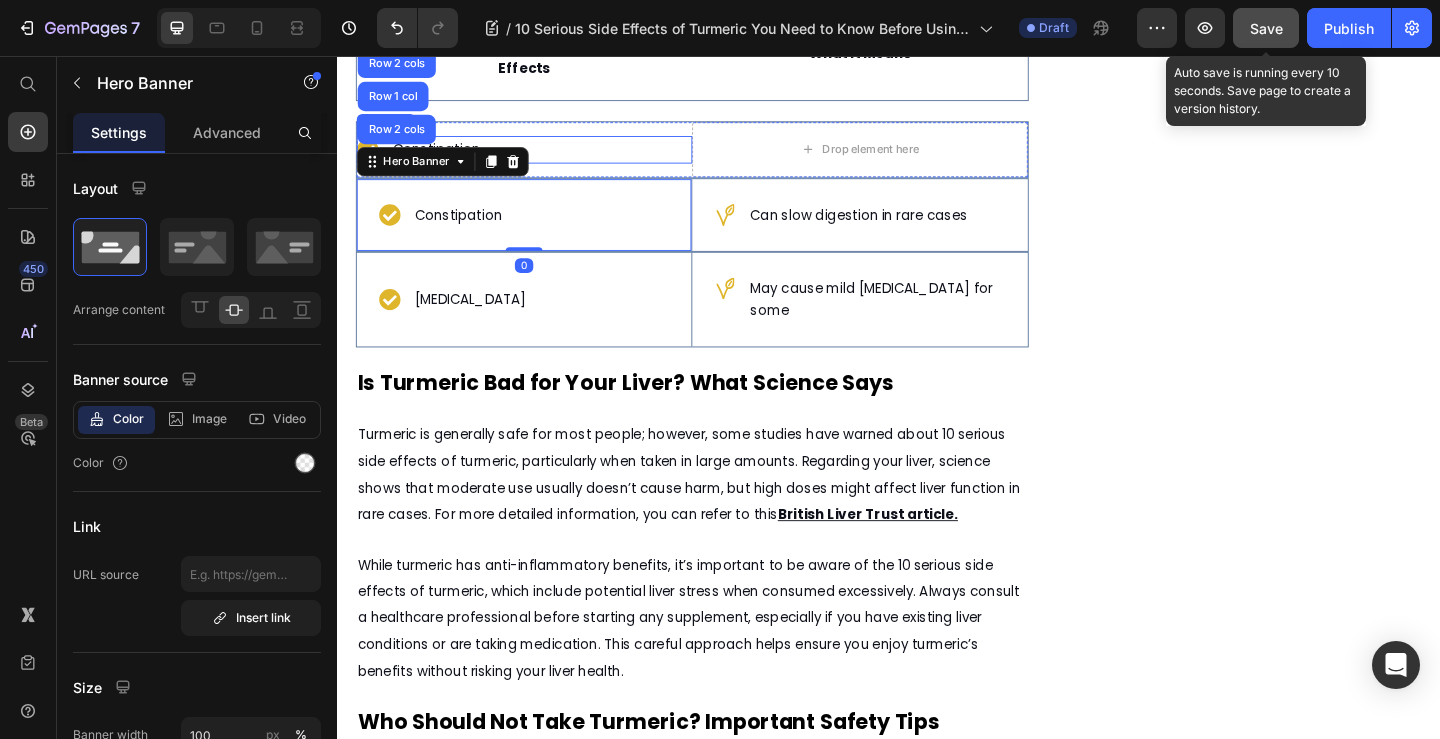 drag, startPoint x: 627, startPoint y: 161, endPoint x: 520, endPoint y: 173, distance: 107.67079 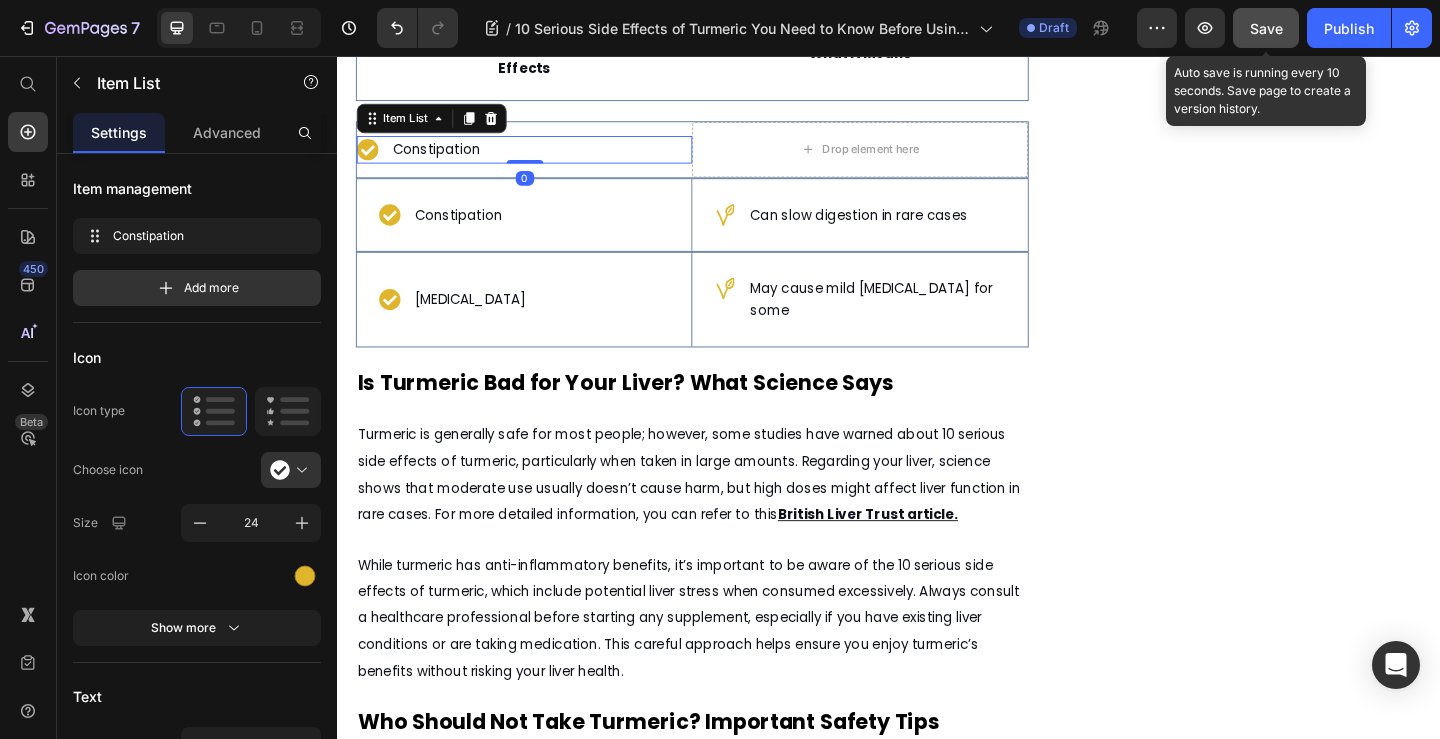 click on "Constipation" at bounding box center (444, 158) 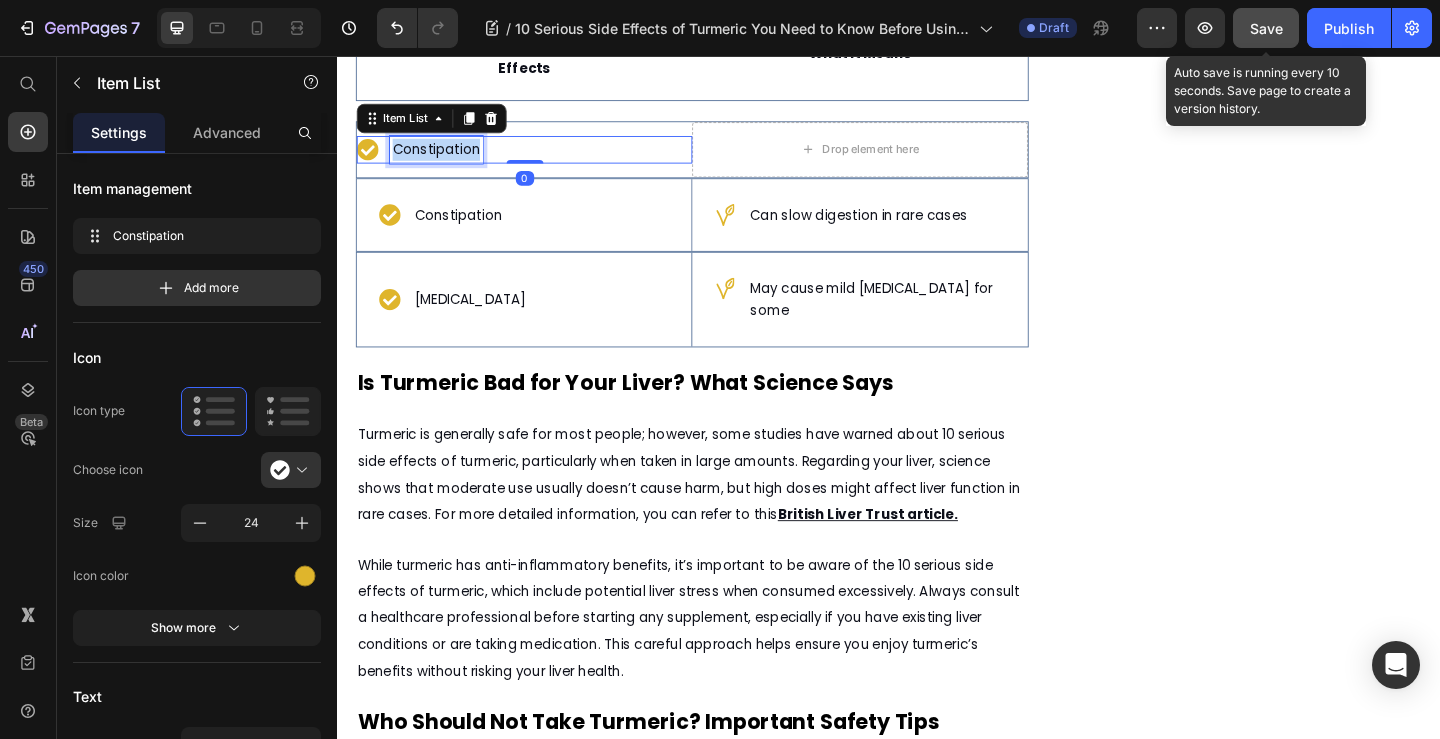 click on "Constipation" at bounding box center (444, 158) 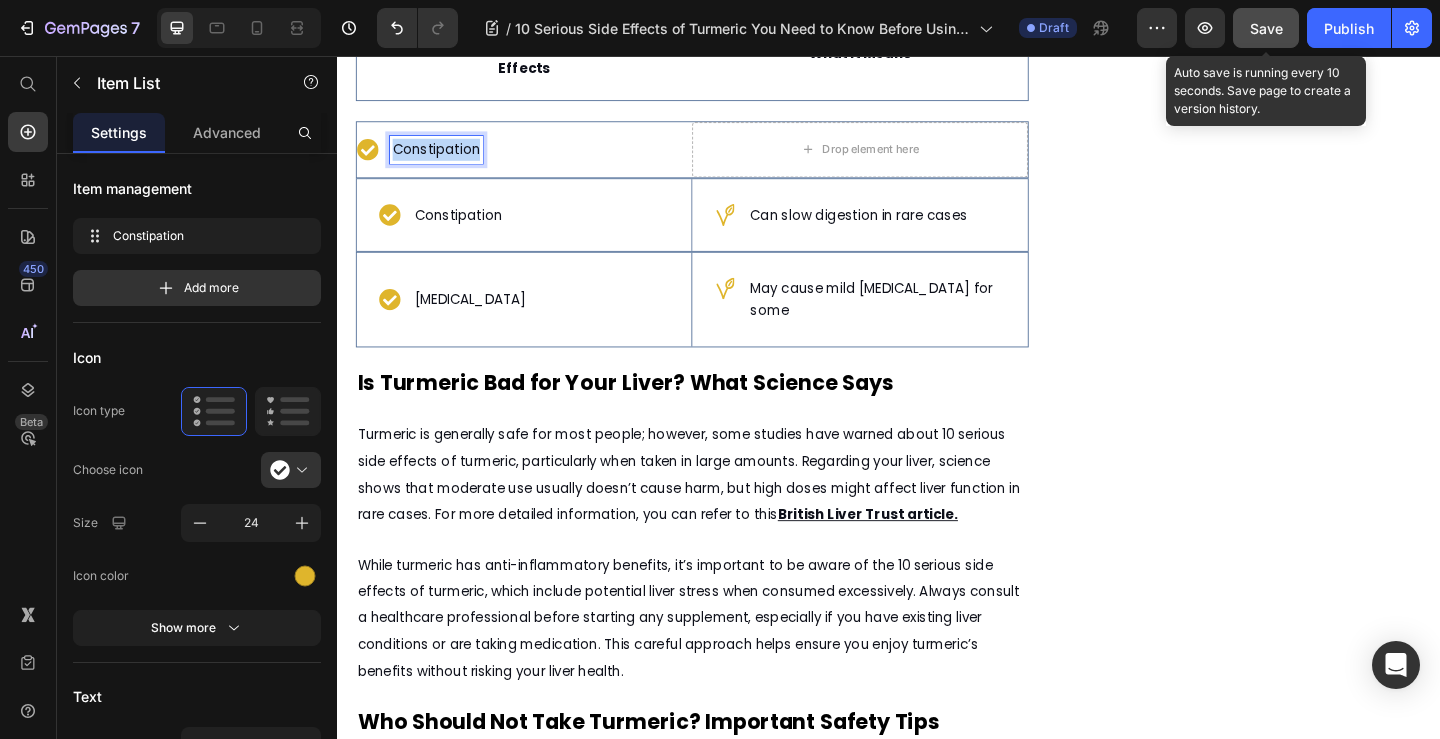 click on "Constipation" at bounding box center [444, 158] 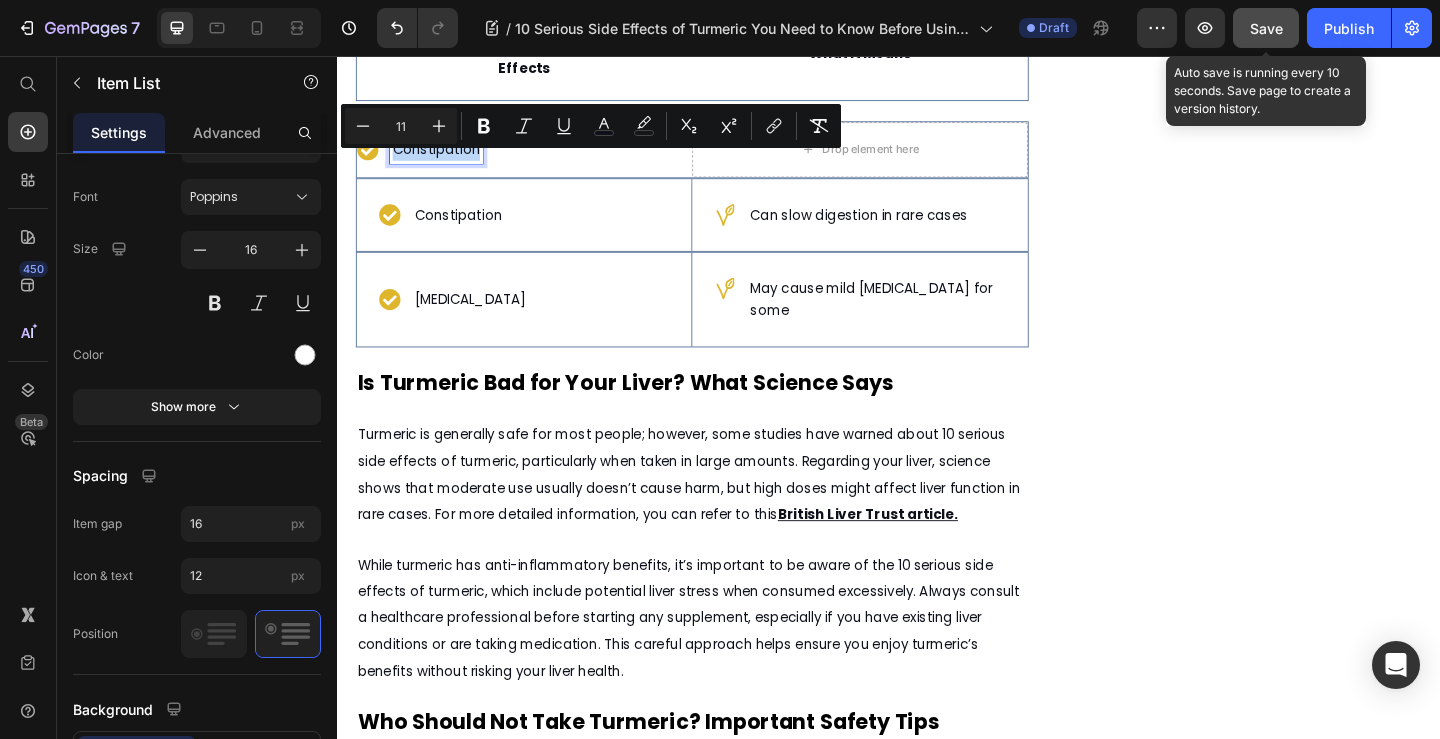 scroll, scrollTop: 826, scrollLeft: 0, axis: vertical 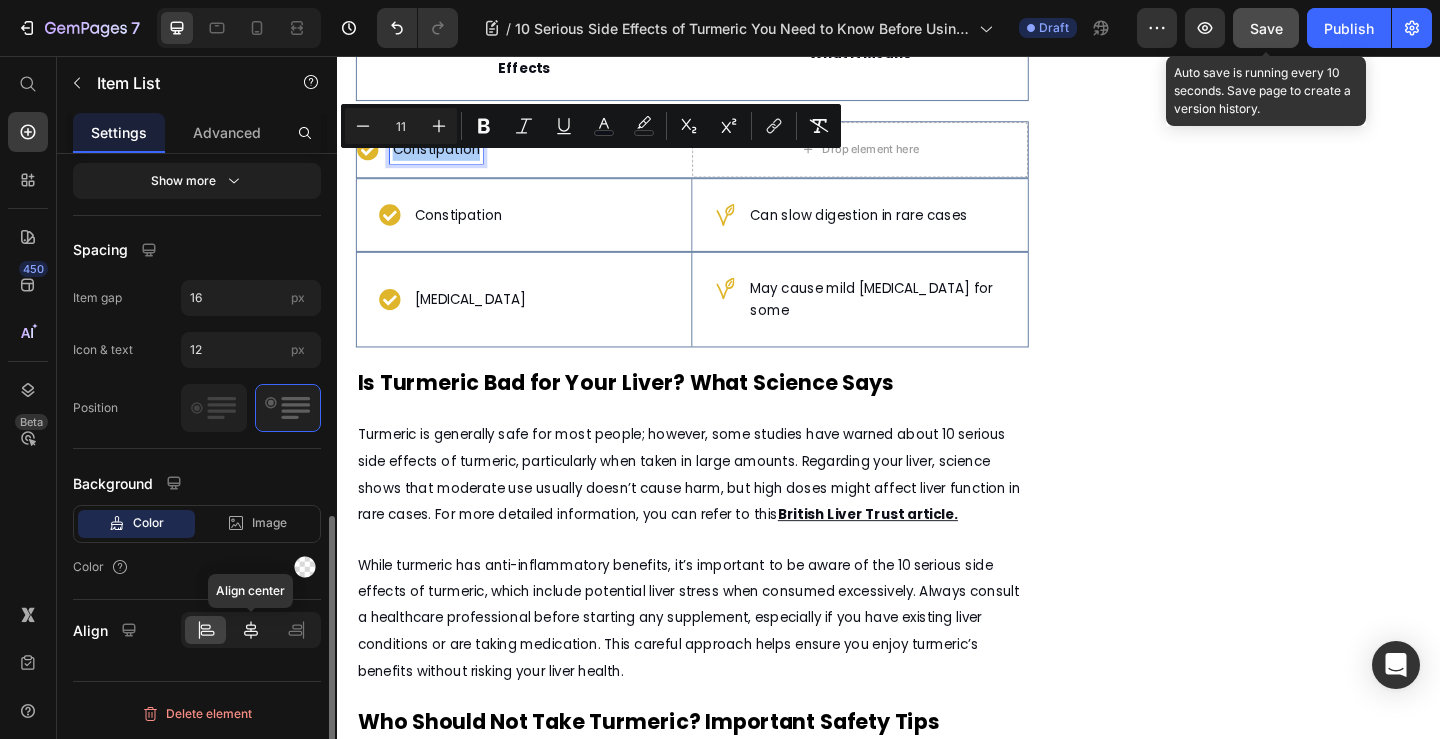 click 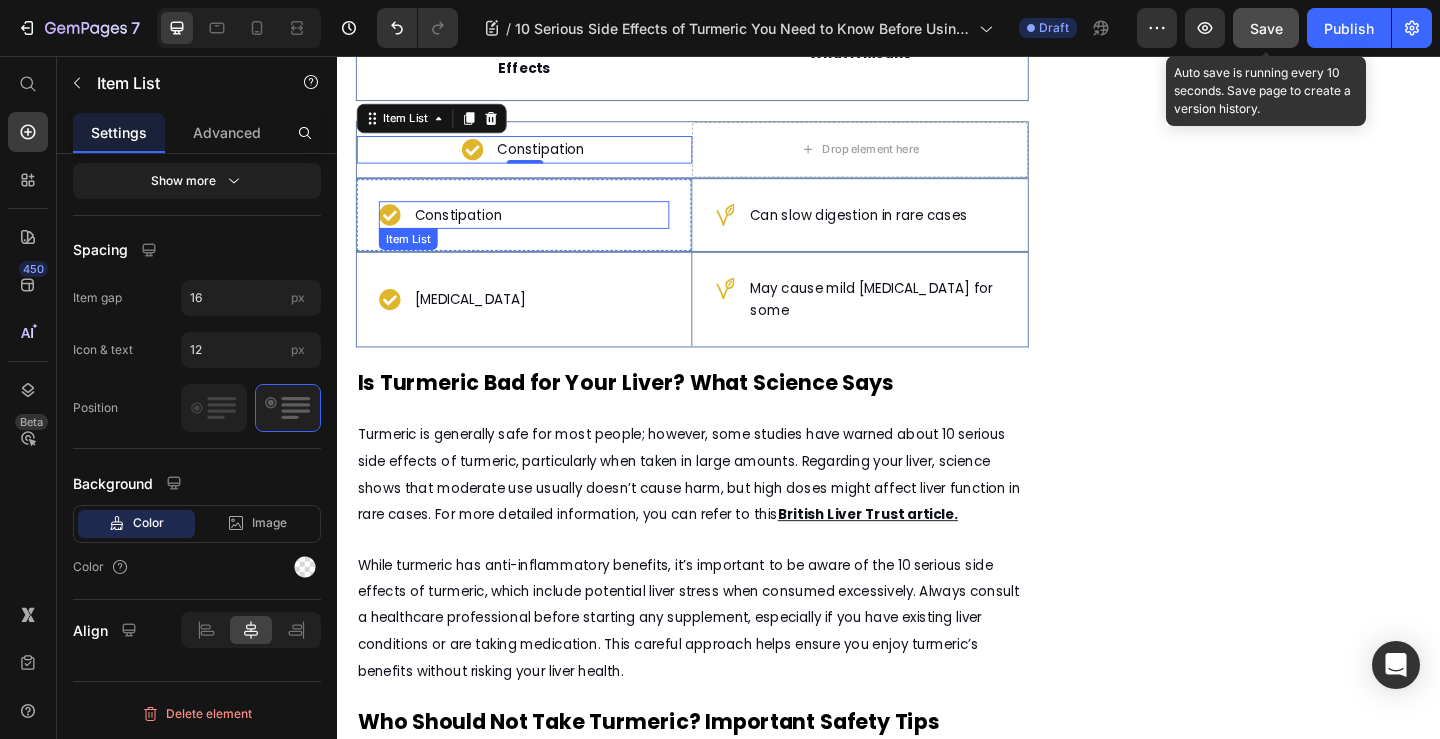 click on "Constipation" at bounding box center (468, 229) 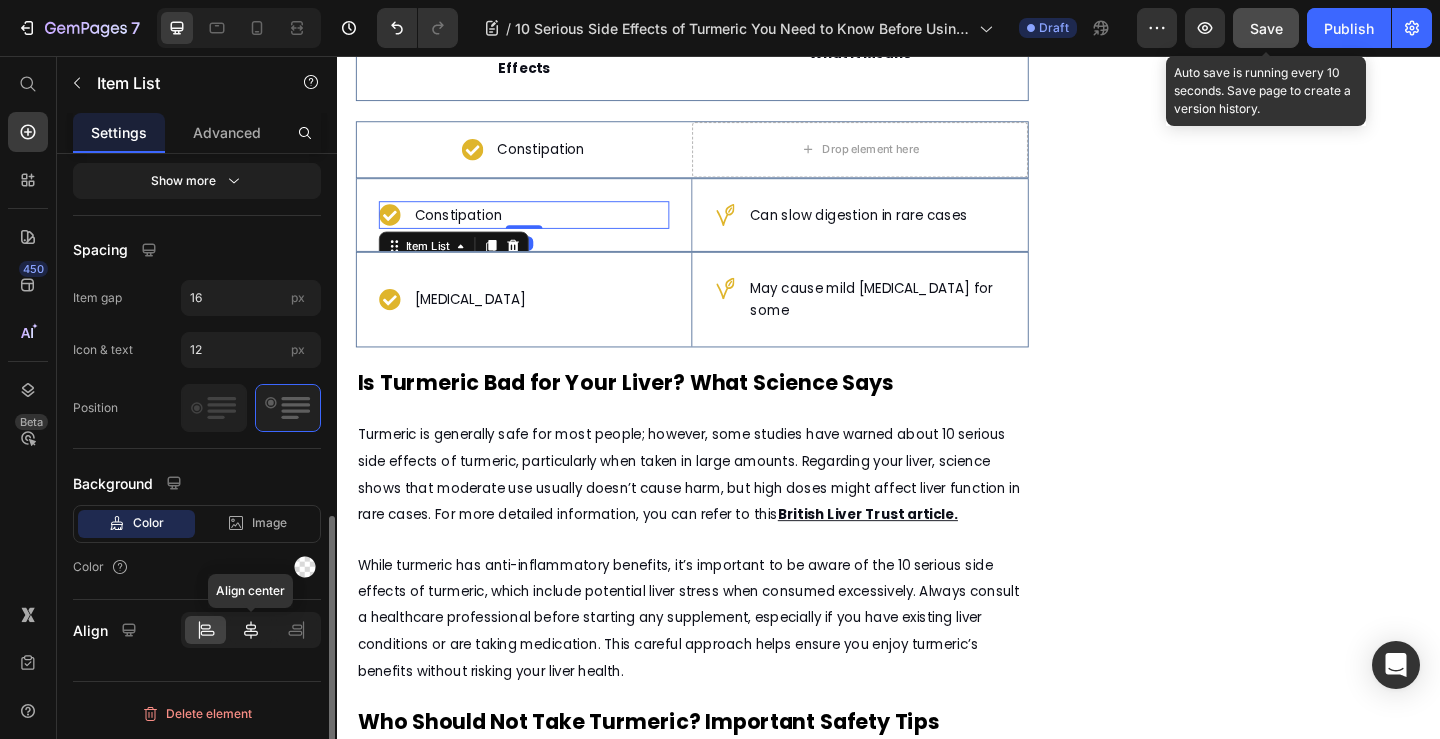 click 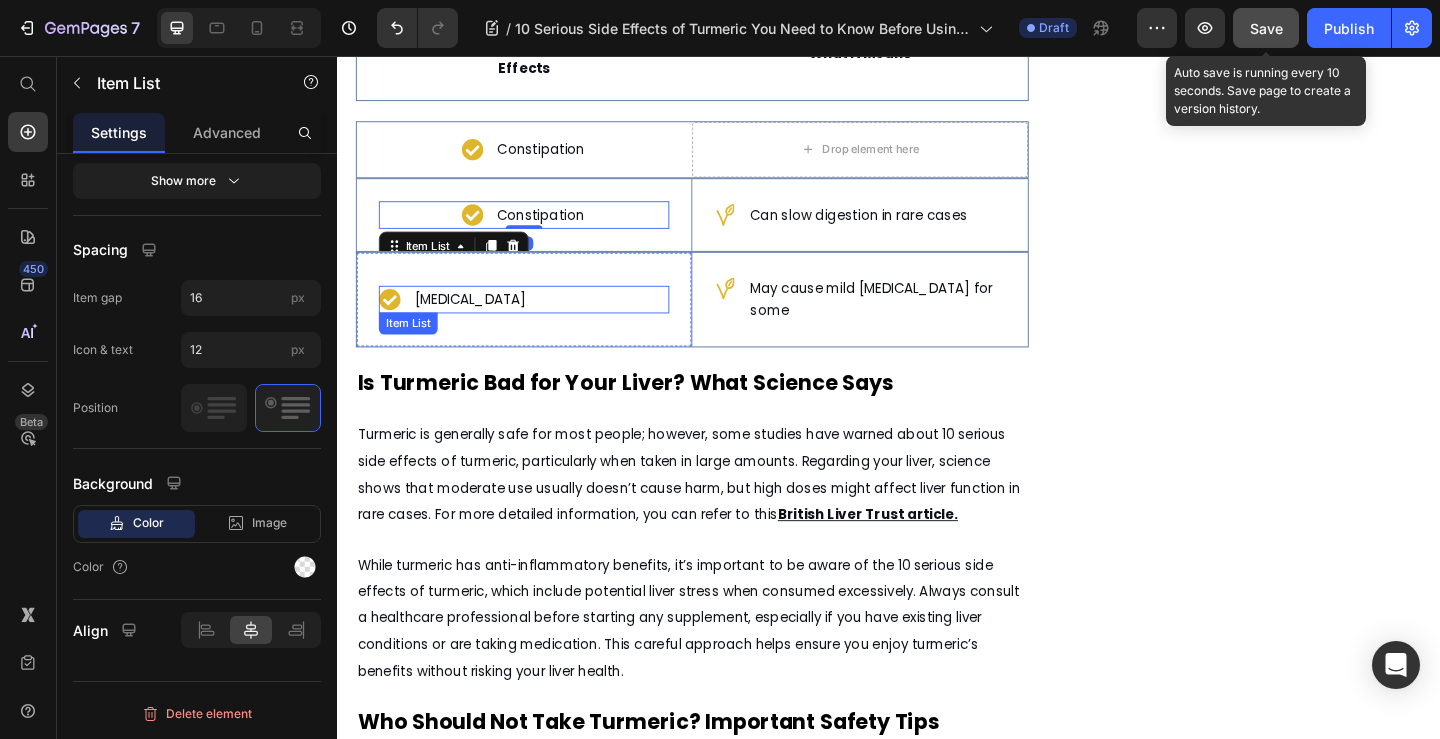 click on "[MEDICAL_DATA]" at bounding box center (481, 321) 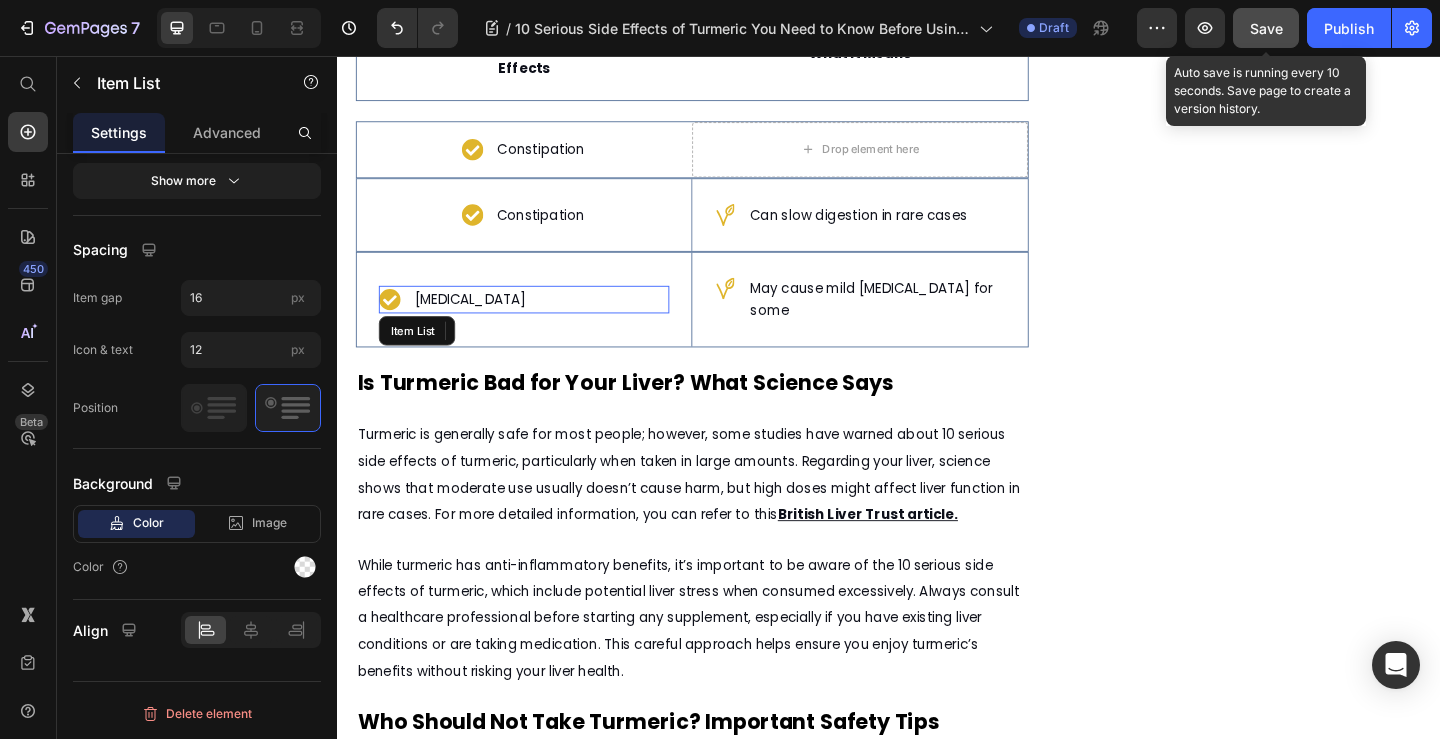 click 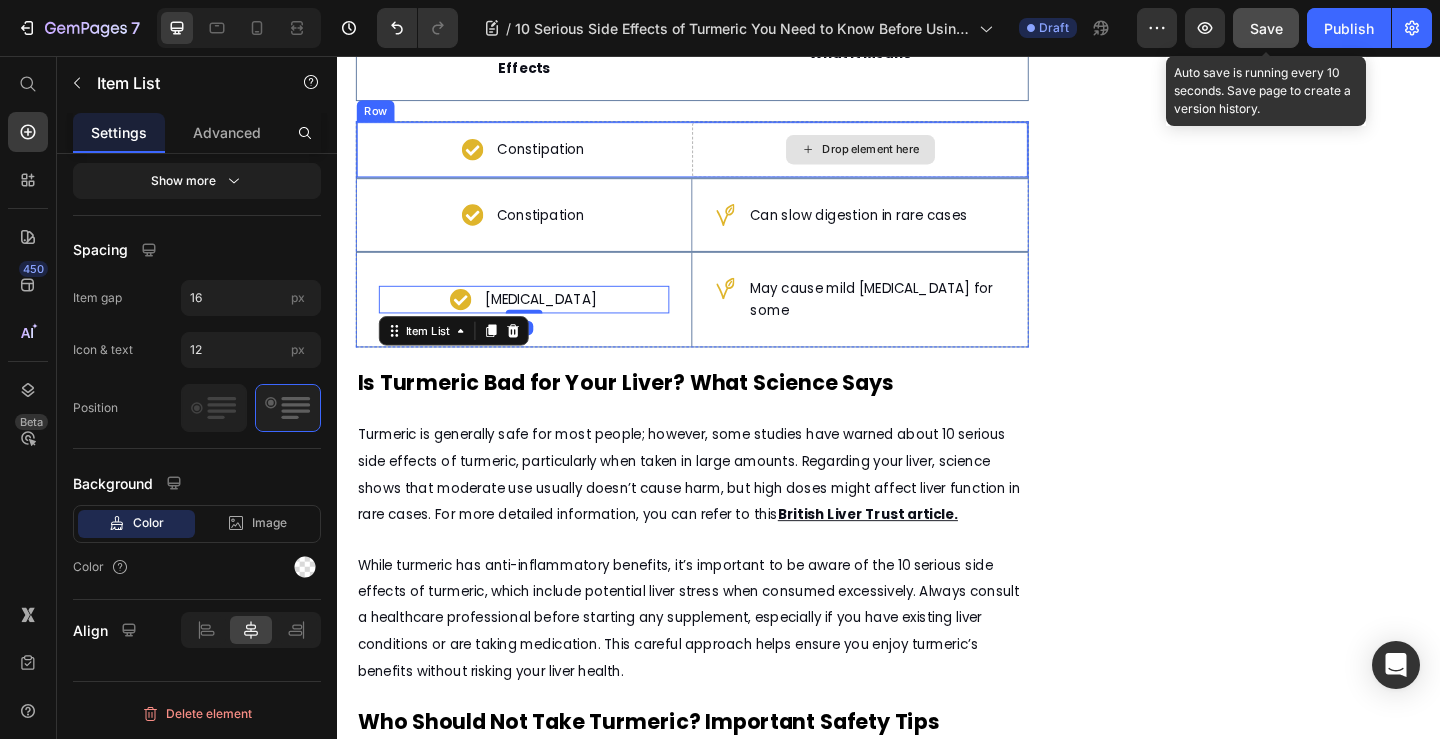 click on "Drop element here" at bounding box center (918, 158) 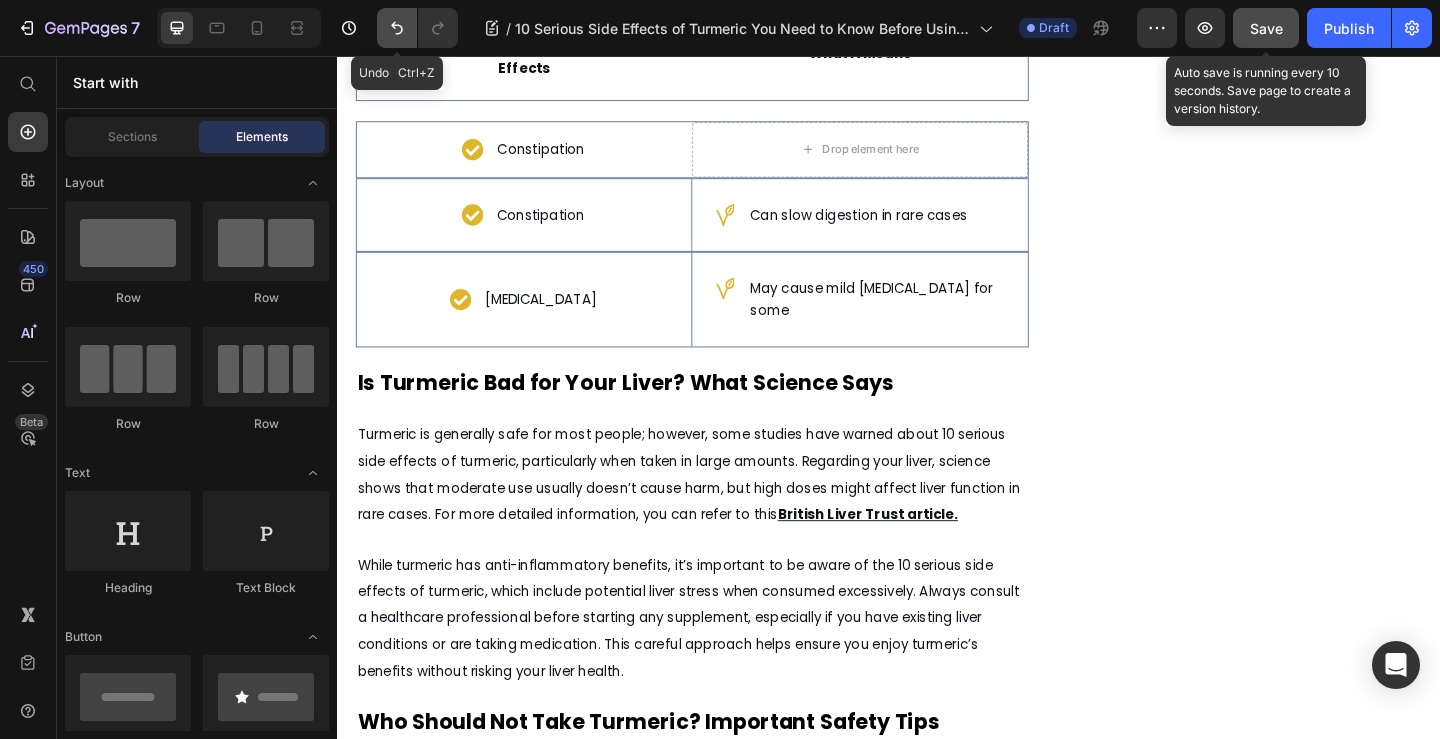 click 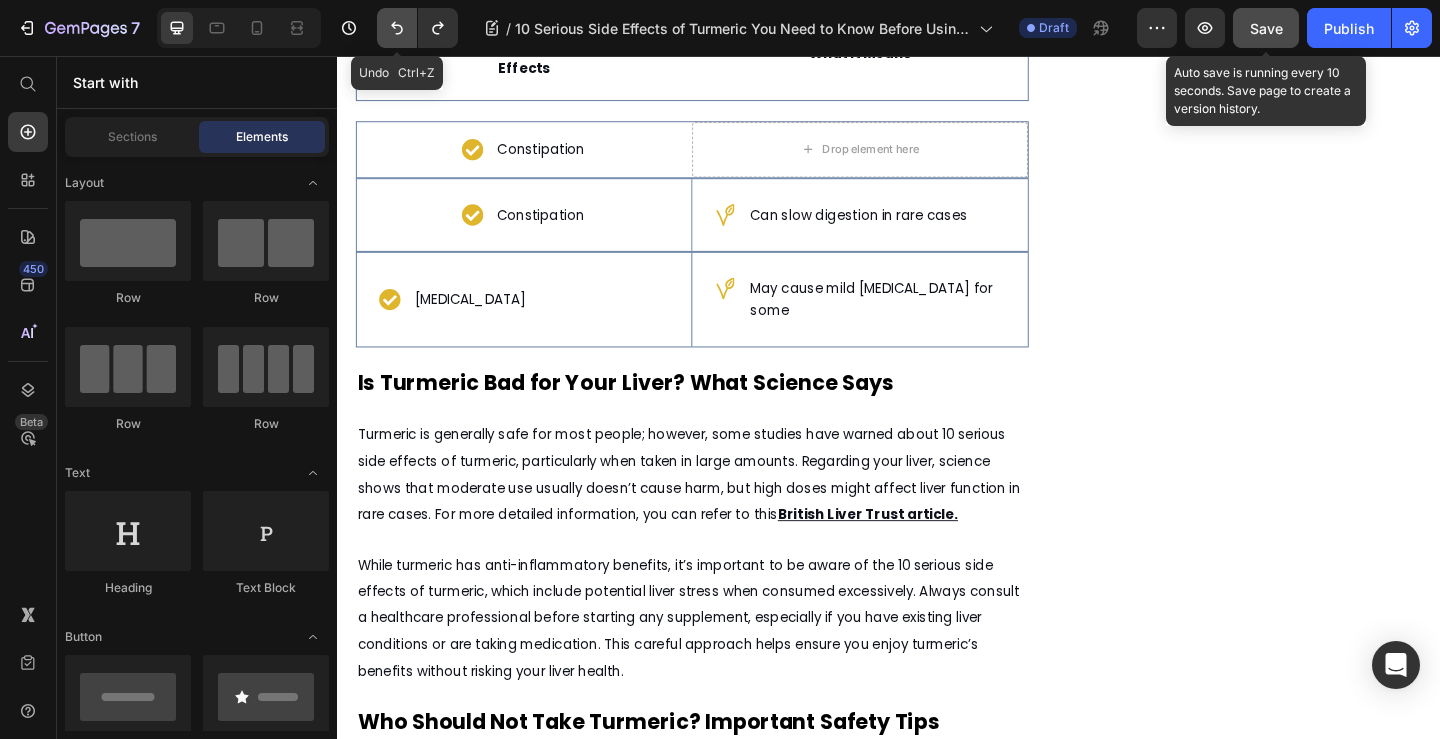 click 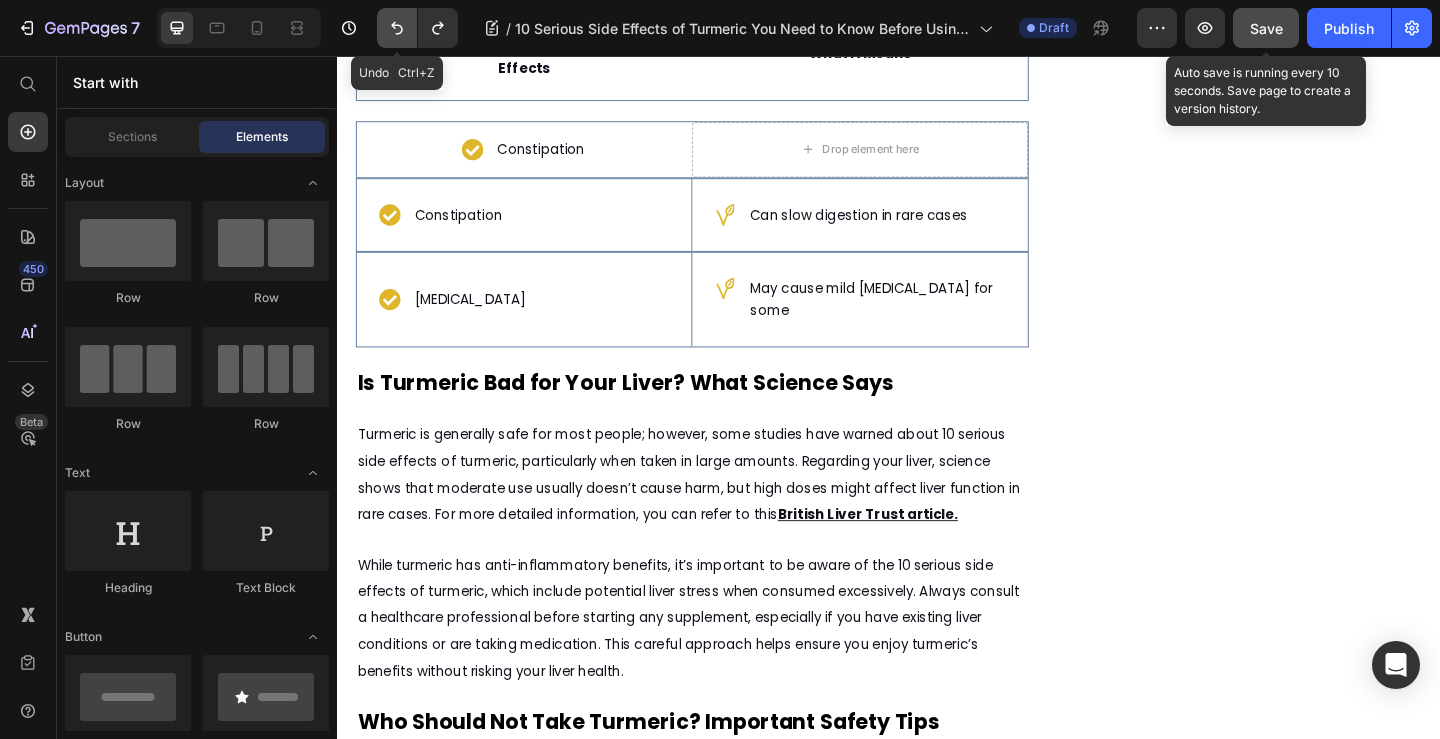 click 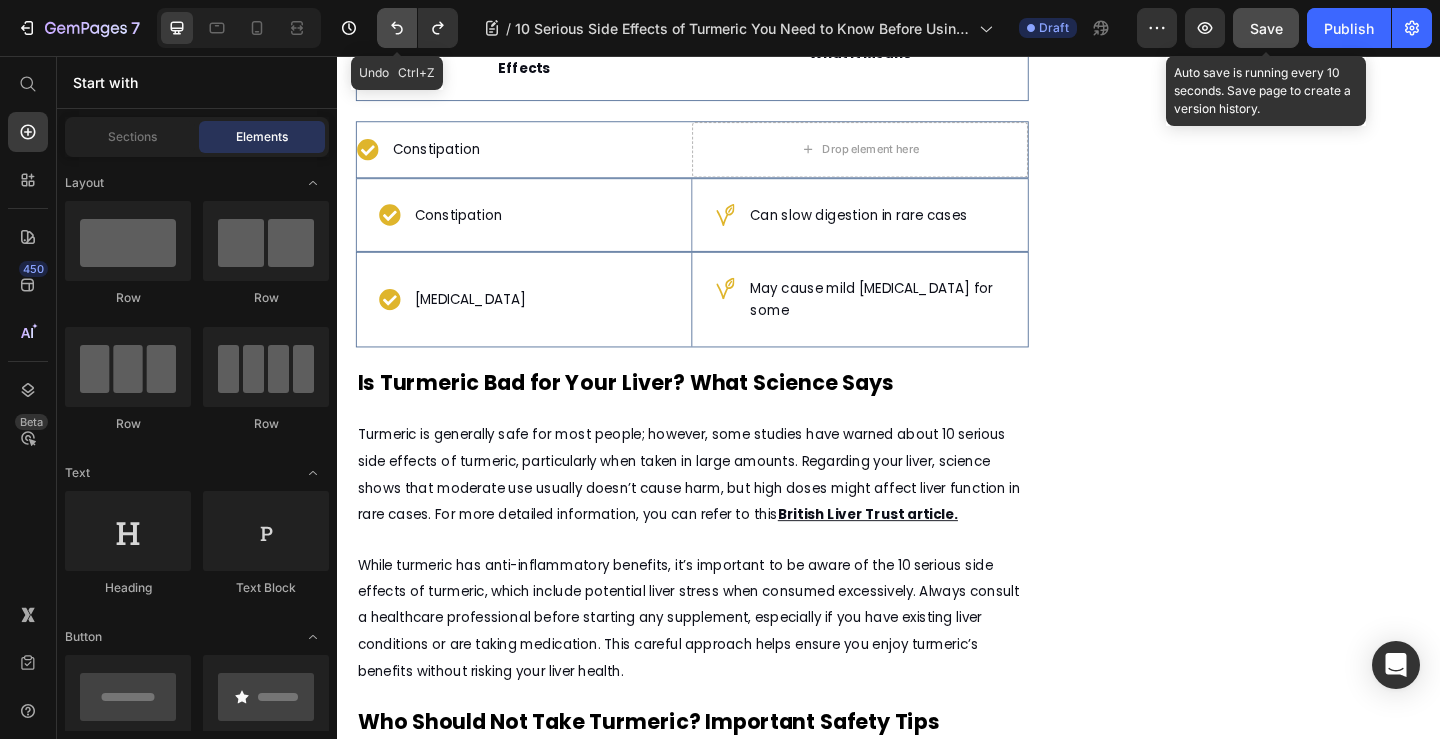 click 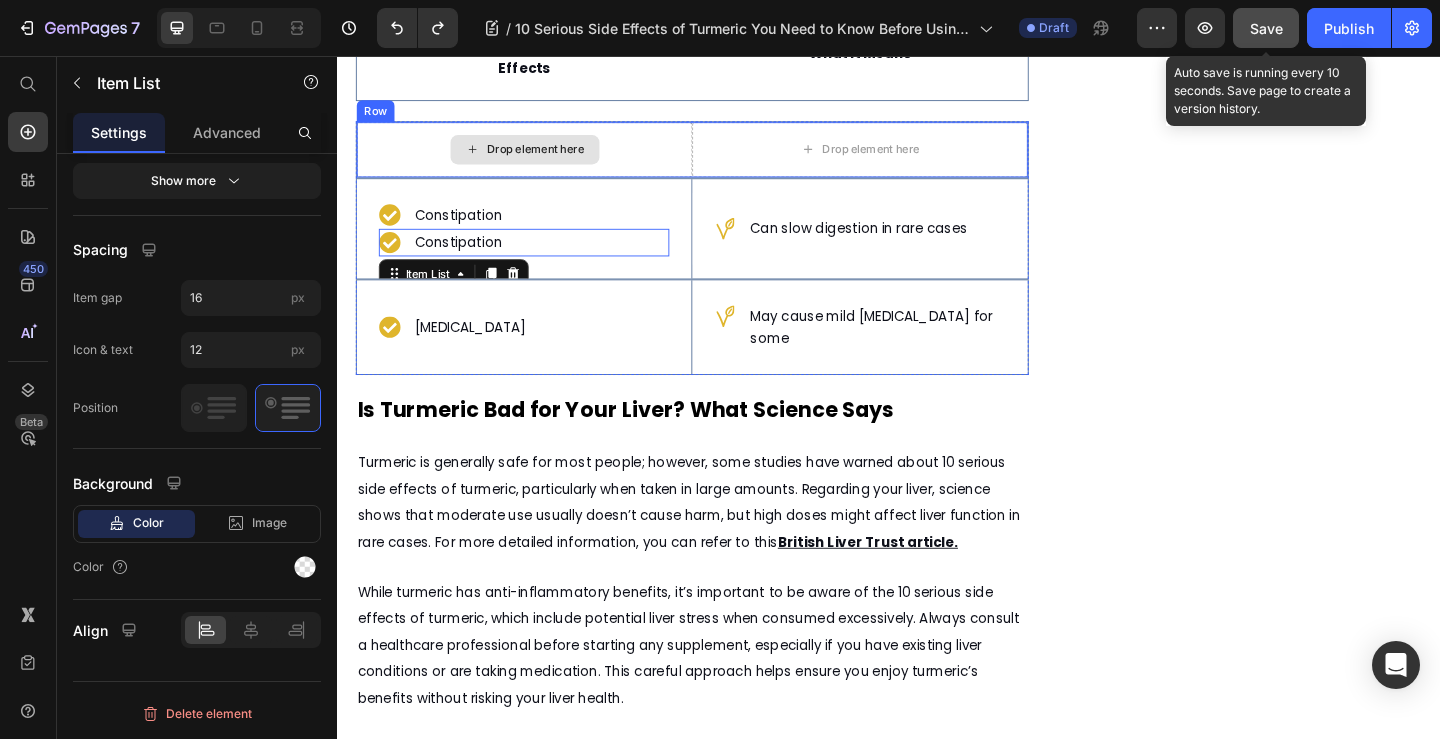 drag, startPoint x: 465, startPoint y: 275, endPoint x: 447, endPoint y: 171, distance: 105.546196 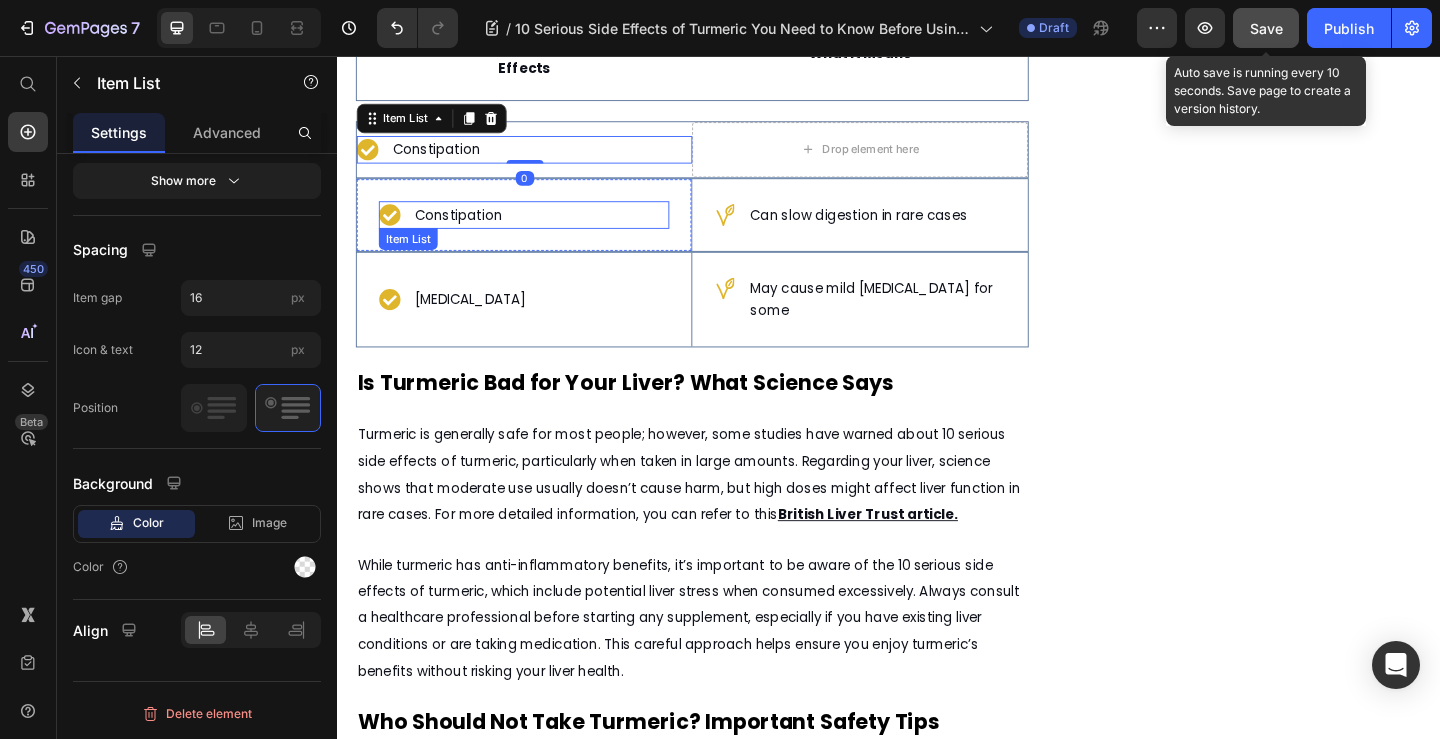 click 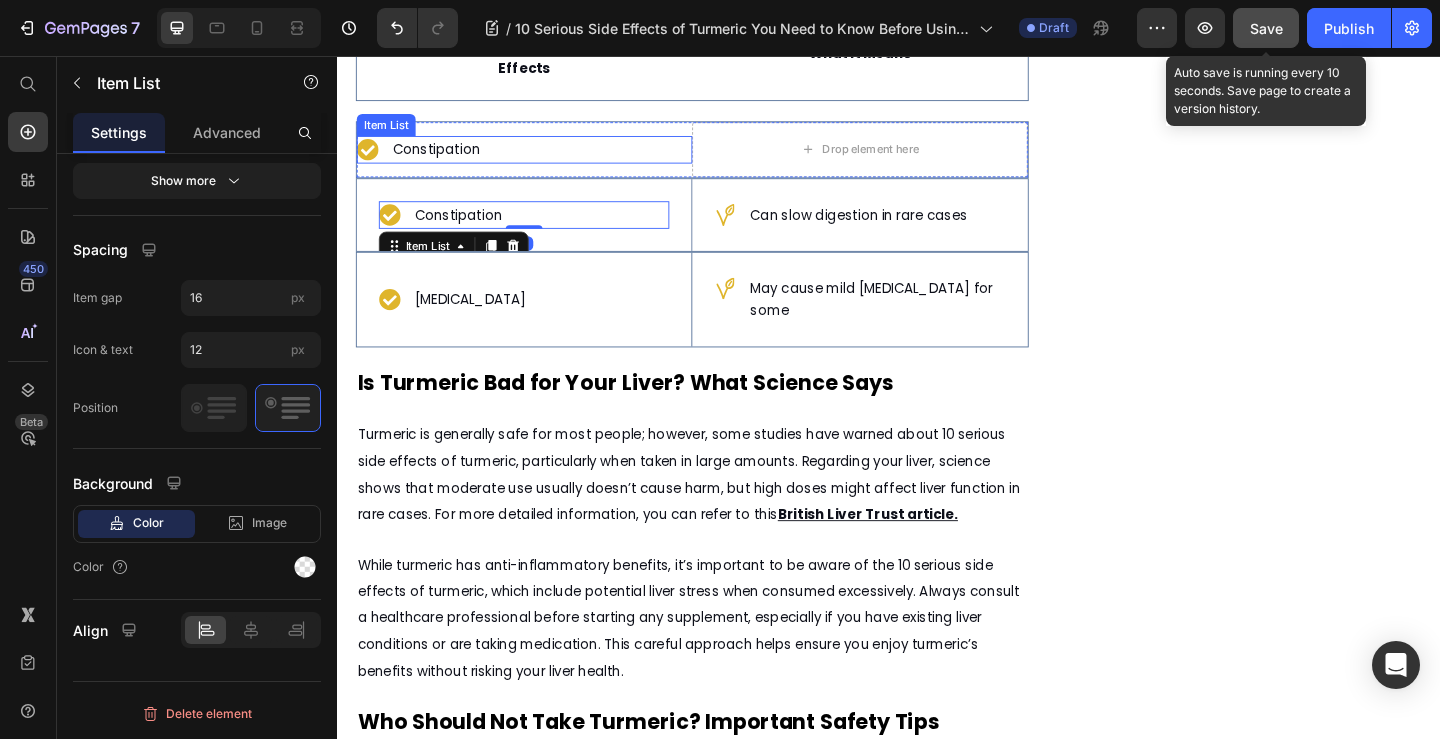 click on "Constipation" at bounding box center (444, 158) 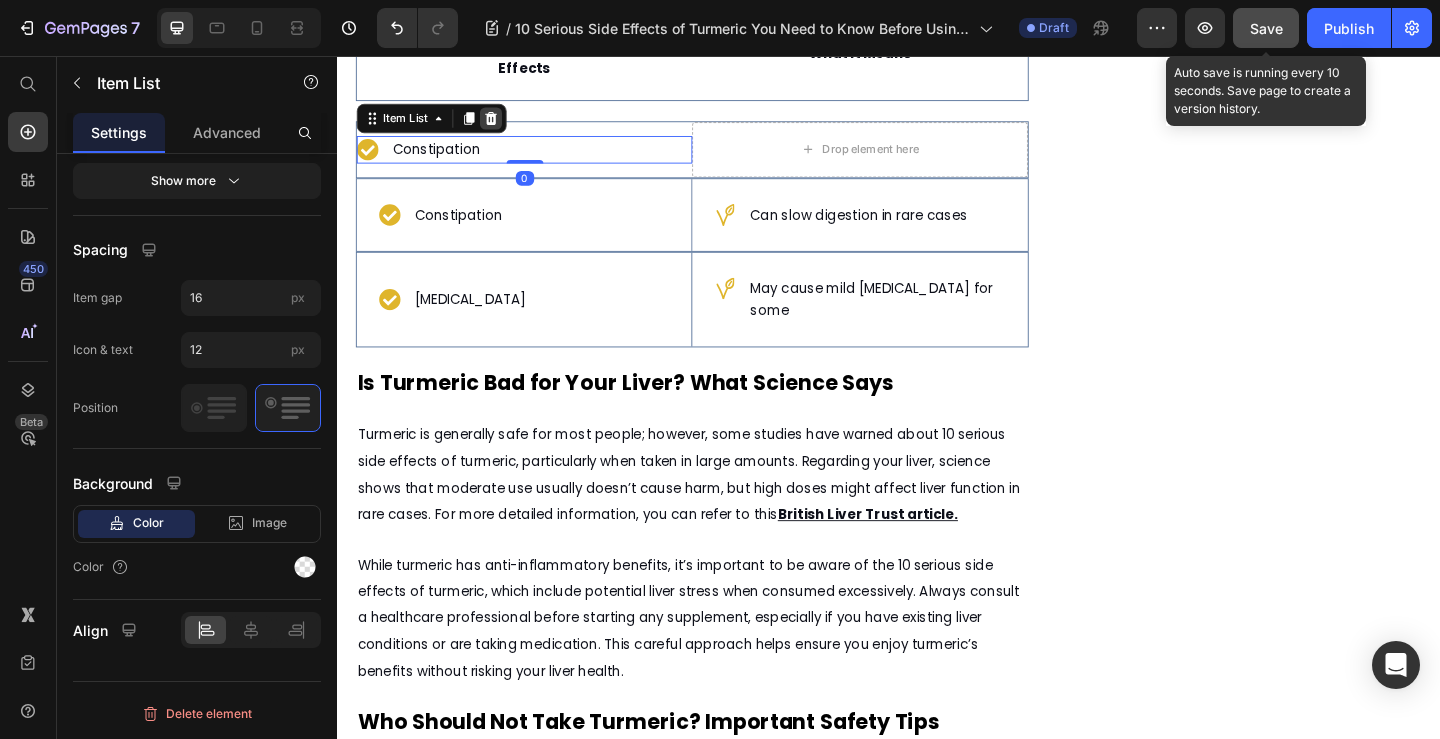 click at bounding box center (504, 124) 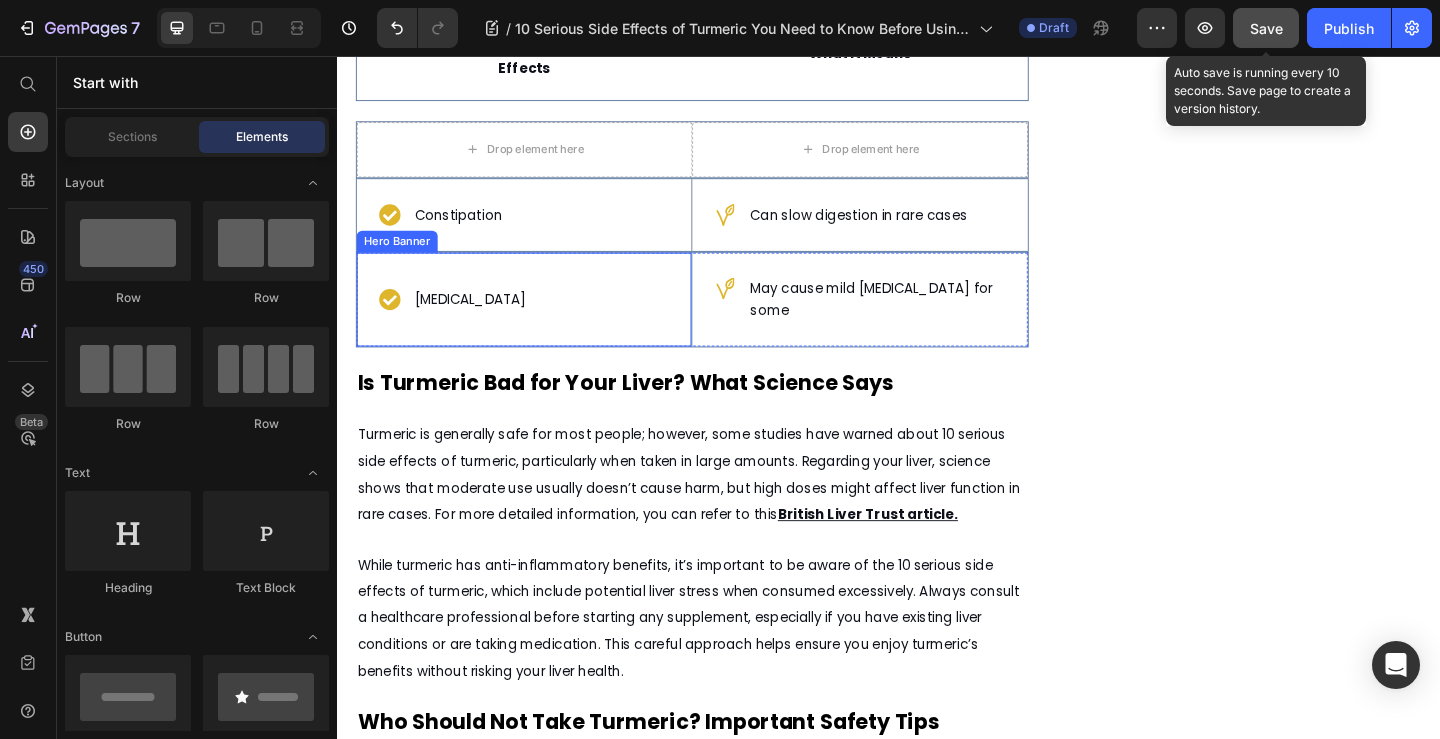 click on "[MEDICAL_DATA]  Item List" at bounding box center (540, 321) 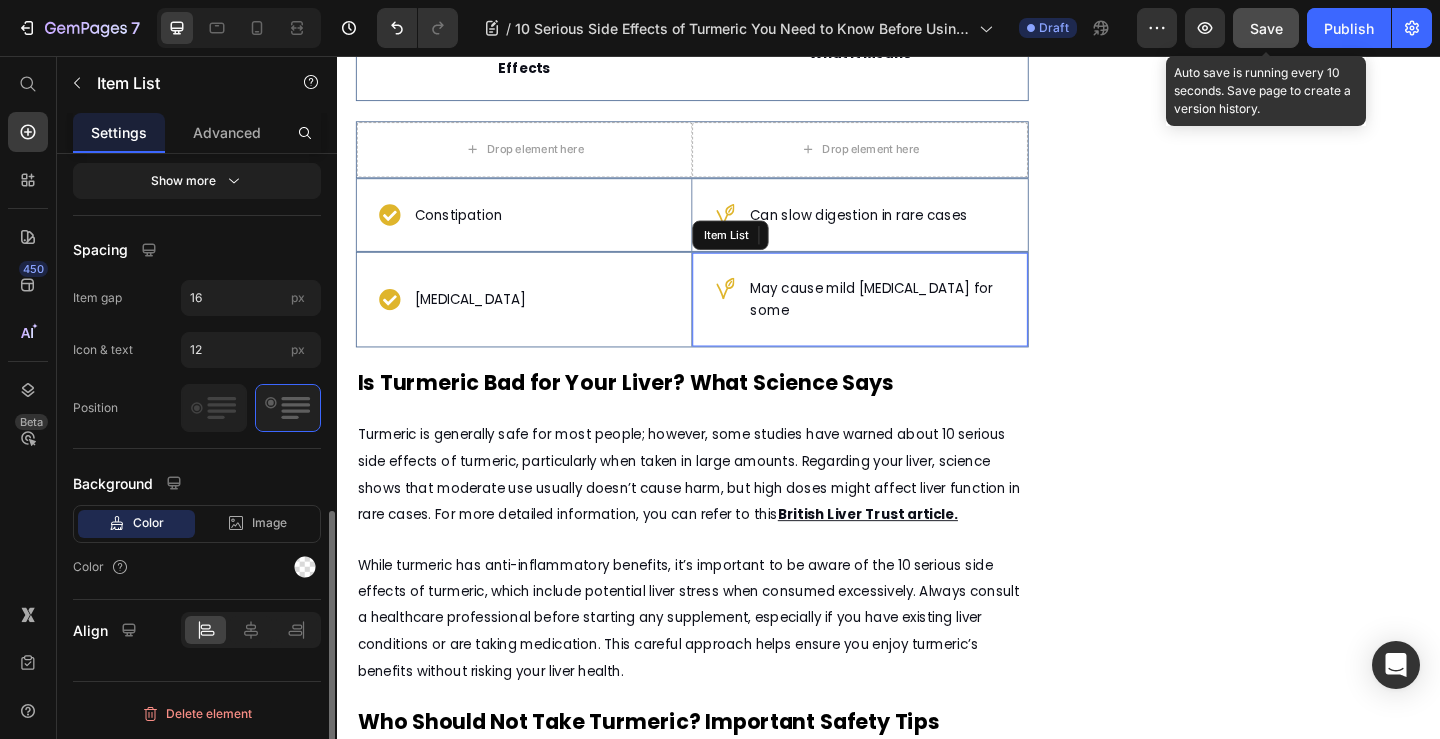 click on "May cause mild [MEDICAL_DATA] for some" at bounding box center (905, 321) 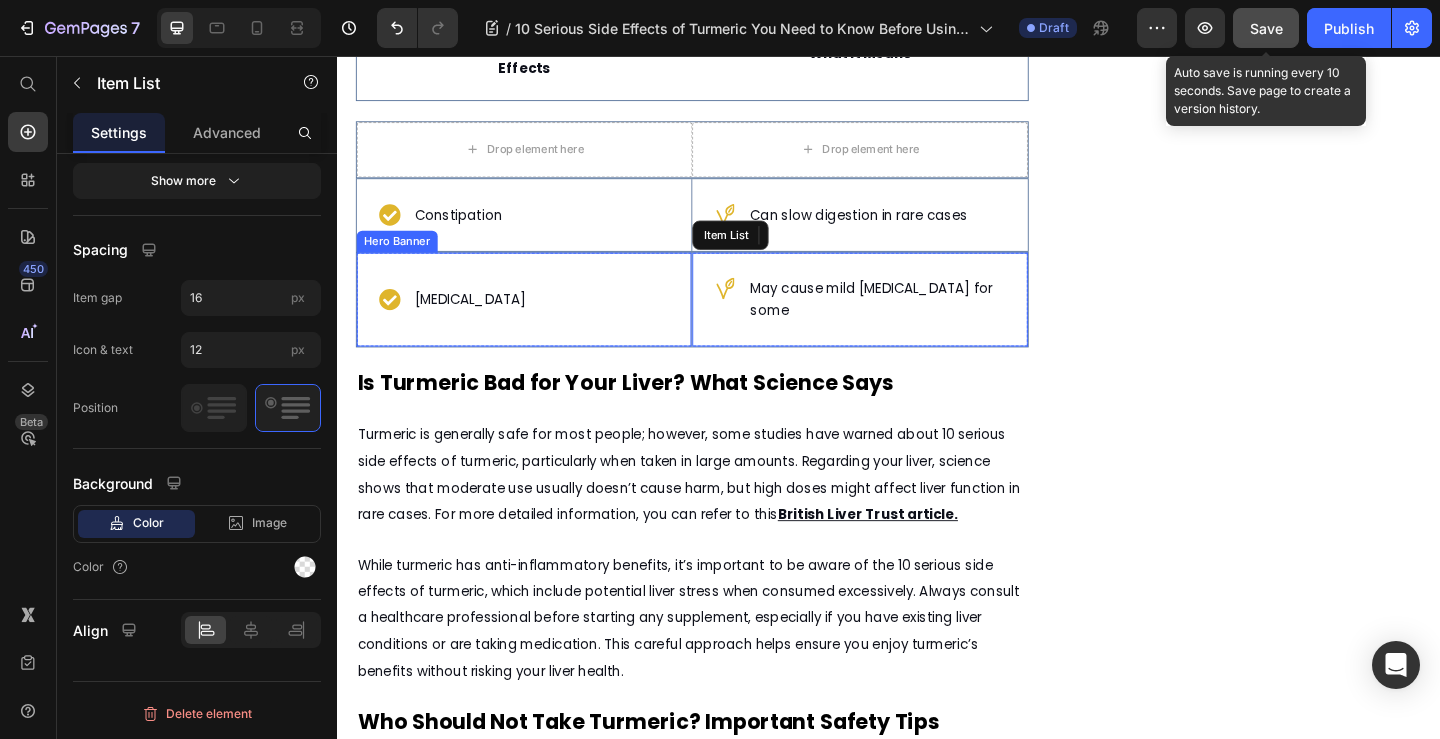 click on "[MEDICAL_DATA]  Item List" at bounding box center [540, 321] 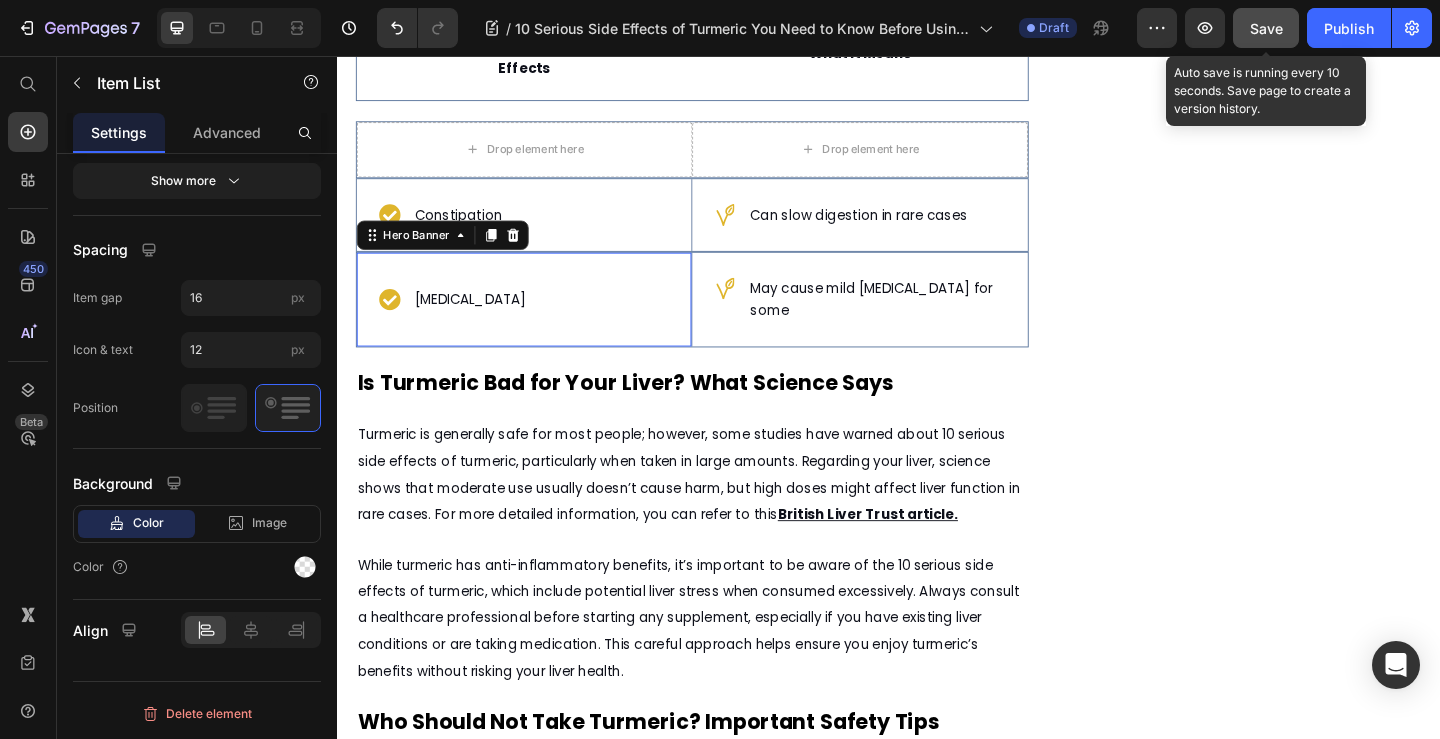 scroll, scrollTop: 0, scrollLeft: 0, axis: both 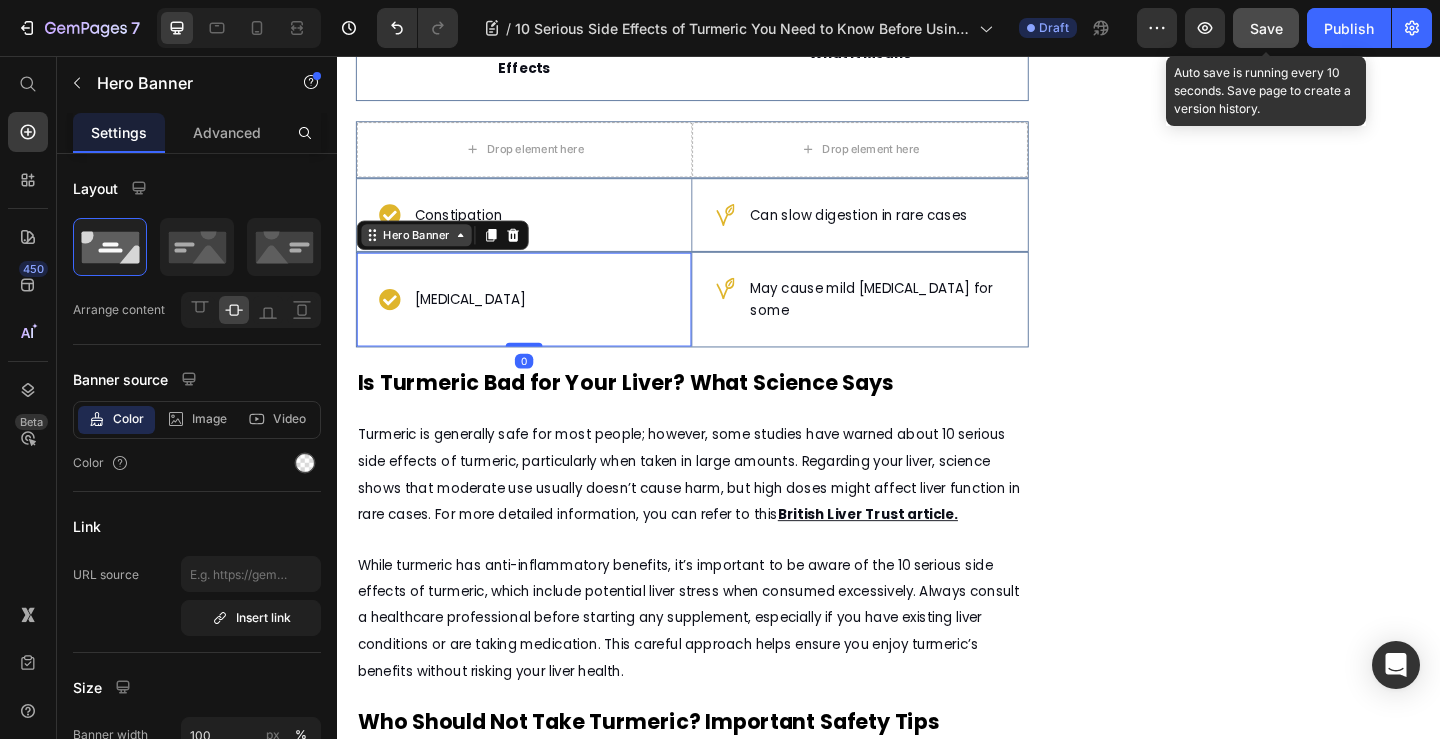 click 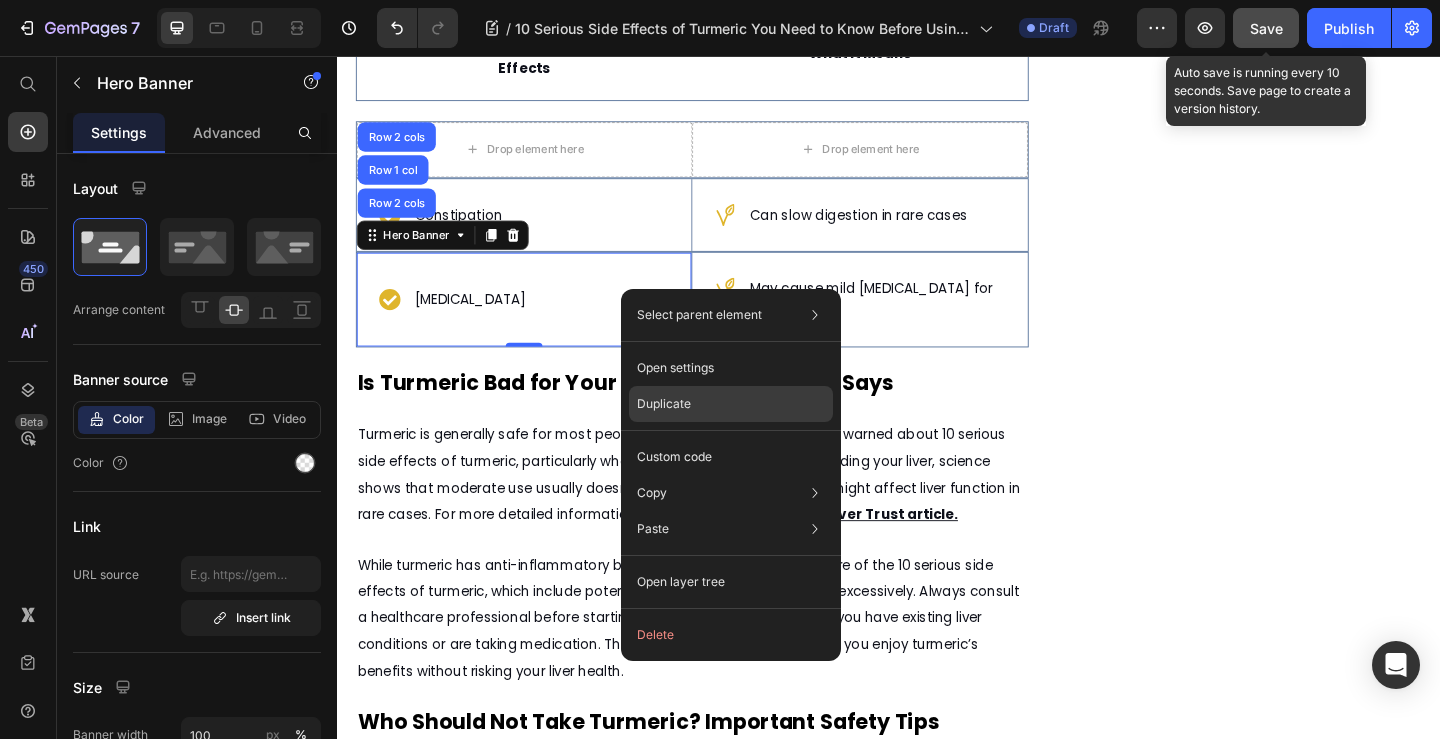 drag, startPoint x: 812, startPoint y: 409, endPoint x: 512, endPoint y: 385, distance: 300.95847 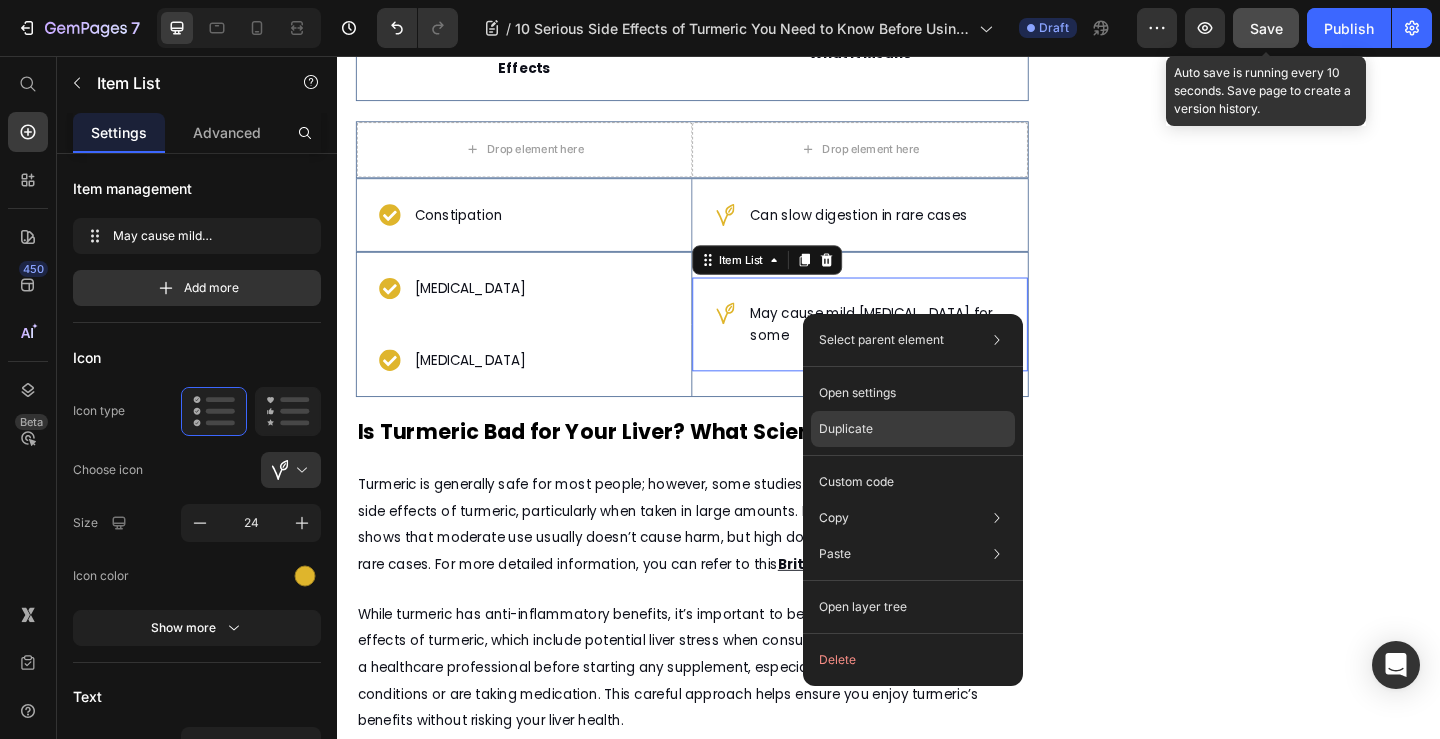 drag, startPoint x: 861, startPoint y: 435, endPoint x: 568, endPoint y: 411, distance: 293.9813 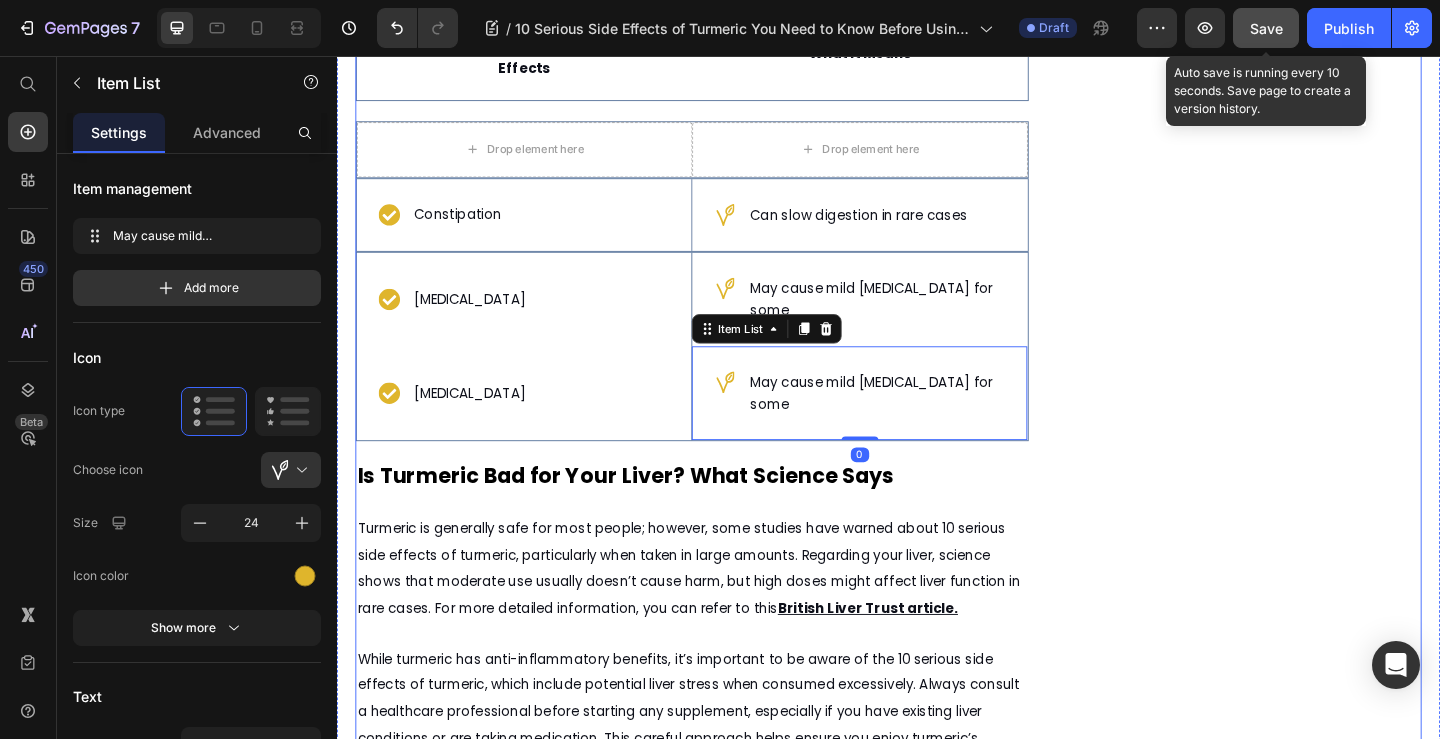 click on "Image Row  	   CHECK AVAILABILITY Button ✔️ 14-Day Money-Back Guarantee Text block" at bounding box center [1334, 1279] 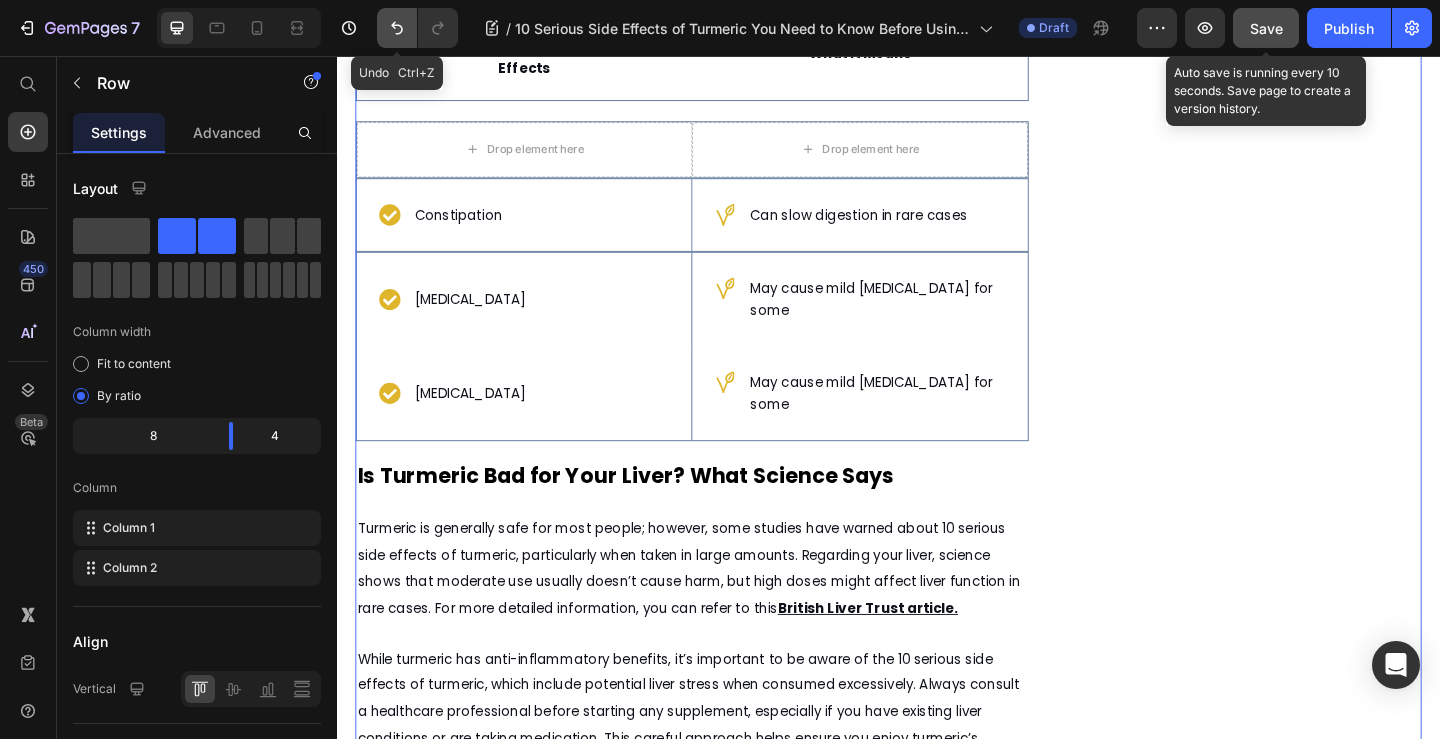 click 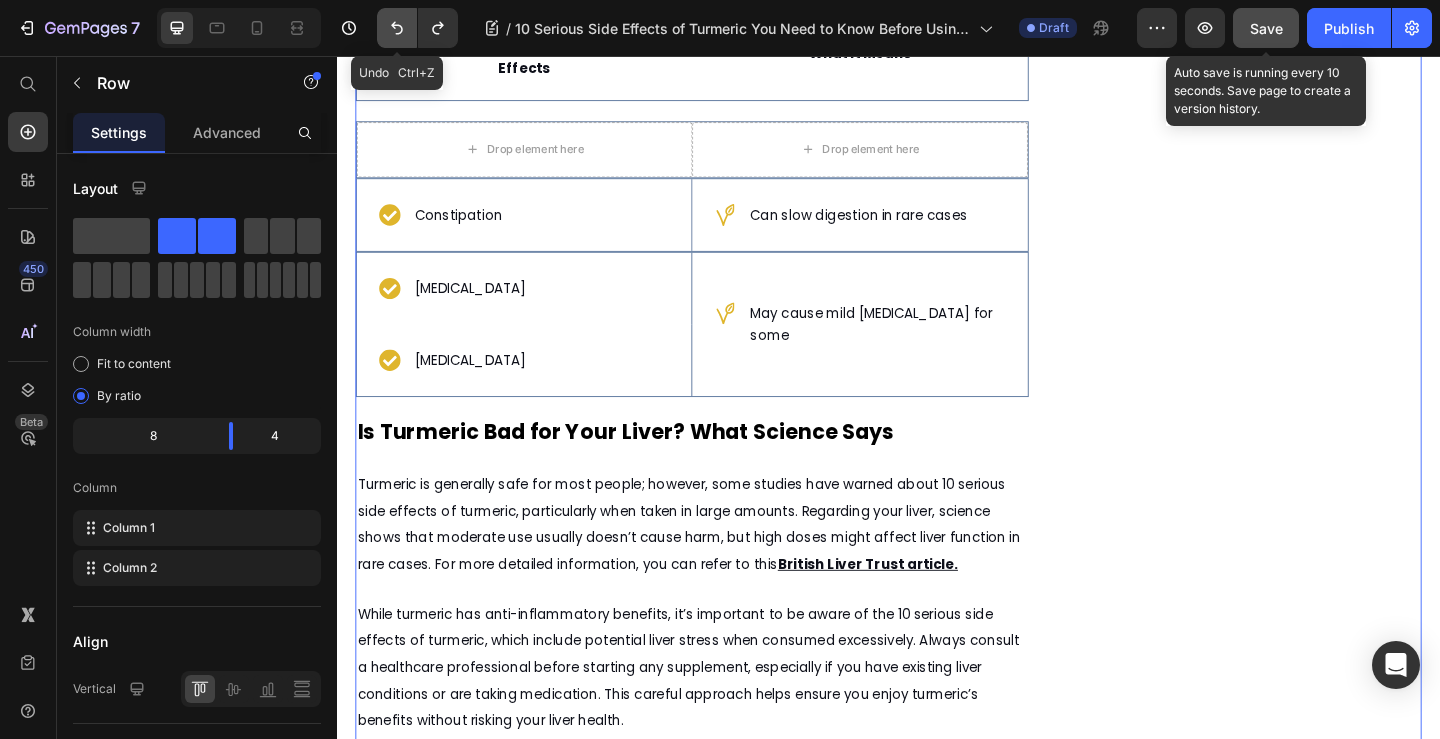 click 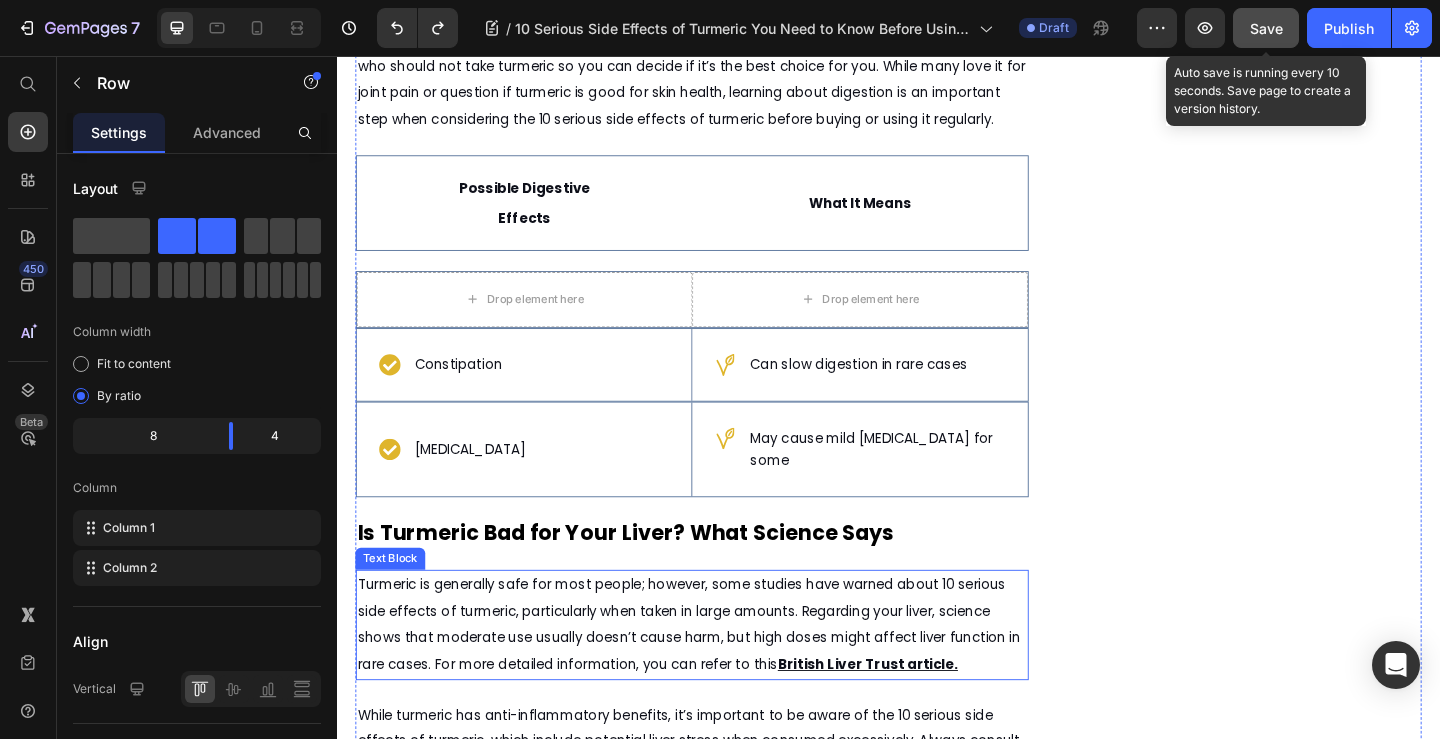 scroll, scrollTop: 2078, scrollLeft: 0, axis: vertical 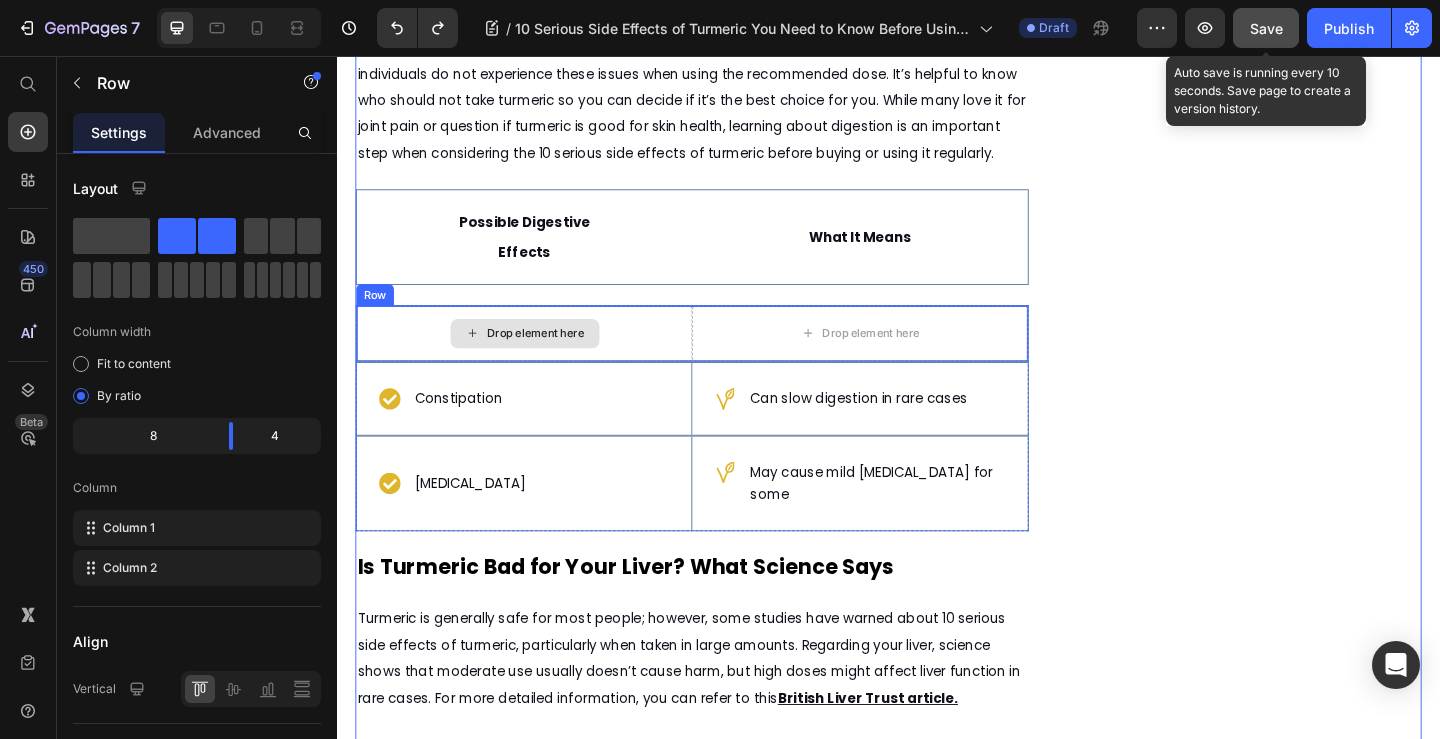 click on "Drop element here" at bounding box center [540, 358] 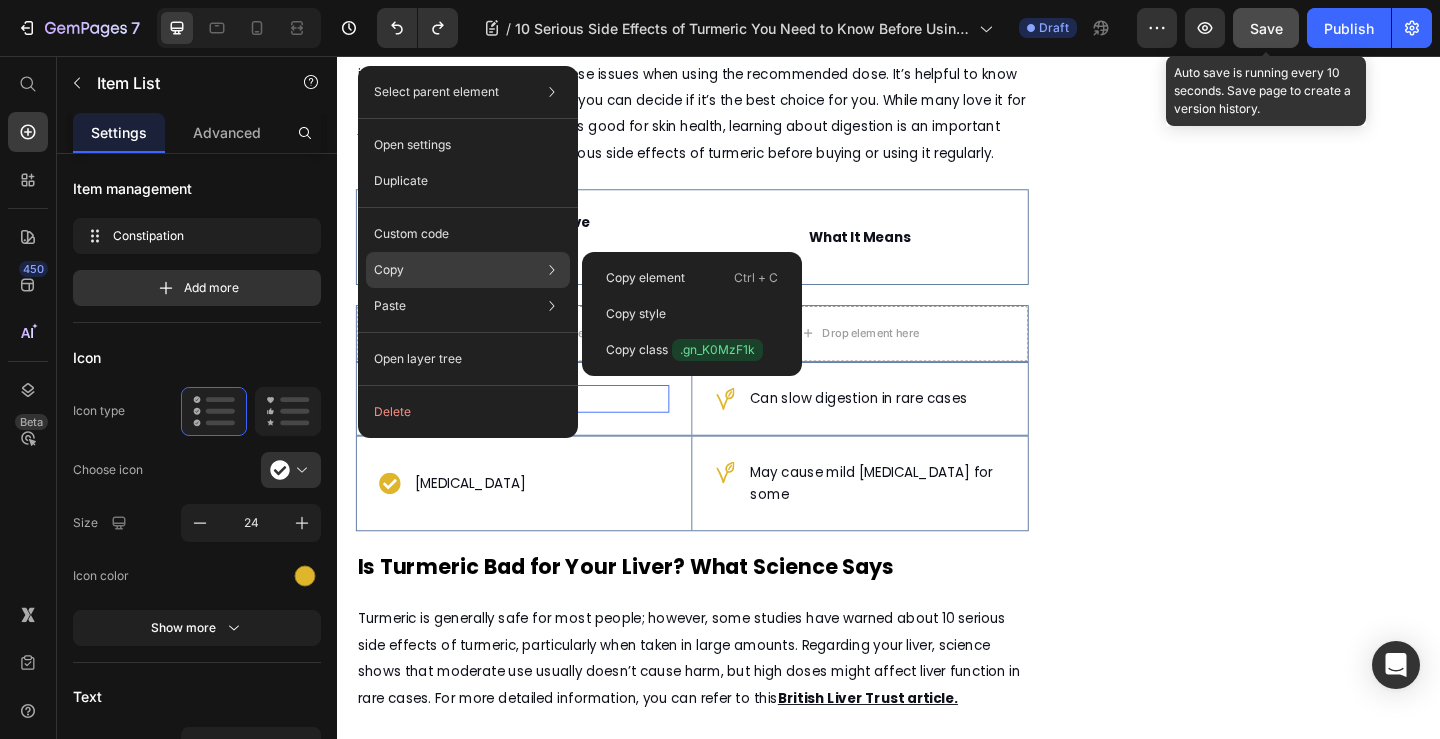 click on "Copy Copy element  Ctrl + C Copy style  Copy class  .gn_K0MzF1k" 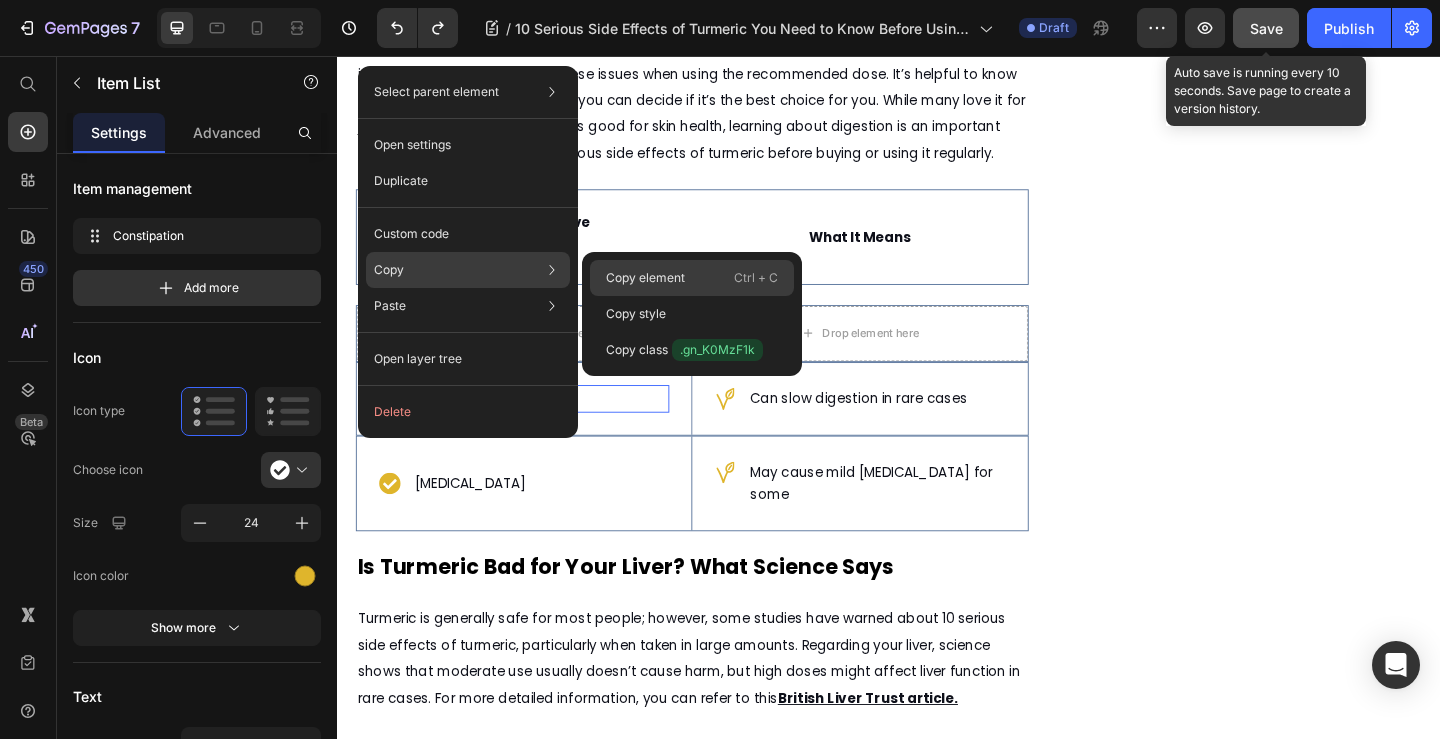 click on "Copy element  Ctrl + C" 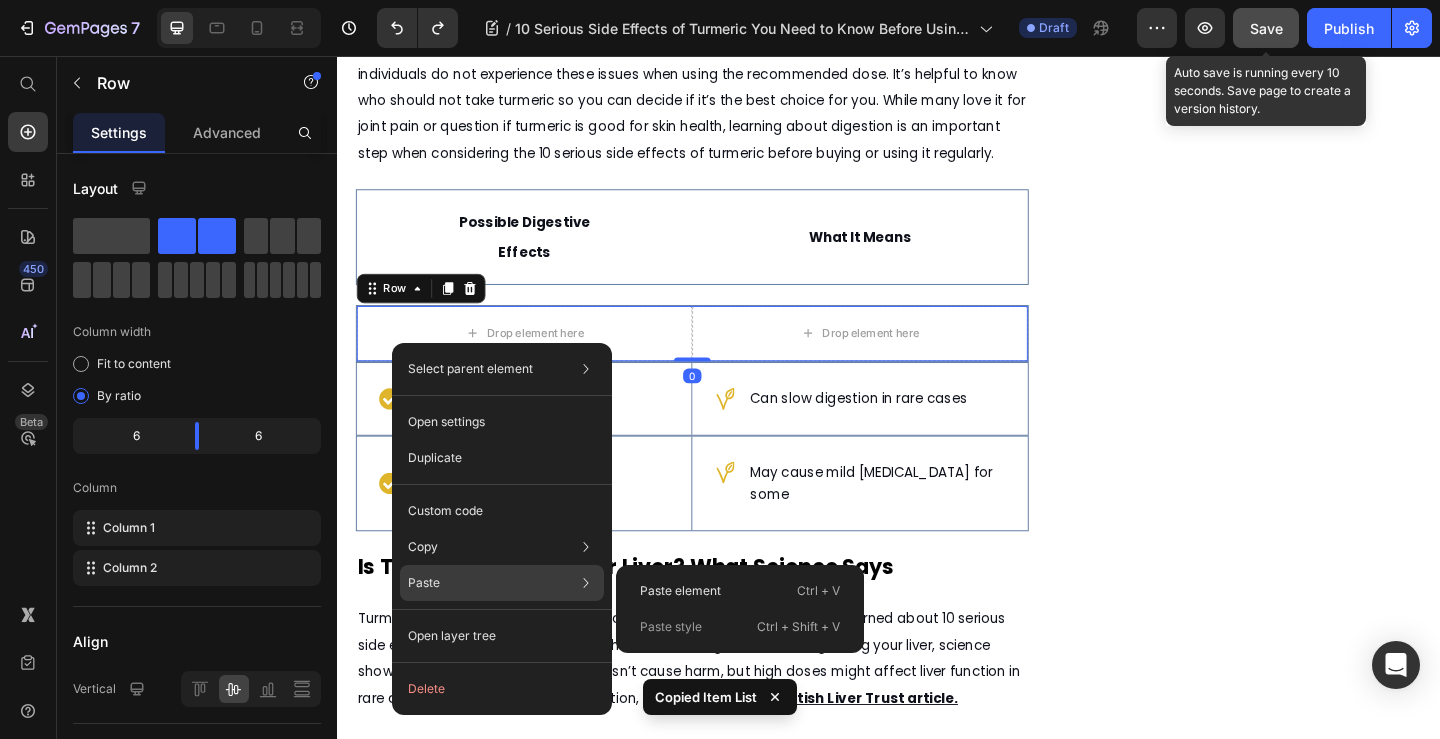 click on "Paste Paste element  Ctrl + V Paste style  Ctrl + Shift + V" 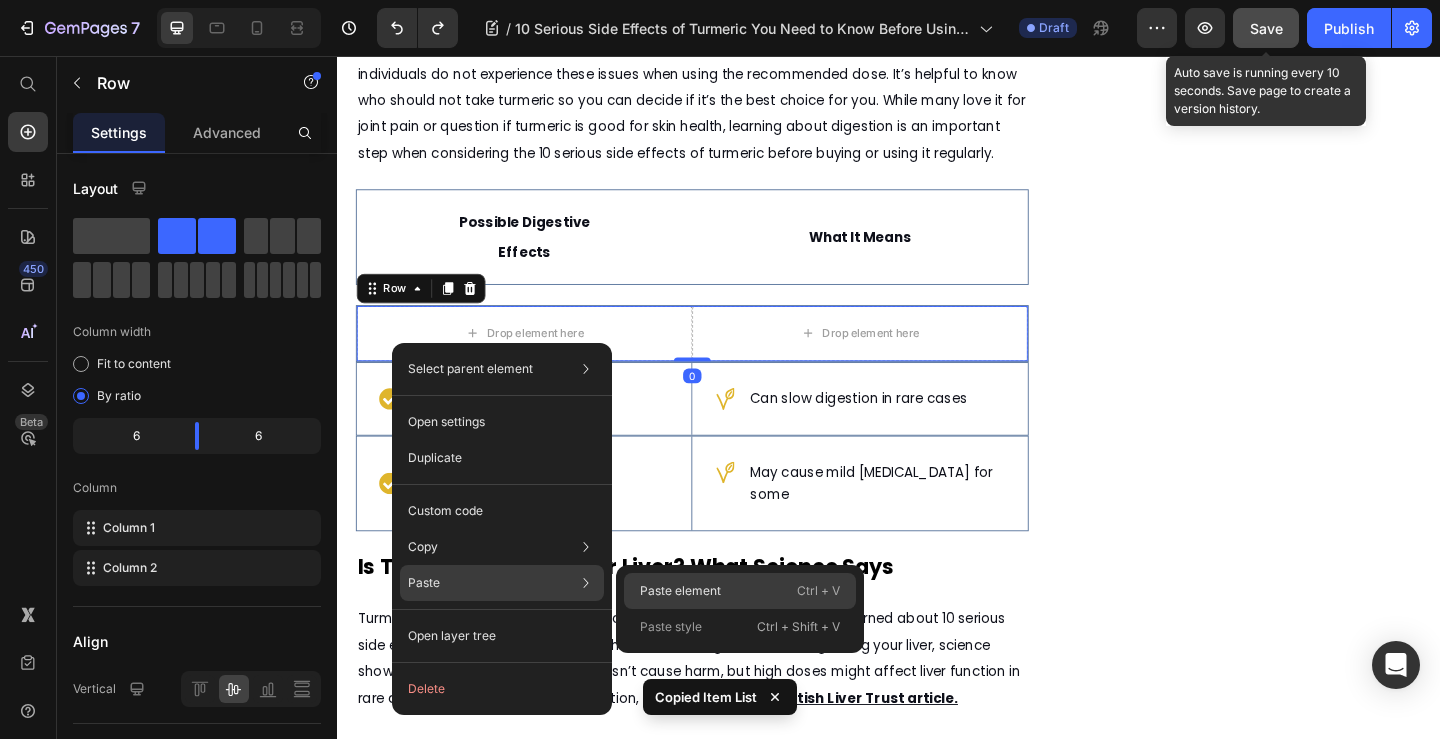 drag, startPoint x: 681, startPoint y: 579, endPoint x: 368, endPoint y: 563, distance: 313.4087 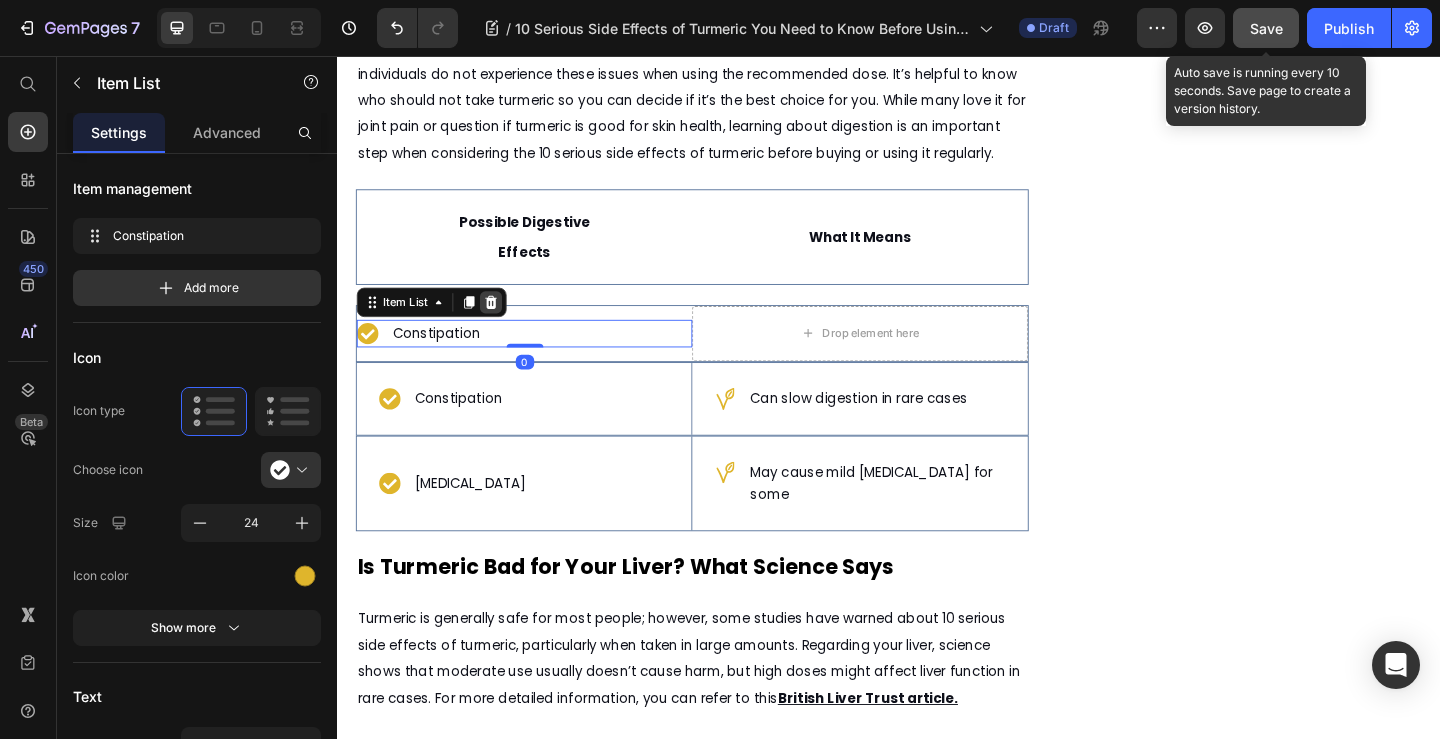 click 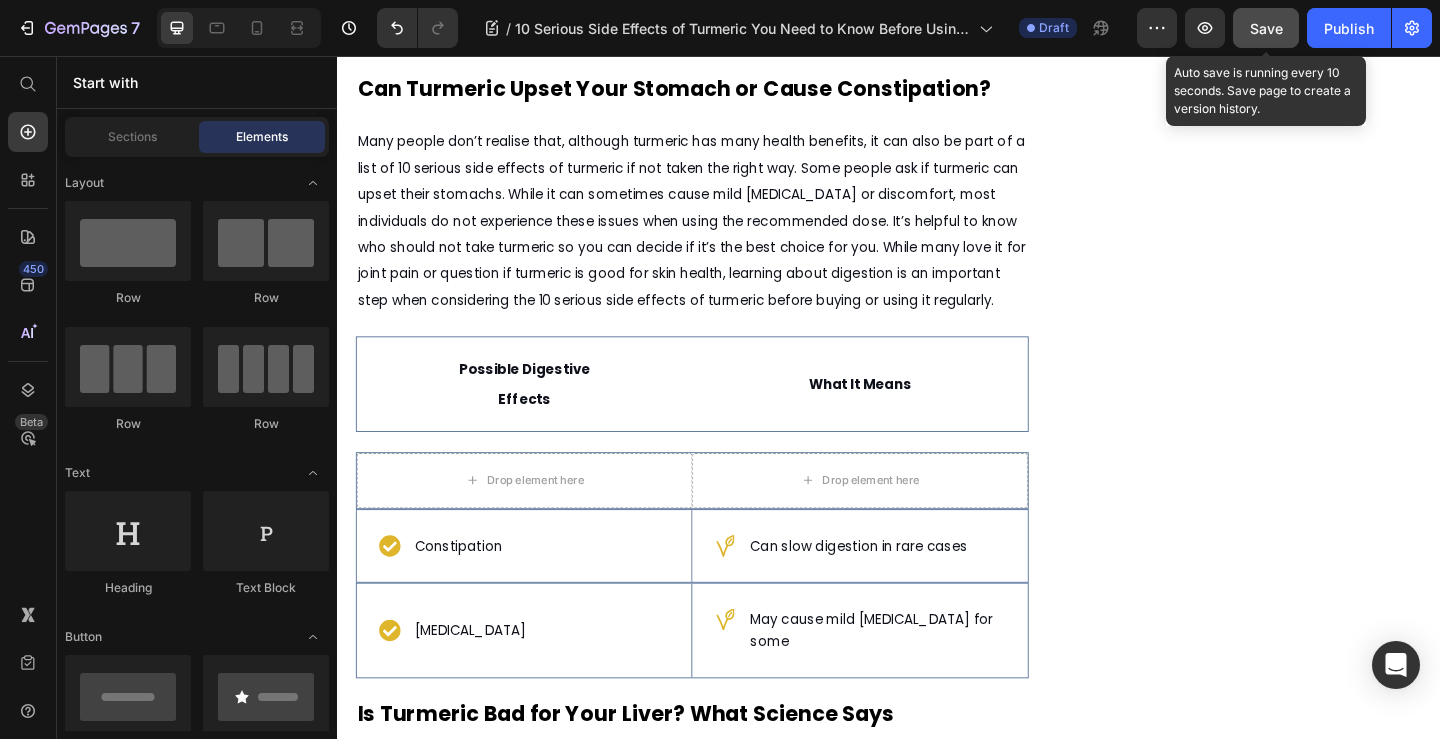 scroll, scrollTop: 2013, scrollLeft: 0, axis: vertical 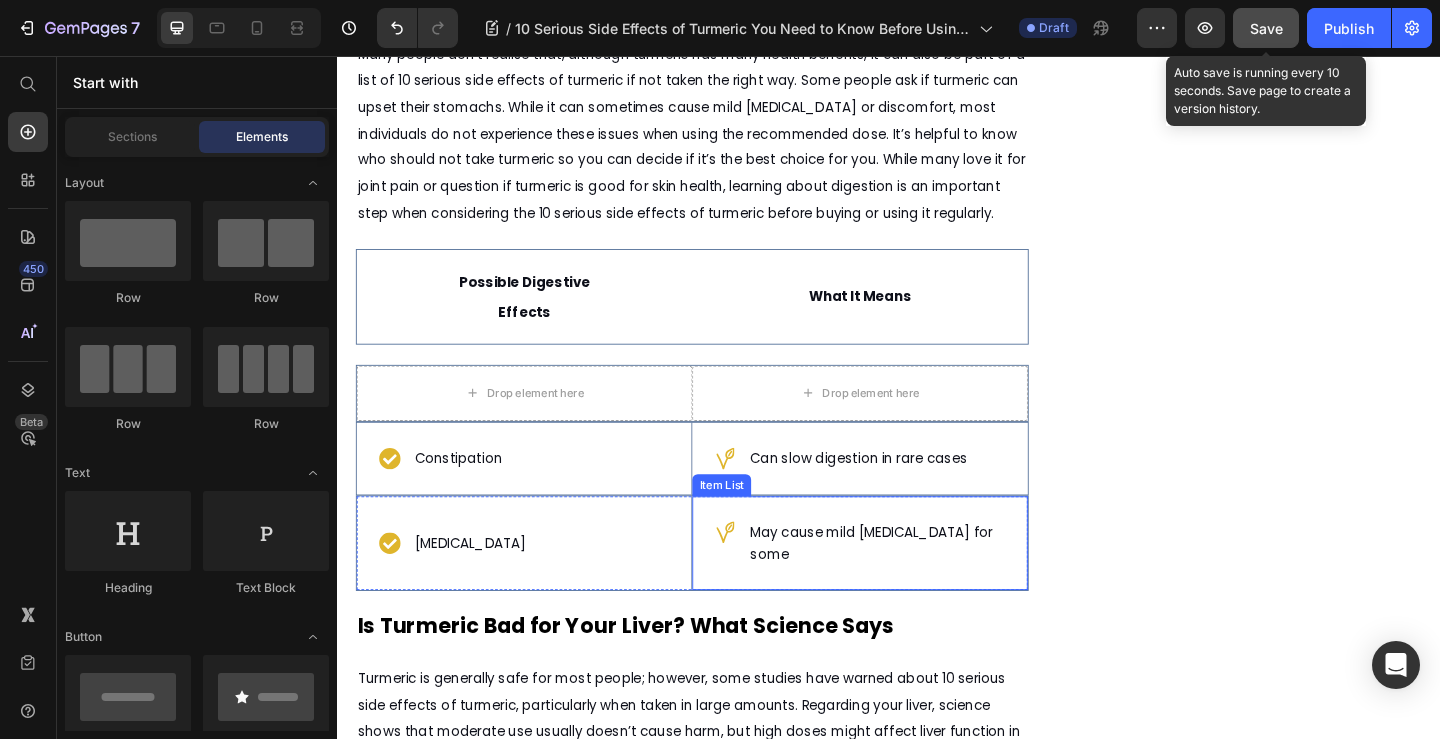 click on "10 Serious Side Effects of Turmeric You Need to Know Before Using It Heading Discover how Nture’s natural turmeric and black pepper blend gives you all the benefits without the worry of side effects Text Block [DATE] by  [PERSON_NAME] Text Block Text Block Row Image Turmeric is a popular natural supplement known for its health benefits, such as reducing inflammation and supporting skin health. However, before using it regularly, it’s important to understand the 10 serious side effects of turmeric that could affect your health.Many people wonder, "Is turmeric good for the skin?" and while it can offer some benefits, turmeric may also cause unexpected reactions or health problems in certain situations. In this article, we'll explore the potential risks and help you decide if  turmeric  is right for you. Text Block What Are the 10 Serious Side Effects of Turmeric You Should Know? Text Block     For a trusted UK perspective, take a look at this  Text Block Image Text Block Text Block Text Block Row" at bounding box center [937, 1493] 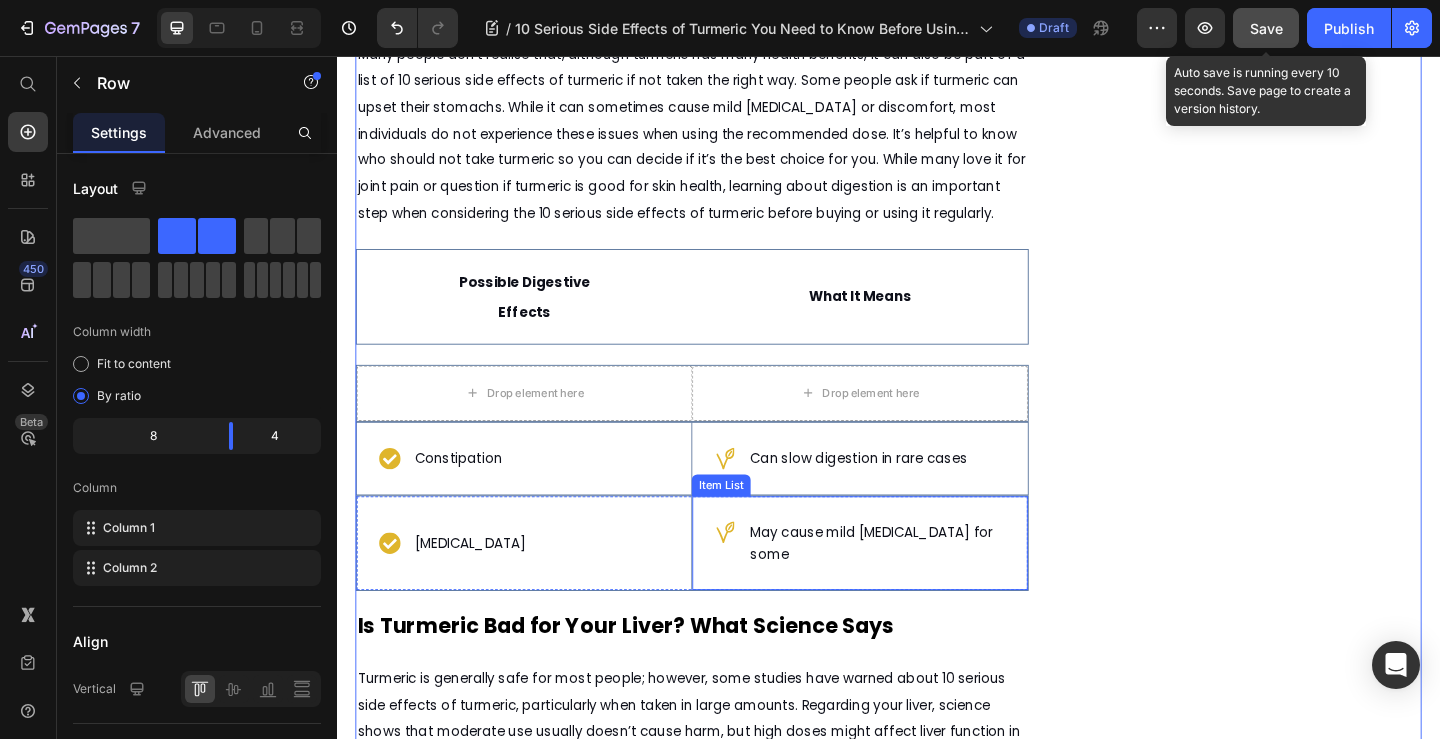 click on "May cause mild [MEDICAL_DATA] for some" at bounding box center [905, 586] 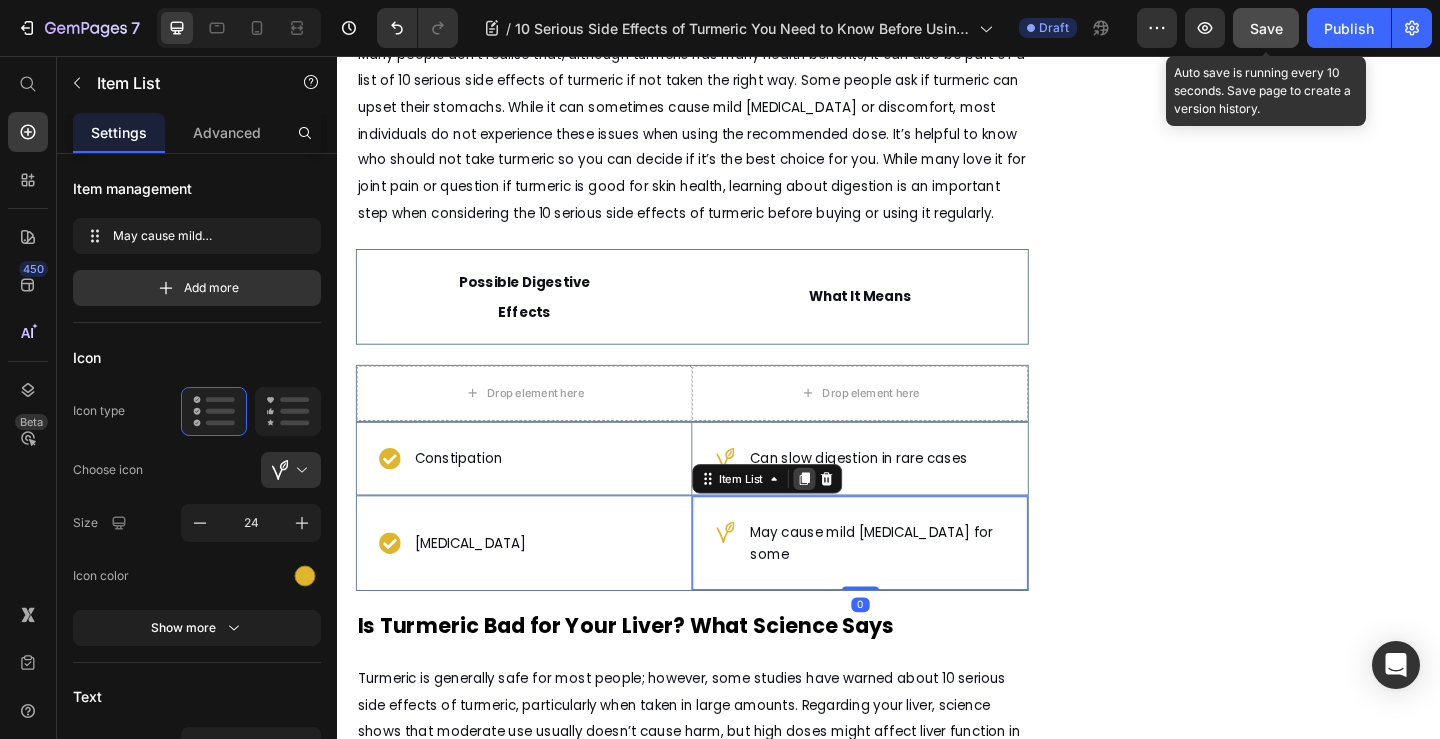 click 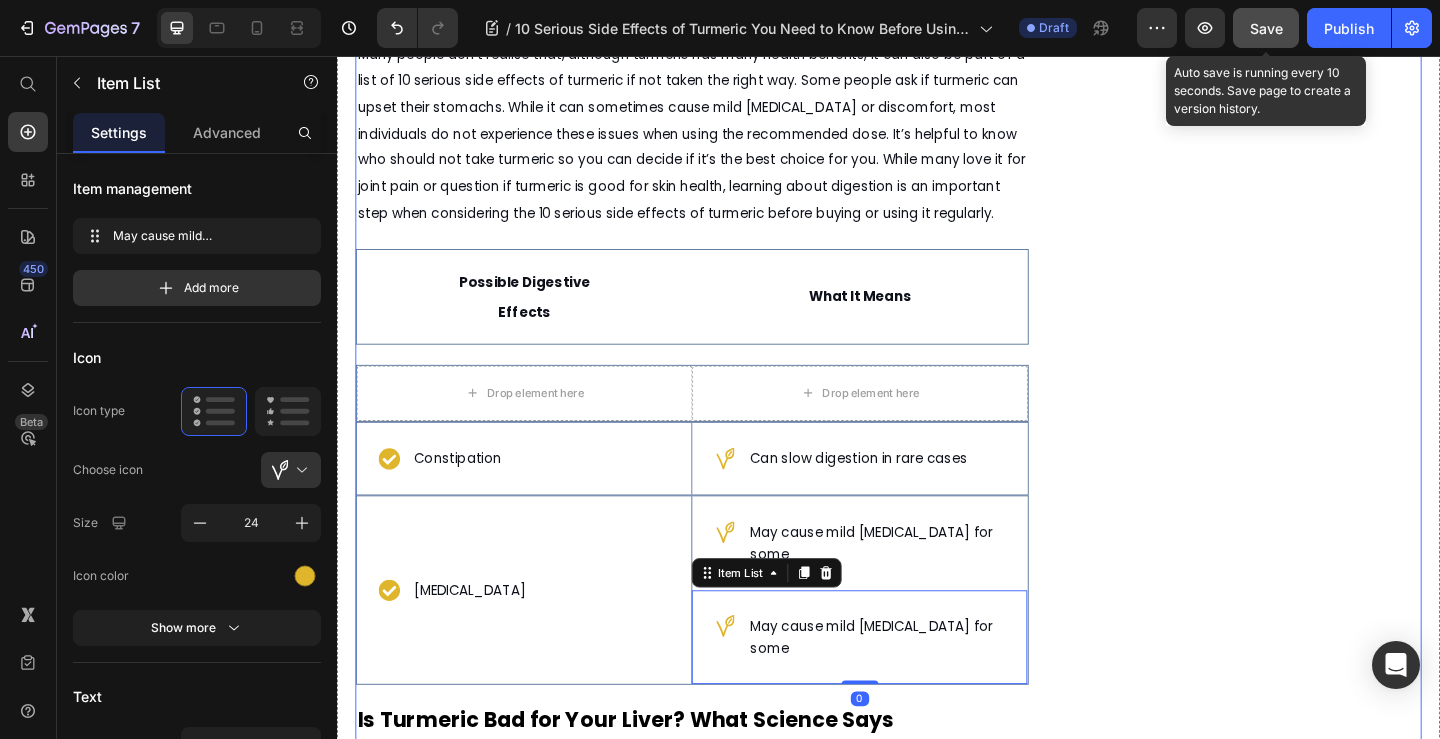 click on "10 Serious Side Effects of Turmeric You Need to Know Before Using It Heading Discover how Nture’s natural turmeric and black pepper blend gives you all the benefits without the worry of side effects Text Block [DATE] by  [PERSON_NAME] Text Block Text Block Row Image Turmeric is a popular natural supplement known for its health benefits, such as reducing inflammation and supporting skin health. However, before using it regularly, it’s important to understand the 10 serious side effects of turmeric that could affect your health.Many people wonder, "Is turmeric good for the skin?" and while it can offer some benefits, turmeric may also cause unexpected reactions or health problems in certain situations. In this article, we'll explore the potential risks and help you decide if  turmeric  is right for you. Text Block What Are the 10 Serious Side Effects of Turmeric You Should Know? Text Block     For a trusted UK perspective, take a look at this  Text Block Image Text Block Text Block Text Block Row" at bounding box center [937, 1544] 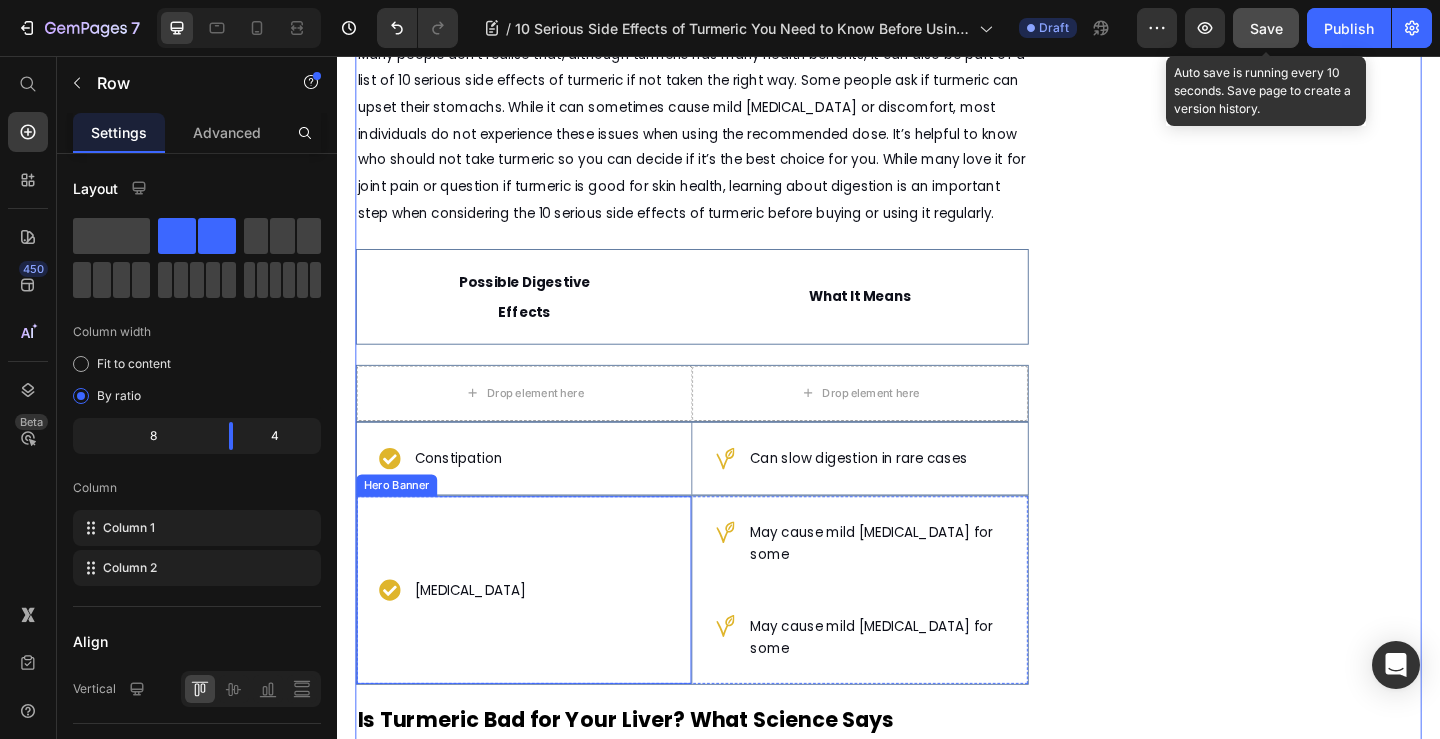 click on "[MEDICAL_DATA]  Item List" at bounding box center [540, 637] 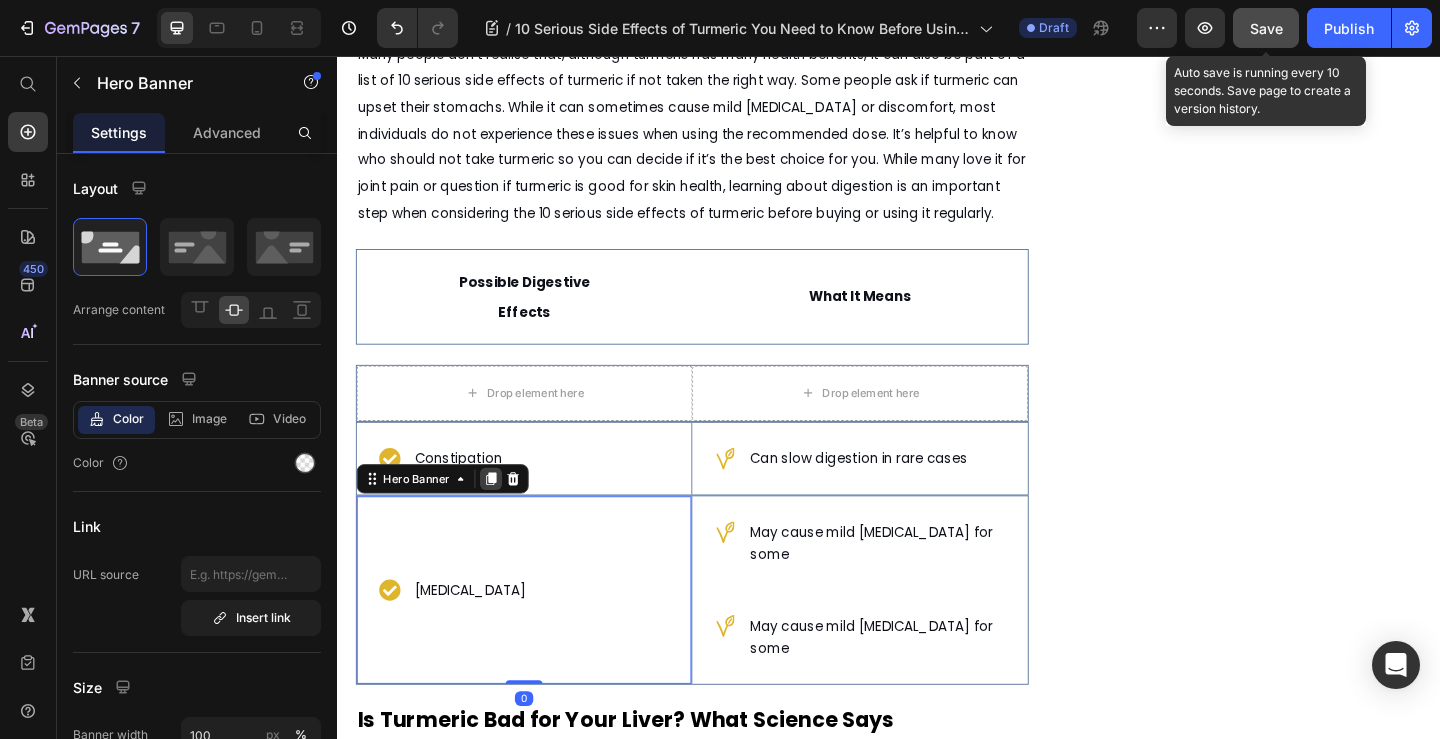 click 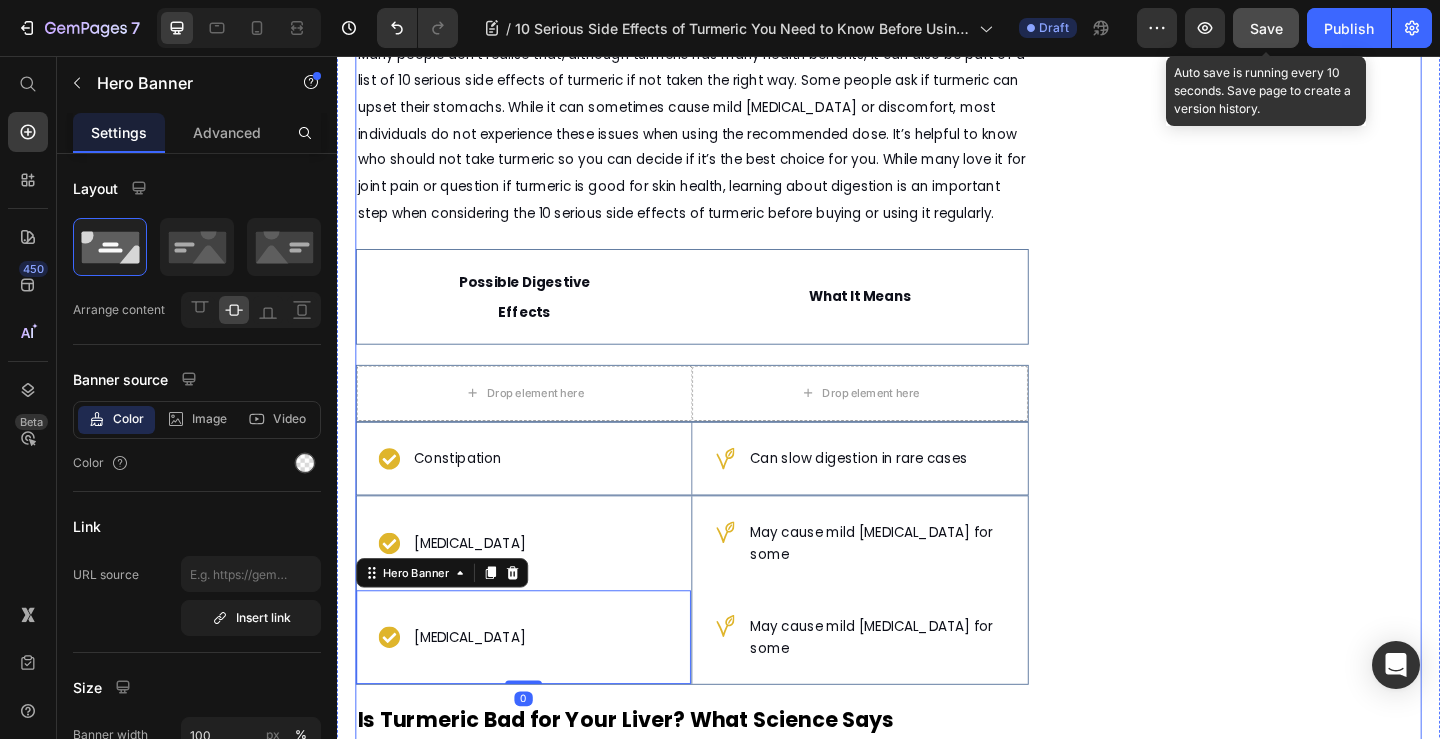 click on "Image Row  	   CHECK AVAILABILITY Button ✔️ 14-Day Money-Back Guarantee Text block" at bounding box center (1334, 1544) 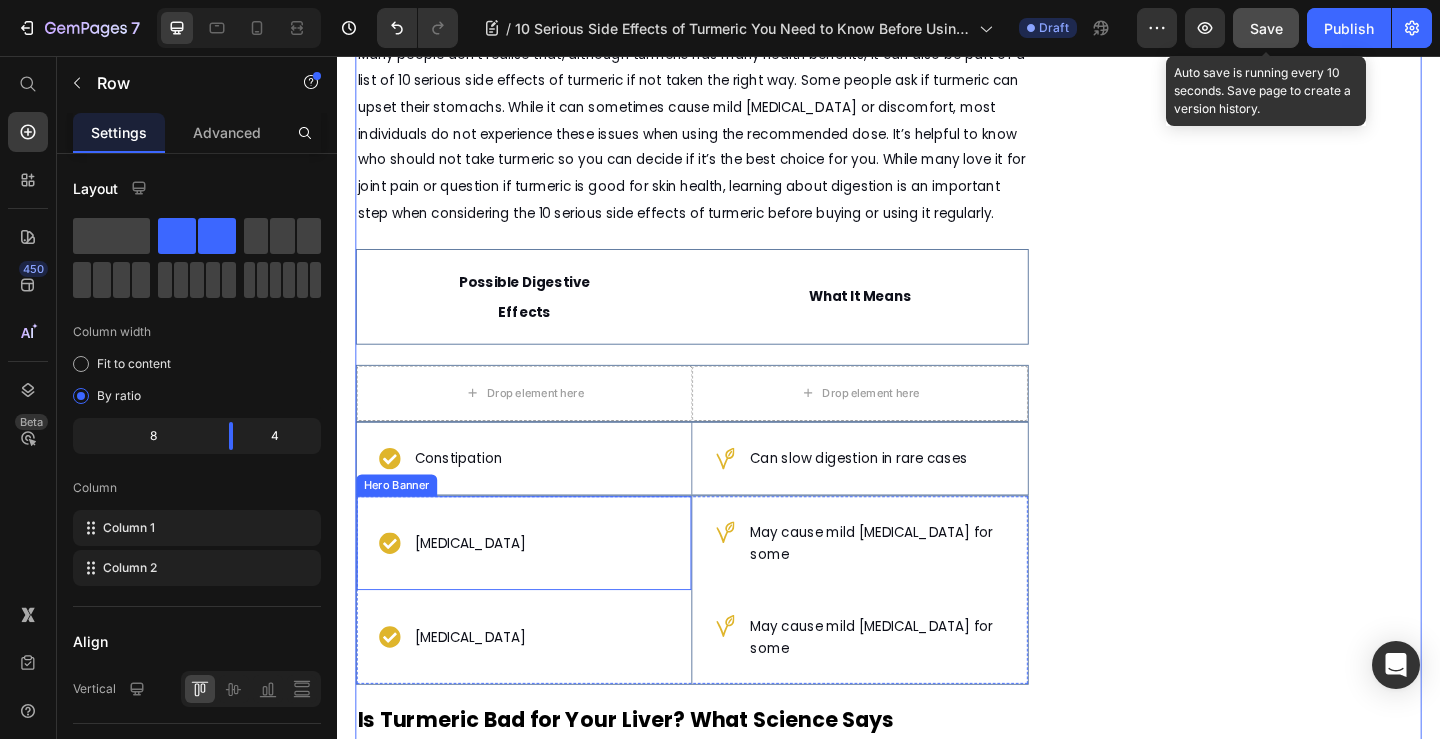 click on "[MEDICAL_DATA]  Item List" at bounding box center [540, 586] 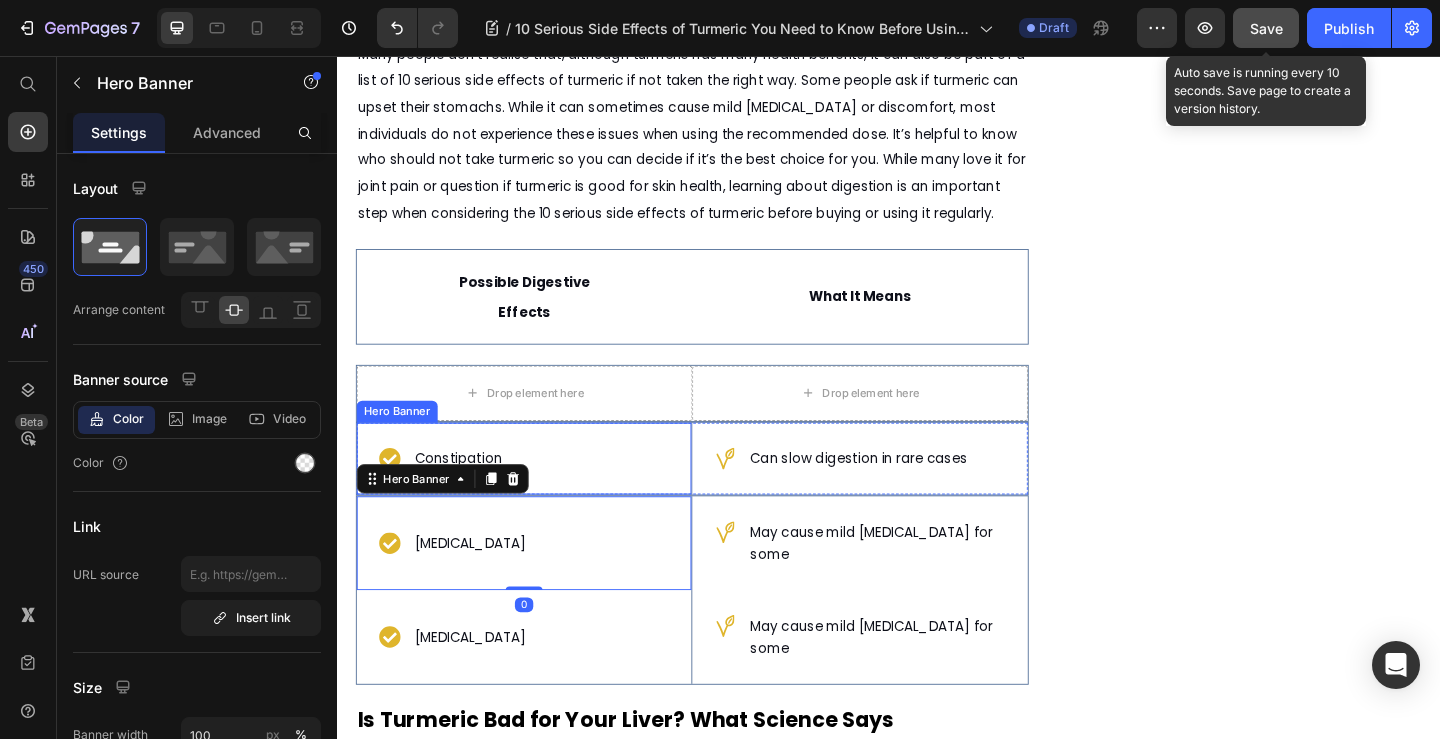 click on "Constipation" at bounding box center [540, 494] 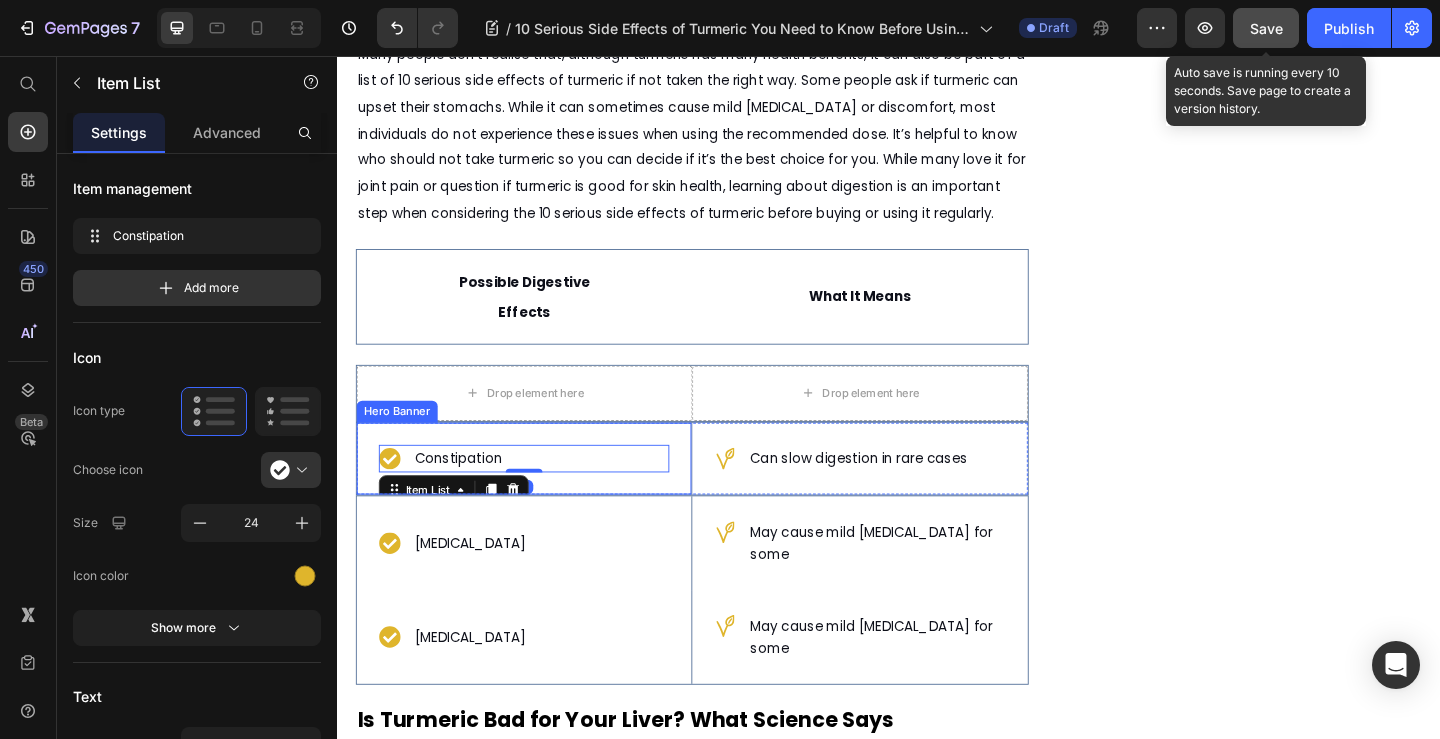 click on "Constipation Item List   0" at bounding box center [540, 494] 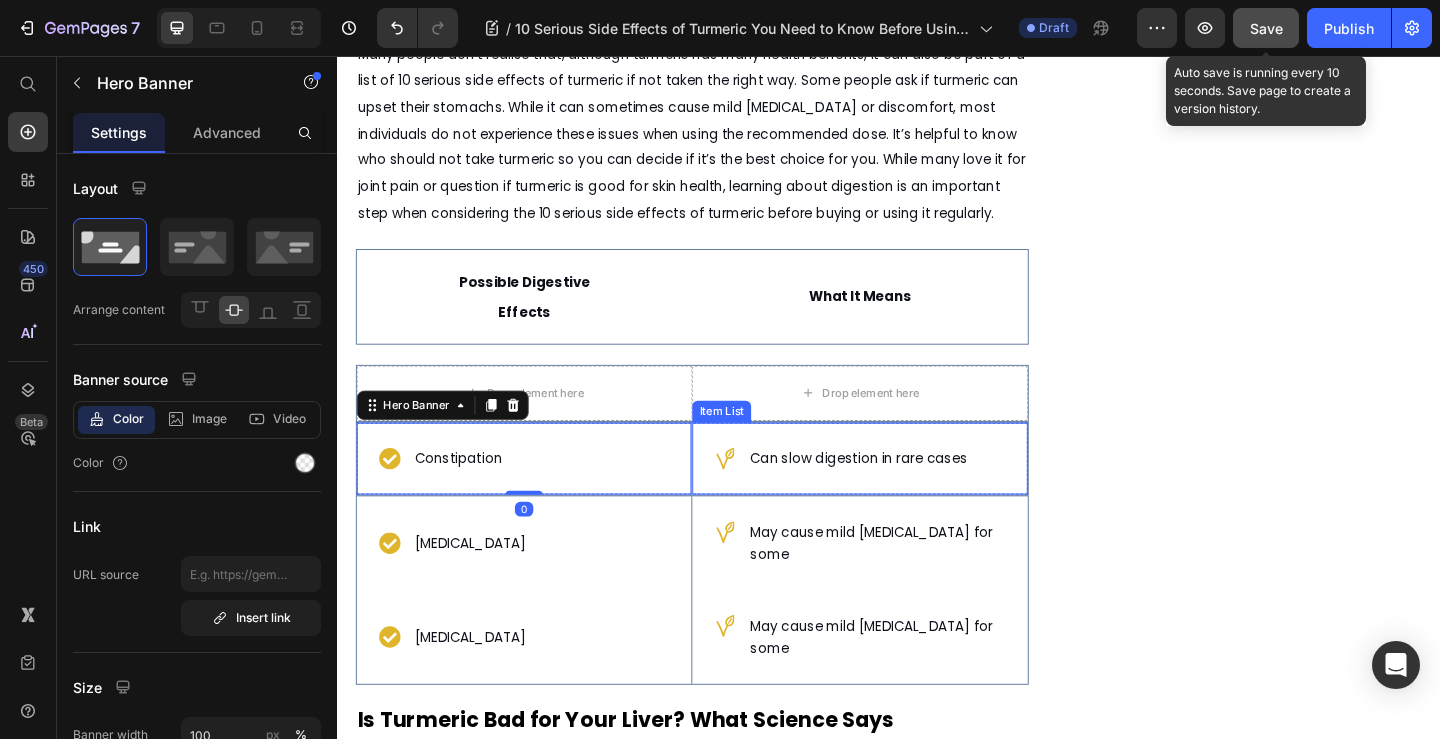 click on "Image Row  	   CHECK AVAILABILITY Button ✔️ 14-Day Money-Back Guarantee Text block" at bounding box center [1334, 1544] 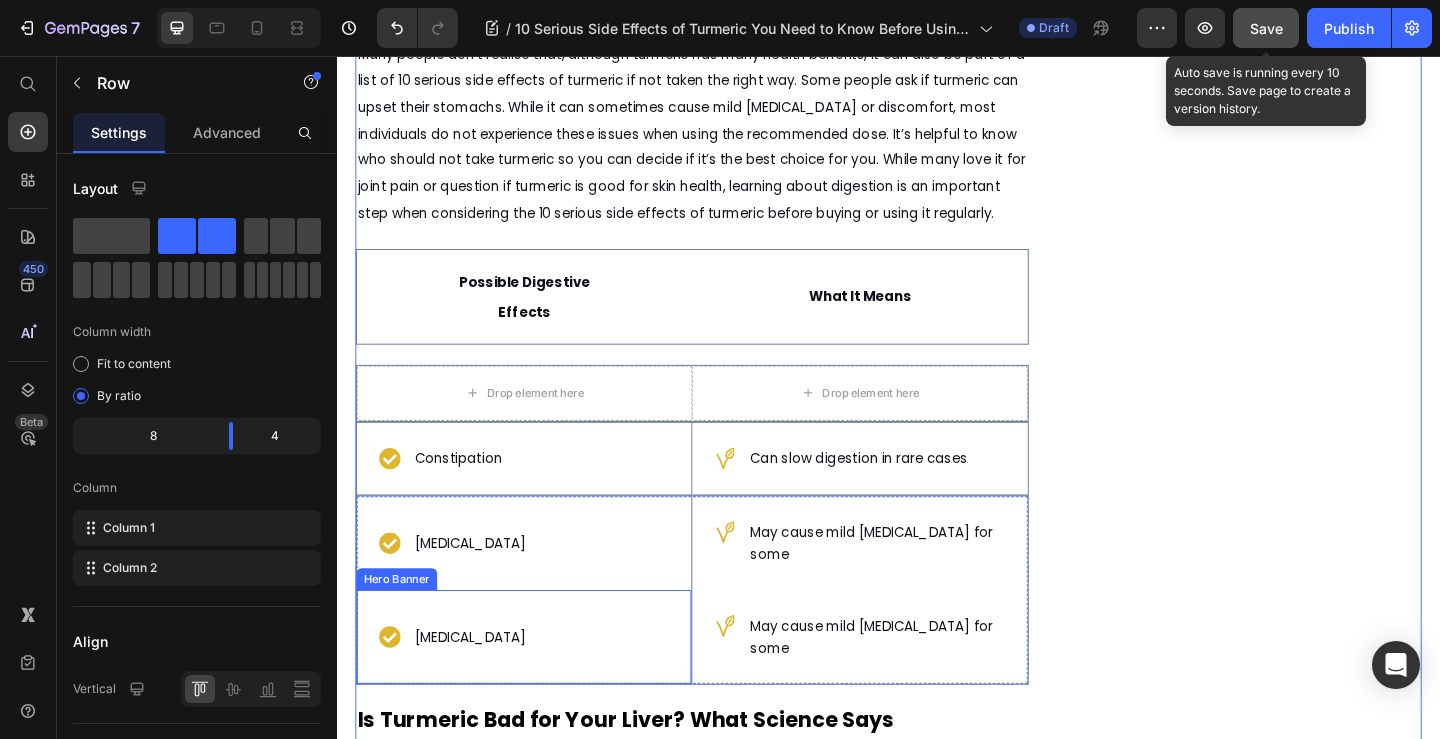 click on "[MEDICAL_DATA]  Item List" at bounding box center (540, 688) 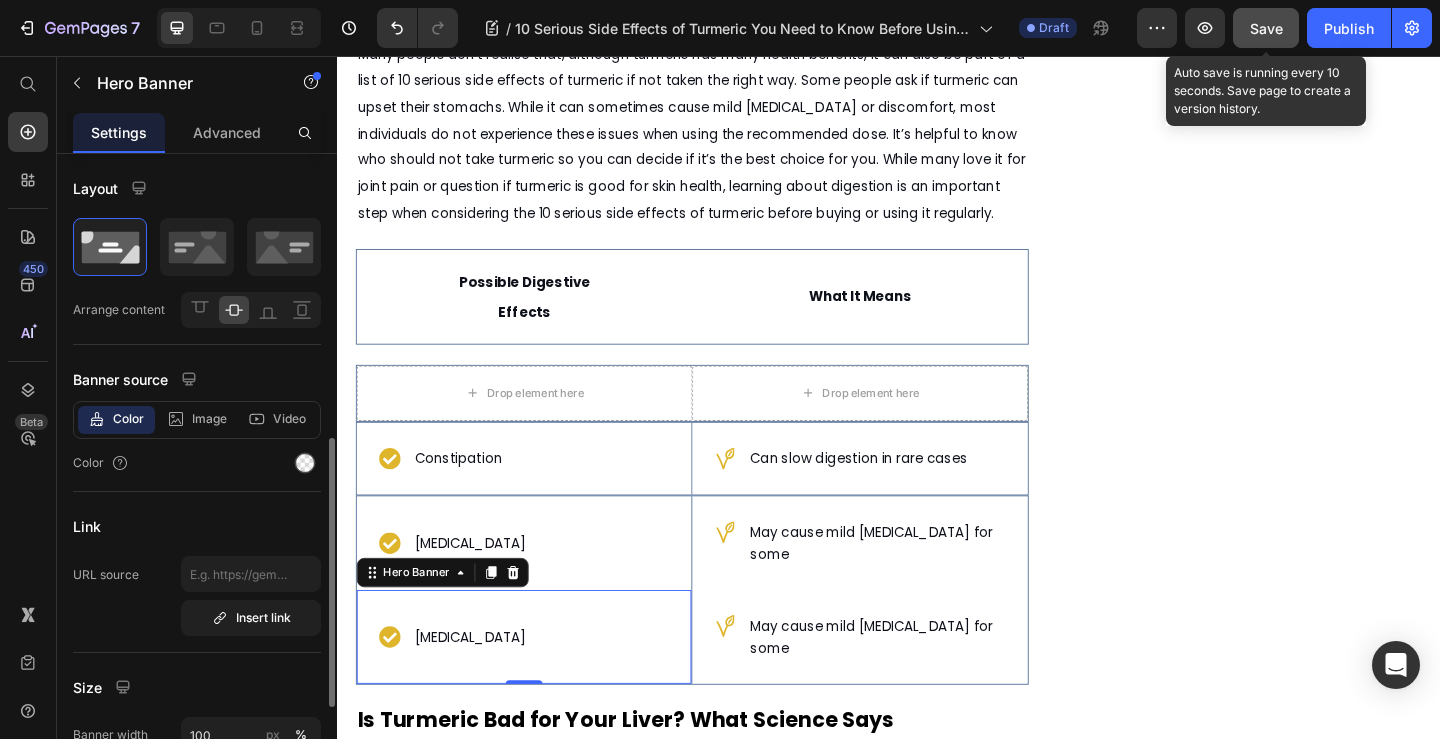 scroll, scrollTop: 400, scrollLeft: 0, axis: vertical 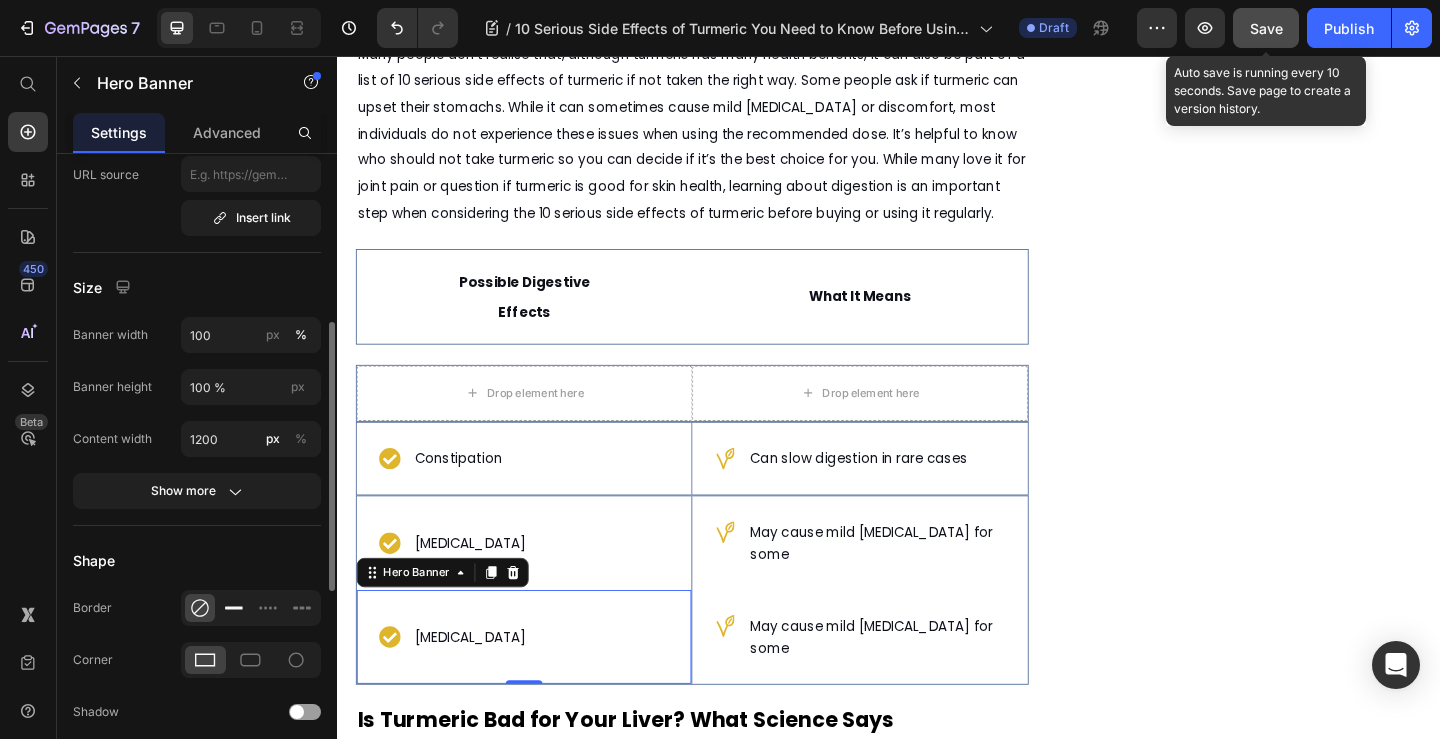 click 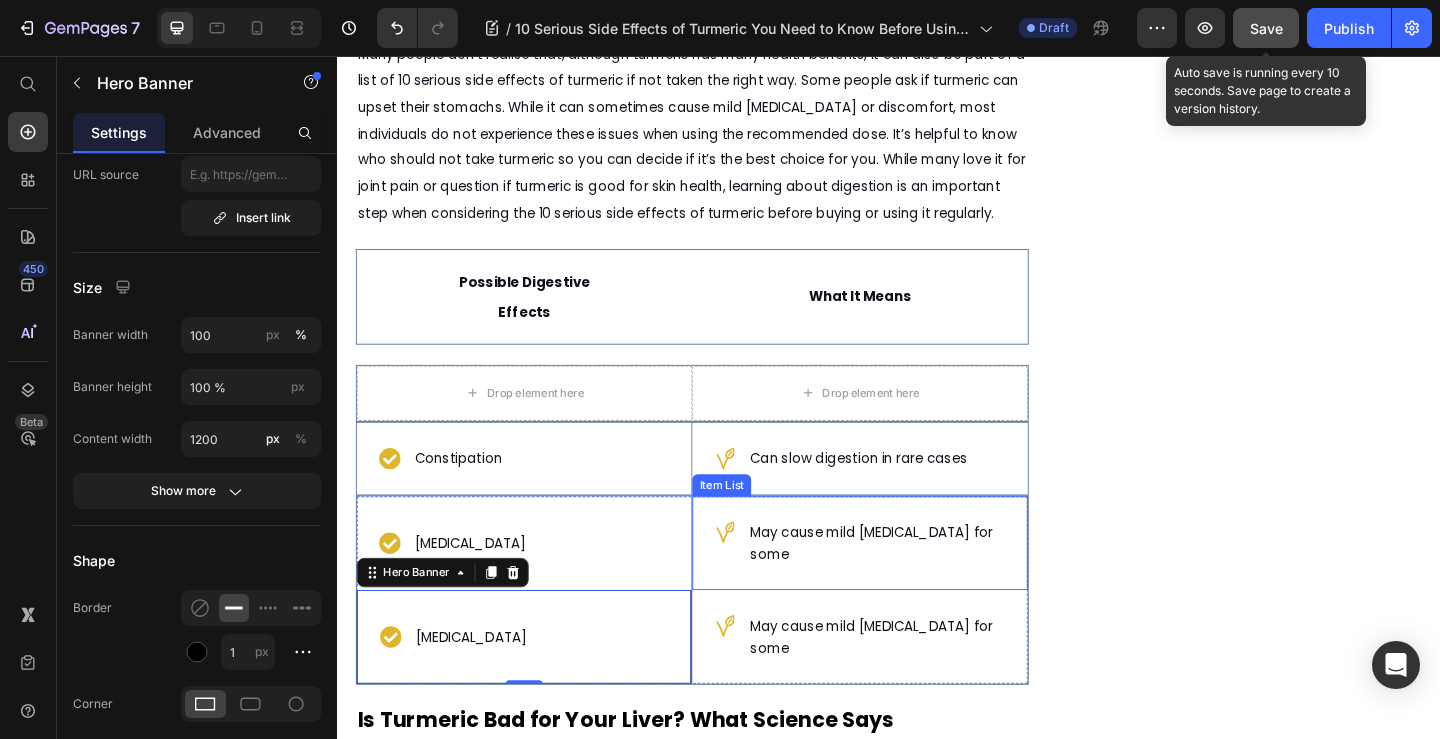 click on "May cause mild [MEDICAL_DATA] for some" at bounding box center (905, 586) 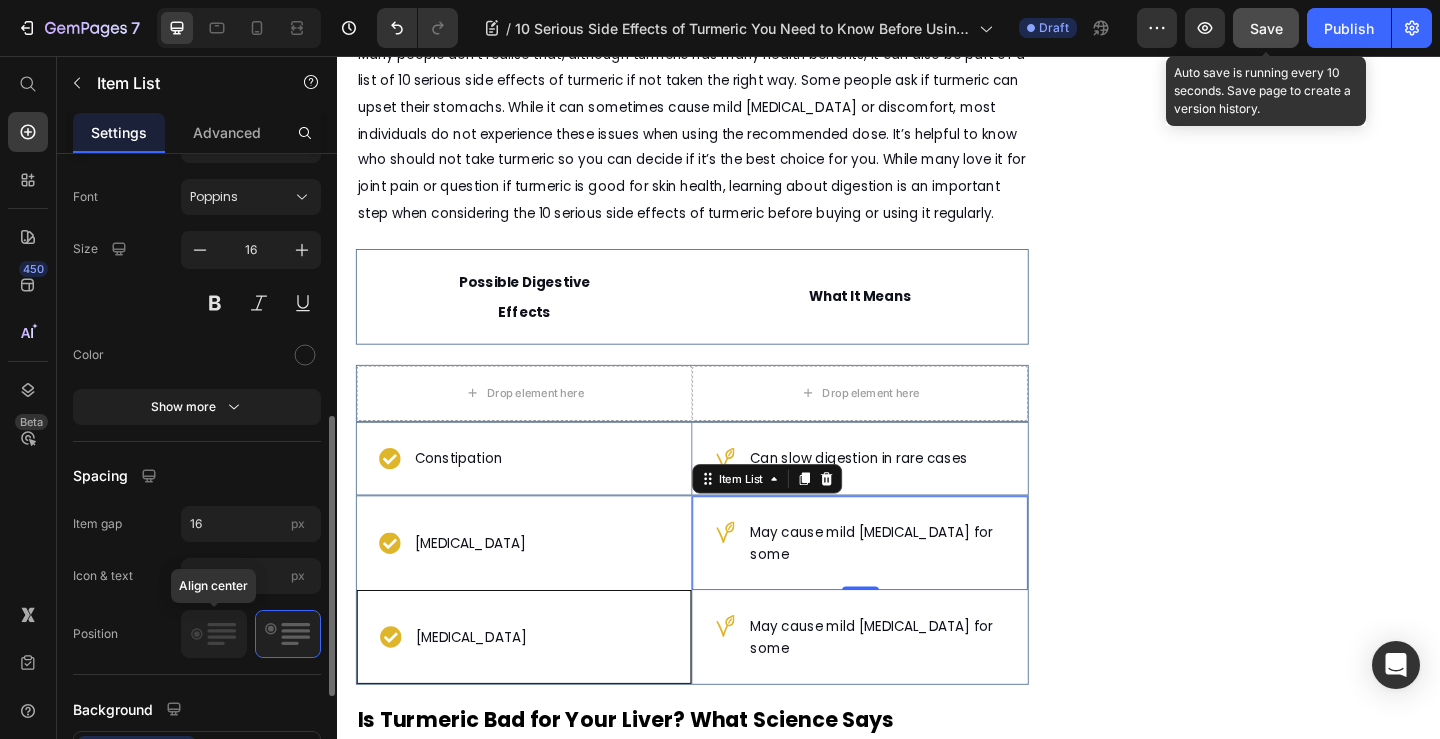 scroll, scrollTop: 826, scrollLeft: 0, axis: vertical 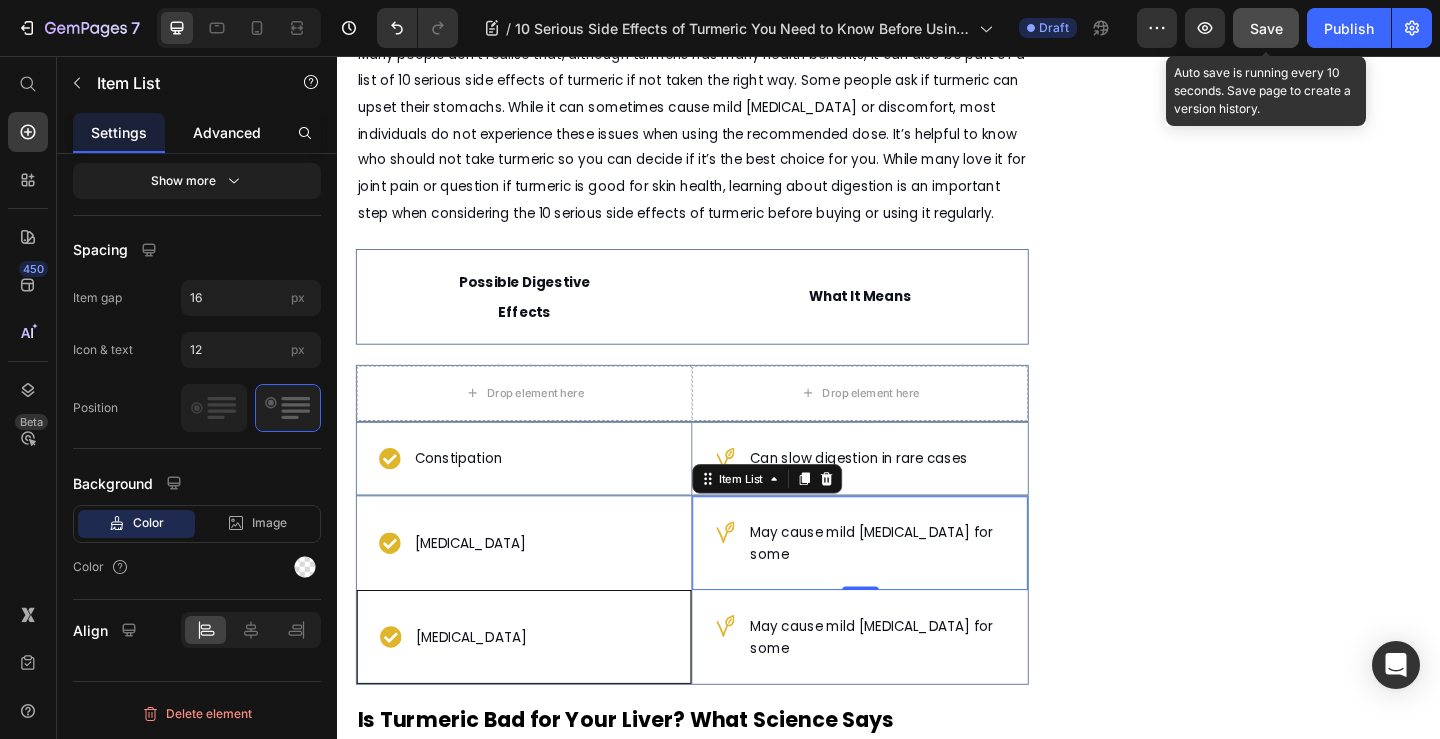 click on "Advanced" at bounding box center [227, 132] 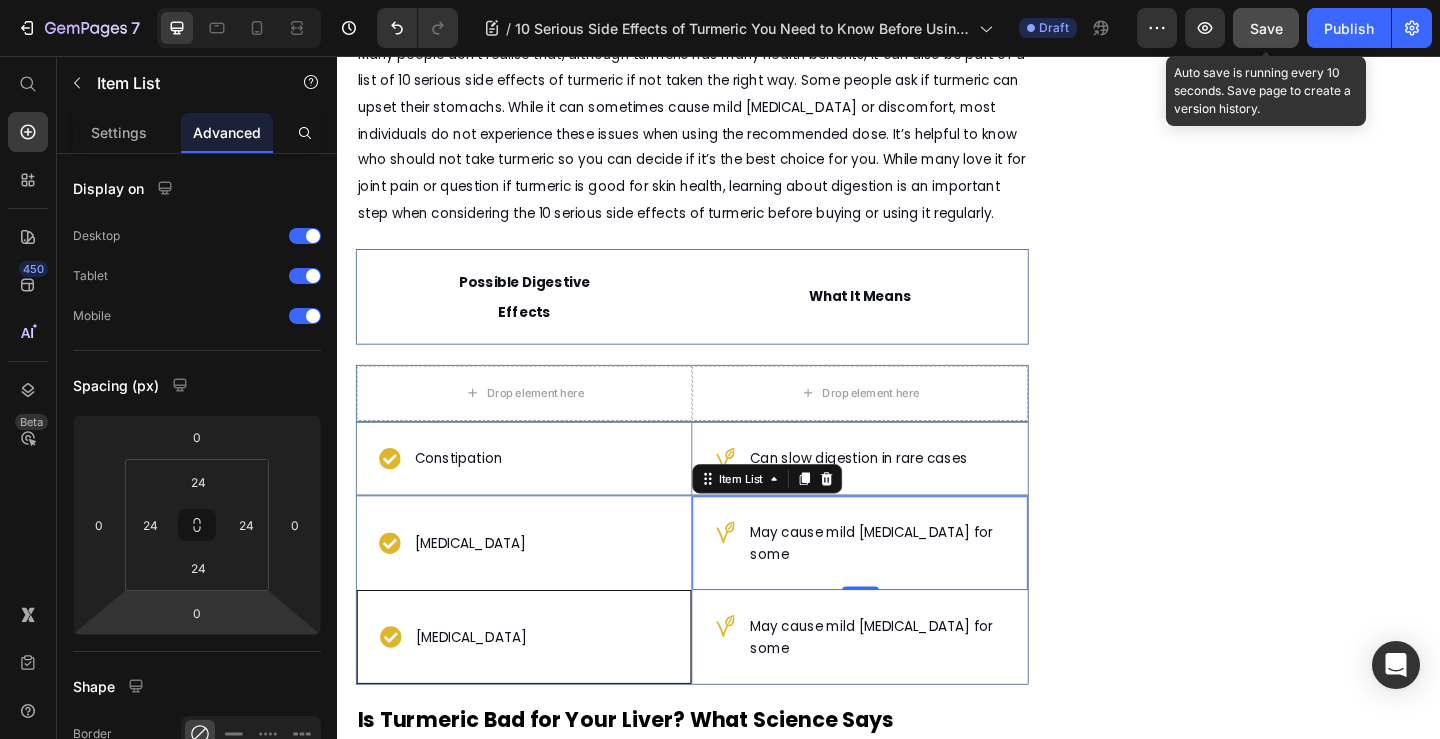 scroll, scrollTop: 500, scrollLeft: 0, axis: vertical 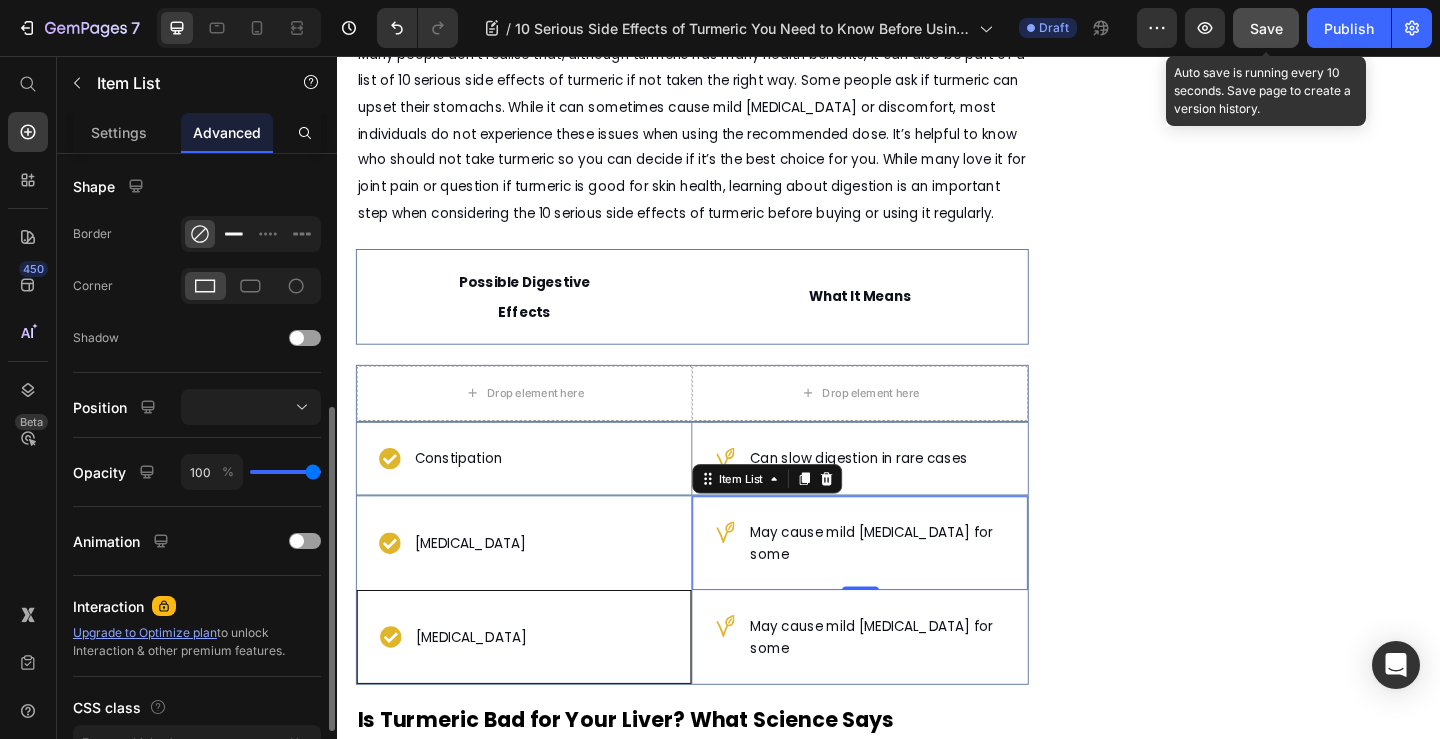 click 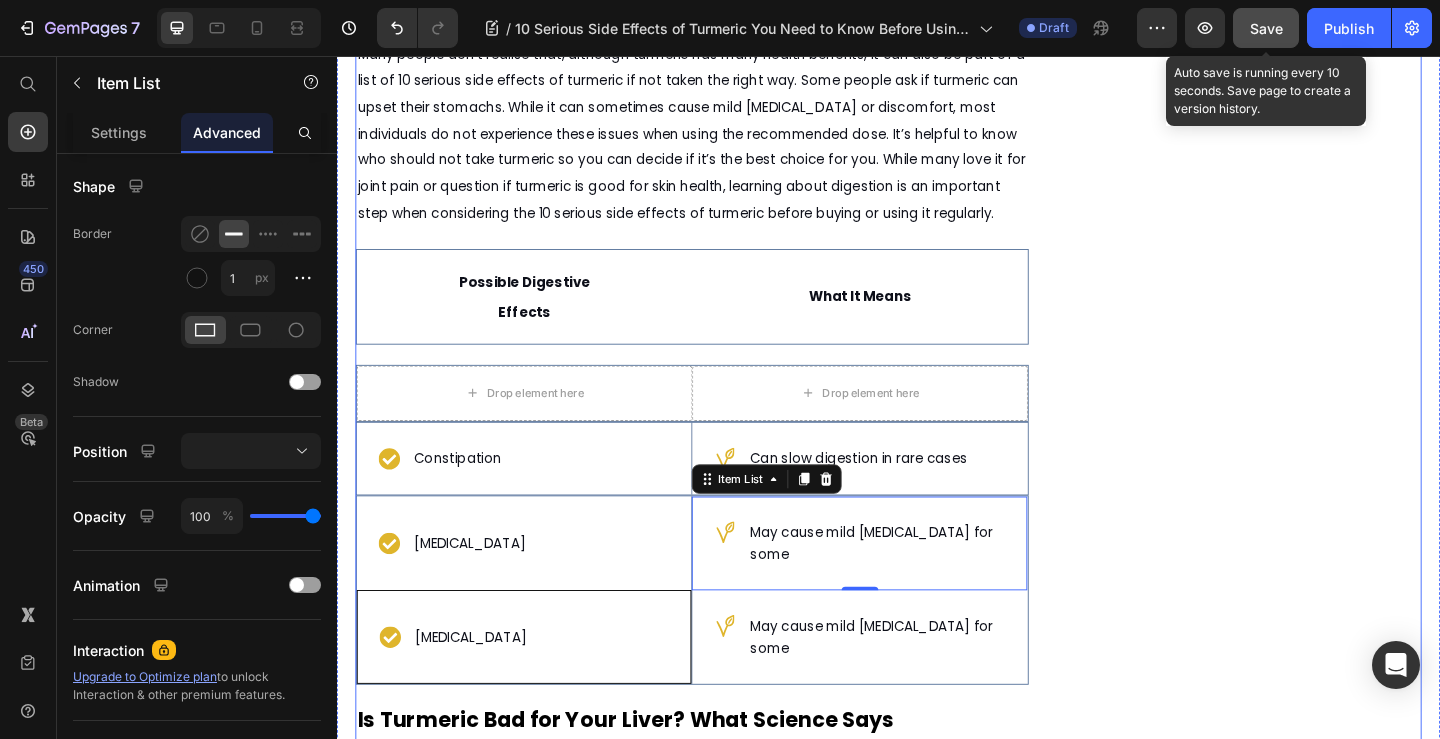 click on "Image Row  	   CHECK AVAILABILITY Button ✔️ 14-Day Money-Back Guarantee Text block" at bounding box center [1334, 1544] 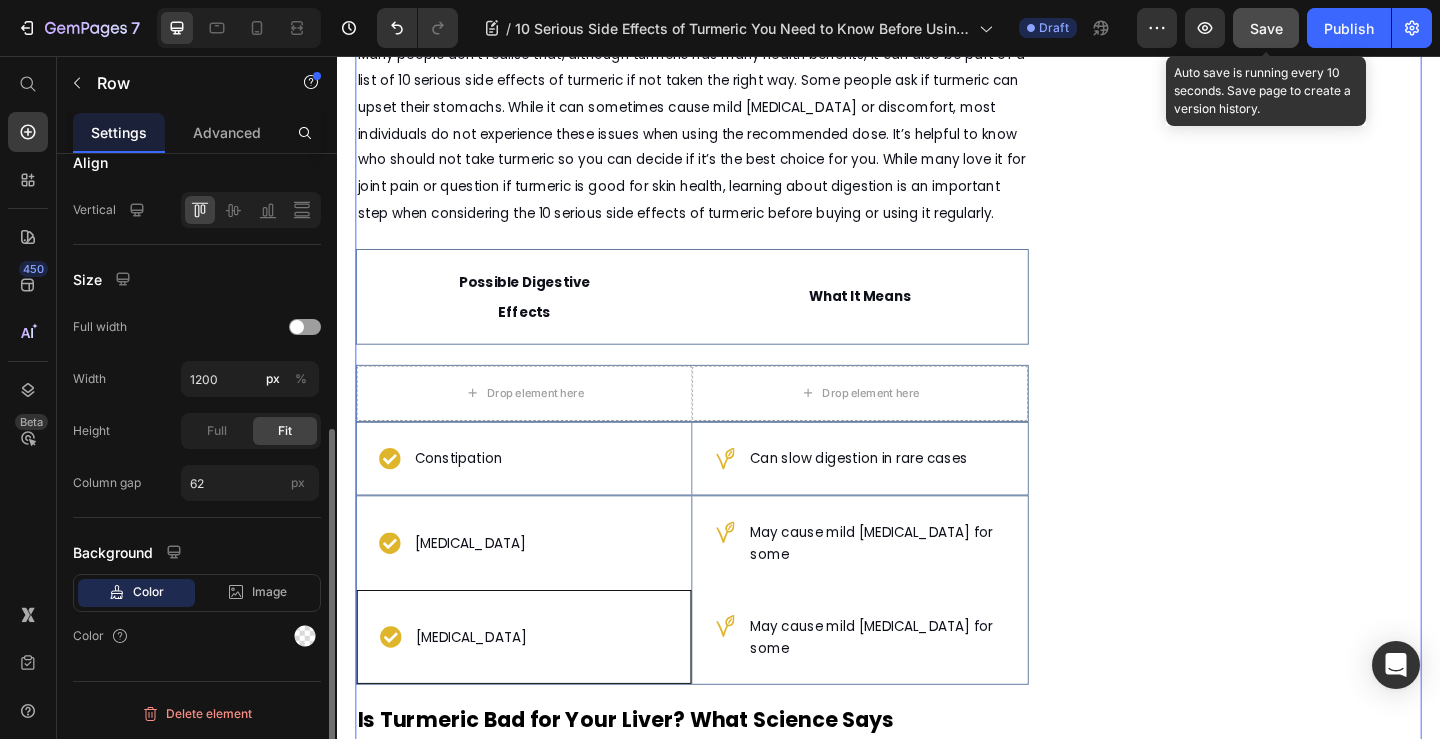 scroll, scrollTop: 0, scrollLeft: 0, axis: both 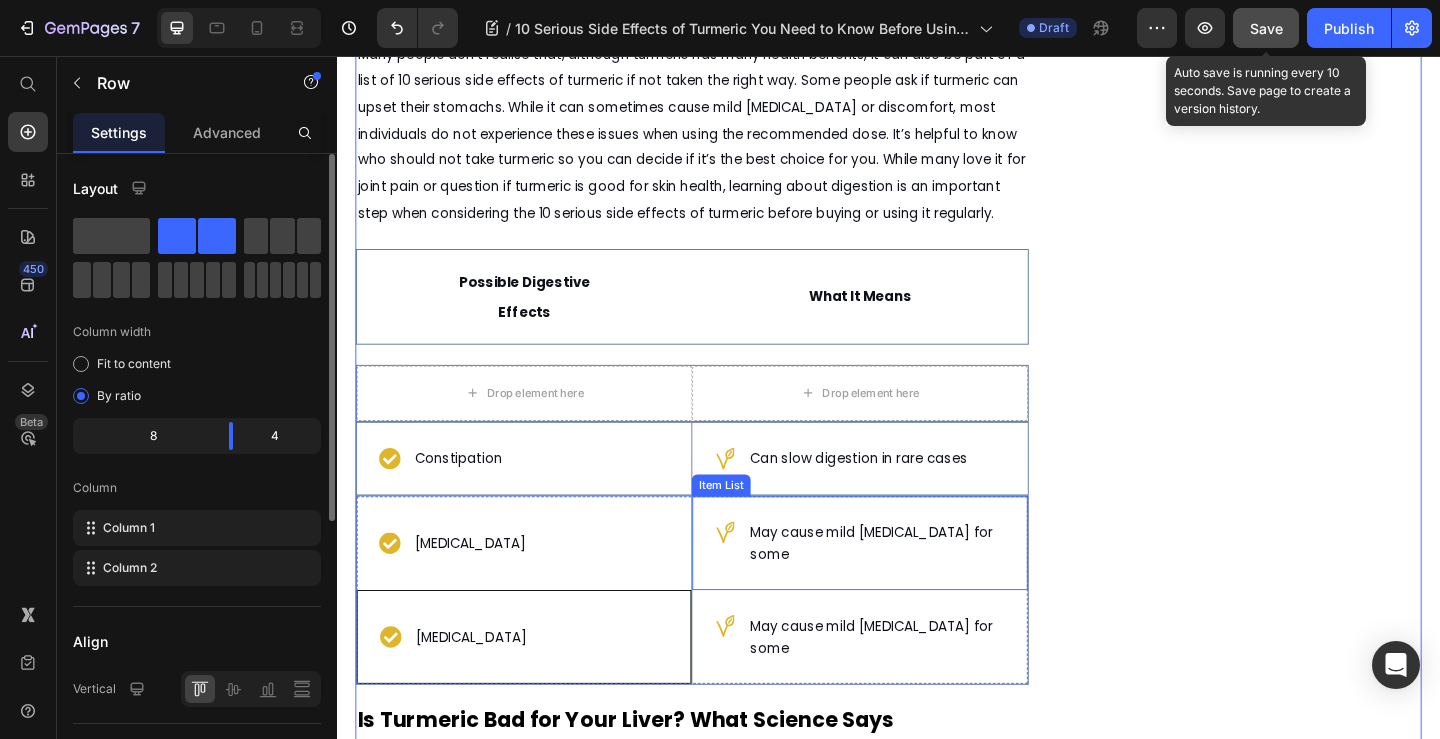 click on "May cause mild [MEDICAL_DATA] for some" at bounding box center [905, 586] 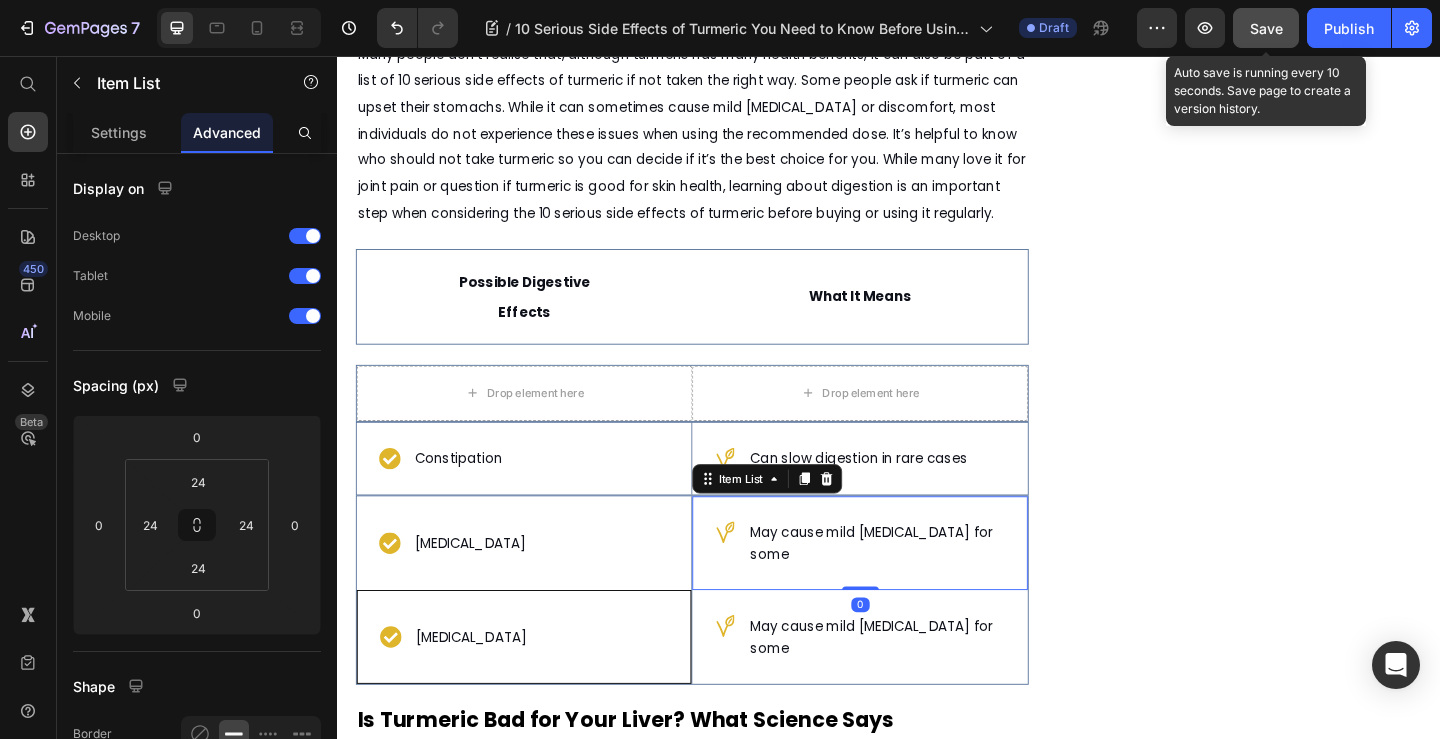 scroll, scrollTop: 500, scrollLeft: 0, axis: vertical 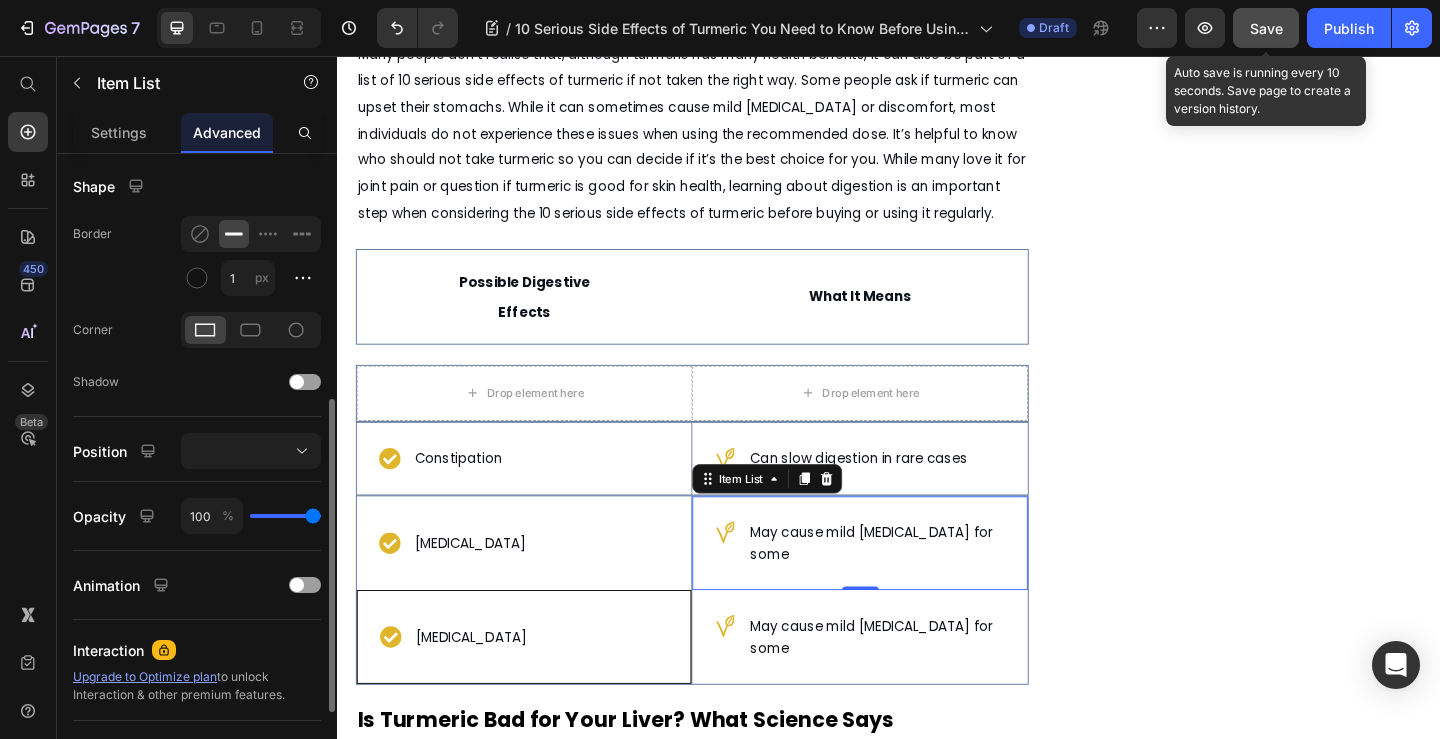 click 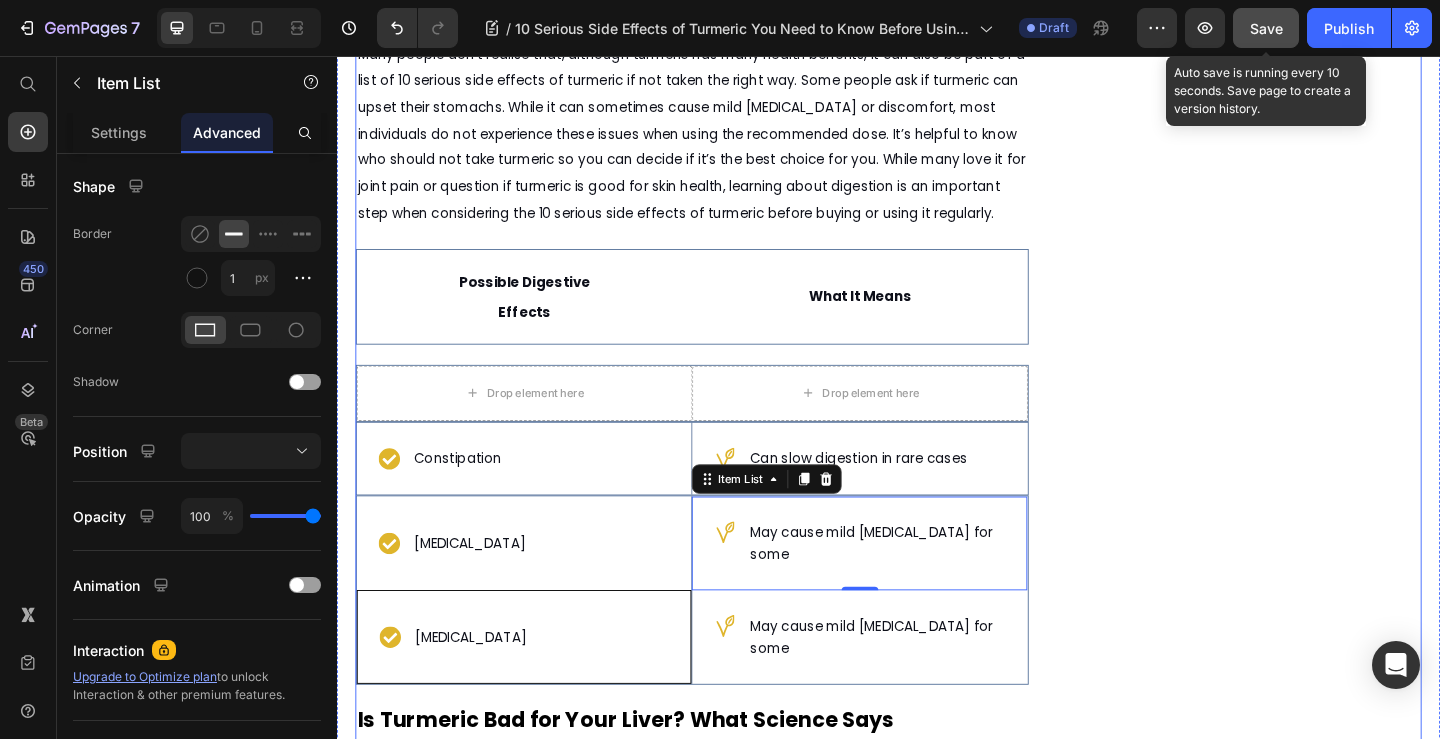 drag, startPoint x: 1287, startPoint y: 554, endPoint x: 1257, endPoint y: 552, distance: 30.066593 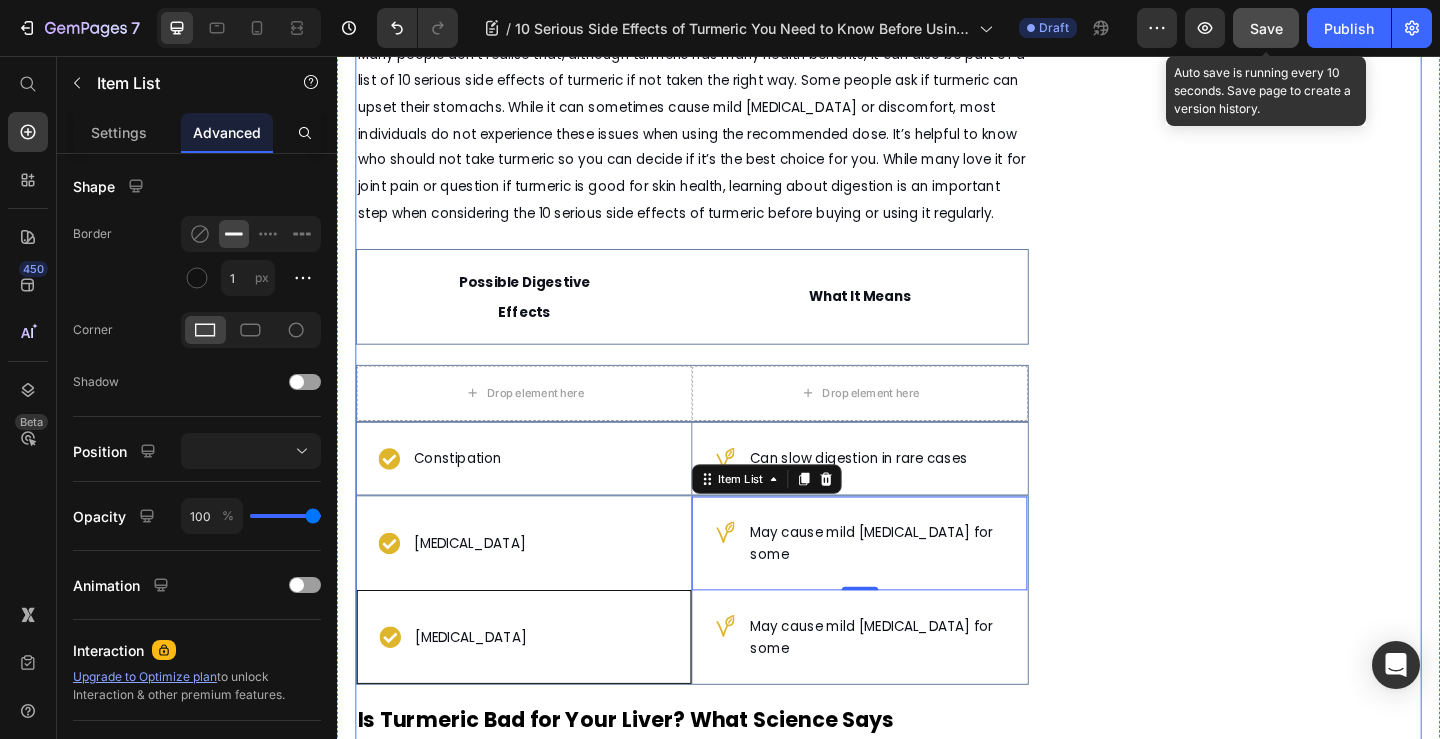 click on "Image Row  	   CHECK AVAILABILITY Button ✔️ 14-Day Money-Back Guarantee Text block" at bounding box center (1334, 1544) 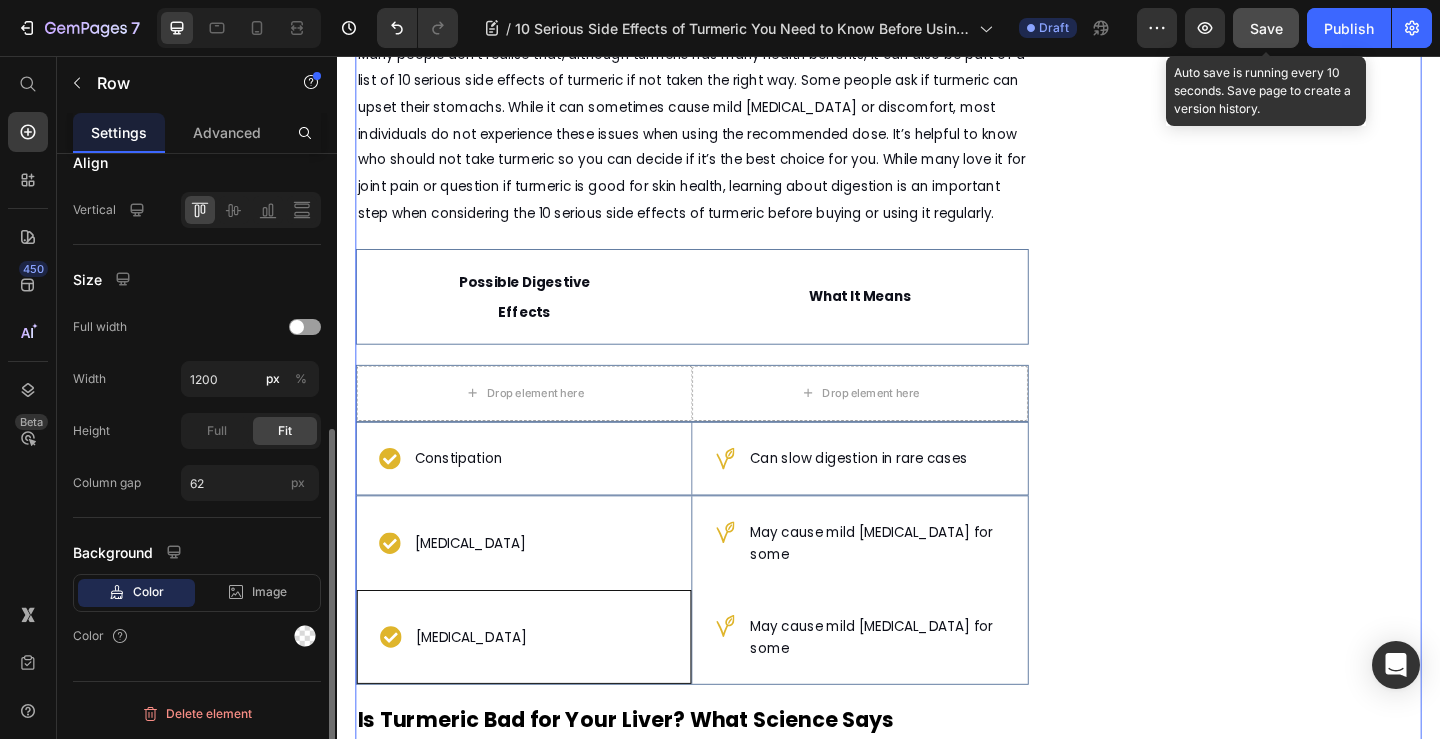 scroll, scrollTop: 0, scrollLeft: 0, axis: both 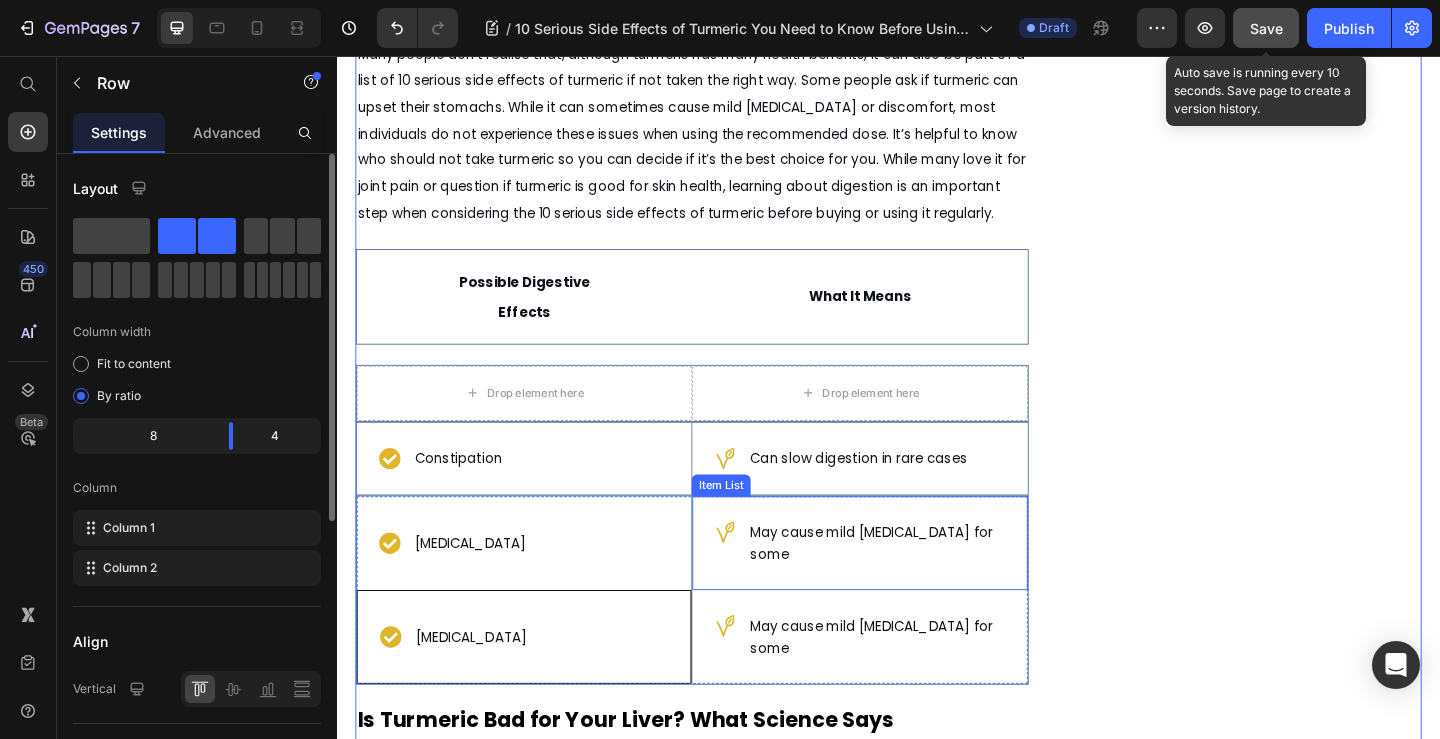 drag, startPoint x: 989, startPoint y: 603, endPoint x: 962, endPoint y: 622, distance: 33.01515 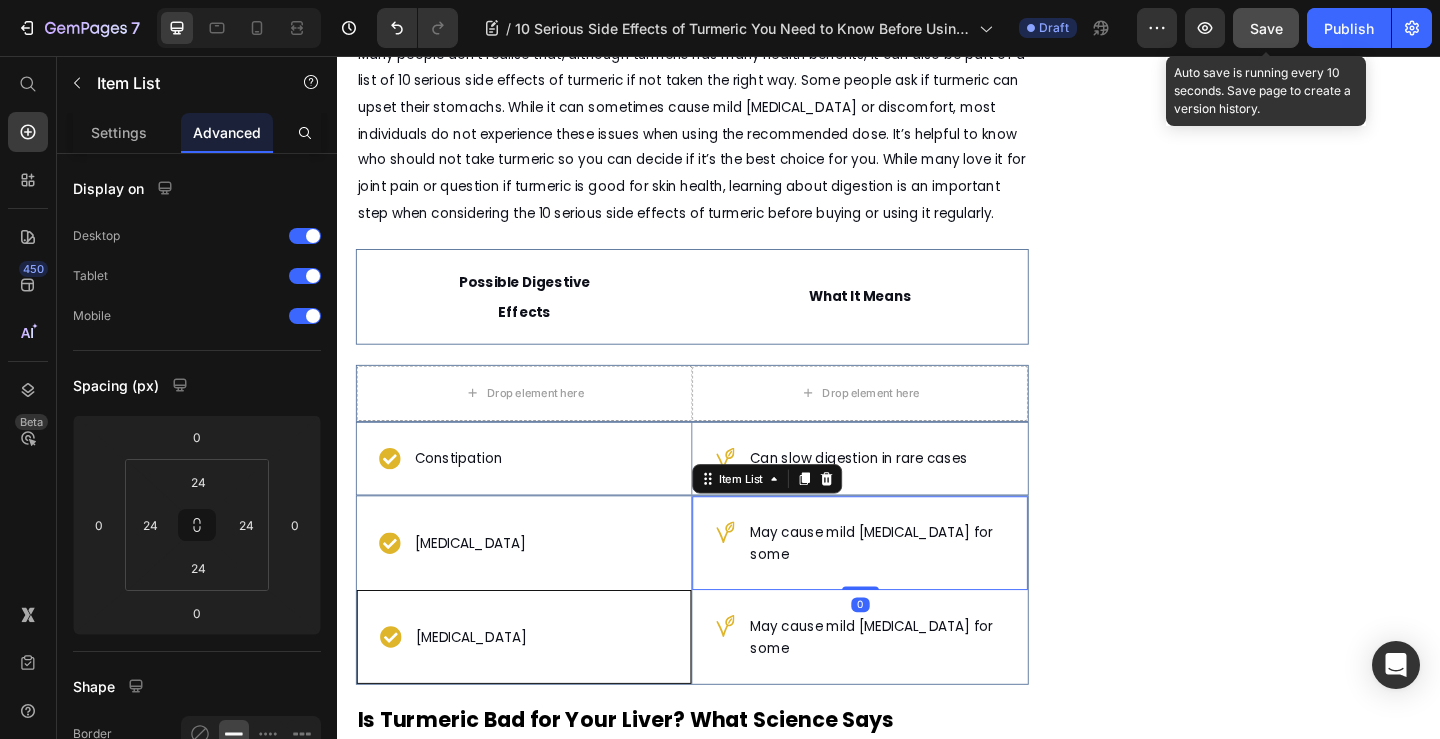 scroll, scrollTop: 500, scrollLeft: 0, axis: vertical 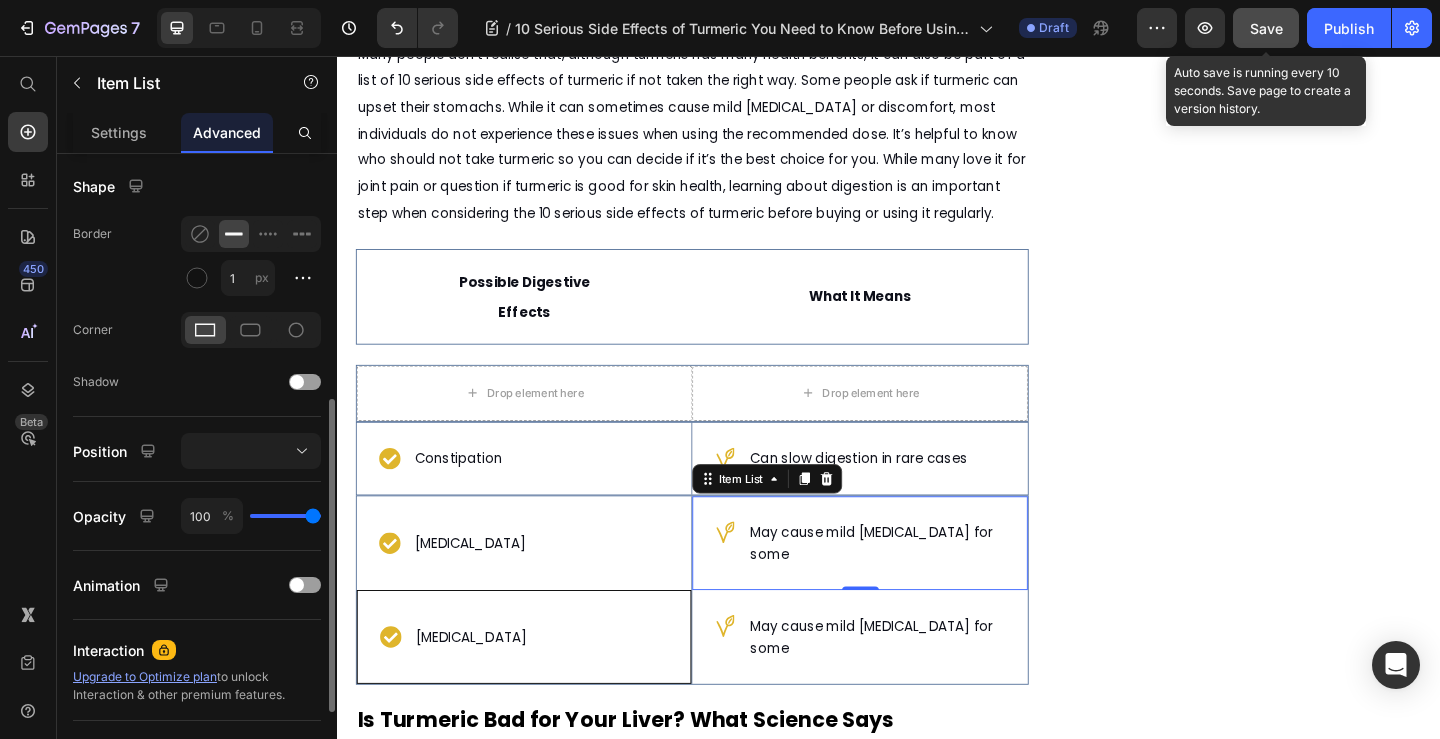 click 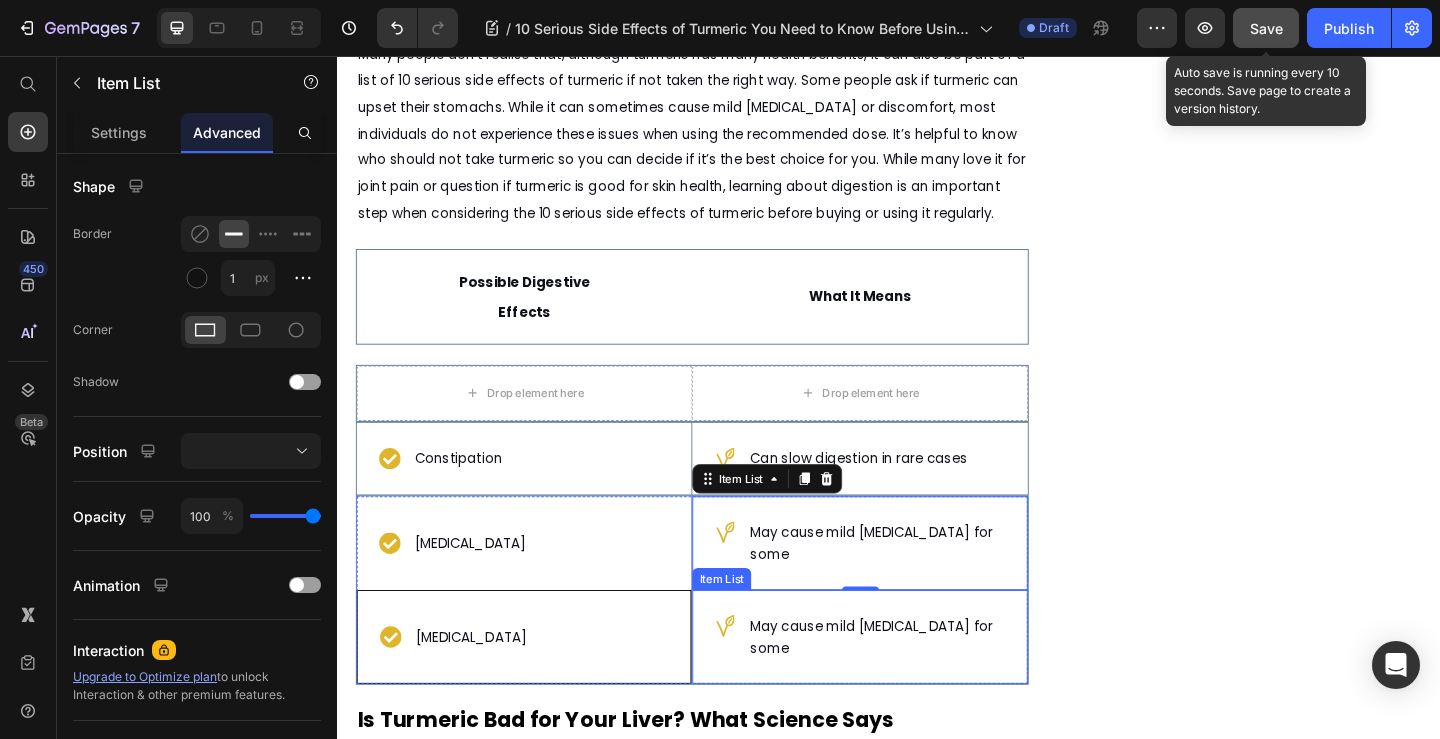 click on "May cause mild [MEDICAL_DATA] for some" at bounding box center (905, 688) 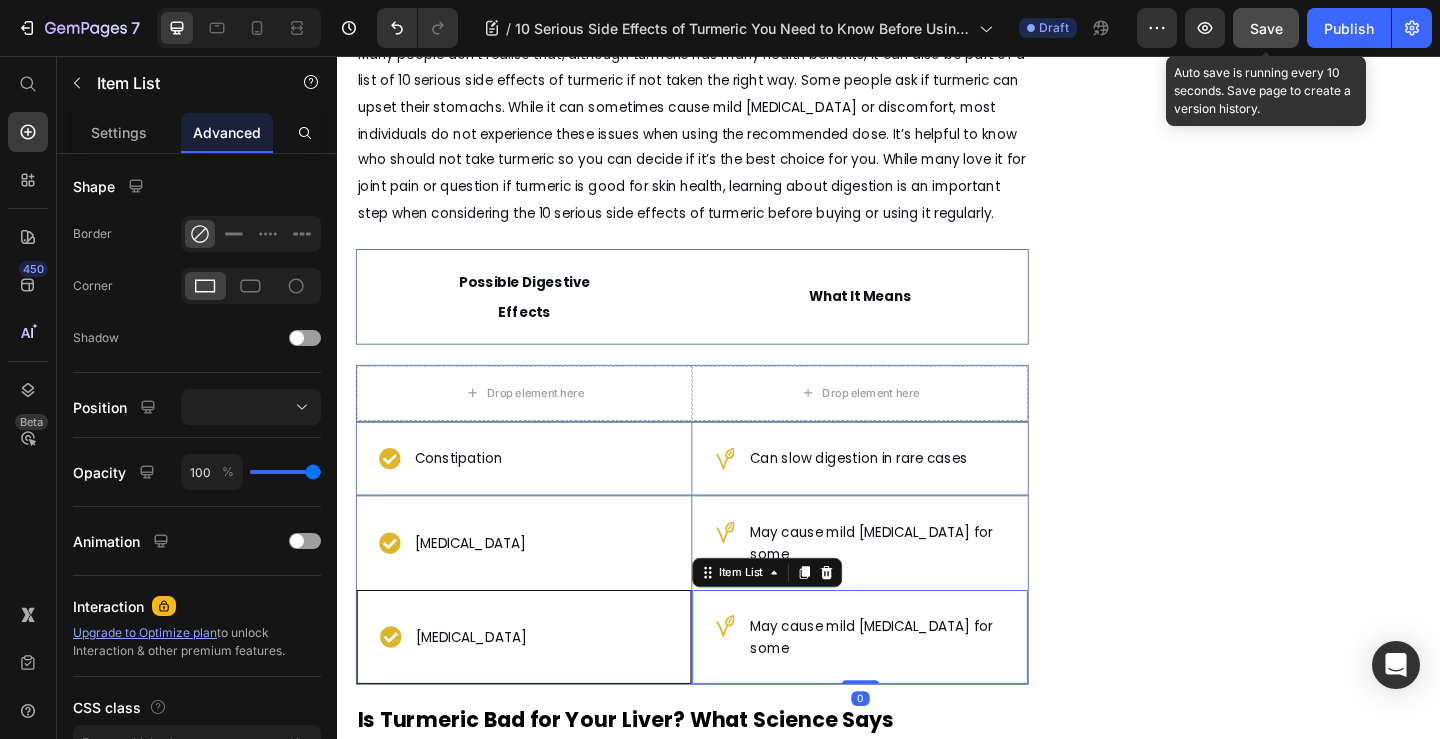 click on "Image Row  	   CHECK AVAILABILITY Button ✔️ 14-Day Money-Back Guarantee Text block" at bounding box center [1334, 1544] 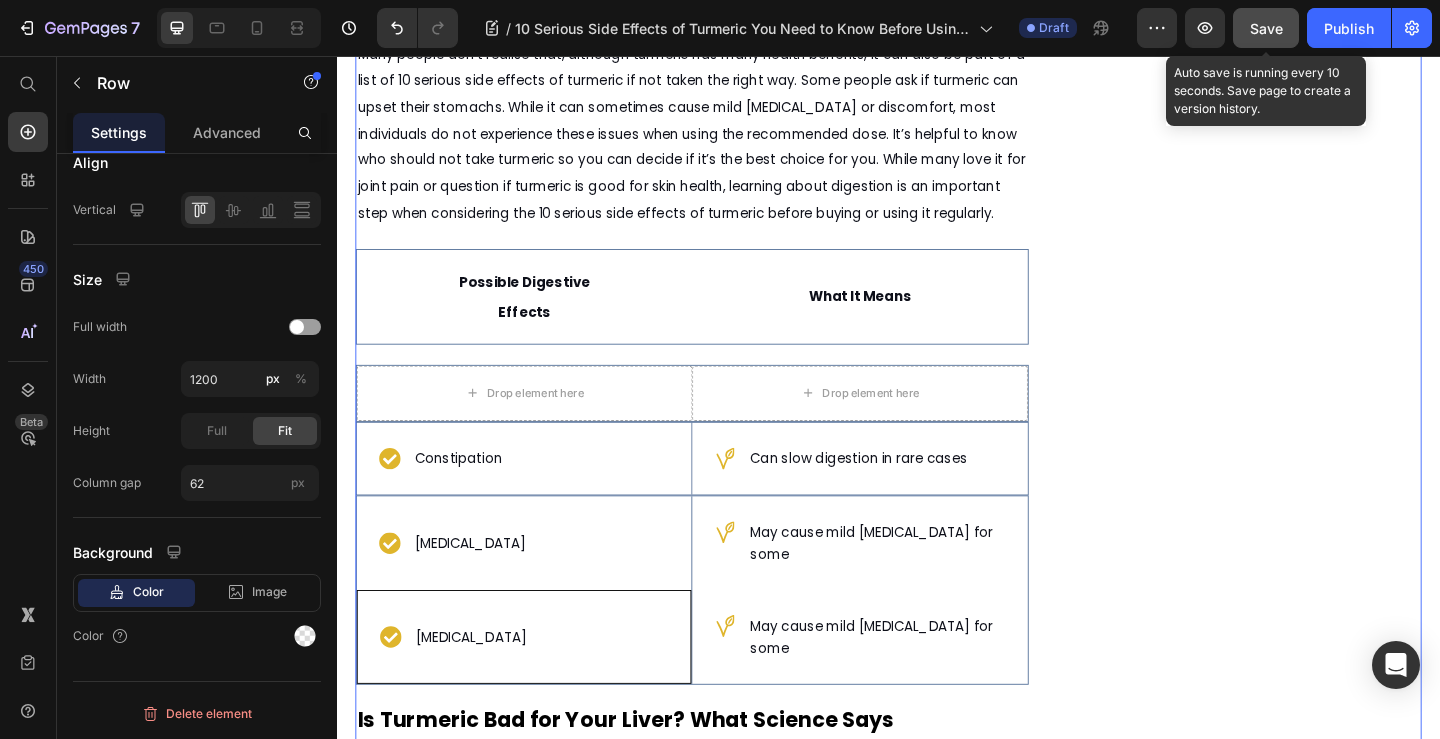 scroll, scrollTop: 0, scrollLeft: 0, axis: both 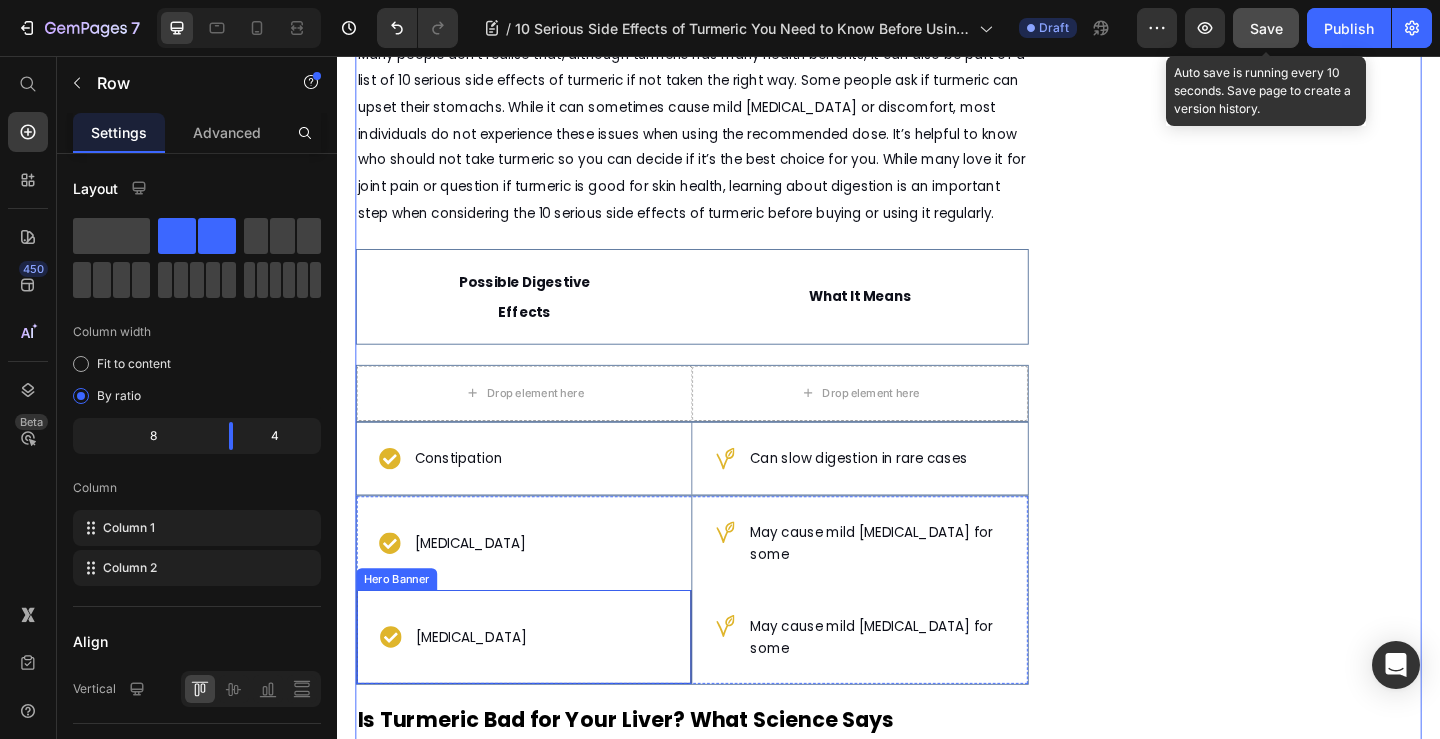 click on "[MEDICAL_DATA]" at bounding box center (540, 586) 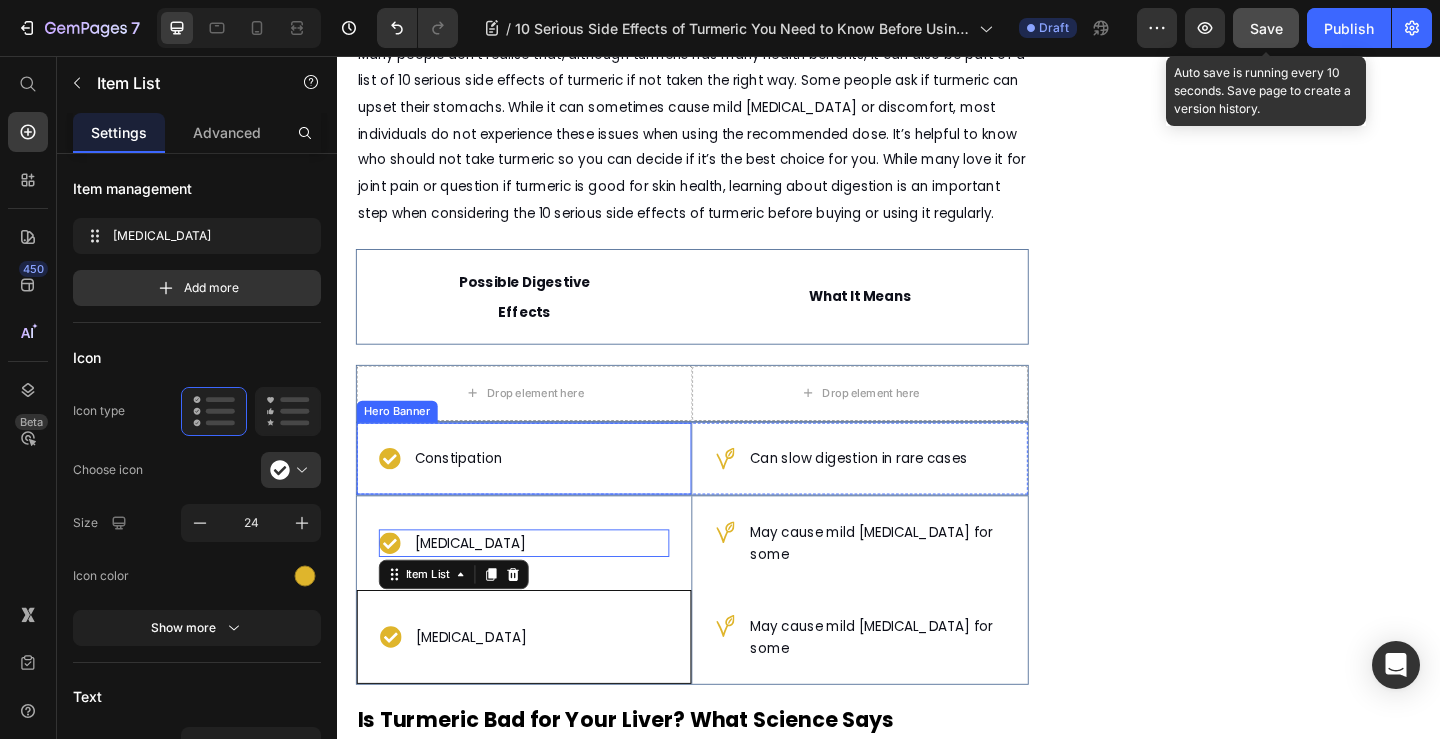 click on "Constipation" at bounding box center [540, 494] 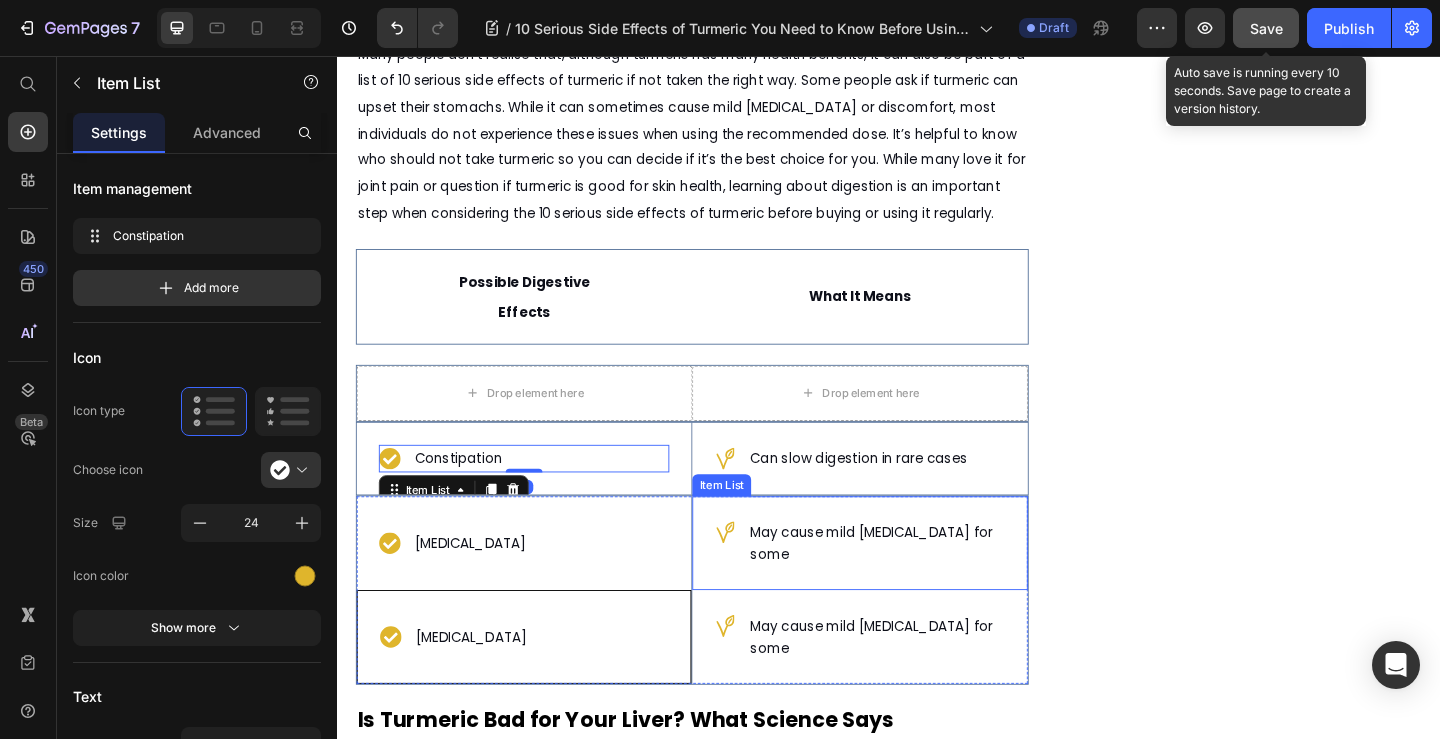 click on "May cause mild [MEDICAL_DATA] for some" at bounding box center [905, 586] 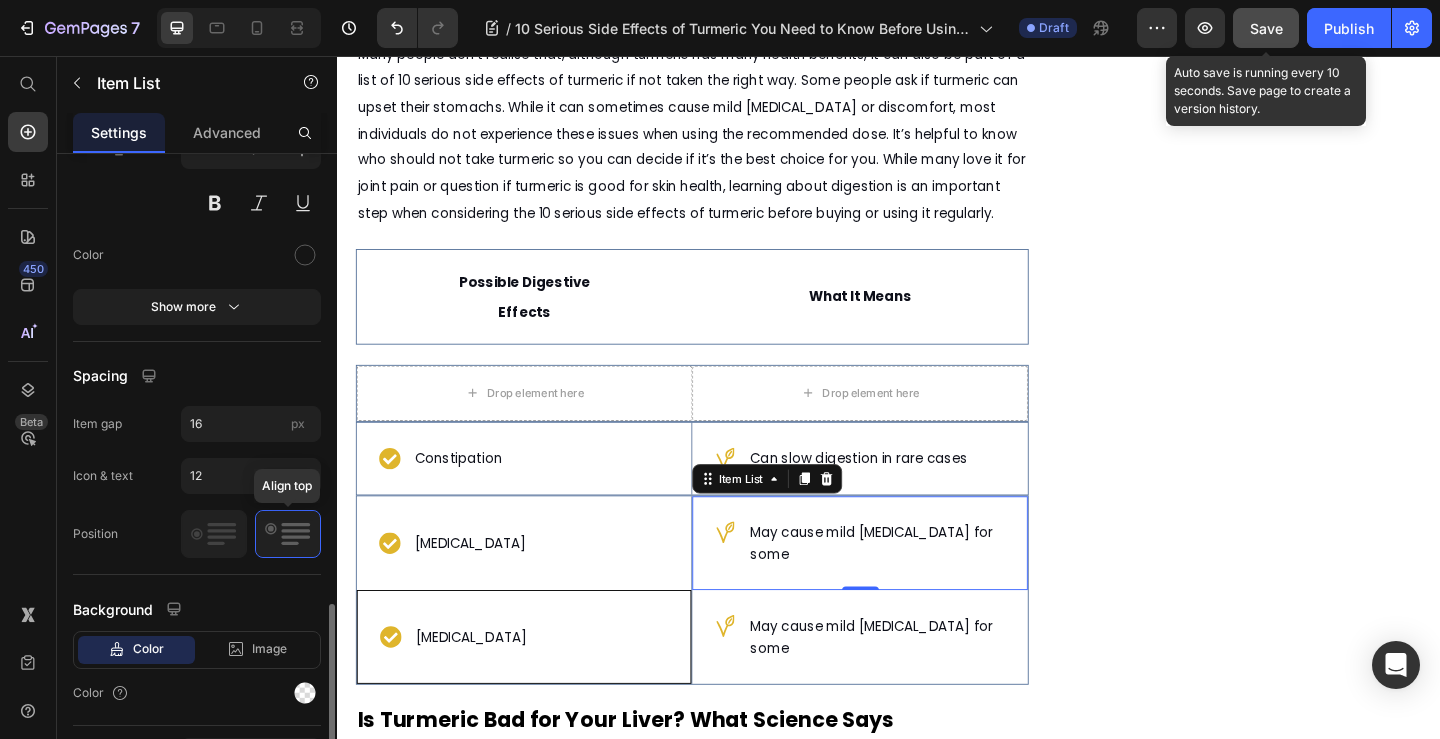 scroll, scrollTop: 826, scrollLeft: 0, axis: vertical 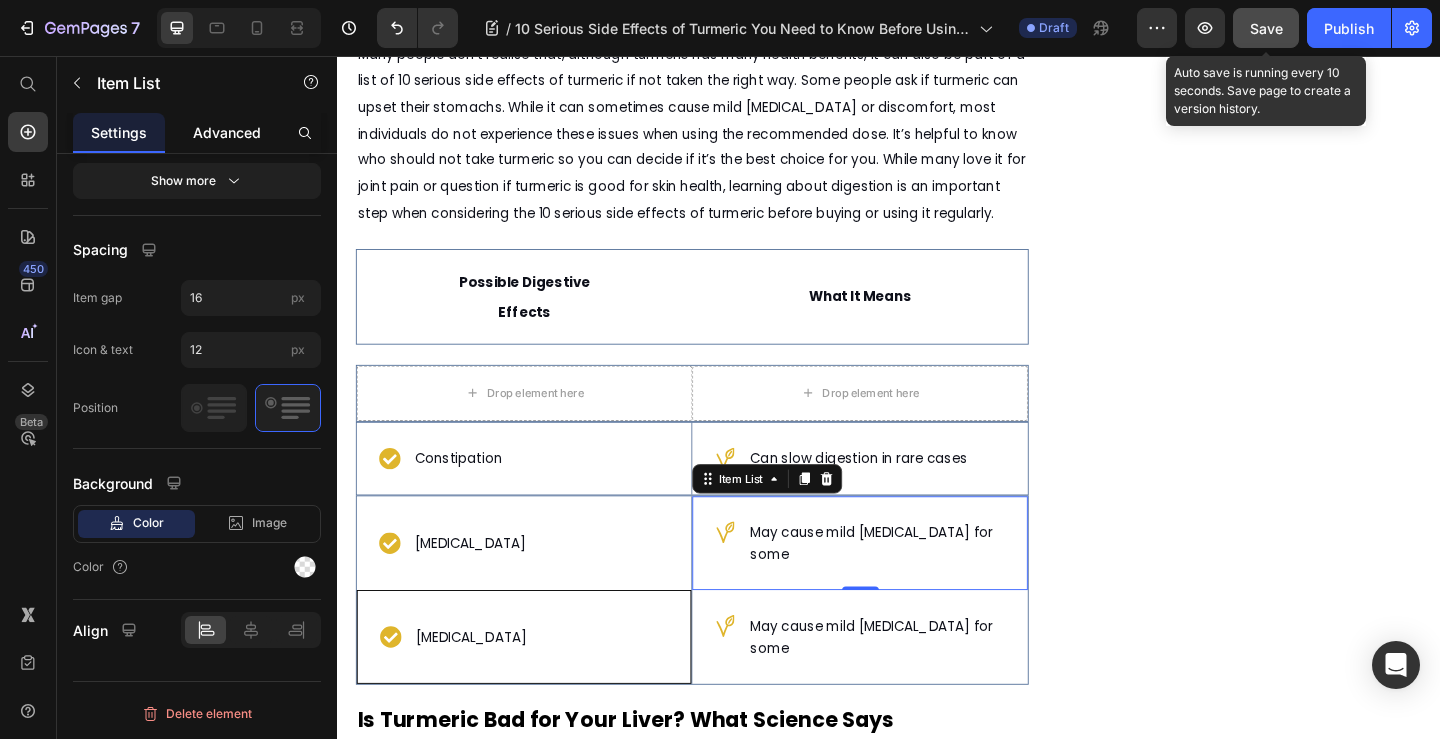 click on "Advanced" at bounding box center [227, 132] 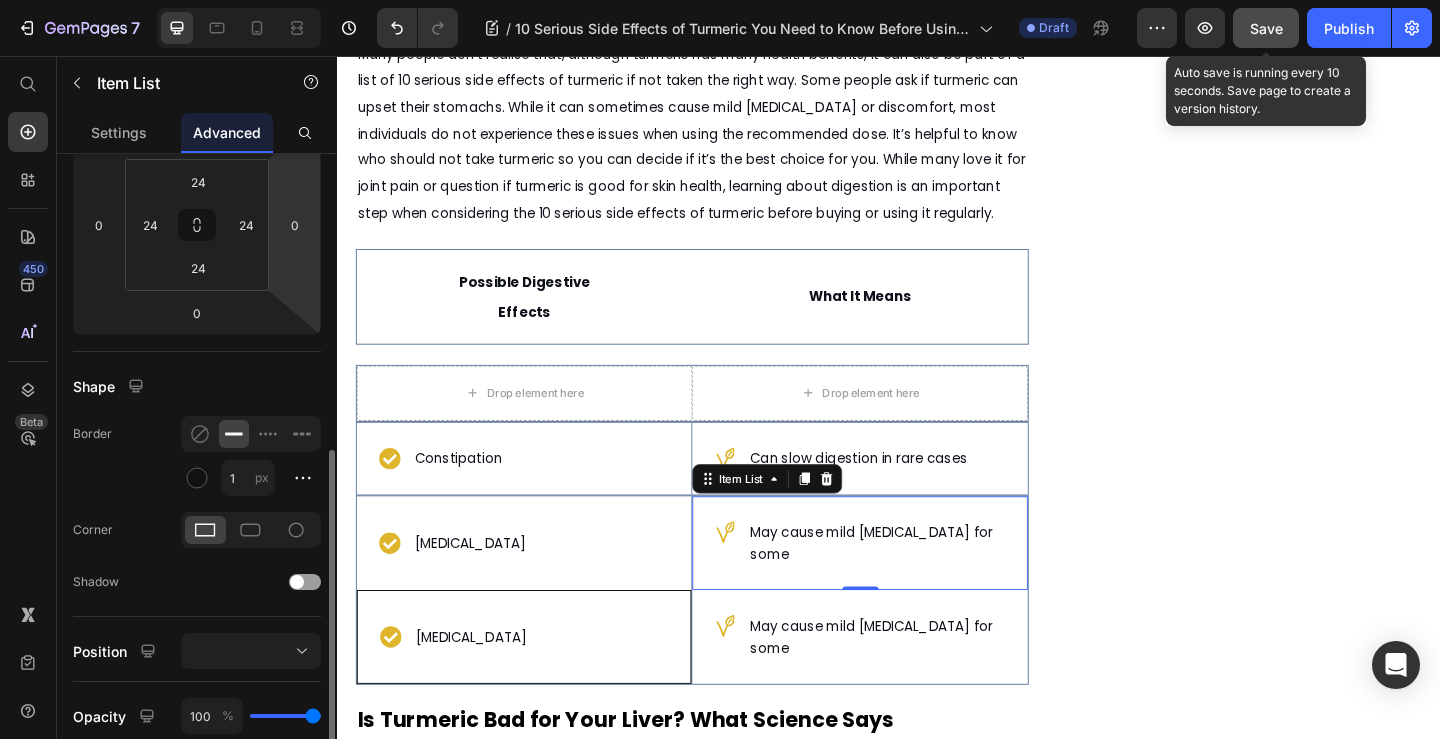 scroll, scrollTop: 500, scrollLeft: 0, axis: vertical 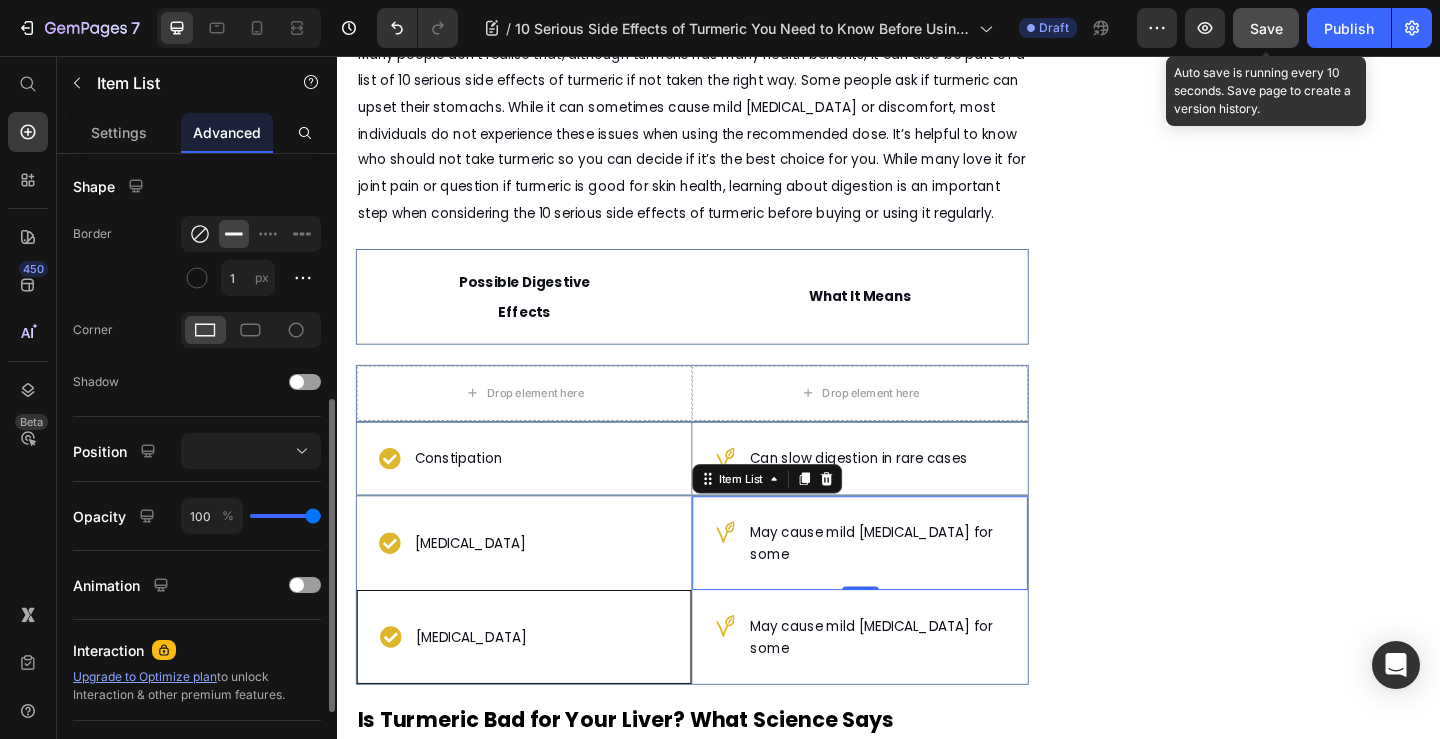 click 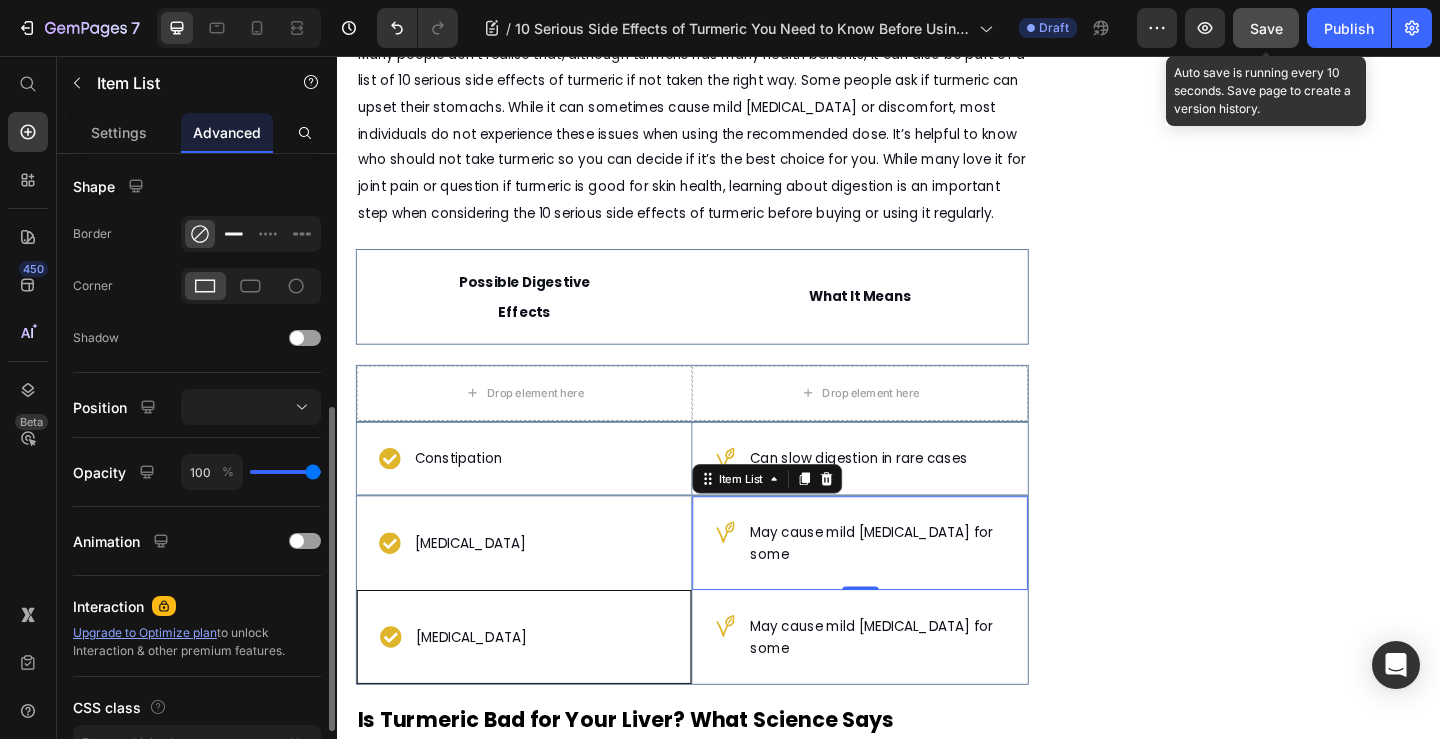 click 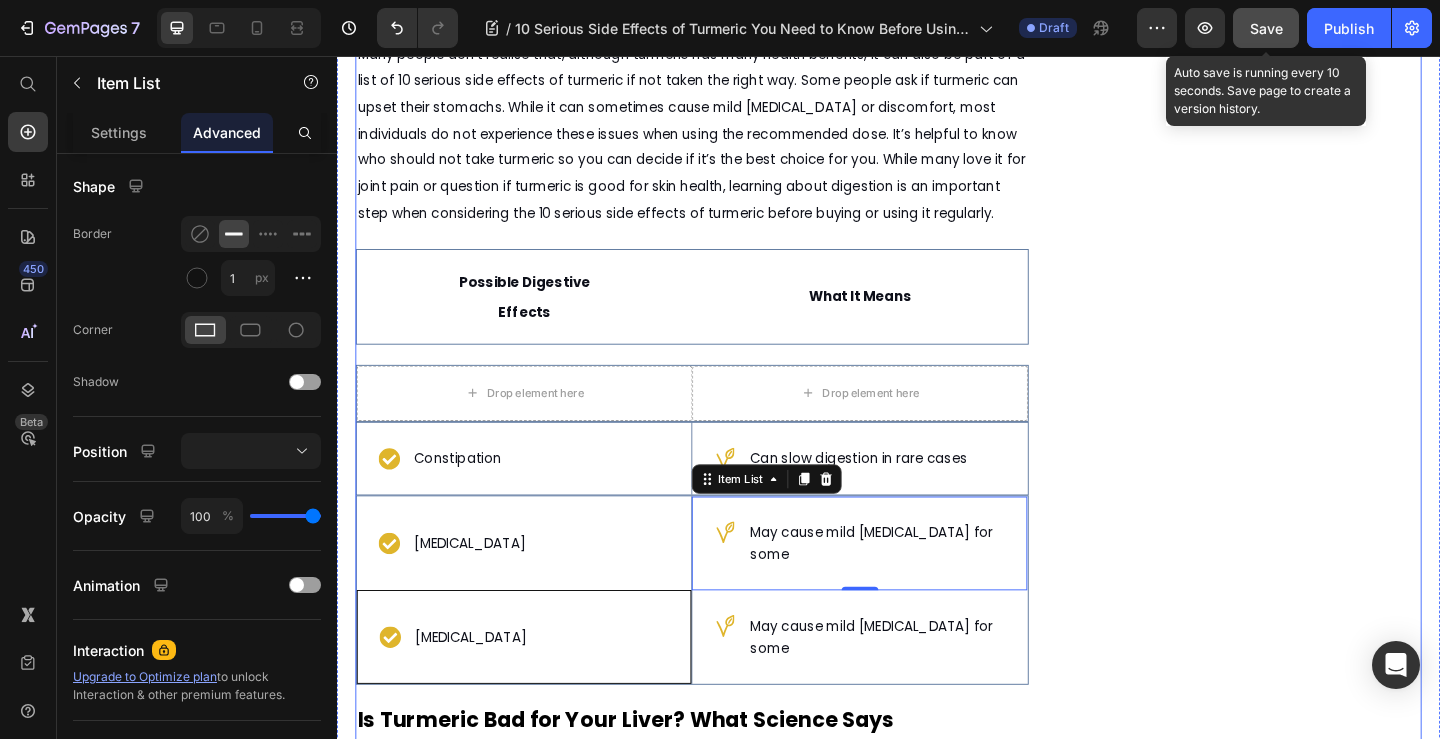 click on "Image Row  	   CHECK AVAILABILITY Button ✔️ 14-Day Money-Back Guarantee Text block" at bounding box center [1334, 1544] 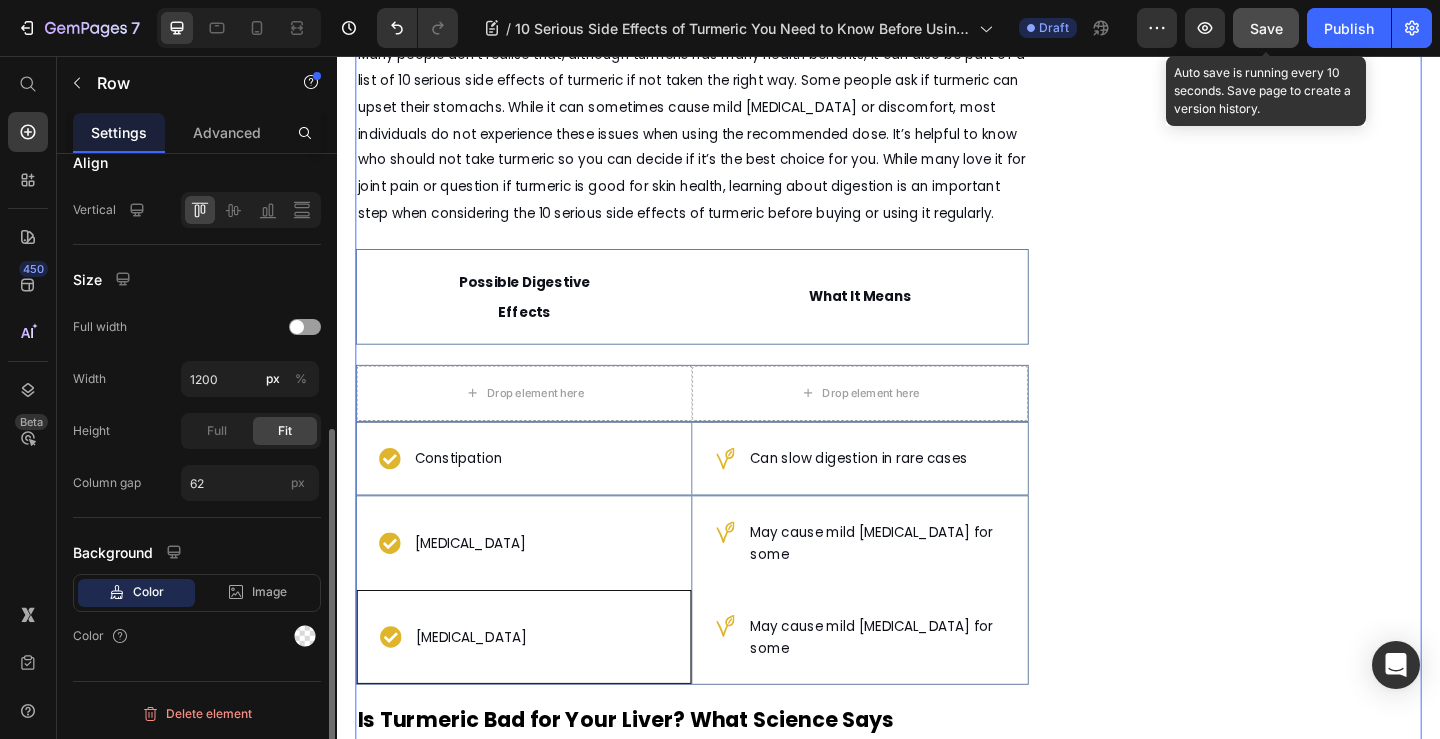 scroll, scrollTop: 0, scrollLeft: 0, axis: both 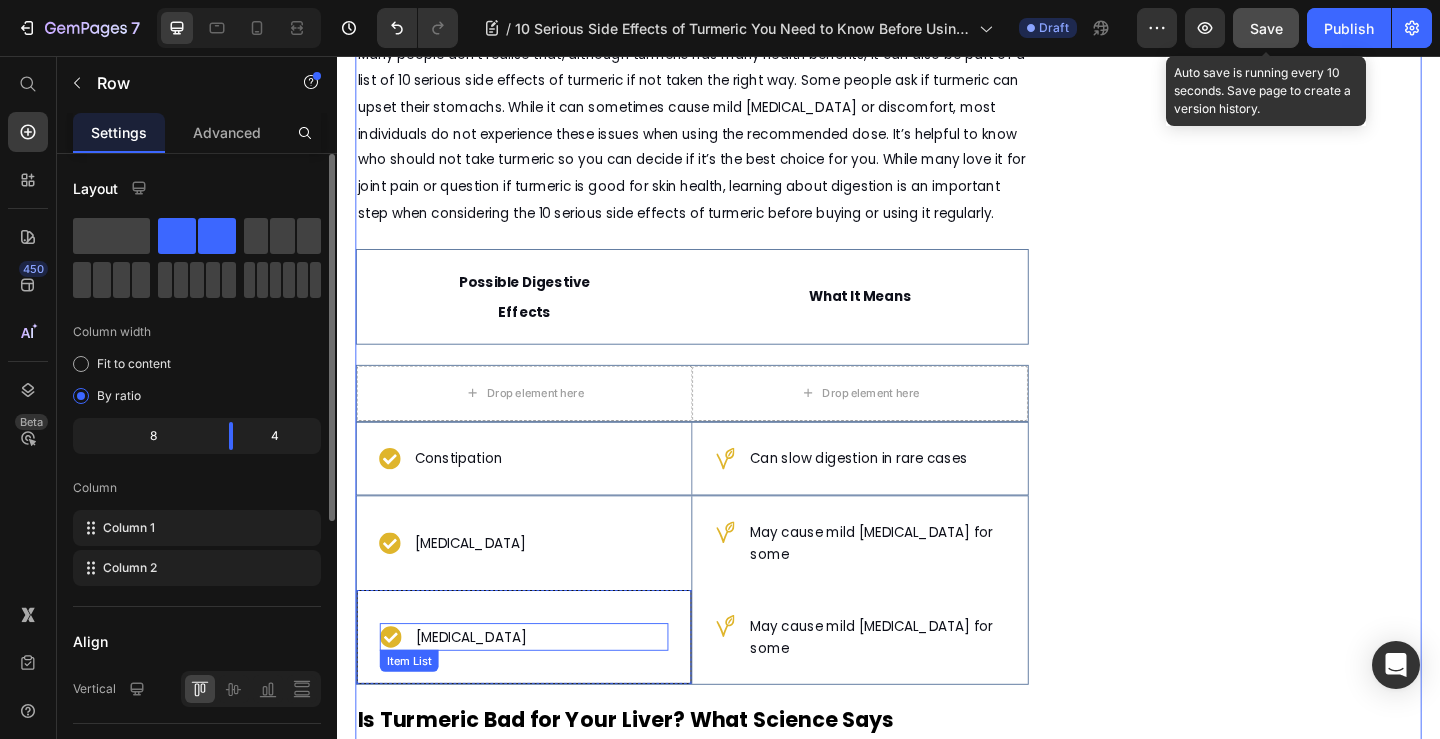 click on "[MEDICAL_DATA]" at bounding box center [540, 688] 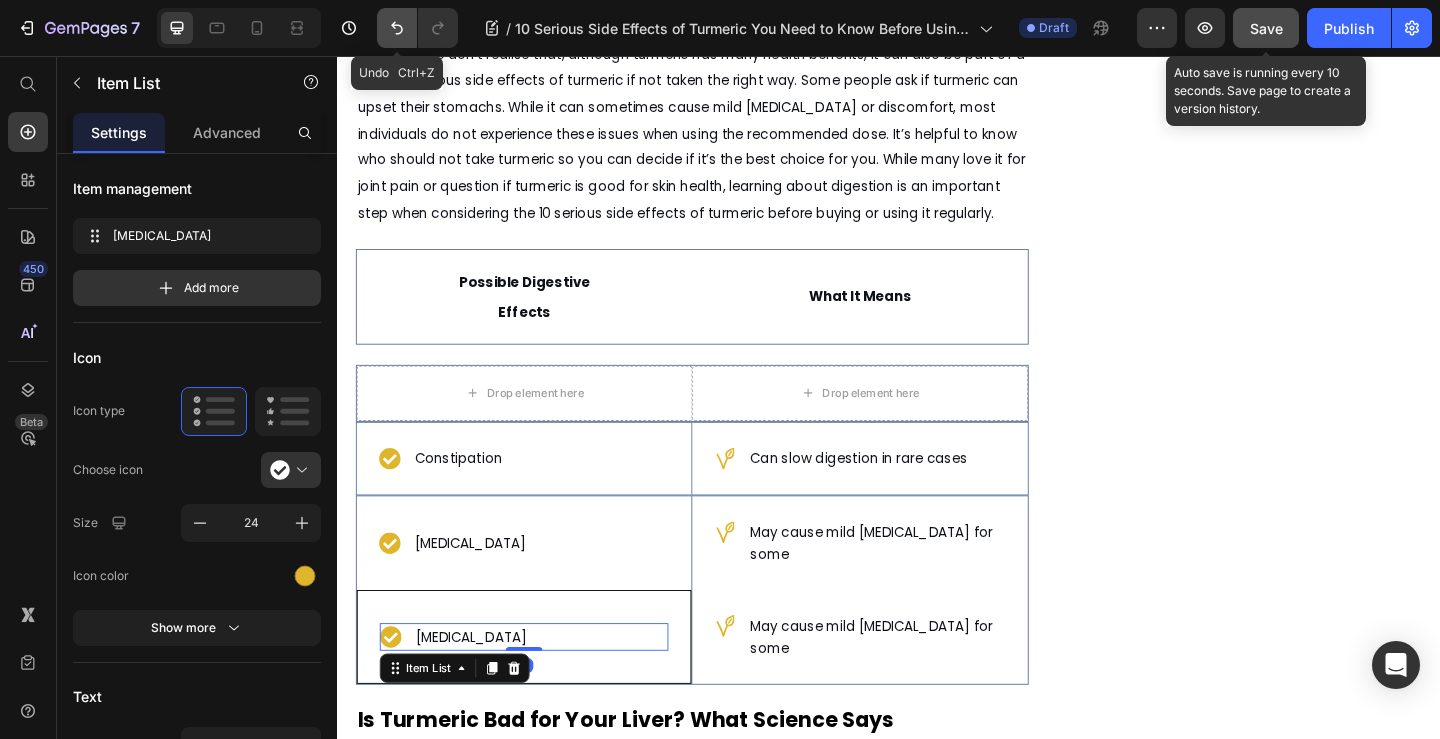 click 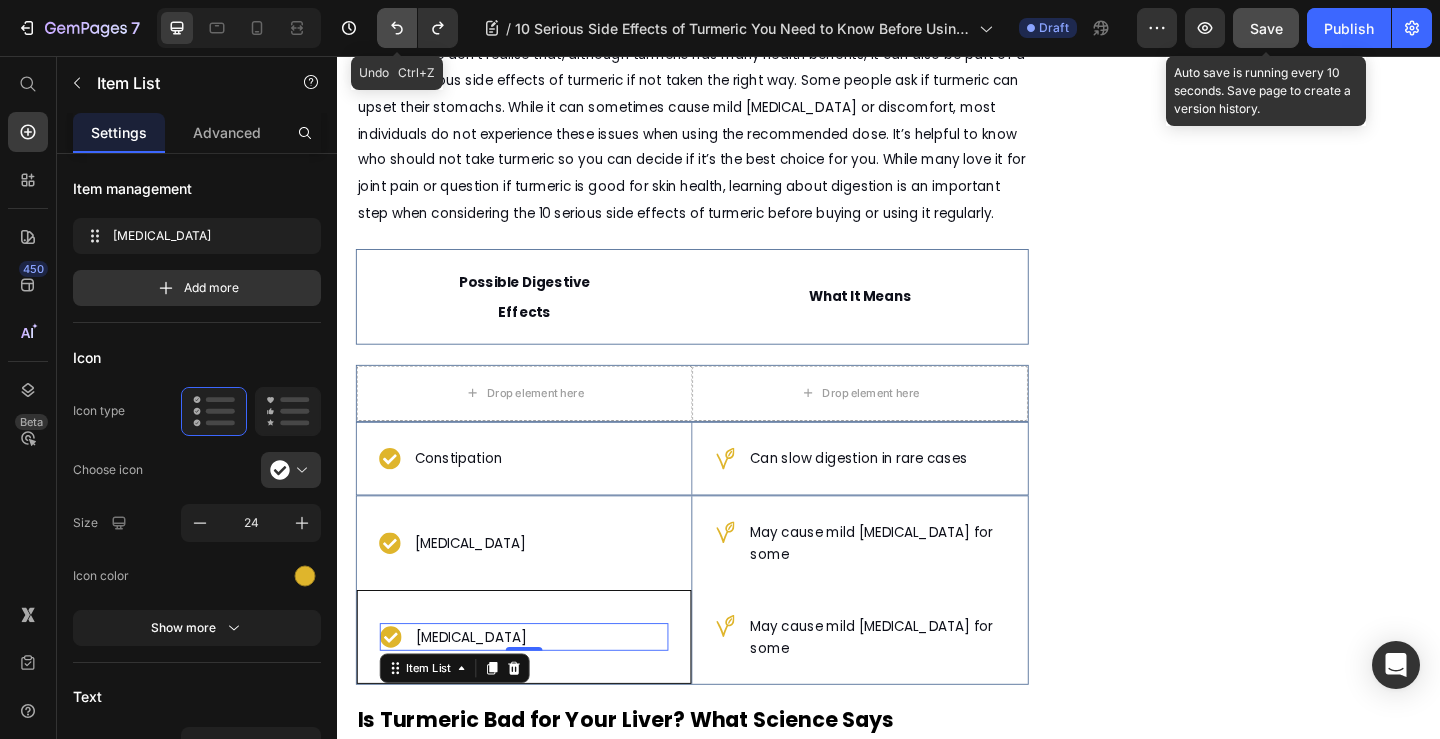 click 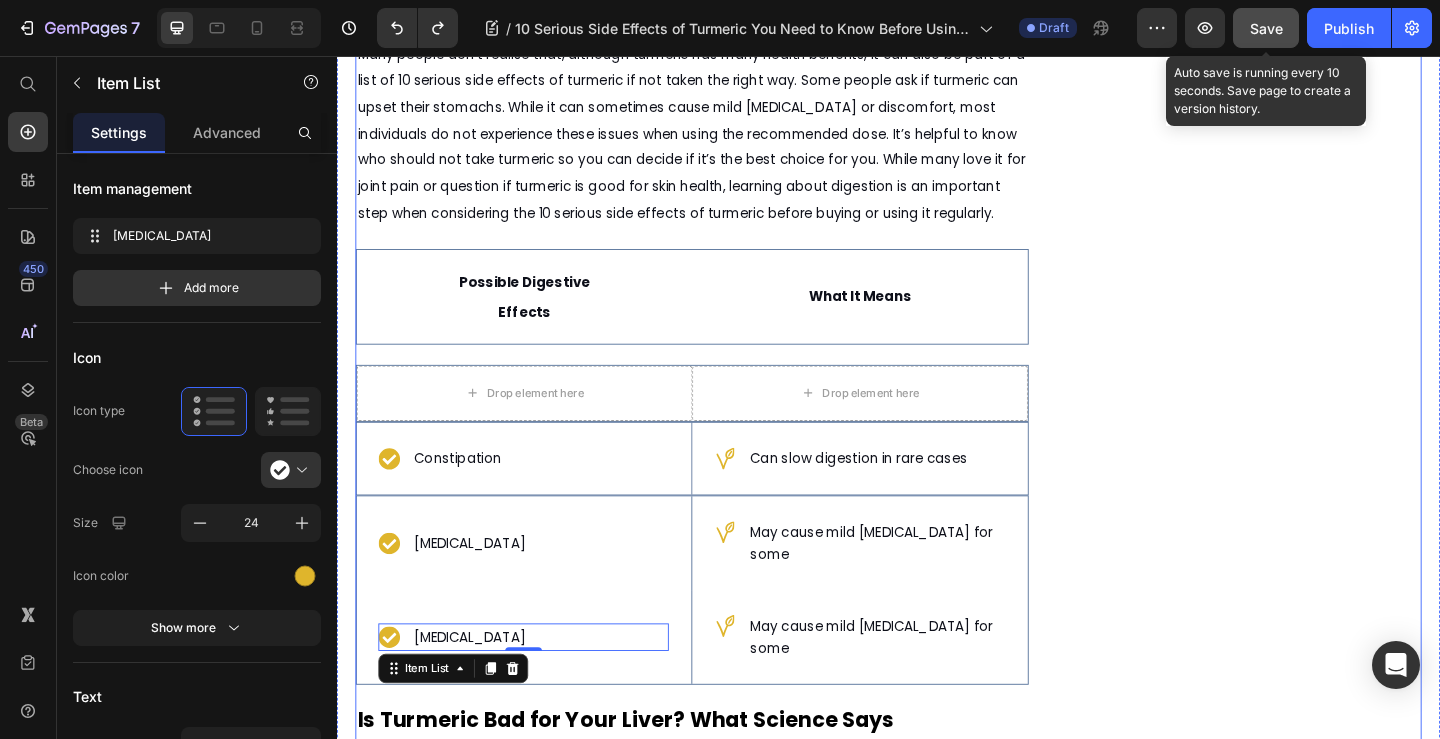 click on "Image Row  	   CHECK AVAILABILITY Button ✔️ 14-Day Money-Back Guarantee Text block" at bounding box center (1334, 1544) 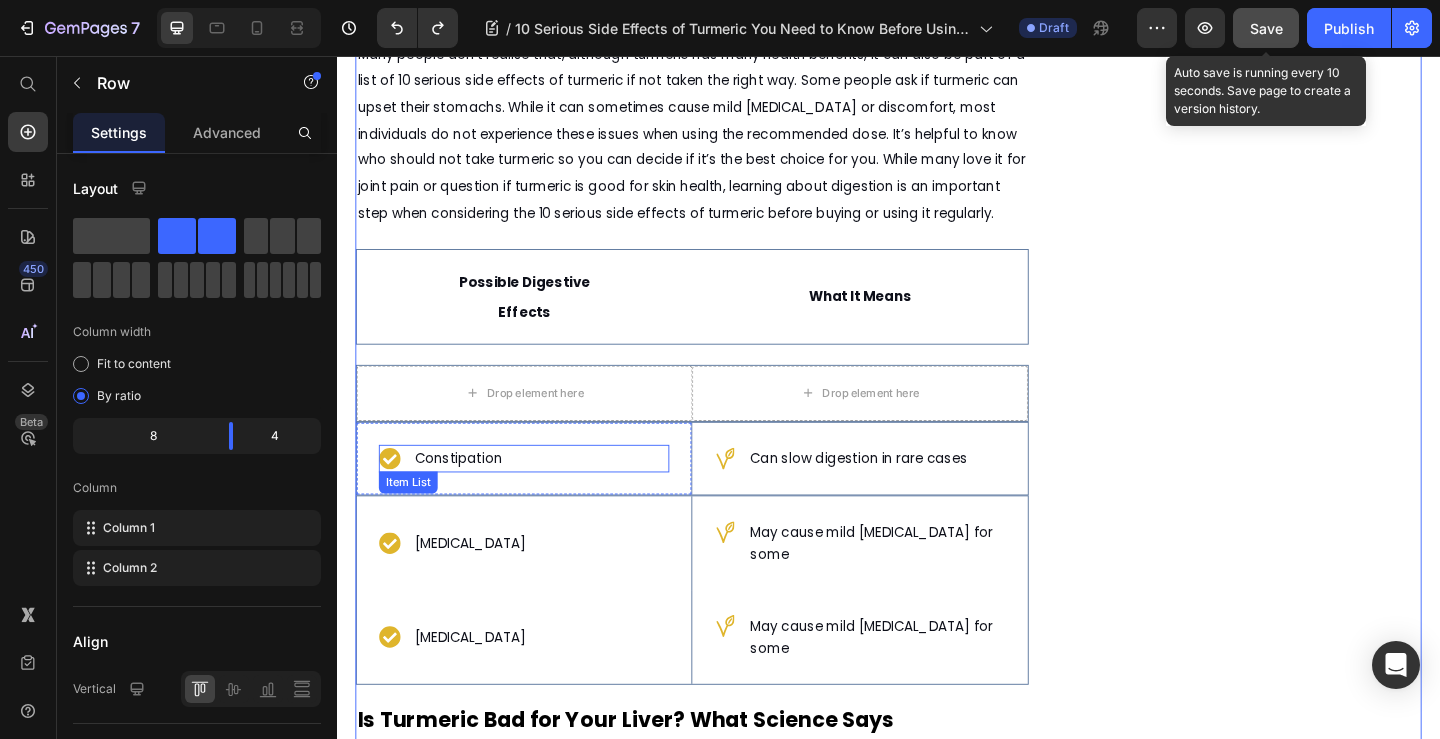 click on "Constipation" at bounding box center (540, 494) 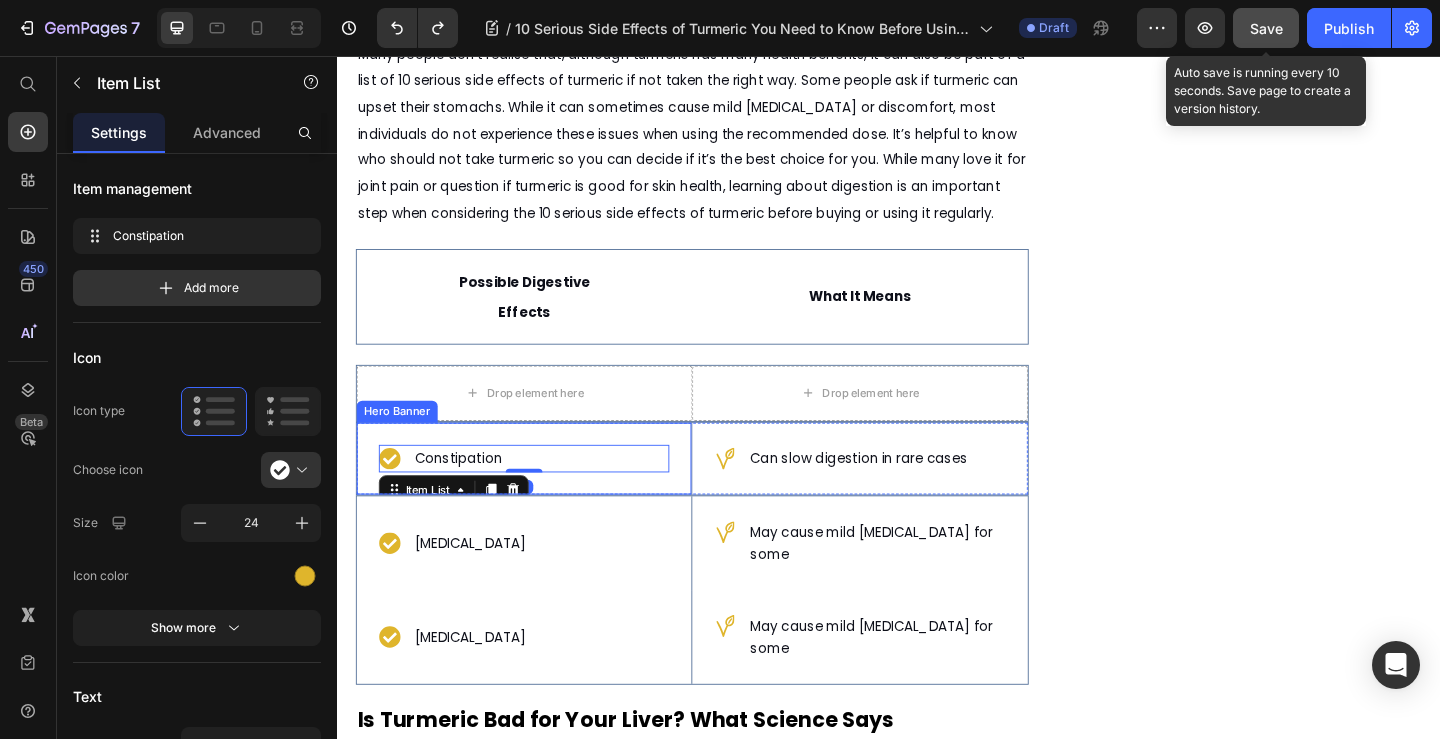 click on "Constipation Item List   0" at bounding box center [540, 494] 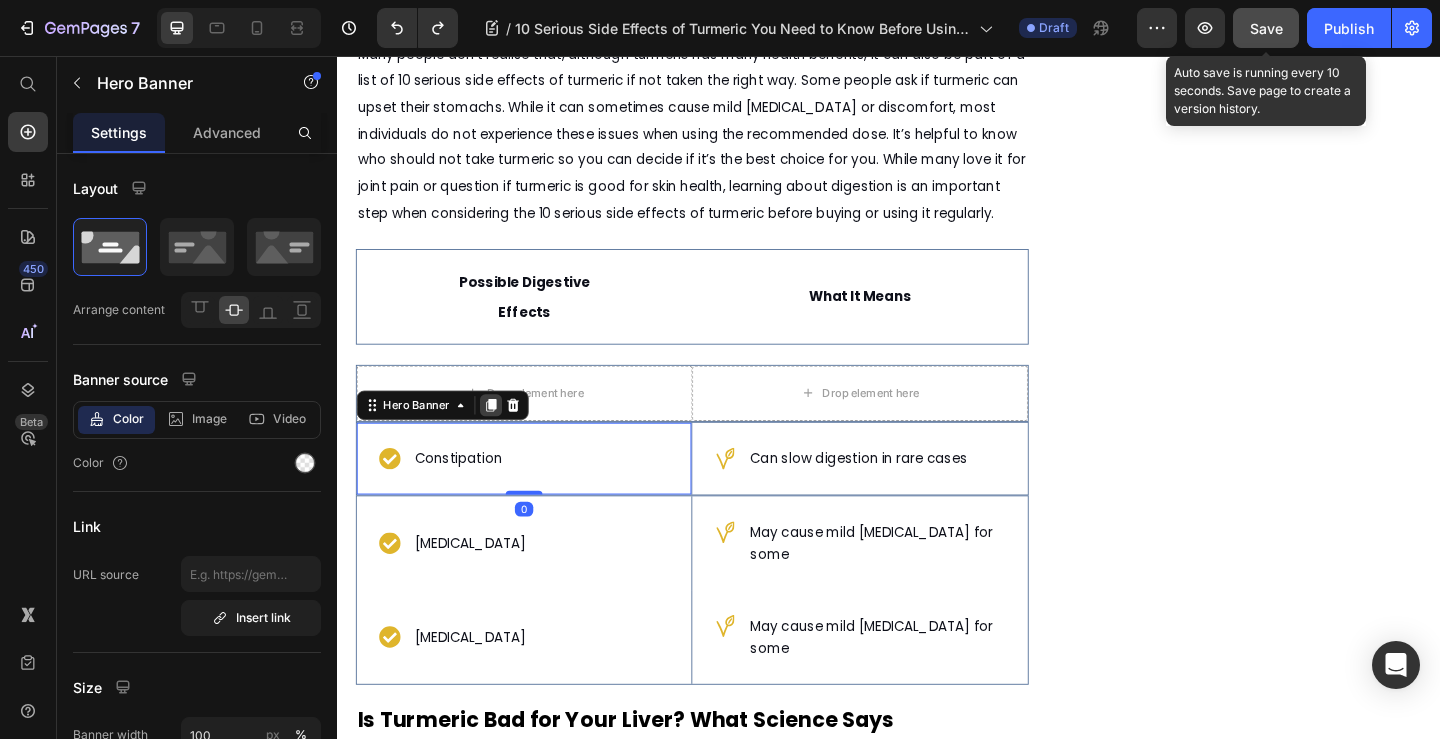 click 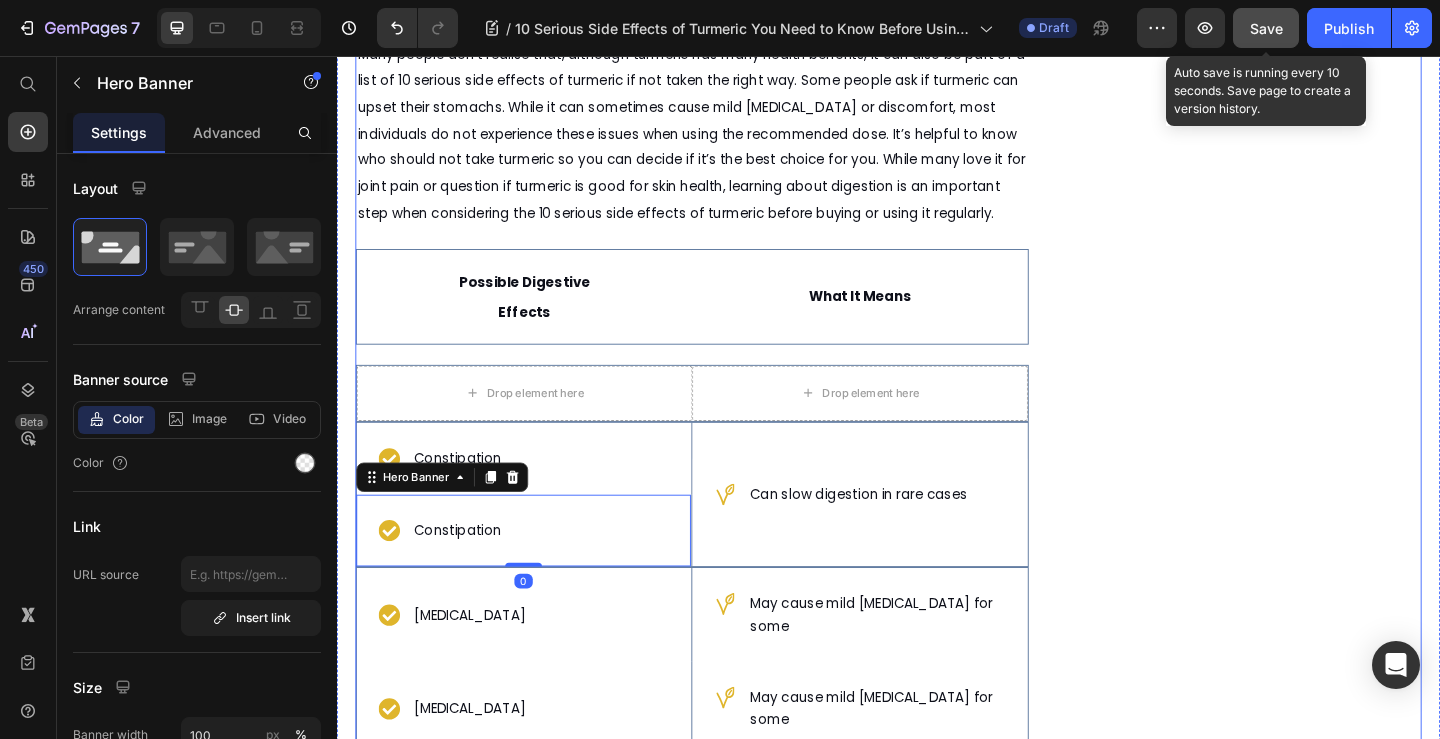 click on "Image Row  	   CHECK AVAILABILITY Button ✔️ 14-Day Money-Back Guarantee Text block" at bounding box center [1334, 1583] 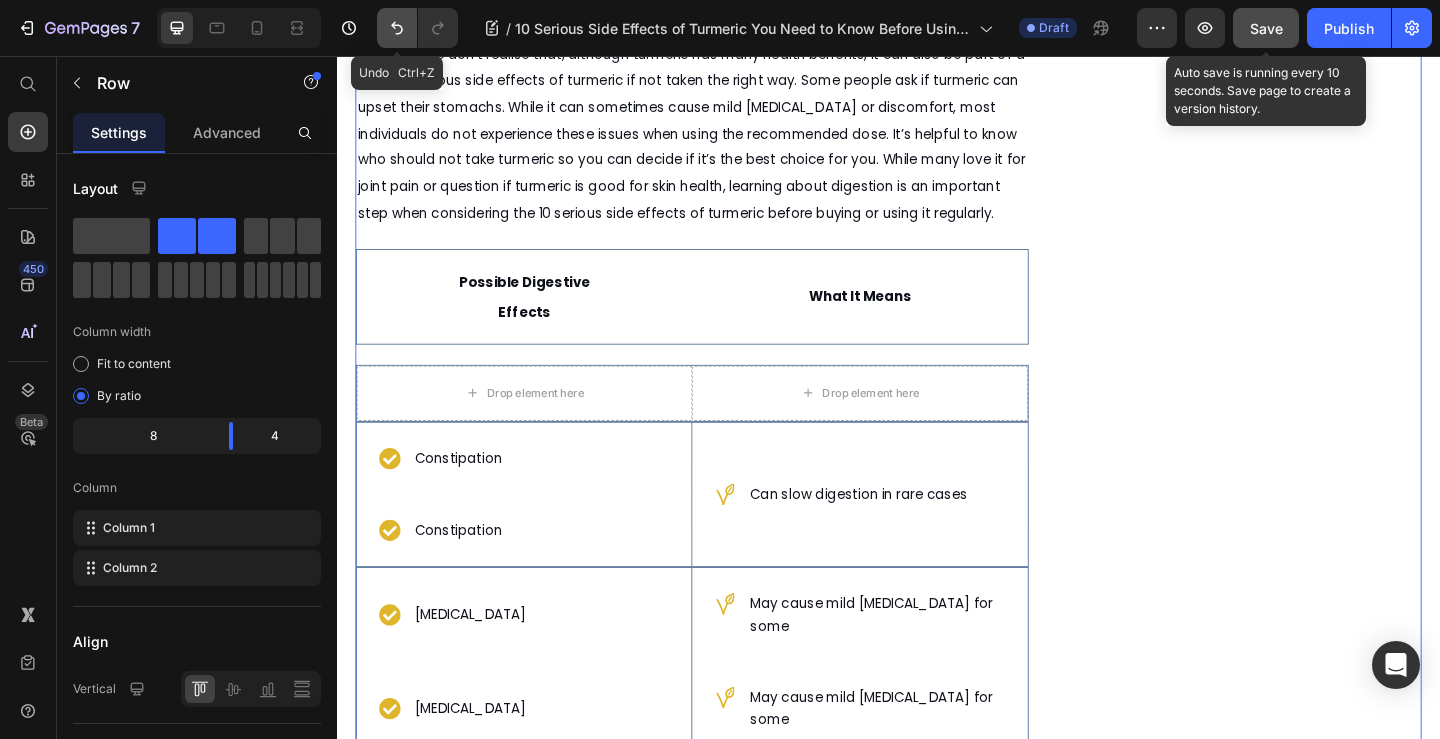 click 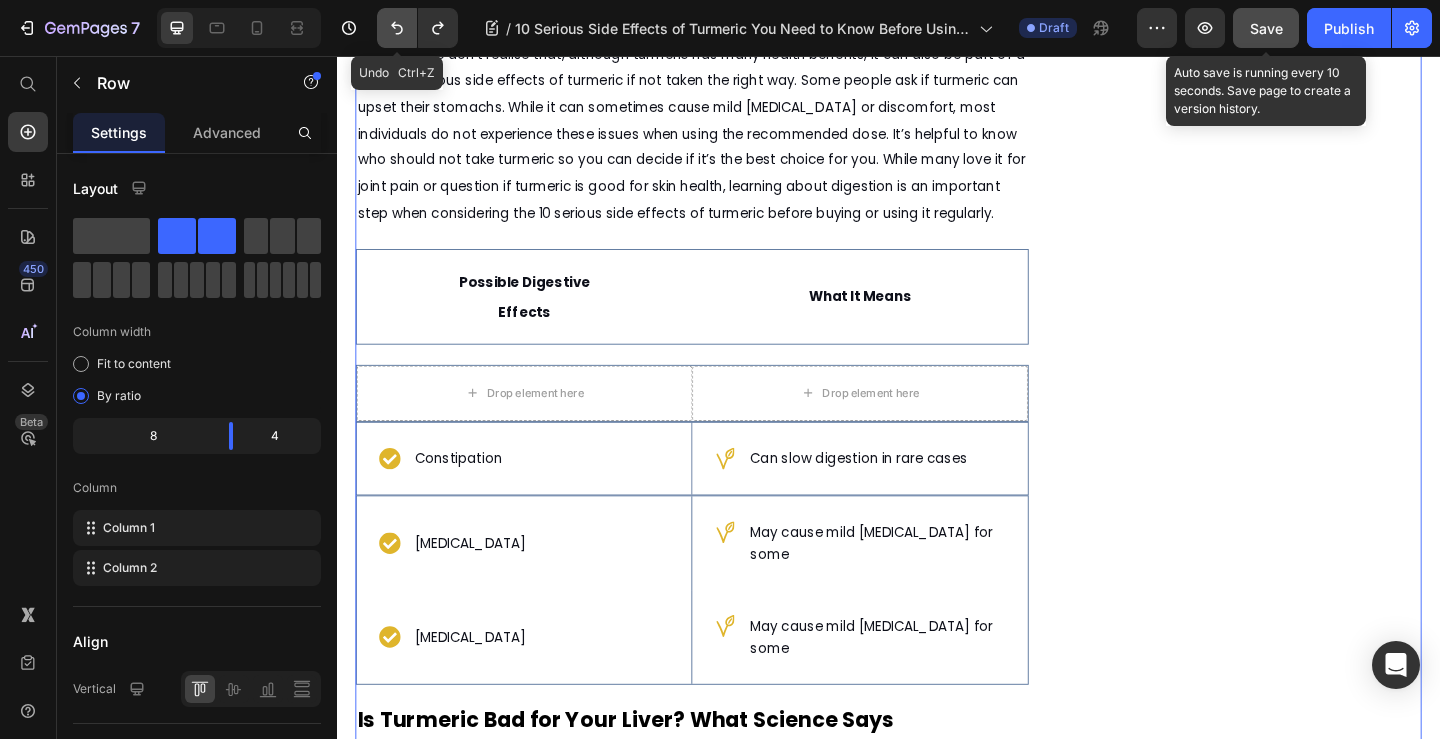 click 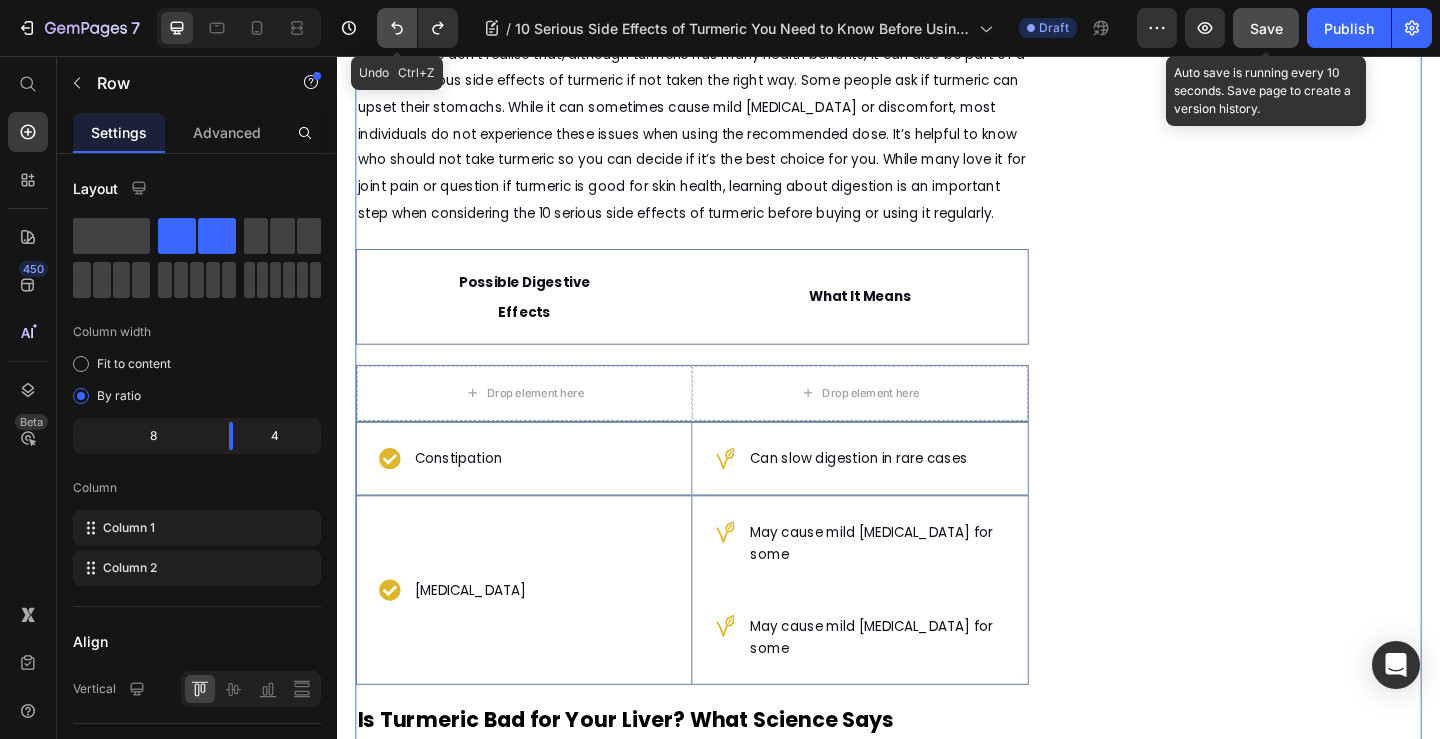 click 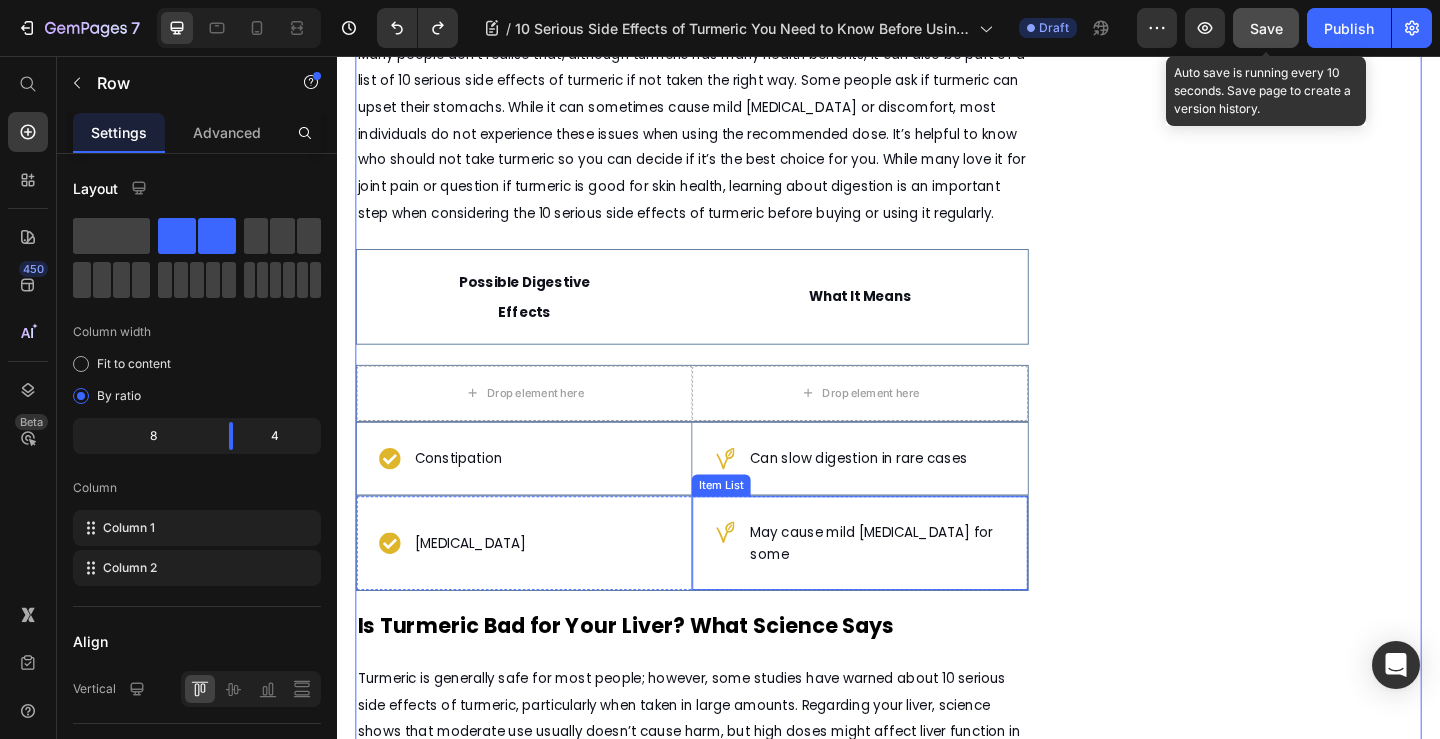 click on "May cause mild [MEDICAL_DATA] for some" at bounding box center [905, 586] 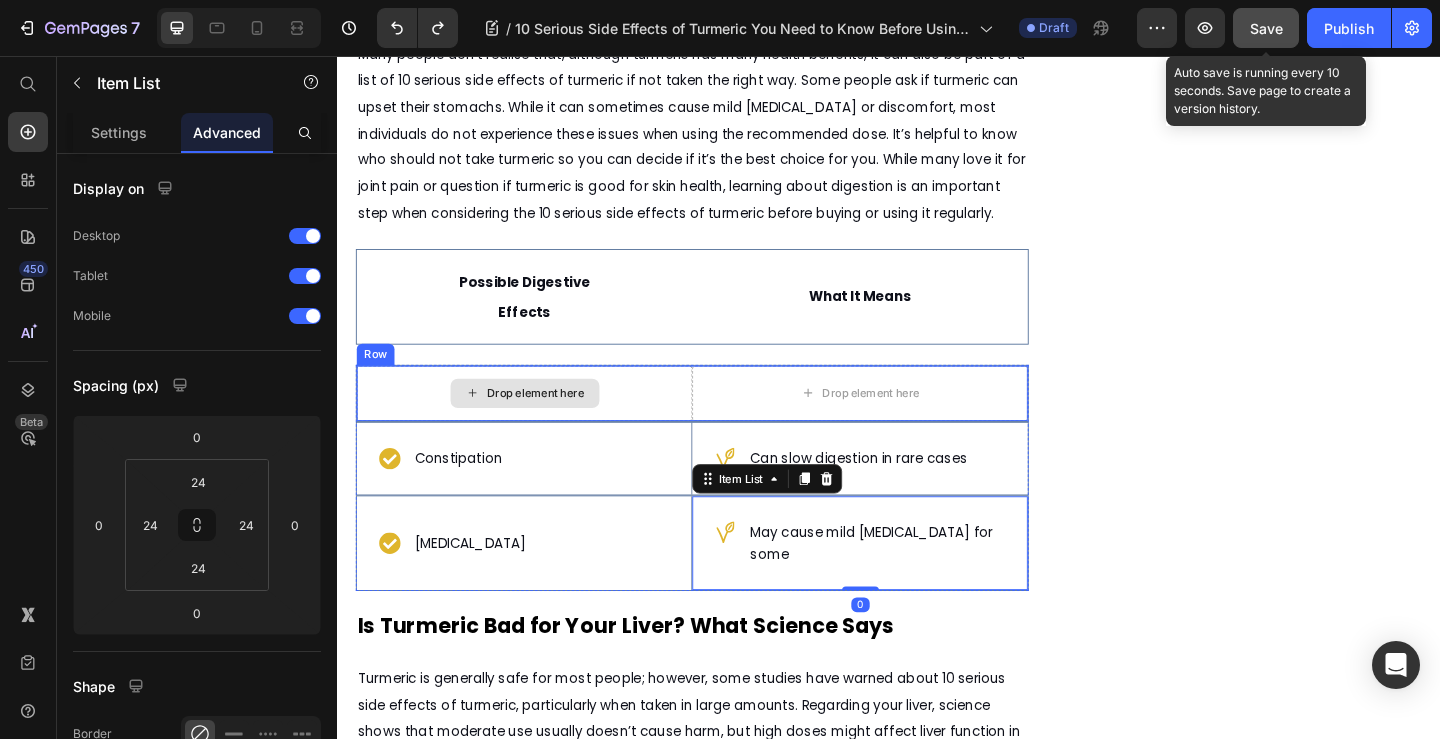 click on "Drop element here" at bounding box center (540, 423) 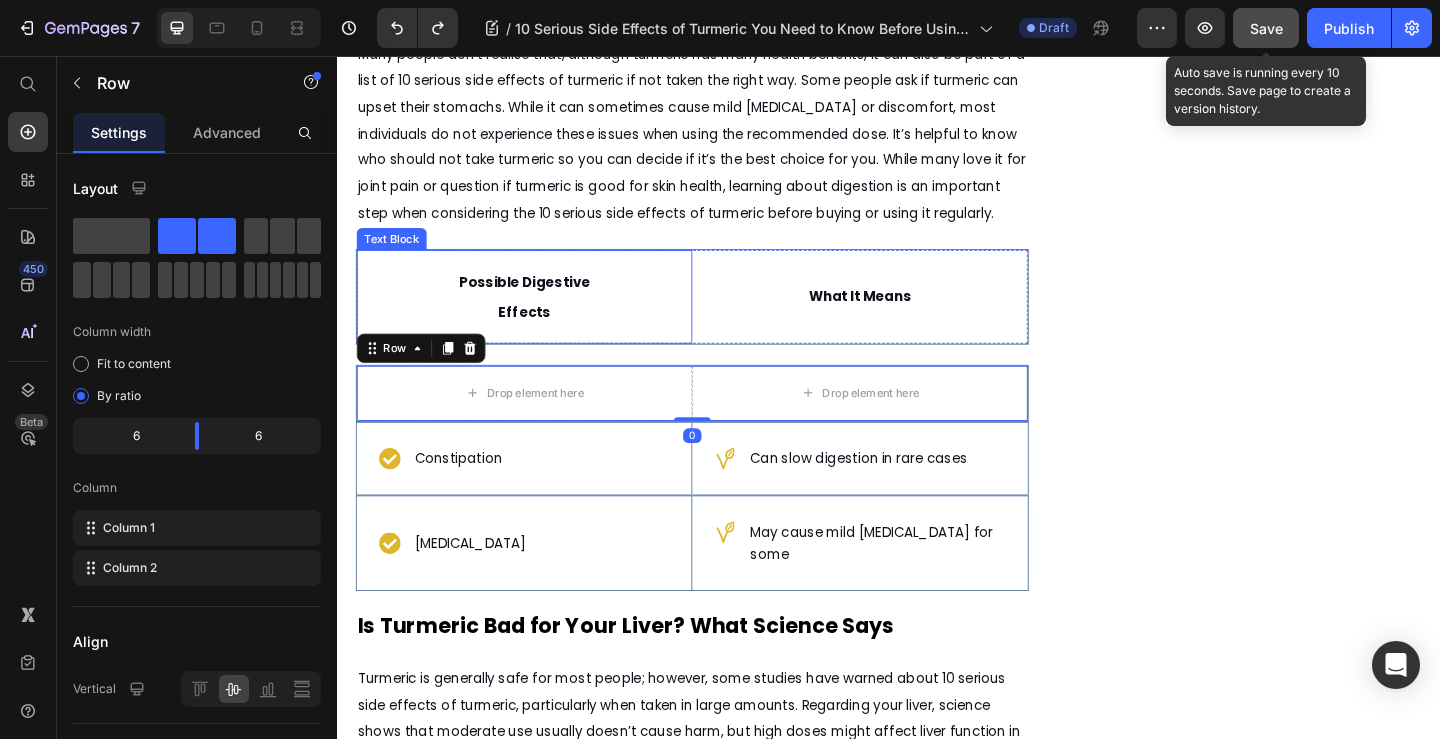 click on "Possible Digestive Effects Text Block" at bounding box center (540, 318) 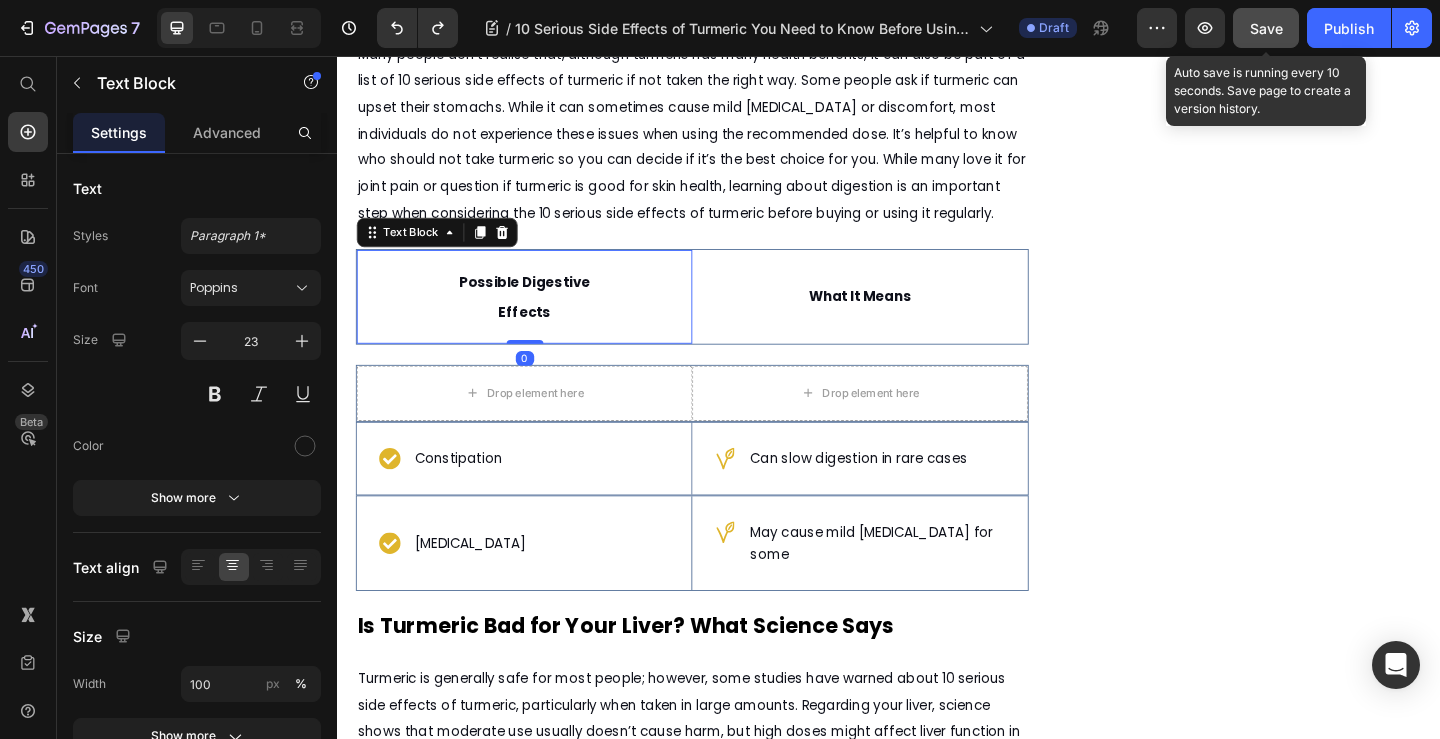 drag, startPoint x: 542, startPoint y: 382, endPoint x: 549, endPoint y: 358, distance: 25 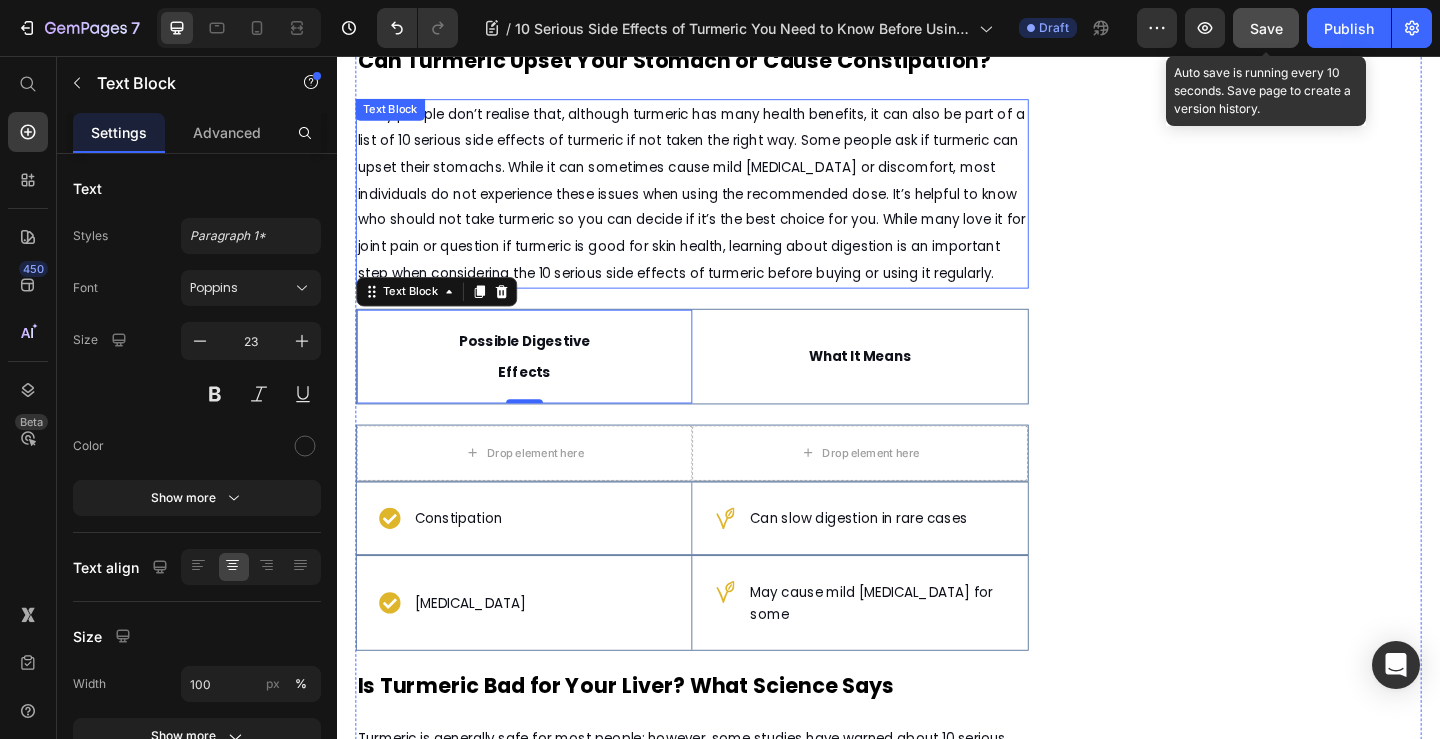scroll, scrollTop: 1913, scrollLeft: 0, axis: vertical 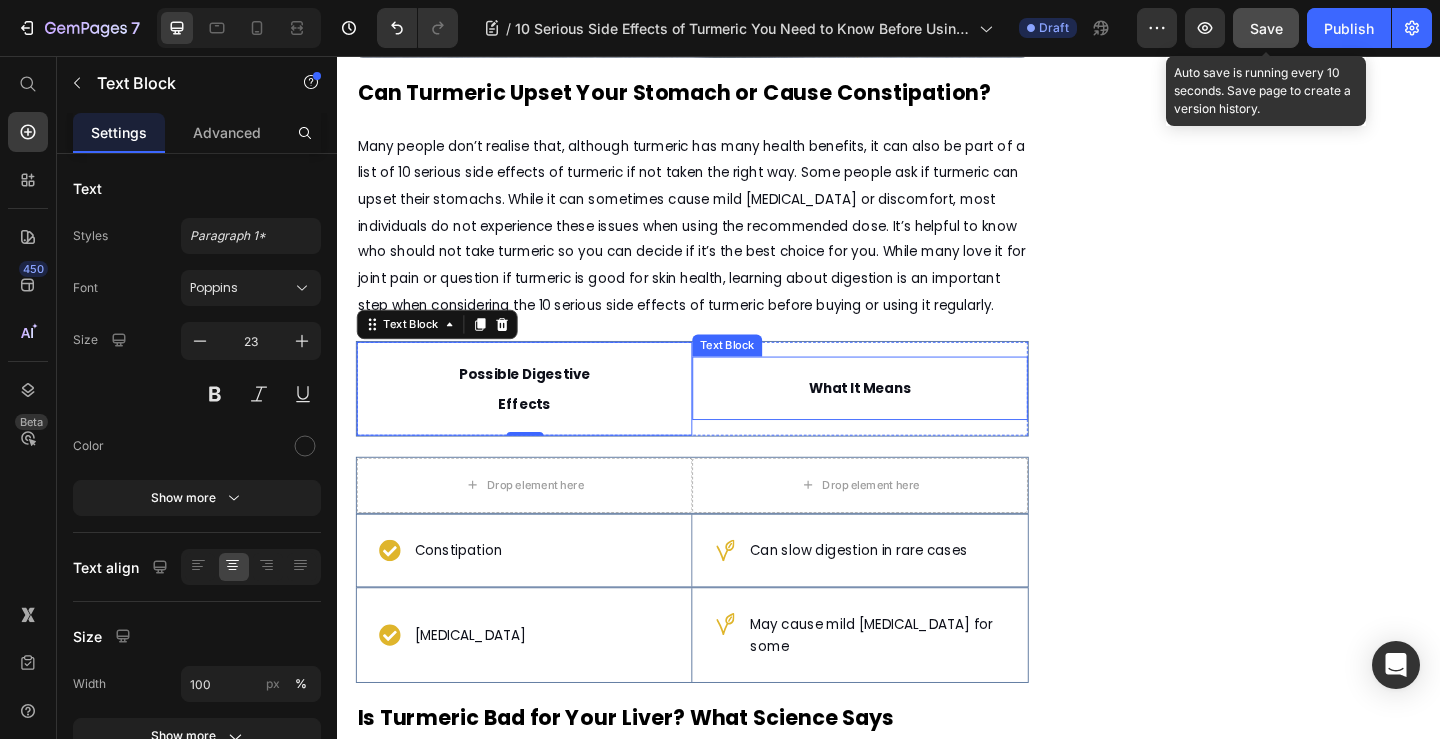 click on "What It Means  Text Block" at bounding box center (905, 417) 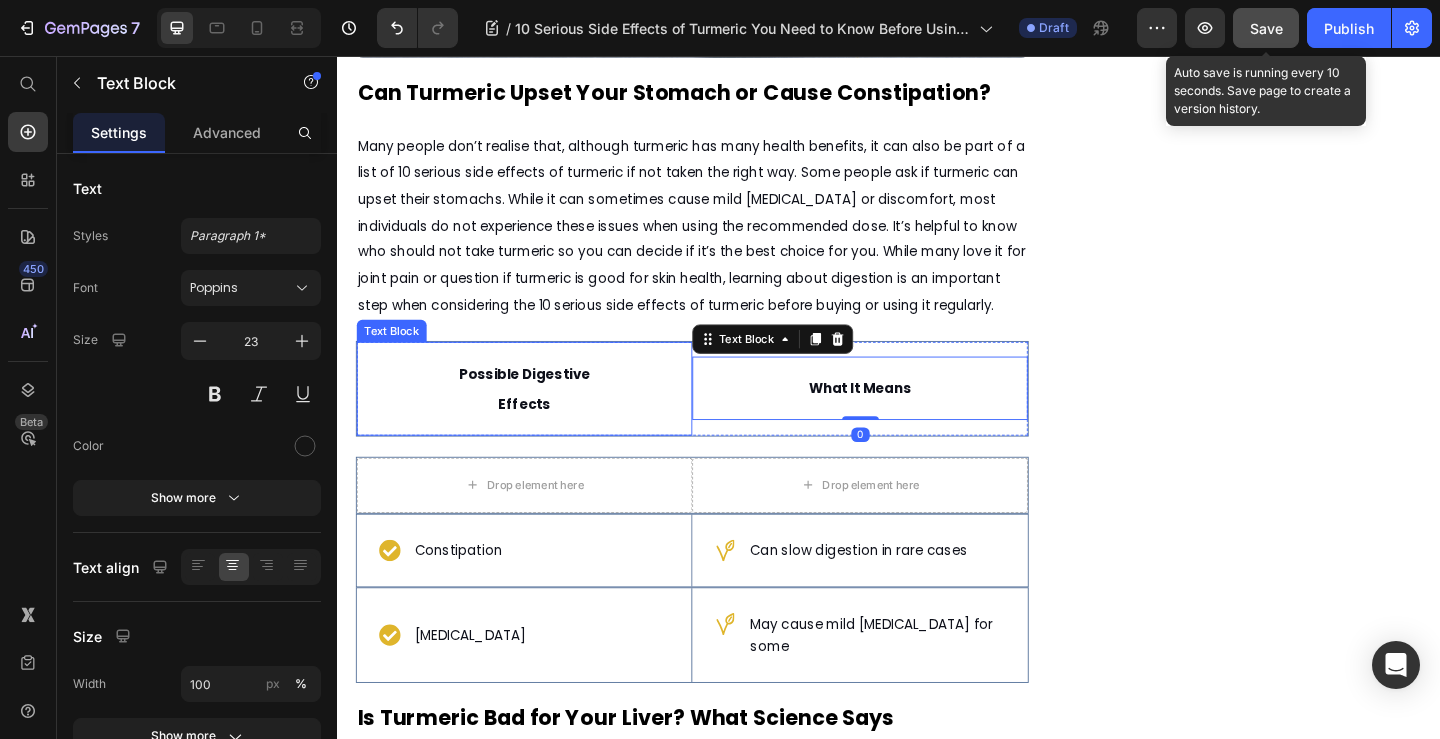 click on "Possible Digestive Effects" at bounding box center (540, 418) 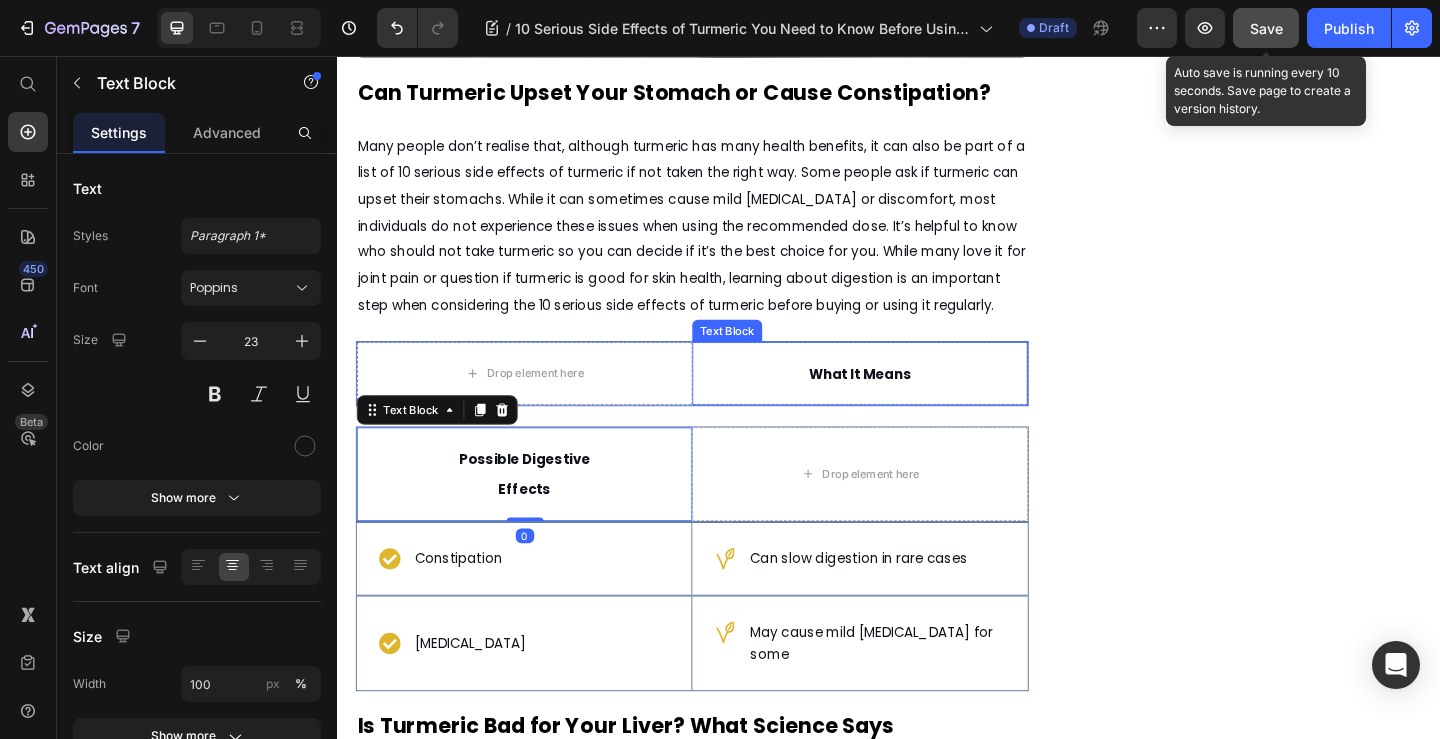 click on "What It Means  Text Block" at bounding box center [905, 401] 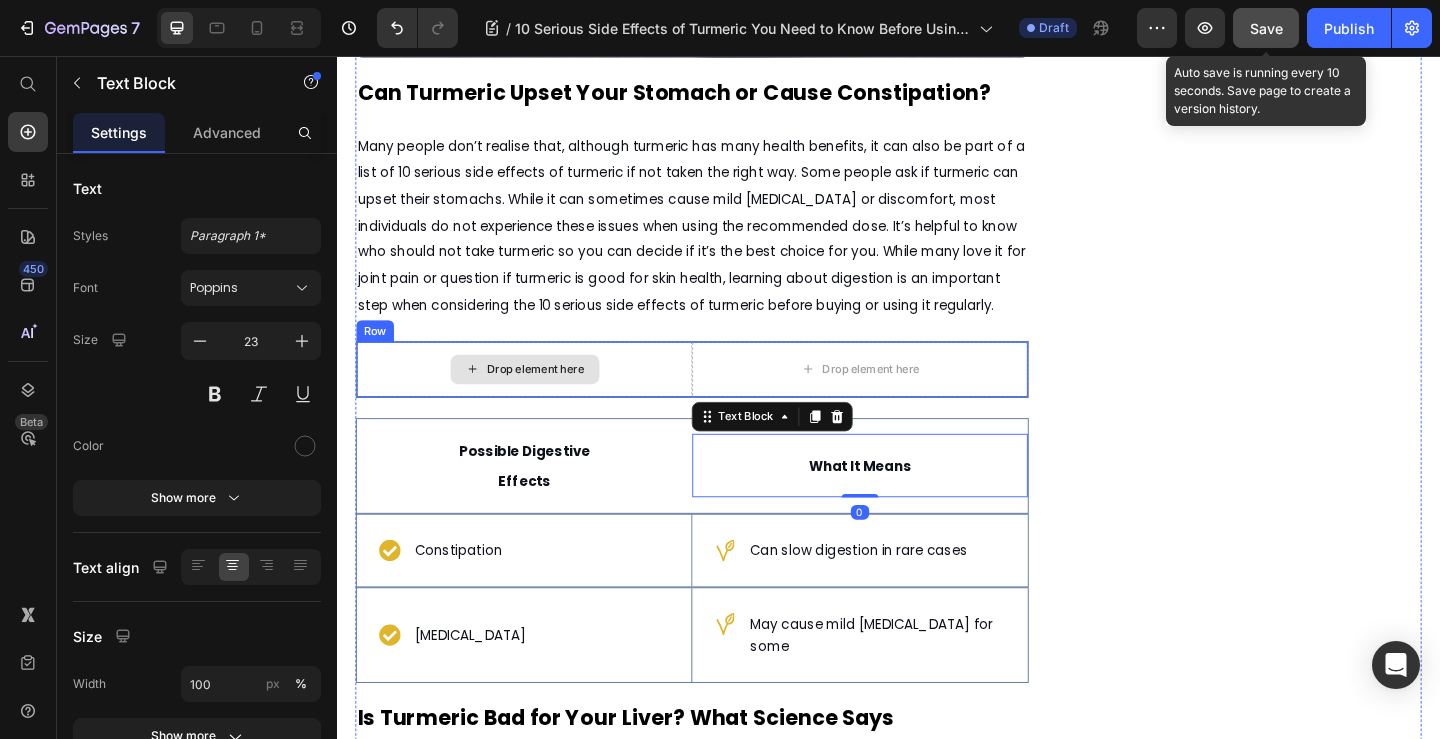 click on "Drop element here" at bounding box center (540, 397) 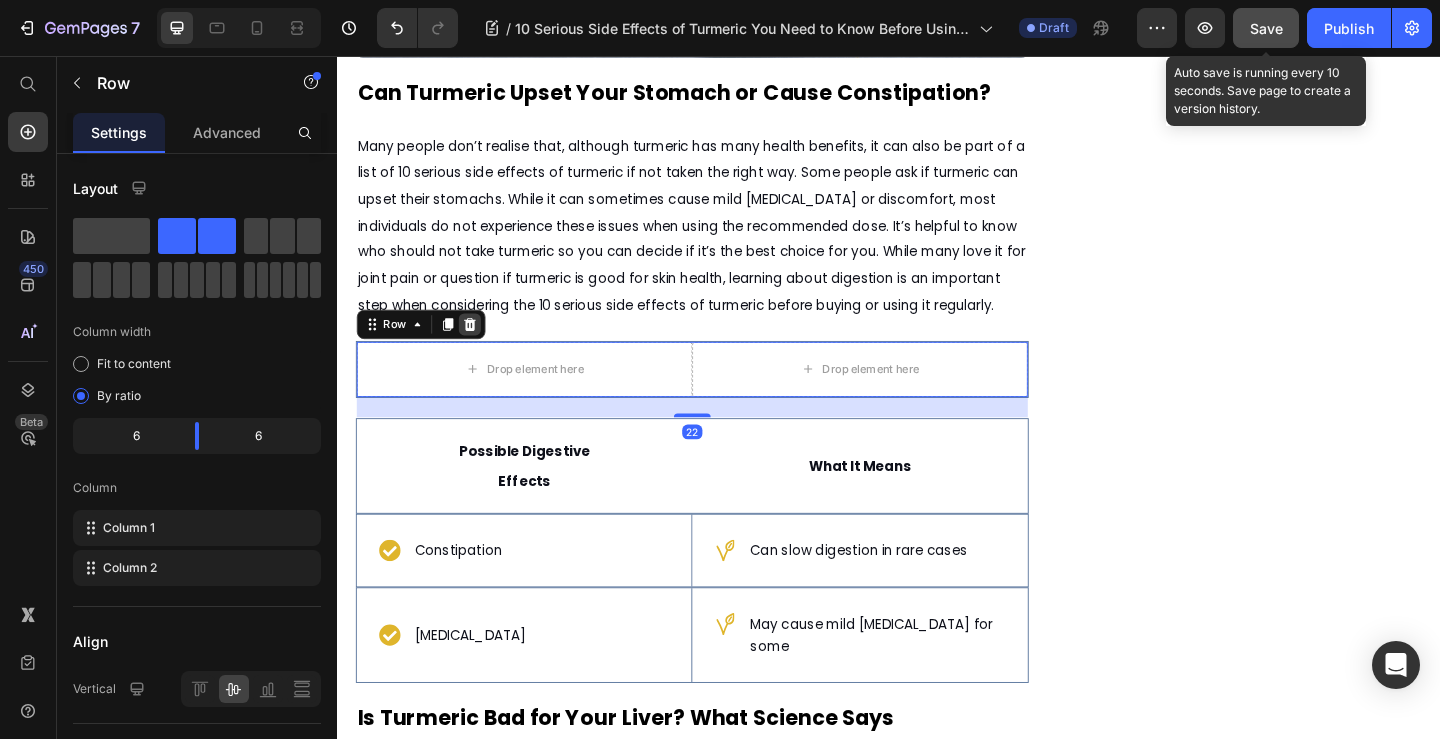 click 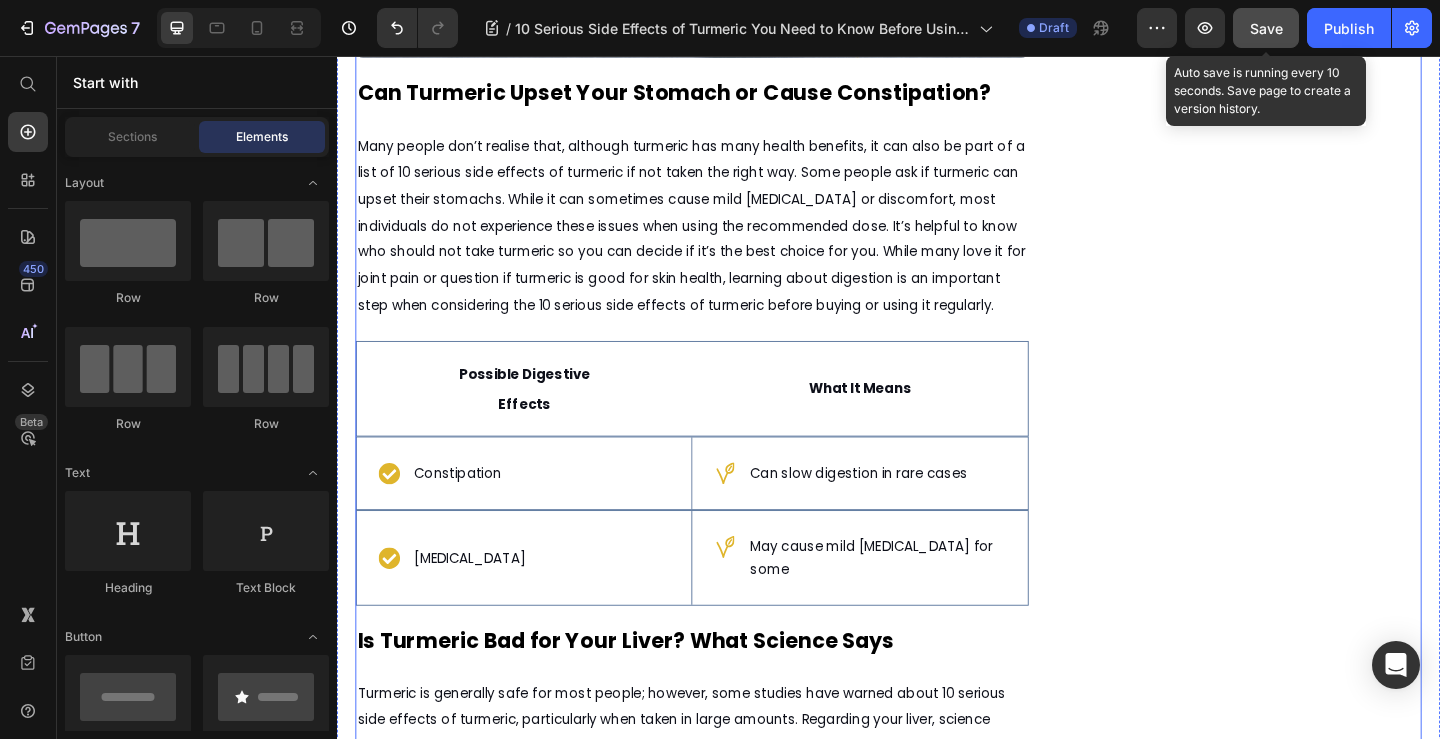 click on "Image Row  	   CHECK AVAILABILITY Button ✔️ 14-Day Money-Back Guarantee Text block" at bounding box center (1334, 1551) 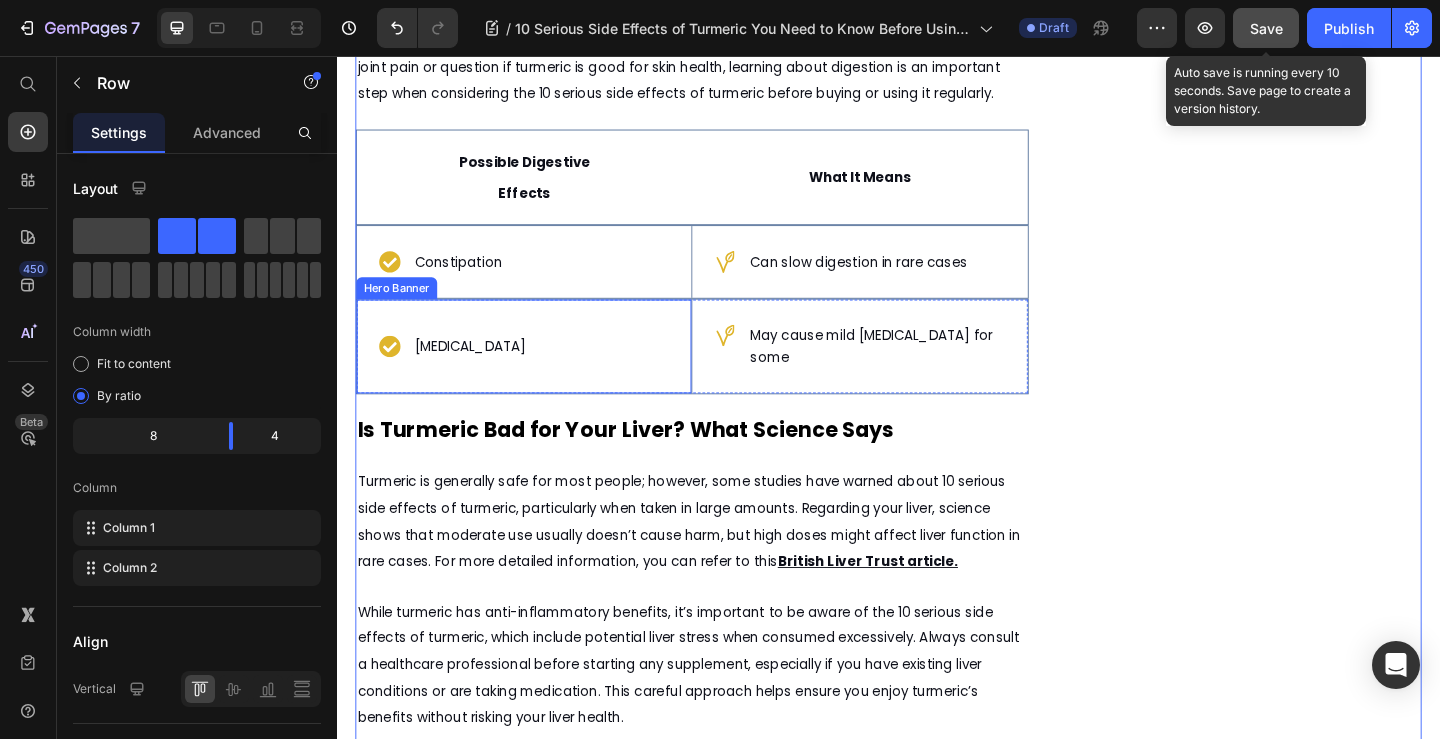 scroll, scrollTop: 2213, scrollLeft: 0, axis: vertical 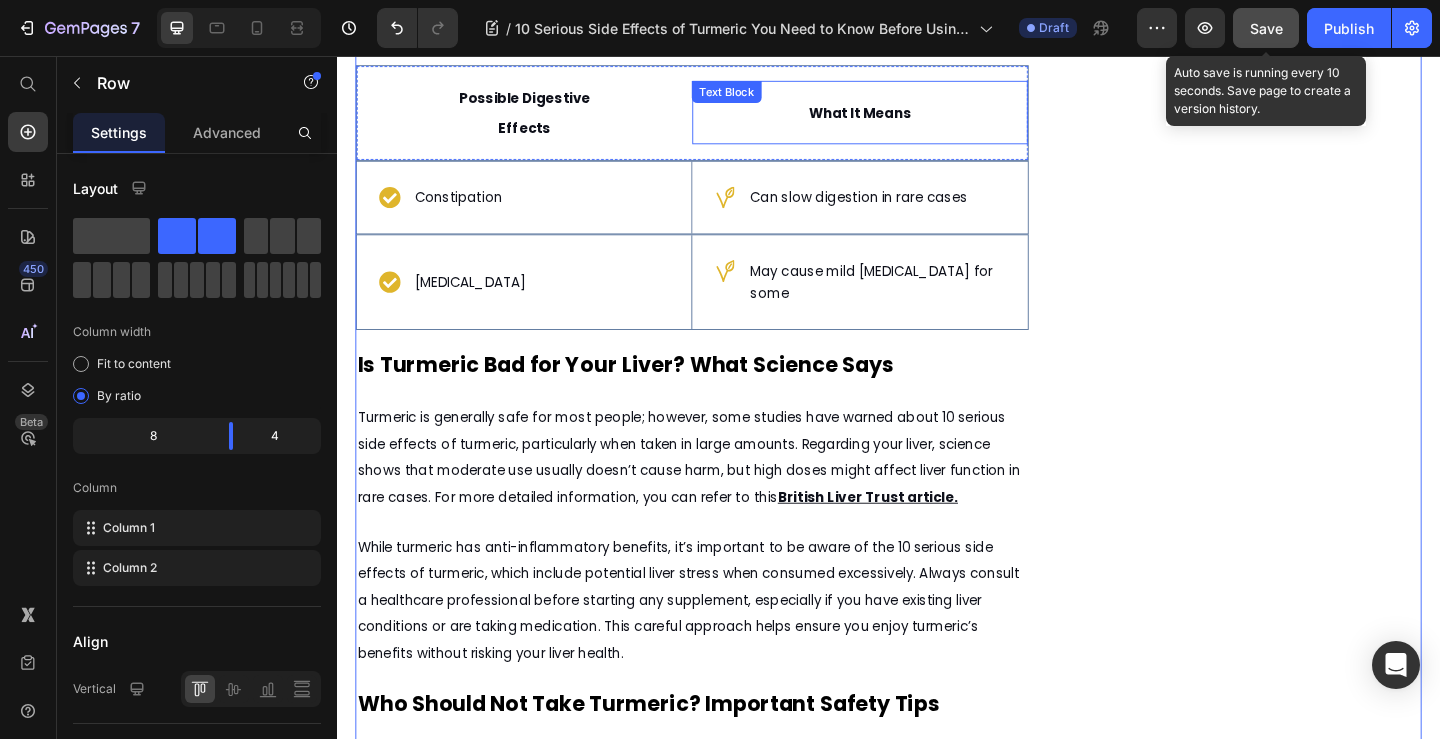 click on "Text Block" at bounding box center [761, 95] 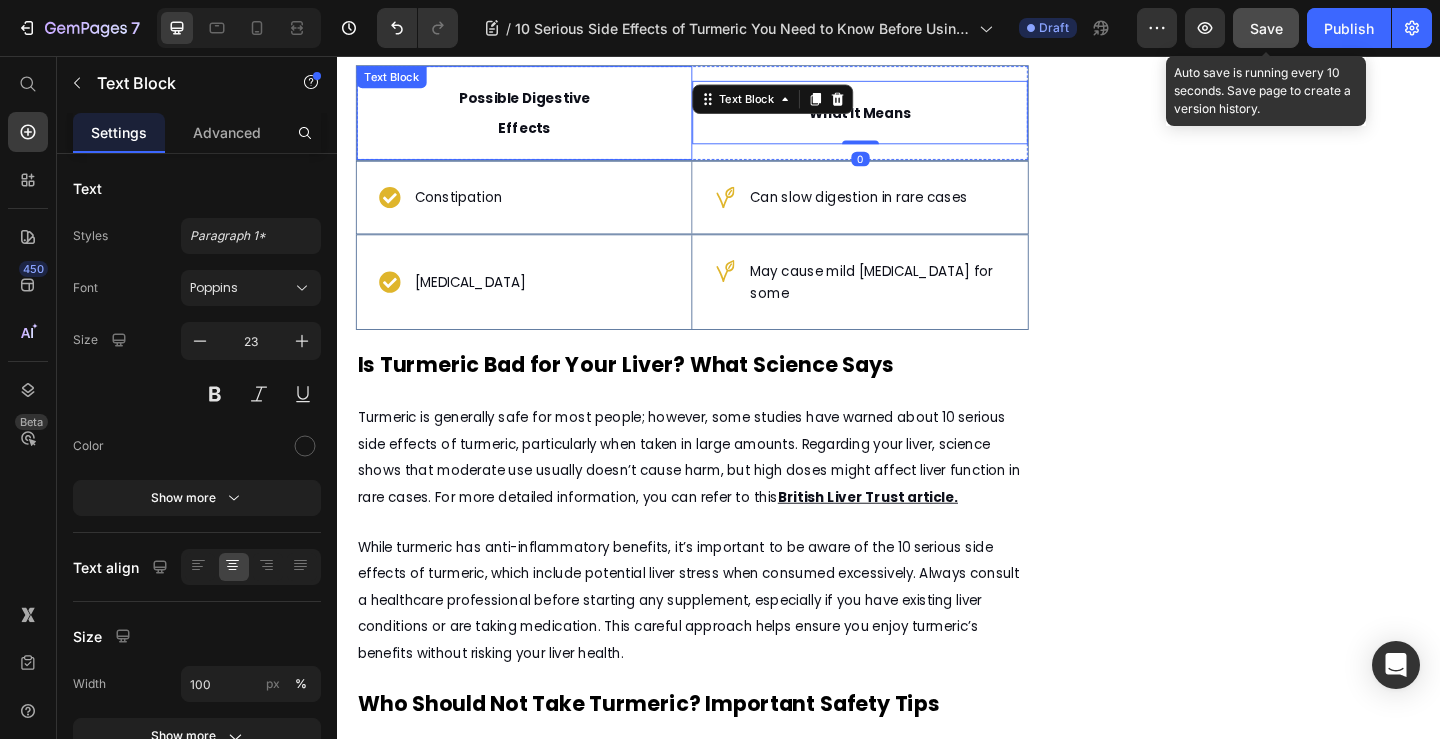 click on "Possible Digestive Effects Text Block" at bounding box center [540, 118] 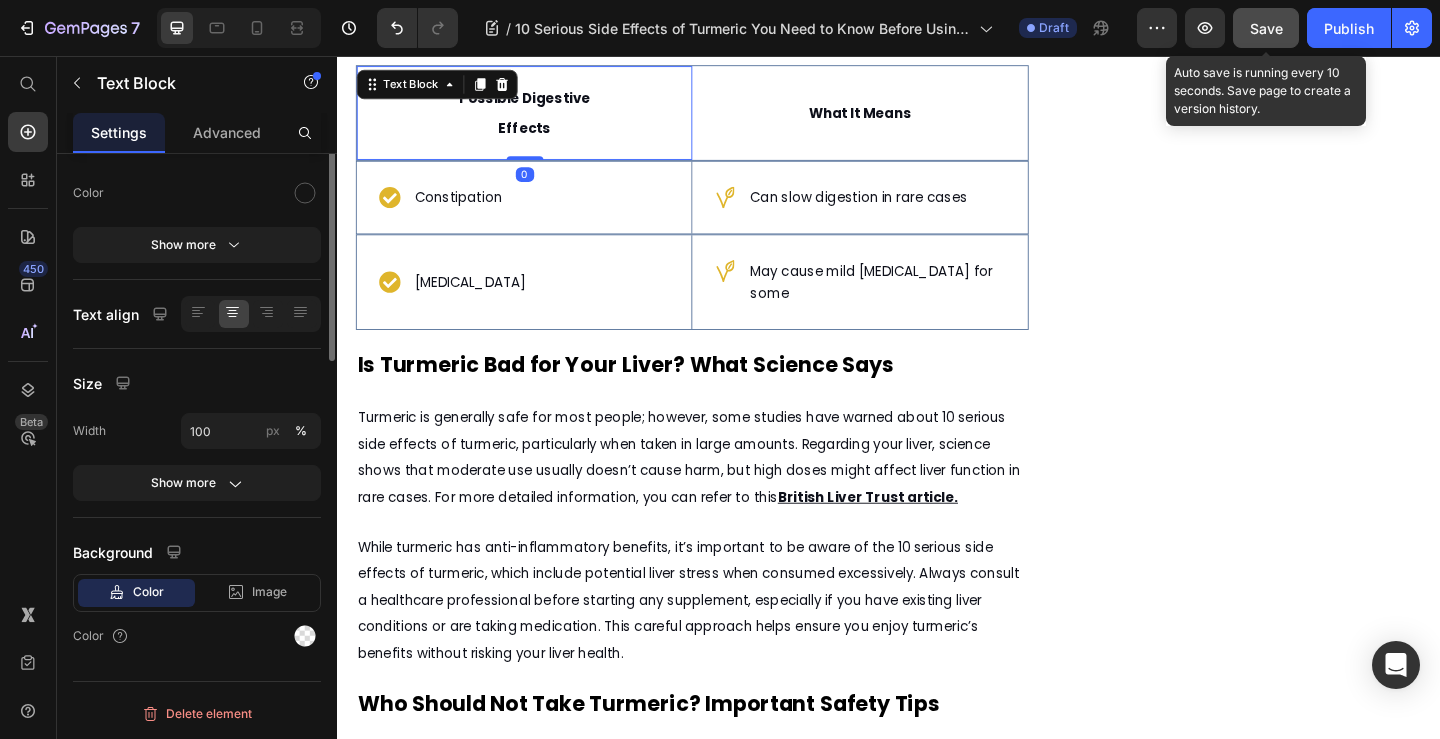 scroll, scrollTop: 0, scrollLeft: 0, axis: both 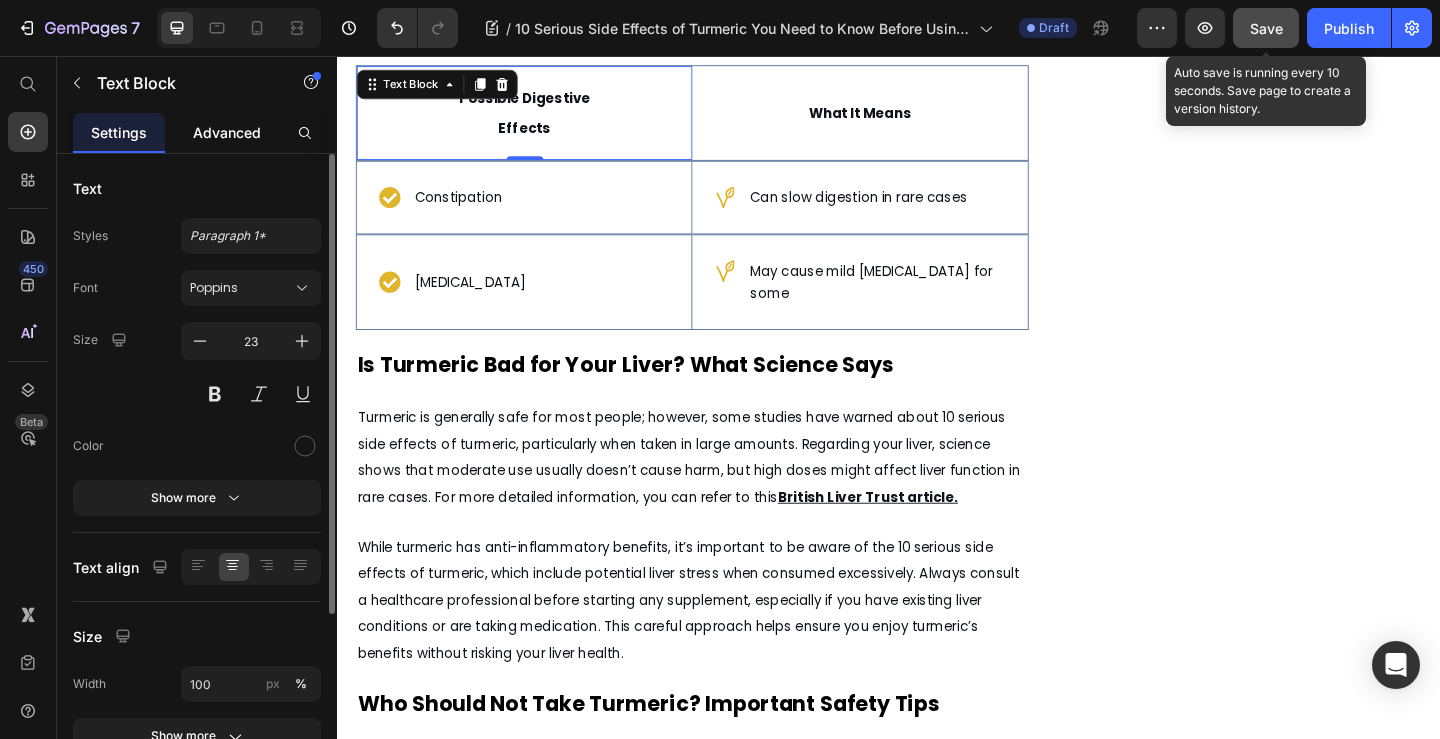 click on "Advanced" 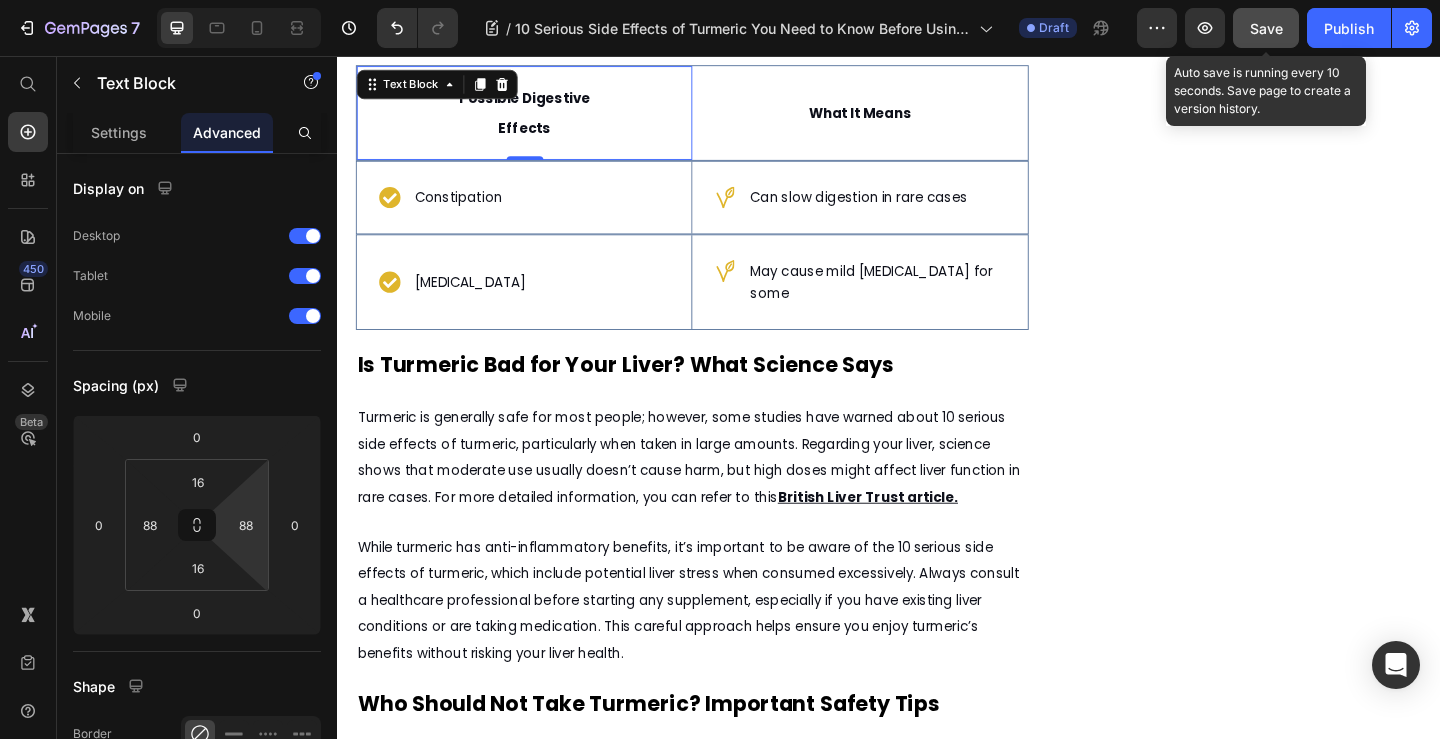 scroll, scrollTop: 500, scrollLeft: 0, axis: vertical 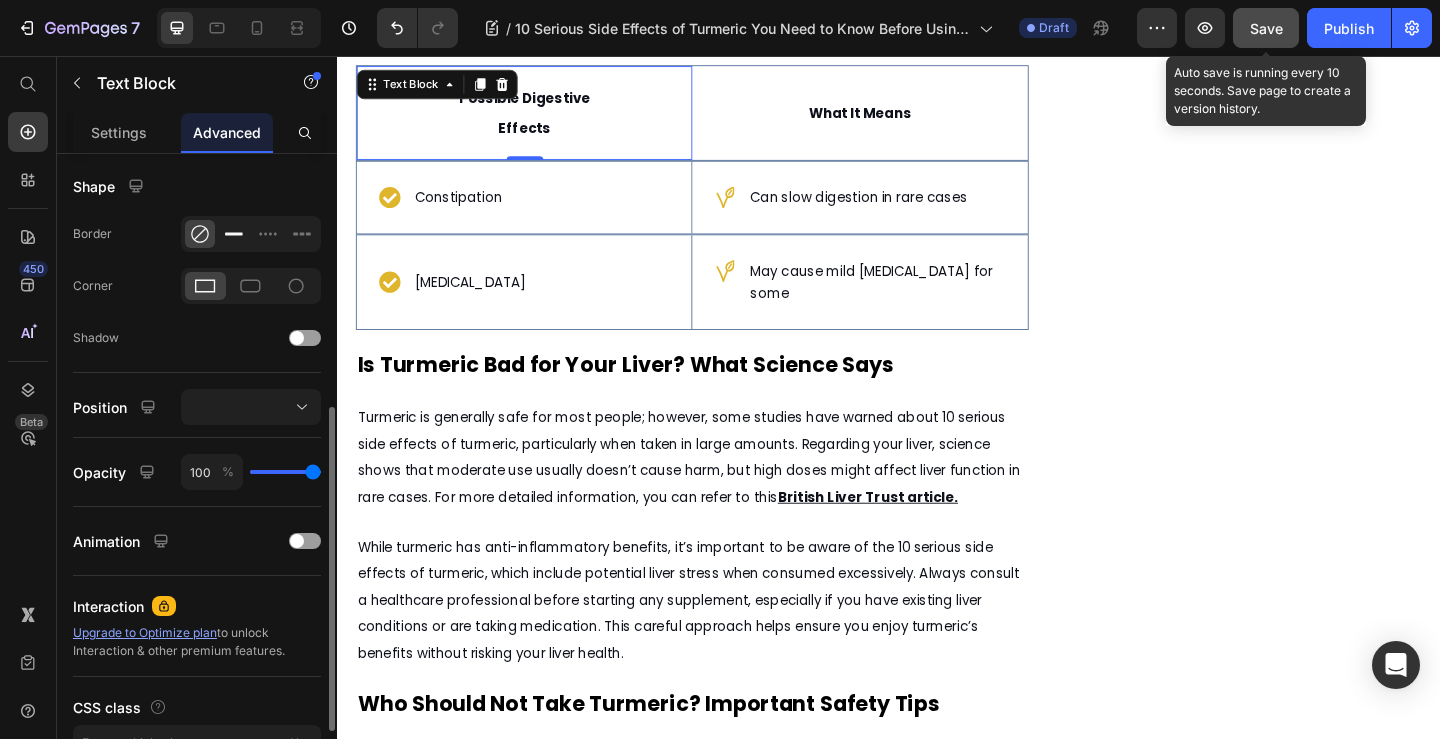 click 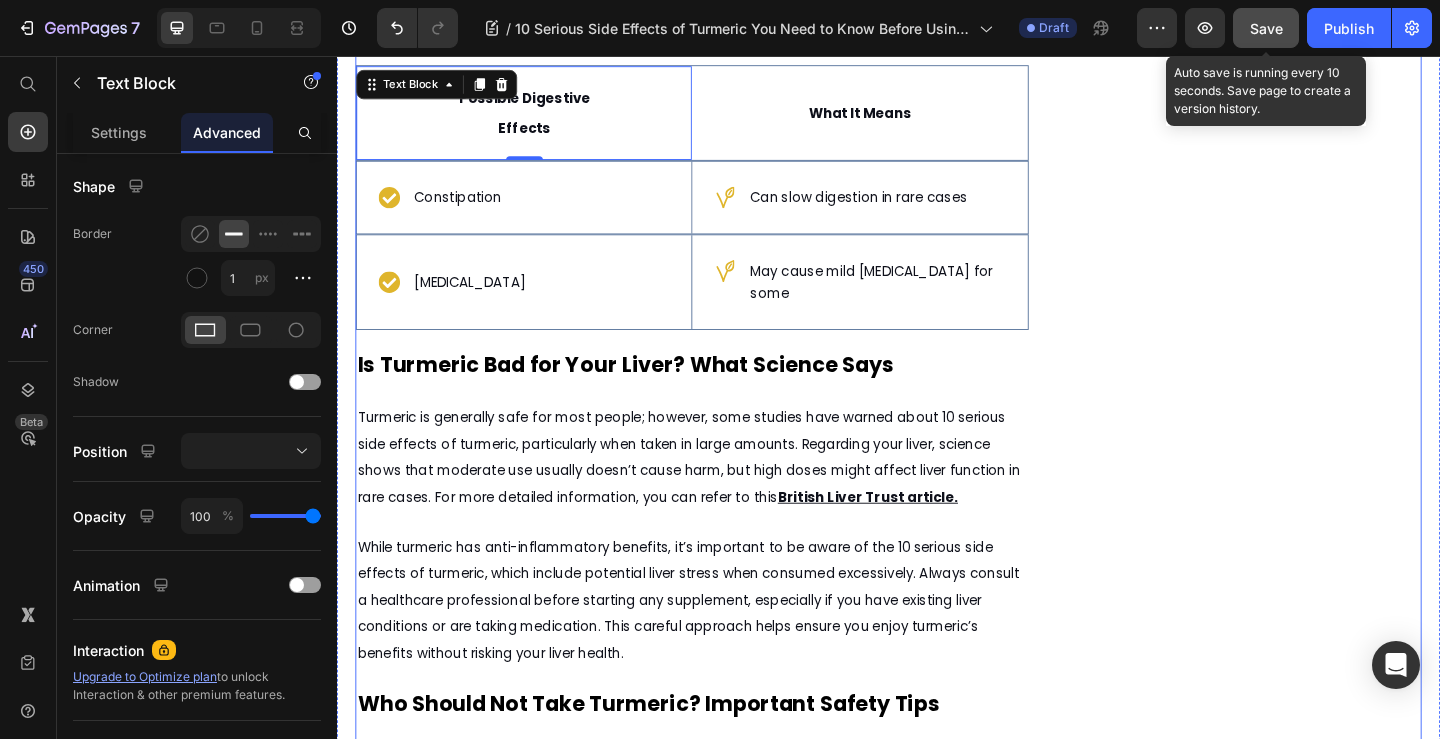 click on "Image Row  	   CHECK AVAILABILITY Button ✔️ 14-Day Money-Back Guarantee Text block" at bounding box center [1334, 1251] 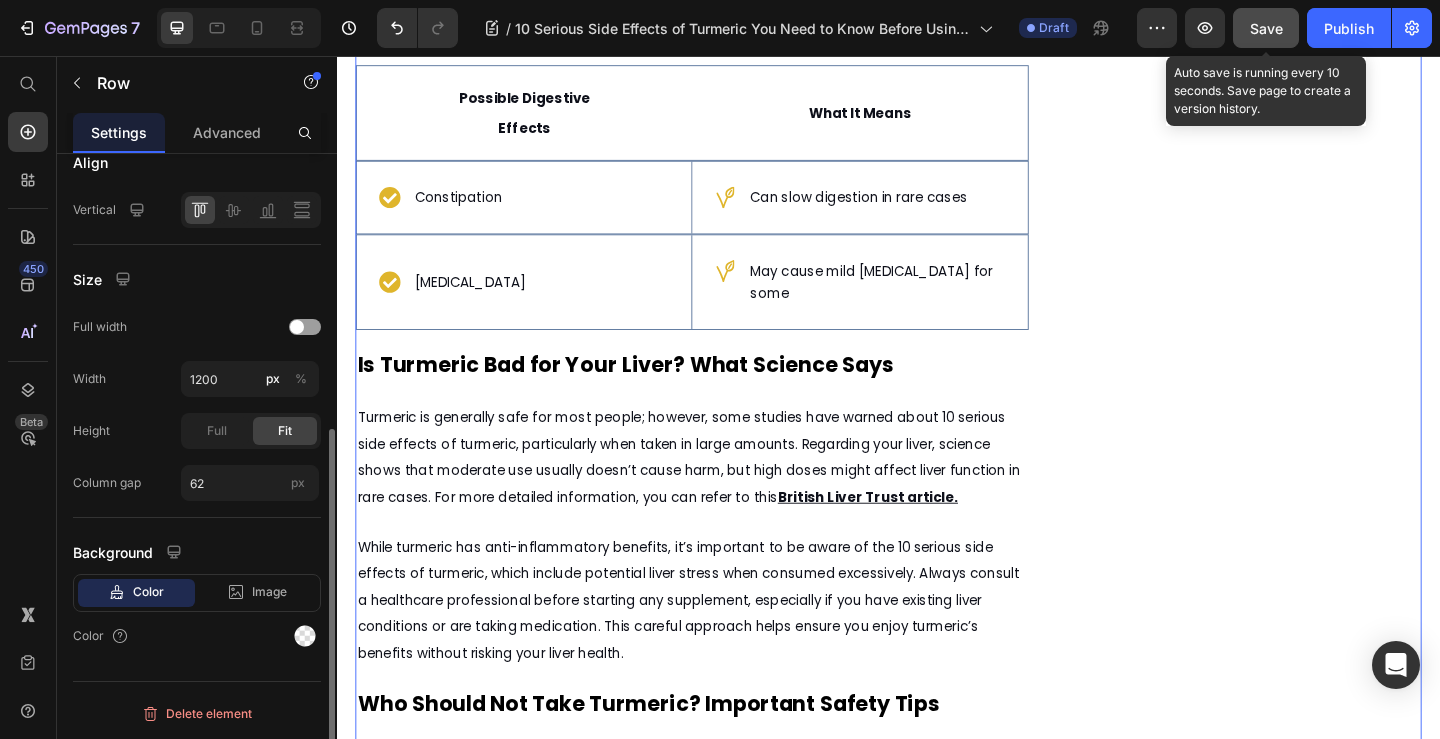 scroll, scrollTop: 0, scrollLeft: 0, axis: both 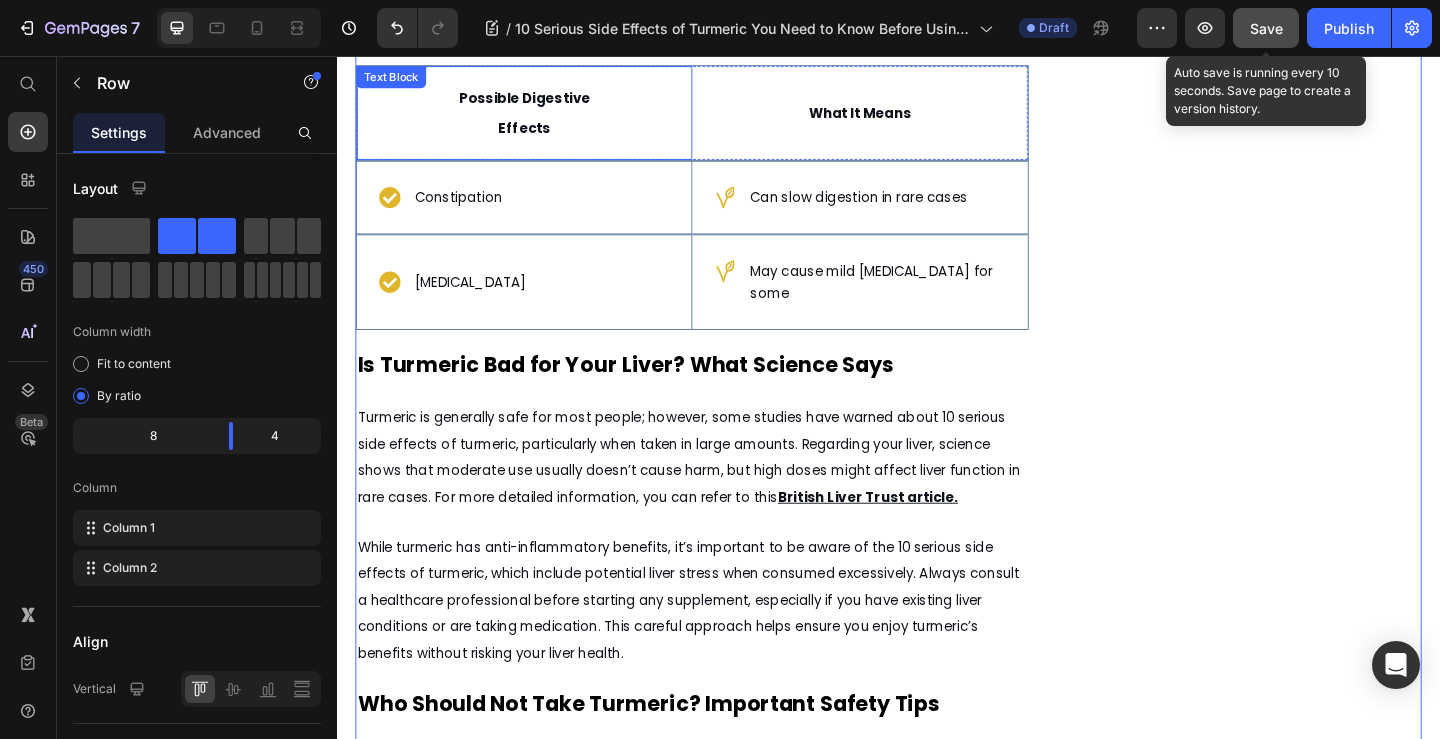 click on "Text Block" at bounding box center (762, 71) 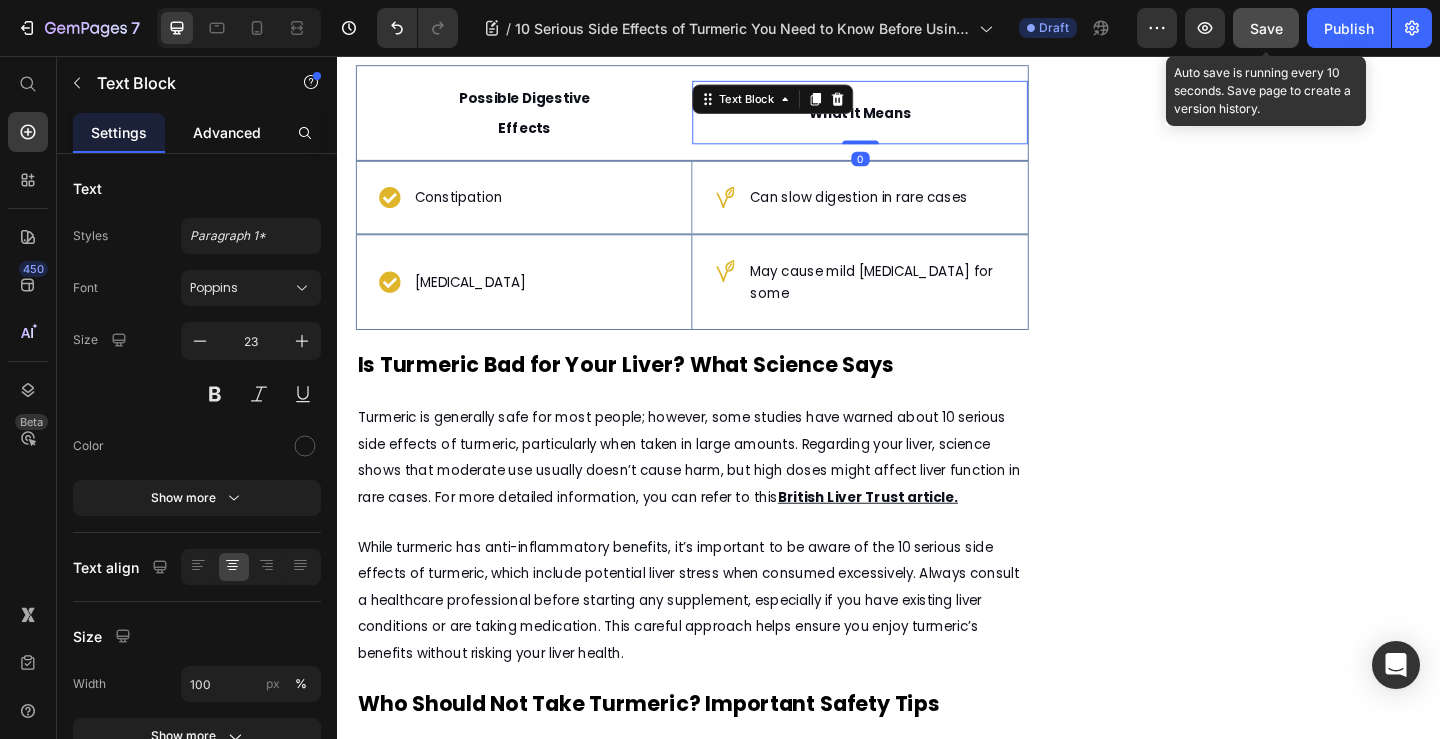 click on "Advanced" at bounding box center [227, 132] 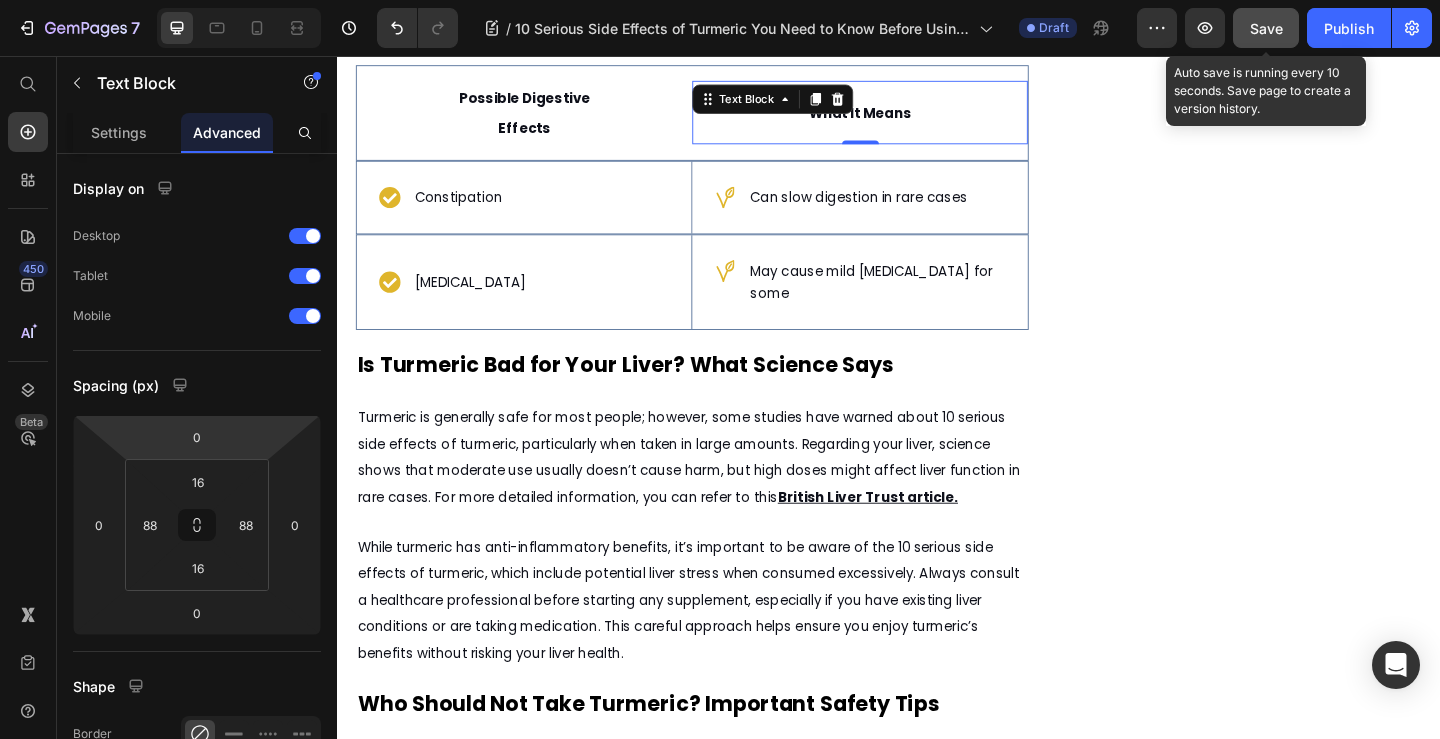 scroll, scrollTop: 400, scrollLeft: 0, axis: vertical 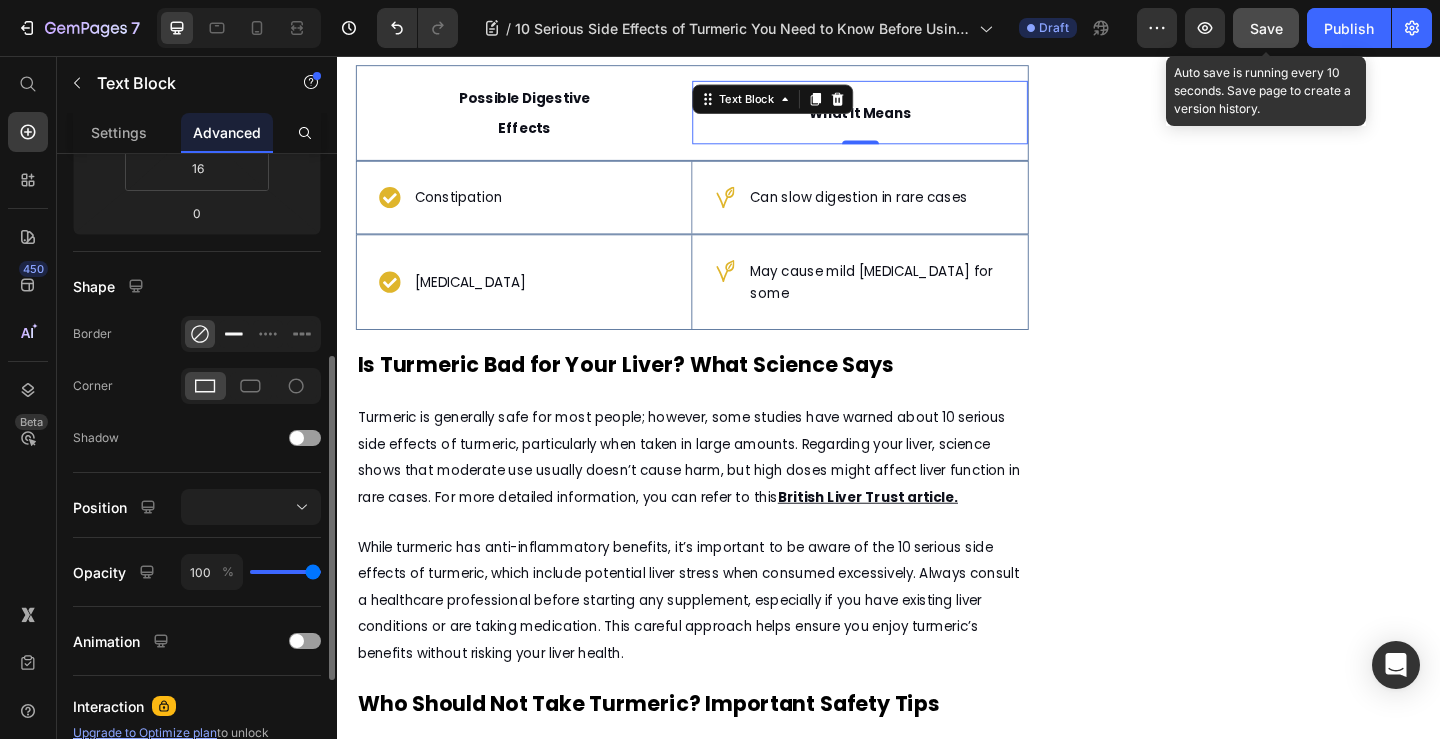 click 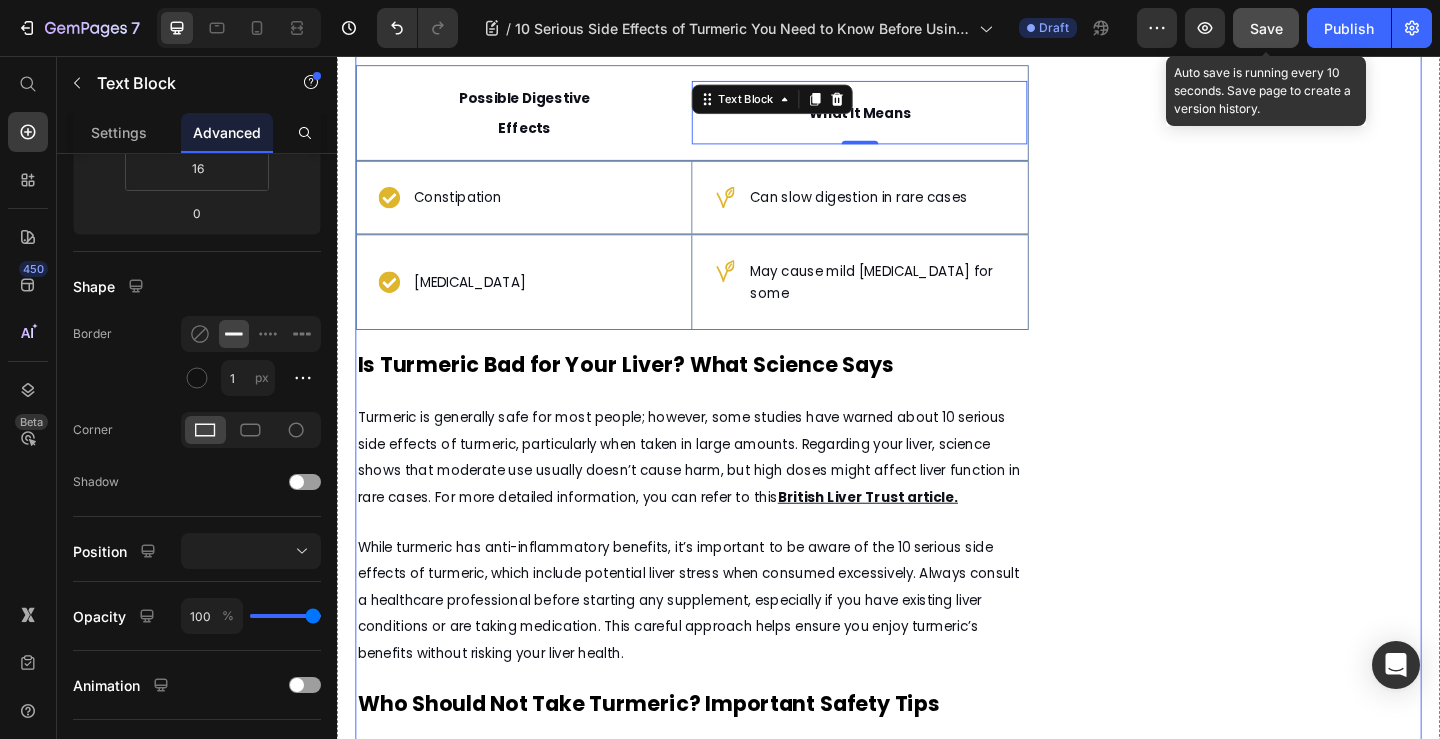 click on "Image Row  	   CHECK AVAILABILITY Button ✔️ 14-Day Money-Back Guarantee Text block" at bounding box center (1334, 1251) 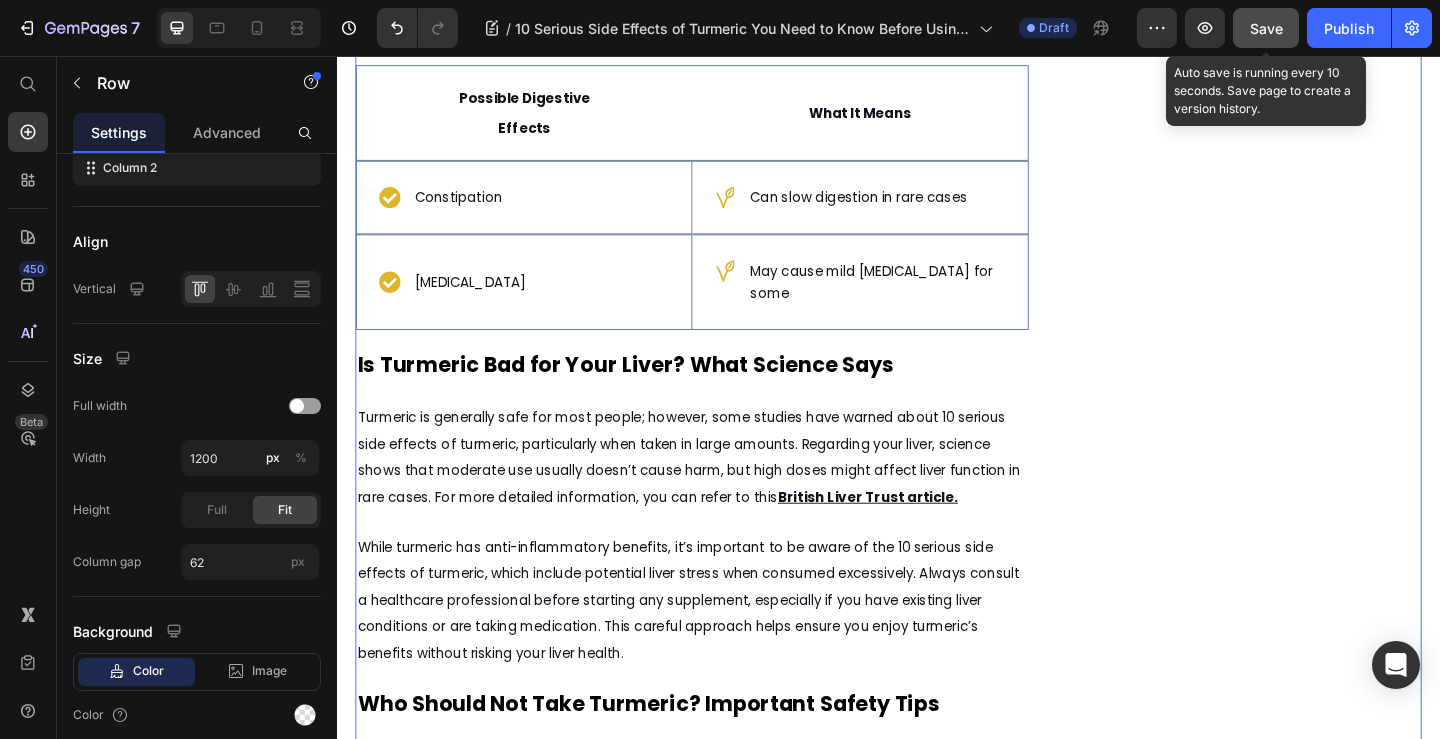 scroll, scrollTop: 0, scrollLeft: 0, axis: both 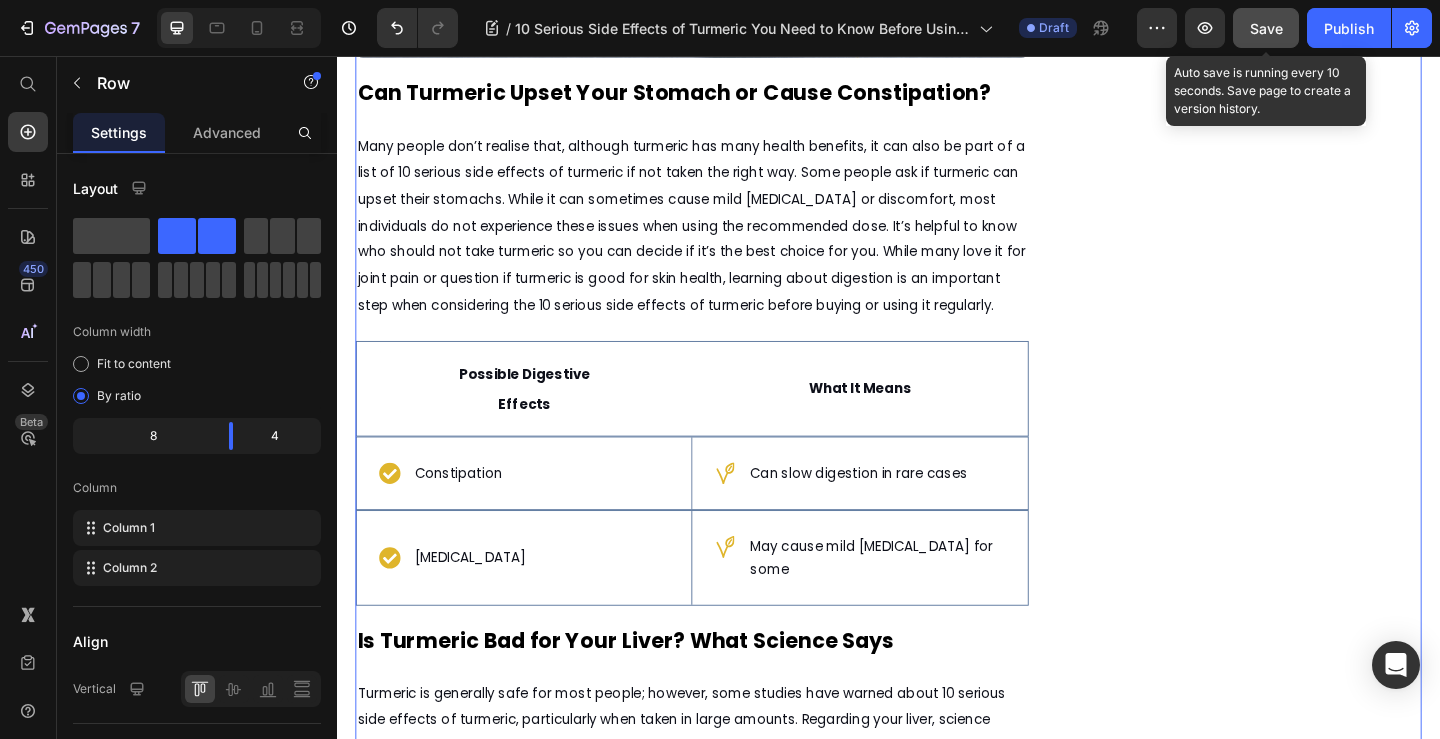 click on "Image Row  	   CHECK AVAILABILITY Button ✔️ 14-Day Money-Back Guarantee Text block" at bounding box center (1334, 1551) 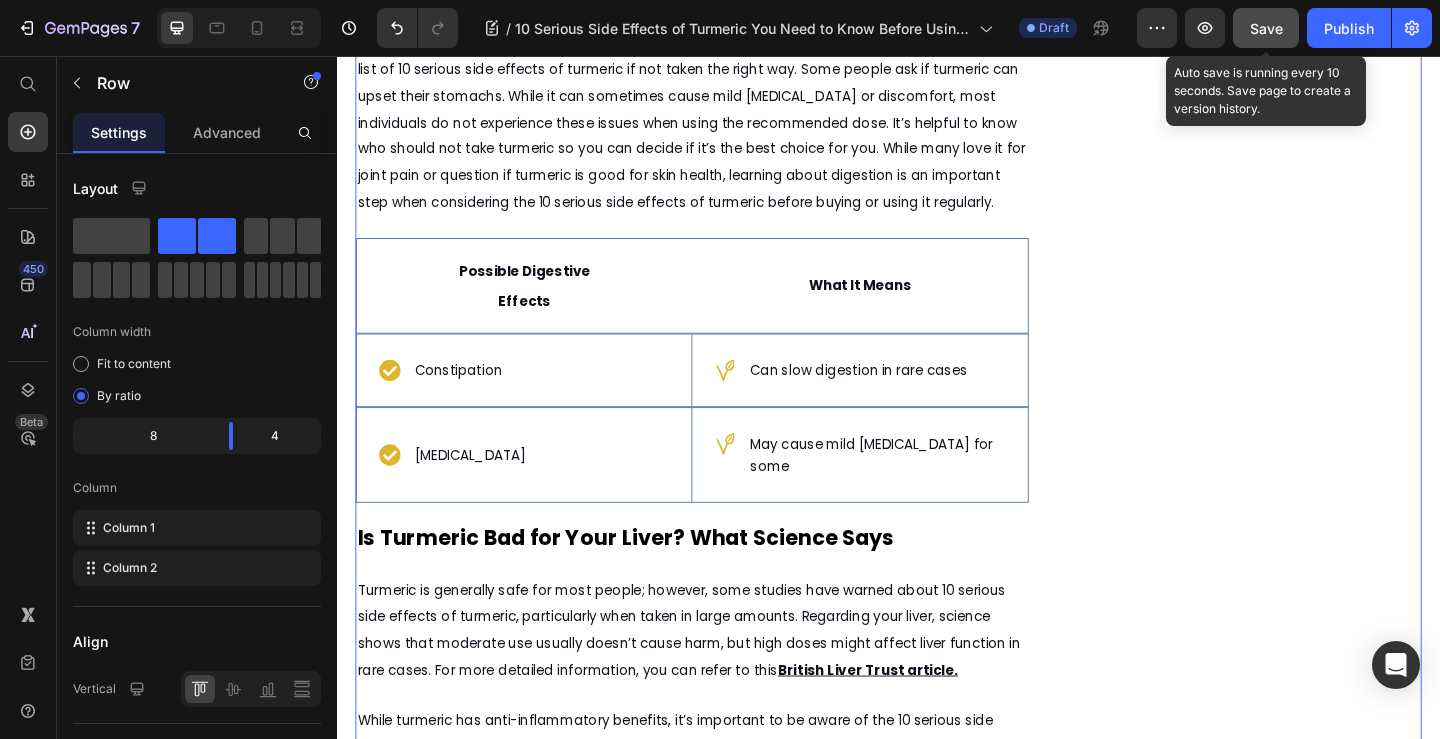 scroll, scrollTop: 2113, scrollLeft: 0, axis: vertical 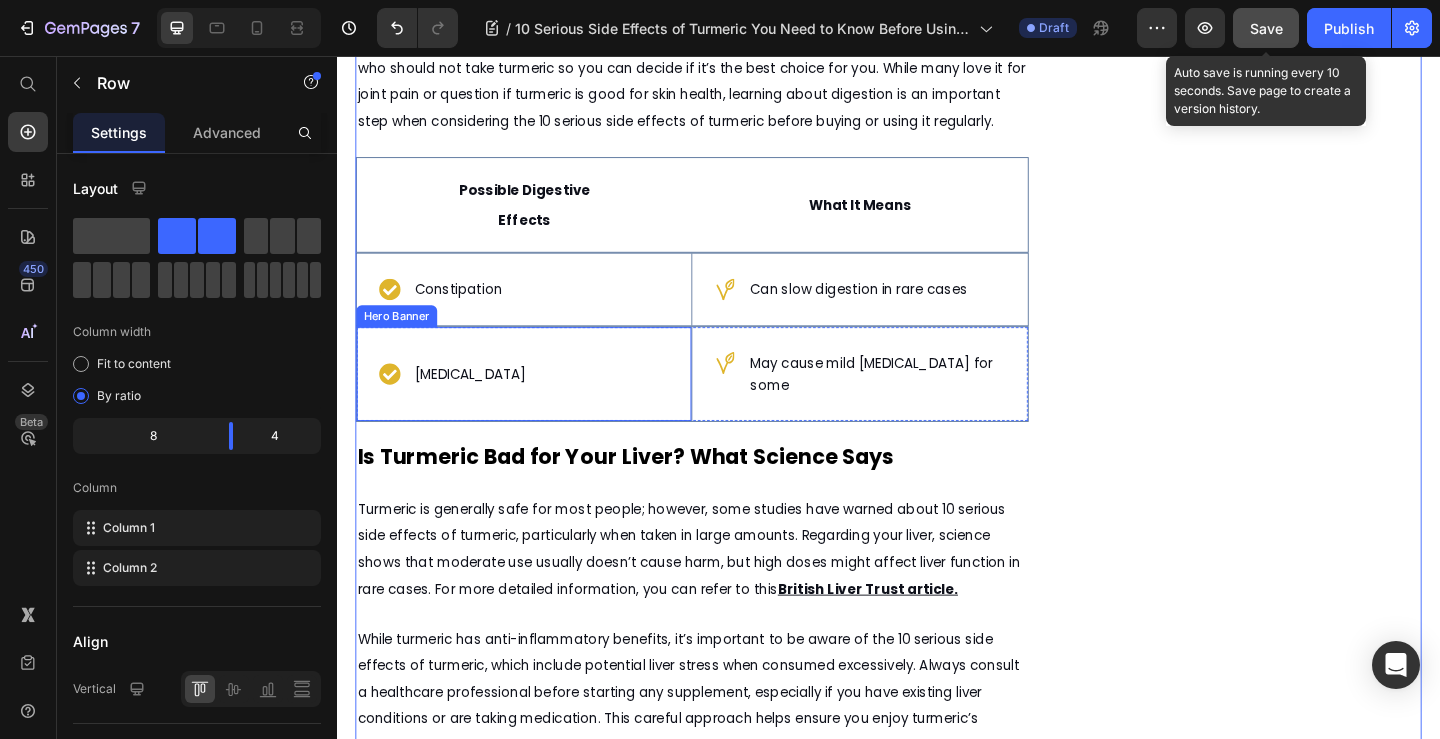 click on "[MEDICAL_DATA]  Item List" at bounding box center [540, 402] 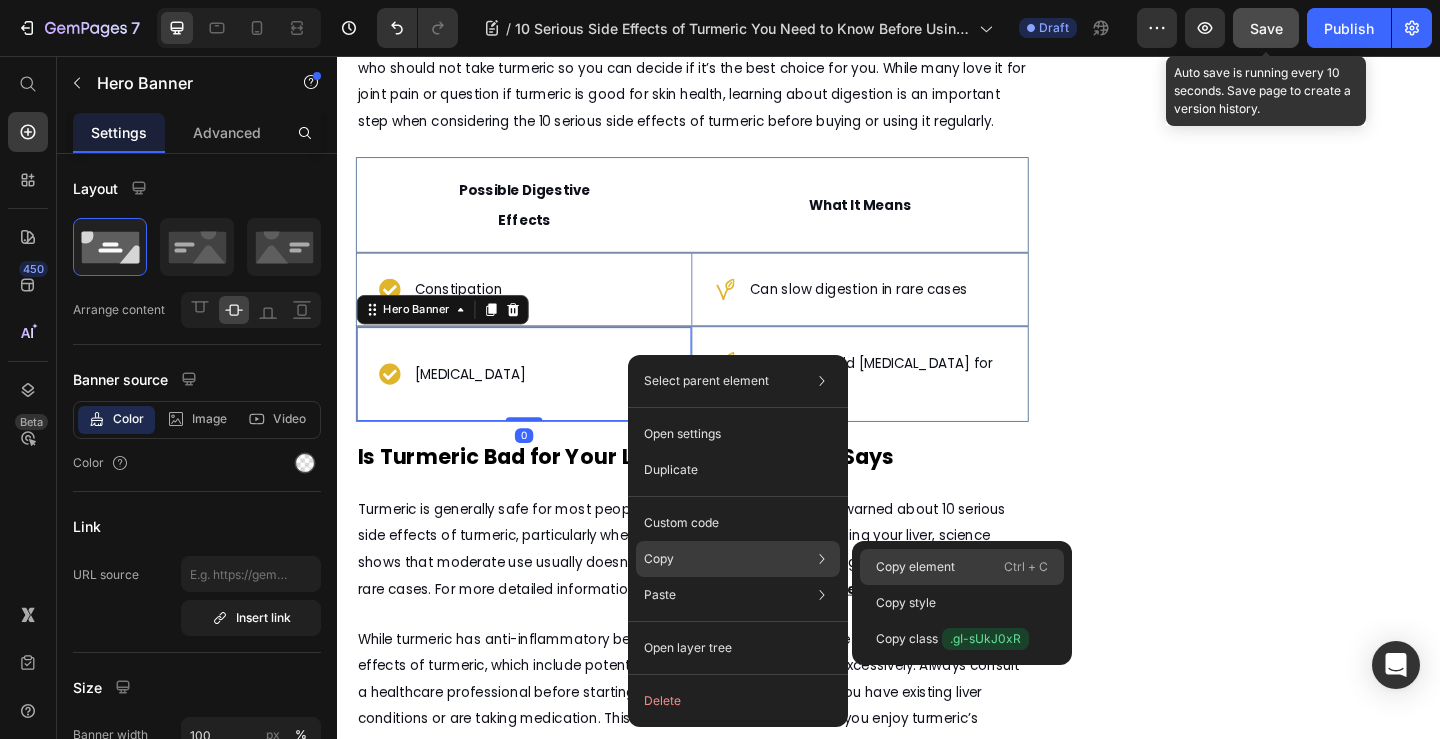 click on "Copy element" at bounding box center [915, 567] 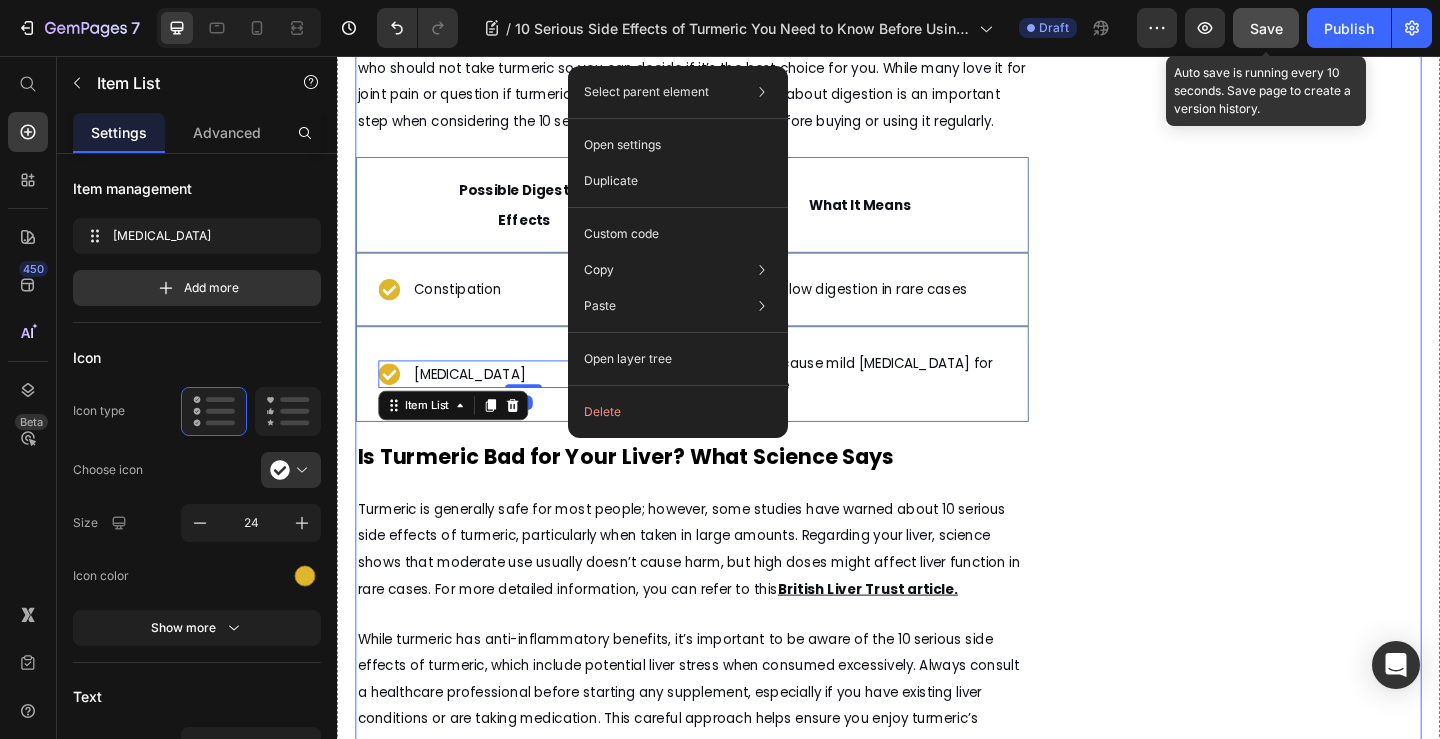 click on "10 Serious Side Effects of Turmeric You Need to Know Before Using It Heading Discover how Nture’s natural turmeric and black pepper blend gives you all the benefits without the worry of side effects Text Block [DATE] by  [PERSON_NAME] Text Block Text Block Row Image Turmeric is a popular natural supplement known for its health benefits, such as reducing inflammation and supporting skin health. However, before using it regularly, it’s important to understand the 10 serious side effects of turmeric that could affect your health.Many people wonder, "Is turmeric good for the skin?" and while it can offer some benefits, turmeric may also cause unexpected reactions or health problems in certain situations. In this article, we'll explore the potential risks and help you decide if  turmeric  is right for you. Text Block What Are the 10 Serious Side Effects of Turmeric You Should Know? Text Block     For a trusted UK perspective, take a look at this  Text Block Image Text Block Text Block Text Block Row" at bounding box center (723, 1351) 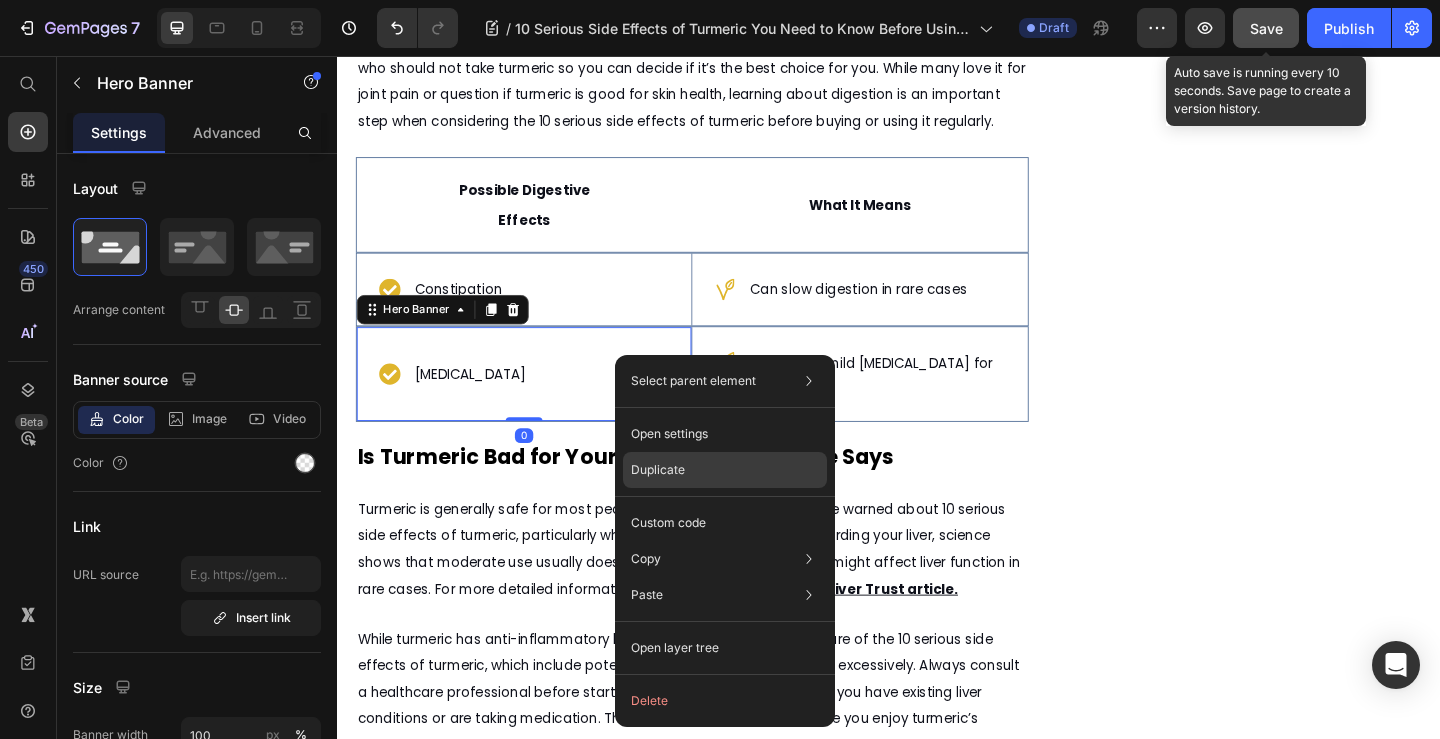 click on "Duplicate" 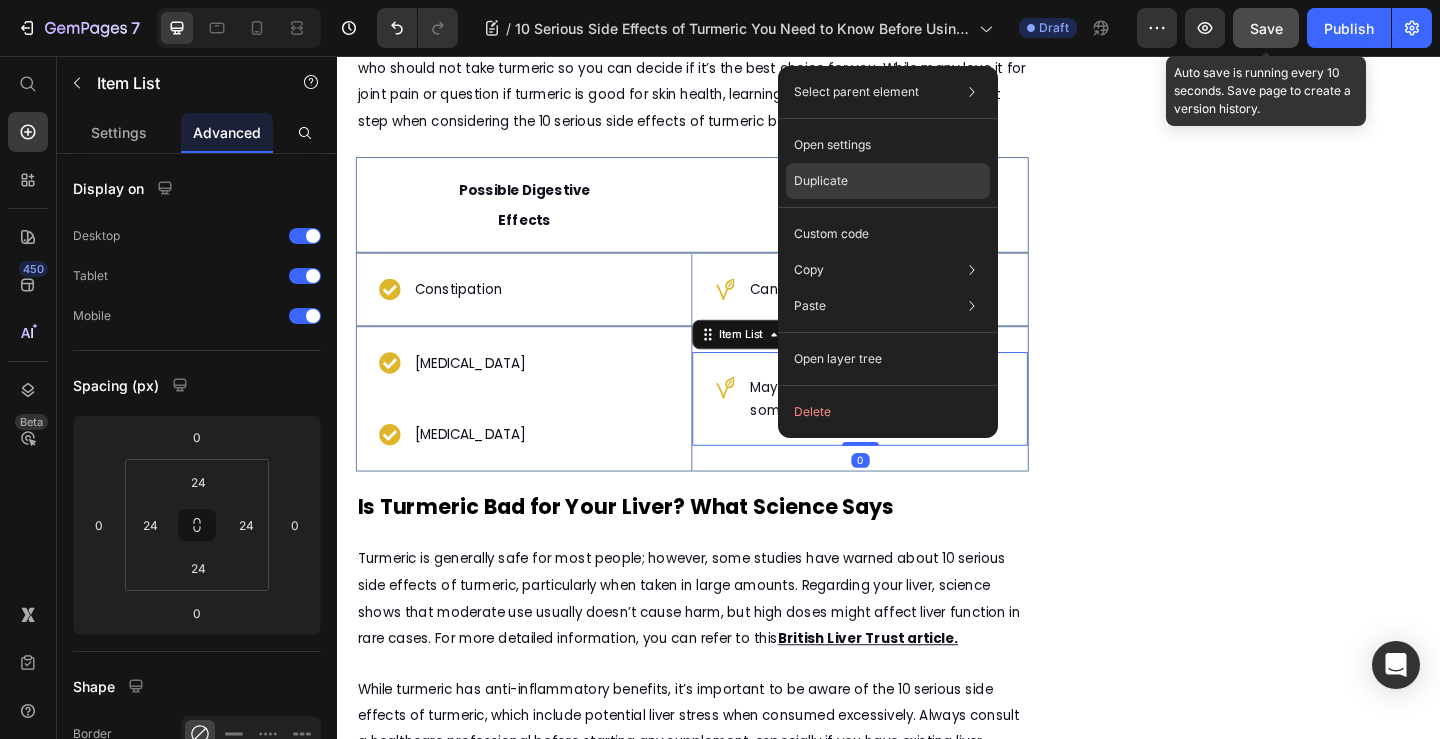 click on "Duplicate" at bounding box center (821, 181) 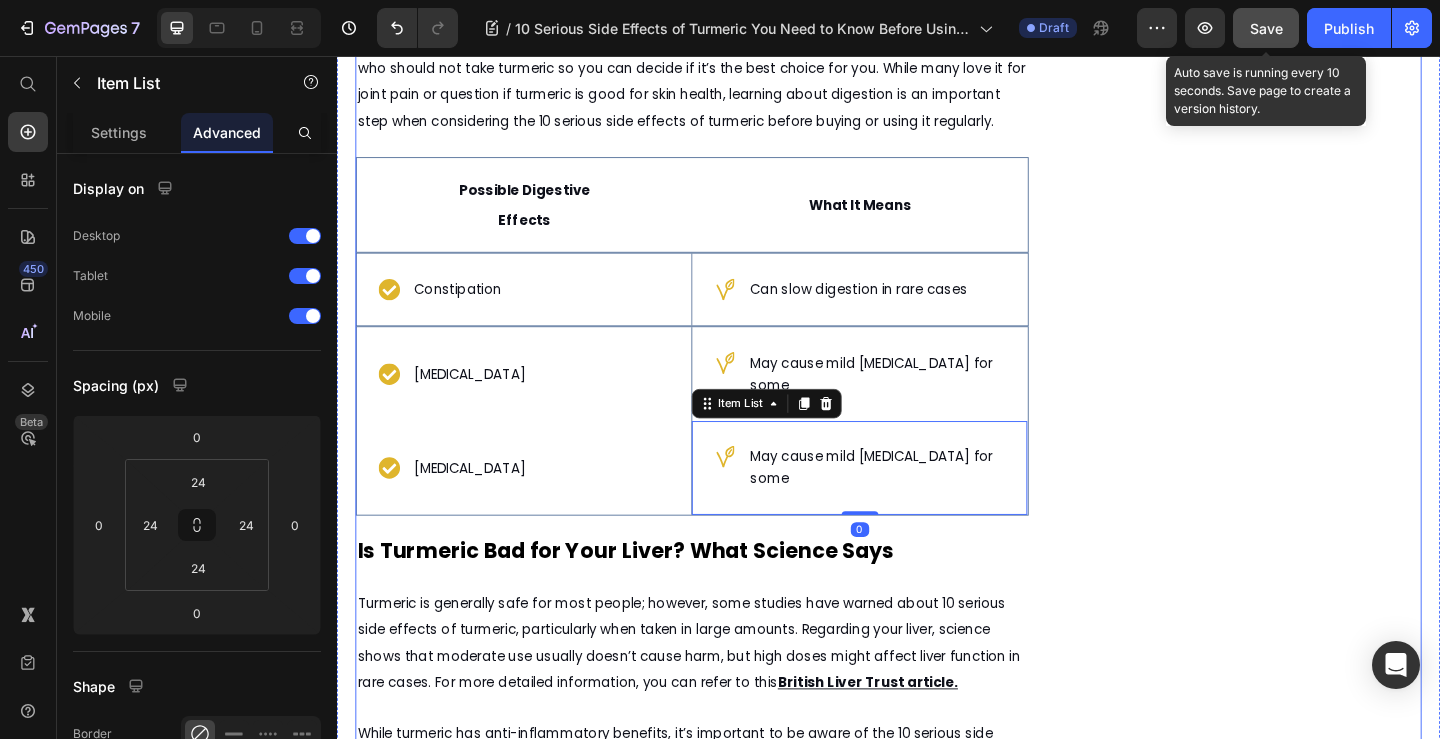 click on "Image Row  	   CHECK AVAILABILITY Button ✔️ 14-Day Money-Back Guarantee Text block" at bounding box center [1334, 1402] 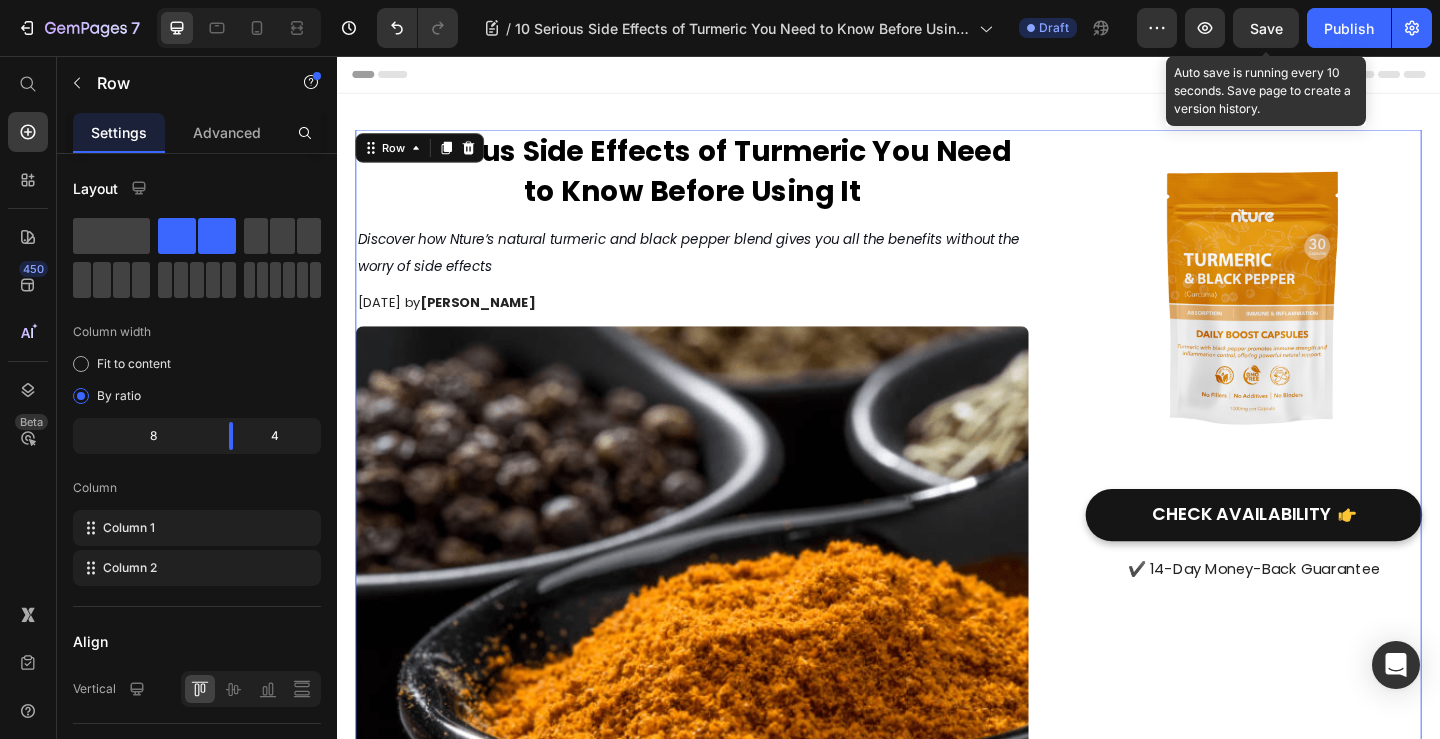 scroll, scrollTop: 2113, scrollLeft: 0, axis: vertical 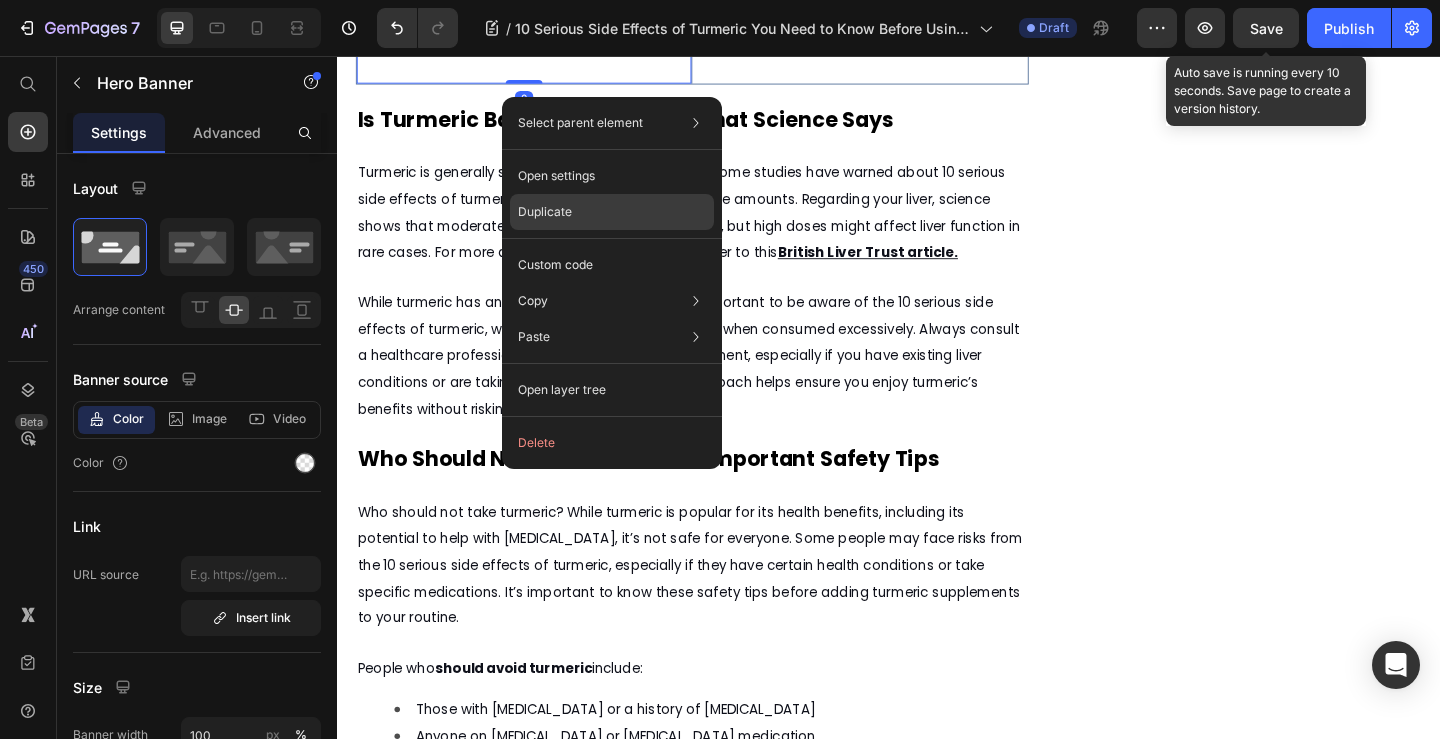 click on "Duplicate" 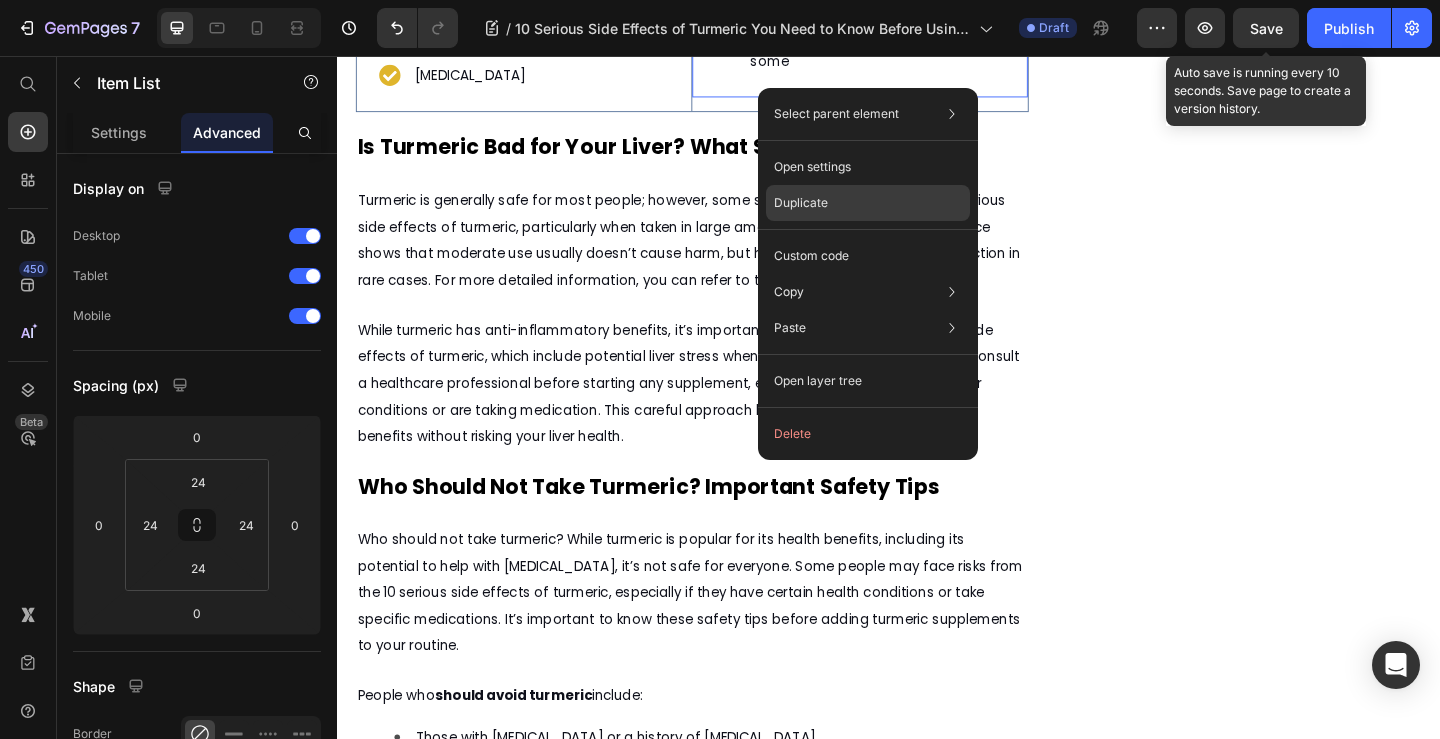 drag, startPoint x: 837, startPoint y: 203, endPoint x: 567, endPoint y: 153, distance: 274.5906 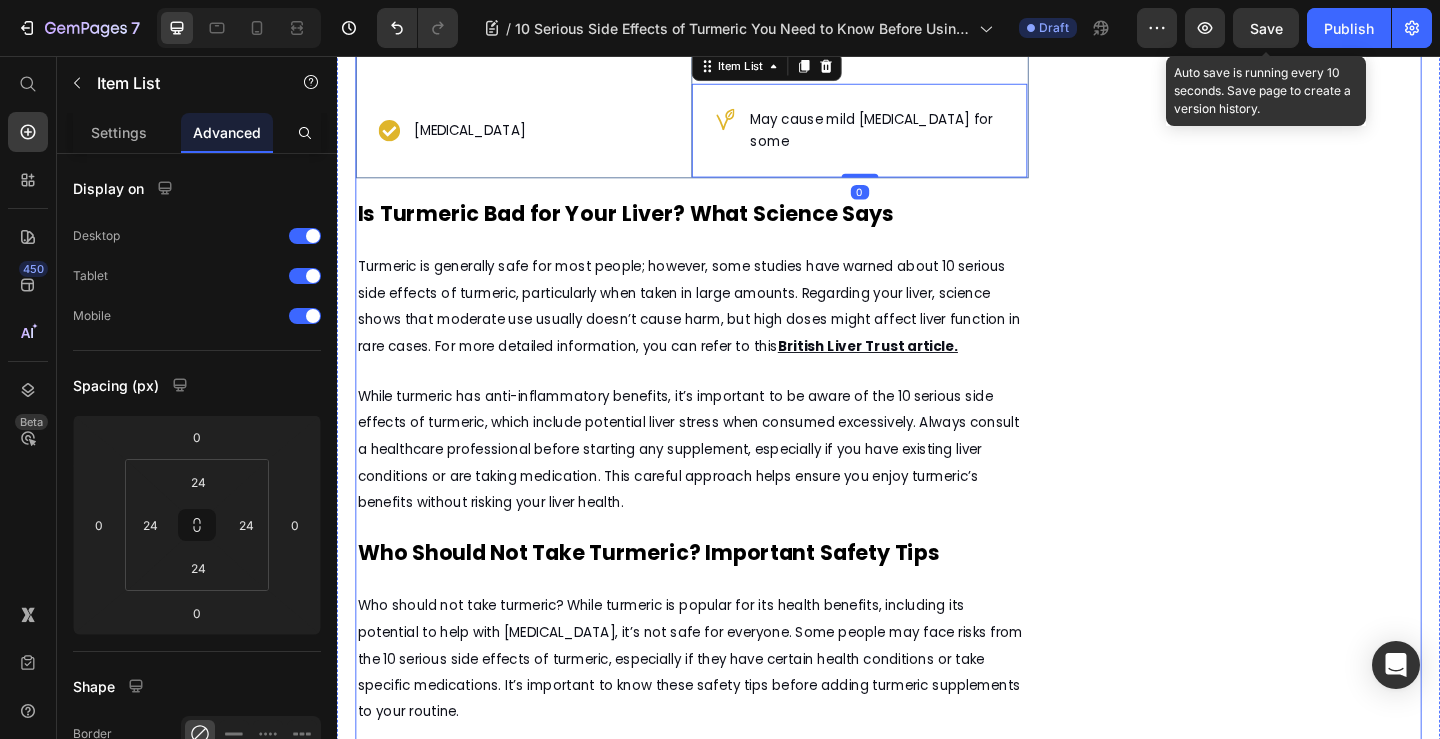 click on "Image Row  	   CHECK AVAILABILITY Button ✔️ 14-Day Money-Back Guarantee Text block" at bounding box center [1334, 853] 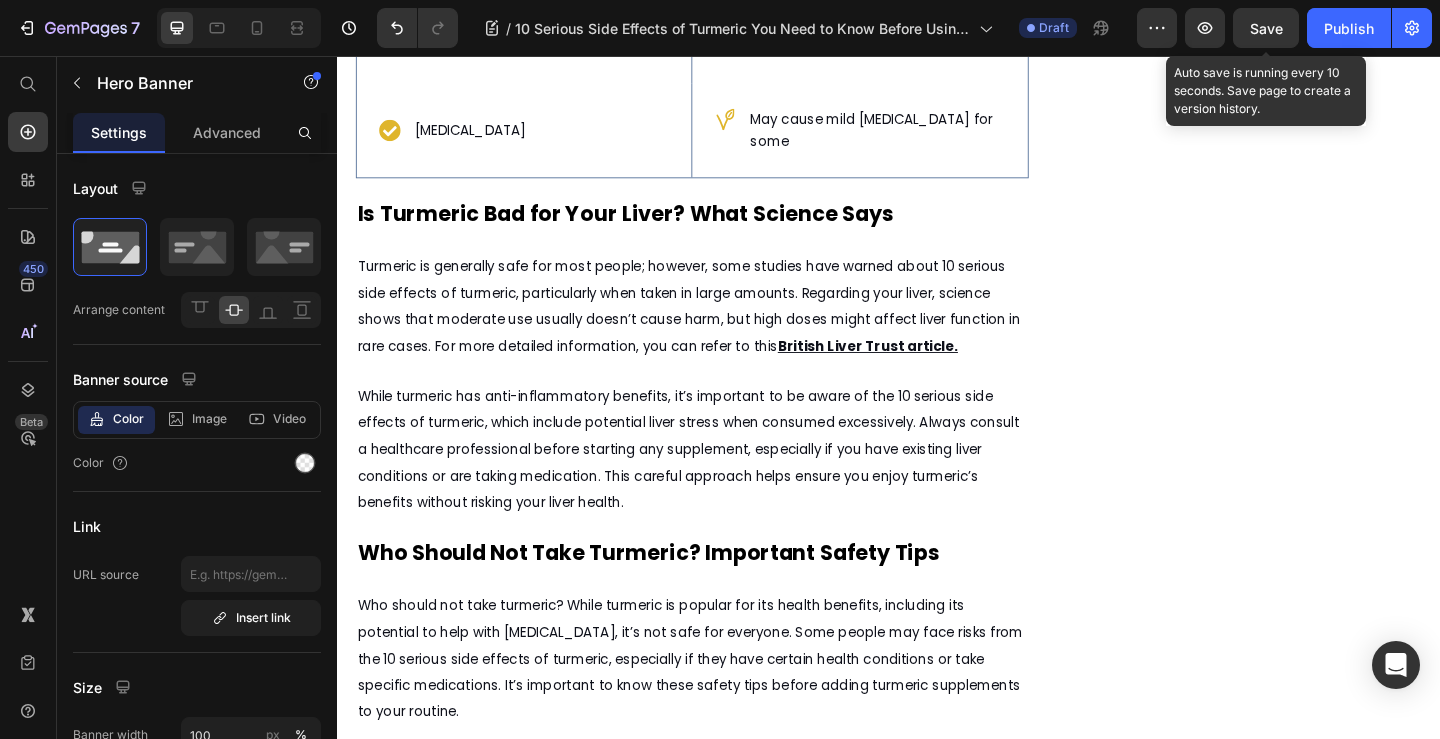 click 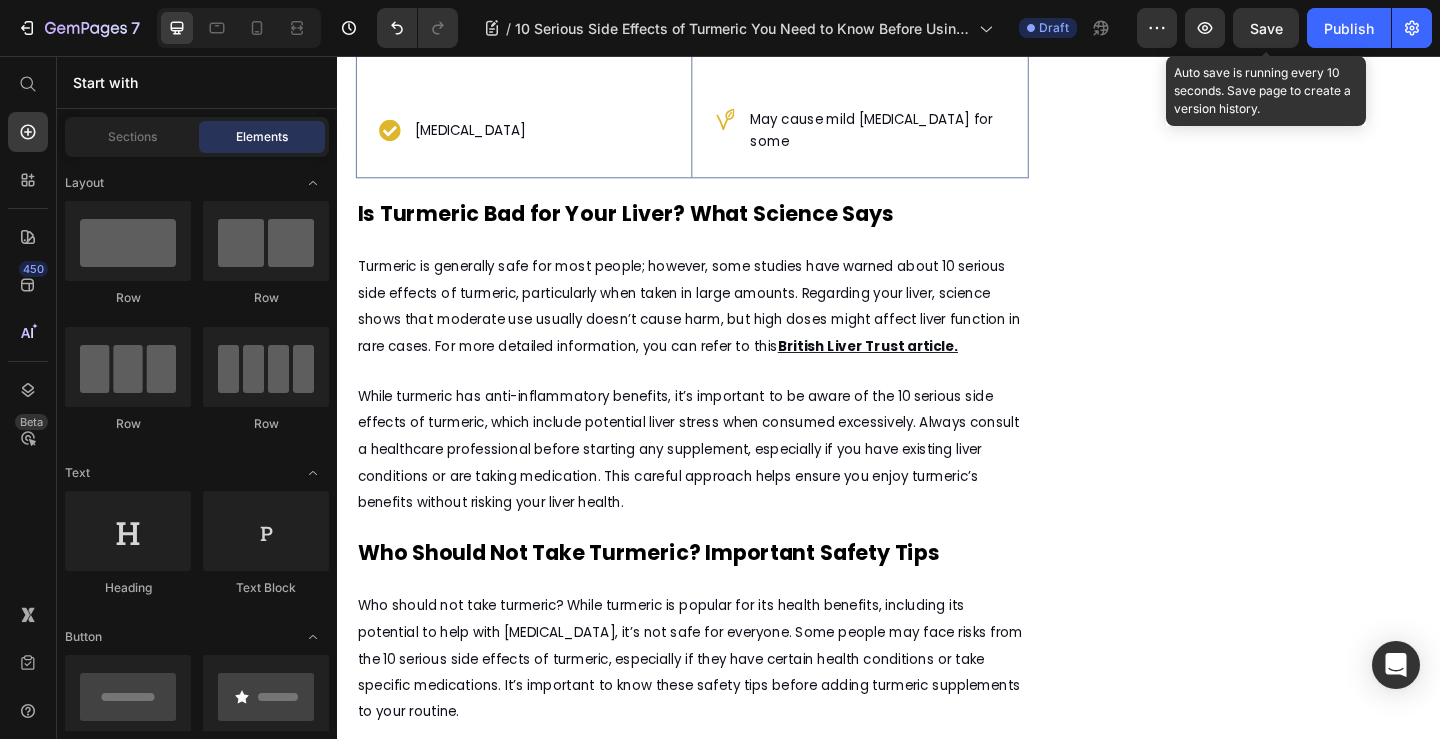 click on "Can slow digestion in rare cases" at bounding box center [905, -159] 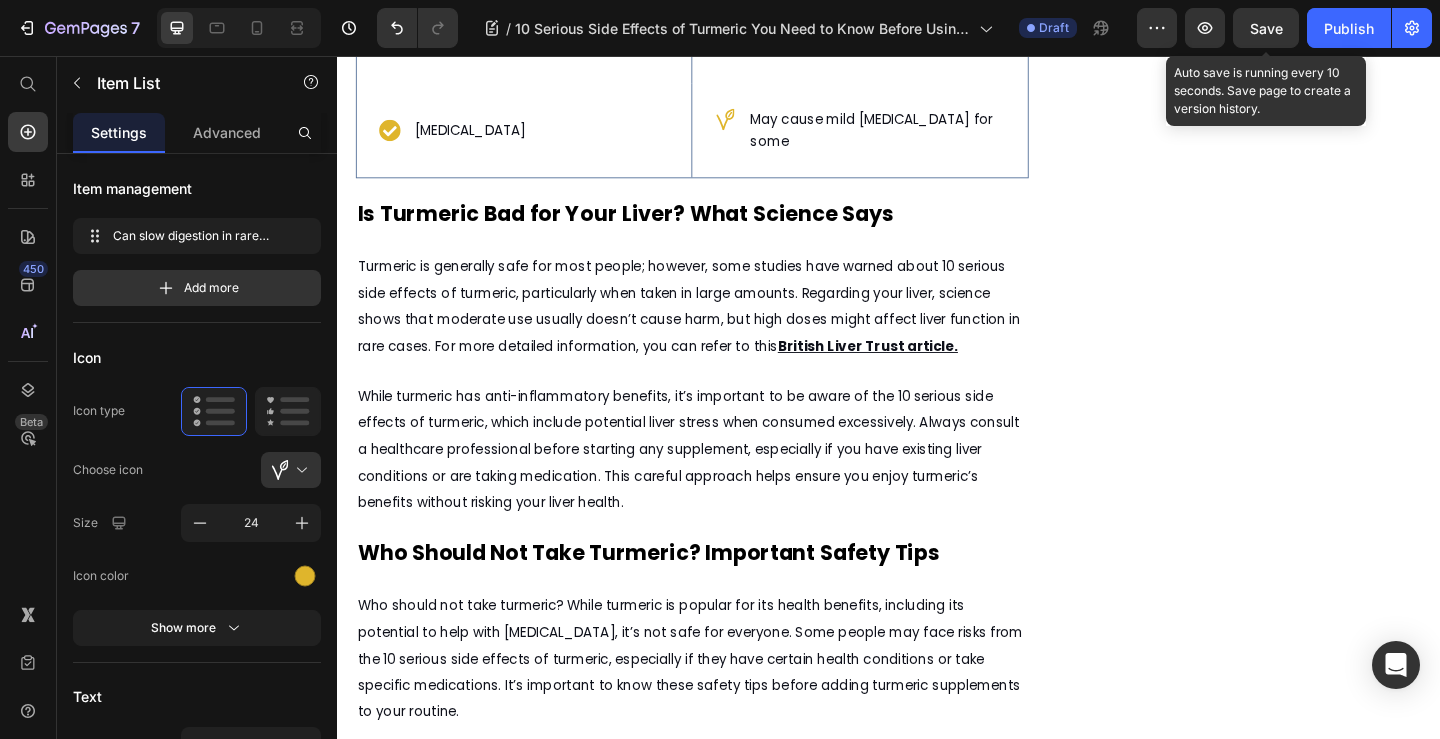 click 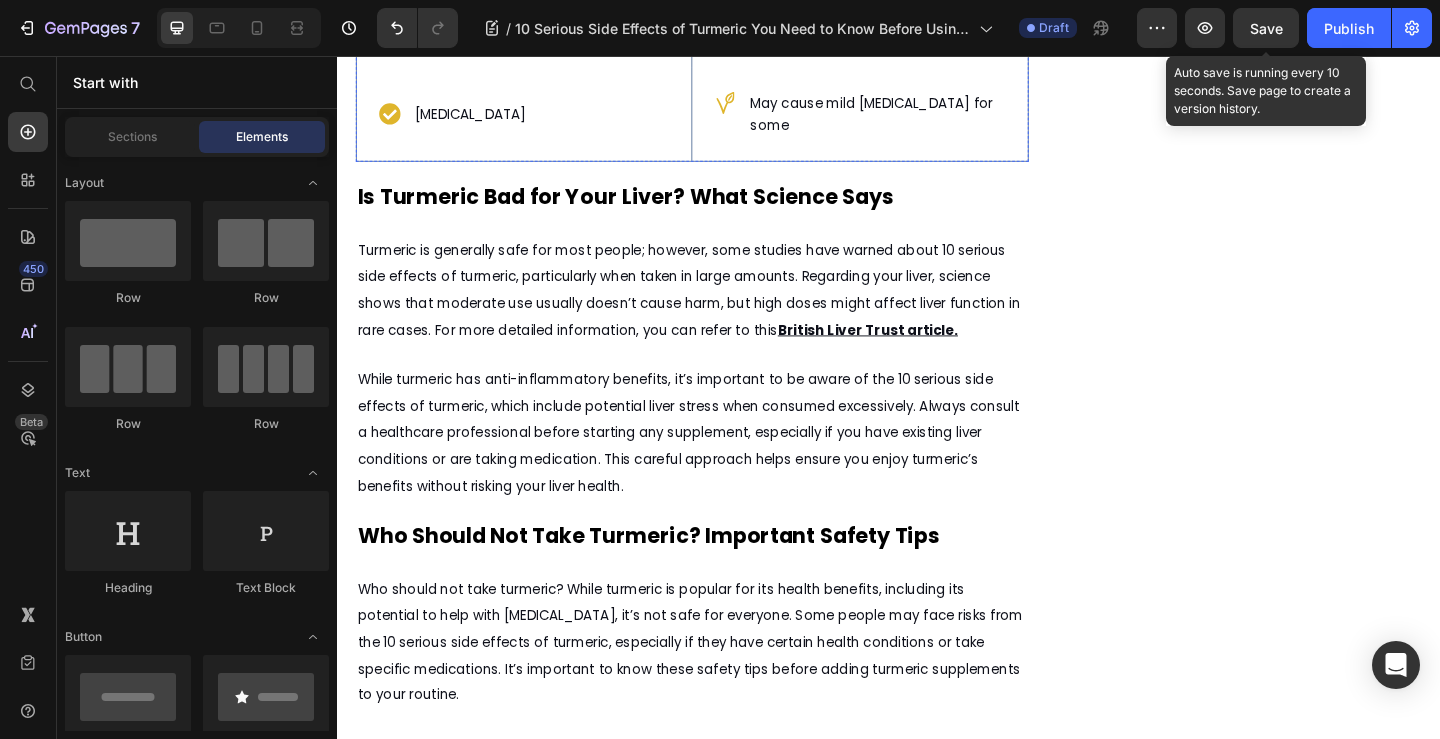 click on "Drop element here" at bounding box center (540, -168) 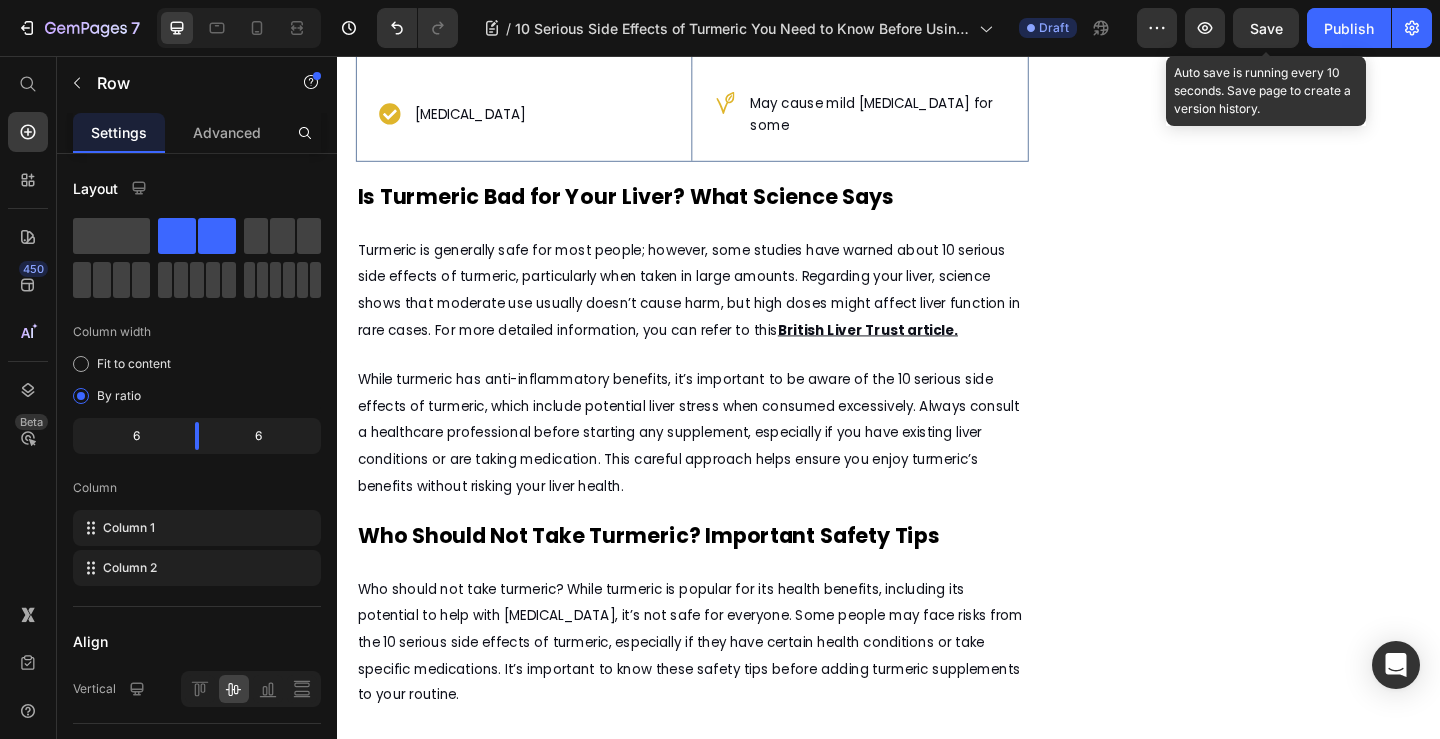 click 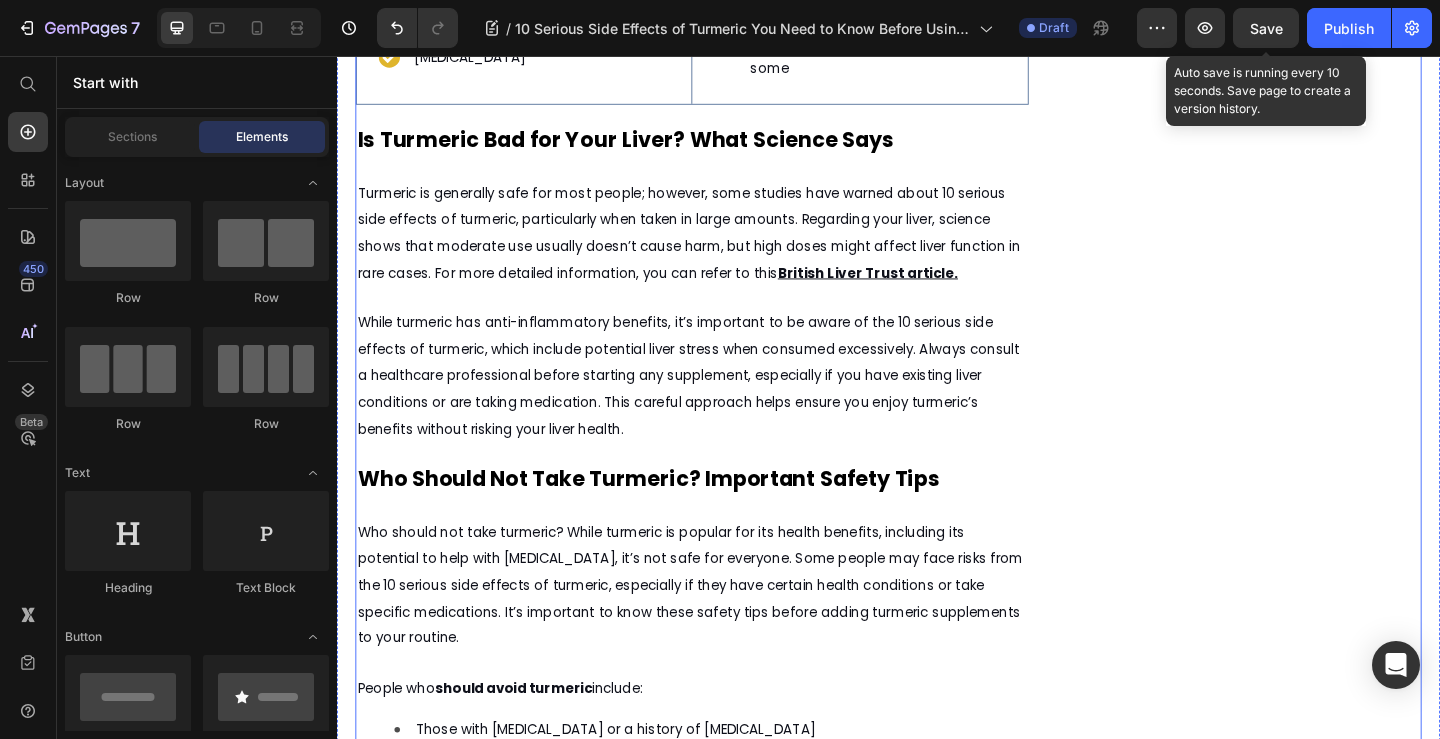 click on "Image Row  	   CHECK AVAILABILITY Button ✔️ 14-Day Money-Back Guarantee Text block" at bounding box center [1334, 813] 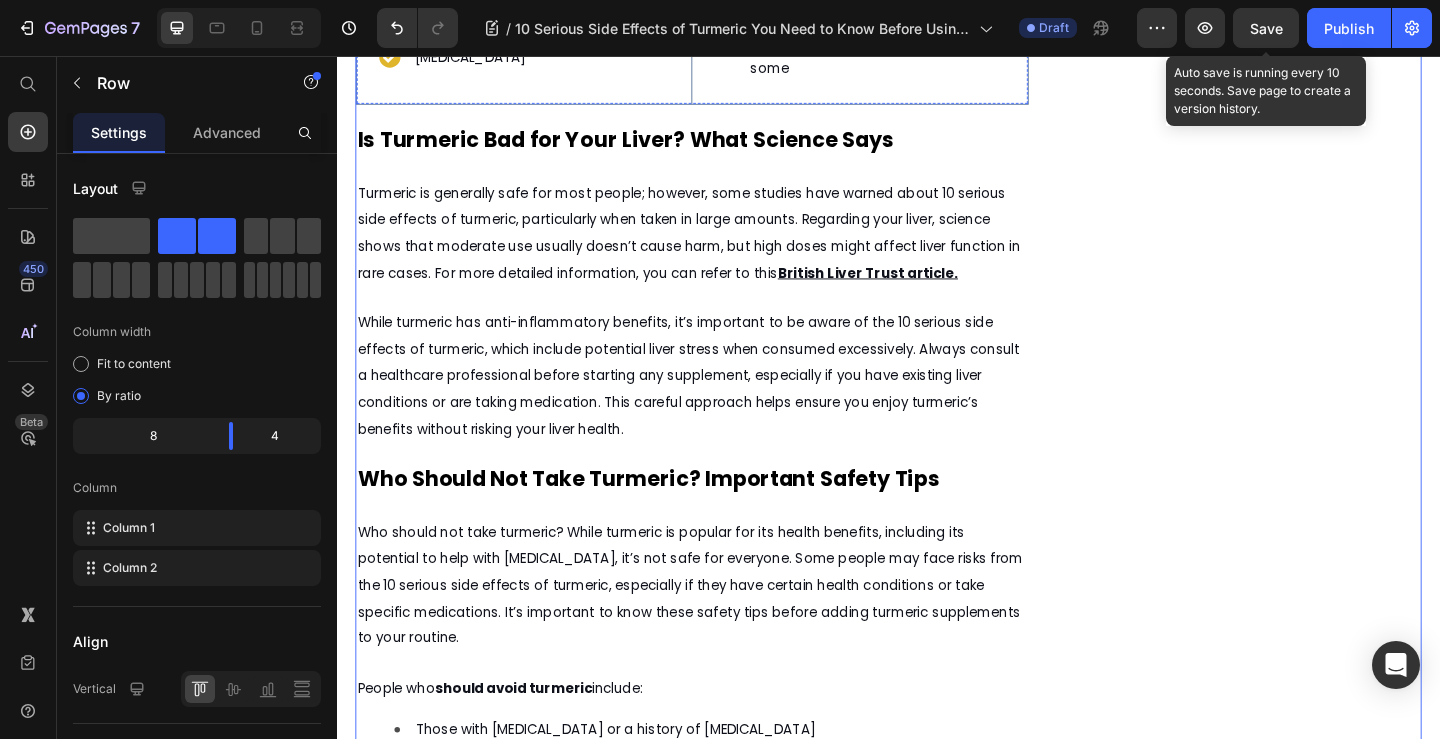 click on "[MEDICAL_DATA]" at bounding box center (481, -147) 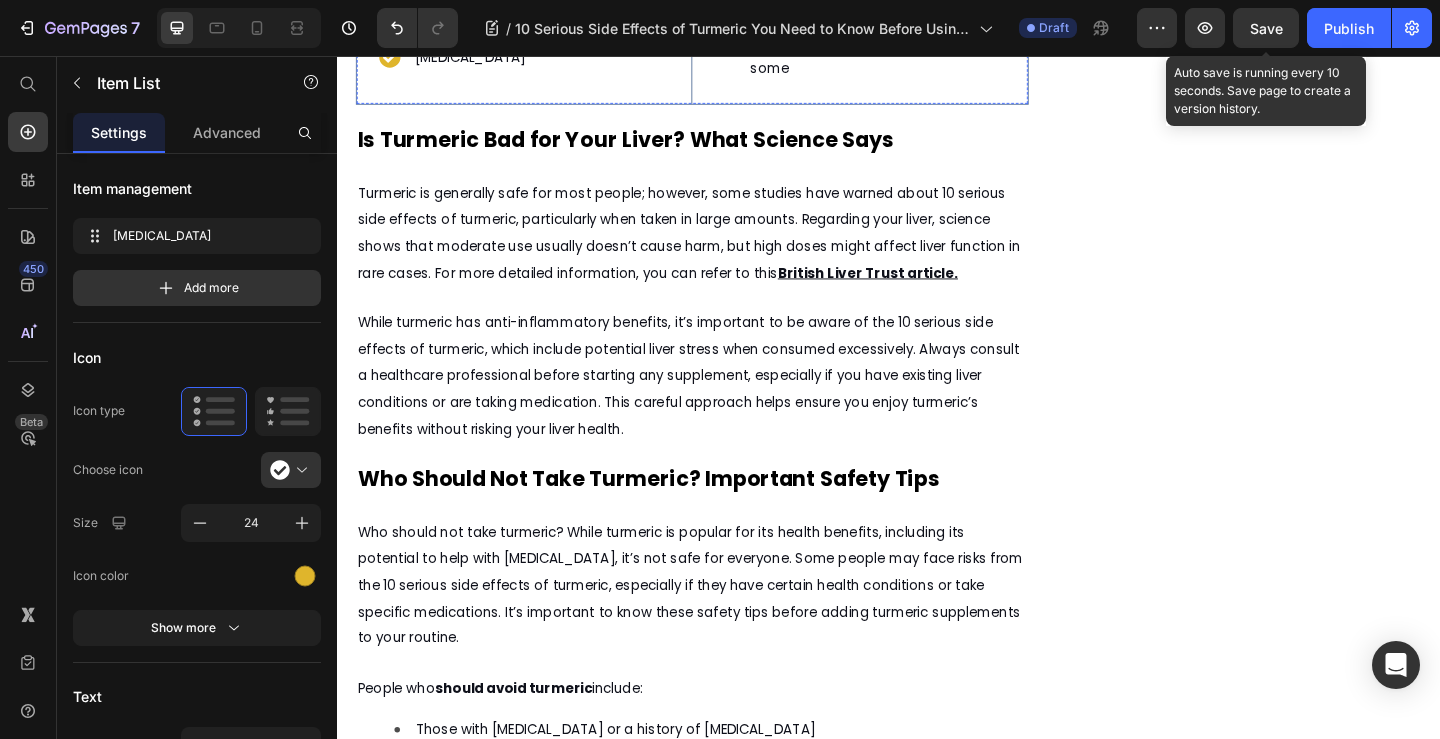 click on "May cause mild [MEDICAL_DATA] for some" at bounding box center [918, -147] 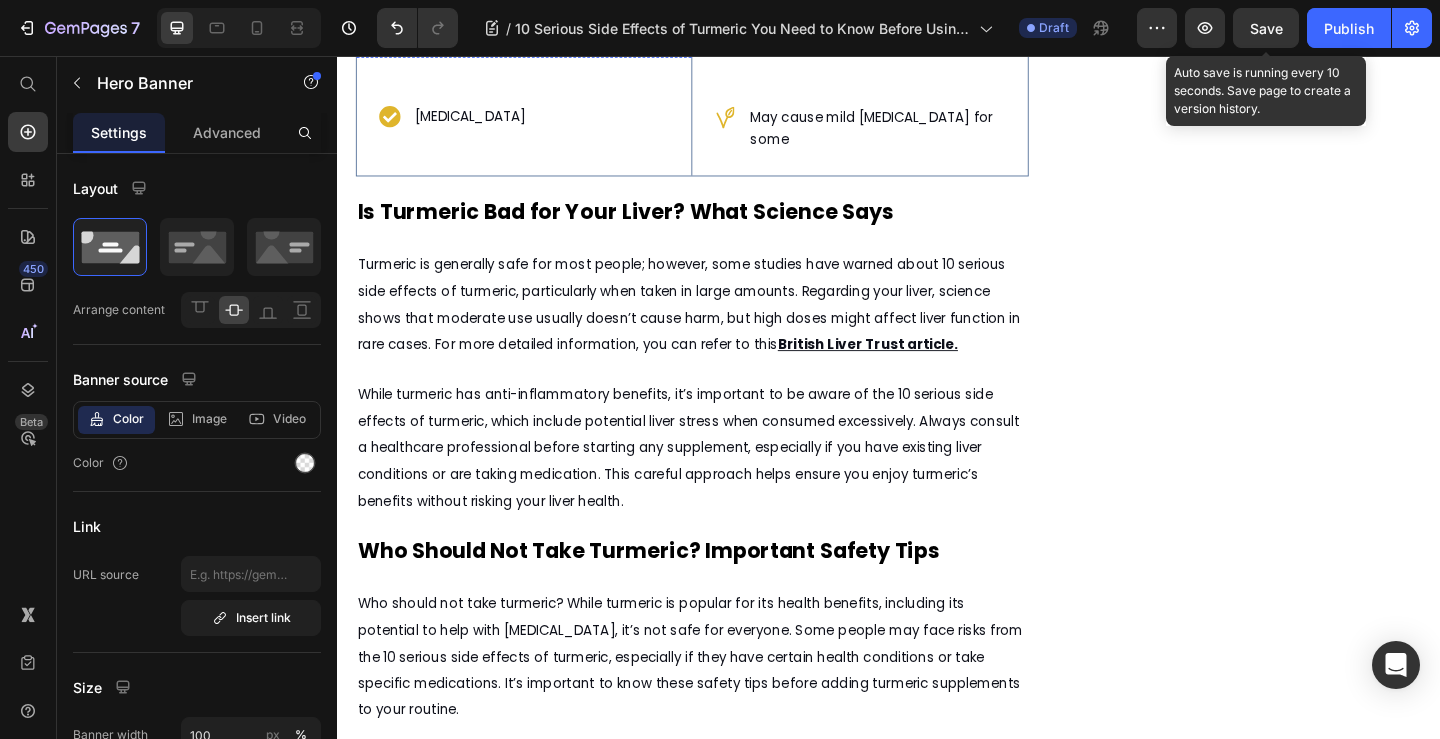 click on "Acid Reflux" at bounding box center (481, -6) 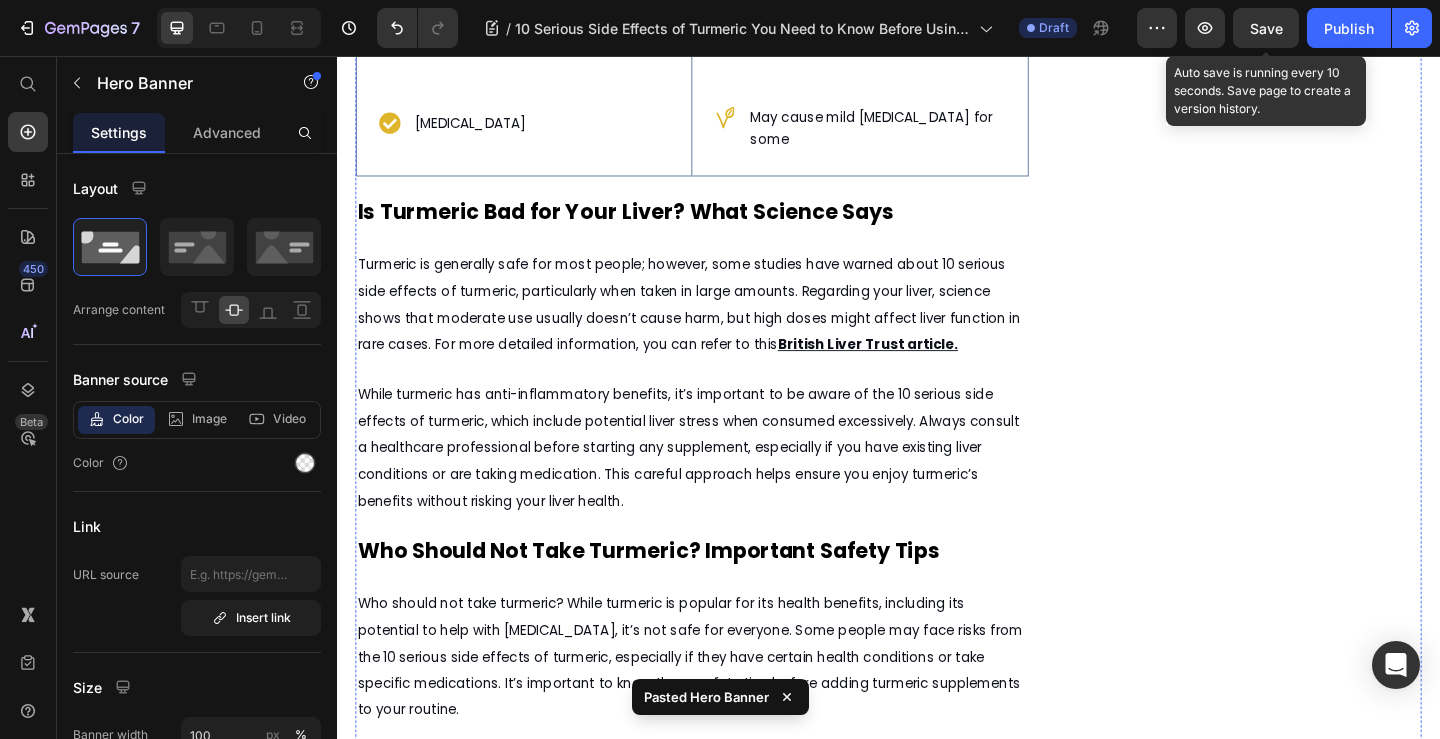 scroll, scrollTop: 2074, scrollLeft: 0, axis: vertical 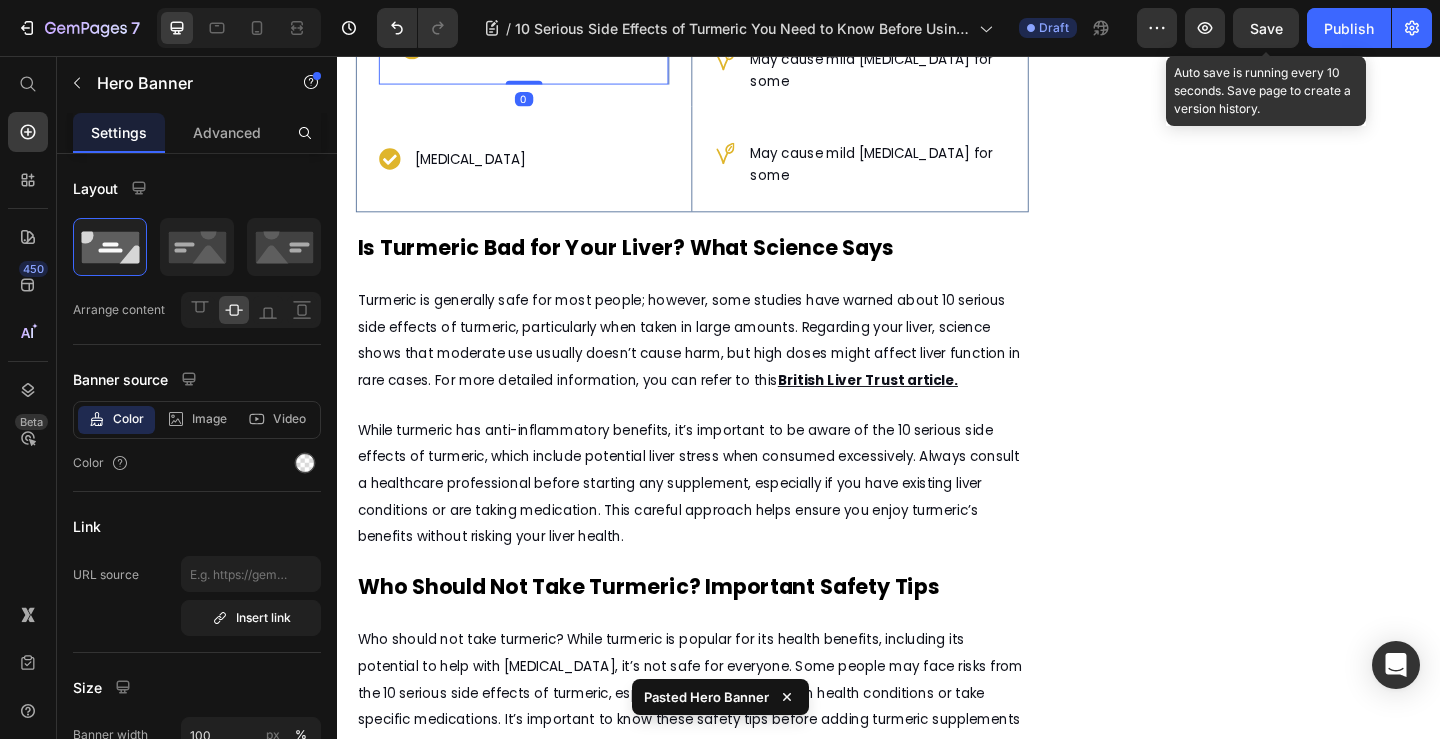 click at bounding box center (552, 29) 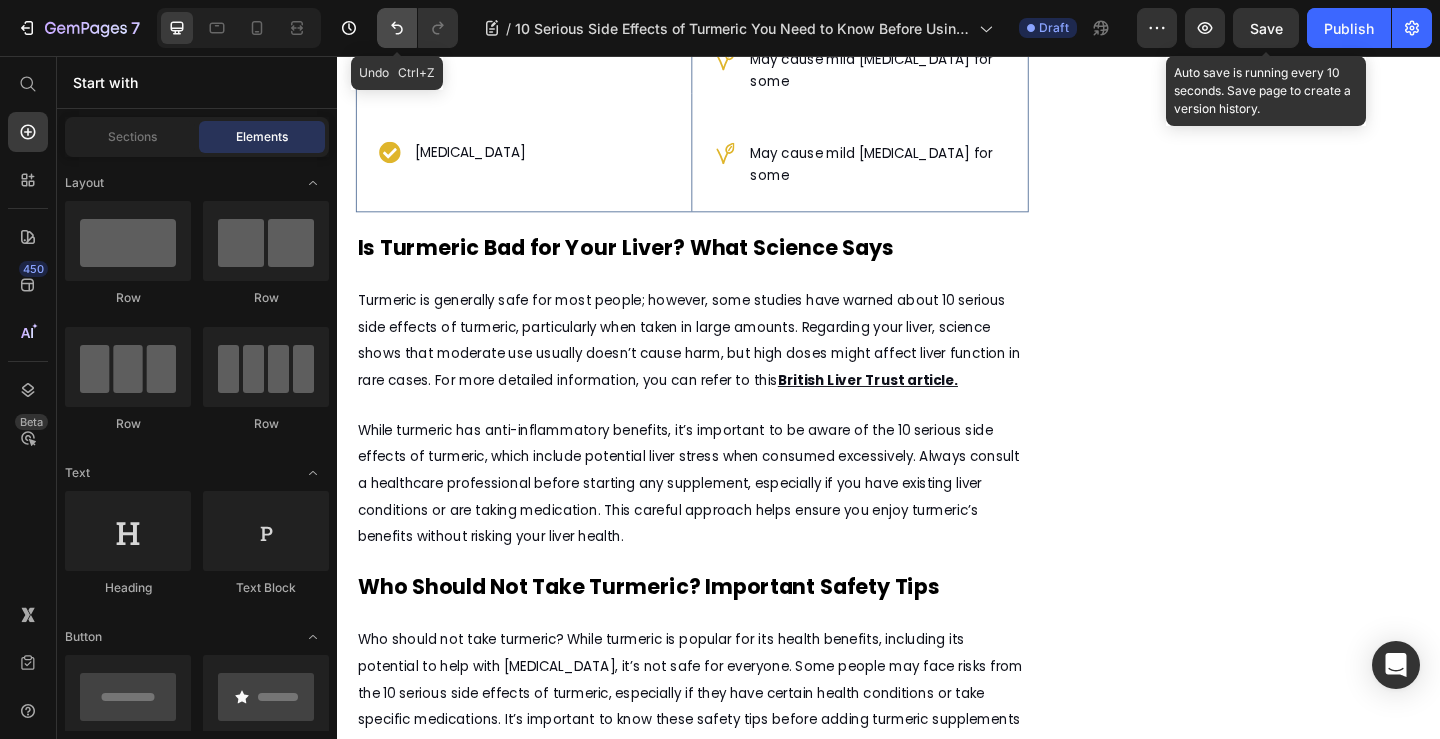 click 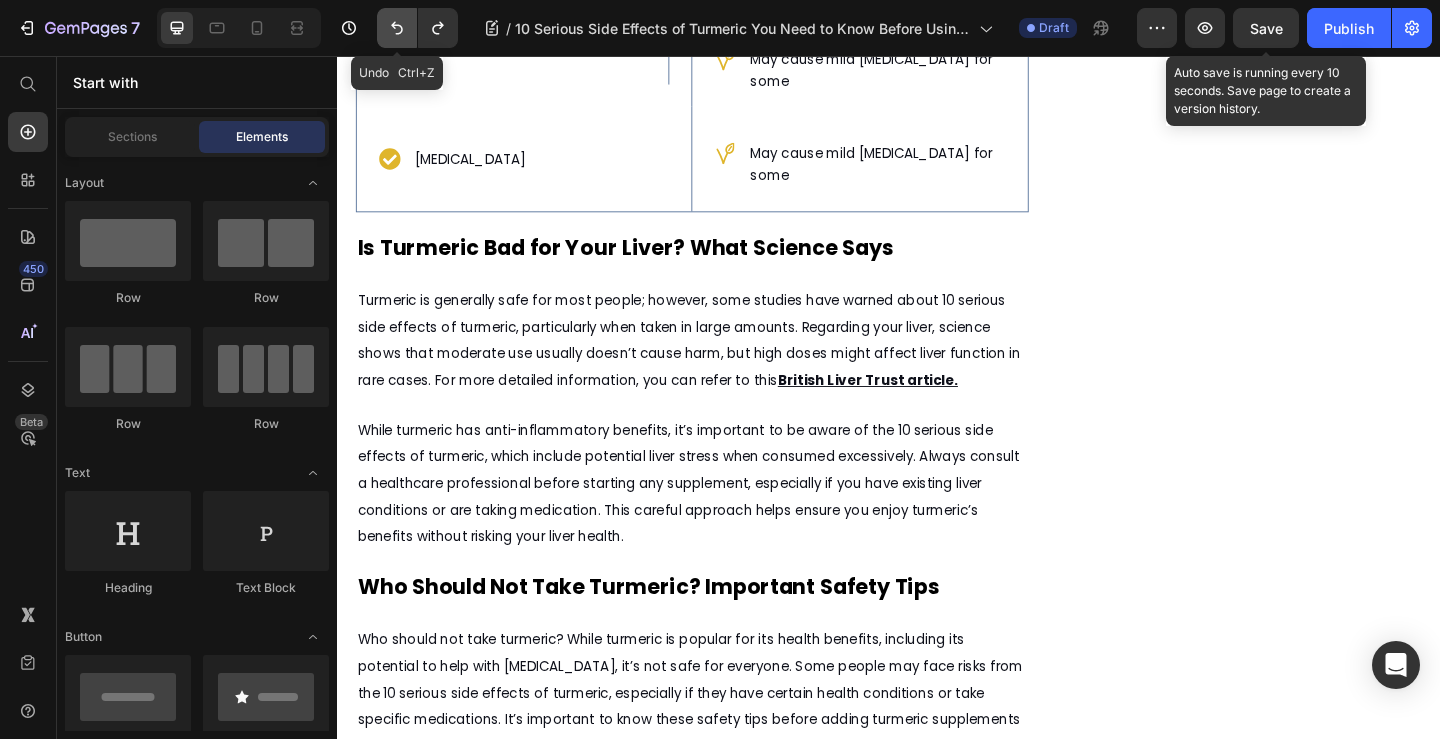 click 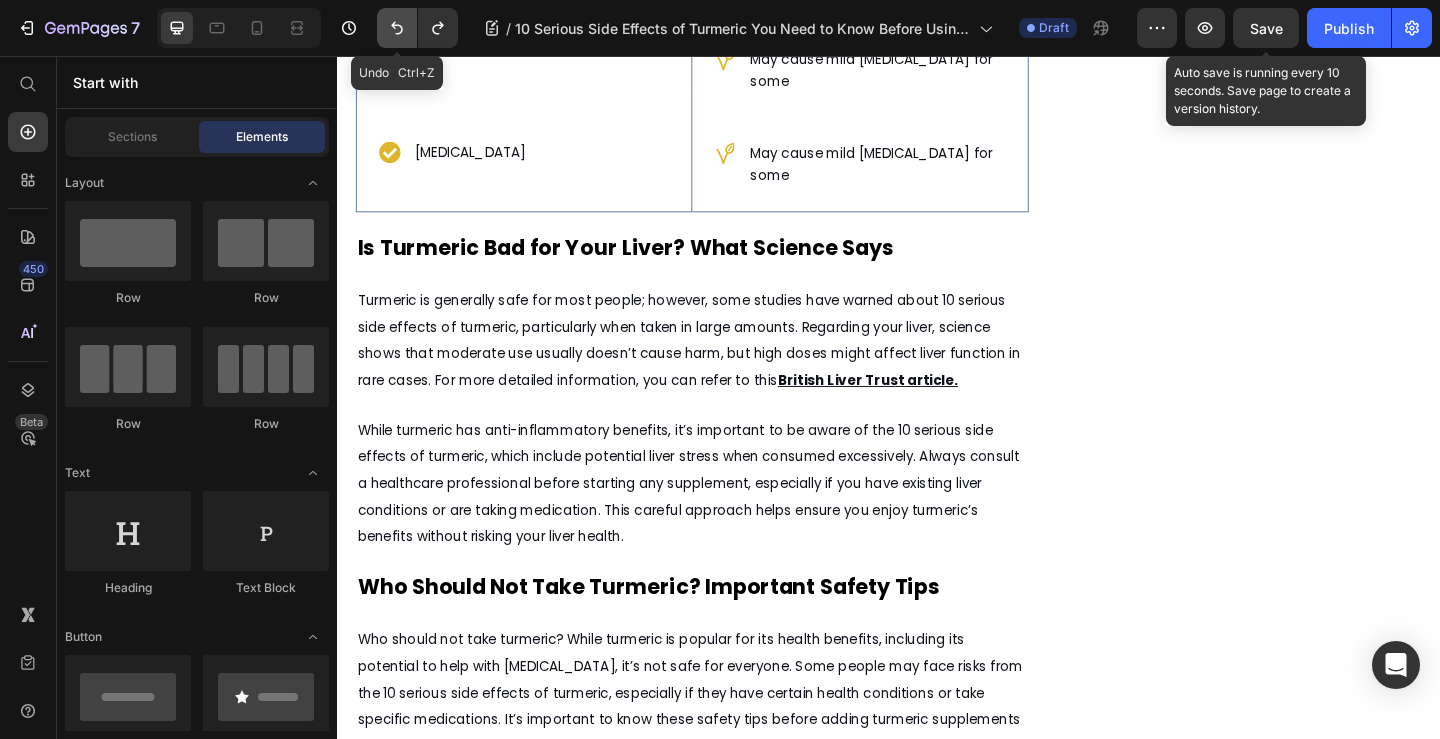 click 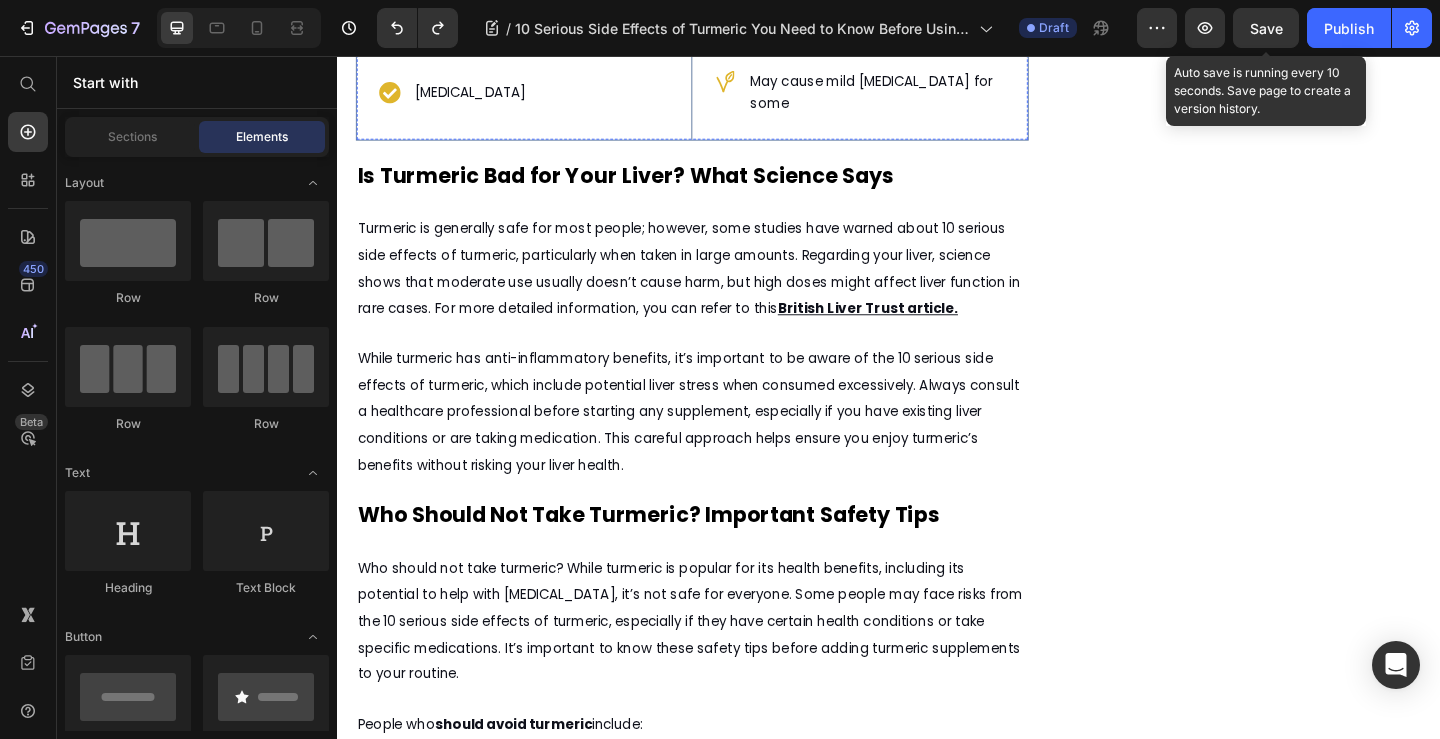 click on "May cause mild [MEDICAL_DATA] for some" at bounding box center (918, -6) 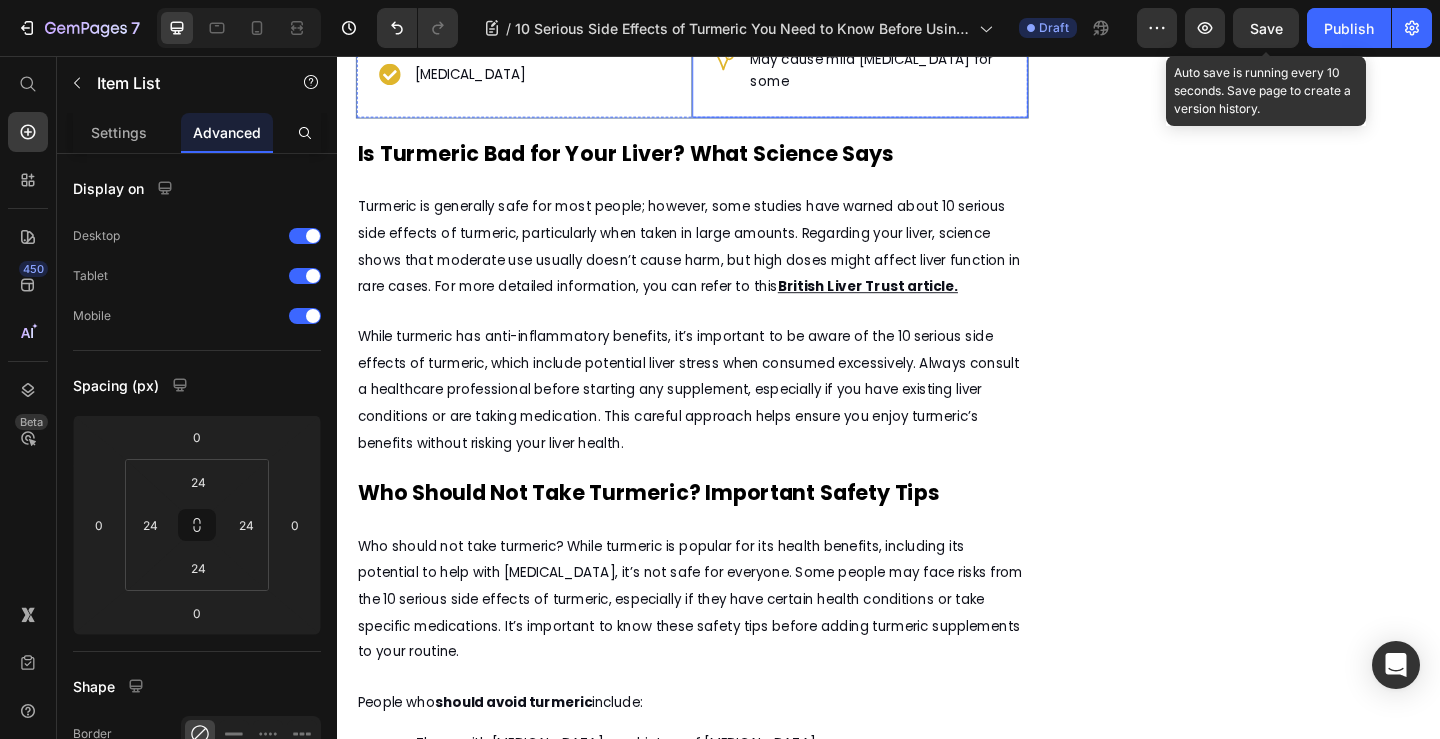click on "May cause mild [MEDICAL_DATA] for some" at bounding box center (918, 72) 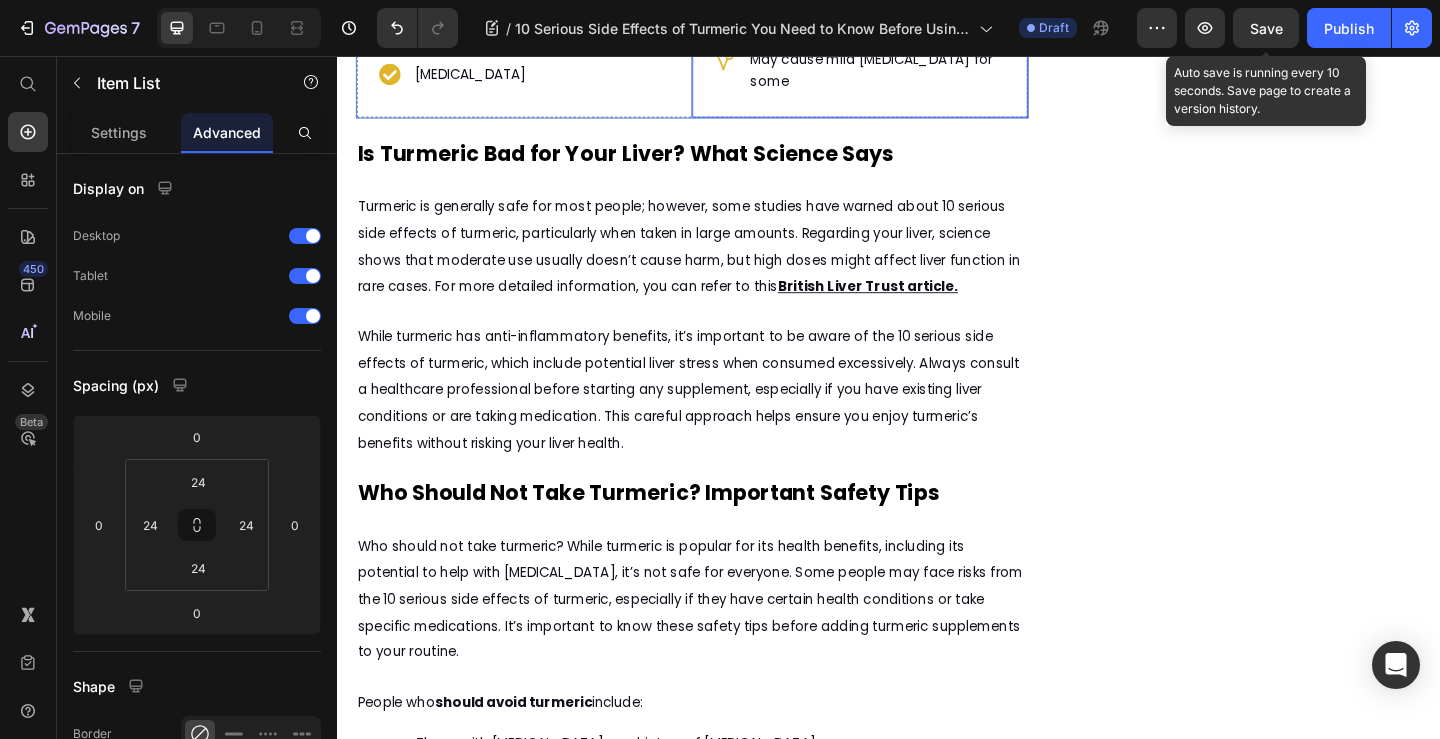 click on "May cause mild [MEDICAL_DATA] for some" at bounding box center (918, 72) 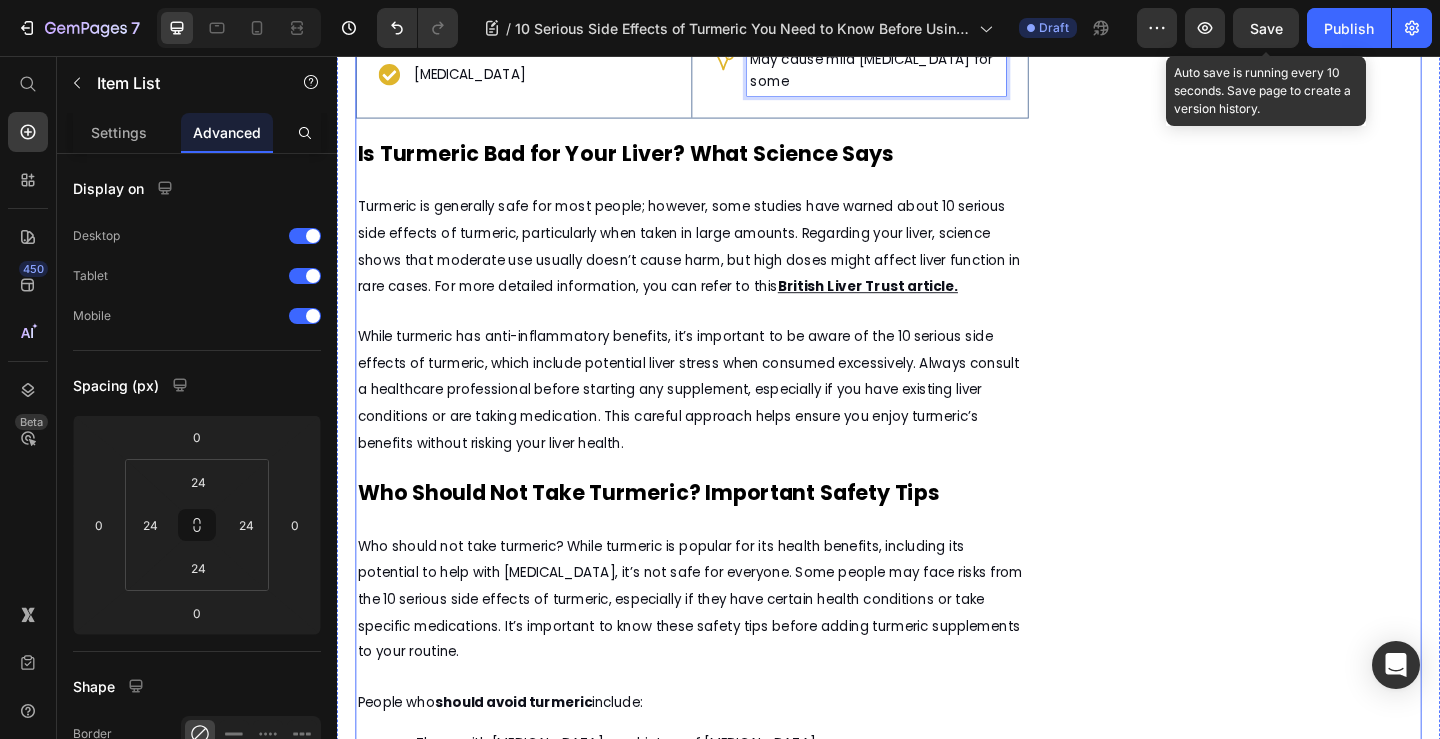 click on "Image Row  	   CHECK AVAILABILITY Button ✔️ 14-Day Money-Back Guarantee Text block" at bounding box center (1334, 840) 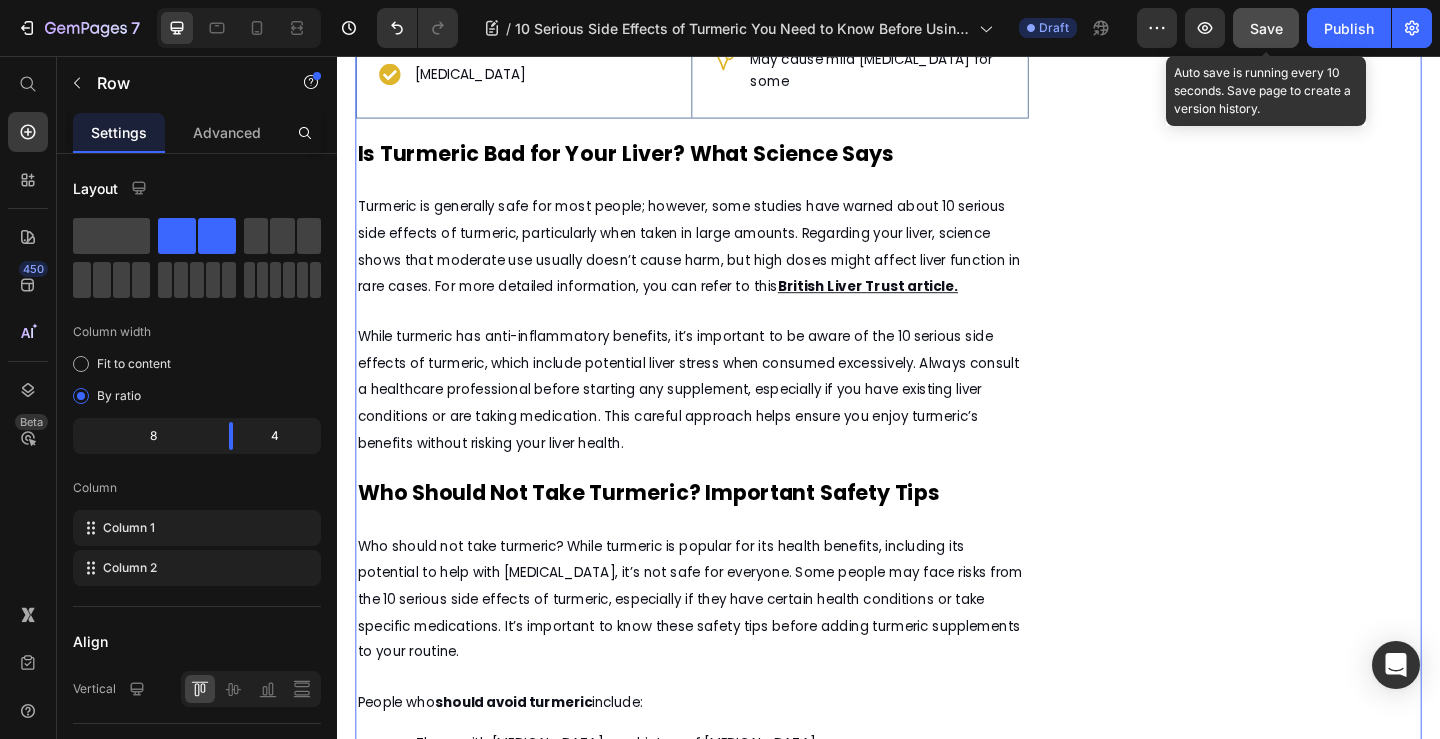 drag, startPoint x: 1246, startPoint y: 25, endPoint x: 904, endPoint y: 73, distance: 345.352 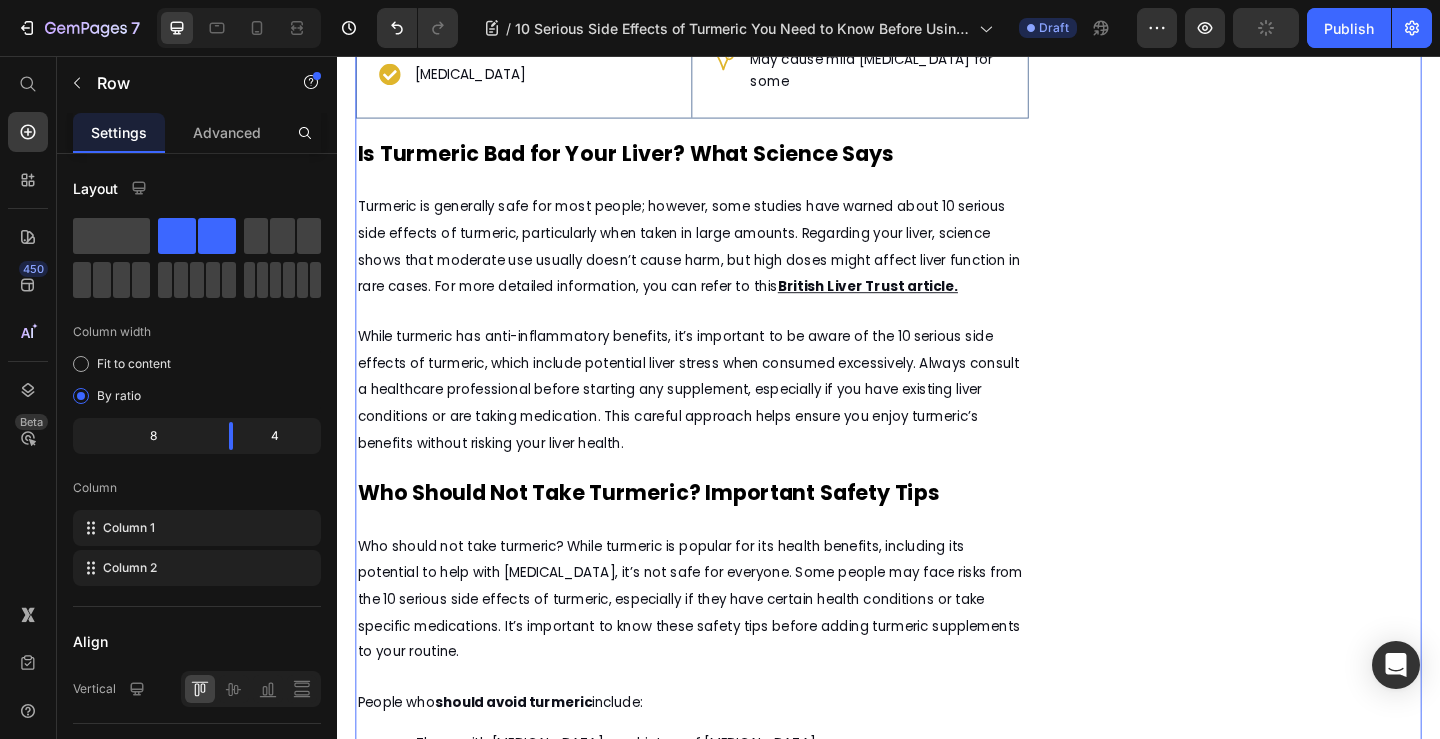 scroll, scrollTop: 2174, scrollLeft: 0, axis: vertical 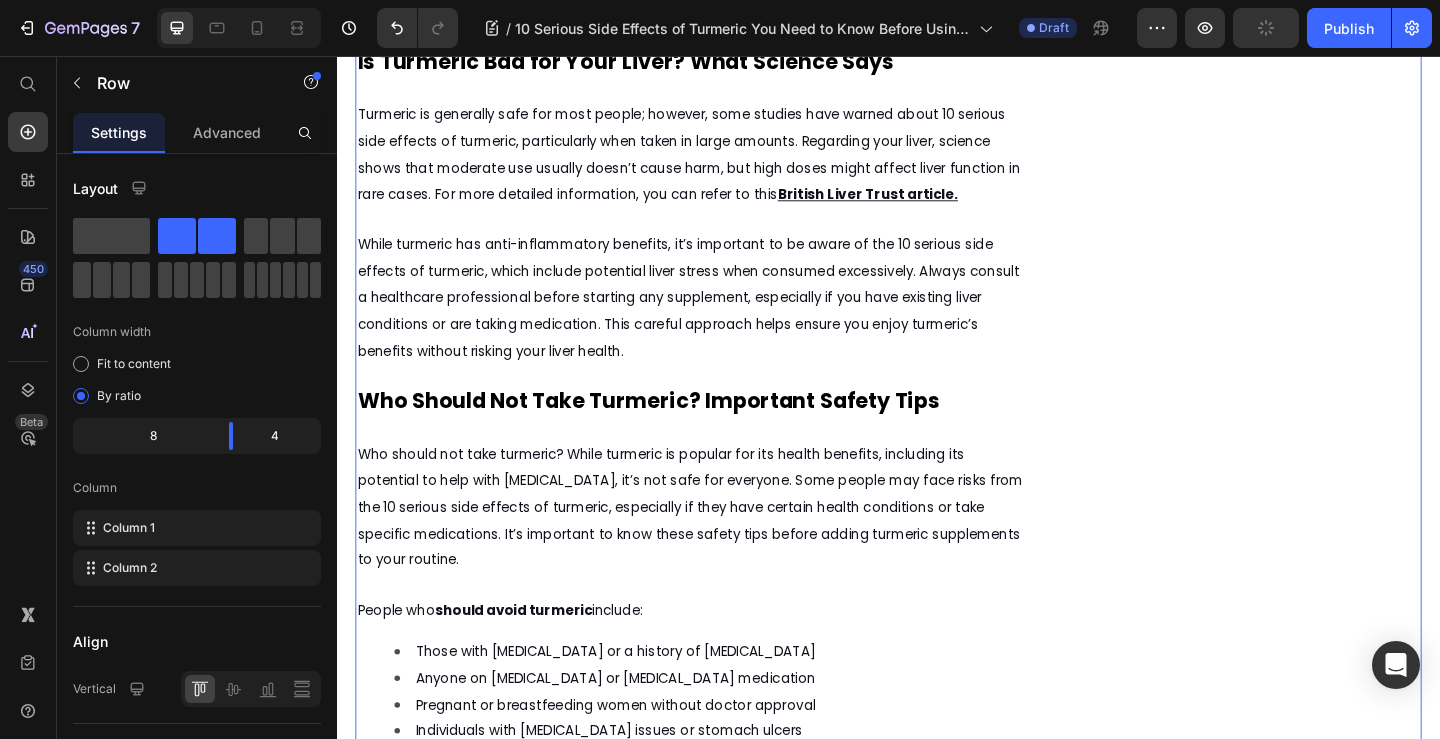 click on "What It Means  Text Block" at bounding box center [905, -312] 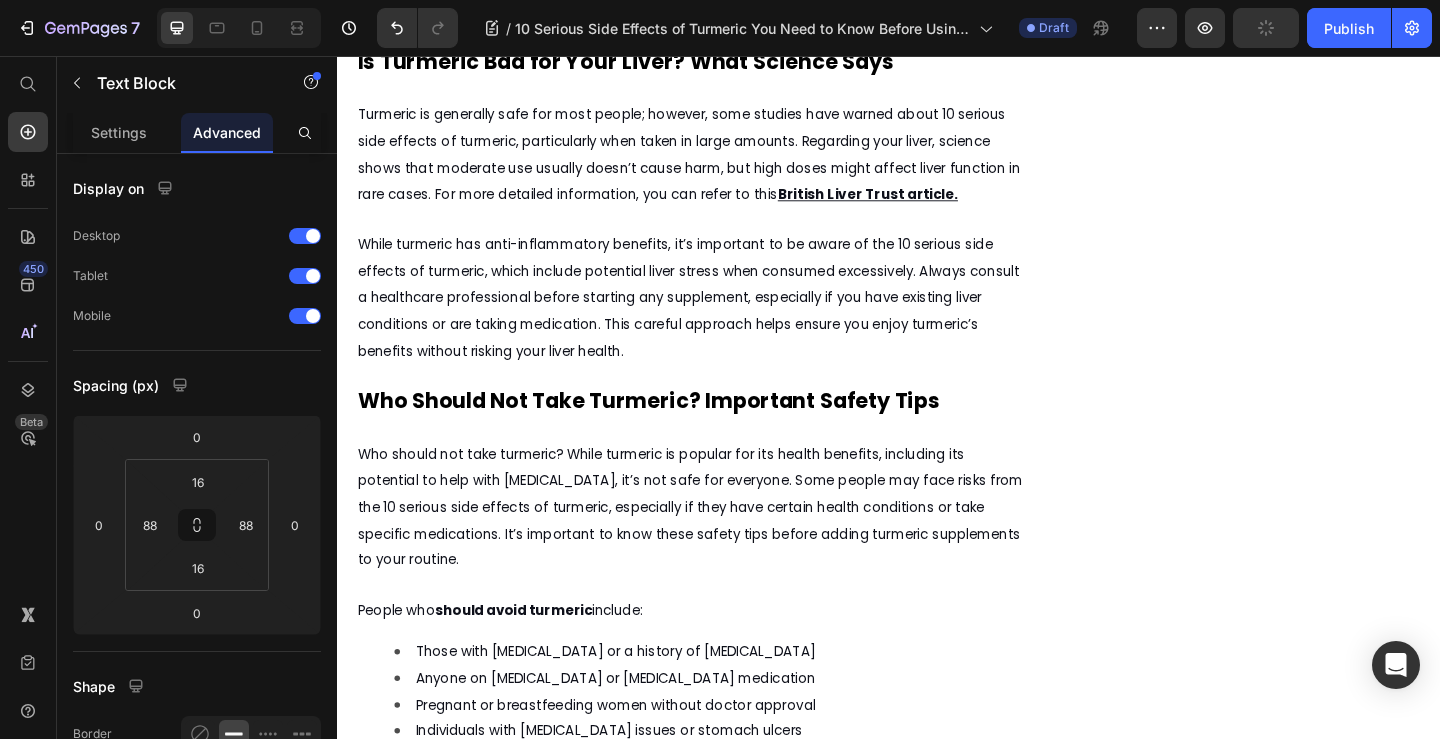 scroll, scrollTop: 600, scrollLeft: 0, axis: vertical 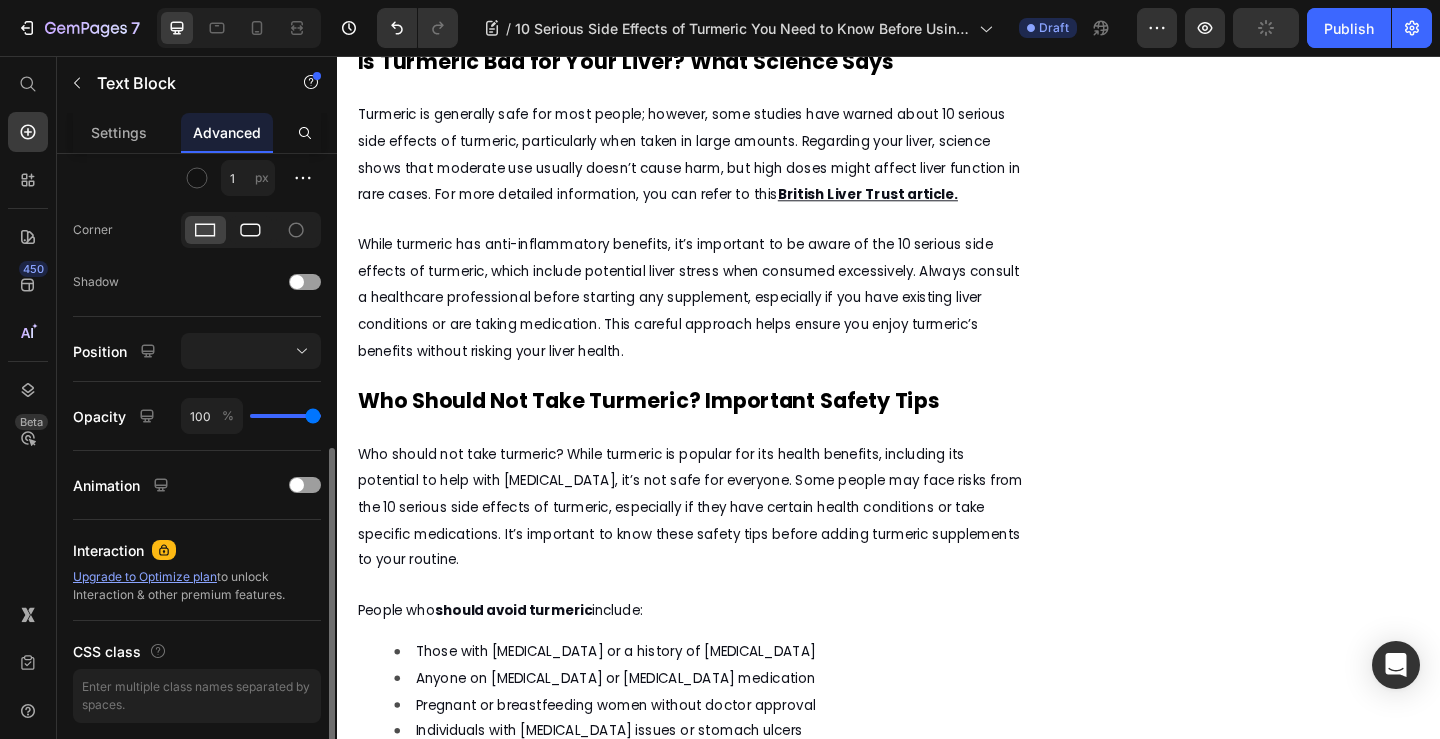 click 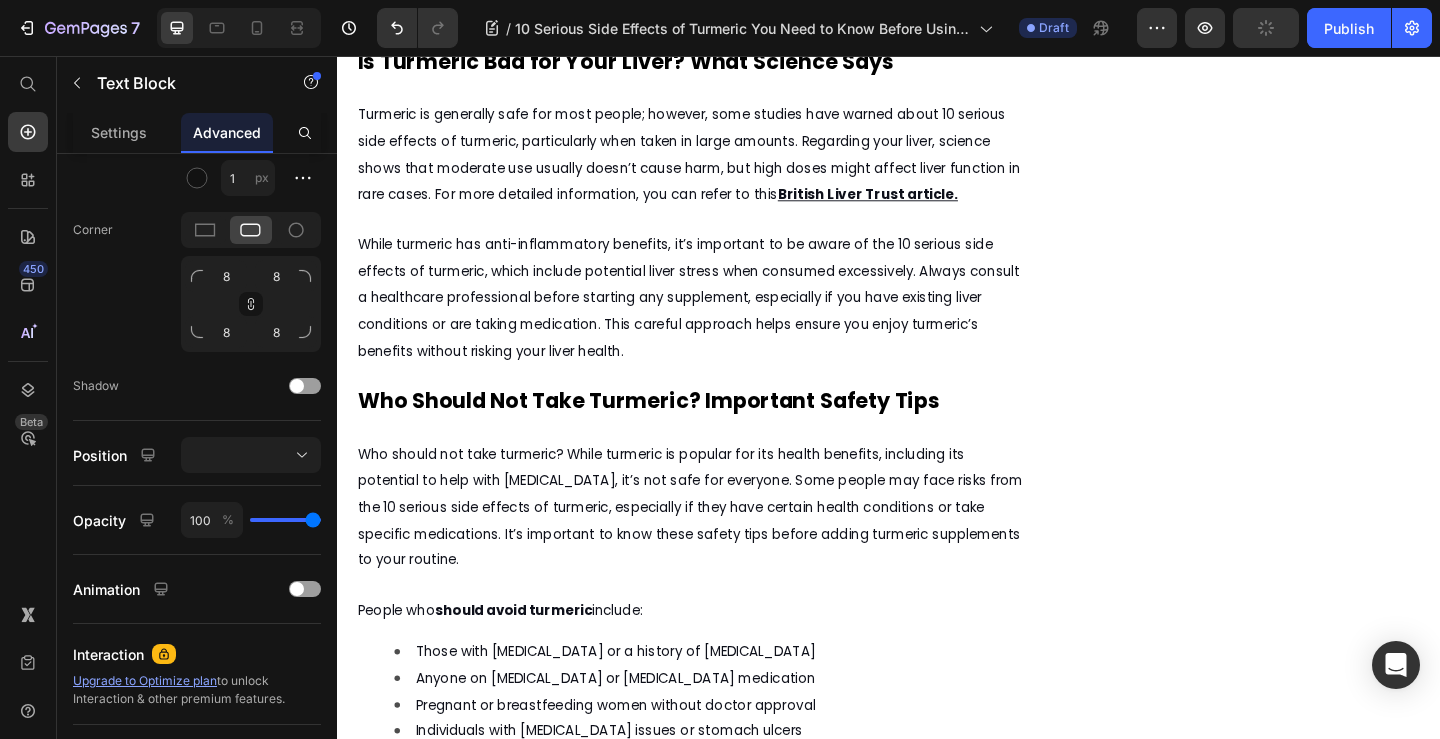 click on "Possible Digestive Effects Text Block" at bounding box center [540, -311] 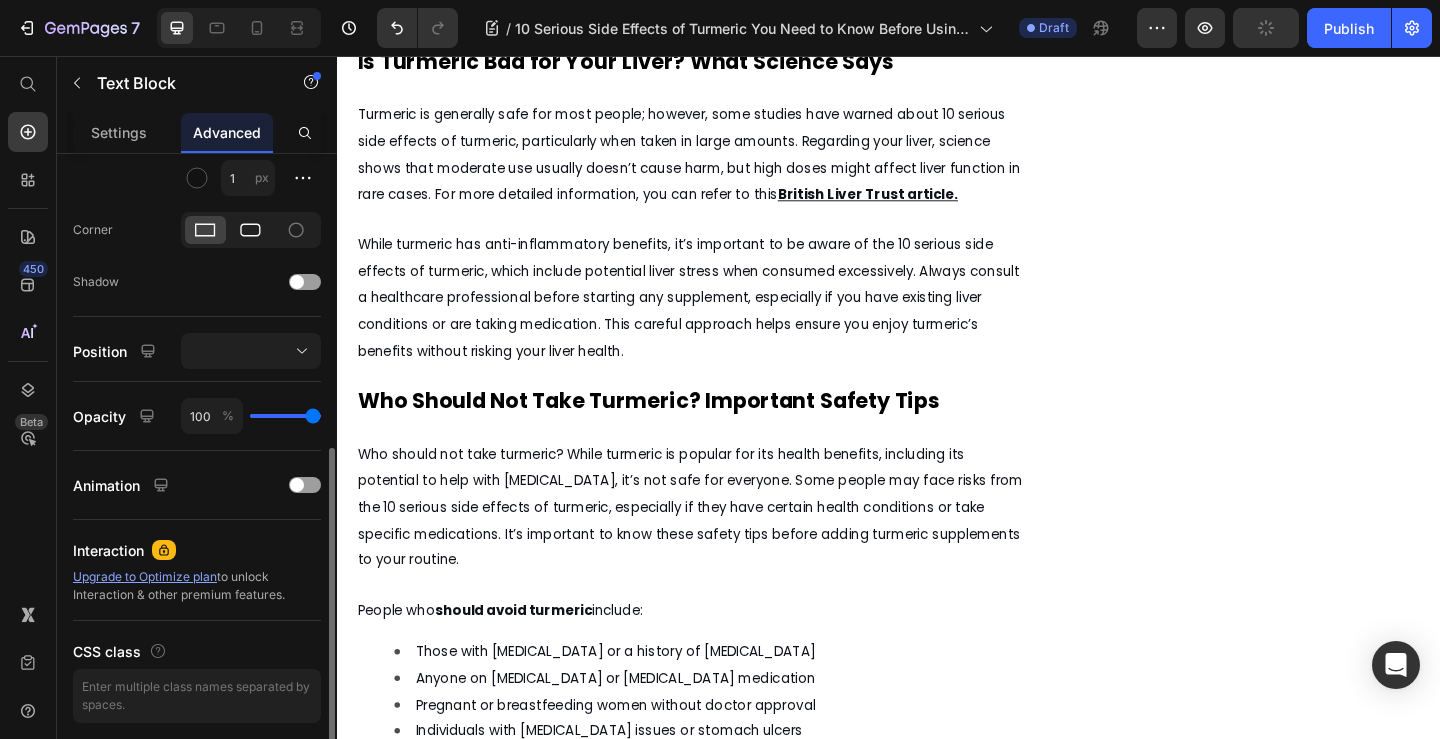 click 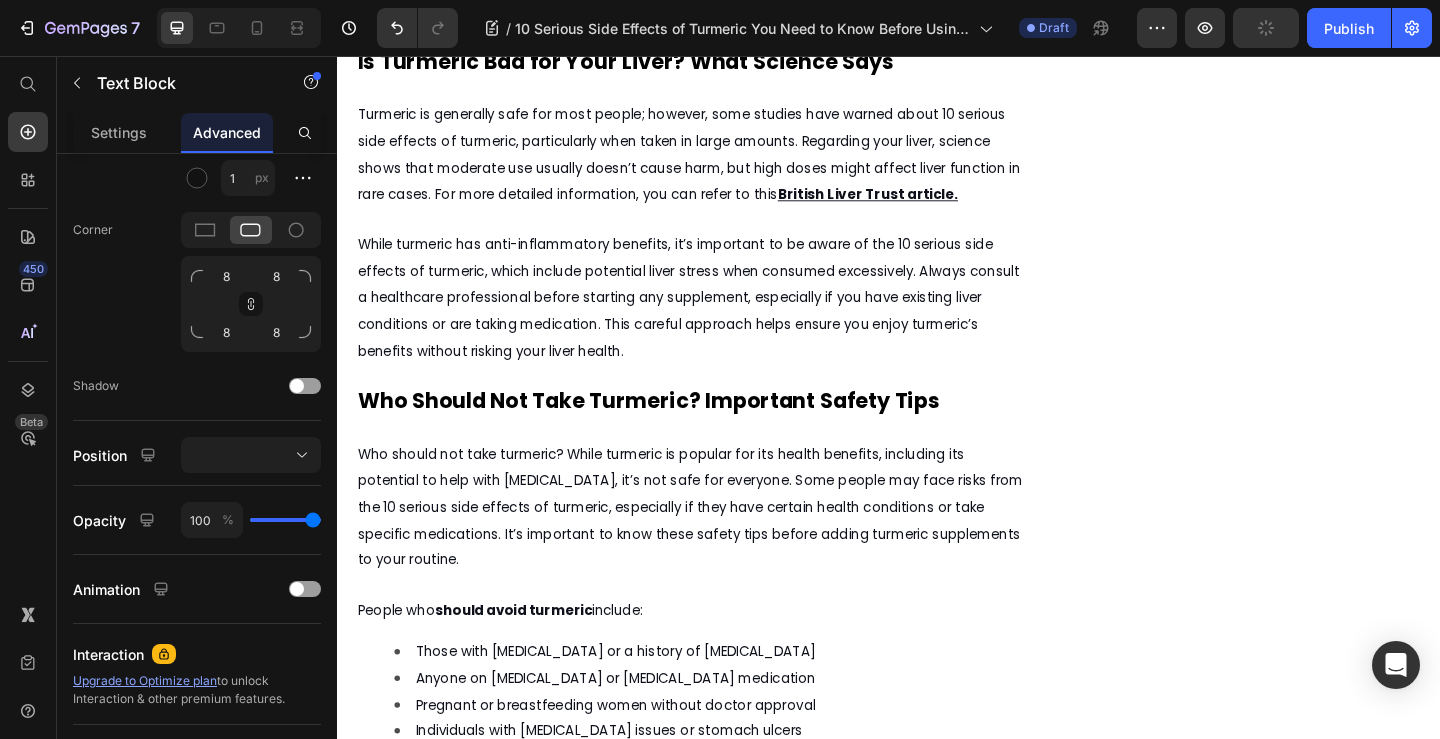 scroll, scrollTop: 1974, scrollLeft: 0, axis: vertical 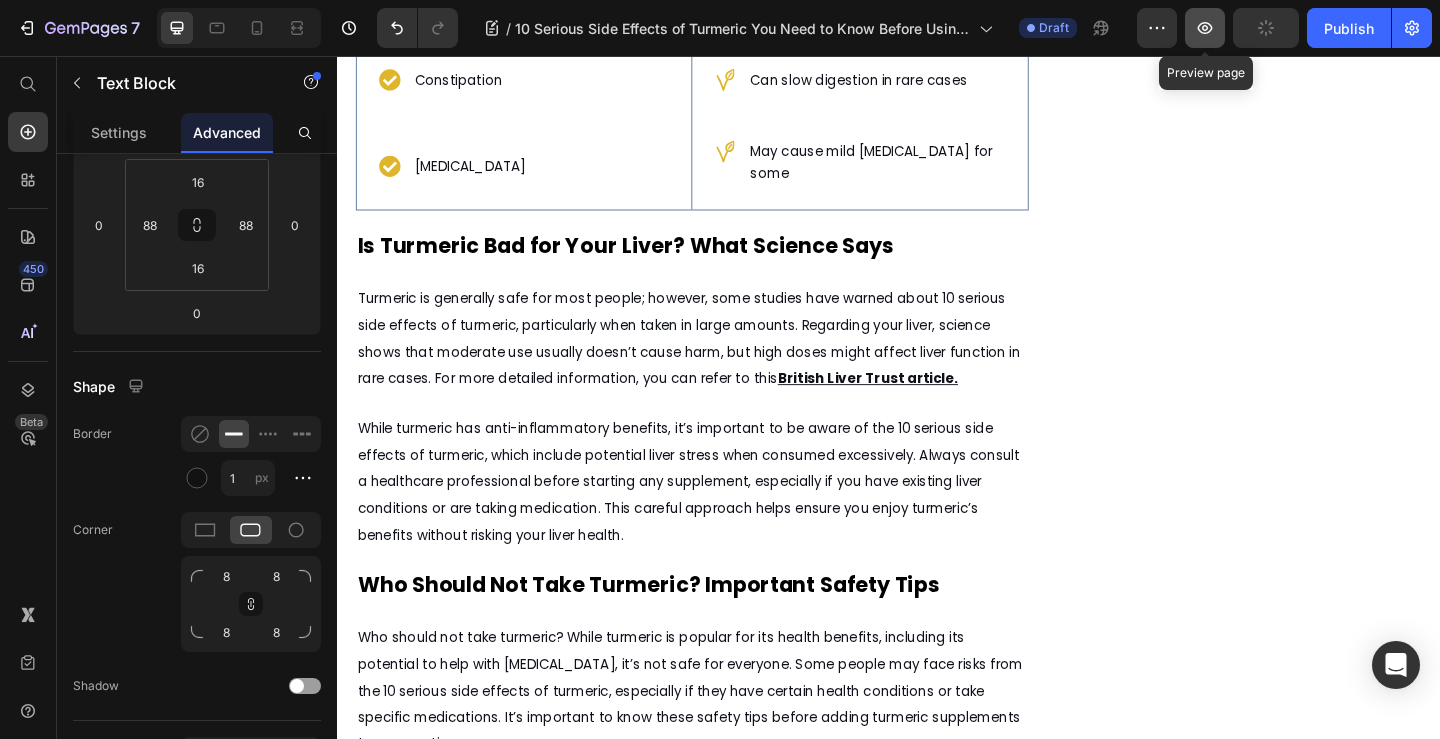 click 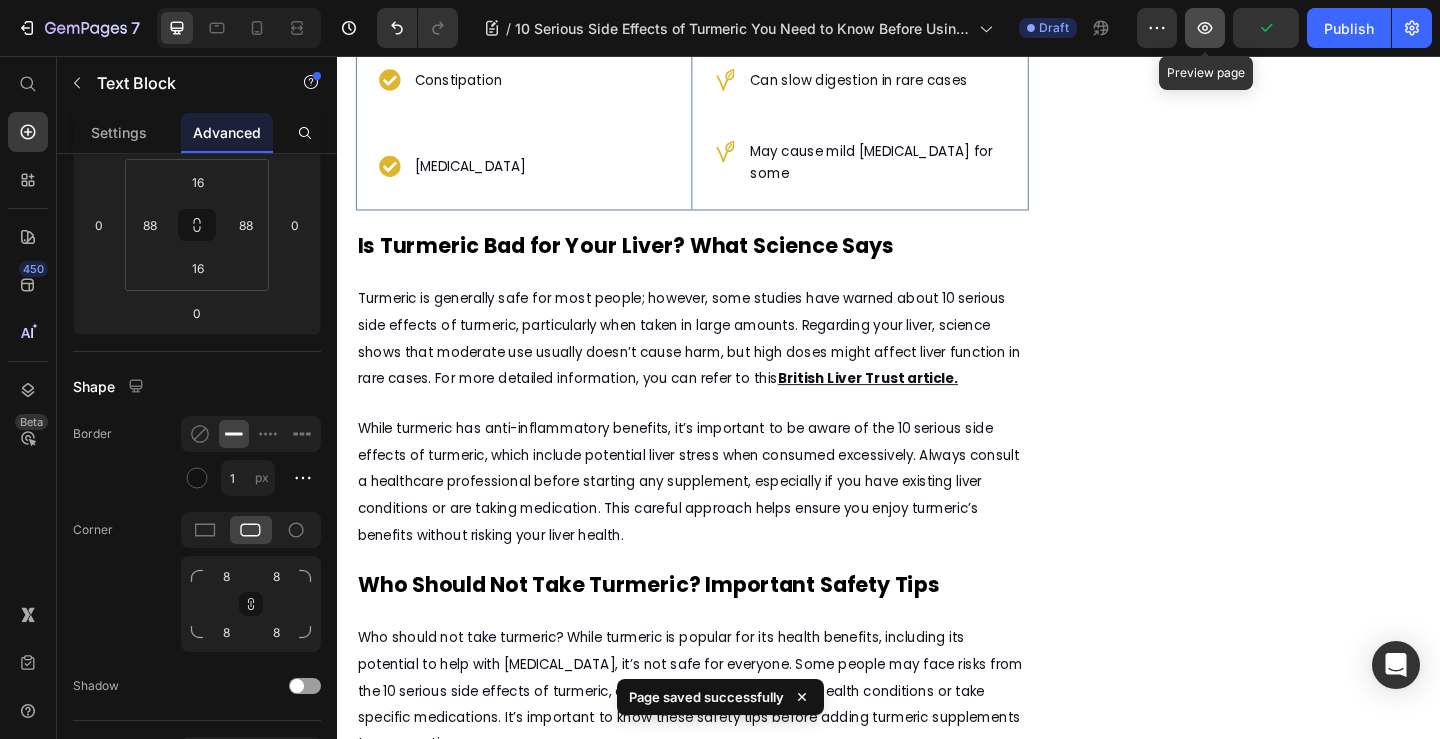 click 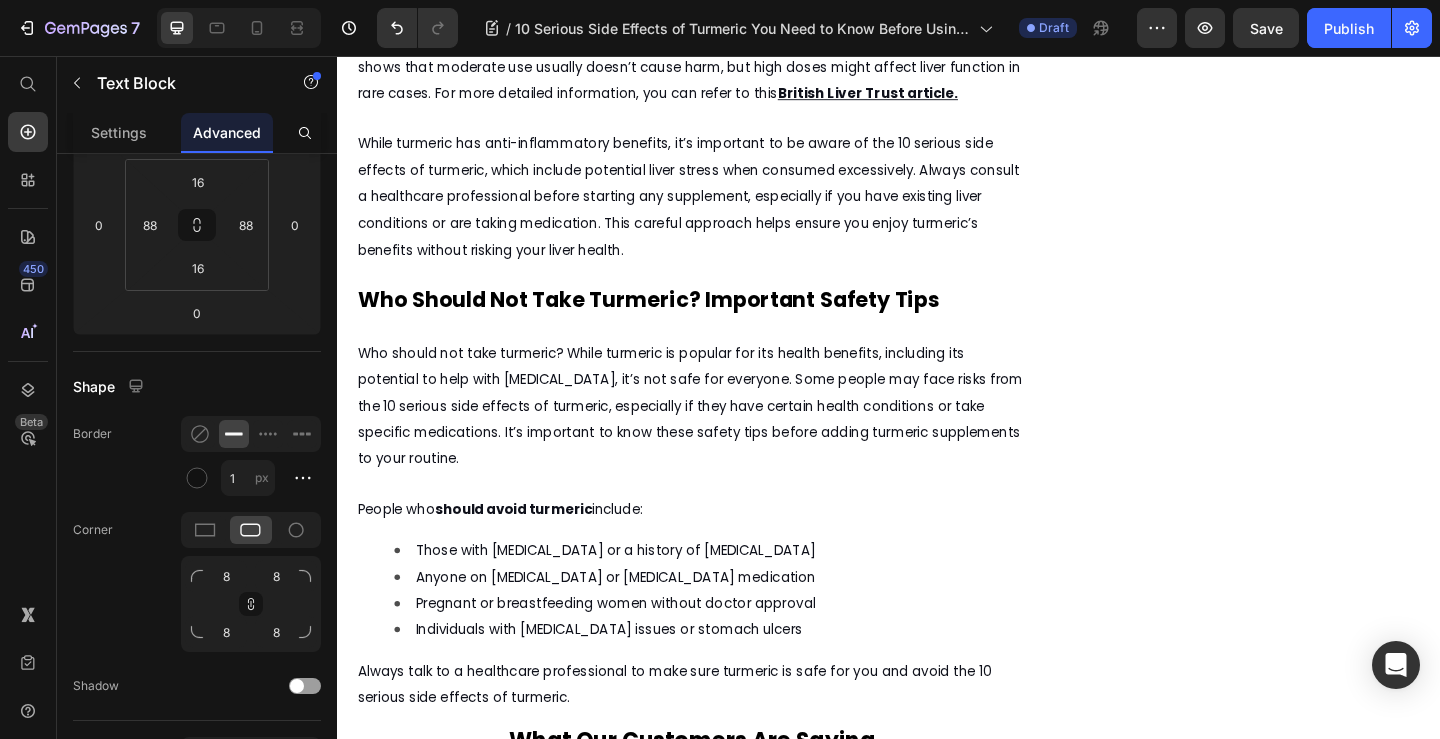 scroll, scrollTop: 2274, scrollLeft: 0, axis: vertical 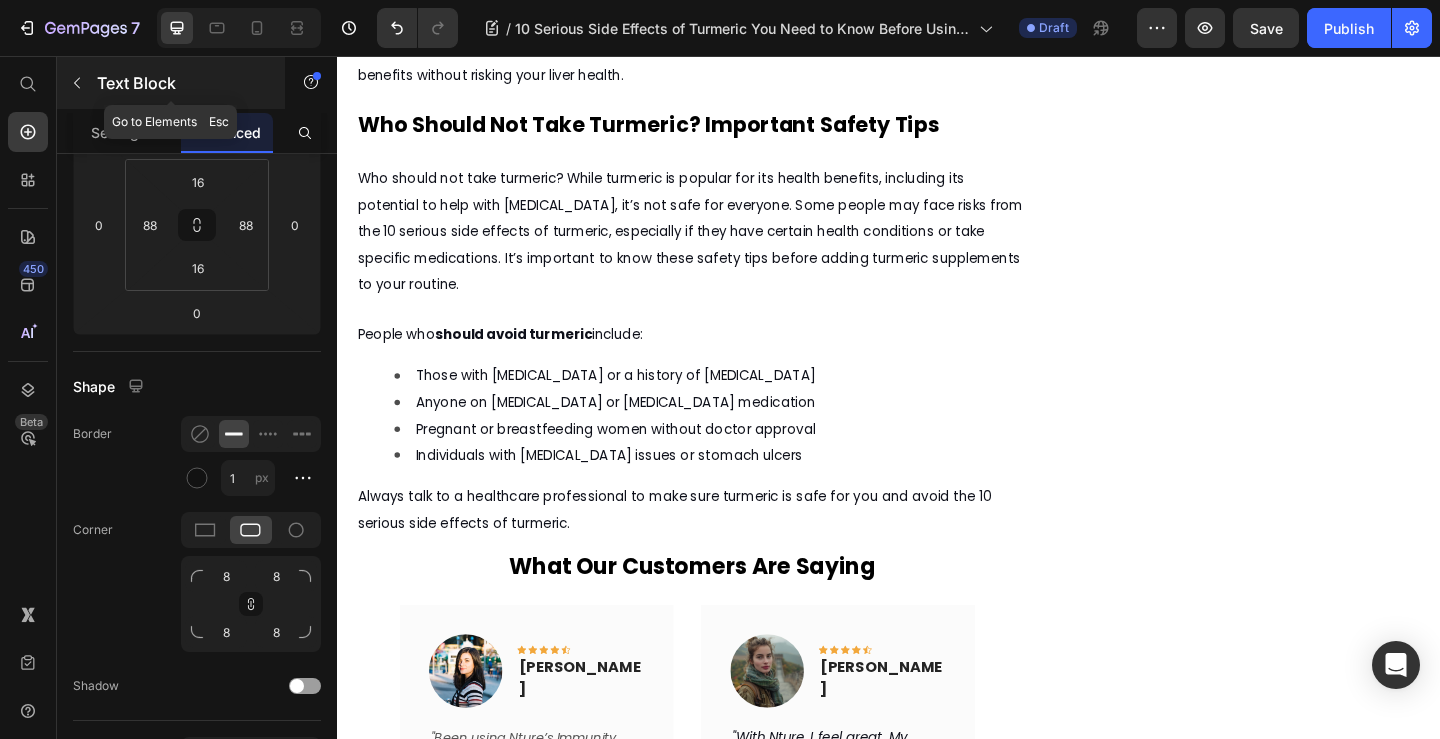 click 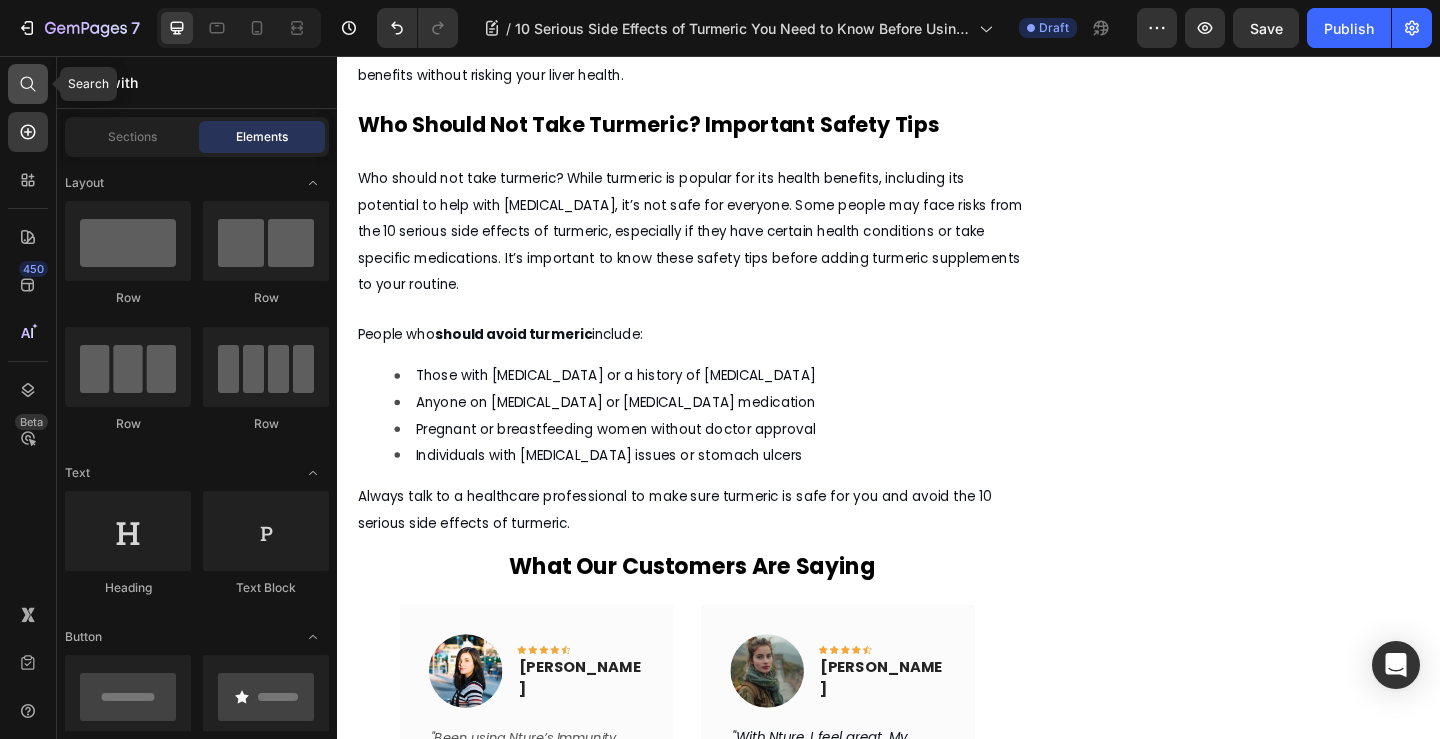 click 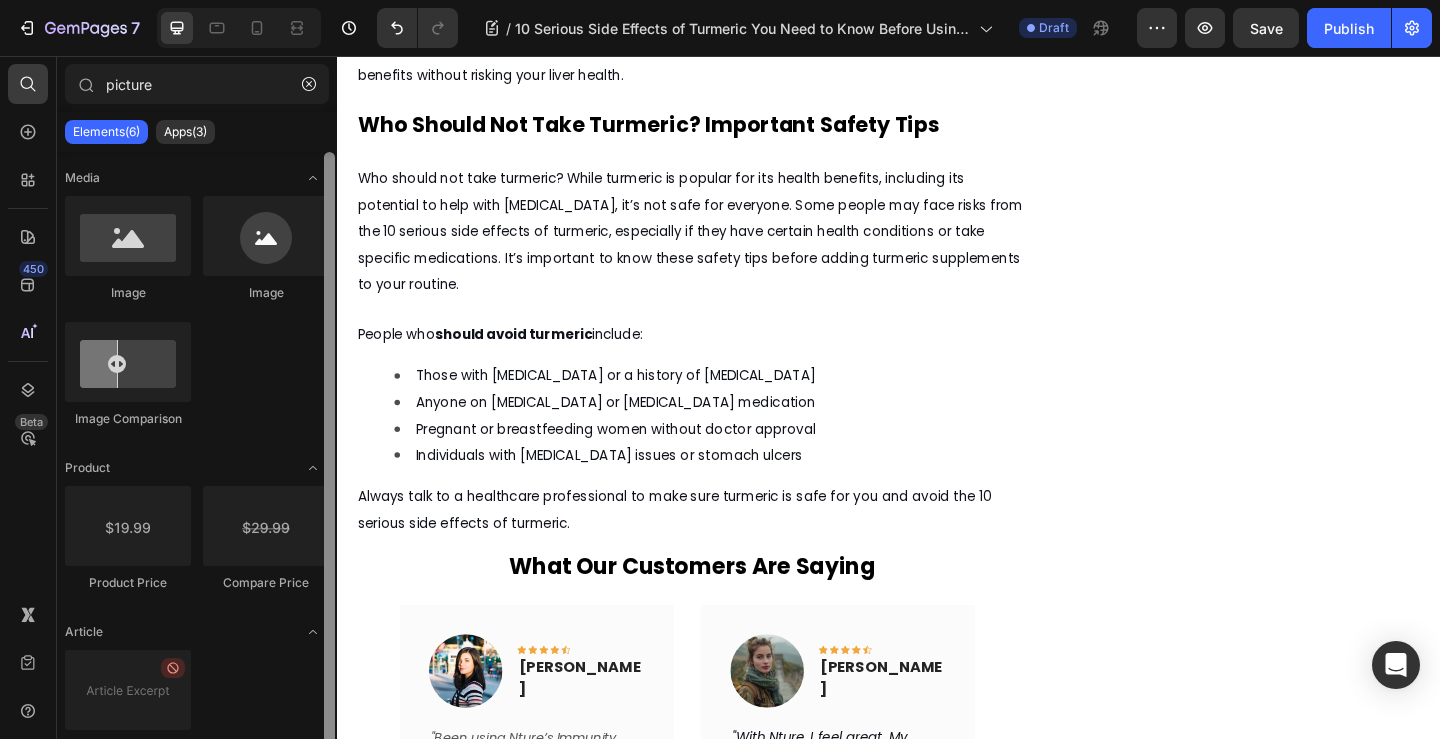 type on "picture" 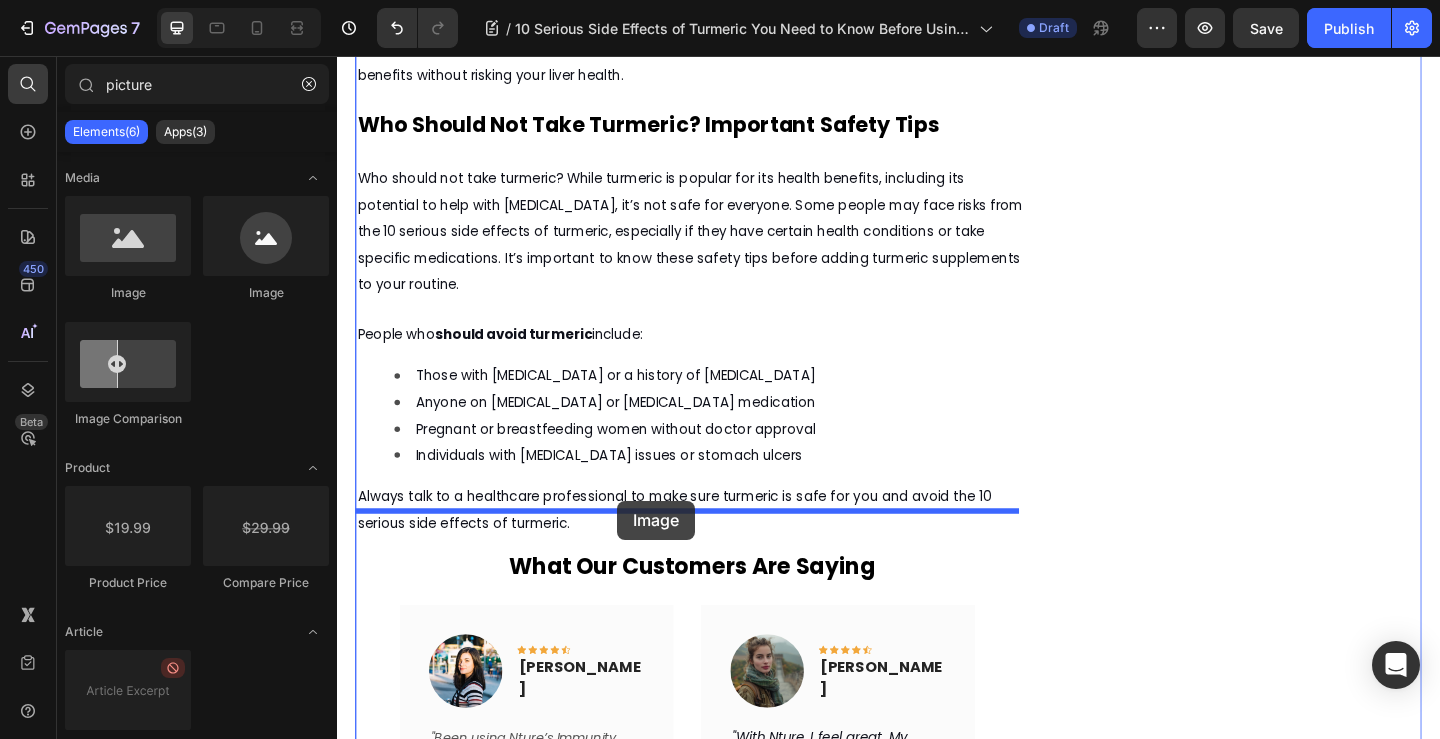 drag, startPoint x: 670, startPoint y: 342, endPoint x: 1266, endPoint y: 57, distance: 660.63684 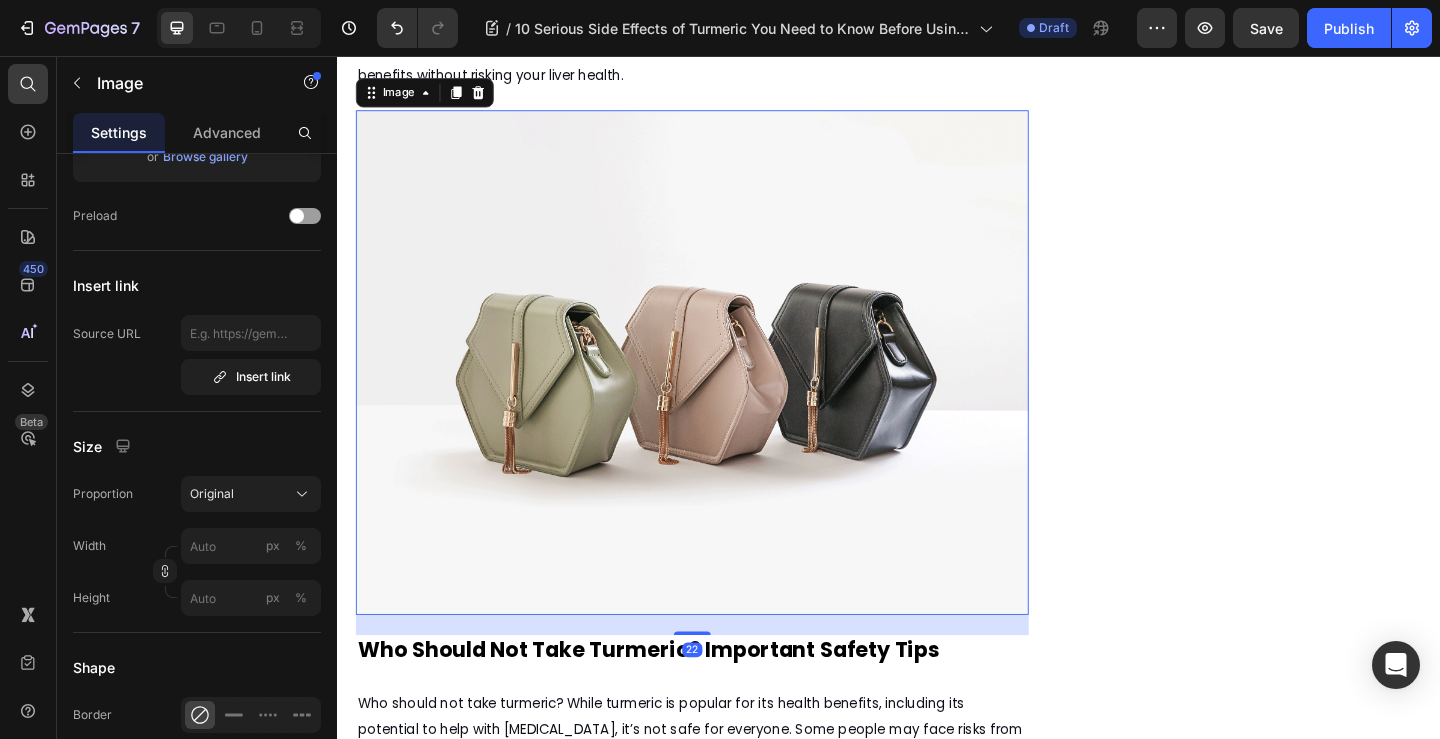 scroll, scrollTop: 0, scrollLeft: 0, axis: both 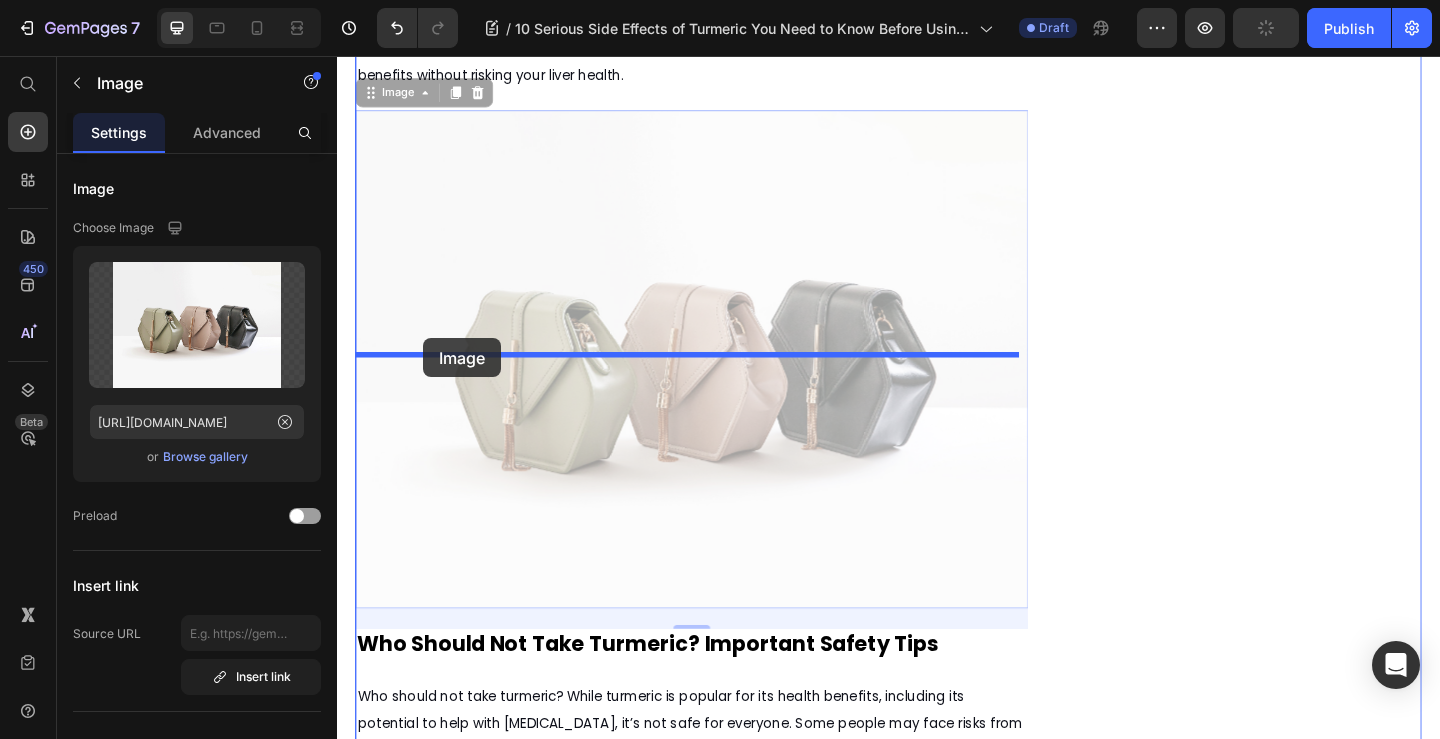 drag, startPoint x: 416, startPoint y: 537, endPoint x: 431, endPoint y: 363, distance: 174.64536 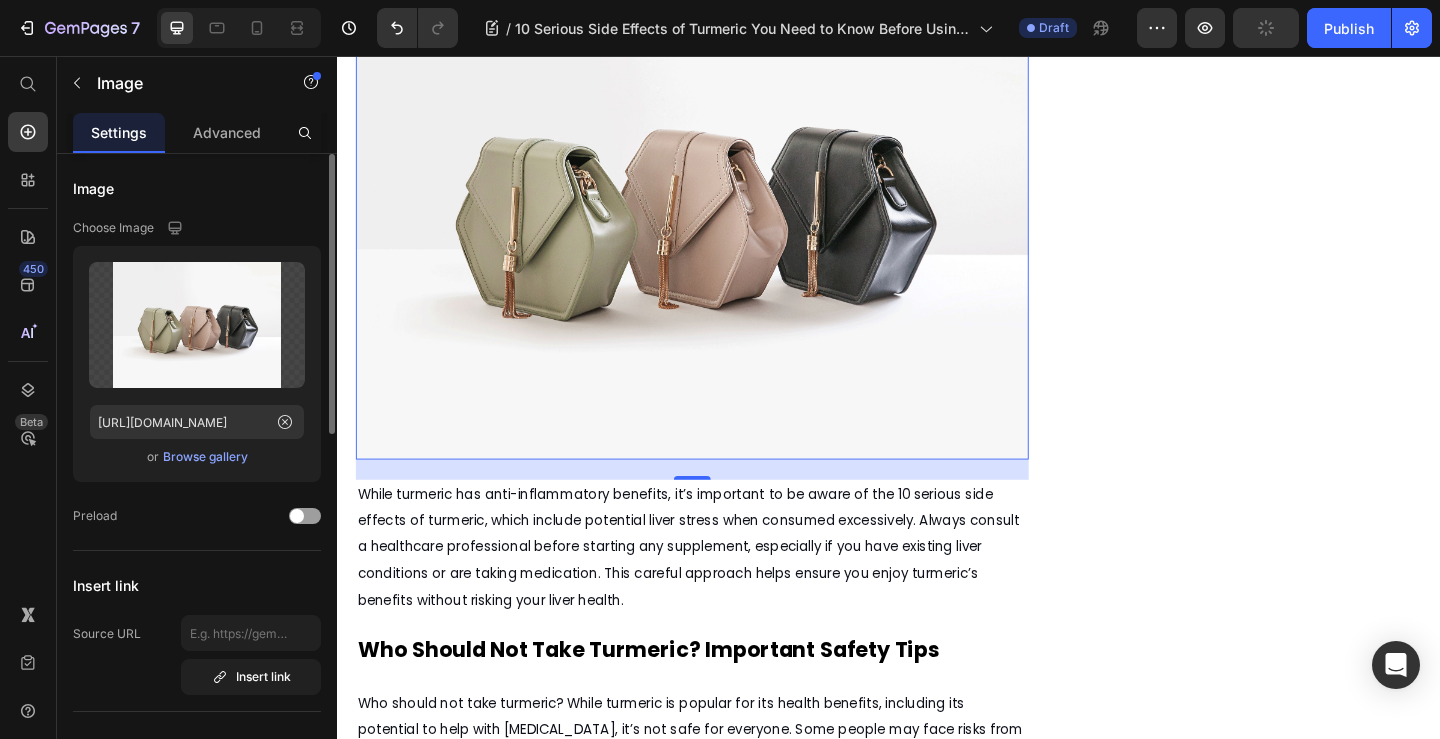 click on "Browse gallery" at bounding box center [205, 457] 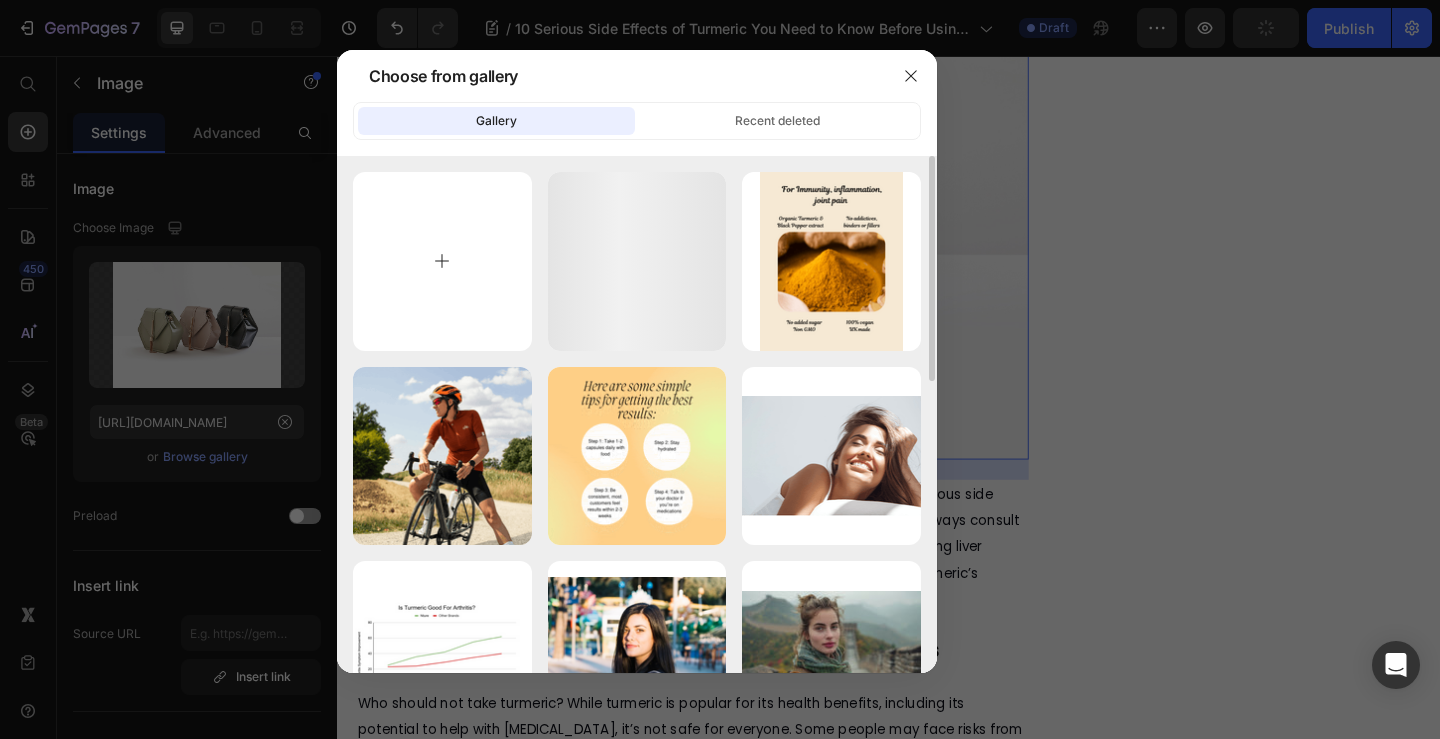 click at bounding box center (442, 261) 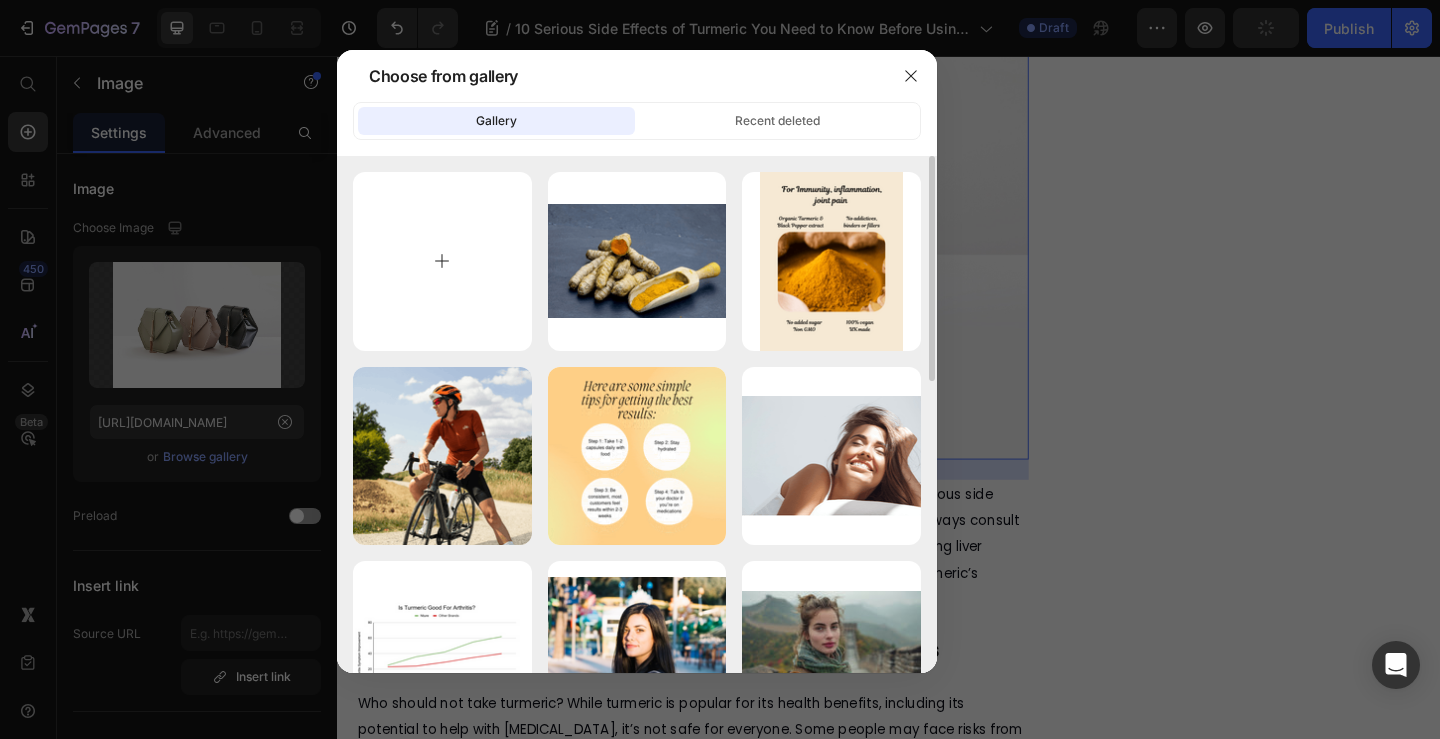 click at bounding box center [442, 261] 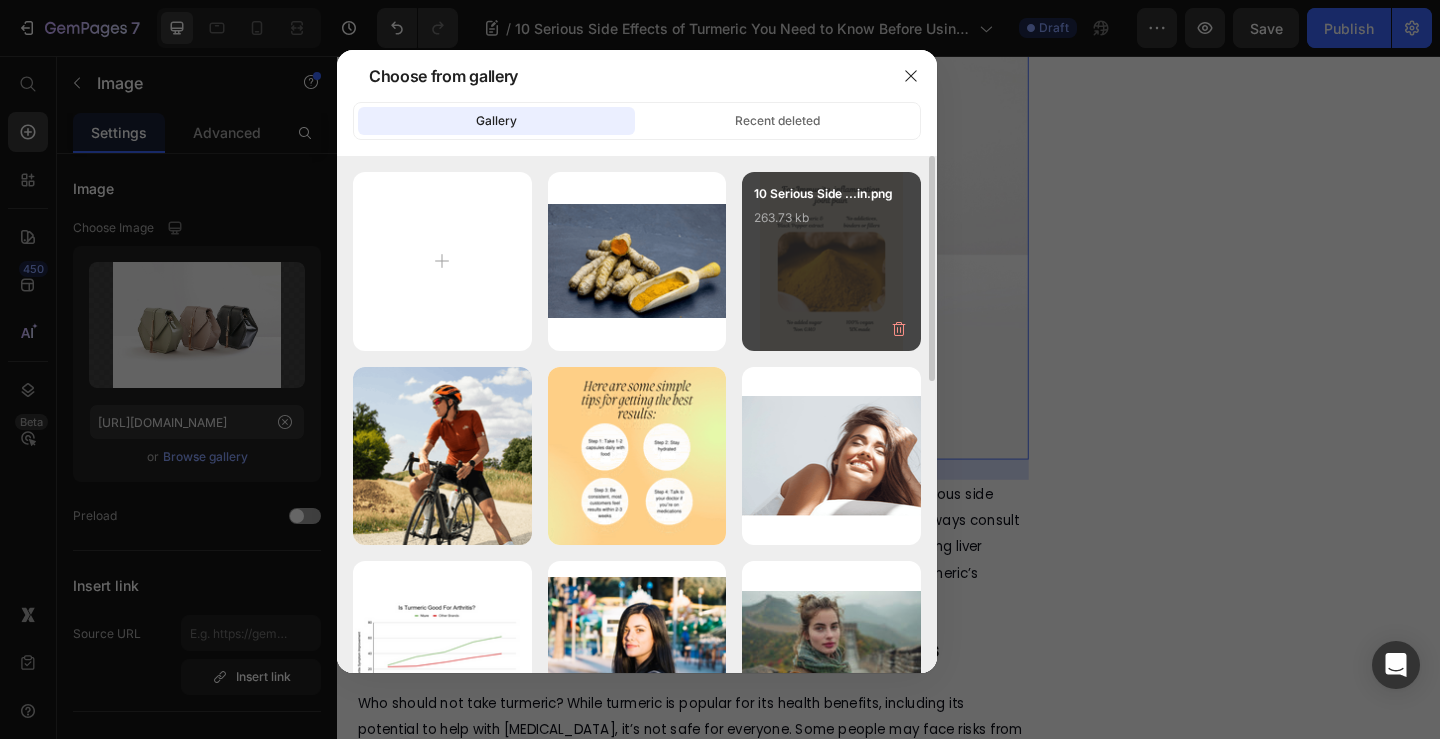 type on "C:\fakepath\Is Turmeric Bad for Your Liver-min.png" 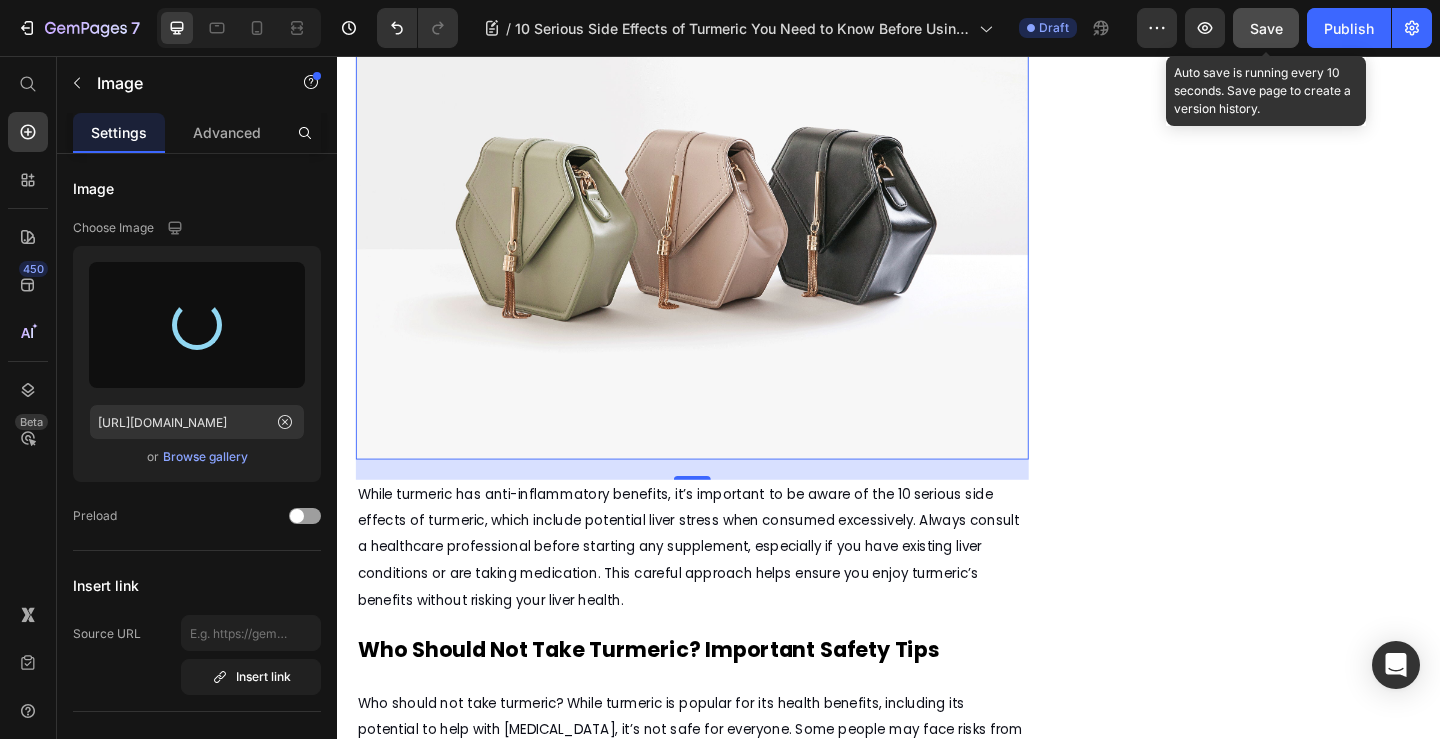 click on "Save" 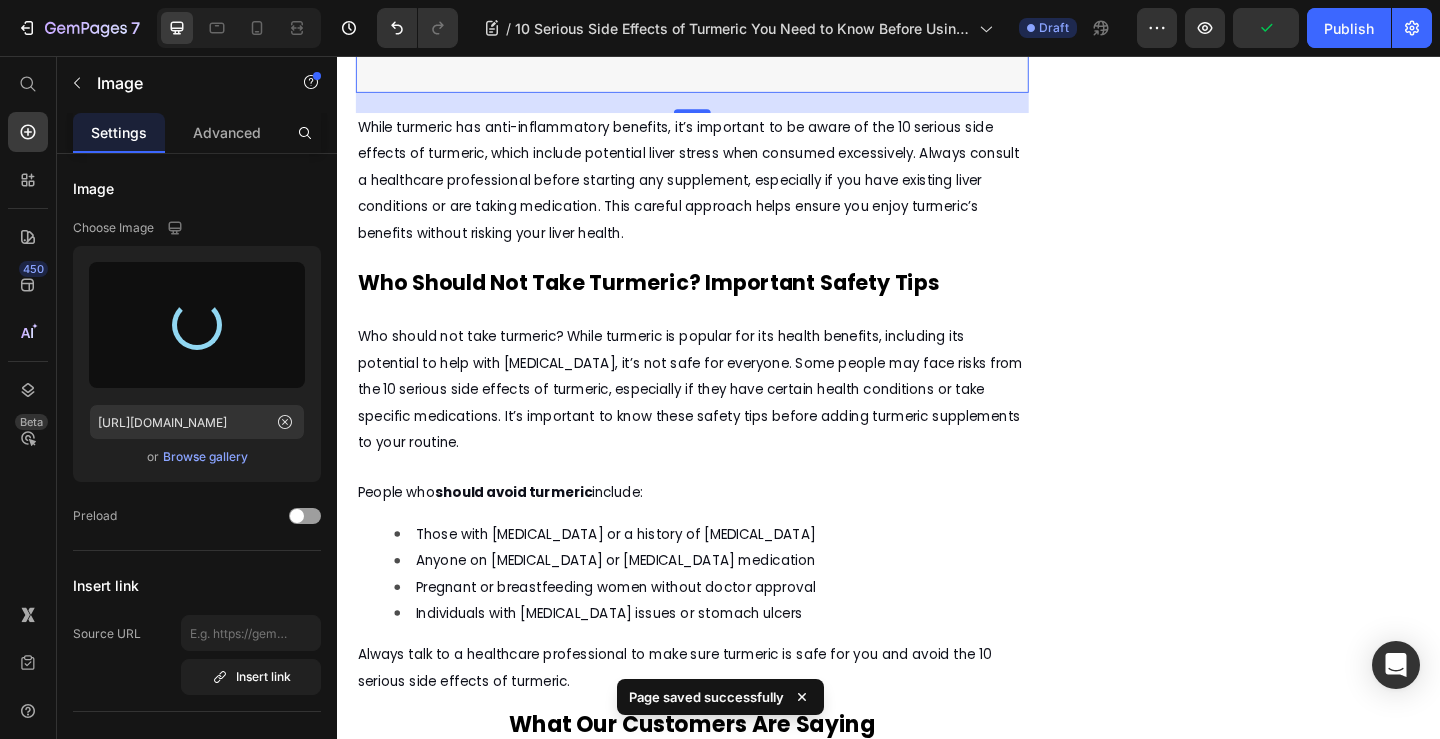 scroll, scrollTop: 2874, scrollLeft: 0, axis: vertical 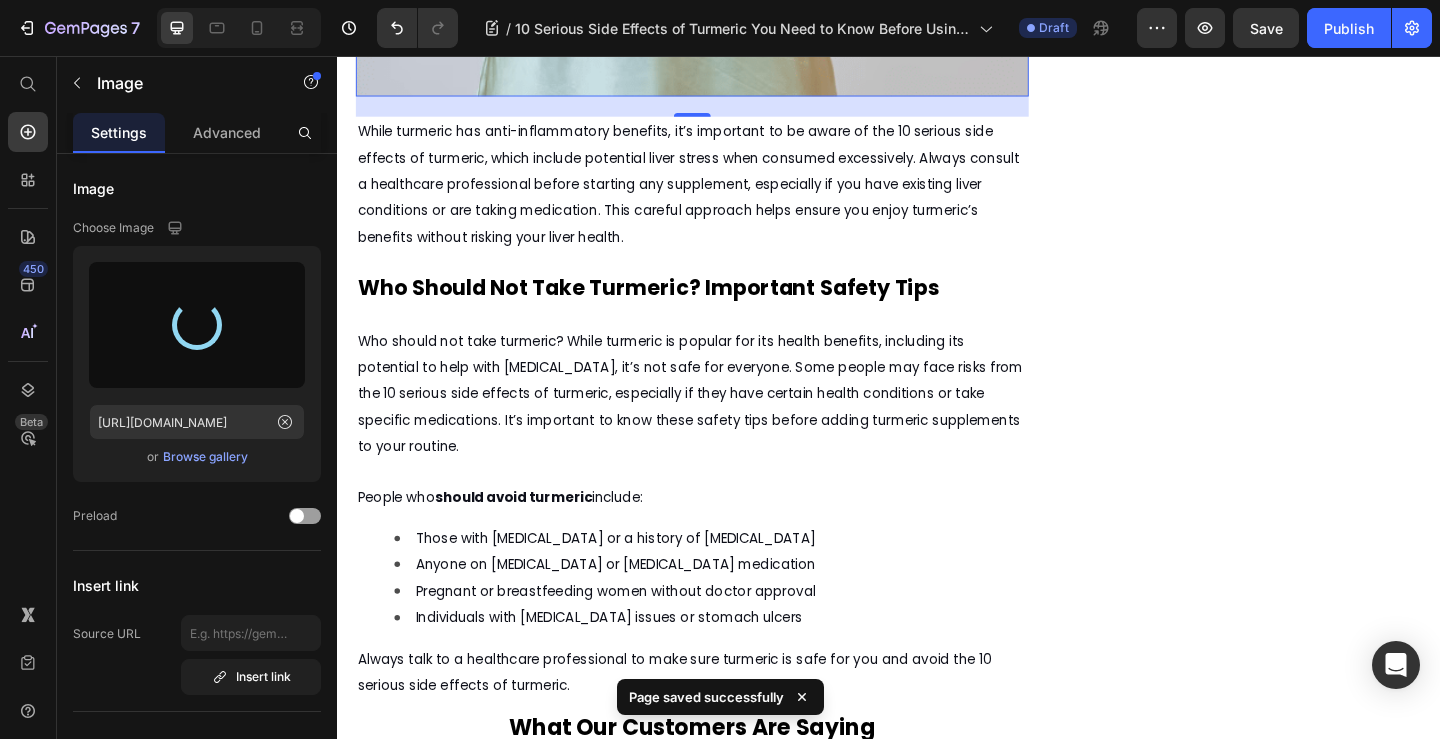 type on "https://cdn.shopify.com/s/files/1/0915/8138/3005/files/gempages_544224374513730654-3862a0da-0f0c-4a40-8dcd-2eed511a3d58.png" 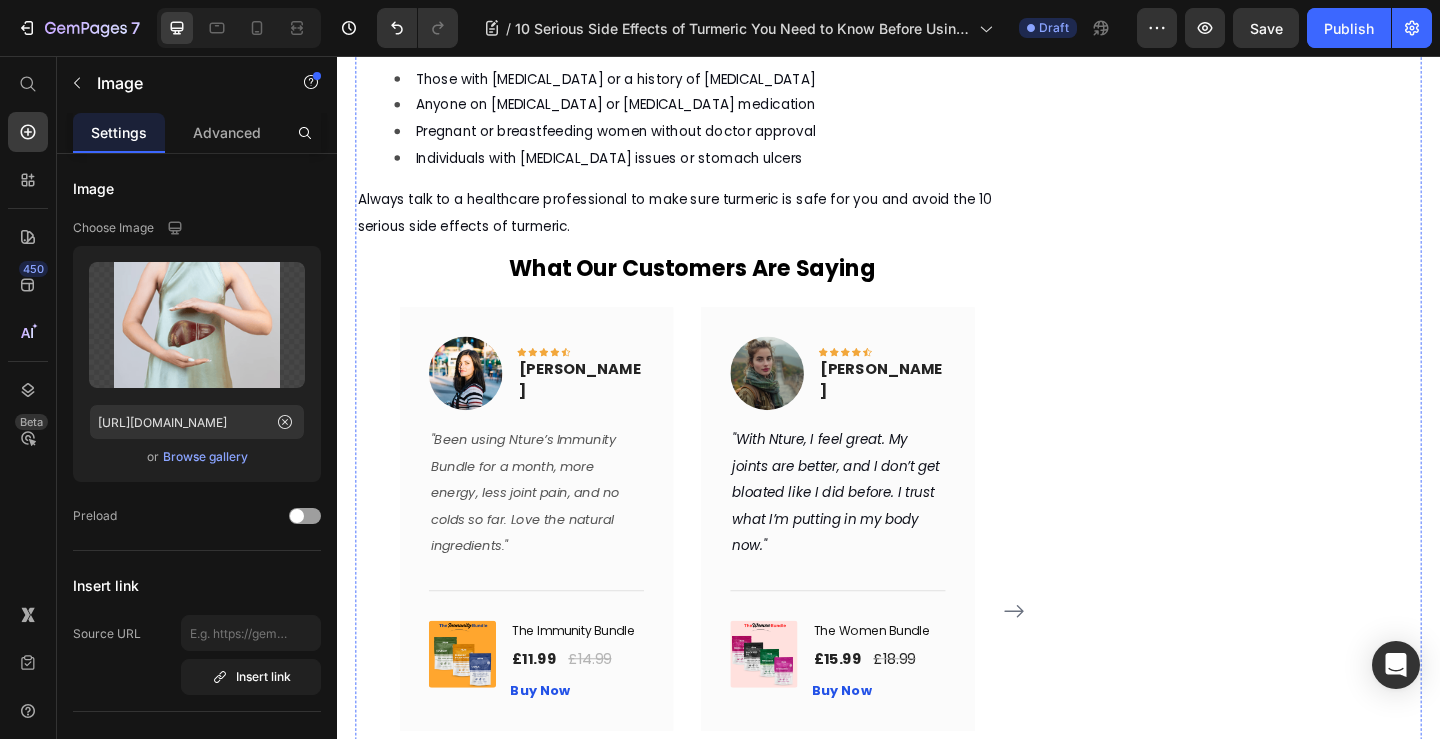 scroll, scrollTop: 3674, scrollLeft: 0, axis: vertical 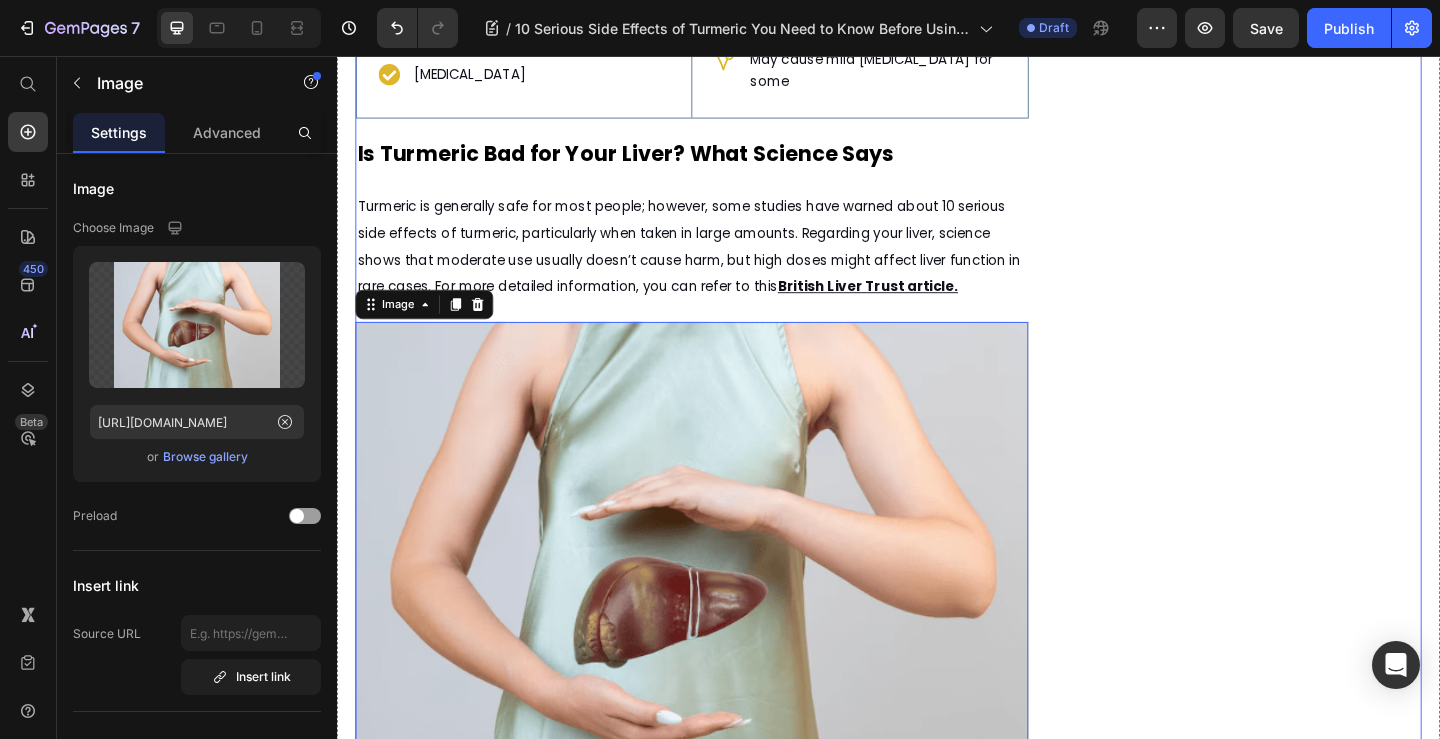 click on "What It Means  Text Block" at bounding box center [905, -211] 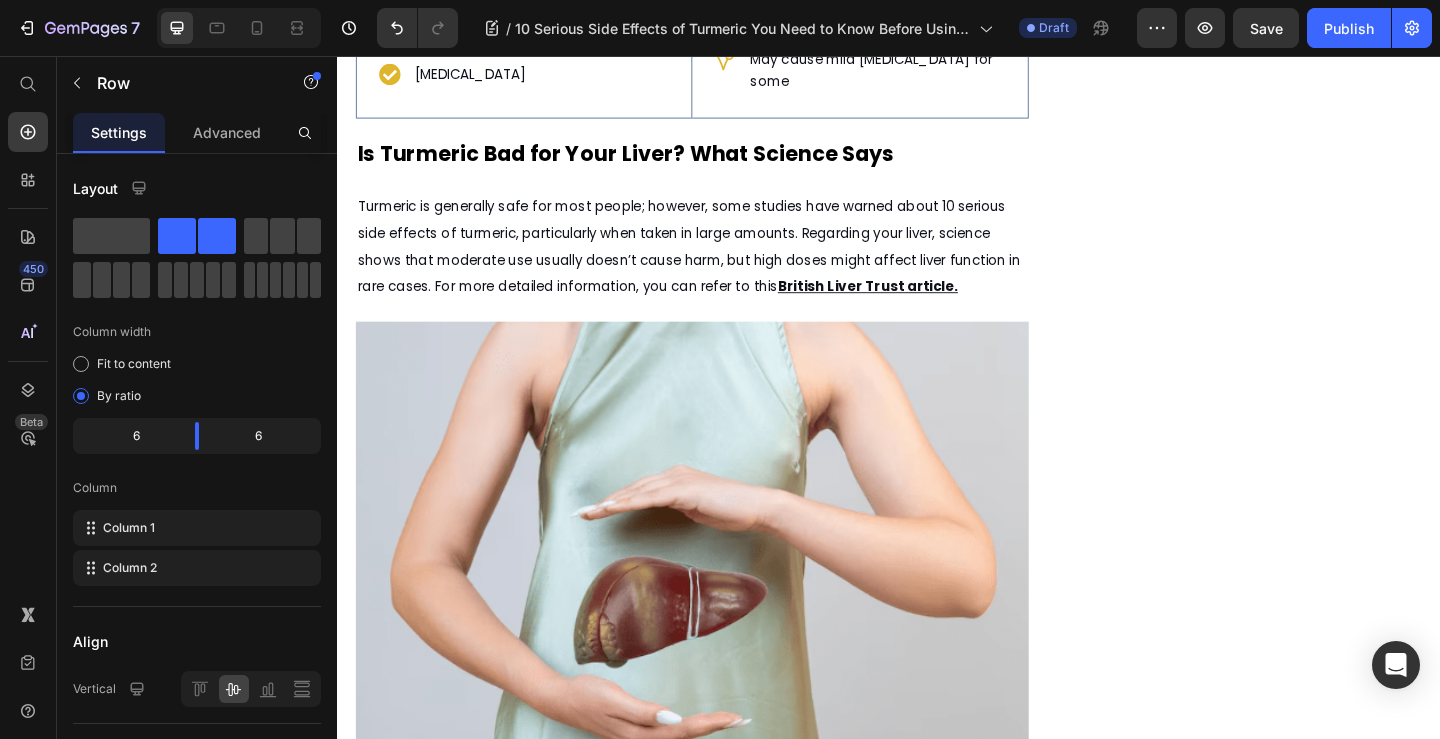 click 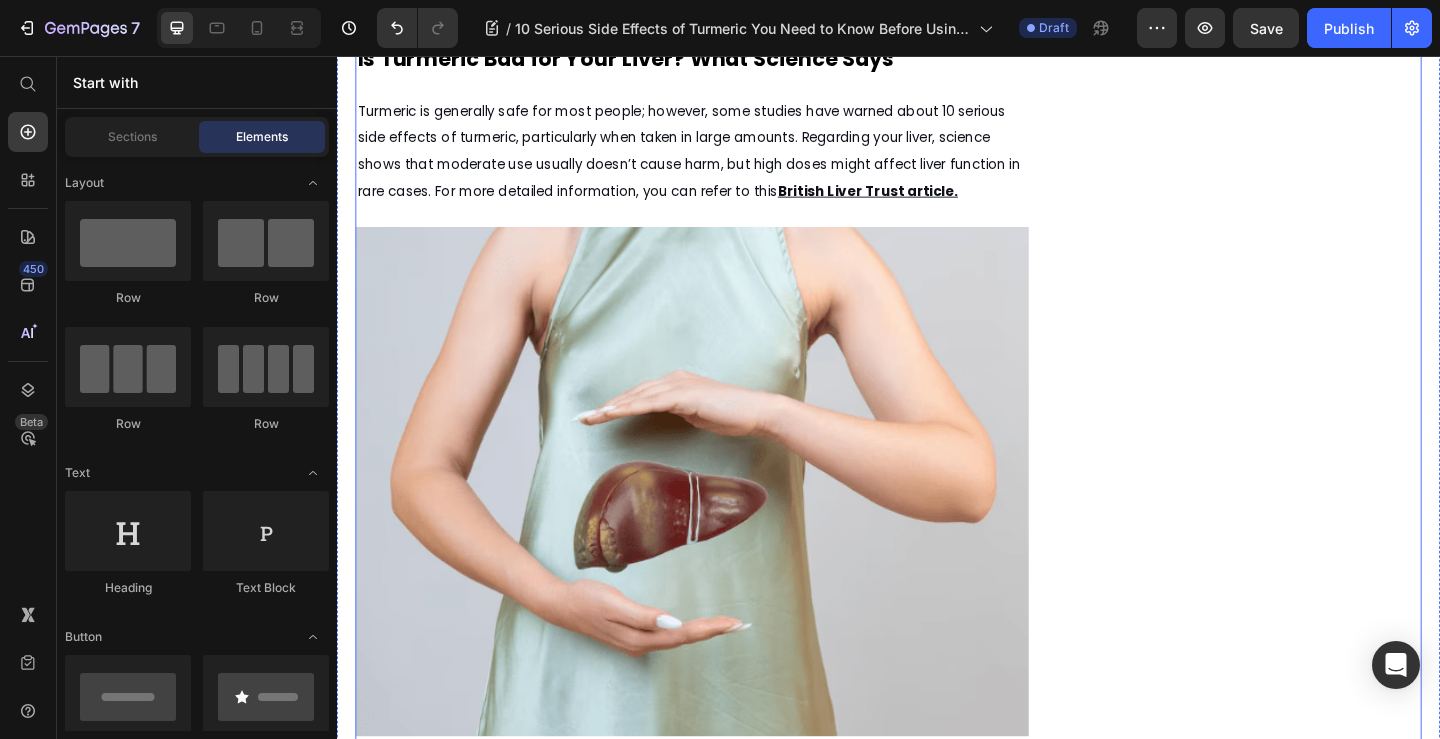 click on "Many people don’t realise that, although turmeric has many health benefits, it can also be part of a list of 10 serious side effects of turmeric if not taken the right way. Some people ask if turmeric can upset their stomachs. While it can sometimes cause mild [MEDICAL_DATA] or discomfort, most individuals do not experience these issues when using the recommended dose. It’s helpful to know who should not take turmeric so you can decide if it’s the best choice for you. While many love it for joint pain or question if turmeric is good for skin health, learning about digestion is an important step when considering the 10 serious side effects of turmeric before buying or using it regularly." at bounding box center [723, -388] 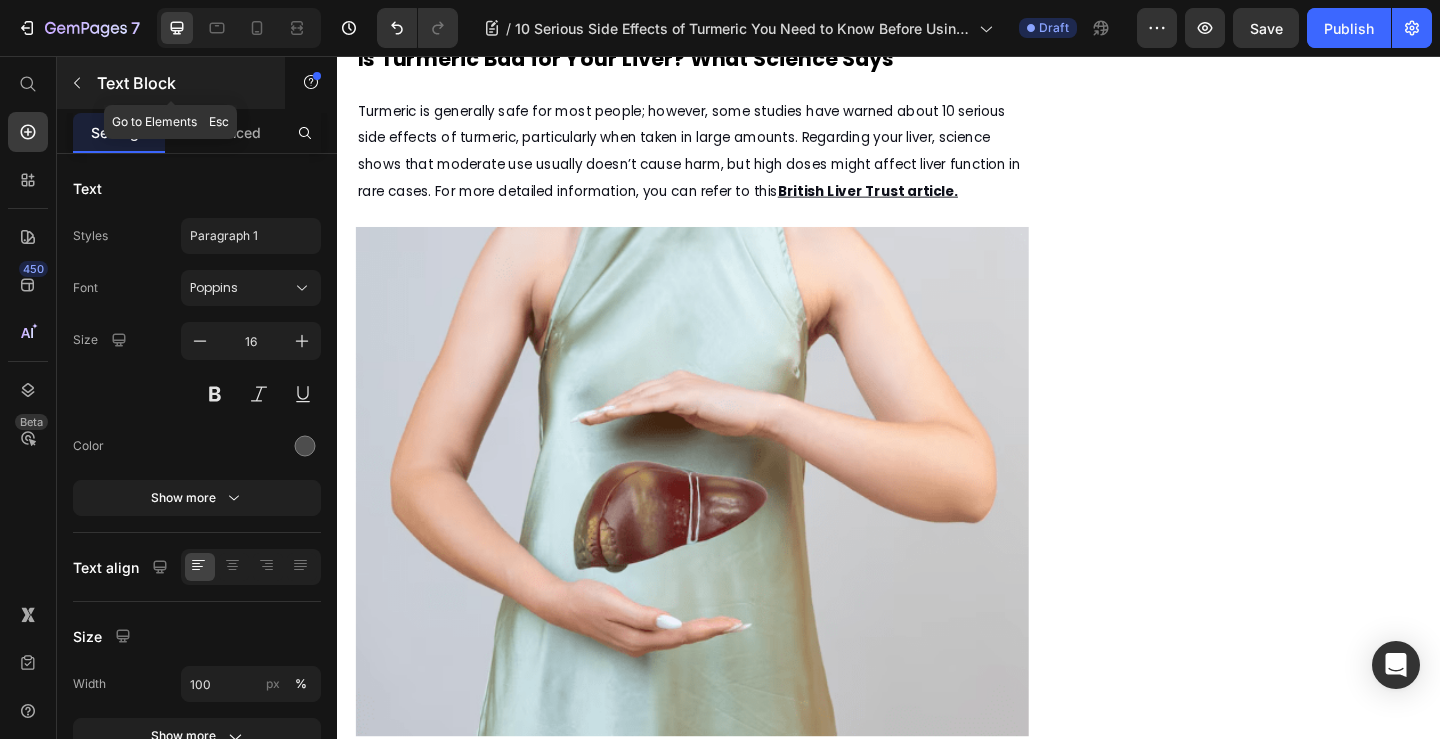 click at bounding box center [77, 83] 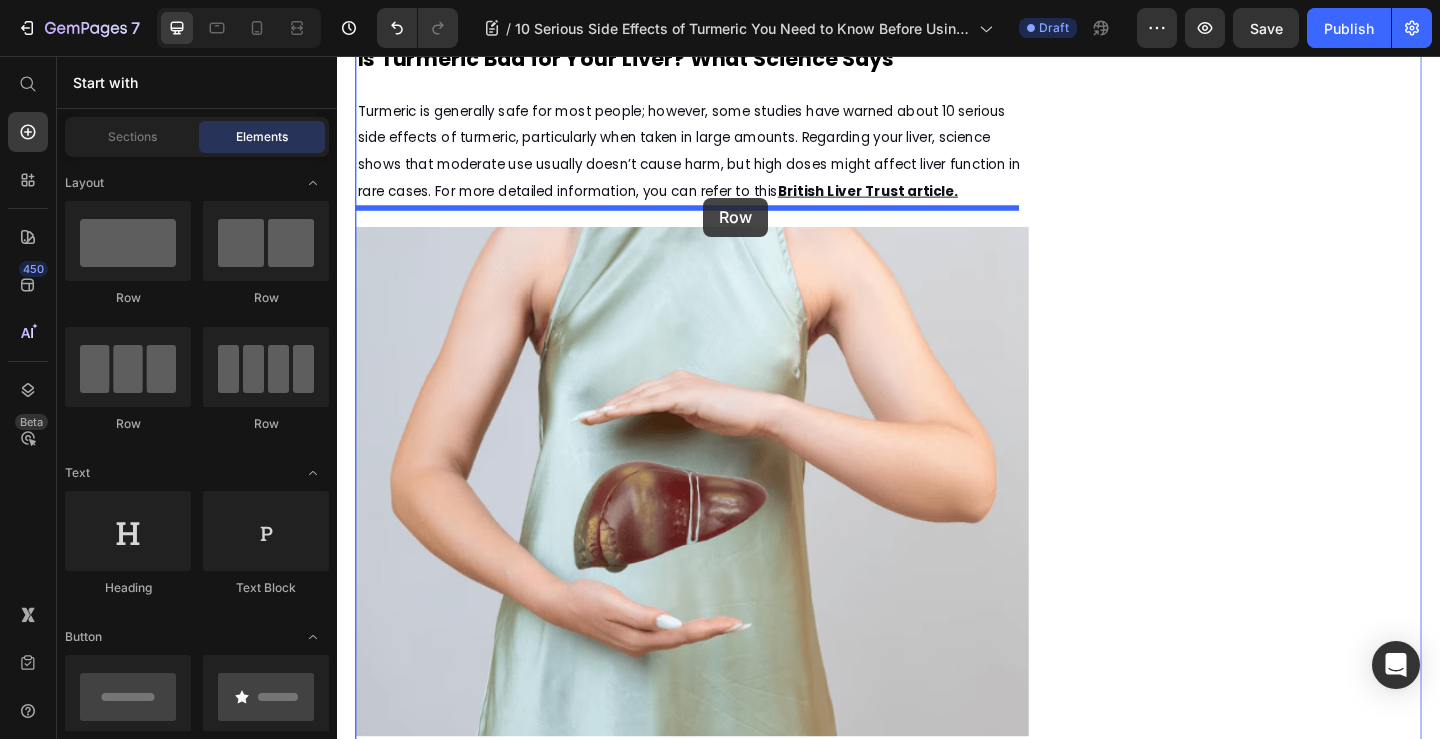 drag, startPoint x: 605, startPoint y: 326, endPoint x: 735, endPoint y: 210, distance: 174.22974 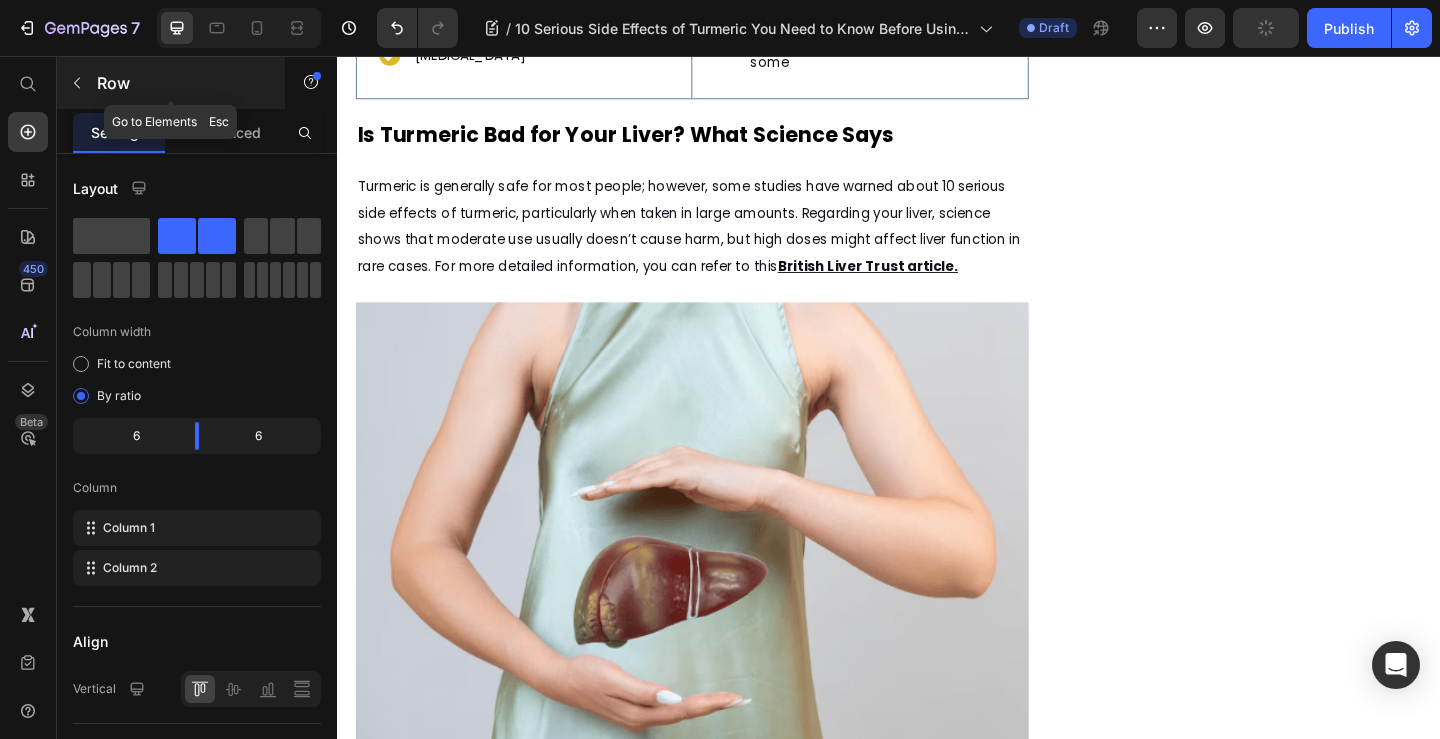click 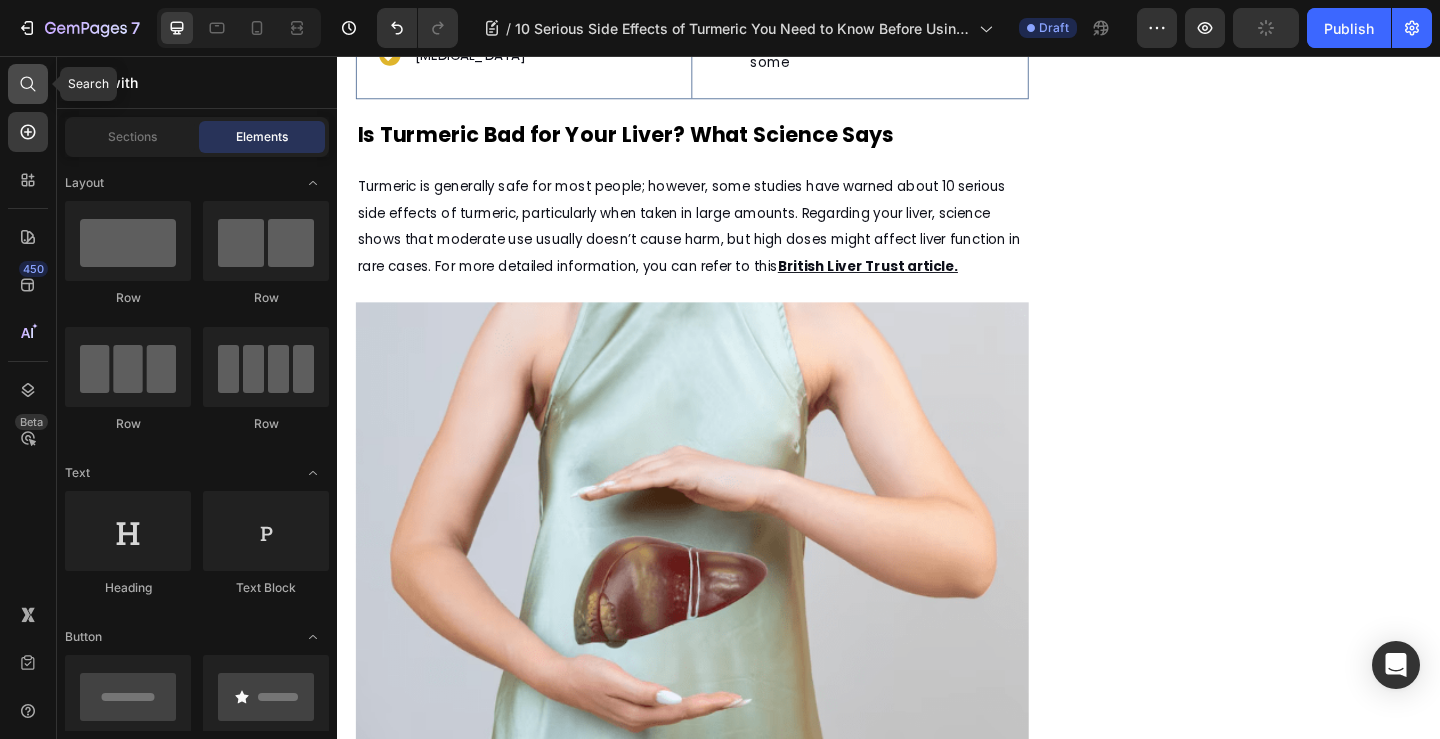 click 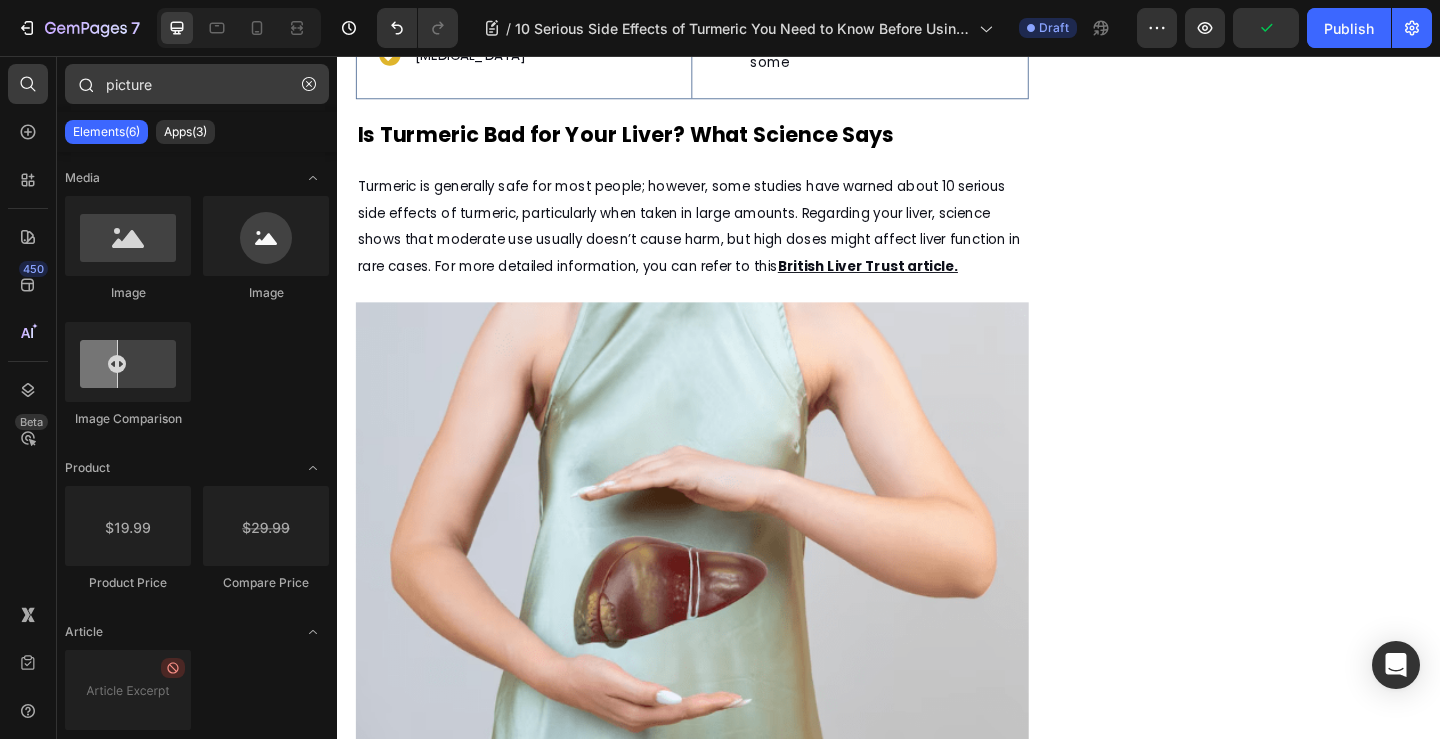 click on "picture" at bounding box center [197, 84] 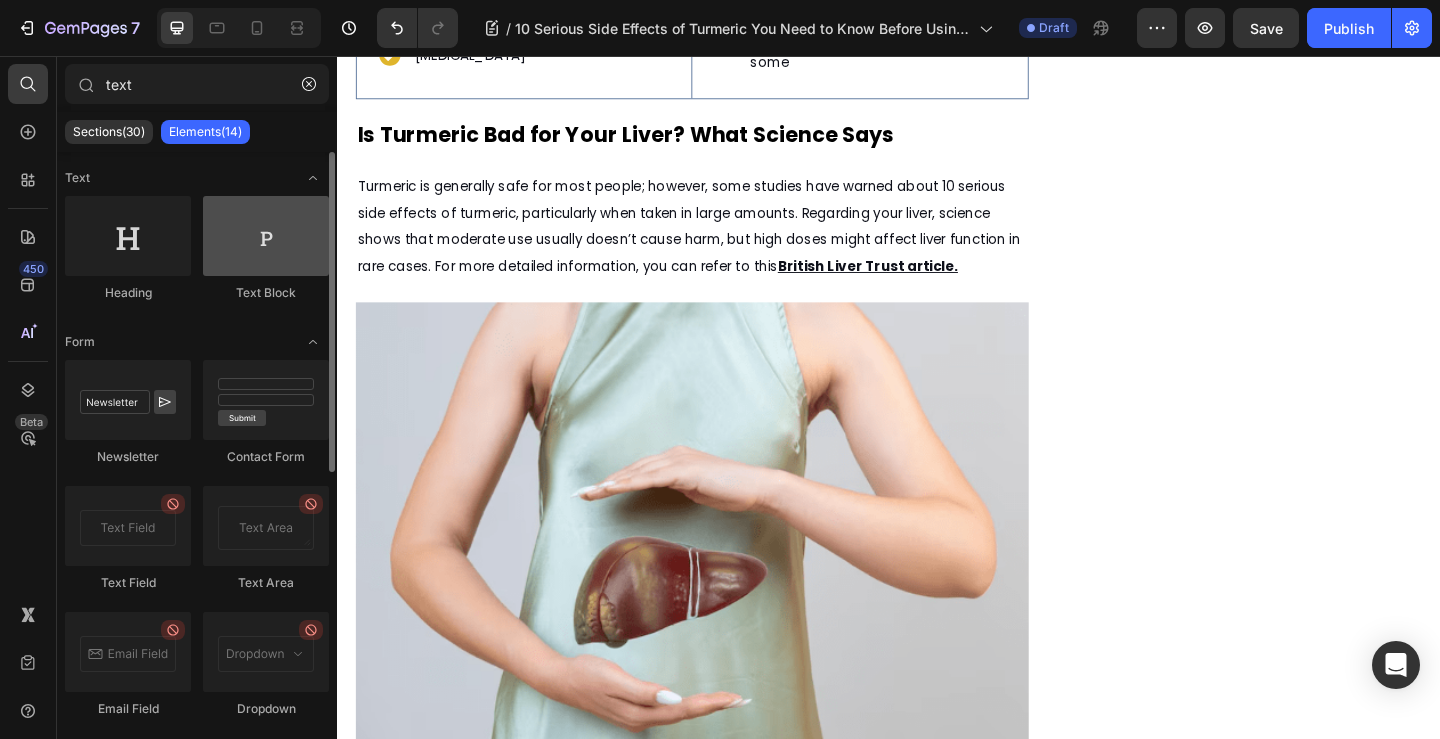type on "text" 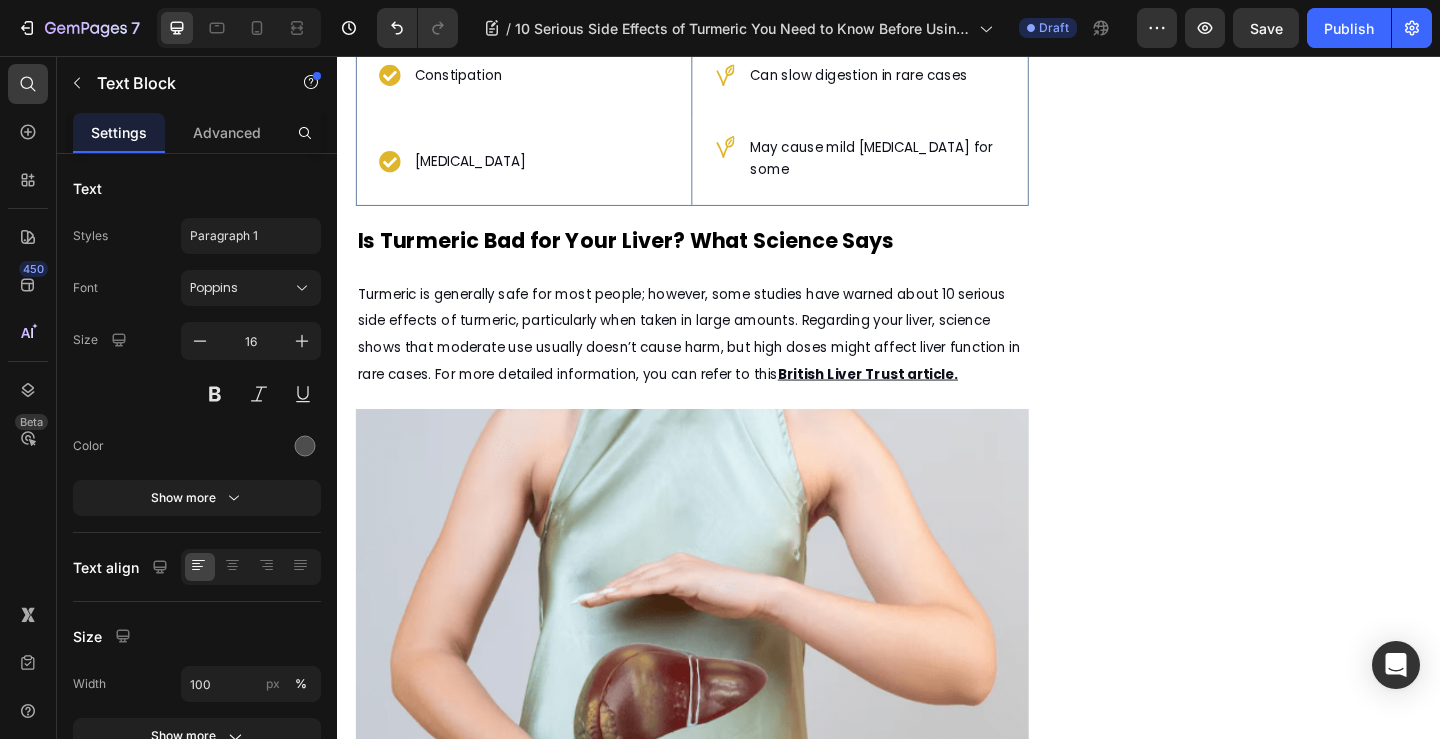 click 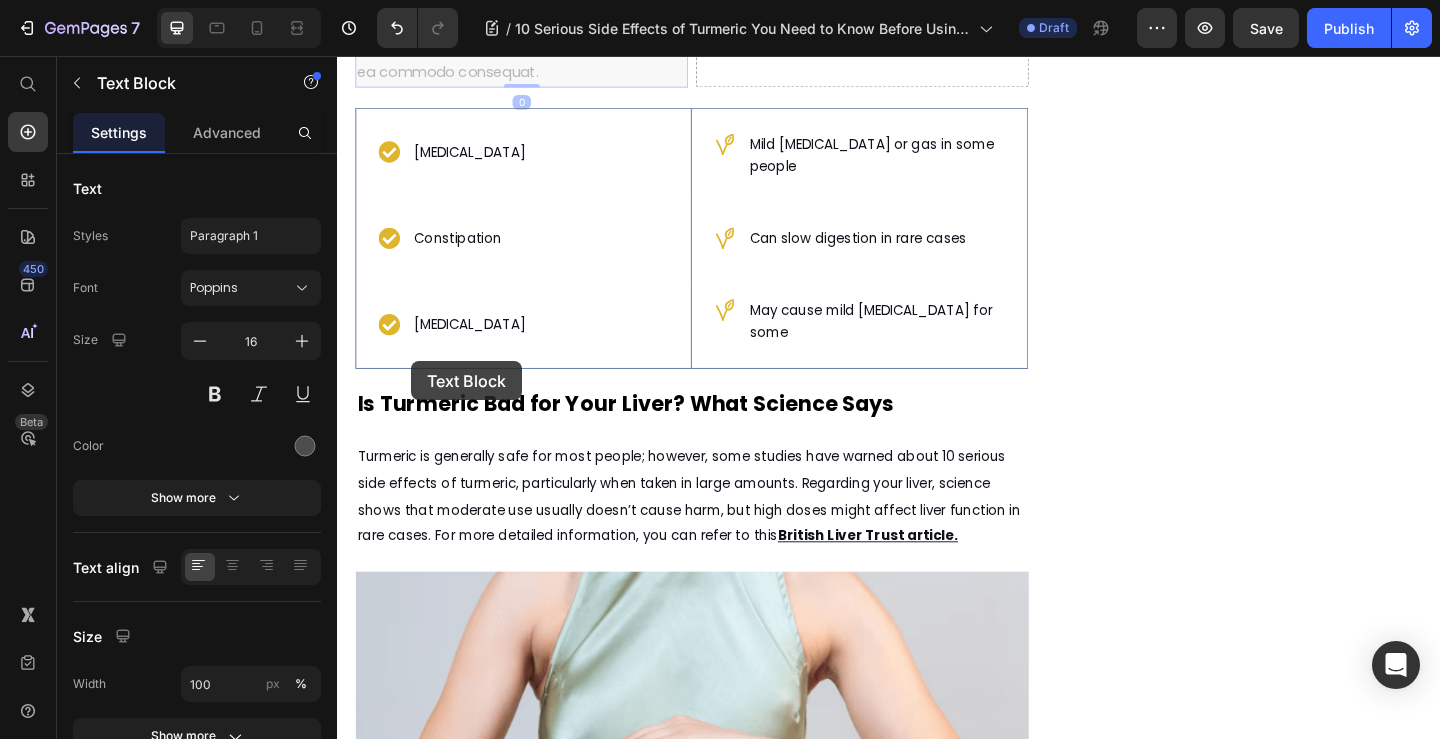 drag, startPoint x: 418, startPoint y: 388, endPoint x: 882, endPoint y: 257, distance: 482.13794 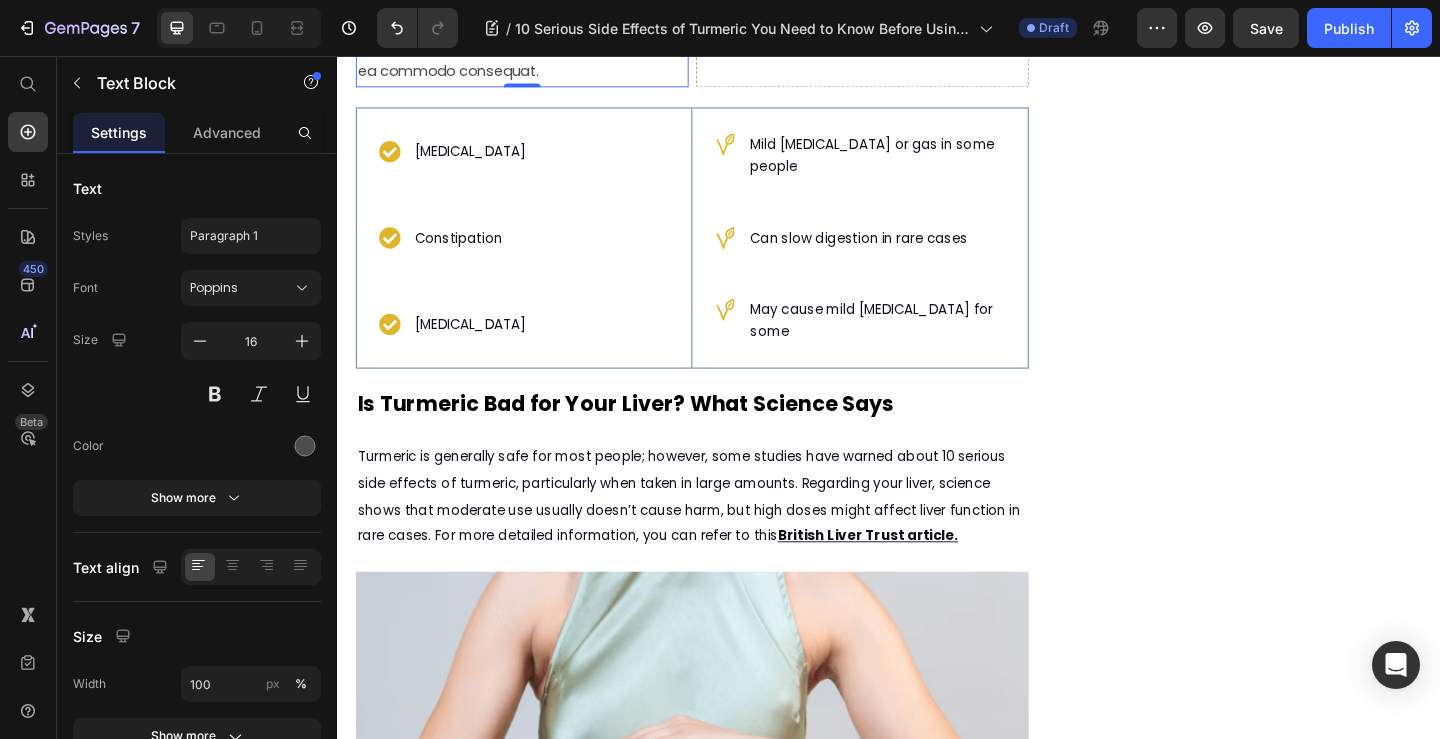 drag, startPoint x: 428, startPoint y: 382, endPoint x: 824, endPoint y: 255, distance: 415.86658 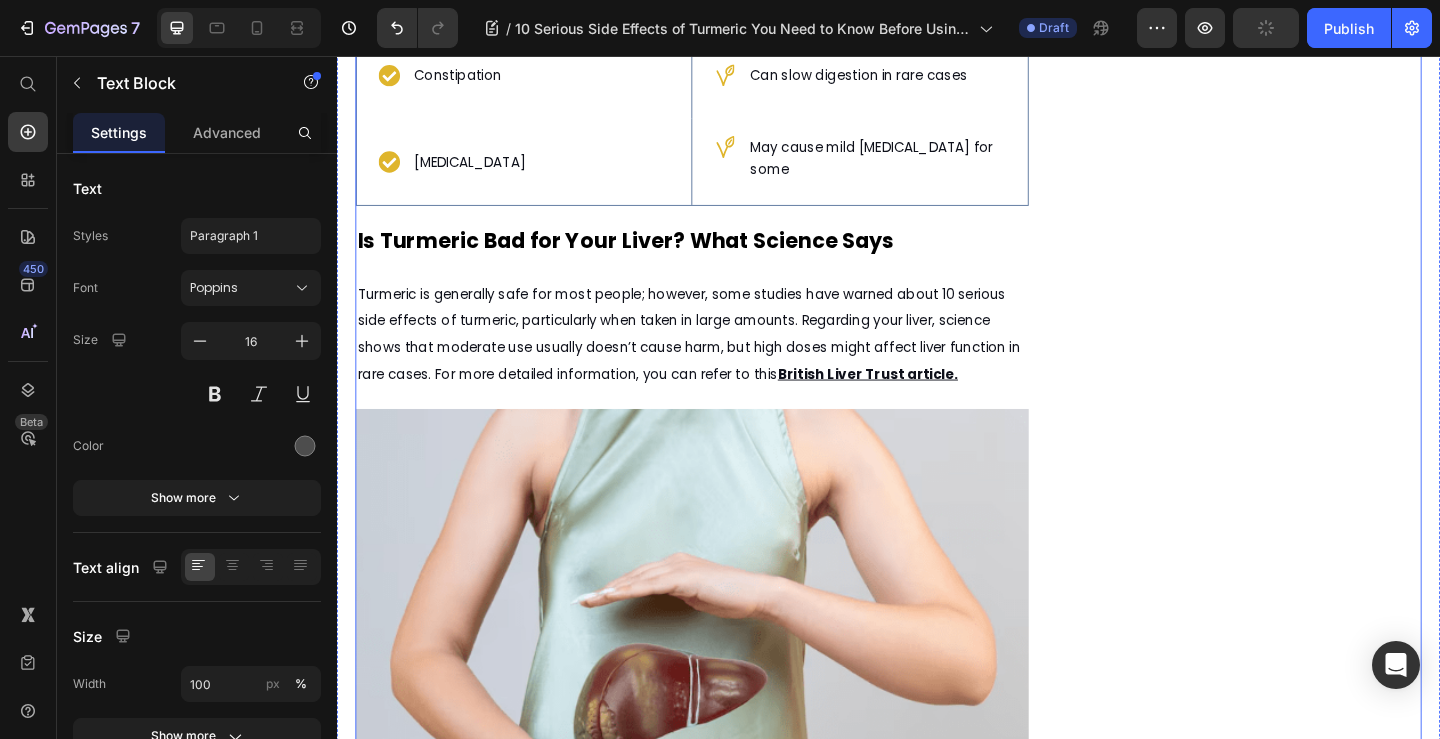 click on "10 Serious Side Effects of Turmeric You Need to Know Before Using It Heading Discover how Nture’s natural turmeric and black pepper blend gives you all the benefits without the worry of side effects Text Block July 10, 2025 by  Amina Mughal Text Block Text Block Row Image Turmeric is a popular natural supplement known for its health benefits, such as reducing inflammation and supporting skin health. However, before using it regularly, it’s important to understand the 10 serious side effects of turmeric that could affect your health.Many people wonder, "Is turmeric good for the skin?" and while it can offer some benefits, turmeric may also cause unexpected reactions or health problems in certain situations. In this article, we'll explore the potential risks and help you decide if  turmeric  is right for you. Text Block What Are the 10 Serious Side Effects of Turmeric You Should Know? Text Block     For a trusted UK perspective, take a look at this  Text Block Image Text Block Text Block Text Block   0" at bounding box center (937, 1176) 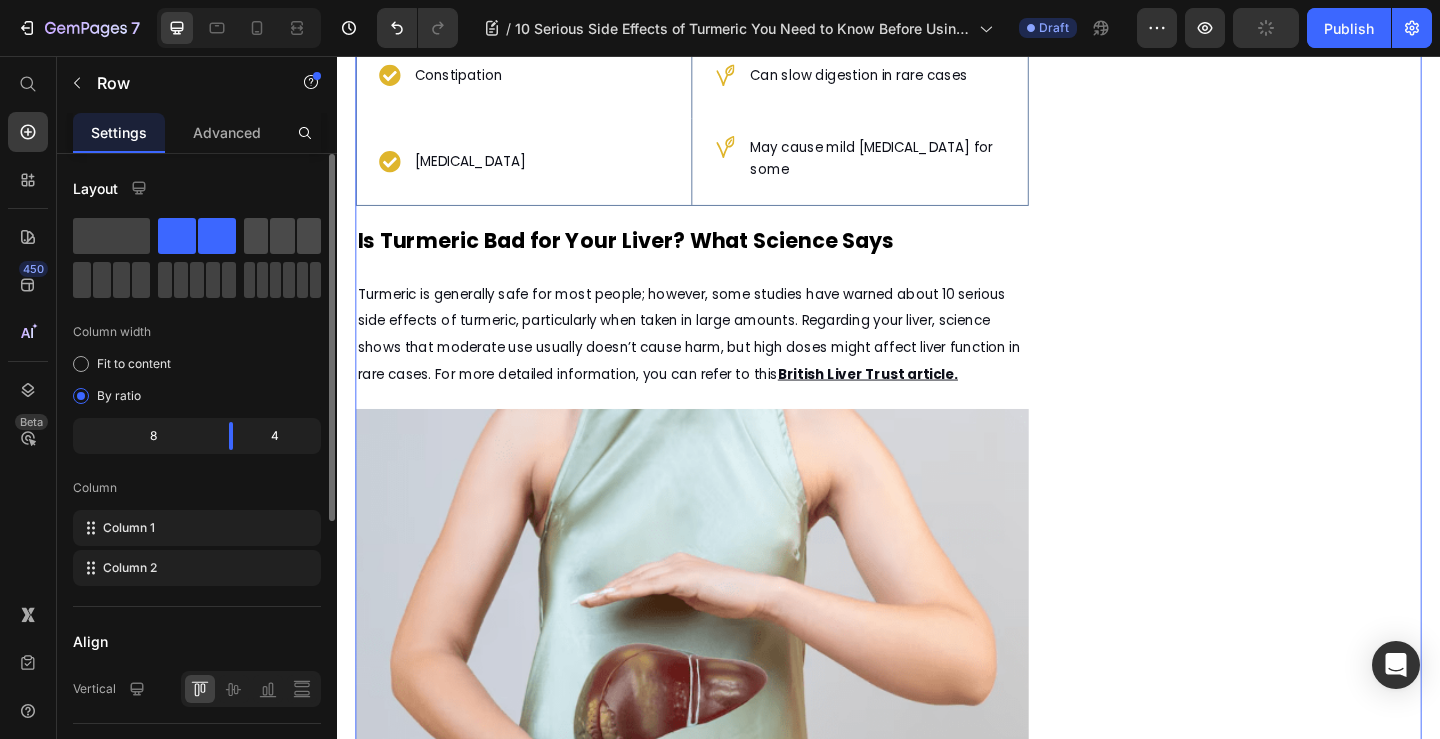 click 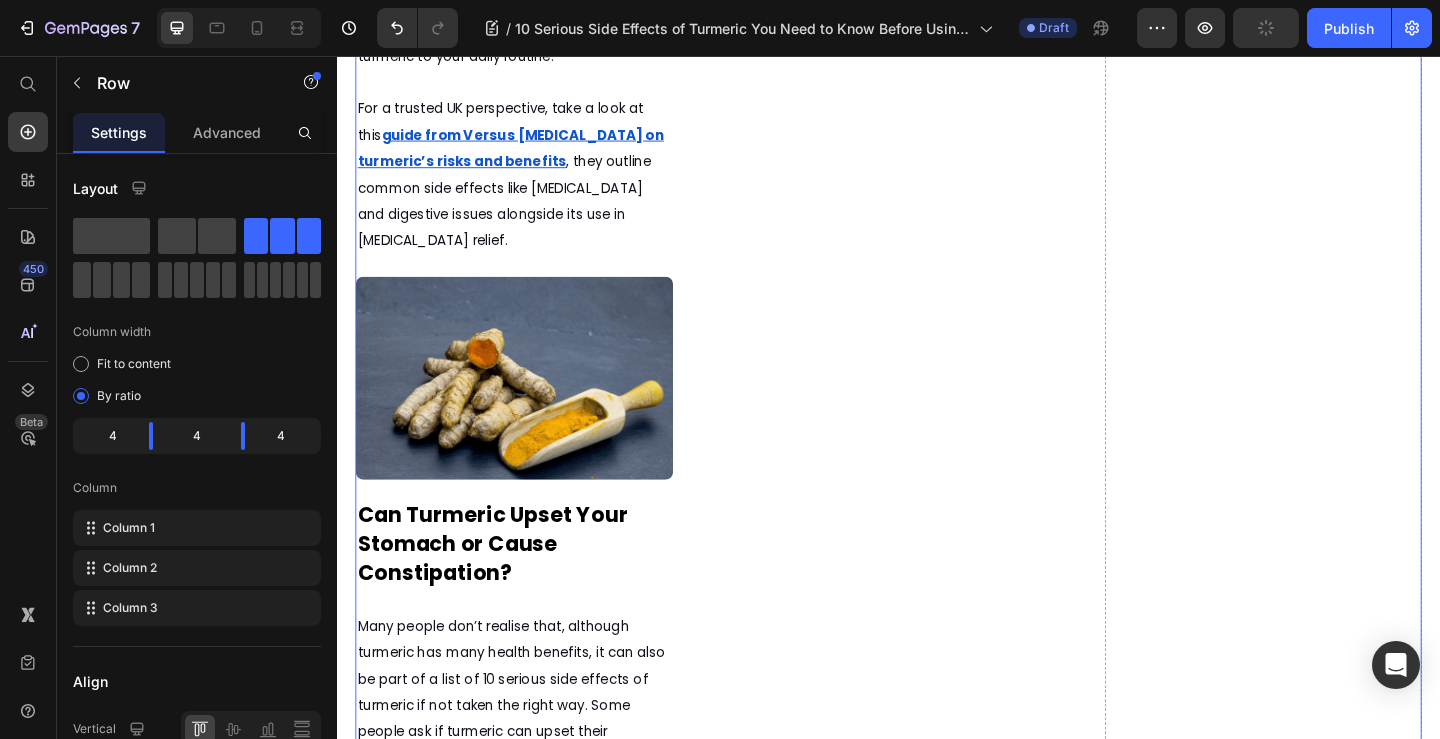 scroll, scrollTop: 1379, scrollLeft: 0, axis: vertical 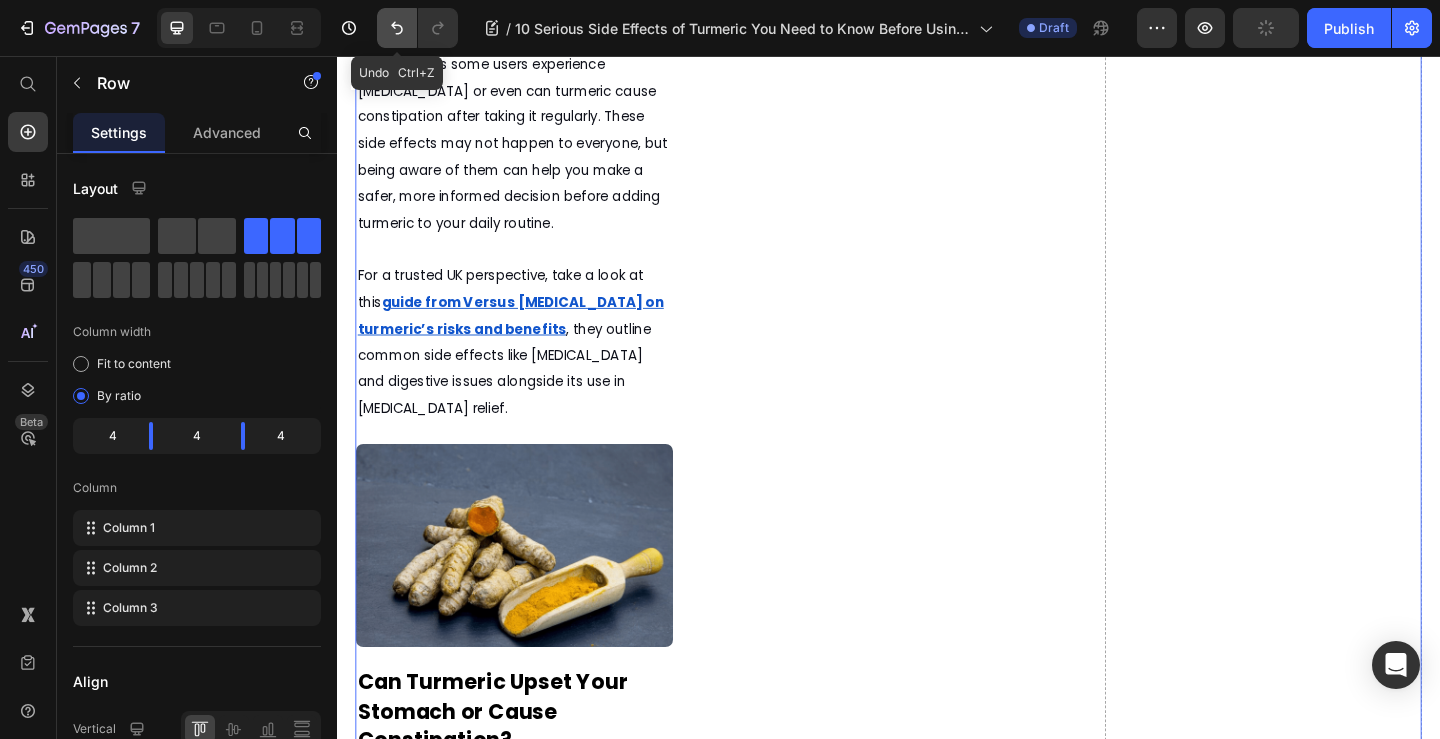 drag, startPoint x: 389, startPoint y: 27, endPoint x: 163, endPoint y: 60, distance: 228.39659 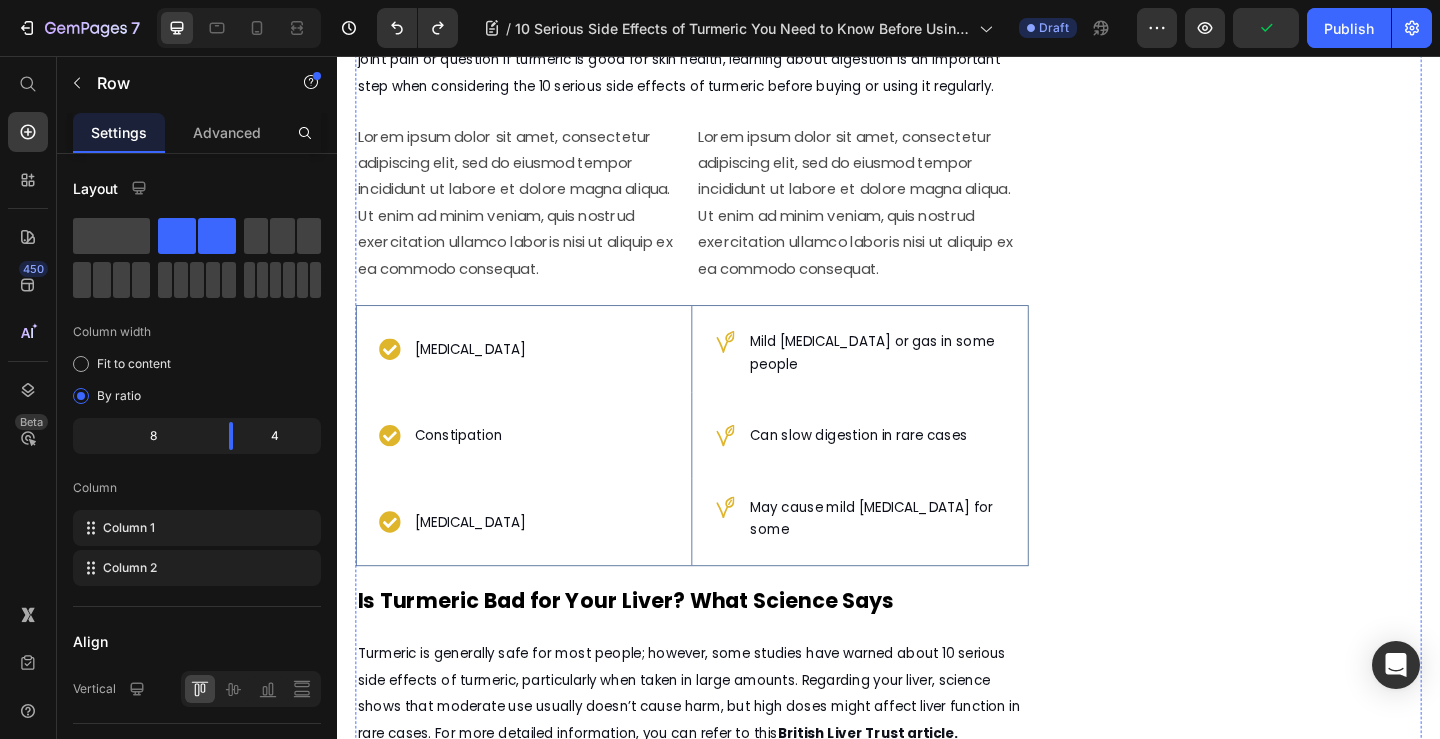 scroll, scrollTop: 2152, scrollLeft: 0, axis: vertical 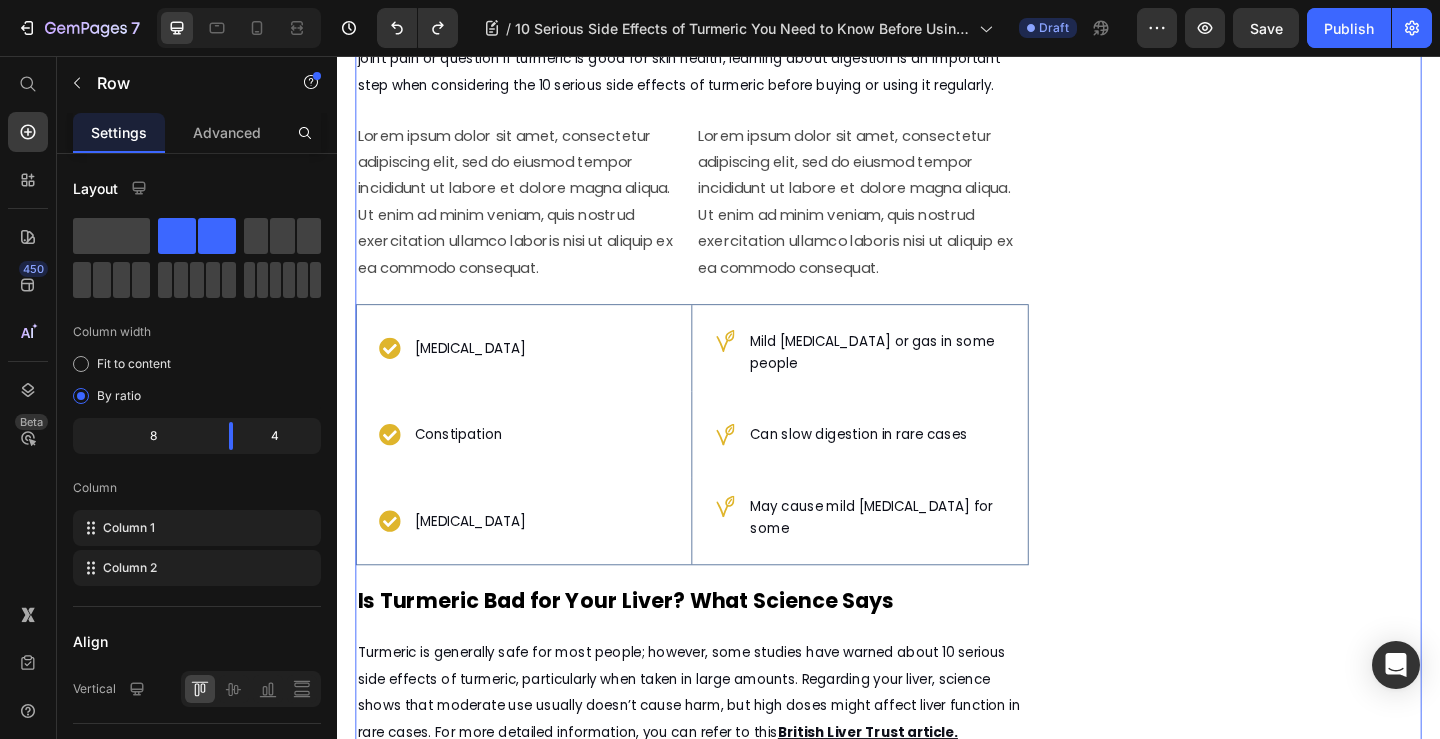 click on "10 Serious Side Effects of Turmeric You Need to Know Before Using It Heading Discover how Nture’s natural turmeric and black pepper blend gives you all the benefits without the worry of side effects Text Block July 10, 2025 by  Amina Mughal Text Block Text Block Row Image Turmeric is a popular natural supplement known for its health benefits, such as reducing inflammation and supporting skin health. However, before using it regularly, it’s important to understand the 10 serious side effects of turmeric that could affect your health.Many people wonder, "Is turmeric good for the skin?" and while it can offer some benefits, turmeric may also cause unexpected reactions or health problems in certain situations. In this article, we'll explore the potential risks and help you decide if  turmeric  is right for you. Text Block What Are the 10 Serious Side Effects of Turmeric You Should Know? Text Block     For a trusted UK perspective, take a look at this  Text Block Image Text Block Text Block Text Block Row" at bounding box center (937, 1332) 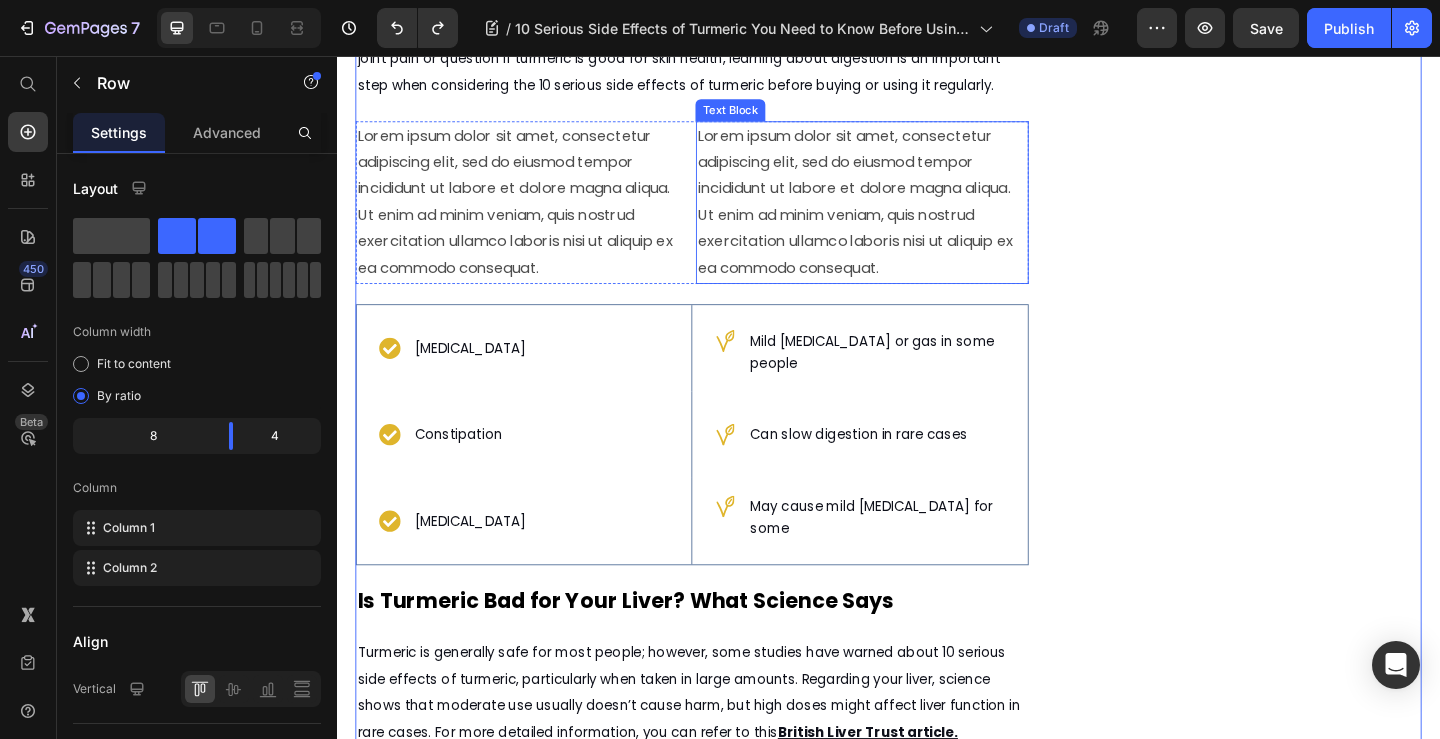 click on "Lorem ipsum dolor sit amet, consectetur adipiscing elit, sed do eiusmod tempor incididunt ut labore et dolore magna aliqua. Ut enim ad minim veniam, quis nostrud exercitation ullamco laboris nisi ut aliquip ex ea commodo consequat." at bounding box center (908, 215) 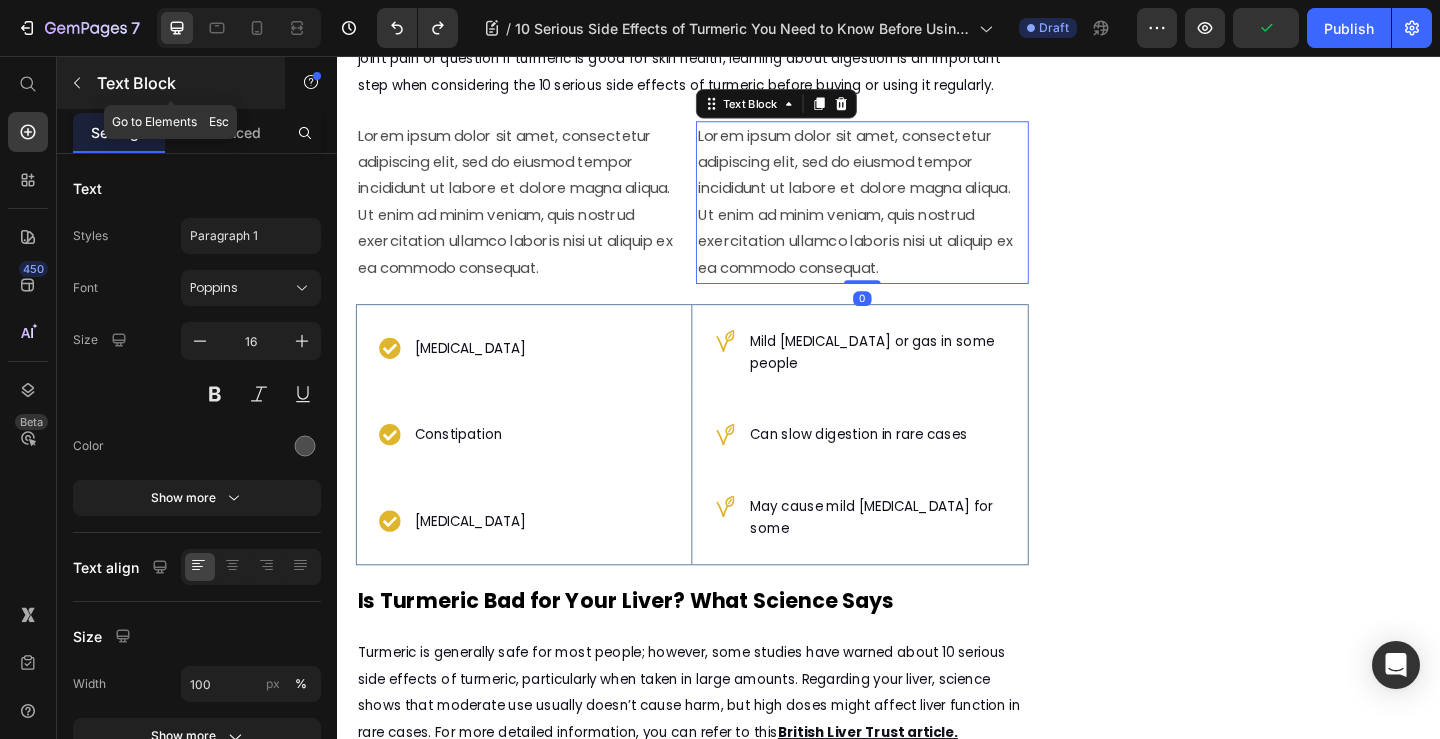 click at bounding box center [77, 83] 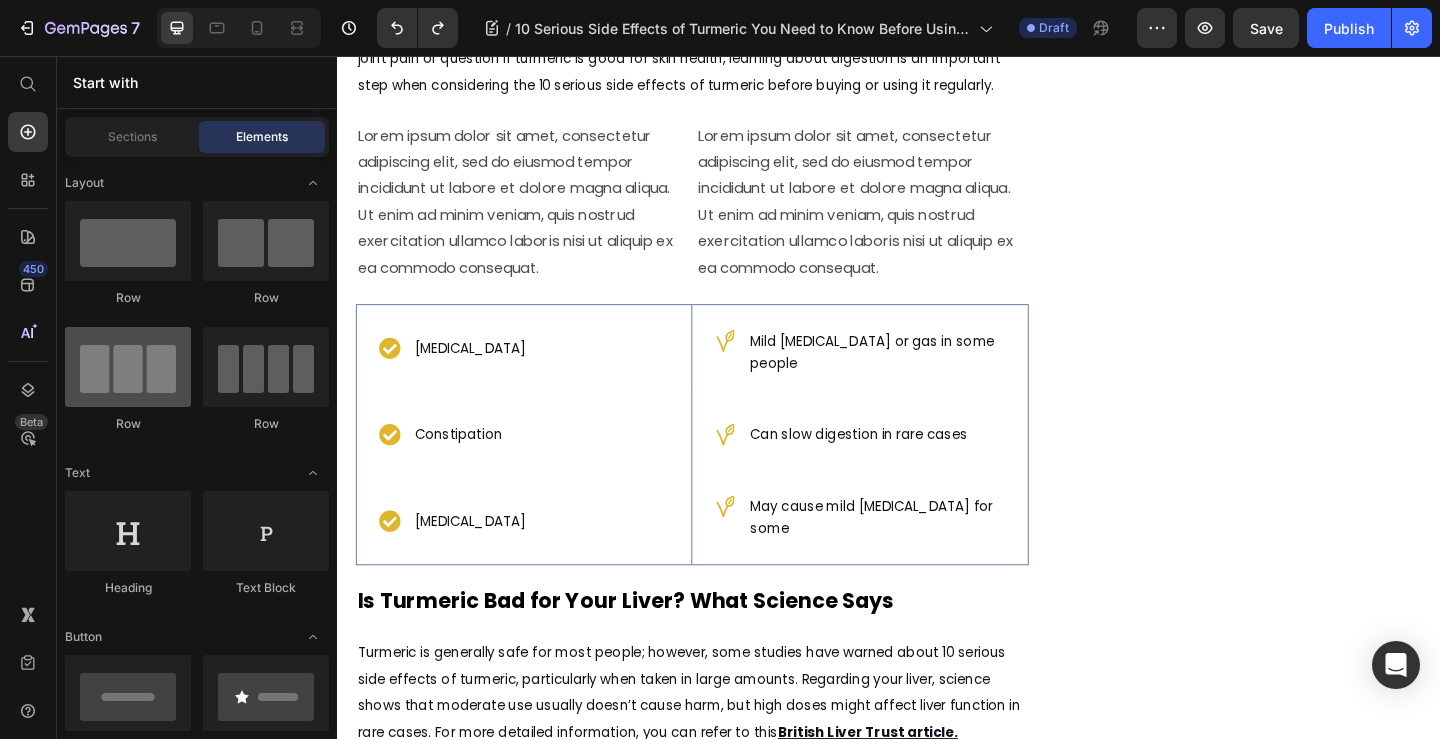 click at bounding box center [128, 367] 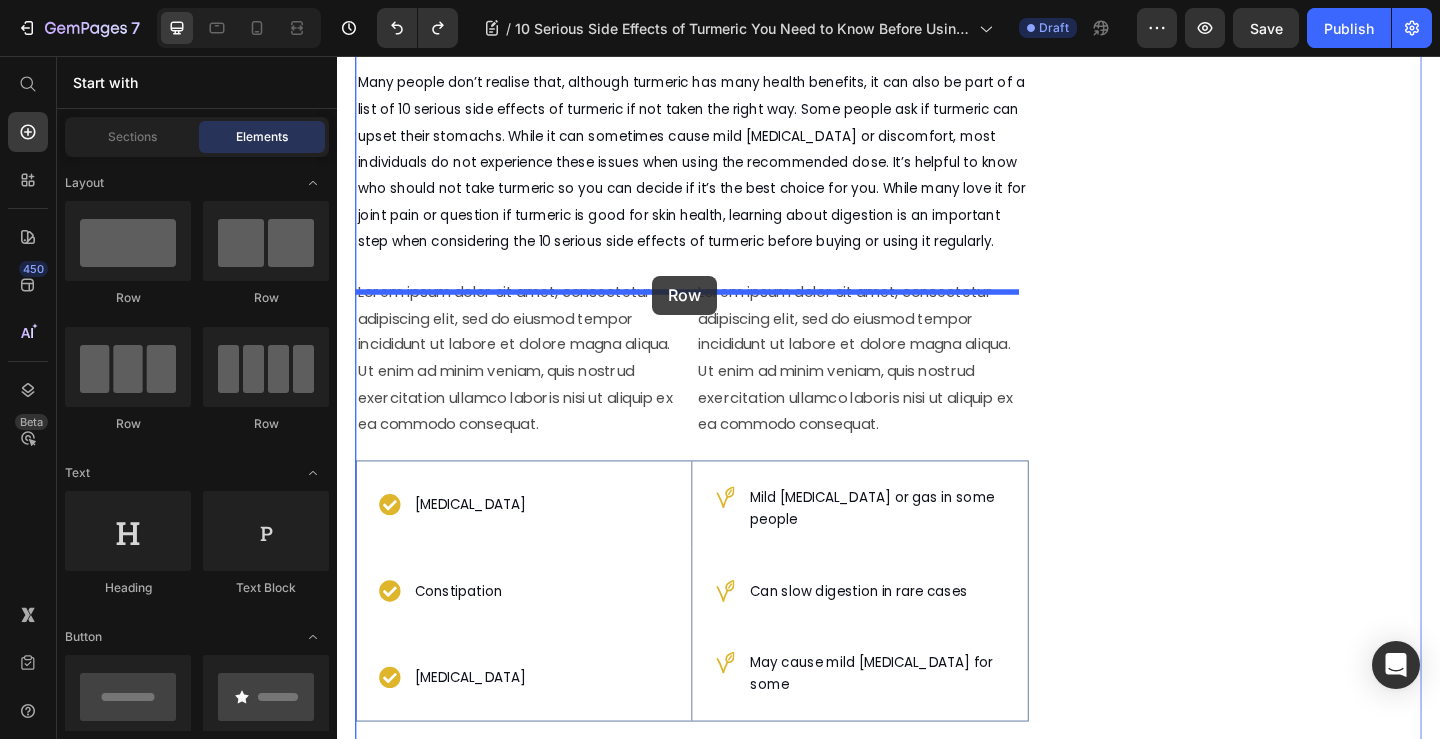 scroll, scrollTop: 1972, scrollLeft: 0, axis: vertical 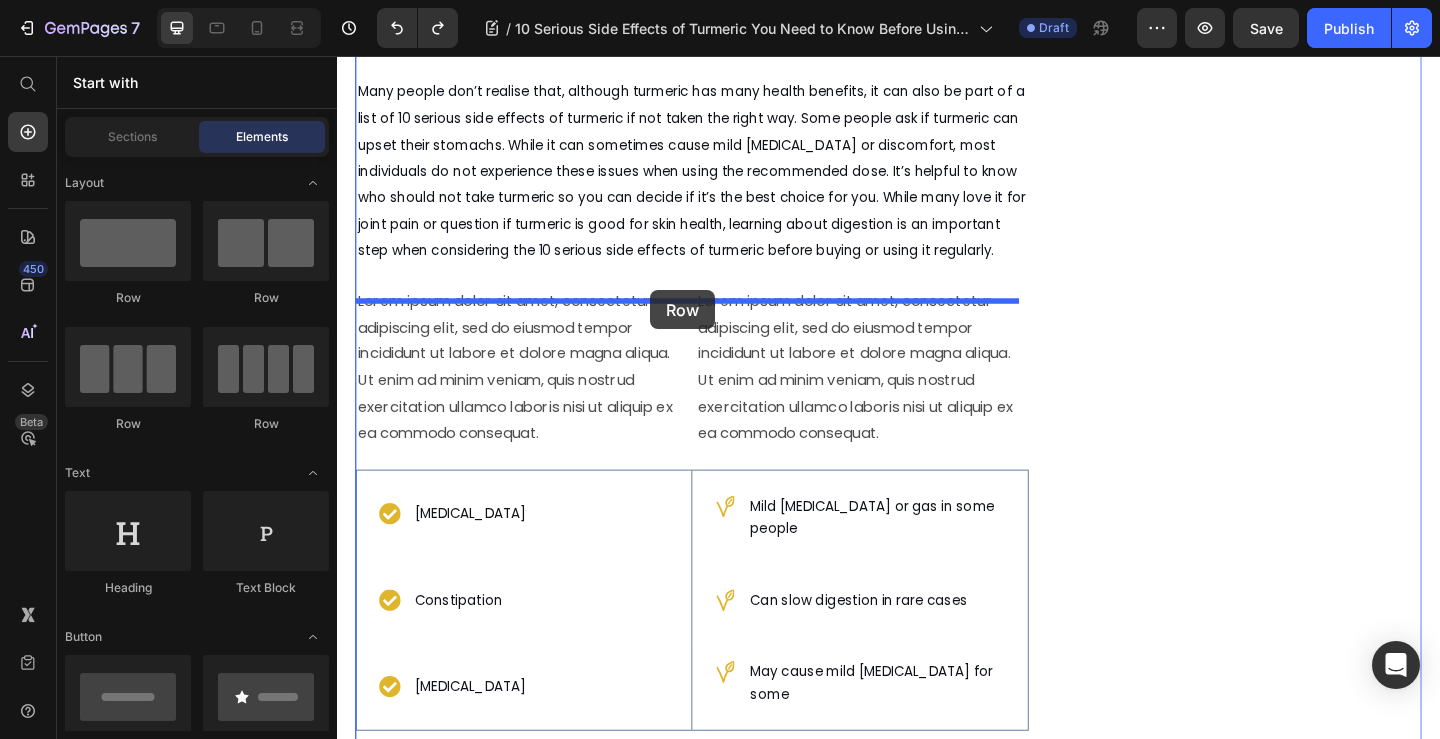 drag, startPoint x: 467, startPoint y: 320, endPoint x: 677, endPoint y: 311, distance: 210.19276 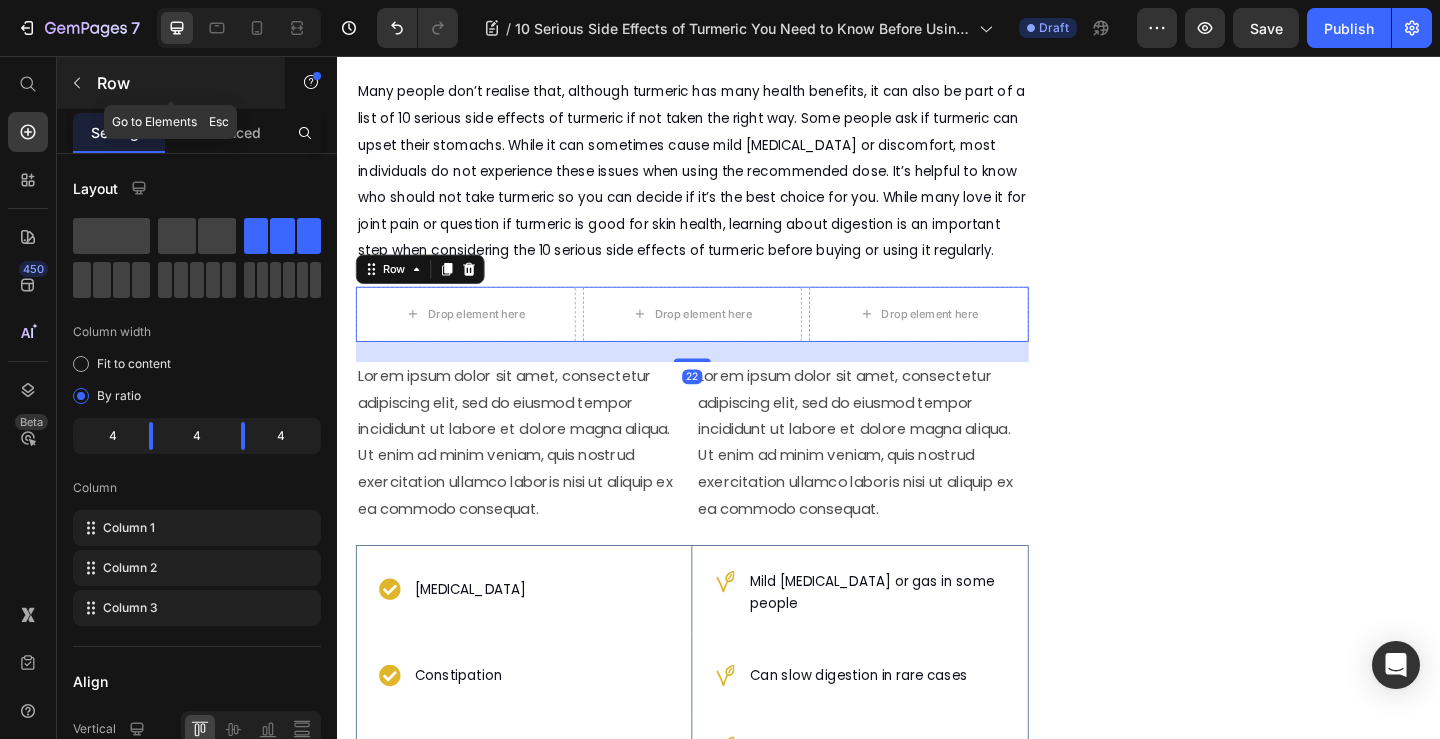 click 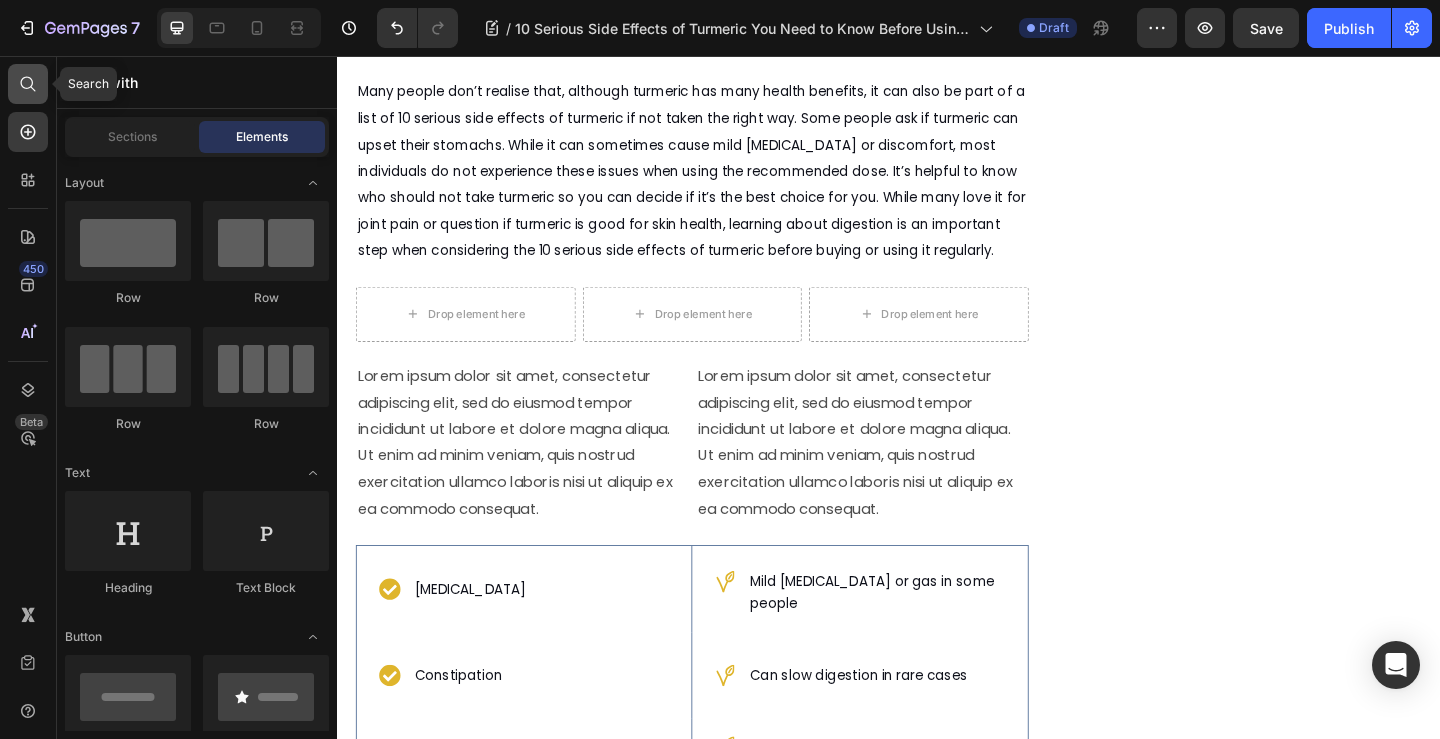 click 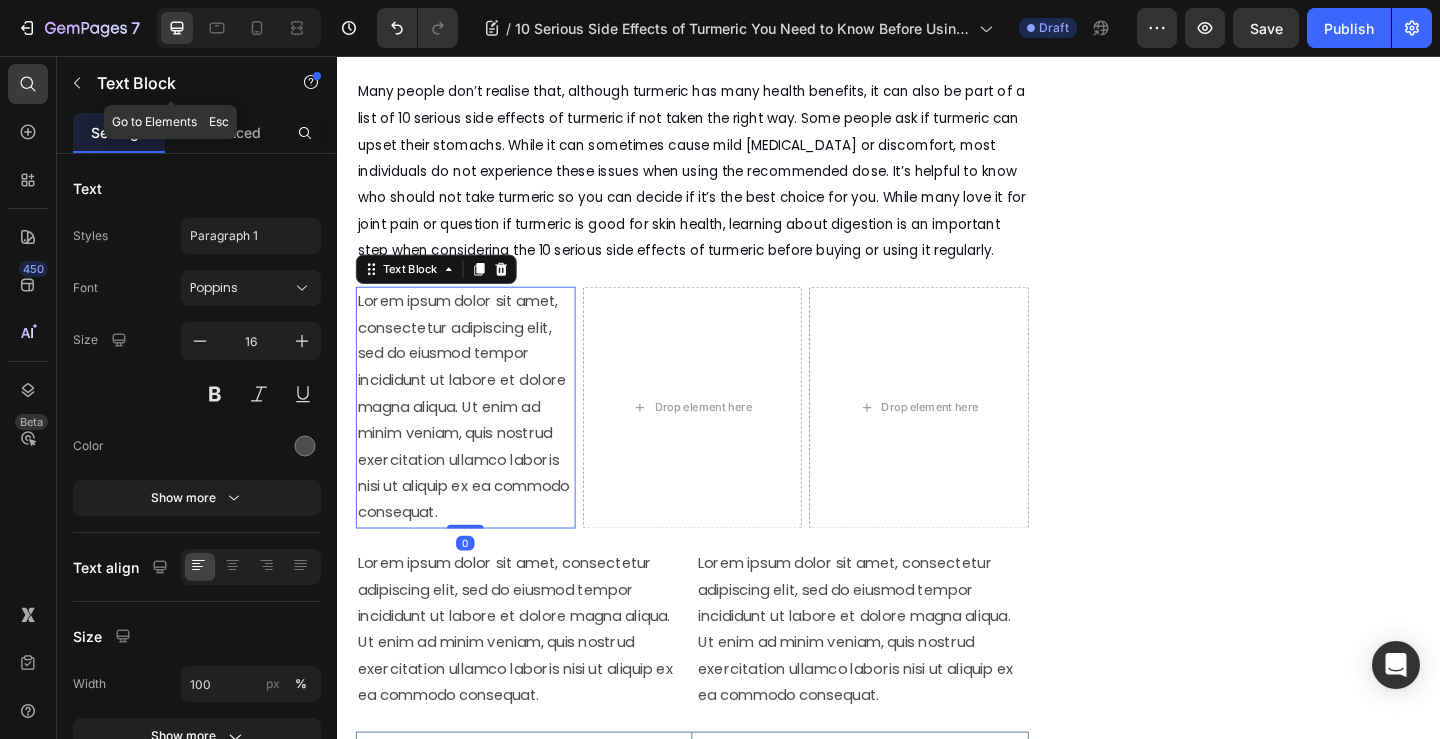 drag, startPoint x: 78, startPoint y: 83, endPoint x: 130, endPoint y: 101, distance: 55.027267 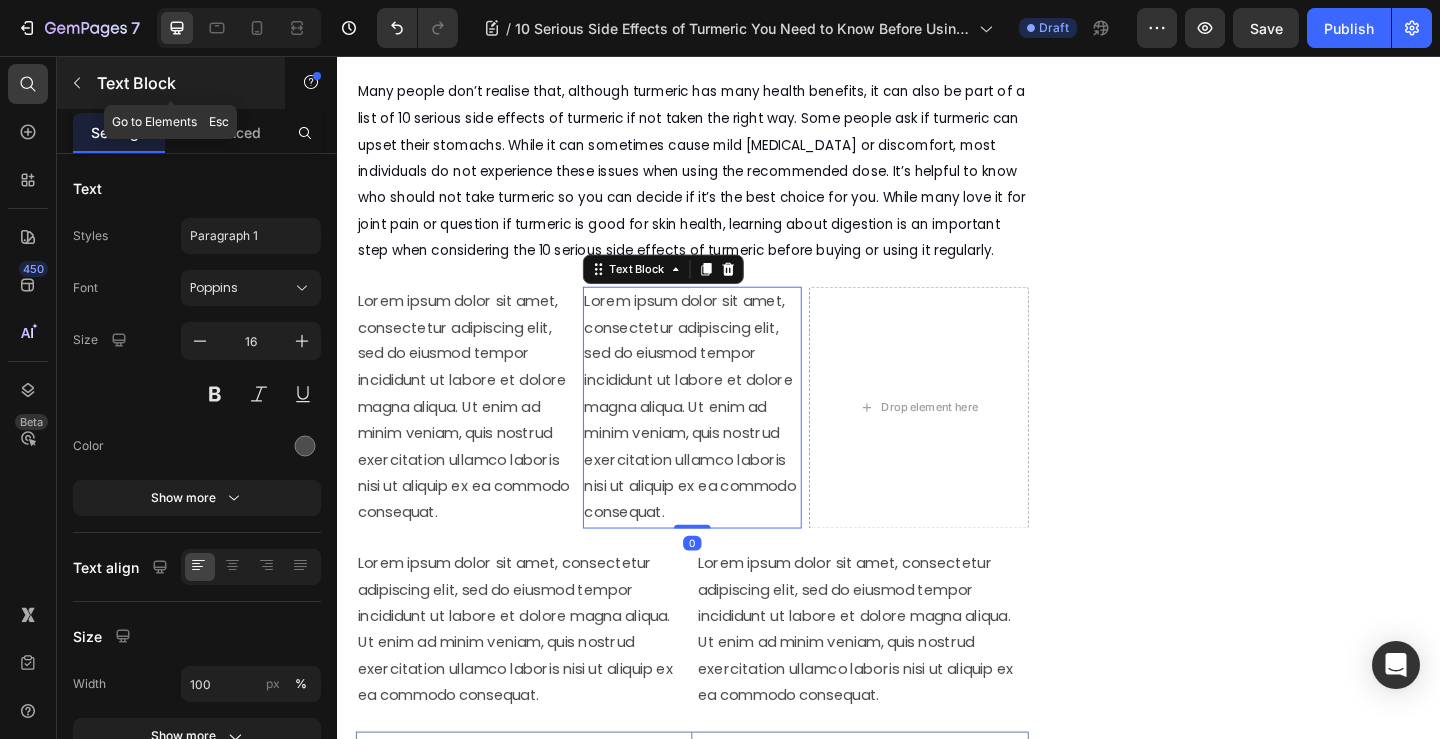 click 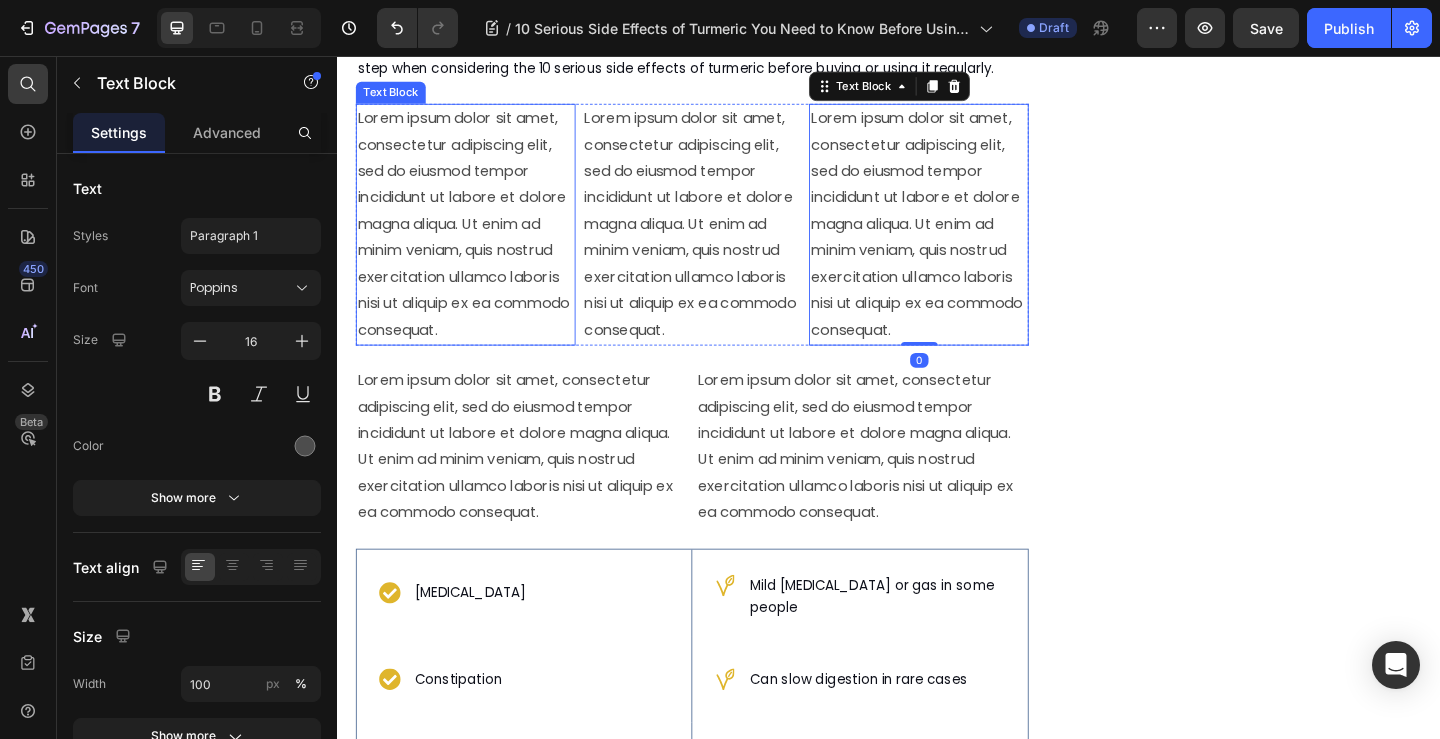scroll, scrollTop: 2172, scrollLeft: 0, axis: vertical 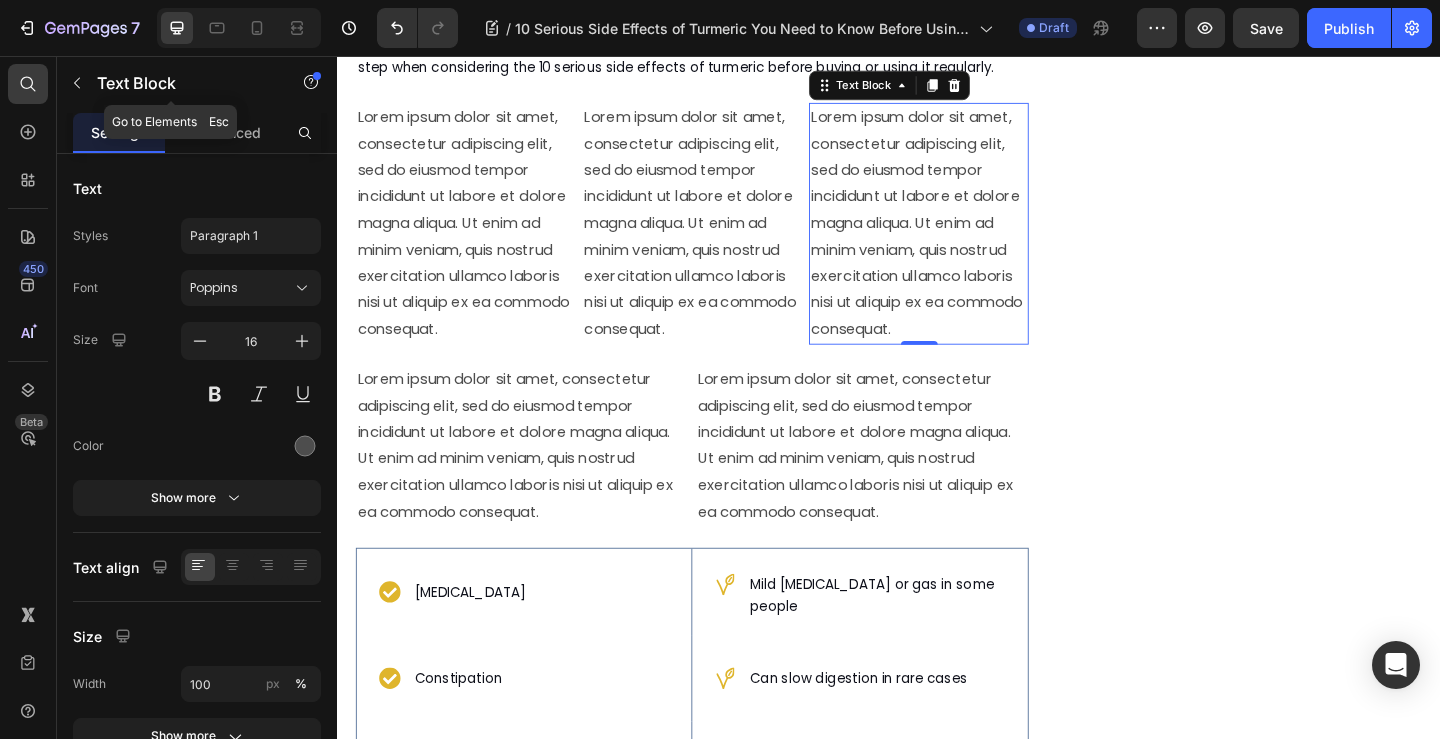 drag, startPoint x: 64, startPoint y: 92, endPoint x: 173, endPoint y: 167, distance: 132.31024 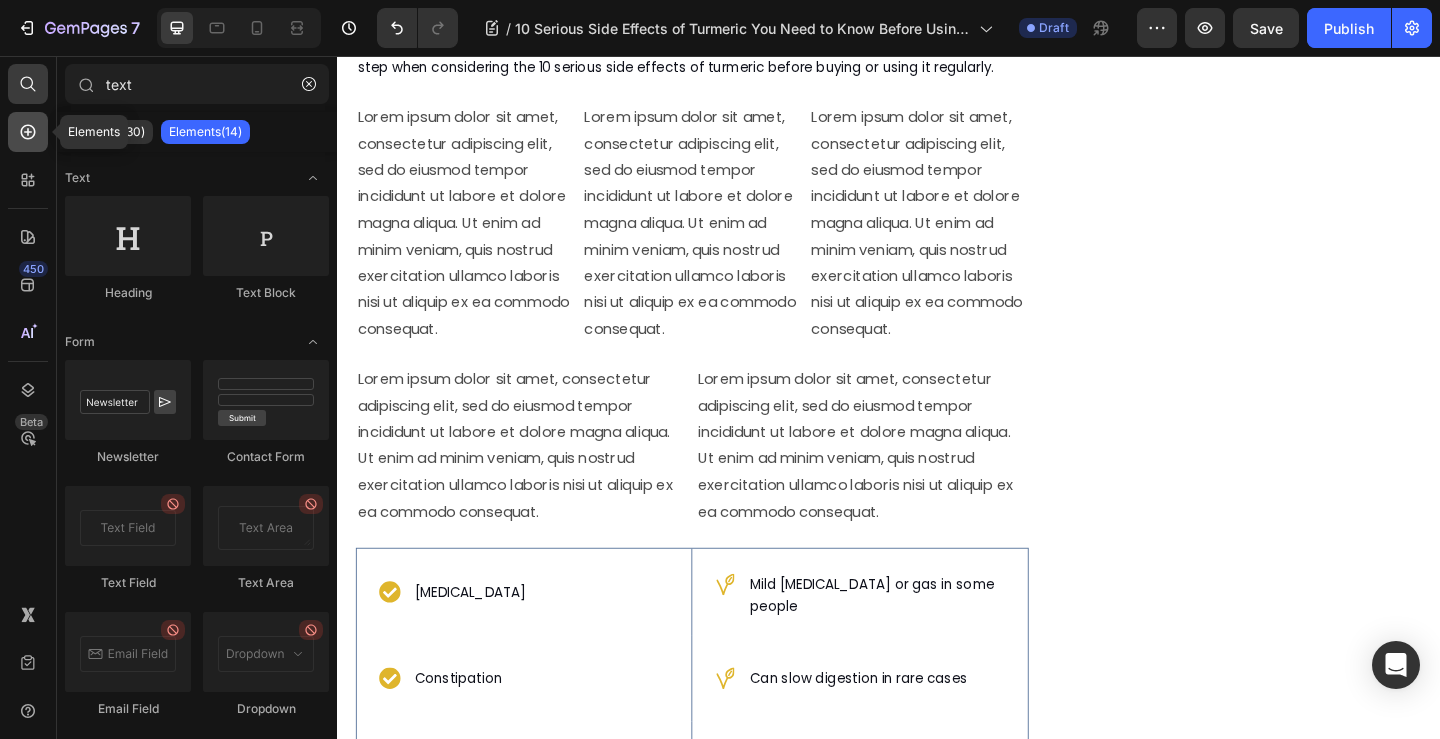 click 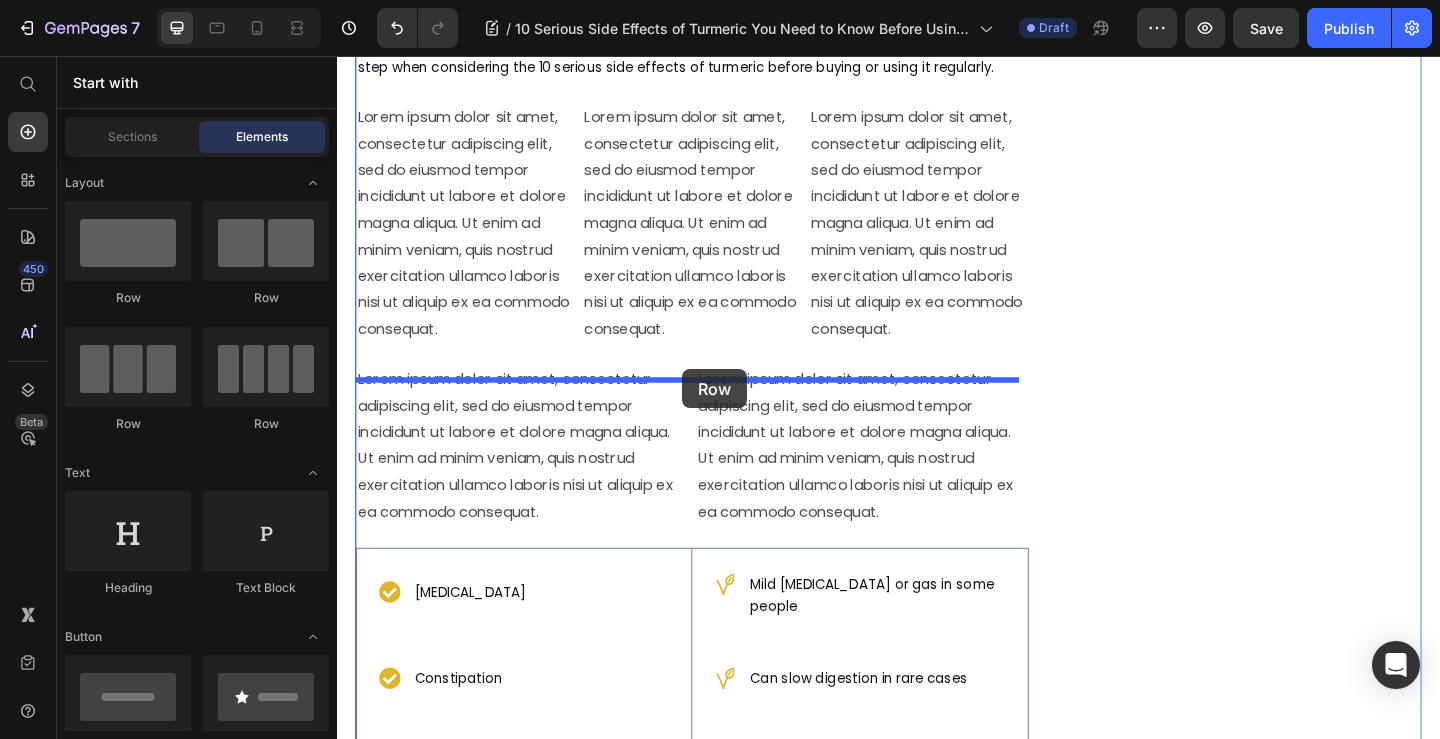 drag, startPoint x: 422, startPoint y: 400, endPoint x: 712, endPoint y: 397, distance: 290.0155 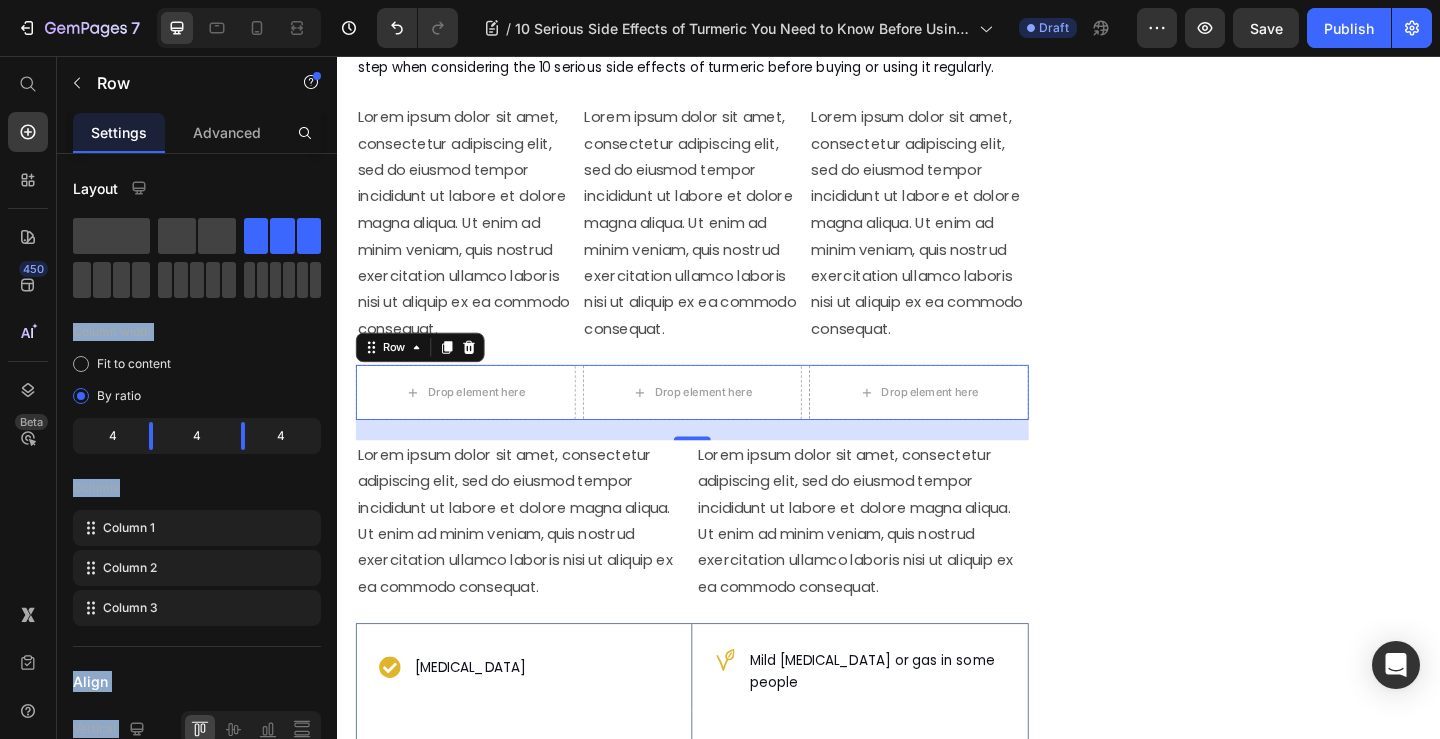 drag, startPoint x: 625, startPoint y: 286, endPoint x: 853, endPoint y: 489, distance: 305.2753 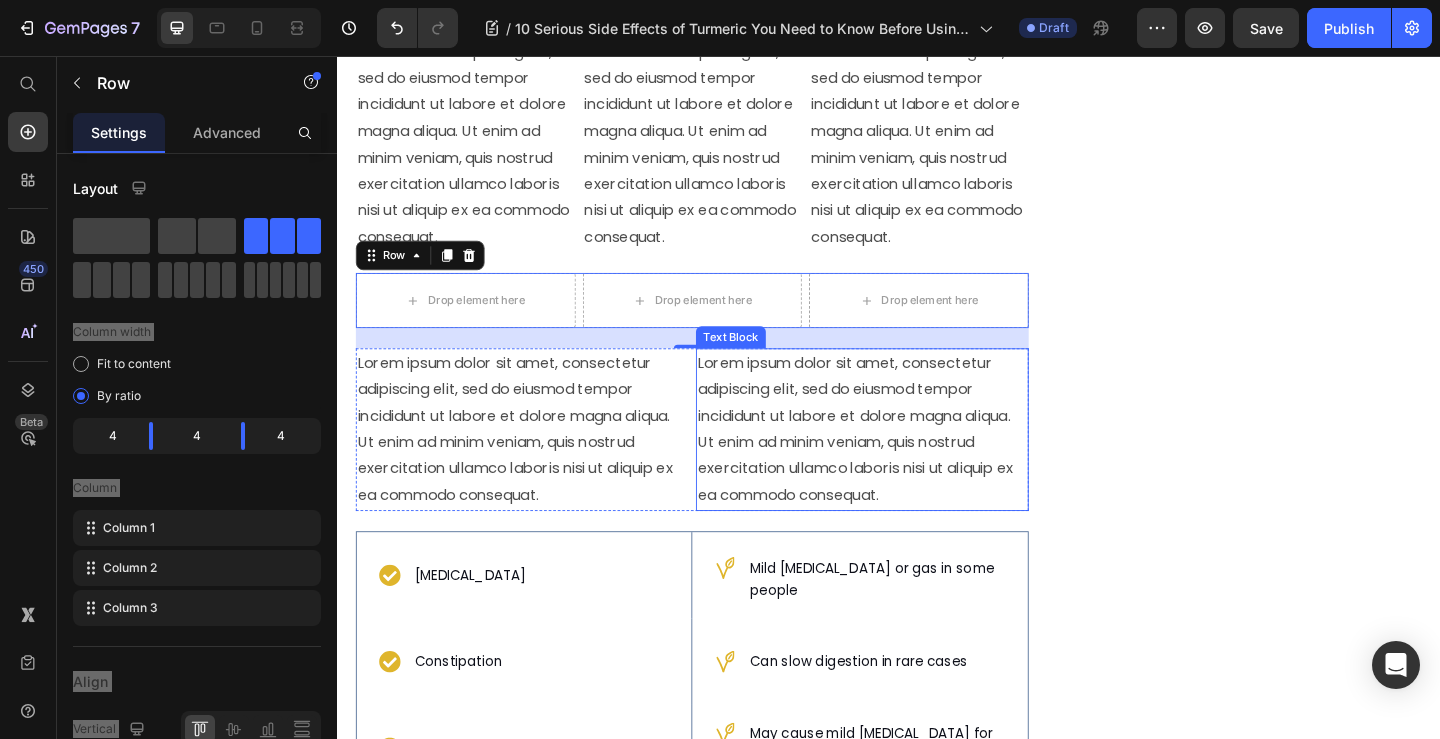 click on "Lorem ipsum dolor sit amet, consectetur adipiscing elit, sed do eiusmod tempor incididunt ut labore et dolore magna aliqua. Ut enim ad minim veniam, quis nostrud exercitation ullamco laboris nisi ut aliquip ex ea commodo consequat." at bounding box center [538, 462] 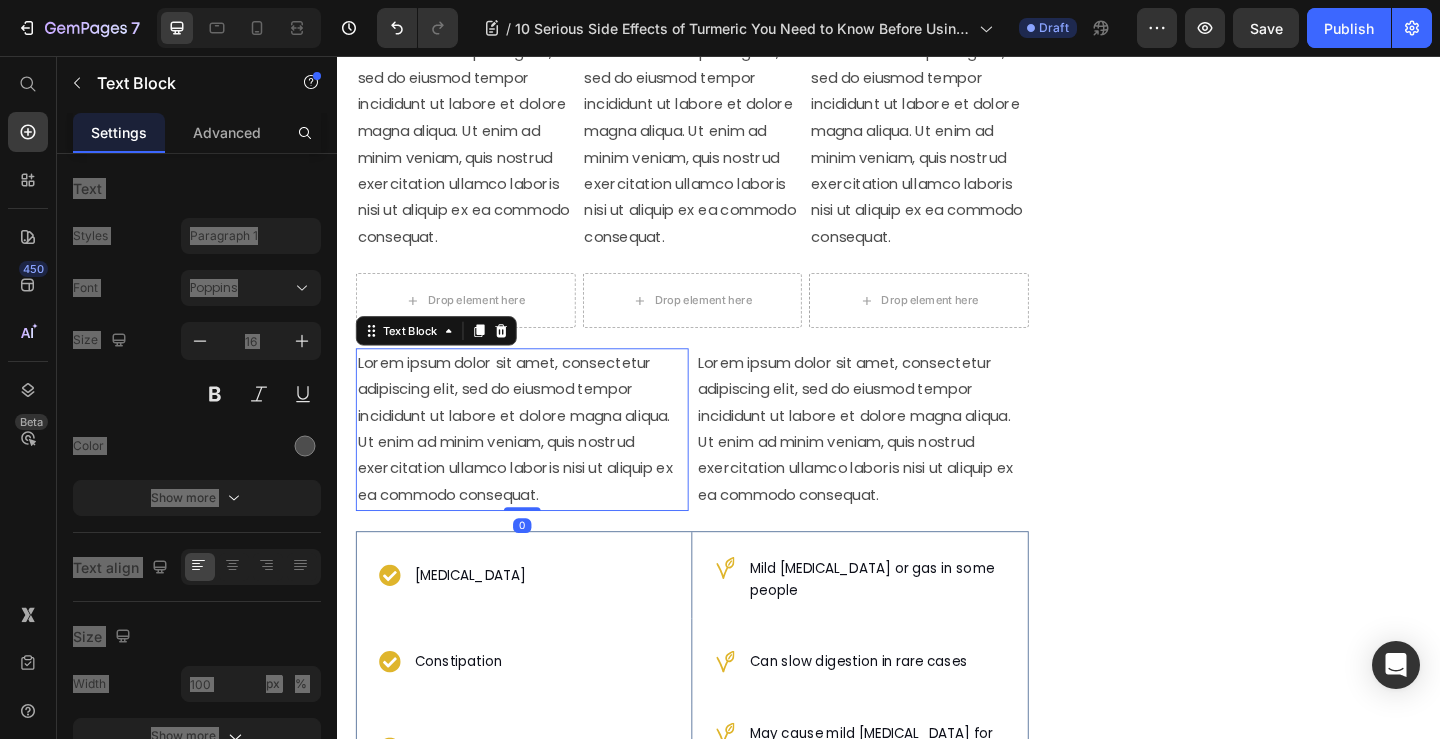 drag, startPoint x: 520, startPoint y: 372, endPoint x: 886, endPoint y: 458, distance: 375.96808 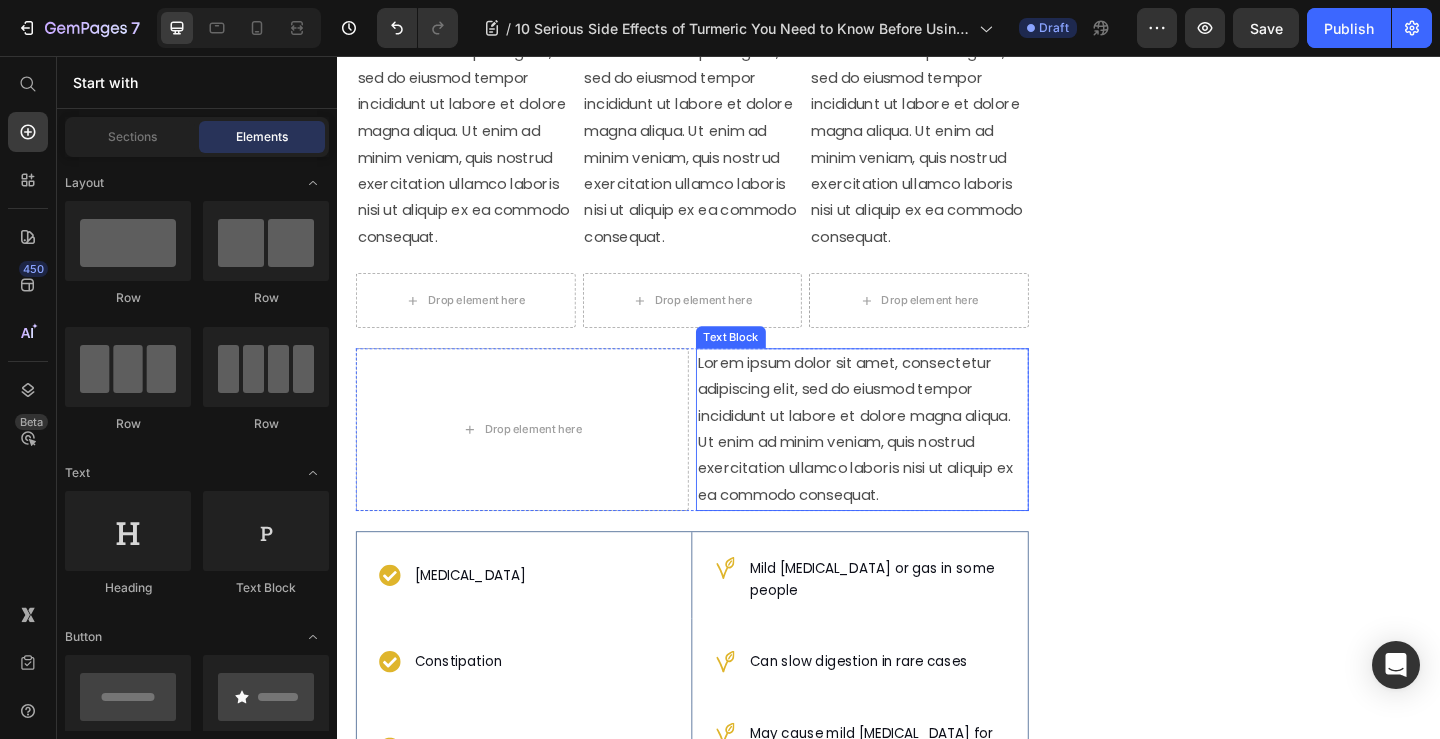 click on "Lorem ipsum dolor sit amet, consectetur adipiscing elit, sed do eiusmod tempor incididunt ut labore et dolore magna aliqua. Ut enim ad minim veniam, quis nostrud exercitation ullamco laboris nisi ut aliquip ex ea commodo consequat." at bounding box center (908, 462) 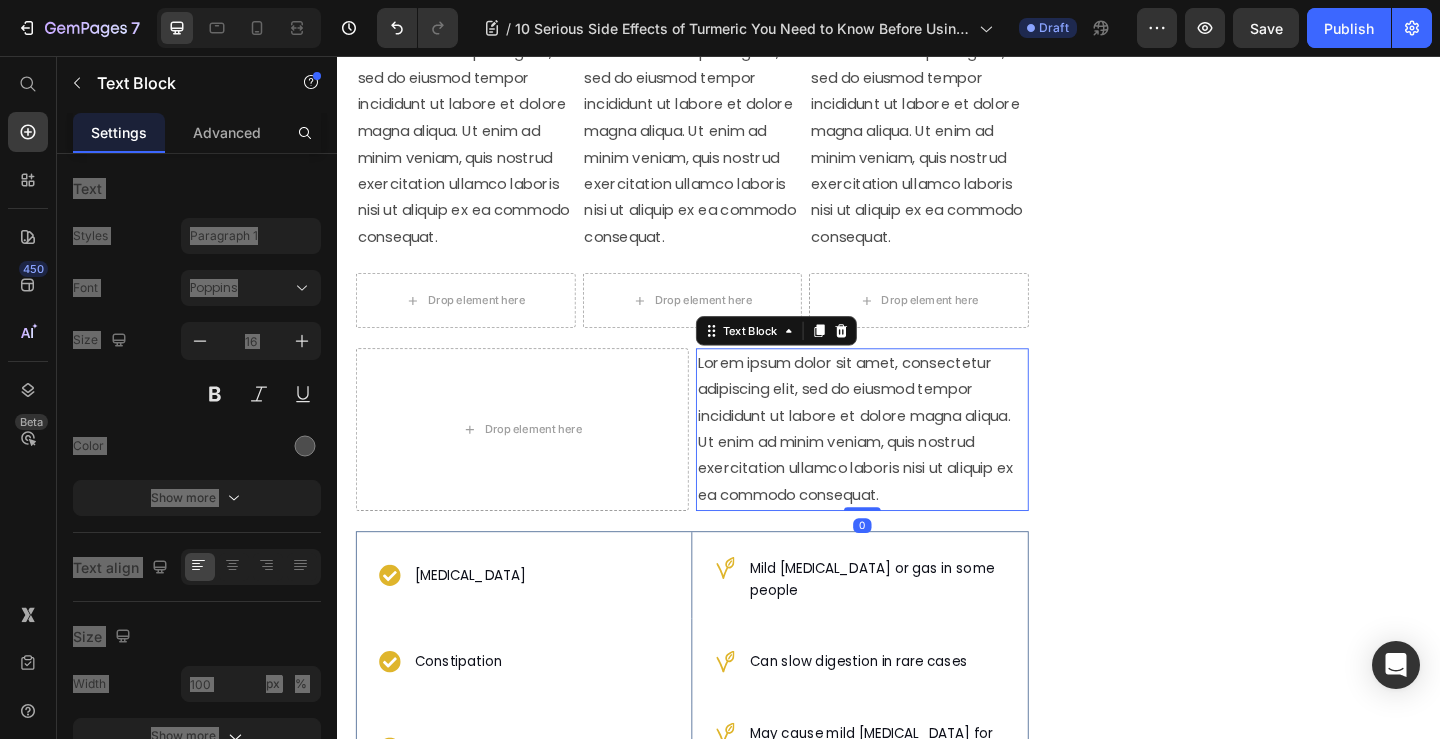 drag, startPoint x: 884, startPoint y: 370, endPoint x: 663, endPoint y: 442, distance: 232.43279 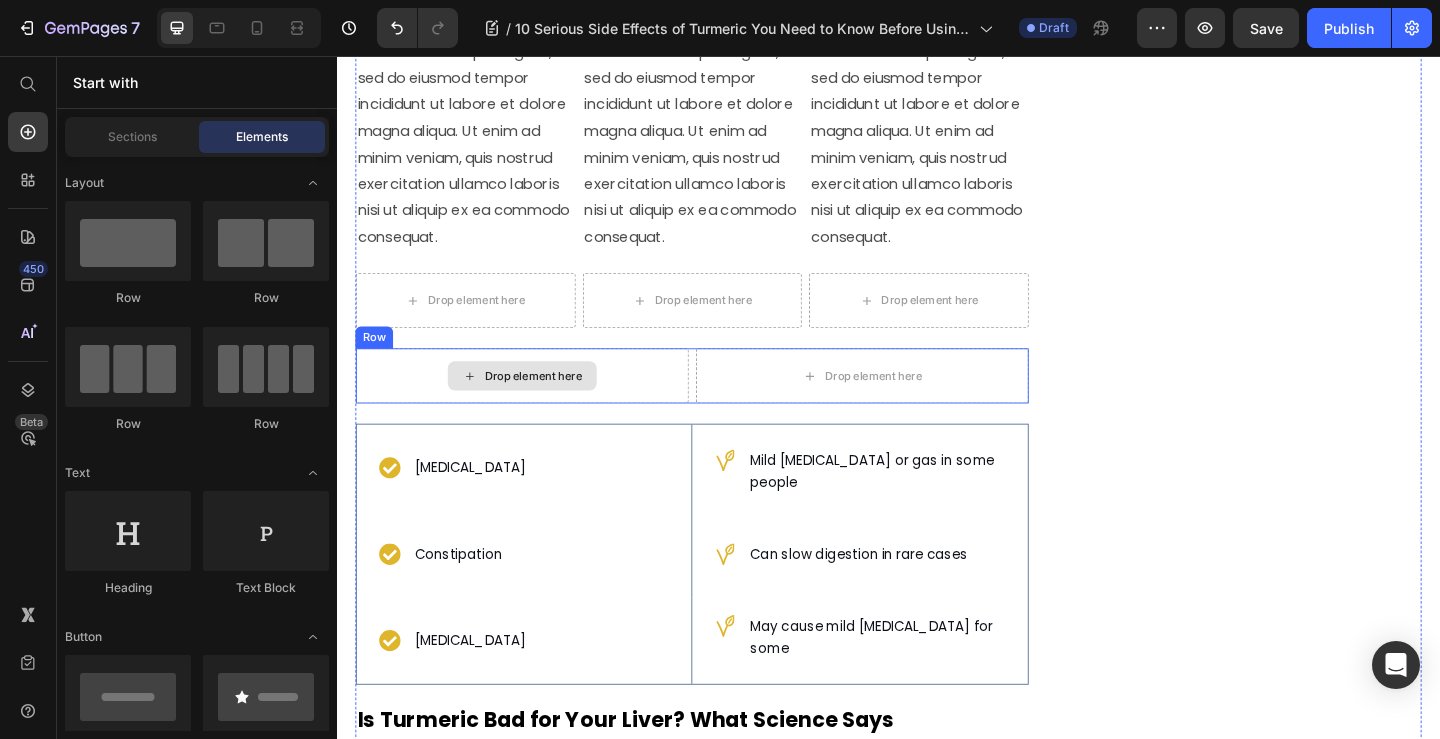 click on "Drop element here" at bounding box center [538, 404] 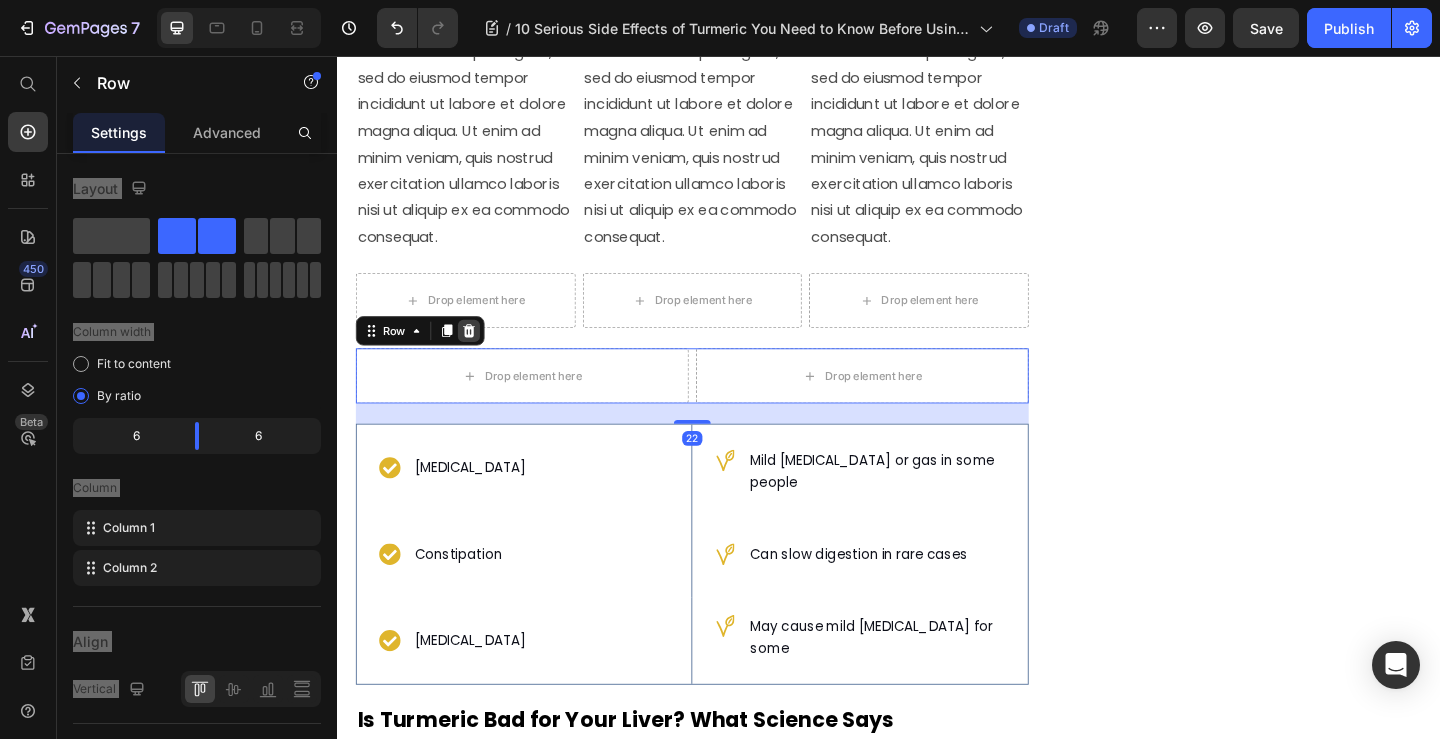 click 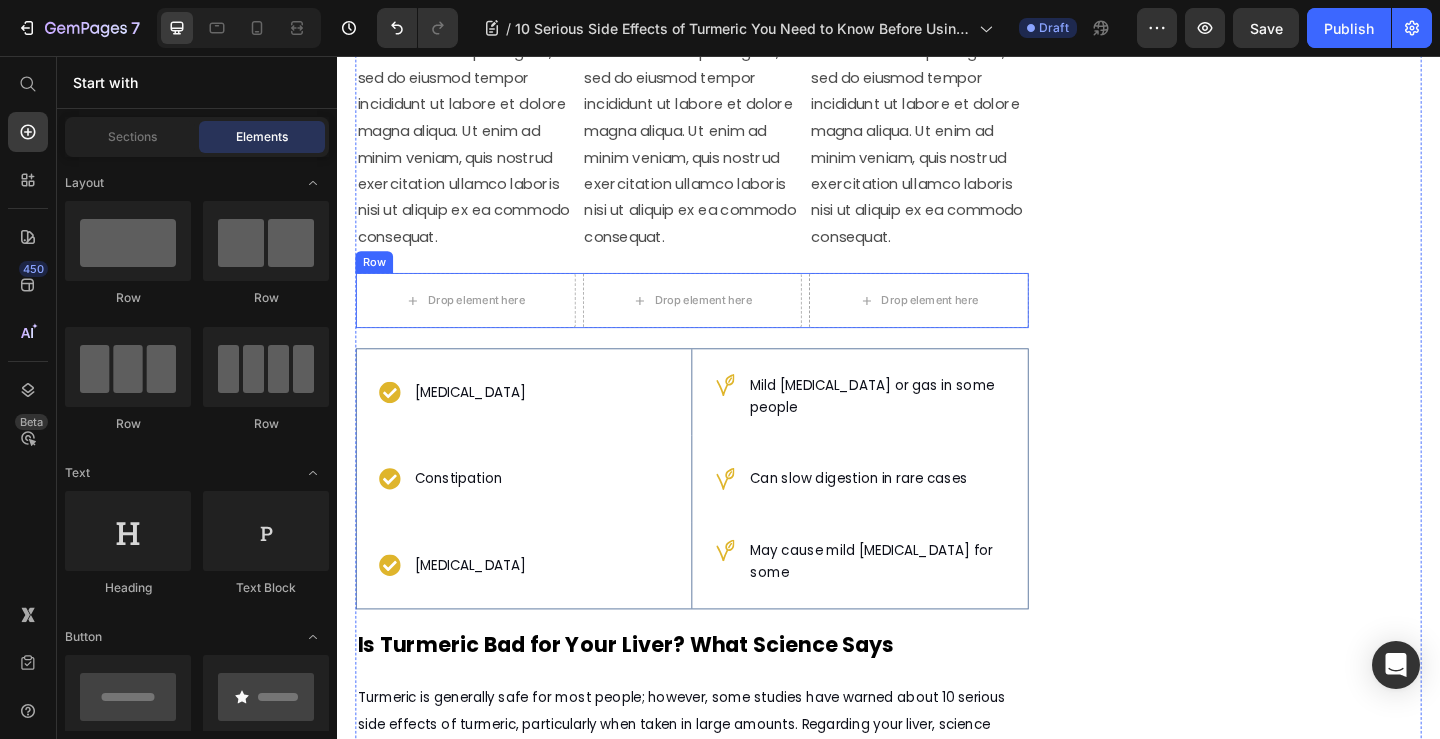 click on "Drop element here" at bounding box center [476, 322] 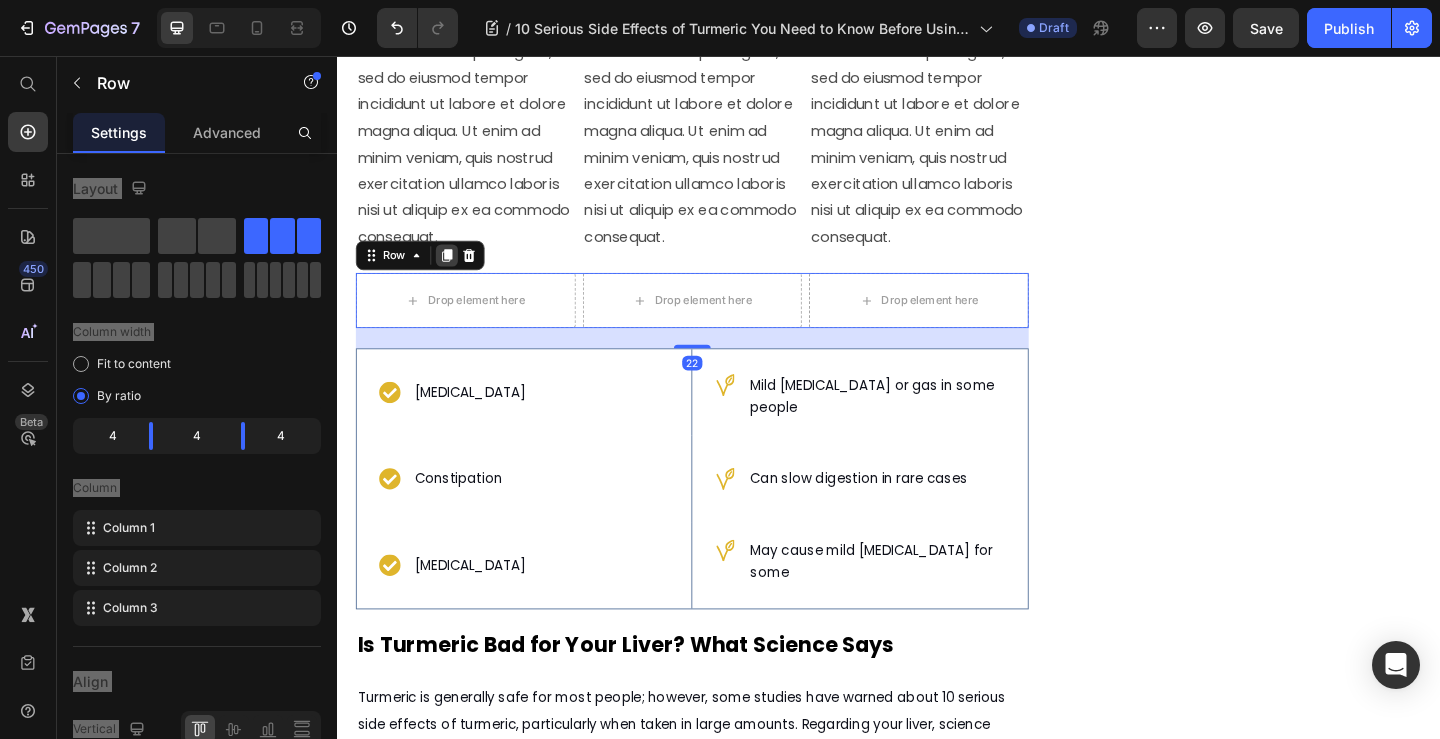 click at bounding box center (456, 273) 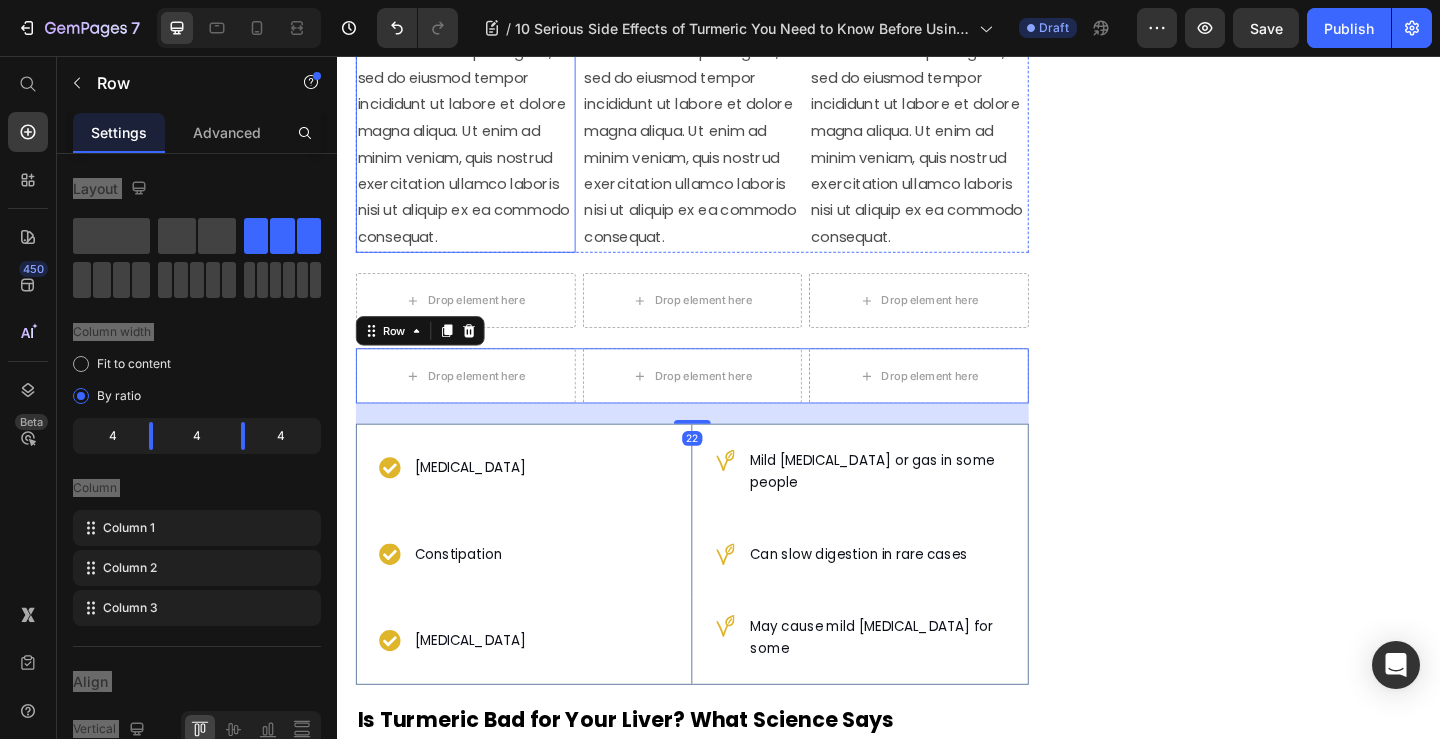 click on "Lorem ipsum dolor sit amet, consectetur adipiscing elit, sed do eiusmod tempor incididunt ut labore et dolore magna aliqua. Ut enim ad minim veniam, quis nostrud exercitation ullamco laboris nisi ut aliquip ex ea commodo consequat." at bounding box center (476, 138) 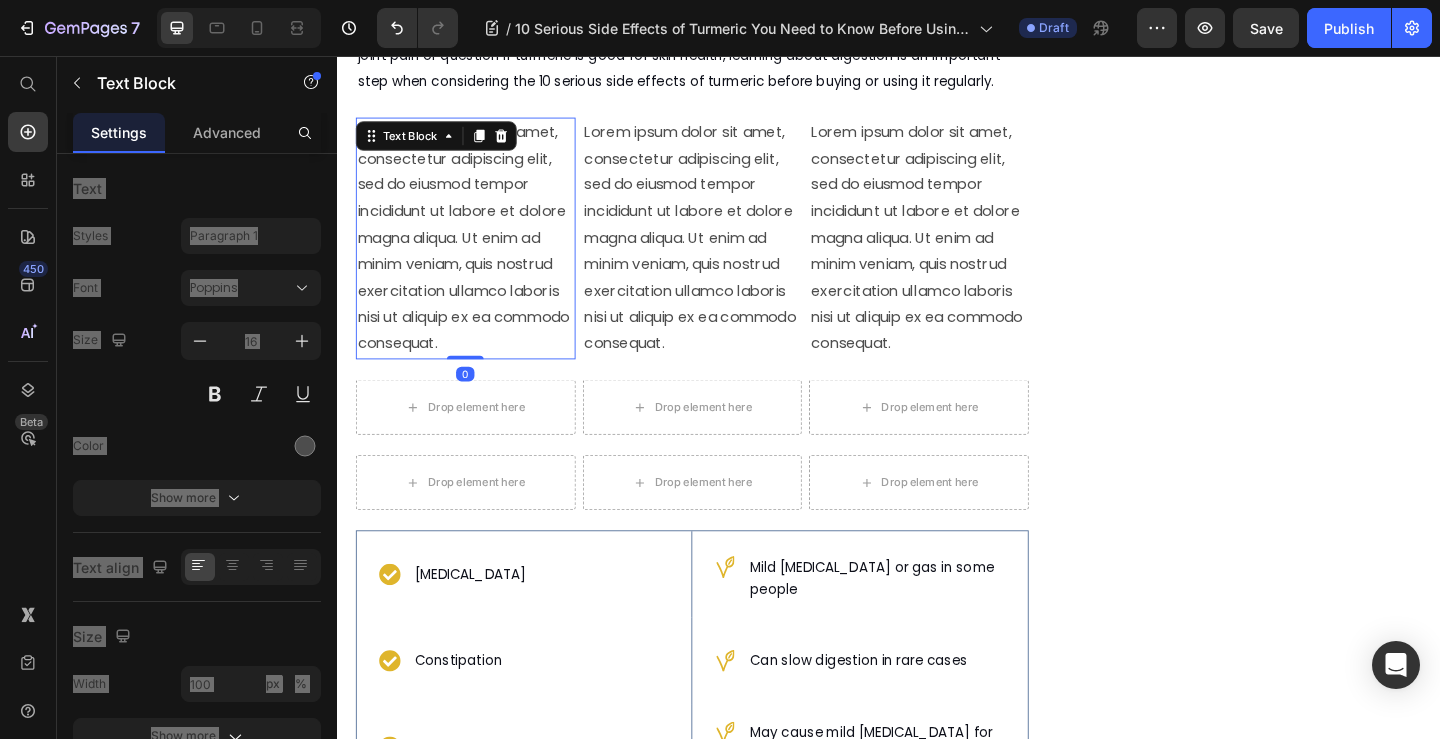 scroll, scrollTop: 2072, scrollLeft: 0, axis: vertical 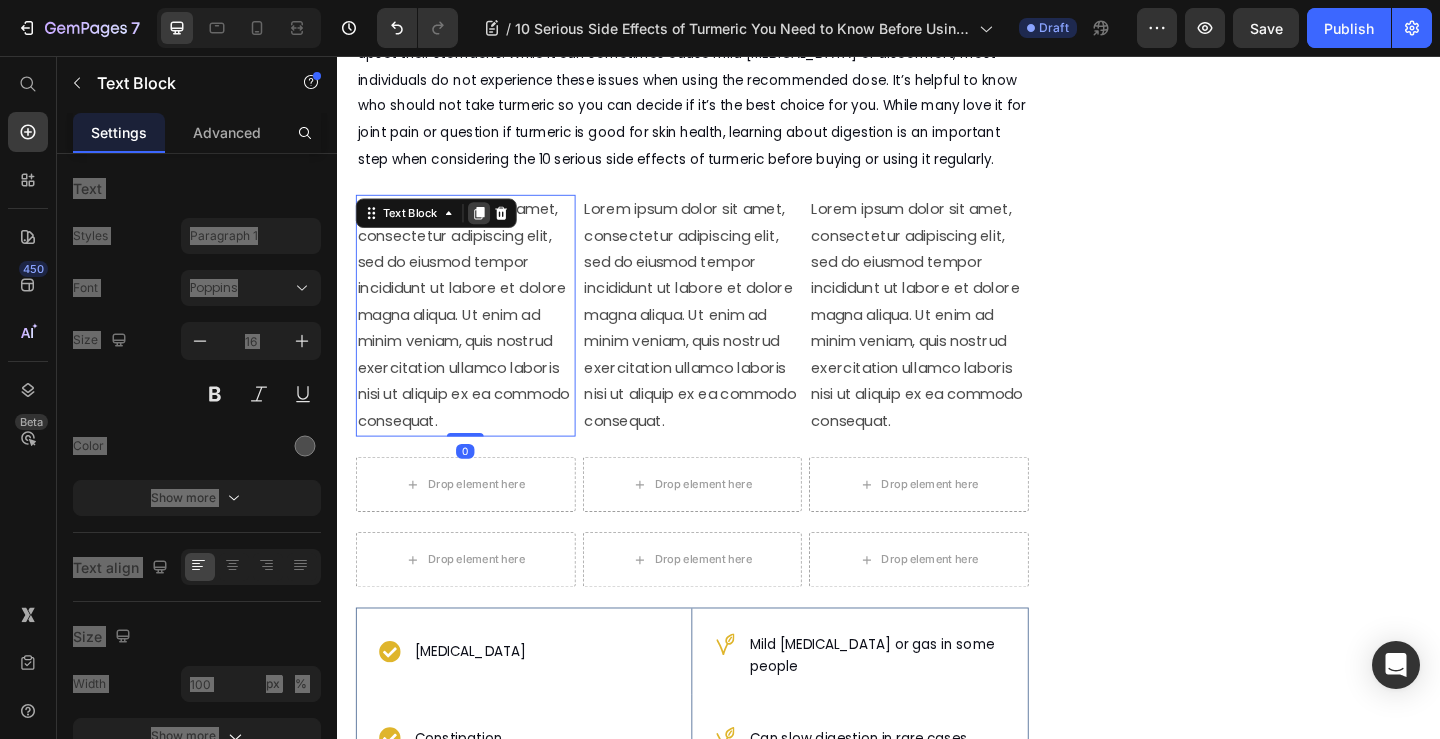 click 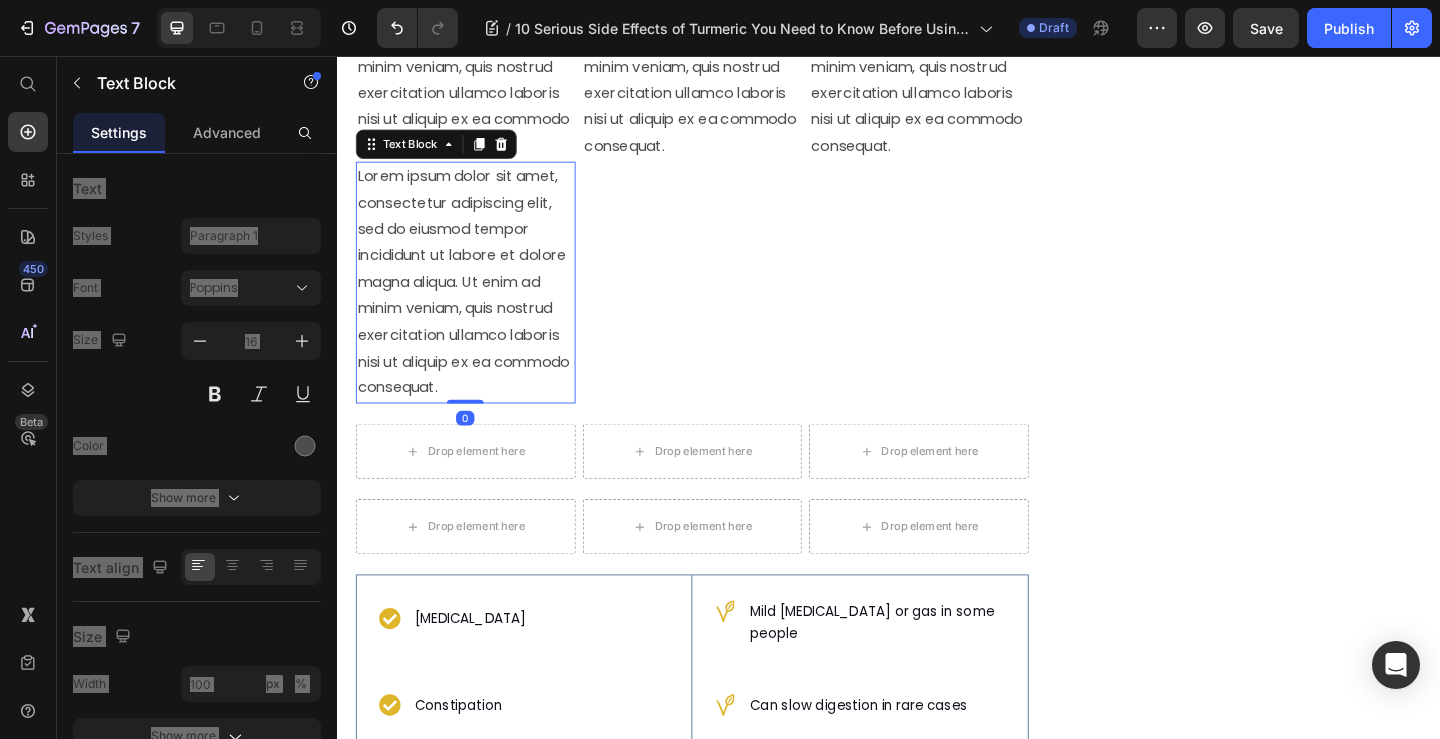 scroll, scrollTop: 2372, scrollLeft: 0, axis: vertical 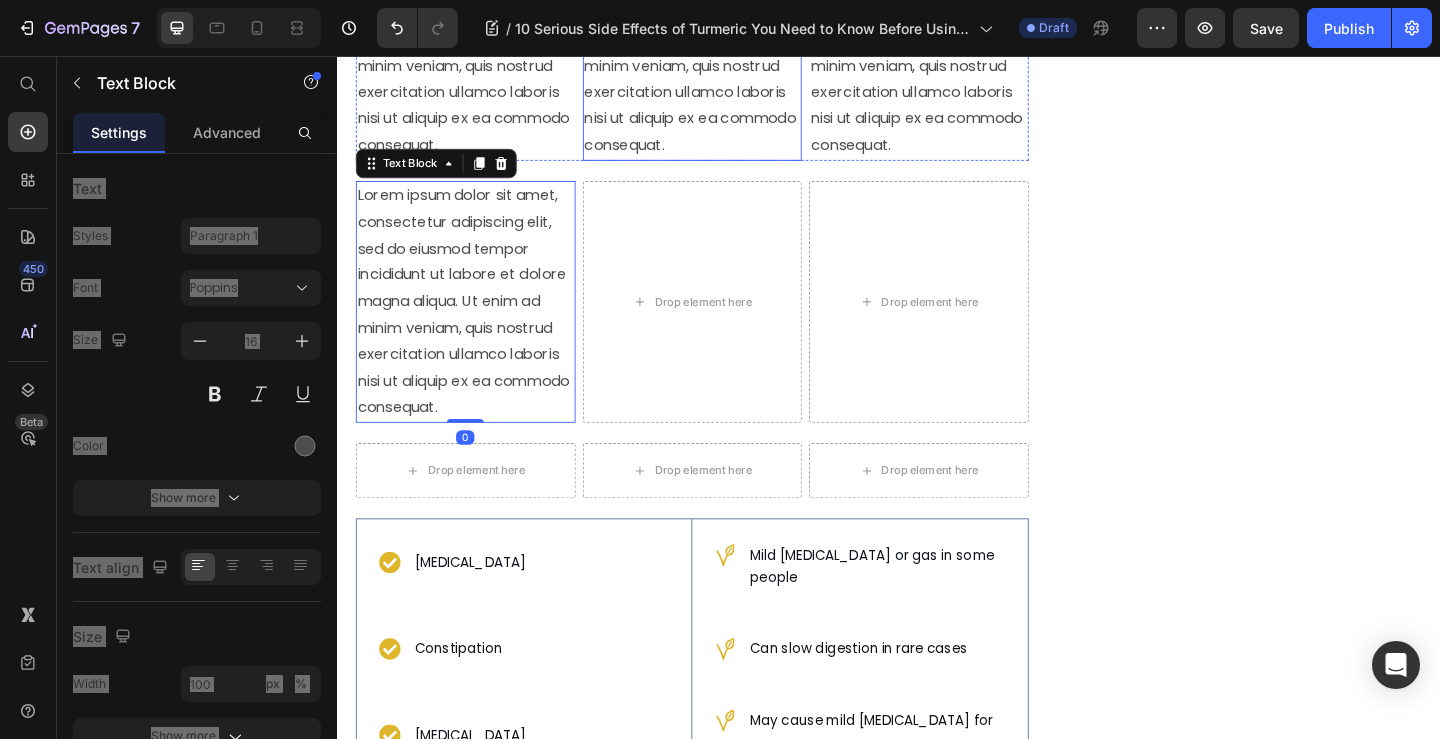 click on "Lorem ipsum dolor sit amet, consectetur adipiscing elit, sed do eiusmod tempor incididunt ut labore et dolore magna aliqua. Ut enim ad minim veniam, quis nostrud exercitation ullamco laboris nisi ut aliquip ex ea commodo consequat." at bounding box center (723, 38) 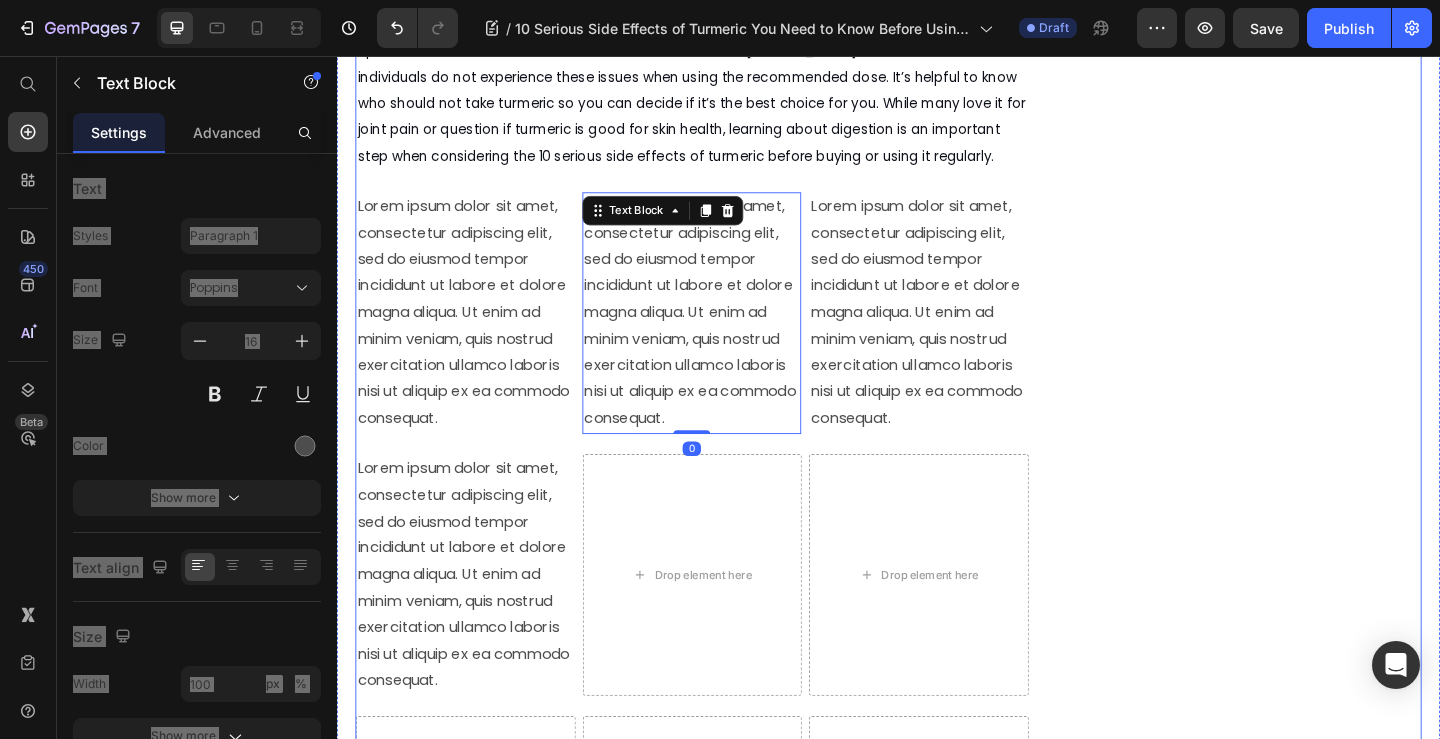 scroll, scrollTop: 2072, scrollLeft: 0, axis: vertical 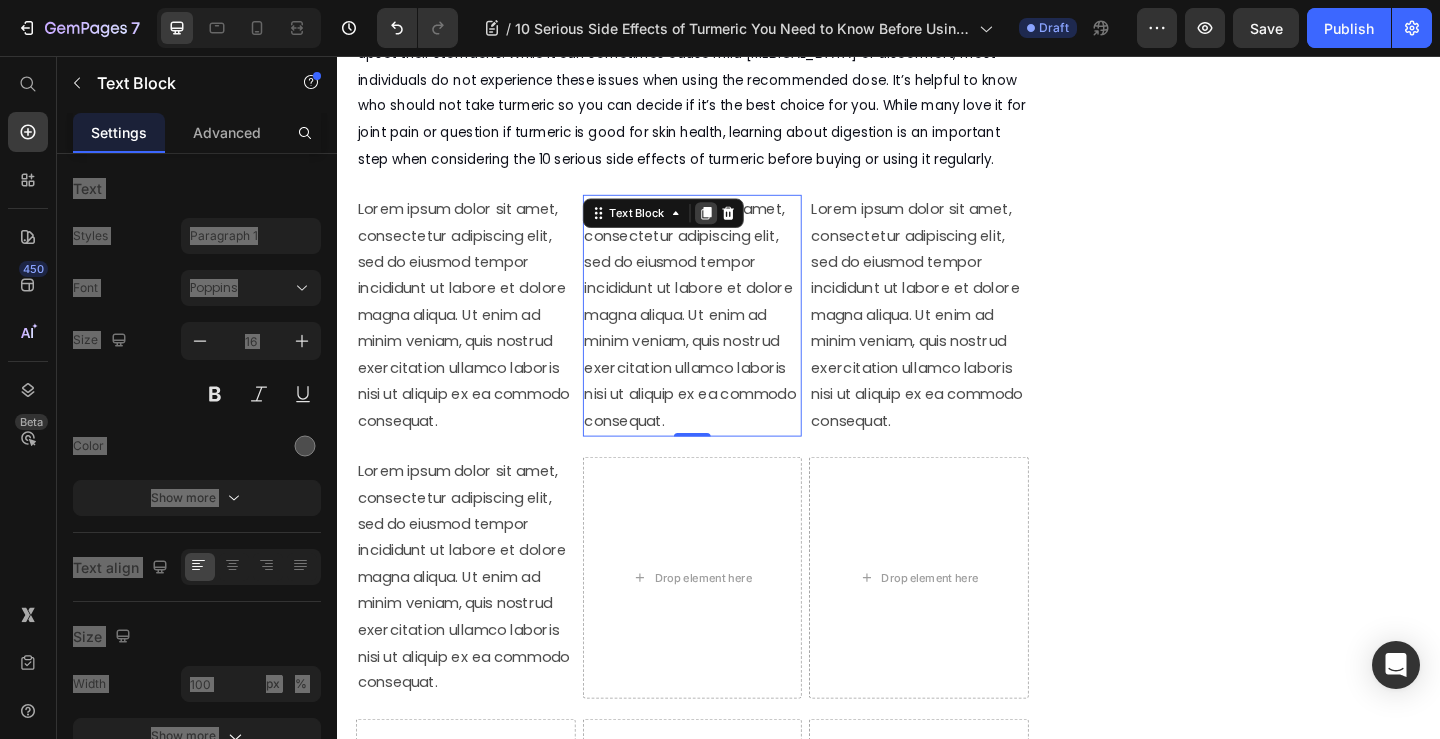 click 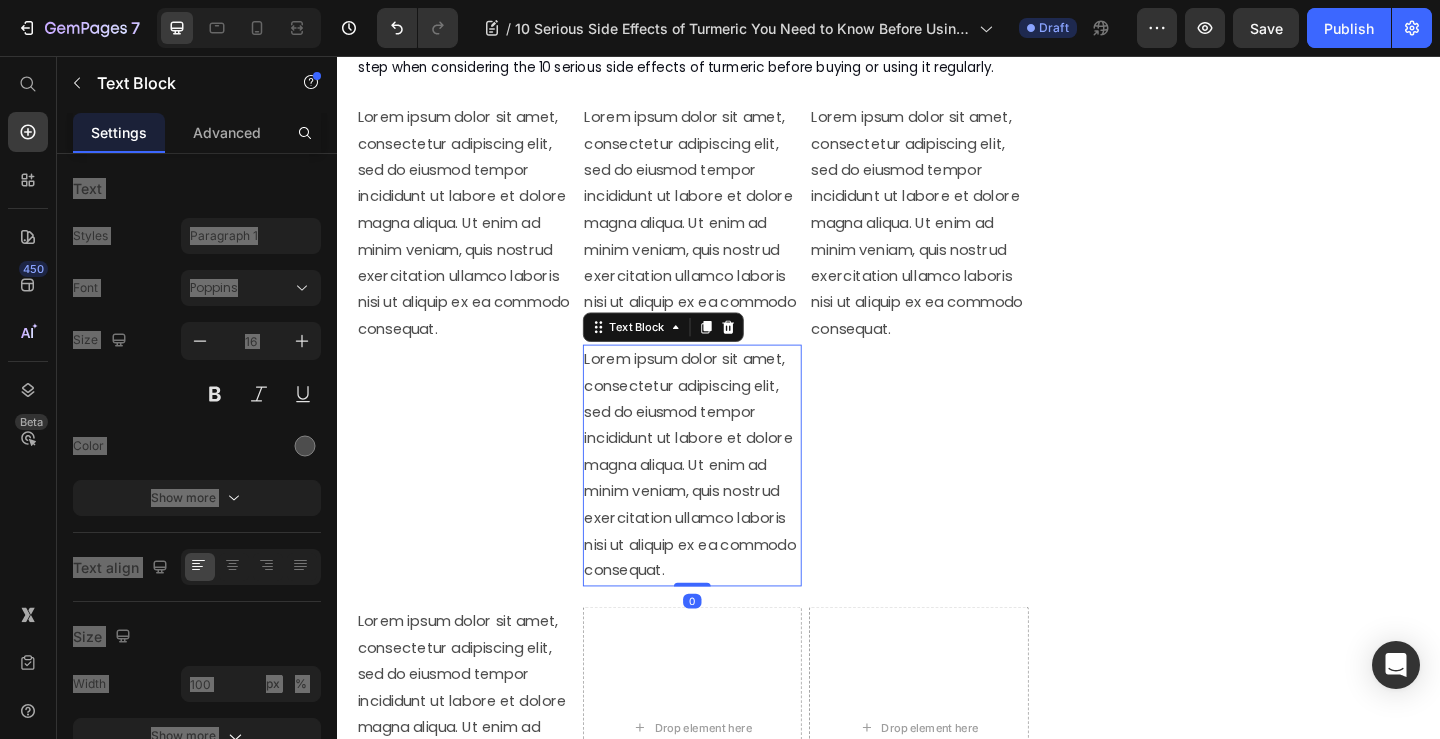 scroll, scrollTop: 2272, scrollLeft: 0, axis: vertical 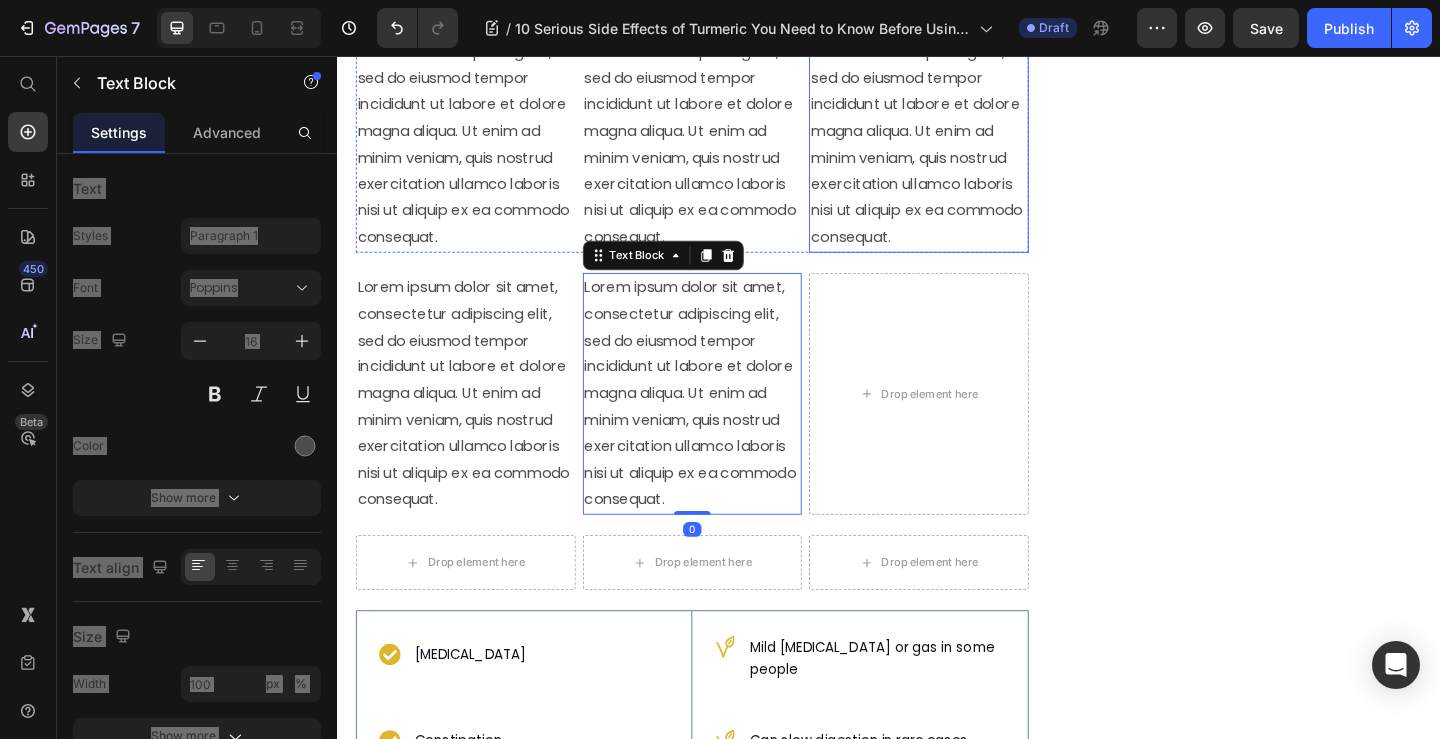 click on "Lorem ipsum dolor sit amet, consectetur adipiscing elit, sed do eiusmod tempor incididunt ut labore et dolore magna aliqua. Ut enim ad minim veniam, quis nostrud exercitation ullamco laboris nisi ut aliquip ex ea commodo consequat." at bounding box center [969, 138] 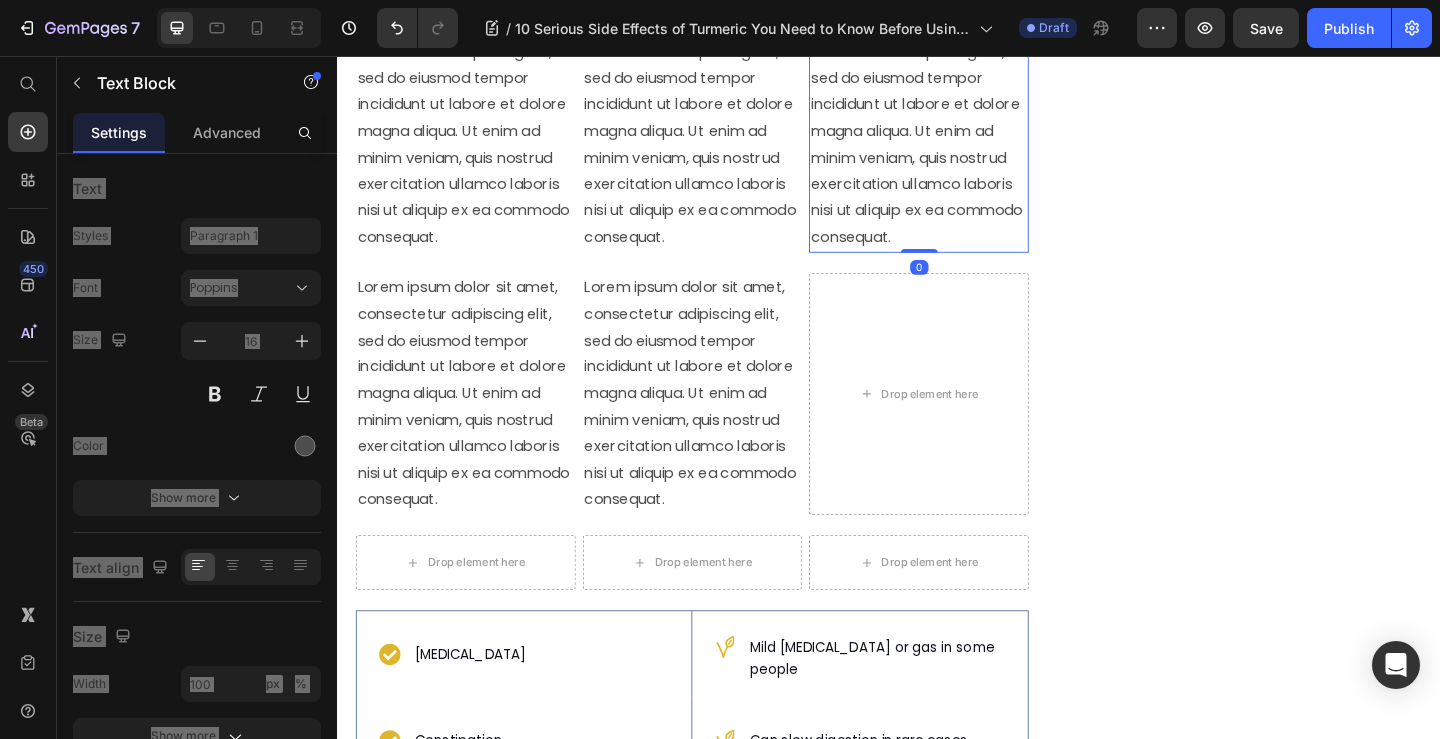 click on "Lorem ipsum dolor sit amet, consectetur adipiscing elit, sed do eiusmod tempor incididunt ut labore et dolore magna aliqua. Ut enim ad minim veniam, quis nostrud exercitation ullamco laboris nisi ut aliquip ex ea commodo consequat." at bounding box center (969, 138) 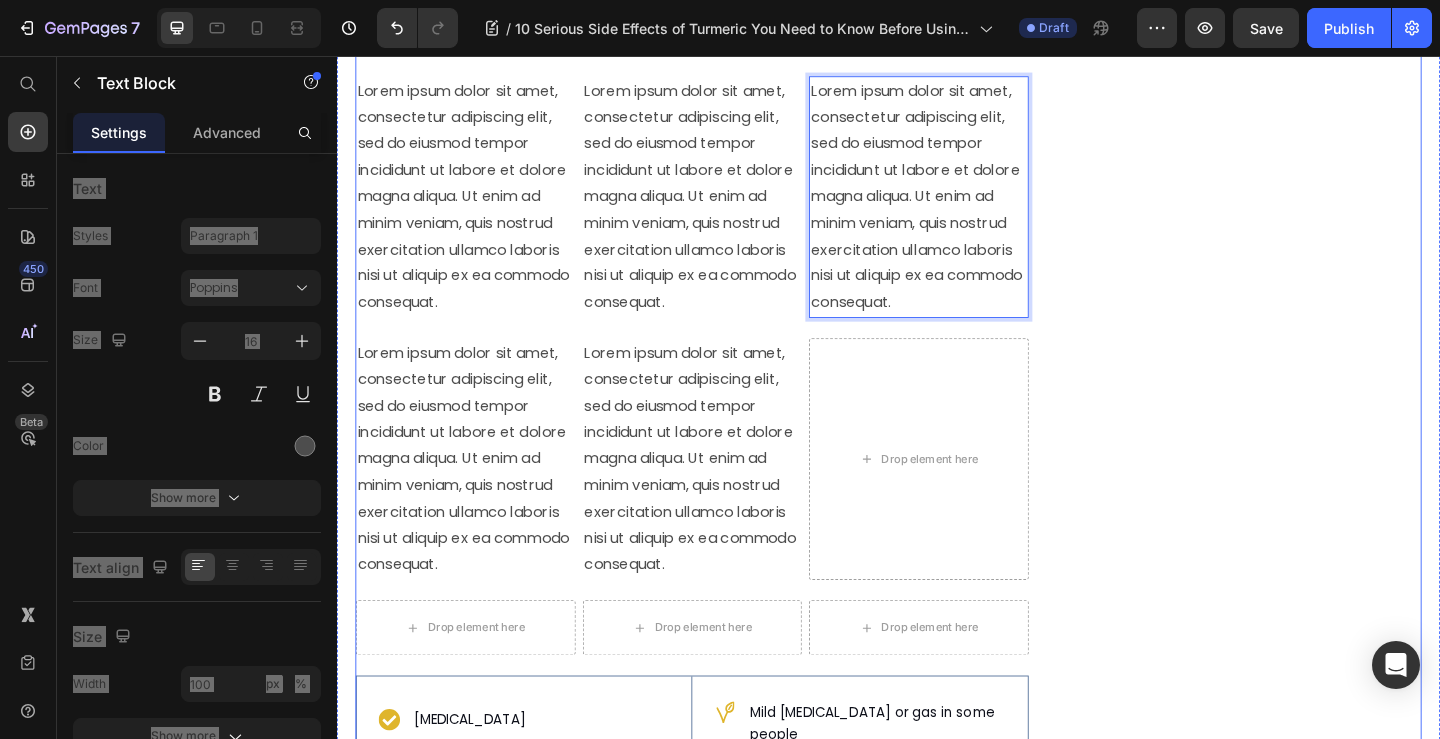 scroll, scrollTop: 1972, scrollLeft: 0, axis: vertical 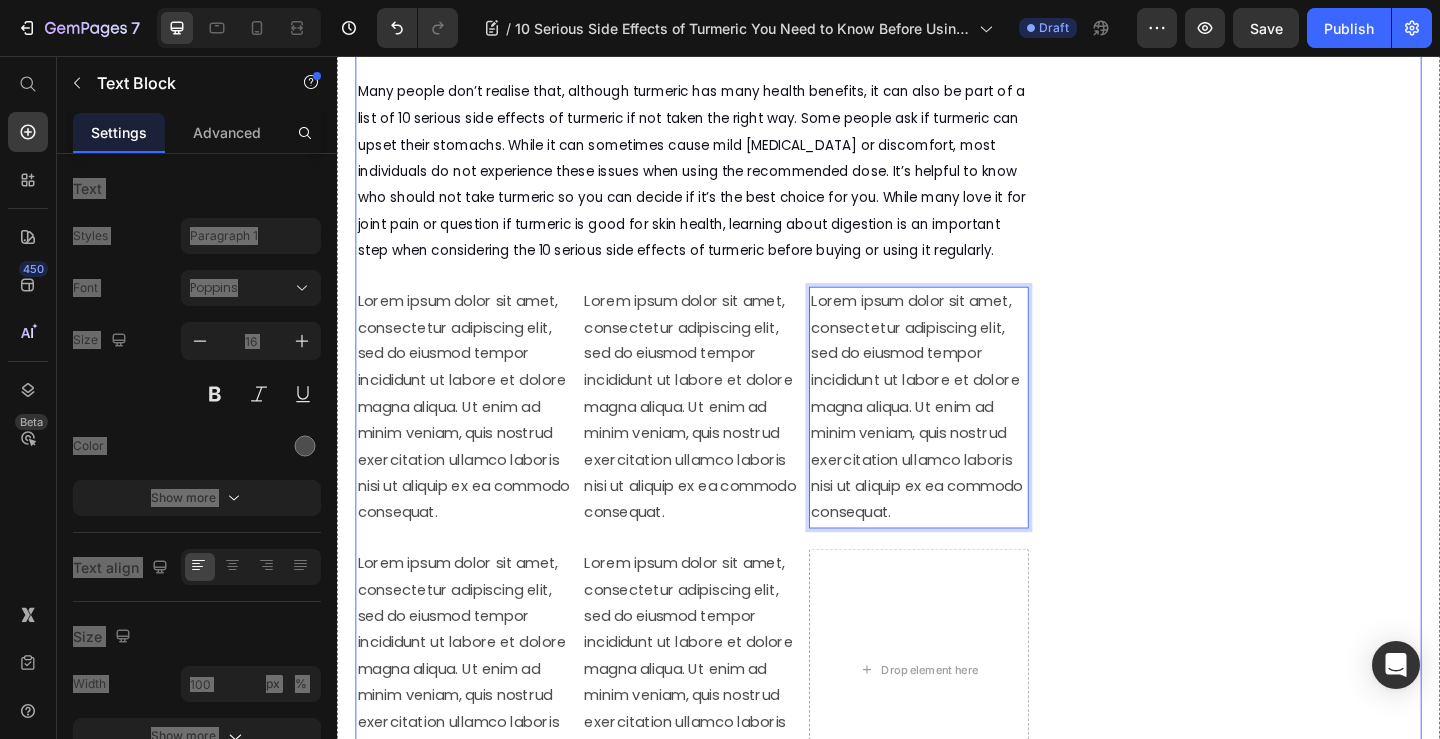 click on "Image Row  	   CHECK AVAILABILITY Button ✔️ 14-Day Money-Back Guarantee Text block" at bounding box center [1334, 1739] 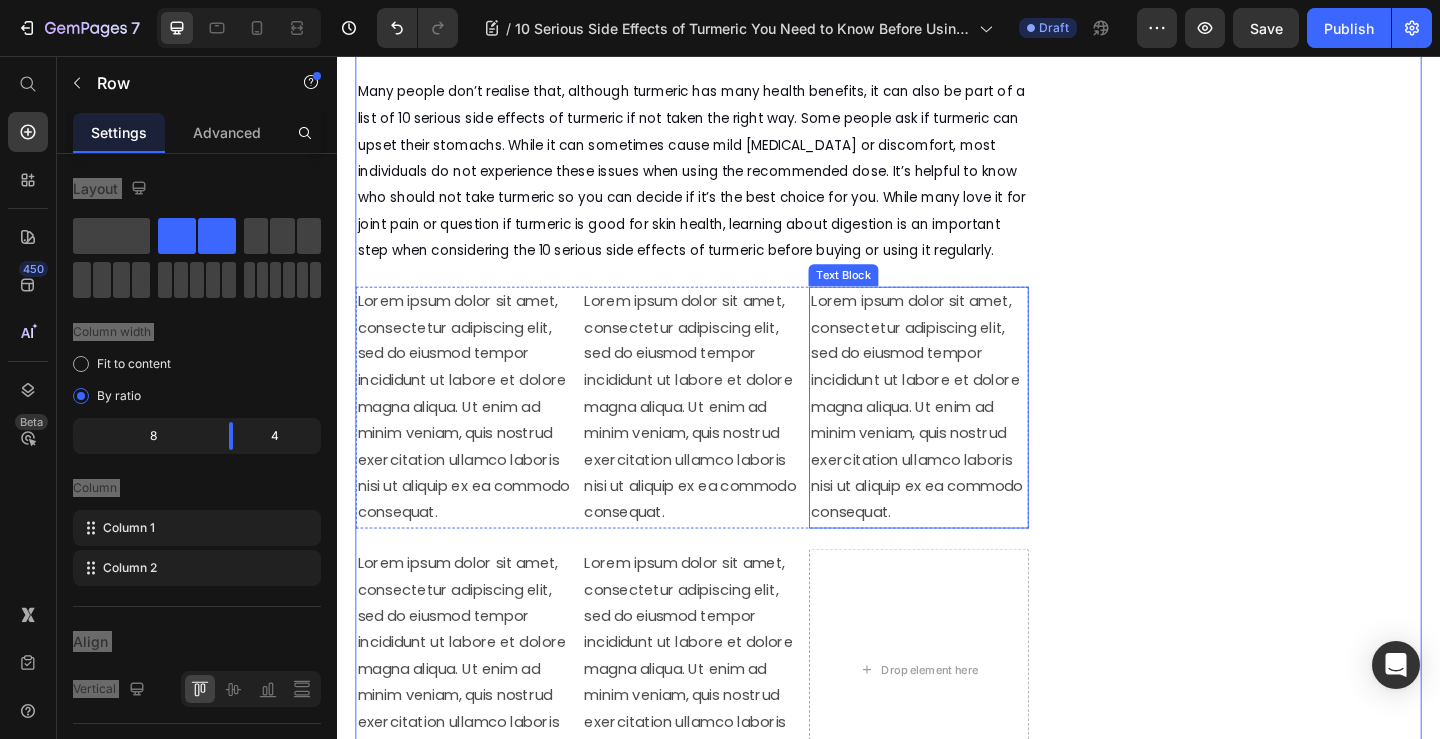 click on "Lorem ipsum dolor sit amet, consectetur adipiscing elit, sed do eiusmod tempor incididunt ut labore et dolore magna aliqua. Ut enim ad minim veniam, quis nostrud exercitation ullamco laboris nisi ut aliquip ex ea commodo consequat." at bounding box center [969, 438] 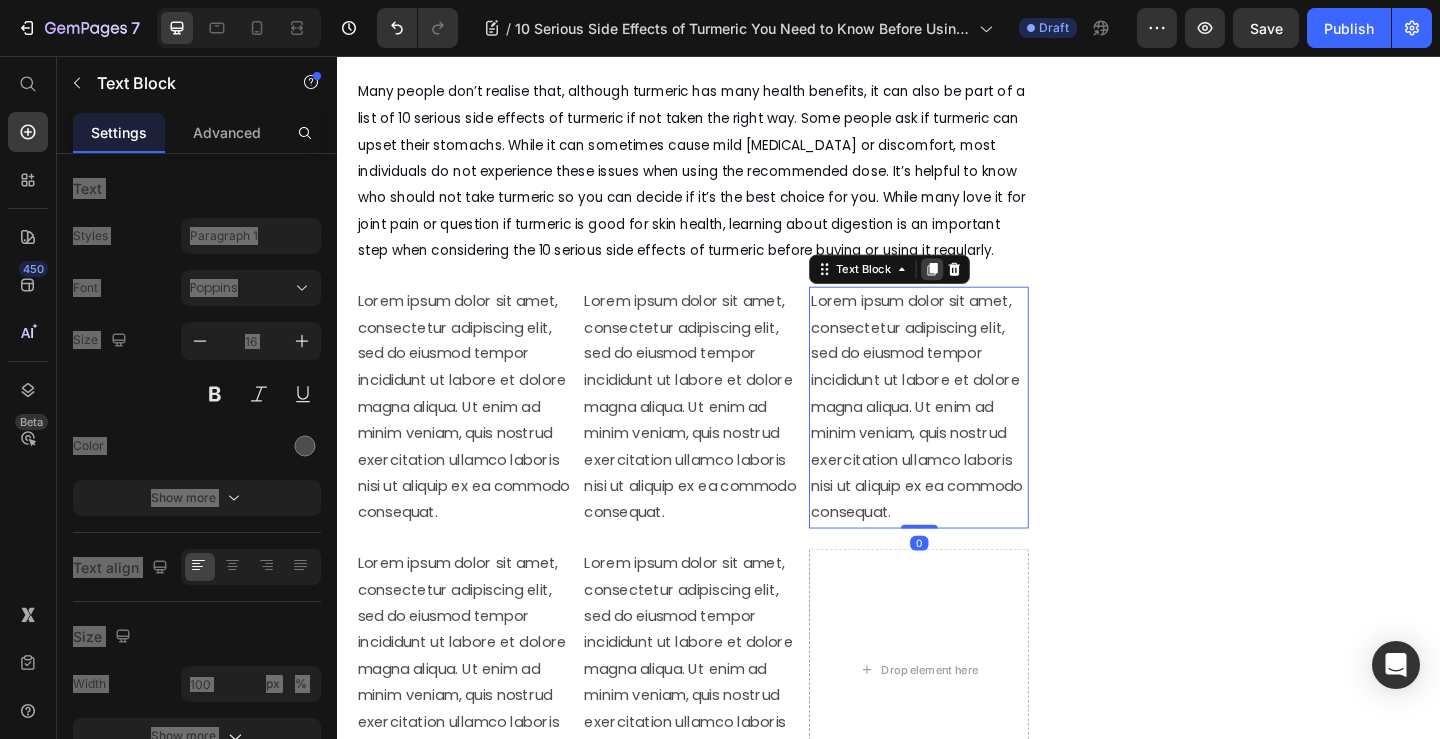 click at bounding box center [984, 288] 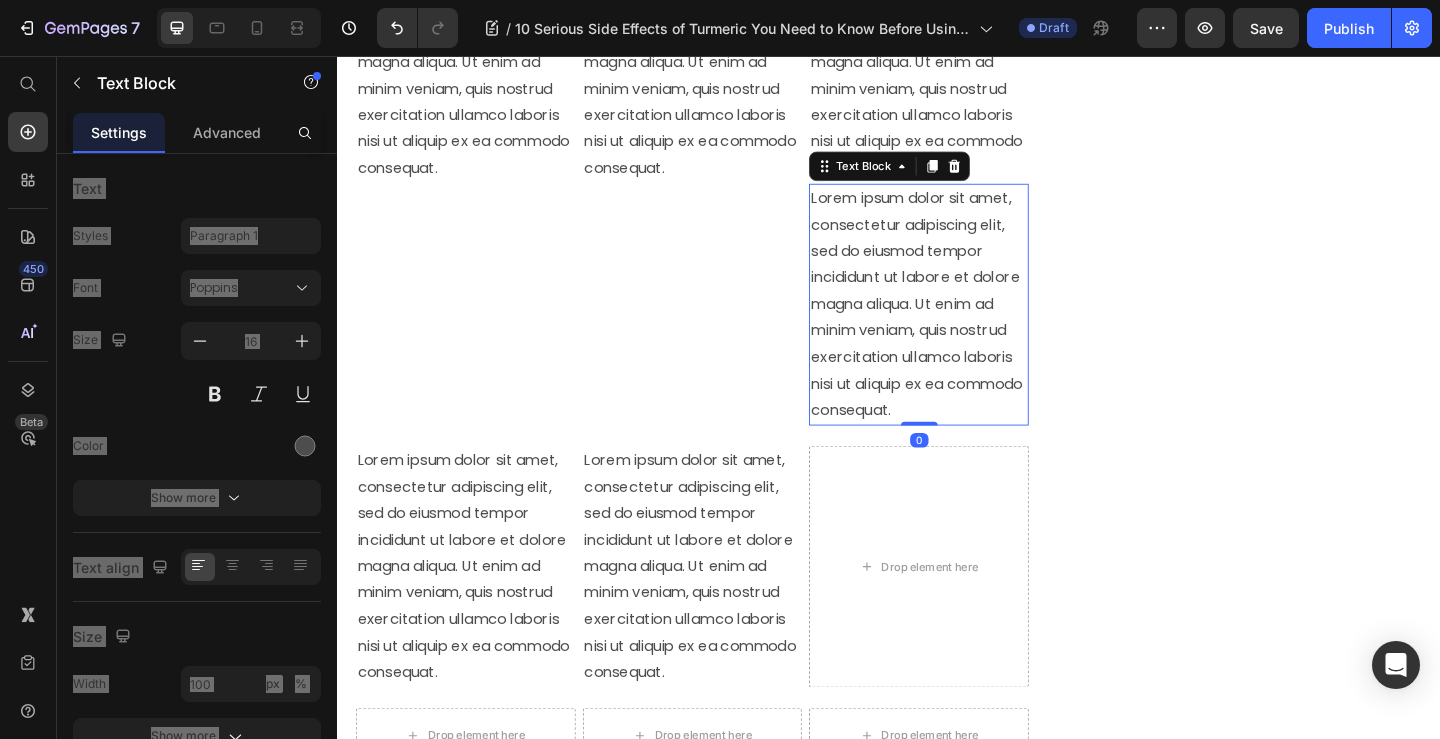 scroll, scrollTop: 2372, scrollLeft: 0, axis: vertical 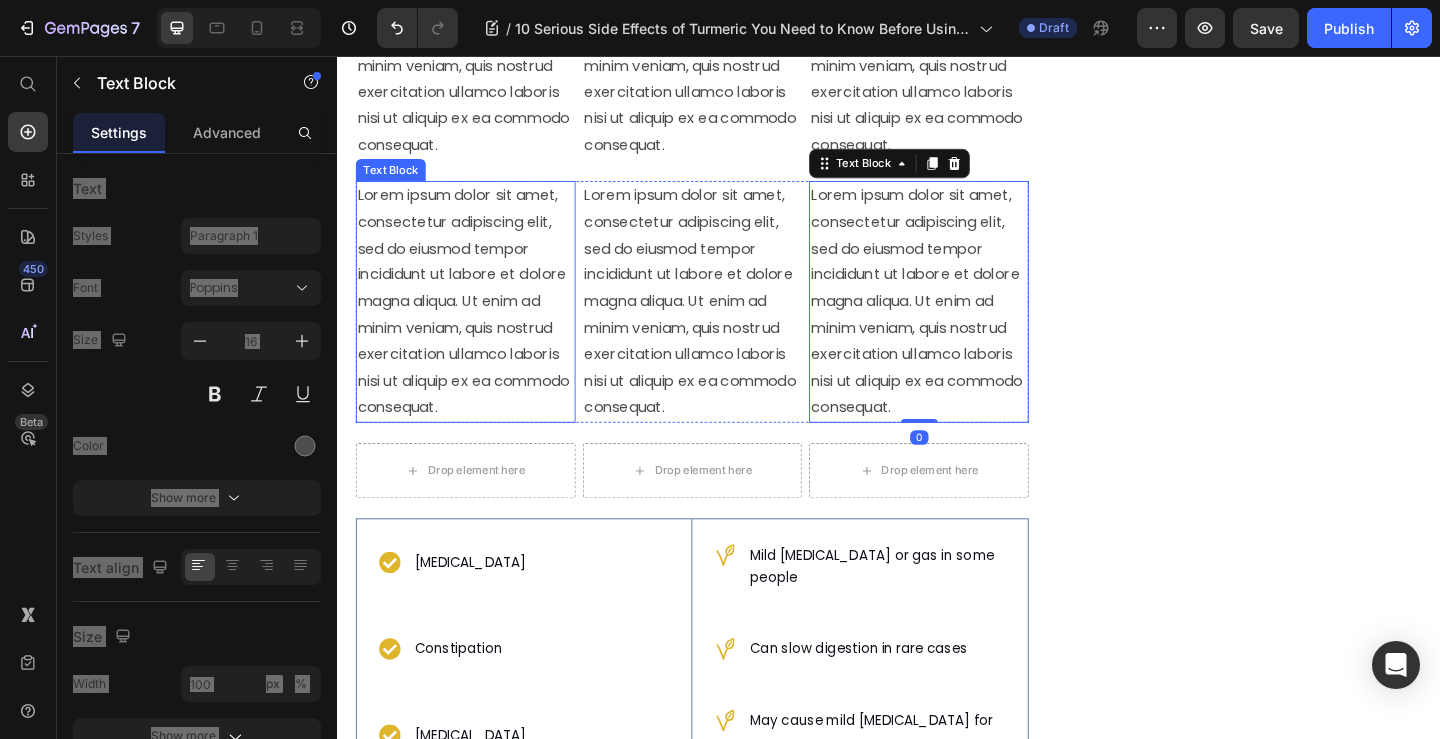 click on "Lorem ipsum dolor sit amet, consectetur adipiscing elit, sed do eiusmod tempor incididunt ut labore et dolore magna aliqua. Ut enim ad minim veniam, quis nostrud exercitation ullamco laboris nisi ut aliquip ex ea commodo consequat." at bounding box center [476, 323] 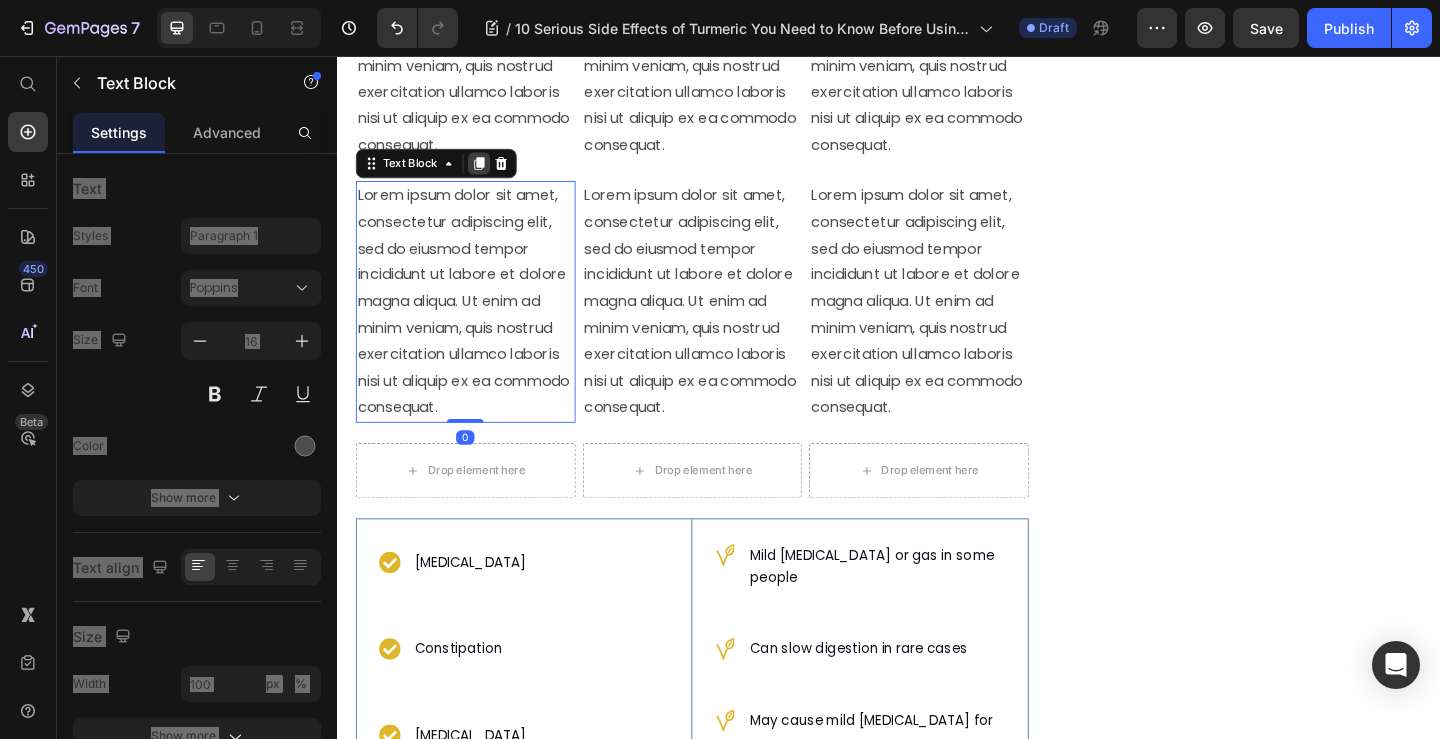 click 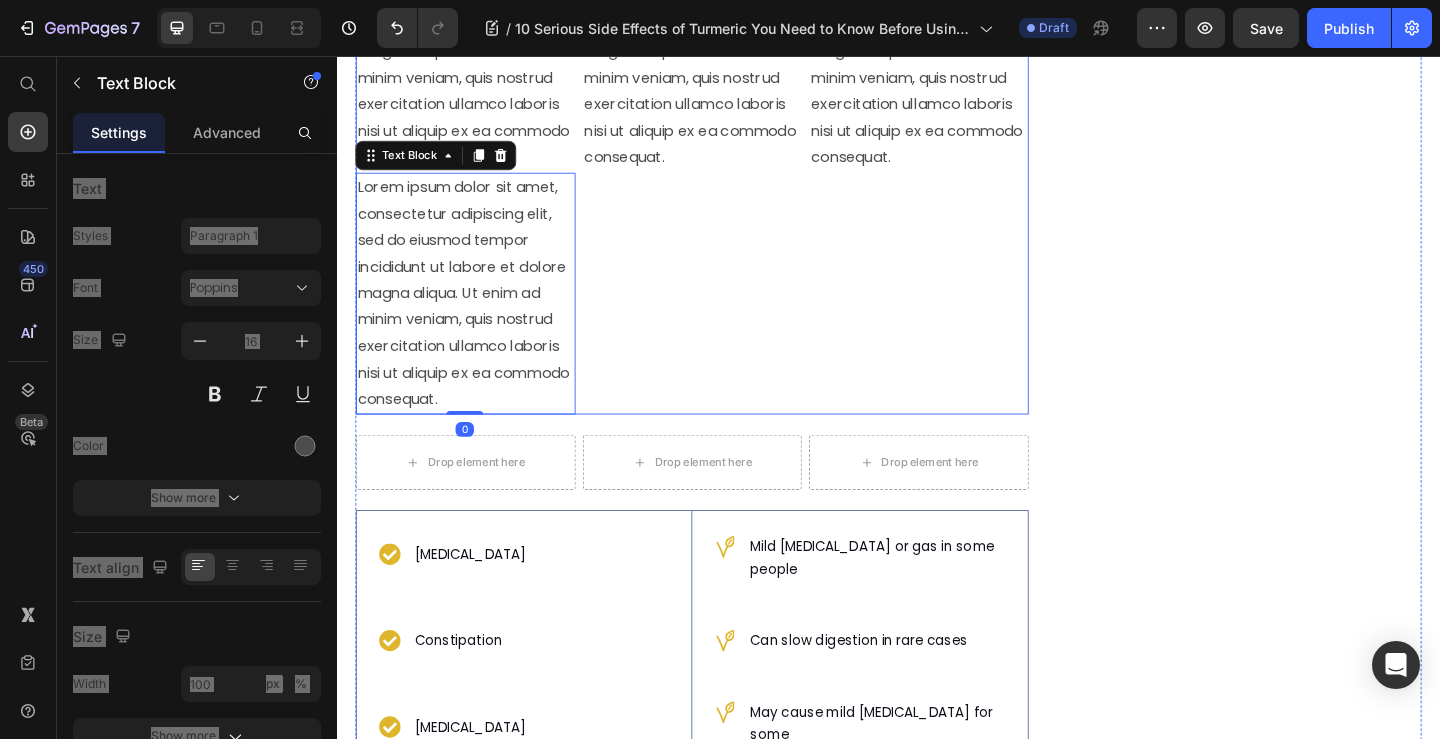 scroll, scrollTop: 2672, scrollLeft: 0, axis: vertical 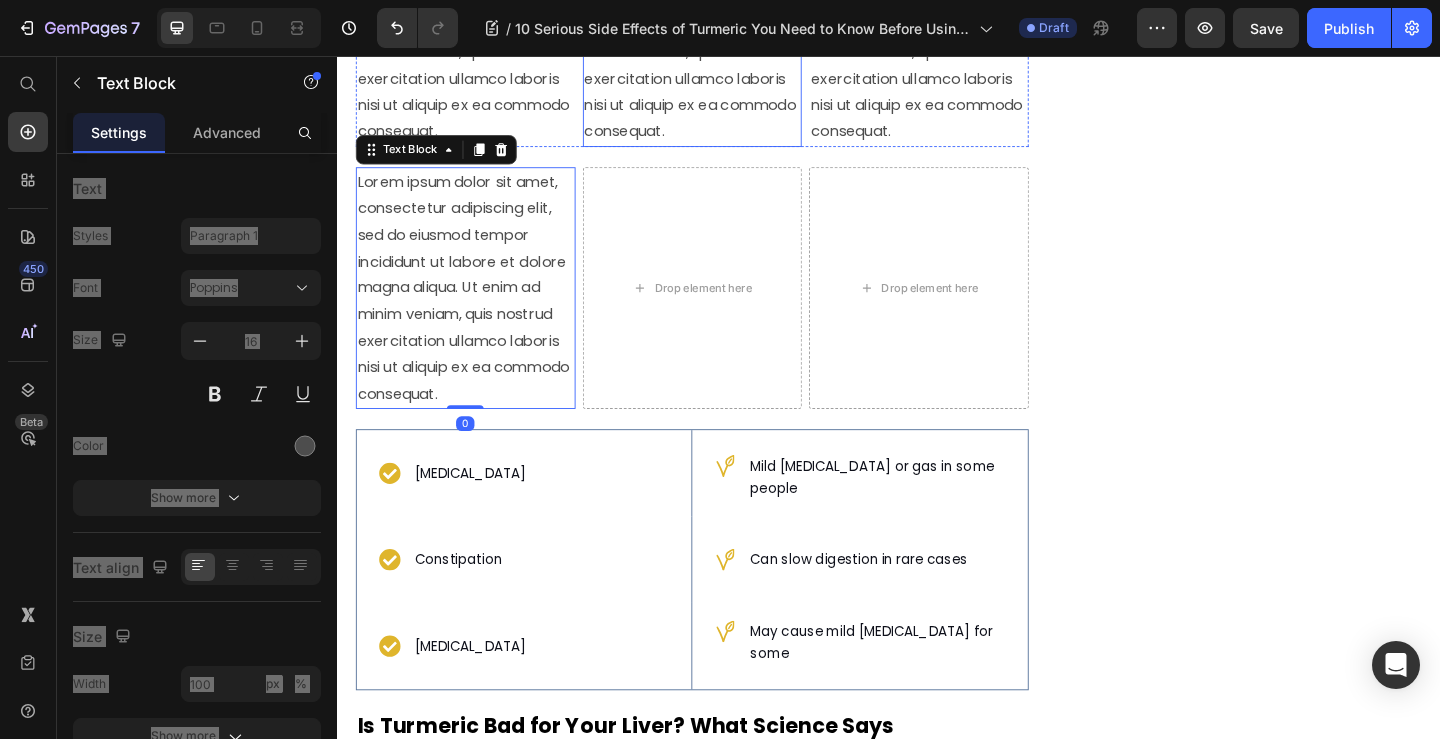 click on "Lorem ipsum dolor sit amet, consectetur adipiscing elit, sed do eiusmod tempor incididunt ut labore et dolore magna aliqua. Ut enim ad minim veniam, quis nostrud exercitation ullamco laboris nisi ut aliquip ex ea commodo consequat." at bounding box center (723, 23) 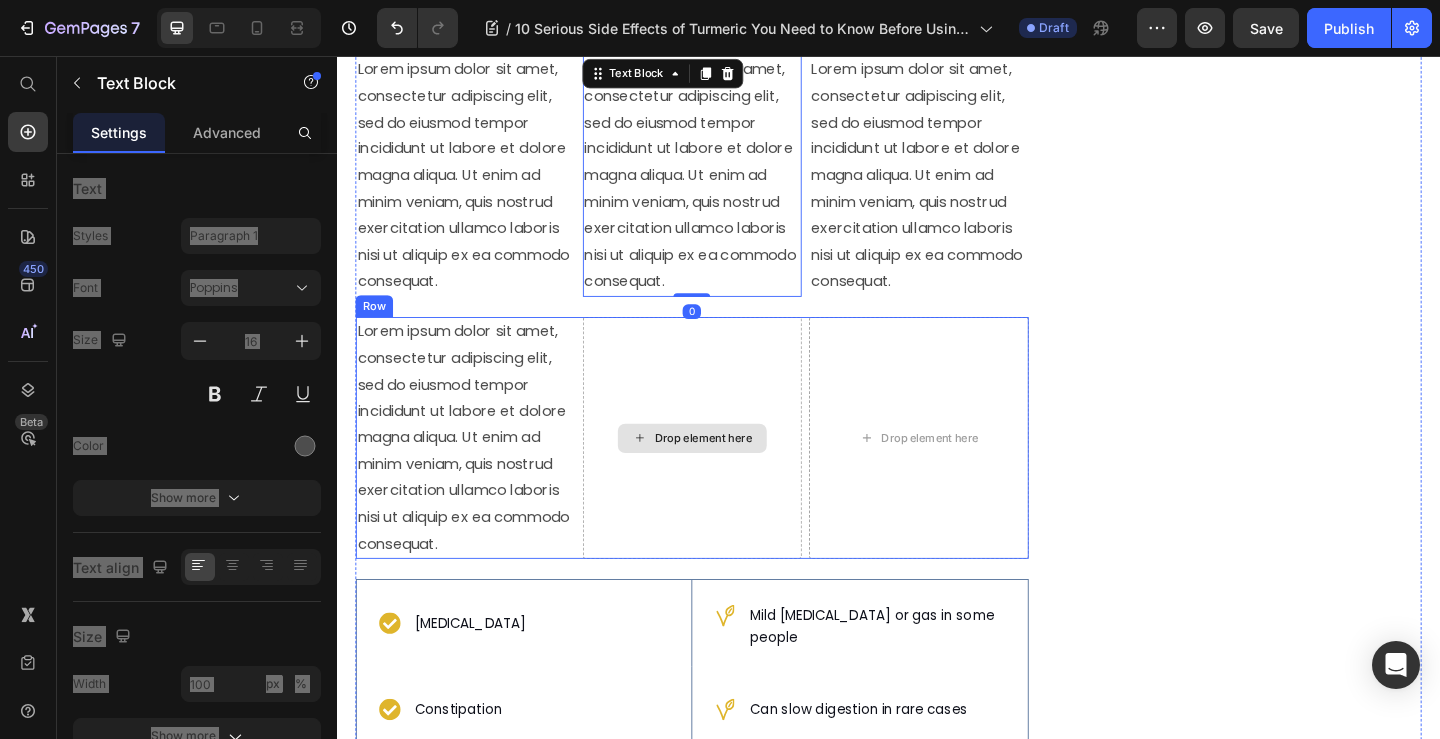 scroll, scrollTop: 2472, scrollLeft: 0, axis: vertical 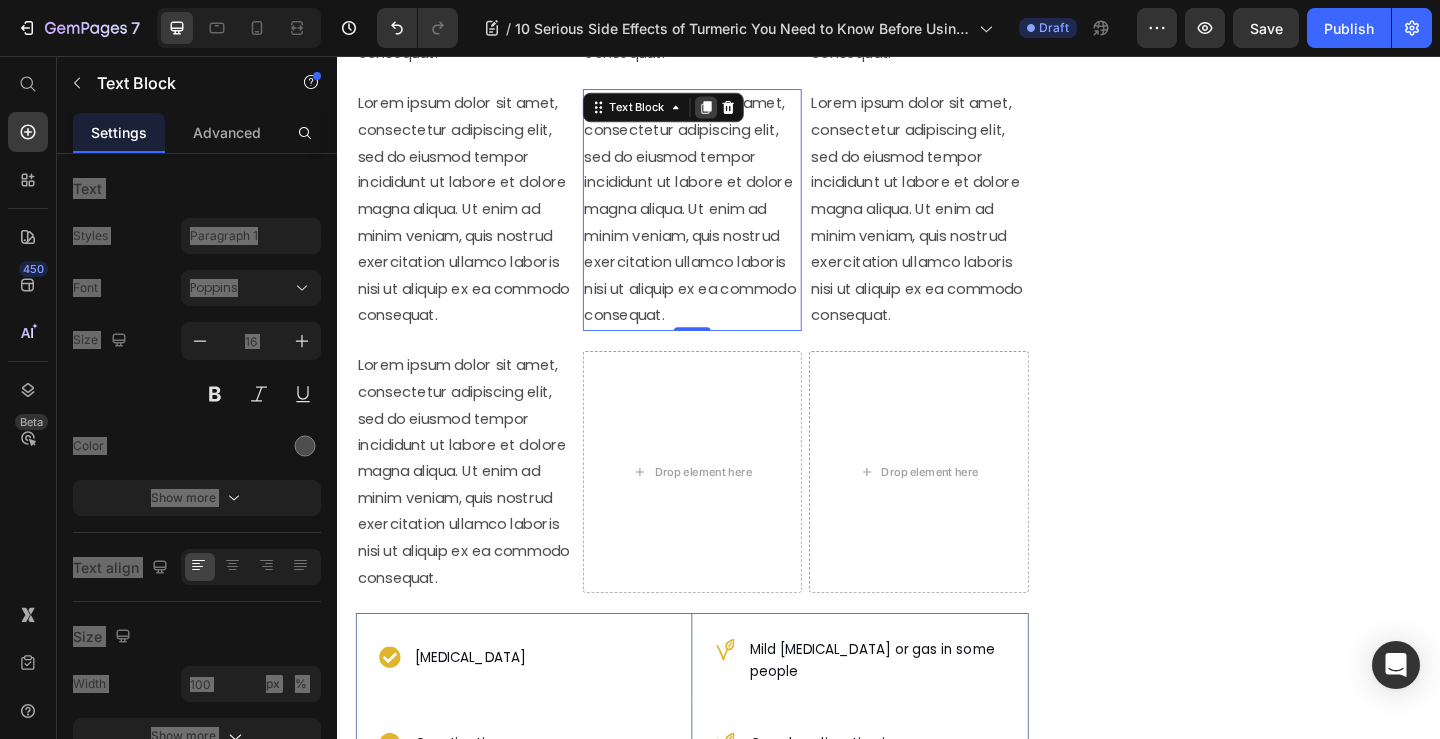 click 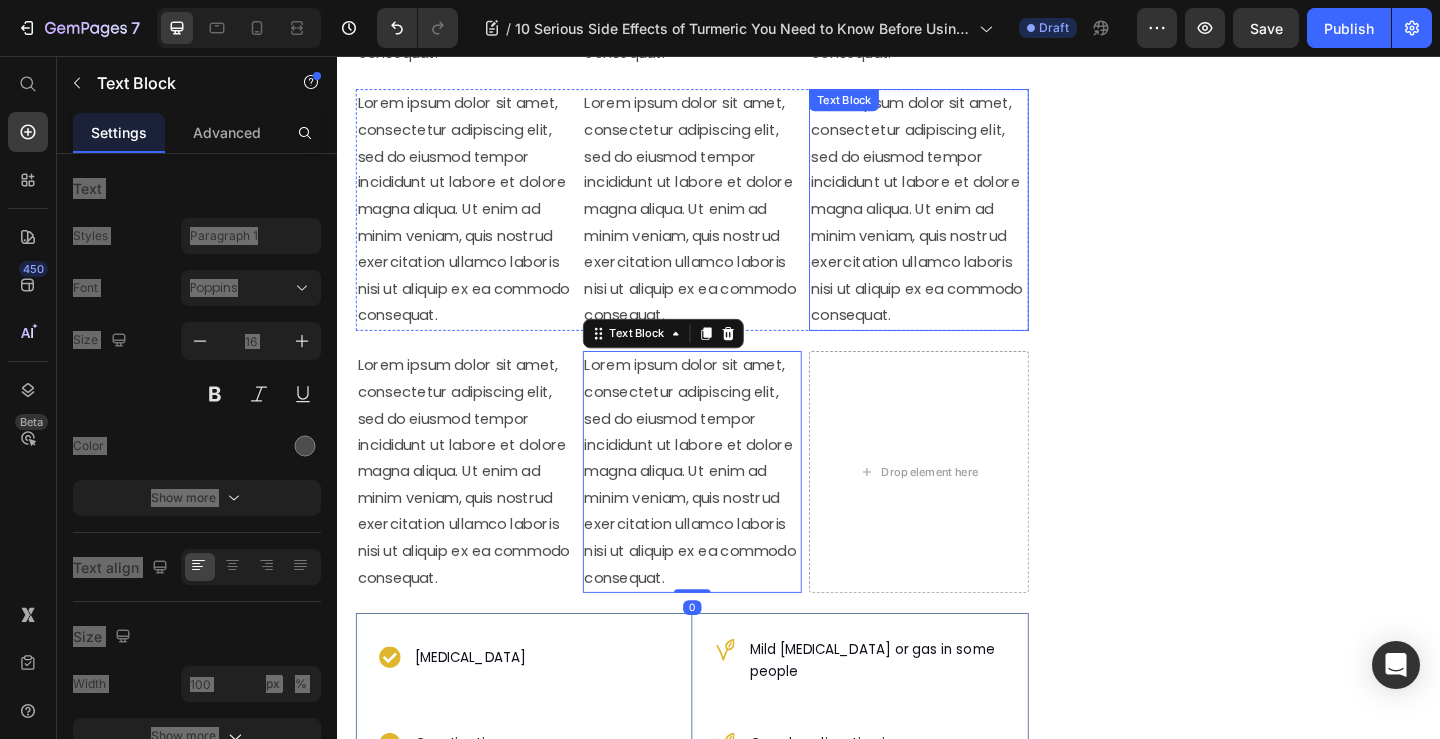 click on "Lorem ipsum dolor sit amet, consectetur adipiscing elit, sed do eiusmod tempor incididunt ut labore et dolore magna aliqua. Ut enim ad minim veniam, quis nostrud exercitation ullamco laboris nisi ut aliquip ex ea commodo consequat." at bounding box center (969, 223) 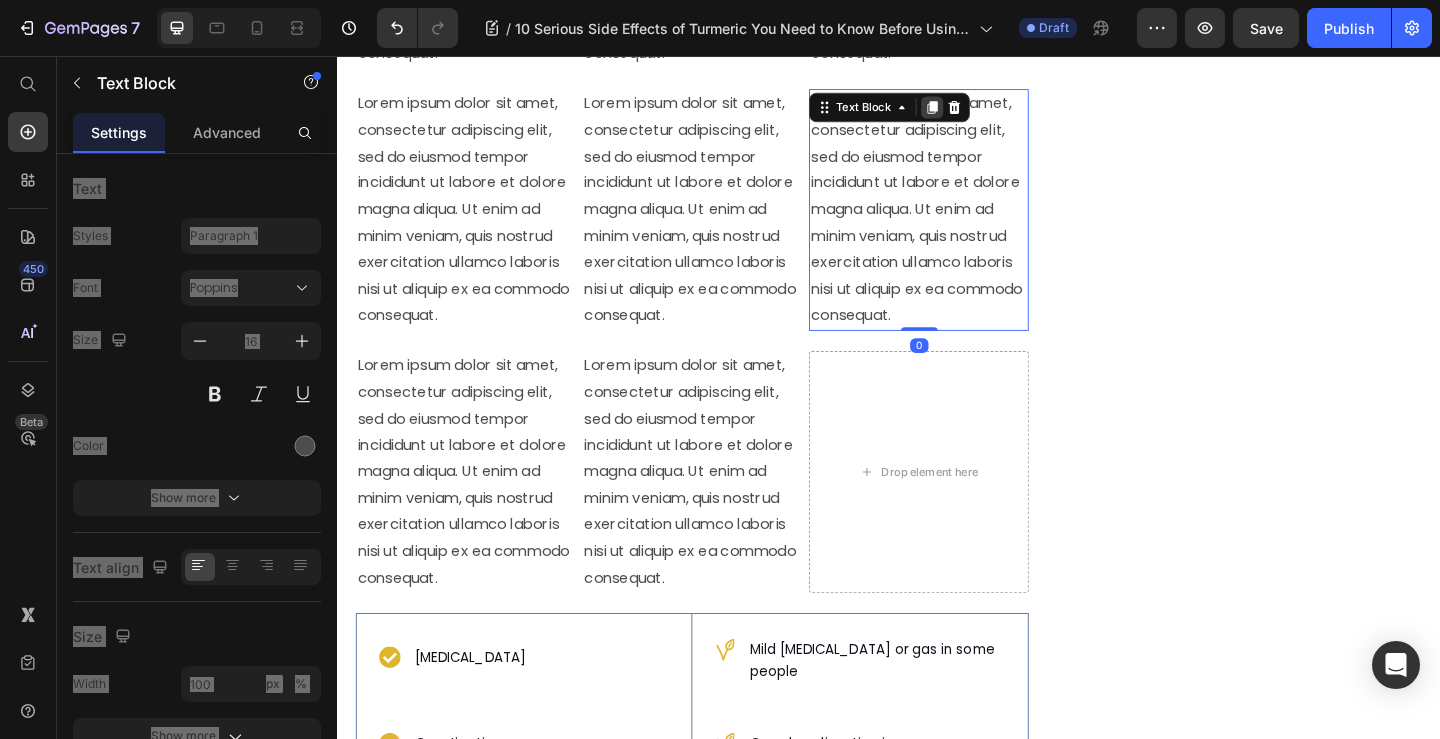 click 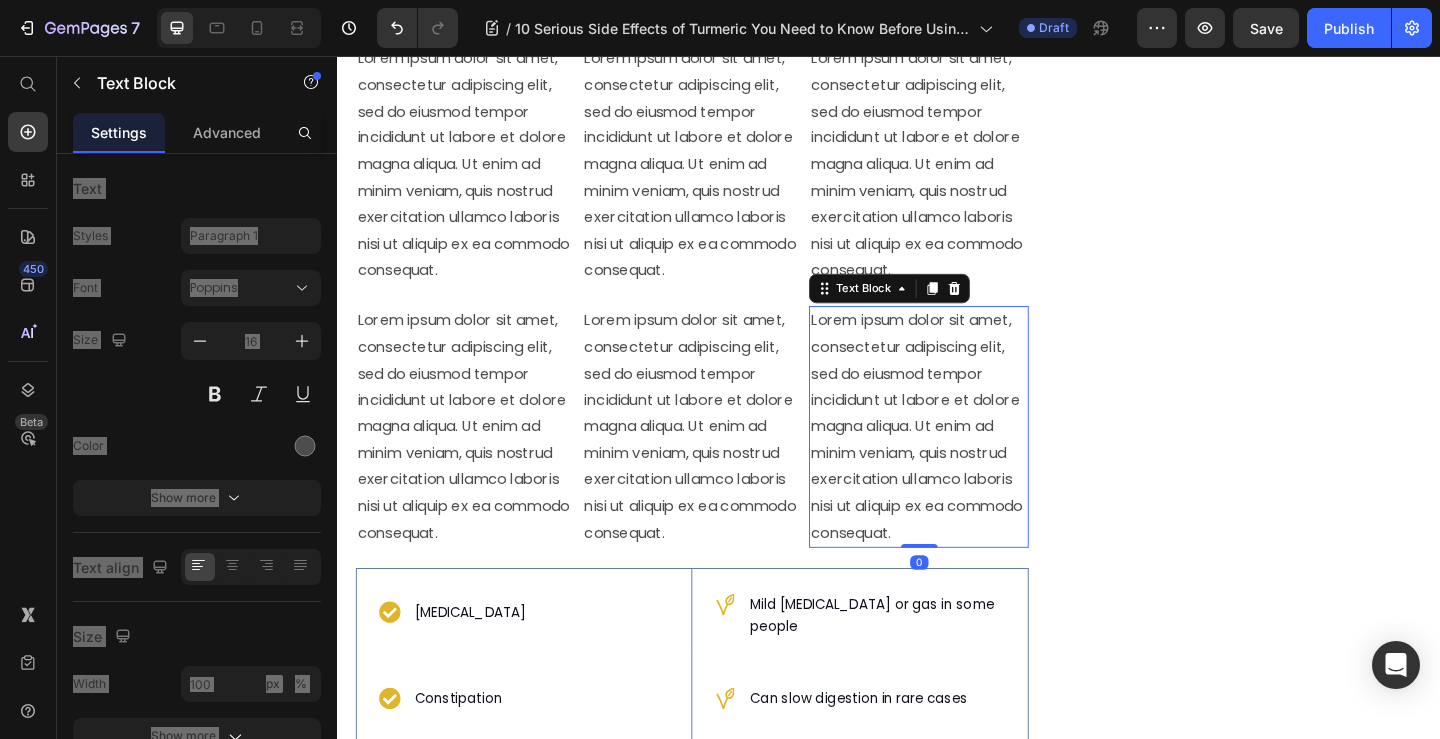 scroll, scrollTop: 2772, scrollLeft: 0, axis: vertical 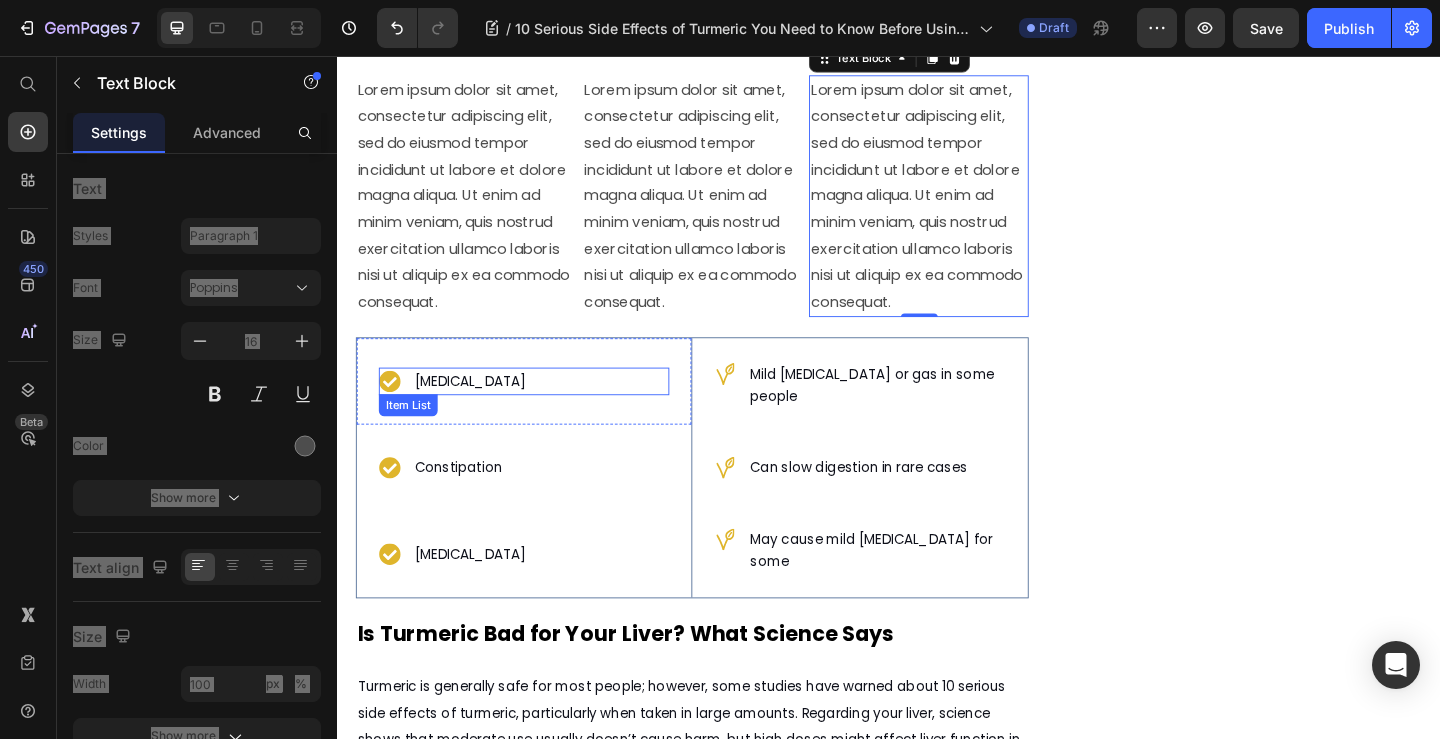 click on "[MEDICAL_DATA]" at bounding box center (481, 410) 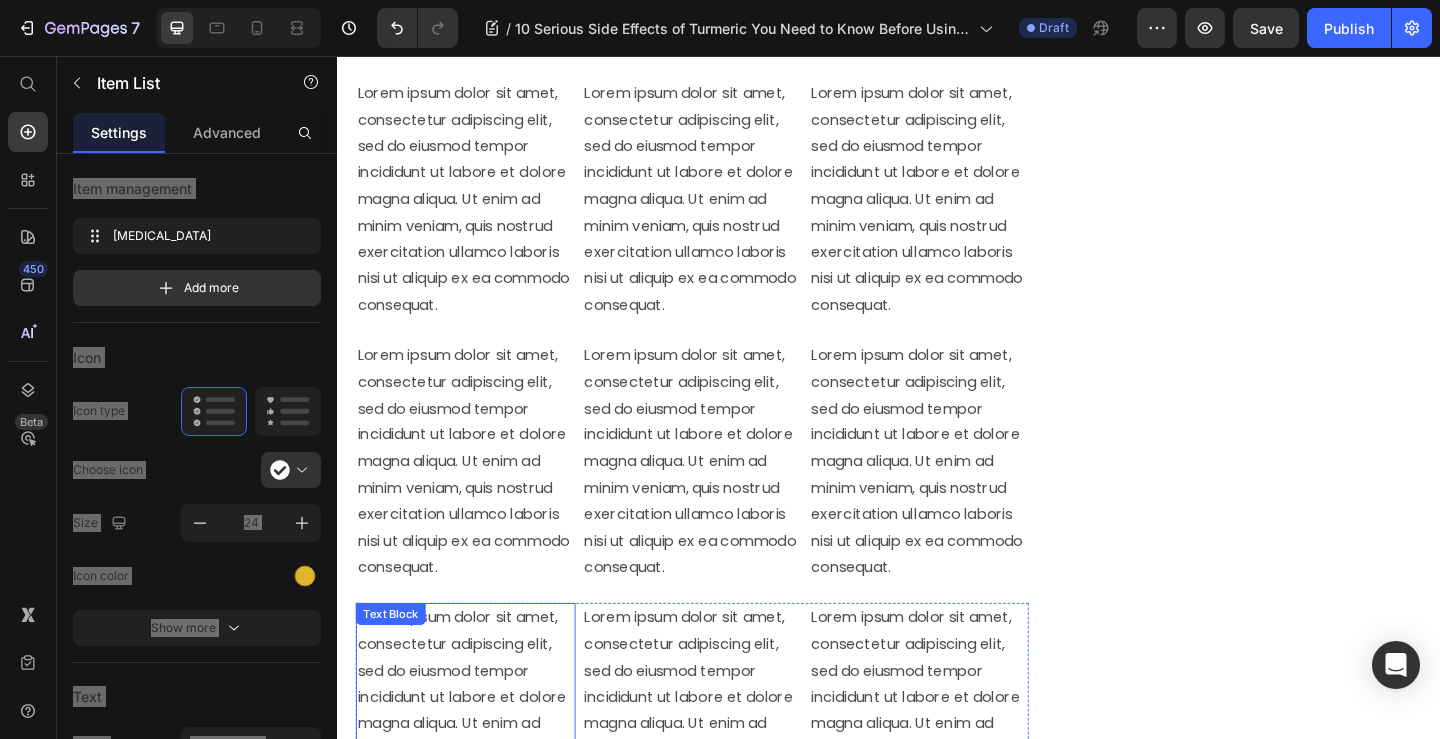 scroll, scrollTop: 2172, scrollLeft: 0, axis: vertical 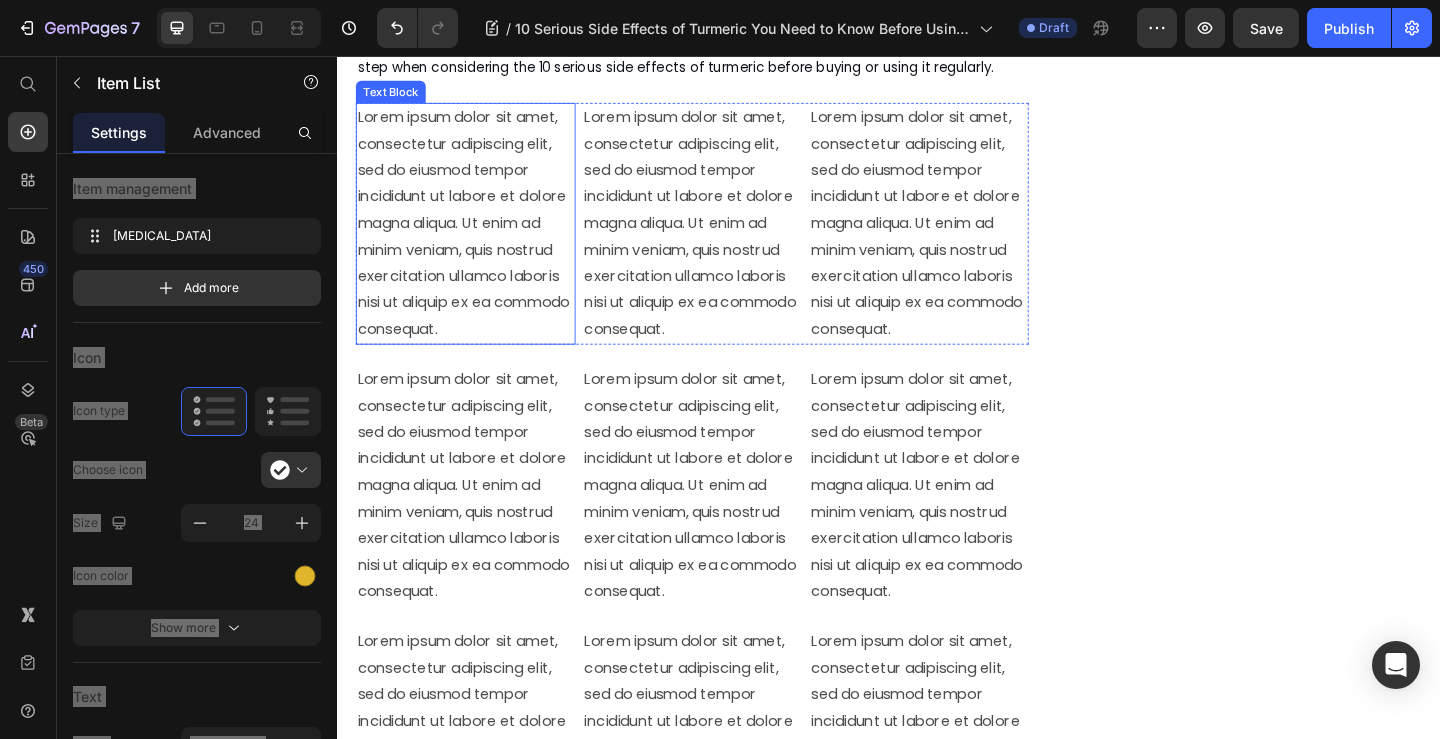click on "Lorem ipsum dolor sit amet, consectetur adipiscing elit, sed do eiusmod tempor incididunt ut labore et dolore magna aliqua. Ut enim ad minim veniam, quis nostrud exercitation ullamco laboris nisi ut aliquip ex ea commodo consequat." at bounding box center [476, 238] 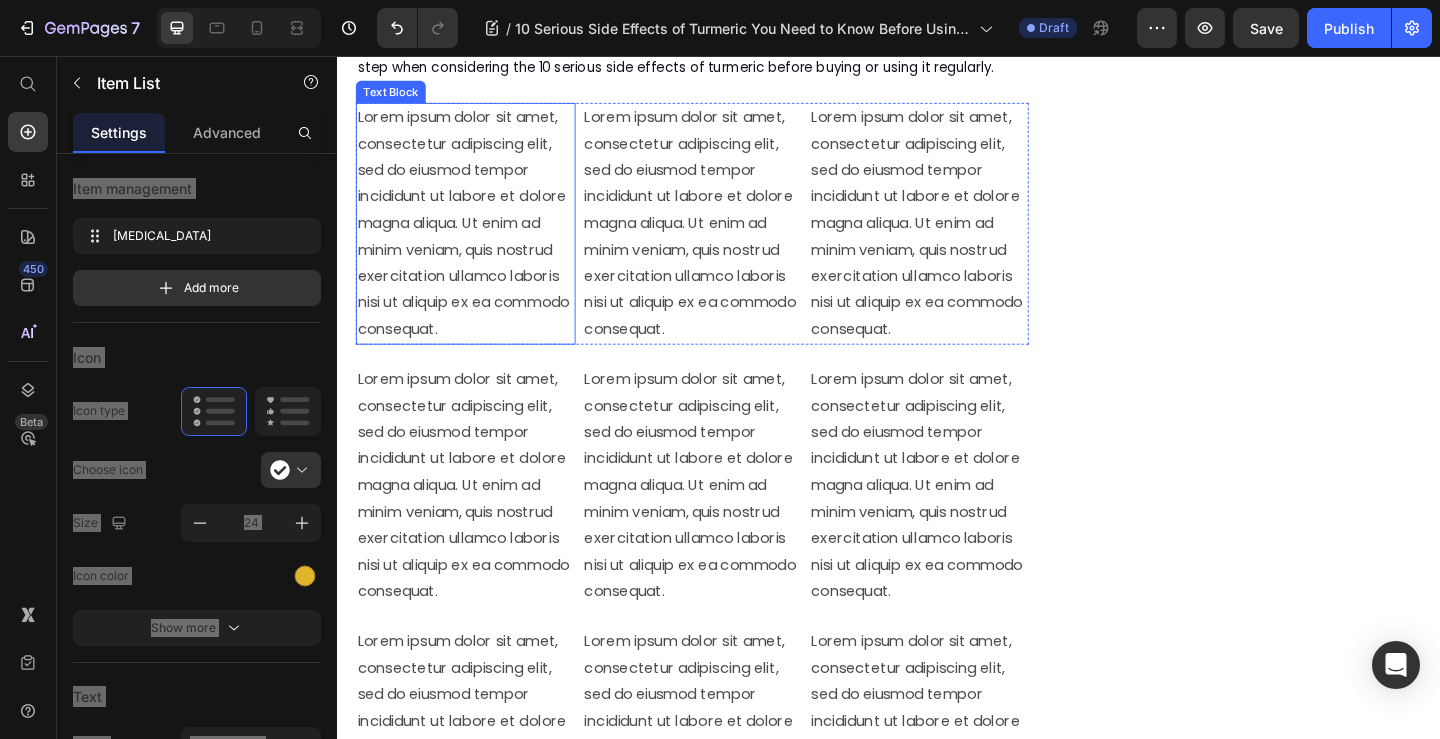 click on "Lorem ipsum dolor sit amet, consectetur adipiscing elit, sed do eiusmod tempor incididunt ut labore et dolore magna aliqua. Ut enim ad minim veniam, quis nostrud exercitation ullamco laboris nisi ut aliquip ex ea commodo consequat." at bounding box center (476, 238) 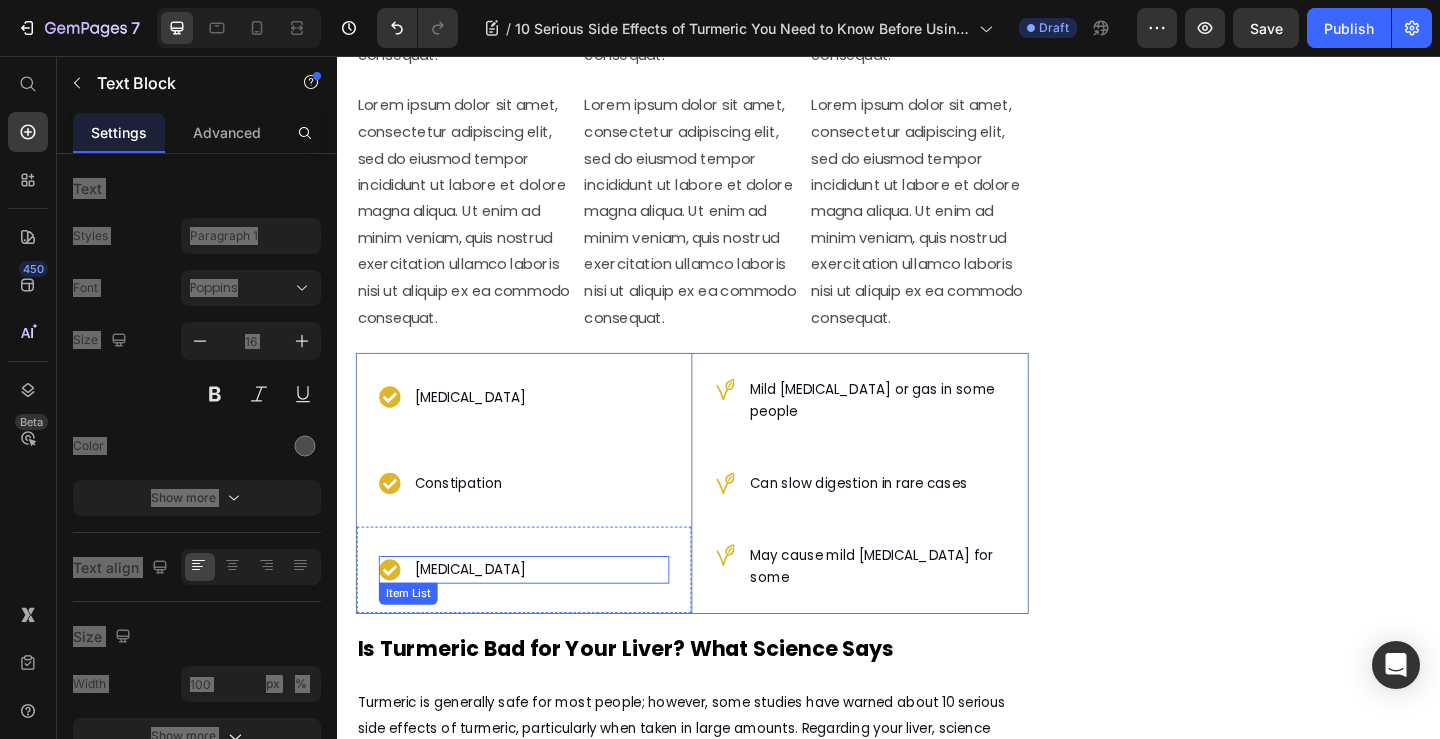 scroll, scrollTop: 2772, scrollLeft: 0, axis: vertical 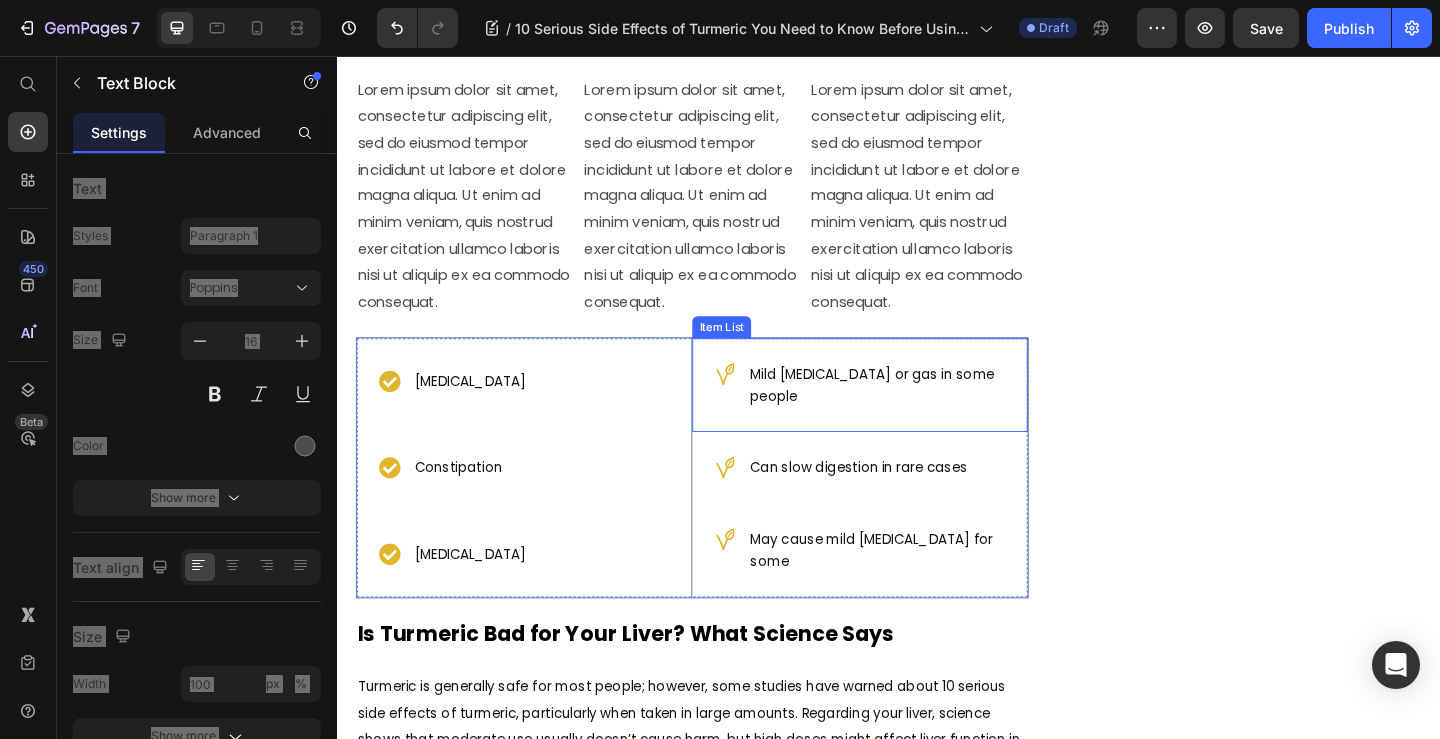 click on "Mild [MEDICAL_DATA] or gas in some people" at bounding box center [919, 414] 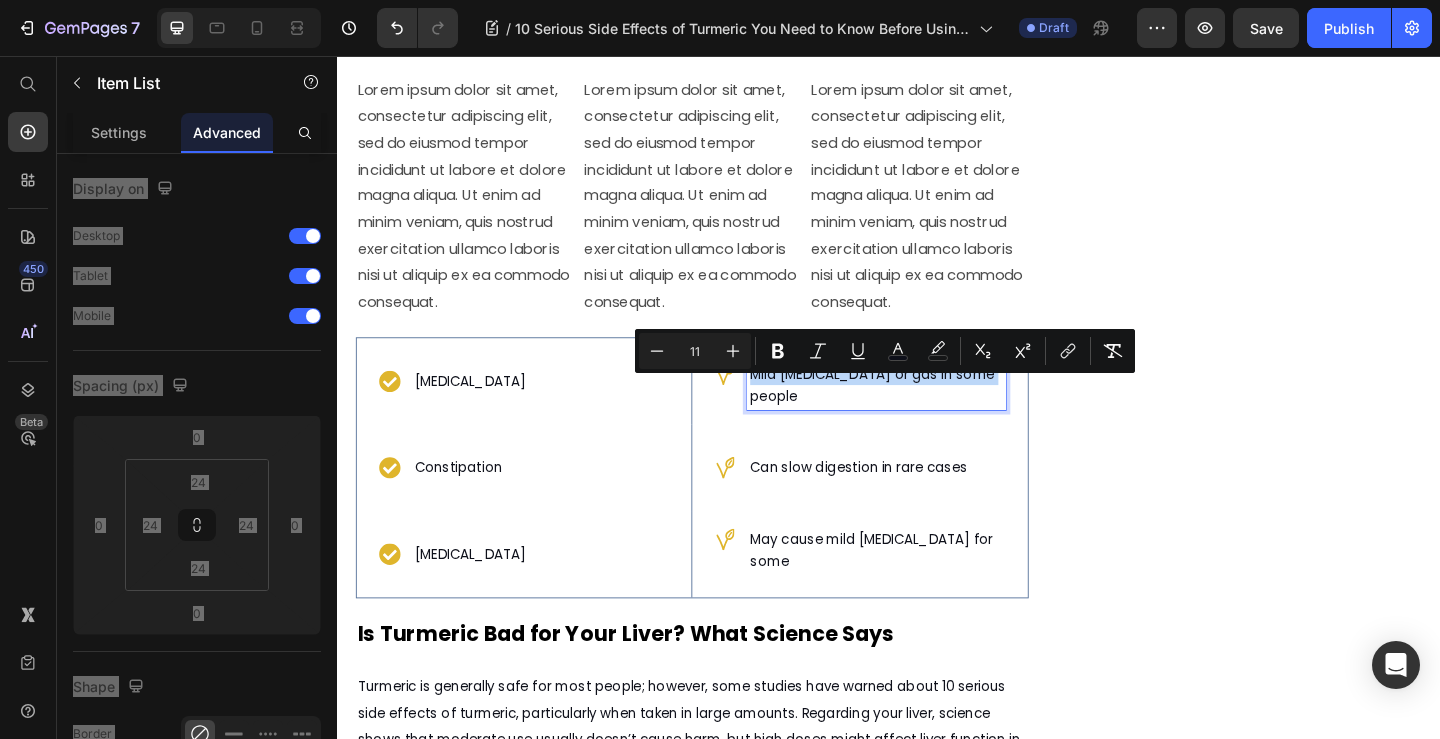 copy on "Mild [MEDICAL_DATA] or gas in some people" 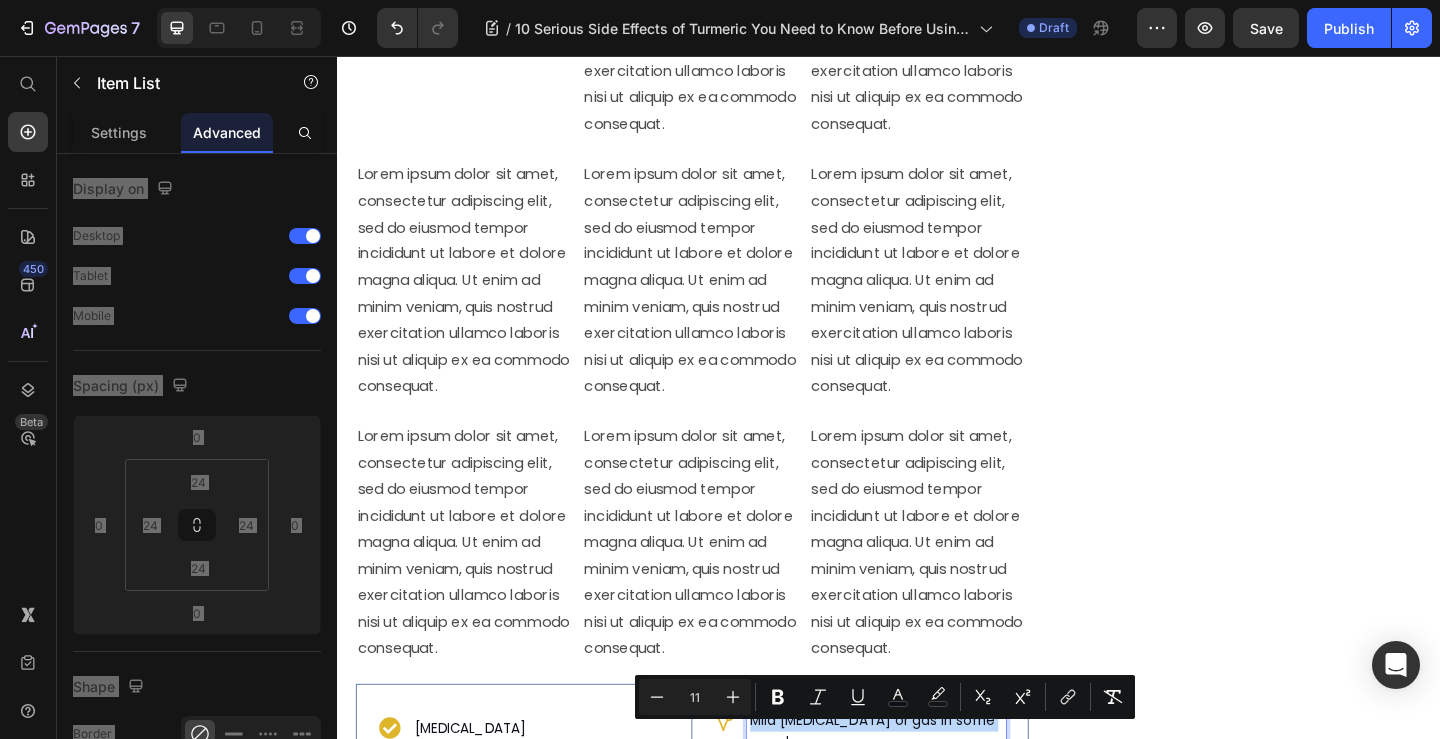 scroll, scrollTop: 2172, scrollLeft: 0, axis: vertical 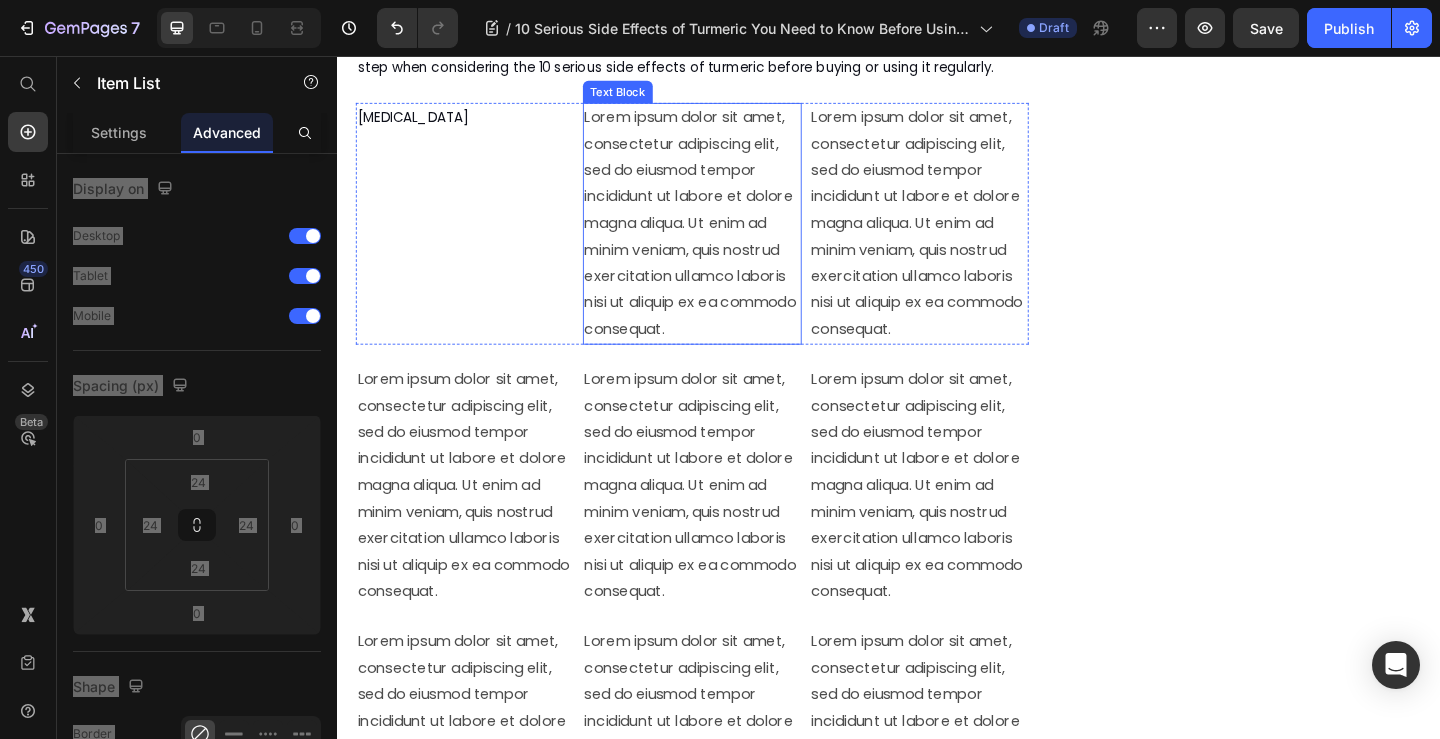 click on "Lorem ipsum dolor sit amet, consectetur adipiscing elit, sed do eiusmod tempor incididunt ut labore et dolore magna aliqua. Ut enim ad minim veniam, quis nostrud exercitation ullamco laboris nisi ut aliquip ex ea commodo consequat." at bounding box center [723, 238] 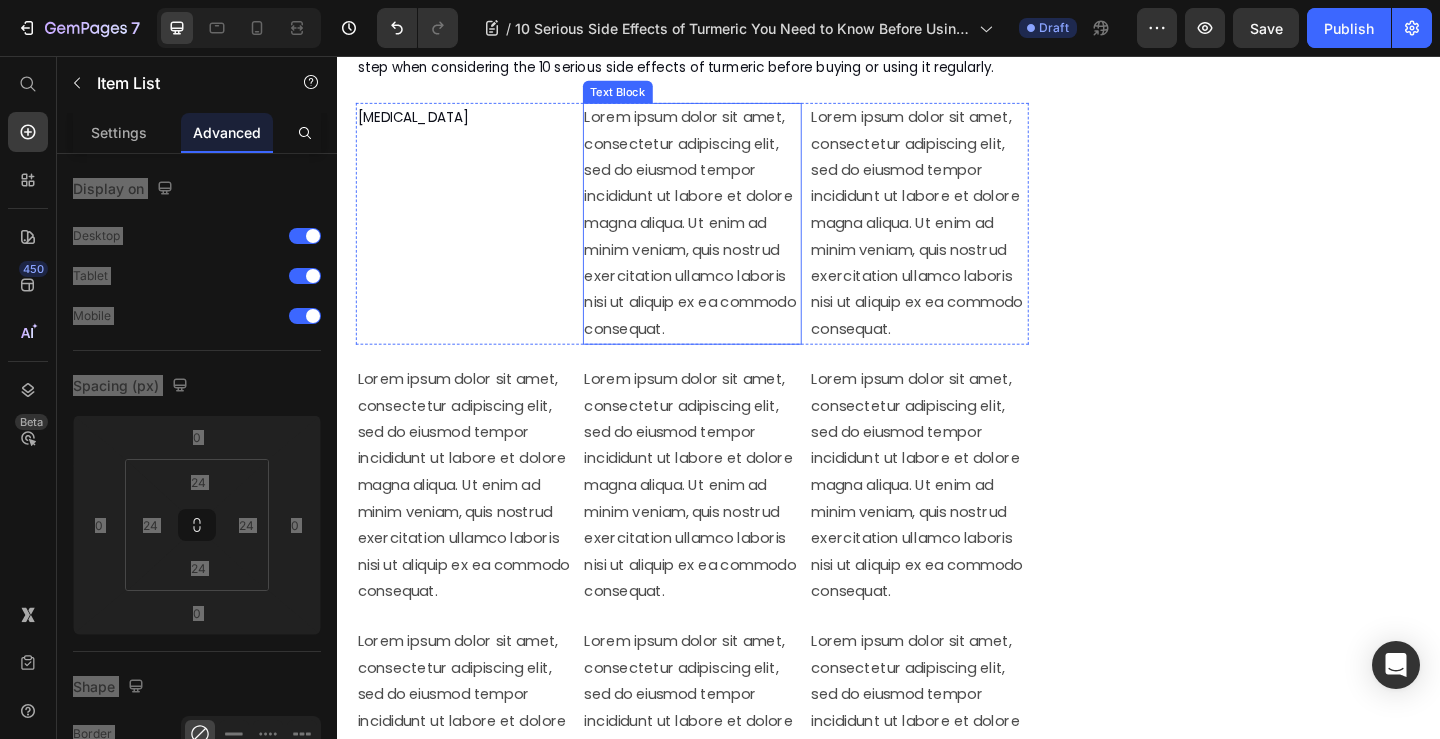 click on "Lorem ipsum dolor sit amet, consectetur adipiscing elit, sed do eiusmod tempor incididunt ut labore et dolore magna aliqua. Ut enim ad minim veniam, quis nostrud exercitation ullamco laboris nisi ut aliquip ex ea commodo consequat." at bounding box center [723, 238] 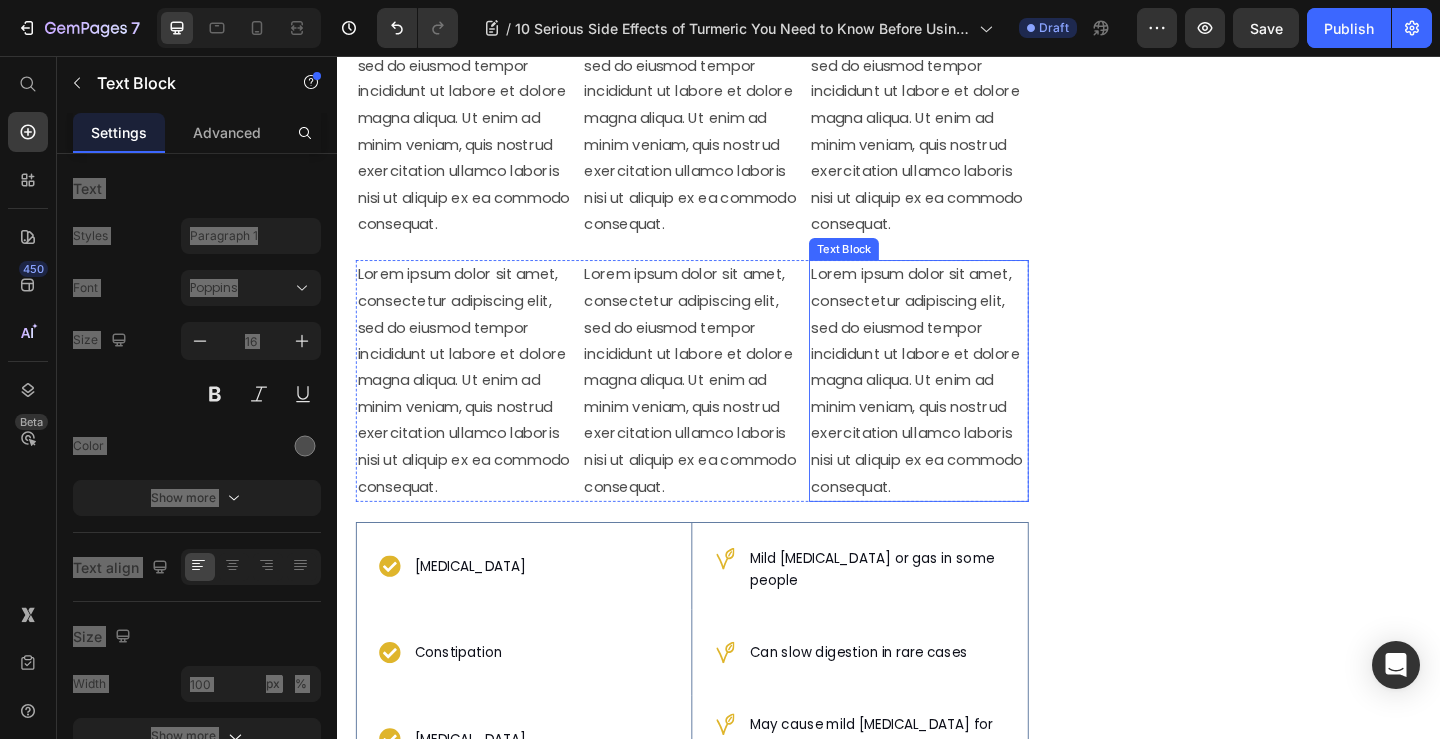 scroll, scrollTop: 2572, scrollLeft: 0, axis: vertical 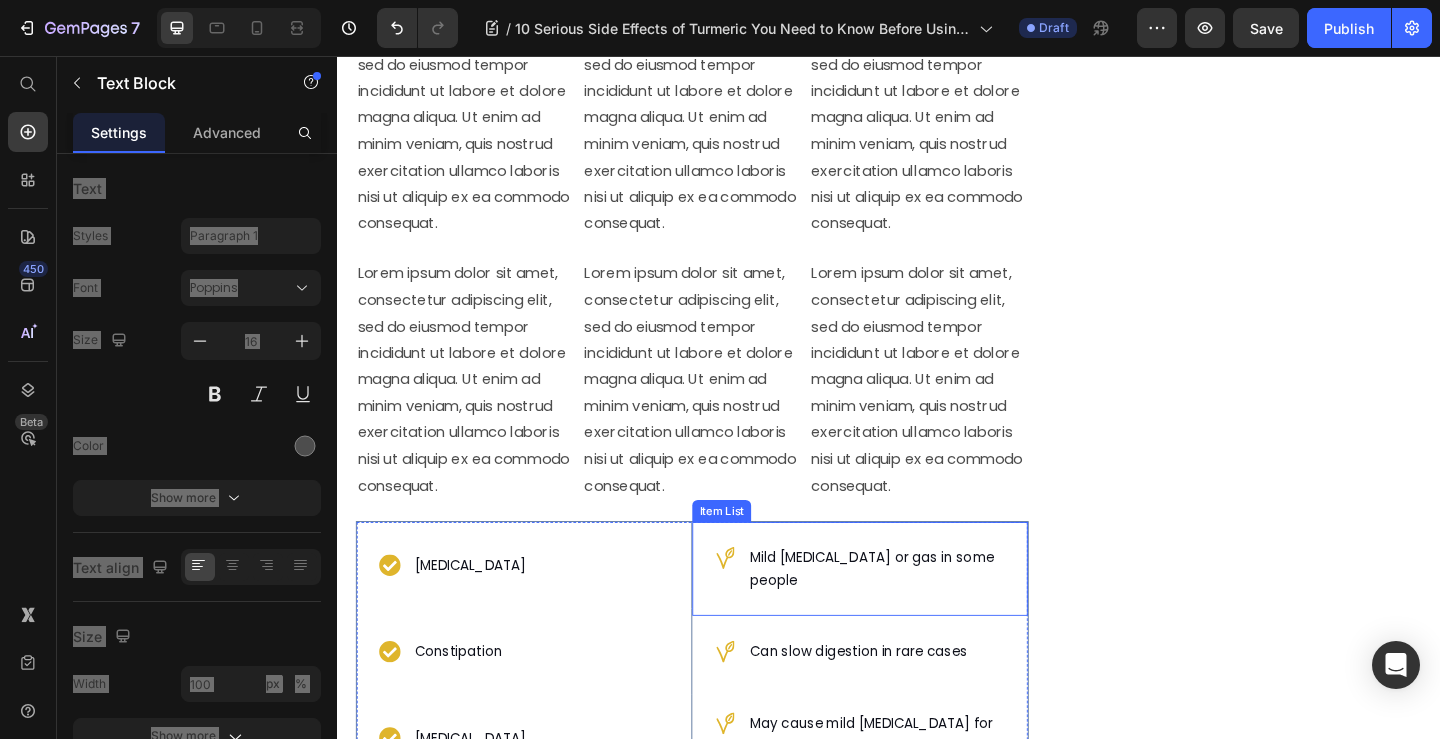 click on "Mild [MEDICAL_DATA] or gas in some people" at bounding box center (919, 614) 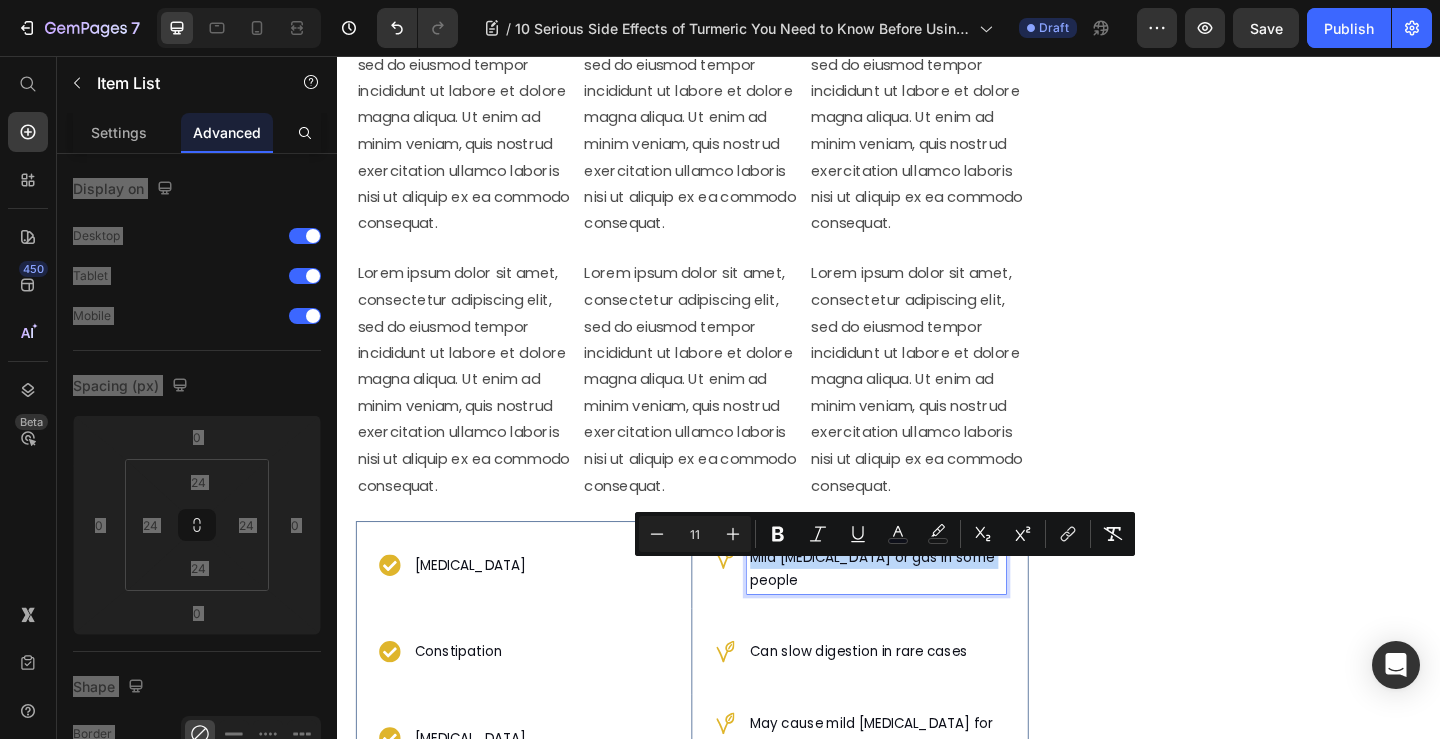 copy on "Mild [MEDICAL_DATA] or gas in some people" 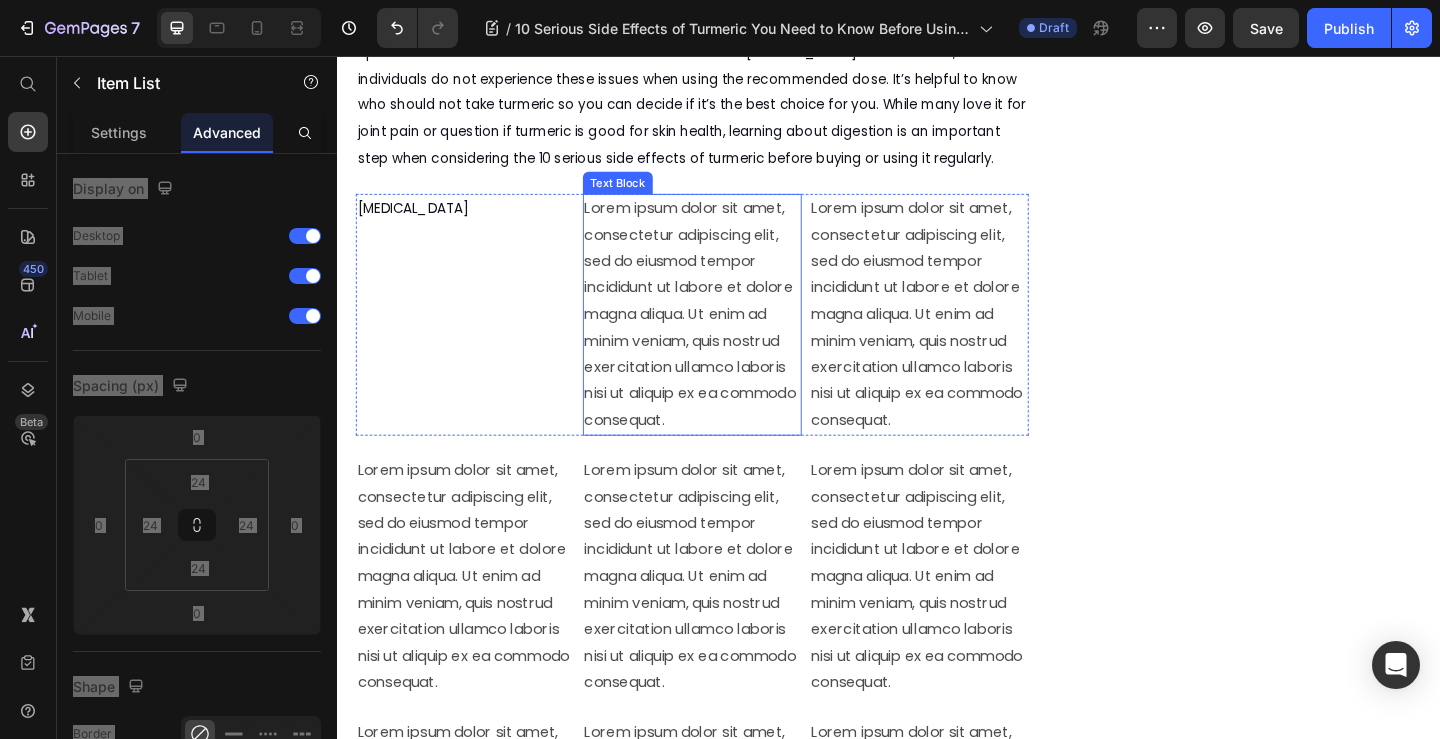 scroll, scrollTop: 2072, scrollLeft: 0, axis: vertical 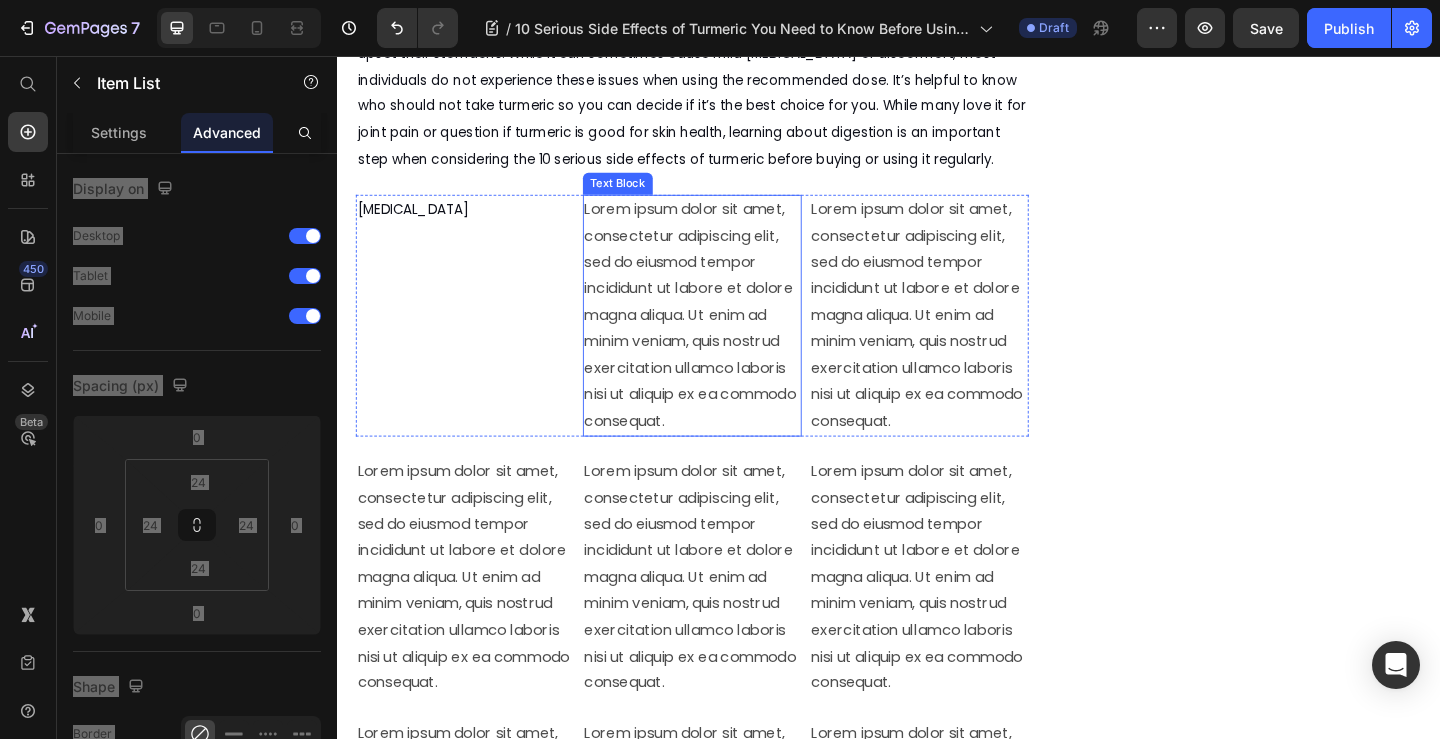 click on "Lorem ipsum dolor sit amet, consectetur adipiscing elit, sed do eiusmod tempor incididunt ut labore et dolore magna aliqua. Ut enim ad minim veniam, quis nostrud exercitation ullamco laboris nisi ut aliquip ex ea commodo consequat." at bounding box center (723, 338) 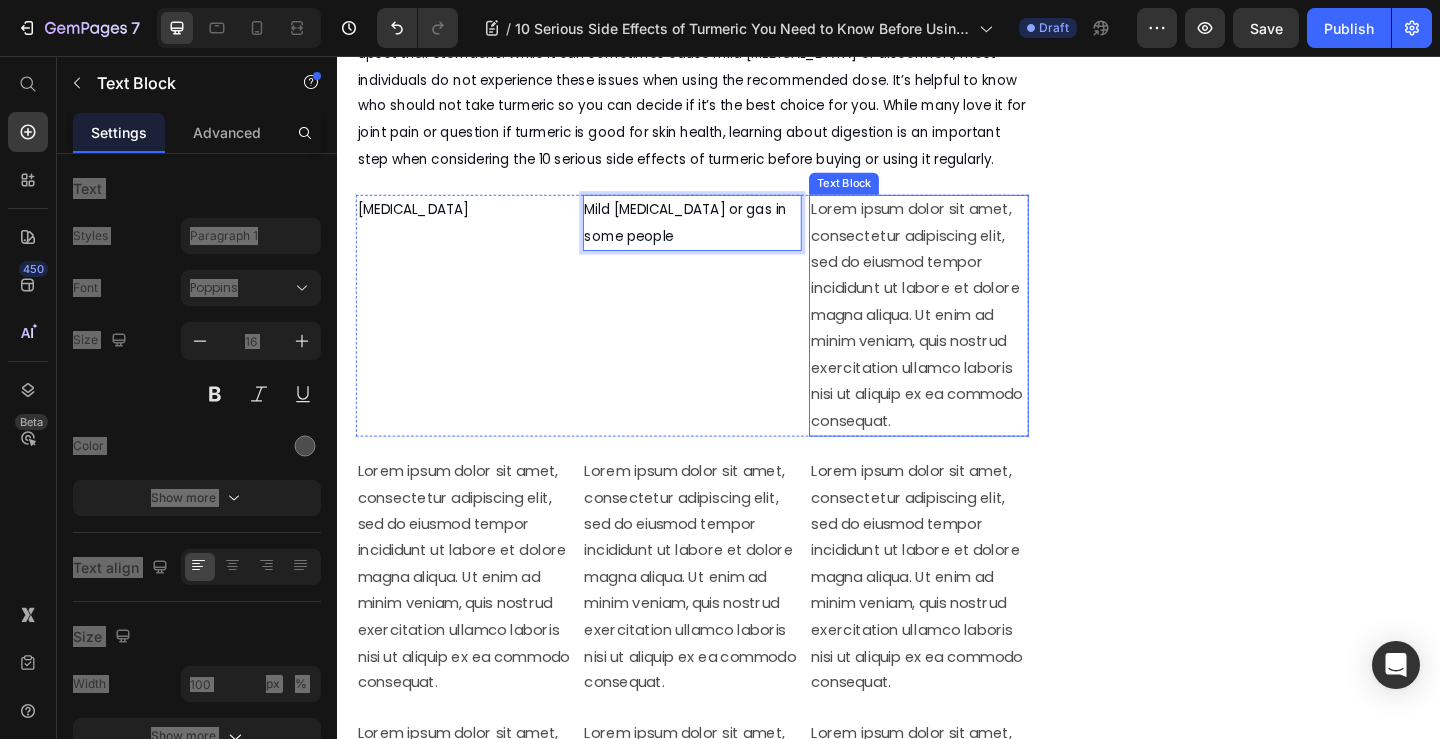 click on "Lorem ipsum dolor sit amet, consectetur adipiscing elit, sed do eiusmod tempor incididunt ut labore et dolore magna aliqua. Ut enim ad minim veniam, quis nostrud exercitation ullamco laboris nisi ut aliquip ex ea commodo consequat." at bounding box center [969, 338] 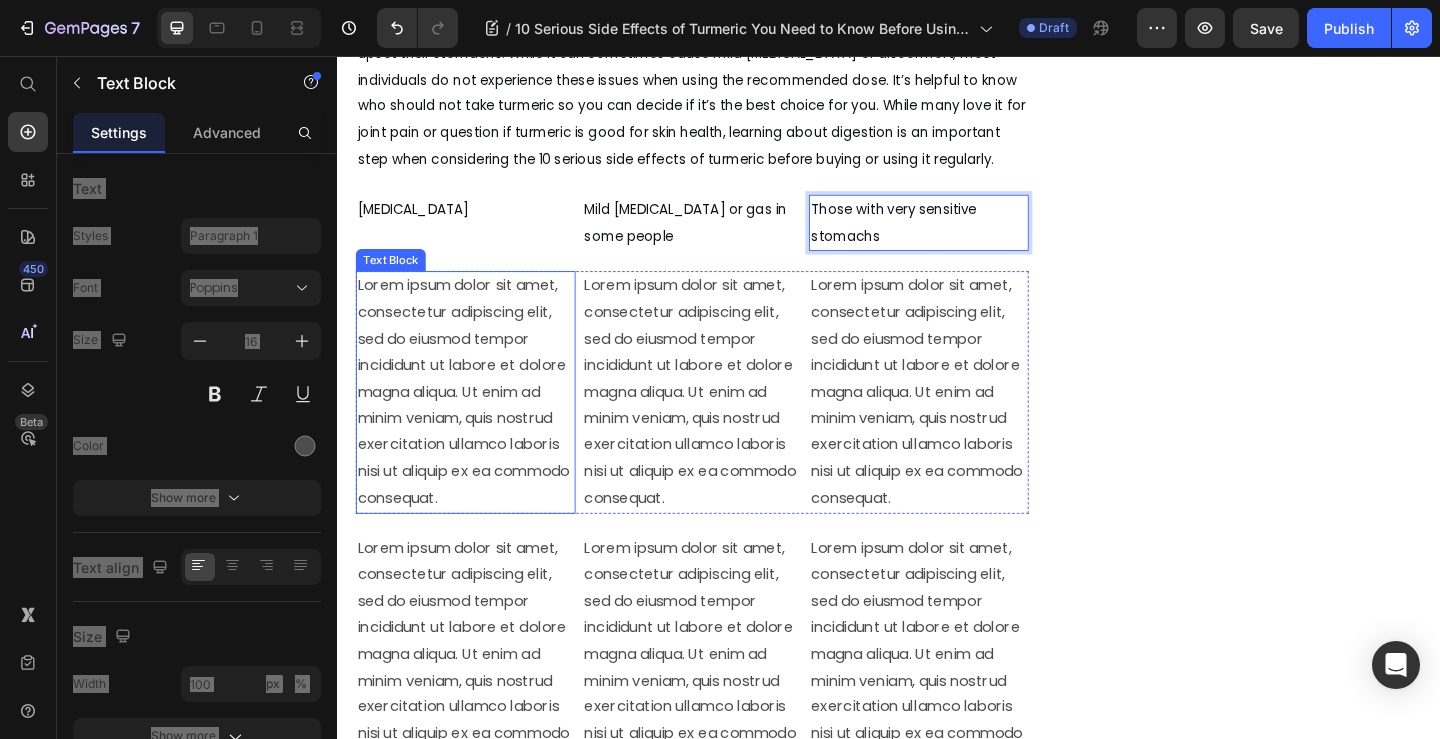 click on "Lorem ipsum dolor sit amet, consectetur adipiscing elit, sed do eiusmod tempor incididunt ut labore et dolore magna aliqua. Ut enim ad minim veniam, quis nostrud exercitation ullamco laboris nisi ut aliquip ex ea commodo consequat." at bounding box center (476, 421) 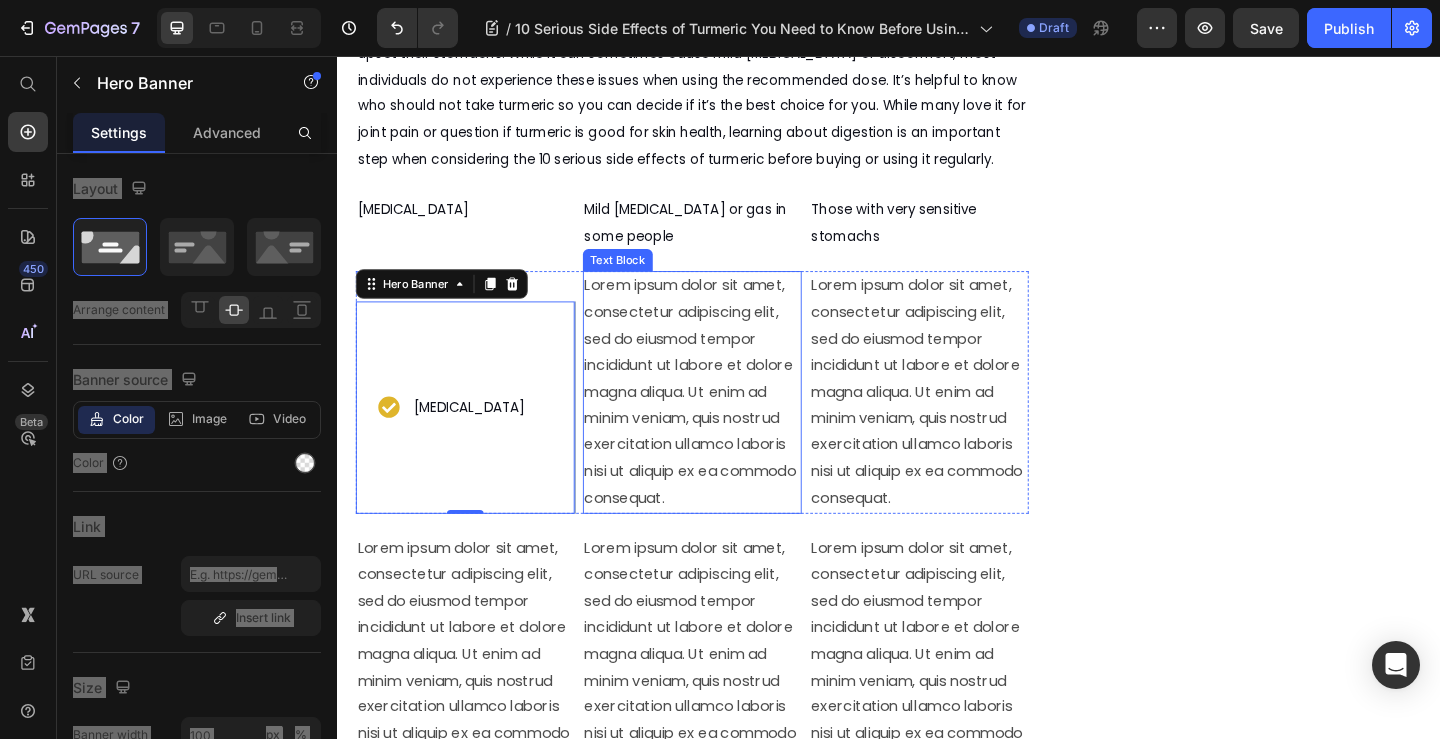 click on "Lorem ipsum dolor sit amet, consectetur adipiscing elit, sed do eiusmod tempor incididunt ut labore et dolore magna aliqua. Ut enim ad minim veniam, quis nostrud exercitation ullamco laboris nisi ut aliquip ex ea commodo consequat." at bounding box center (723, 421) 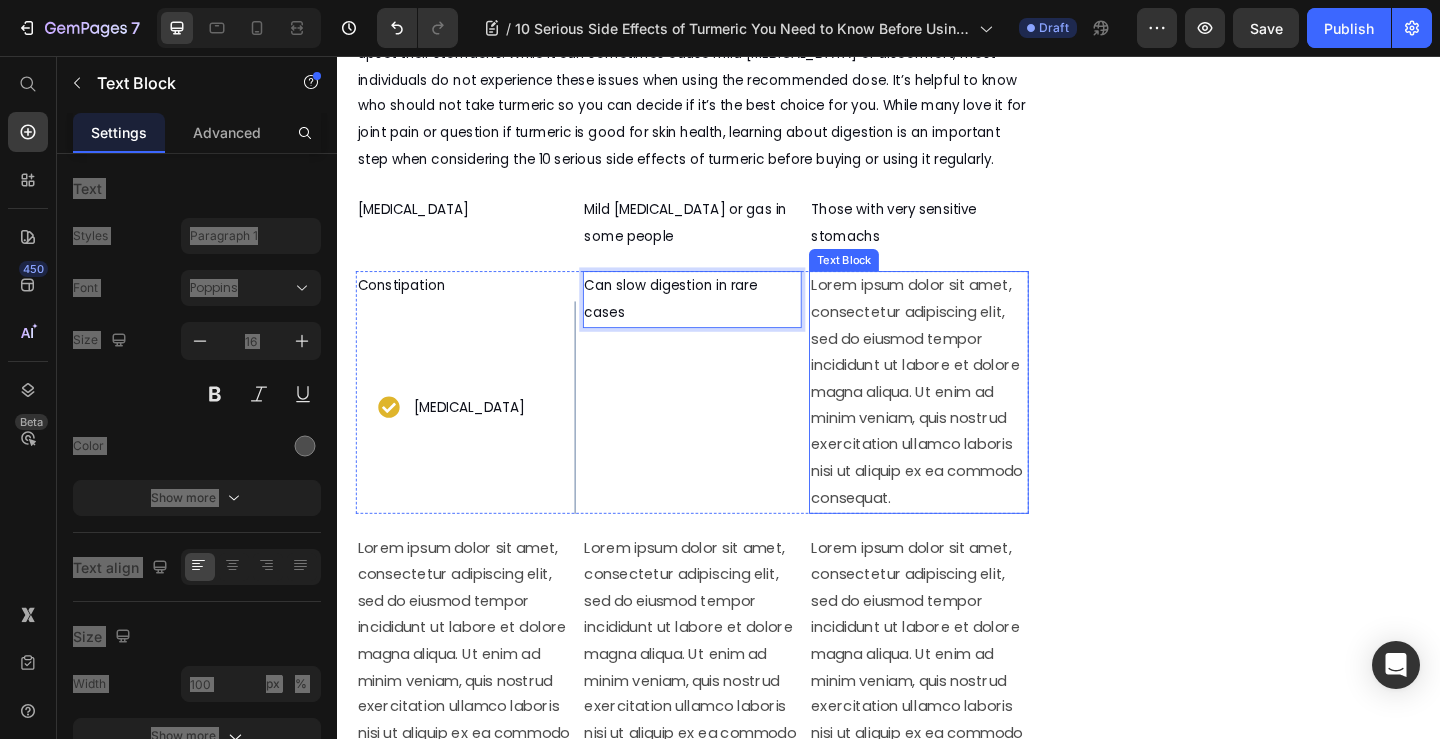 click on "Lorem ipsum dolor sit amet, consectetur adipiscing elit, sed do eiusmod tempor incididunt ut labore et dolore magna aliqua. Ut enim ad minim veniam, quis nostrud exercitation ullamco laboris nisi ut aliquip ex ea commodo consequat." at bounding box center (969, 421) 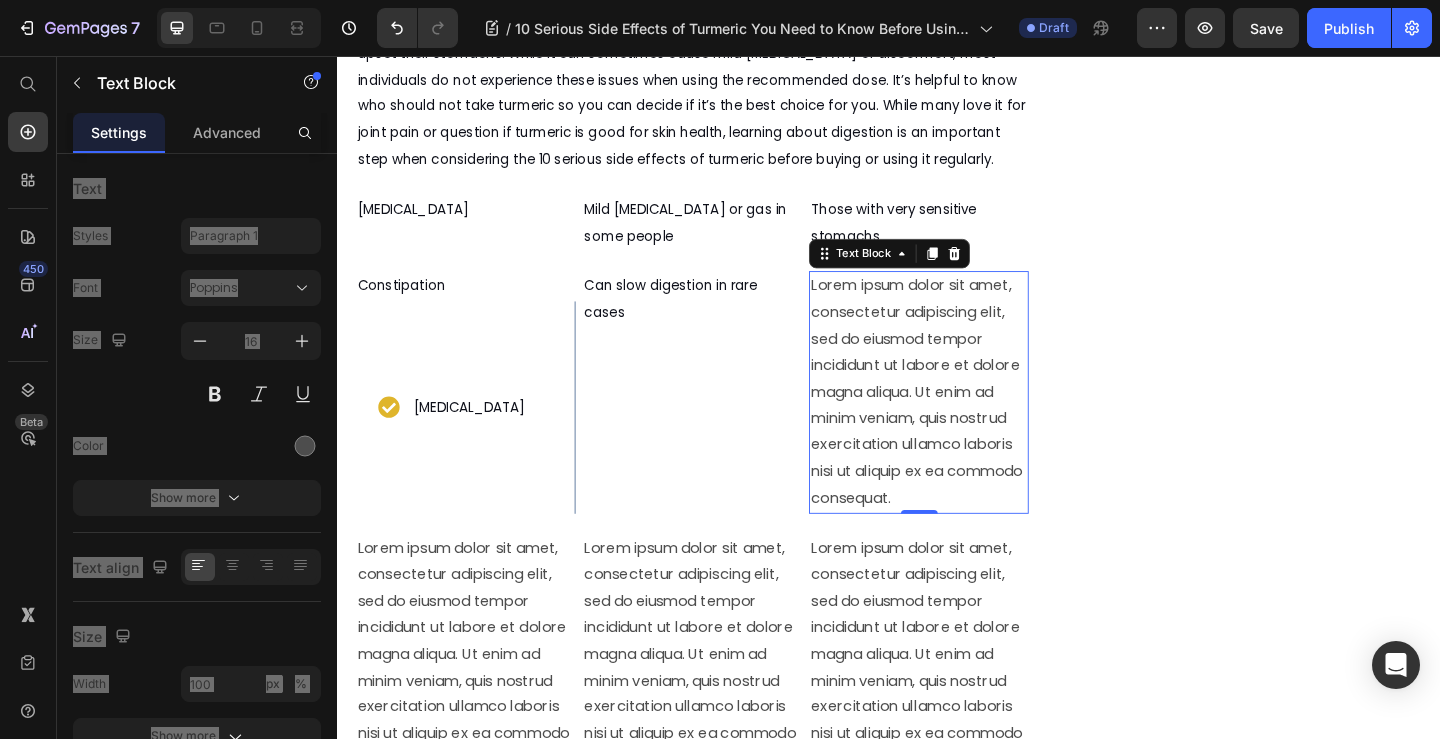 click on "Lorem ipsum dolor sit amet, consectetur adipiscing elit, sed do eiusmod tempor incididunt ut labore et dolore magna aliqua. Ut enim ad minim veniam, quis nostrud exercitation ullamco laboris nisi ut aliquip ex ea commodo consequat." at bounding box center (969, 421) 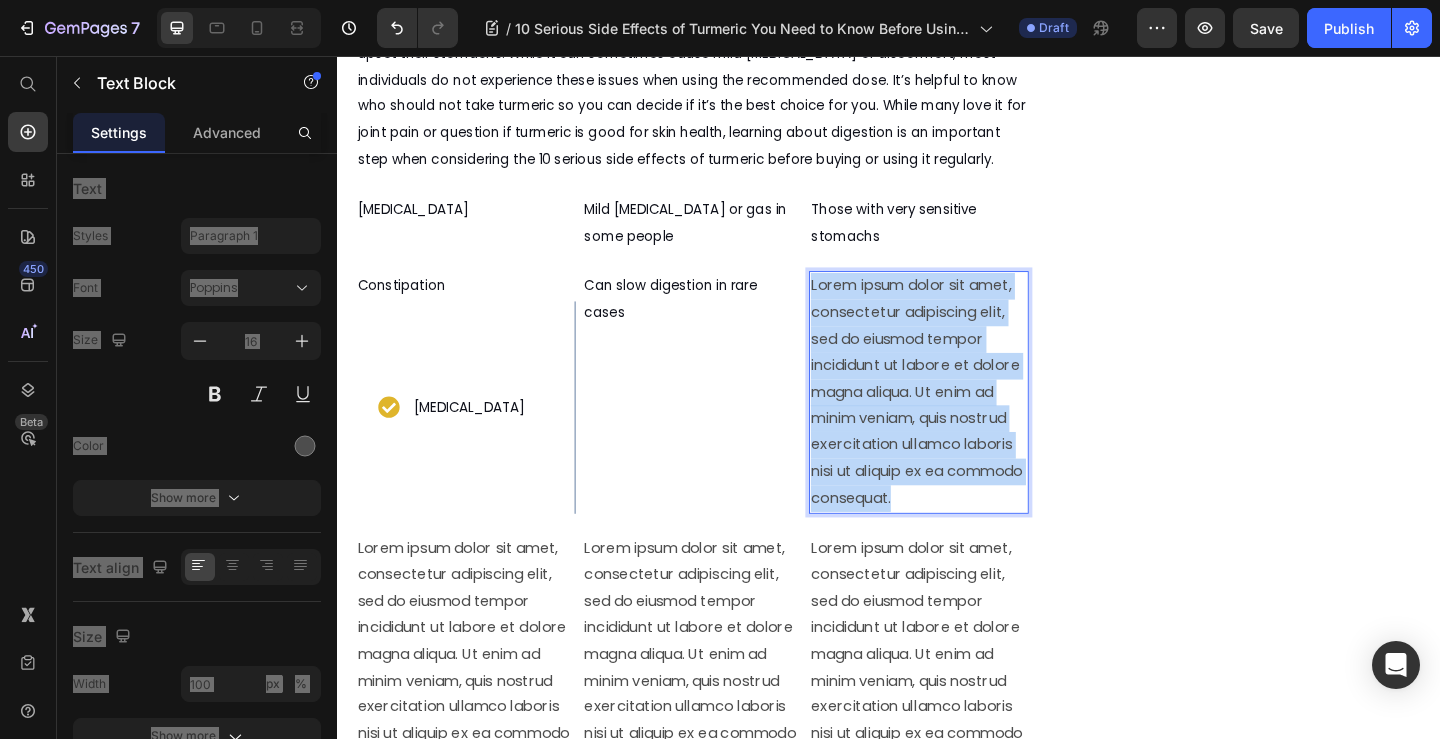 click on "Lorem ipsum dolor sit amet, consectetur adipiscing elit, sed do eiusmod tempor incididunt ut labore et dolore magna aliqua. Ut enim ad minim veniam, quis nostrud exercitation ullamco laboris nisi ut aliquip ex ea commodo consequat." at bounding box center [969, 421] 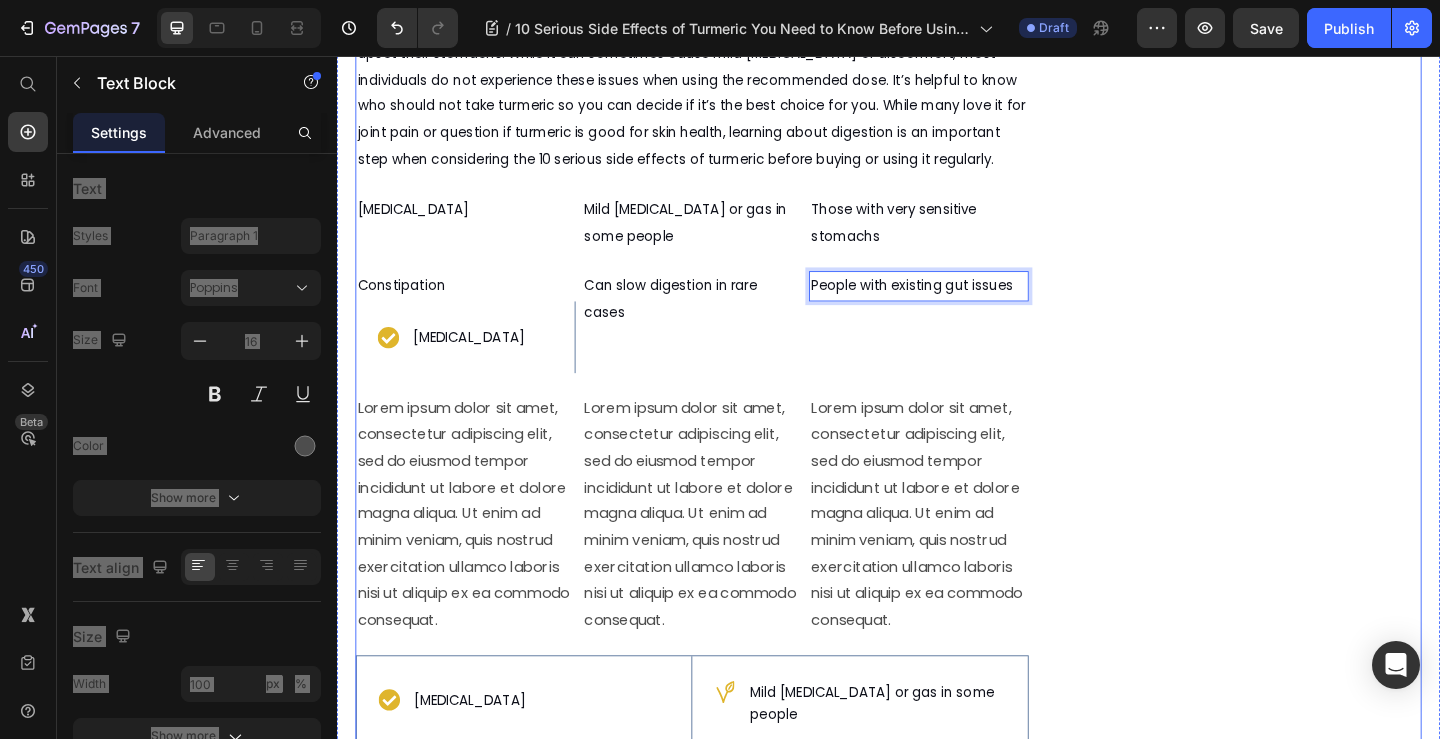 click on "[MEDICAL_DATA]" at bounding box center (480, 362) 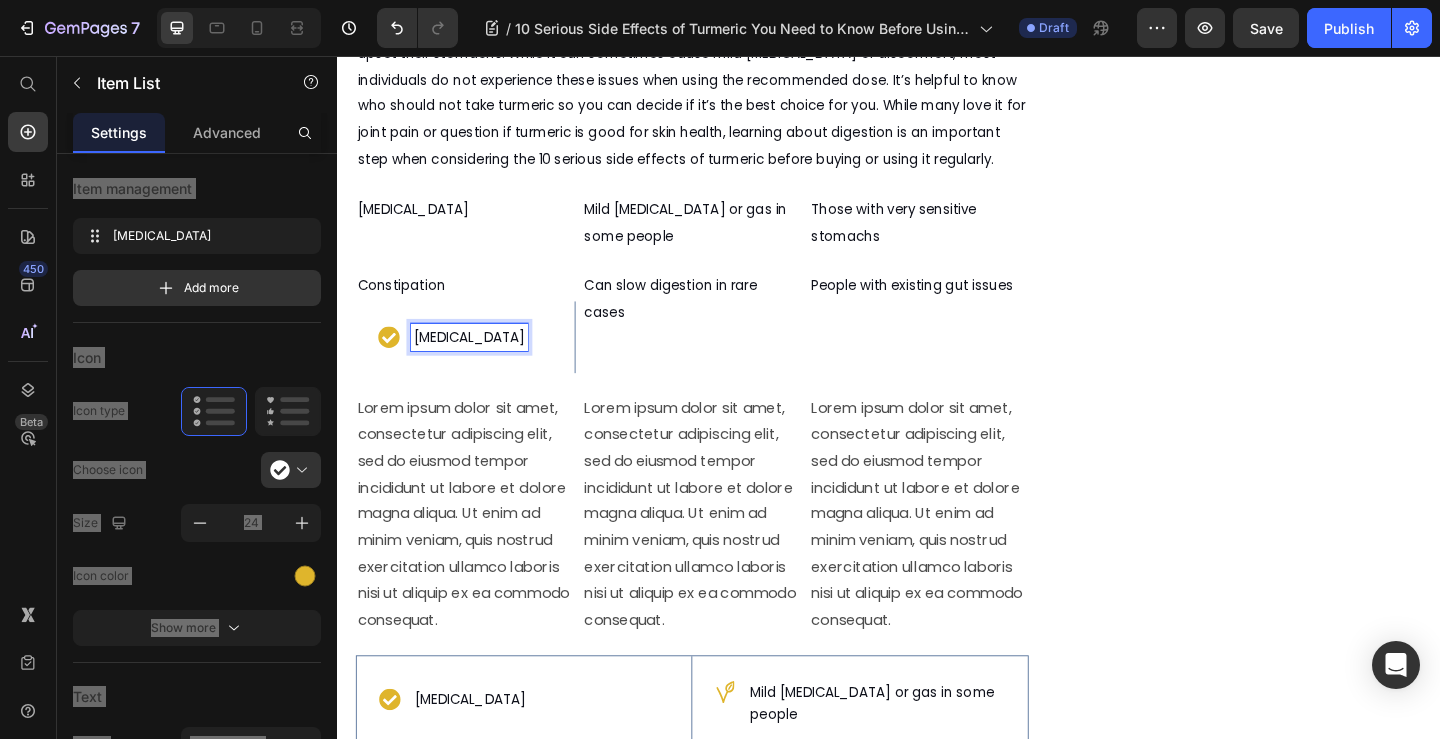 click 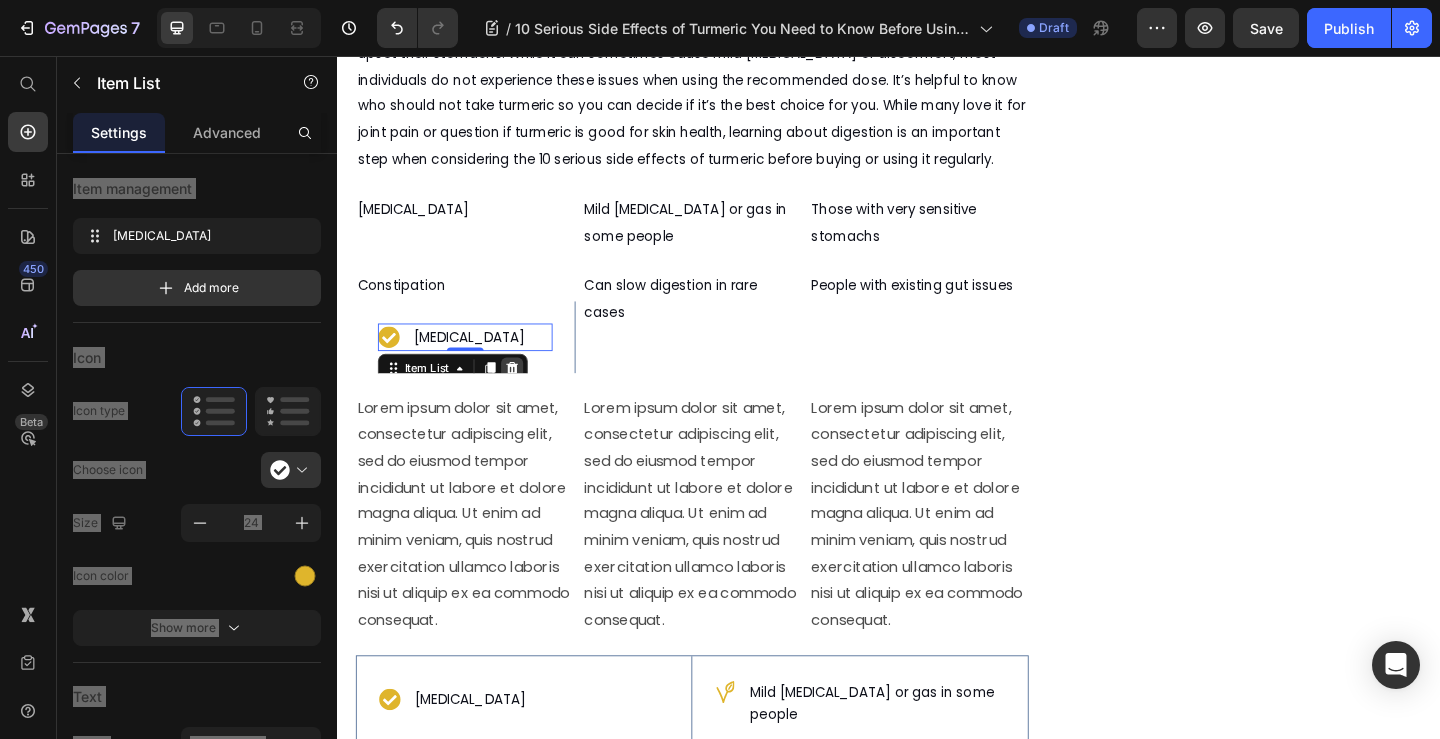 click 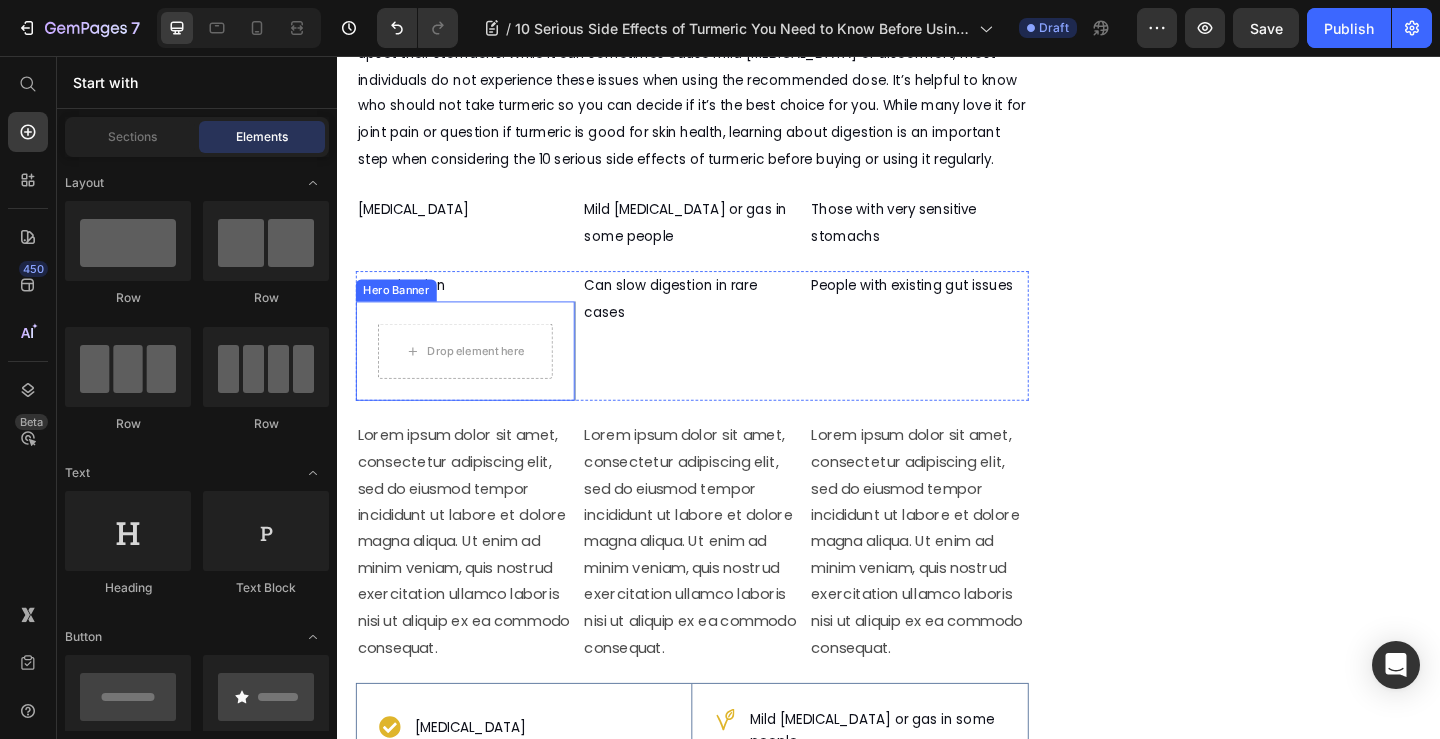 click on "Drop element here" at bounding box center (476, 377) 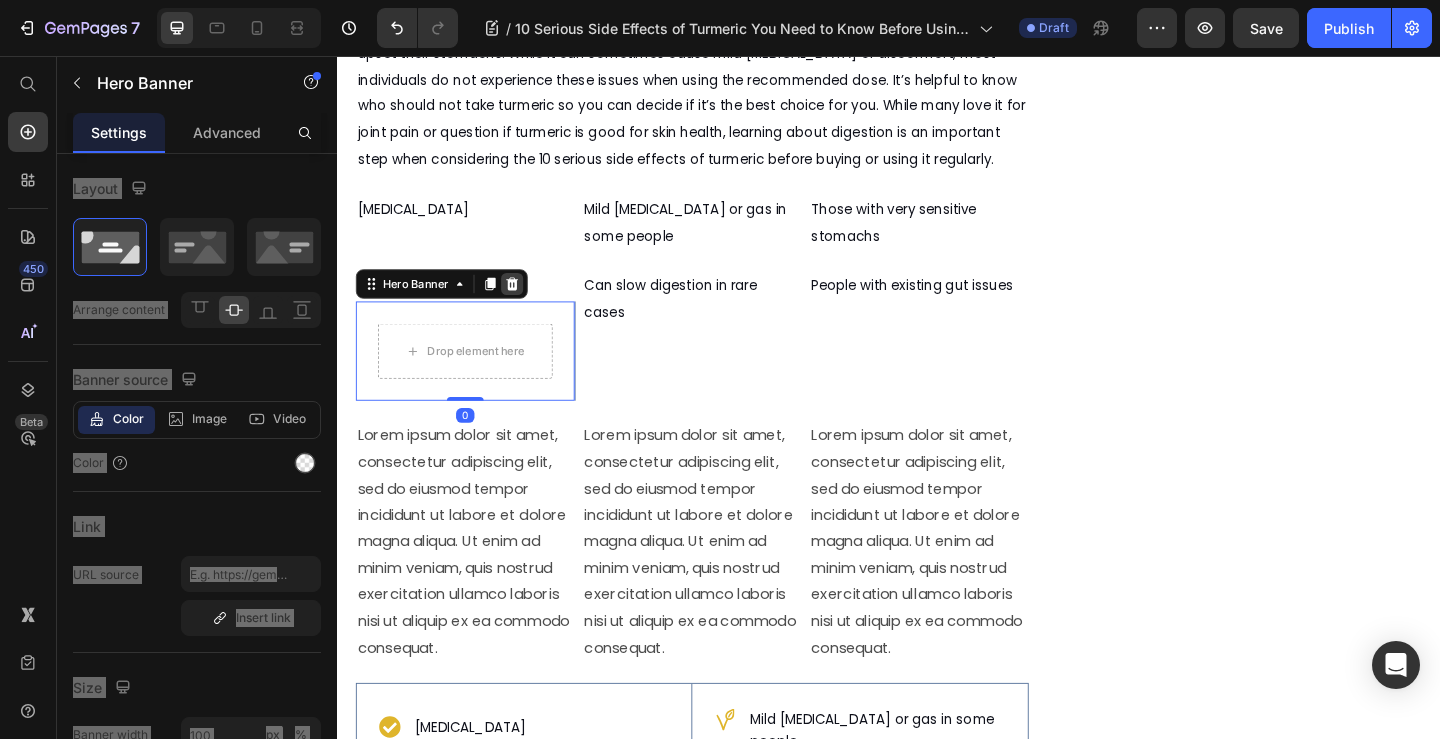 click 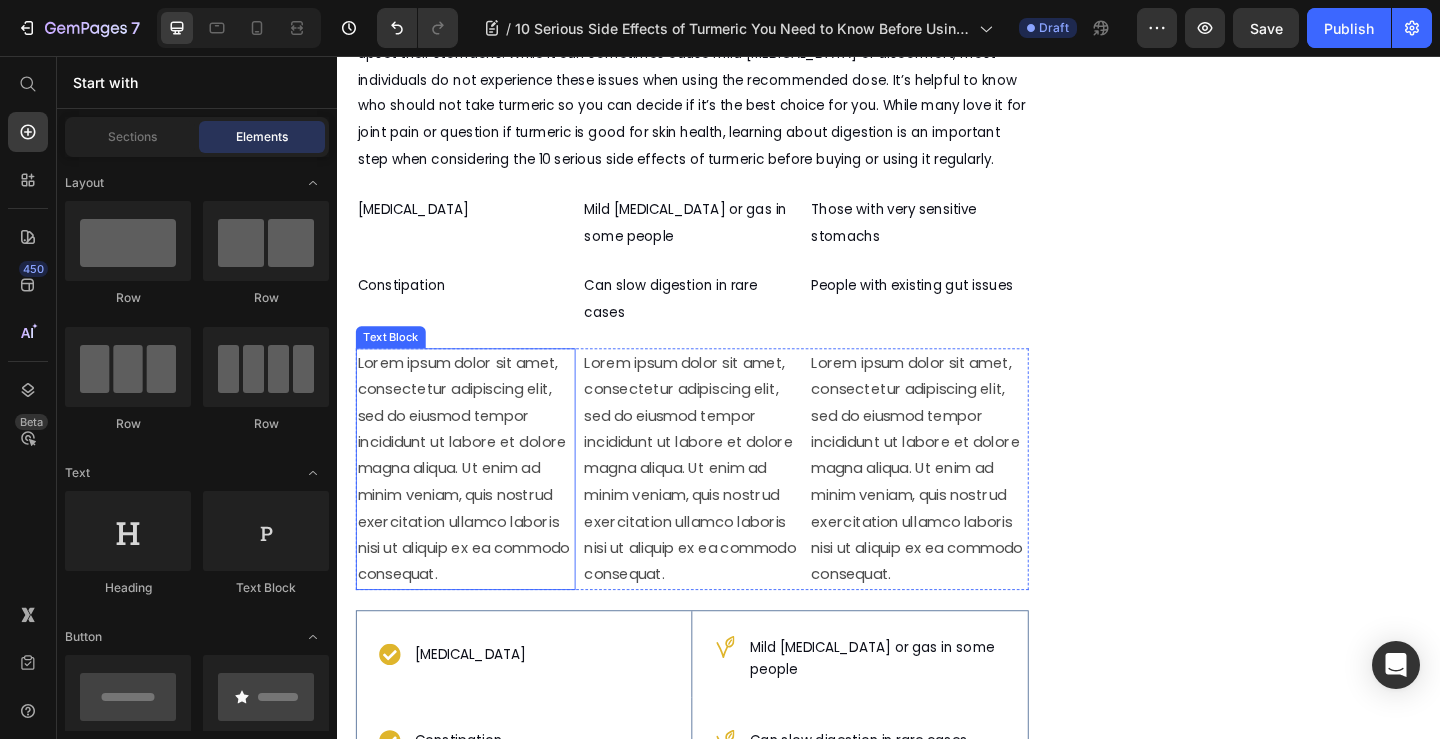 click on "Lorem ipsum dolor sit amet, consectetur adipiscing elit, sed do eiusmod tempor incididunt ut labore et dolore magna aliqua. Ut enim ad minim veniam, quis nostrud exercitation ullamco laboris nisi ut aliquip ex ea commodo consequat." at bounding box center (476, 505) 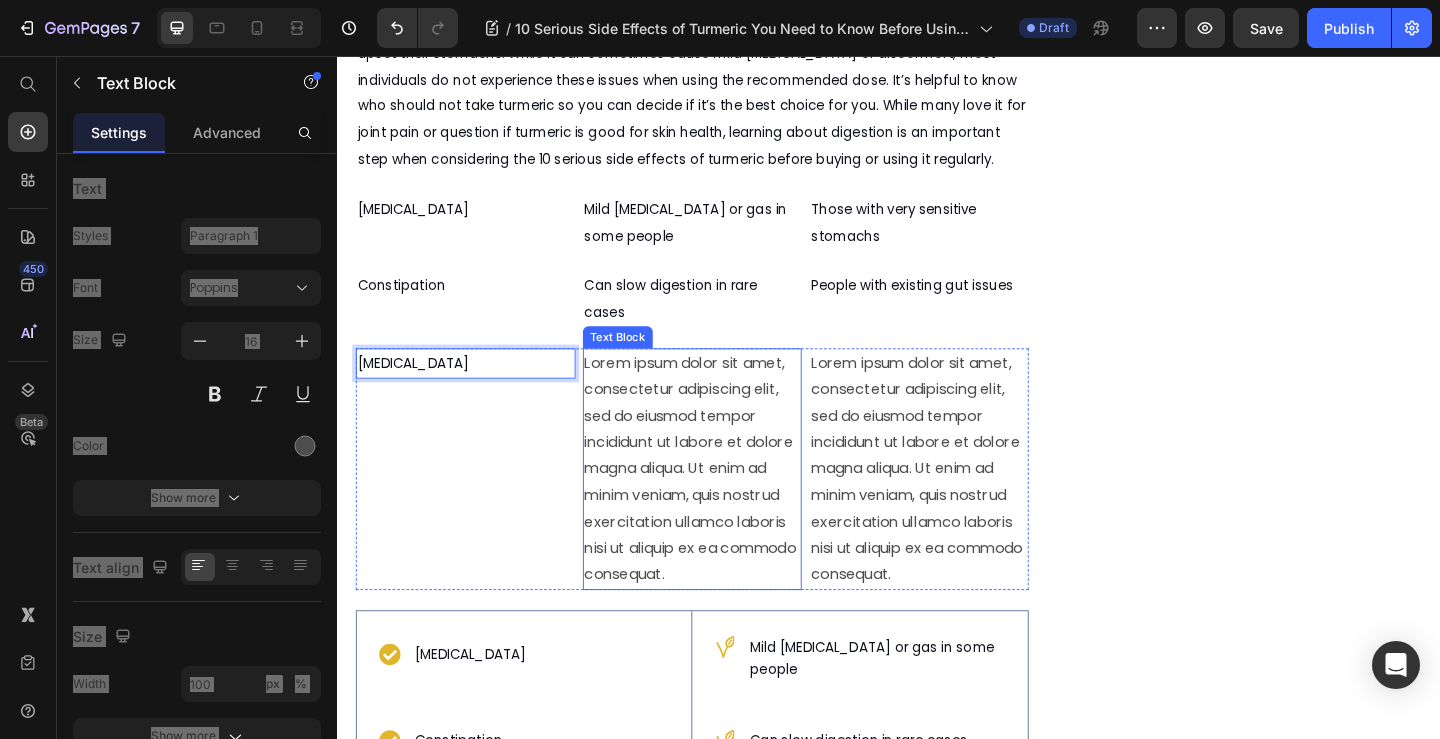 click on "Lorem ipsum dolor sit amet, consectetur adipiscing elit, sed do eiusmod tempor incididunt ut labore et dolore magna aliqua. Ut enim ad minim veniam, quis nostrud exercitation ullamco laboris nisi ut aliquip ex ea commodo consequat." at bounding box center [723, 505] 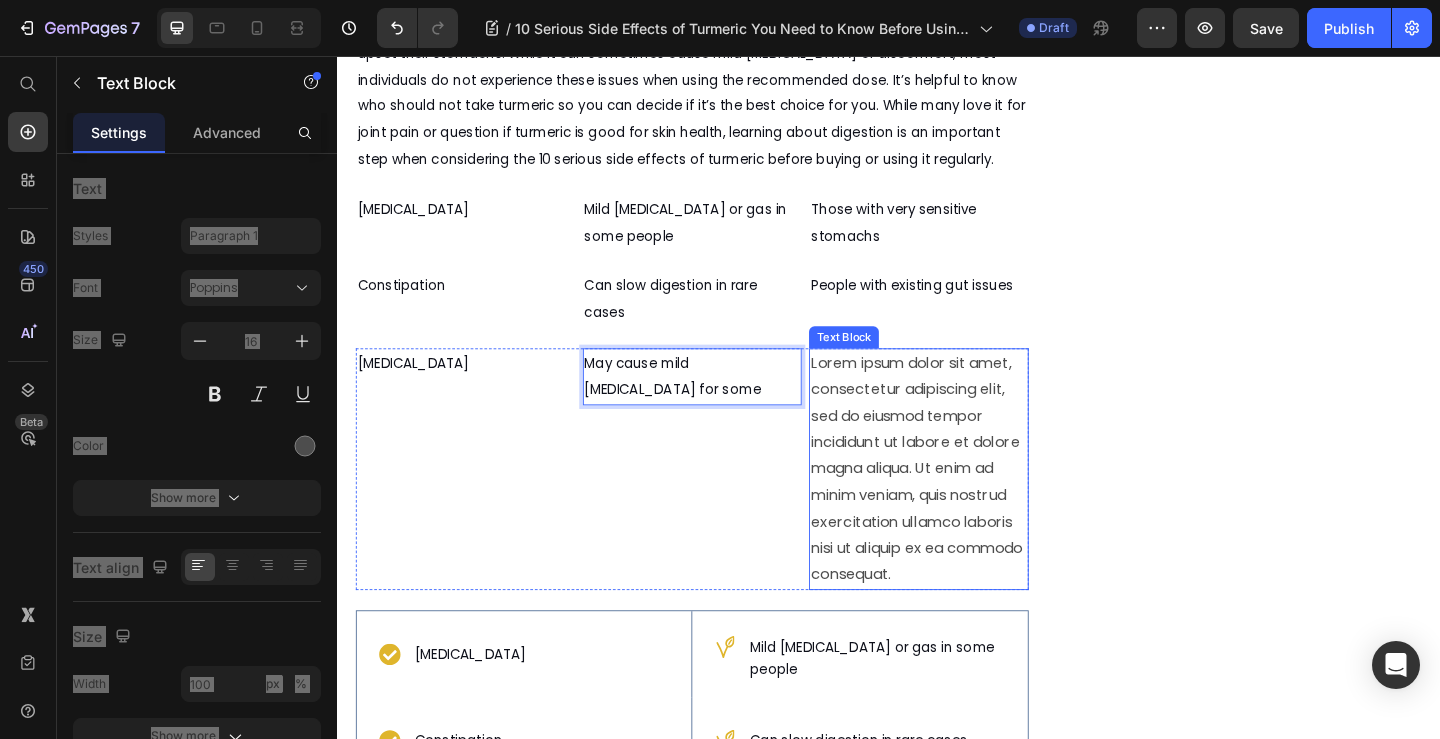 click on "Lorem ipsum dolor sit amet, consectetur adipiscing elit, sed do eiusmod tempor incididunt ut labore et dolore magna aliqua. Ut enim ad minim veniam, quis nostrud exercitation ullamco laboris nisi ut aliquip ex ea commodo consequat." at bounding box center (969, 505) 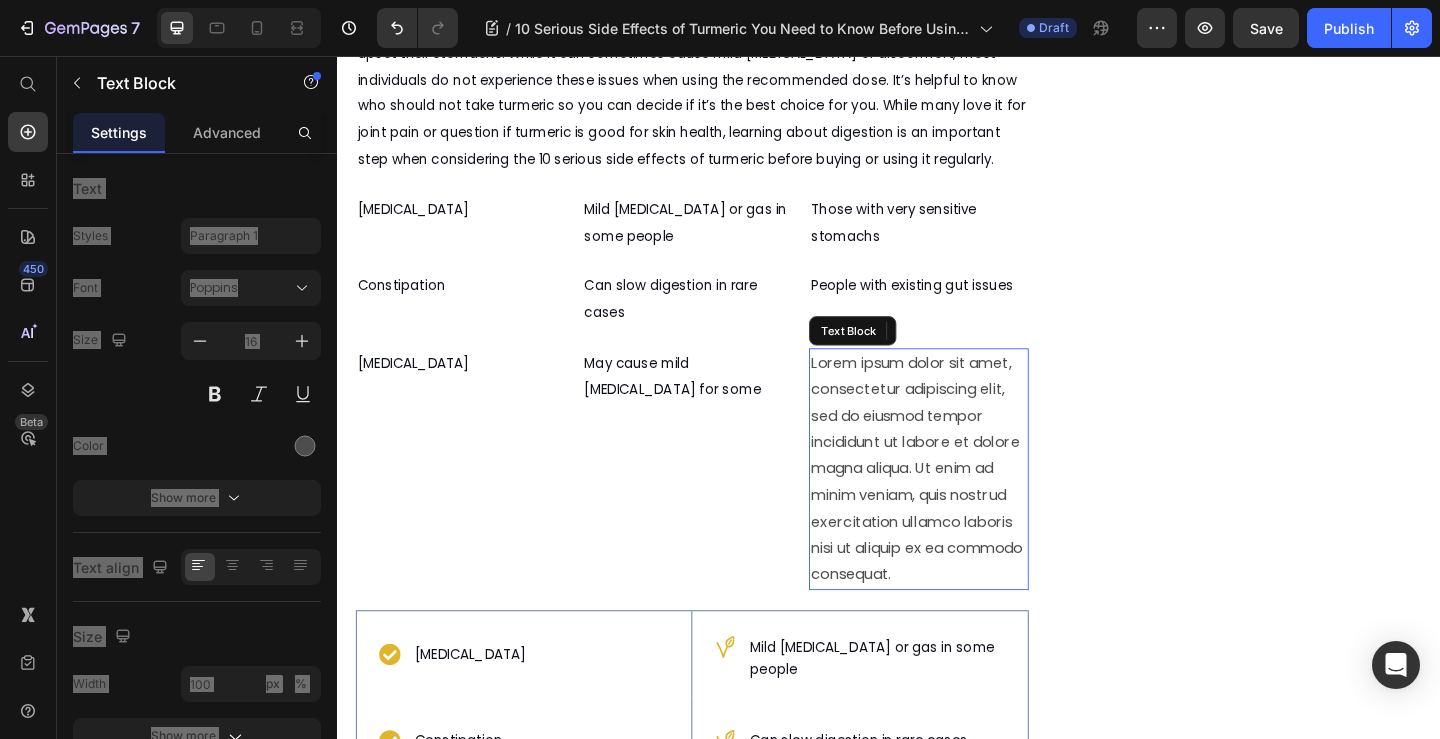 click on "Lorem ipsum dolor sit amet, consectetur adipiscing elit, sed do eiusmod tempor incididunt ut labore et dolore magna aliqua. Ut enim ad minim veniam, quis nostrud exercitation ullamco laboris nisi ut aliquip ex ea commodo consequat." at bounding box center (969, 505) 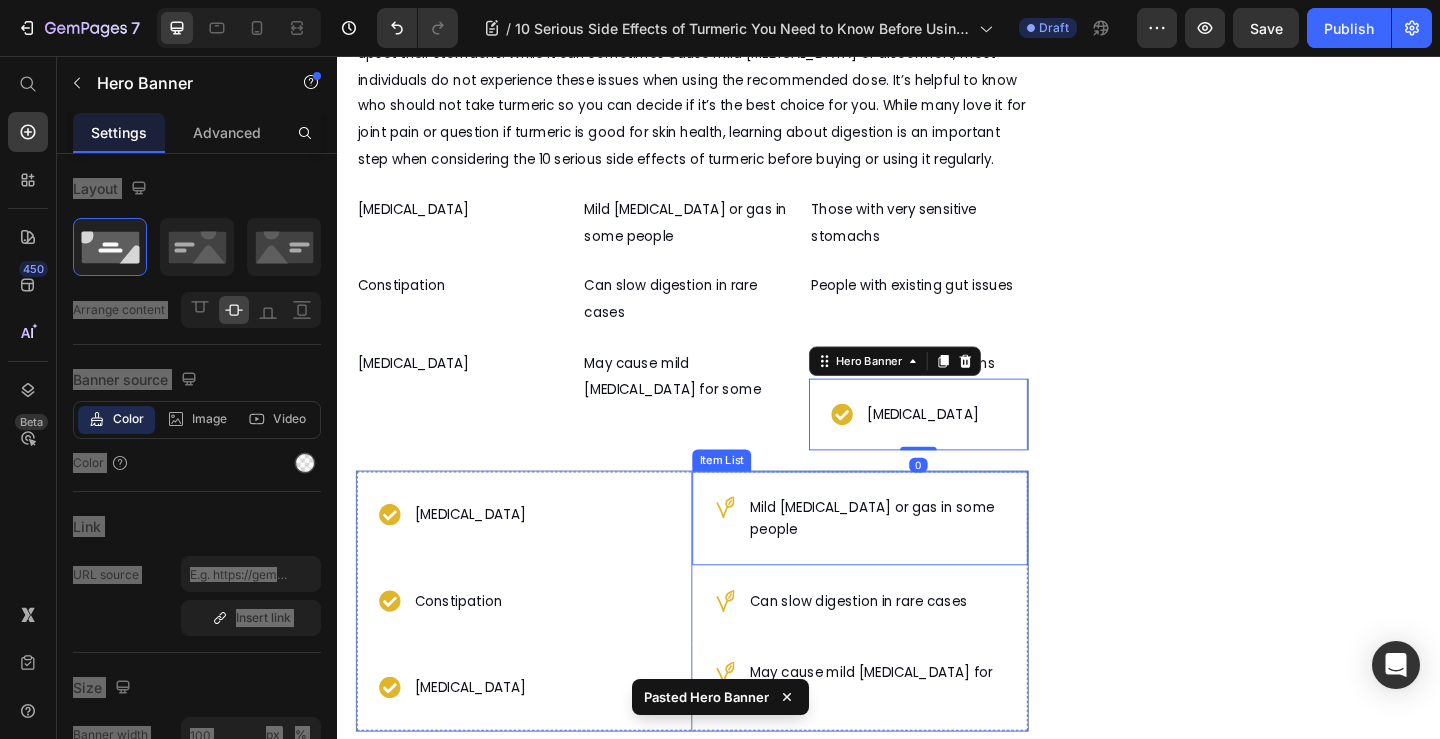 scroll, scrollTop: 1972, scrollLeft: 0, axis: vertical 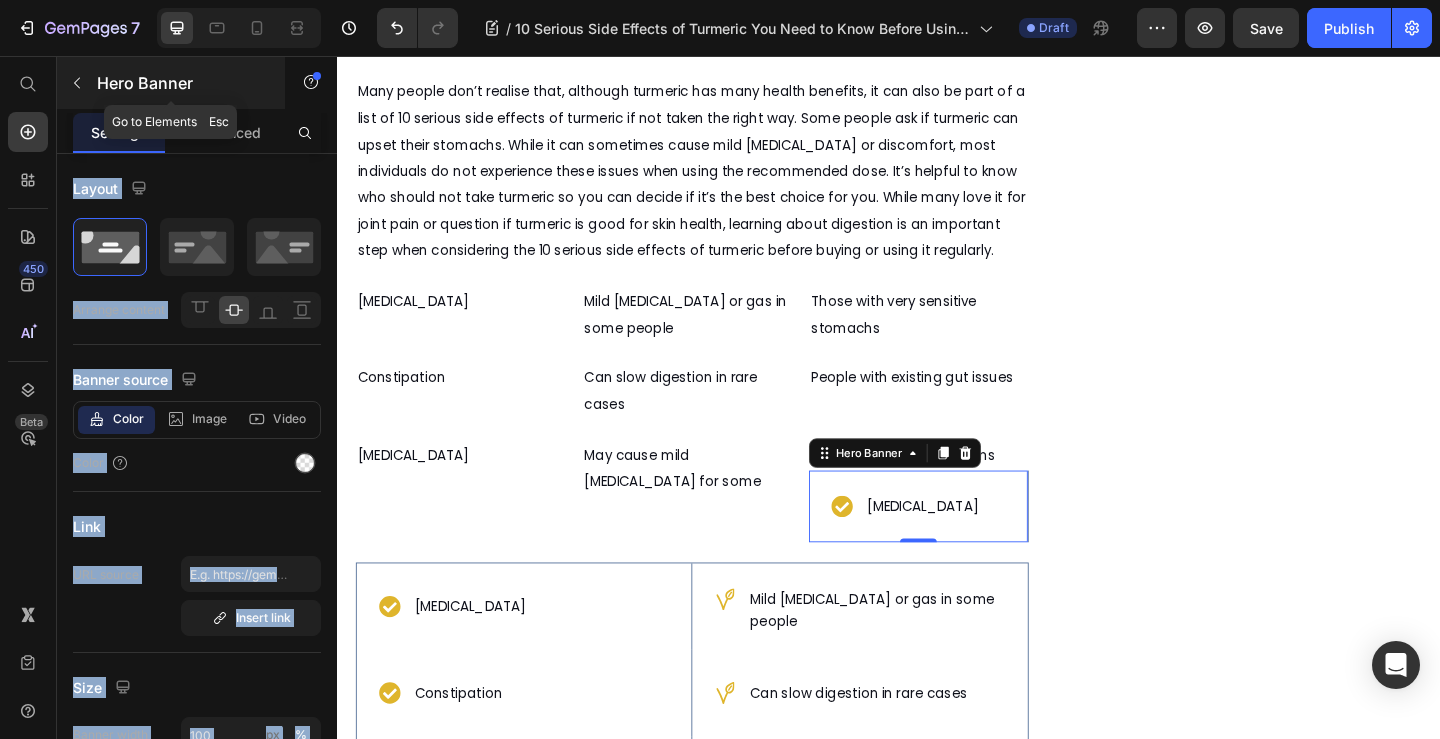 click 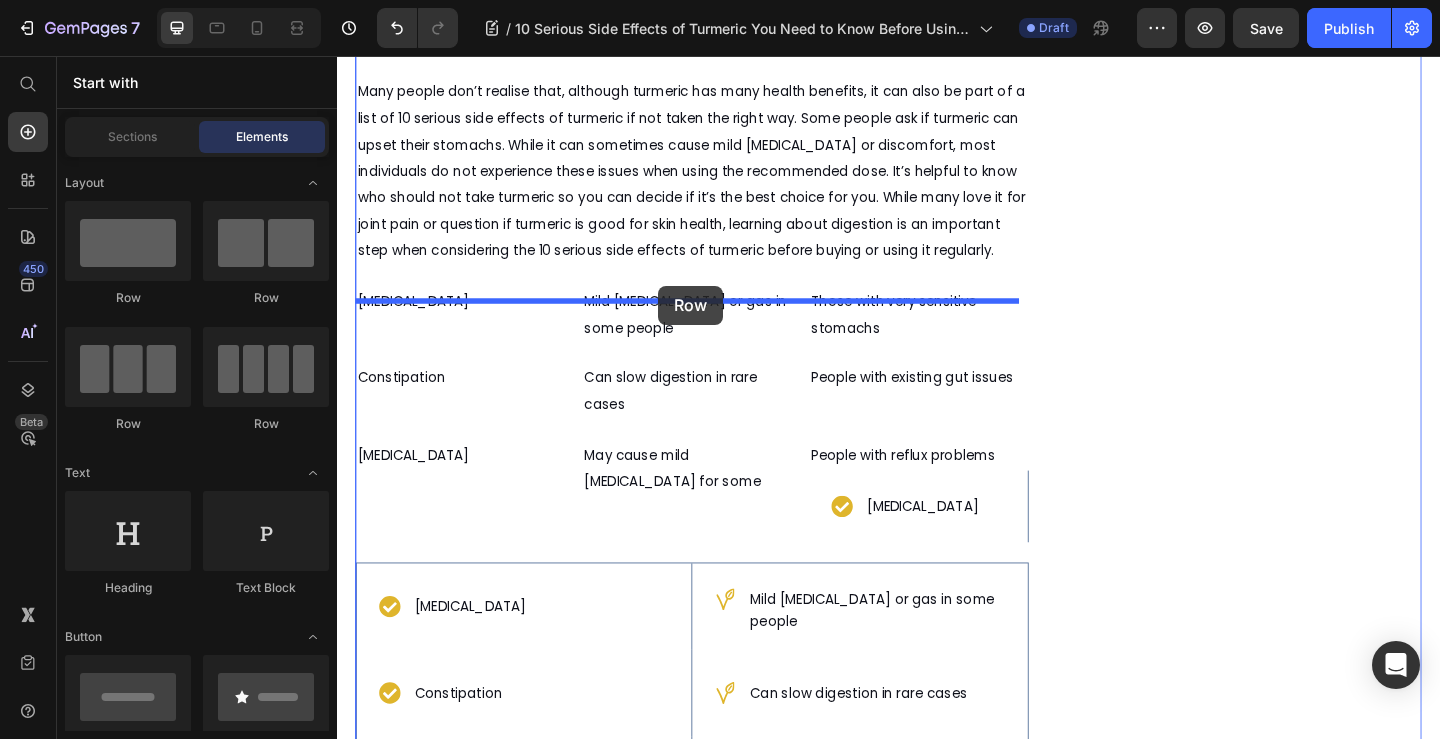 drag, startPoint x: 470, startPoint y: 445, endPoint x: 686, endPoint y: 306, distance: 256.8599 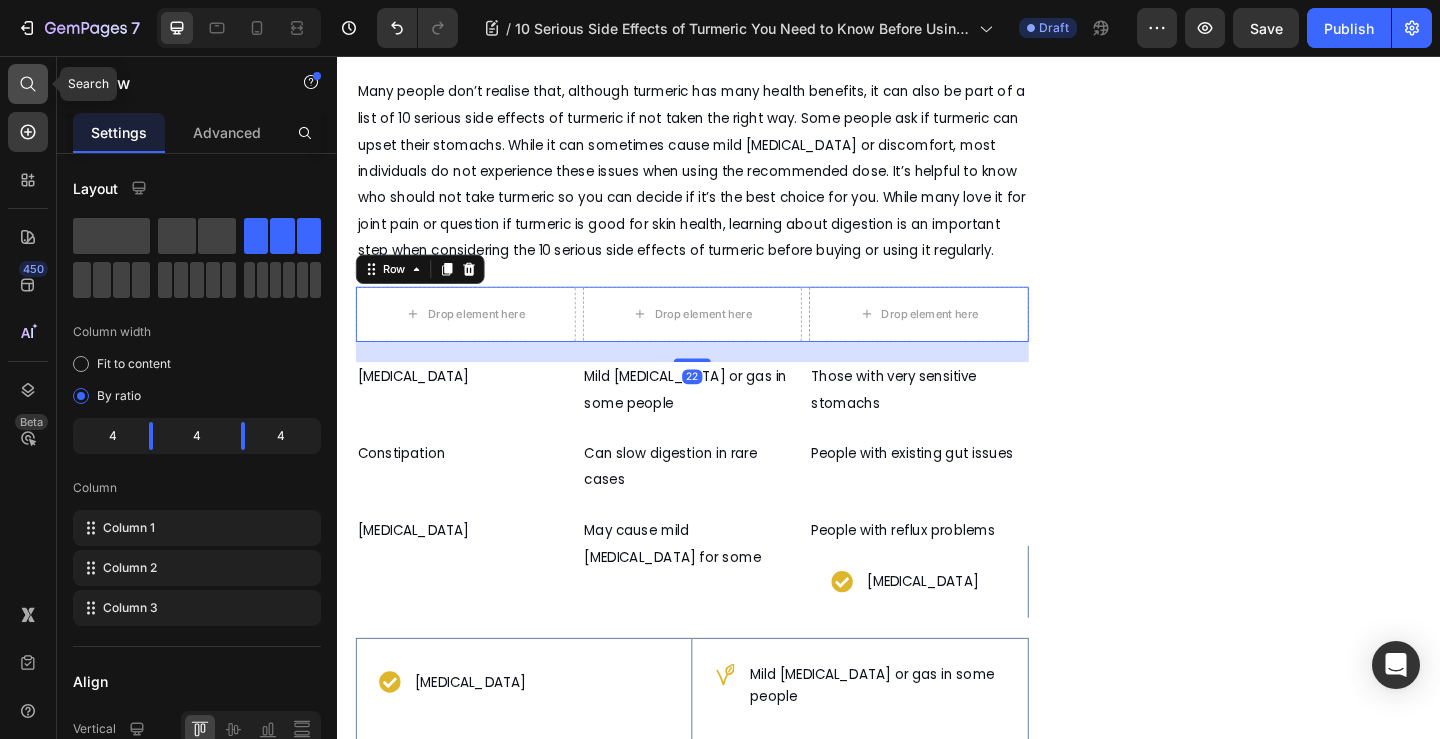 click 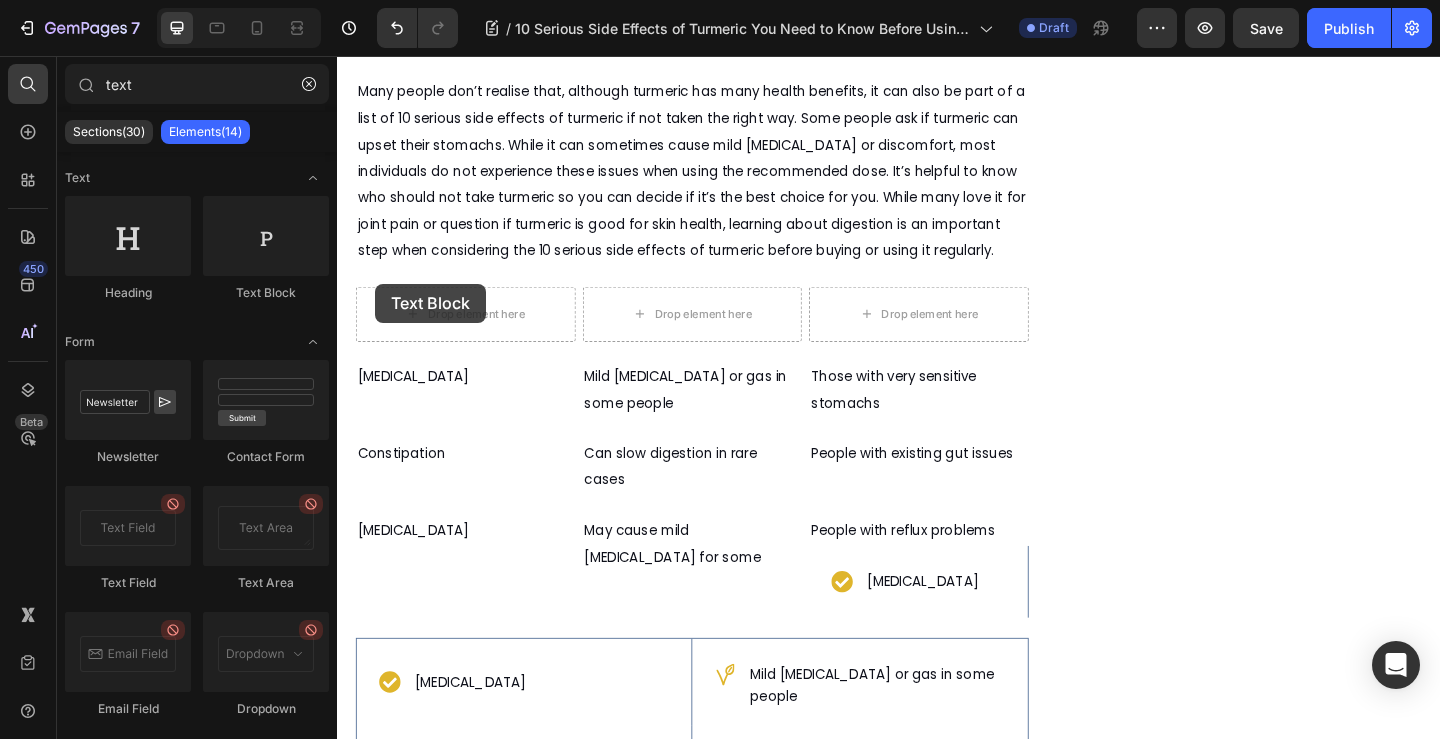 drag, startPoint x: 579, startPoint y: 312, endPoint x: 467, endPoint y: 358, distance: 121.07848 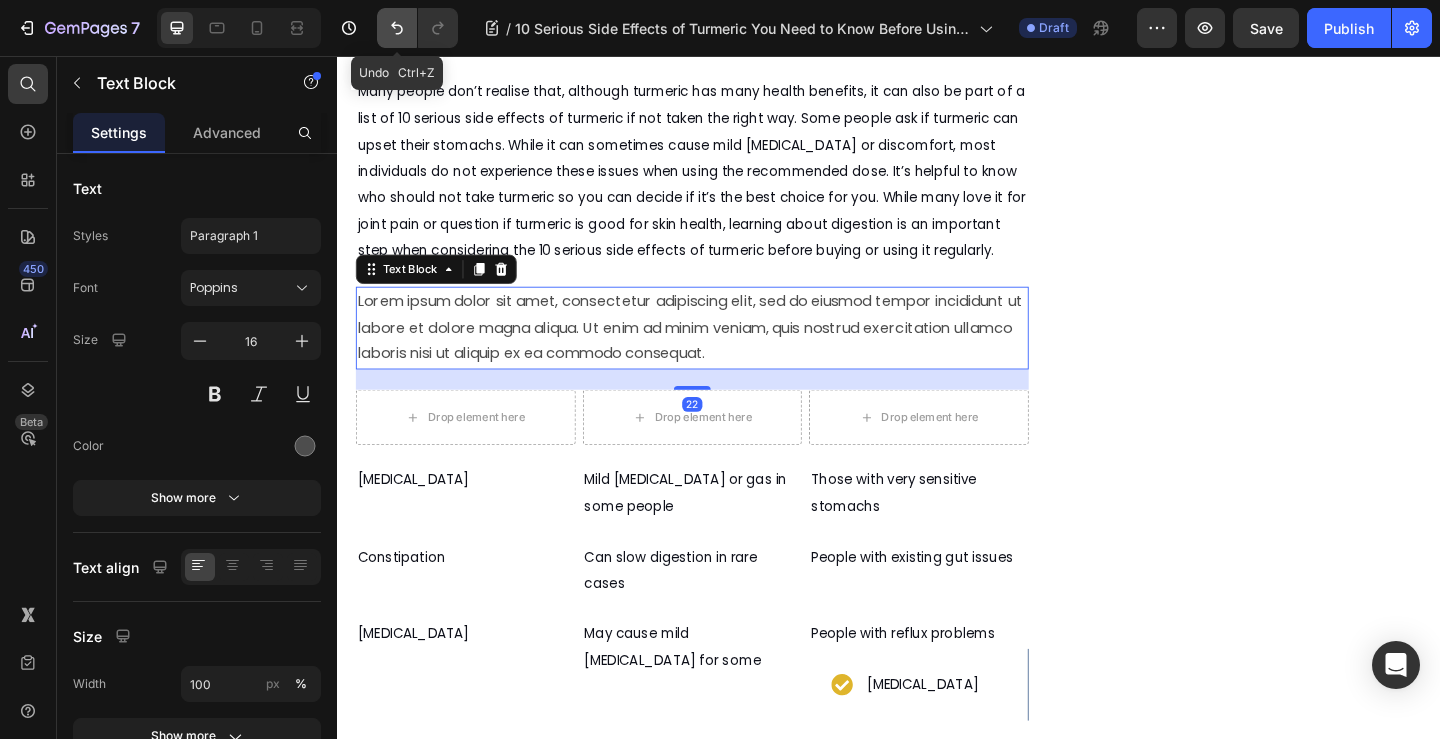 click 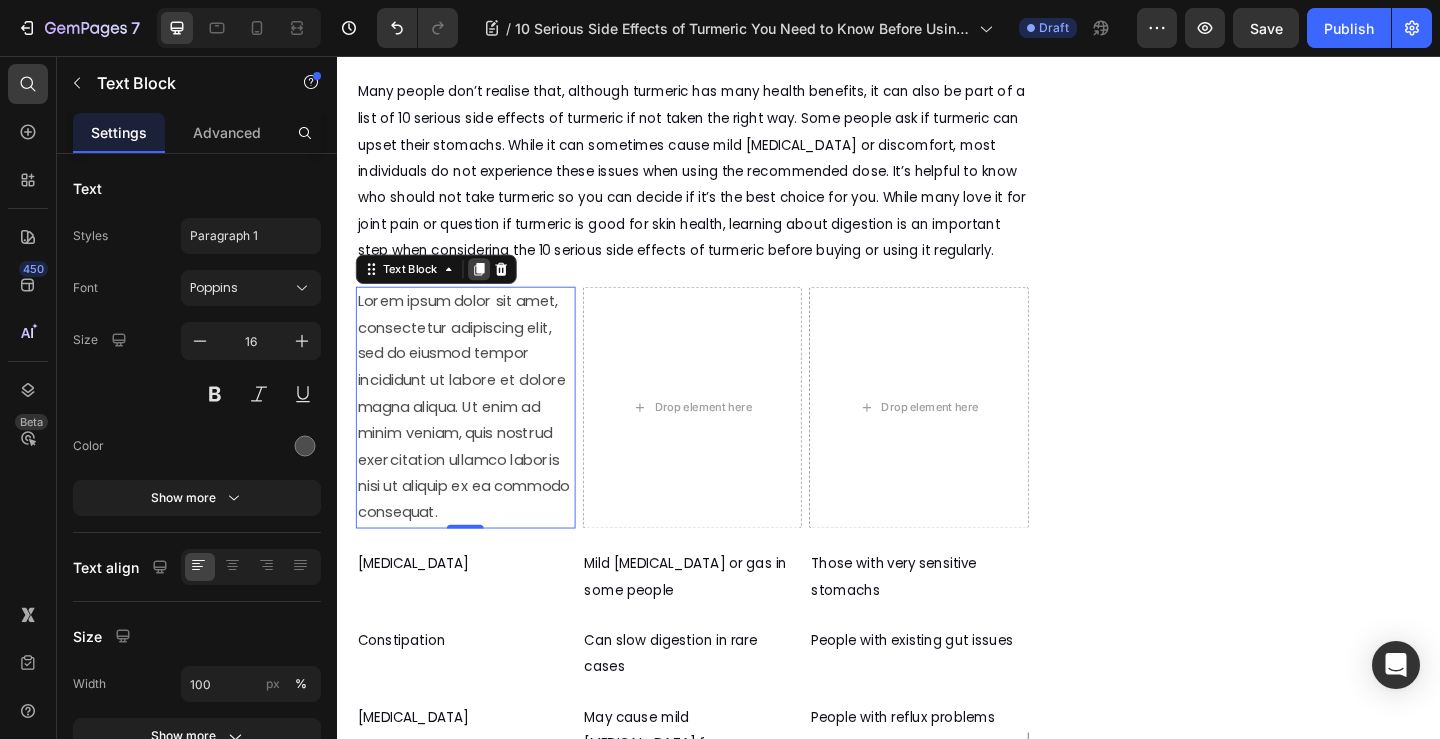 click 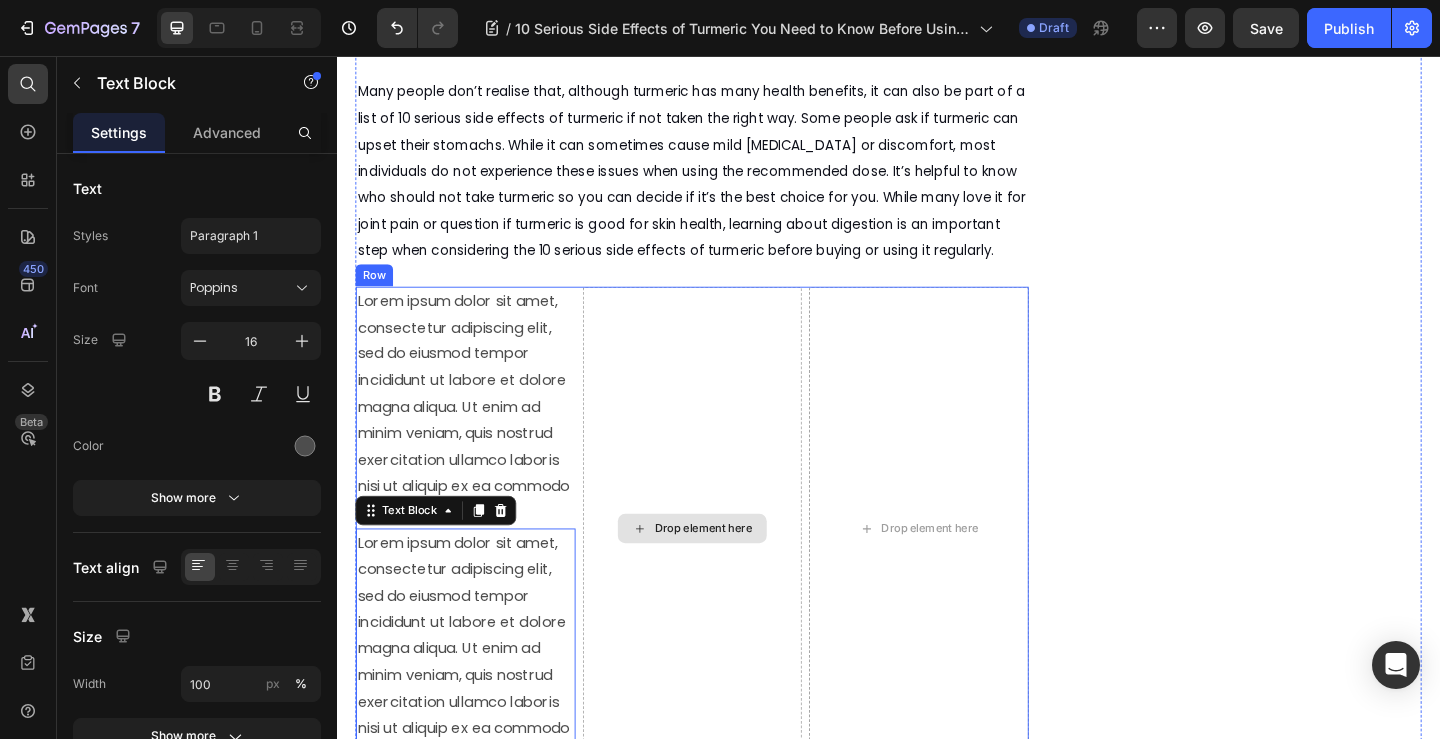drag, startPoint x: 665, startPoint y: 555, endPoint x: 740, endPoint y: 529, distance: 79.37884 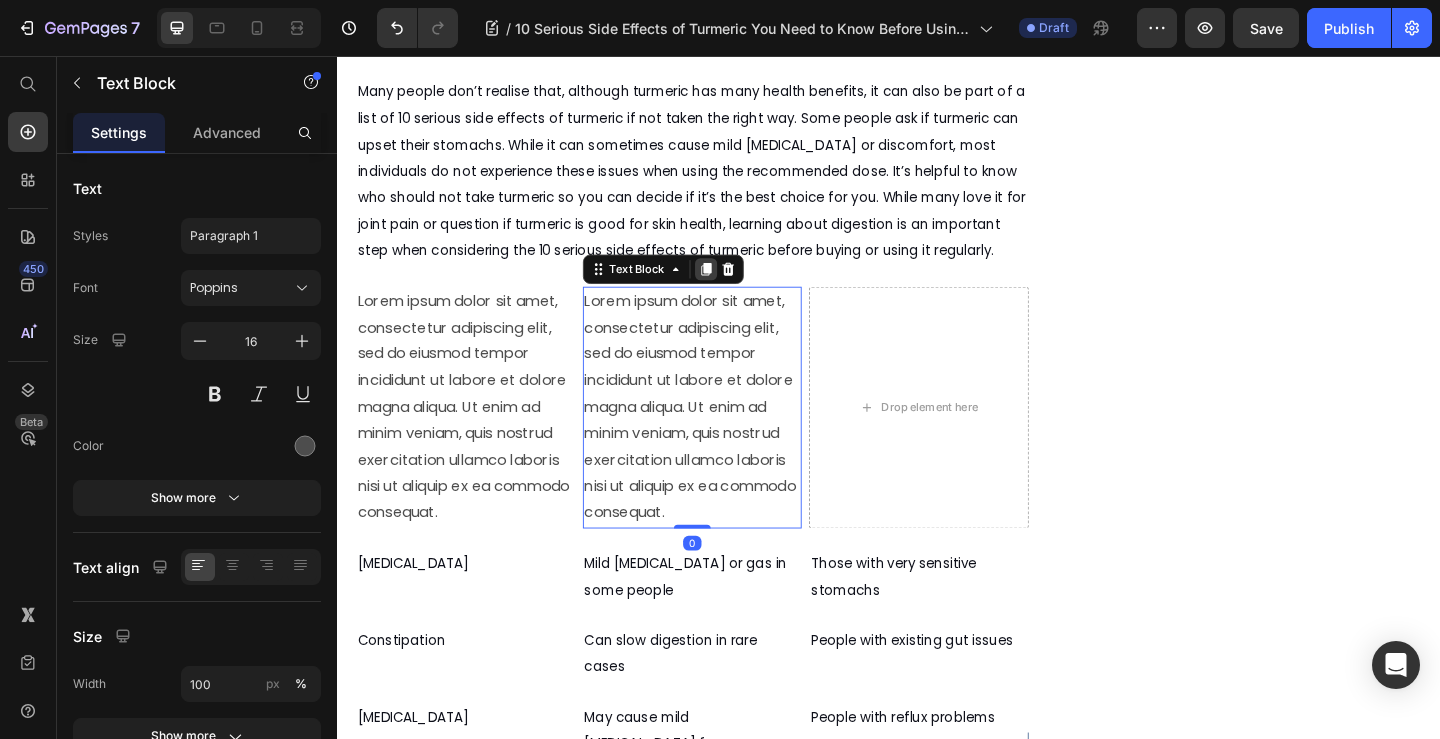 click 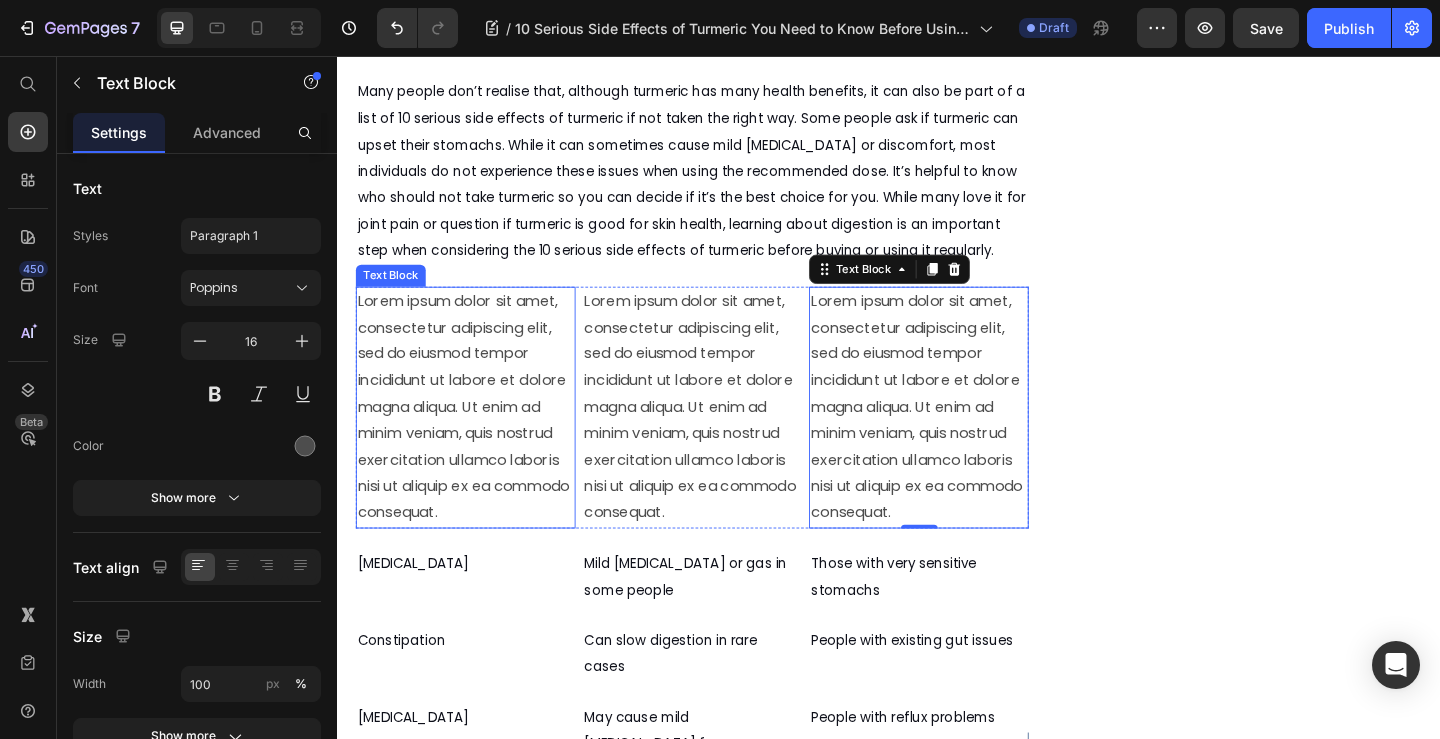click on "Lorem ipsum dolor sit amet, consectetur adipiscing elit, sed do eiusmod tempor incididunt ut labore et dolore magna aliqua. Ut enim ad minim veniam, quis nostrud exercitation ullamco laboris nisi ut aliquip ex ea commodo consequat." at bounding box center [476, 438] 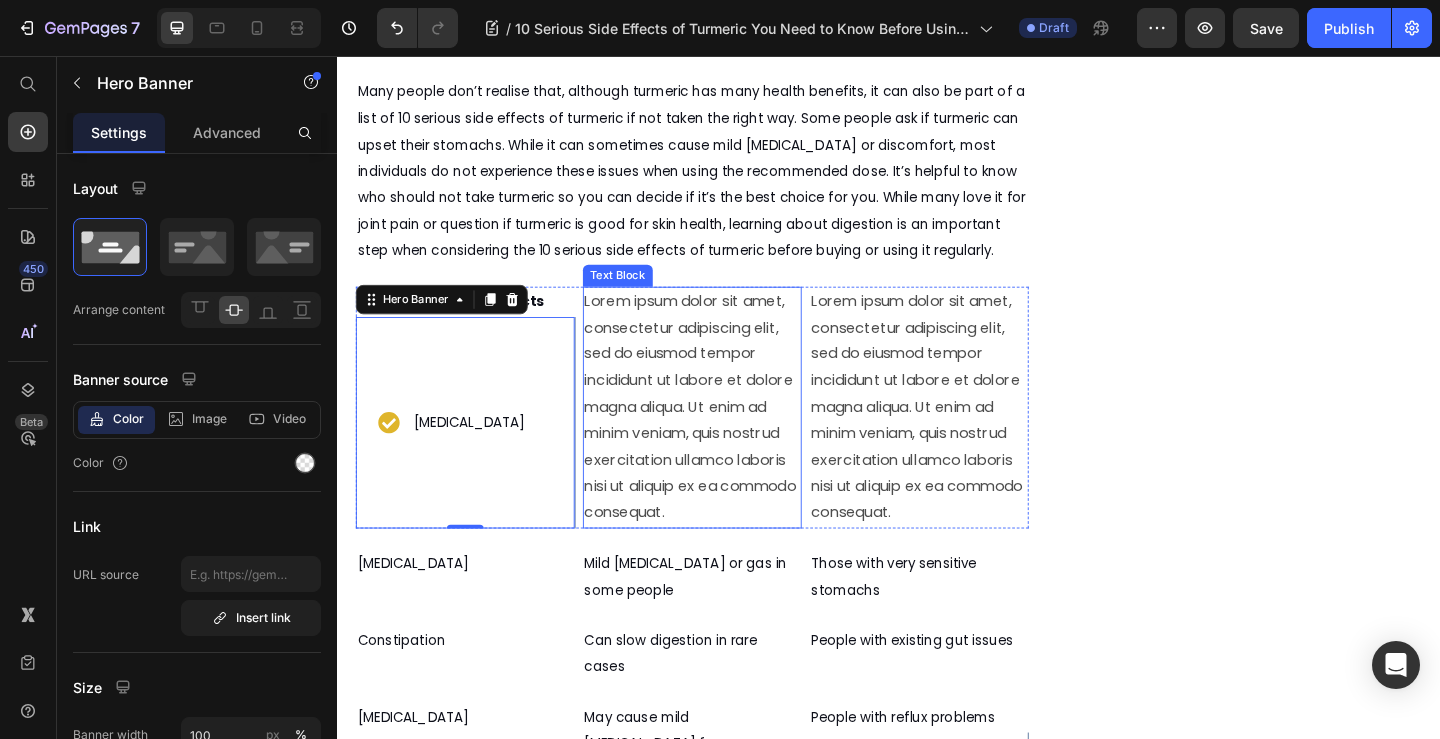 click on "Lorem ipsum dolor sit amet, consectetur adipiscing elit, sed do eiusmod tempor incididunt ut labore et dolore magna aliqua. Ut enim ad minim veniam, quis nostrud exercitation ullamco laboris nisi ut aliquip ex ea commodo consequat." at bounding box center (723, 438) 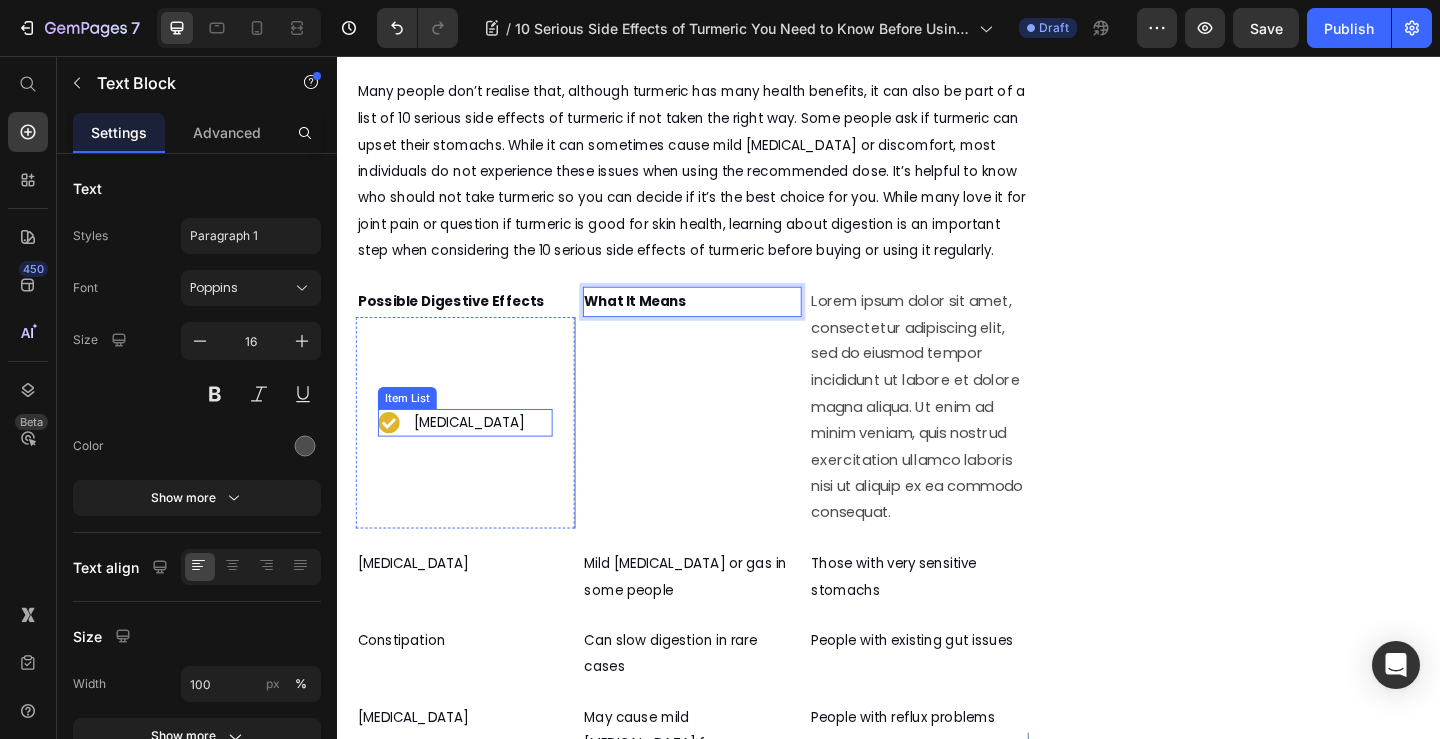 click on "[MEDICAL_DATA]" at bounding box center (480, 455) 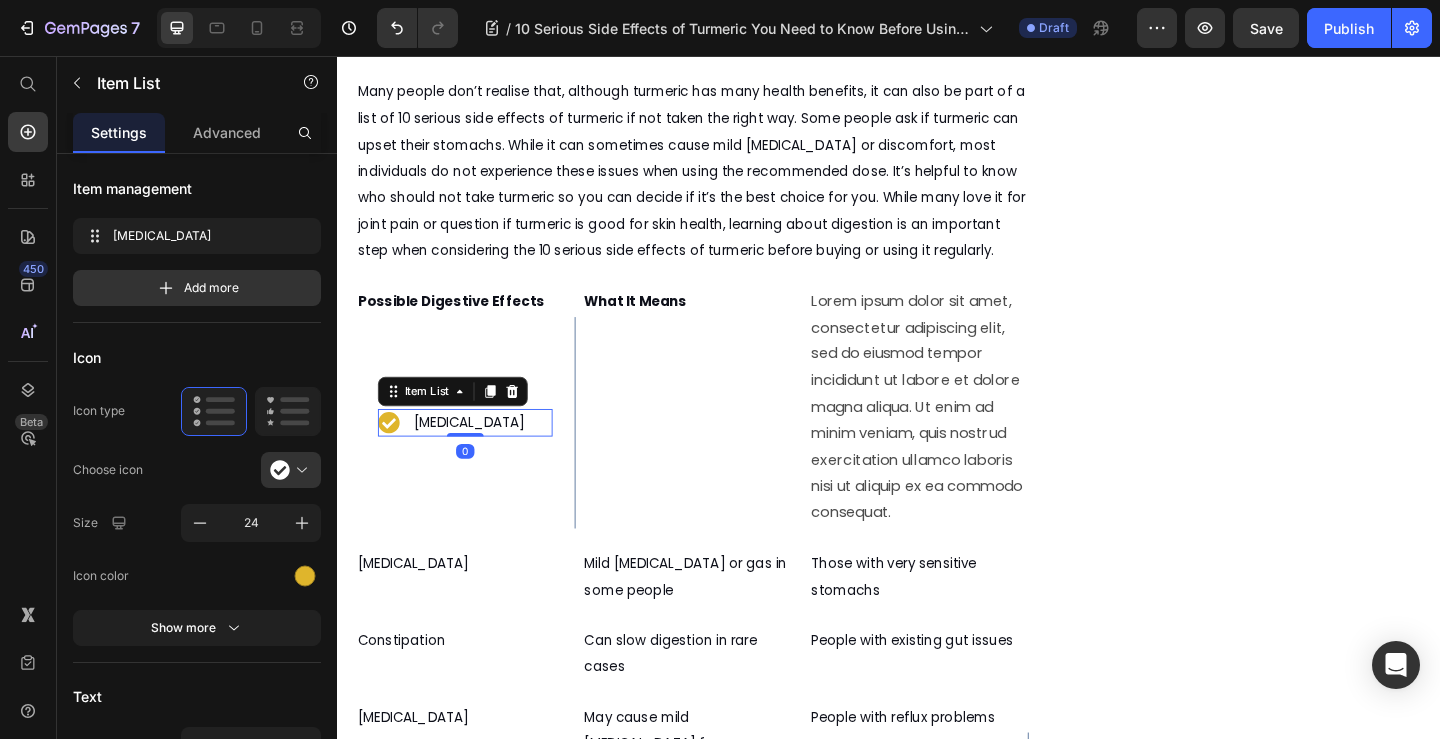click on "[MEDICAL_DATA]" at bounding box center (476, 455) 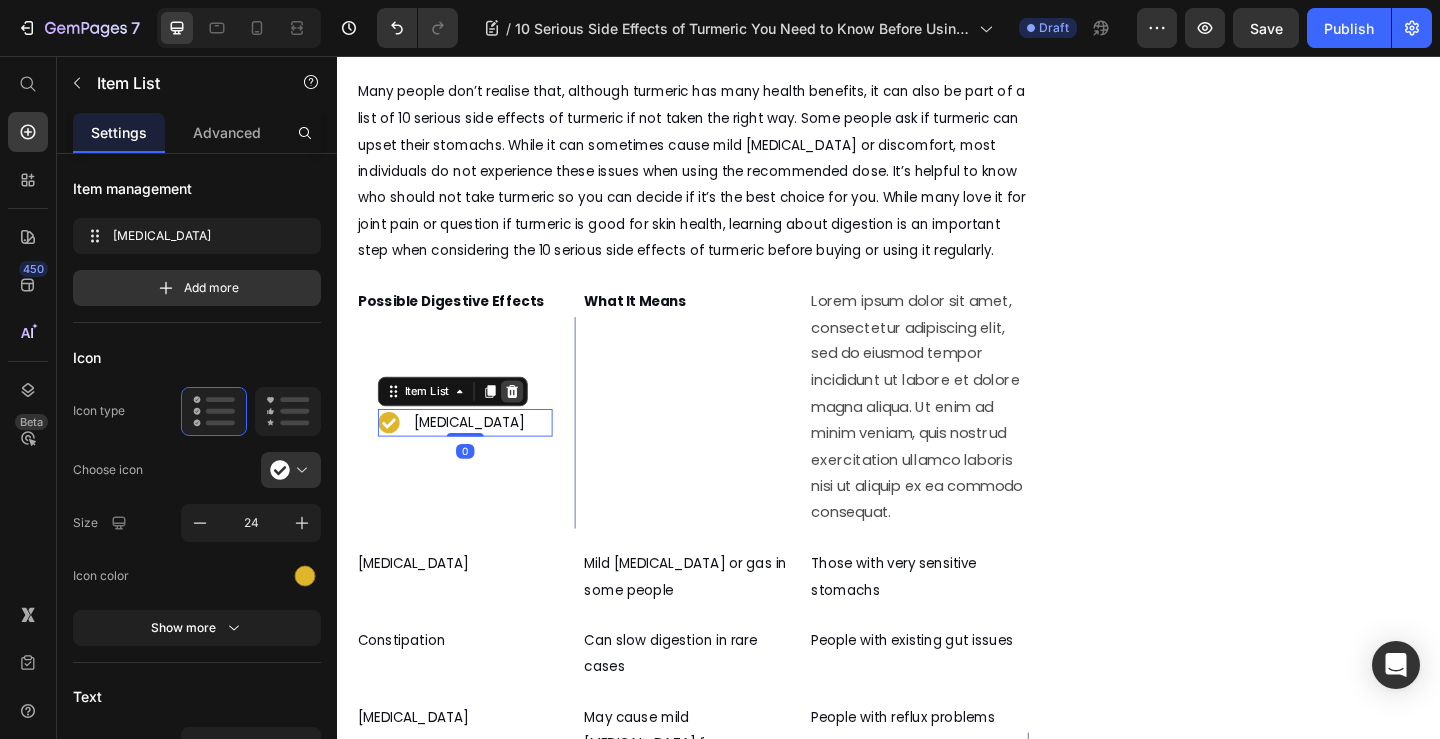 click 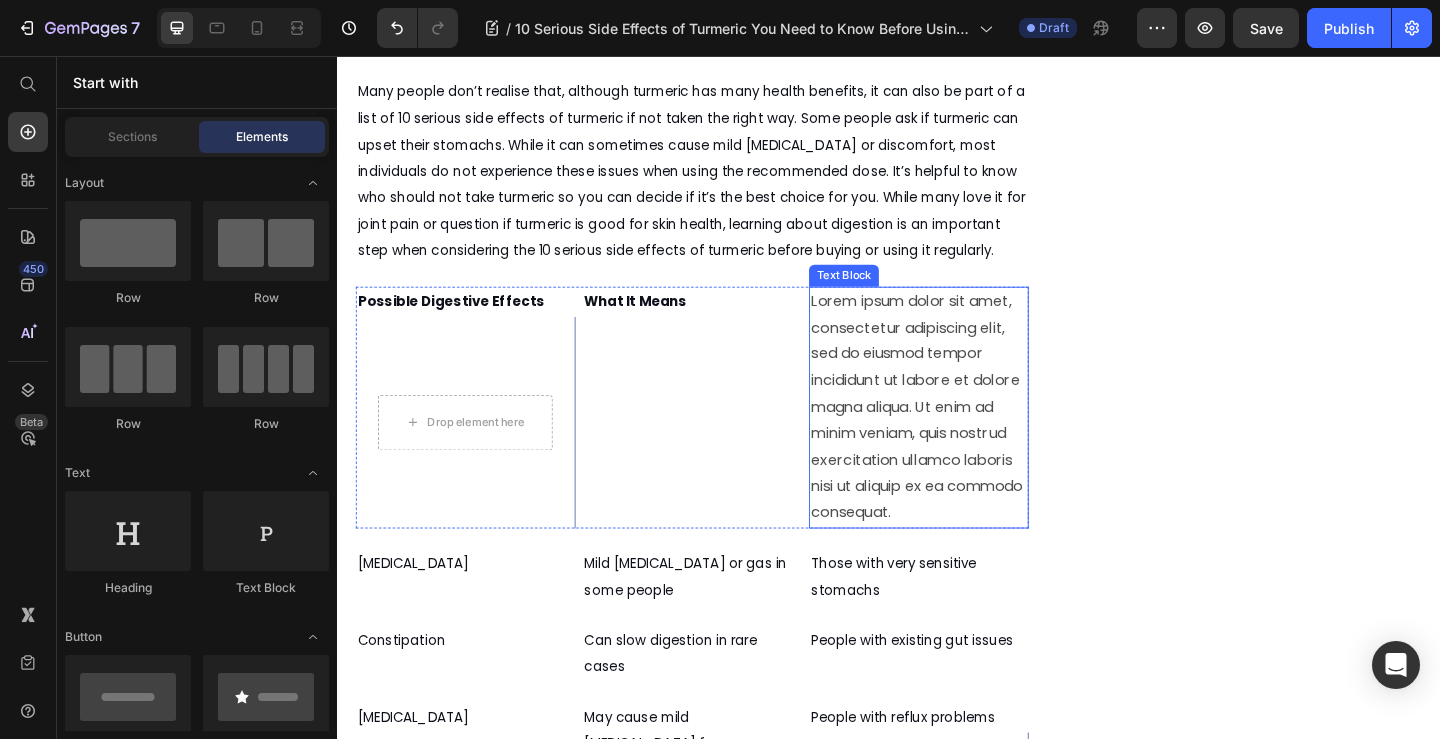 click on "Lorem ipsum dolor sit amet, consectetur adipiscing elit, sed do eiusmod tempor incididunt ut labore et dolore magna aliqua. Ut enim ad minim veniam, quis nostrud exercitation ullamco laboris nisi ut aliquip ex ea commodo consequat." at bounding box center (969, 438) 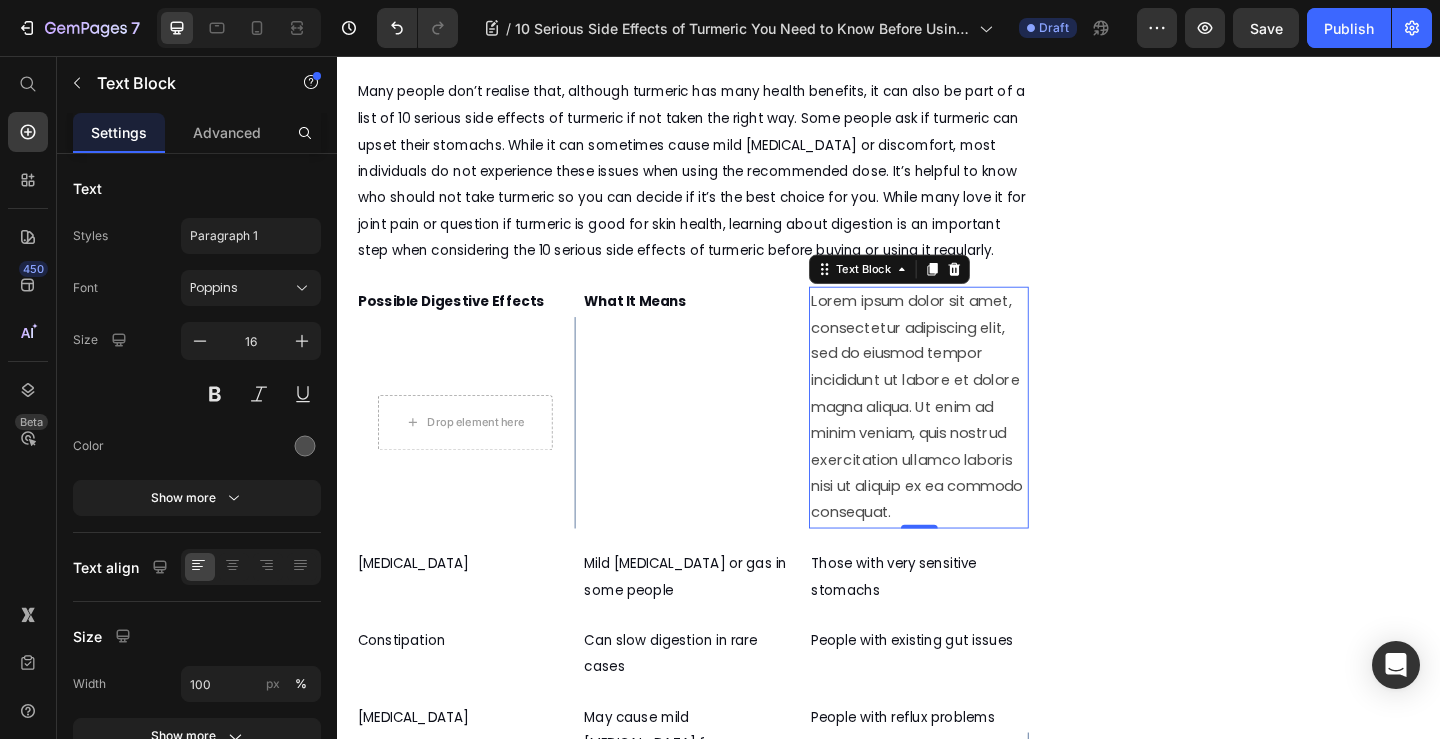 click on "Lorem ipsum dolor sit amet, consectetur adipiscing elit, sed do eiusmod tempor incididunt ut labore et dolore magna aliqua. Ut enim ad minim veniam, quis nostrud exercitation ullamco laboris nisi ut aliquip ex ea commodo consequat." at bounding box center [969, 438] 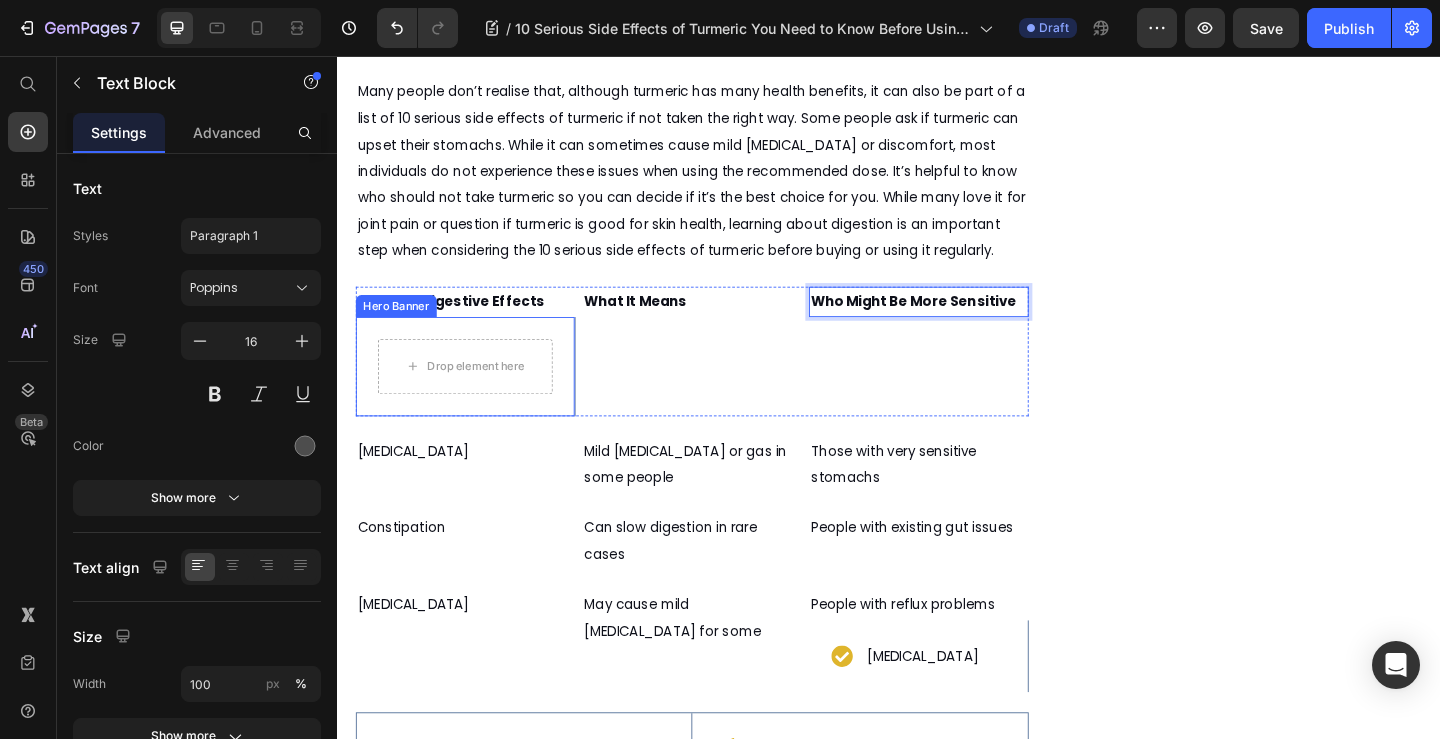 click on "Drop element here" at bounding box center [476, 394] 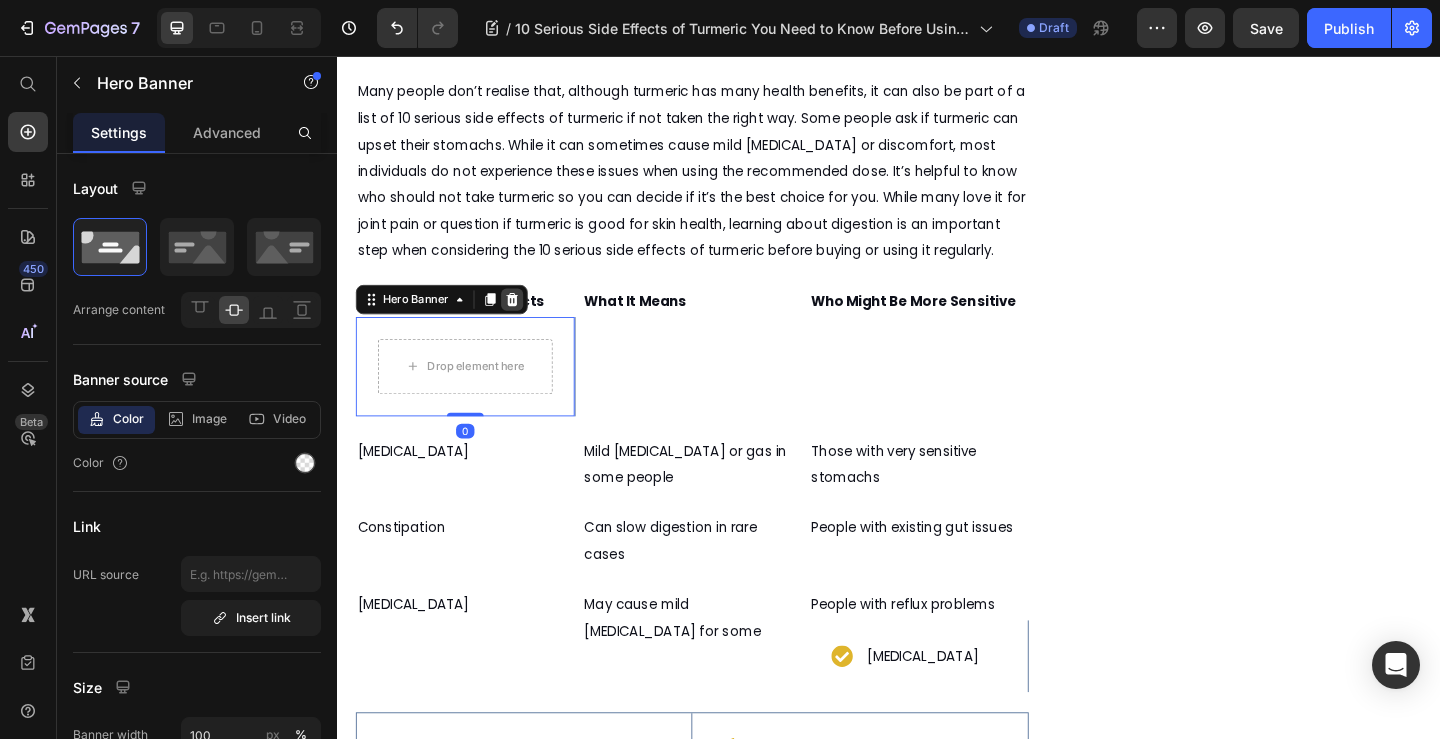 click 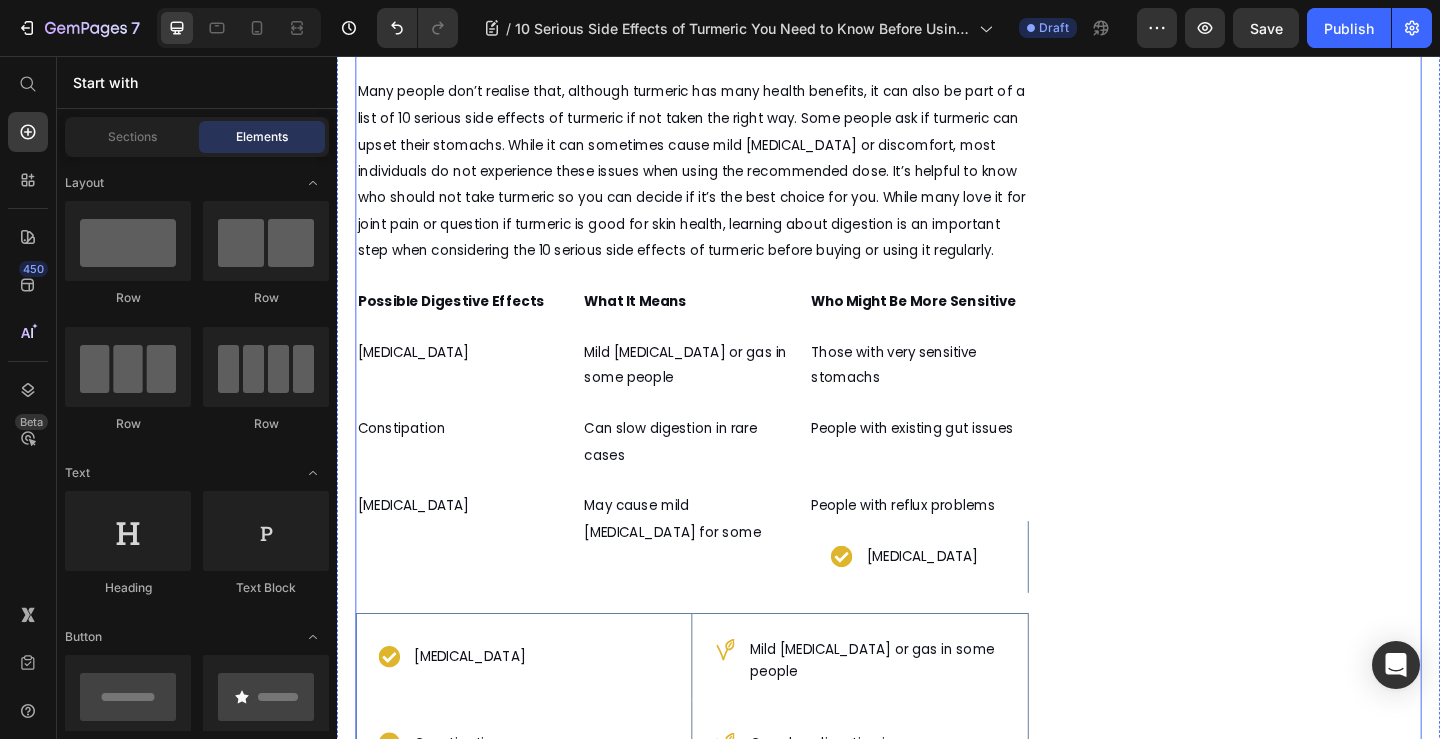 click on "Image Row  	   CHECK AVAILABILITY Button ✔️ 14-Day Money-Back Guarantee Text block" at bounding box center [1334, 1590] 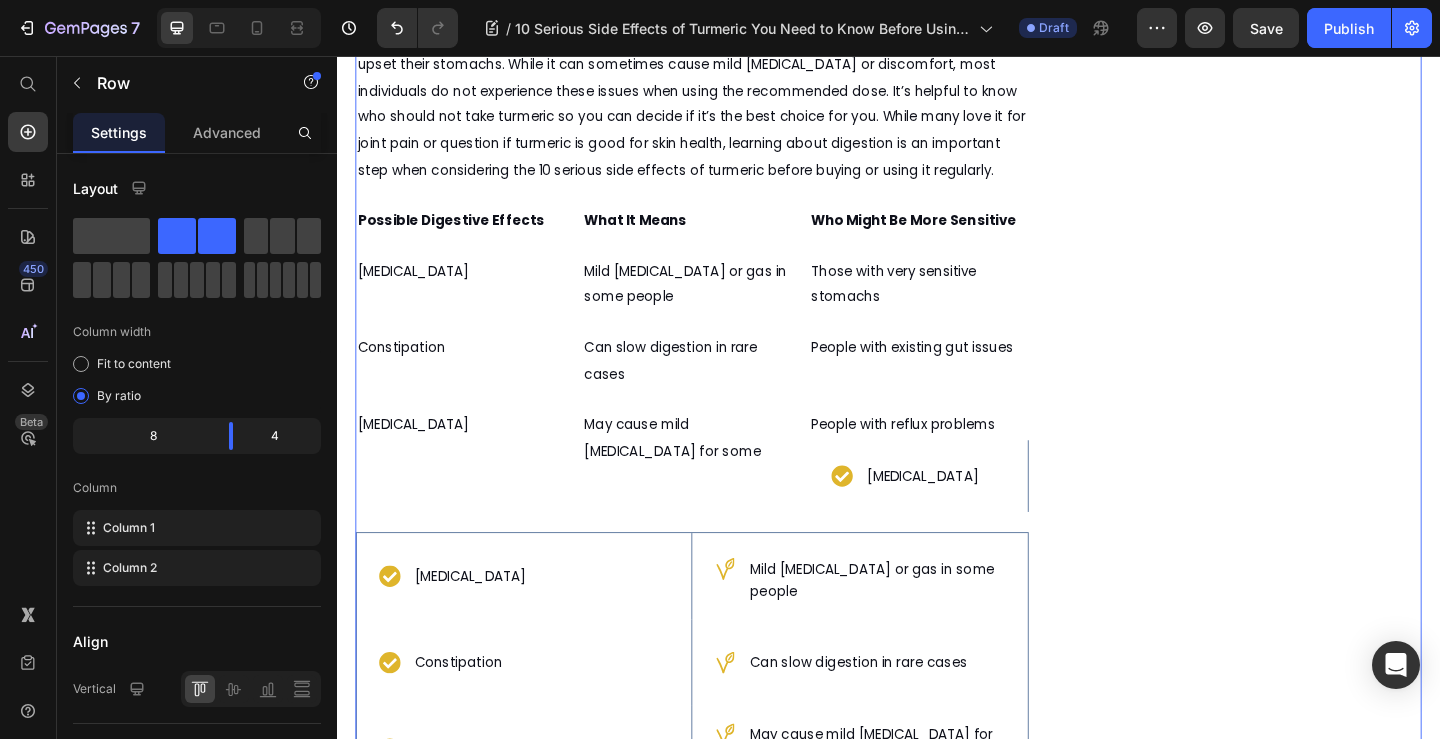 scroll, scrollTop: 2072, scrollLeft: 0, axis: vertical 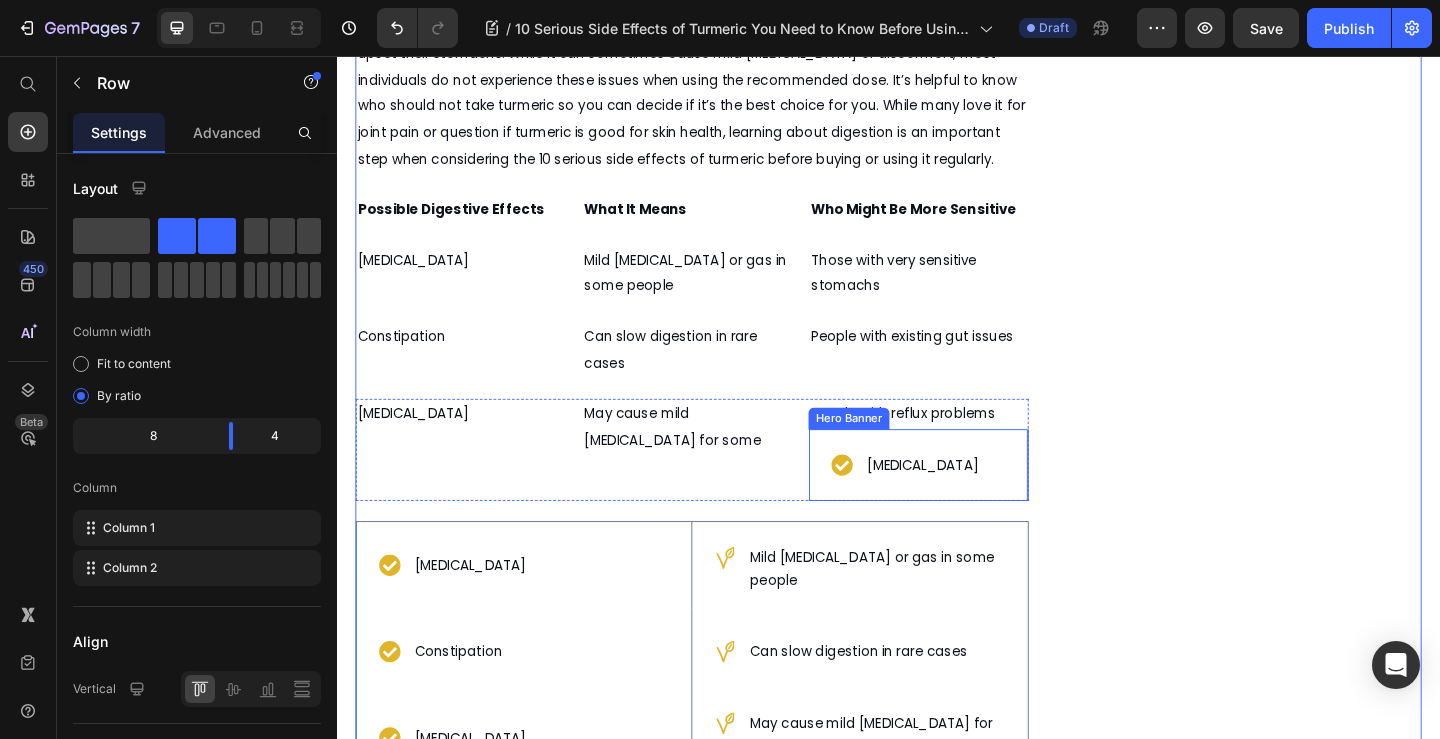 drag, startPoint x: 1031, startPoint y: 495, endPoint x: 1001, endPoint y: 510, distance: 33.54102 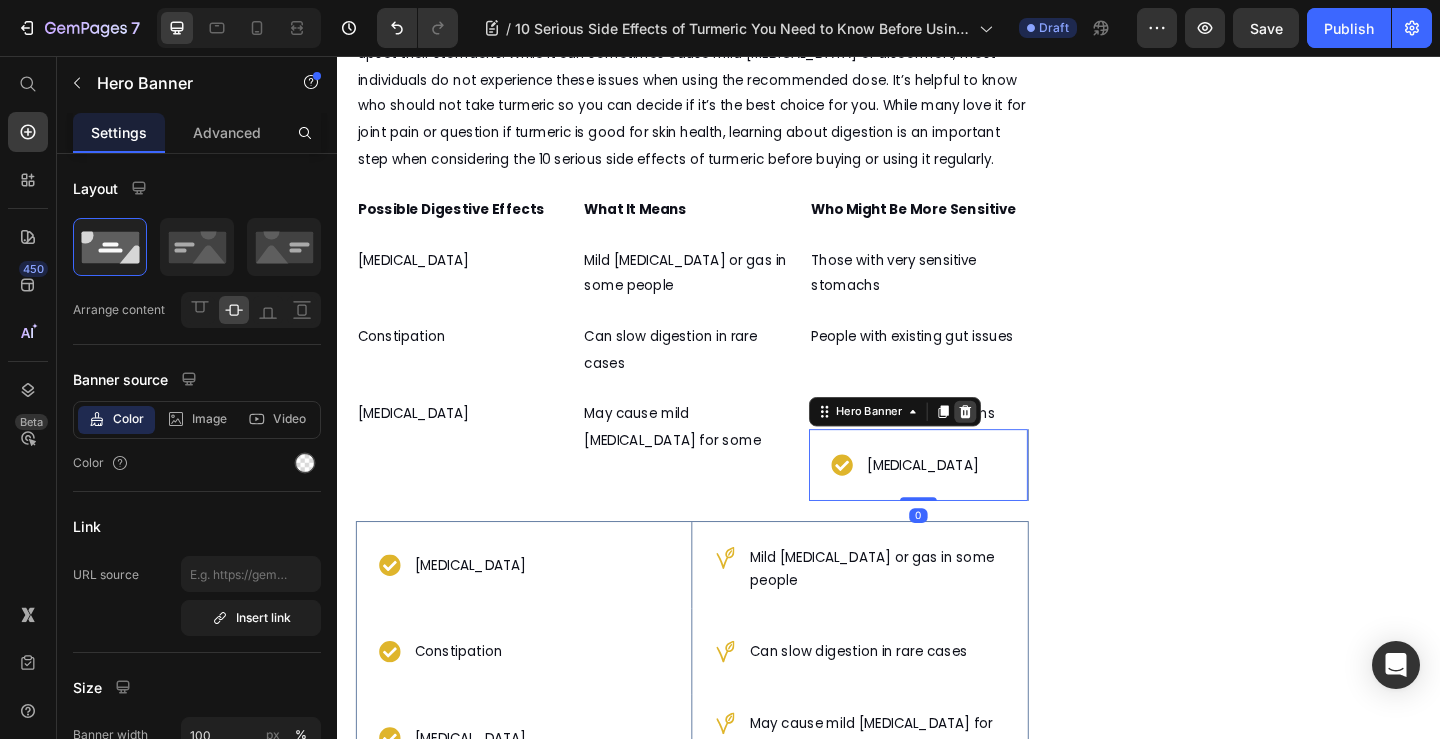click 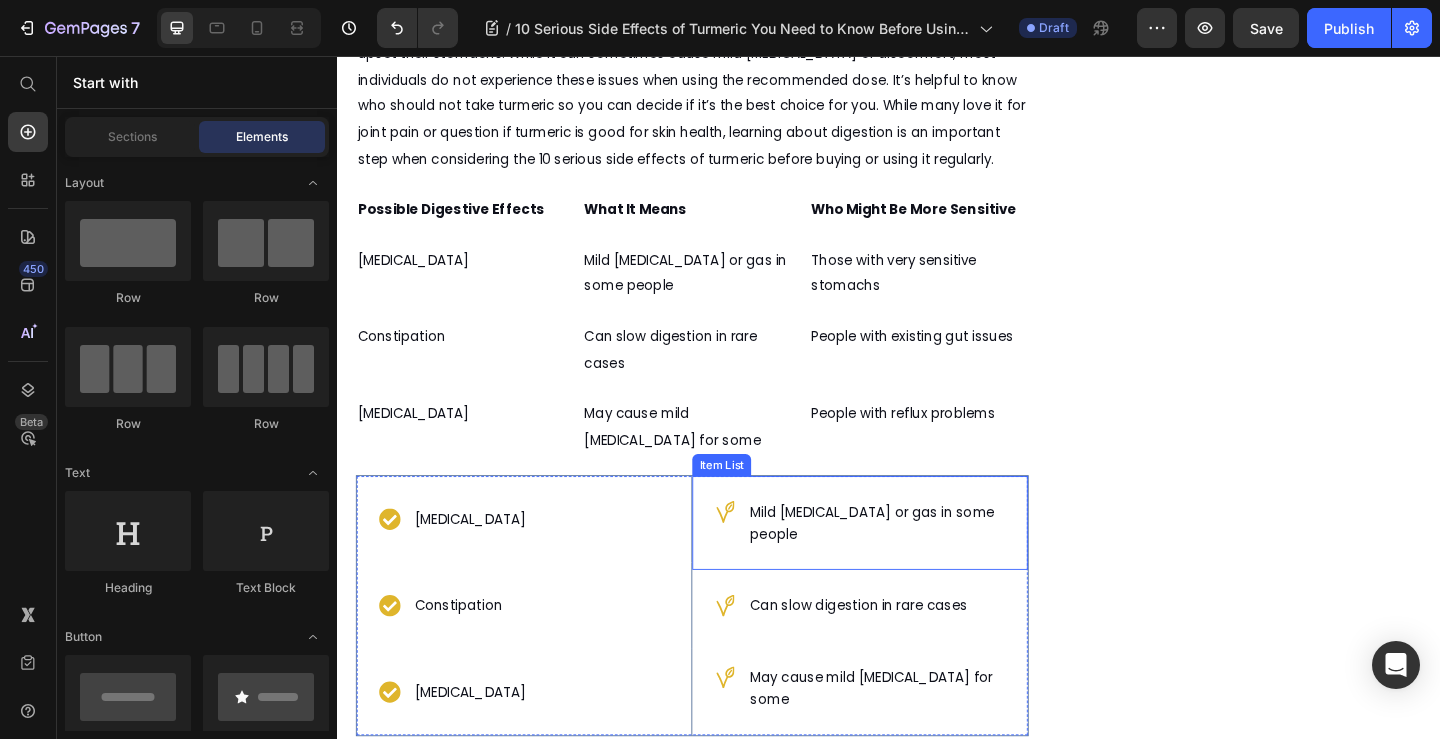 scroll, scrollTop: 2172, scrollLeft: 0, axis: vertical 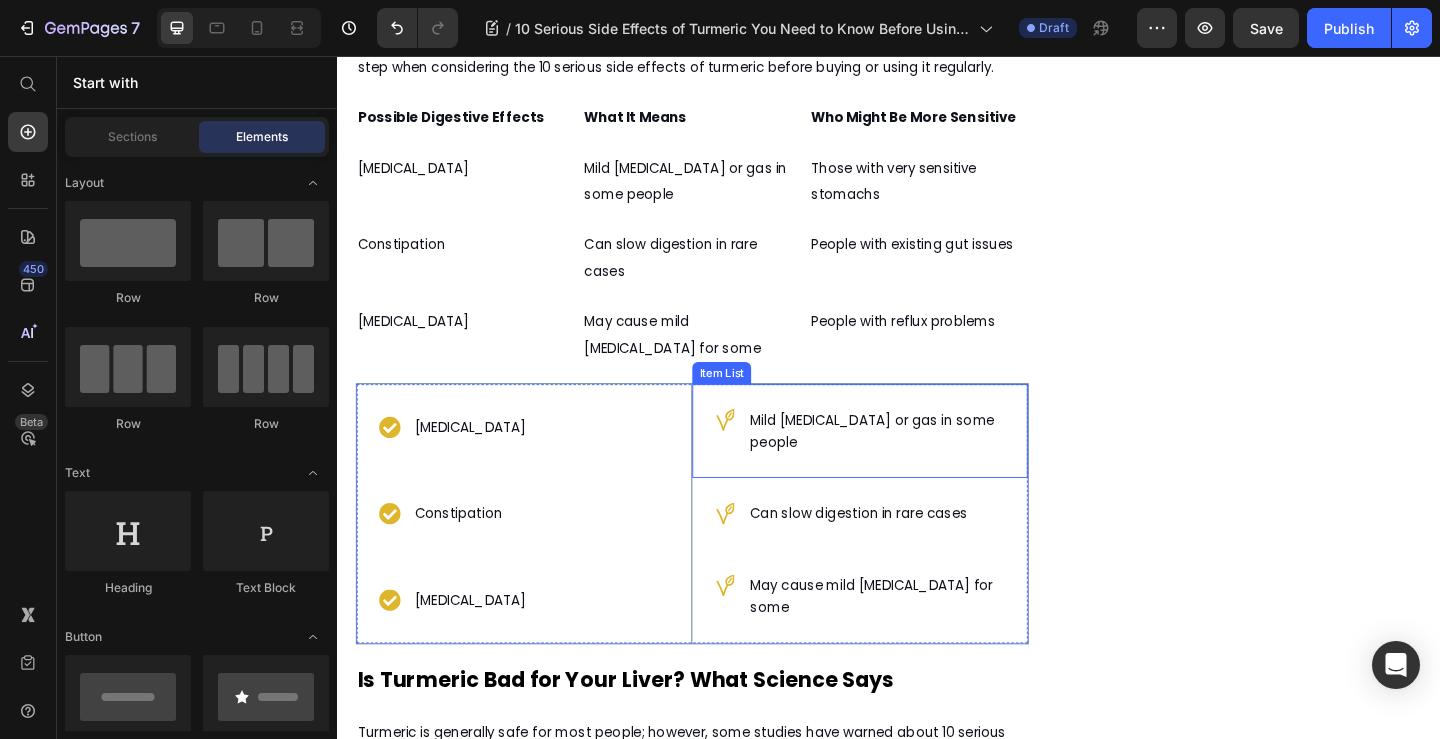 click on "Mild [MEDICAL_DATA] or gas in some people" at bounding box center (905, 464) 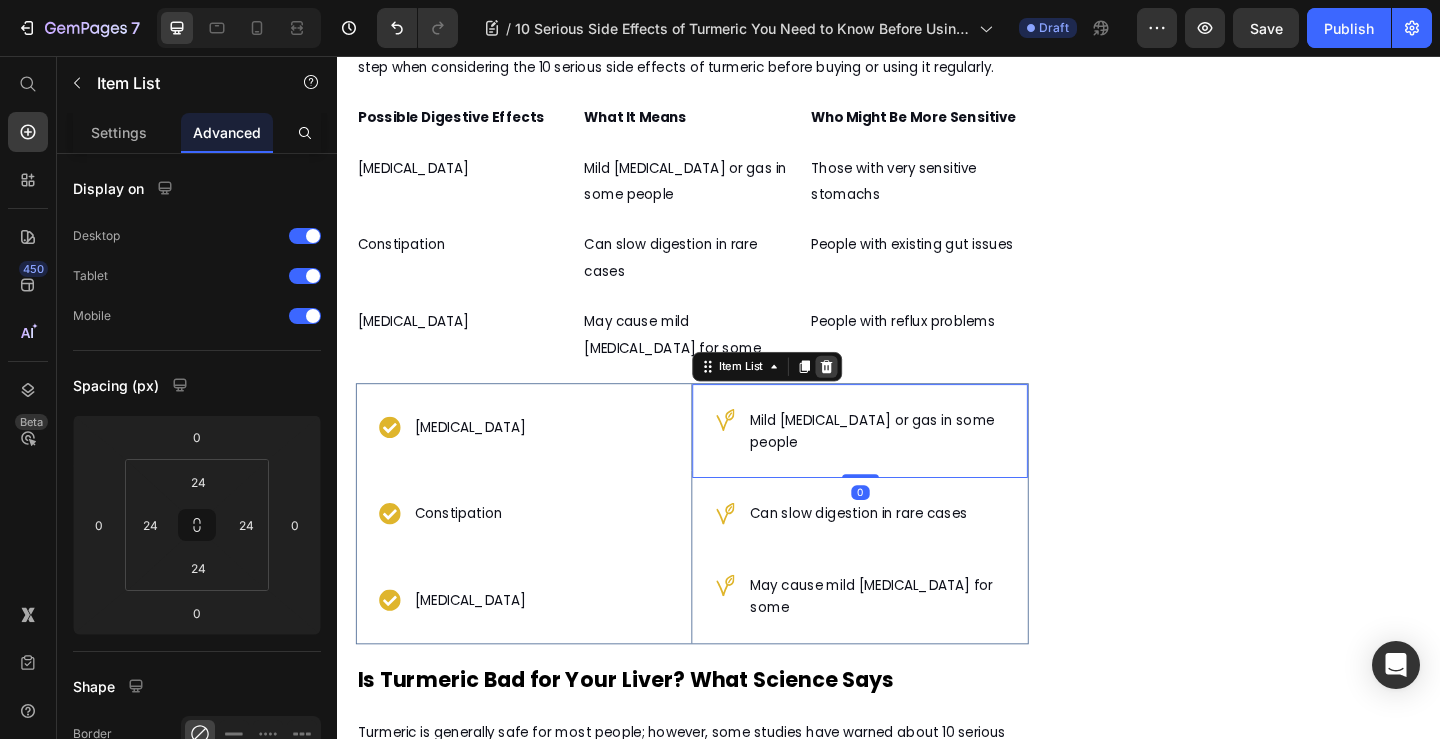 click 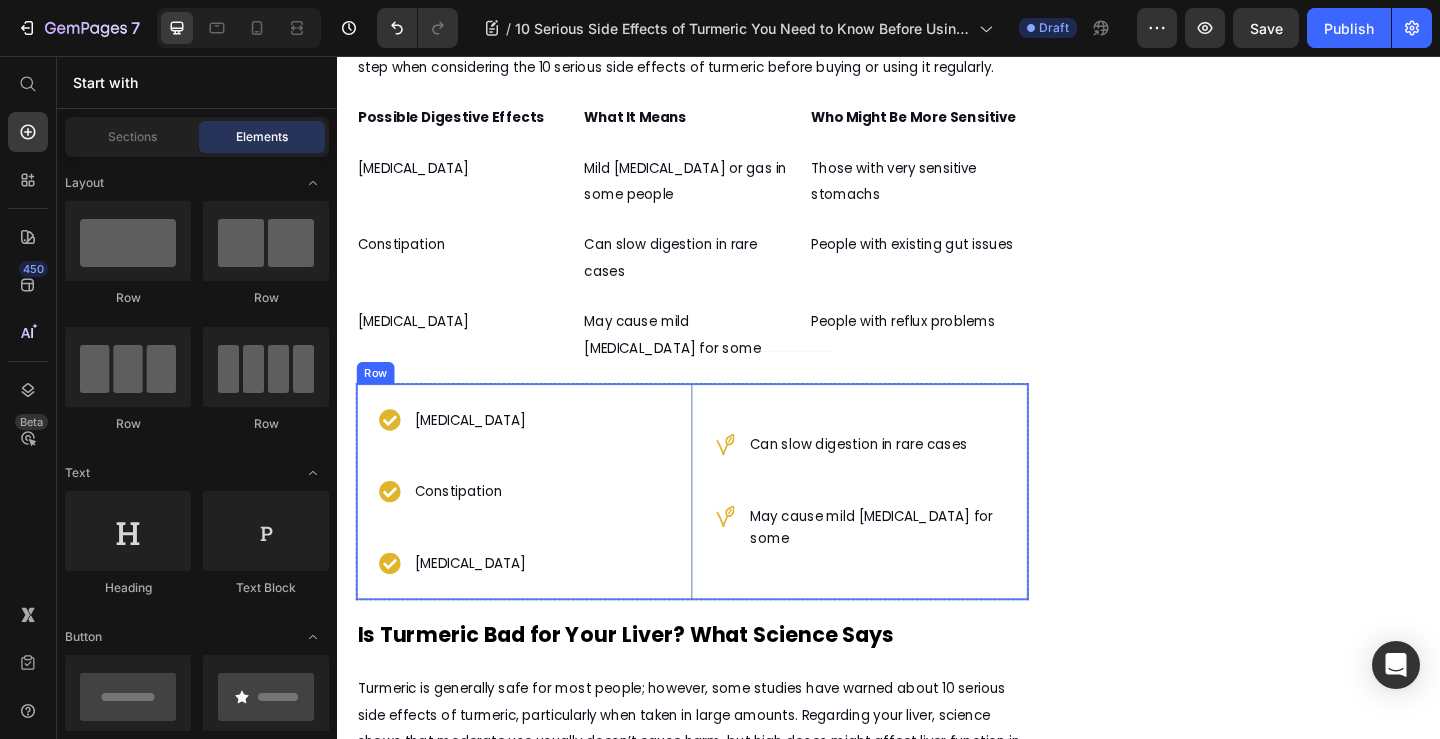 click on "Can slow digestion in rare cases Item List
May cause mild heartburn for some Item List" at bounding box center [905, 530] 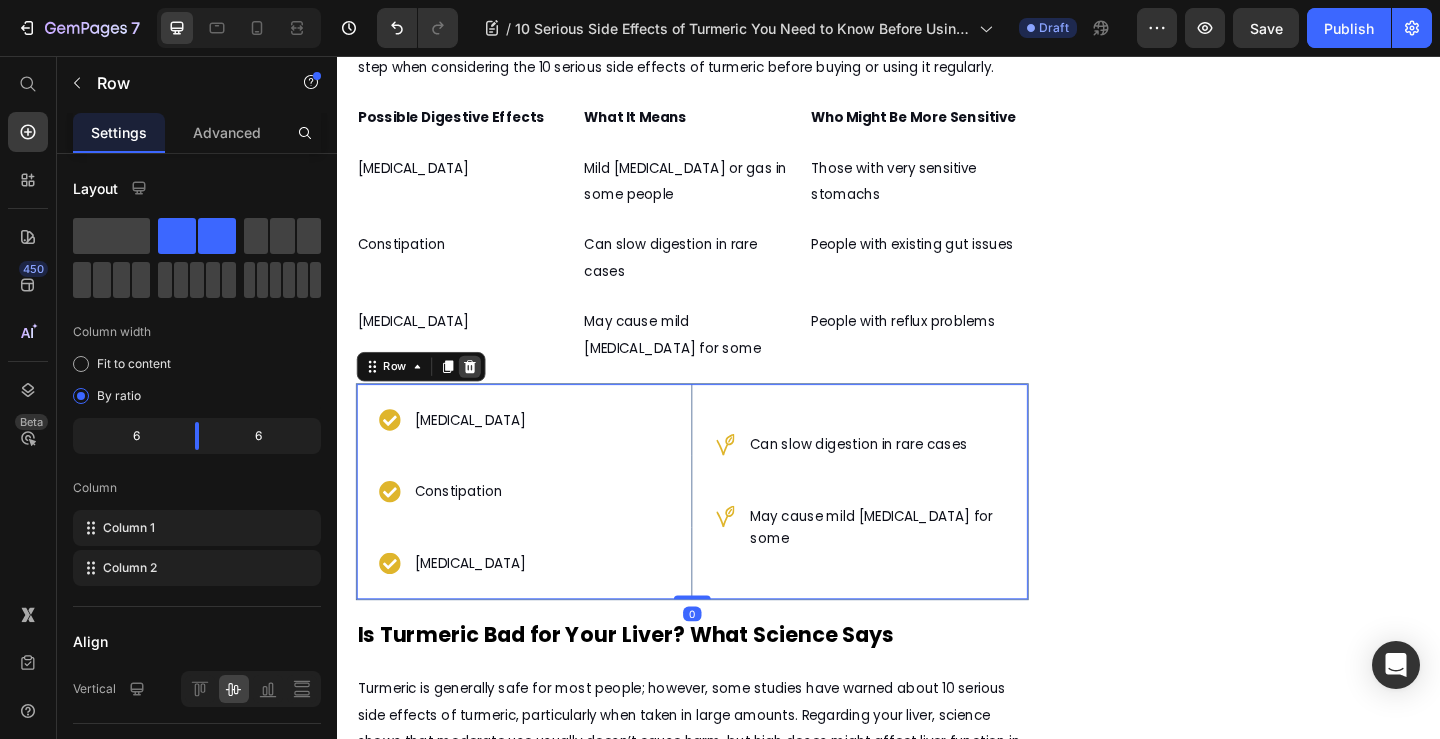 click 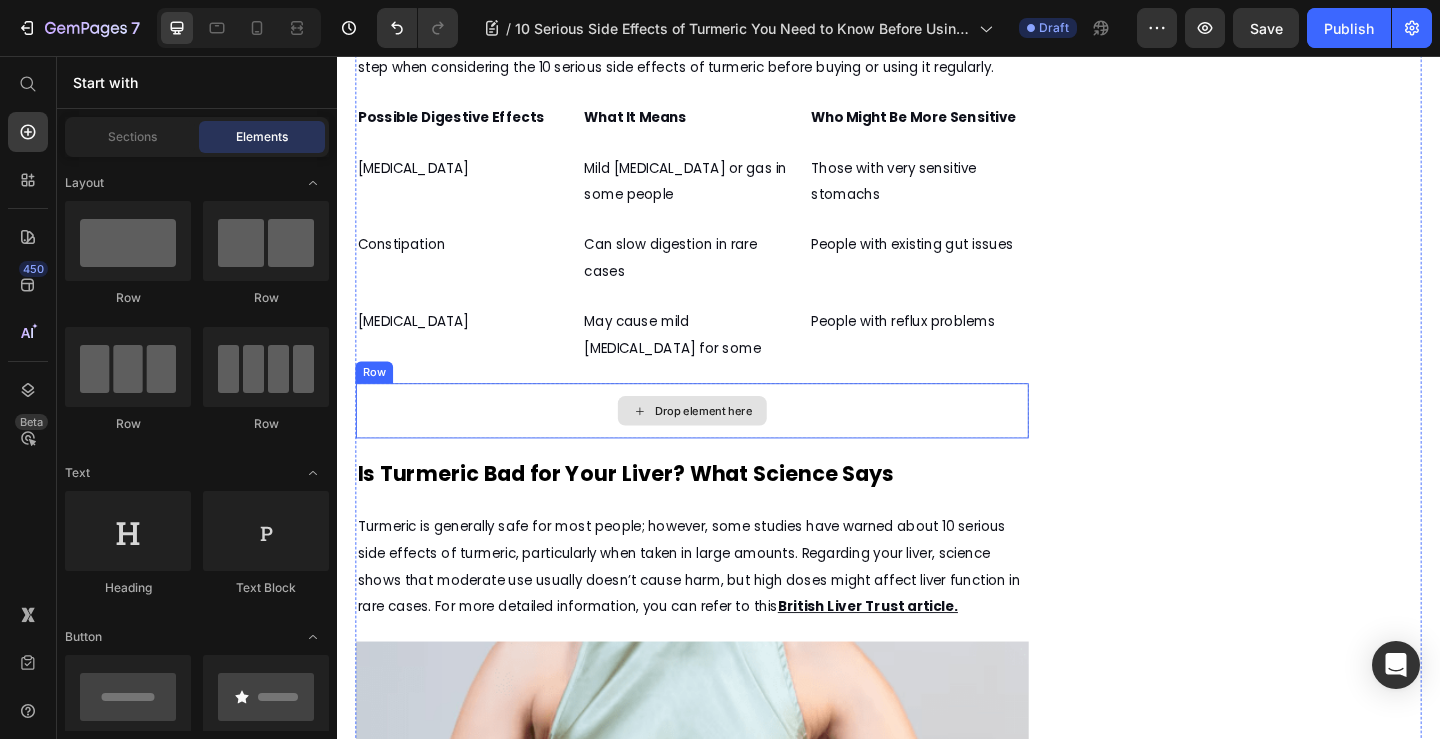 click on "Drop element here" at bounding box center [723, 442] 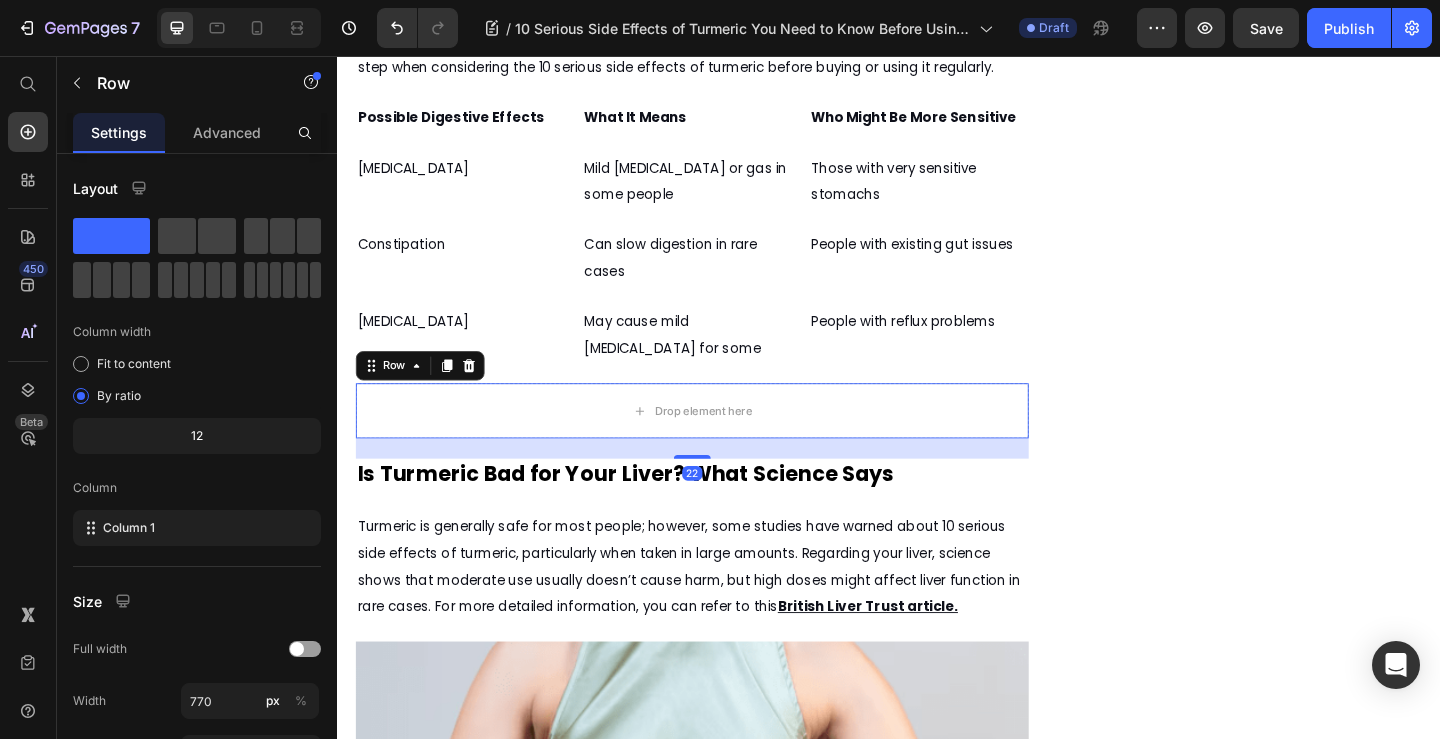 drag, startPoint x: 484, startPoint y: 408, endPoint x: 734, endPoint y: 500, distance: 266.3907 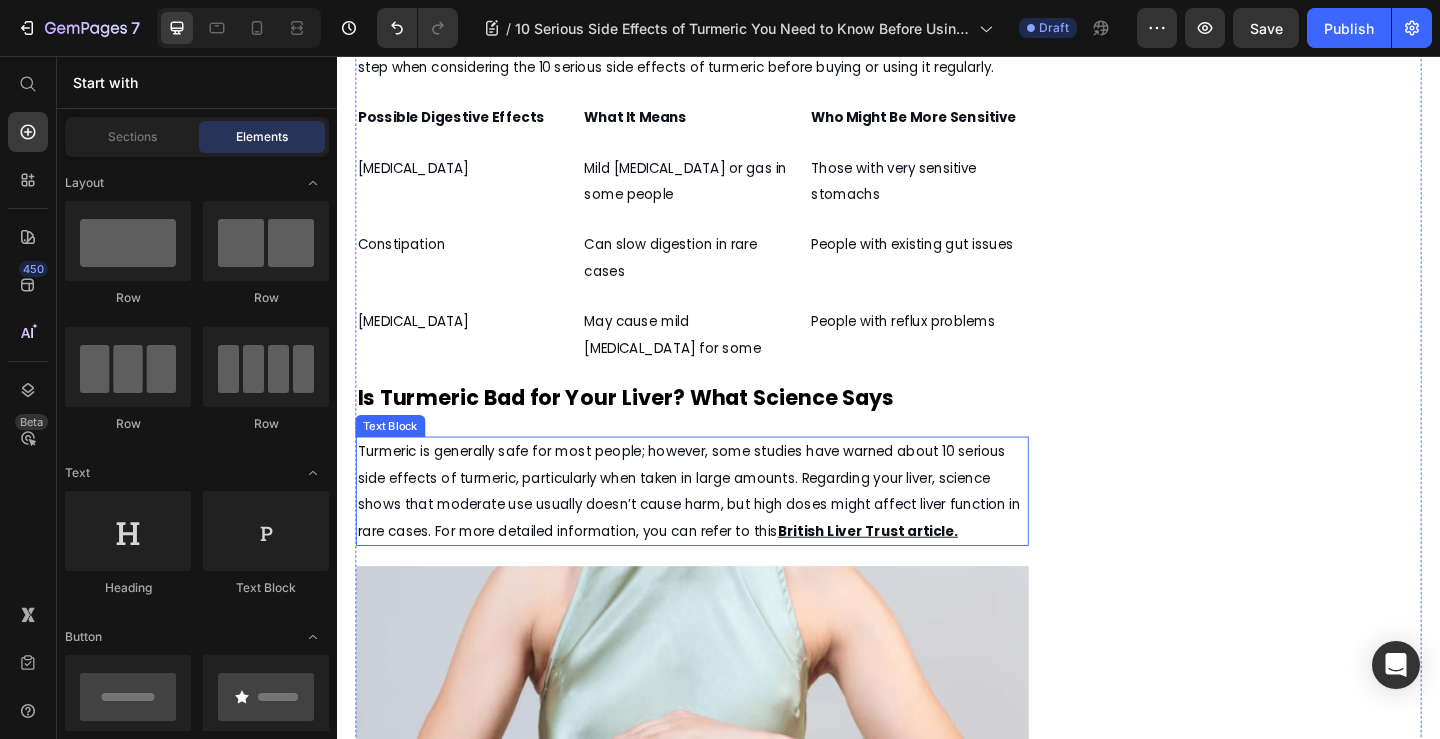 scroll, scrollTop: 2072, scrollLeft: 0, axis: vertical 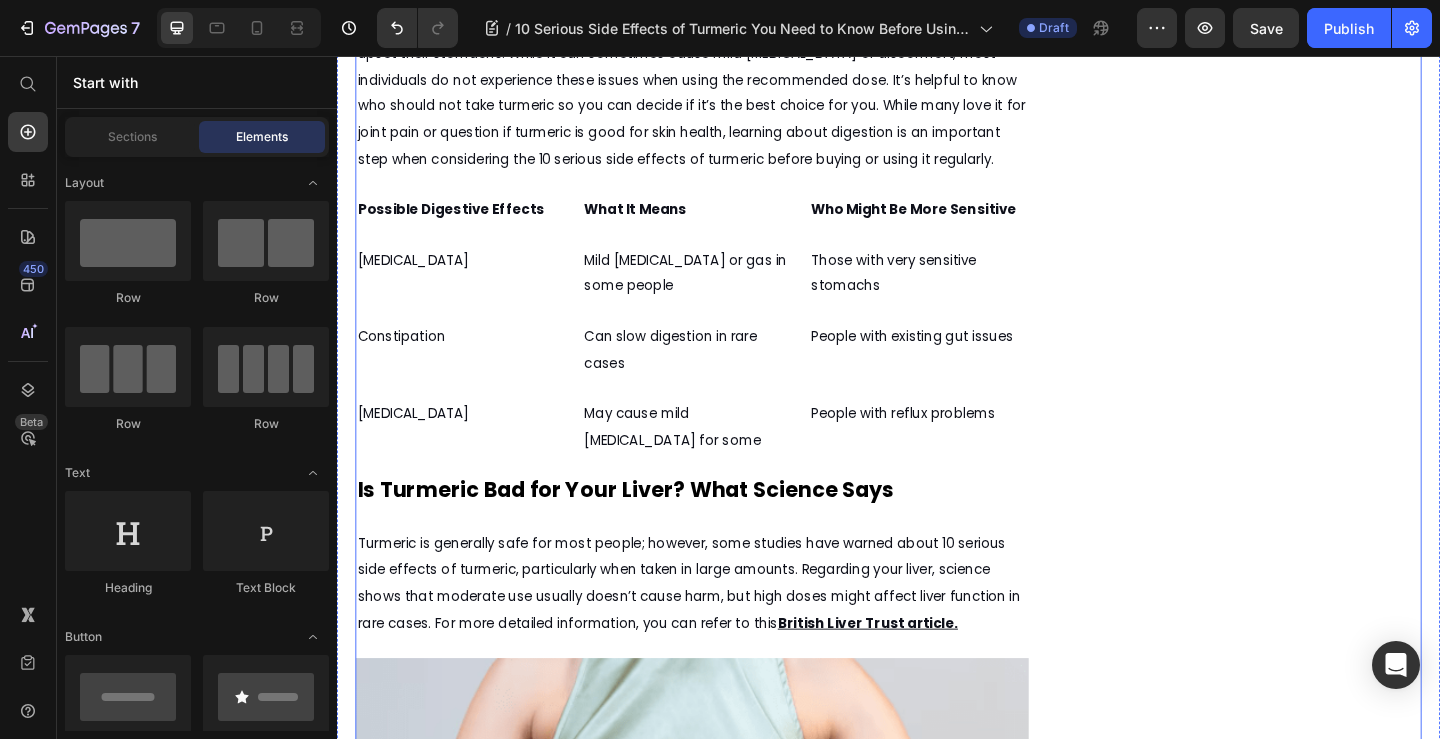 click on "10 Serious Side Effects of Turmeric You Need to Know Before Using It Heading Discover how Nture’s natural turmeric and black pepper blend gives you all the benefits without the worry of side effects Text Block July 10, 2025 by  Amina Mughal Text Block Text Block Row Image Turmeric is a popular natural supplement known for its health benefits, such as reducing inflammation and supporting skin health. However, before using it regularly, it’s important to understand the 10 serious side effects of turmeric that could affect your health.Many people wonder, "Is turmeric good for the skin?" and while it can offer some benefits, turmeric may also cause unexpected reactions or health problems in certain situations. In this article, we'll explore the potential risks and help you decide if  turmeric  is right for you. Text Block What Are the 10 Serious Side Effects of Turmeric You Should Know? Text Block     For a trusted UK perspective, take a look at this  Text Block Image Text Block Text Block Text Block Row" at bounding box center [723, 1312] 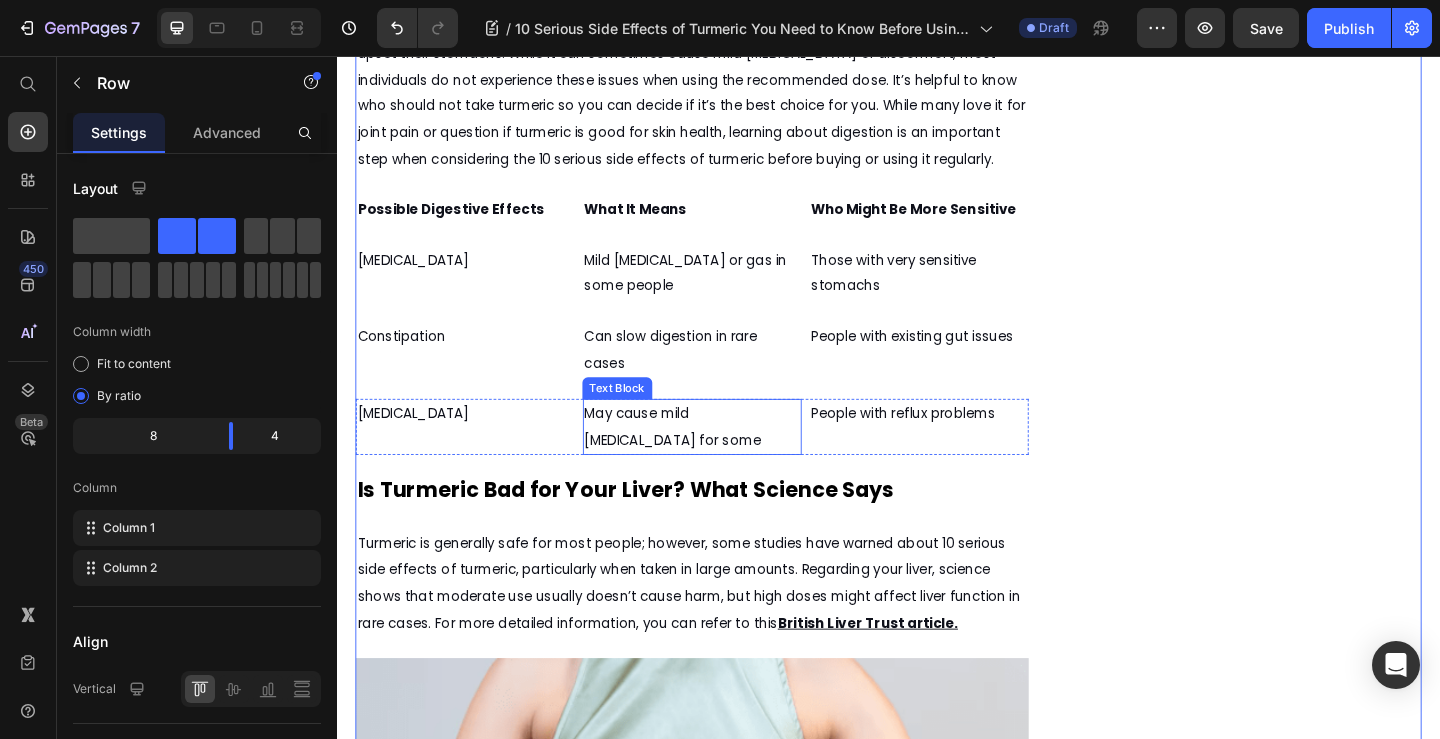 click on "May cause mild [MEDICAL_DATA] for some" at bounding box center [723, 460] 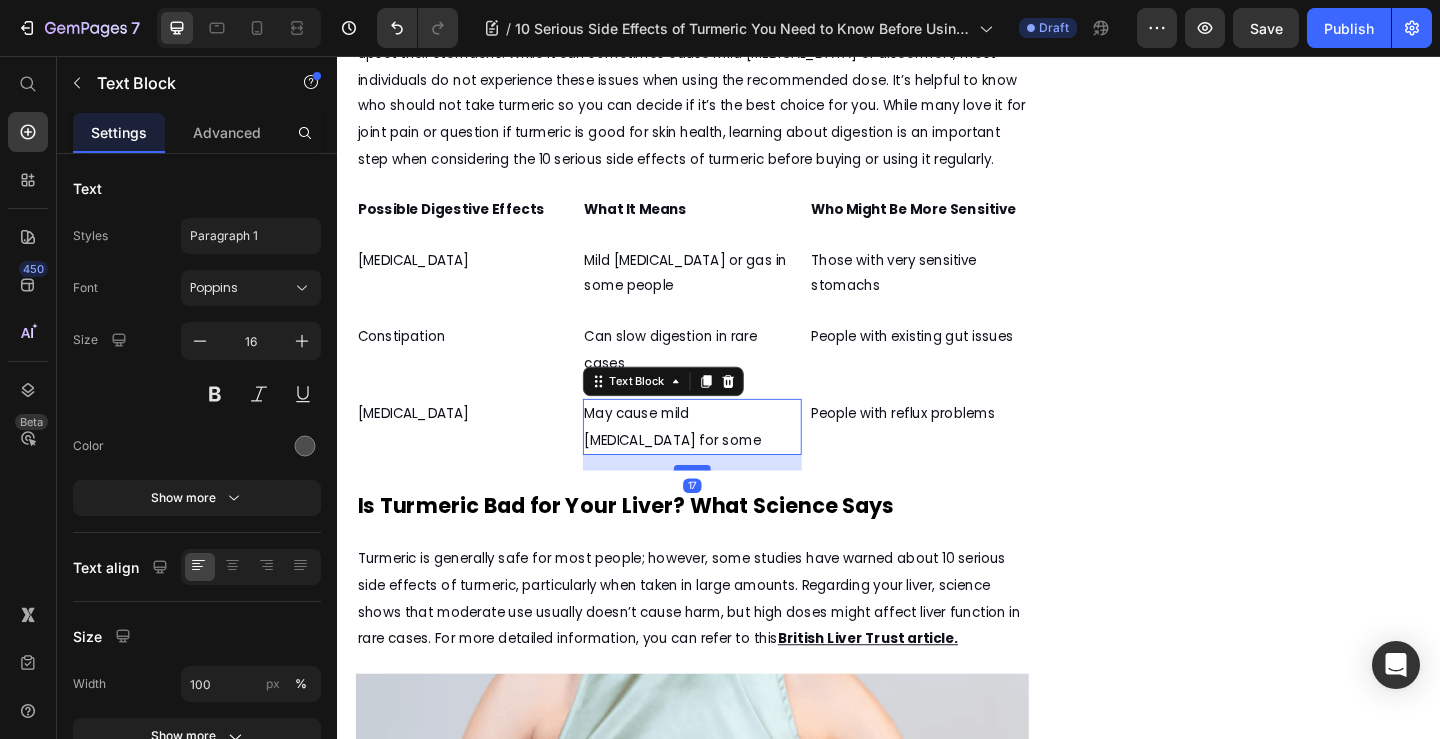drag, startPoint x: 717, startPoint y: 503, endPoint x: 716, endPoint y: 520, distance: 17.029387 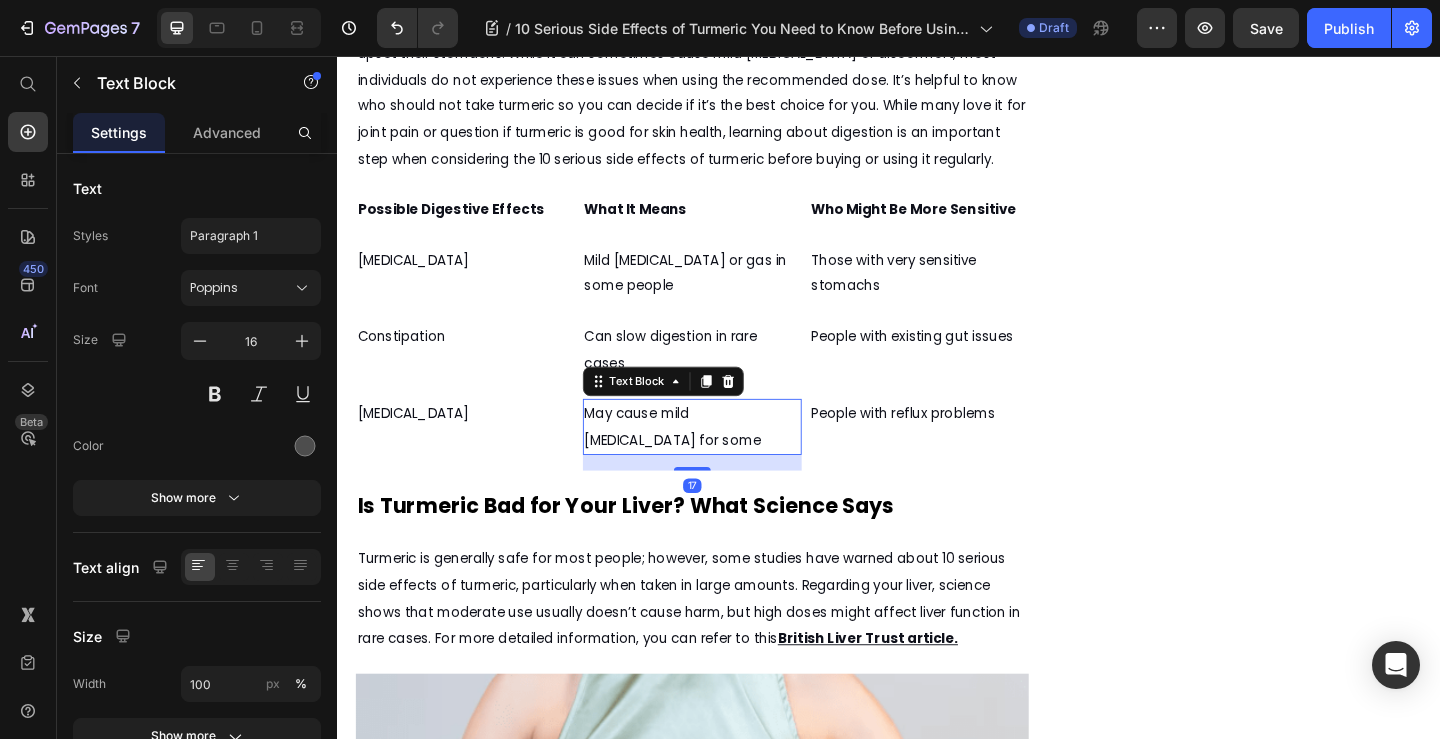 click on "Image Row  	   CHECK AVAILABILITY Button ✔️ 14-Day Money-Back Guarantee Text block" at bounding box center (1334, 1321) 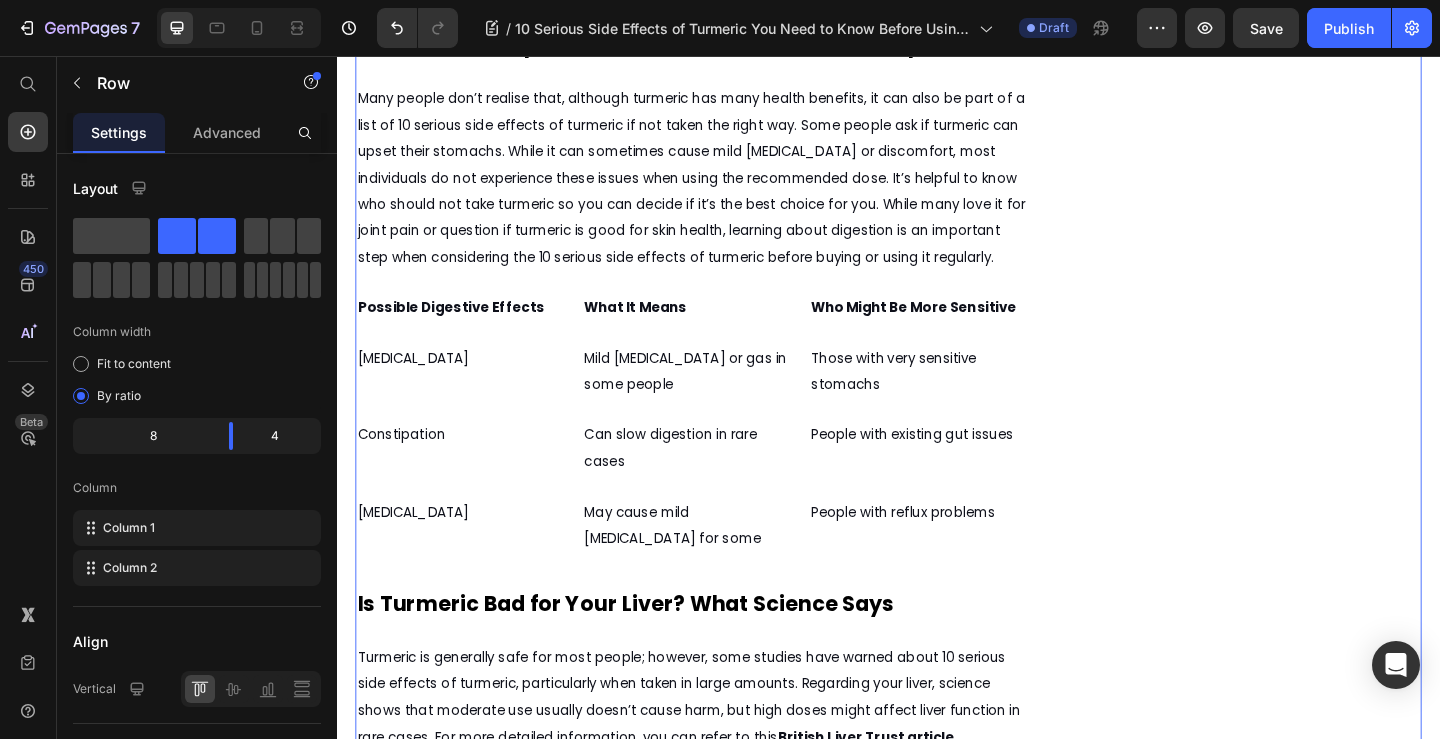 scroll, scrollTop: 1872, scrollLeft: 0, axis: vertical 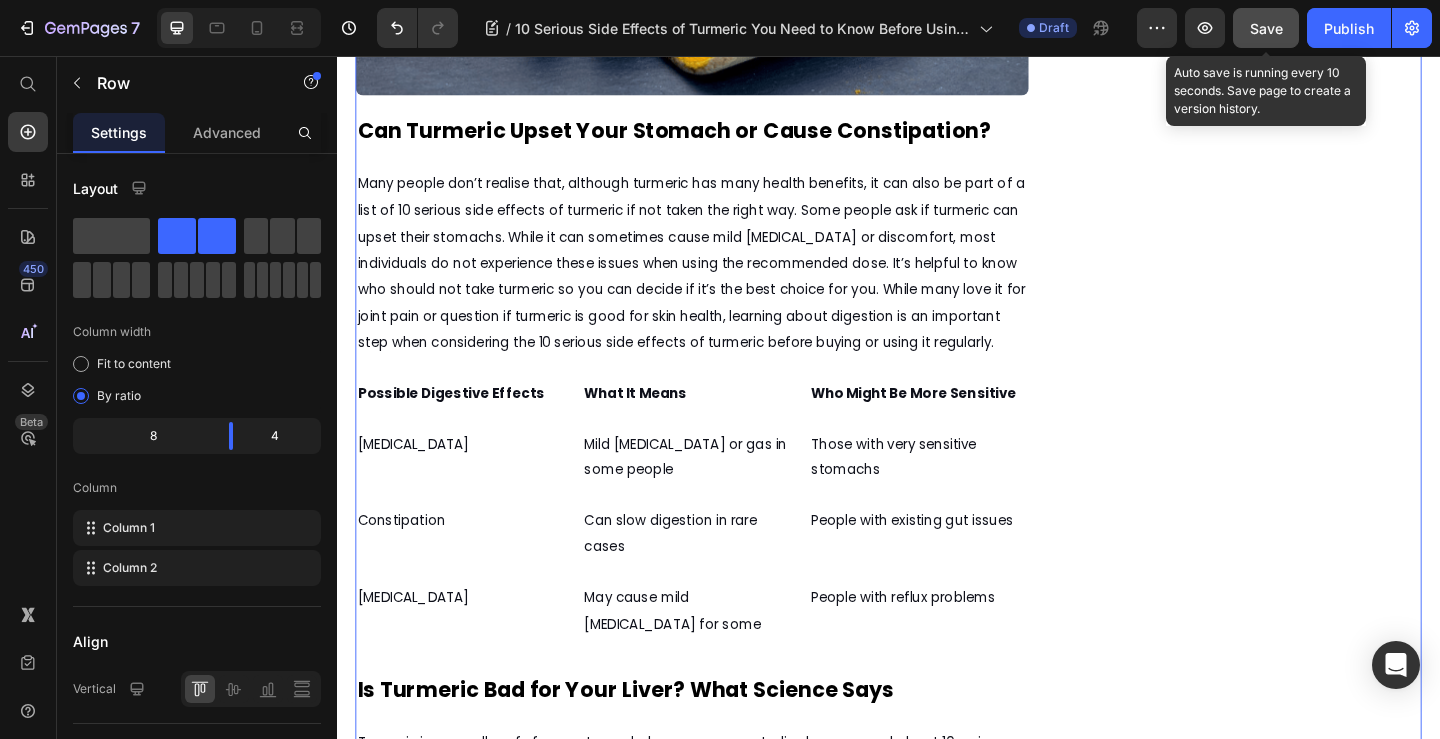 drag, startPoint x: 1241, startPoint y: 24, endPoint x: 953, endPoint y: 40, distance: 288.4441 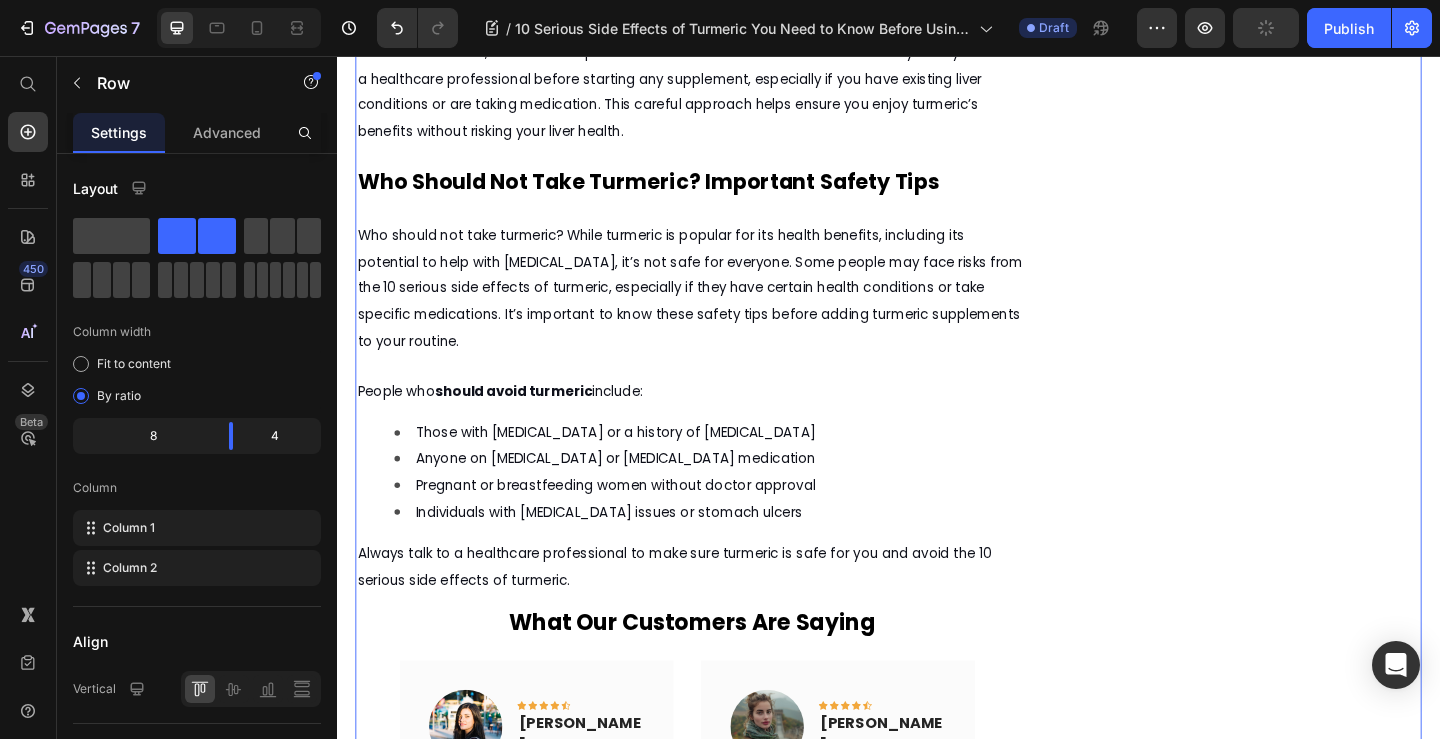 scroll, scrollTop: 3367, scrollLeft: 0, axis: vertical 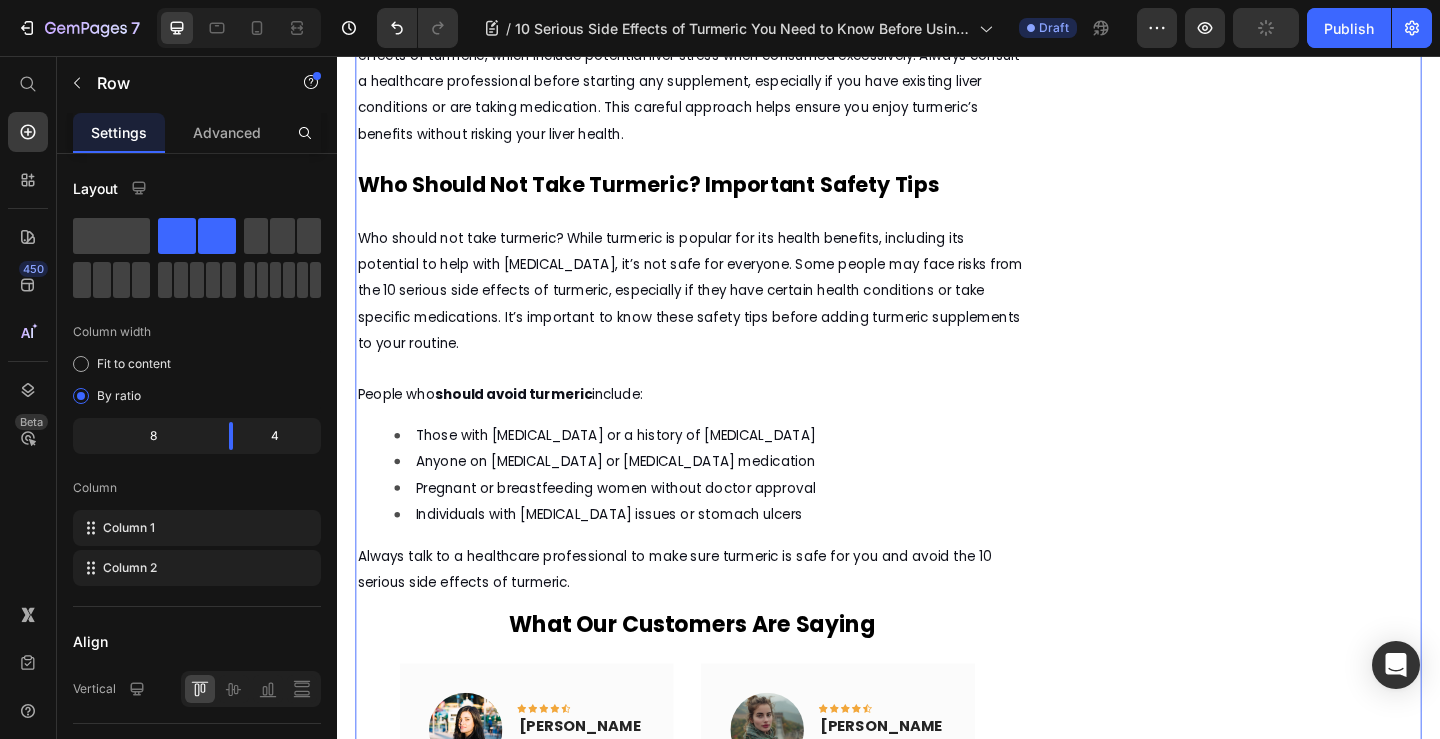 click at bounding box center (723, -290) 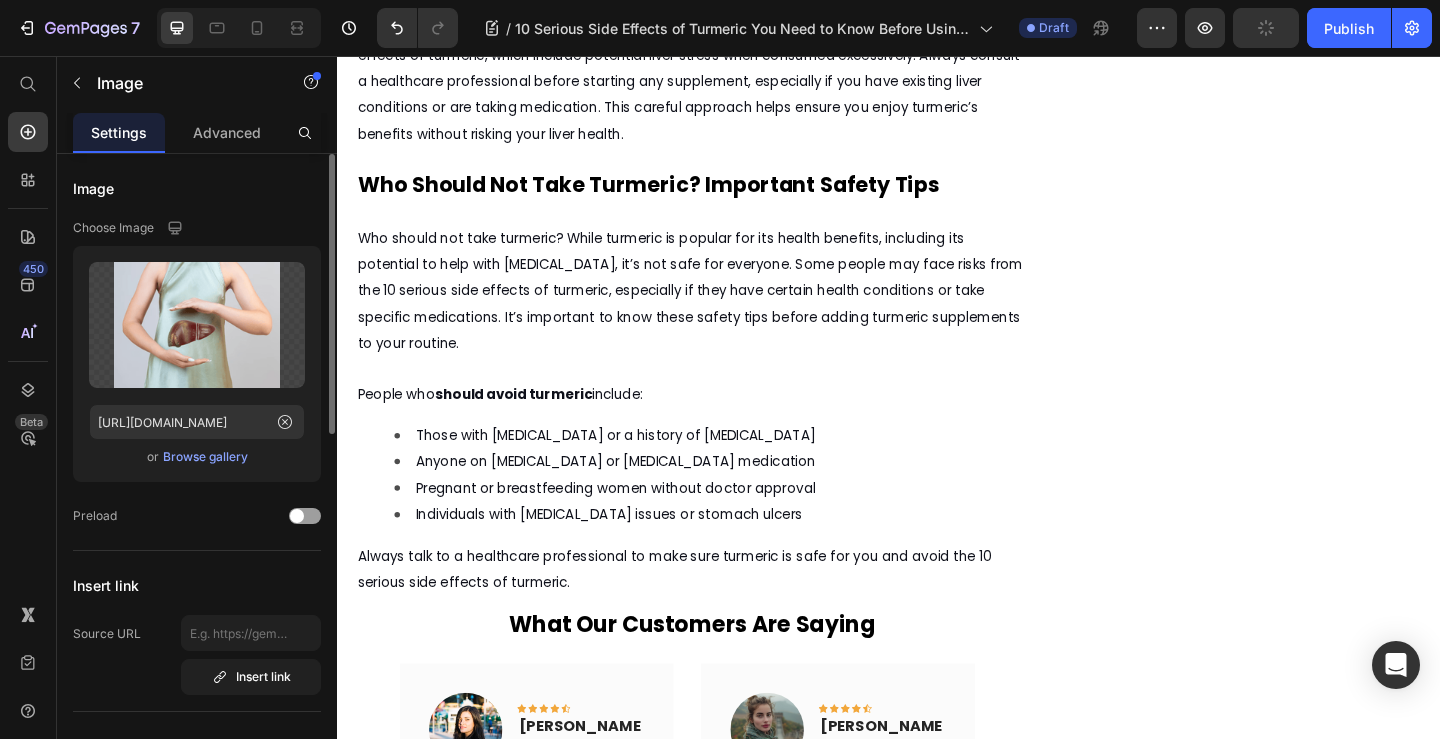 scroll, scrollTop: 3172, scrollLeft: 0, axis: vertical 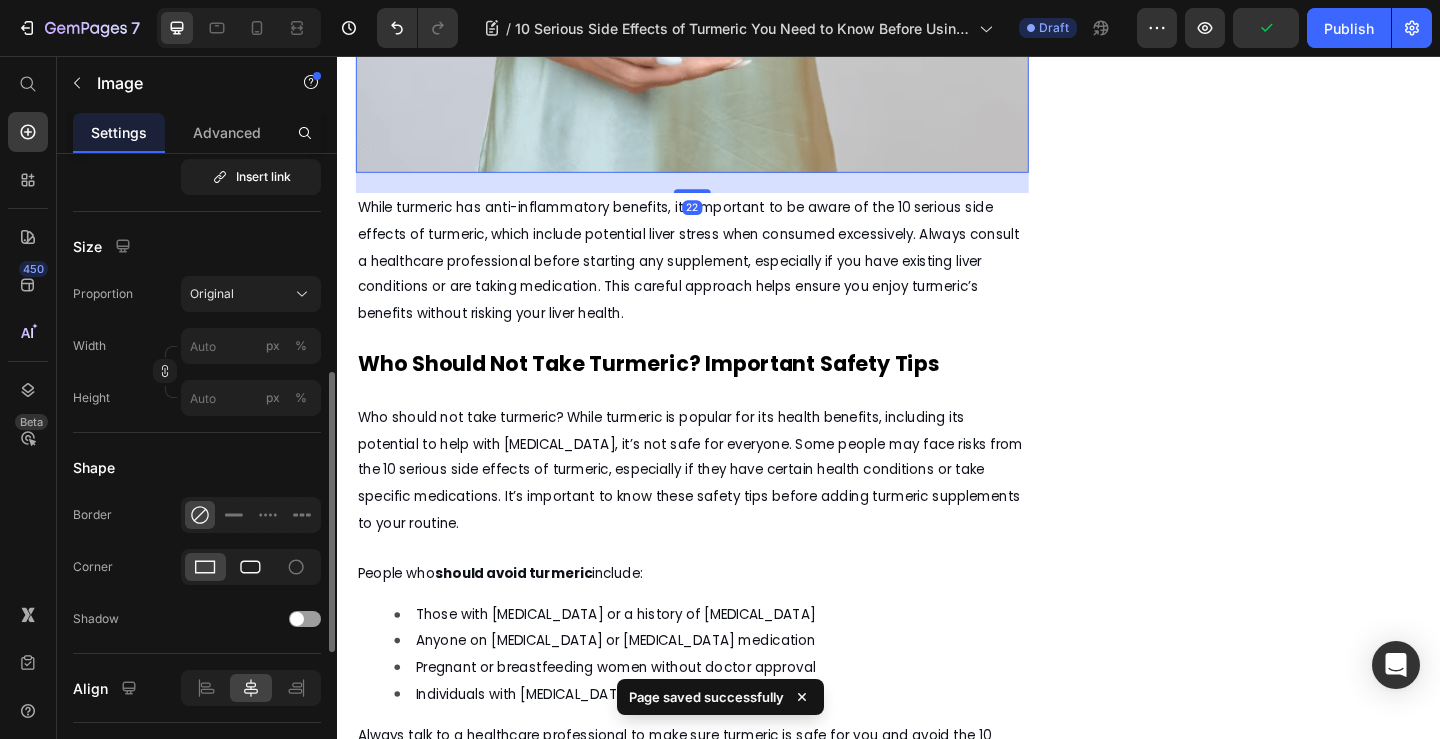 drag, startPoint x: 235, startPoint y: 562, endPoint x: 221, endPoint y: 543, distance: 23.600847 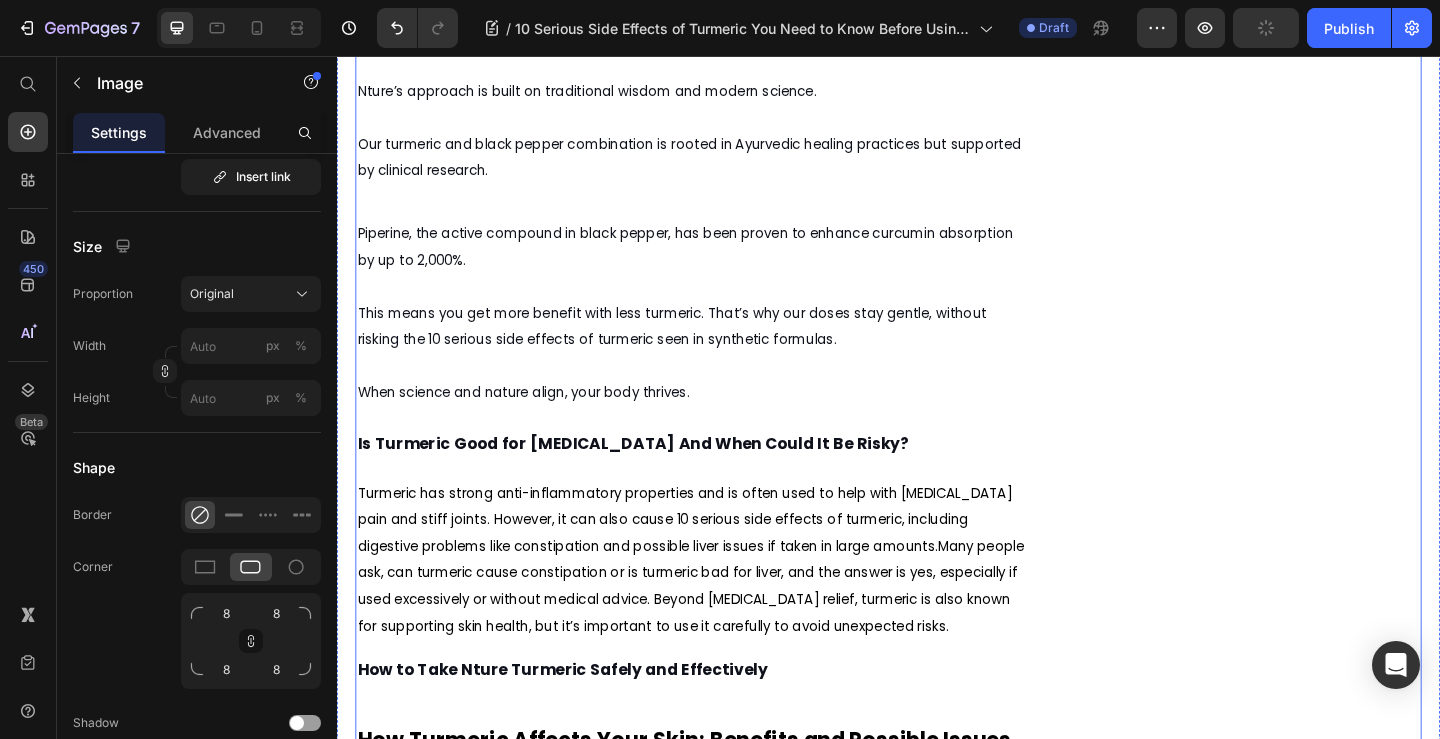 scroll, scrollTop: 4772, scrollLeft: 0, axis: vertical 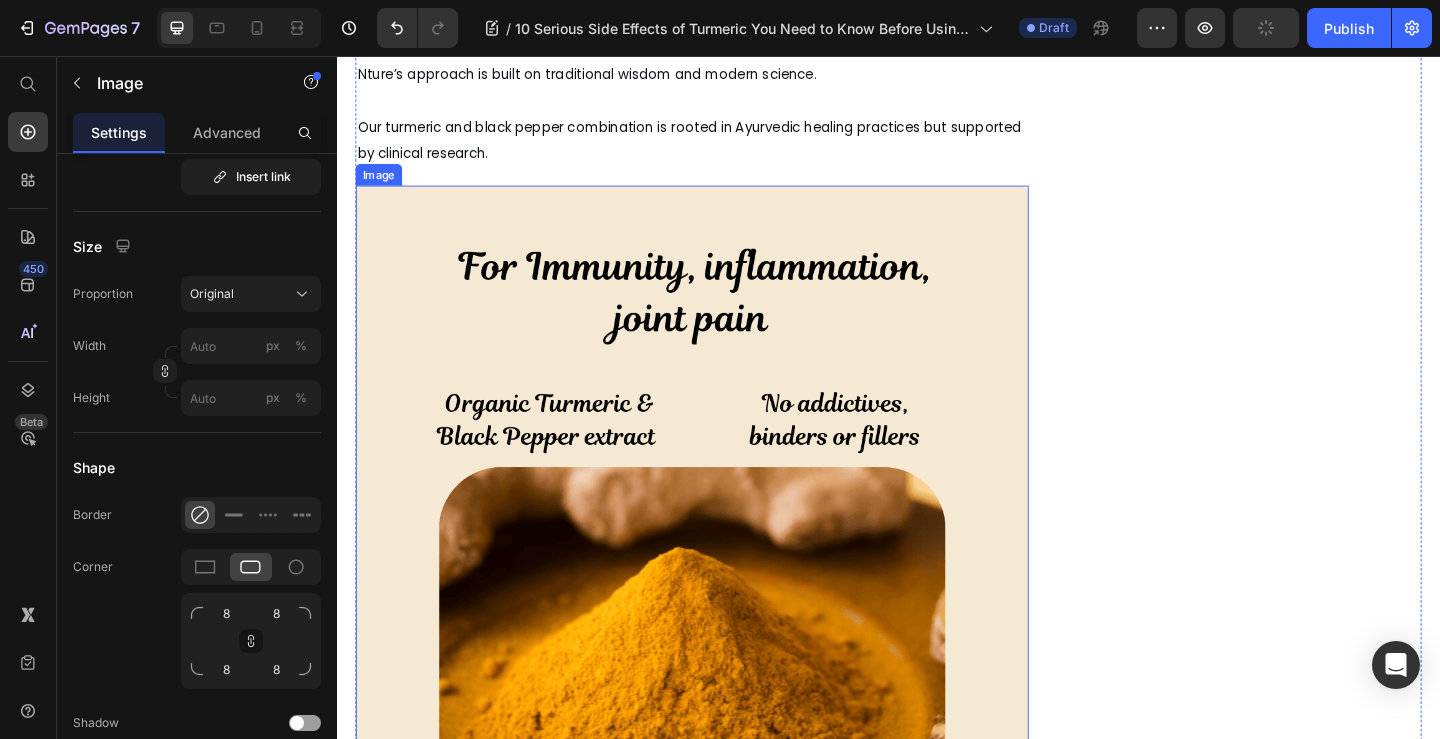 click at bounding box center (723, 654) 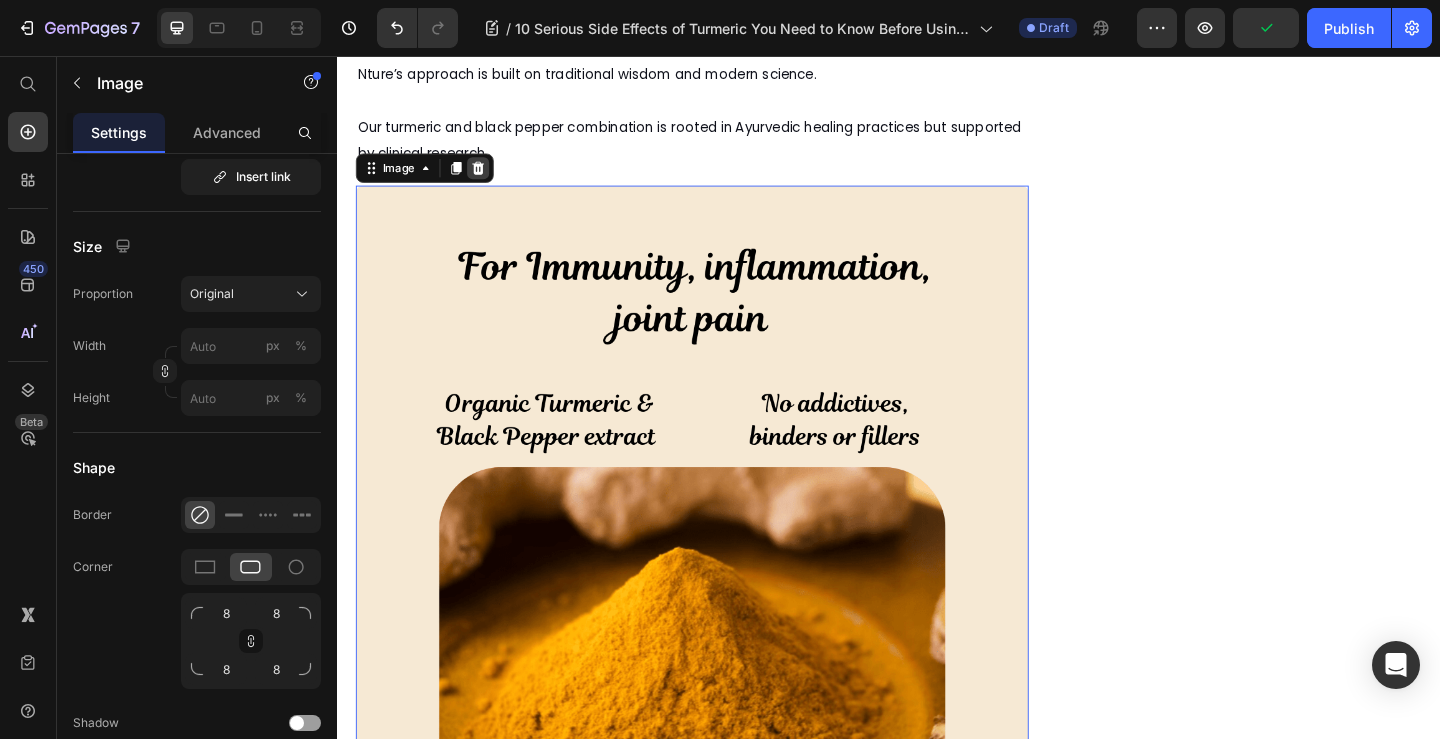 click 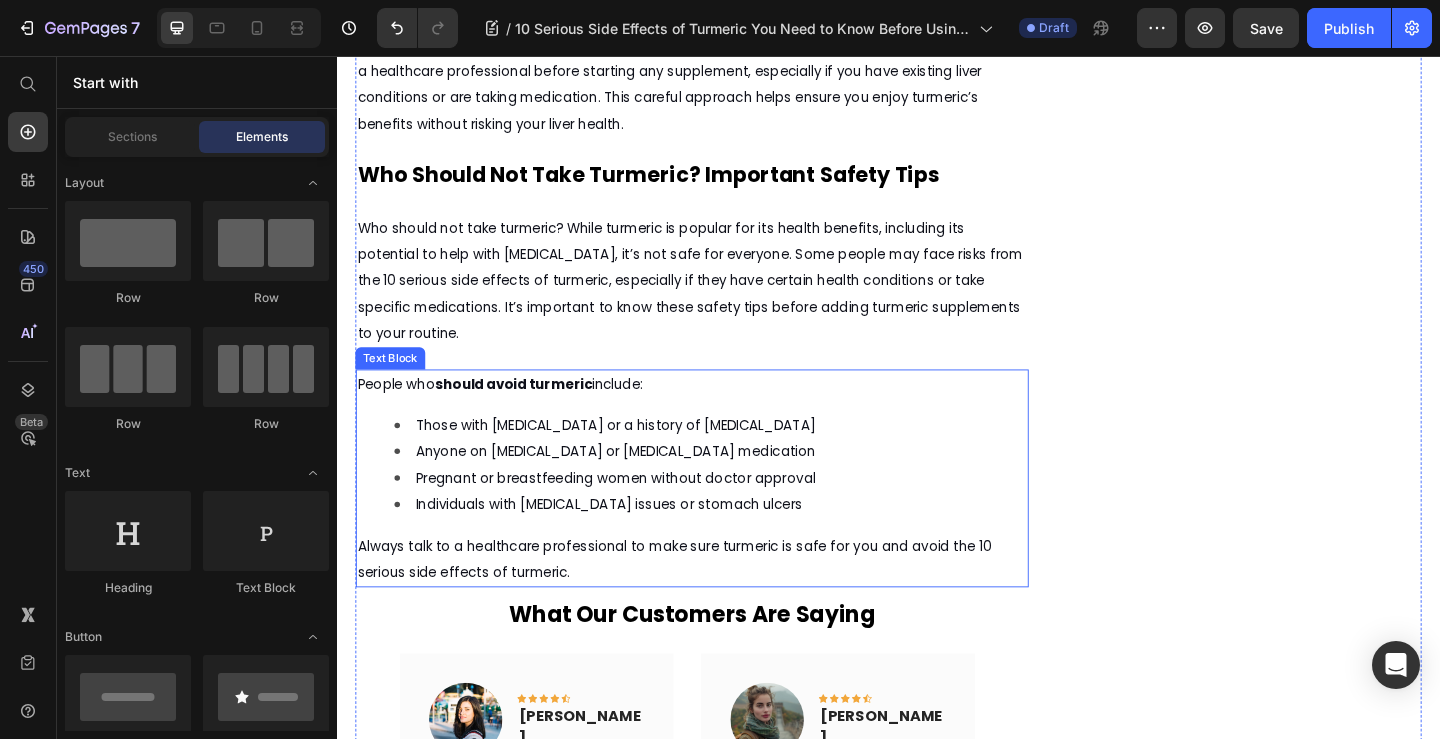 scroll, scrollTop: 3372, scrollLeft: 0, axis: vertical 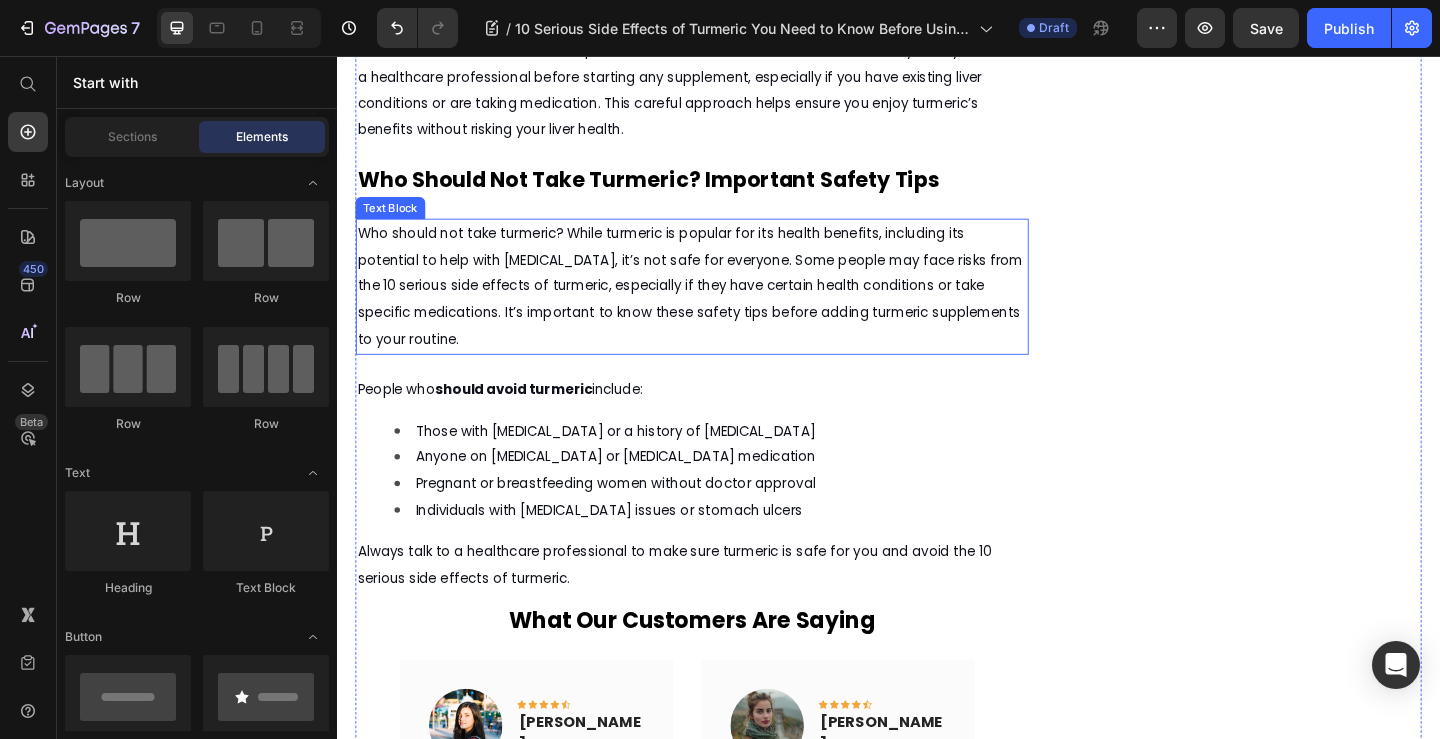 click on "Who should not take turmeric? While turmeric is popular for its health benefits, including its potential to help with [MEDICAL_DATA], it’s not safe for everyone. Some people may face risks from the 10 serious side effects of turmeric, especially if they have certain health conditions or take specific medications. It’s important to know these safety tips before adding turmeric supplements to your routine." at bounding box center [723, 307] 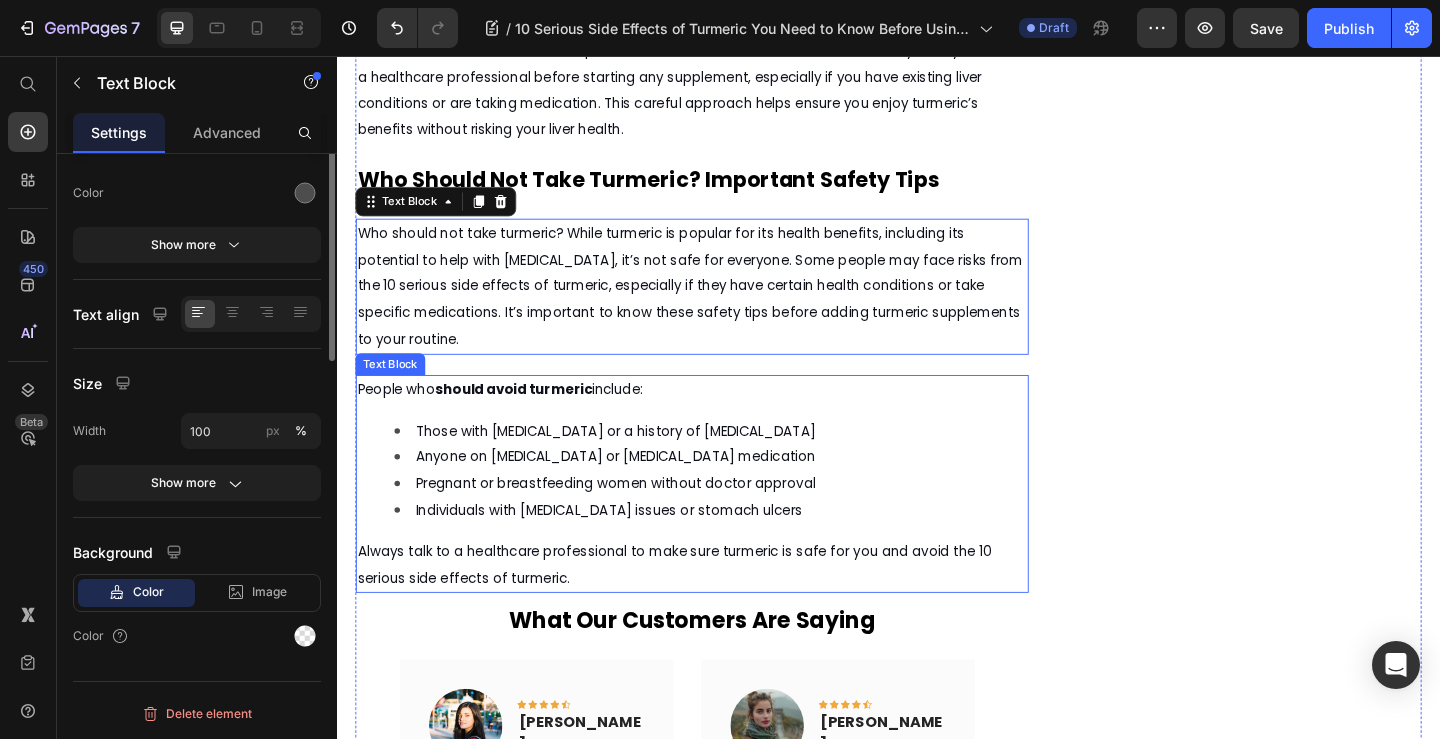 scroll, scrollTop: 0, scrollLeft: 0, axis: both 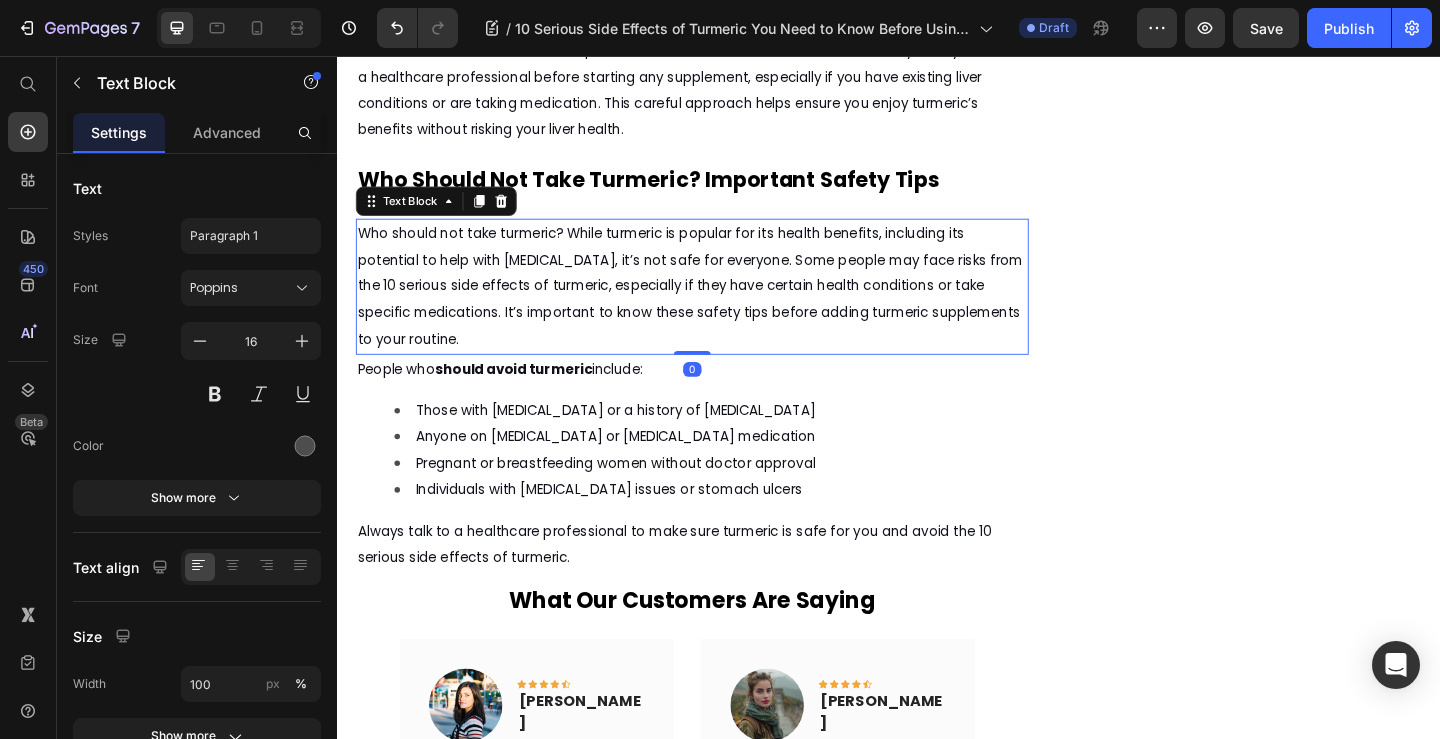 drag, startPoint x: 725, startPoint y: 406, endPoint x: 725, endPoint y: 381, distance: 25 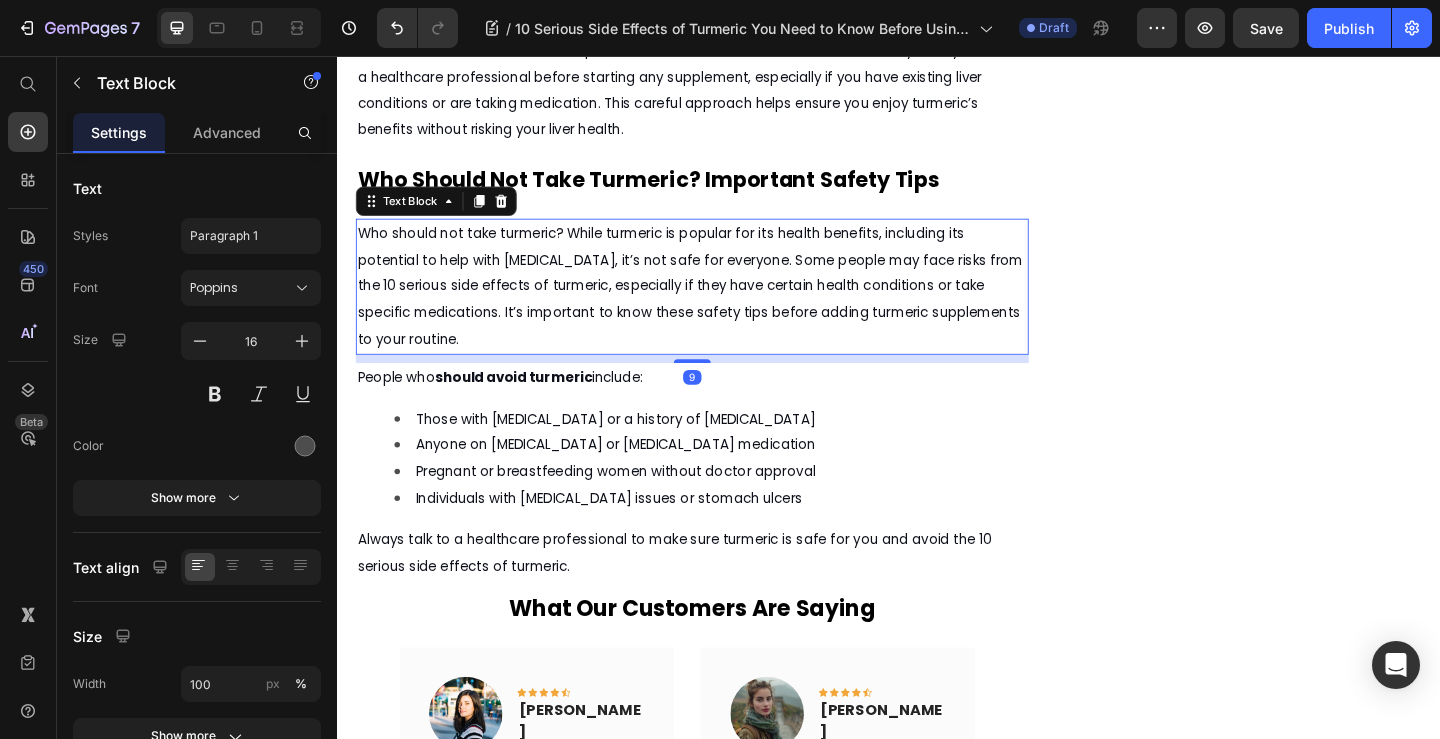 click at bounding box center [723, 388] 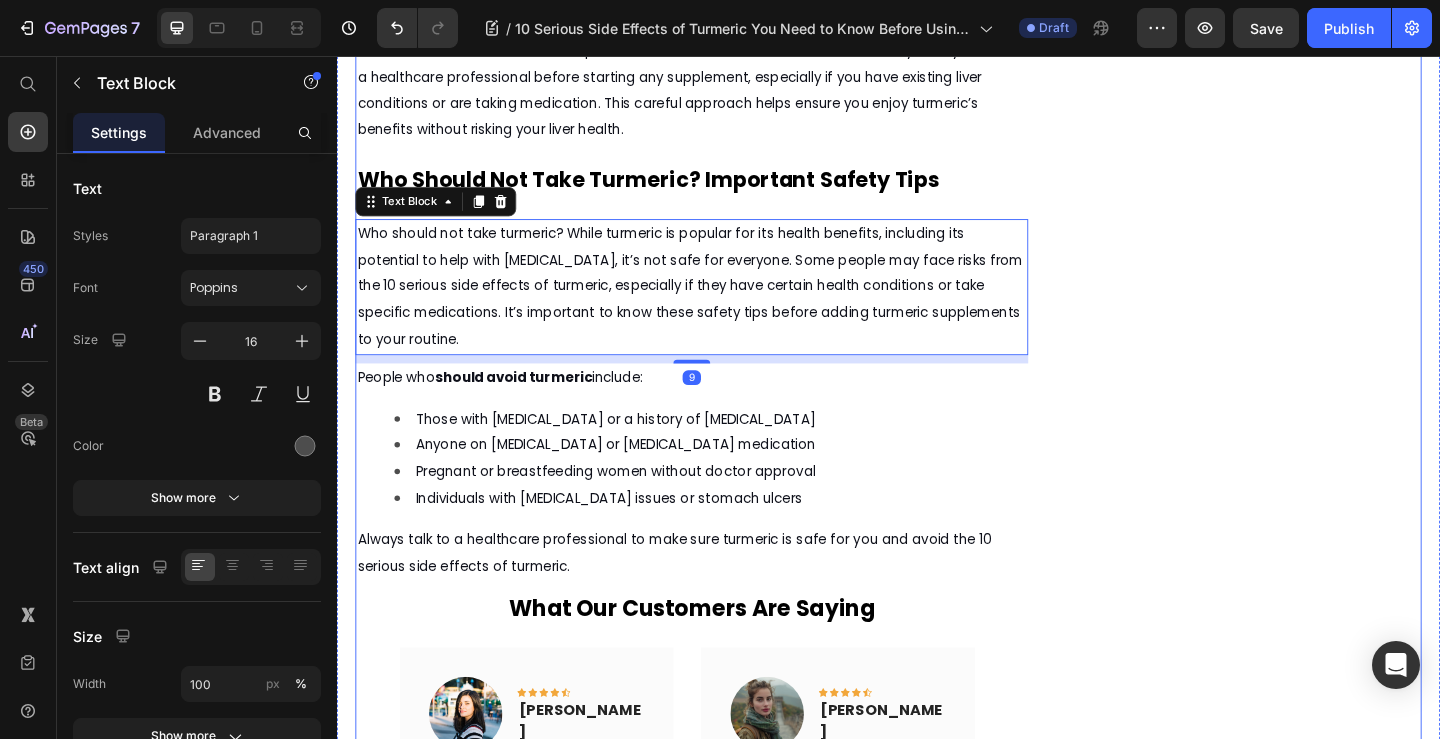 click on "Image Row  	   CHECK AVAILABILITY Button ✔️ 14-Day Money-Back Guarantee Text block" at bounding box center (1334, 371) 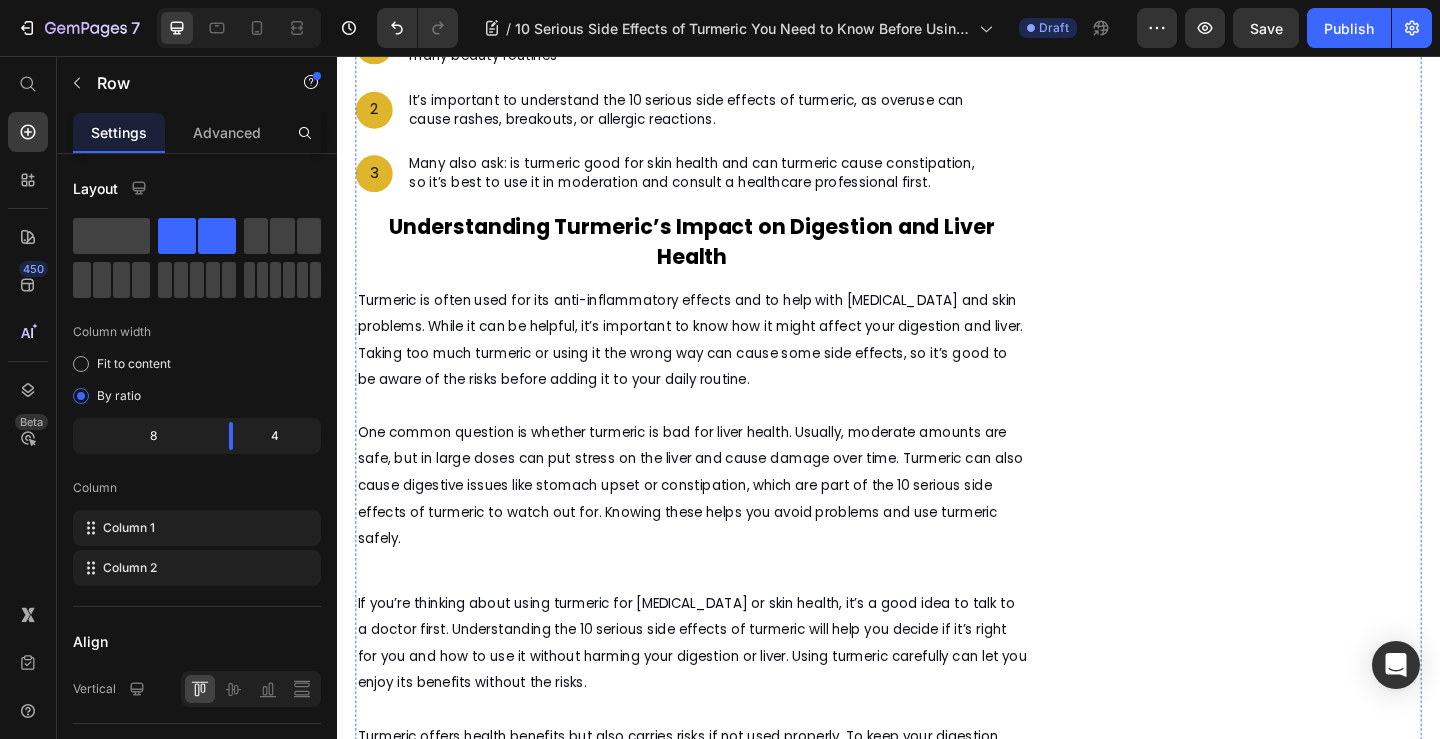 scroll, scrollTop: 6472, scrollLeft: 0, axis: vertical 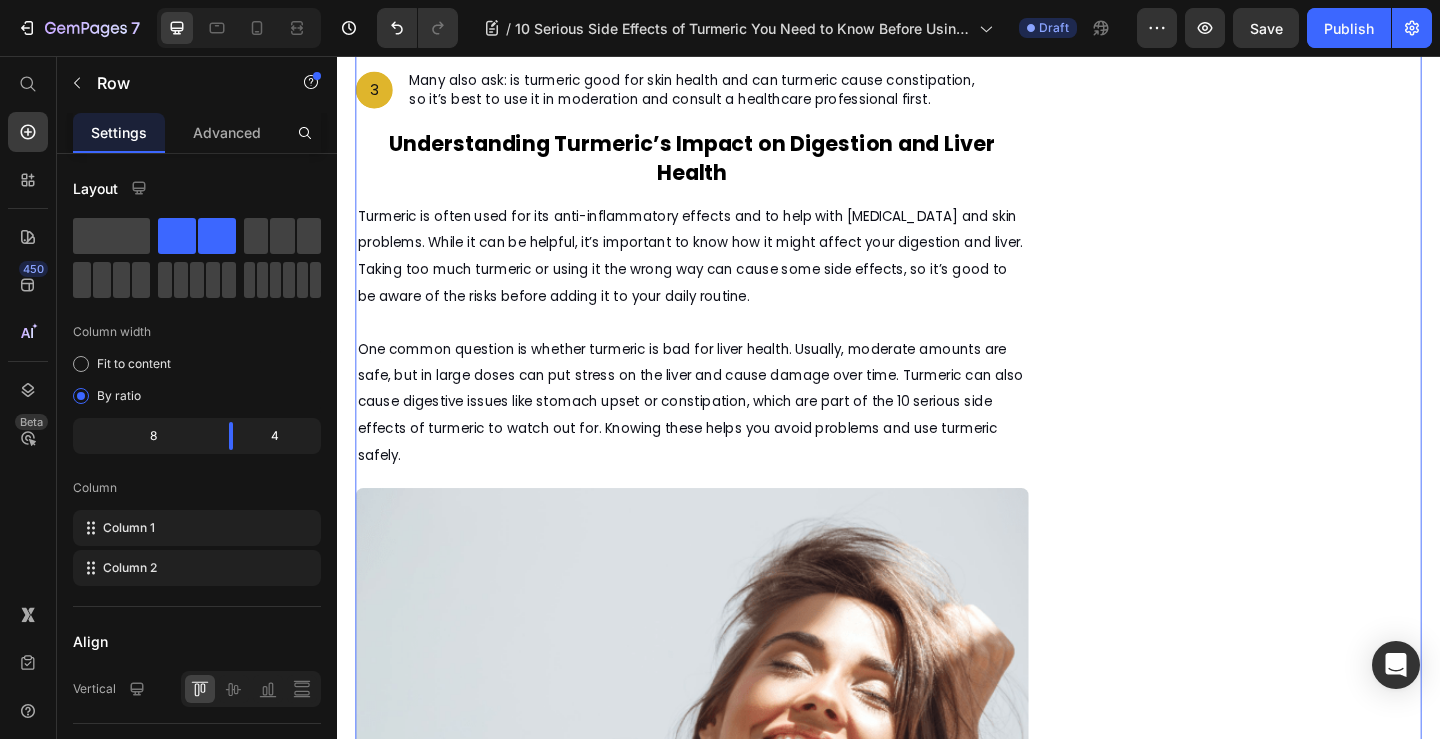 drag, startPoint x: 744, startPoint y: 145, endPoint x: 742, endPoint y: 170, distance: 25.079872 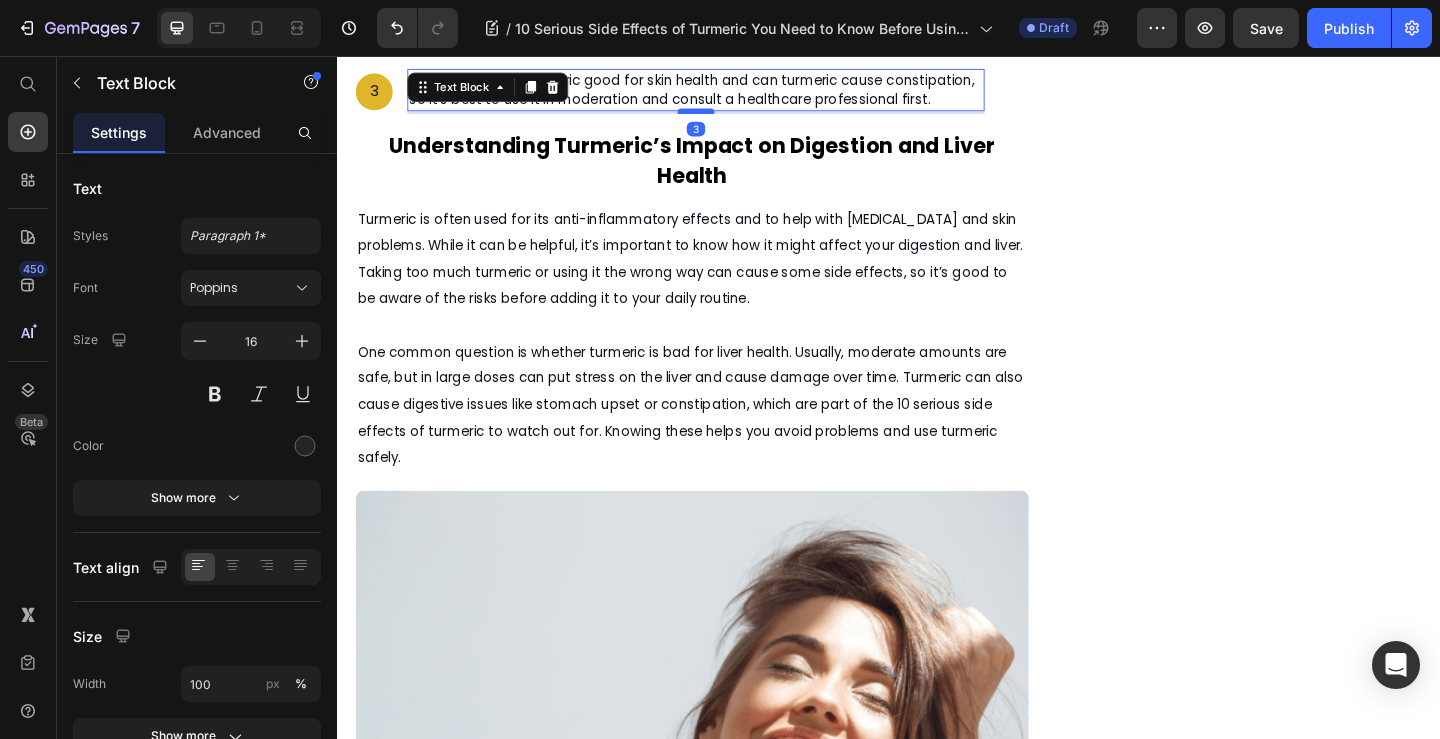 click at bounding box center [727, 116] 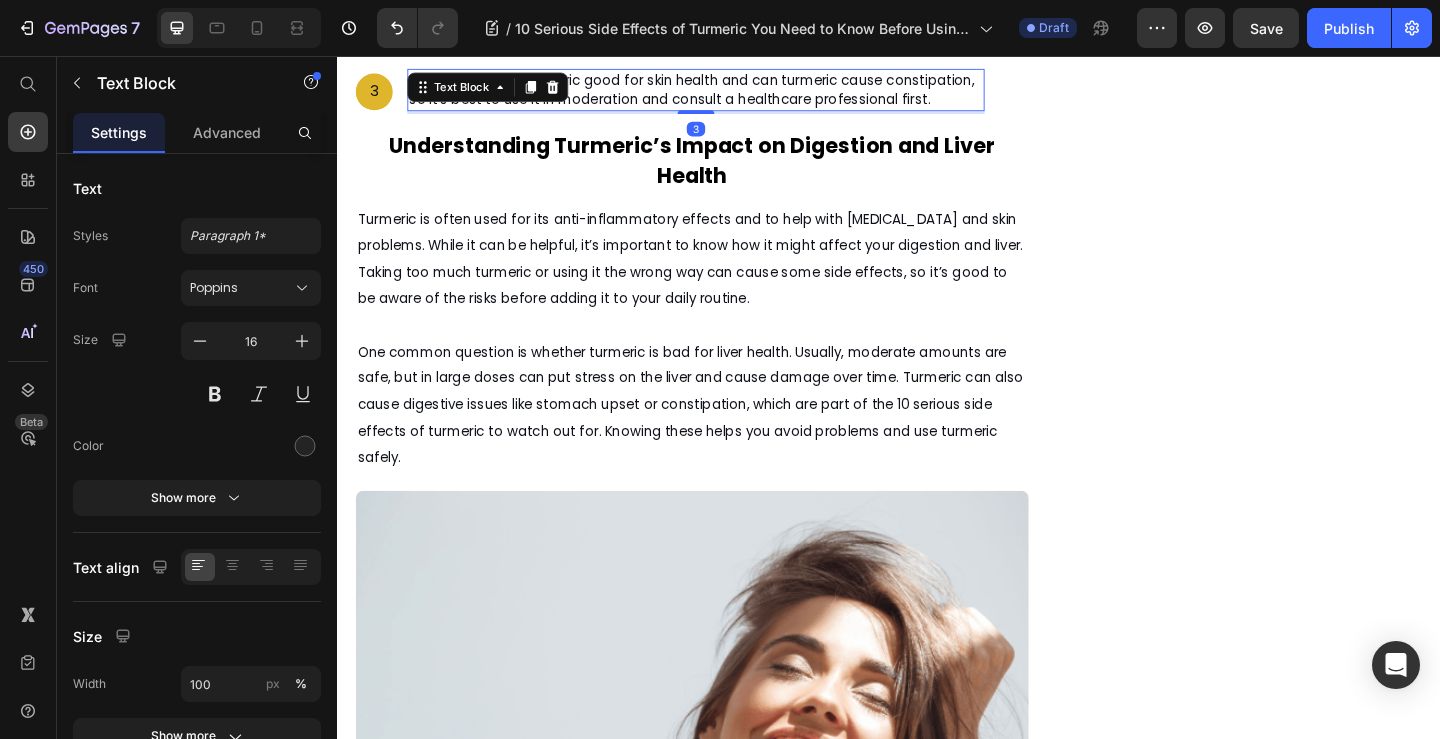 click on "Image Row  	   CHECK AVAILABILITY Button ✔️ 14-Day Money-Back Guarantee Text block" at bounding box center (1334, -2482) 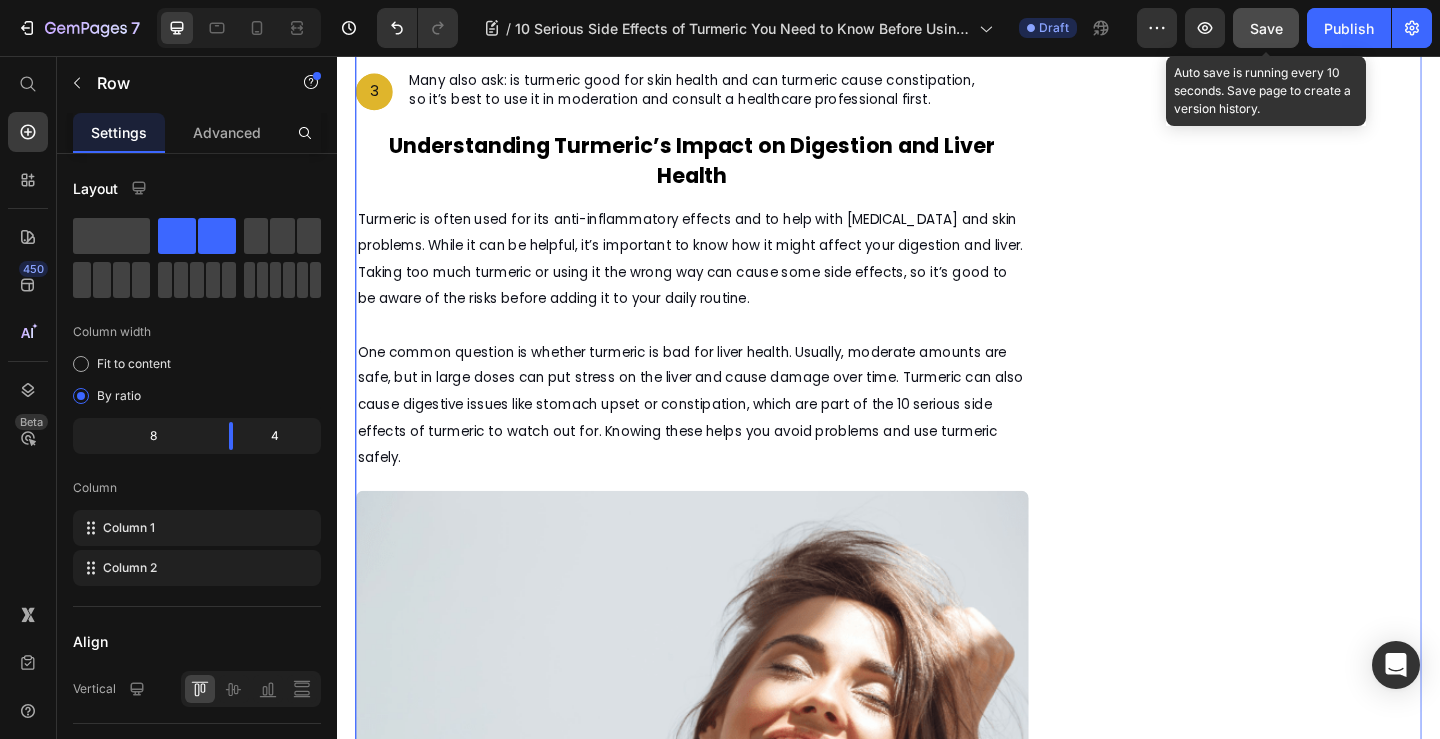 click on "Save" 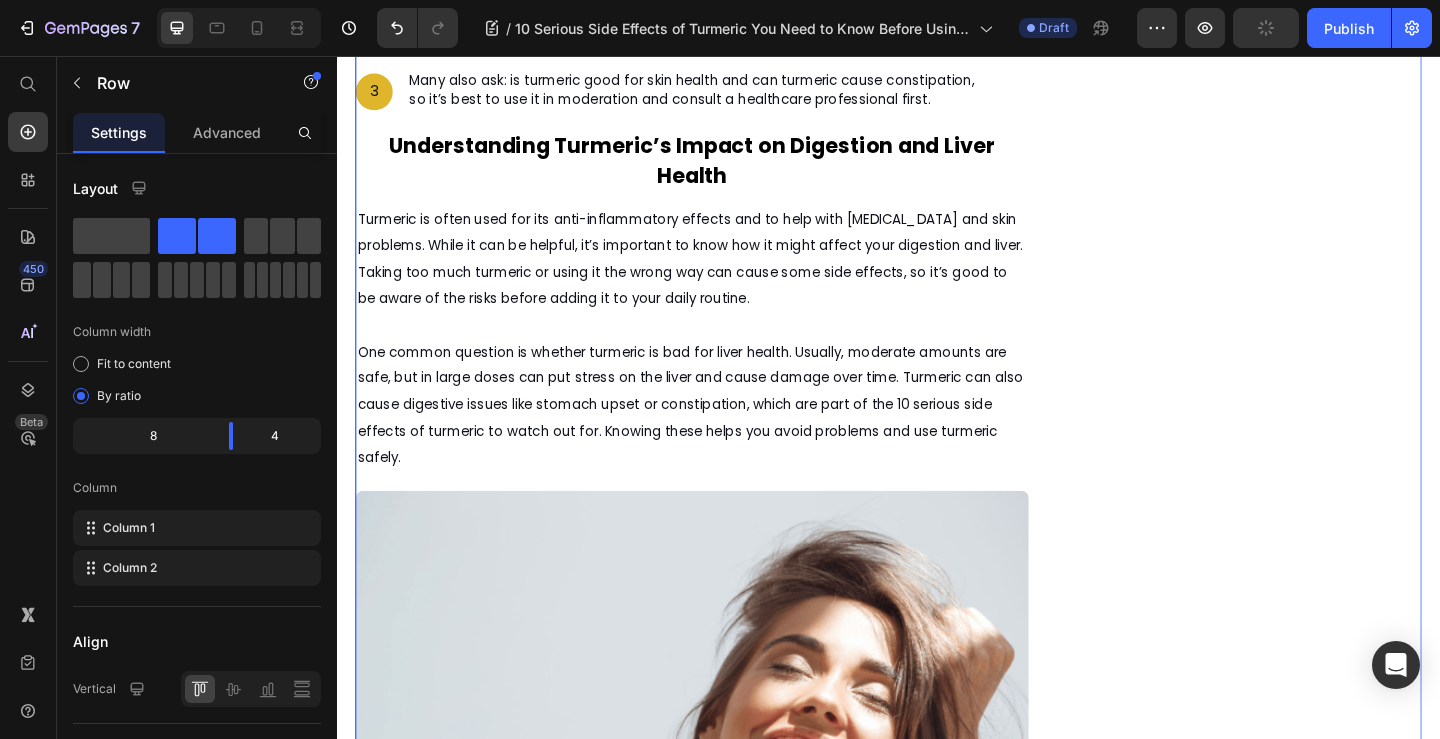 scroll, scrollTop: 6972, scrollLeft: 0, axis: vertical 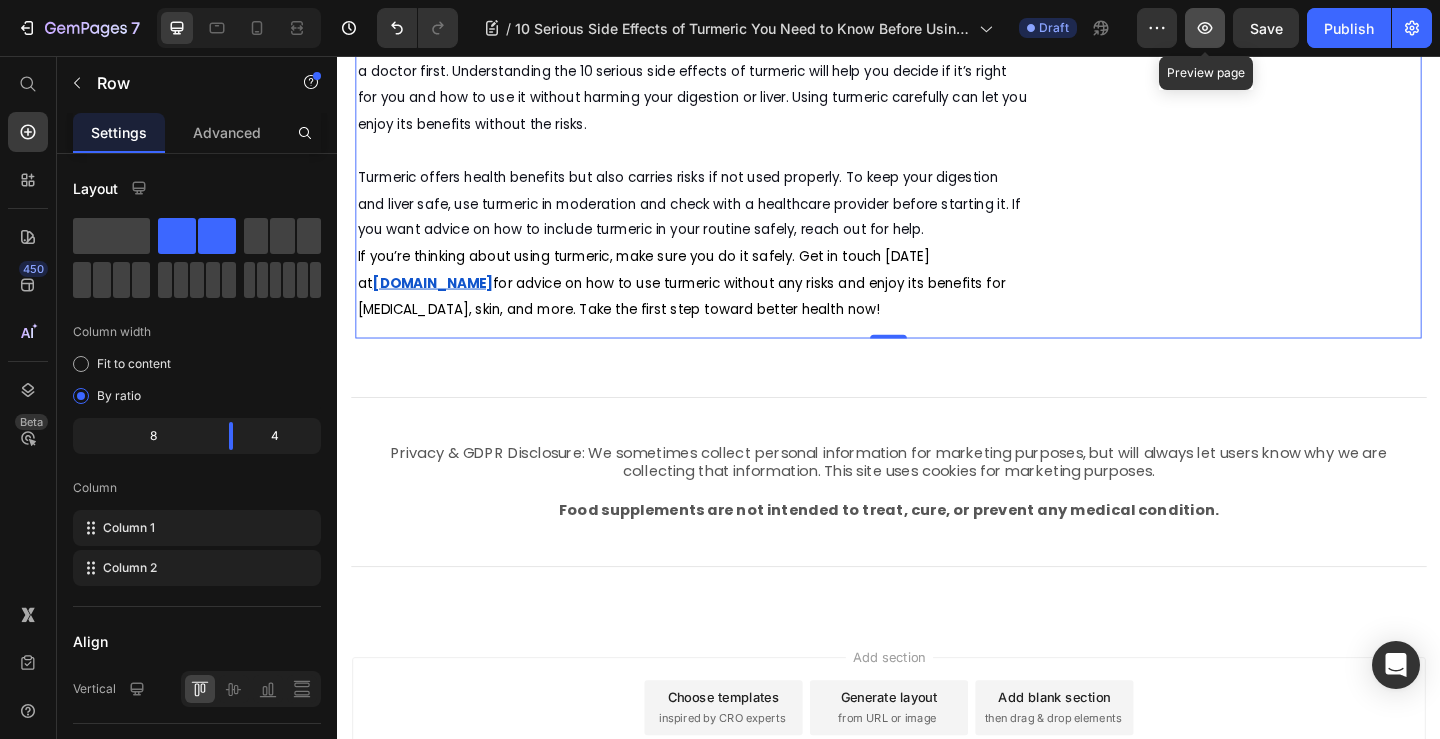click 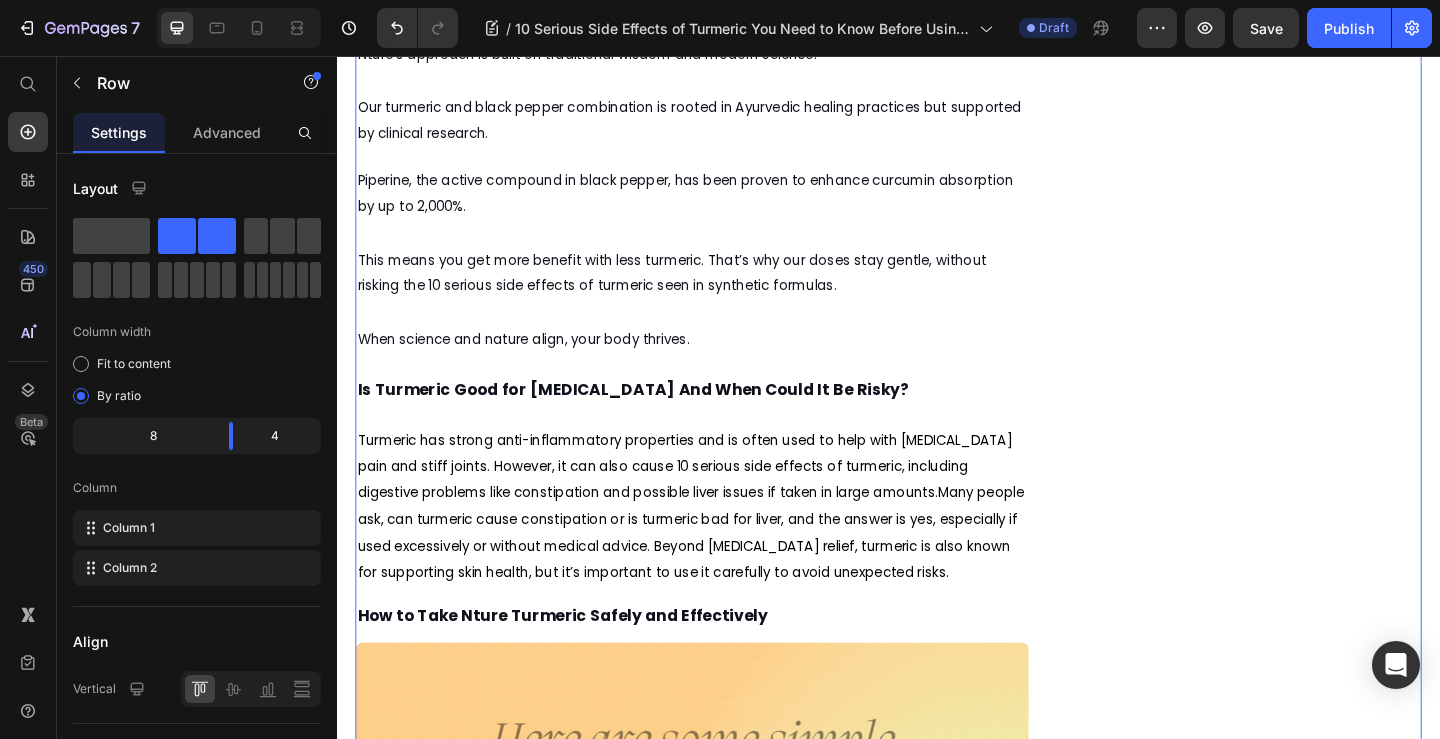 scroll, scrollTop: 4281, scrollLeft: 0, axis: vertical 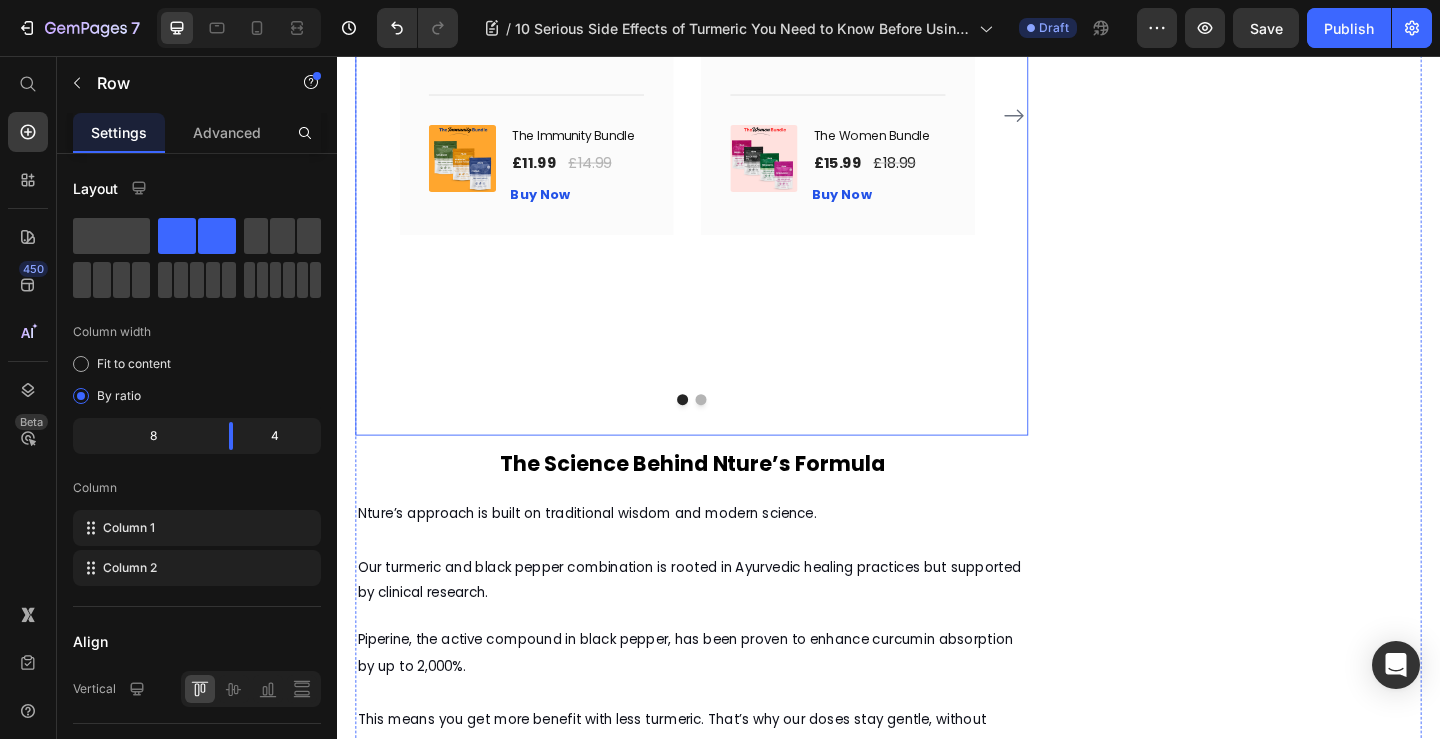 click on "Image
Icon
Icon
Icon
Icon
Icon Row Nita Patel  Text block Row "Been using Nture’s Immunity Bundle for a month, more energy, less joint pain, and no colds so far. Love the natural ingredients." Text block                Title Line (P) Images & Gallery The Immunity Bundle (P) Title £11.99 (P) Price £14.99 (P) Price Row Buy Now (P) Cart Button Product Row Image
Icon
Icon
Icon
Icon
Icon Row Amy Rowse Text block Row "With Nture, I feel great. My joints are better, and I don’t get bloated like I did before. I trust what I’m putting in my body now." Text block                Title Line (P) Images & Gallery The Women Bundle (P) Title £15.99 (P) Price £18.99 (P) Price Row Buy Now (P) Cart Button Product Row Image
Icon
Icon
Icon
Icon
Icon Row Timothy Joseph" at bounding box center [723, 129] 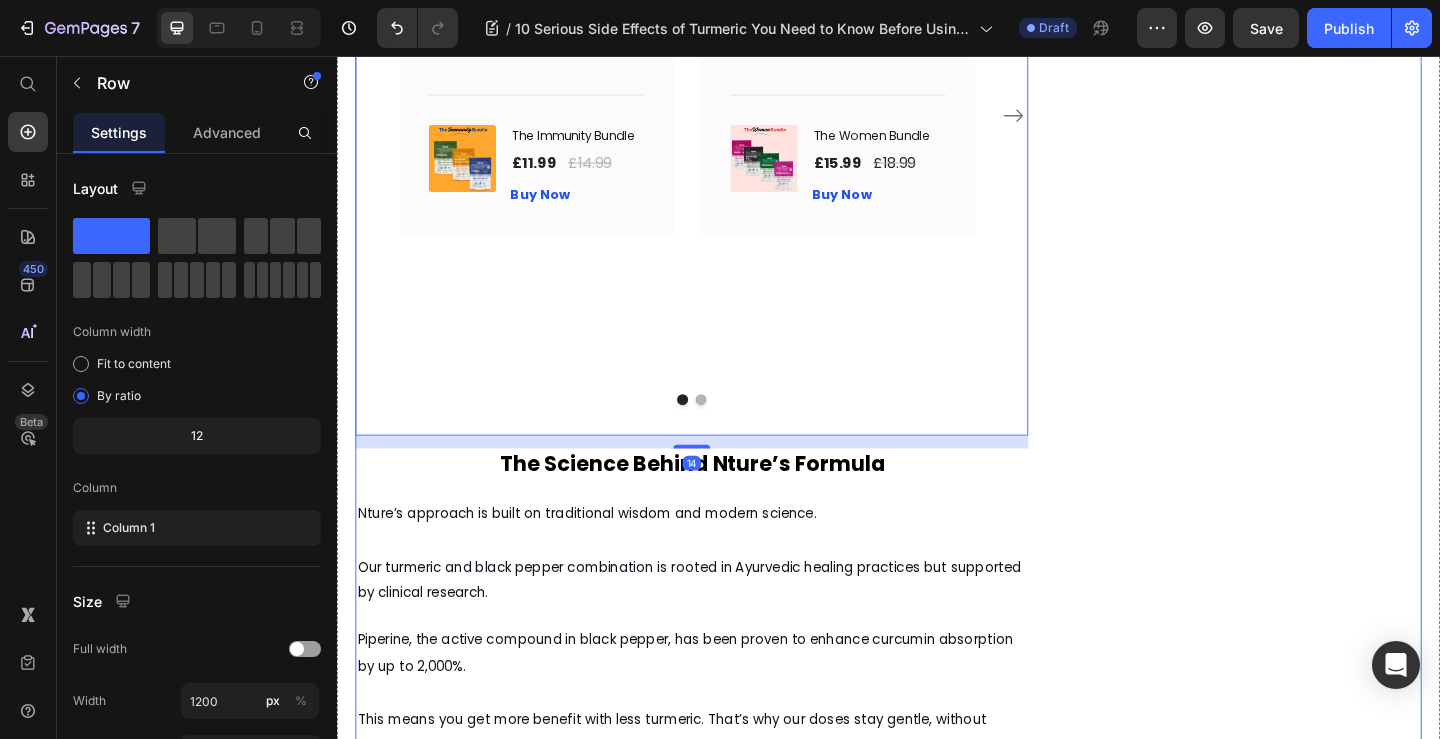 click on "14" at bounding box center (723, 476) 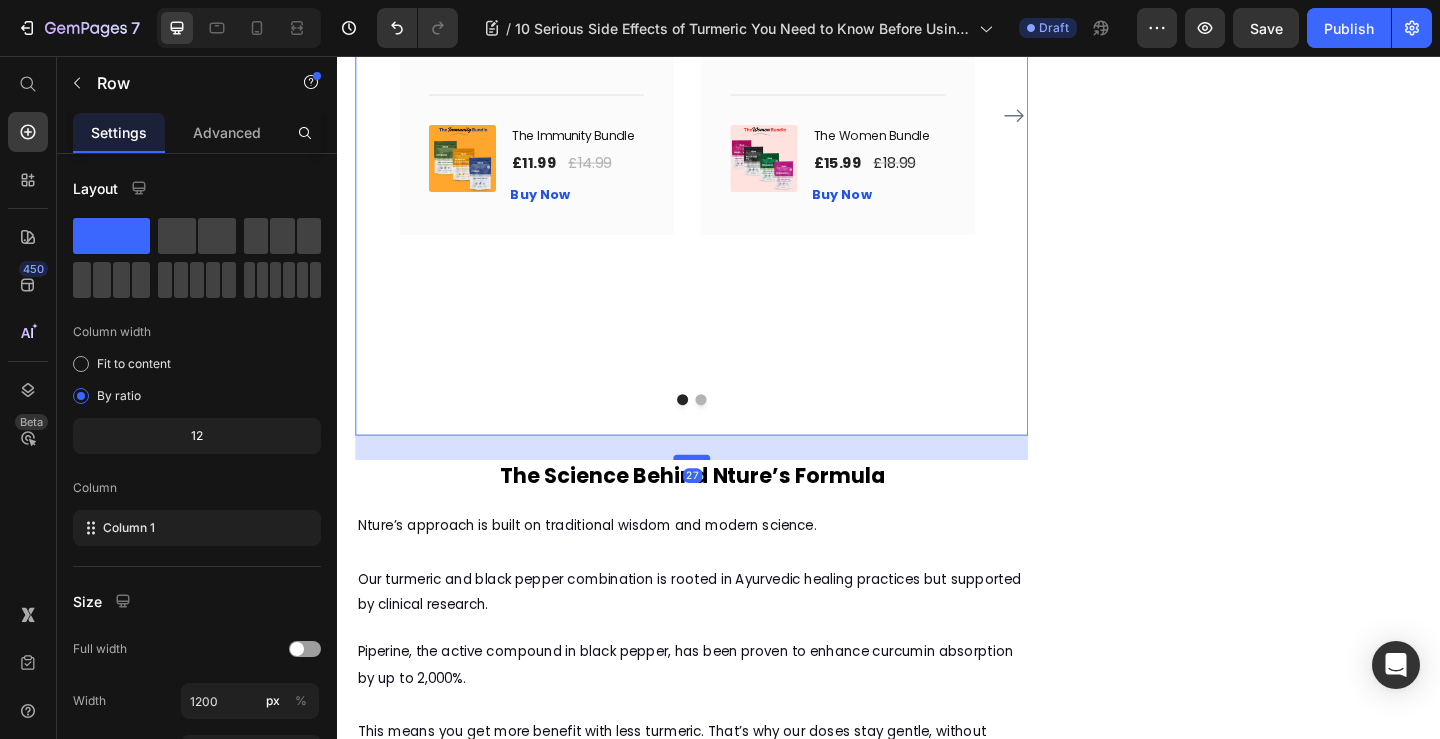 drag, startPoint x: 722, startPoint y: 516, endPoint x: 723, endPoint y: 529, distance: 13.038404 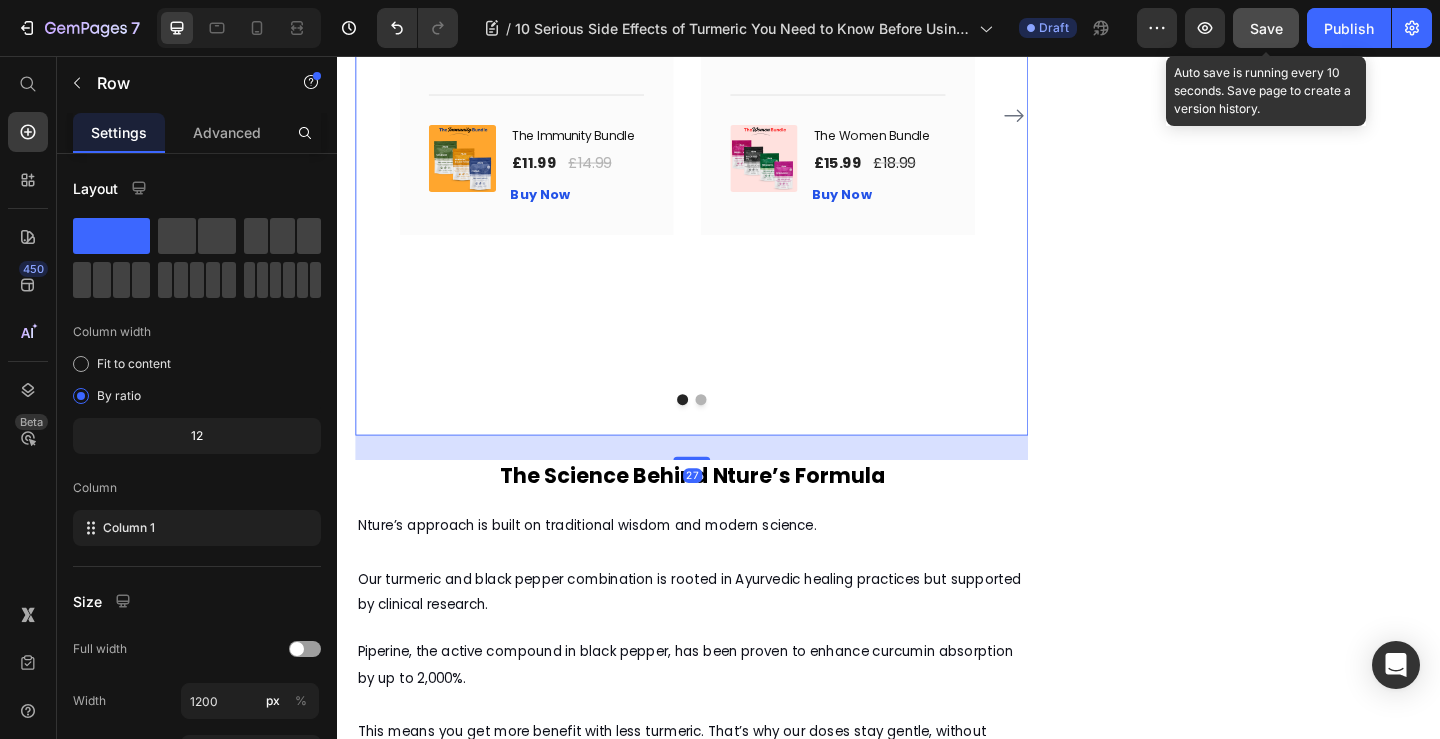 click on "Save" at bounding box center [1266, 28] 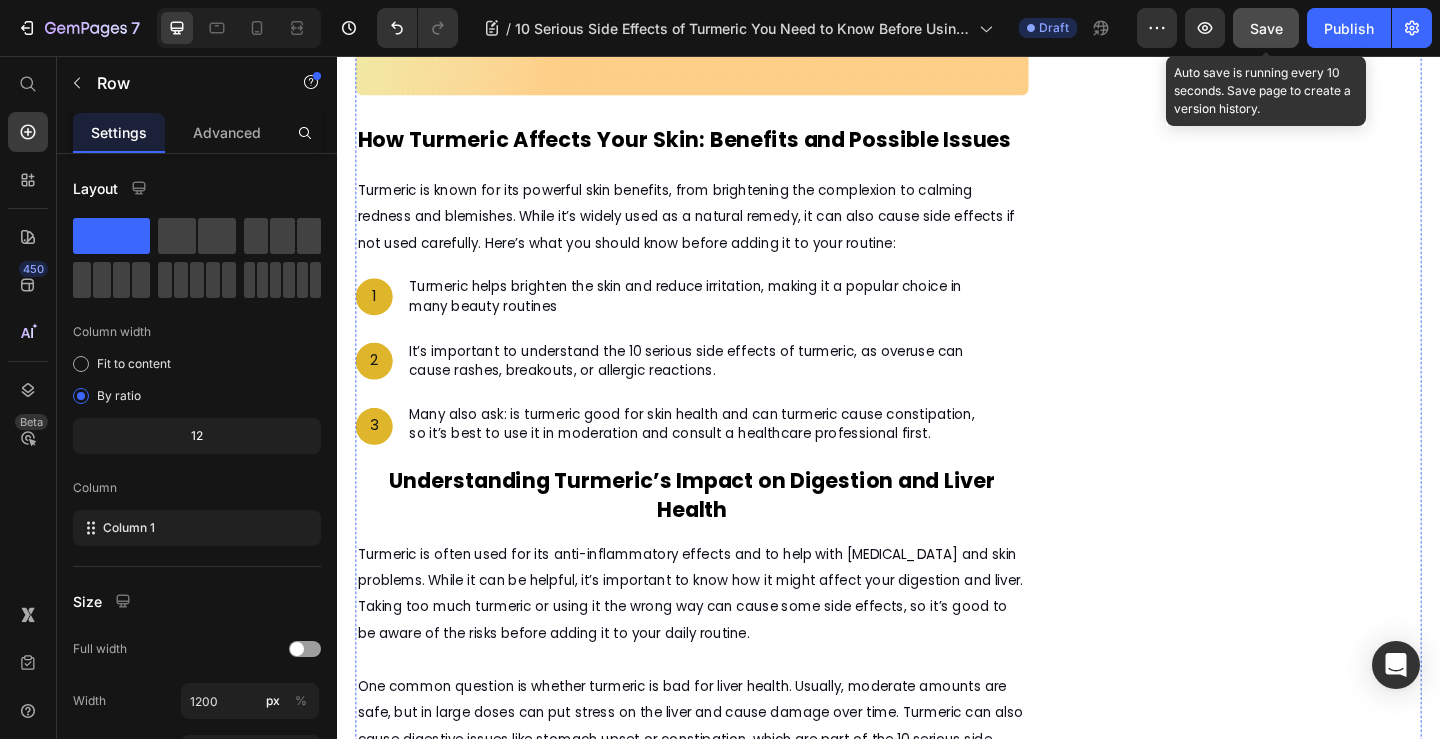 scroll, scrollTop: 6181, scrollLeft: 0, axis: vertical 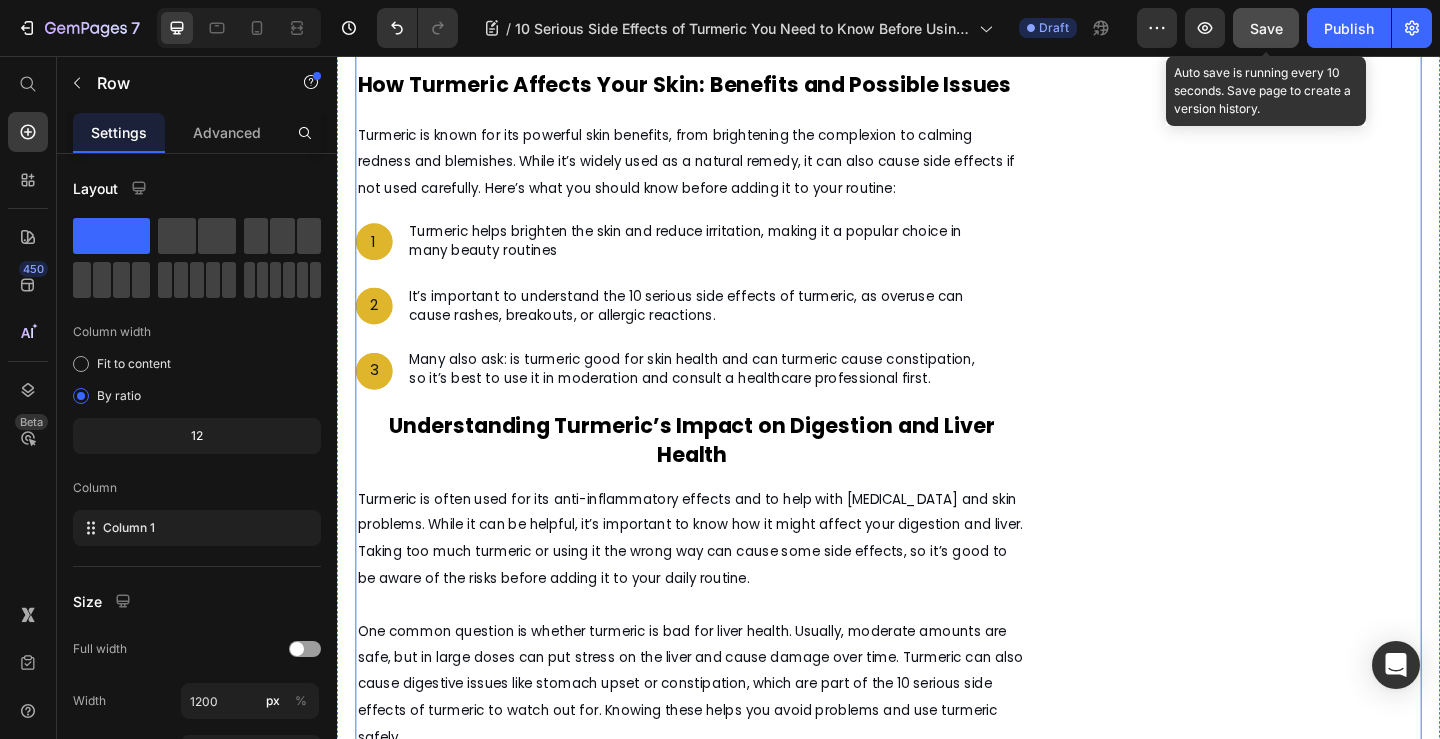 click on "10 Serious Side Effects of Turmeric You Need to Know Before Using It Heading Discover how Nture’s natural turmeric and black pepper blend gives you all the benefits without the worry of side effects Text Block July 10, 2025 by  Amina Mughal Text Block Text Block Row Image Turmeric is a popular natural supplement known for its health benefits, such as reducing inflammation and supporting skin health. However, before using it regularly, it’s important to understand the 10 serious side effects of turmeric that could affect your health.Many people wonder, "Is turmeric good for the skin?" and while it can offer some benefits, turmeric may also cause unexpected reactions or health problems in certain situations. In this article, we'll explore the potential risks and help you decide if  turmeric  is right for you. Text Block What Are the 10 Serious Side Effects of Turmeric You Should Know? Text Block     For a trusted UK perspective, take a look at this  Text Block Image Text Block Text Block Text Block Row" at bounding box center (723, -2185) 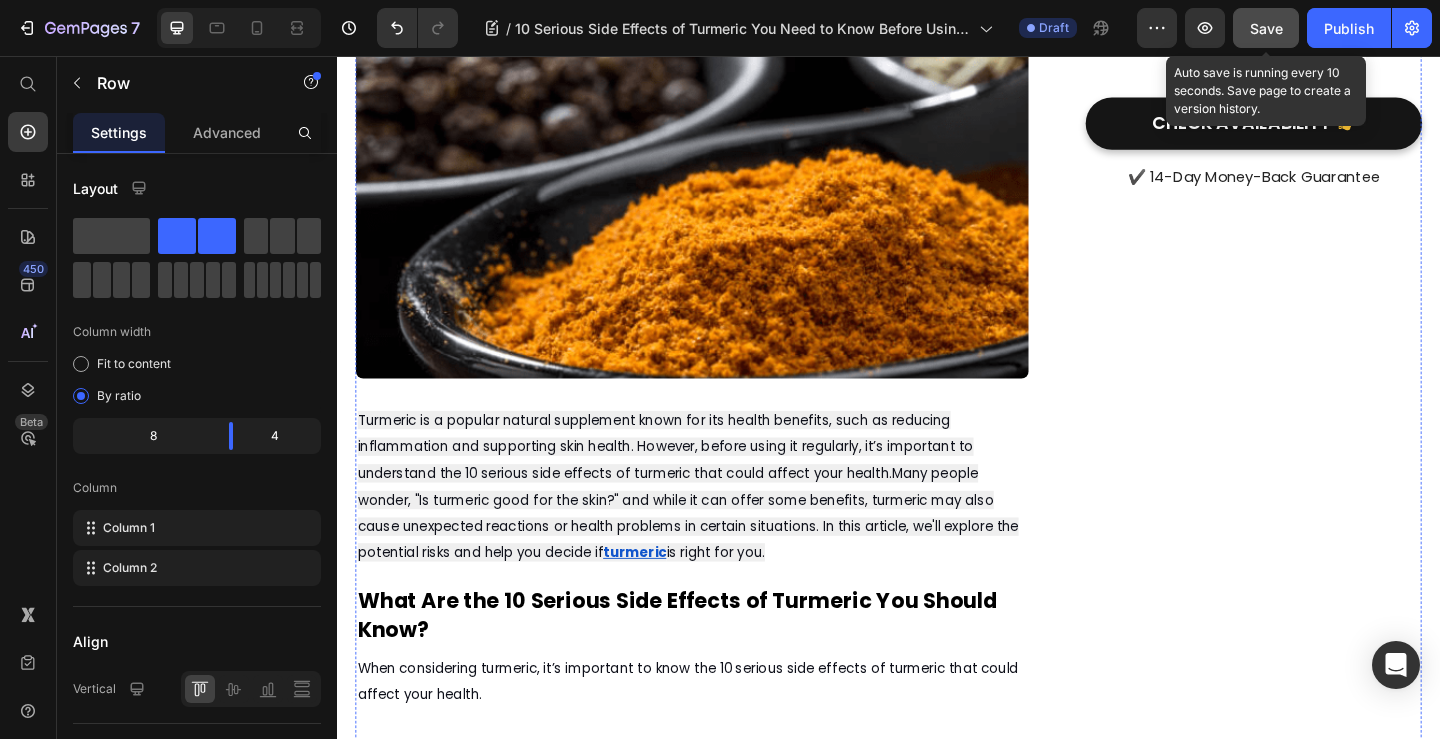 scroll, scrollTop: 600, scrollLeft: 0, axis: vertical 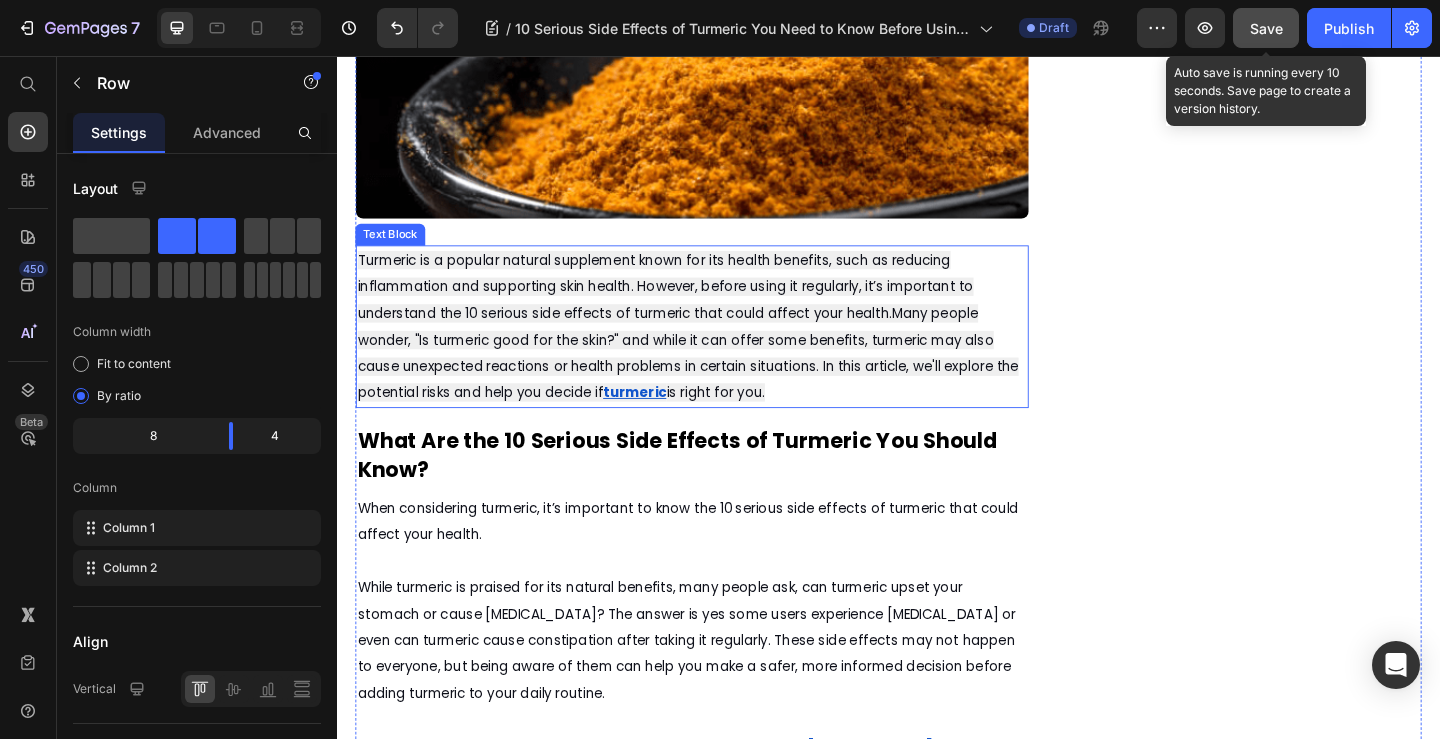 click on "Turmeric is a popular natural supplement known for its health benefits, such as reducing inflammation and supporting skin health. However, before using it regularly, it’s important to understand the 10 serious side effects of turmeric that could affect your health.Many people wonder, "Is turmeric good for the skin?" and while it can offer some benefits, turmeric may also cause unexpected reactions or health problems in certain situations. In this article, we'll explore the potential risks and help you decide if  turmeric  is right for you." at bounding box center (723, 350) 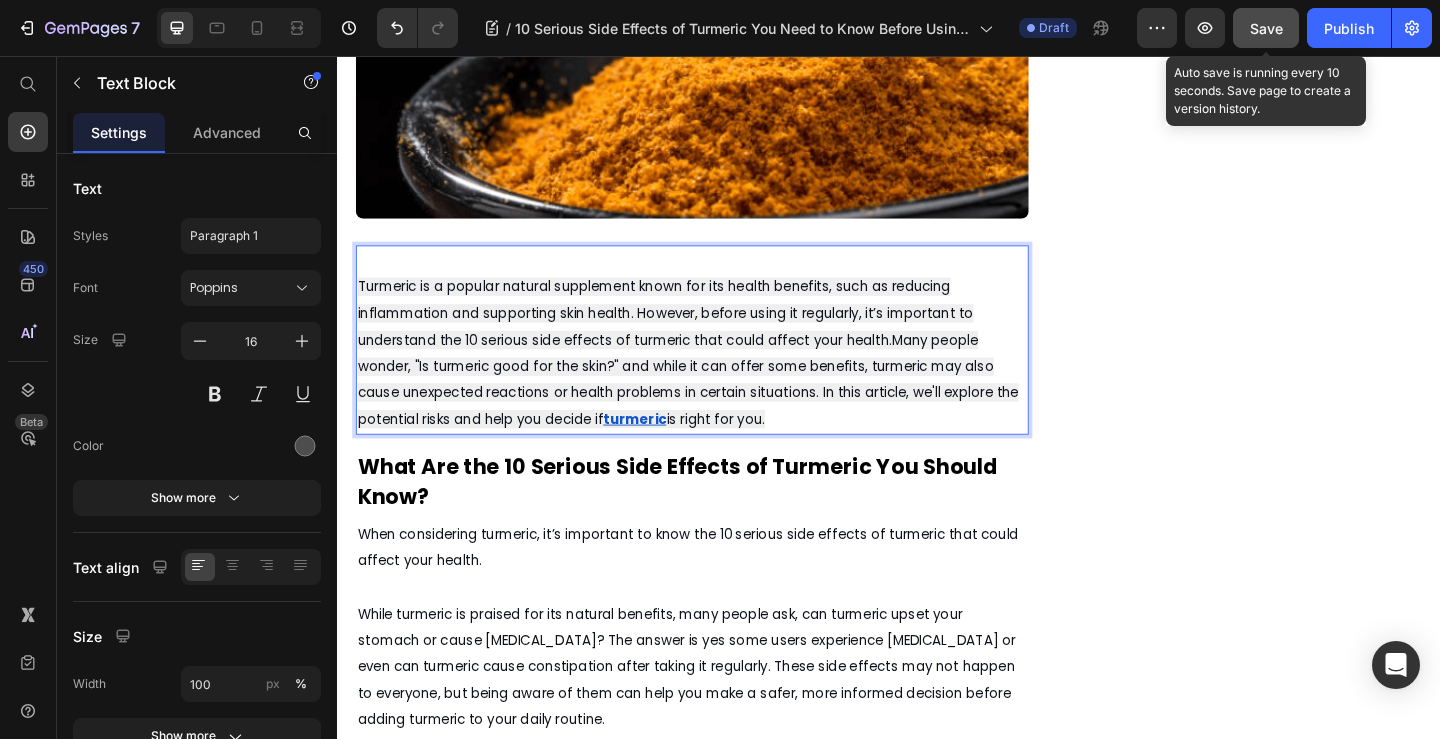 click on "Turmeric is a popular natural supplement known for its health benefits, such as reducing inflammation and supporting skin health. However, before using it regularly, it’s important to understand the 10 serious side effects of turmeric that could affect your health.Many people wonder, "Is turmeric good for the skin?" and while it can offer some benefits, turmeric may also cause unexpected reactions or health problems in certain situations. In this article, we'll explore the potential risks and help you decide if  turmeric  is right for you." at bounding box center [723, 365] 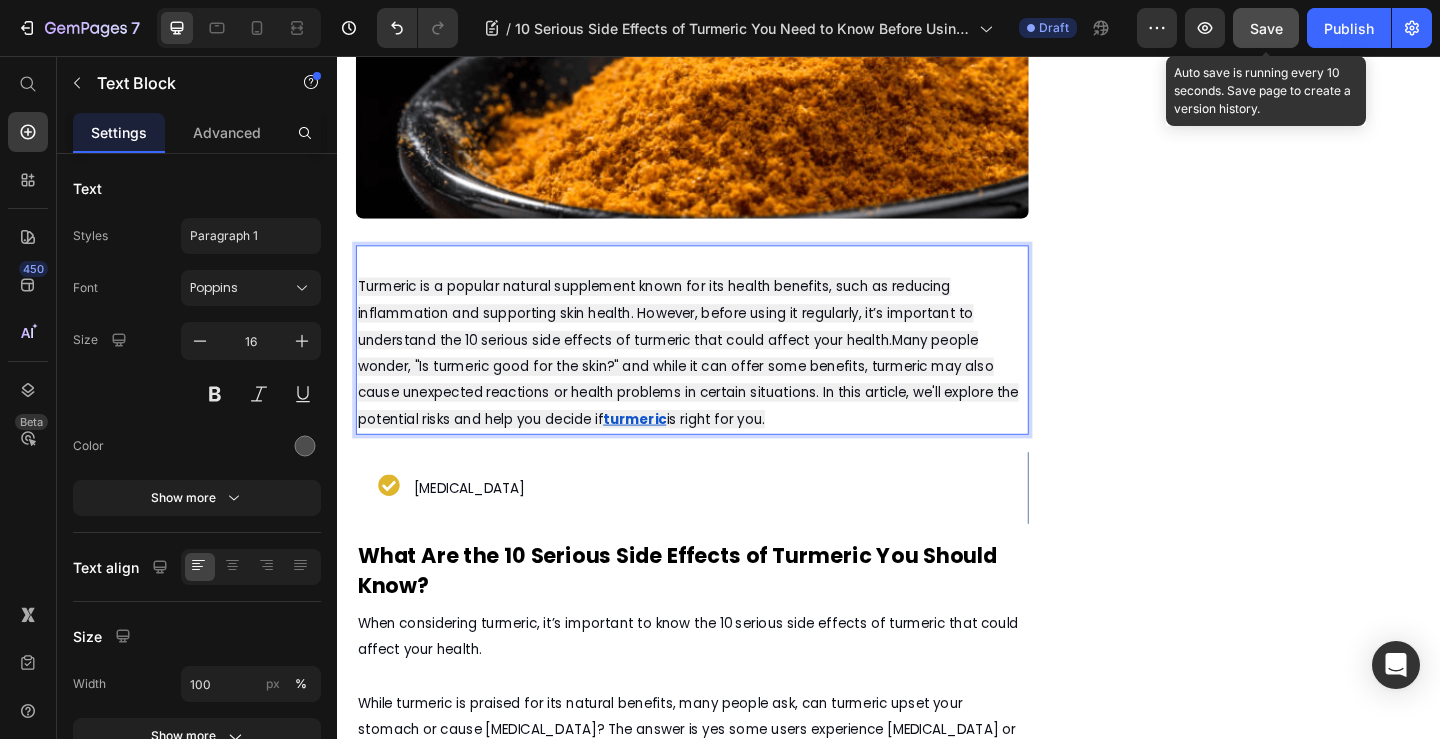 click on "Turmeric is a popular natural supplement known for its health benefits, such as reducing inflammation and supporting skin health. However, before using it regularly, it’s important to understand the 10 serious side effects of turmeric that could affect your health.Many people wonder, "Is turmeric good for the skin?" and while it can offer some benefits, turmeric may also cause unexpected reactions or health problems in certain situations. In this article, we'll explore the potential risks and help you decide if  turmeric  is right for you." at bounding box center (723, 365) 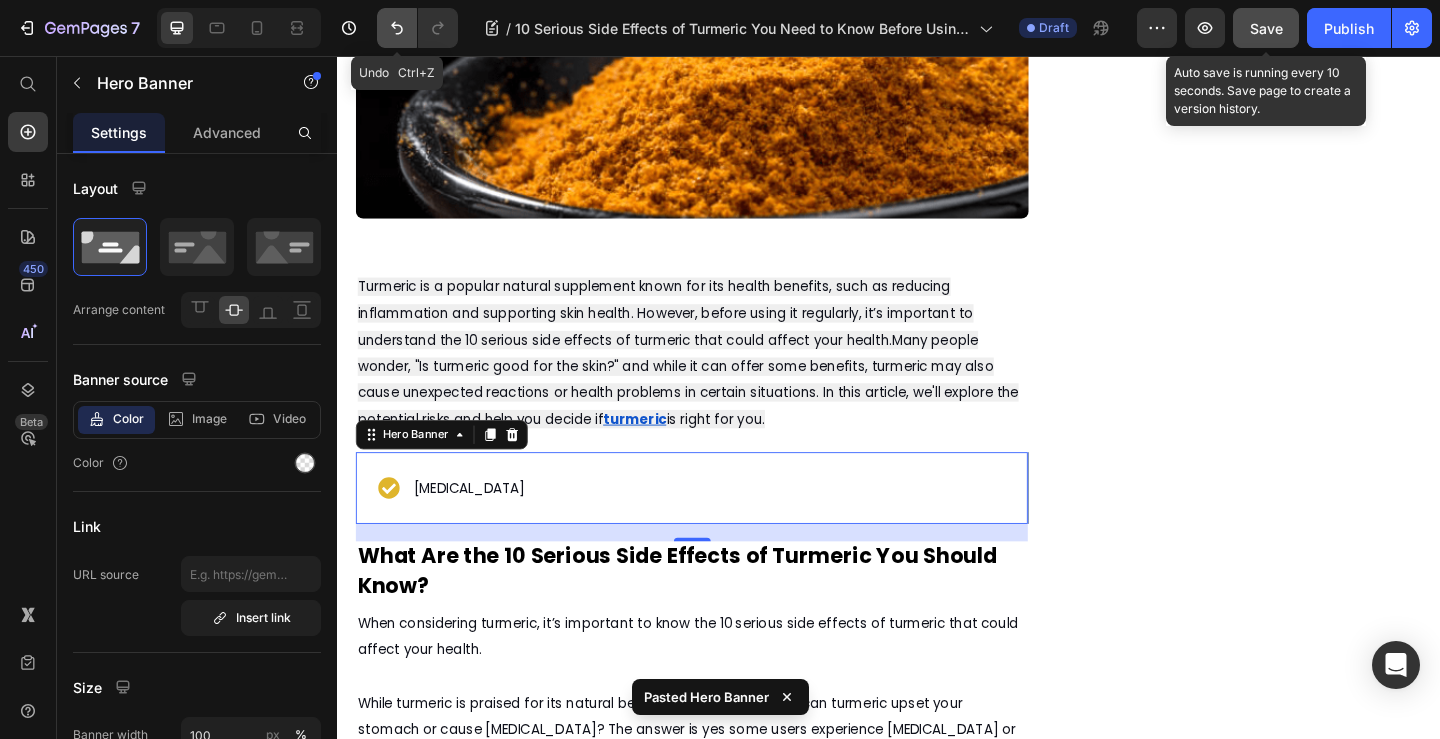 click 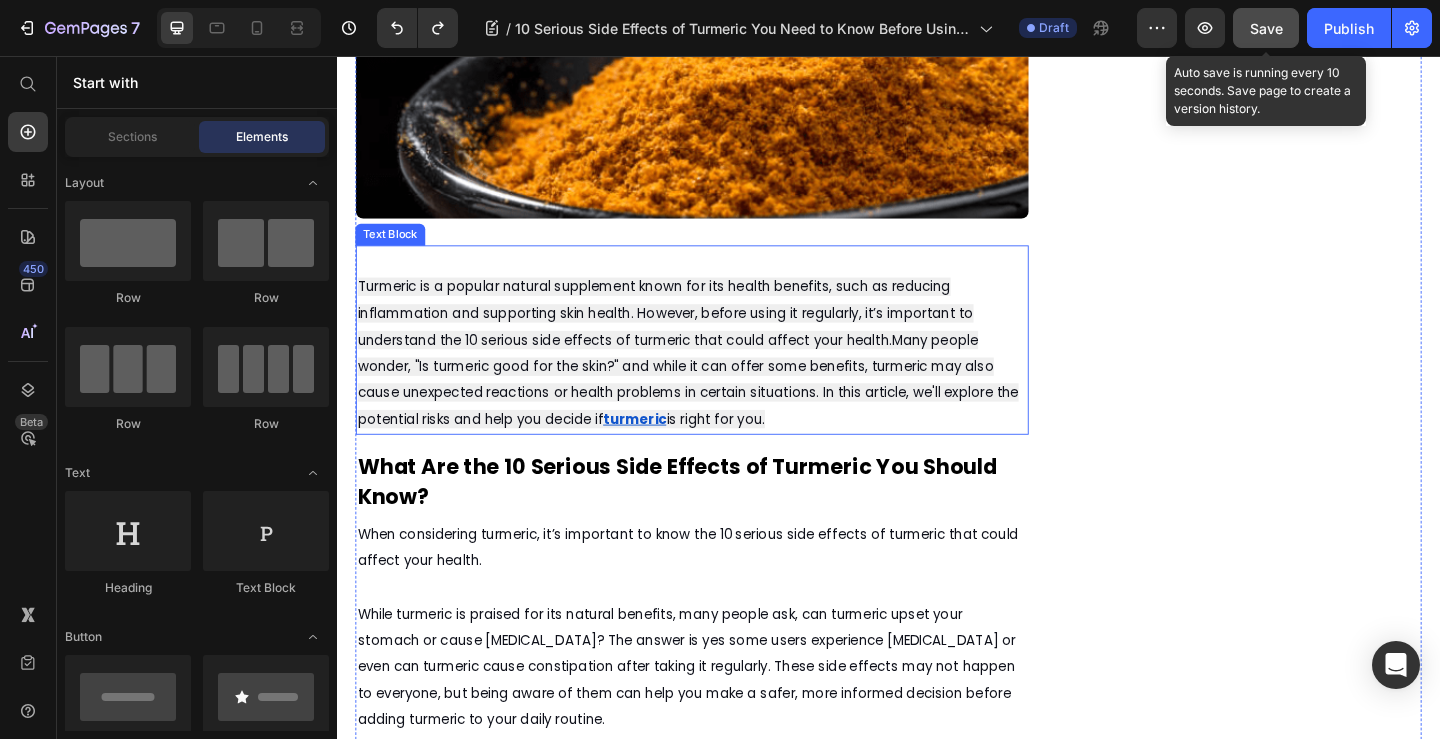 click on "Turmeric is a popular natural supplement known for its health benefits, such as reducing inflammation and supporting skin health. However, before using it regularly, it’s important to understand the 10 serious side effects of turmeric that could affect your health.Many people wonder, "Is turmeric good for the skin?" and while it can offer some benefits, turmeric may also cause unexpected reactions or health problems in certain situations. In this article, we'll explore the potential risks and help you decide if" at bounding box center (718, 379) 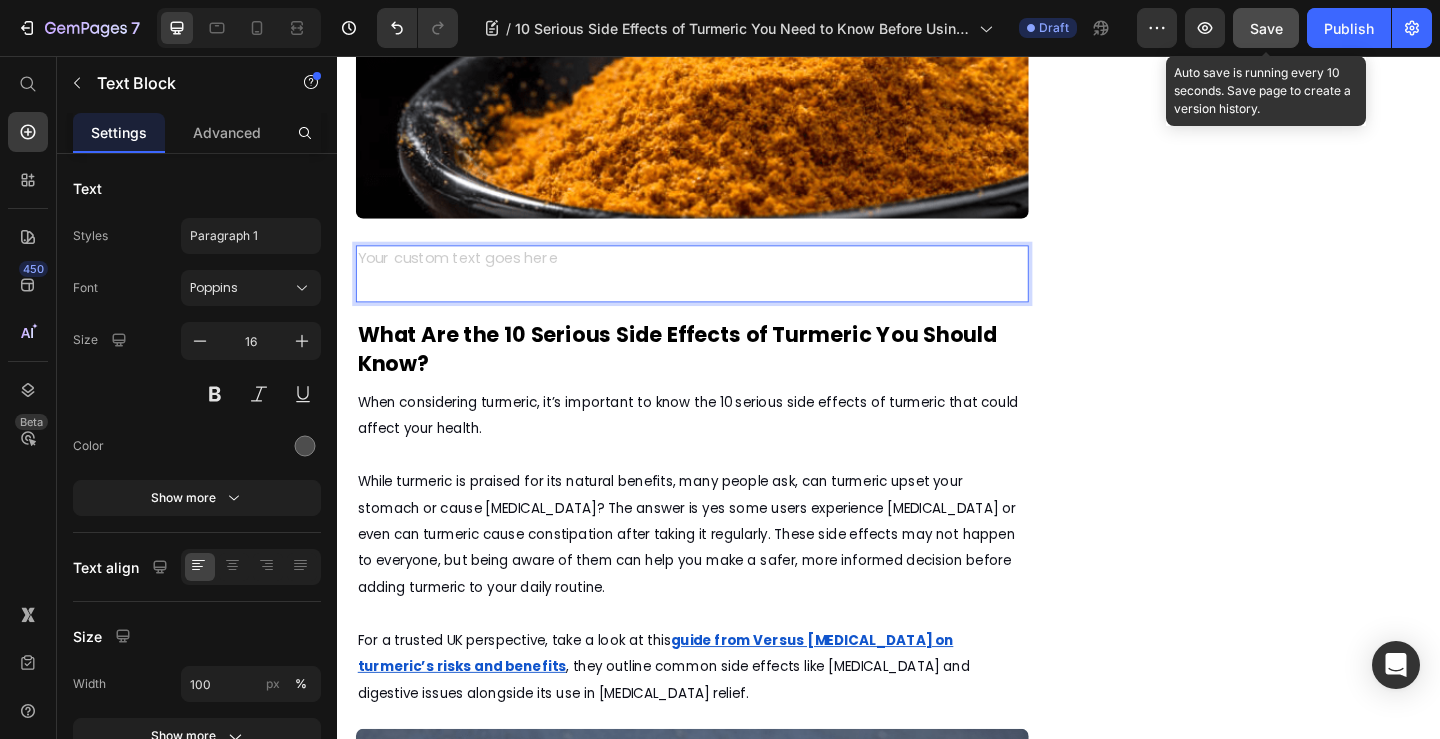 click at bounding box center [723, 293] 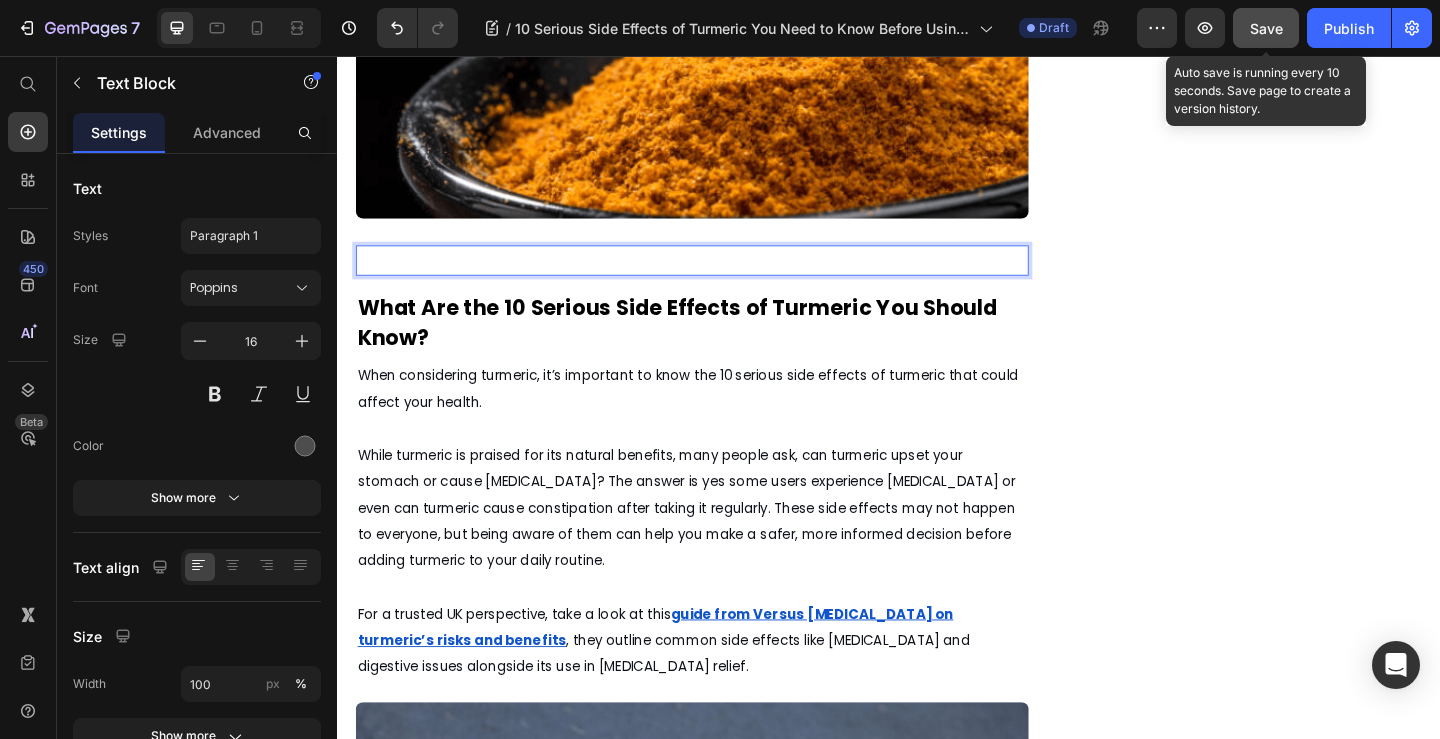 click at bounding box center [723, 278] 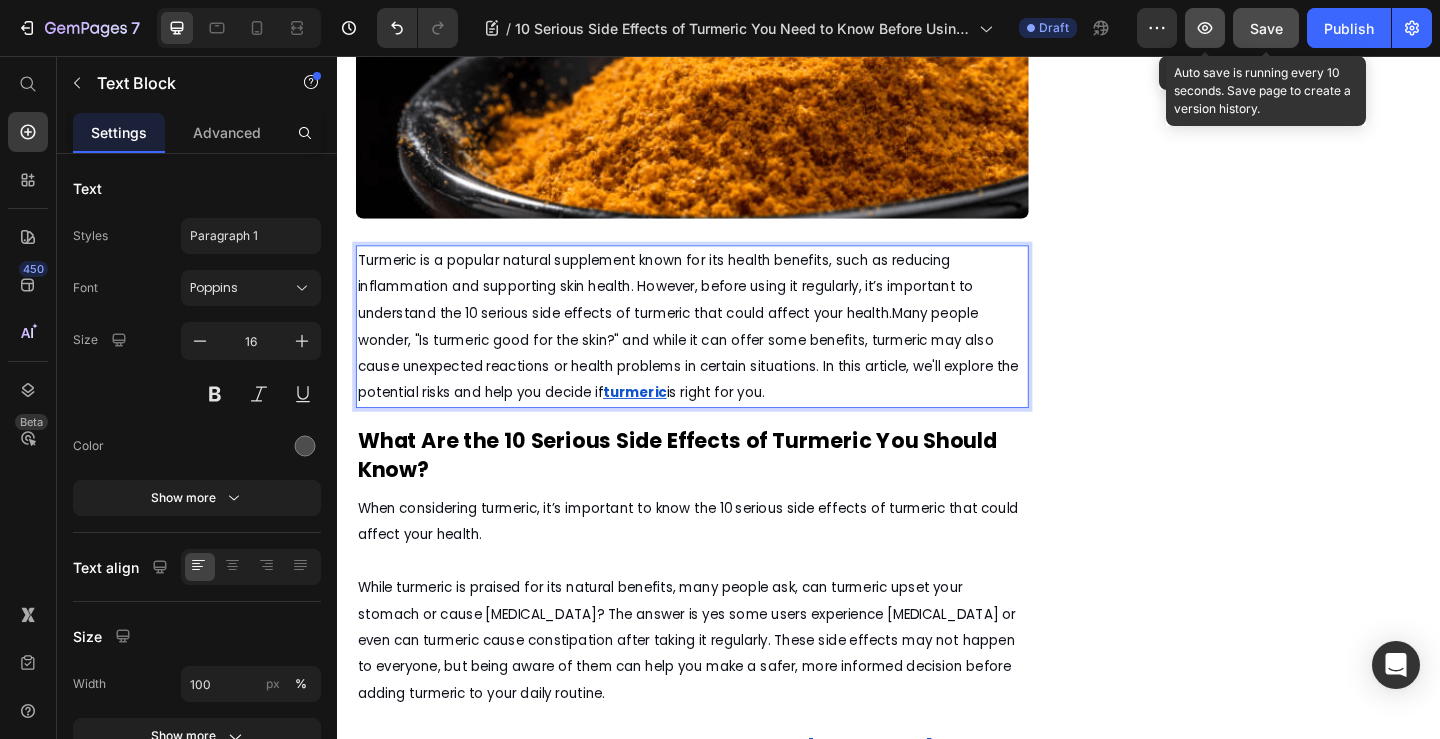 click 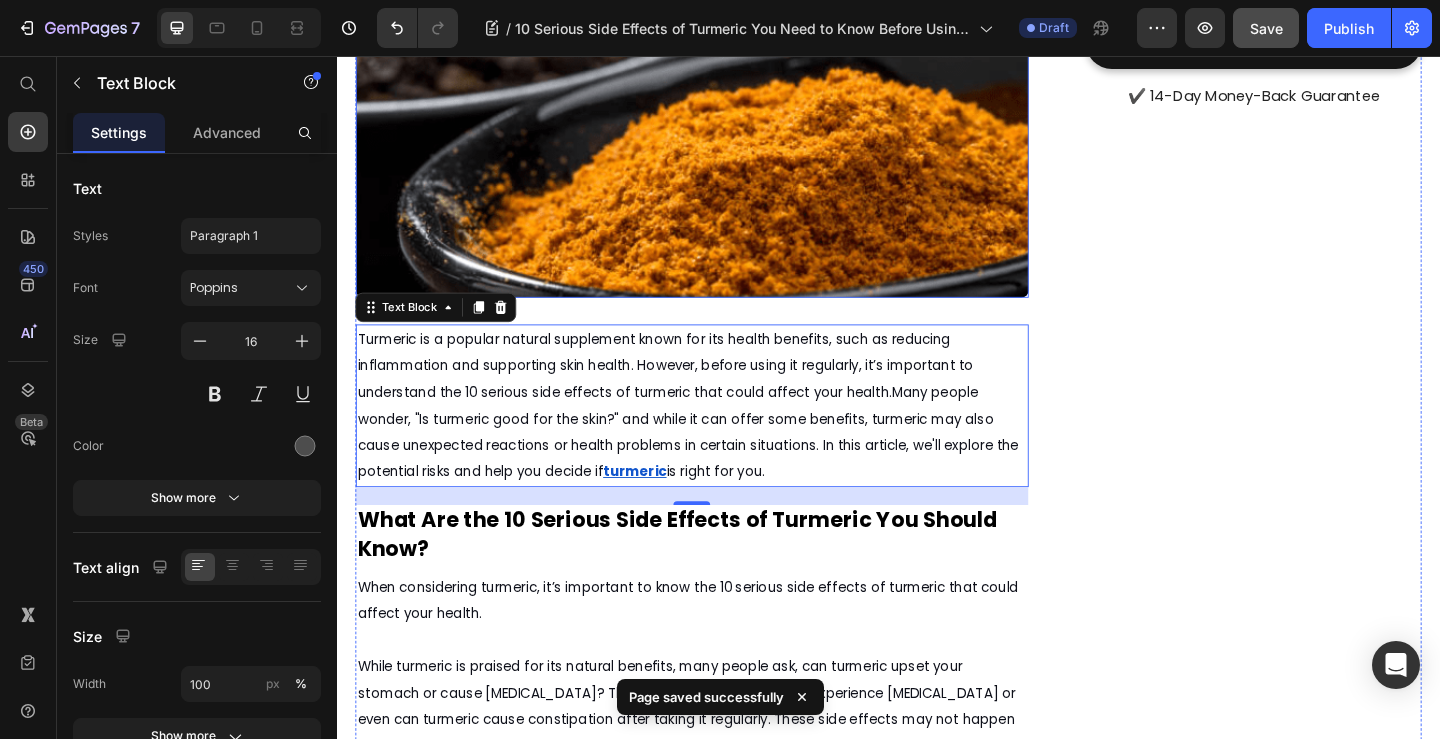 scroll, scrollTop: 500, scrollLeft: 0, axis: vertical 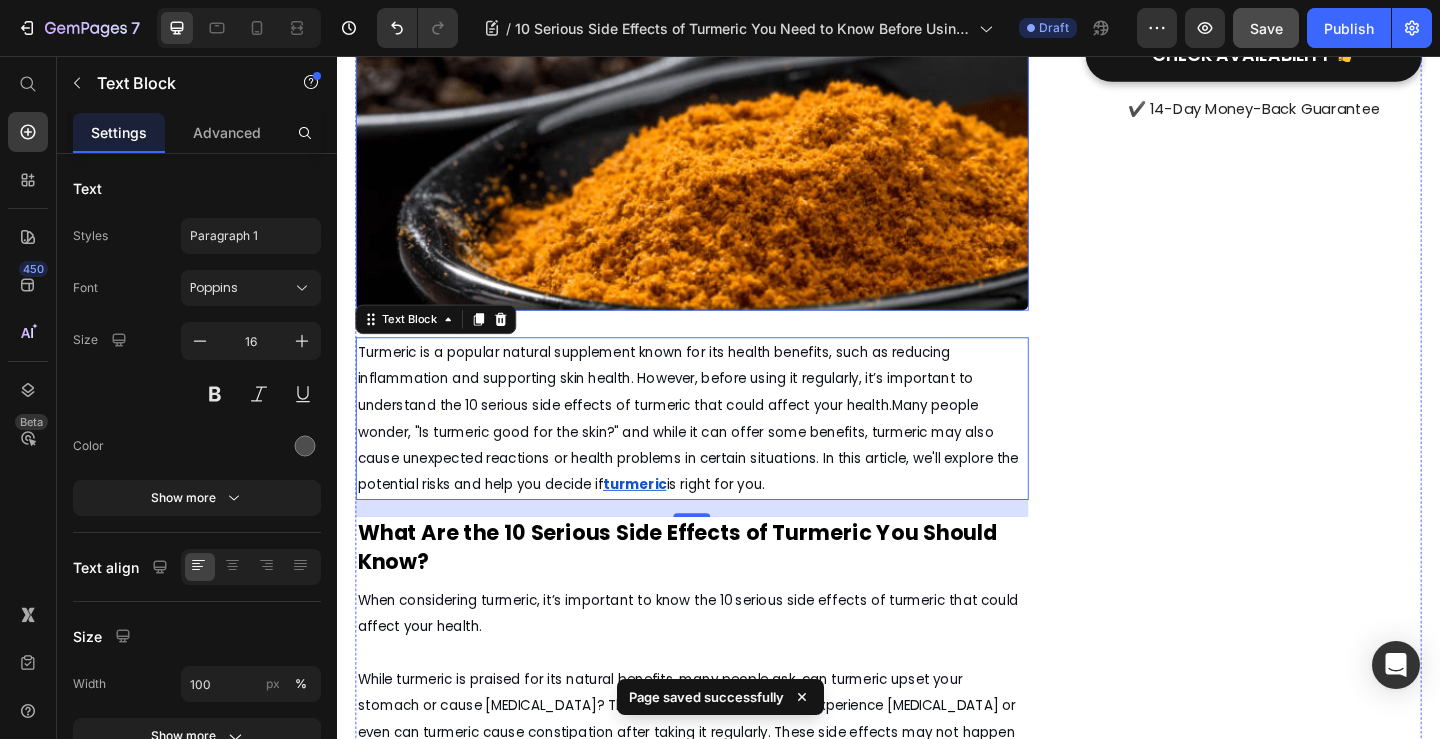 click at bounding box center [723, 92] 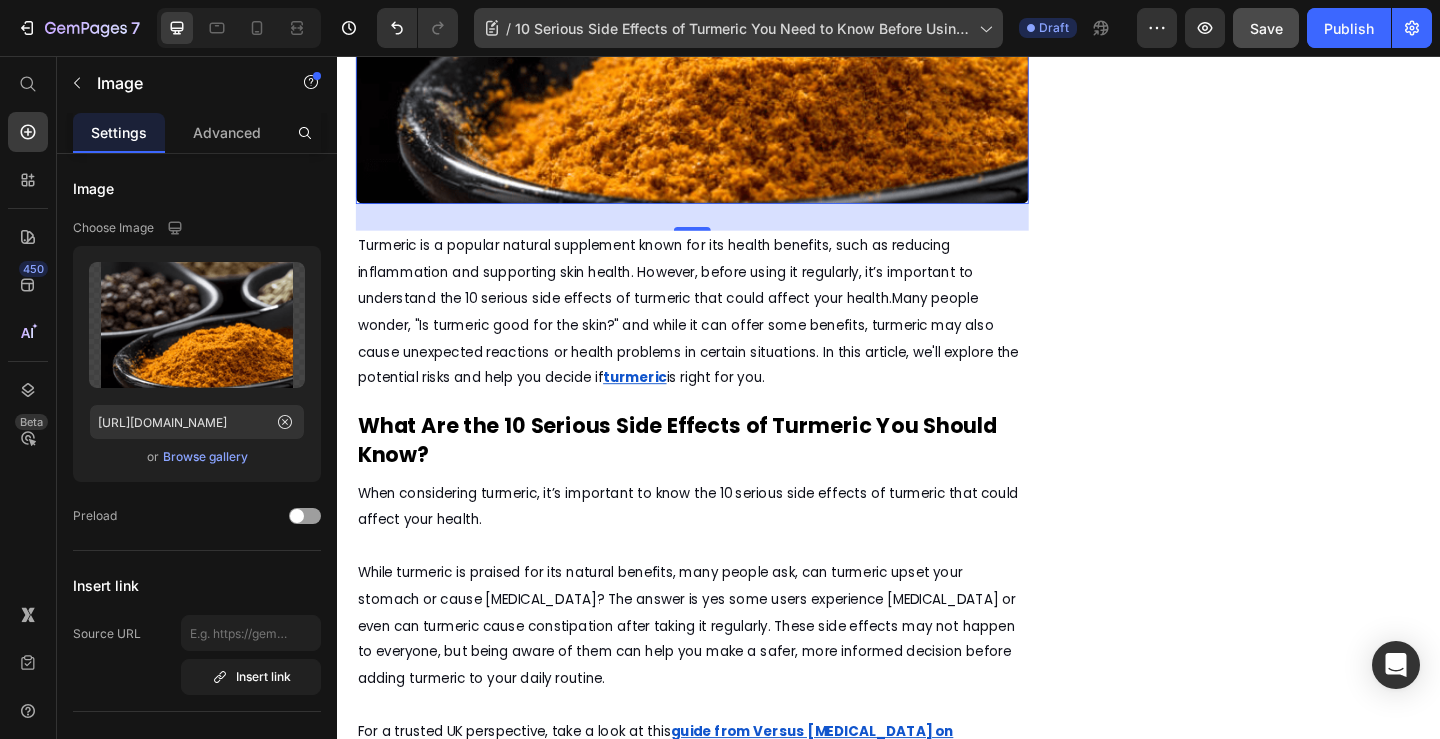 scroll, scrollTop: 400, scrollLeft: 0, axis: vertical 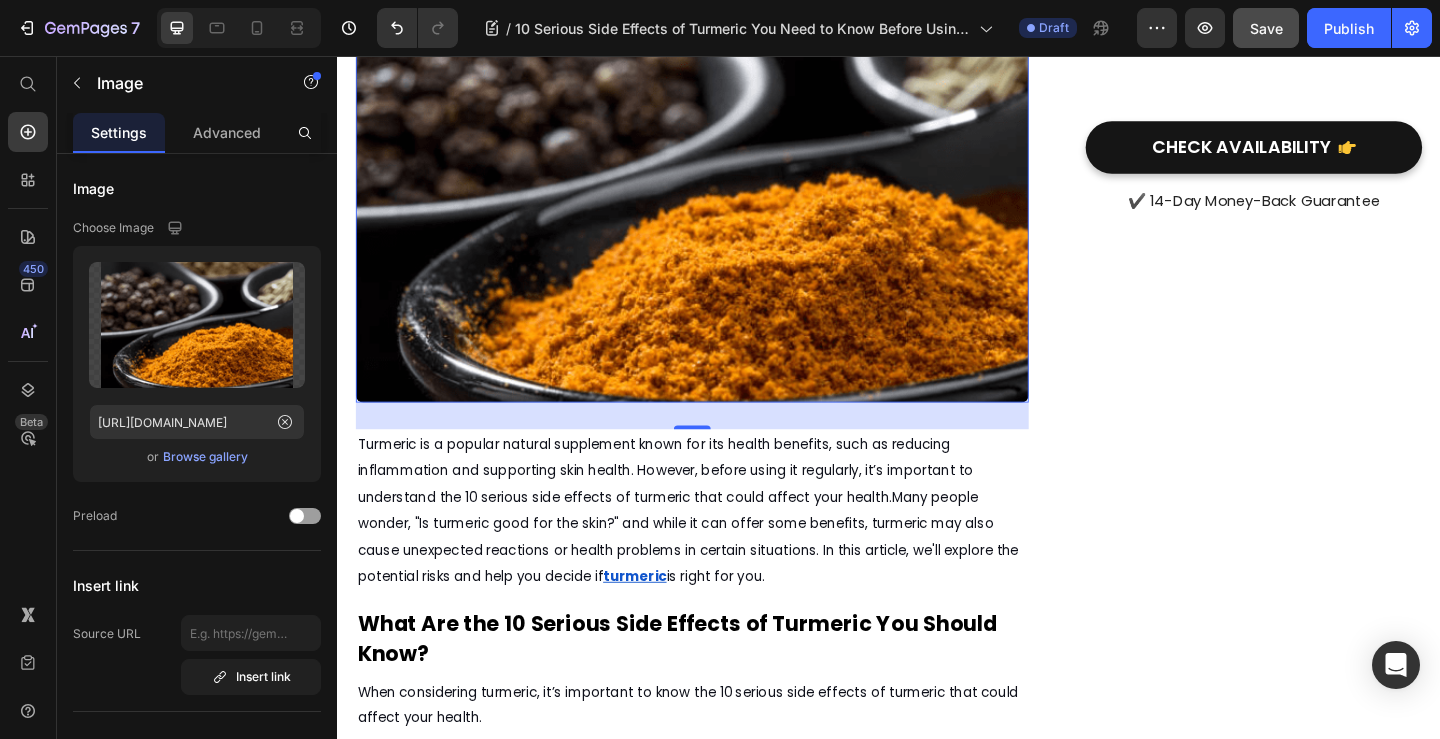 click at bounding box center (723, 192) 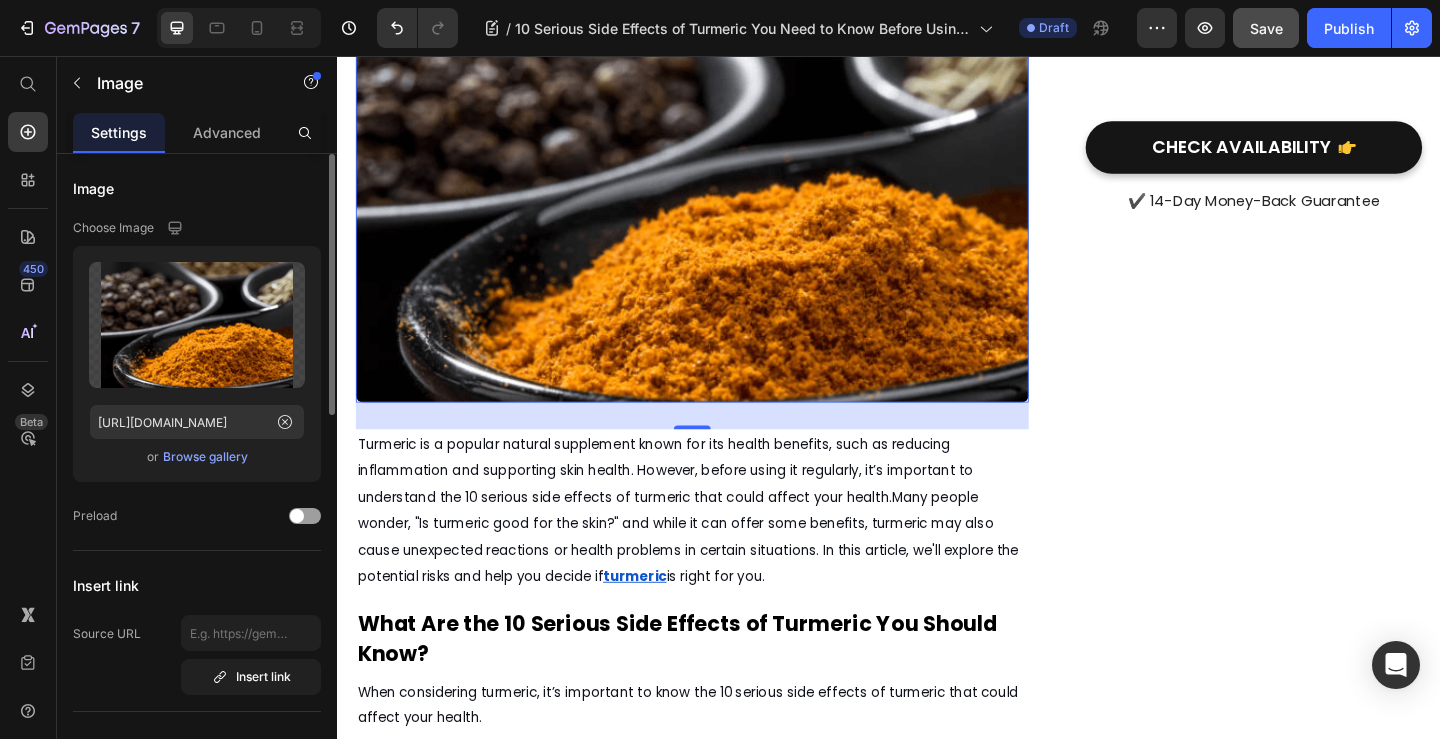 click on "Browse gallery" at bounding box center [205, 457] 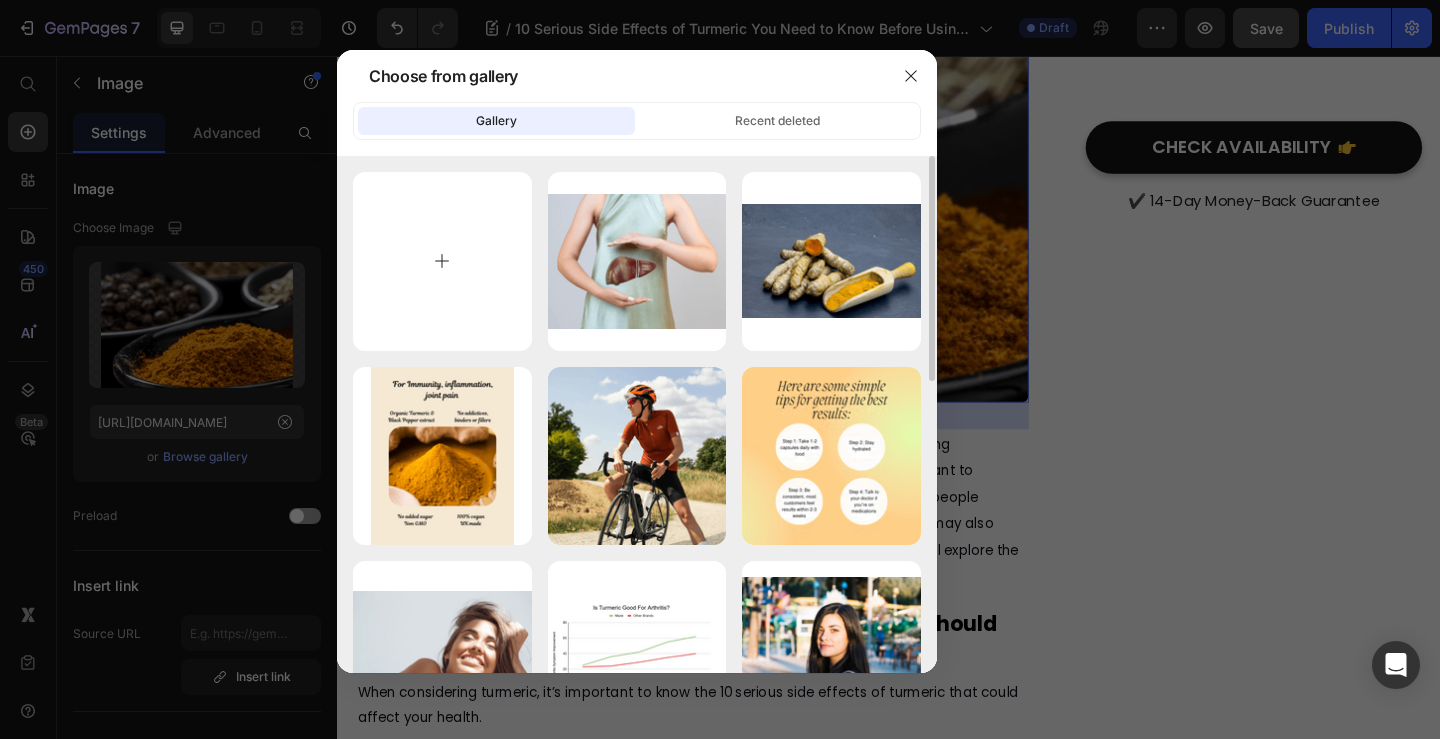 click at bounding box center [442, 261] 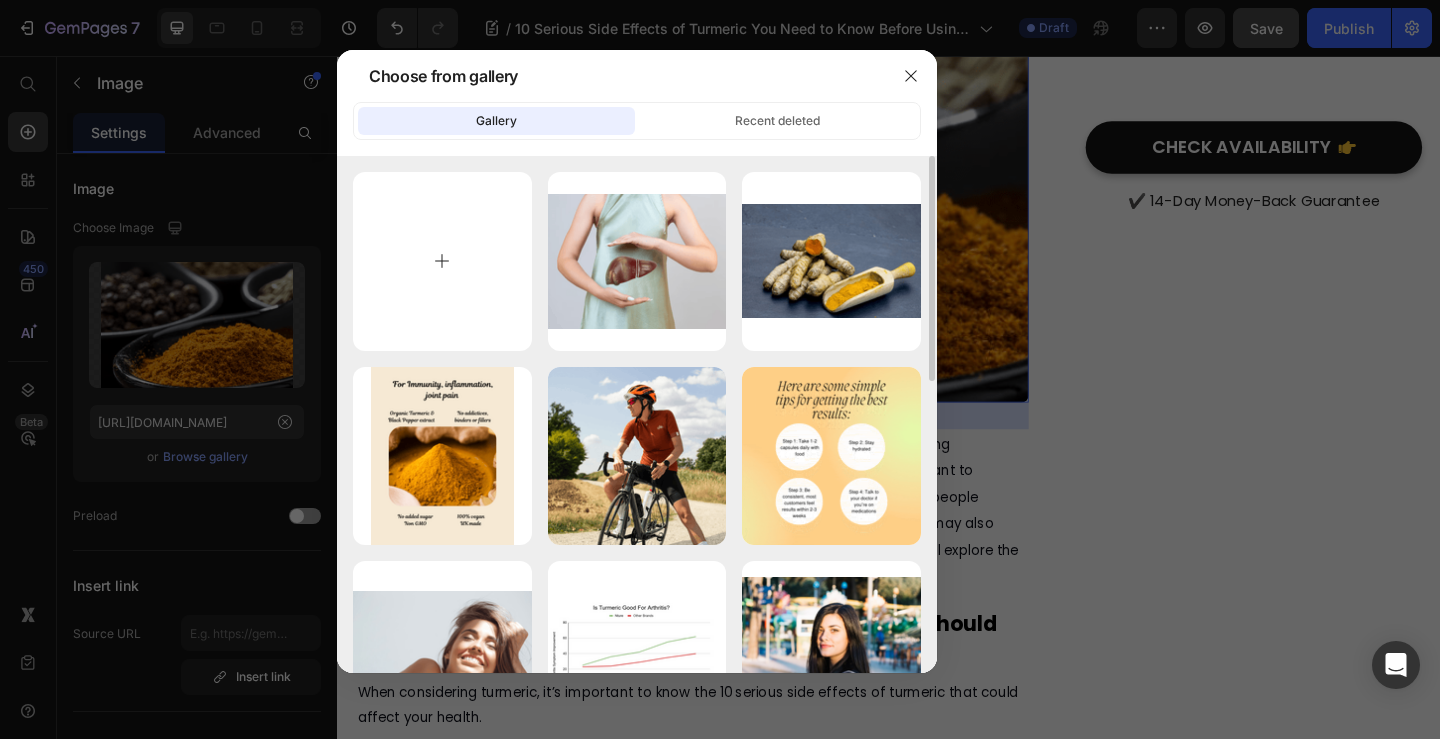 click at bounding box center [442, 261] 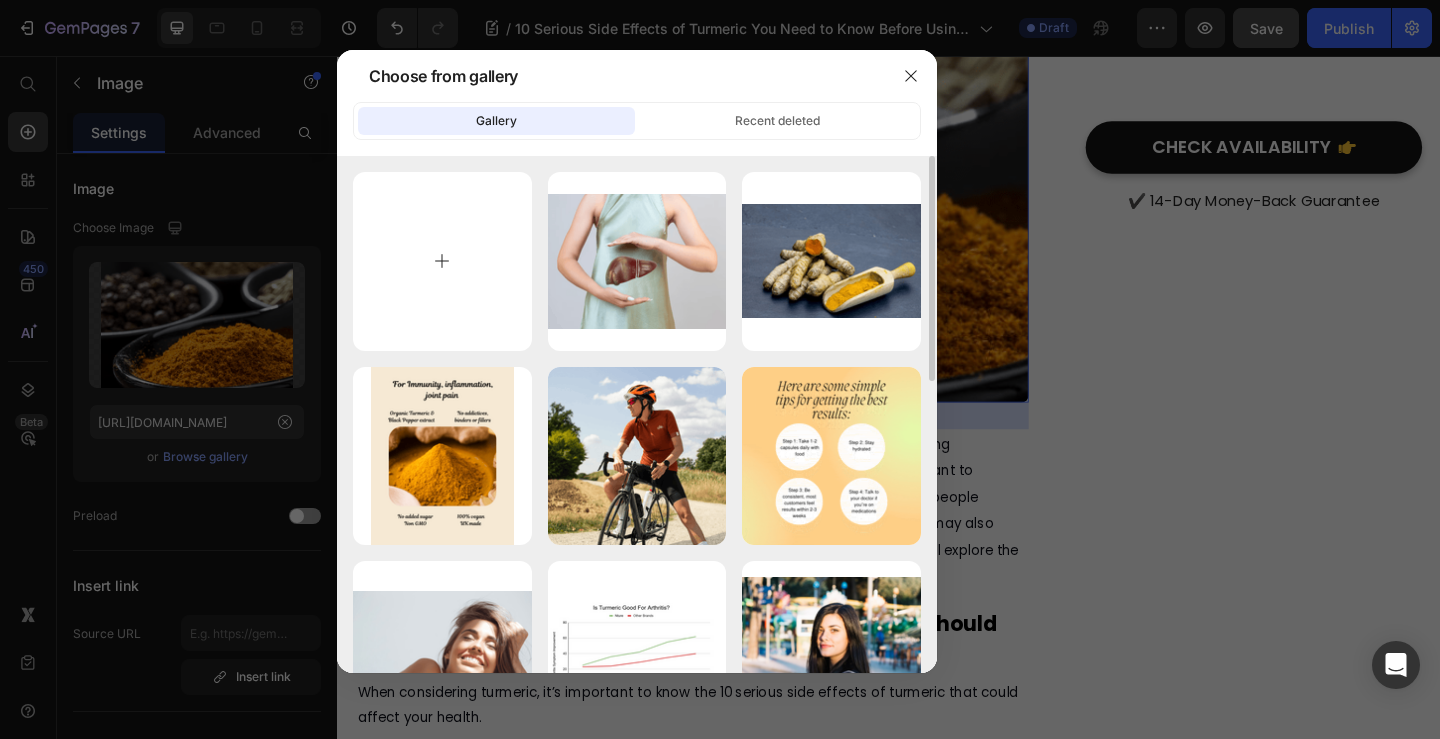 click at bounding box center [442, 261] 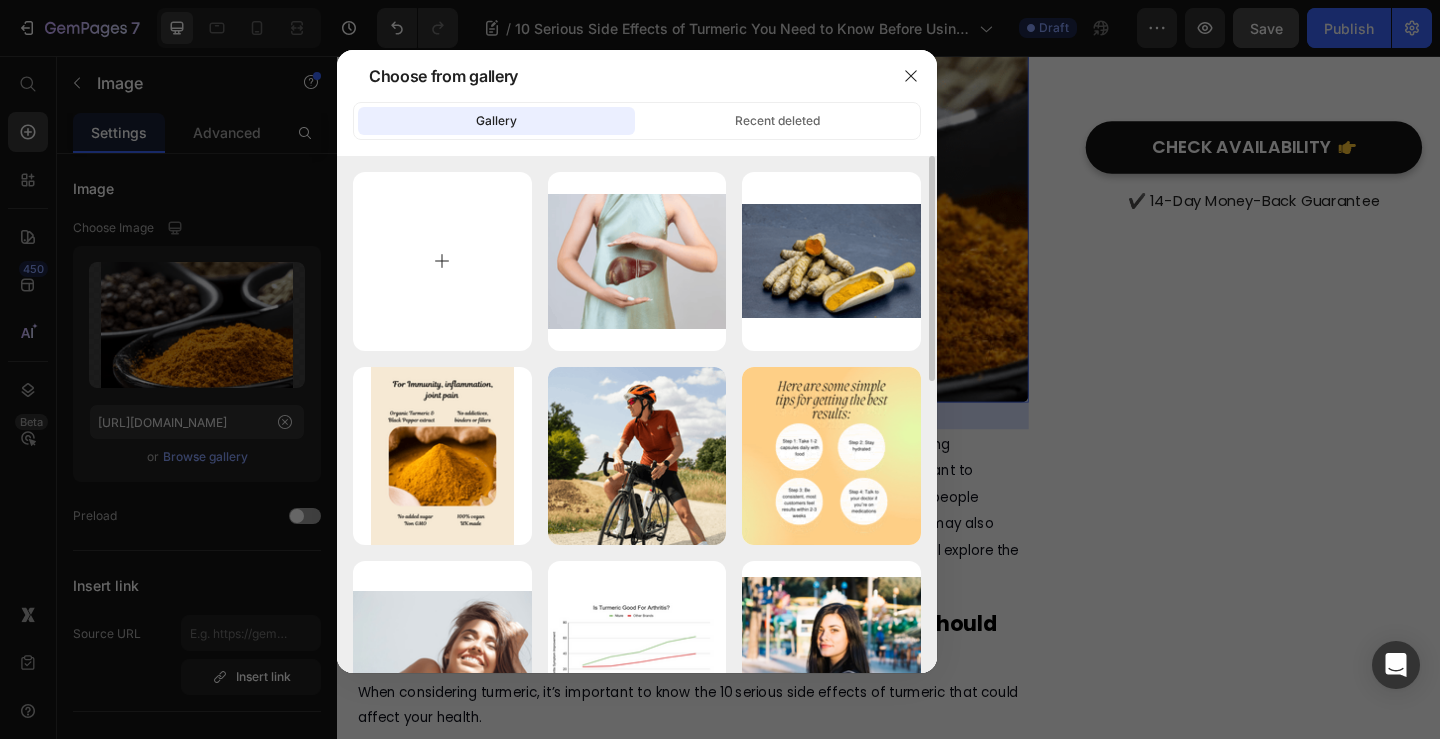 type on "C:\fakepath\10 serious side effects of turmeric-min.png" 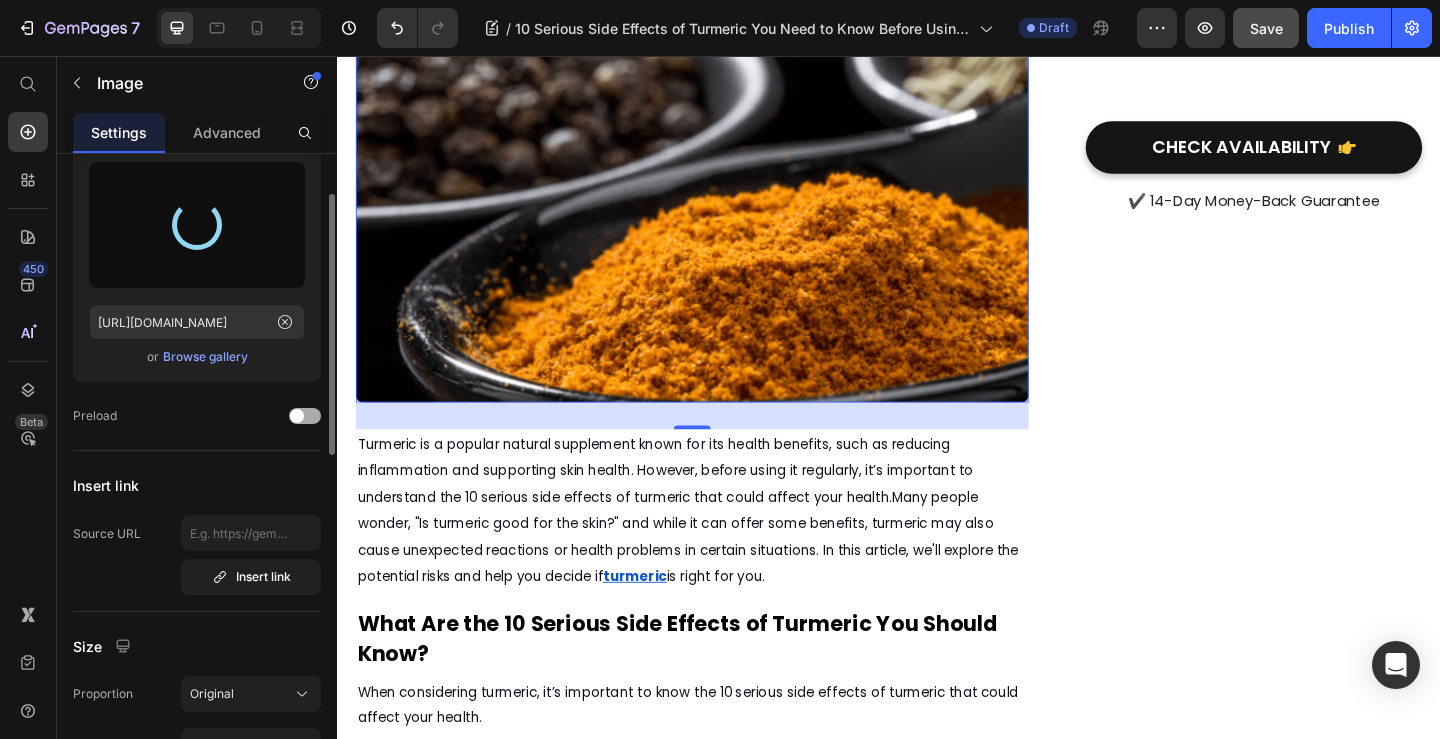 scroll, scrollTop: 300, scrollLeft: 0, axis: vertical 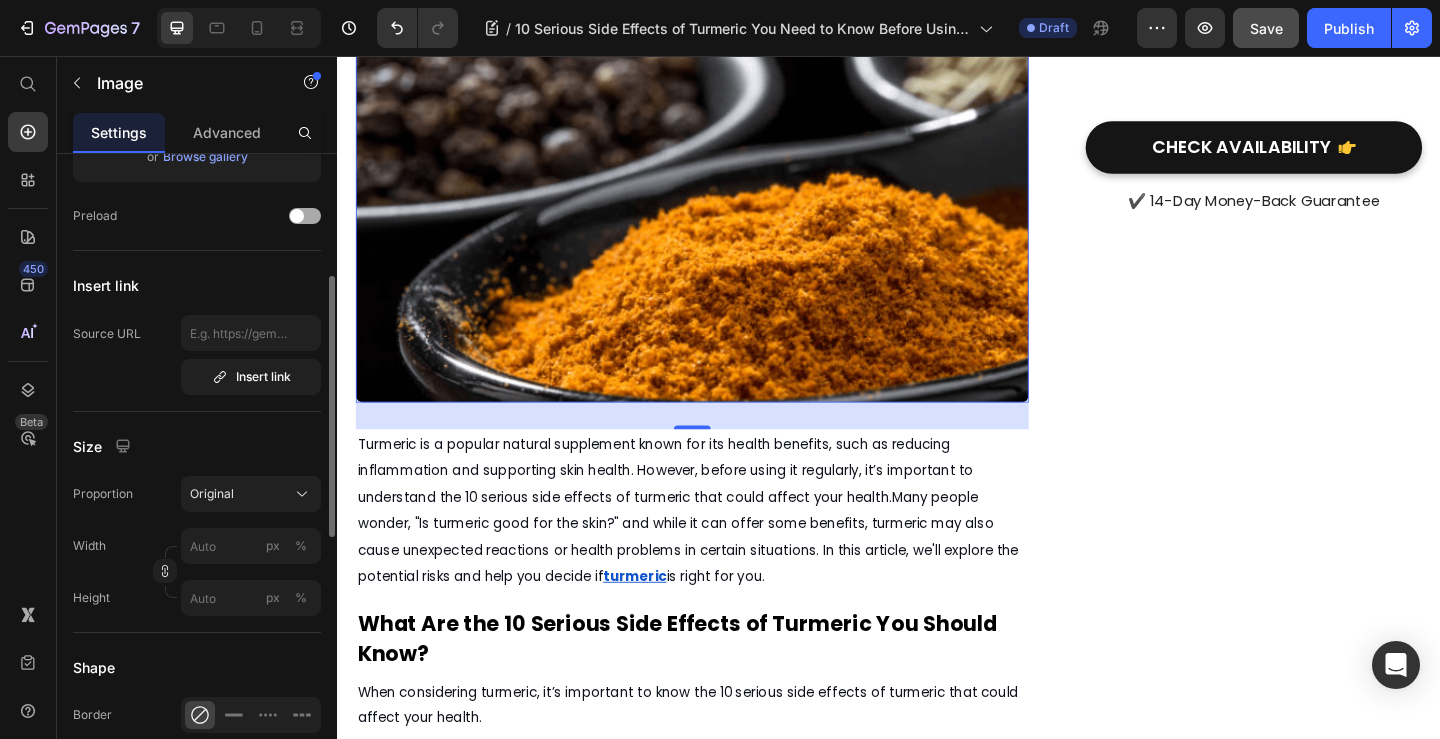 type on "https://cdn.shopify.com/s/files/1/0915/8138/3005/files/gempages_544224374513730654-617fc3bc-644a-460d-bafb-7f9729bc62cd.png" 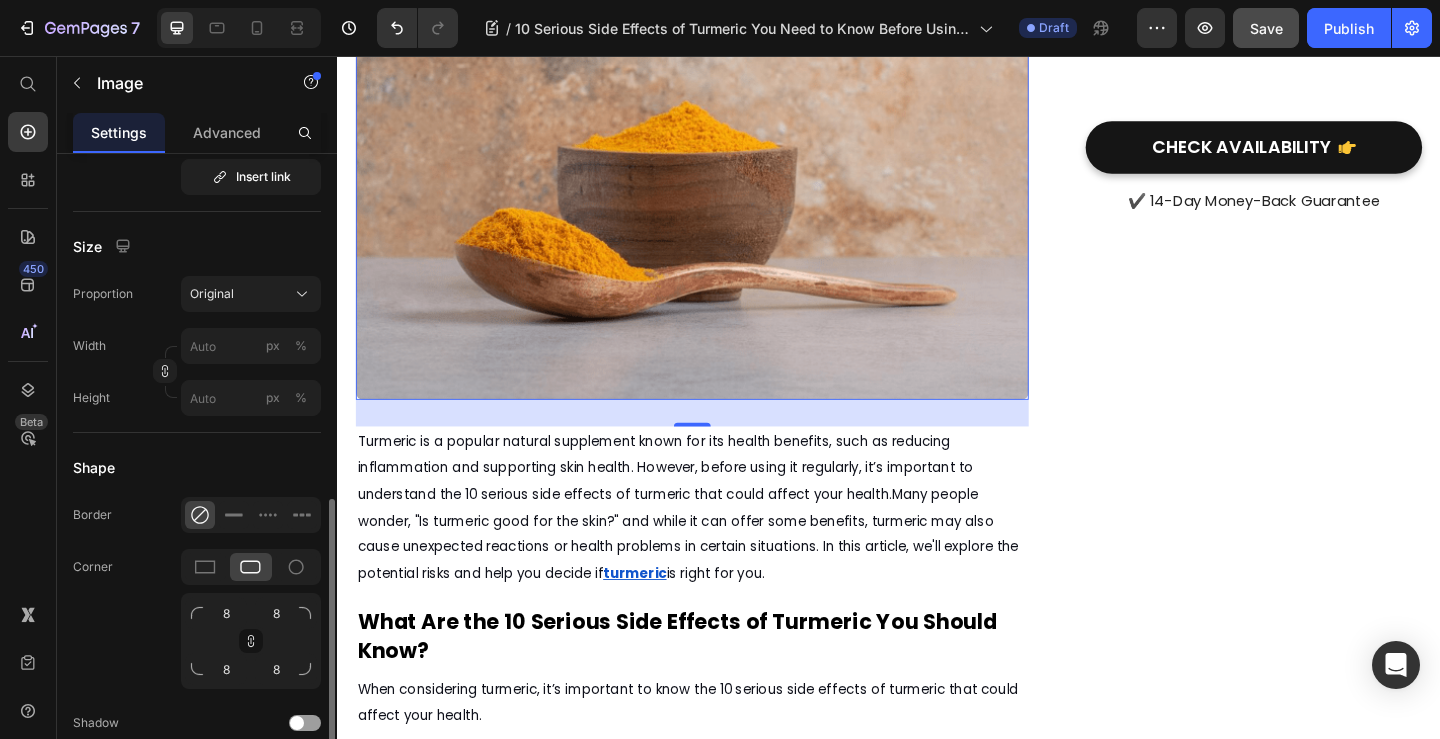 scroll, scrollTop: 600, scrollLeft: 0, axis: vertical 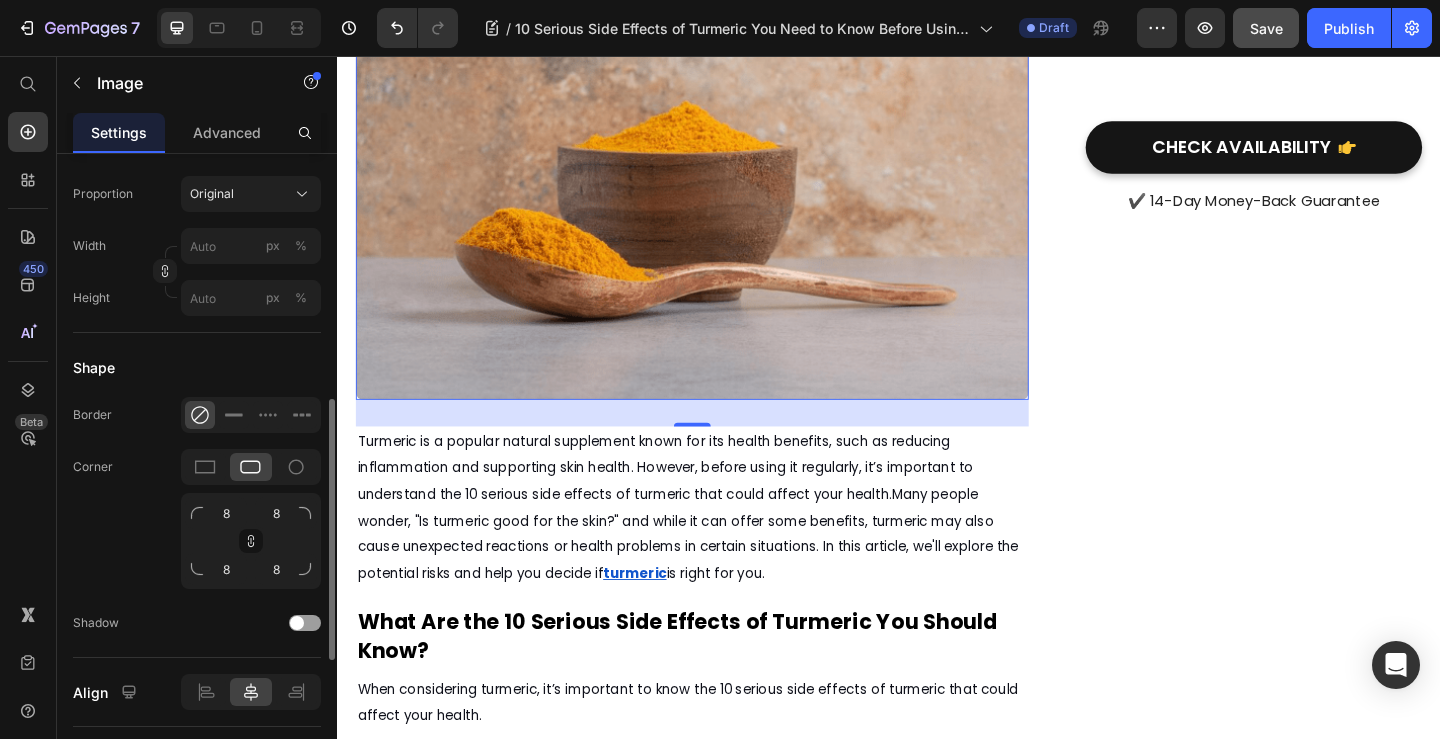click 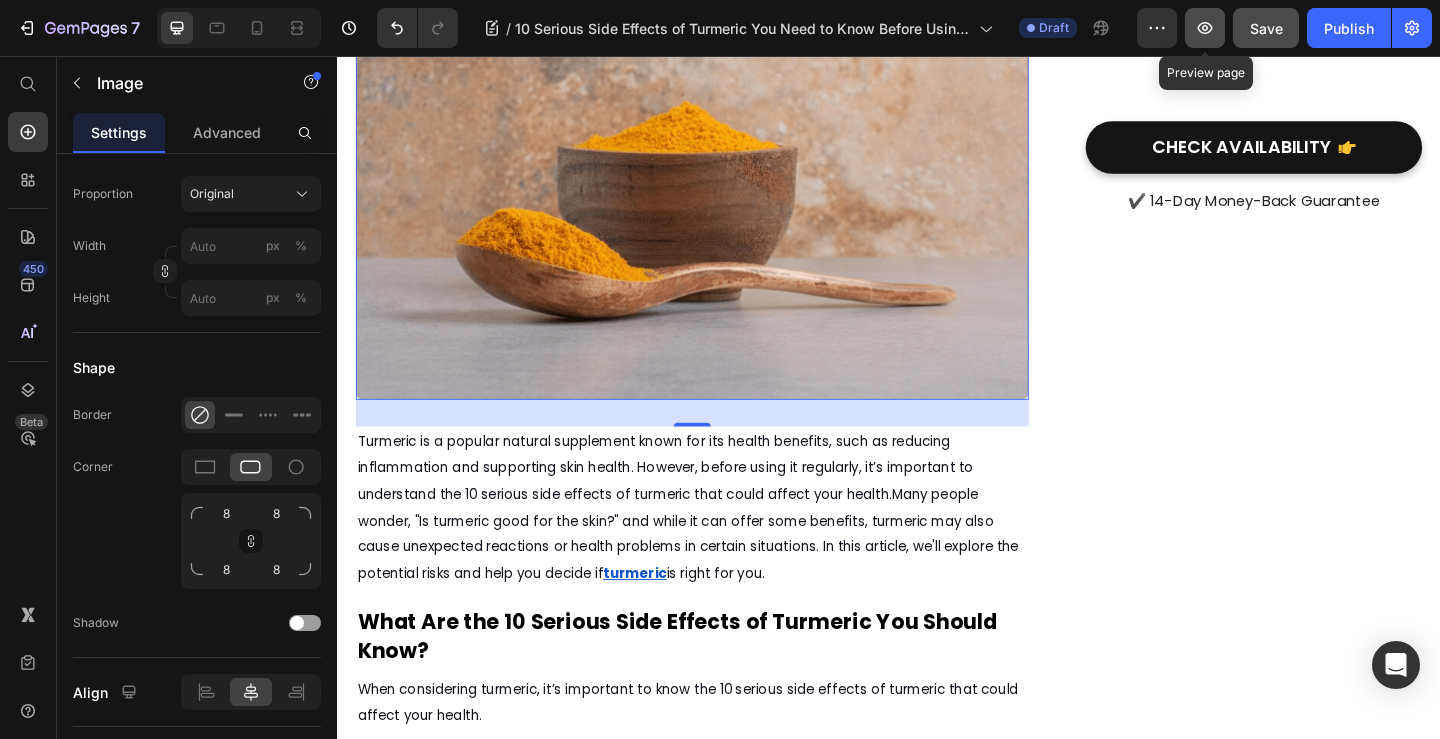 click 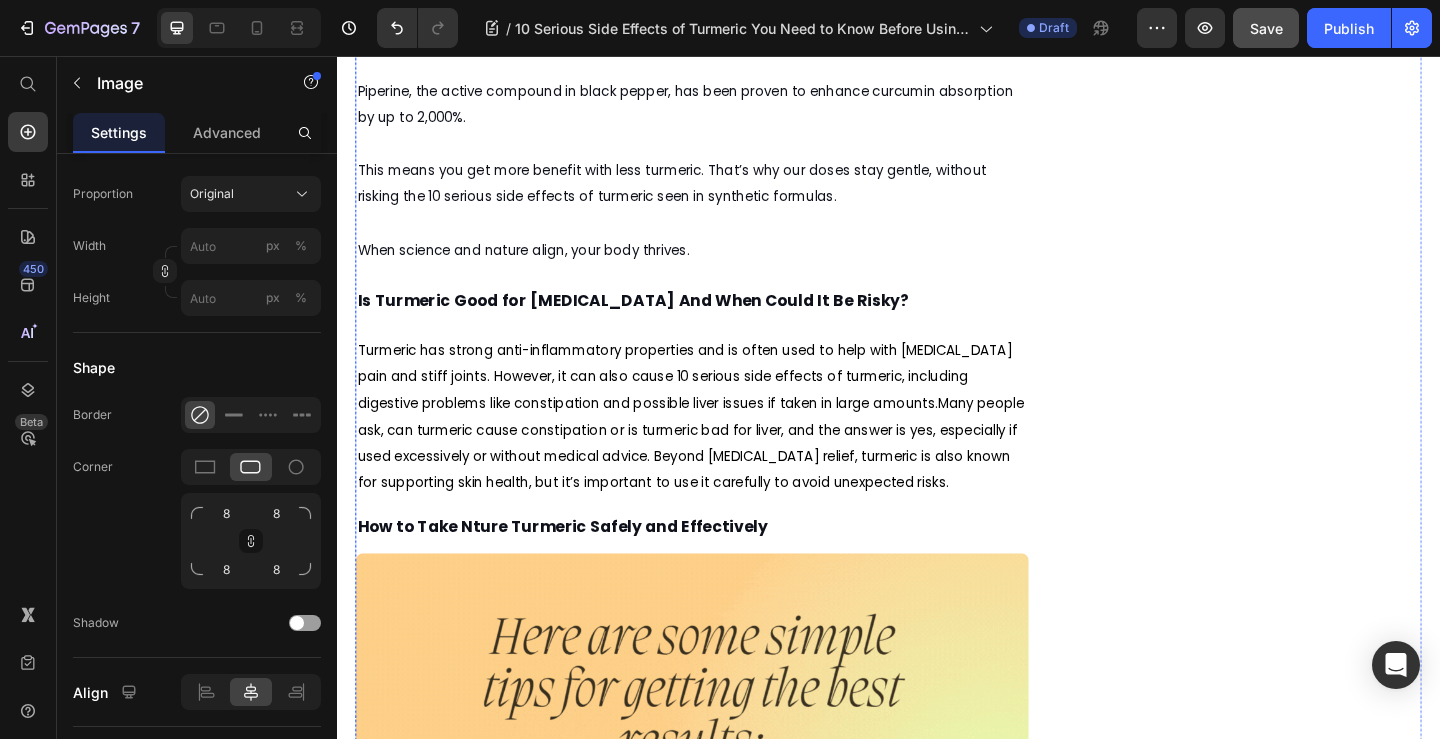 scroll, scrollTop: 4900, scrollLeft: 0, axis: vertical 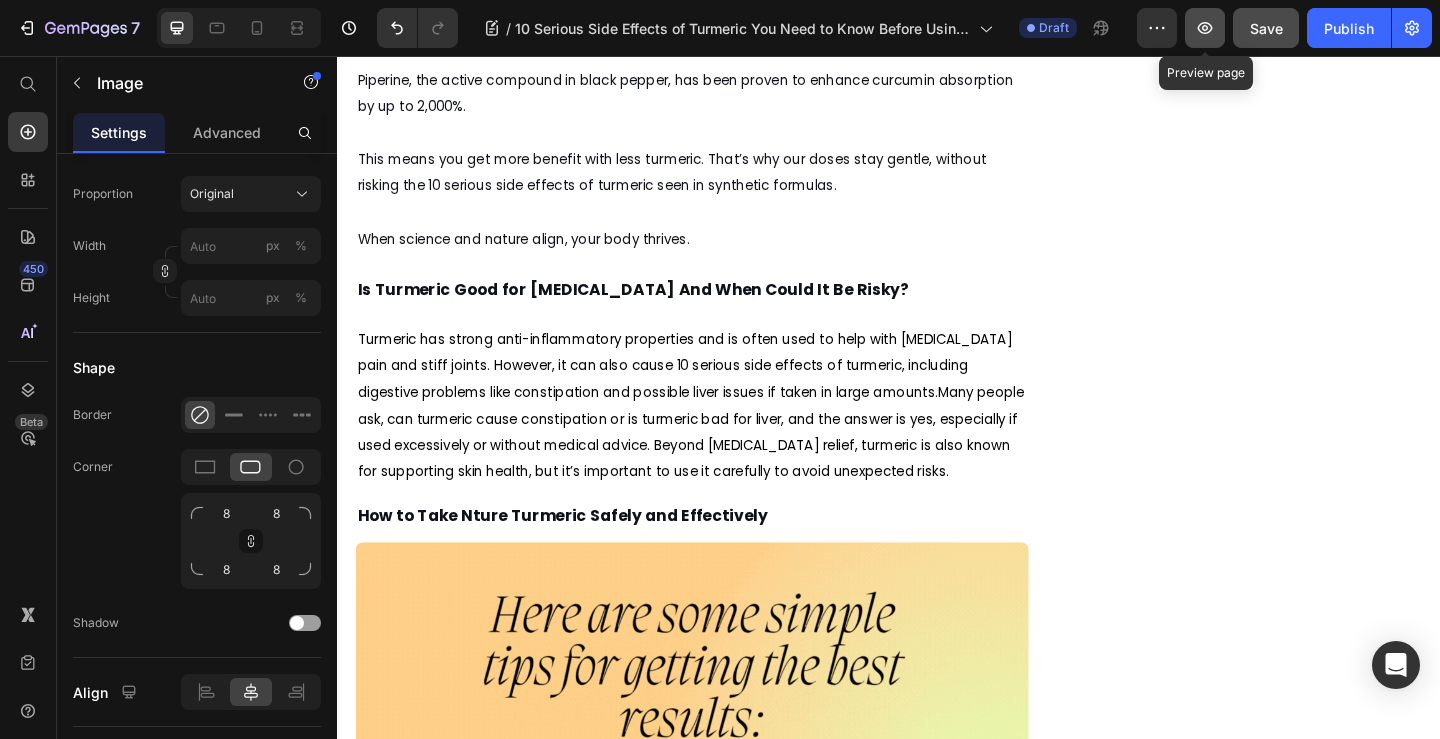 click 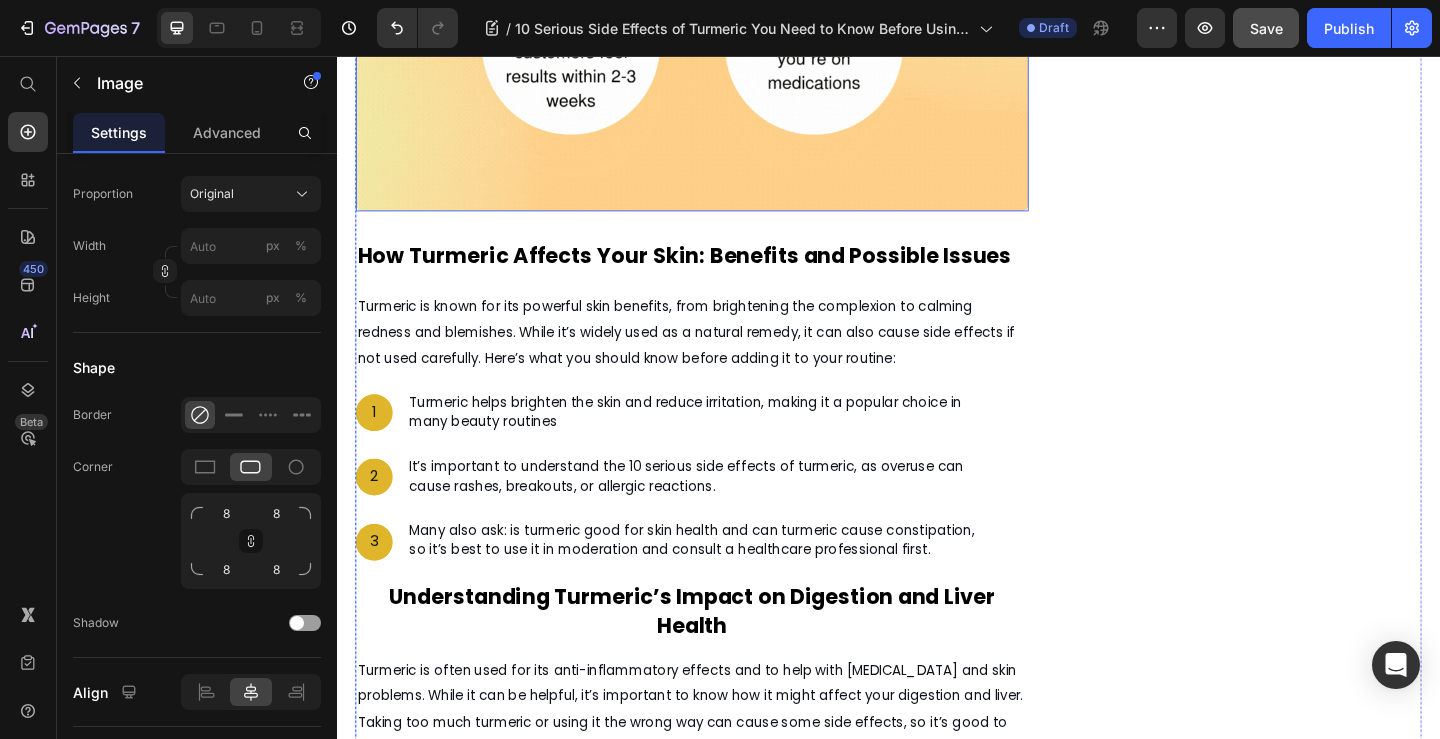 scroll, scrollTop: 6000, scrollLeft: 0, axis: vertical 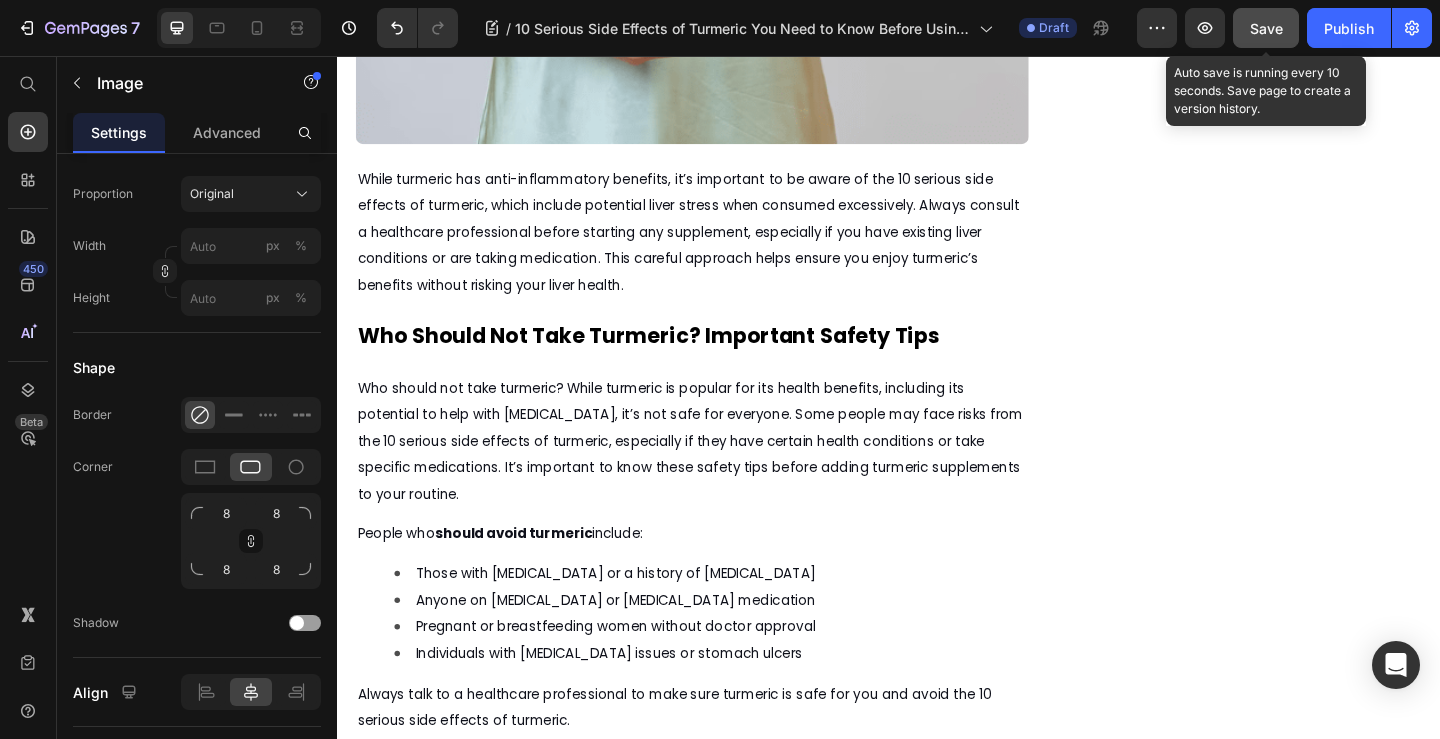 click on "Save" at bounding box center (1266, 28) 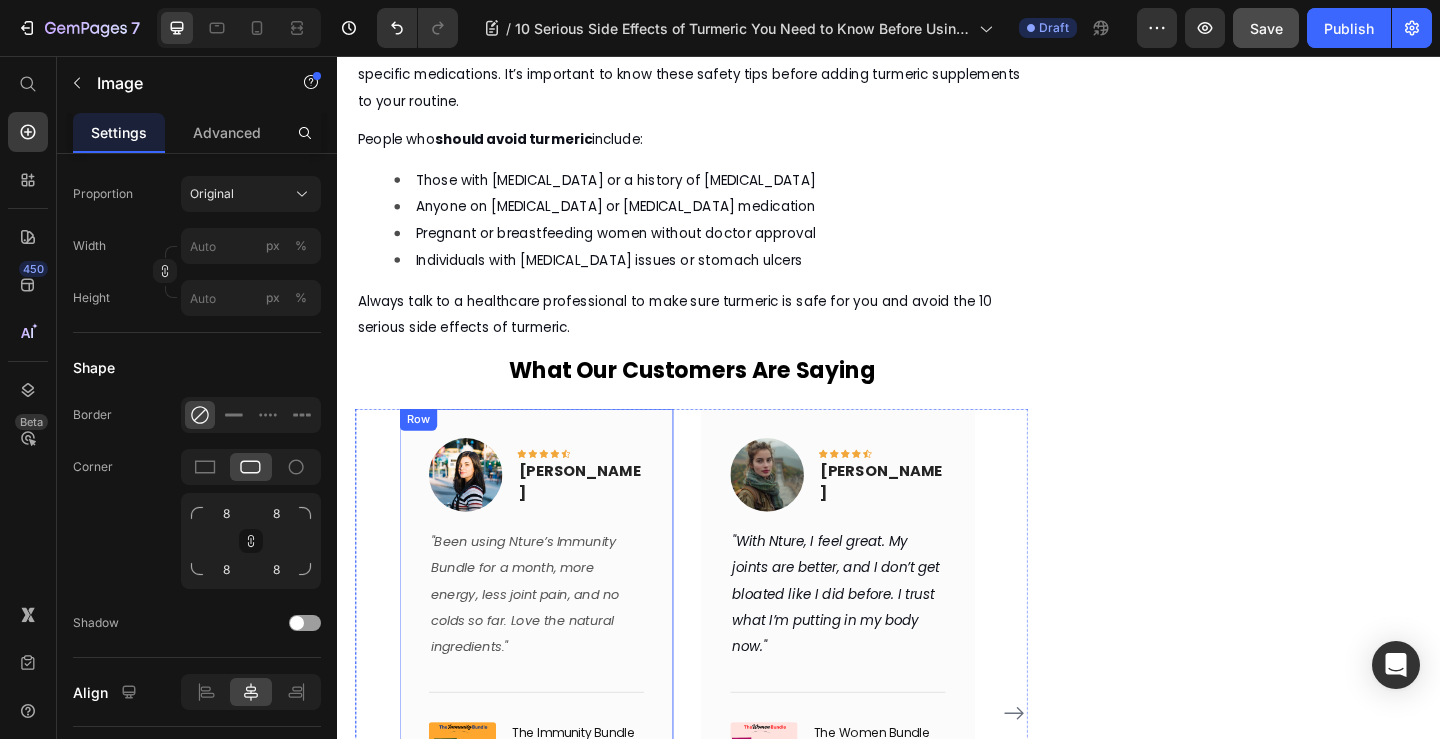 scroll, scrollTop: 3600, scrollLeft: 0, axis: vertical 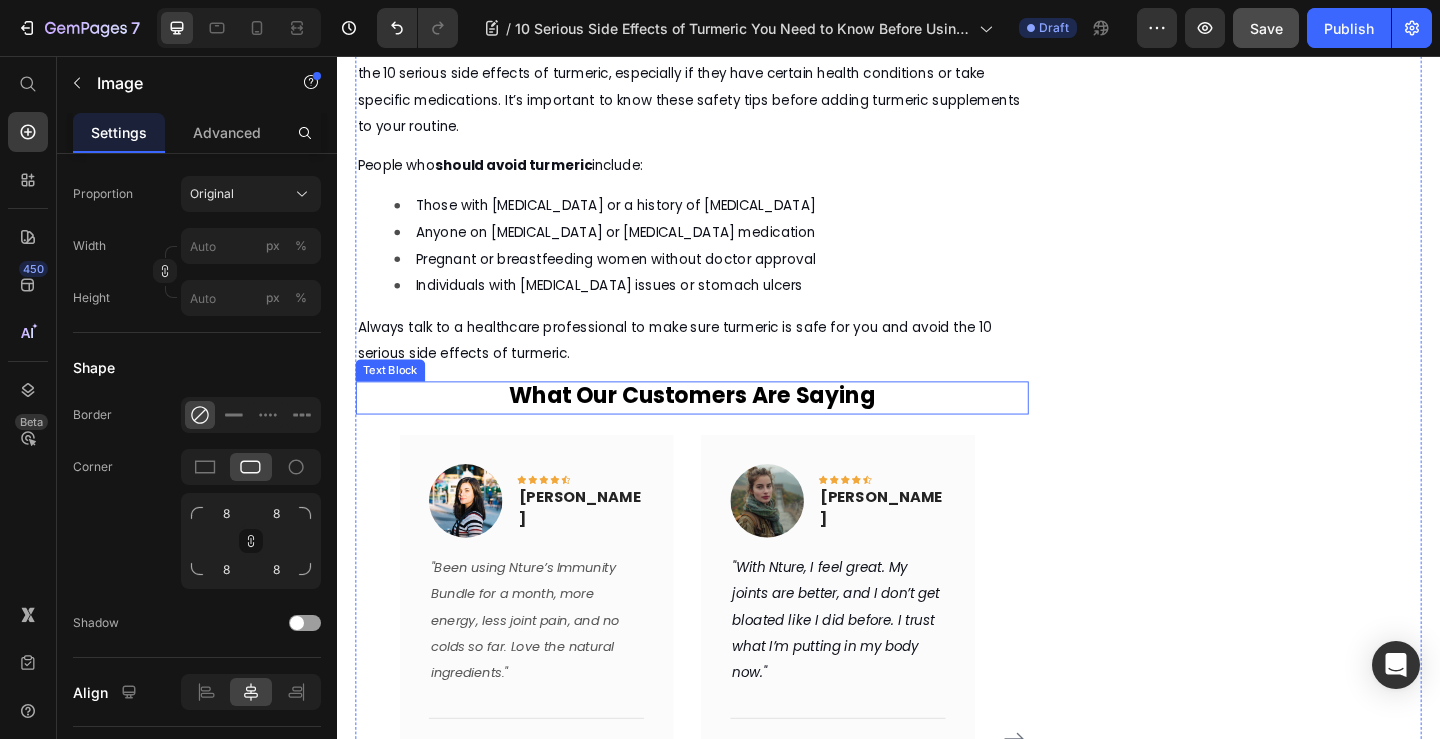 click on "What Our Customers Are Saying" at bounding box center [723, 425] 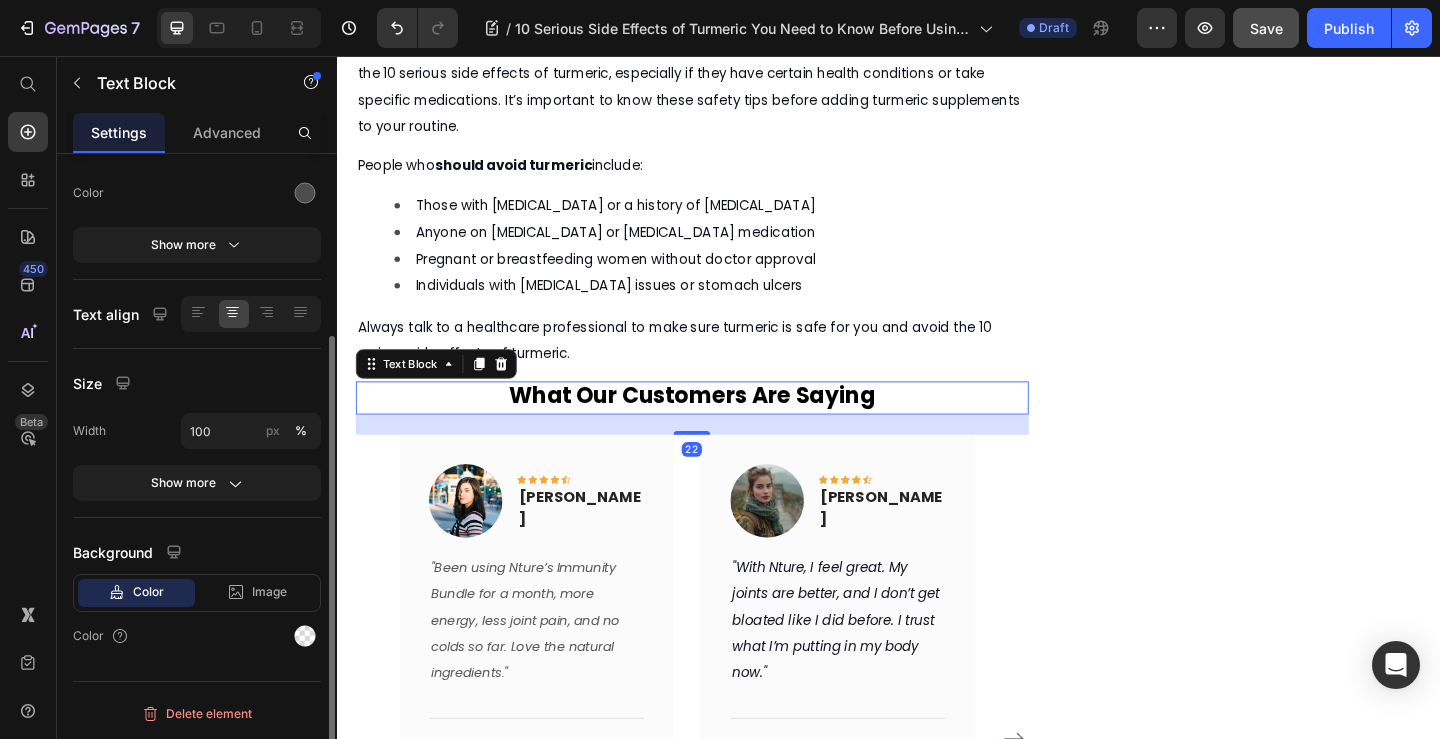 scroll, scrollTop: 0, scrollLeft: 0, axis: both 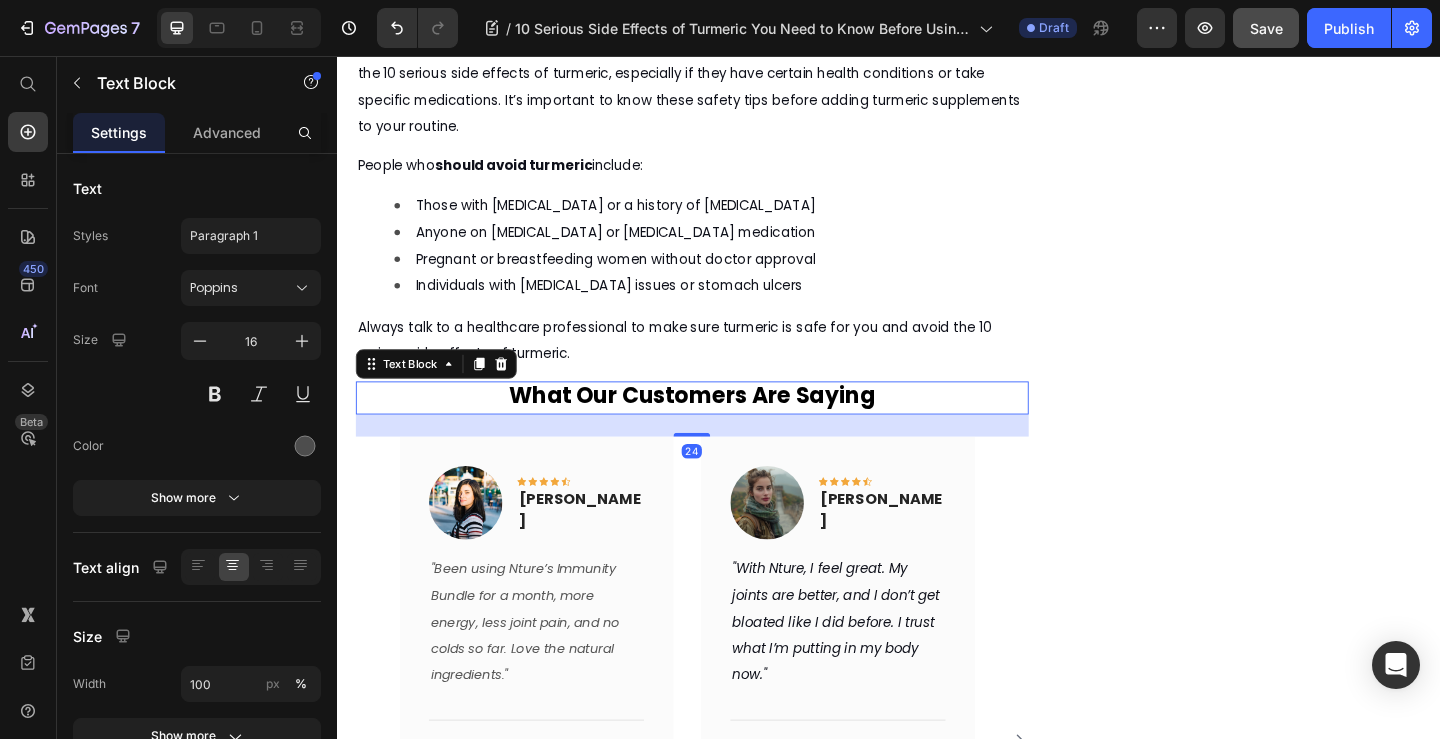 click at bounding box center (723, 468) 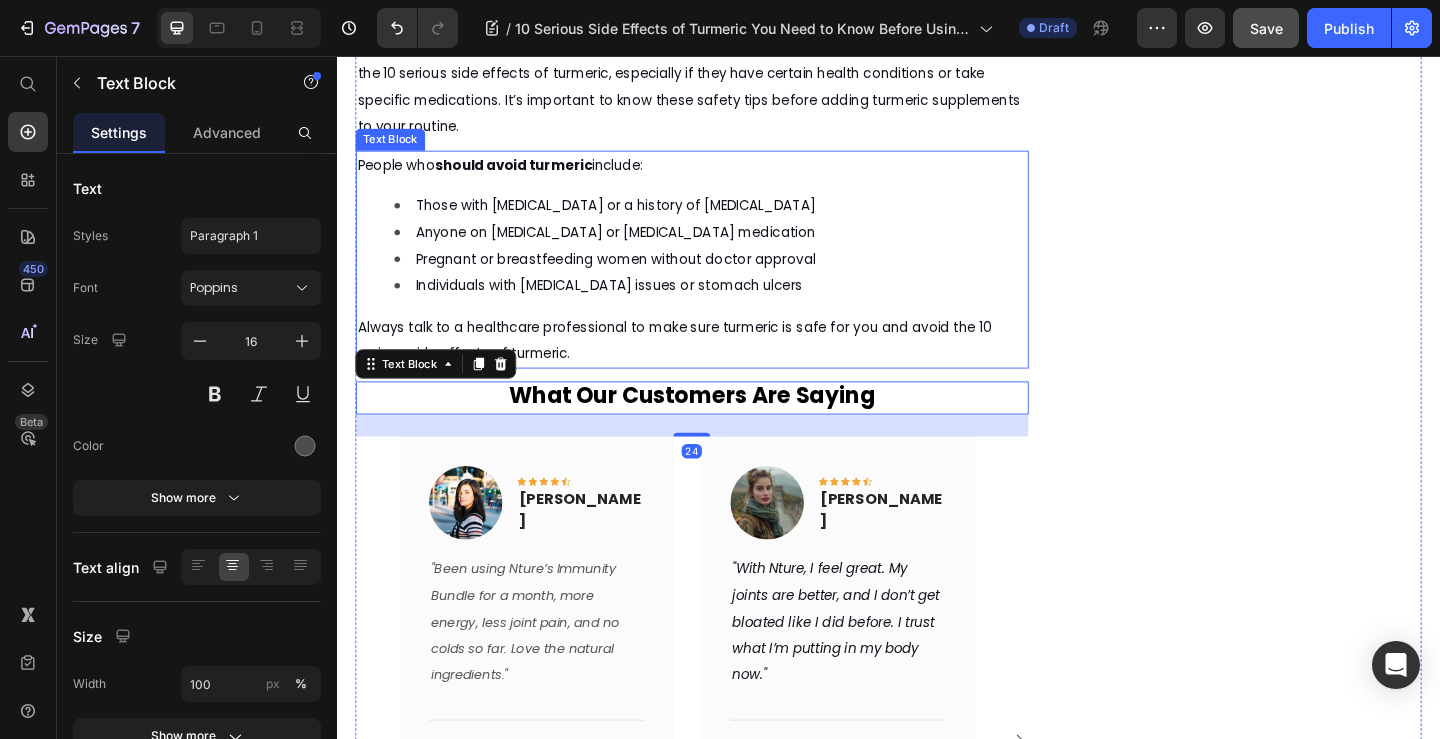 click on "Always talk to a healthcare professional to make sure turmeric is safe for you and avoid the 10 serious side effects of turmeric." at bounding box center (723, 366) 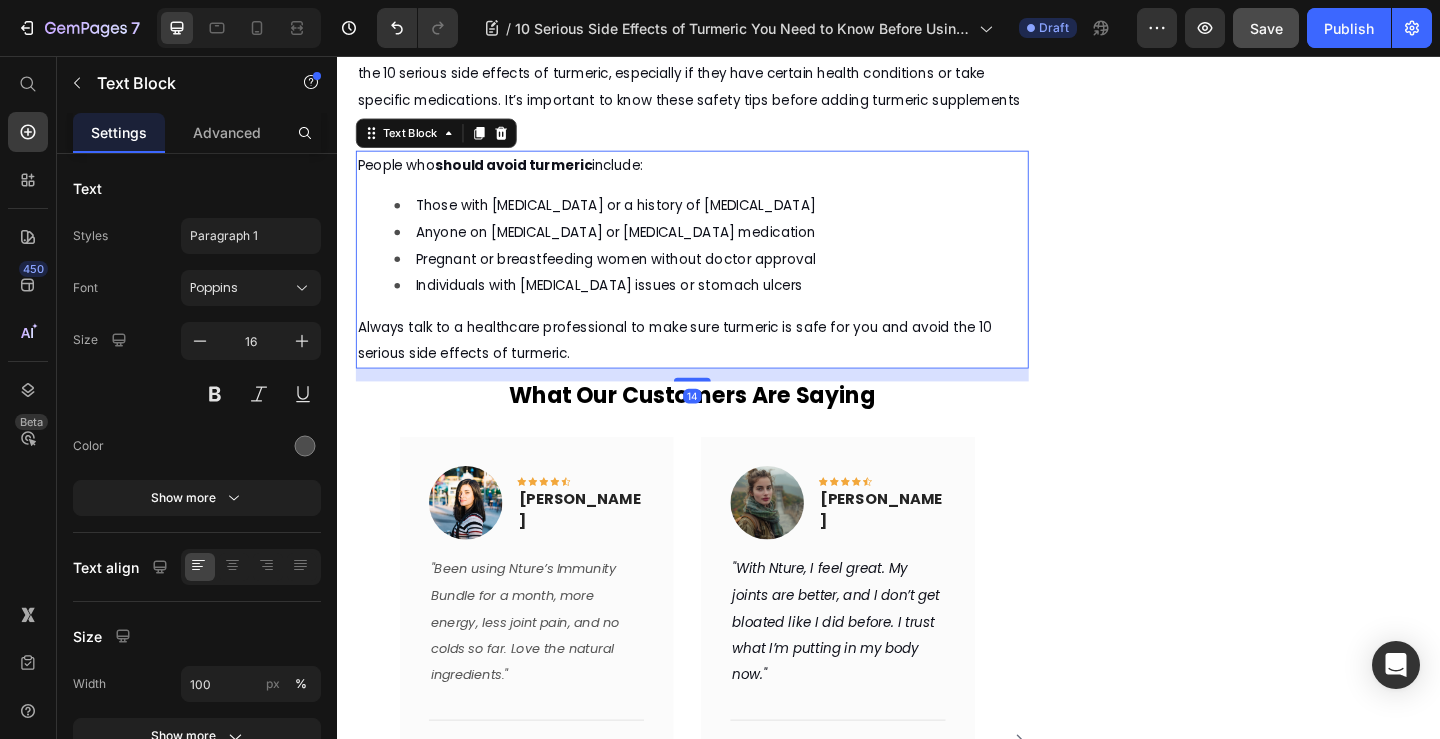 click on "14" at bounding box center (723, 403) 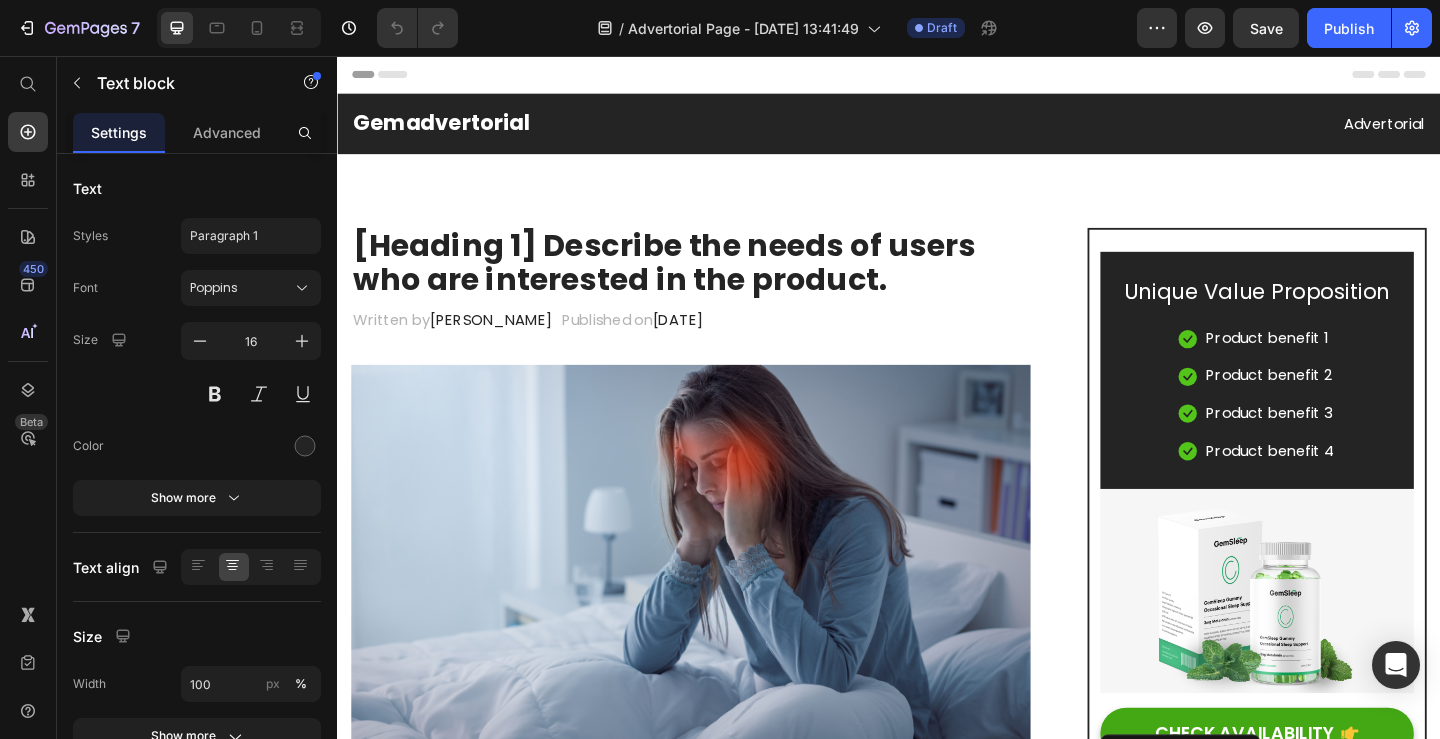 scroll, scrollTop: 0, scrollLeft: 0, axis: both 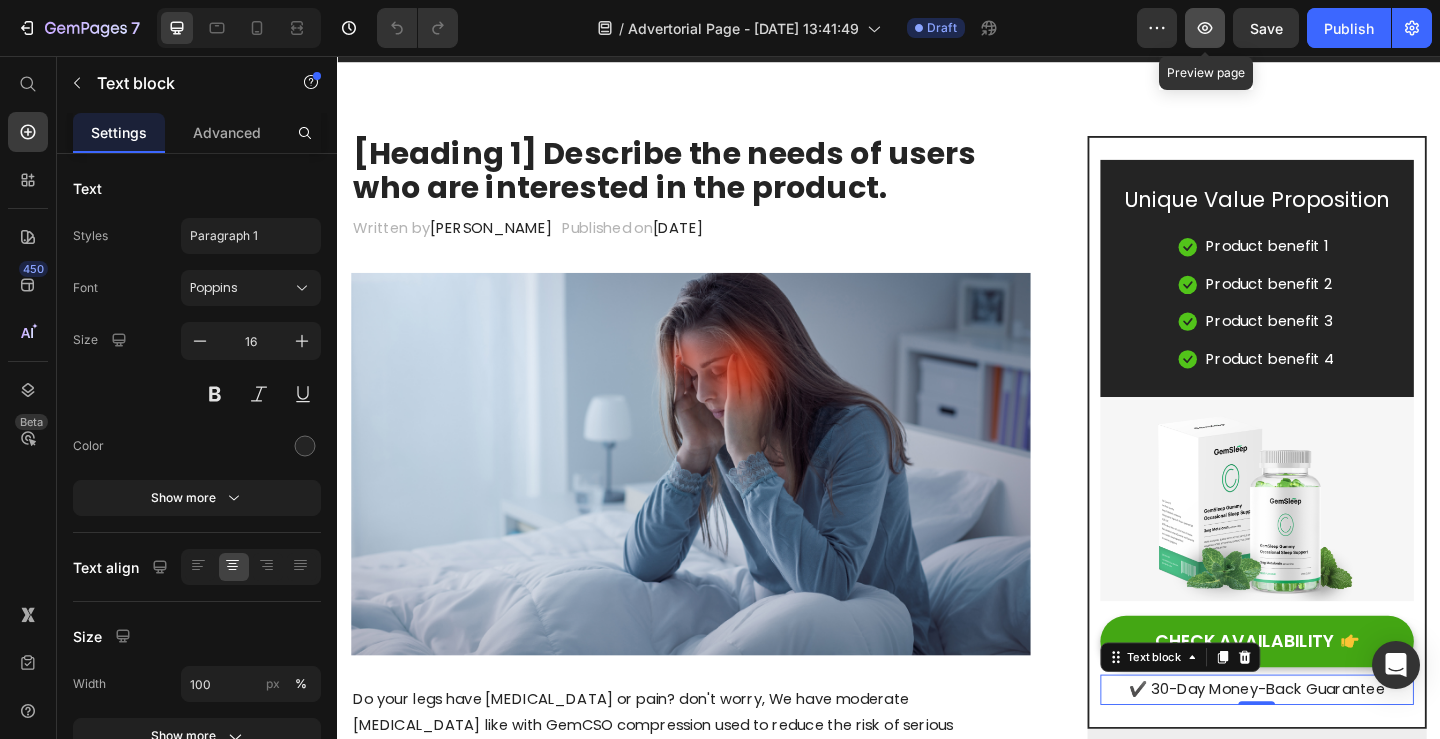 click 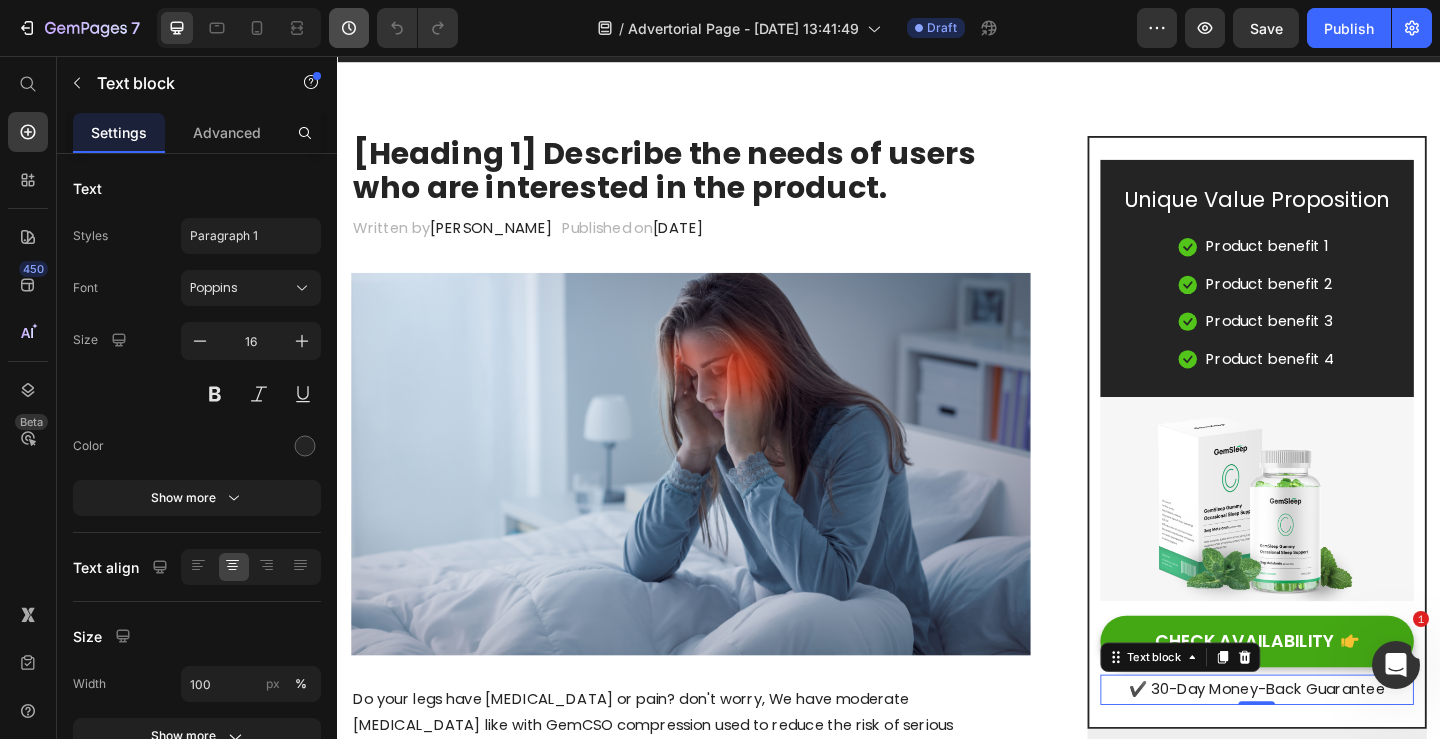 scroll, scrollTop: 0, scrollLeft: 0, axis: both 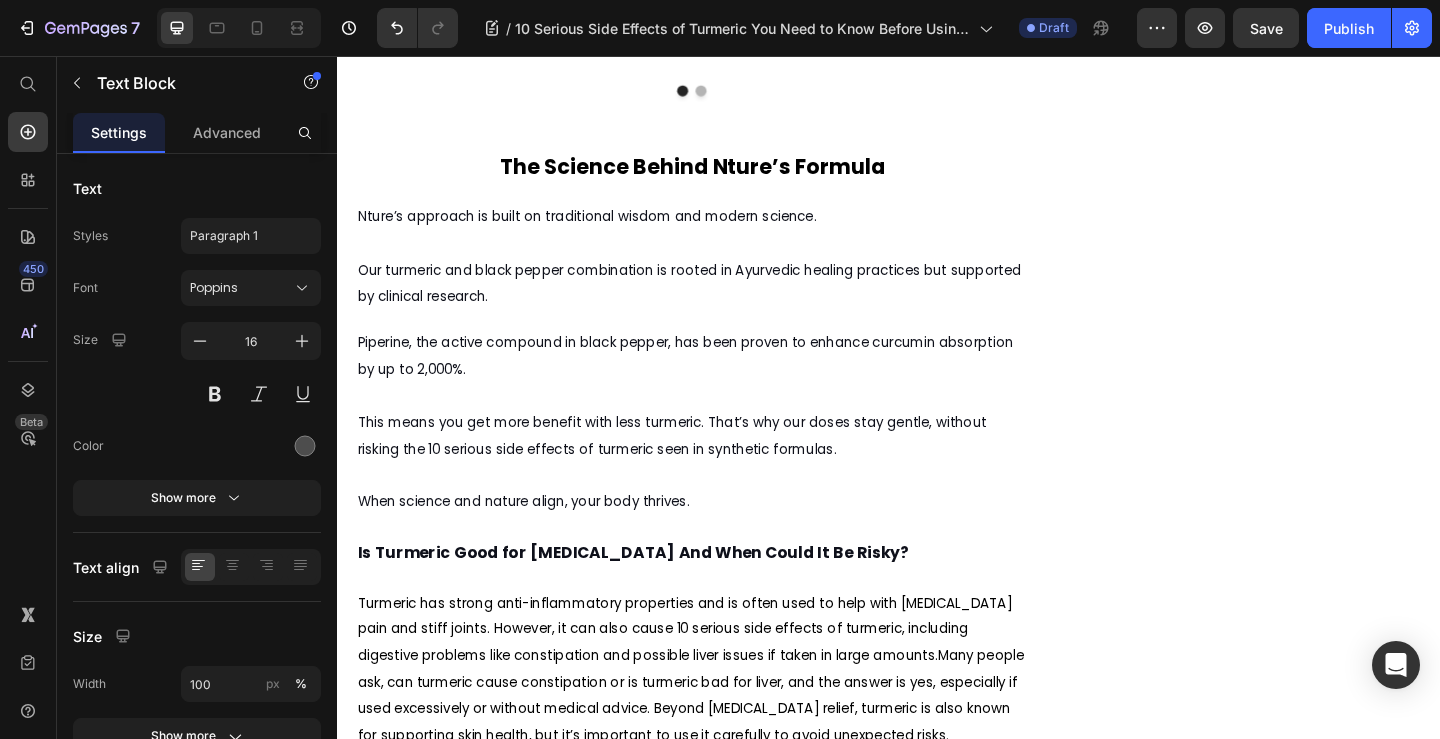 click at bounding box center (723, -609) 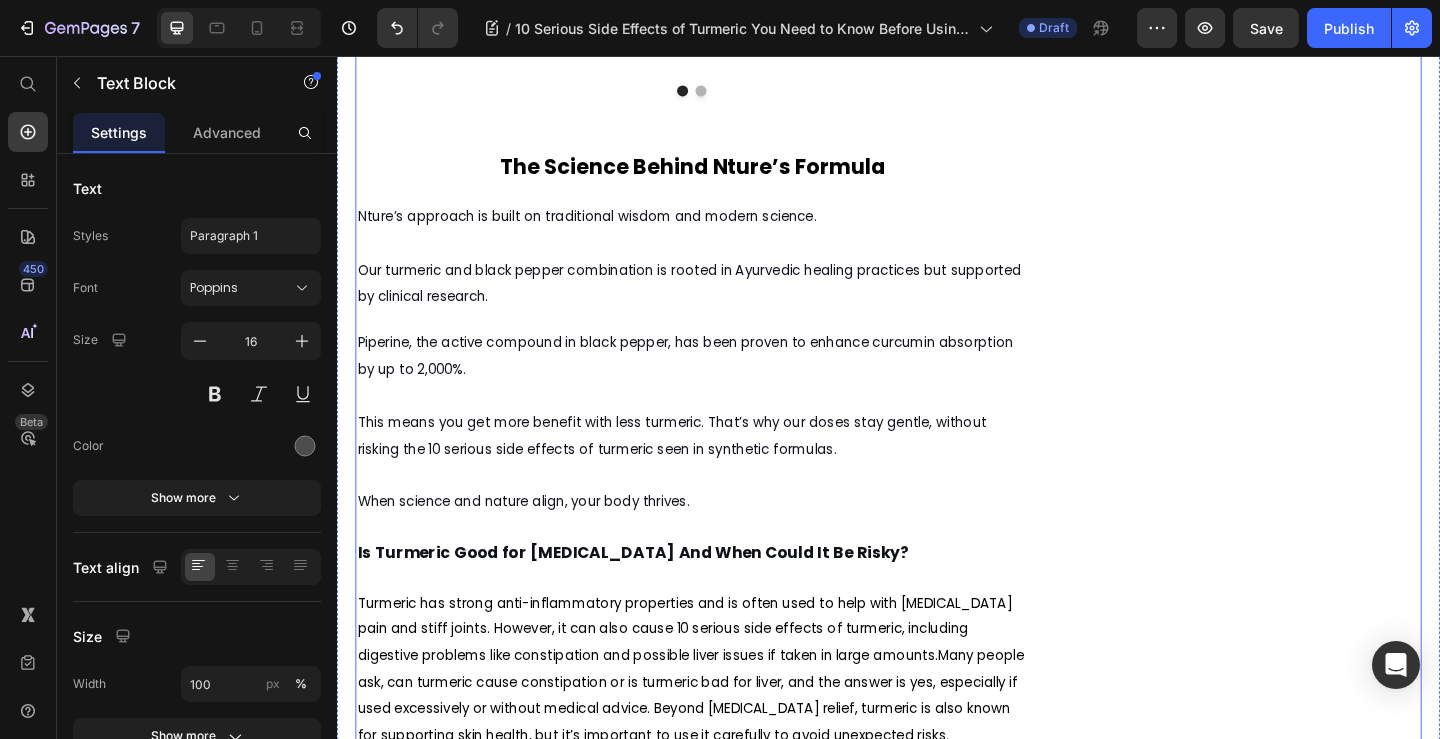 drag, startPoint x: 1530, startPoint y: 89, endPoint x: 1263, endPoint y: 62, distance: 268.3617 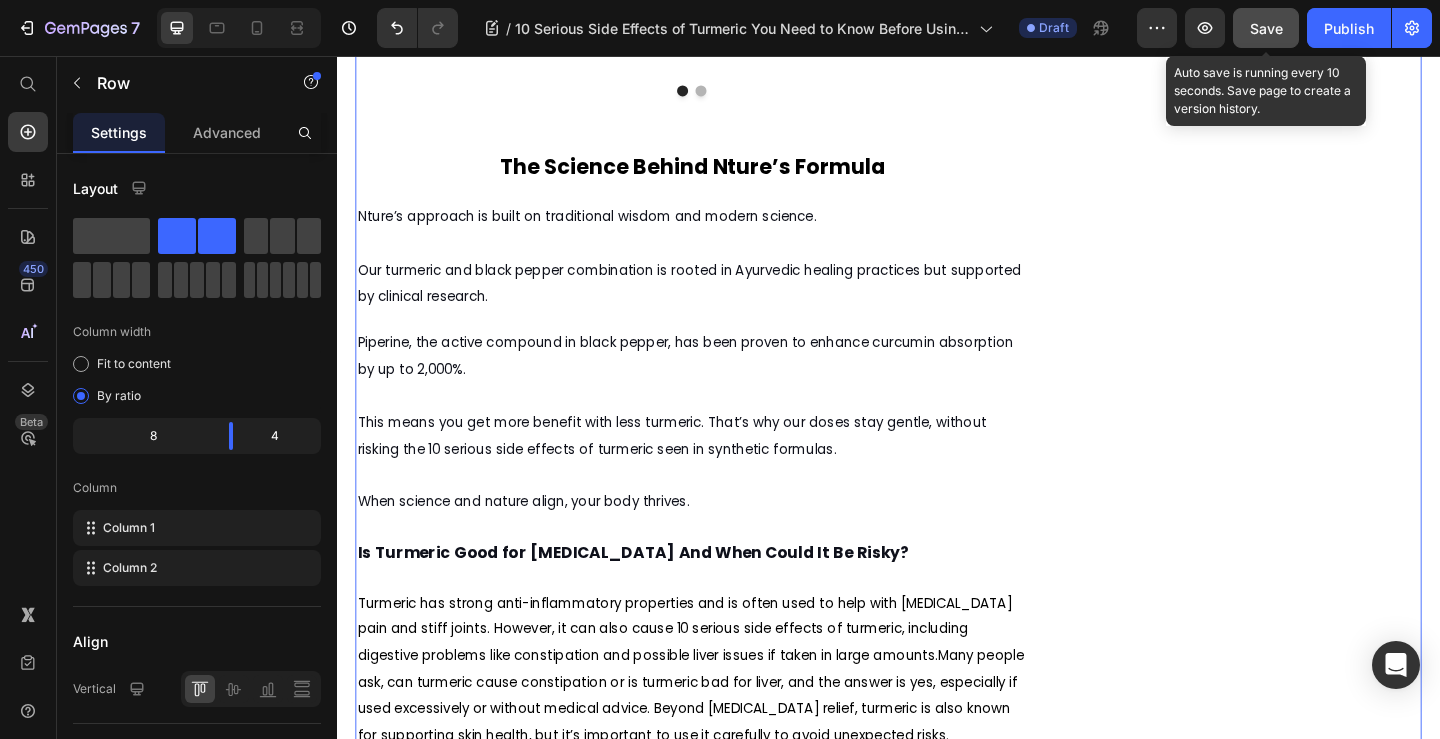 click on "Save" 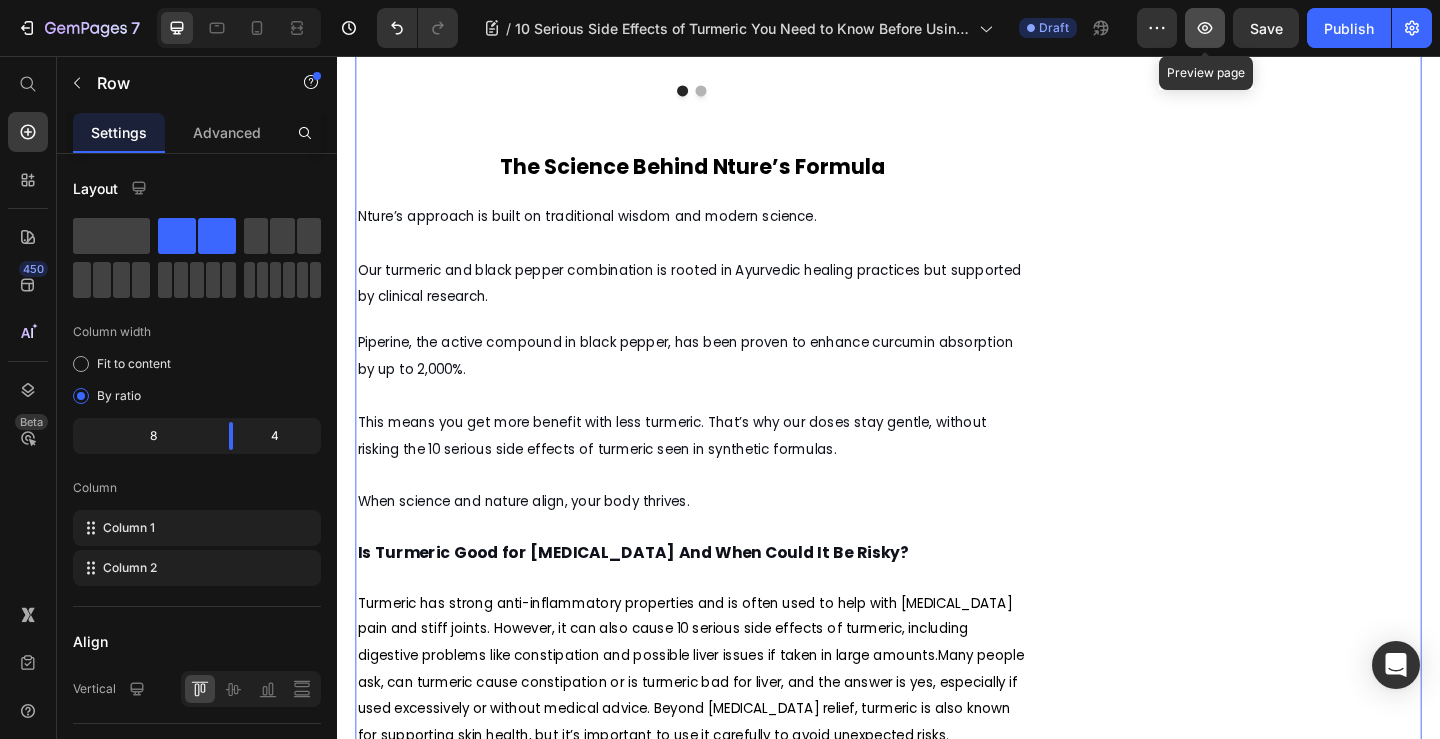 click 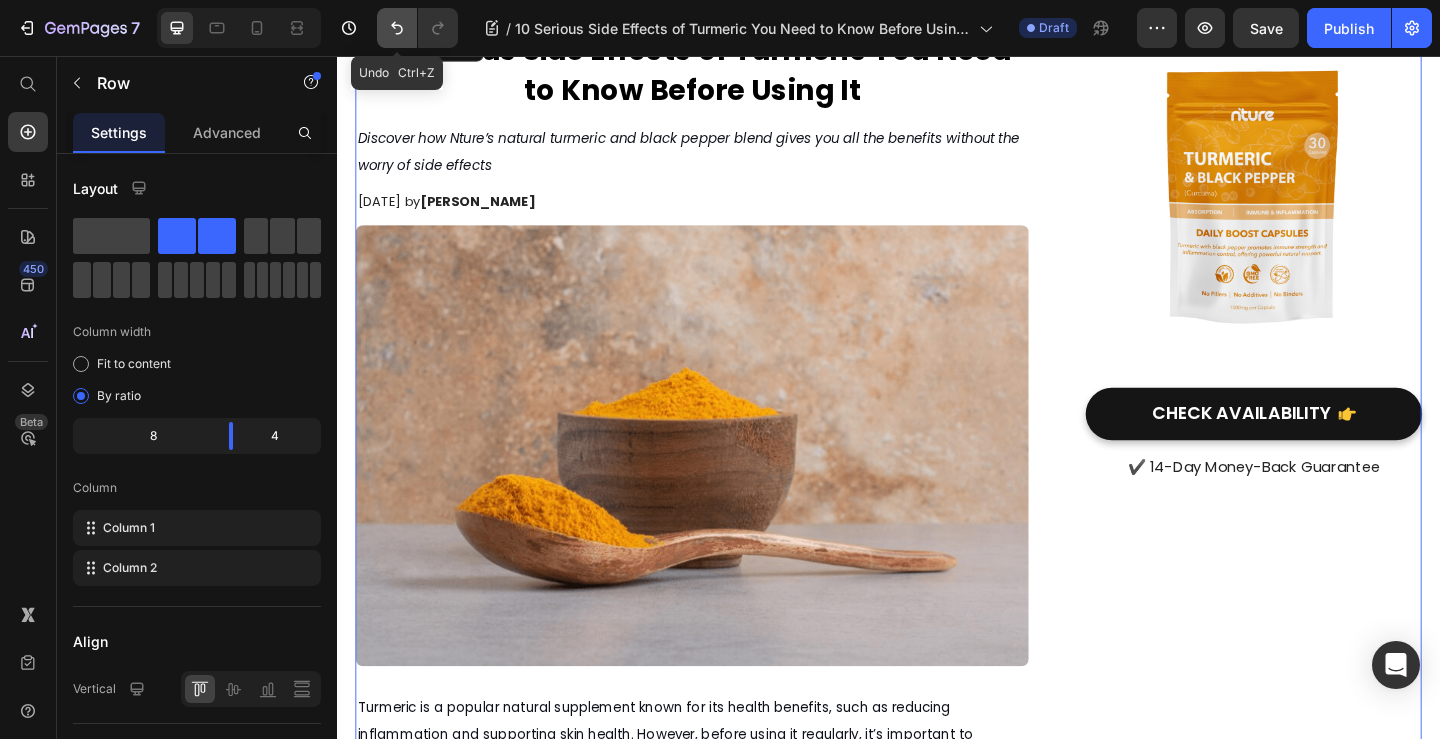 scroll, scrollTop: 0, scrollLeft: 0, axis: both 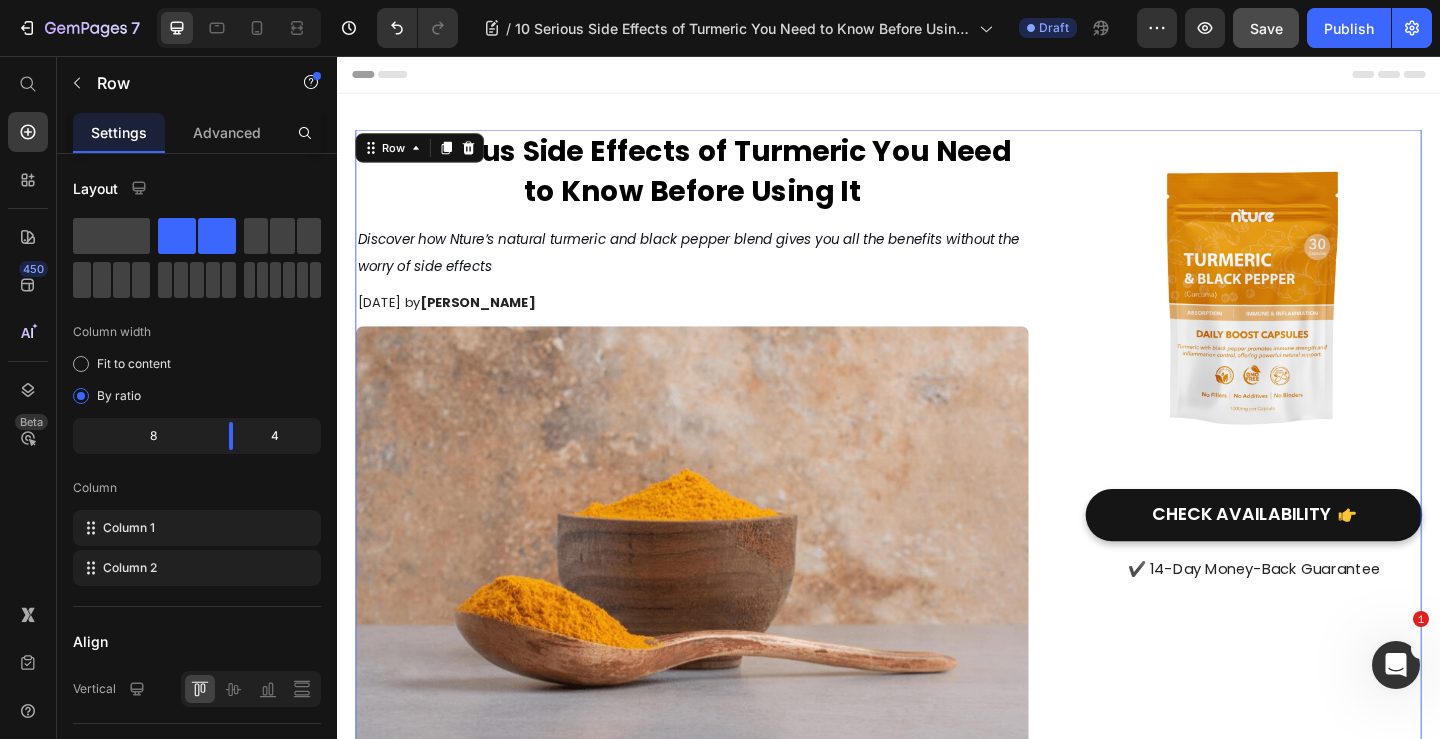click on "Save" at bounding box center [1266, 28] 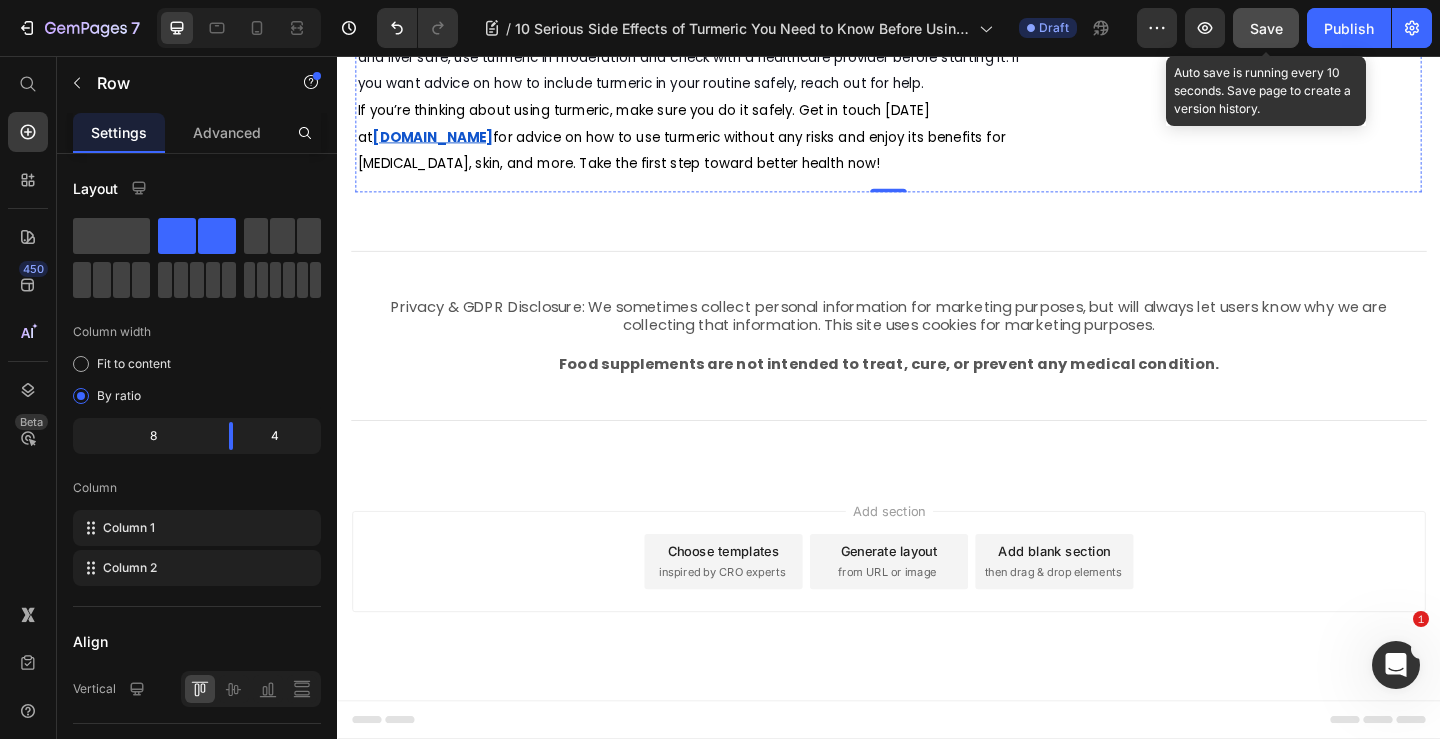 scroll, scrollTop: 7700, scrollLeft: 0, axis: vertical 